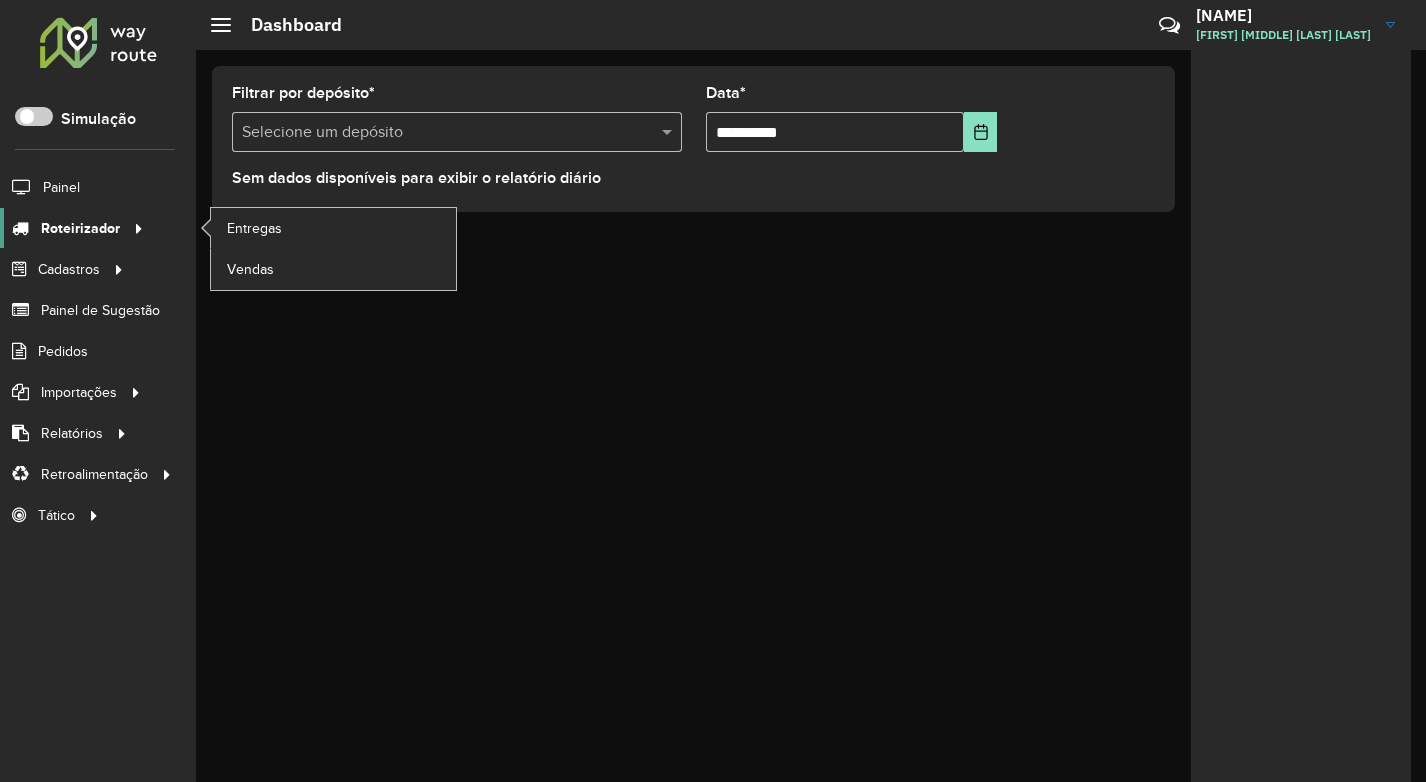 scroll, scrollTop: 0, scrollLeft: 0, axis: both 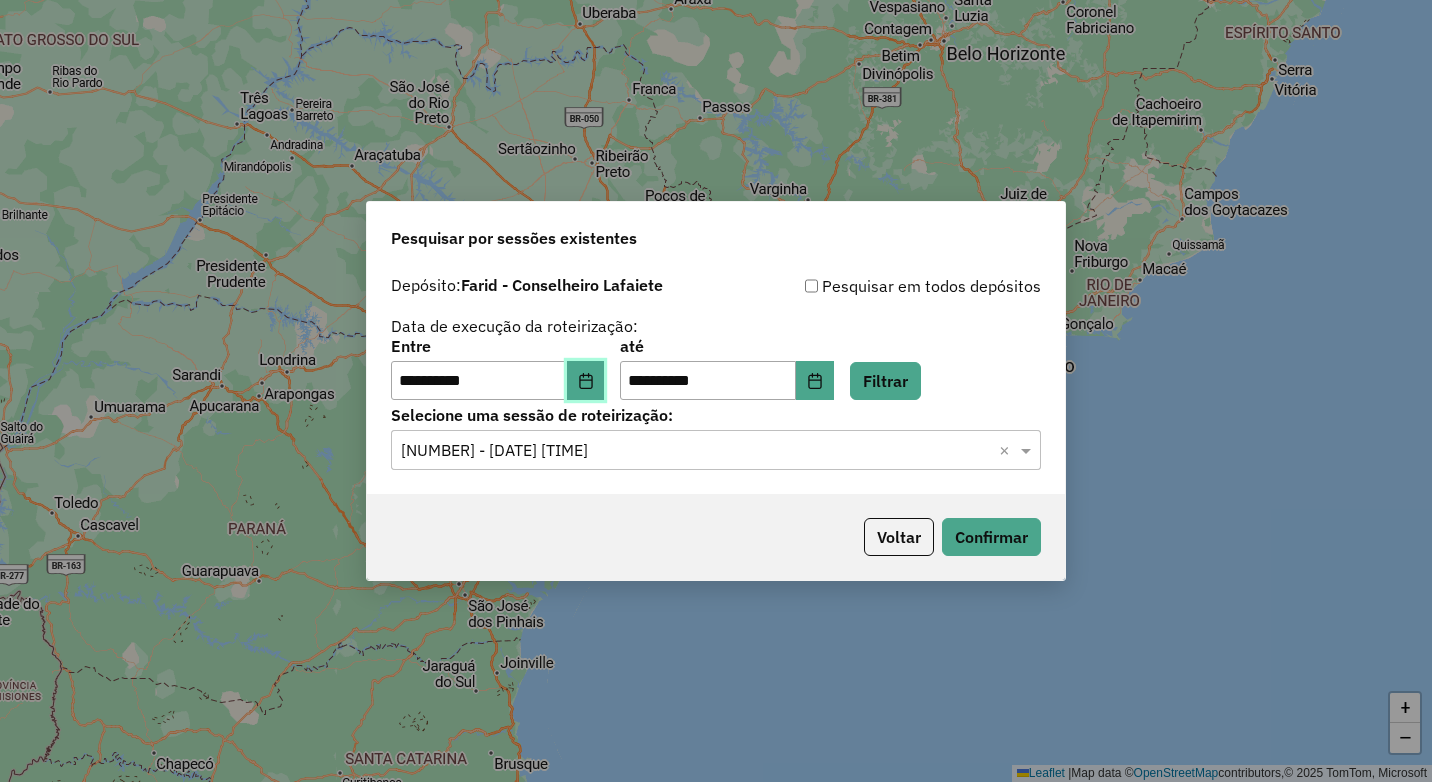 click 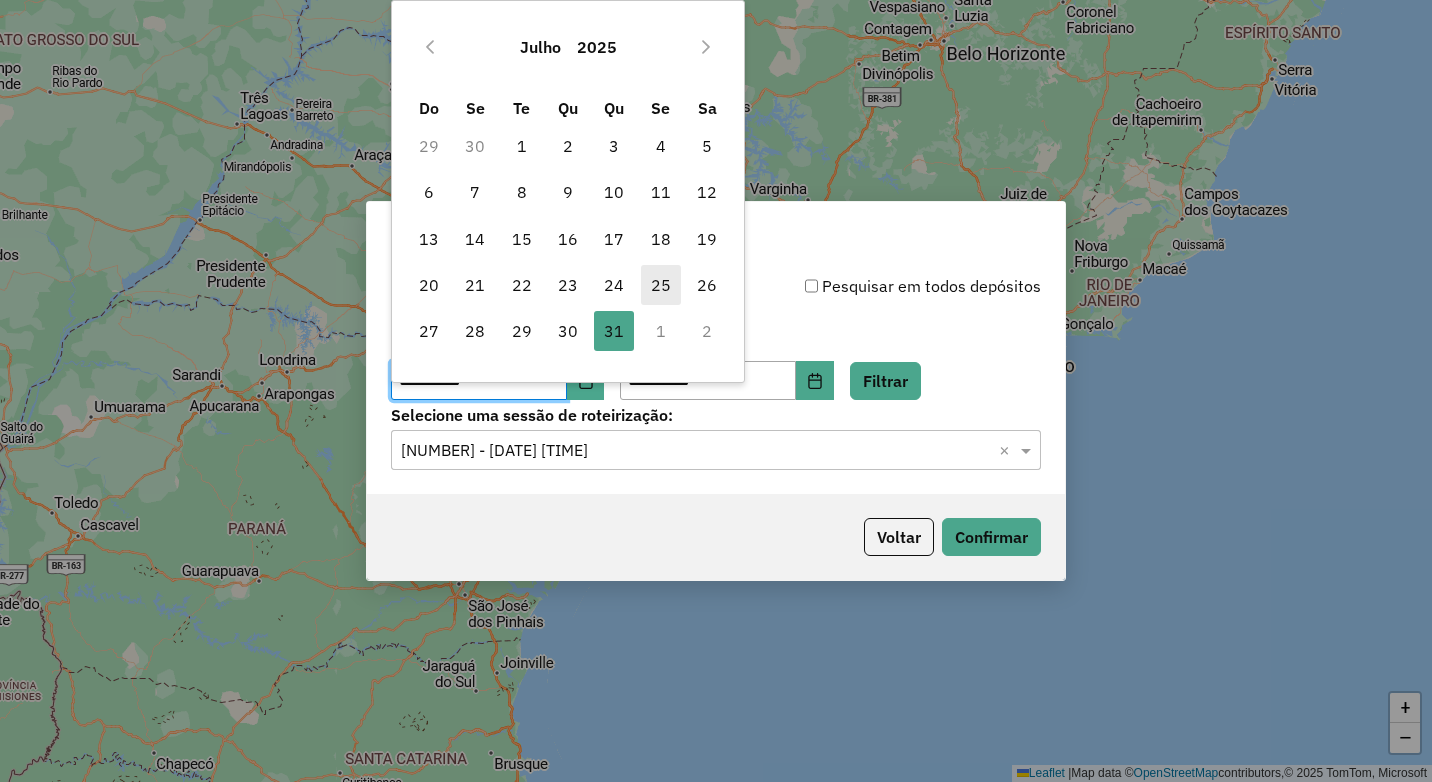 click on "25" at bounding box center [661, 285] 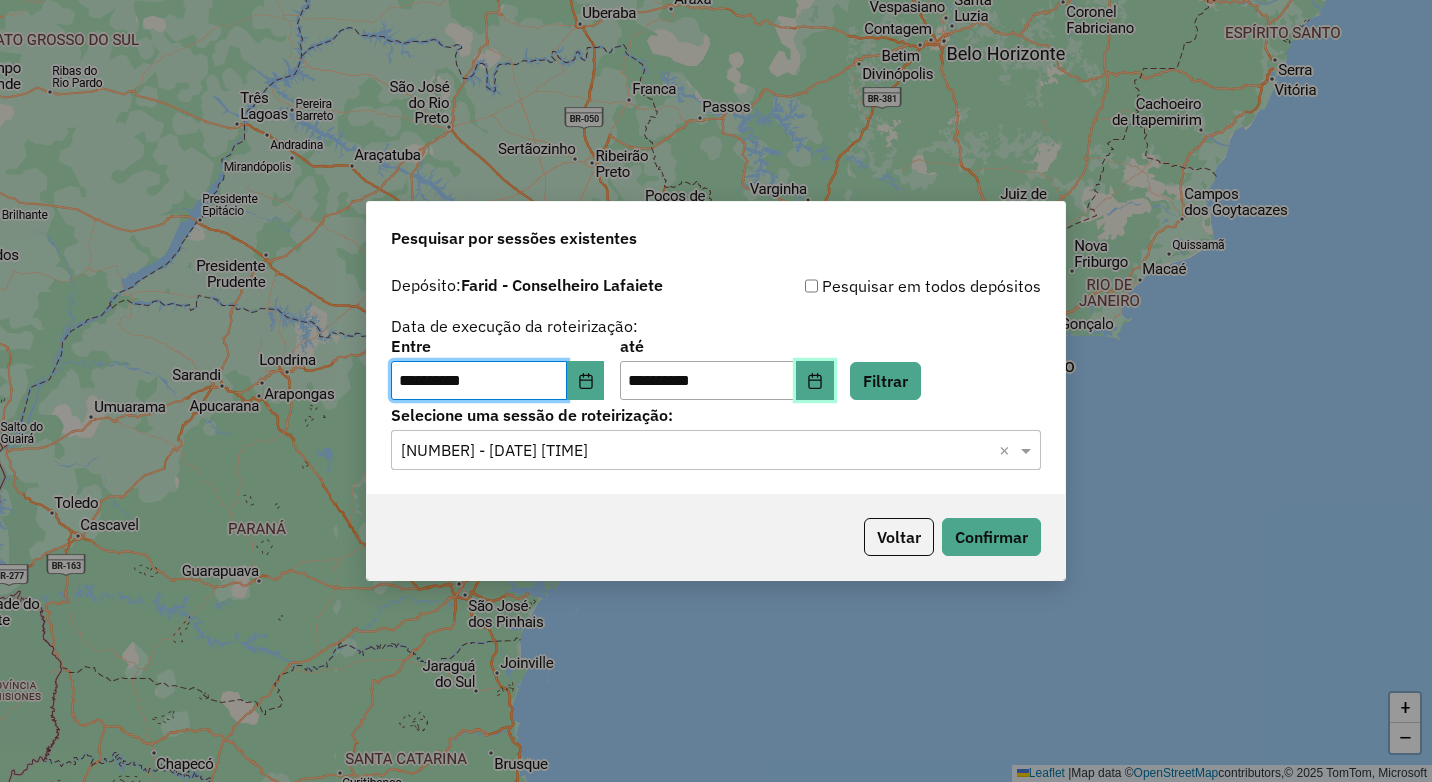 click at bounding box center (815, 381) 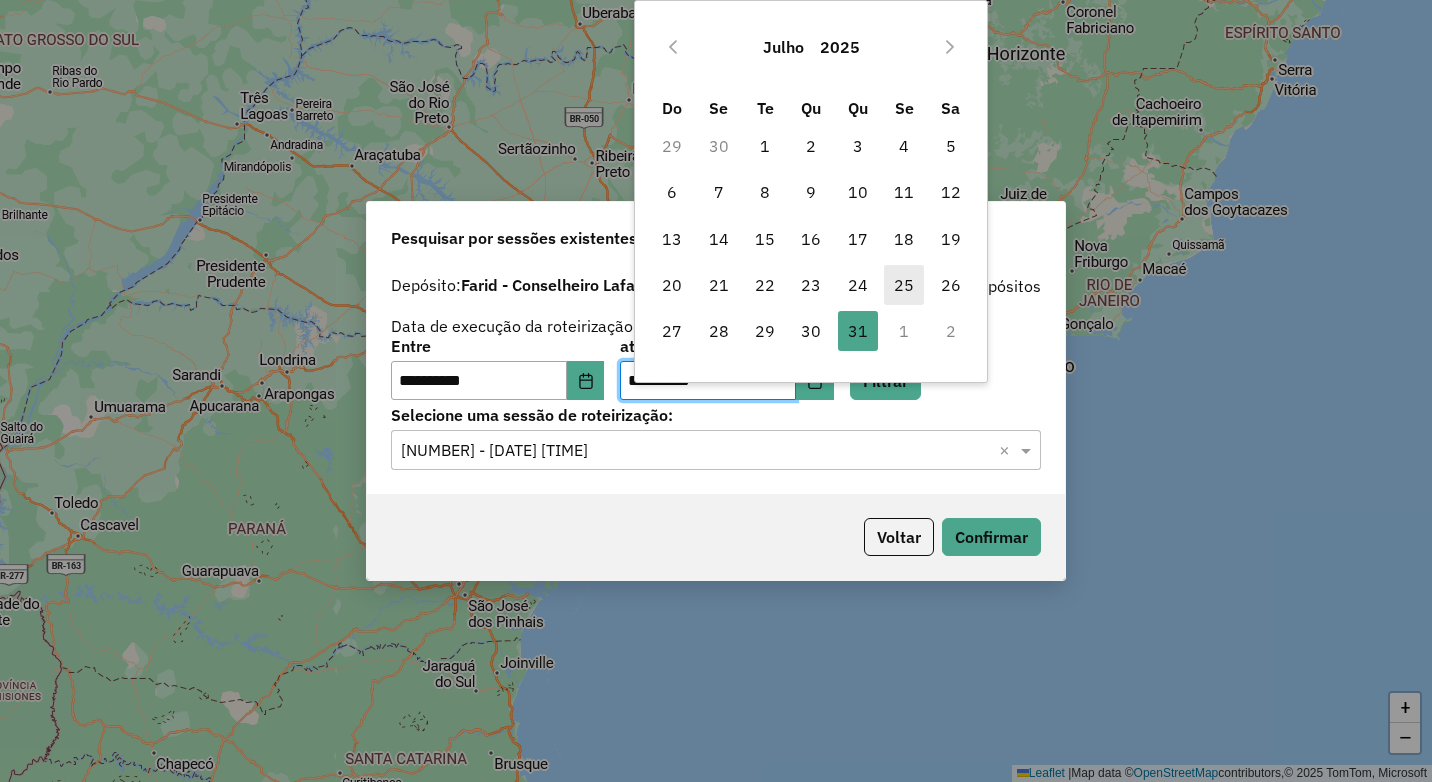 click on "25" at bounding box center (904, 285) 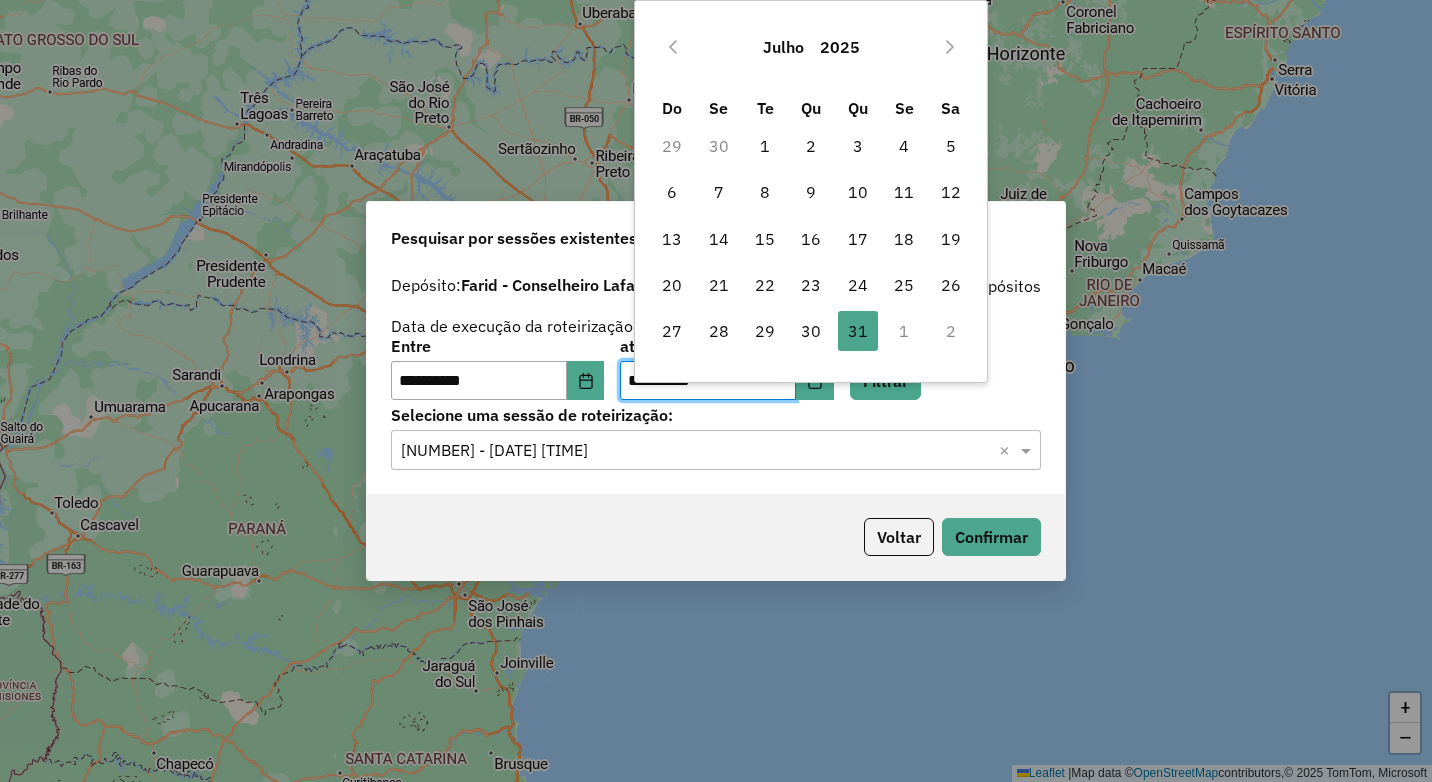 type on "**********" 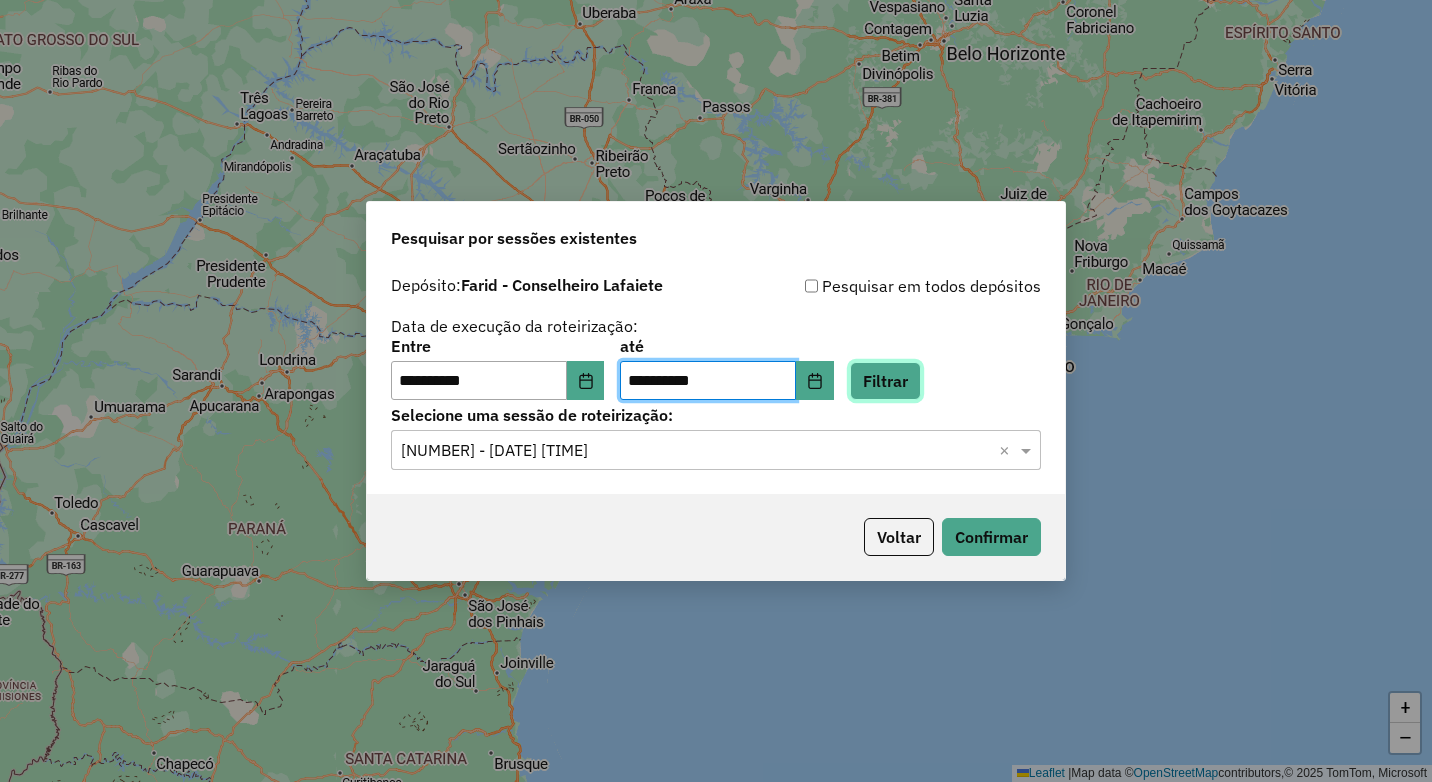 click on "Filtrar" 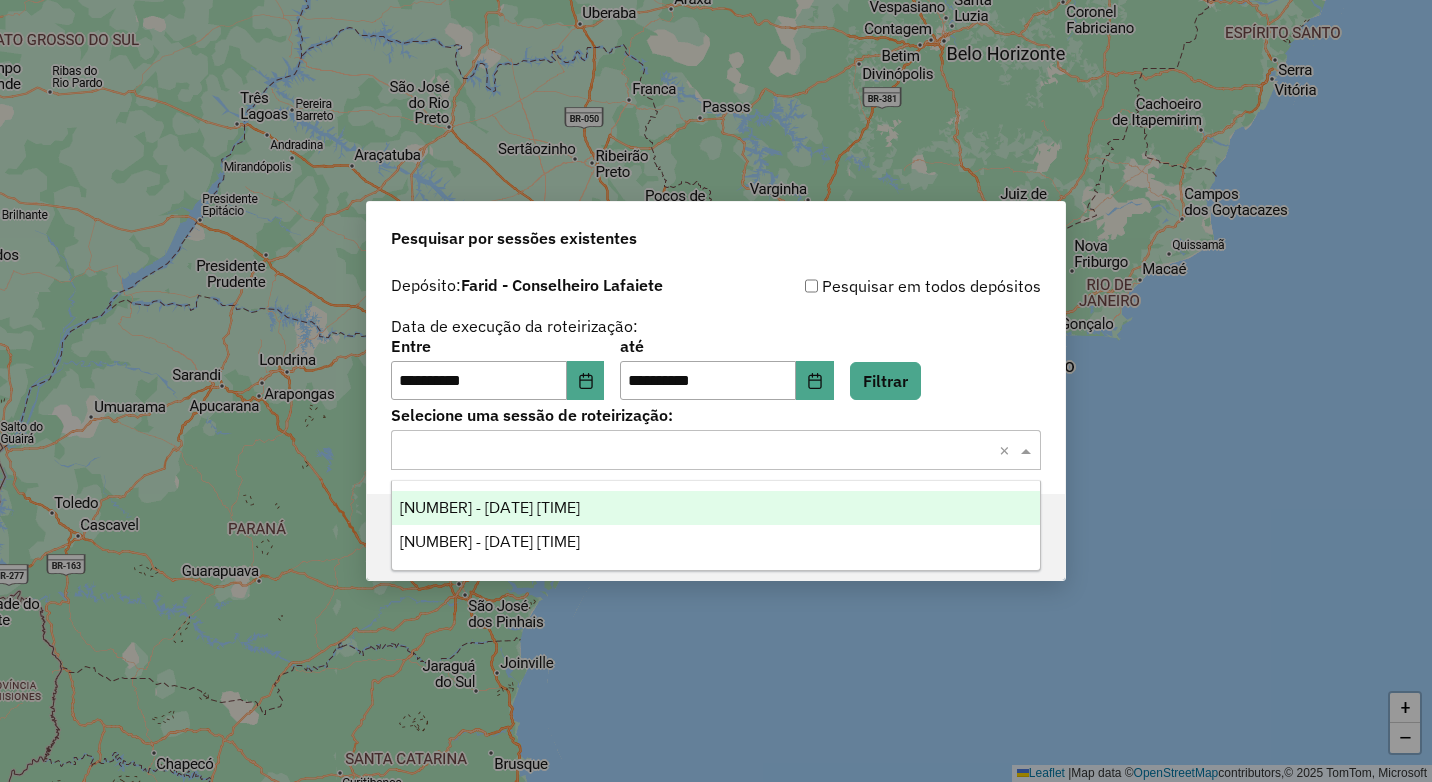 click 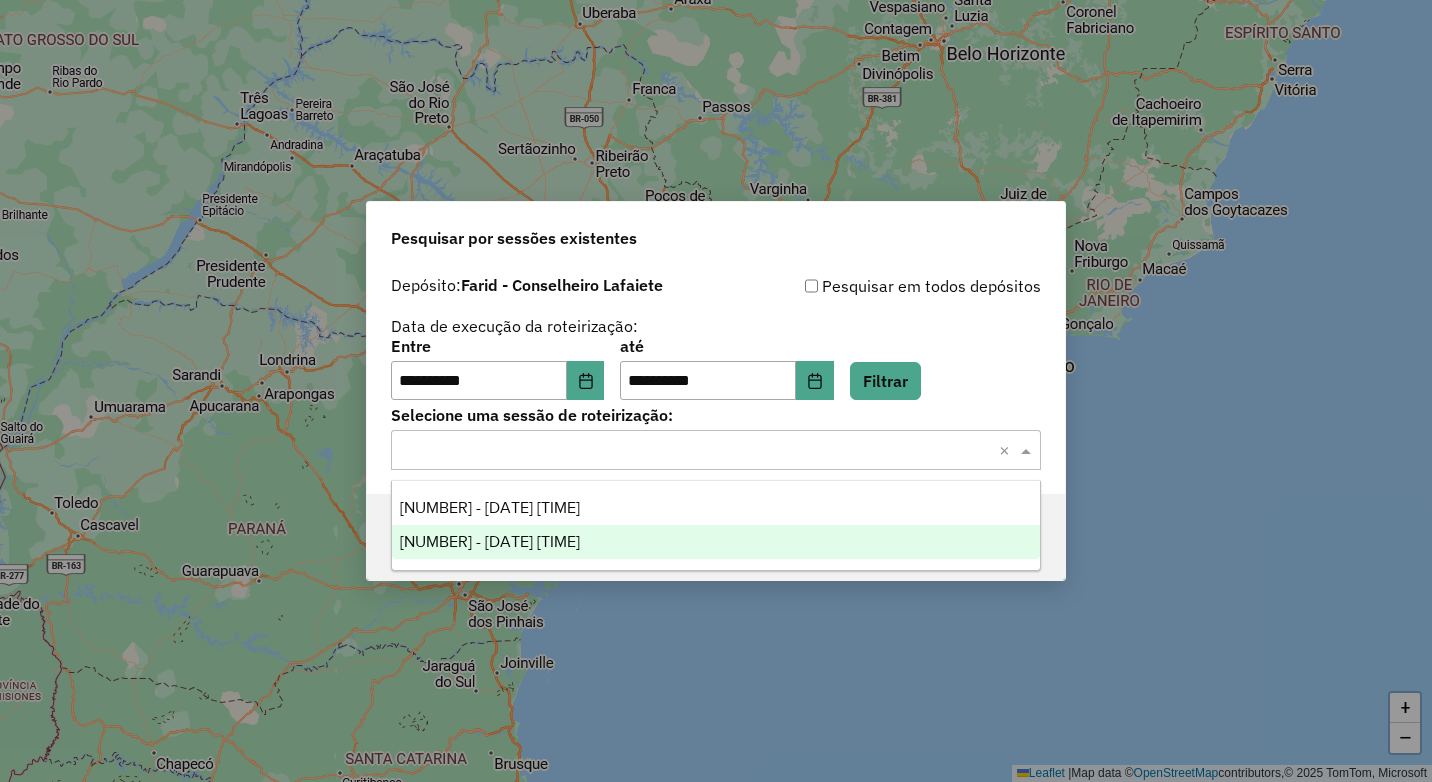 drag, startPoint x: 586, startPoint y: 542, endPoint x: 635, endPoint y: 539, distance: 49.09175 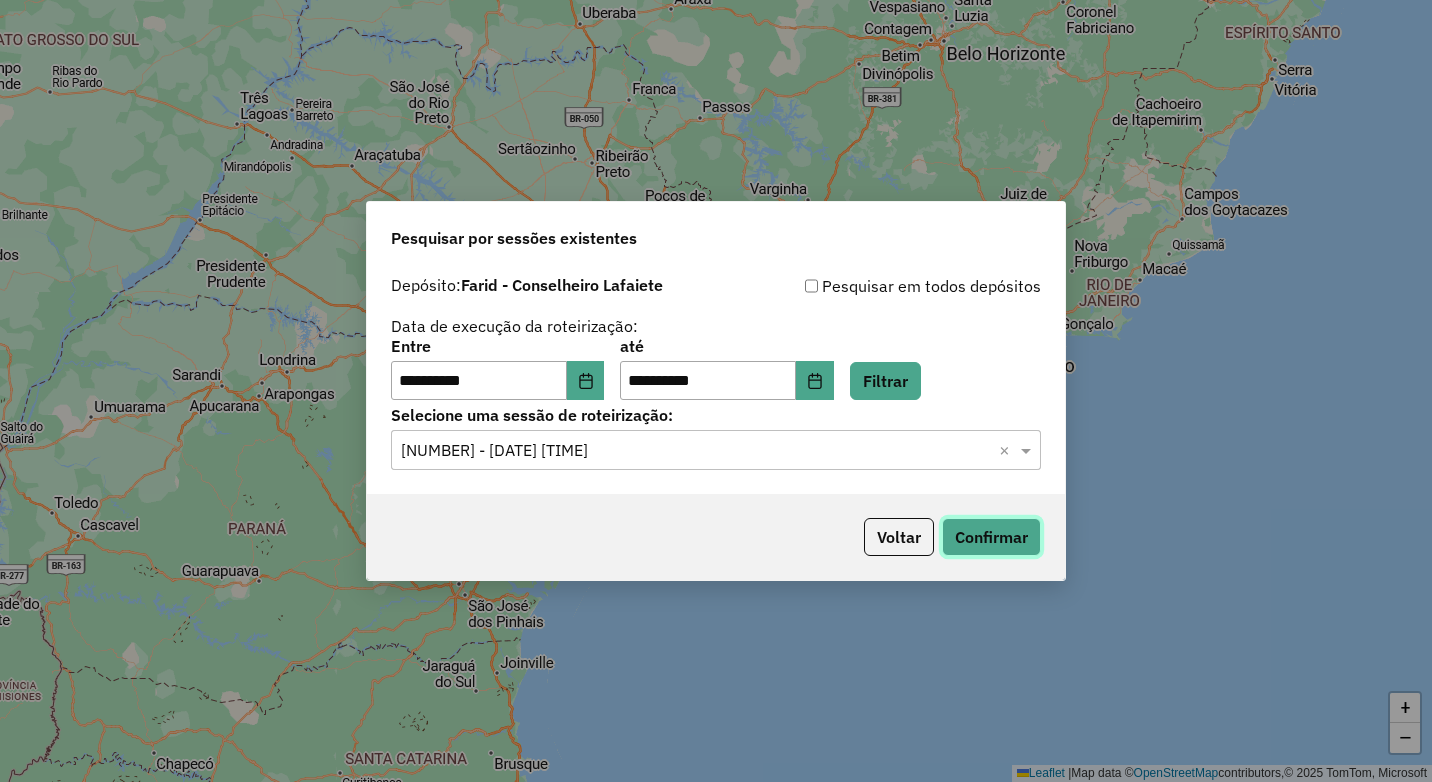 click on "Confirmar" 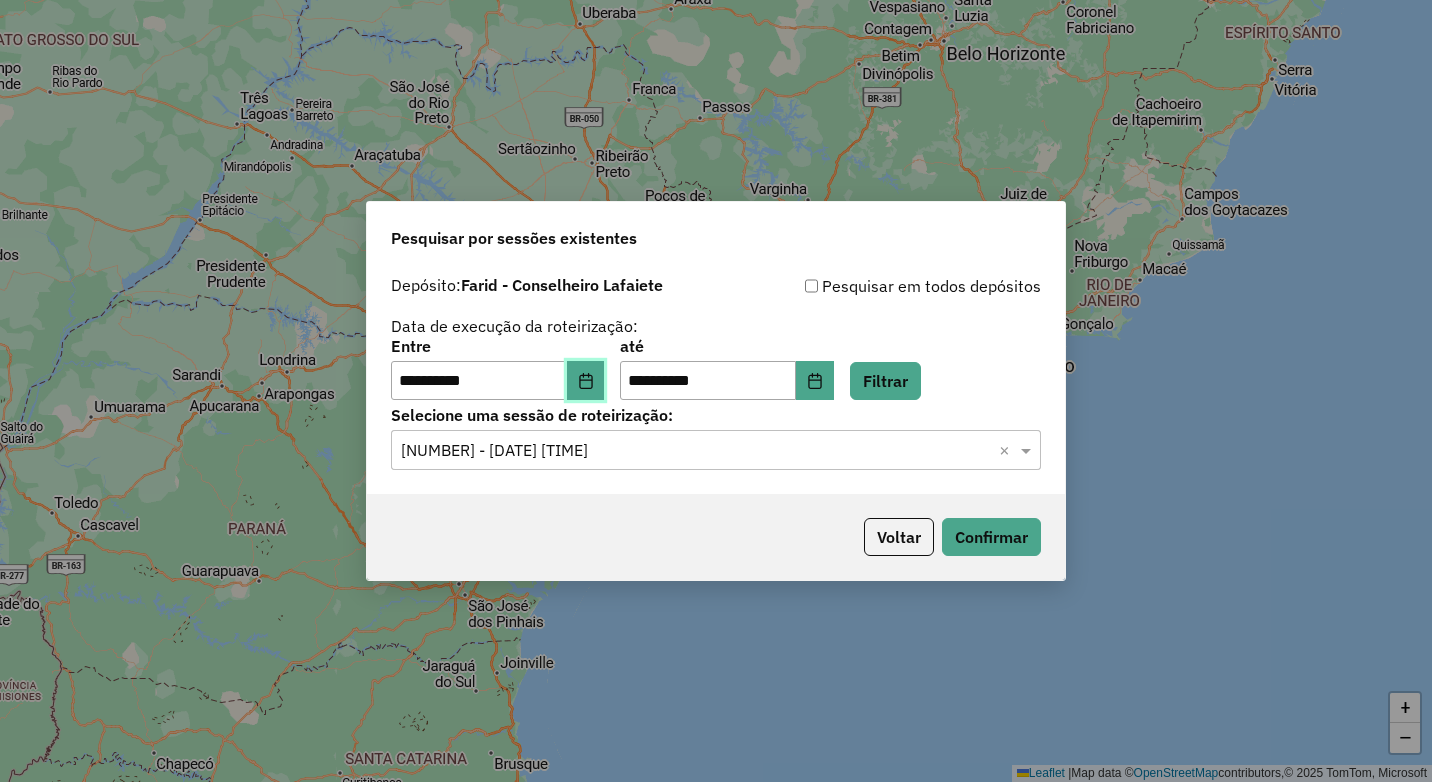 click 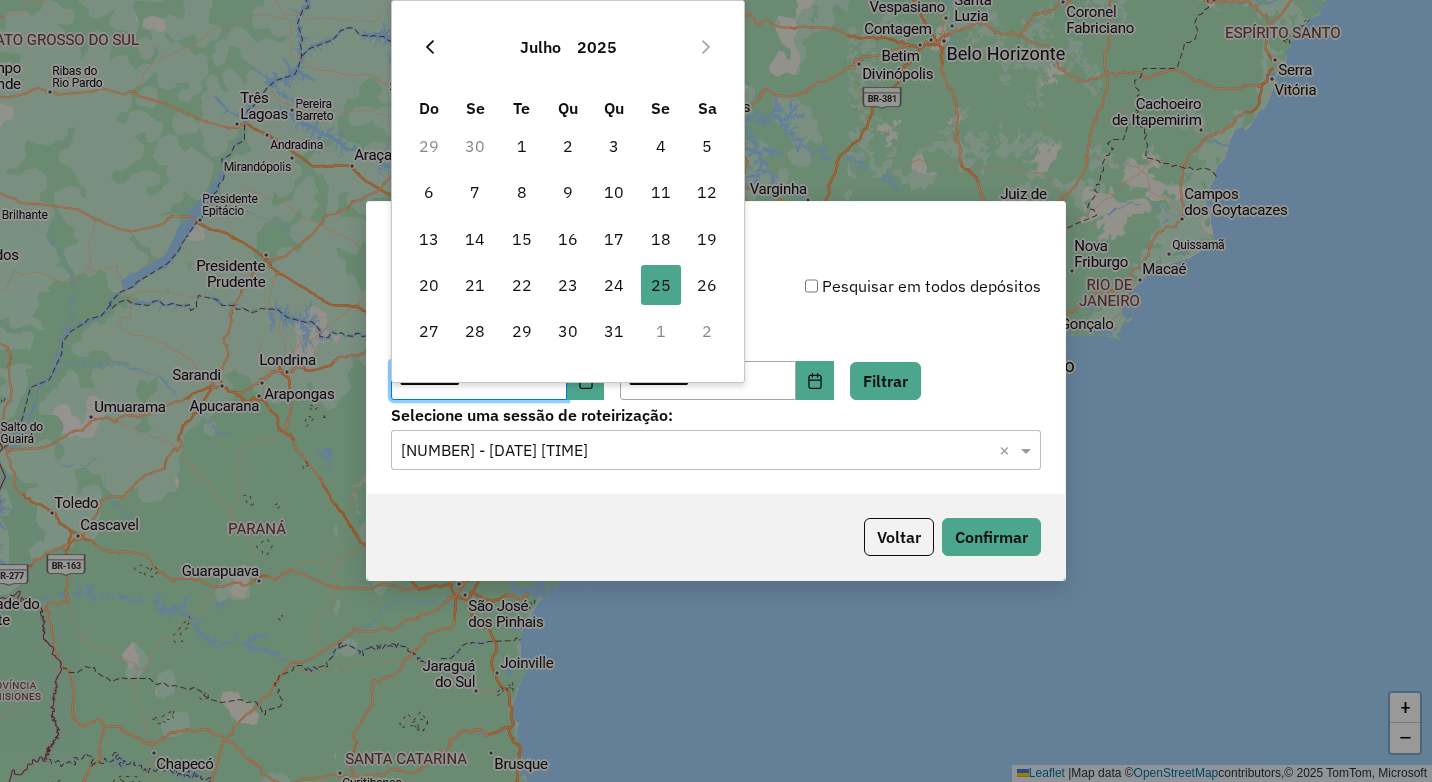 click 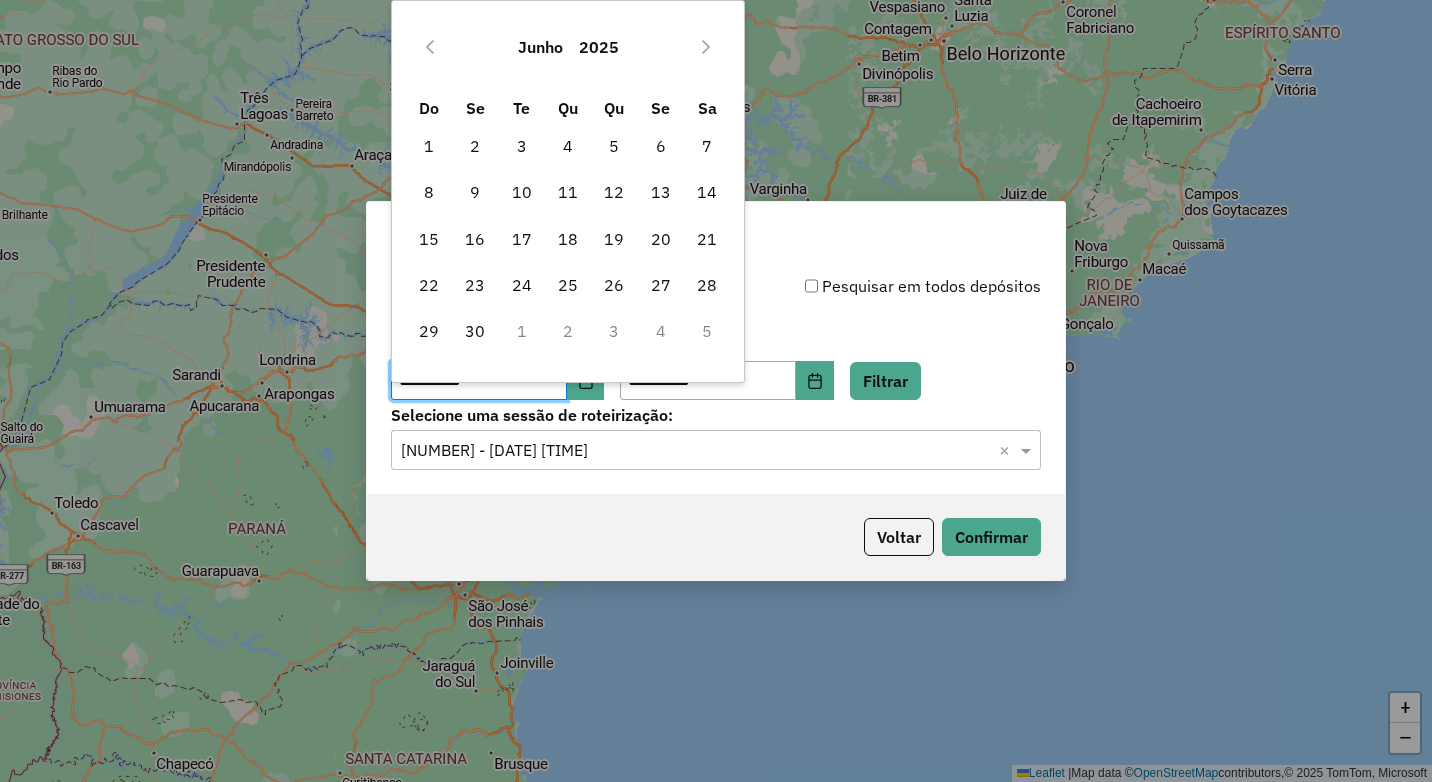 click 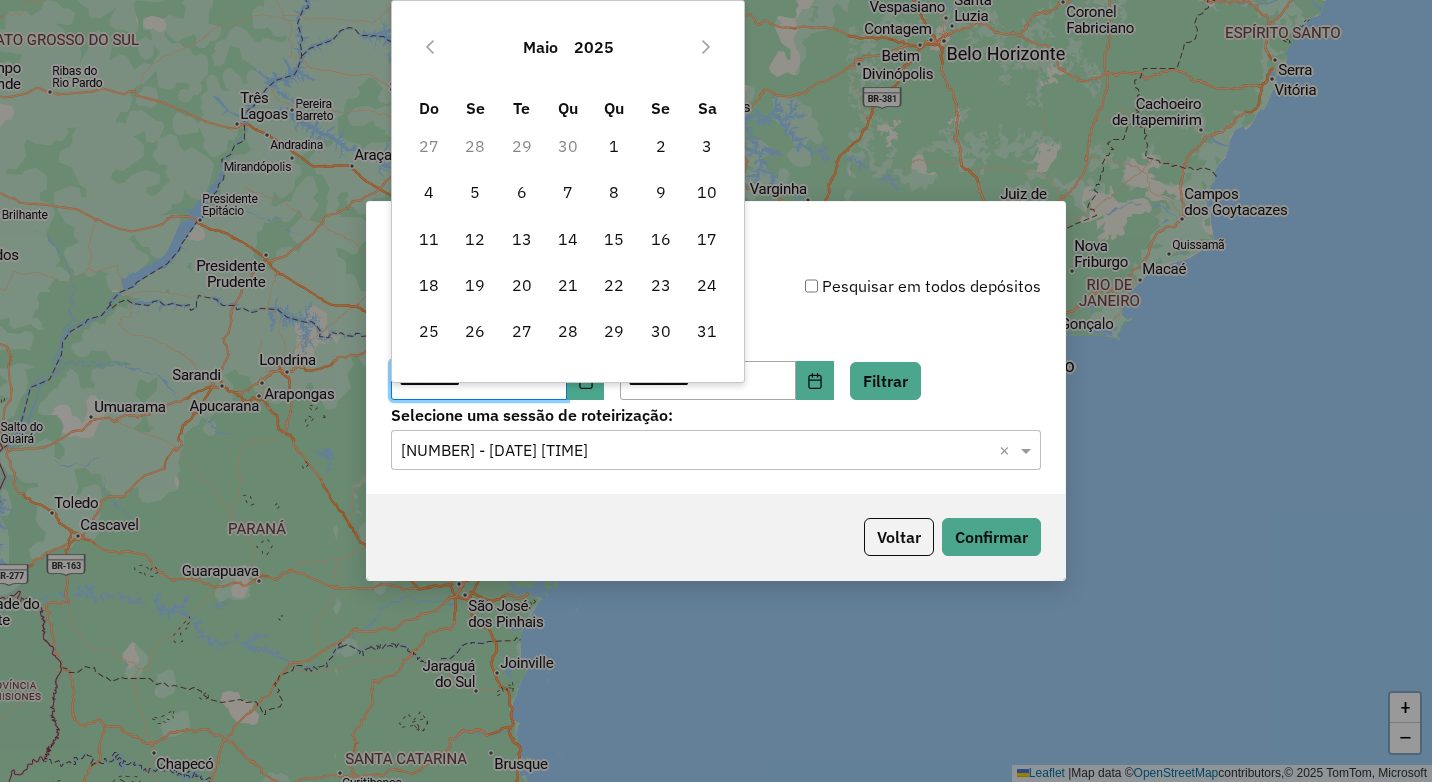 click 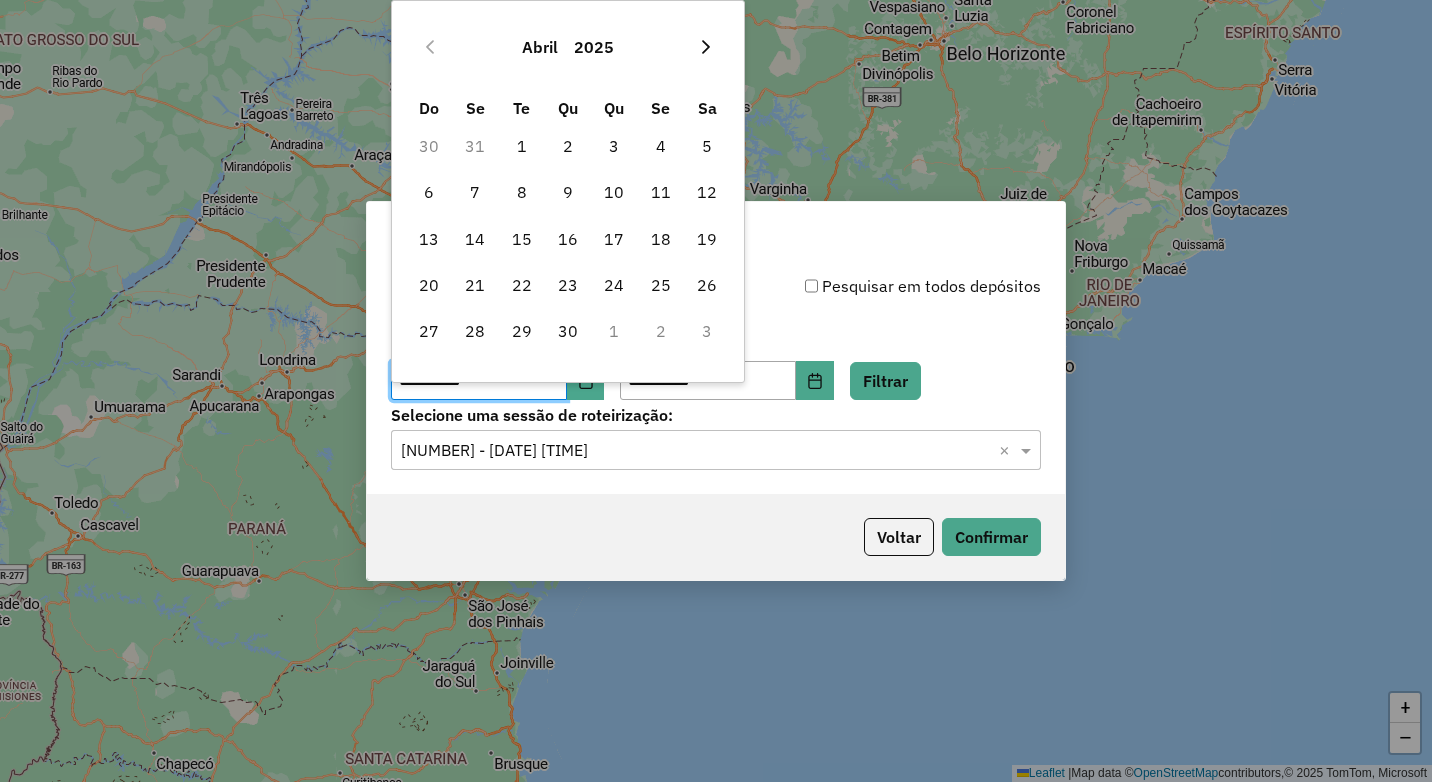click 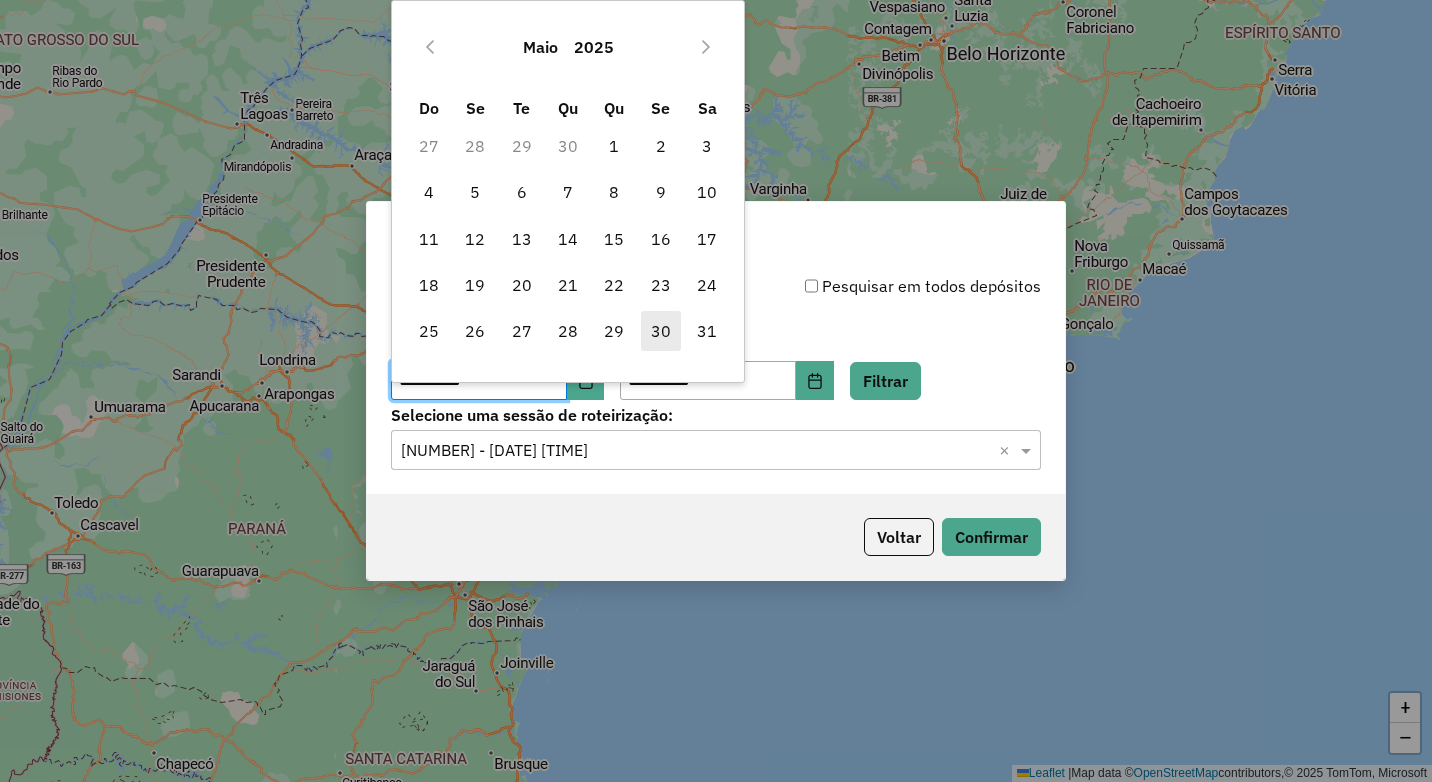 click on "30" at bounding box center (661, 331) 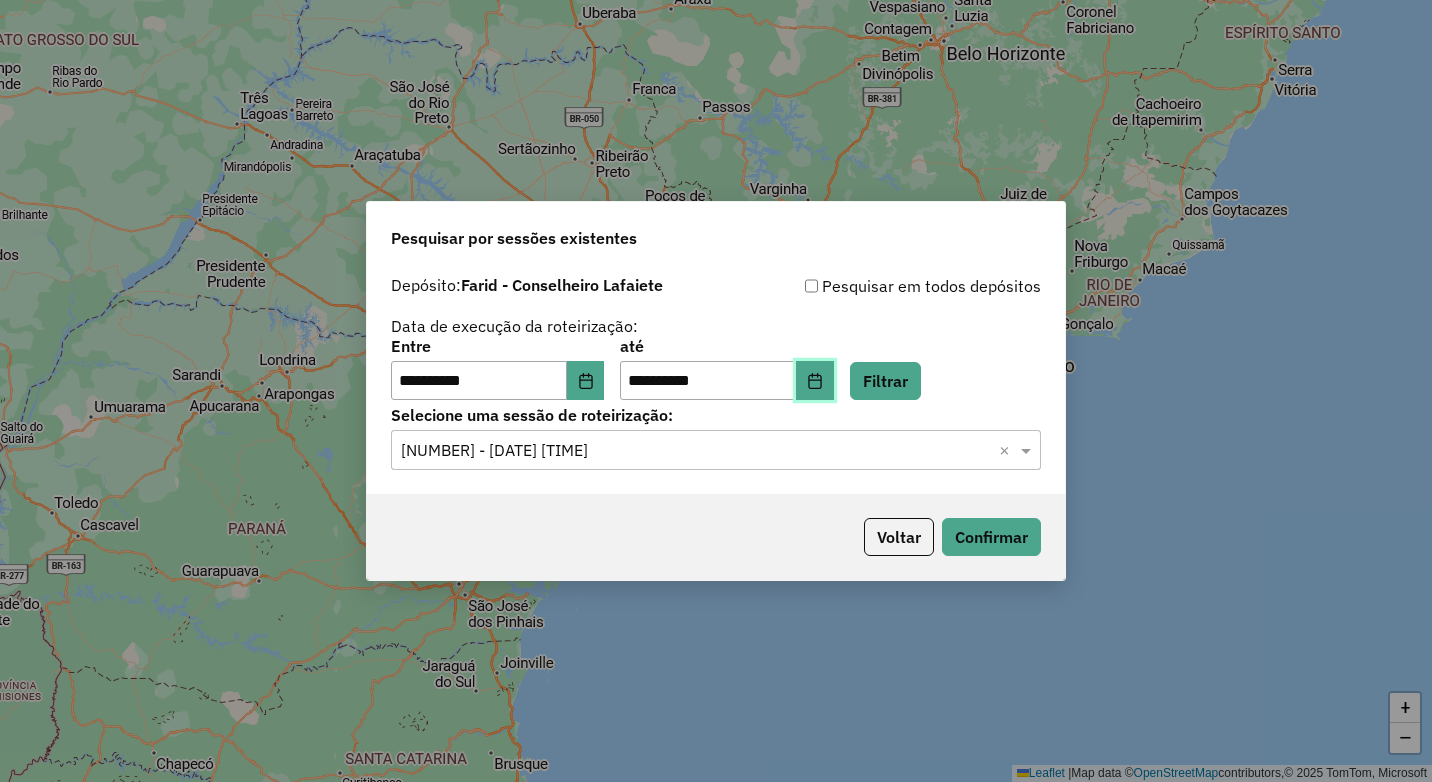 click at bounding box center [815, 381] 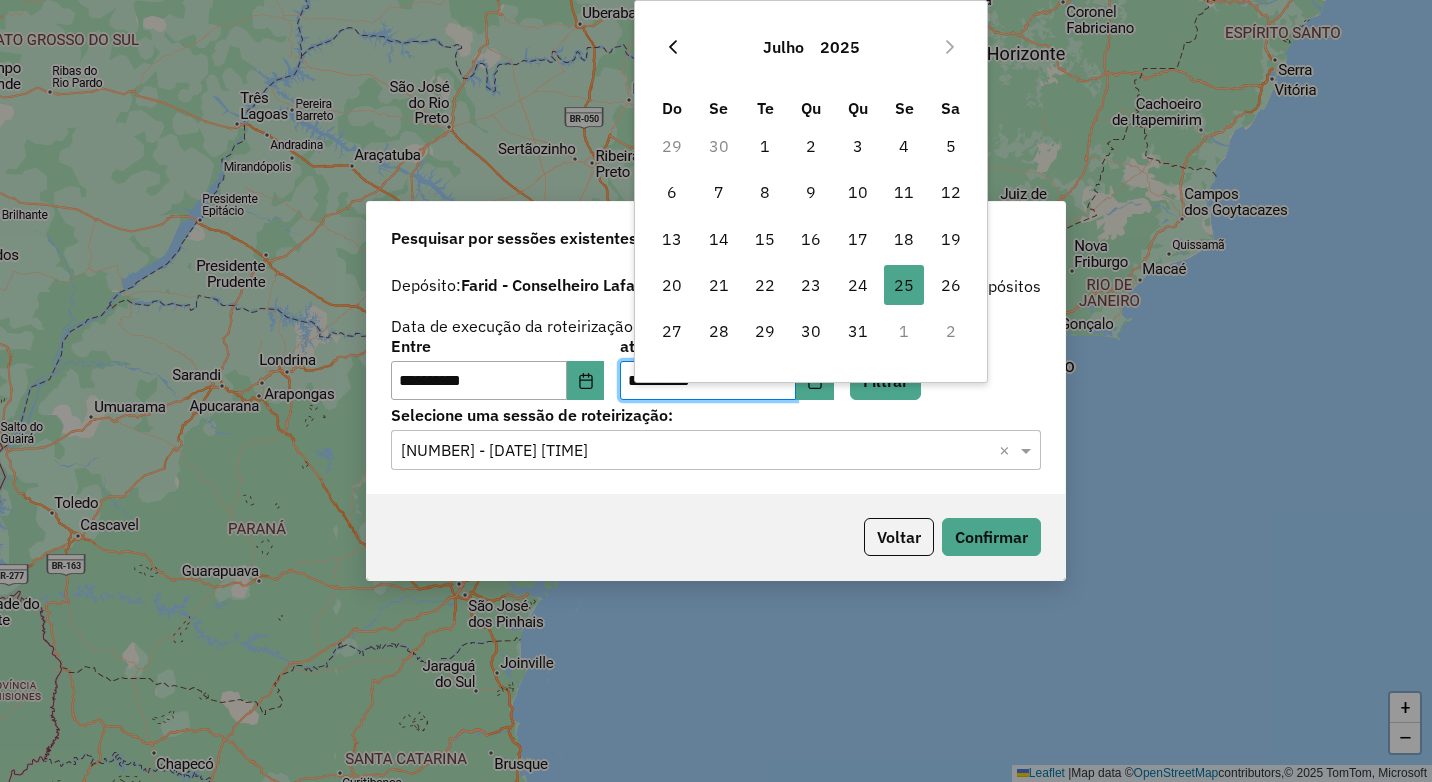 click at bounding box center (673, 47) 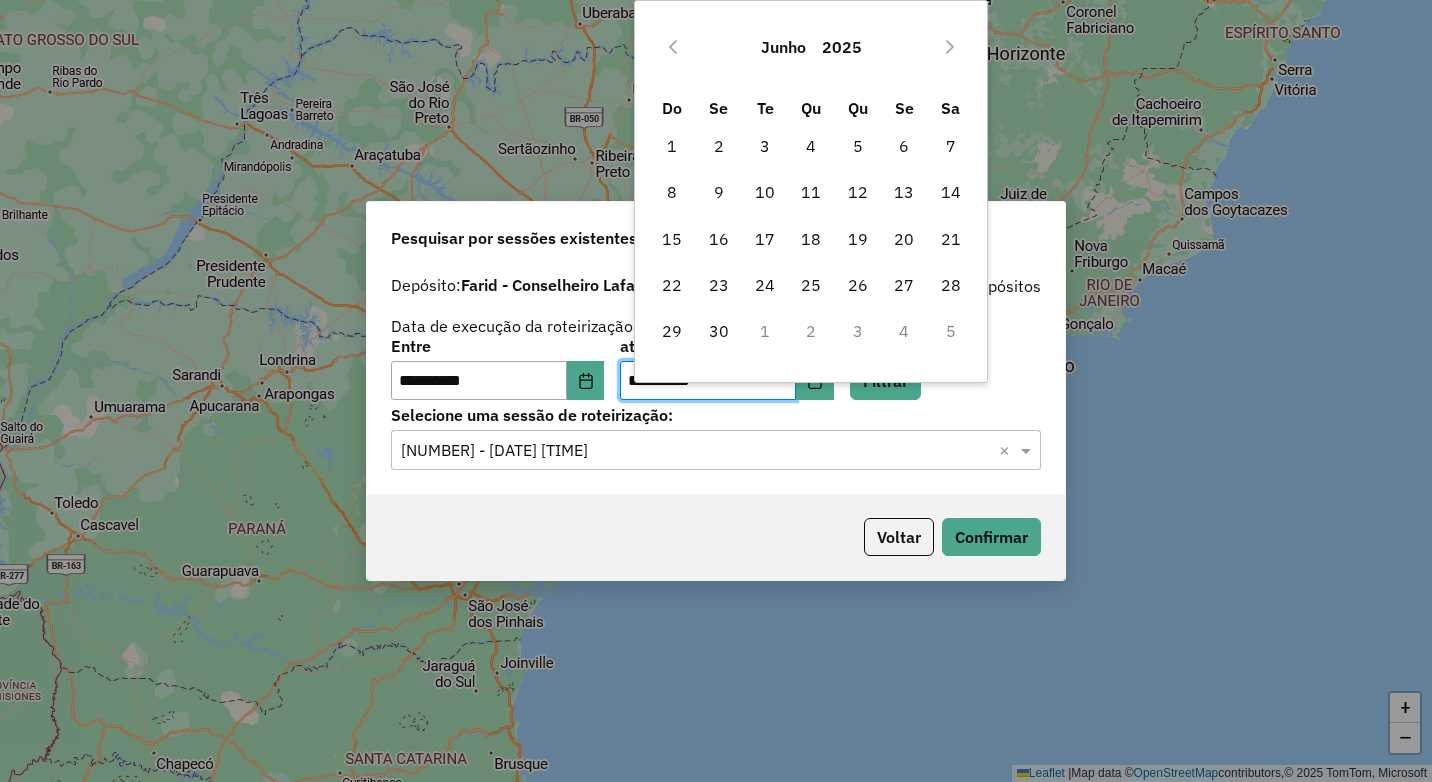 click at bounding box center [673, 47] 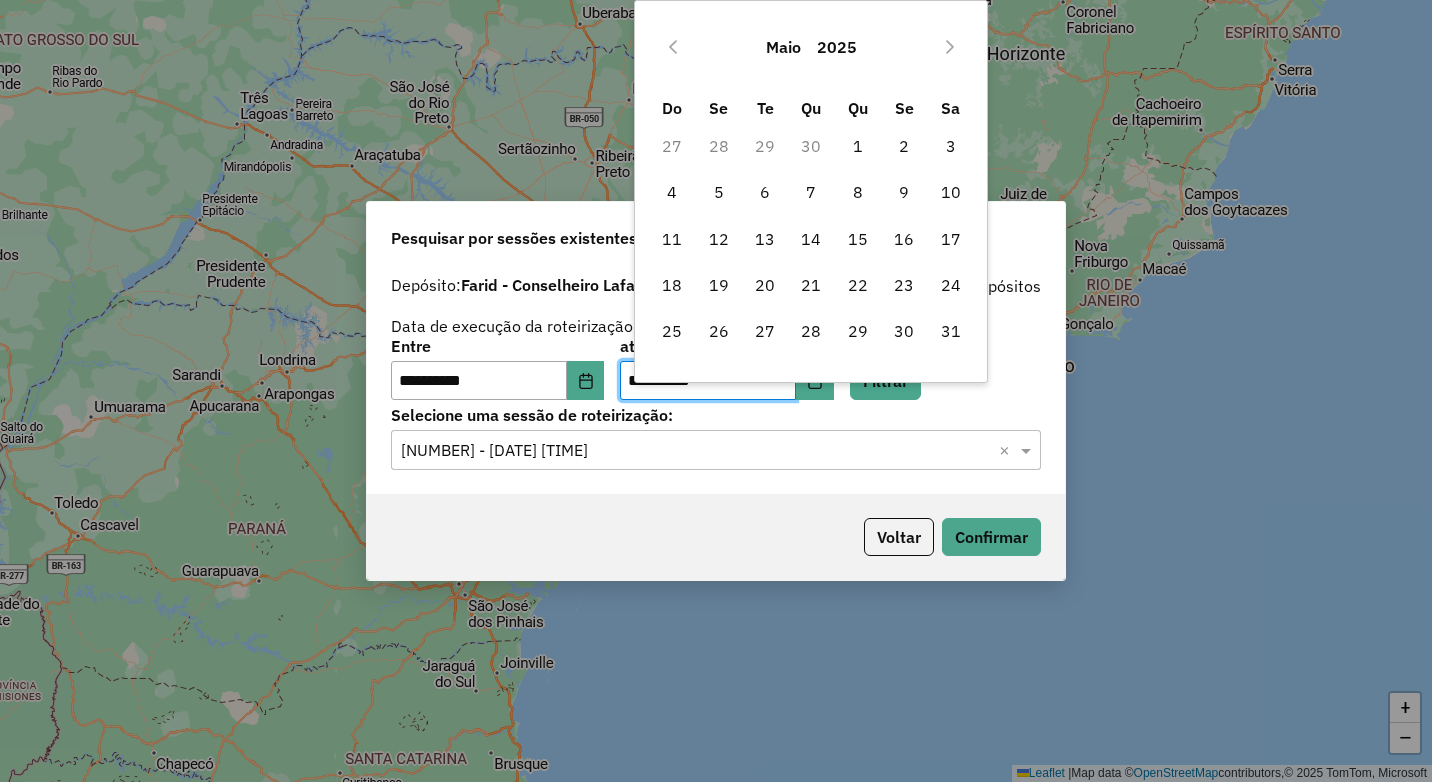 click at bounding box center [673, 47] 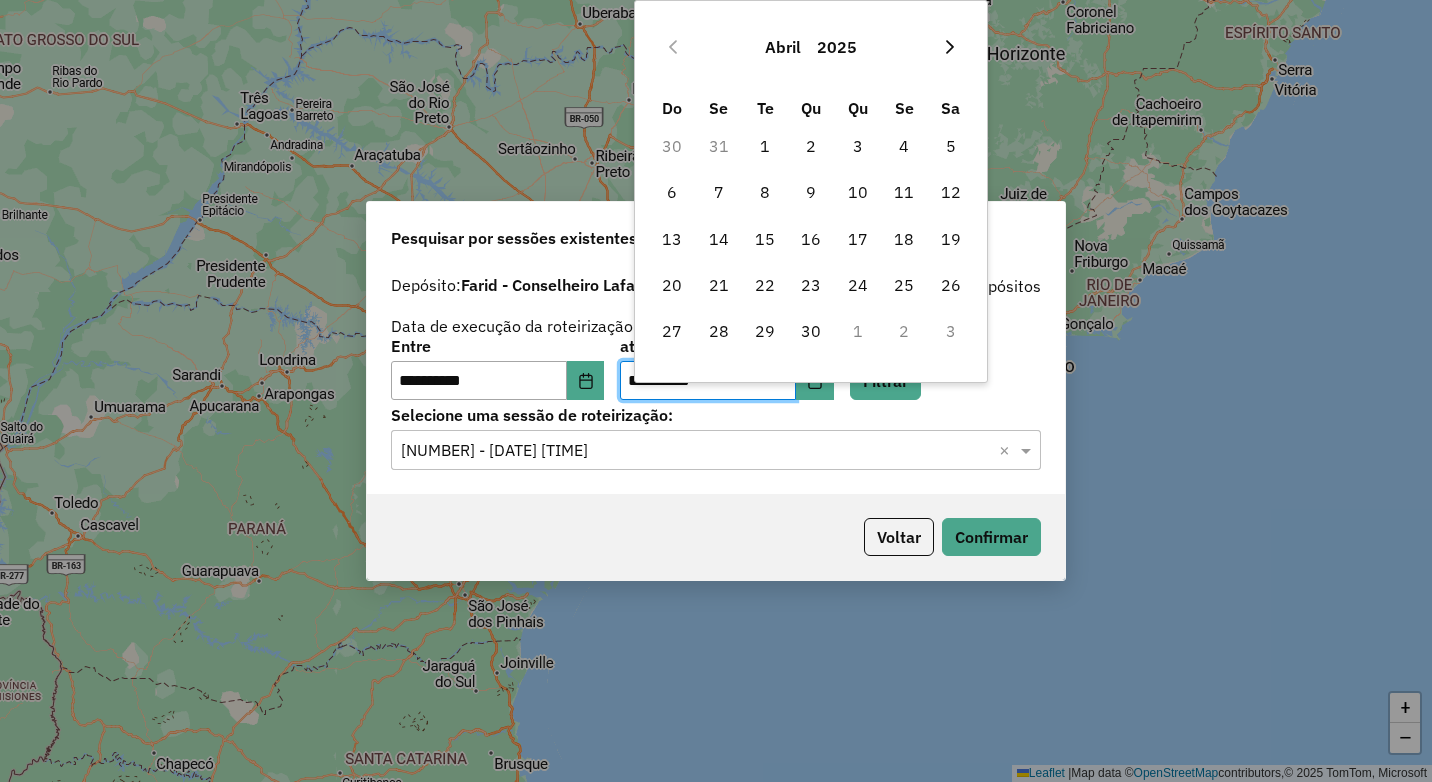 click 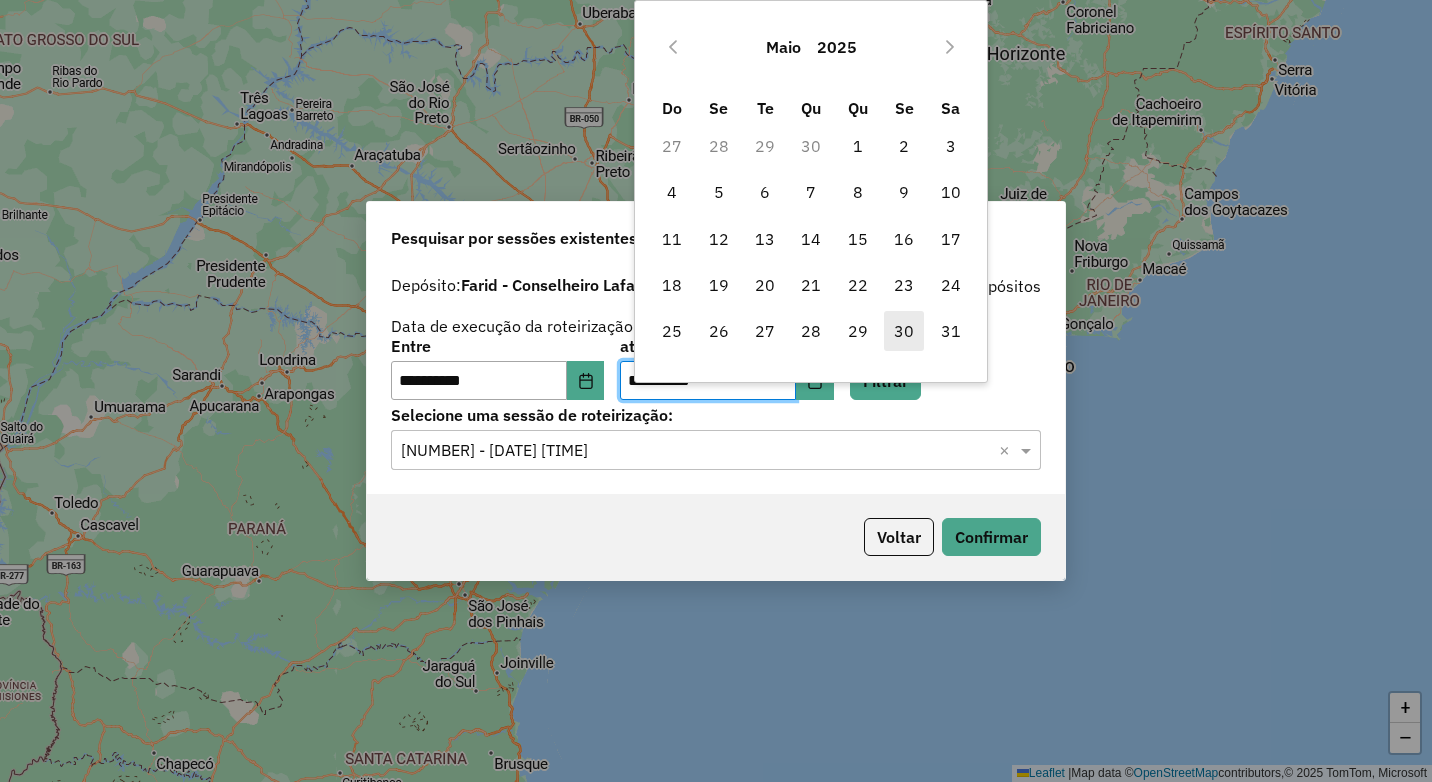 click on "30" at bounding box center (904, 331) 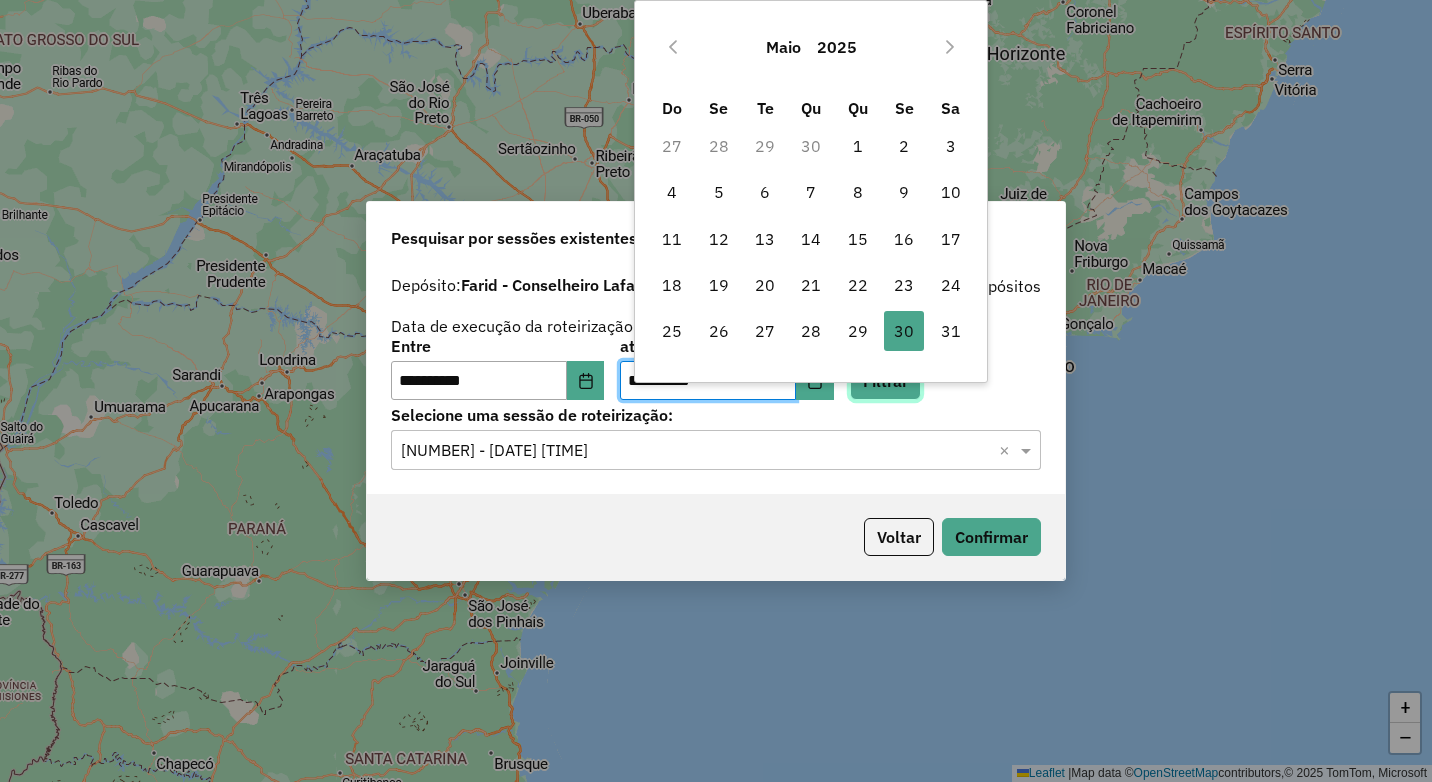 click on "Filtrar" 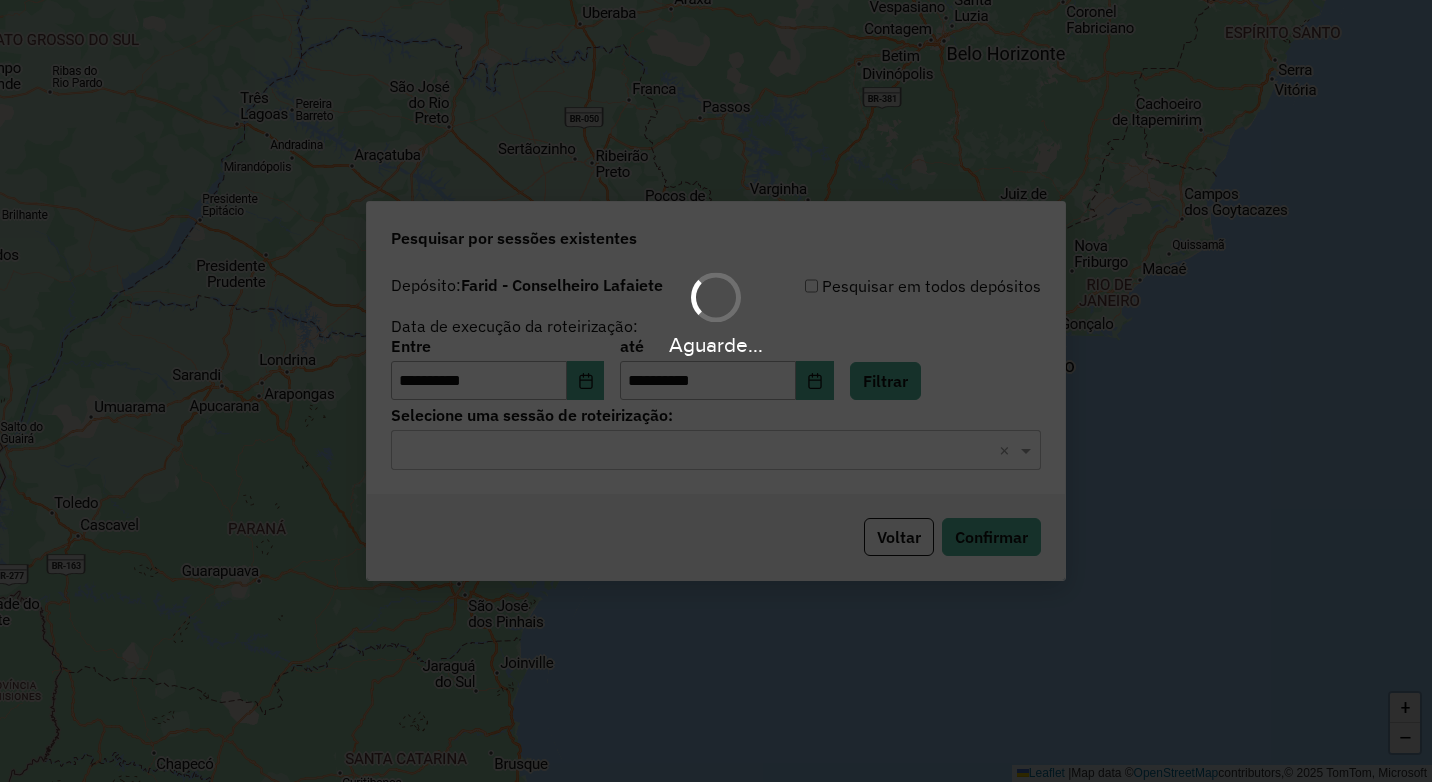 click on "Aguarde..." at bounding box center (716, 391) 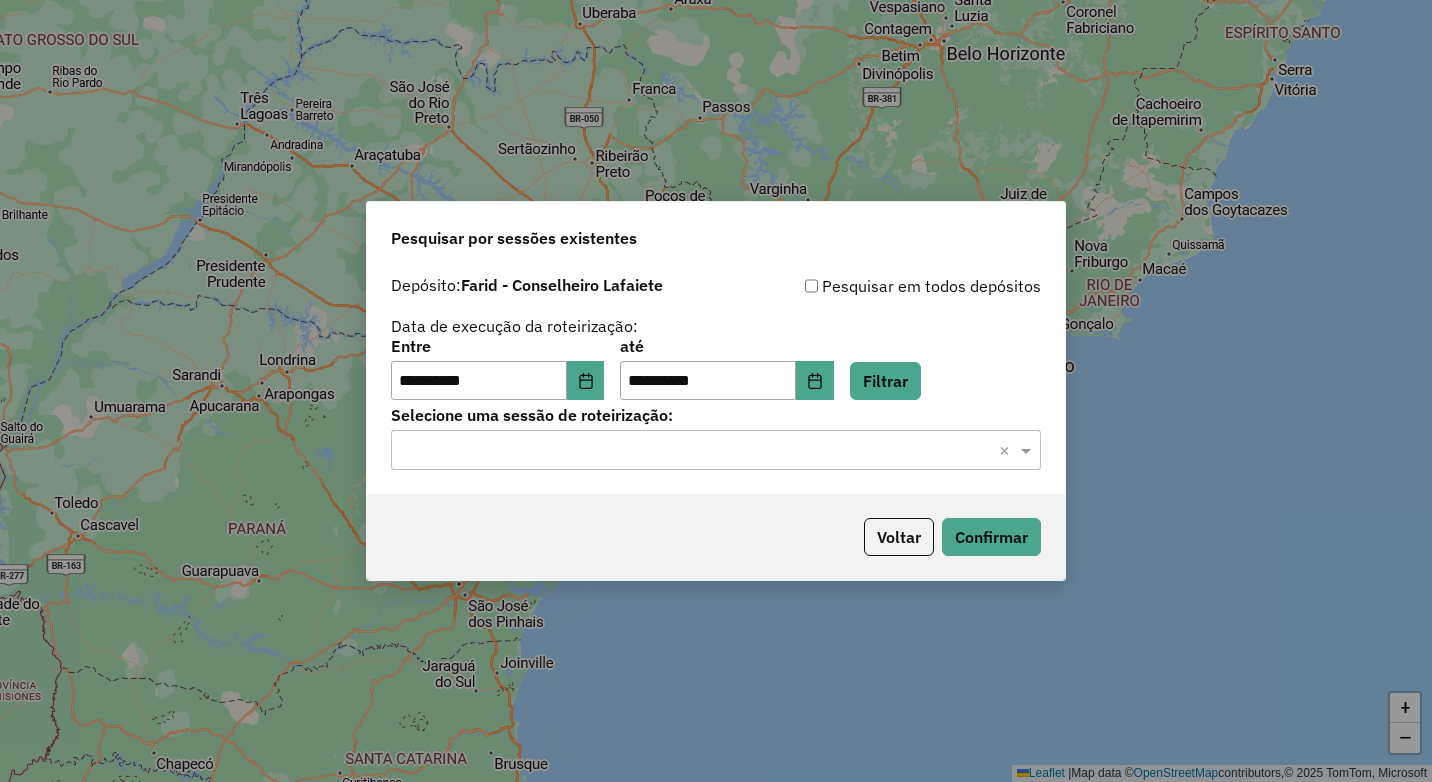 click 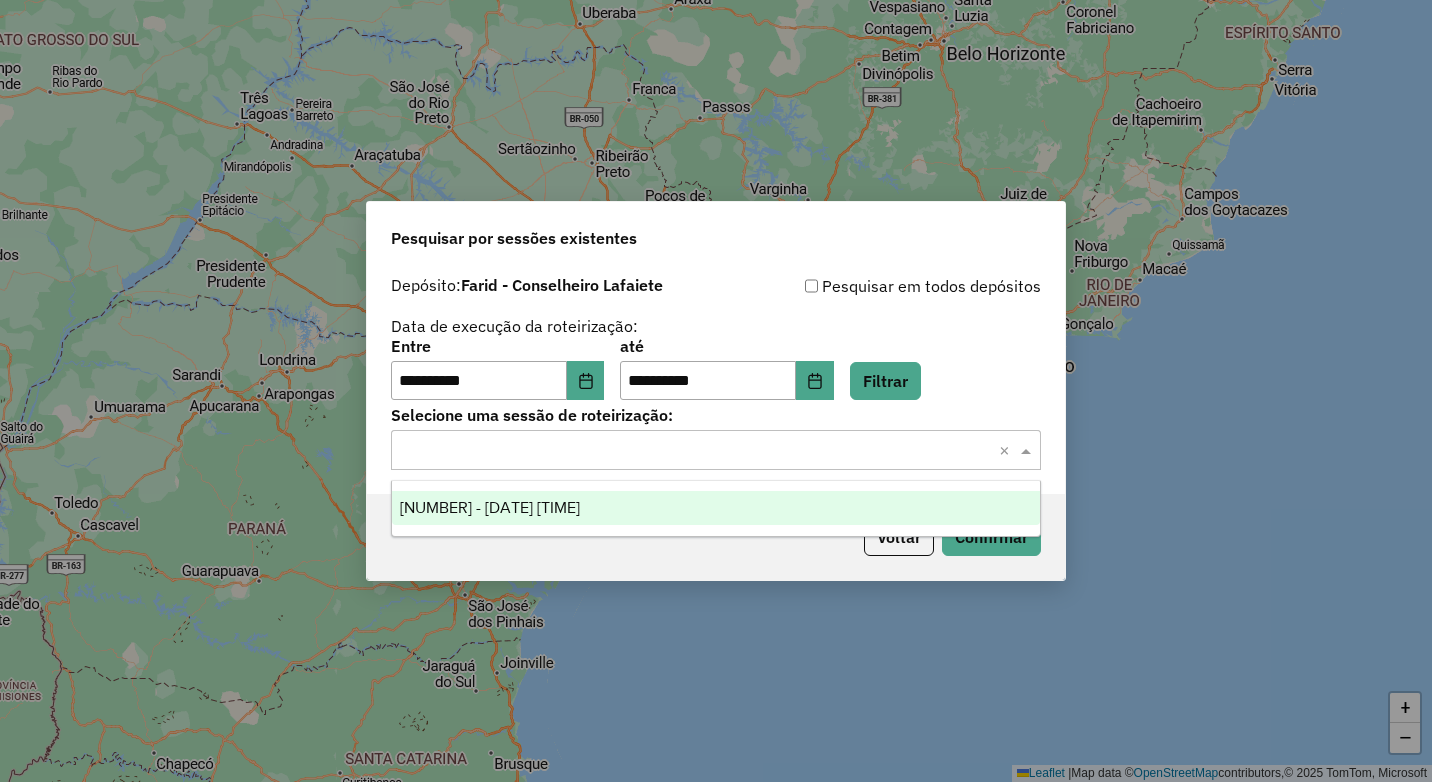 click on "944478 - 30/05/2025 17:55" at bounding box center [716, 508] 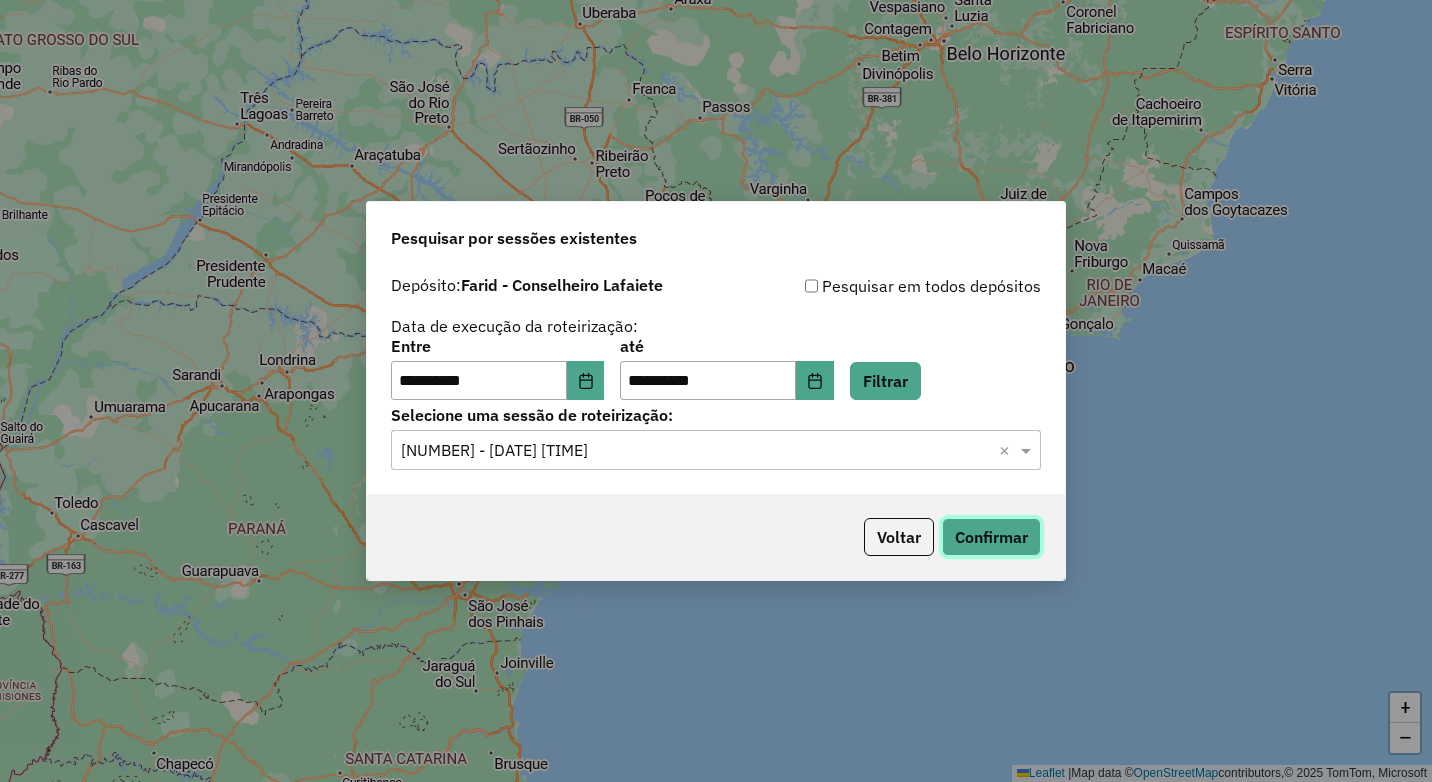 click on "Confirmar" 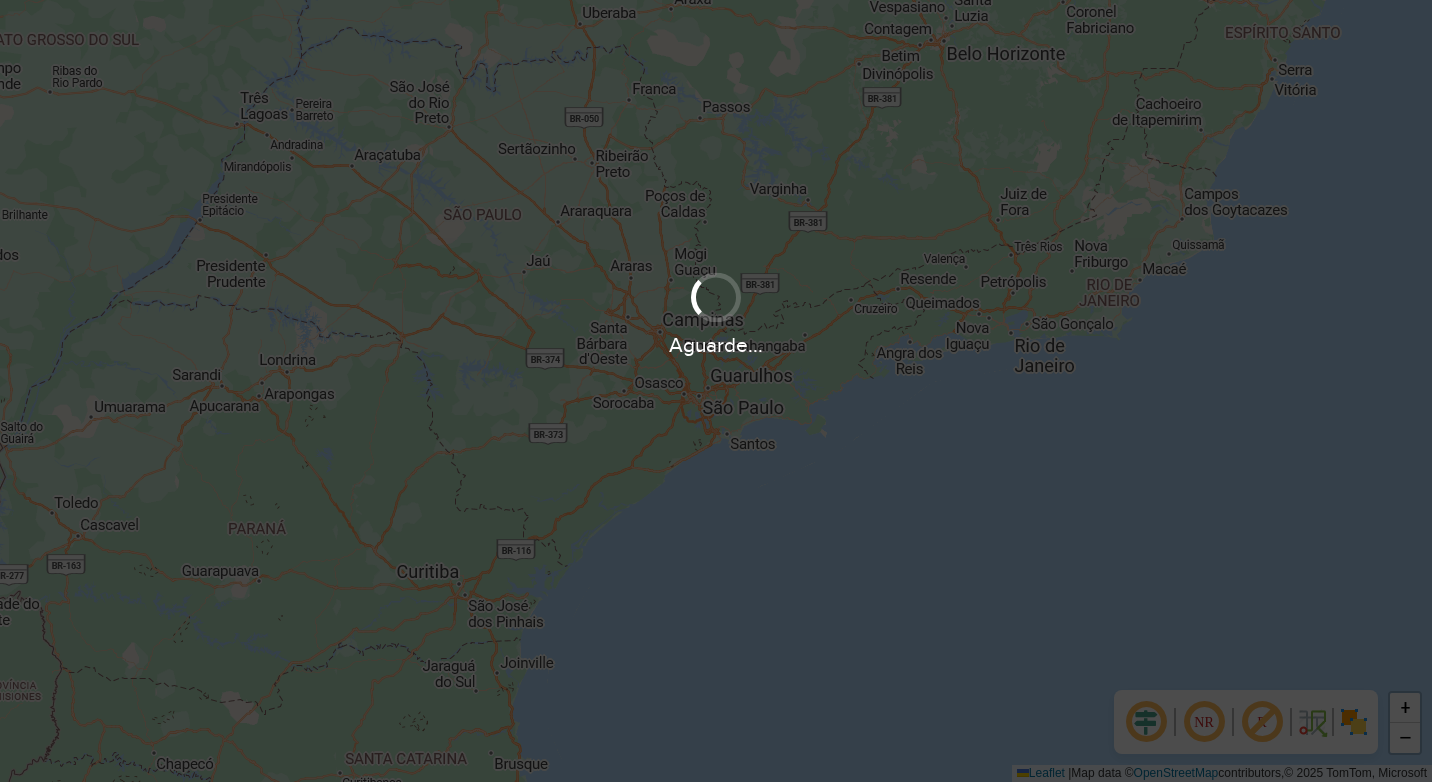 scroll, scrollTop: 0, scrollLeft: 0, axis: both 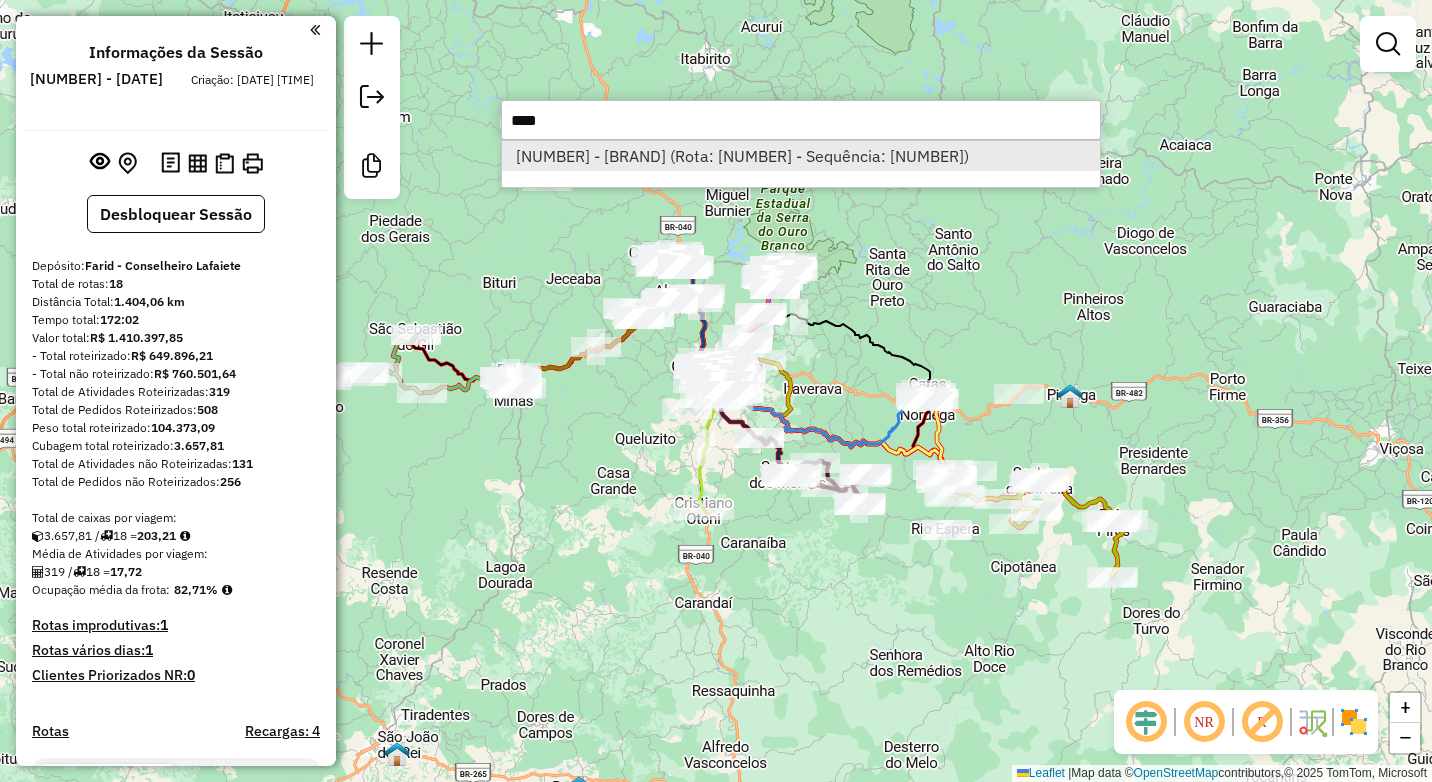 type on "****" 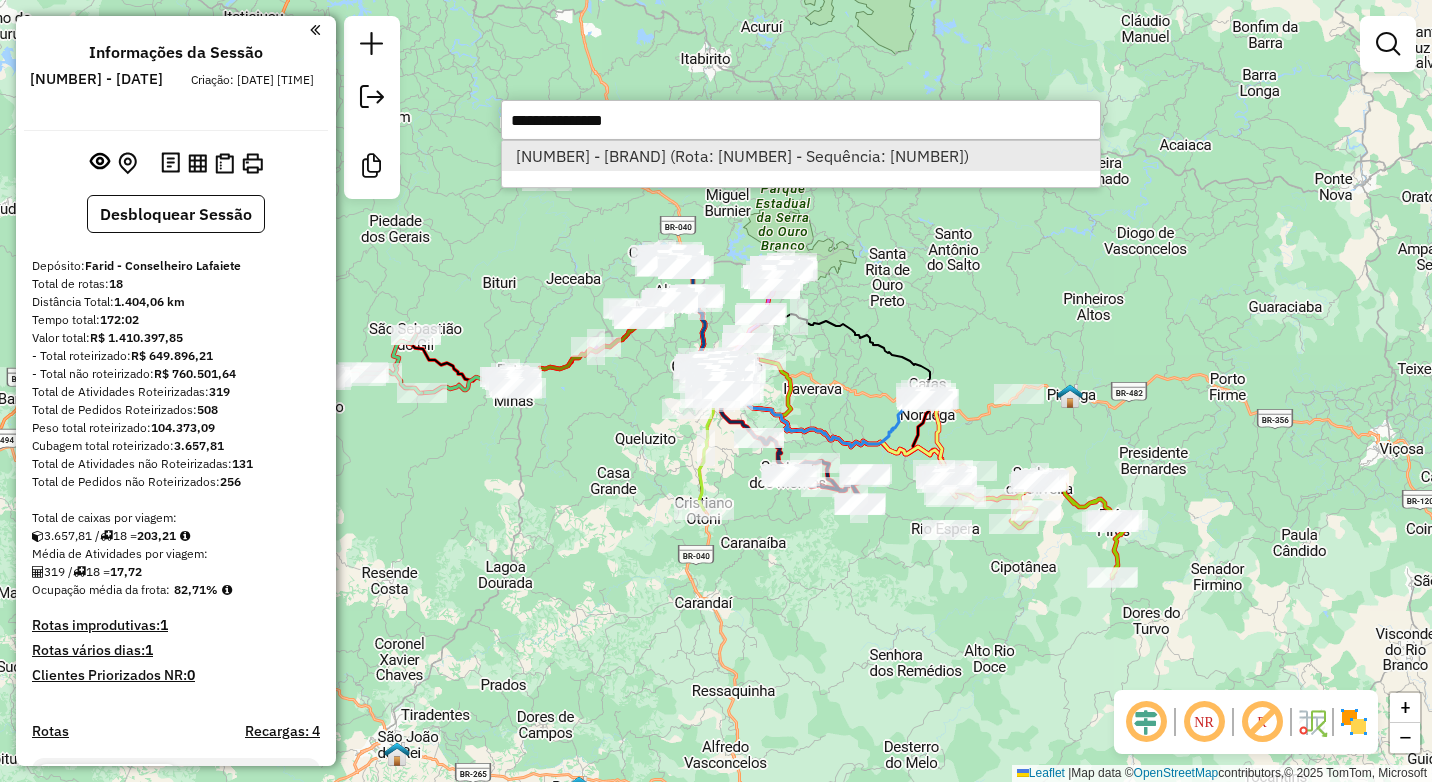 select on "**********" 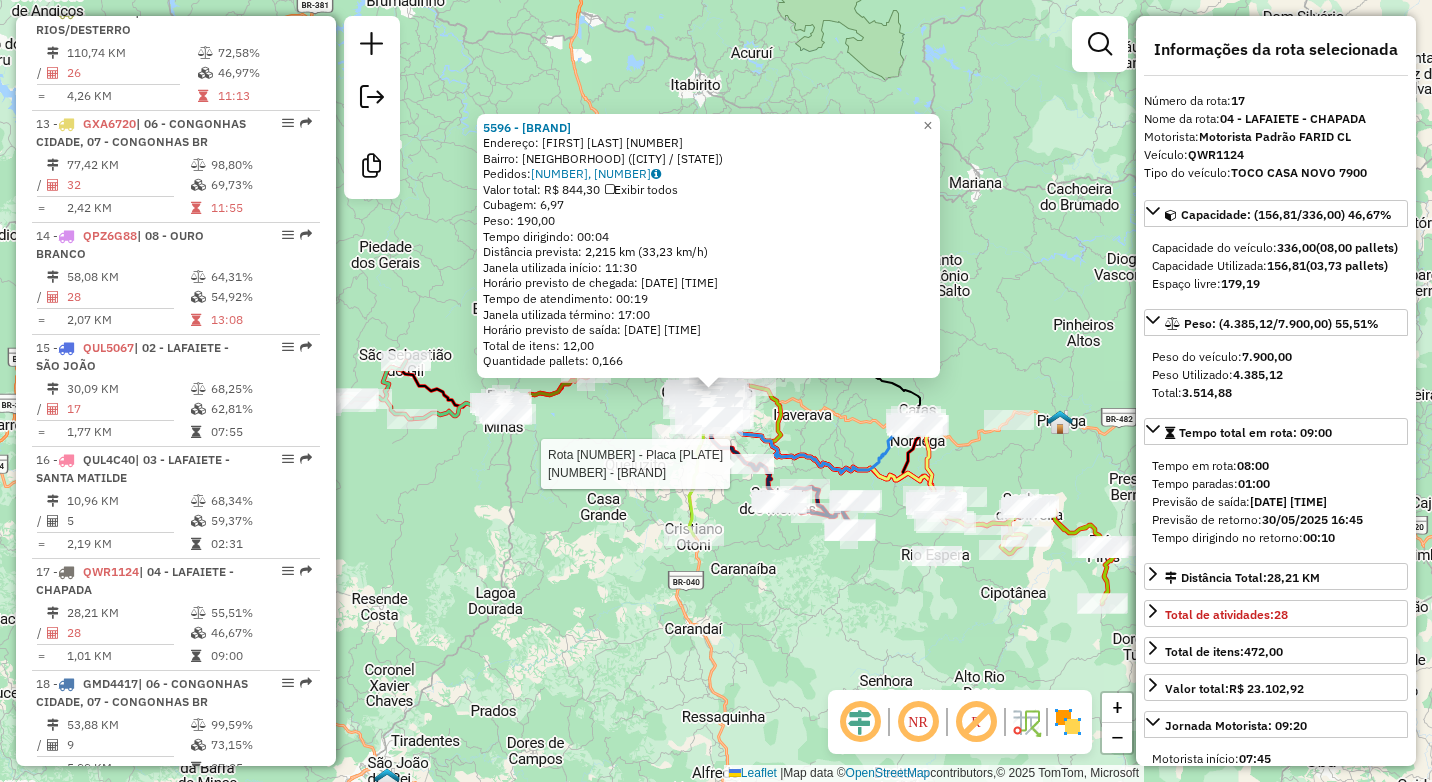 scroll, scrollTop: 2462, scrollLeft: 0, axis: vertical 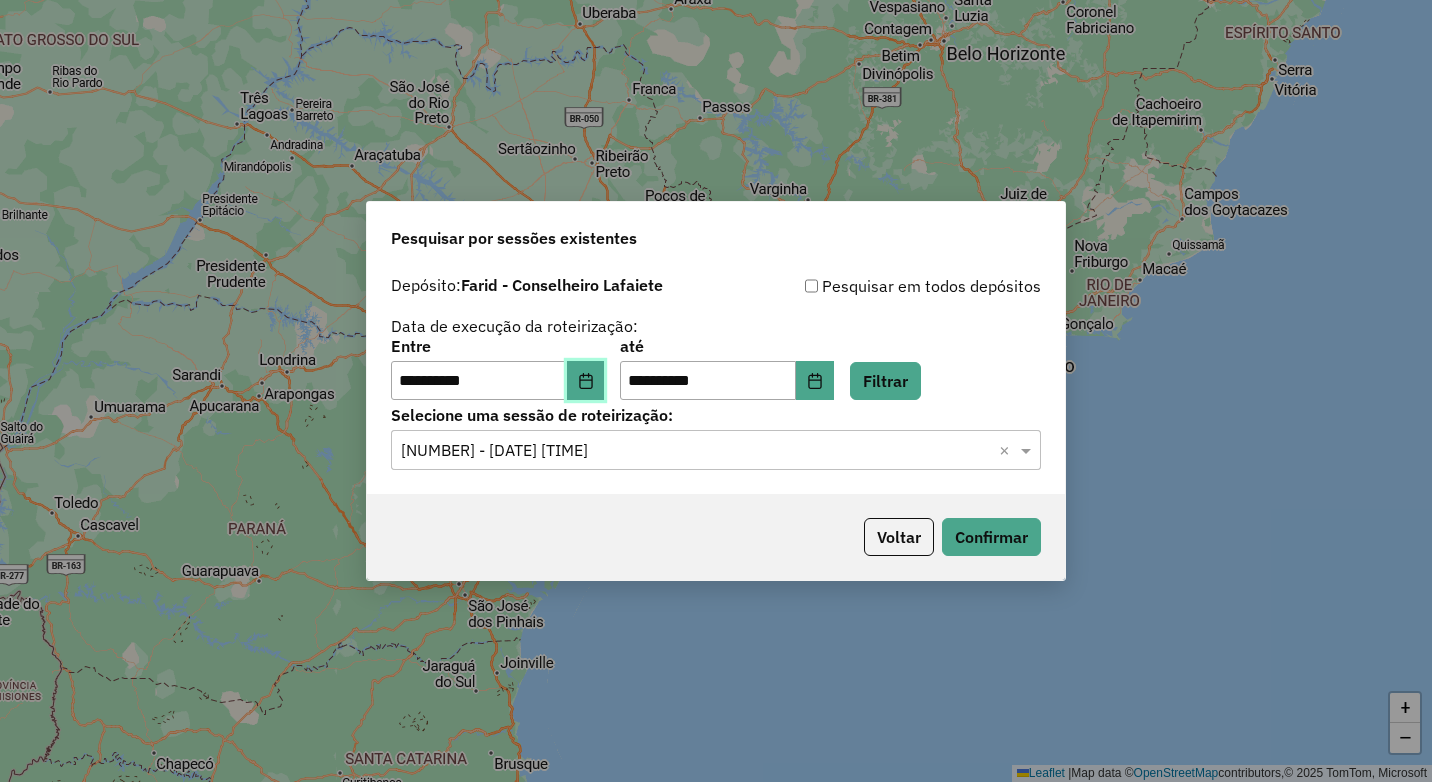 click at bounding box center [586, 381] 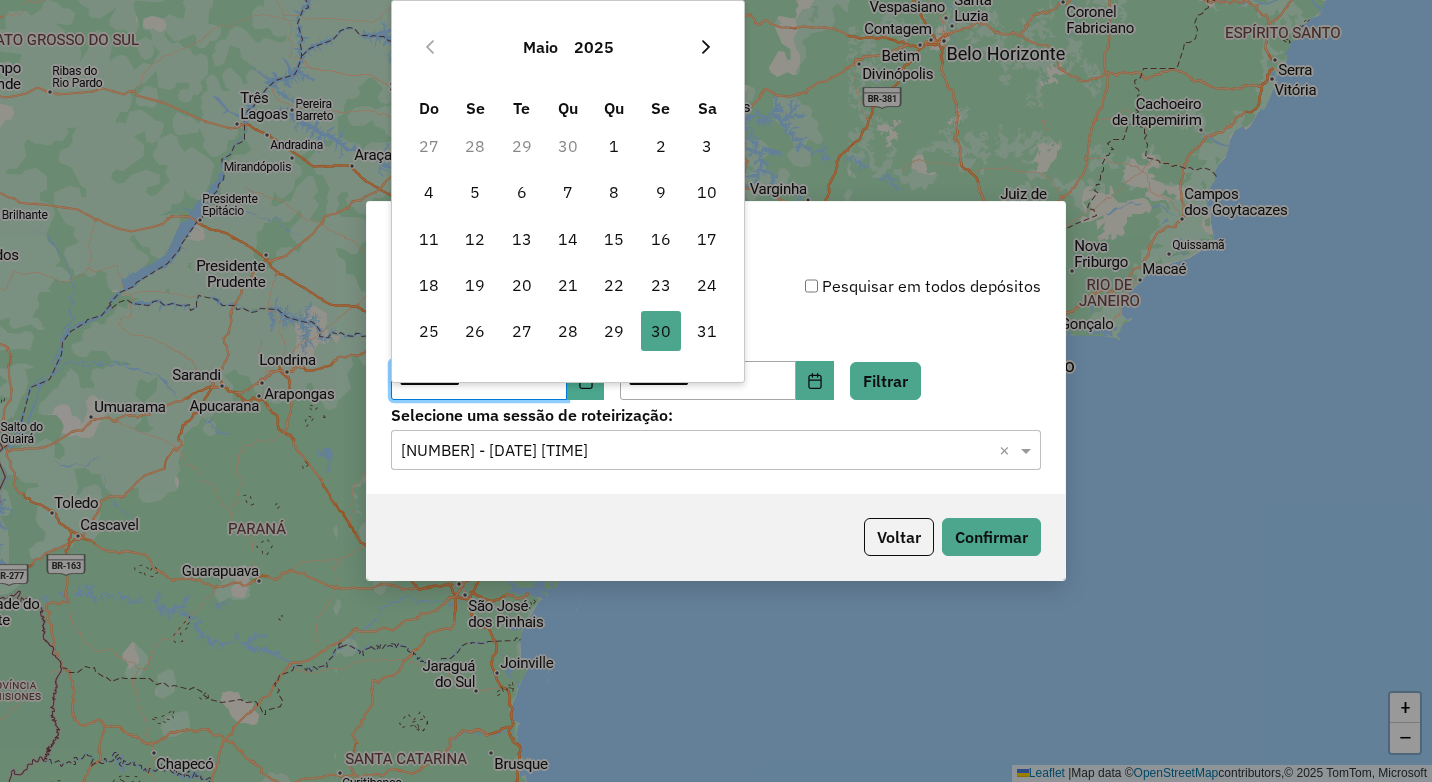 click 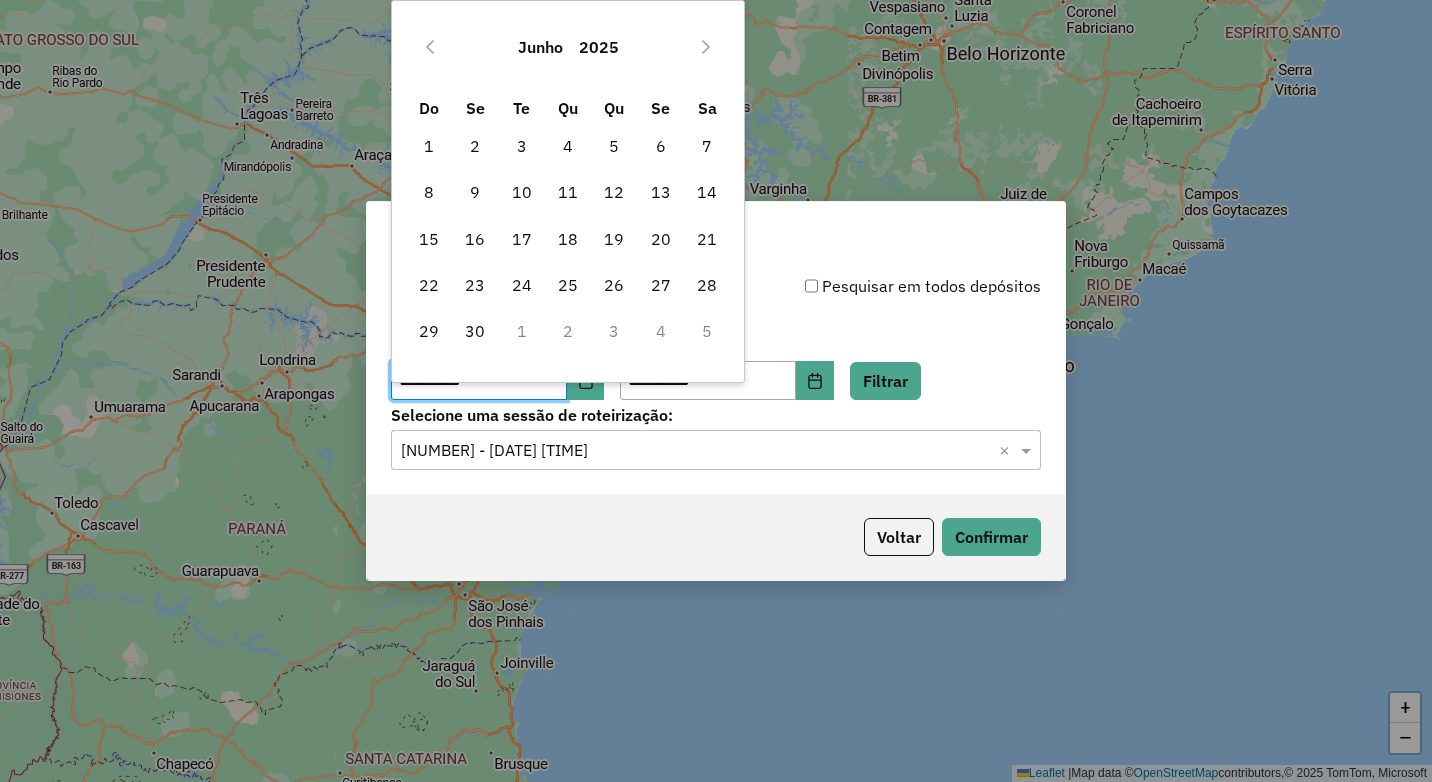 click 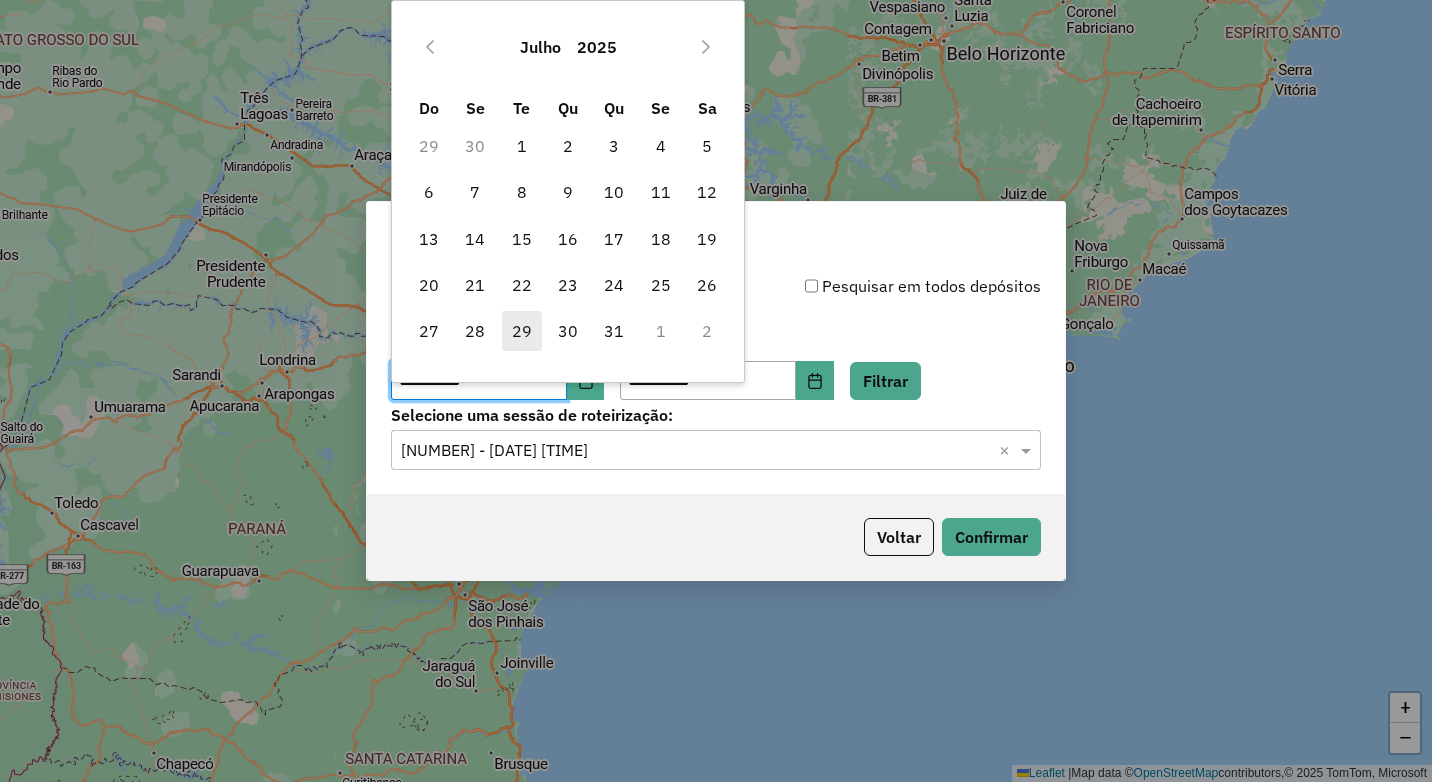 click on "29" at bounding box center [522, 331] 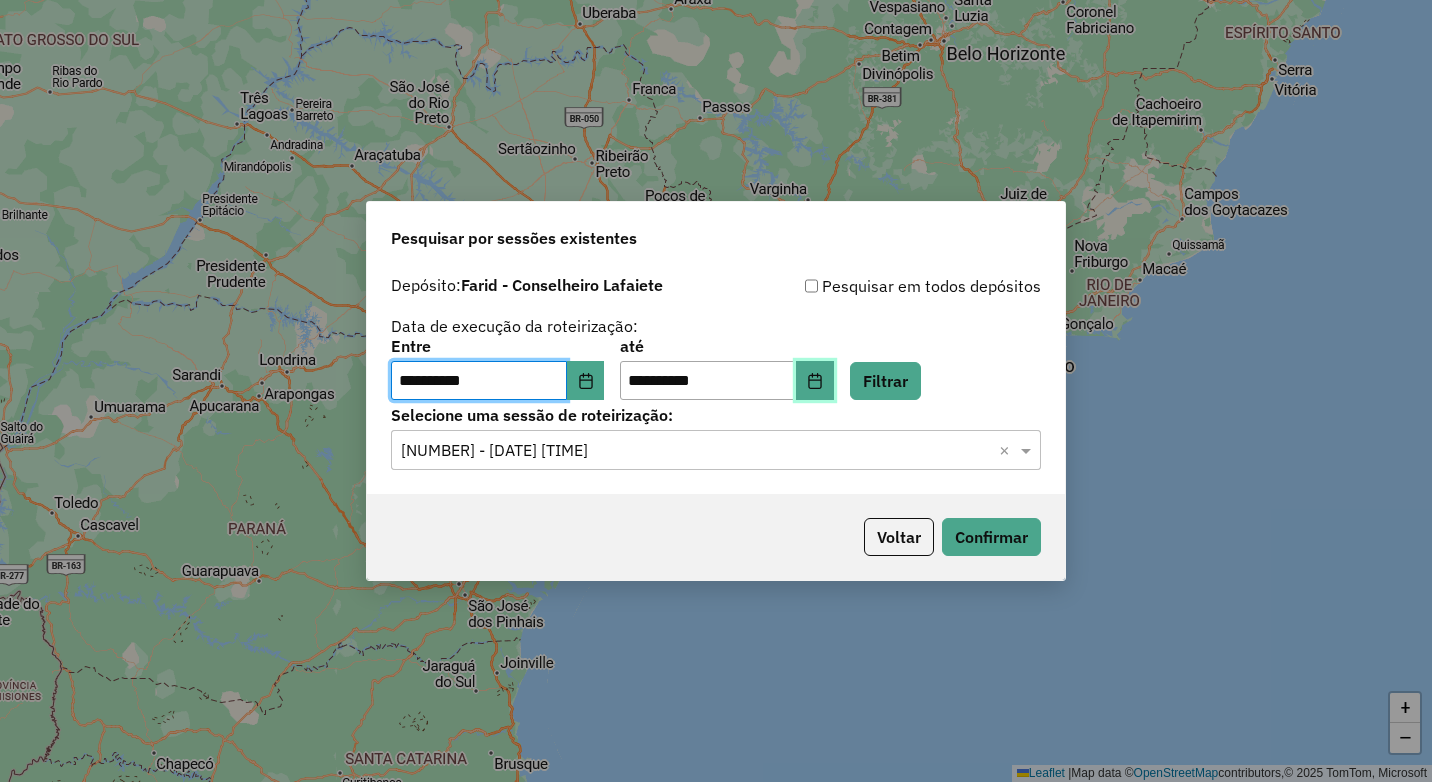 click at bounding box center (815, 381) 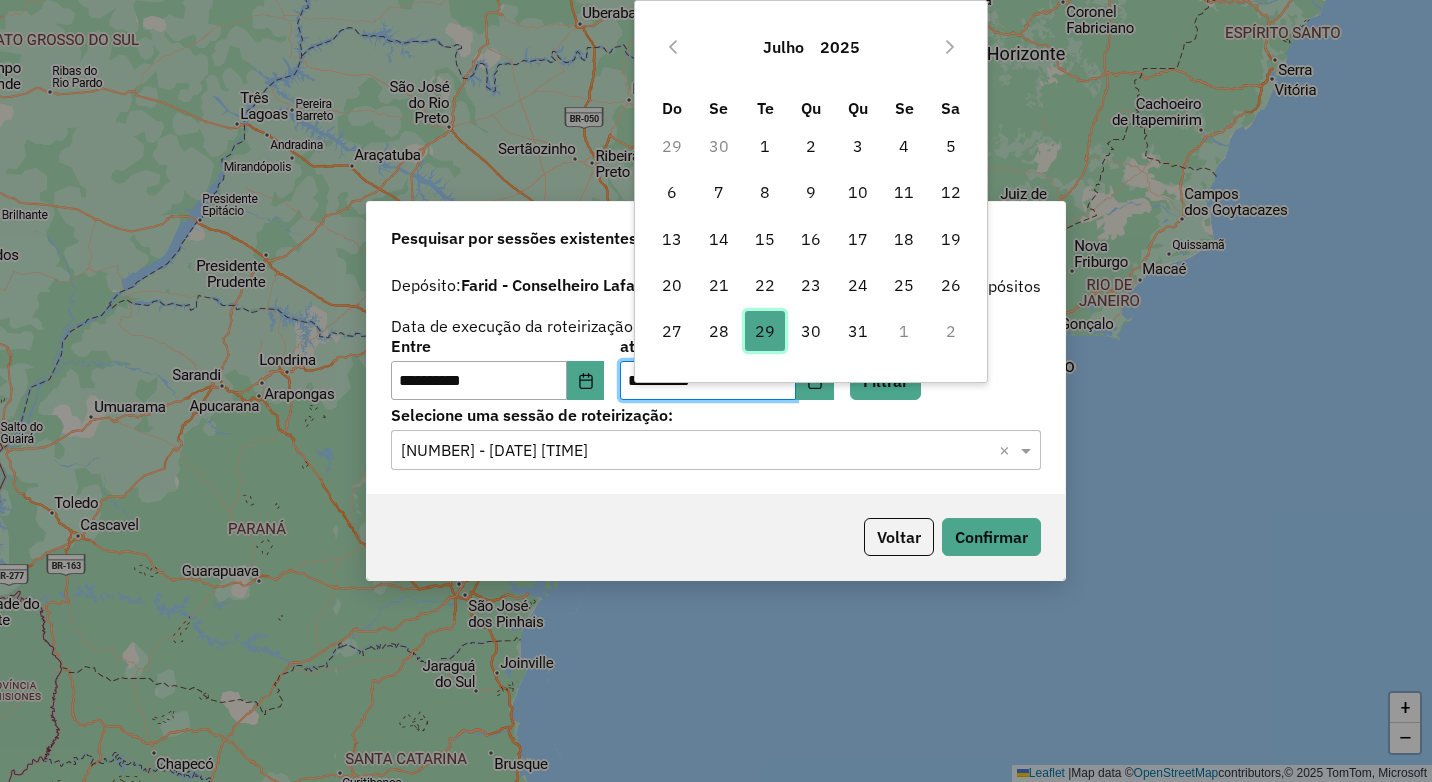click on "29" at bounding box center [765, 331] 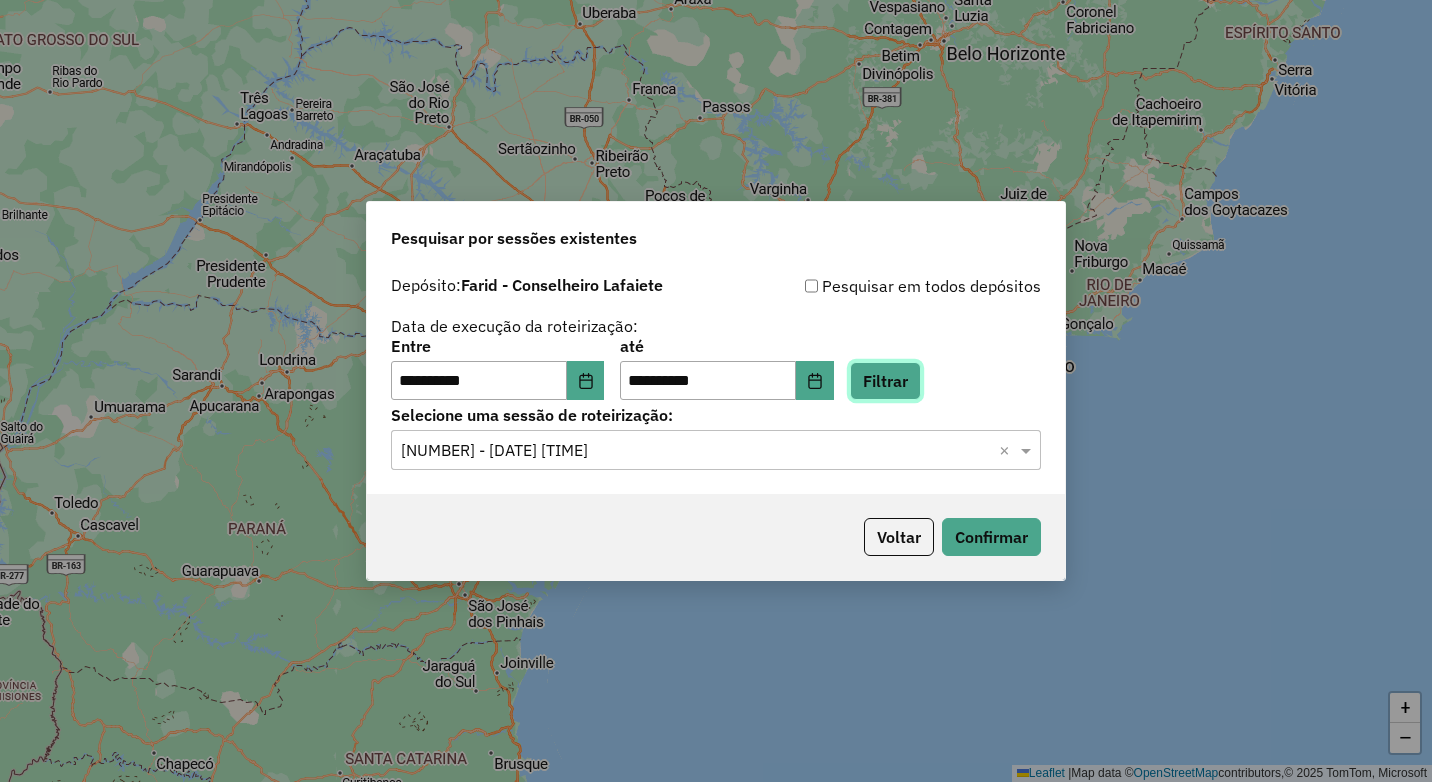 click on "Filtrar" 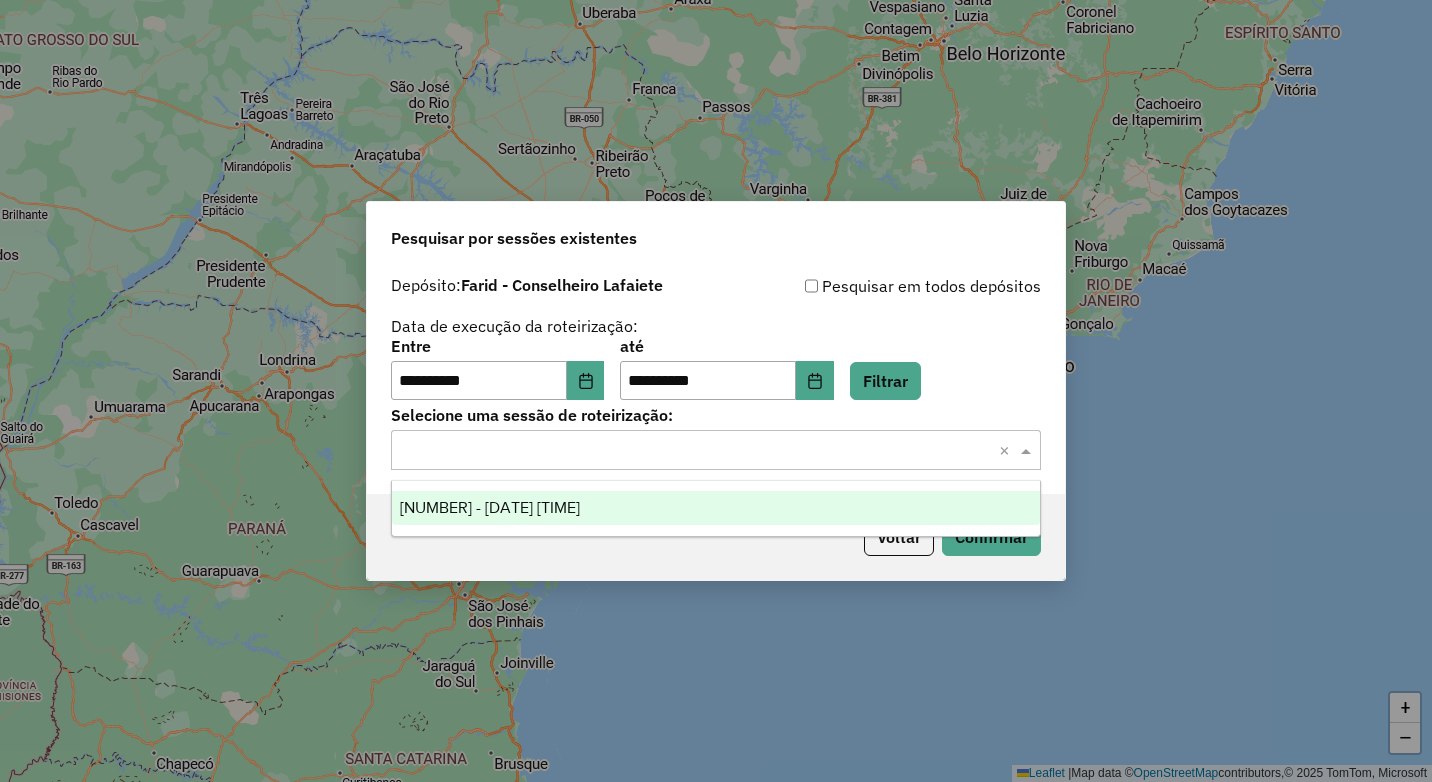 click 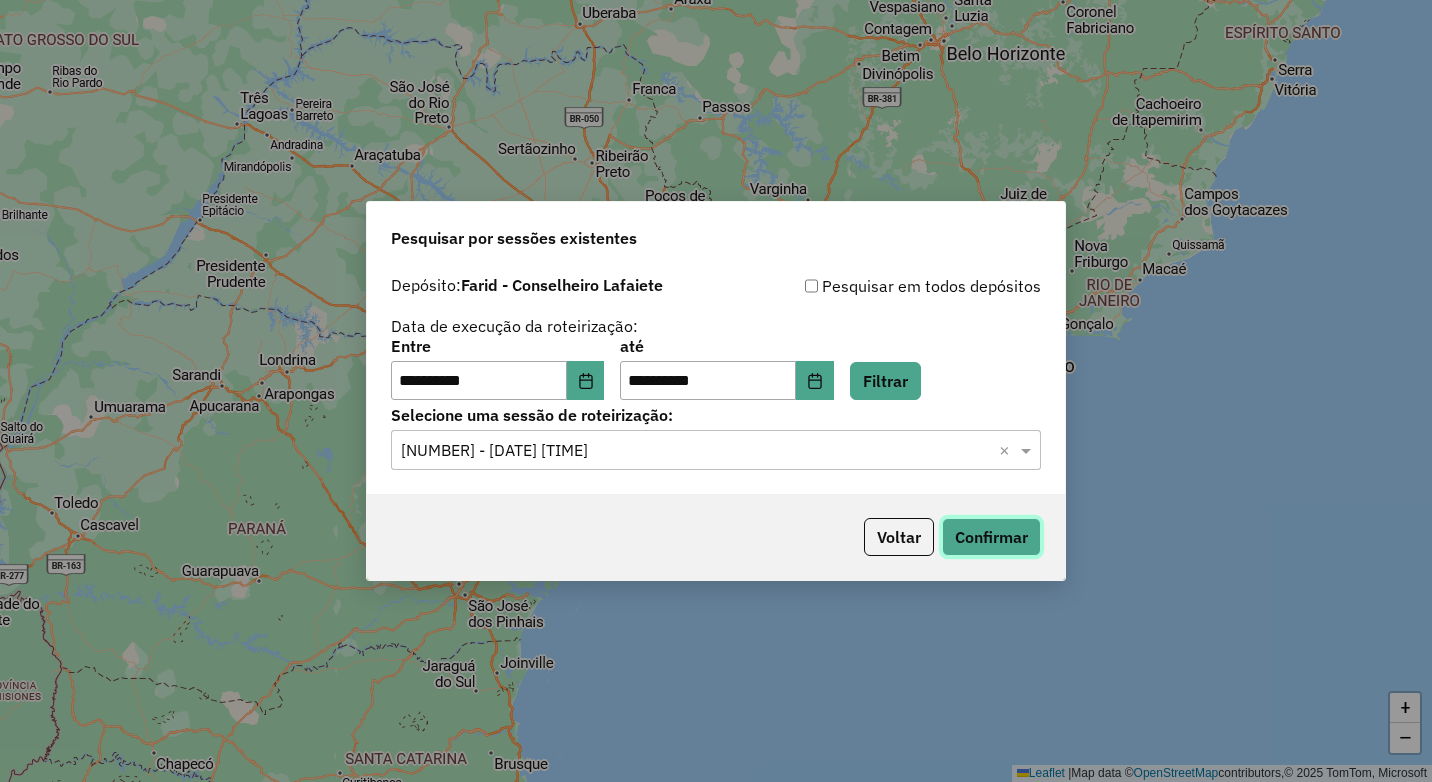 click on "Confirmar" 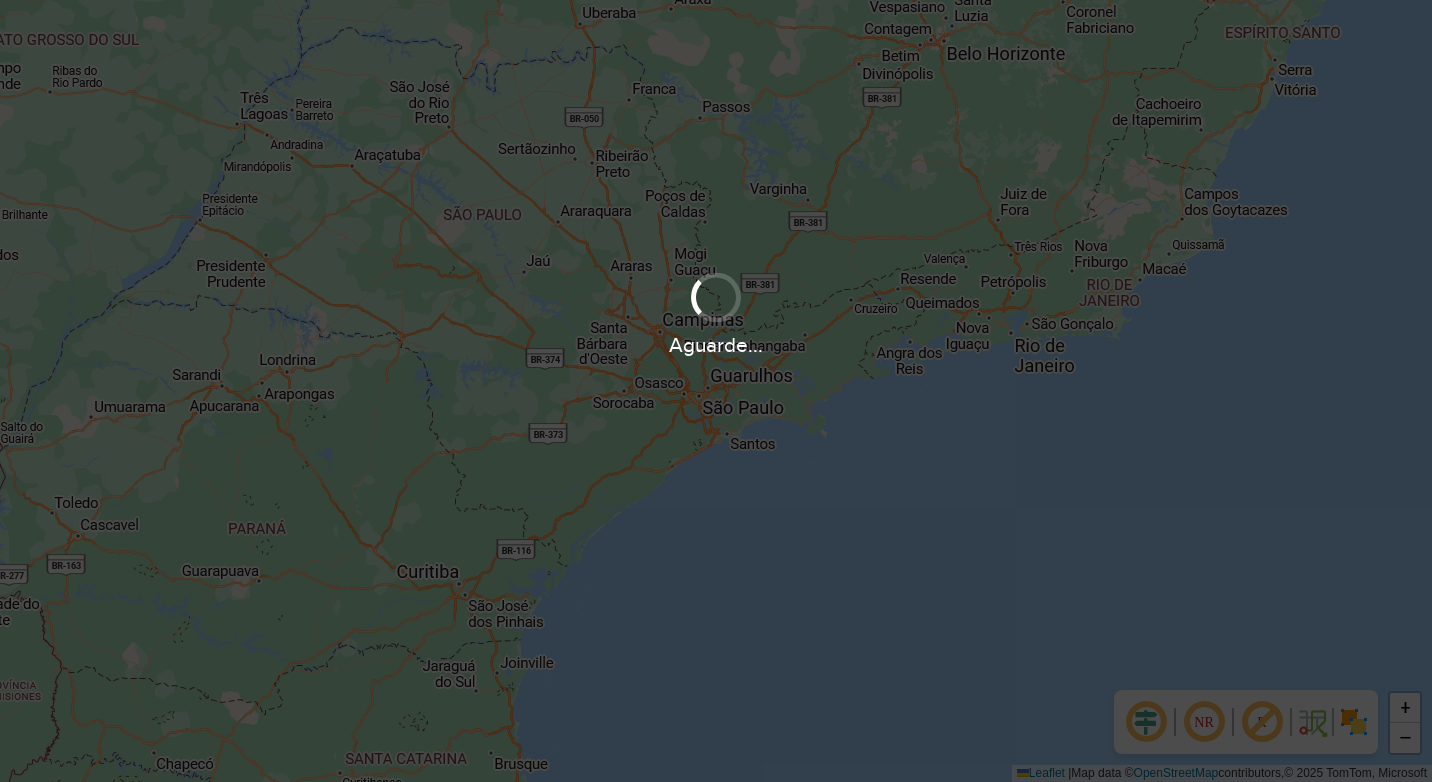 scroll, scrollTop: 0, scrollLeft: 0, axis: both 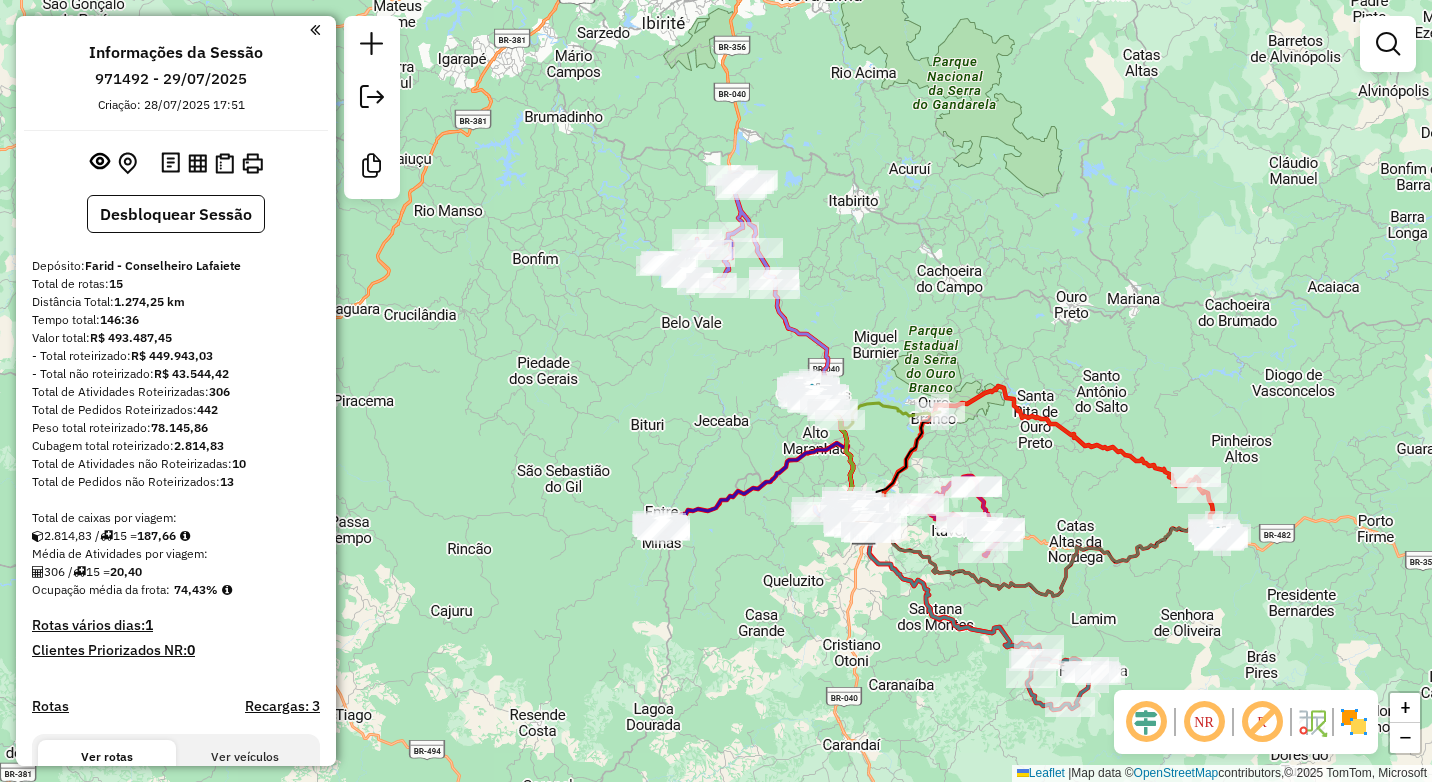 drag, startPoint x: 882, startPoint y: 256, endPoint x: 952, endPoint y: 354, distance: 120.432556 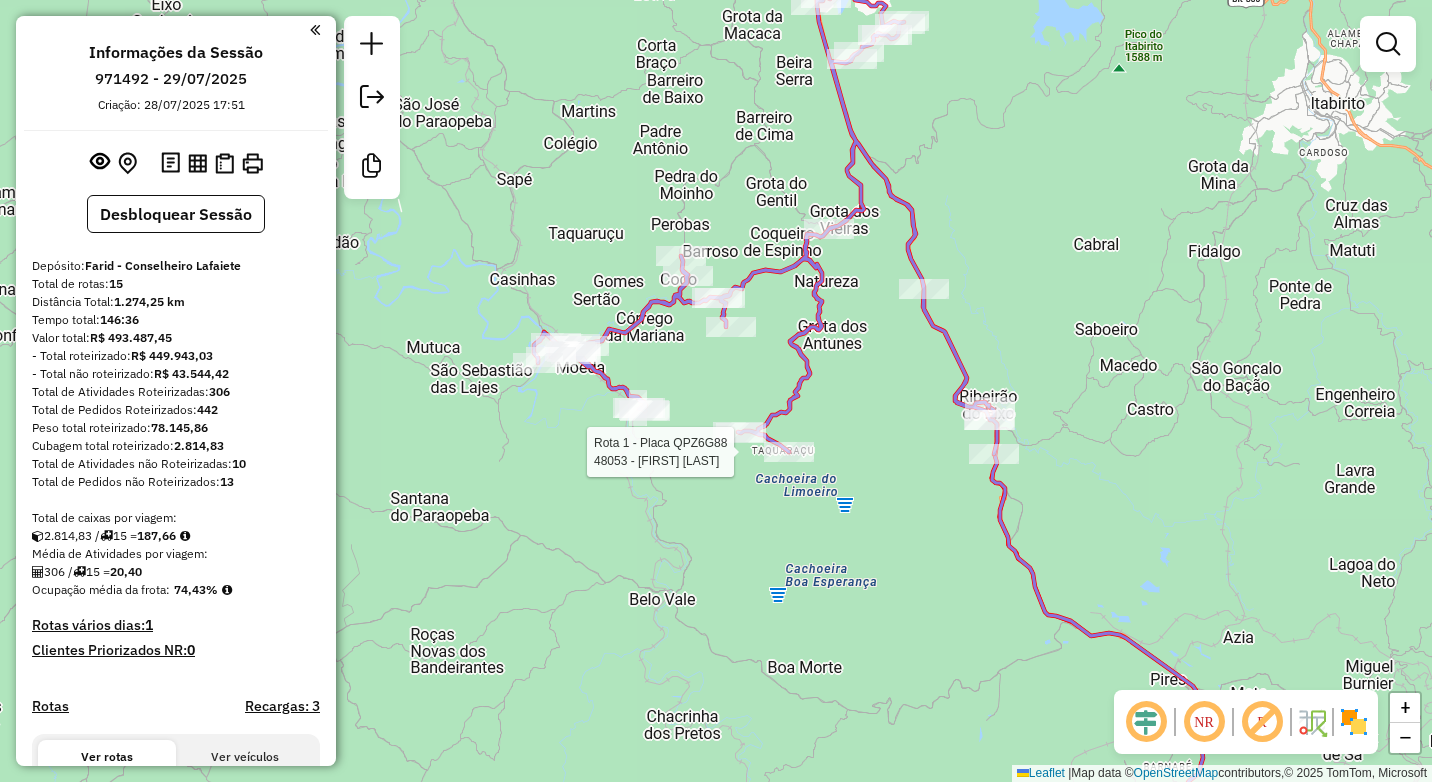 select on "**********" 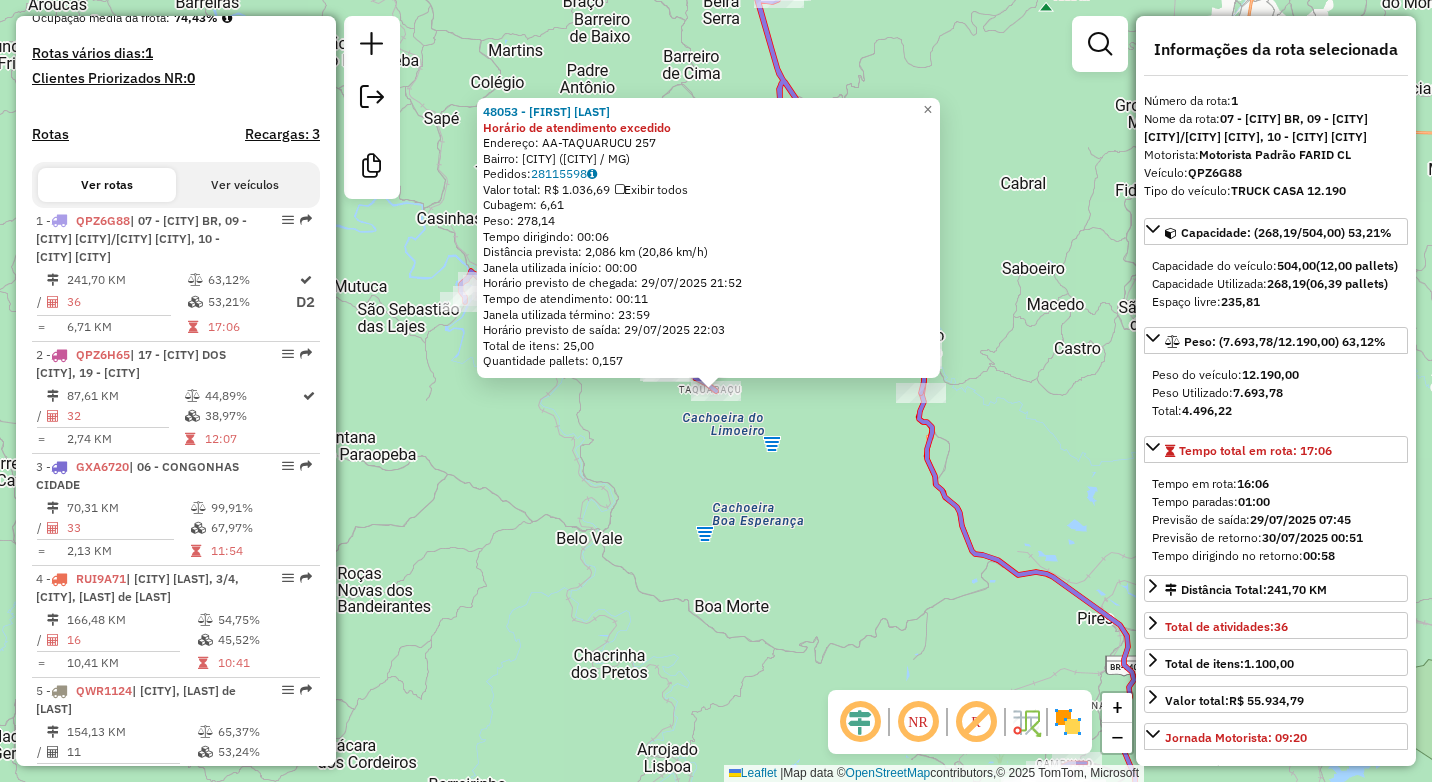 scroll, scrollTop: 764, scrollLeft: 0, axis: vertical 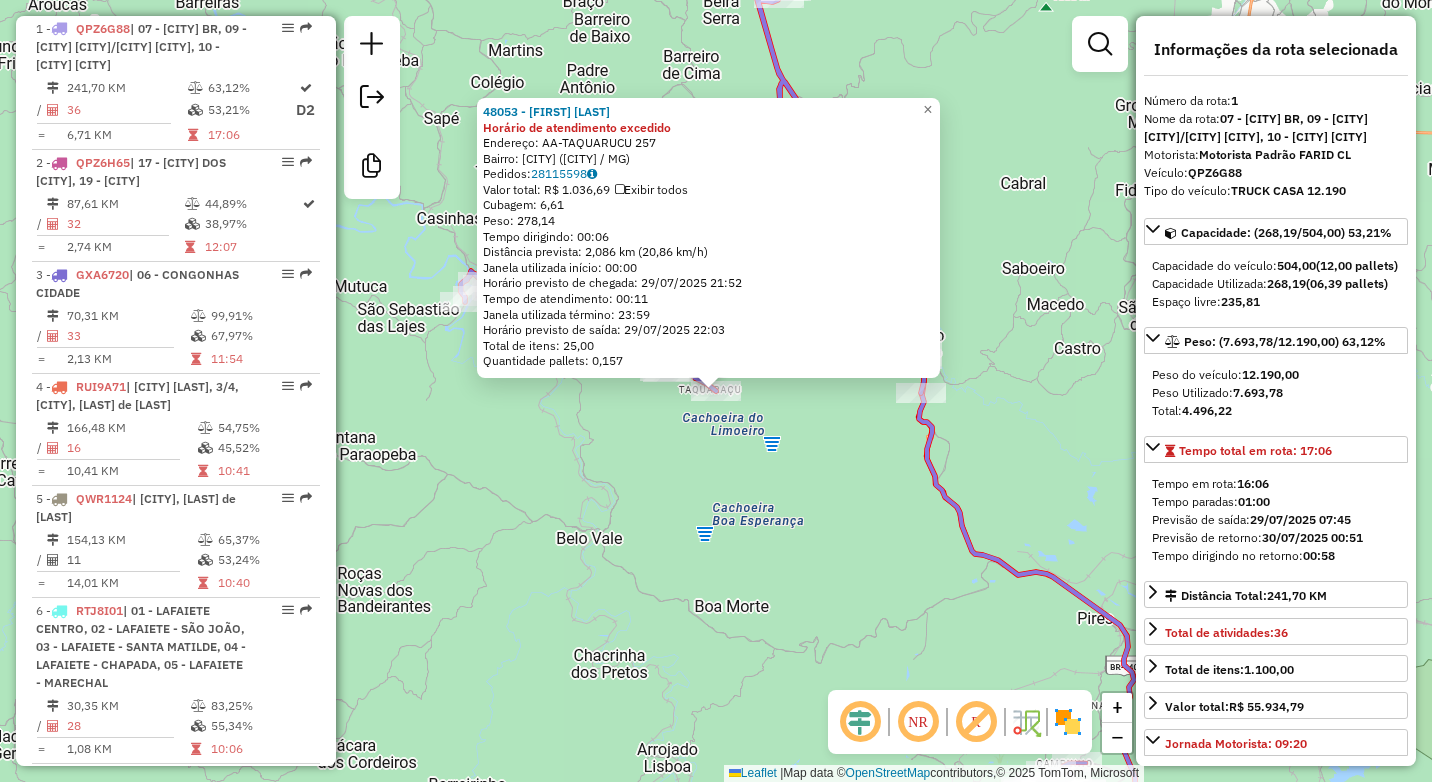 click on "48053 - VANUSA APARECIDA DA Horário de atendimento excedido  Endereço:  AA-TAQUARUCU 257   Bairro: TAQUARUCU (MOEDA / MG)   Pedidos:  28115598   Valor total: R$ 1.036,69   Exibir todos   Cubagem: 6,61  Peso: 192,75  Tempo dirigindo: 00:06   Distância prevista: 2,086 km (20,86 km/h)   Janela utilizada início: 00:00   Horário previsto de chegada: 29/07/2025 21:52   Tempo de atendimento: 00:11   Janela utilizada término: 23:59   Horário previsto de saída: 29/07/2025 22:03   Total de itens: 25,00   Quantidade pallets: 0,157  × Janela de atendimento Grade de atendimento Capacidade Transportadoras Veículos Cliente Pedidos  Rotas Selecione os dias de semana para filtrar as janelas de atendimento  Seg   Ter   Qua   Qui   Sex   Sáb   Dom  Informe o período da janela de atendimento: De: Até:  Filtrar exatamente a janela do cliente  Considerar janela de atendimento padrão  Selecione os dias de semana para filtrar as grades de atendimento  Seg   Ter   Qua   Qui   Sex   Sáb   Dom   Peso mínimo:   De:  De:" 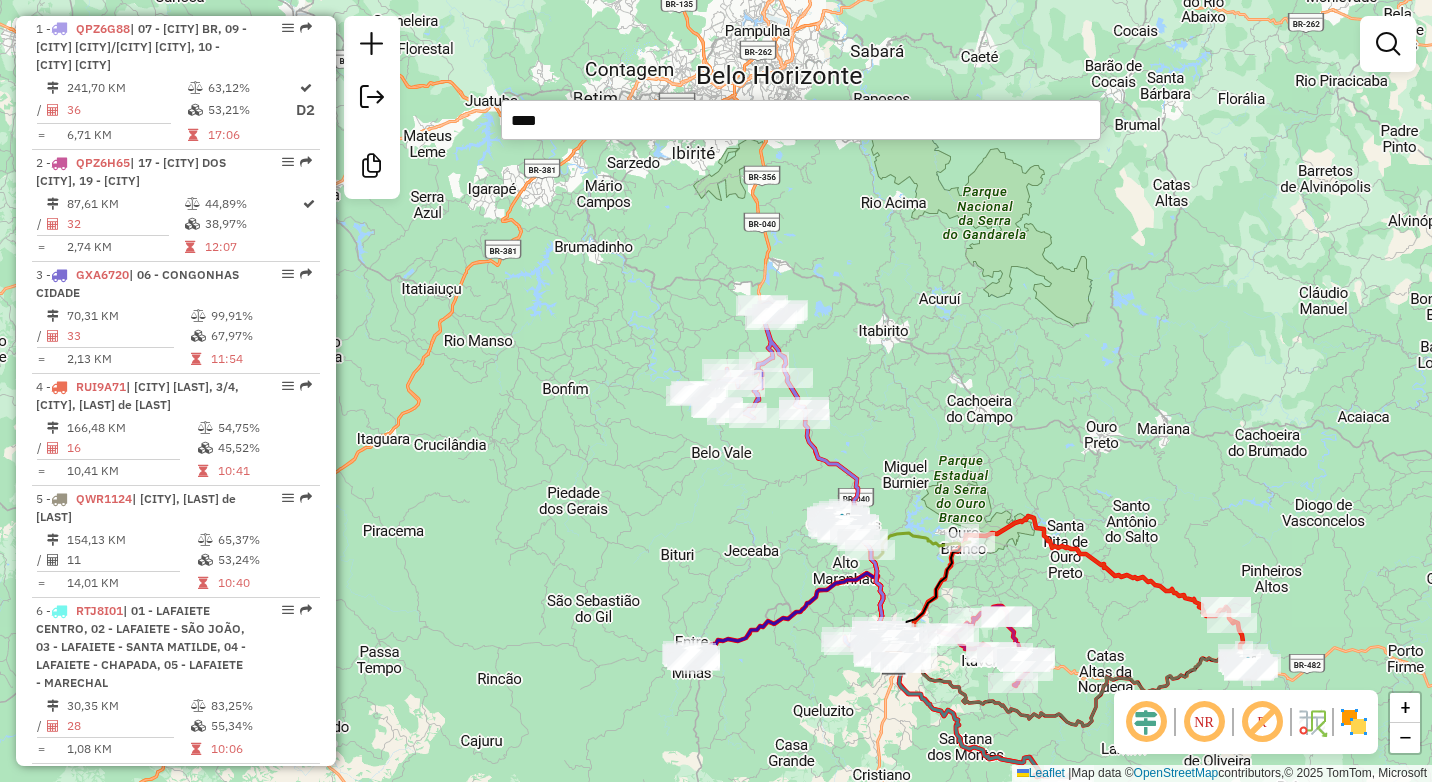 type on "*****" 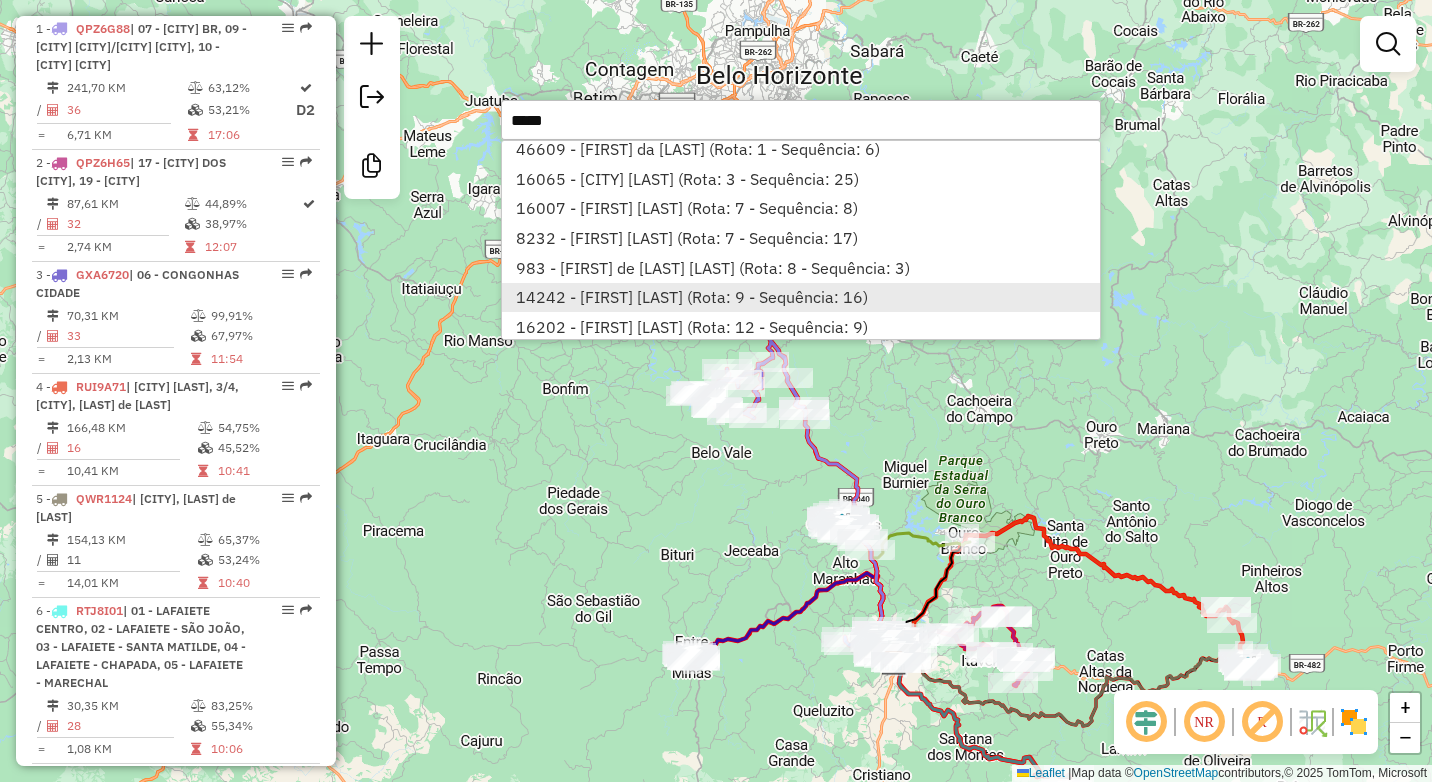 scroll, scrollTop: 0, scrollLeft: 0, axis: both 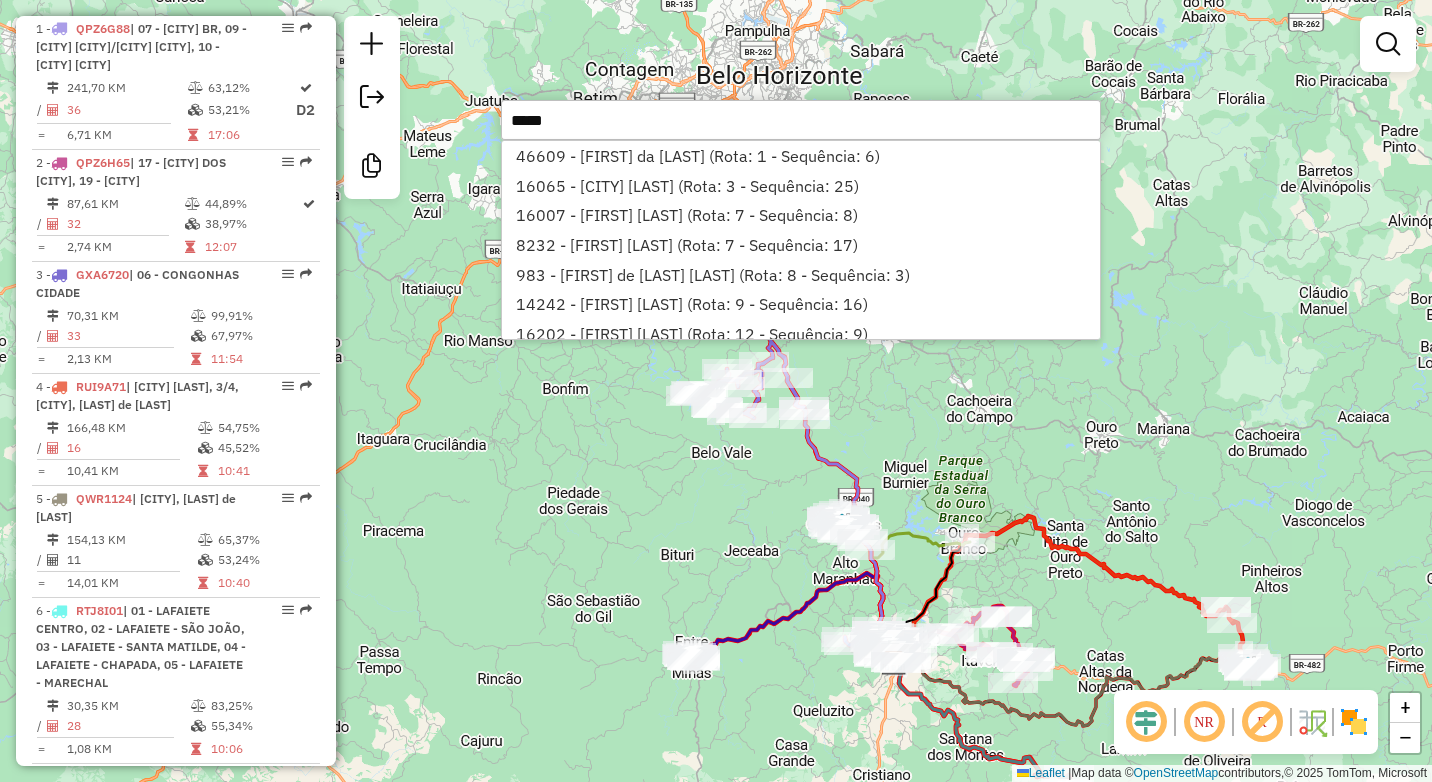 click on "*****" at bounding box center (801, 120) 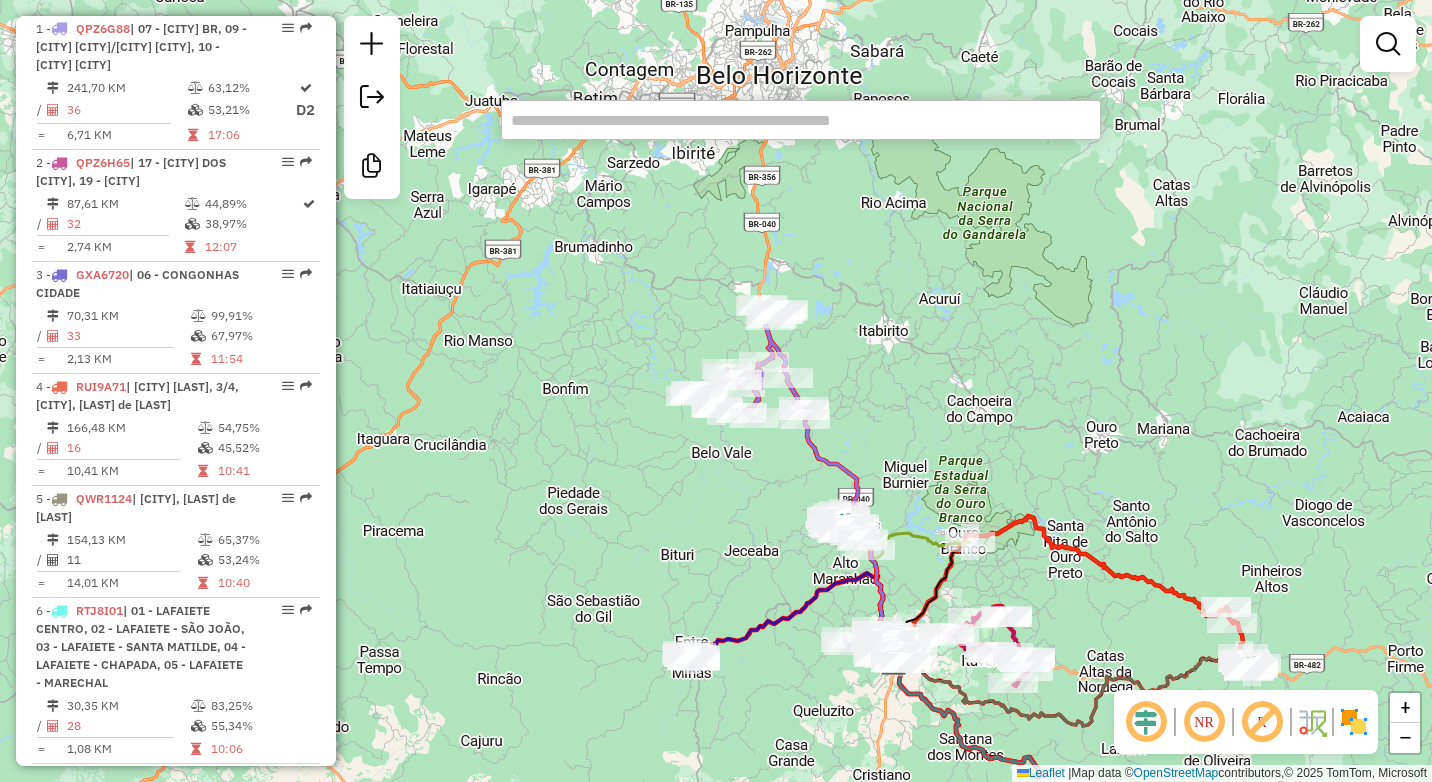 click on "Rota 1 - Placa QPZ6G88  47656 - CELIO LUIZ DA FONSEC Janela de atendimento Grade de atendimento Capacidade Transportadoras Veículos Cliente Pedidos  Rotas Selecione os dias de semana para filtrar as janelas de atendimento  Seg   Ter   Qua   Qui   Sex   Sáb   Dom  Informe o período da janela de atendimento: De: Até:  Filtrar exatamente a janela do cliente  Considerar janela de atendimento padrão  Selecione os dias de semana para filtrar as grades de atendimento  Seg   Ter   Qua   Qui   Sex   Sáb   Dom   Considerar clientes sem dia de atendimento cadastrado  Clientes fora do dia de atendimento selecionado Filtrar as atividades entre os valores definidos abaixo:  Peso mínimo:   Peso máximo:   Cubagem mínima:   Cubagem máxima:   De:   Até:  Filtrar as atividades entre o tempo de atendimento definido abaixo:  De:   Até:   Considerar capacidade total dos clientes não roteirizados Transportadora: Selecione um ou mais itens Tipo de veículo: Selecione um ou mais itens Veículo: Selecione um ou mais itens" 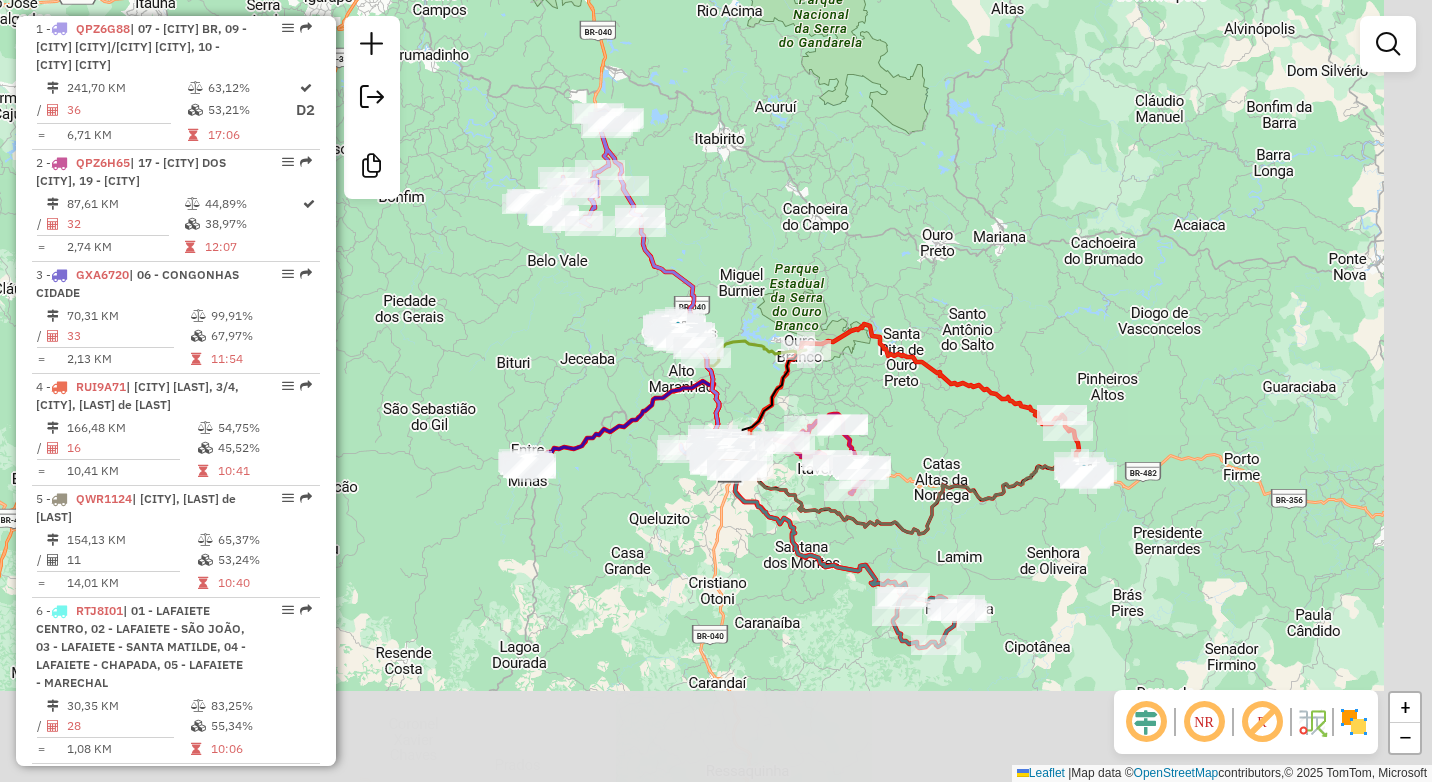 drag, startPoint x: 716, startPoint y: 547, endPoint x: 545, endPoint y: 337, distance: 270.81543 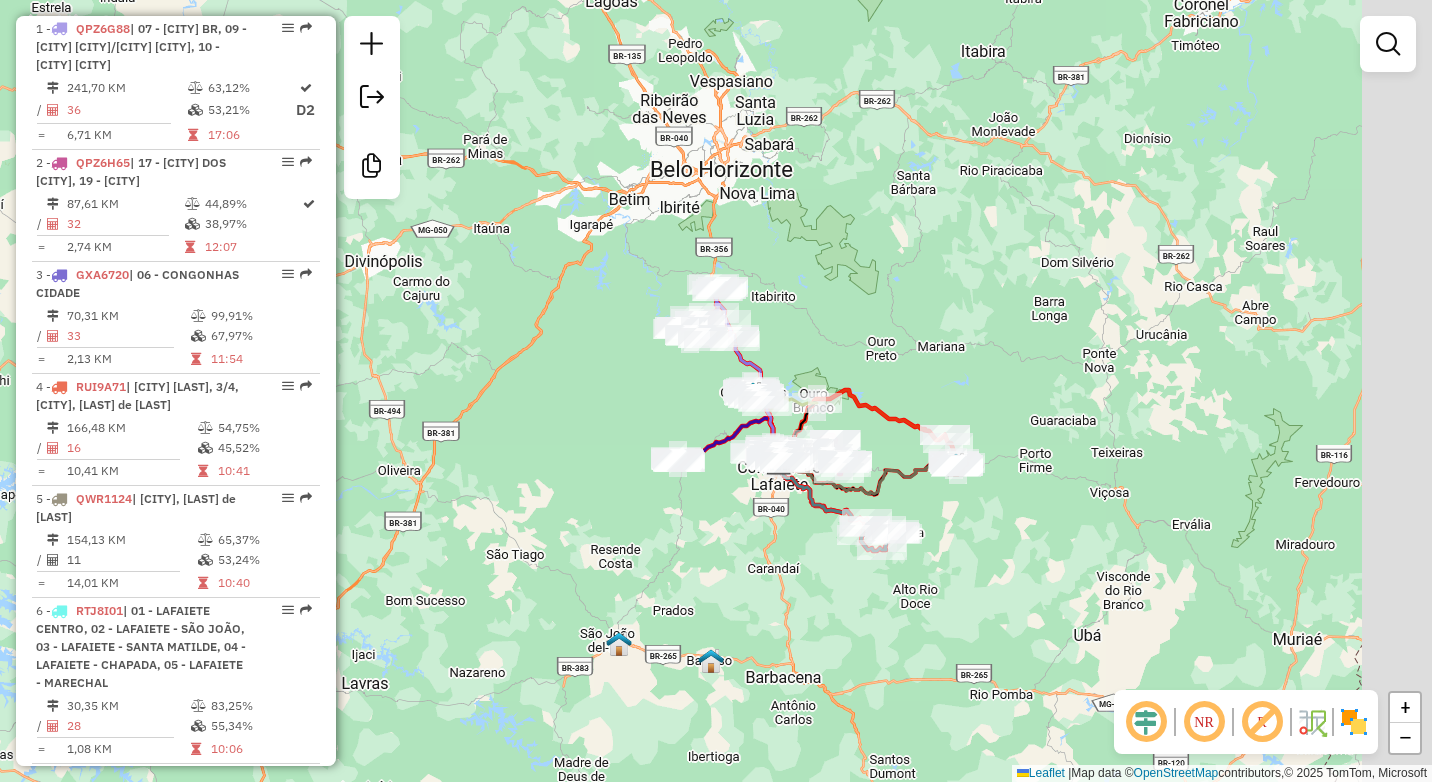 drag, startPoint x: 1080, startPoint y: 559, endPoint x: 968, endPoint y: 530, distance: 115.69356 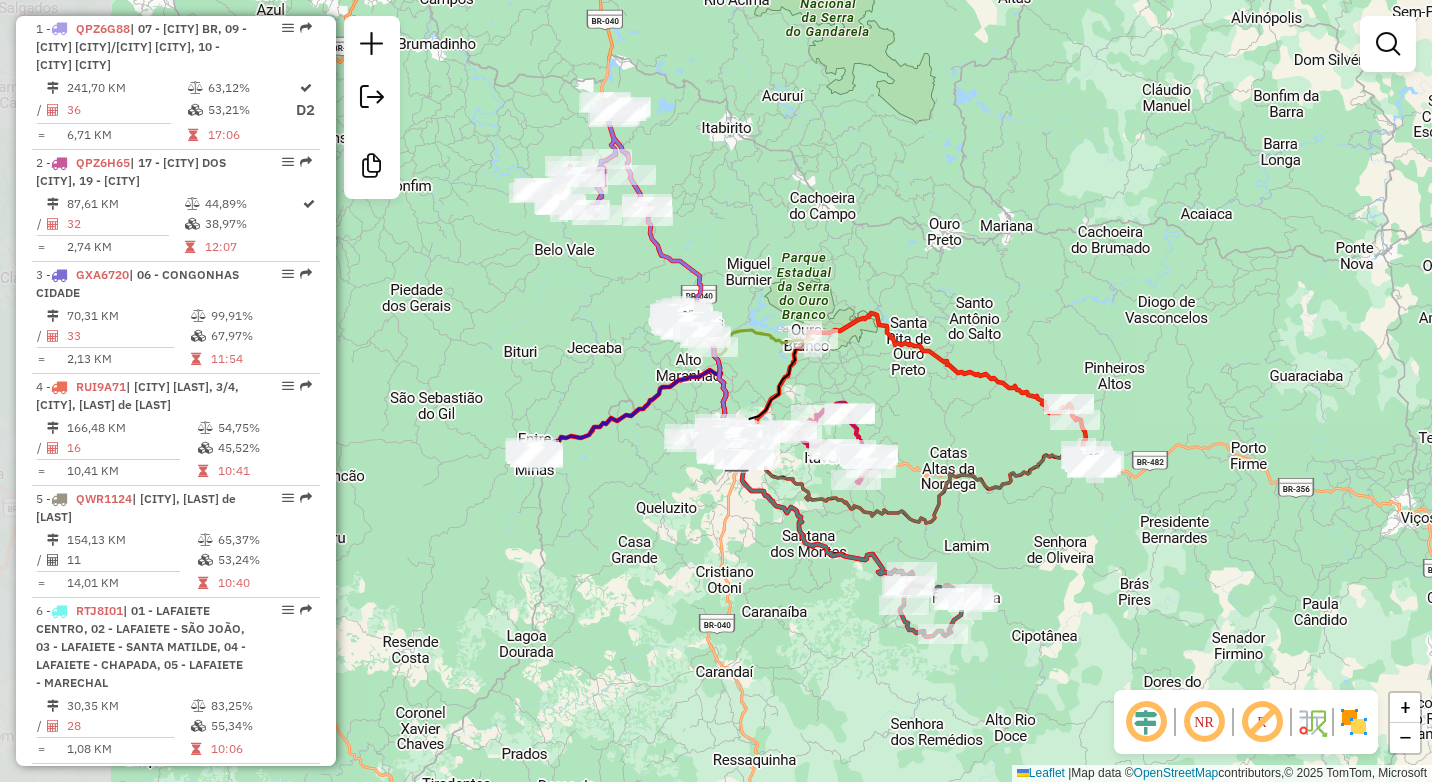 drag, startPoint x: 916, startPoint y: 557, endPoint x: 1076, endPoint y: 552, distance: 160.07811 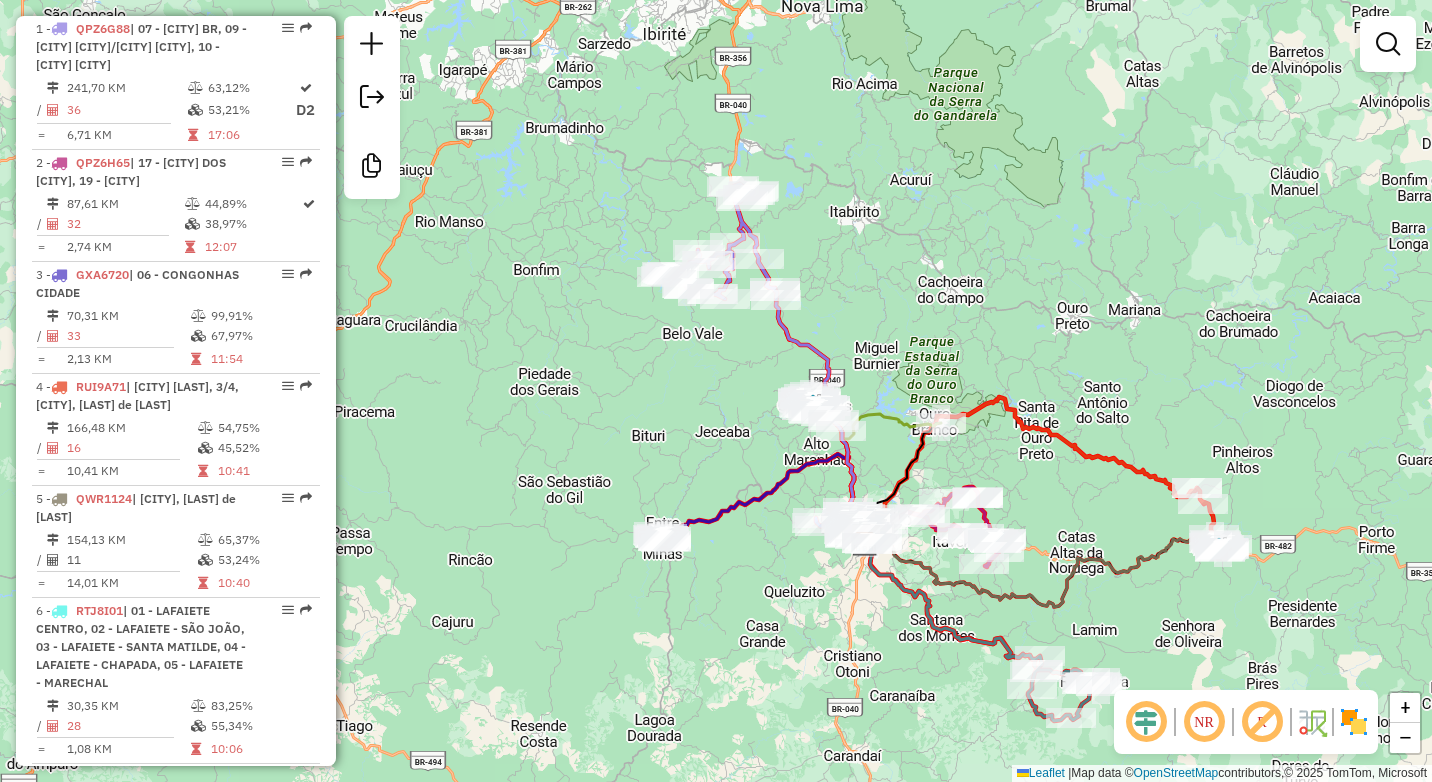 drag, startPoint x: 860, startPoint y: 303, endPoint x: 995, endPoint y: 398, distance: 165.07574 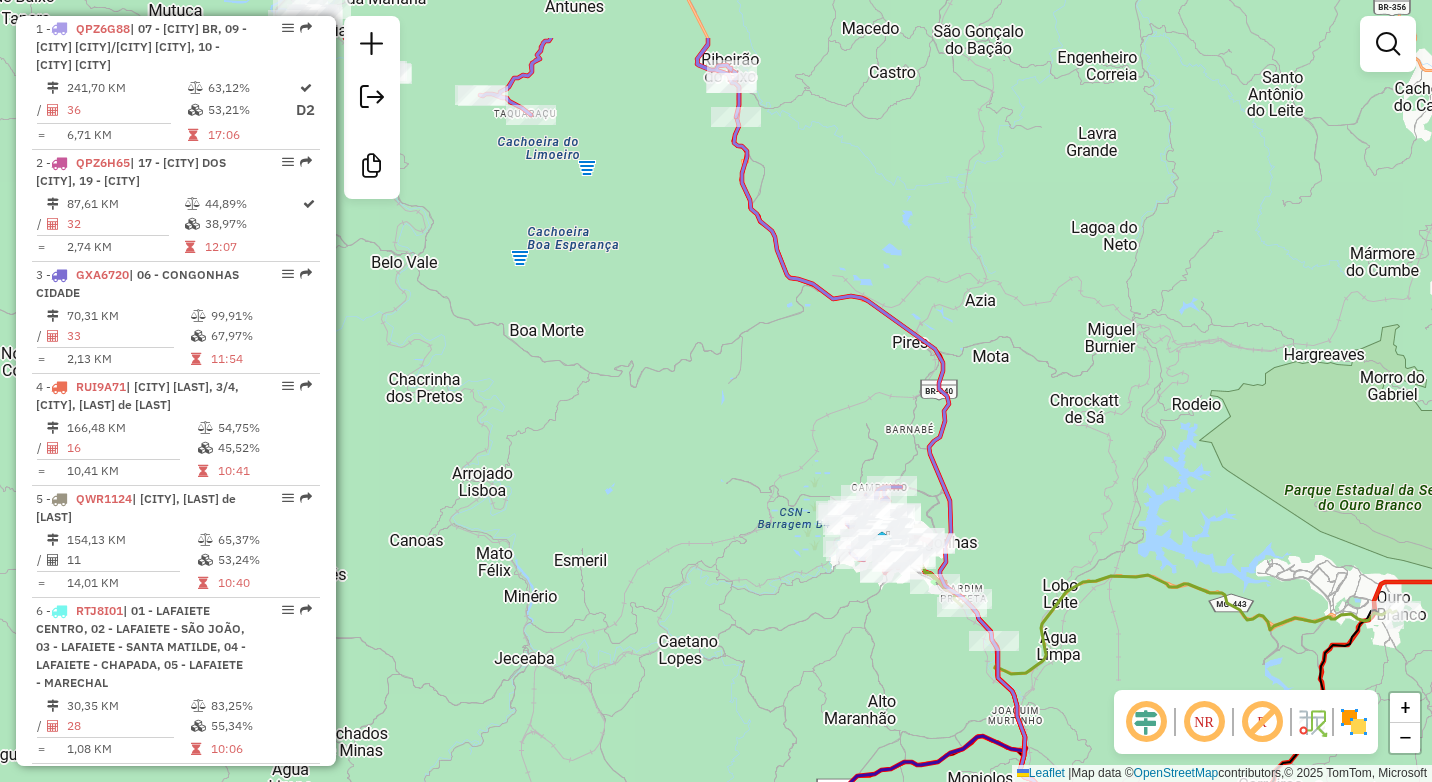 drag, startPoint x: 782, startPoint y: 397, endPoint x: 837, endPoint y: 560, distance: 172.02907 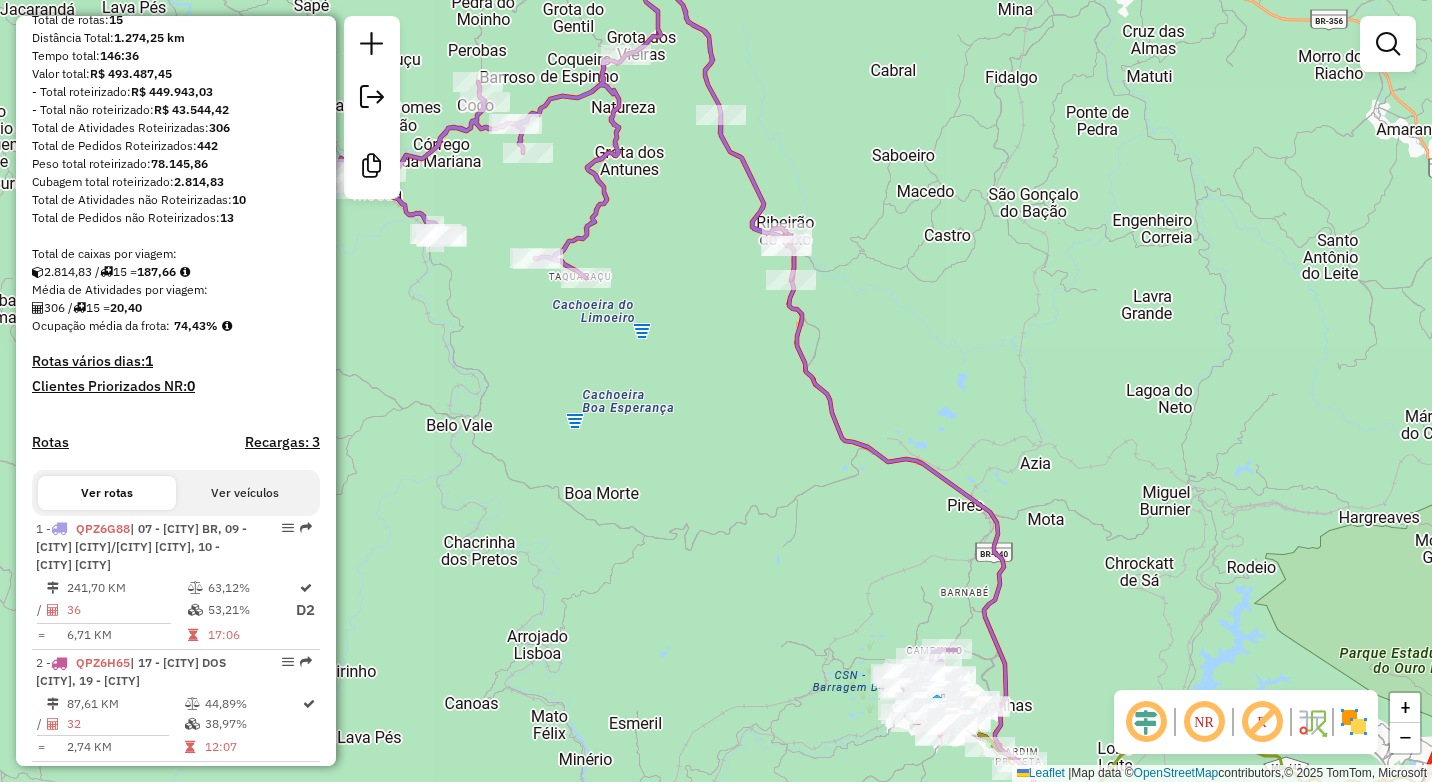 scroll, scrollTop: 0, scrollLeft: 0, axis: both 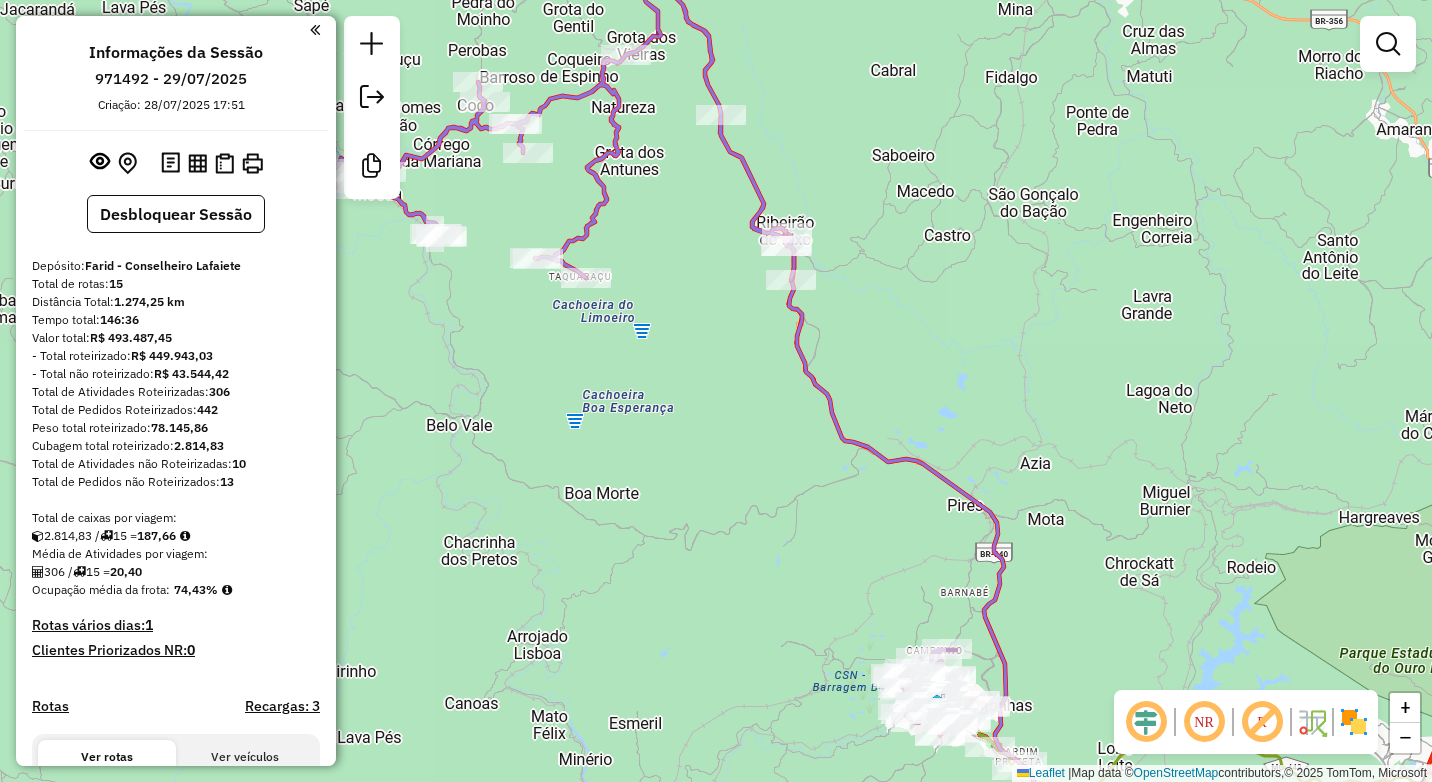 click on "Janela de atendimento Grade de atendimento Capacidade Transportadoras Veículos Cliente Pedidos  Rotas Selecione os dias de semana para filtrar as janelas de atendimento  Seg   Ter   Qua   Qui   Sex   Sáb   Dom  Informe o período da janela de atendimento: De: Até:  Filtrar exatamente a janela do cliente  Considerar janela de atendimento padrão  Selecione os dias de semana para filtrar as grades de atendimento  Seg   Ter   Qua   Qui   Sex   Sáb   Dom   Considerar clientes sem dia de atendimento cadastrado  Clientes fora do dia de atendimento selecionado Filtrar as atividades entre os valores definidos abaixo:  Peso mínimo:   Peso máximo:   Cubagem mínima:   Cubagem máxima:   De:   Até:  Filtrar as atividades entre o tempo de atendimento definido abaixo:  De:   Até:   Considerar capacidade total dos clientes não roteirizados Transportadora: Selecione um ou mais itens Tipo de veículo: Selecione um ou mais itens Veículo: Selecione um ou mais itens Motorista: Selecione um ou mais itens Nome: Rótulo:" 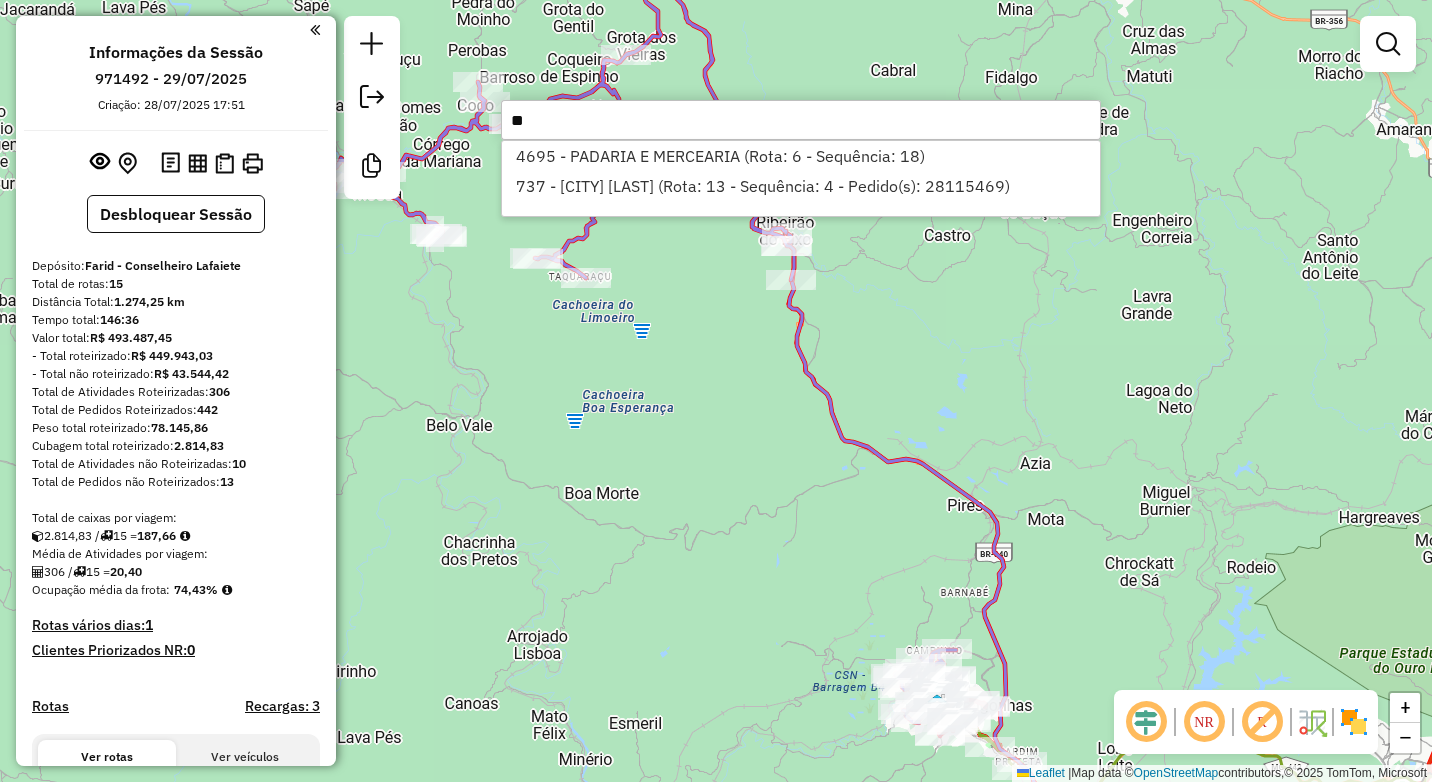 type on "*" 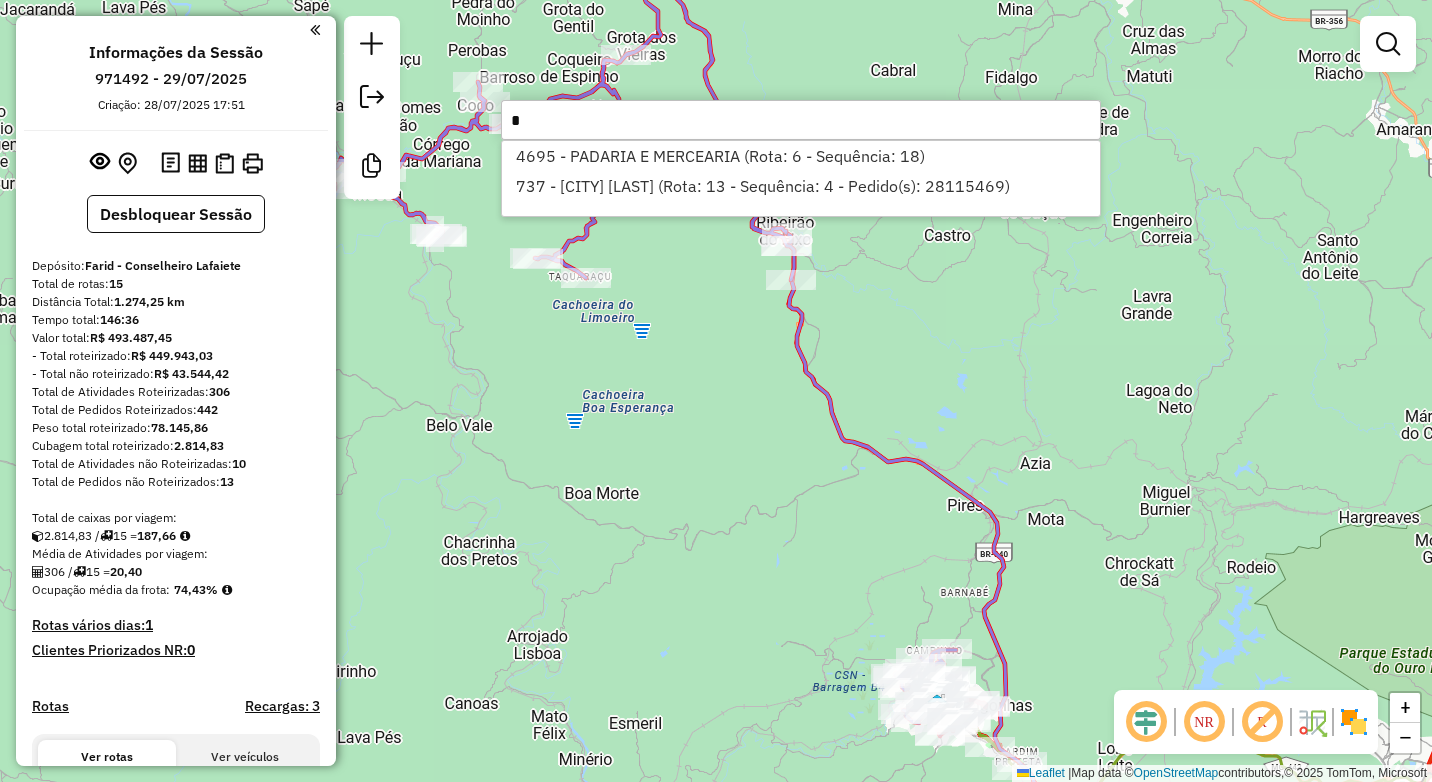 type 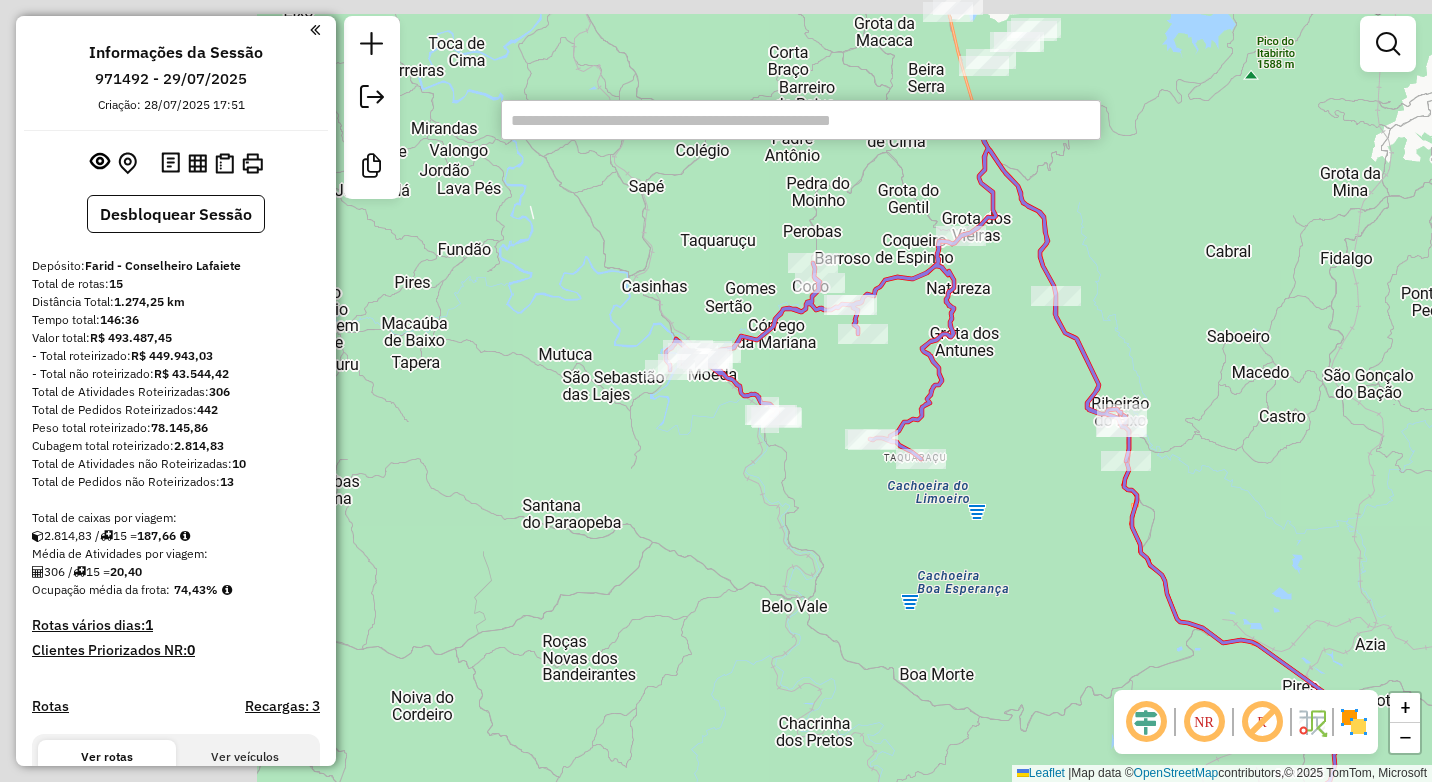 drag, startPoint x: 541, startPoint y: 455, endPoint x: 934, endPoint y: 715, distance: 471.22076 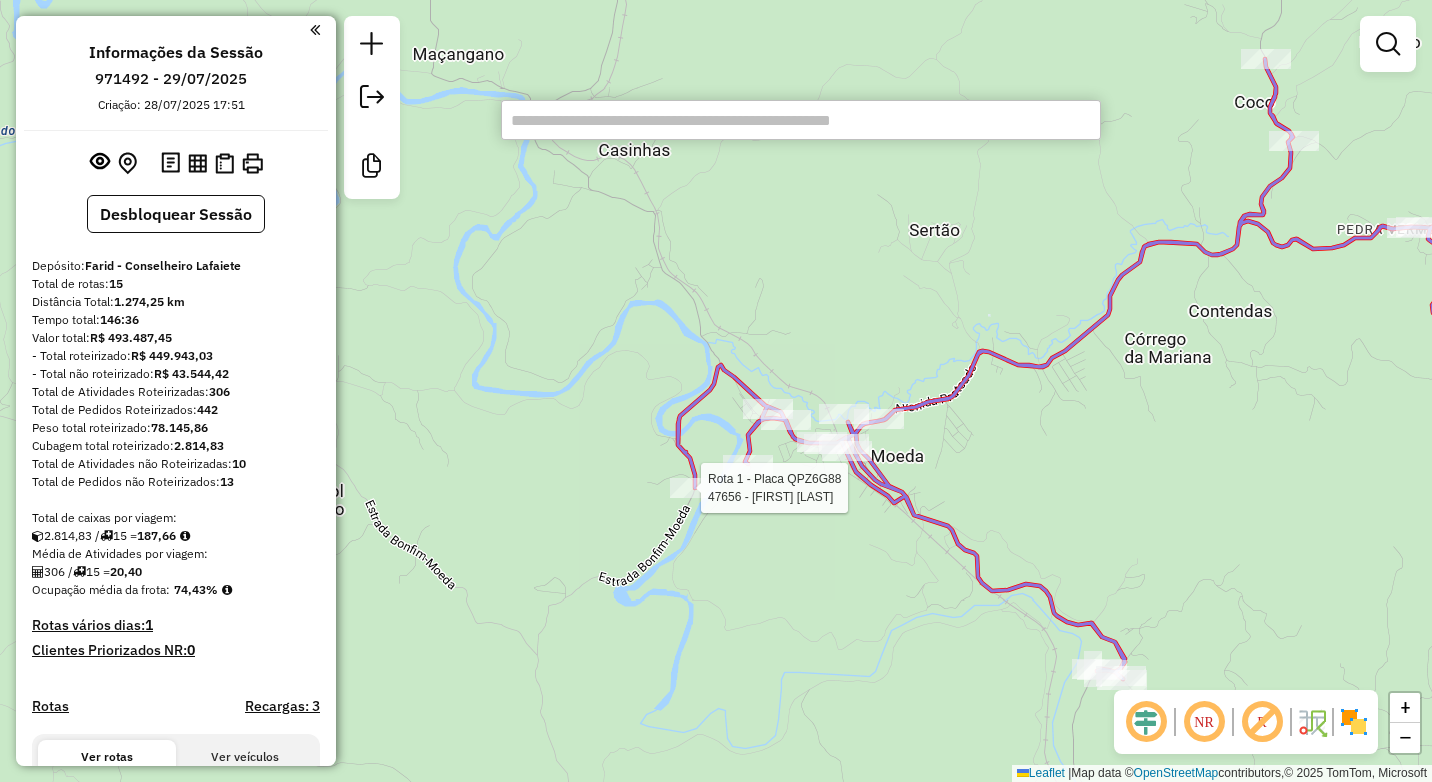 select on "**********" 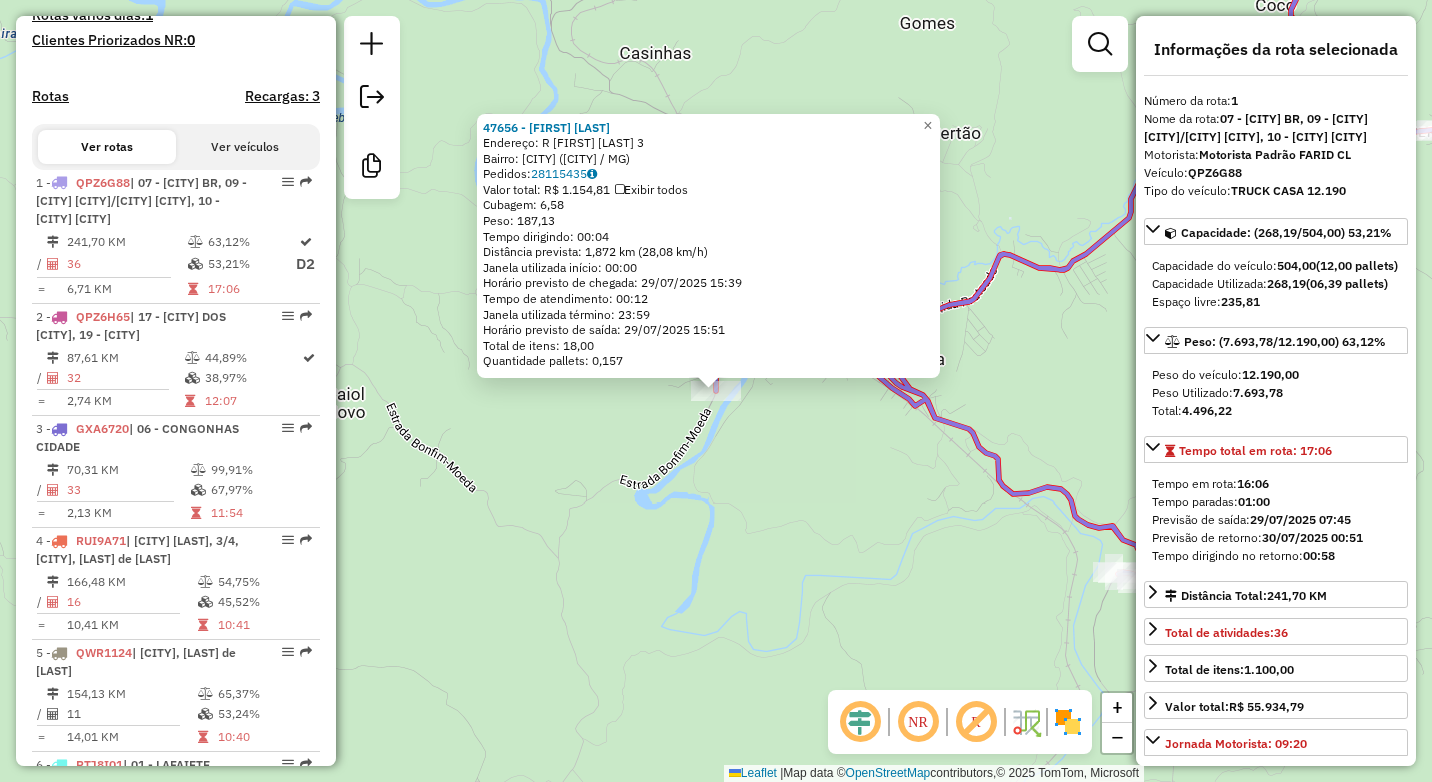 scroll, scrollTop: 764, scrollLeft: 0, axis: vertical 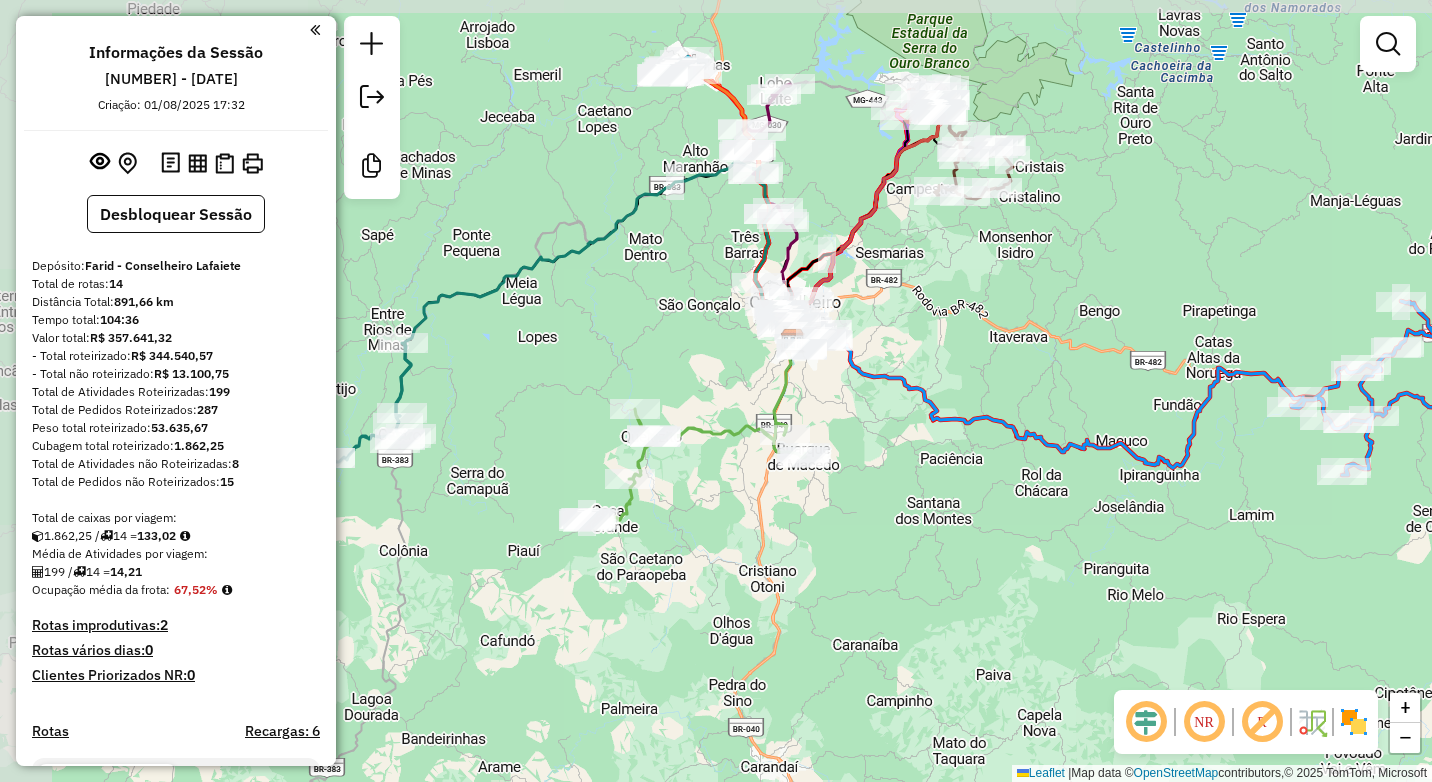 drag, startPoint x: 769, startPoint y: 331, endPoint x: 985, endPoint y: 362, distance: 218.2132 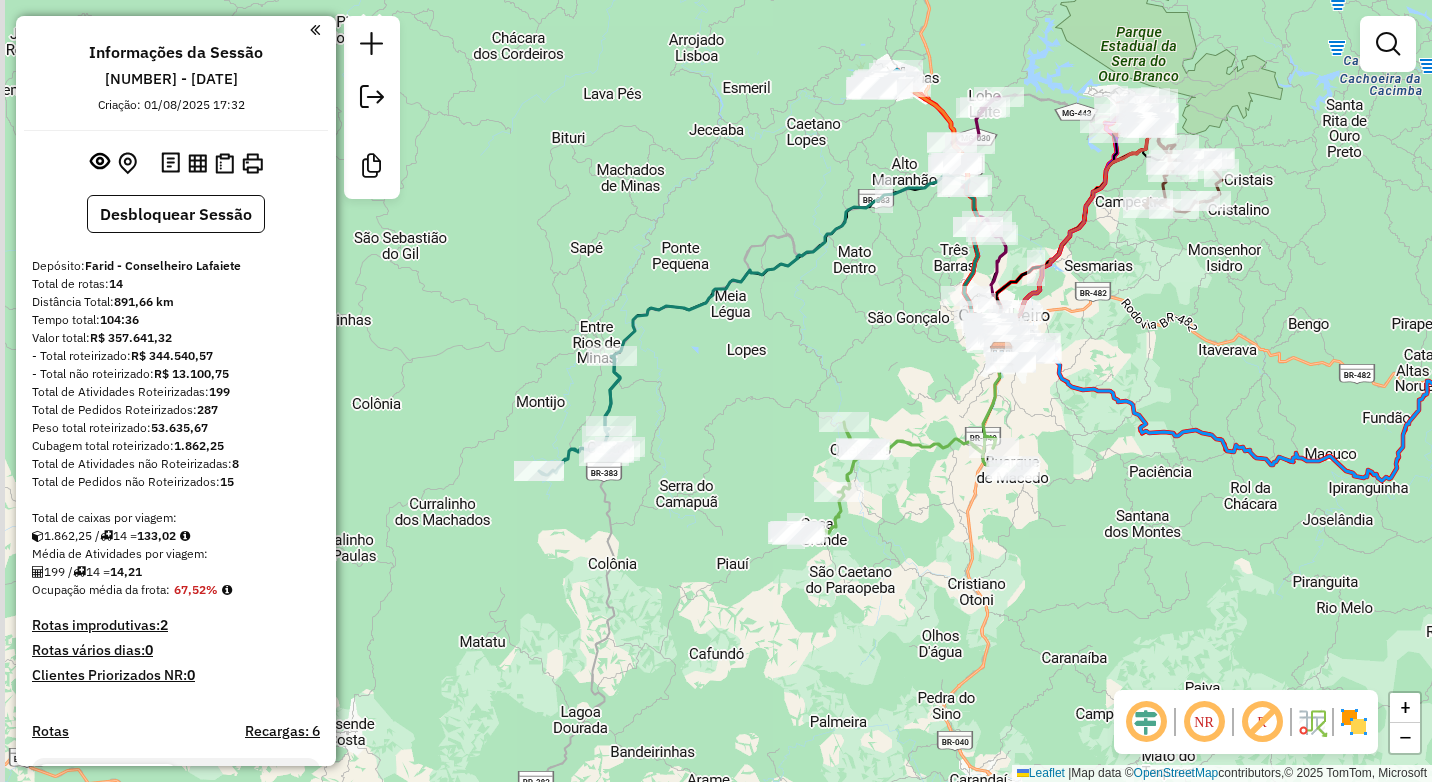 drag, startPoint x: 650, startPoint y: 335, endPoint x: 859, endPoint y: 348, distance: 209.40392 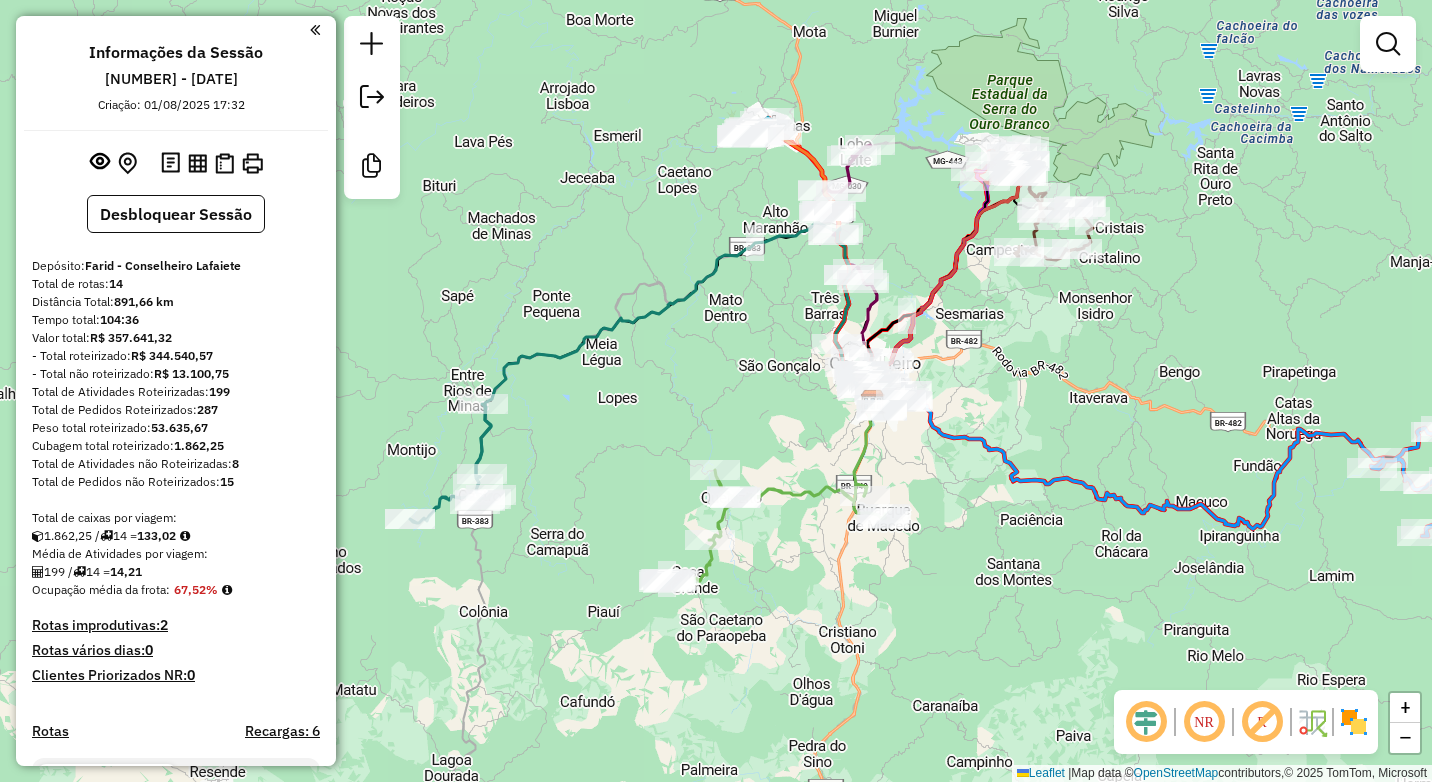drag, startPoint x: 870, startPoint y: 281, endPoint x: 669, endPoint y: 346, distance: 211.24867 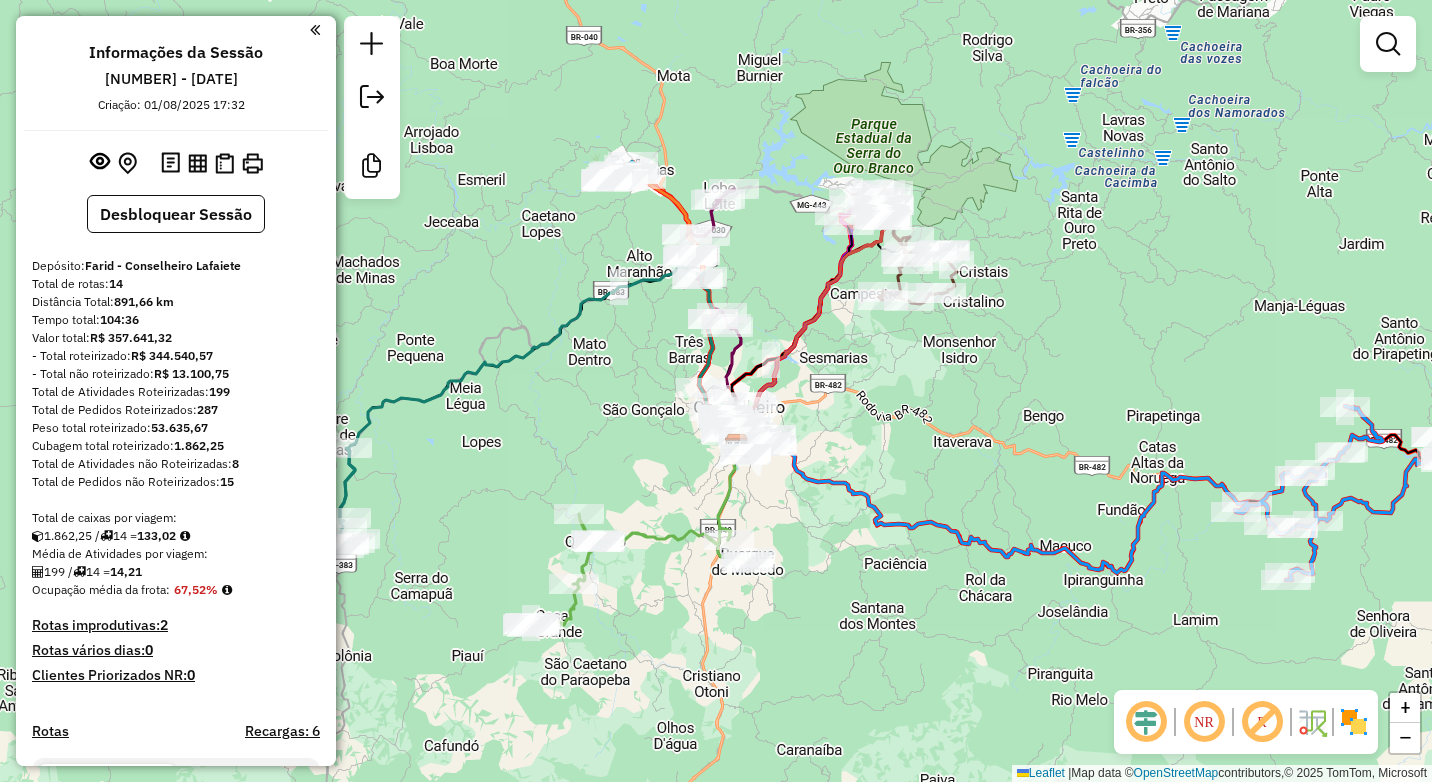 drag, startPoint x: 959, startPoint y: 360, endPoint x: 818, endPoint y: 446, distance: 165.1575 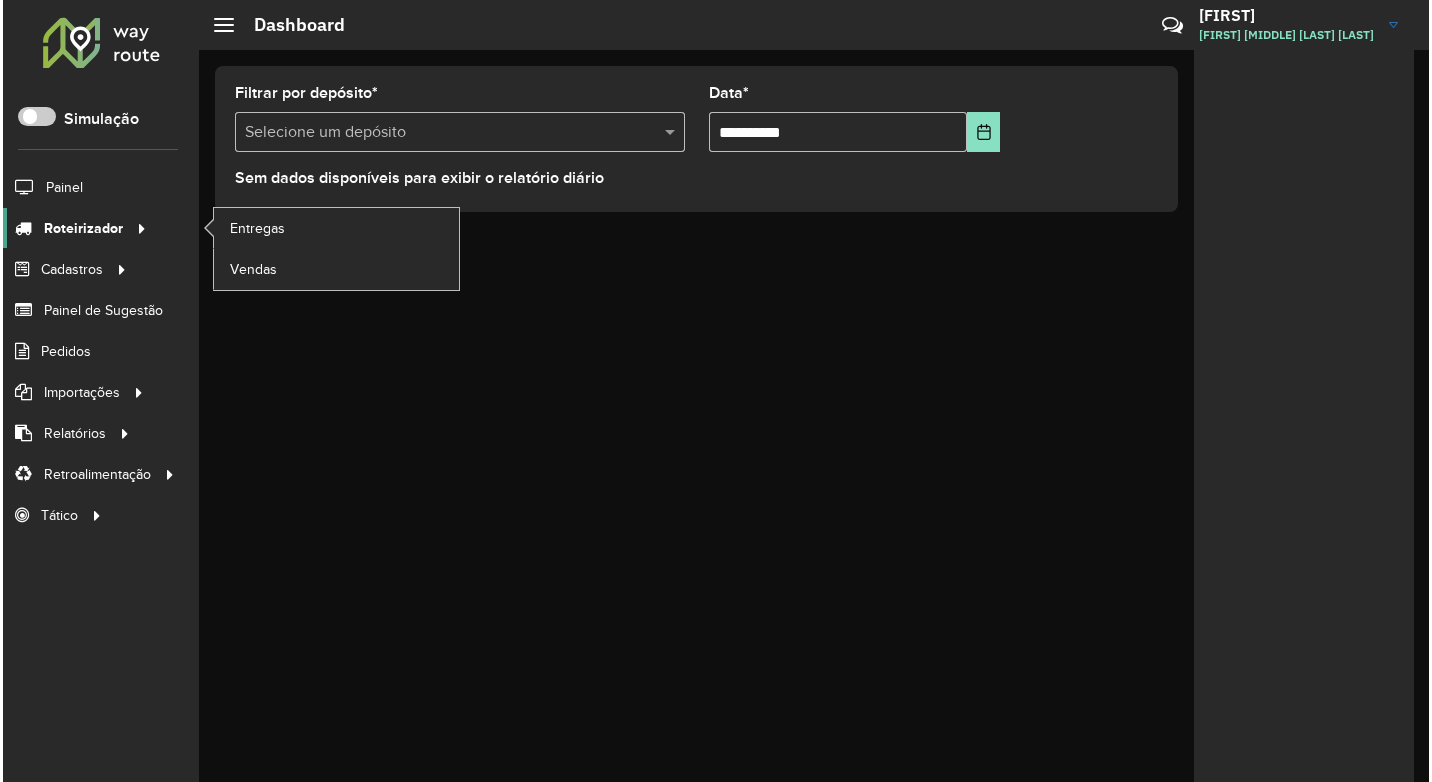 scroll, scrollTop: 0, scrollLeft: 0, axis: both 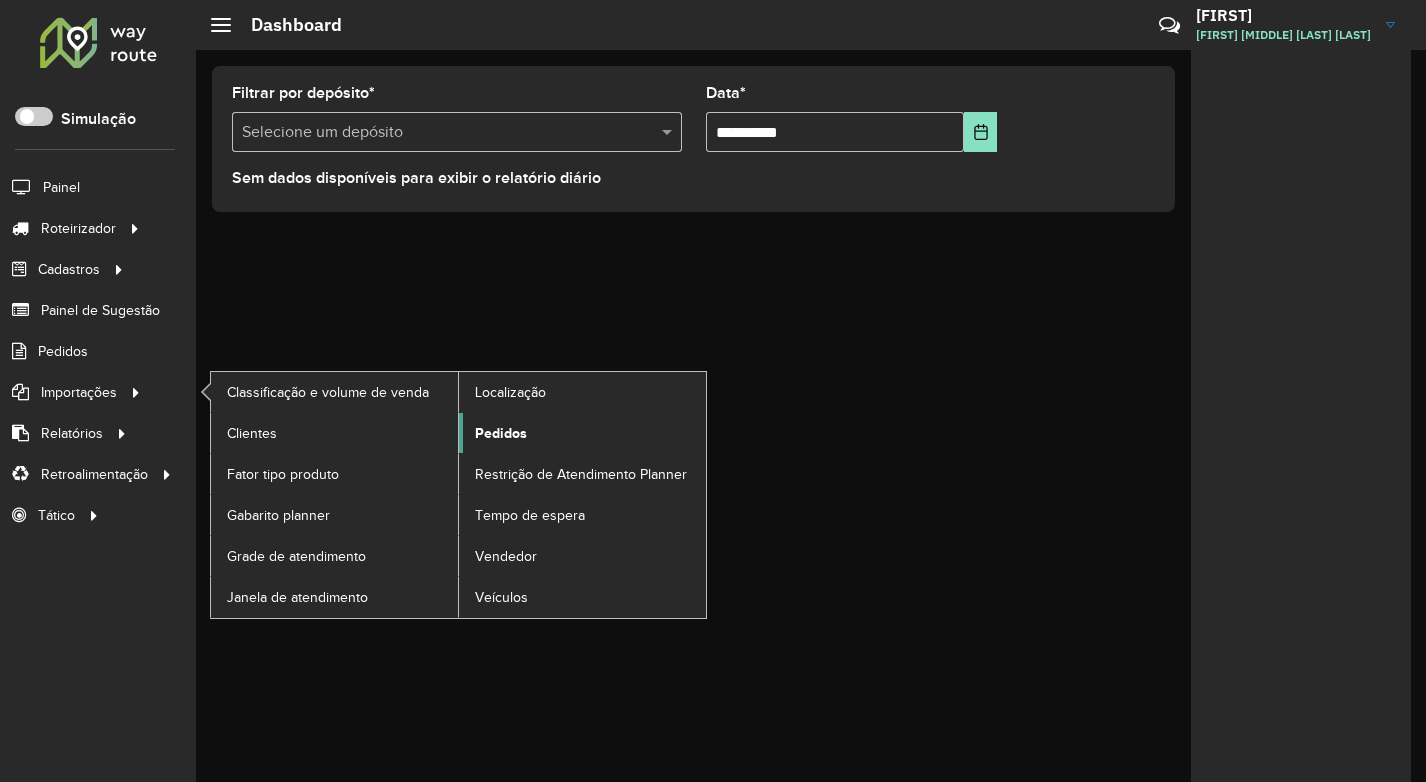 click on "Pedidos" 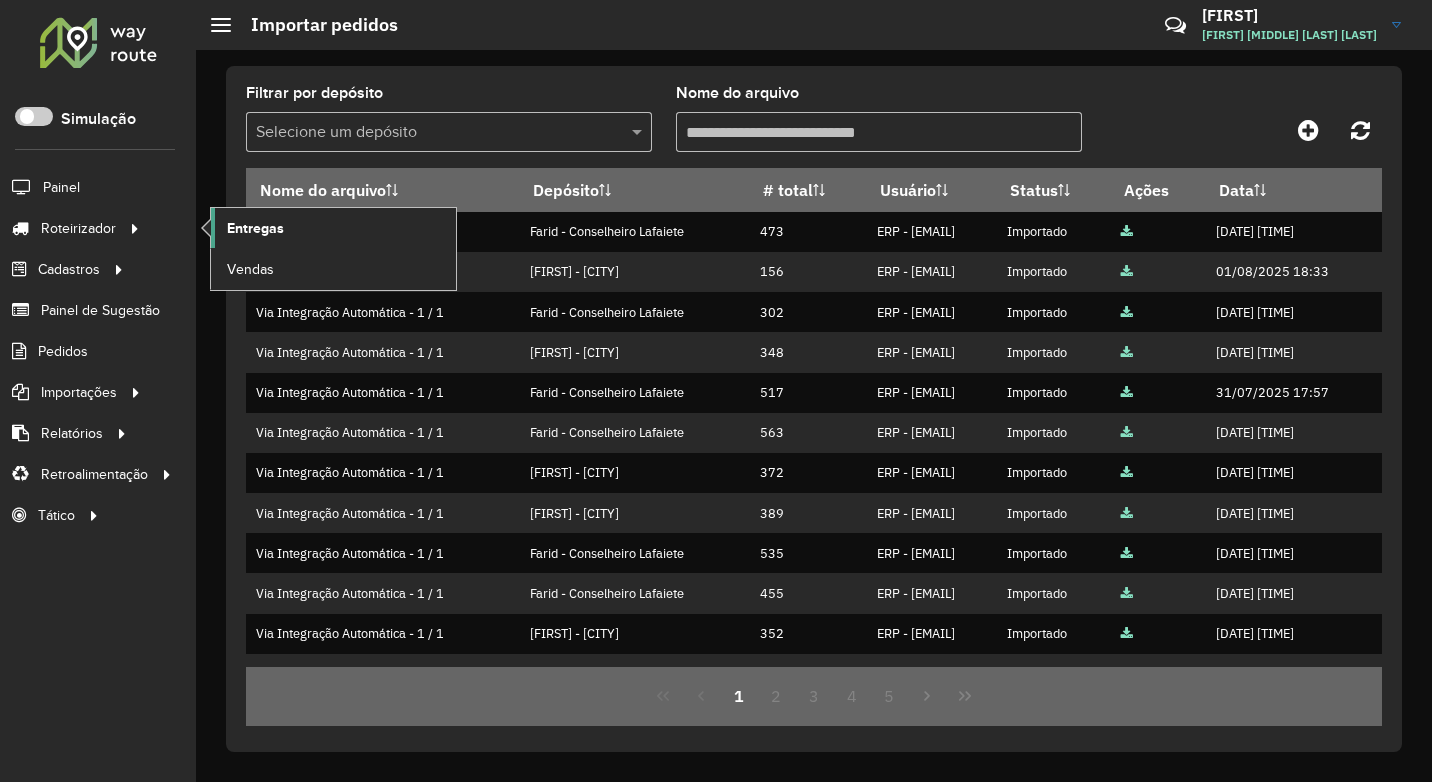 click on "Entregas" 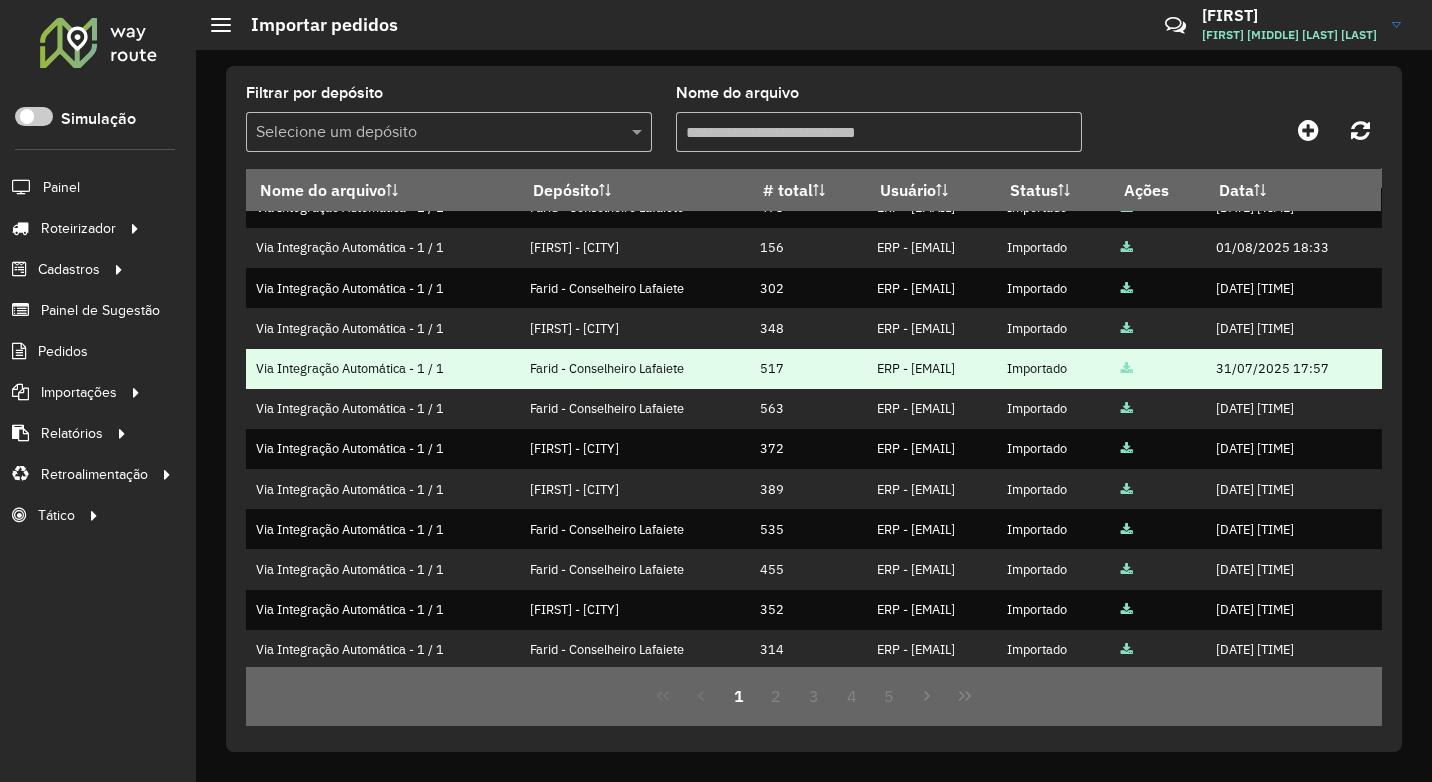 scroll, scrollTop: 0, scrollLeft: 0, axis: both 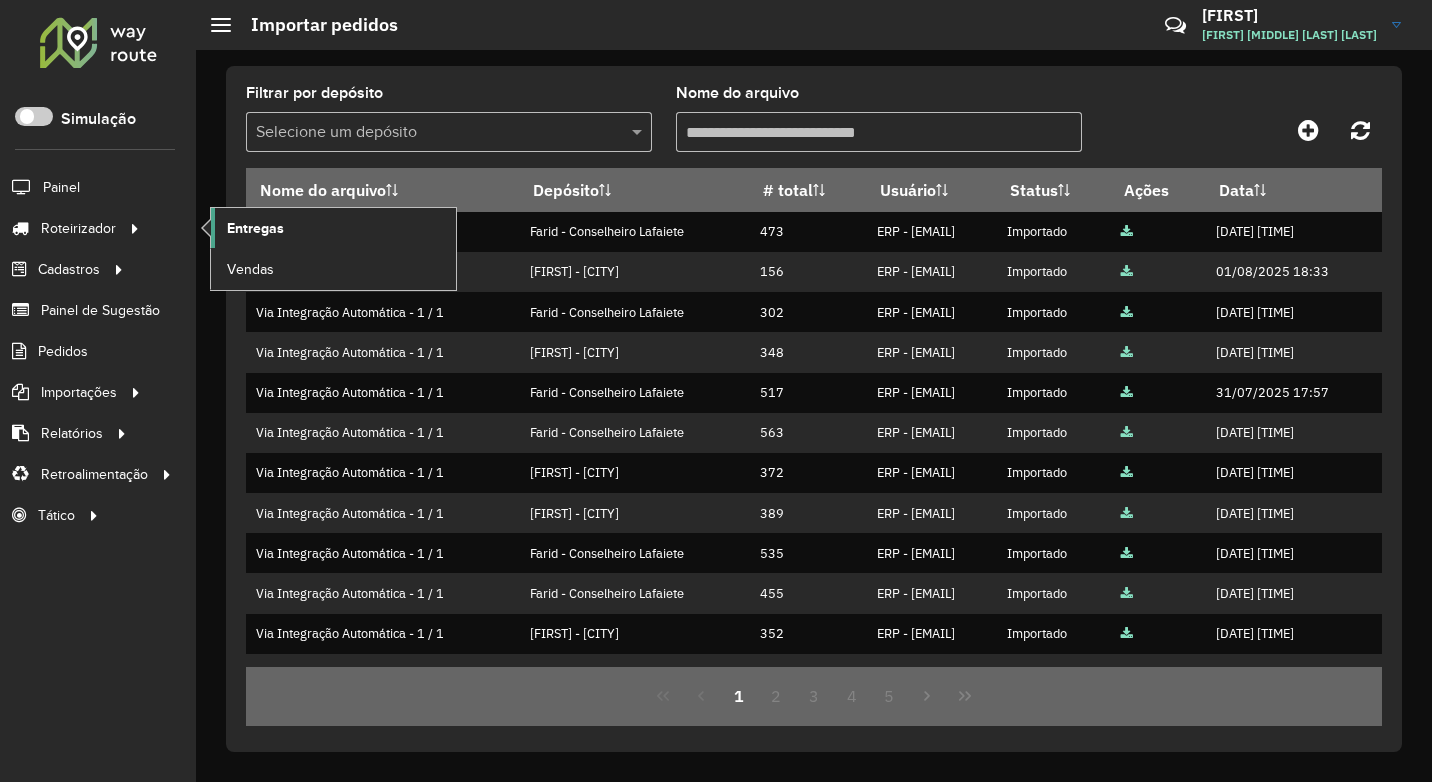 click on "Entregas" 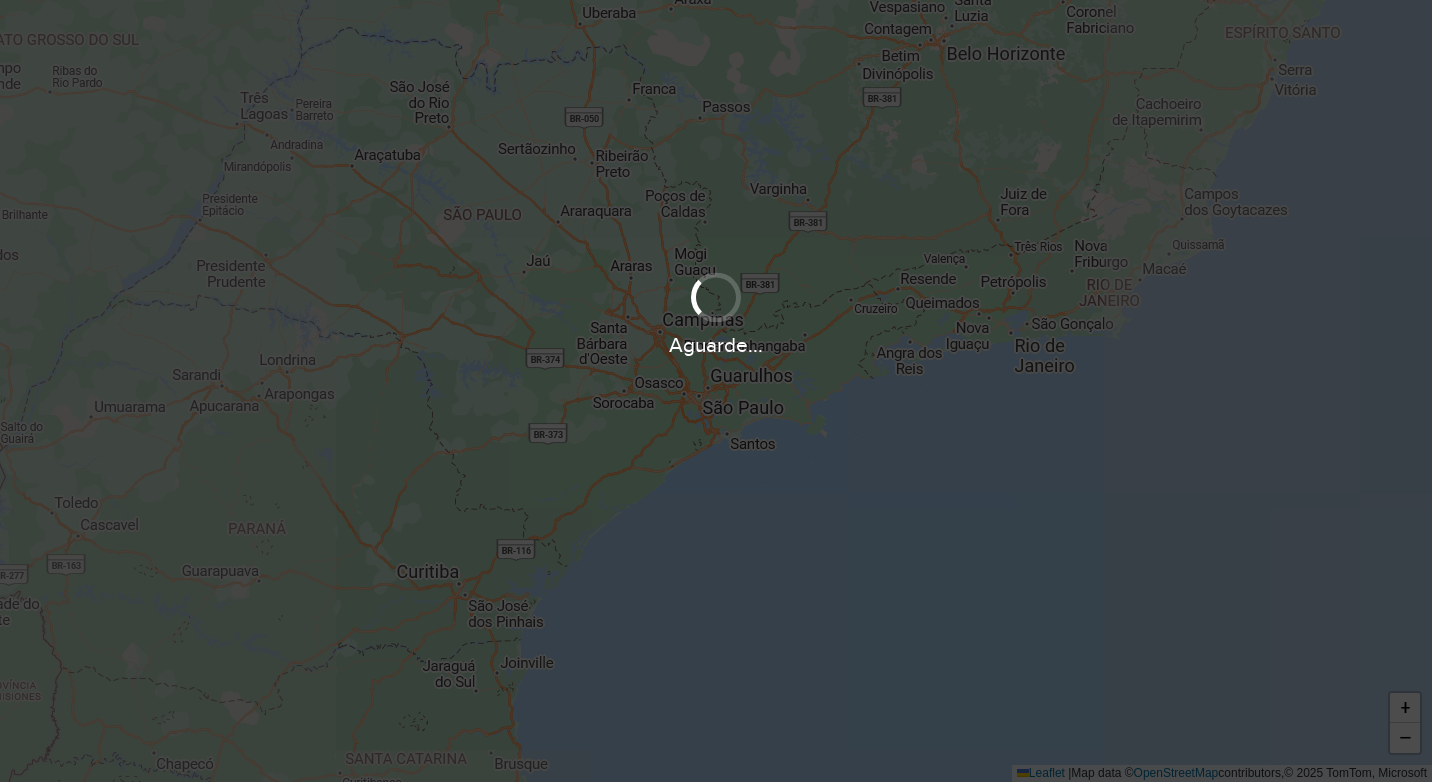 scroll, scrollTop: 0, scrollLeft: 0, axis: both 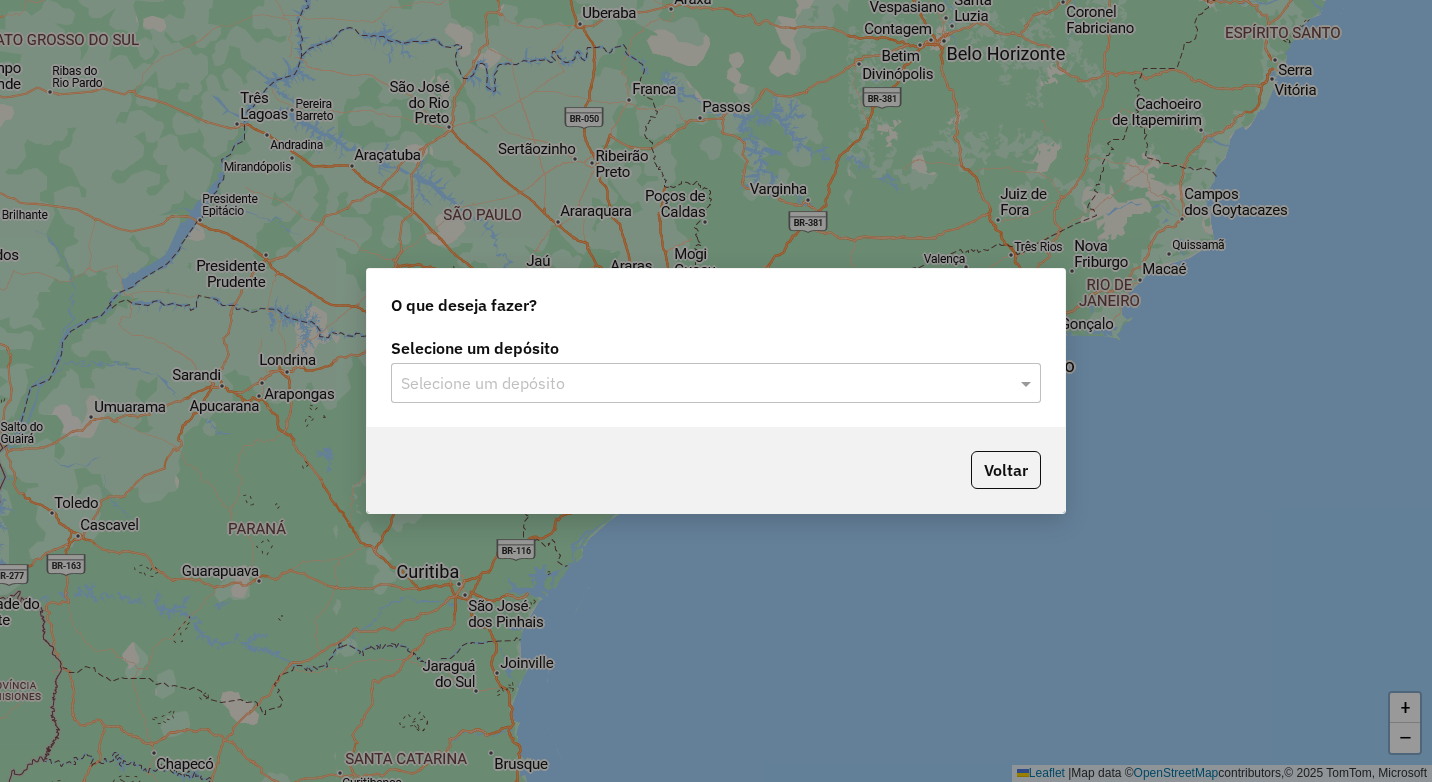 click 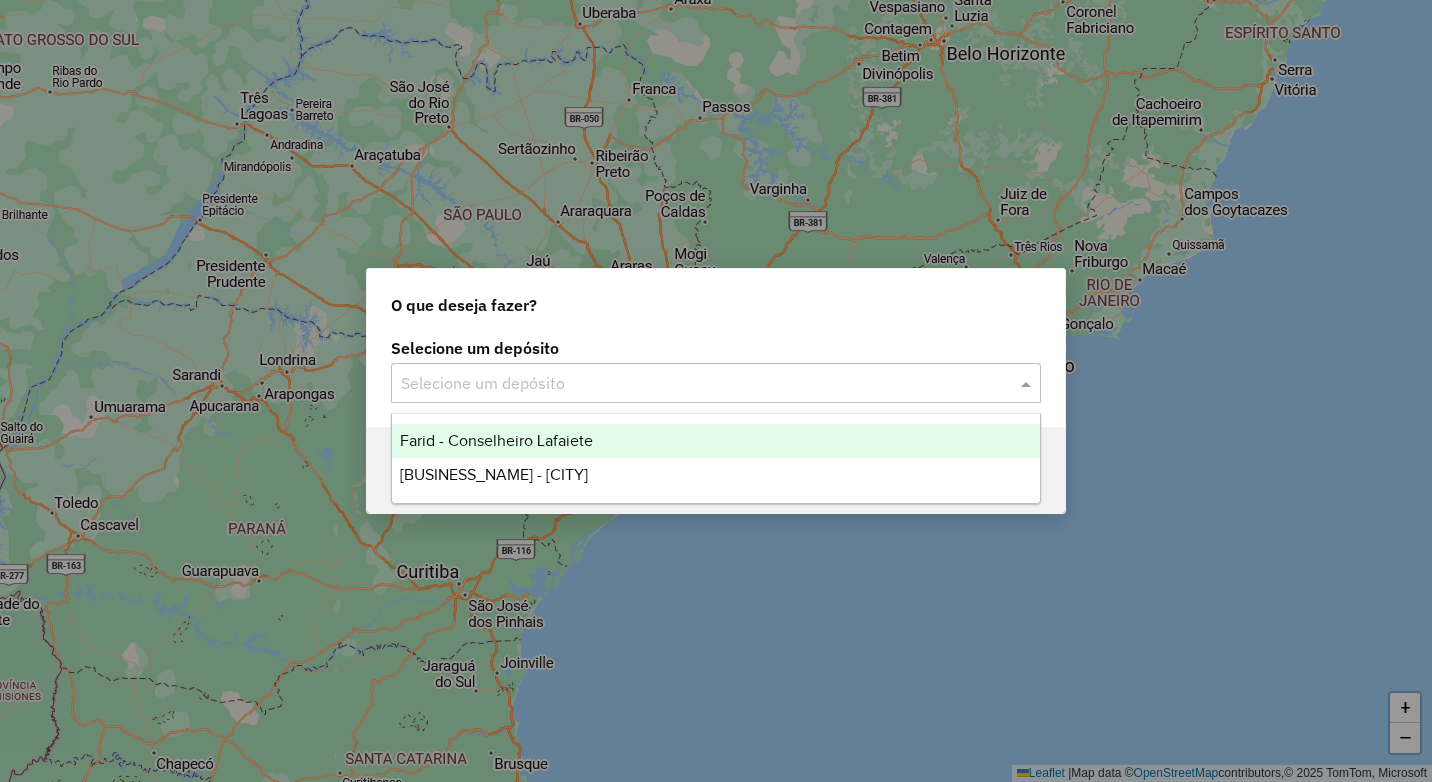 click on "Farid - Conselheiro Lafaiete" at bounding box center [716, 441] 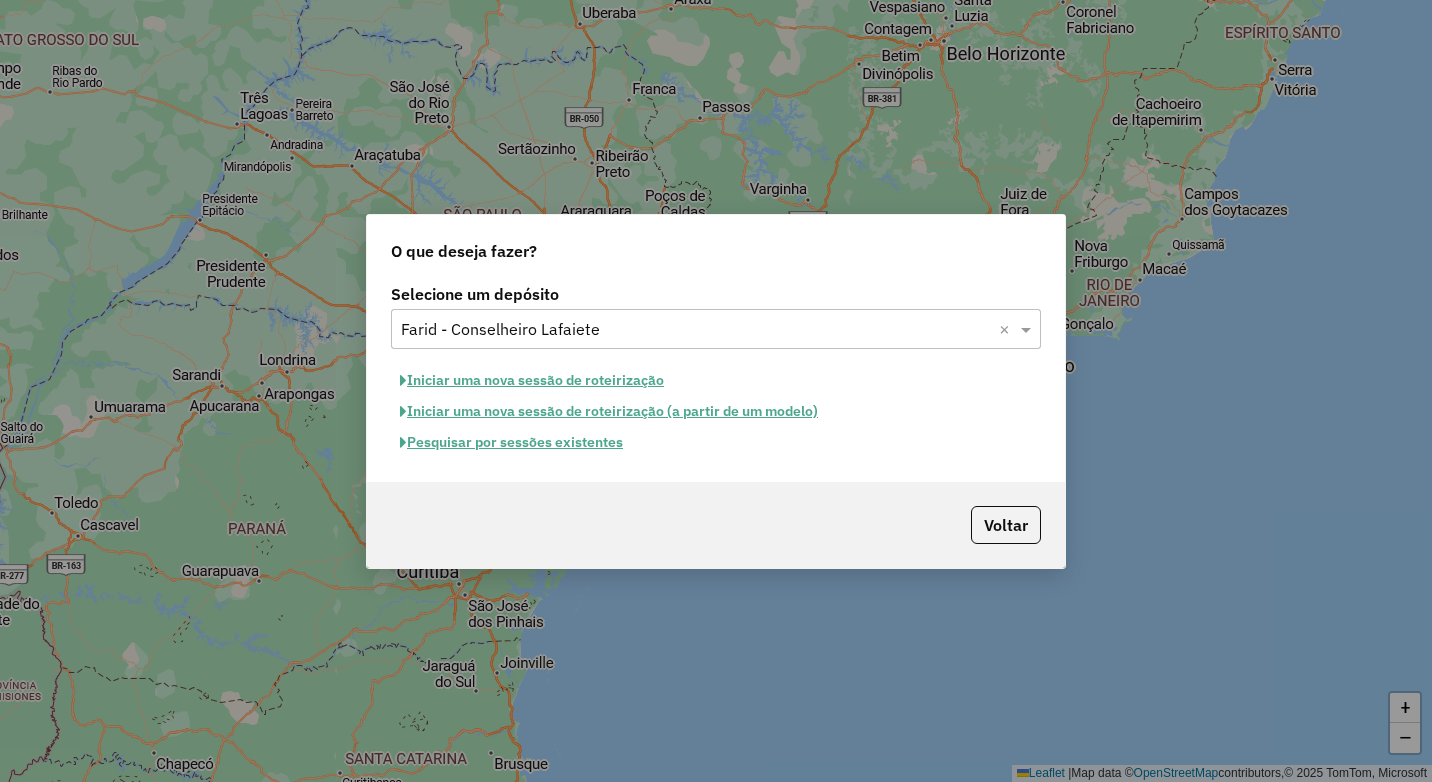 click on "Iniciar uma nova sessão de roteirização" 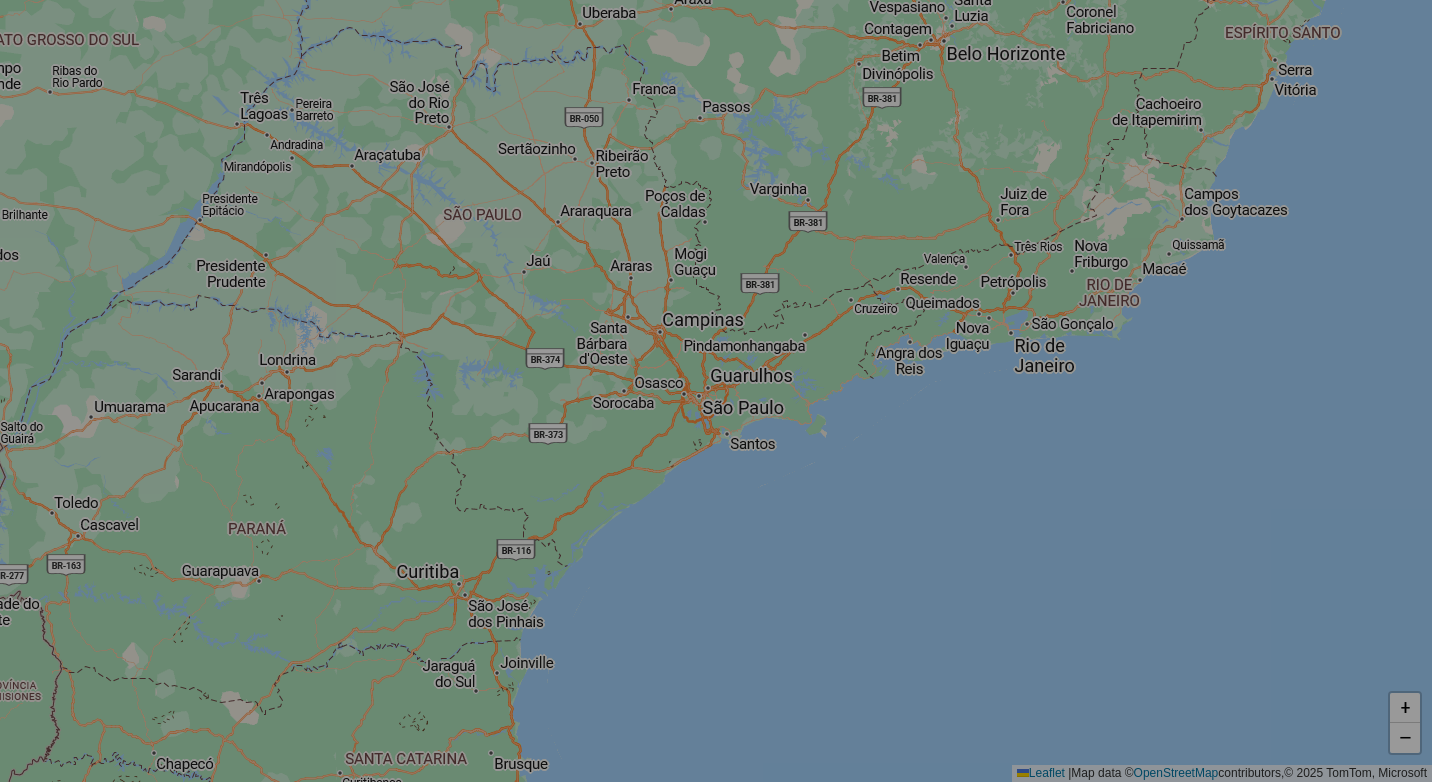 select on "*" 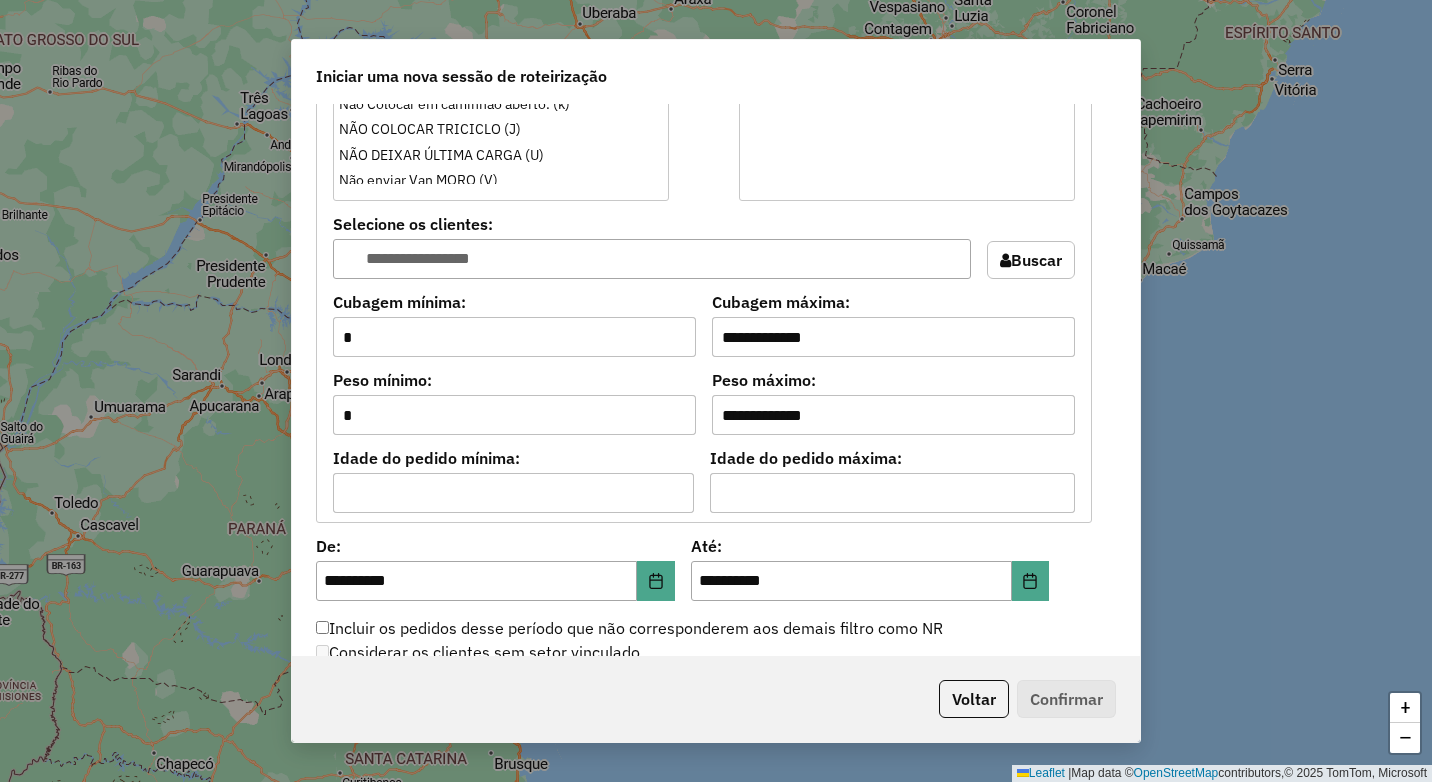 scroll, scrollTop: 1700, scrollLeft: 0, axis: vertical 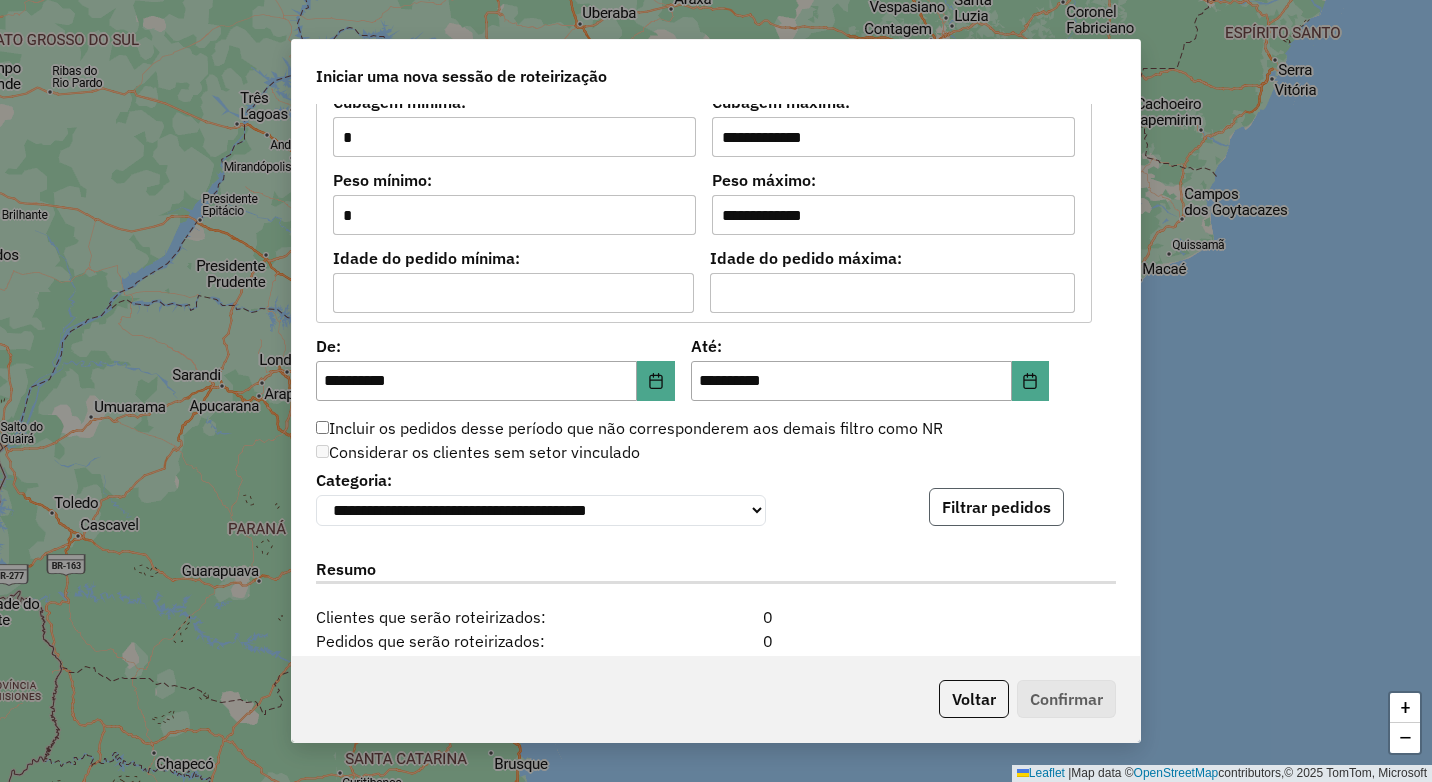 click on "Filtrar pedidos" 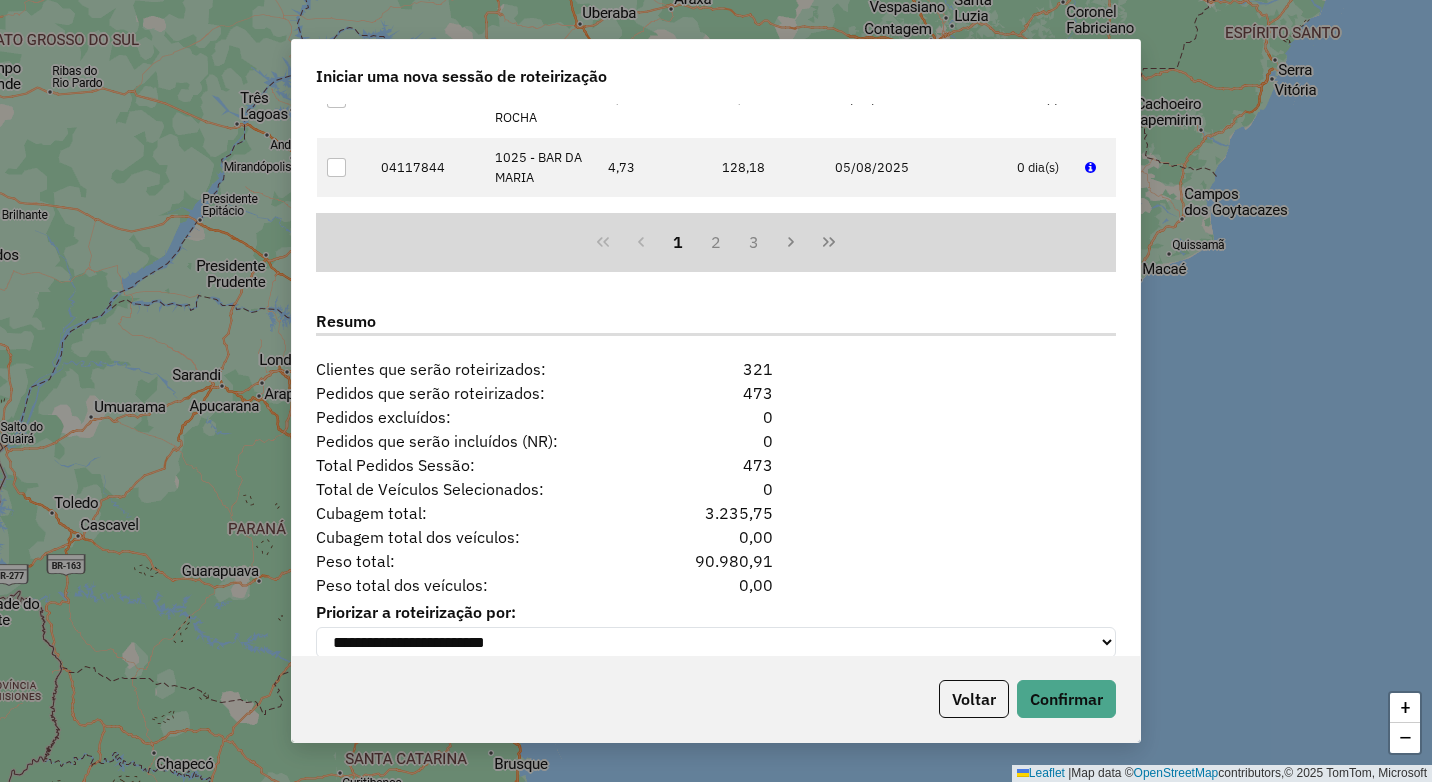scroll, scrollTop: 2397, scrollLeft: 0, axis: vertical 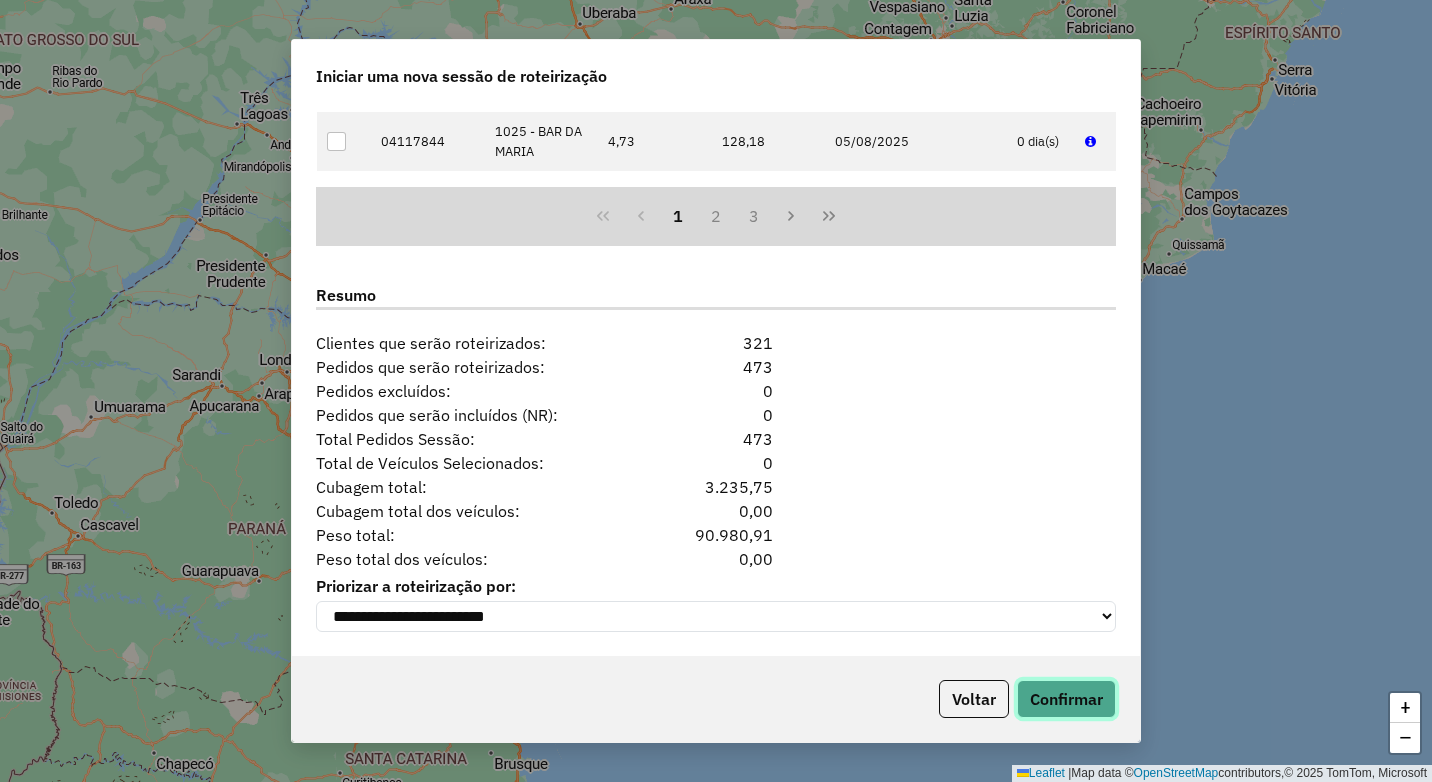 click on "Confirmar" 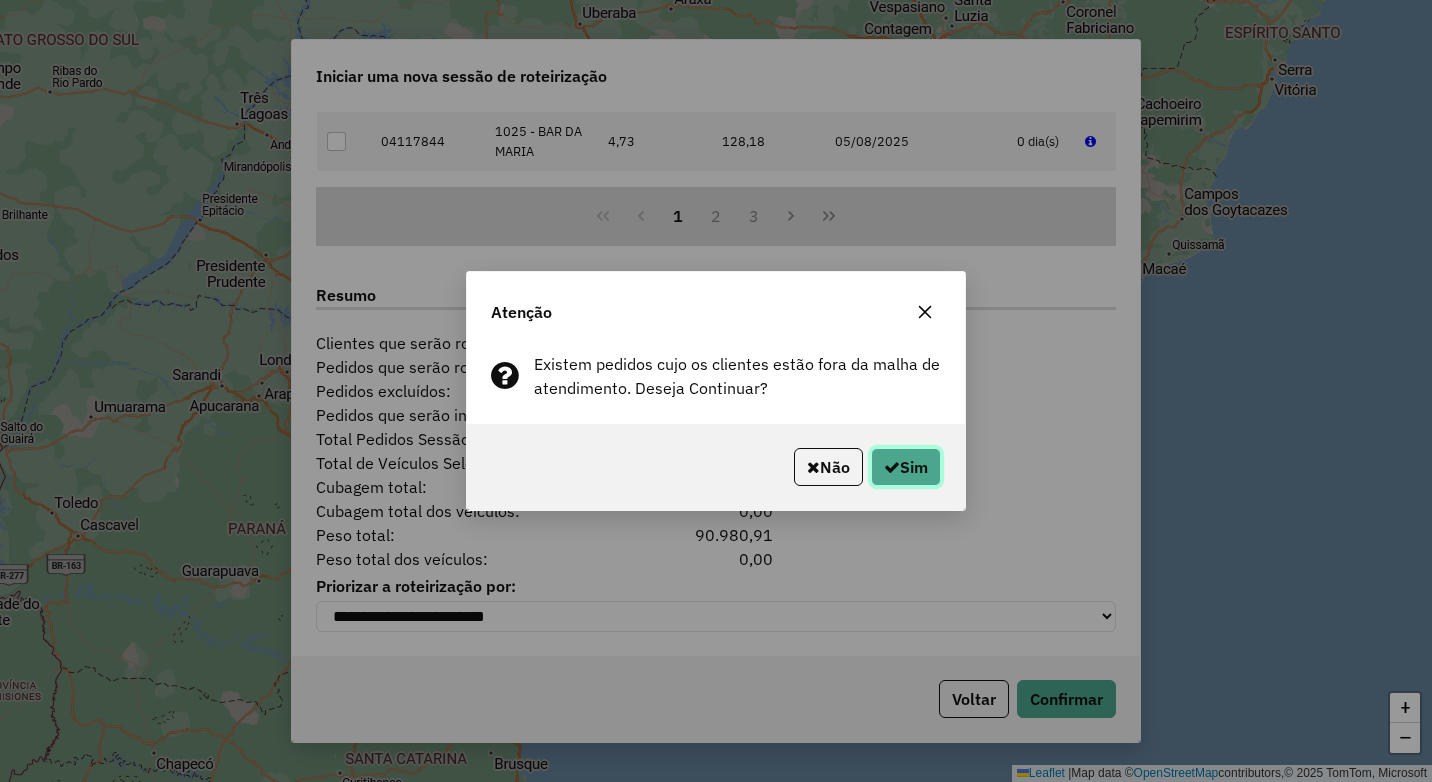 click on "Sim" 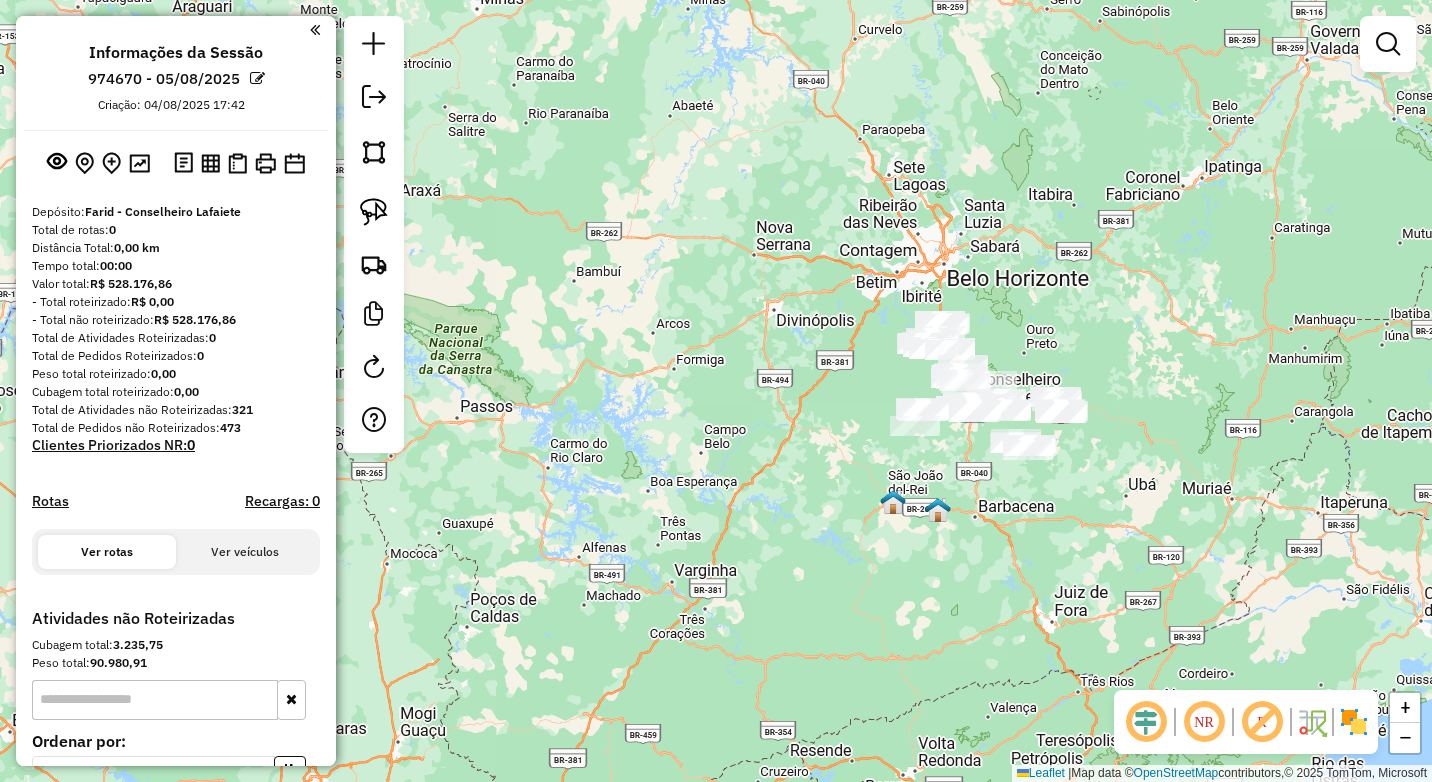 drag, startPoint x: 1034, startPoint y: 285, endPoint x: 946, endPoint y: 249, distance: 95.07891 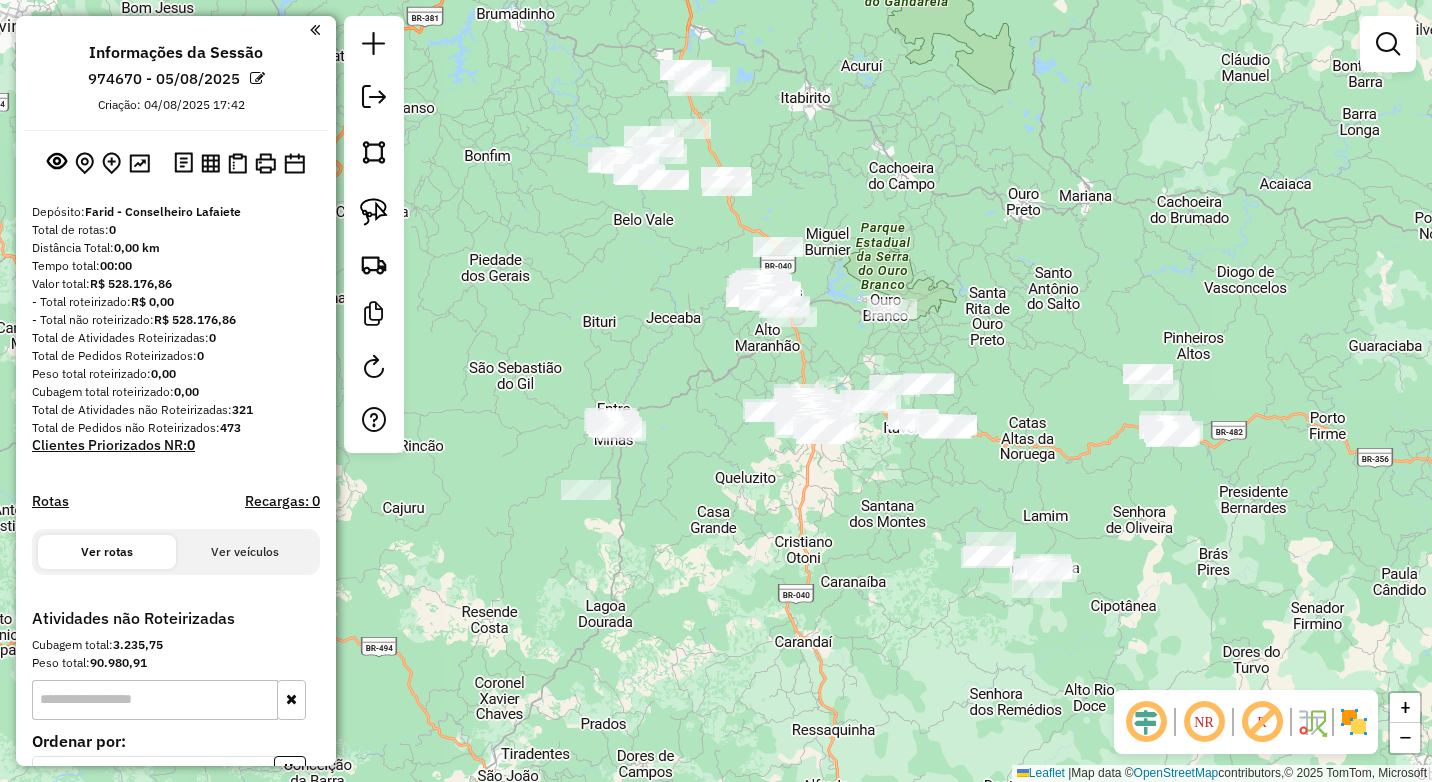 drag, startPoint x: 1060, startPoint y: 378, endPoint x: 1013, endPoint y: 396, distance: 50.32892 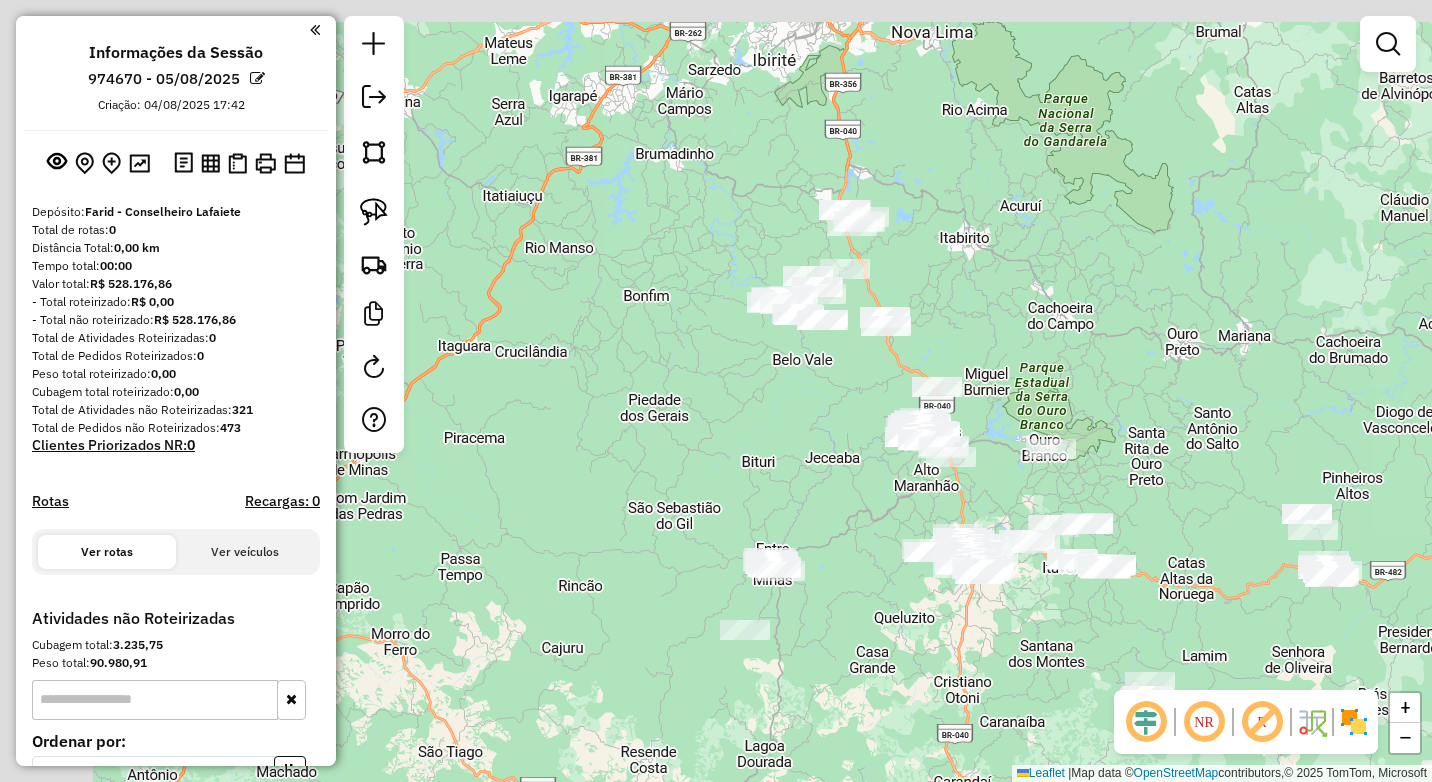 drag, startPoint x: 855, startPoint y: 158, endPoint x: 968, endPoint y: 254, distance: 148.27339 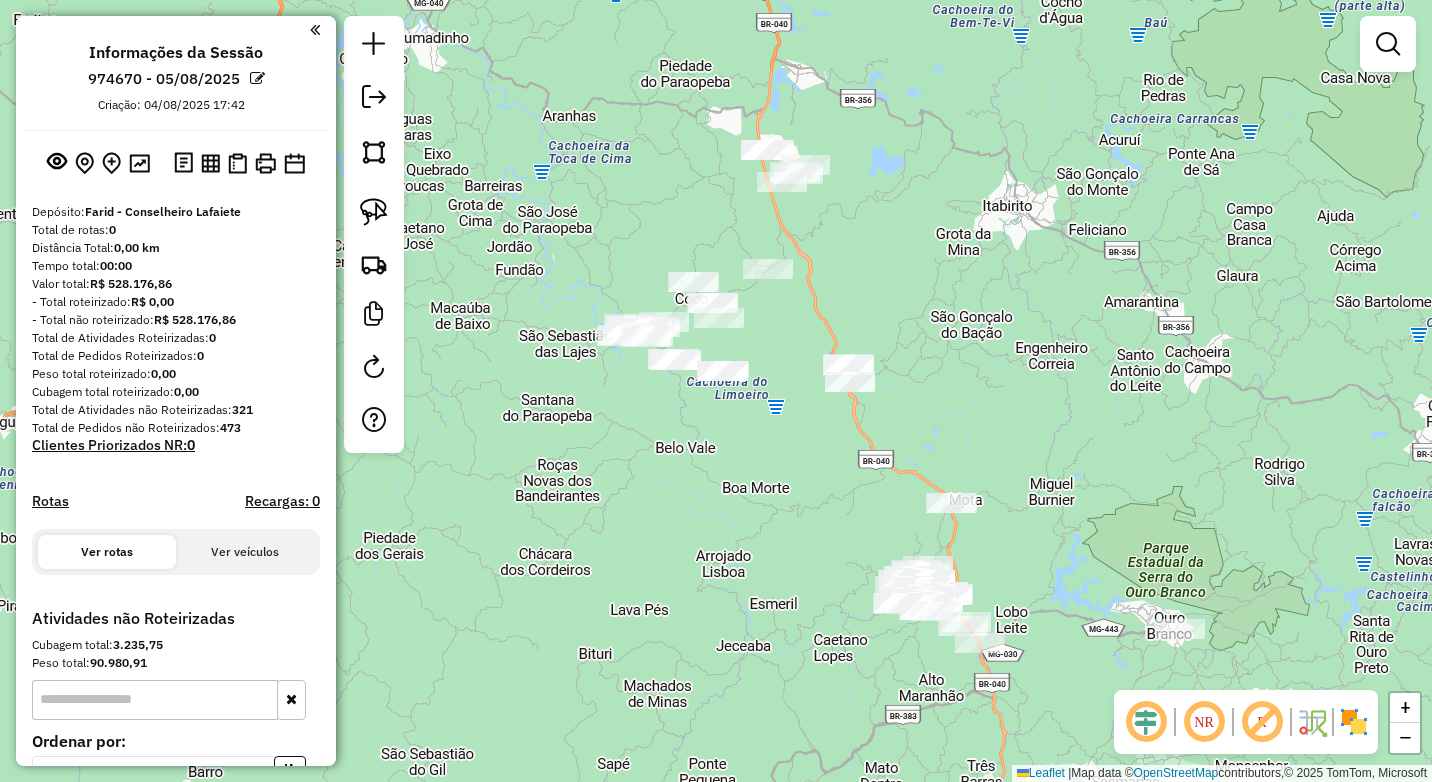 drag, startPoint x: 1003, startPoint y: 303, endPoint x: 948, endPoint y: 320, distance: 57.567352 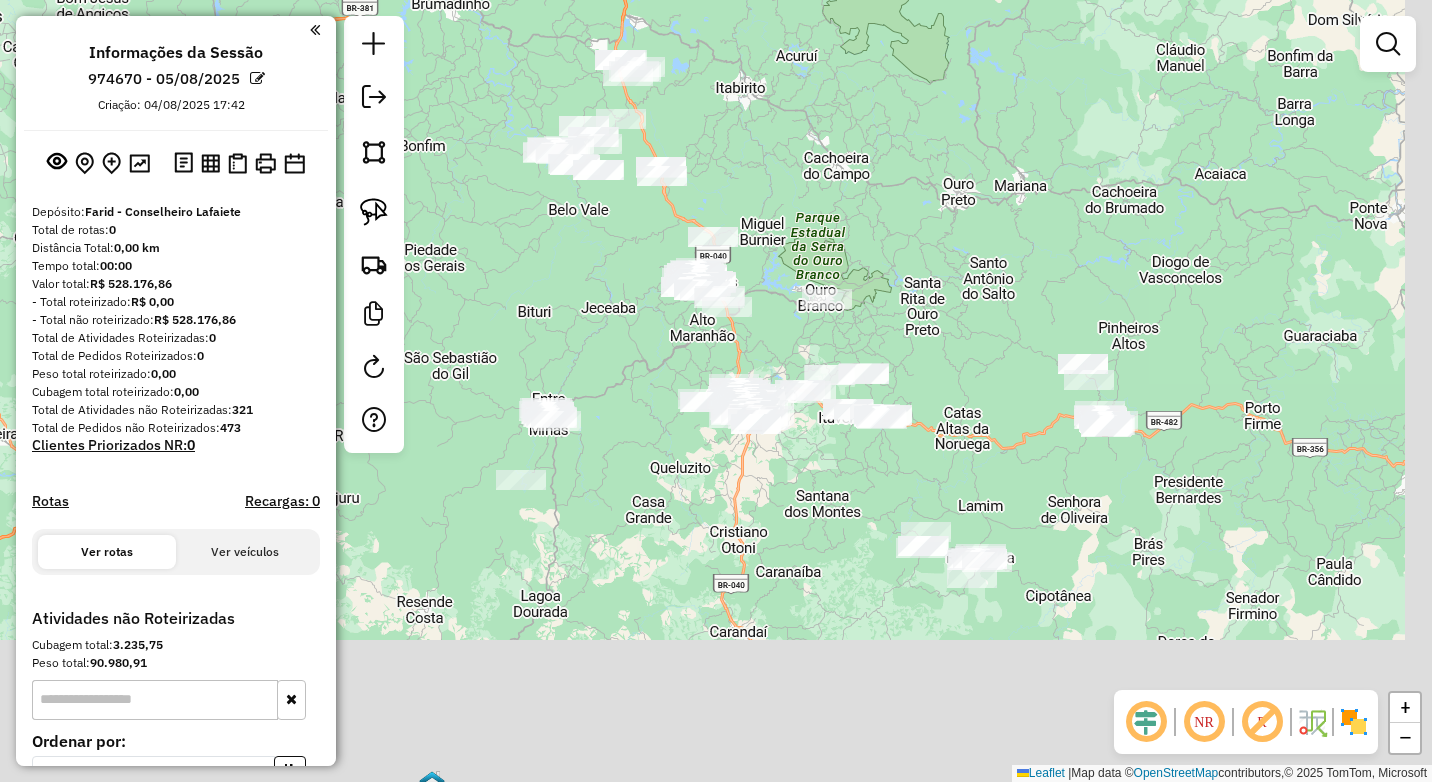 drag, startPoint x: 1014, startPoint y: 333, endPoint x: 918, endPoint y: 213, distance: 153.67499 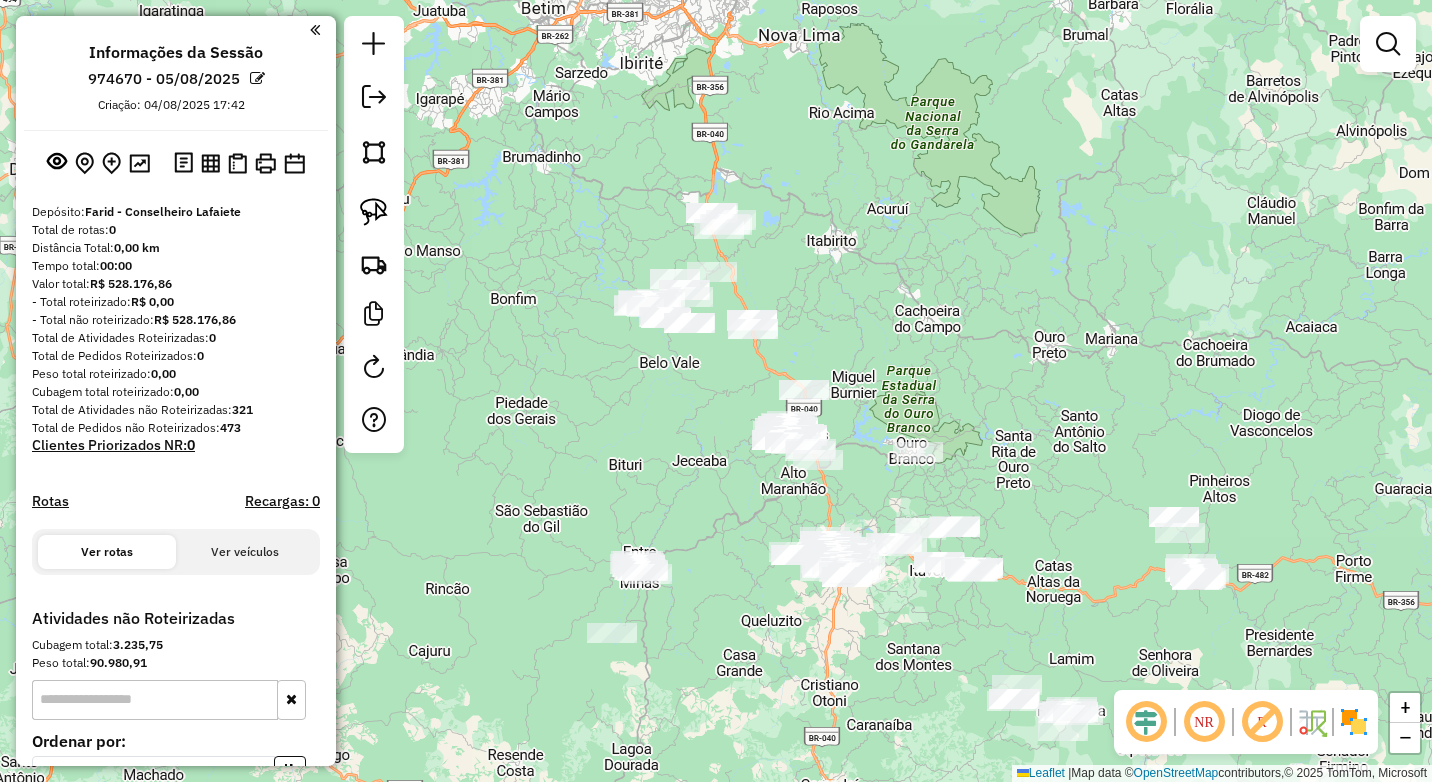 drag, startPoint x: 773, startPoint y: 193, endPoint x: 853, endPoint y: 354, distance: 179.78043 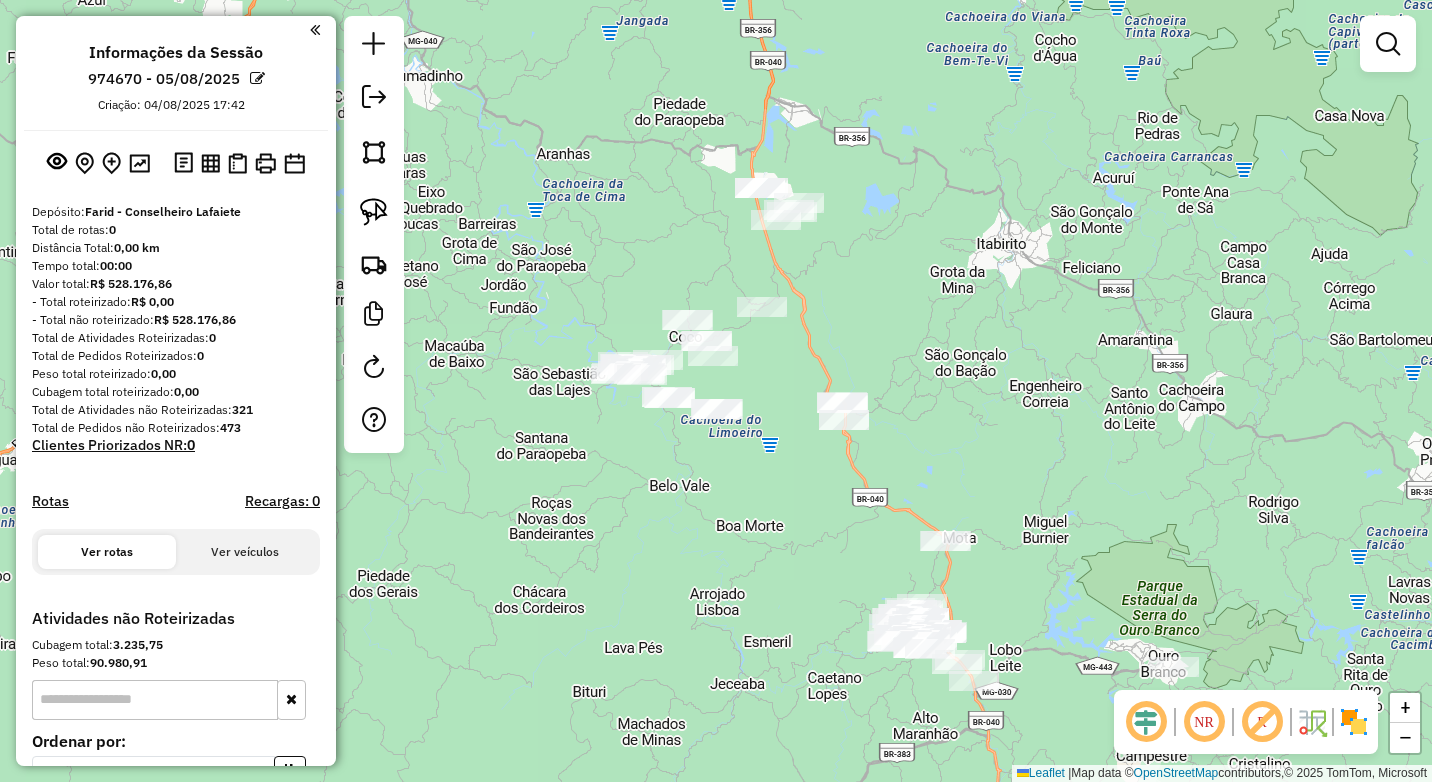drag, startPoint x: 841, startPoint y: 313, endPoint x: 921, endPoint y: 367, distance: 96.519424 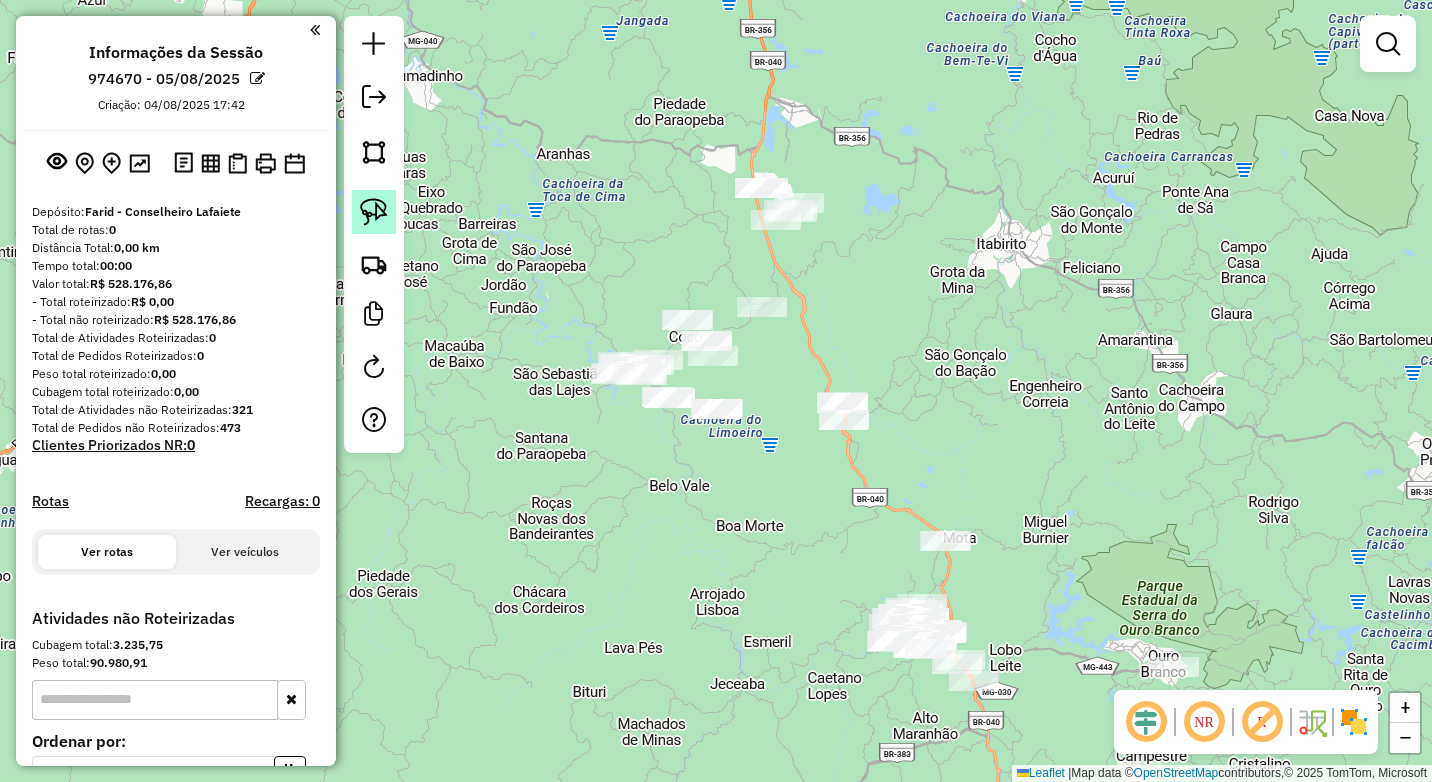 click 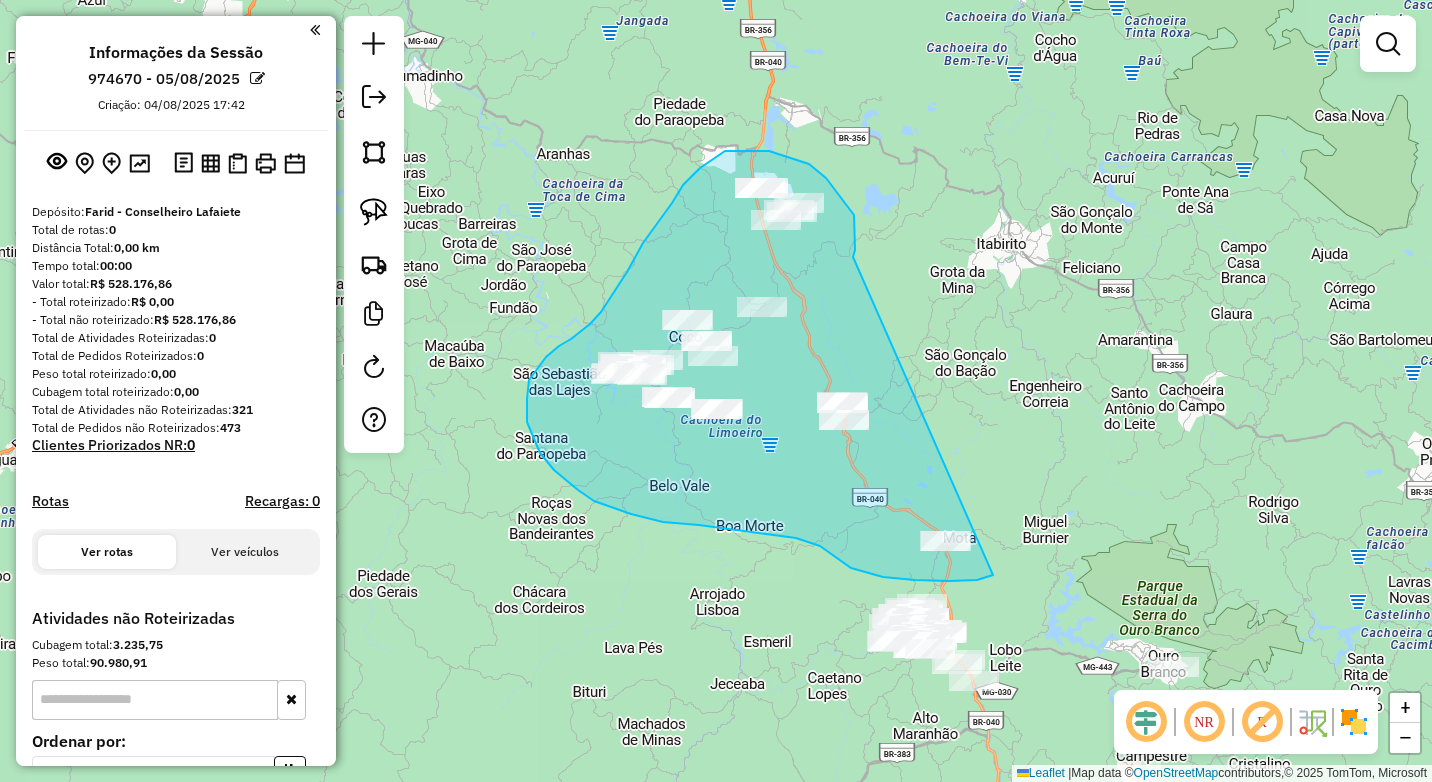 drag, startPoint x: 855, startPoint y: 225, endPoint x: 1032, endPoint y: 510, distance: 335.4907 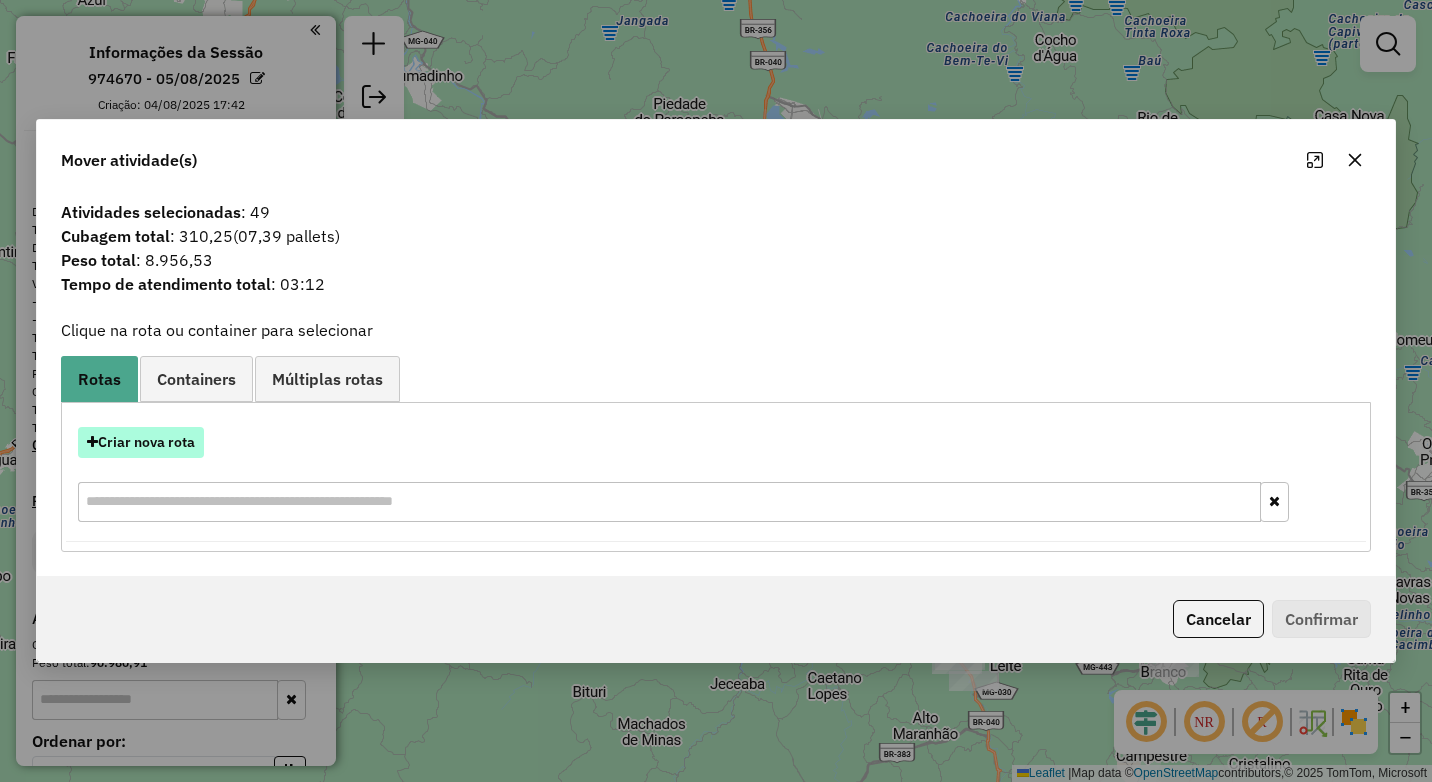 click on "Criar nova rota" at bounding box center [141, 442] 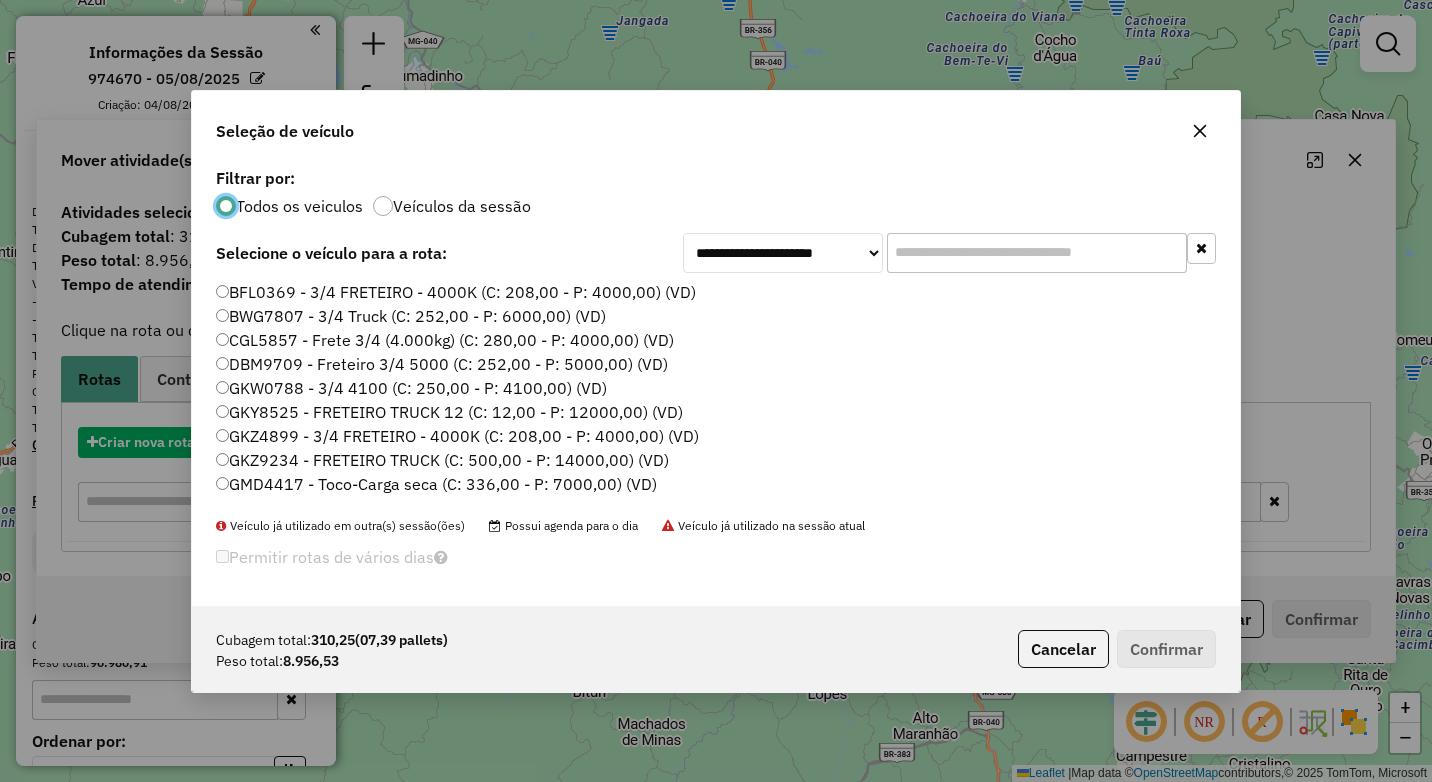 scroll, scrollTop: 11, scrollLeft: 6, axis: both 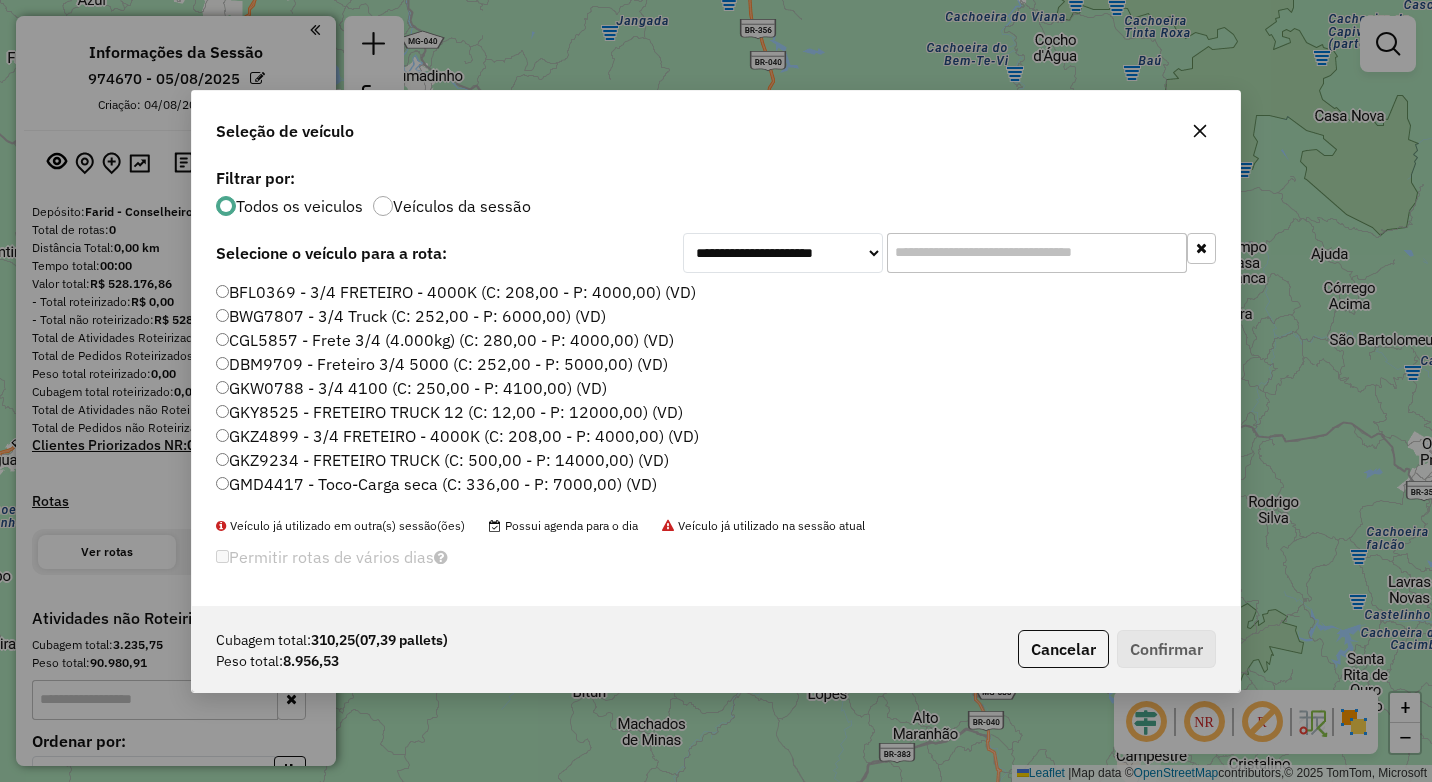 click 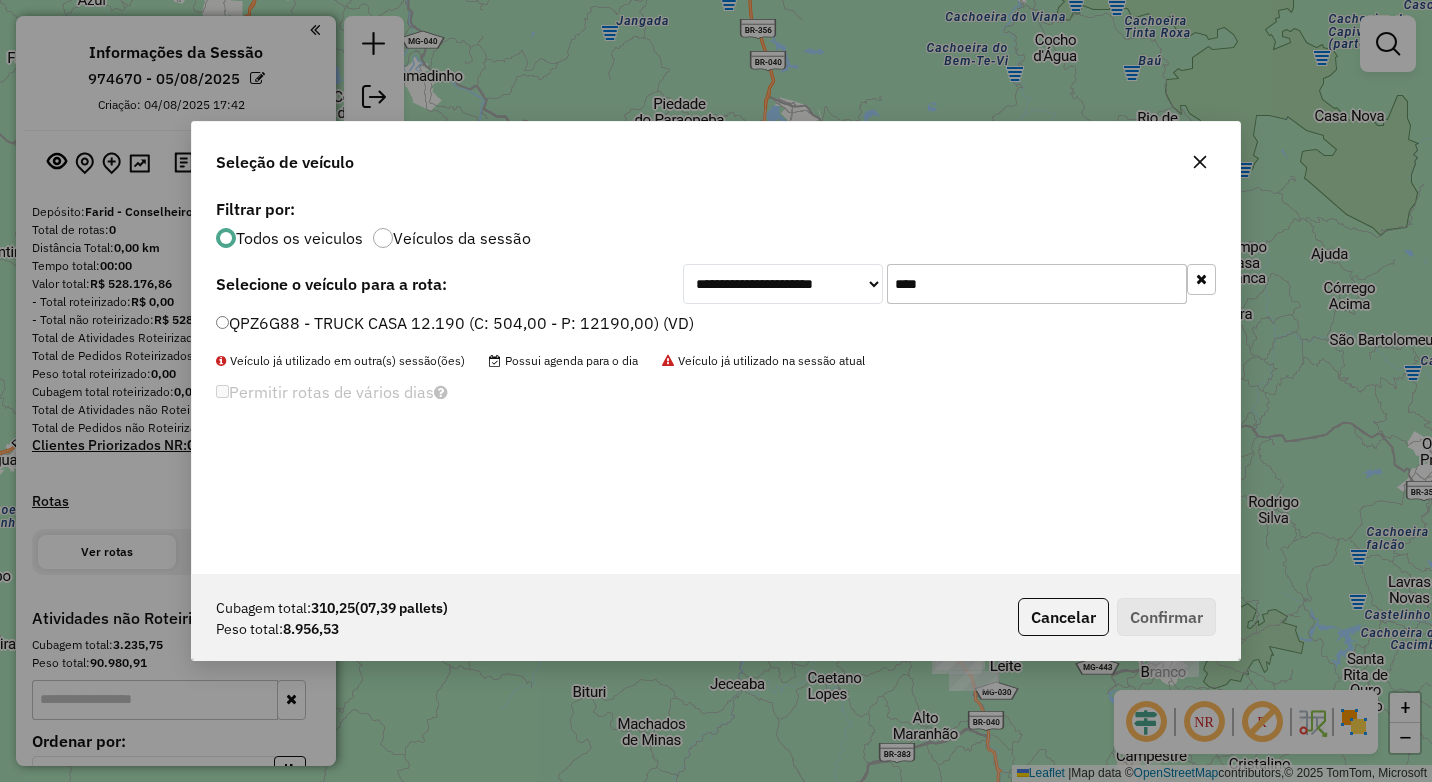type on "****" 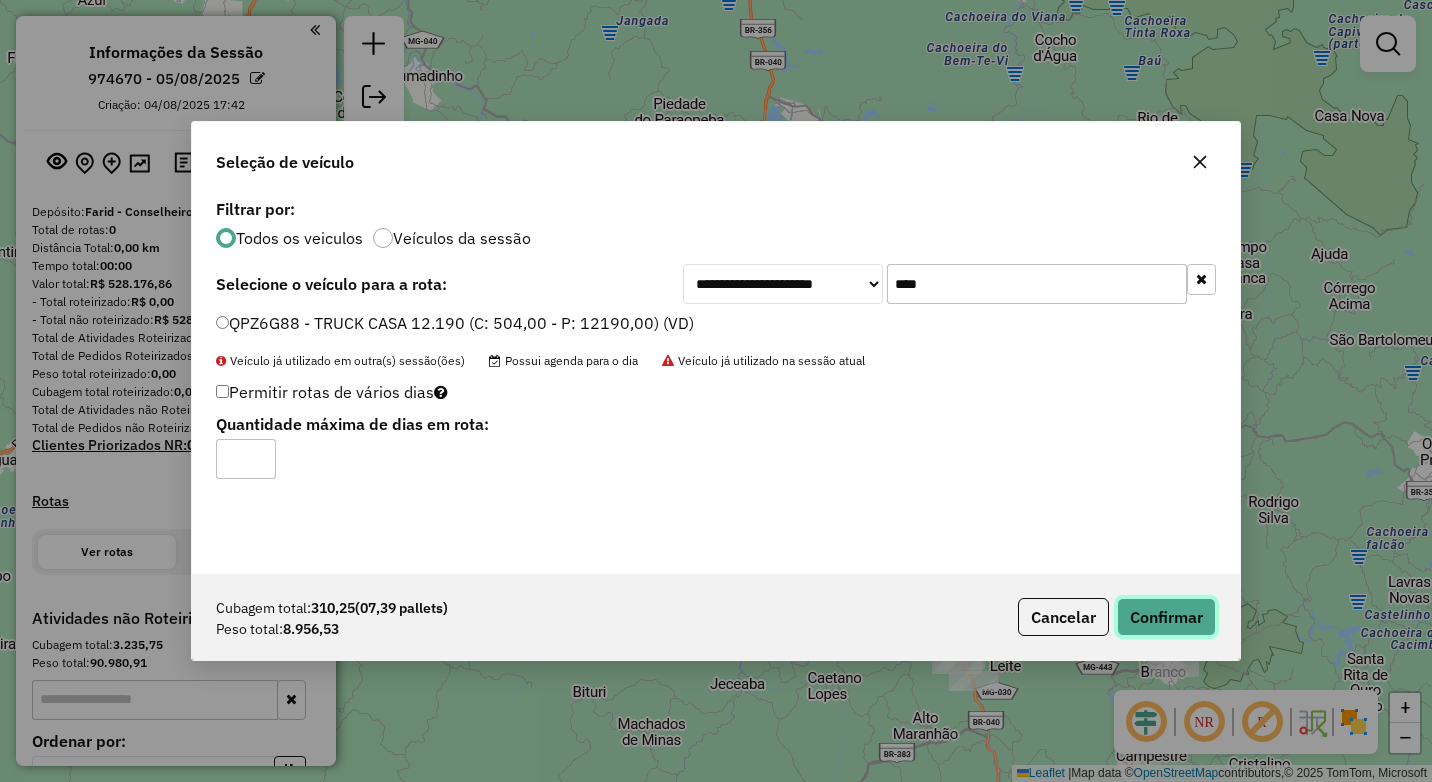 click on "Confirmar" 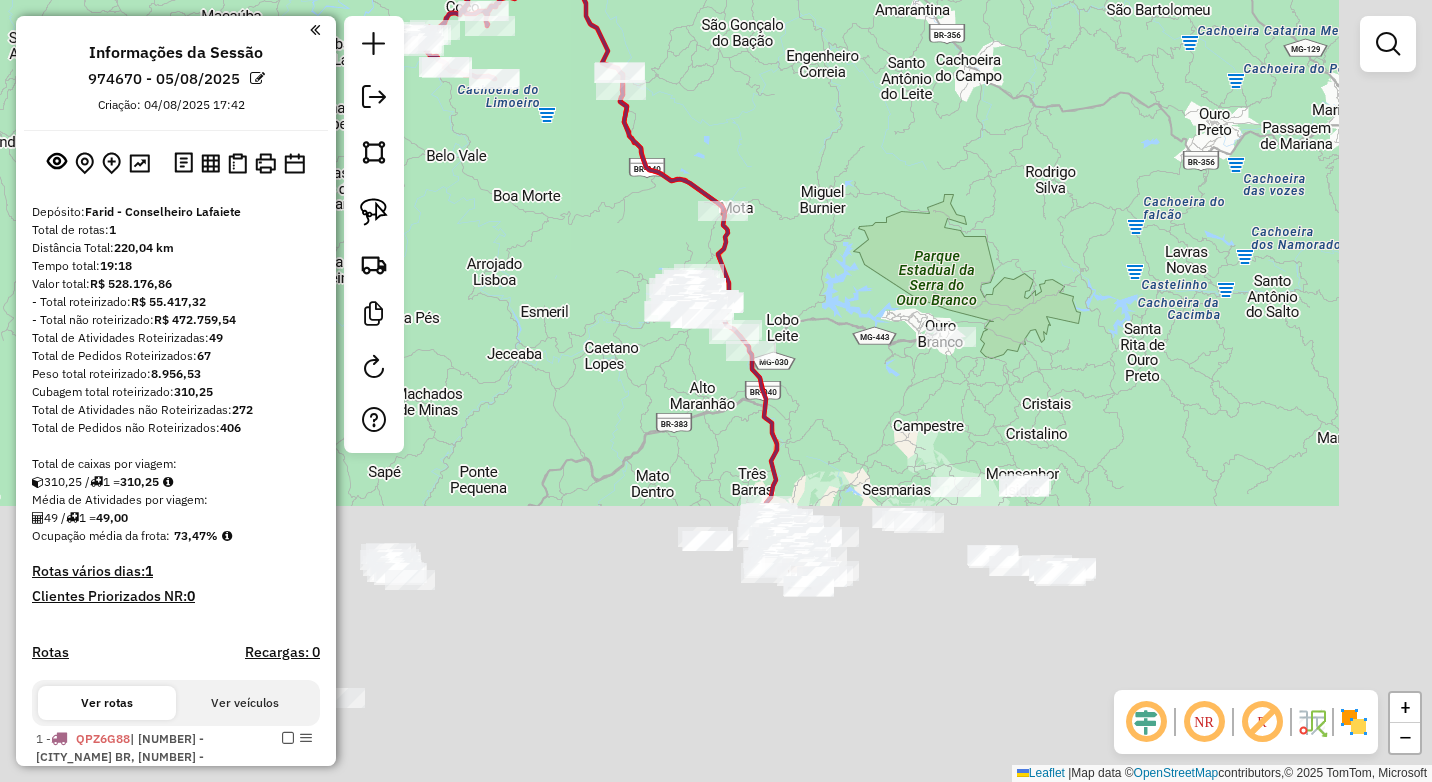 drag, startPoint x: 1057, startPoint y: 395, endPoint x: 834, endPoint y: 65, distance: 398.28256 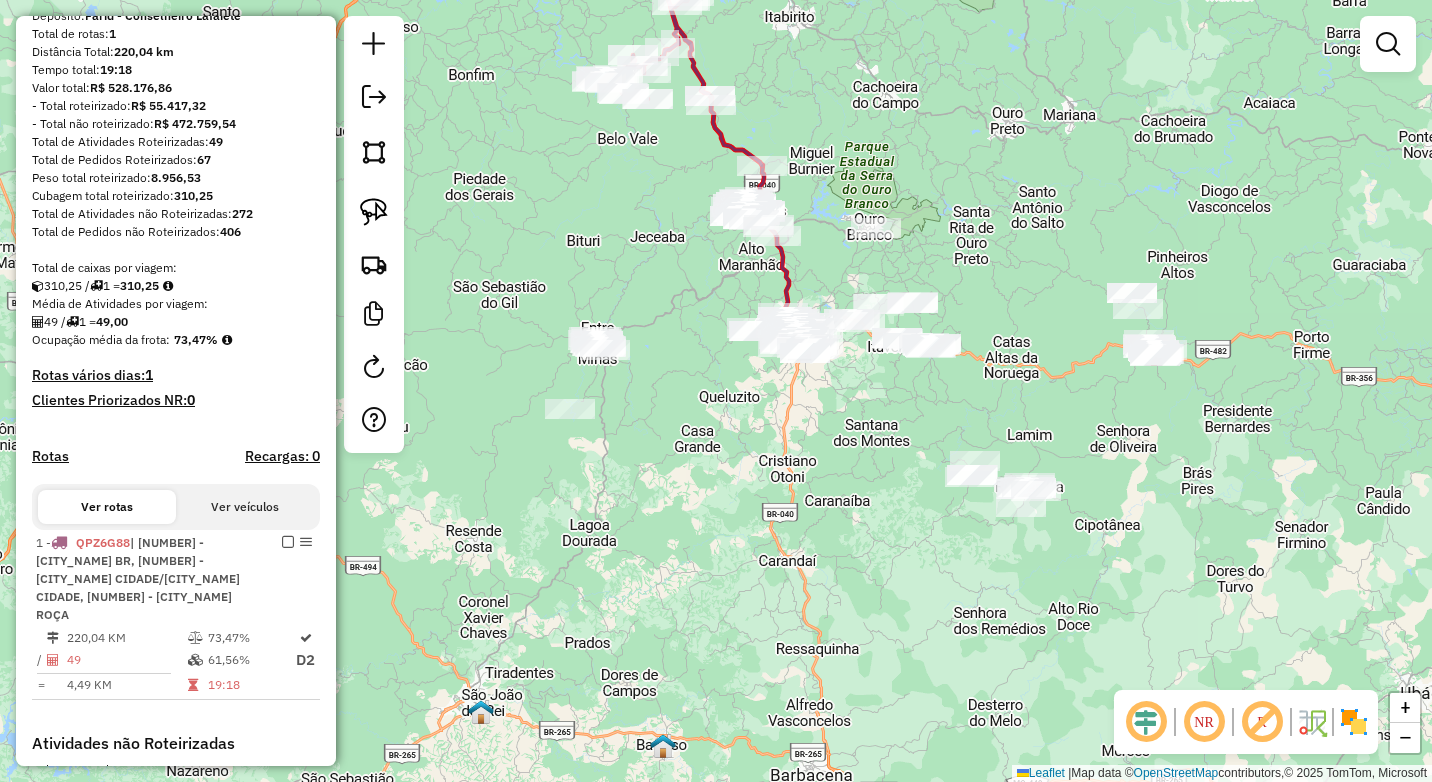 scroll, scrollTop: 200, scrollLeft: 0, axis: vertical 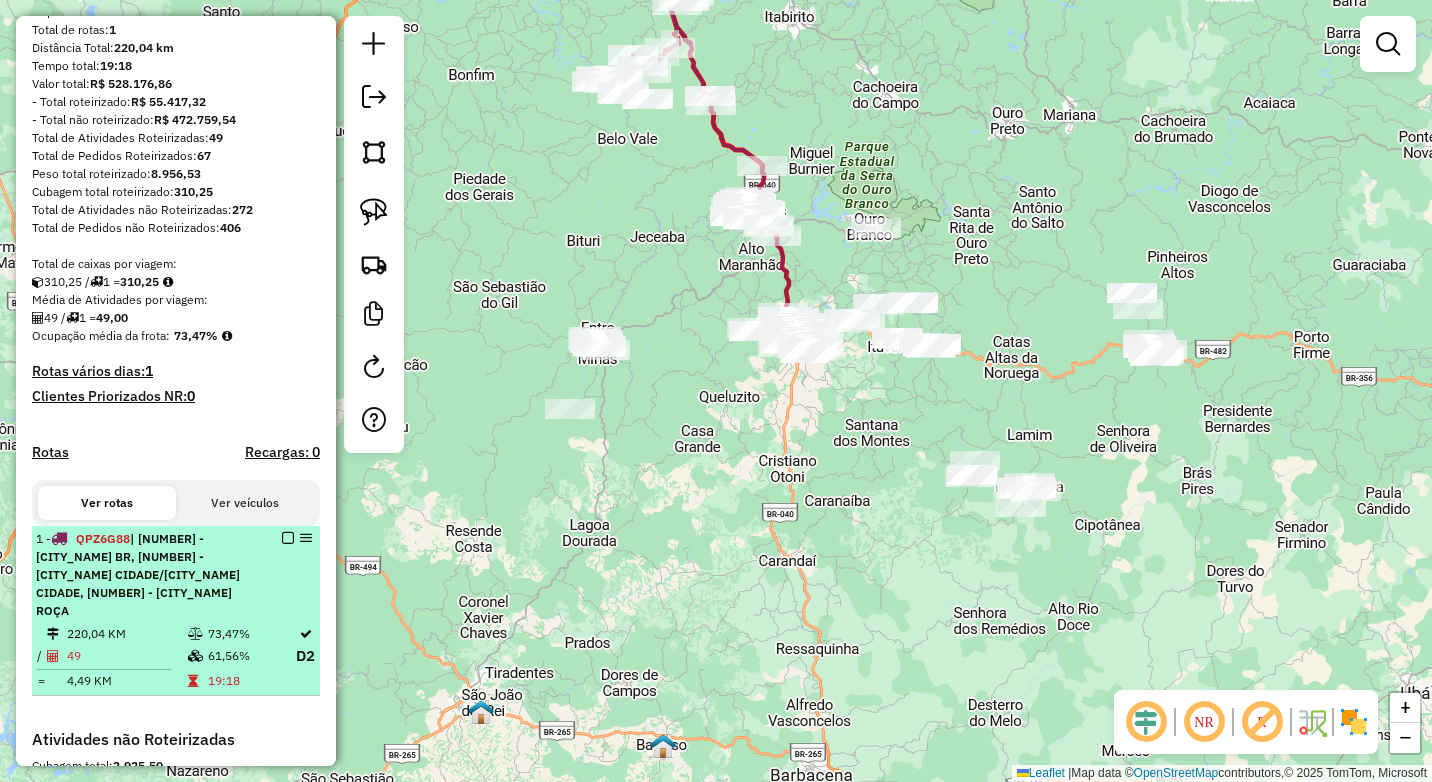 click at bounding box center (288, 538) 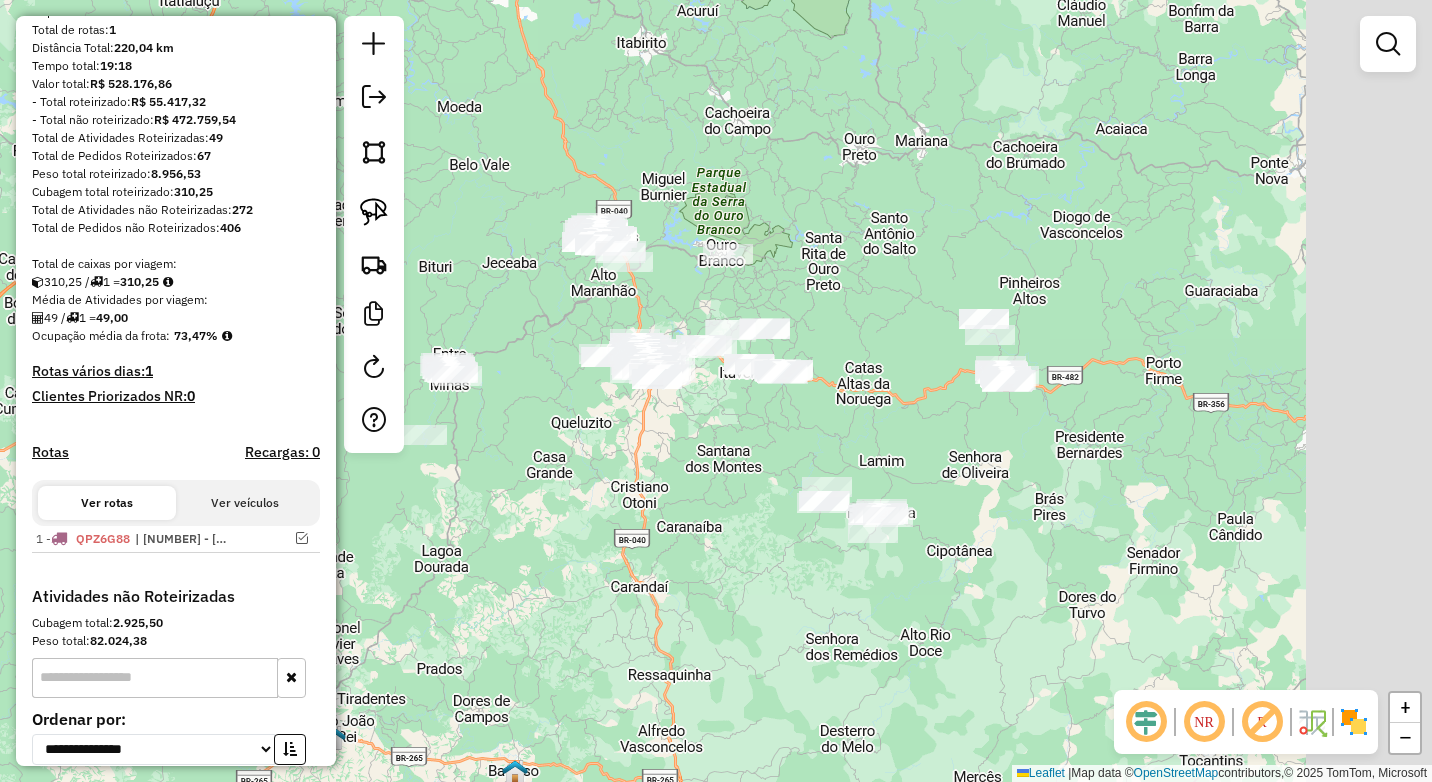 drag, startPoint x: 870, startPoint y: 513, endPoint x: 730, endPoint y: 540, distance: 142.5798 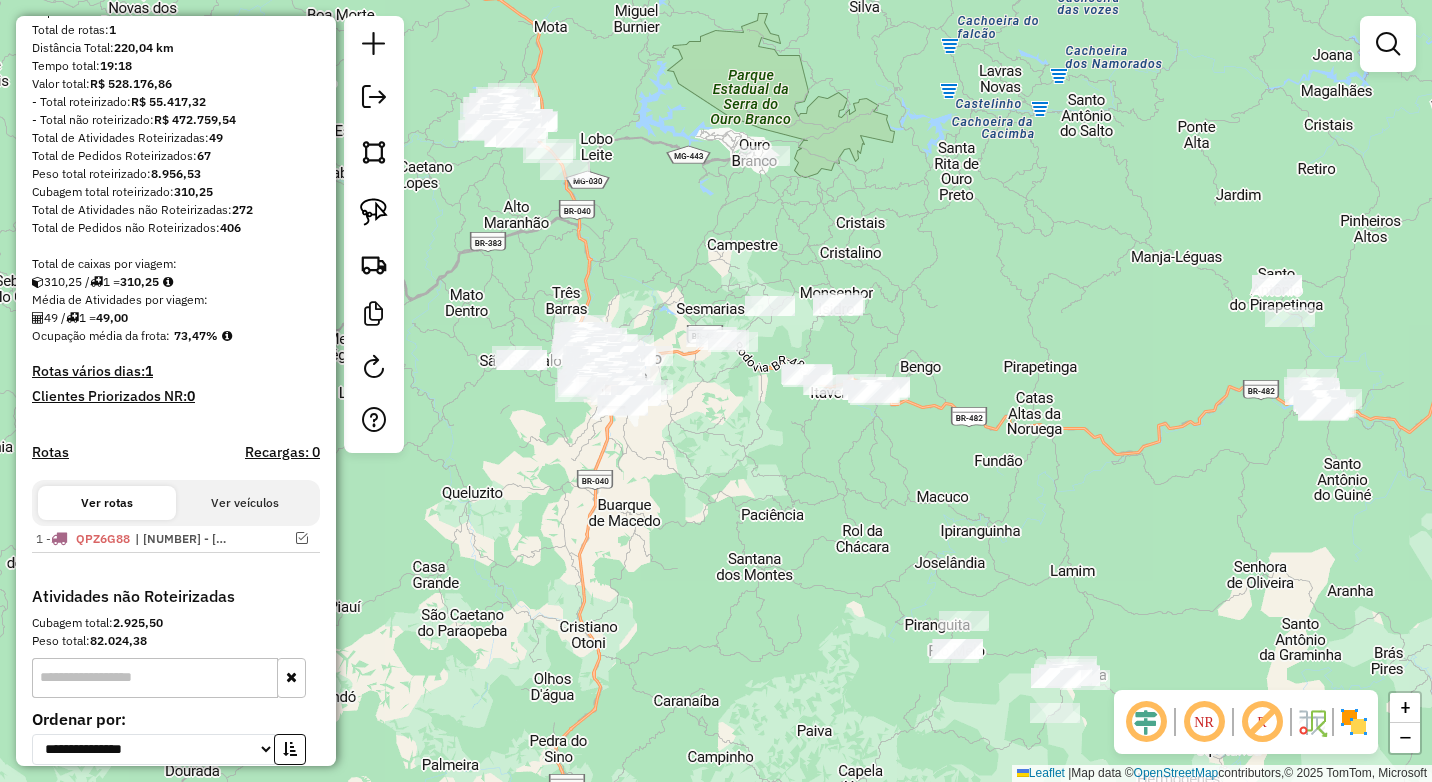 drag, startPoint x: 892, startPoint y: 296, endPoint x: 965, endPoint y: 332, distance: 81.394104 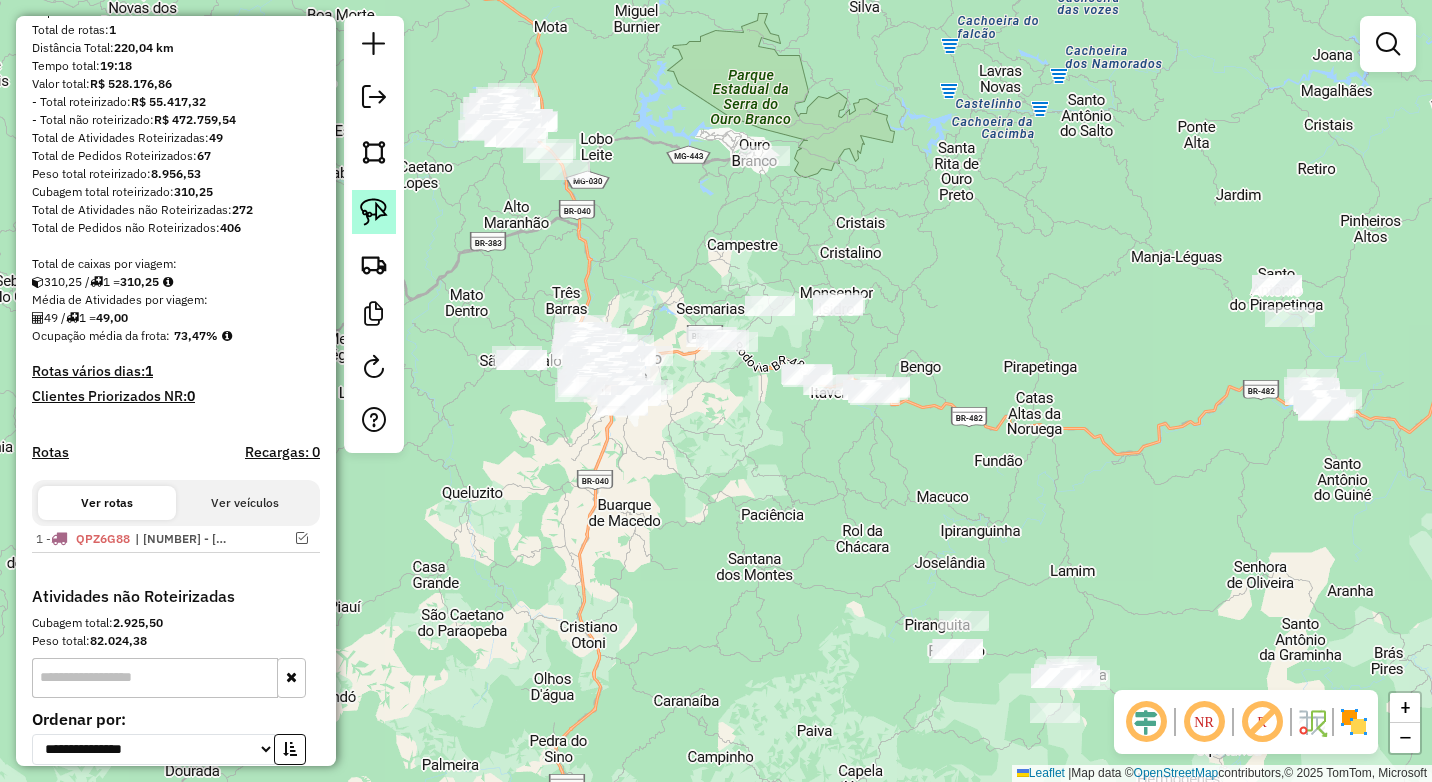 click 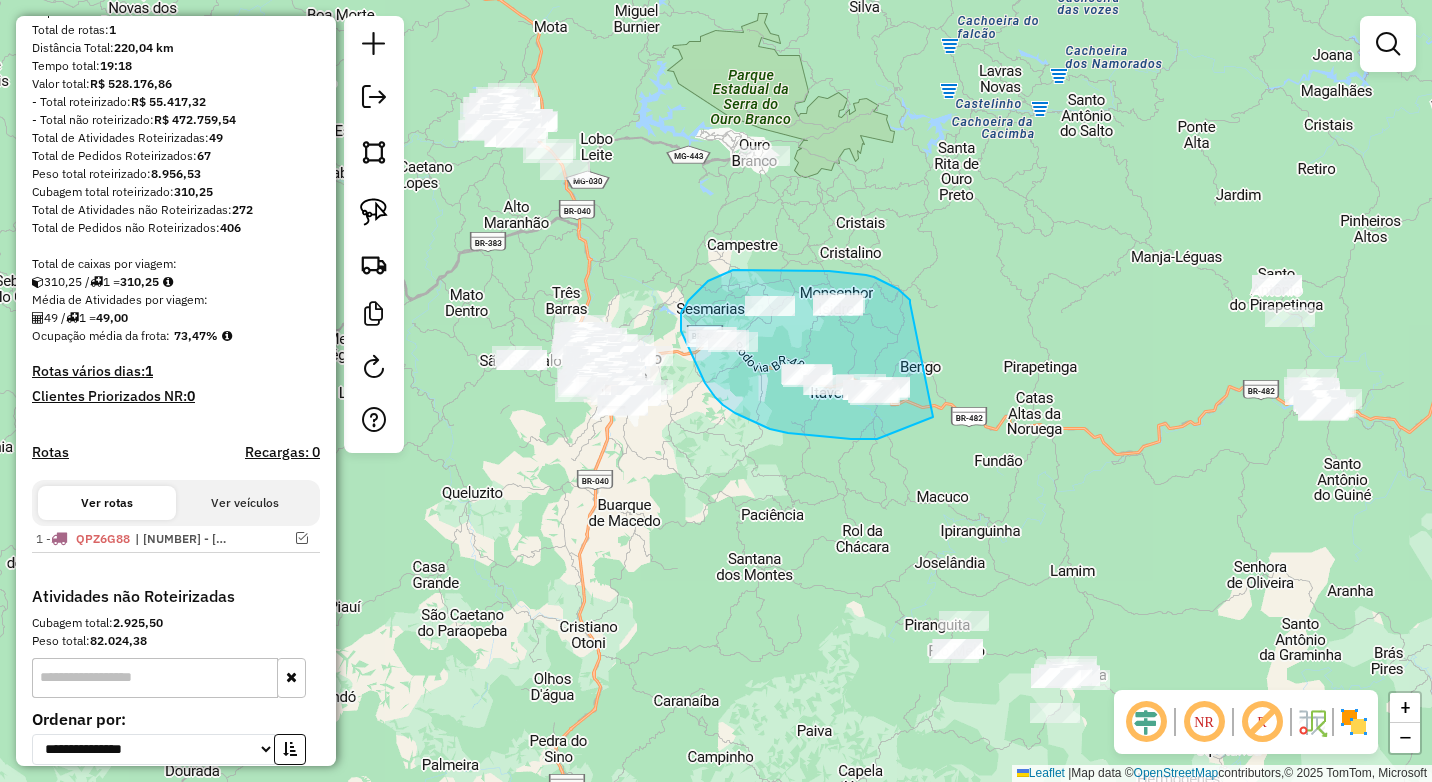 drag, startPoint x: 857, startPoint y: 274, endPoint x: 949, endPoint y: 408, distance: 162.5423 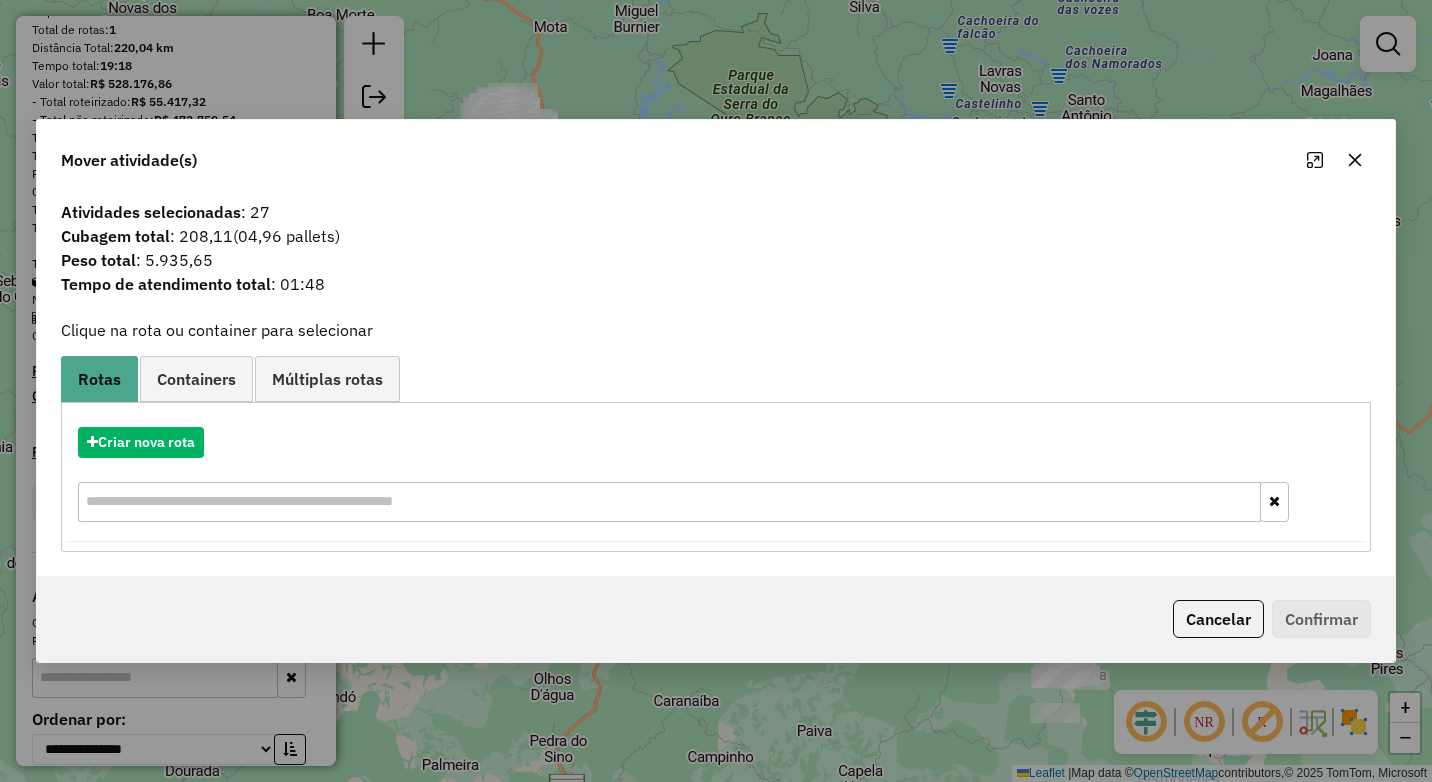 click on "Criar nova rota" at bounding box center (716, 477) 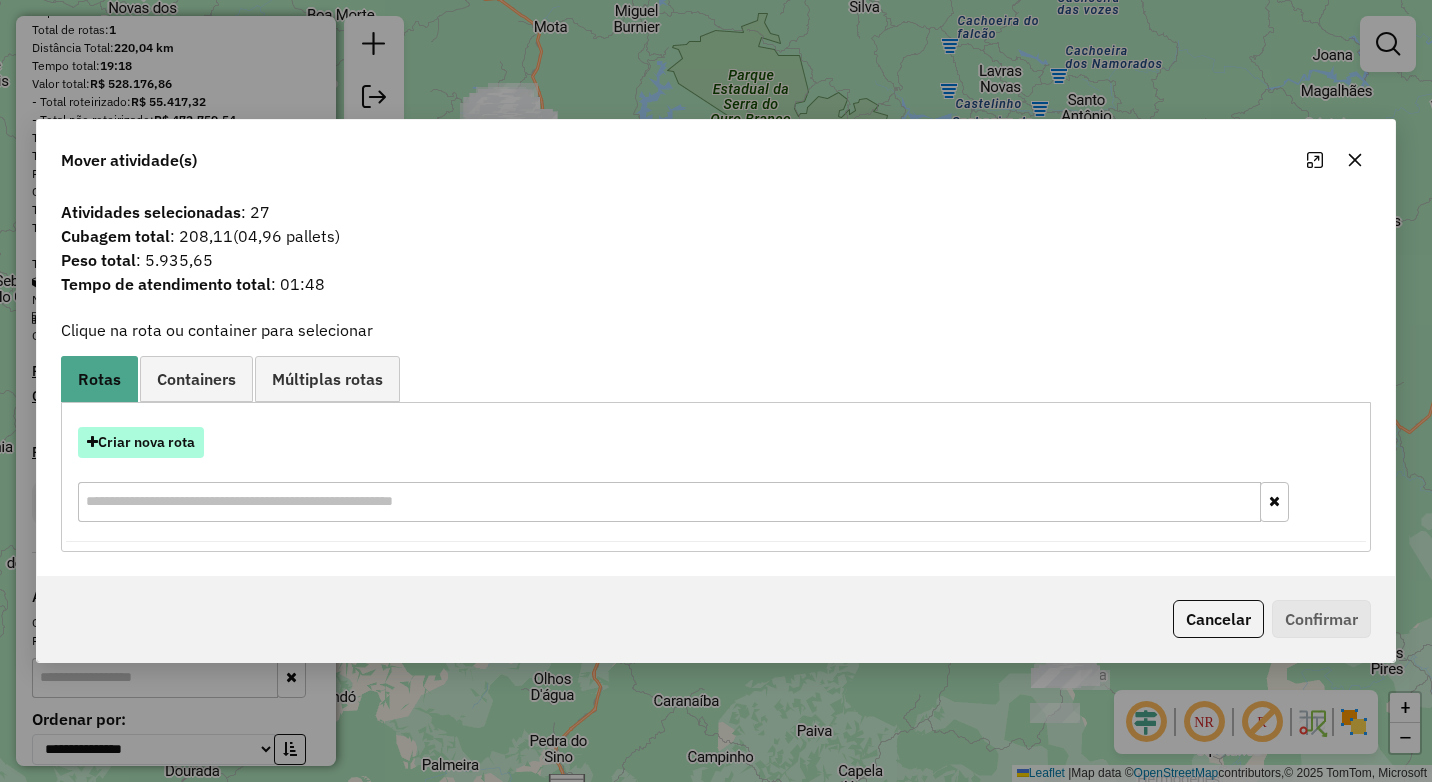 click on "Criar nova rota" at bounding box center [141, 442] 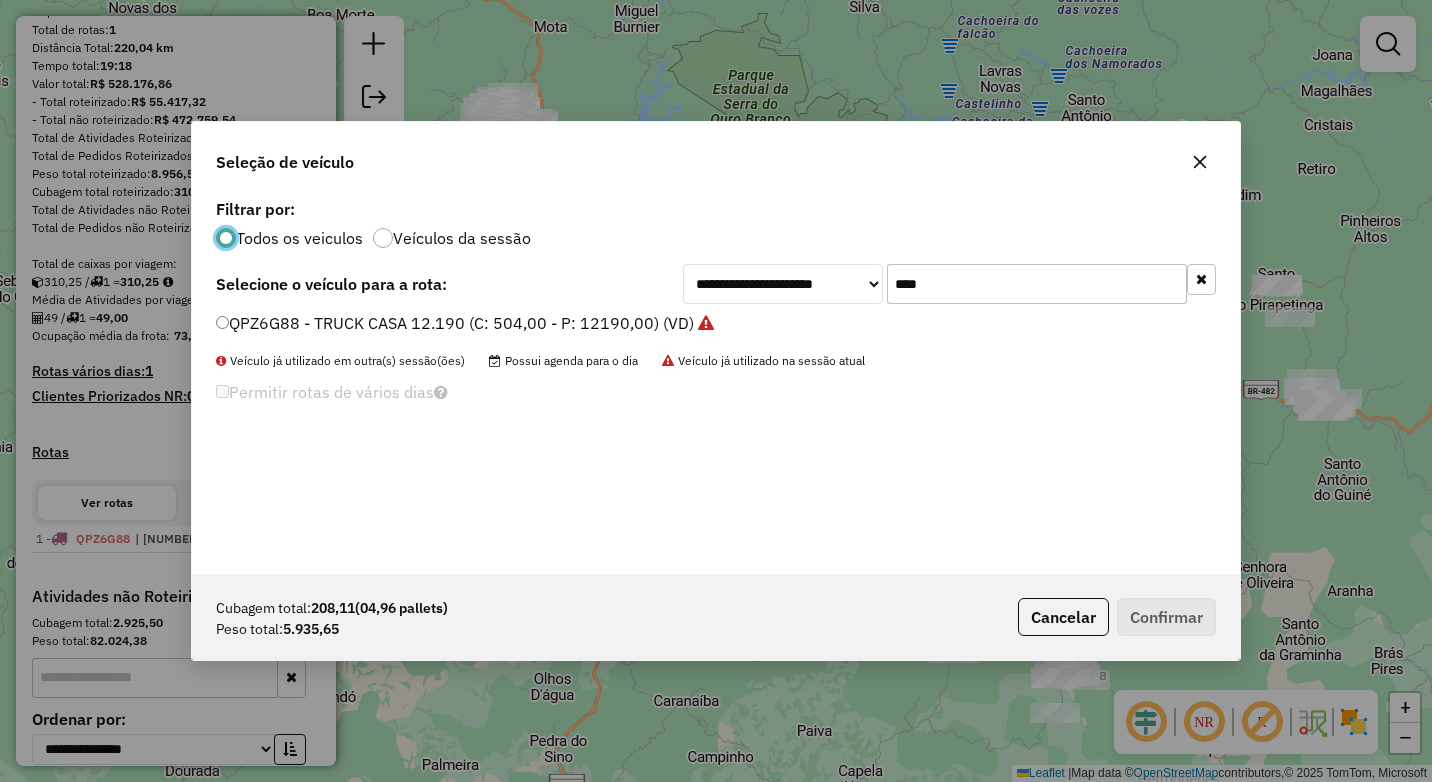 scroll, scrollTop: 11, scrollLeft: 6, axis: both 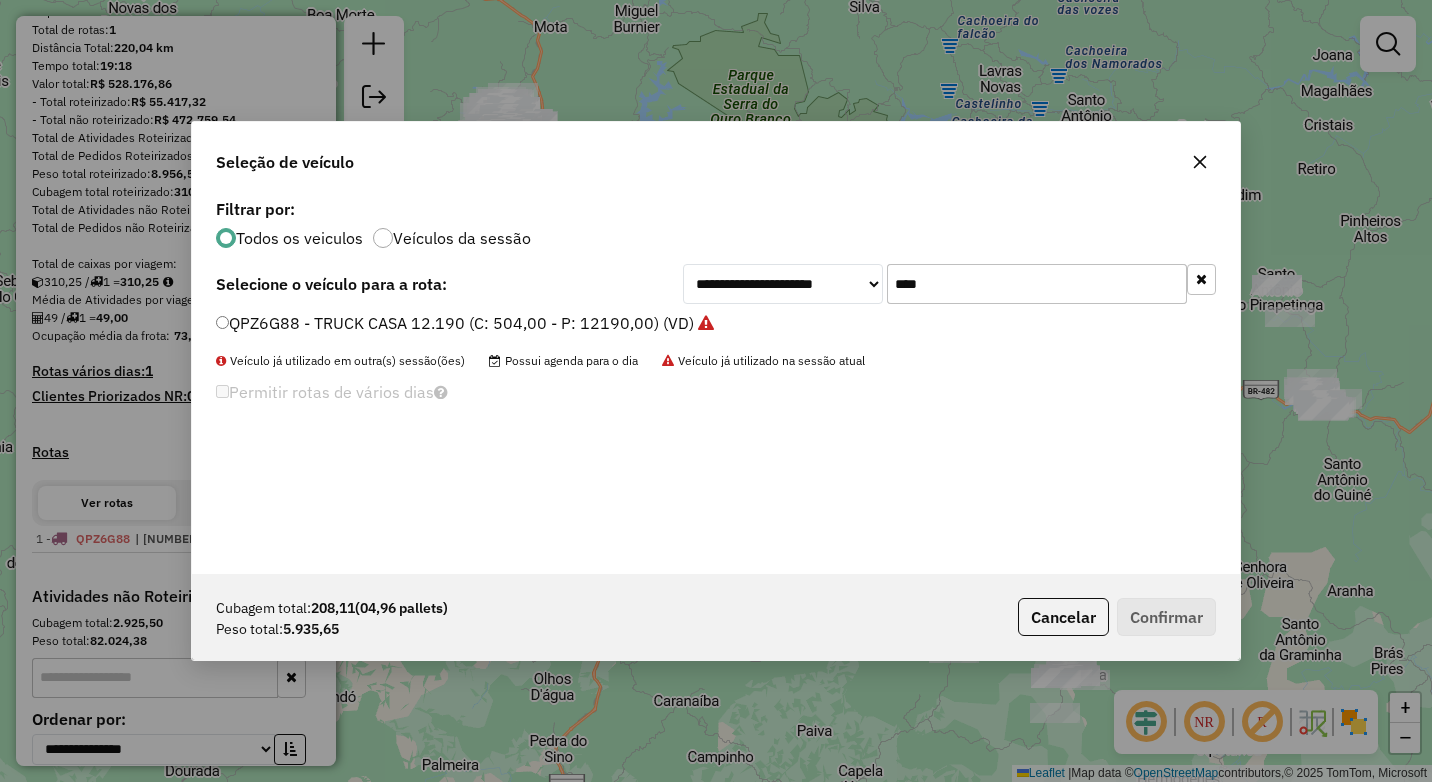 click on "****" 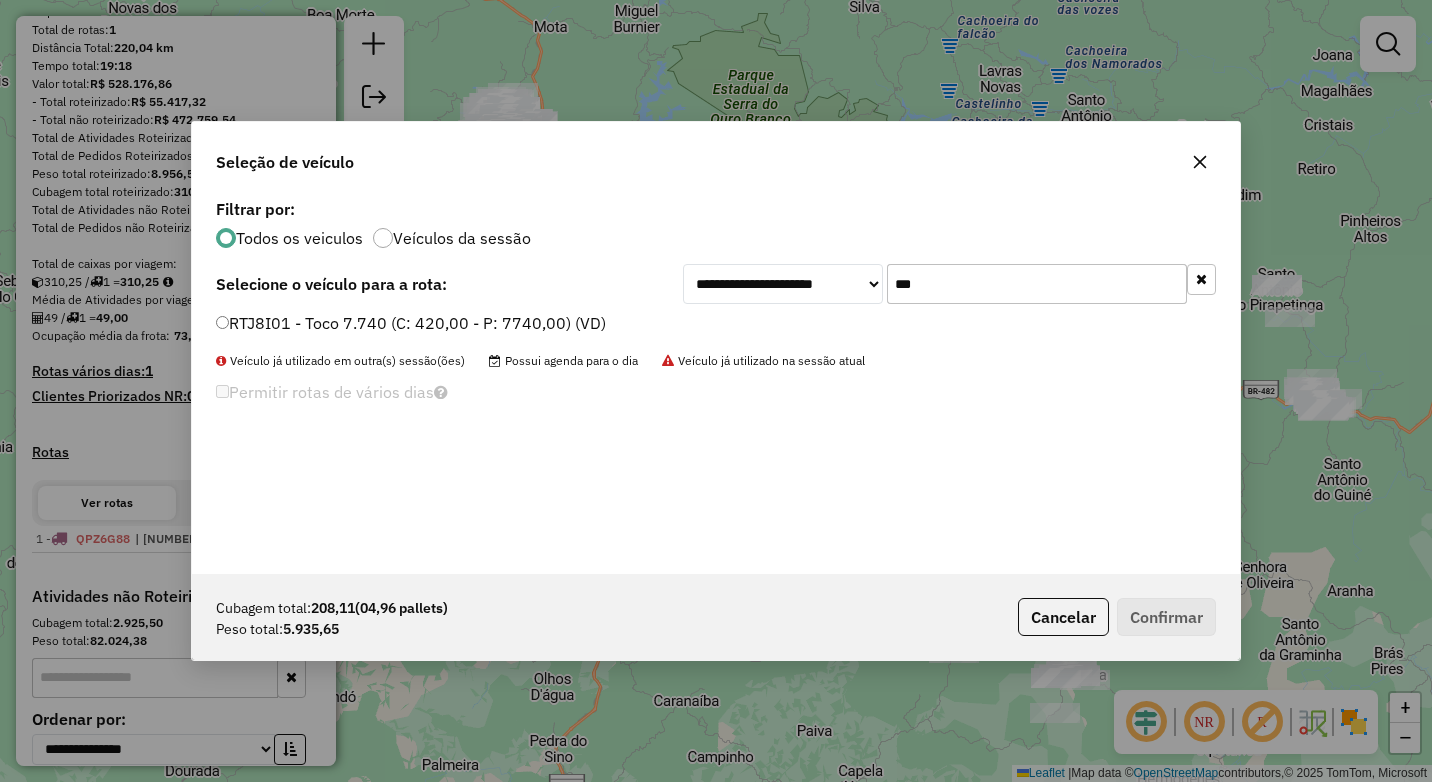 type on "***" 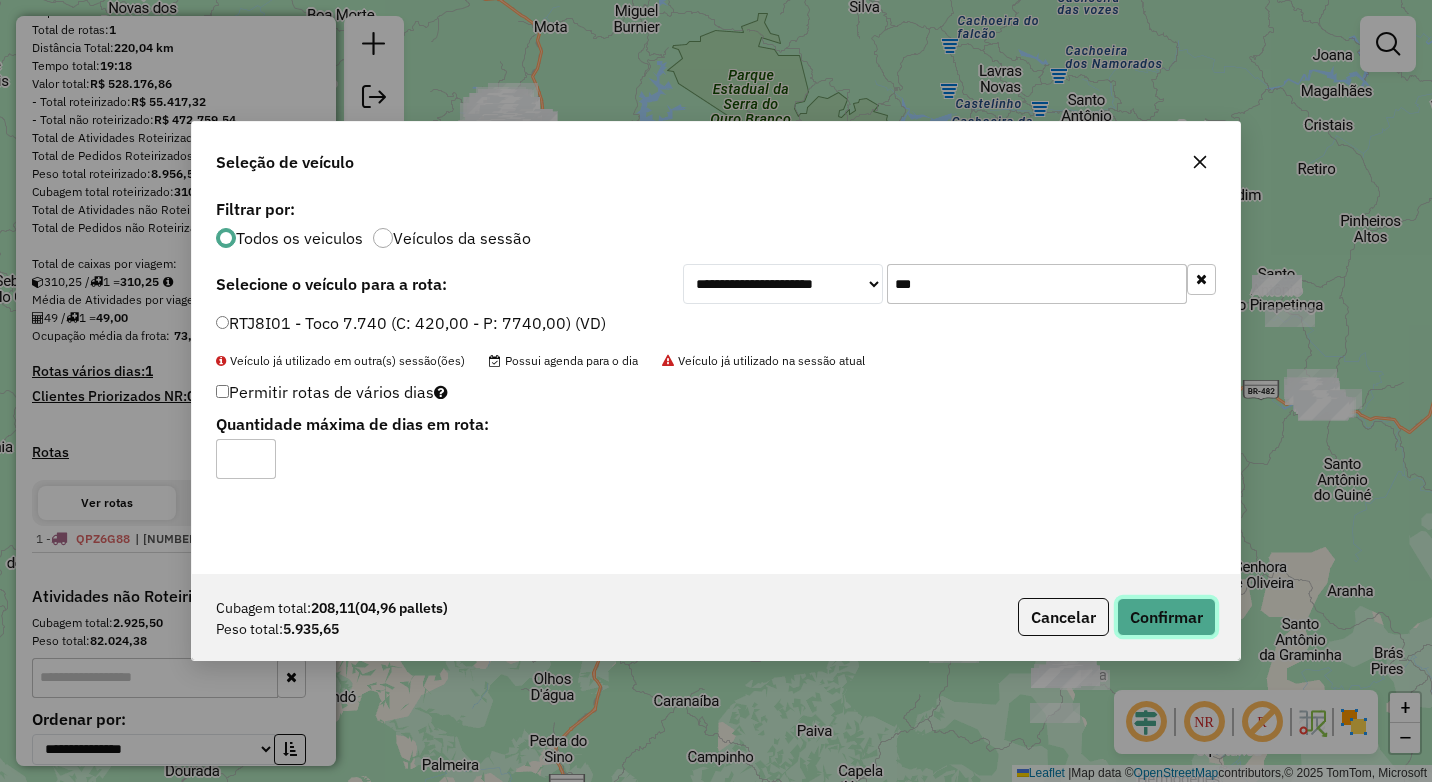 click on "Confirmar" 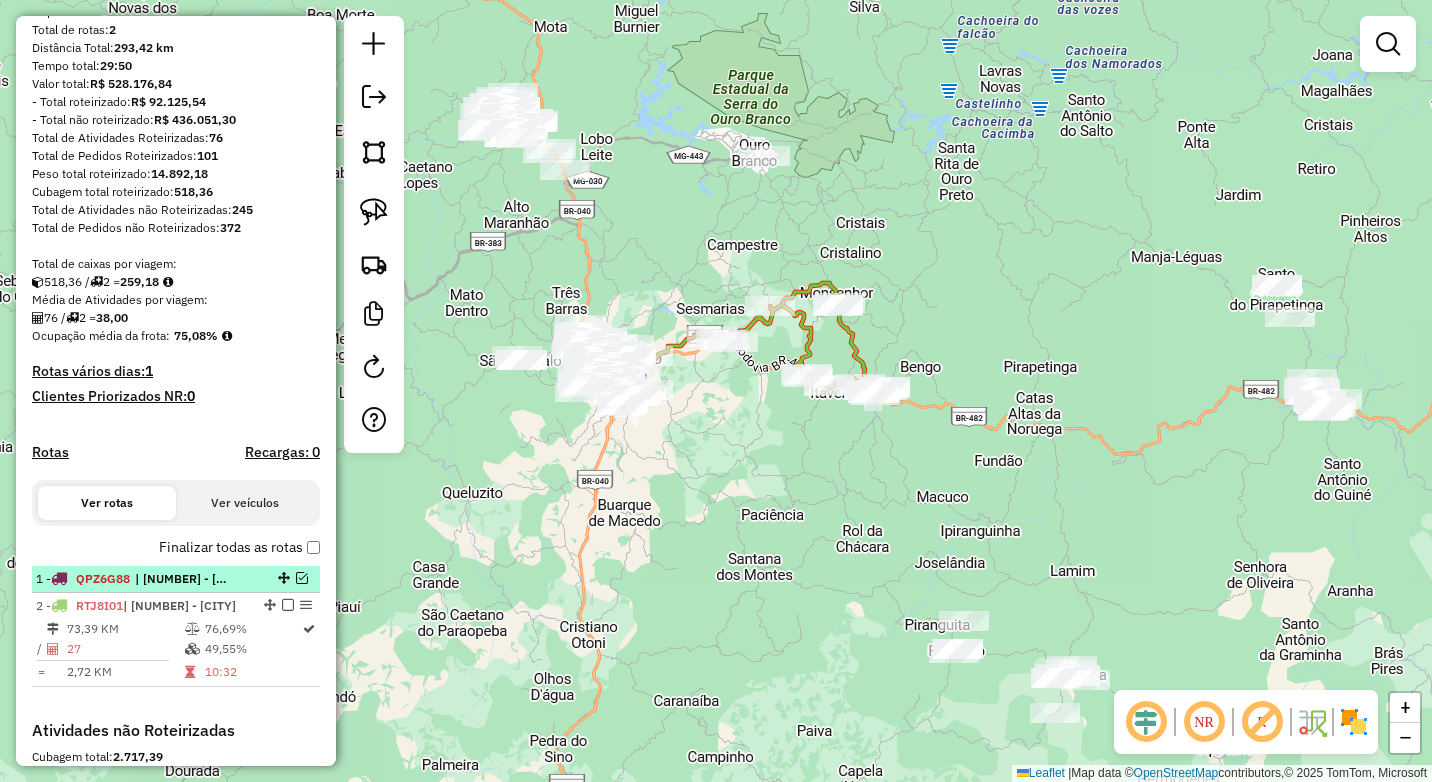 scroll, scrollTop: 300, scrollLeft: 0, axis: vertical 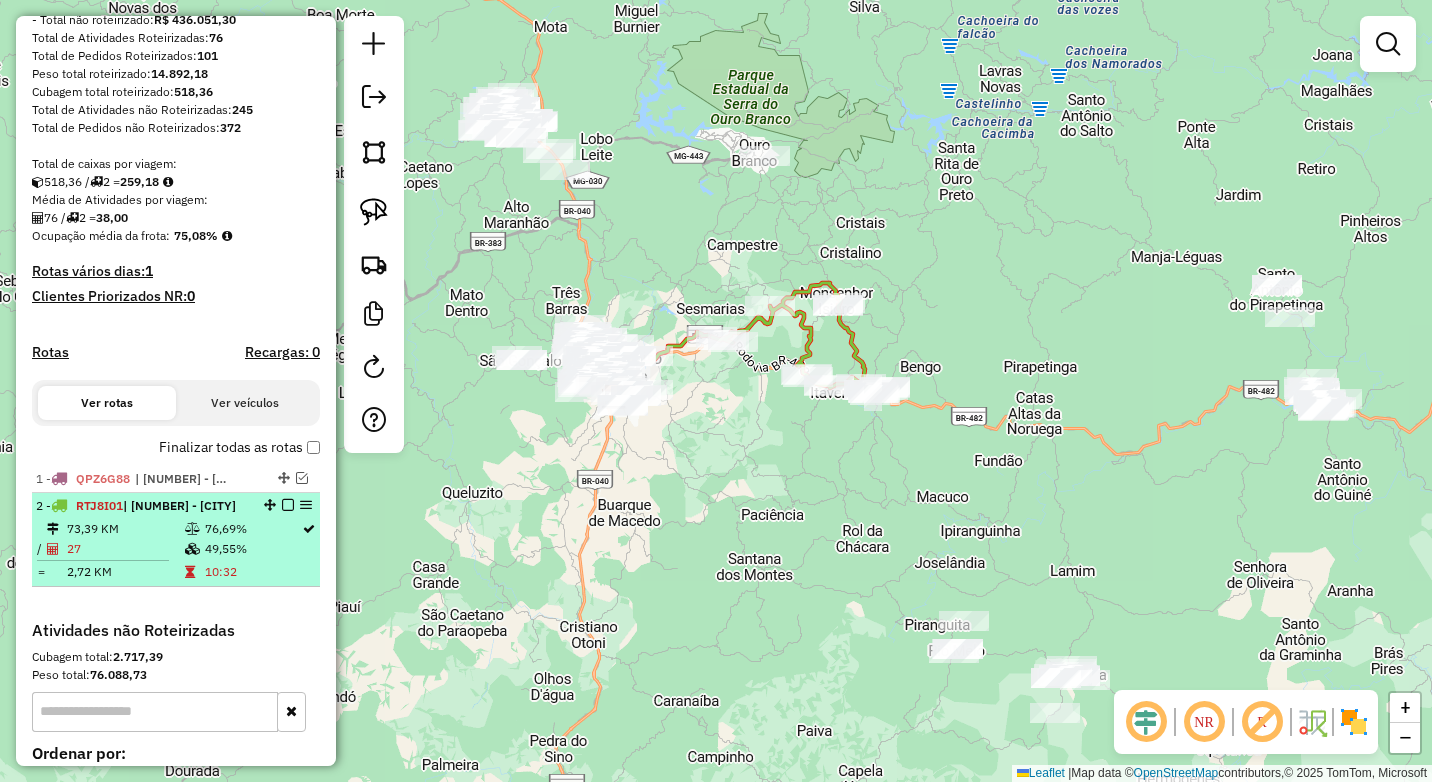click at bounding box center [288, 505] 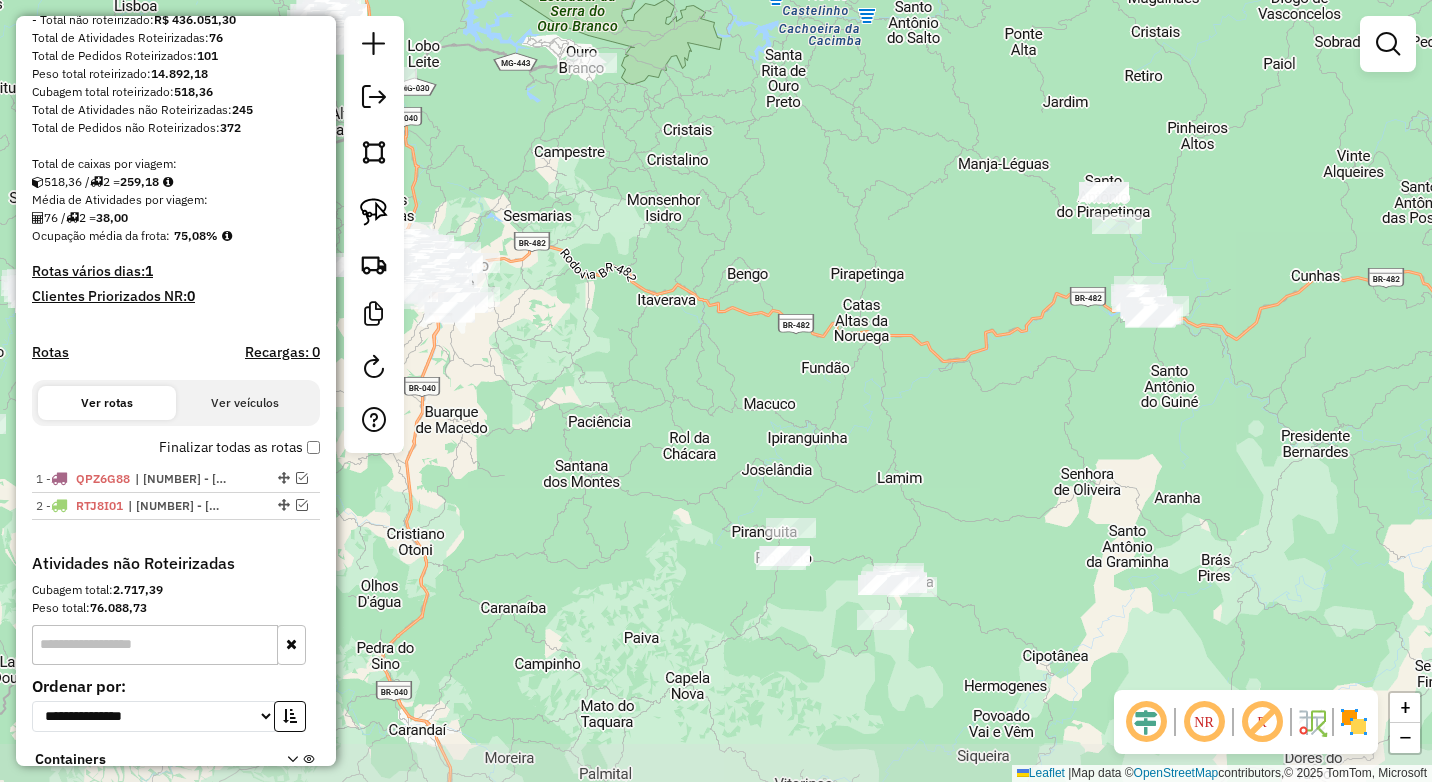 drag, startPoint x: 991, startPoint y: 511, endPoint x: 990, endPoint y: 499, distance: 12.0415945 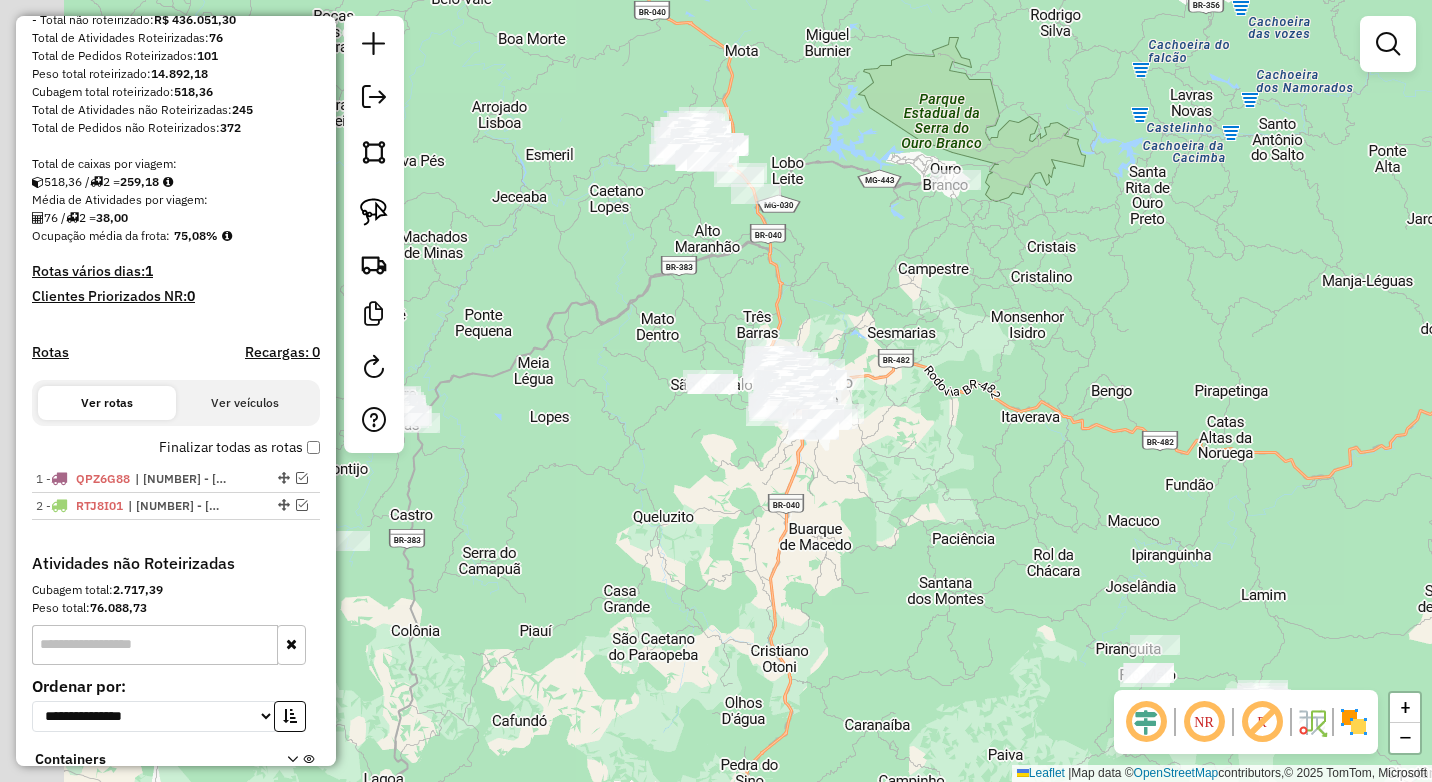 drag, startPoint x: 866, startPoint y: 260, endPoint x: 1098, endPoint y: 270, distance: 232.21542 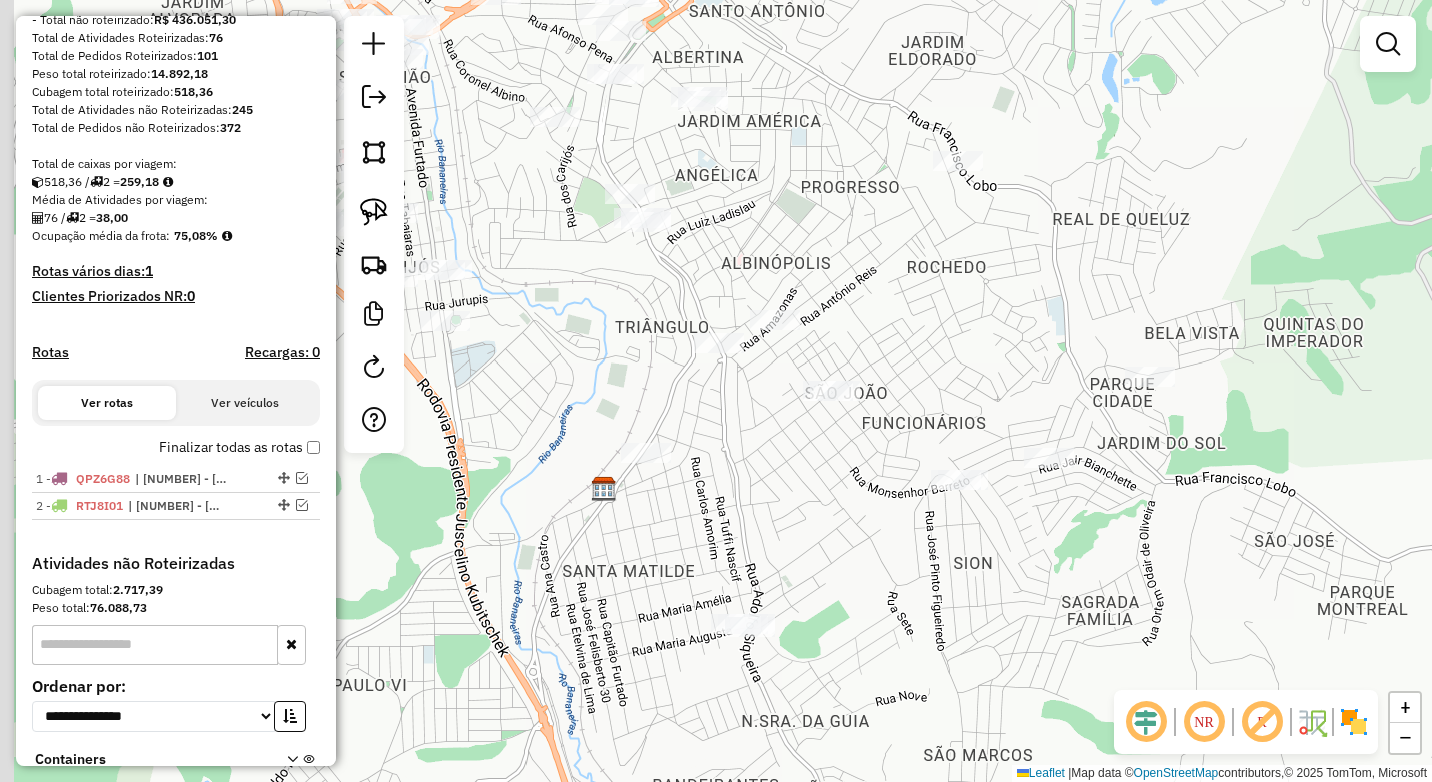 drag, startPoint x: 893, startPoint y: 268, endPoint x: 940, endPoint y: 424, distance: 162.92636 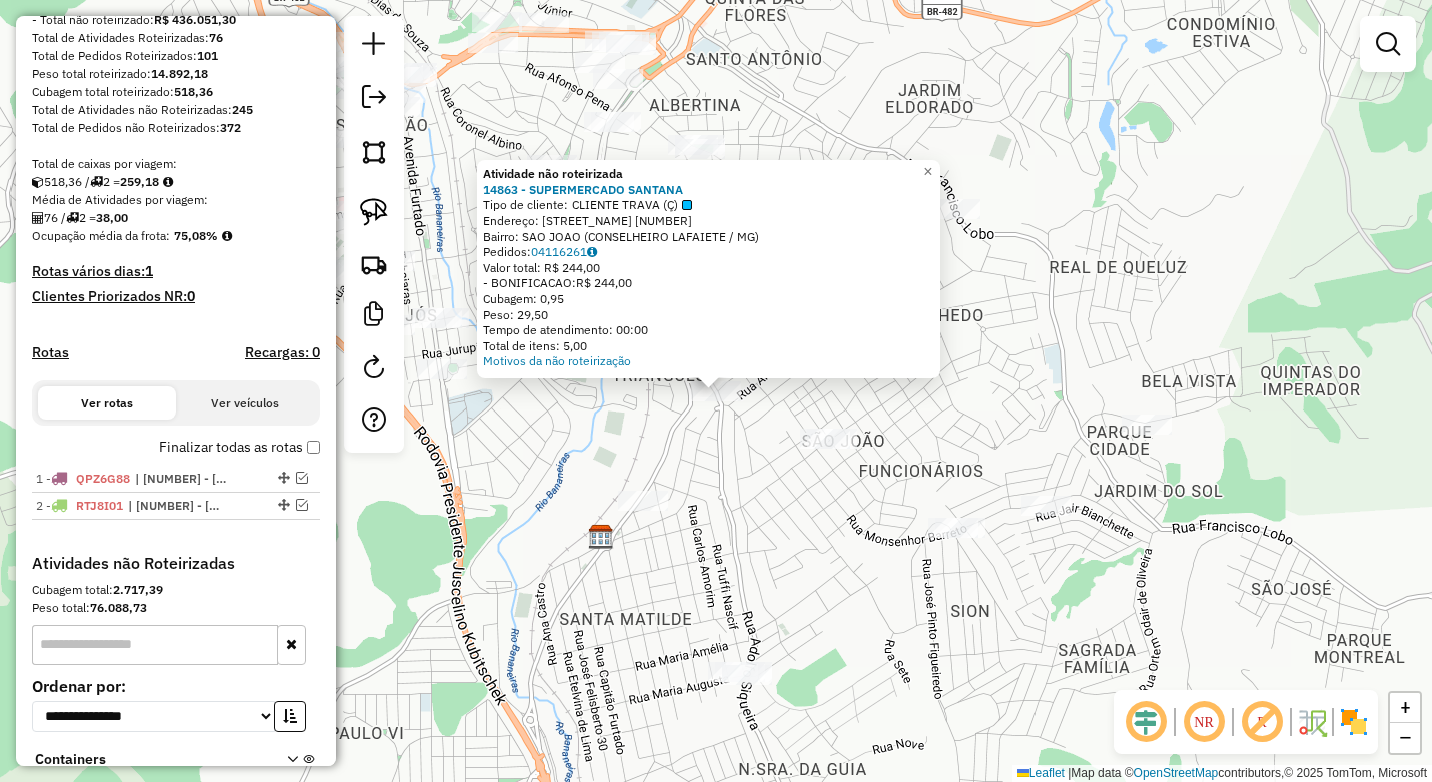 click on "Atividade não roteirizada 14863 - SUPERMERCADO SANTANA  Tipo de cliente:   CLIENTE TRAVA (Ç)   Endereço:  ARTHUR BERNARDES 1056   Bairro: SAO JOAO (CONSELHEIRO LAFAIETE / MG)   Pedidos:  04116261   Valor total: R$ 244,00   - BONIFICACAO:  R$ 244,00   Cubagem: 0,95   Peso: 29,50   Tempo de atendimento: 00:00   Total de itens: 5,00  Motivos da não roteirização × Janela de atendimento Grade de atendimento Capacidade Transportadoras Veículos Cliente Pedidos  Rotas Selecione os dias de semana para filtrar as janelas de atendimento  Seg   Ter   Qua   Qui   Sex   Sáb   Dom  Informe o período da janela de atendimento: De: Até:  Filtrar exatamente a janela do cliente  Considerar janela de atendimento padrão  Selecione os dias de semana para filtrar as grades de atendimento  Seg   Ter   Qua   Qui   Sex   Sáb   Dom   Considerar clientes sem dia de atendimento cadastrado  Clientes fora do dia de atendimento selecionado Filtrar as atividades entre os valores definidos abaixo:  Peso mínimo:   Peso máximo:  +" 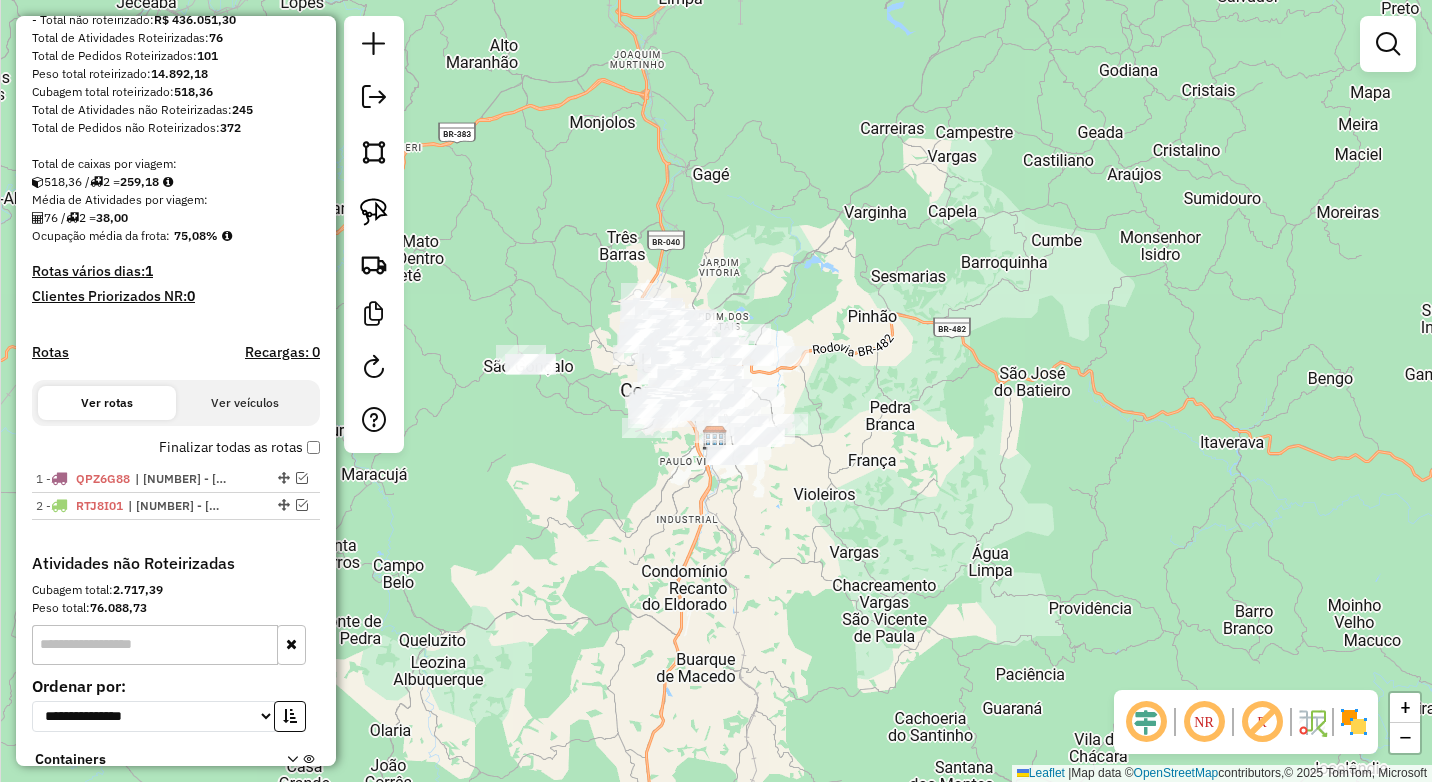 drag, startPoint x: 591, startPoint y: 526, endPoint x: 828, endPoint y: 437, distance: 253.16003 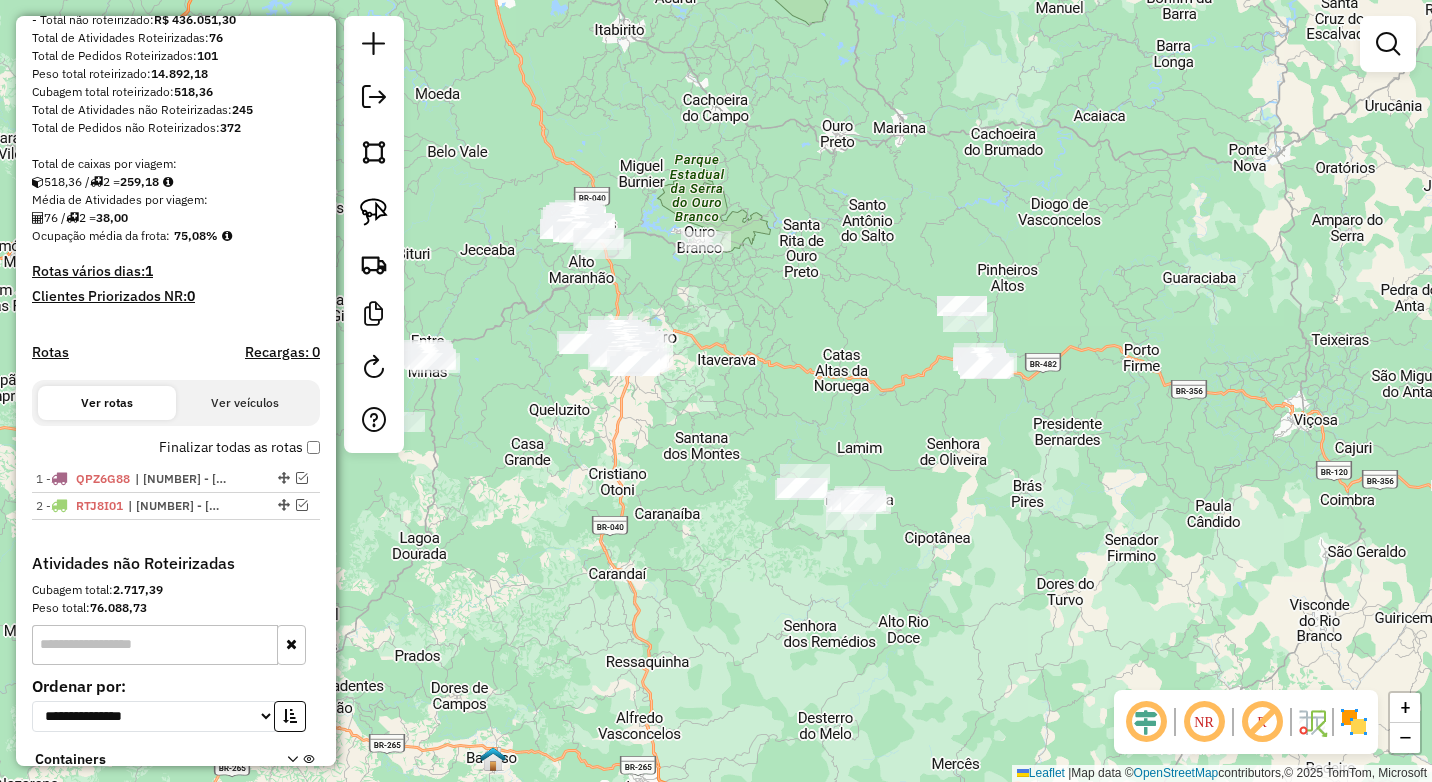 drag, startPoint x: 895, startPoint y: 482, endPoint x: 716, endPoint y: 525, distance: 184.09236 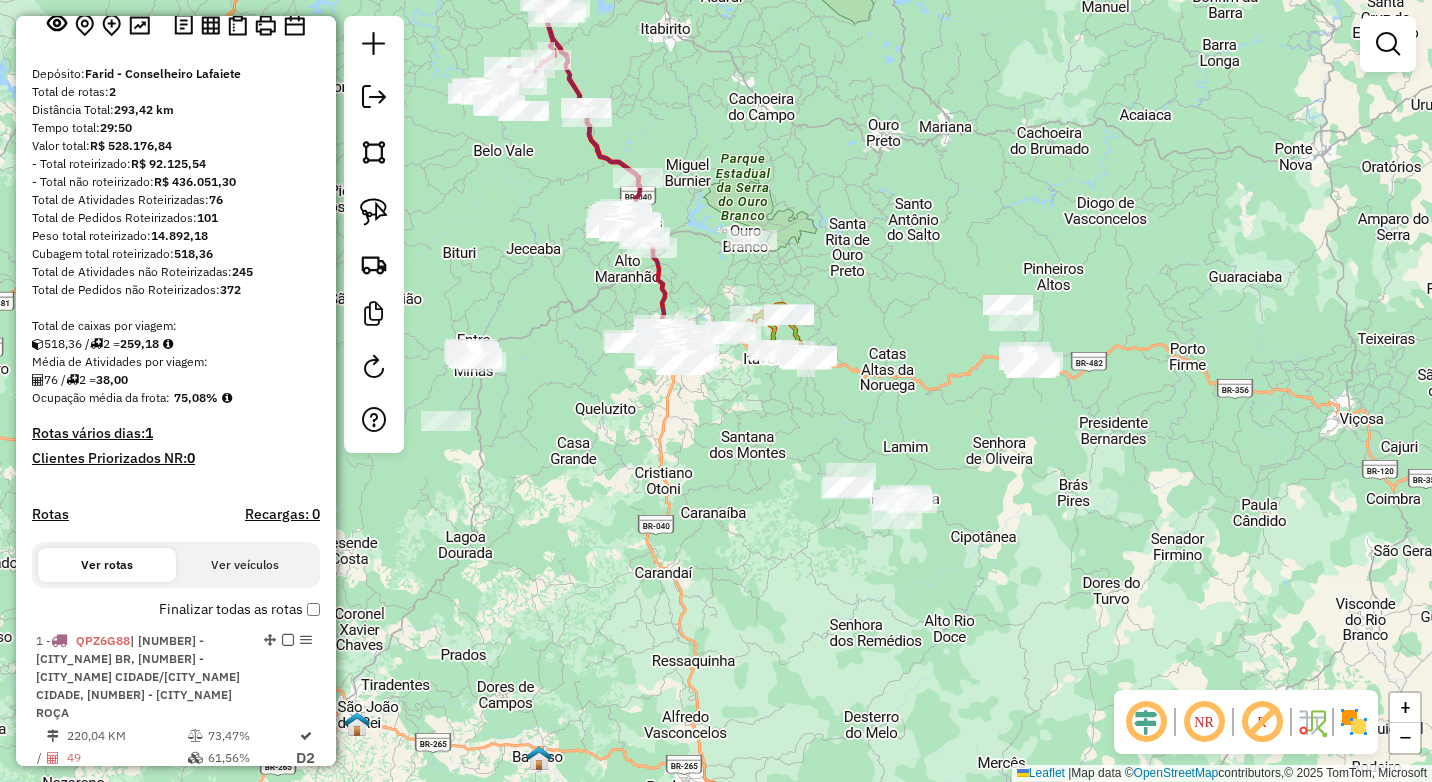 scroll, scrollTop: 100, scrollLeft: 0, axis: vertical 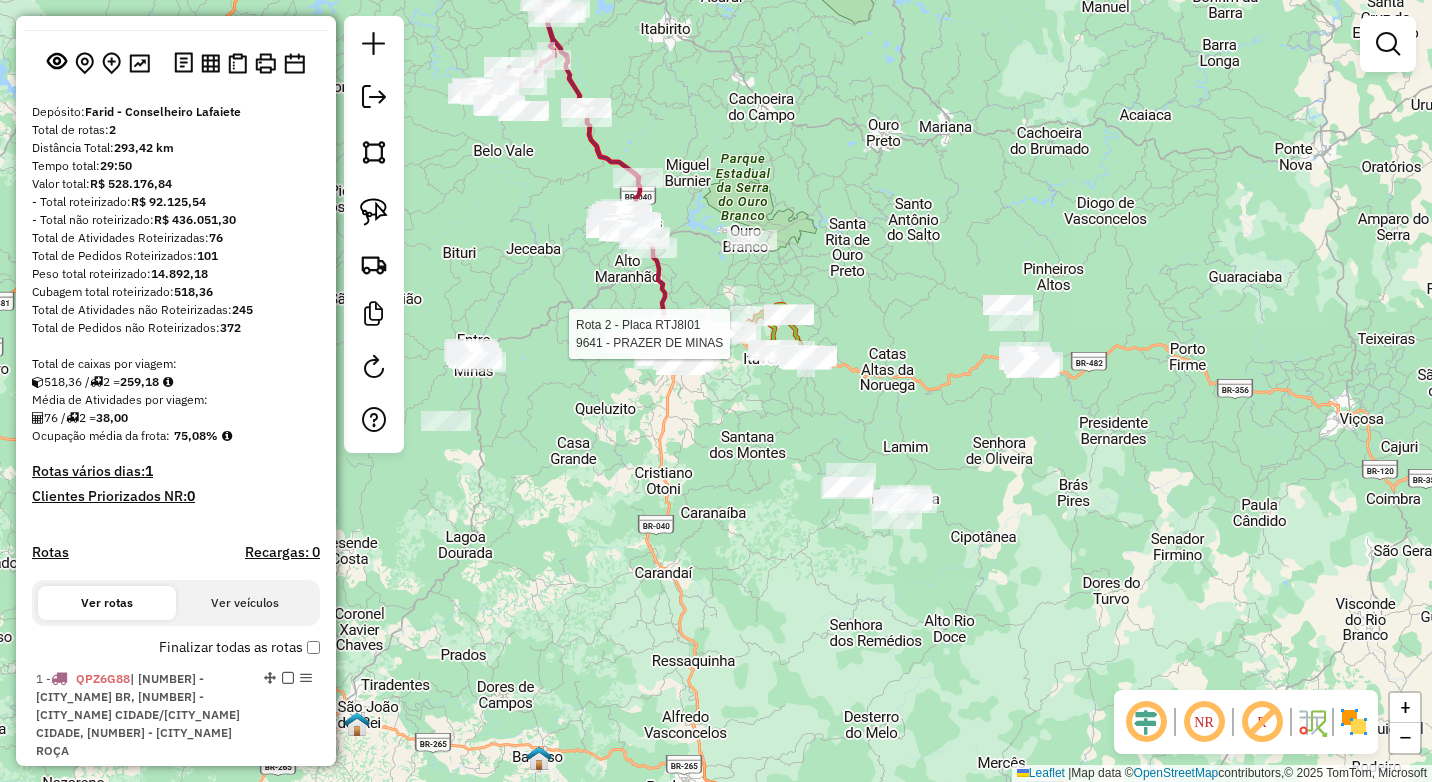 select on "**********" 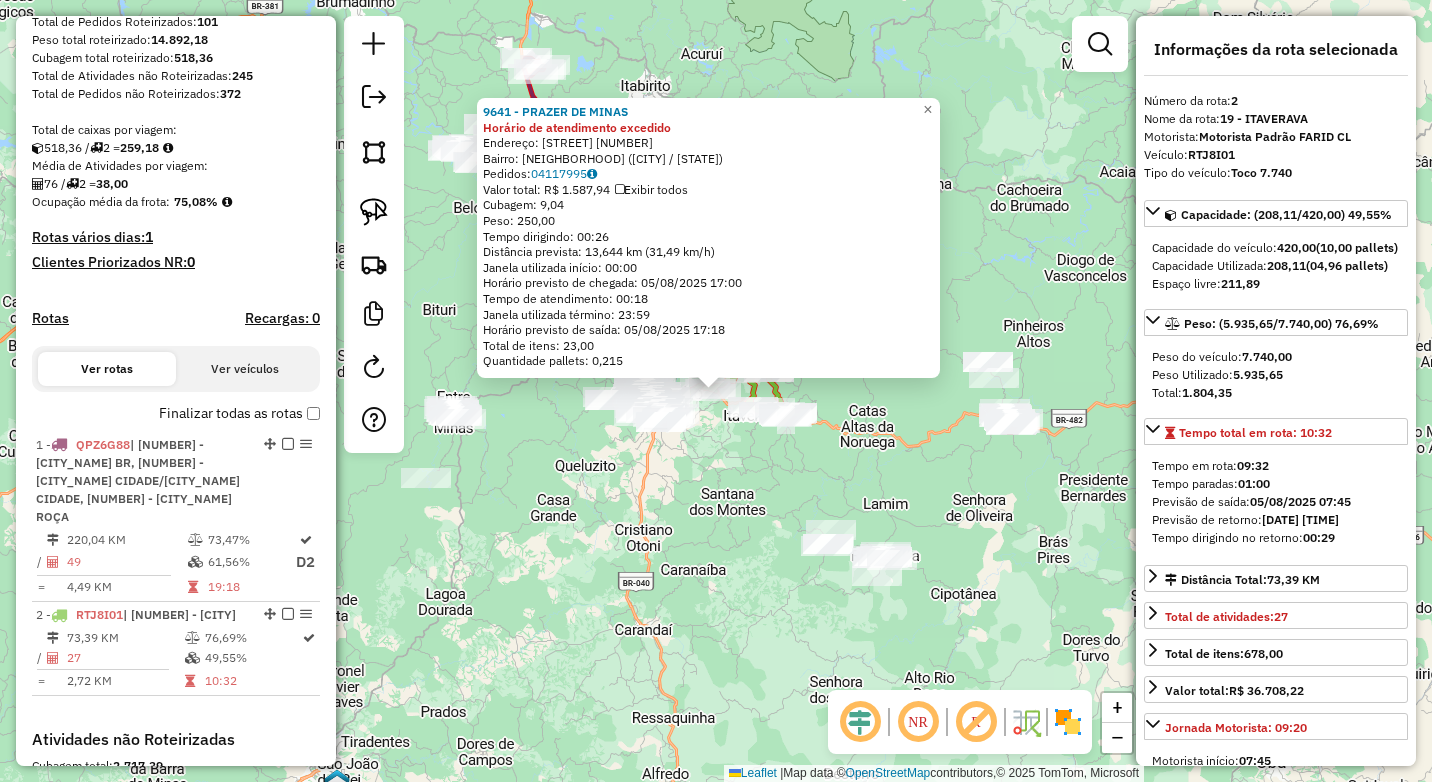 scroll, scrollTop: 622, scrollLeft: 0, axis: vertical 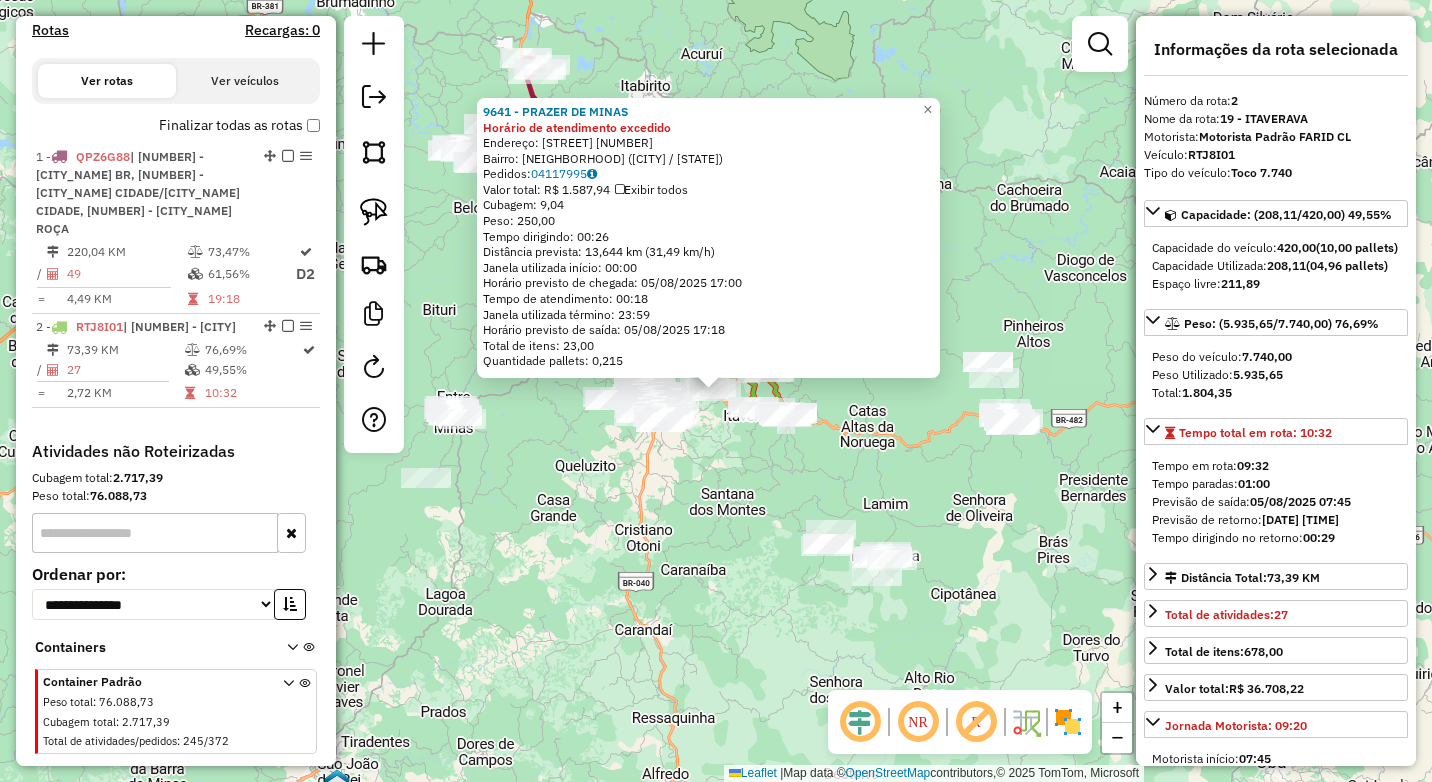 click on "9641 - PRAZER DE MINAS Horário de atendimento excedido  Endereço:  NOVA CELESTE S/N   Bairro: NOVA CELESTE (ITAVERAVA / MG)   Pedidos:  04117995   Valor total: R$ 1.587,94   Exibir todos   Cubagem: 9,04  Peso: 250,00  Tempo dirigindo: 00:26   Distância prevista: 13,644 km (31,49 km/h)   Janela utilizada início: 00:00   Horário previsto de chegada: 05/08/2025 17:00   Tempo de atendimento: 00:18   Janela utilizada término: 23:59   Horário previsto de saída: 05/08/2025 17:18   Total de itens: 23,00   Quantidade pallets: 0,215  × Janela de atendimento Grade de atendimento Capacidade Transportadoras Veículos Cliente Pedidos  Rotas Selecione os dias de semana para filtrar as janelas de atendimento  Seg   Ter   Qua   Qui   Sex   Sáb   Dom  Informe o período da janela de atendimento: De: Até:  Filtrar exatamente a janela do cliente  Considerar janela de atendimento padrão  Selecione os dias de semana para filtrar as grades de atendimento  Seg   Ter   Qua   Qui   Sex   Sáb   Dom   Peso mínimo:   De:  +" 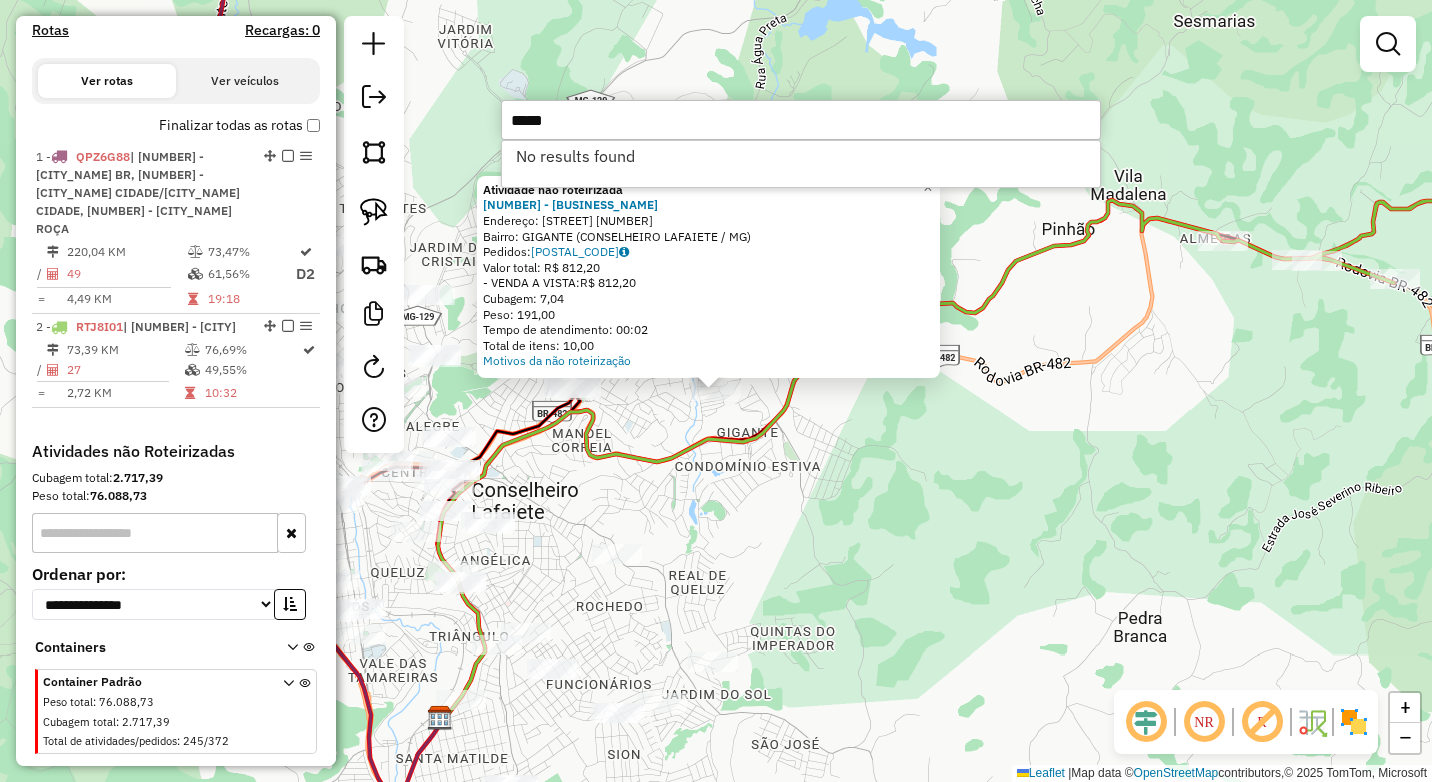 type on "*****" 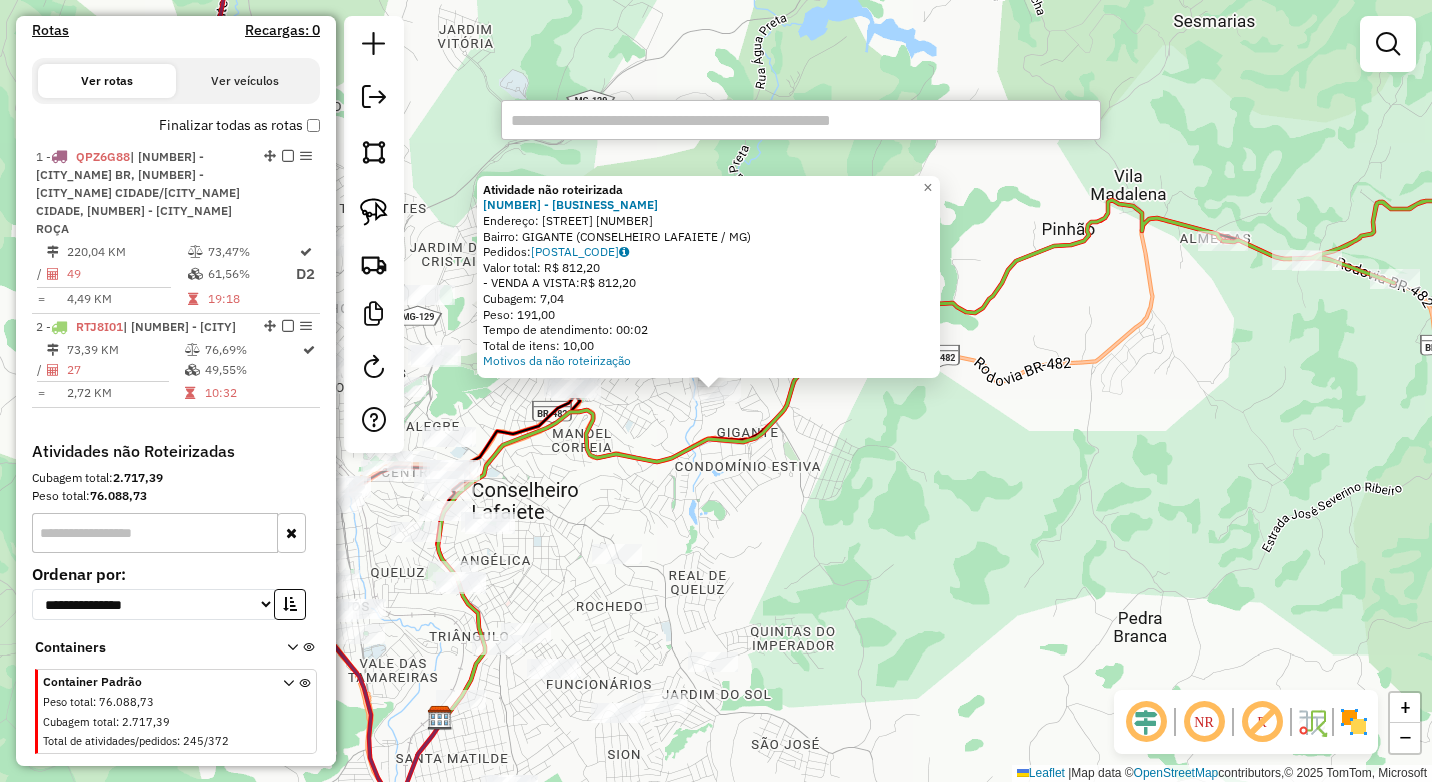 type 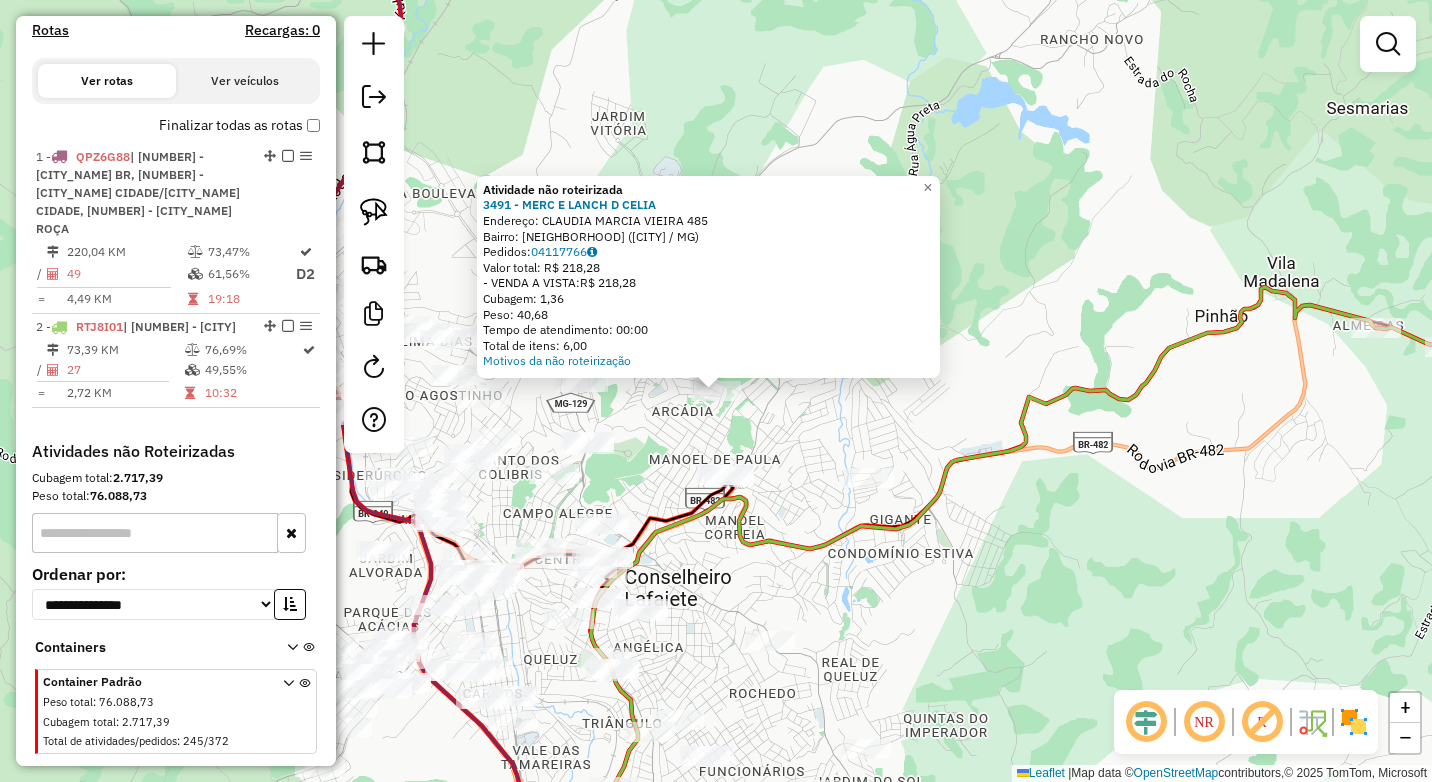click on "Atividade não roteirizada 3491 - MERC E LANCH D CELIA  Endereço:  CLAUDIA MARCIA VIEIRA 485   Bairro: ARCADIA (CONSELHEIRO LAFAIETE / MG)   Pedidos:  04117766   Valor total: R$ 218,28   - VENDA A VISTA:  R$ 218,28   Cubagem: 1,36   Peso: 40,68   Tempo de atendimento: 00:00   Total de itens: 6,00  Motivos da não roteirização × Janela de atendimento Grade de atendimento Capacidade Transportadoras Veículos Cliente Pedidos  Rotas Selecione os dias de semana para filtrar as janelas de atendimento  Seg   Ter   Qua   Qui   Sex   Sáb   Dom  Informe o período da janela de atendimento: De: Até:  Filtrar exatamente a janela do cliente  Considerar janela de atendimento padrão  Selecione os dias de semana para filtrar as grades de atendimento  Seg   Ter   Qua   Qui   Sex   Sáb   Dom   Considerar clientes sem dia de atendimento cadastrado  Clientes fora do dia de atendimento selecionado Filtrar as atividades entre os valores definidos abaixo:  Peso mínimo:   Peso máximo:   Cubagem mínima:   Cubagem máxima:" 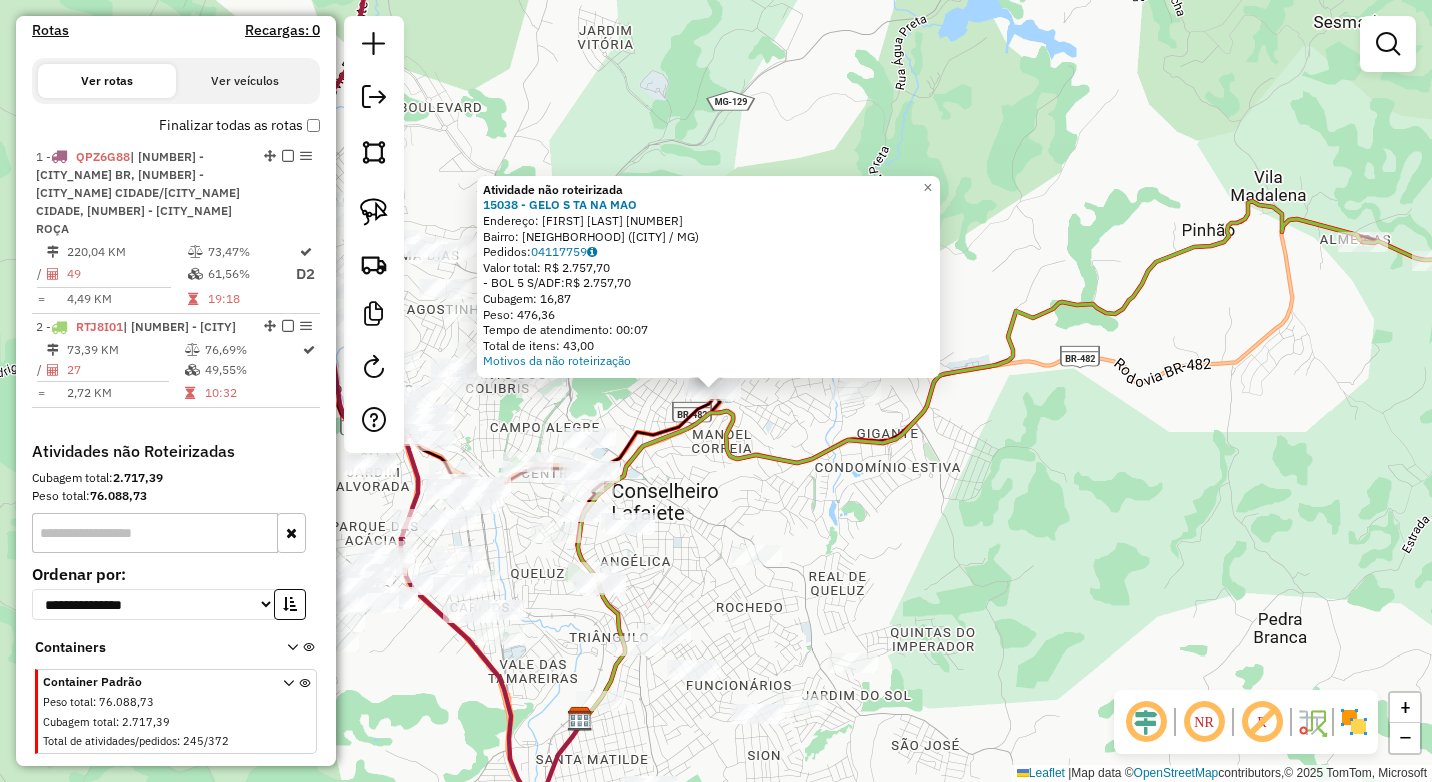 click on "Atividade não roteirizada 15038 - GELO S TA NA MAO  Endereço:  JOSE BATISTA FERNANDES 257   Bairro: MANOEL DE PAULA (CONSELHEIRO LAFAIETE / MG)   Pedidos:  04117759   Valor total: R$ 2.757,70   - BOL 5 S/ADF:  R$ 2.757,70   Cubagem: 16,87   Peso: 476,36   Tempo de atendimento: 00:07   Total de itens: 43,00  Motivos da não roteirização × Janela de atendimento Grade de atendimento Capacidade Transportadoras Veículos Cliente Pedidos  Rotas Selecione os dias de semana para filtrar as janelas de atendimento  Seg   Ter   Qua   Qui   Sex   Sáb   Dom  Informe o período da janela de atendimento: De: Até:  Filtrar exatamente a janela do cliente  Considerar janela de atendimento padrão  Selecione os dias de semana para filtrar as grades de atendimento  Seg   Ter   Qua   Qui   Sex   Sáb   Dom   Considerar clientes sem dia de atendimento cadastrado  Clientes fora do dia de atendimento selecionado Filtrar as atividades entre os valores definidos abaixo:  Peso mínimo:   Peso máximo:   Cubagem mínima:   De:  +" 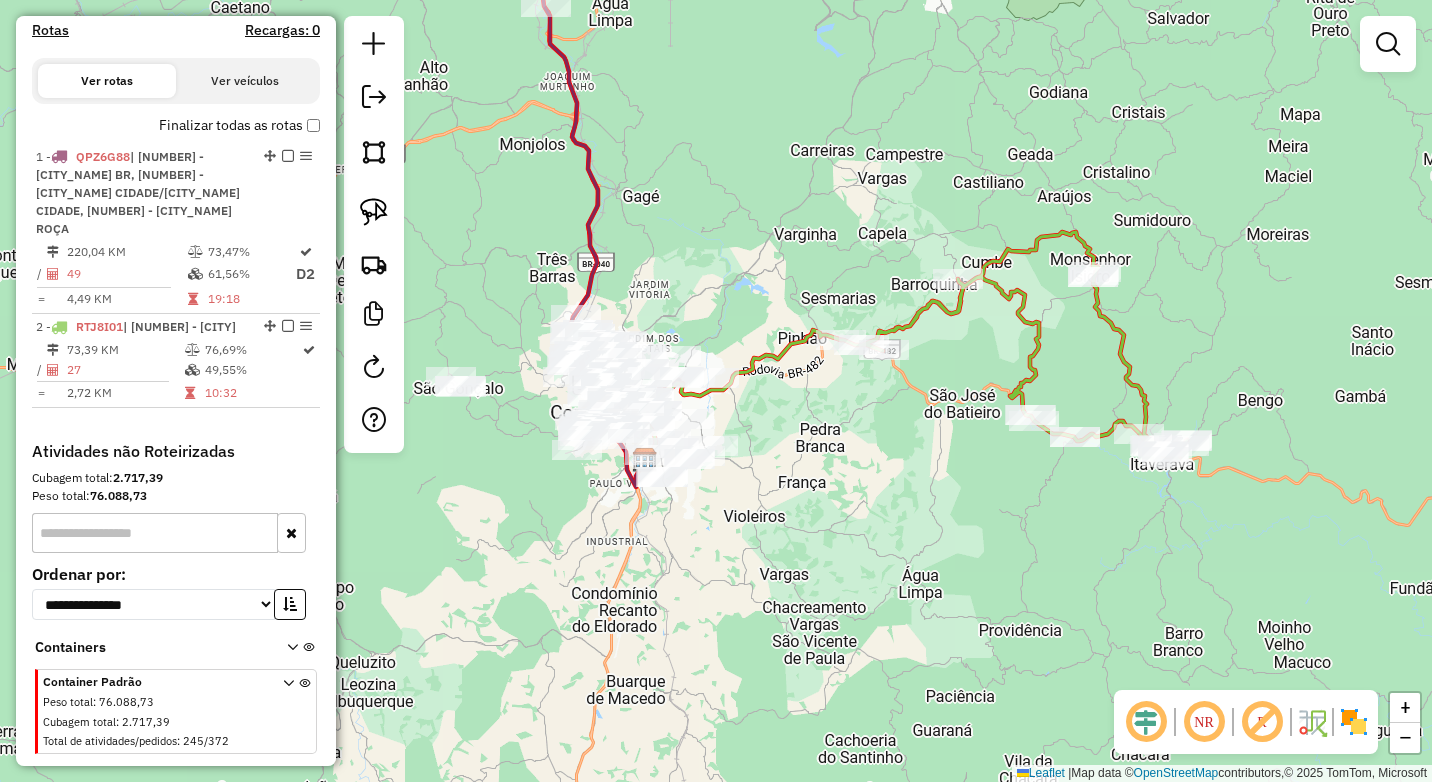 drag, startPoint x: 883, startPoint y: 485, endPoint x: 836, endPoint y: 454, distance: 56.302753 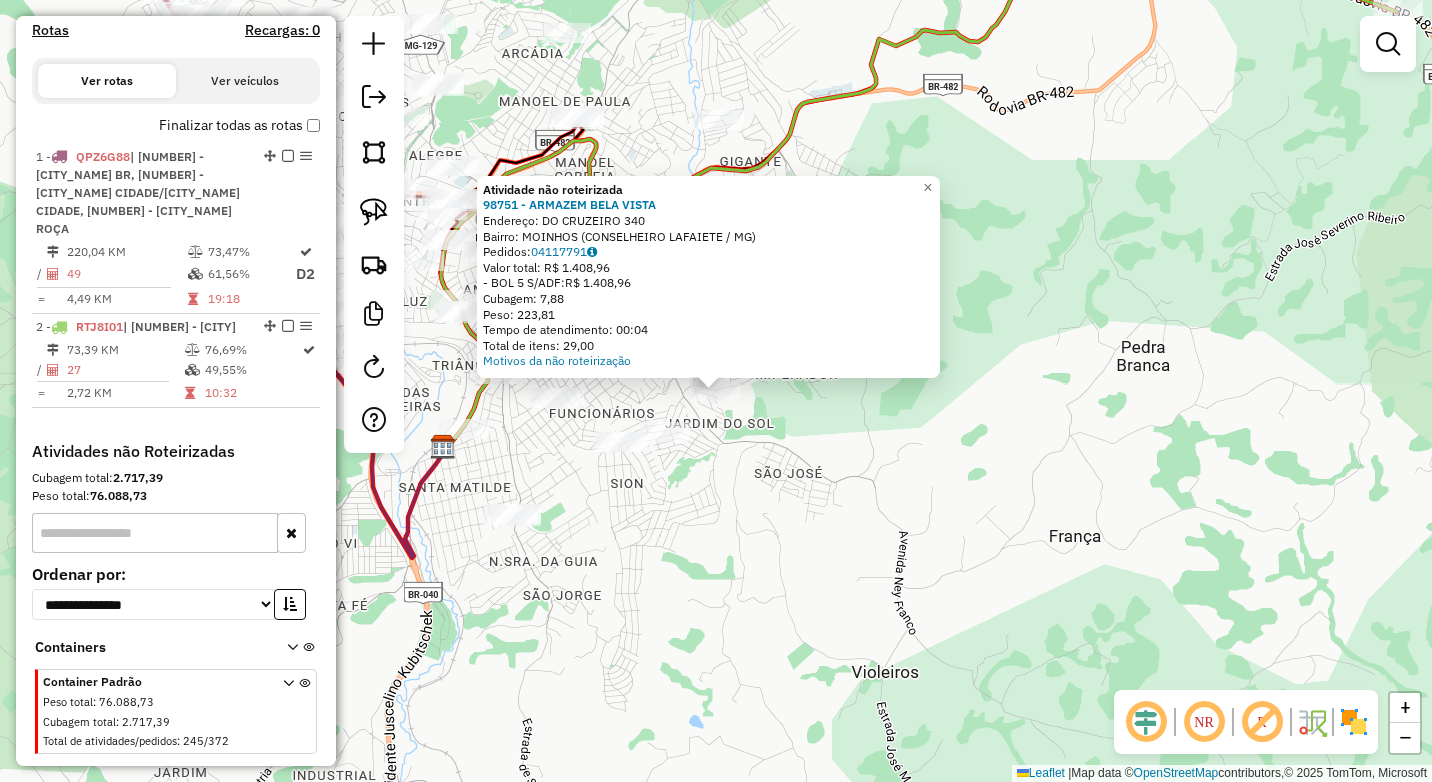 click on "Atividade não roteirizada 98751 - ARMAZEM BELA VISTA  Endereço:  DO CRUZEIRO 340   Bairro: MOINHOS (CONSELHEIRO LAFAIETE / MG)   Pedidos:  04117791   Valor total: R$ 1.408,96   - BOL 5 S/ADF:  R$ 1.408,96   Cubagem: 7,88   Peso: 223,81   Tempo de atendimento: 00:04   Total de itens: 29,00  Motivos da não roteirização × Janela de atendimento Grade de atendimento Capacidade Transportadoras Veículos Cliente Pedidos  Rotas Selecione os dias de semana para filtrar as janelas de atendimento  Seg   Ter   Qua   Qui   Sex   Sáb   Dom  Informe o período da janela de atendimento: De: Até:  Filtrar exatamente a janela do cliente  Considerar janela de atendimento padrão  Selecione os dias de semana para filtrar as grades de atendimento  Seg   Ter   Qua   Qui   Sex   Sáb   Dom   Considerar clientes sem dia de atendimento cadastrado  Clientes fora do dia de atendimento selecionado Filtrar as atividades entre os valores definidos abaixo:  Peso mínimo:   Peso máximo:   Cubagem mínima:   Cubagem máxima:   De:" 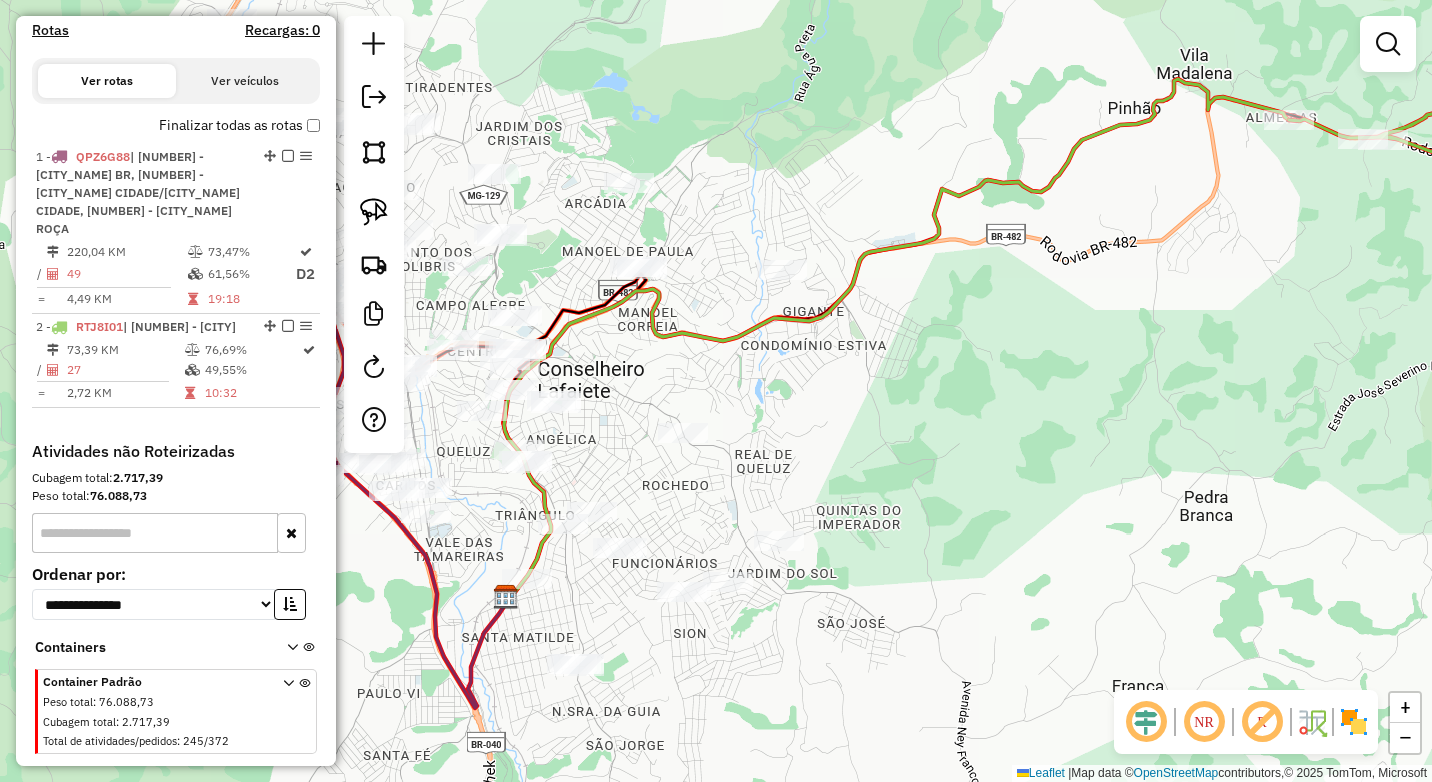 drag, startPoint x: 814, startPoint y: 283, endPoint x: 884, endPoint y: 455, distance: 185.69868 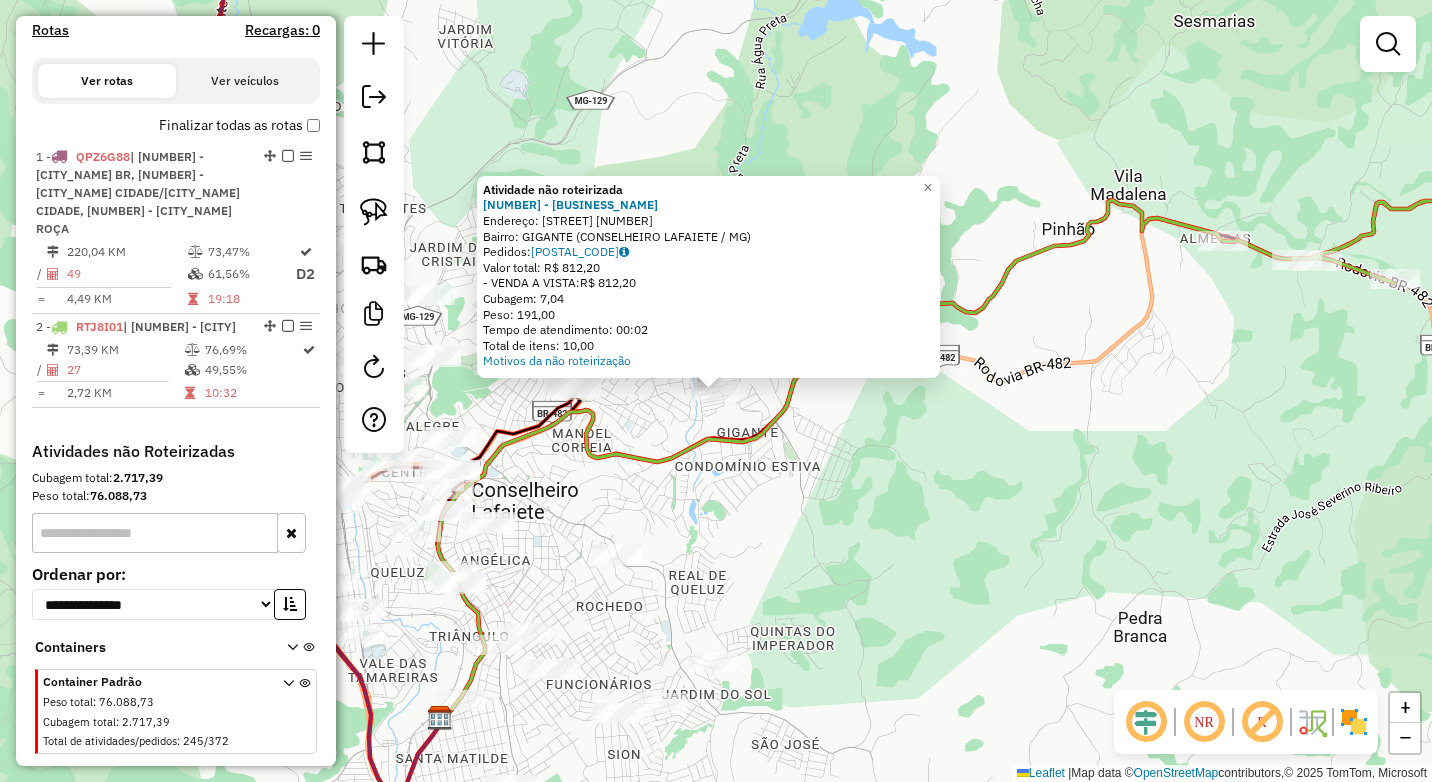 click on "Atividade não roteirizada 16259 - BAR DA LIA  Endereço:  JOAO JOSE FERREIRA 191   Bairro: GIGANTE (CONSELHEIRO LAFAIETE / MG)   Pedidos:  04118051   Valor total: R$ 812,20   - VENDA A VISTA:  R$ 812,20   Cubagem: 7,04   Peso: 191,00   Tempo de atendimento: 00:02   Total de itens: 10,00  Motivos da não roteirização × Janela de atendimento Grade de atendimento Capacidade Transportadoras Veículos Cliente Pedidos  Rotas Selecione os dias de semana para filtrar as janelas de atendimento  Seg   Ter   Qua   Qui   Sex   Sáb   Dom  Informe o período da janela de atendimento: De: Até:  Filtrar exatamente a janela do cliente  Considerar janela de atendimento padrão  Selecione os dias de semana para filtrar as grades de atendimento  Seg   Ter   Qua   Qui   Sex   Sáb   Dom   Considerar clientes sem dia de atendimento cadastrado  Clientes fora do dia de atendimento selecionado Filtrar as atividades entre os valores definidos abaixo:  Peso mínimo:   Peso máximo:   Cubagem mínima:   Cubagem máxima:   De:  De:" 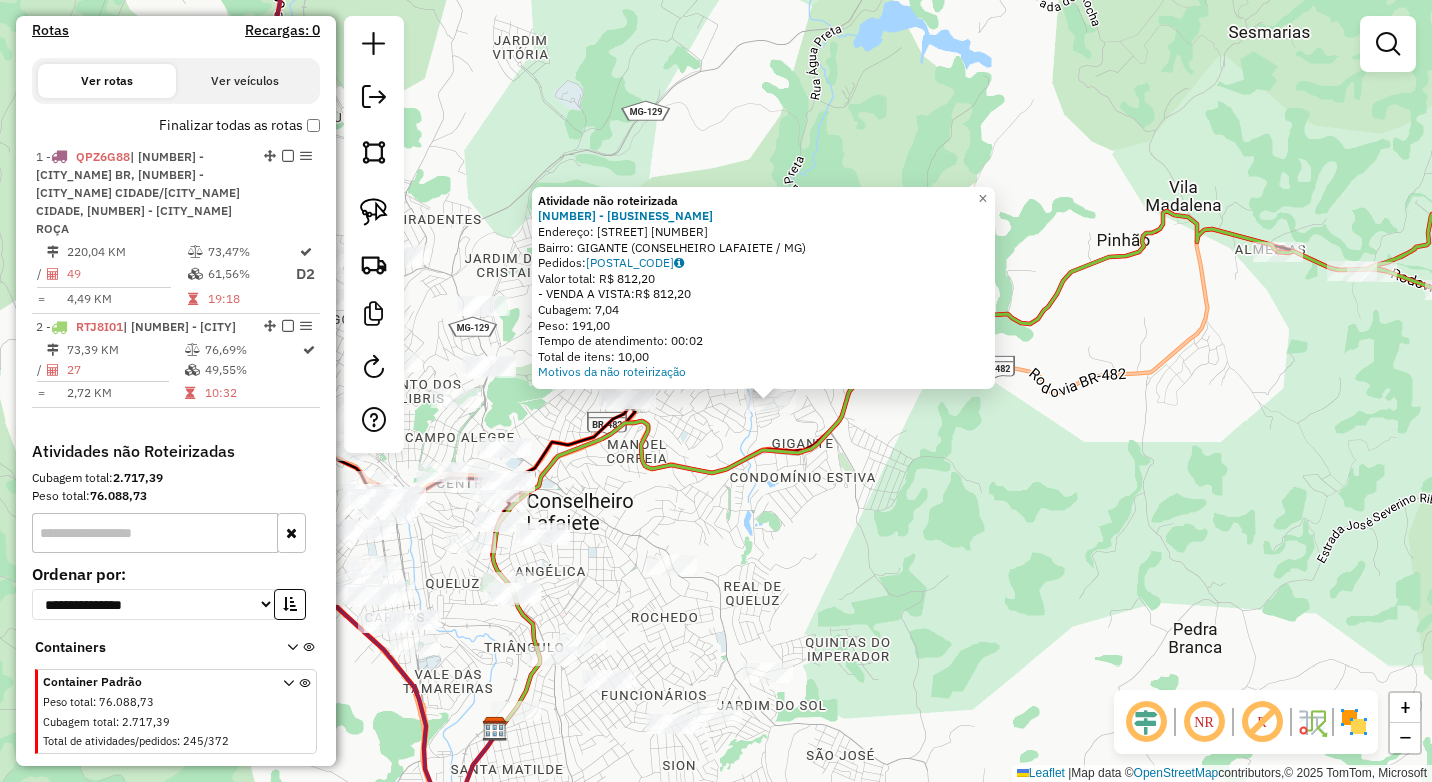 drag, startPoint x: 746, startPoint y: 521, endPoint x: 829, endPoint y: 535, distance: 84.17244 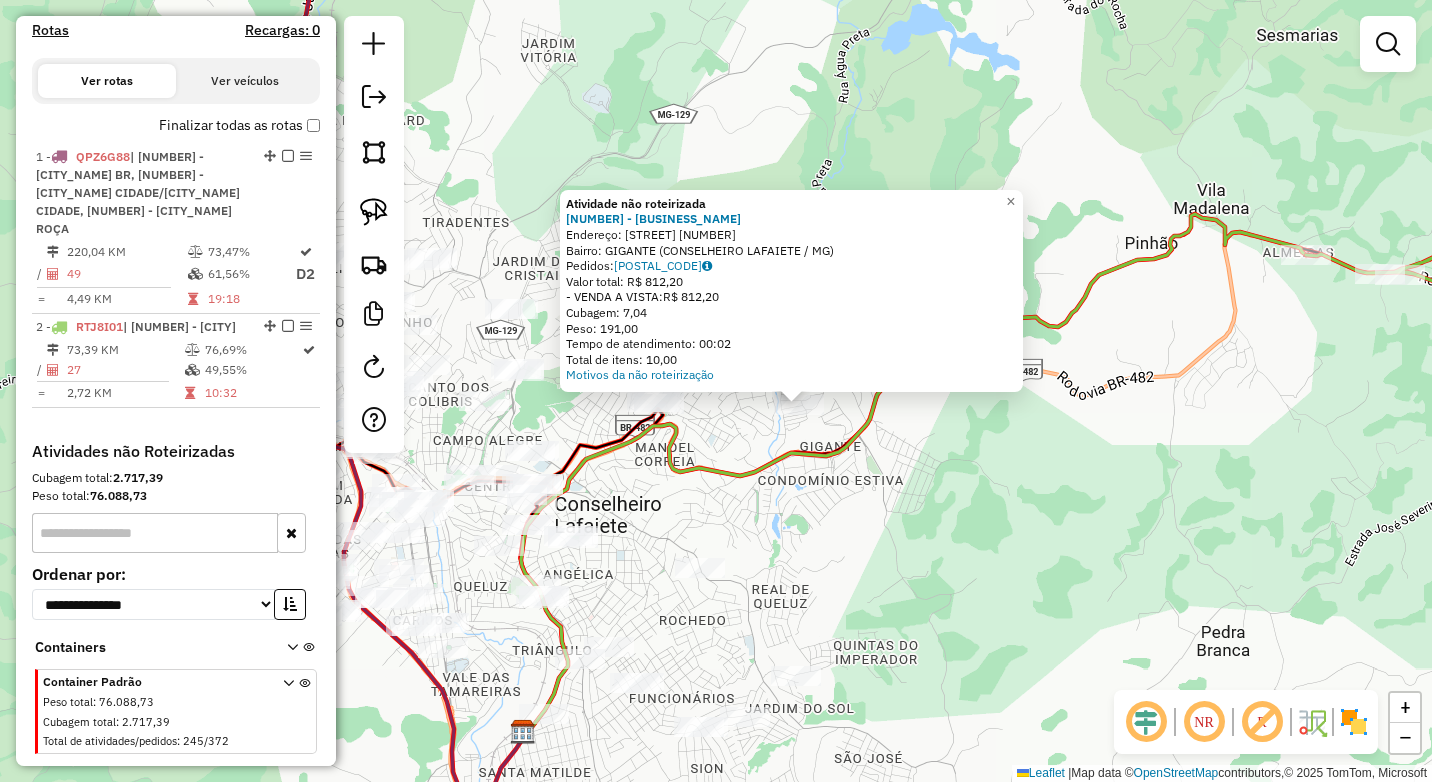 click on "Atividade não roteirizada 16259 - BAR DA LIA  Endereço:  JOAO JOSE FERREIRA 191   Bairro: GIGANTE (CONSELHEIRO LAFAIETE / MG)   Pedidos:  04118051   Valor total: R$ 812,20   - VENDA A VISTA:  R$ 812,20   Cubagem: 7,04   Peso: 191,00   Tempo de atendimento: 00:02   Total de itens: 10,00  Motivos da não roteirização × Janela de atendimento Grade de atendimento Capacidade Transportadoras Veículos Cliente Pedidos  Rotas Selecione os dias de semana para filtrar as janelas de atendimento  Seg   Ter   Qua   Qui   Sex   Sáb   Dom  Informe o período da janela de atendimento: De: Até:  Filtrar exatamente a janela do cliente  Considerar janela de atendimento padrão  Selecione os dias de semana para filtrar as grades de atendimento  Seg   Ter   Qua   Qui   Sex   Sáb   Dom   Considerar clientes sem dia de atendimento cadastrado  Clientes fora do dia de atendimento selecionado Filtrar as atividades entre os valores definidos abaixo:  Peso mínimo:   Peso máximo:   Cubagem mínima:   Cubagem máxima:   De:  De:" 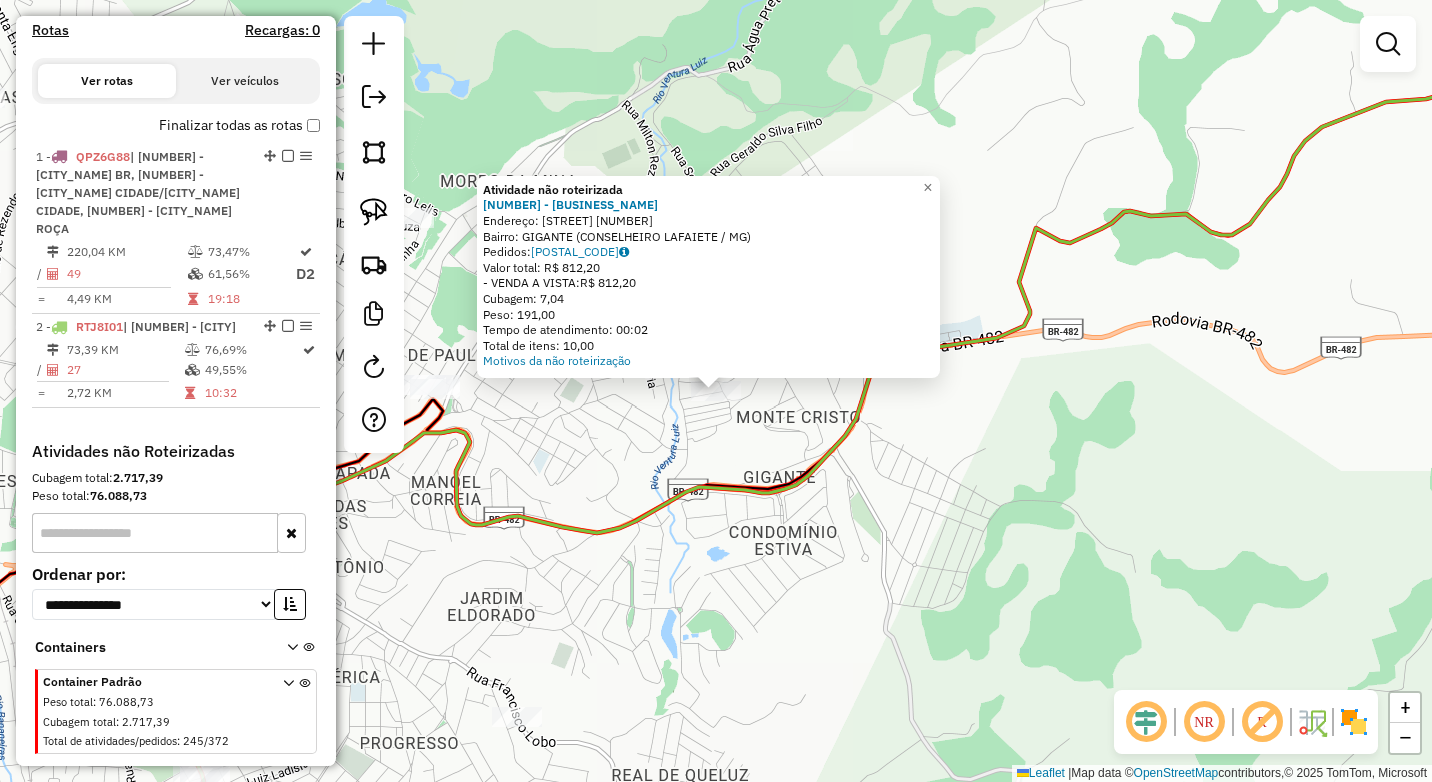 click on "Atividade não roteirizada 16259 - BAR DA LIA  Endereço:  JOAO JOSE FERREIRA 191   Bairro: GIGANTE (CONSELHEIRO LAFAIETE / MG)   Pedidos:  04118051   Valor total: R$ 812,20   - VENDA A VISTA:  R$ 812,20   Cubagem: 7,04   Peso: 191,00   Tempo de atendimento: 00:02   Total de itens: 10,00  Motivos da não roteirização × Janela de atendimento Grade de atendimento Capacidade Transportadoras Veículos Cliente Pedidos  Rotas Selecione os dias de semana para filtrar as janelas de atendimento  Seg   Ter   Qua   Qui   Sex   Sáb   Dom  Informe o período da janela de atendimento: De: Até:  Filtrar exatamente a janela do cliente  Considerar janela de atendimento padrão  Selecione os dias de semana para filtrar as grades de atendimento  Seg   Ter   Qua   Qui   Sex   Sáb   Dom   Considerar clientes sem dia de atendimento cadastrado  Clientes fora do dia de atendimento selecionado Filtrar as atividades entre os valores definidos abaixo:  Peso mínimo:   Peso máximo:   Cubagem mínima:   Cubagem máxima:   De:  De:" 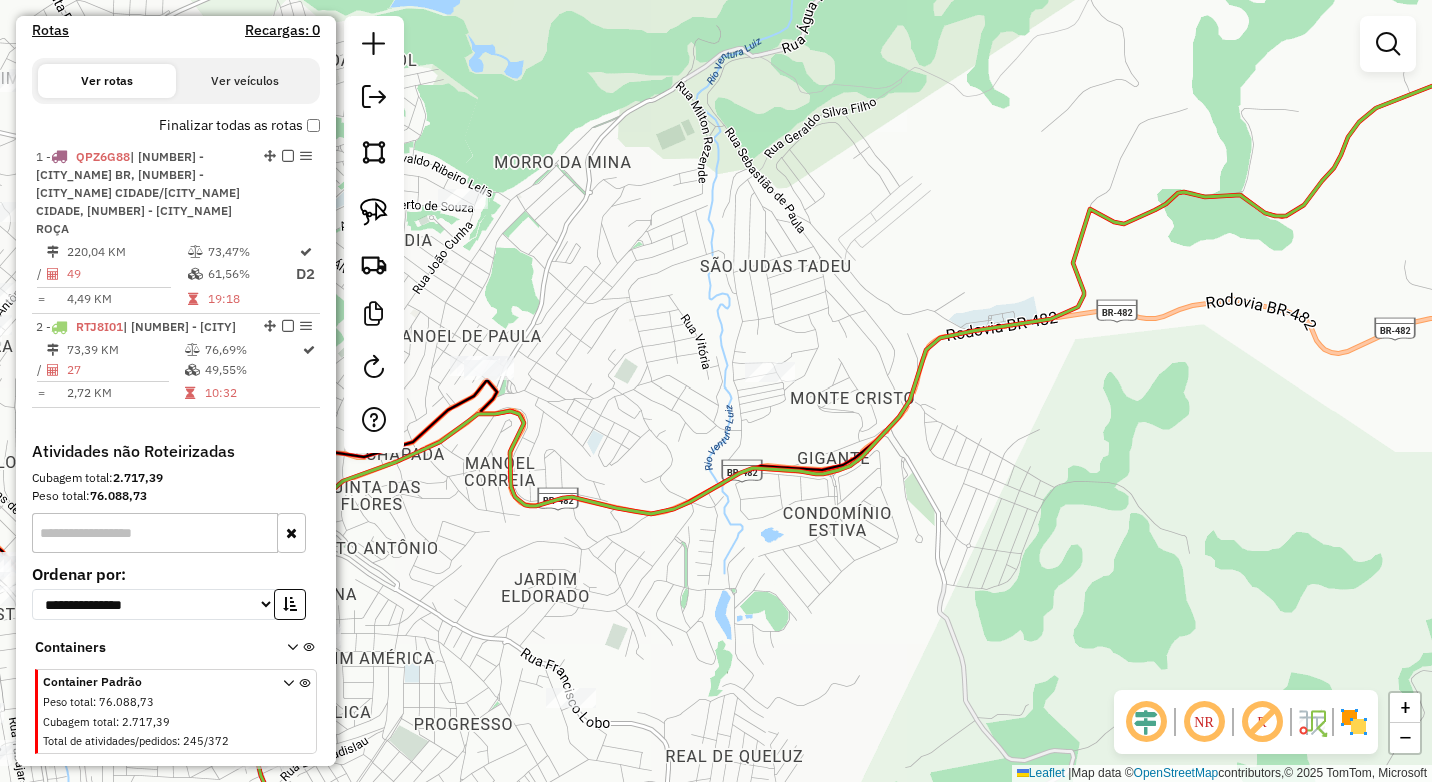 drag, startPoint x: 762, startPoint y: 549, endPoint x: 962, endPoint y: 441, distance: 227.29716 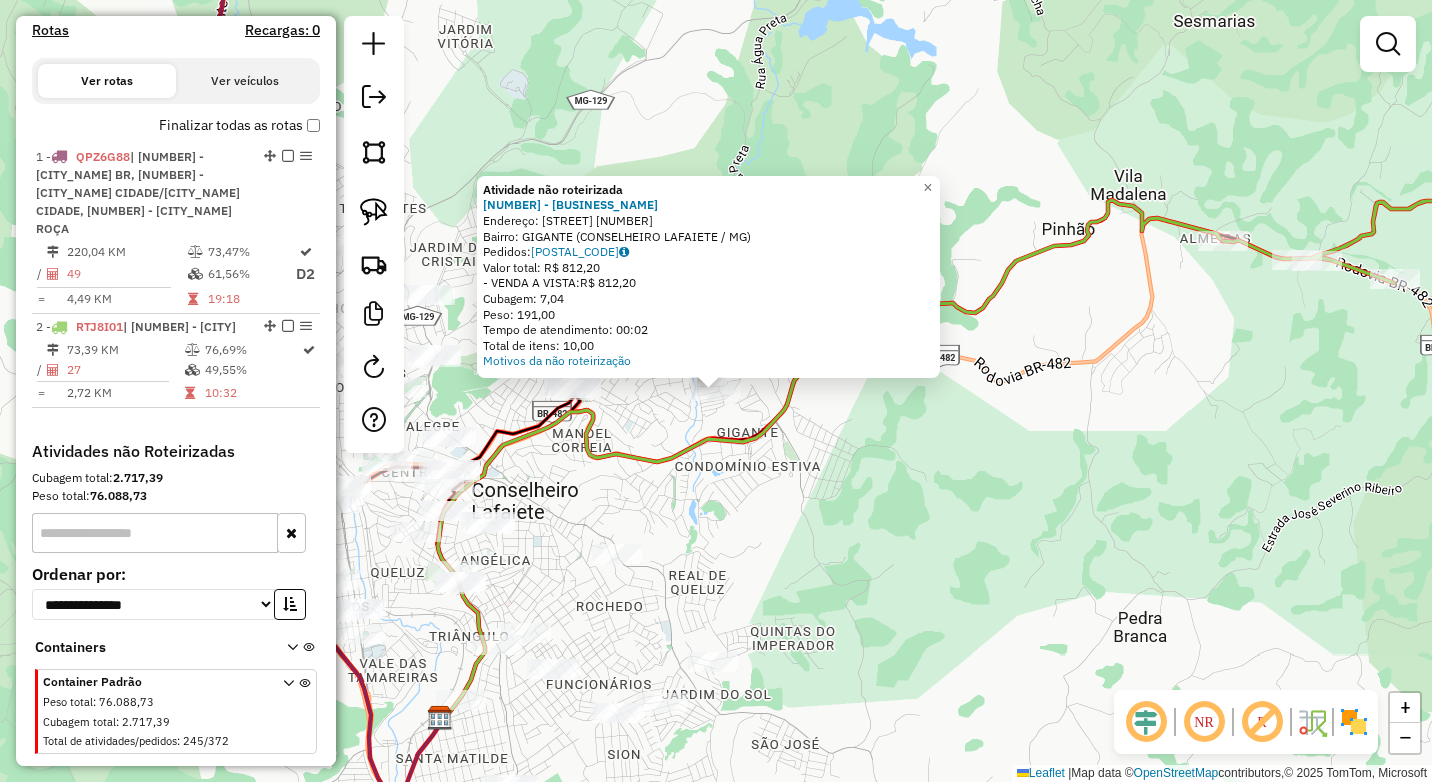 click on "Atividade não roteirizada 16259 - BAR DA LIA  Endereço:  JOAO JOSE FERREIRA 191   Bairro: GIGANTE (CONSELHEIRO LAFAIETE / MG)   Pedidos:  04118051   Valor total: R$ 812,20   - VENDA A VISTA:  R$ 812,20   Cubagem: 7,04   Peso: 191,00   Tempo de atendimento: 00:02   Total de itens: 10,00  Motivos da não roteirização × Janela de atendimento Grade de atendimento Capacidade Transportadoras Veículos Cliente Pedidos  Rotas Selecione os dias de semana para filtrar as janelas de atendimento  Seg   Ter   Qua   Qui   Sex   Sáb   Dom  Informe o período da janela de atendimento: De: Até:  Filtrar exatamente a janela do cliente  Considerar janela de atendimento padrão  Selecione os dias de semana para filtrar as grades de atendimento  Seg   Ter   Qua   Qui   Sex   Sáb   Dom   Considerar clientes sem dia de atendimento cadastrado  Clientes fora do dia de atendimento selecionado Filtrar as atividades entre os valores definidos abaixo:  Peso mínimo:   Peso máximo:   Cubagem mínima:   Cubagem máxima:   De:  De:" 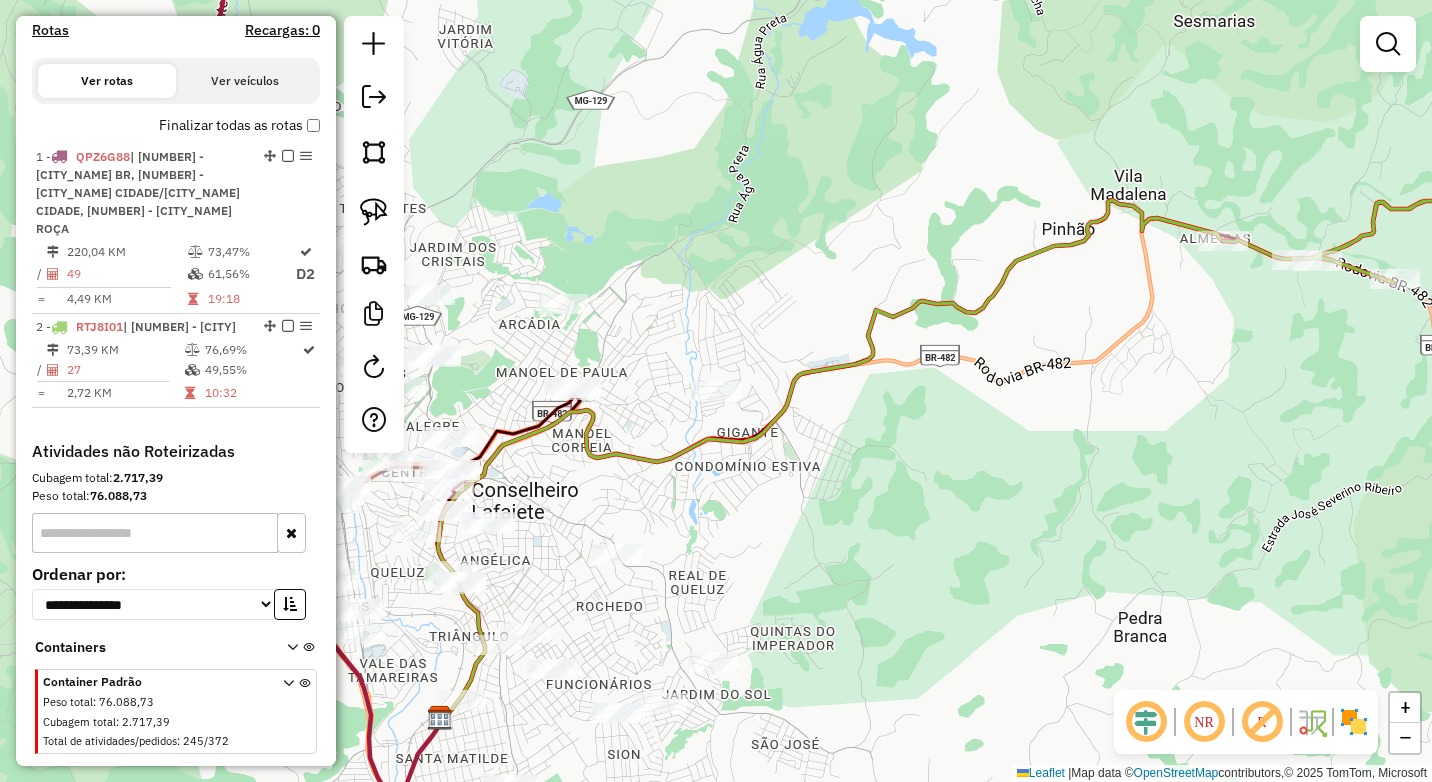 drag, startPoint x: 909, startPoint y: 545, endPoint x: 864, endPoint y: 520, distance: 51.47815 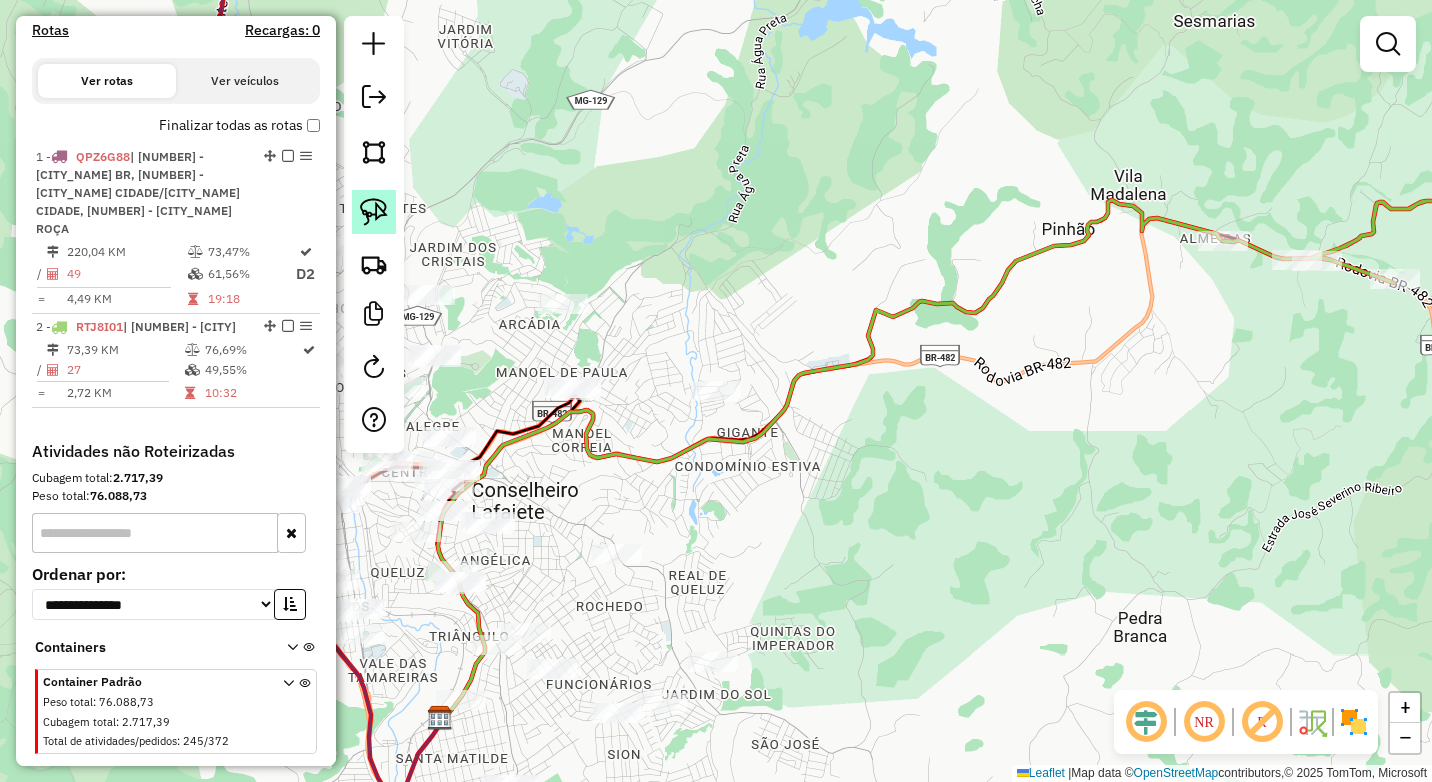click 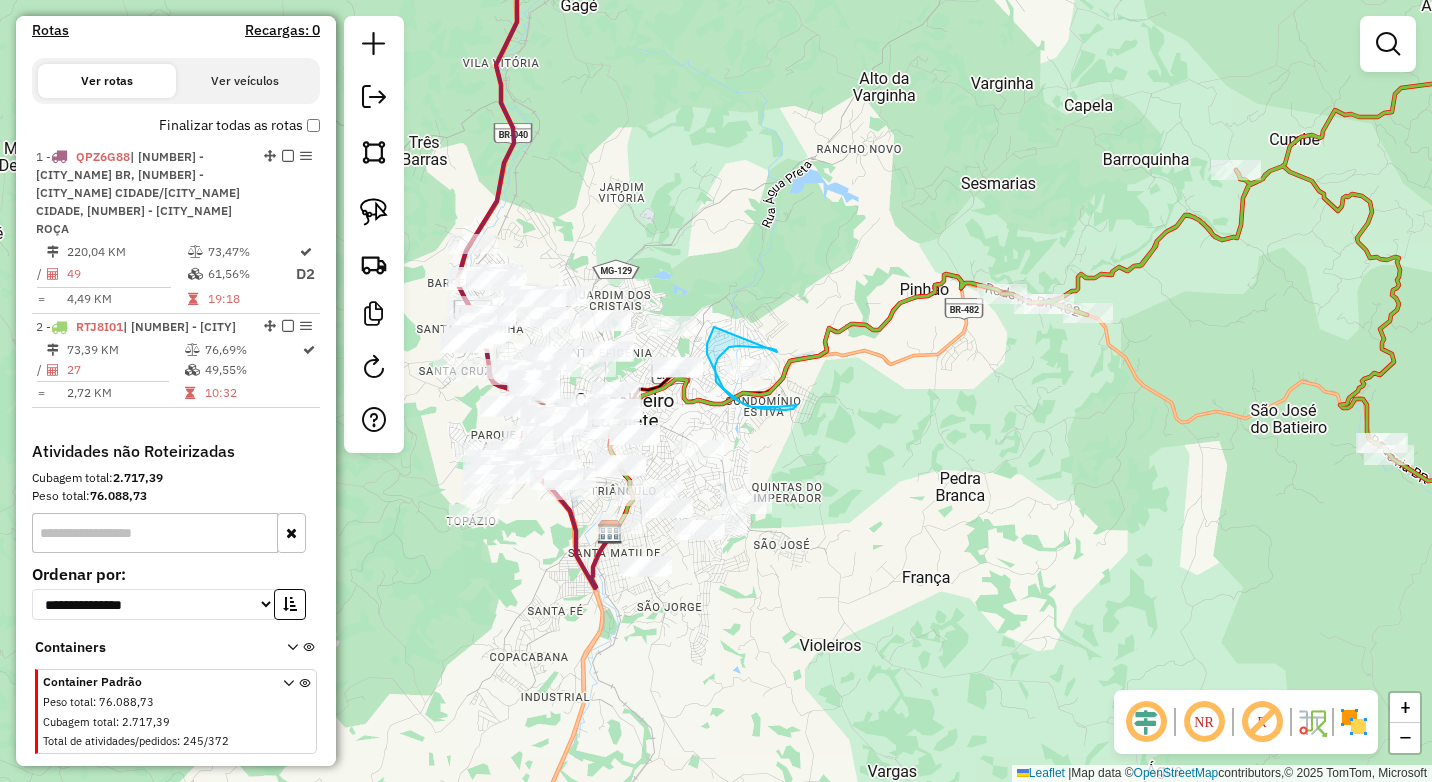 drag, startPoint x: 777, startPoint y: 352, endPoint x: 734, endPoint y: 304, distance: 64.44377 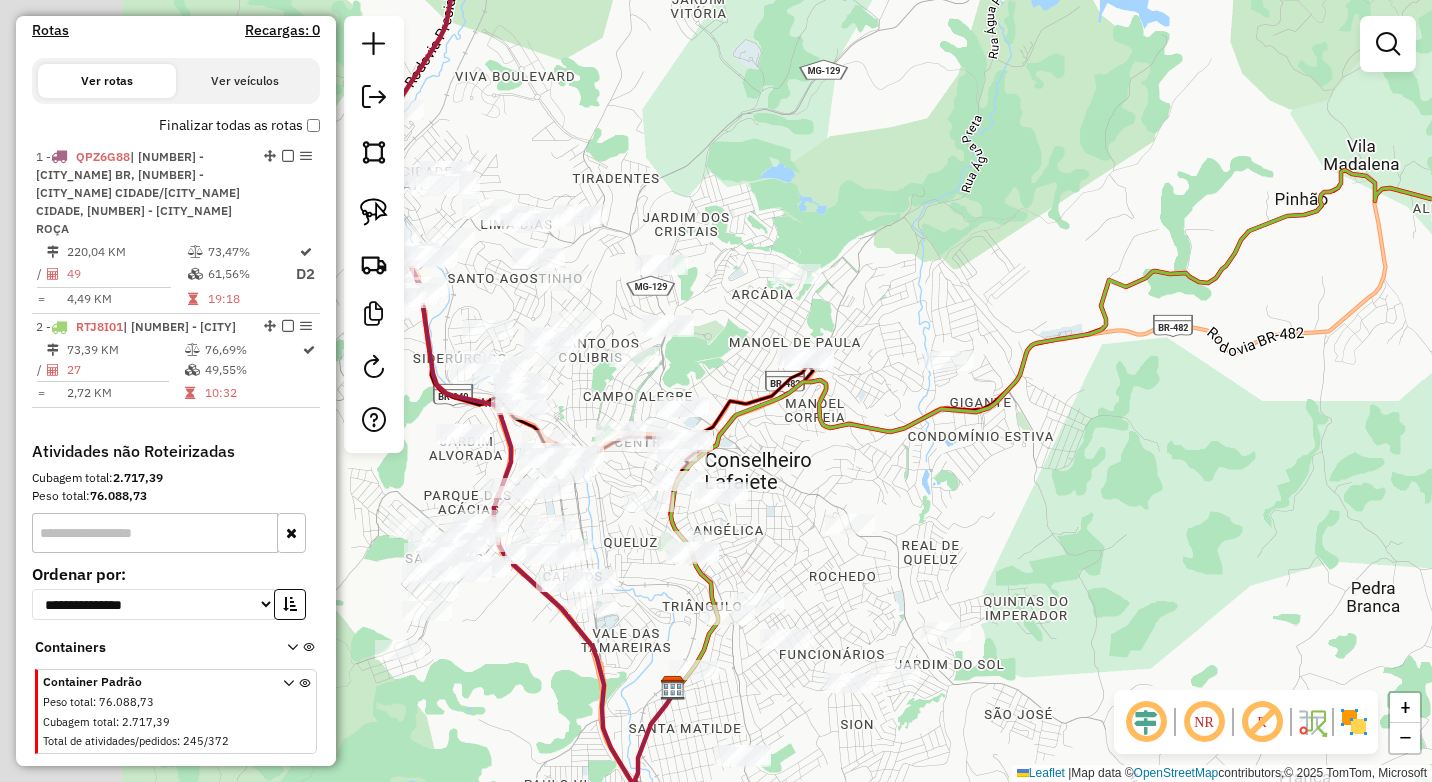 drag, startPoint x: 883, startPoint y: 444, endPoint x: 908, endPoint y: 457, distance: 28.178005 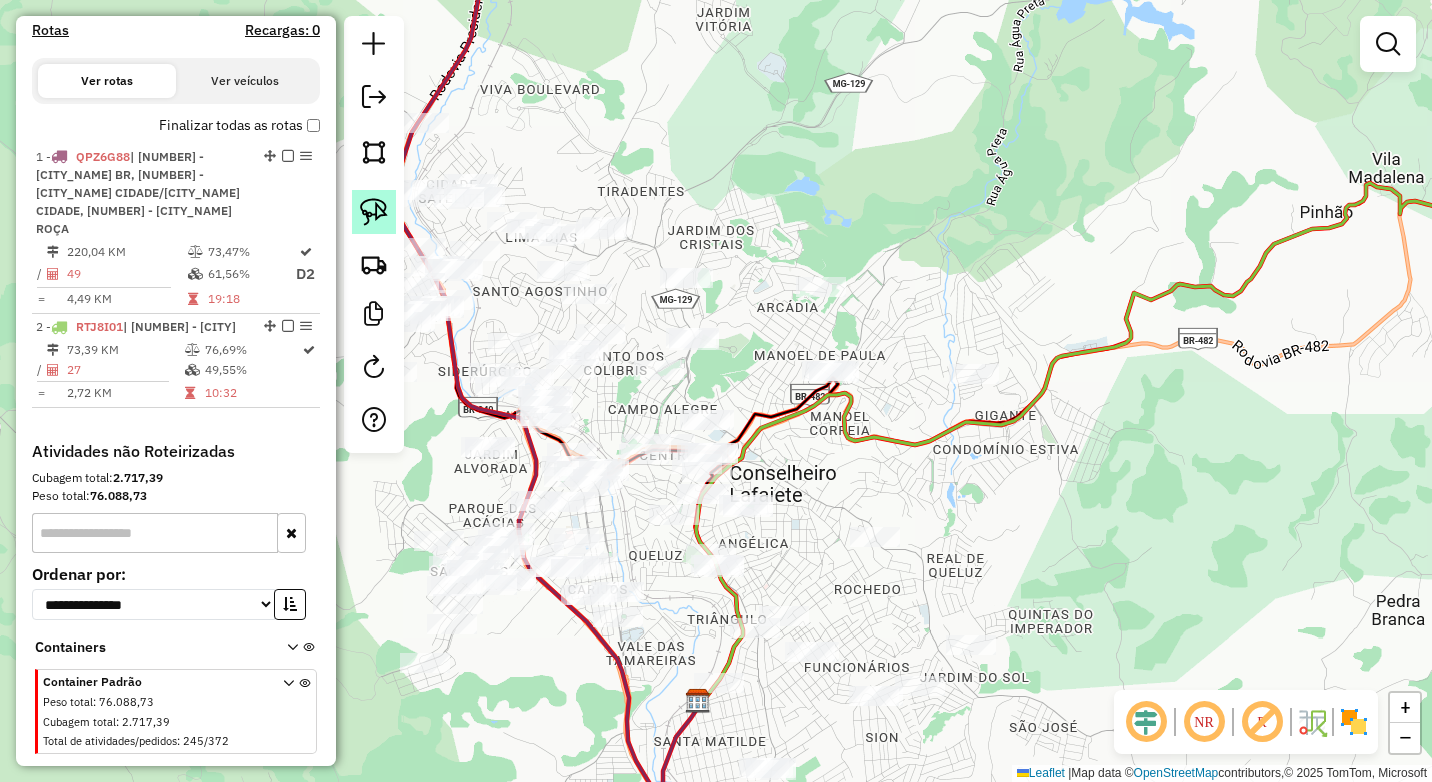 click 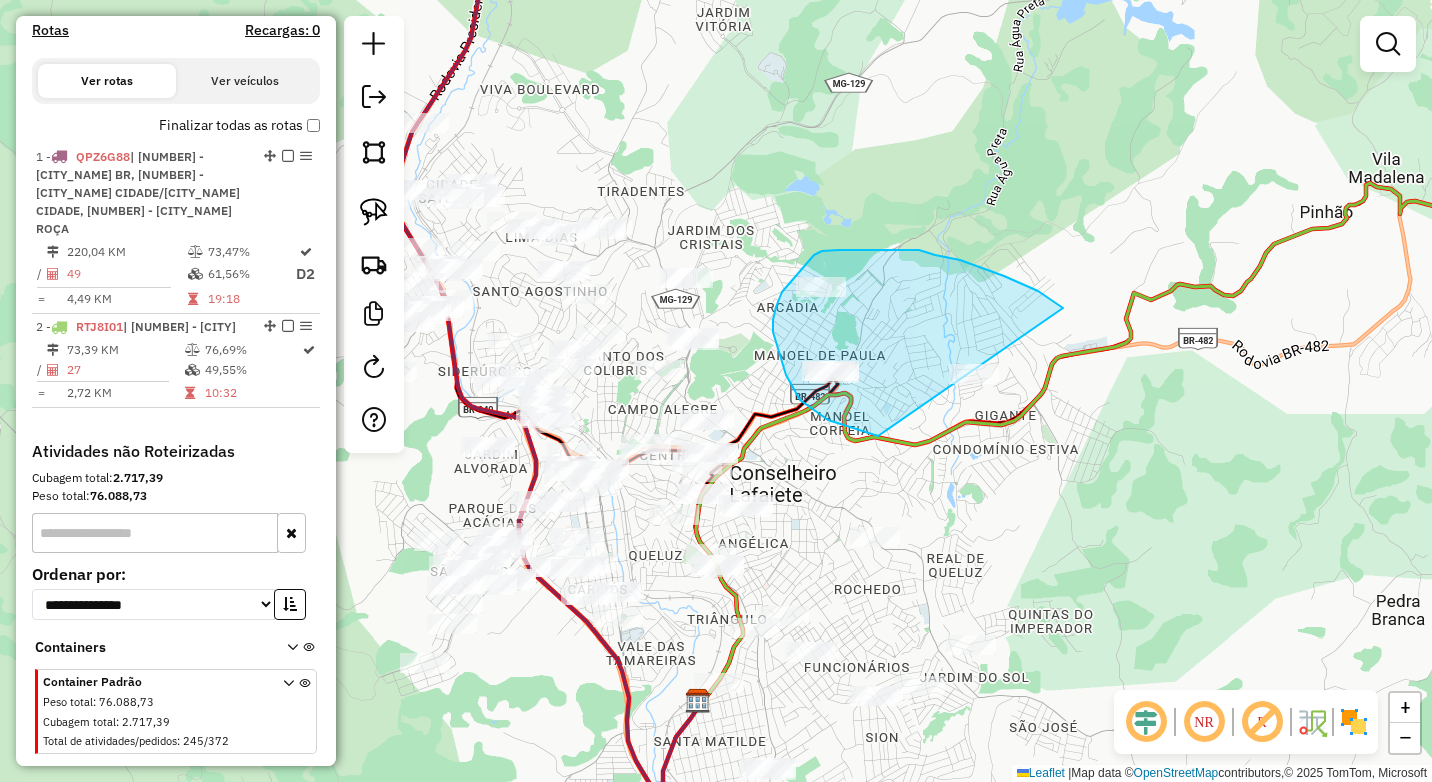 drag, startPoint x: 973, startPoint y: 264, endPoint x: 1023, endPoint y: 436, distance: 179.12007 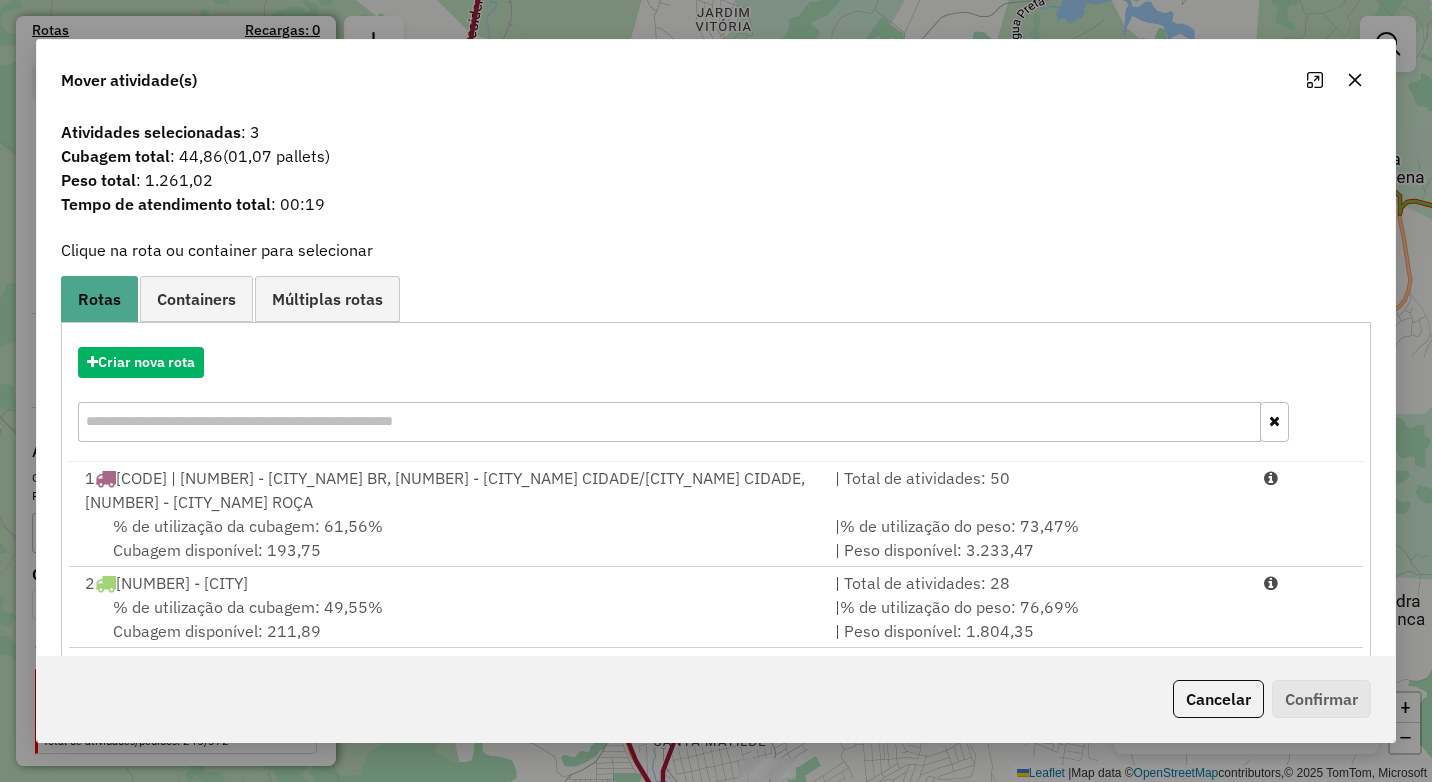 click 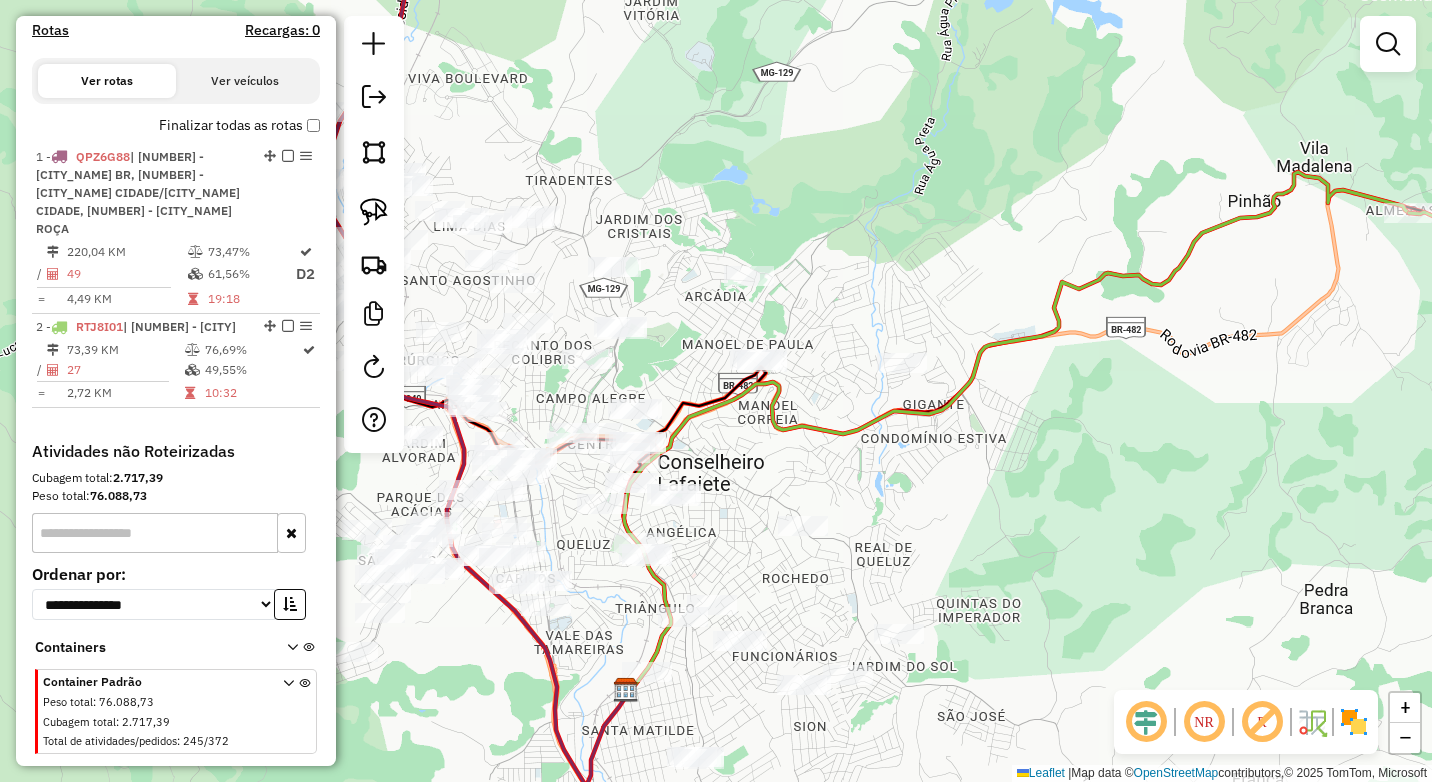 drag, startPoint x: 946, startPoint y: 463, endPoint x: 867, endPoint y: 439, distance: 82.565125 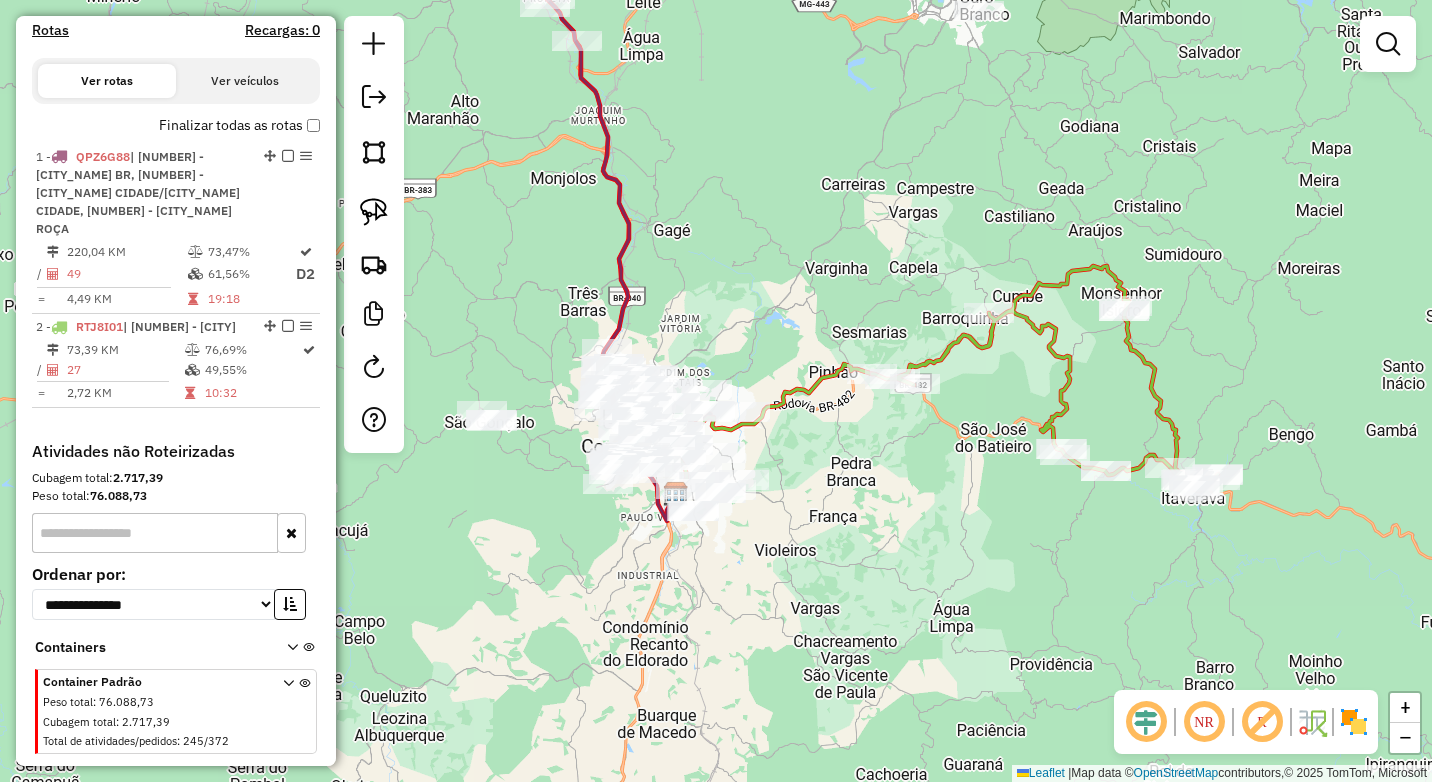 drag, startPoint x: 1002, startPoint y: 461, endPoint x: 867, endPoint y: 460, distance: 135.00371 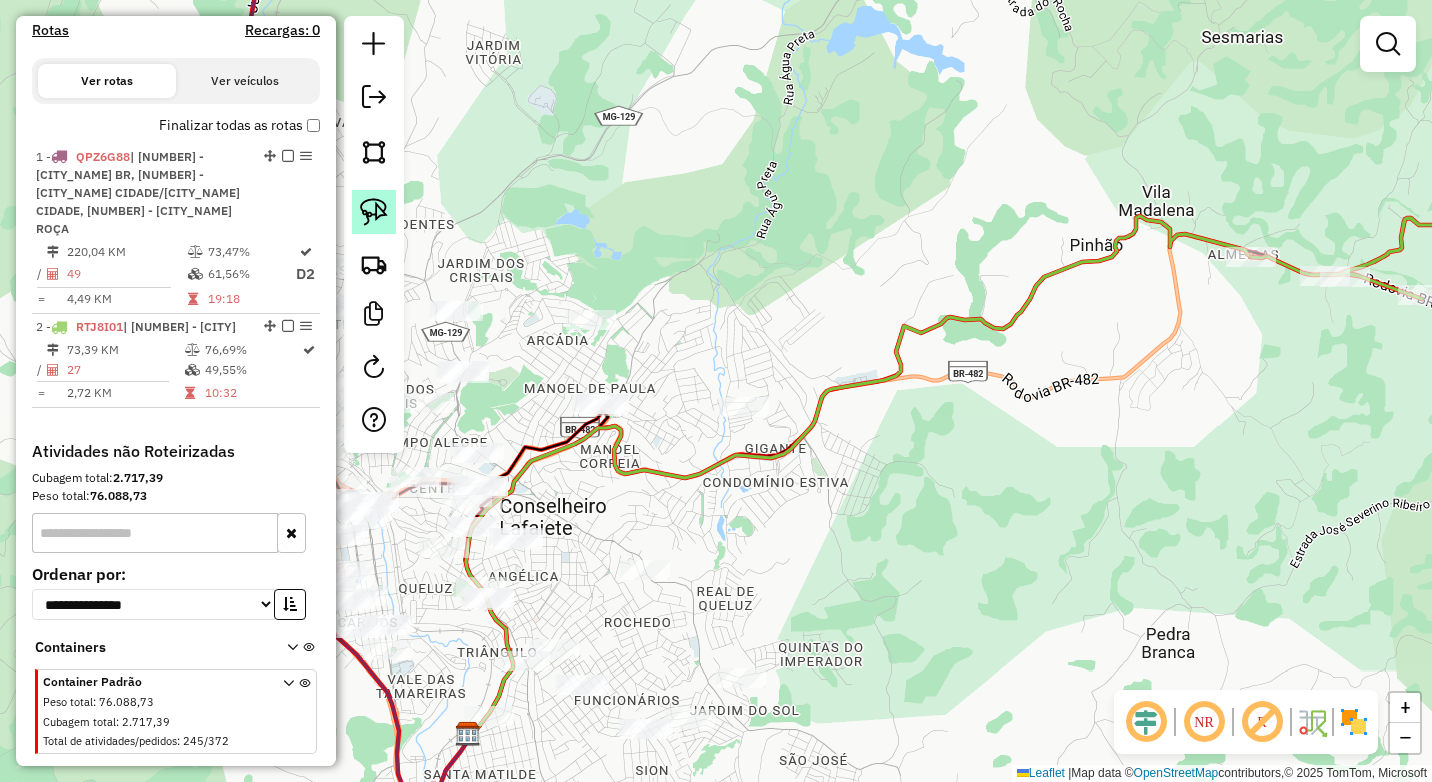 click 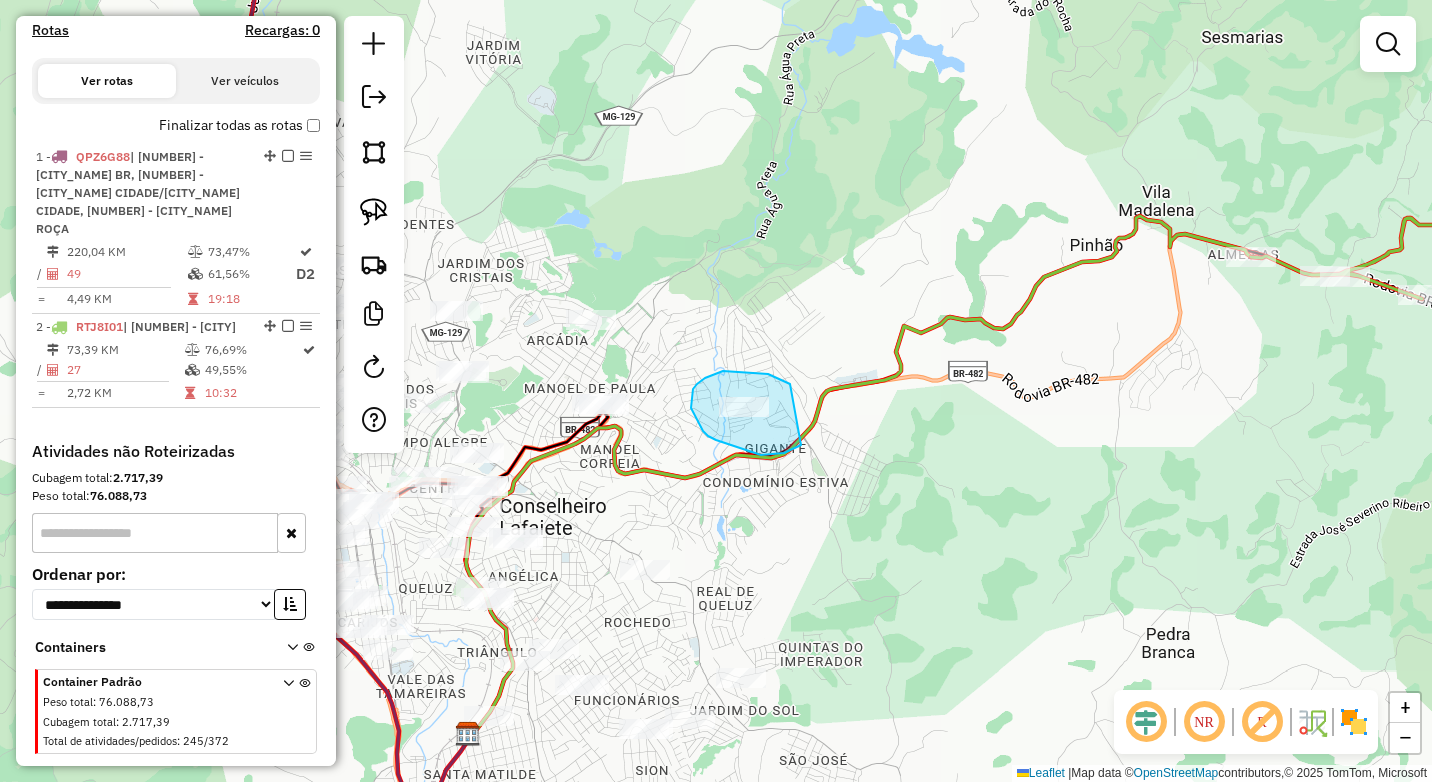 drag, startPoint x: 790, startPoint y: 384, endPoint x: 801, endPoint y: 445, distance: 61.983868 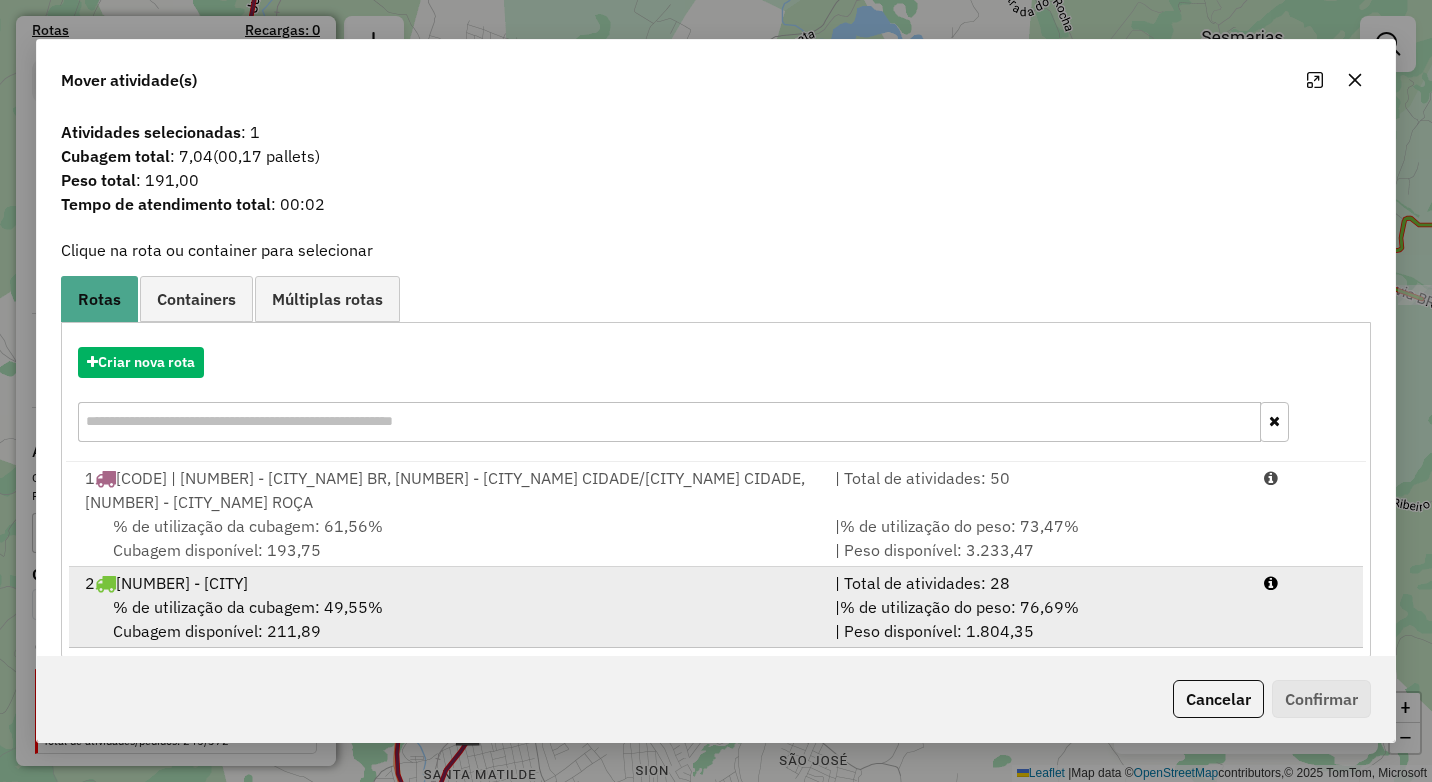 click on "% de utilização do peso: 76,69%" at bounding box center [959, 607] 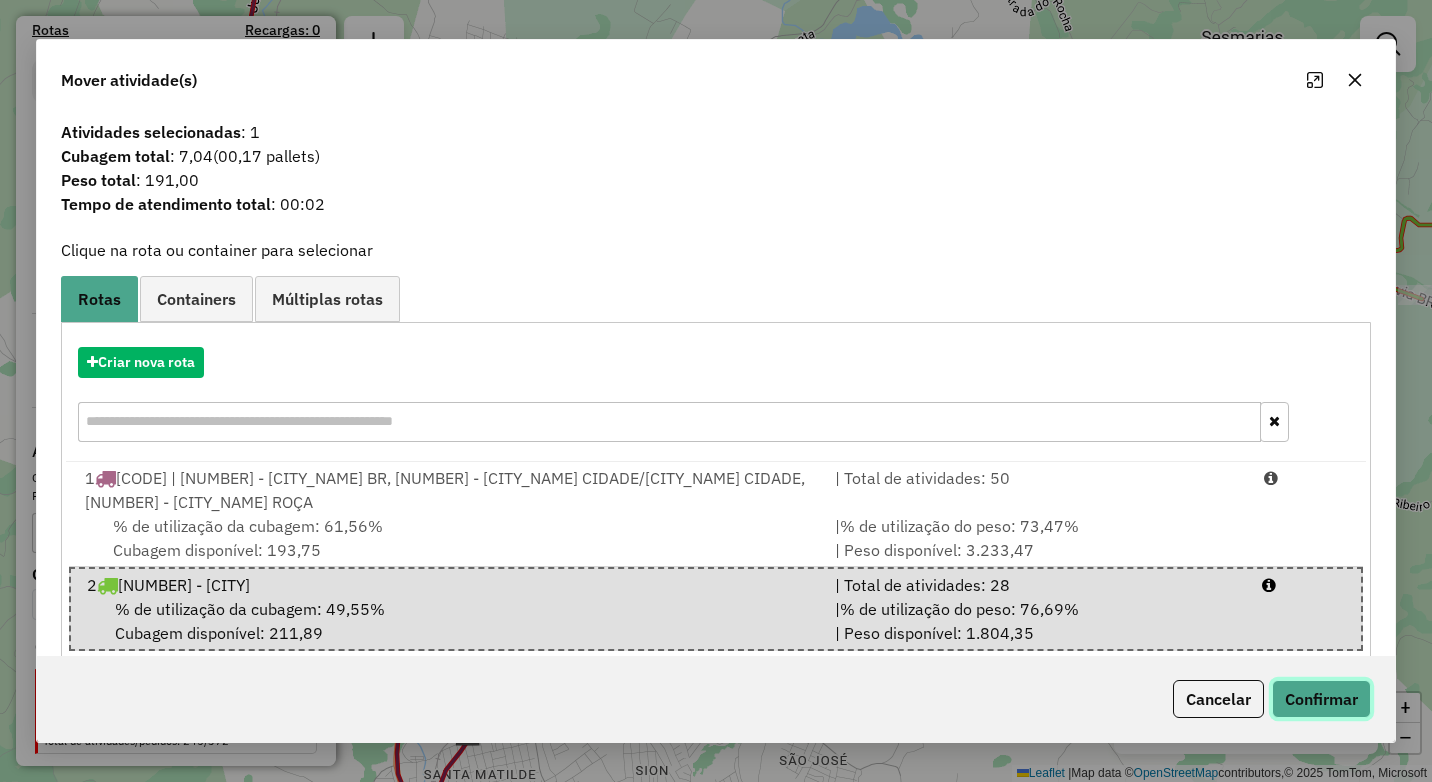 click on "Confirmar" 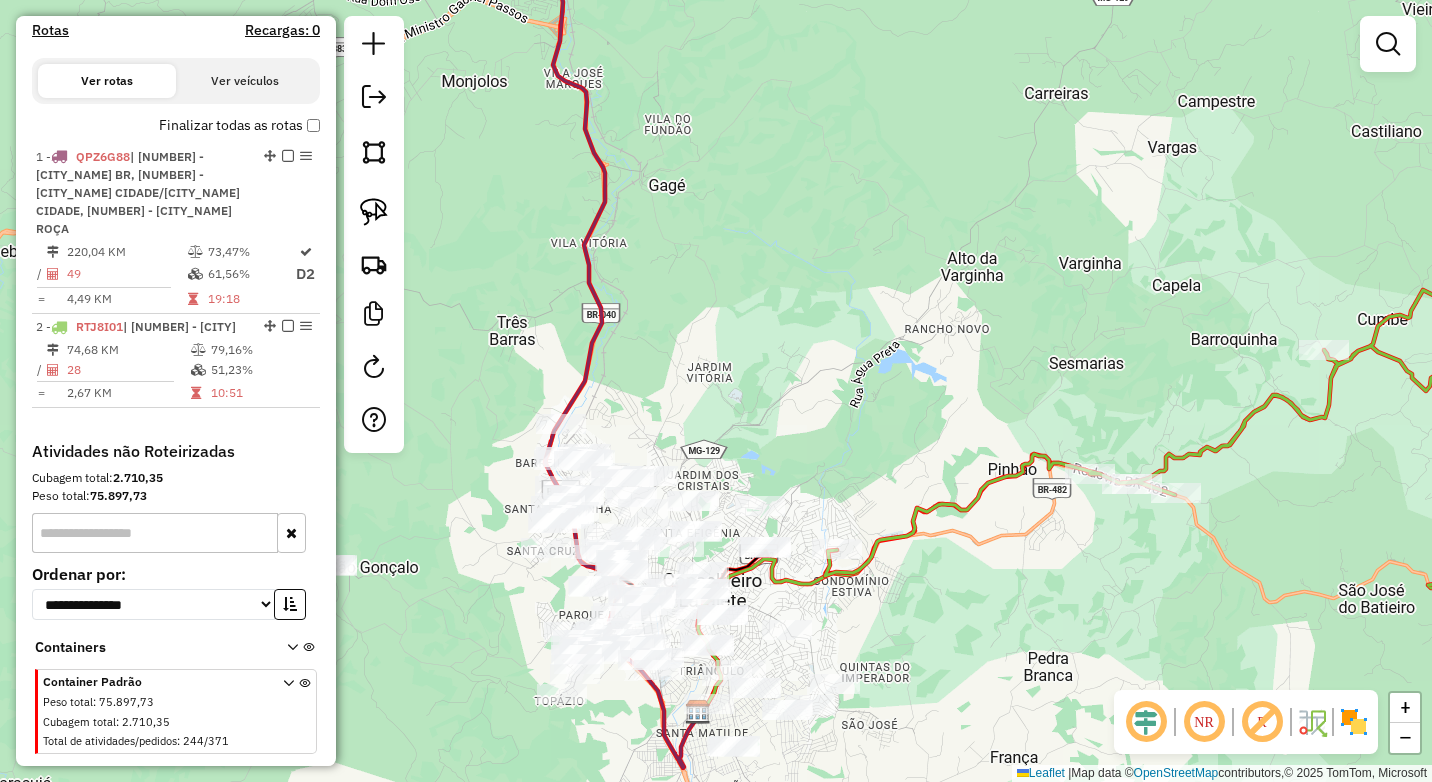 drag, startPoint x: 1150, startPoint y: 622, endPoint x: 762, endPoint y: 519, distance: 401.43866 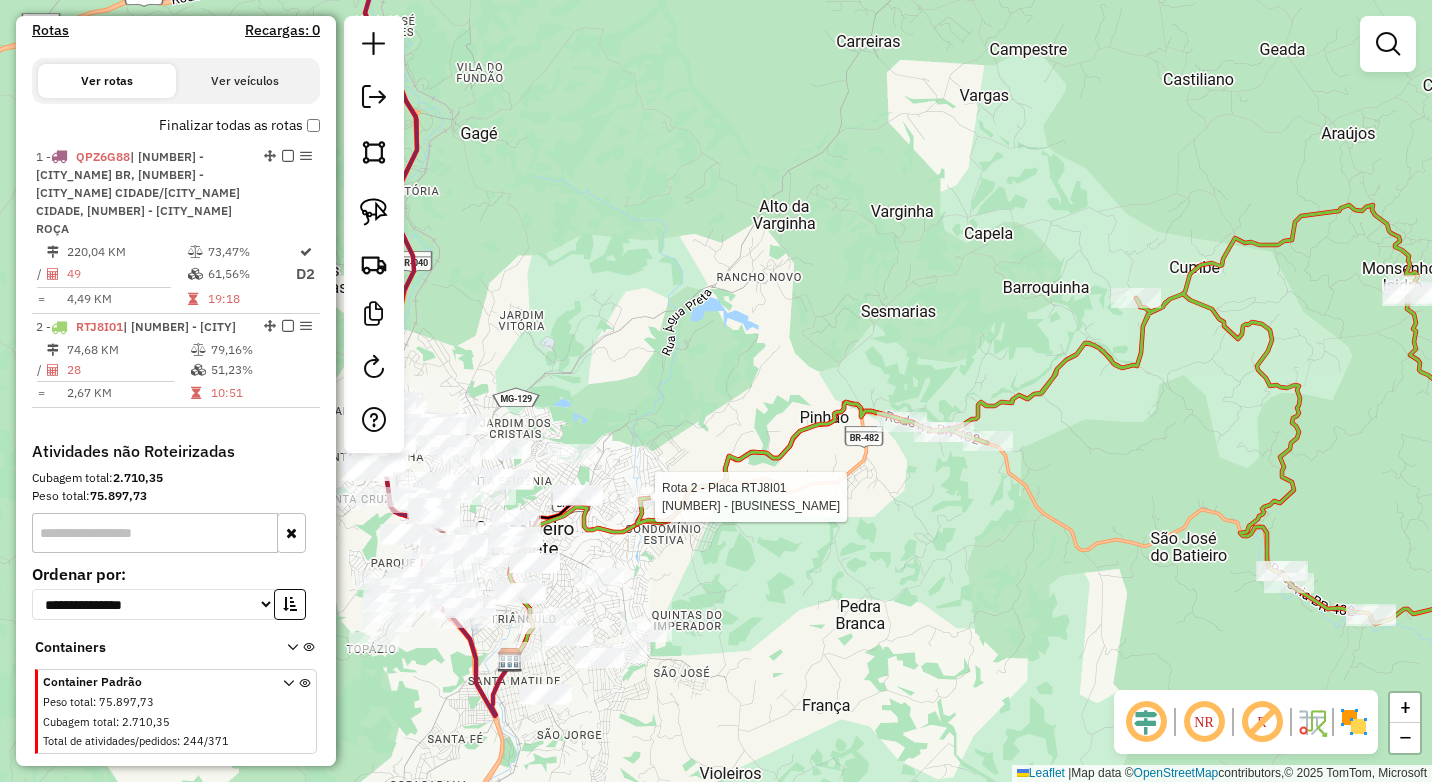 select on "**********" 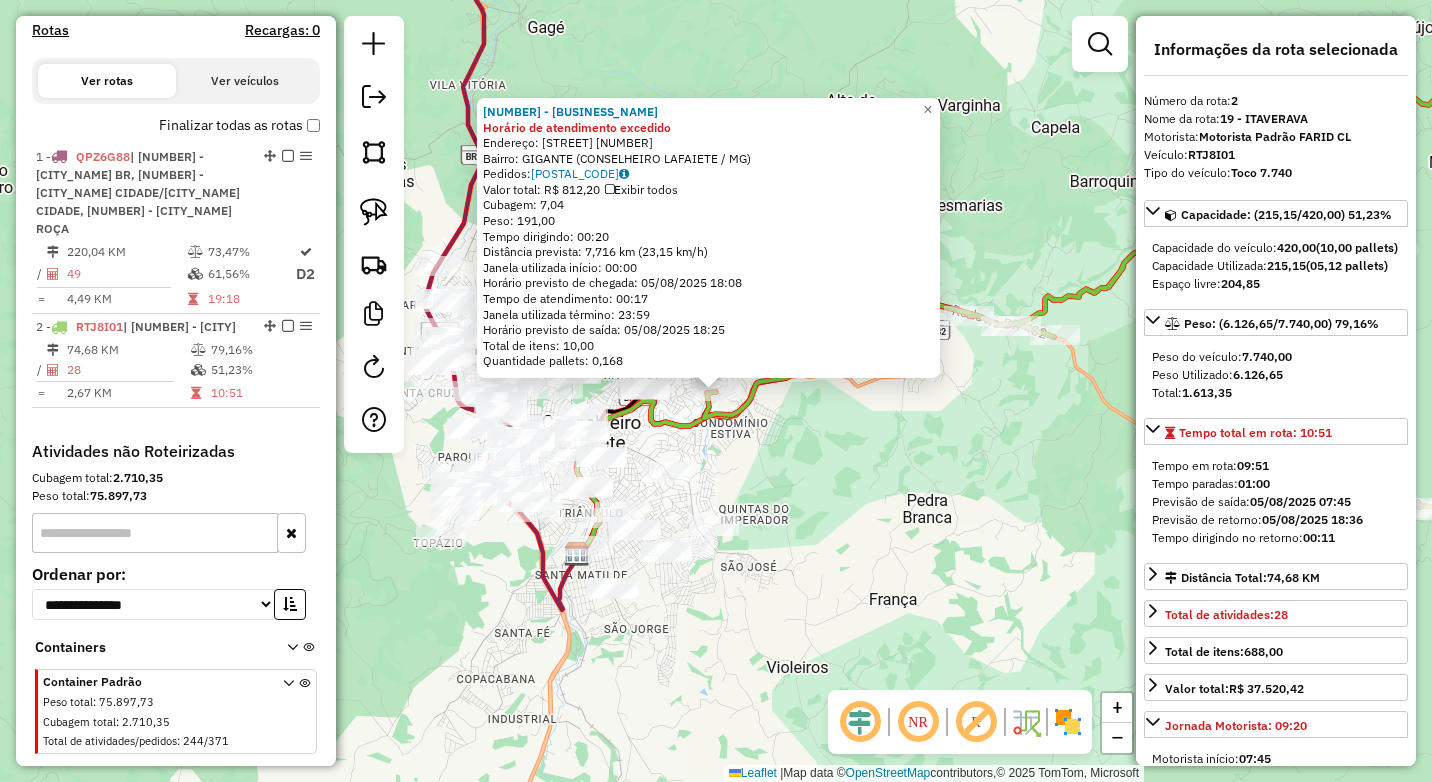 click on "16259 - BAR DA LIA Horário de atendimento excedido  Endereço:  JOAO JOSE FERREIRA 191   Bairro: GIGANTE (CONSELHEIRO LAFAIETE / MG)   Pedidos:  04118051   Valor total: R$ 812,20   Exibir todos   Cubagem: 7,04  Peso: 191,00  Tempo dirigindo: 00:20   Distância prevista: 7,716 km (23,15 km/h)   Janela utilizada início: 00:00   Horário previsto de chegada: 05/08/2025 18:08   Tempo de atendimento: 00:17   Janela utilizada término: 23:59   Horário previsto de saída: 05/08/2025 18:25   Total de itens: 10,00   Quantidade pallets: 0,168  × Janela de atendimento Grade de atendimento Capacidade Transportadoras Veículos Cliente Pedidos  Rotas Selecione os dias de semana para filtrar as janelas de atendimento  Seg   Ter   Qua   Qui   Sex   Sáb   Dom  Informe o período da janela de atendimento: De: Até:  Filtrar exatamente a janela do cliente  Considerar janela de atendimento padrão  Selecione os dias de semana para filtrar as grades de atendimento  Seg   Ter   Qua   Qui   Sex   Sáb   Dom   Peso mínimo:  +" 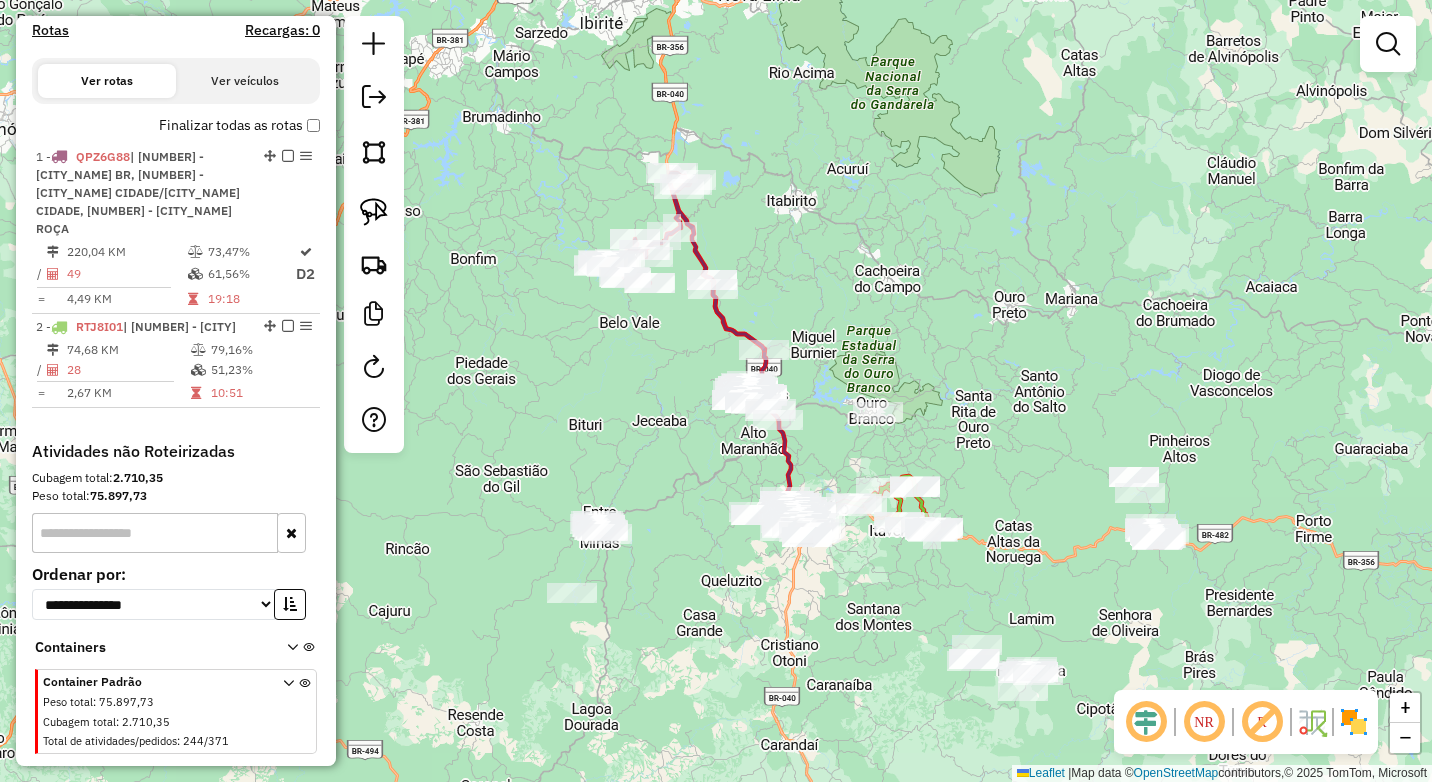click on "Janela de atendimento Grade de atendimento Capacidade Transportadoras Veículos Cliente Pedidos  Rotas Selecione os dias de semana para filtrar as janelas de atendimento  Seg   Ter   Qua   Qui   Sex   Sáb   Dom  Informe o período da janela de atendimento: De: Até:  Filtrar exatamente a janela do cliente  Considerar janela de atendimento padrão  Selecione os dias de semana para filtrar as grades de atendimento  Seg   Ter   Qua   Qui   Sex   Sáb   Dom   Considerar clientes sem dia de atendimento cadastrado  Clientes fora do dia de atendimento selecionado Filtrar as atividades entre os valores definidos abaixo:  Peso mínimo:   Peso máximo:   Cubagem mínima:   Cubagem máxima:   De:   Até:  Filtrar as atividades entre o tempo de atendimento definido abaixo:  De:   Até:   Considerar capacidade total dos clientes não roteirizados Transportadora: Selecione um ou mais itens Tipo de veículo: Selecione um ou mais itens Veículo: Selecione um ou mais itens Motorista: Selecione um ou mais itens Nome: Rótulo:" 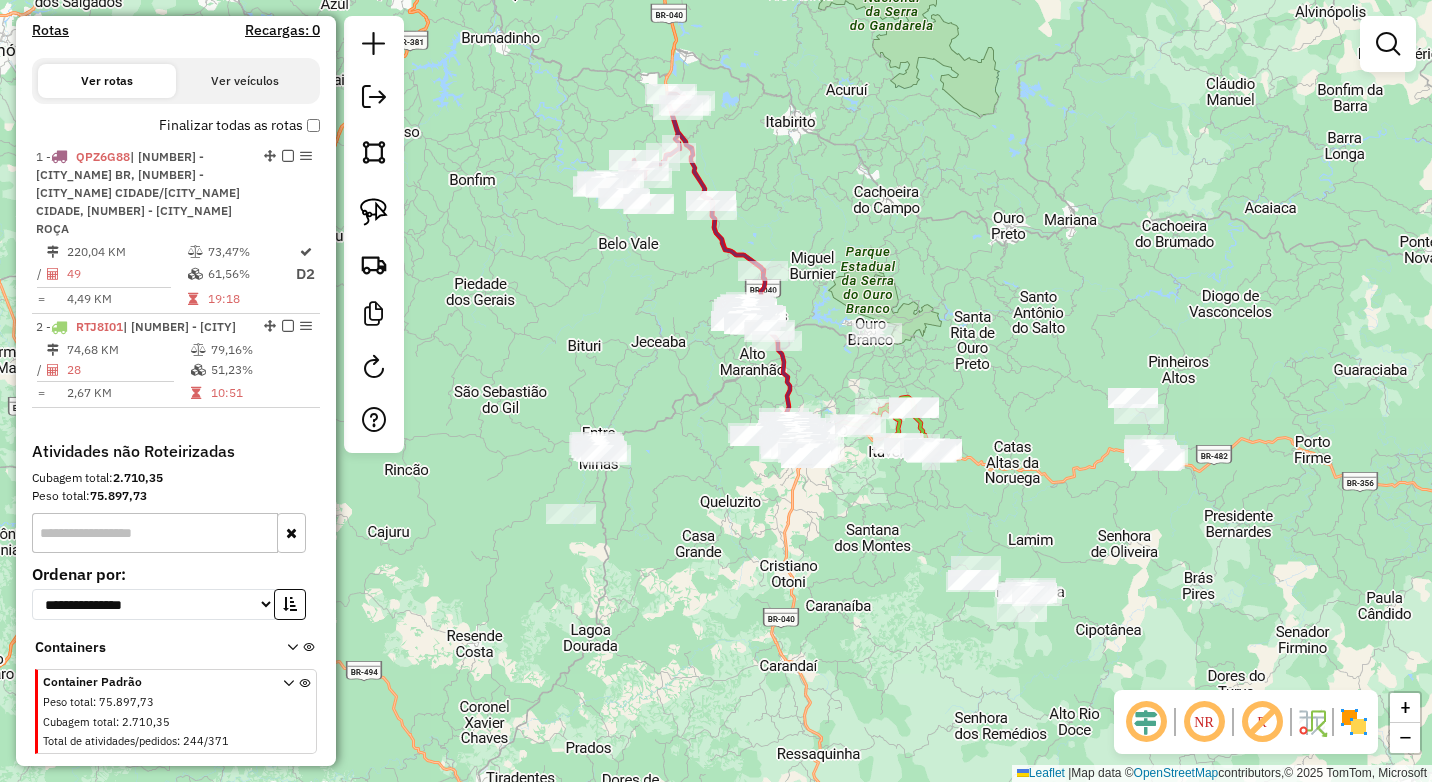 drag, startPoint x: 850, startPoint y: 633, endPoint x: 850, endPoint y: 558, distance: 75 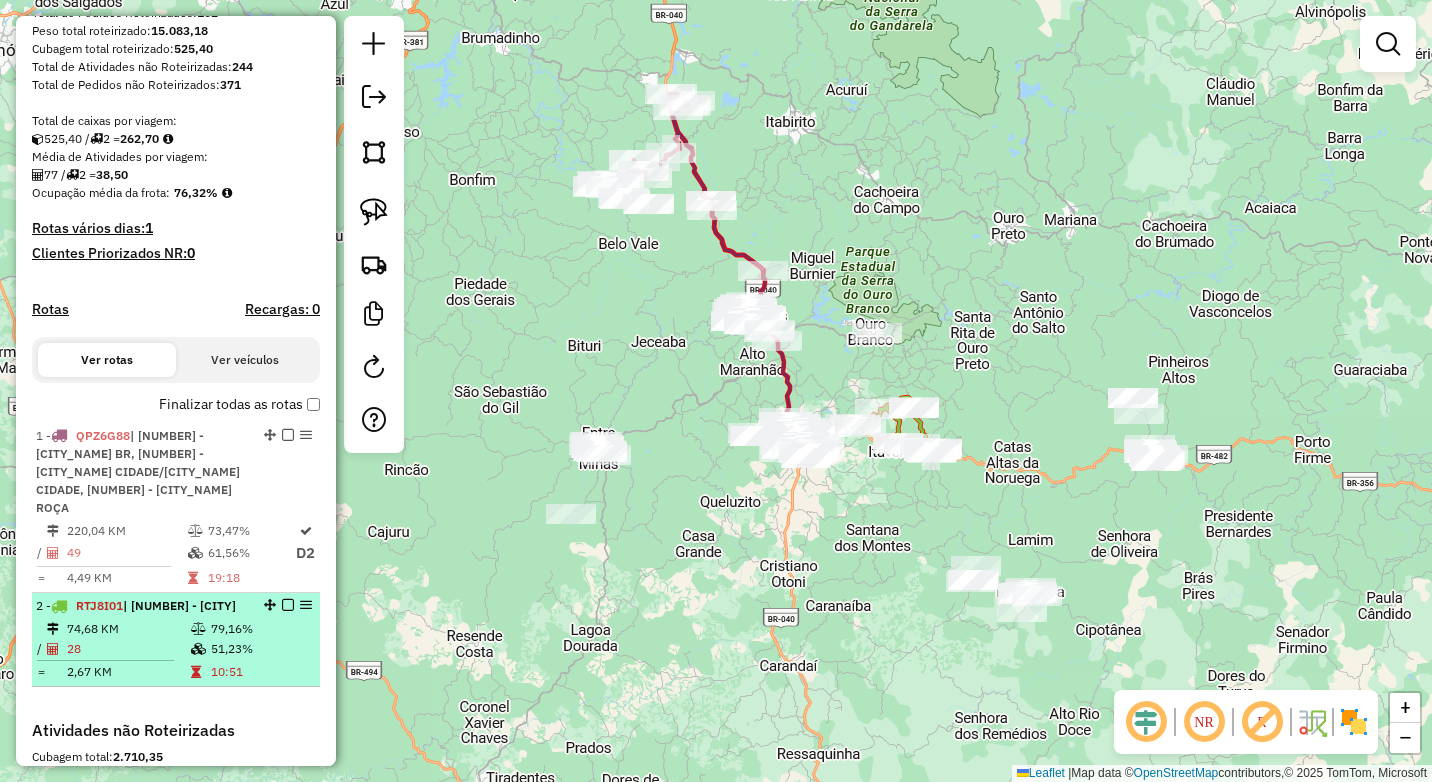 scroll, scrollTop: 200, scrollLeft: 0, axis: vertical 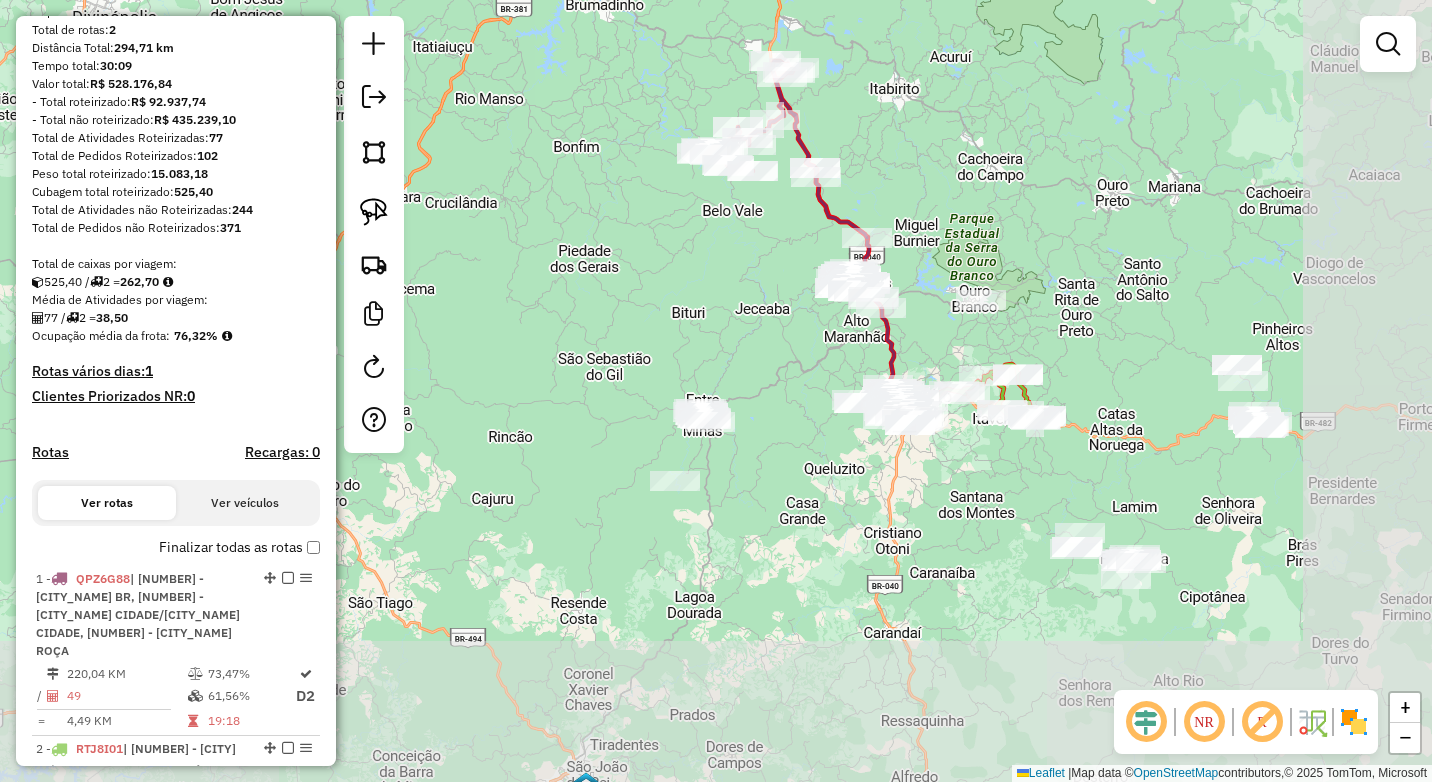 drag, startPoint x: 1123, startPoint y: 411, endPoint x: 1005, endPoint y: 214, distance: 229.63667 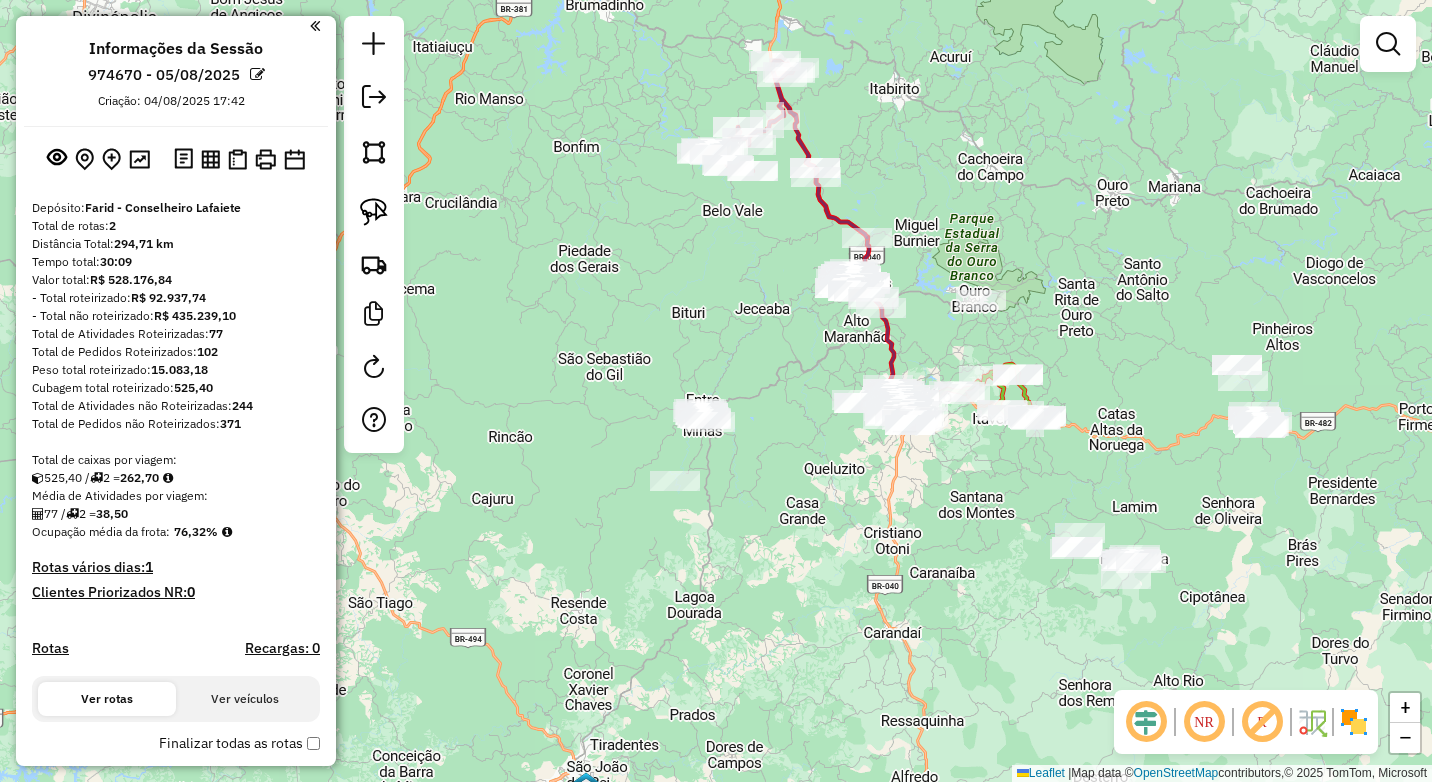 scroll, scrollTop: 0, scrollLeft: 0, axis: both 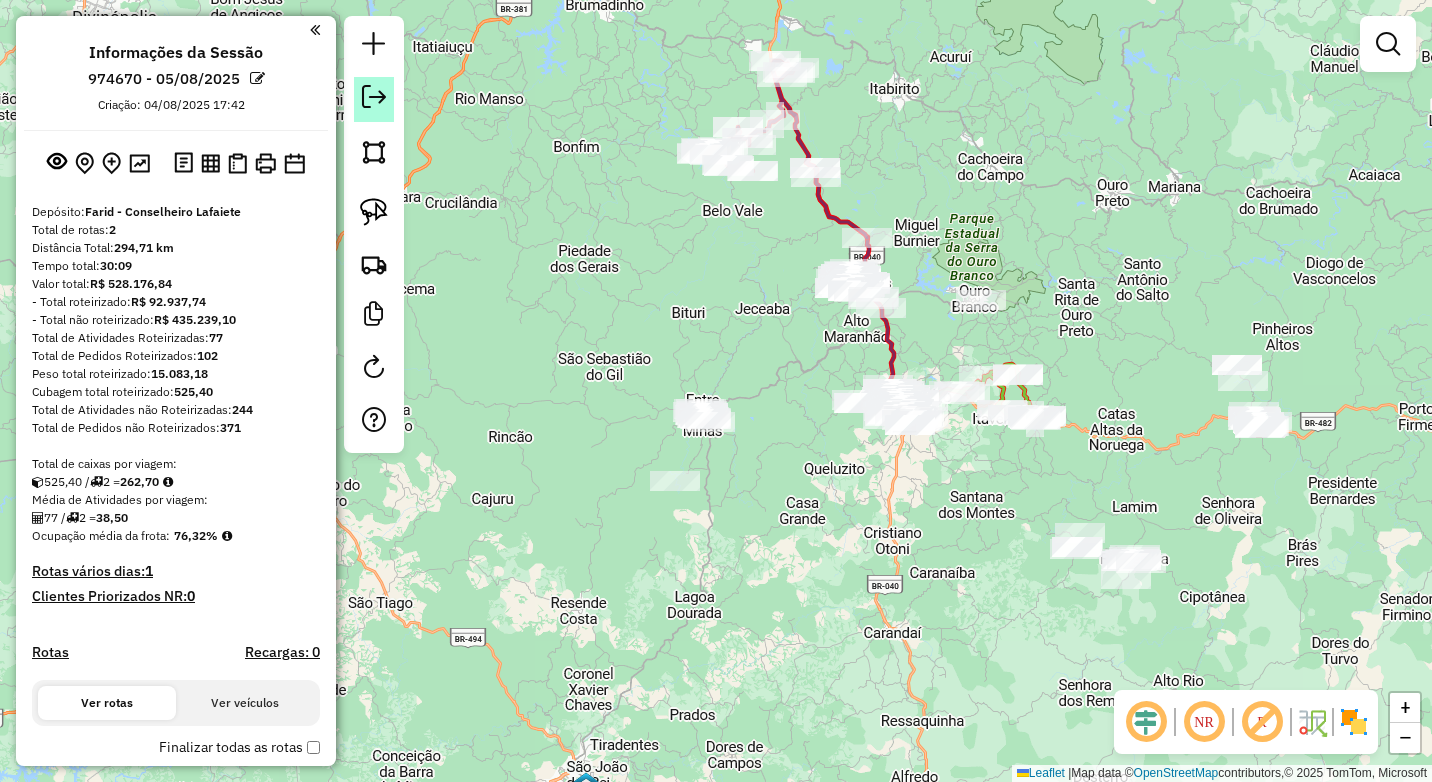click 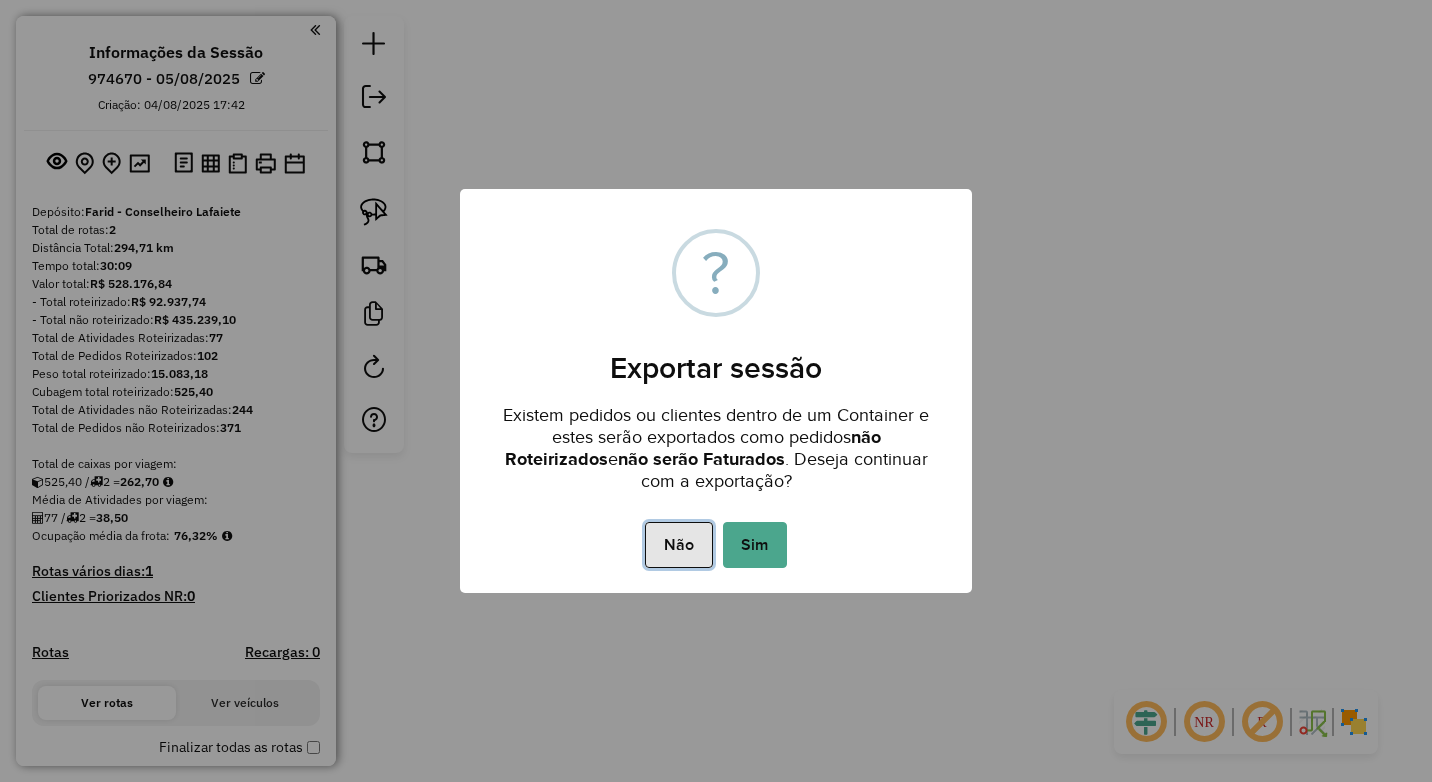 drag, startPoint x: 650, startPoint y: 541, endPoint x: 620, endPoint y: 547, distance: 30.594116 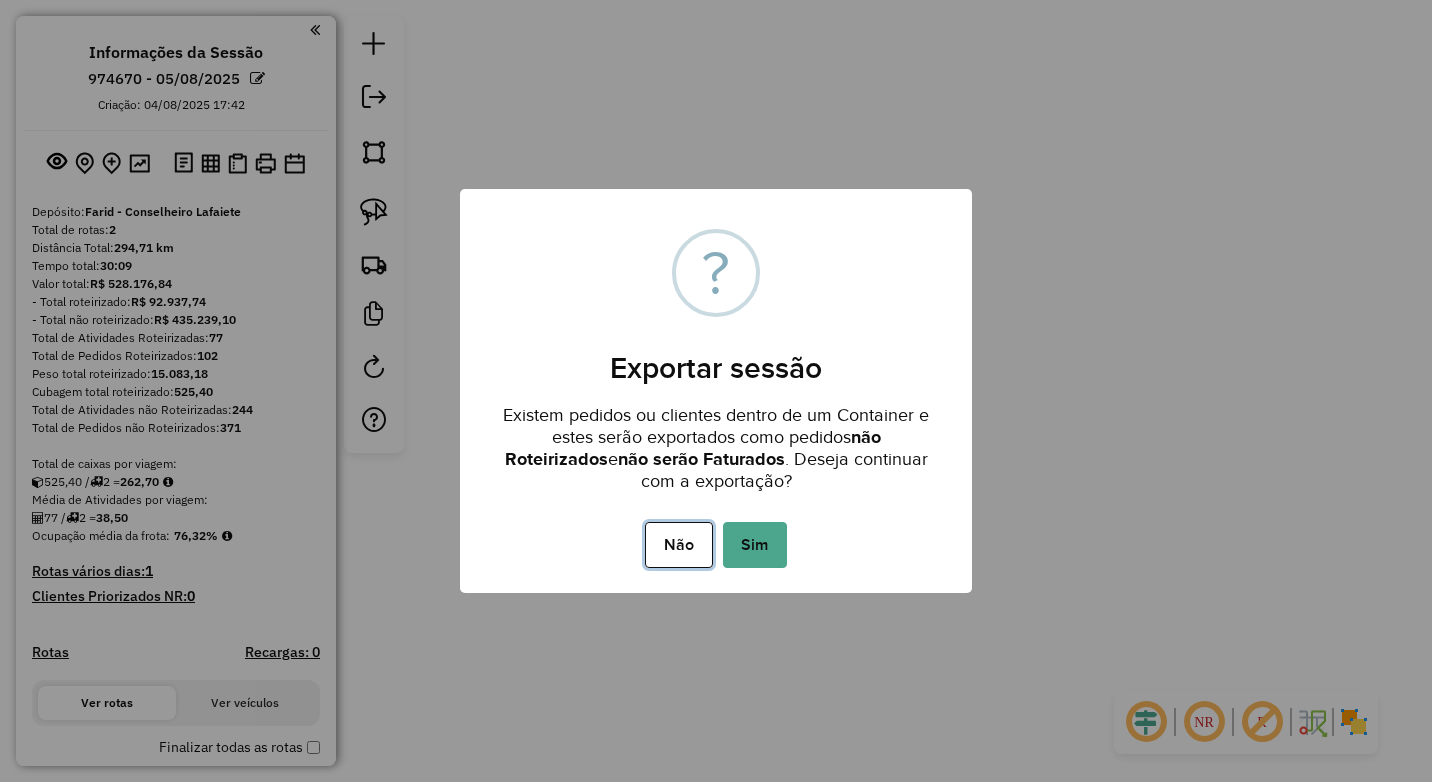click on "Não" at bounding box center [678, 545] 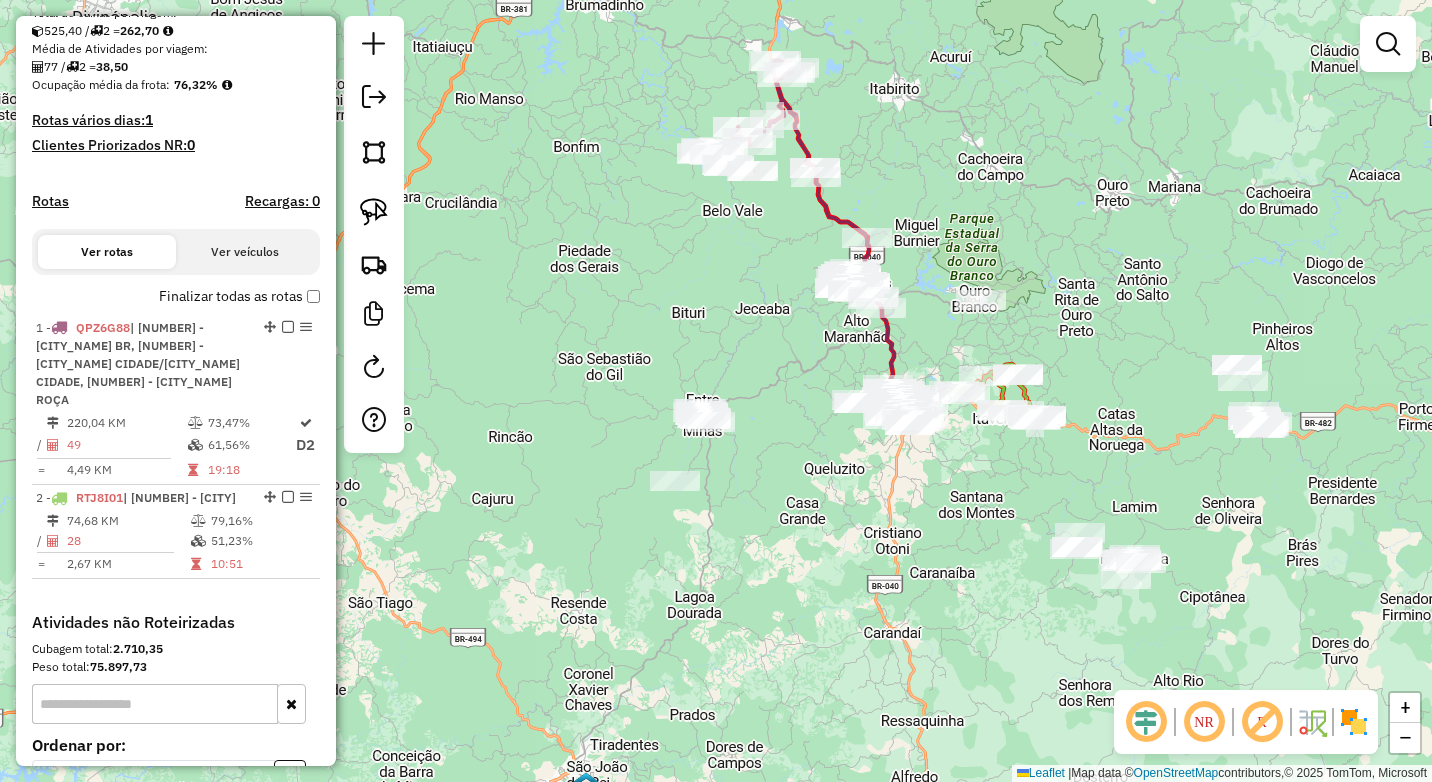 scroll, scrollTop: 400, scrollLeft: 0, axis: vertical 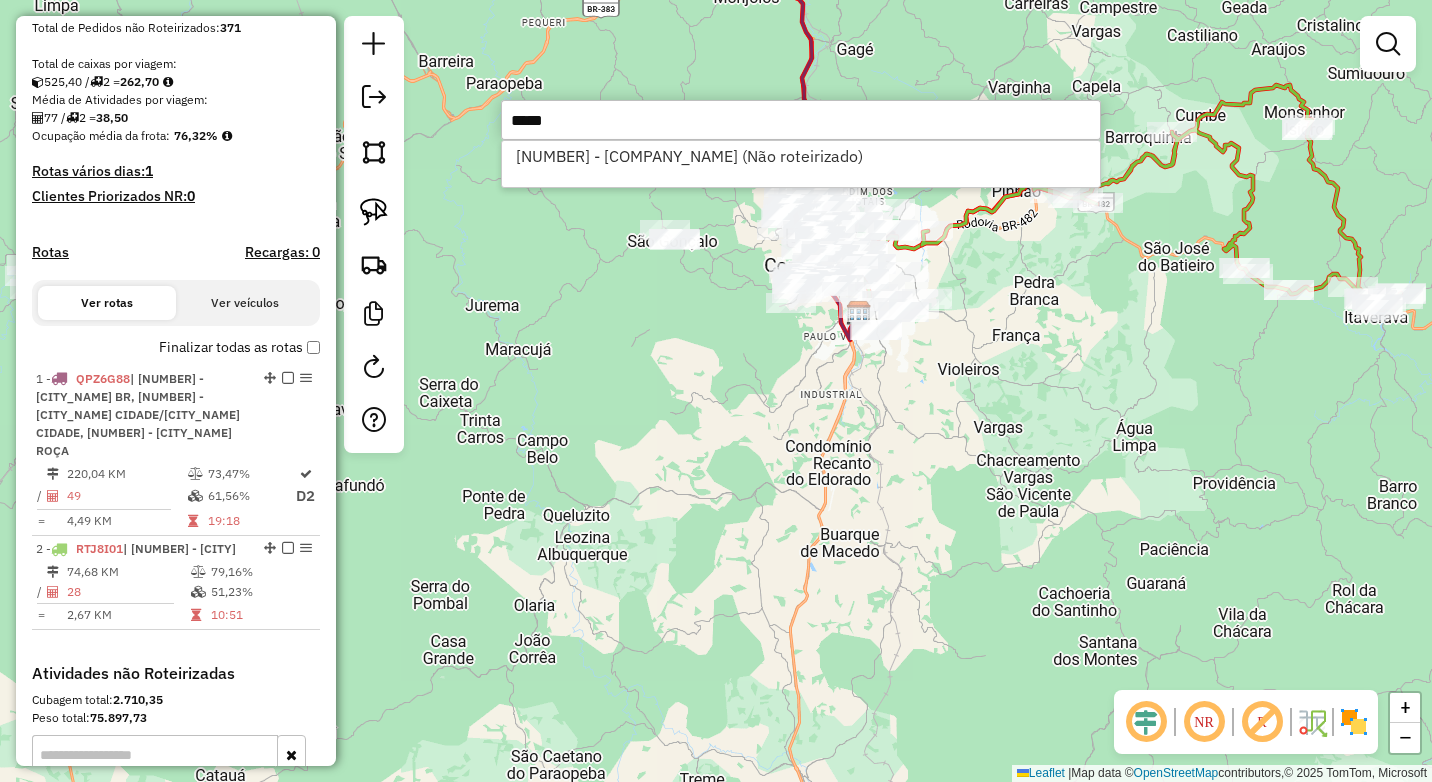 type on "*****" 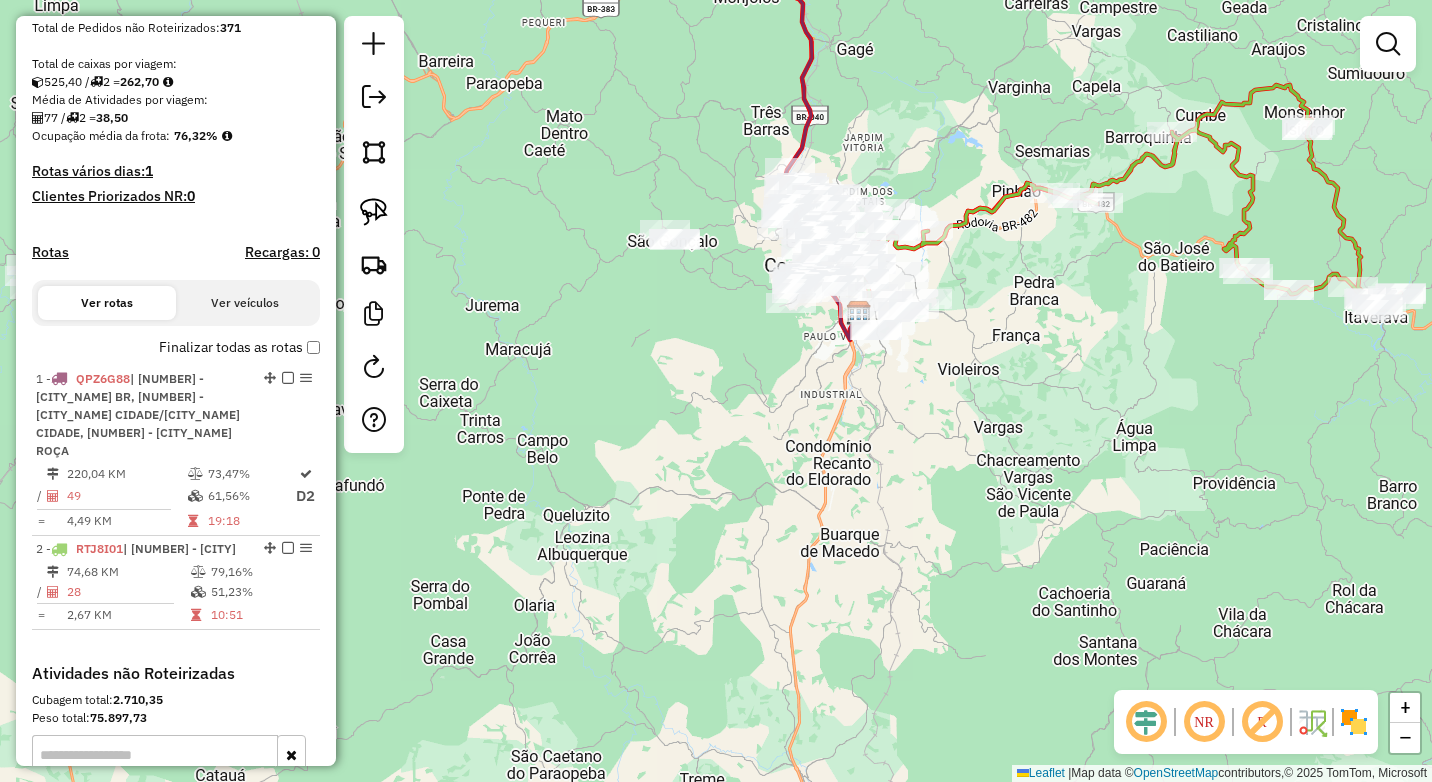 scroll, scrollTop: 0, scrollLeft: 0, axis: both 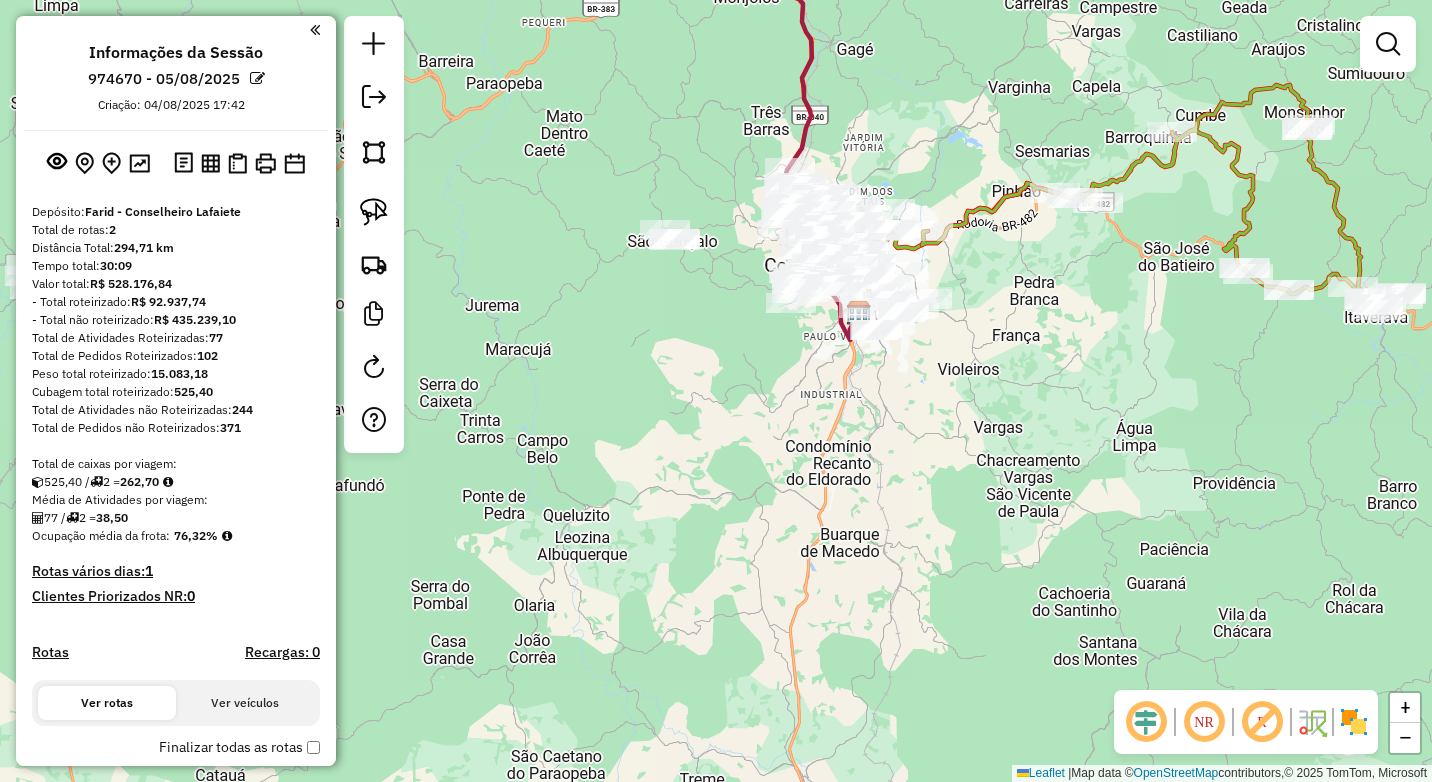 click 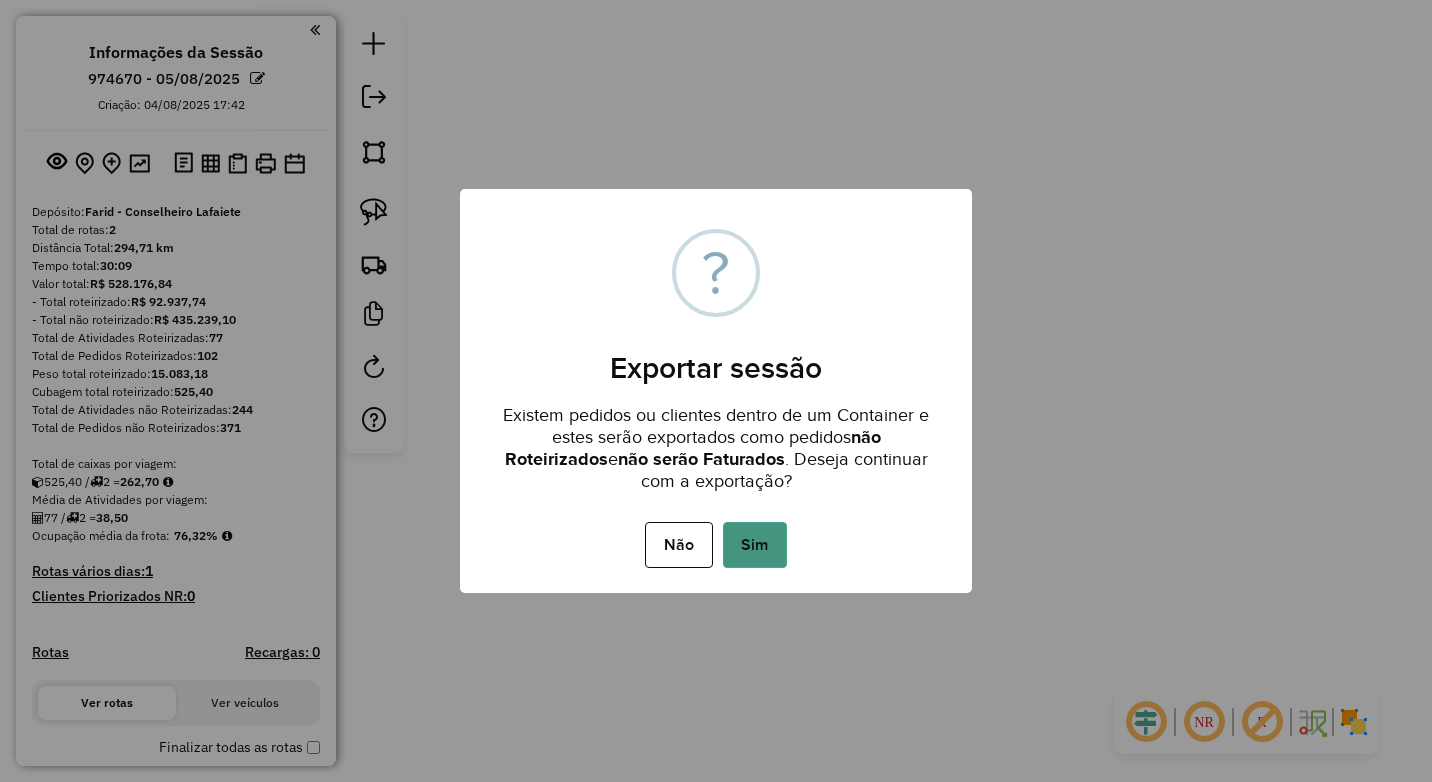 click on "Sim" at bounding box center (755, 545) 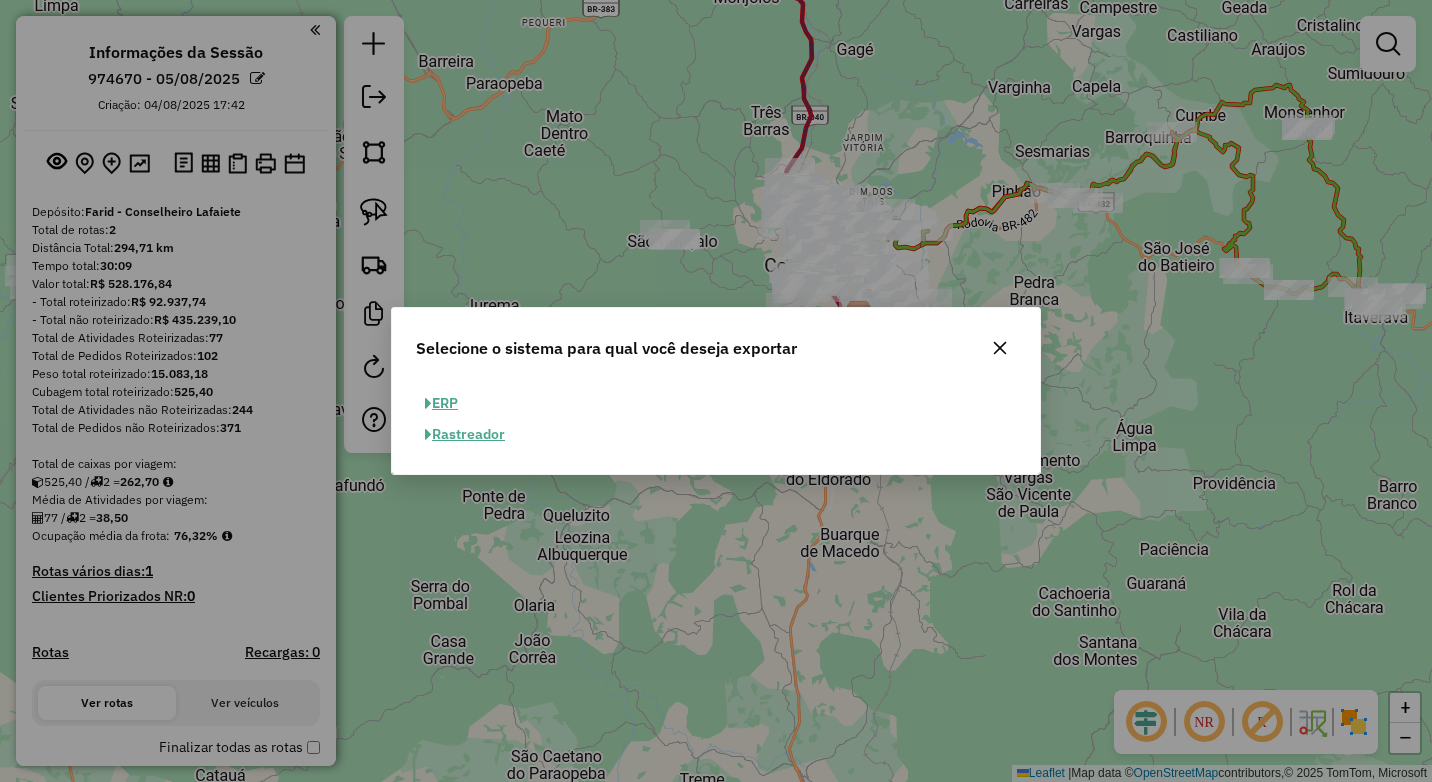 click on "ERP" 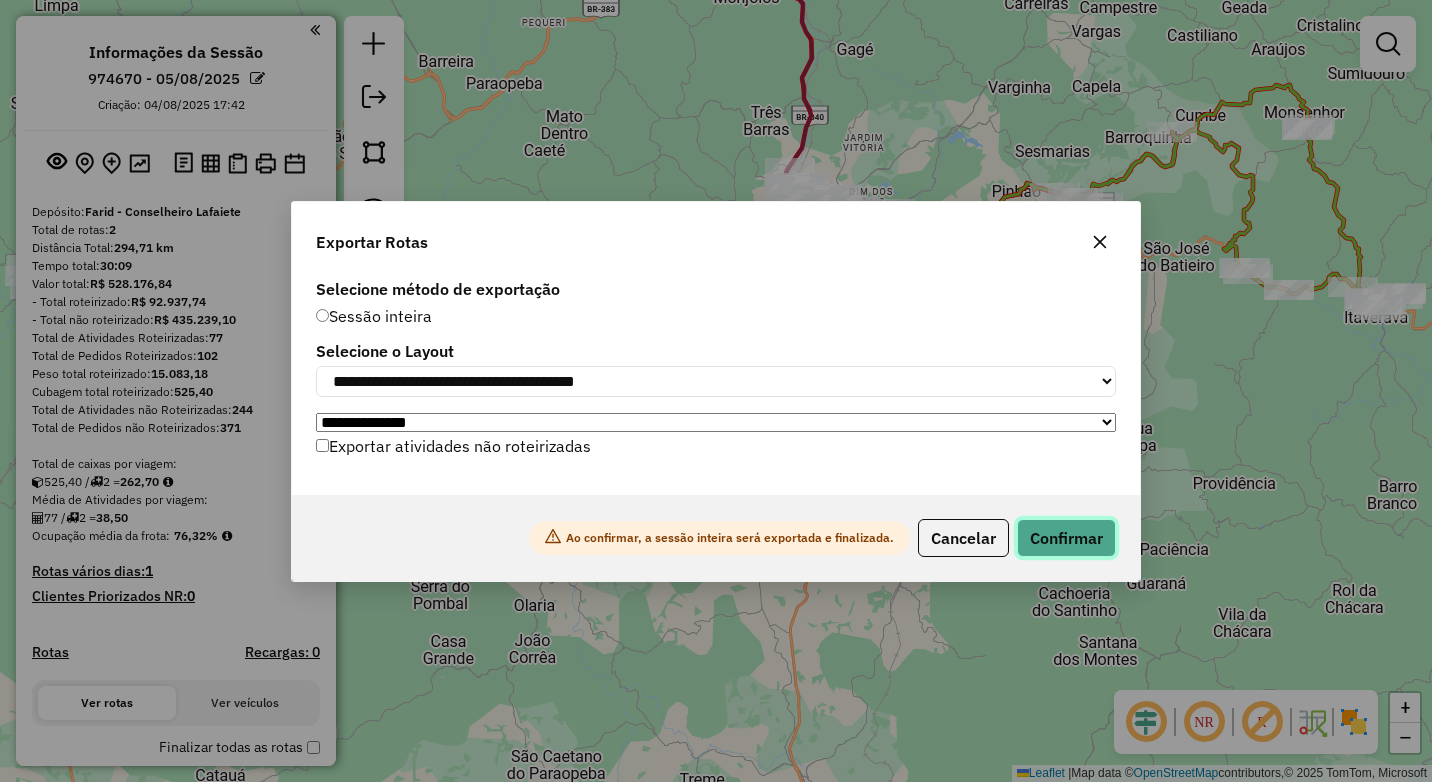 click on "Confirmar" 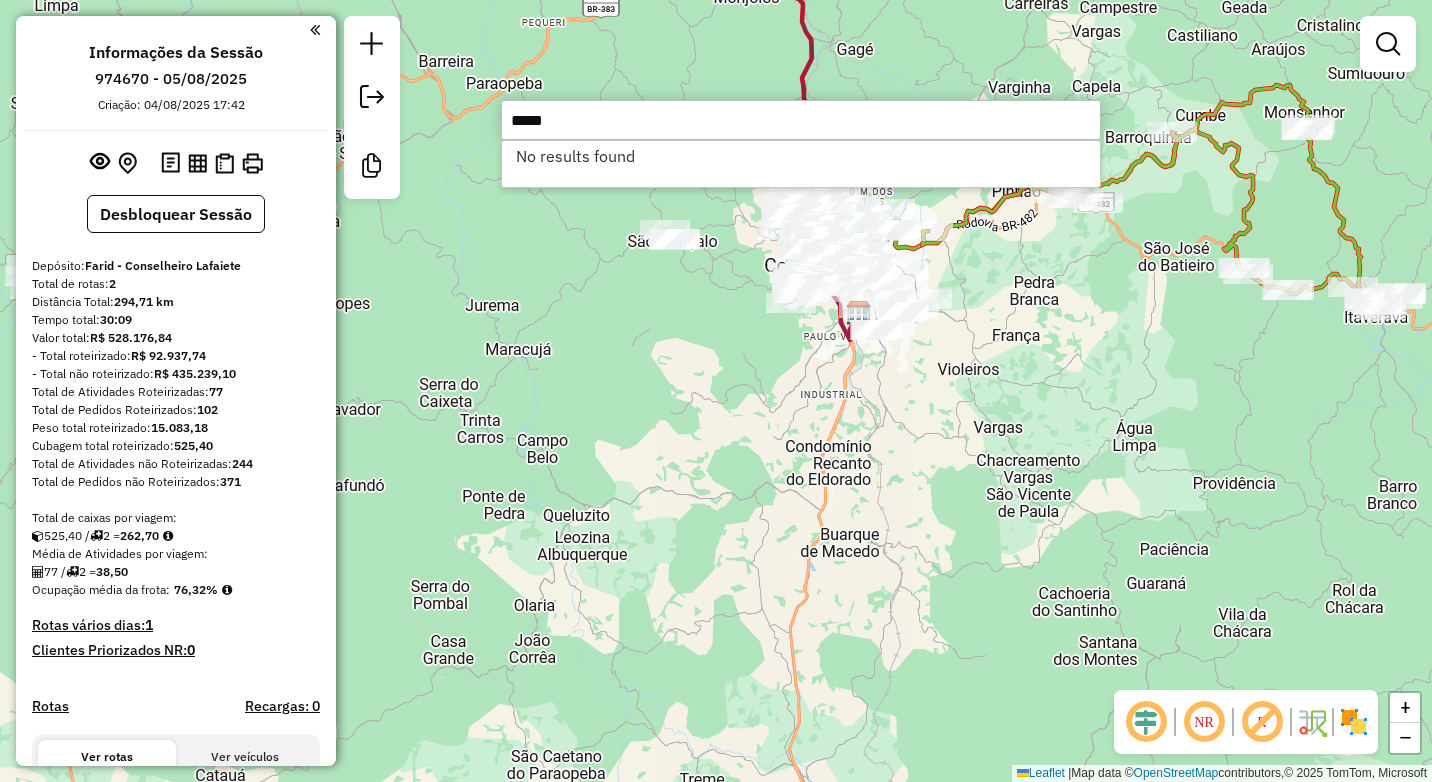 type on "*****" 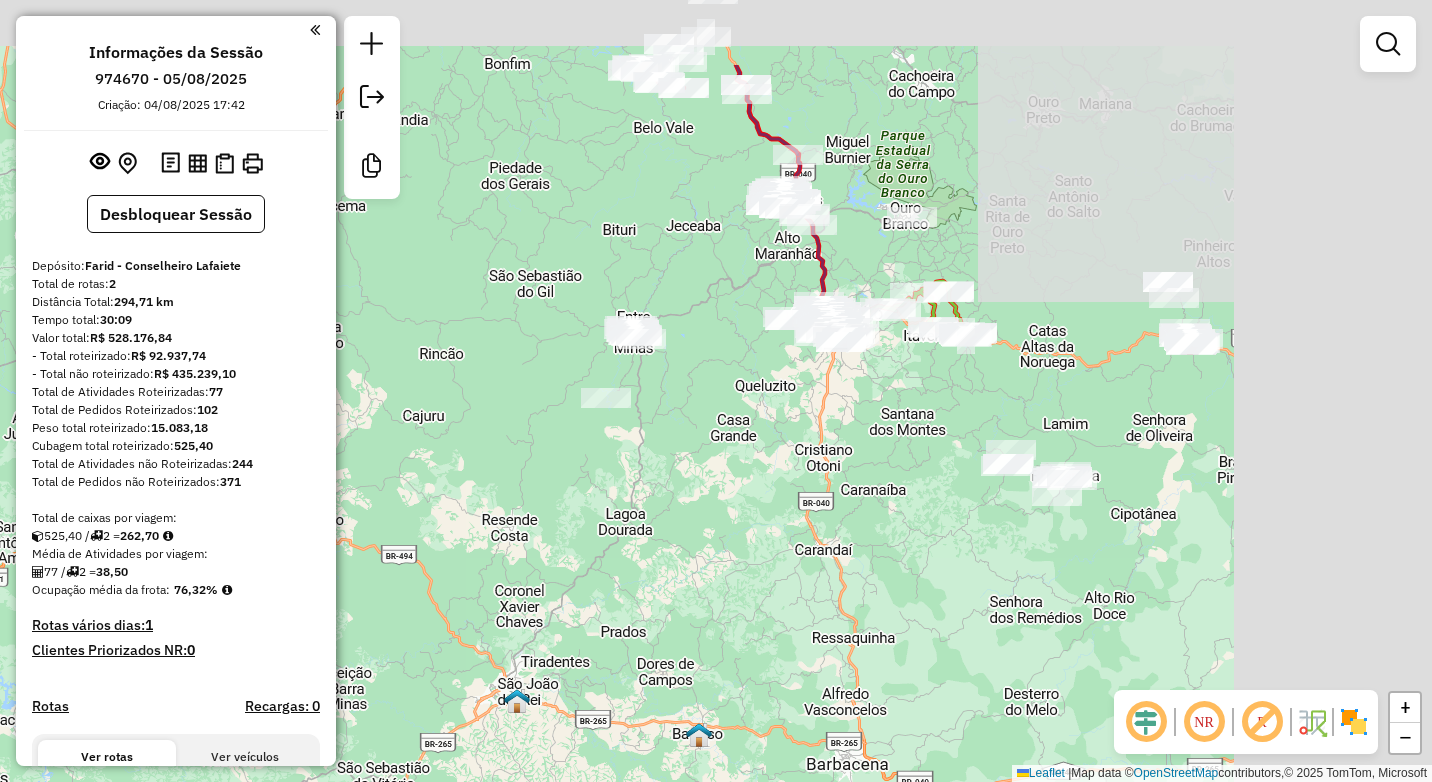 drag, startPoint x: 902, startPoint y: 534, endPoint x: 875, endPoint y: 559, distance: 36.796738 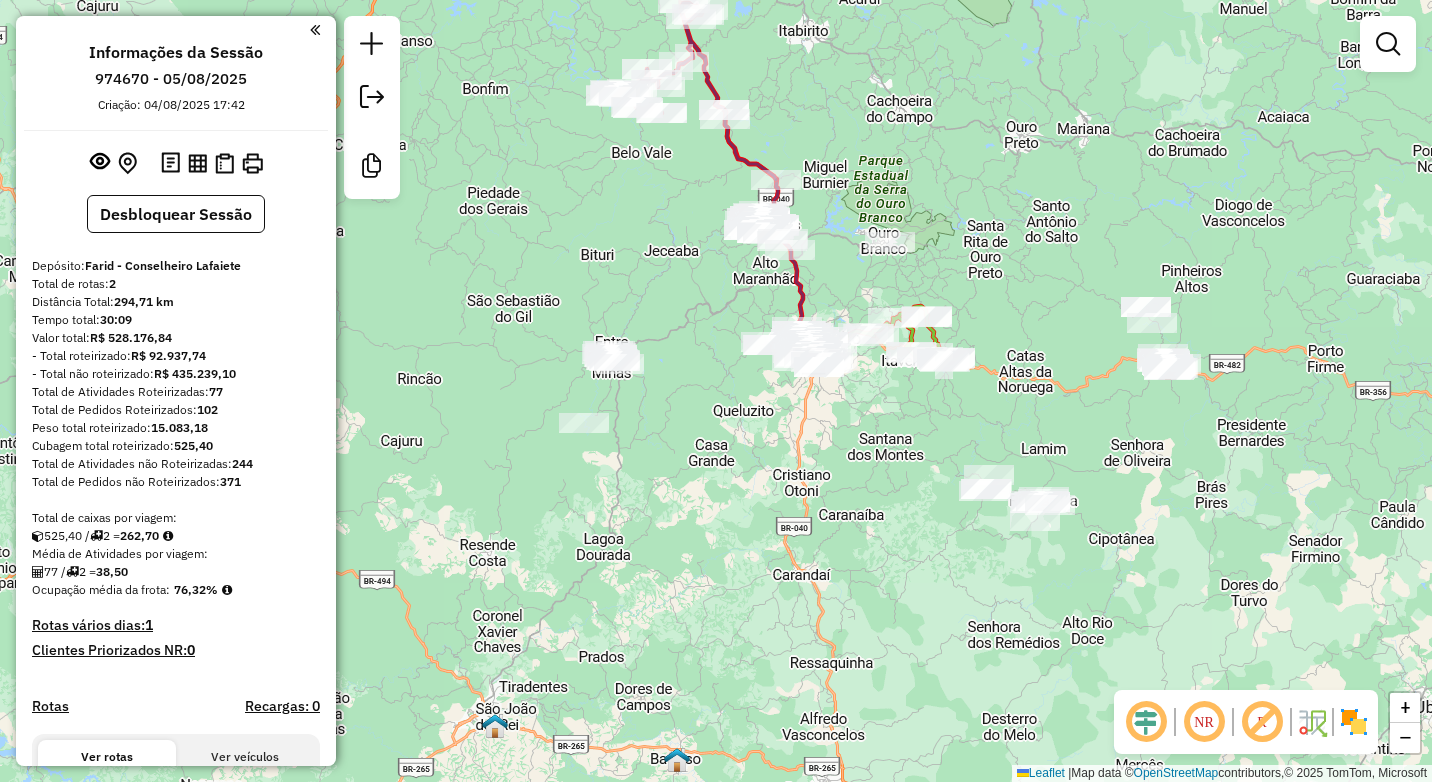 drag, startPoint x: 860, startPoint y: 191, endPoint x: 878, endPoint y: 339, distance: 149.09058 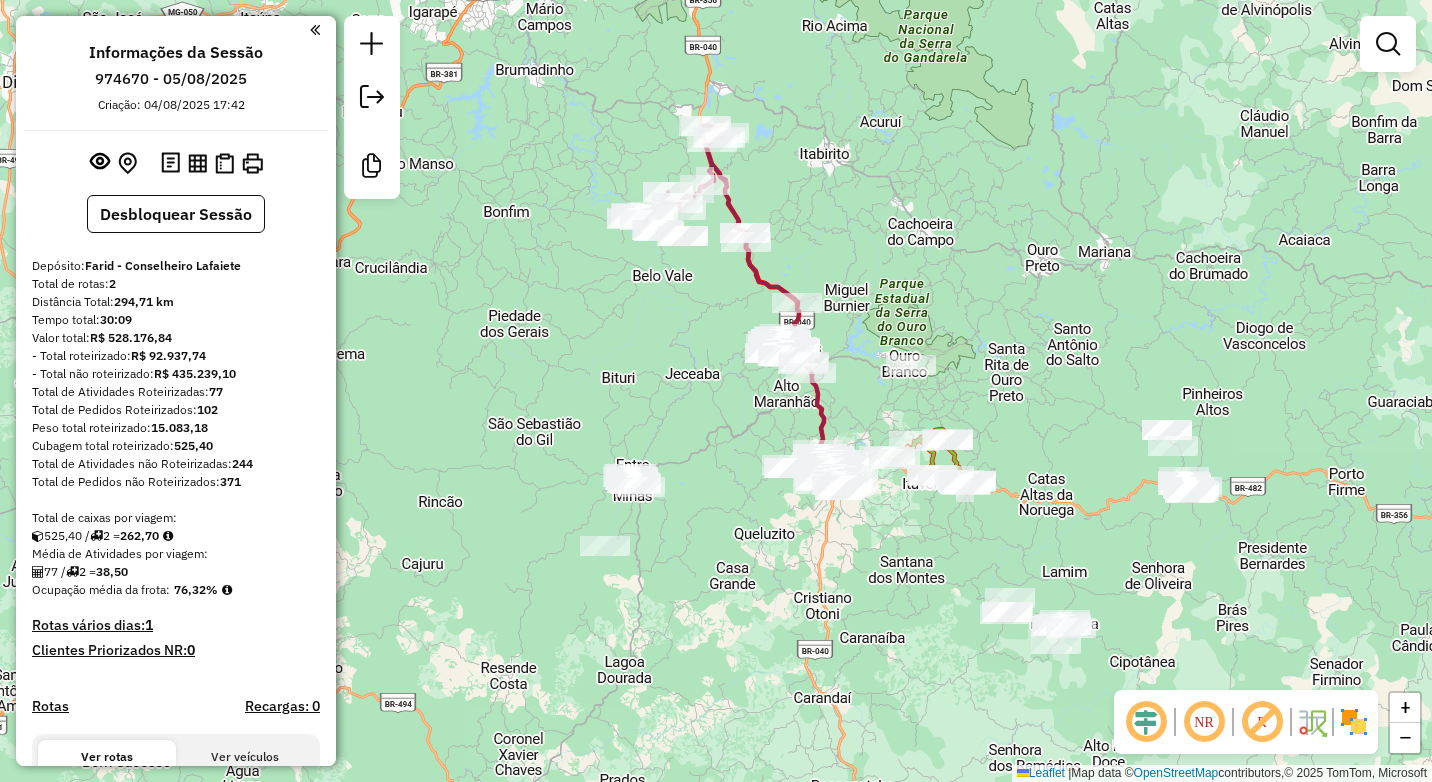 drag, startPoint x: 872, startPoint y: 350, endPoint x: 866, endPoint y: 281, distance: 69.260376 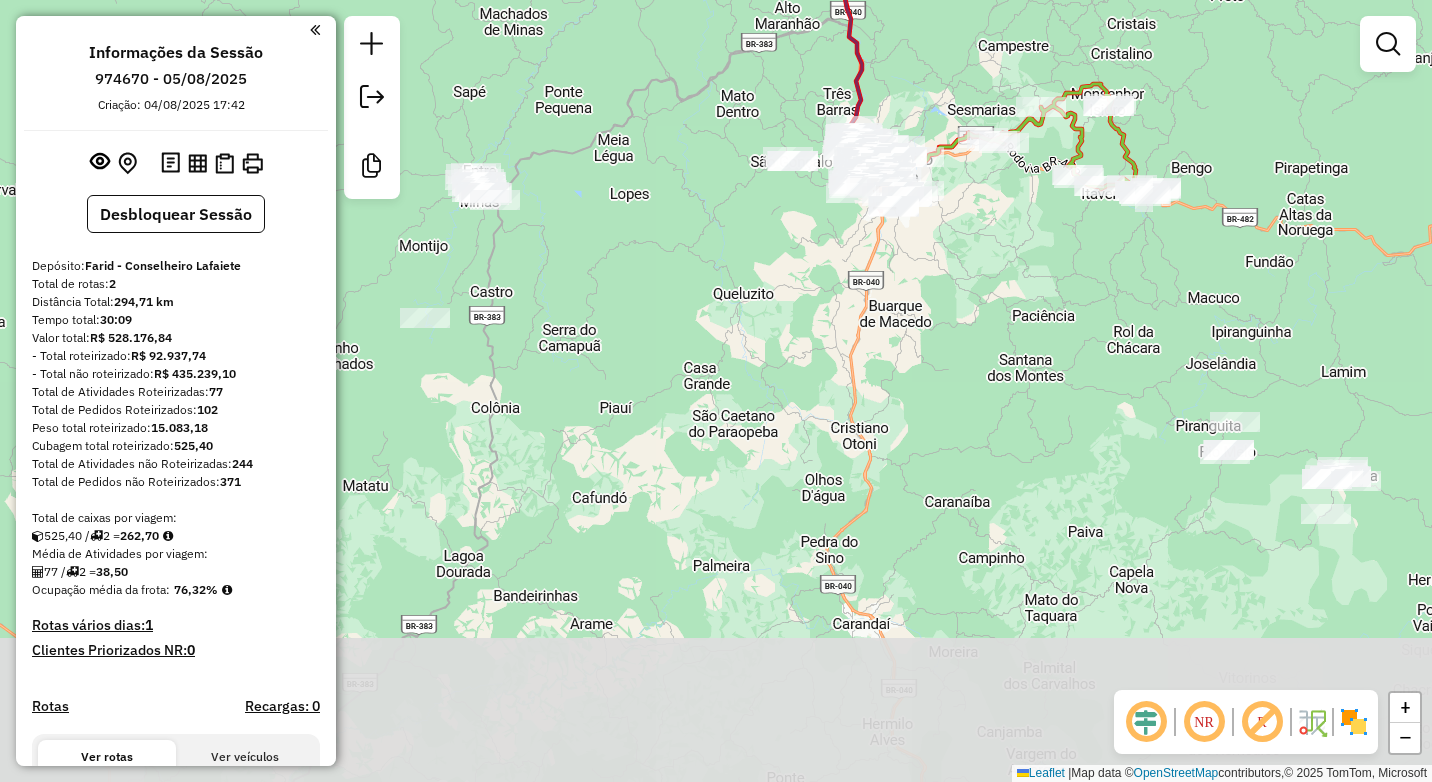 drag, startPoint x: 768, startPoint y: 527, endPoint x: 772, endPoint y: 496, distance: 31.257 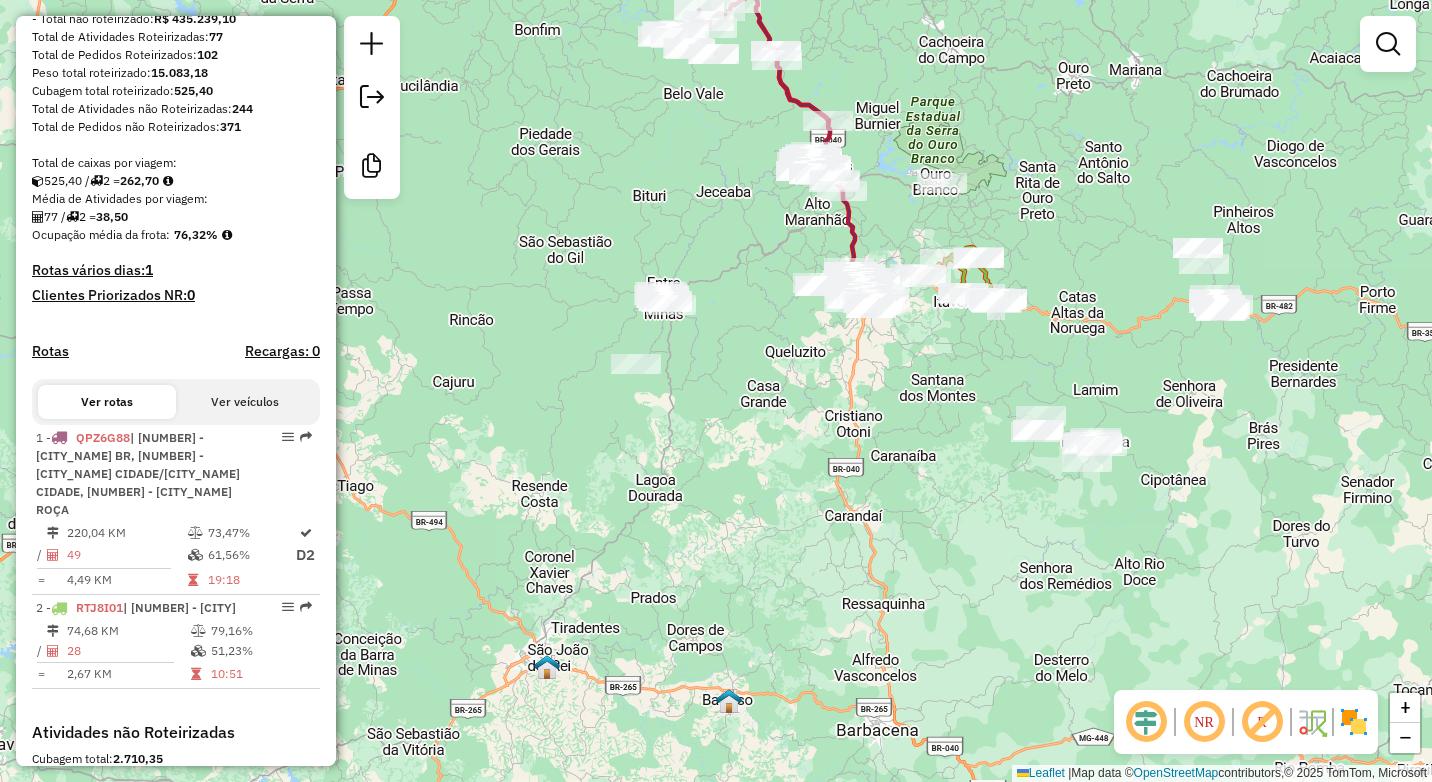 scroll, scrollTop: 400, scrollLeft: 0, axis: vertical 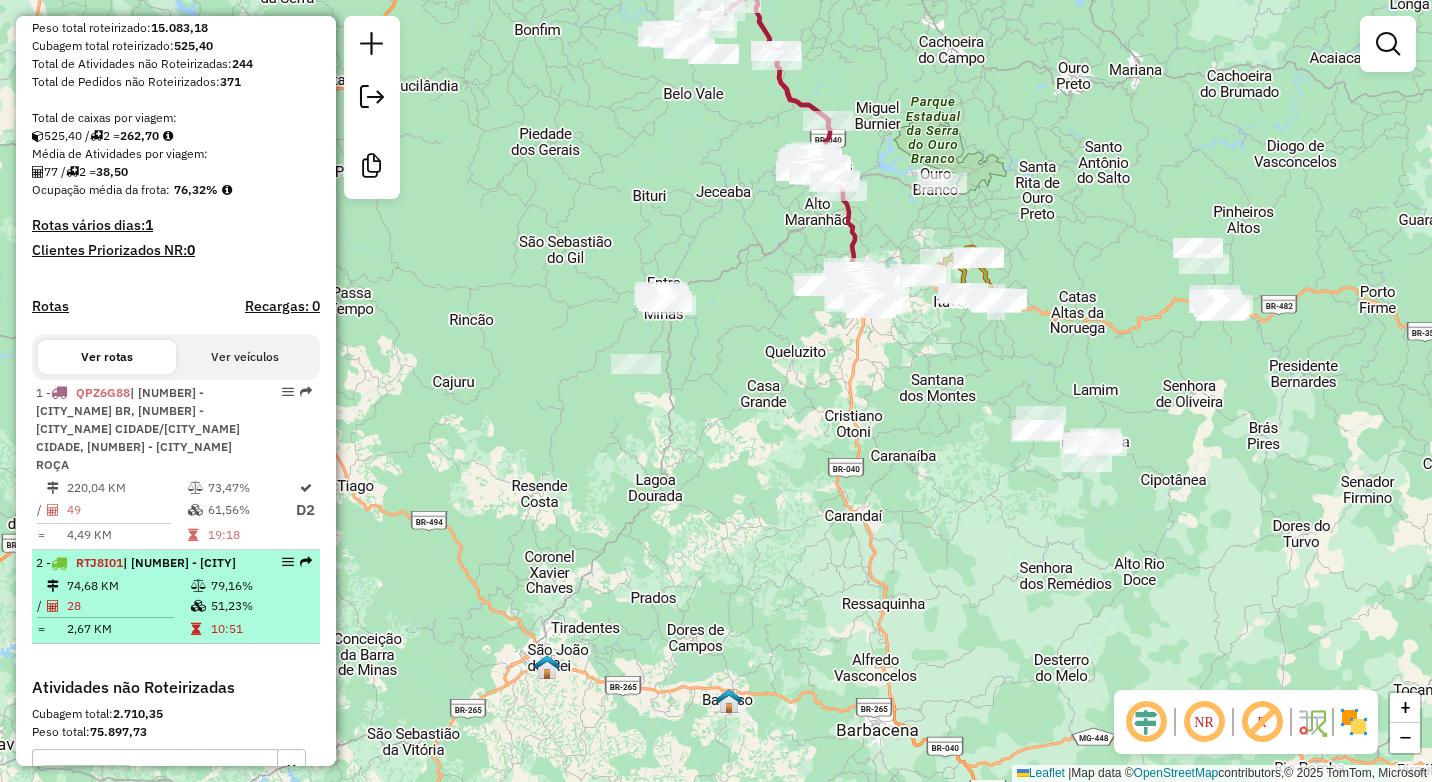 click on "51,23%" at bounding box center (260, 606) 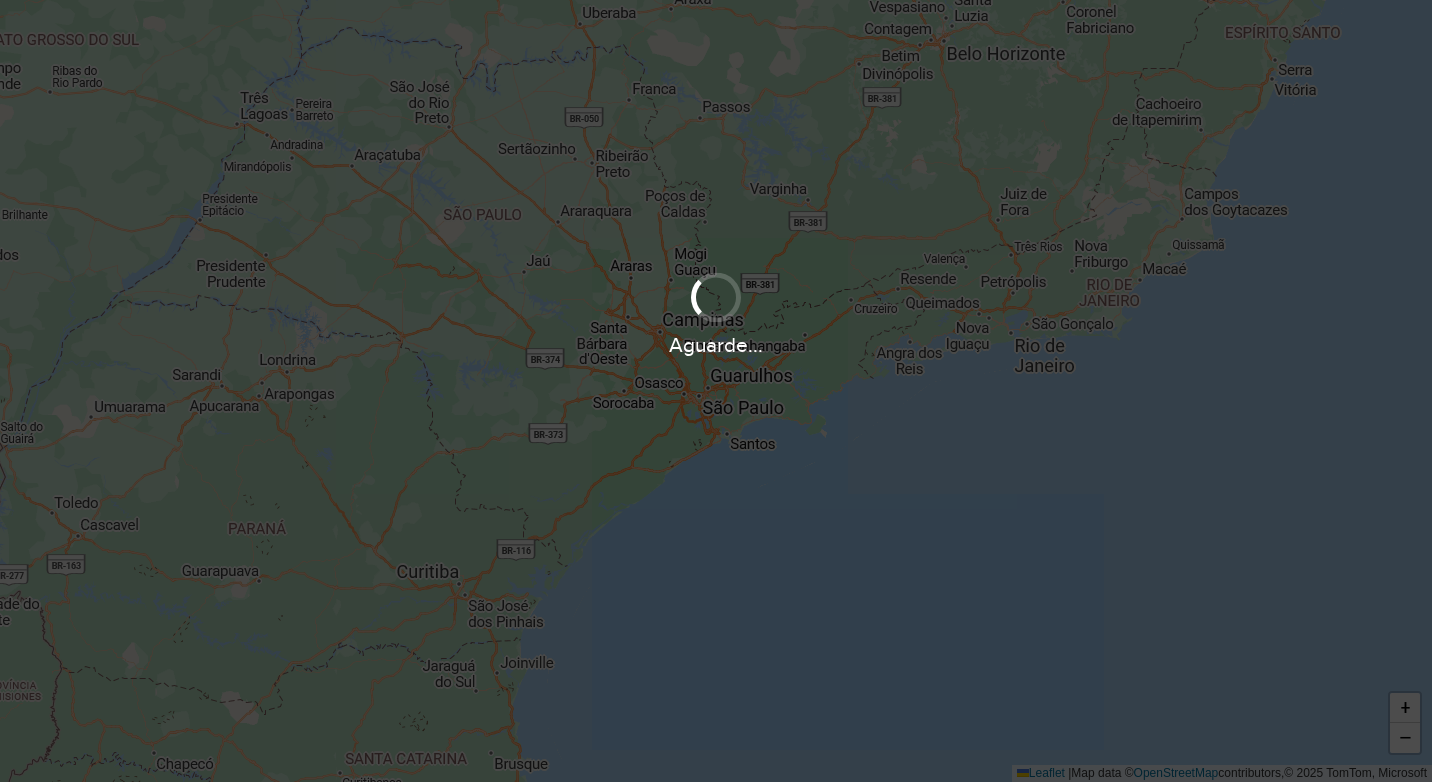 scroll, scrollTop: 0, scrollLeft: 0, axis: both 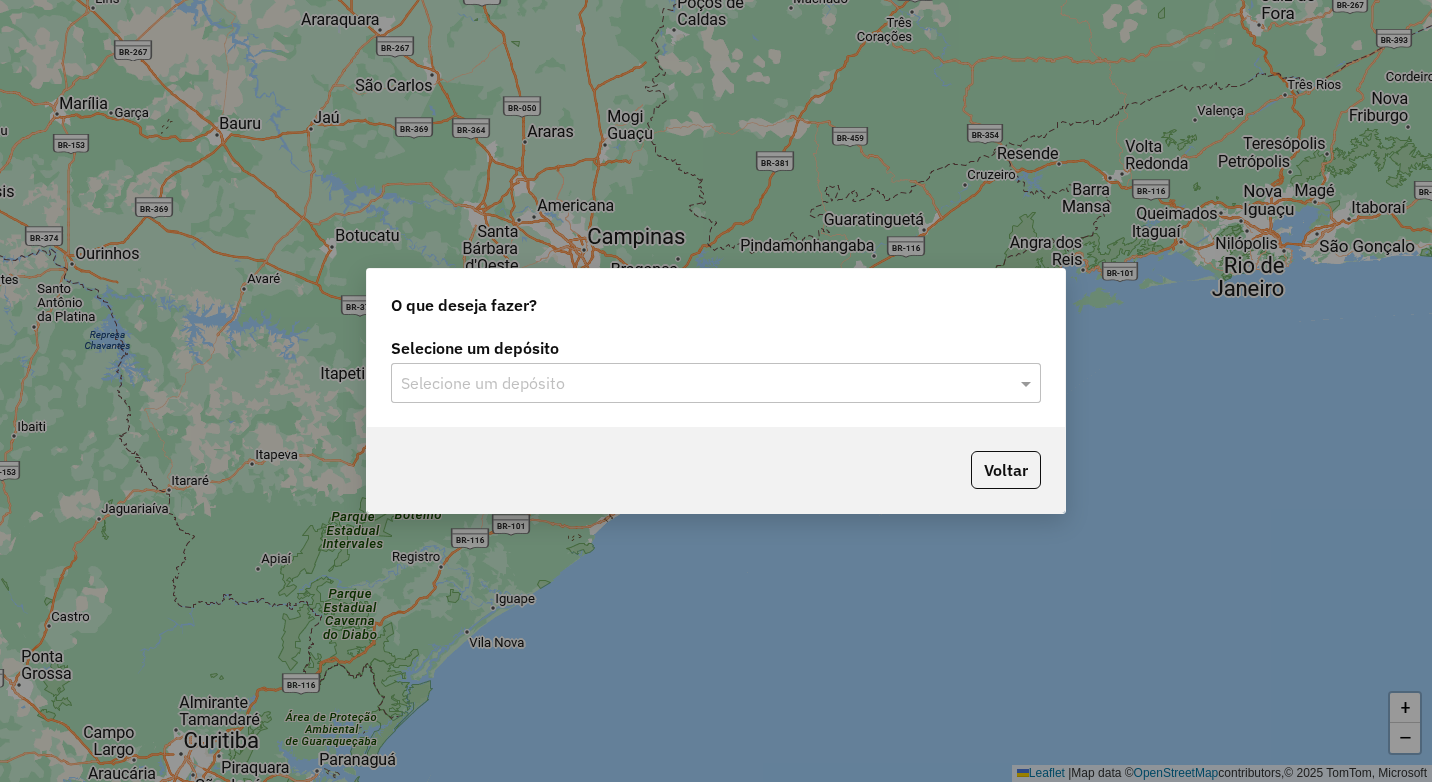 click on "Selecione um depósito" 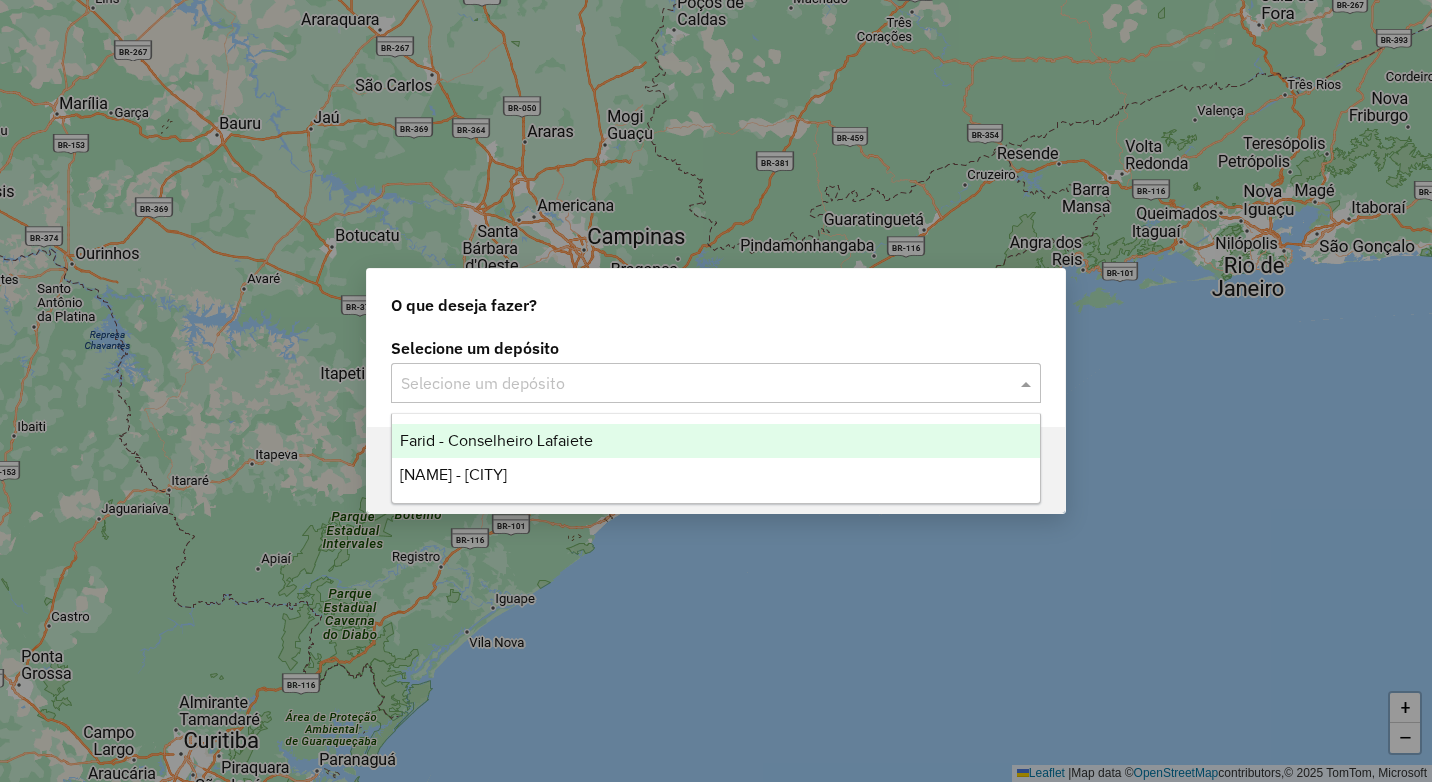 click on "Farid - Conselheiro Lafaiete" at bounding box center [496, 440] 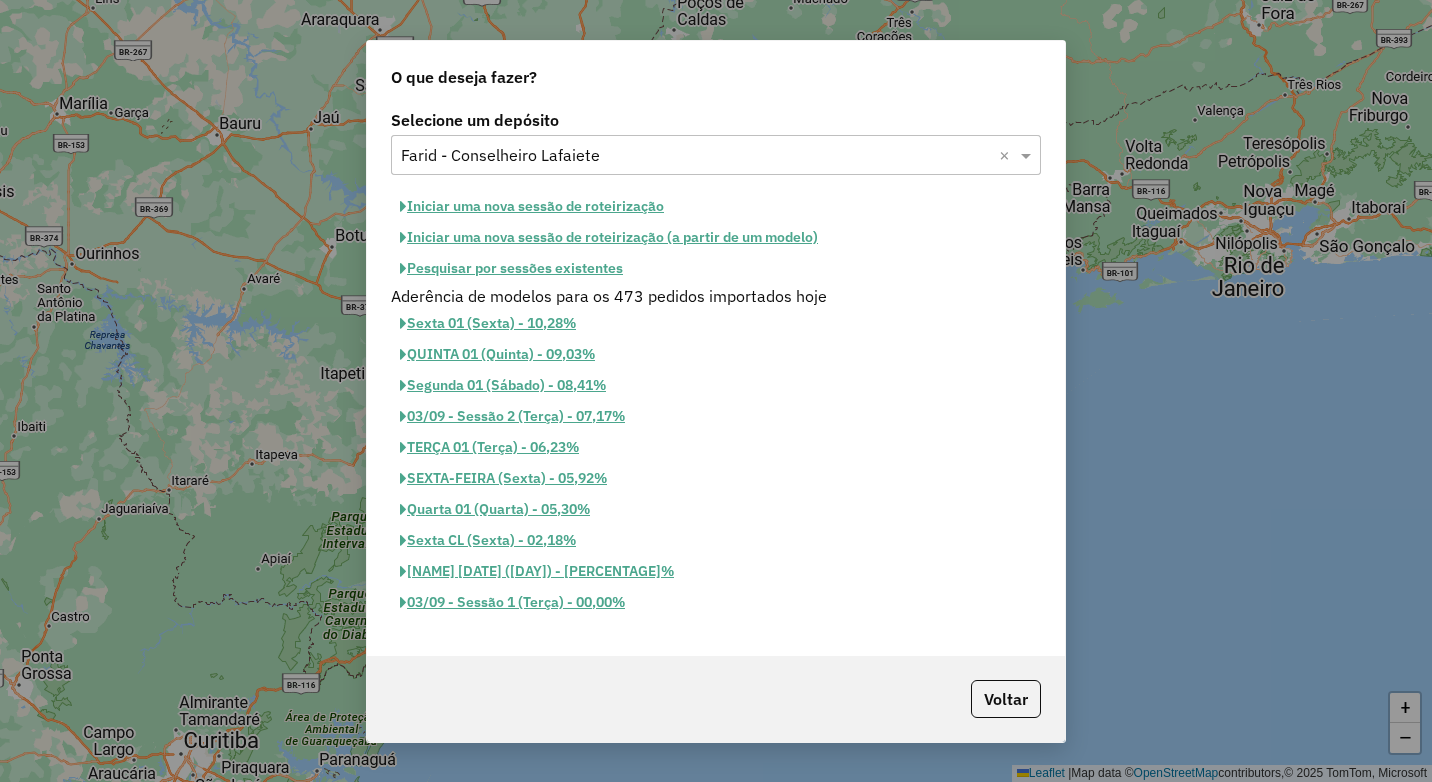click on "Pesquisar por sessões existentes" 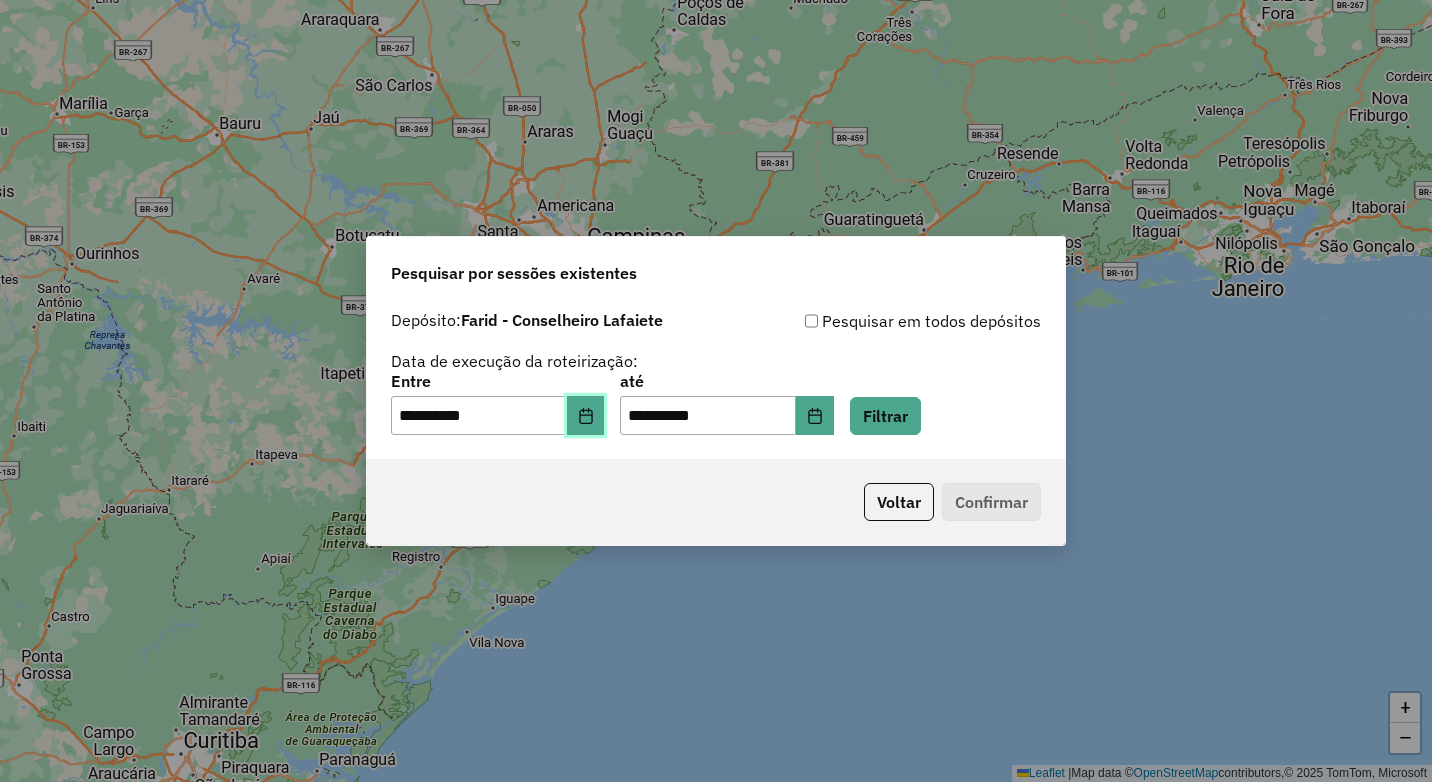 click 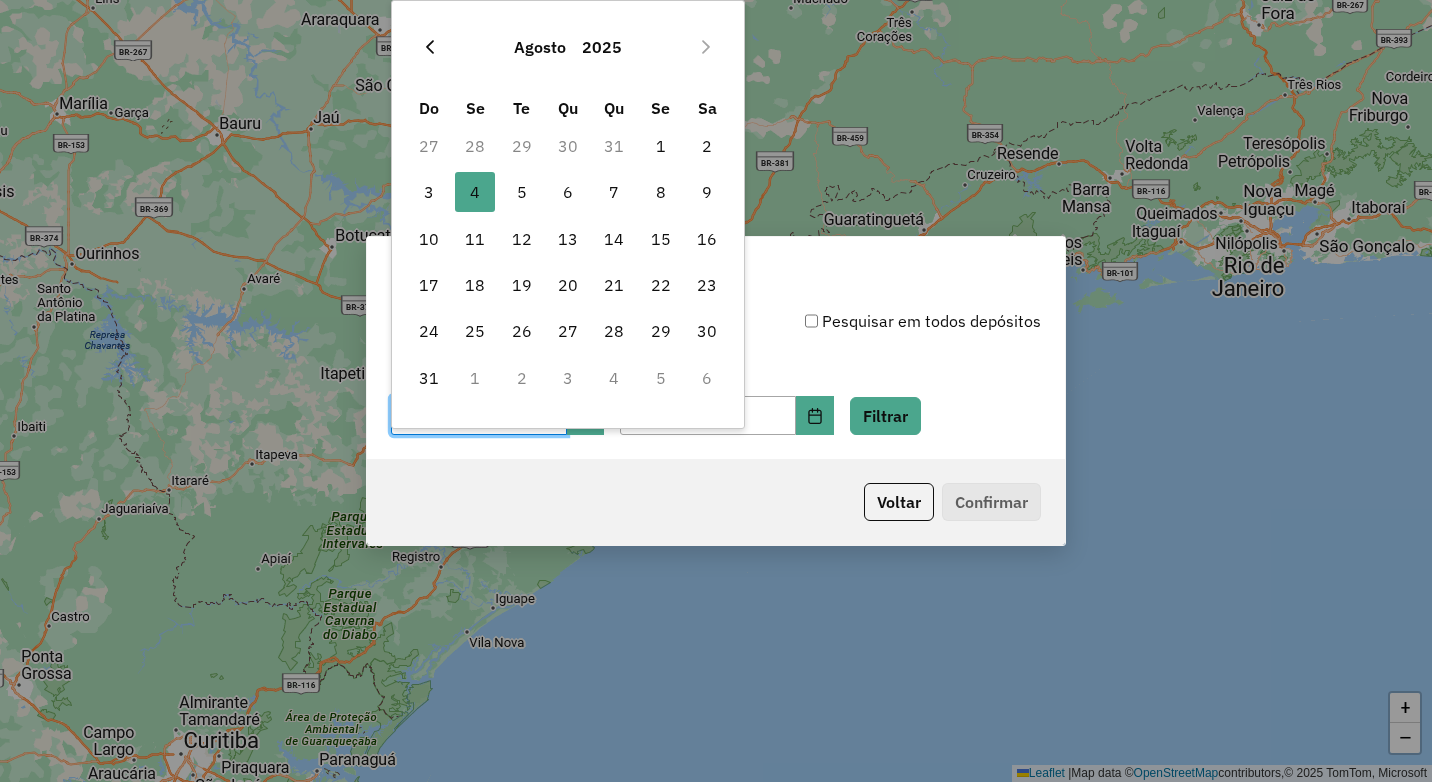 click 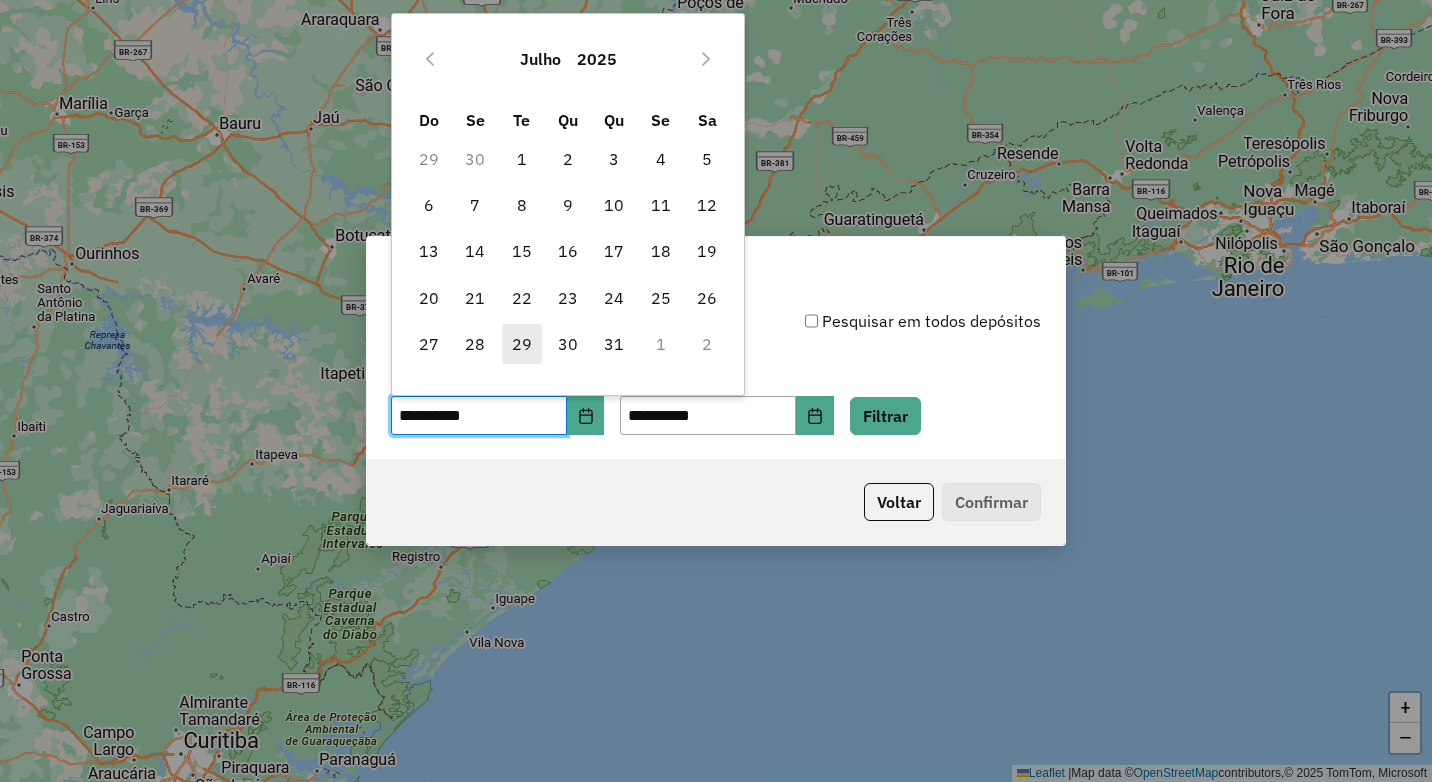 click on "29" at bounding box center (522, 344) 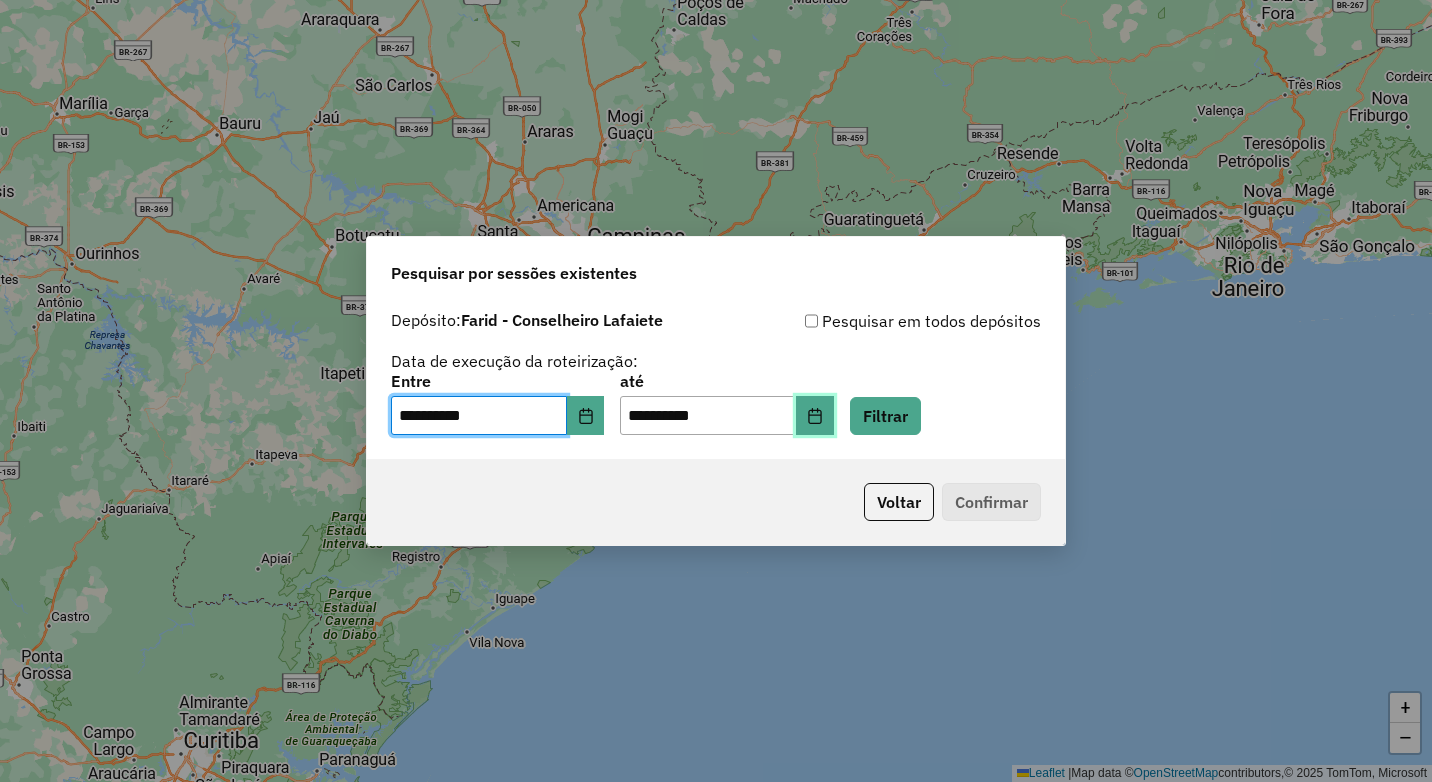 click 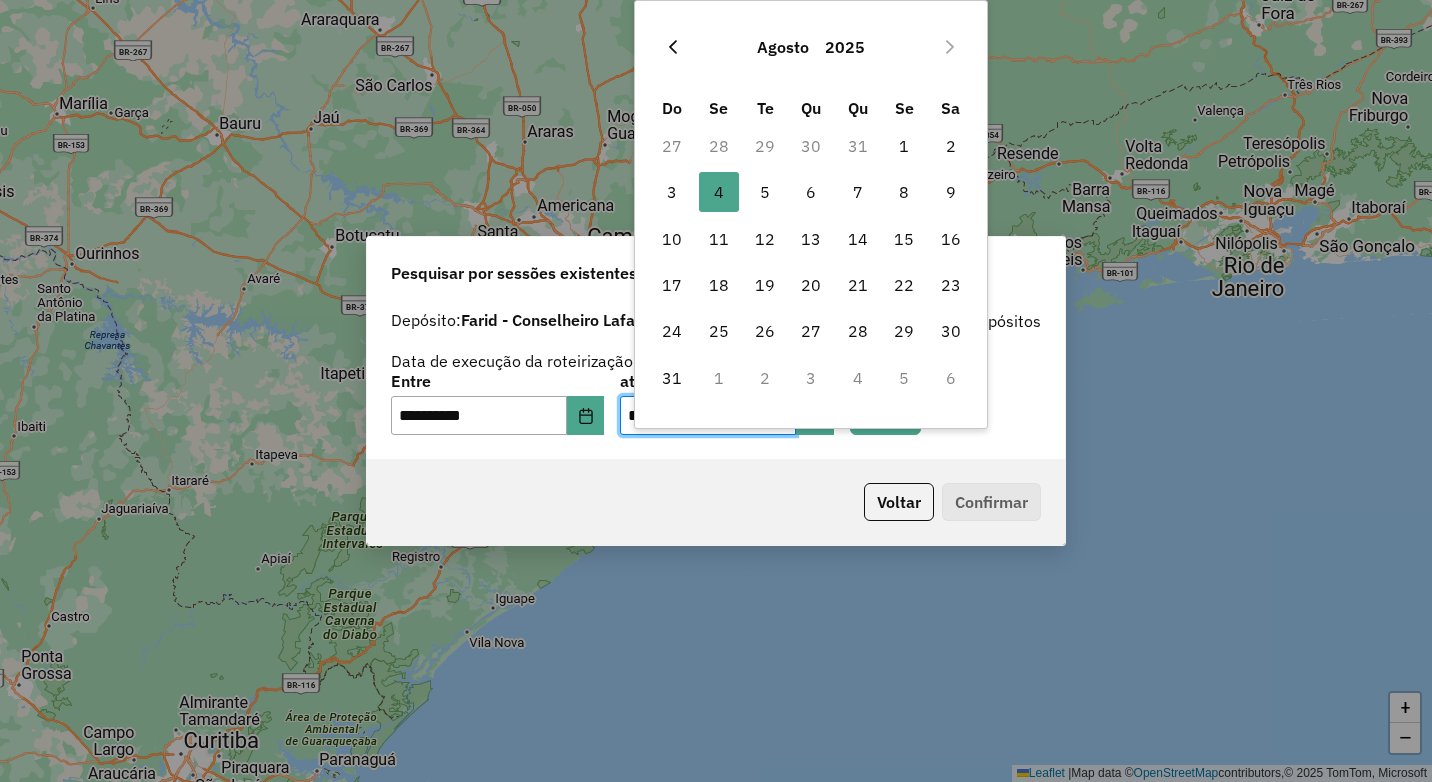 click at bounding box center (673, 47) 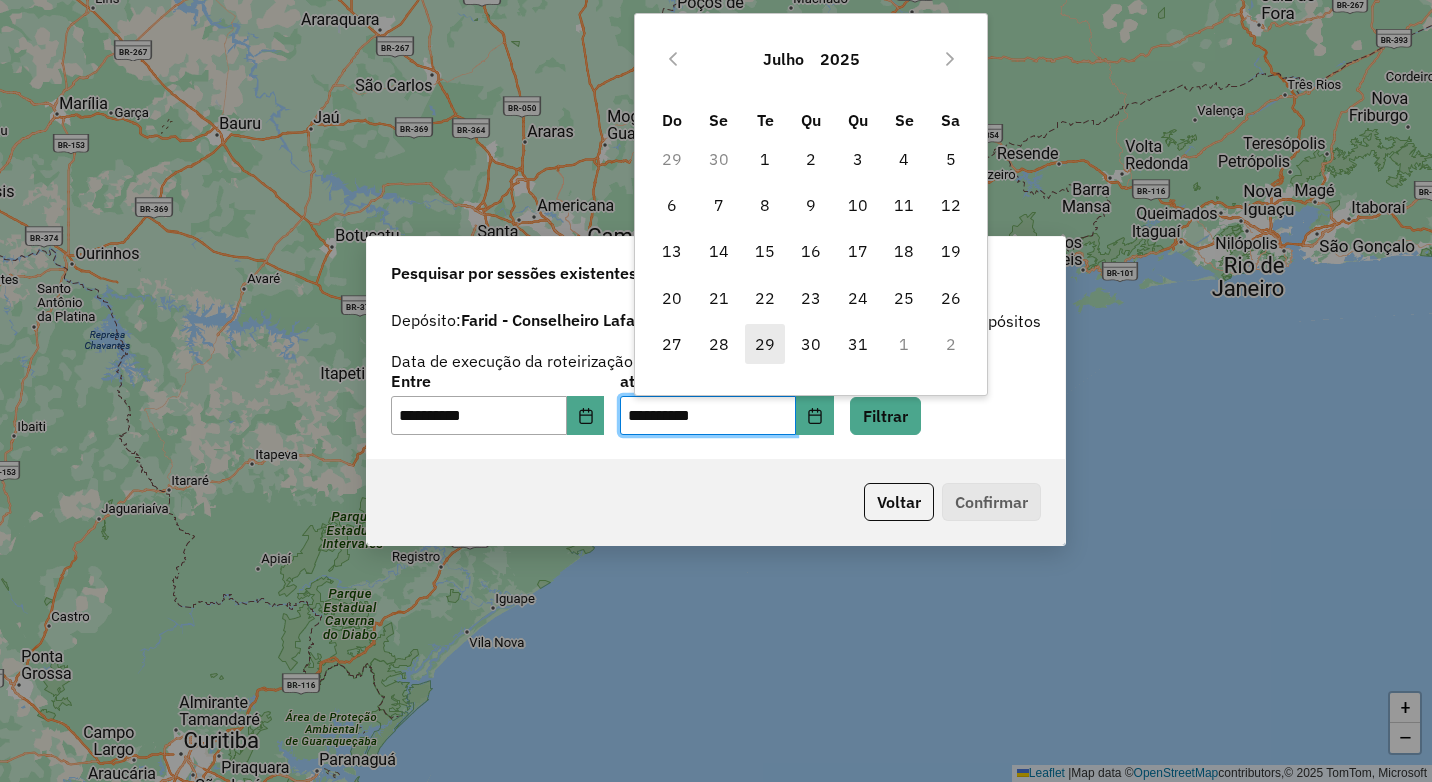 click on "29" at bounding box center (765, 344) 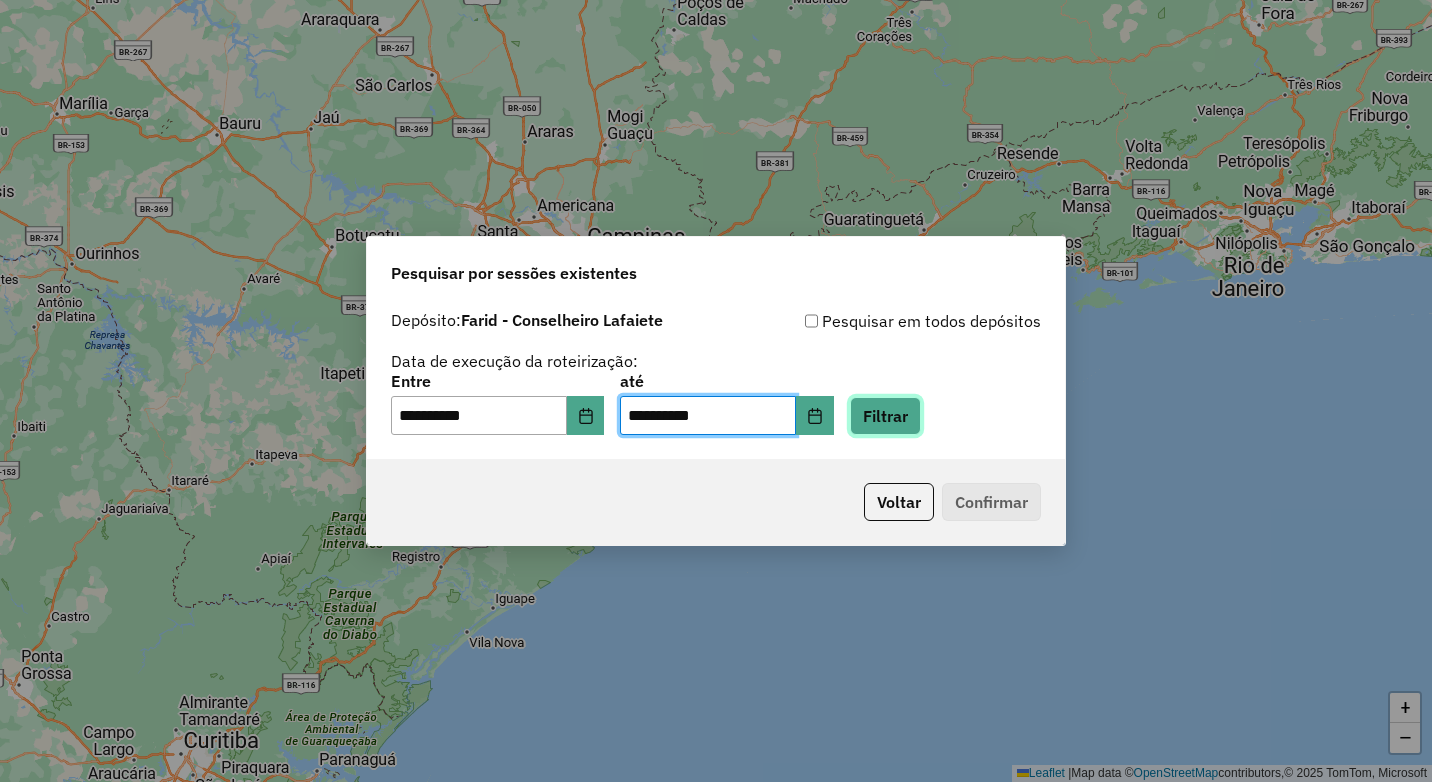 click on "Filtrar" 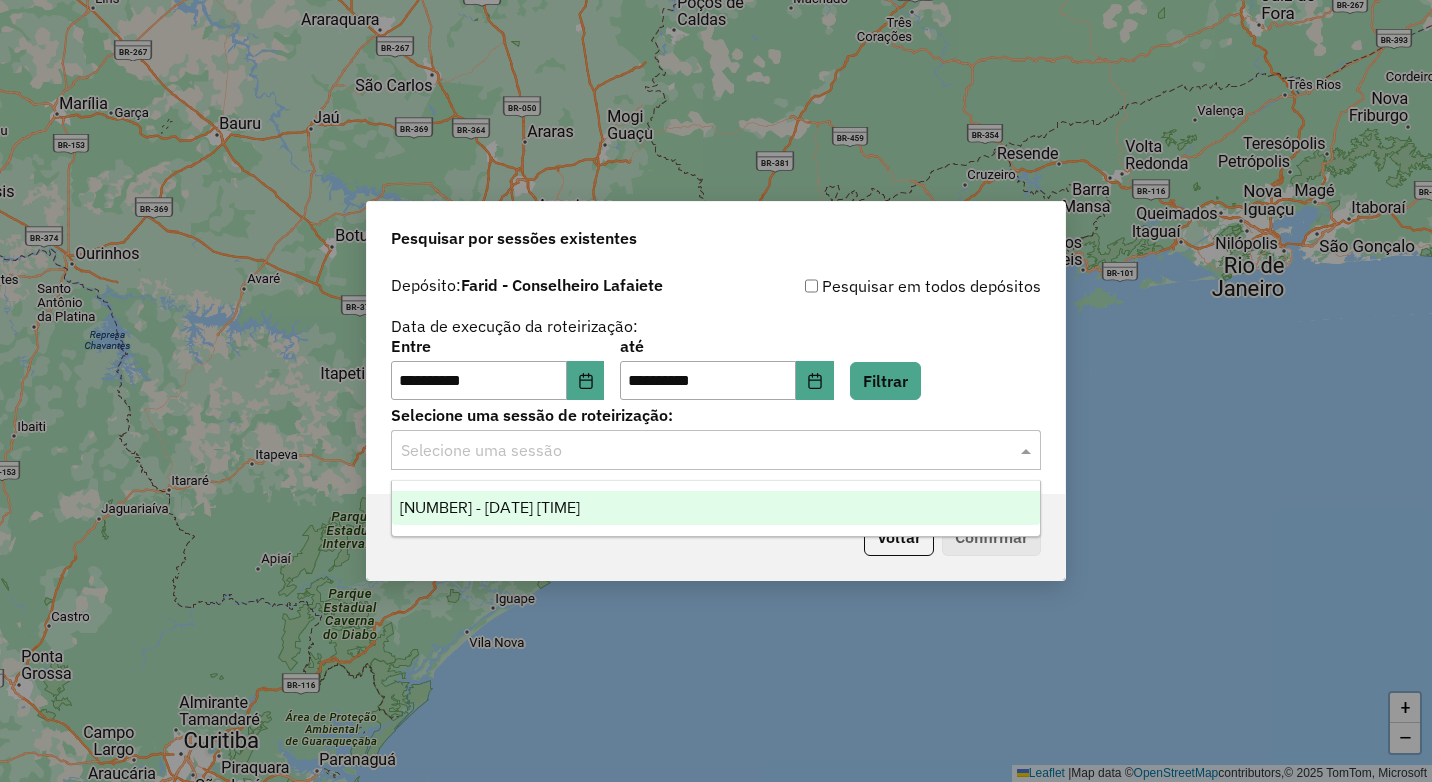 click 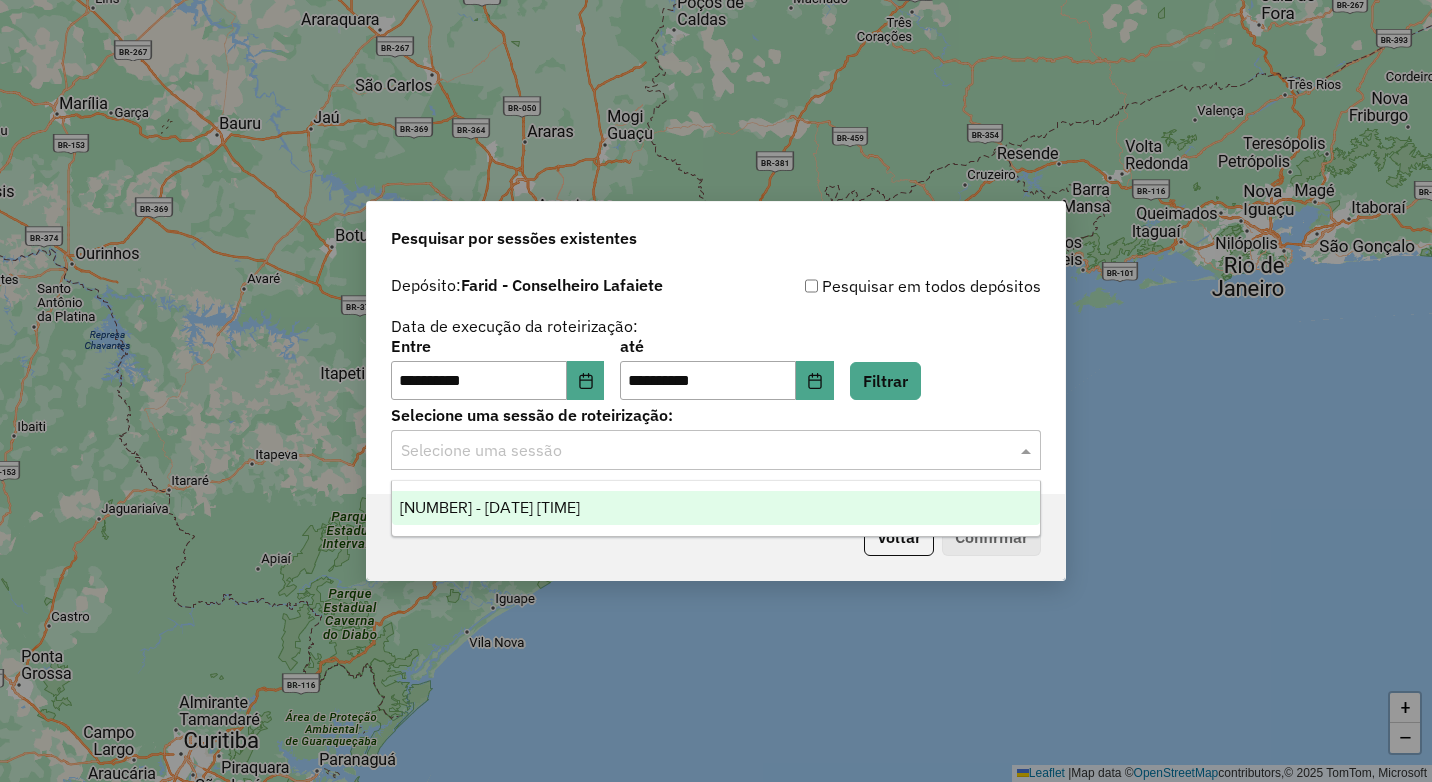 click on "[NUMBER] - [DATE] [TIME]" at bounding box center (716, 508) 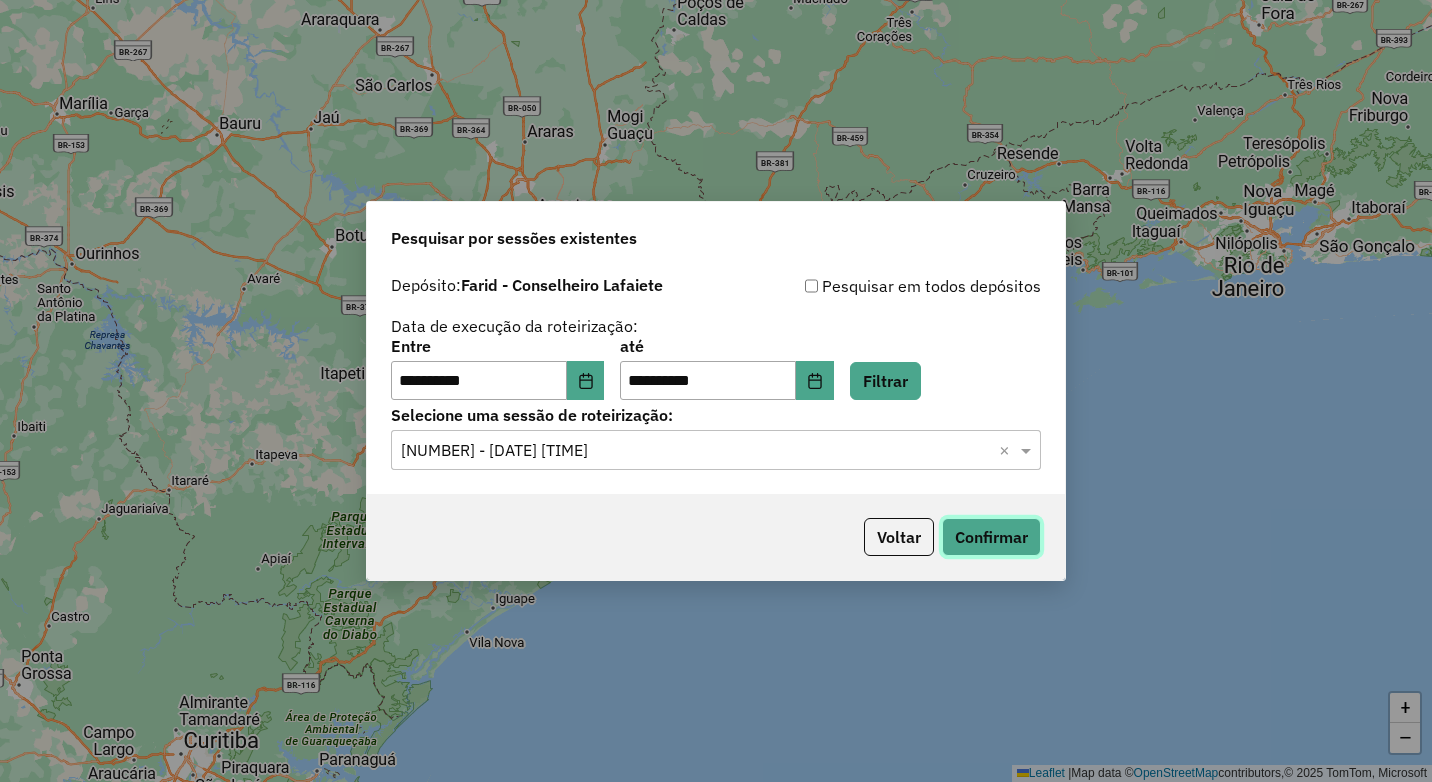 click on "Confirmar" 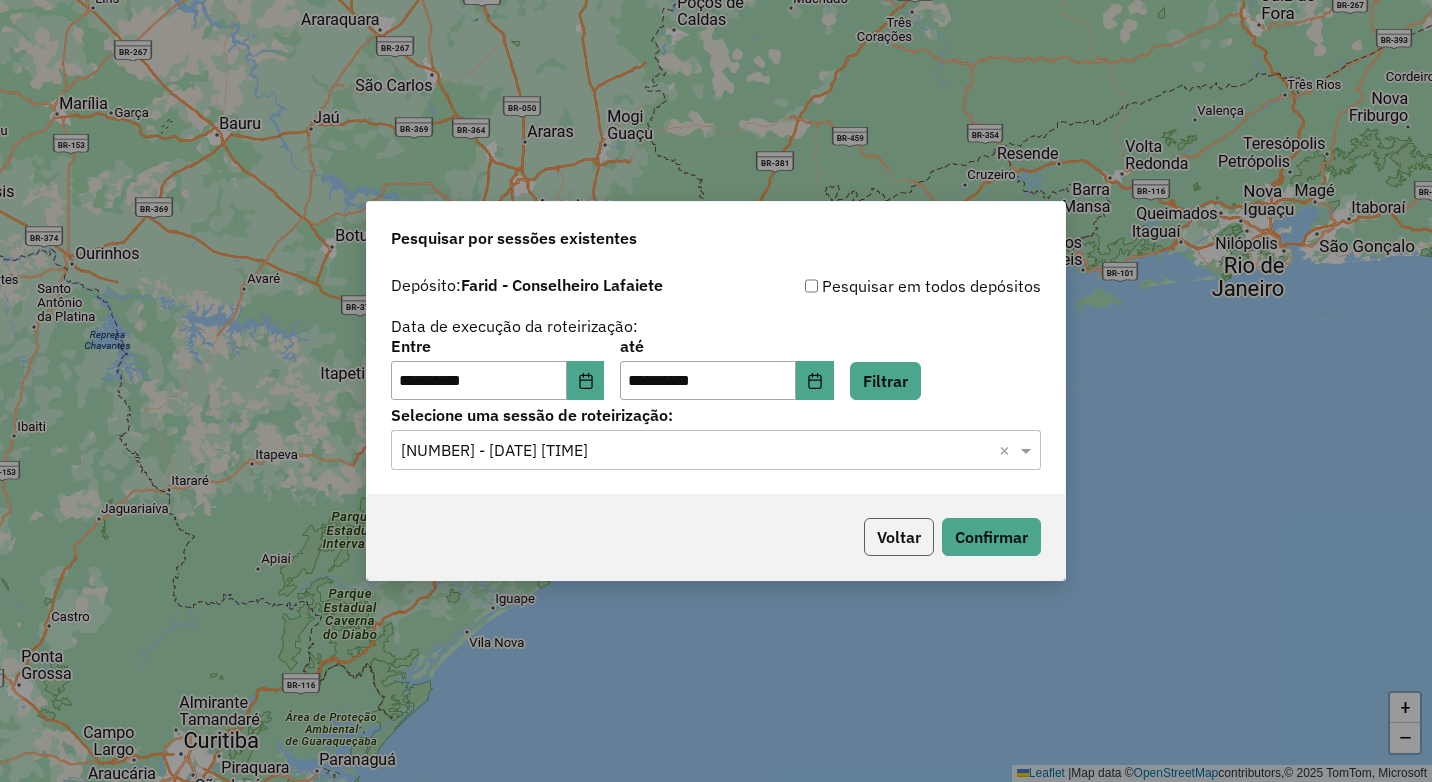 click on "Voltar" 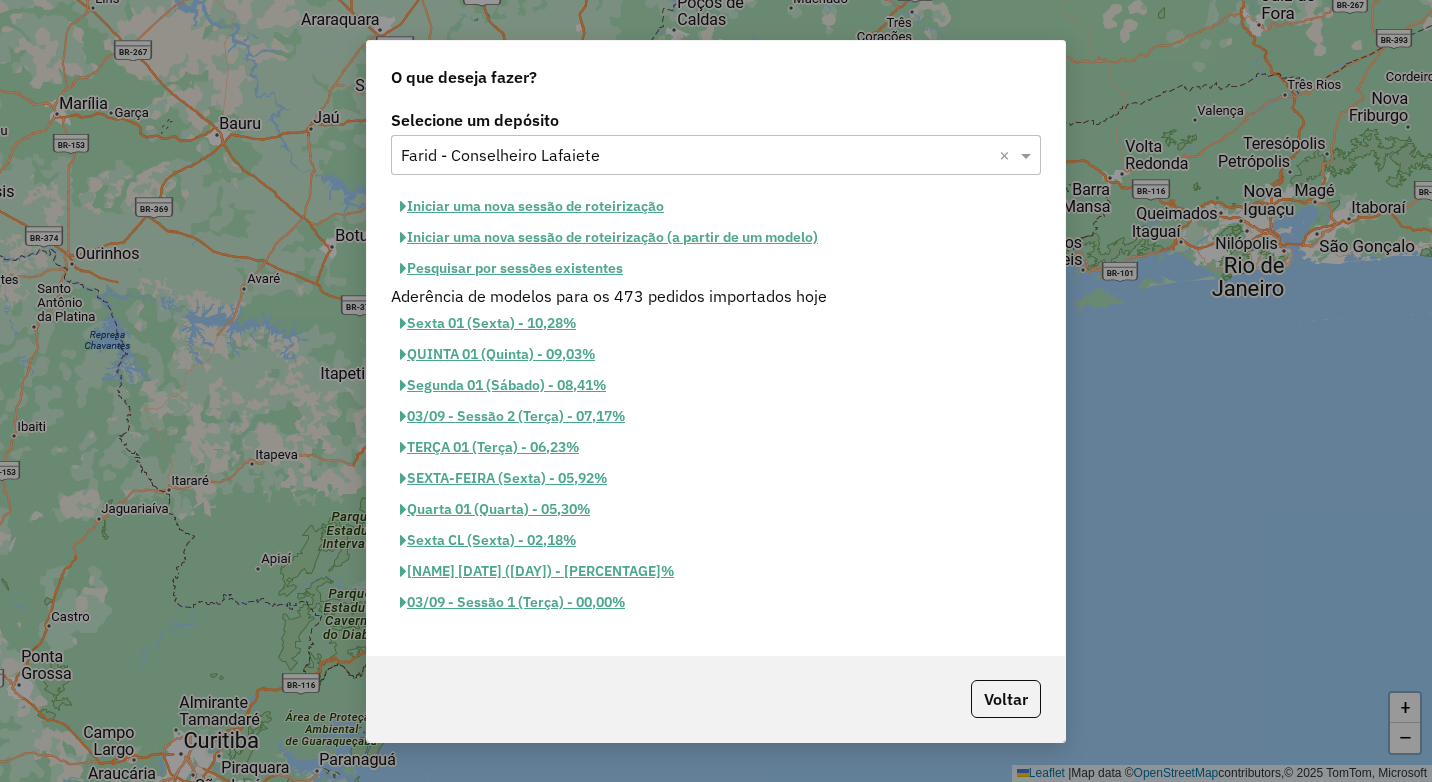 click on "Iniciar uma nova sessão de roteirização" 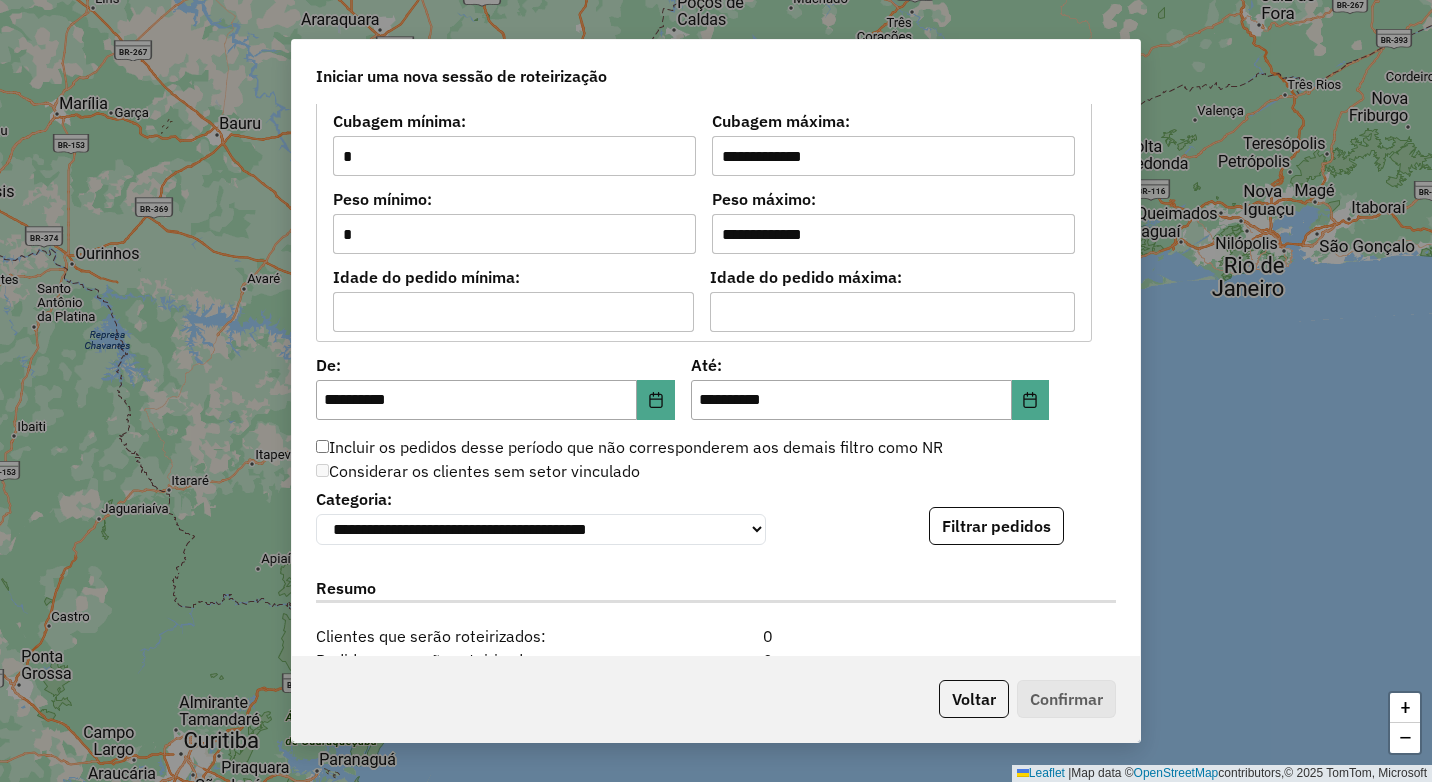 scroll, scrollTop: 1700, scrollLeft: 0, axis: vertical 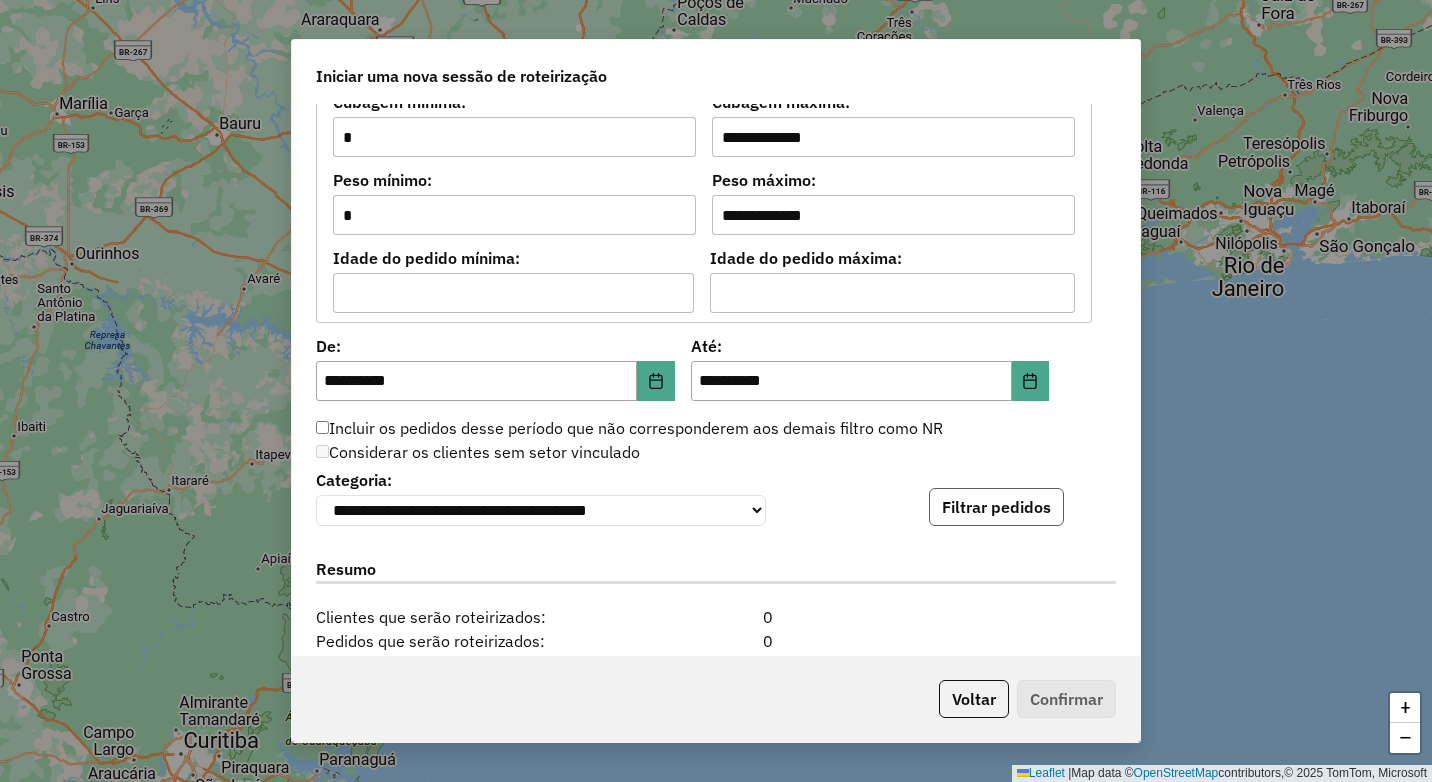 click on "Filtrar pedidos" 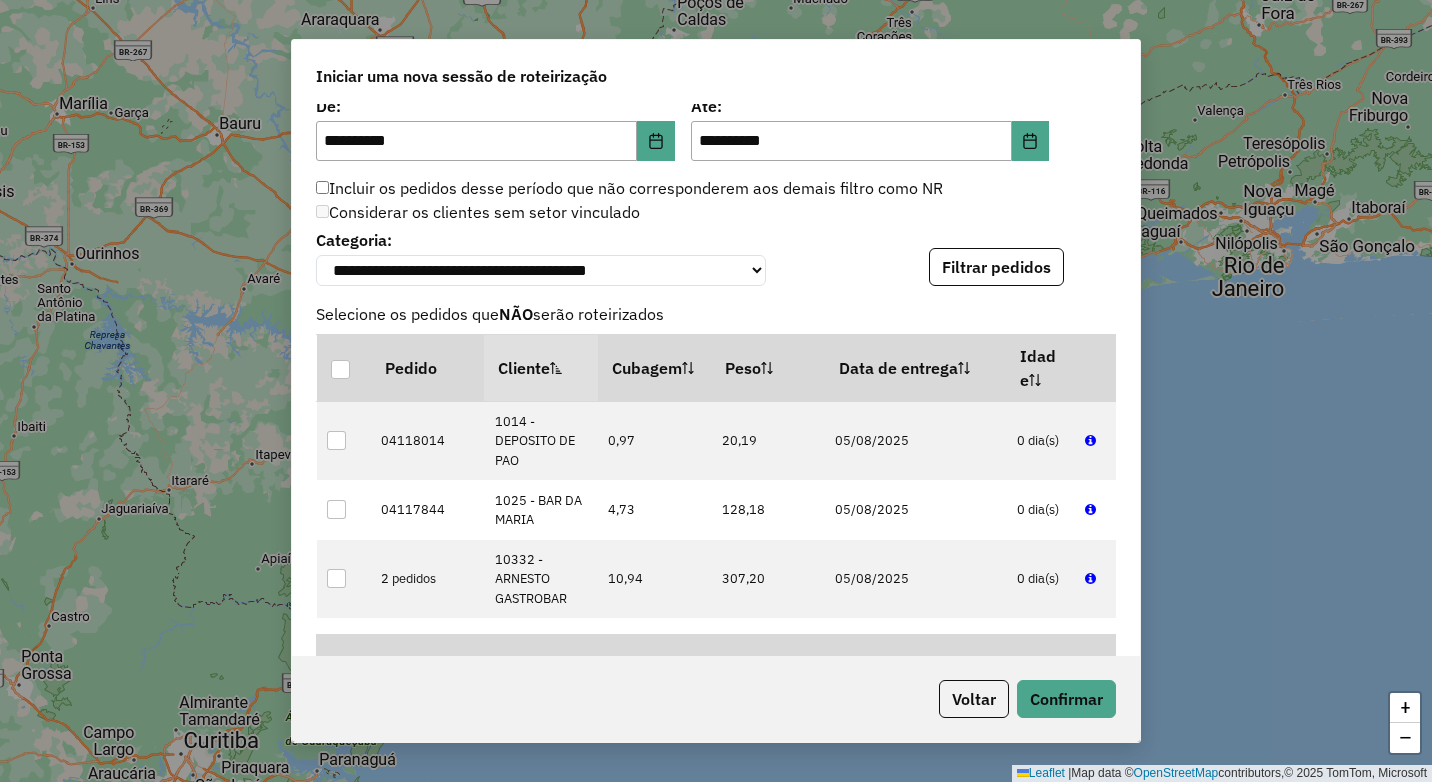 scroll, scrollTop: 2397, scrollLeft: 0, axis: vertical 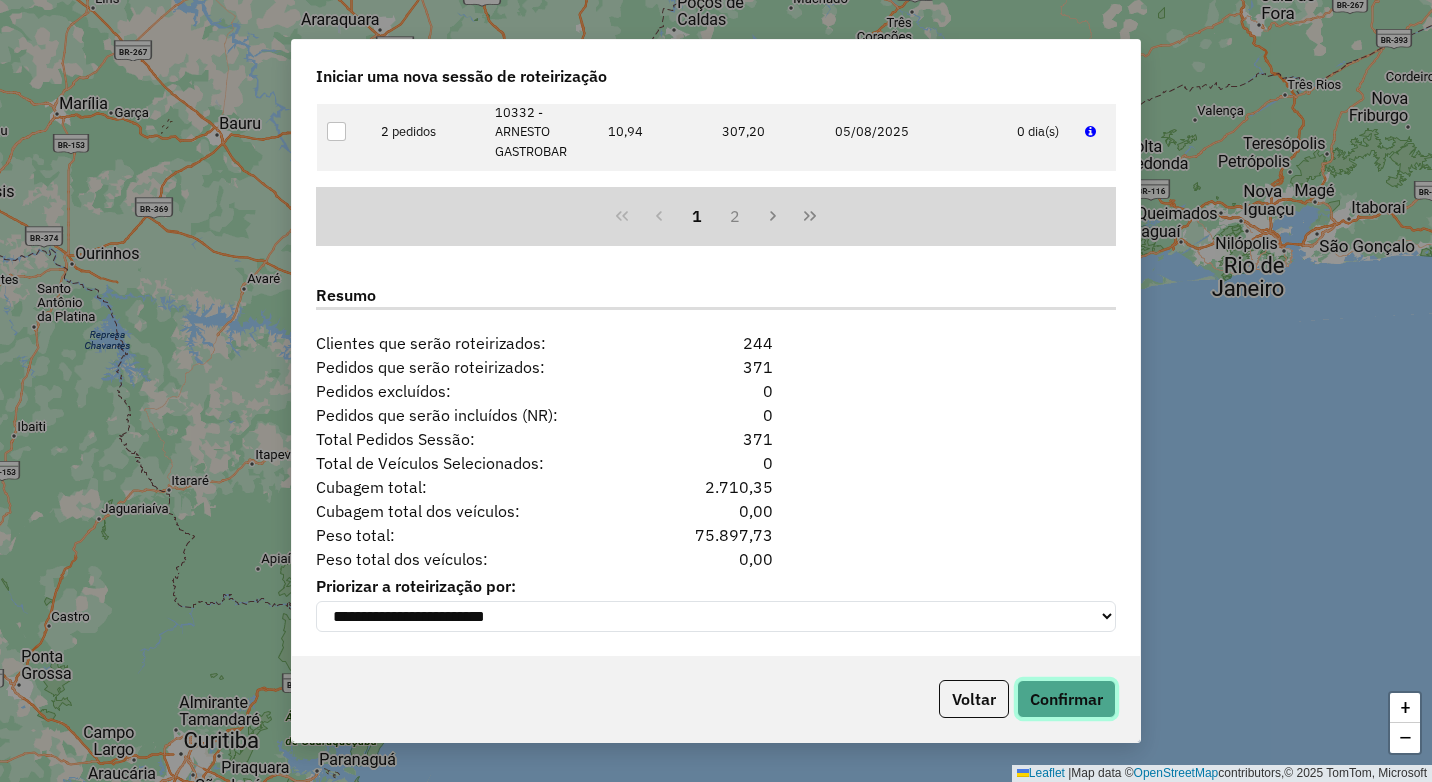 click on "Confirmar" 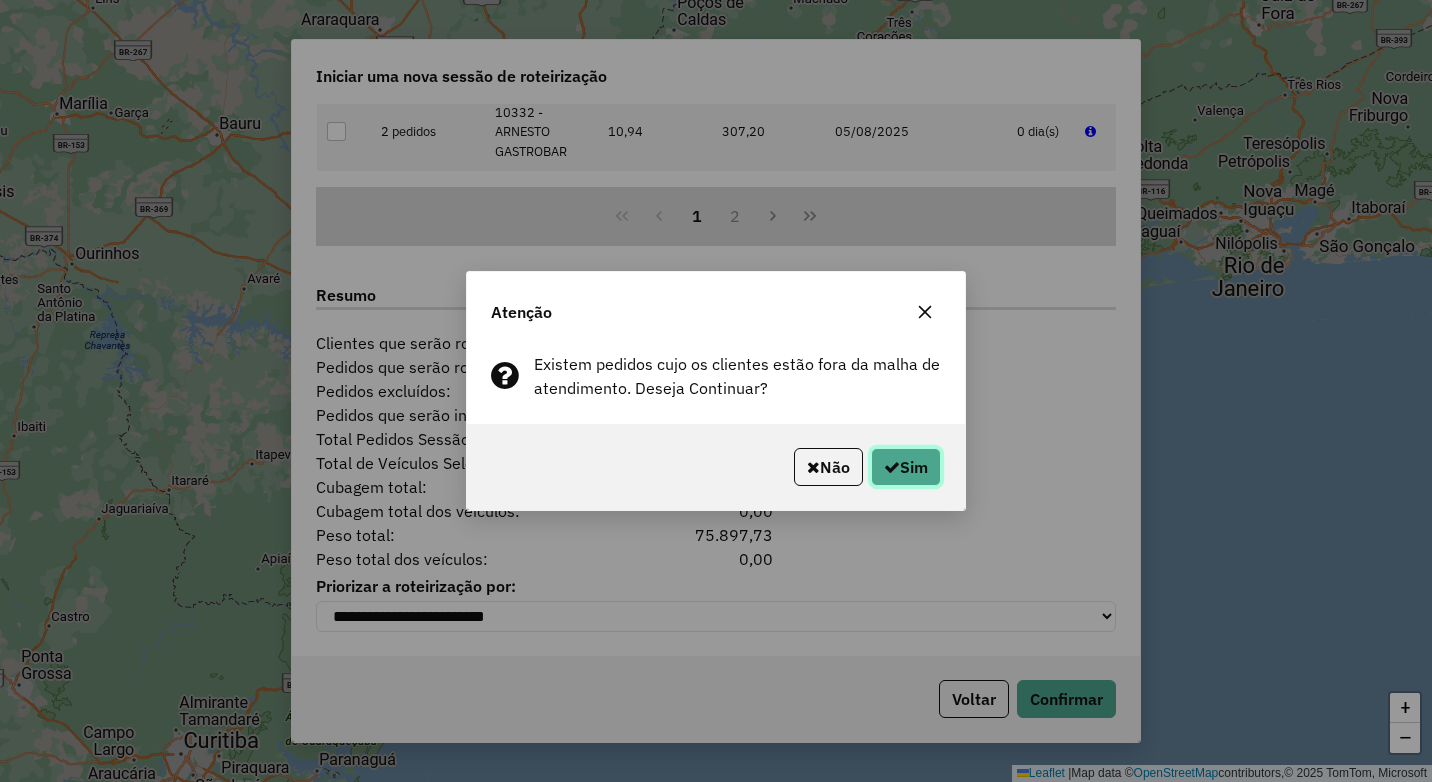 click on "Sim" 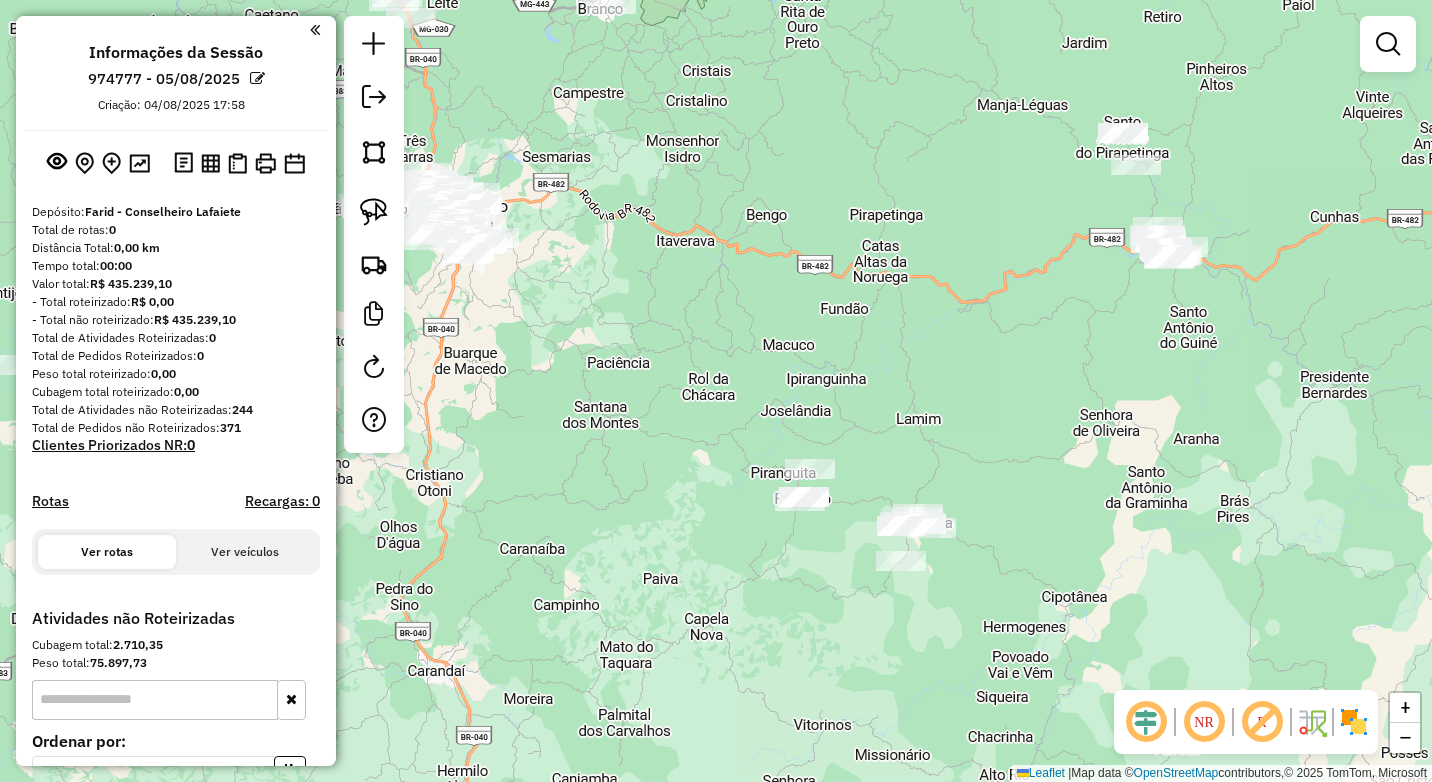drag, startPoint x: 975, startPoint y: 515, endPoint x: 882, endPoint y: 374, distance: 168.90826 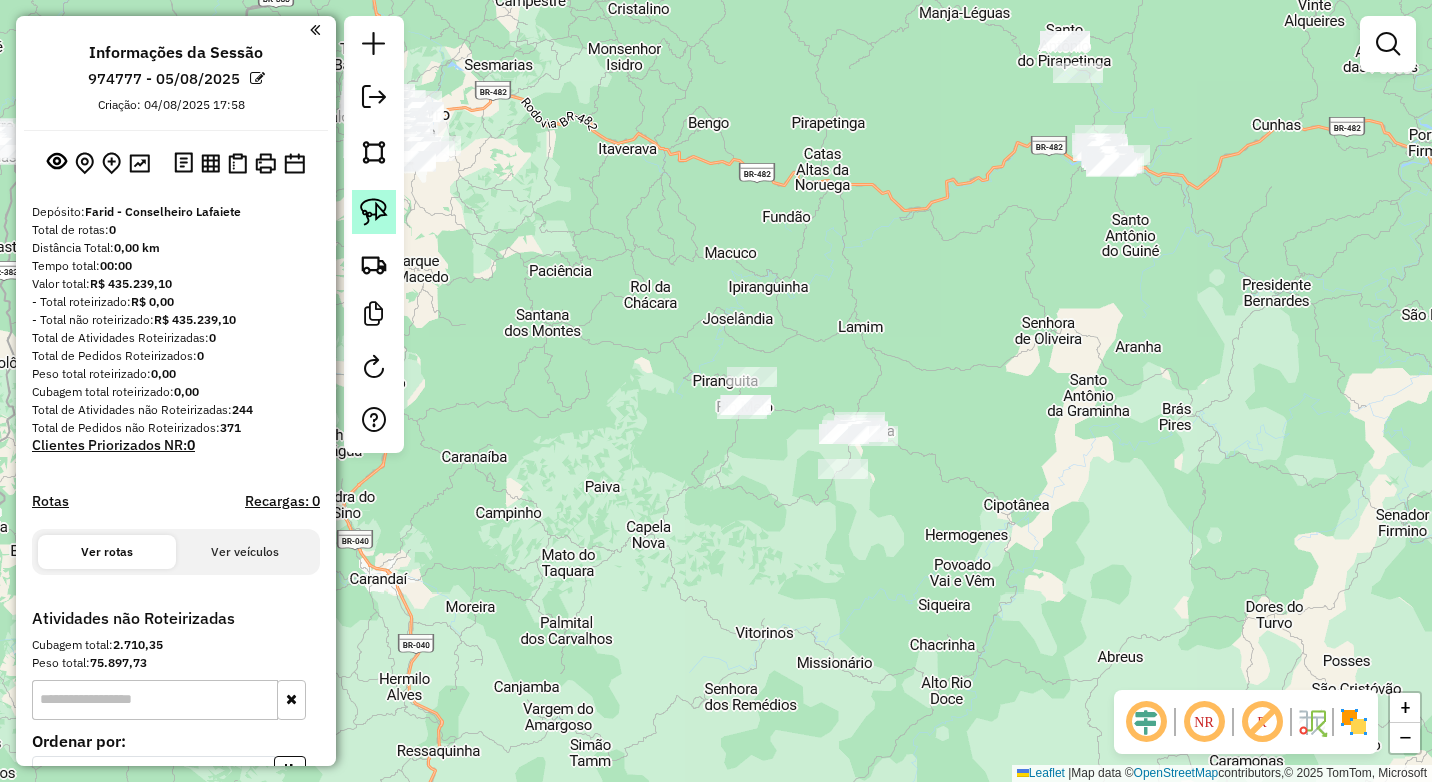 click 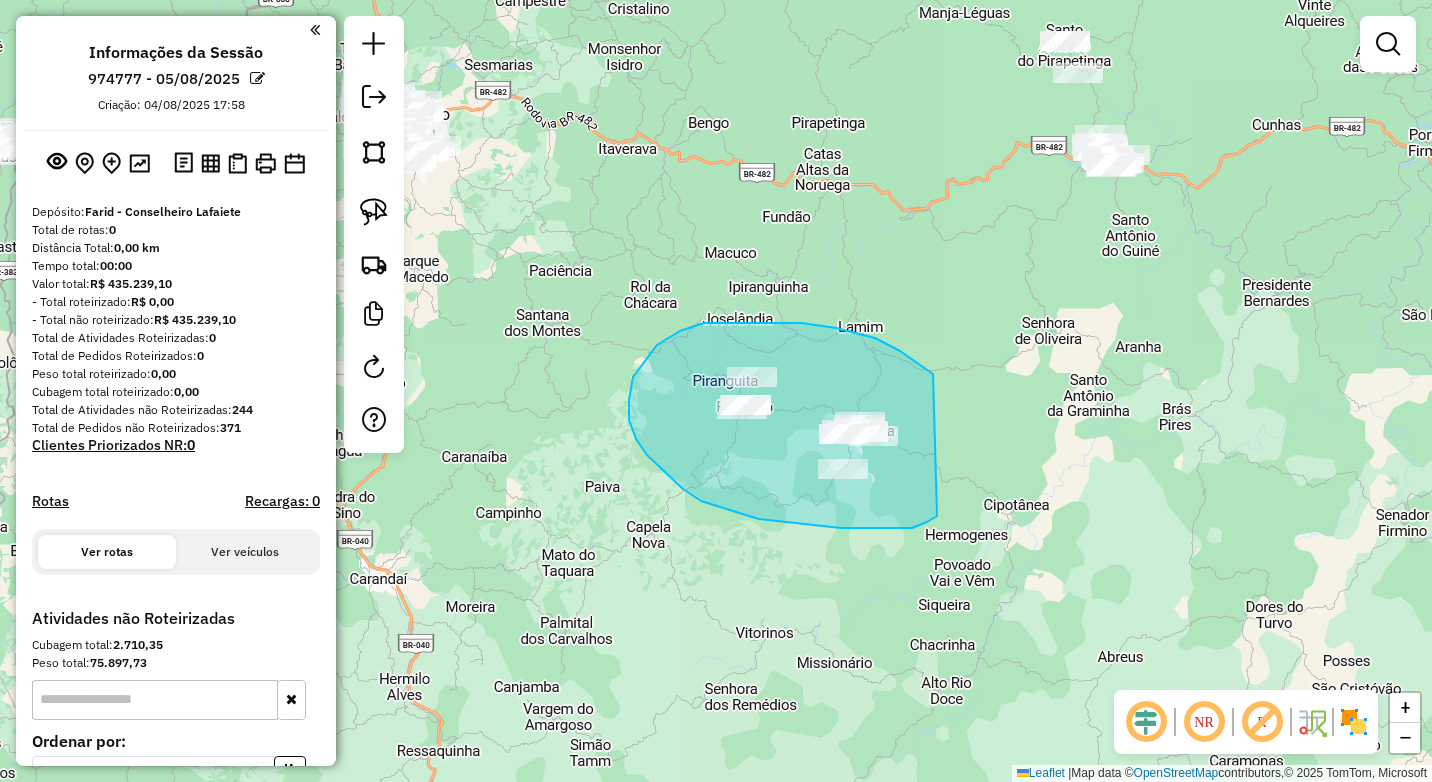 drag, startPoint x: 927, startPoint y: 370, endPoint x: 937, endPoint y: 516, distance: 146.34207 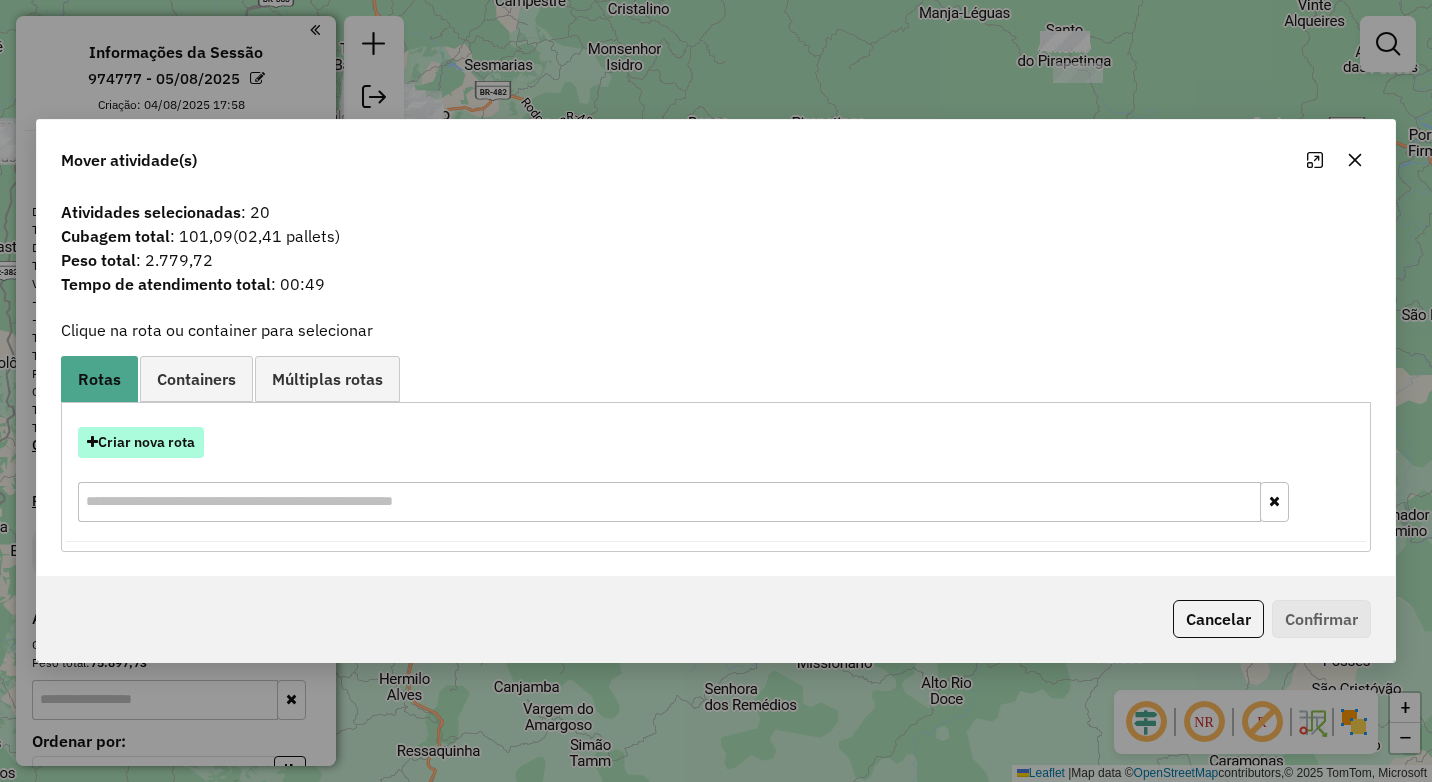 click on "Criar nova rota" at bounding box center (141, 442) 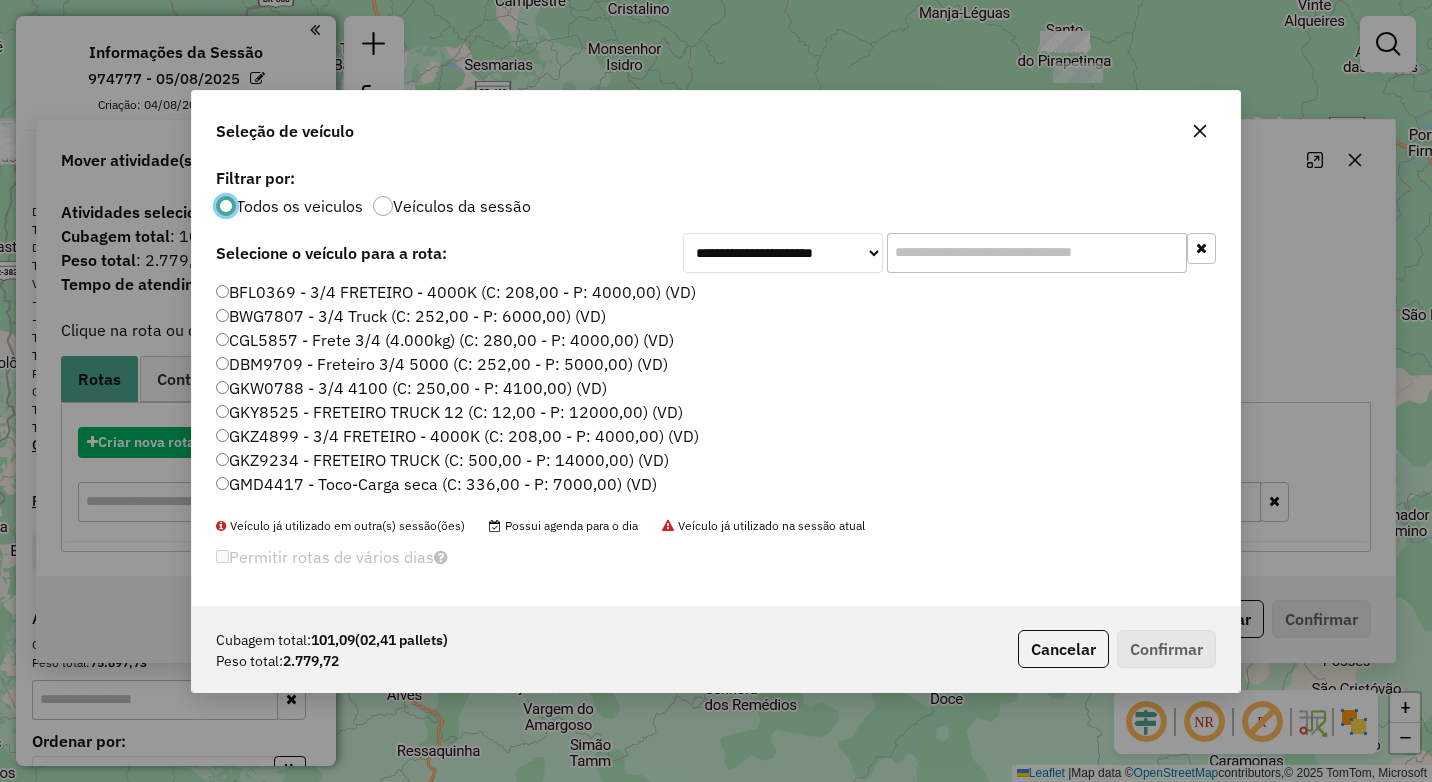 scroll, scrollTop: 11, scrollLeft: 6, axis: both 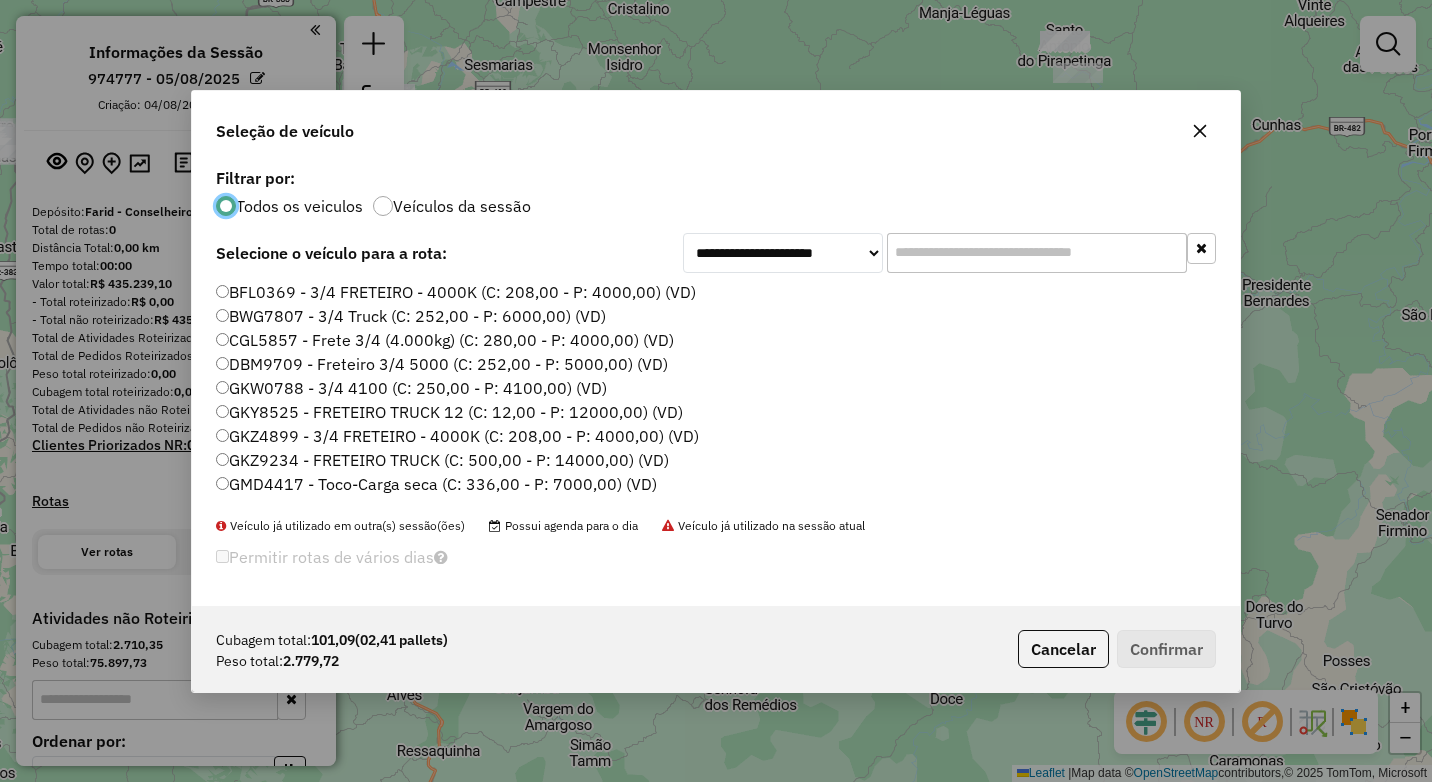 drag, startPoint x: 978, startPoint y: 250, endPoint x: 974, endPoint y: 235, distance: 15.524175 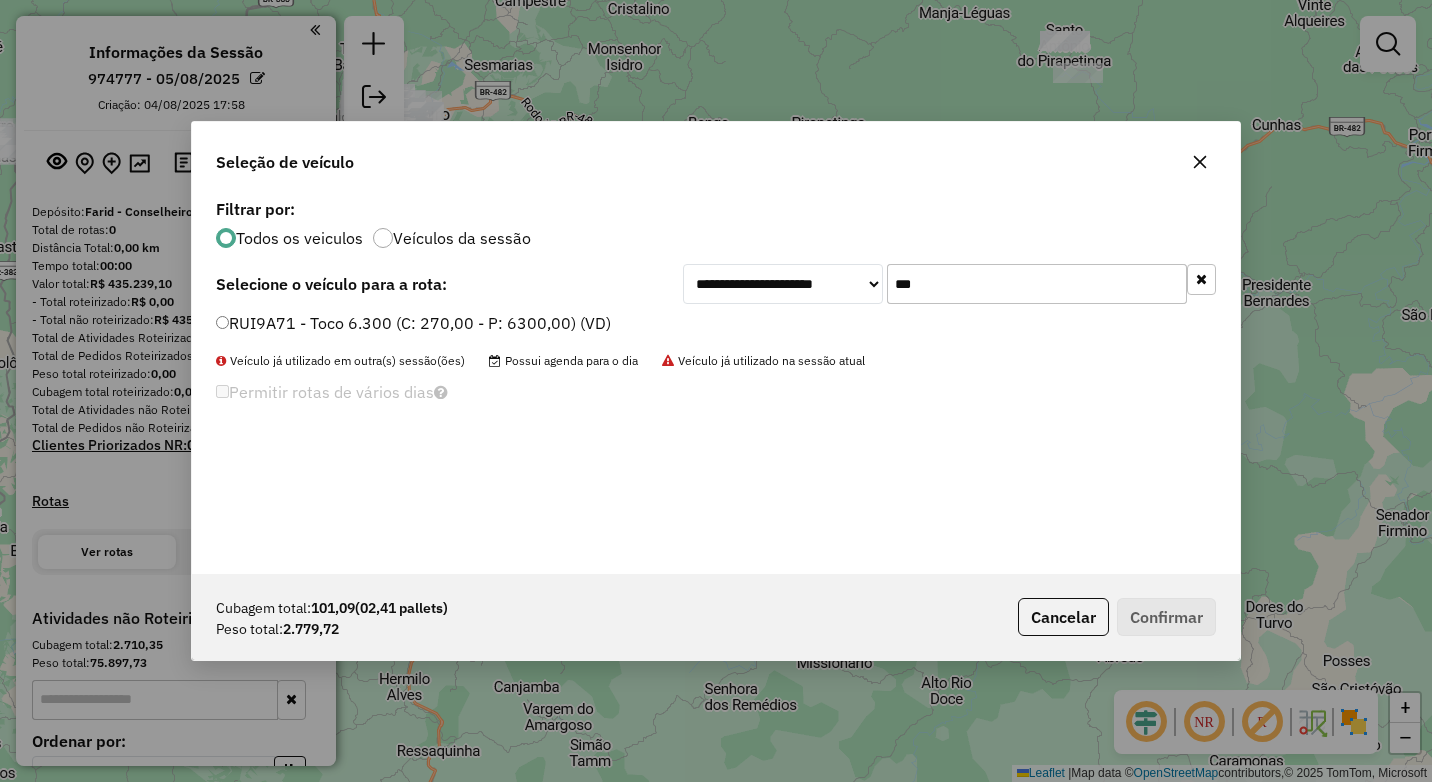 type on "***" 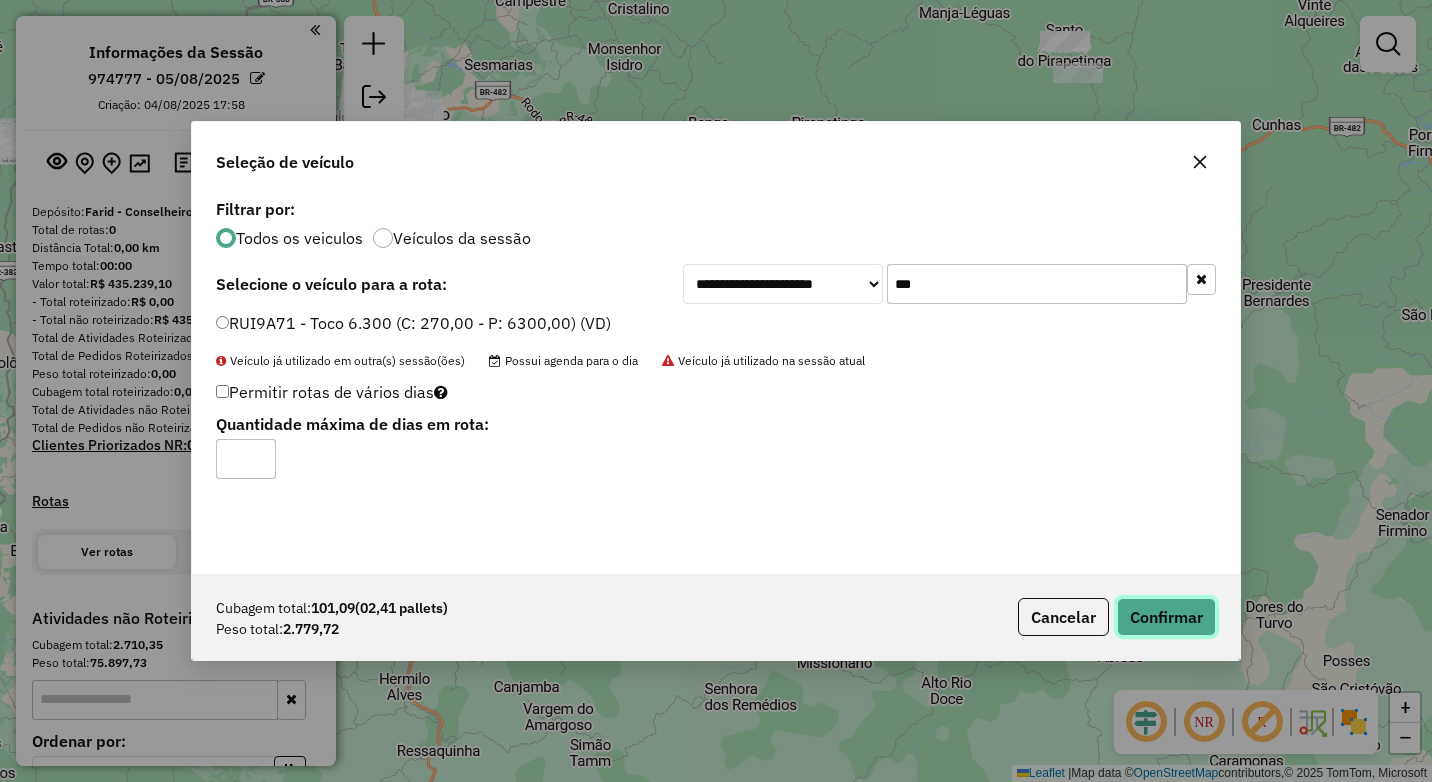 click on "Confirmar" 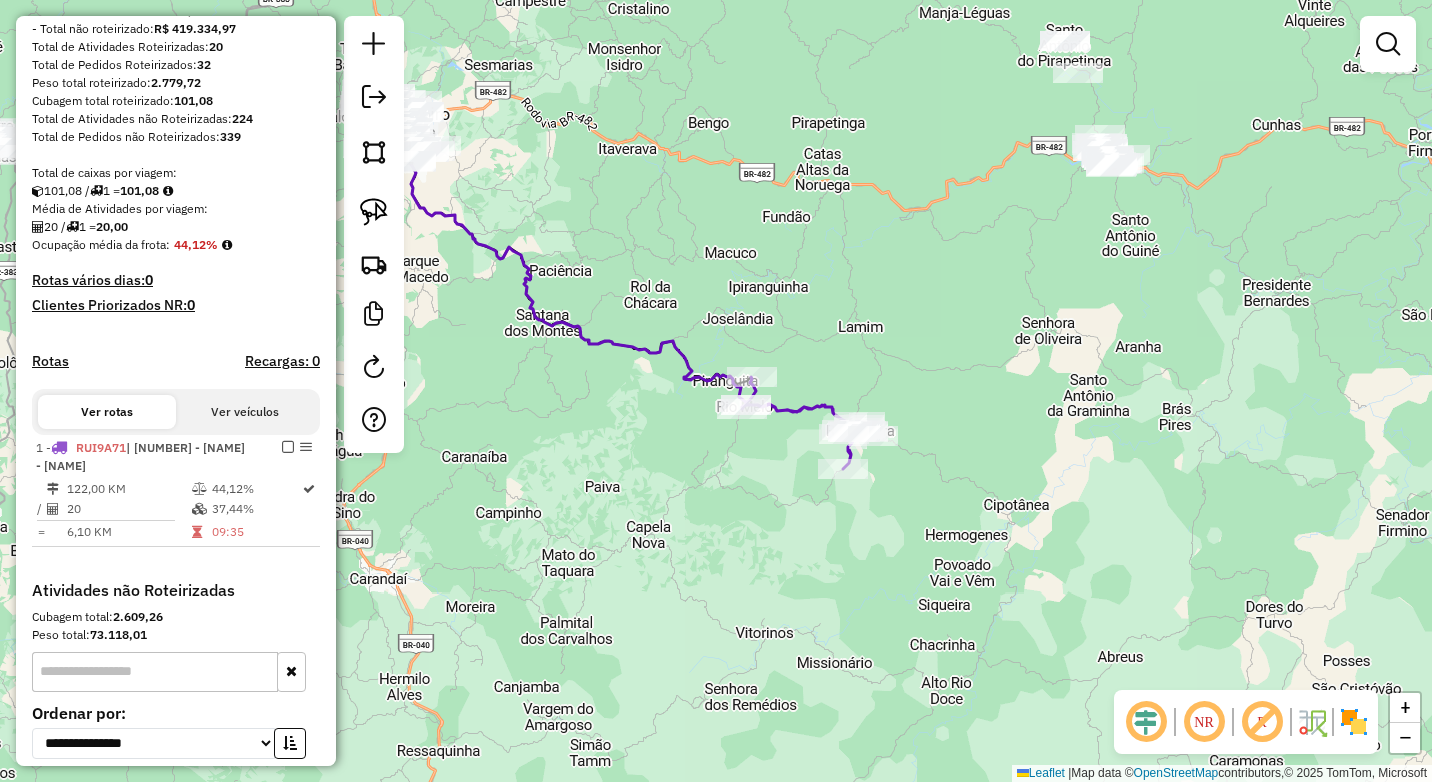 scroll, scrollTop: 300, scrollLeft: 0, axis: vertical 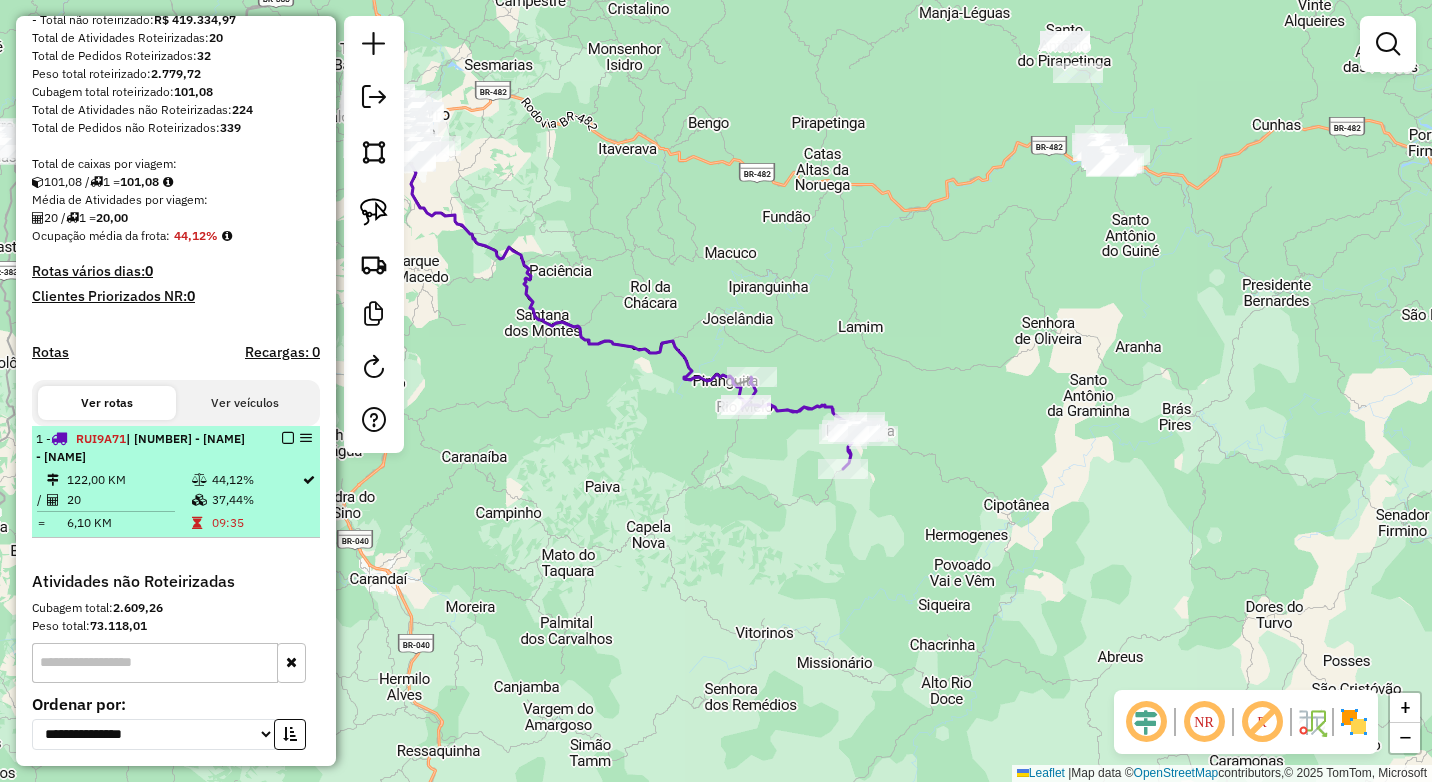 click at bounding box center (288, 438) 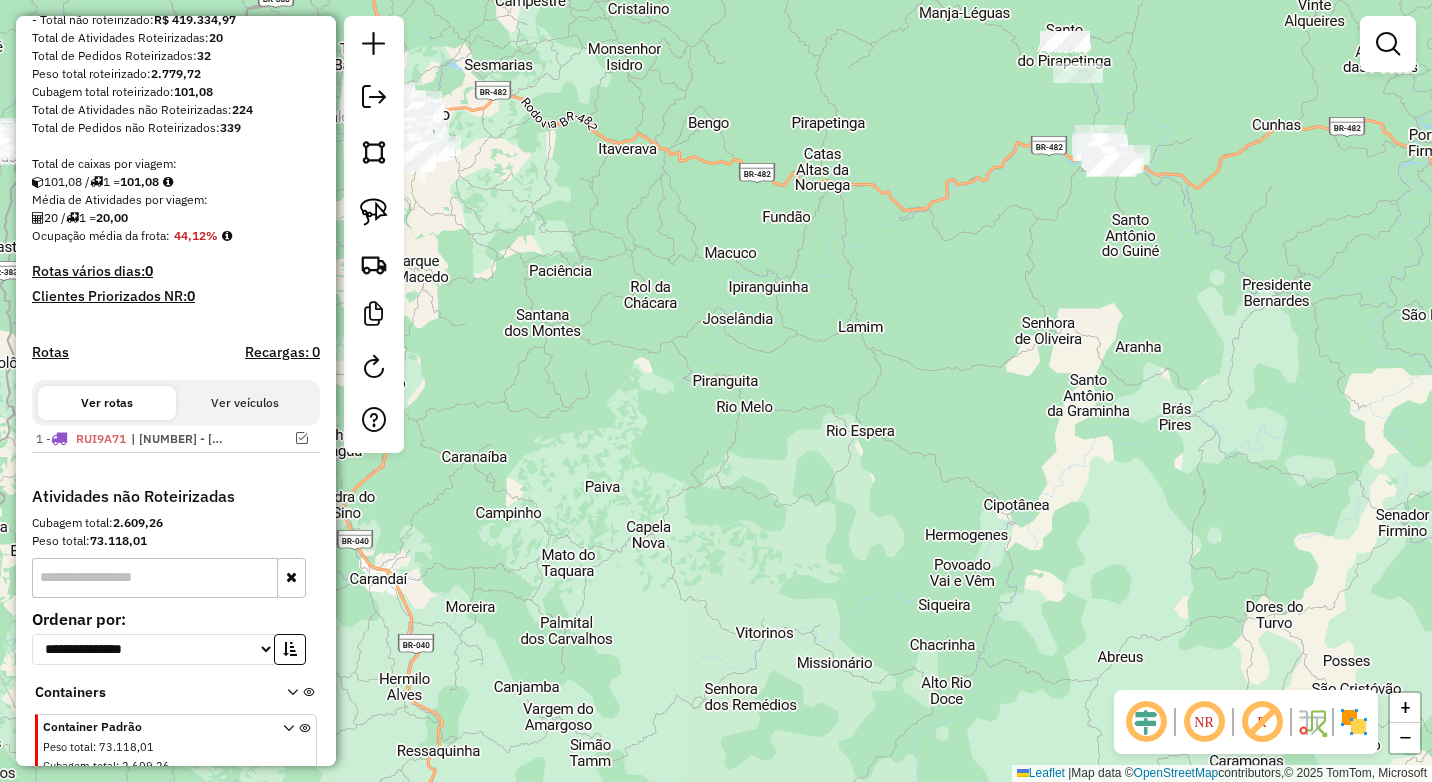 drag, startPoint x: 675, startPoint y: 432, endPoint x: 887, endPoint y: 429, distance: 212.02122 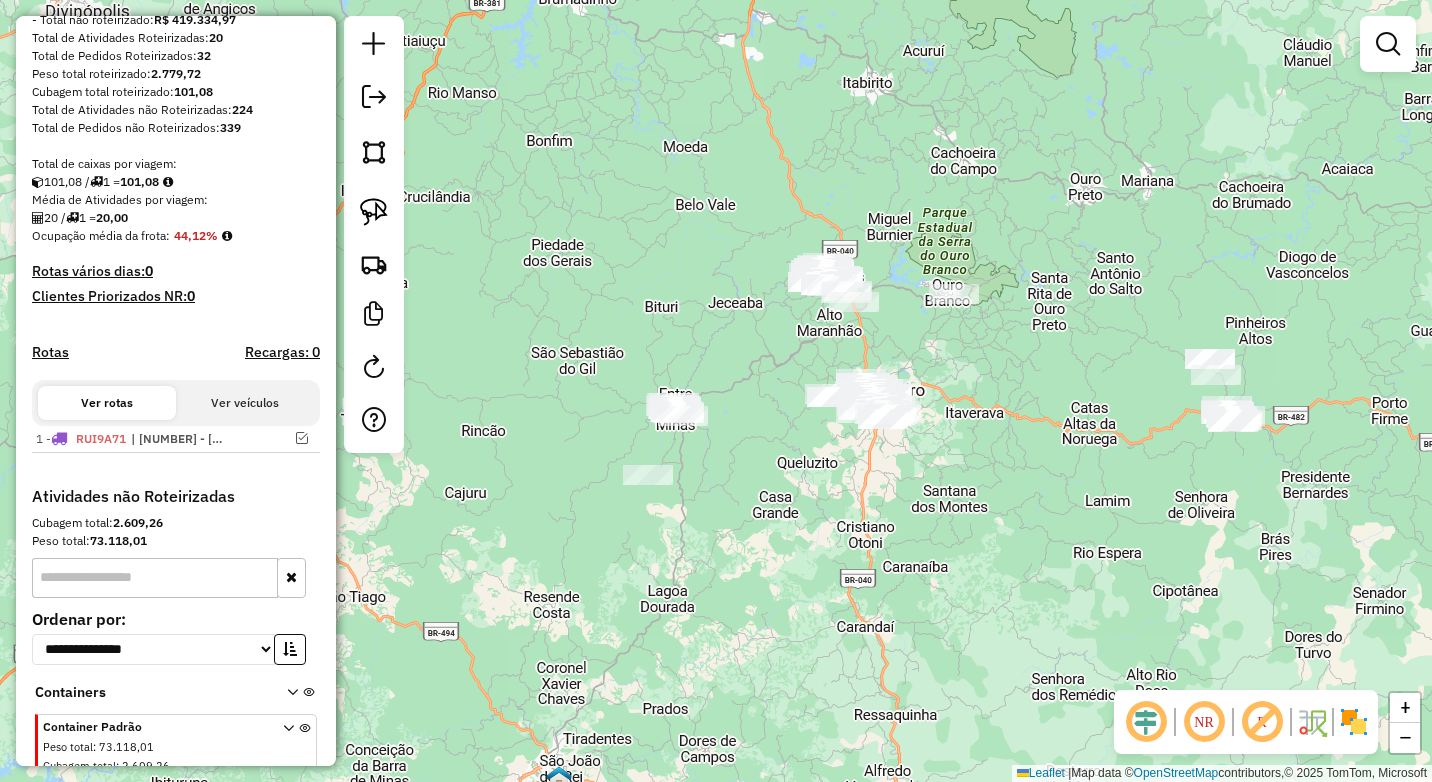 drag, startPoint x: 825, startPoint y: 362, endPoint x: 758, endPoint y: 466, distance: 123.71338 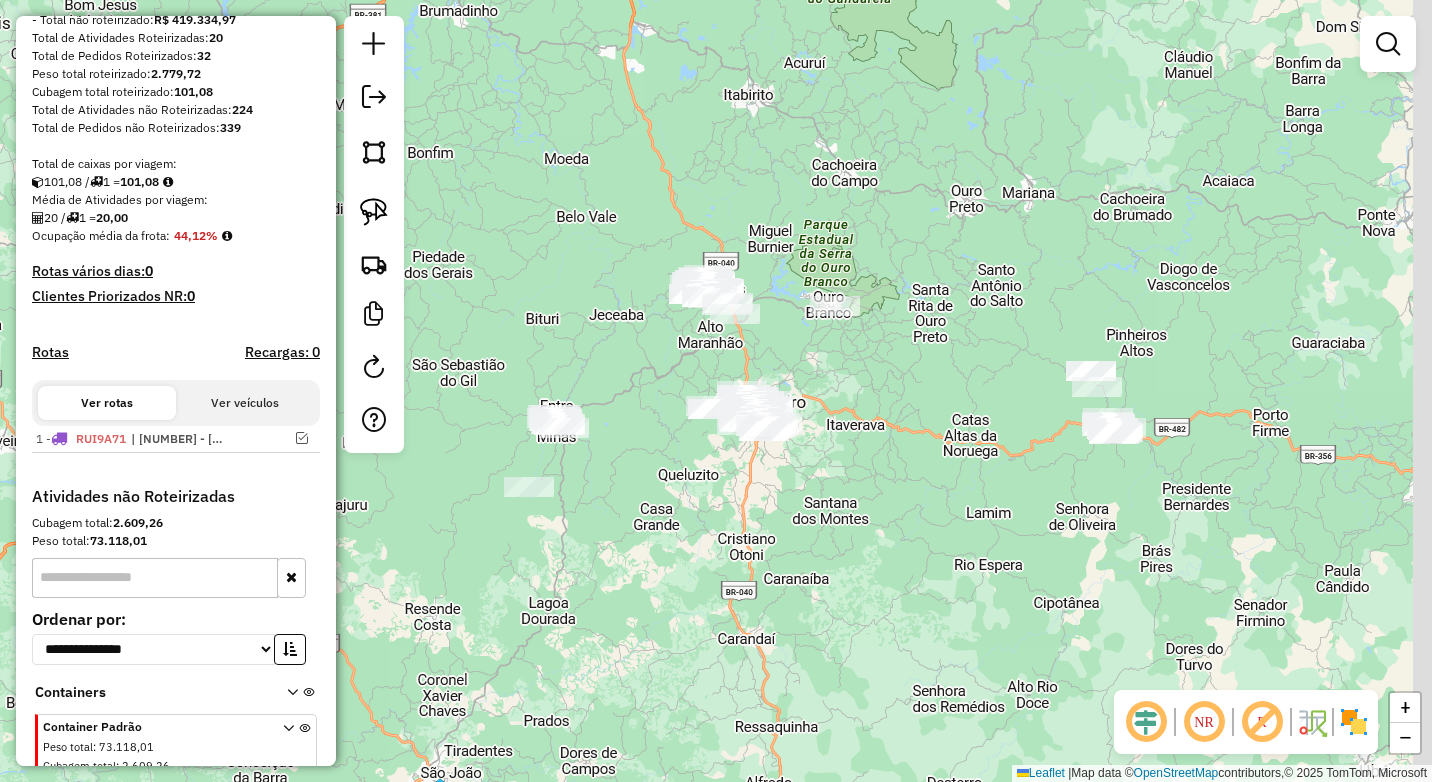 drag, startPoint x: 1056, startPoint y: 467, endPoint x: 937, endPoint y: 478, distance: 119.507324 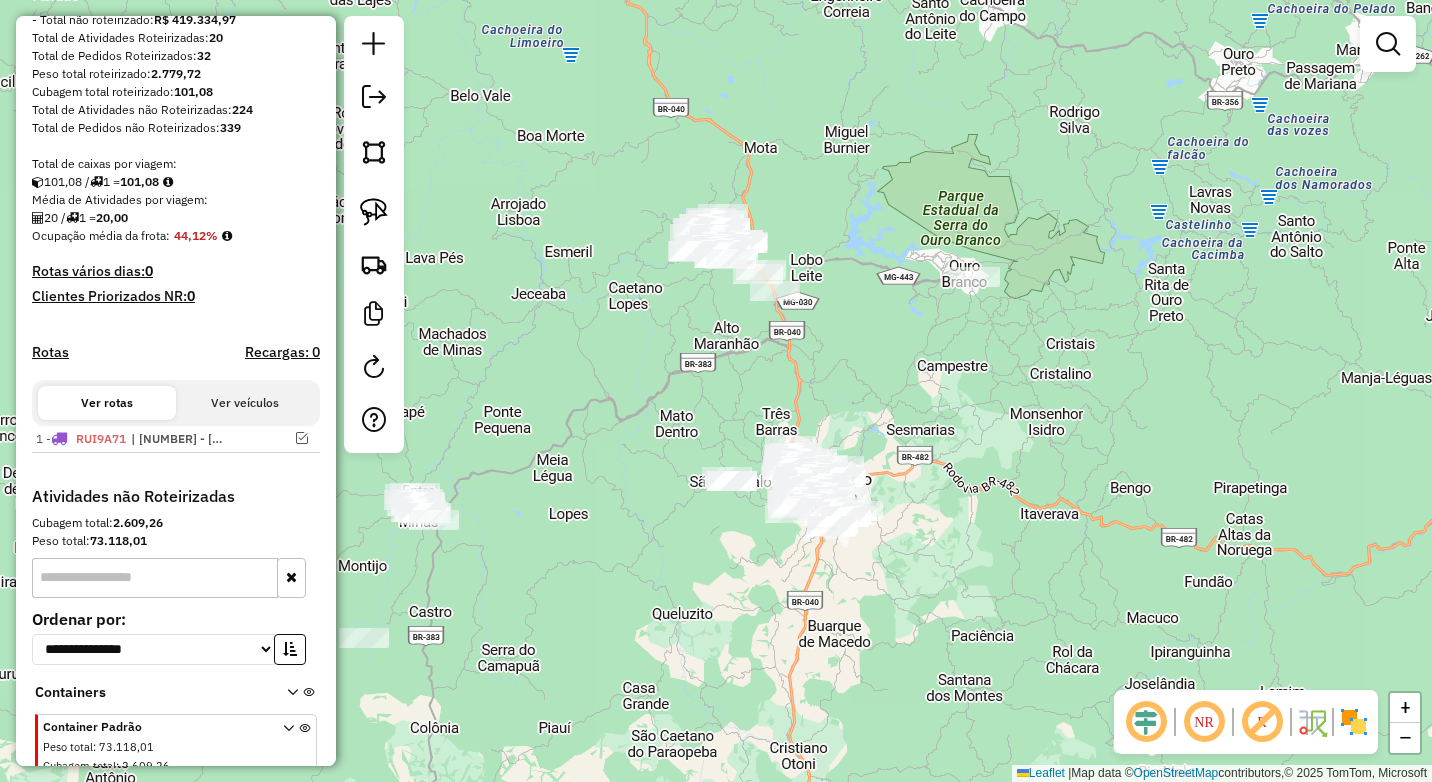 drag, startPoint x: 822, startPoint y: 332, endPoint x: 891, endPoint y: 386, distance: 87.61849 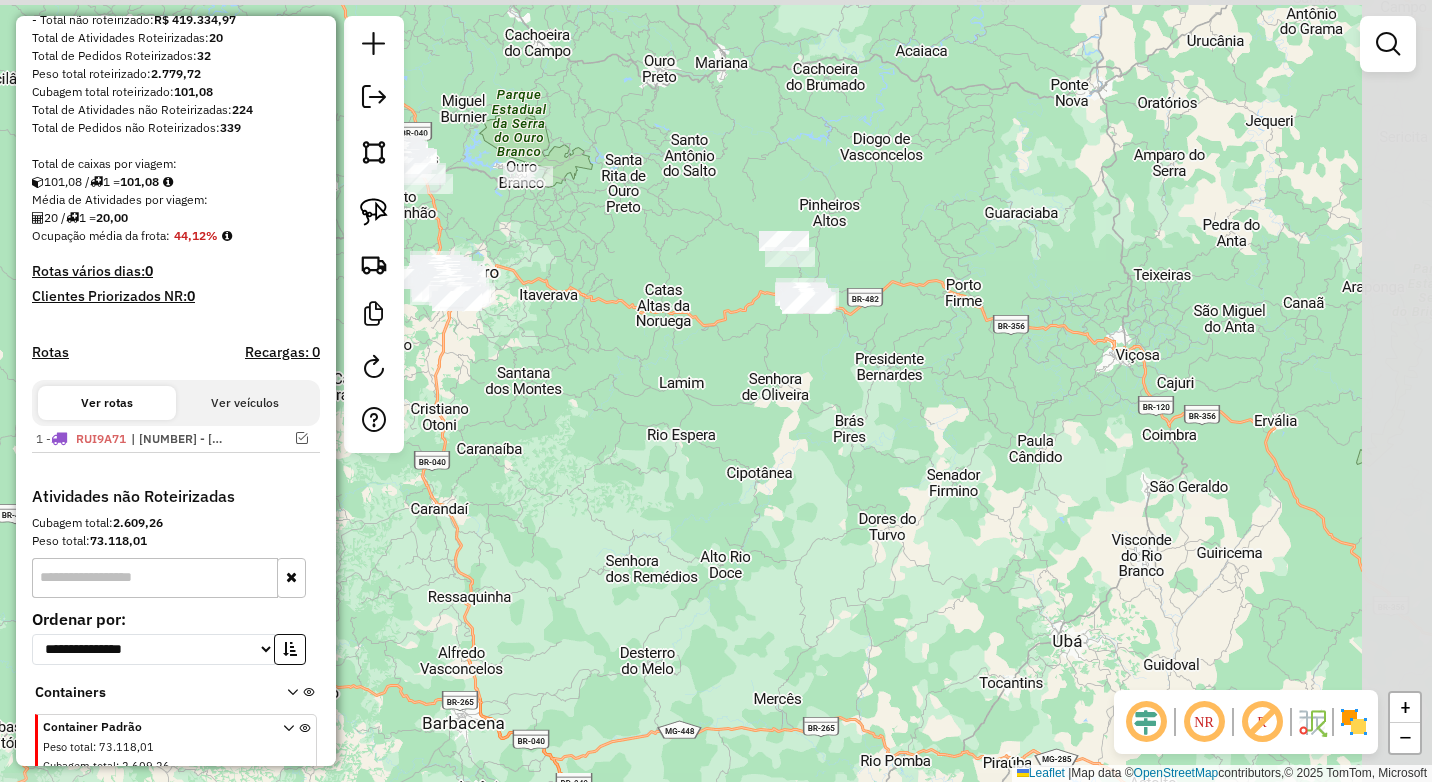 drag, startPoint x: 846, startPoint y: 345, endPoint x: 750, endPoint y: 364, distance: 97.862144 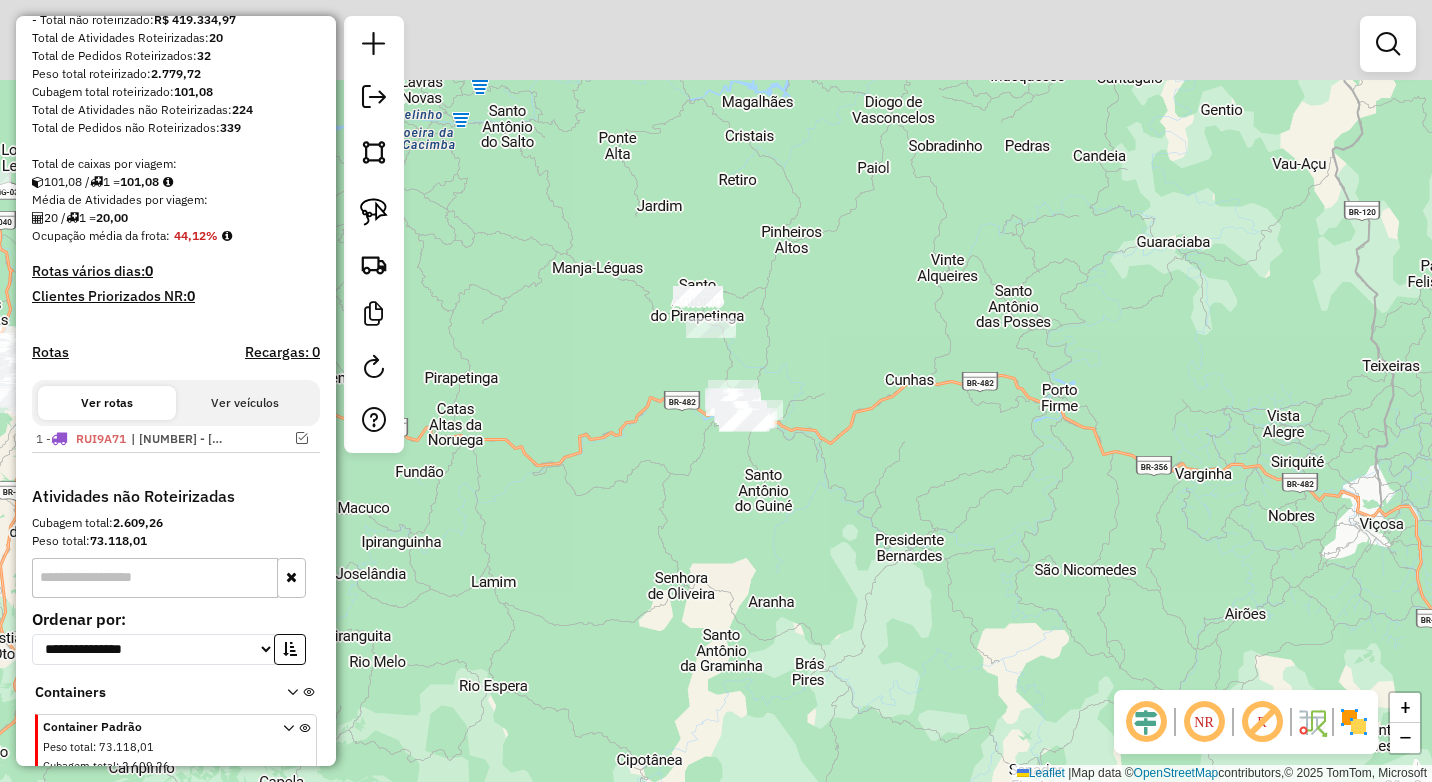 drag, startPoint x: 909, startPoint y: 134, endPoint x: 880, endPoint y: 259, distance: 128.31992 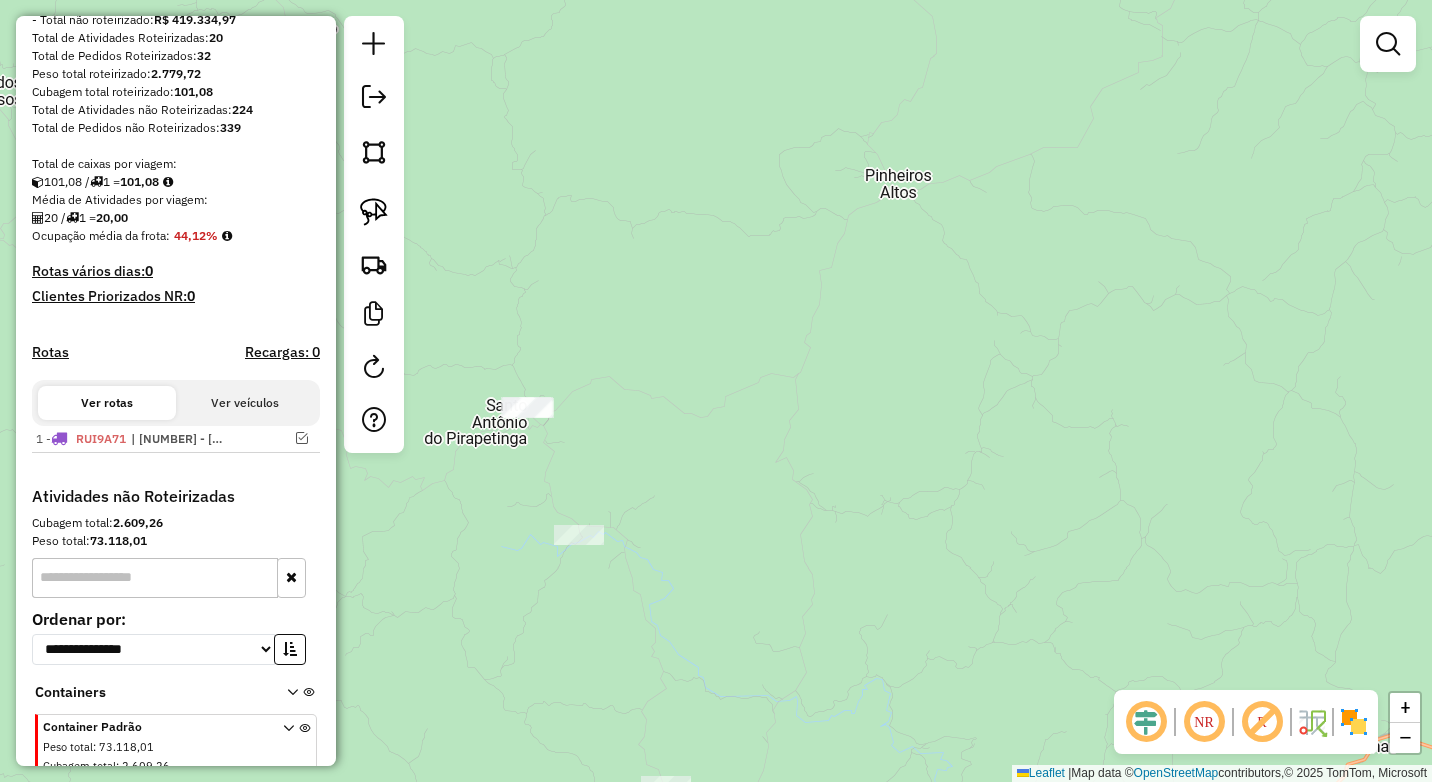 drag, startPoint x: 761, startPoint y: 312, endPoint x: 1110, endPoint y: 250, distance: 354.4644 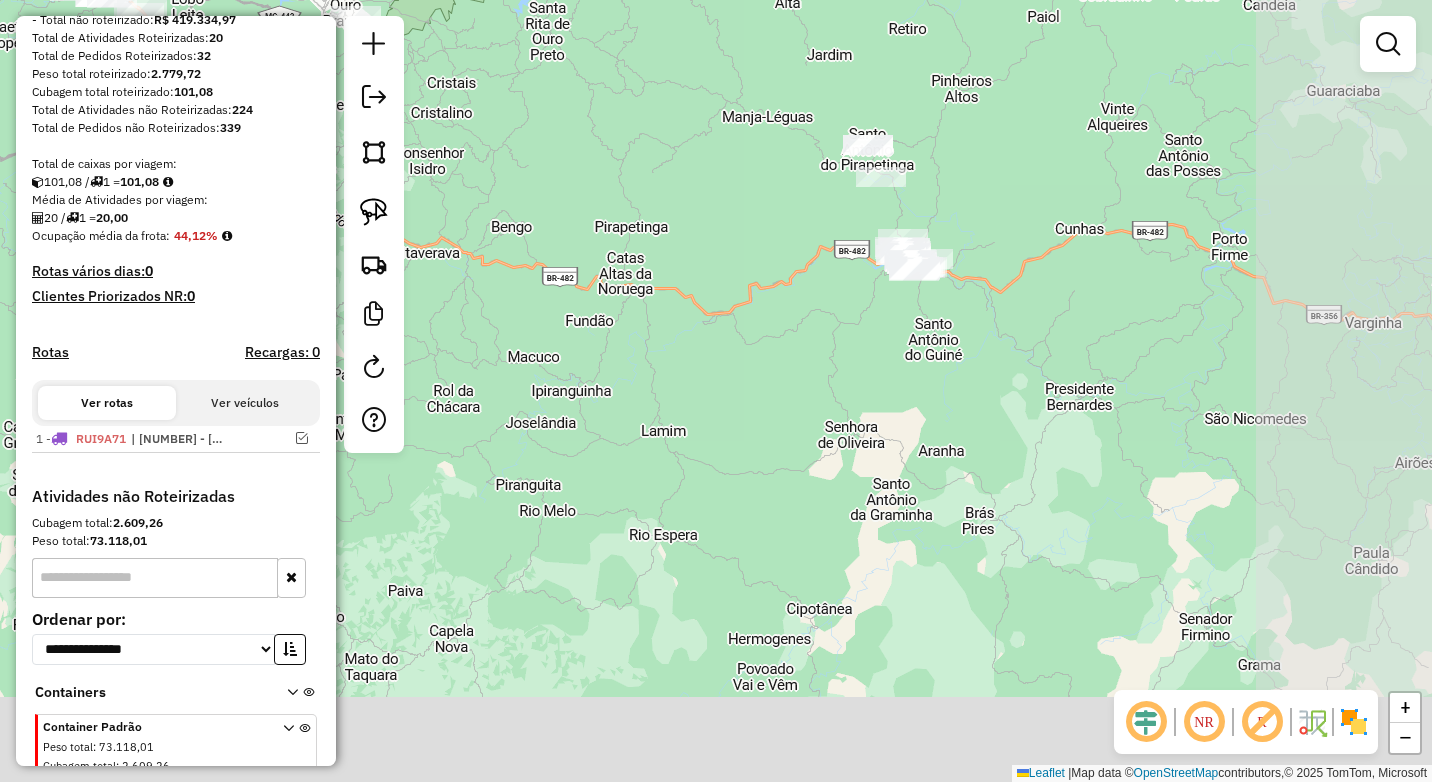 drag, startPoint x: 1141, startPoint y: 296, endPoint x: 948, endPoint y: 169, distance: 231.03679 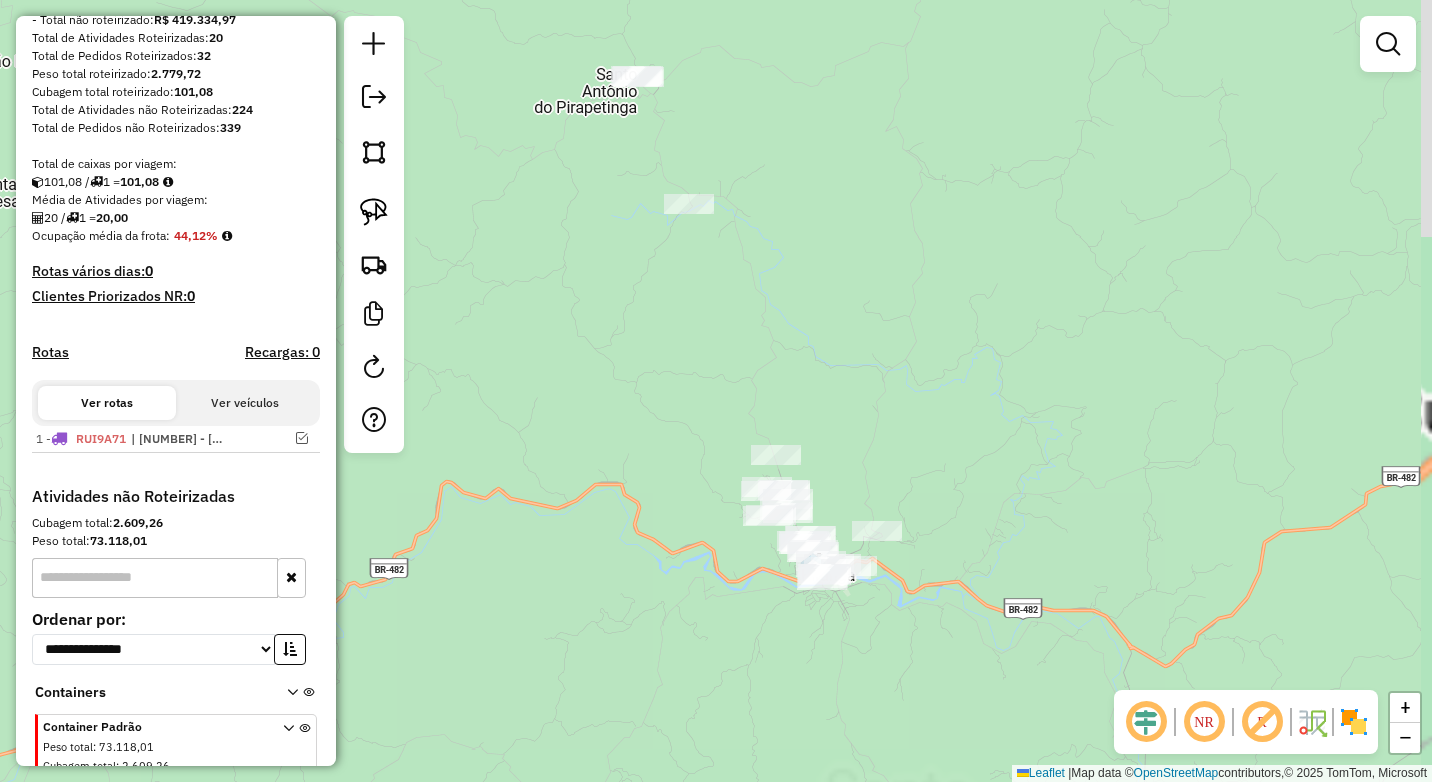 drag, startPoint x: 946, startPoint y: 233, endPoint x: 942, endPoint y: 250, distance: 17.464249 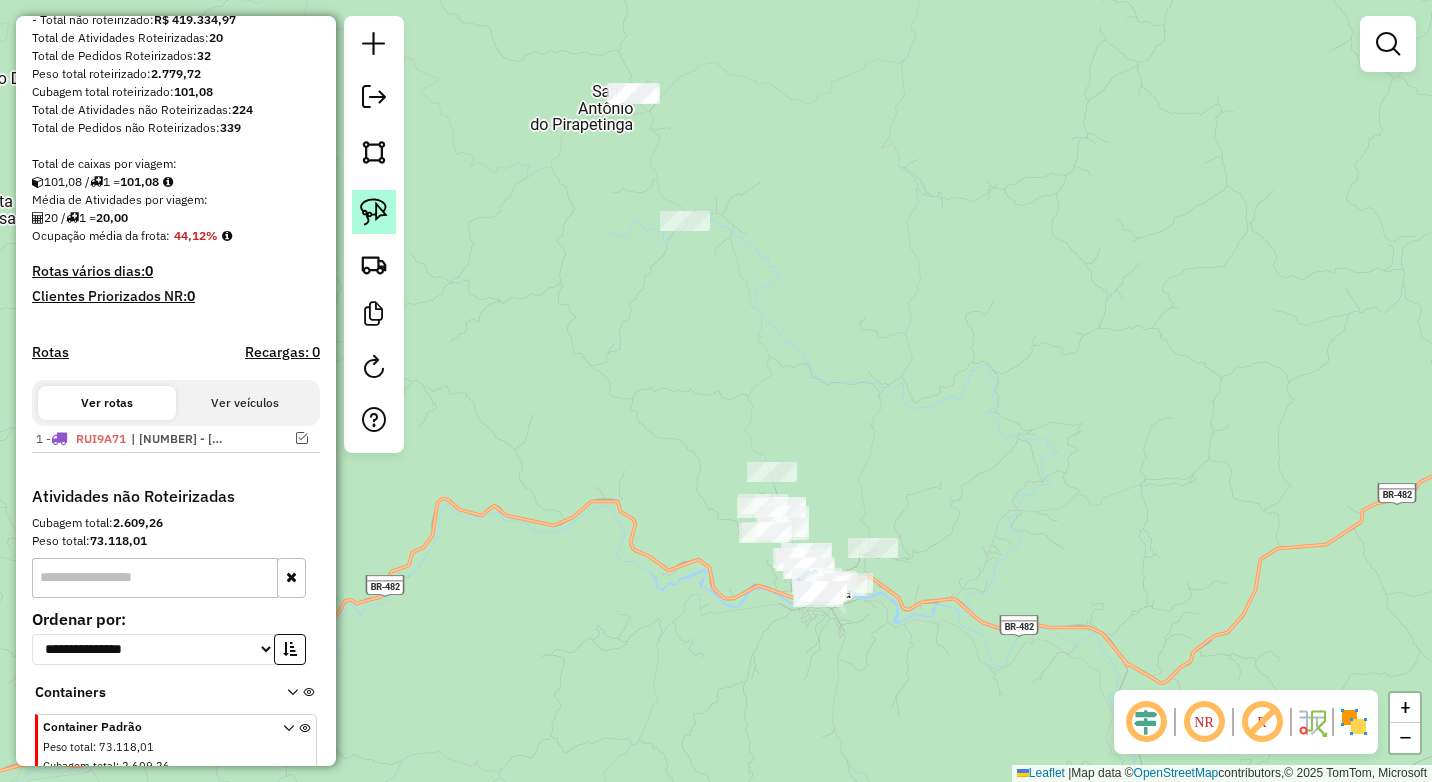 click 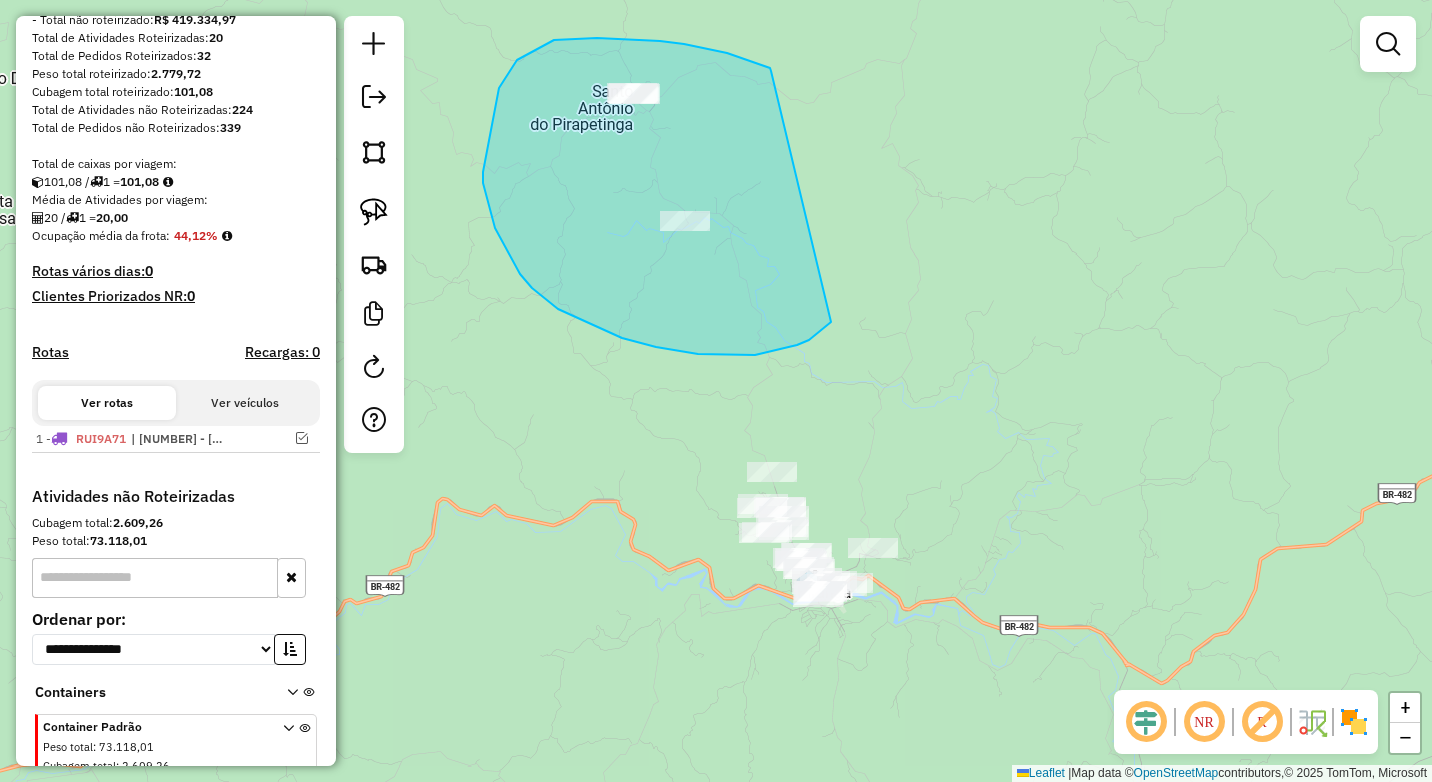drag, startPoint x: 760, startPoint y: 64, endPoint x: 831, endPoint y: 322, distance: 267.5911 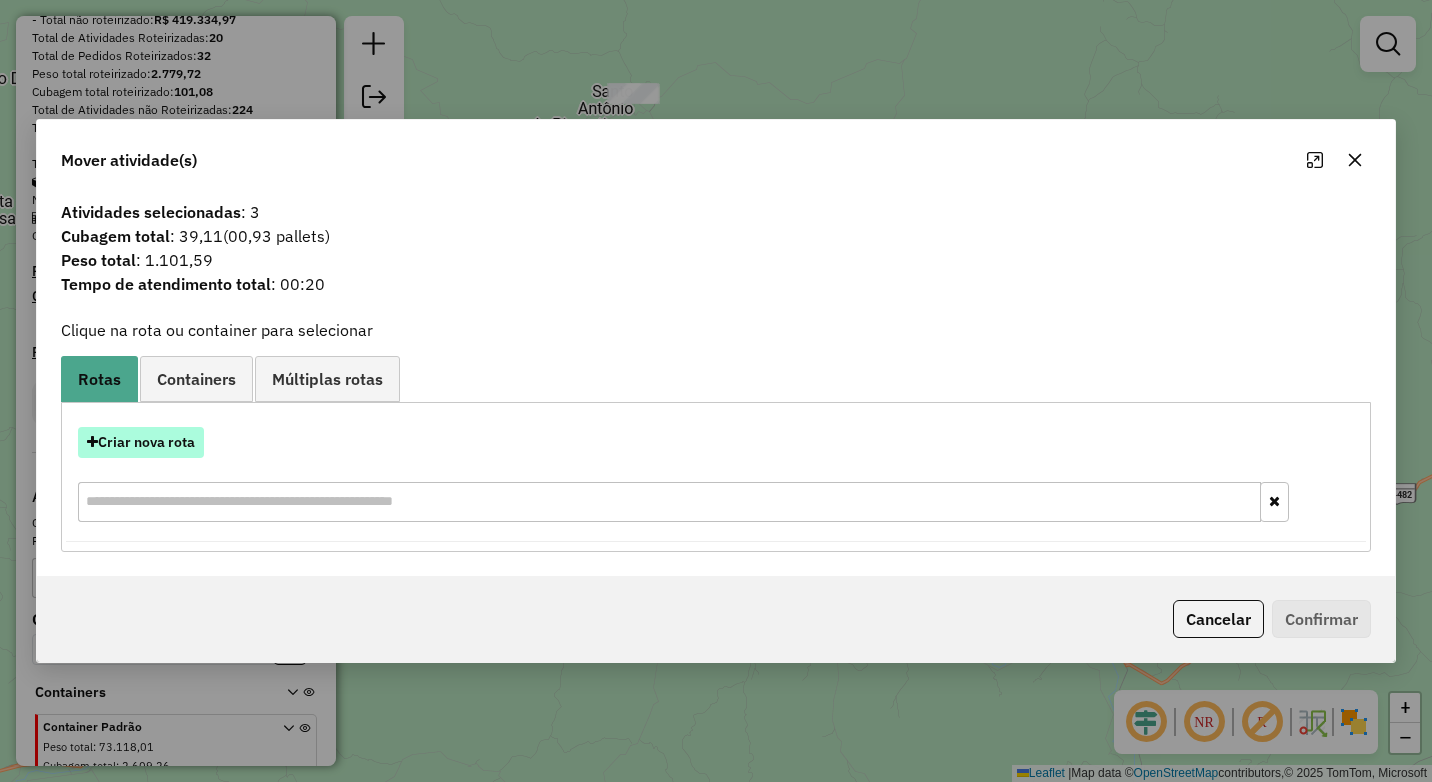 click on "Criar nova rota" at bounding box center [141, 442] 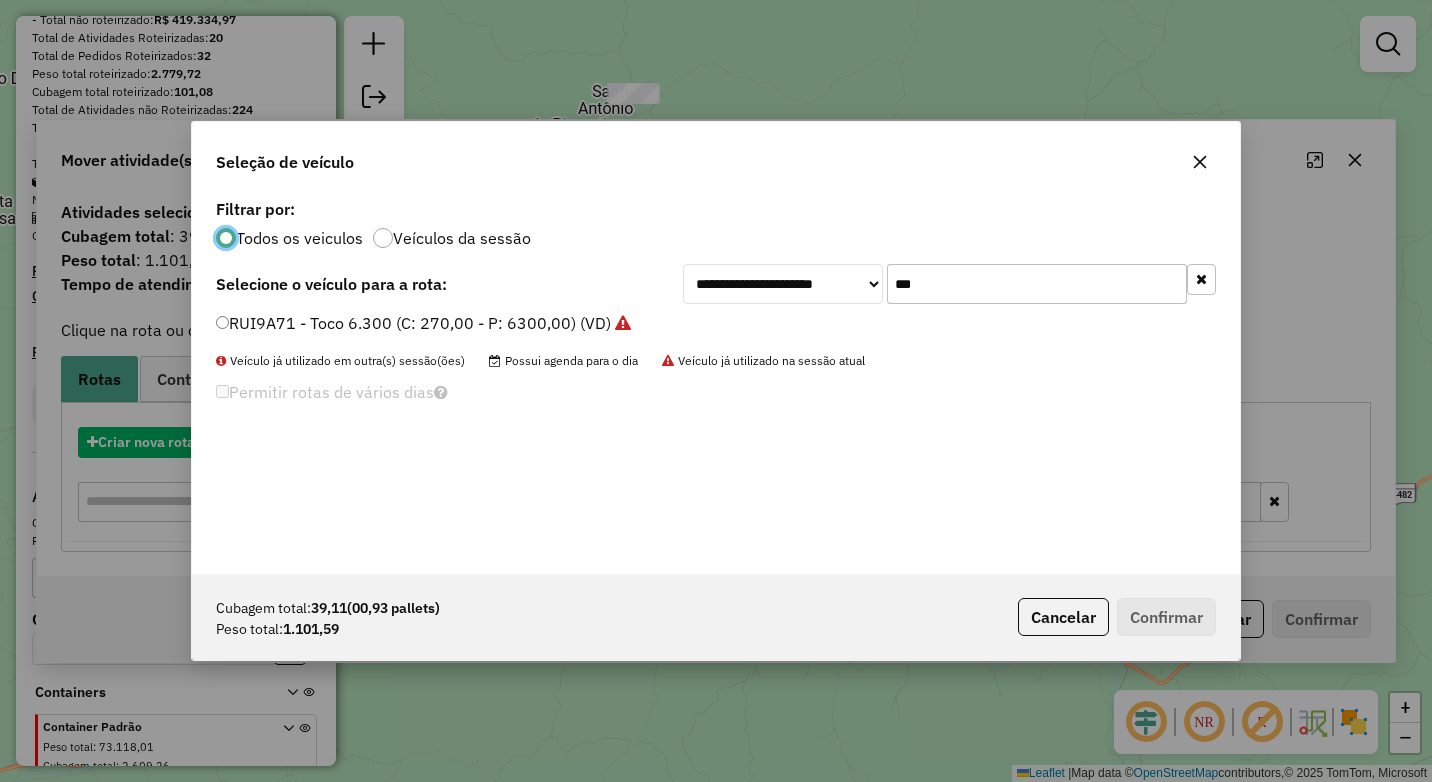 scroll, scrollTop: 11, scrollLeft: 6, axis: both 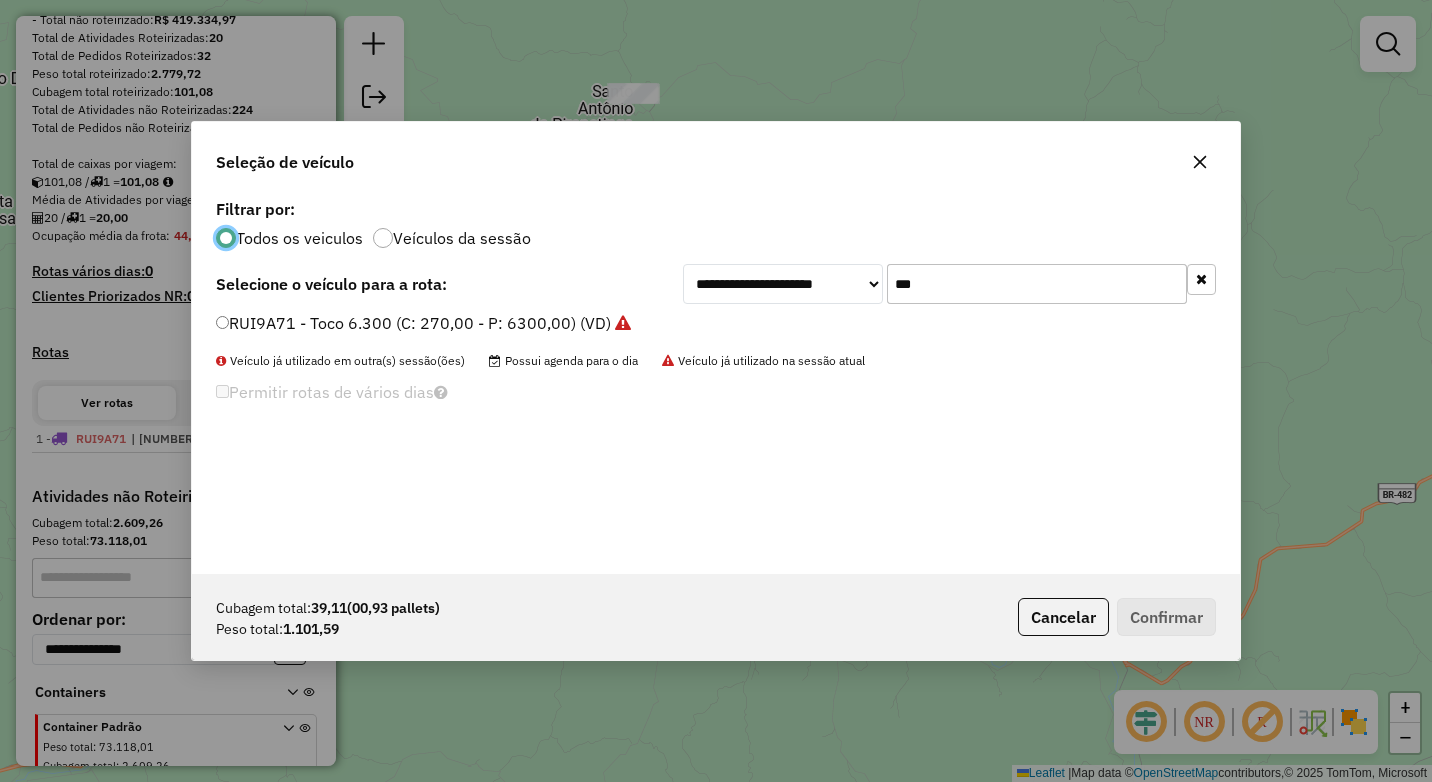 click on "***" 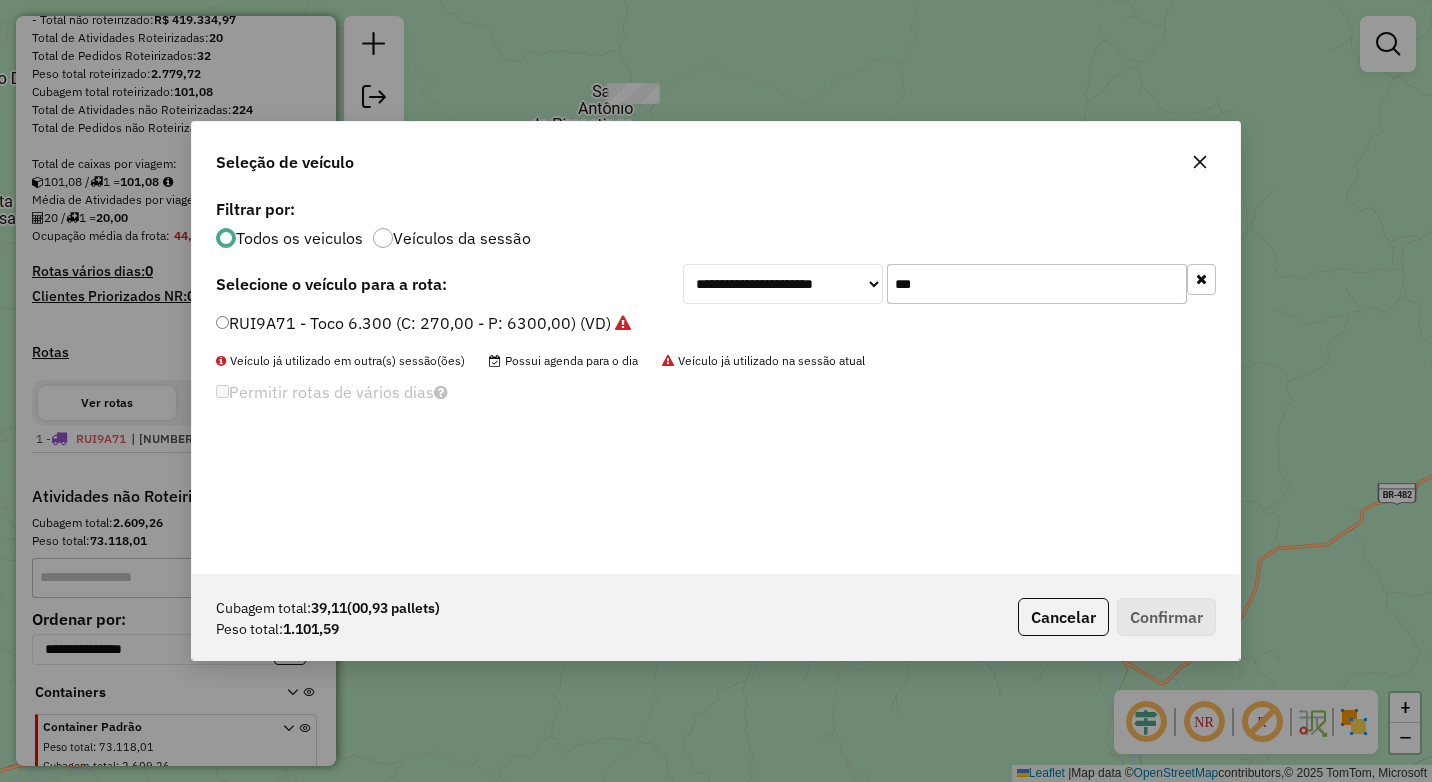 click on "***" 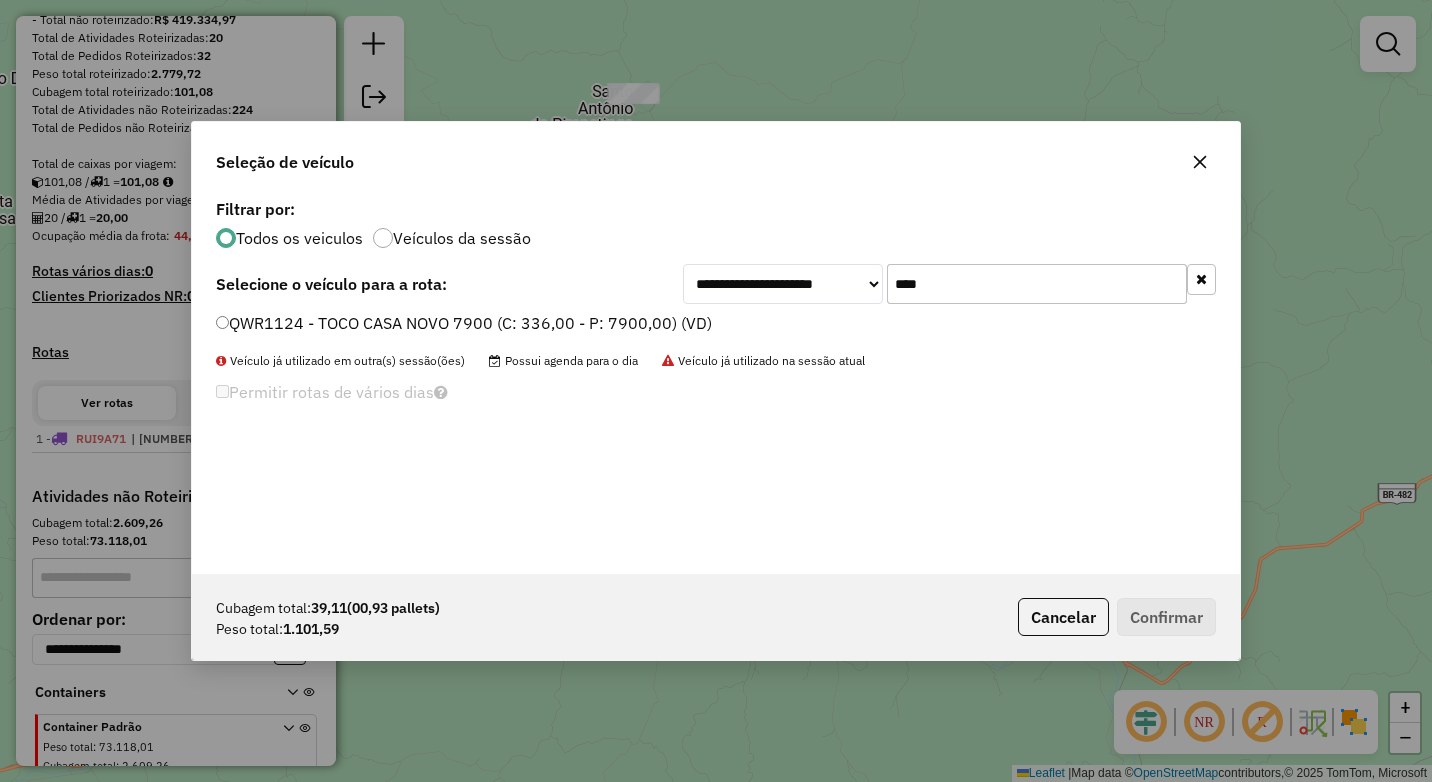 type on "****" 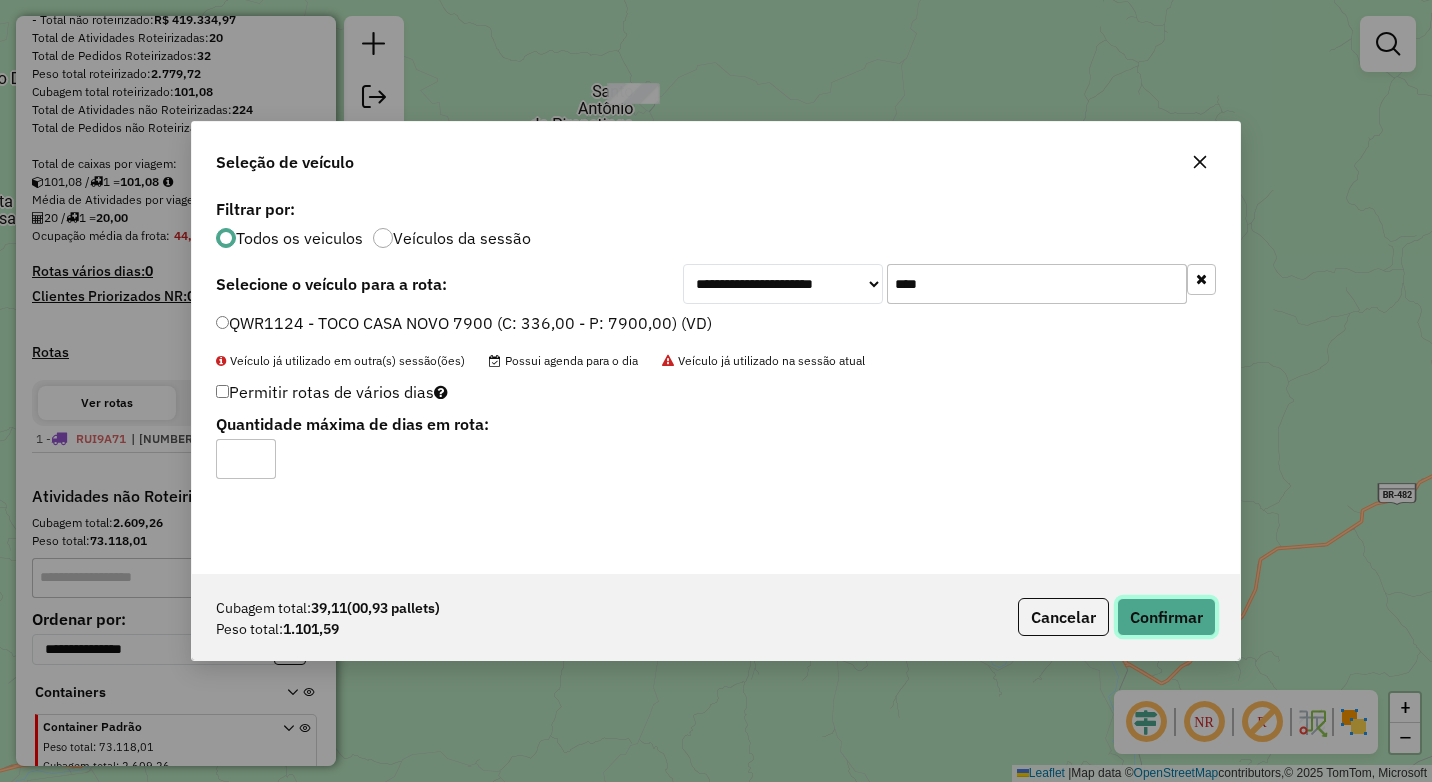 click on "Confirmar" 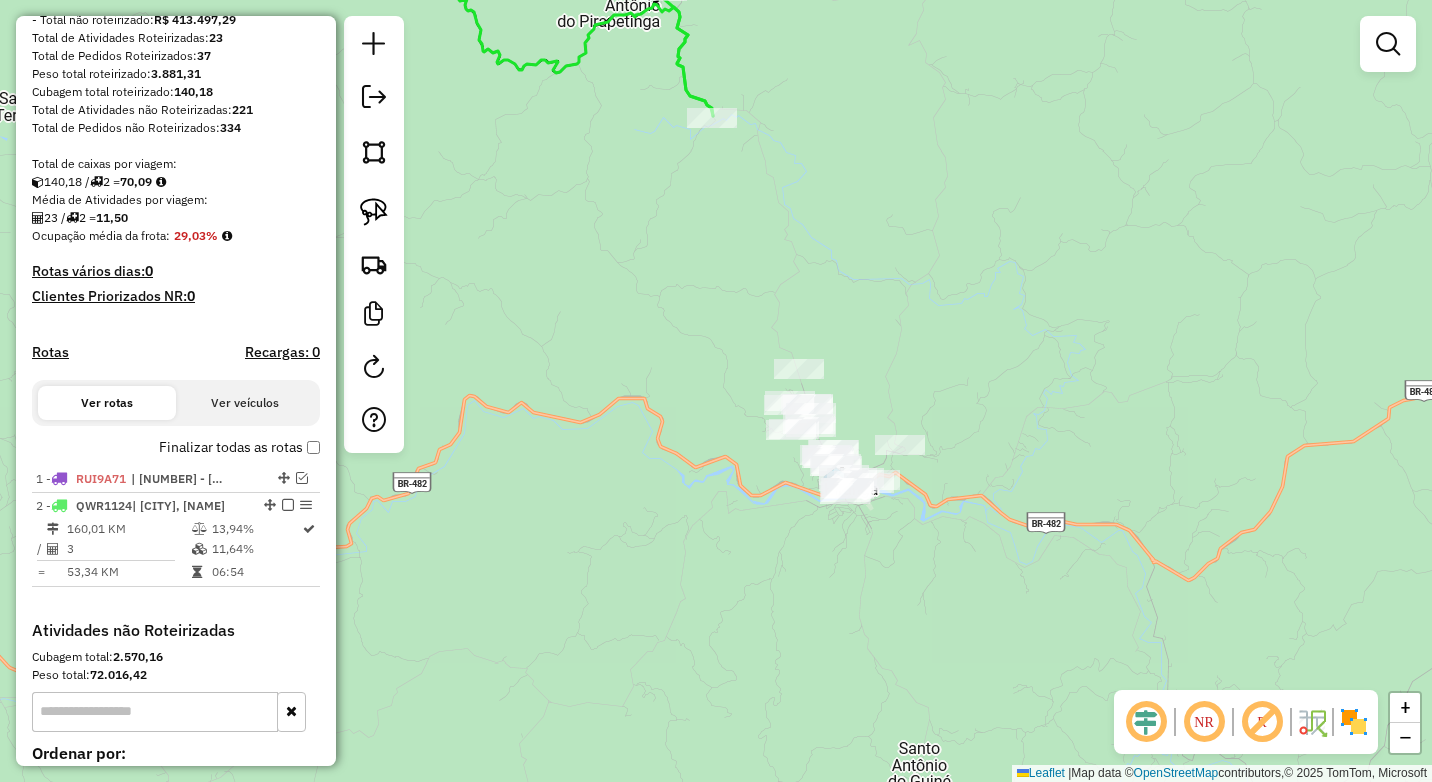 drag, startPoint x: 957, startPoint y: 525, endPoint x: 984, endPoint y: 455, distance: 75.026665 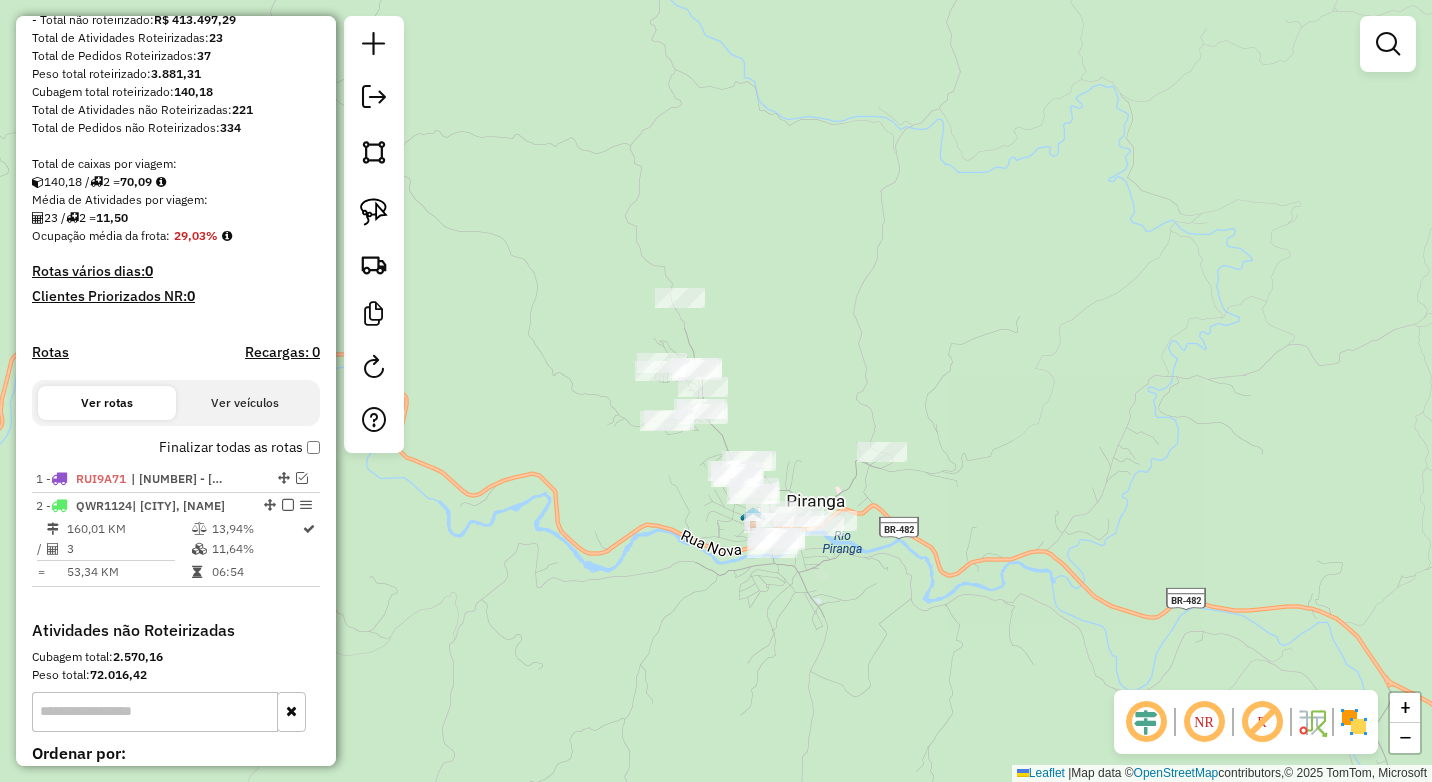 drag, startPoint x: 909, startPoint y: 367, endPoint x: 812, endPoint y: 372, distance: 97.128784 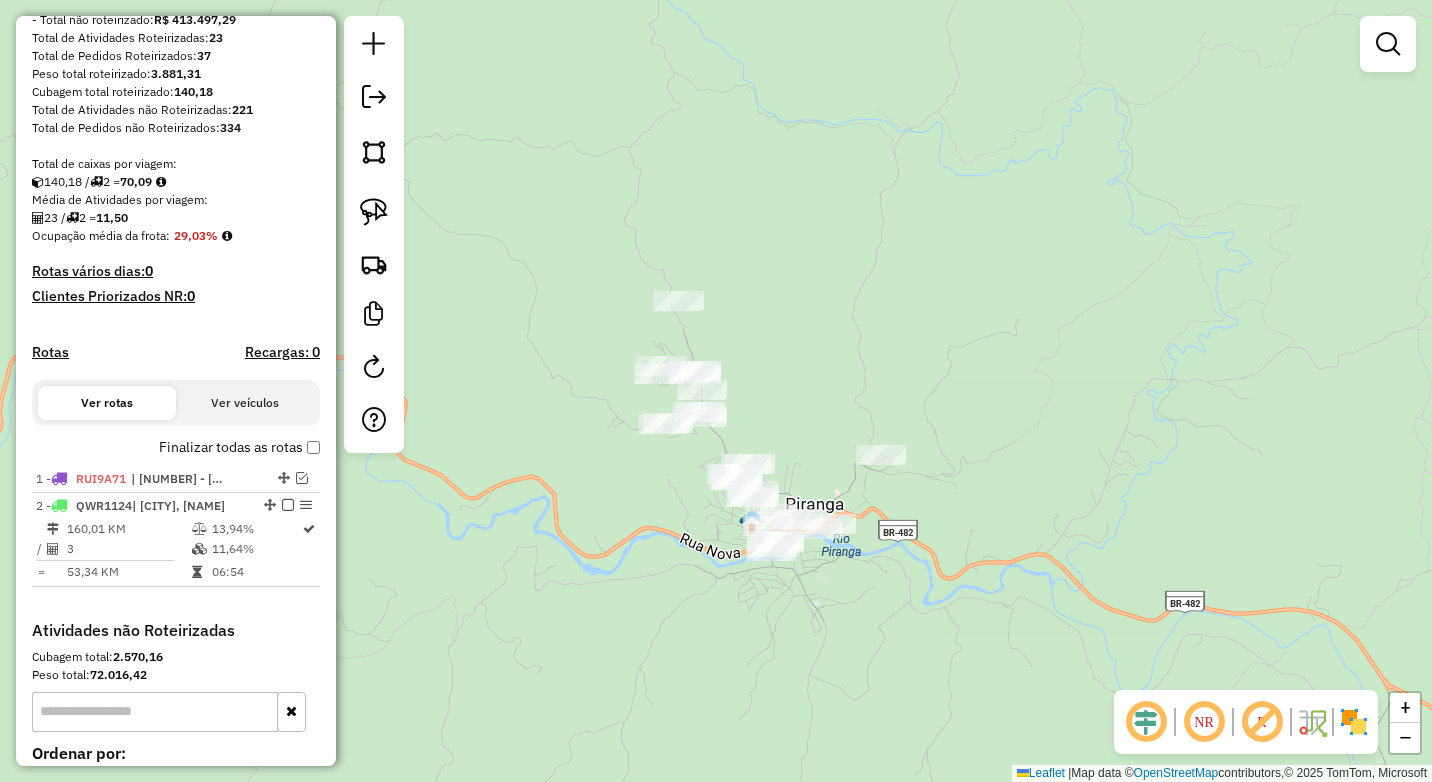 click 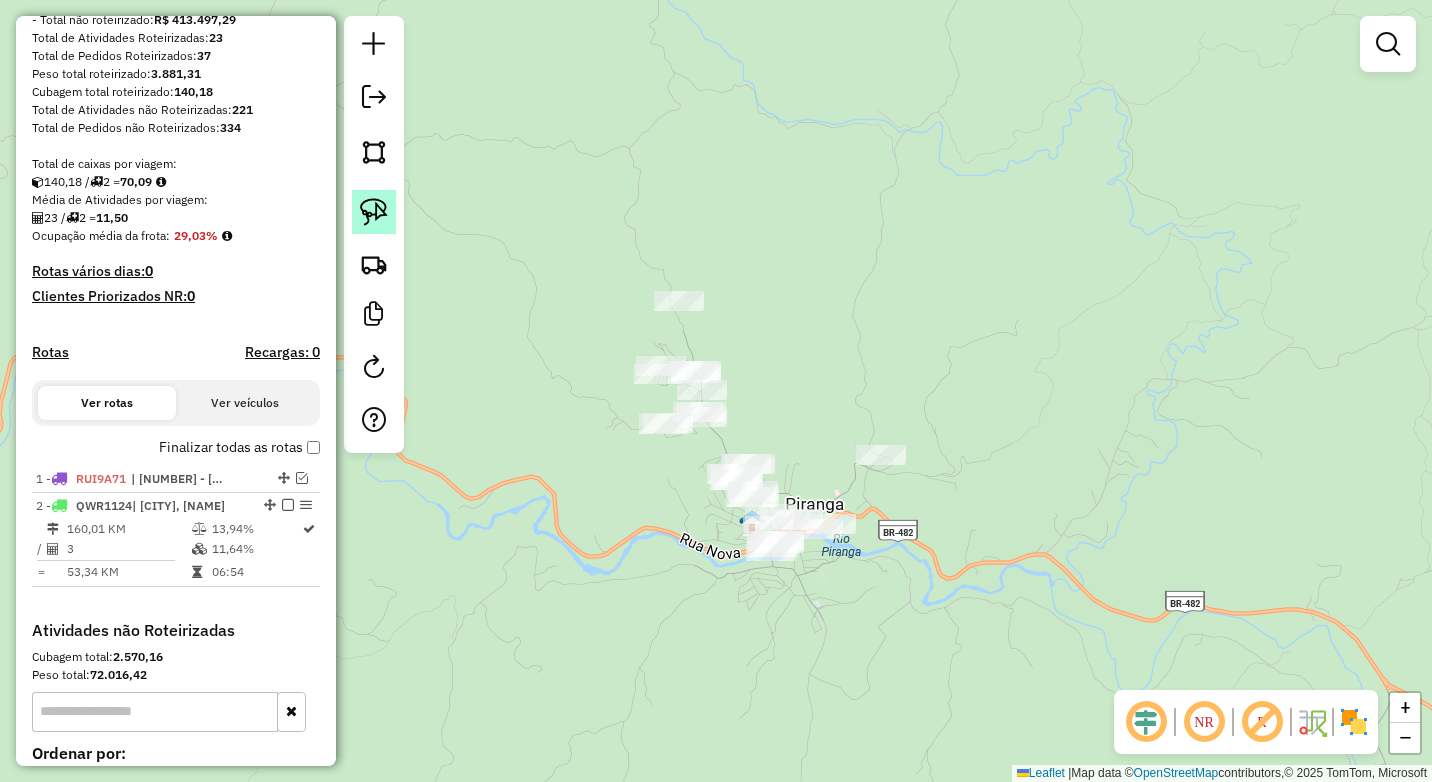 click 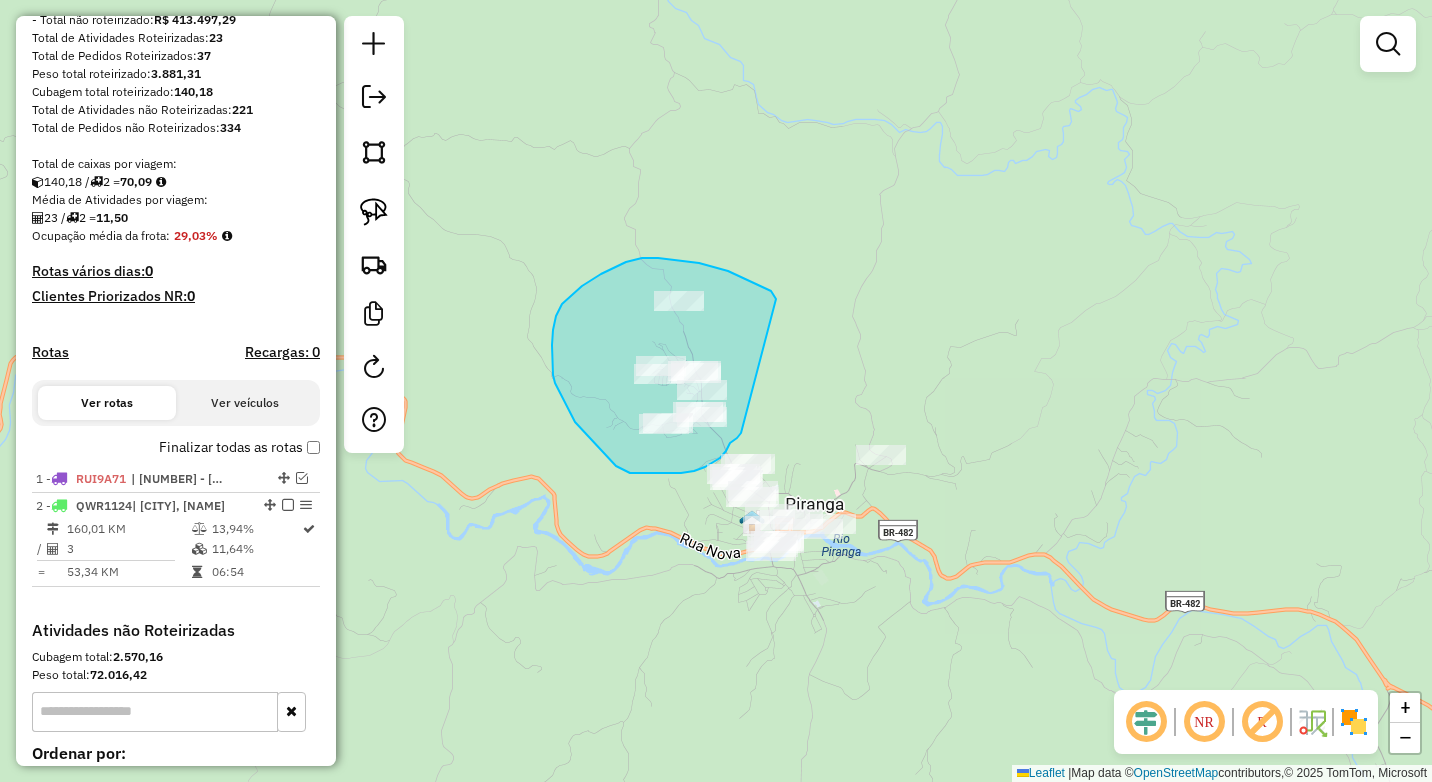 drag, startPoint x: 771, startPoint y: 291, endPoint x: 741, endPoint y: 433, distance: 145.13441 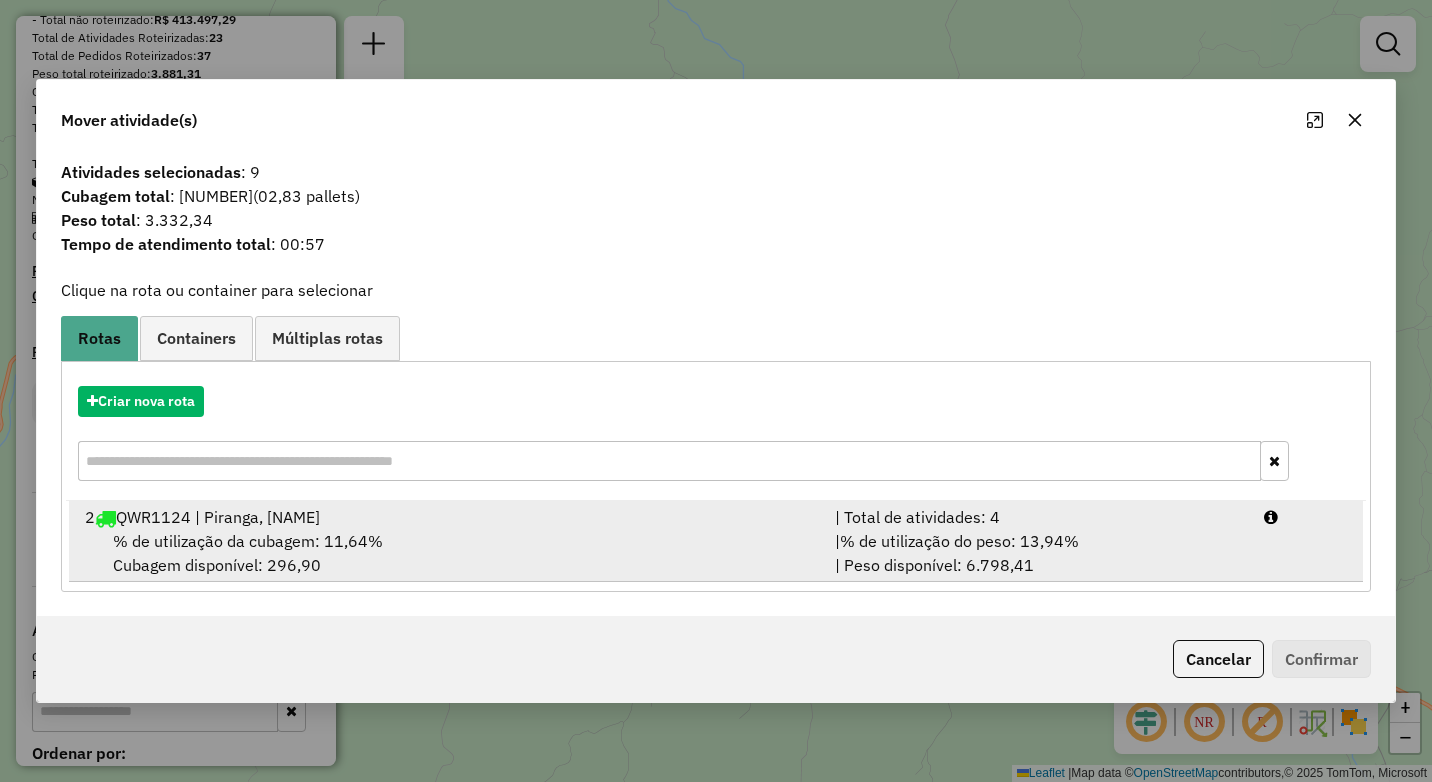 click on "|  % de utilização do peso: 13,94%  | Peso disponível: 6.798,41" at bounding box center (1037, 553) 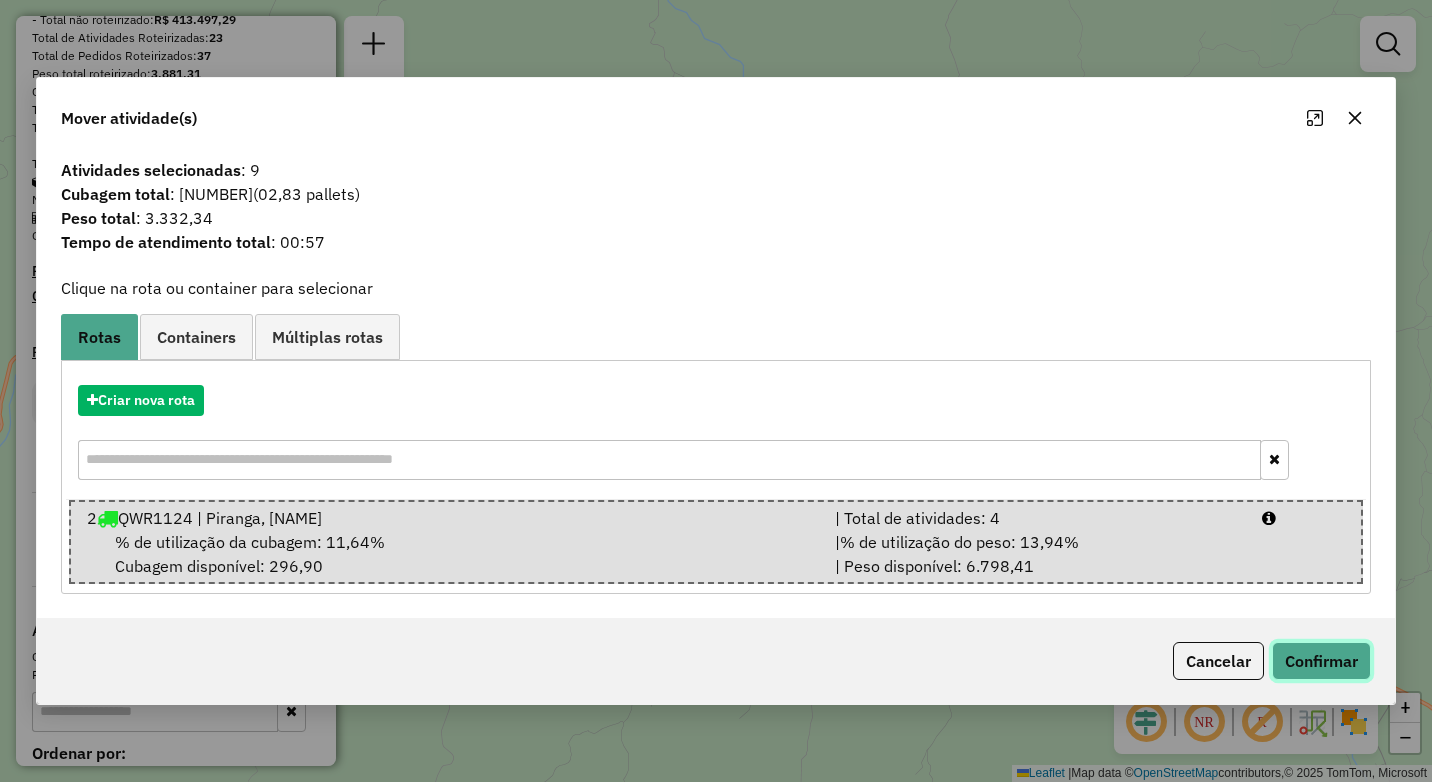 click on "Confirmar" 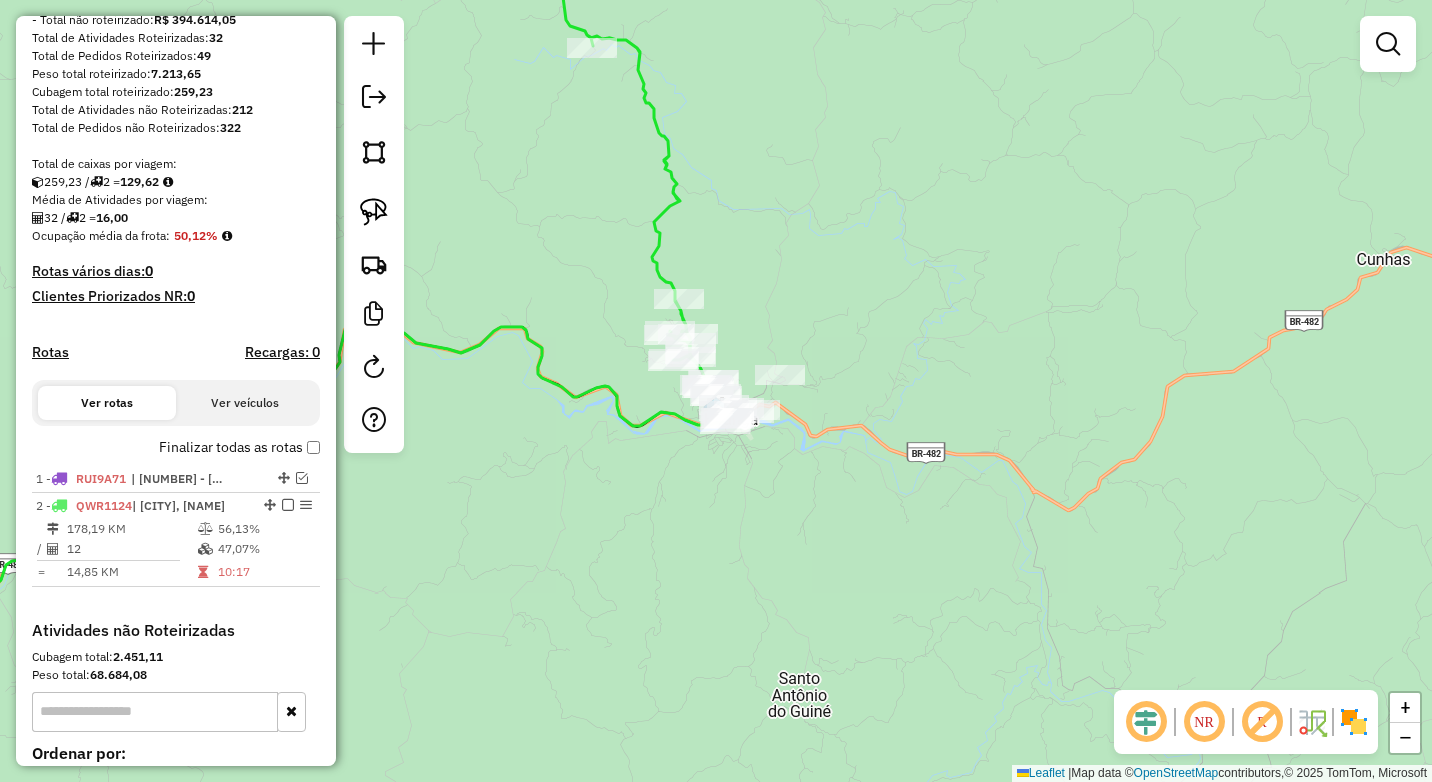 drag, startPoint x: 891, startPoint y: 489, endPoint x: 823, endPoint y: 373, distance: 134.46188 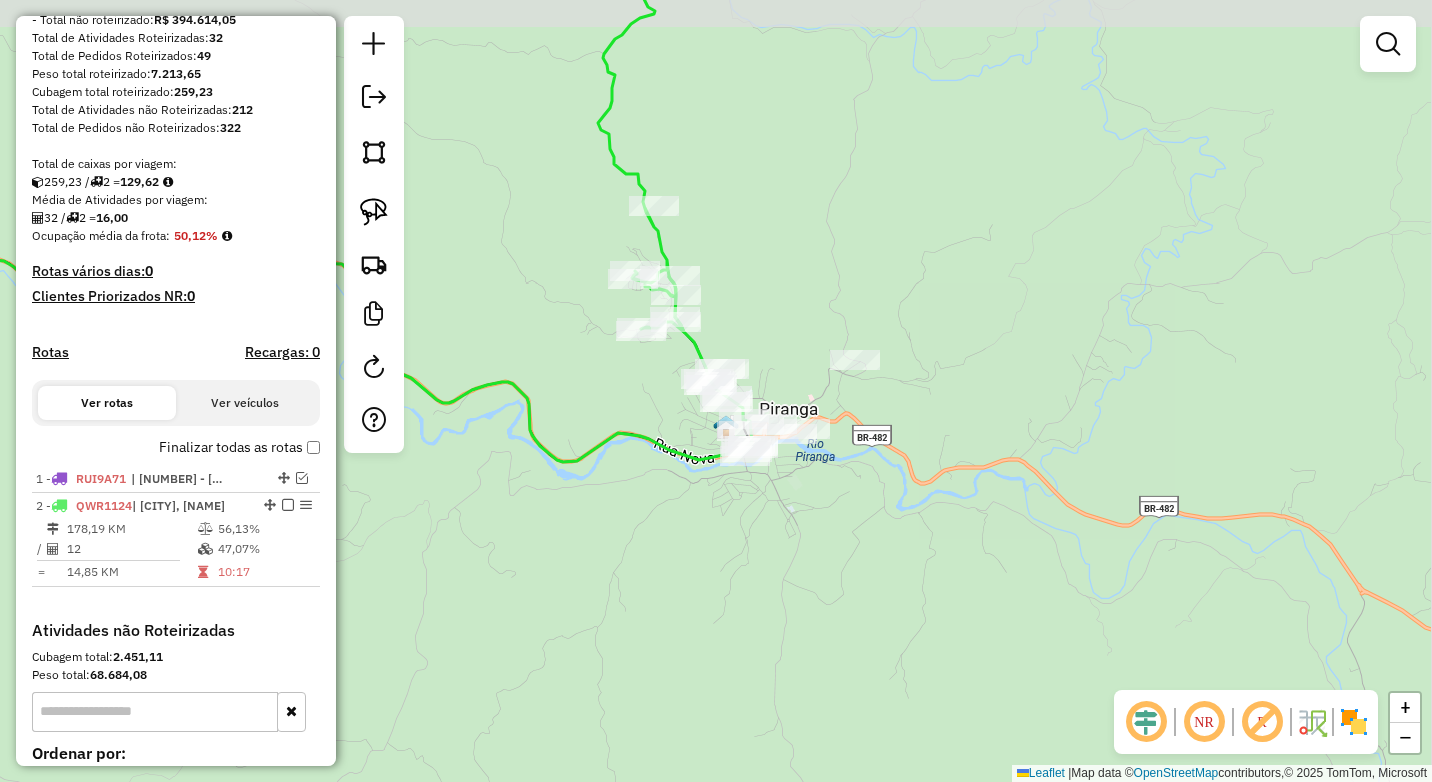 drag, startPoint x: 866, startPoint y: 485, endPoint x: 810, endPoint y: 495, distance: 56.88585 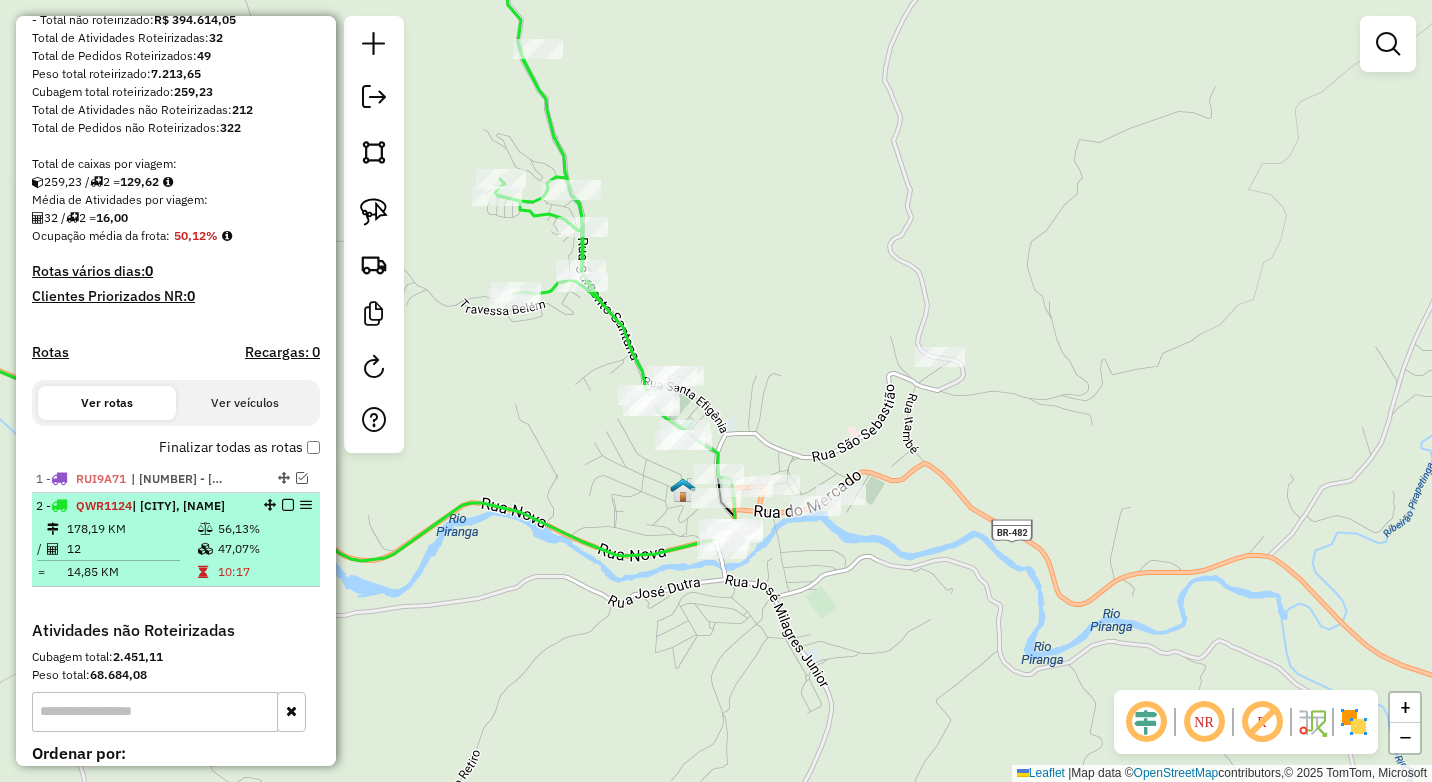 click on "56,13%" at bounding box center [264, 529] 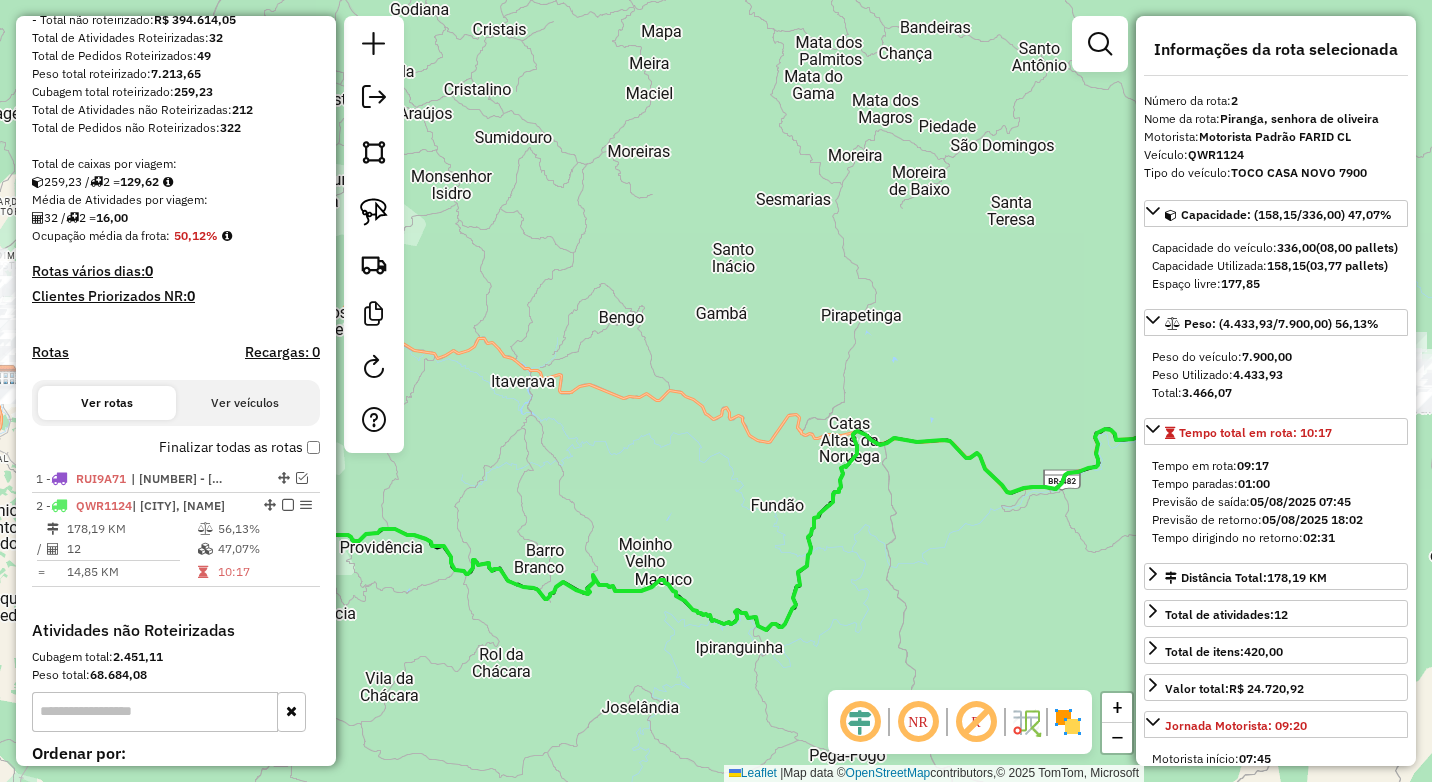 drag, startPoint x: 870, startPoint y: 372, endPoint x: 623, endPoint y: 346, distance: 248.36465 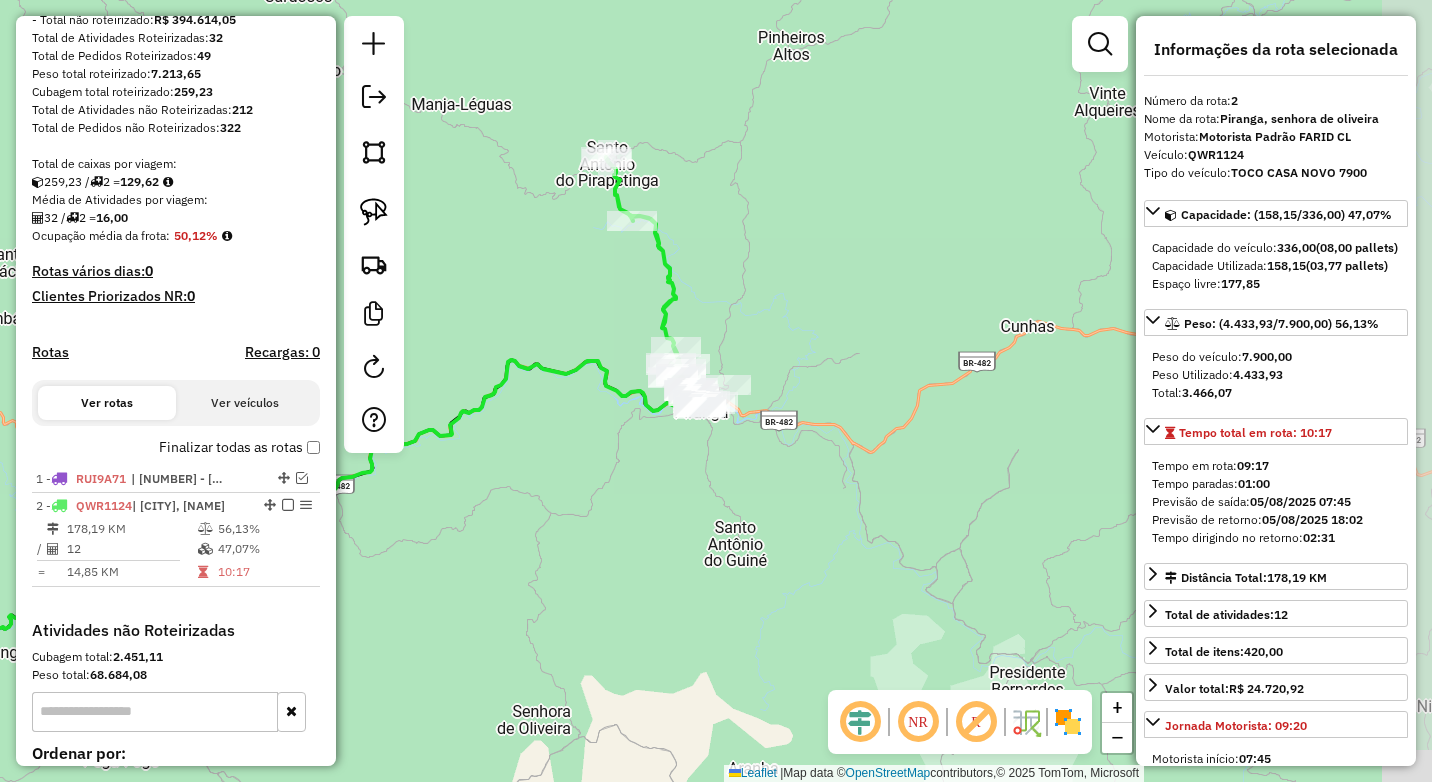 drag, startPoint x: 907, startPoint y: 475, endPoint x: 460, endPoint y: 509, distance: 448.2912 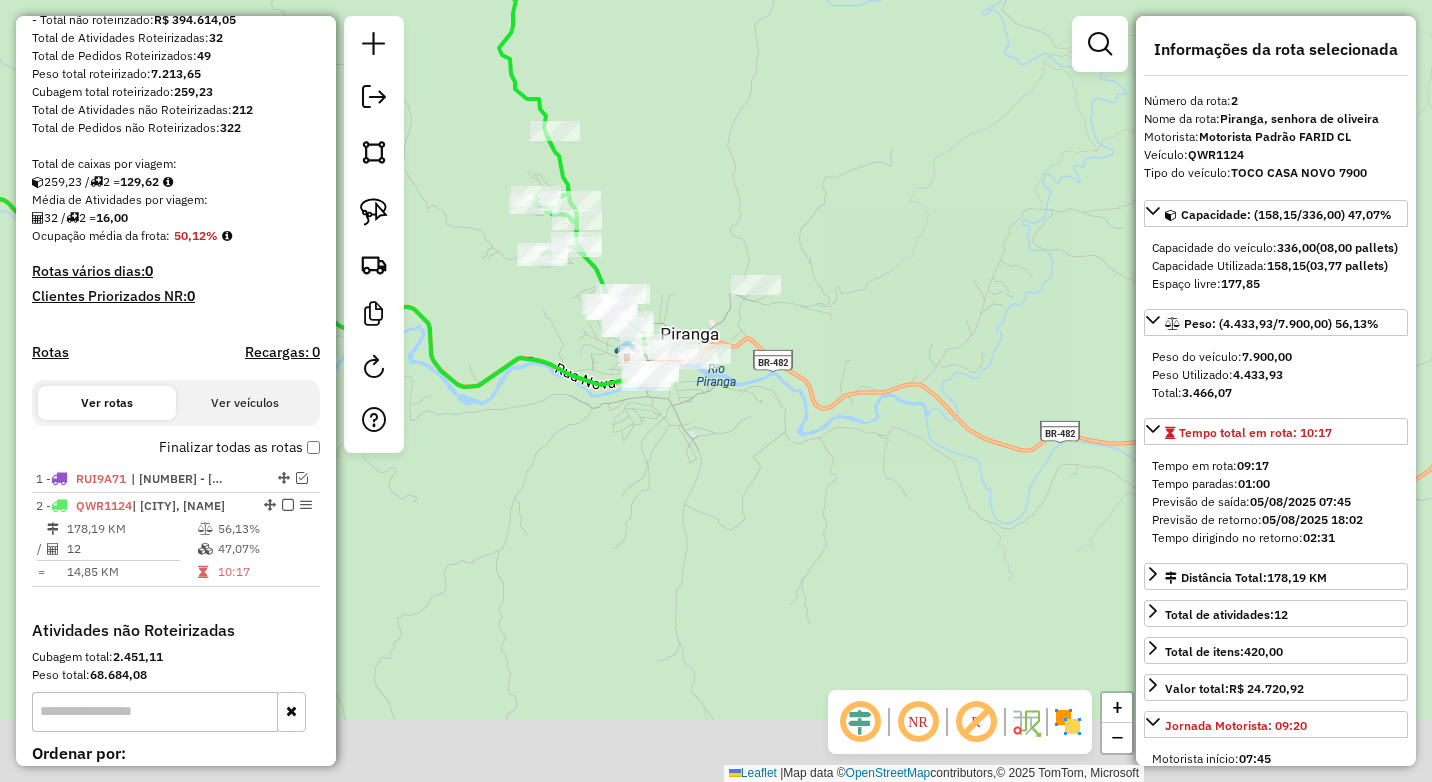 drag, startPoint x: 741, startPoint y: 412, endPoint x: 679, endPoint y: 239, distance: 183.77432 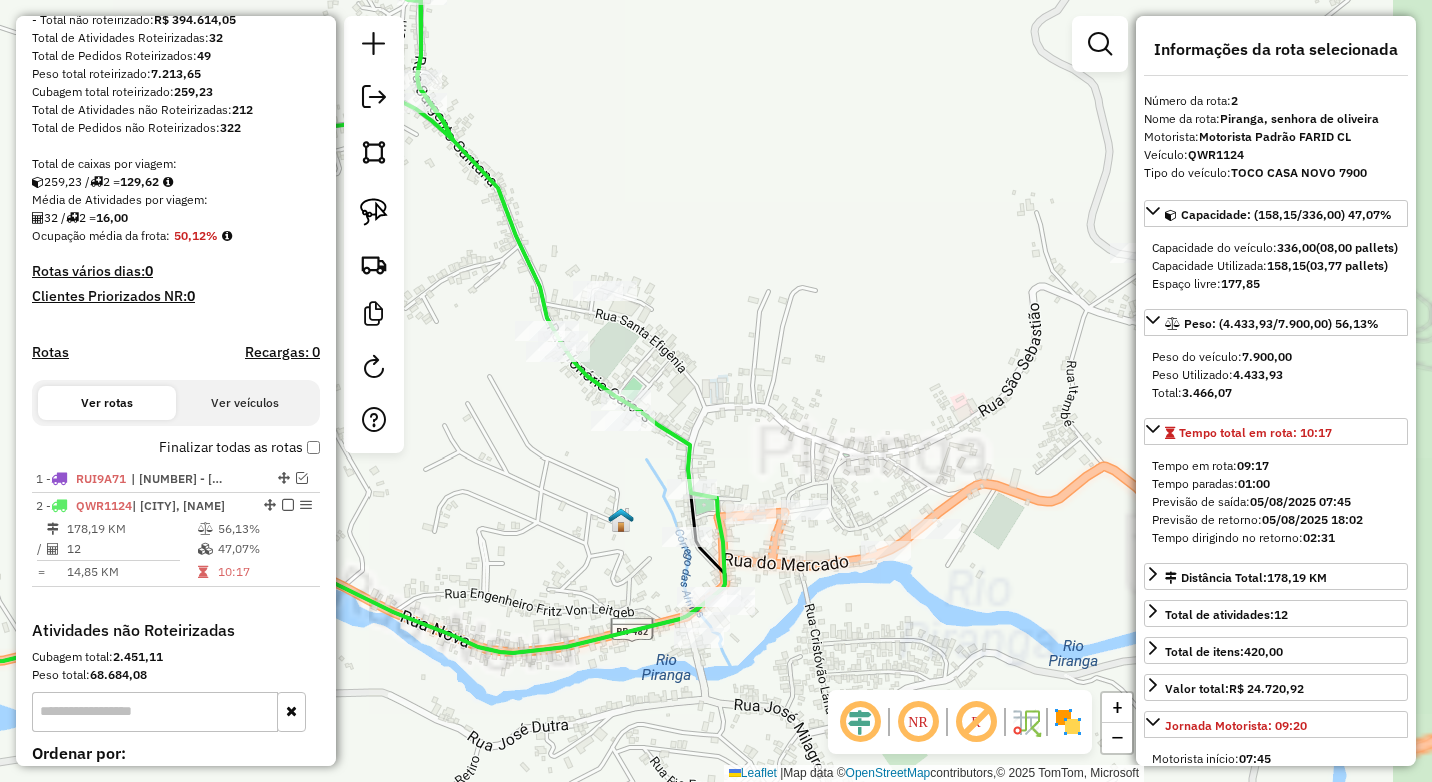 drag, startPoint x: 722, startPoint y: 320, endPoint x: 727, endPoint y: 304, distance: 16.763054 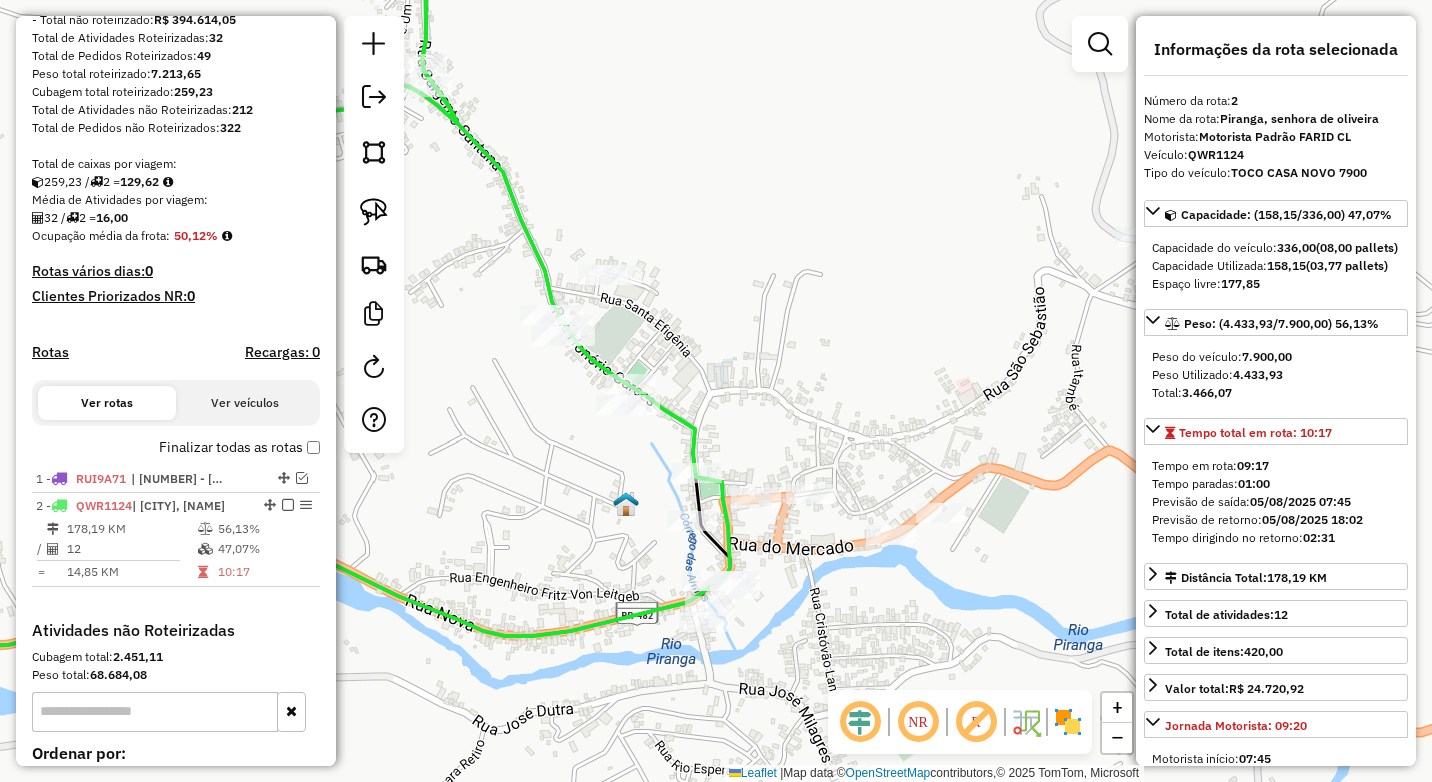 click 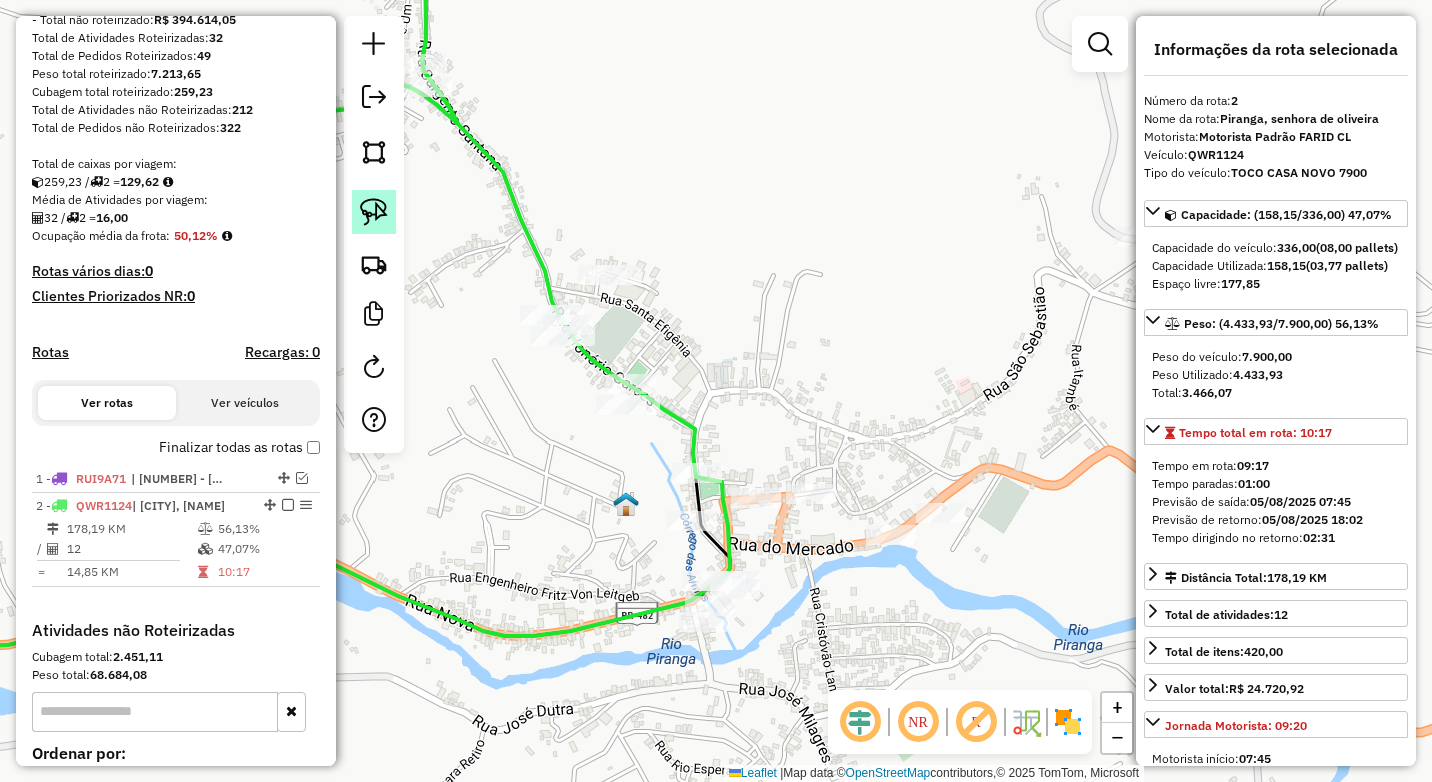click 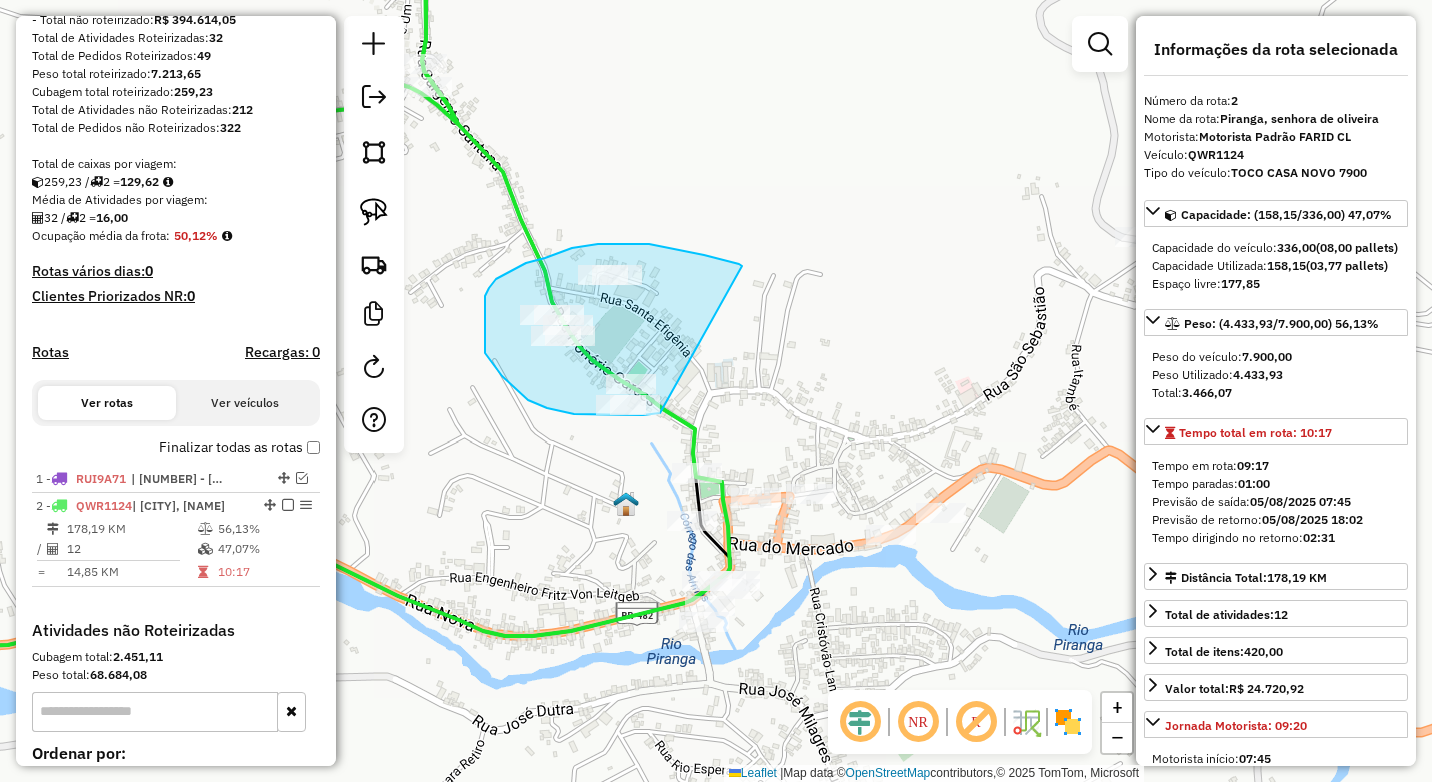 drag, startPoint x: 742, startPoint y: 266, endPoint x: 662, endPoint y: 413, distance: 167.3589 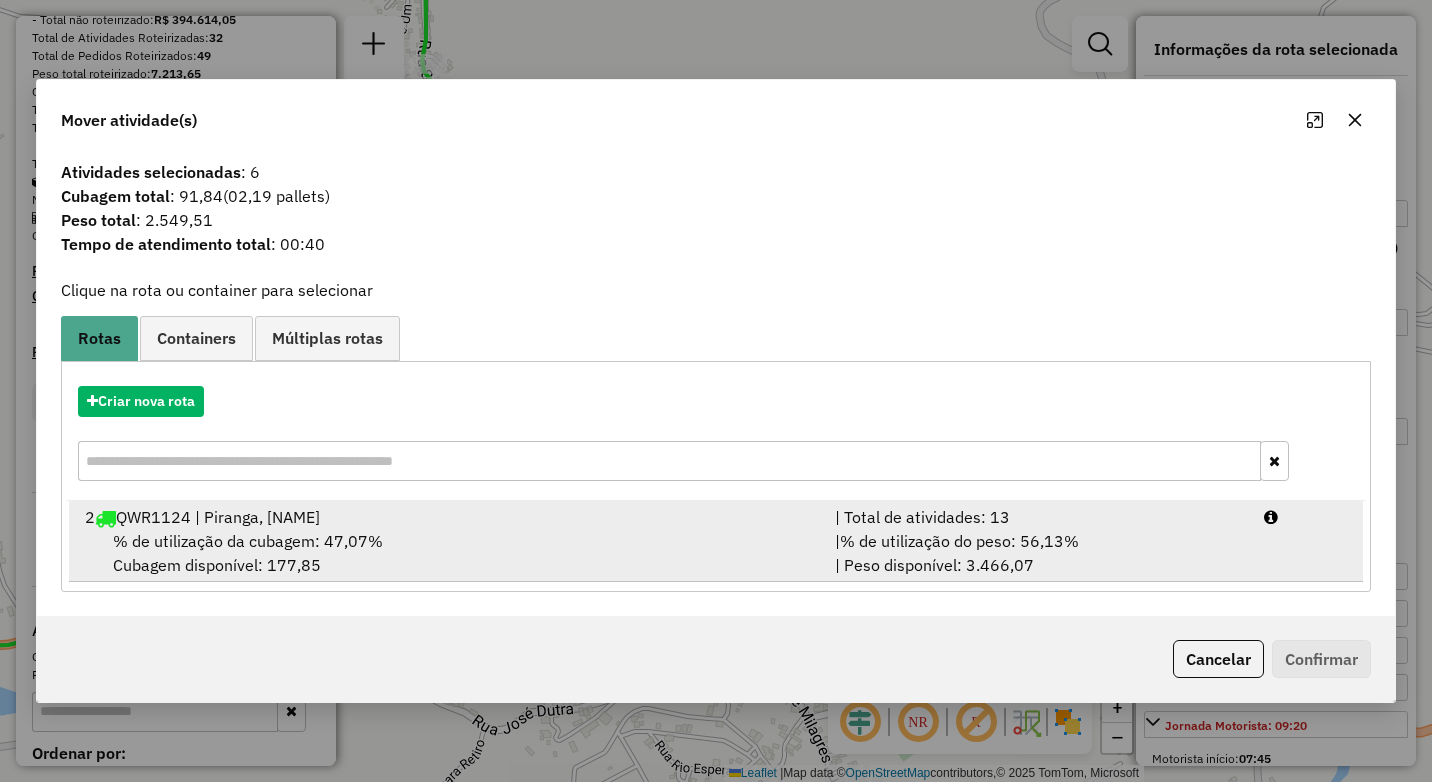 click on "% de utilização do peso: 56,13%" at bounding box center (959, 541) 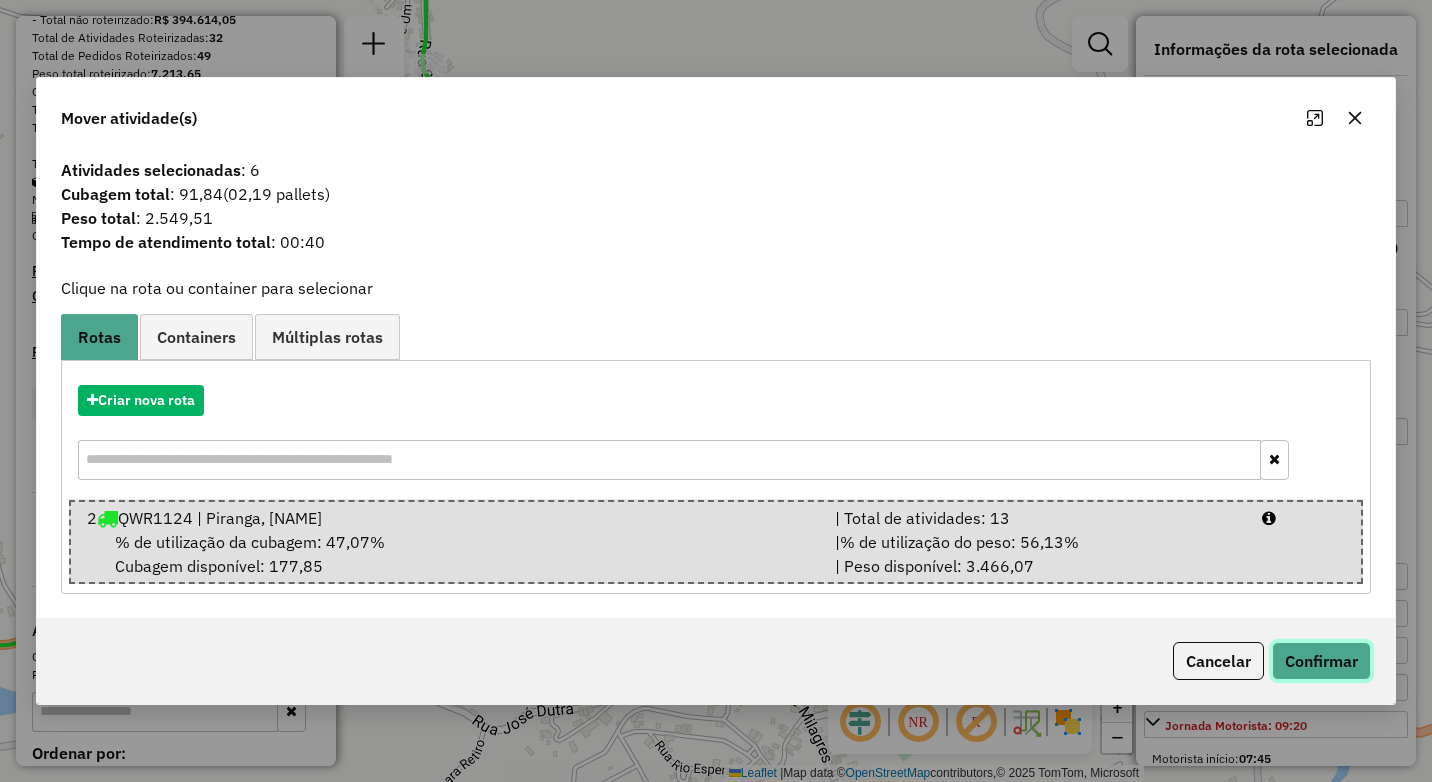 click on "Confirmar" 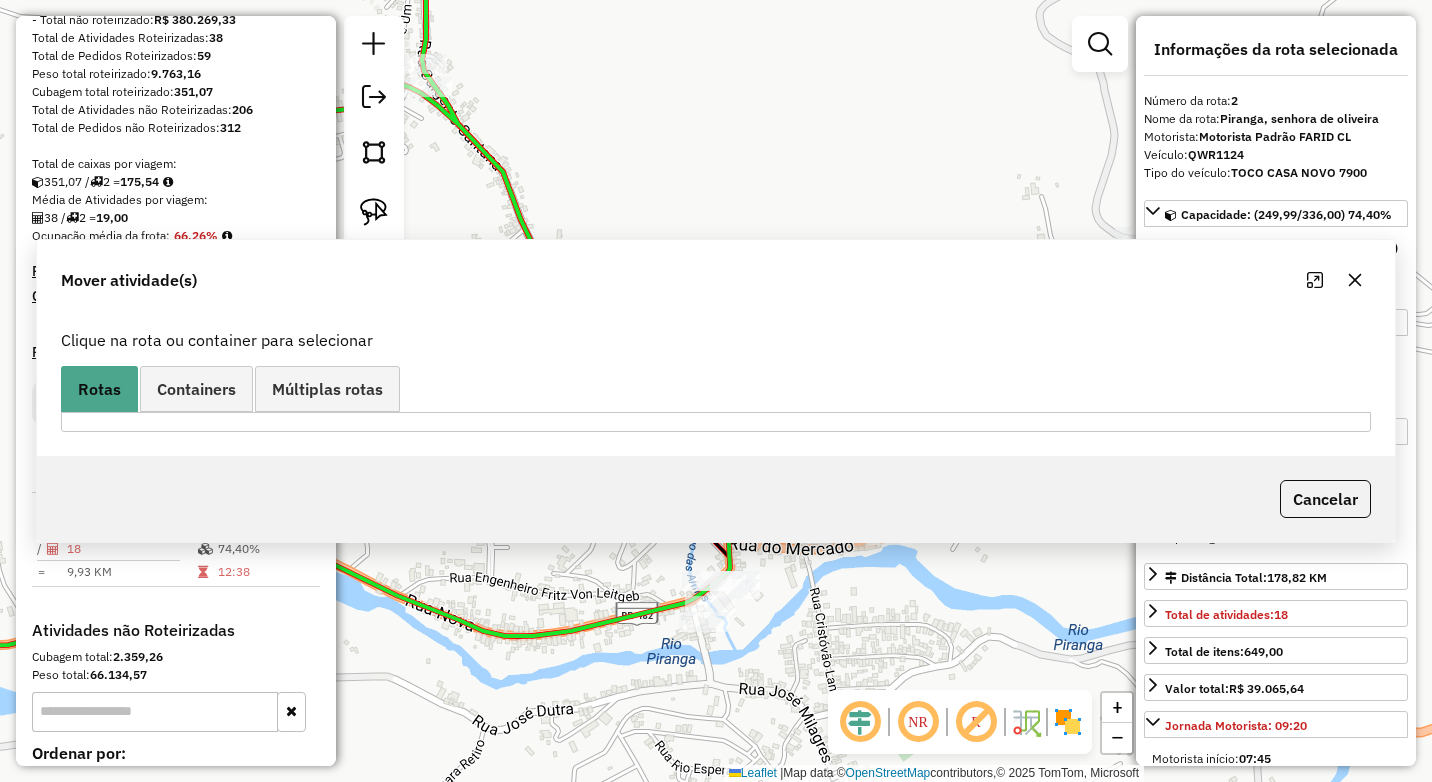 scroll, scrollTop: 532, scrollLeft: 0, axis: vertical 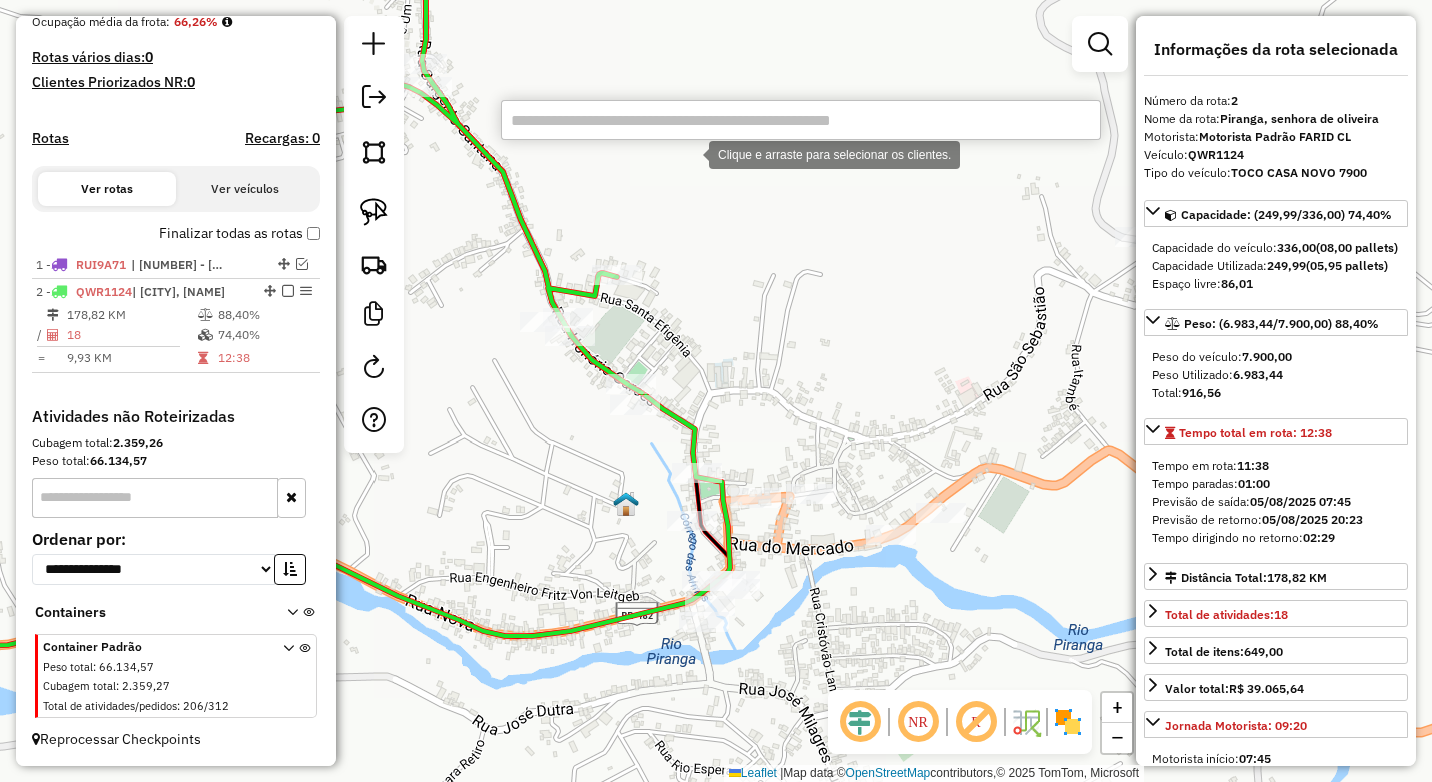 click at bounding box center (801, 120) 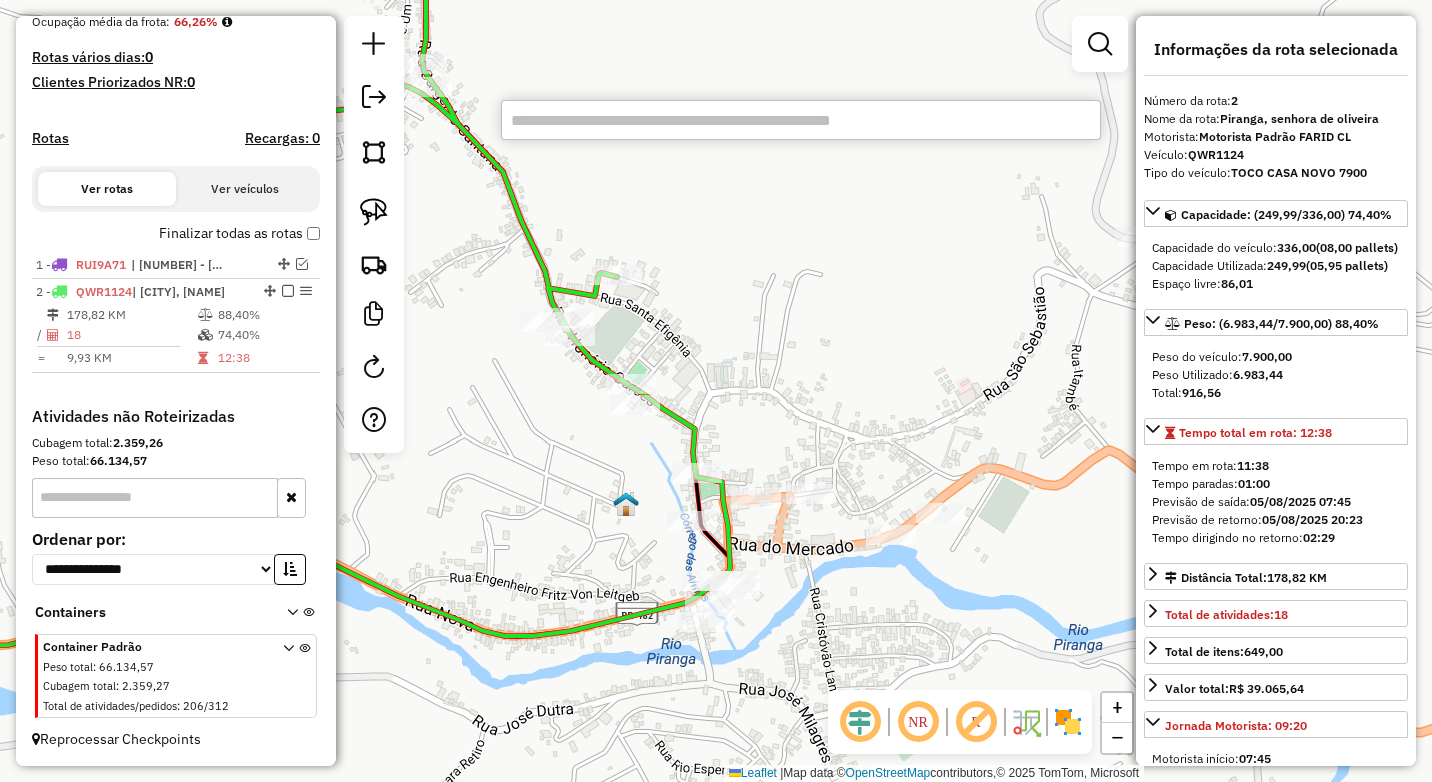 click at bounding box center (801, 120) 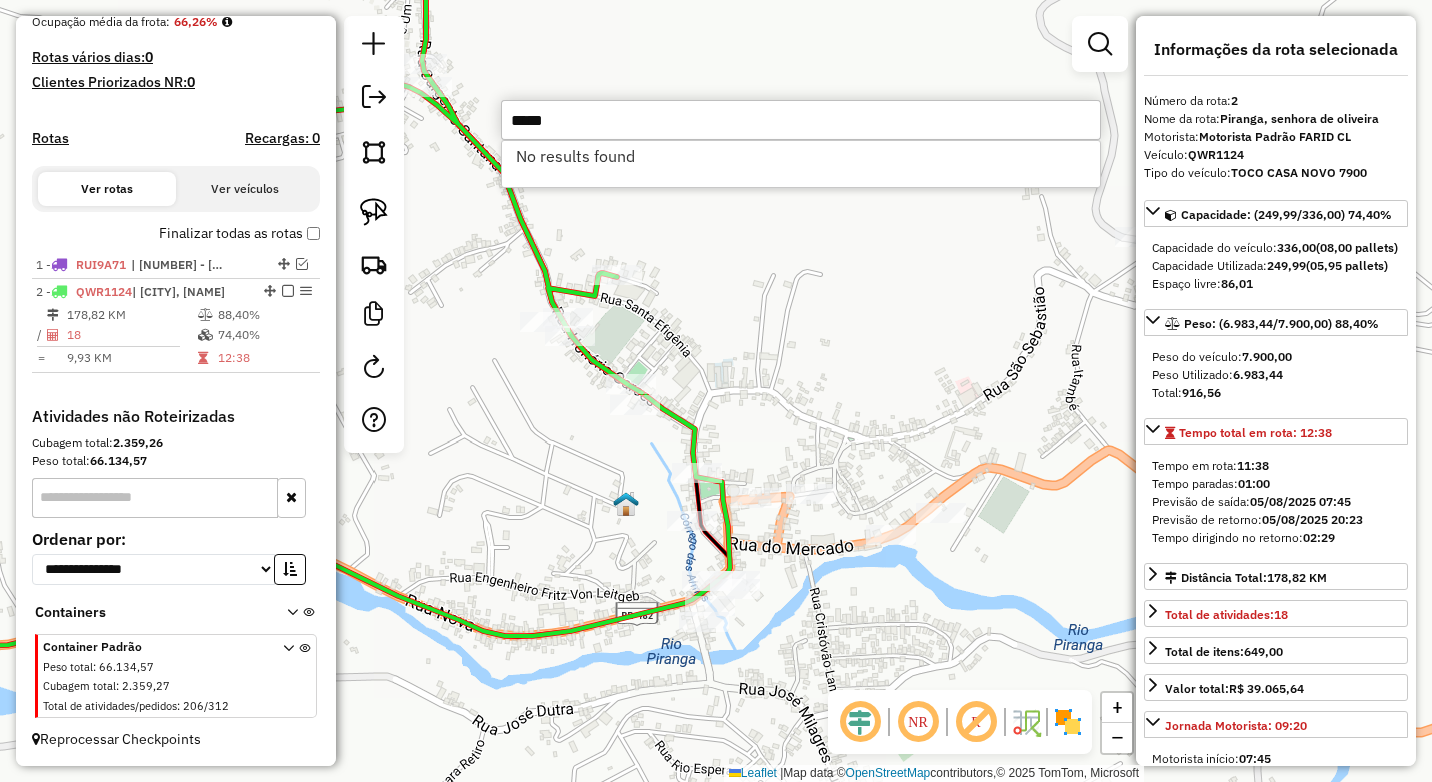 drag, startPoint x: 595, startPoint y: 128, endPoint x: 478, endPoint y: 127, distance: 117.00427 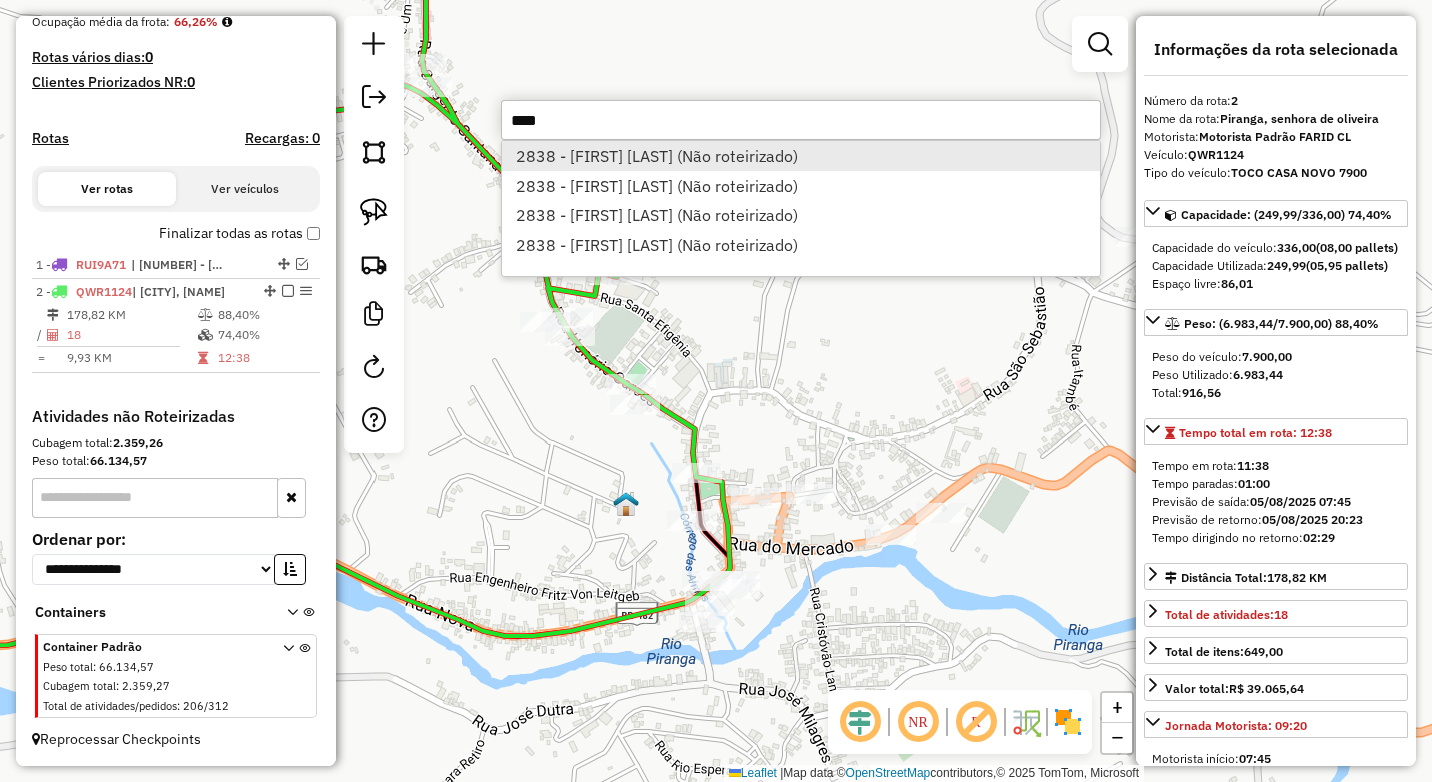 type on "****" 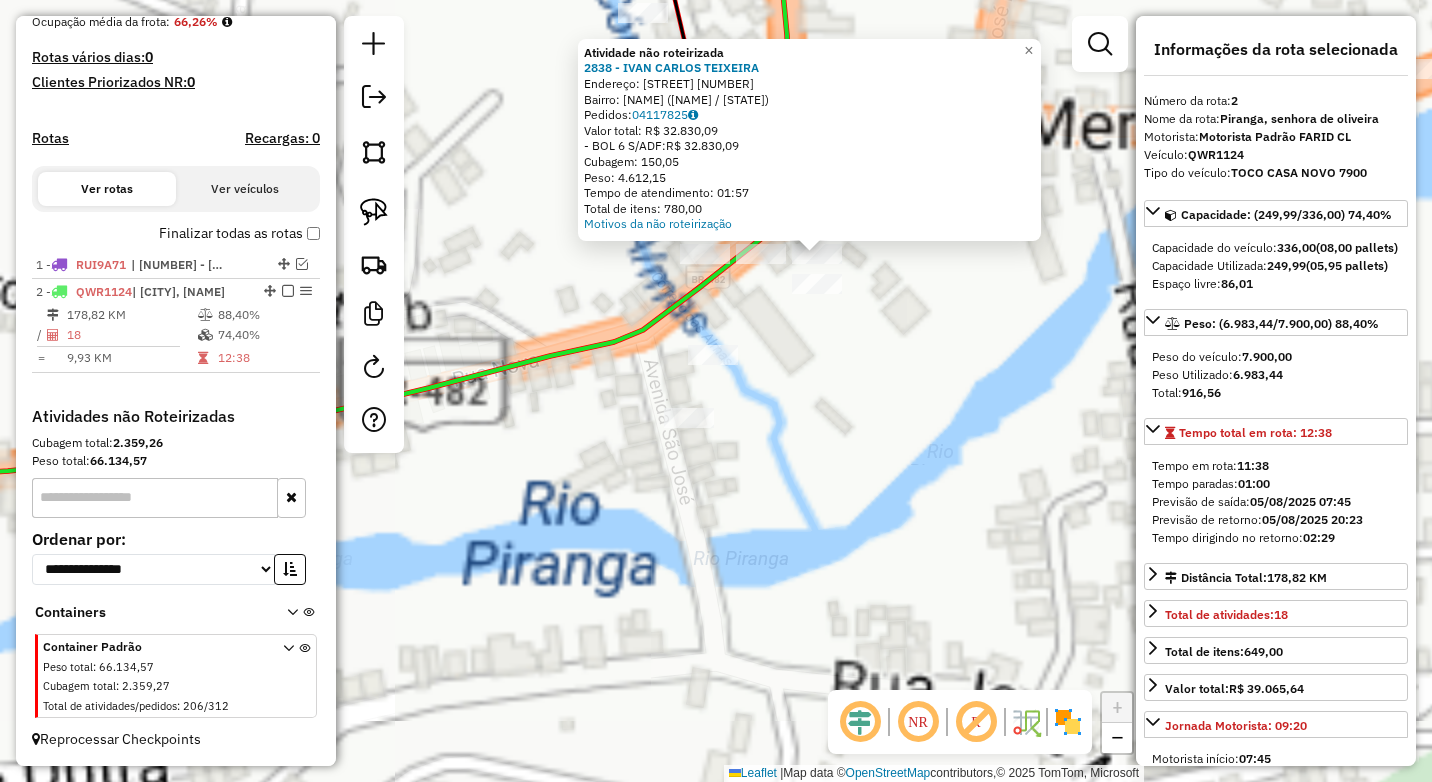 click on "Atividade não roteirizada 2838 - IVAN CARLOS TEIXEIRA  Endereço: R   BENEDITO VALADARES            249   Bairro: CENTRO (PIRANGA / MG)   Pedidos:  04117825   Valor total: R$ 32.830,09   - BOL 6 S/ADF:  R$ 32.830,09   Cubagem: 150,05   Peso: 4.612,15   Tempo de atendimento: 01:57   Total de itens: 780,00  Motivos da não roteirização × Janela de atendimento Grade de atendimento Capacidade Transportadoras Veículos Cliente Pedidos  Rotas Selecione os dias de semana para filtrar as janelas de atendimento  Seg   Ter   Qua   Qui   Sex   Sáb   Dom  Informe o período da janela de atendimento: De: Até:  Filtrar exatamente a janela do cliente  Considerar janela de atendimento padrão  Selecione os dias de semana para filtrar as grades de atendimento  Seg   Ter   Qua   Qui   Sex   Sáb   Dom   Considerar clientes sem dia de atendimento cadastrado  Clientes fora do dia de atendimento selecionado Filtrar as atividades entre os valores definidos abaixo:  Peso mínimo:   Peso máximo:   Cubagem mínima:   De:  De:" 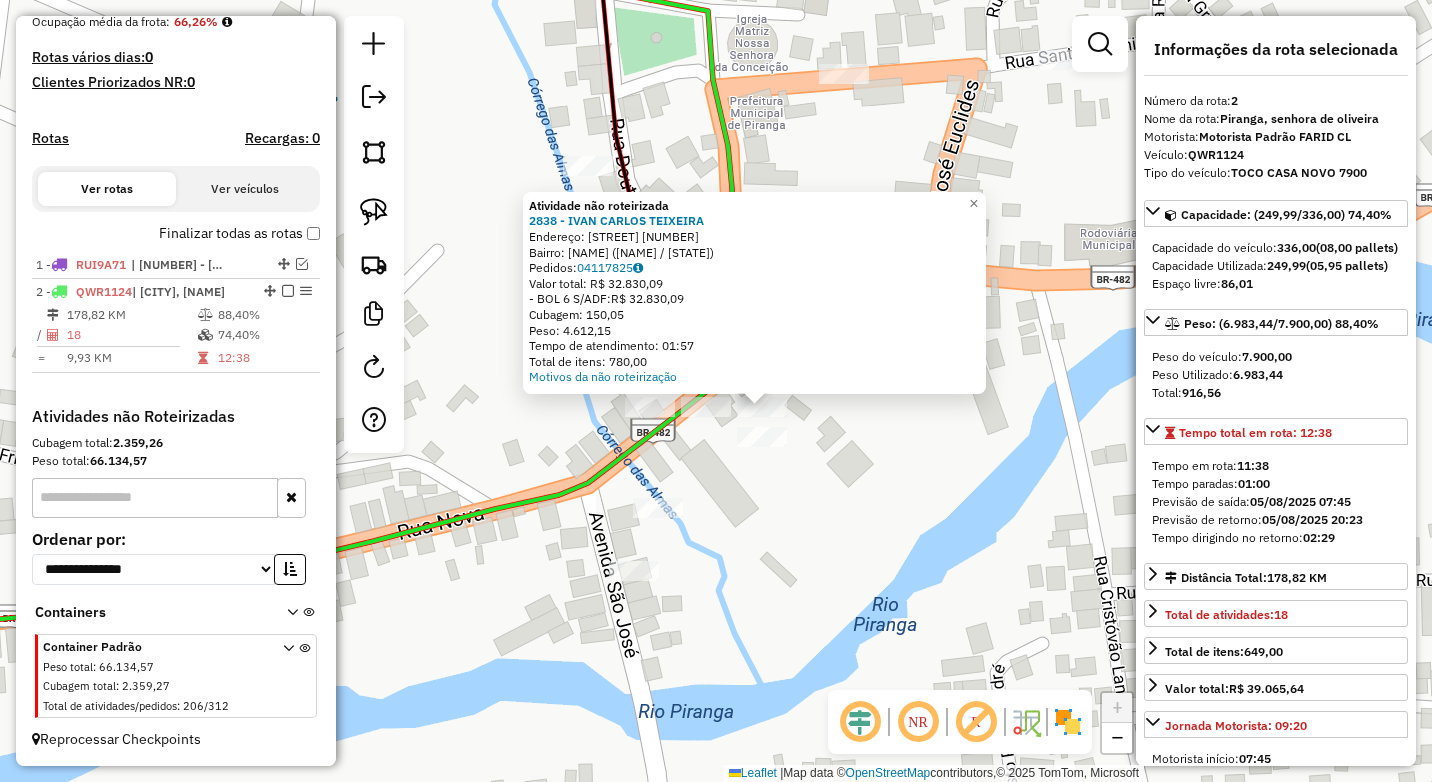 click on "Atividade não roteirizada 2838 - IVAN CARLOS TEIXEIRA  Endereço: R   BENEDITO VALADARES            249   Bairro: CENTRO (PIRANGA / MG)   Pedidos:  04117825   Valor total: R$ 32.830,09   - BOL 6 S/ADF:  R$ 32.830,09   Cubagem: 150,05   Peso: 4.612,15   Tempo de atendimento: 01:57   Total de itens: 780,00  Motivos da não roteirização × Janela de atendimento Grade de atendimento Capacidade Transportadoras Veículos Cliente Pedidos  Rotas Selecione os dias de semana para filtrar as janelas de atendimento  Seg   Ter   Qua   Qui   Sex   Sáb   Dom  Informe o período da janela de atendimento: De: Até:  Filtrar exatamente a janela do cliente  Considerar janela de atendimento padrão  Selecione os dias de semana para filtrar as grades de atendimento  Seg   Ter   Qua   Qui   Sex   Sáb   Dom   Considerar clientes sem dia de atendimento cadastrado  Clientes fora do dia de atendimento selecionado Filtrar as atividades entre os valores definidos abaixo:  Peso mínimo:   Peso máximo:   Cubagem mínima:   De:  De:" 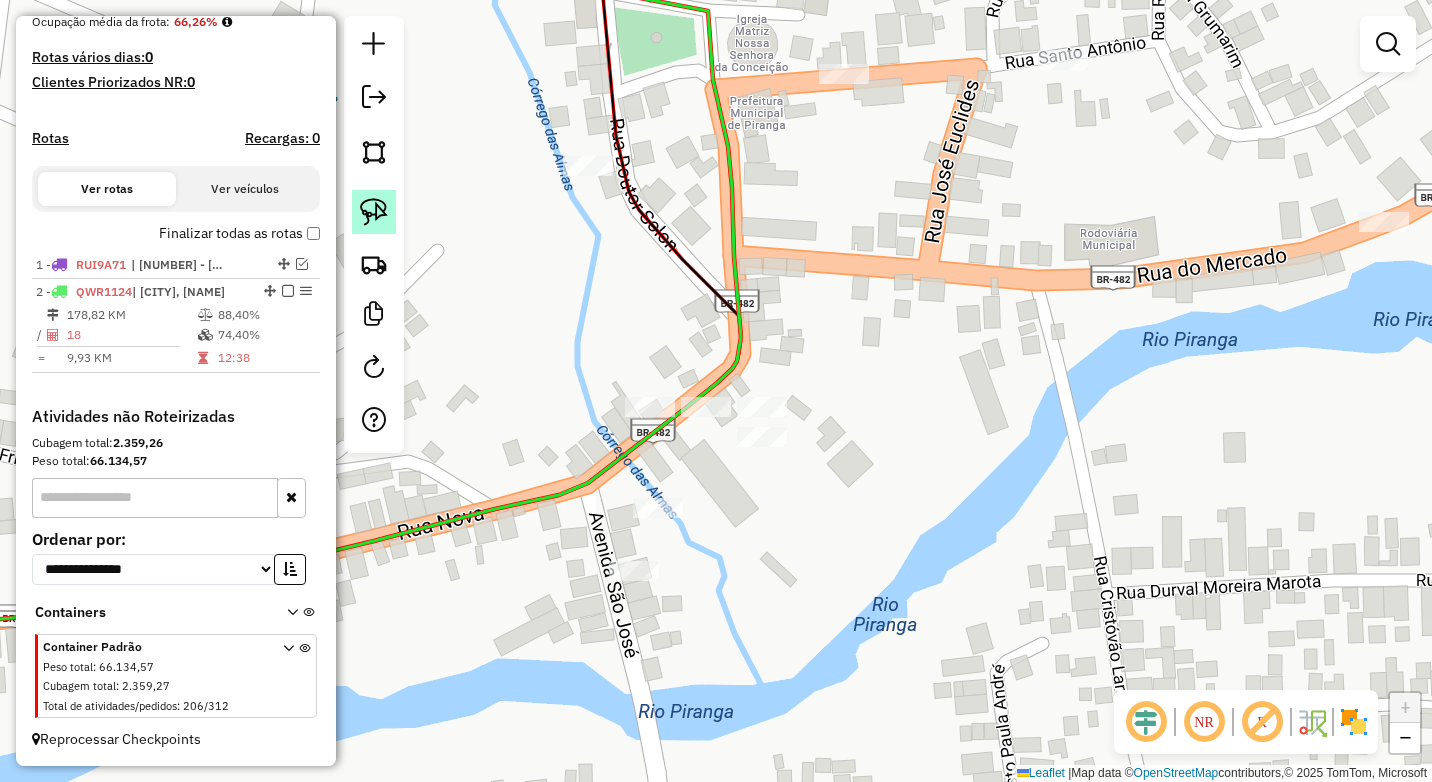 click 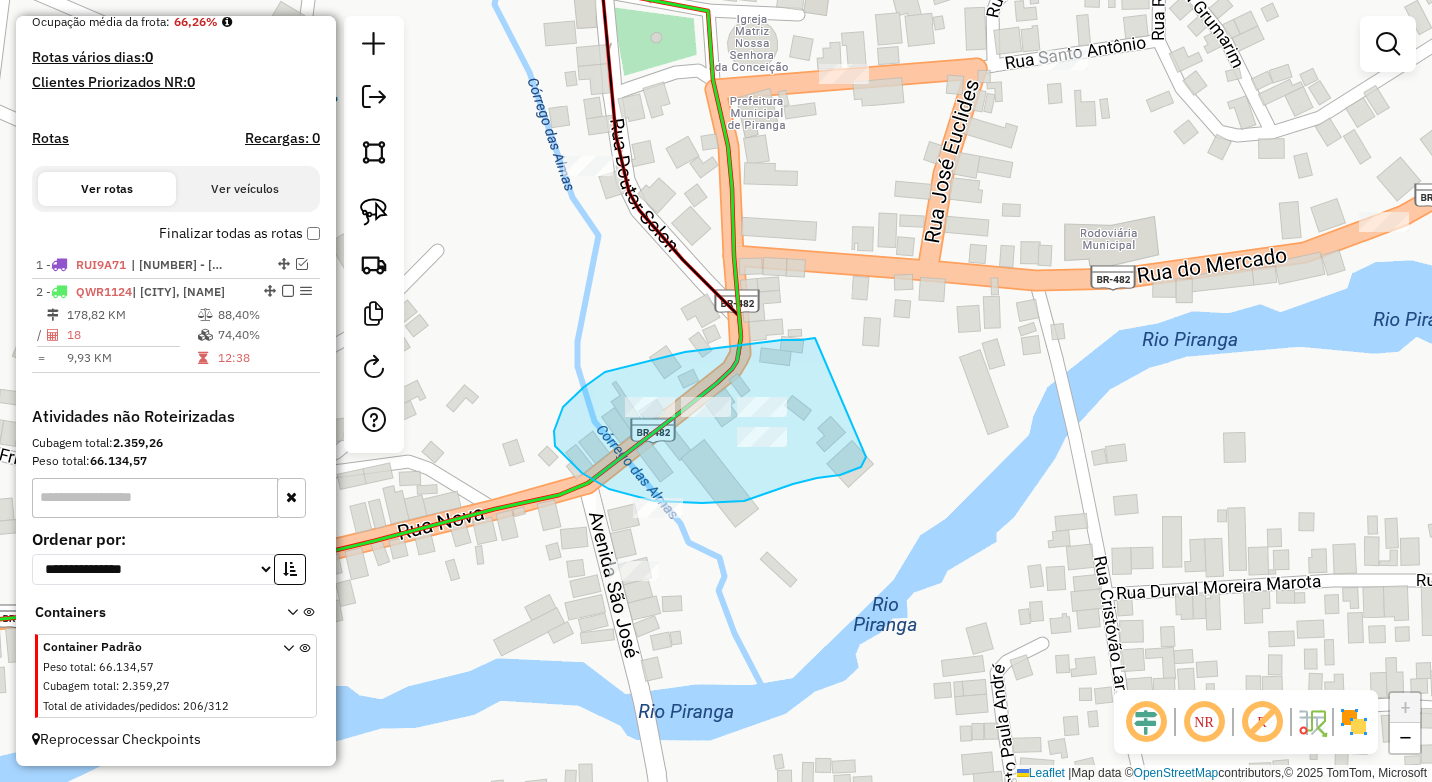 drag, startPoint x: 782, startPoint y: 340, endPoint x: 866, endPoint y: 457, distance: 144.03125 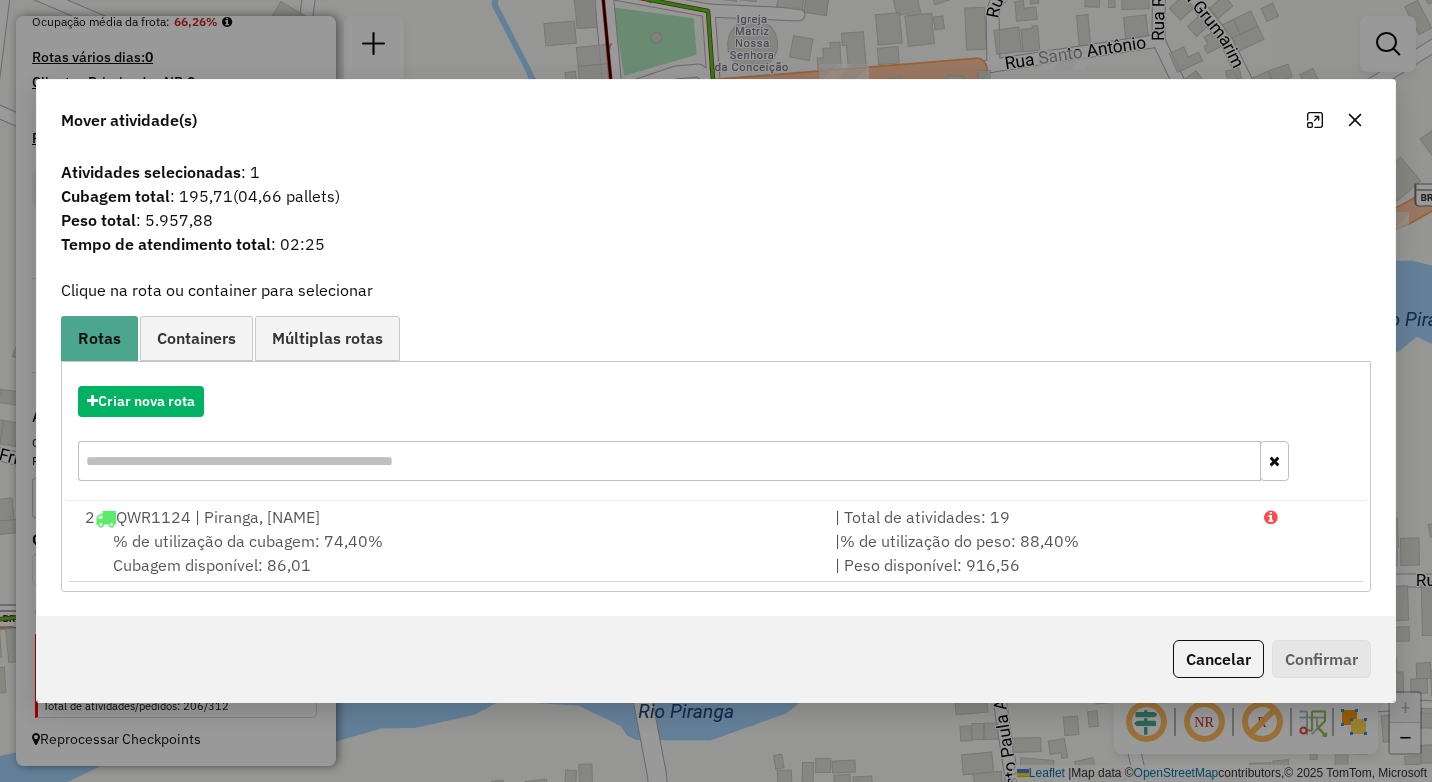 click 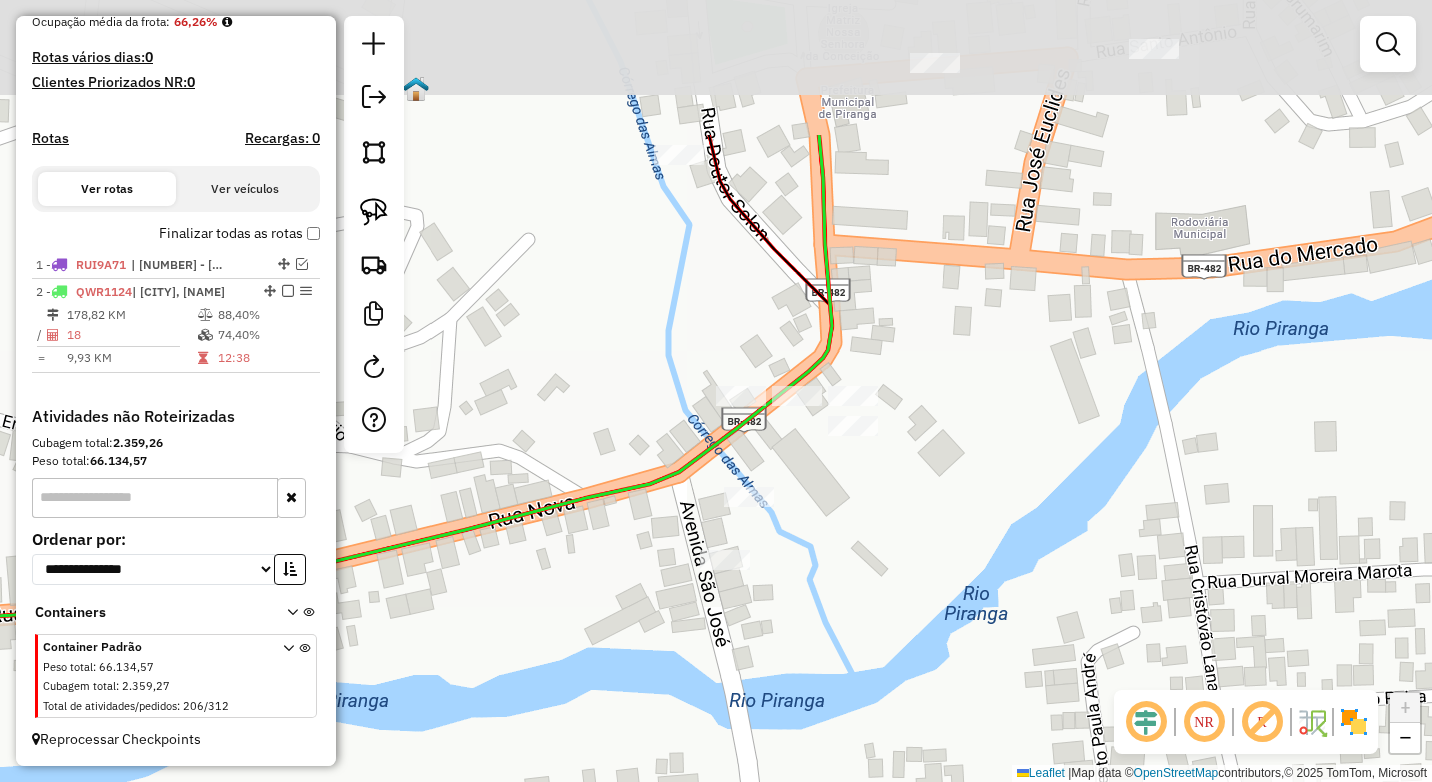 drag, startPoint x: 1098, startPoint y: 332, endPoint x: 961, endPoint y: 551, distance: 258.3215 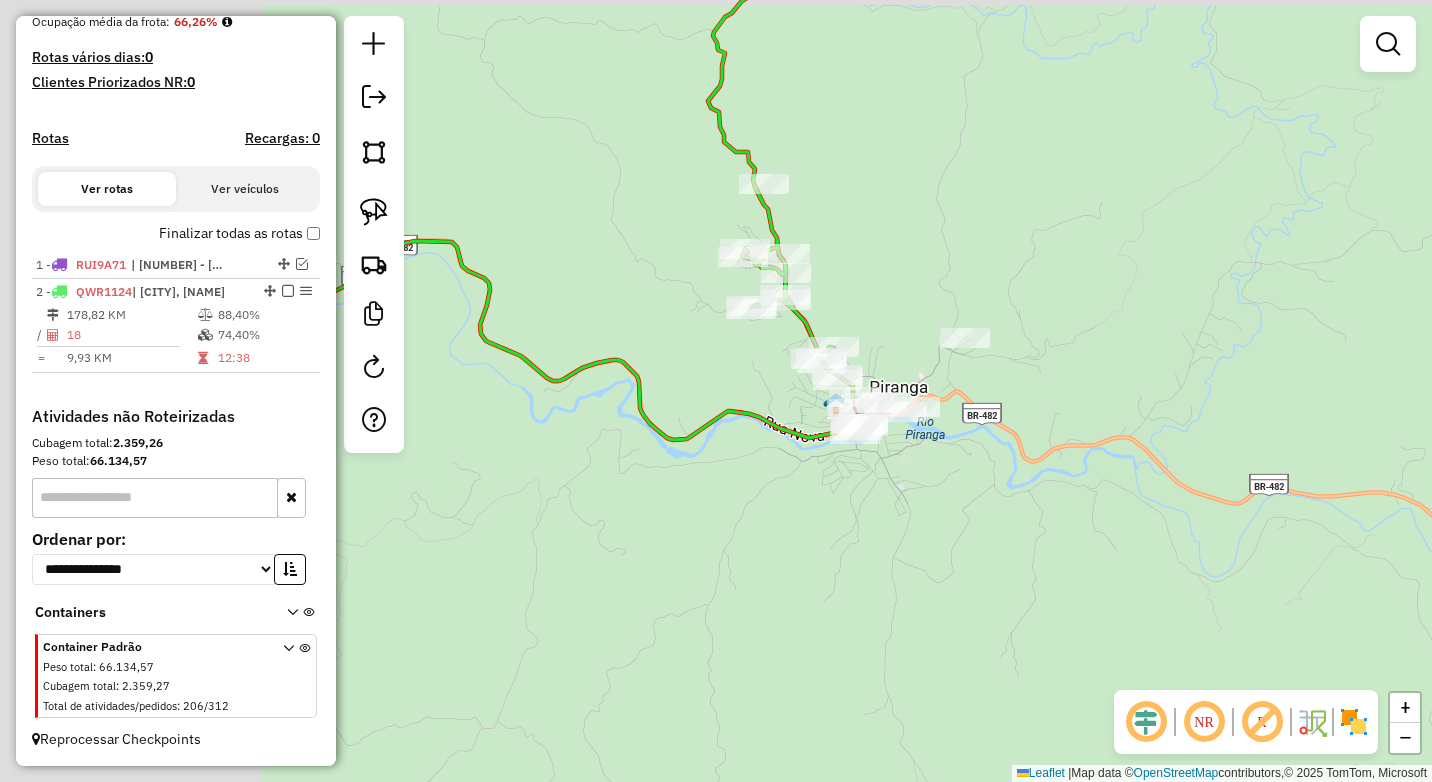 drag, startPoint x: 967, startPoint y: 491, endPoint x: 1004, endPoint y: 504, distance: 39.217342 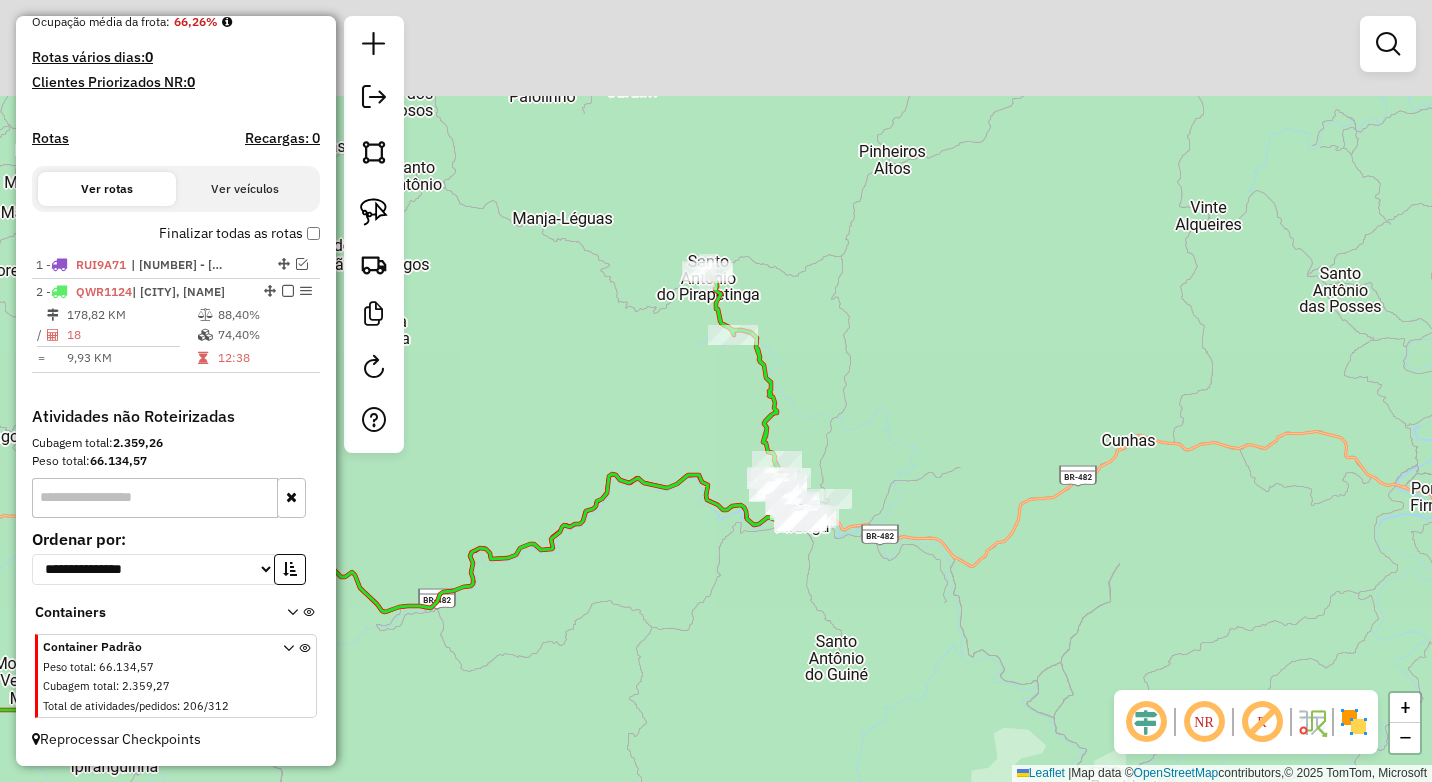 drag, startPoint x: 833, startPoint y: 364, endPoint x: 808, endPoint y: 361, distance: 25.179358 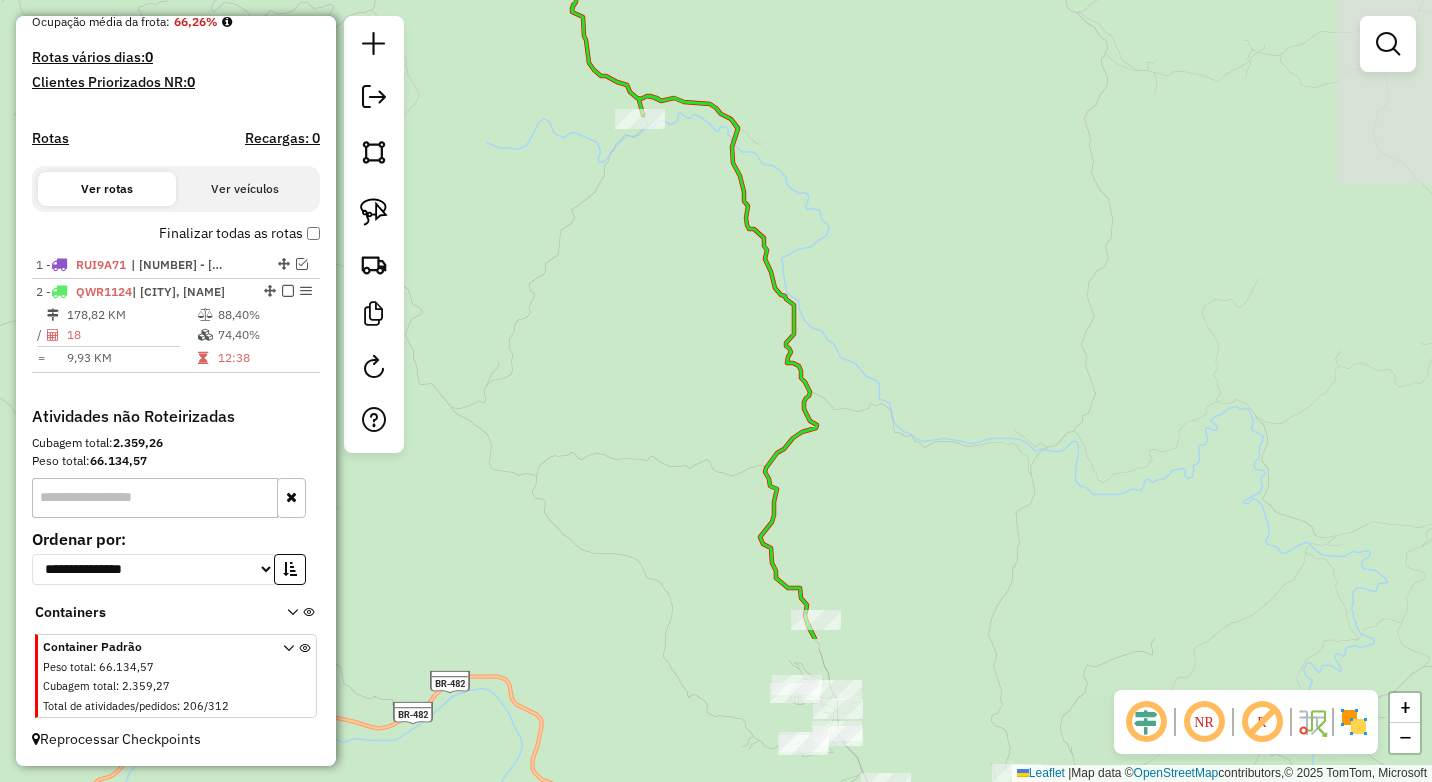 drag, startPoint x: 1042, startPoint y: 437, endPoint x: 913, endPoint y: 215, distance: 256.75864 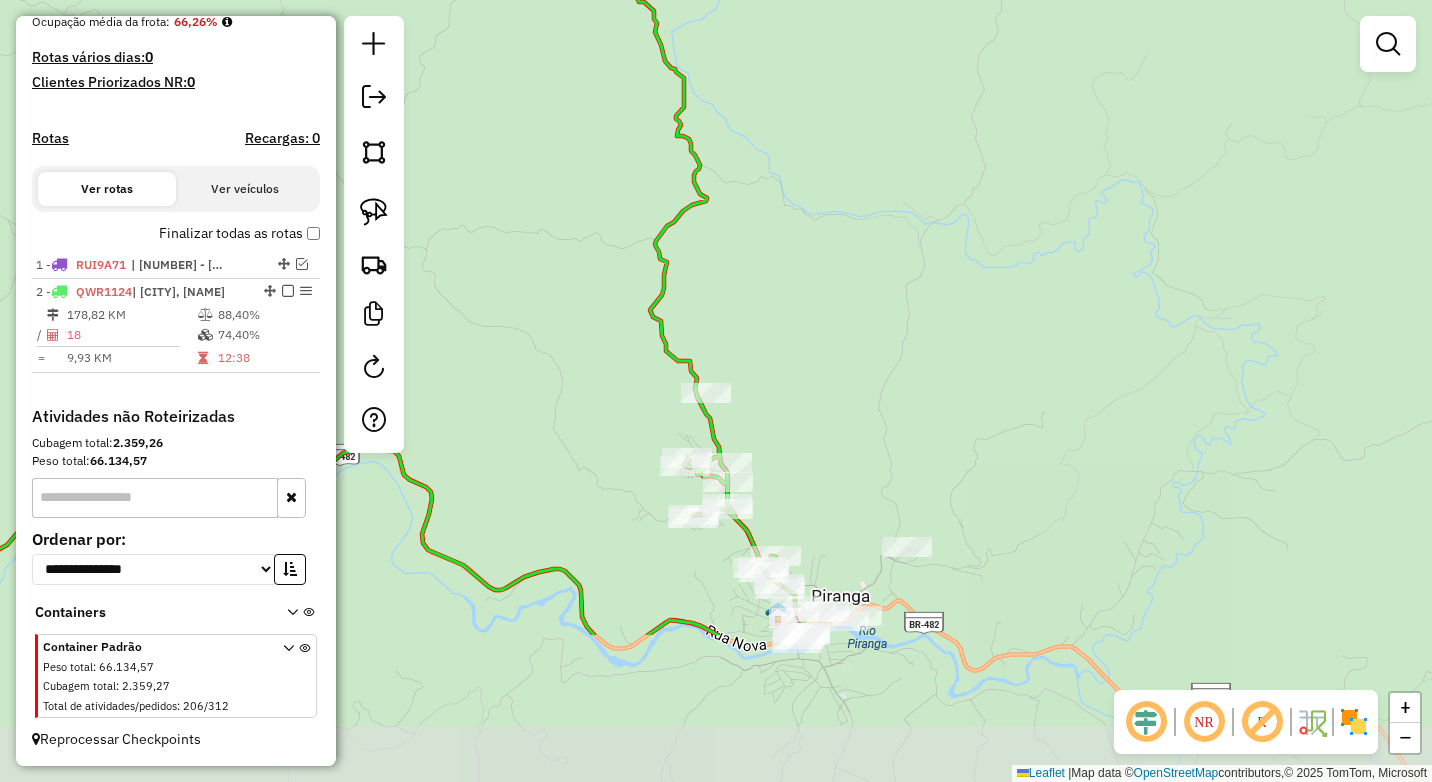 drag, startPoint x: 958, startPoint y: 411, endPoint x: 849, endPoint y: 186, distance: 250.012 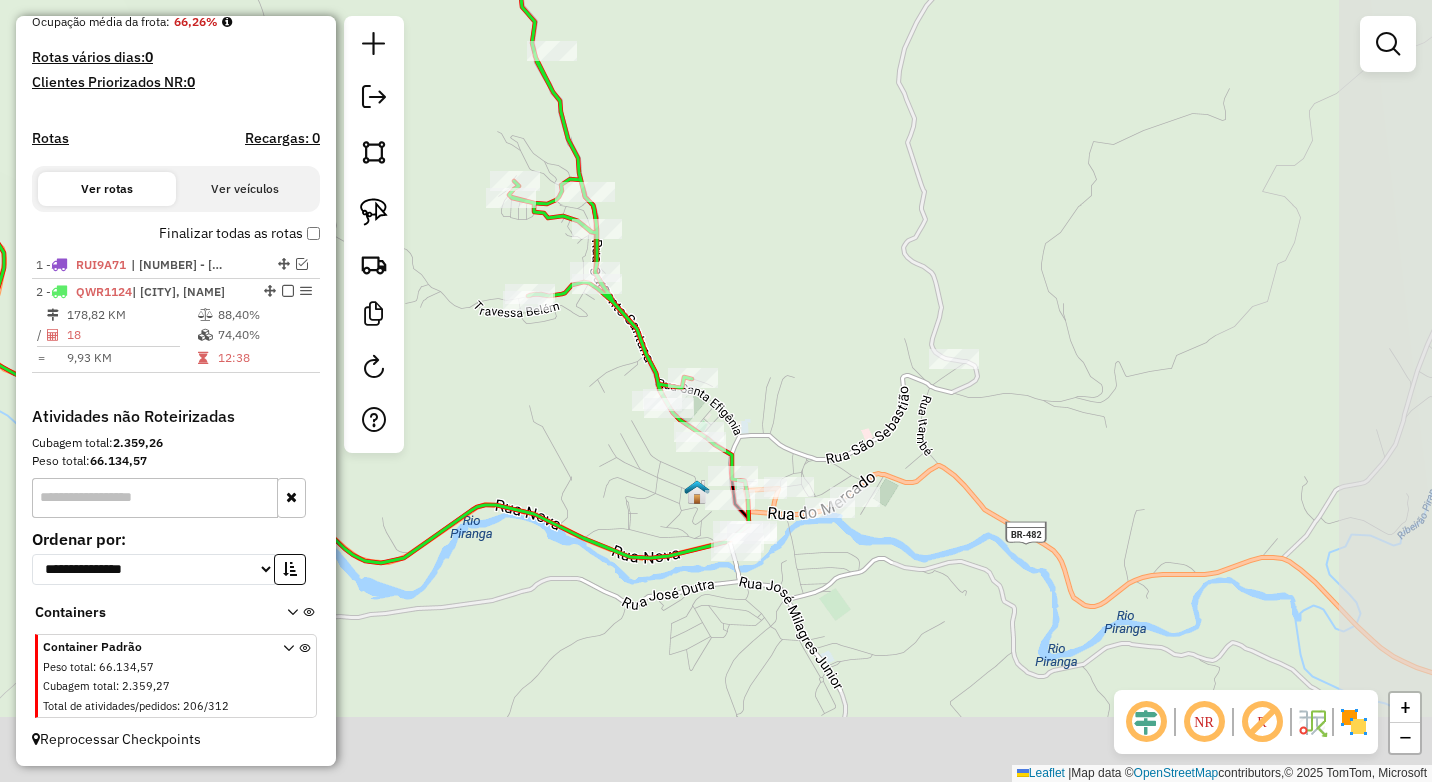 drag, startPoint x: 823, startPoint y: 456, endPoint x: 734, endPoint y: 178, distance: 291.89896 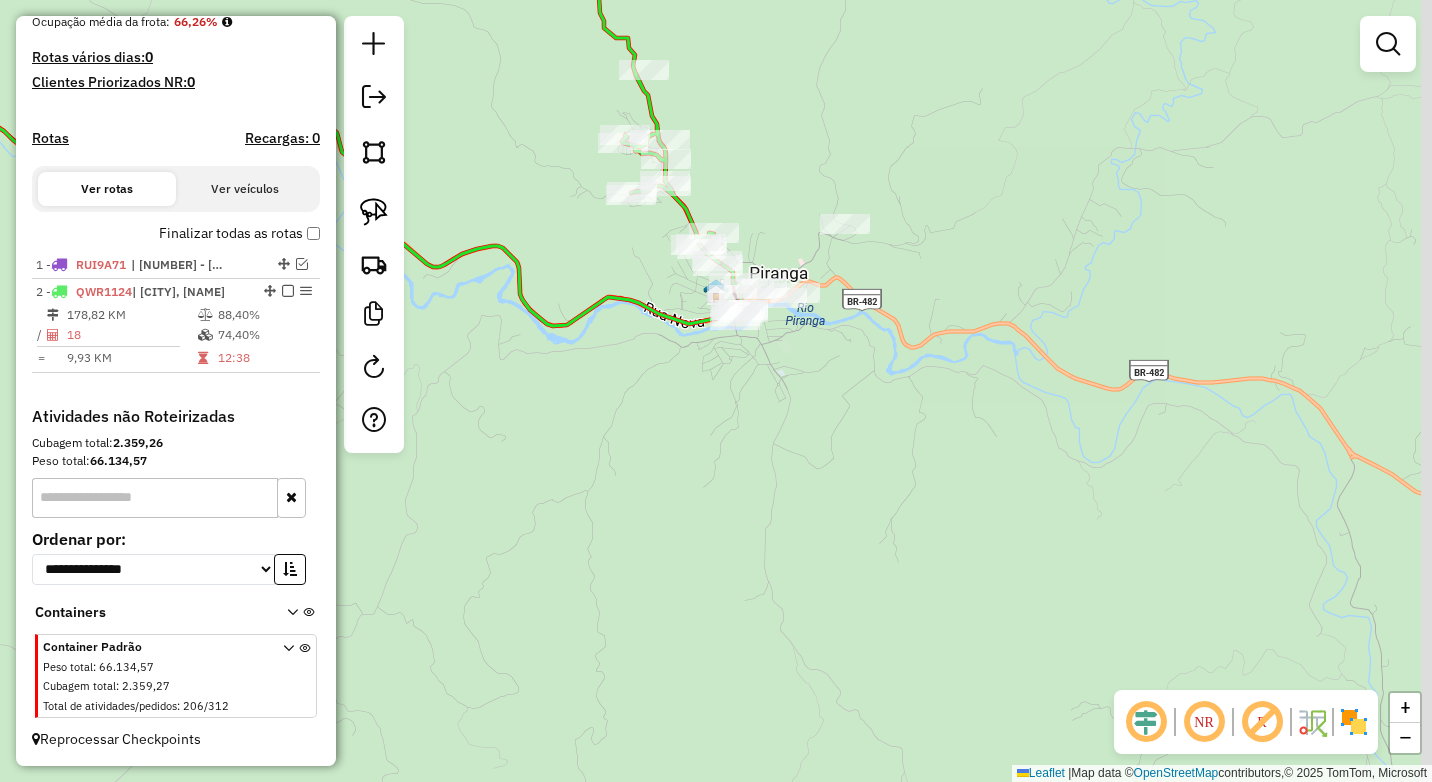 drag, startPoint x: 771, startPoint y: 325, endPoint x: 754, endPoint y: 237, distance: 89.62701 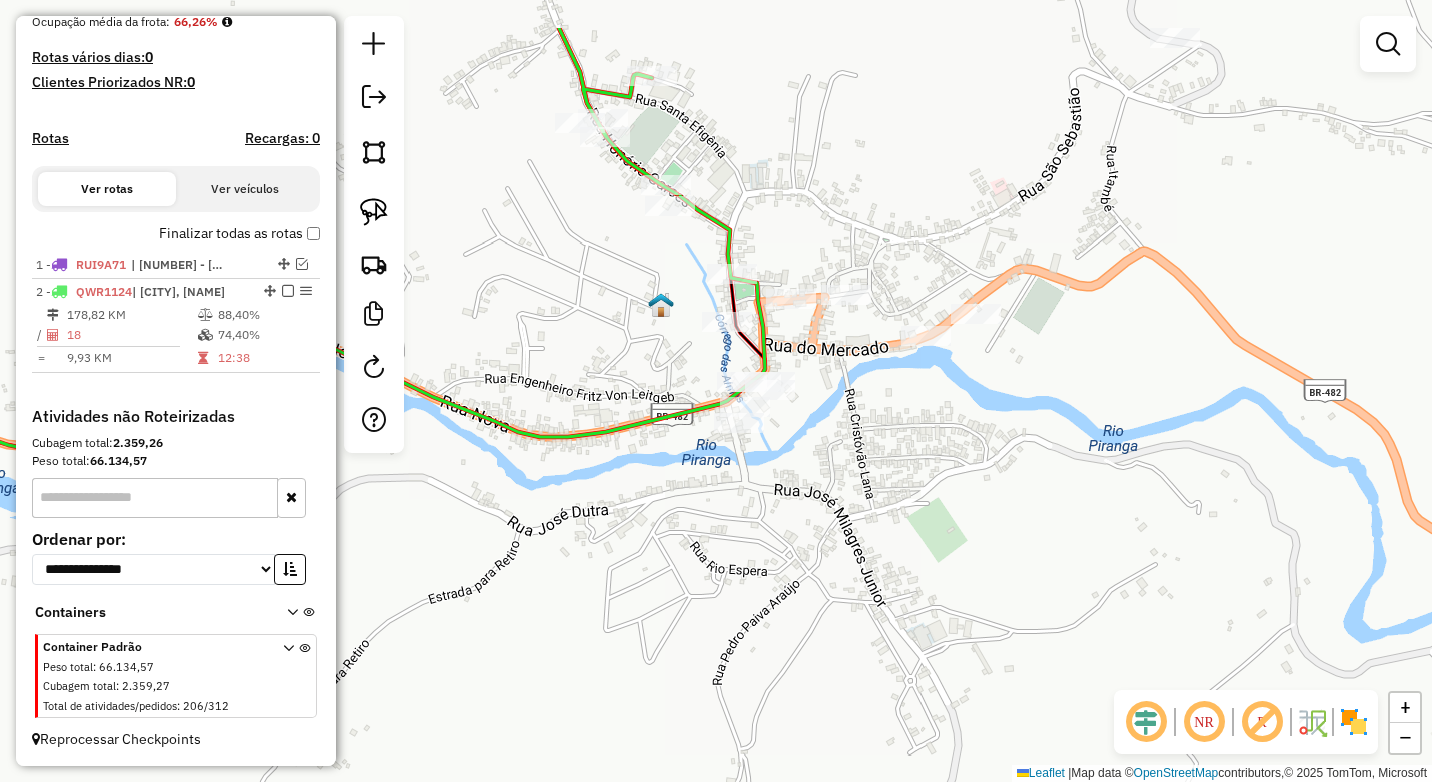 drag, startPoint x: 797, startPoint y: 367, endPoint x: 811, endPoint y: 464, distance: 98.005104 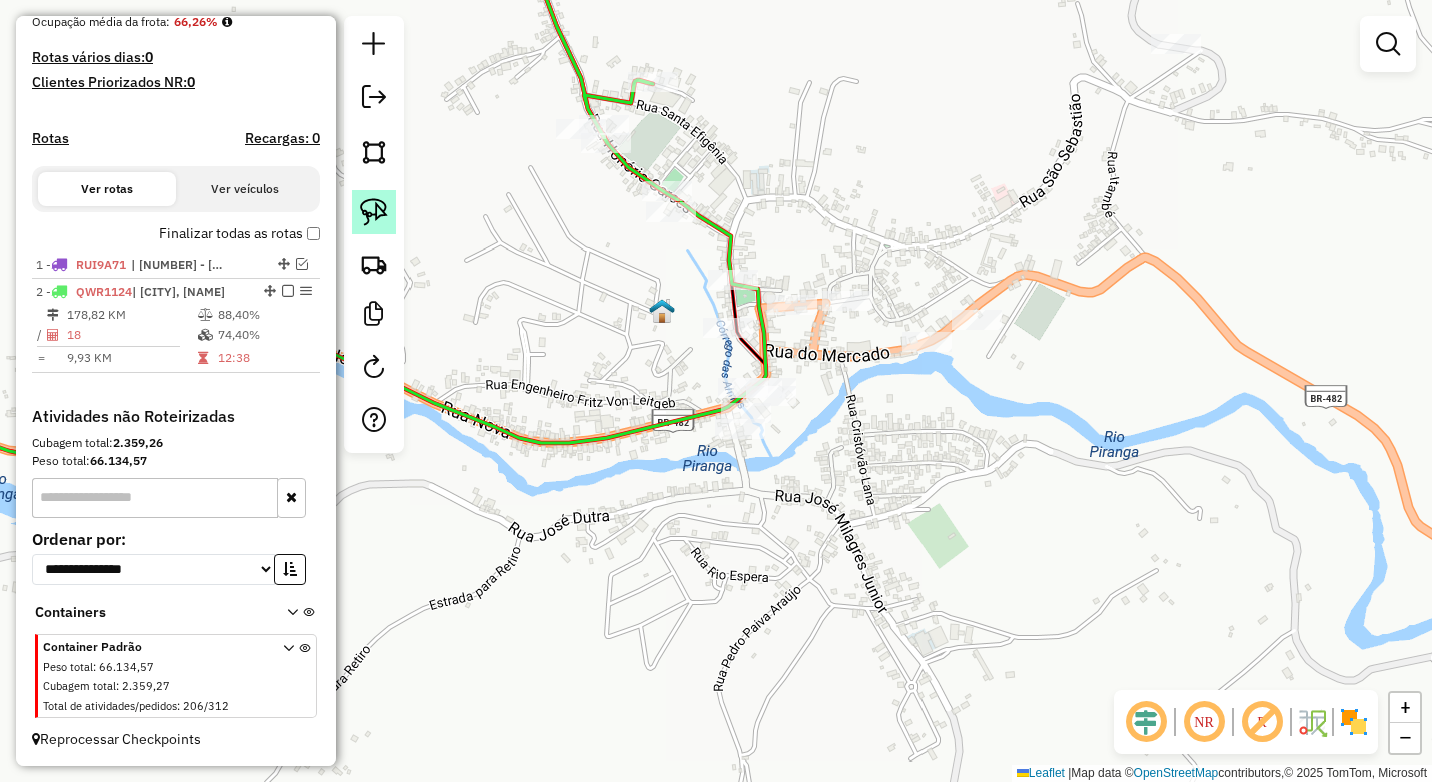click 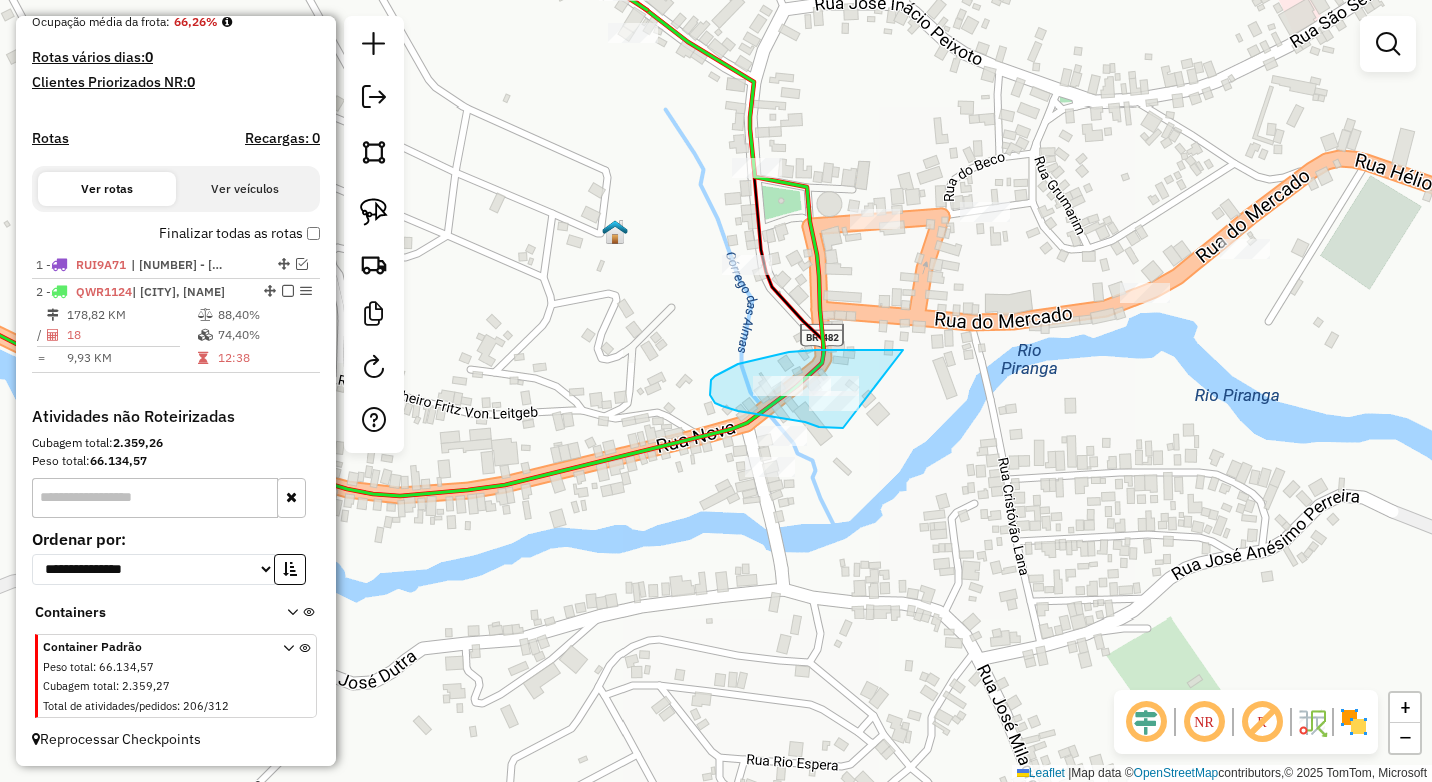 drag, startPoint x: 838, startPoint y: 350, endPoint x: 883, endPoint y: 423, distance: 85.75546 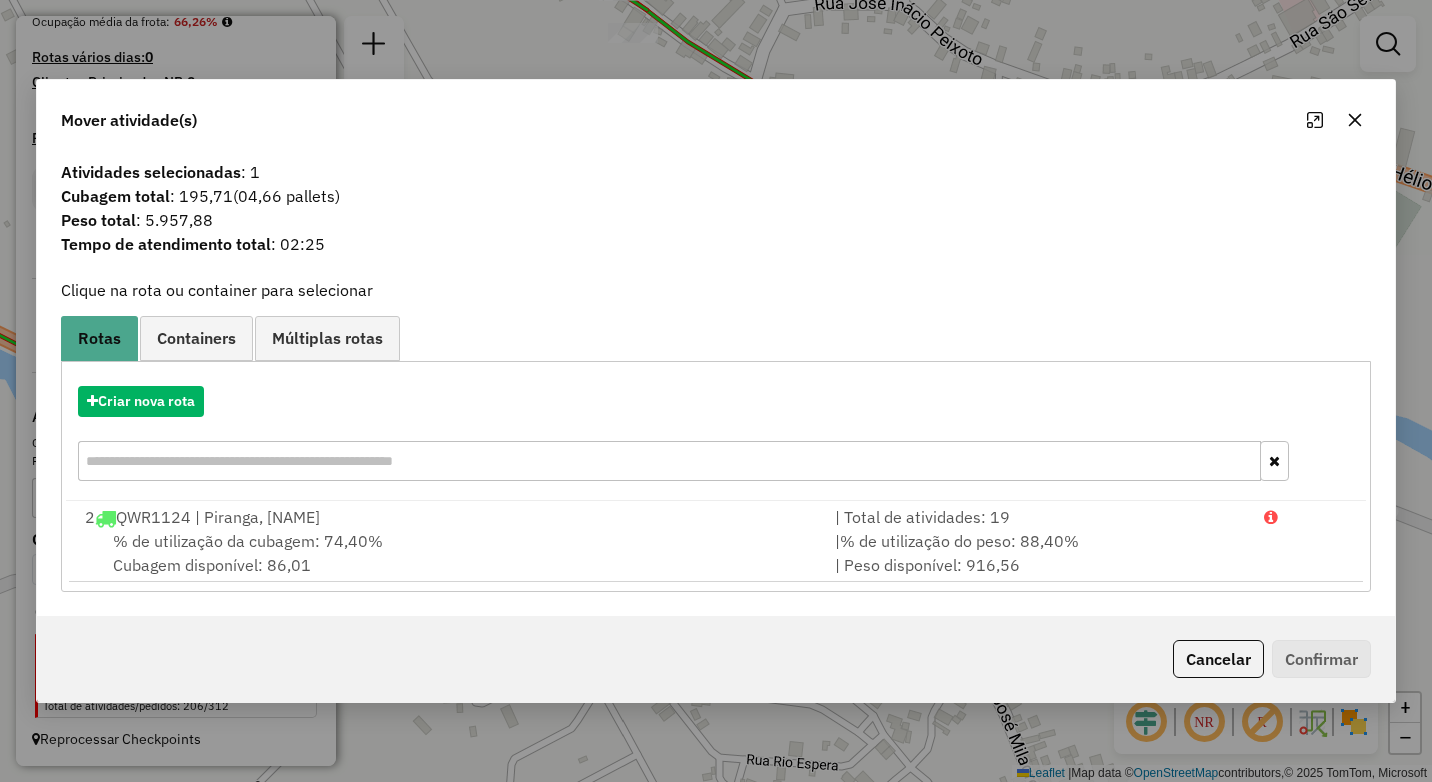 click 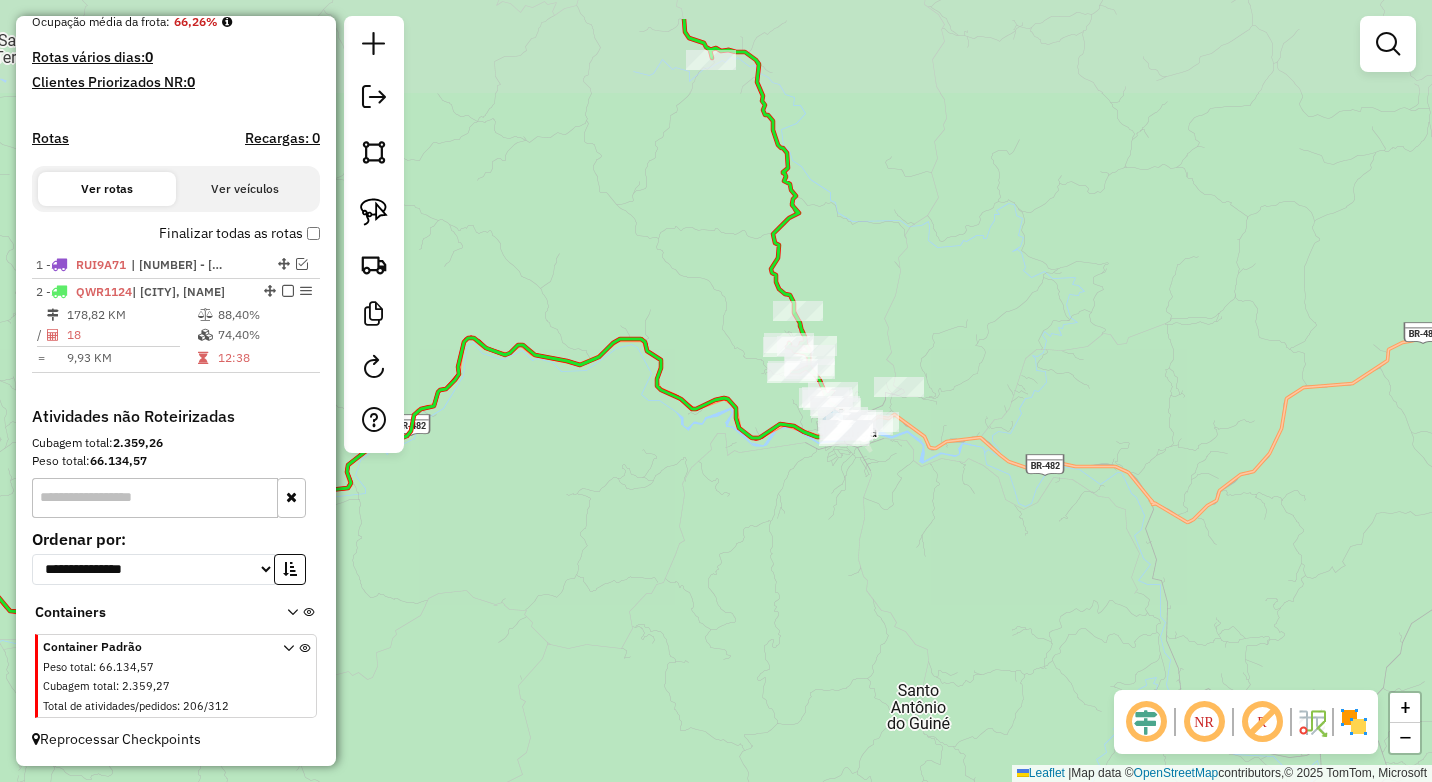drag, startPoint x: 992, startPoint y: 273, endPoint x: 881, endPoint y: 377, distance: 152.10852 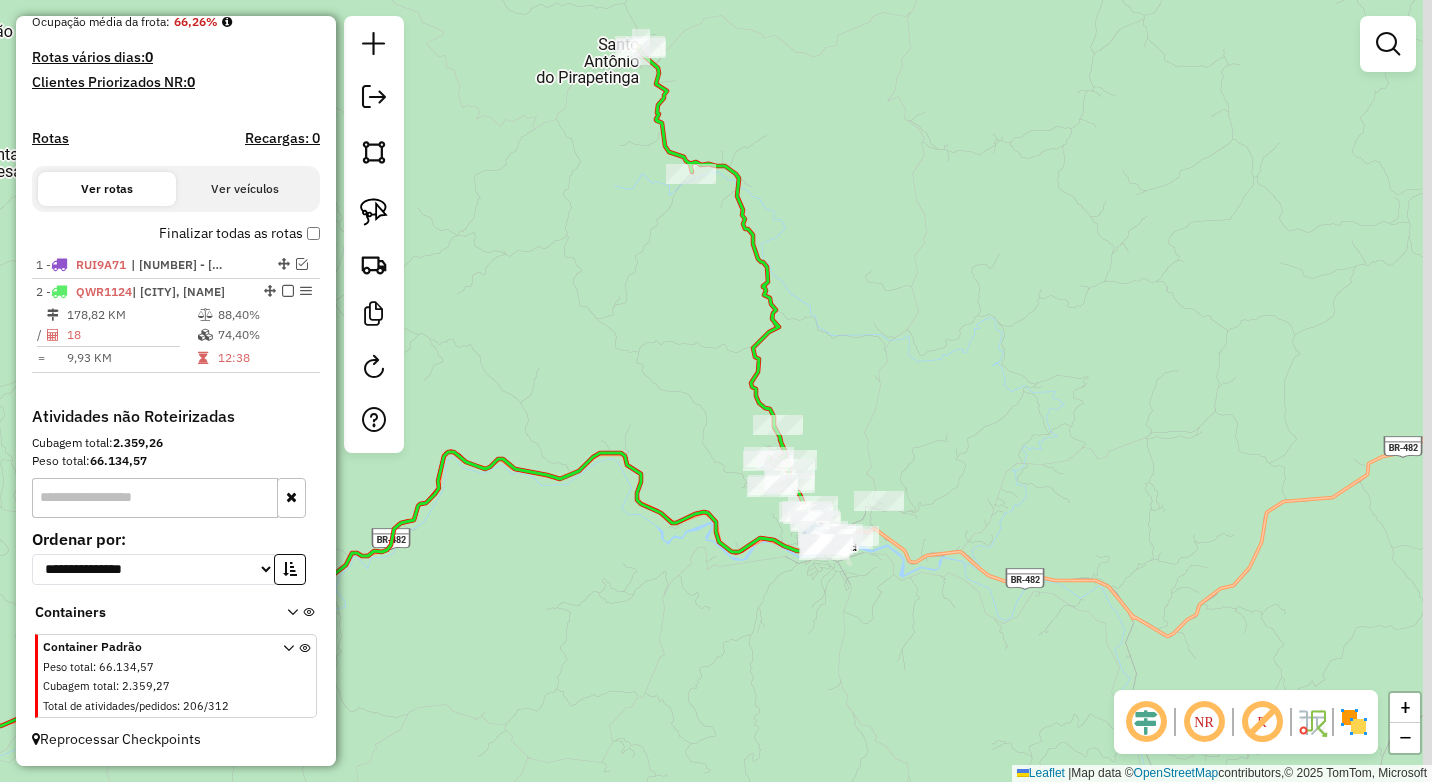 drag, startPoint x: 858, startPoint y: 257, endPoint x: 837, endPoint y: 350, distance: 95.34149 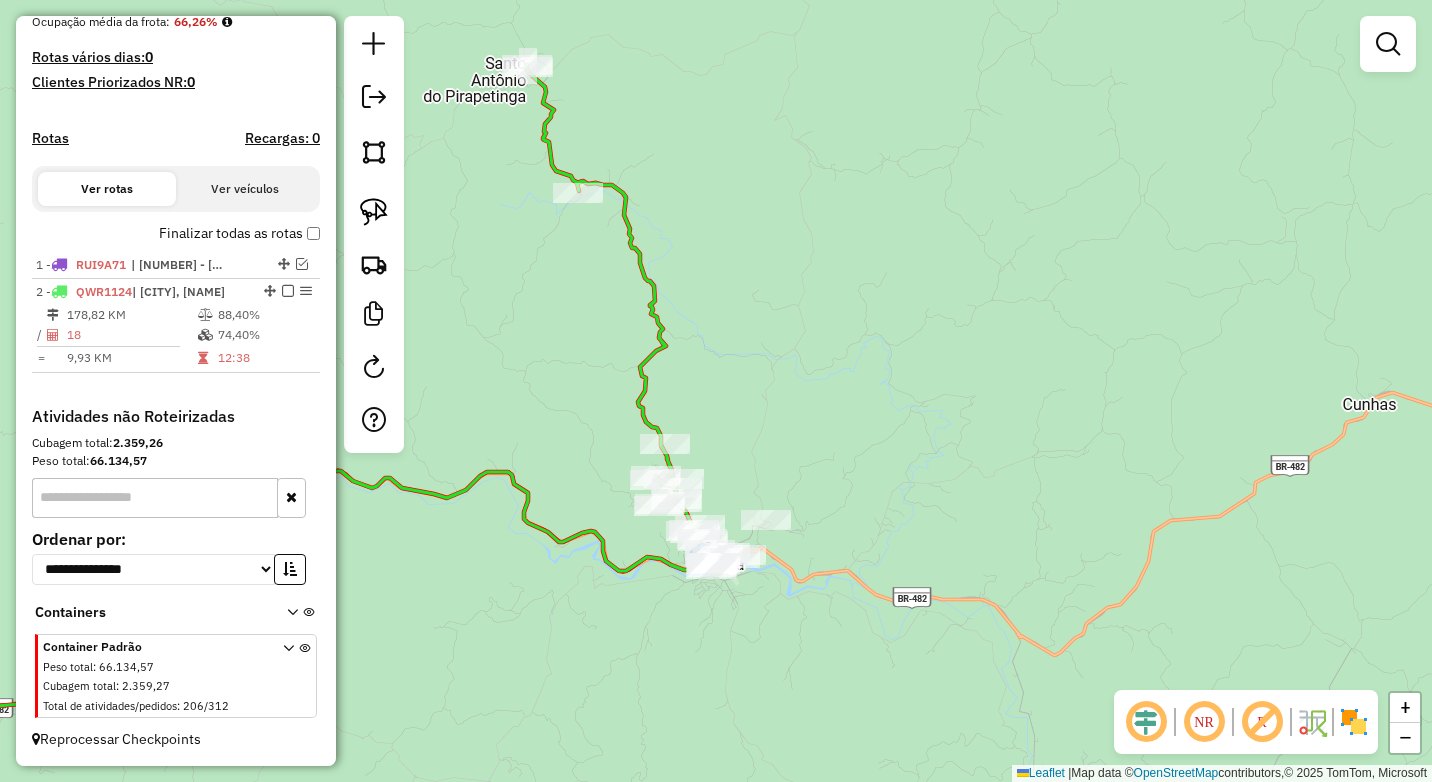 drag, startPoint x: 861, startPoint y: 363, endPoint x: 745, endPoint y: 417, distance: 127.95312 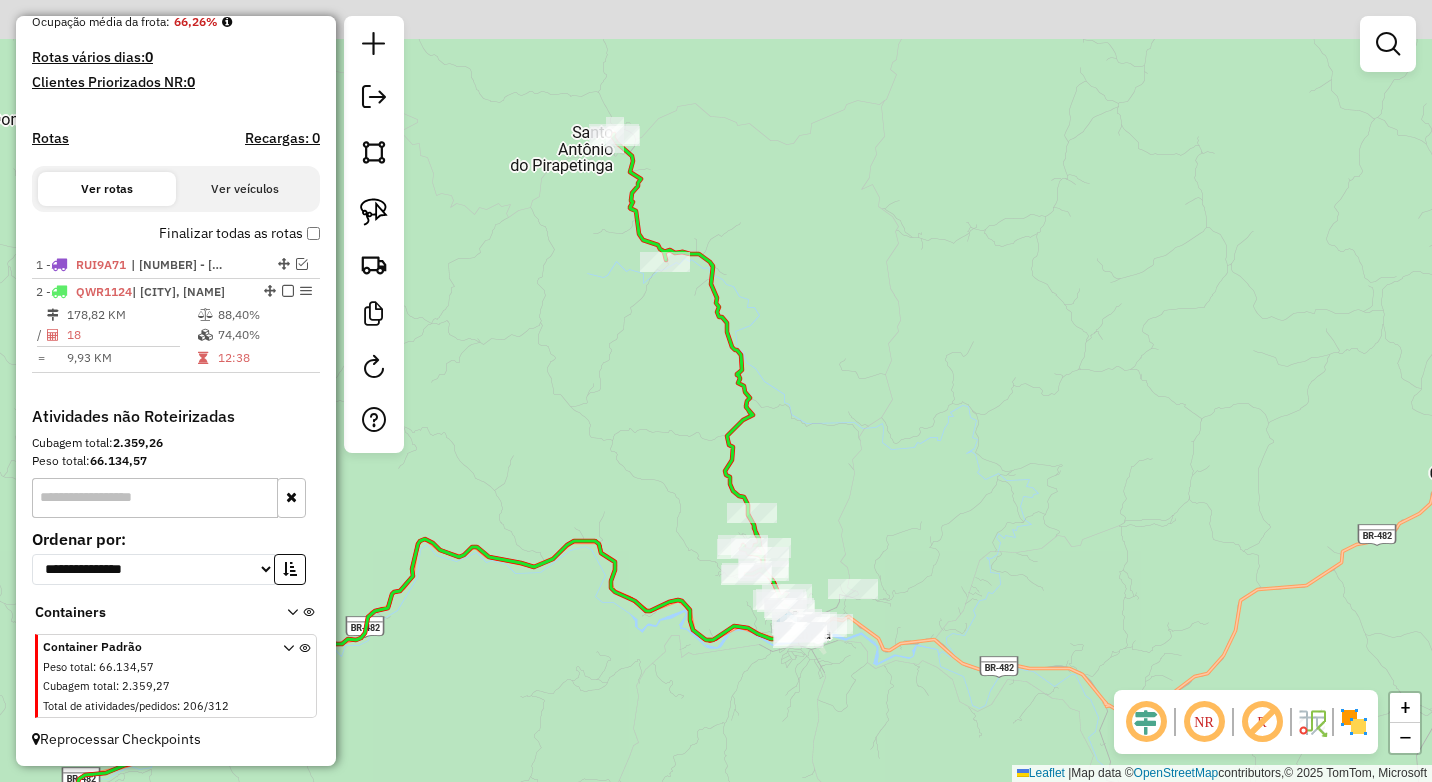 drag, startPoint x: 769, startPoint y: 342, endPoint x: 861, endPoint y: 390, distance: 103.768974 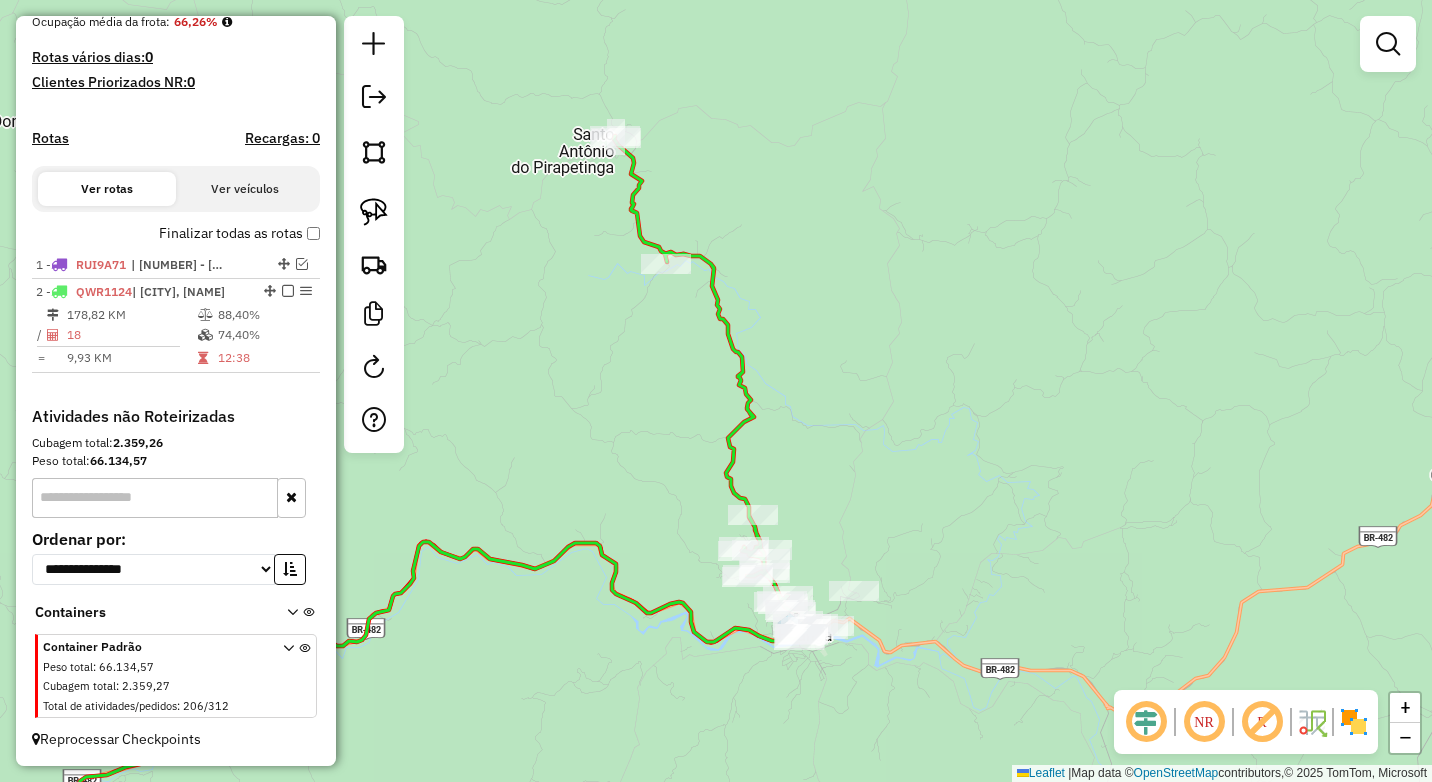 drag, startPoint x: 802, startPoint y: 263, endPoint x: 861, endPoint y: 416, distance: 163.9817 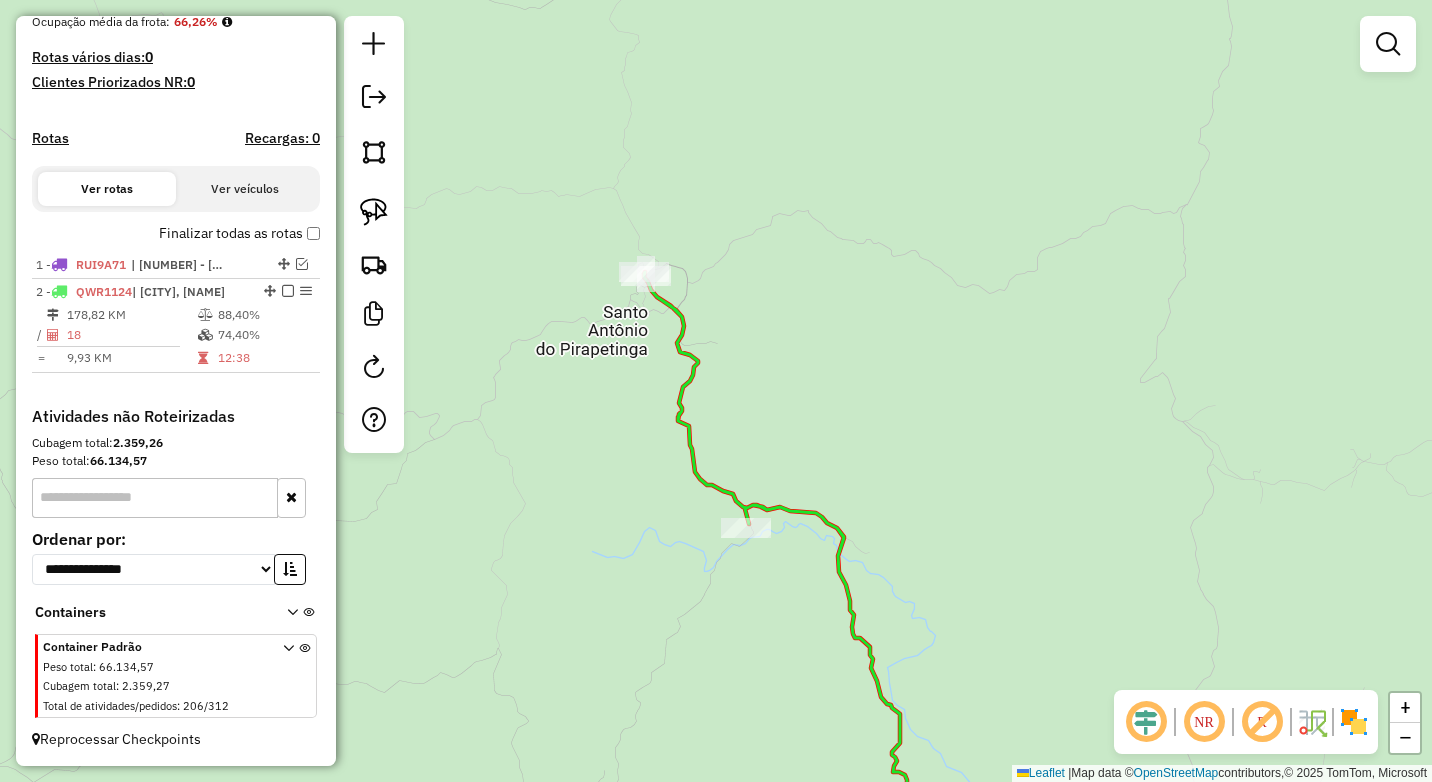 drag, startPoint x: 951, startPoint y: 413, endPoint x: 894, endPoint y: 476, distance: 84.95882 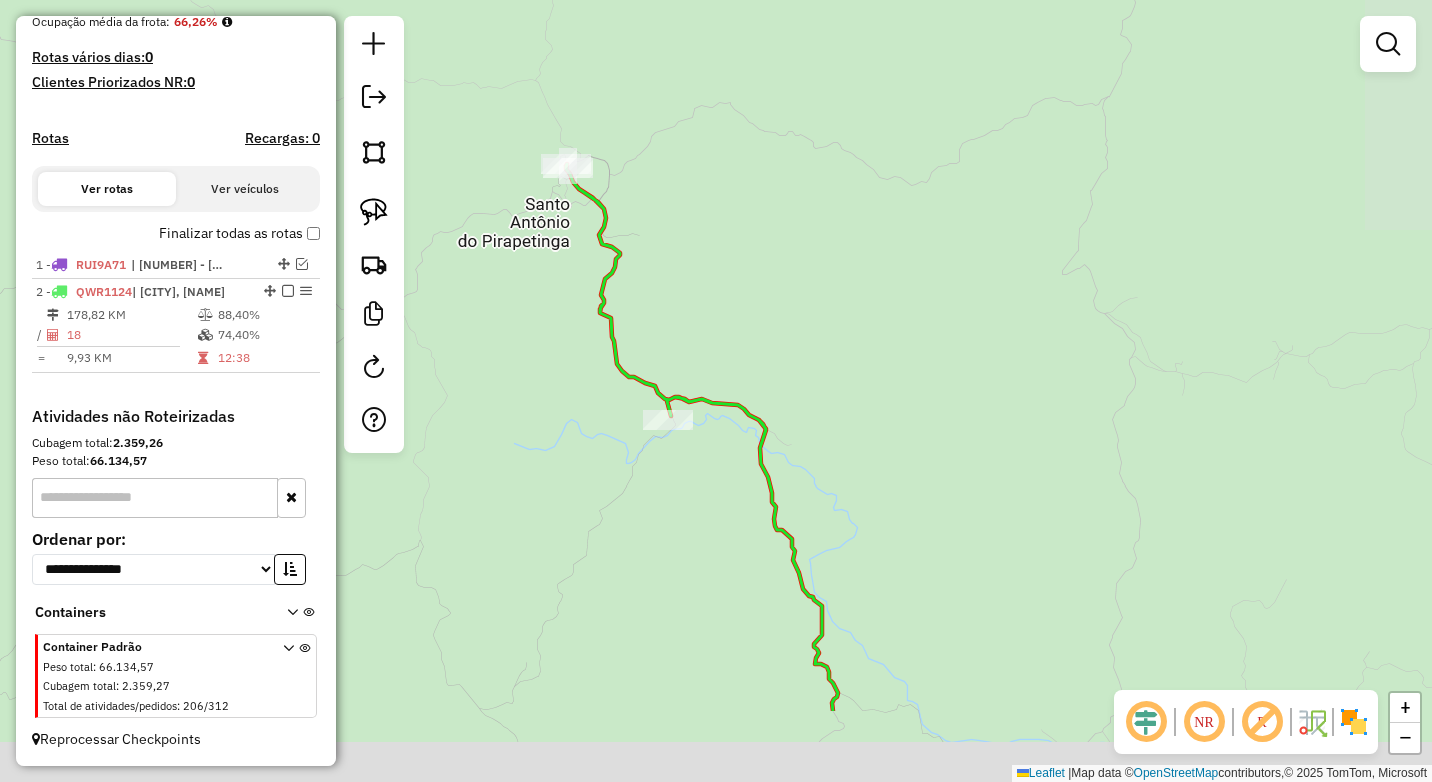 drag, startPoint x: 909, startPoint y: 516, endPoint x: 816, endPoint y: 234, distance: 296.9394 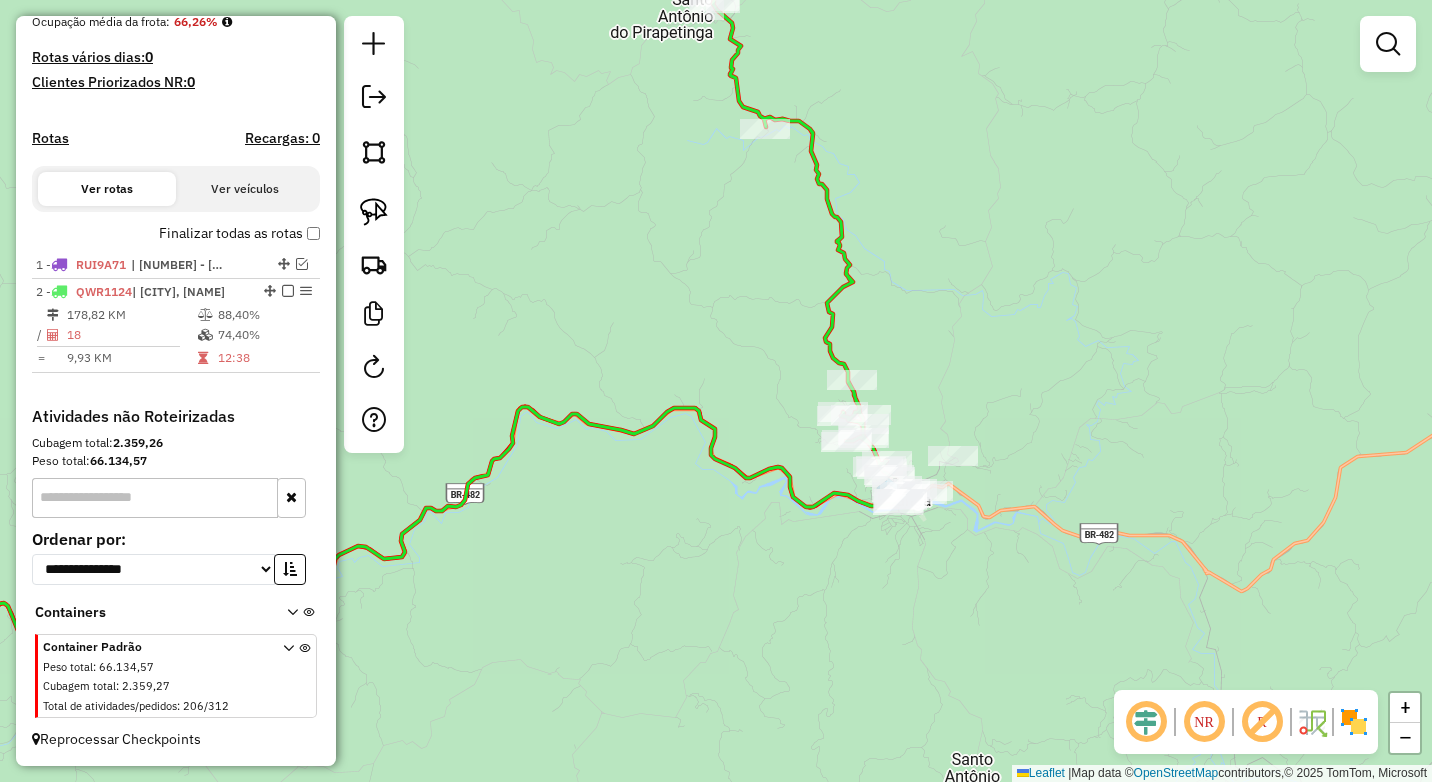 drag, startPoint x: 969, startPoint y: 380, endPoint x: 904, endPoint y: 368, distance: 66.09841 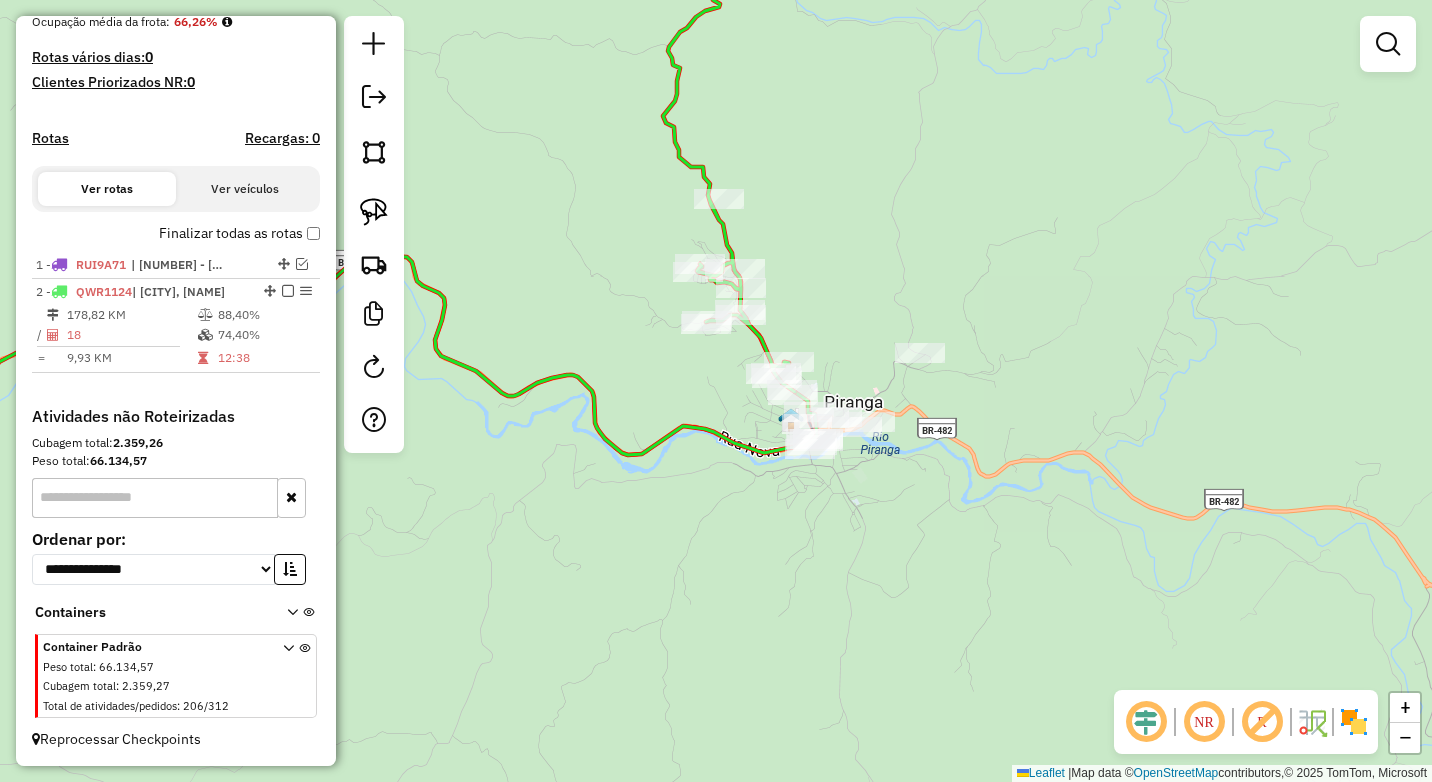 drag, startPoint x: 961, startPoint y: 311, endPoint x: 850, endPoint y: 311, distance: 111 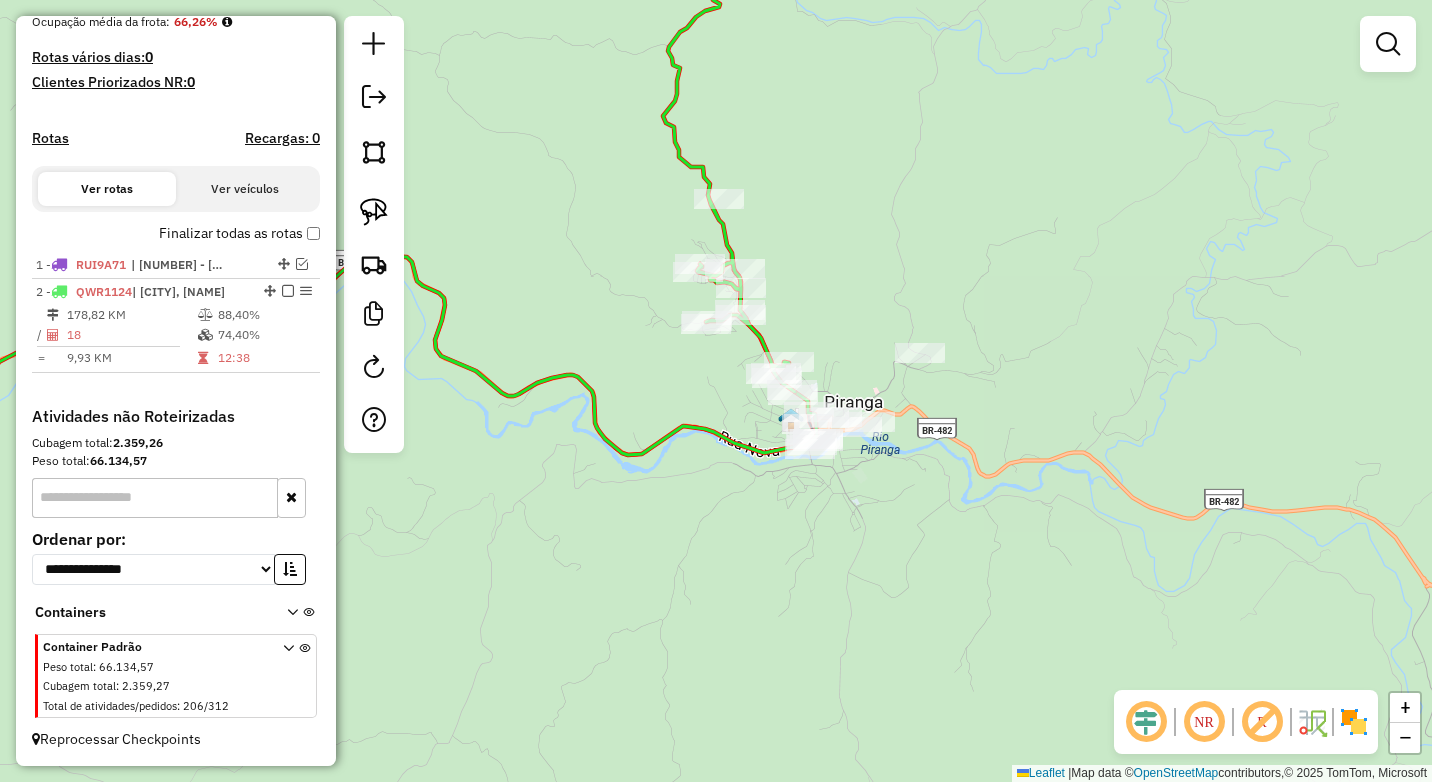 click on "Rota 2 - Placa QWR1124  35559 - BAR DO CORACAO Rota 2 - Placa QWR1124  35448 - BAR DO GERALDO Janela de atendimento Grade de atendimento Capacidade Transportadoras Veículos Cliente Pedidos  Rotas Selecione os dias de semana para filtrar as janelas de atendimento  Seg   Ter   Qua   Qui   Sex   Sáb   Dom  Informe o período da janela de atendimento: De: Até:  Filtrar exatamente a janela do cliente  Considerar janela de atendimento padrão  Selecione os dias de semana para filtrar as grades de atendimento  Seg   Ter   Qua   Qui   Sex   Sáb   Dom   Considerar clientes sem dia de atendimento cadastrado  Clientes fora do dia de atendimento selecionado Filtrar as atividades entre os valores definidos abaixo:  Peso mínimo:   Peso máximo:   Cubagem mínima:   Cubagem máxima:   De:   Até:  Filtrar as atividades entre o tempo de atendimento definido abaixo:  De:   Até:   Considerar capacidade total dos clientes não roteirizados Transportadora: Selecione um ou mais itens Tipo de veículo: Veículo: Motorista: +" 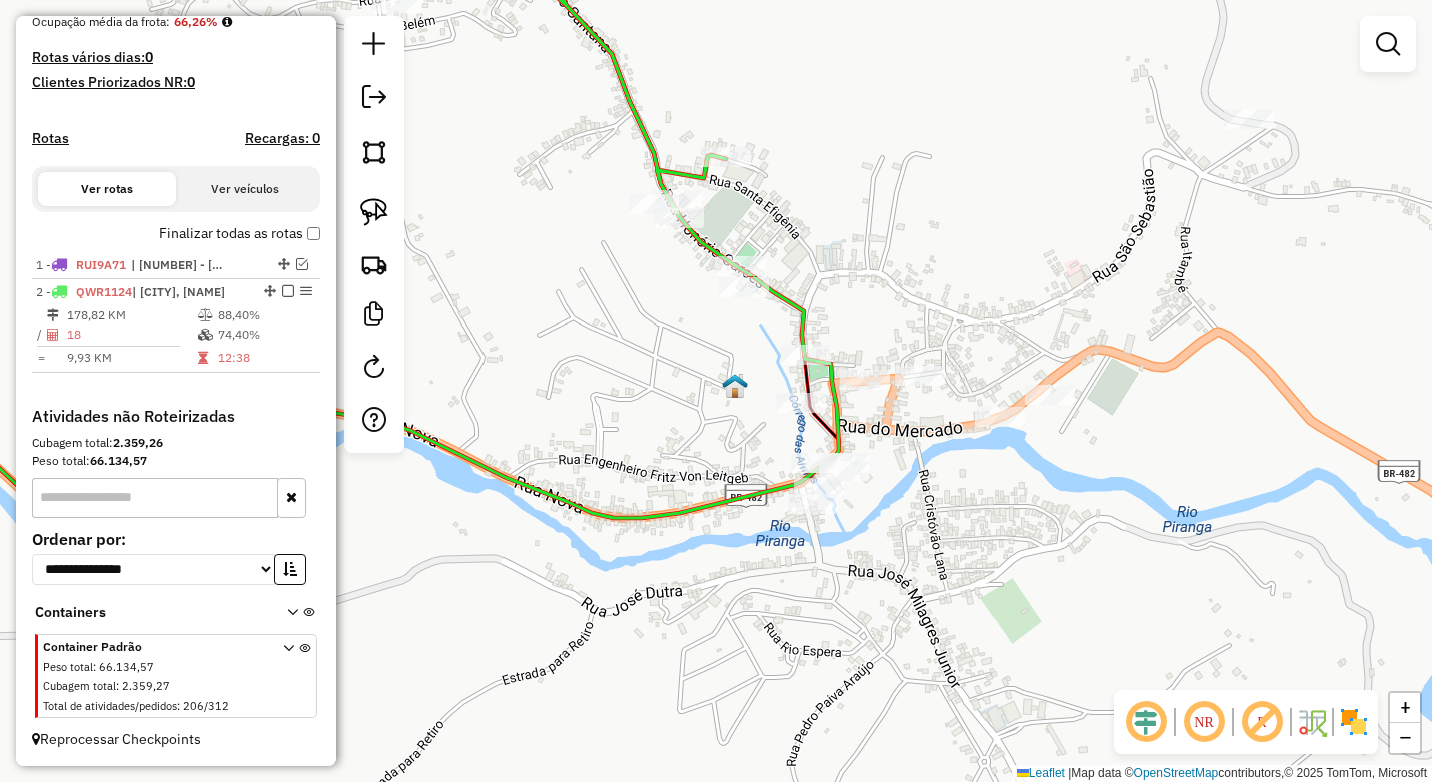 drag, startPoint x: 917, startPoint y: 634, endPoint x: 904, endPoint y: 519, distance: 115.73245 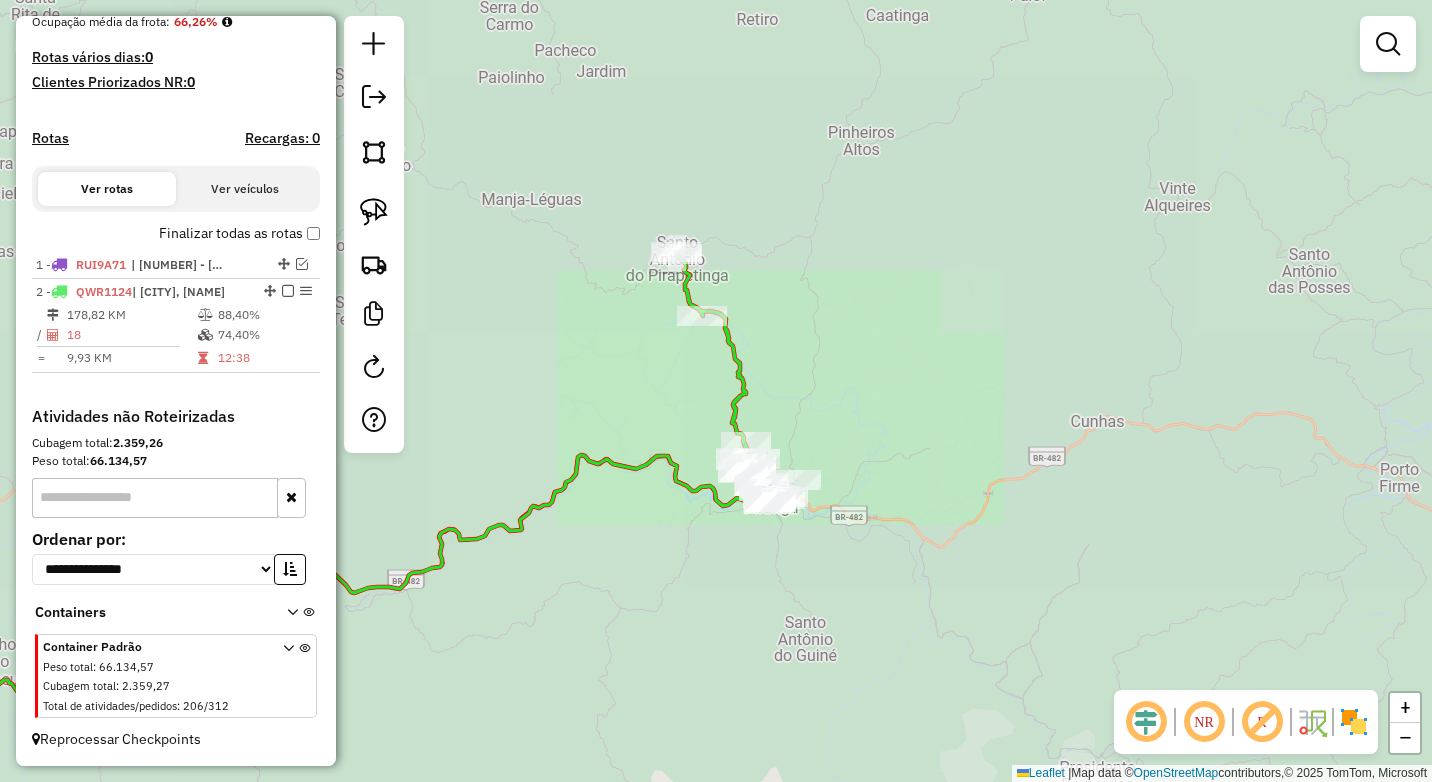 drag, startPoint x: 617, startPoint y: 613, endPoint x: 940, endPoint y: 477, distance: 350.464 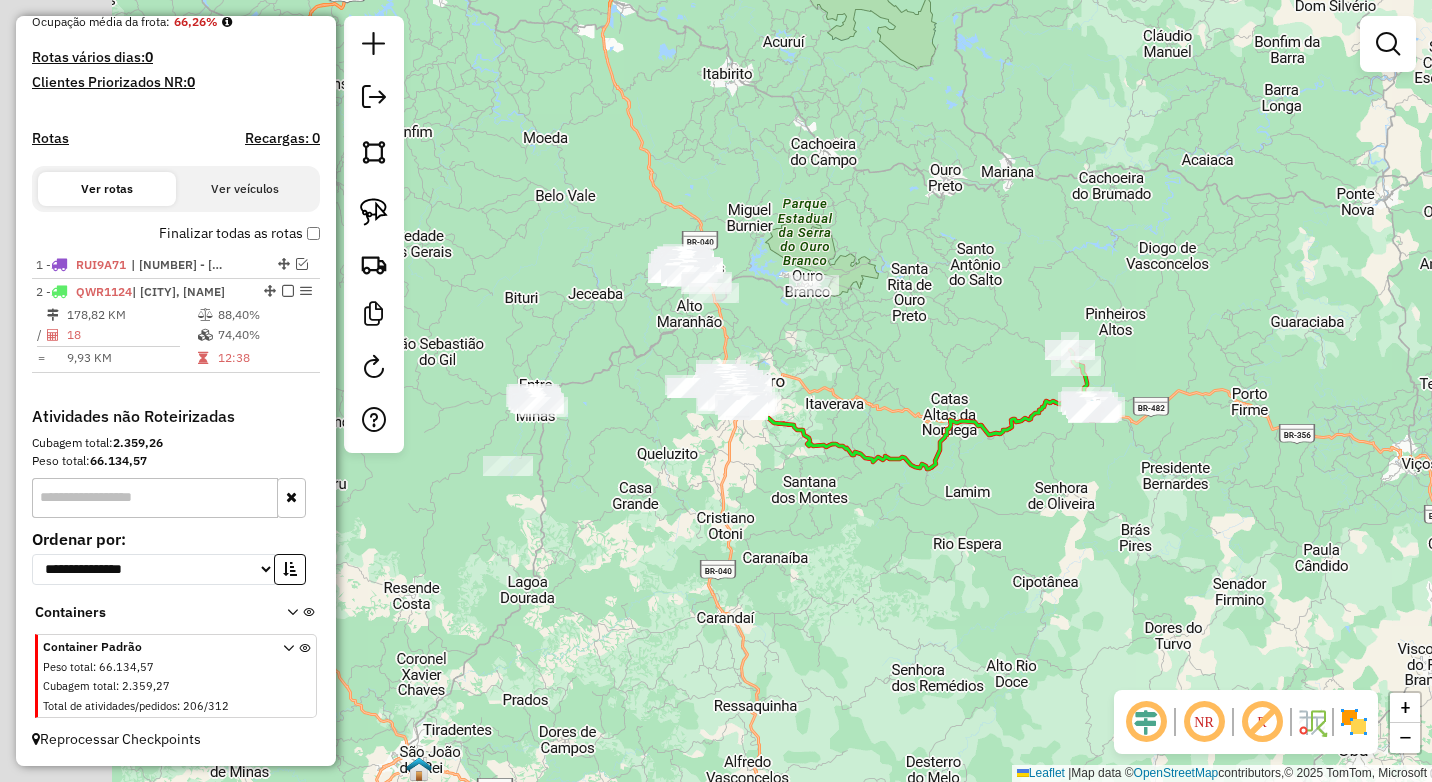 drag, startPoint x: 776, startPoint y: 556, endPoint x: 915, endPoint y: 506, distance: 147.71933 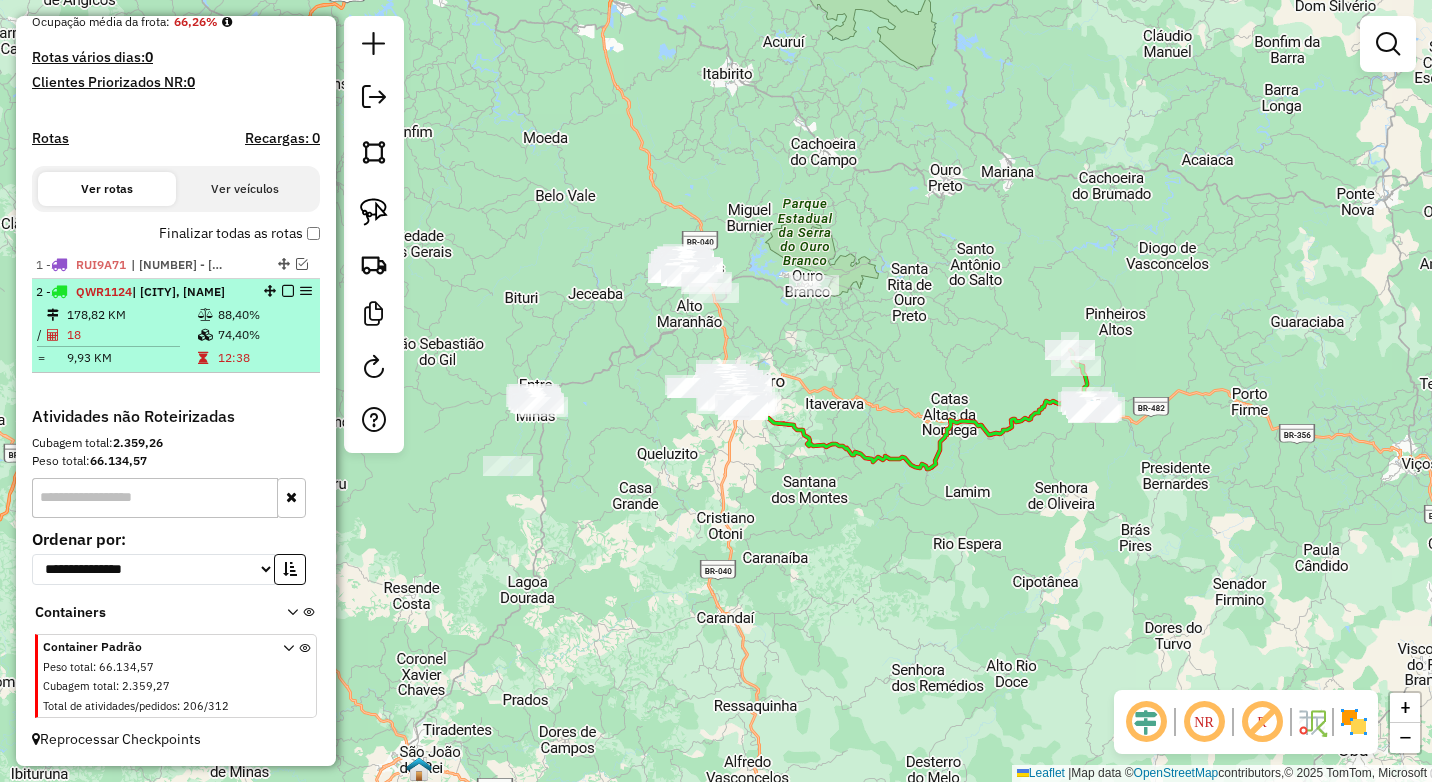 click at bounding box center [288, 291] 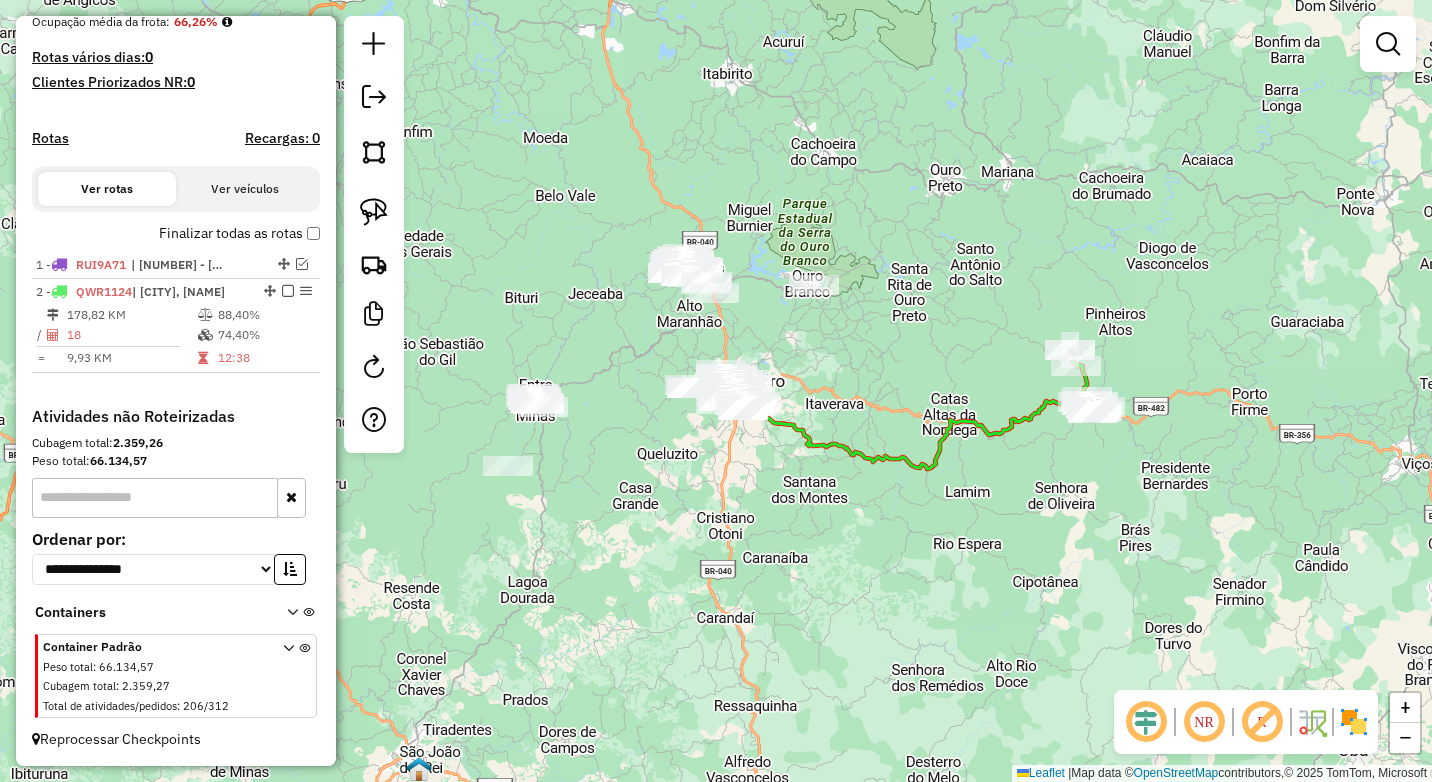 scroll, scrollTop: 447, scrollLeft: 0, axis: vertical 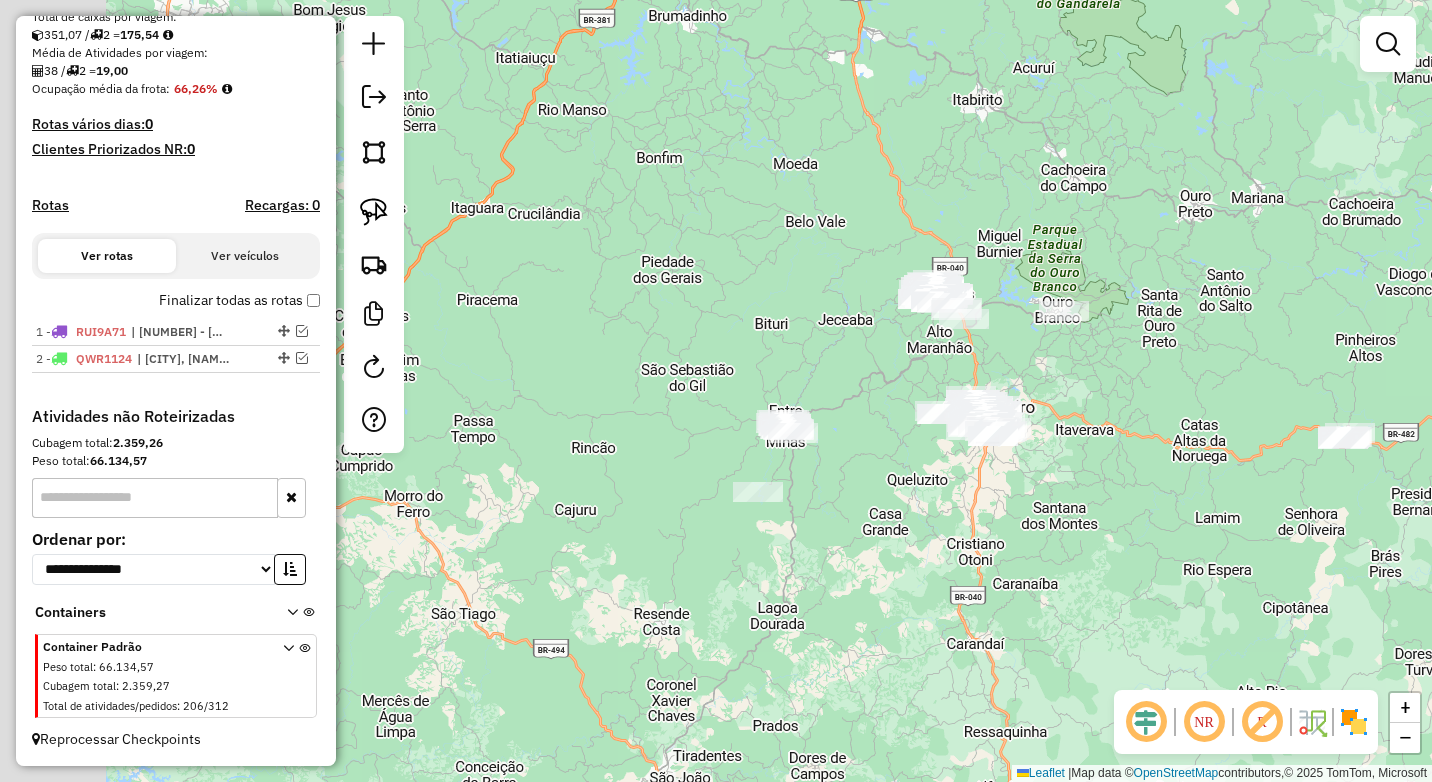 drag, startPoint x: 657, startPoint y: 350, endPoint x: 754, endPoint y: 362, distance: 97.73945 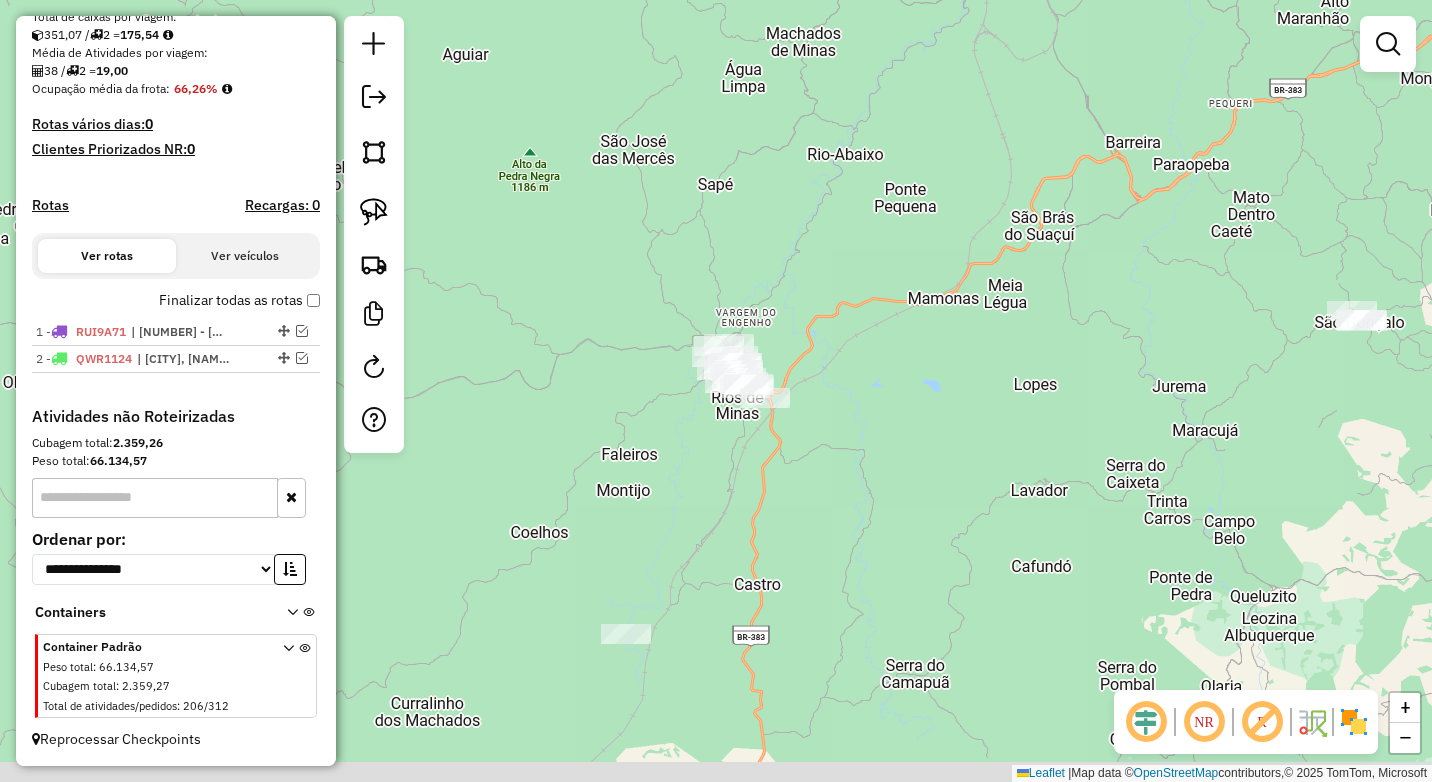 drag, startPoint x: 872, startPoint y: 511, endPoint x: 845, endPoint y: 463, distance: 55.072678 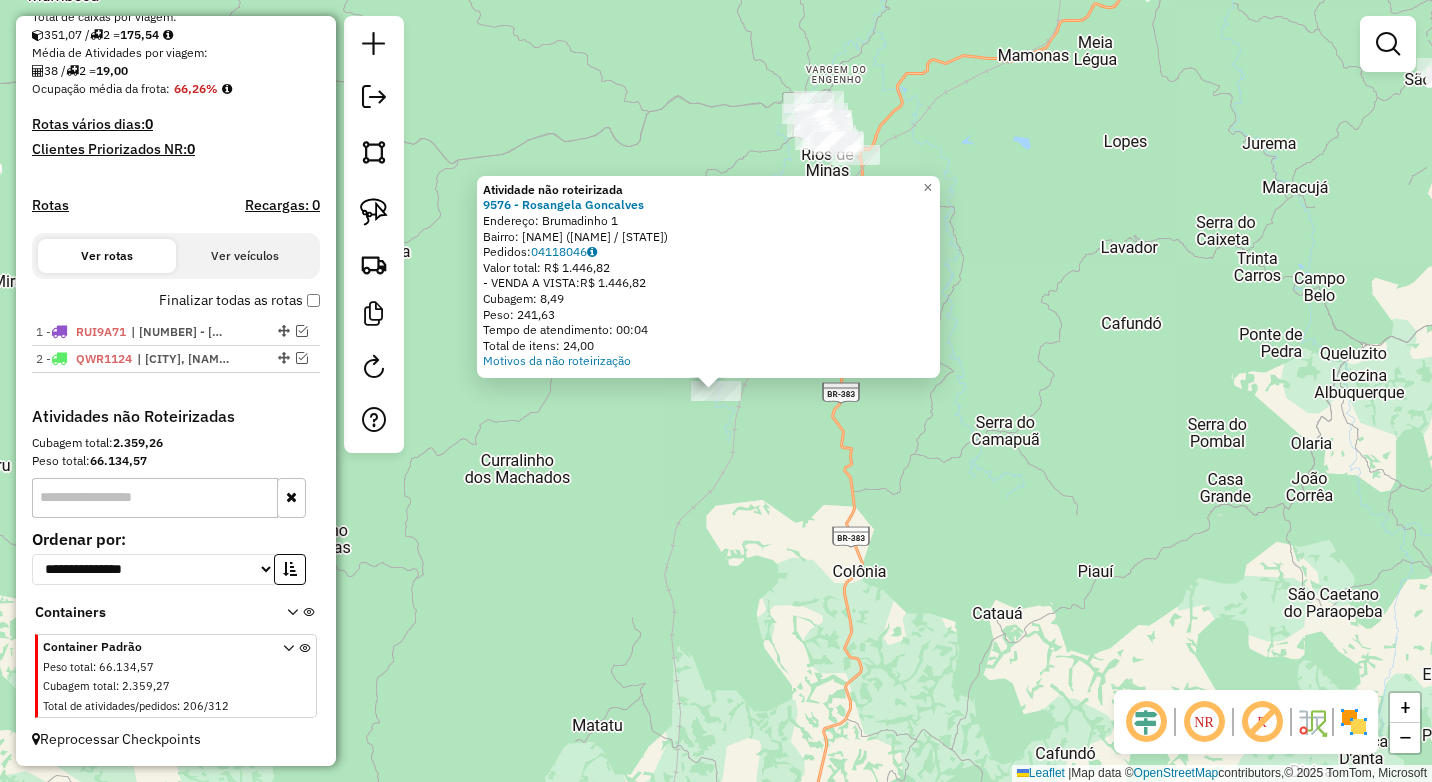 click on "Atividade não roteirizada 9576 - Rosangela Goncalves  Endereço:  Brumadinho 1   Bairro: CASTRO (ENTRE RIOS DE MINAS / MG)   Pedidos:  04118046   Valor total: R$ 1.446,82   - VENDA A VISTA:  R$ 1.446,82   Cubagem: 8,49   Peso: 241,63   Tempo de atendimento: 00:04   Total de itens: 24,00  Motivos da não roteirização × Janela de atendimento Grade de atendimento Capacidade Transportadoras Veículos Cliente Pedidos  Rotas Selecione os dias de semana para filtrar as janelas de atendimento  Seg   Ter   Qua   Qui   Sex   Sáb   Dom  Informe o período da janela de atendimento: De: Até:  Filtrar exatamente a janela do cliente  Considerar janela de atendimento padrão  Selecione os dias de semana para filtrar as grades de atendimento  Seg   Ter   Qua   Qui   Sex   Sáb   Dom   Considerar clientes sem dia de atendimento cadastrado  Clientes fora do dia de atendimento selecionado Filtrar as atividades entre os valores definidos abaixo:  Peso mínimo:   Peso máximo:   Cubagem mínima:   Cubagem máxima:   De:  De:" 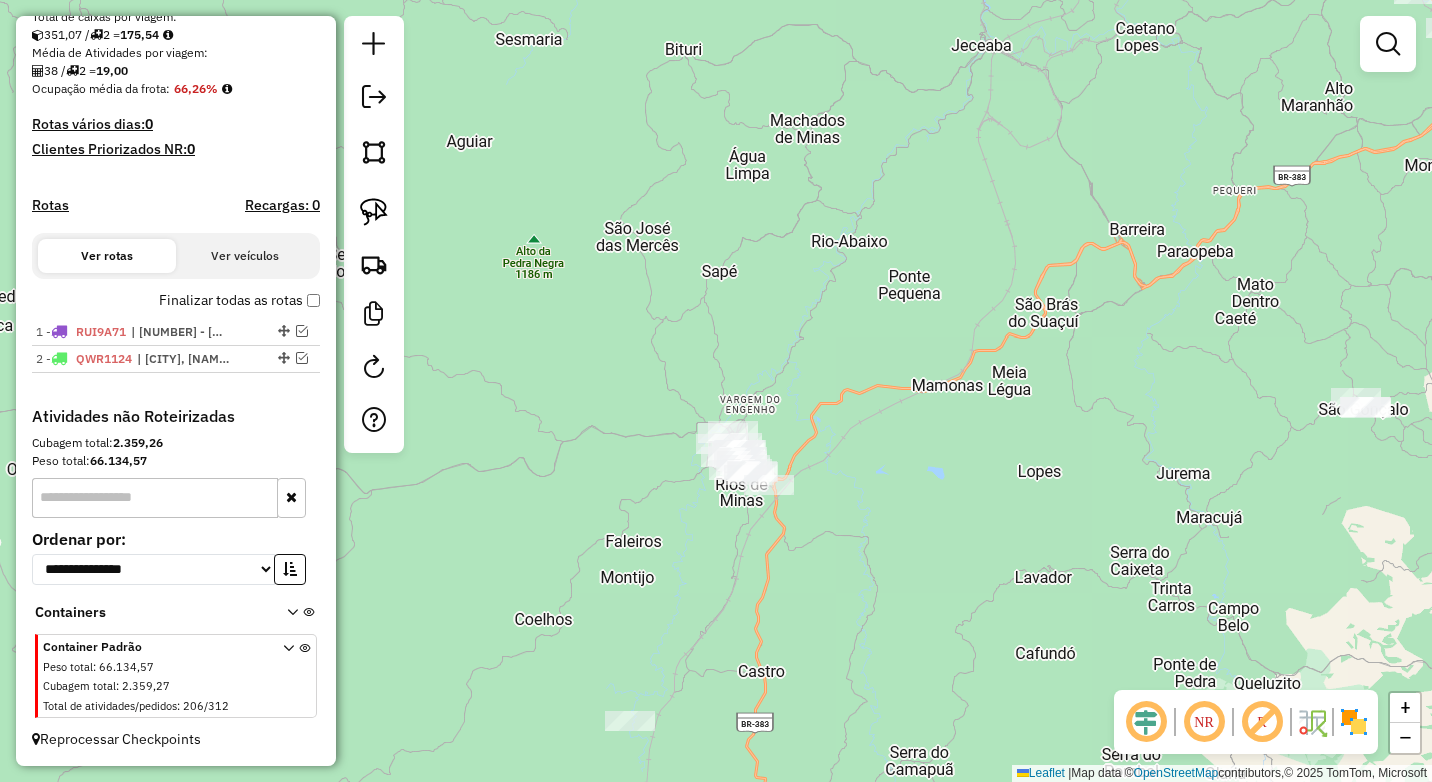 drag, startPoint x: 941, startPoint y: 274, endPoint x: 852, endPoint y: 610, distance: 347.5874 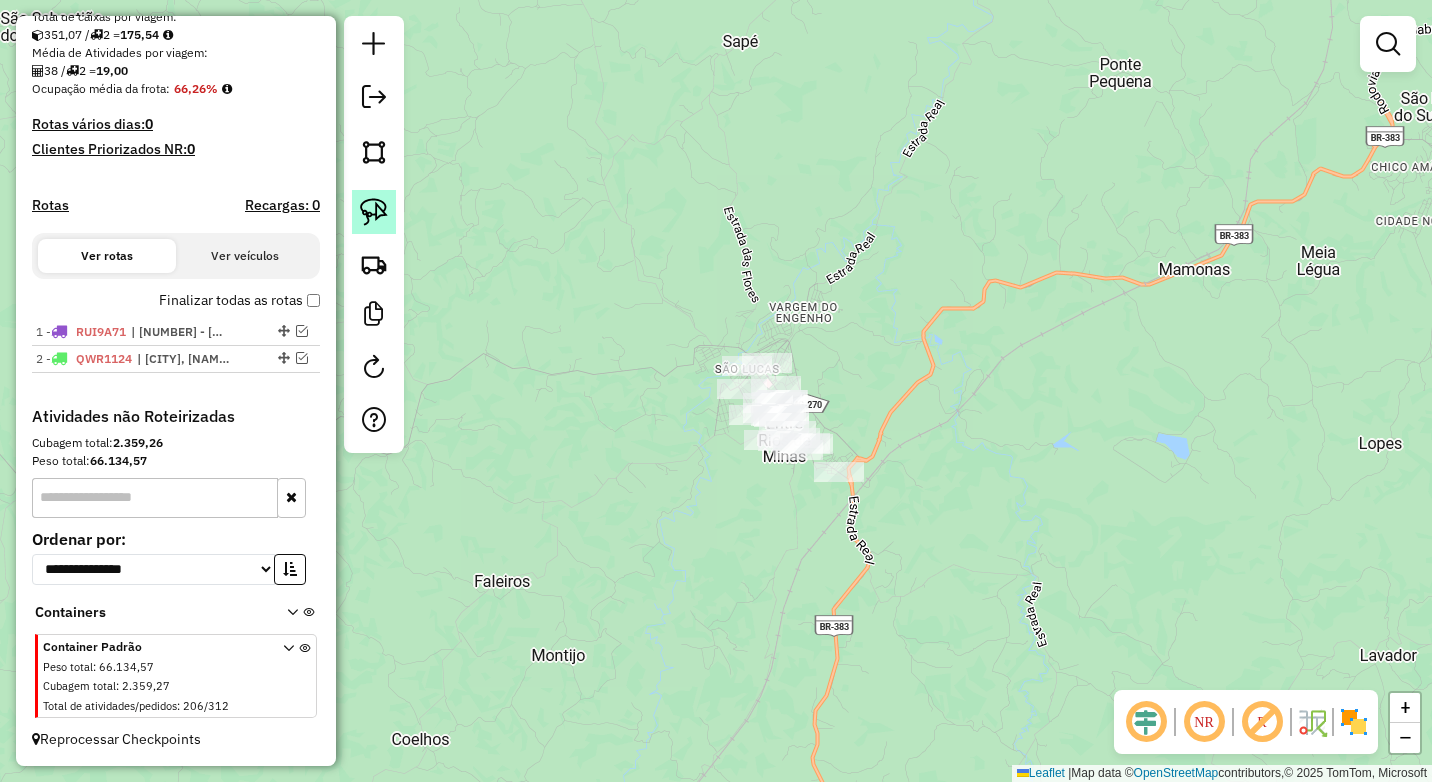 click 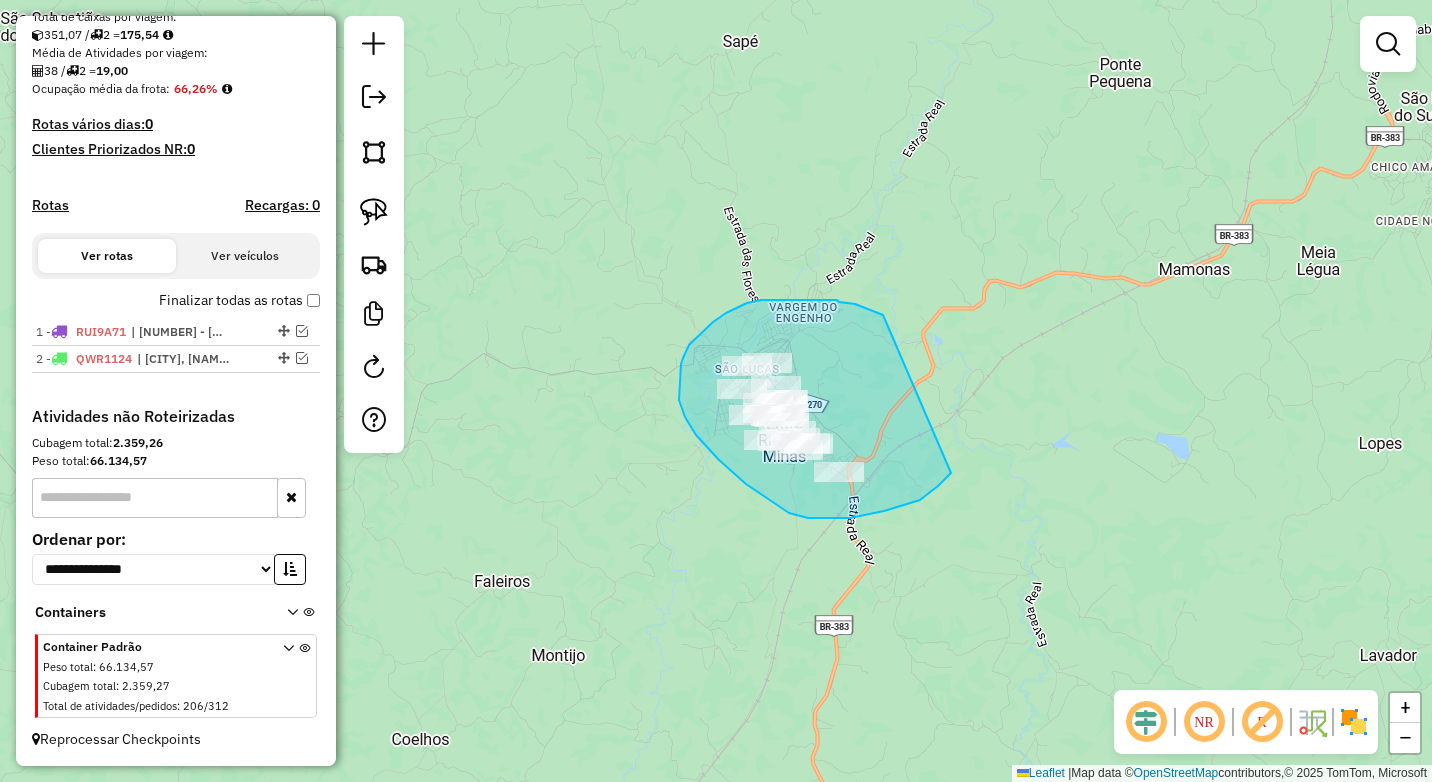drag, startPoint x: 883, startPoint y: 315, endPoint x: 953, endPoint y: 468, distance: 168.25279 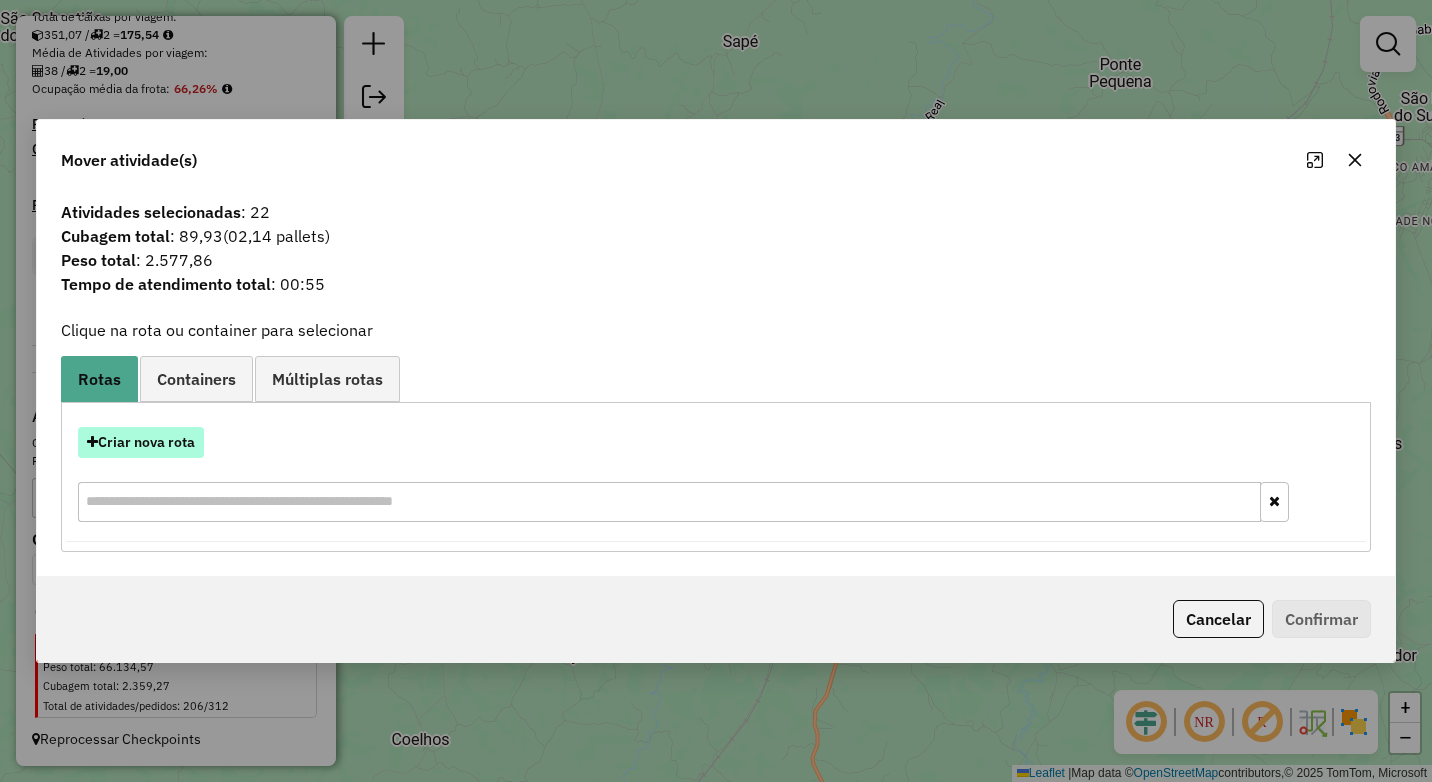 click on "Criar nova rota" at bounding box center (141, 442) 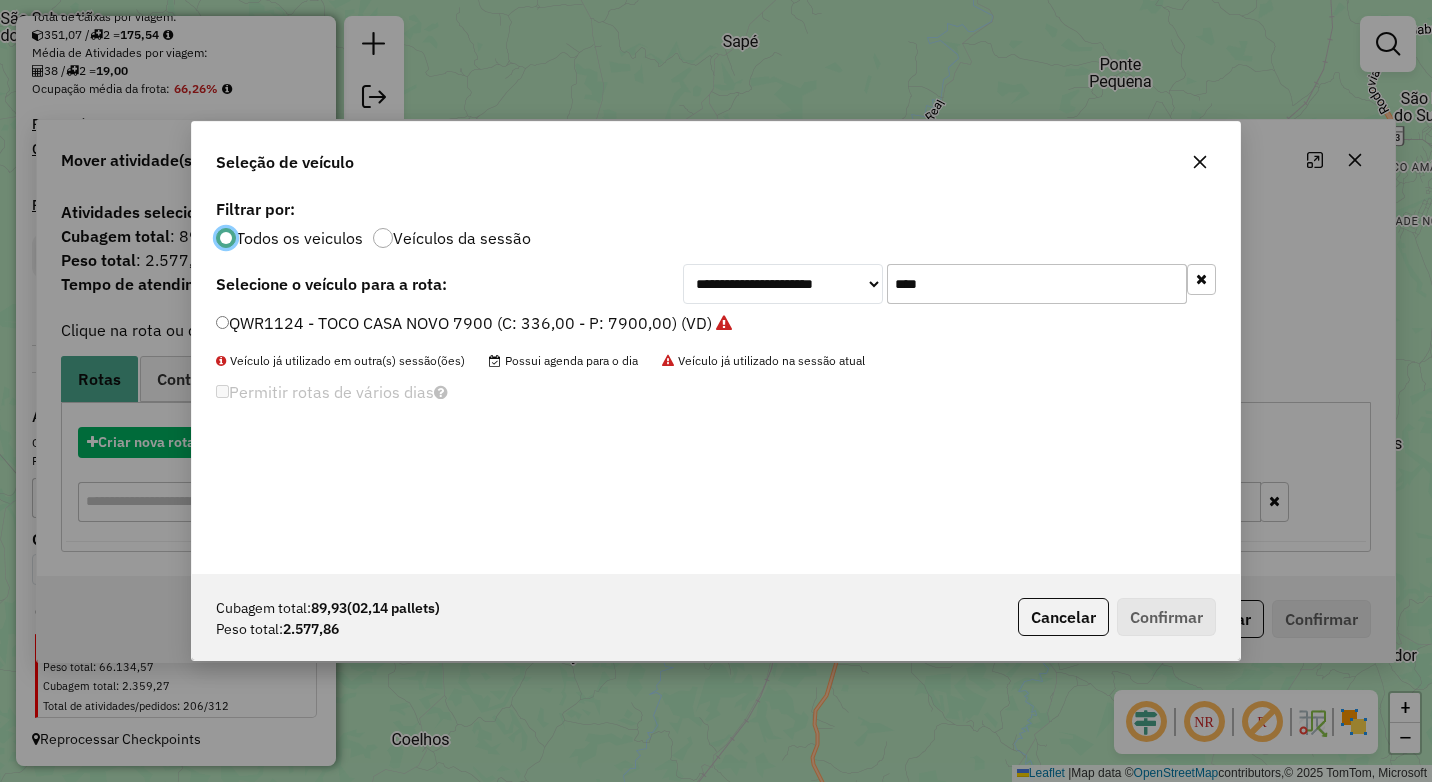 scroll, scrollTop: 11, scrollLeft: 6, axis: both 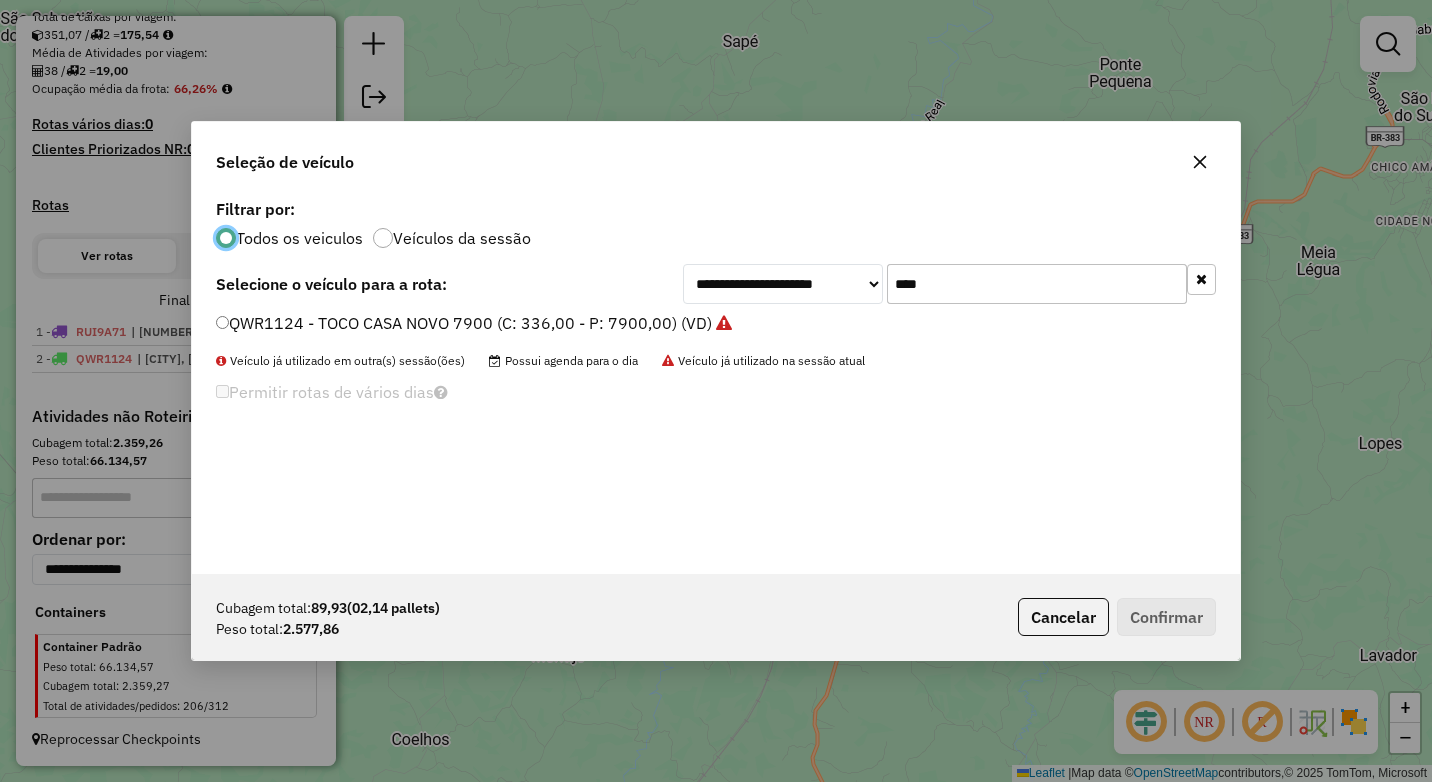 drag, startPoint x: 867, startPoint y: 298, endPoint x: 770, endPoint y: 294, distance: 97.082436 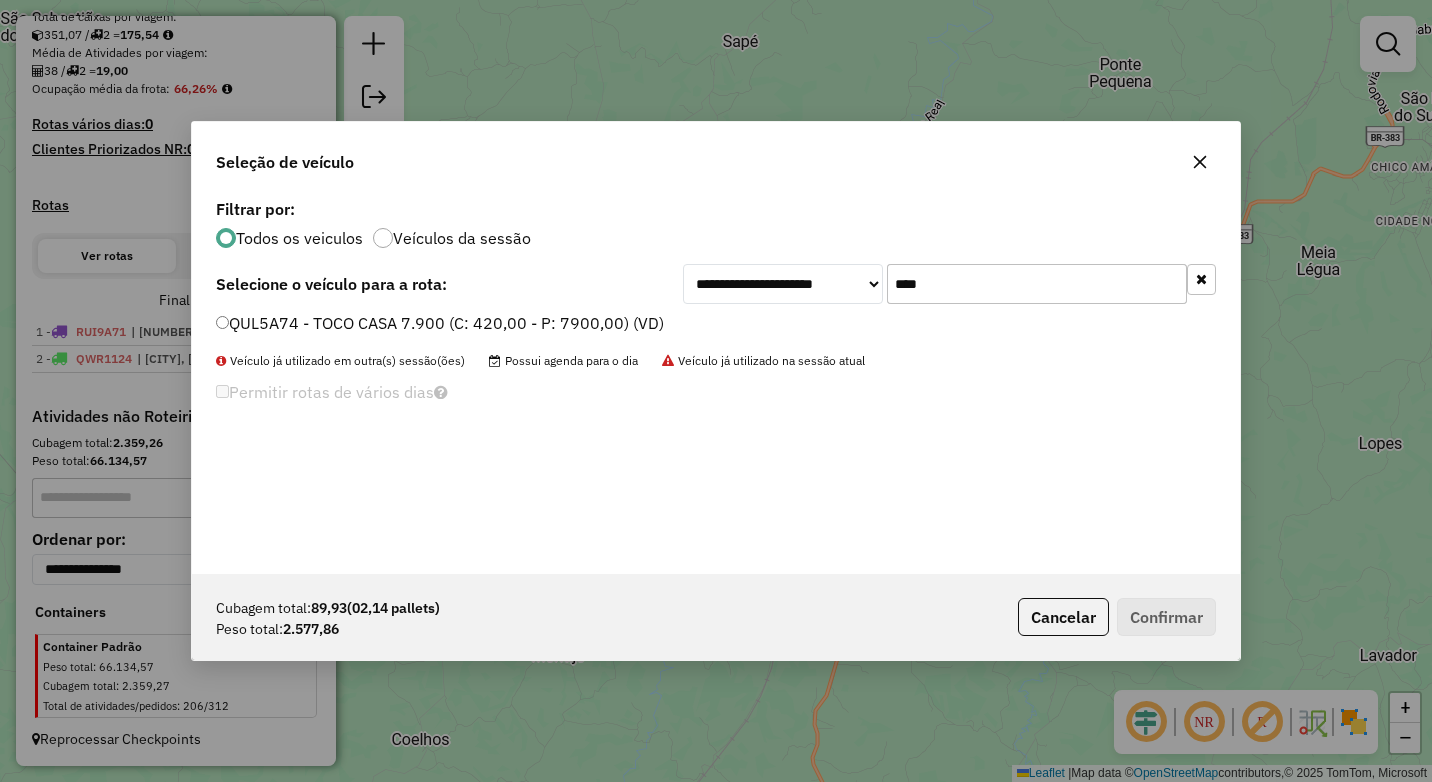 type on "****" 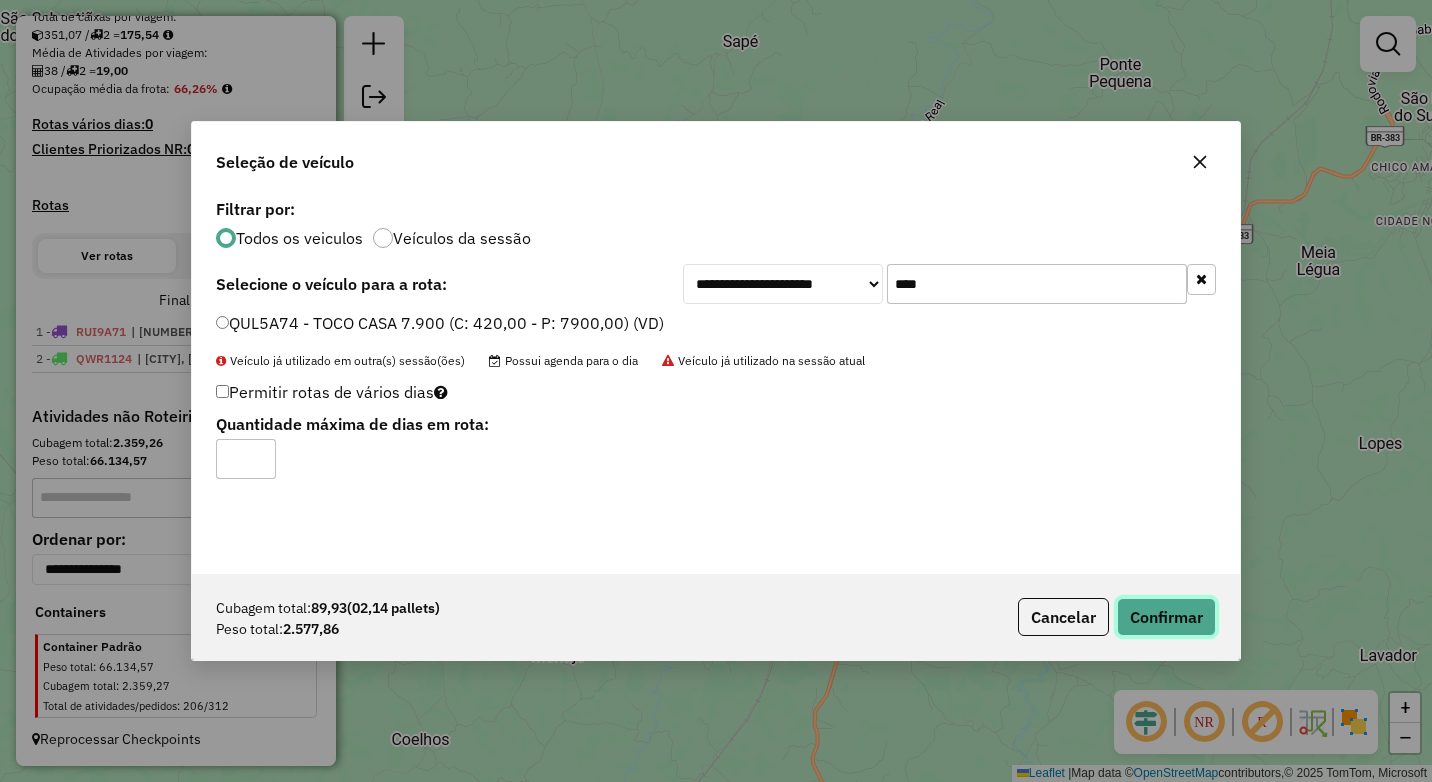 click on "Confirmar" 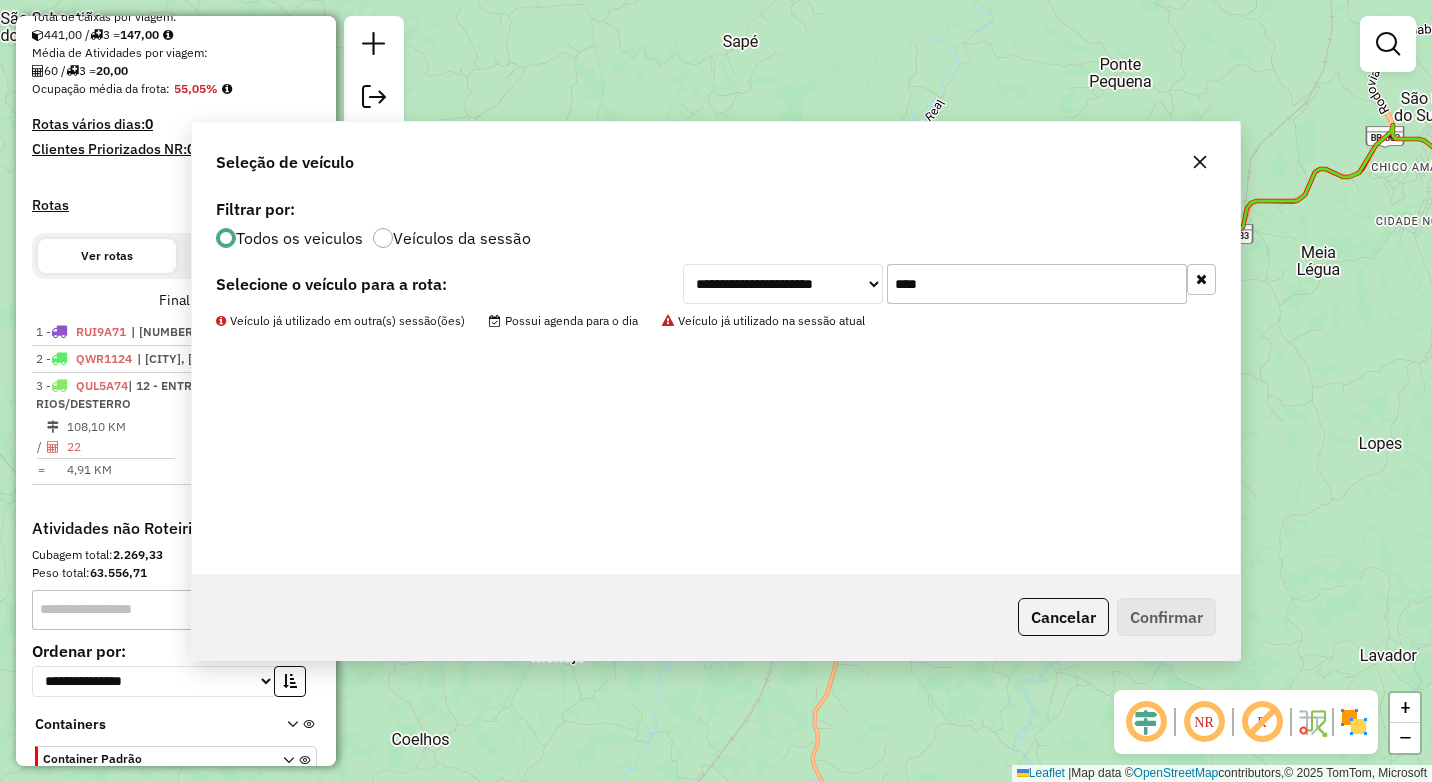 scroll, scrollTop: 532, scrollLeft: 0, axis: vertical 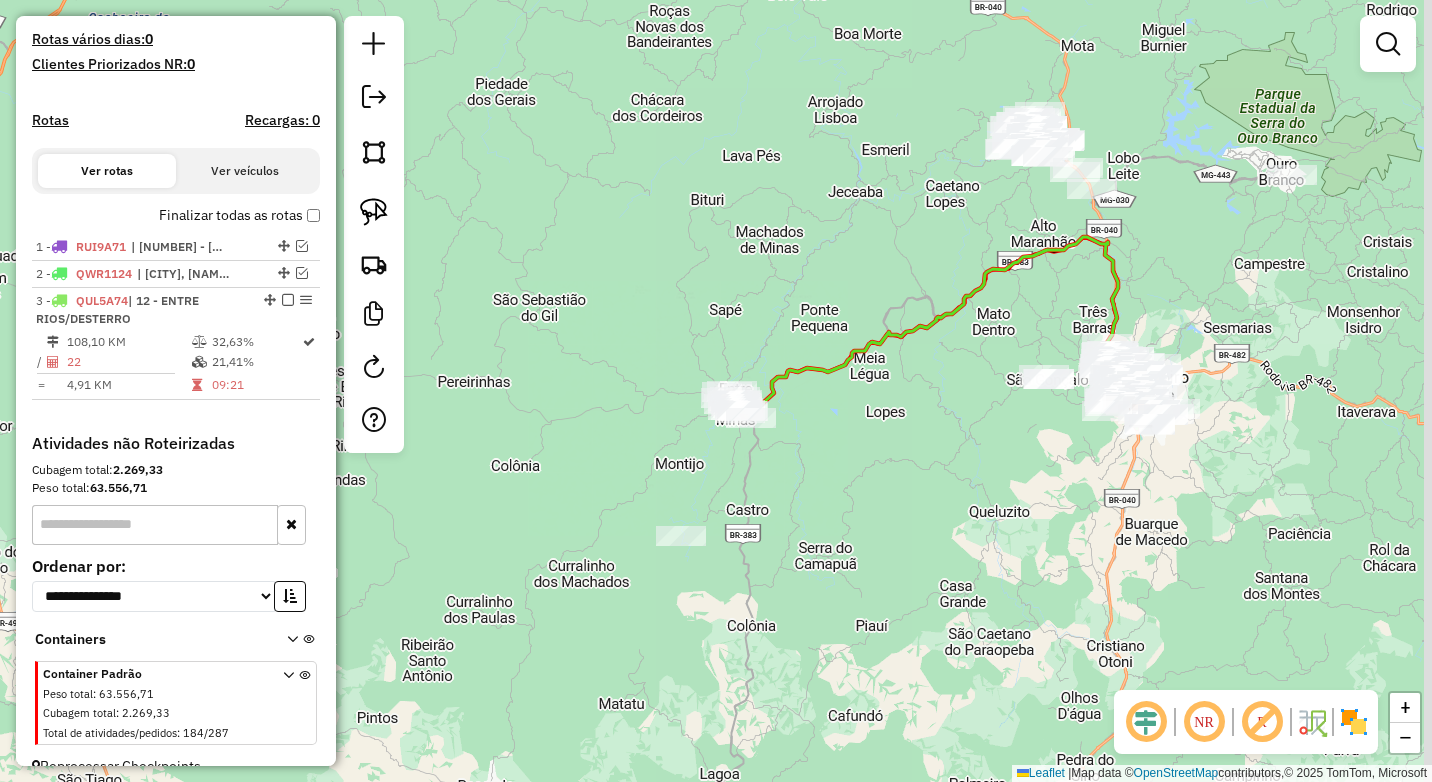 drag, startPoint x: 918, startPoint y: 422, endPoint x: 673, endPoint y: 475, distance: 250.66711 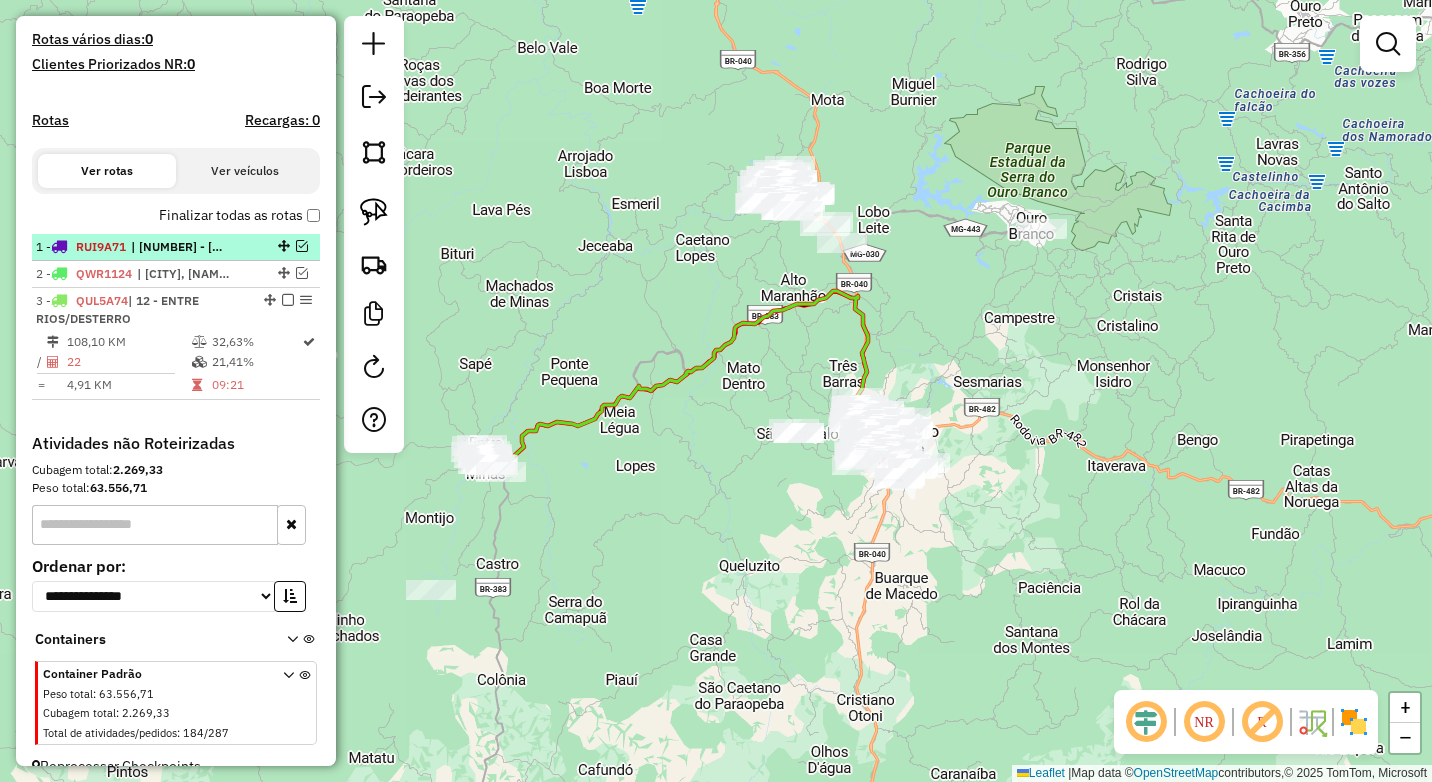 click at bounding box center [288, 300] 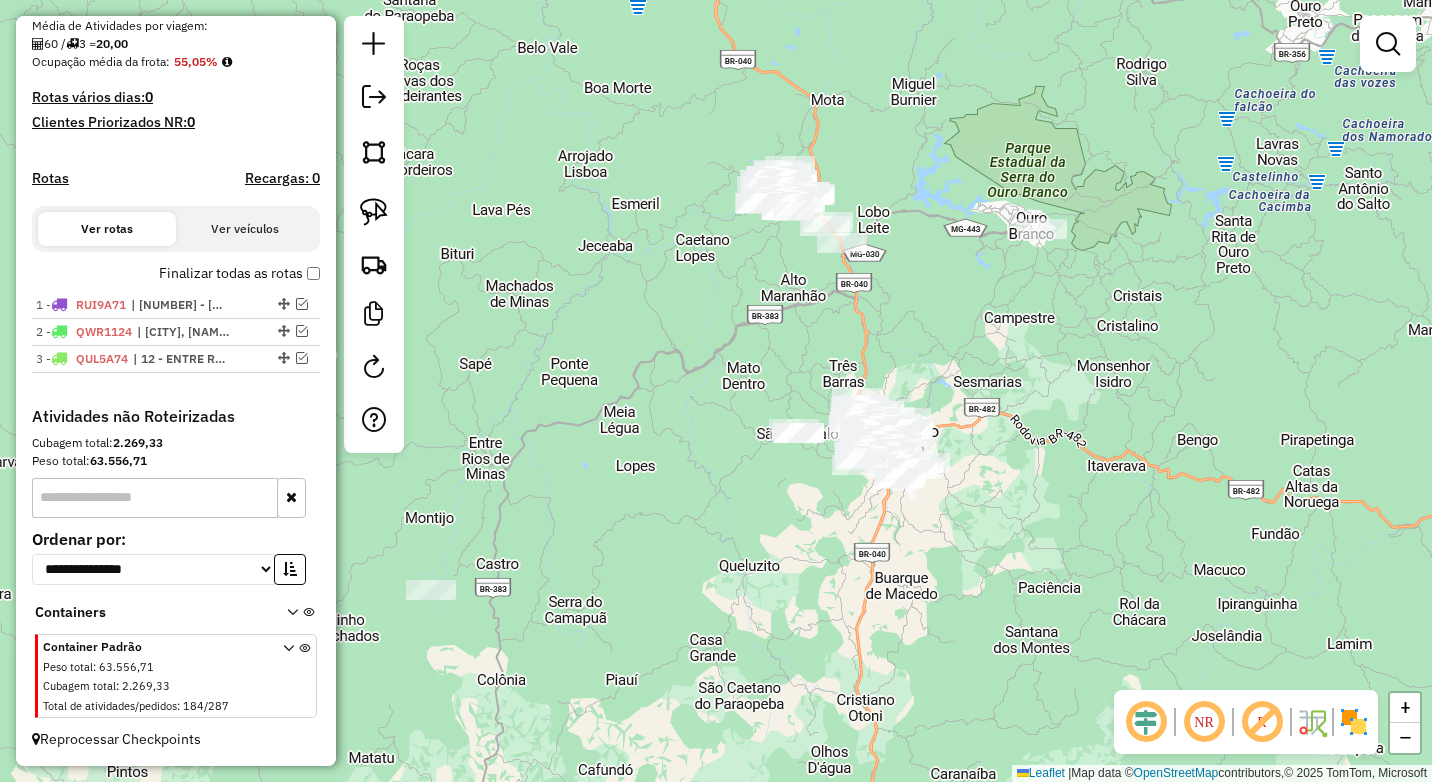 scroll, scrollTop: 474, scrollLeft: 0, axis: vertical 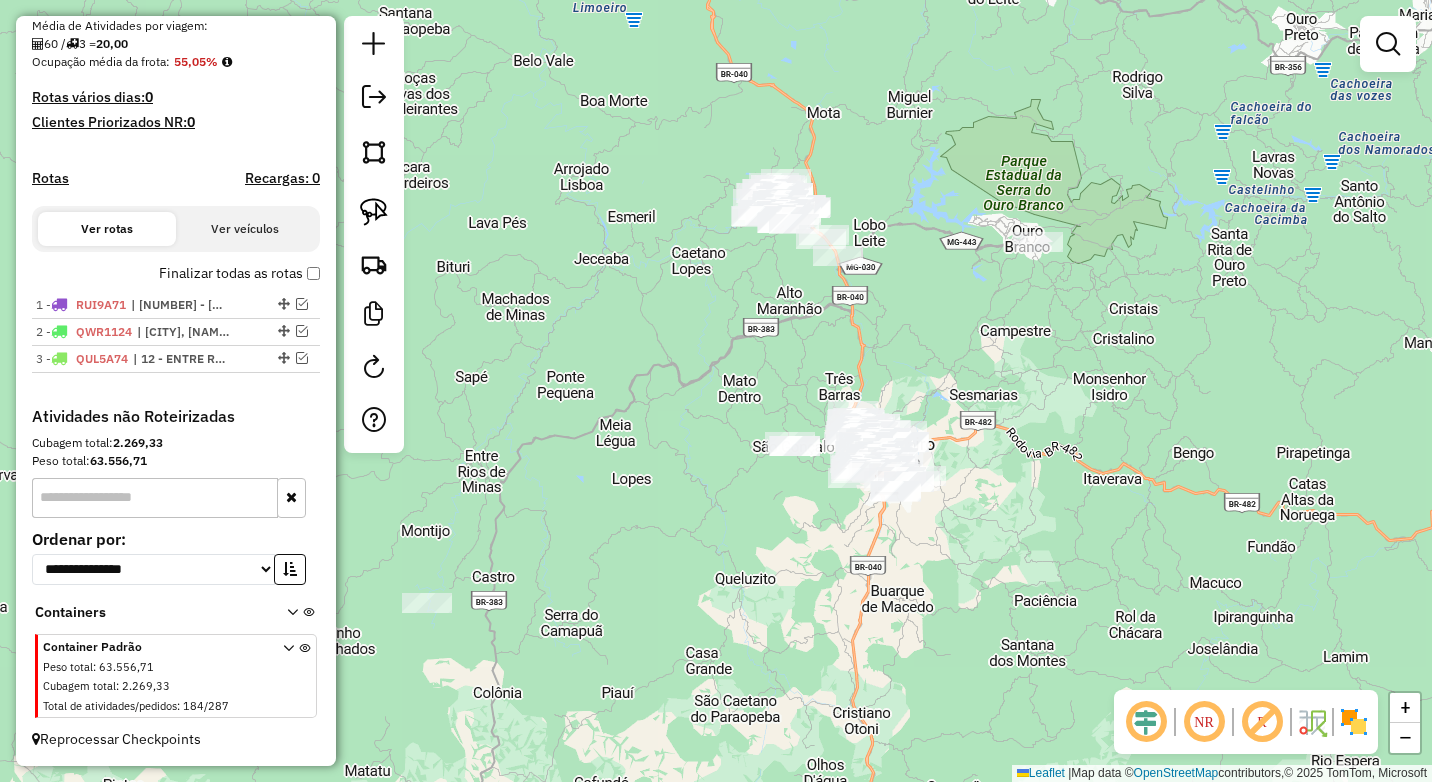 drag, startPoint x: 803, startPoint y: 269, endPoint x: 654, endPoint y: 367, distance: 178.33957 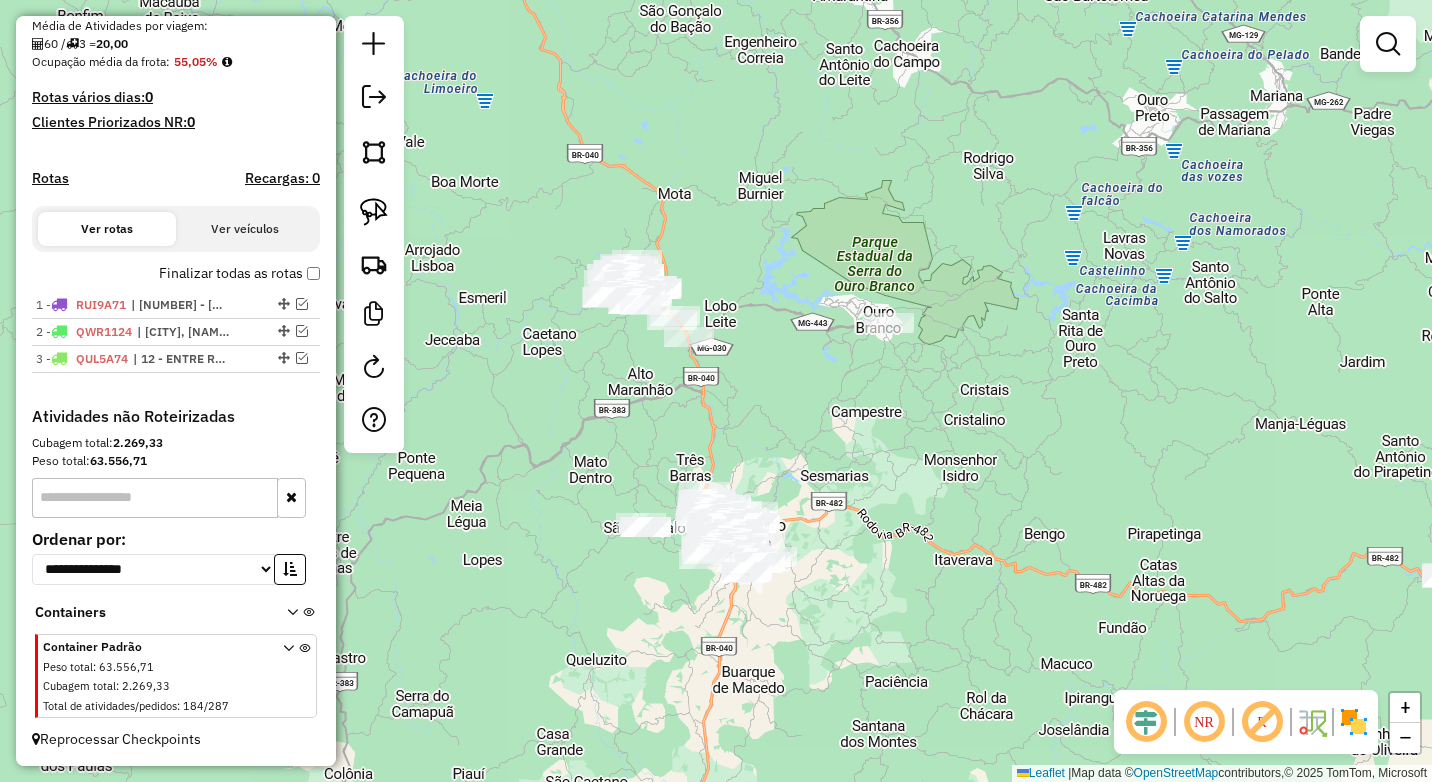 drag, startPoint x: 764, startPoint y: 456, endPoint x: 722, endPoint y: 351, distance: 113.08846 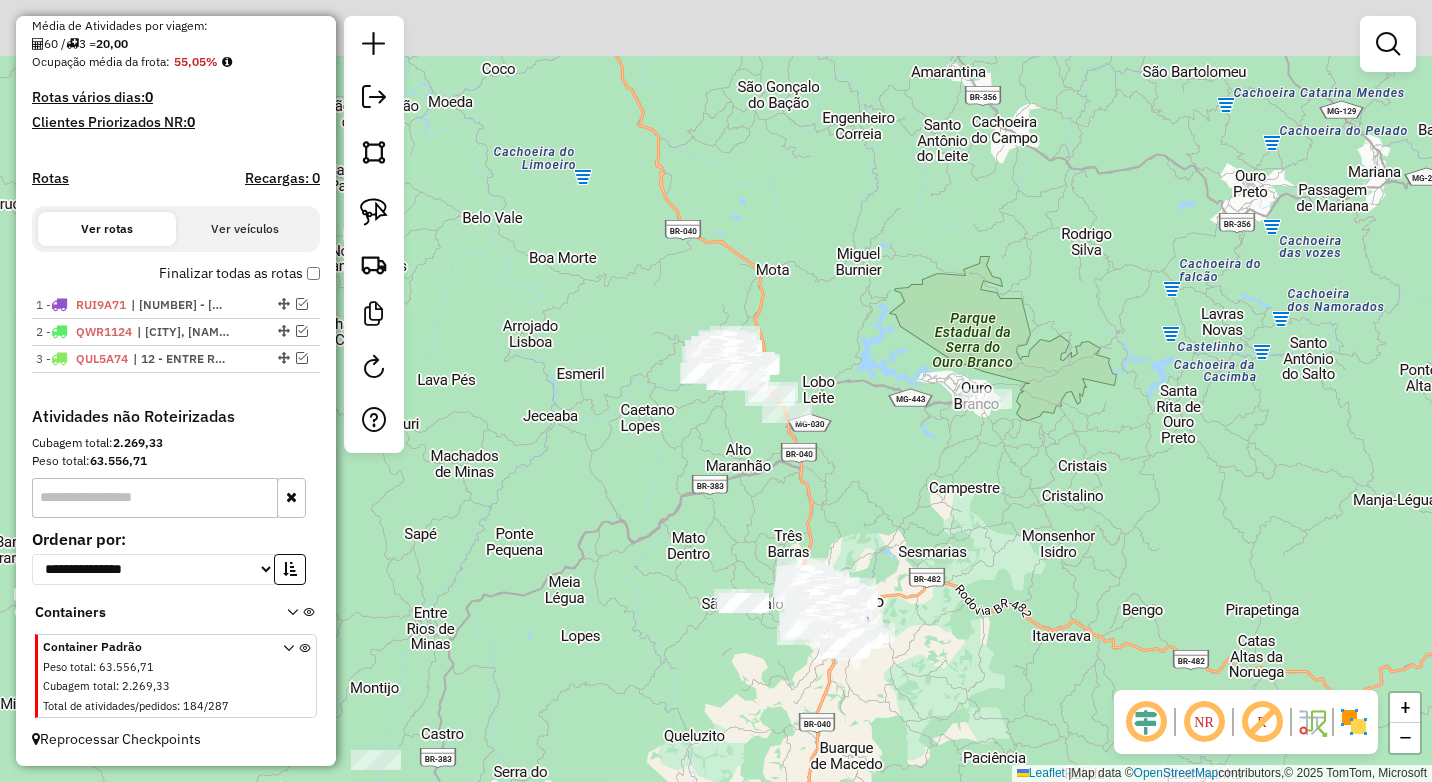 drag, startPoint x: 845, startPoint y: 269, endPoint x: 832, endPoint y: 460, distance: 191.4419 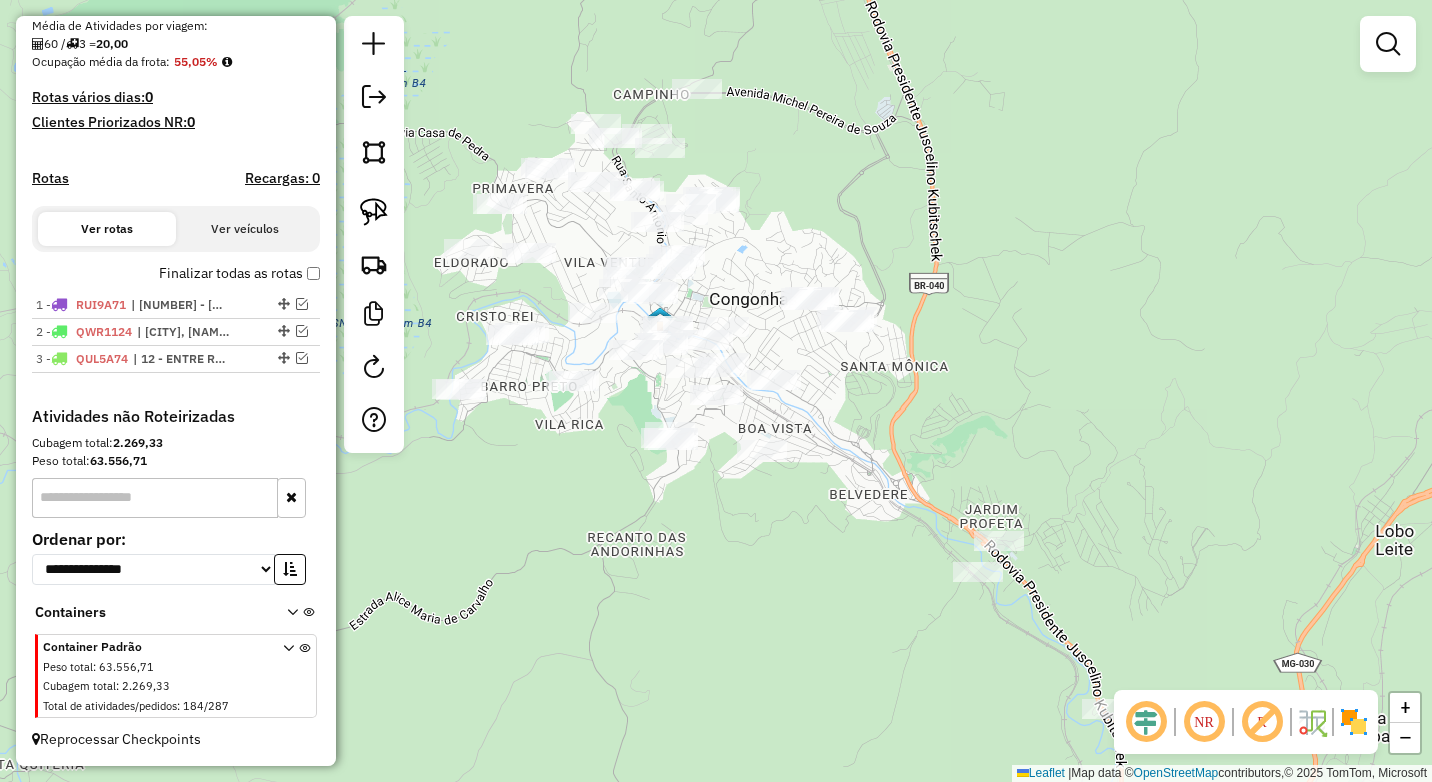 drag, startPoint x: 862, startPoint y: 383, endPoint x: 827, endPoint y: 282, distance: 106.89247 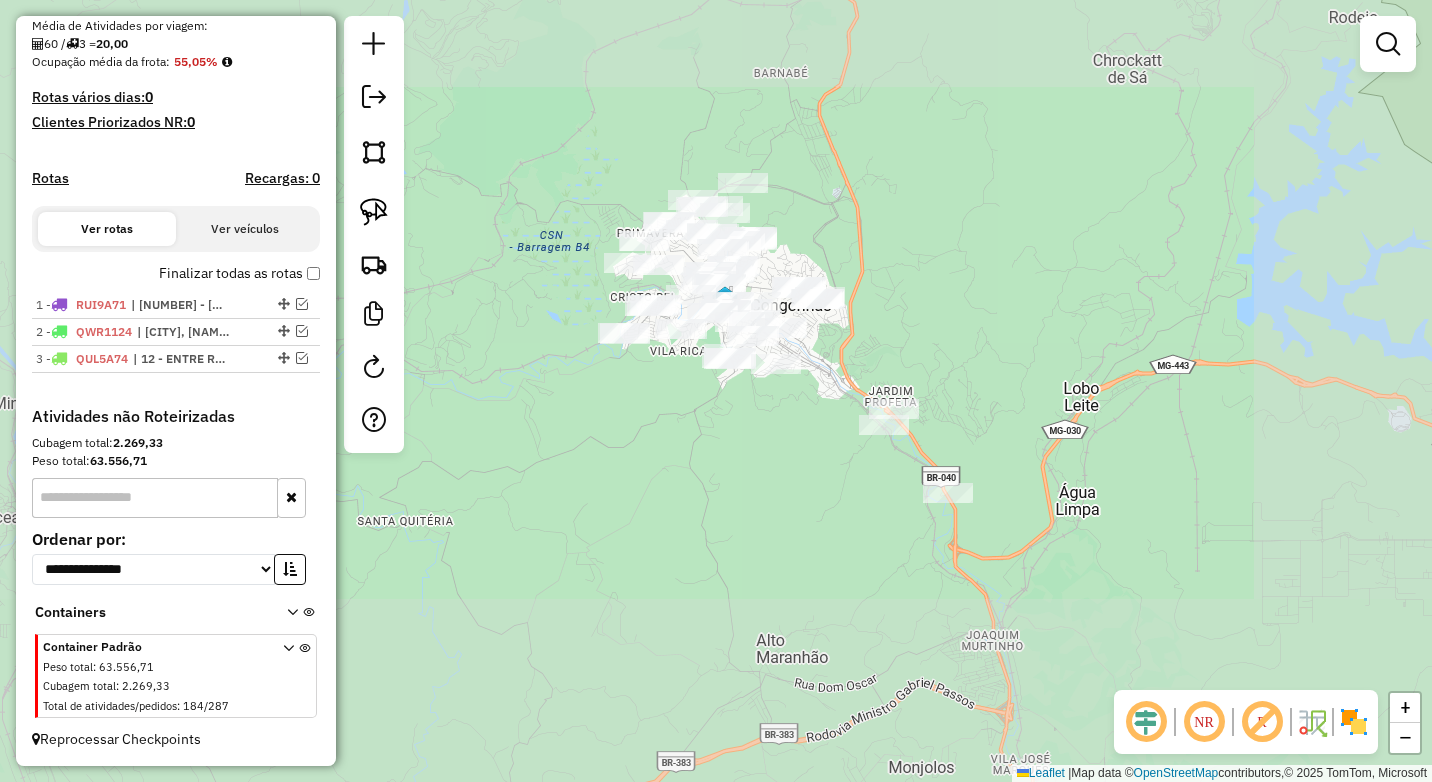 drag, startPoint x: 897, startPoint y: 291, endPoint x: 841, endPoint y: 280, distance: 57.070133 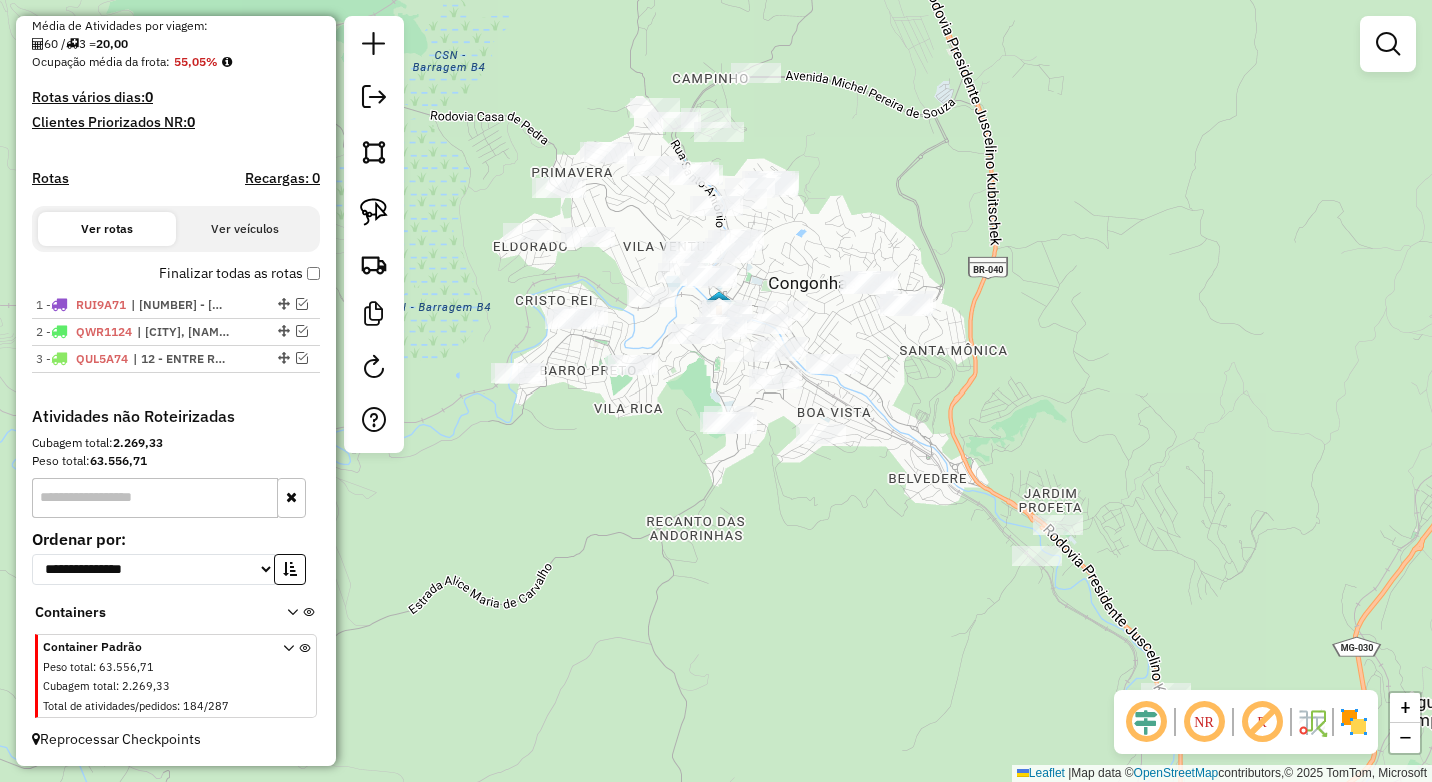 drag, startPoint x: 819, startPoint y: 205, endPoint x: 851, endPoint y: 211, distance: 32.55764 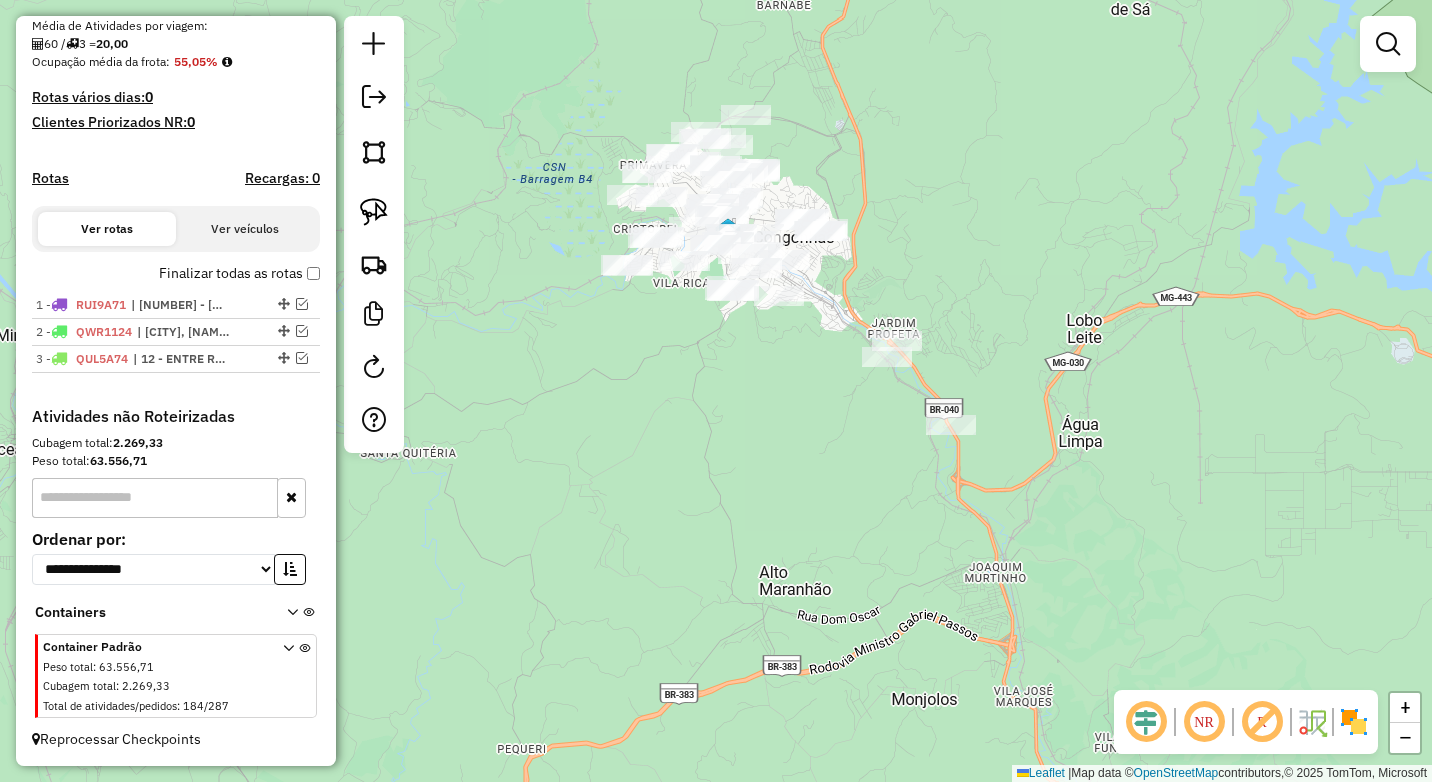 drag, startPoint x: 983, startPoint y: 254, endPoint x: 953, endPoint y: 250, distance: 30.265491 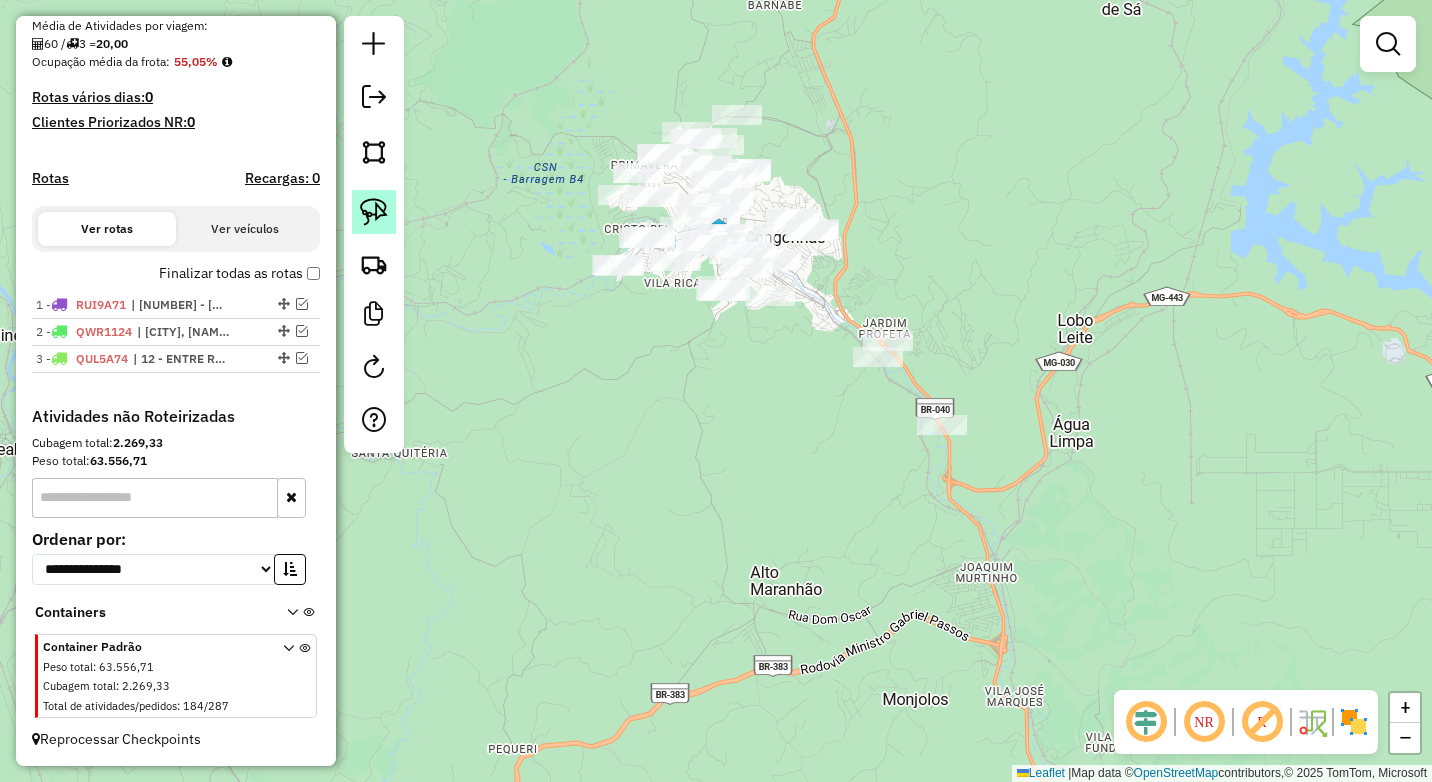 click 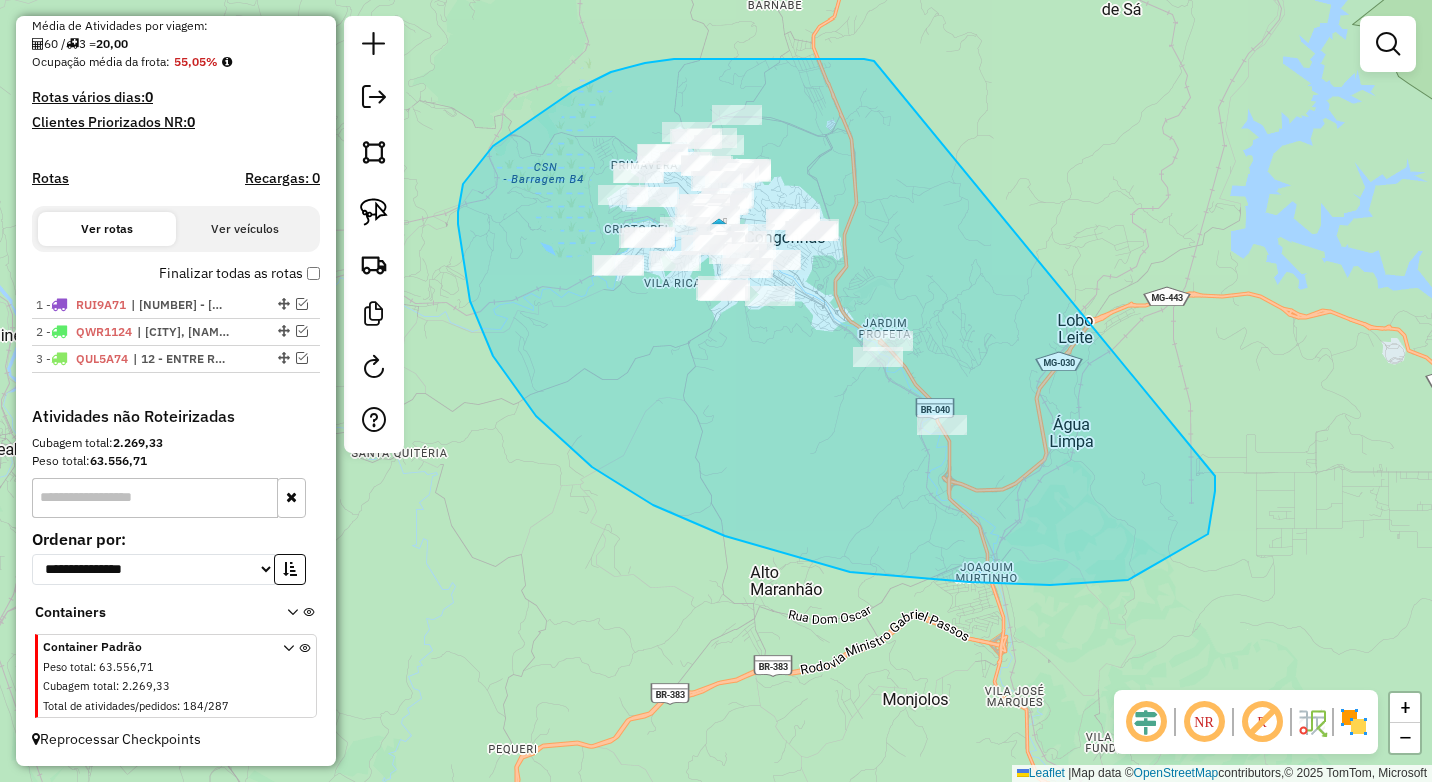 drag, startPoint x: 874, startPoint y: 61, endPoint x: 1212, endPoint y: 463, distance: 525.21234 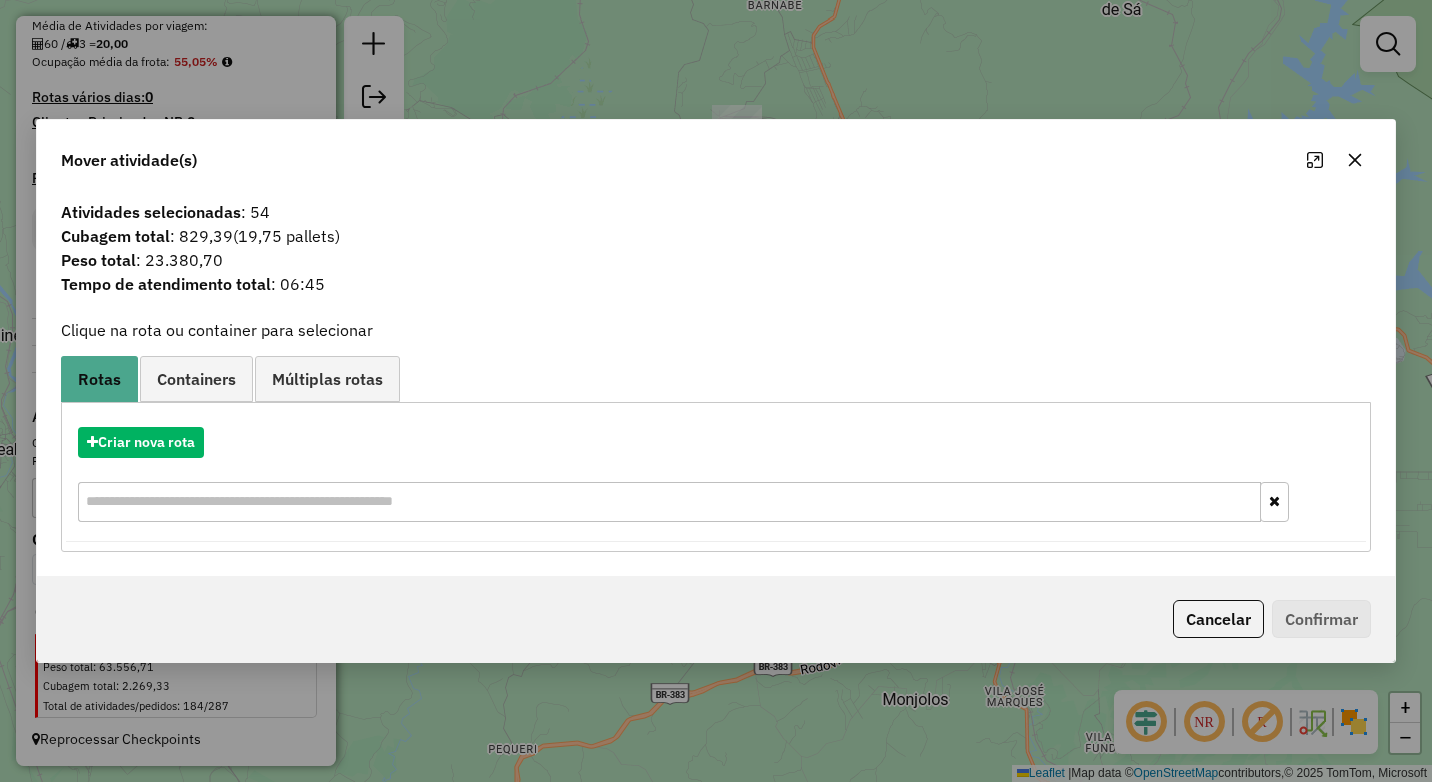 click 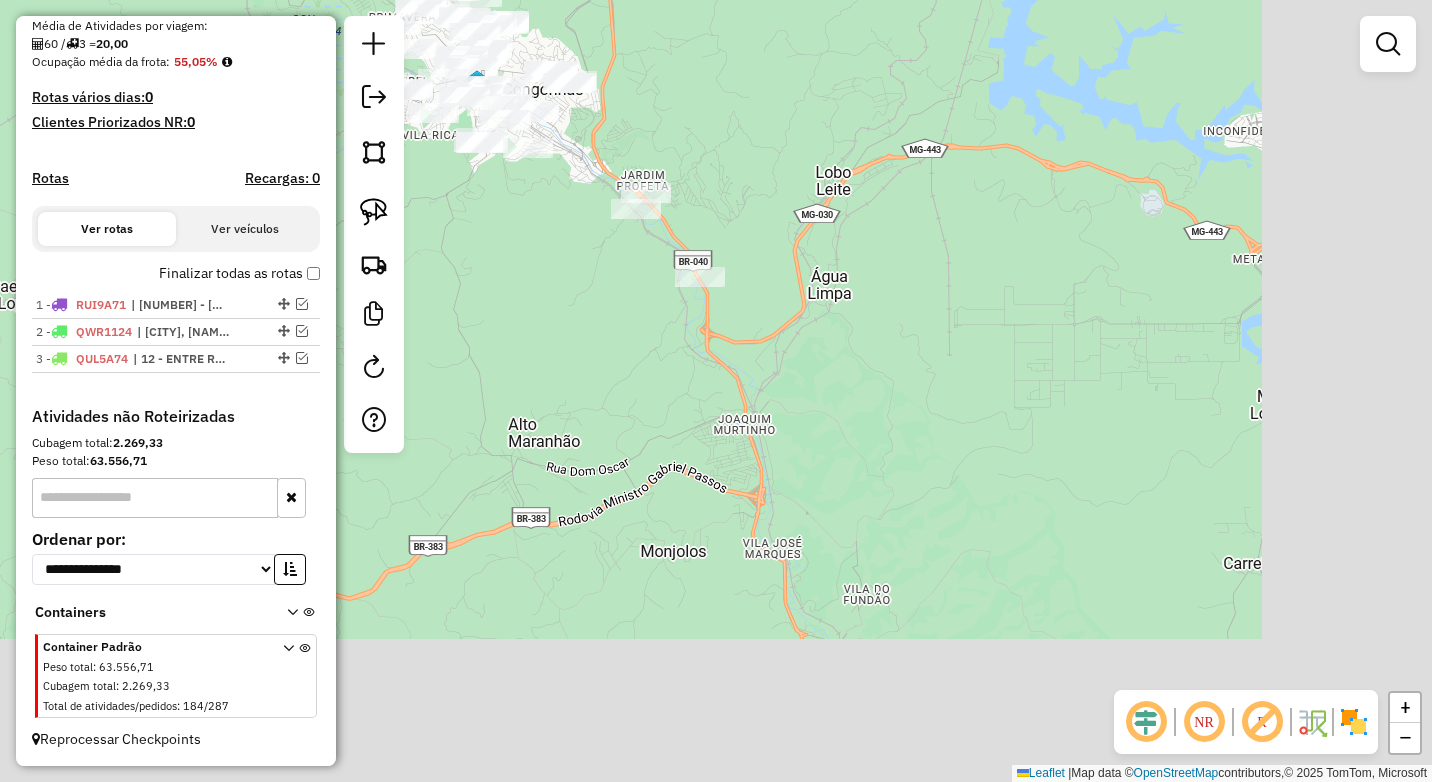 drag, startPoint x: 1138, startPoint y: 356, endPoint x: 891, endPoint y: 151, distance: 320.9891 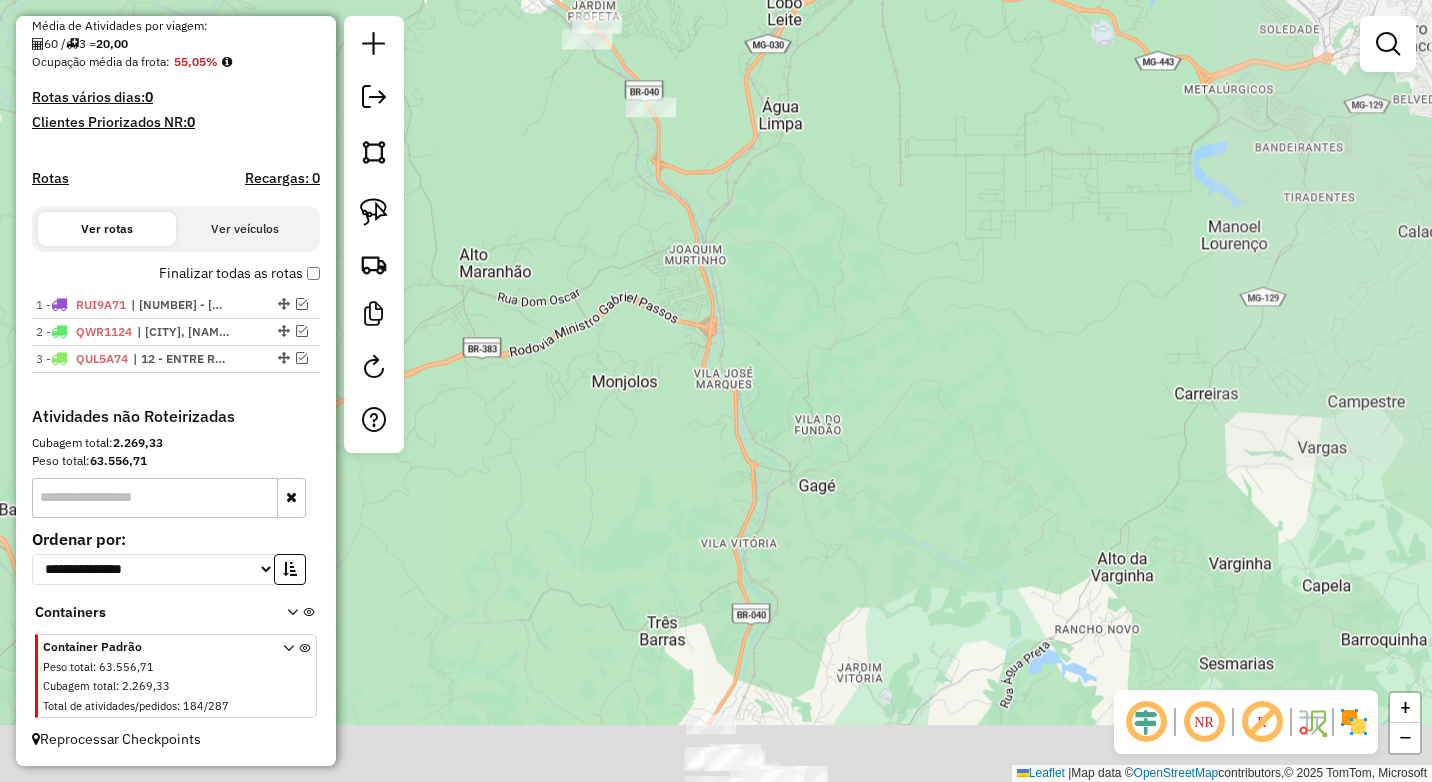 drag, startPoint x: 967, startPoint y: 383, endPoint x: 882, endPoint y: 247, distance: 160.37769 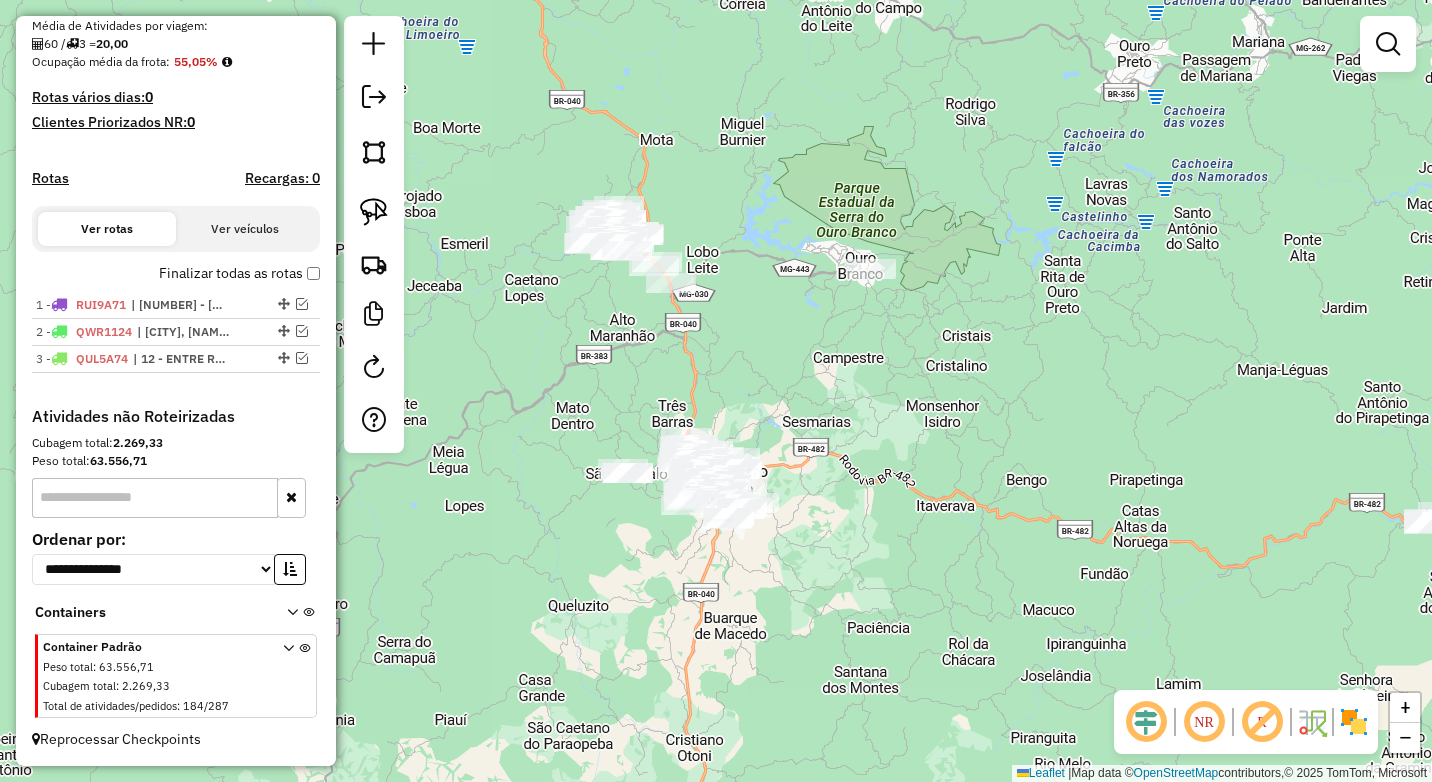 drag, startPoint x: 1073, startPoint y: 504, endPoint x: 938, endPoint y: 528, distance: 137.11674 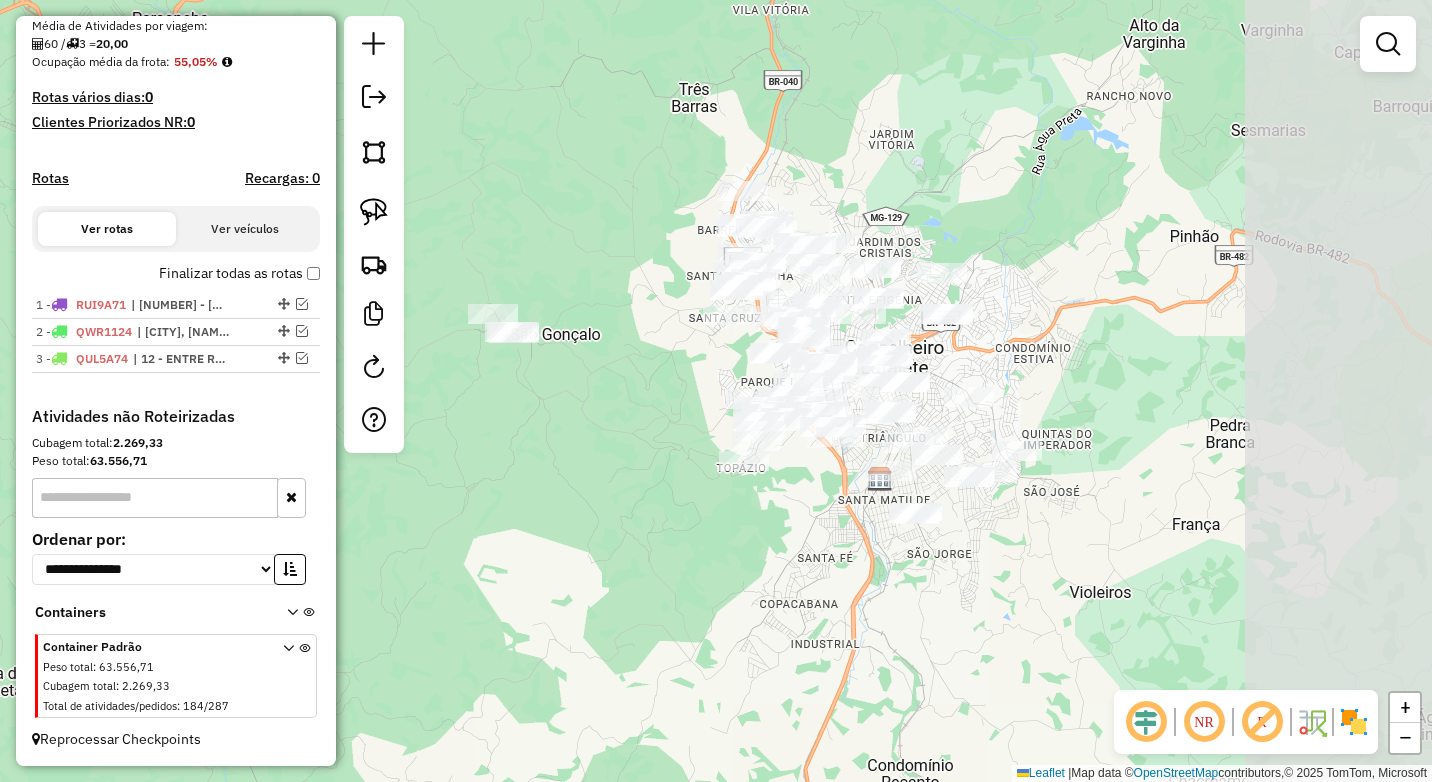 drag, startPoint x: 977, startPoint y: 457, endPoint x: 660, endPoint y: 564, distance: 334.57138 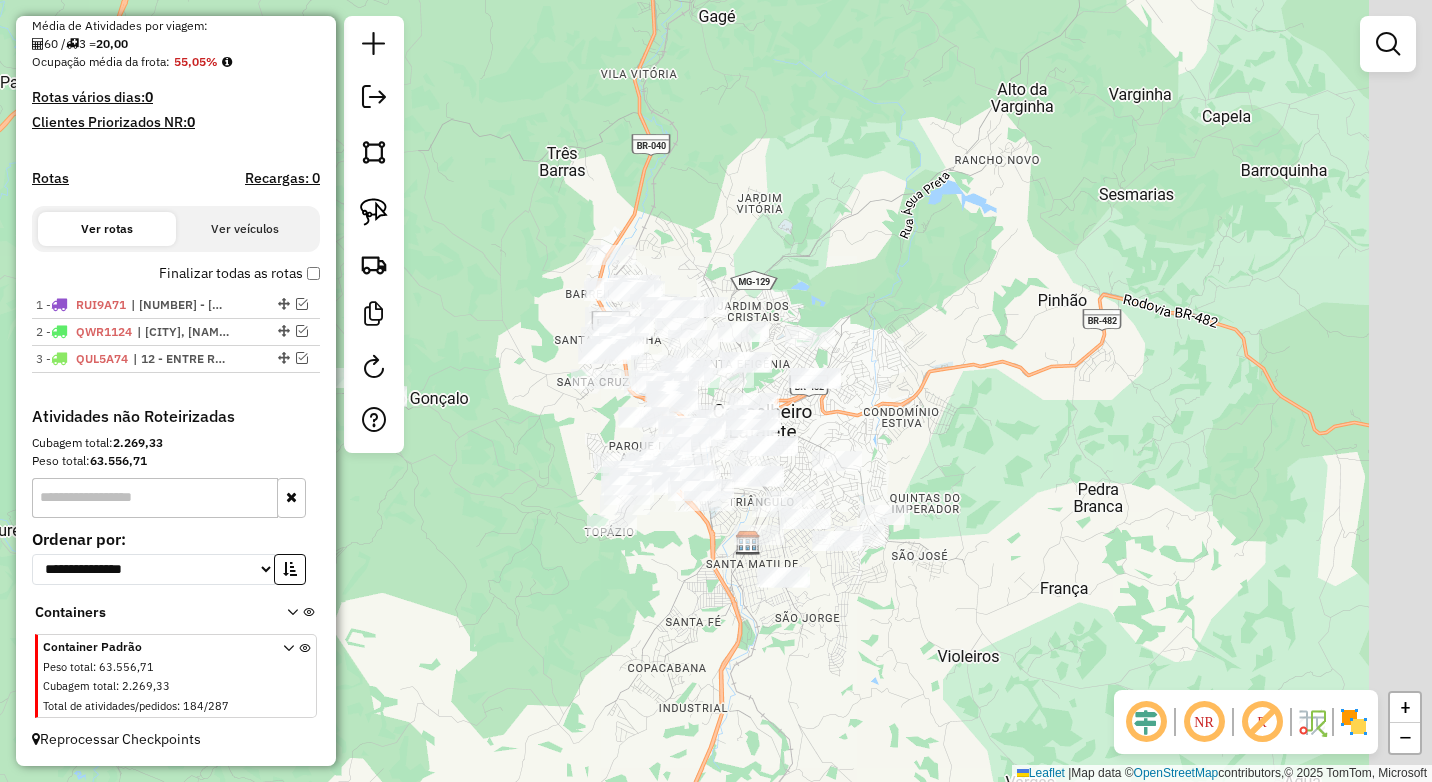 drag, startPoint x: 590, startPoint y: 339, endPoint x: 484, endPoint y: 388, distance: 116.777565 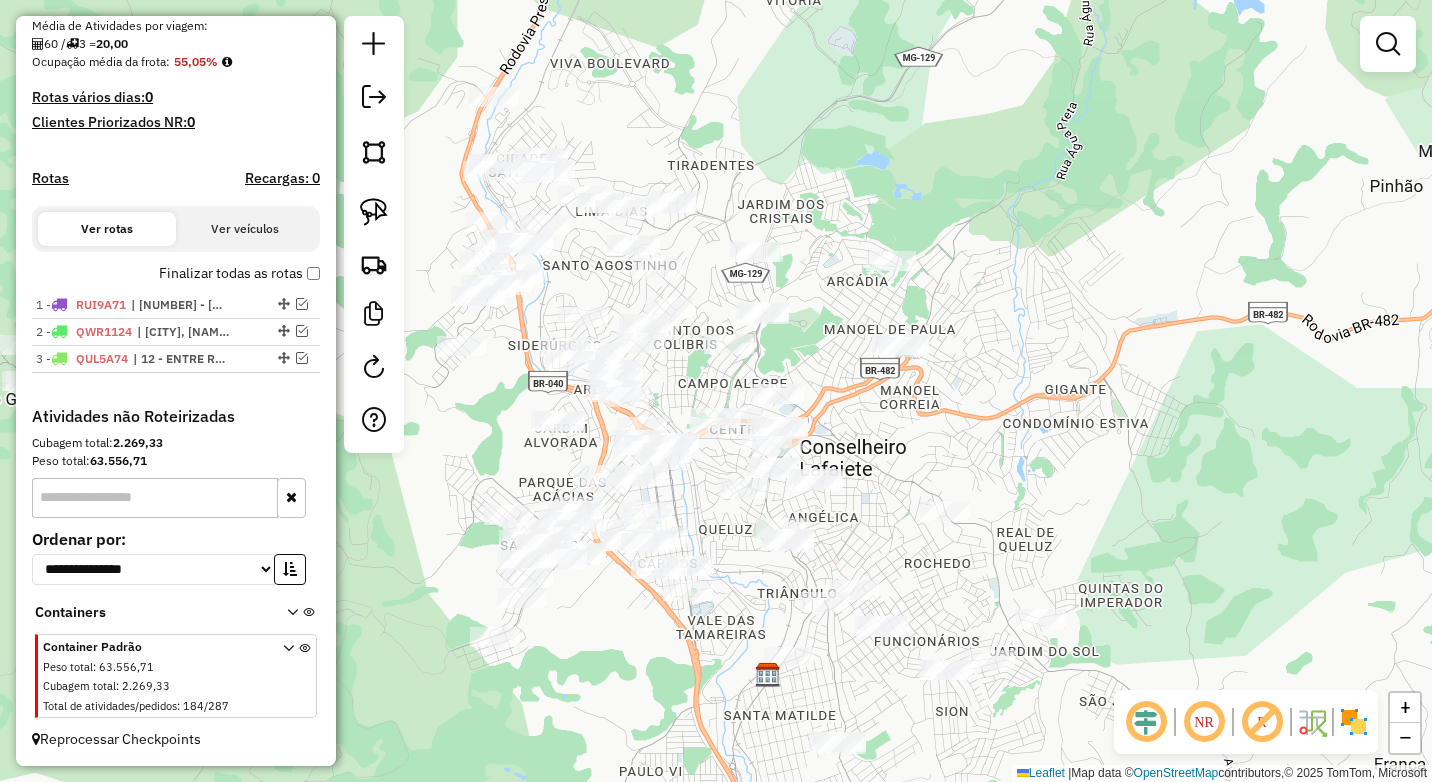 drag, startPoint x: 944, startPoint y: 474, endPoint x: 1048, endPoint y: 420, distance: 117.18362 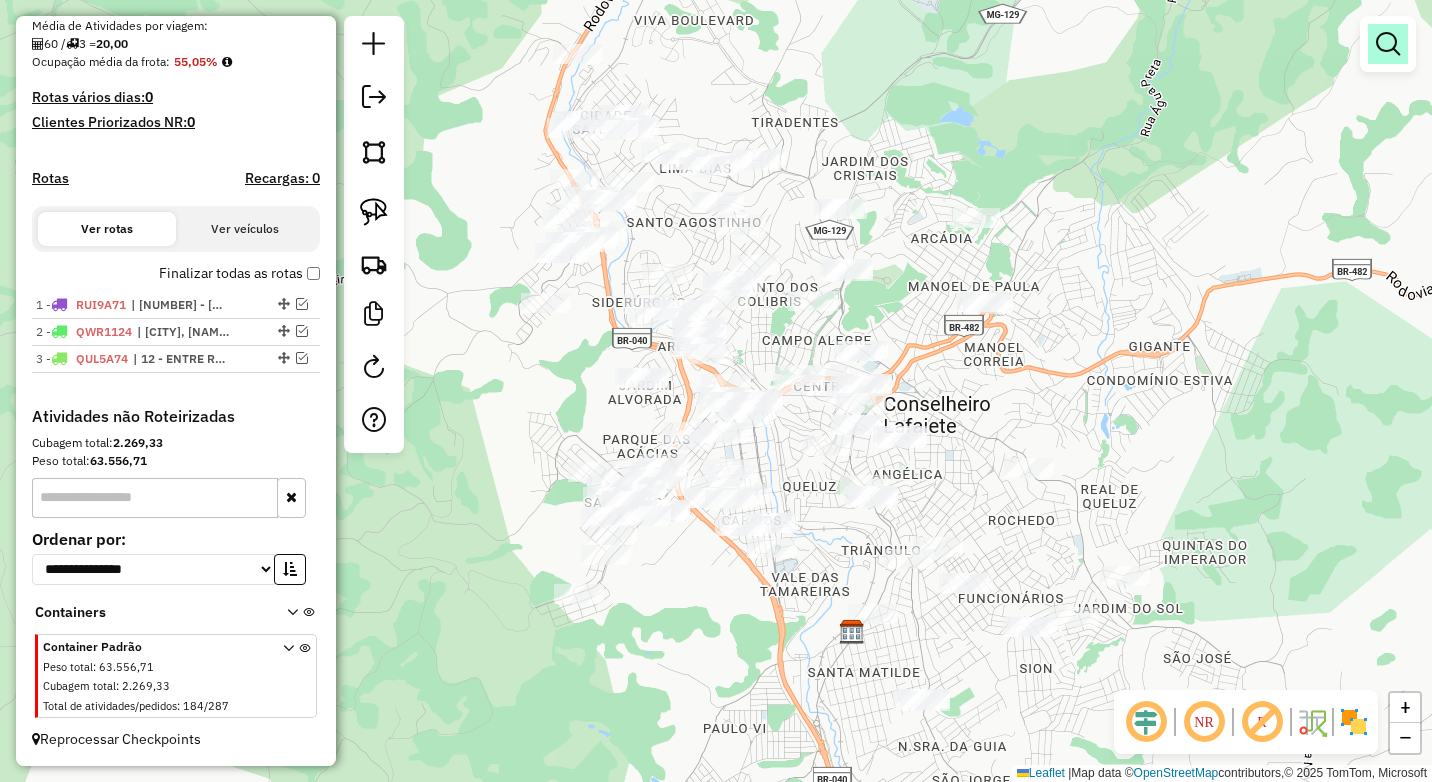 click at bounding box center [1388, 44] 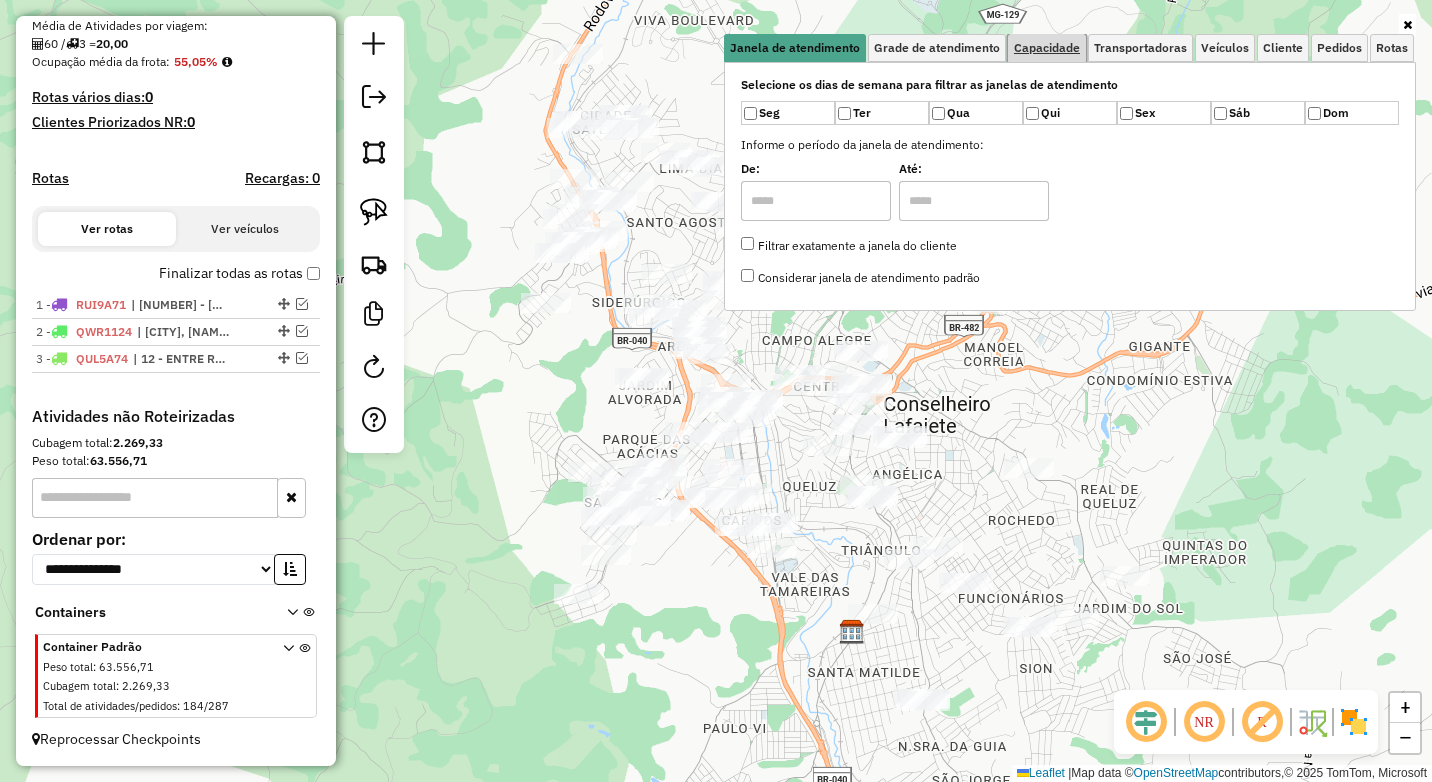 click on "Capacidade" at bounding box center [1047, 48] 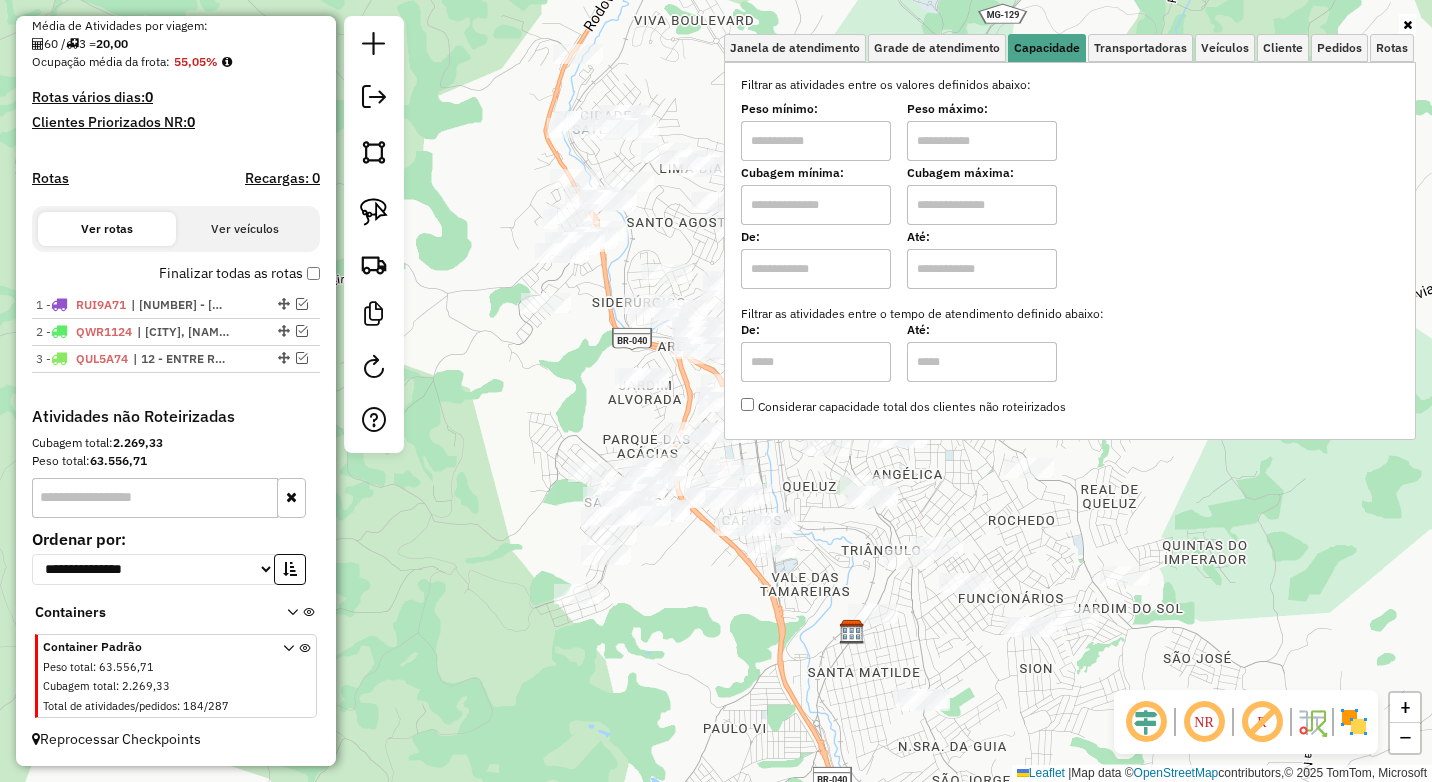 click at bounding box center [816, 141] 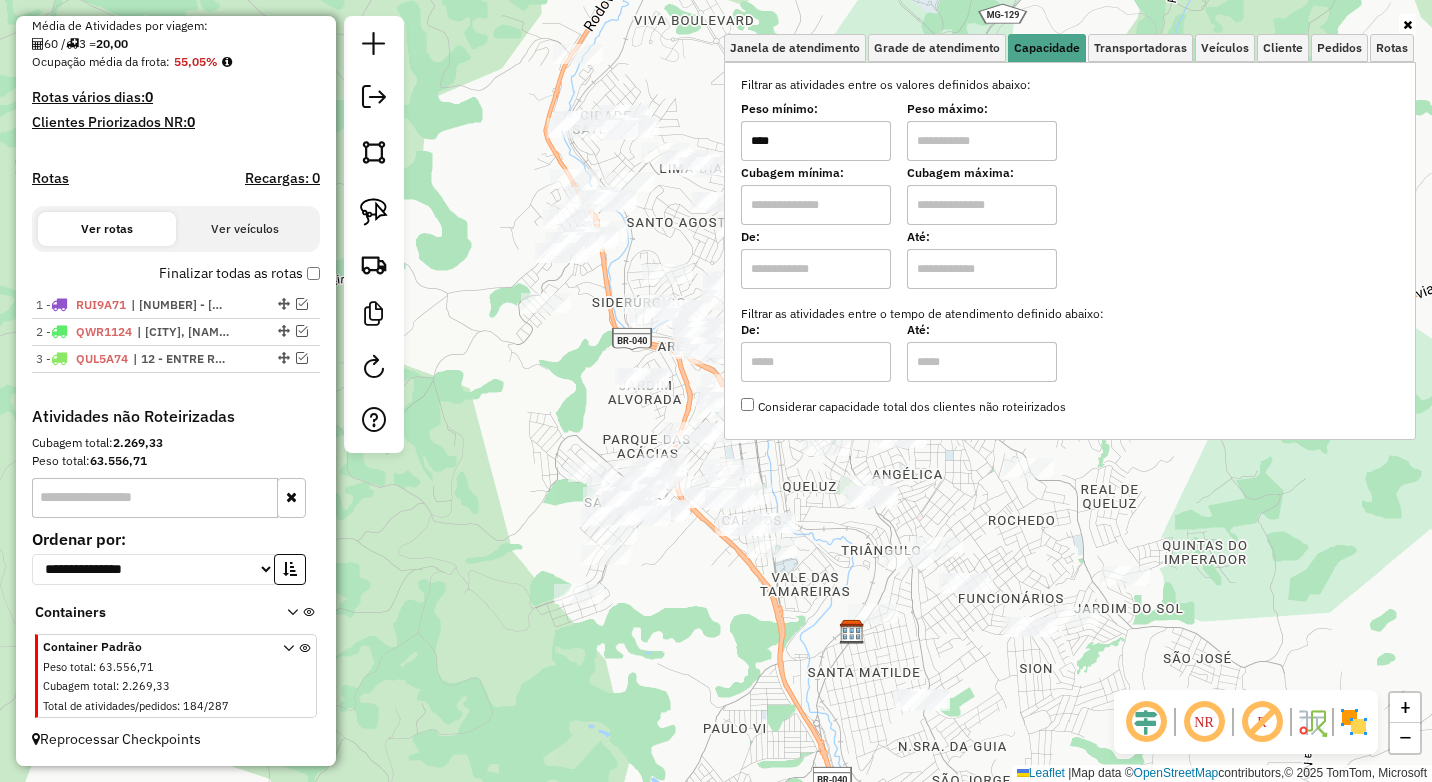 type on "****" 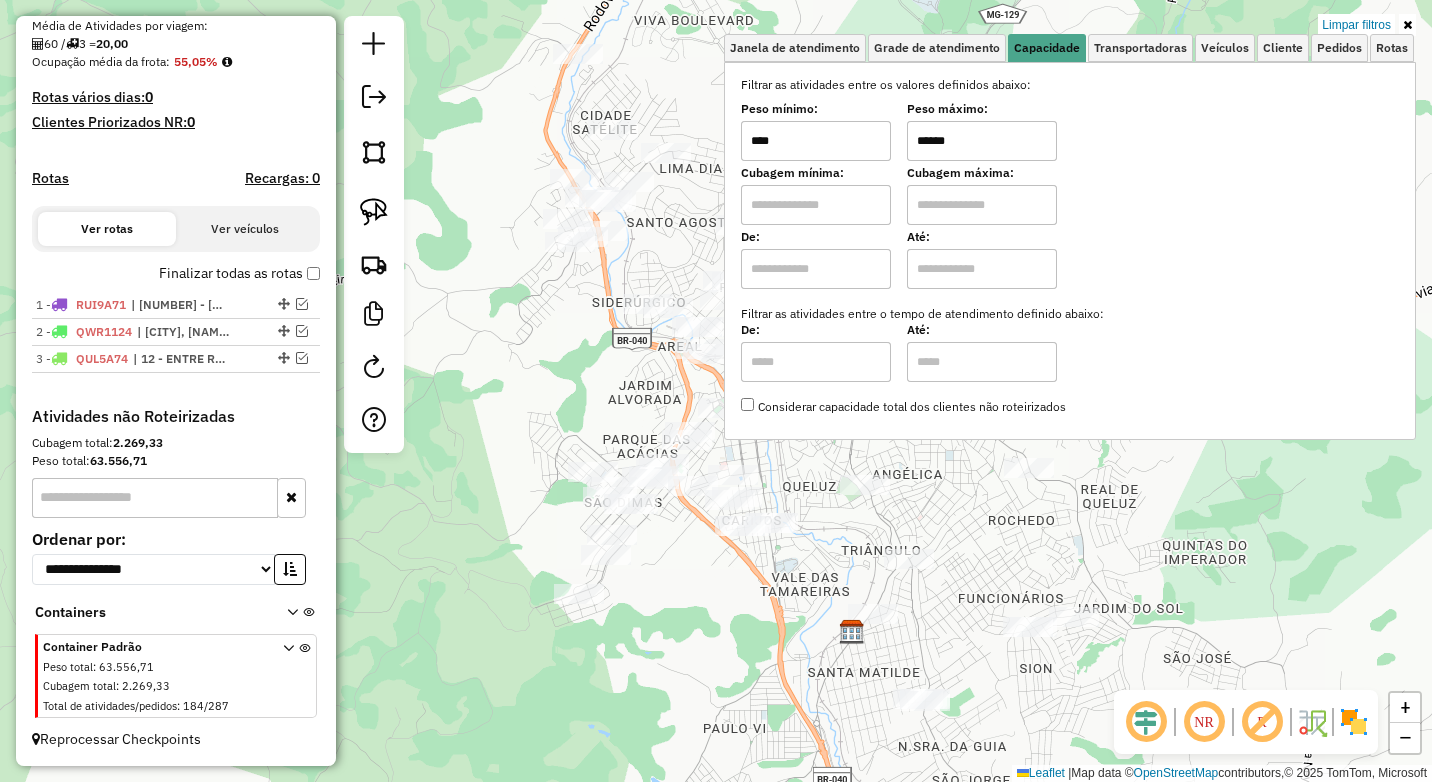 click on "Limpar filtros Janela de atendimento Grade de atendimento Capacidade Transportadoras Veículos Cliente Pedidos  Rotas Selecione os dias de semana para filtrar as janelas de atendimento  Seg   Ter   Qua   Qui   Sex   Sáb   Dom  Informe o período da janela de atendimento: De: Até:  Filtrar exatamente a janela do cliente  Considerar janela de atendimento padrão  Selecione os dias de semana para filtrar as grades de atendimento  Seg   Ter   Qua   Qui   Sex   Sáb   Dom   Considerar clientes sem dia de atendimento cadastrado  Clientes fora do dia de atendimento selecionado Filtrar as atividades entre os valores definidos abaixo:  Peso mínimo:  ****  Peso máximo:  ******  Cubagem mínima:   Cubagem máxima:   De:   Até:  Filtrar as atividades entre o tempo de atendimento definido abaixo:  De:   Até:   Considerar capacidade total dos clientes não roteirizados Transportadora: Selecione um ou mais itens Tipo de veículo: Selecione um ou mais itens Veículo: Selecione um ou mais itens Motorista: Nome: Rótulo:" 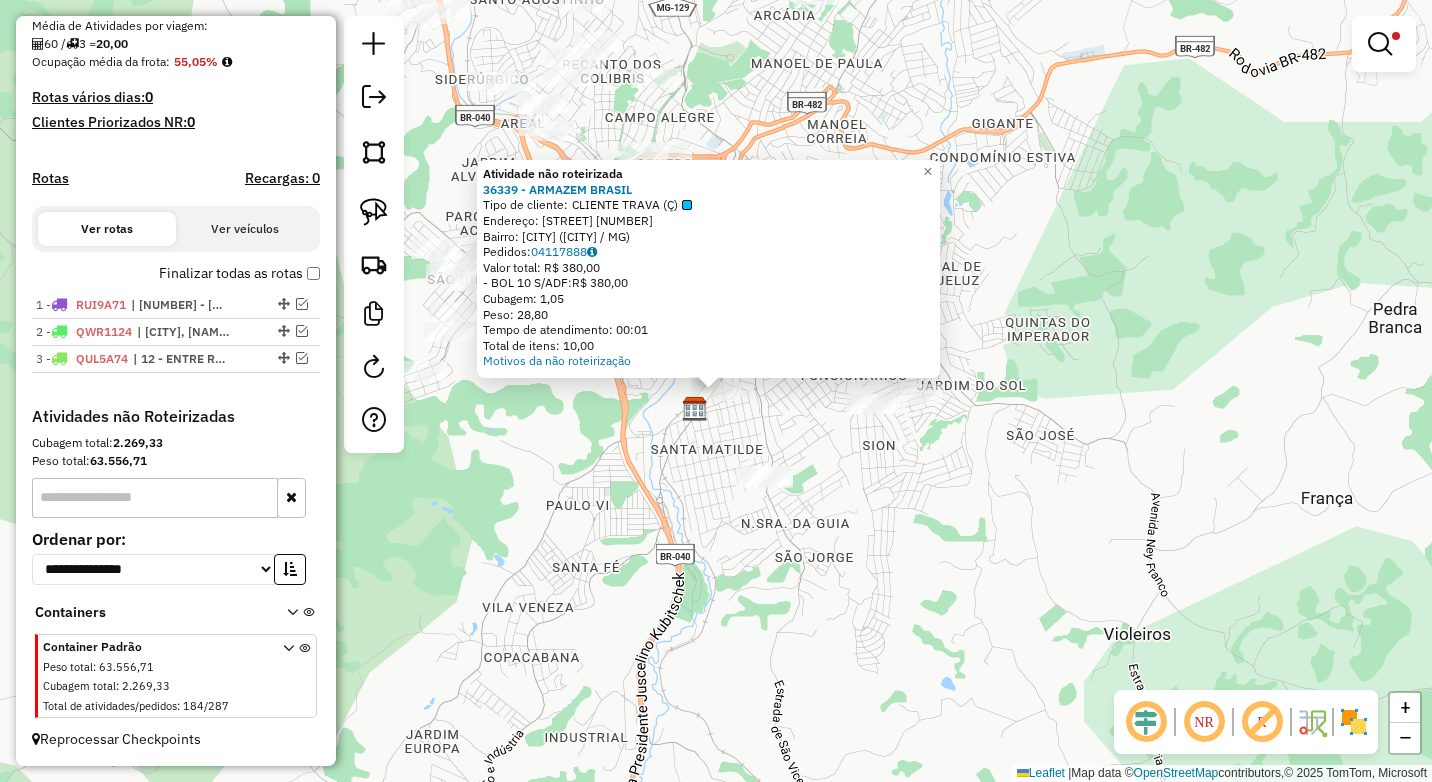click on "Atividade não roteirizada 36339 - ARMAZEM BRASIL  Tipo de cliente:   CLIENTE TRAVA (Ç)   Endereço:  ALFREDO ELIAS MAFUZ 950   Bairro: SANTA MATILDE (CONSELHEIRO LAFAIETE / MG)   Pedidos:  04117888   Valor total: R$ 380,00   - BOL 10 S/ADF:  R$ 380,00   Cubagem: 1,05   Peso: 28,80   Tempo de atendimento: 00:01   Total de itens: 10,00  Motivos da não roteirização × Limpar filtros Janela de atendimento Grade de atendimento Capacidade Transportadoras Veículos Cliente Pedidos  Rotas Selecione os dias de semana para filtrar as janelas de atendimento  Seg   Ter   Qua   Qui   Sex   Sáb   Dom  Informe o período da janela de atendimento: De: Até:  Filtrar exatamente a janela do cliente  Considerar janela de atendimento padrão  Selecione os dias de semana para filtrar as grades de atendimento  Seg   Ter   Qua   Qui   Sex   Sáb   Dom   Considerar clientes sem dia de atendimento cadastrado  Clientes fora do dia de atendimento selecionado Filtrar as atividades entre os valores definidos abaixo:  Peso mínimo:" 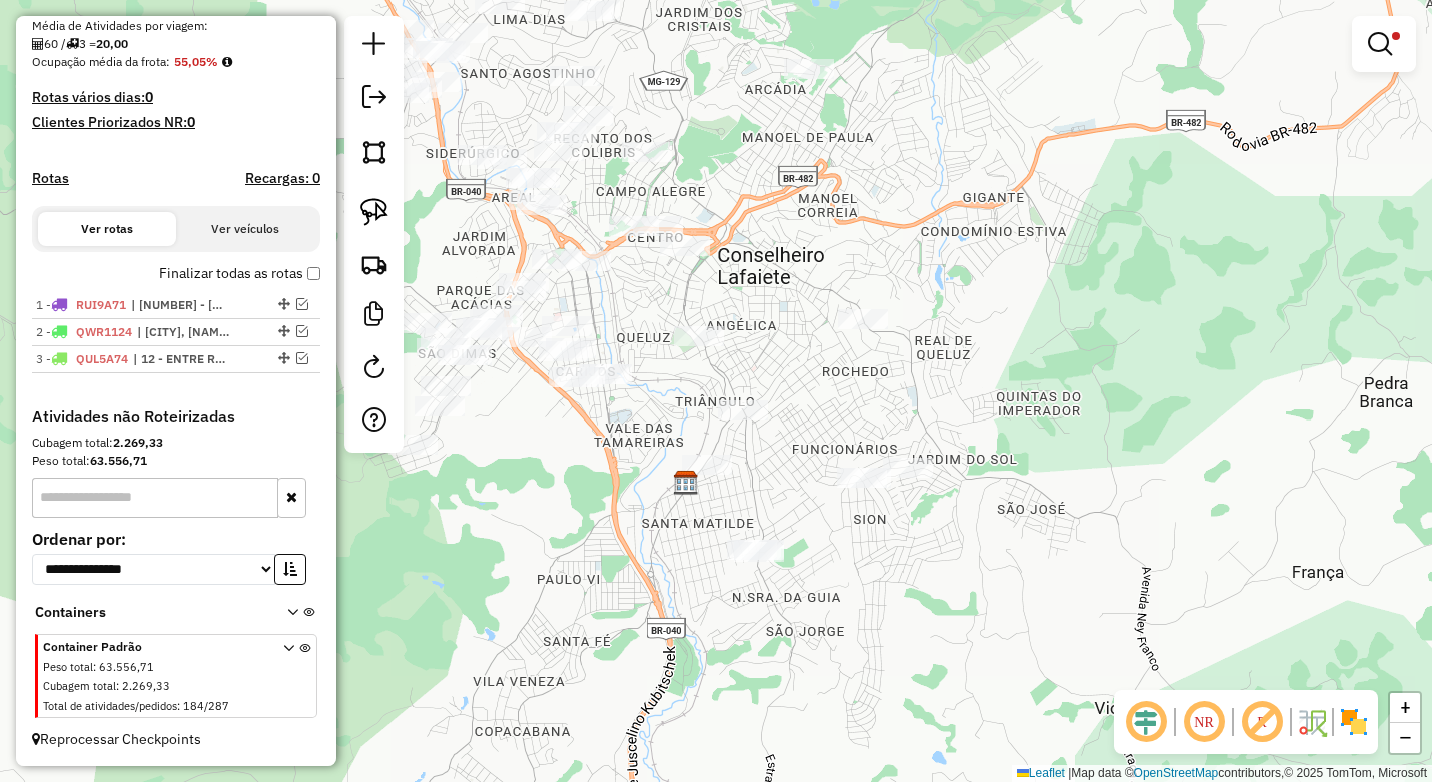 drag, startPoint x: 618, startPoint y: 468, endPoint x: 612, endPoint y: 551, distance: 83.21658 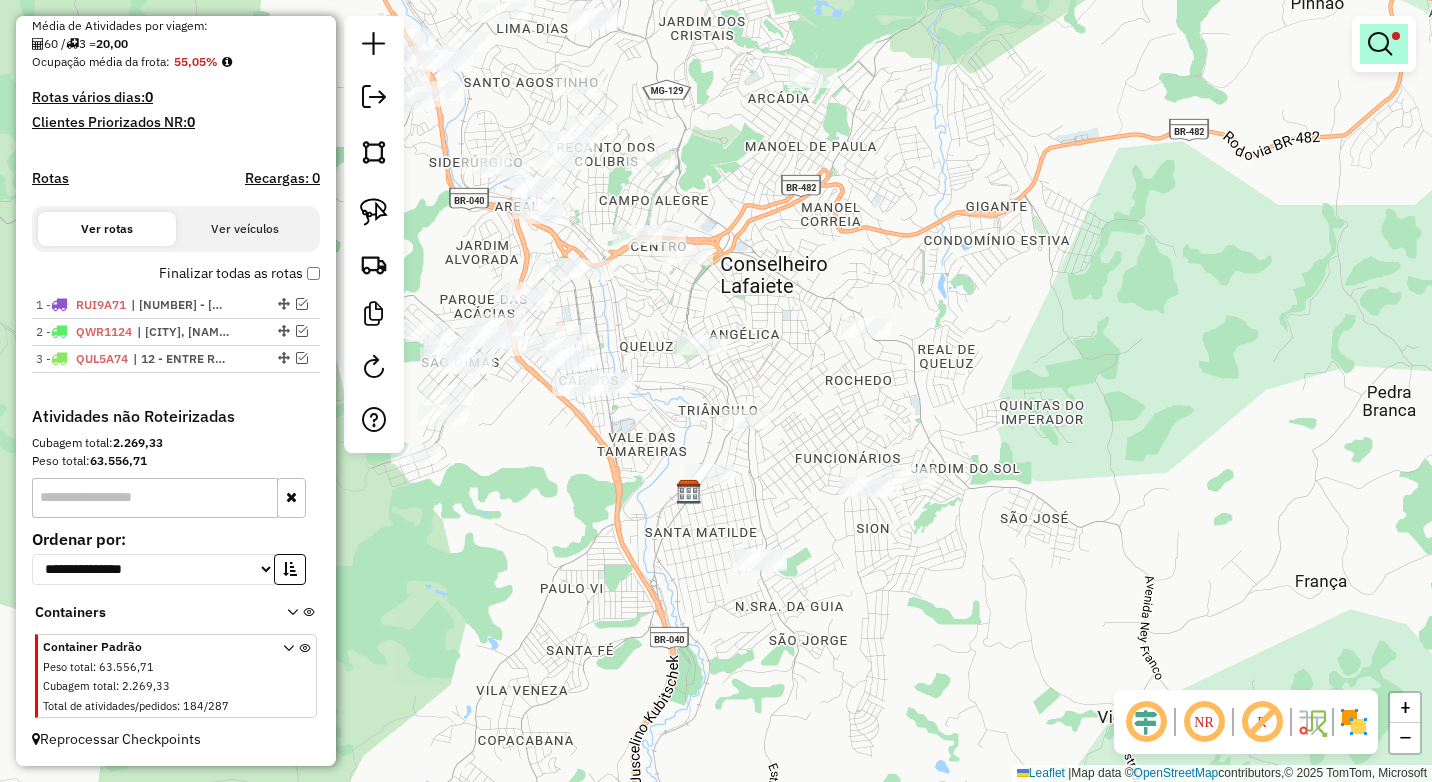 drag, startPoint x: 1385, startPoint y: 33, endPoint x: 1023, endPoint y: 94, distance: 367.10352 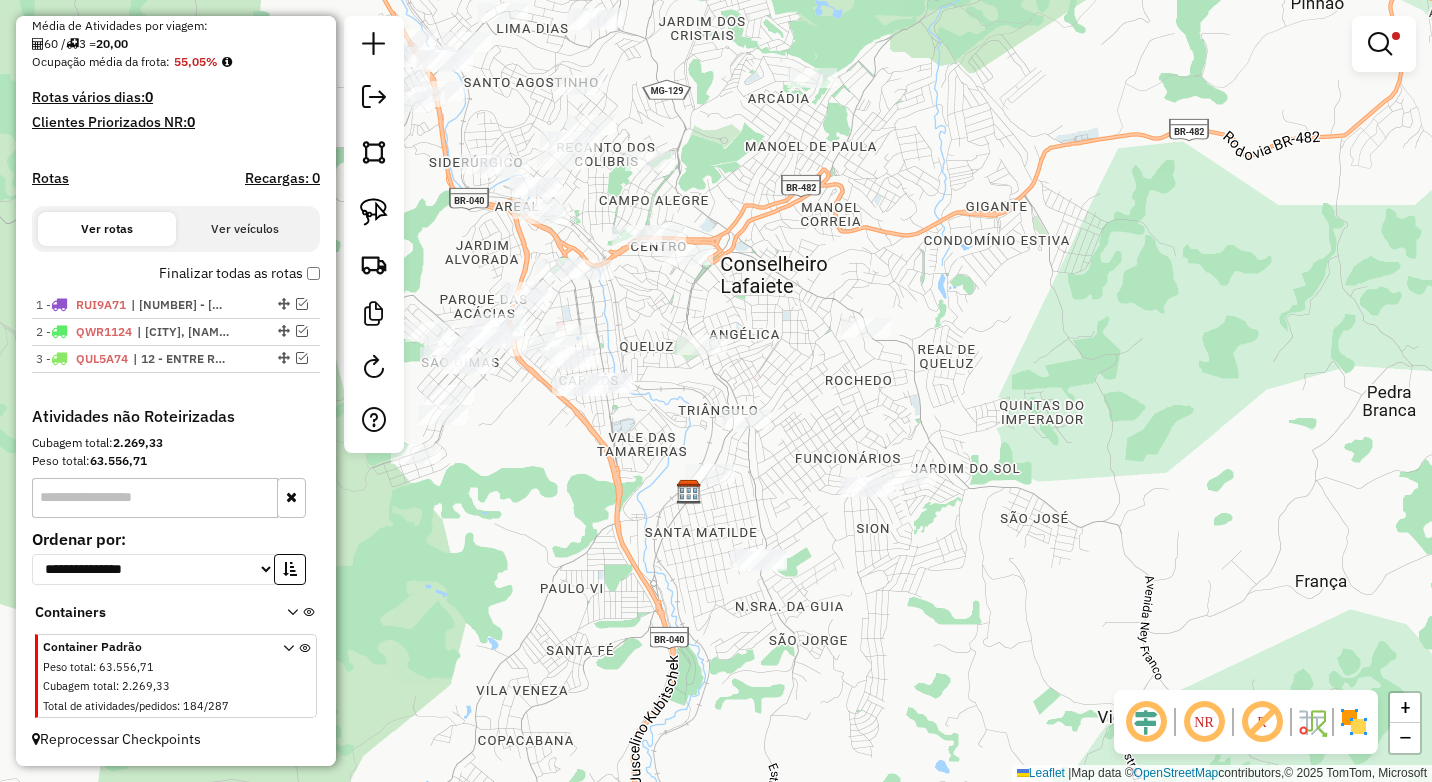 click at bounding box center (1380, 44) 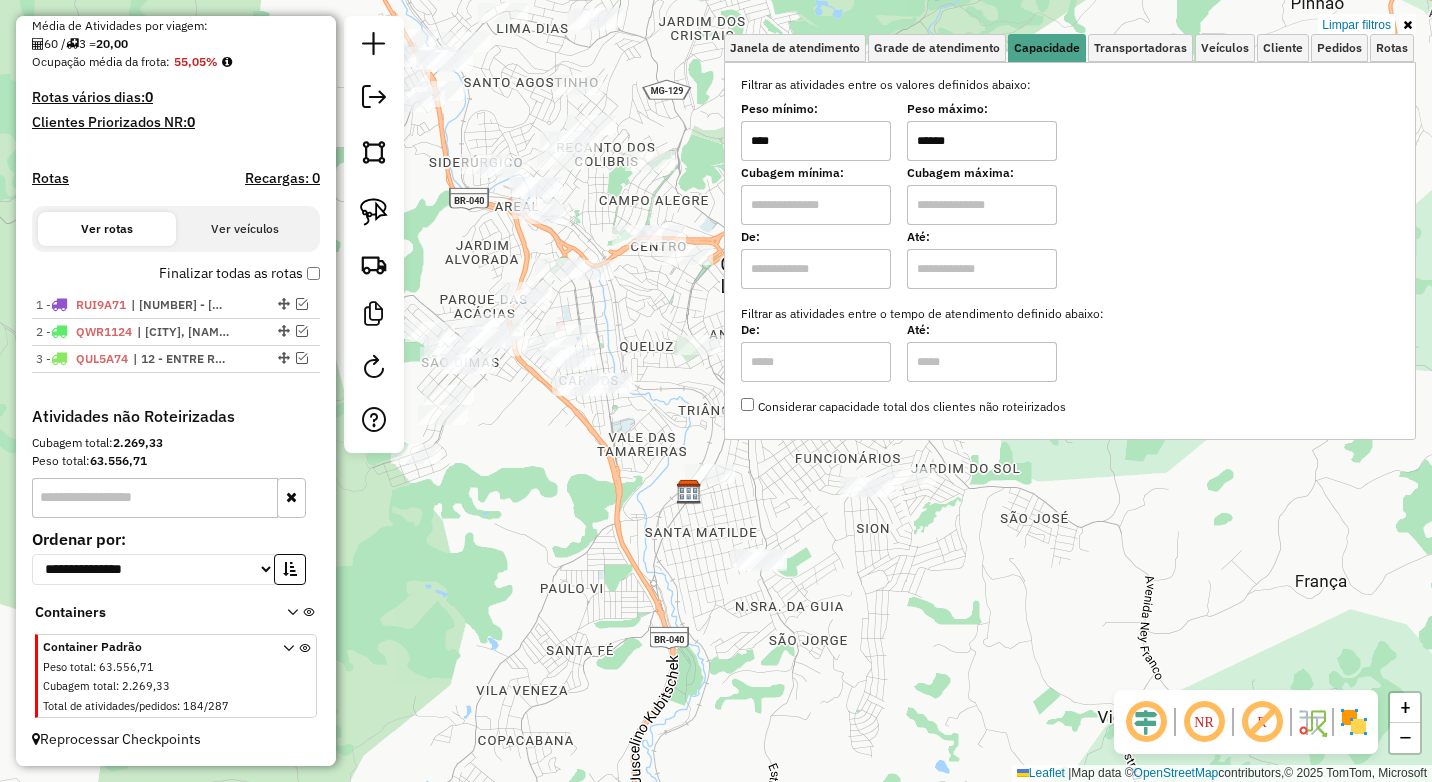 drag, startPoint x: 948, startPoint y: 147, endPoint x: 855, endPoint y: 153, distance: 93.193344 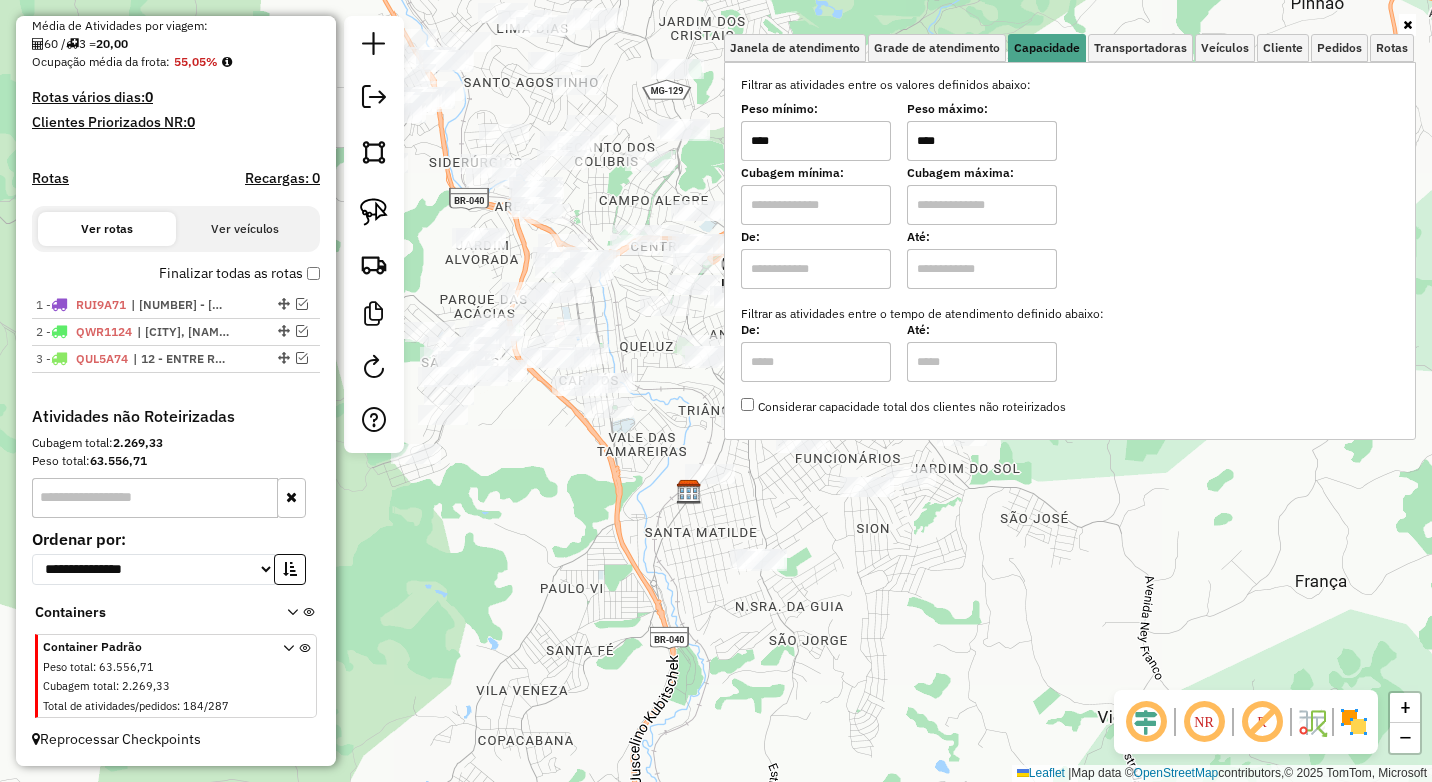 type on "****" 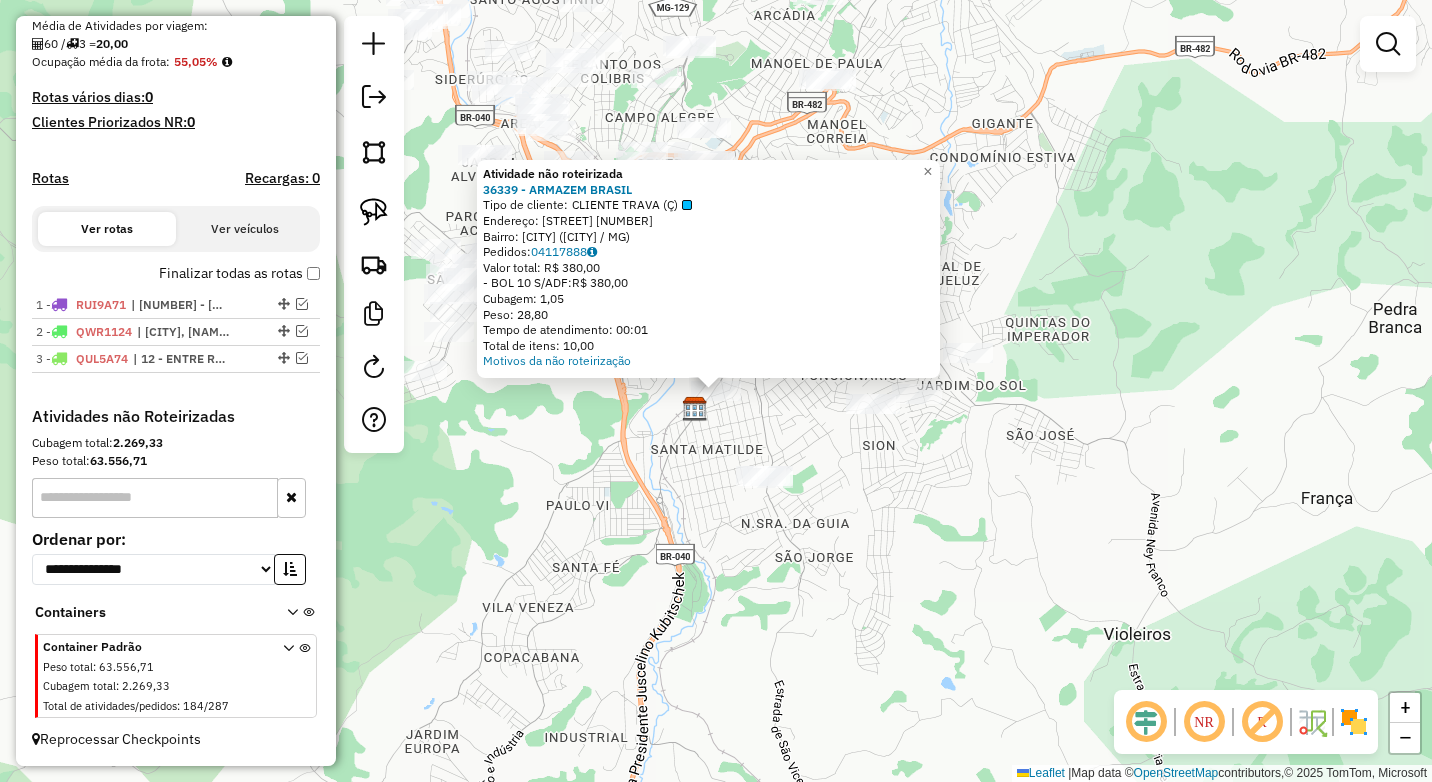 click on "Atividade não roteirizada 36339 - ARMAZEM BRASIL  Tipo de cliente:   CLIENTE TRAVA (Ç)   Endereço:  ALFREDO ELIAS MAFUZ 950   Bairro: SANTA MATILDE (CONSELHEIRO LAFAIETE / MG)   Pedidos:  04117888   Valor total: R$ 380,00   - BOL 10 S/ADF:  R$ 380,00   Cubagem: 1,05   Peso: 28,80   Tempo de atendimento: 00:01   Total de itens: 10,00  Motivos da não roteirização × Janela de atendimento Grade de atendimento Capacidade Transportadoras Veículos Cliente Pedidos  Rotas Selecione os dias de semana para filtrar as janelas de atendimento  Seg   Ter   Qua   Qui   Sex   Sáb   Dom  Informe o período da janela de atendimento: De: Até:  Filtrar exatamente a janela do cliente  Considerar janela de atendimento padrão  Selecione os dias de semana para filtrar as grades de atendimento  Seg   Ter   Qua   Qui   Sex   Sáb   Dom   Considerar clientes sem dia de atendimento cadastrado  Clientes fora do dia de atendimento selecionado Filtrar as atividades entre os valores definidos abaixo:  Peso mínimo:  **** **** De:" 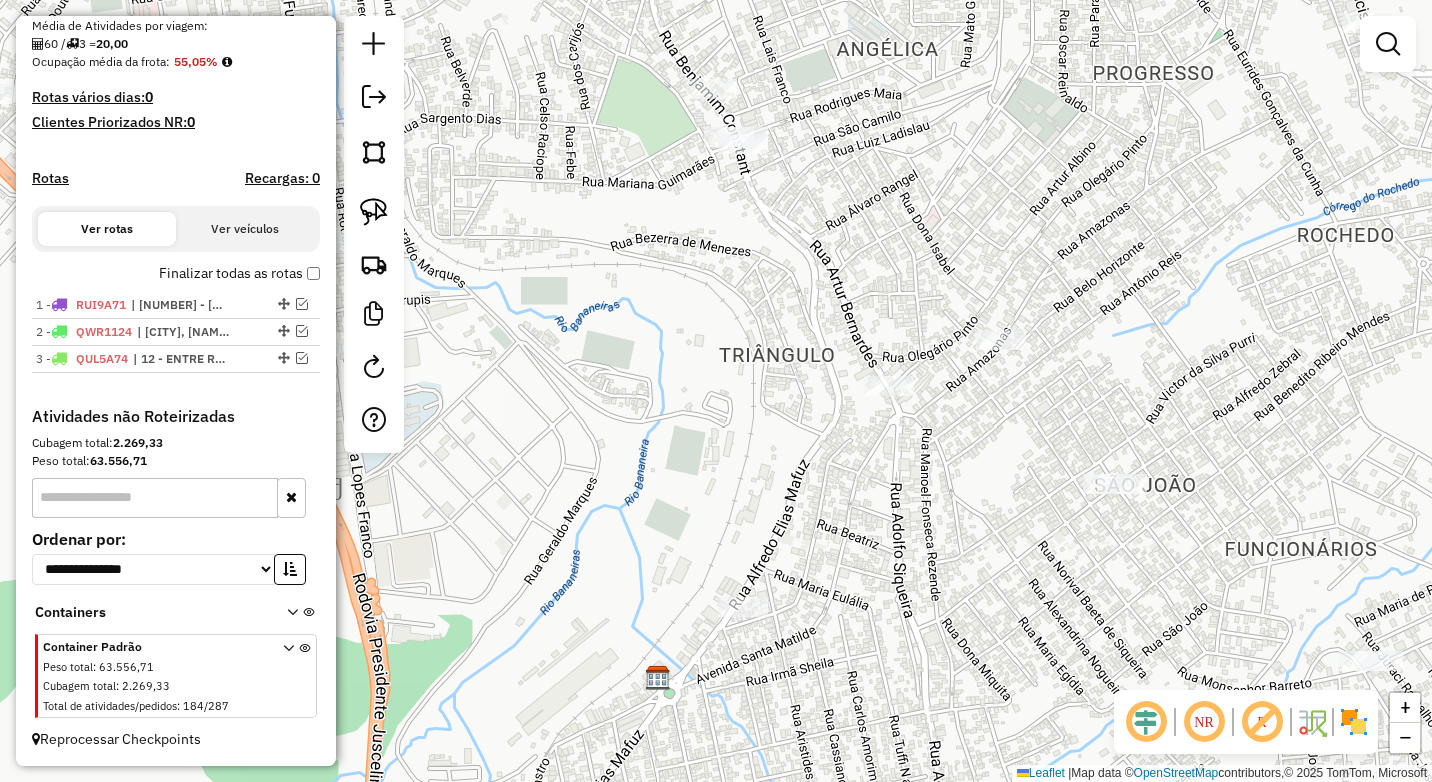 drag, startPoint x: 761, startPoint y: 321, endPoint x: 758, endPoint y: 349, distance: 28.160255 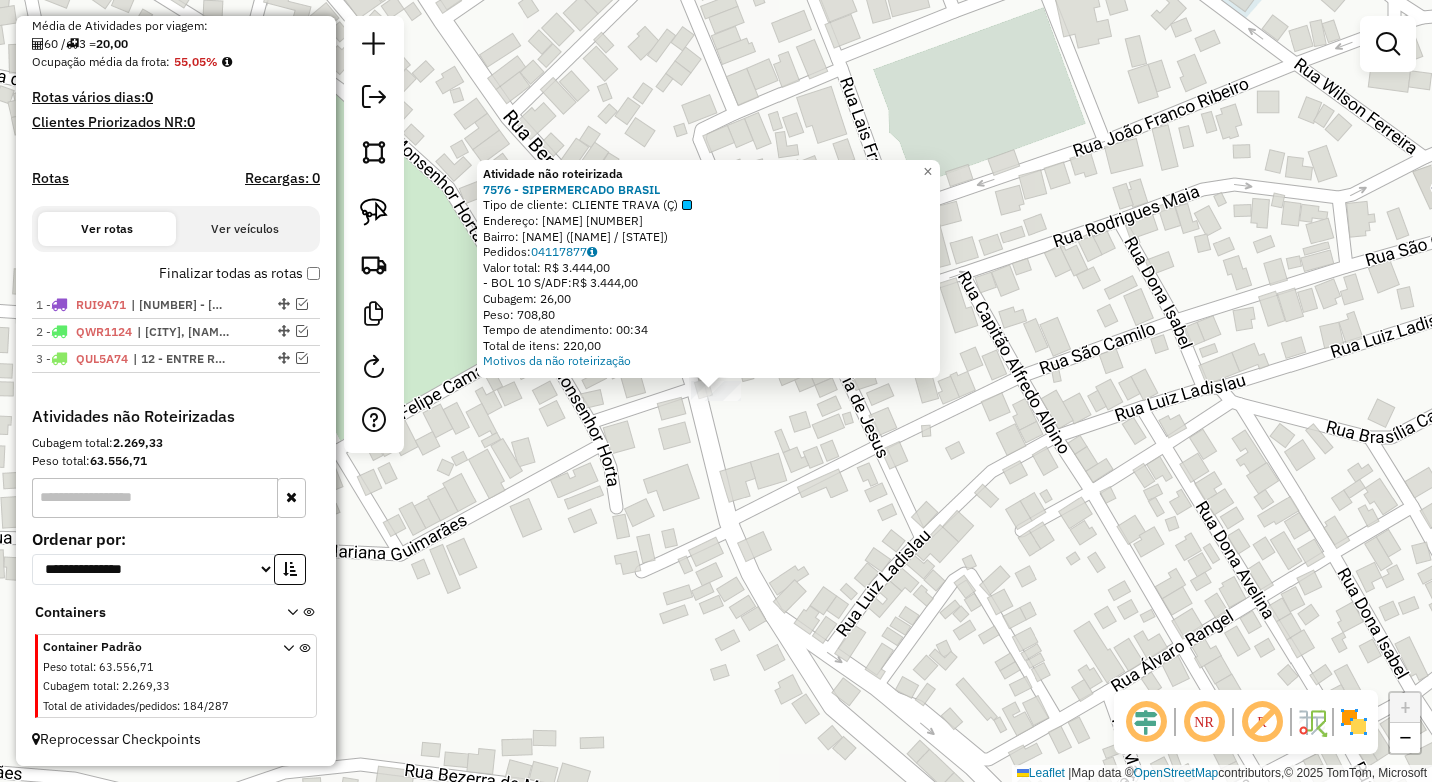 drag, startPoint x: 767, startPoint y: 491, endPoint x: 466, endPoint y: 315, distance: 348.67892 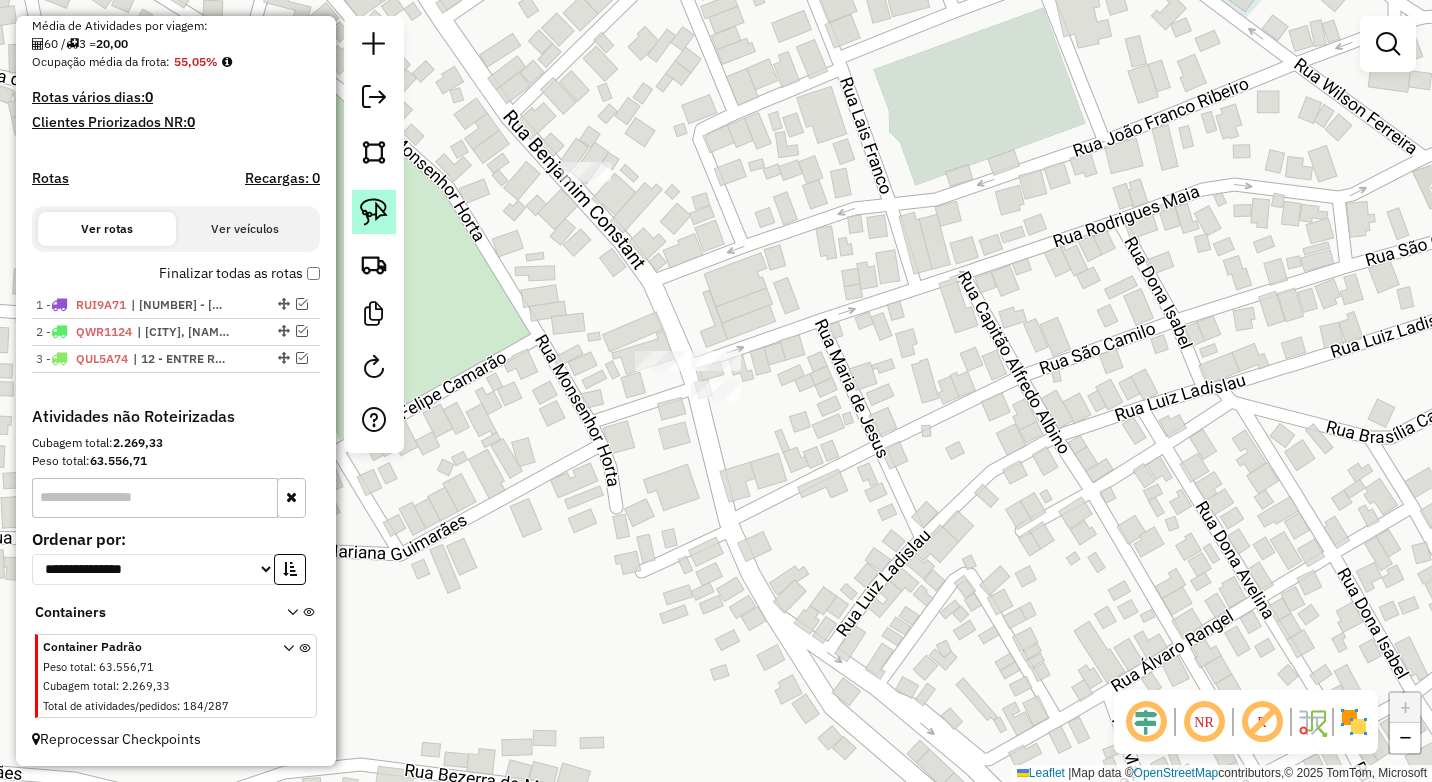 click 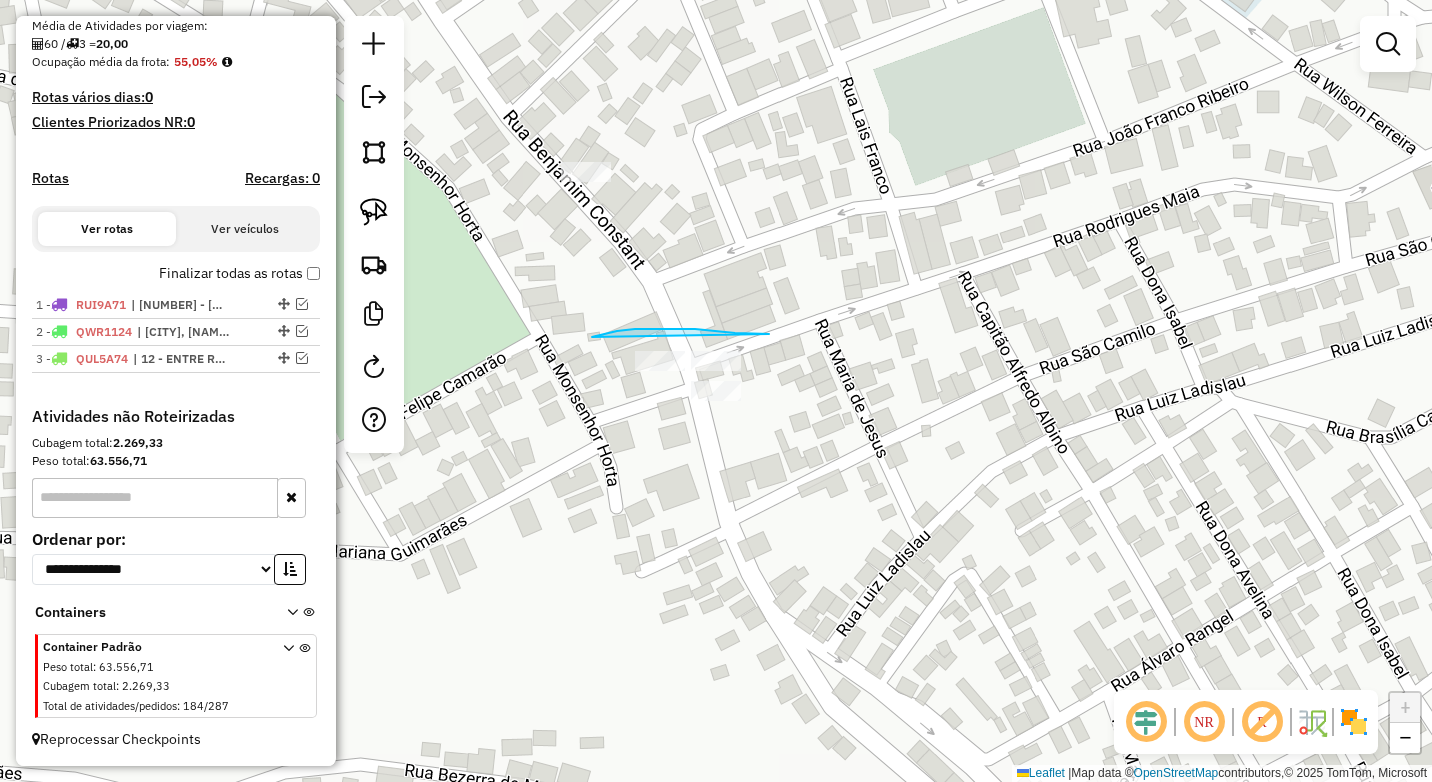 drag, startPoint x: 695, startPoint y: 329, endPoint x: 927, endPoint y: 461, distance: 266.92322 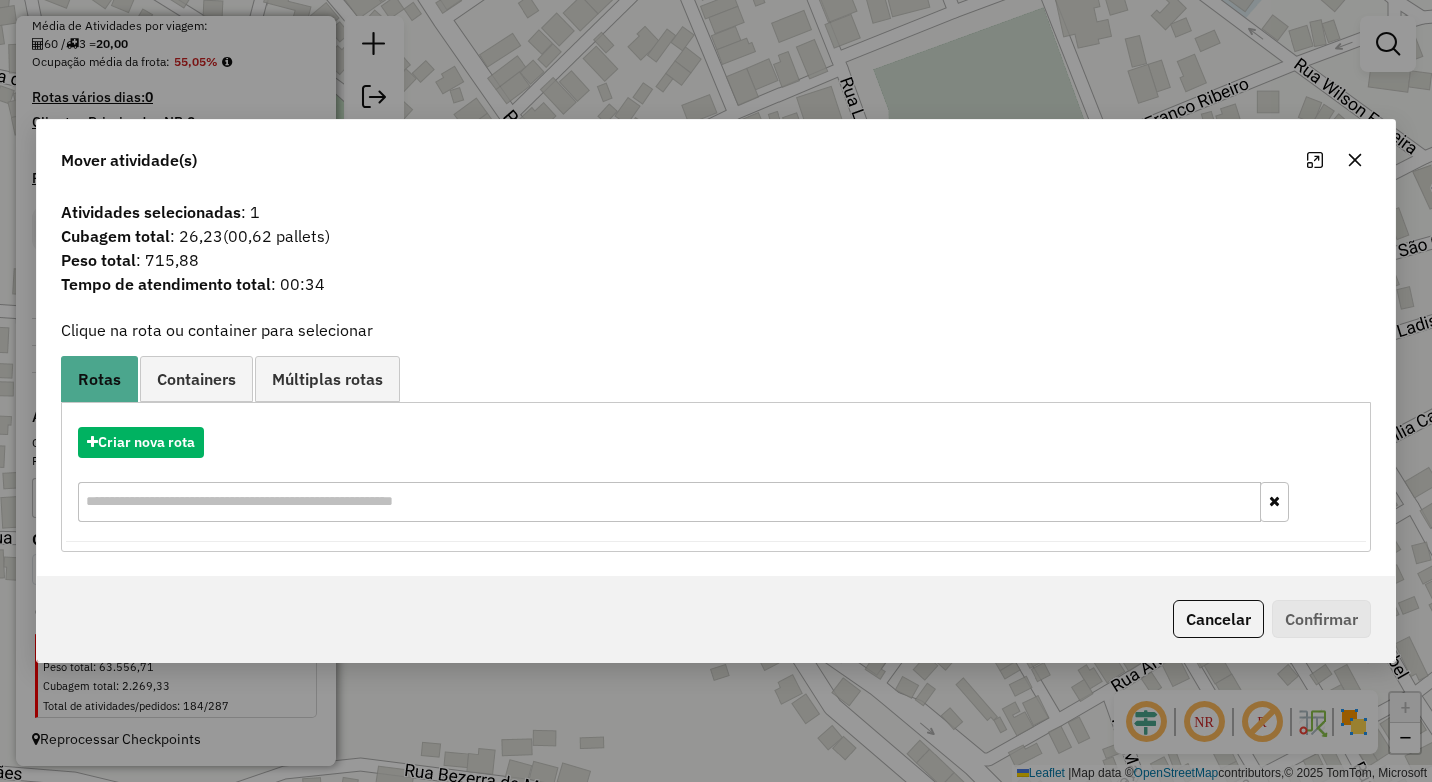 click 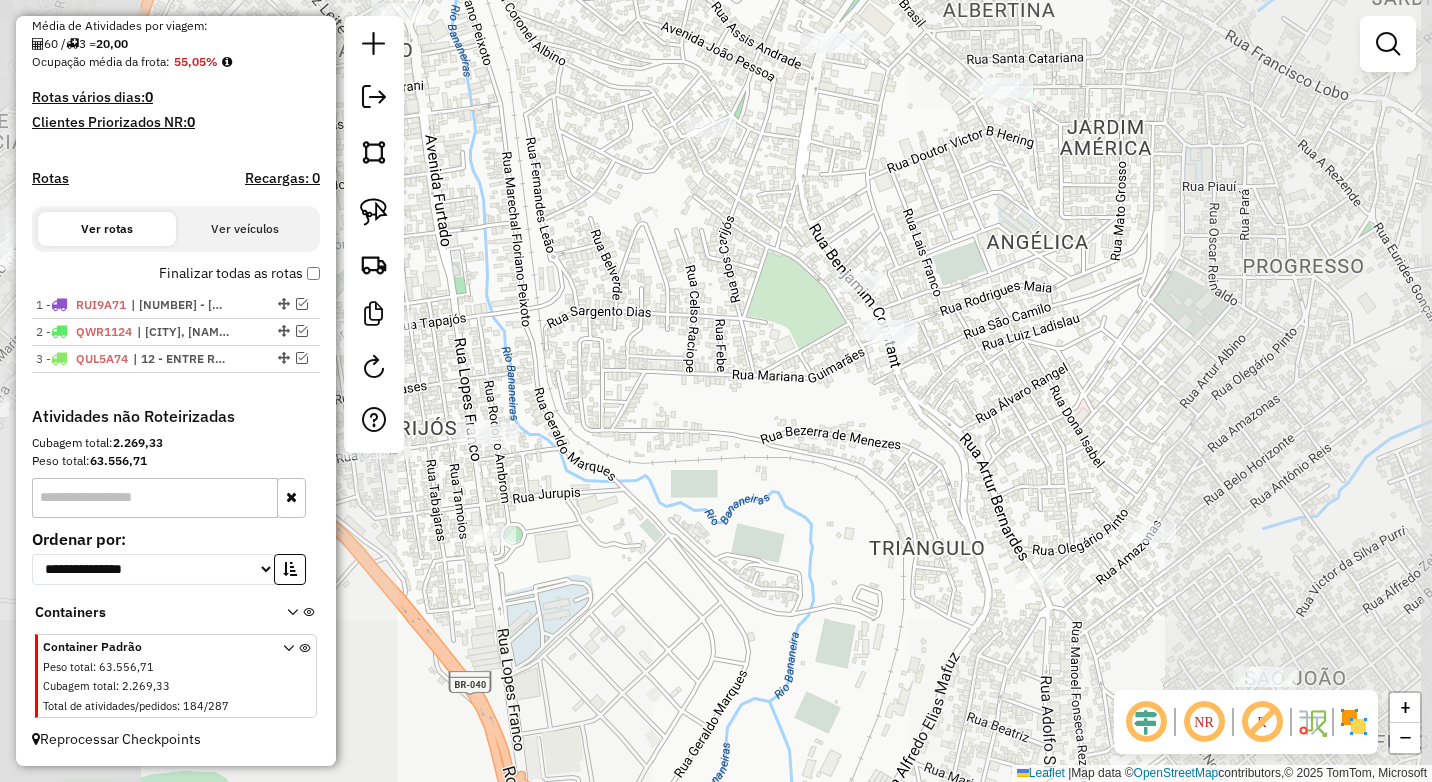 drag, startPoint x: 731, startPoint y: 476, endPoint x: 866, endPoint y: 352, distance: 183.30576 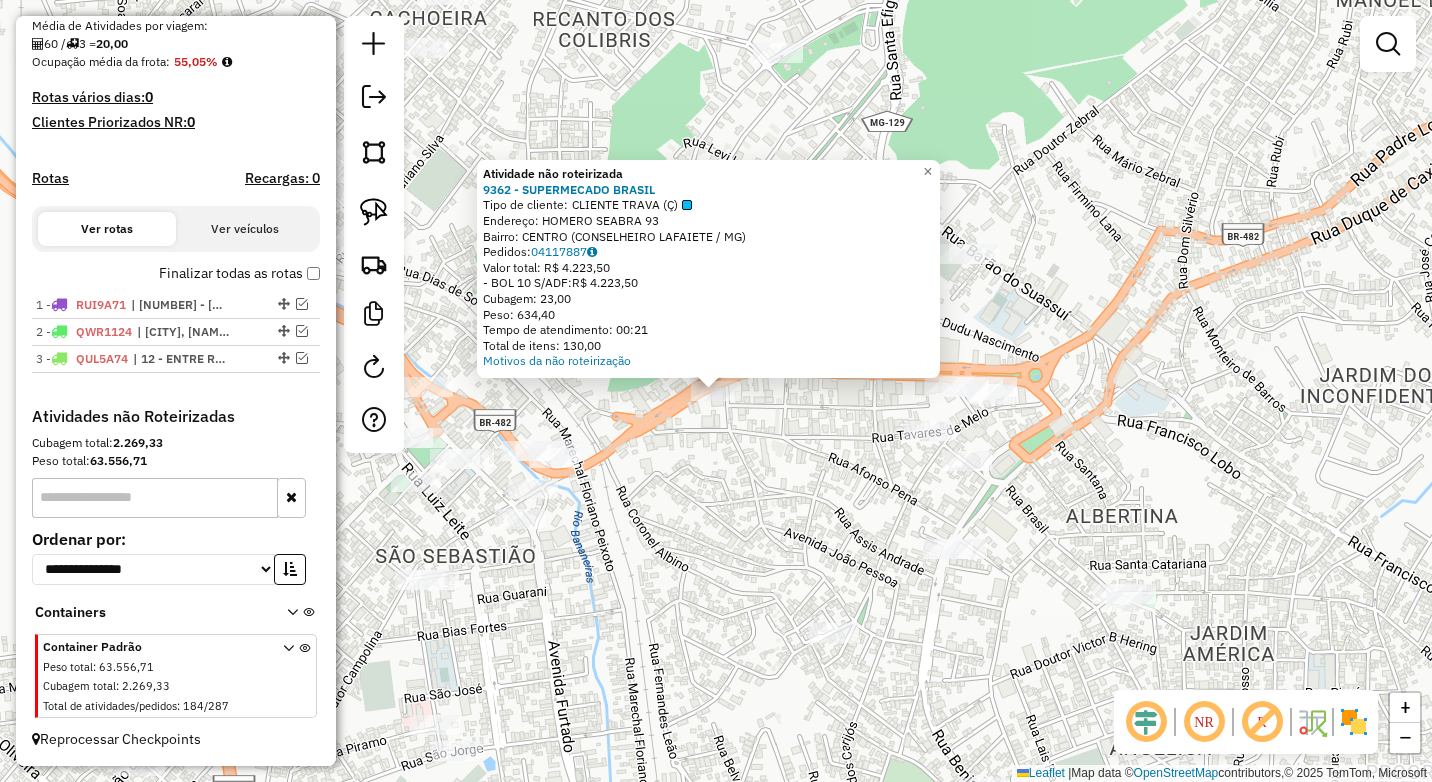 click on "Atividade não roteirizada 9362 - SUPERMECADO BRASIL  Tipo de cliente:   CLIENTE TRAVA (Ç)   Endereço:  HOMERO SEABRA 93   Bairro: CENTRO (CONSELHEIRO LAFAIETE / MG)   Pedidos:  04117887   Valor total: R$ 4.223,50   - BOL 10 S/ADF:  R$ 4.223,50   Cubagem: 23,00   Peso: 634,40   Tempo de atendimento: 00:21   Total de itens: 130,00  Motivos da não roteirização × Janela de atendimento Grade de atendimento Capacidade Transportadoras Veículos Cliente Pedidos  Rotas Selecione os dias de semana para filtrar as janelas de atendimento  Seg   Ter   Qua   Qui   Sex   Sáb   Dom  Informe o período da janela de atendimento: De: Até:  Filtrar exatamente a janela do cliente  Considerar janela de atendimento padrão  Selecione os dias de semana para filtrar as grades de atendimento  Seg   Ter   Qua   Qui   Sex   Sáb   Dom   Considerar clientes sem dia de atendimento cadastrado  Clientes fora do dia de atendimento selecionado Filtrar as atividades entre os valores definidos abaixo:  Peso mínimo:  **** ****  De:  +" 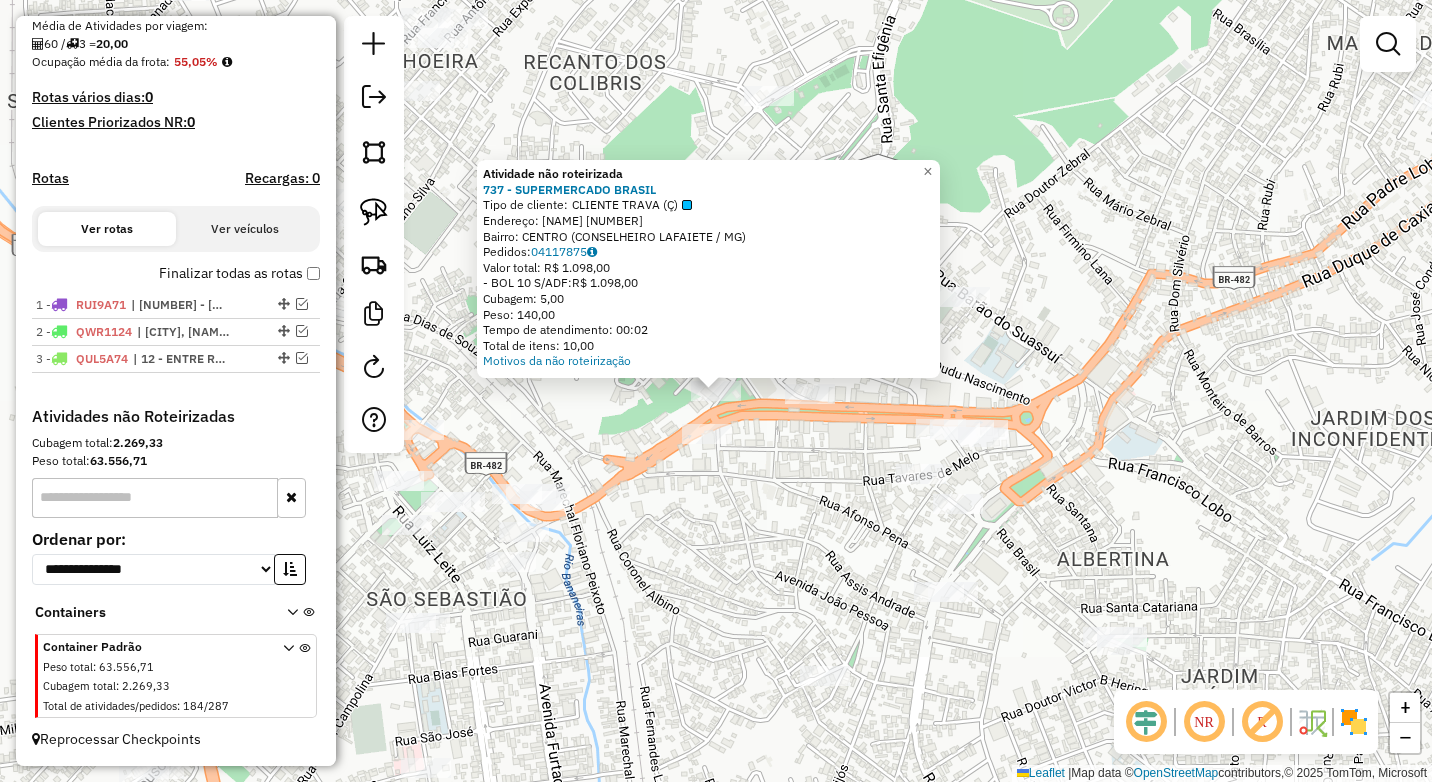 click on "Atividade não roteirizada 737 - SUPERMERCADO BRASIL  Tipo de cliente:   CLIENTE TRAVA (Ç)   Endereço:  PIMENTEL DUARTE 11   Bairro: CENTRO (CONSELHEIRO LAFAIETE / MG)   Pedidos:  04117875   Valor total: R$ 1.098,00   - BOL 10 S/ADF:  R$ 1.098,00   Cubagem: 5,00   Peso: 140,00   Tempo de atendimento: 00:02   Total de itens: 10,00  Motivos da não roteirização × Janela de atendimento Grade de atendimento Capacidade Transportadoras Veículos Cliente Pedidos  Rotas Selecione os dias de semana para filtrar as janelas de atendimento  Seg   Ter   Qua   Qui   Sex   Sáb   Dom  Informe o período da janela de atendimento: De: Até:  Filtrar exatamente a janela do cliente  Considerar janela de atendimento padrão  Selecione os dias de semana para filtrar as grades de atendimento  Seg   Ter   Qua   Qui   Sex   Sáb   Dom   Considerar clientes sem dia de atendimento cadastrado  Clientes fora do dia de atendimento selecionado Filtrar as atividades entre os valores definidos abaixo:  Peso mínimo:  **** ****  De:  +" 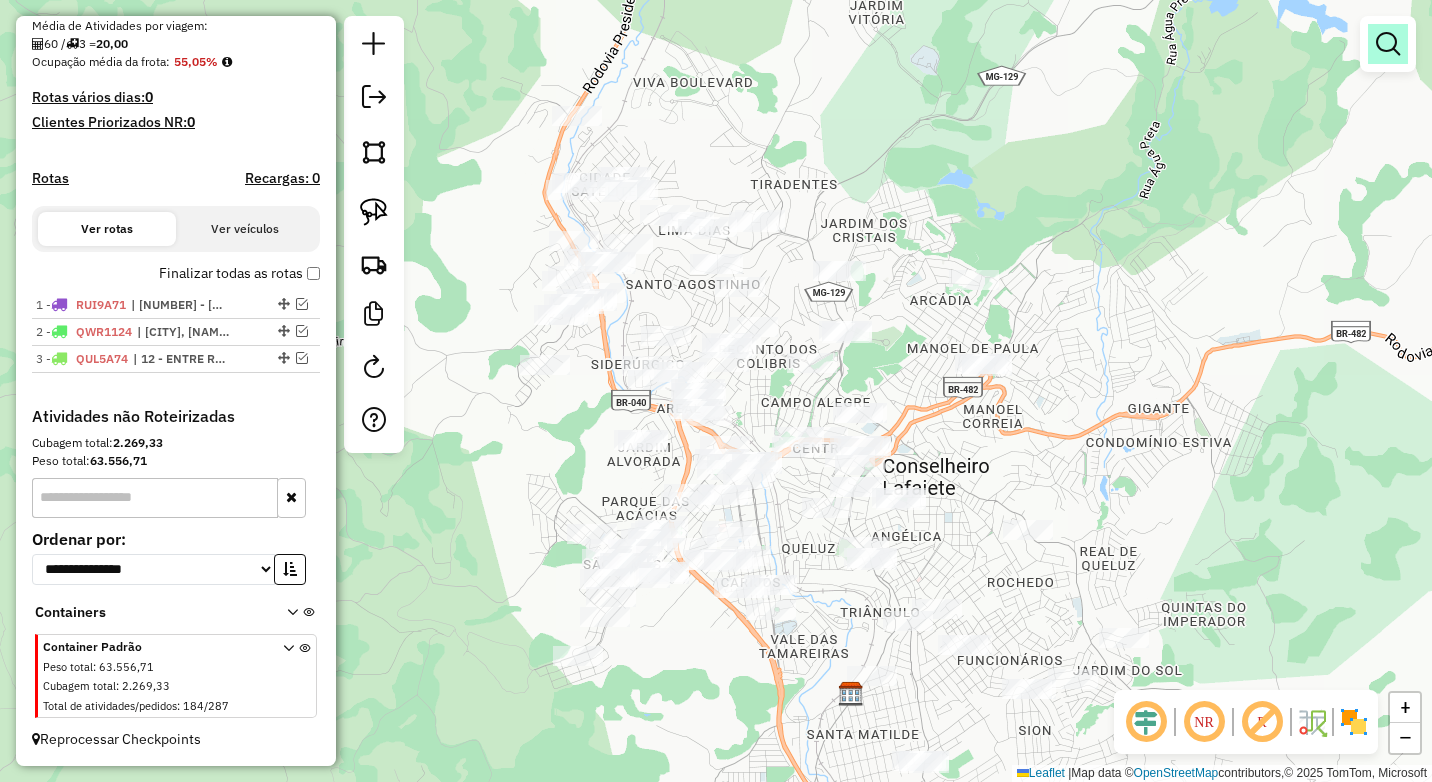 click at bounding box center [1388, 44] 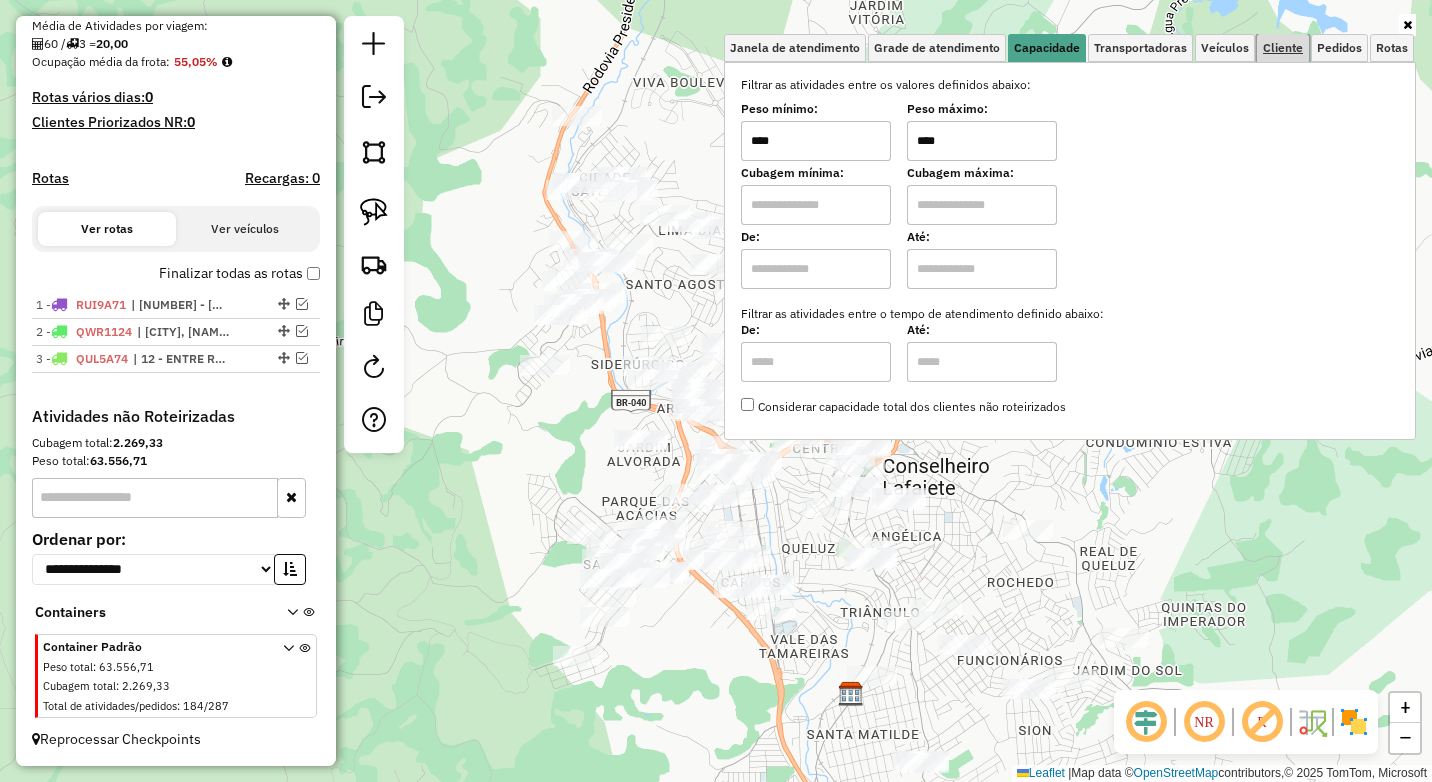click on "Cliente" at bounding box center (1283, 48) 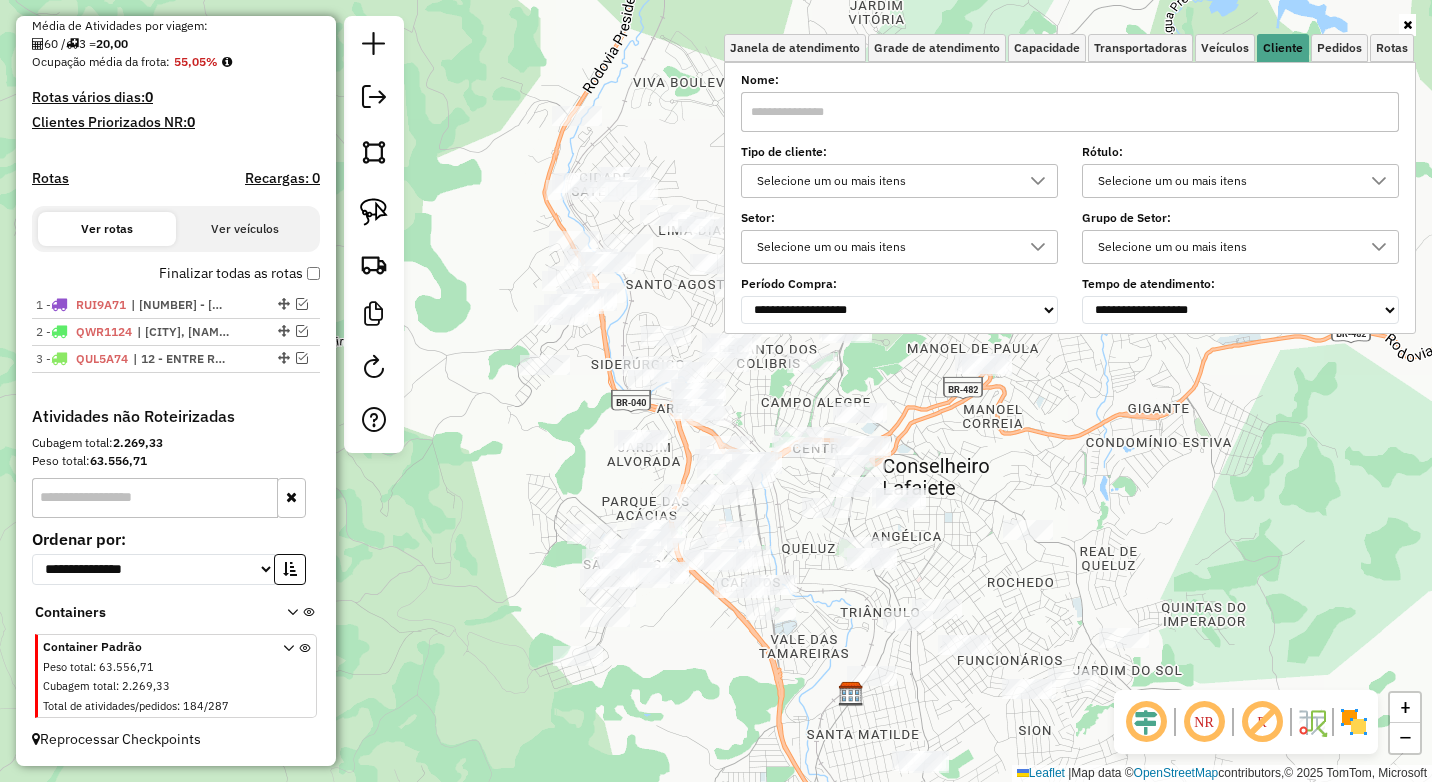 click on "Janela de atendimento Grade de atendimento Capacidade Transportadoras Veículos Cliente Pedidos  Rotas Selecione os dias de semana para filtrar as janelas de atendimento  Seg   Ter   Qua   Qui   Sex   Sáb   Dom  Informe o período da janela de atendimento: De: Até:  Filtrar exatamente a janela do cliente  Considerar janela de atendimento padrão  Selecione os dias de semana para filtrar as grades de atendimento  Seg   Ter   Qua   Qui   Sex   Sáb   Dom   Considerar clientes sem dia de atendimento cadastrado  Clientes fora do dia de atendimento selecionado Filtrar as atividades entre os valores definidos abaixo:  Peso mínimo:  ****  Peso máximo:  ****  Cubagem mínima:   Cubagem máxima:   De:   Até:  Filtrar as atividades entre o tempo de atendimento definido abaixo:  De:   Até:   Considerar capacidade total dos clientes não roteirizados Transportadora: Selecione um ou mais itens Tipo de veículo: Selecione um ou mais itens Veículo: Selecione um ou mais itens Motorista: Selecione um ou mais itens De:" 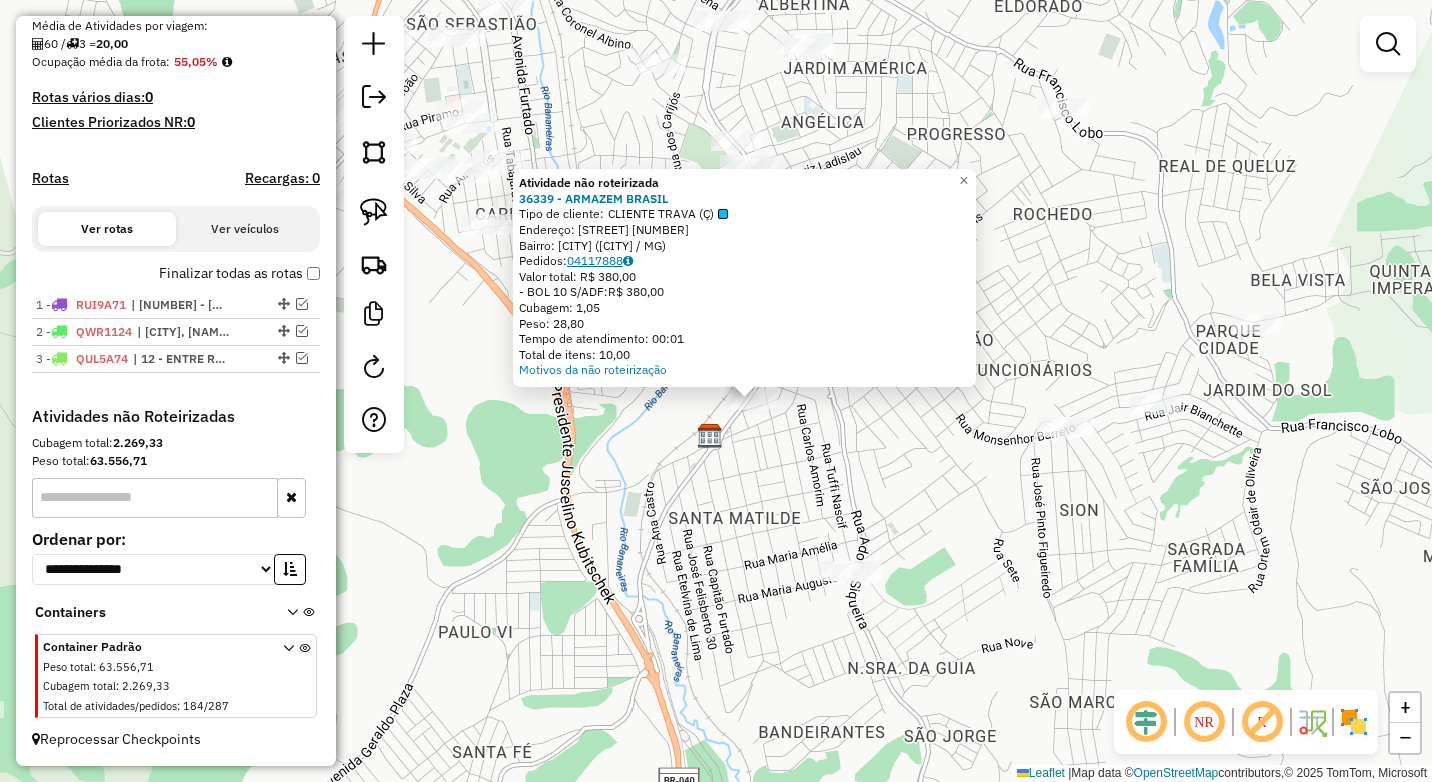 click on "04117888" 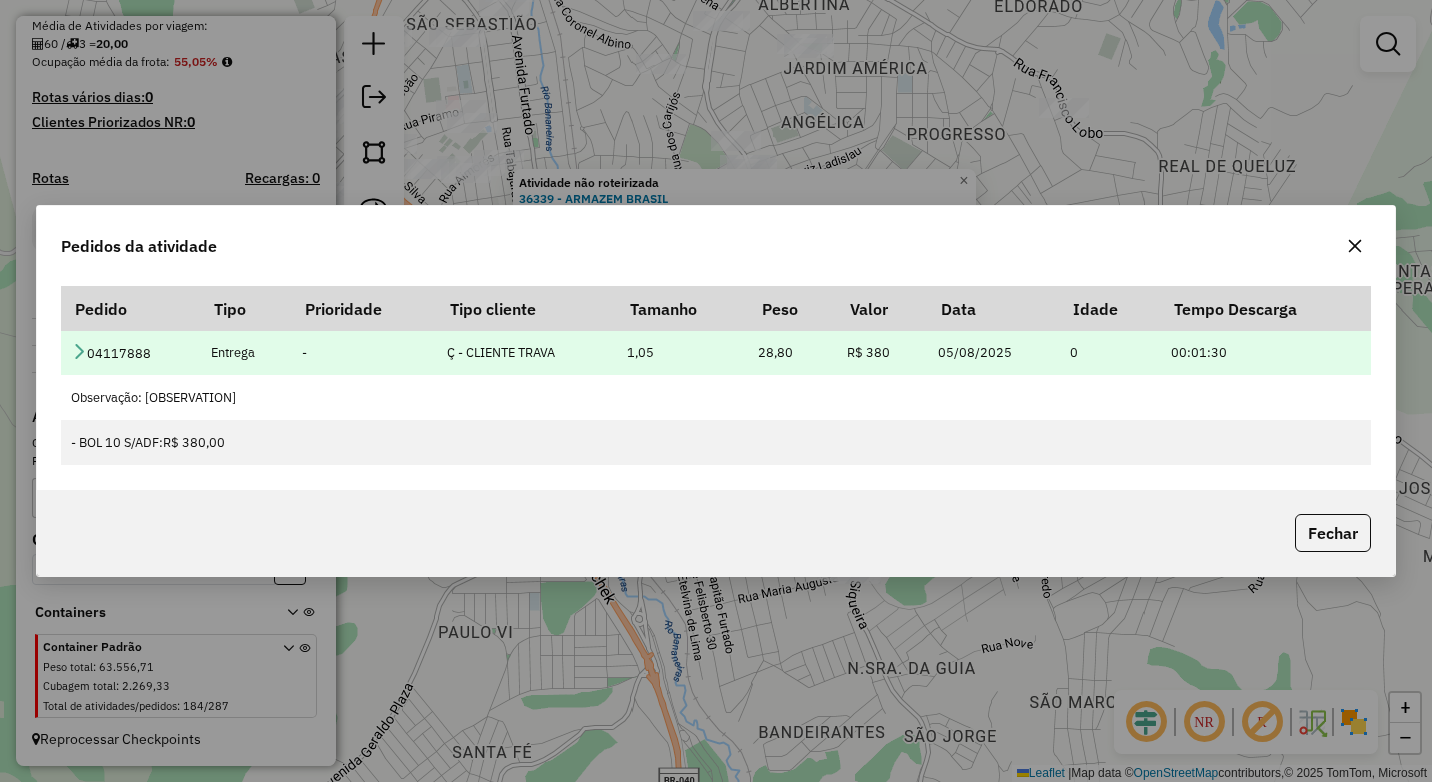 click at bounding box center [79, 351] 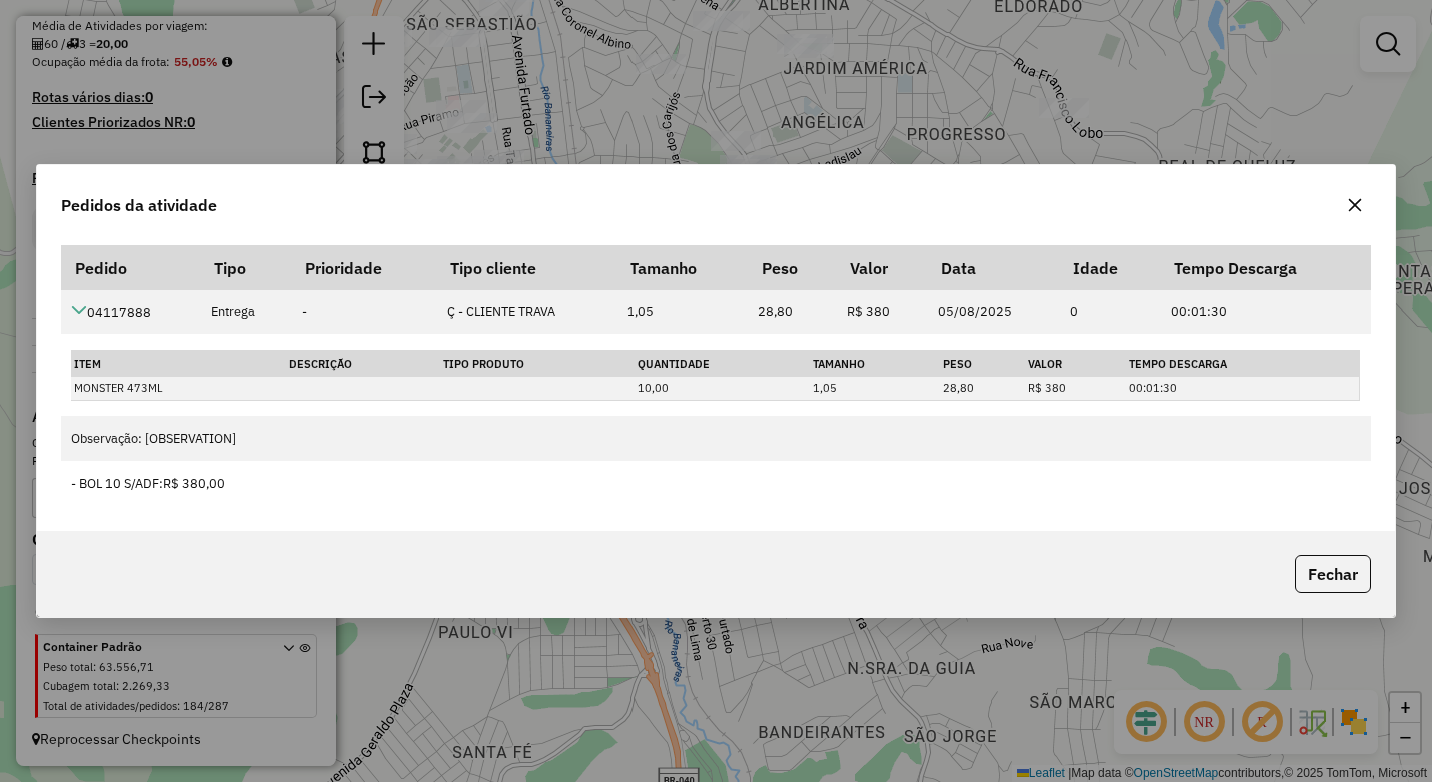 click 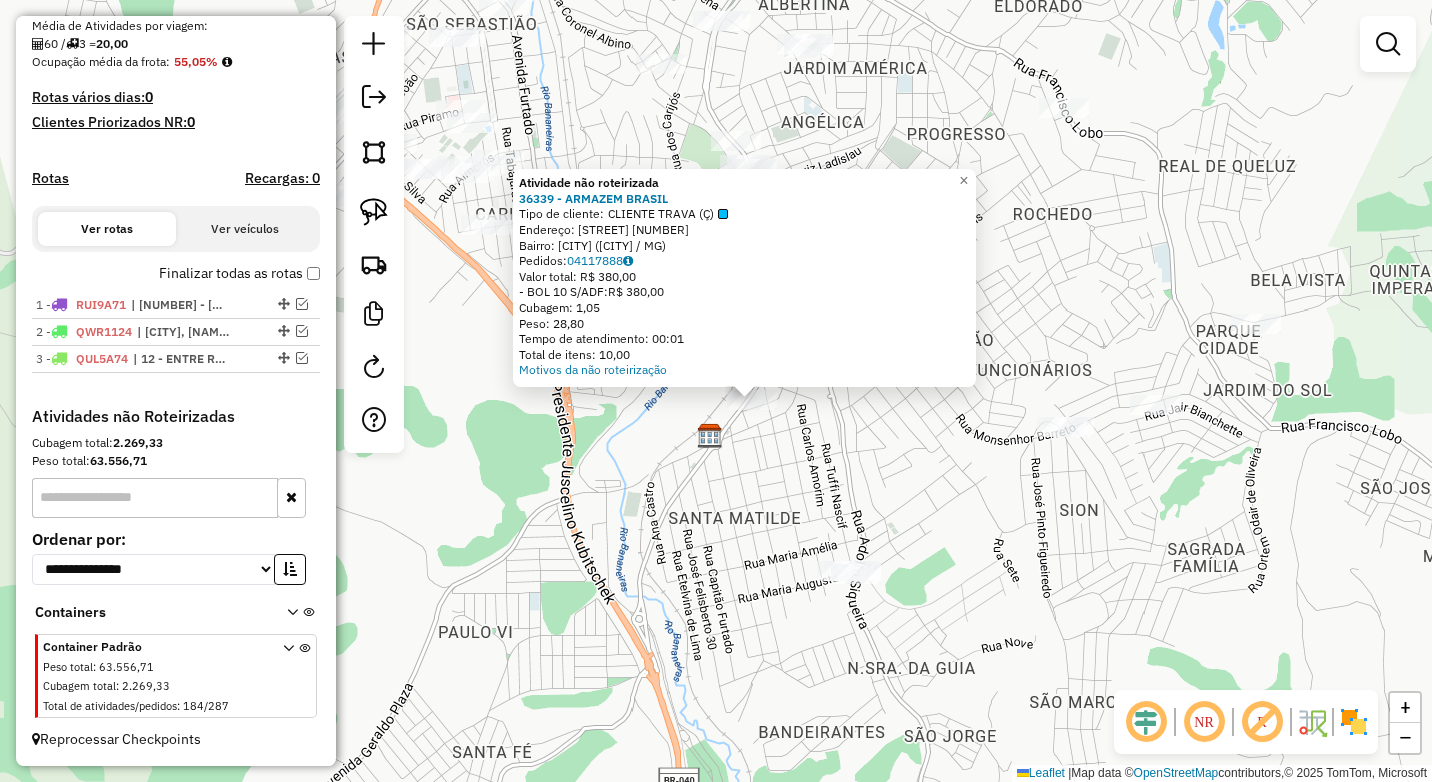 click on "Atividade não roteirizada 36339 - ARMAZEM BRASIL  Tipo de cliente:   CLIENTE TRAVA (Ç)   Endereço:  ALFREDO ELIAS MAFUZ 950   Bairro: SANTA MATILDE (CONSELHEIRO LAFAIETE / MG)   Pedidos:  04117888   Valor total: R$ 380,00   - BOL 10 S/ADF:  R$ 380,00   Cubagem: 1,05   Peso: 28,80   Tempo de atendimento: 00:01   Total de itens: 10,00  Motivos da não roteirização × Janela de atendimento Grade de atendimento Capacidade Transportadoras Veículos Cliente Pedidos  Rotas Selecione os dias de semana para filtrar as janelas de atendimento  Seg   Ter   Qua   Qui   Sex   Sáb   Dom  Informe o período da janela de atendimento: De: Até:  Filtrar exatamente a janela do cliente  Considerar janela de atendimento padrão  Selecione os dias de semana para filtrar as grades de atendimento  Seg   Ter   Qua   Qui   Sex   Sáb   Dom   Considerar clientes sem dia de atendimento cadastrado  Clientes fora do dia de atendimento selecionado Filtrar as atividades entre os valores definidos abaixo:  Peso mínimo:  **** **** De:" 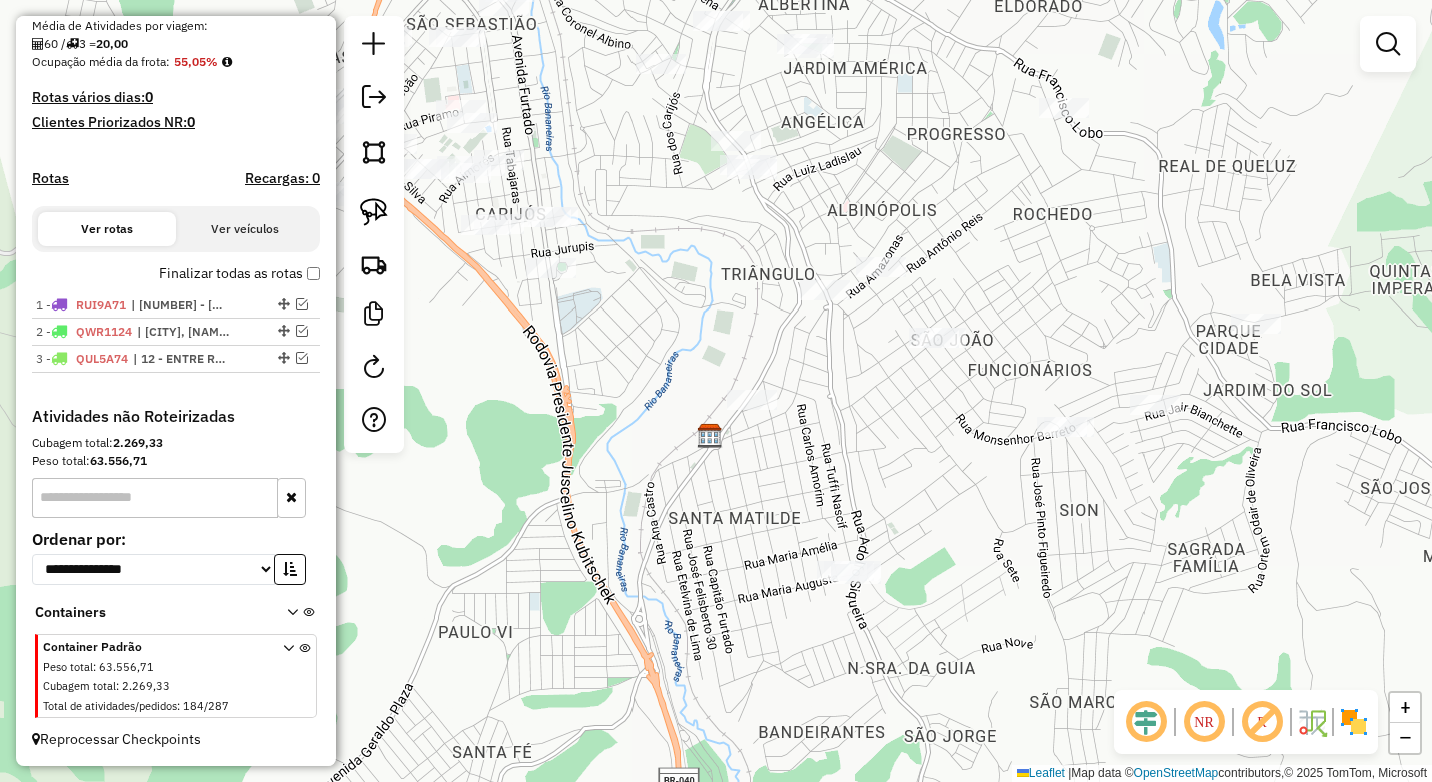 click at bounding box center (1388, 44) 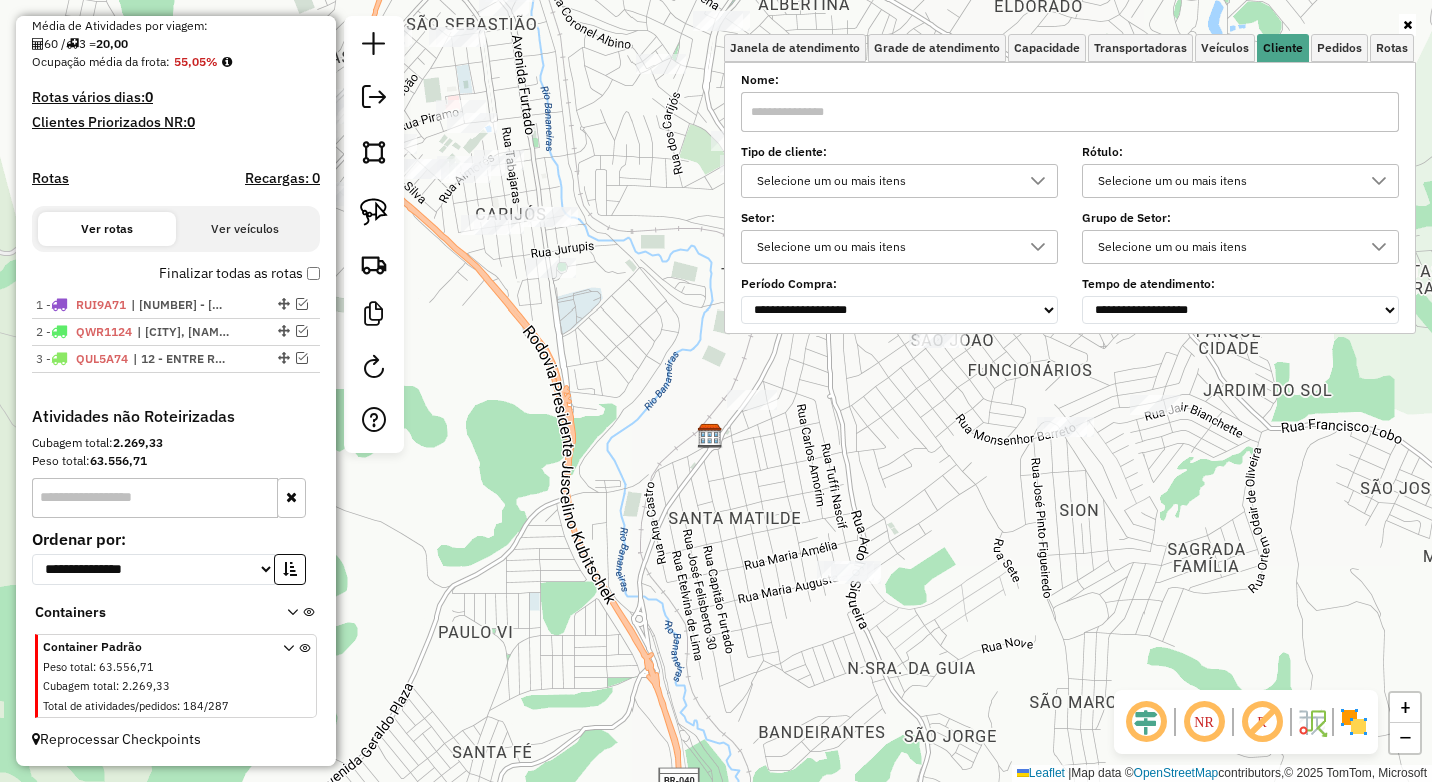 click on "Selecione um ou mais itens" at bounding box center [884, 181] 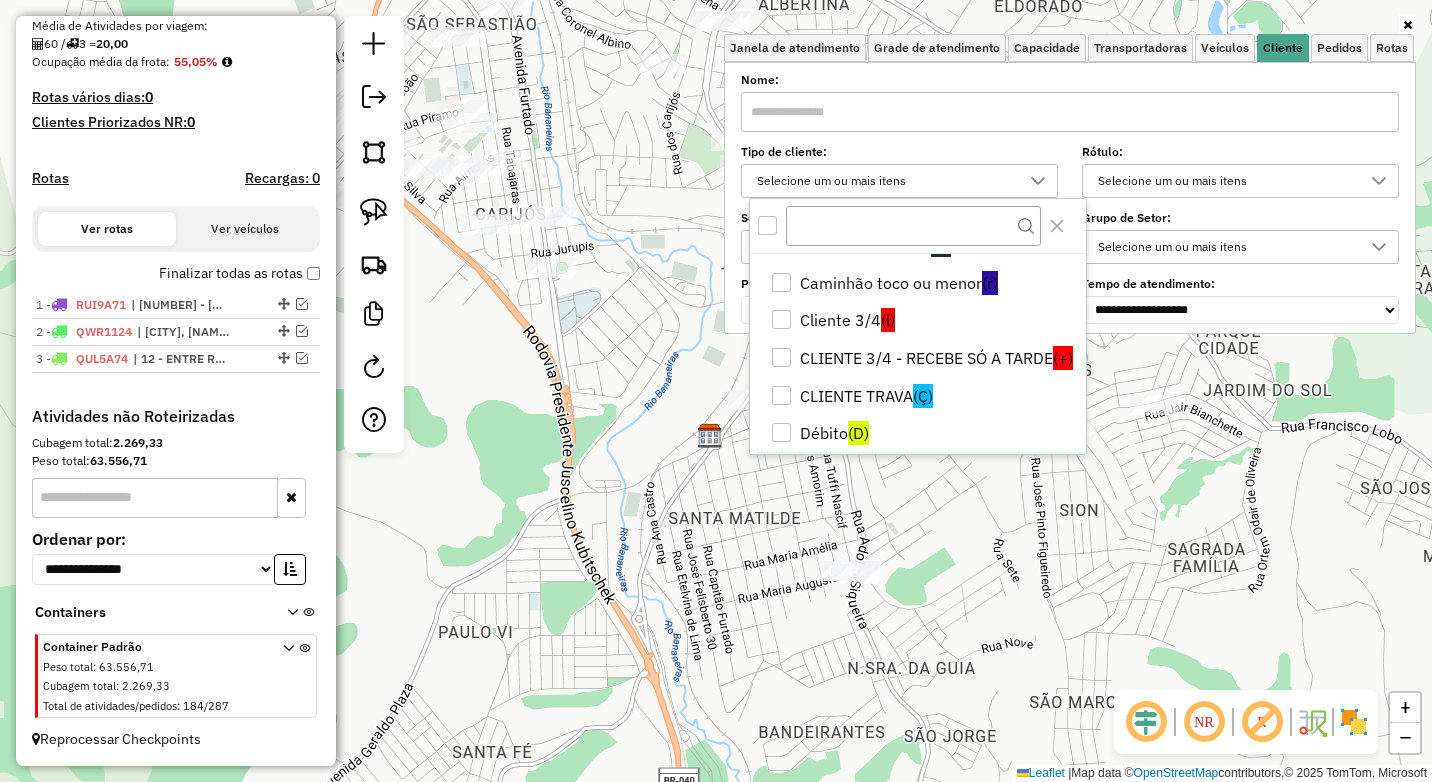 scroll, scrollTop: 200, scrollLeft: 0, axis: vertical 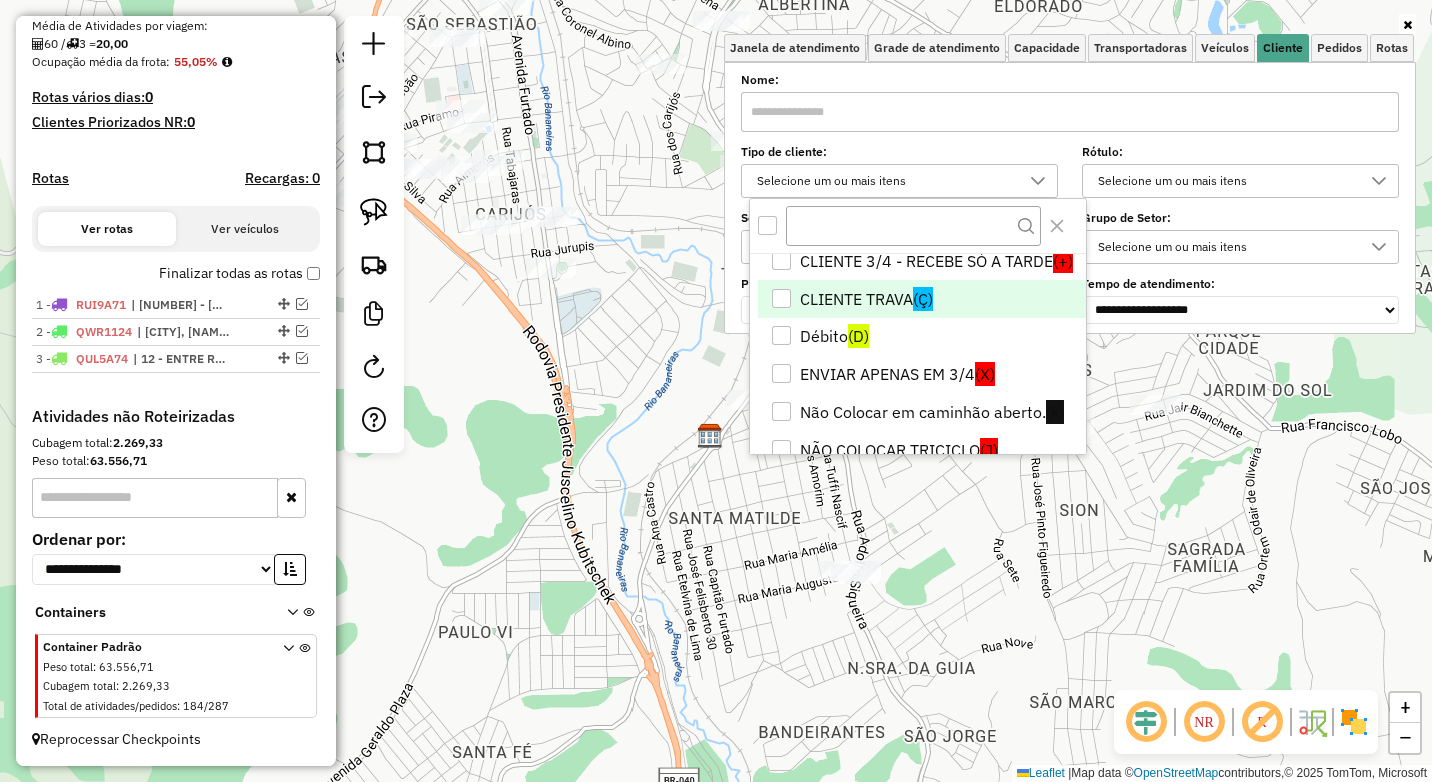 click at bounding box center (781, 298) 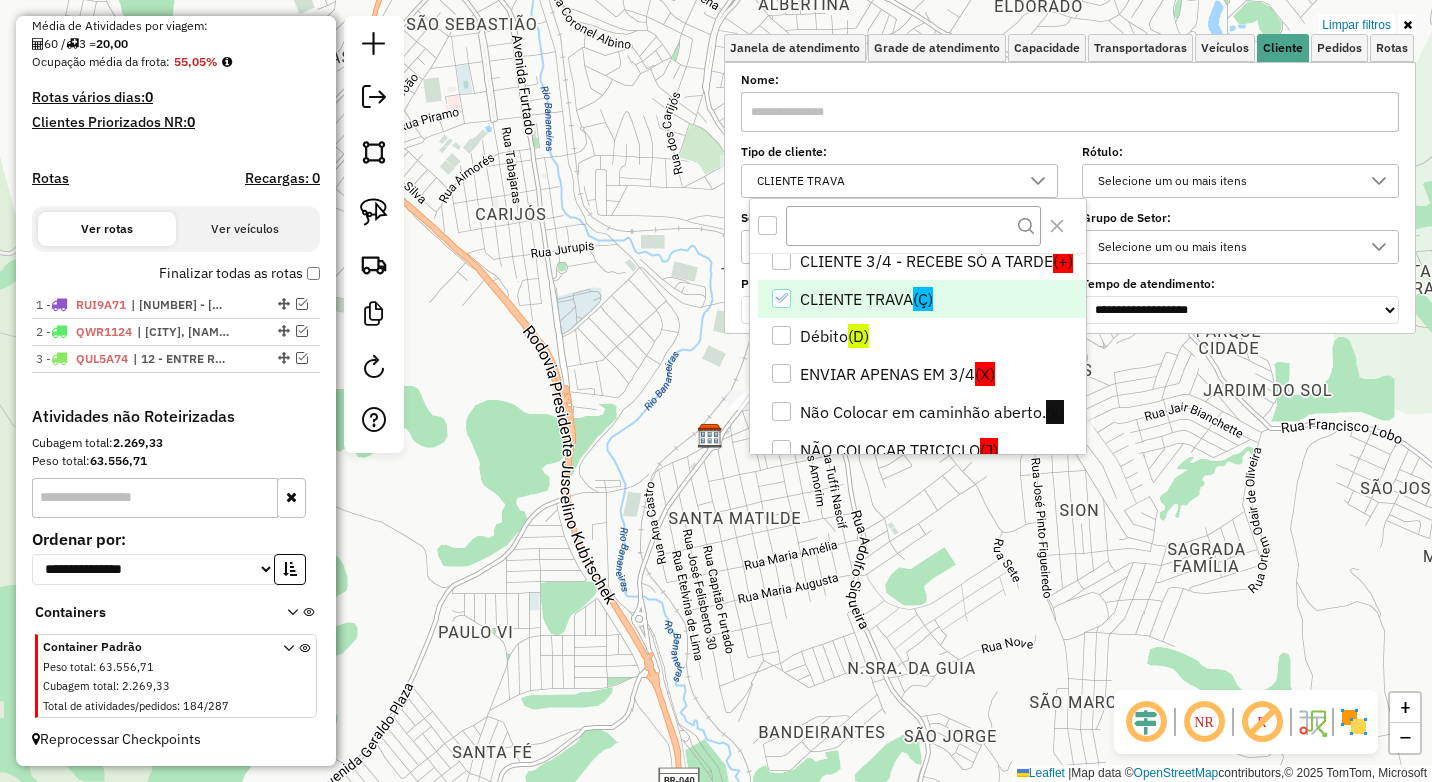 click on "Limpar filtros Janela de atendimento Grade de atendimento Capacidade Transportadoras Veículos Cliente Pedidos  Rotas Selecione os dias de semana para filtrar as janelas de atendimento  Seg   Ter   Qua   Qui   Sex   Sáb   Dom  Informe o período da janela de atendimento: De: Até:  Filtrar exatamente a janela do cliente  Considerar janela de atendimento padrão  Selecione os dias de semana para filtrar as grades de atendimento  Seg   Ter   Qua   Qui   Sex   Sáb   Dom   Considerar clientes sem dia de atendimento cadastrado  Clientes fora do dia de atendimento selecionado Filtrar as atividades entre os valores definidos abaixo:  Peso mínimo:  ****  Peso máximo:  ****  Cubagem mínima:   Cubagem máxima:   De:   Até:  Filtrar as atividades entre o tempo de atendimento definido abaixo:  De:   Até:   Considerar capacidade total dos clientes não roteirizados Transportadora: Selecione um ou mais itens Tipo de veículo: Selecione um ou mais itens Veículo: Selecione um ou mais itens Motorista: Nome: Rótulo: +" 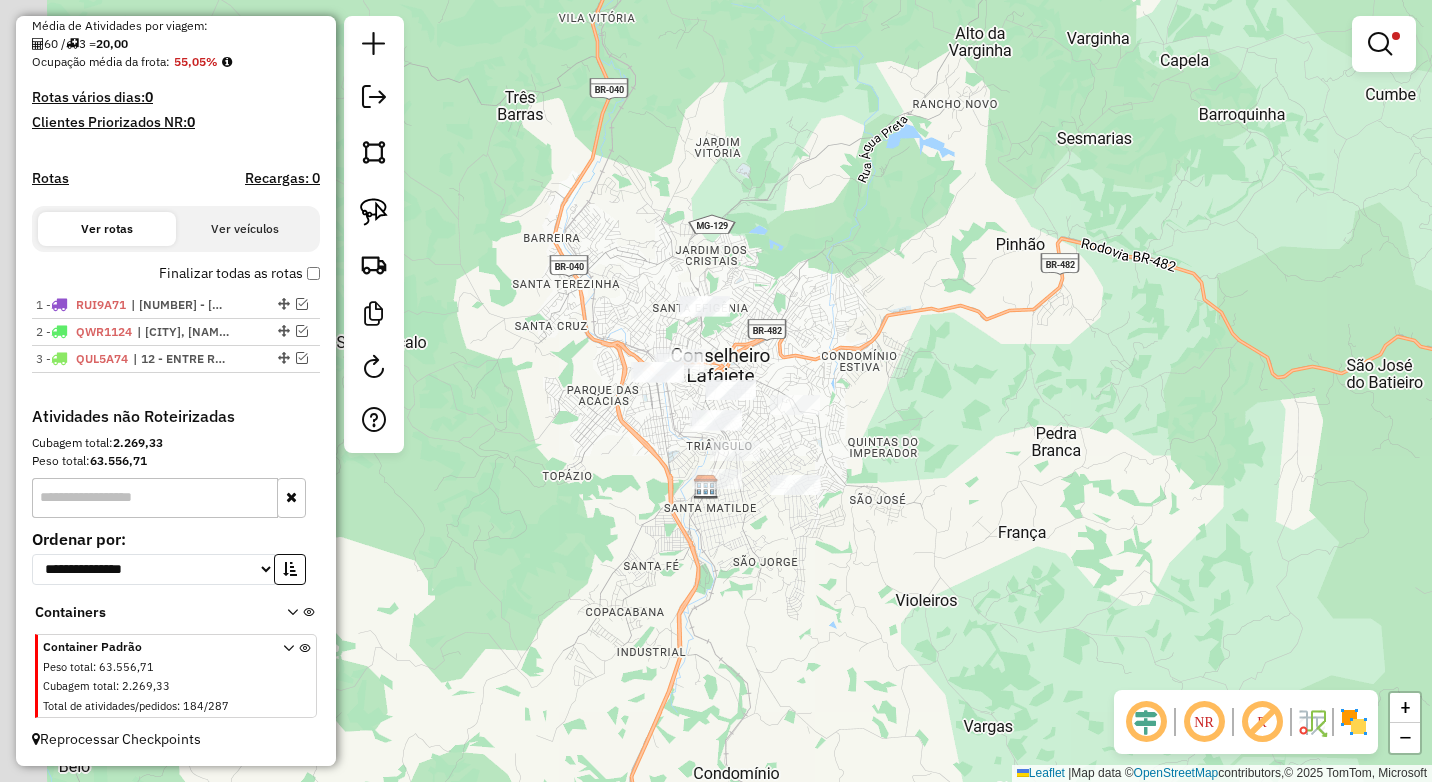 drag, startPoint x: 790, startPoint y: 564, endPoint x: 769, endPoint y: 541, distance: 31.144823 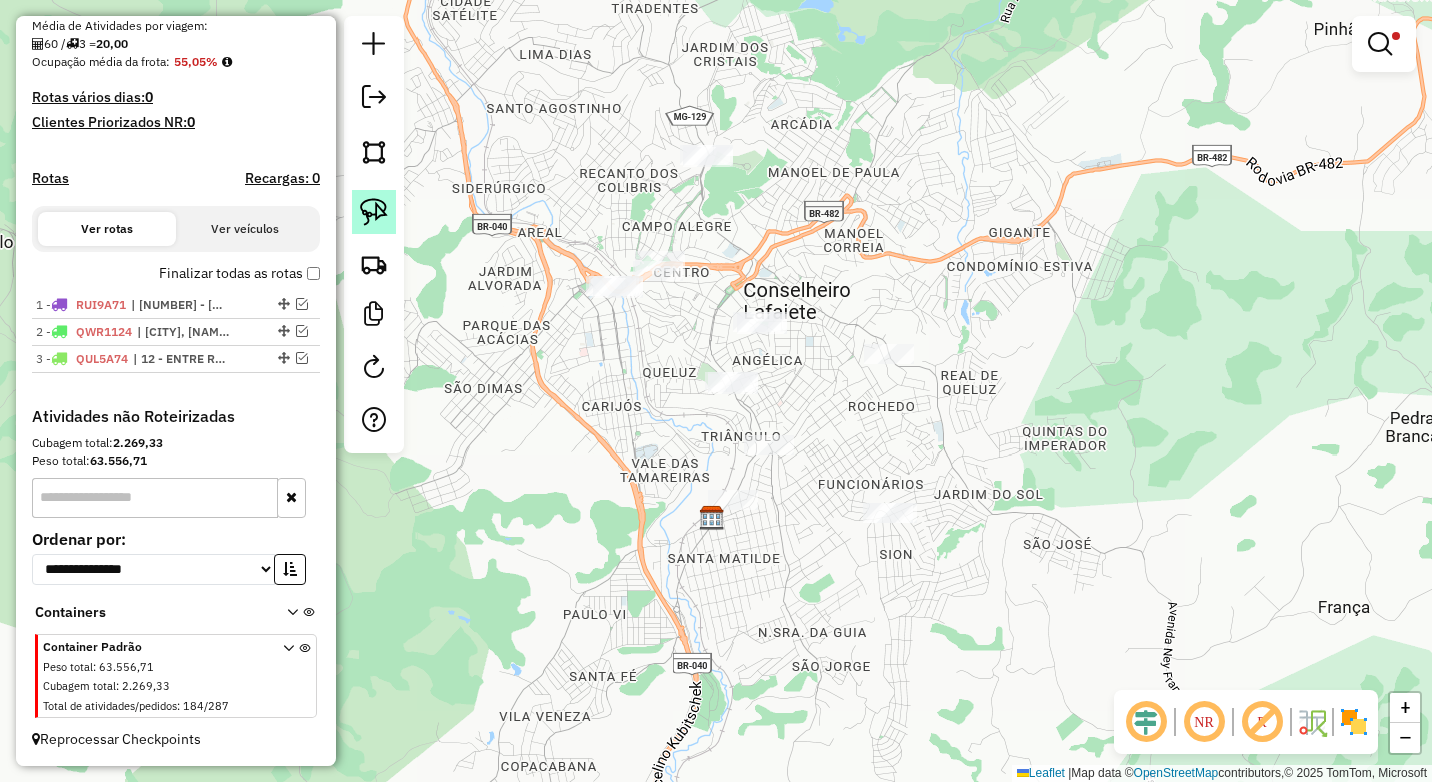click 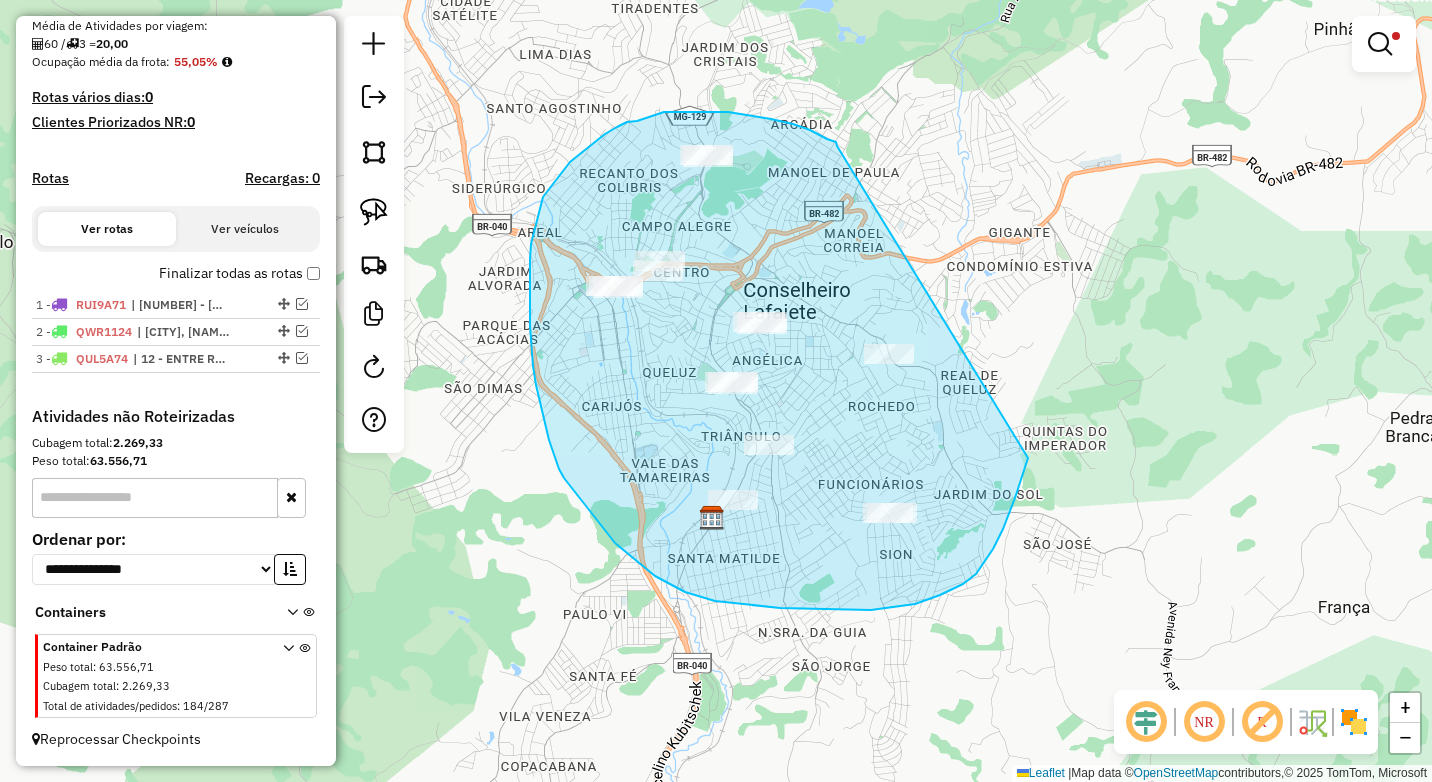 drag, startPoint x: 837, startPoint y: 146, endPoint x: 1034, endPoint y: 387, distance: 311.27158 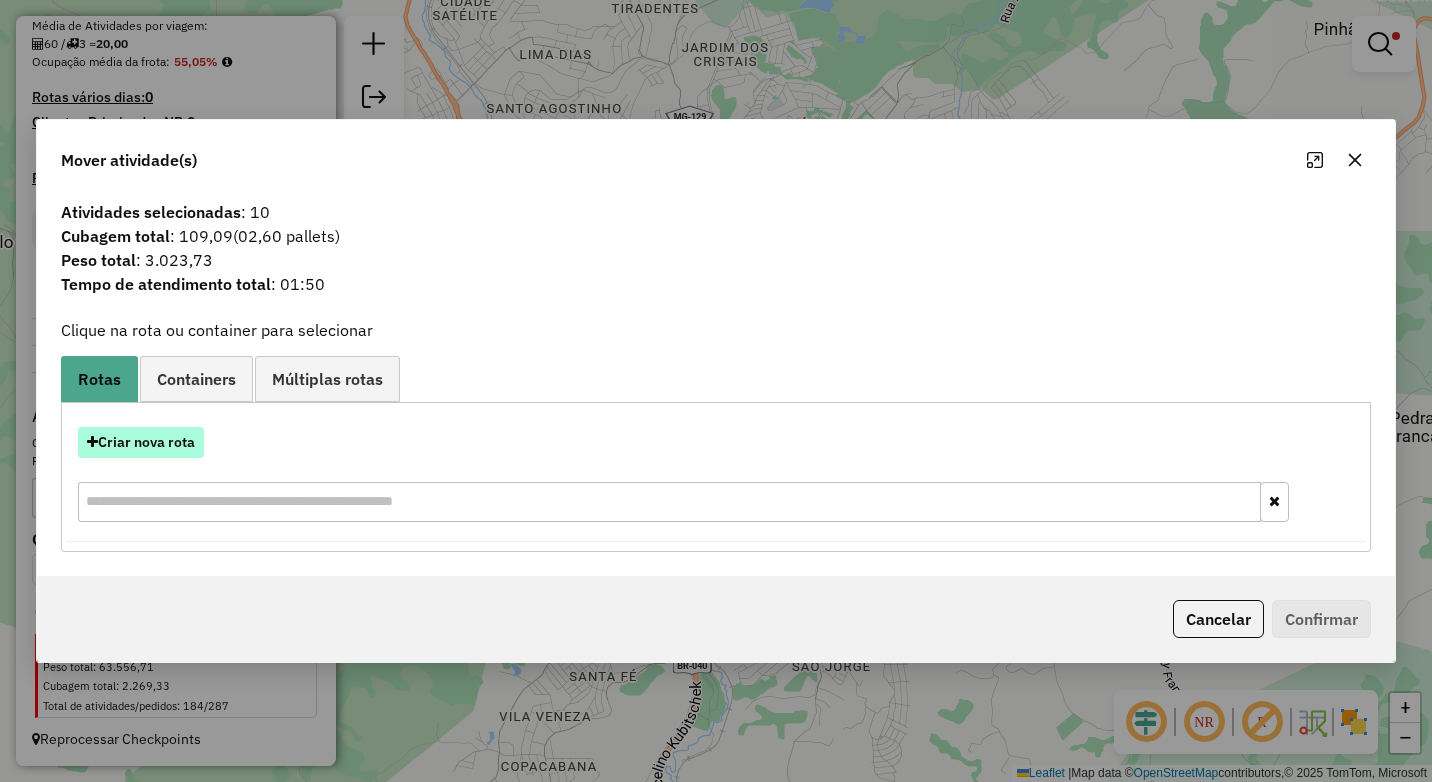 click on "Criar nova rota" at bounding box center [141, 442] 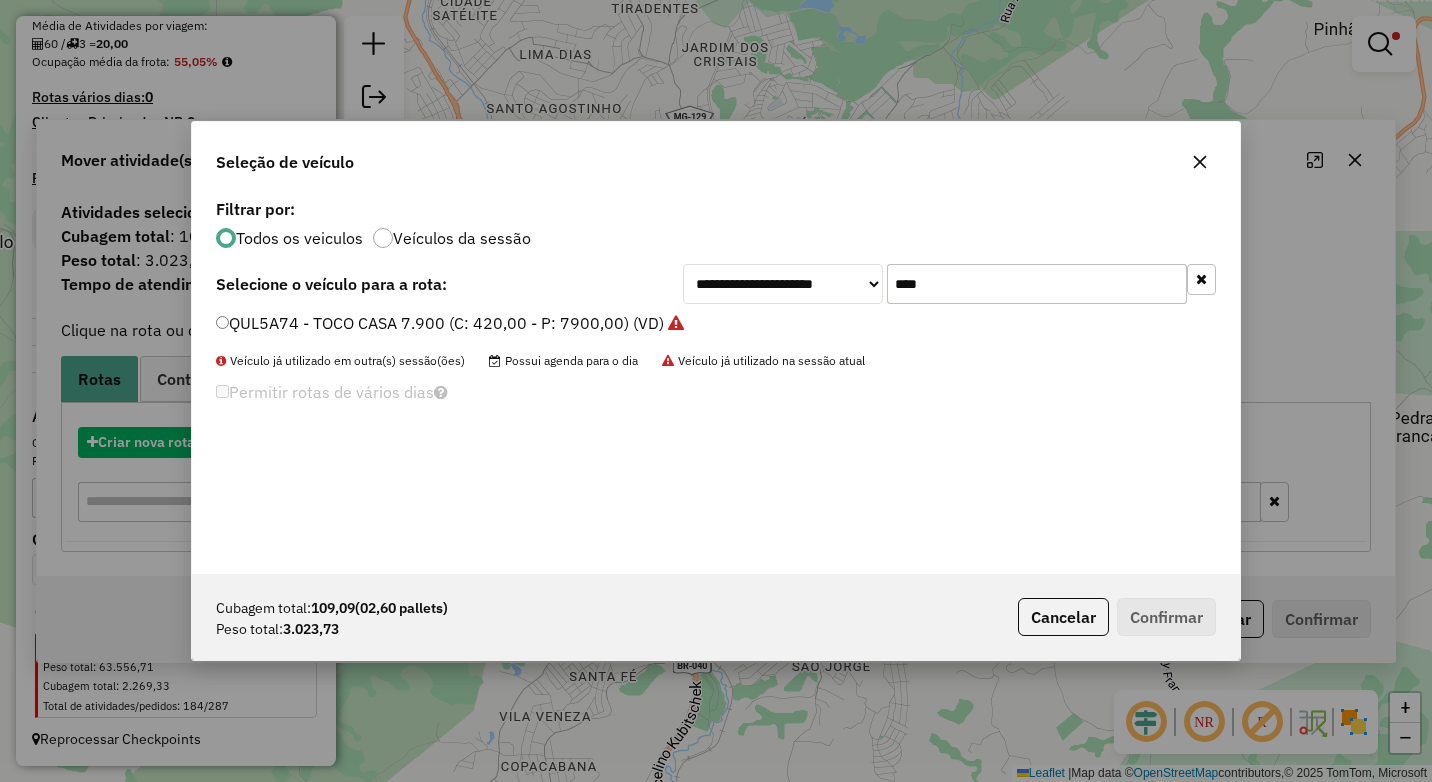 scroll, scrollTop: 11, scrollLeft: 6, axis: both 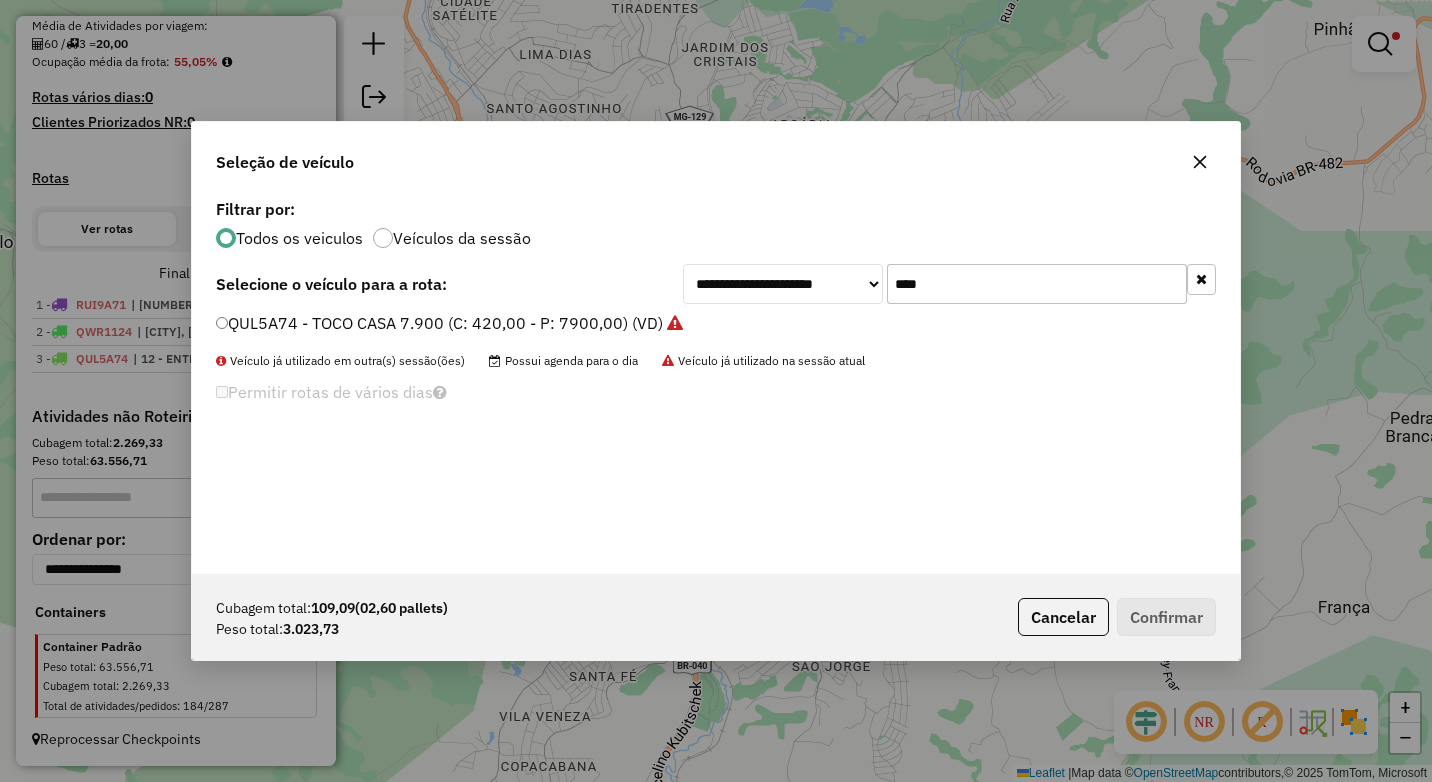 drag, startPoint x: 974, startPoint y: 293, endPoint x: 825, endPoint y: 293, distance: 149 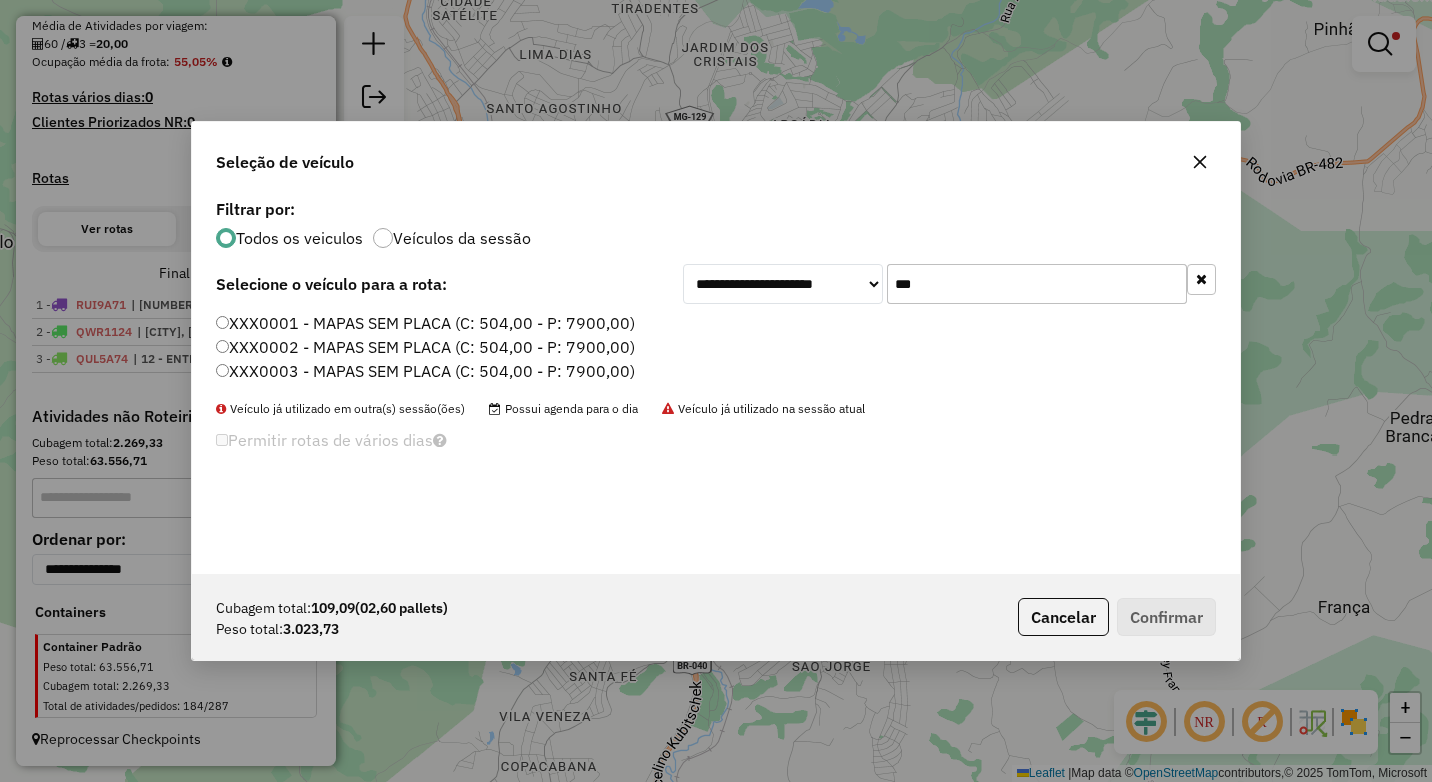type on "***" 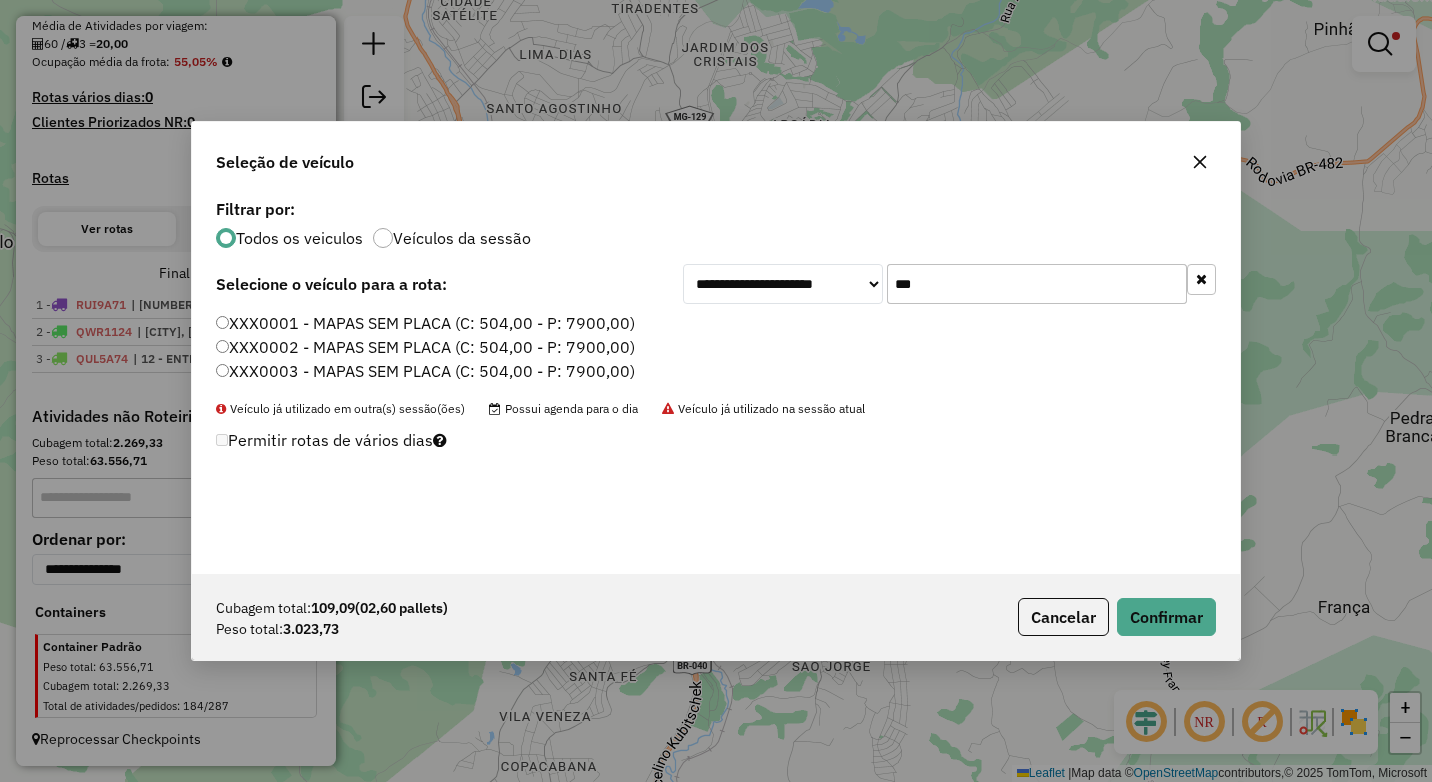click on "Cubagem total:  109,09   (02,60 pallets)  Peso total: 3.023,73  Cancelar   Confirmar" 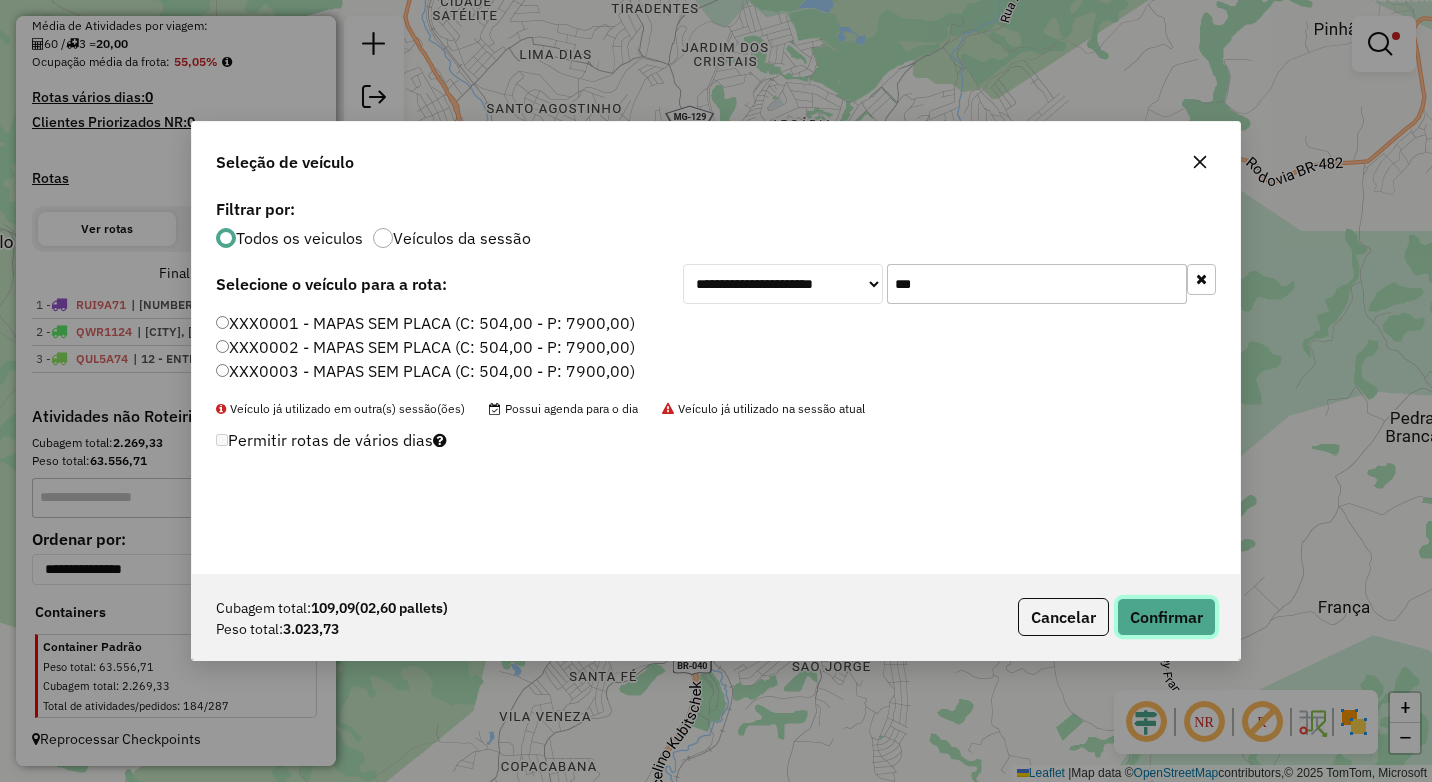 click on "Confirmar" 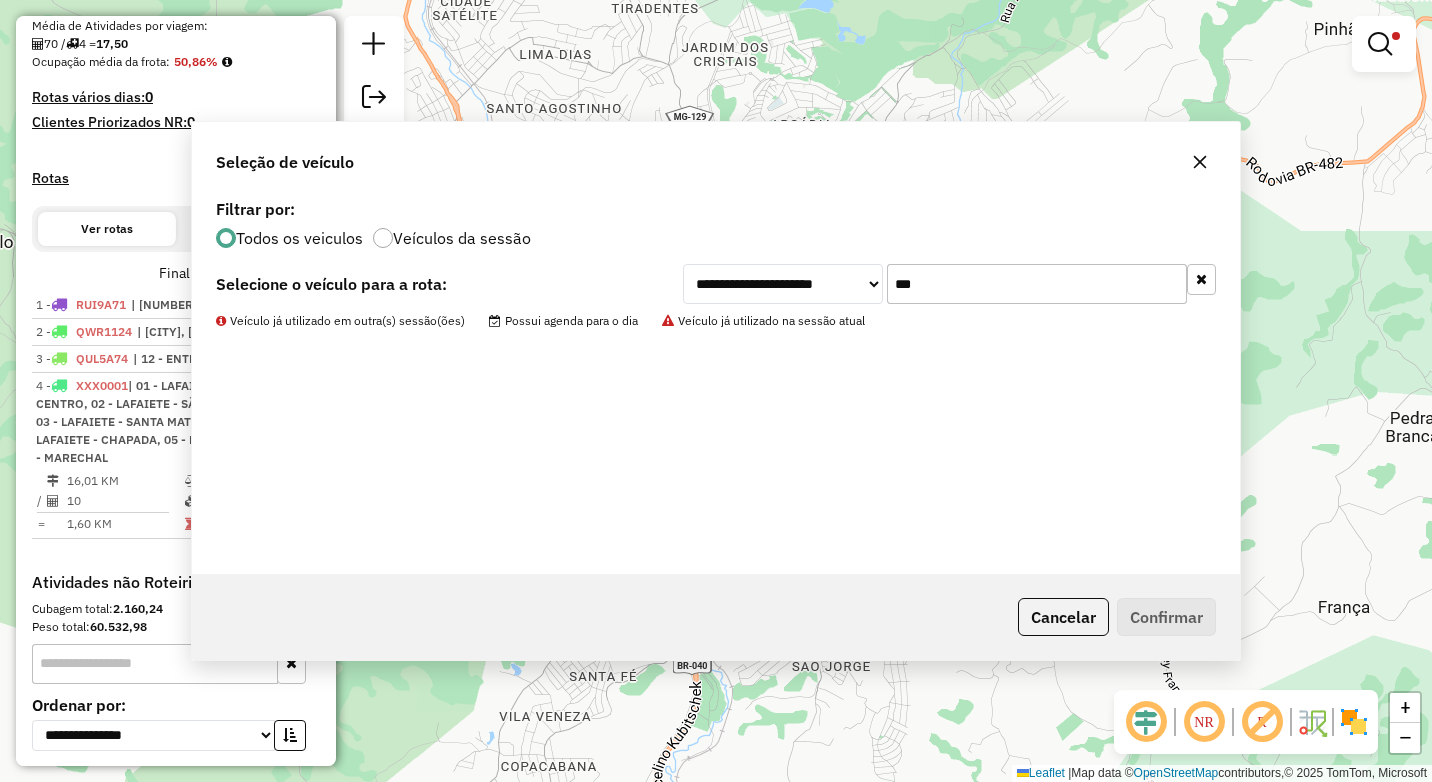 scroll, scrollTop: 532, scrollLeft: 0, axis: vertical 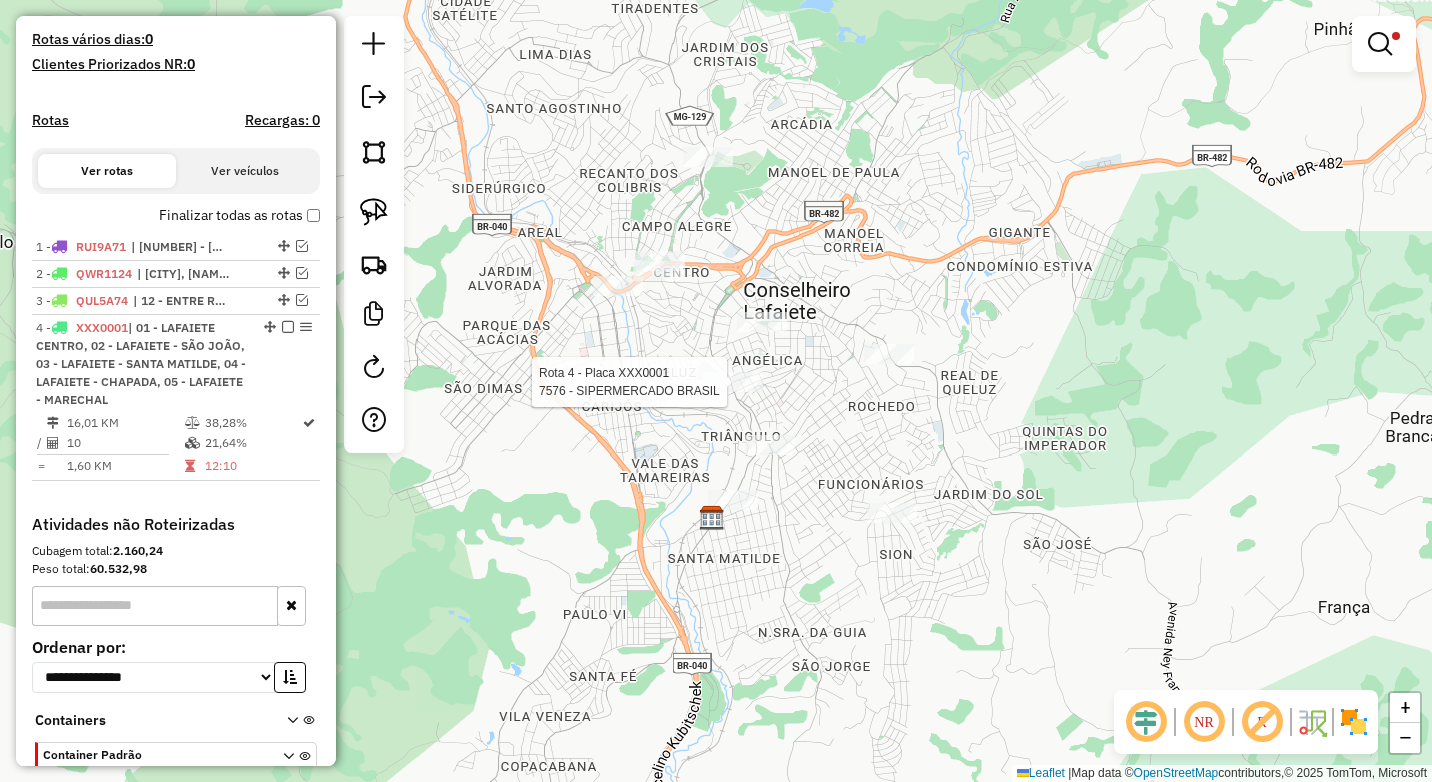 select on "**********" 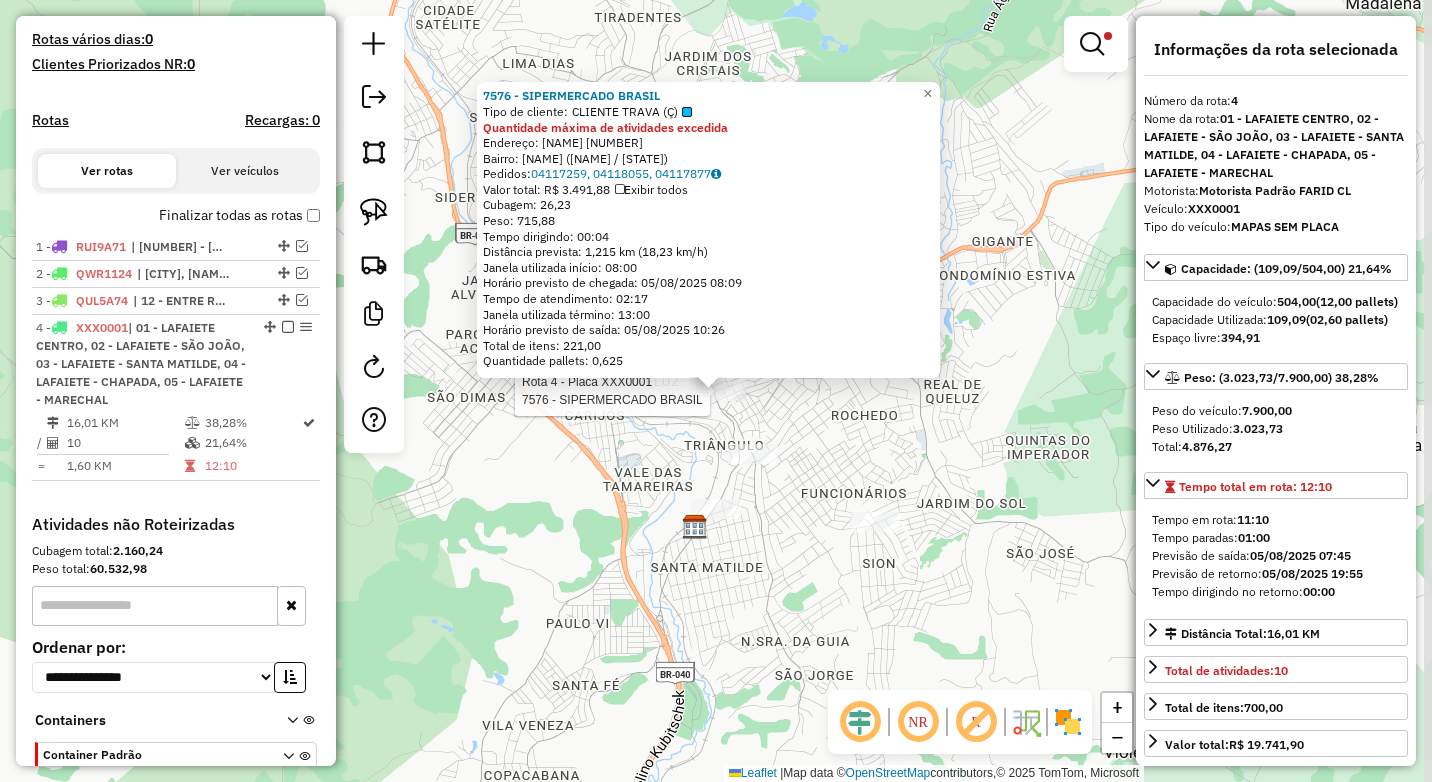 scroll, scrollTop: 640, scrollLeft: 0, axis: vertical 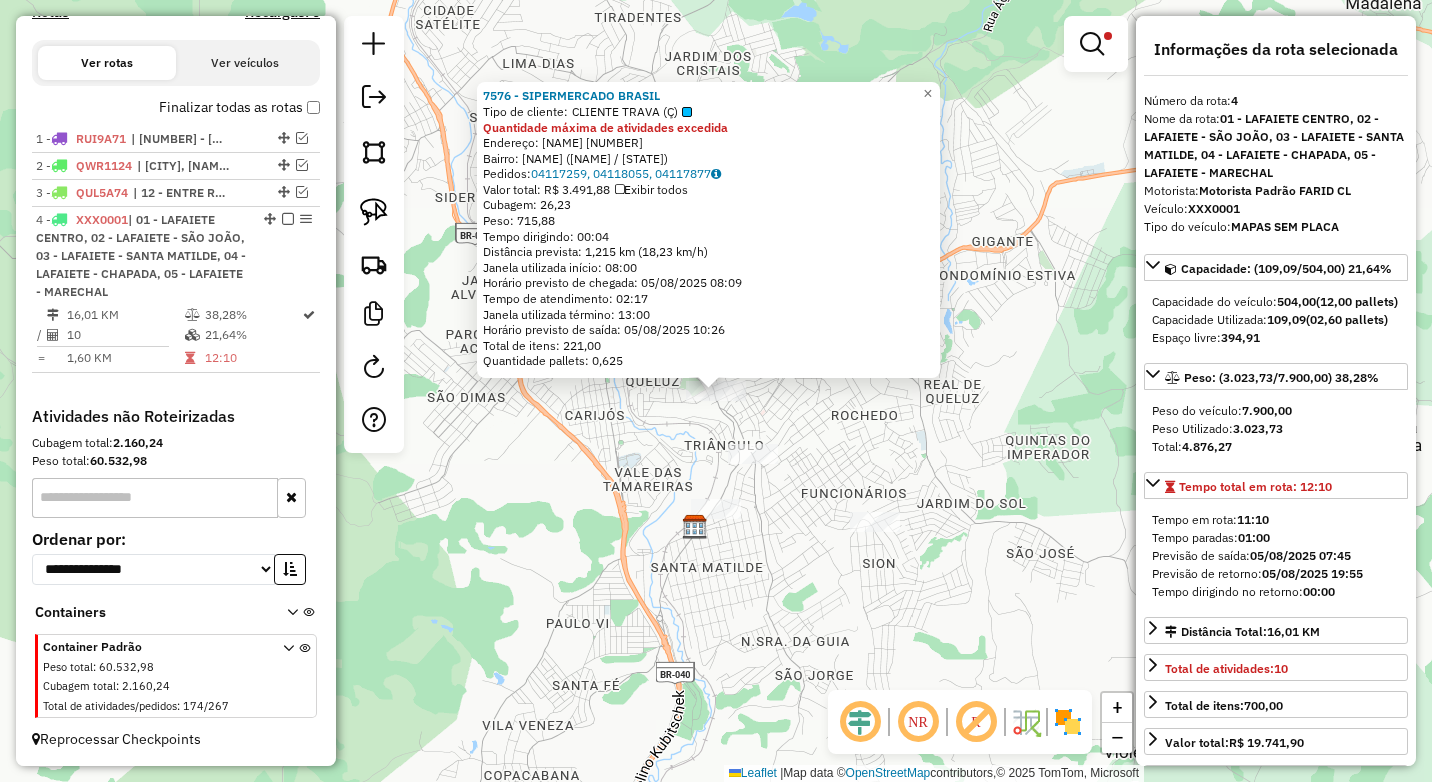 click on "7576 - SIPERMERCADO BRASIL  Tipo de cliente:   CLIENTE TRAVA (Ç)  Quantidade máxima de atividades excedida  Endereço:  BENJAMIM CONSTANT 385   Bairro: ANGELICA (CONSELHEIRO LAFAIETE / MG)   Pedidos:  04117259, 04118055, 04117877   Valor total: R$ 3.491,88   Exibir todos   Cubagem: 26,23  Peso: 715,88  Tempo dirigindo: 00:04   Distância prevista: 1,215 km (18,23 km/h)   Janela utilizada início: 08:00   Horário previsto de chegada: 05/08/2025 08:09   Tempo de atendimento: 02:17   Janela utilizada término: 13:00   Horário previsto de saída: 05/08/2025 10:26   Total de itens: 221,00   Quantidade pallets: 0,625  × Limpar filtros Janela de atendimento Grade de atendimento Capacidade Transportadoras Veículos Cliente Pedidos  Rotas Selecione os dias de semana para filtrar as janelas de atendimento  Seg   Ter   Qua   Qui   Sex   Sáb   Dom  Informe o período da janela de atendimento: De: Até:  Filtrar exatamente a janela do cliente  Considerar janela de atendimento padrão   Seg   Ter   Qua   Qui   Sex  +" 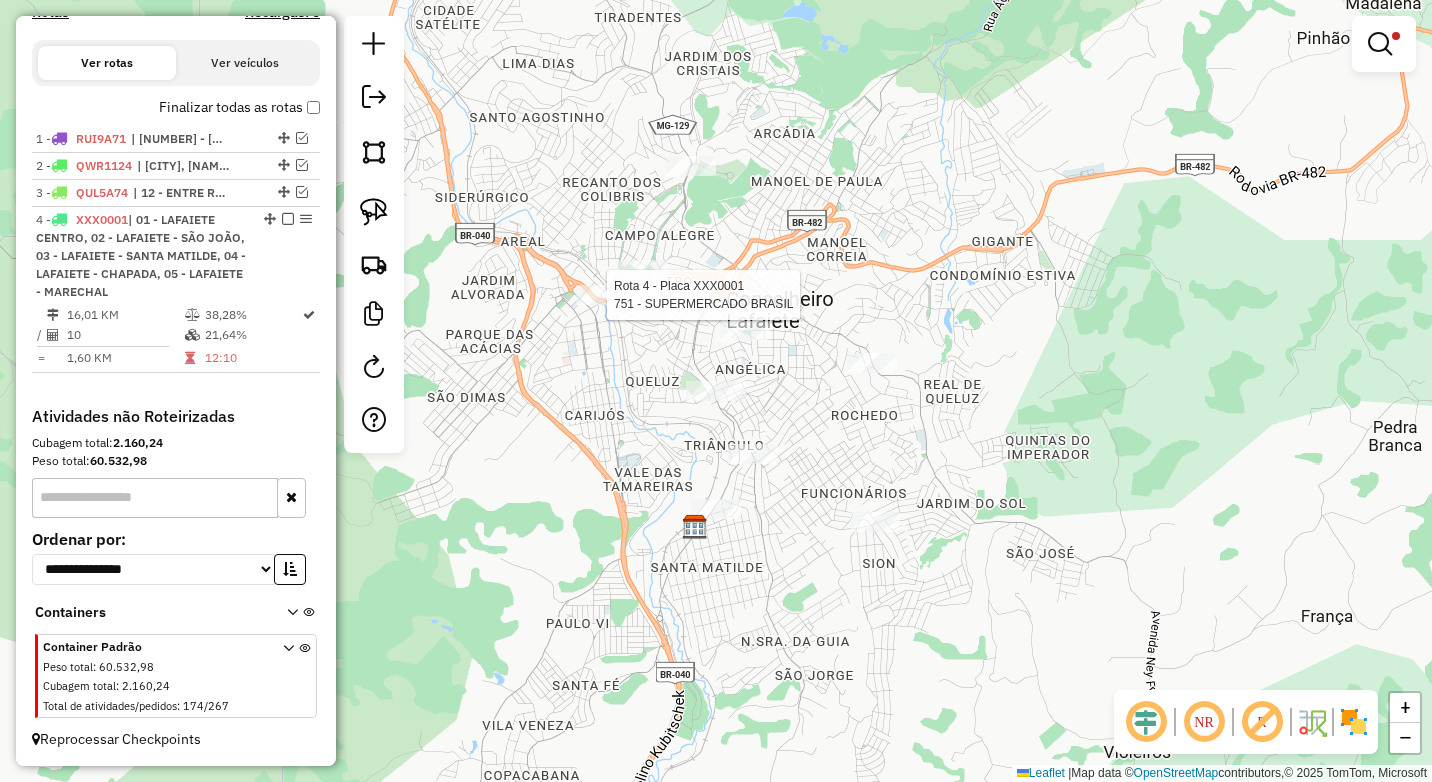 select on "**********" 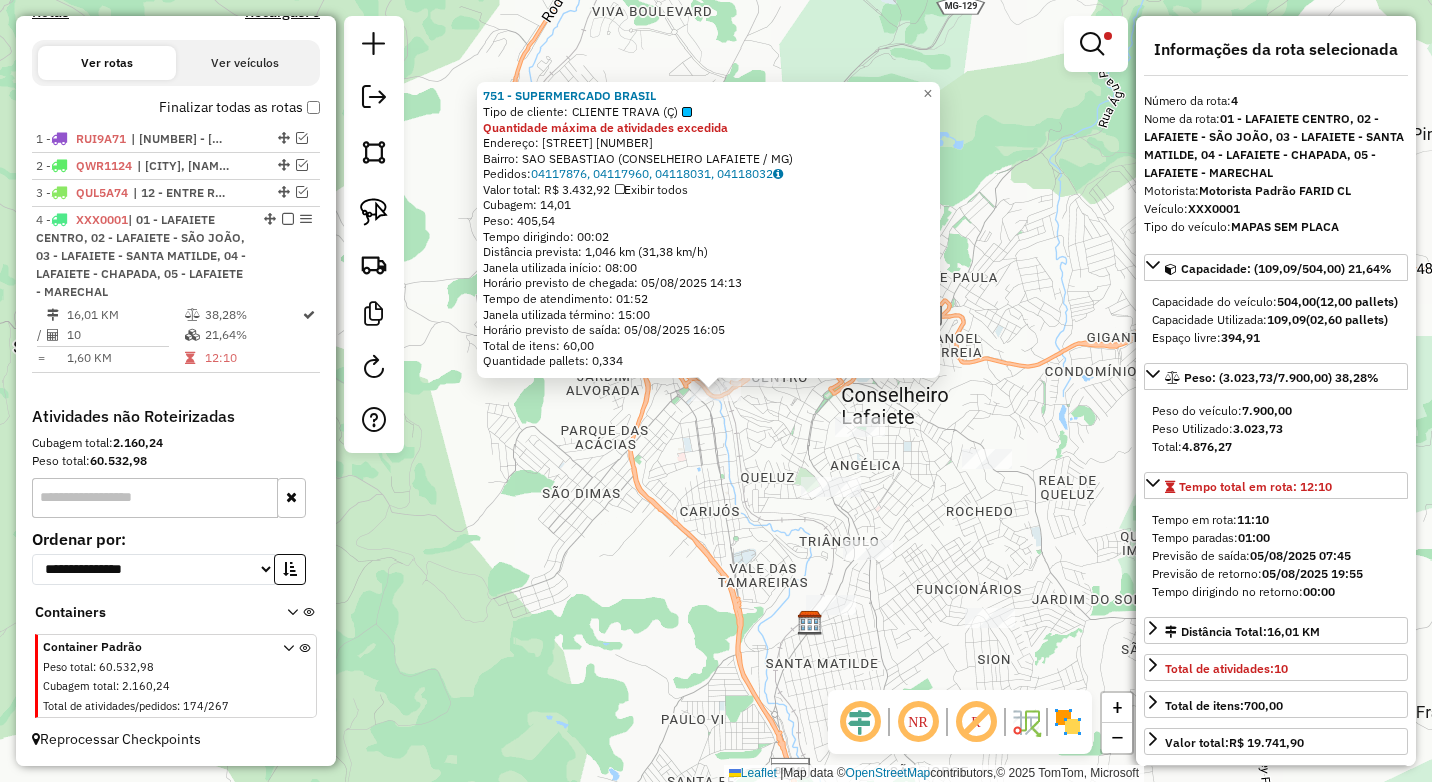 click on "751 - SUPERMERCADO BRASIL  Tipo de cliente:   CLIENTE TRAVA (Ç)  Quantidade máxima de atividades excedida  Endereço:  MARECHAL FLORIANO PEIXOTO 63   Bairro: SAO SEBASTIAO (CONSELHEIRO LAFAIETE / MG)   Pedidos:  04117876, 04117960, 04118031, 04118032   Valor total: R$ 3.432,92   Exibir todos   Cubagem: 14,01  Peso: 405,54  Tempo dirigindo: 00:02   Distância prevista: 1,046 km (31,38 km/h)   Janela utilizada início: 08:00   Horário previsto de chegada: 05/08/2025 14:13   Tempo de atendimento: 01:52   Janela utilizada término: 15:00   Horário previsto de saída: 05/08/2025 16:05   Total de itens: 60,00   Quantidade pallets: 0,334  × Limpar filtros Janela de atendimento Grade de atendimento Capacidade Transportadoras Veículos Cliente Pedidos  Rotas Selecione os dias de semana para filtrar as janelas de atendimento  Seg   Ter   Qua   Qui   Sex   Sáb   Dom  Informe o período da janela de atendimento: De: Até:  Filtrar exatamente a janela do cliente  Considerar janela de atendimento padrão   Seg   Ter" 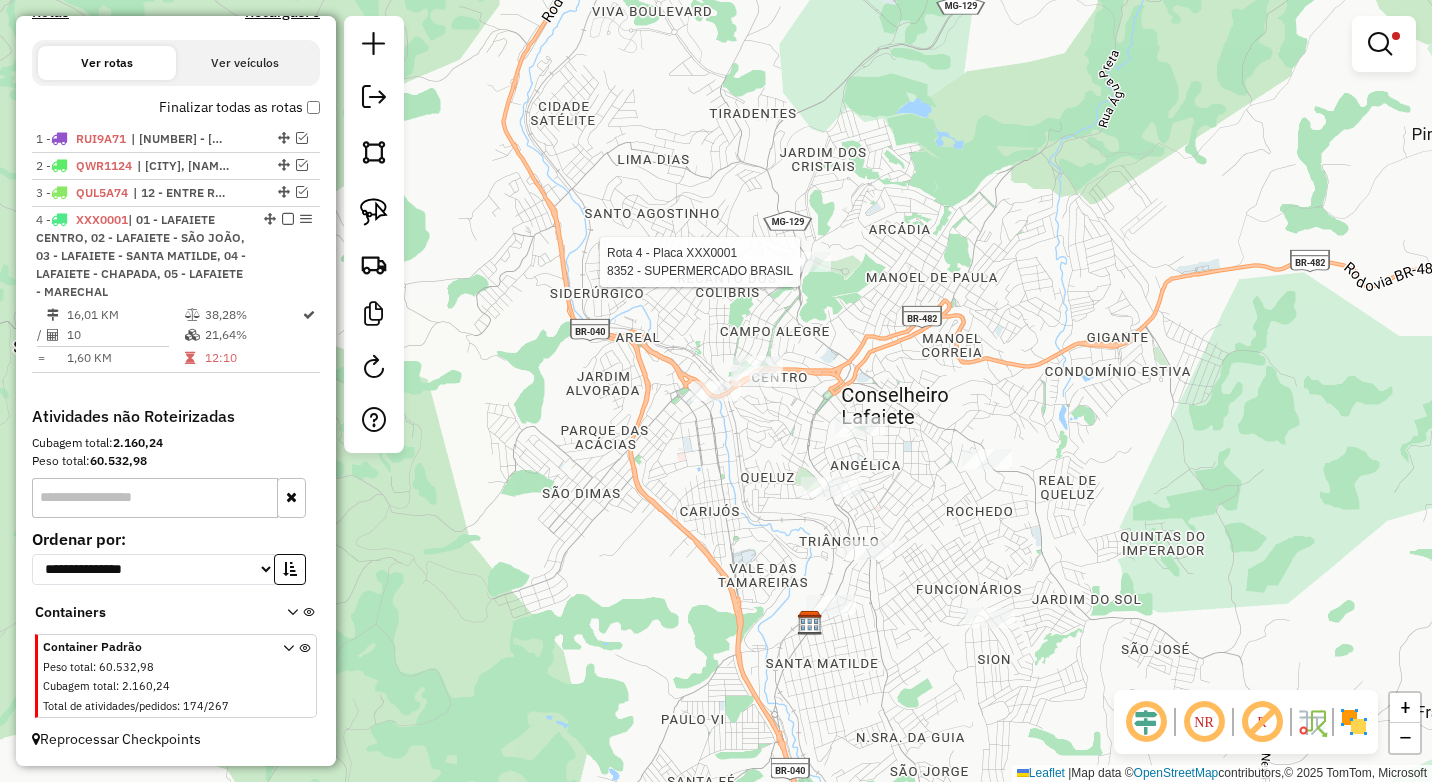 select on "**********" 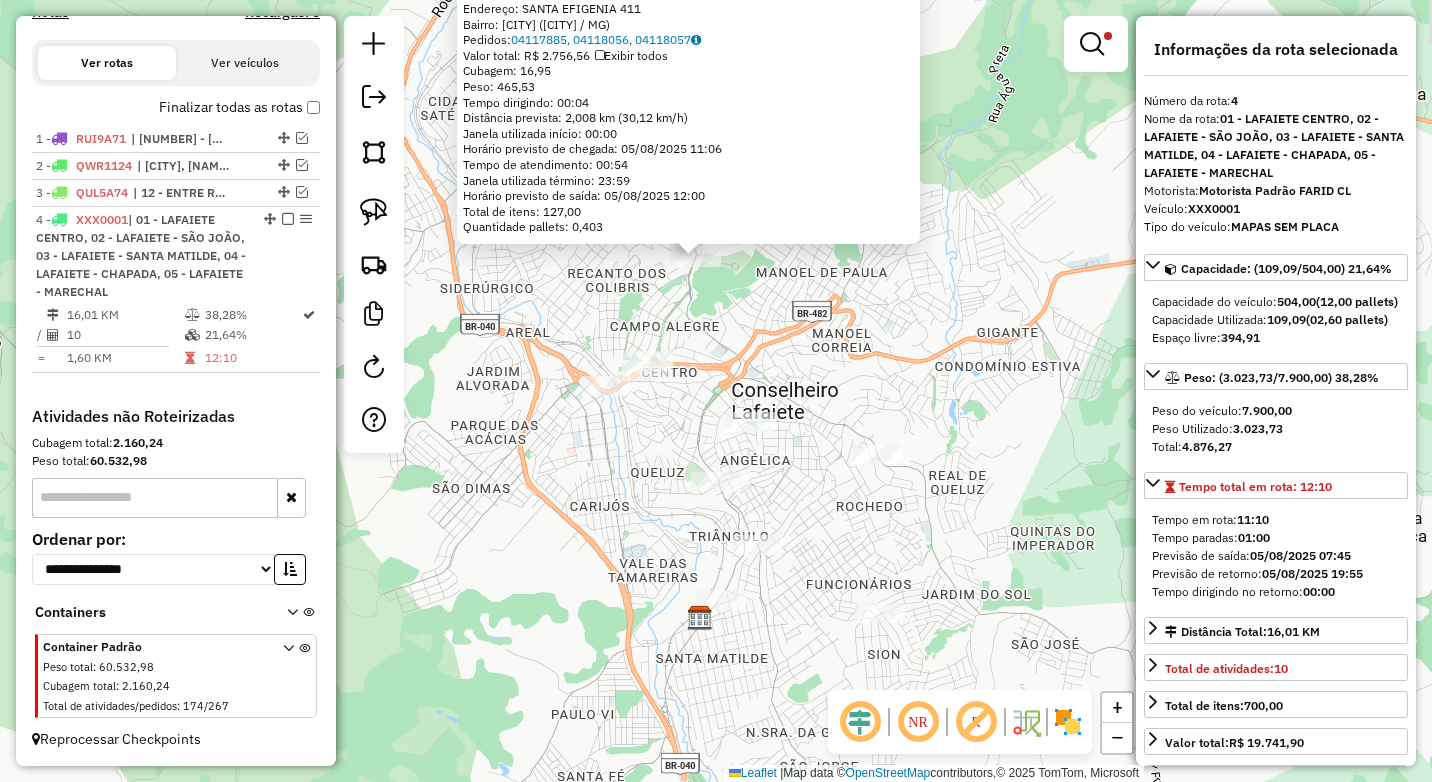 drag, startPoint x: 909, startPoint y: 456, endPoint x: 894, endPoint y: 391, distance: 66.70832 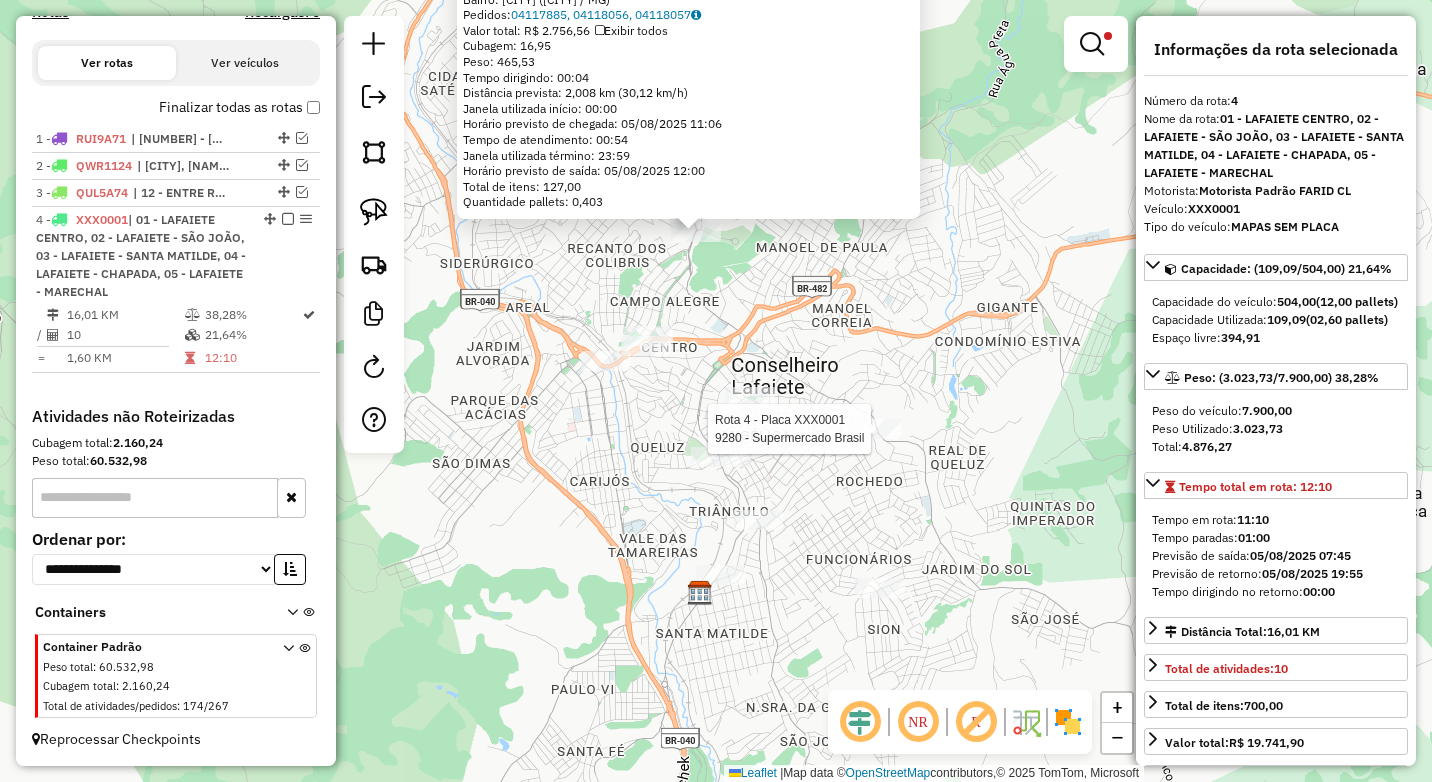 click 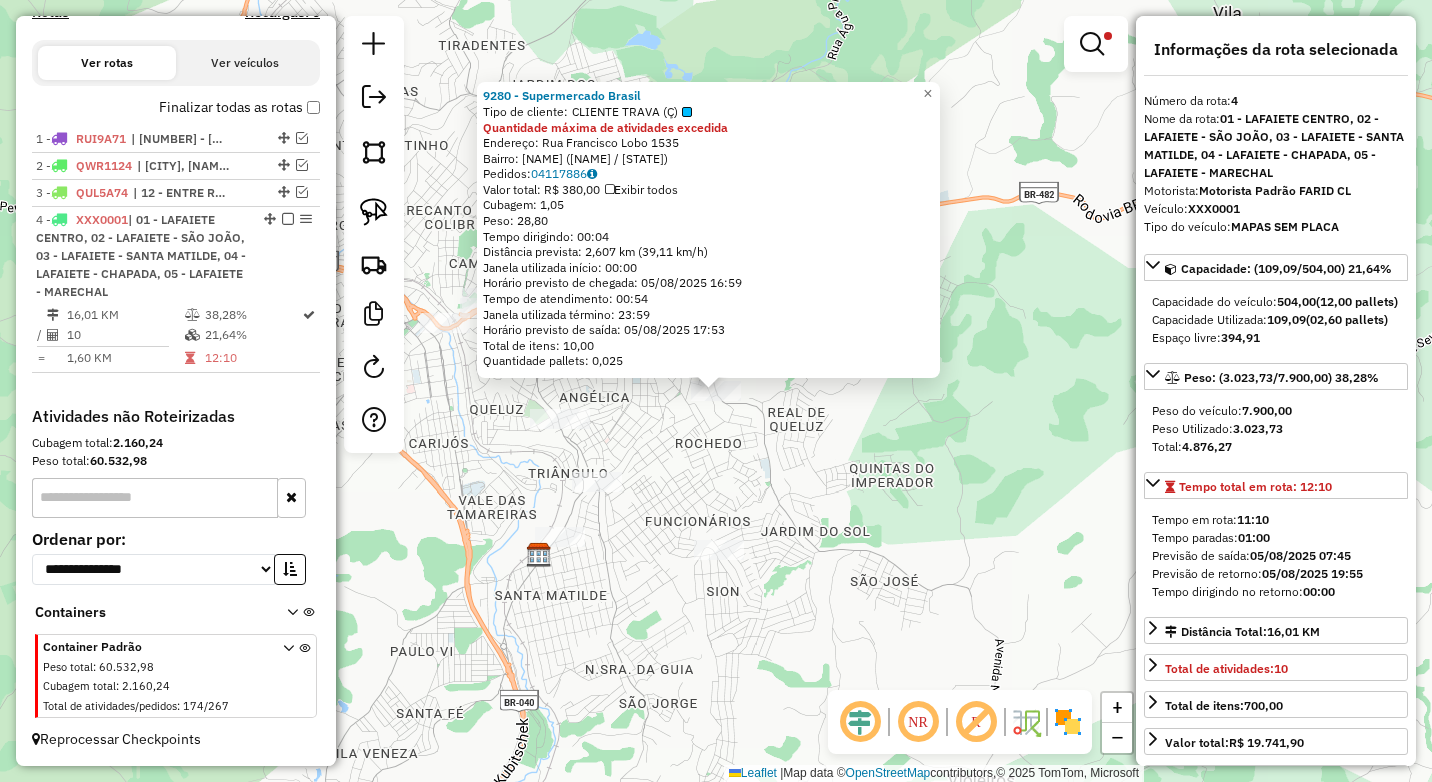 click on "9280 - Supermercado Brasil  Tipo de cliente:   CLIENTE TRAVA (Ç)  Quantidade máxima de atividades excedida  Endereço:  Rua Francisco Lobo 1535   Bairro: ROCHEDO (CONSELHEIRO LAFAIETE / MG)   Pedidos:  04117886   Valor total: R$ 380,00   Exibir todos   Cubagem: 1,05  Peso: 28,80  Tempo dirigindo: 00:04   Distância prevista: 2,607 km (39,11 km/h)   Janela utilizada início: 00:00   Horário previsto de chegada: 05/08/2025 16:59   Tempo de atendimento: 00:54   Janela utilizada término: 23:59   Horário previsto de saída: 05/08/2025 17:53   Total de itens: 10,00   Quantidade pallets: 0,025  × Limpar filtros Janela de atendimento Grade de atendimento Capacidade Transportadoras Veículos Cliente Pedidos  Rotas Selecione os dias de semana para filtrar as janelas de atendimento  Seg   Ter   Qua   Qui   Sex   Sáb   Dom  Informe o período da janela de atendimento: De: Até:  Filtrar exatamente a janela do cliente  Considerar janela de atendimento padrão   Seg   Ter   Qua   Qui   Sex   Sáb   Dom  **** **** +" 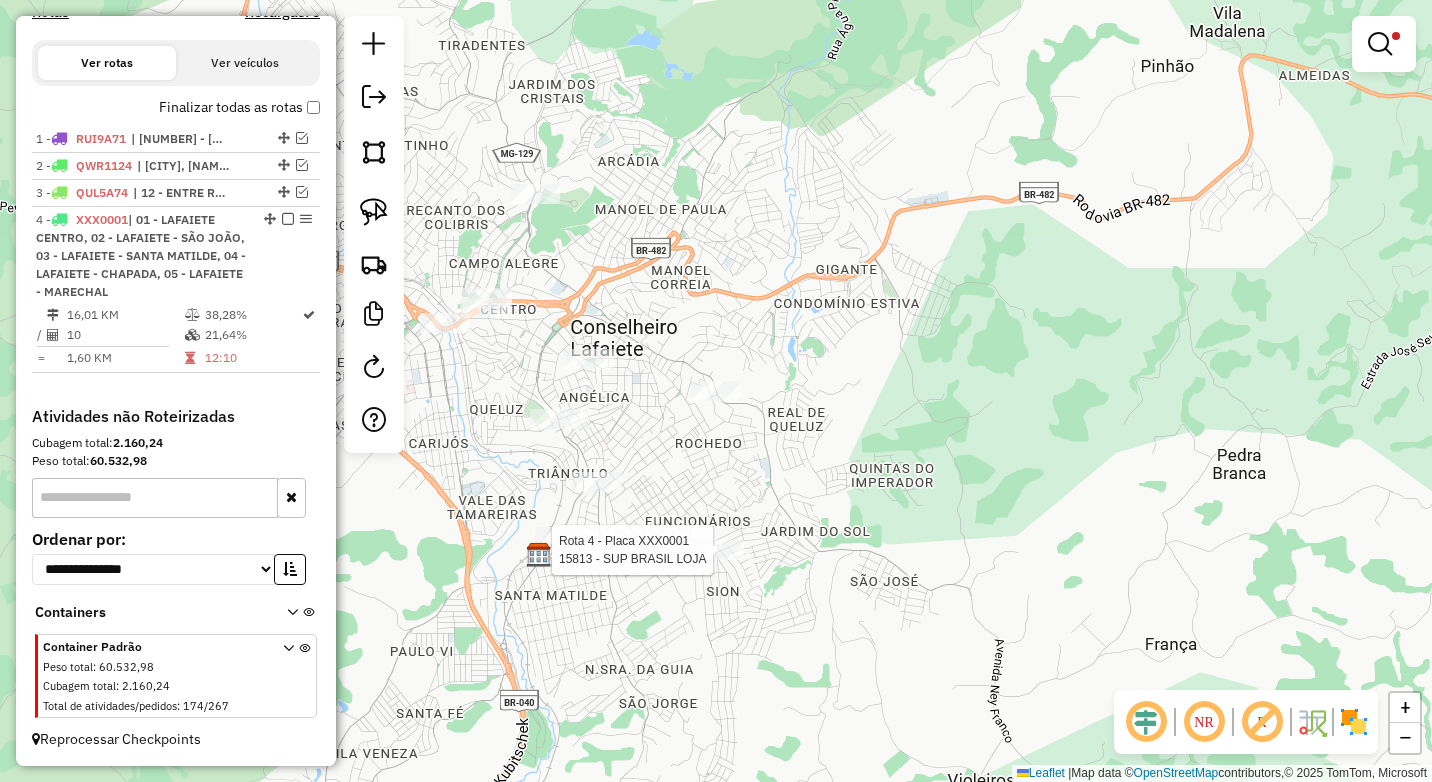 select on "**********" 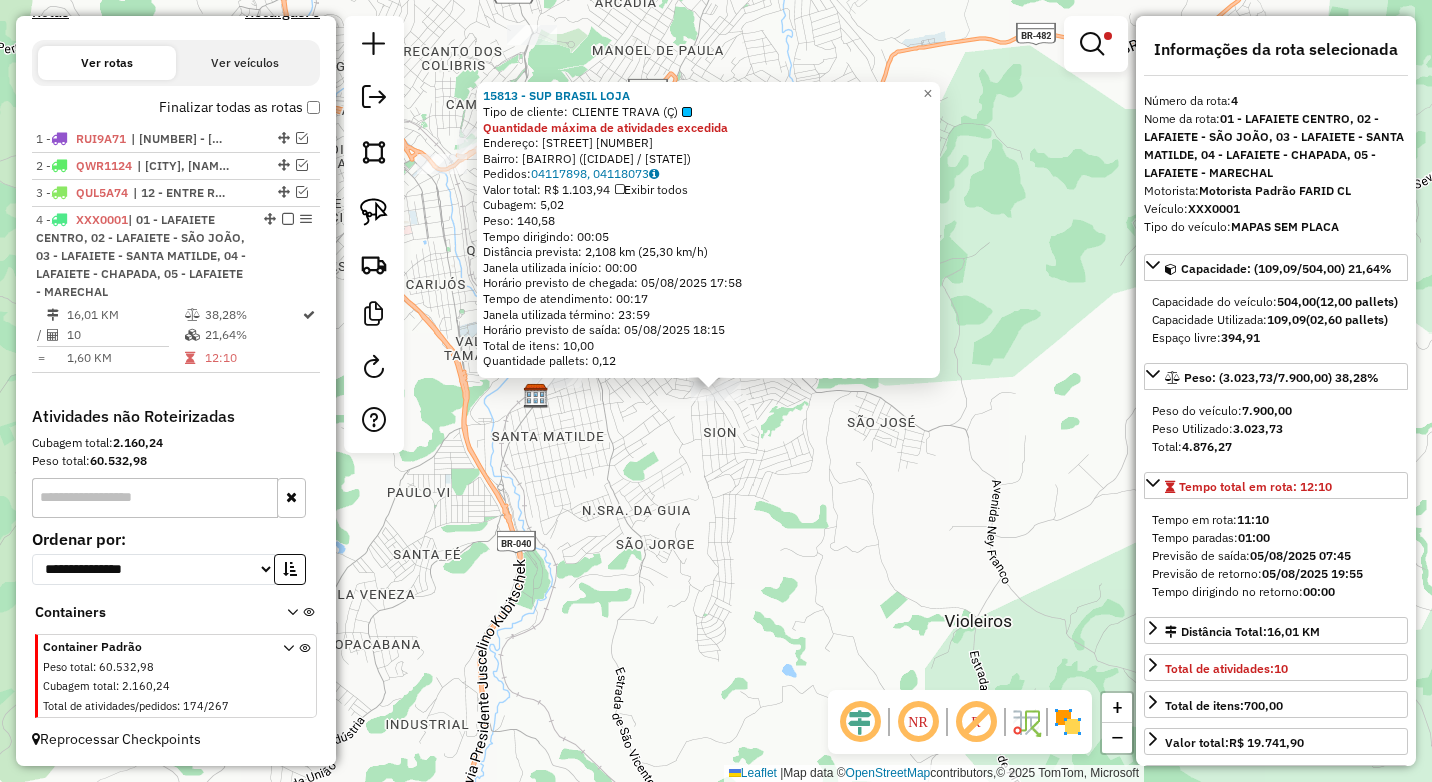 click on "15813 - SUP BRASIL LOJA  Tipo de cliente:   CLIENTE TRAVA (Ç)  Quantidade máxima de atividades excedida  Endereço:  MONSENHOR BARRETO 1025   Bairro: SION (CONSELHEIRO LAFAIETE / MG)   Pedidos:  04117898, 04118073   Valor total: R$ 1.103,94   Exibir todos   Cubagem: 5,02  Peso: 140,58  Tempo dirigindo: 00:05   Distância prevista: 2,108 km (25,30 km/h)   Janela utilizada início: 00:00   Horário previsto de chegada: 05/08/2025 17:58   Tempo de atendimento: 00:17   Janela utilizada término: 23:59   Horário previsto de saída: 05/08/2025 18:15   Total de itens: 10,00   Quantidade pallets: 0,12  × Limpar filtros Janela de atendimento Grade de atendimento Capacidade Transportadoras Veículos Cliente Pedidos  Rotas Selecione os dias de semana para filtrar as janelas de atendimento  Seg   Ter   Qua   Qui   Sex   Sáb   Dom  Informe o período da janela de atendimento: De: Até:  Filtrar exatamente a janela do cliente  Considerar janela de atendimento padrão   Seg   Ter   Qua   Qui   Sex   Sáb   Dom  **** +" 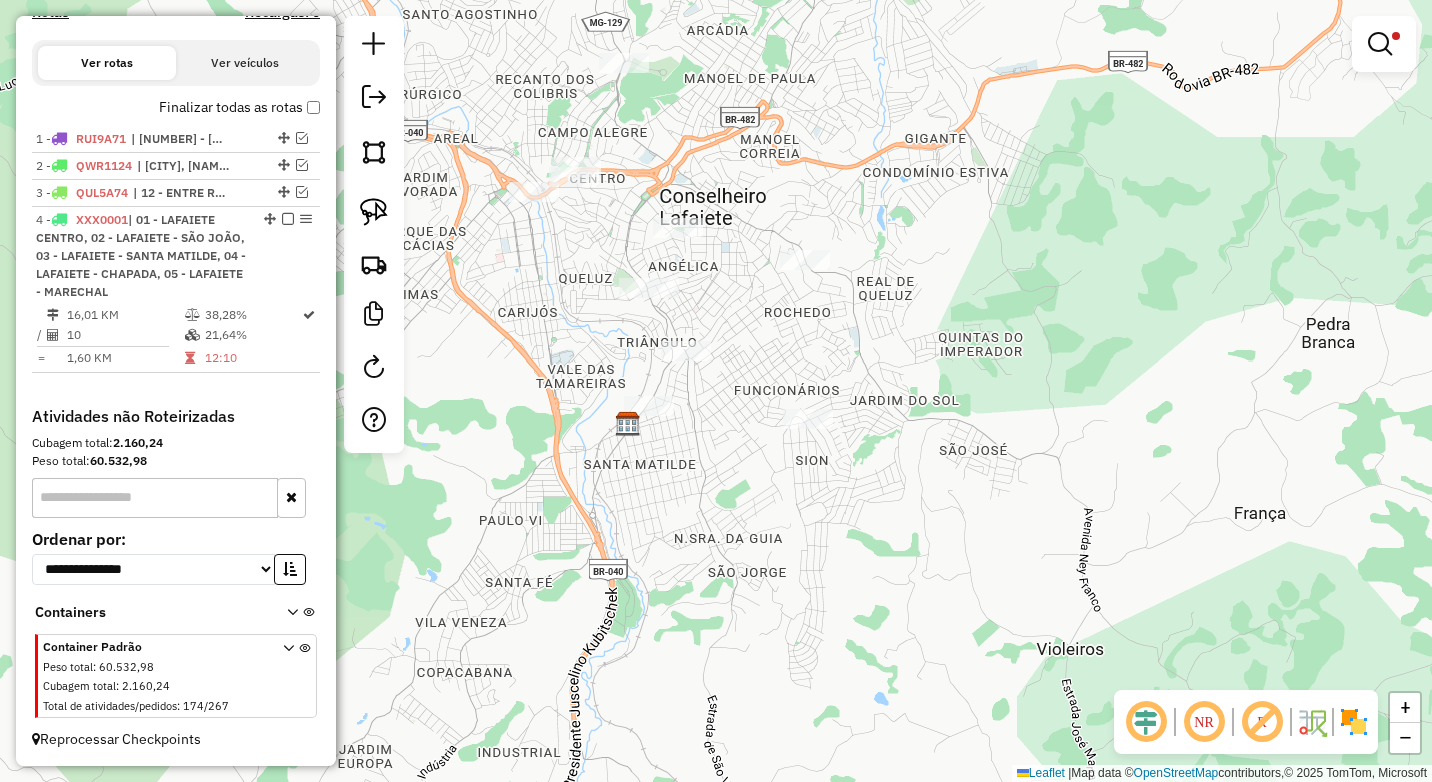 drag, startPoint x: 743, startPoint y: 554, endPoint x: 838, endPoint y: 583, distance: 99.32774 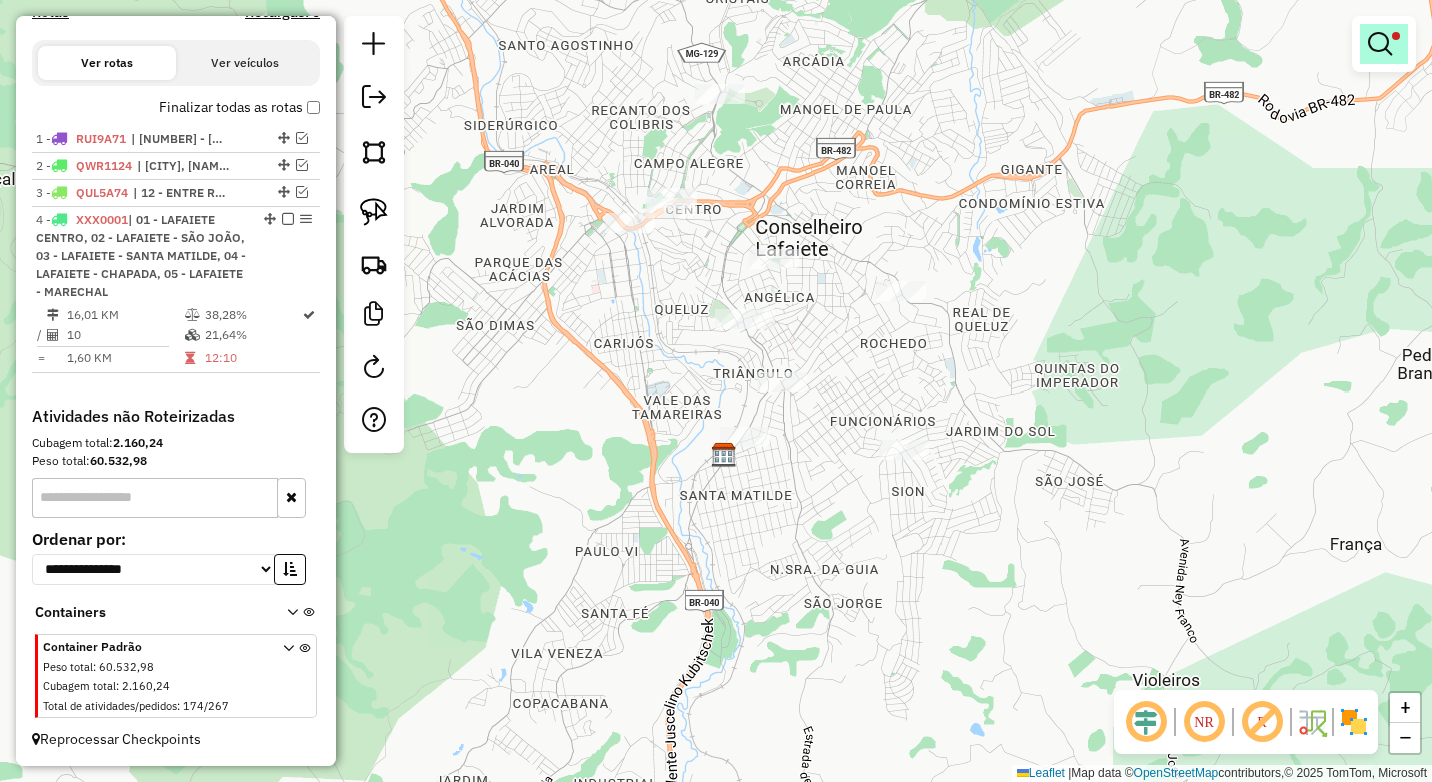 click at bounding box center (1380, 44) 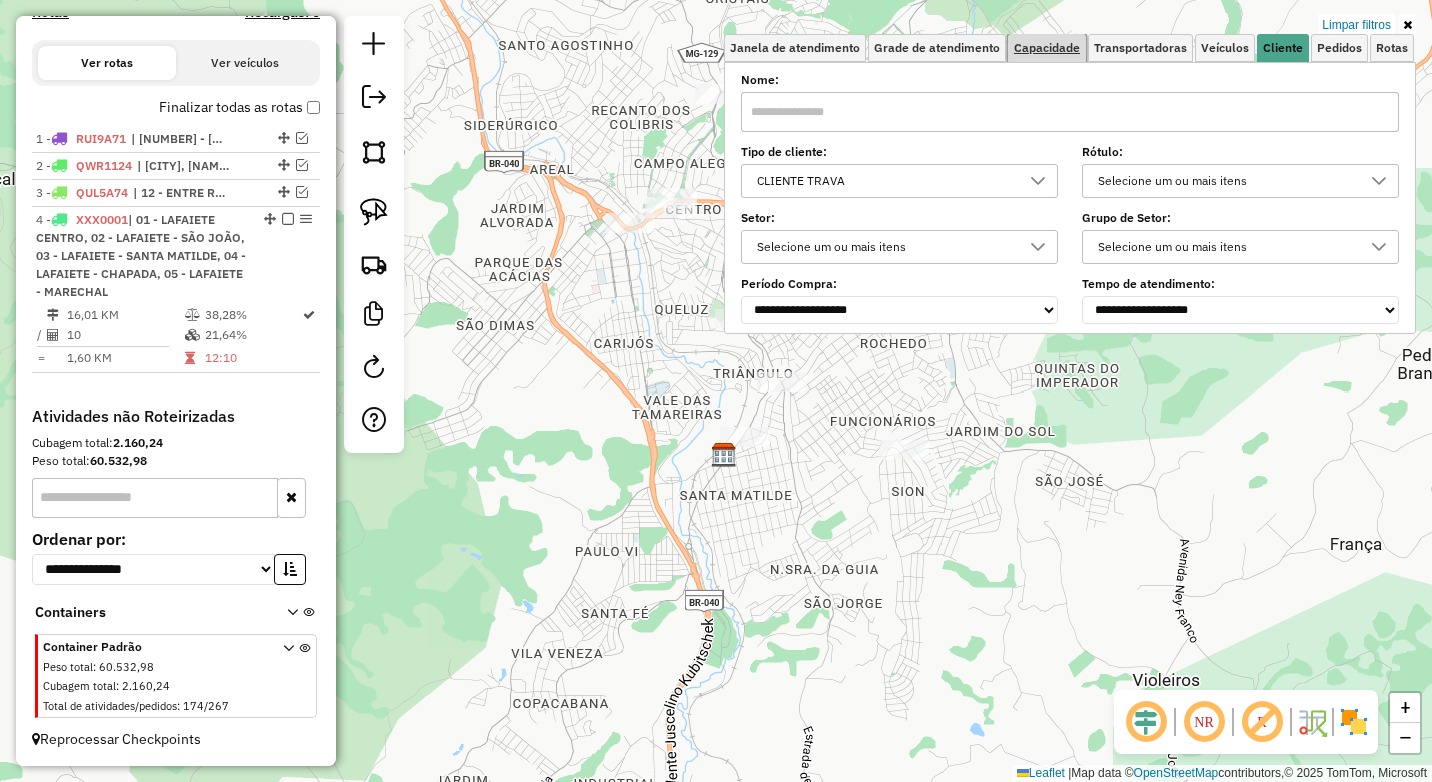 click on "Capacidade" at bounding box center (1047, 48) 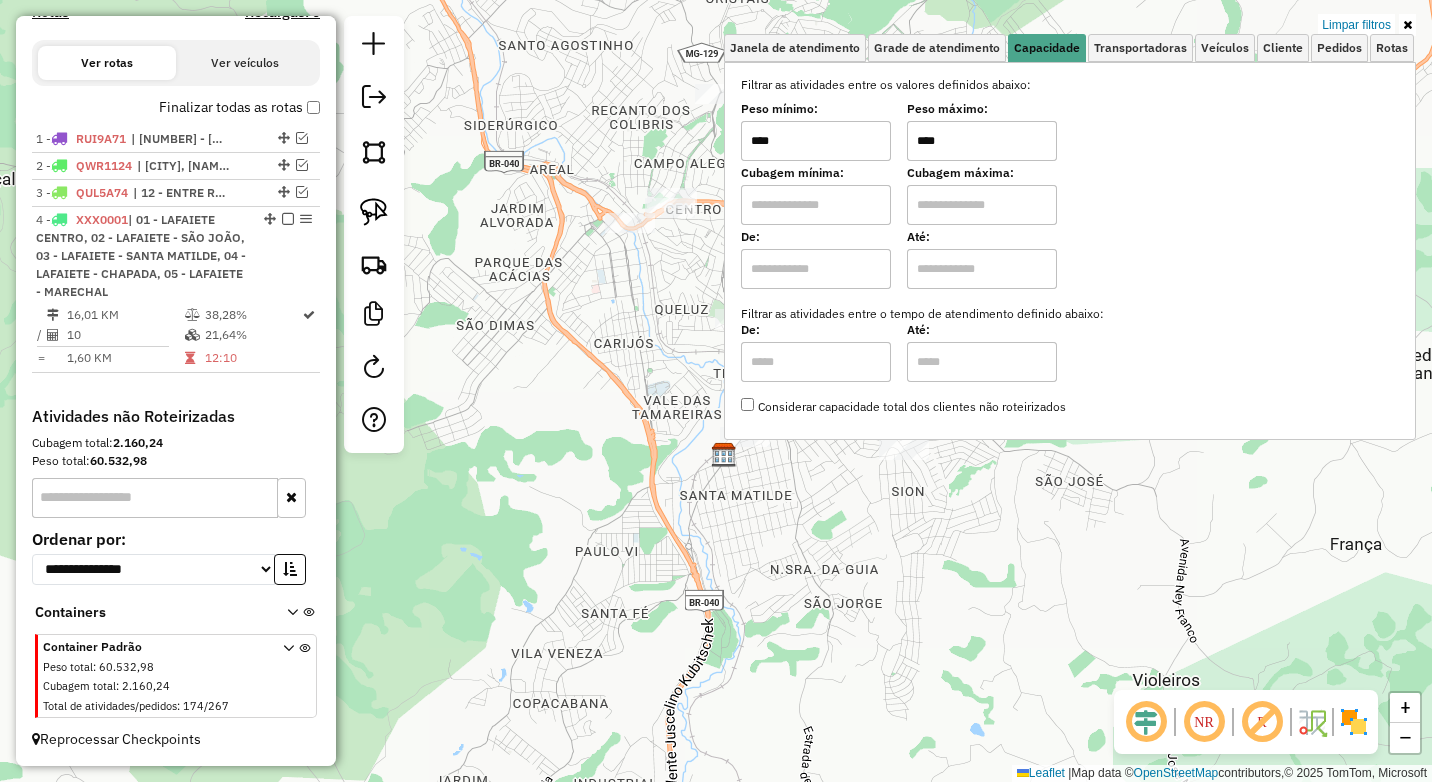 click on "Filtrar as atividades entre os valores definidos abaixo:  Peso mínimo:  ****  Peso máximo:  ****  Cubagem mínima:   Cubagem máxima:   De:   Até:  Filtrar as atividades entre o tempo de atendimento definido abaixo:  De:   Até:   Considerar capacidade total dos clientes não roteirizados" at bounding box center (1070, 246) 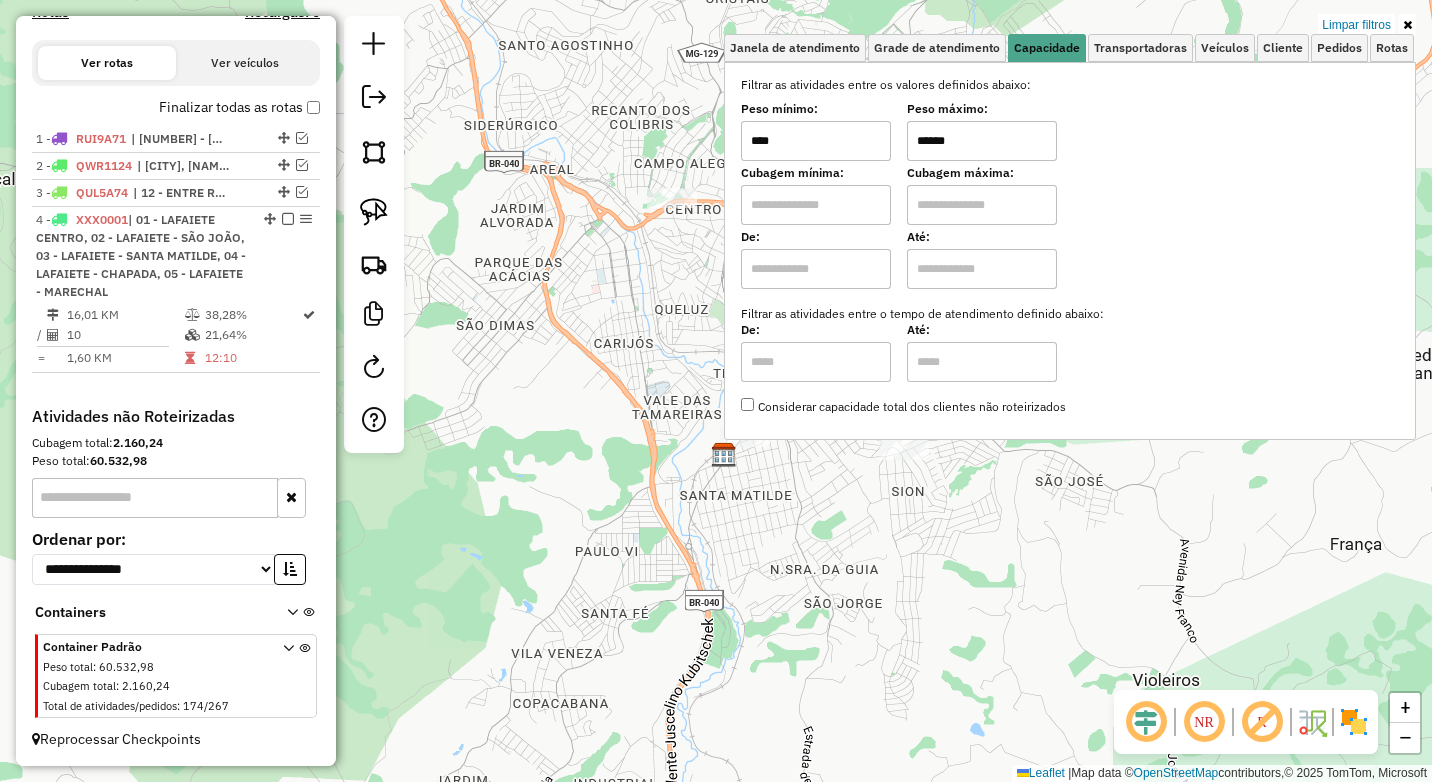 click on "Limpar filtros Janela de atendimento Grade de atendimento Capacidade Transportadoras Veículos Cliente Pedidos  Rotas Selecione os dias de semana para filtrar as janelas de atendimento  Seg   Ter   Qua   Qui   Sex   Sáb   Dom  Informe o período da janela de atendimento: De: Até:  Filtrar exatamente a janela do cliente  Considerar janela de atendimento padrão  Selecione os dias de semana para filtrar as grades de atendimento  Seg   Ter   Qua   Qui   Sex   Sáb   Dom   Considerar clientes sem dia de atendimento cadastrado  Clientes fora do dia de atendimento selecionado Filtrar as atividades entre os valores definidos abaixo:  Peso mínimo:  ****  Peso máximo:  ******  Cubagem mínima:   Cubagem máxima:   De:   Até:  Filtrar as atividades entre o tempo de atendimento definido abaixo:  De:   Até:   Considerar capacidade total dos clientes não roteirizados Transportadora: Selecione um ou mais itens Tipo de veículo: Selecione um ou mais itens Veículo: Selecione um ou mais itens Motorista: Nome: Rótulo:" 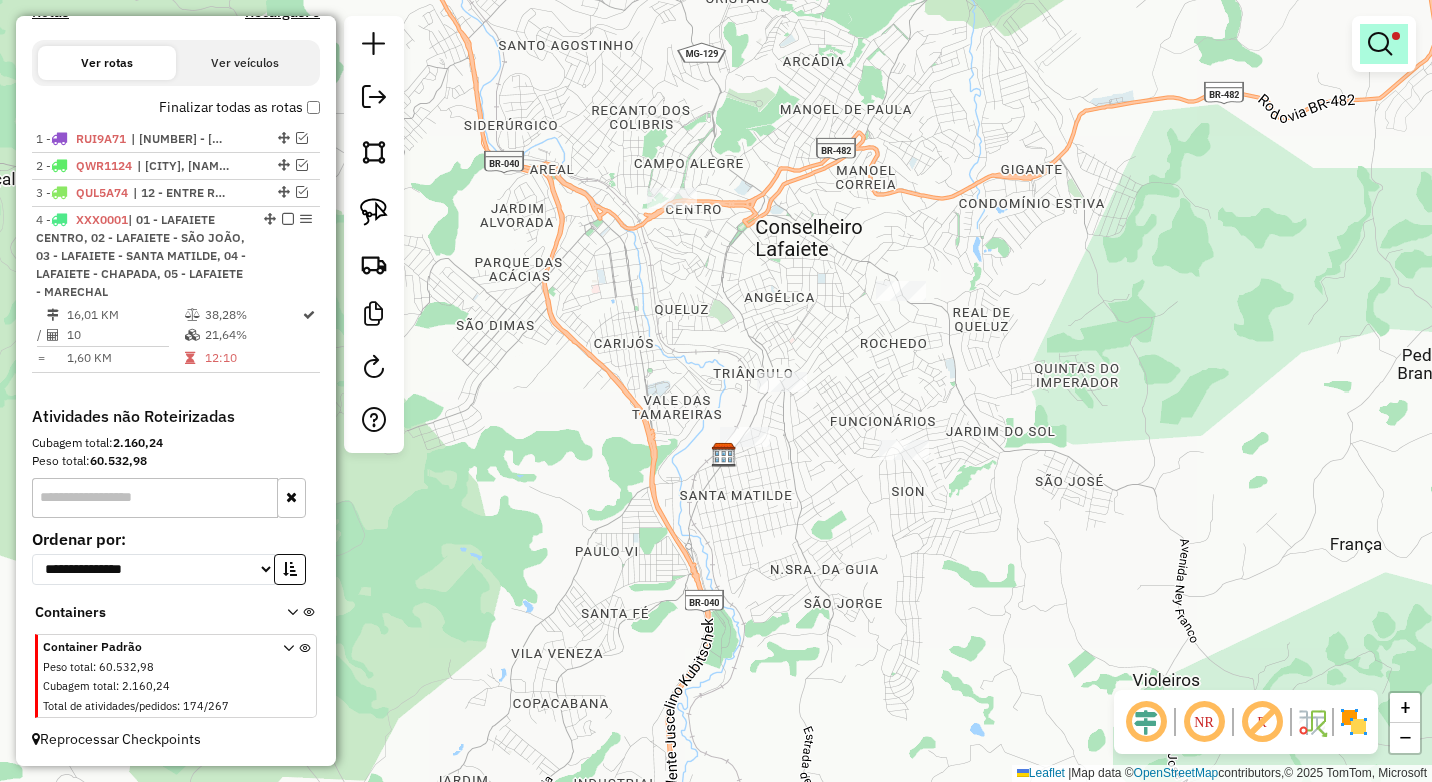 click at bounding box center (1380, 44) 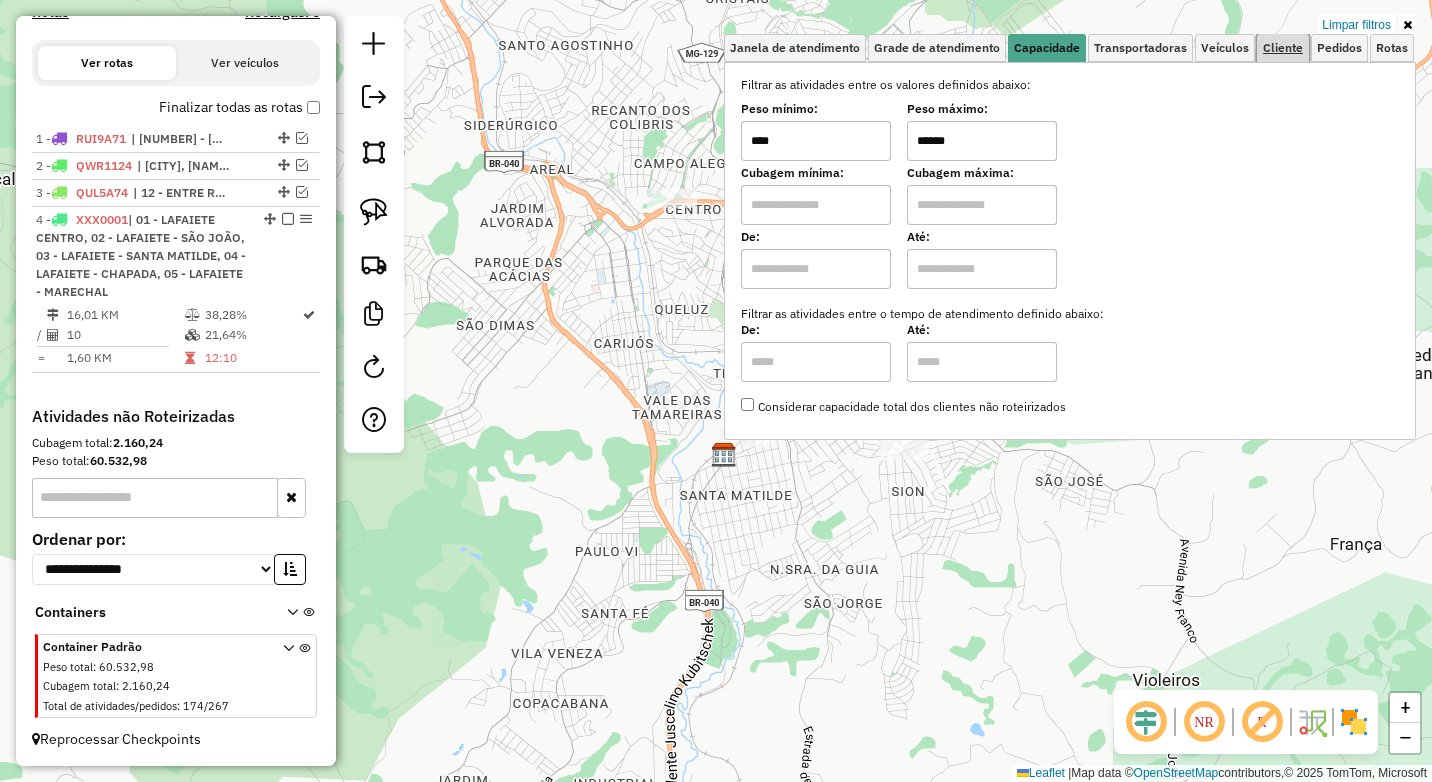 click on "Cliente" at bounding box center (1283, 48) 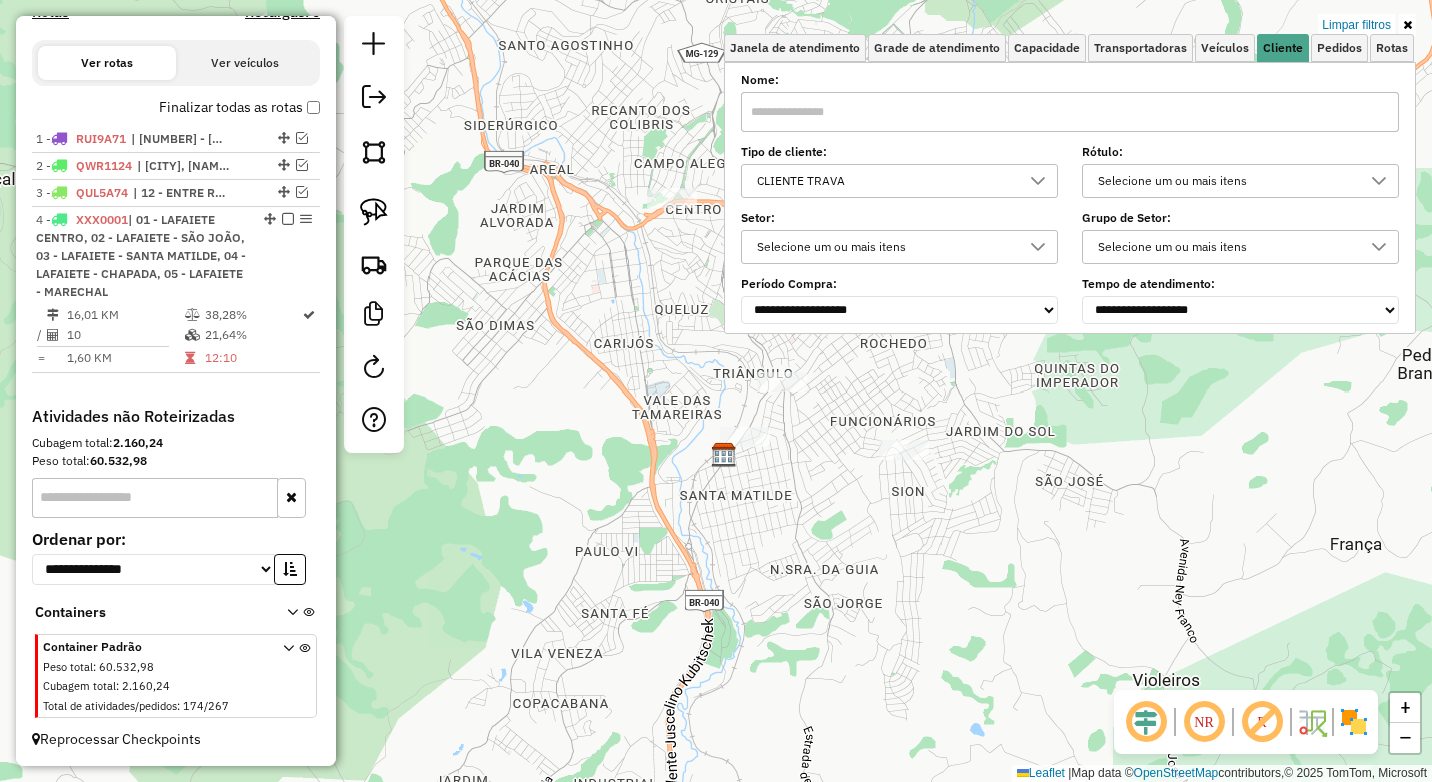 click on "CLIENTE TRAVA" at bounding box center (884, 181) 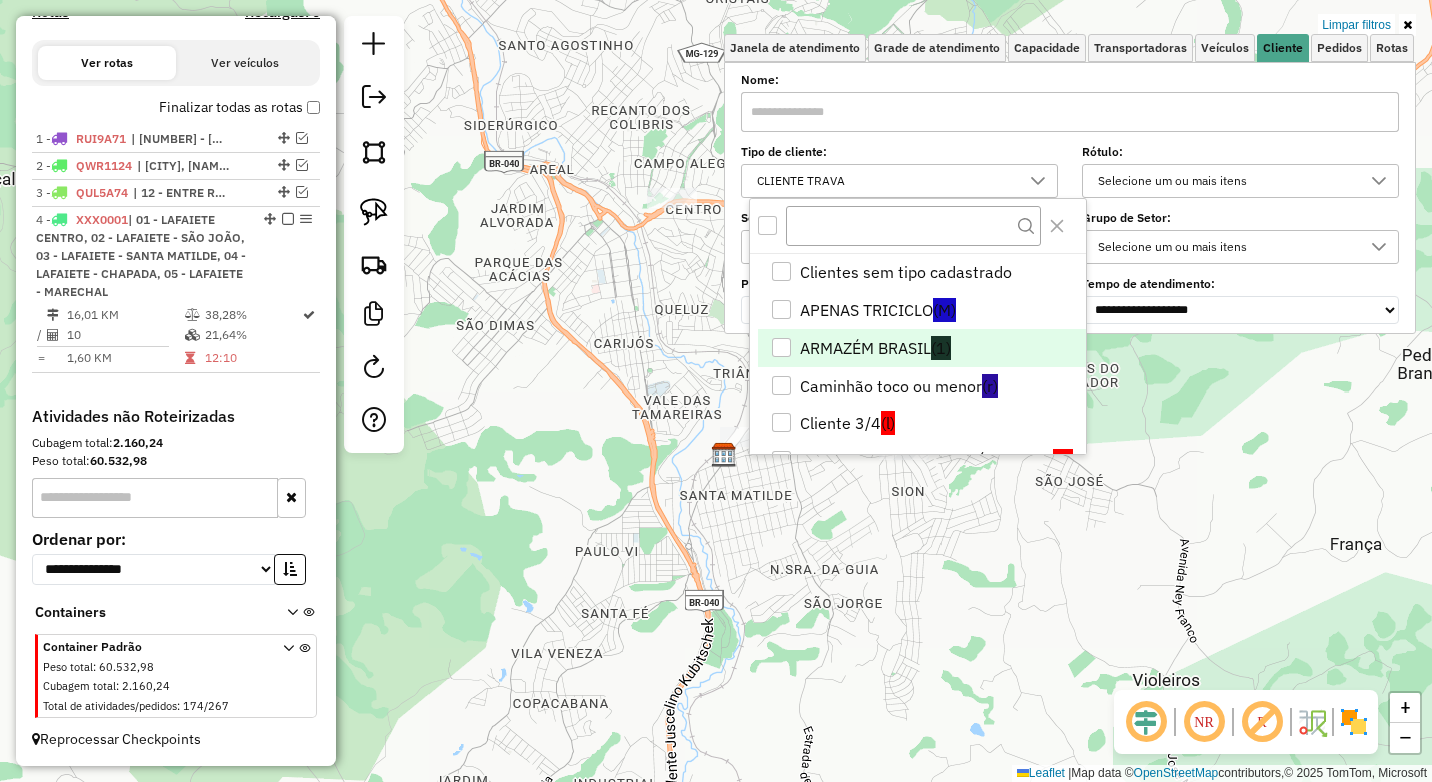 scroll, scrollTop: 12, scrollLeft: 69, axis: both 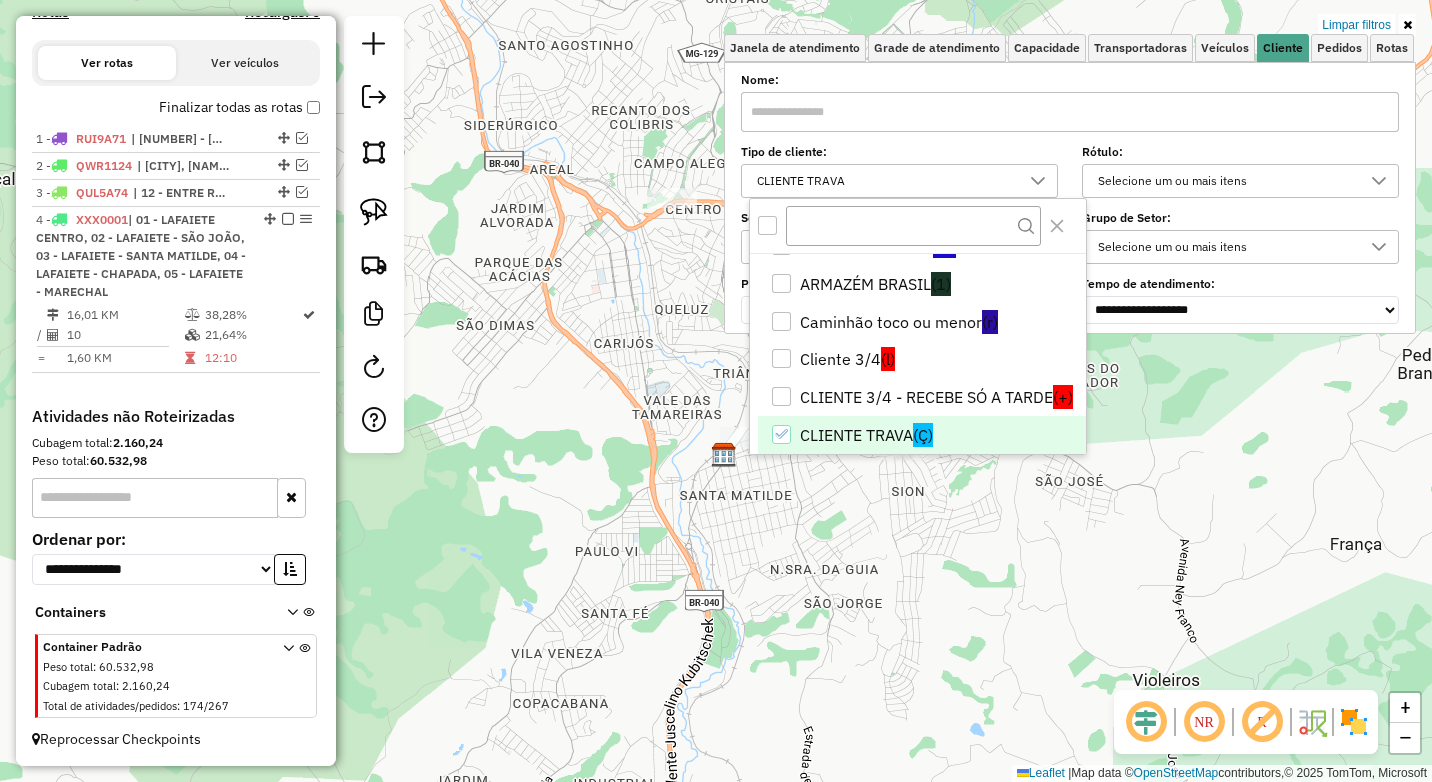click 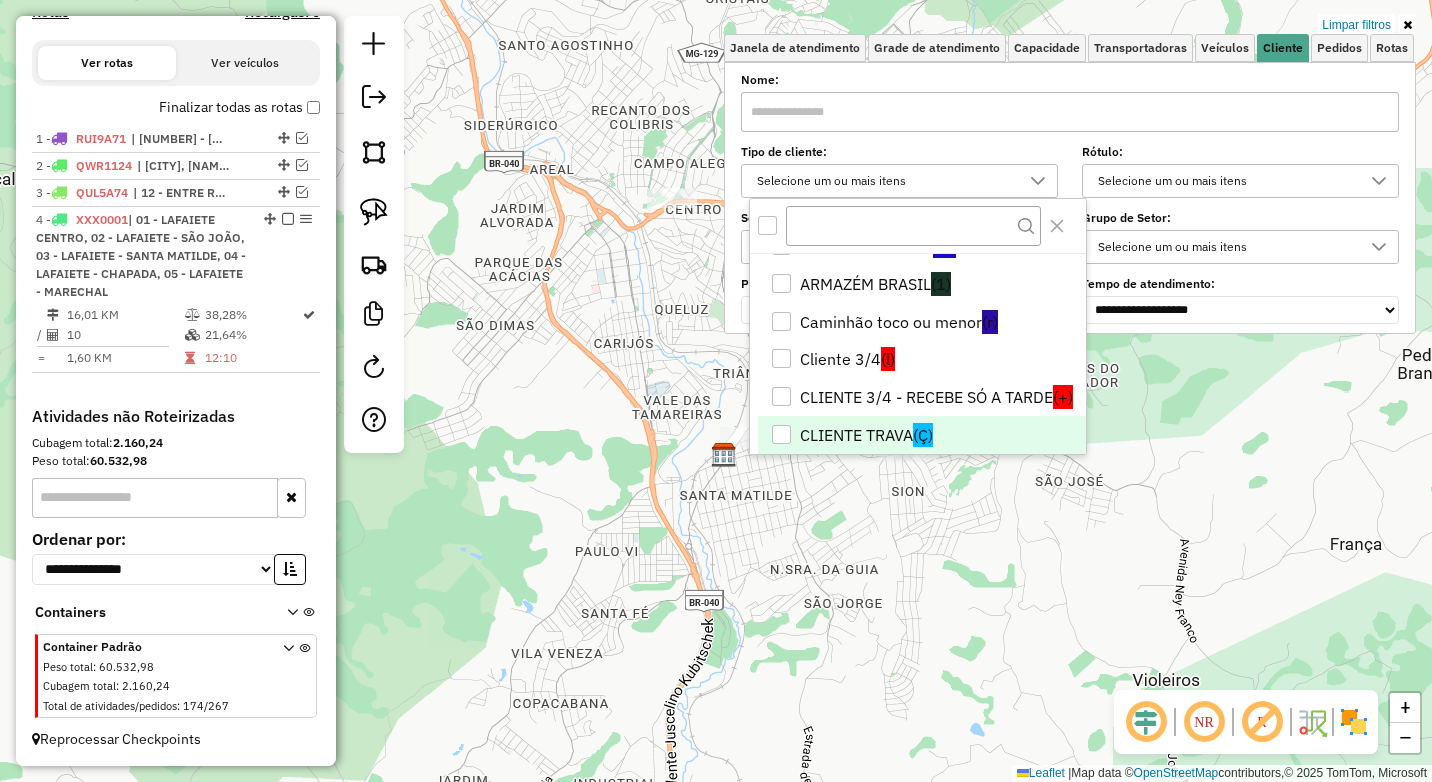 click on "Limpar filtros Janela de atendimento Grade de atendimento Capacidade Transportadoras Veículos Cliente Pedidos  Rotas Selecione os dias de semana para filtrar as janelas de atendimento  Seg   Ter   Qua   Qui   Sex   Sáb   Dom  Informe o período da janela de atendimento: De: Até:  Filtrar exatamente a janela do cliente  Considerar janela de atendimento padrão  Selecione os dias de semana para filtrar as grades de atendimento  Seg   Ter   Qua   Qui   Sex   Sáb   Dom   Considerar clientes sem dia de atendimento cadastrado  Clientes fora do dia de atendimento selecionado Filtrar as atividades entre os valores definidos abaixo:  Peso mínimo:  ****  Peso máximo:  ******  Cubagem mínima:   Cubagem máxima:   De:   Até:  Filtrar as atividades entre o tempo de atendimento definido abaixo:  De:   Até:   Considerar capacidade total dos clientes não roteirizados Transportadora: Selecione um ou mais itens Tipo de veículo: Selecione um ou mais itens Veículo: Selecione um ou mais itens Motorista: Nome: Rótulo:" 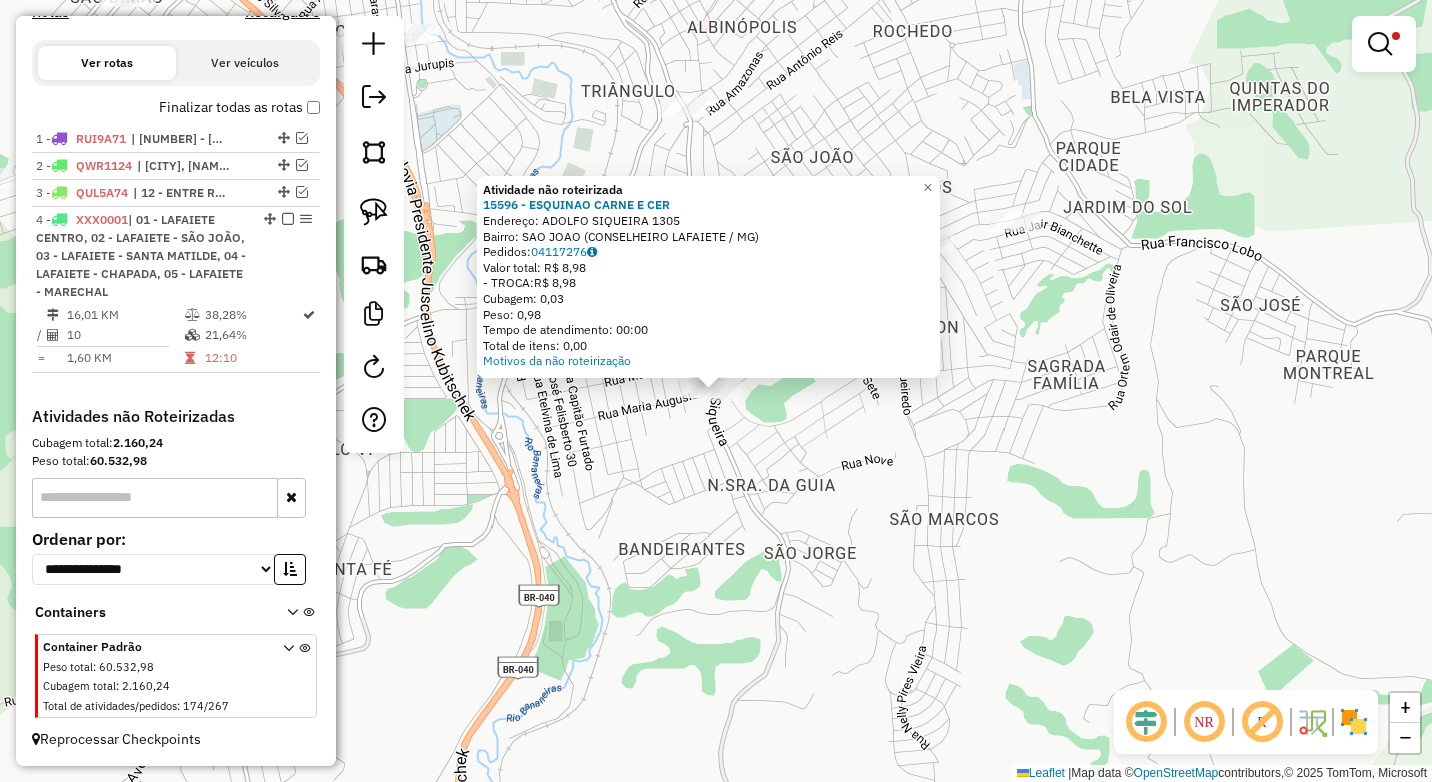click on "Atividade não roteirizada 15596 - ESQUINAO CARNE E CER  Endereço:  ADOLFO SIQUEIRA 1305   Bairro: SAO JOAO (CONSELHEIRO LAFAIETE / MG)   Pedidos:  04117276   Valor total: R$ 8,98   - TROCA:  R$ 8,98   Cubagem: 0,03   Peso: 0,98   Tempo de atendimento: 00:00   Total de itens: 0,00  Motivos da não roteirização × Limpar filtros Janela de atendimento Grade de atendimento Capacidade Transportadoras Veículos Cliente Pedidos  Rotas Selecione os dias de semana para filtrar as janelas de atendimento  Seg   Ter   Qua   Qui   Sex   Sáb   Dom  Informe o período da janela de atendimento: De: Até:  Filtrar exatamente a janela do cliente  Considerar janela de atendimento padrão  Selecione os dias de semana para filtrar as grades de atendimento  Seg   Ter   Qua   Qui   Sex   Sáb   Dom   Considerar clientes sem dia de atendimento cadastrado  Clientes fora do dia de atendimento selecionado Filtrar as atividades entre os valores definidos abaixo:  Peso mínimo:  ****  Peso máximo:  ******  Cubagem mínima:   De:  +" 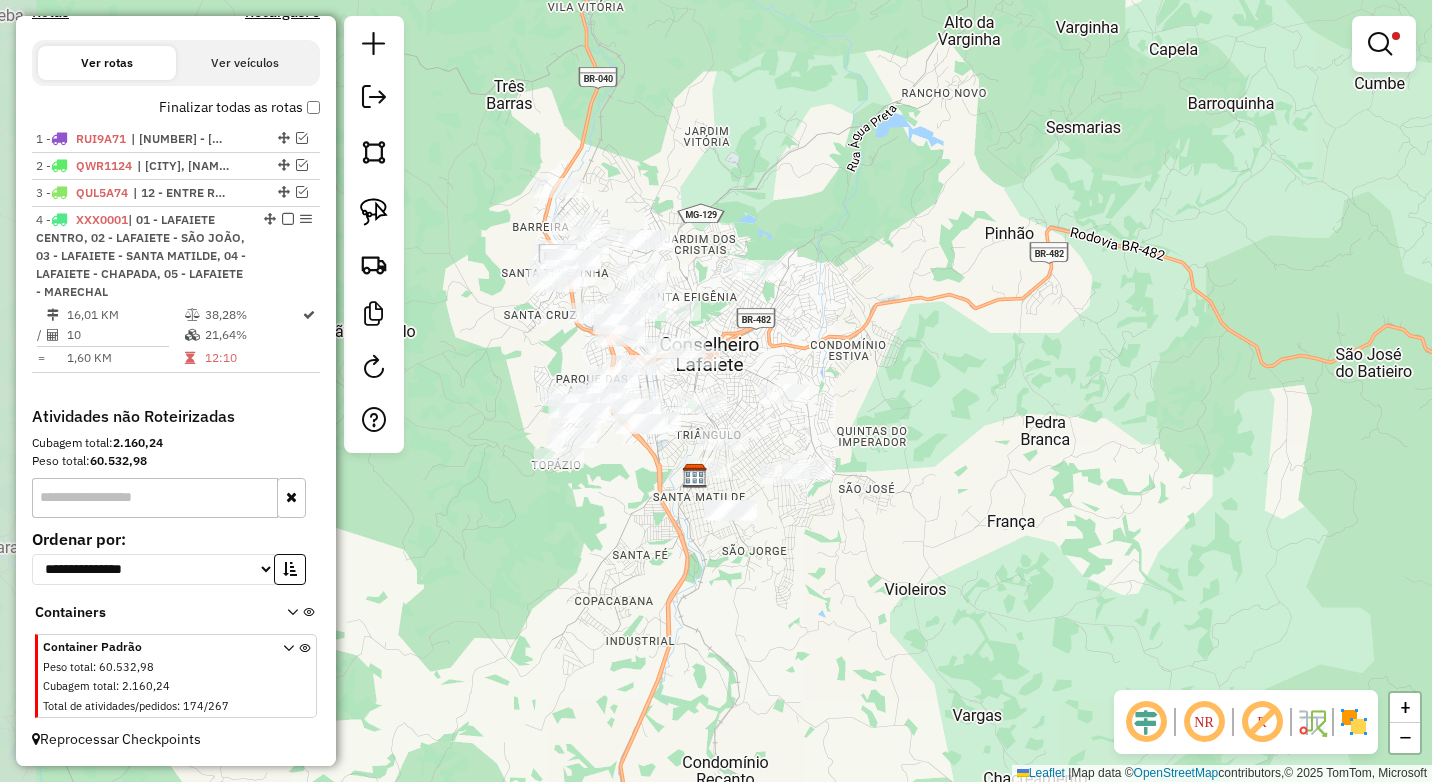 drag, startPoint x: 643, startPoint y: 548, endPoint x: 680, endPoint y: 568, distance: 42.059483 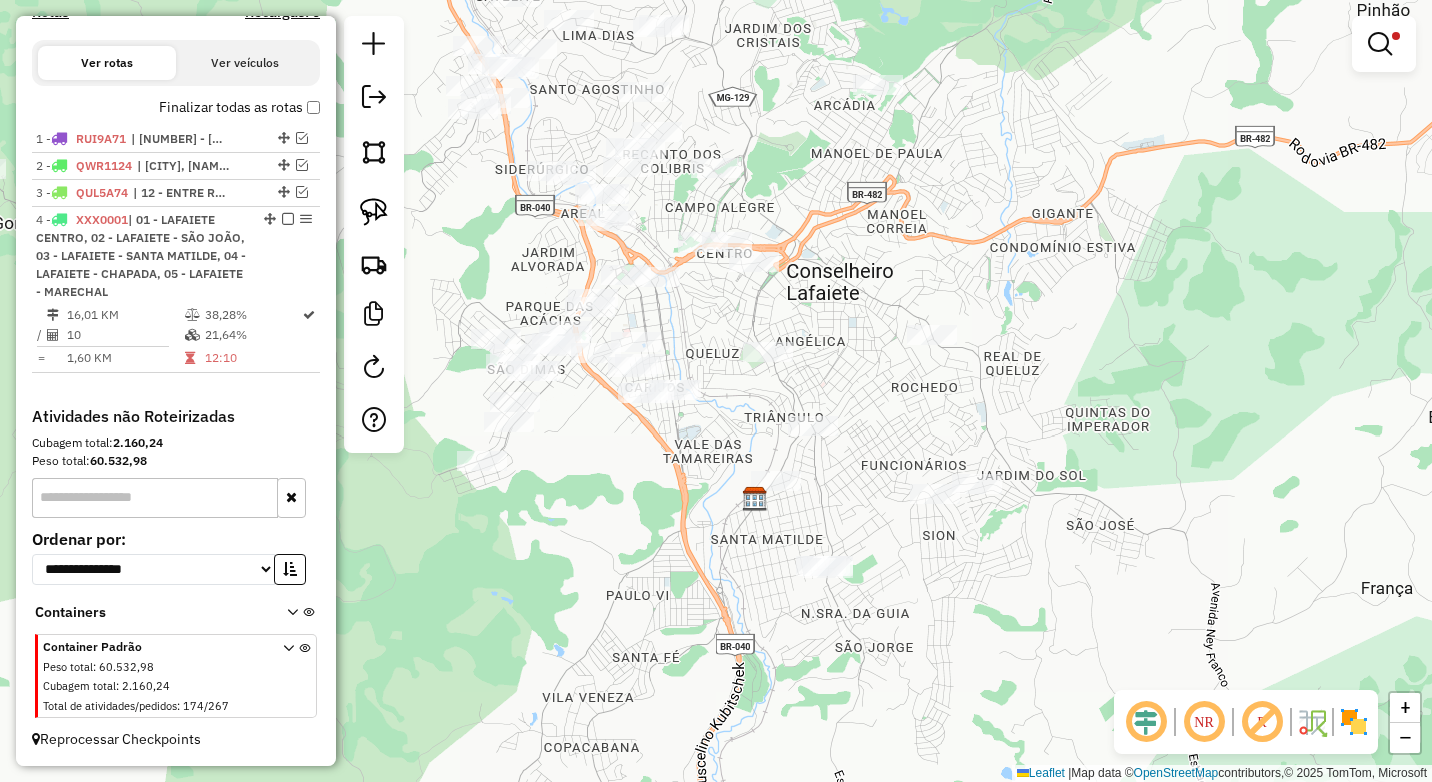 drag, startPoint x: 776, startPoint y: 395, endPoint x: 860, endPoint y: 398, distance: 84.05355 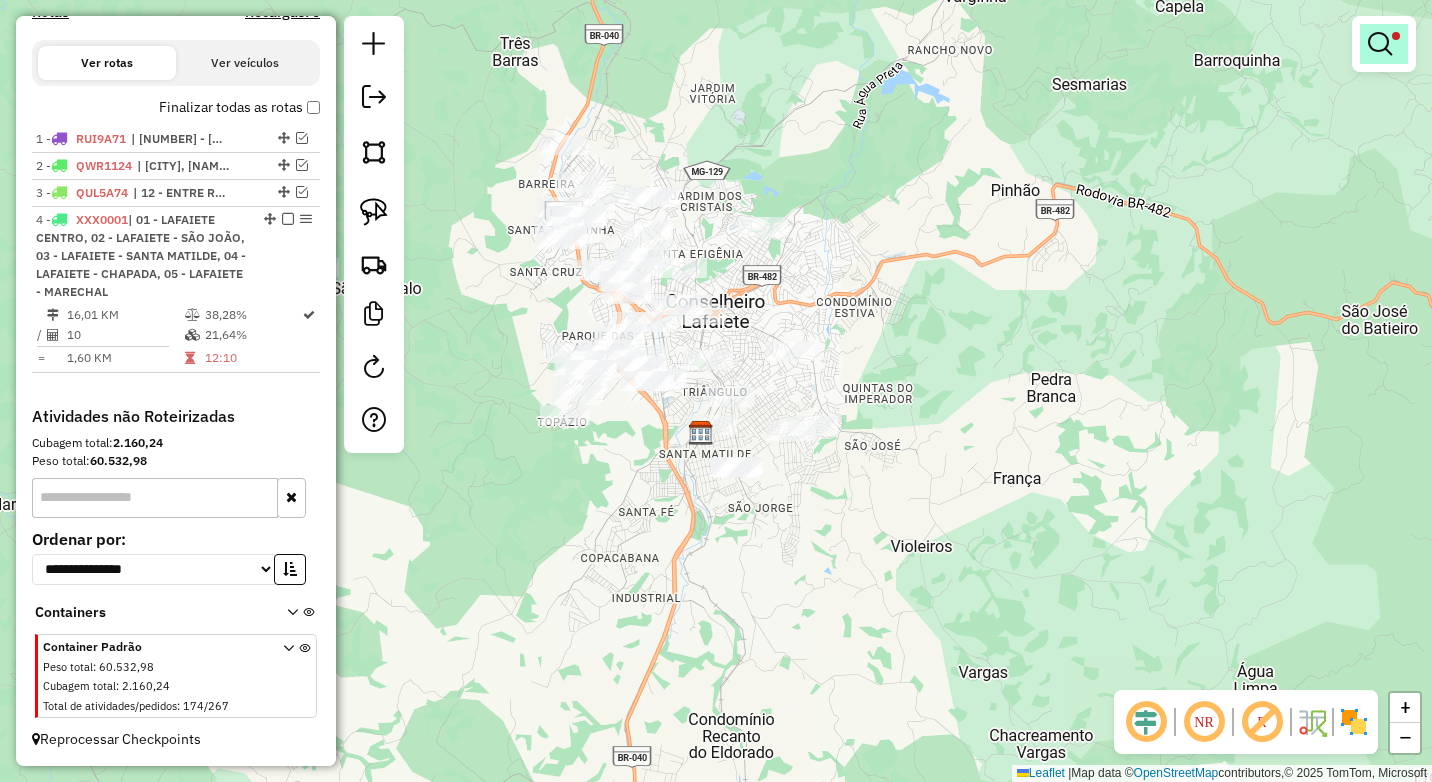 click at bounding box center [1380, 44] 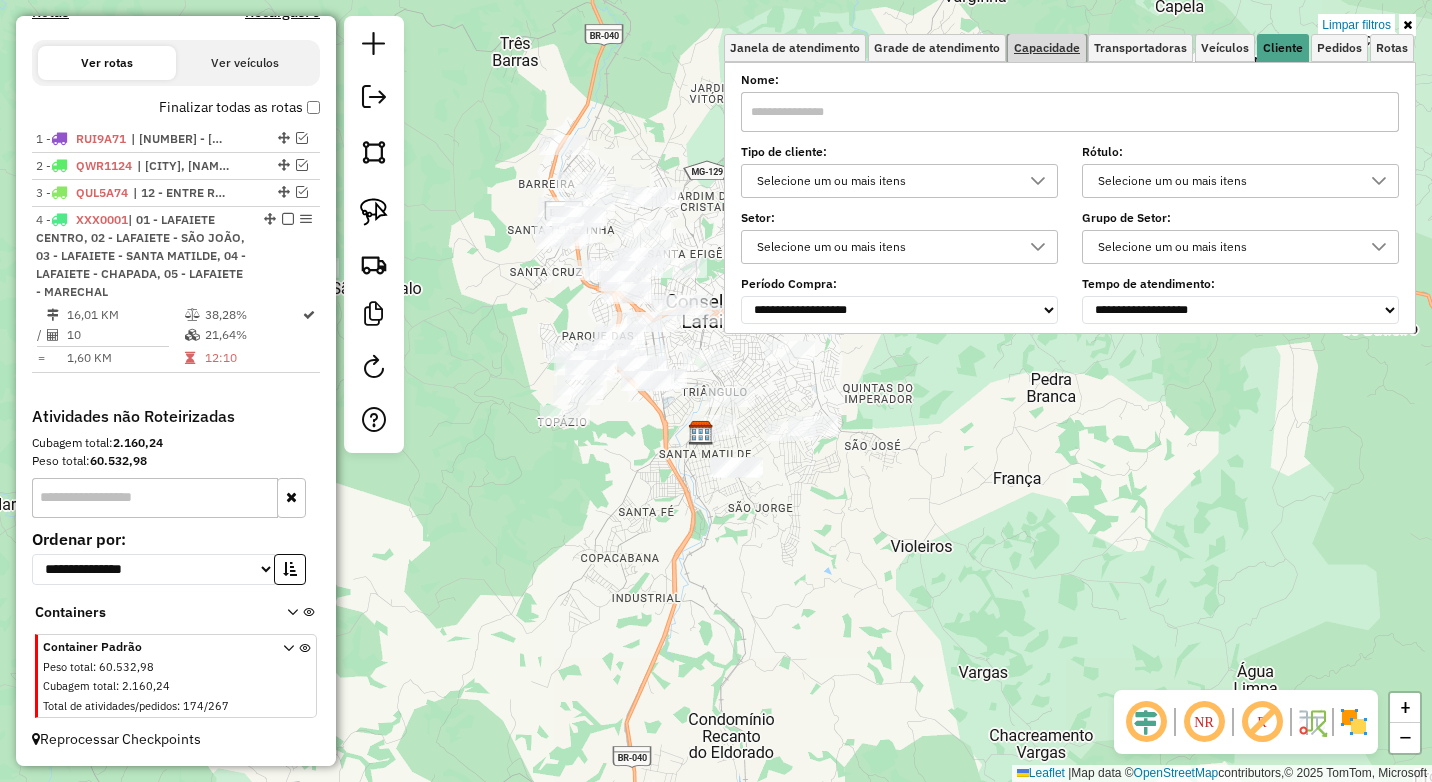 click on "Capacidade" at bounding box center [1047, 48] 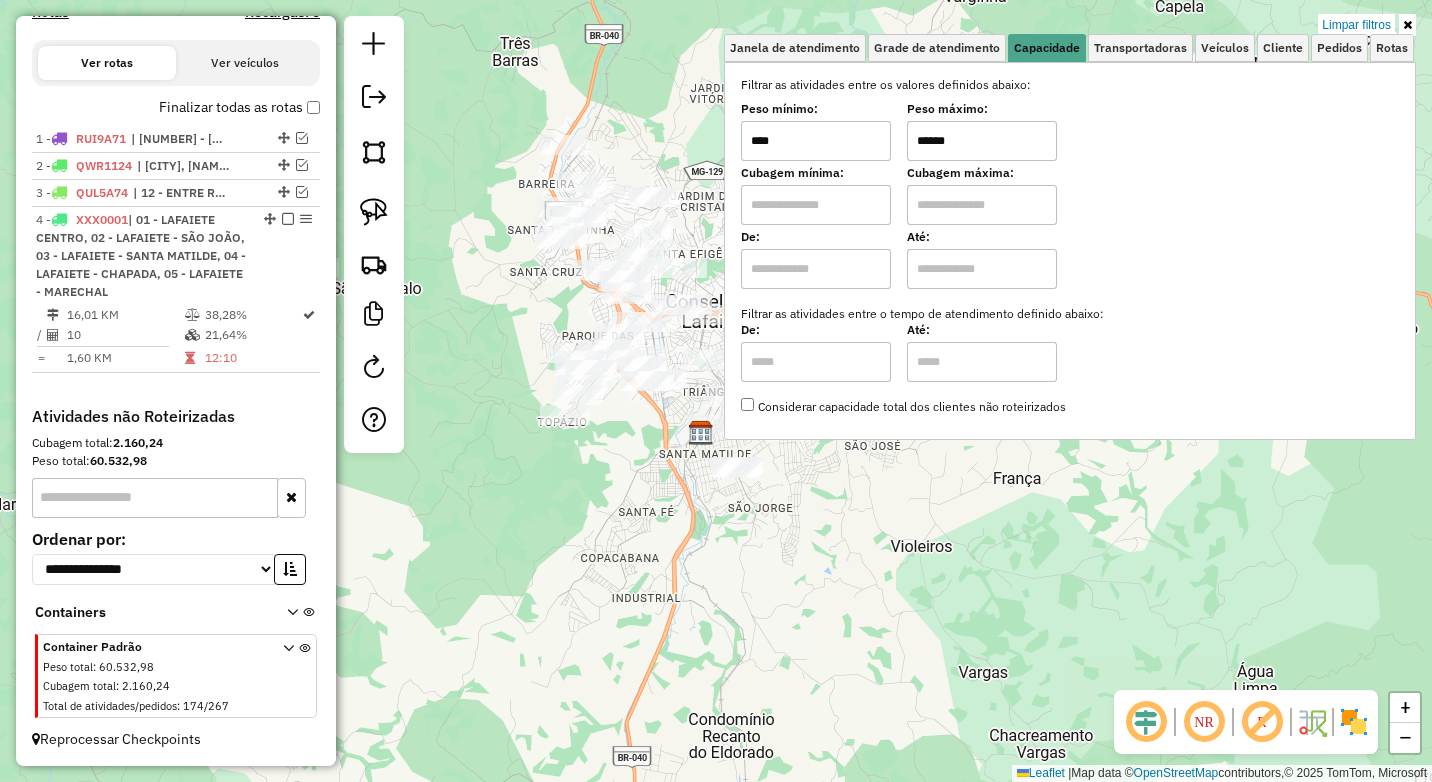 drag, startPoint x: 1010, startPoint y: 146, endPoint x: 911, endPoint y: 146, distance: 99 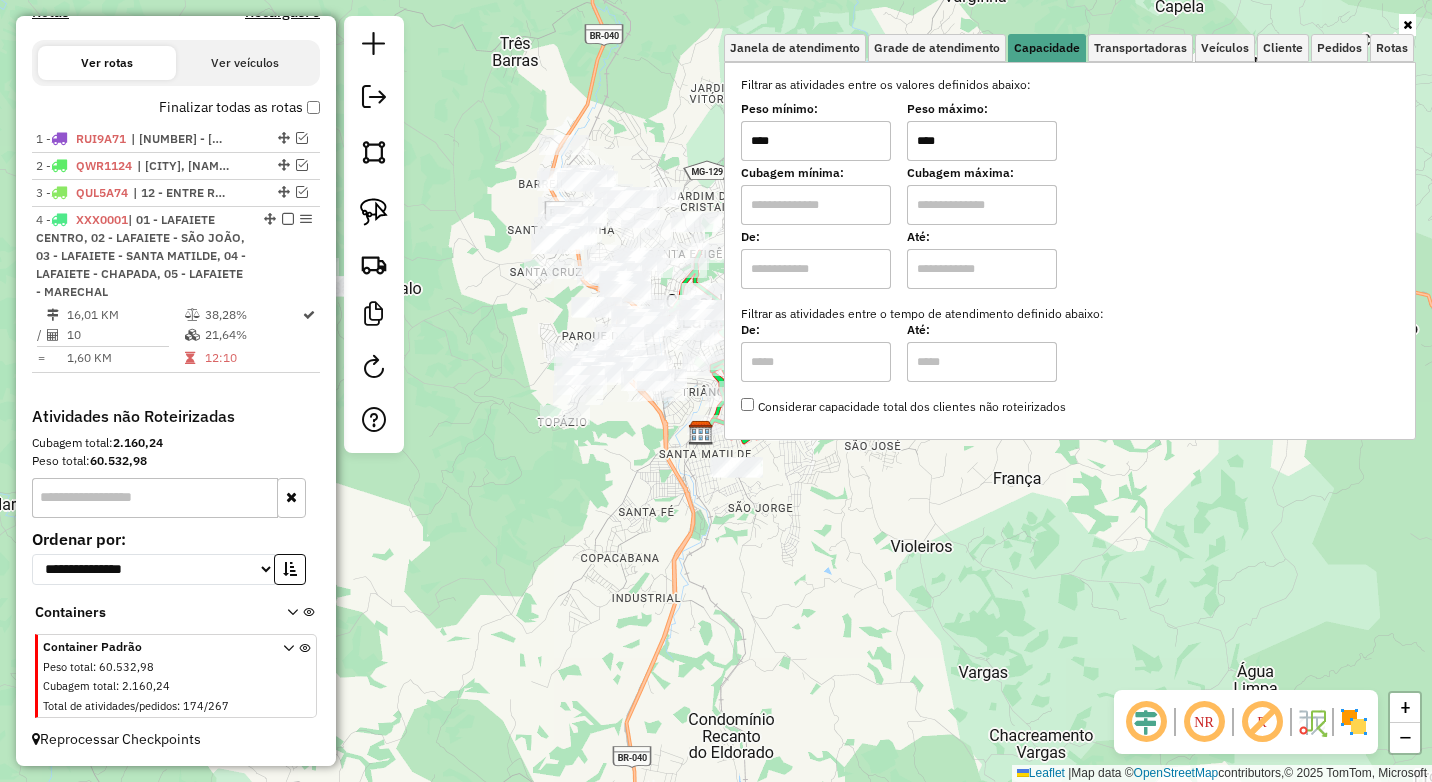 click on "Janela de atendimento Grade de atendimento Capacidade Transportadoras Veículos Cliente Pedidos  Rotas Selecione os dias de semana para filtrar as janelas de atendimento  Seg   Ter   Qua   Qui   Sex   Sáb   Dom  Informe o período da janela de atendimento: De: Até:  Filtrar exatamente a janela do cliente  Considerar janela de atendimento padrão  Selecione os dias de semana para filtrar as grades de atendimento  Seg   Ter   Qua   Qui   Sex   Sáb   Dom   Considerar clientes sem dia de atendimento cadastrado  Clientes fora do dia de atendimento selecionado Filtrar as atividades entre os valores definidos abaixo:  Peso mínimo:  ****  Peso máximo:  ****  Cubagem mínima:   Cubagem máxima:   De:   Até:  Filtrar as atividades entre o tempo de atendimento definido abaixo:  De:   Até:   Considerar capacidade total dos clientes não roteirizados Transportadora: Selecione um ou mais itens Tipo de veículo: Selecione um ou mais itens Veículo: Selecione um ou mais itens Motorista: Selecione um ou mais itens De:" 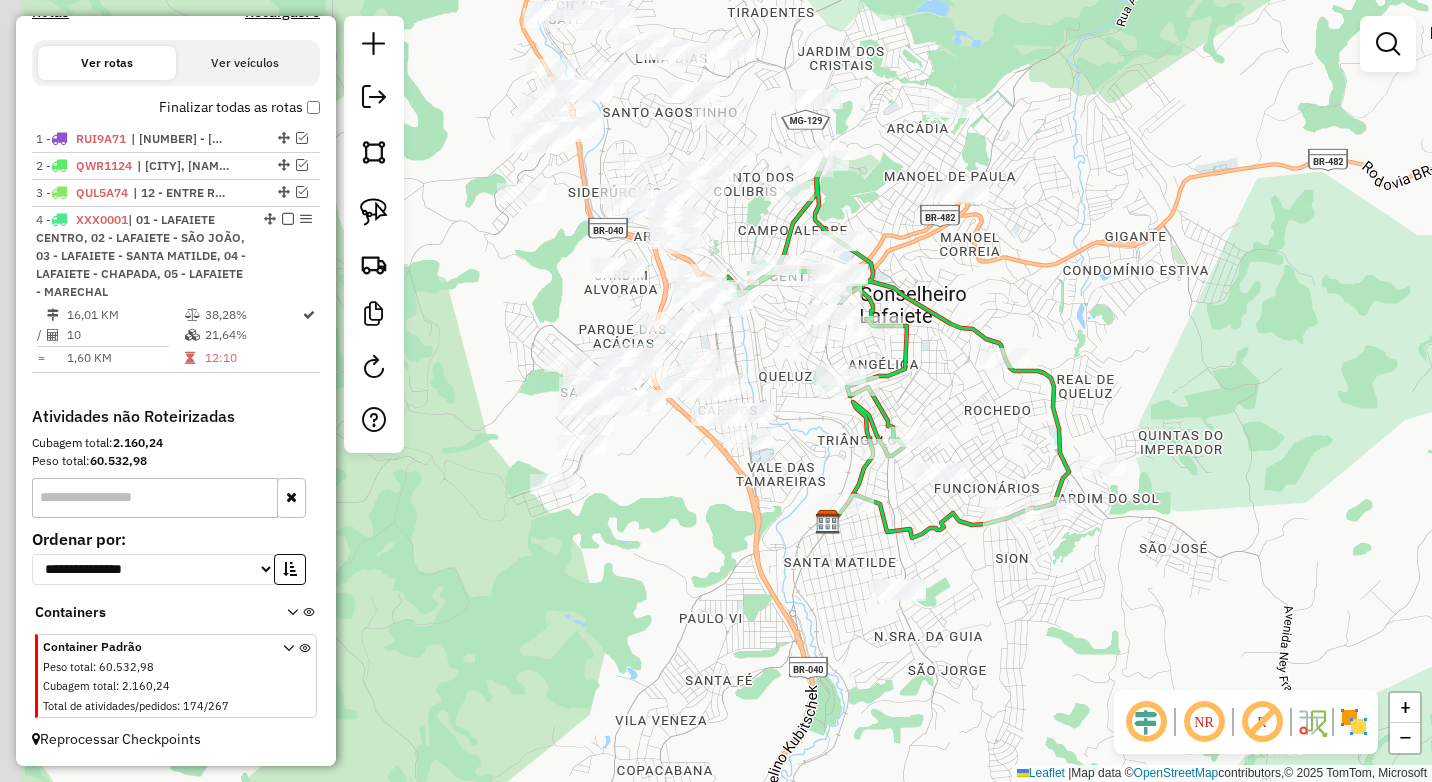 drag, startPoint x: 634, startPoint y: 437, endPoint x: 812, endPoint y: 548, distance: 209.77368 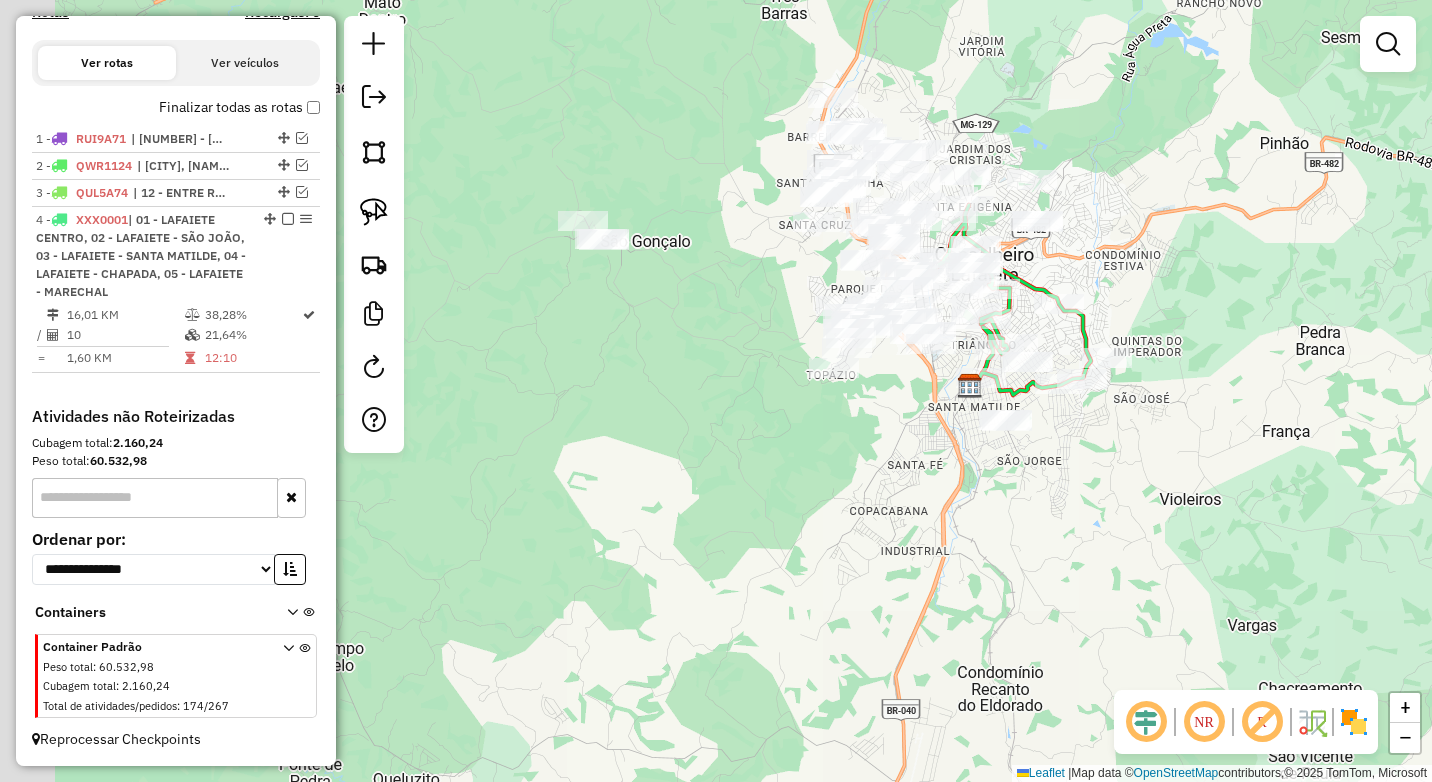drag, startPoint x: 1147, startPoint y: 316, endPoint x: 1231, endPoint y: 181, distance: 159 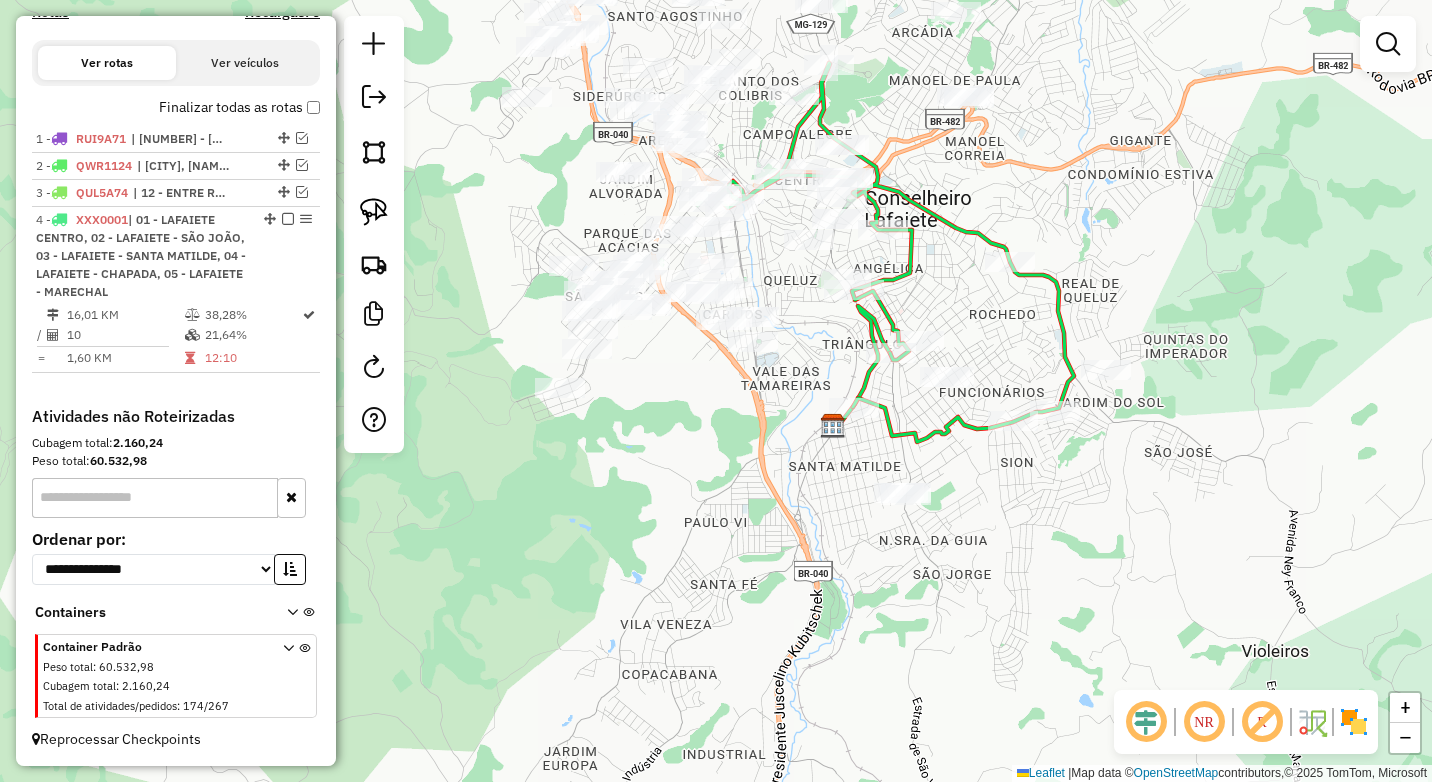 drag, startPoint x: 1206, startPoint y: 261, endPoint x: 1266, endPoint y: 421, distance: 170.88008 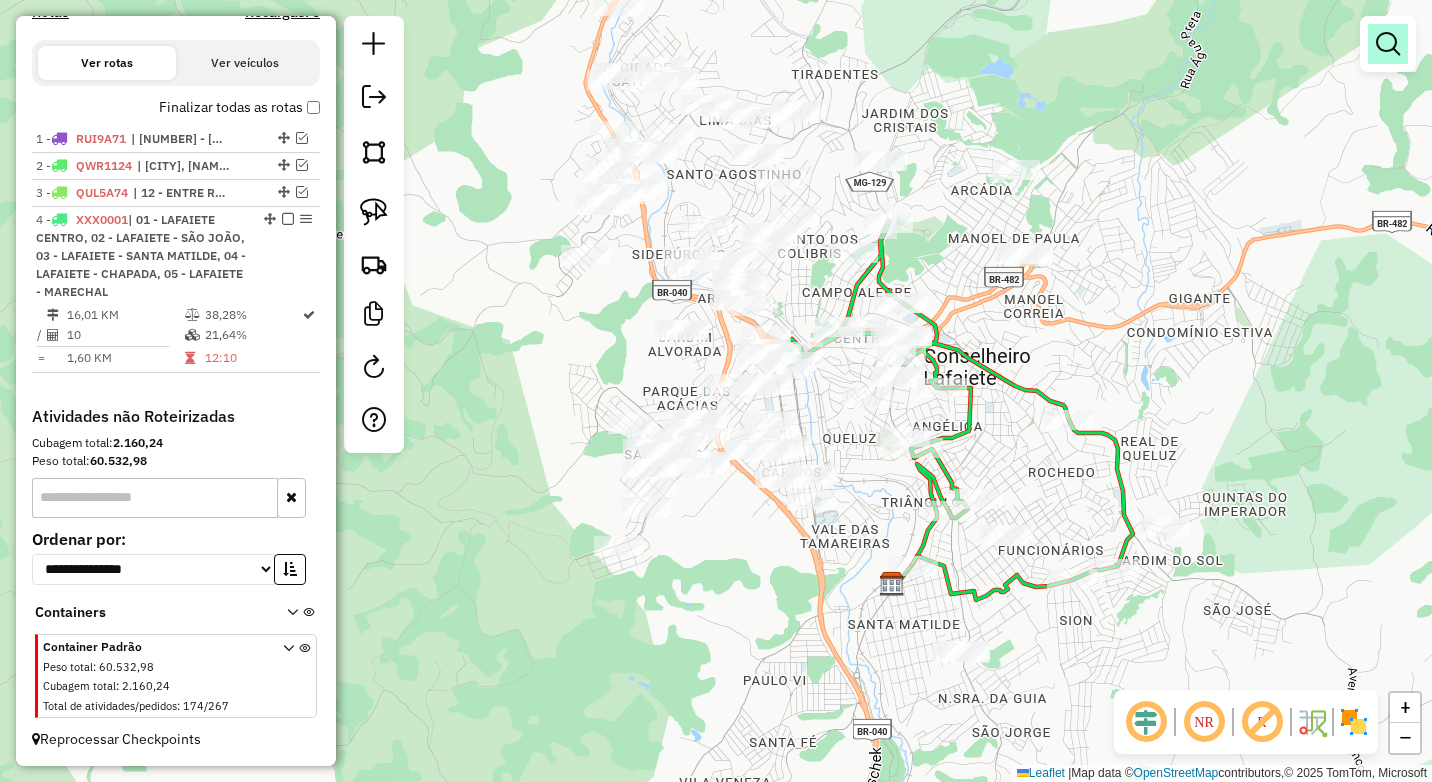 click at bounding box center [1388, 44] 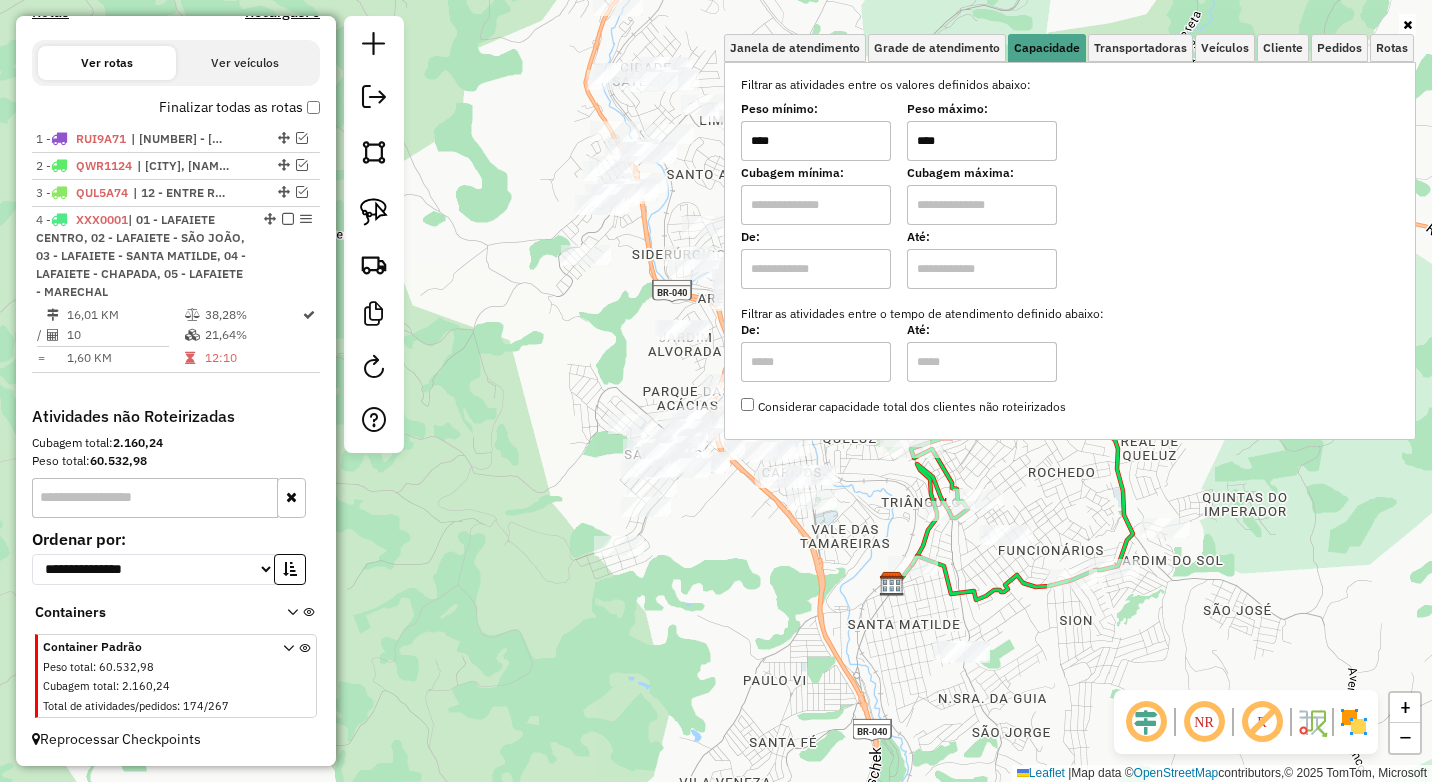 drag, startPoint x: 950, startPoint y: 151, endPoint x: 918, endPoint y: 151, distance: 32 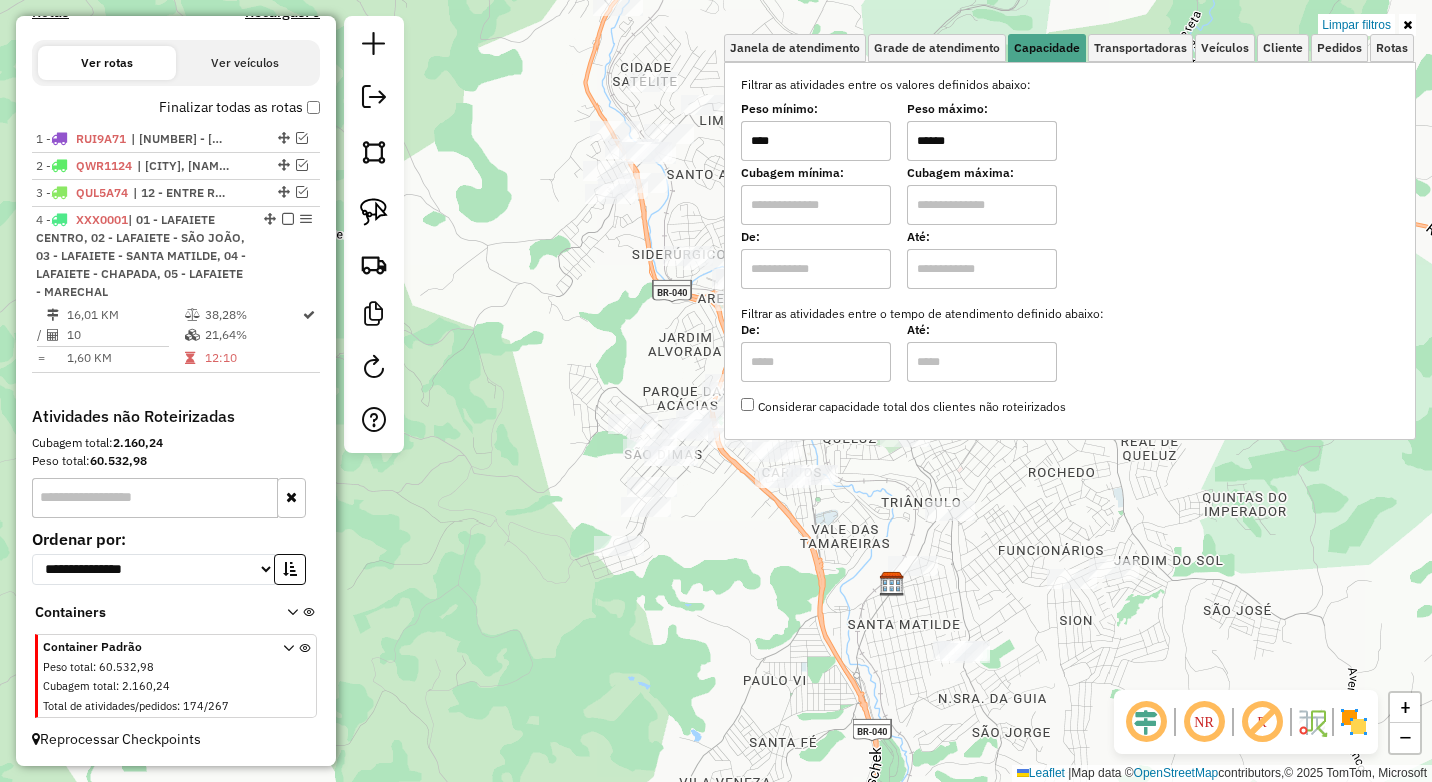 type on "******" 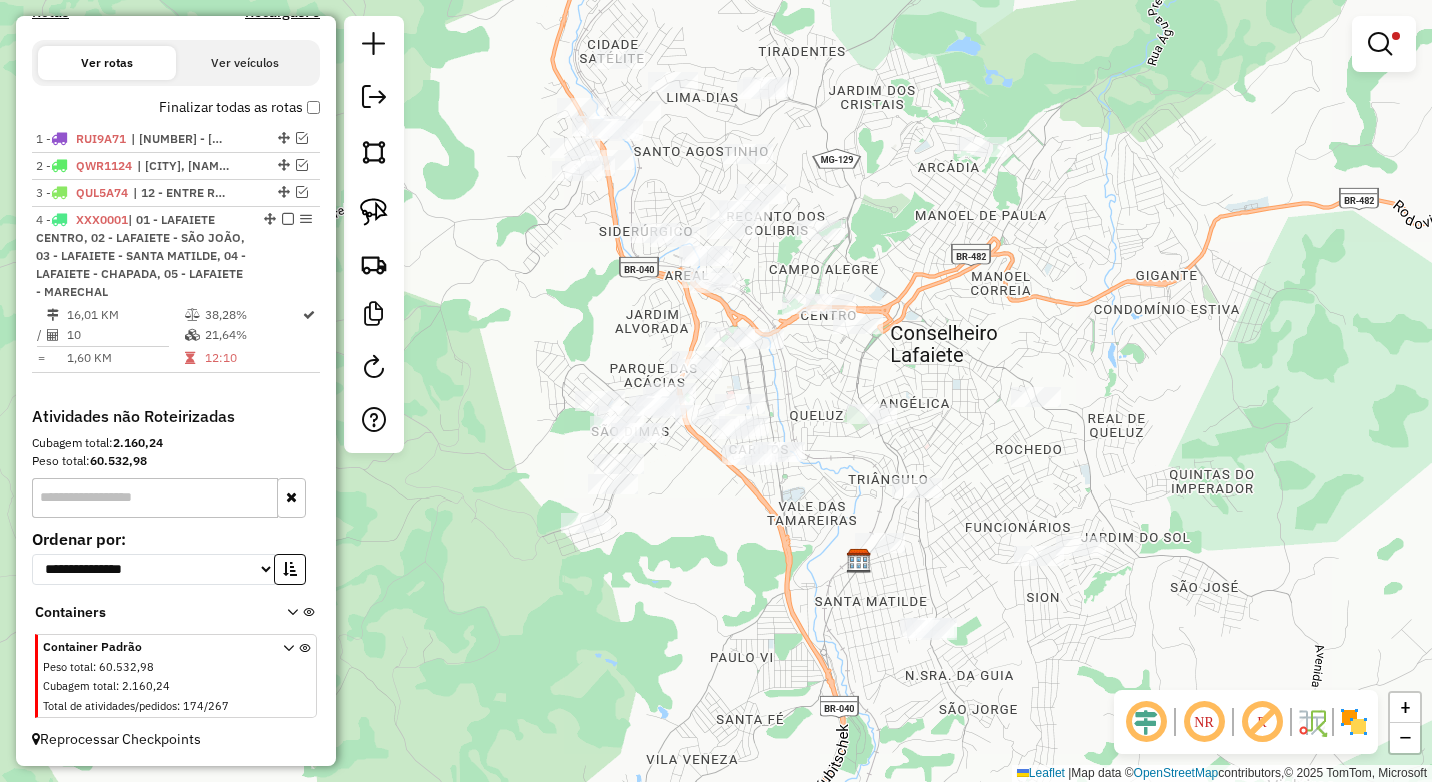 drag, startPoint x: 767, startPoint y: 580, endPoint x: 685, endPoint y: 523, distance: 99.86491 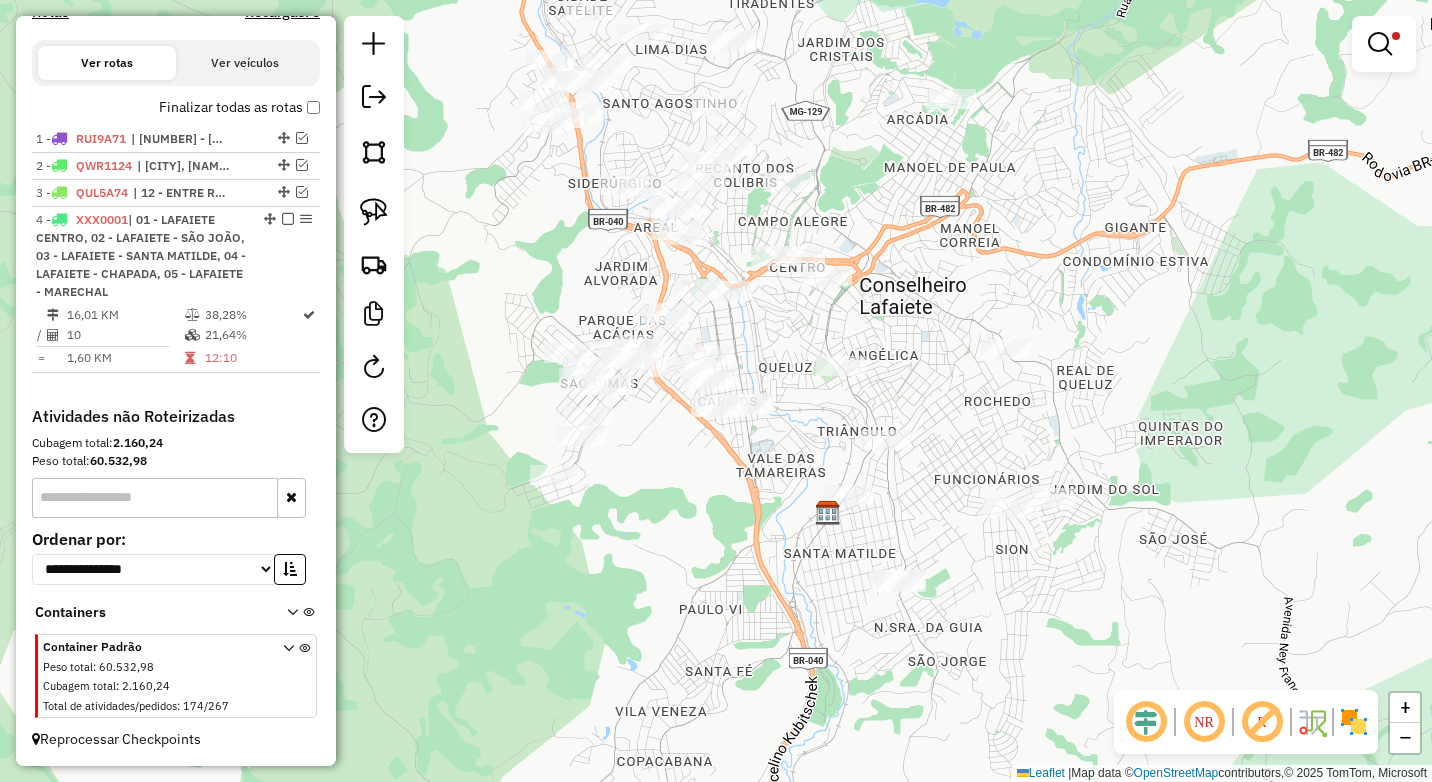 drag, startPoint x: 716, startPoint y: 556, endPoint x: 835, endPoint y: 518, distance: 124.919975 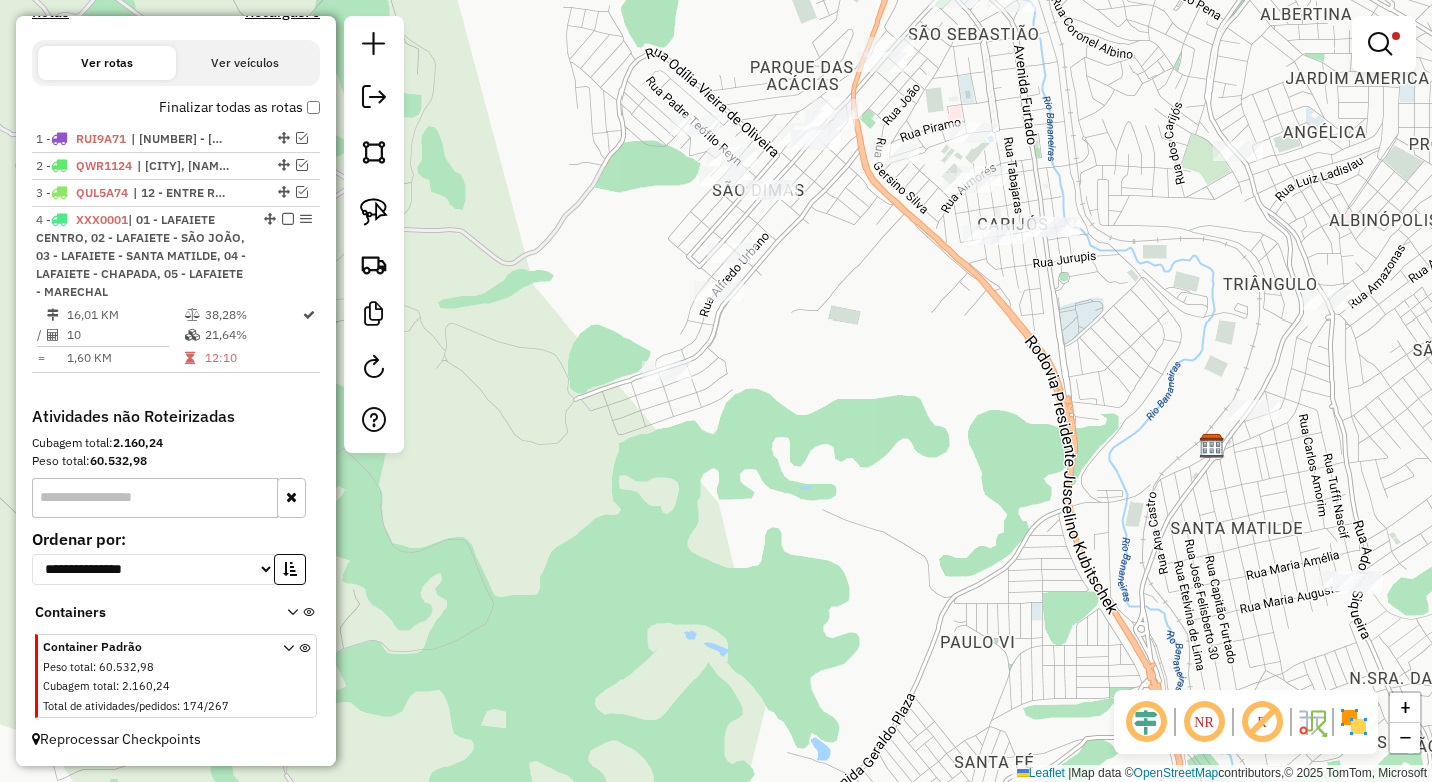 drag, startPoint x: 753, startPoint y: 522, endPoint x: 860, endPoint y: 531, distance: 107.37784 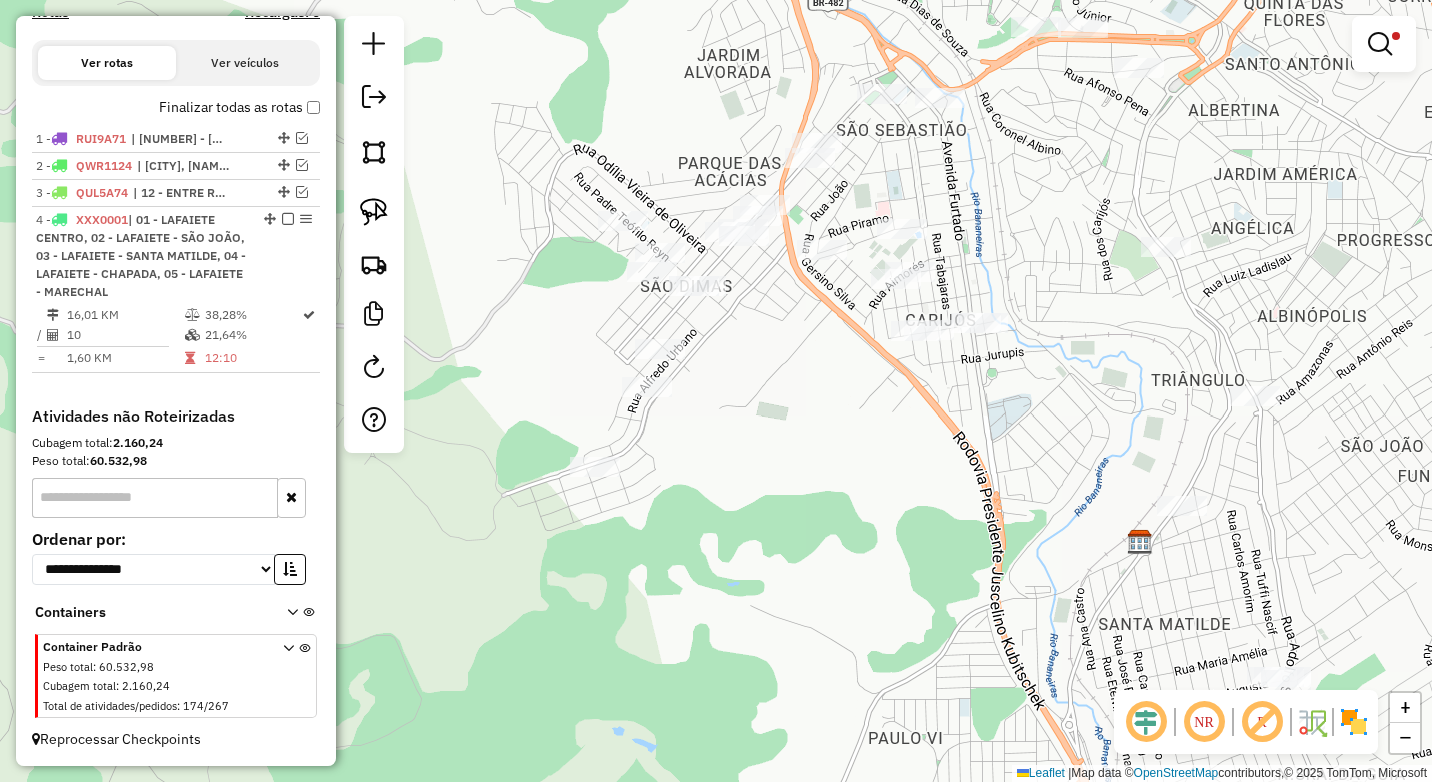 drag, startPoint x: 926, startPoint y: 441, endPoint x: 905, endPoint y: 465, distance: 31.890438 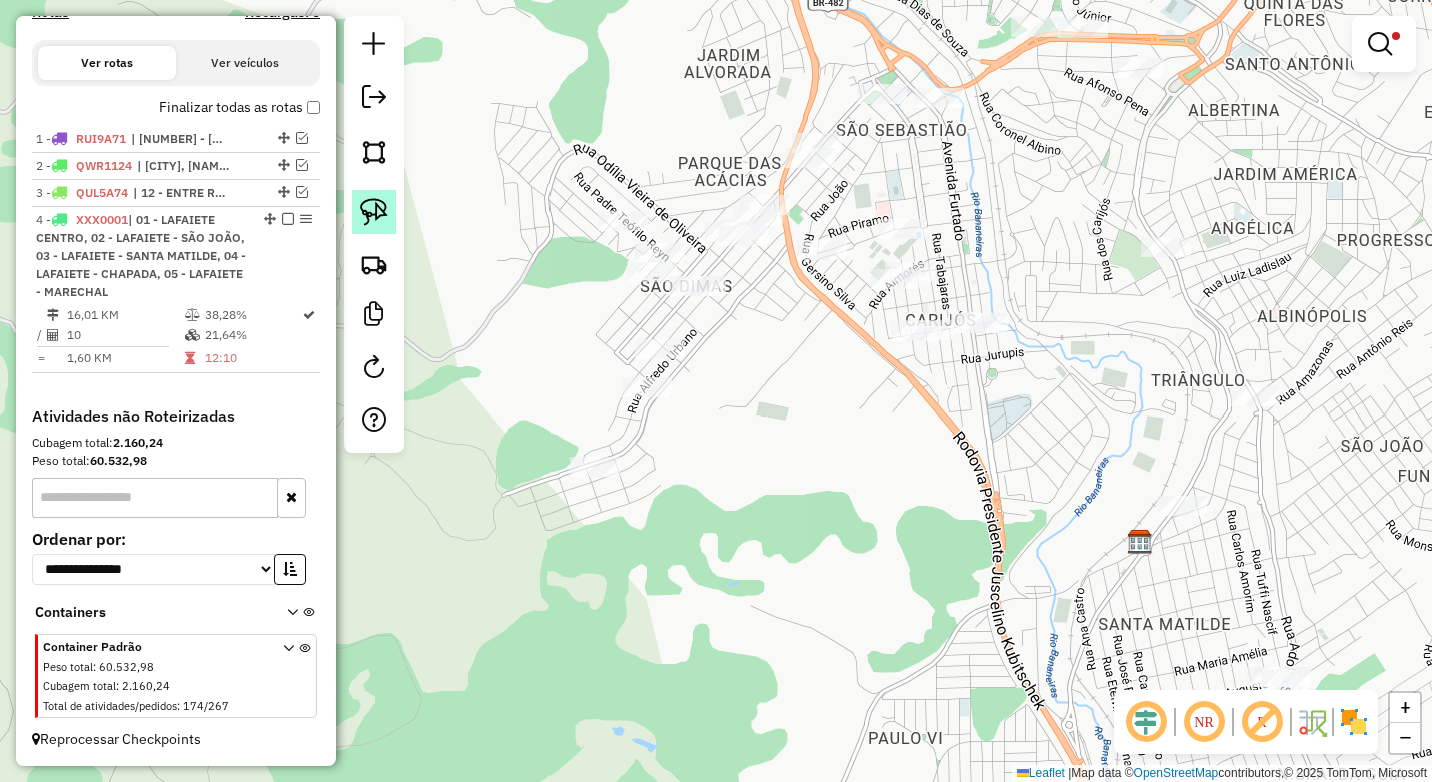 click 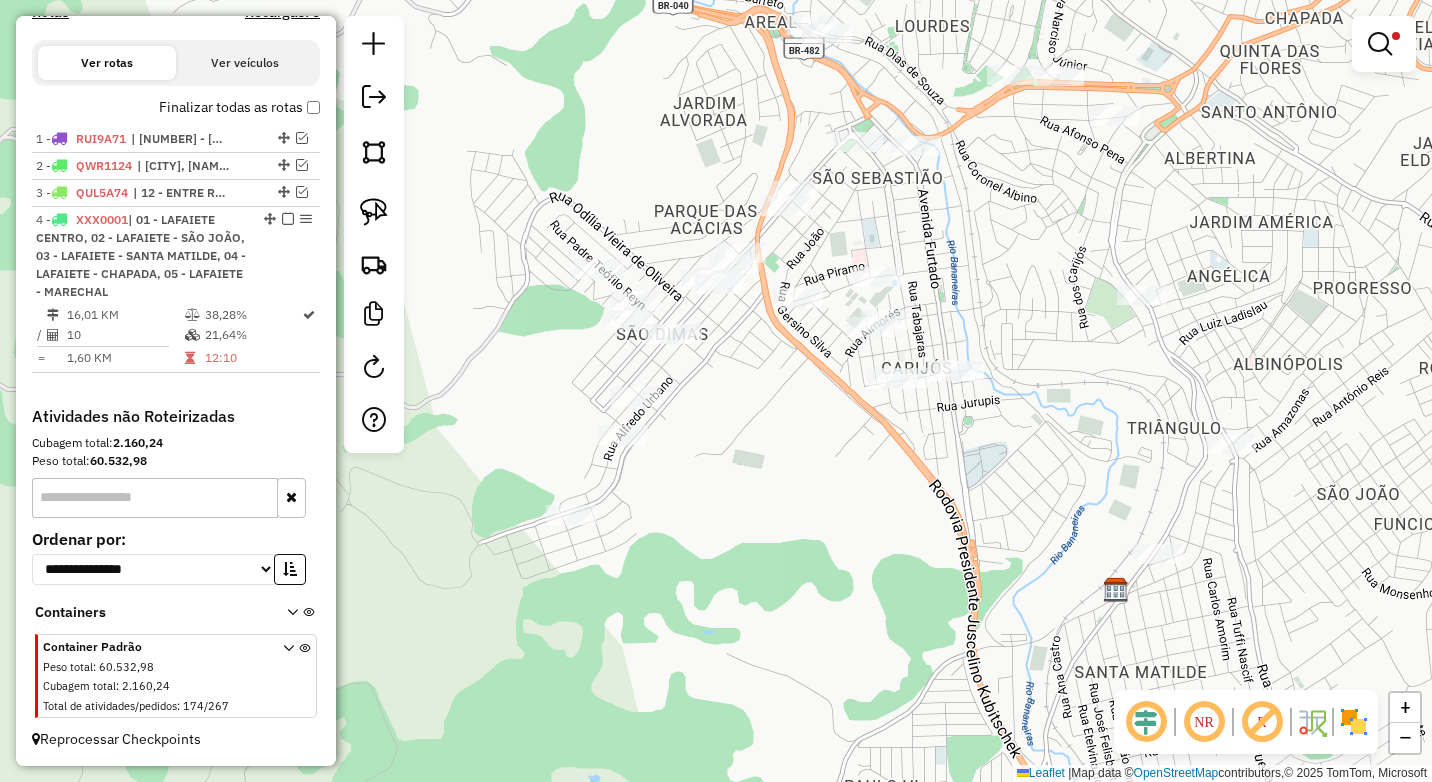 drag, startPoint x: 1023, startPoint y: 240, endPoint x: 1009, endPoint y: 281, distance: 43.32436 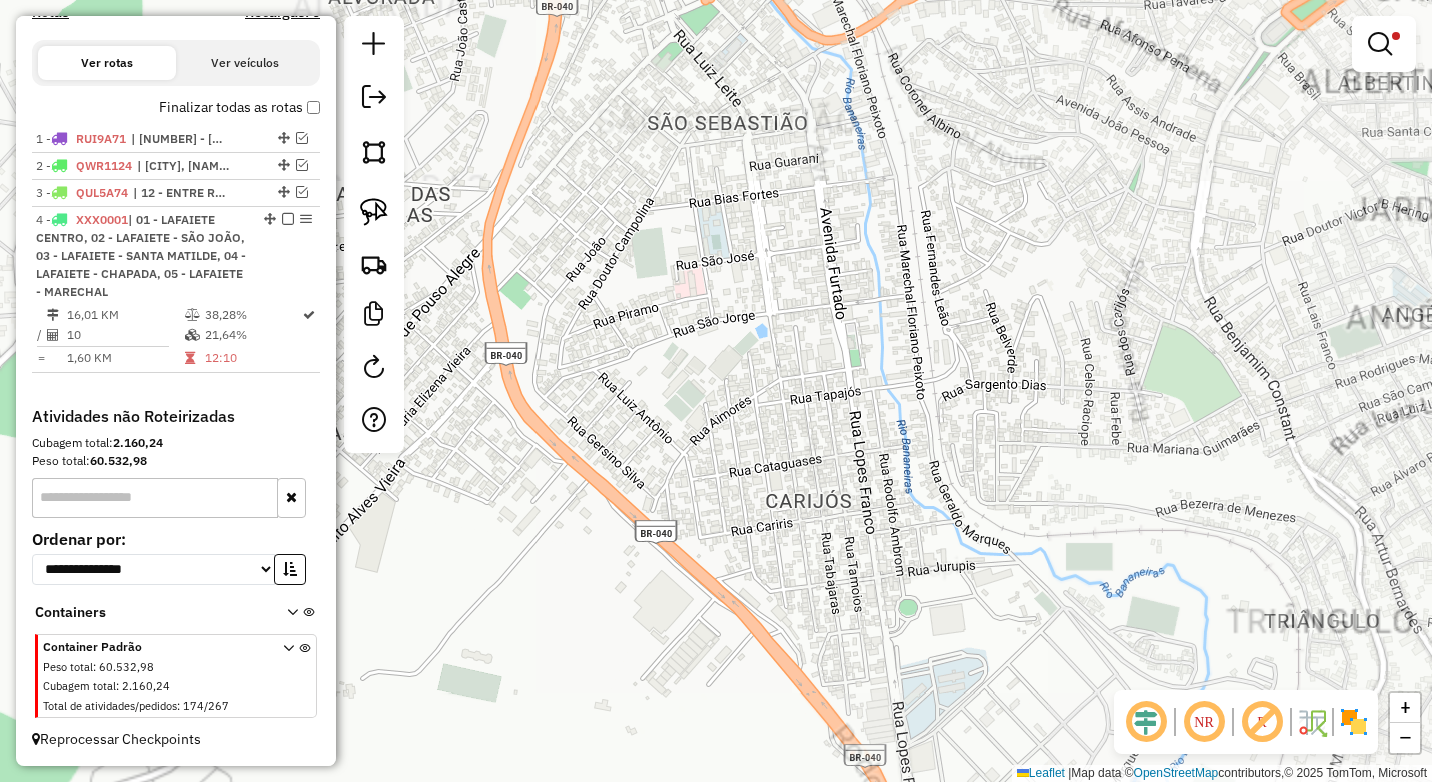 drag, startPoint x: 996, startPoint y: 344, endPoint x: 970, endPoint y: 338, distance: 26.683329 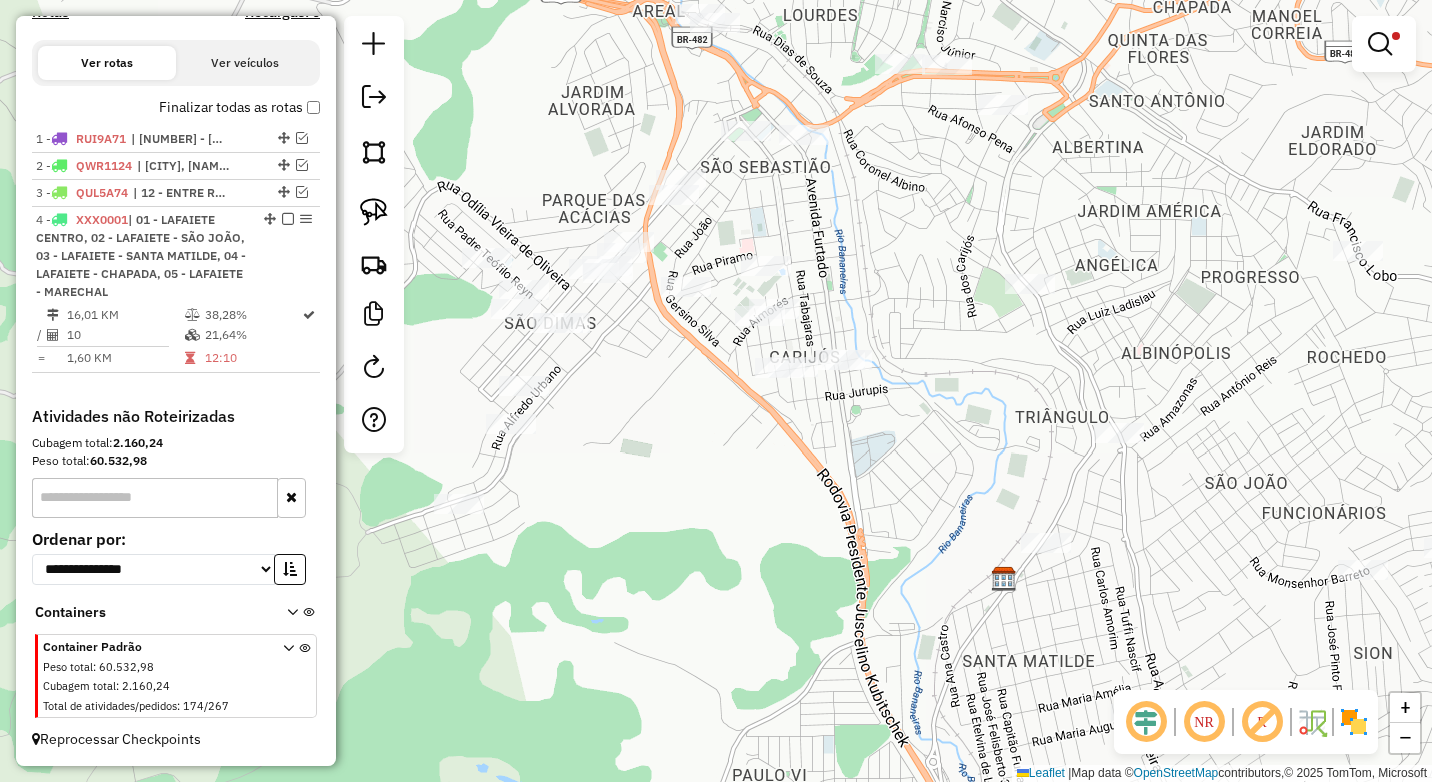 drag, startPoint x: 988, startPoint y: 329, endPoint x: 925, endPoint y: 279, distance: 80.43009 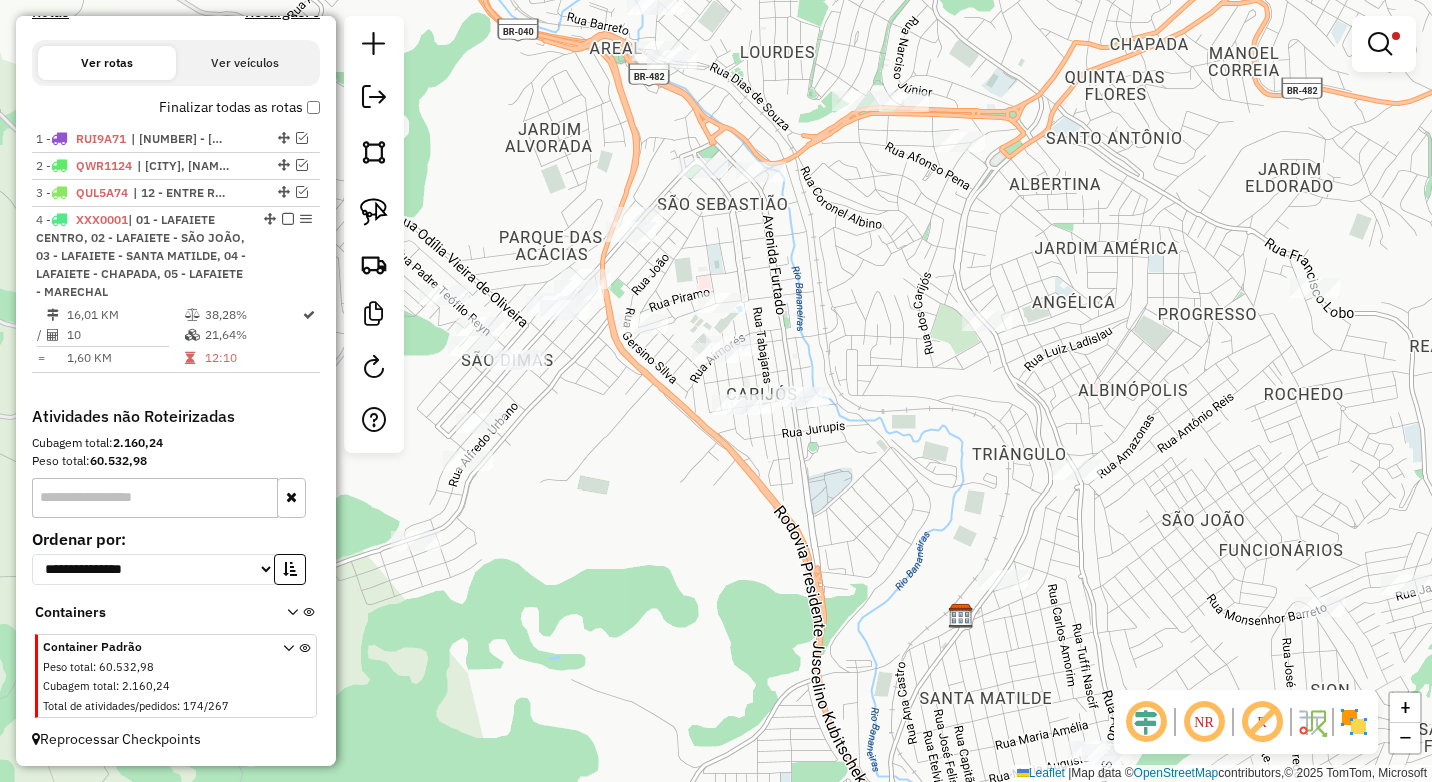 drag, startPoint x: 922, startPoint y: 291, endPoint x: 886, endPoint y: 361, distance: 78.714676 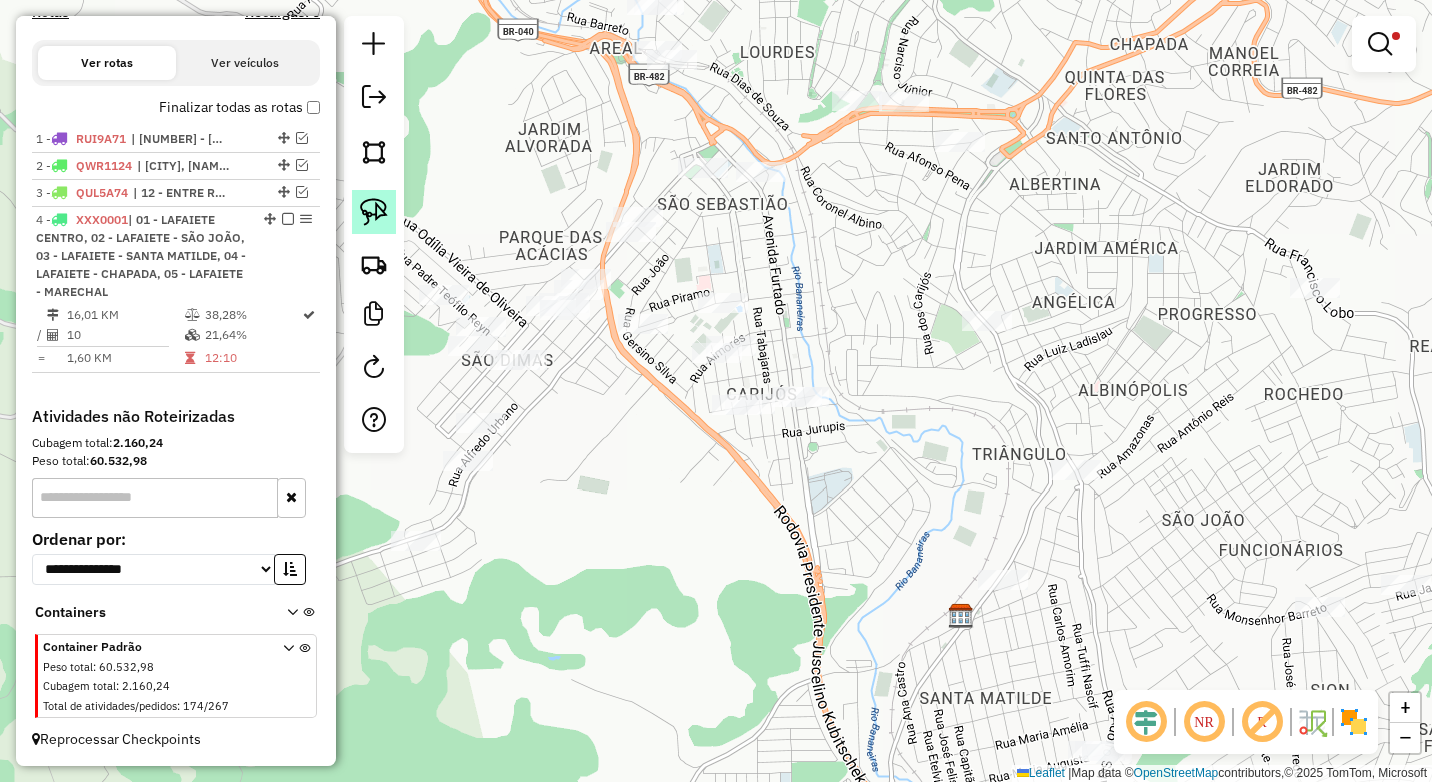 click 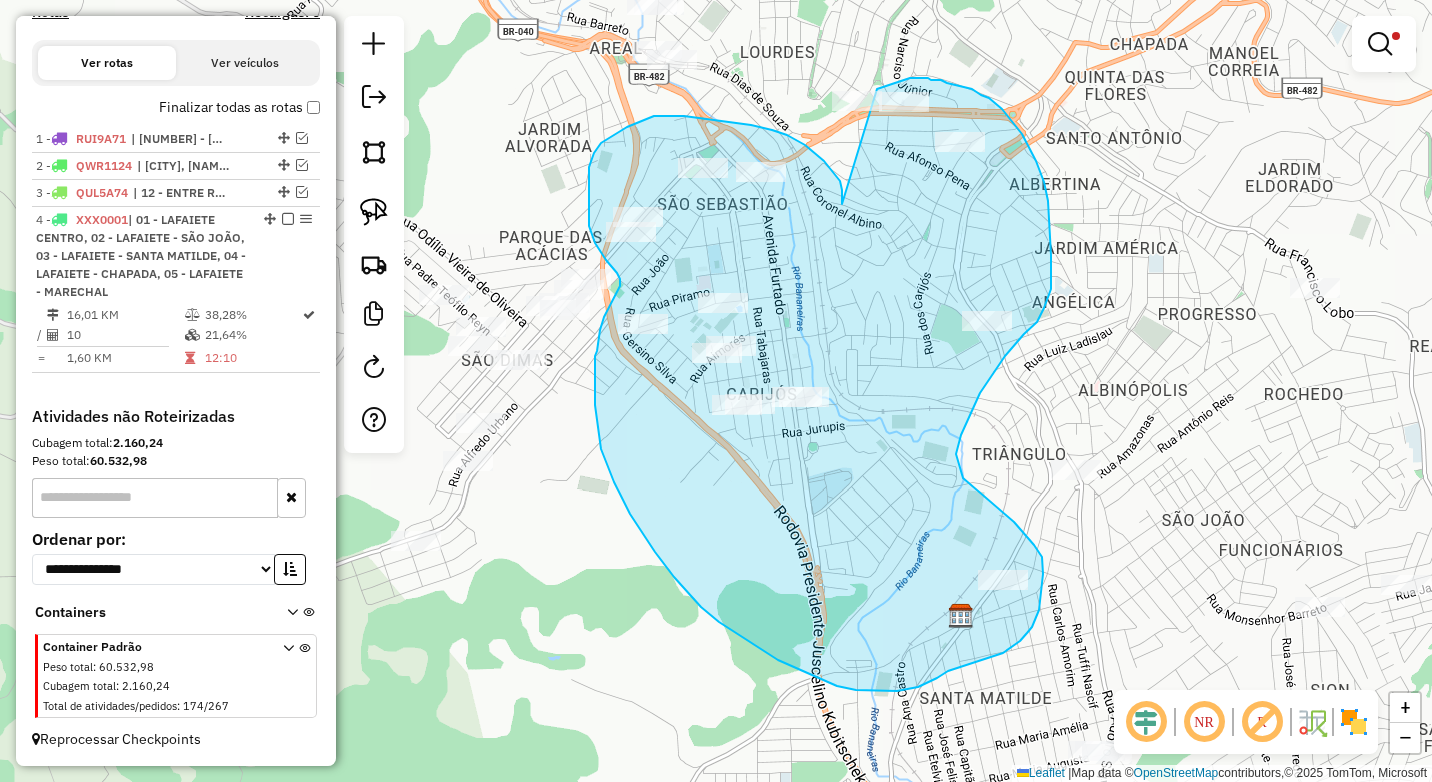 drag, startPoint x: 842, startPoint y: 190, endPoint x: 877, endPoint y: 89, distance: 106.89247 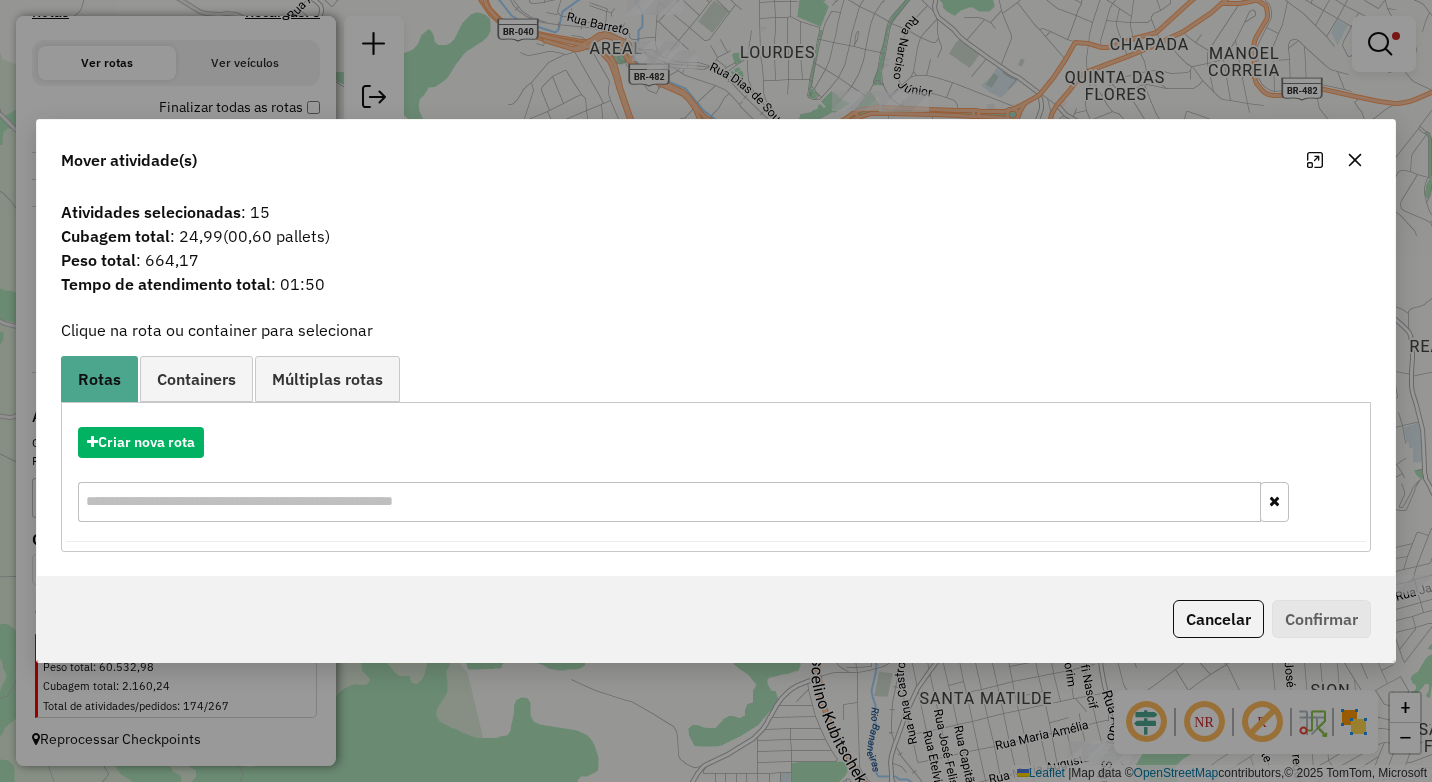 click 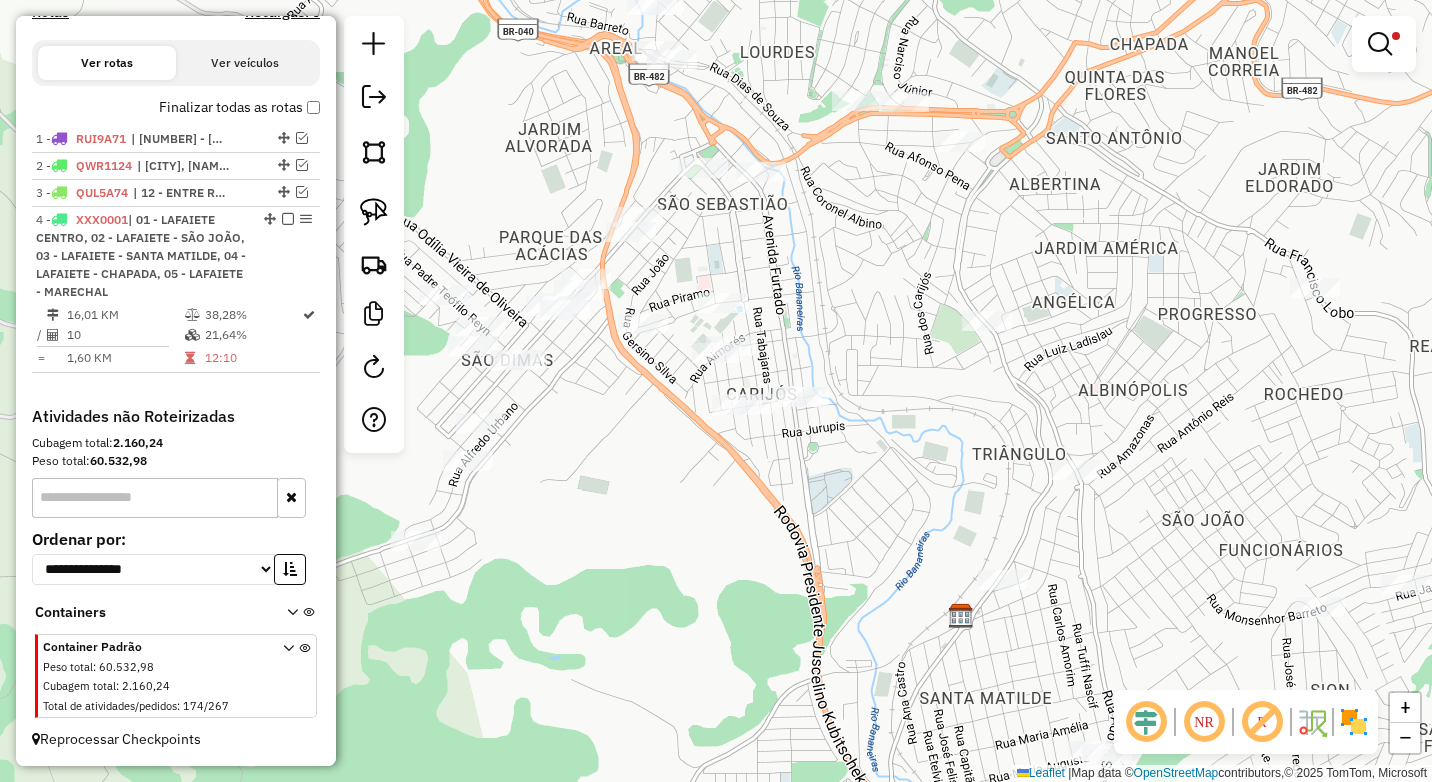 click on "Limpar filtros Janela de atendimento Grade de atendimento Capacidade Transportadoras Veículos Cliente Pedidos  Rotas Selecione os dias de semana para filtrar as janelas de atendimento  Seg   Ter   Qua   Qui   Sex   Sáb   Dom  Informe o período da janela de atendimento: De: Até:  Filtrar exatamente a janela do cliente  Considerar janela de atendimento padrão  Selecione os dias de semana para filtrar as grades de atendimento  Seg   Ter   Qua   Qui   Sex   Sáb   Dom   Considerar clientes sem dia de atendimento cadastrado  Clientes fora do dia de atendimento selecionado Filtrar as atividades entre os valores definidos abaixo:  Peso mínimo:  ****  Peso máximo:  ******  Cubagem mínima:   Cubagem máxima:   De:   Até:  Filtrar as atividades entre o tempo de atendimento definido abaixo:  De:   Até:   Considerar capacidade total dos clientes não roteirizados Transportadora: Selecione um ou mais itens Tipo de veículo: Selecione um ou mais itens Veículo: Selecione um ou mais itens Motorista: Nome: Rótulo:" 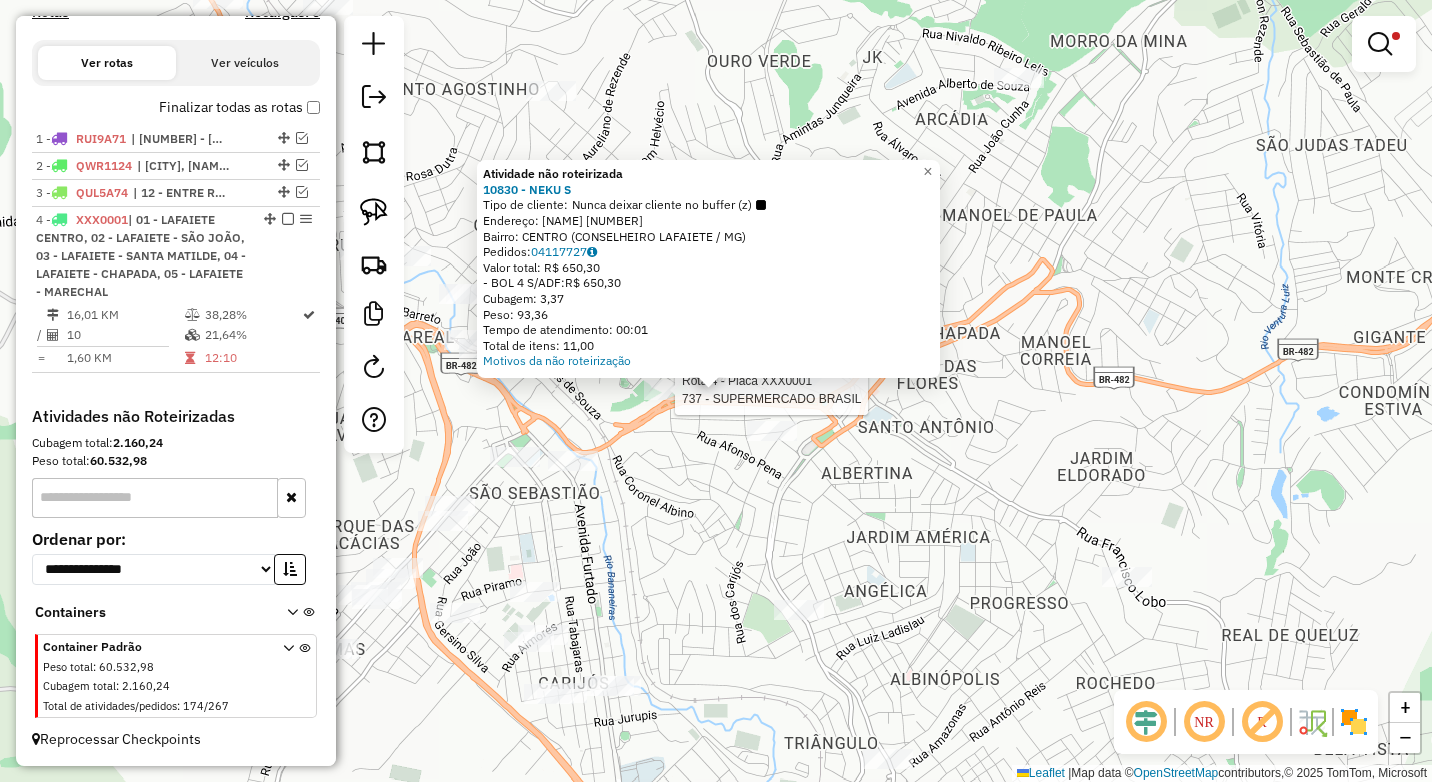 select on "**********" 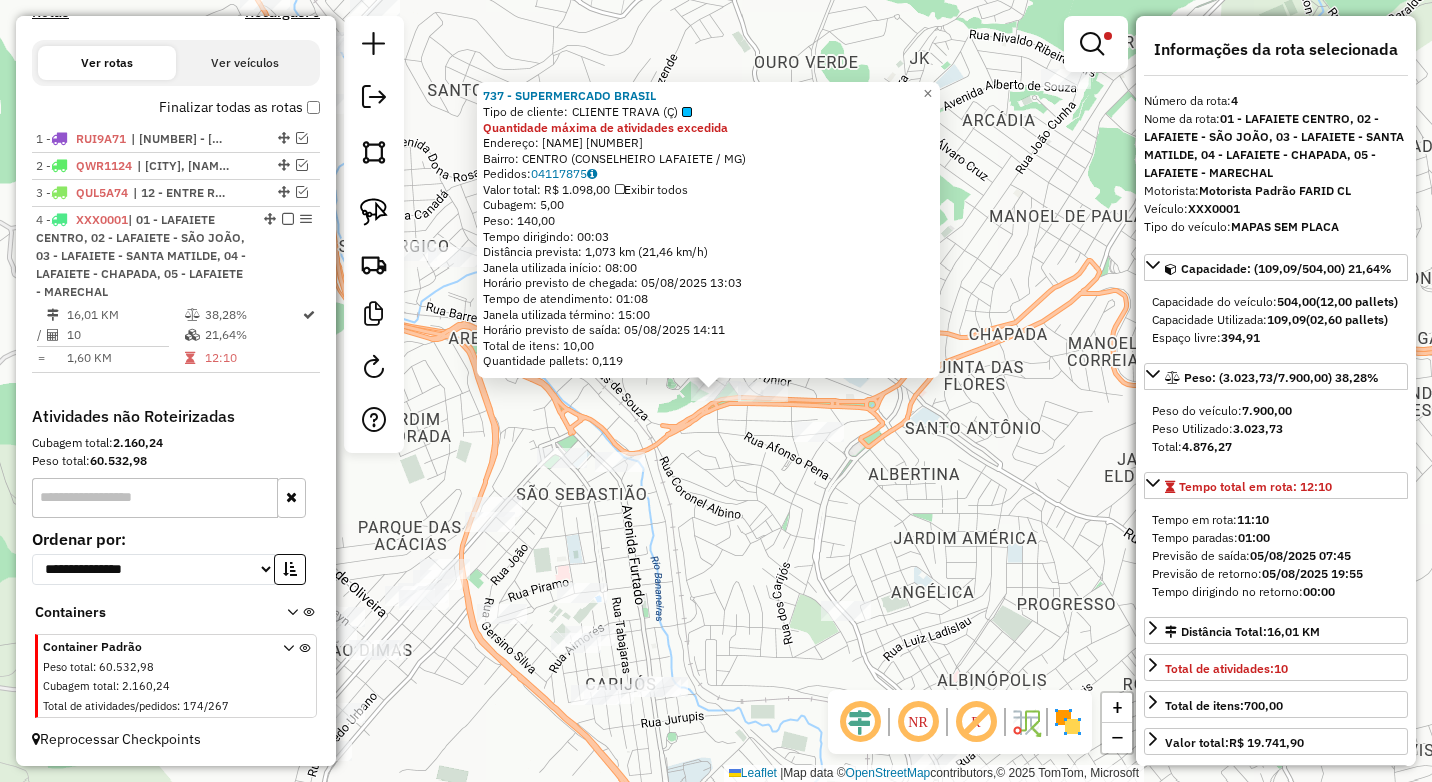 click on "737 - SUPERMERCADO BRASIL  Tipo de cliente:   CLIENTE TRAVA (Ç)  Quantidade máxima de atividades excedida  Endereço:  PIMENTEL DUARTE 11   Bairro: CENTRO (CONSELHEIRO LAFAIETE / MG)   Pedidos:  04117875   Valor total: R$ 1.098,00   Exibir todos   Cubagem: 5,00  Peso: 140,00  Tempo dirigindo: 00:03   Distância prevista: 1,073 km (21,46 km/h)   Janela utilizada início: 08:00   Horário previsto de chegada: 05/08/2025 13:03   Tempo de atendimento: 01:08   Janela utilizada término: 15:00   Horário previsto de saída: 05/08/2025 14:11   Total de itens: 10,00   Quantidade pallets: 0,119  × Limpar filtros Janela de atendimento Grade de atendimento Capacidade Transportadoras Veículos Cliente Pedidos  Rotas Selecione os dias de semana para filtrar as janelas de atendimento  Seg   Ter   Qua   Qui   Sex   Sáb   Dom  Informe o período da janela de atendimento: De: Até:  Filtrar exatamente a janela do cliente  Considerar janela de atendimento padrão   Seg   Ter   Qua   Qui   Sex   Sáb   Dom   Peso mínimo:" 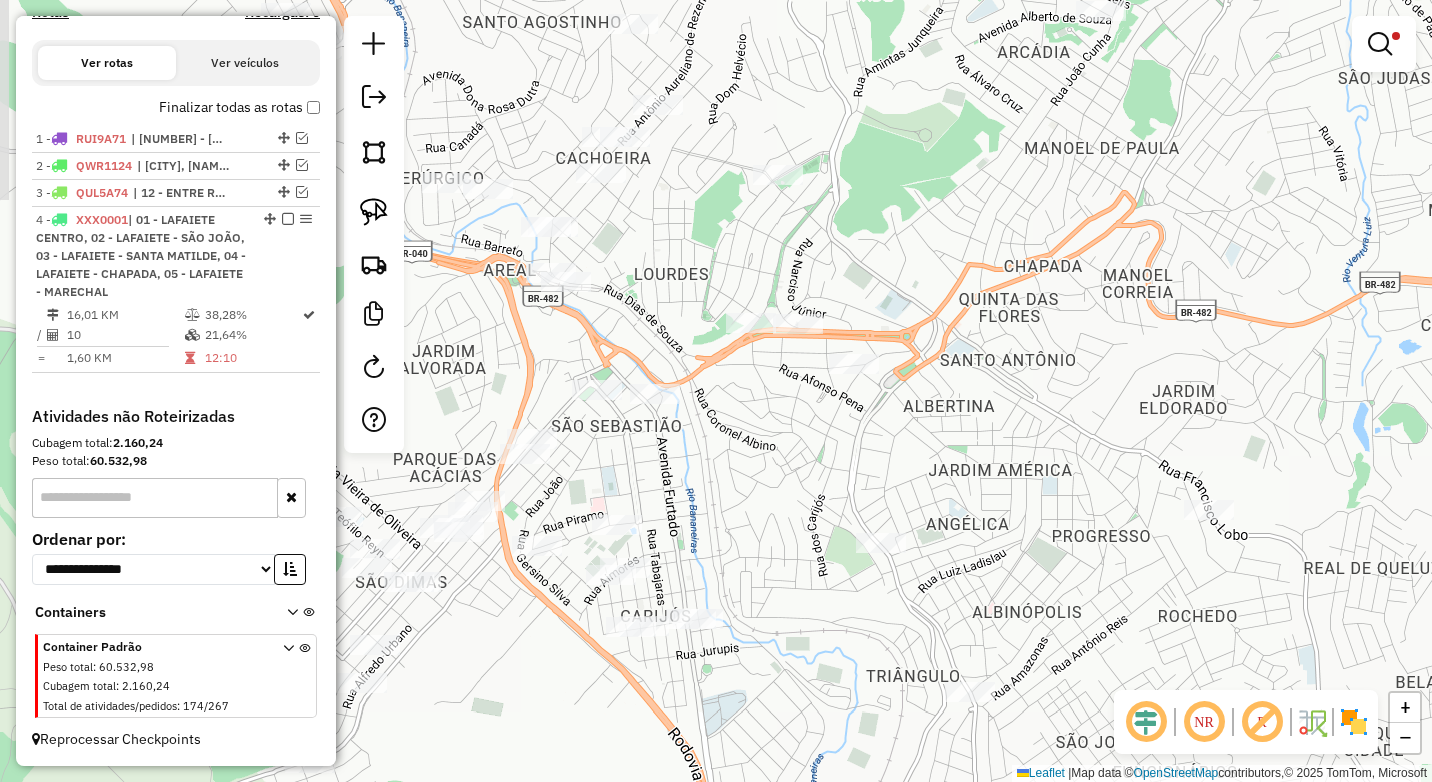 drag, startPoint x: 983, startPoint y: 571, endPoint x: 1018, endPoint y: 503, distance: 76.47875 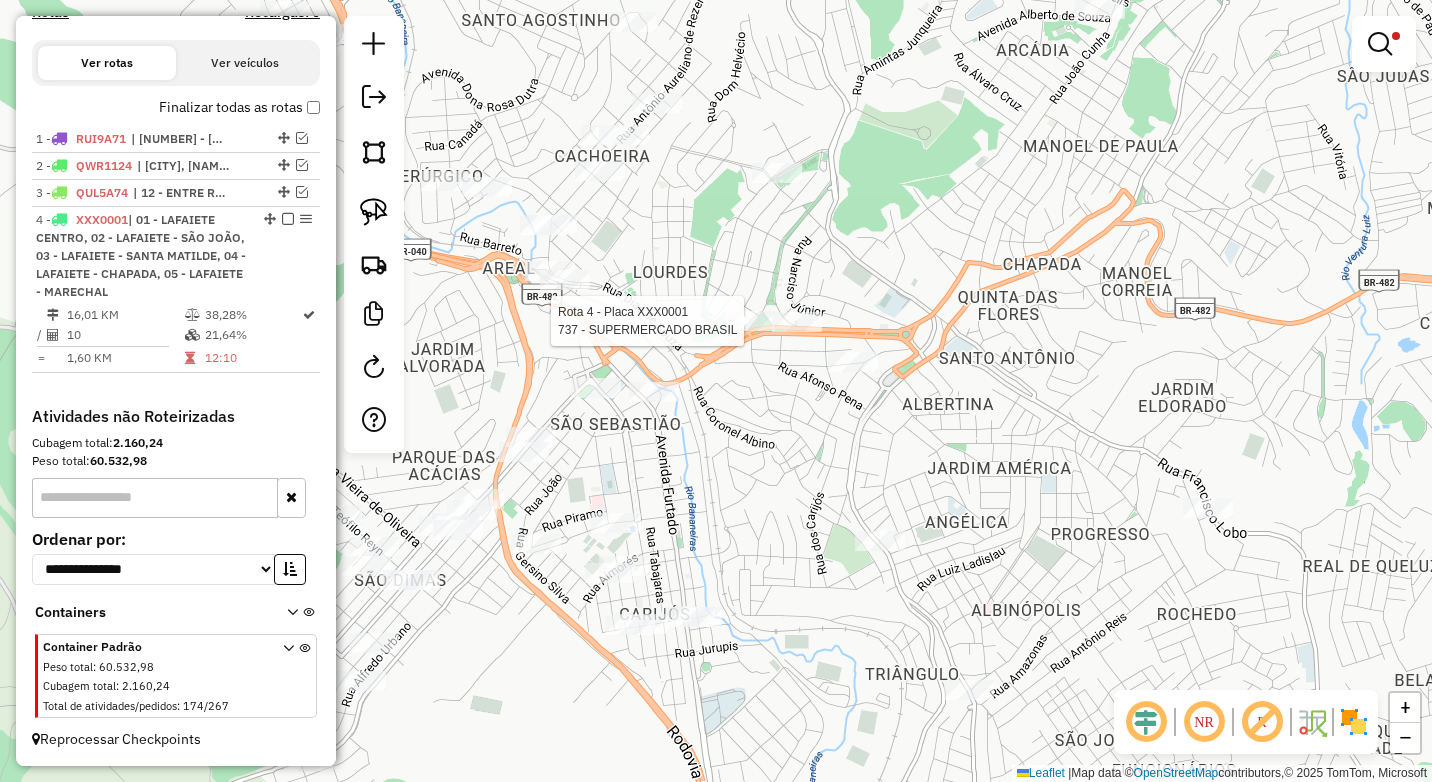 select on "**********" 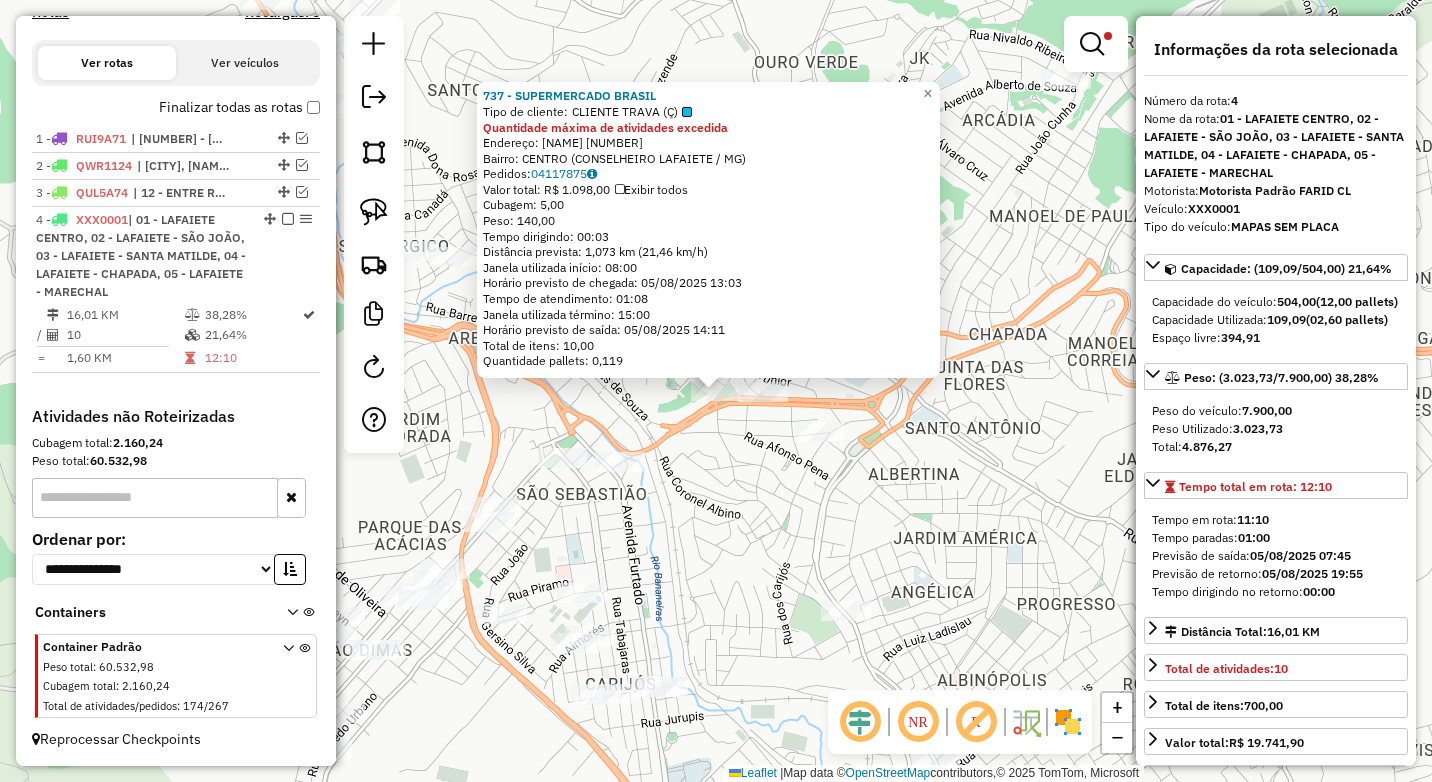 click on "737 - SUPERMERCADO BRASIL  Tipo de cliente:   CLIENTE TRAVA (Ç)  Quantidade máxima de atividades excedida  Endereço:  PIMENTEL DUARTE 11   Bairro: CENTRO (CONSELHEIRO LAFAIETE / MG)   Pedidos:  04117875   Valor total: R$ 1.098,00   Exibir todos   Cubagem: 5,00  Peso: 140,00  Tempo dirigindo: 00:03   Distância prevista: 1,073 km (21,46 km/h)   Janela utilizada início: 08:00   Horário previsto de chegada: 05/08/2025 13:03   Tempo de atendimento: 01:08   Janela utilizada término: 15:00   Horário previsto de saída: 05/08/2025 14:11   Total de itens: 10,00   Quantidade pallets: 0,119  × Limpar filtros Janela de atendimento Grade de atendimento Capacidade Transportadoras Veículos Cliente Pedidos  Rotas Selecione os dias de semana para filtrar as janelas de atendimento  Seg   Ter   Qua   Qui   Sex   Sáb   Dom  Informe o período da janela de atendimento: De: Até:  Filtrar exatamente a janela do cliente  Considerar janela de atendimento padrão   Seg   Ter   Qua   Qui   Sex   Sáb   Dom   Peso mínimo:" 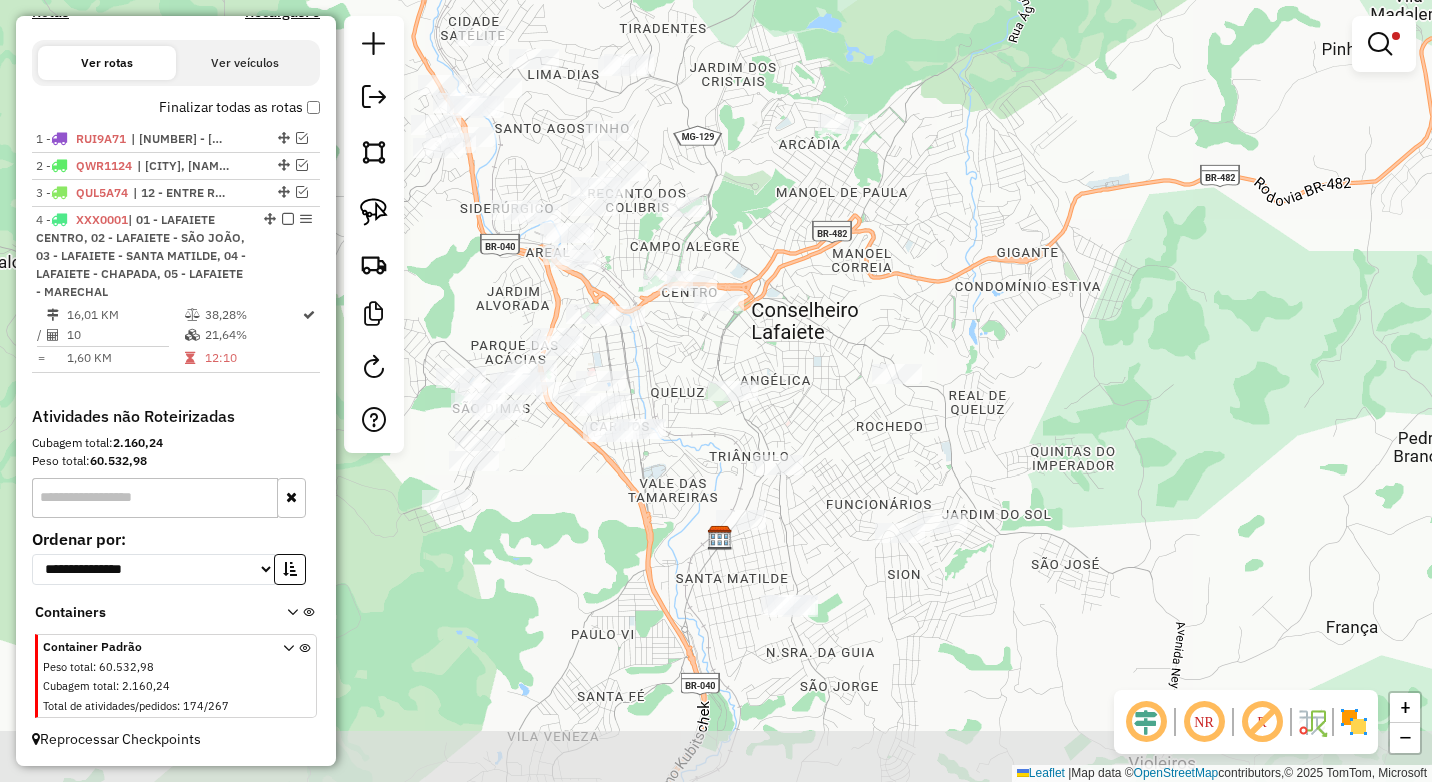 drag, startPoint x: 882, startPoint y: 524, endPoint x: 836, endPoint y: 371, distance: 159.76546 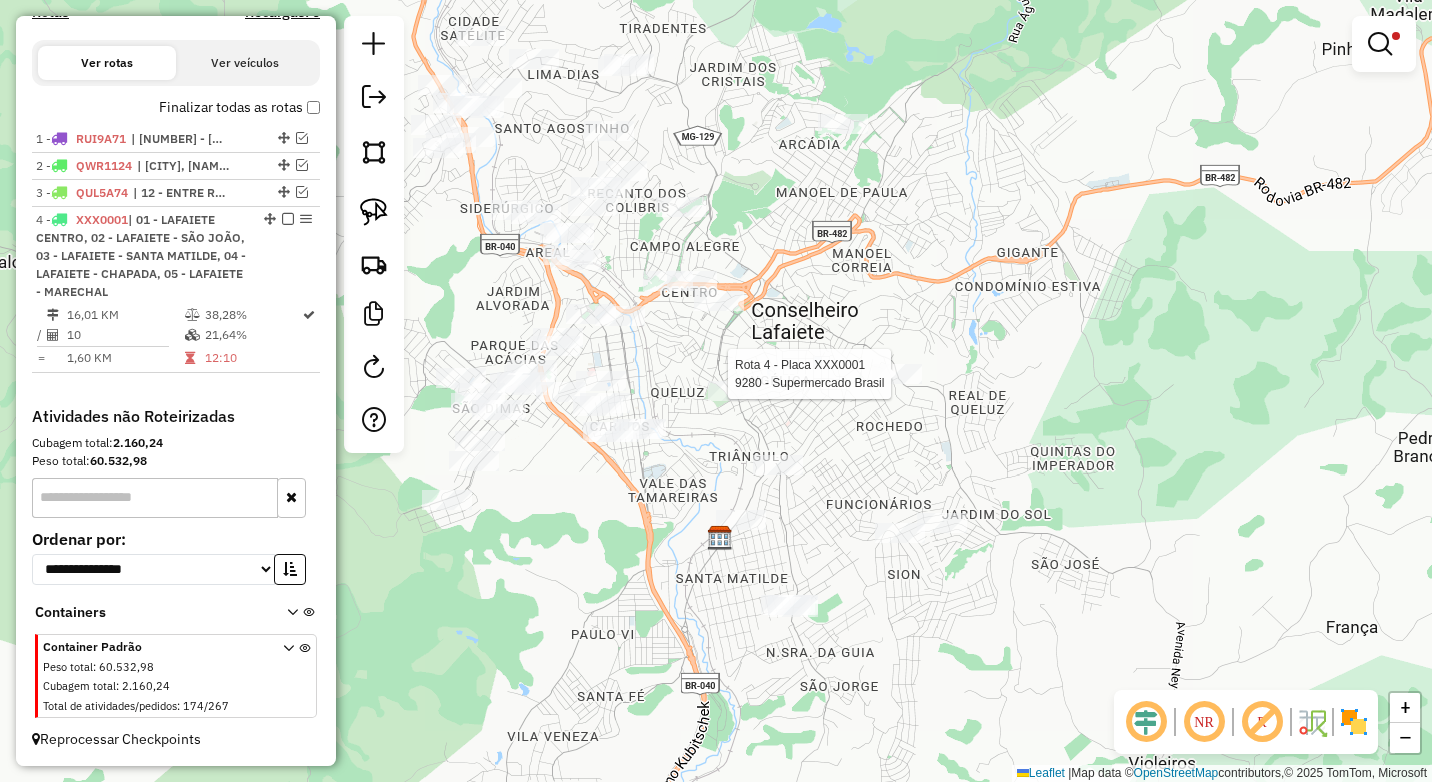 select on "**********" 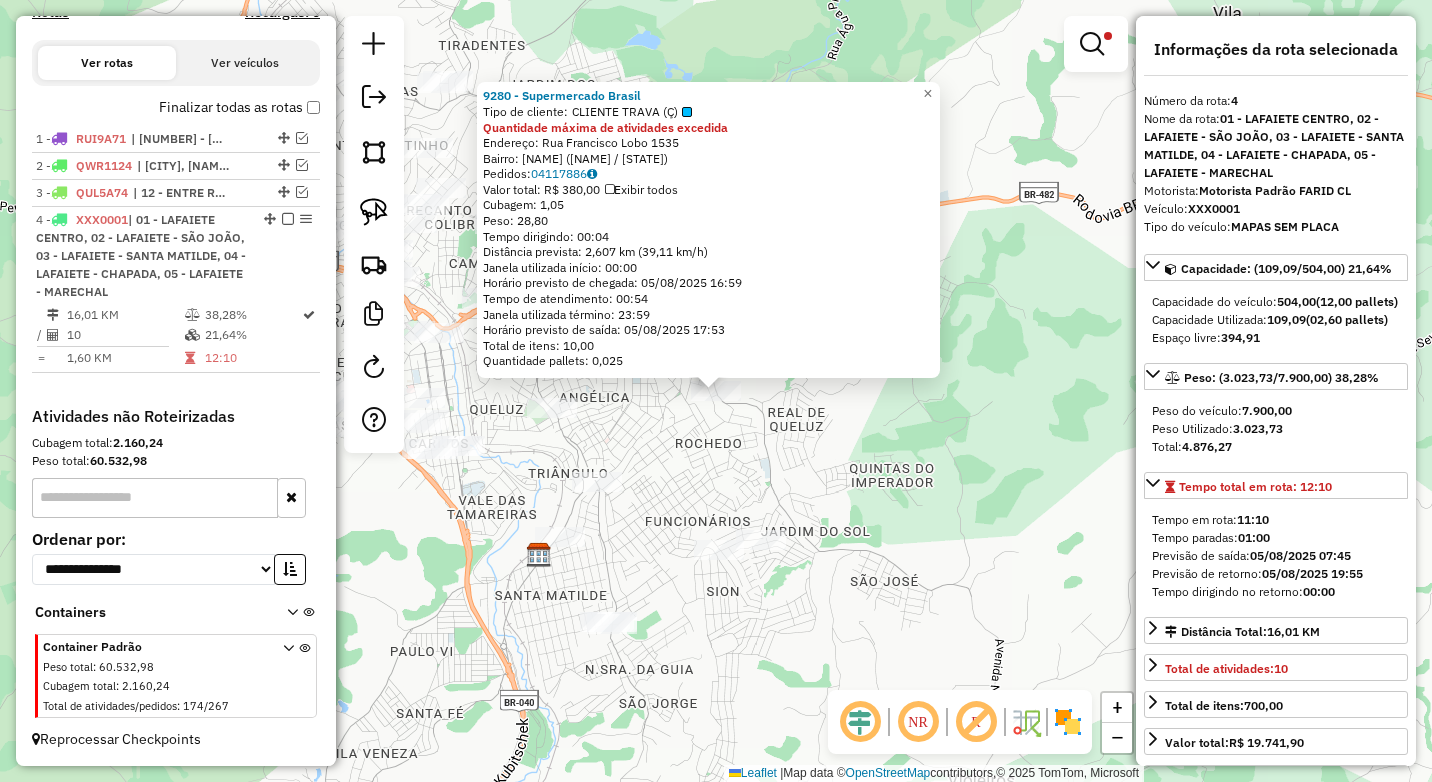 click on "9280 - Supermercado Brasil  Tipo de cliente:   CLIENTE TRAVA (Ç)  Quantidade máxima de atividades excedida  Endereço:  Rua Francisco Lobo 1535   Bairro: ROCHEDO (CONSELHEIRO LAFAIETE / MG)   Pedidos:  04117886   Valor total: R$ 380,00   Exibir todos   Cubagem: 1,05  Peso: 28,80  Tempo dirigindo: 00:04   Distância prevista: 2,607 km (39,11 km/h)   Janela utilizada início: 00:00   Horário previsto de chegada: 05/08/2025 16:59   Tempo de atendimento: 00:54   Janela utilizada término: 23:59   Horário previsto de saída: 05/08/2025 17:53   Total de itens: 10,00   Quantidade pallets: 0,025  × Limpar filtros Janela de atendimento Grade de atendimento Capacidade Transportadoras Veículos Cliente Pedidos  Rotas Selecione os dias de semana para filtrar as janelas de atendimento  Seg   Ter   Qua   Qui   Sex   Sáb   Dom  Informe o período da janela de atendimento: De: Até:  Filtrar exatamente a janela do cliente  Considerar janela de atendimento padrão   Seg   Ter   Qua   Qui   Sex   Sáb   Dom  **** ******" 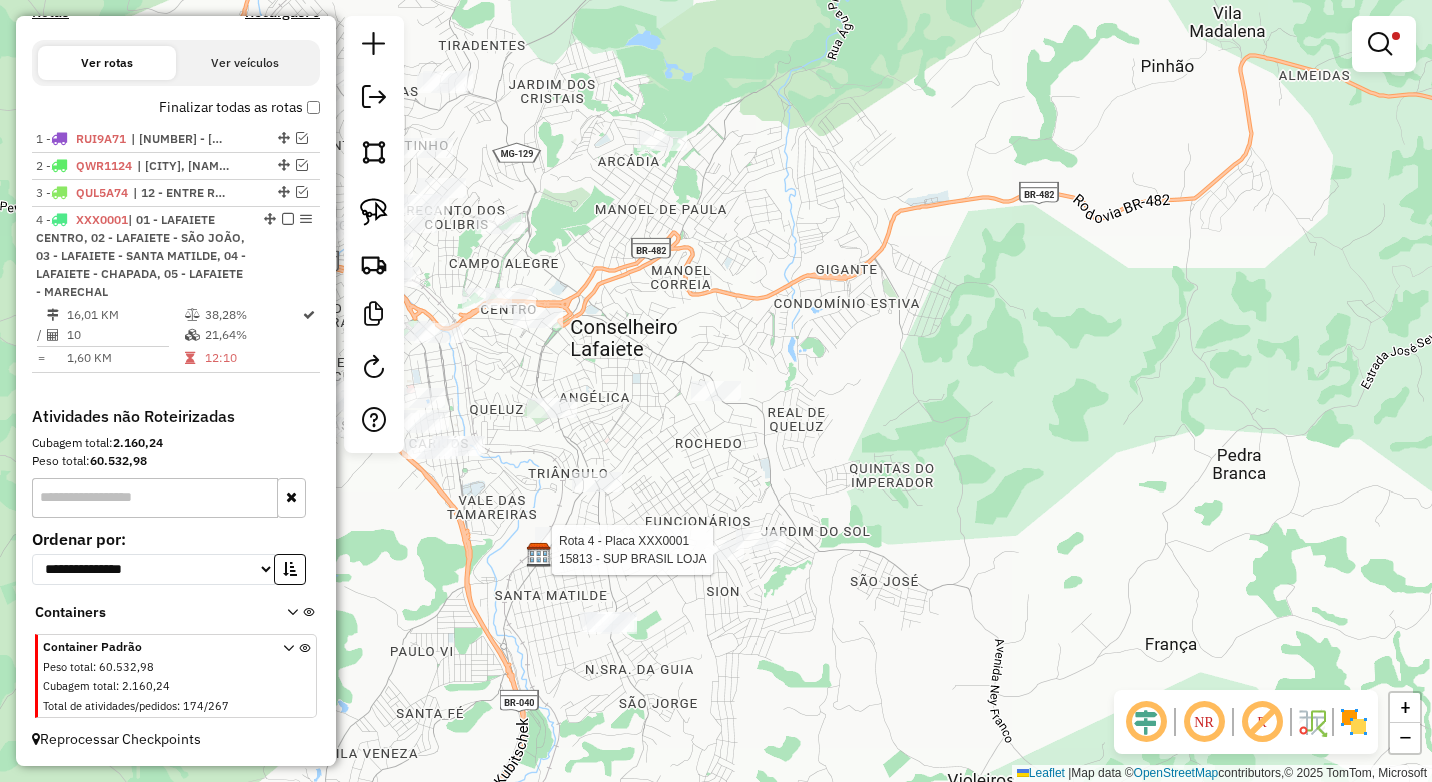 click 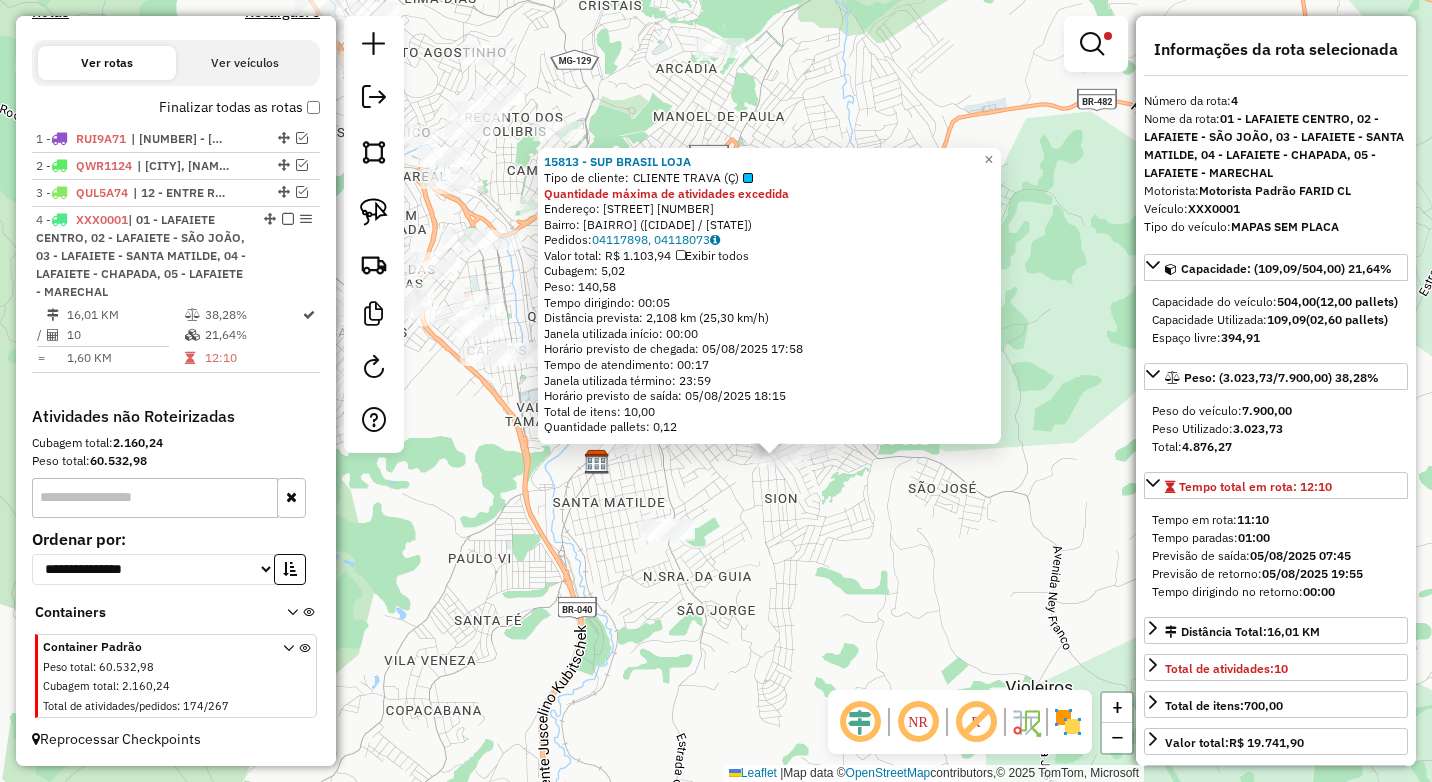 drag, startPoint x: 735, startPoint y: 503, endPoint x: 796, endPoint y: 569, distance: 89.87213 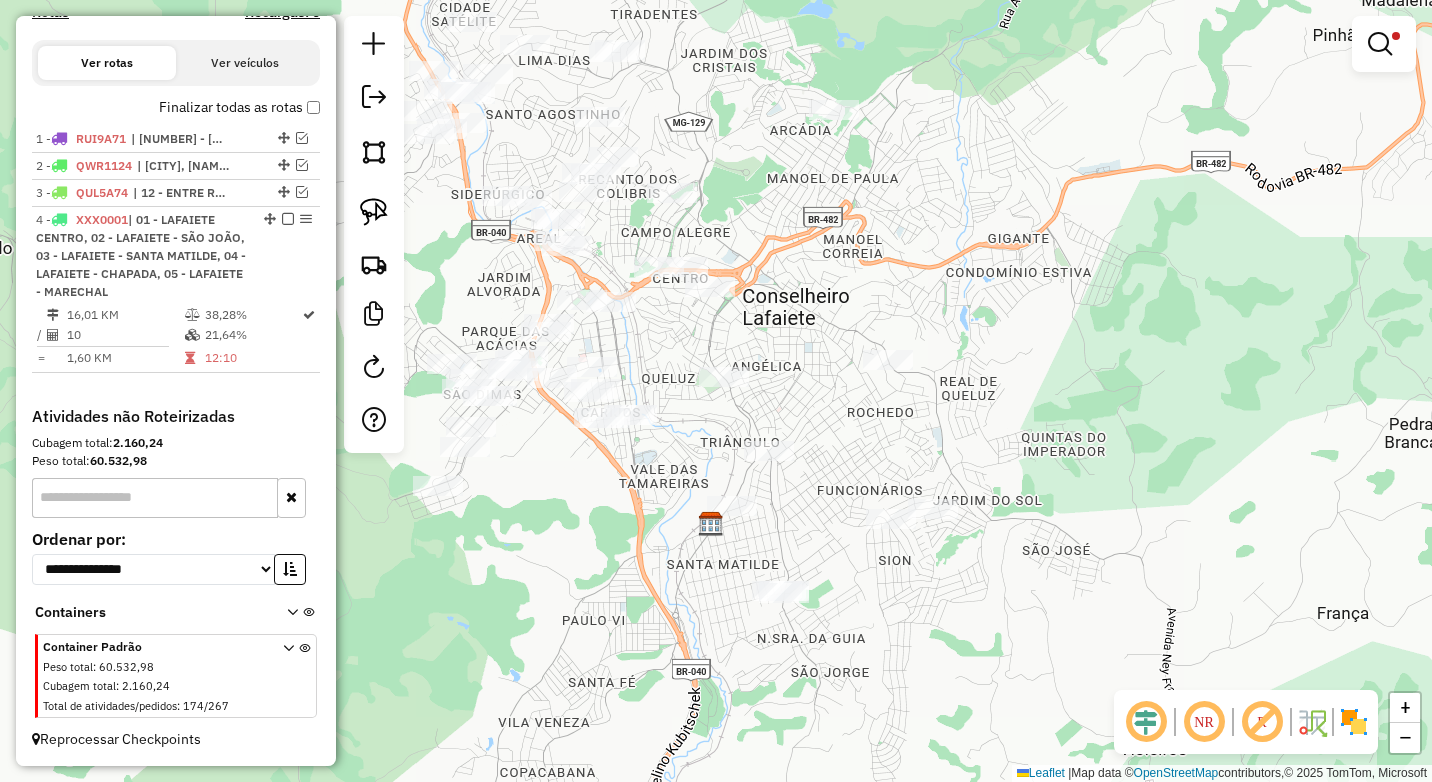 drag, startPoint x: 811, startPoint y: 557, endPoint x: 923, endPoint y: 619, distance: 128.01562 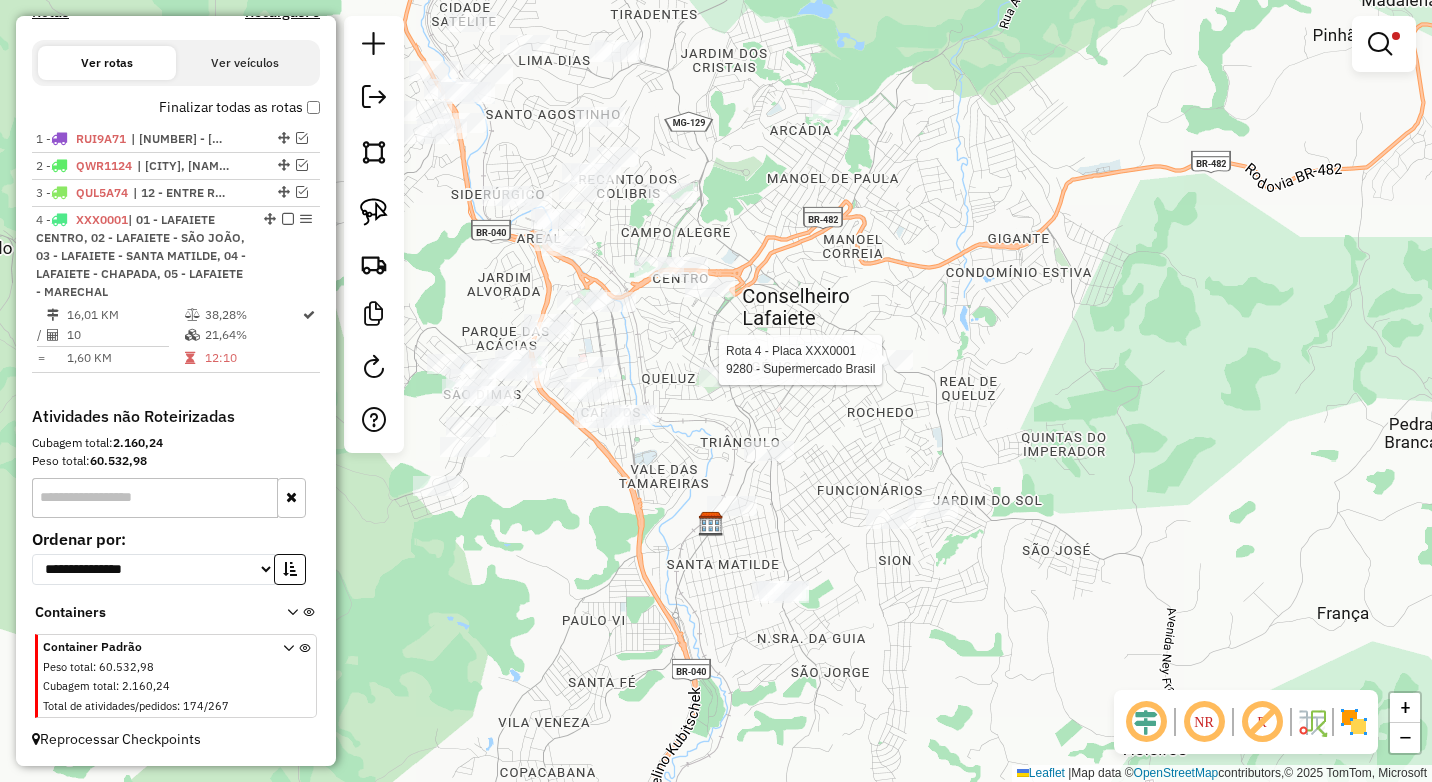 click 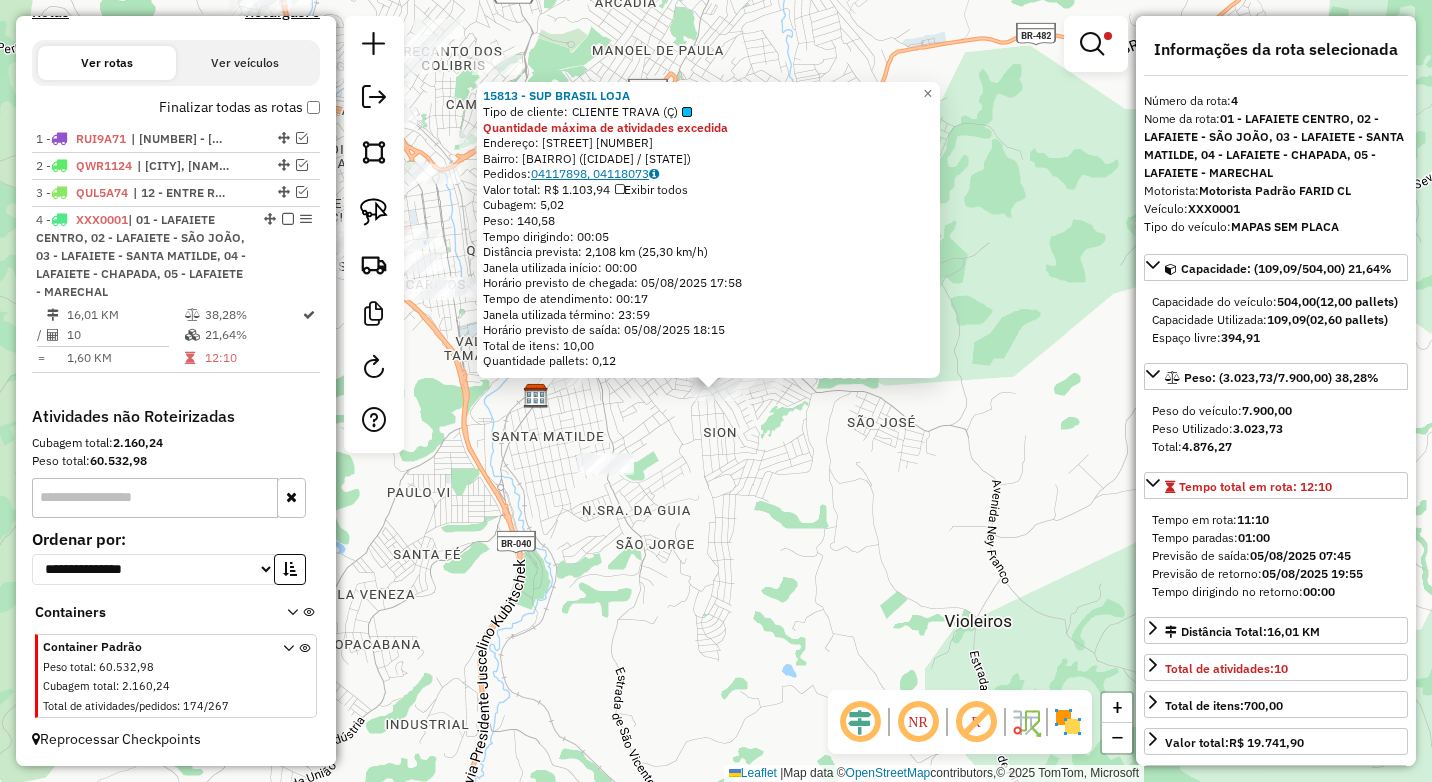 click on "04117898, 04118073" 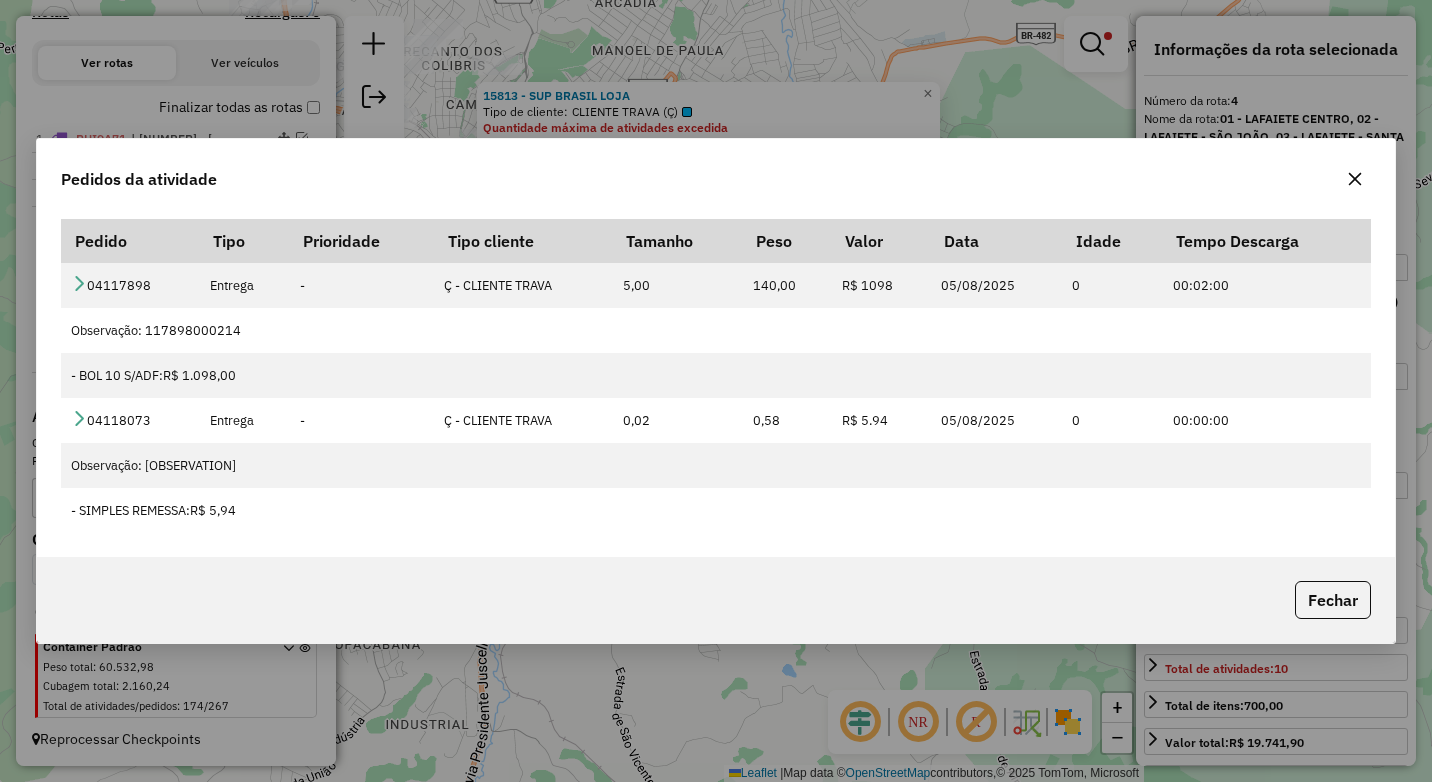 click on "Pedidos da atividade" 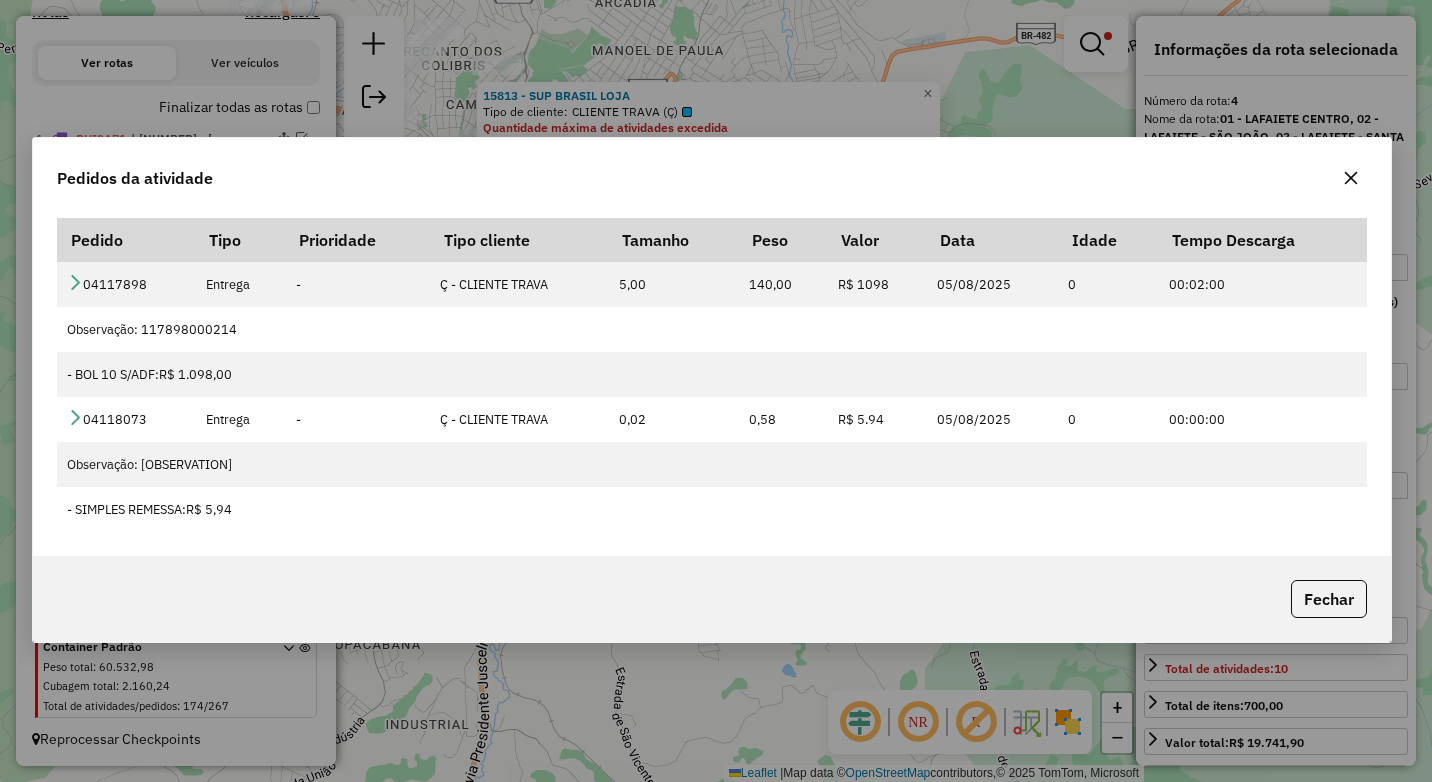 click 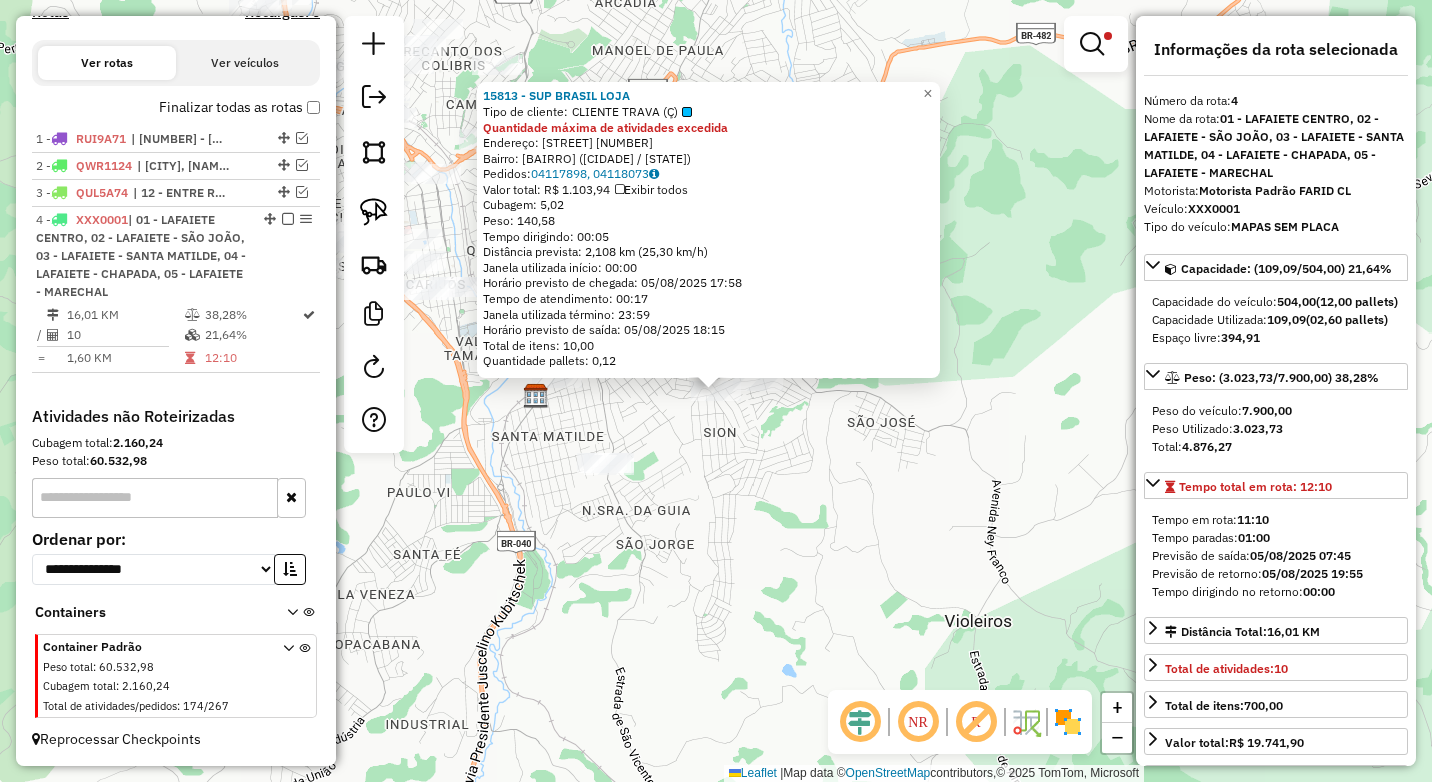 click on "15813 - SUP BRASIL LOJA  Tipo de cliente:   CLIENTE TRAVA (Ç)  Quantidade máxima de atividades excedida  Endereço:  MONSENHOR BARRETO 1025   Bairro: SION (CONSELHEIRO LAFAIETE / MG)   Pedidos:  04117898, 04118073   Valor total: R$ 1.103,94   Exibir todos   Cubagem: 5,02  Peso: 140,58  Tempo dirigindo: 00:05   Distância prevista: 2,108 km (25,30 km/h)   Janela utilizada início: 00:00   Horário previsto de chegada: 05/08/2025 17:58   Tempo de atendimento: 00:17   Janela utilizada término: 23:59   Horário previsto de saída: 05/08/2025 18:15   Total de itens: 10,00   Quantidade pallets: 0,12  × Limpar filtros Janela de atendimento Grade de atendimento Capacidade Transportadoras Veículos Cliente Pedidos  Rotas Selecione os dias de semana para filtrar as janelas de atendimento  Seg   Ter   Qua   Qui   Sex   Sáb   Dom  Informe o período da janela de atendimento: De: Até:  Filtrar exatamente a janela do cliente  Considerar janela de atendimento padrão   Seg   Ter   Qua   Qui   Sex   Sáb   Dom  **** +" 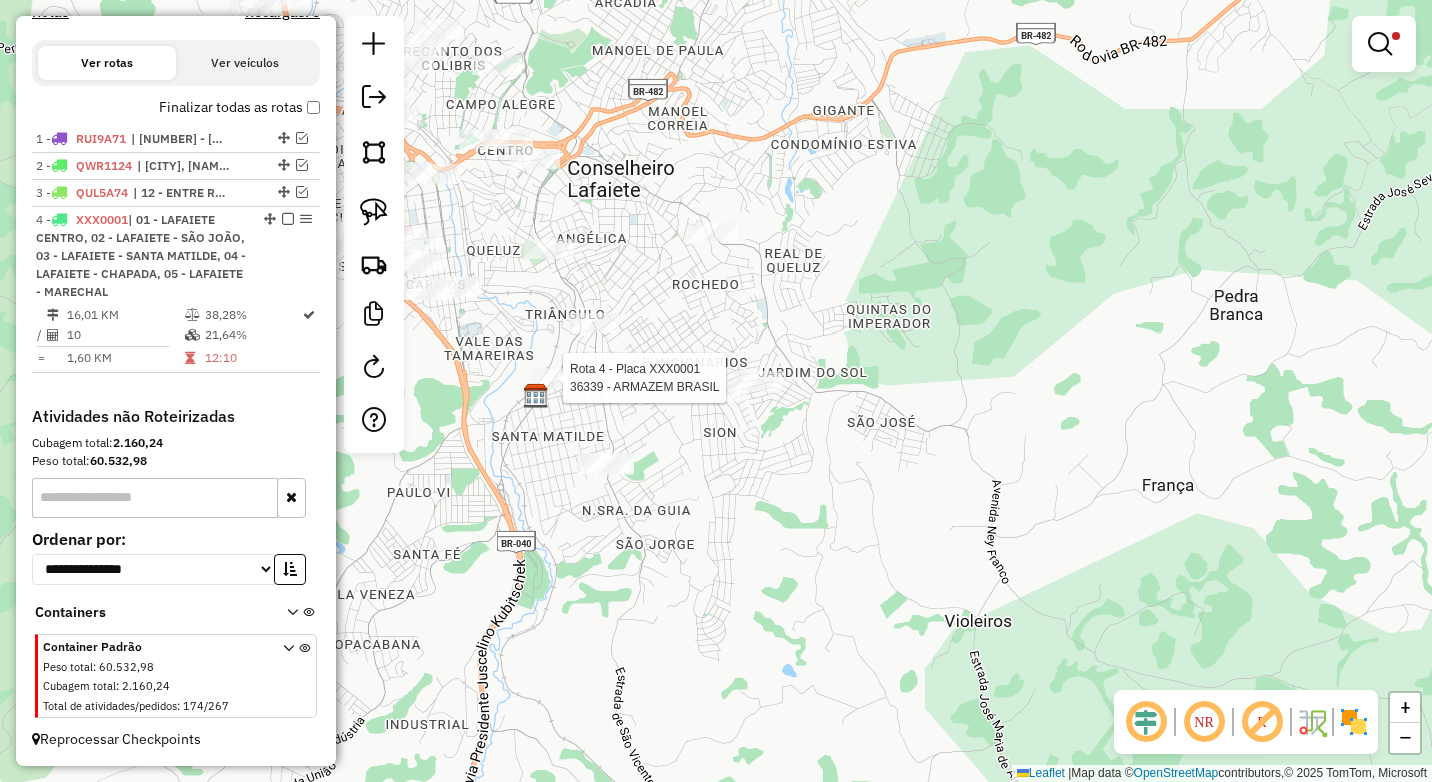 select on "**********" 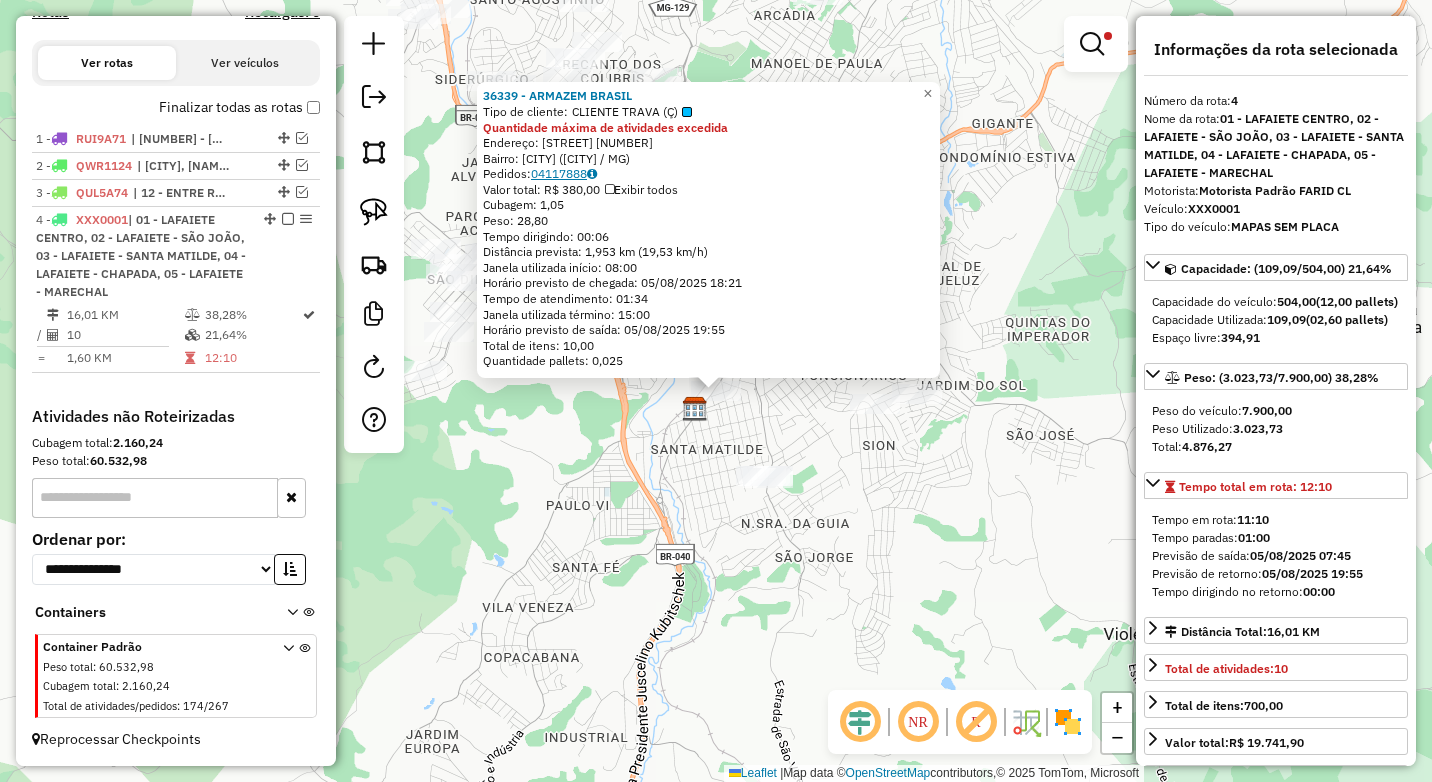 click on "04117888" 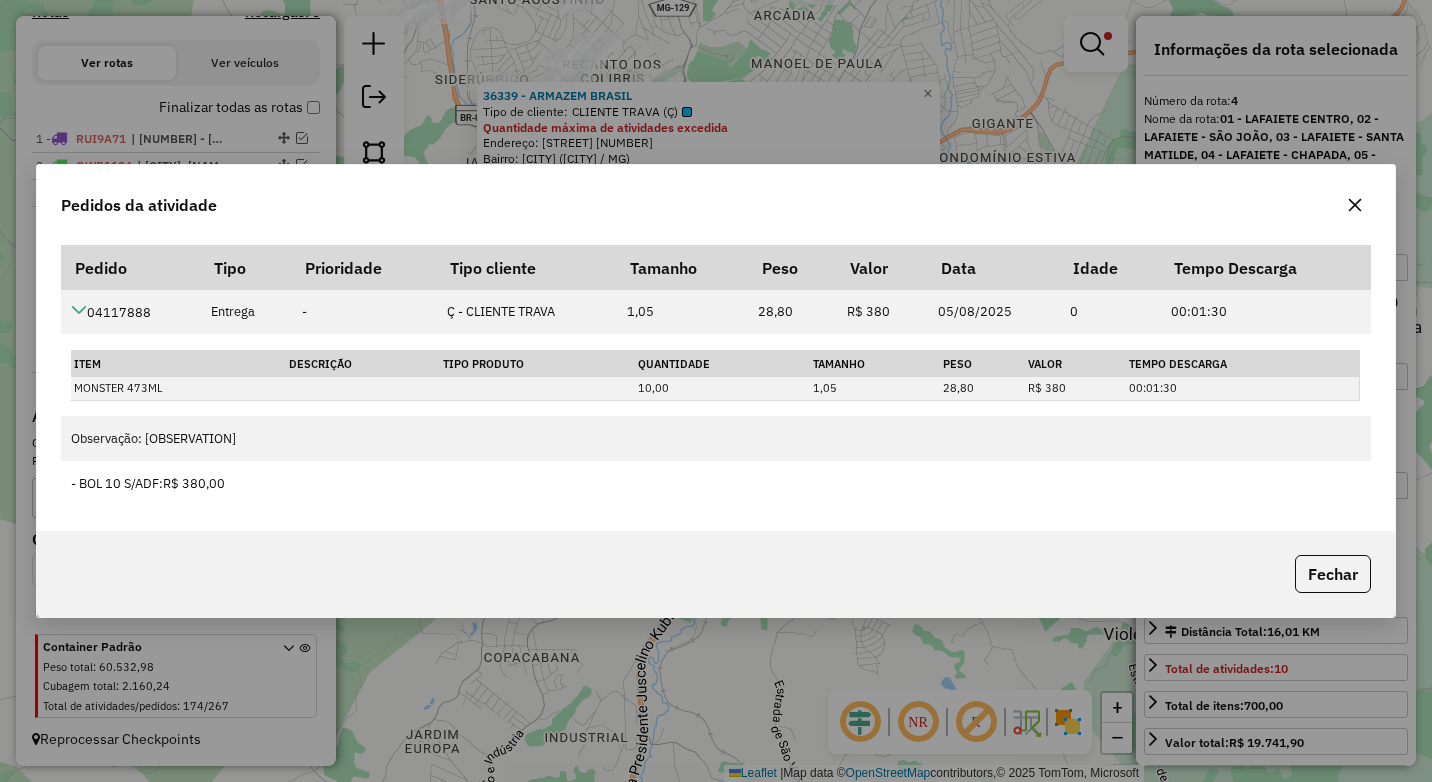 click 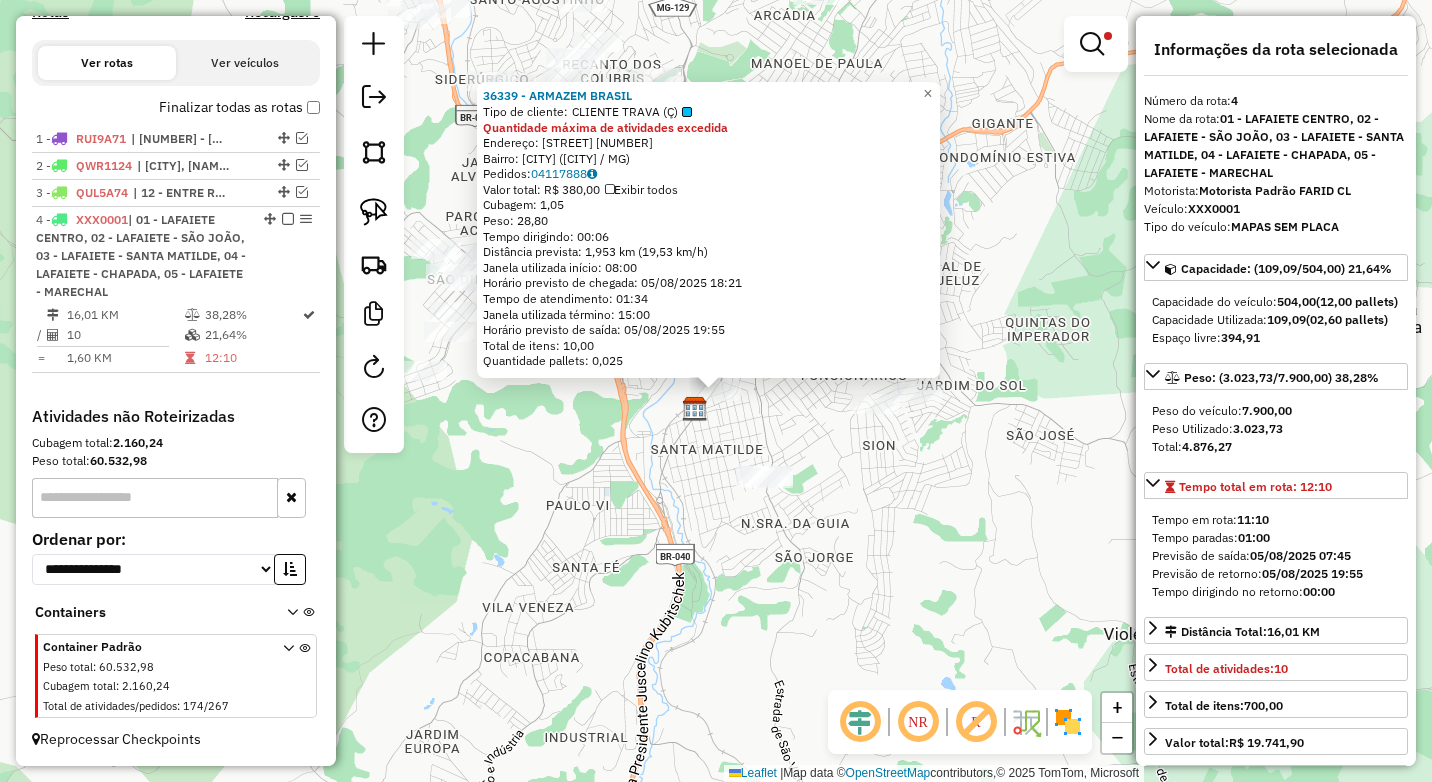 drag, startPoint x: 833, startPoint y: 499, endPoint x: 821, endPoint y: 519, distance: 23.323807 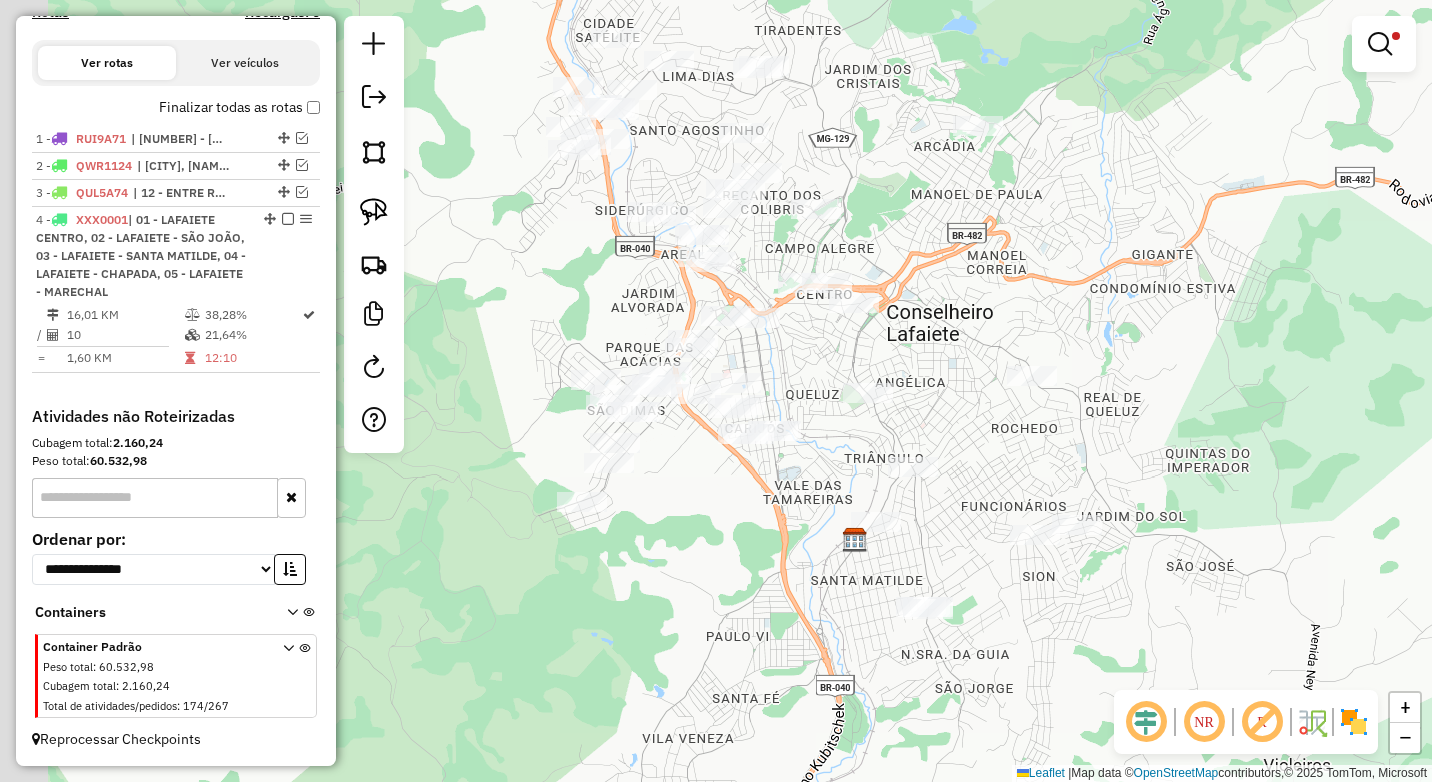 drag, startPoint x: 659, startPoint y: 543, endPoint x: 811, endPoint y: 672, distance: 199.36148 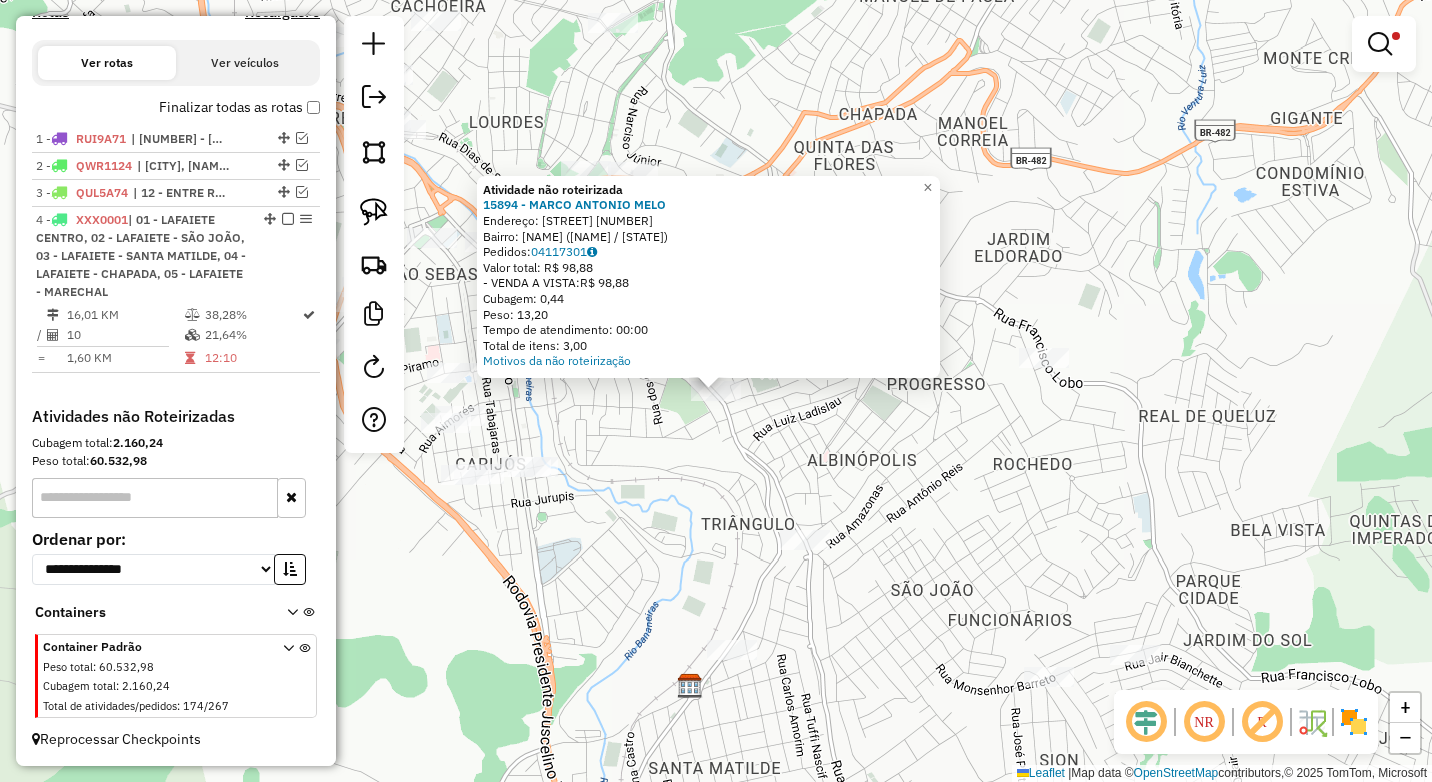 click on "Atividade não roteirizada 15894 - MARCO ANTONIO MELO  Endereço:  BENJAMIN CONSTANT 289   Bairro: ANGELICA (CONSELHEIRO LAFAIETE / MG)   Pedidos:  04117301   Valor total: R$ 98,88   - VENDA A VISTA:  R$ 98,88   Cubagem: 0,44   Peso: 13,20   Tempo de atendimento: 00:00   Total de itens: 3,00  Motivos da não roteirização × Limpar filtros Janela de atendimento Grade de atendimento Capacidade Transportadoras Veículos Cliente Pedidos  Rotas Selecione os dias de semana para filtrar as janelas de atendimento  Seg   Ter   Qua   Qui   Sex   Sáb   Dom  Informe o período da janela de atendimento: De: Até:  Filtrar exatamente a janela do cliente  Considerar janela de atendimento padrão  Selecione os dias de semana para filtrar as grades de atendimento  Seg   Ter   Qua   Qui   Sex   Sáb   Dom   Considerar clientes sem dia de atendimento cadastrado  Clientes fora do dia de atendimento selecionado Filtrar as atividades entre os valores definidos abaixo:  Peso mínimo:  ****  Peso máximo:  ******  De:   Até:  +" 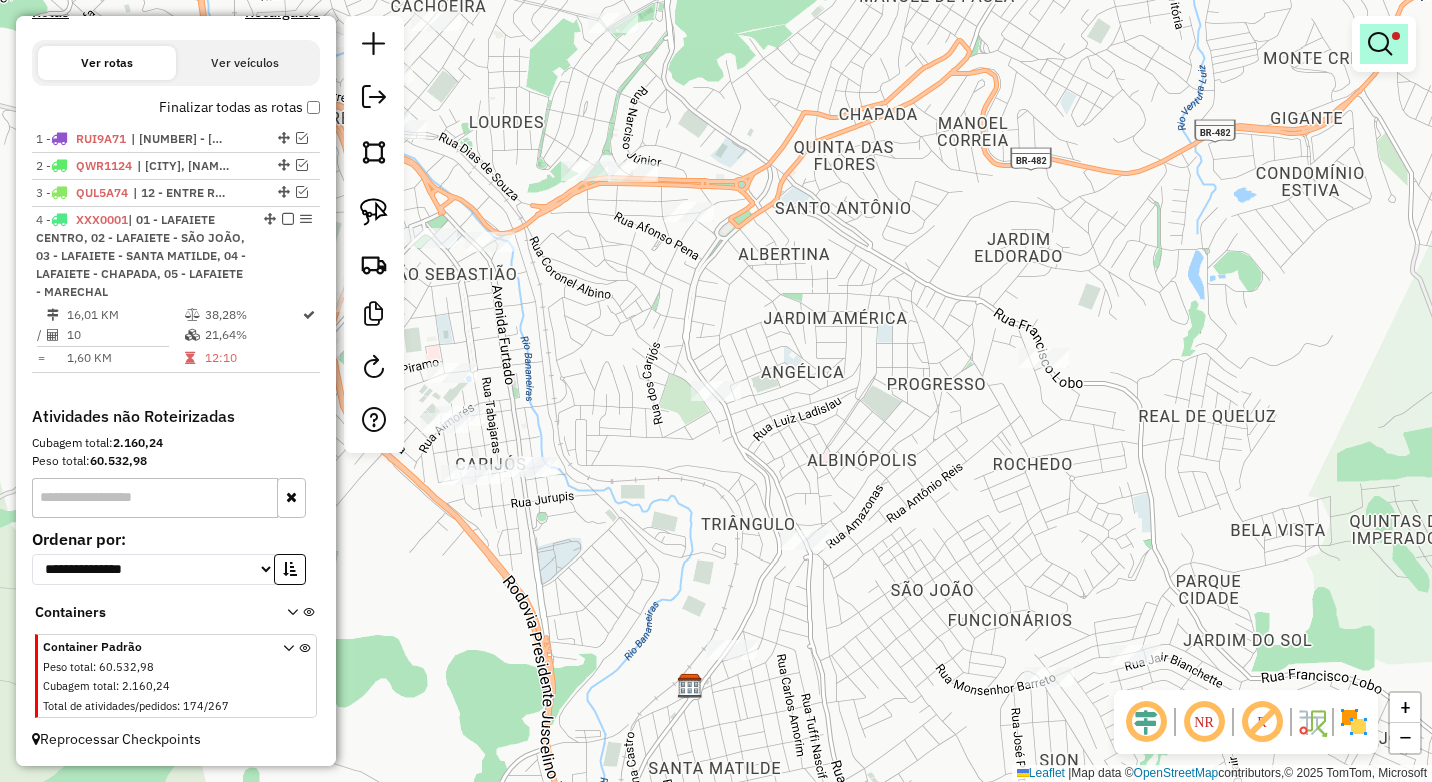 click at bounding box center (1380, 44) 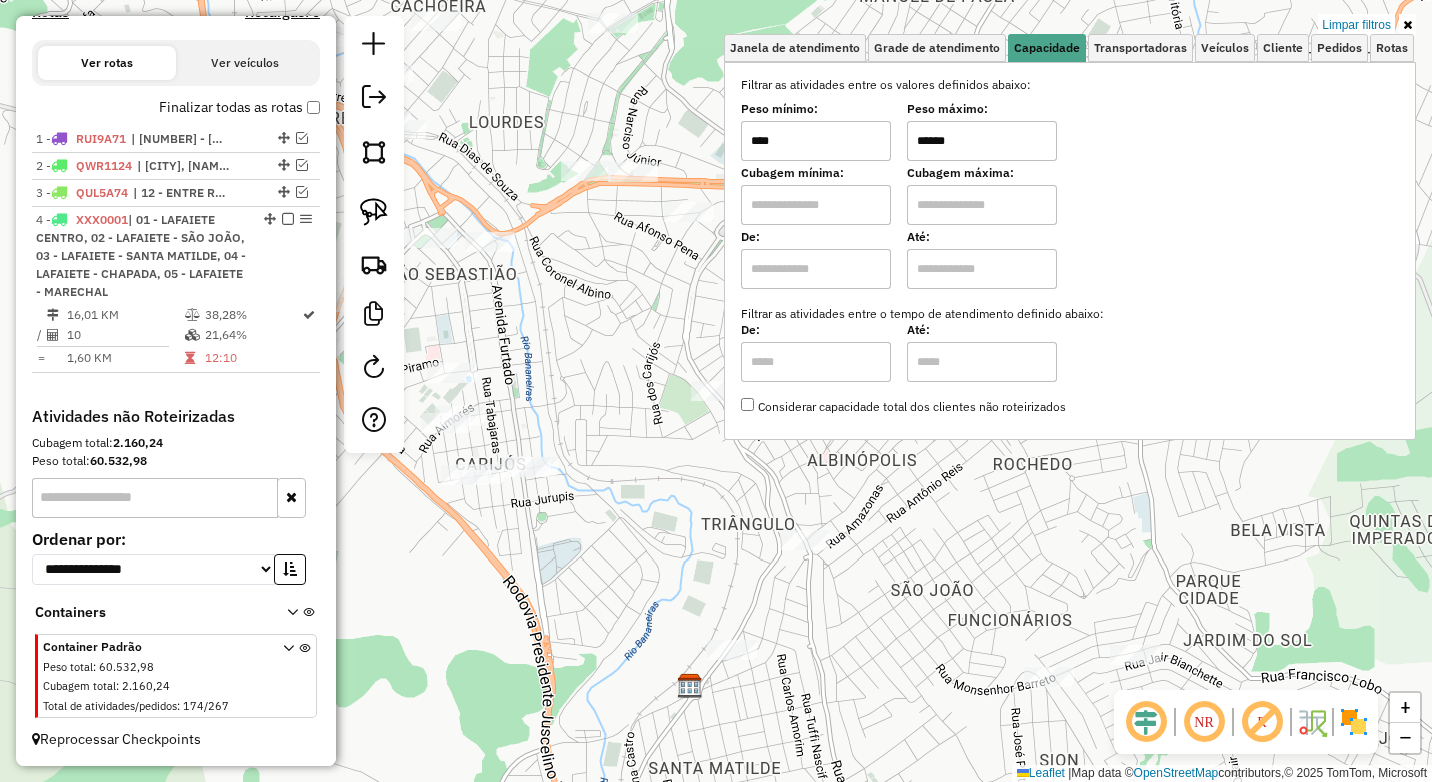 drag, startPoint x: 943, startPoint y: 147, endPoint x: 904, endPoint y: 147, distance: 39 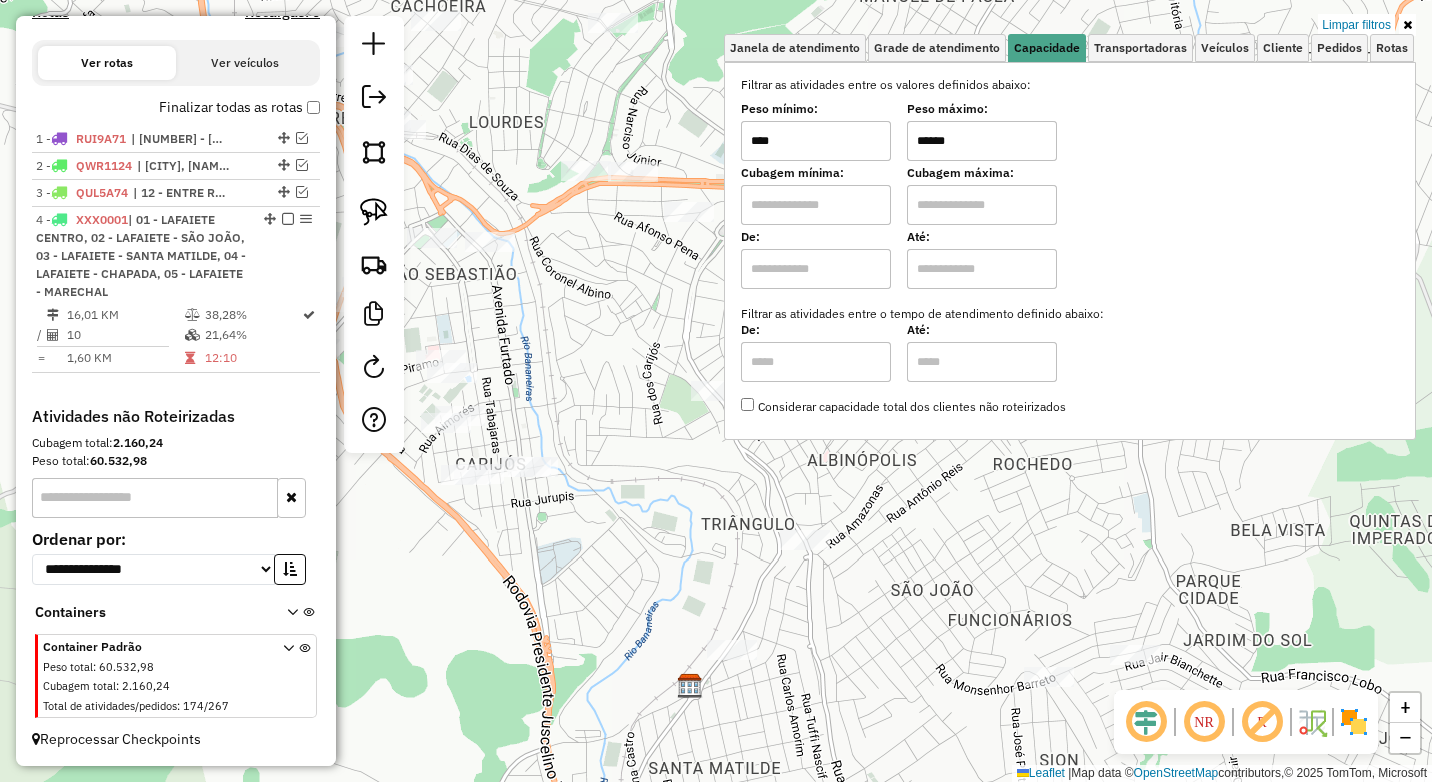 click on "Limpar filtros Janela de atendimento Grade de atendimento Capacidade Transportadoras Veículos Cliente Pedidos  Rotas Selecione os dias de semana para filtrar as janelas de atendimento  Seg   Ter   Qua   Qui   Sex   Sáb   Dom  Informe o período da janela de atendimento: De: Até:  Filtrar exatamente a janela do cliente  Considerar janela de atendimento padrão  Selecione os dias de semana para filtrar as grades de atendimento  Seg   Ter   Qua   Qui   Sex   Sáb   Dom   Considerar clientes sem dia de atendimento cadastrado  Clientes fora do dia de atendimento selecionado Filtrar as atividades entre os valores definidos abaixo:  Peso mínimo:  ****  Peso máximo:  ******  Cubagem mínima:   Cubagem máxima:   De:   Até:  Filtrar as atividades entre o tempo de atendimento definido abaixo:  De:   Até:   Considerar capacidade total dos clientes não roteirizados Transportadora: Selecione um ou mais itens Tipo de veículo: Selecione um ou mais itens Veículo: Selecione um ou mais itens Motorista: Nome: Rótulo:" 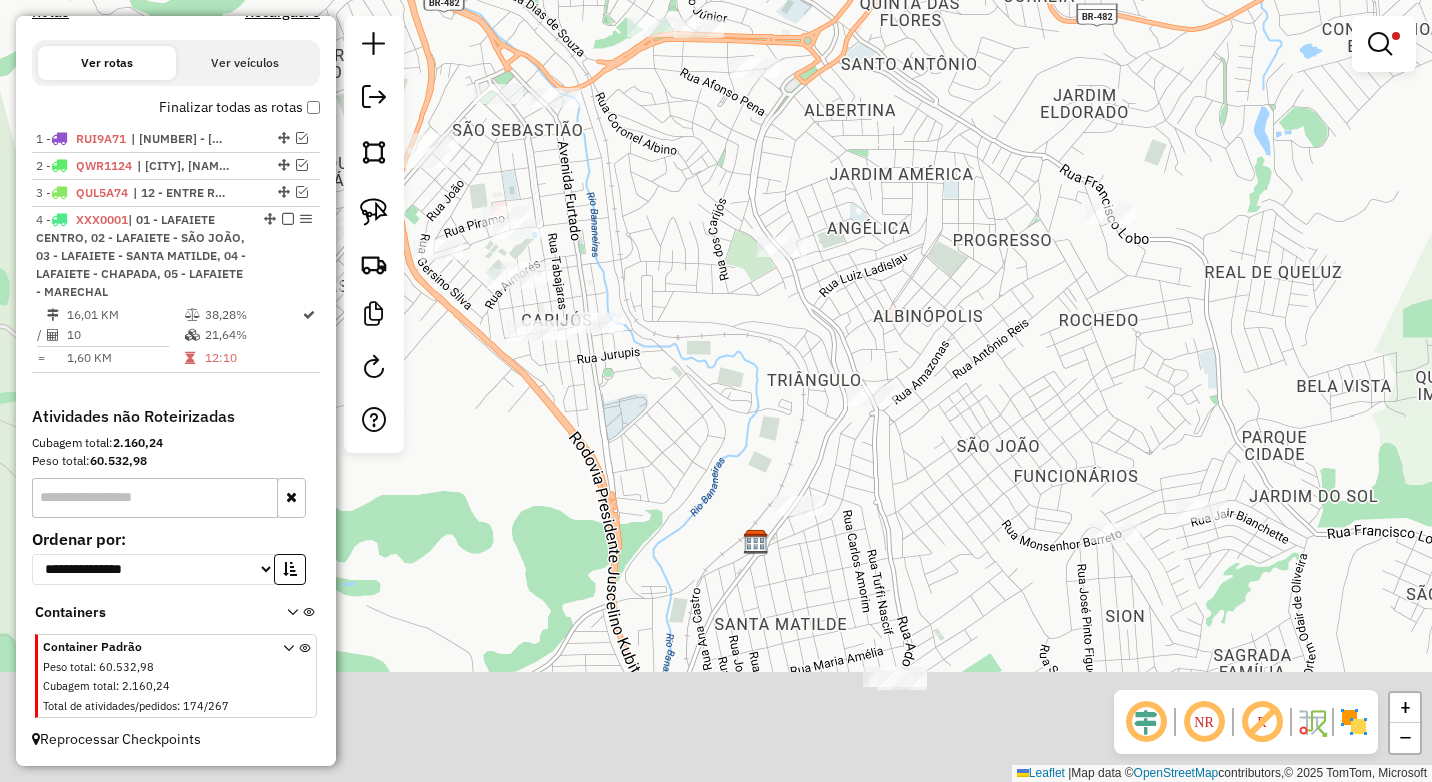 drag, startPoint x: 951, startPoint y: 489, endPoint x: 978, endPoint y: 420, distance: 74.094536 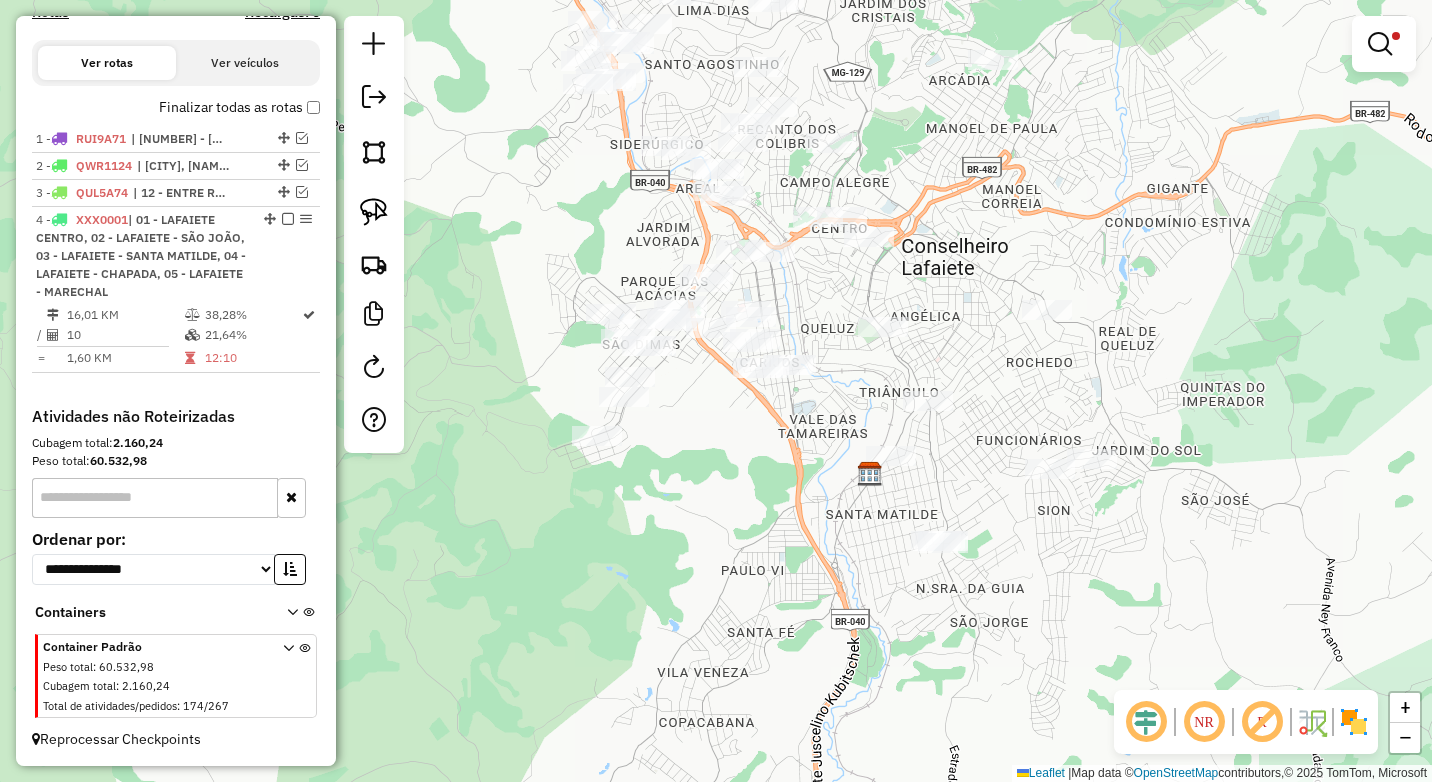 drag, startPoint x: 875, startPoint y: 489, endPoint x: 893, endPoint y: 539, distance: 53.14132 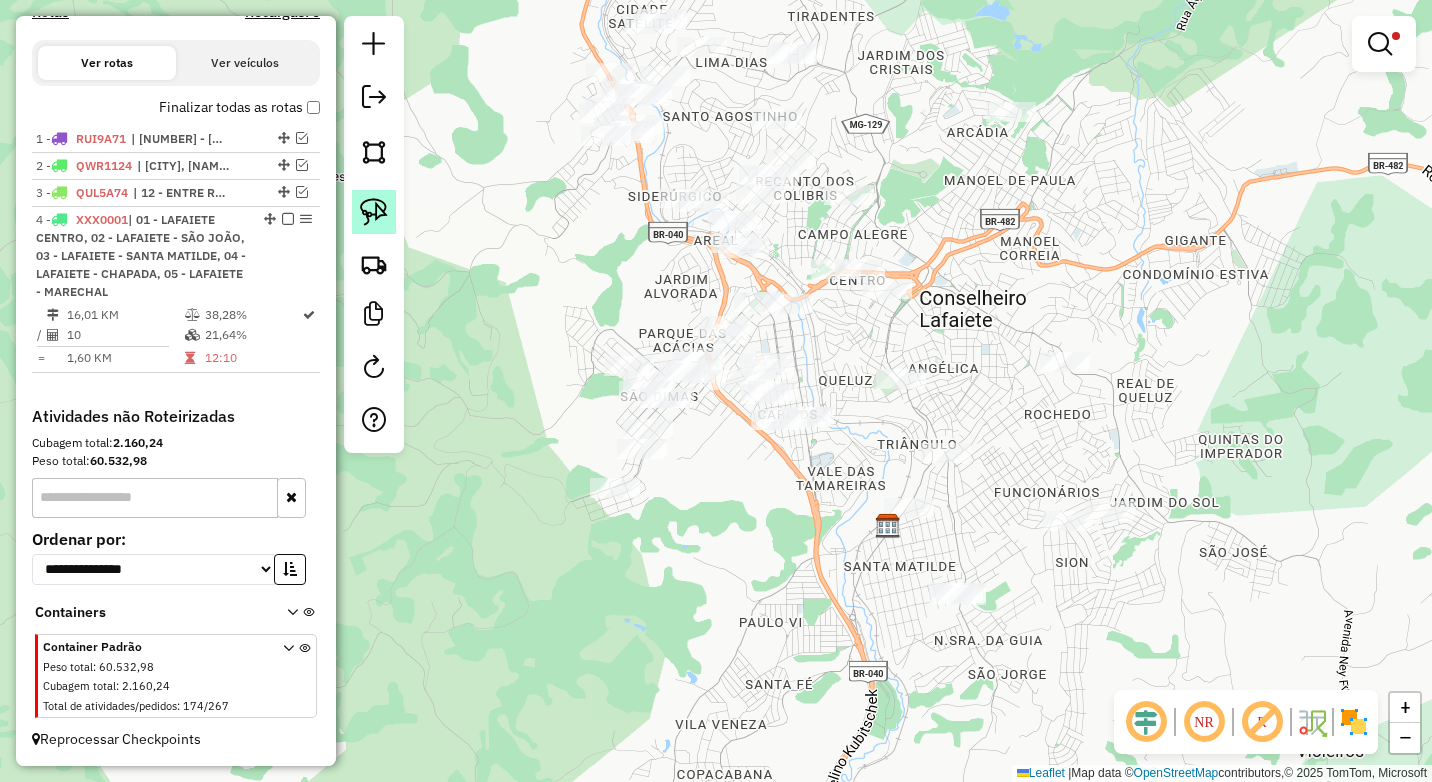 click 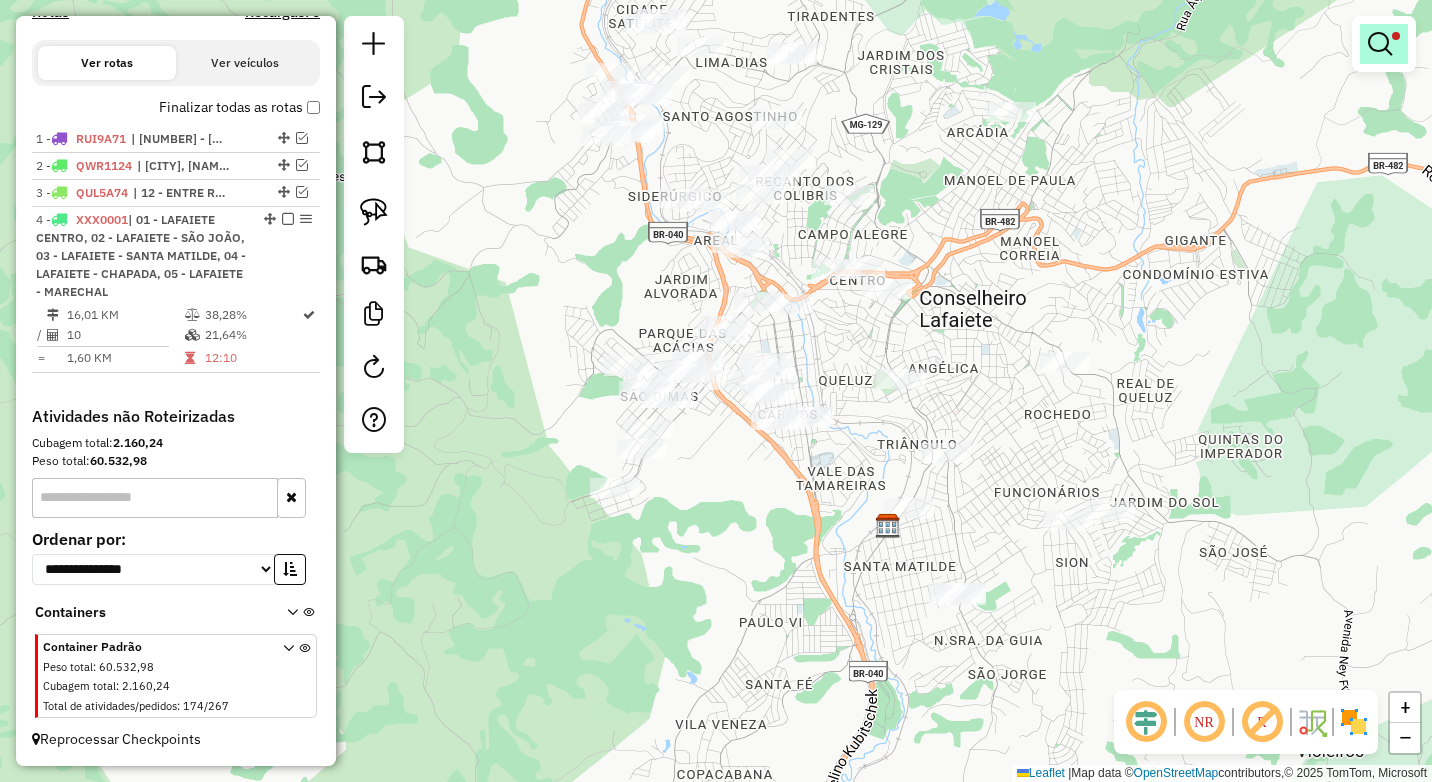 click at bounding box center (1380, 44) 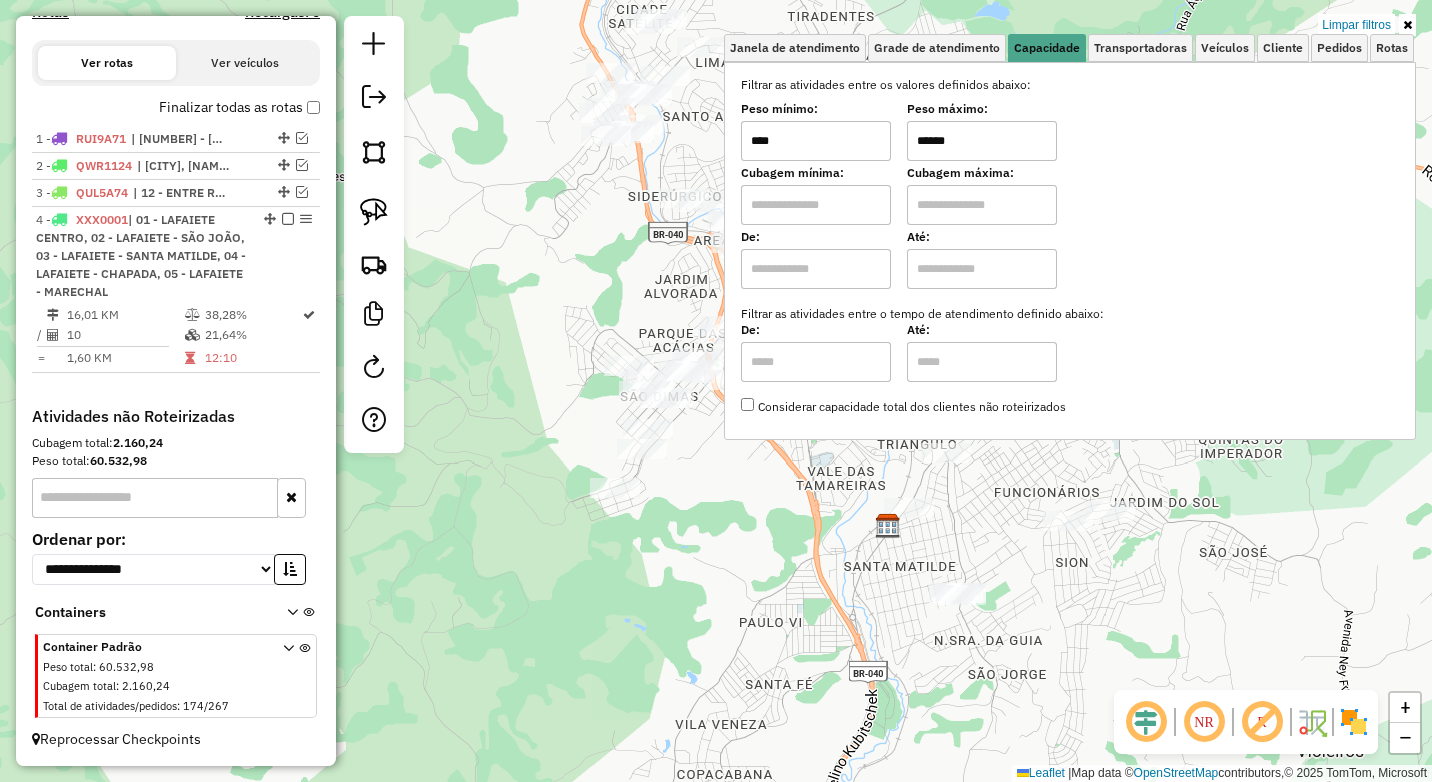 drag, startPoint x: 983, startPoint y: 140, endPoint x: 889, endPoint y: 147, distance: 94.26028 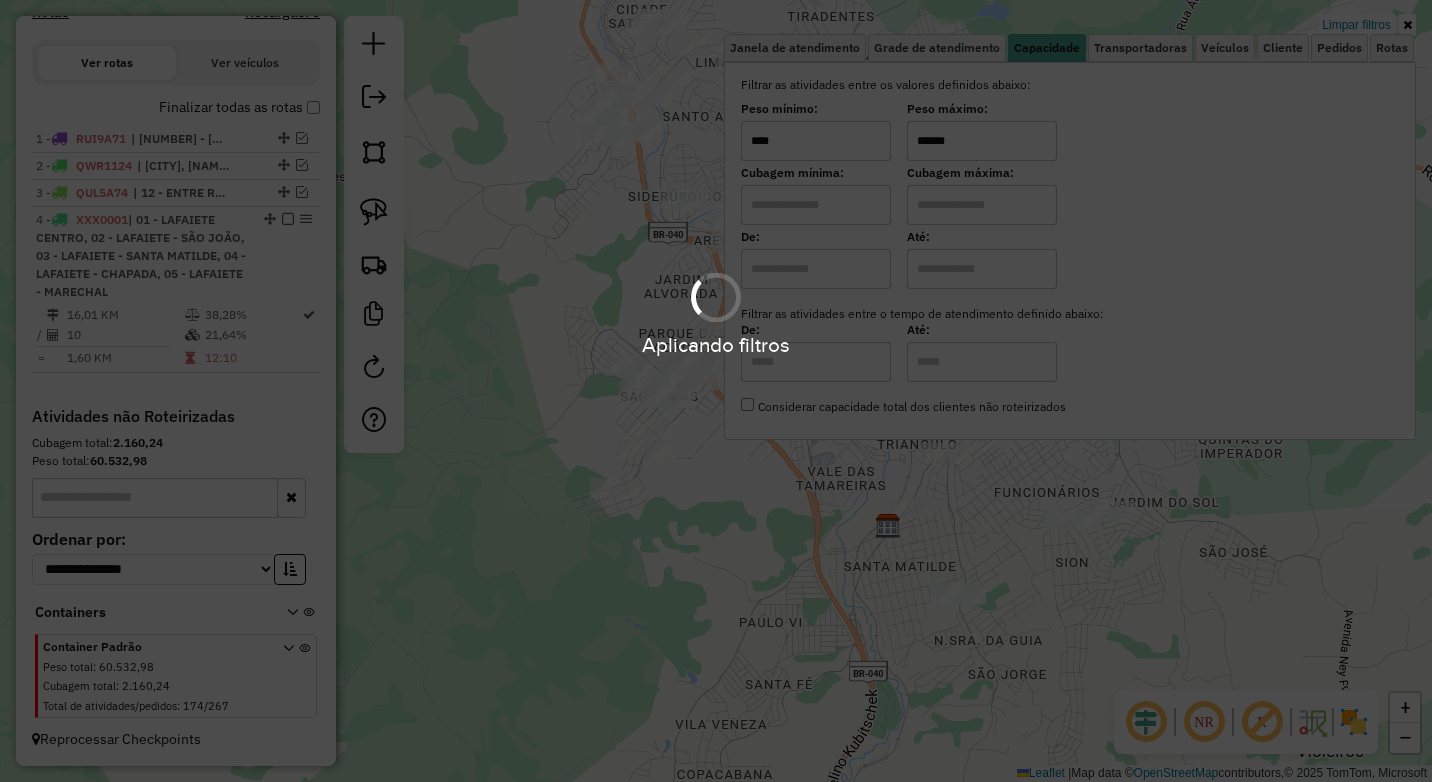 type on "******" 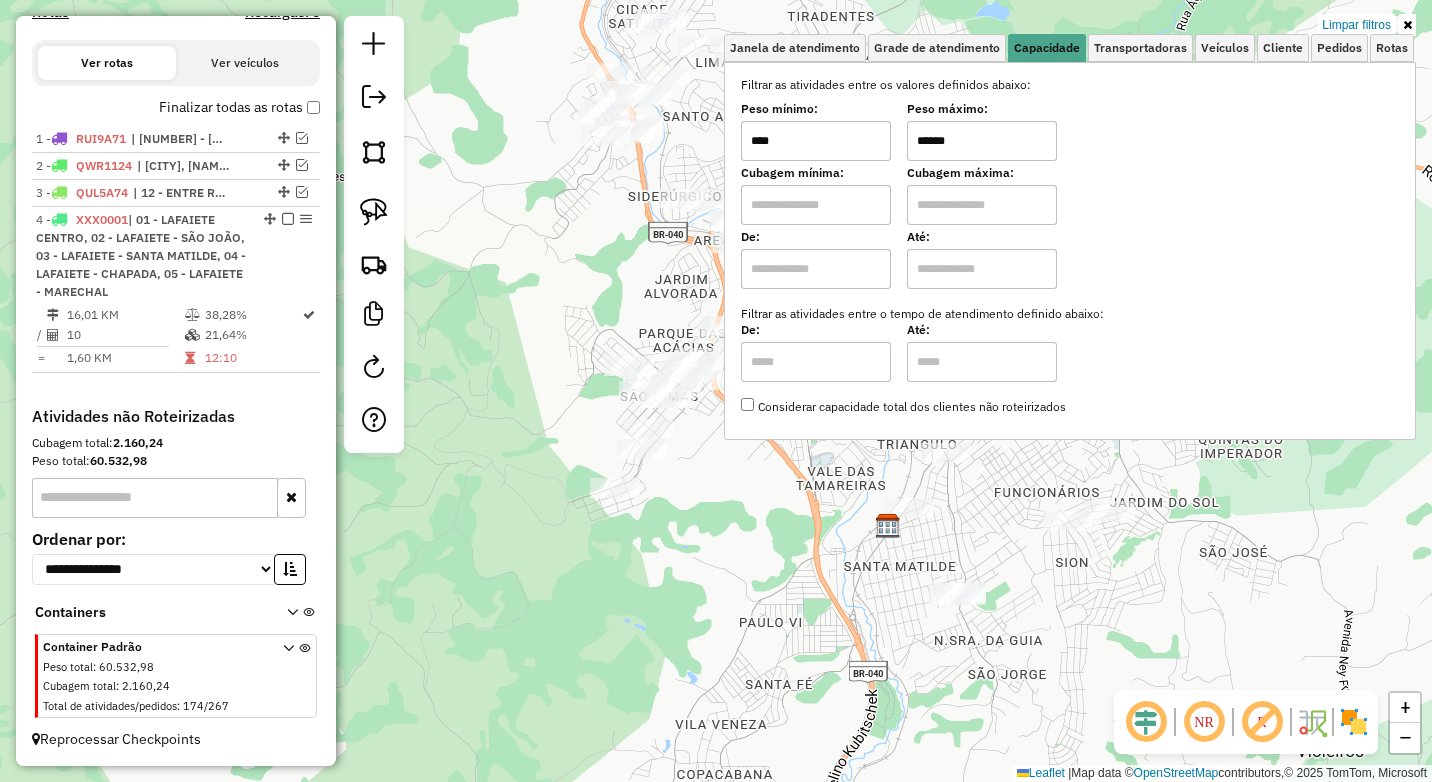 click on "Limpar filtros Janela de atendimento Grade de atendimento Capacidade Transportadoras Veículos Cliente Pedidos  Rotas Selecione os dias de semana para filtrar as janelas de atendimento  Seg   Ter   Qua   Qui   Sex   Sáb   Dom  Informe o período da janela de atendimento: De: Até:  Filtrar exatamente a janela do cliente  Considerar janela de atendimento padrão  Selecione os dias de semana para filtrar as grades de atendimento  Seg   Ter   Qua   Qui   Sex   Sáb   Dom   Considerar clientes sem dia de atendimento cadastrado  Clientes fora do dia de atendimento selecionado Filtrar as atividades entre os valores definidos abaixo:  Peso mínimo:  ****  Peso máximo:  ******  Cubagem mínima:   Cubagem máxima:   De:   Até:  Filtrar as atividades entre o tempo de atendimento definido abaixo:  De:   Até:   Considerar capacidade total dos clientes não roteirizados Transportadora: Selecione um ou mais itens Tipo de veículo: Selecione um ou mais itens Veículo: Selecione um ou mais itens Motorista: Nome: Rótulo:" 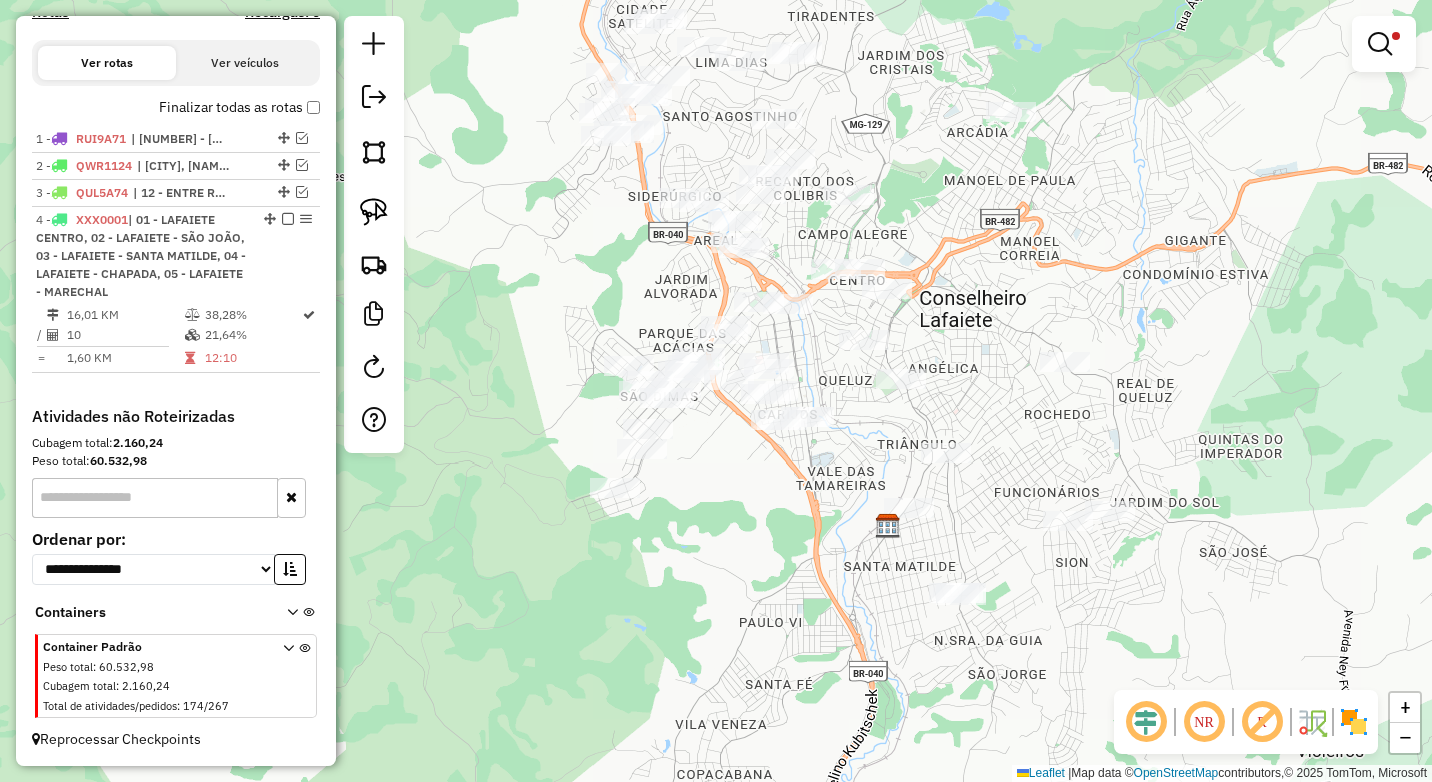 drag, startPoint x: 822, startPoint y: 563, endPoint x: 833, endPoint y: 564, distance: 11.045361 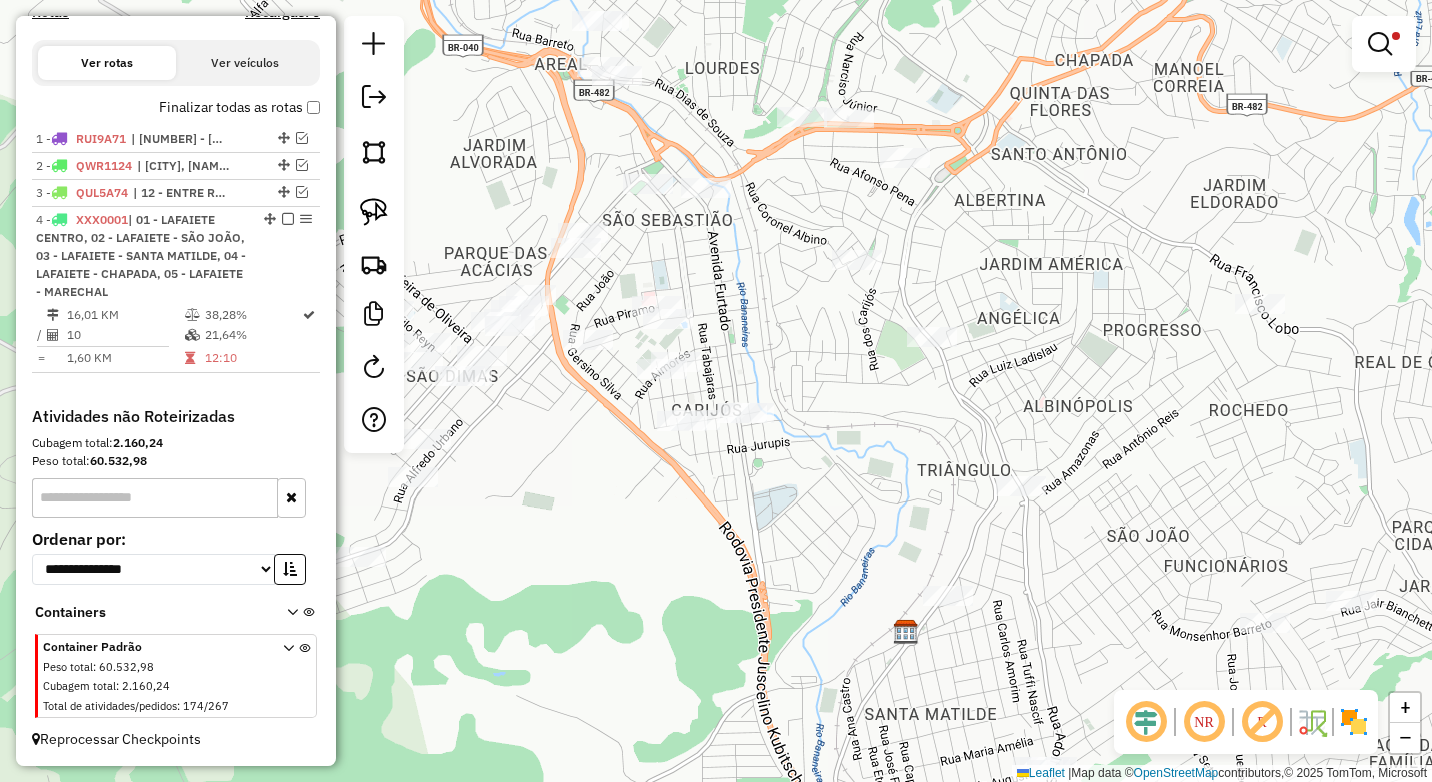 drag, startPoint x: 832, startPoint y: 600, endPoint x: 783, endPoint y: 685, distance: 98.11218 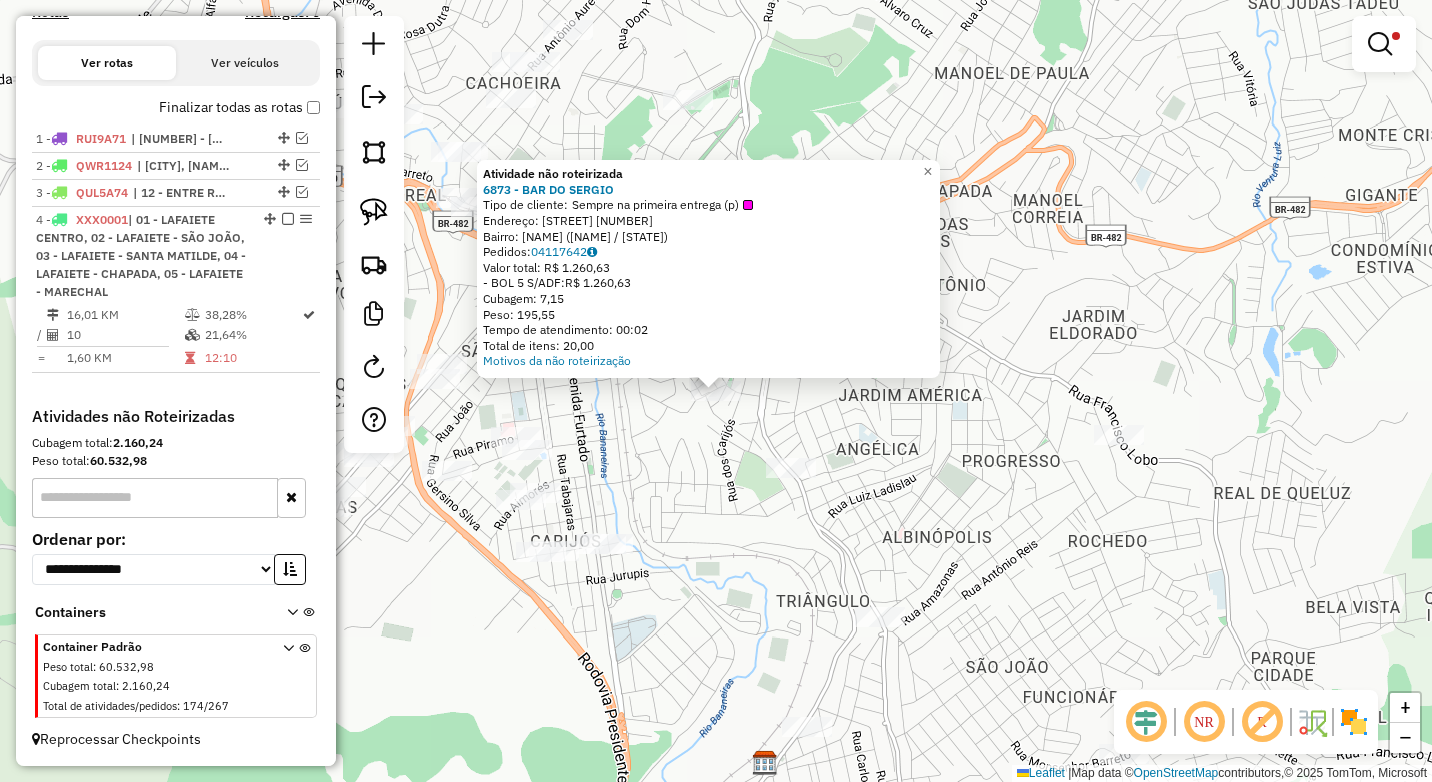 click on "Atividade não roteirizada 6873 - BAR DO SERGIO  Tipo de cliente:   Sempre na primeira entrega (p)   Endereço:  DOS INCONFIDENTES 49   Bairro: FONTE GRANDE (CONSELHEIRO LAFAIETE / MG)   Pedidos:  04117642   Valor total: R$ 1.260,63   - BOL 5 S/ADF:  R$ 1.260,63   Cubagem: 7,15   Peso: 195,55   Tempo de atendimento: 00:02   Total de itens: 20,00  Motivos da não roteirização × Limpar filtros Janela de atendimento Grade de atendimento Capacidade Transportadoras Veículos Cliente Pedidos  Rotas Selecione os dias de semana para filtrar as janelas de atendimento  Seg   Ter   Qua   Qui   Sex   Sáb   Dom  Informe o período da janela de atendimento: De: Até:  Filtrar exatamente a janela do cliente  Considerar janela de atendimento padrão  Selecione os dias de semana para filtrar as grades de atendimento  Seg   Ter   Qua   Qui   Sex   Sáb   Dom   Considerar clientes sem dia de atendimento cadastrado  Clientes fora do dia de atendimento selecionado Filtrar as atividades entre os valores definidos abaixo: ****" 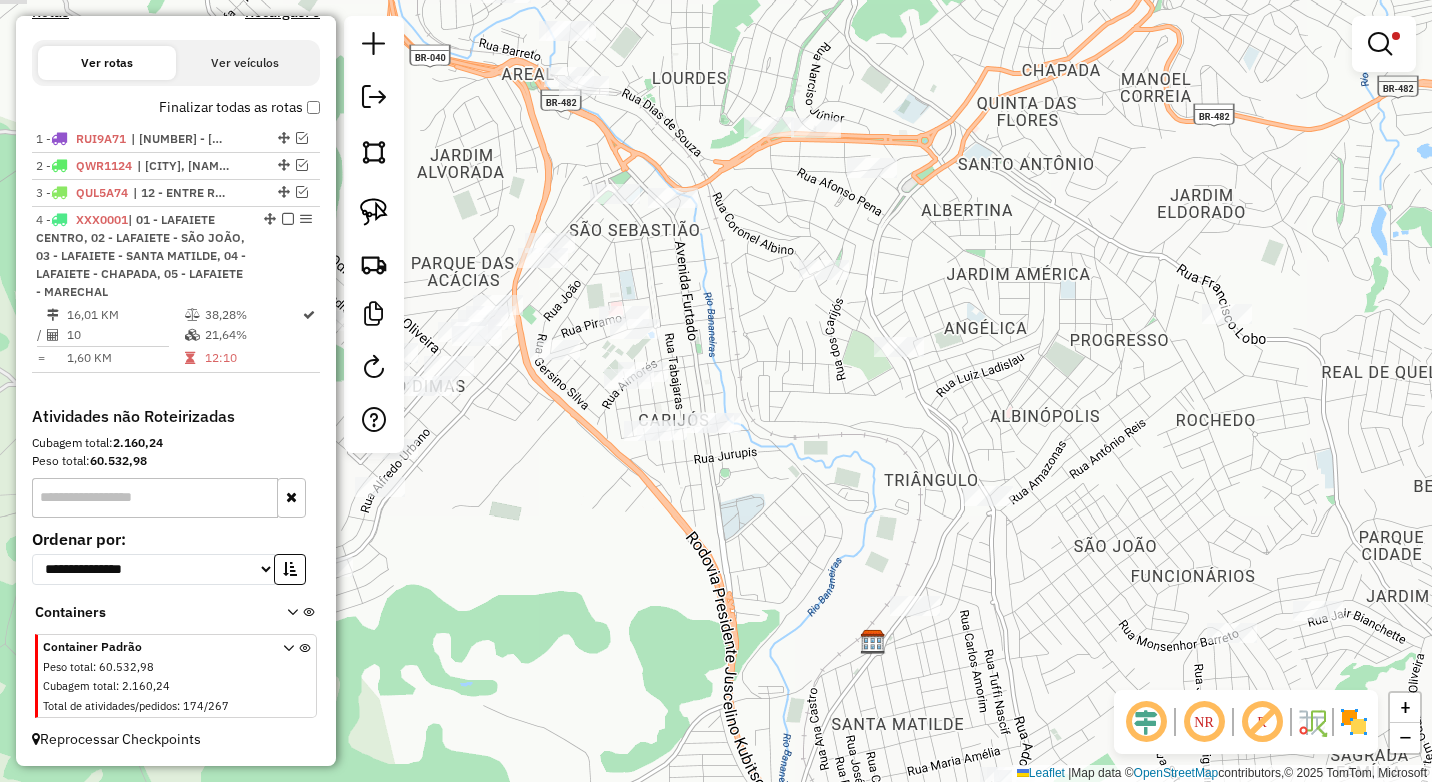 drag, startPoint x: 821, startPoint y: 509, endPoint x: 841, endPoint y: 494, distance: 25 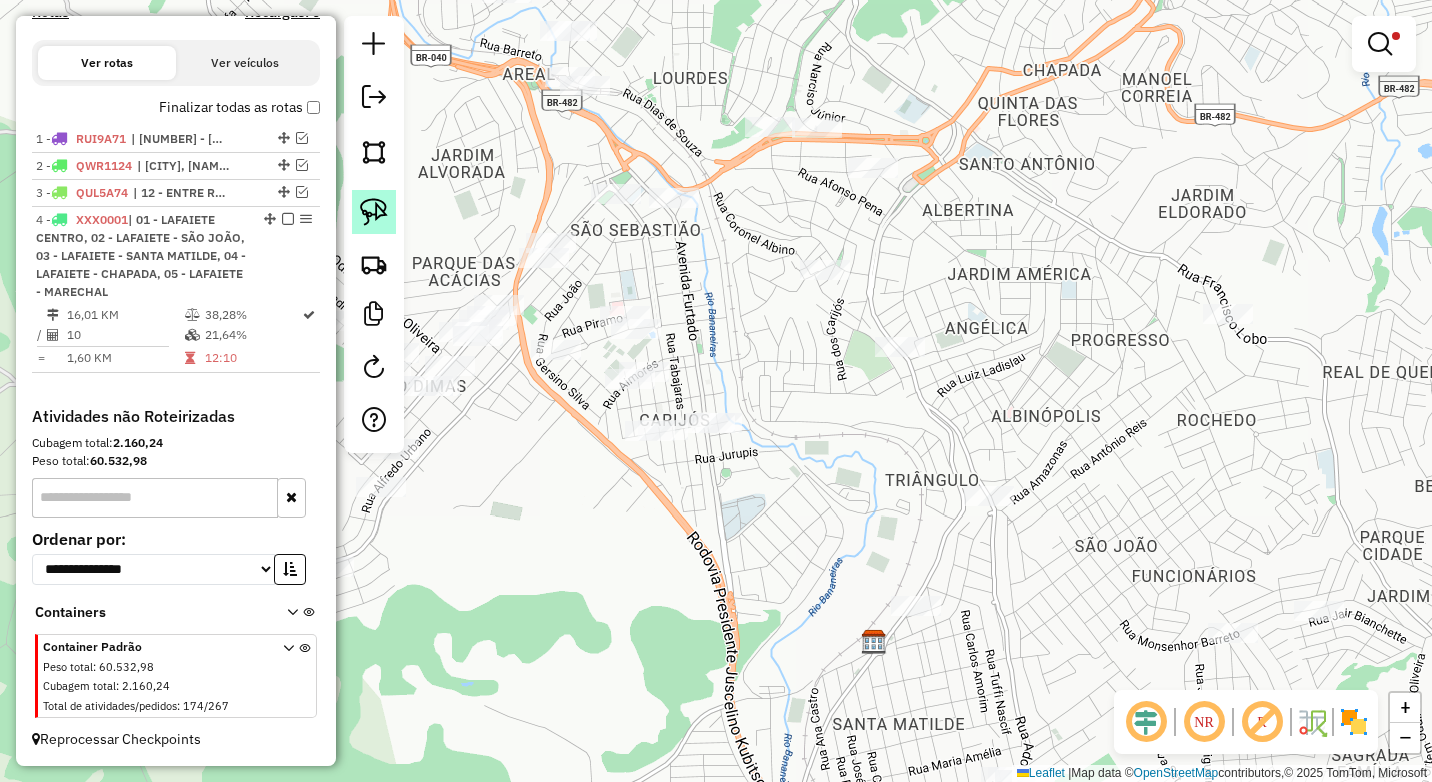 click 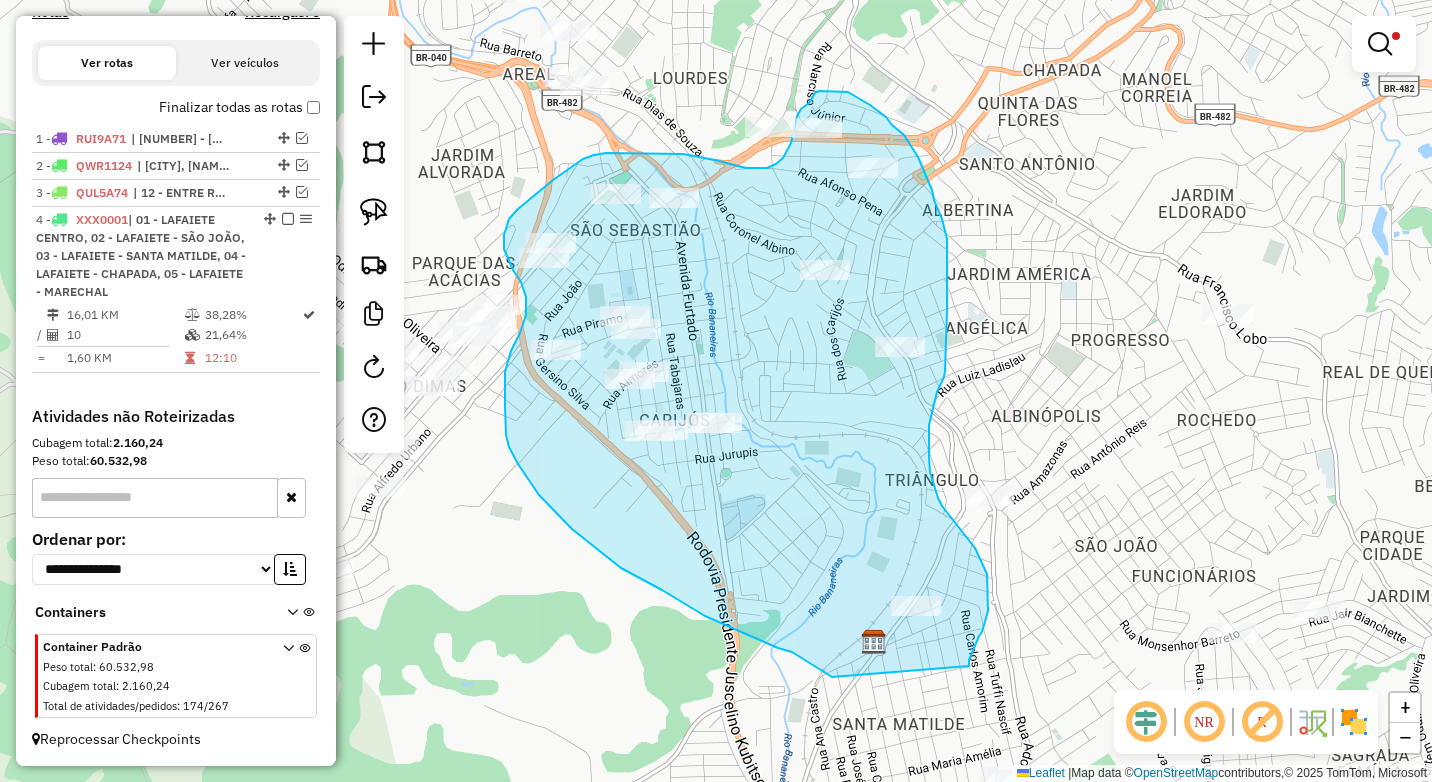 drag, startPoint x: 969, startPoint y: 666, endPoint x: 832, endPoint y: 677, distance: 137.4409 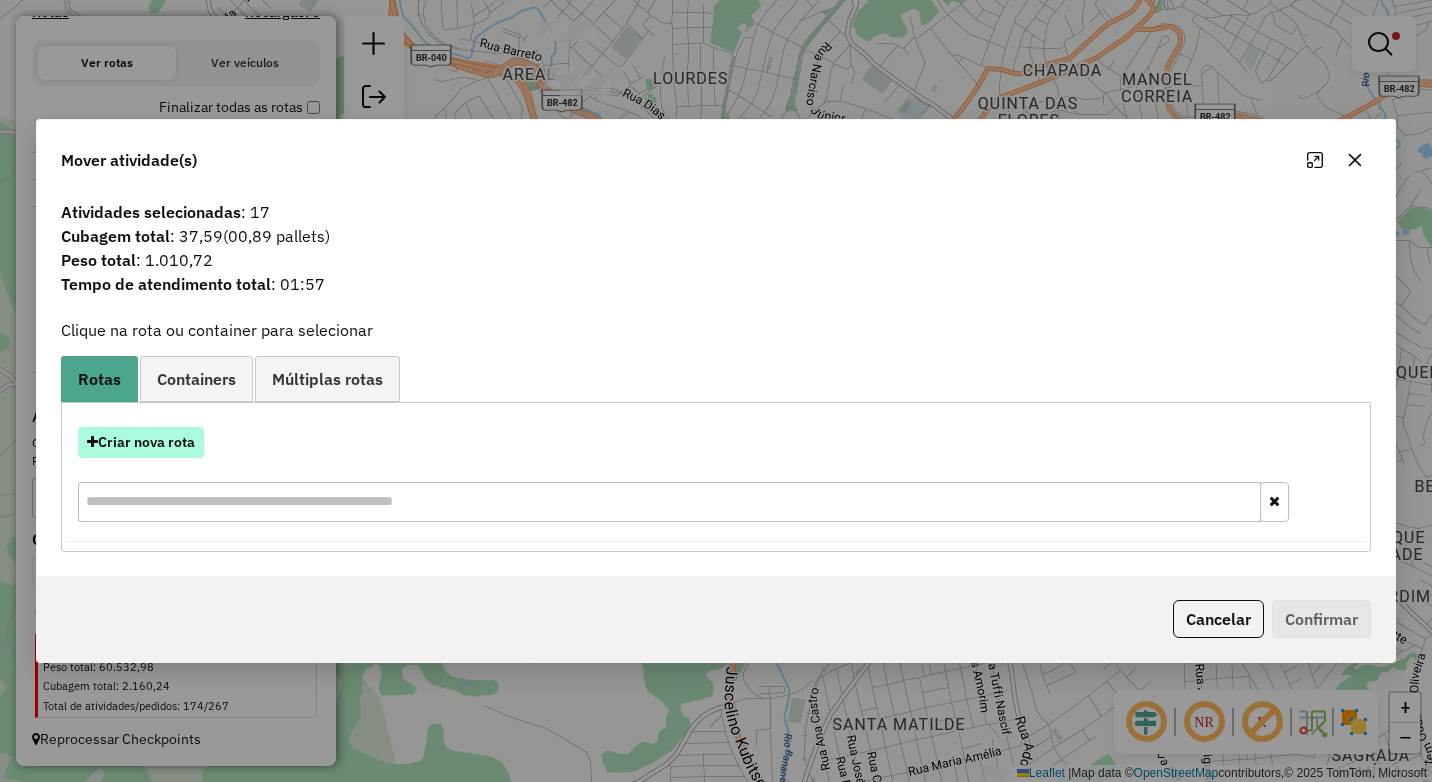 click on "Criar nova rota" at bounding box center (141, 442) 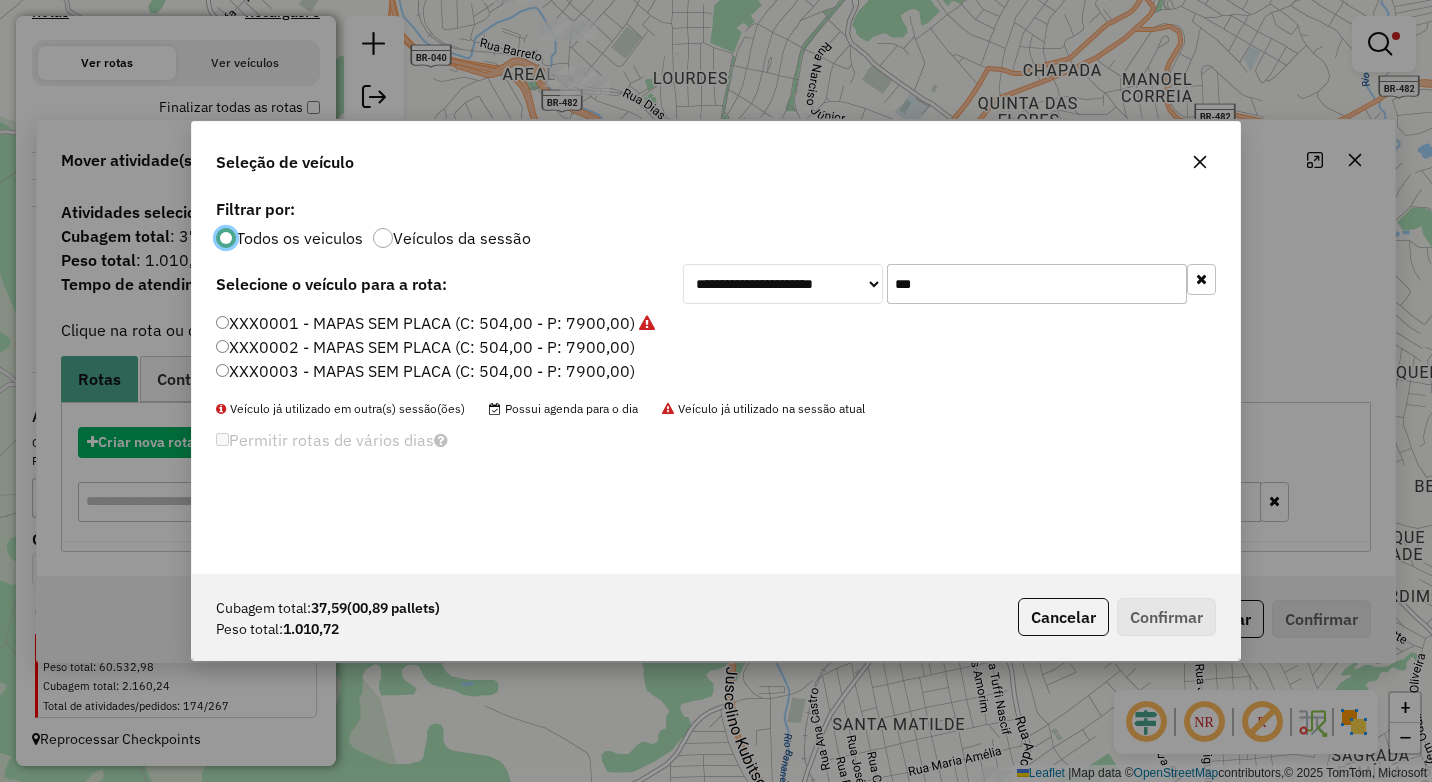 scroll, scrollTop: 11, scrollLeft: 6, axis: both 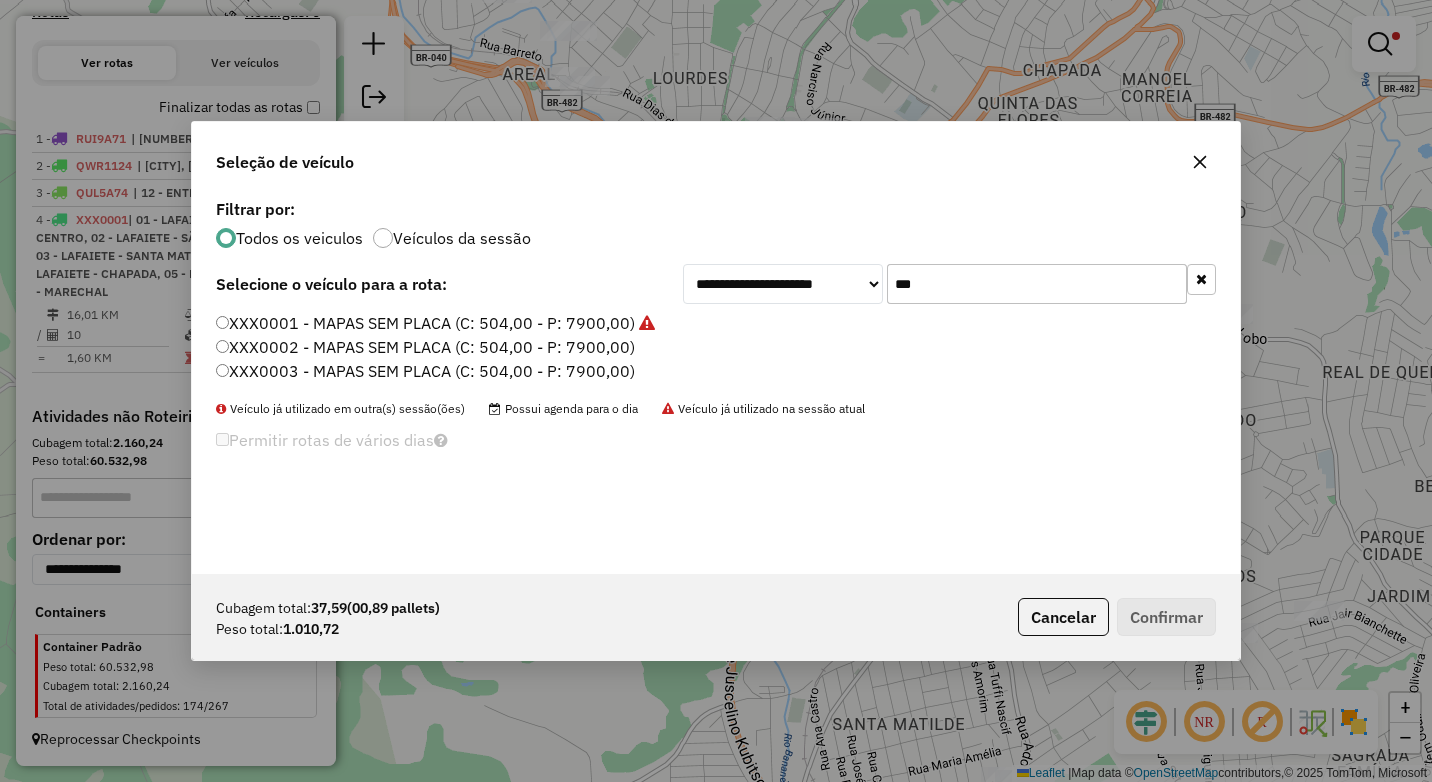 drag, startPoint x: 935, startPoint y: 294, endPoint x: 824, endPoint y: 276, distance: 112.44999 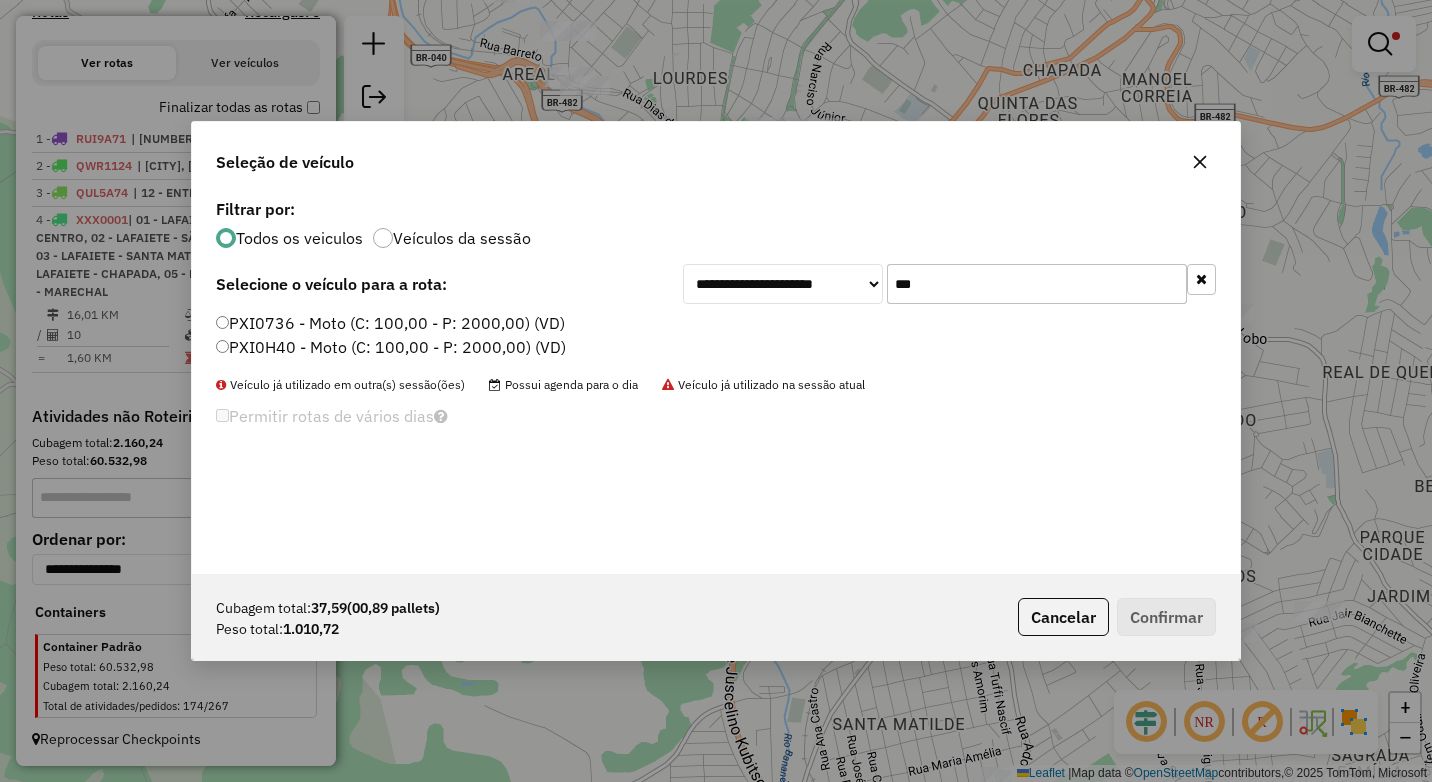 type on "***" 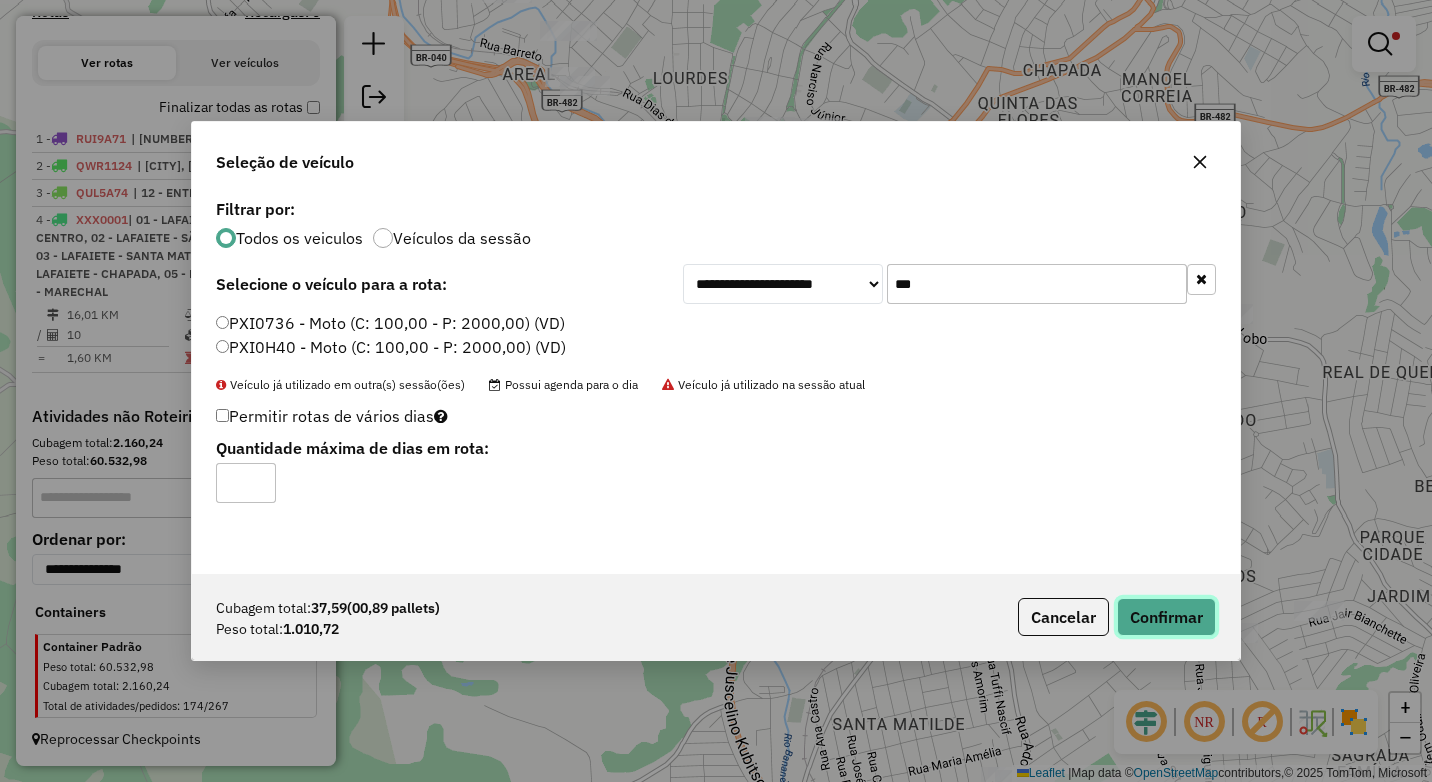 click on "Confirmar" 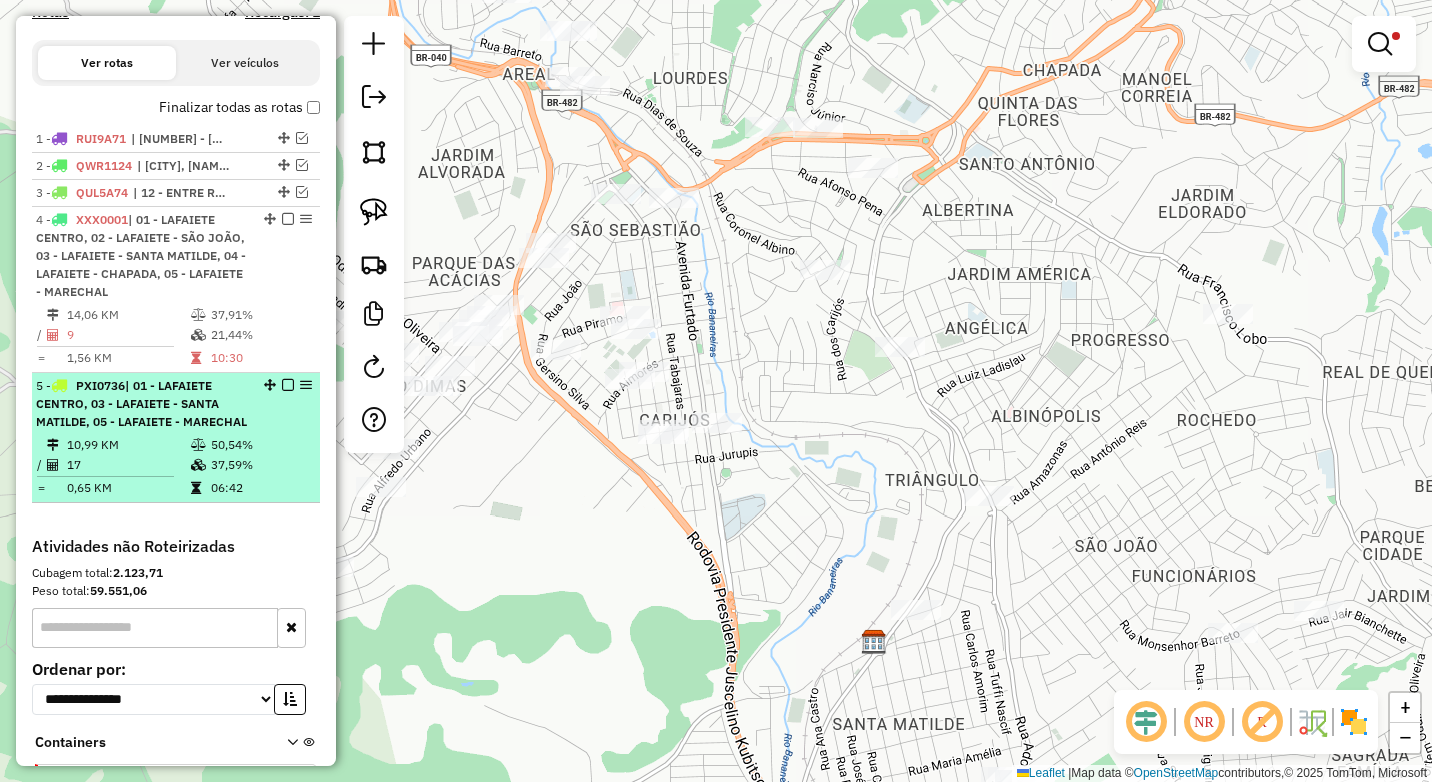 click at bounding box center (288, 385) 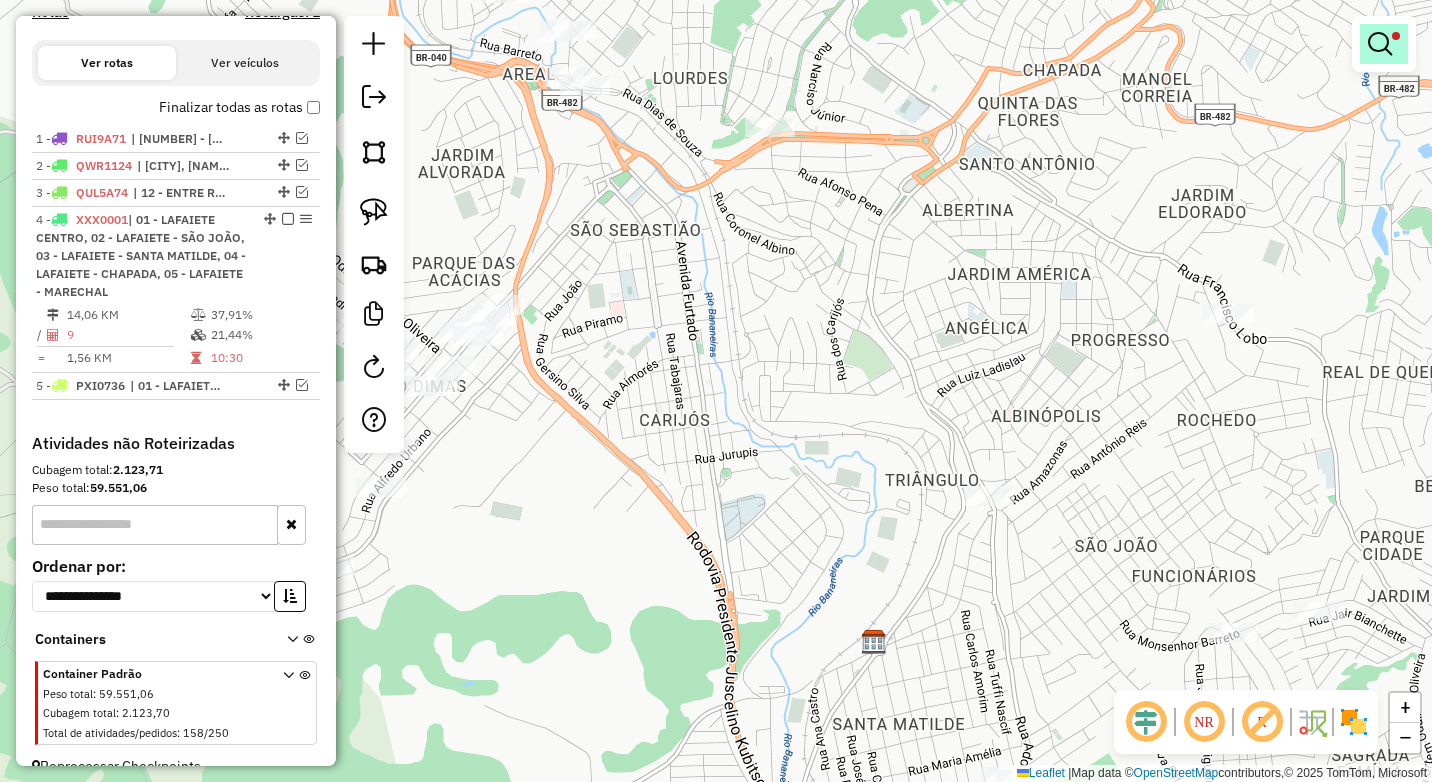 click at bounding box center [1380, 44] 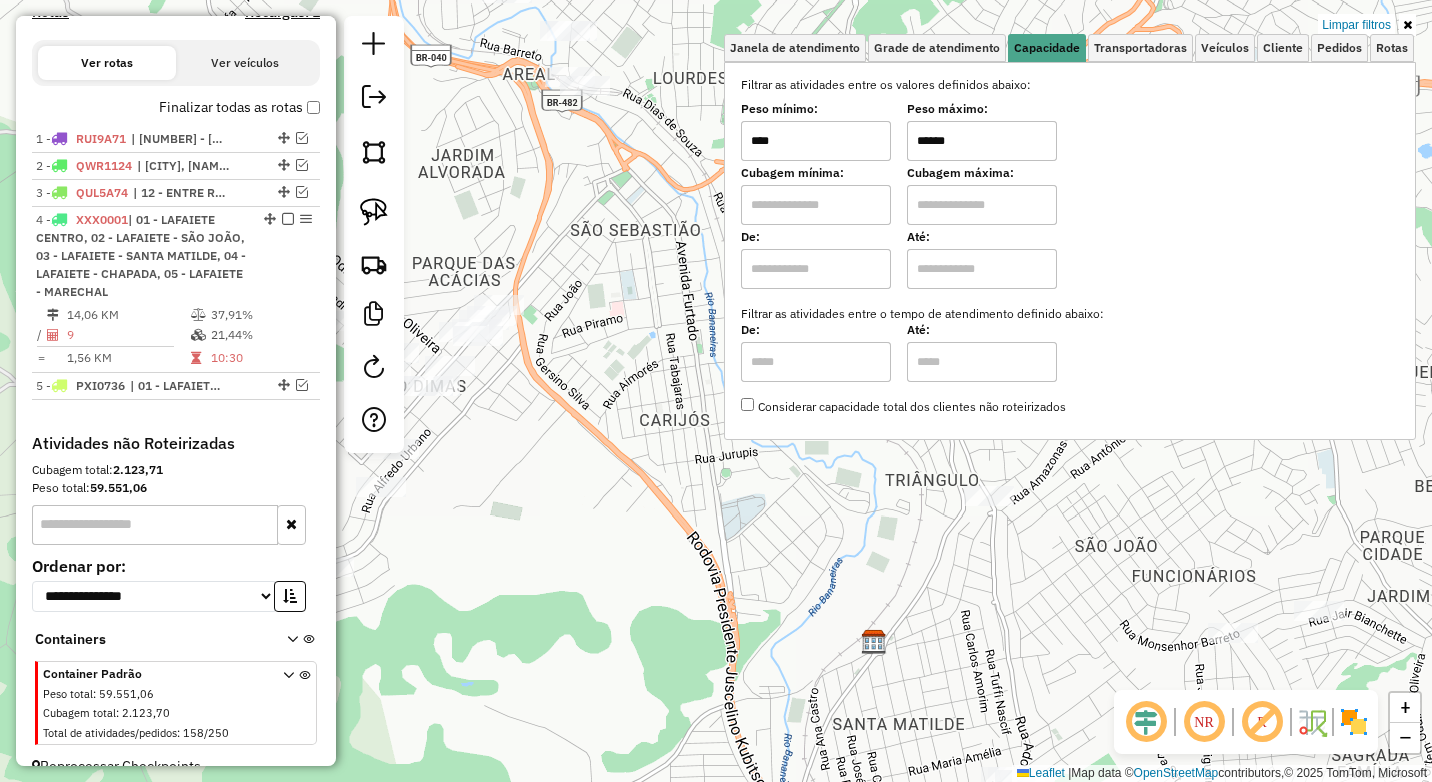 drag, startPoint x: 987, startPoint y: 146, endPoint x: 868, endPoint y: 137, distance: 119.33985 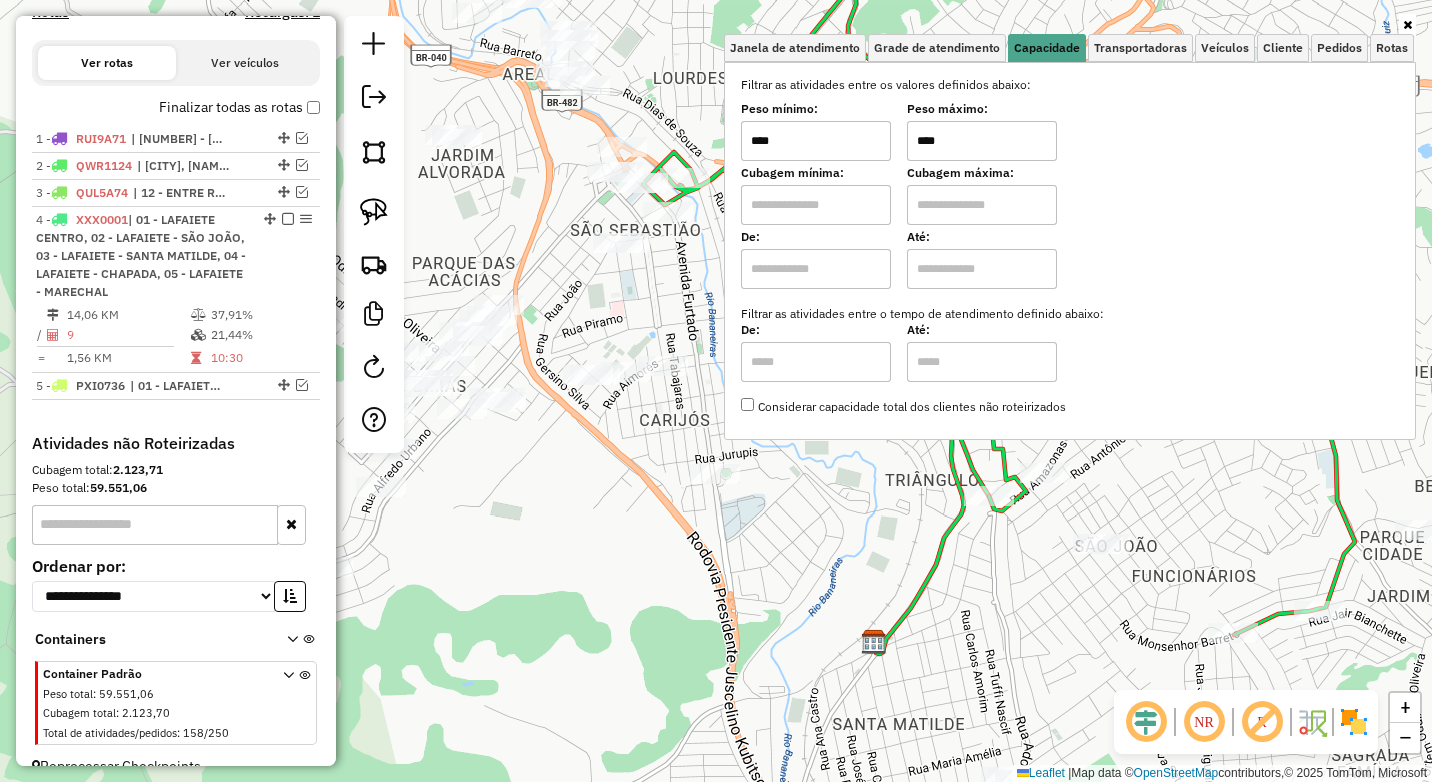 type on "****" 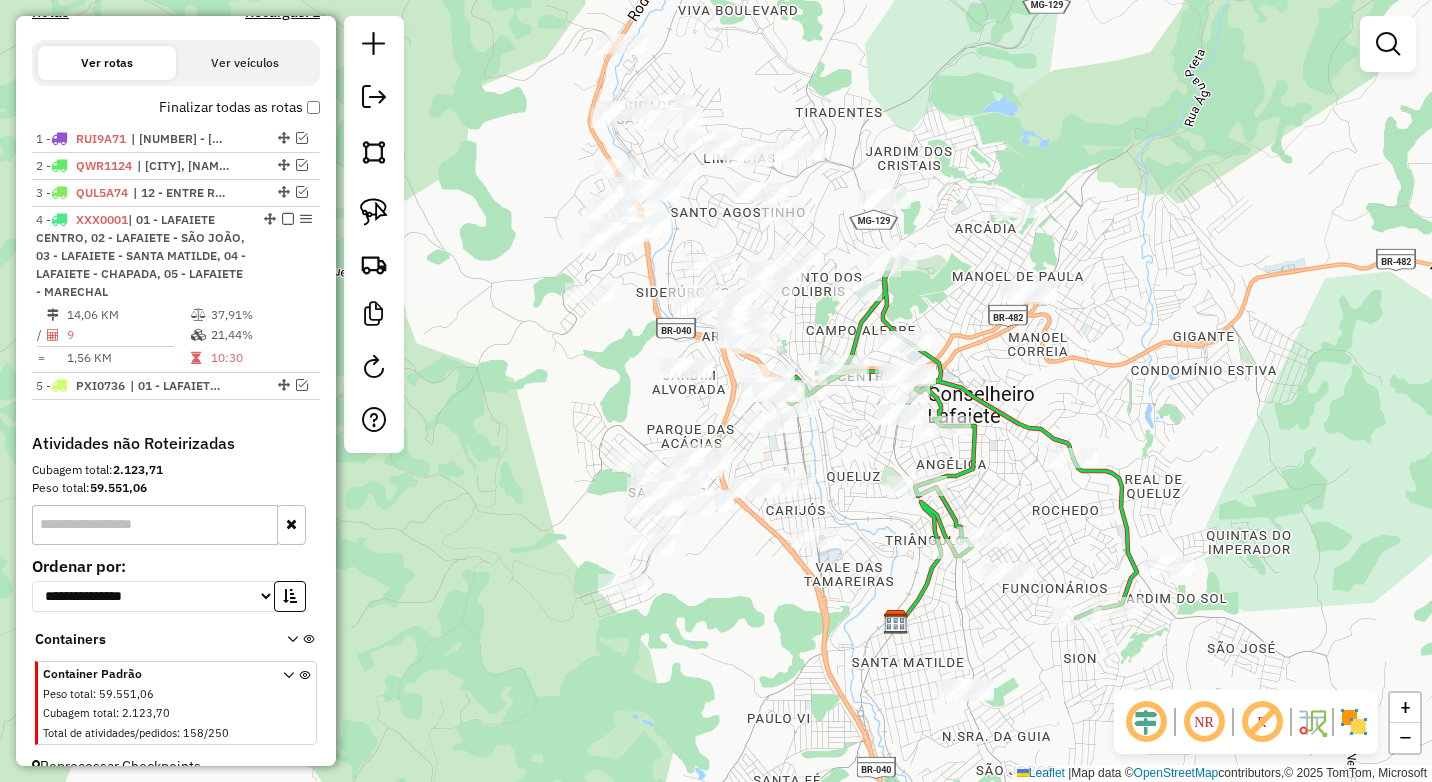drag, startPoint x: 1217, startPoint y: 432, endPoint x: 1163, endPoint y: 412, distance: 57.58472 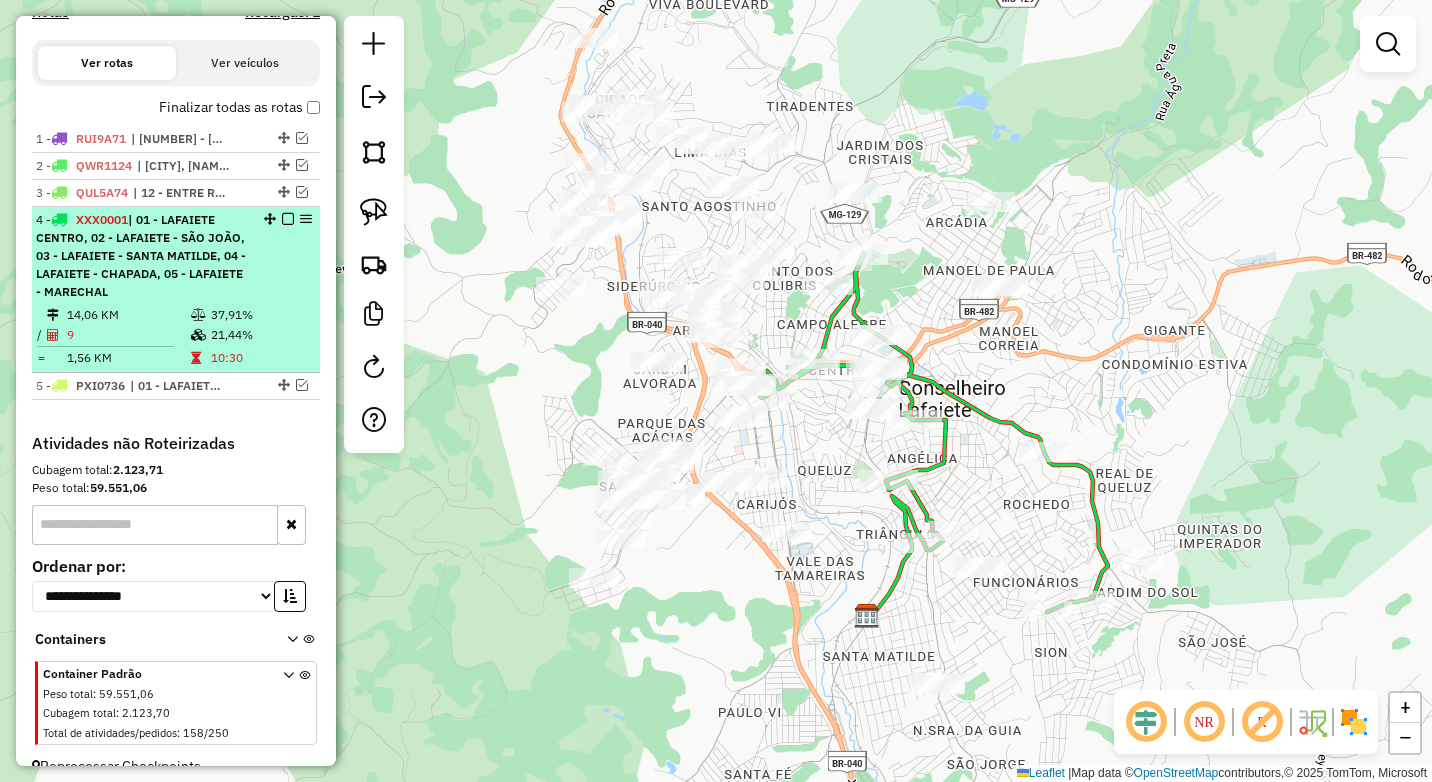 click at bounding box center [288, 219] 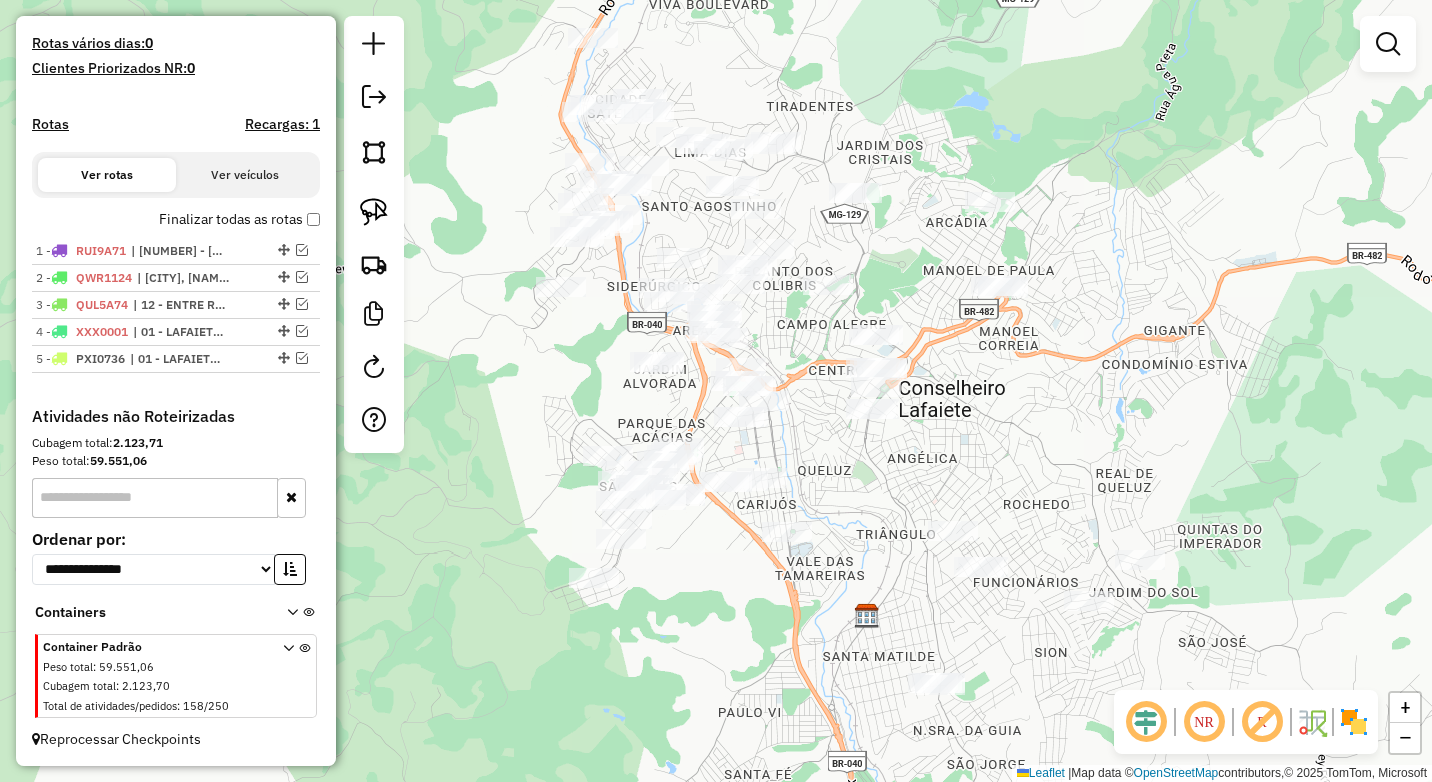 scroll, scrollTop: 528, scrollLeft: 0, axis: vertical 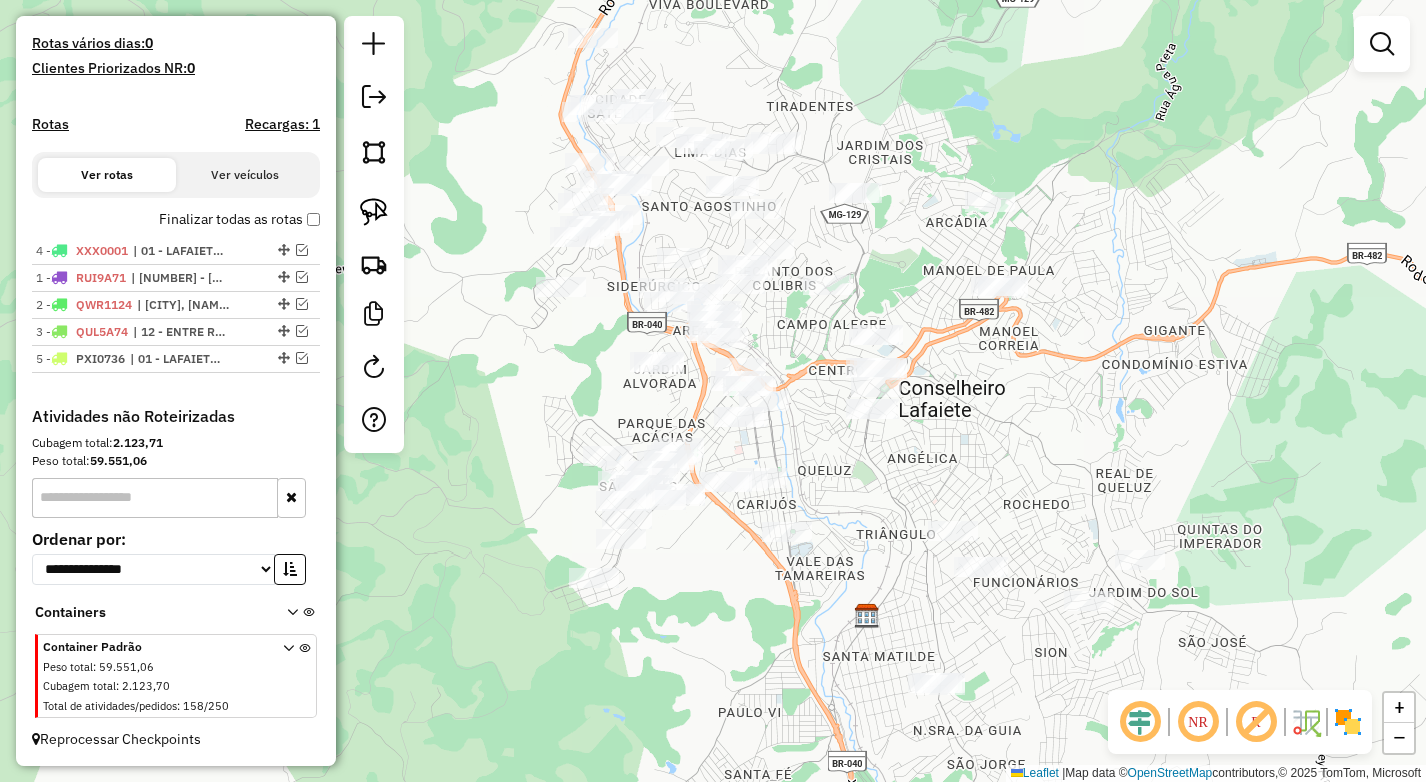 drag, startPoint x: 277, startPoint y: 303, endPoint x: 278, endPoint y: 243, distance: 60.00833 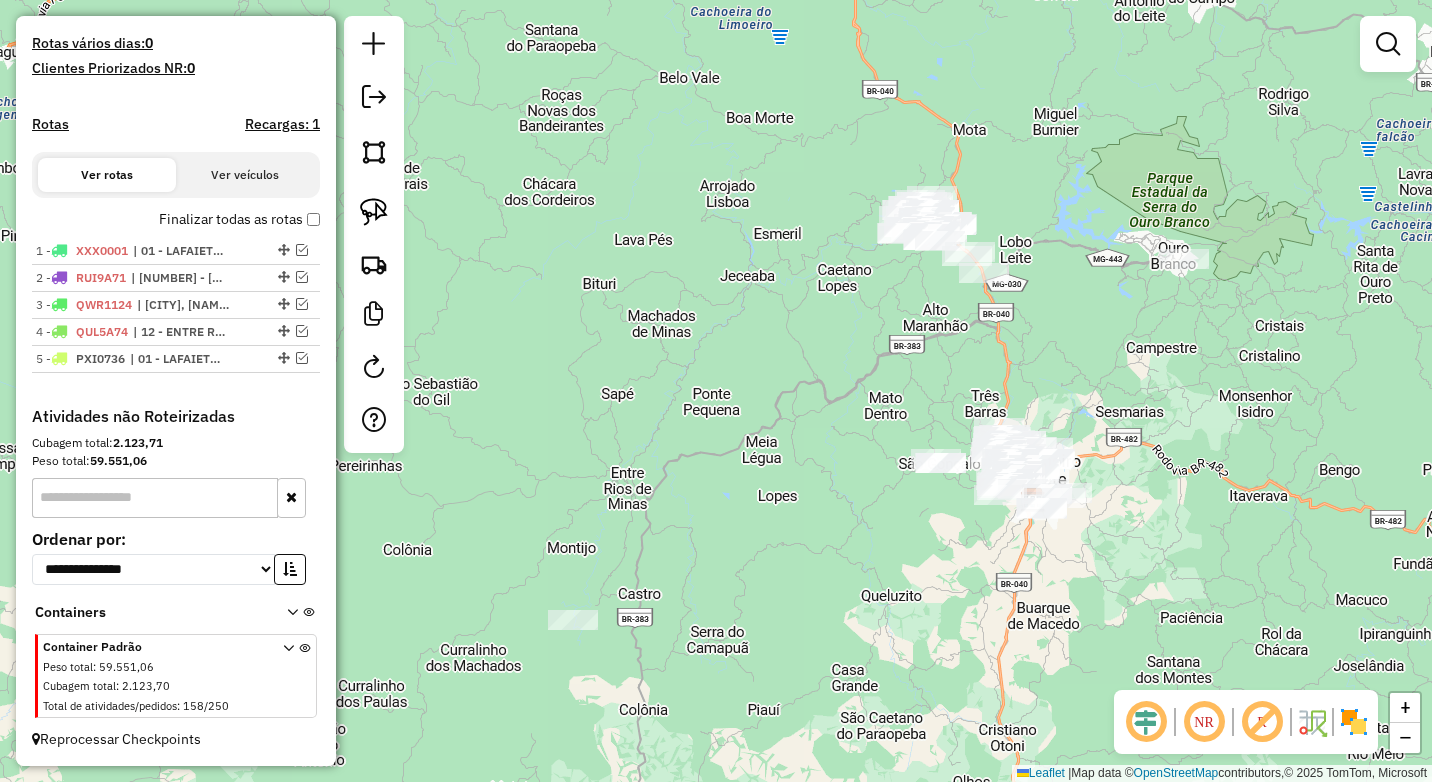 drag, startPoint x: 1152, startPoint y: 301, endPoint x: 1038, endPoint y: 297, distance: 114.07015 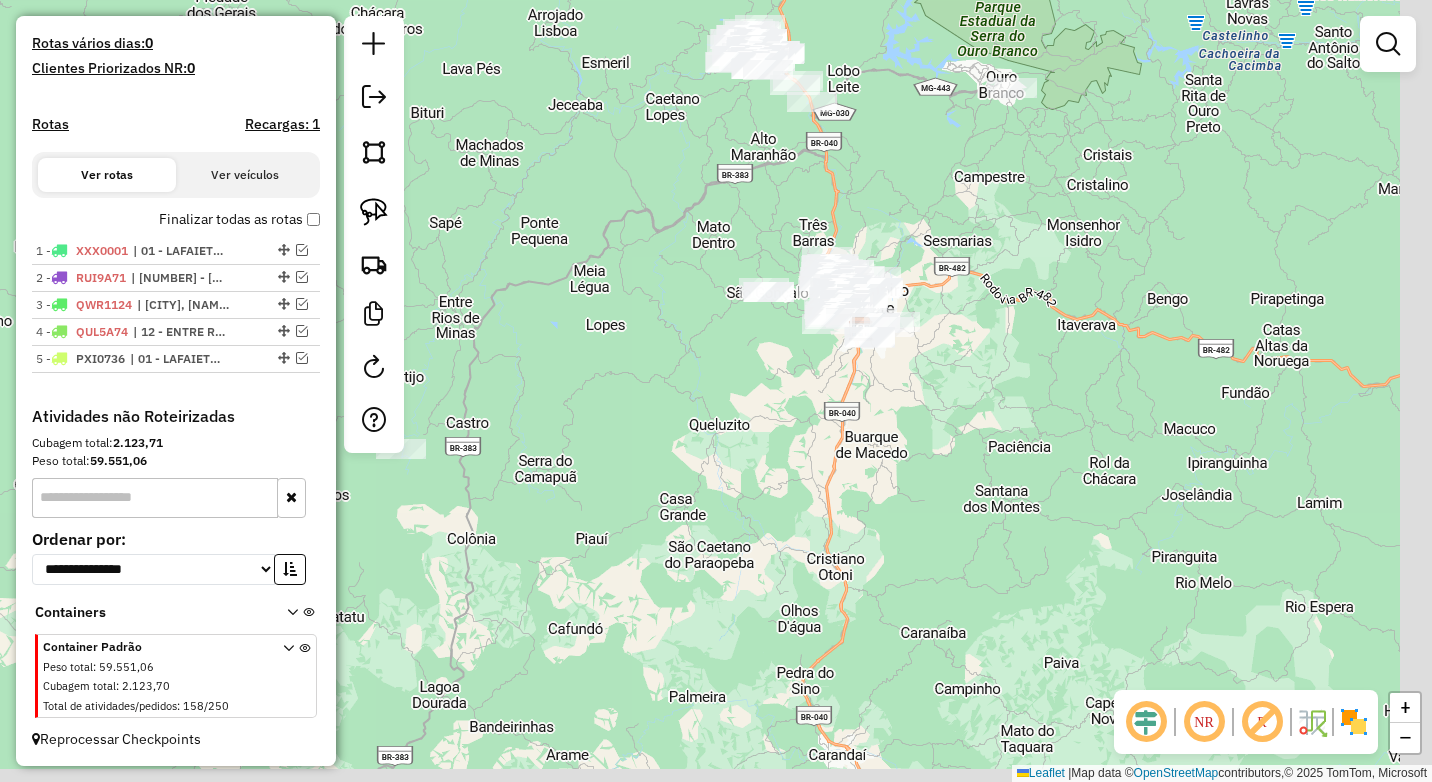 drag, startPoint x: 1043, startPoint y: 394, endPoint x: 963, endPoint y: 166, distance: 241.6278 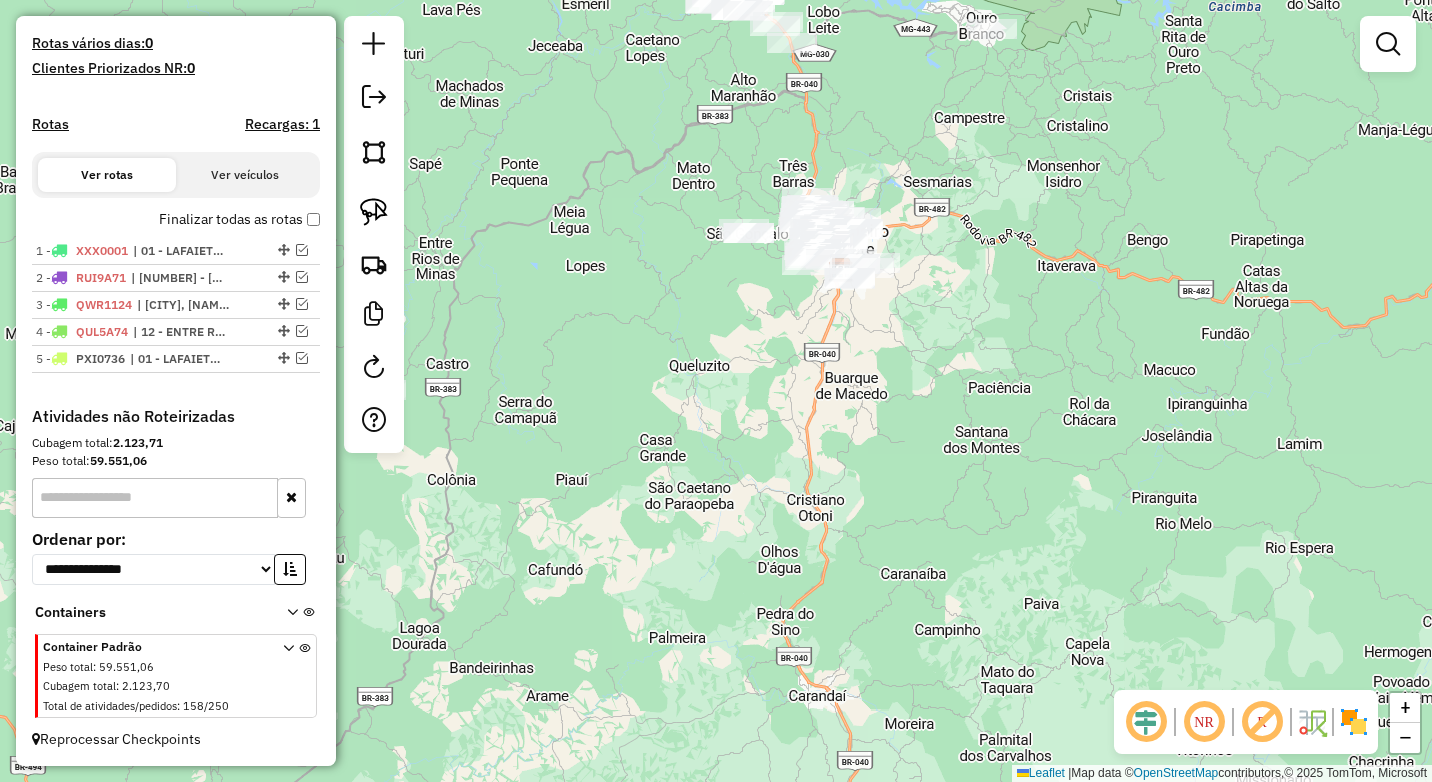 drag, startPoint x: 1282, startPoint y: 468, endPoint x: 1254, endPoint y: 431, distance: 46.400433 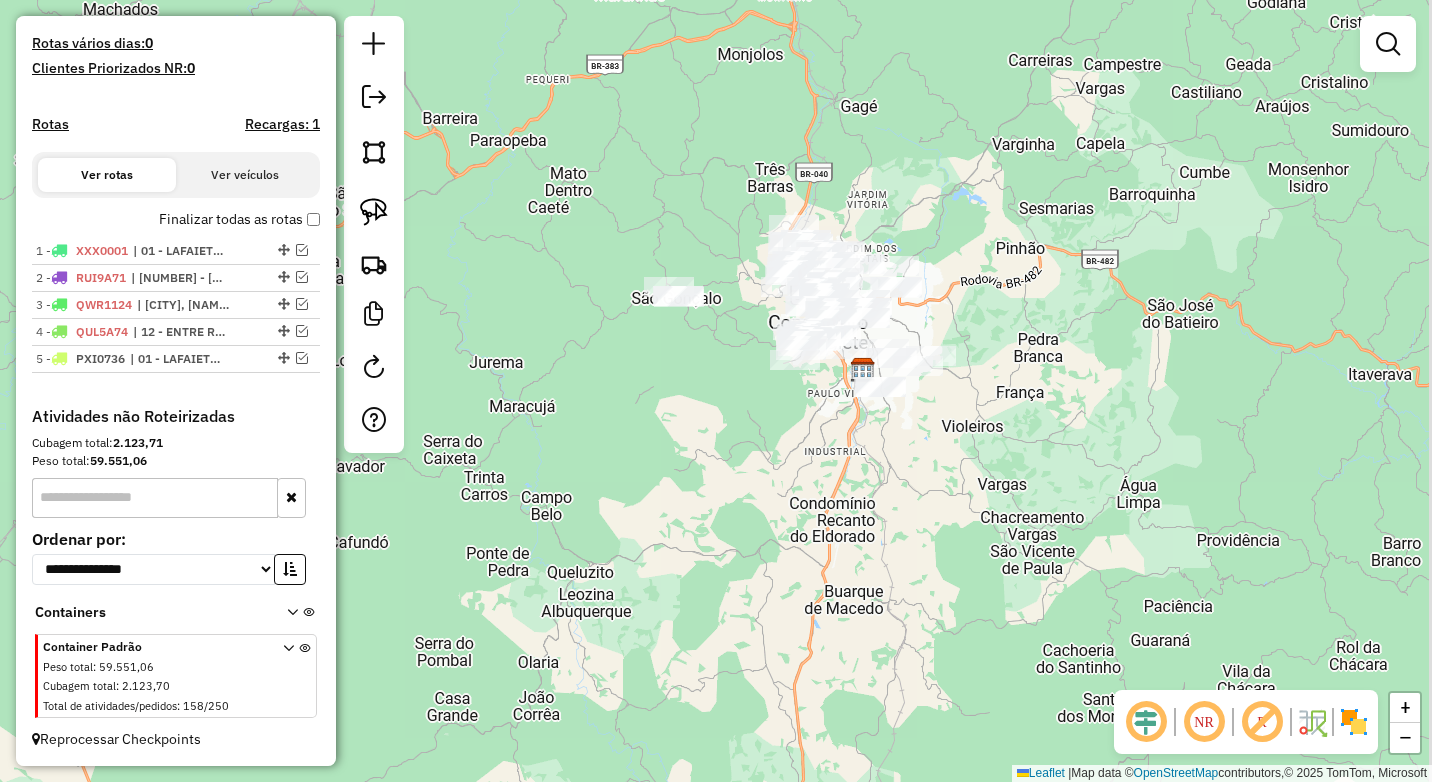 drag, startPoint x: 1180, startPoint y: 206, endPoint x: 1101, endPoint y: 241, distance: 86.40602 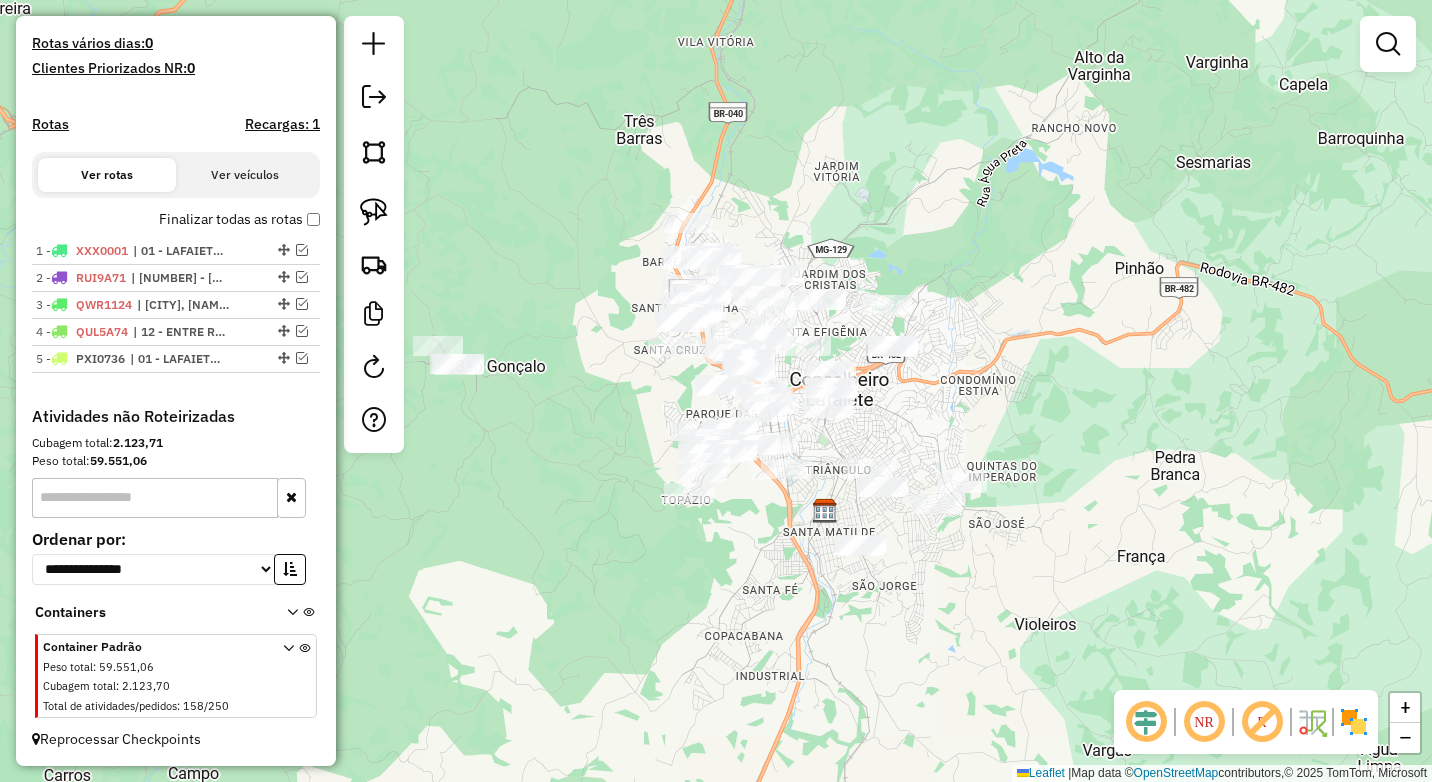 drag, startPoint x: 892, startPoint y: 289, endPoint x: 1182, endPoint y: 266, distance: 290.91064 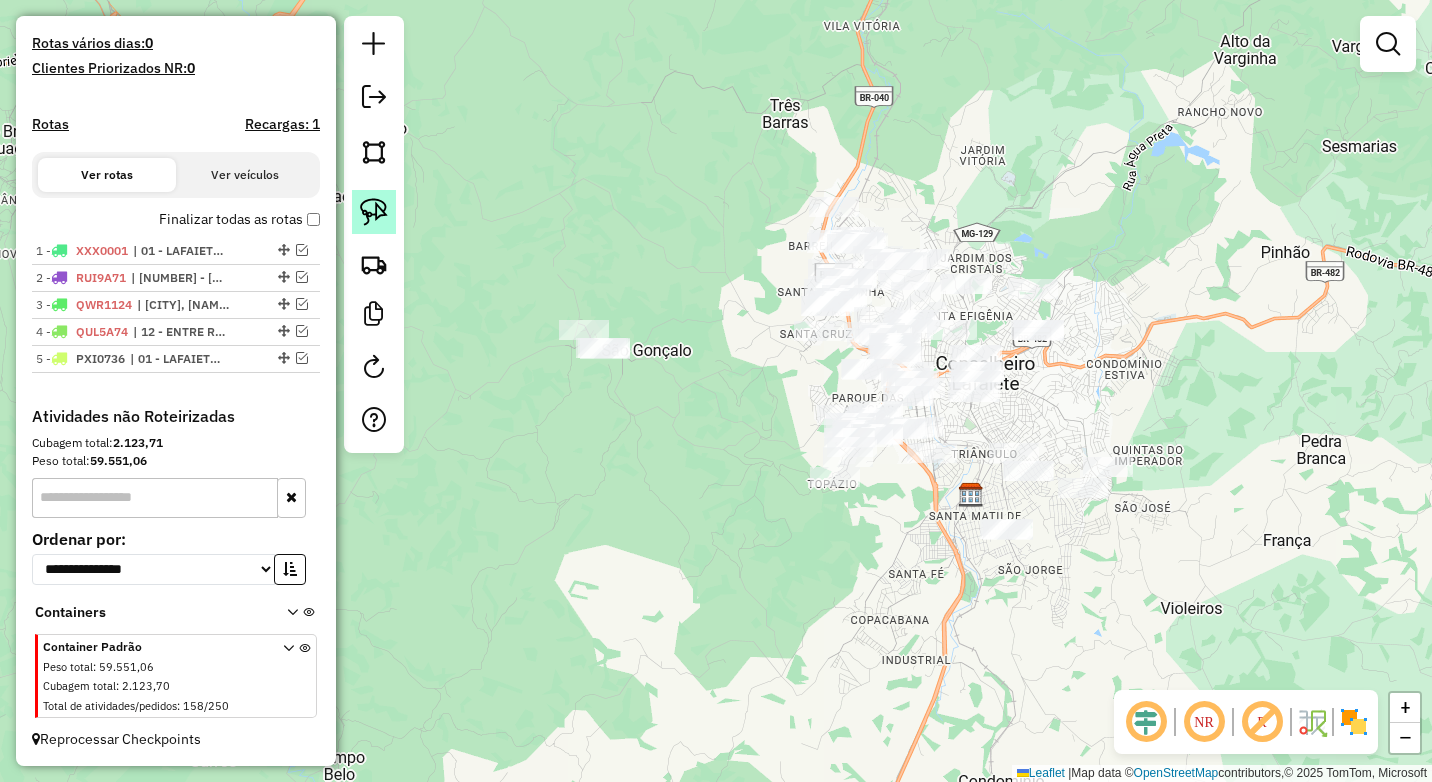 click 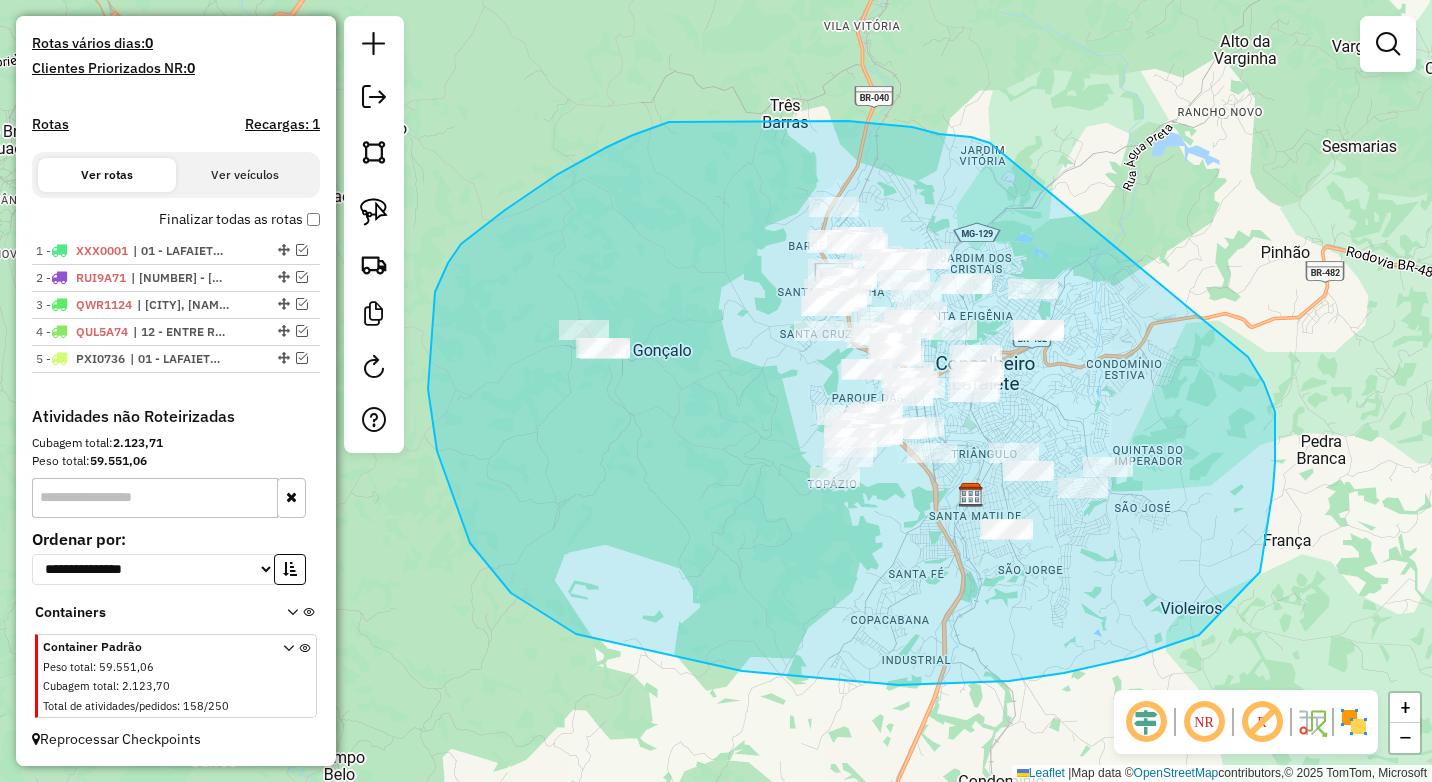 drag, startPoint x: 912, startPoint y: 127, endPoint x: 1243, endPoint y: 348, distance: 397.9975 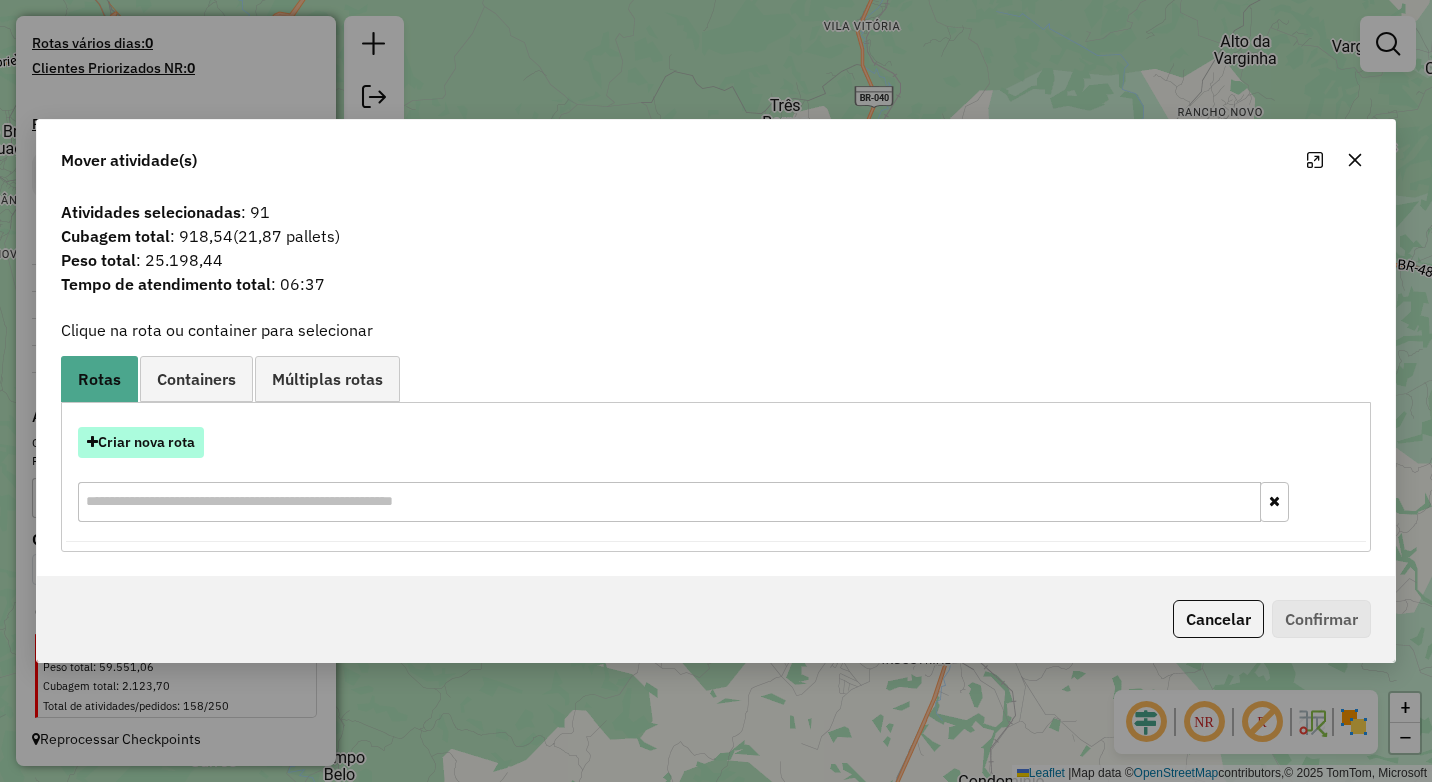click on "Criar nova rota" at bounding box center [141, 442] 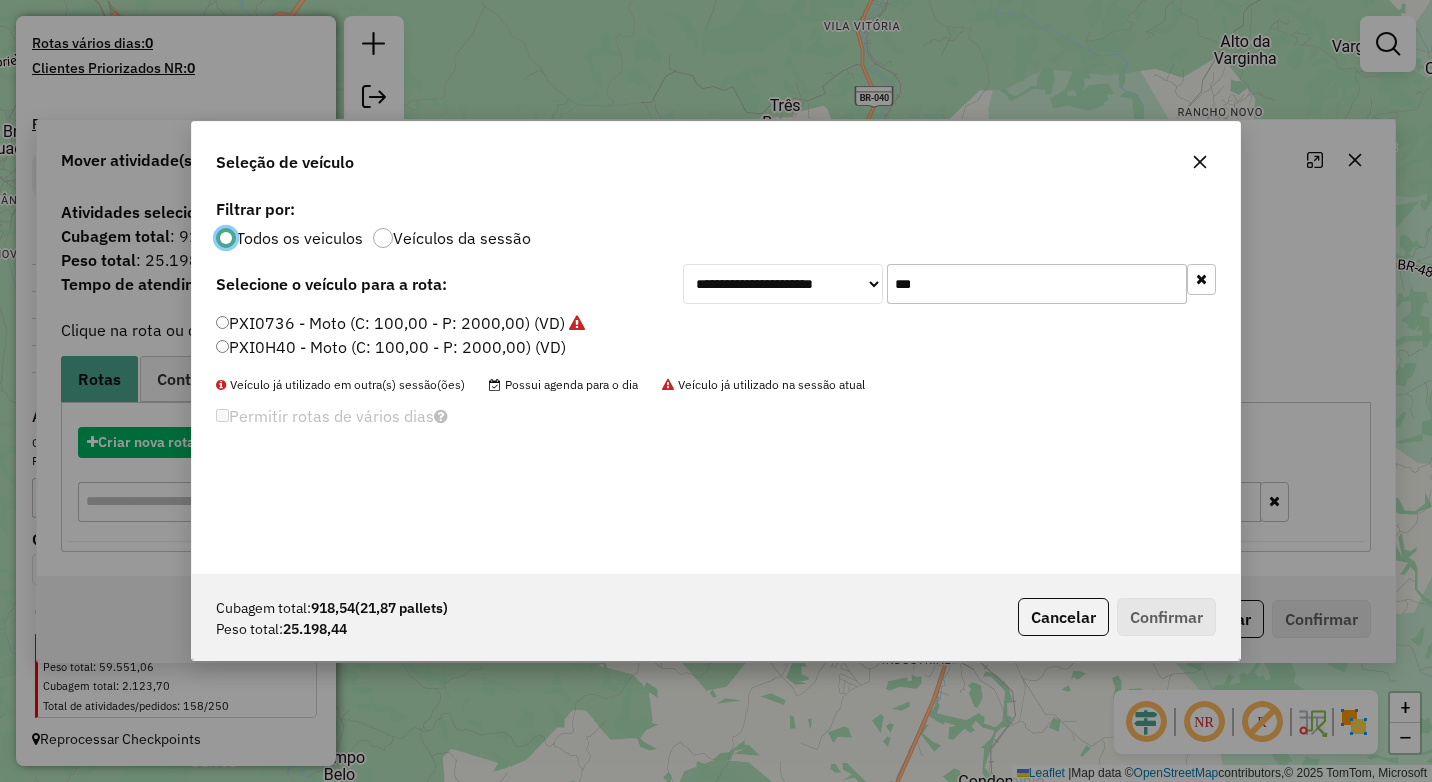 scroll, scrollTop: 11, scrollLeft: 6, axis: both 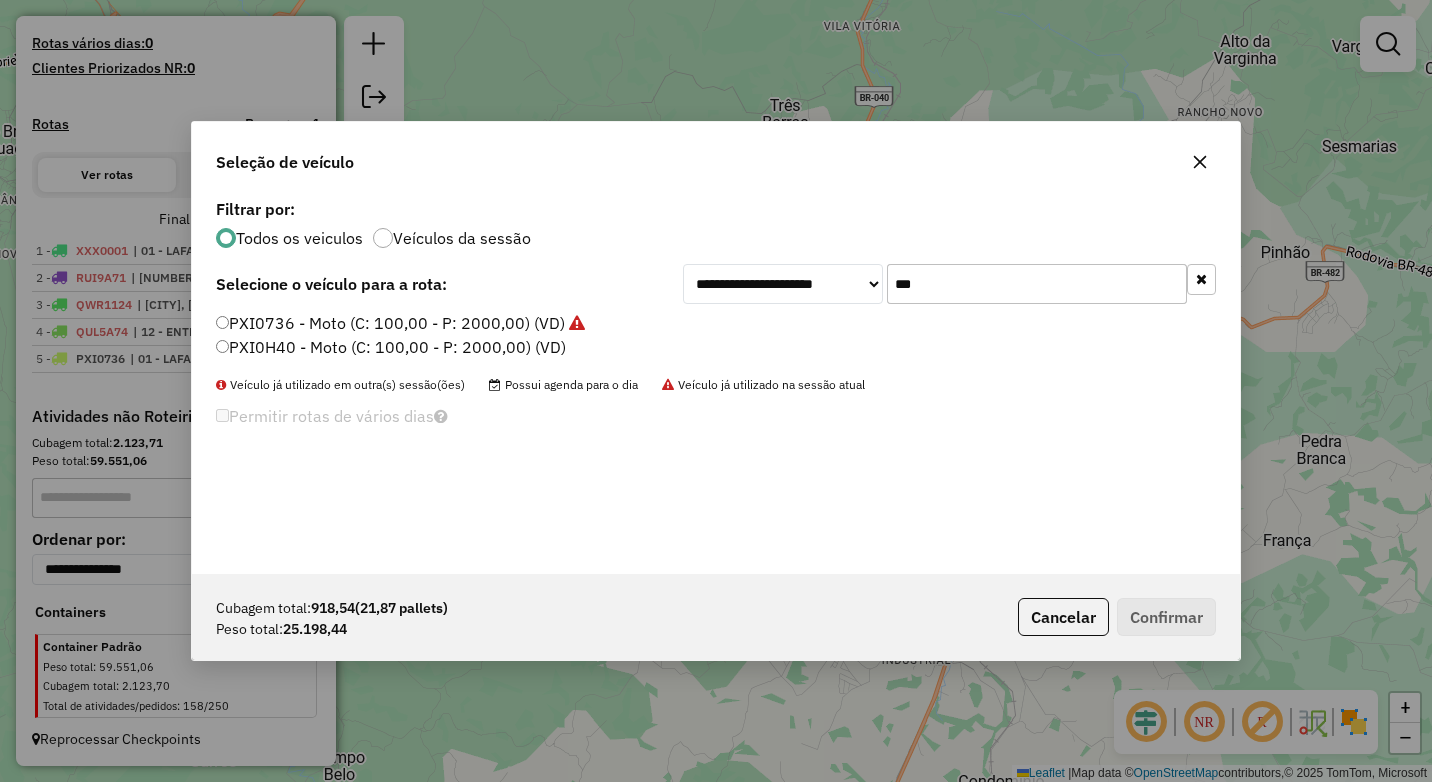 drag, startPoint x: 953, startPoint y: 298, endPoint x: 848, endPoint y: 280, distance: 106.531685 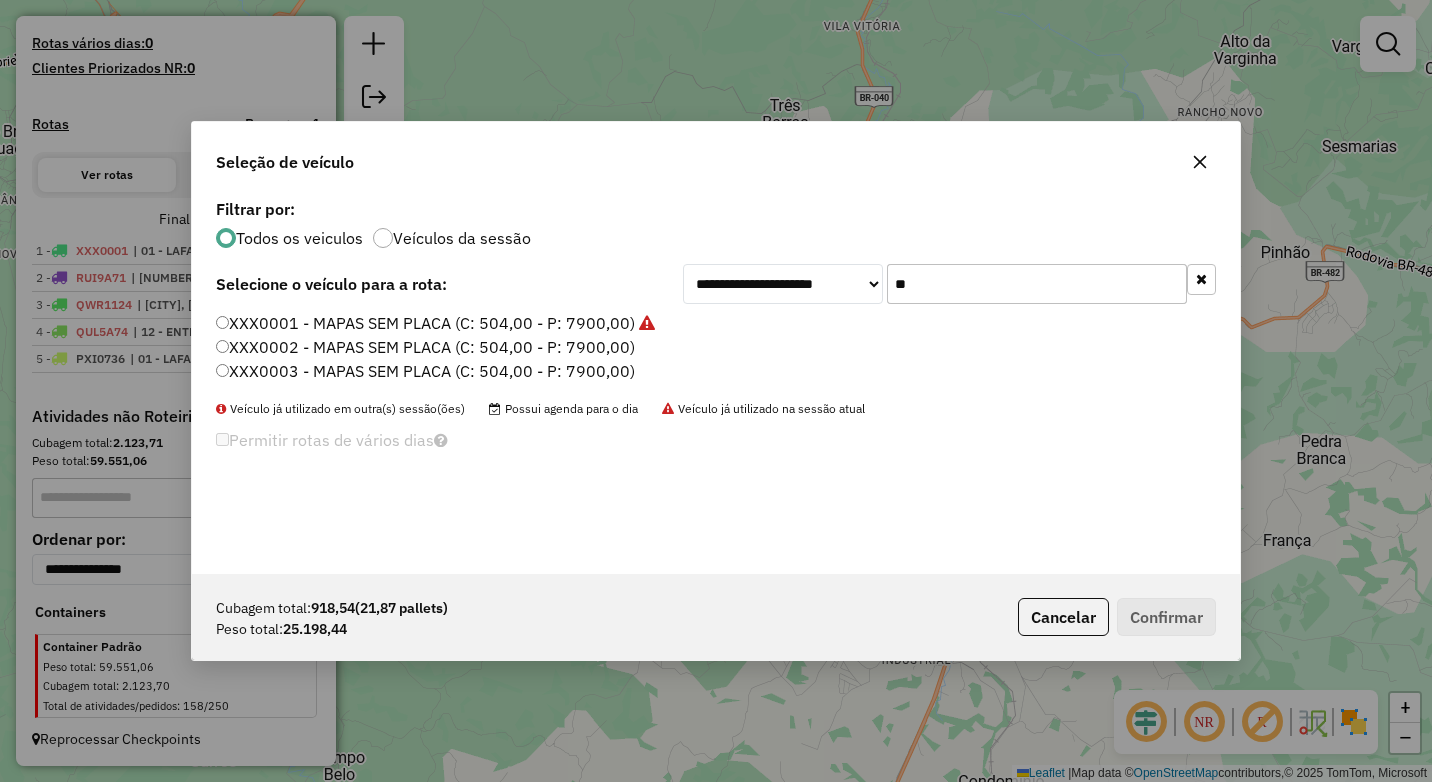 type on "**" 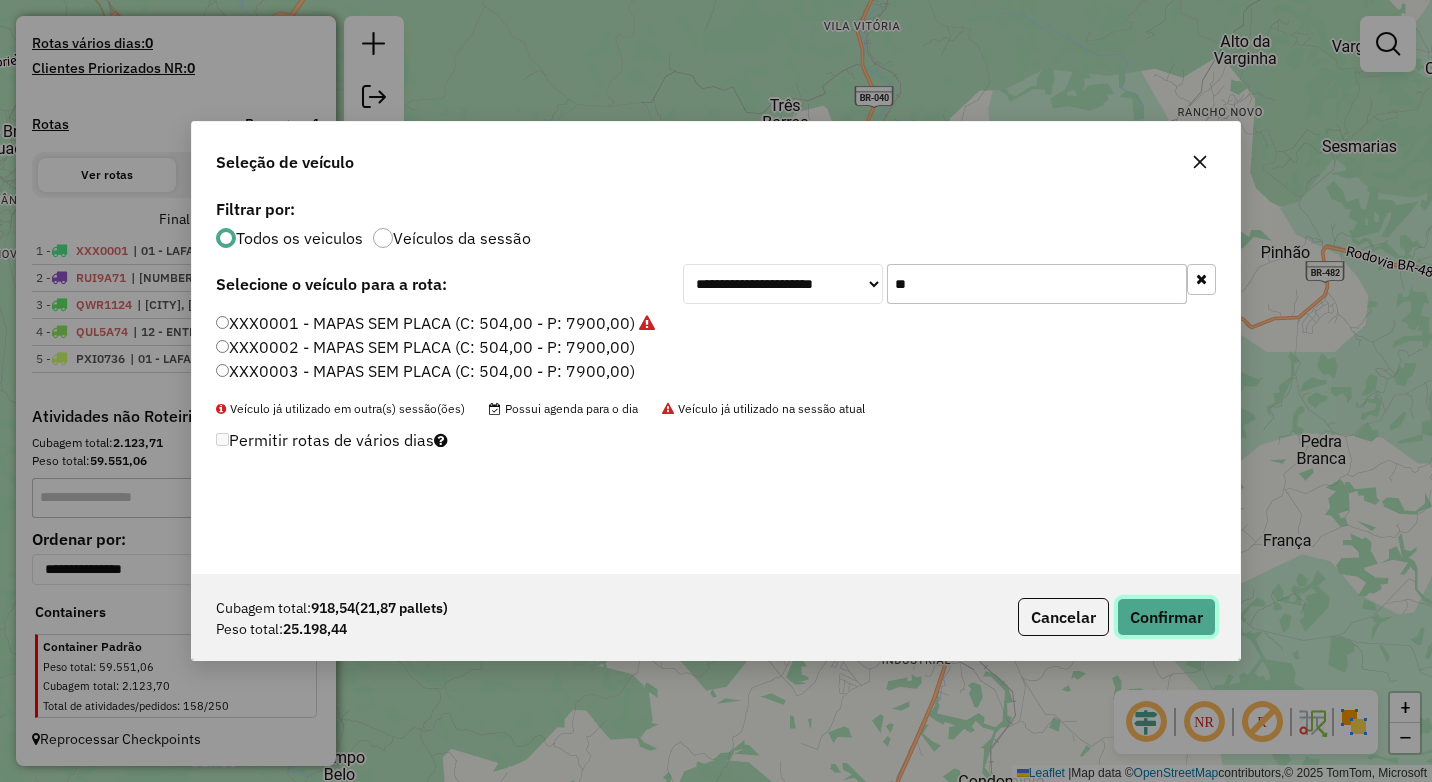 click on "Confirmar" 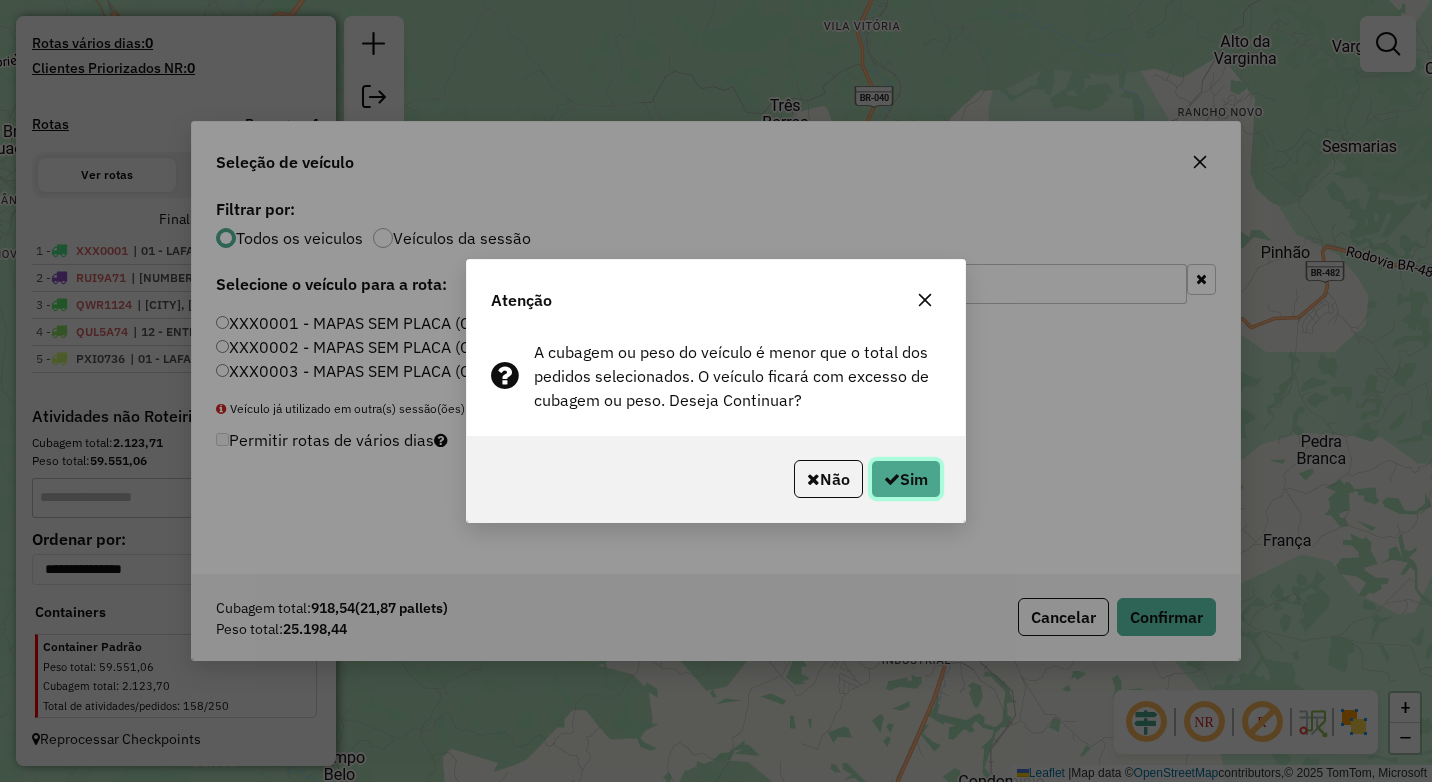 click 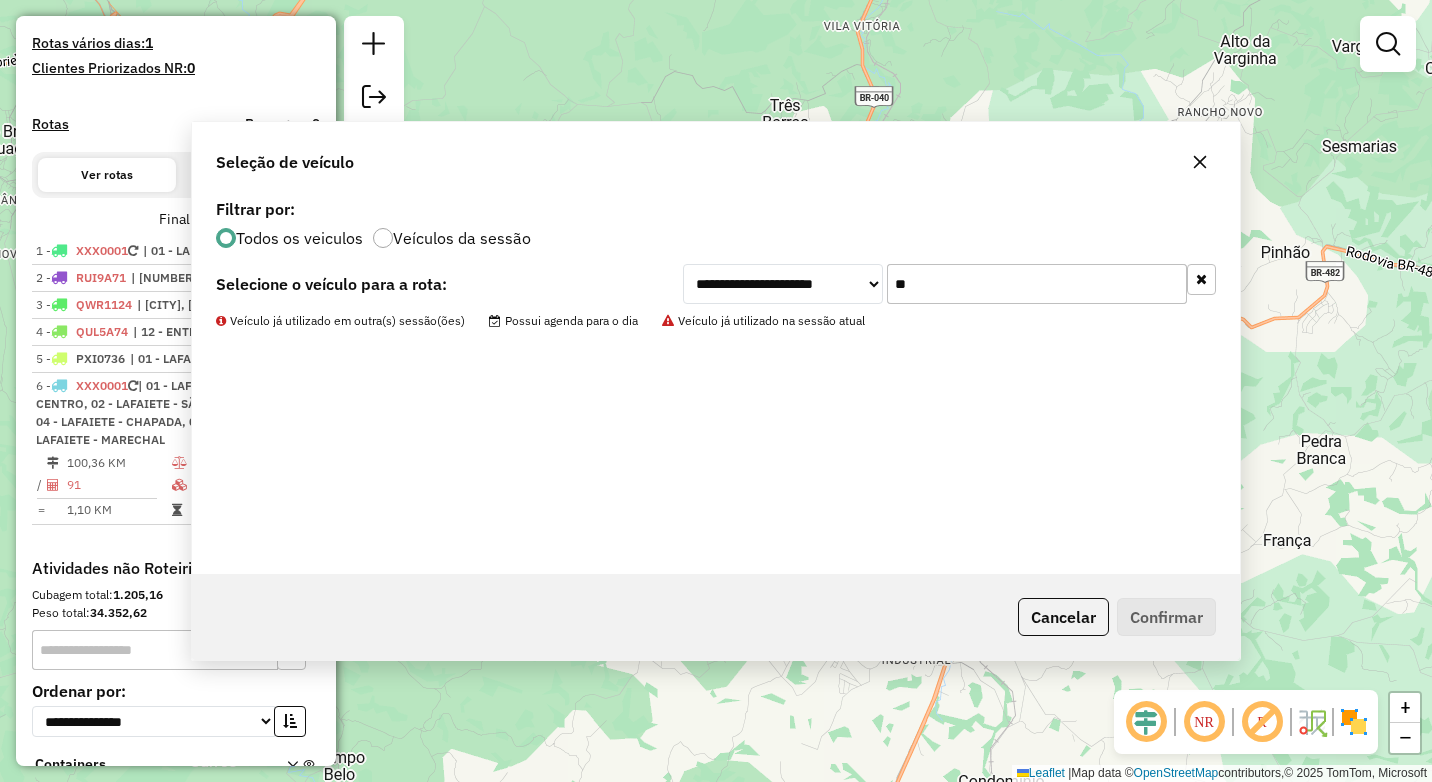 scroll, scrollTop: 640, scrollLeft: 0, axis: vertical 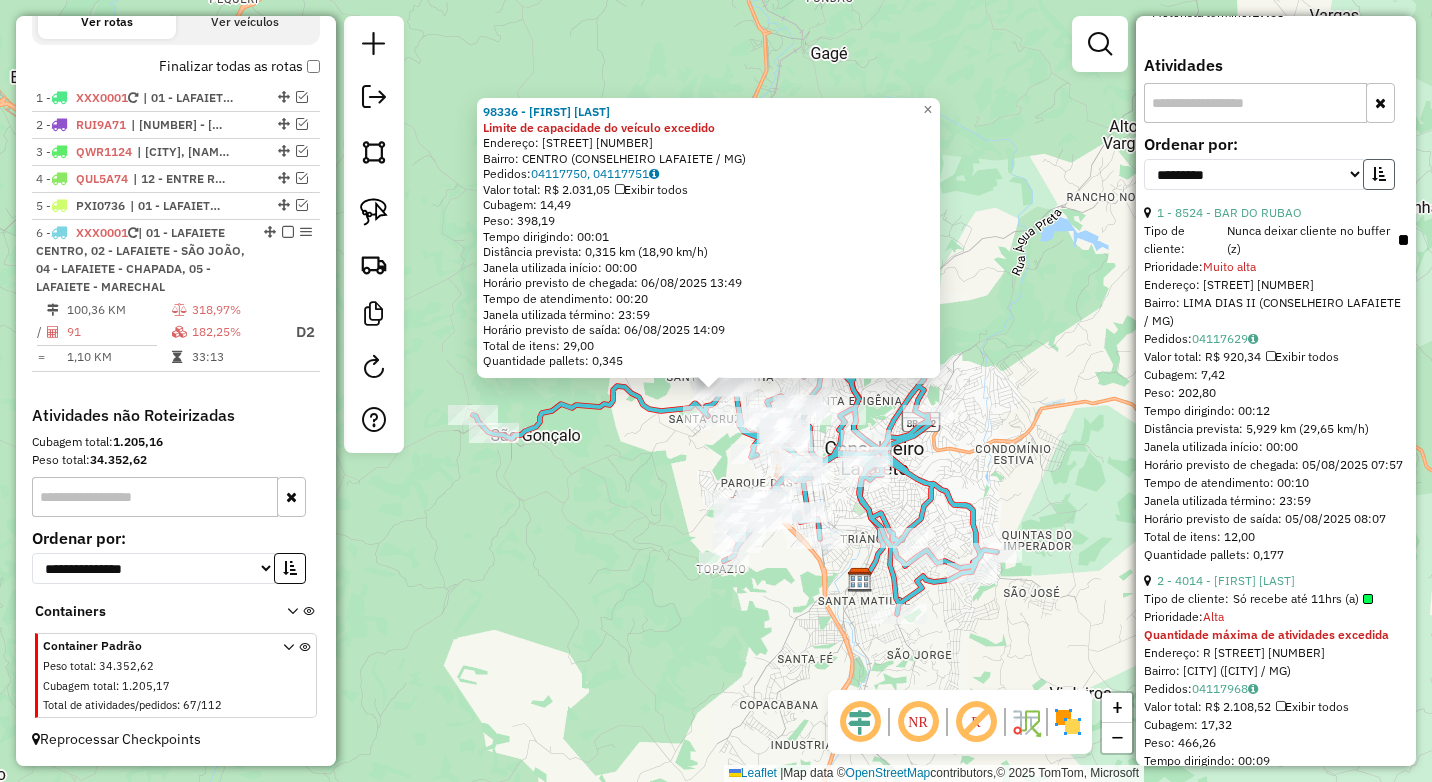 click at bounding box center [1379, 174] 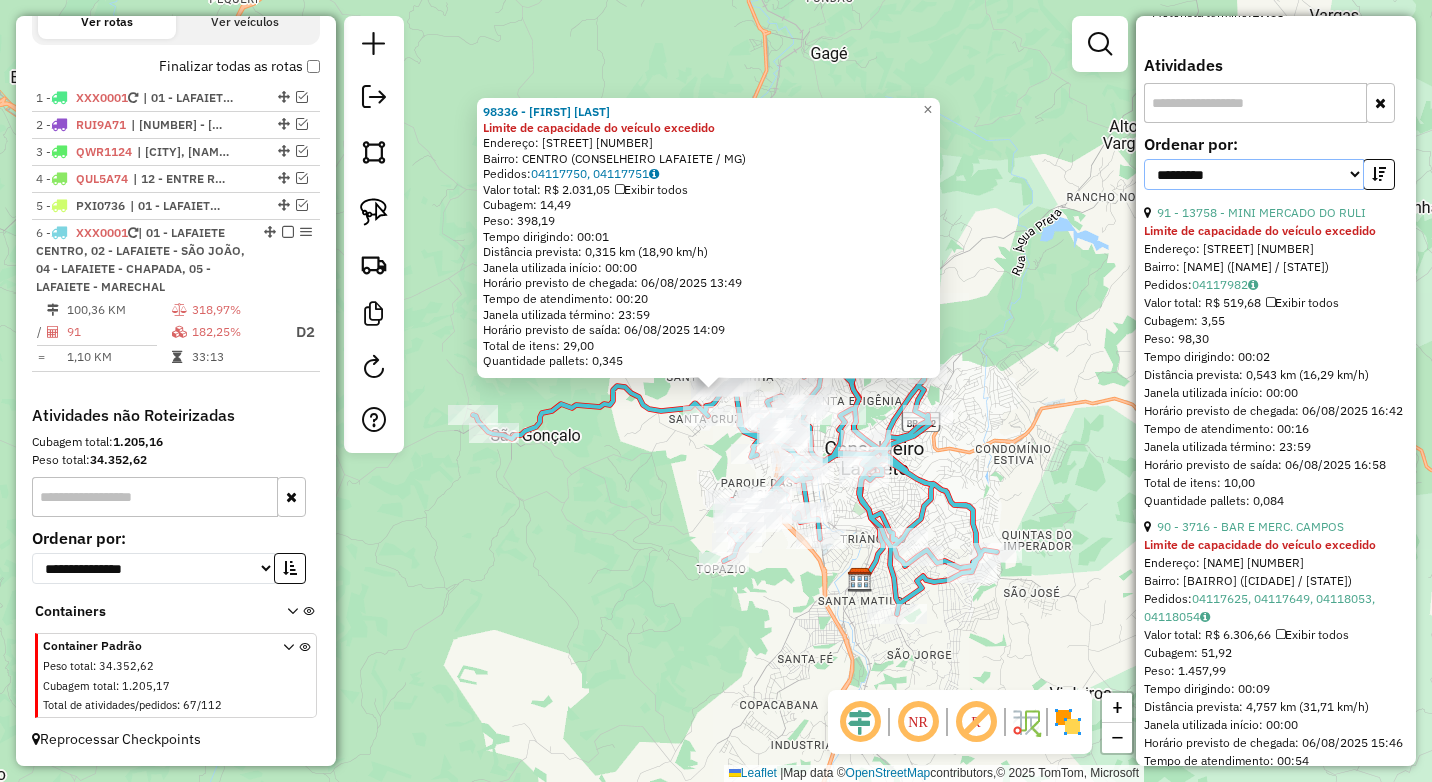click on "**********" at bounding box center (1254, 174) 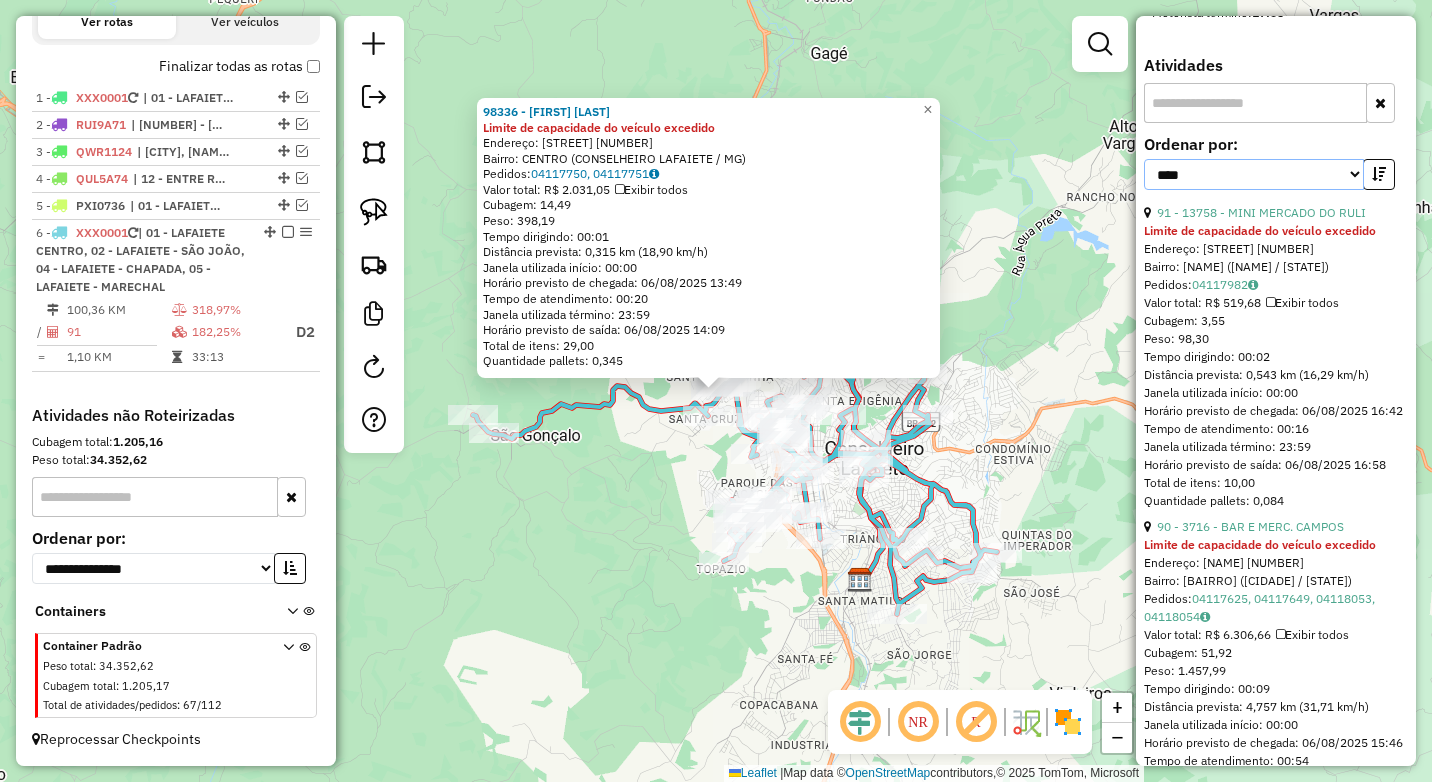click on "**********" at bounding box center (1254, 174) 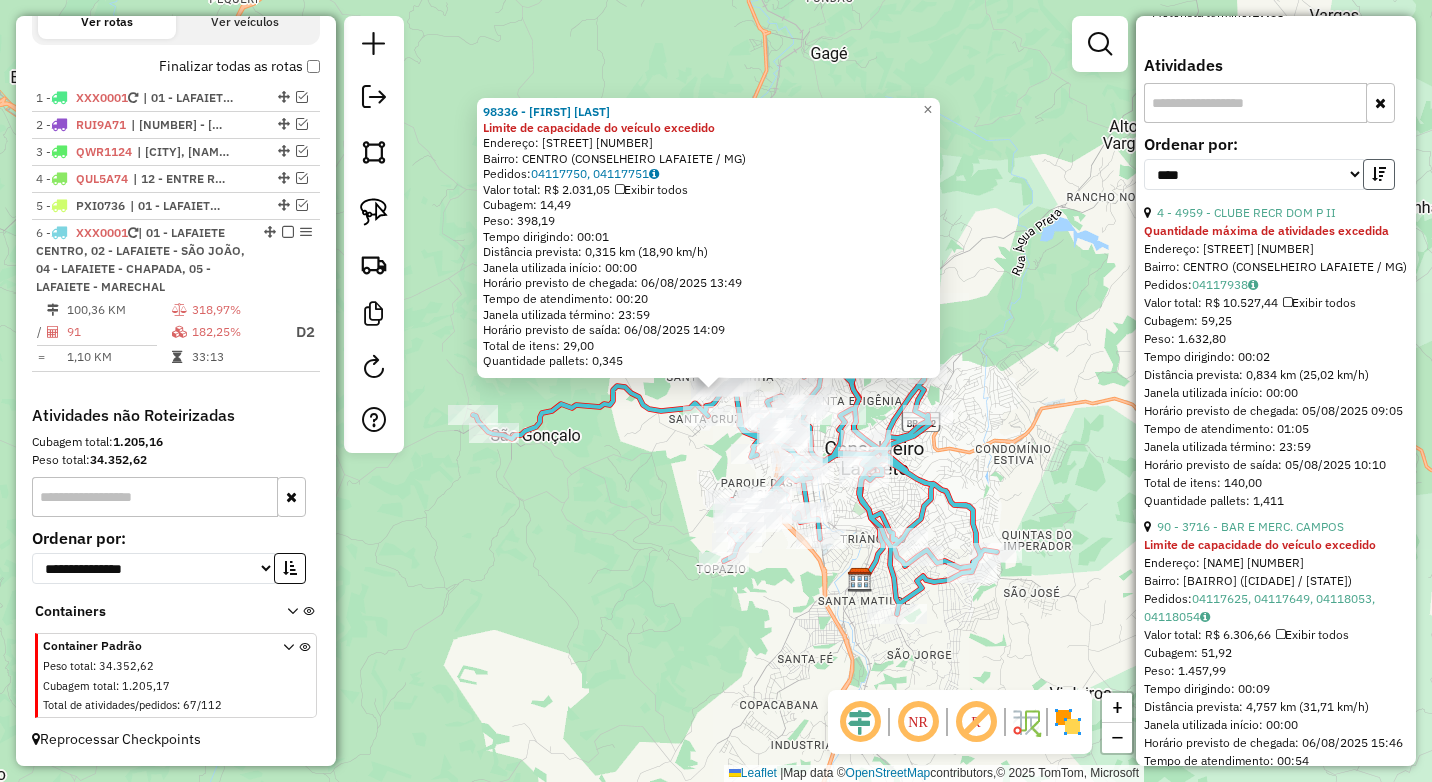 click at bounding box center [1379, 174] 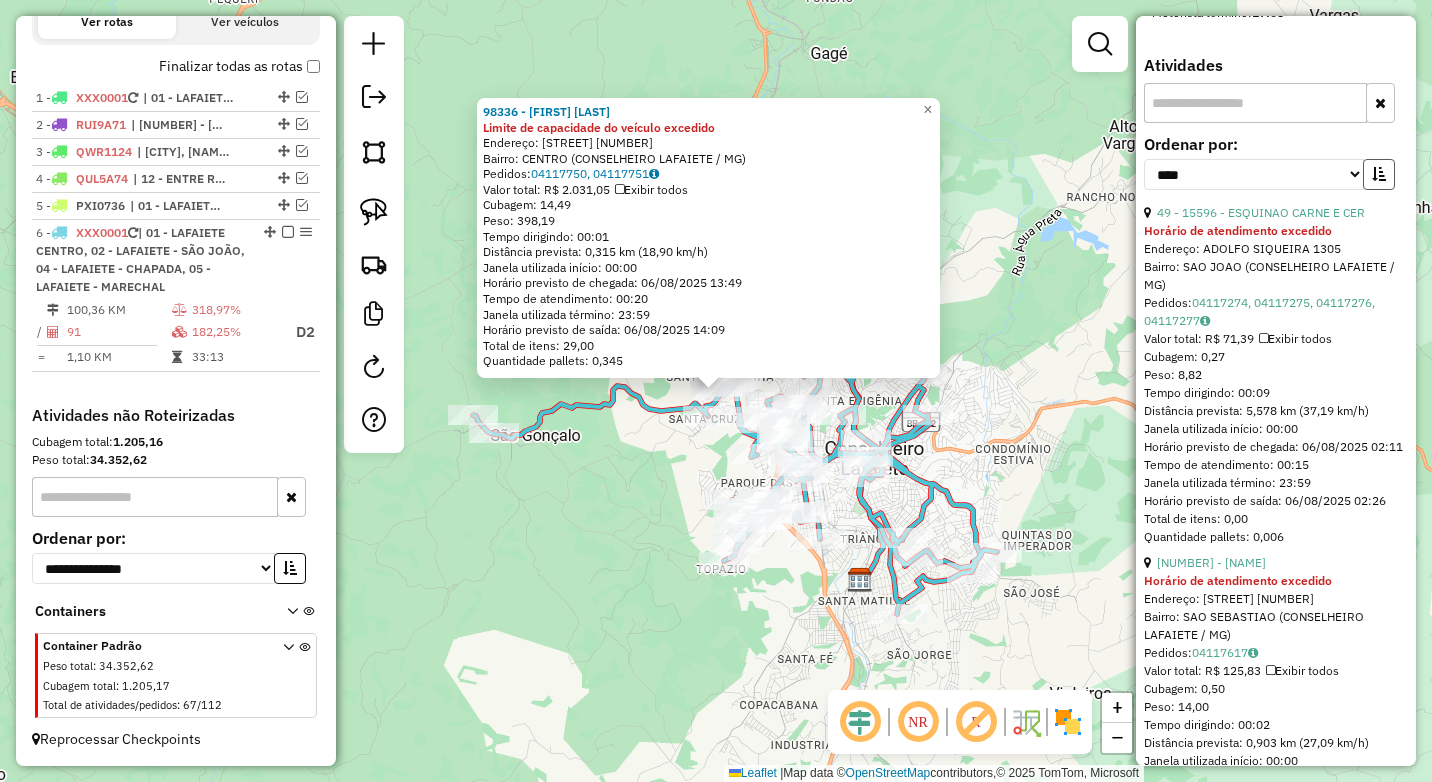 click at bounding box center [1379, 174] 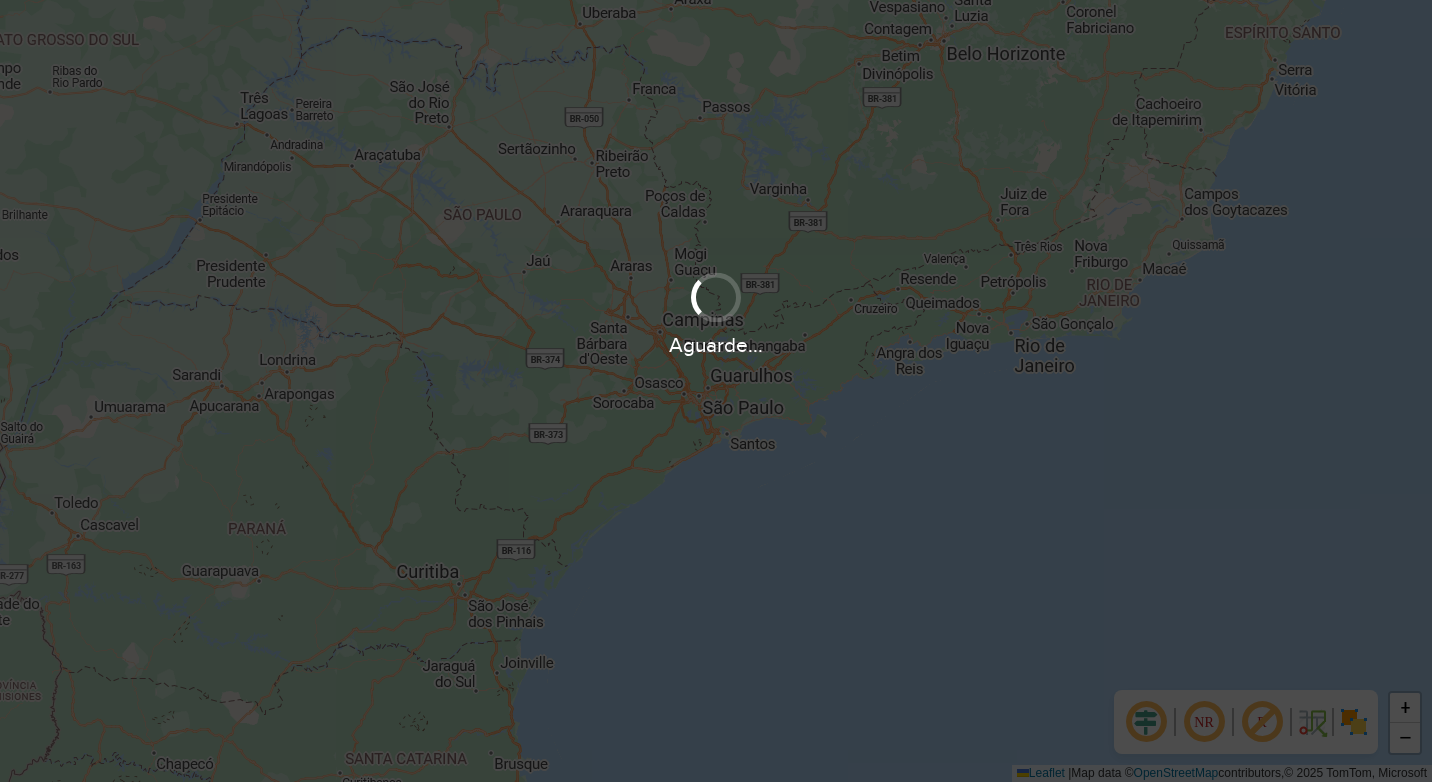 scroll, scrollTop: 0, scrollLeft: 0, axis: both 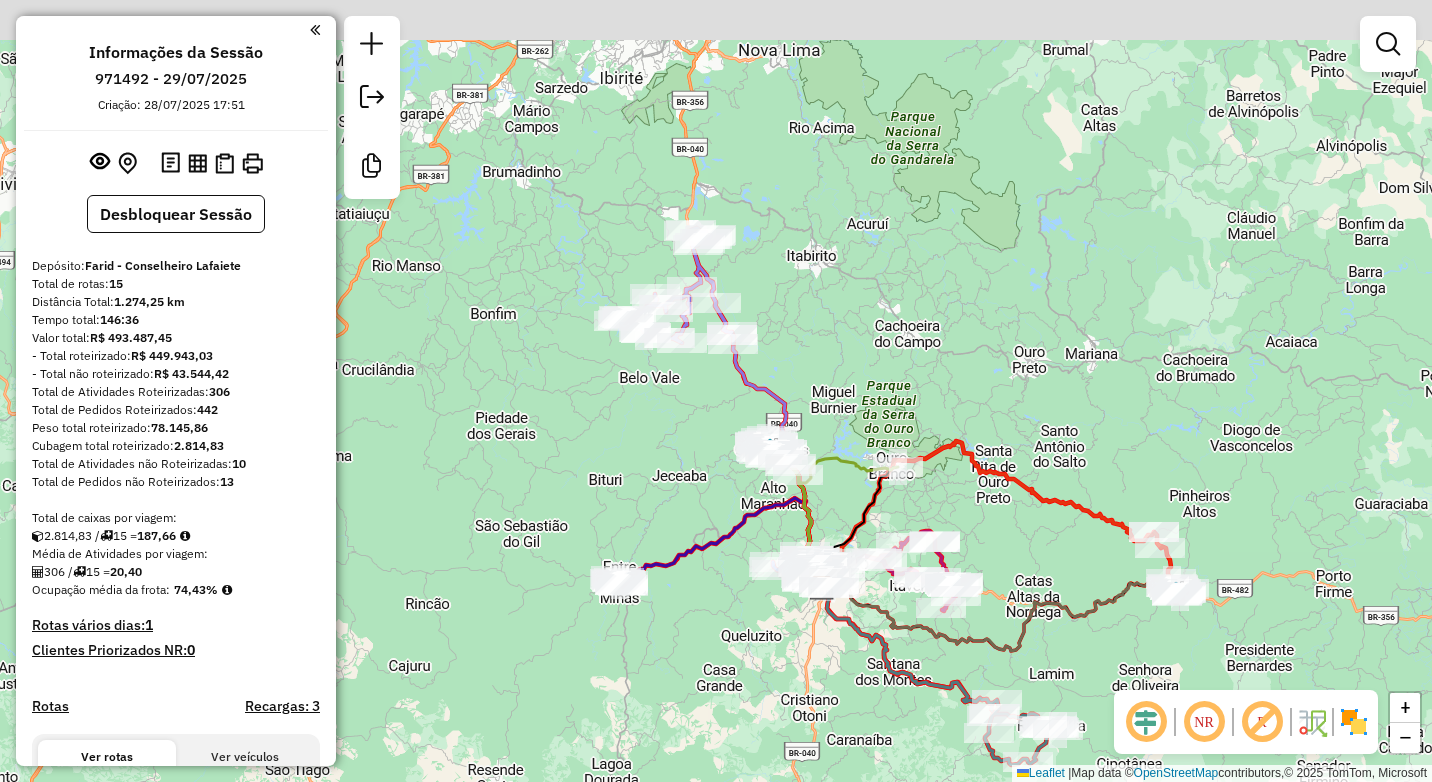 drag, startPoint x: 787, startPoint y: 211, endPoint x: 887, endPoint y: 351, distance: 172.04651 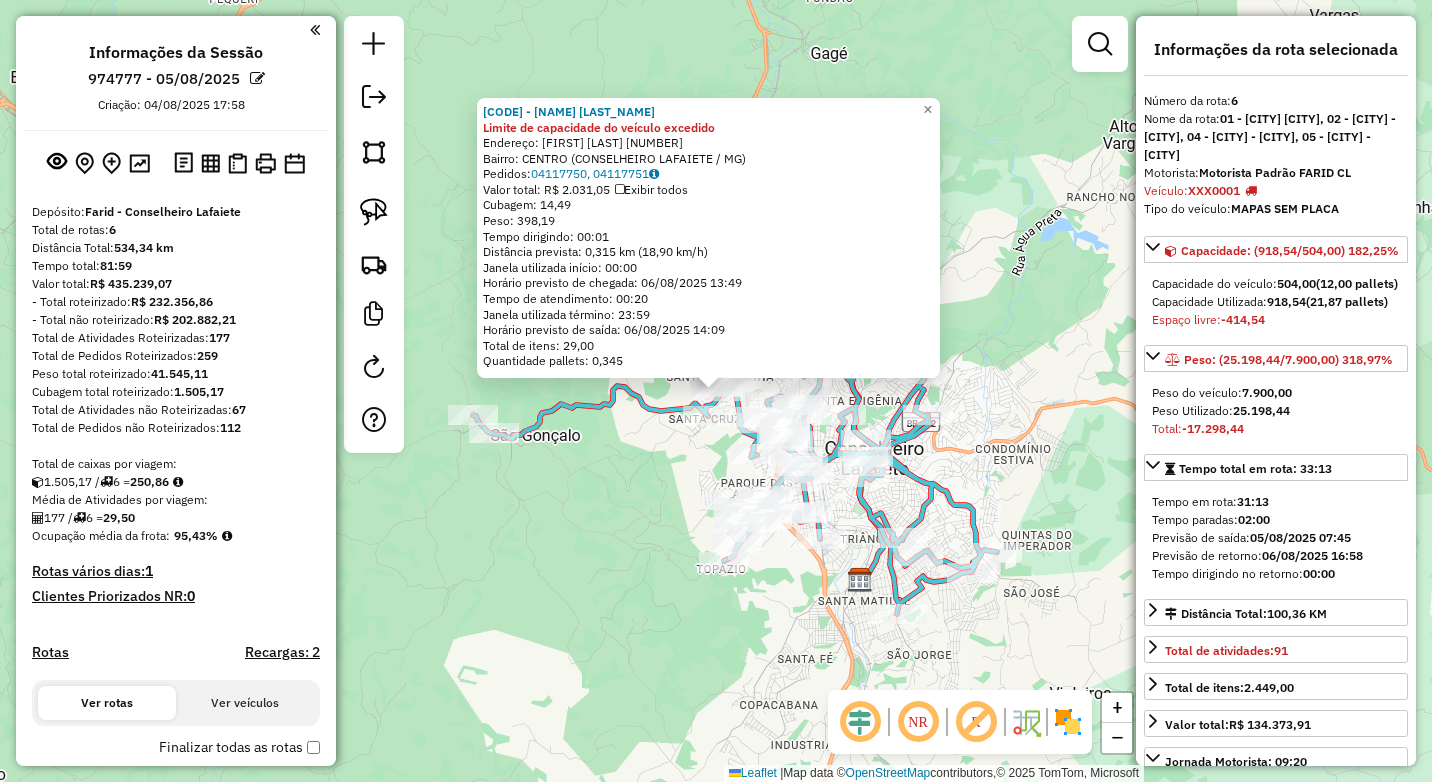 select on "*********" 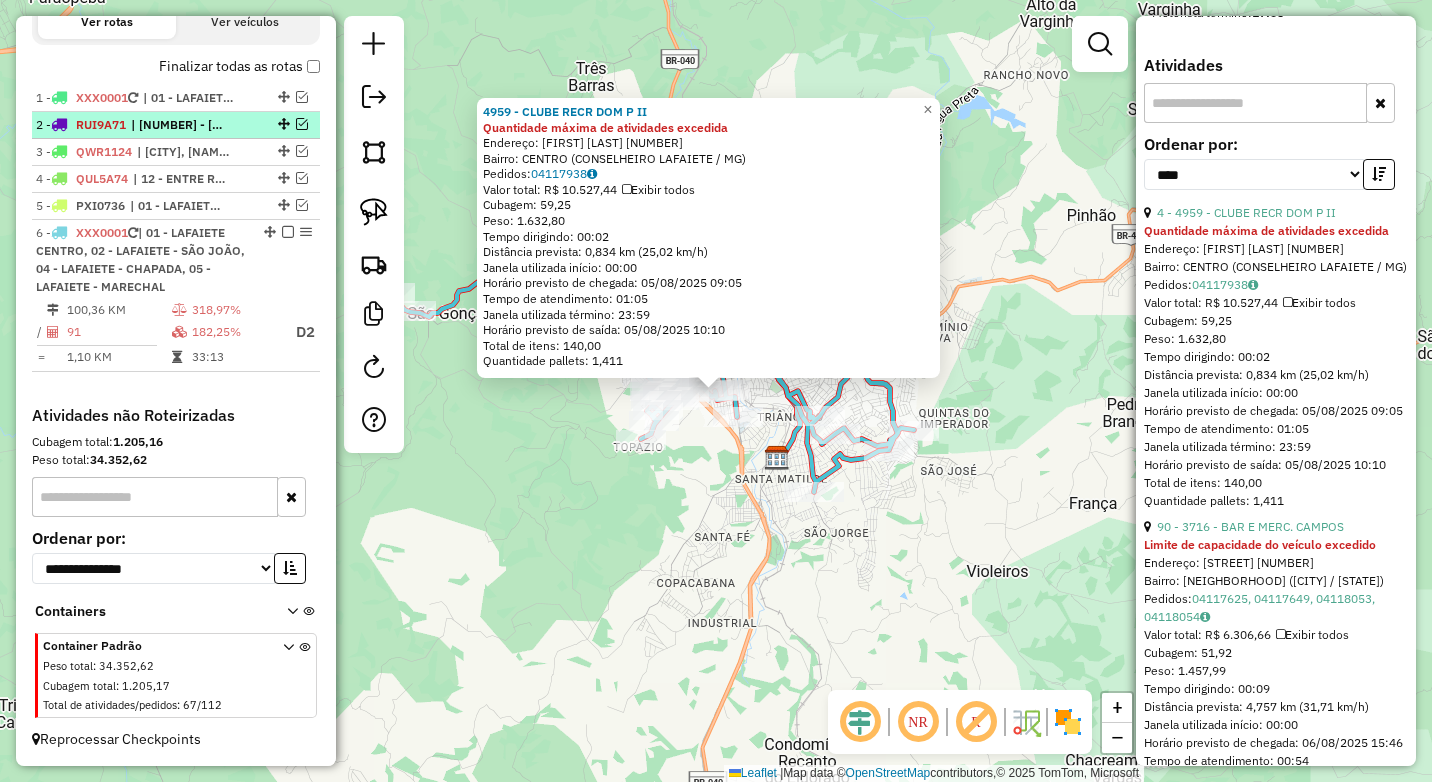 click at bounding box center (302, 124) 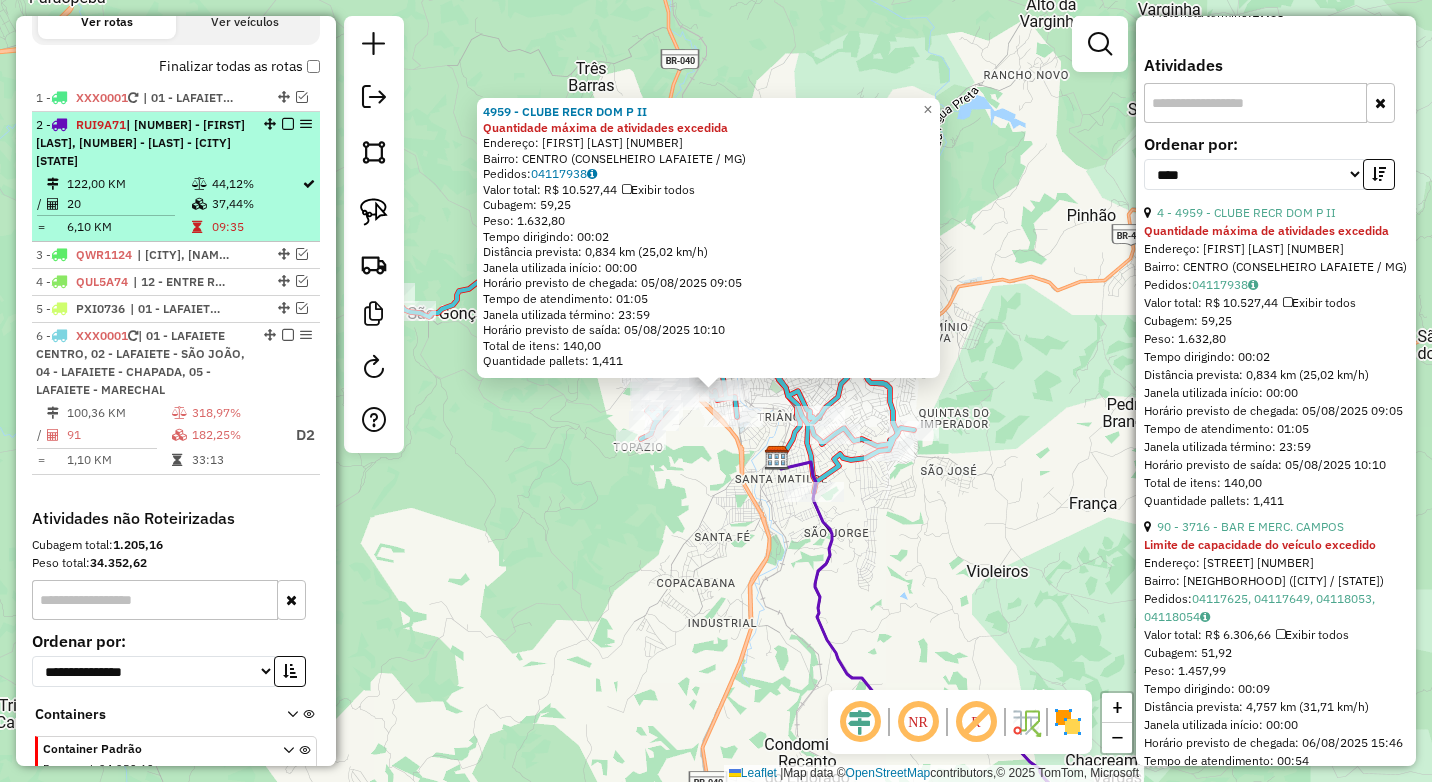 click on "37,44%" at bounding box center (256, 204) 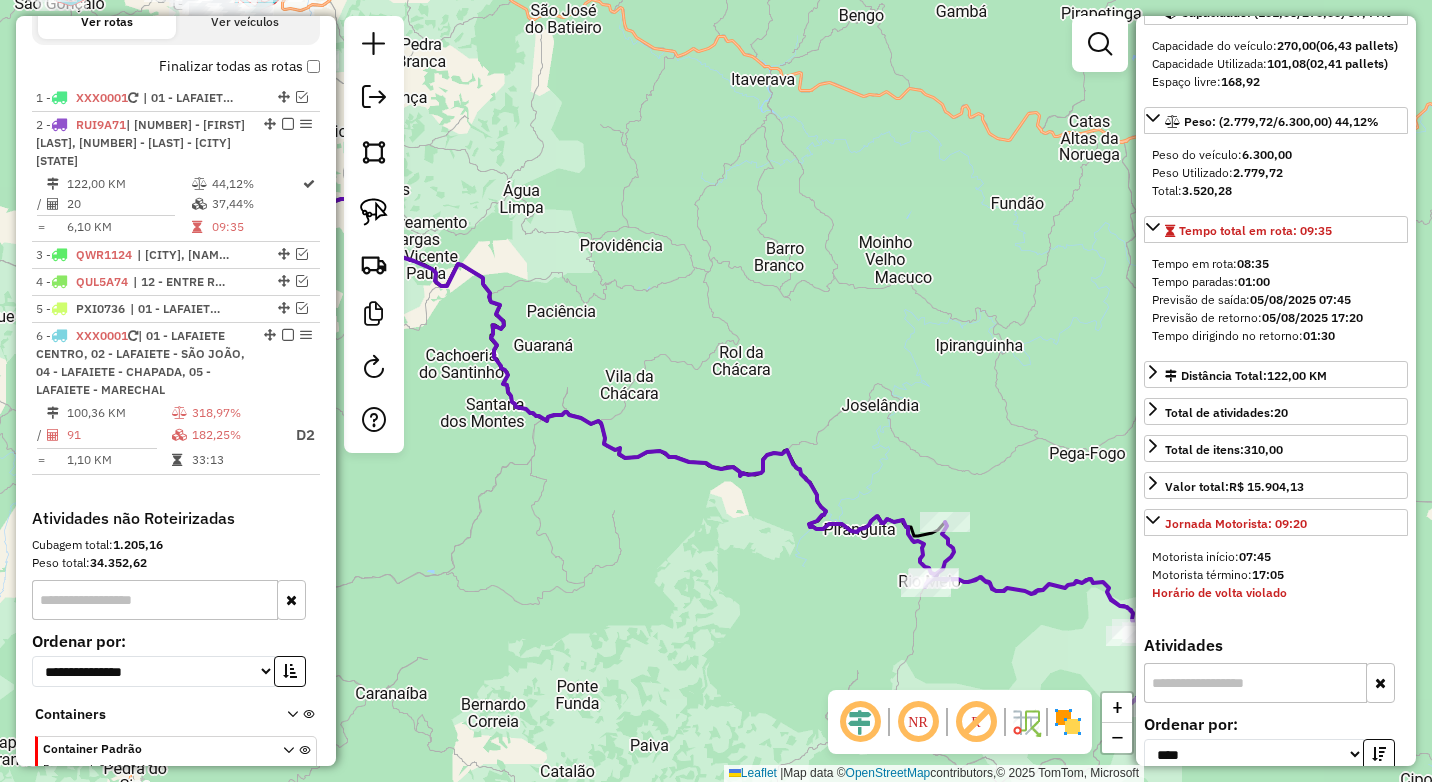 scroll, scrollTop: 164, scrollLeft: 0, axis: vertical 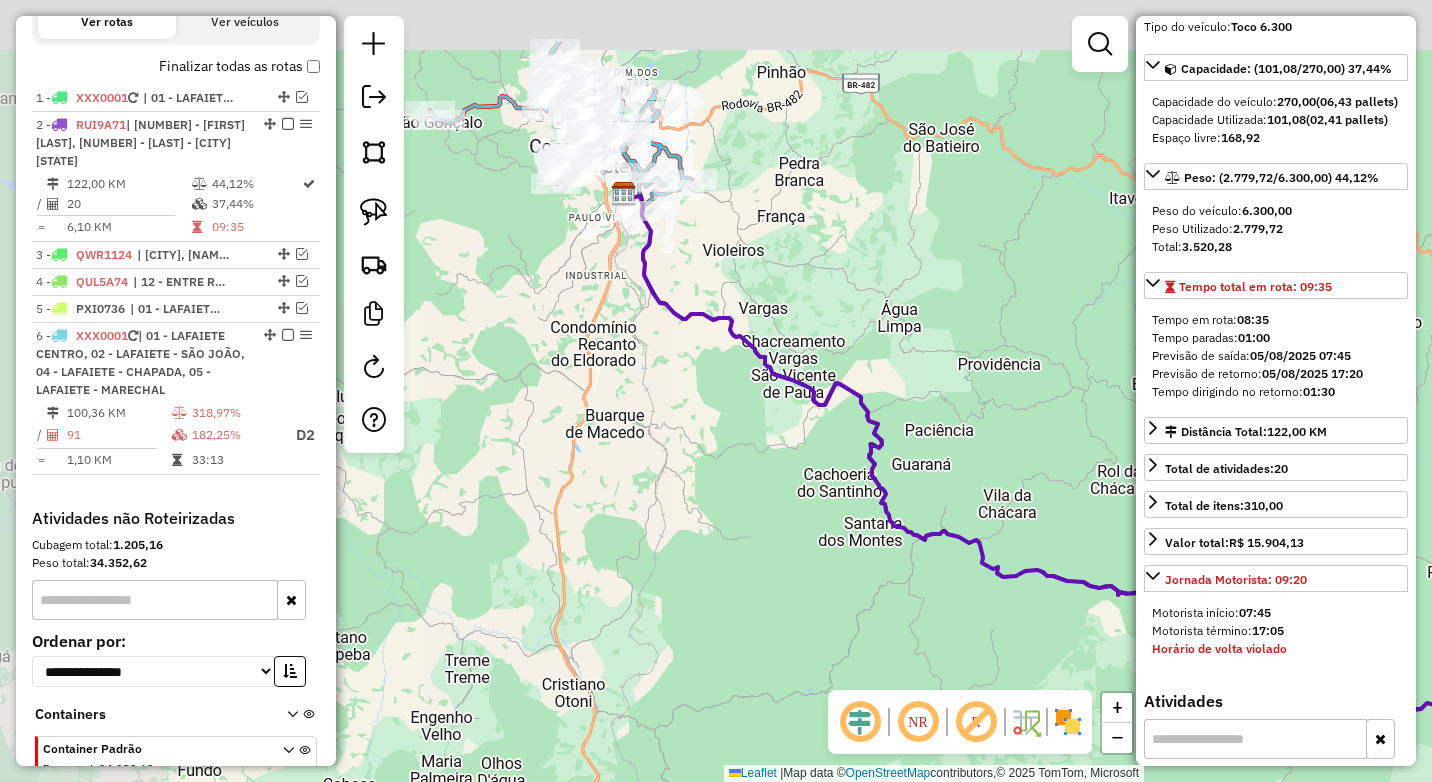 drag, startPoint x: 515, startPoint y: 557, endPoint x: 968, endPoint y: 715, distance: 479.7635 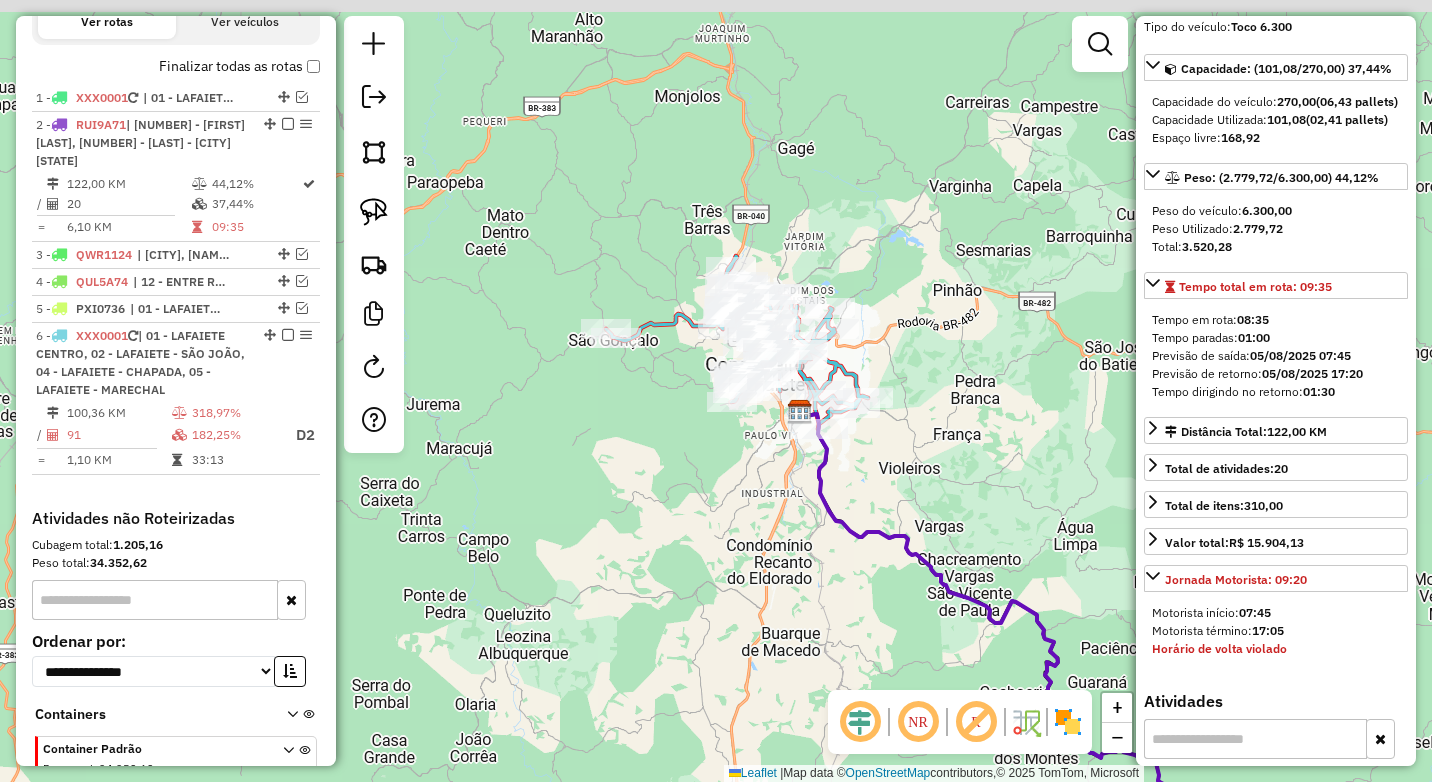drag, startPoint x: 670, startPoint y: 534, endPoint x: 696, endPoint y: 497, distance: 45.221676 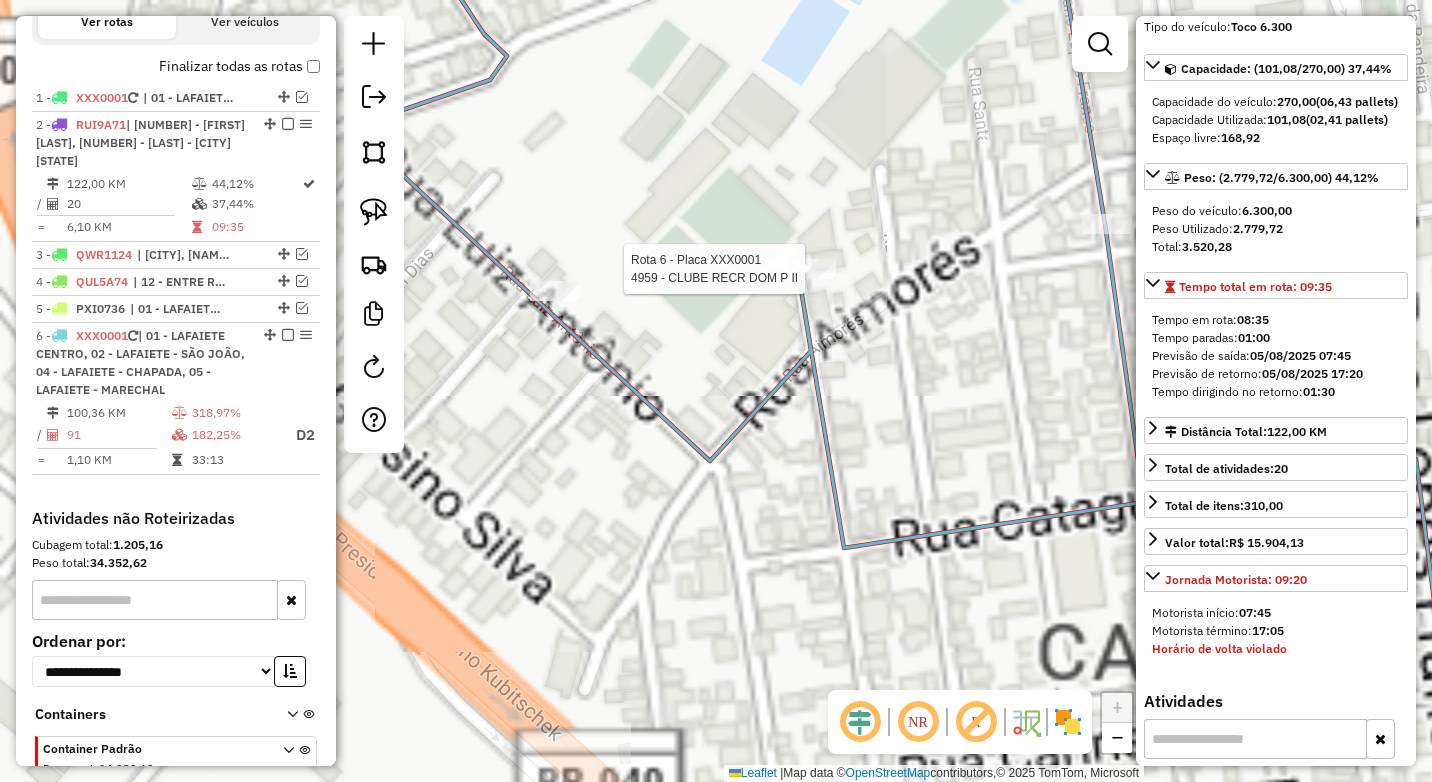 click 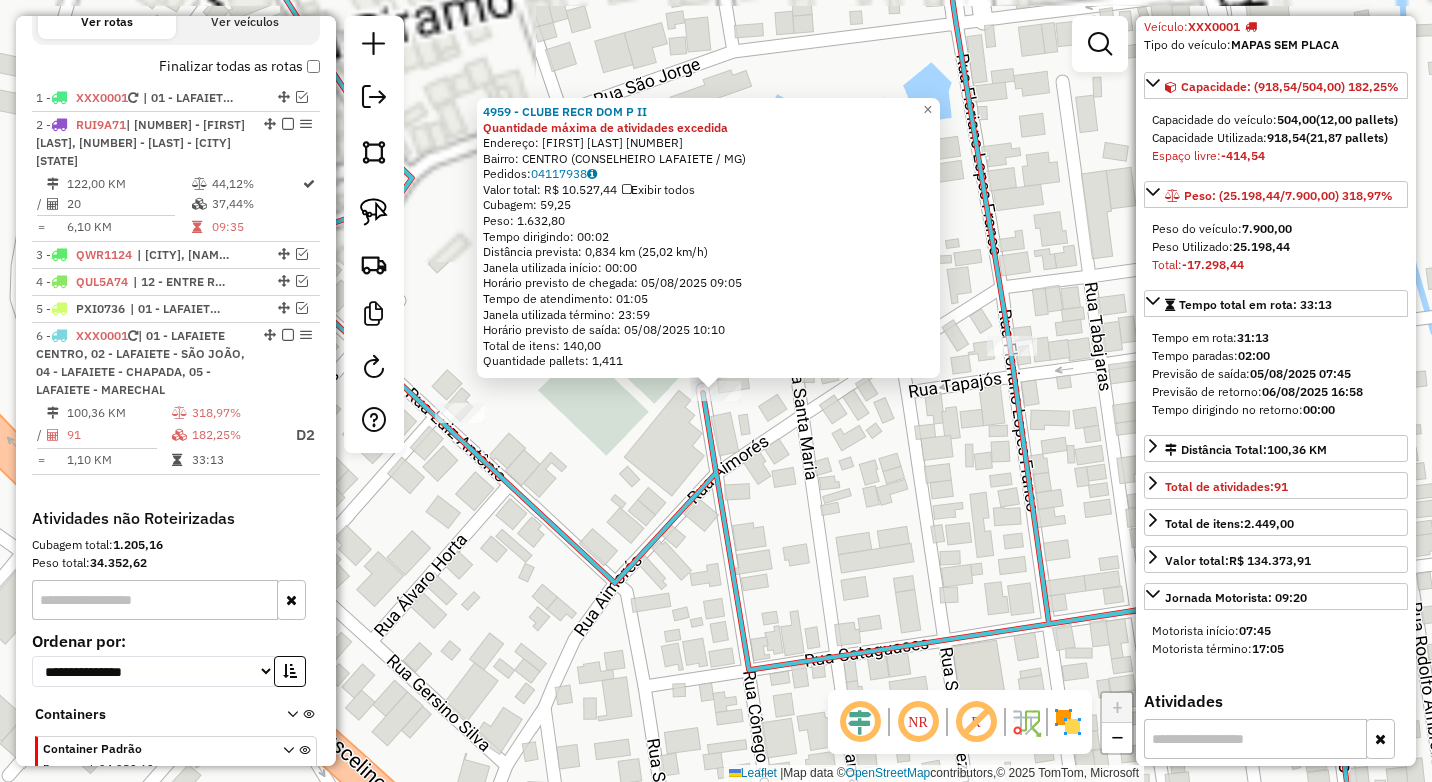 scroll, scrollTop: 182, scrollLeft: 0, axis: vertical 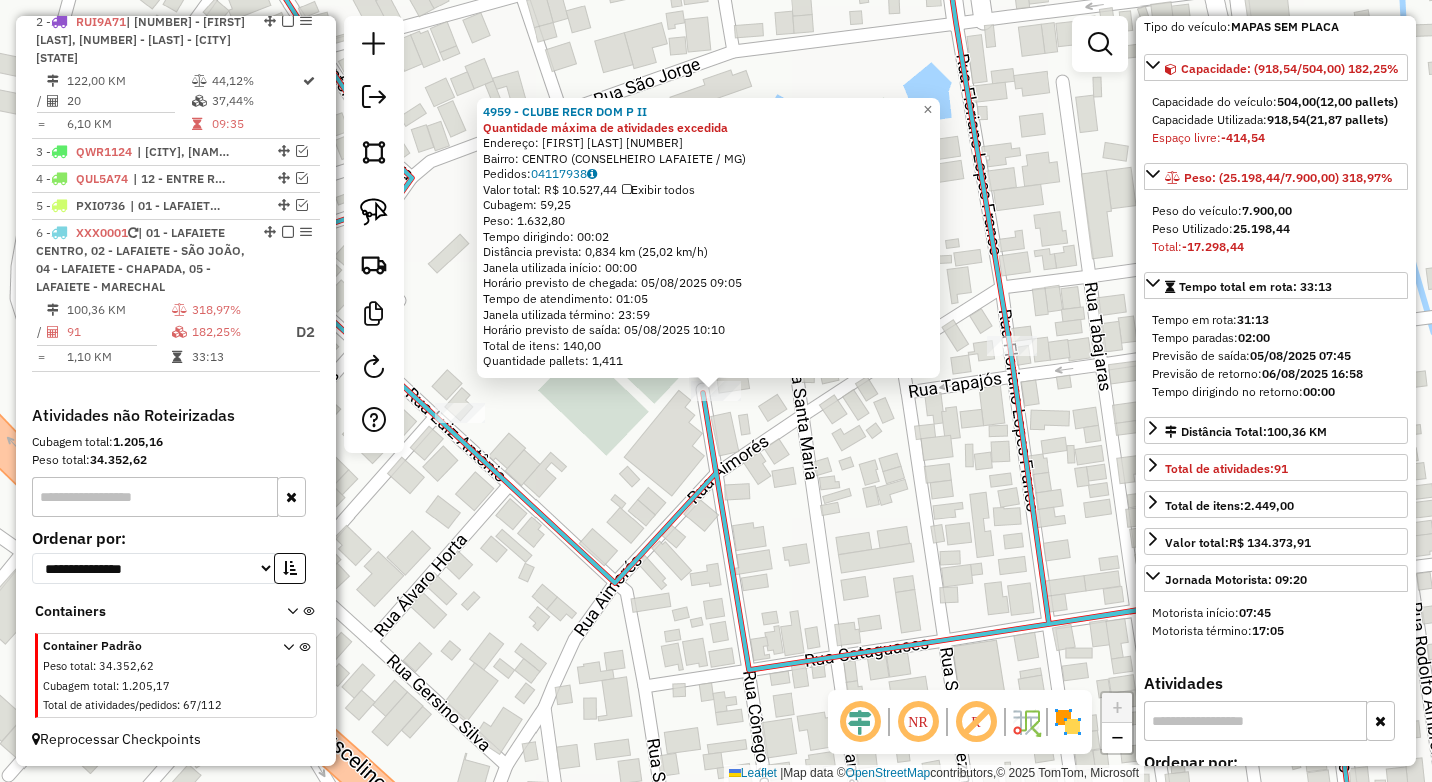 click on "4959 - [NAME] Quantidade máxima de atividades excedida  Endereço:  [STREET] [NUMBER]   Bairro: [NEIGHBORHOOD] ([CITY] / [STATE])   Pedidos:  04117938   Valor total: R$ 10.527,44   Exibir todos   Cubagem: 59,25  Peso: 1.632,80  Tempo dirigindo: 00:02   Distância prevista: 0,834 km (25,02 km/h)   Janela utilizada início: 00:00   Horário previsto de chegada: 05/08/2025 09:05   Tempo de atendimento: 01:05   Janela utilizada término: 23:59   Horário previsto de saída: 05/08/2025 10:10   Total de itens: 140,00   Quantidade pallets: 1,411  × Janela de atendimento Grade de atendimento Capacidade Transportadoras Veículos Cliente Pedidos  Rotas Selecione os dias de semana para filtrar as janelas de atendimento  Seg   Ter   Qua   Qui   Sex   Sáb   Dom  Informe o período da janela de atendimento: De: Até:  Filtrar exatamente a janela do cliente  Considerar janela de atendimento padrão  Selecione os dias de semana para filtrar as grades de atendimento  Seg   Ter   Qua   Qui   Sex  ****" 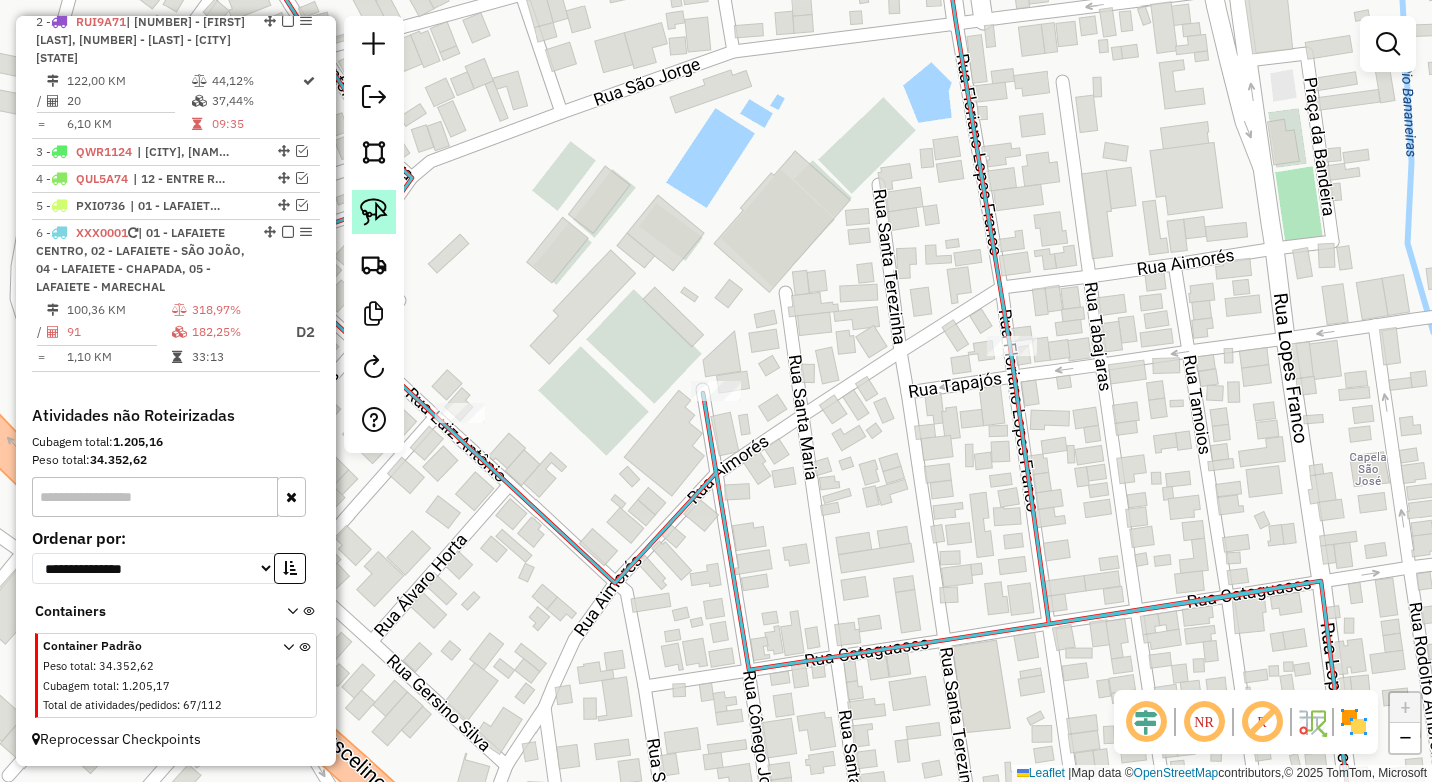 click 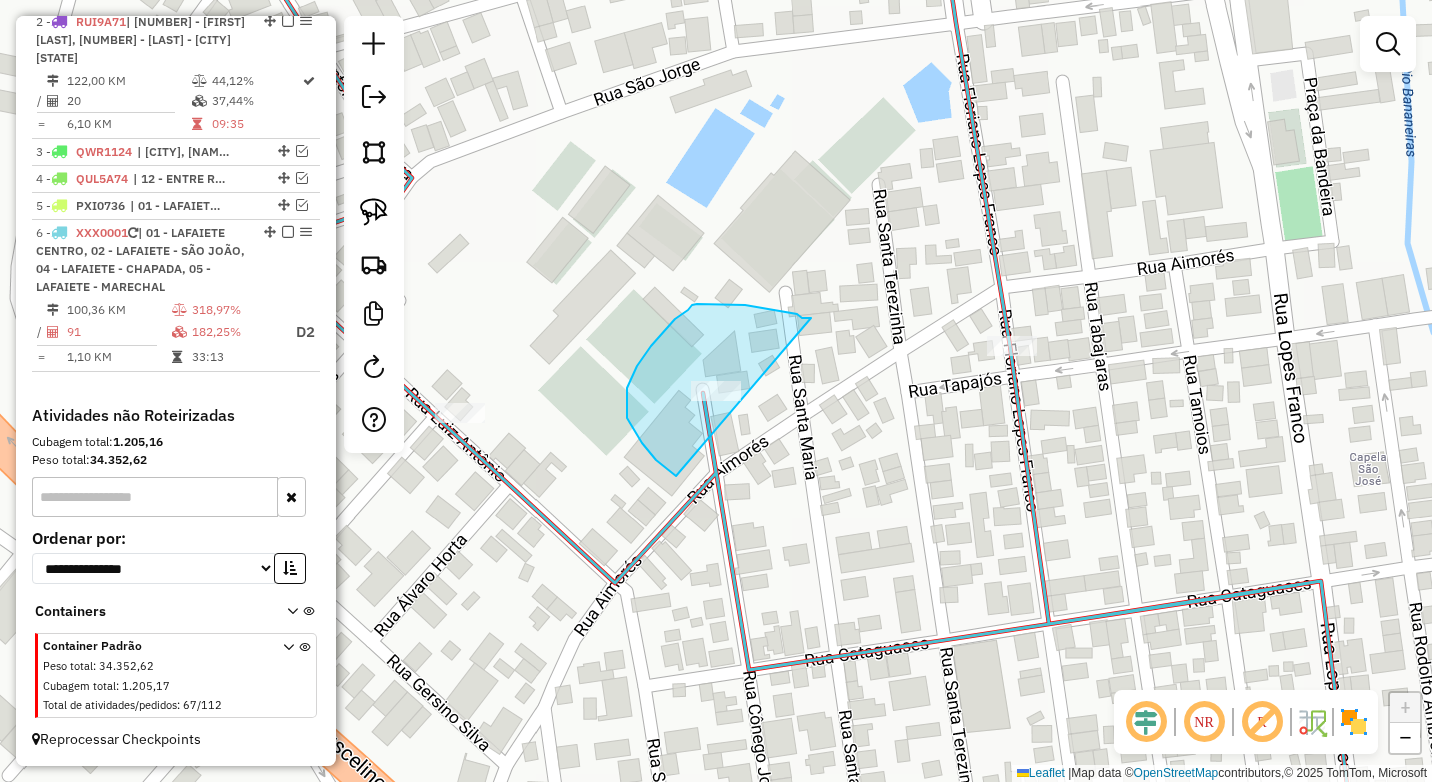 drag, startPoint x: 792, startPoint y: 313, endPoint x: 858, endPoint y: 503, distance: 201.13676 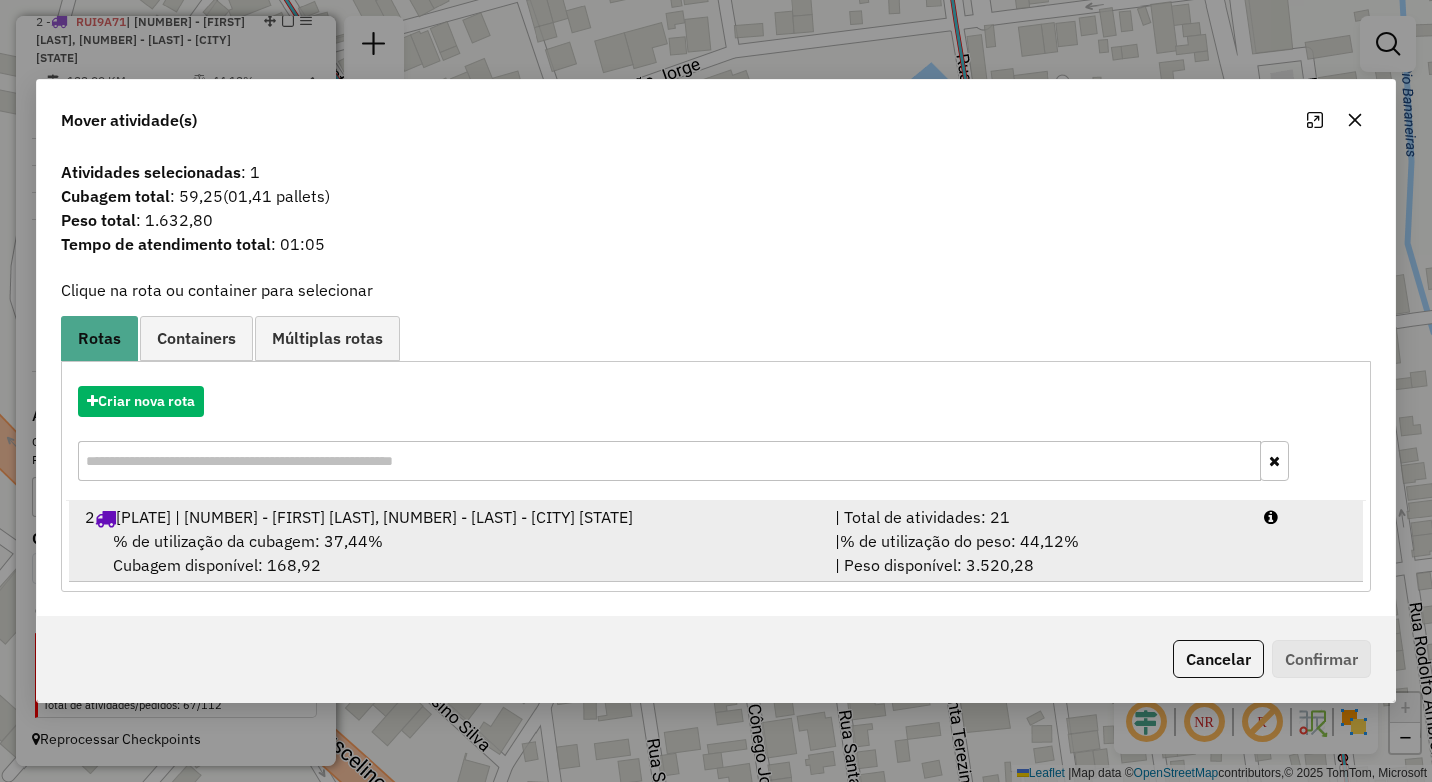 click on "|  % de utilização do peso: 44,12%  | Peso disponível: 3.520,28" at bounding box center [1037, 553] 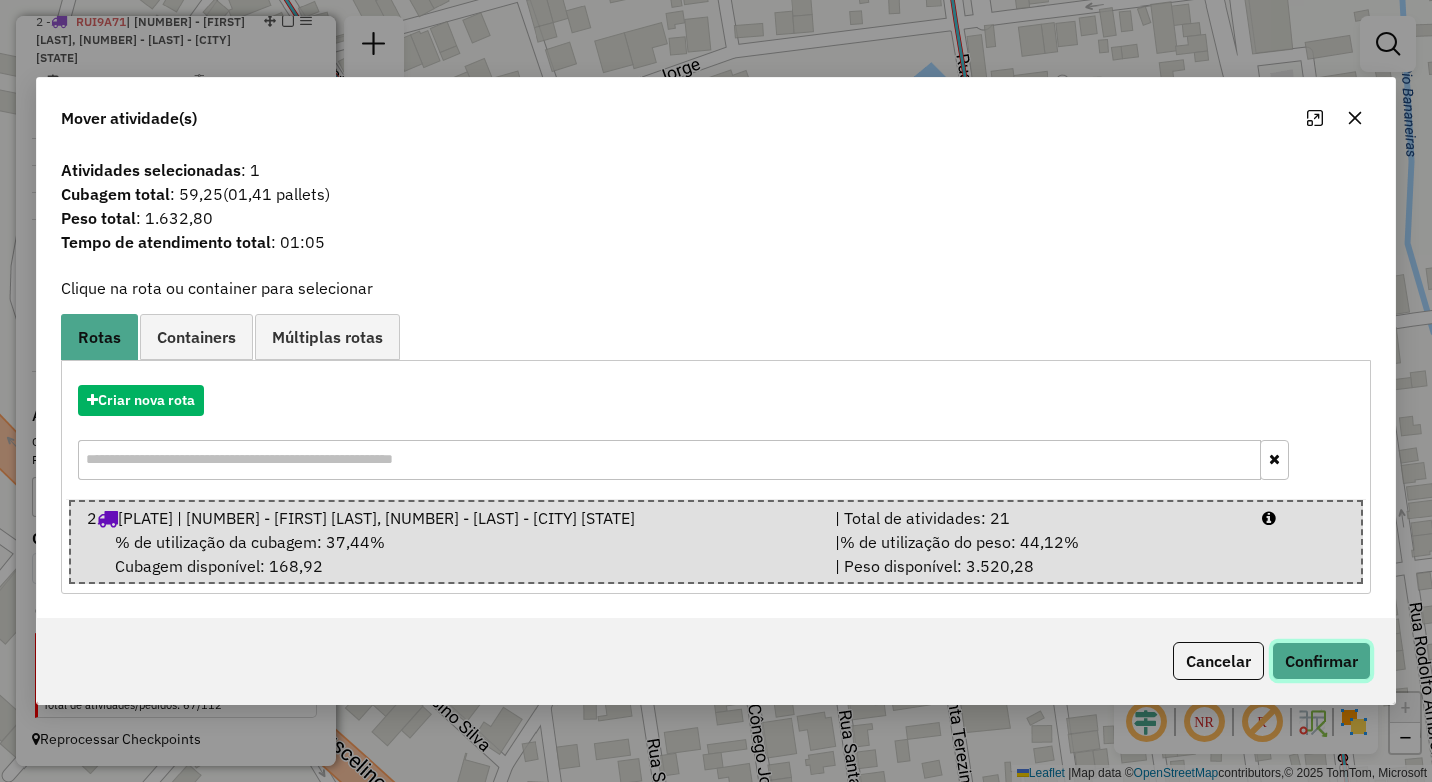 click on "Confirmar" 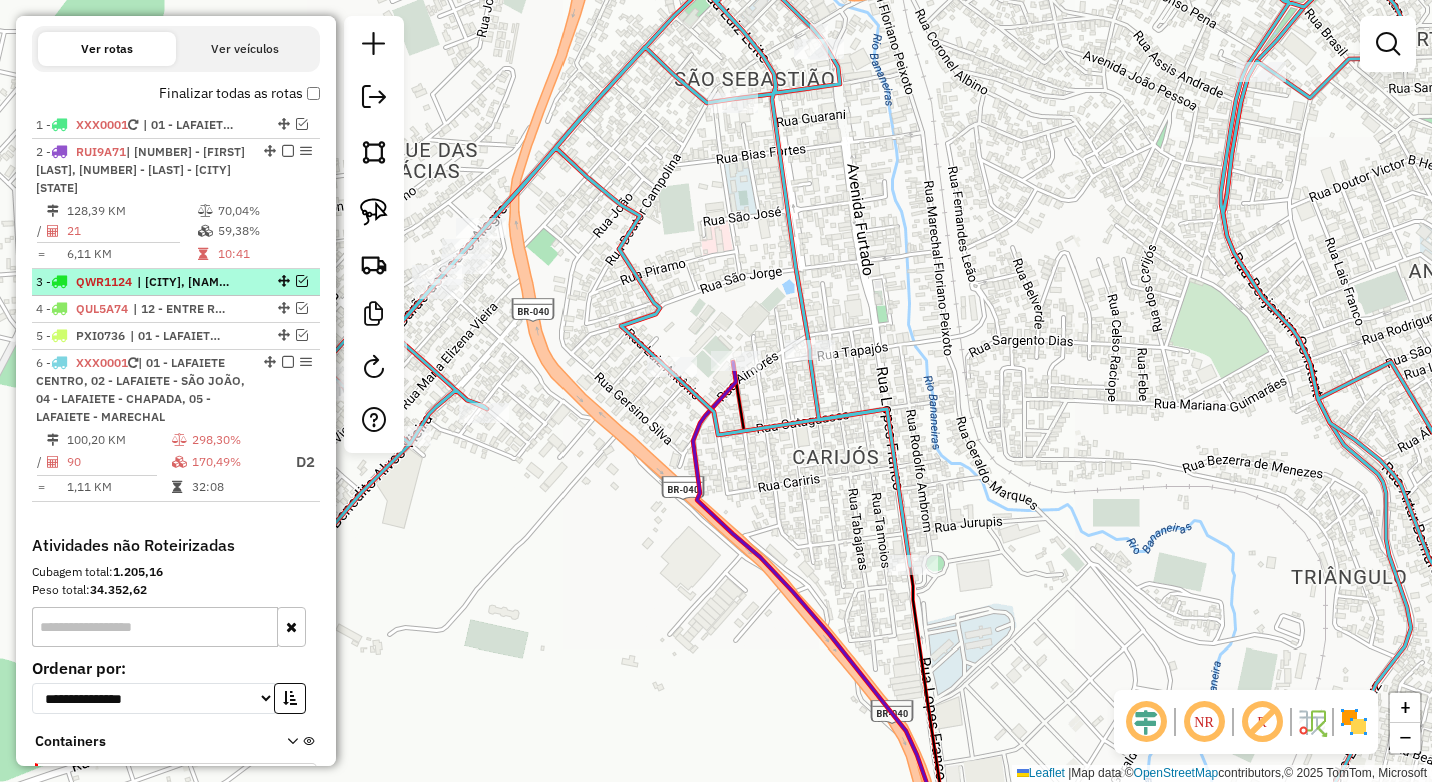 scroll, scrollTop: 554, scrollLeft: 0, axis: vertical 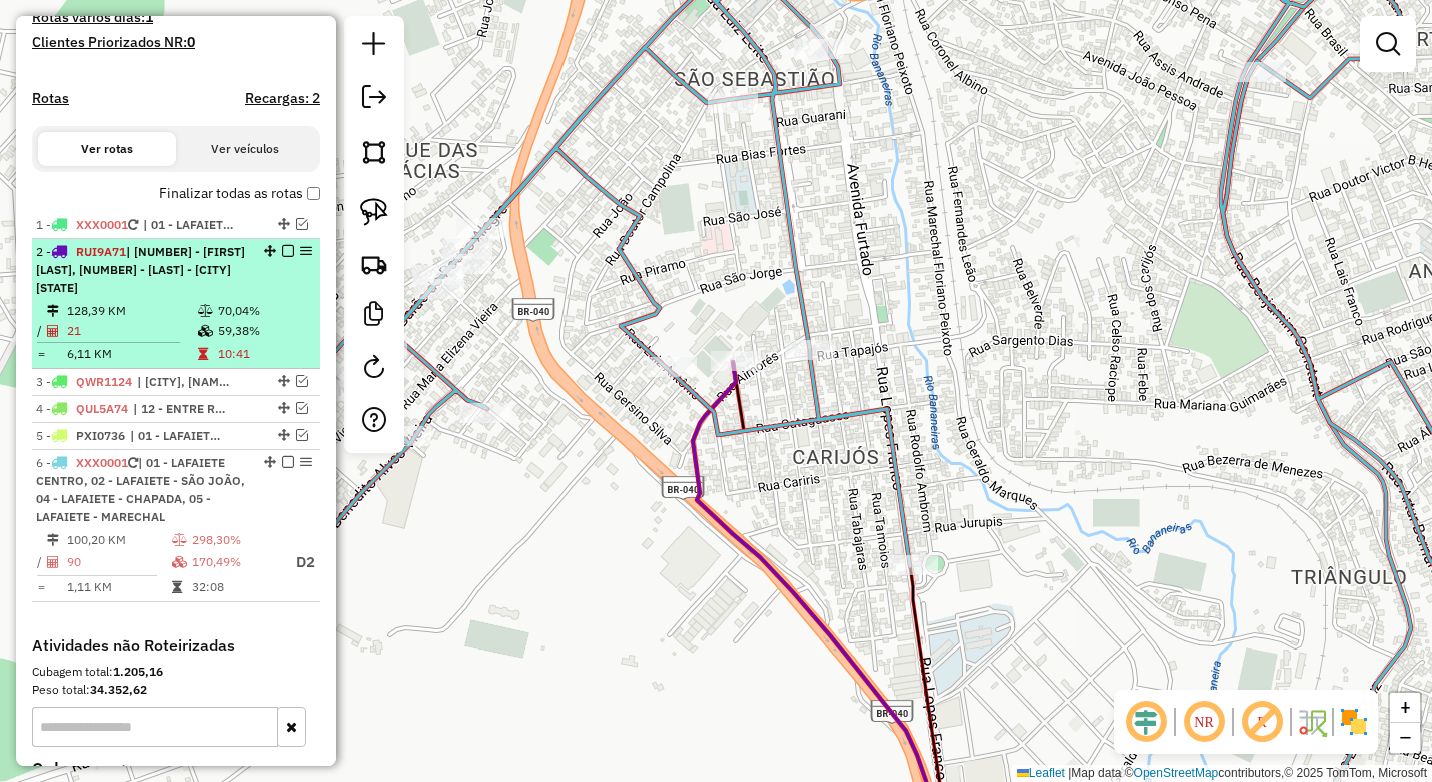 click on "2 -       RUI9A71   | 17 - SANTANA DOS MONTES, 18 - LAMIN - RIO ESPERA" at bounding box center (176, 270) 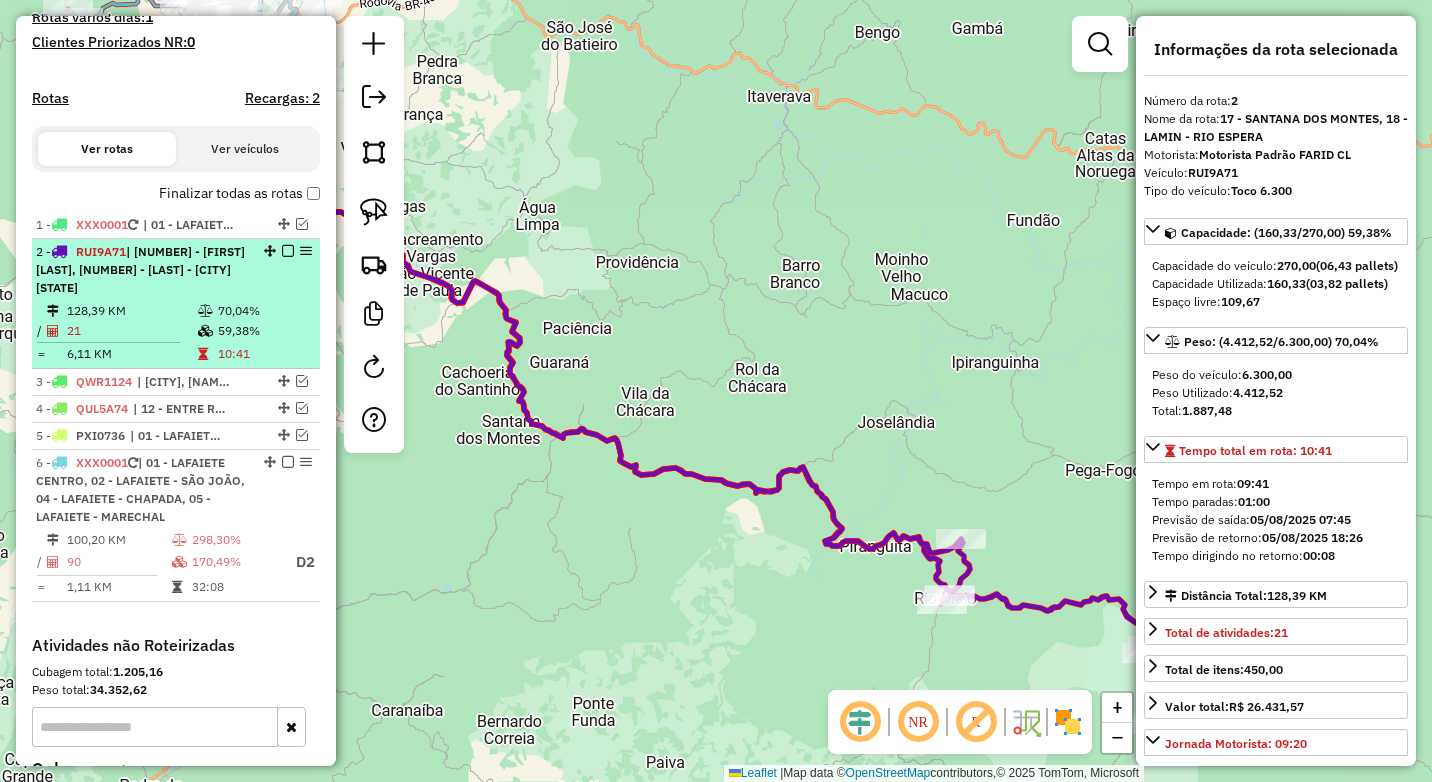click at bounding box center (288, 251) 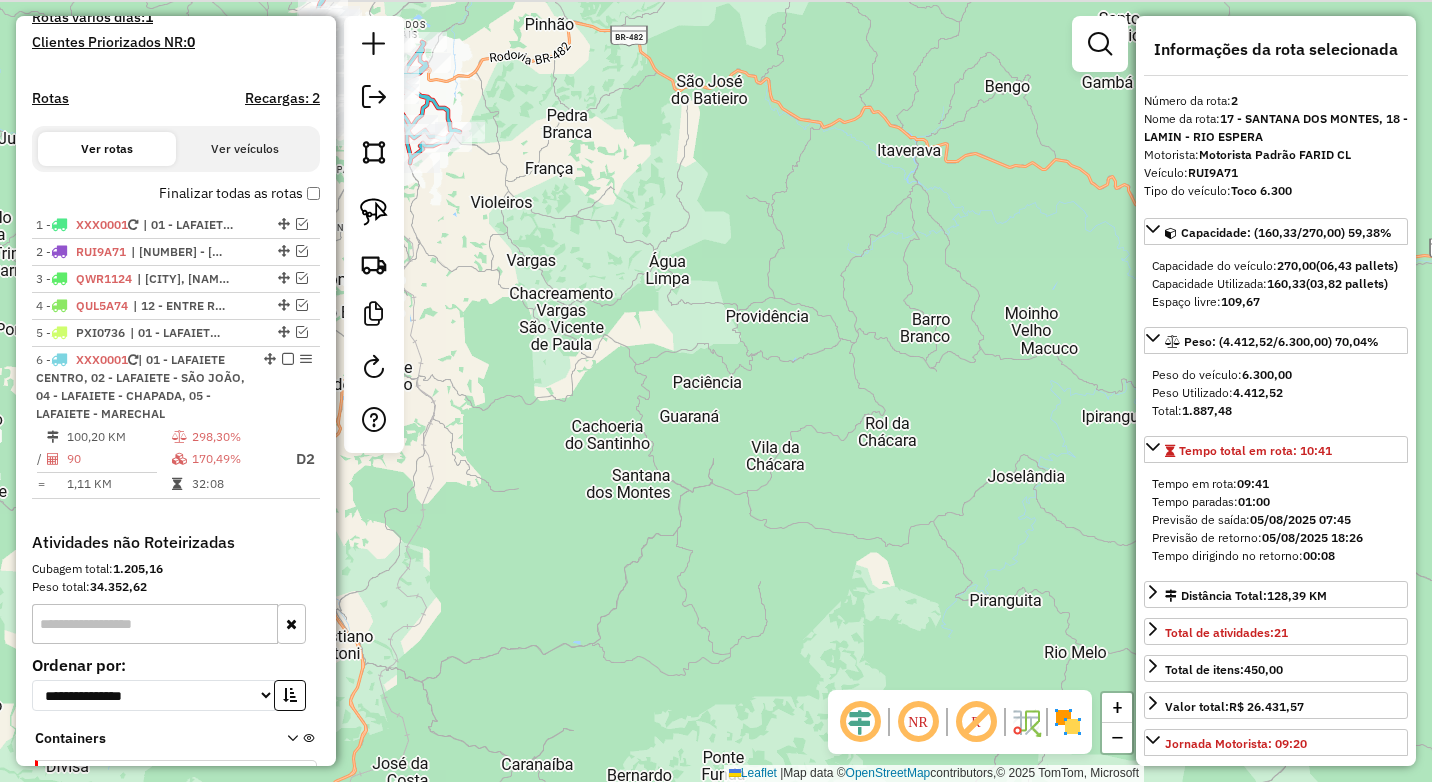 drag, startPoint x: 796, startPoint y: 341, endPoint x: 934, endPoint y: 370, distance: 141.01419 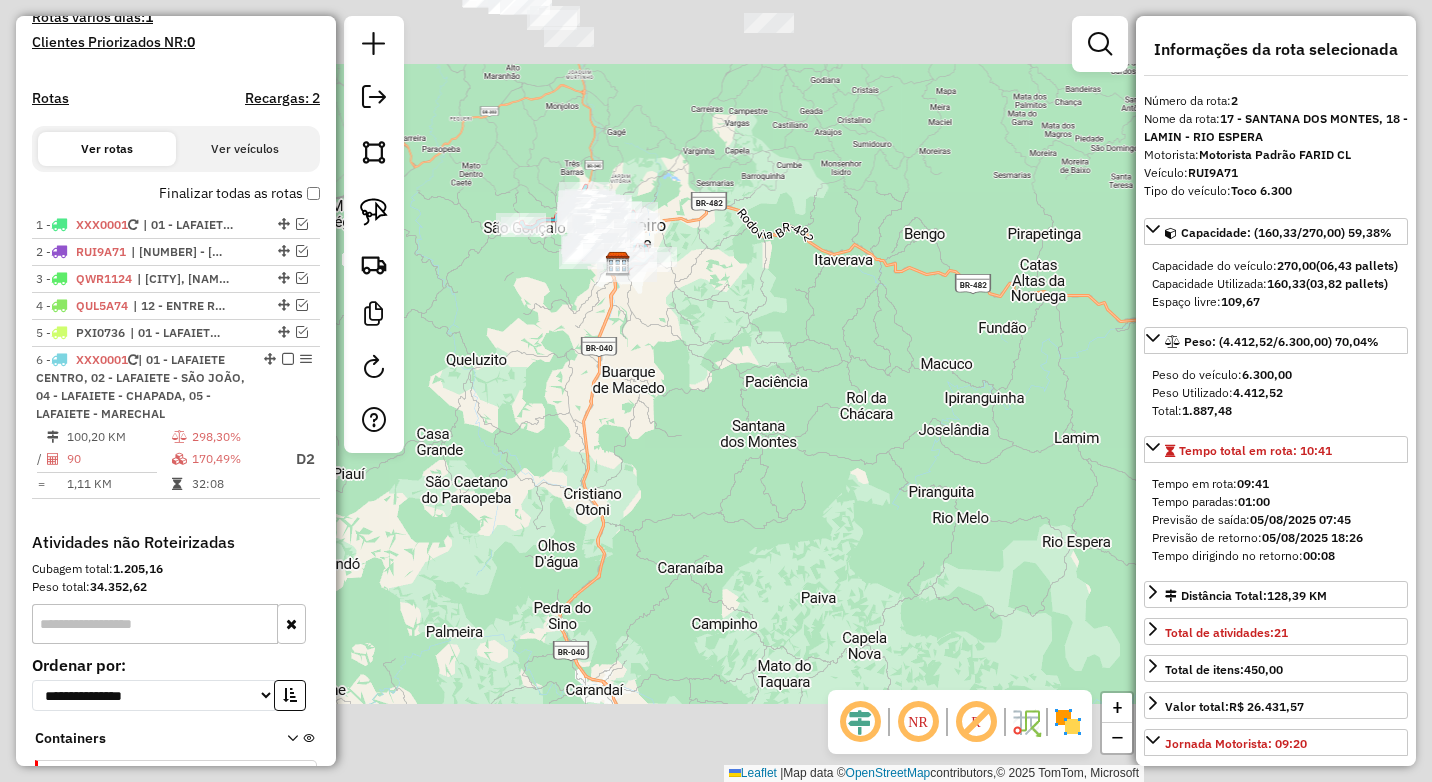 drag, startPoint x: 702, startPoint y: 401, endPoint x: 732, endPoint y: 435, distance: 45.343136 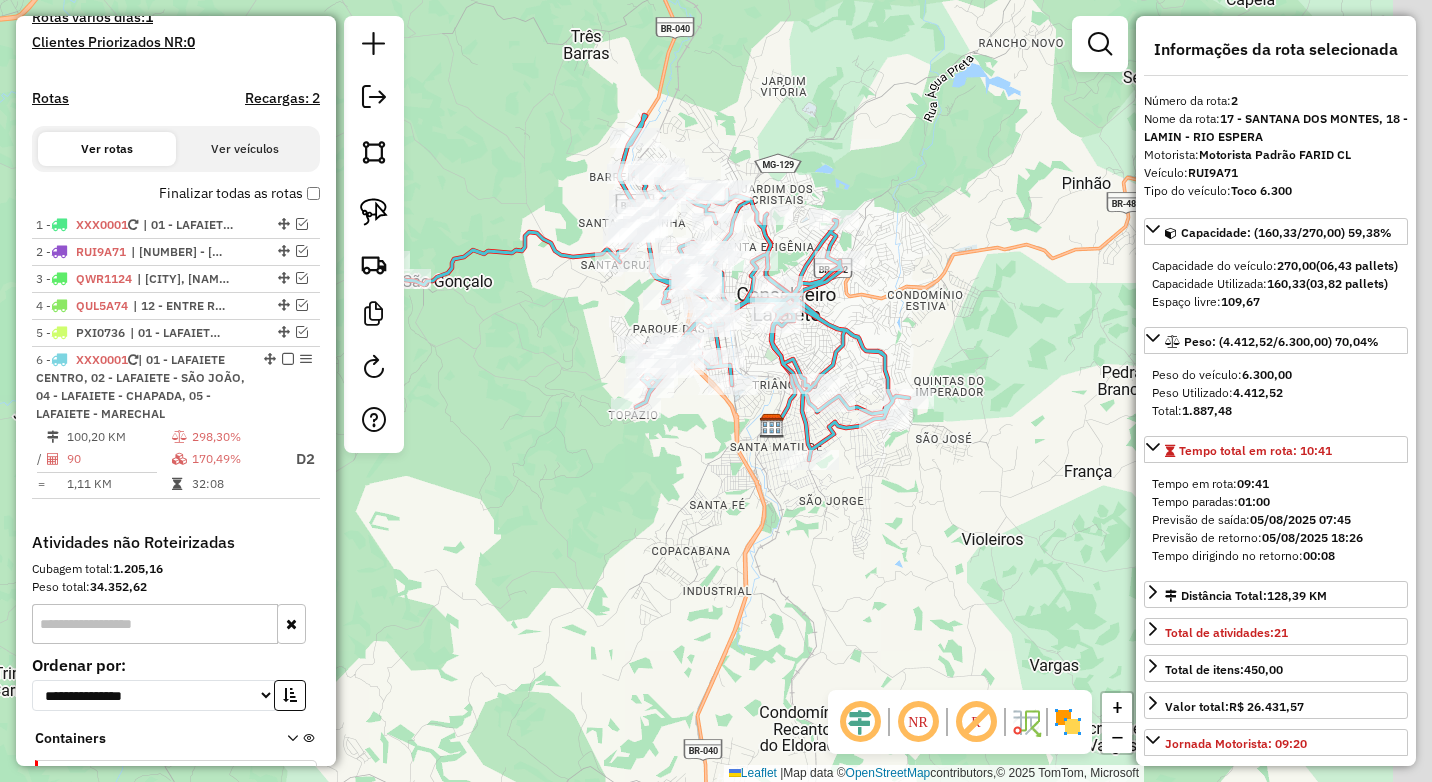 drag, startPoint x: 626, startPoint y: 315, endPoint x: 586, endPoint y: 323, distance: 40.792156 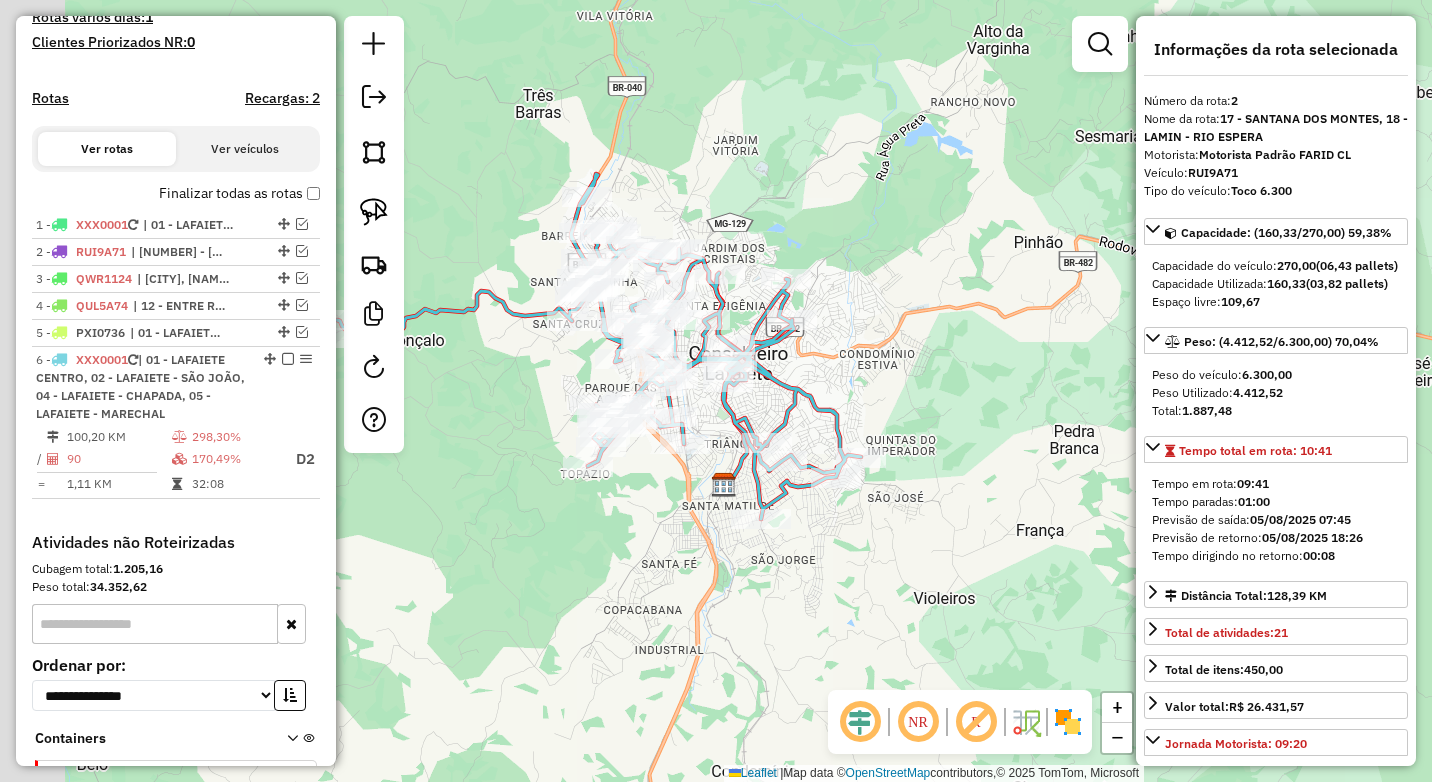 drag, startPoint x: 770, startPoint y: 235, endPoint x: 801, endPoint y: 236, distance: 31.016125 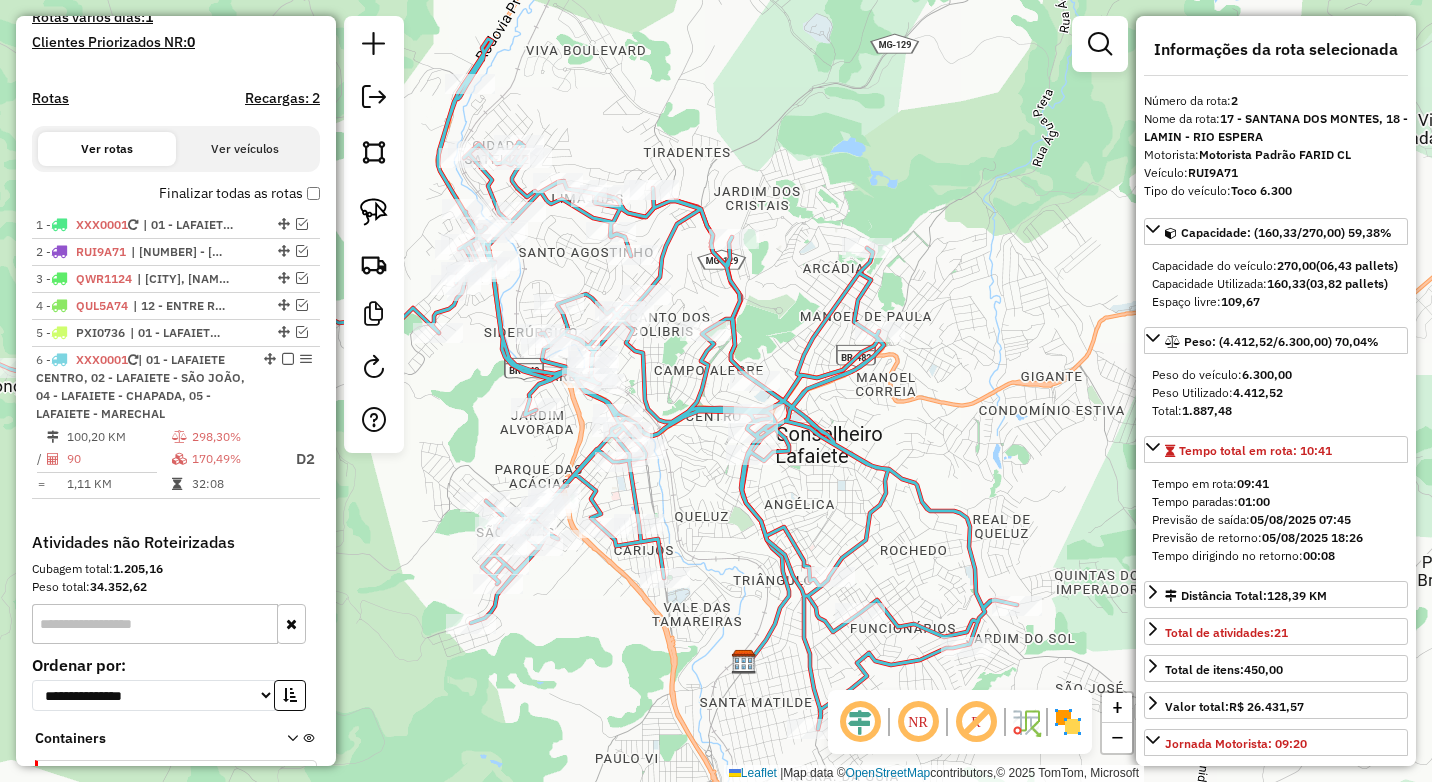 drag, startPoint x: 900, startPoint y: 161, endPoint x: 1009, endPoint y: 113, distance: 119.1008 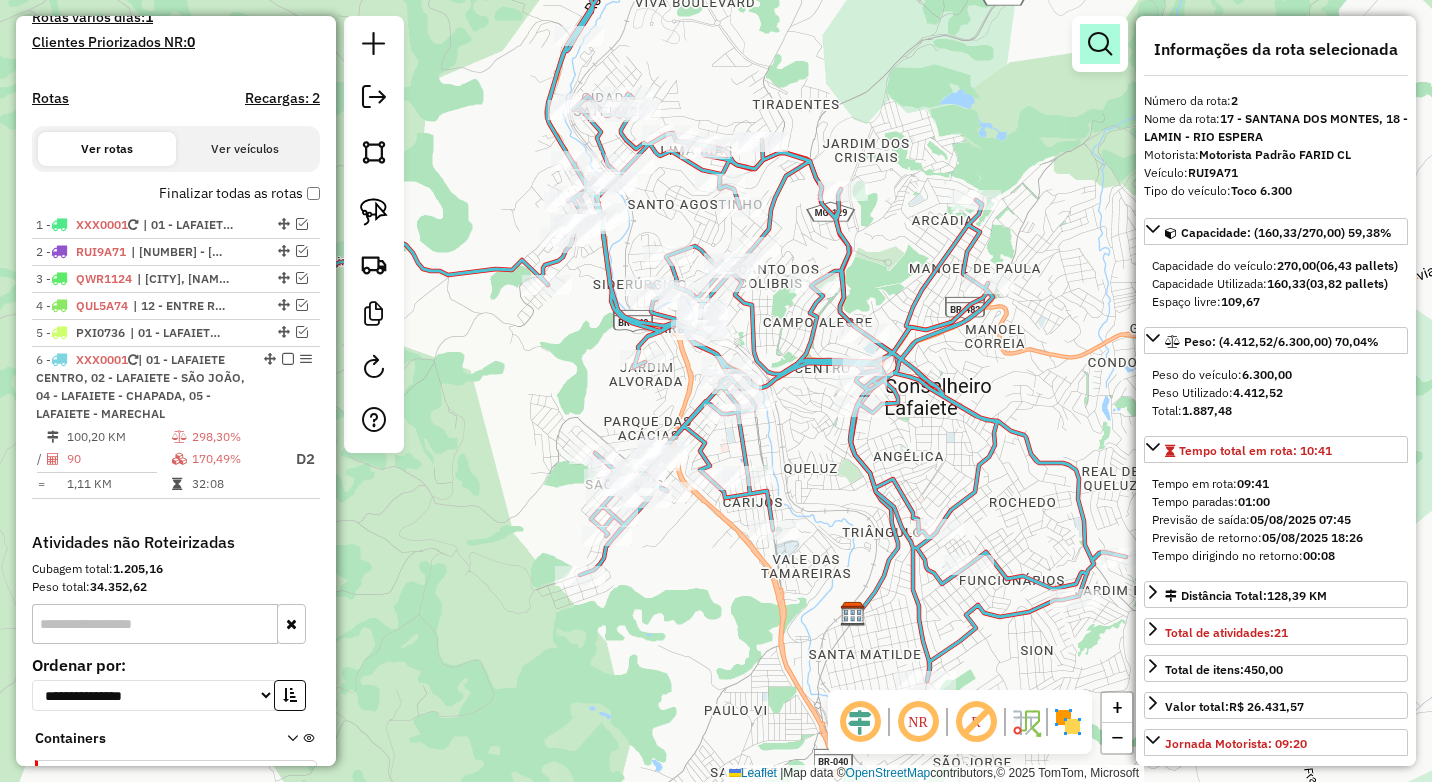 click at bounding box center (1100, 44) 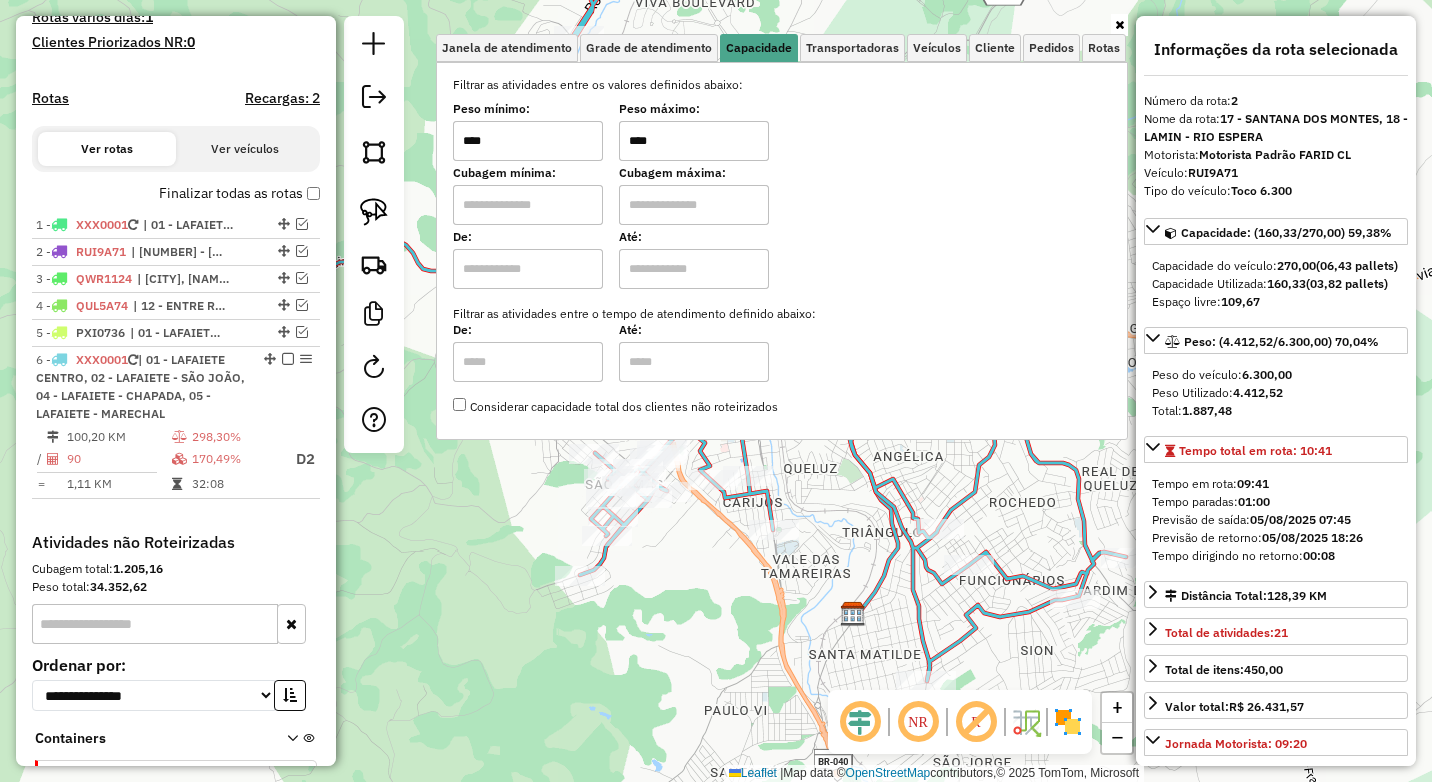drag, startPoint x: 709, startPoint y: 143, endPoint x: 614, endPoint y: 141, distance: 95.02105 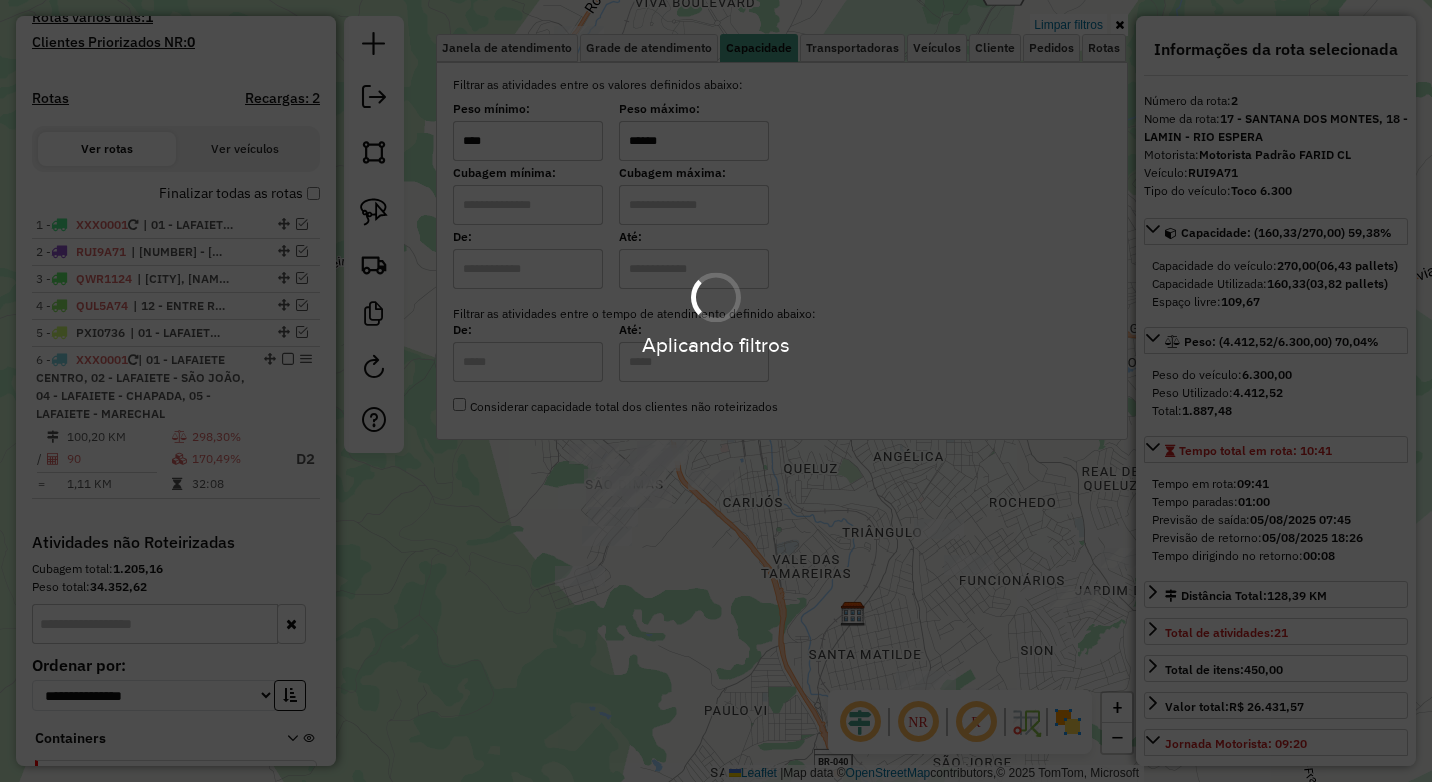 type on "******" 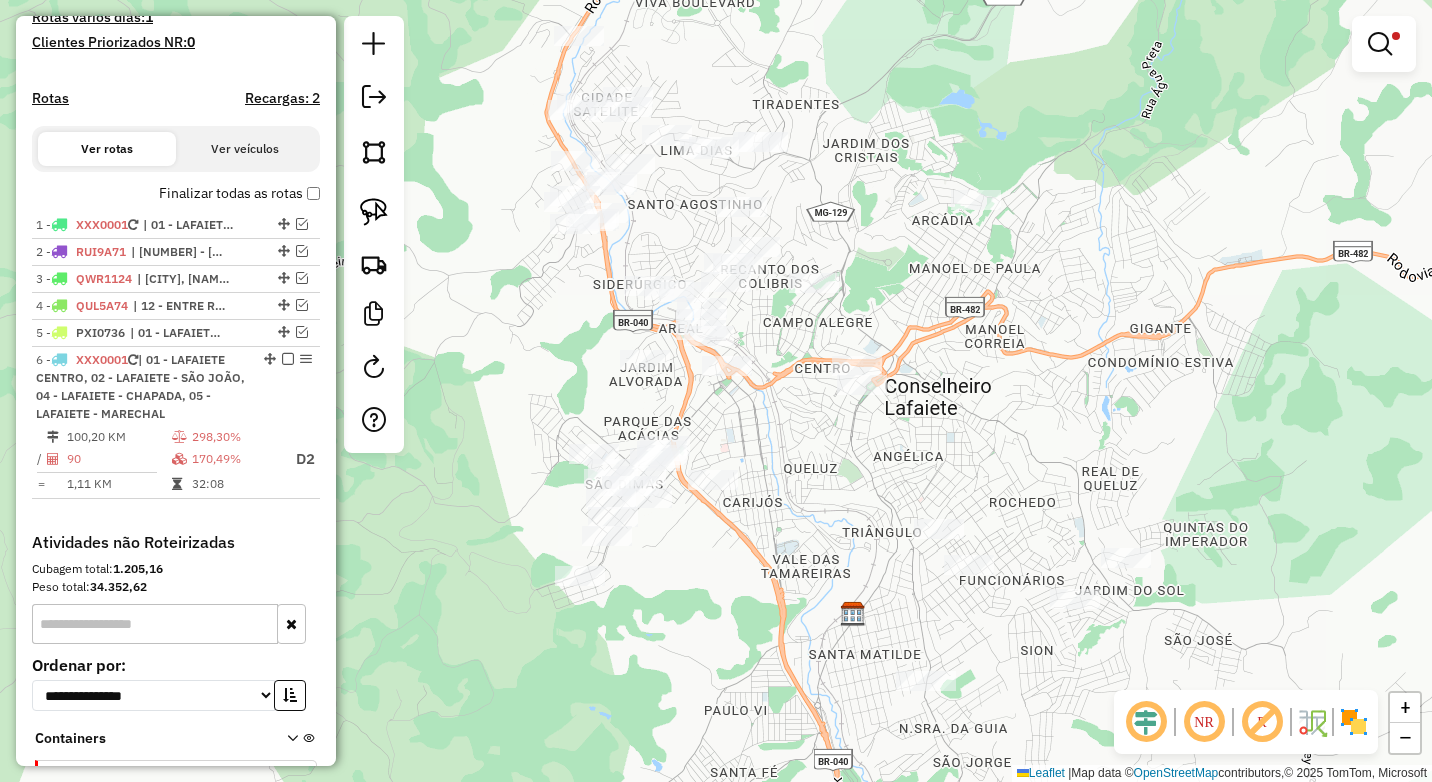click on "Limpar filtros Janela de atendimento Grade de atendimento Capacidade Transportadoras Veículos Cliente Pedidos  Rotas Selecione os dias de semana para filtrar as janelas de atendimento  Seg   Ter   Qua   Qui   Sex   Sáb   Dom  Informe o período da janela de atendimento: De: Até:  Filtrar exatamente a janela do cliente  Considerar janela de atendimento padrão  Selecione os dias de semana para filtrar as grades de atendimento  Seg   Ter   Qua   Qui   Sex   Sáb   Dom   Considerar clientes sem dia de atendimento cadastrado  Clientes fora do dia de atendimento selecionado Filtrar as atividades entre os valores definidos abaixo:  Peso mínimo:  ****  Peso máximo:  ******  Cubagem mínima:   Cubagem máxima:   De:   Até:  Filtrar as atividades entre o tempo de atendimento definido abaixo:  De:   Até:   Considerar capacidade total dos clientes não roteirizados Transportadora: Selecione um ou mais itens Tipo de veículo: Selecione um ou mais itens Veículo: Selecione um ou mais itens Motorista: Nome: Rótulo:" 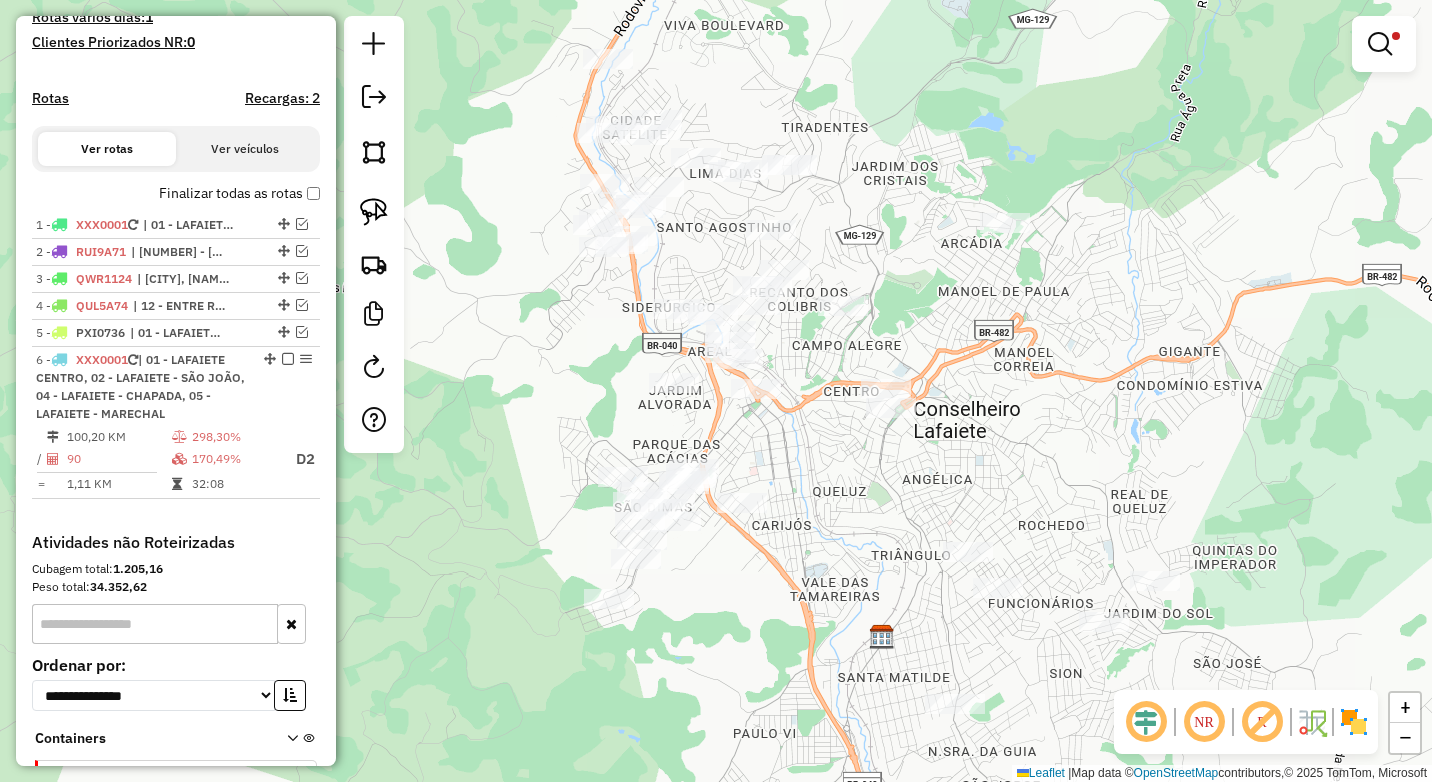 drag, startPoint x: 786, startPoint y: 457, endPoint x: 826, endPoint y: 493, distance: 53.814495 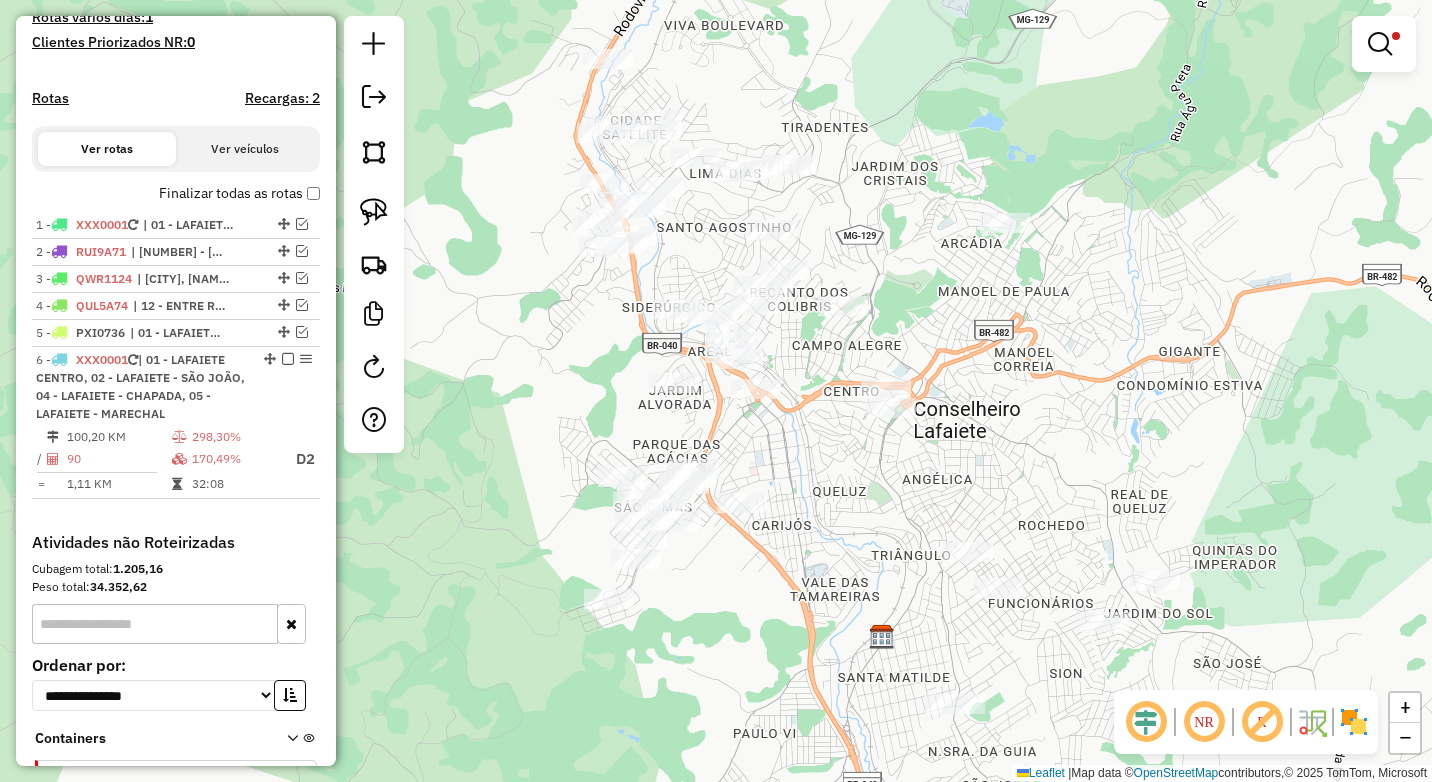 click on "Limpar filtros Janela de atendimento Grade de atendimento Capacidade Transportadoras Veículos Cliente Pedidos  Rotas Selecione os dias de semana para filtrar as janelas de atendimento  Seg   Ter   Qua   Qui   Sex   Sáb   Dom  Informe o período da janela de atendimento: De: Até:  Filtrar exatamente a janela do cliente  Considerar janela de atendimento padrão  Selecione os dias de semana para filtrar as grades de atendimento  Seg   Ter   Qua   Qui   Sex   Sáb   Dom   Considerar clientes sem dia de atendimento cadastrado  Clientes fora do dia de atendimento selecionado Filtrar as atividades entre os valores definidos abaixo:  Peso mínimo:  ****  Peso máximo:  ******  Cubagem mínima:   Cubagem máxima:   De:   Até:  Filtrar as atividades entre o tempo de atendimento definido abaixo:  De:   Até:   Considerar capacidade total dos clientes não roteirizados Transportadora: Selecione um ou mais itens Tipo de veículo: Selecione um ou mais itens Veículo: Selecione um ou mais itens Motorista: Nome: Rótulo:" 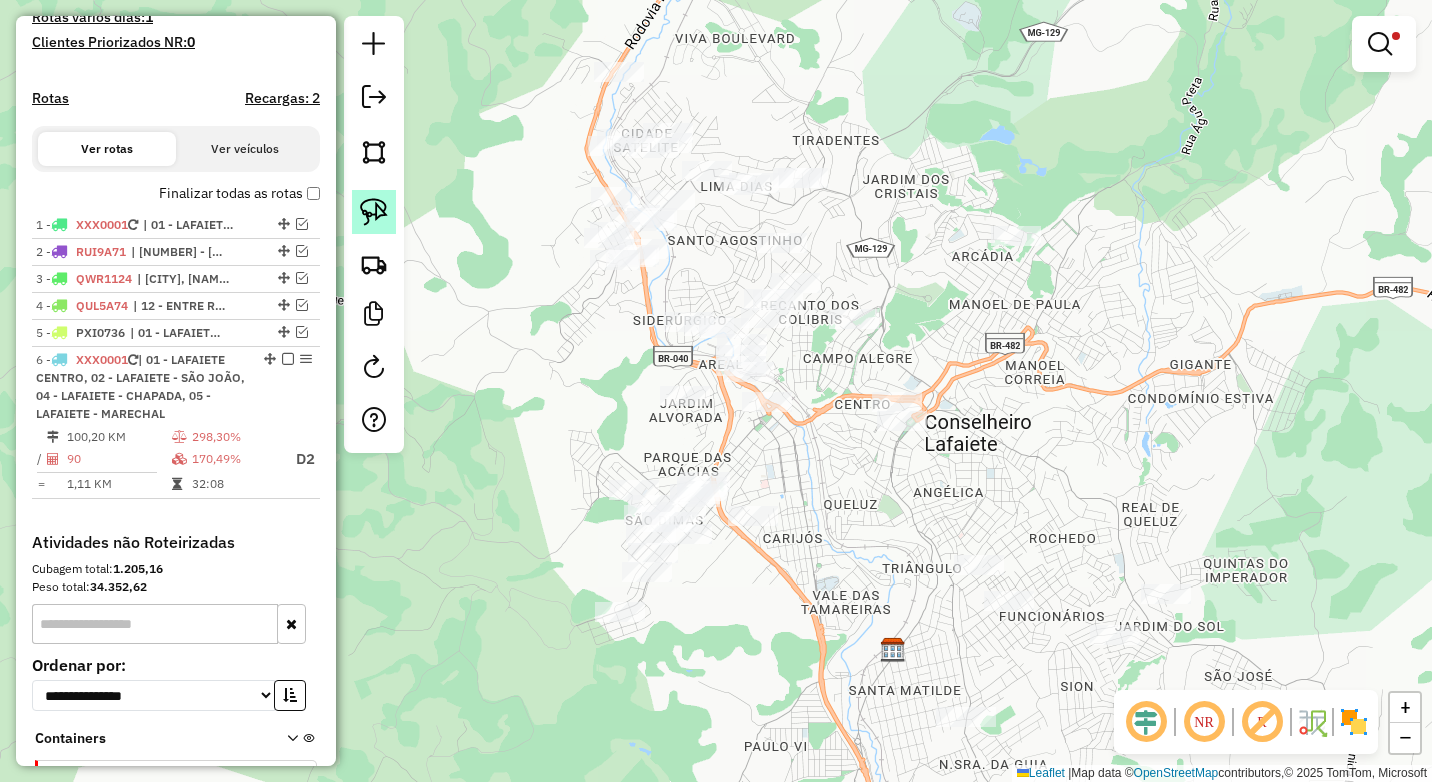 drag, startPoint x: 349, startPoint y: 207, endPoint x: 360, endPoint y: 210, distance: 11.401754 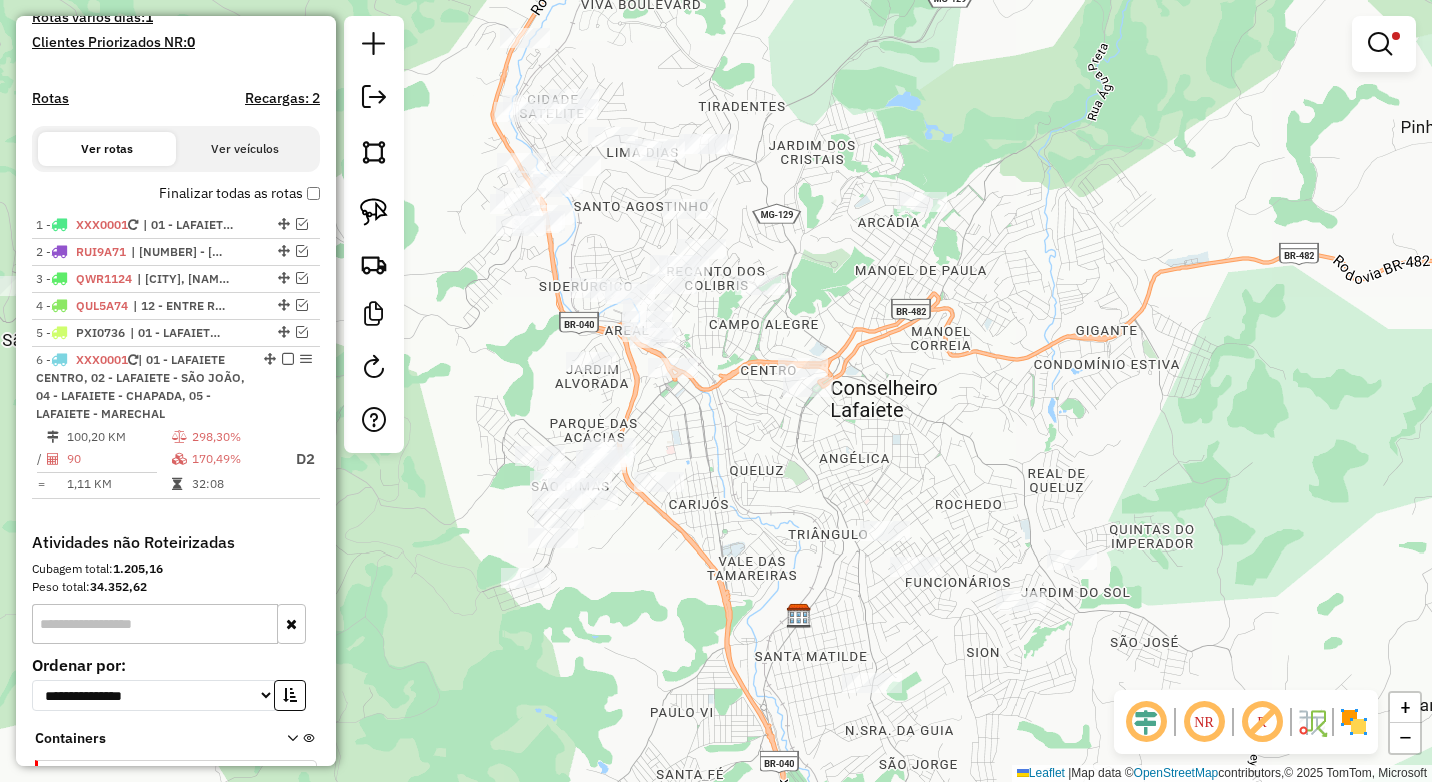drag, startPoint x: 751, startPoint y: 460, endPoint x: 773, endPoint y: 393, distance: 70.5195 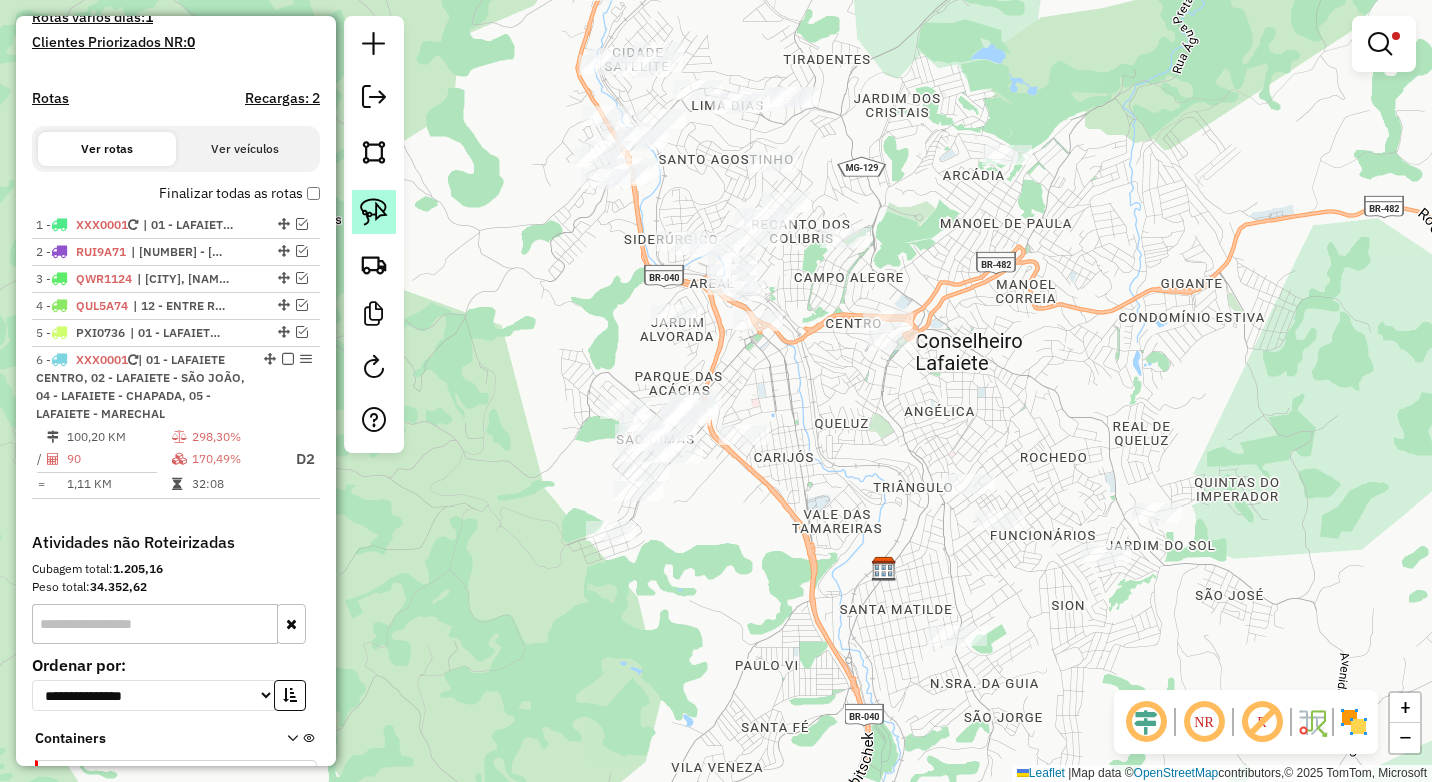 click 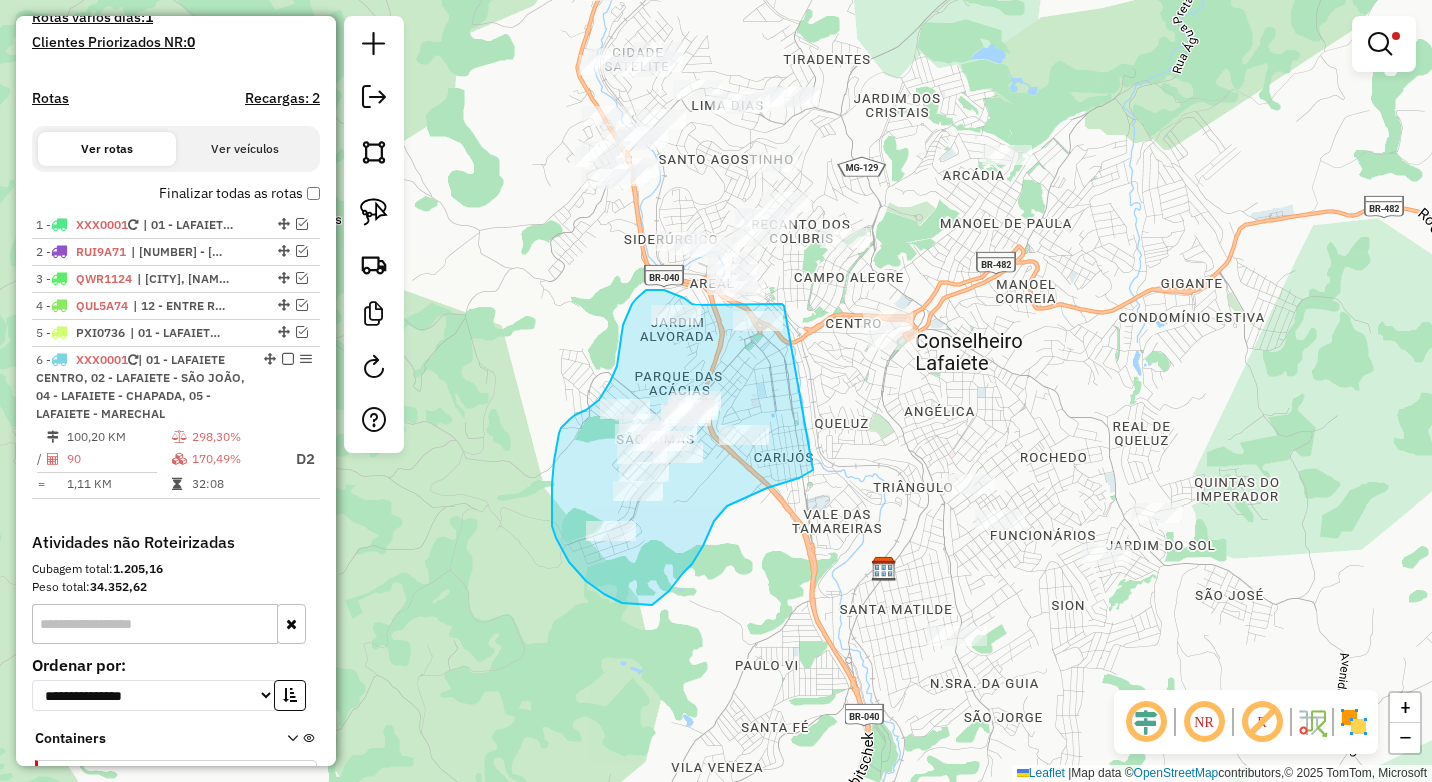 drag, startPoint x: 784, startPoint y: 306, endPoint x: 813, endPoint y: 470, distance: 166.54428 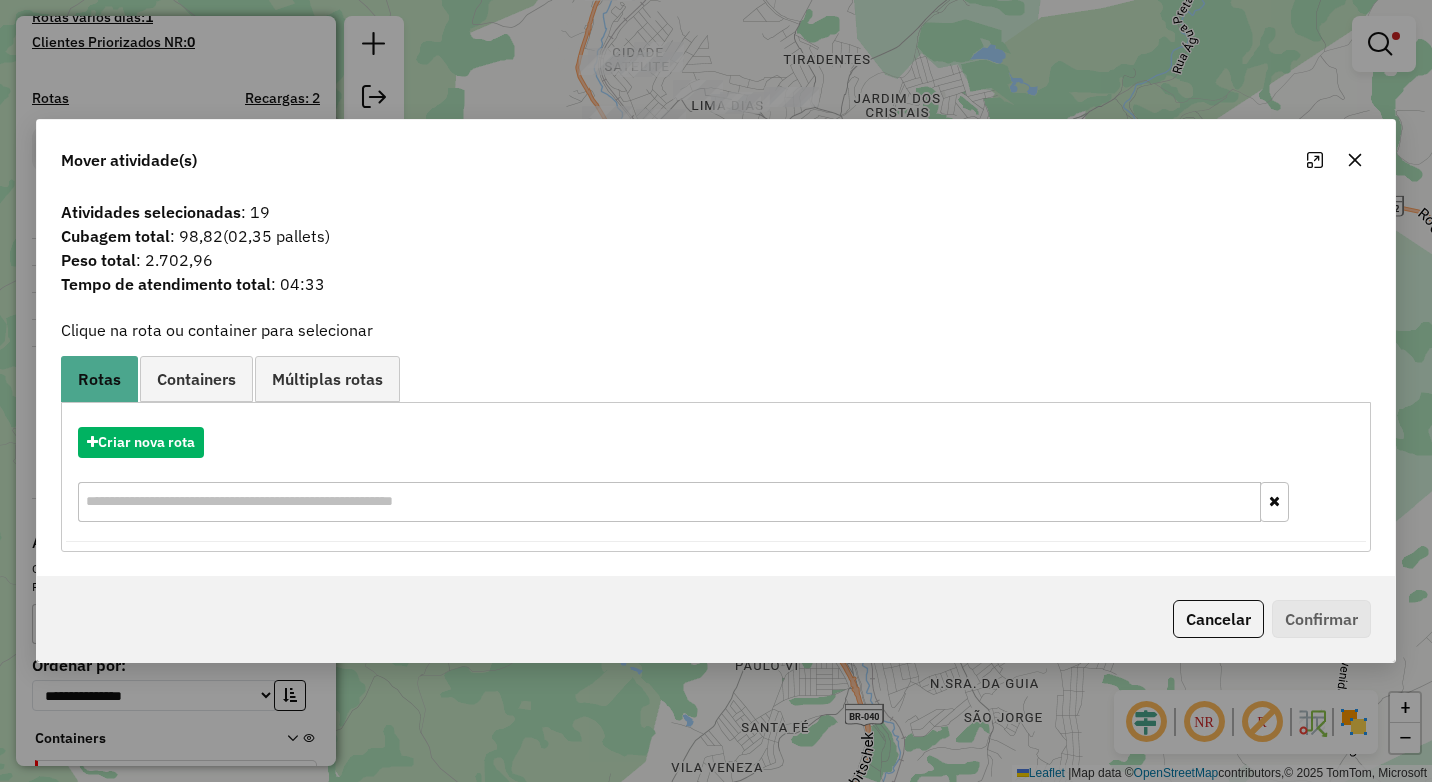 click 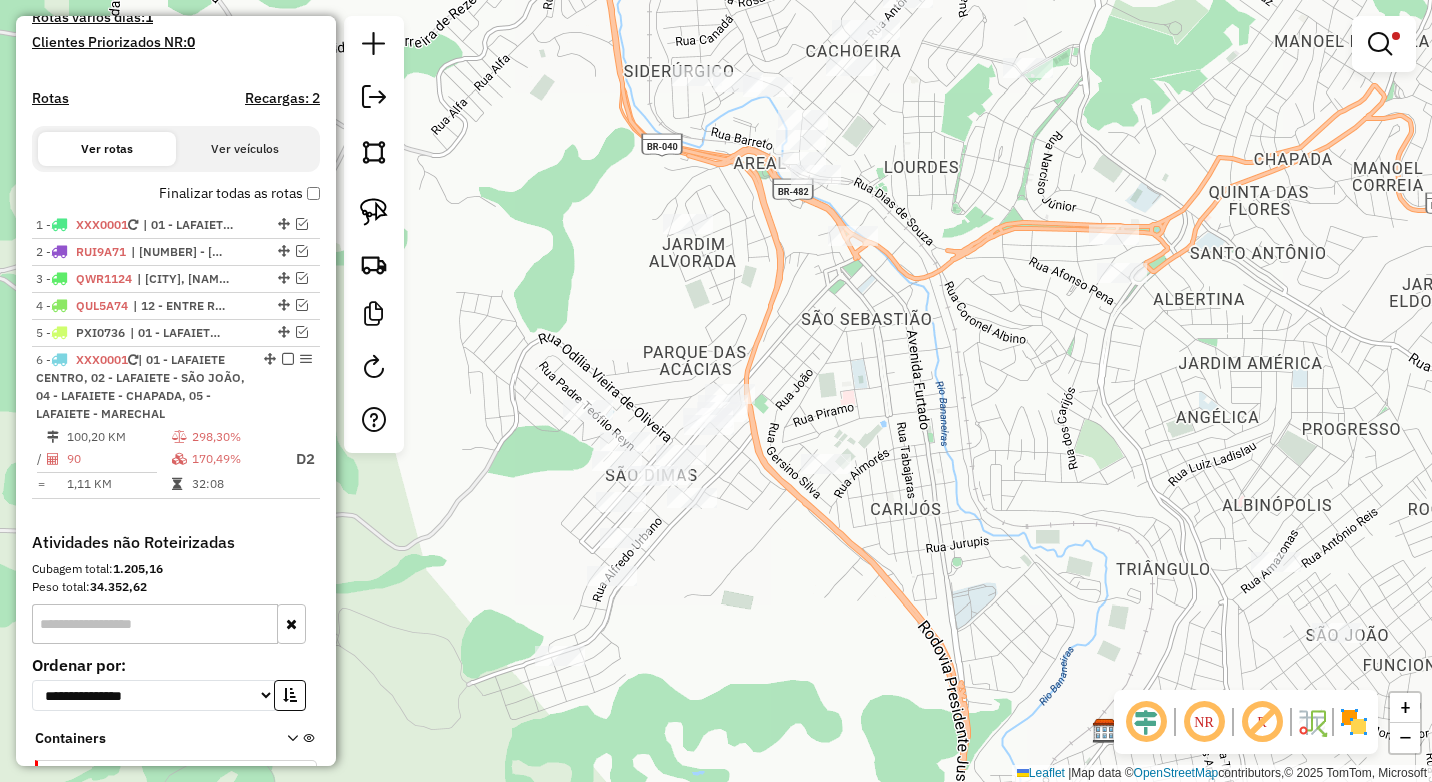 drag, startPoint x: 832, startPoint y: 343, endPoint x: 833, endPoint y: 368, distance: 25.019993 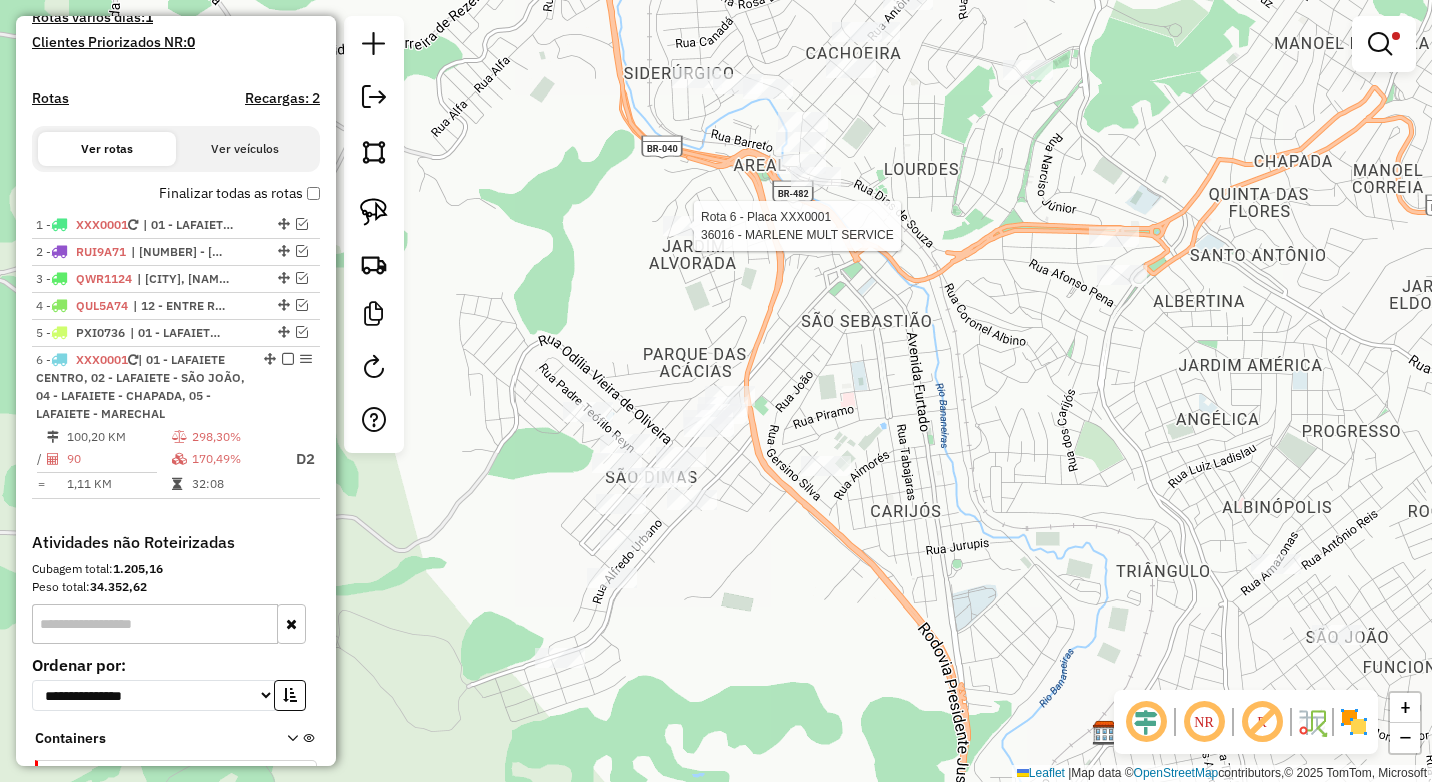 select on "*********" 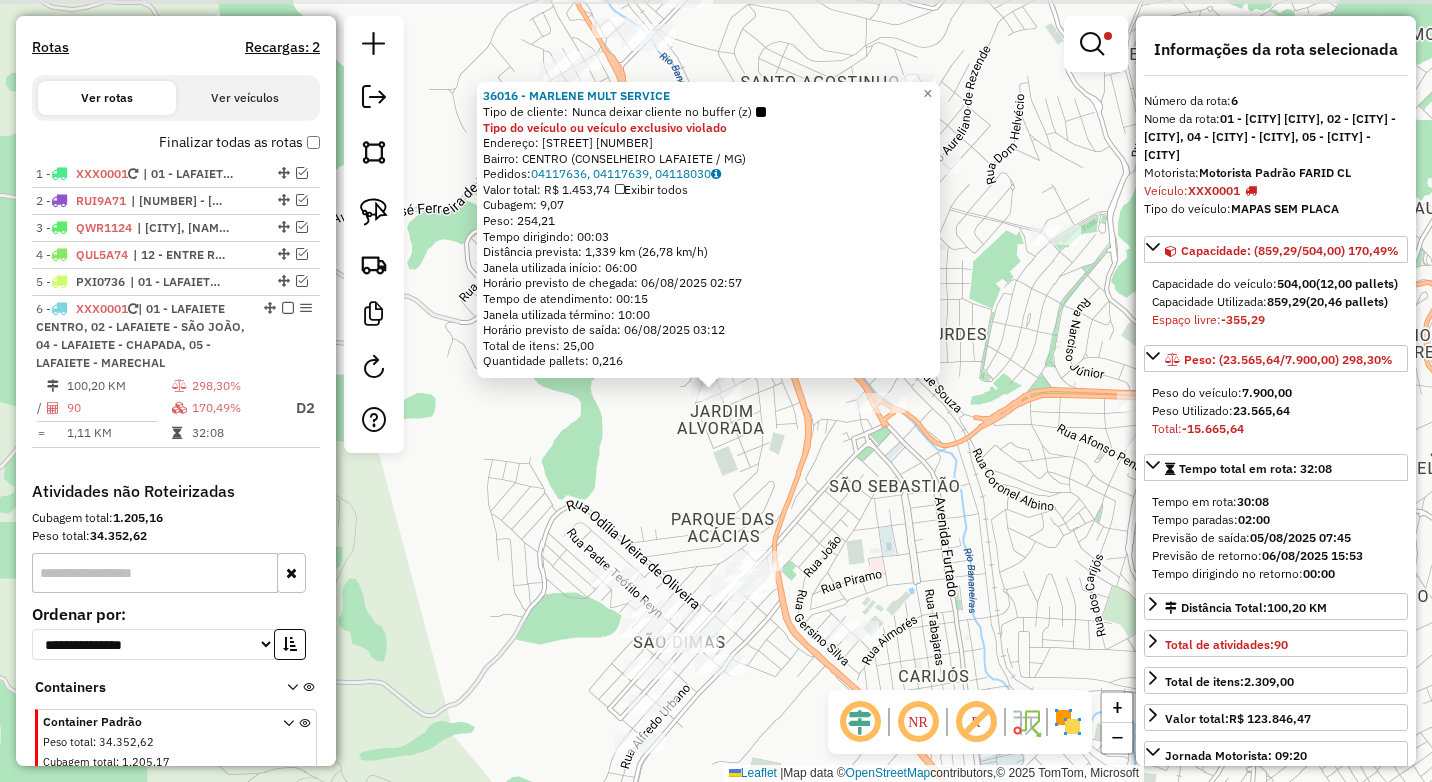 scroll, scrollTop: 681, scrollLeft: 0, axis: vertical 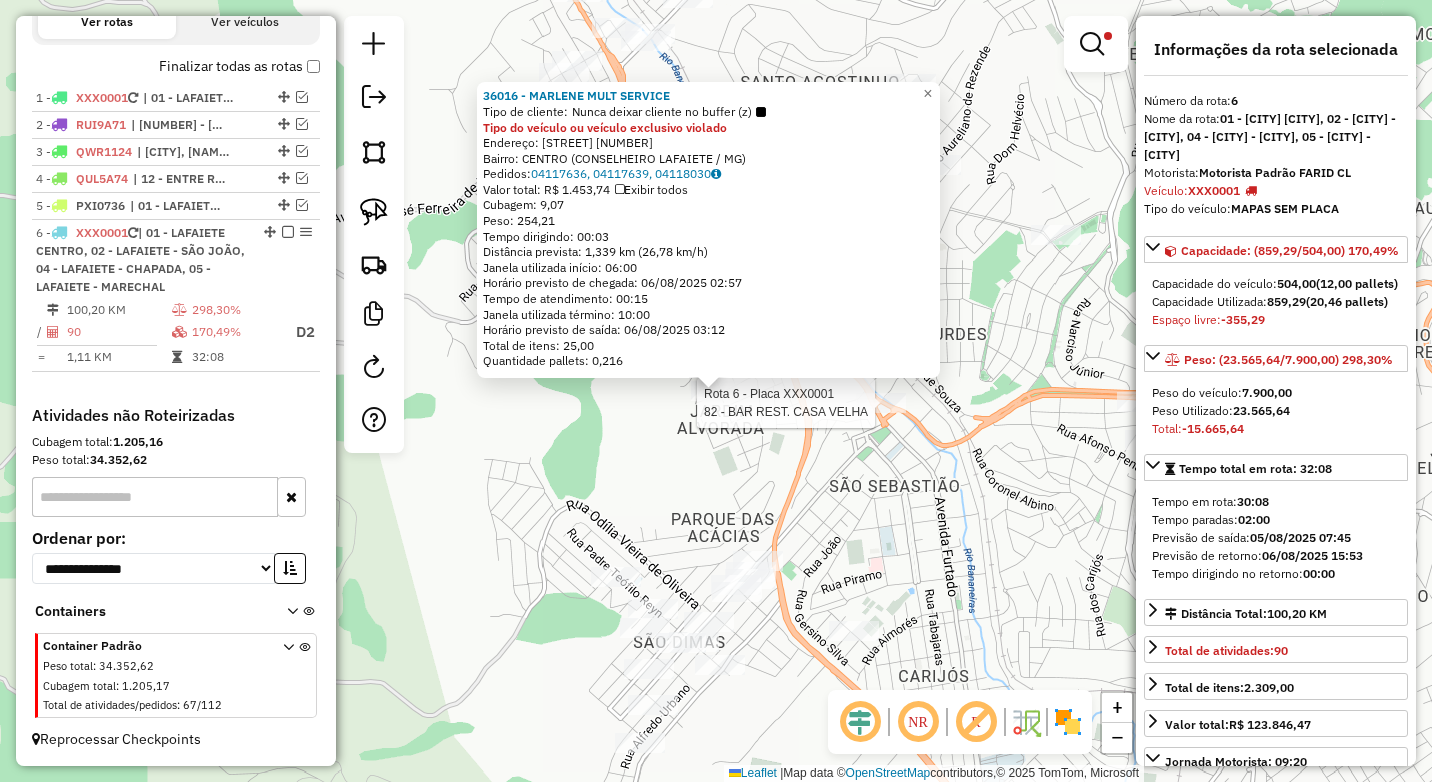 click 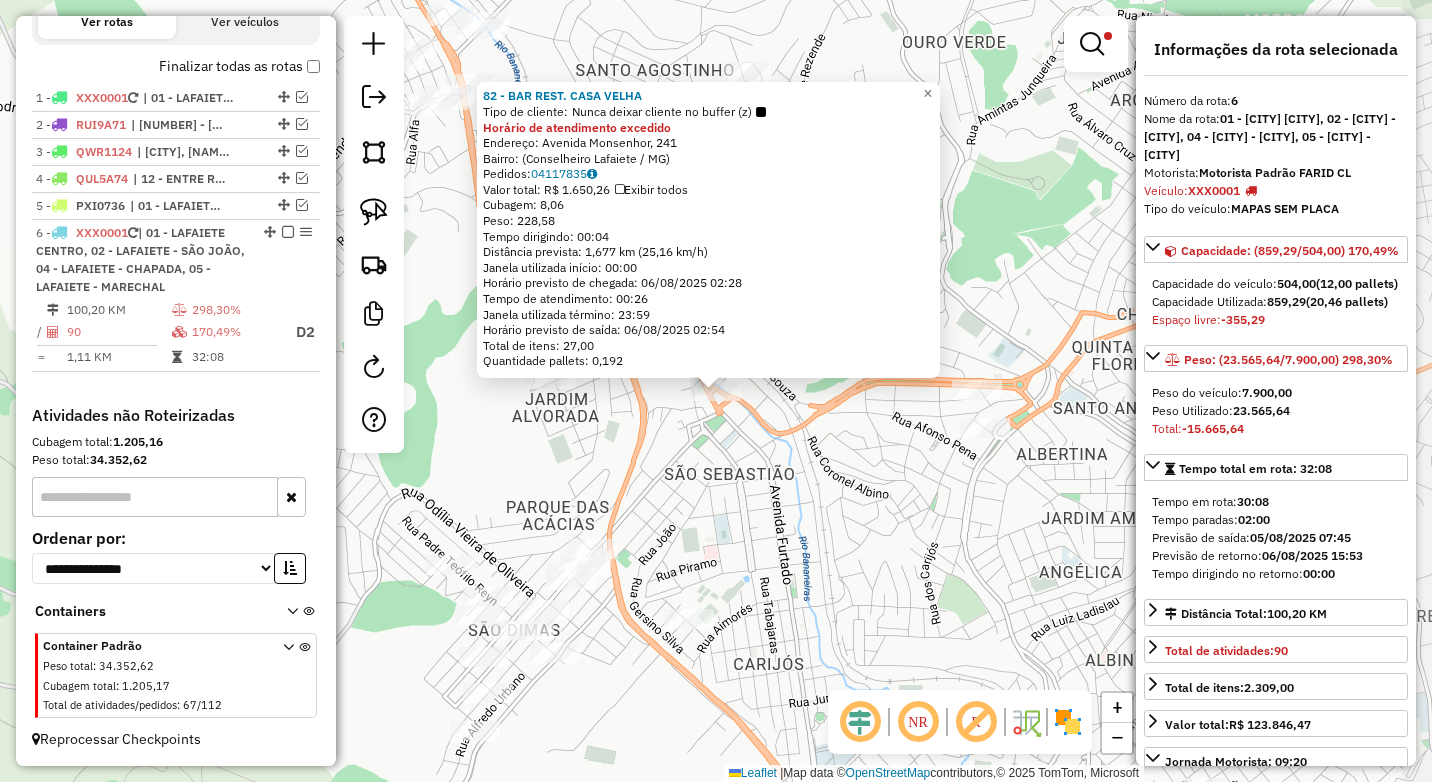 click on "82 - BAR REST. CASA VELHA  Tipo de cliente:   Nunca deixar cliente no buffer (z)  Horário de atendimento excedido  Endereço: Avenida Monsenhor, 241   Bairro:  (Conselheiro Lafaiete / MG)   Pedidos:  04117835   Valor total: R$ 1.650,26   Exibir todos   Cubagem: 8,06  Peso: 228,58  Tempo dirigindo: 00:04   Distância prevista: 1,677 km (25,16 km/h)   Janela utilizada início: 00:00   Horário previsto de chegada: 06/08/2025 02:28   Tempo de atendimento: 00:26   Janela utilizada término: 23:59   Horário previsto de saída: 06/08/2025 02:54   Total de itens: 27,00   Quantidade pallets: 0,192  × Limpar filtros Janela de atendimento Grade de atendimento Capacidade Transportadoras Veículos Cliente Pedidos  Rotas Selecione os dias de semana para filtrar as janelas de atendimento  Seg   Ter   Qua   Qui   Sex   Sáb   Dom  Informe o período da janela de atendimento: De: Até:  Filtrar exatamente a janela do cliente  Considerar janela de atendimento padrão   Seg   Ter   Qua   Qui   Sex   Sáb   Dom  **** ******" 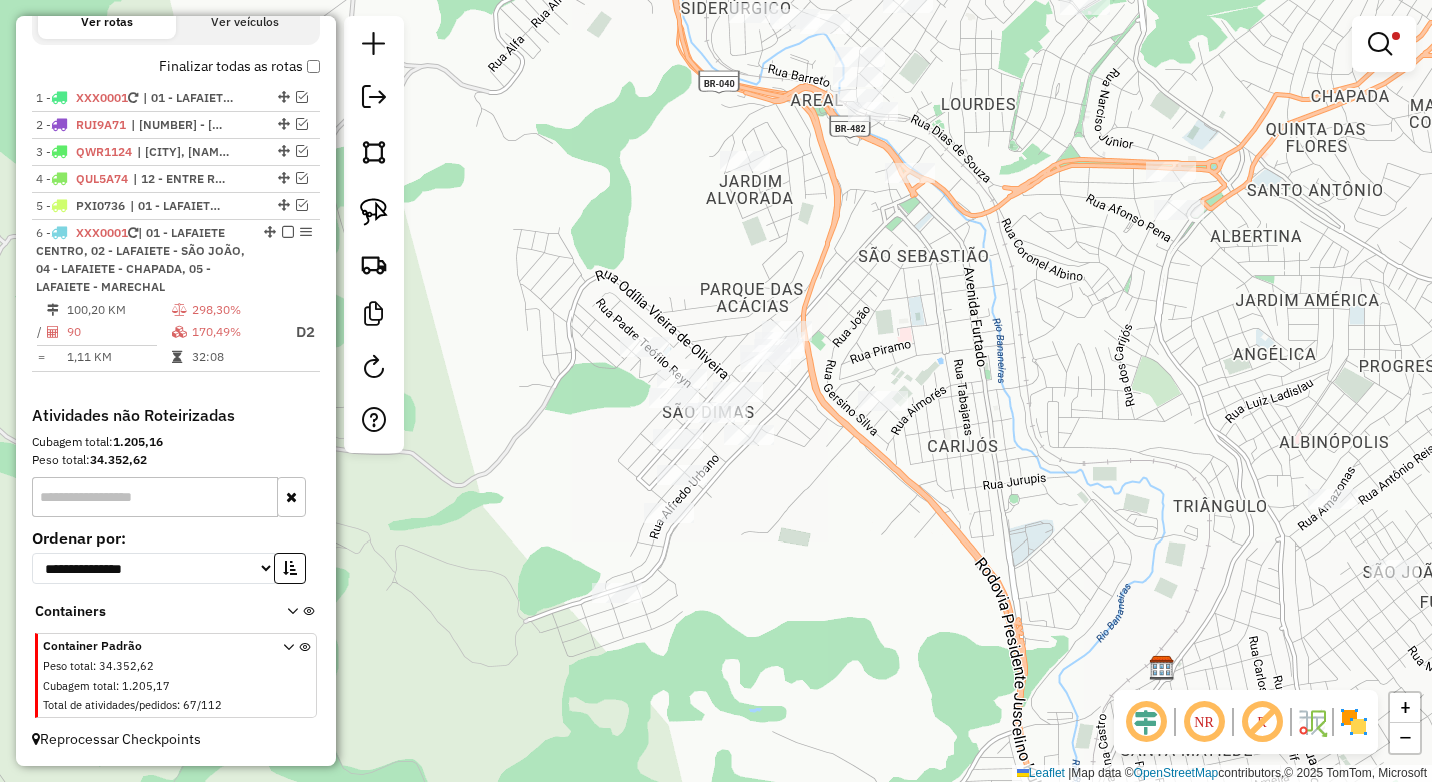 drag, startPoint x: 803, startPoint y: 557, endPoint x: 997, endPoint y: 339, distance: 291.82187 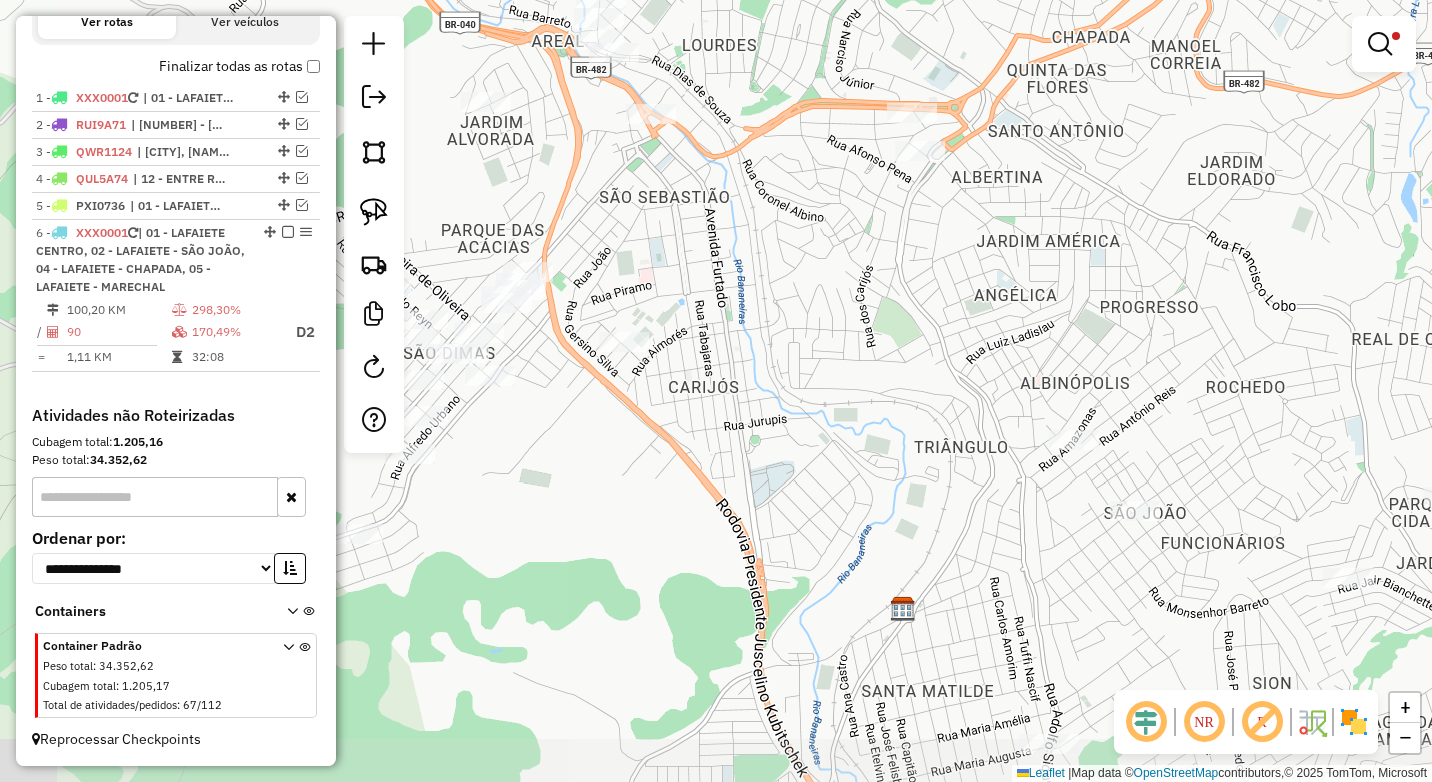 drag, startPoint x: 948, startPoint y: 327, endPoint x: 969, endPoint y: 267, distance: 63.56886 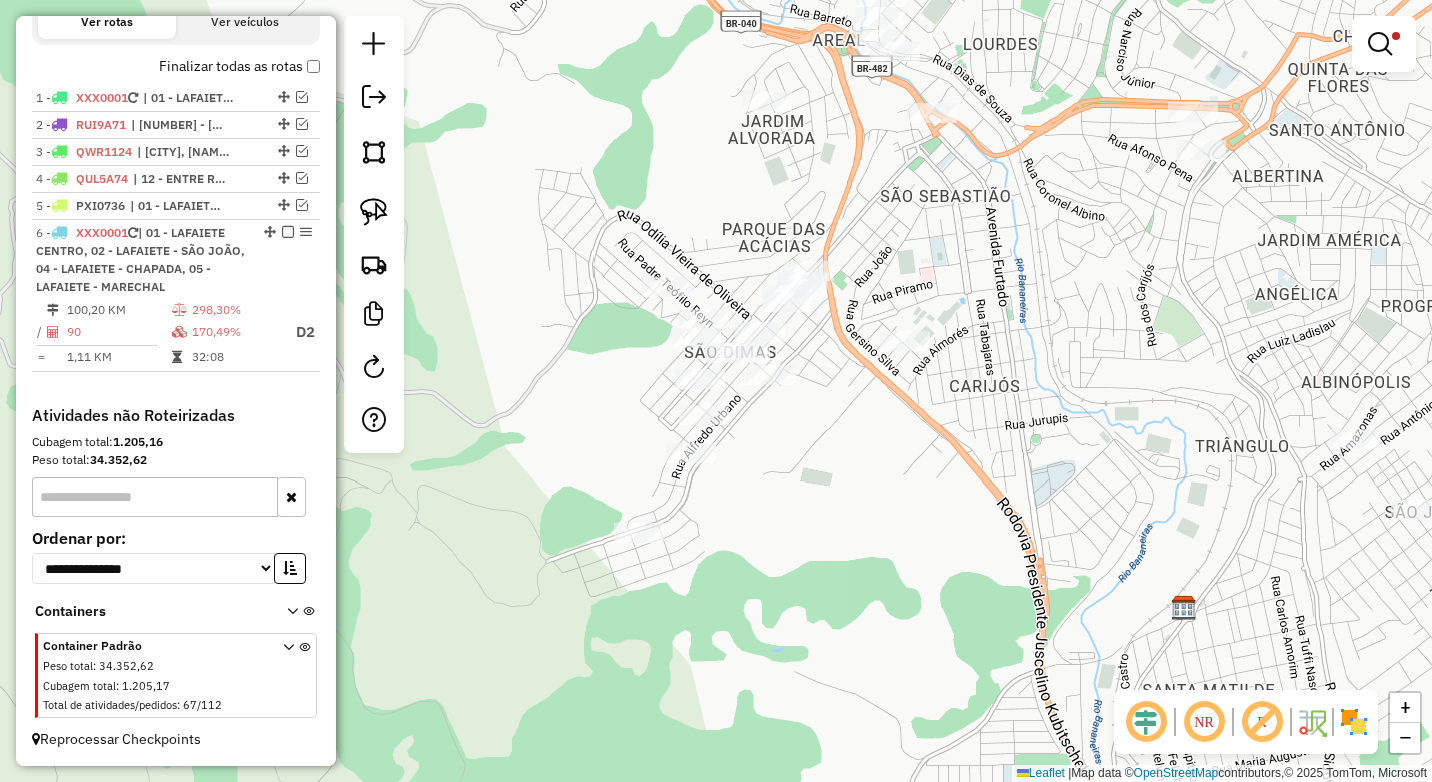 click on "Limpar filtros Janela de atendimento Grade de atendimento Capacidade Transportadoras Veículos Cliente Pedidos  Rotas Selecione os dias de semana para filtrar as janelas de atendimento  Seg   Ter   Qua   Qui   Sex   Sáb   Dom  Informe o período da janela de atendimento: De: Até:  Filtrar exatamente a janela do cliente  Considerar janela de atendimento padrão  Selecione os dias de semana para filtrar as grades de atendimento  Seg   Ter   Qua   Qui   Sex   Sáb   Dom   Considerar clientes sem dia de atendimento cadastrado  Clientes fora do dia de atendimento selecionado Filtrar as atividades entre os valores definidos abaixo:  Peso mínimo:  ****  Peso máximo:  ******  Cubagem mínima:   Cubagem máxima:   De:   Até:  Filtrar as atividades entre o tempo de atendimento definido abaixo:  De:   Até:   Considerar capacidade total dos clientes não roteirizados Transportadora: Selecione um ou mais itens Tipo de veículo: Selecione um ou mais itens Veículo: Selecione um ou mais itens Motorista: Nome: Rótulo:" 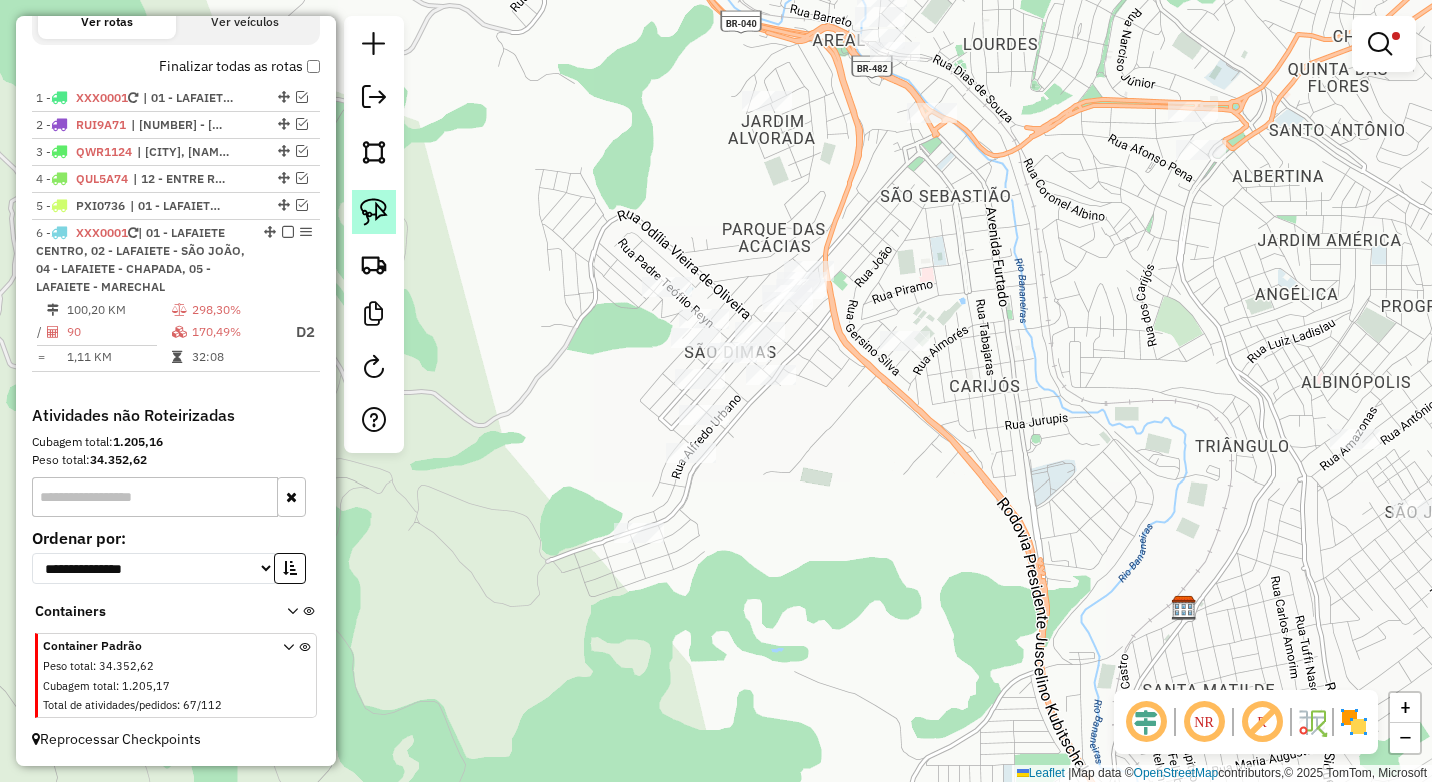 click 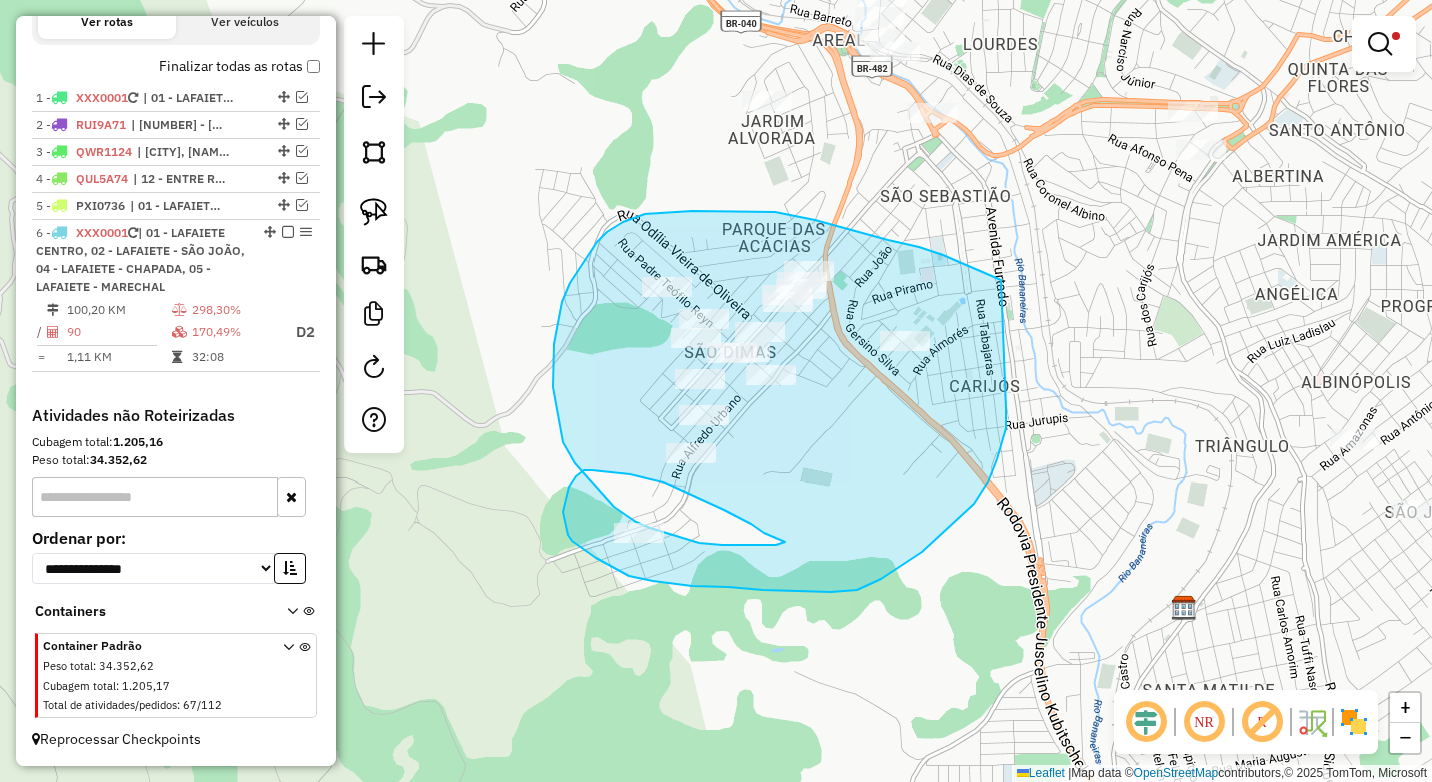 drag, startPoint x: 991, startPoint y: 276, endPoint x: 1006, endPoint y: 408, distance: 132.84953 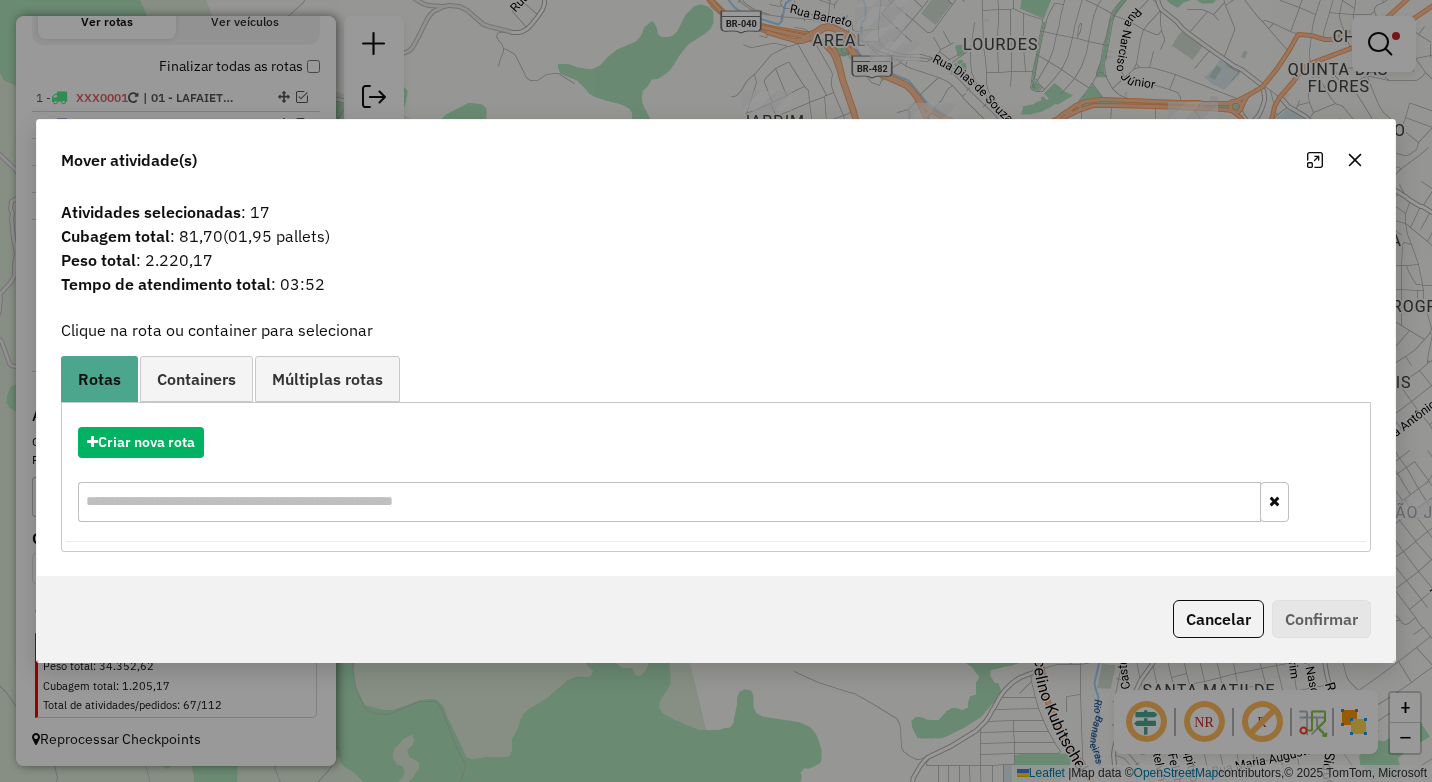 click 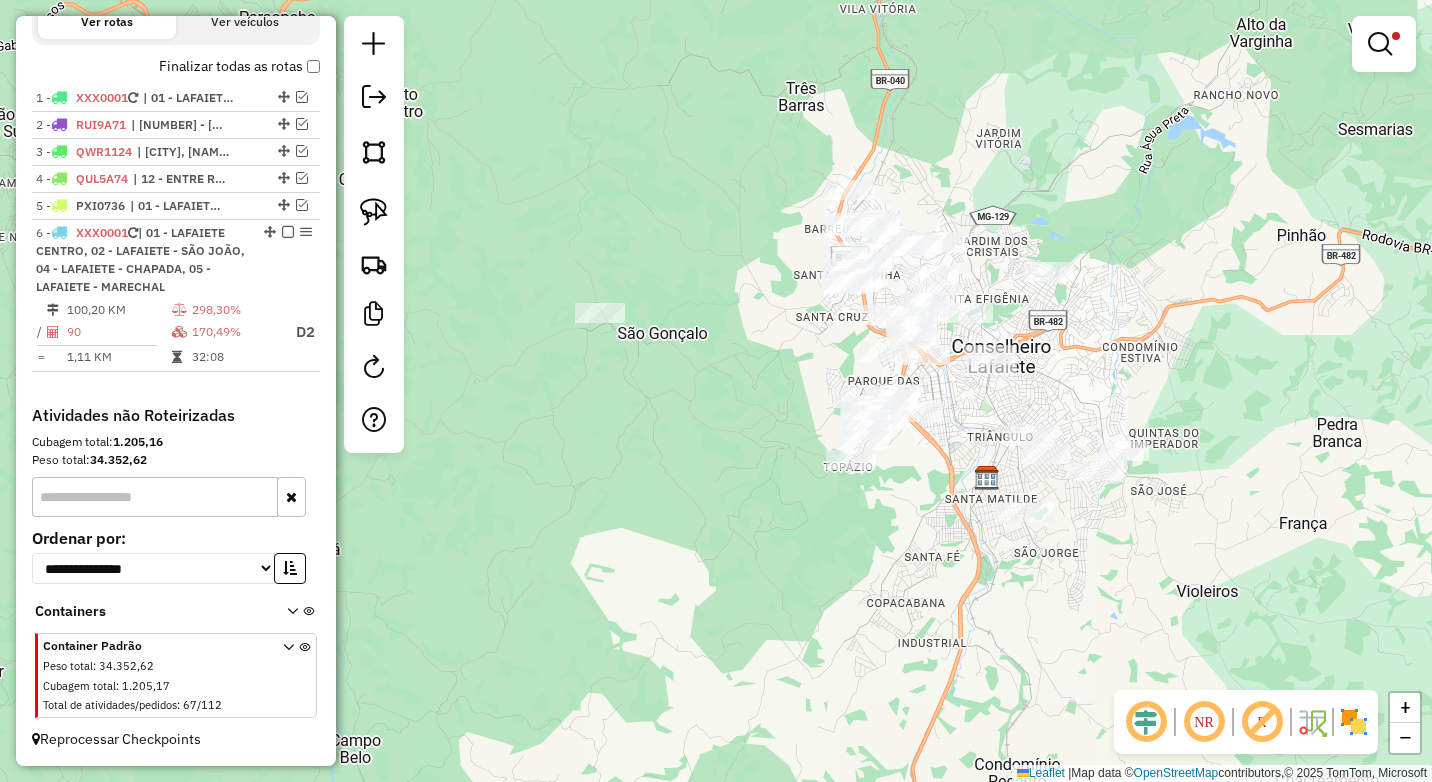 drag, startPoint x: 1093, startPoint y: 251, endPoint x: 1079, endPoint y: 321, distance: 71.38628 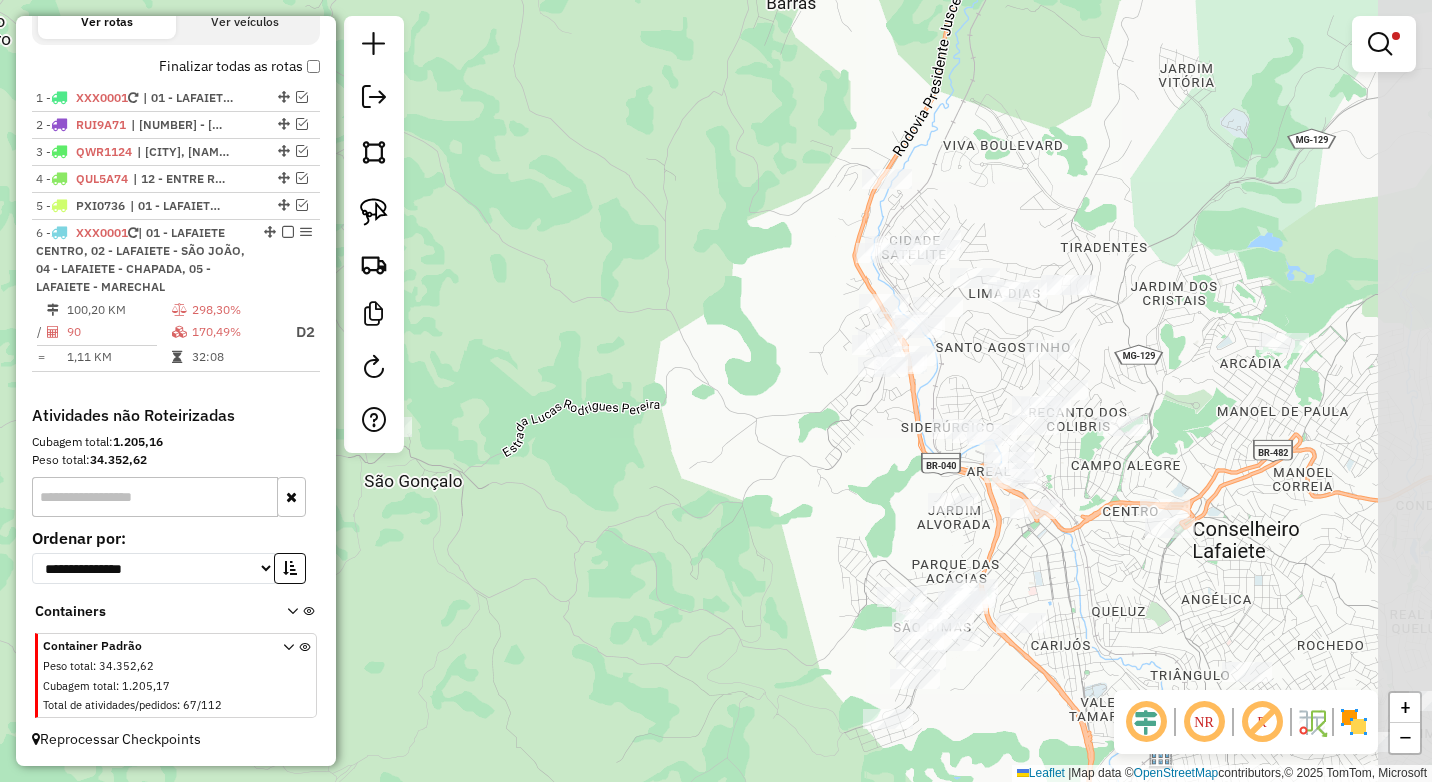 drag, startPoint x: 1056, startPoint y: 186, endPoint x: 970, endPoint y: 202, distance: 87.47571 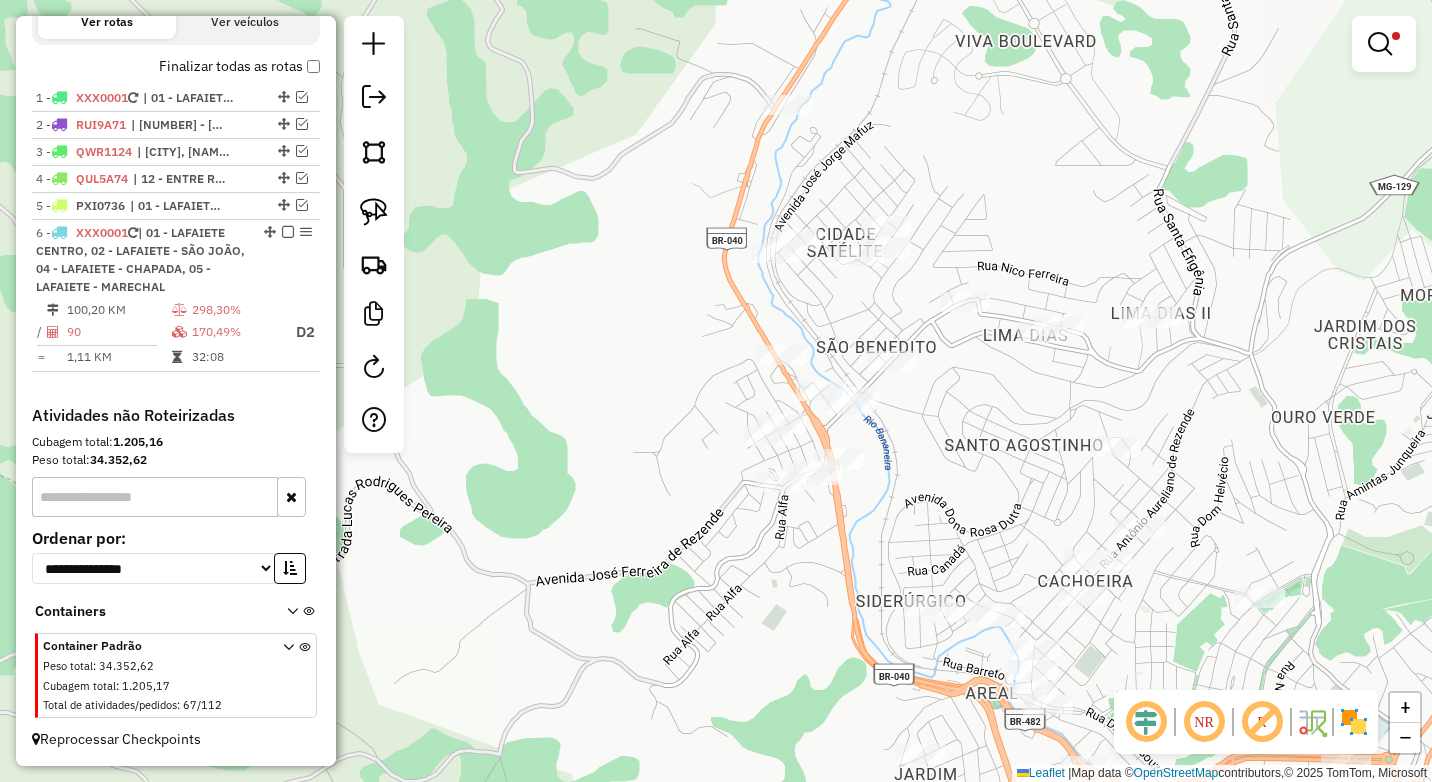 drag, startPoint x: 1002, startPoint y: 218, endPoint x: 986, endPoint y: 167, distance: 53.450912 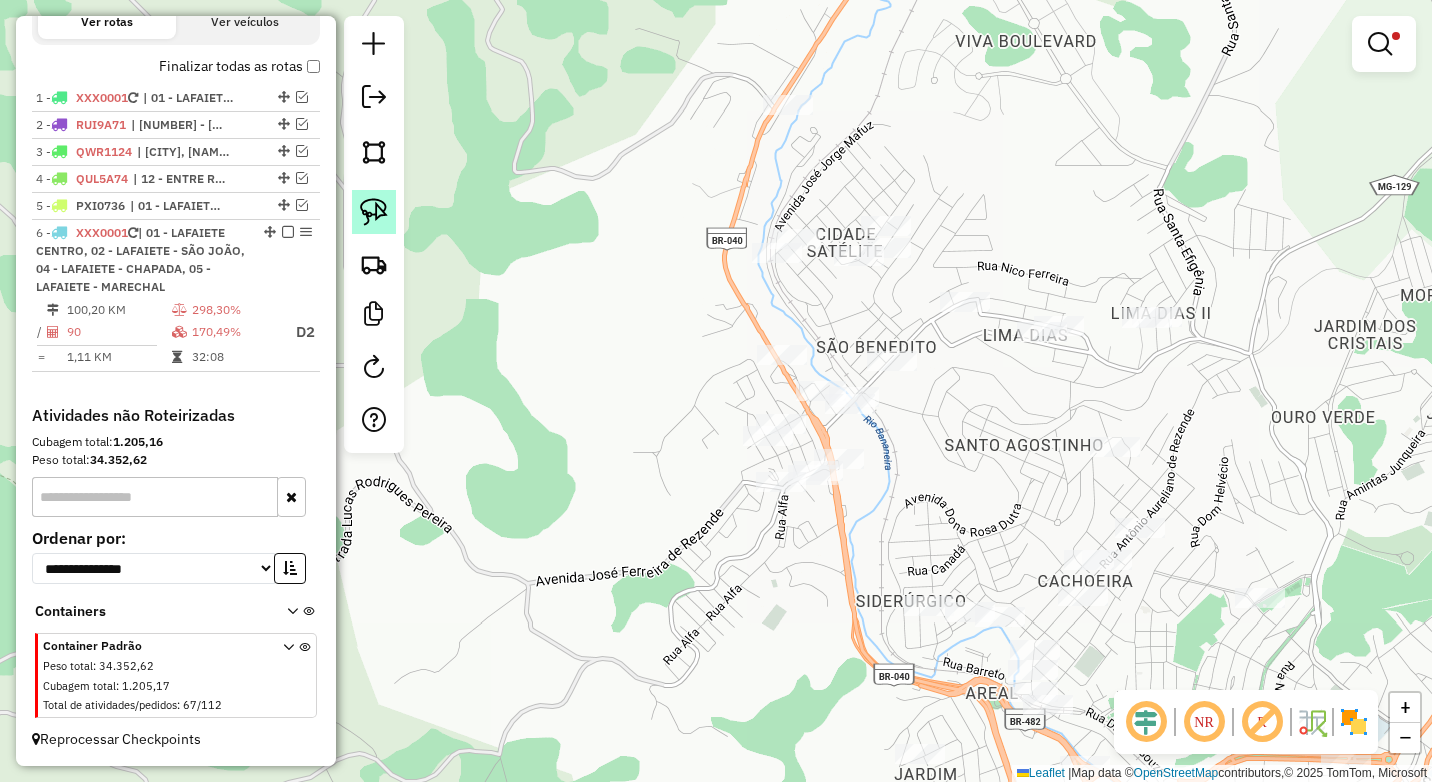 click 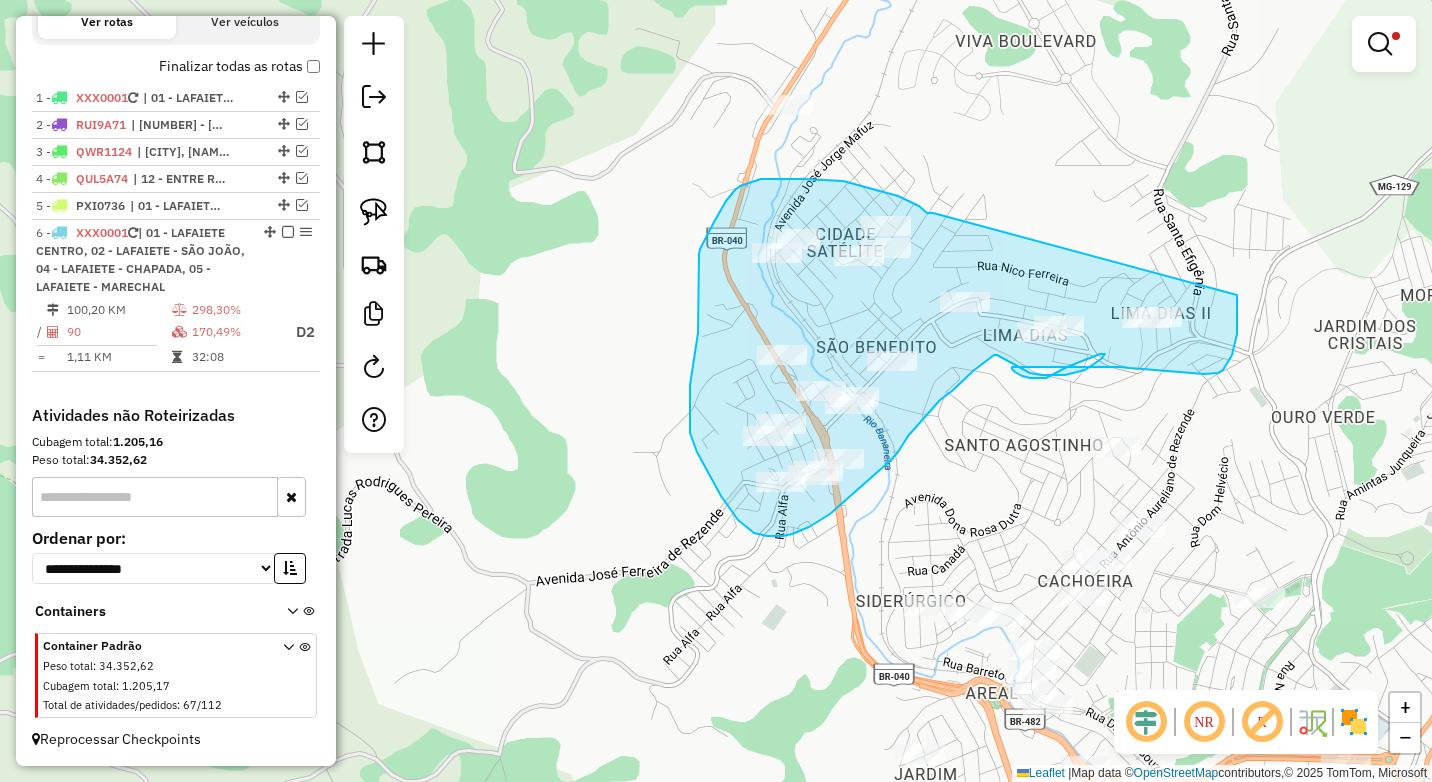 drag, startPoint x: 933, startPoint y: 213, endPoint x: 1237, endPoint y: 295, distance: 314.86505 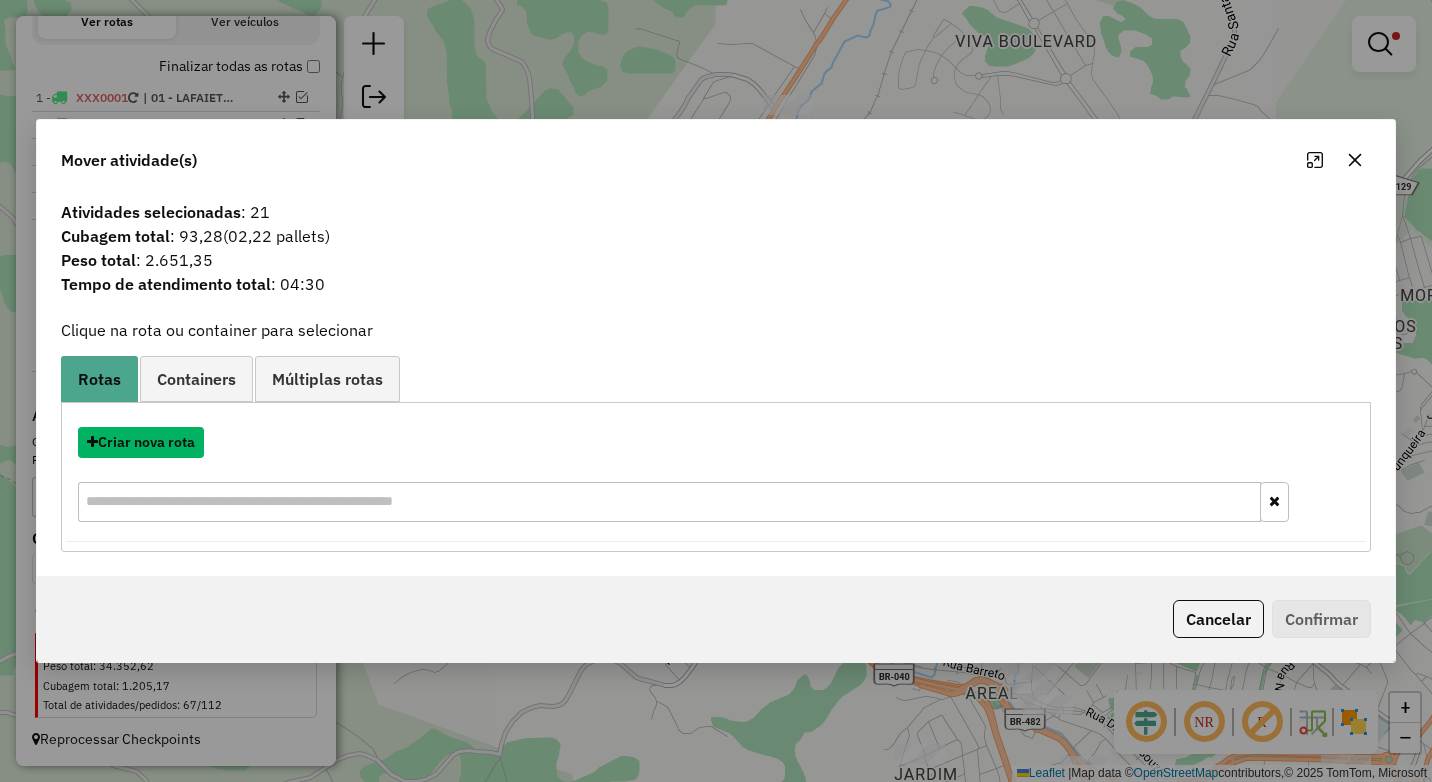 click on "Criar nova rota" at bounding box center [141, 442] 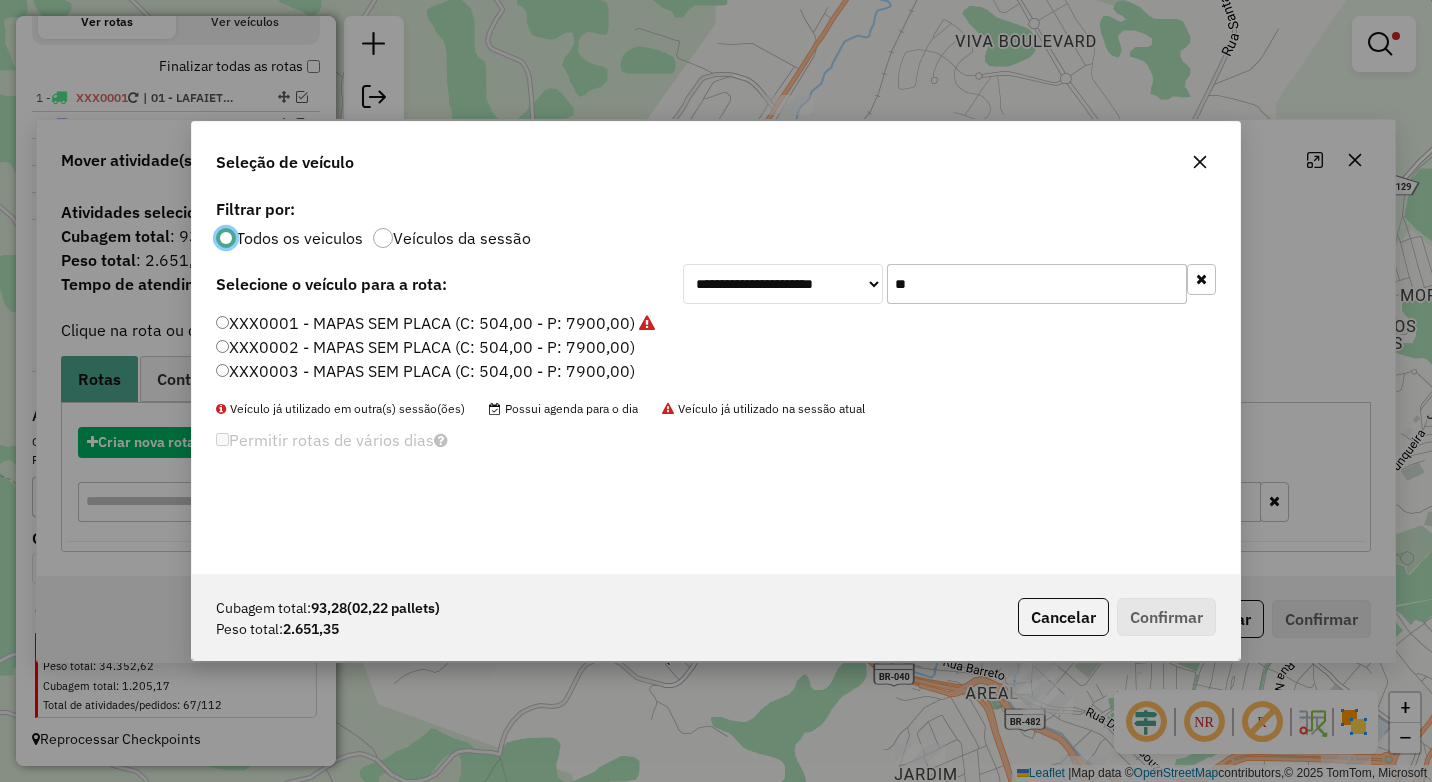 scroll, scrollTop: 11, scrollLeft: 6, axis: both 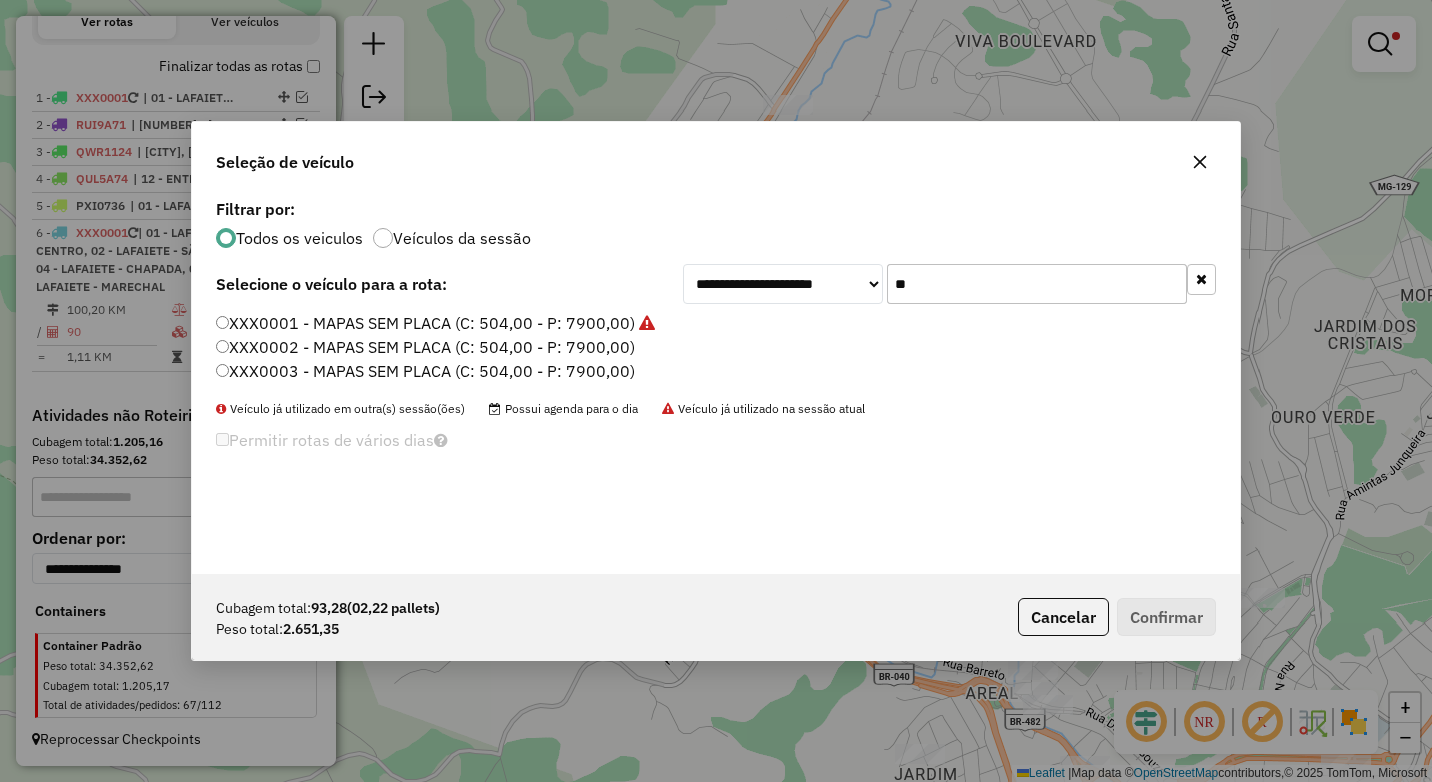 click on "**" 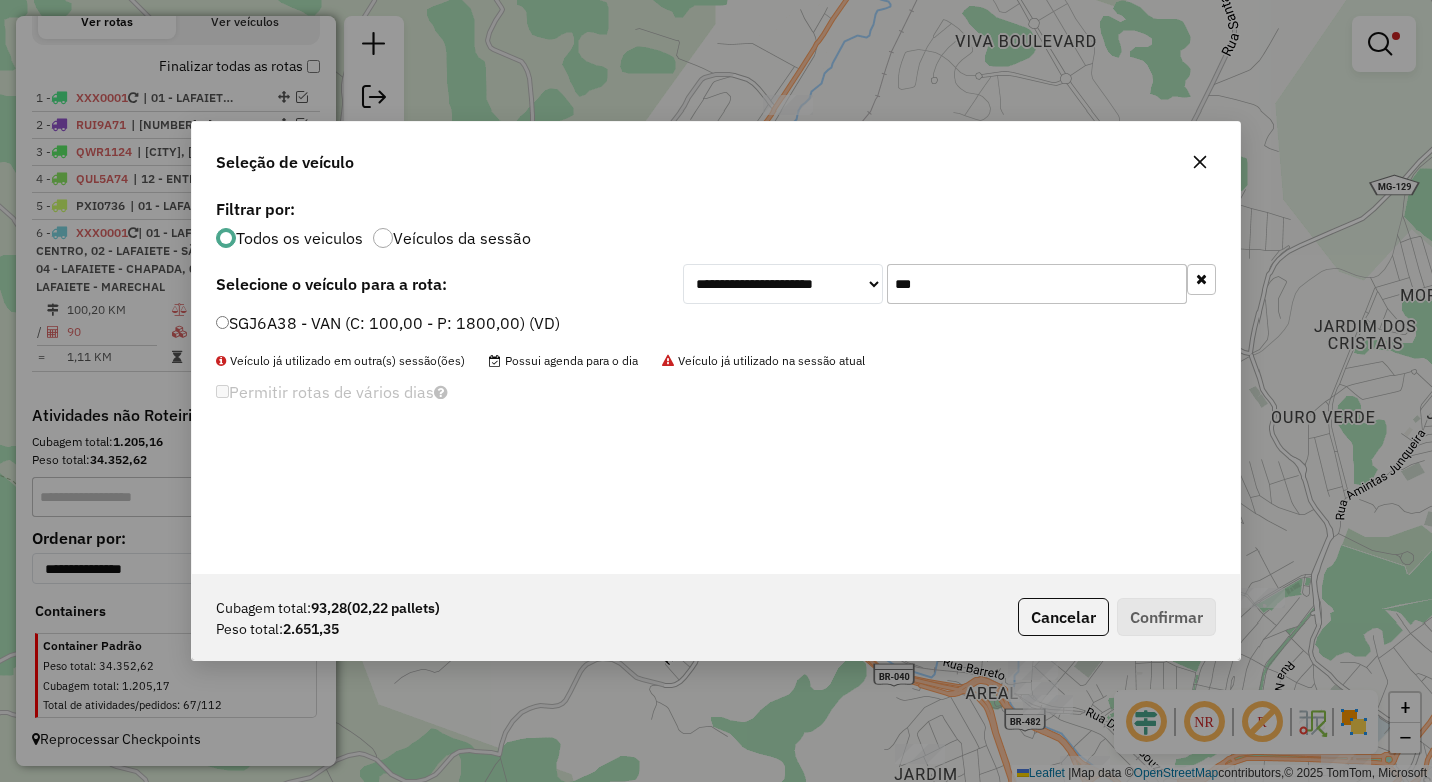 type on "***" 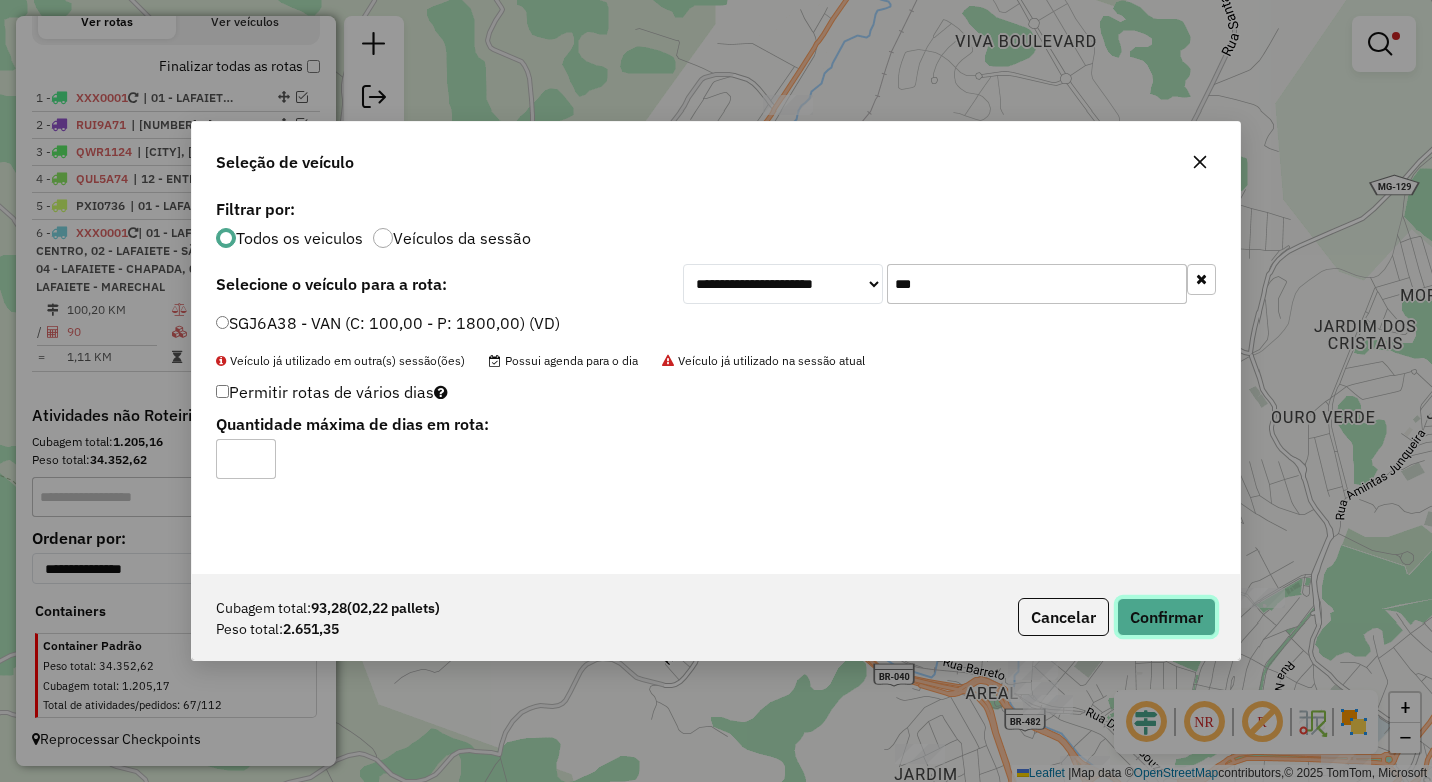 click on "Confirmar" 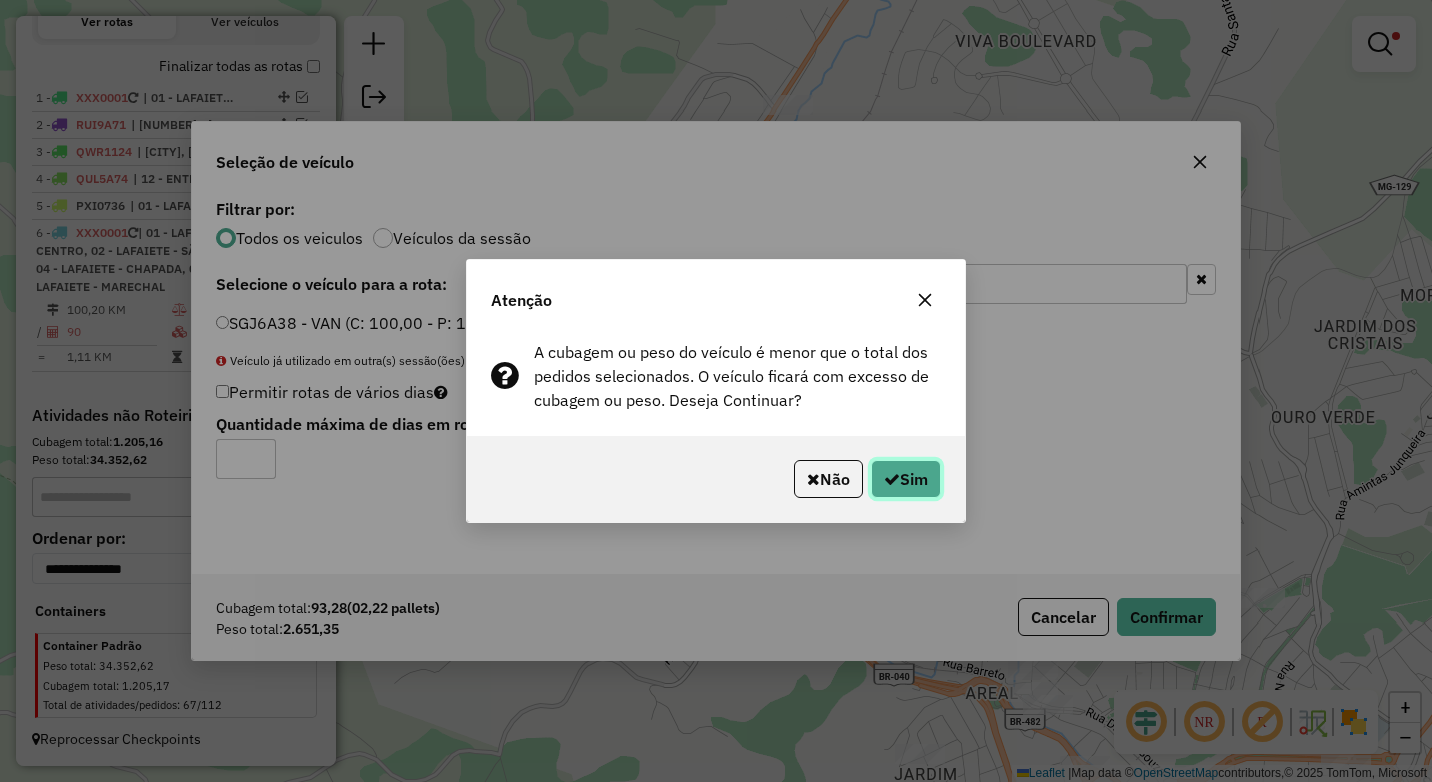 click on "Sim" 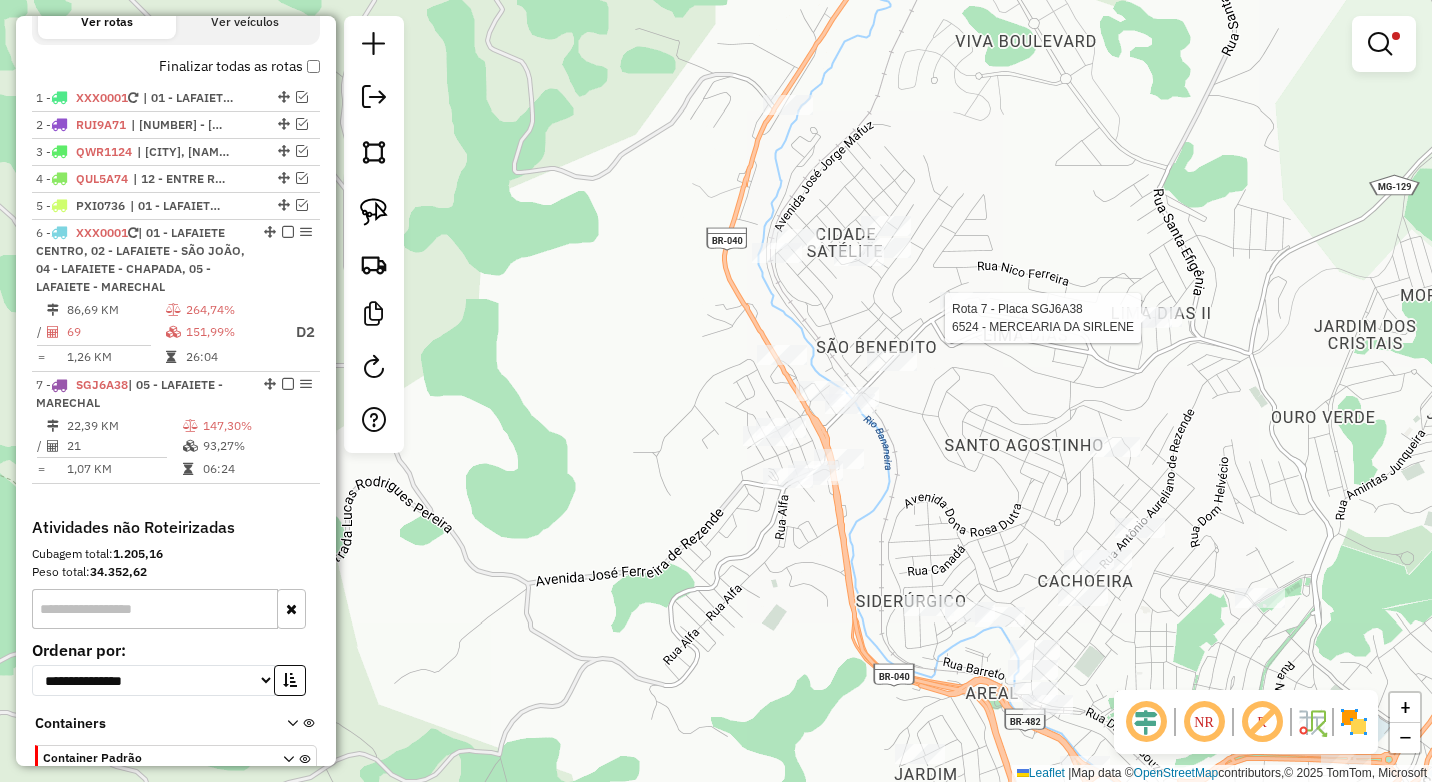 select on "*********" 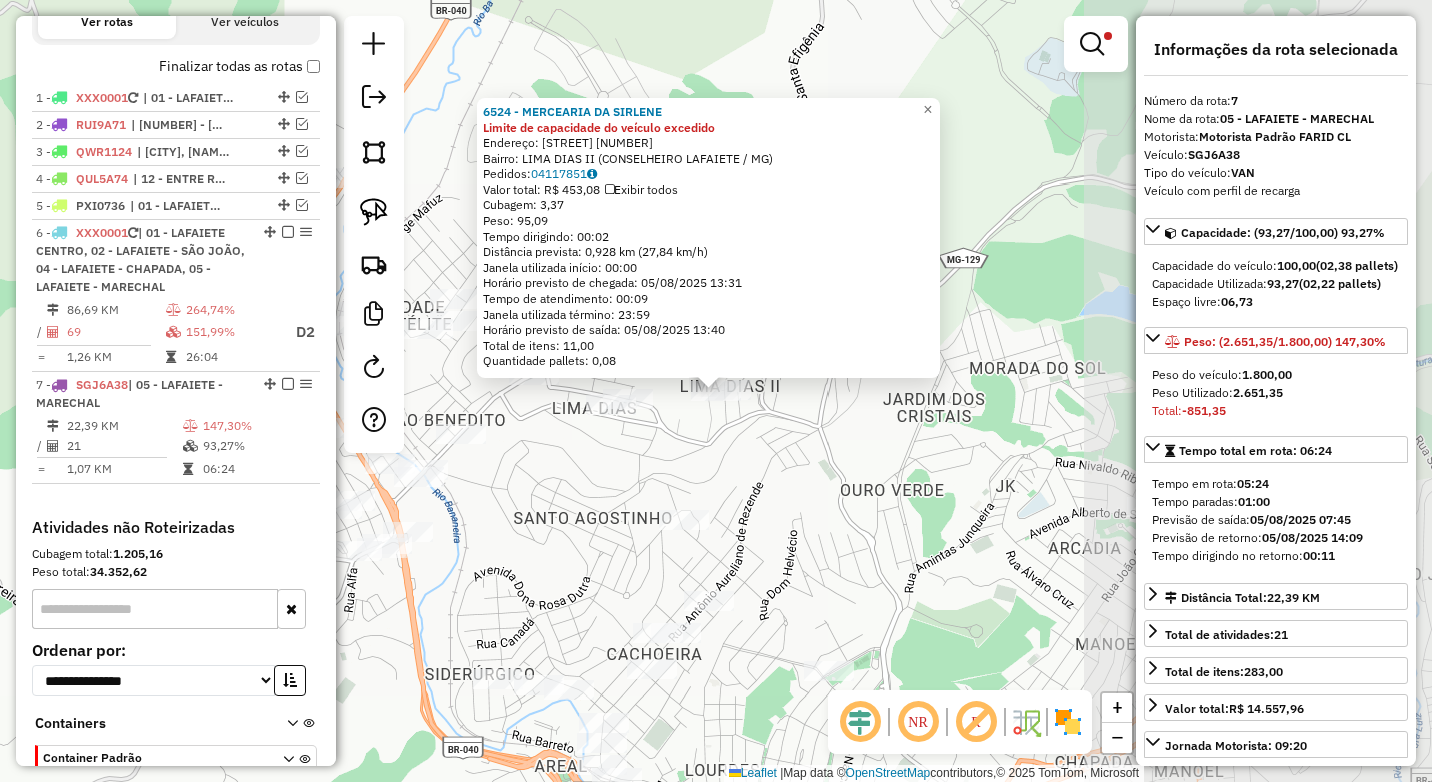 scroll, scrollTop: 793, scrollLeft: 0, axis: vertical 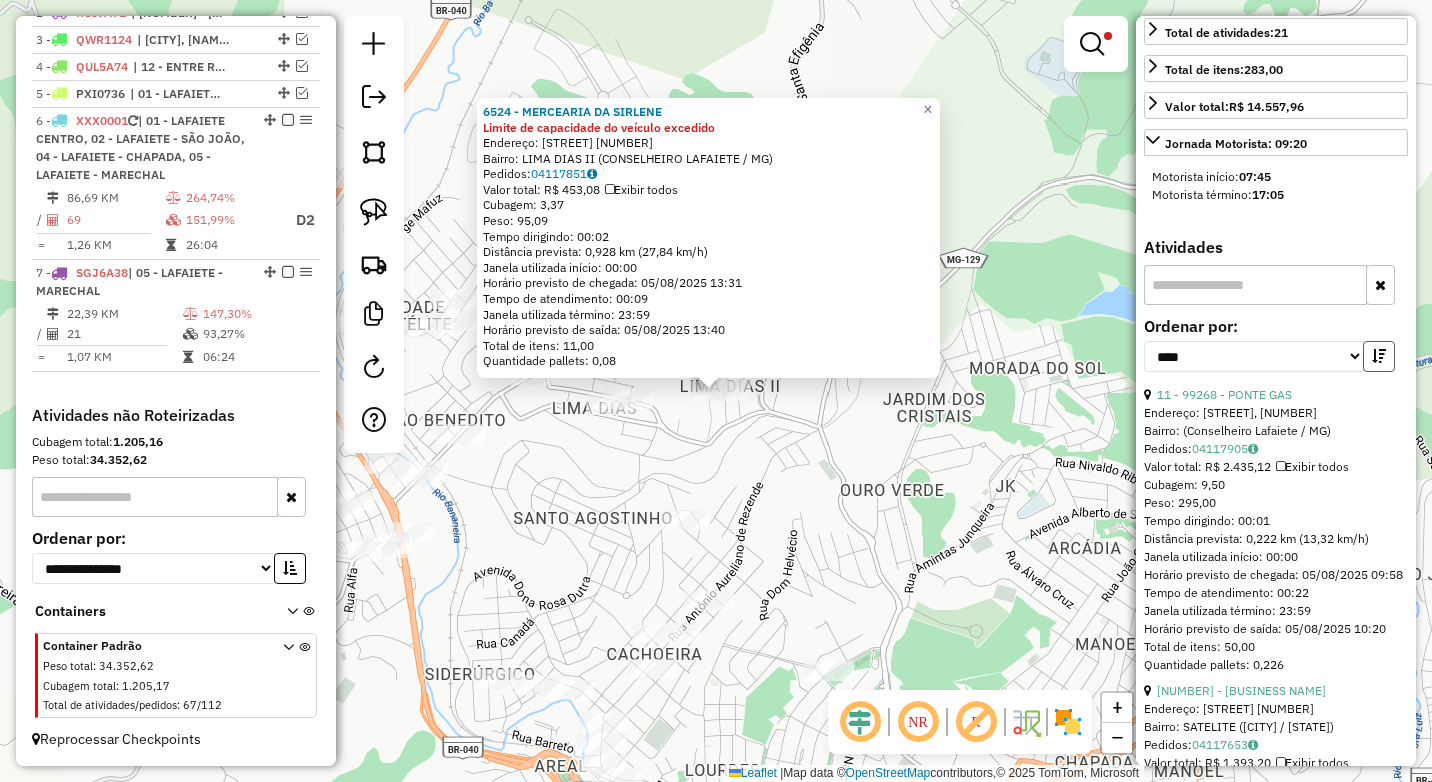 click at bounding box center (1379, 356) 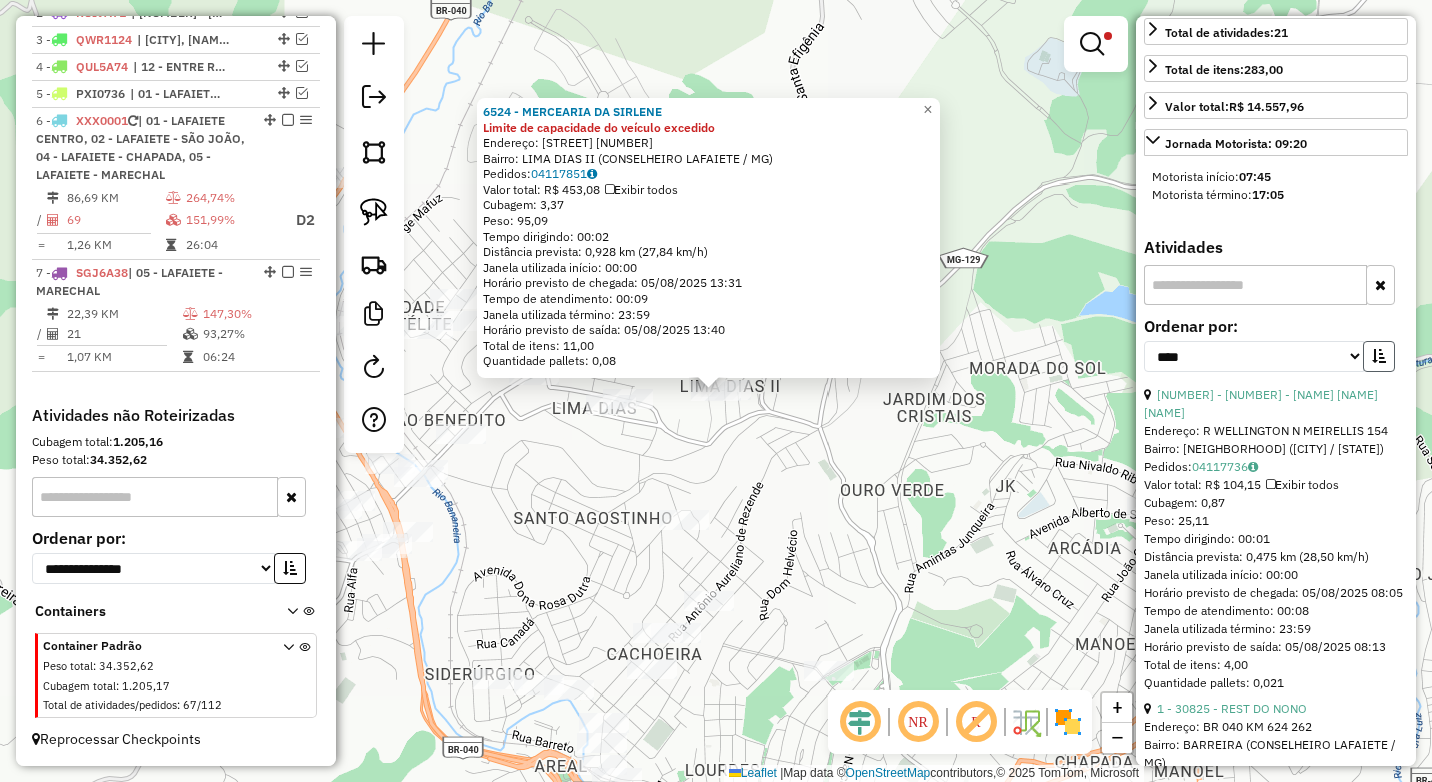 click at bounding box center [1379, 356] 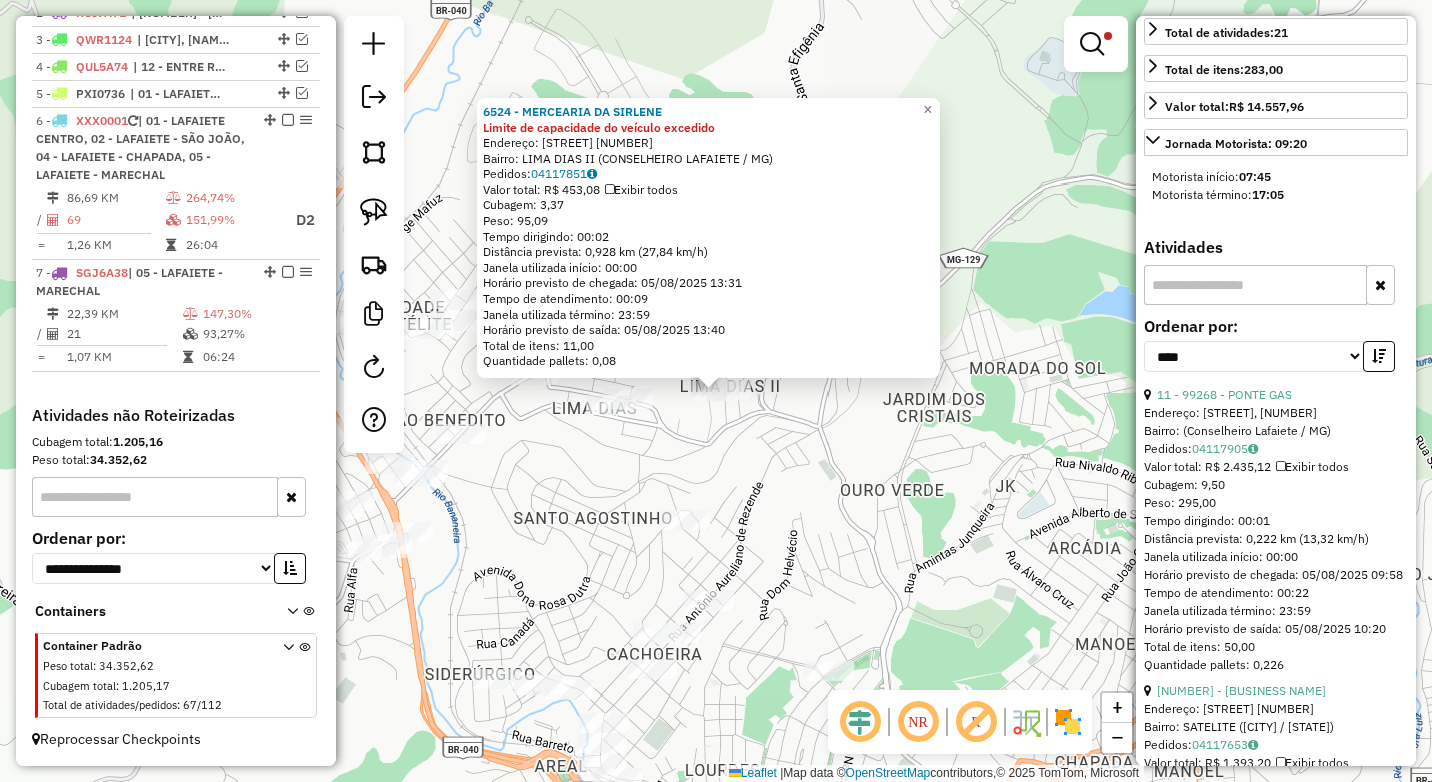 click on "**********" at bounding box center [1276, 352] 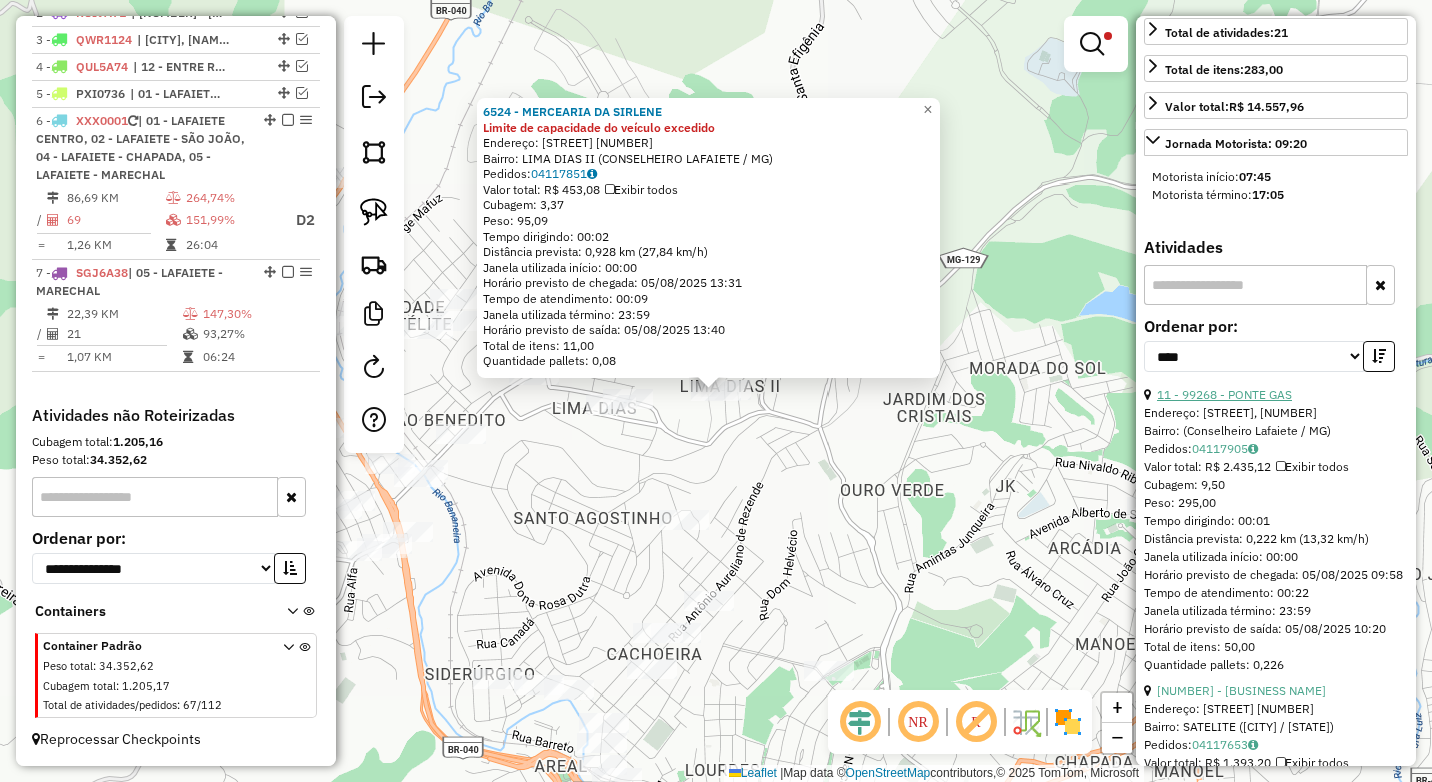click on "11 - 99268 - PONTE GAS" at bounding box center [1224, 394] 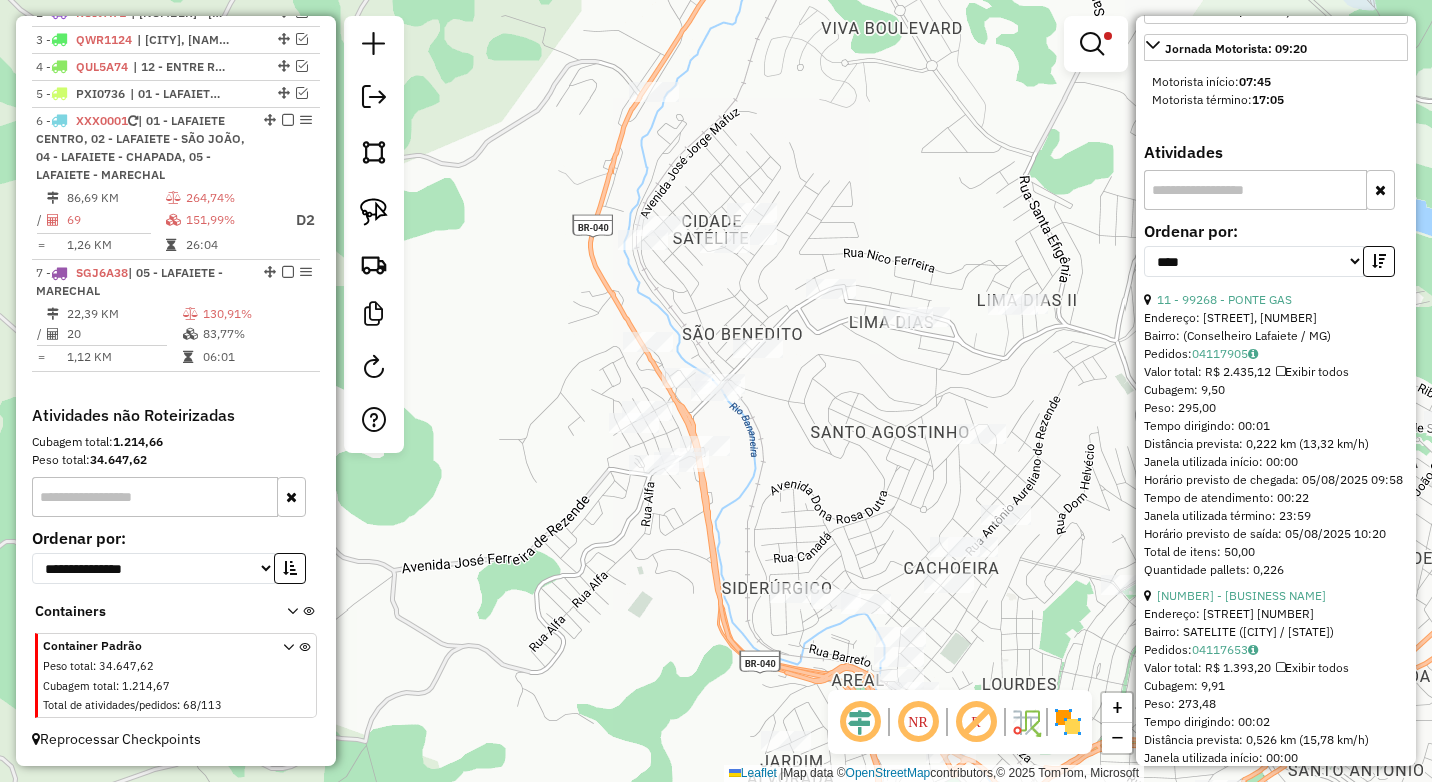 scroll, scrollTop: 800, scrollLeft: 0, axis: vertical 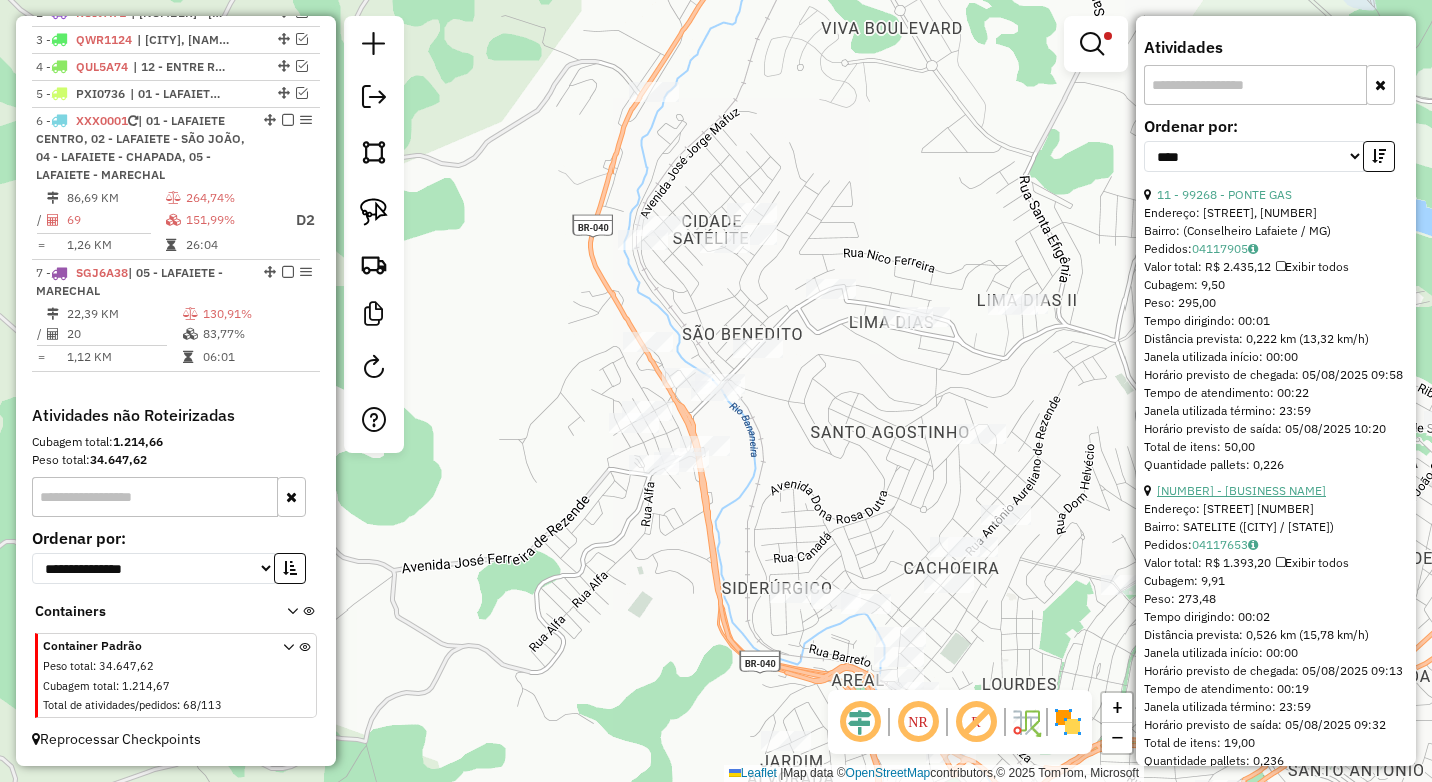 click on "8 - 15491 - BAR DA LUU" at bounding box center (1241, 490) 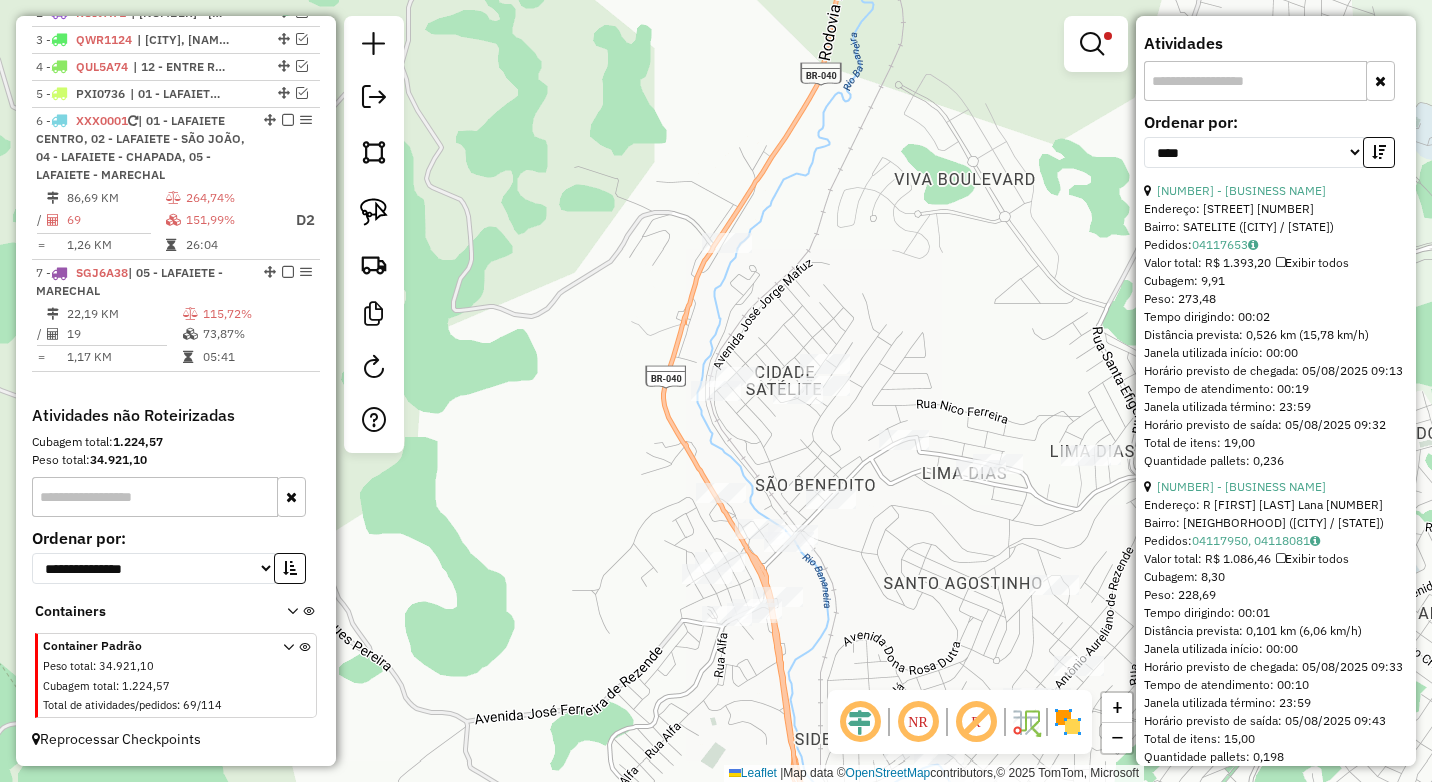 scroll, scrollTop: 800, scrollLeft: 0, axis: vertical 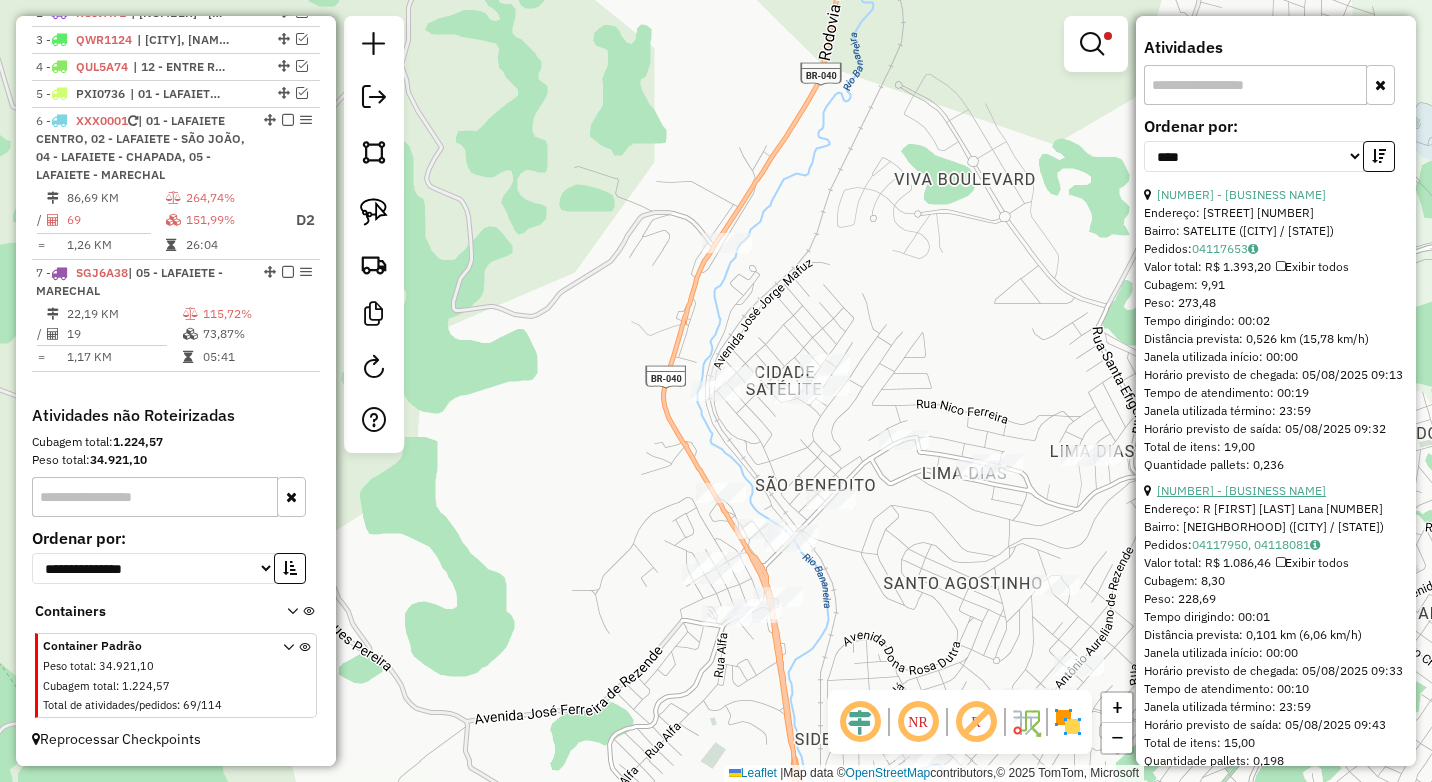 click on "9 - 31740 - IRANI CATARINA LUIZ" at bounding box center [1241, 490] 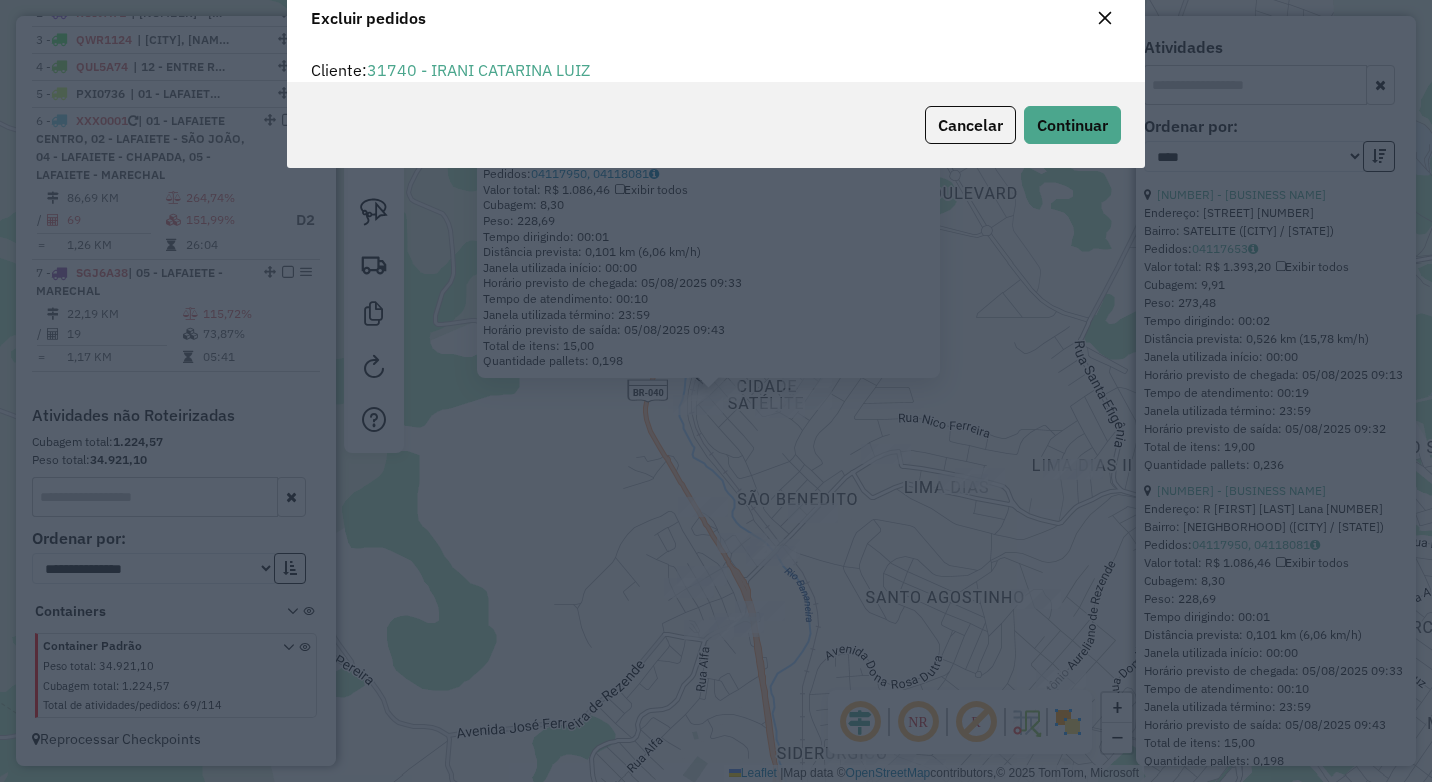 scroll, scrollTop: 12, scrollLeft: 6, axis: both 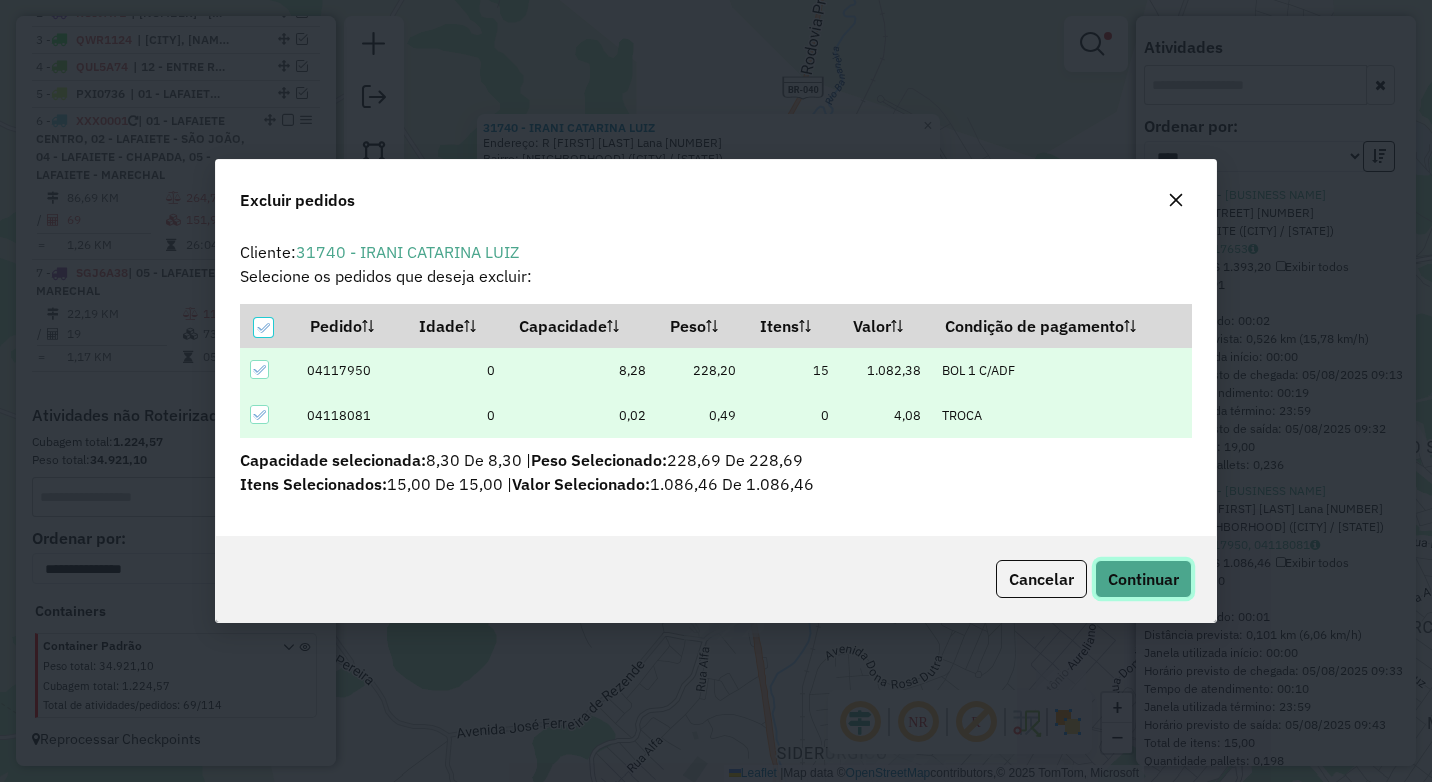 click on "Continuar" 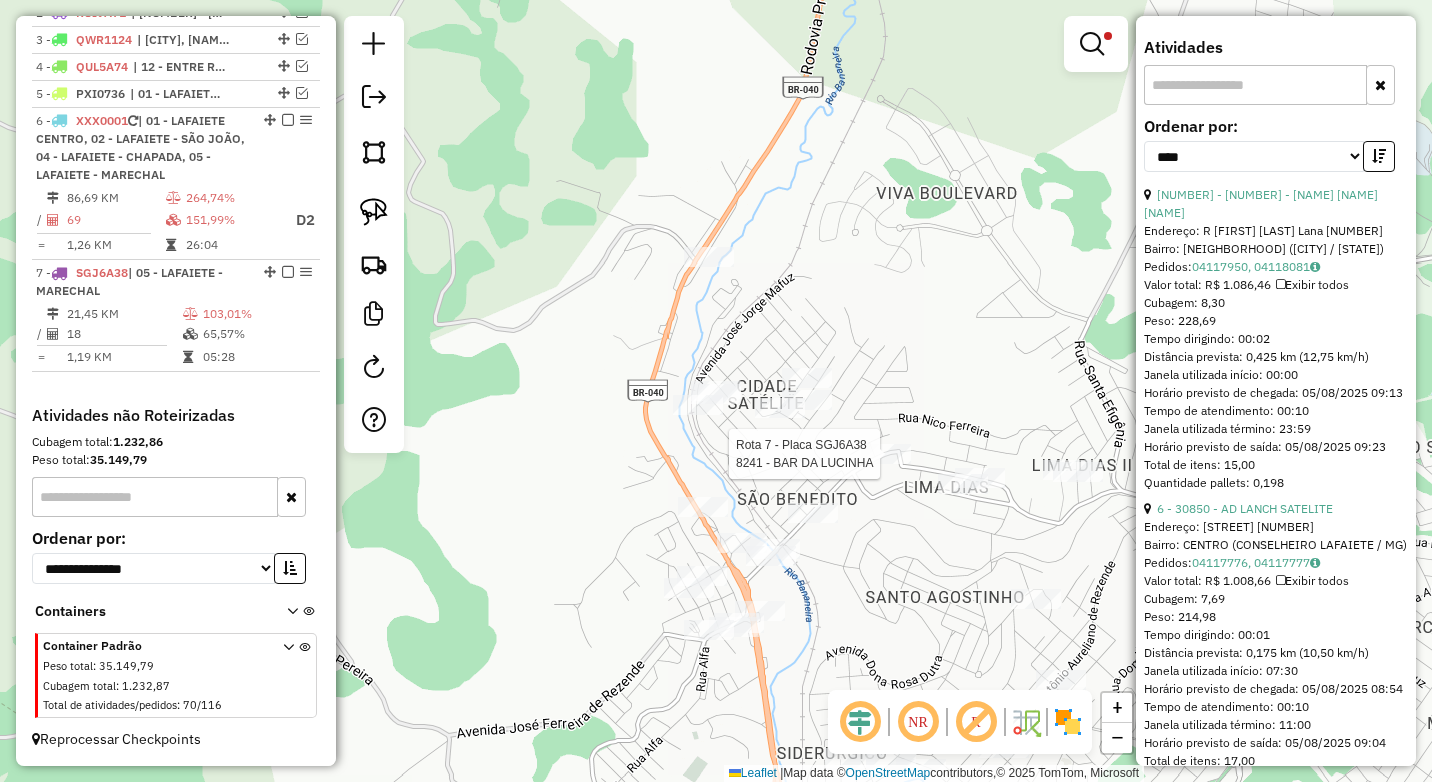 click 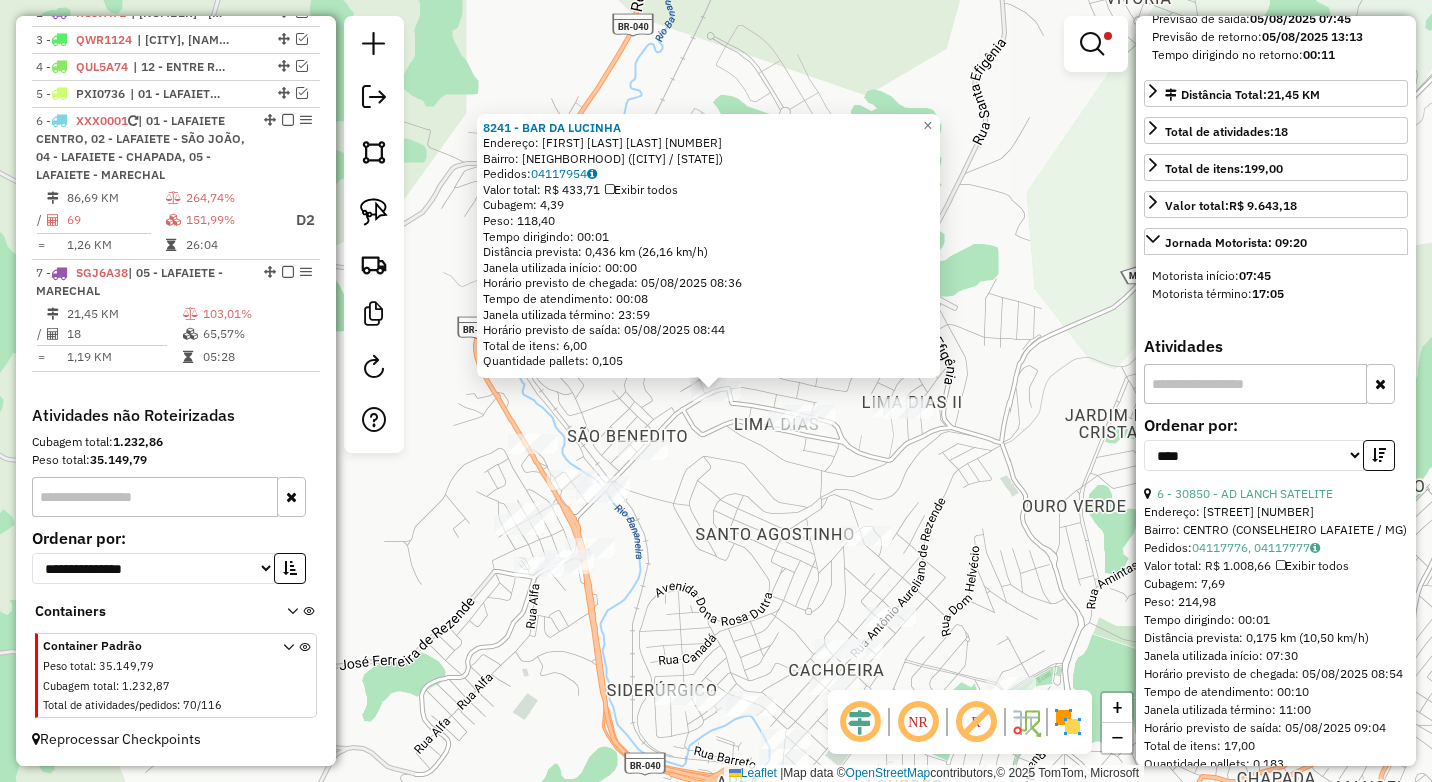 scroll, scrollTop: 500, scrollLeft: 0, axis: vertical 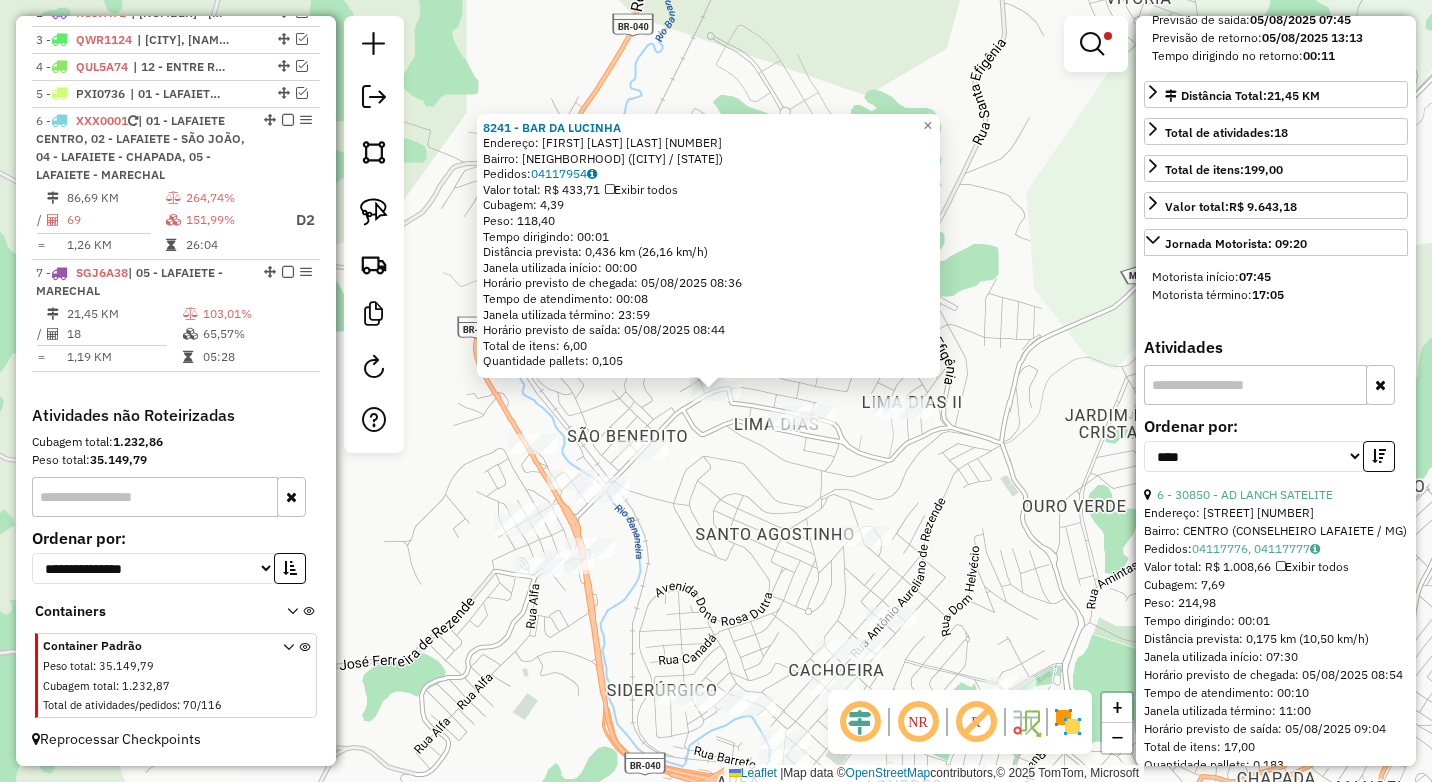 click on "8241 - BAR DA LUCINHA  Endereço:  ADRIANO MARQUES MOURA 205   Bairro: LIMA DIAS (CONSELHEIRO LAFAIETE / MG)   Pedidos:  04117954   Valor total: R$ 433,71   Exibir todos   Cubagem: 4,39  Peso: 118,40  Tempo dirigindo: 00:01   Distância prevista: 0,436 km (26,16 km/h)   Janela utilizada início: 00:00   Horário previsto de chegada: 05/08/2025 08:36   Tempo de atendimento: 00:08   Janela utilizada término: 23:59   Horário previsto de saída: 05/08/2025 08:44   Total de itens: 6,00   Quantidade pallets: 0,105  × Limpar filtros Janela de atendimento Grade de atendimento Capacidade Transportadoras Veículos Cliente Pedidos  Rotas Selecione os dias de semana para filtrar as janelas de atendimento  Seg   Ter   Qua   Qui   Sex   Sáb   Dom  Informe o período da janela de atendimento: De: Até:  Filtrar exatamente a janela do cliente  Considerar janela de atendimento padrão  Selecione os dias de semana para filtrar as grades de atendimento  Seg   Ter   Qua   Qui   Sex   Sáb   Dom   Peso mínimo:  **** ****** +" 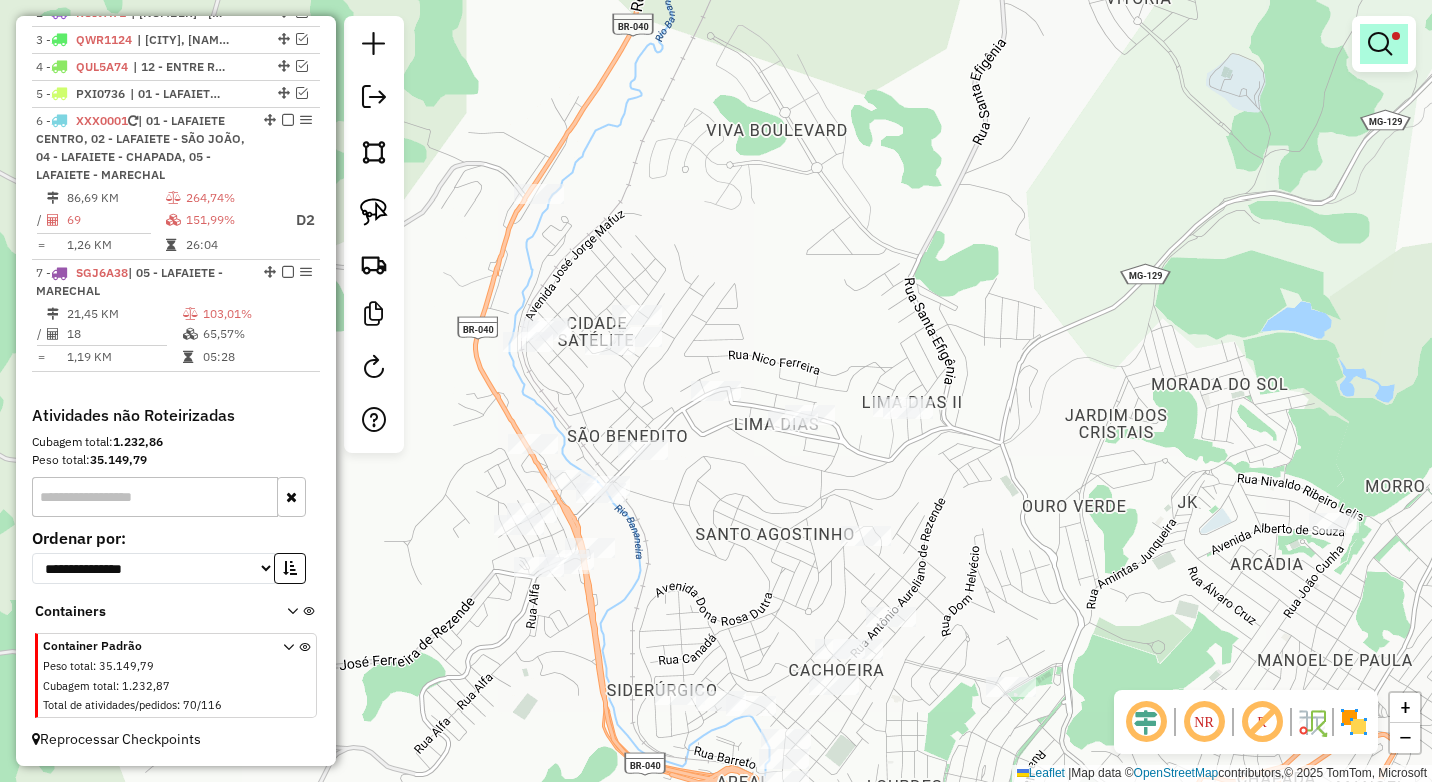 click at bounding box center [1384, 44] 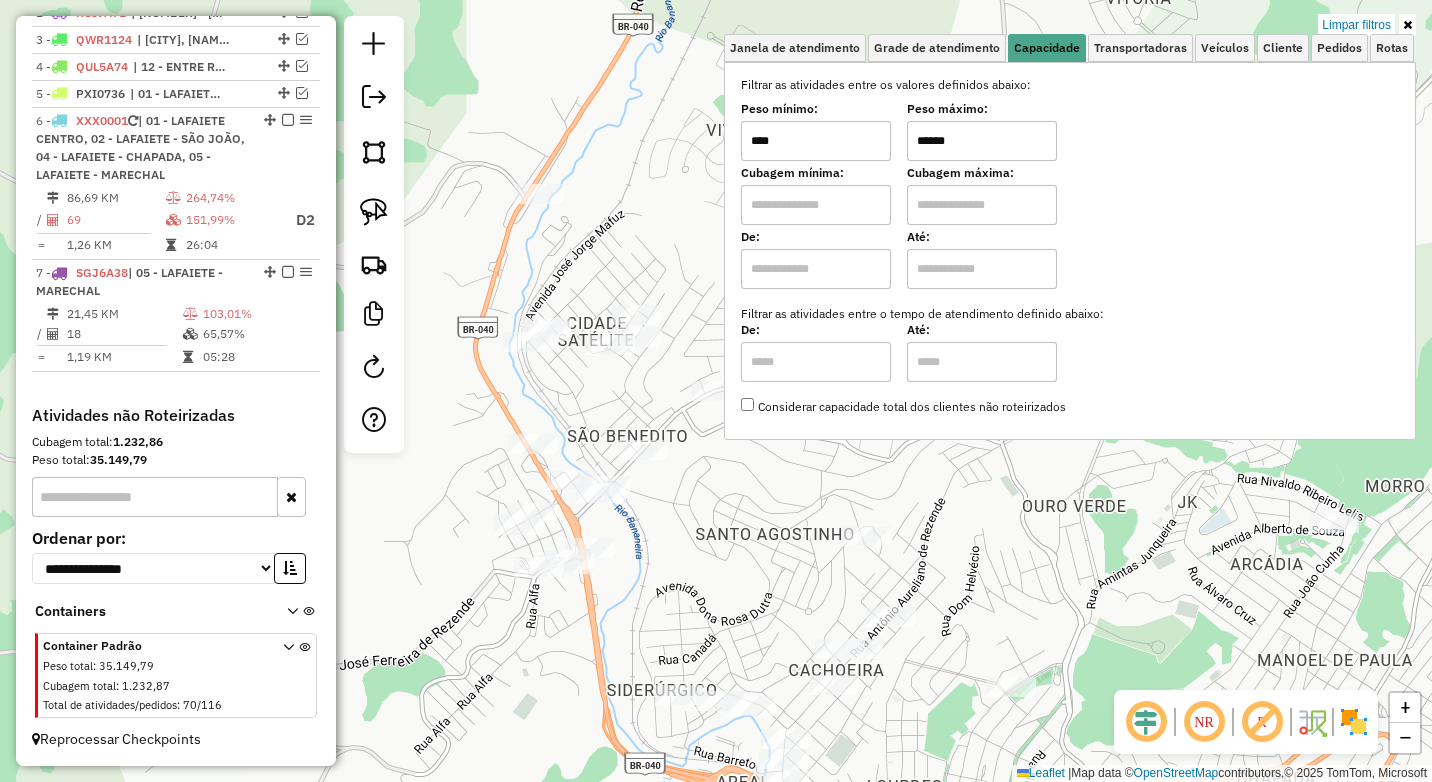 drag, startPoint x: 989, startPoint y: 157, endPoint x: 842, endPoint y: 160, distance: 147.03061 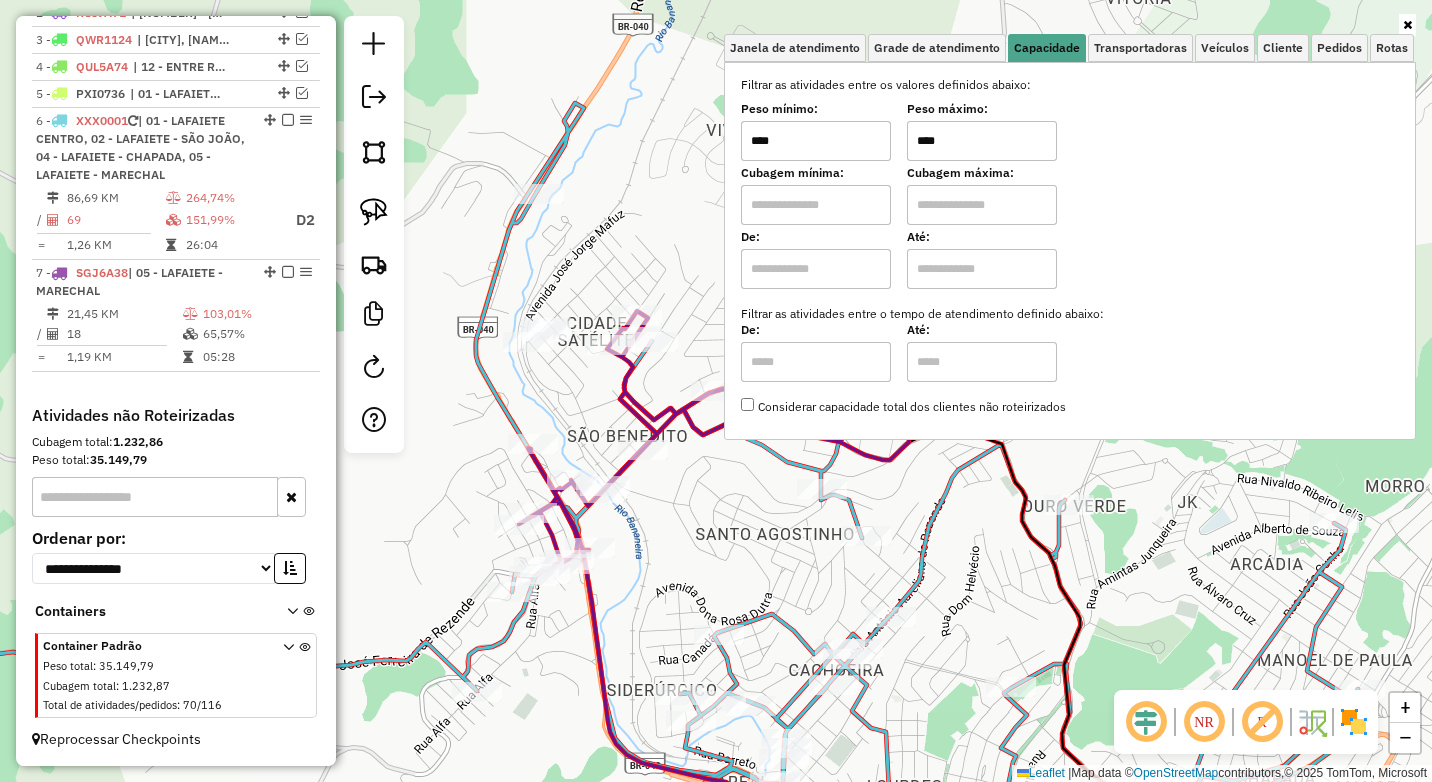 type on "****" 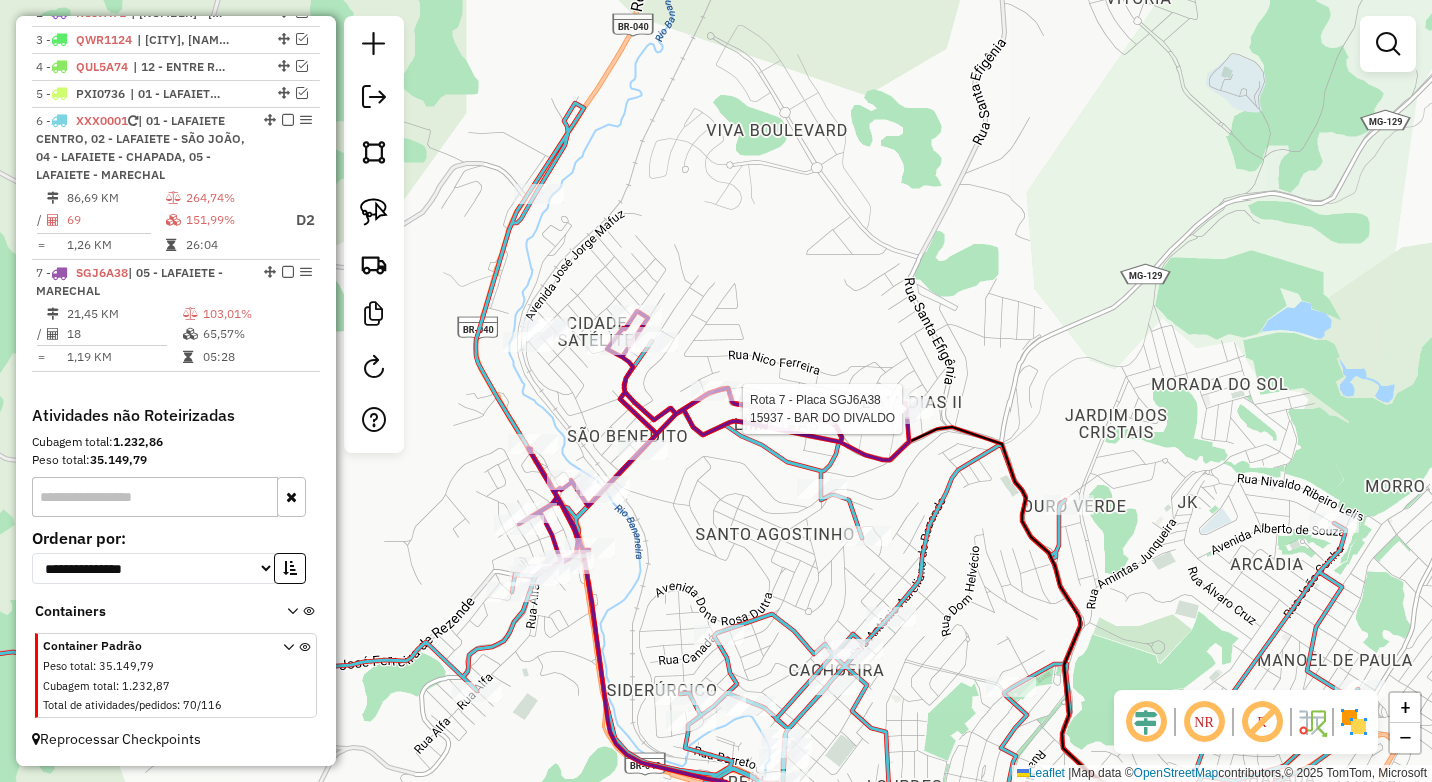 select on "*********" 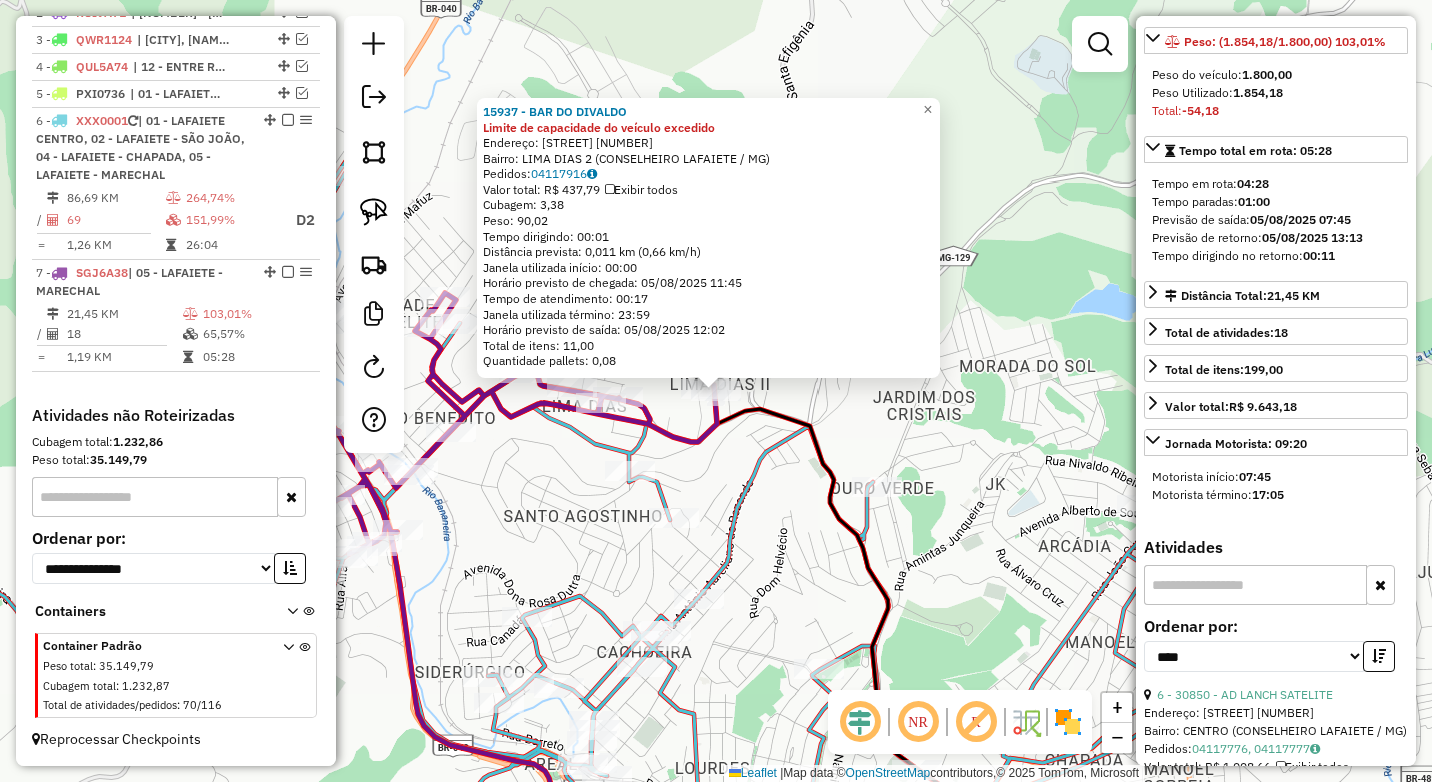 scroll, scrollTop: 500, scrollLeft: 0, axis: vertical 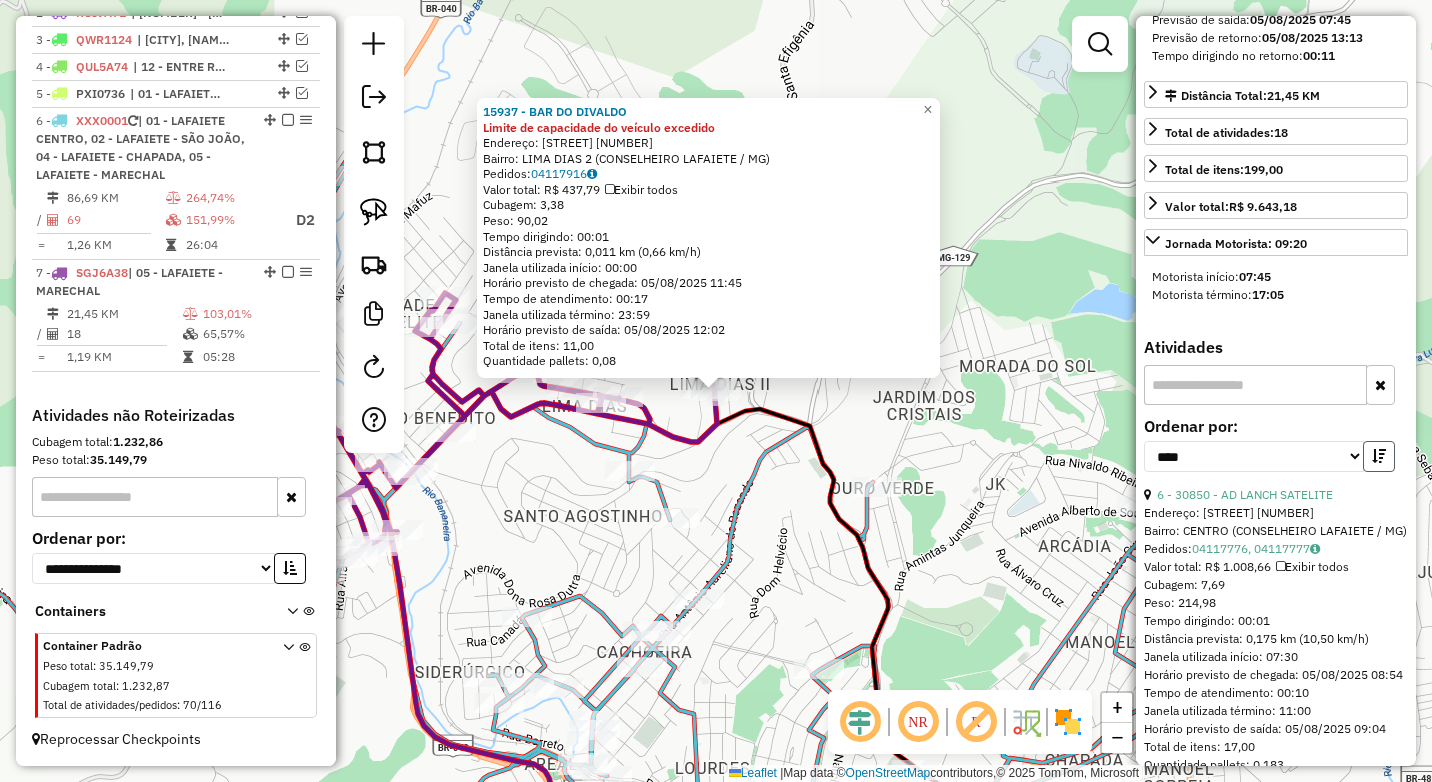 click at bounding box center (1379, 456) 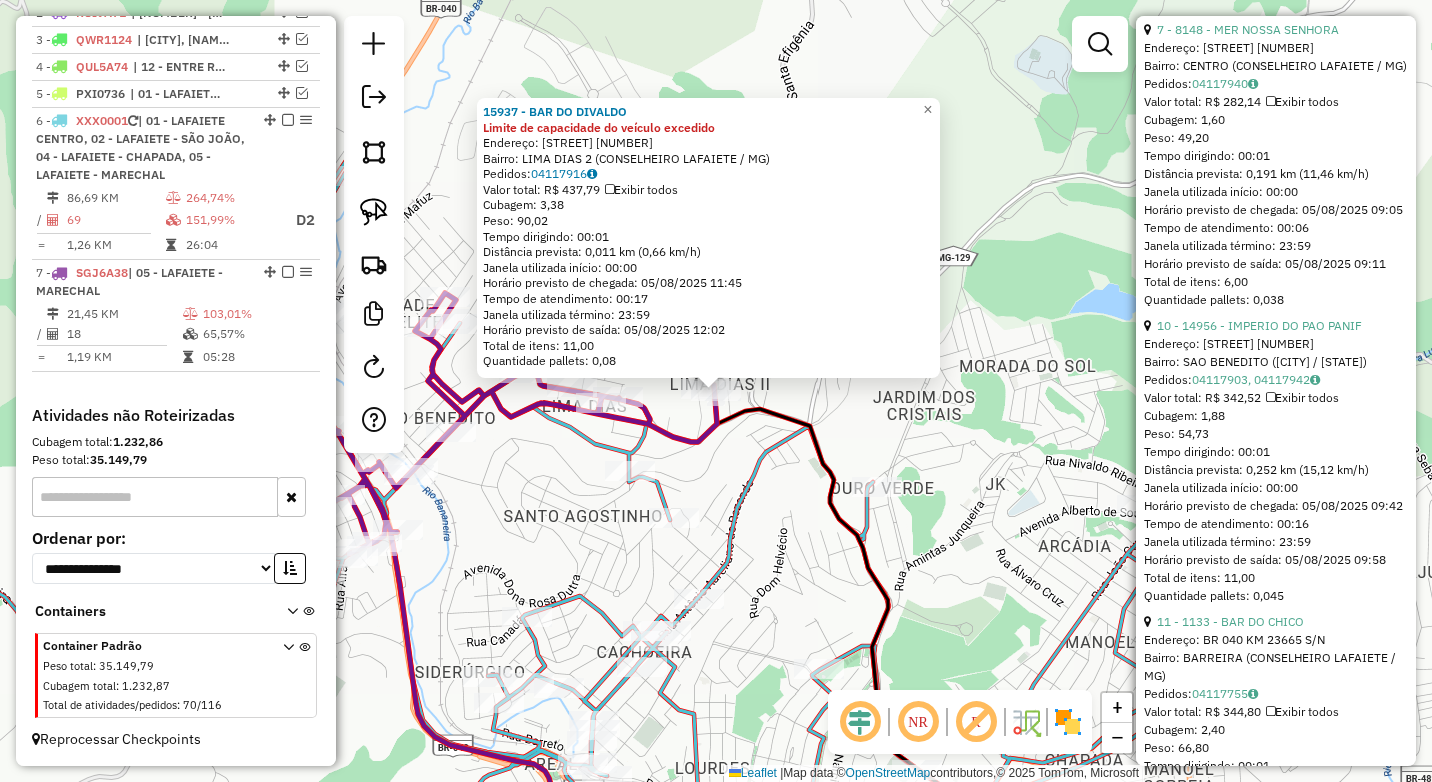 scroll, scrollTop: 2500, scrollLeft: 0, axis: vertical 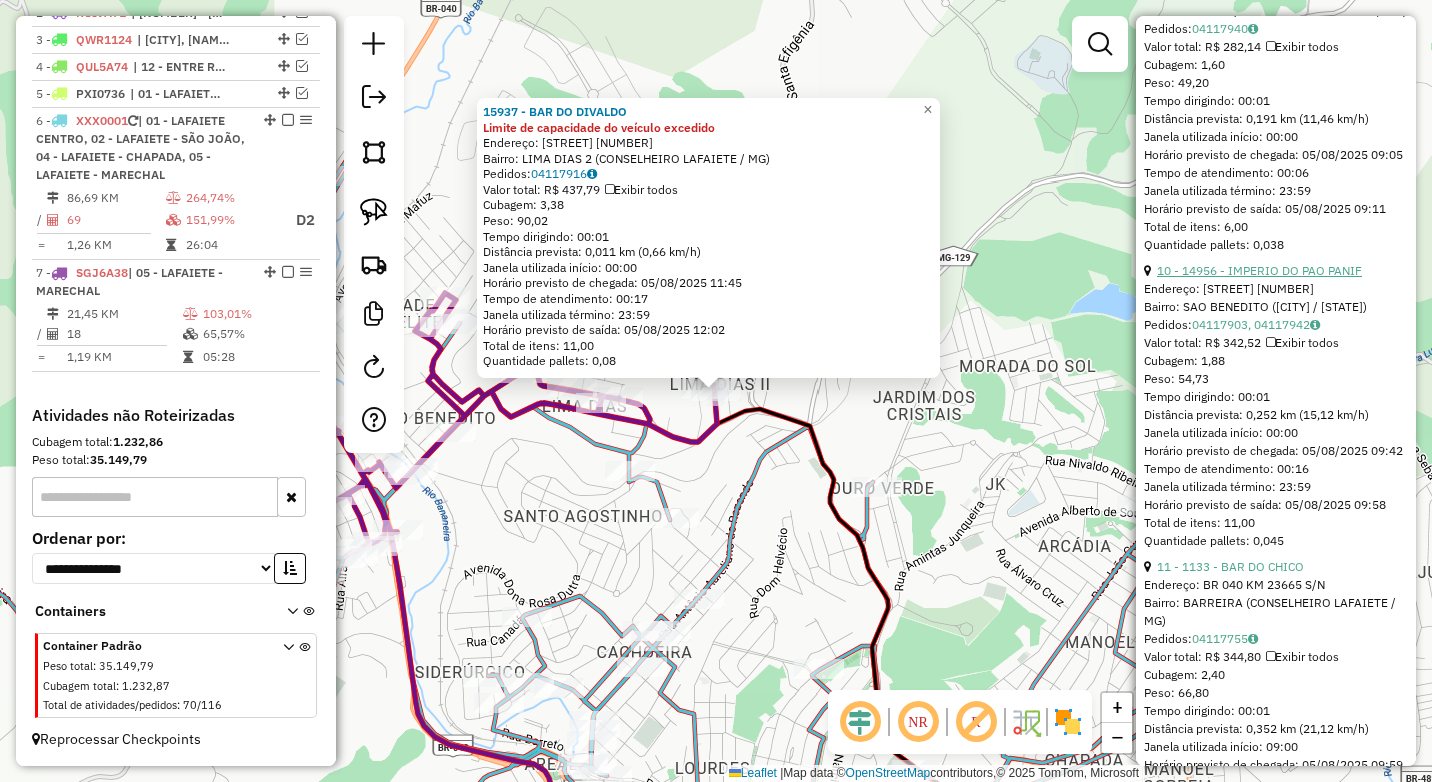click on "10 - 14956 - IMPERIO DO PAO PANIF" at bounding box center [1259, 270] 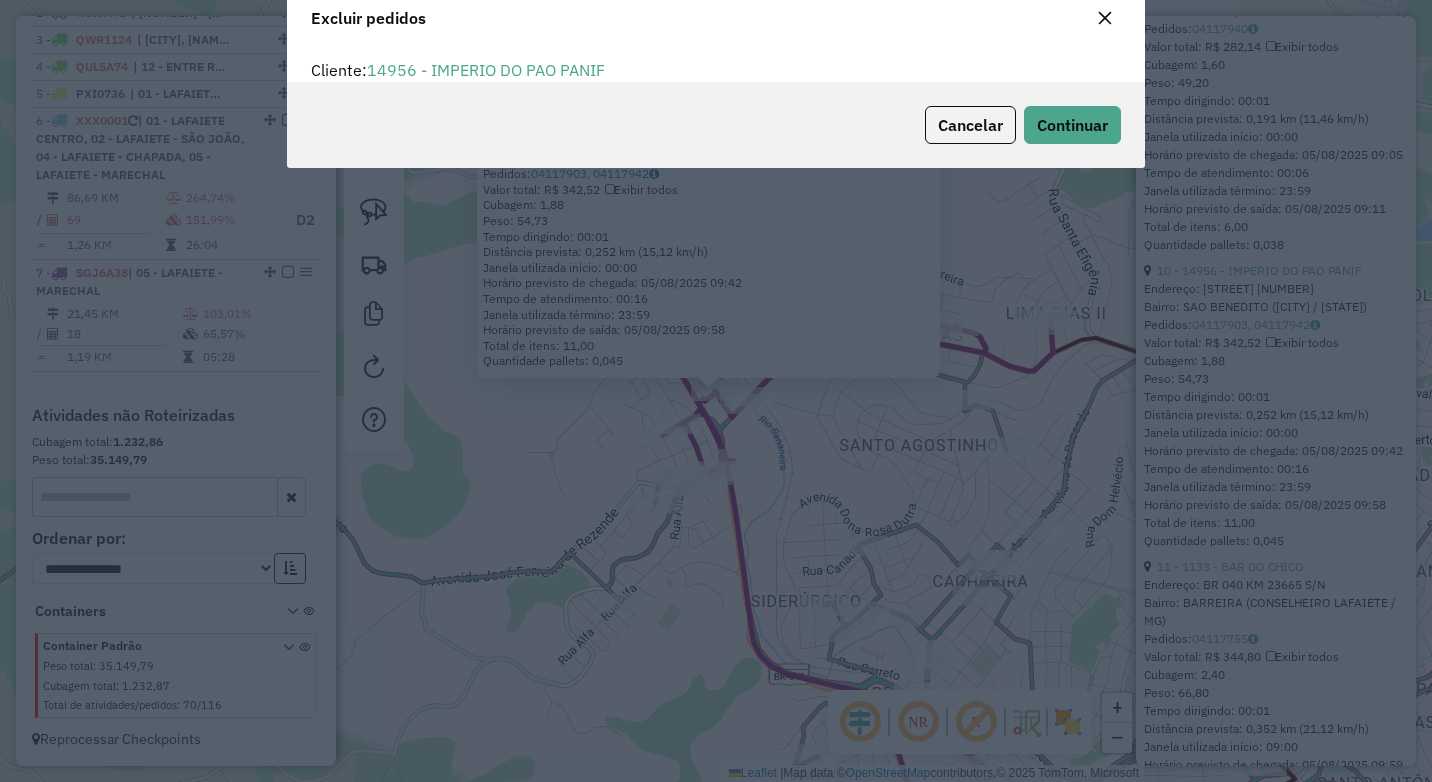 scroll, scrollTop: 82, scrollLeft: 0, axis: vertical 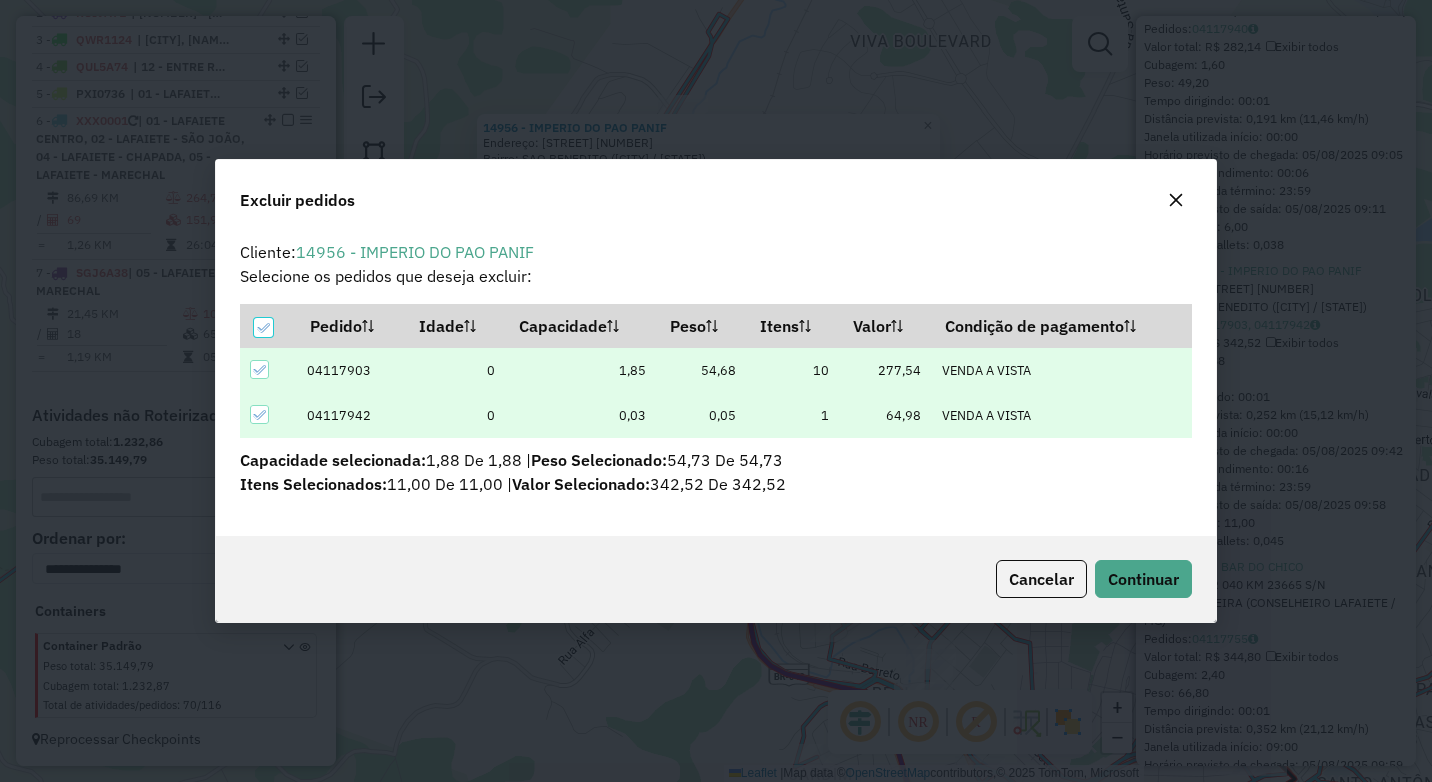 click on "Cancelar  Continuar" 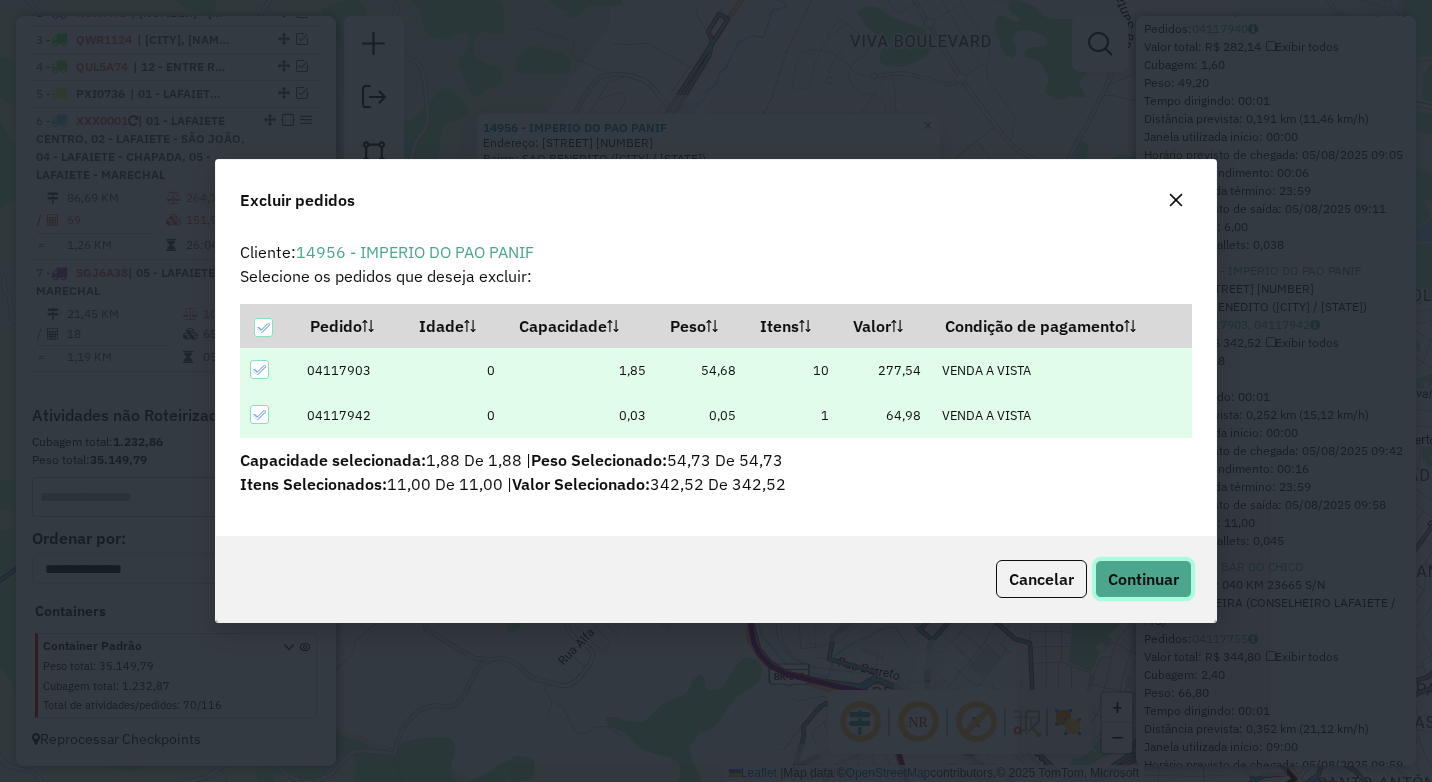 click on "Continuar" 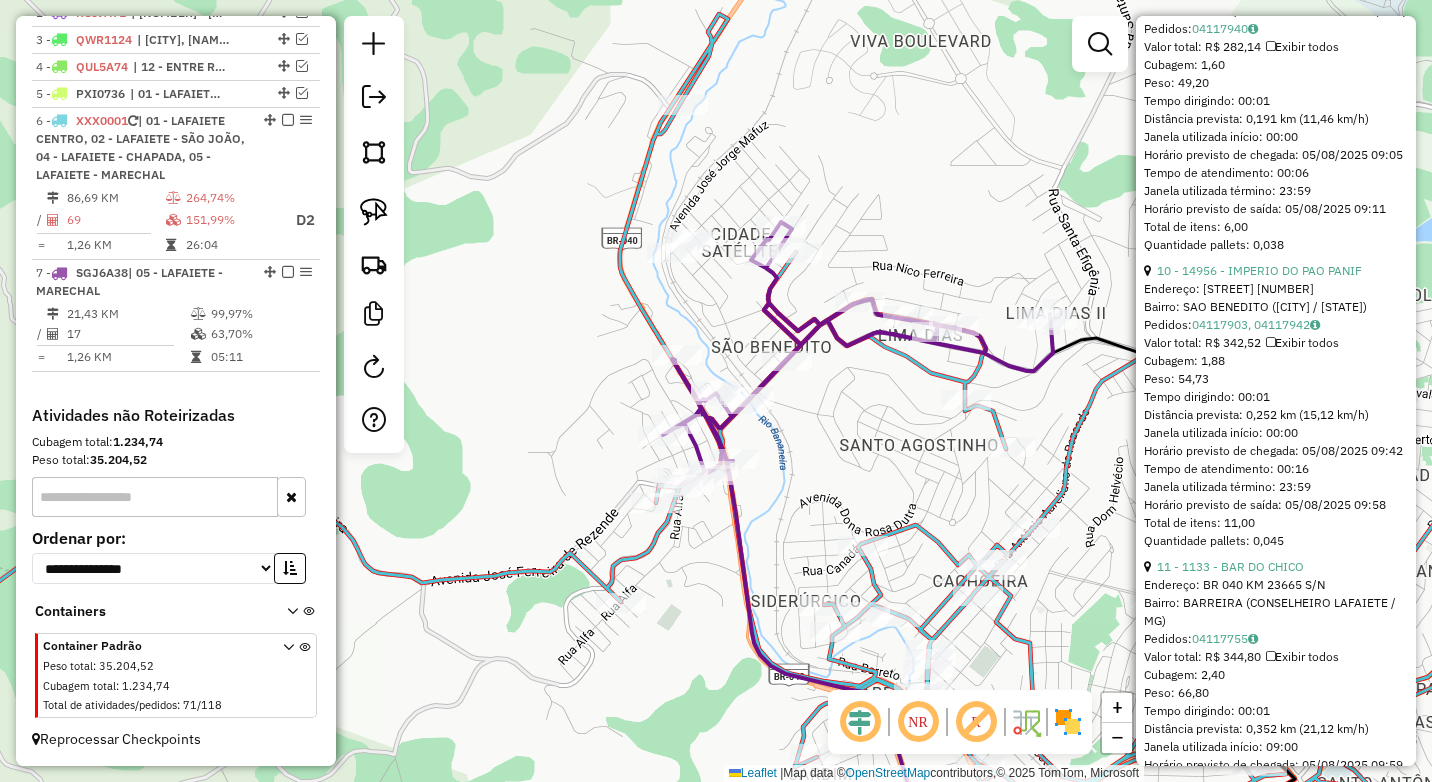 scroll, scrollTop: 562, scrollLeft: 0, axis: vertical 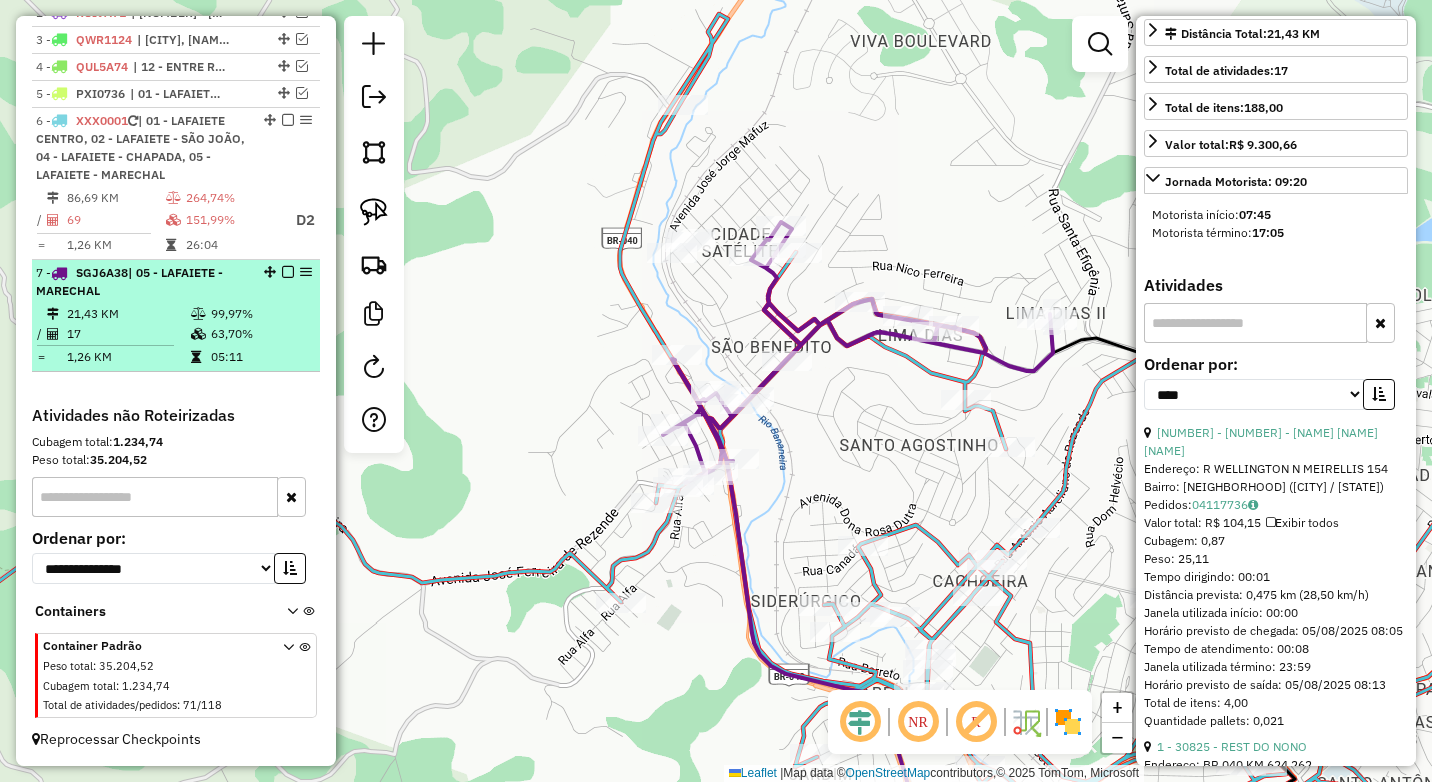 click at bounding box center [288, 272] 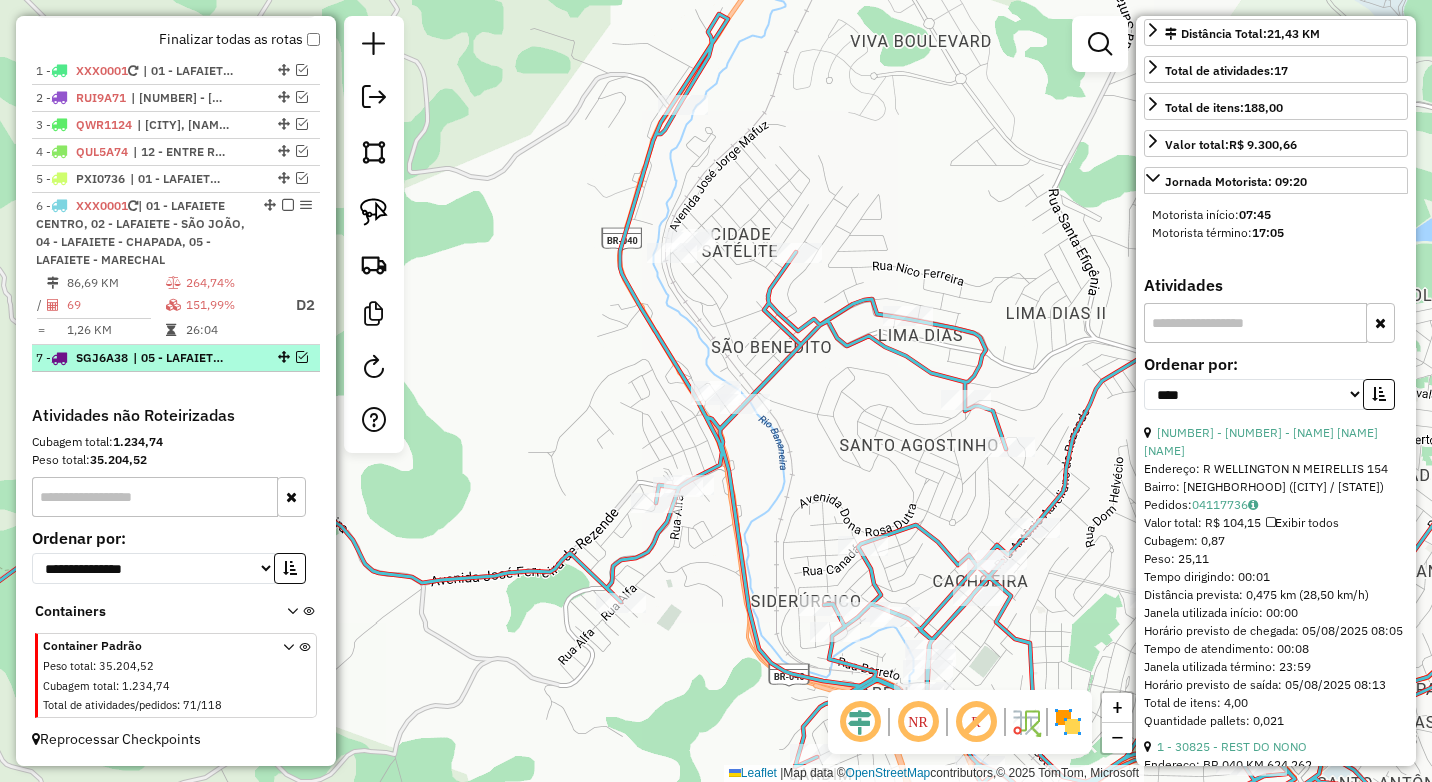 scroll, scrollTop: 708, scrollLeft: 0, axis: vertical 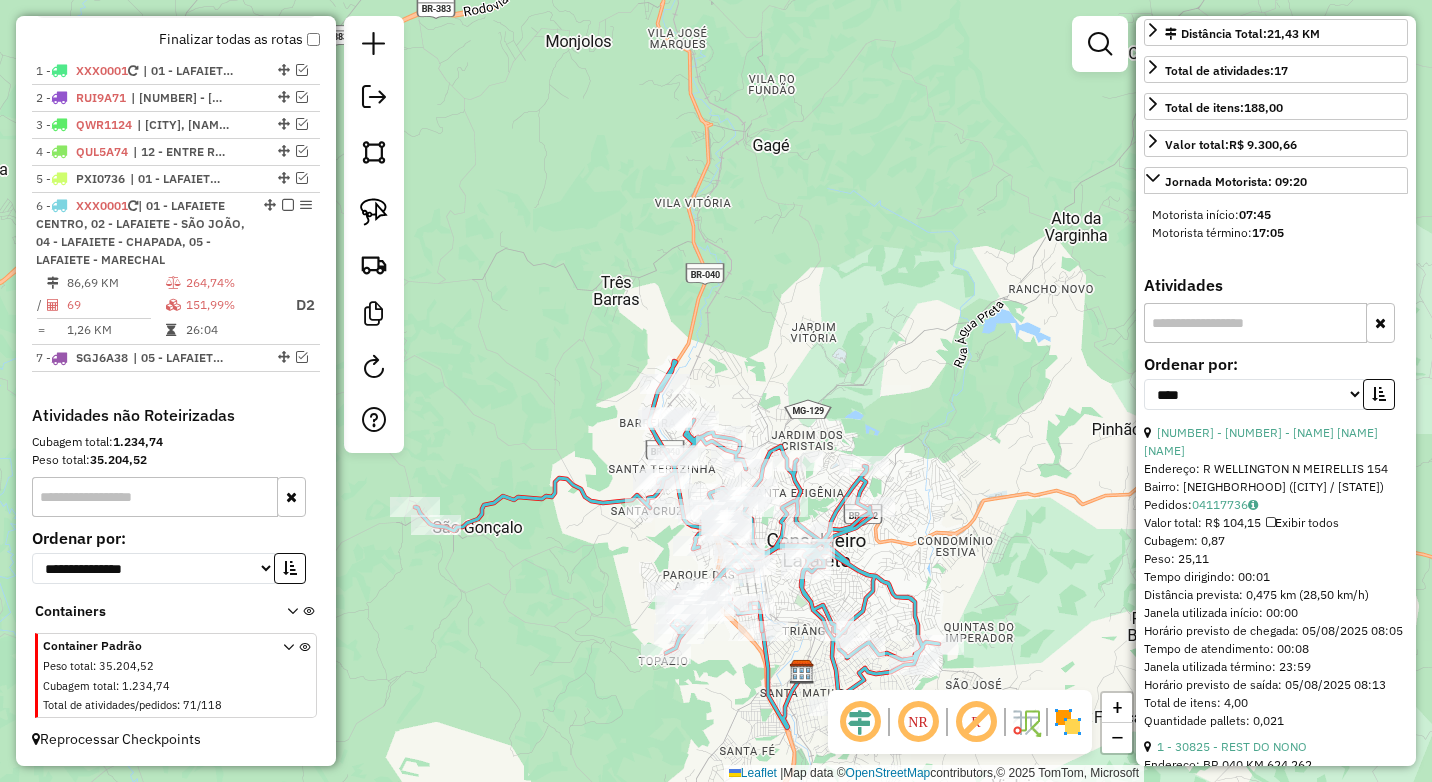 drag, startPoint x: 576, startPoint y: 606, endPoint x: 693, endPoint y: 569, distance: 122.711044 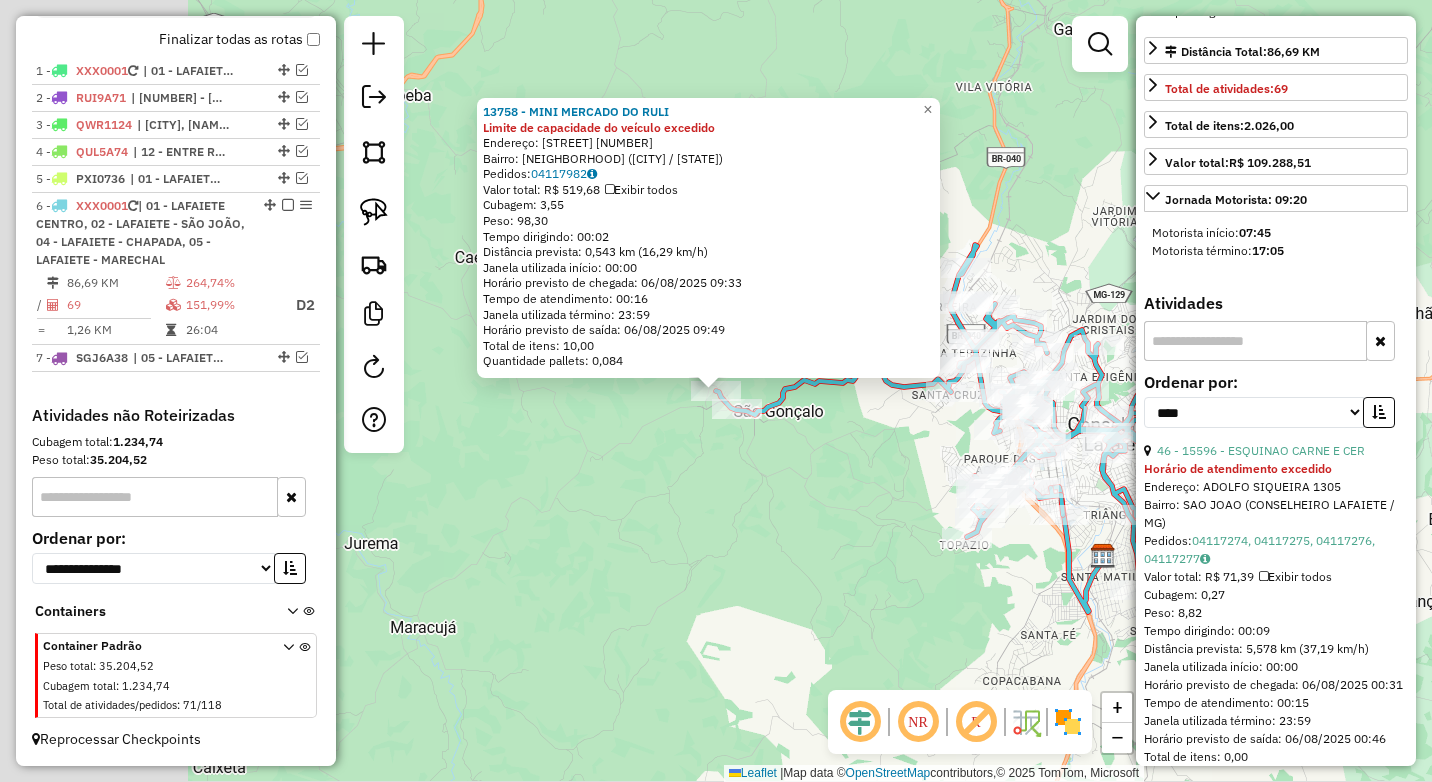scroll, scrollTop: 616, scrollLeft: 0, axis: vertical 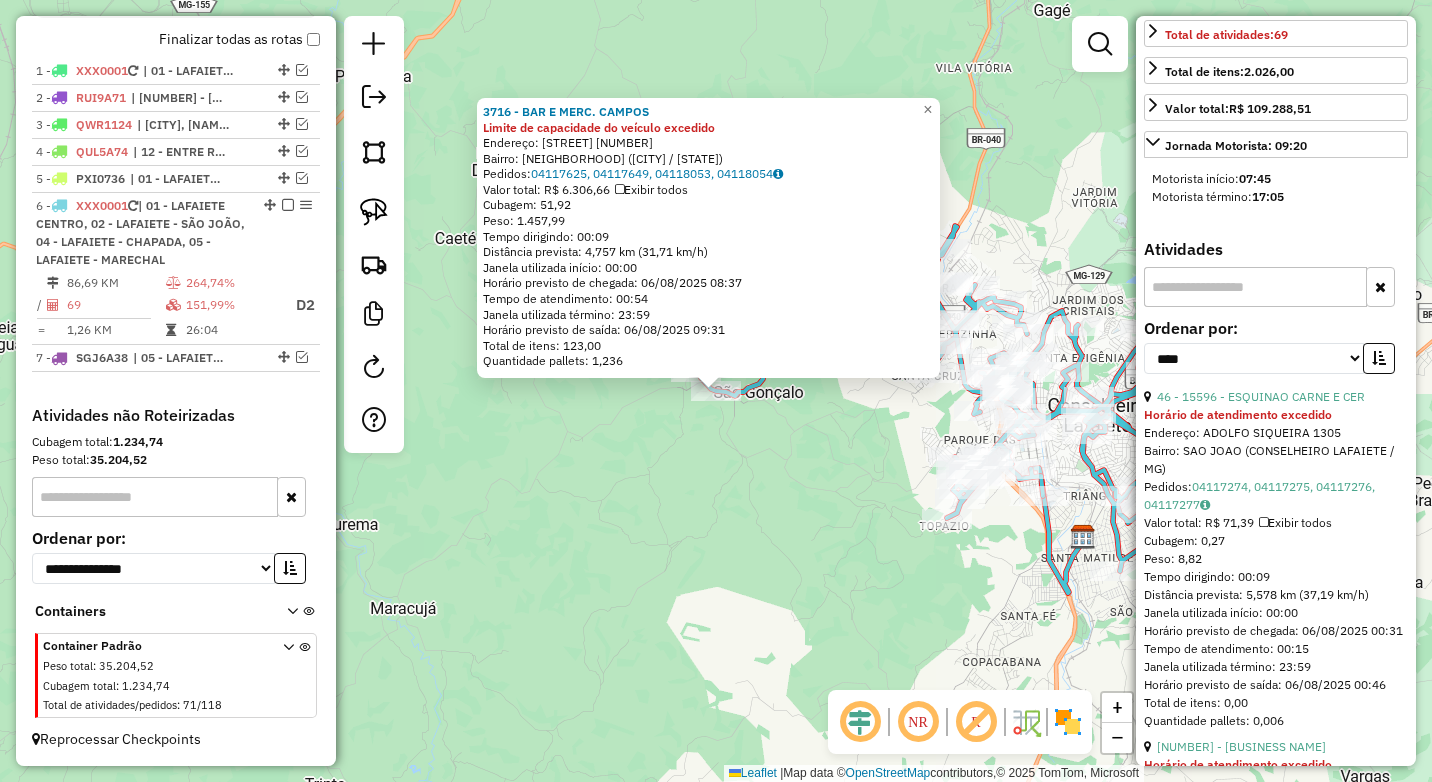 click on "3716 - BAR E MERC. CAMPOS Limite de capacidade do veículo excedido  Endereço:  PROFESSORA LIBANIA LEMOS 475   Bairro: SAO GONCALO (CONSELHEIRO LAFAIETE / MG)   Pedidos:  04117625, 04117649, 04118053, 04118054   Valor total: R$ 6.306,66   Exibir todos   Cubagem: 51,92  Peso: 1.457,99  Tempo dirigindo: 00:09   Distância prevista: 4,757 km (31,71 km/h)   Janela utilizada início: 00:00   Horário previsto de chegada: 06/08/2025 08:37   Tempo de atendimento: 00:54   Janela utilizada término: 23:59   Horário previsto de saída: 06/08/2025 09:31   Total de itens: 123,00   Quantidade pallets: 1,236  × Janela de atendimento Grade de atendimento Capacidade Transportadoras Veículos Cliente Pedidos  Rotas Selecione os dias de semana para filtrar as janelas de atendimento  Seg   Ter   Qua   Qui   Sex   Sáb   Dom  Informe o período da janela de atendimento: De: Até:  Filtrar exatamente a janela do cliente  Considerar janela de atendimento padrão  Selecione os dias de semana para filtrar as grades de atendimento" 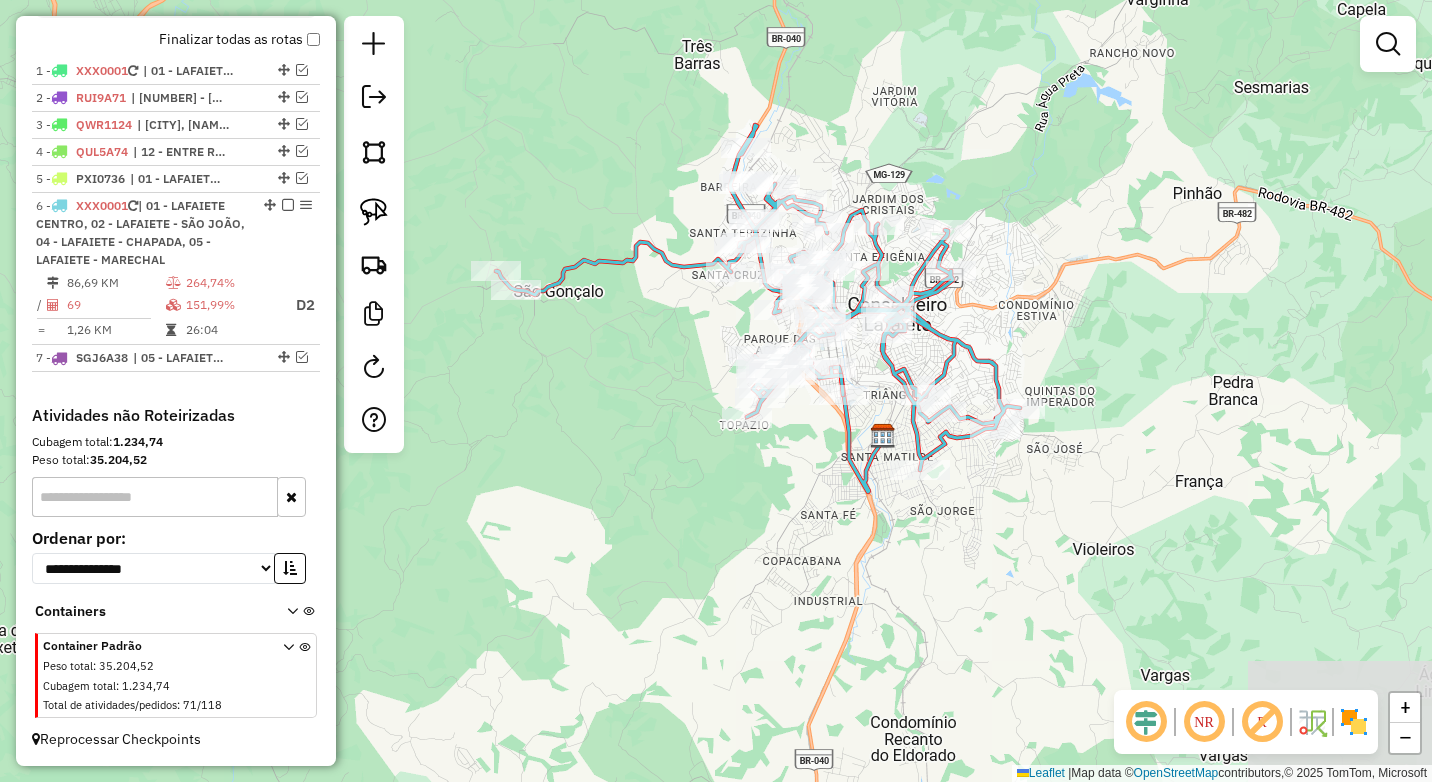 drag, startPoint x: 813, startPoint y: 602, endPoint x: 613, endPoint y: 501, distance: 224.0558 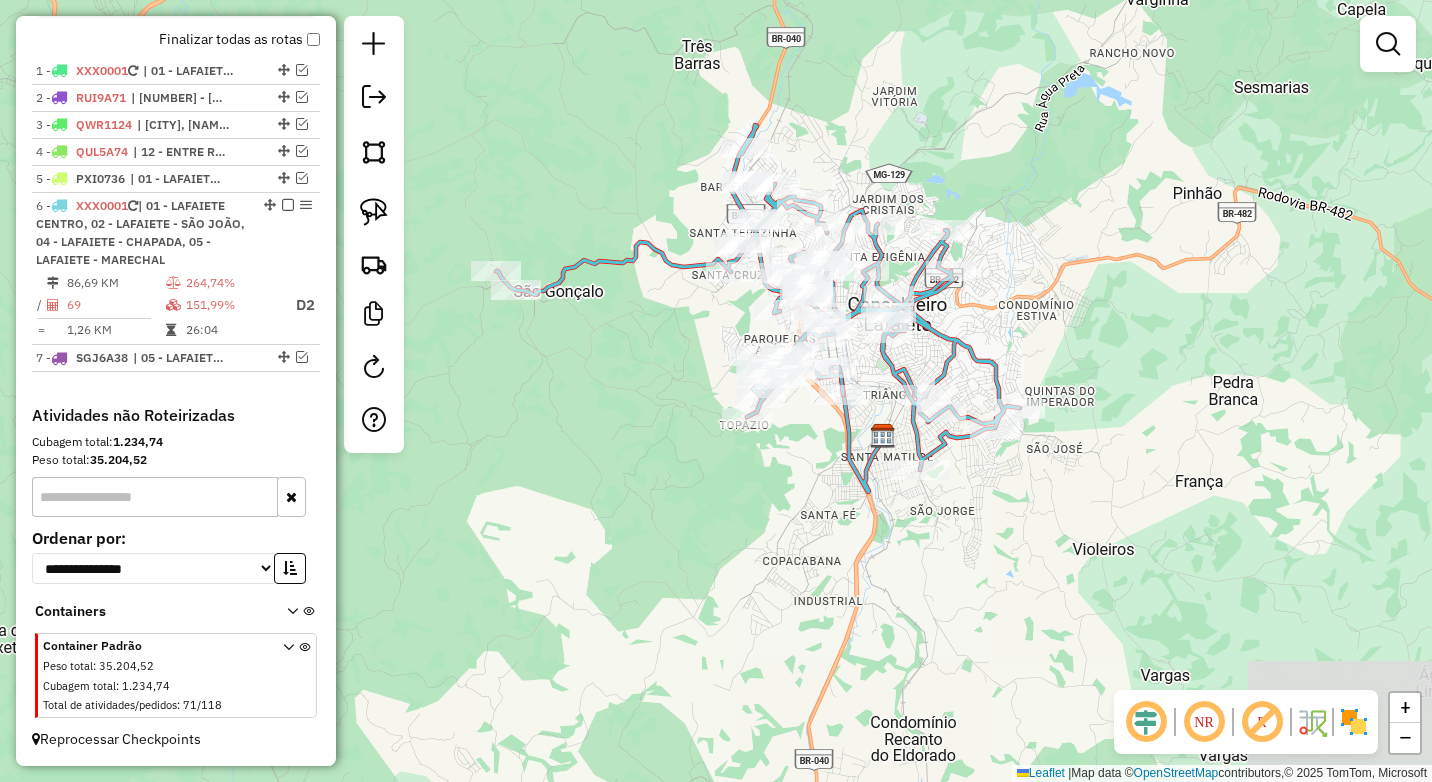 click on "Janela de atendimento Grade de atendimento Capacidade Transportadoras Veículos Cliente Pedidos  Rotas Selecione os dias de semana para filtrar as janelas de atendimento  Seg   Ter   Qua   Qui   Sex   Sáb   Dom  Informe o período da janela de atendimento: De: Até:  Filtrar exatamente a janela do cliente  Considerar janela de atendimento padrão  Selecione os dias de semana para filtrar as grades de atendimento  Seg   Ter   Qua   Qui   Sex   Sáb   Dom   Considerar clientes sem dia de atendimento cadastrado  Clientes fora do dia de atendimento selecionado Filtrar as atividades entre os valores definidos abaixo:  Peso mínimo:  ****  Peso máximo:  ****  Cubagem mínima:   Cubagem máxima:   De:   Até:  Filtrar as atividades entre o tempo de atendimento definido abaixo:  De:   Até:   Considerar capacidade total dos clientes não roteirizados Transportadora: Selecione um ou mais itens Tipo de veículo: Selecione um ou mais itens Veículo: Selecione um ou mais itens Motorista: Selecione um ou mais itens De:" 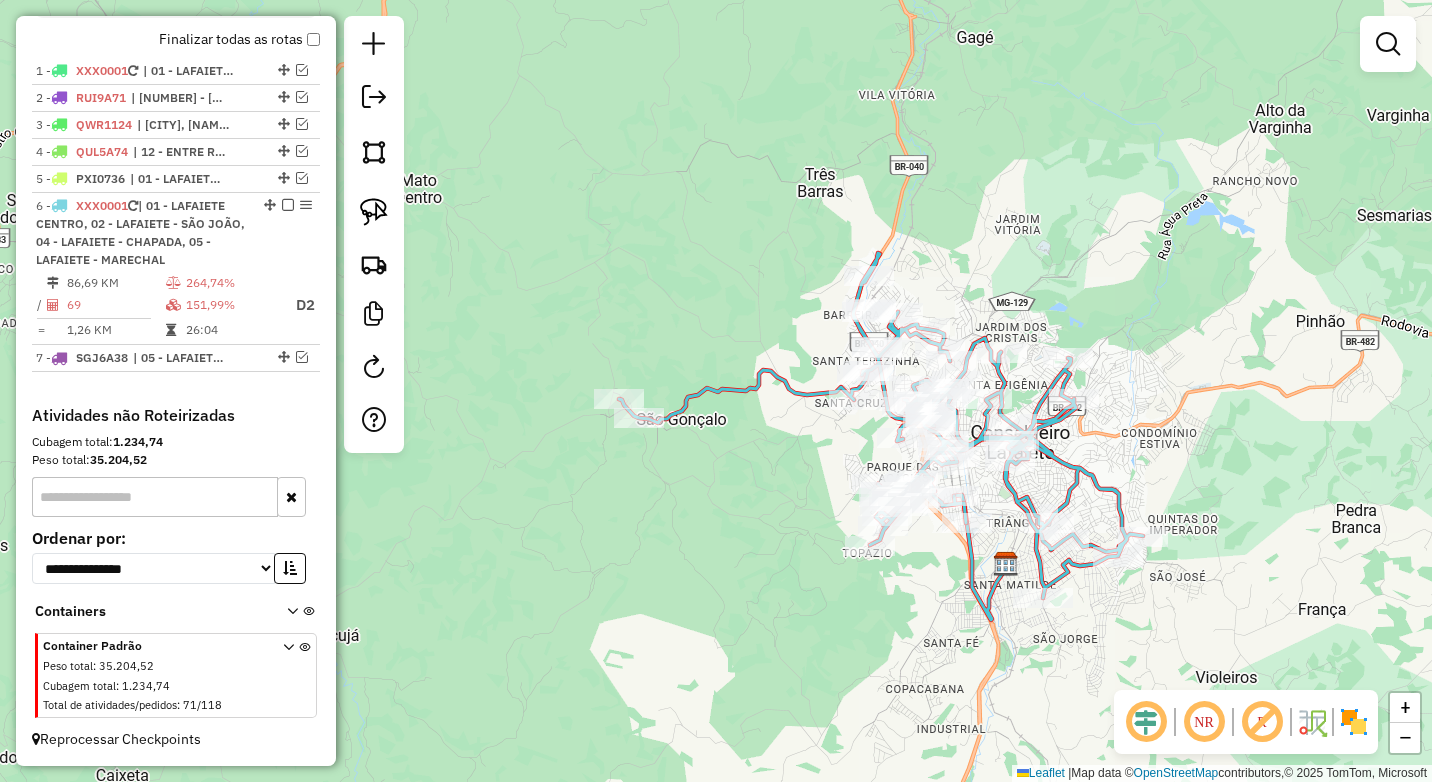 drag, startPoint x: 580, startPoint y: 443, endPoint x: 717, endPoint y: 580, distance: 193.74725 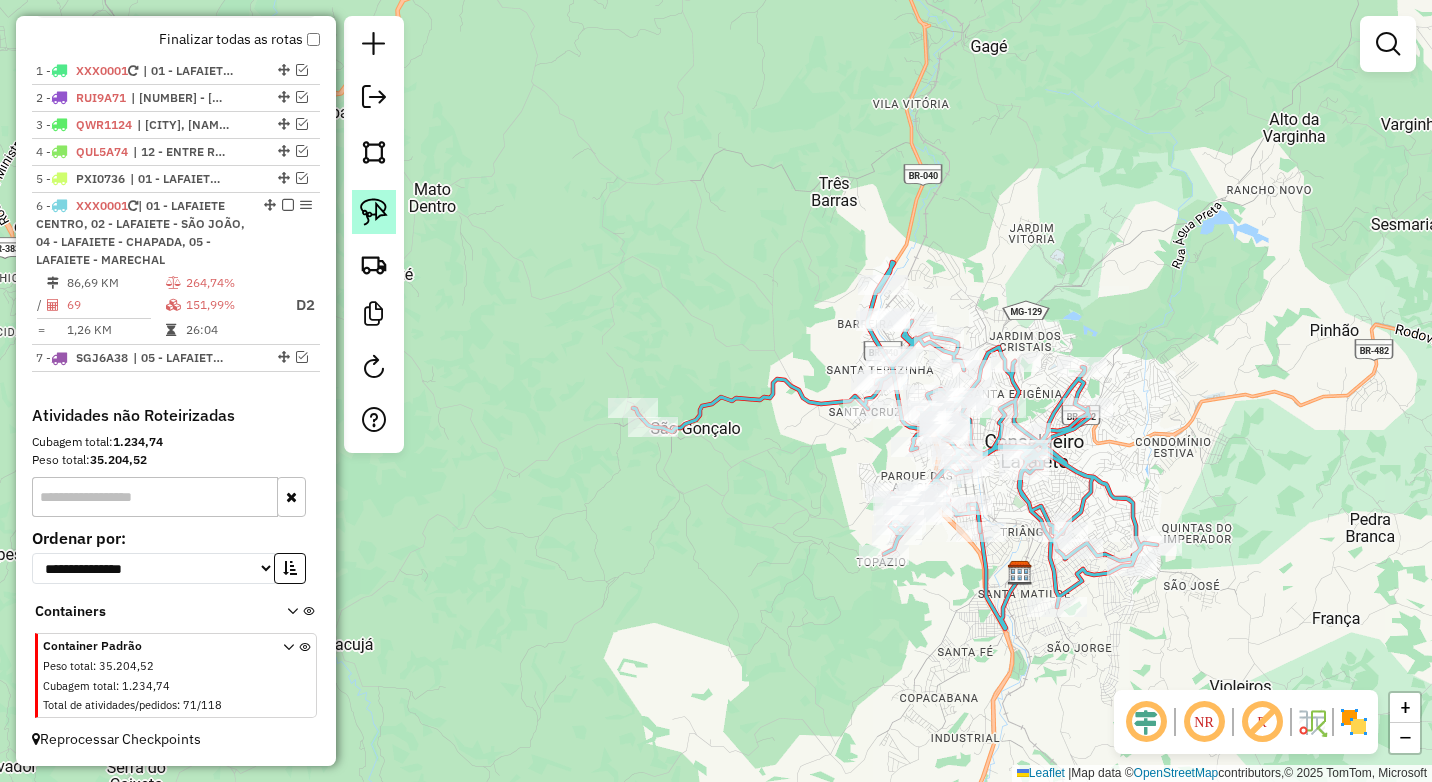 click 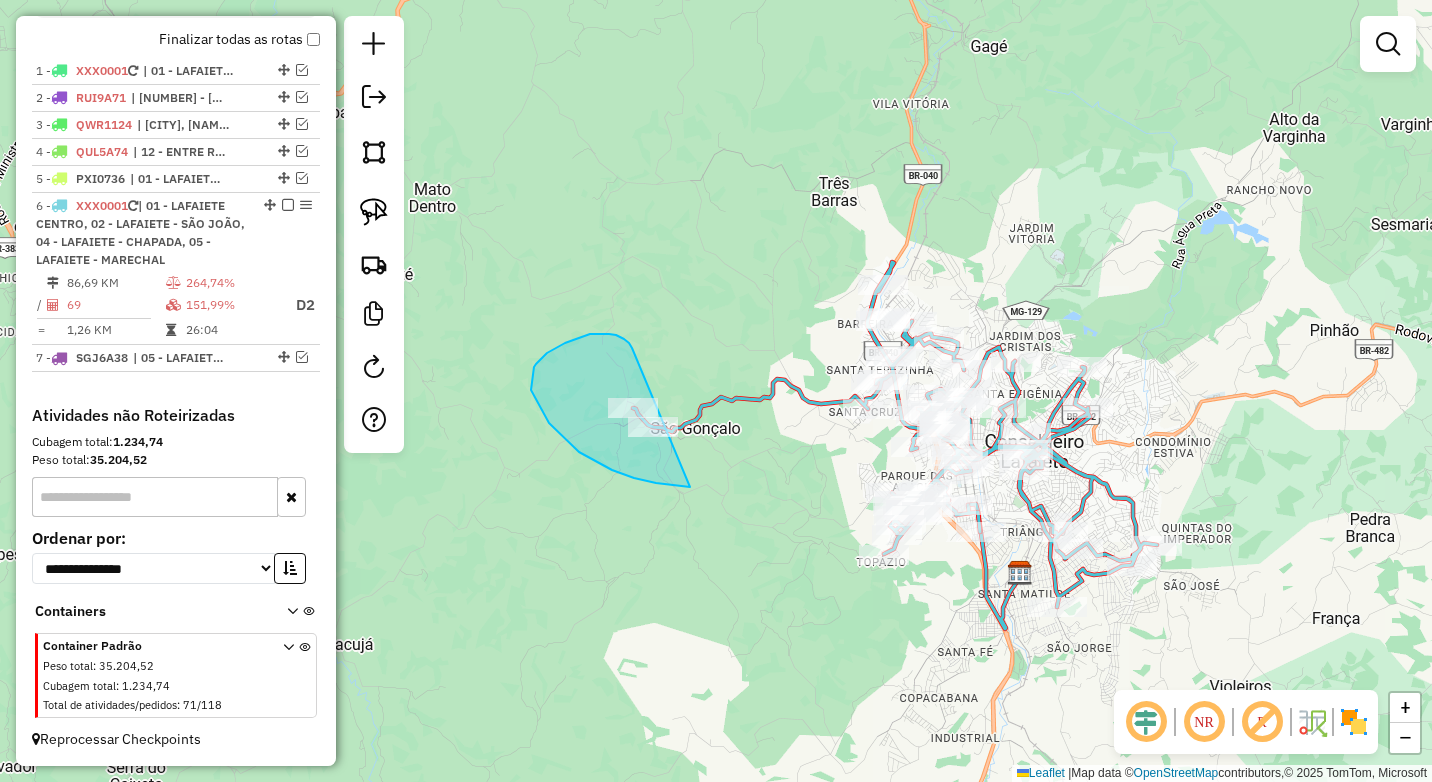 drag, startPoint x: 624, startPoint y: 339, endPoint x: 745, endPoint y: 455, distance: 167.6216 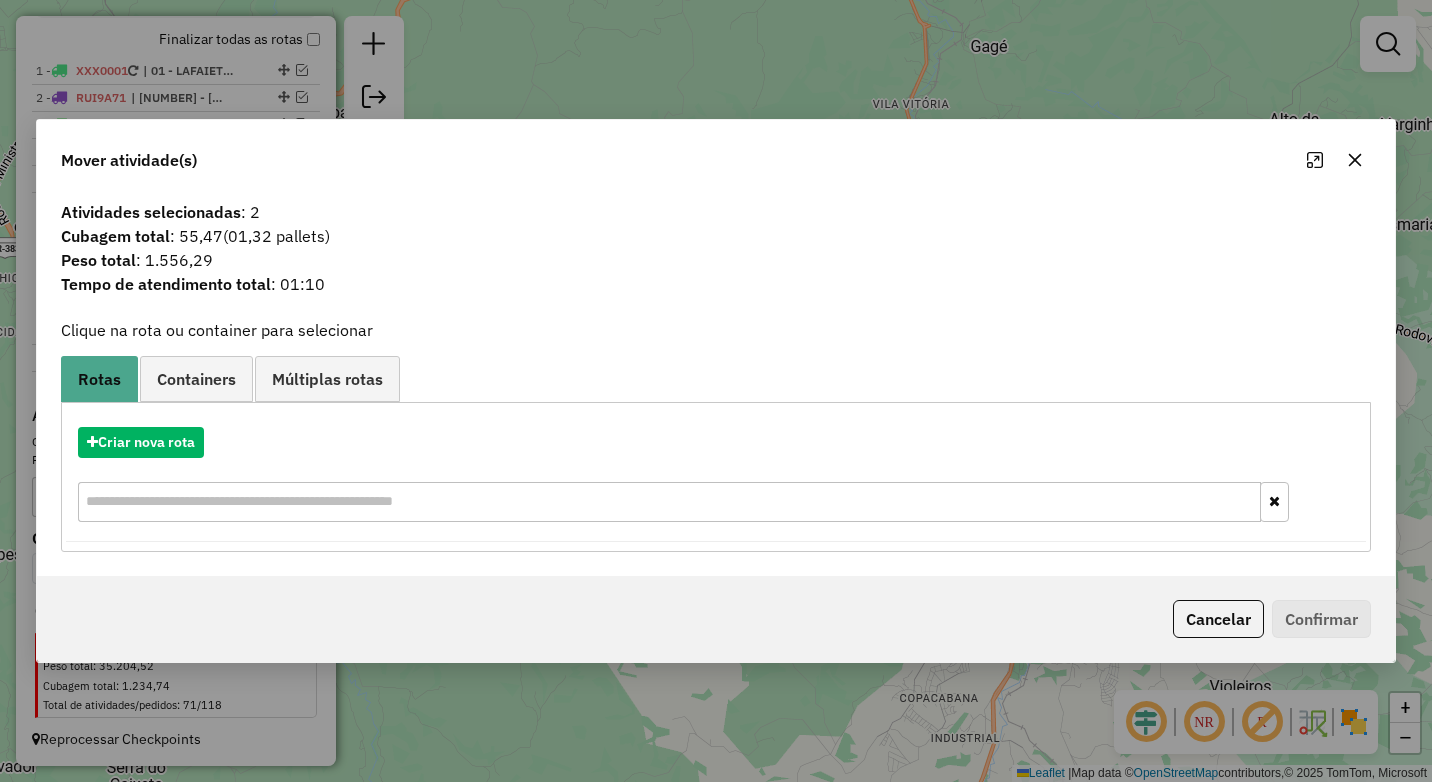click 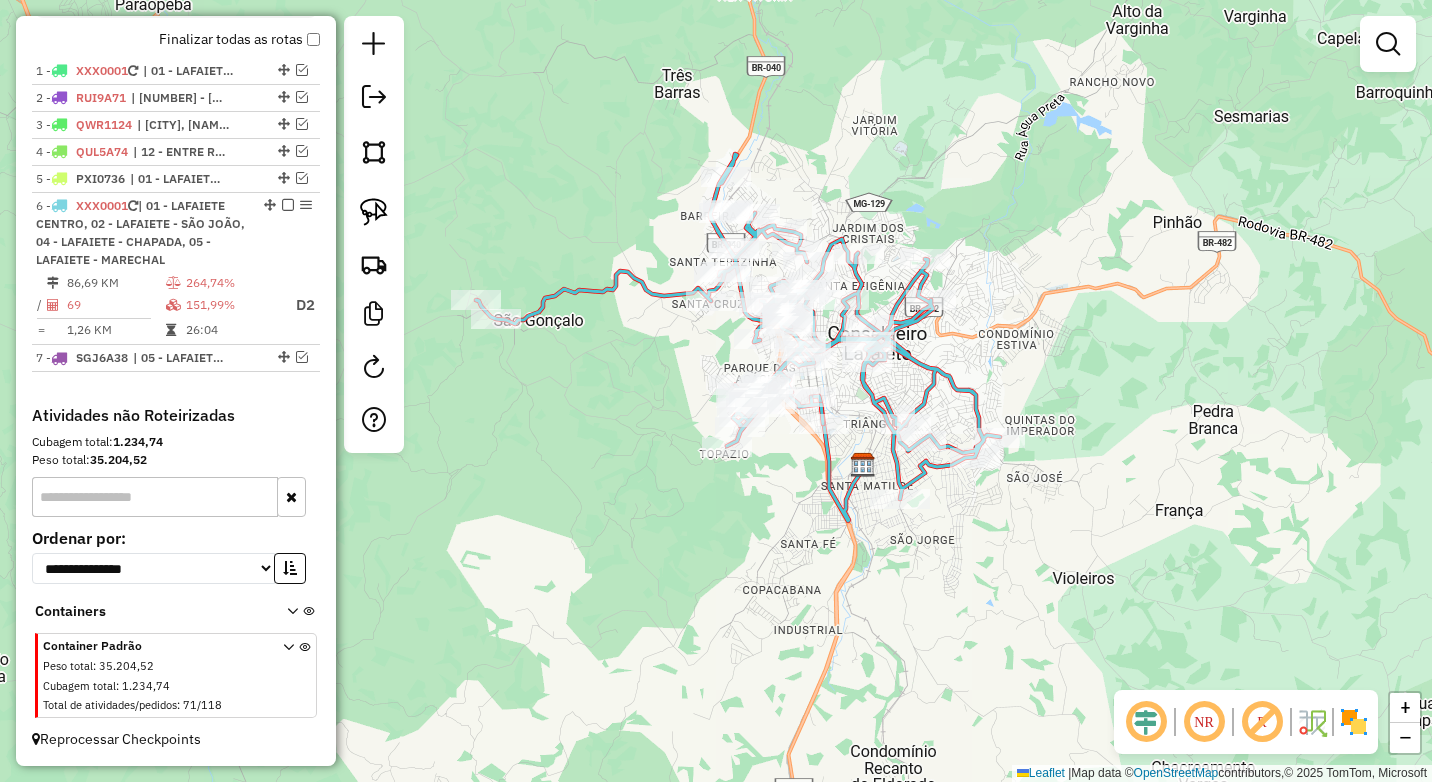 drag, startPoint x: 1169, startPoint y: 353, endPoint x: 1069, endPoint y: 273, distance: 128.06248 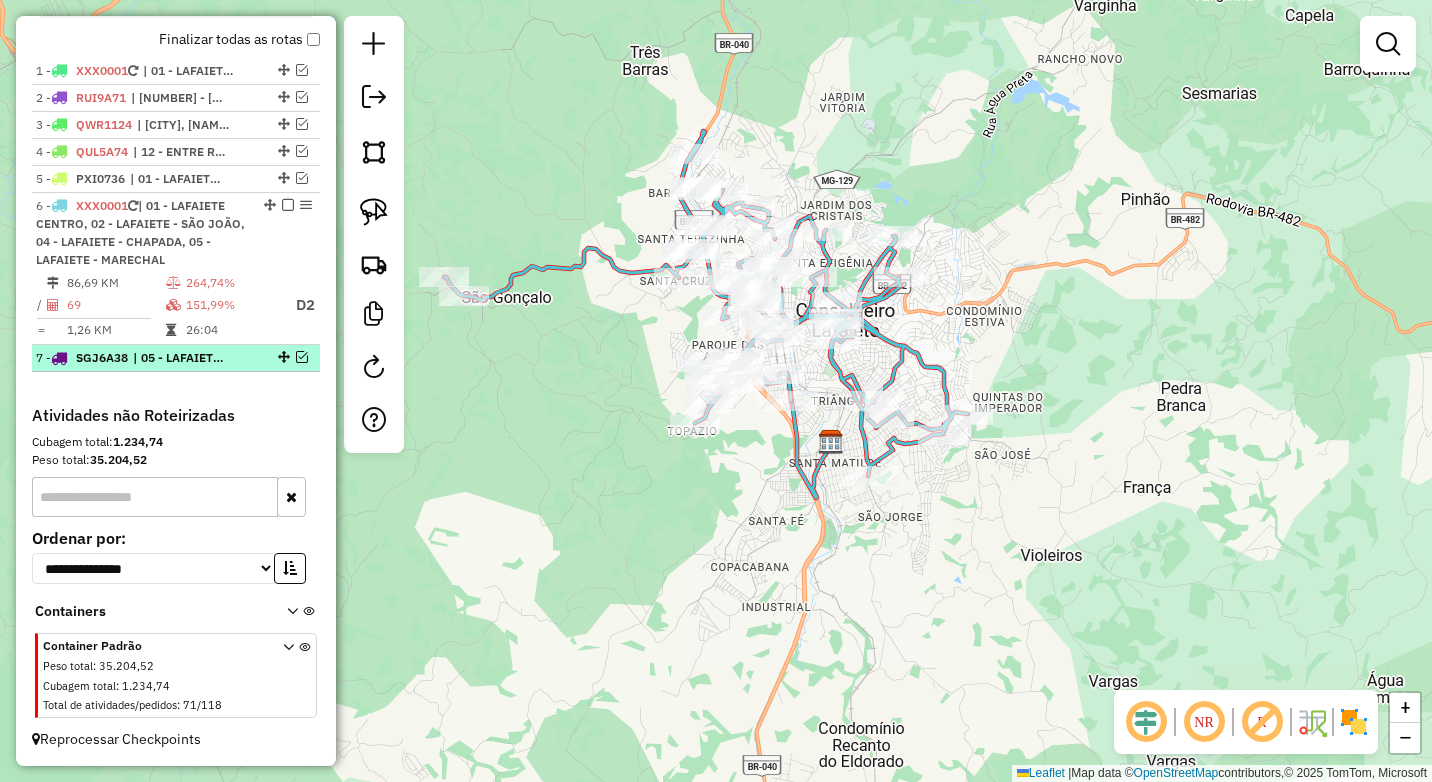 click at bounding box center (302, 357) 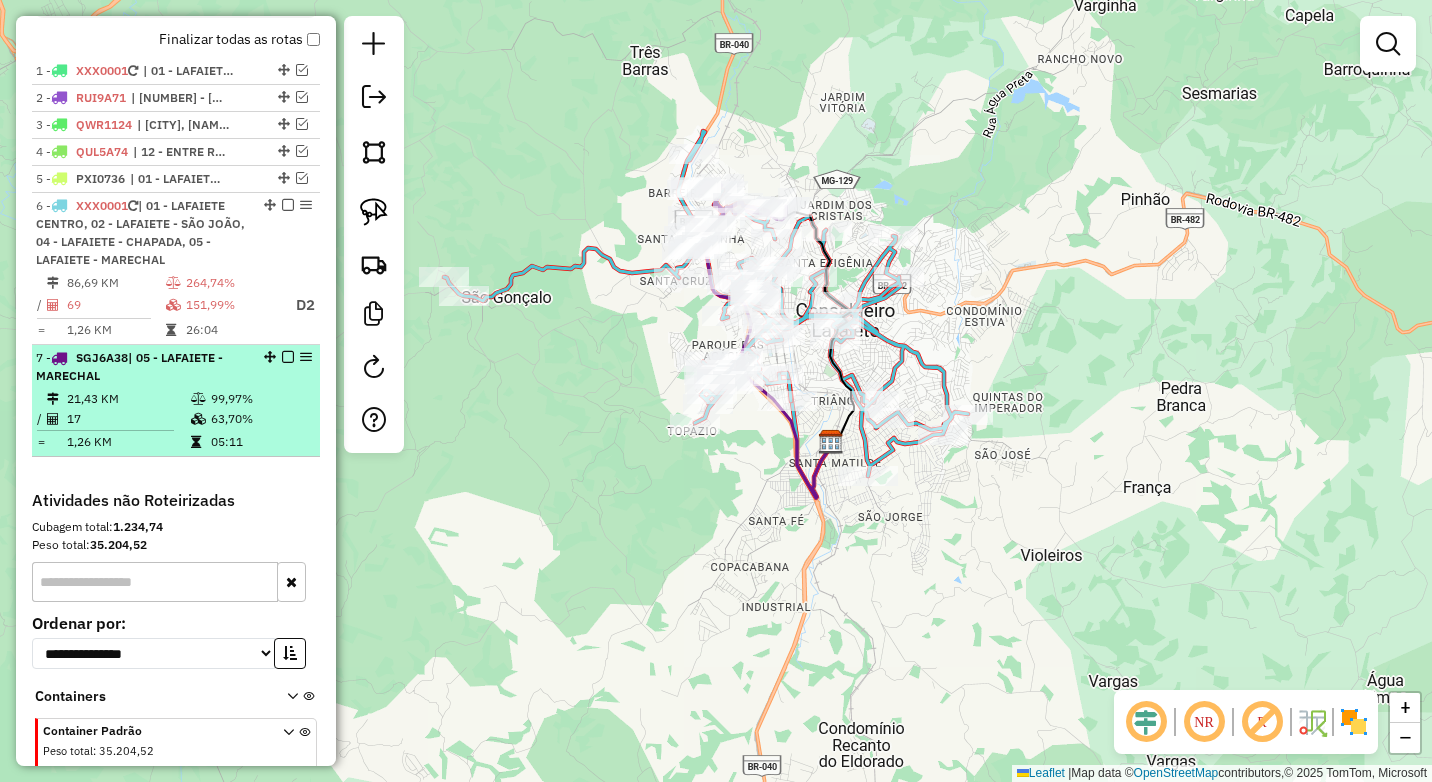 scroll, scrollTop: 793, scrollLeft: 0, axis: vertical 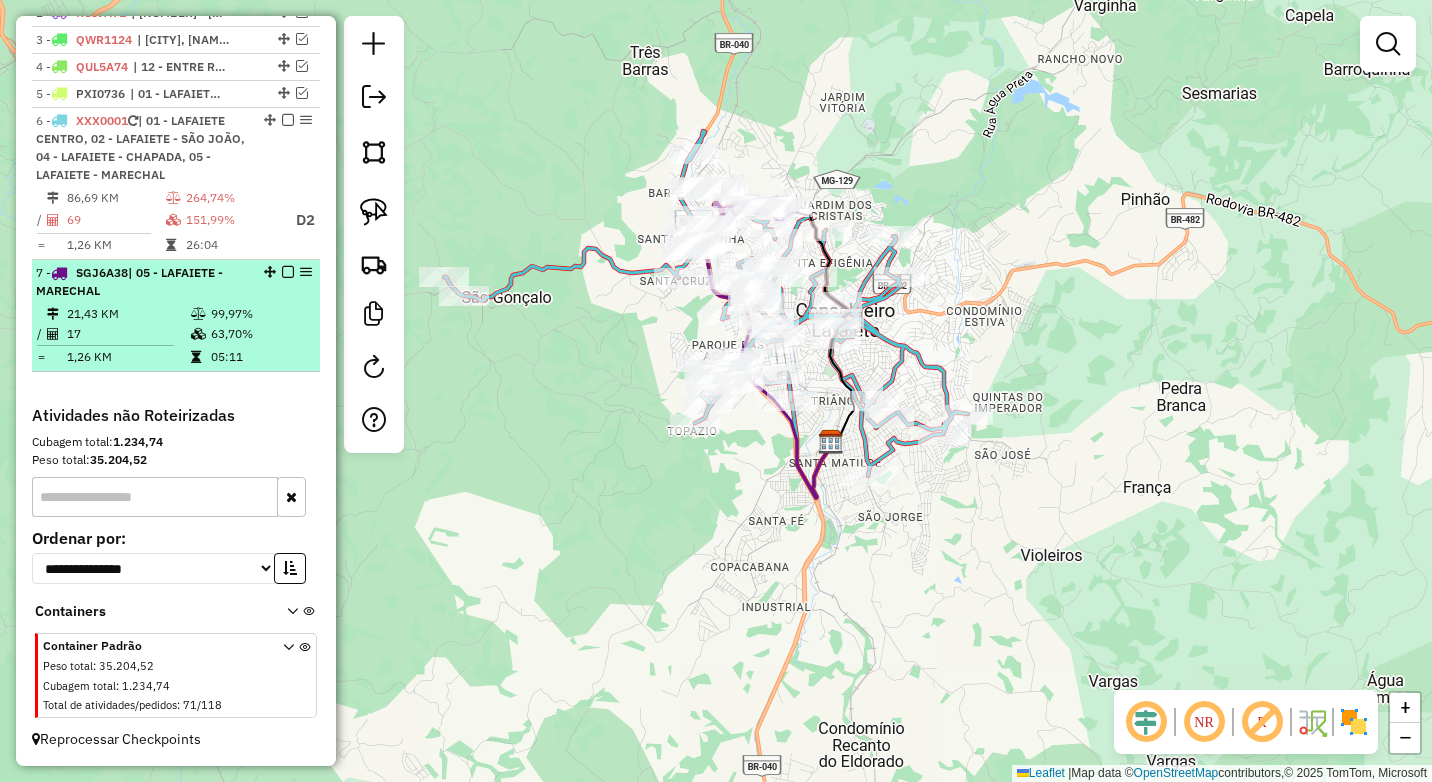 click at bounding box center (288, 272) 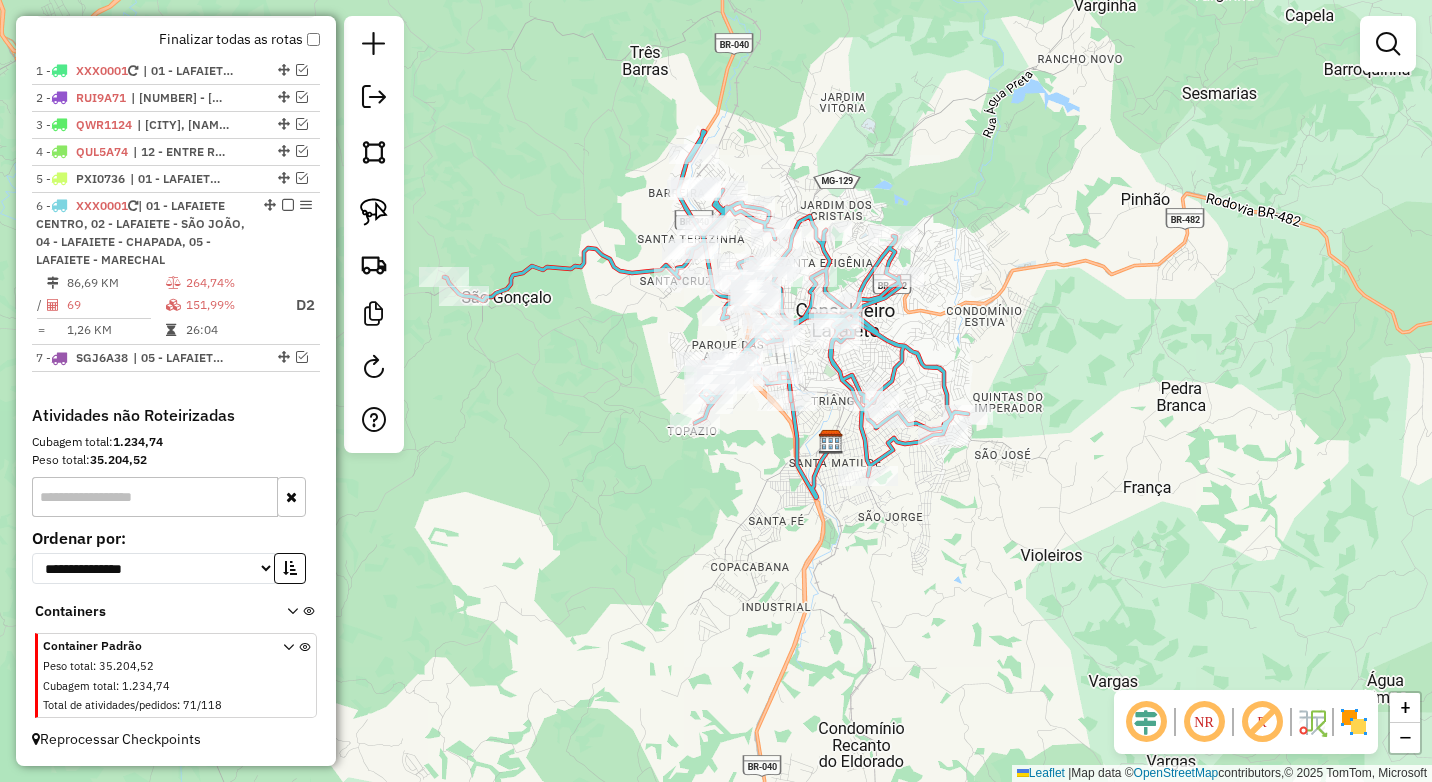 scroll, scrollTop: 708, scrollLeft: 0, axis: vertical 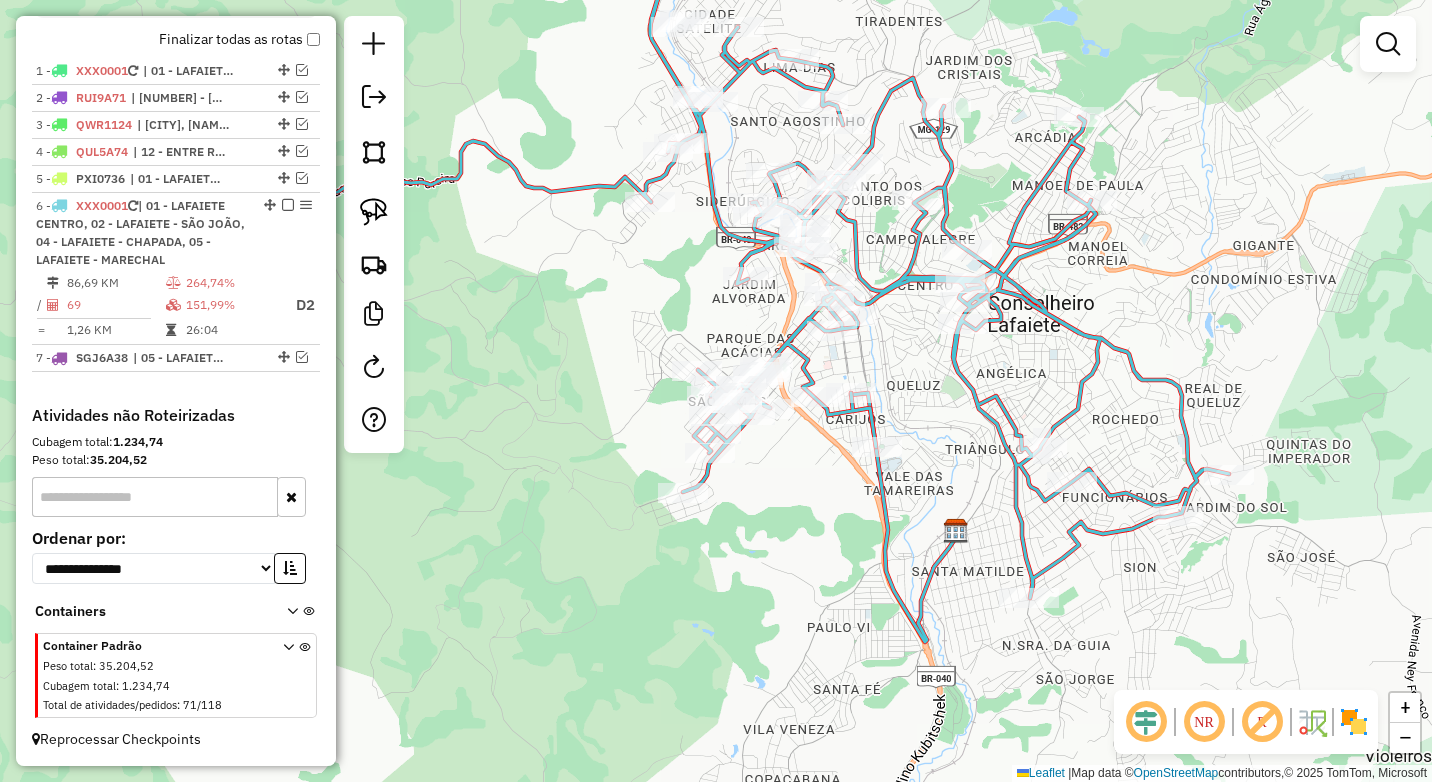 drag, startPoint x: 889, startPoint y: 361, endPoint x: 860, endPoint y: 466, distance: 108.93117 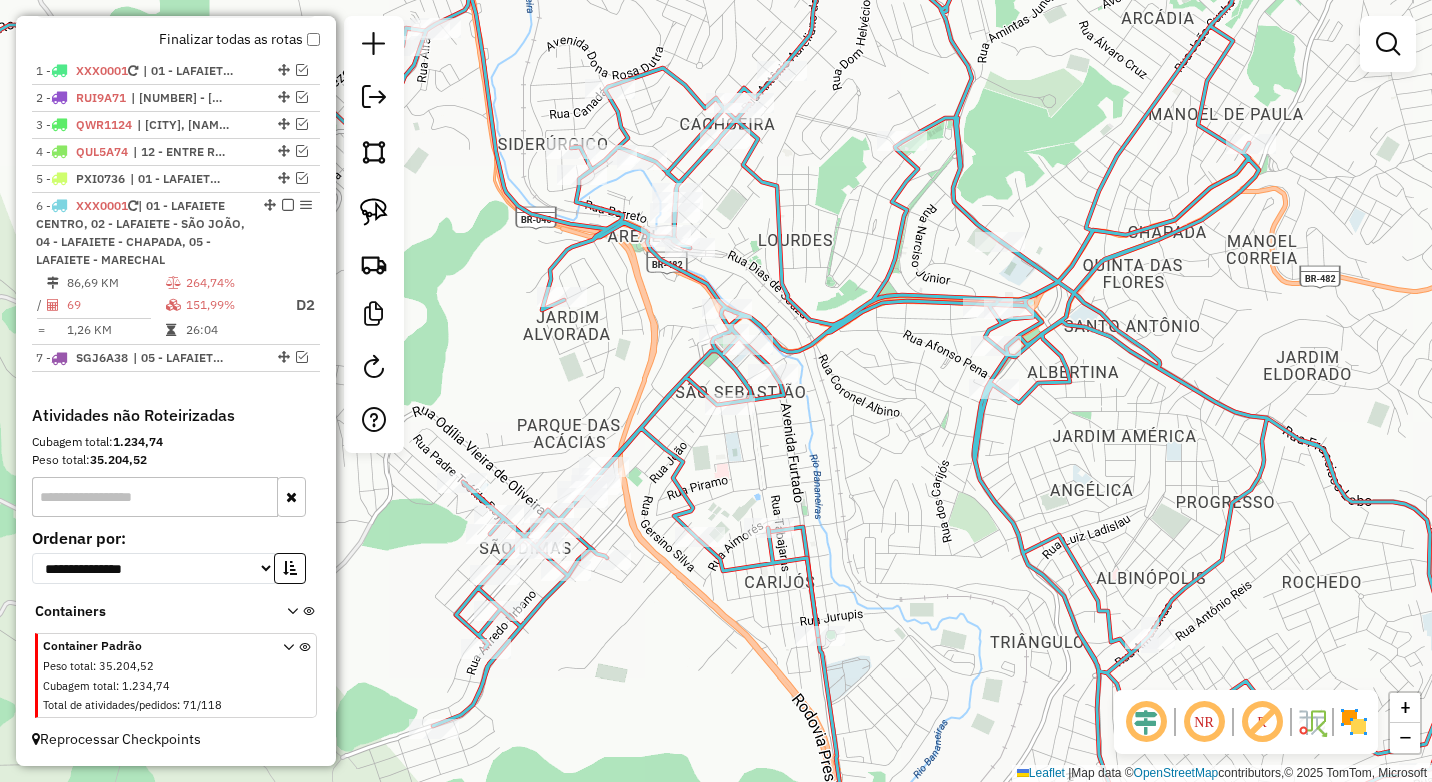 drag, startPoint x: 872, startPoint y: 430, endPoint x: 905, endPoint y: 441, distance: 34.785053 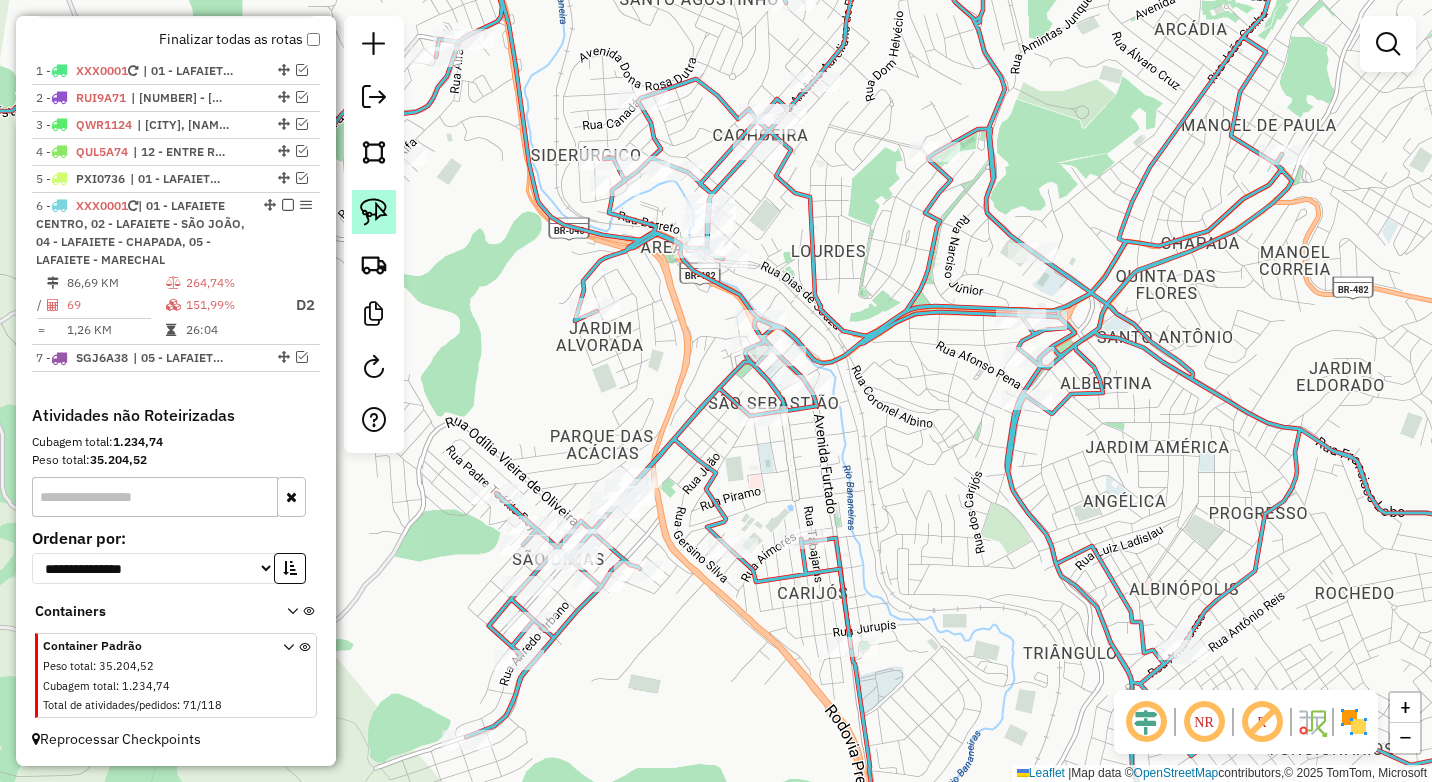 click 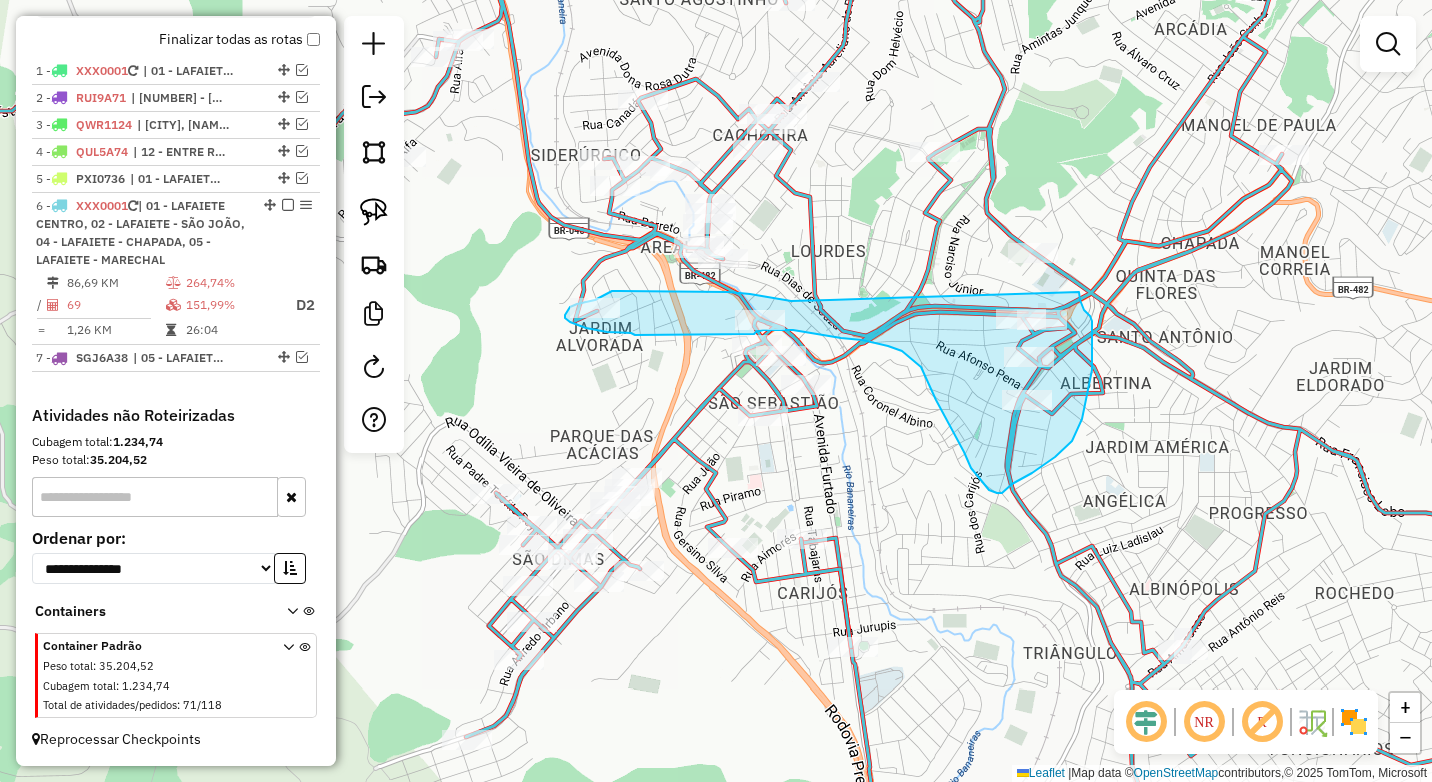 drag, startPoint x: 804, startPoint y: 301, endPoint x: 1079, endPoint y: 289, distance: 275.2617 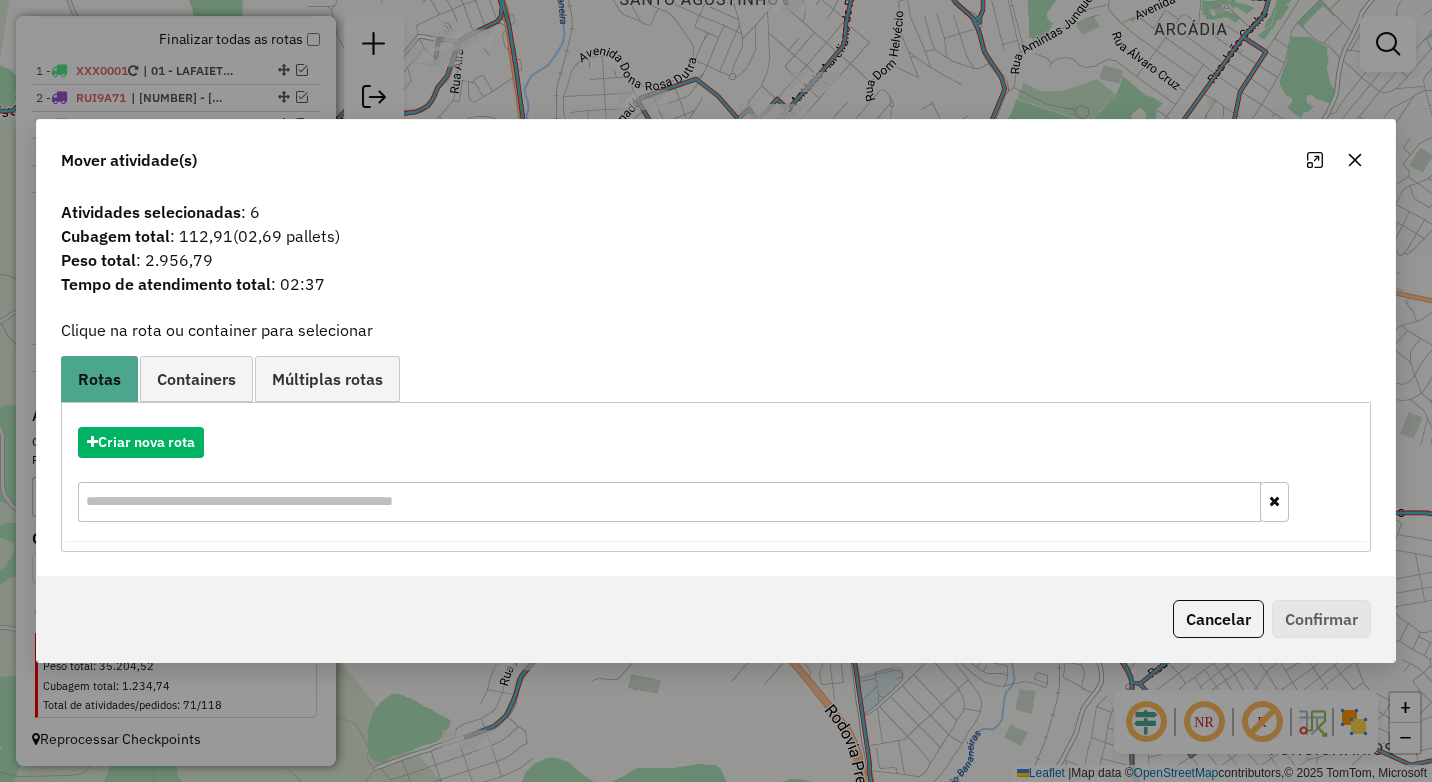 click 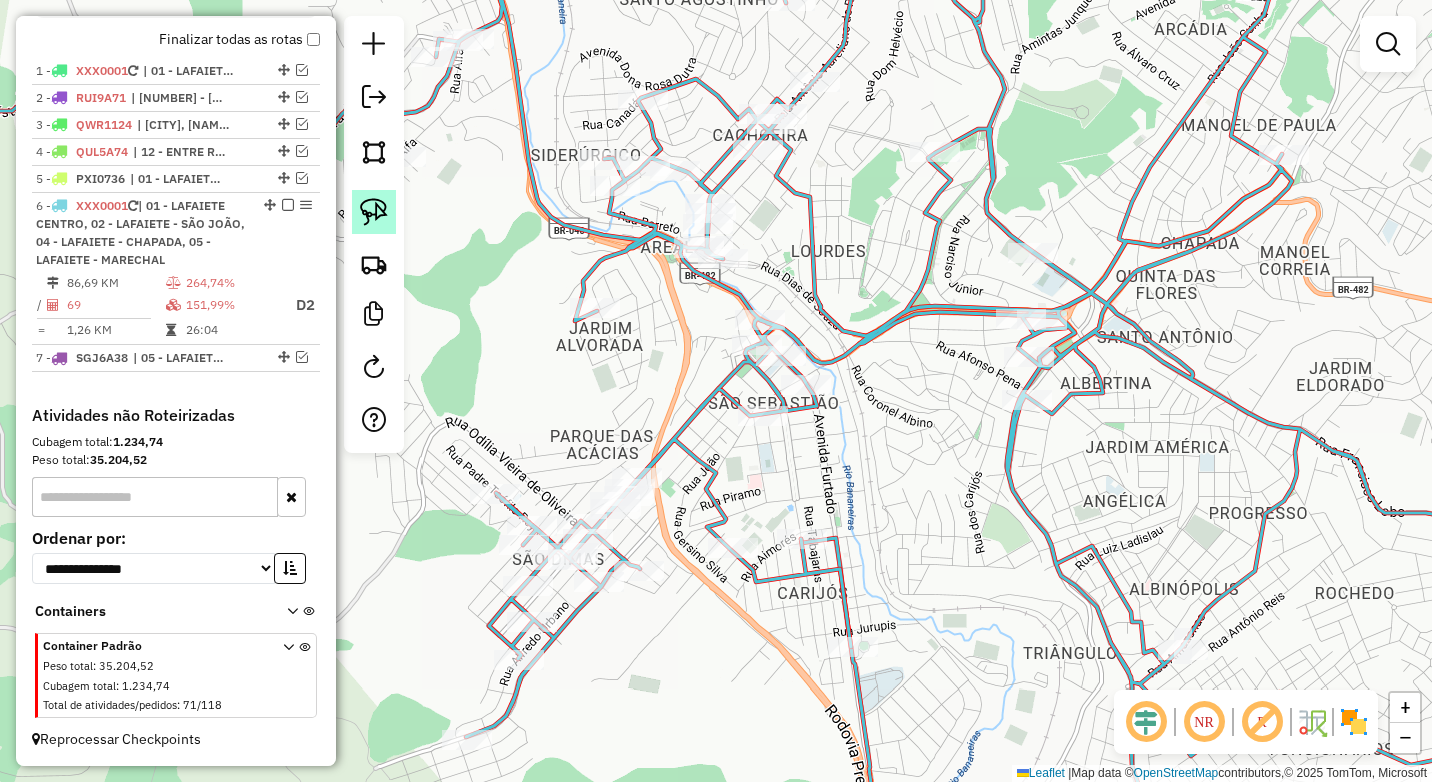 click 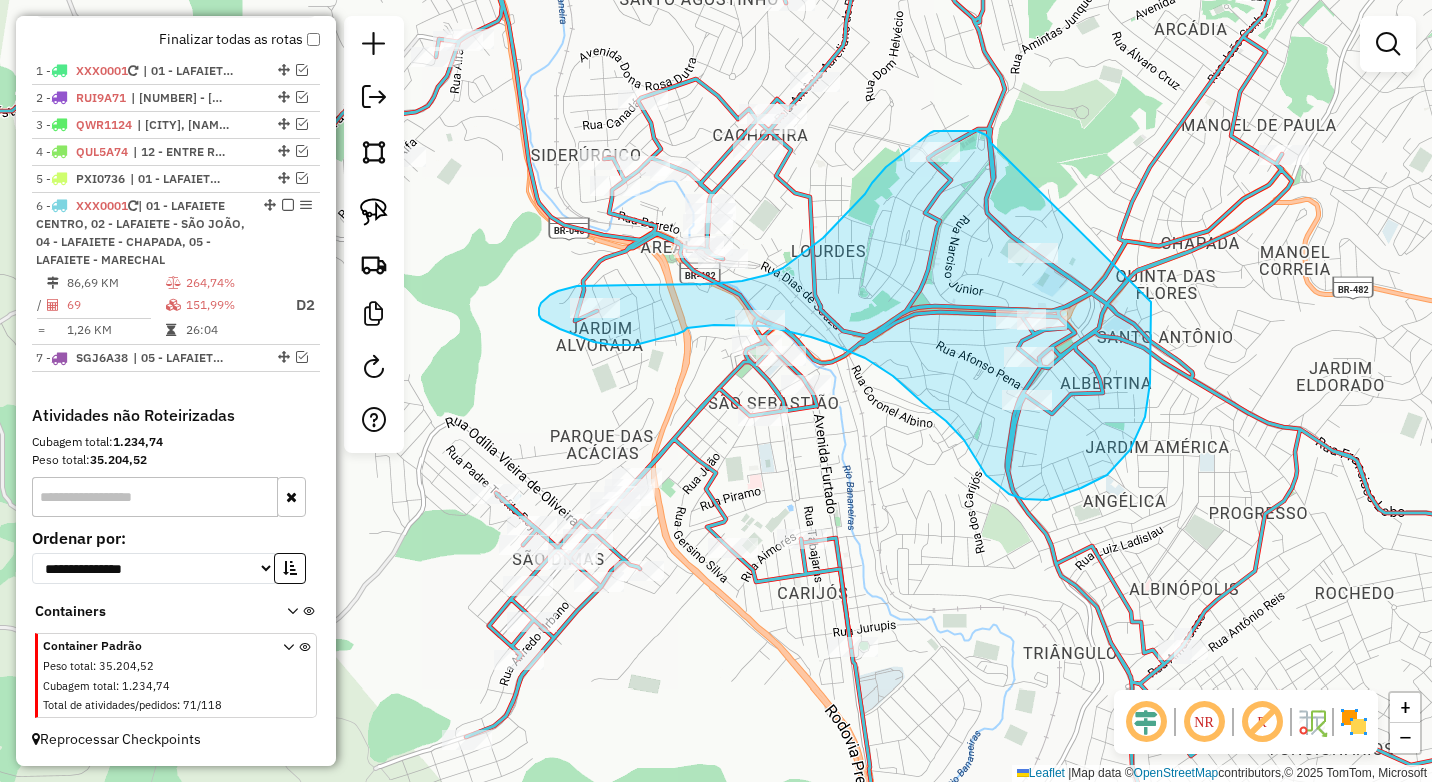 drag, startPoint x: 981, startPoint y: 133, endPoint x: 1151, endPoint y: 302, distance: 239.71024 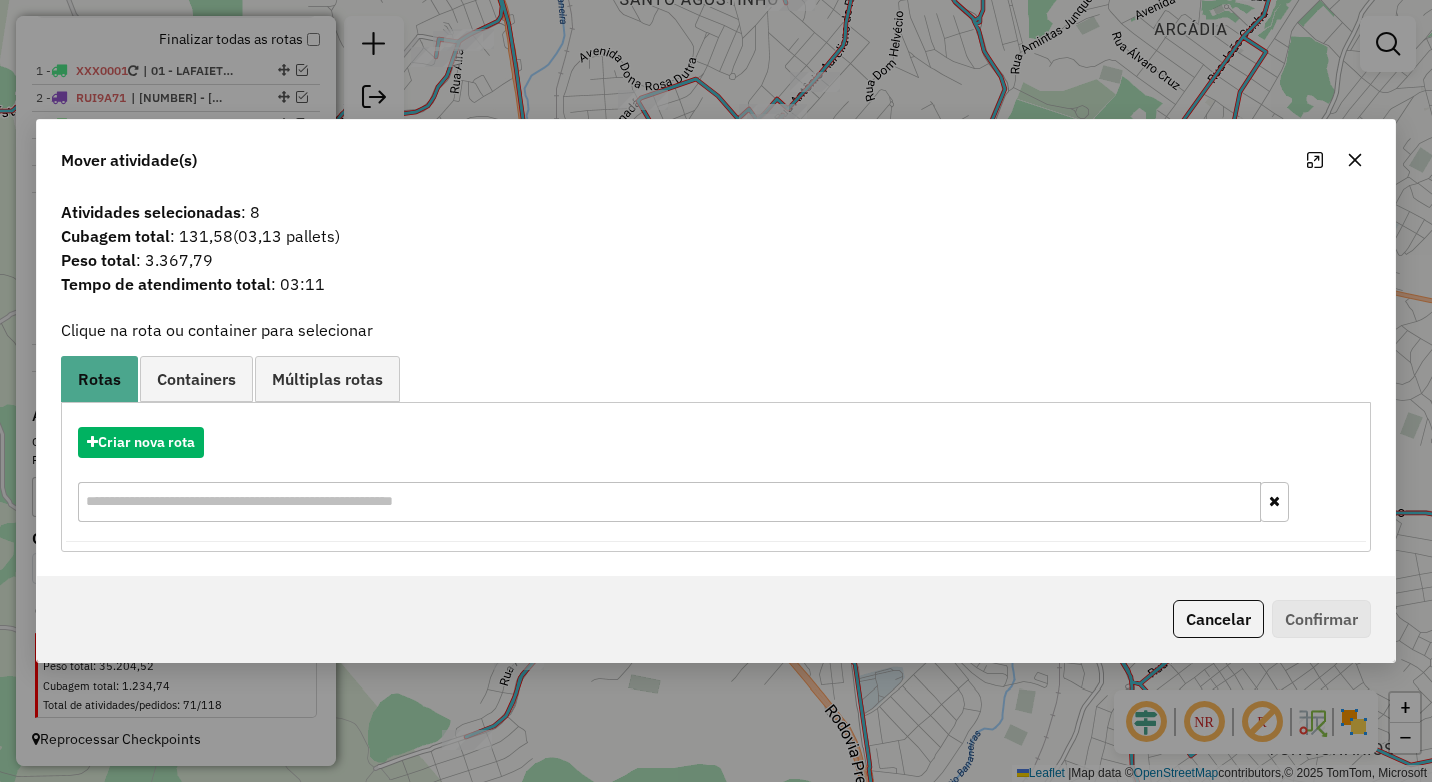 drag, startPoint x: 1361, startPoint y: 153, endPoint x: 1327, endPoint y: 186, distance: 47.38143 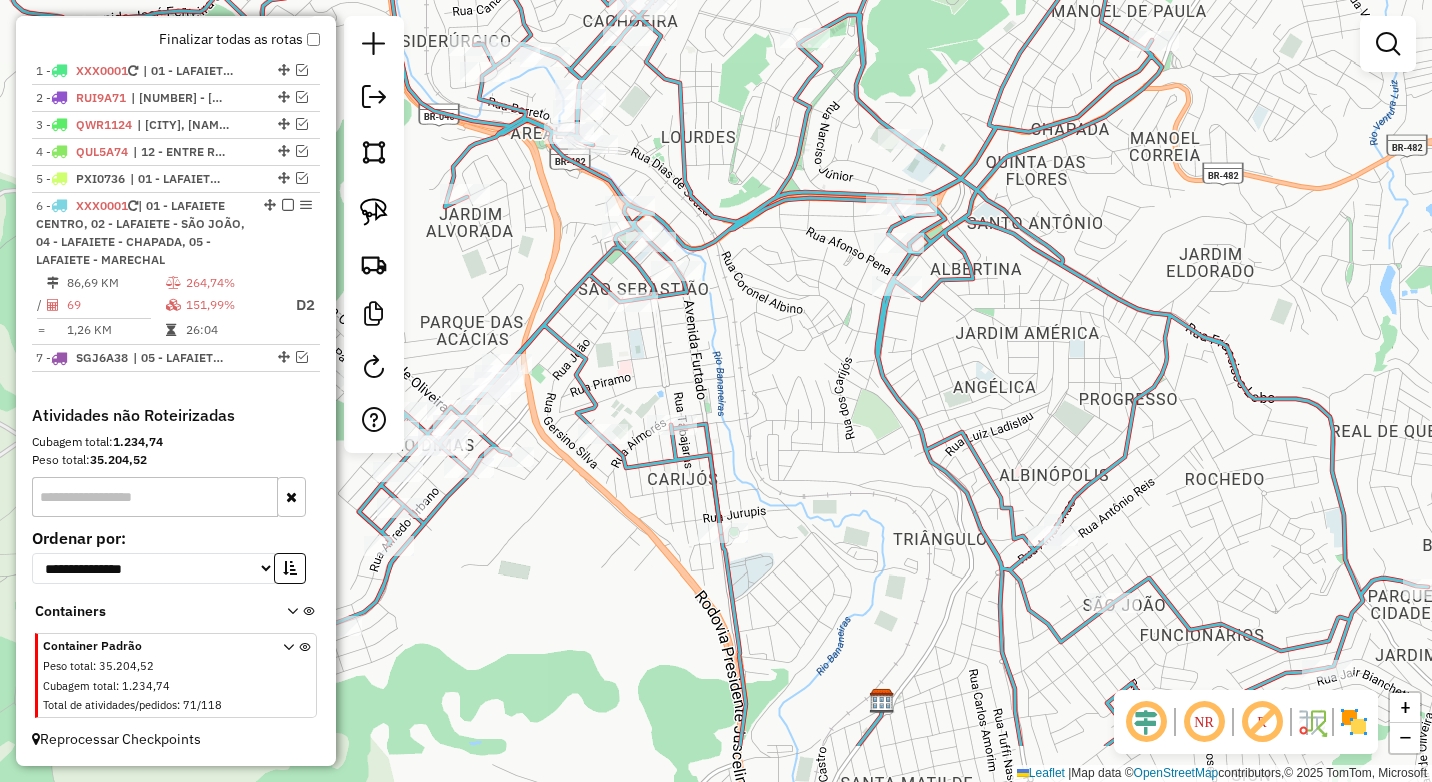 drag, startPoint x: 1029, startPoint y: 395, endPoint x: 928, endPoint y: 292, distance: 144.25671 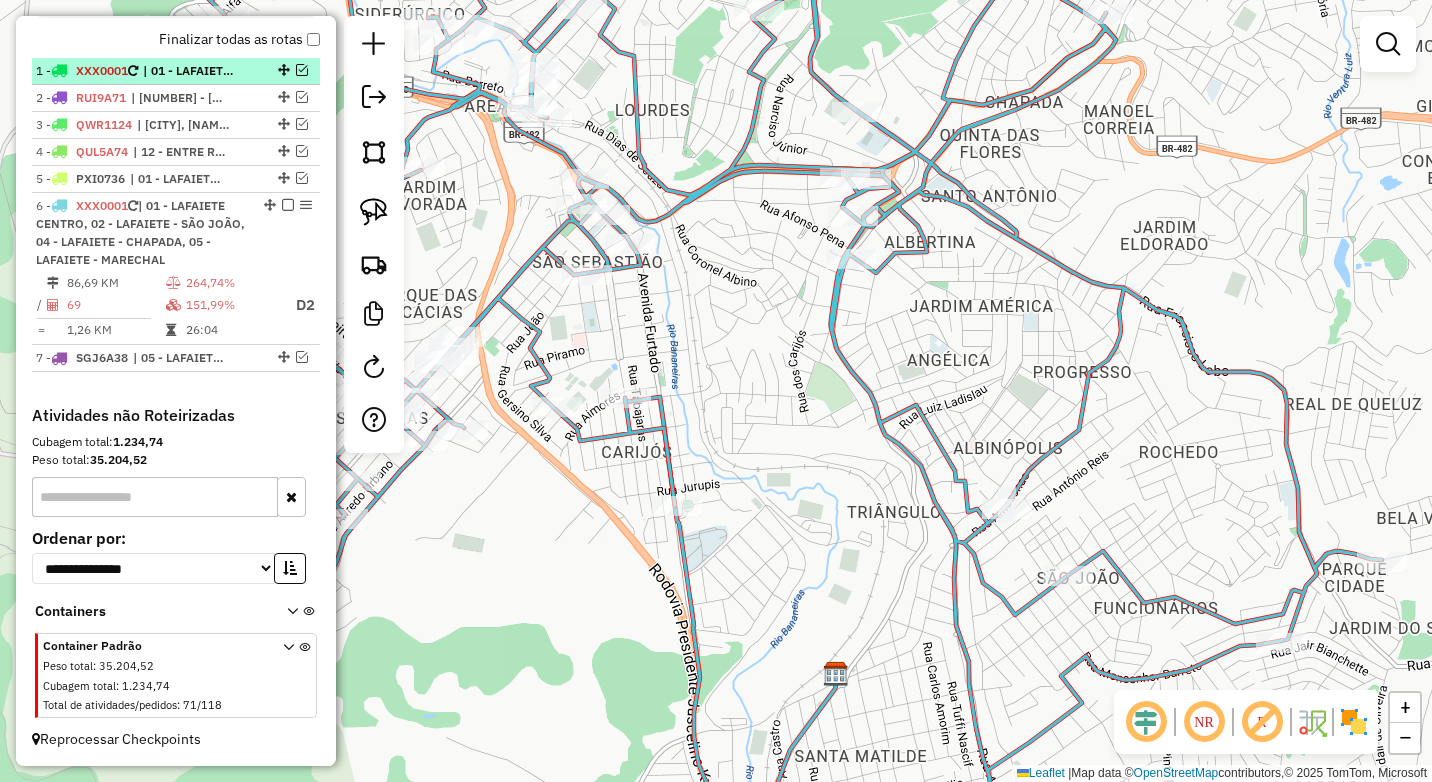 click at bounding box center (302, 70) 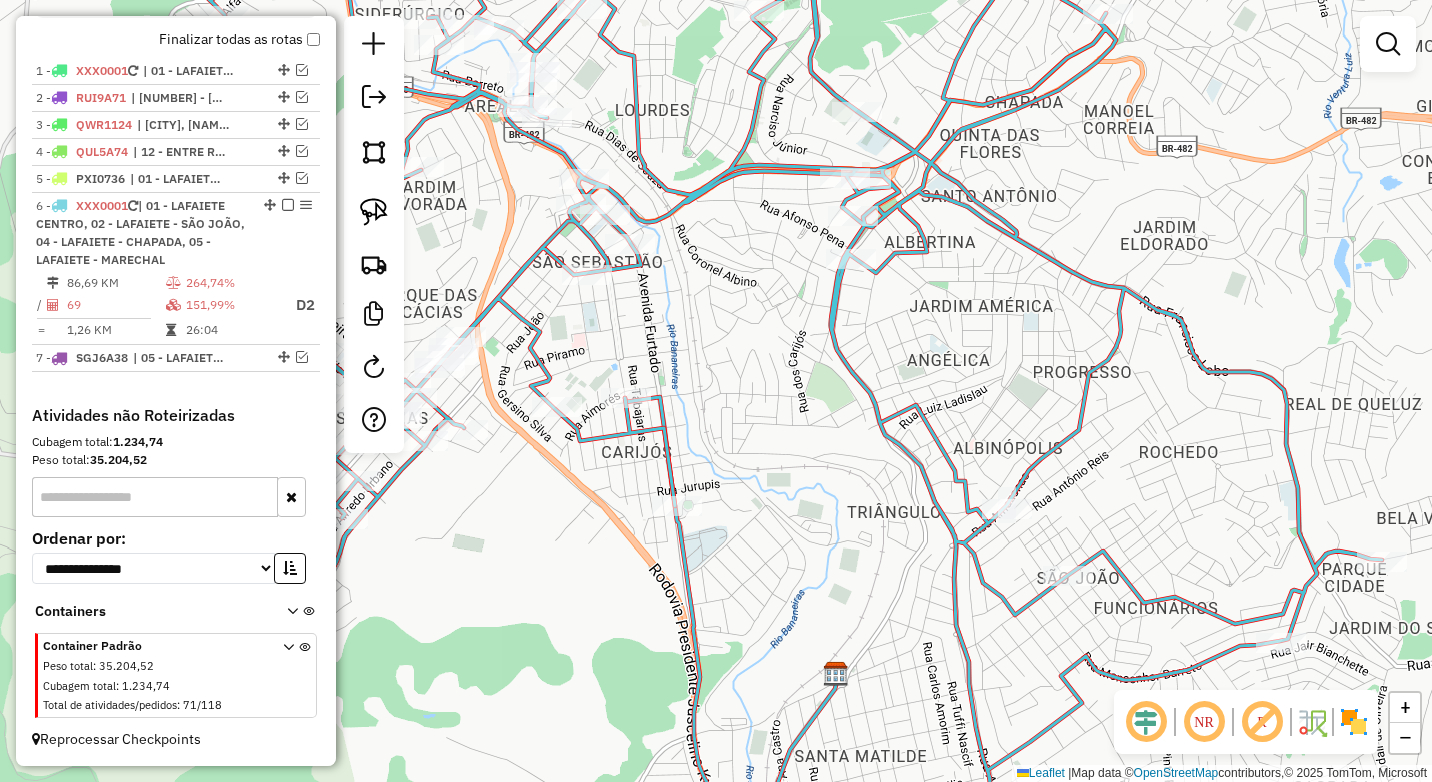 scroll, scrollTop: 847, scrollLeft: 0, axis: vertical 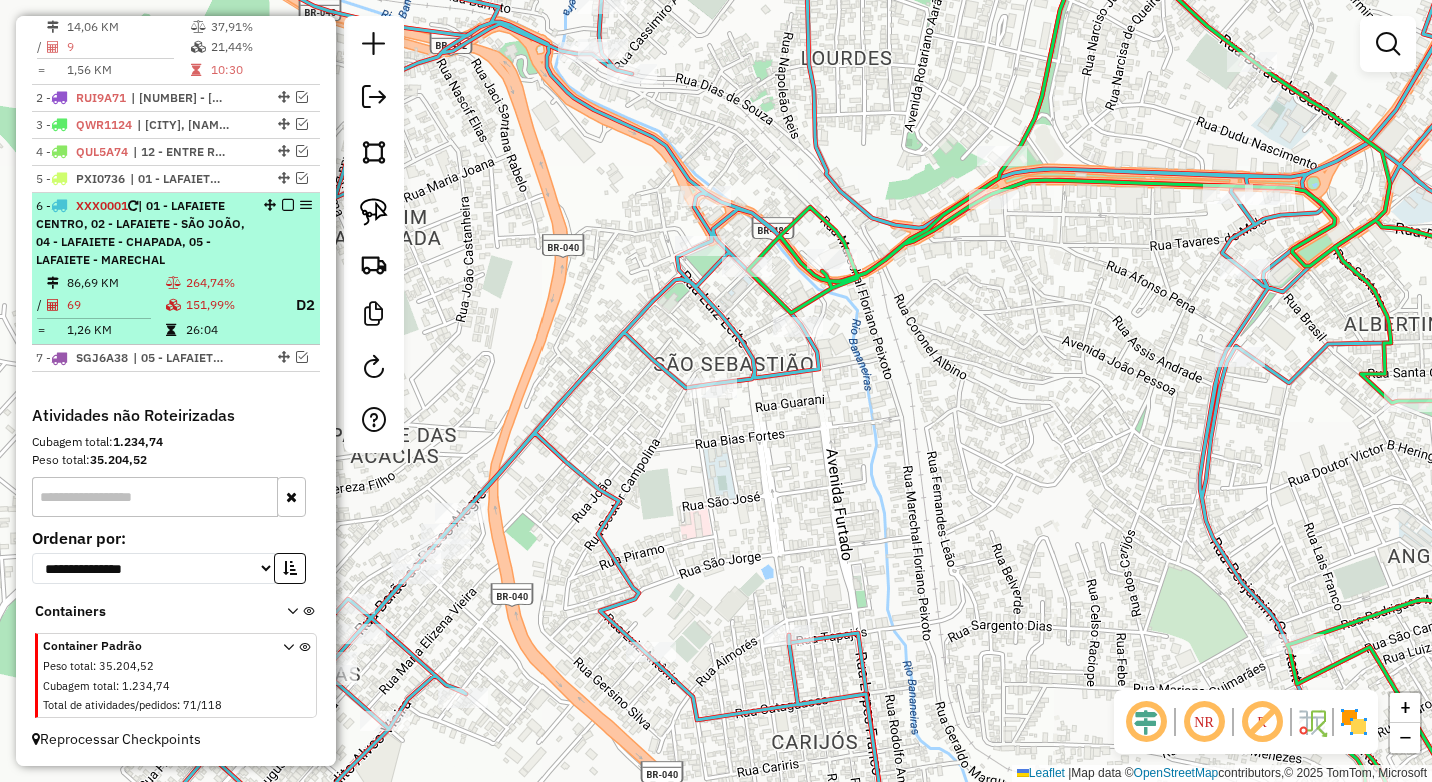 click at bounding box center (288, 205) 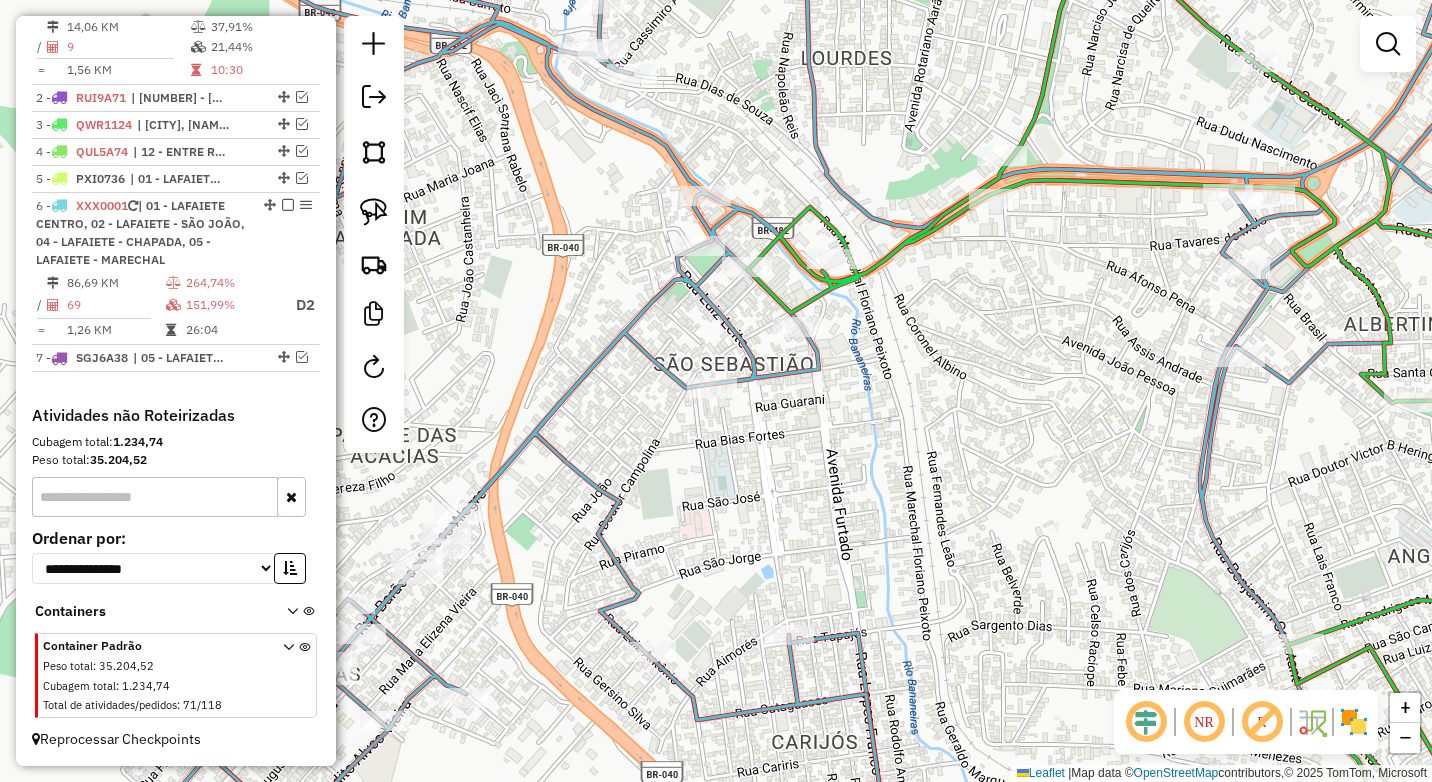 scroll, scrollTop: 721, scrollLeft: 0, axis: vertical 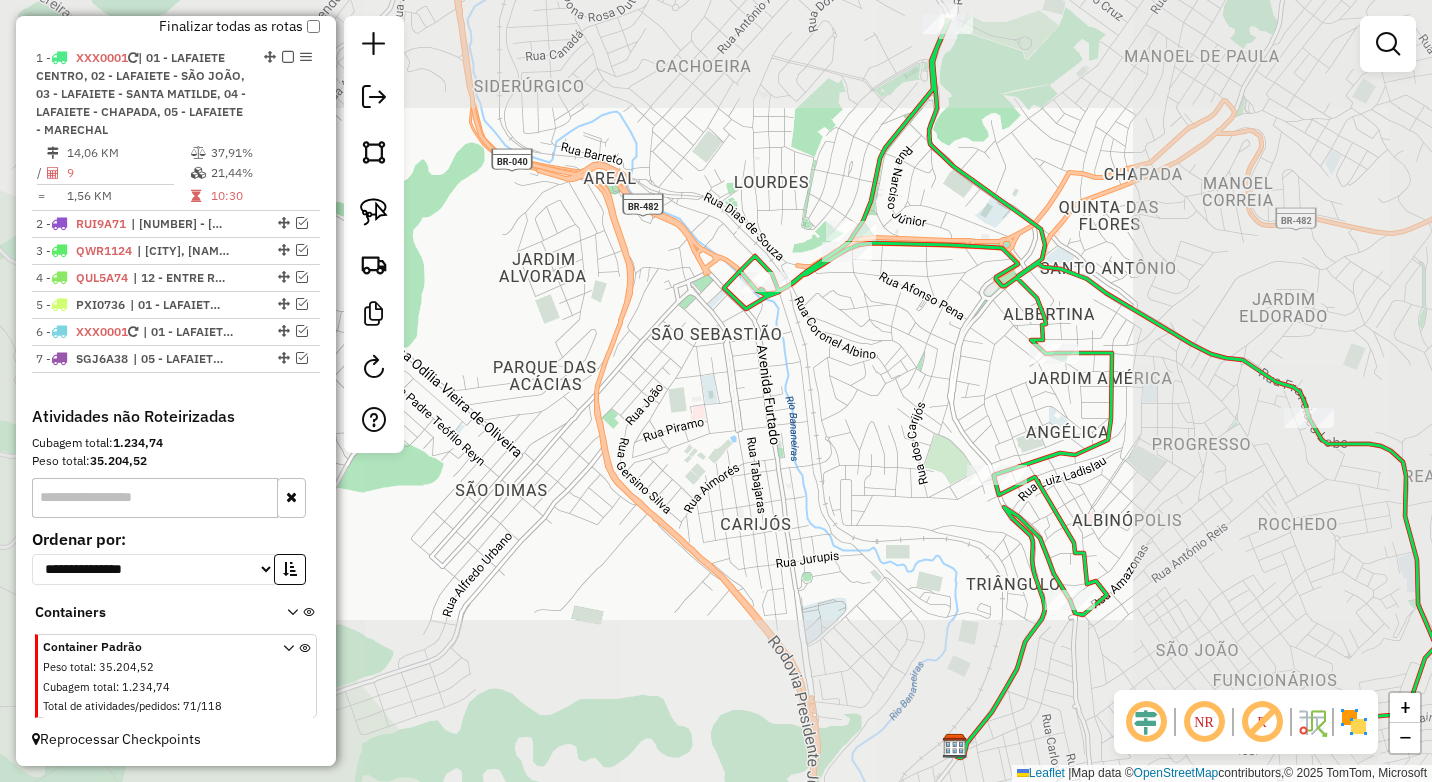 drag, startPoint x: 834, startPoint y: 381, endPoint x: 693, endPoint y: 456, distance: 159.70598 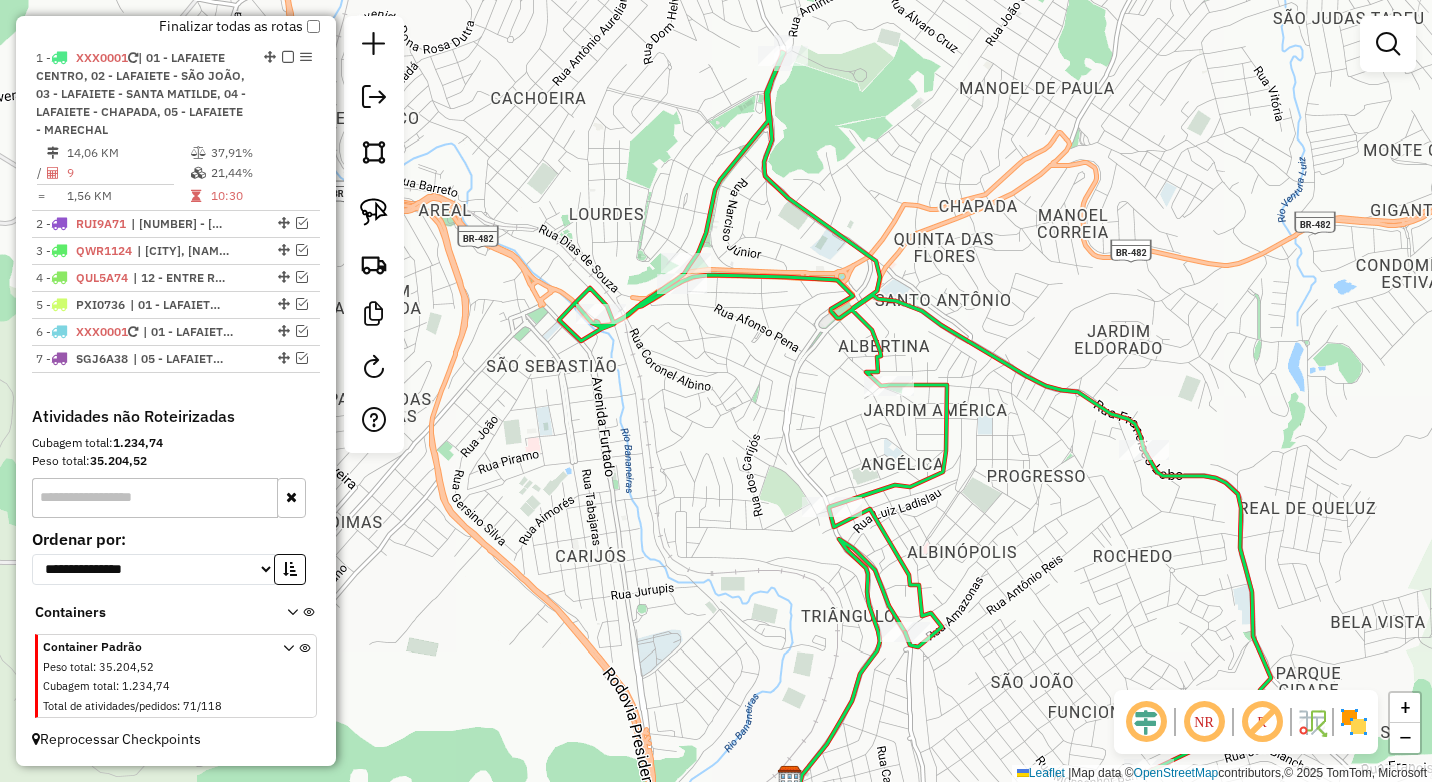 drag, startPoint x: 707, startPoint y: 467, endPoint x: 682, endPoint y: 364, distance: 105.99056 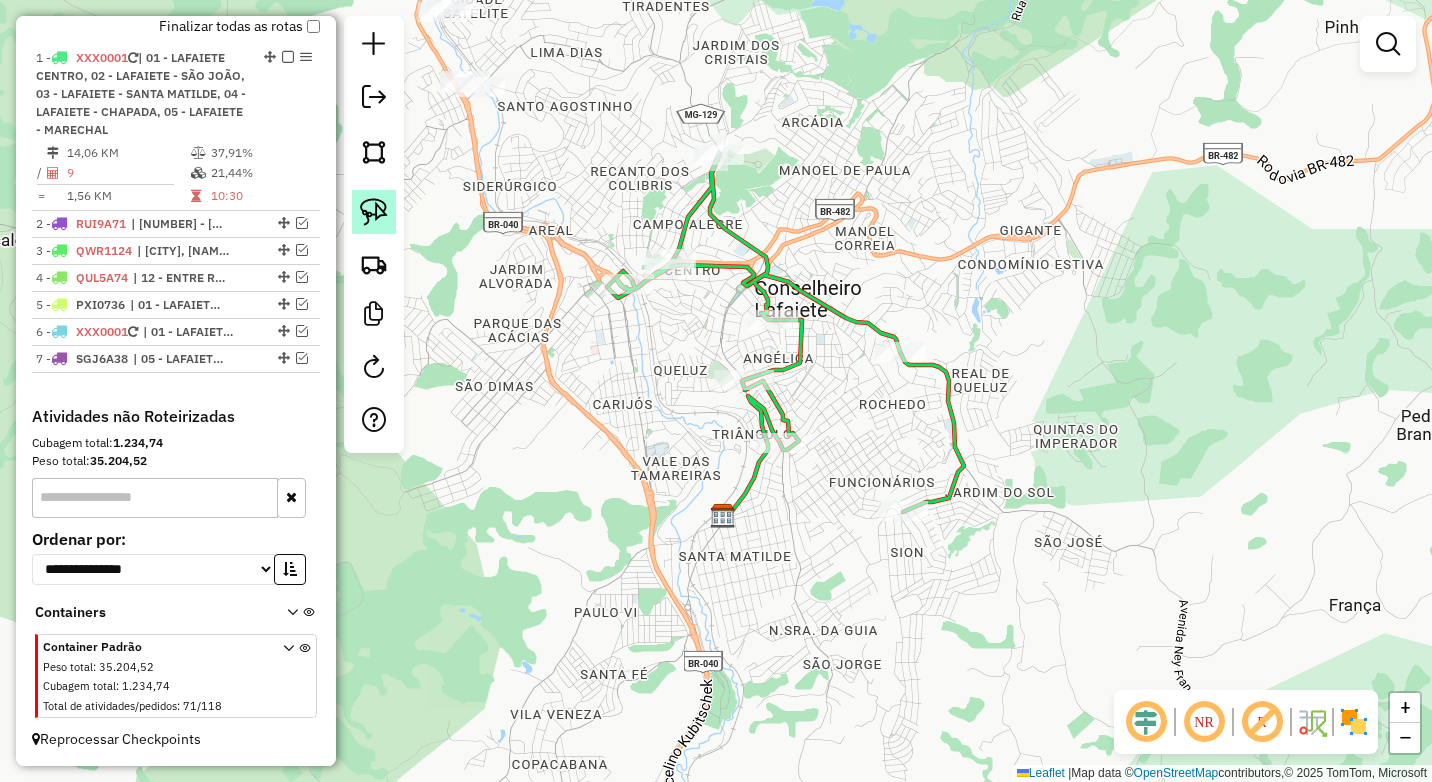 drag, startPoint x: 376, startPoint y: 214, endPoint x: 548, endPoint y: 143, distance: 186.07794 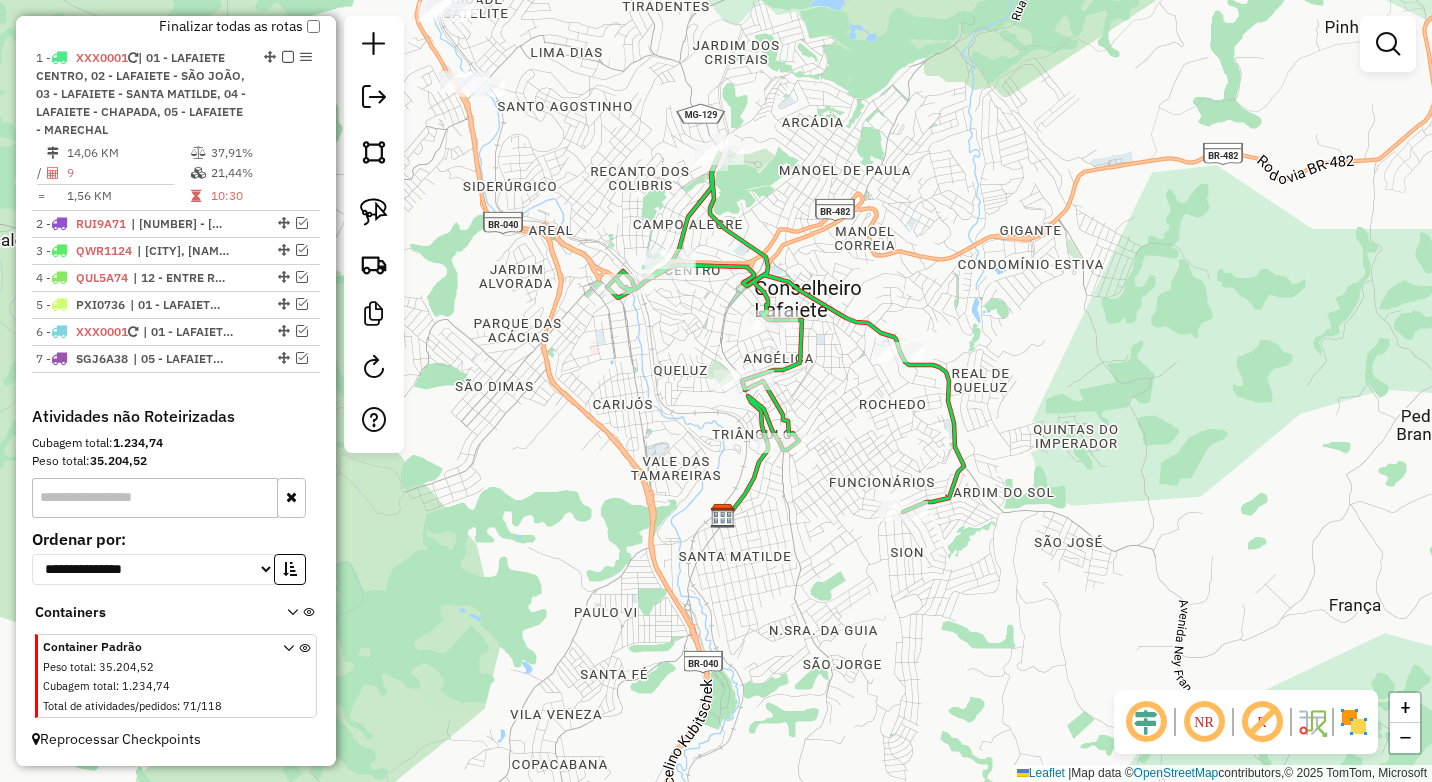 click 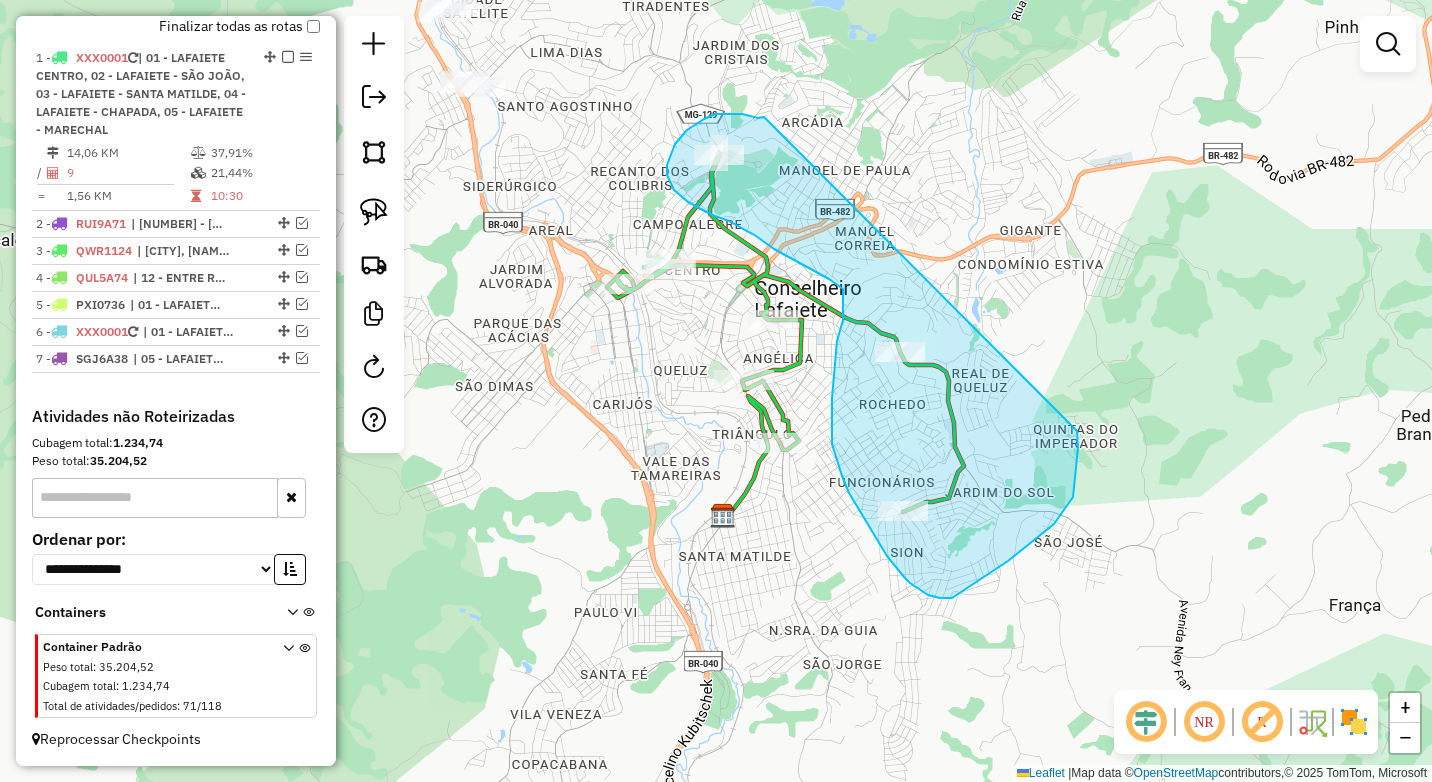 drag, startPoint x: 764, startPoint y: 117, endPoint x: 1077, endPoint y: 431, distance: 443.3565 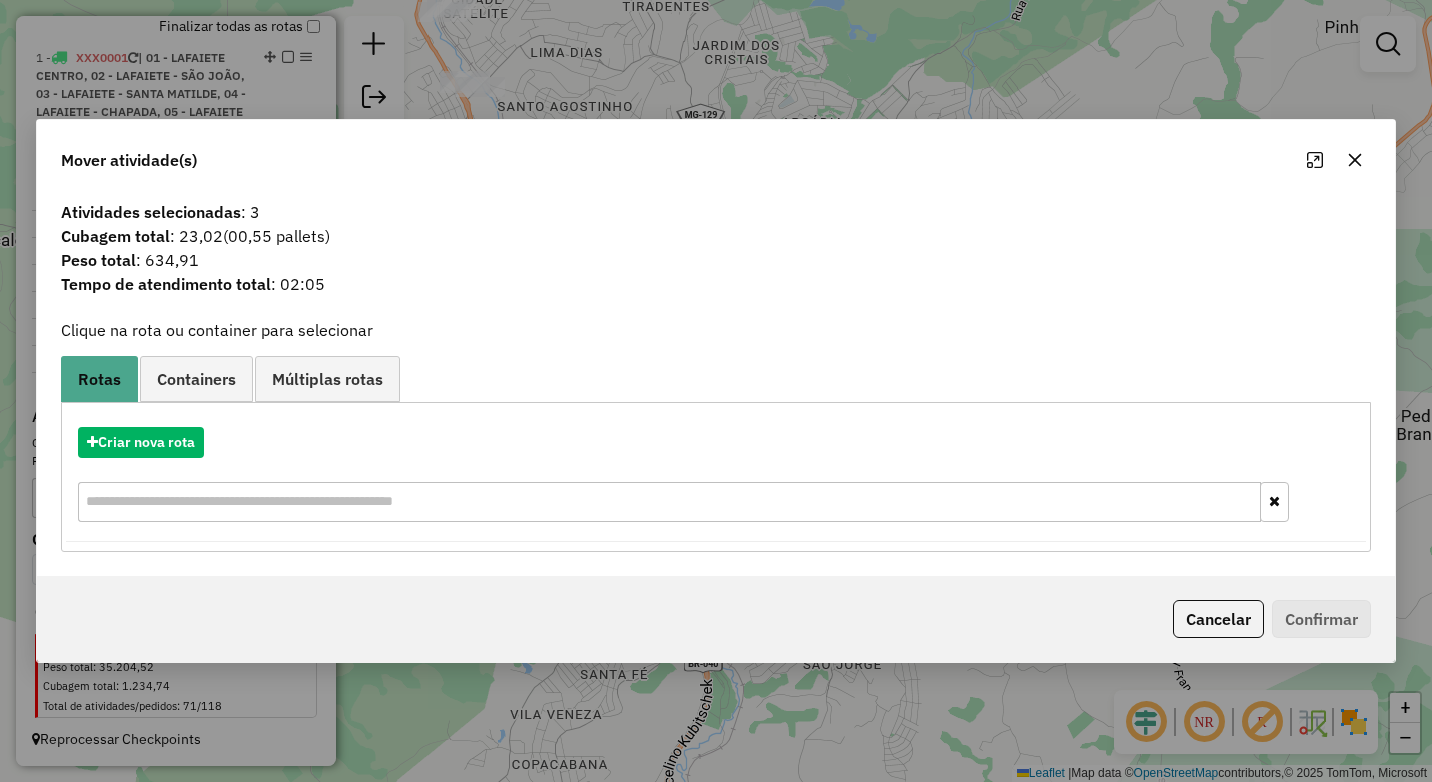 click 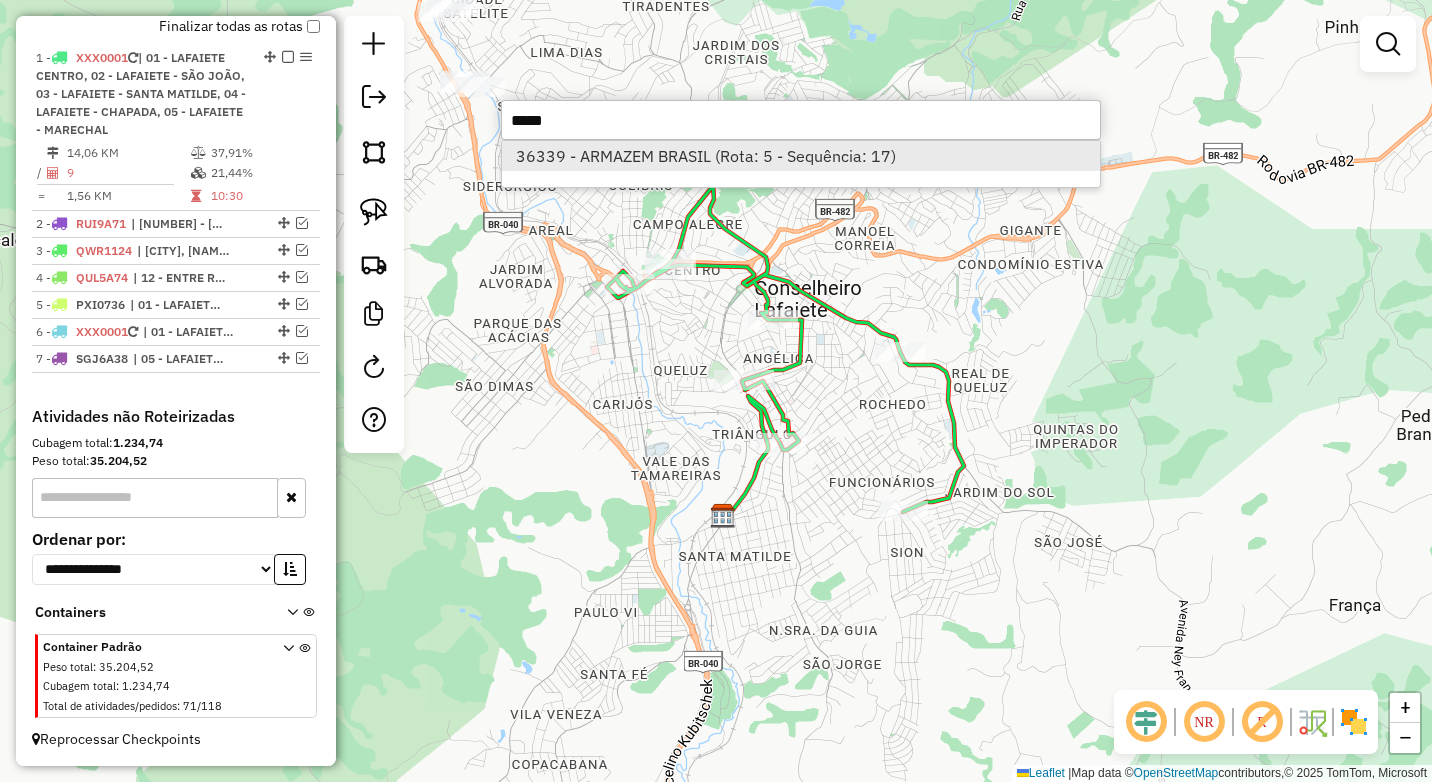 type on "*****" 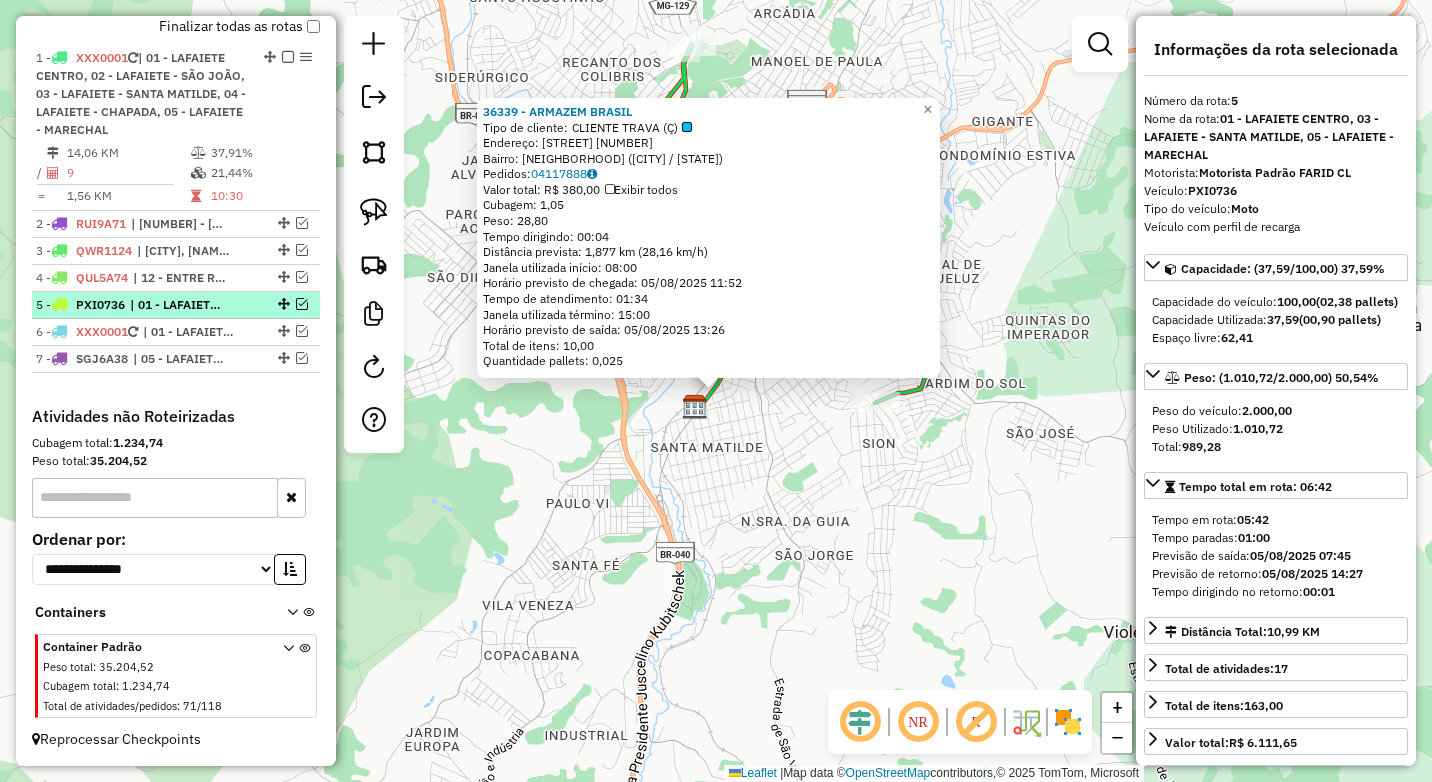 click at bounding box center [302, 304] 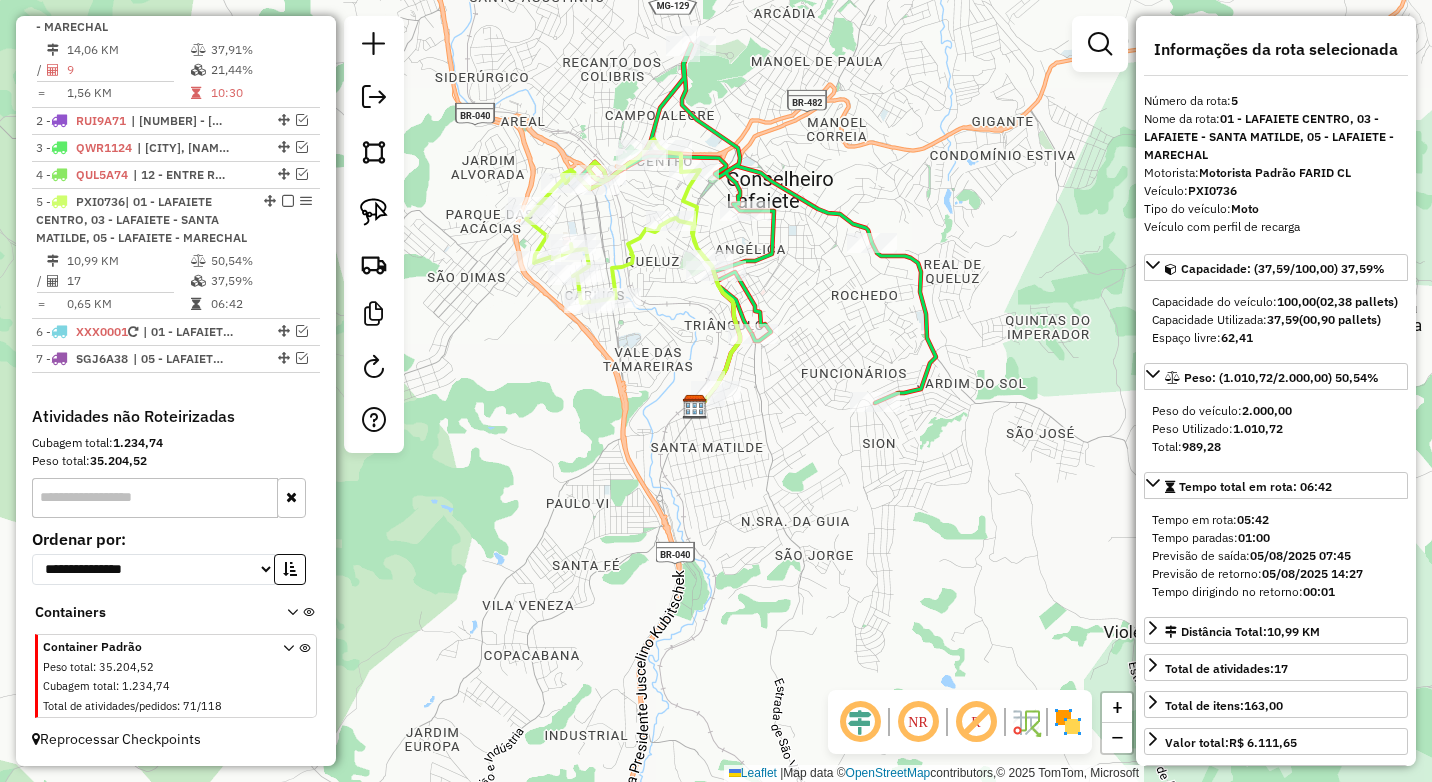 drag, startPoint x: 805, startPoint y: 290, endPoint x: 777, endPoint y: 338, distance: 55.569775 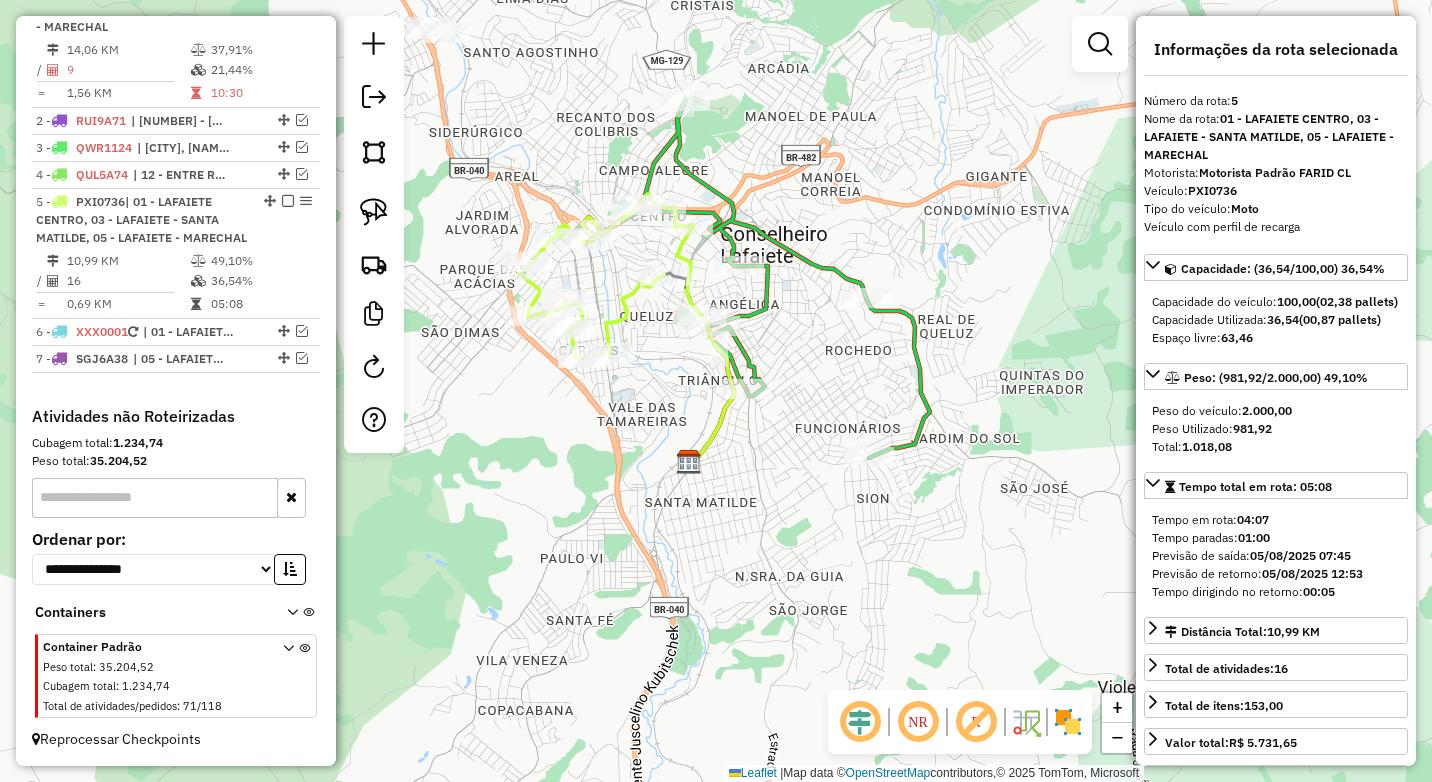 drag, startPoint x: 788, startPoint y: 440, endPoint x: 786, endPoint y: 453, distance: 13.152946 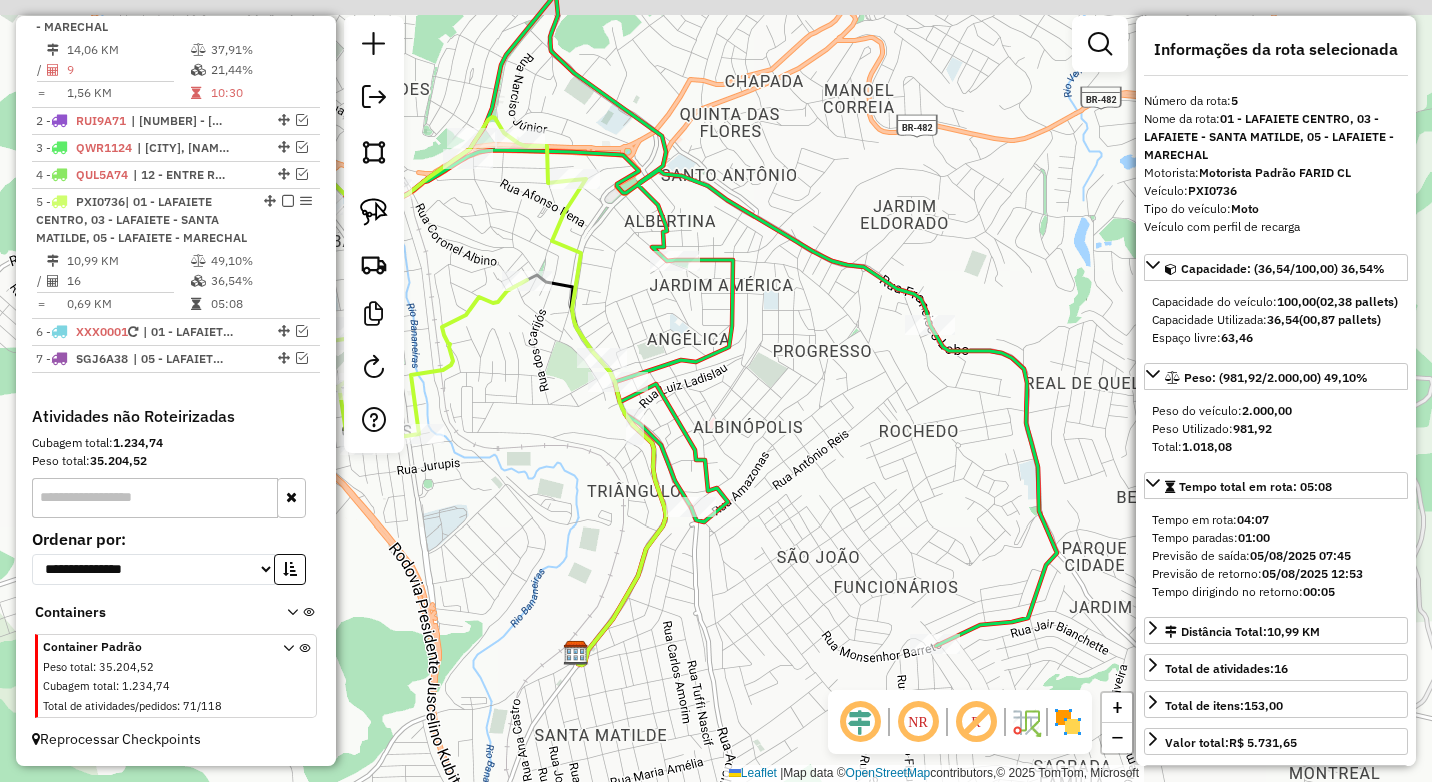 drag, startPoint x: 771, startPoint y: 389, endPoint x: 749, endPoint y: 452, distance: 66.730804 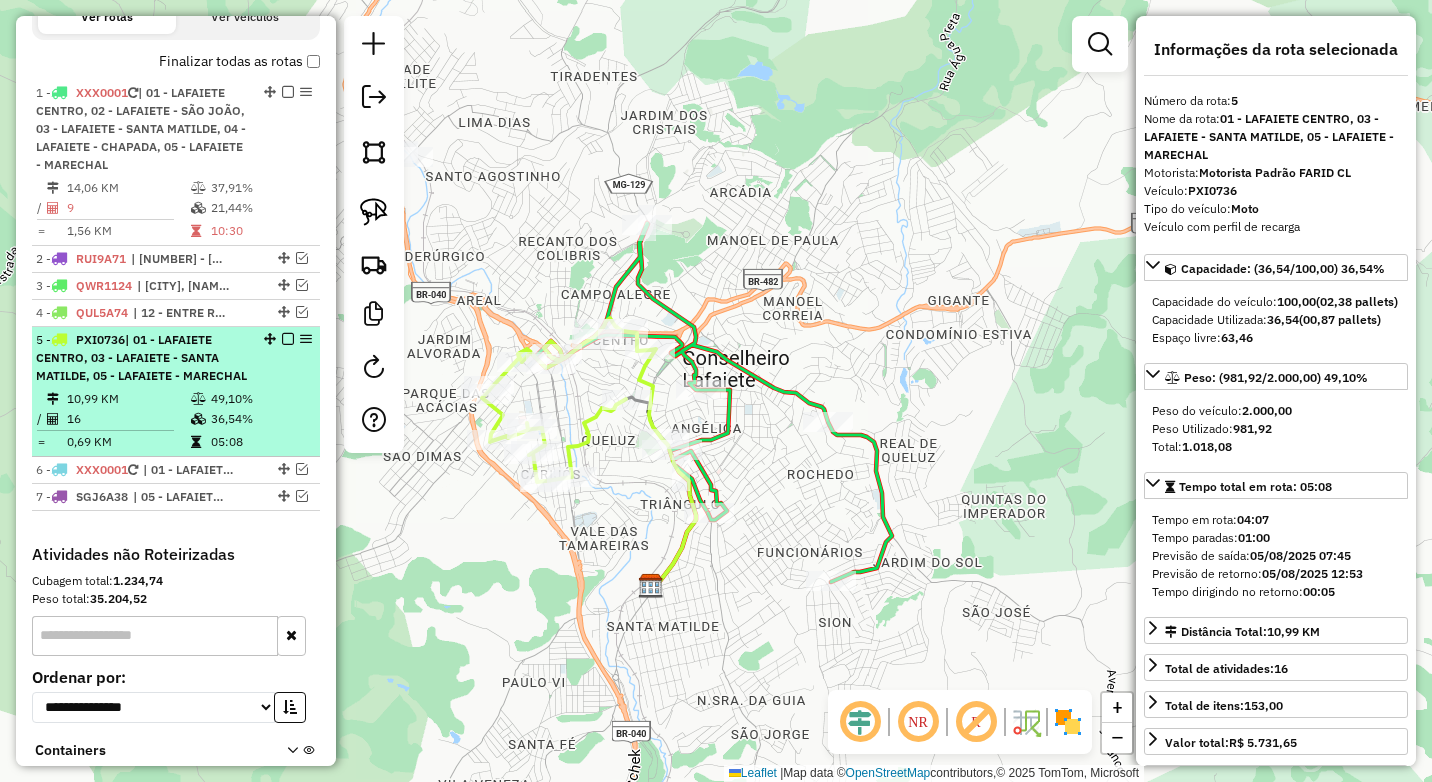 scroll, scrollTop: 642, scrollLeft: 0, axis: vertical 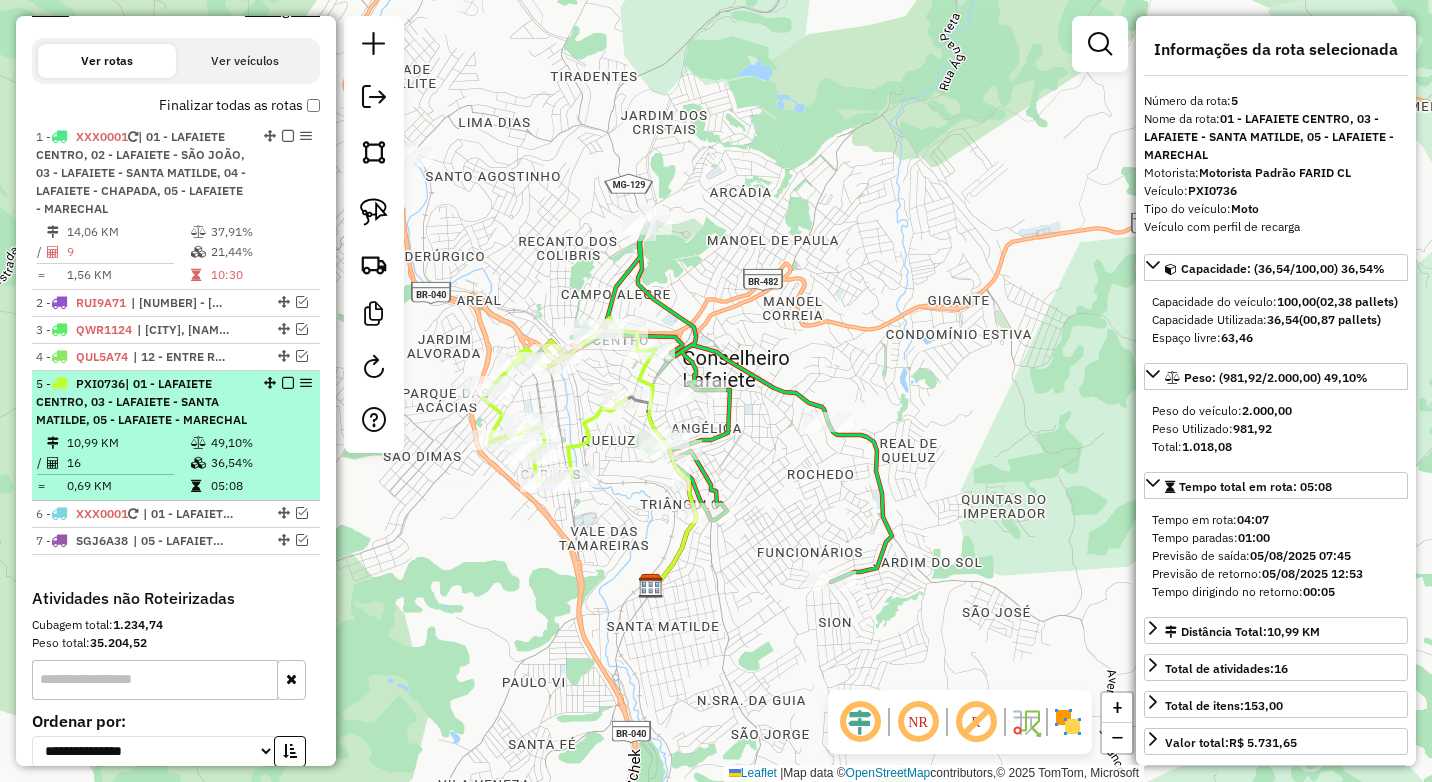 click at bounding box center (288, 383) 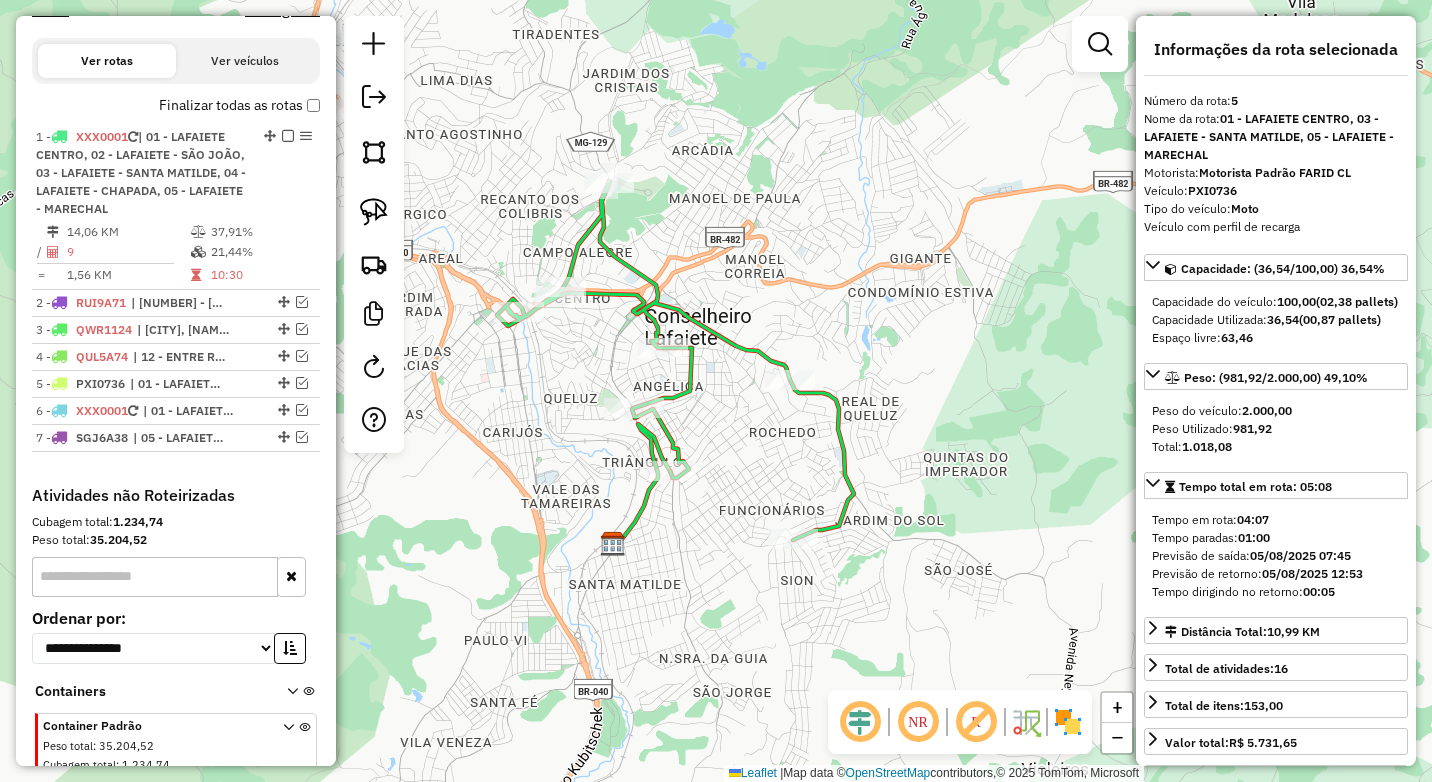 drag, startPoint x: 754, startPoint y: 300, endPoint x: 725, endPoint y: 268, distance: 43.185646 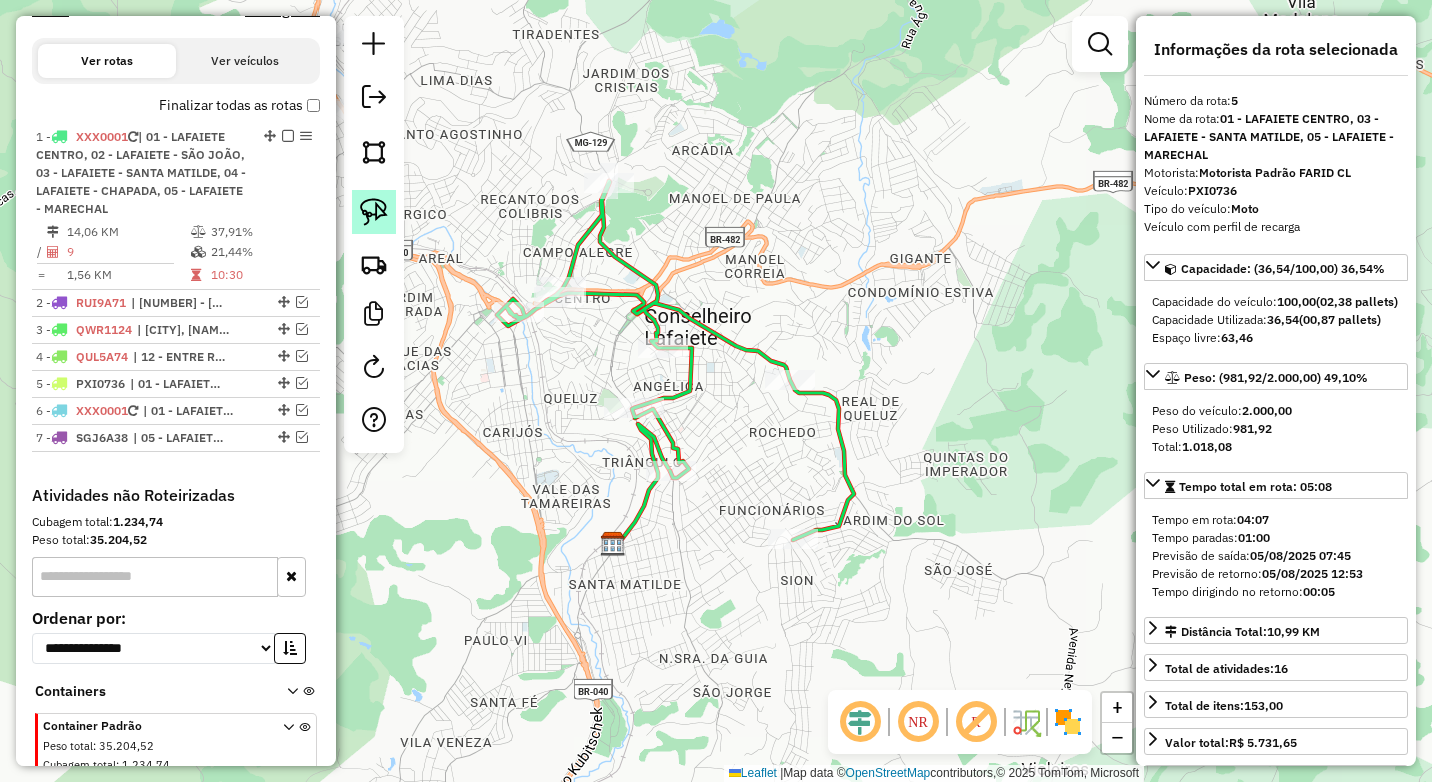 click 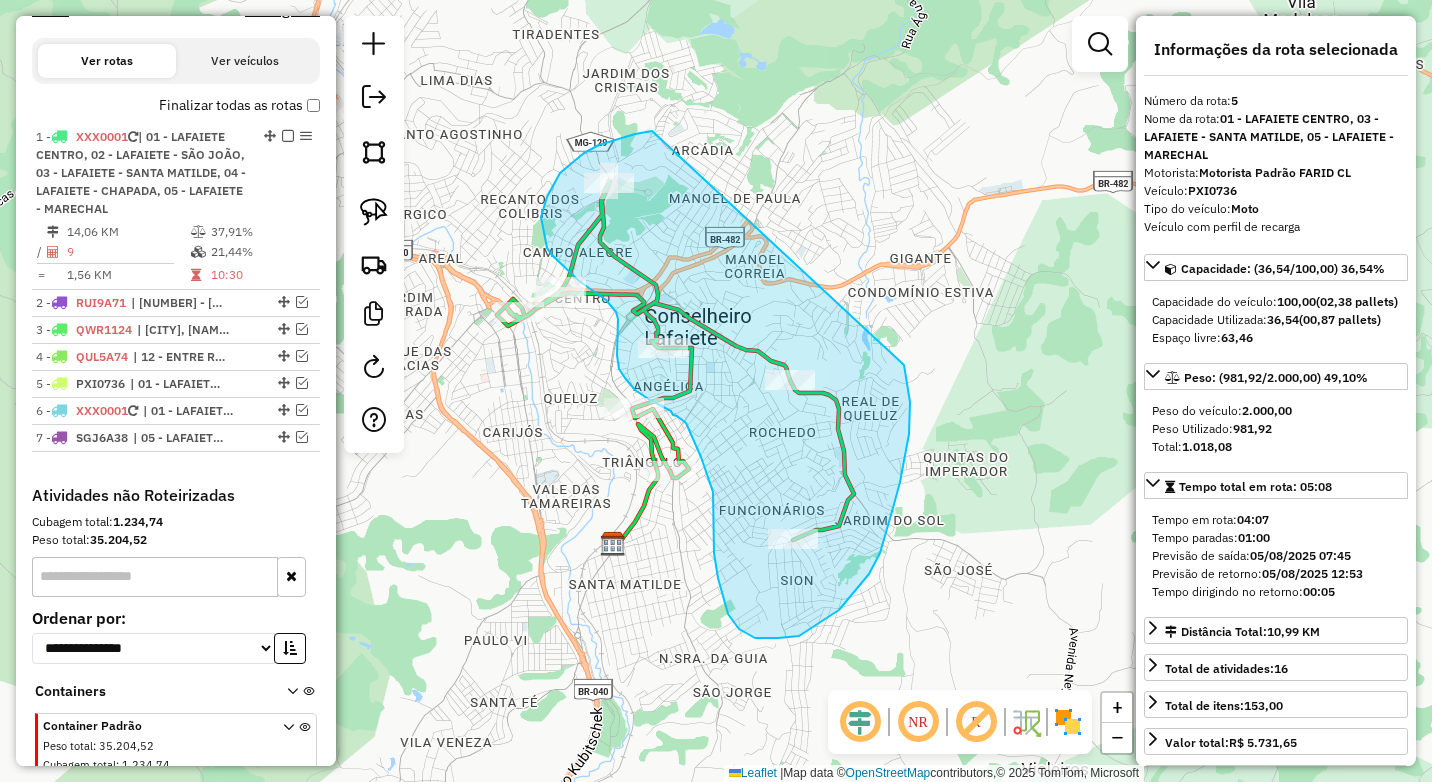 drag, startPoint x: 652, startPoint y: 131, endPoint x: 904, endPoint y: 365, distance: 343.88953 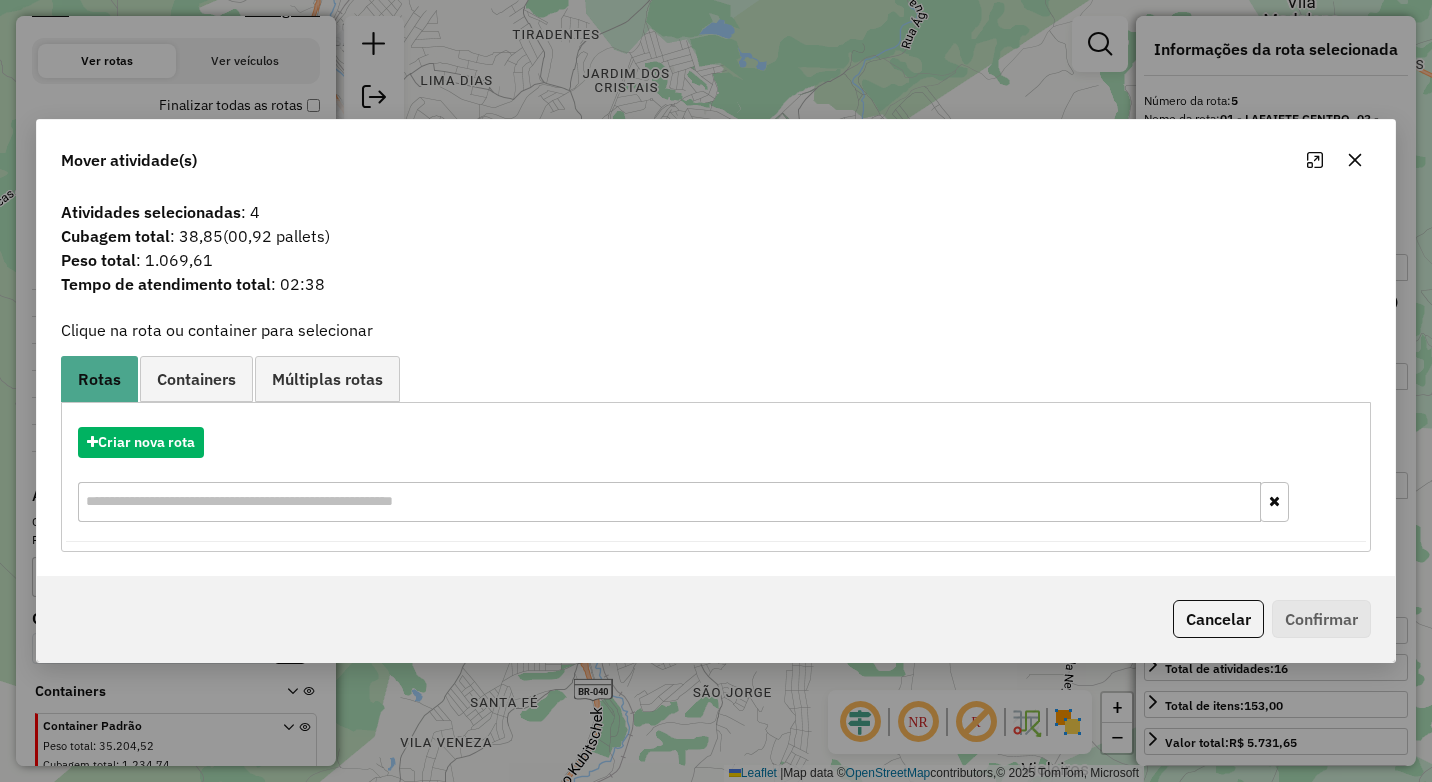 click 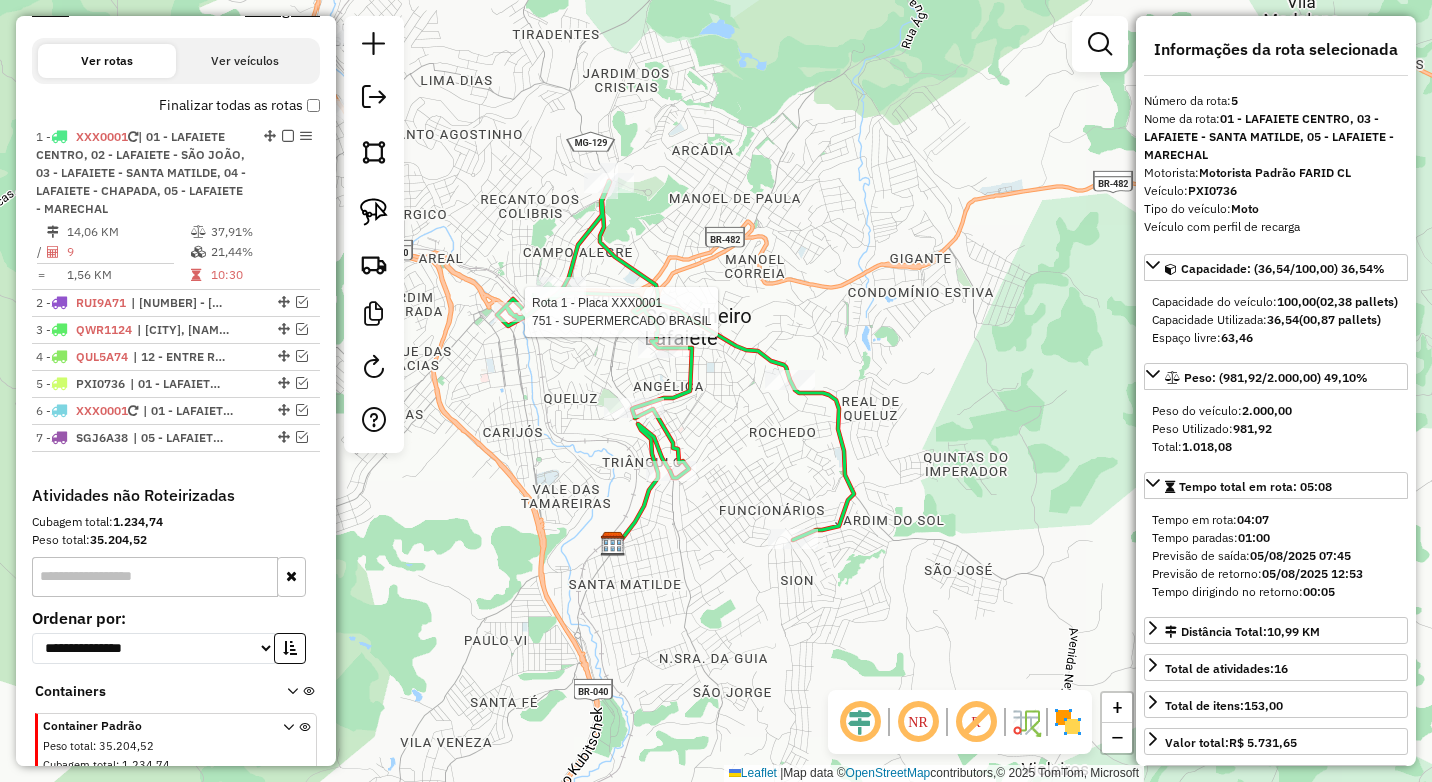 click 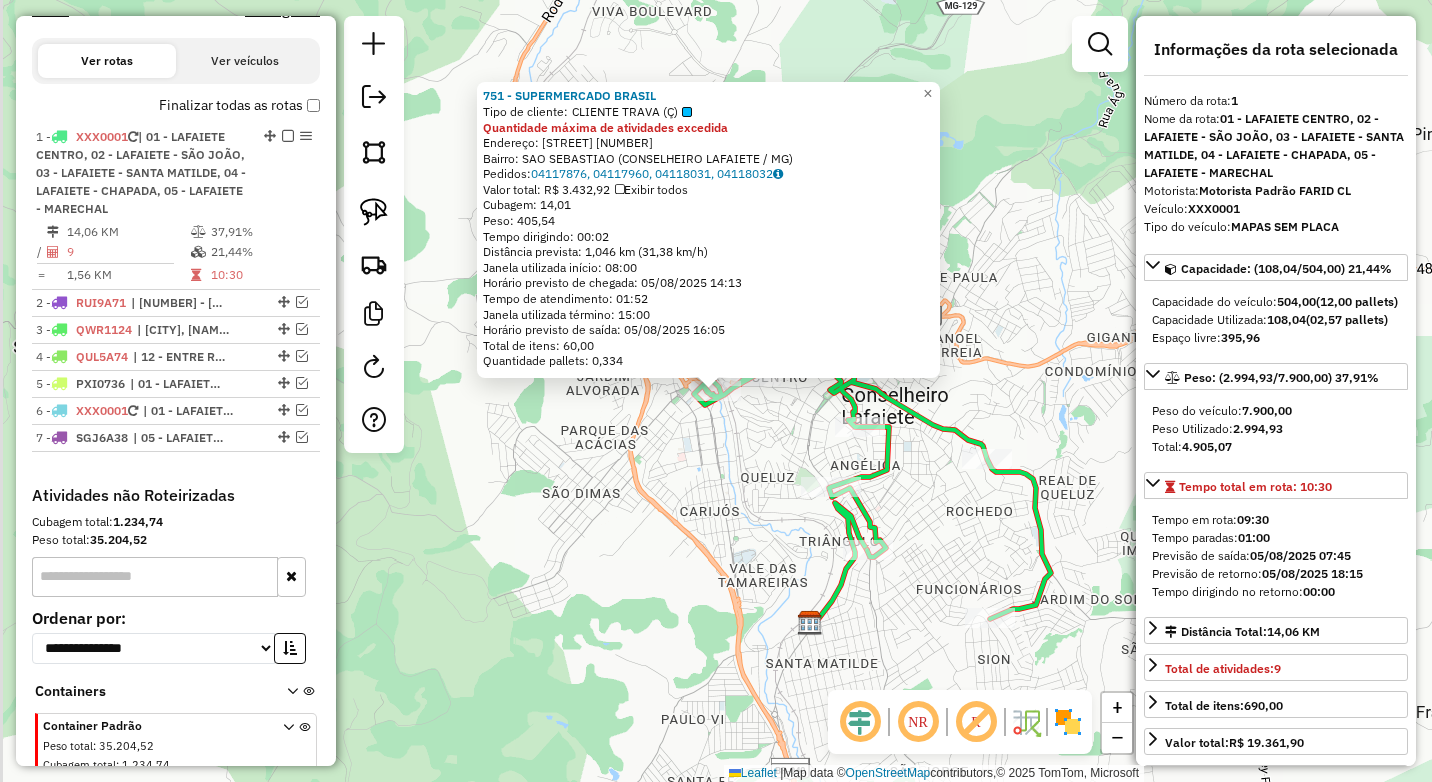 scroll, scrollTop: 721, scrollLeft: 0, axis: vertical 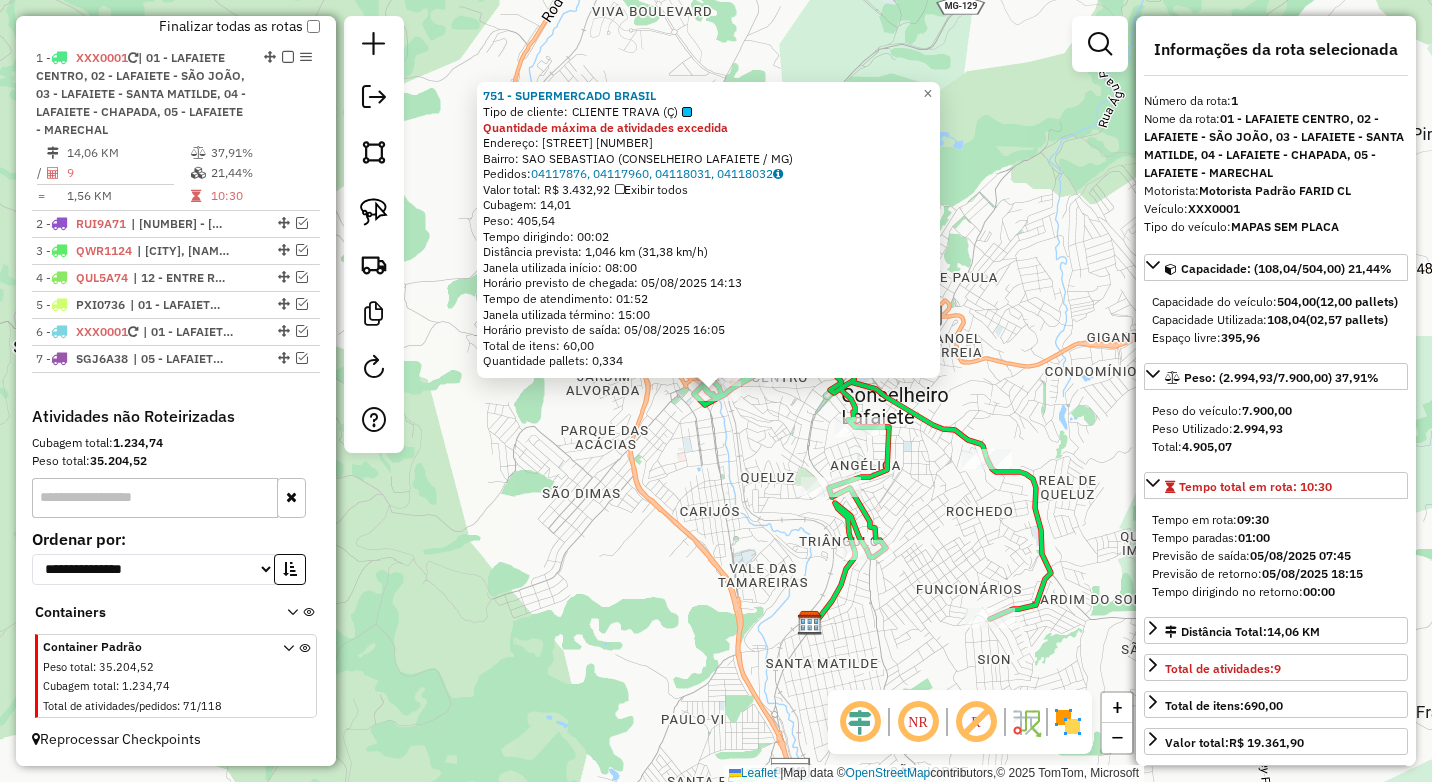 click on "751 - SUPERMERCADO BRASIL  Tipo de cliente:   CLIENTE TRAVA (Ç)  Quantidade máxima de atividades excedida  Endereço:  MARECHAL FLORIANO PEIXOTO 63   Bairro: SAO SEBASTIAO (CONSELHEIRO LAFAIETE / MG)   Pedidos:  04117876, 04117960, 04118031, 04118032   Valor total: R$ 3.432,92   Exibir todos   Cubagem: 14,01  Peso: 405,54  Tempo dirigindo: 00:02   Distância prevista: 1,046 km (31,38 km/h)   Janela utilizada início: 08:00   Horário previsto de chegada: 05/08/2025 14:13   Tempo de atendimento: 01:52   Janela utilizada término: 15:00   Horário previsto de saída: 05/08/2025 16:05   Total de itens: 60,00   Quantidade pallets: 0,334  × Janela de atendimento Grade de atendimento Capacidade Transportadoras Veículos Cliente Pedidos  Rotas Selecione os dias de semana para filtrar as janelas de atendimento  Seg   Ter   Qua   Qui   Sex   Sáb   Dom  Informe o período da janela de atendimento: De: Até:  Filtrar exatamente a janela do cliente  Considerar janela de atendimento padrão   Seg   Ter   Qua   Qui  +" 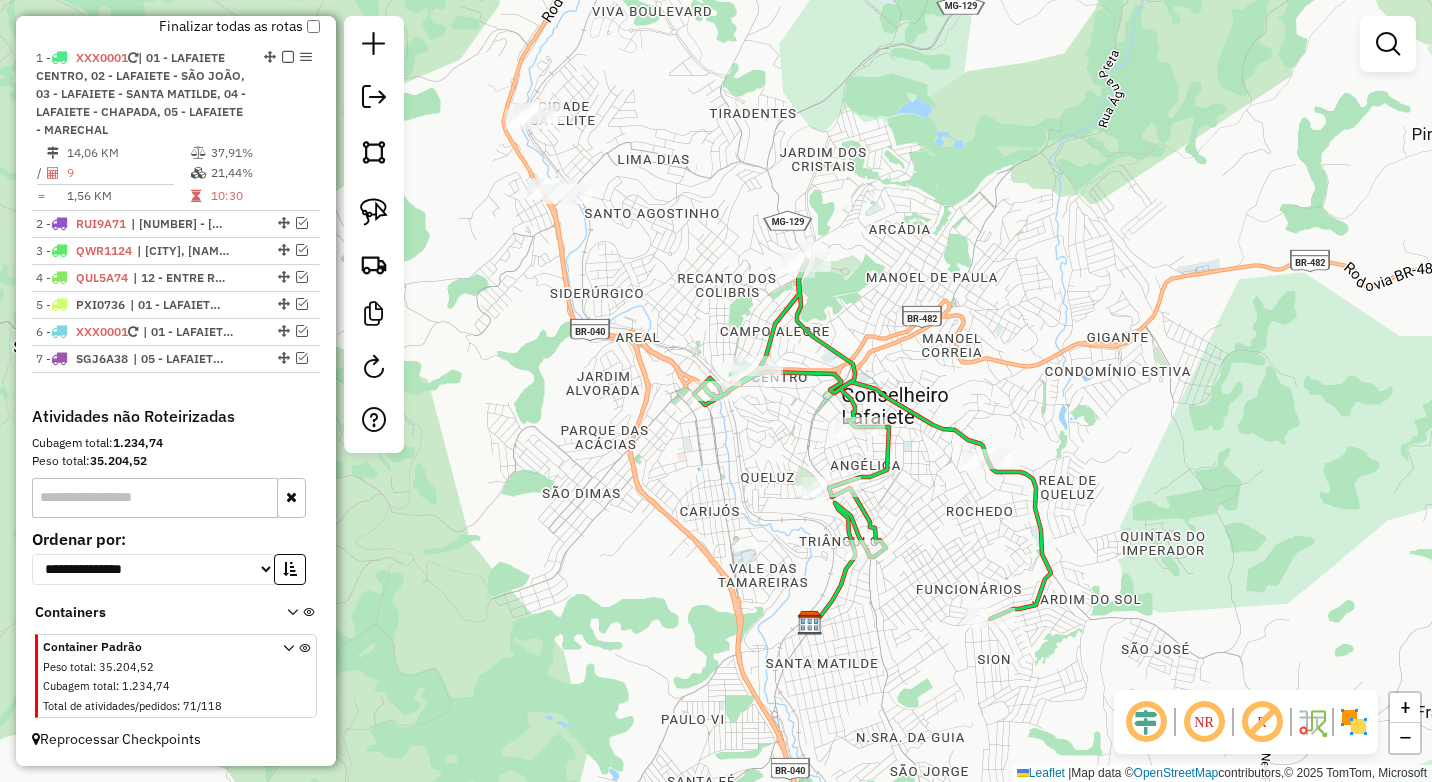 drag, startPoint x: 692, startPoint y: 467, endPoint x: 628, endPoint y: 480, distance: 65.30697 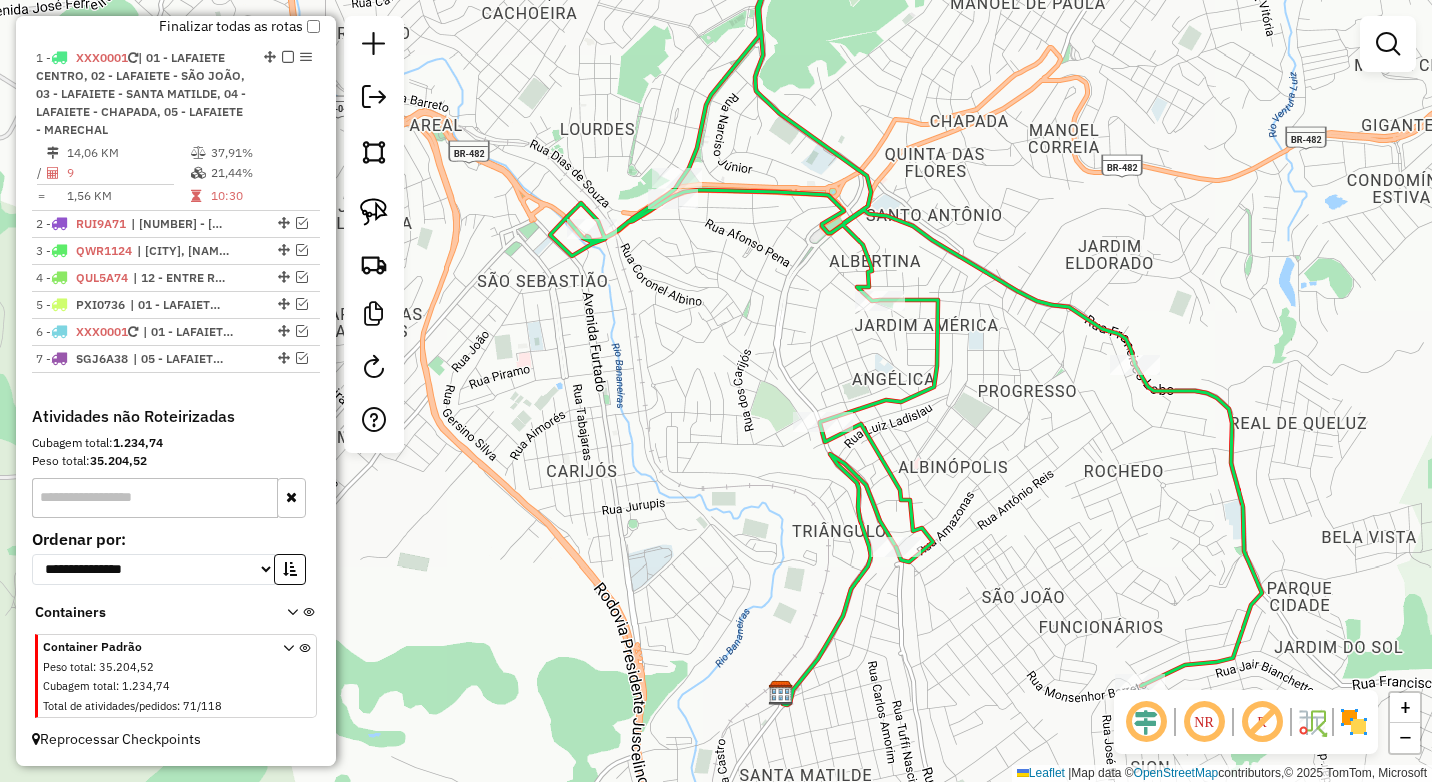 drag, startPoint x: 667, startPoint y: 490, endPoint x: 596, endPoint y: 348, distance: 158.76083 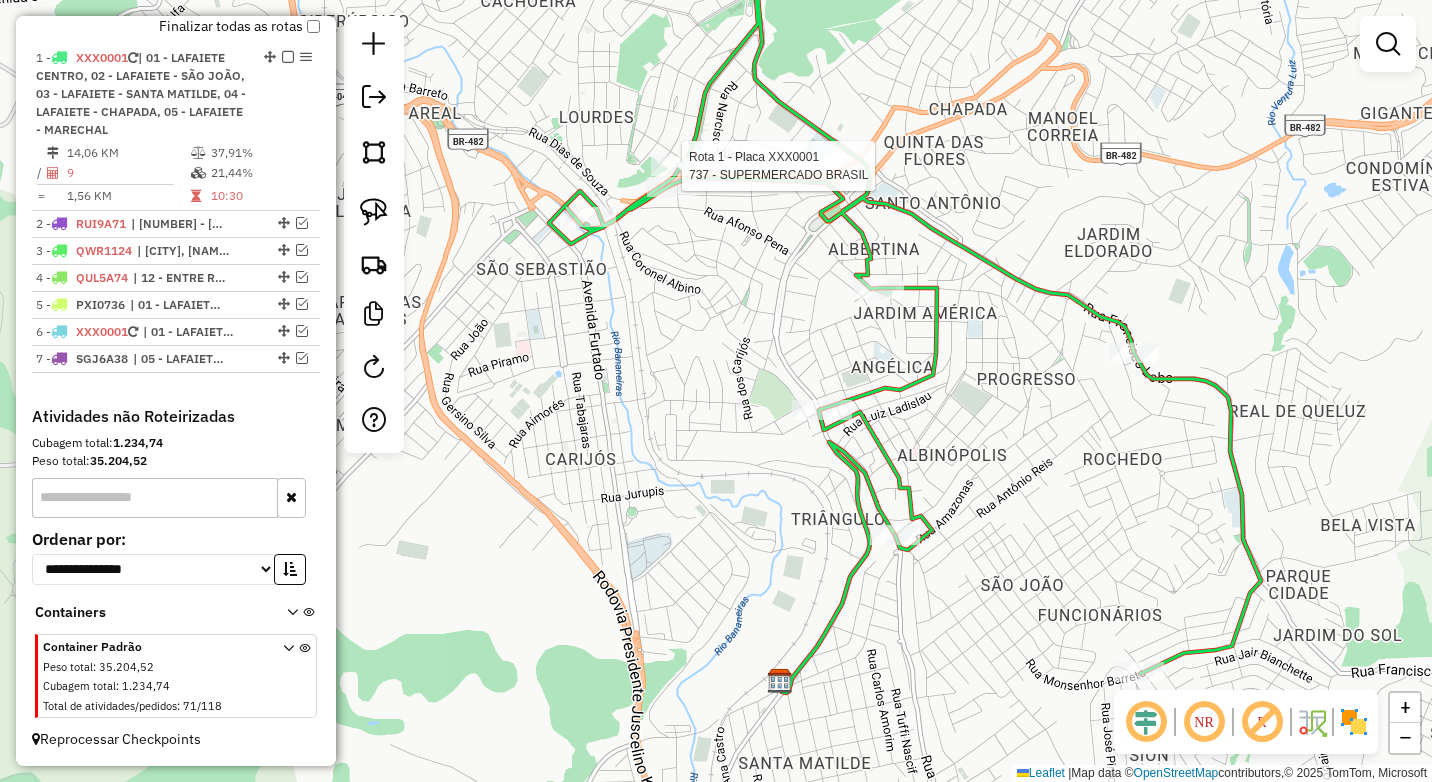 select on "*********" 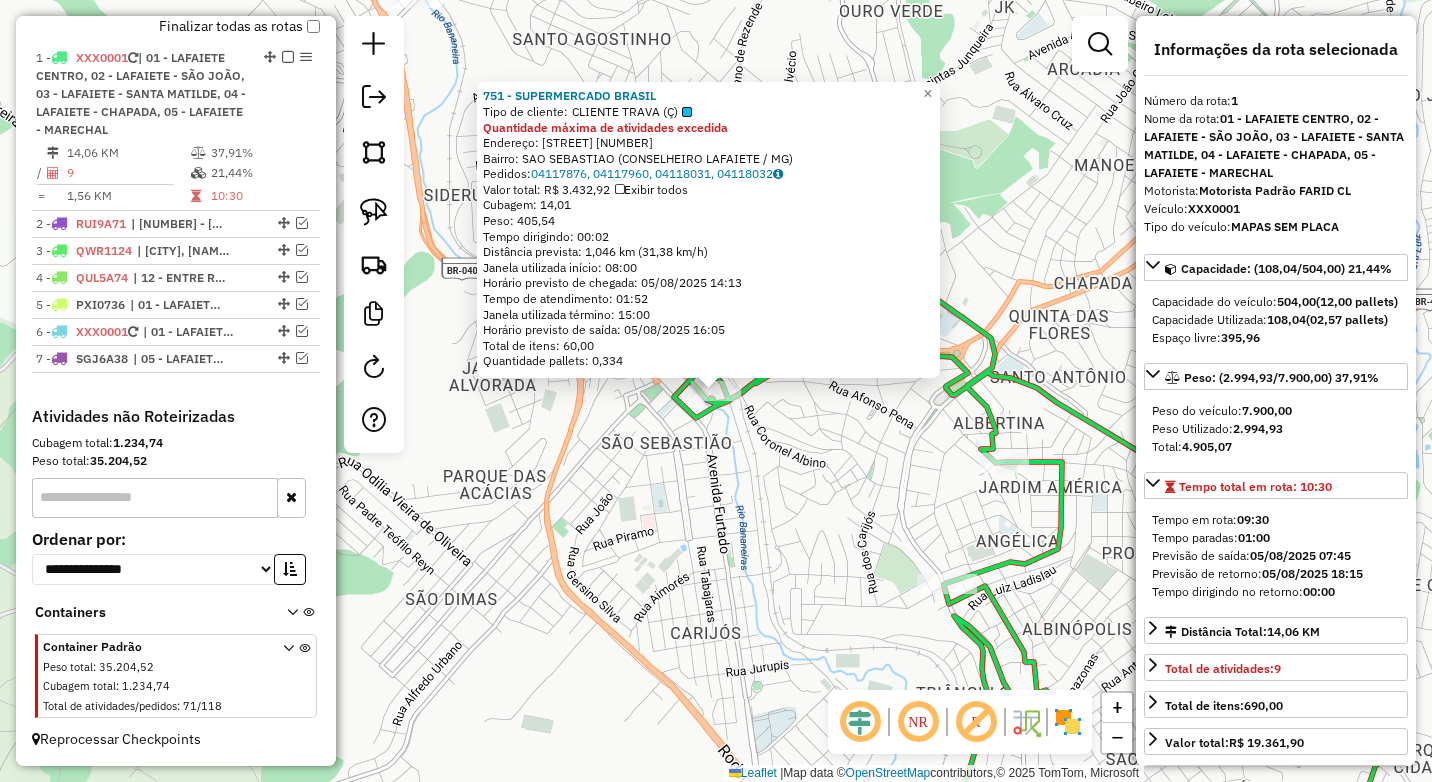 click on "751 - SUPERMERCADO BRASIL  Tipo de cliente:   CLIENTE TRAVA (Ç)  Quantidade máxima de atividades excedida  Endereço:  MARECHAL FLORIANO PEIXOTO 63   Bairro: SAO SEBASTIAO (CONSELHEIRO LAFAIETE / MG)   Pedidos:  04117876, 04117960, 04118031, 04118032   Valor total: R$ 3.432,92   Exibir todos   Cubagem: 14,01  Peso: 405,54  Tempo dirigindo: 00:02   Distância prevista: 1,046 km (31,38 km/h)   Janela utilizada início: 08:00   Horário previsto de chegada: 05/08/2025 14:13   Tempo de atendimento: 01:52   Janela utilizada término: 15:00   Horário previsto de saída: 05/08/2025 16:05   Total de itens: 60,00   Quantidade pallets: 0,334  × Janela de atendimento Grade de atendimento Capacidade Transportadoras Veículos Cliente Pedidos  Rotas Selecione os dias de semana para filtrar as janelas de atendimento  Seg   Ter   Qua   Qui   Sex   Sáb   Dom  Informe o período da janela de atendimento: De: Até:  Filtrar exatamente a janela do cliente  Considerar janela de atendimento padrão   Seg   Ter   Qua   Qui  +" 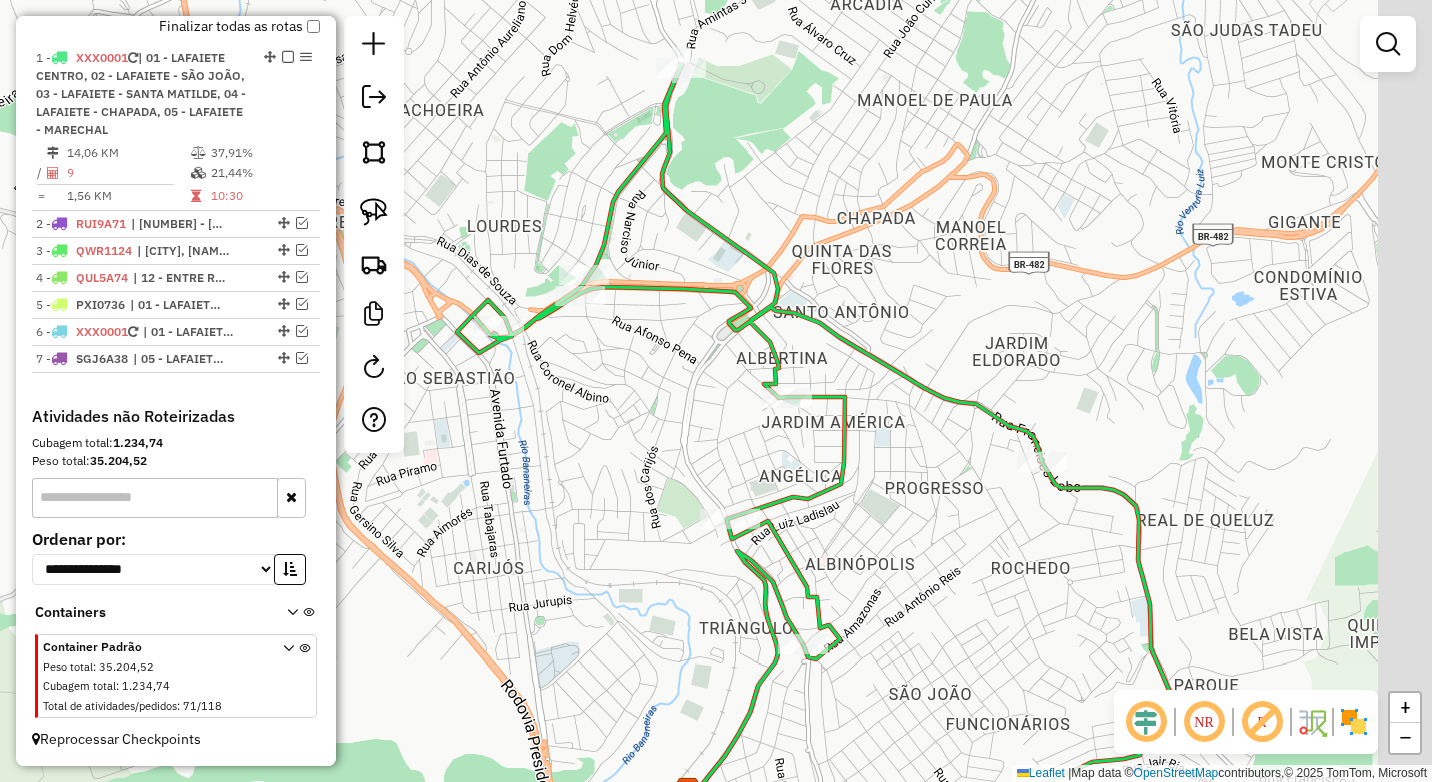 drag, startPoint x: 602, startPoint y: 473, endPoint x: 580, endPoint y: 458, distance: 26.627054 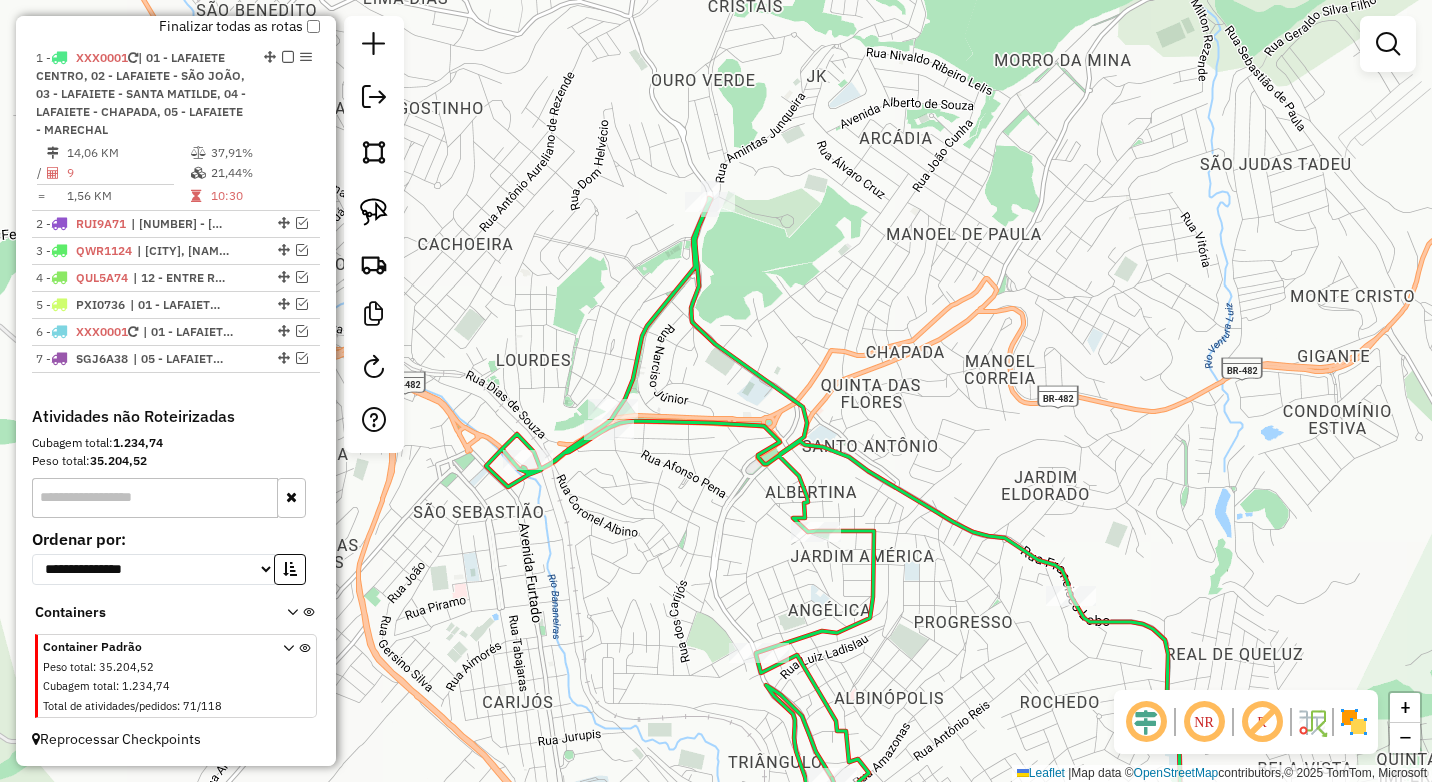 click on "Janela de atendimento Grade de atendimento Capacidade Transportadoras Veículos Cliente Pedidos  Rotas Selecione os dias de semana para filtrar as janelas de atendimento  Seg   Ter   Qua   Qui   Sex   Sáb   Dom  Informe o período da janela de atendimento: De: Até:  Filtrar exatamente a janela do cliente  Considerar janela de atendimento padrão  Selecione os dias de semana para filtrar as grades de atendimento  Seg   Ter   Qua   Qui   Sex   Sáb   Dom   Considerar clientes sem dia de atendimento cadastrado  Clientes fora do dia de atendimento selecionado Filtrar as atividades entre os valores definidos abaixo:  Peso mínimo:  ****  Peso máximo:  ****  Cubagem mínima:   Cubagem máxima:   De:   Até:  Filtrar as atividades entre o tempo de atendimento definido abaixo:  De:   Até:   Considerar capacidade total dos clientes não roteirizados Transportadora: Selecione um ou mais itens Tipo de veículo: Selecione um ou mais itens Veículo: Selecione um ou mais itens Motorista: Selecione um ou mais itens De:" 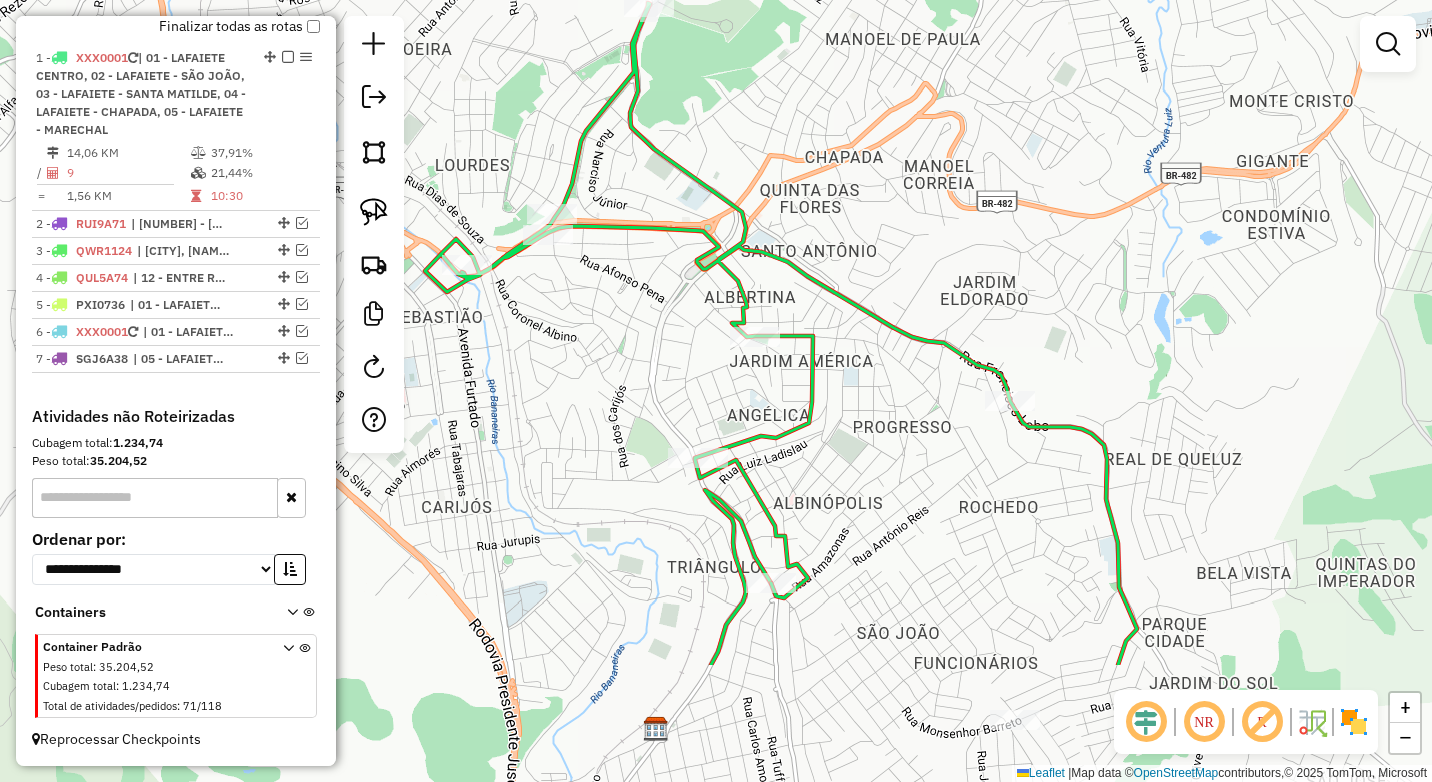 drag, startPoint x: 1151, startPoint y: 397, endPoint x: 1137, endPoint y: 271, distance: 126.77539 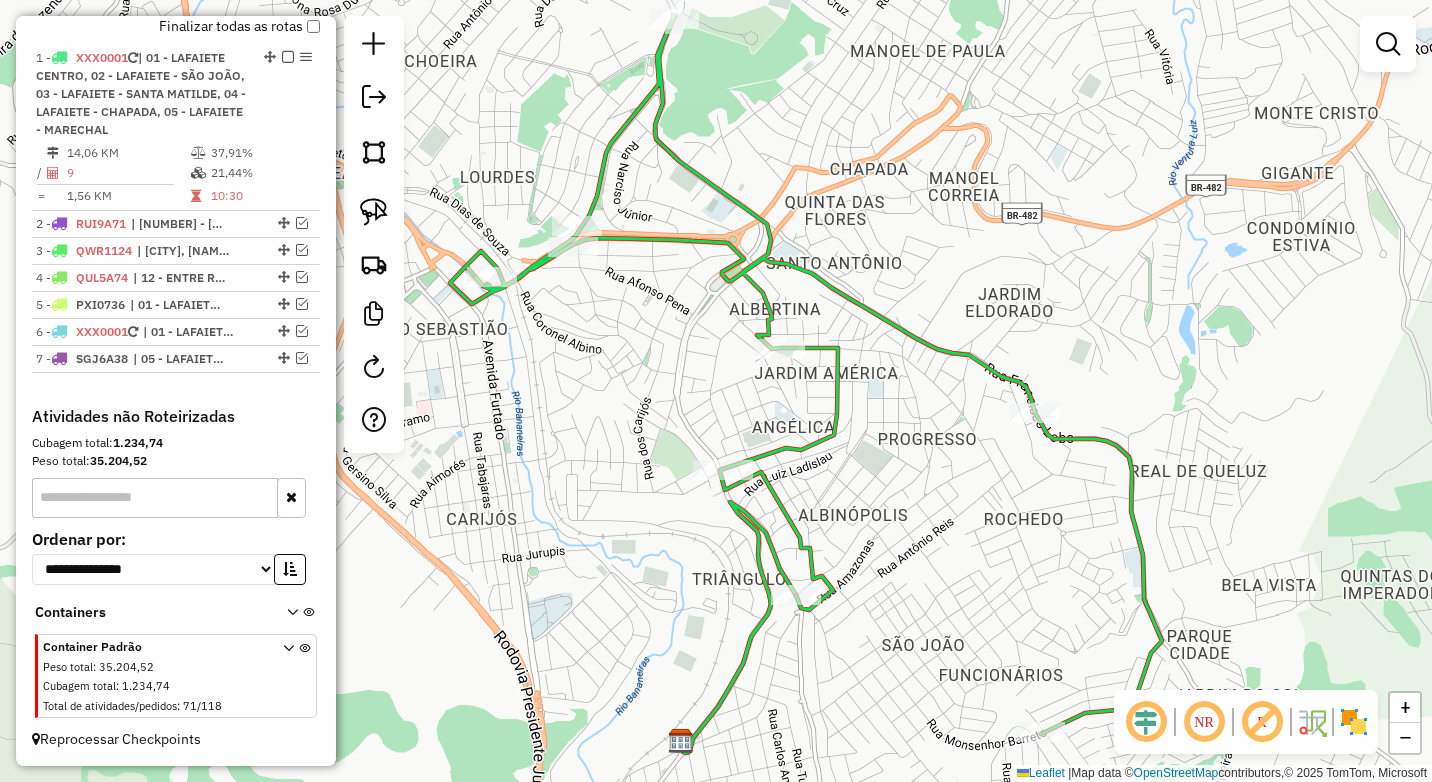 drag, startPoint x: 706, startPoint y: 133, endPoint x: 731, endPoint y: 149, distance: 29.681644 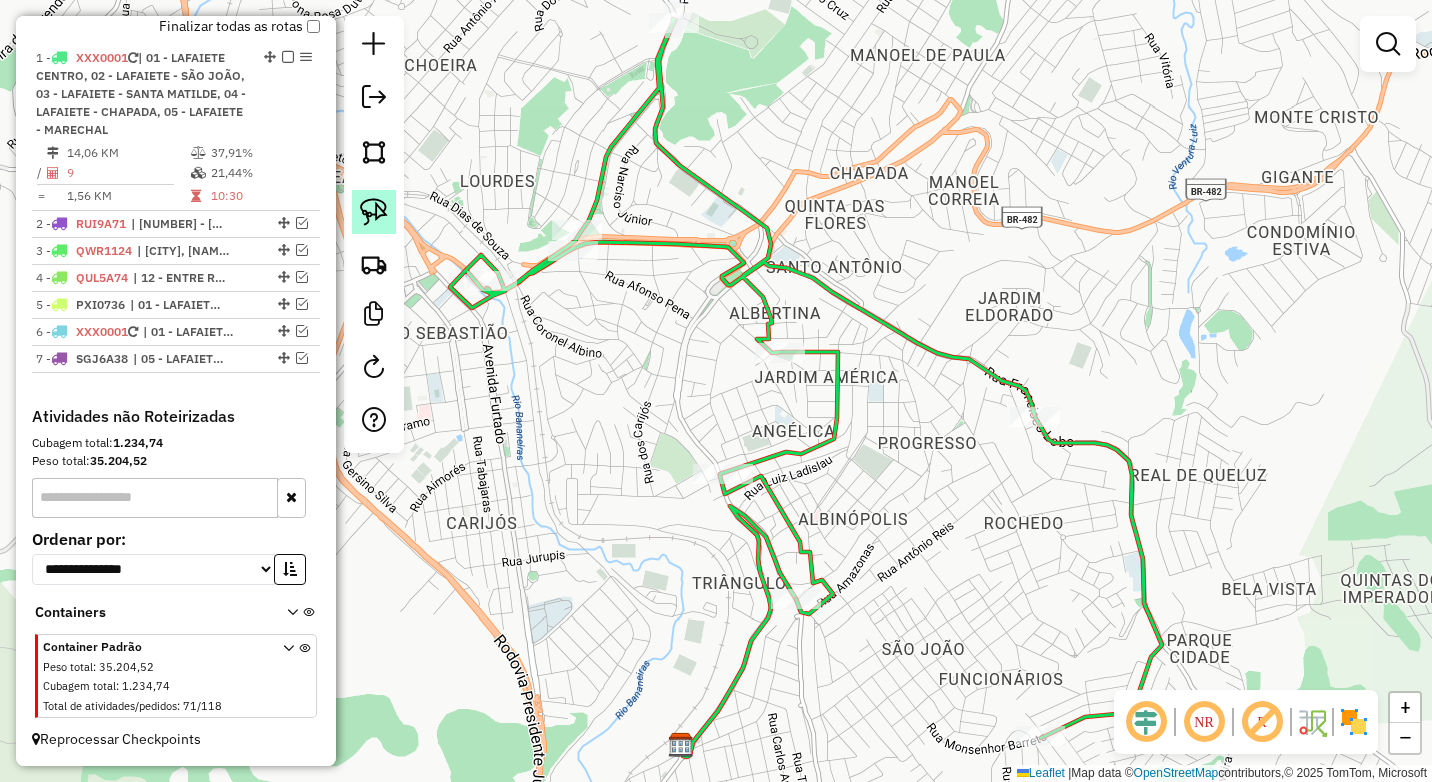 click 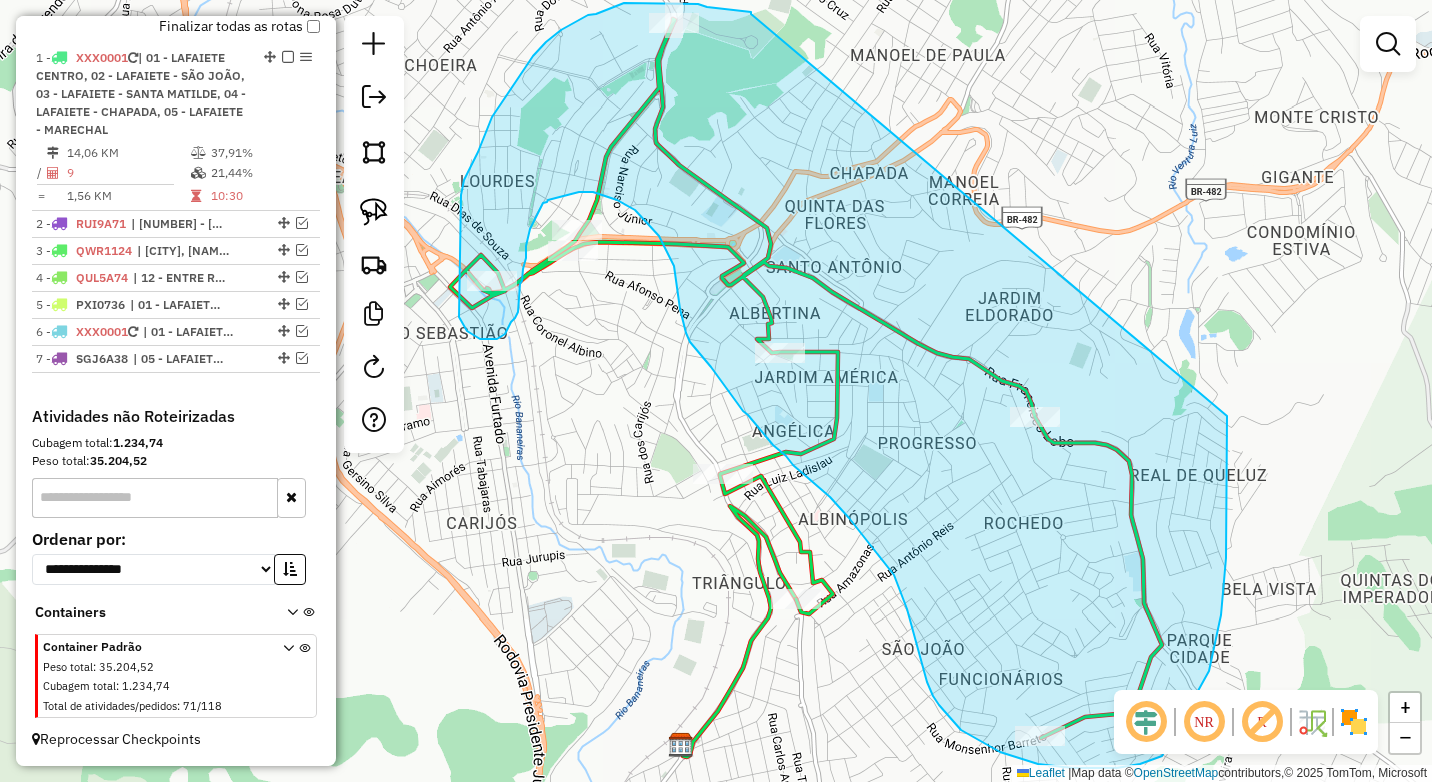 drag, startPoint x: 739, startPoint y: 10, endPoint x: 1227, endPoint y: 416, distance: 634.80707 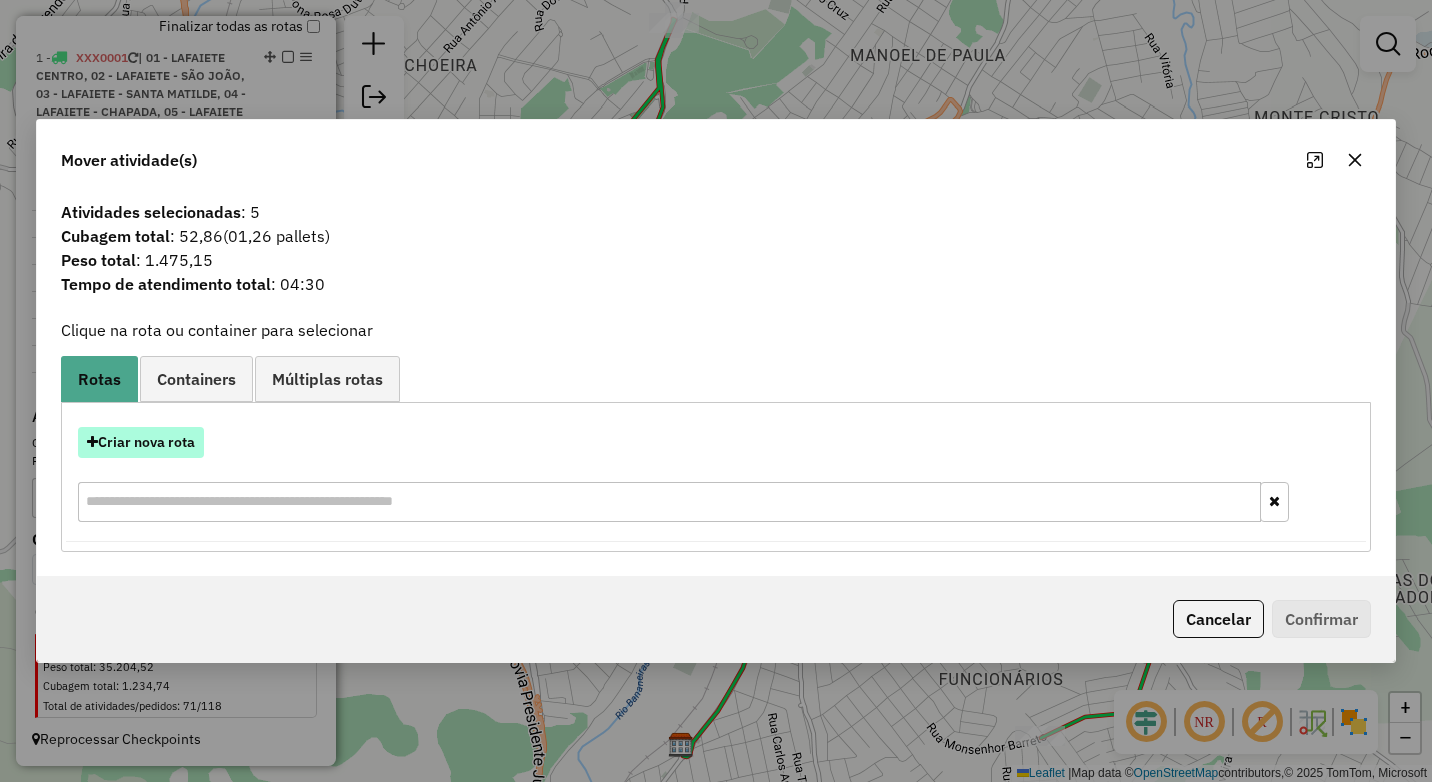 click on "Criar nova rota" at bounding box center [141, 442] 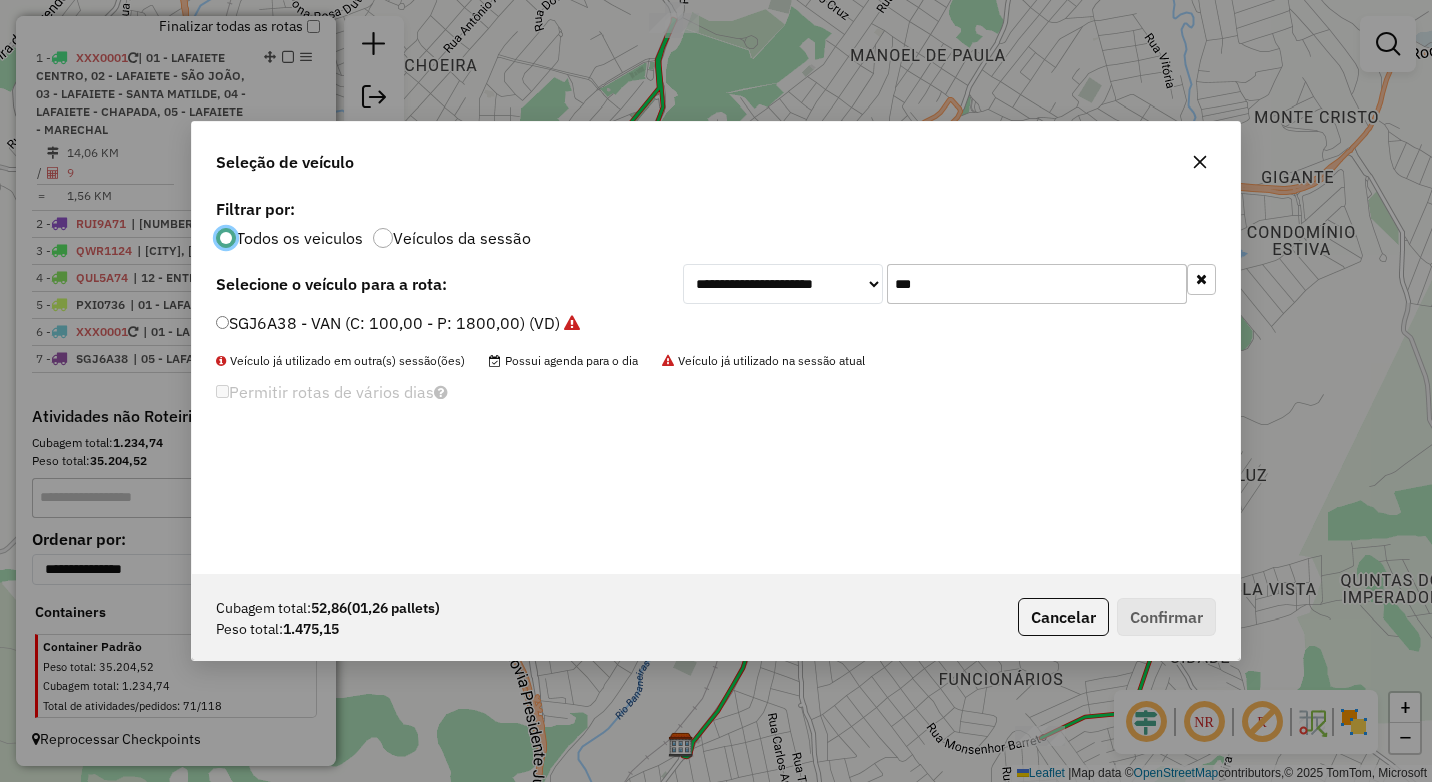 scroll, scrollTop: 11, scrollLeft: 6, axis: both 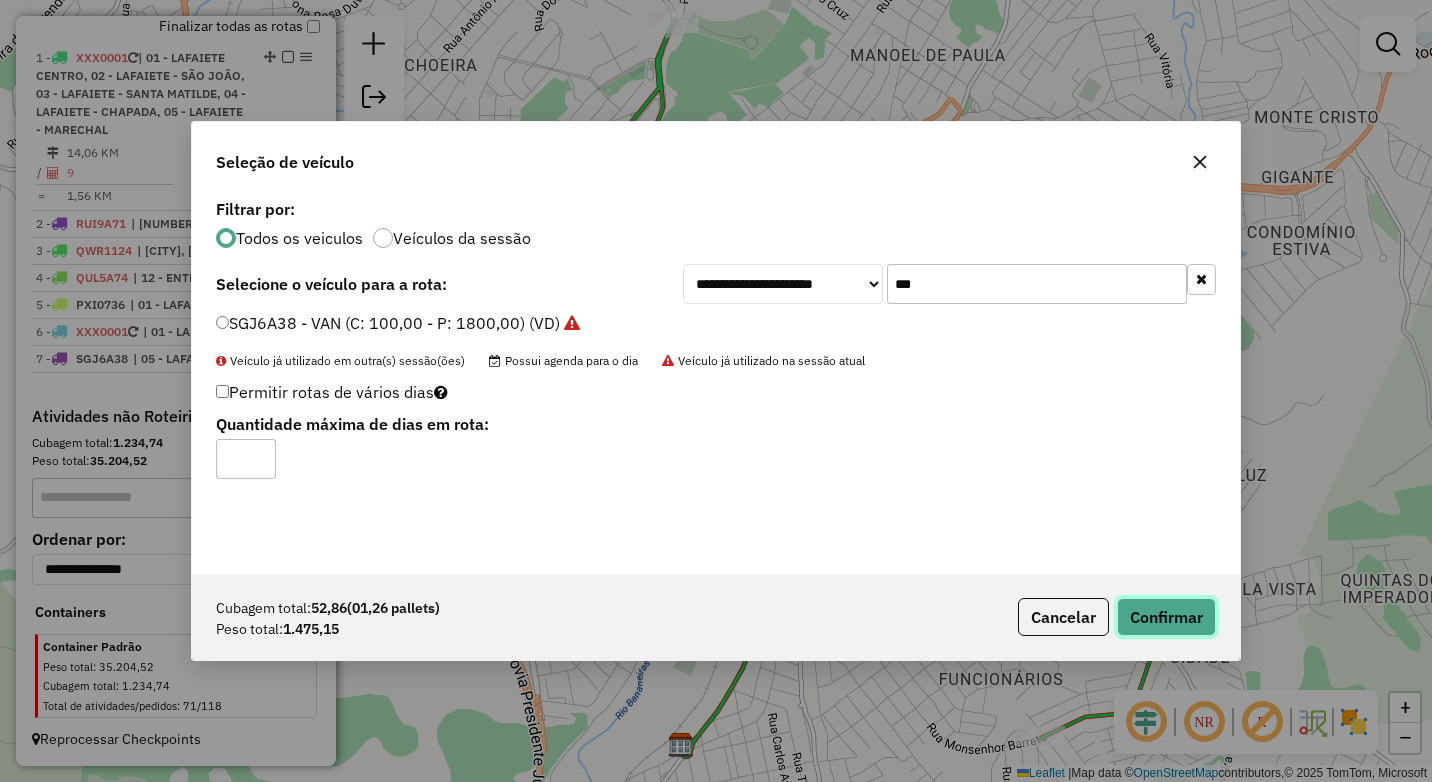 click on "Confirmar" 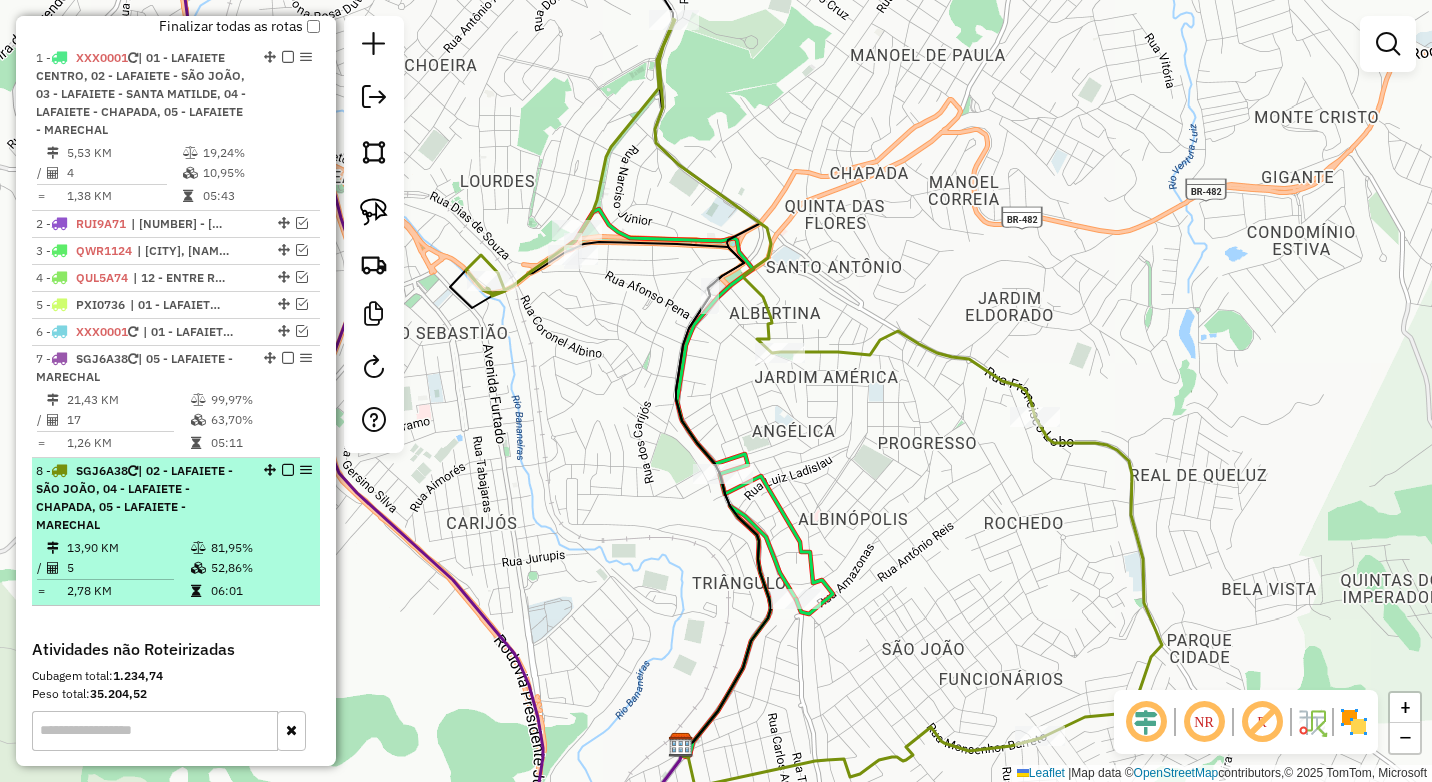 click at bounding box center [288, 470] 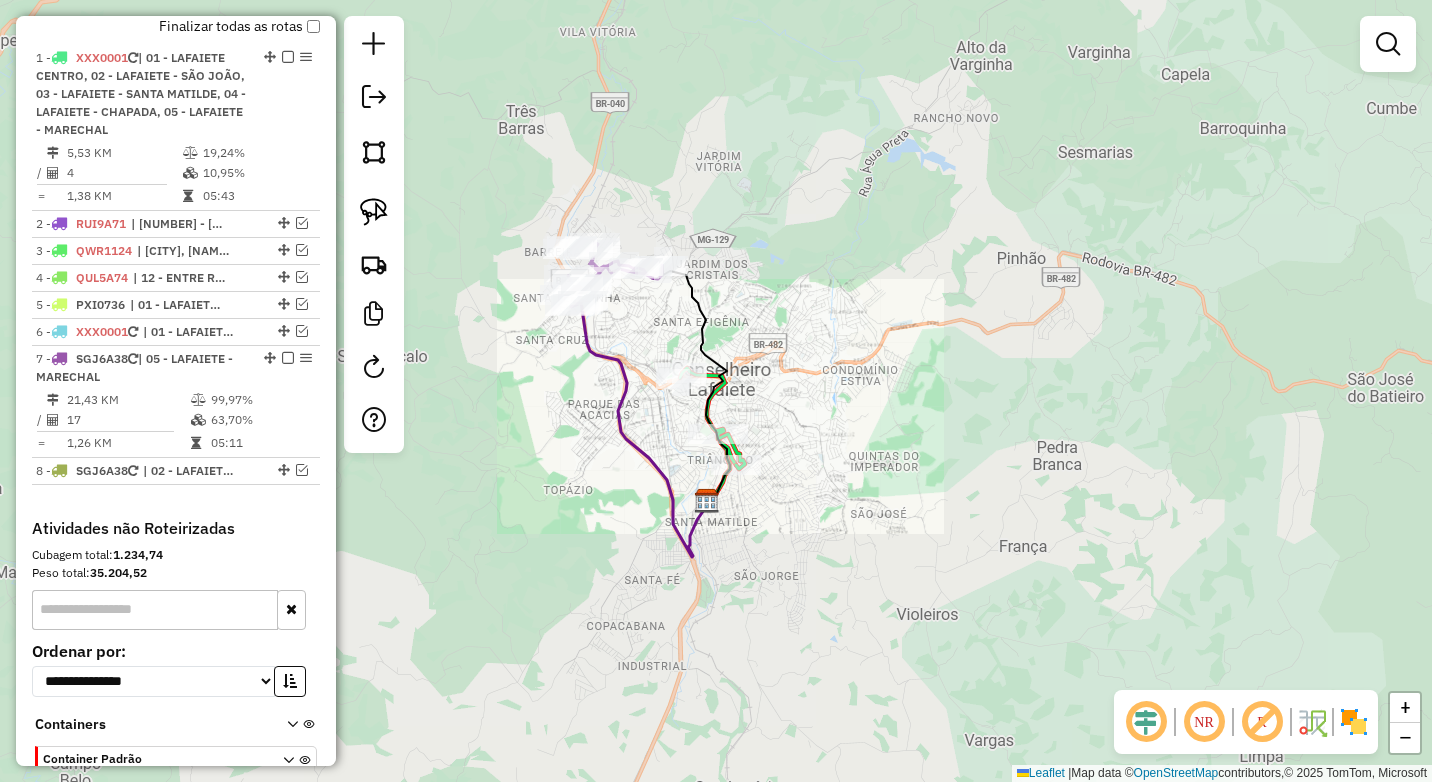 drag, startPoint x: 801, startPoint y: 400, endPoint x: 797, endPoint y: 445, distance: 45.17743 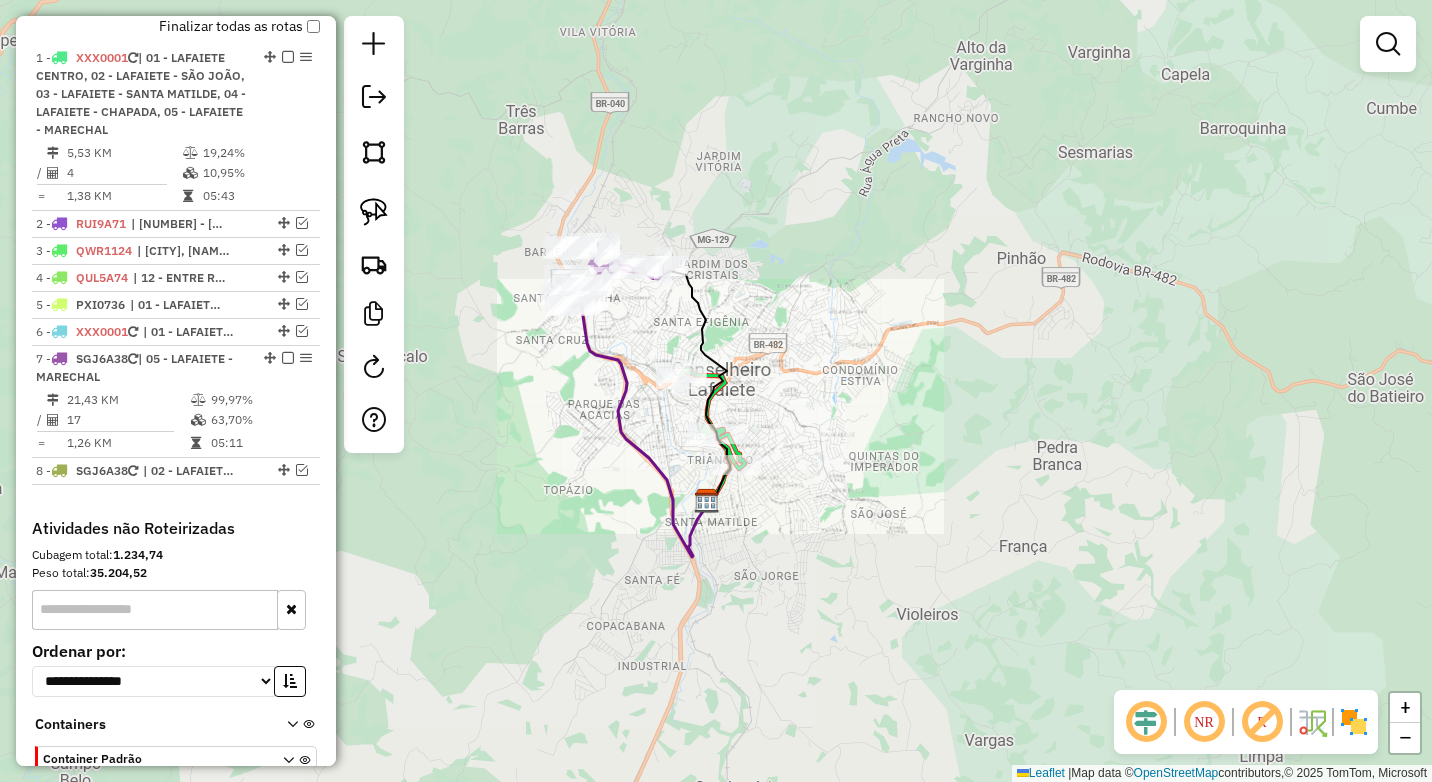 click on "Janela de atendimento Grade de atendimento Capacidade Transportadoras Veículos Cliente Pedidos  Rotas Selecione os dias de semana para filtrar as janelas de atendimento  Seg   Ter   Qua   Qui   Sex   Sáb   Dom  Informe o período da janela de atendimento: De: Até:  Filtrar exatamente a janela do cliente  Considerar janela de atendimento padrão  Selecione os dias de semana para filtrar as grades de atendimento  Seg   Ter   Qua   Qui   Sex   Sáb   Dom   Considerar clientes sem dia de atendimento cadastrado  Clientes fora do dia de atendimento selecionado Filtrar as atividades entre os valores definidos abaixo:  Peso mínimo:  ****  Peso máximo:  ****  Cubagem mínima:   Cubagem máxima:   De:   Até:  Filtrar as atividades entre o tempo de atendimento definido abaixo:  De:   Até:   Considerar capacidade total dos clientes não roteirizados Transportadora: Selecione um ou mais itens Tipo de veículo: Selecione um ou mais itens Veículo: Selecione um ou mais itens Motorista: Selecione um ou mais itens De:" 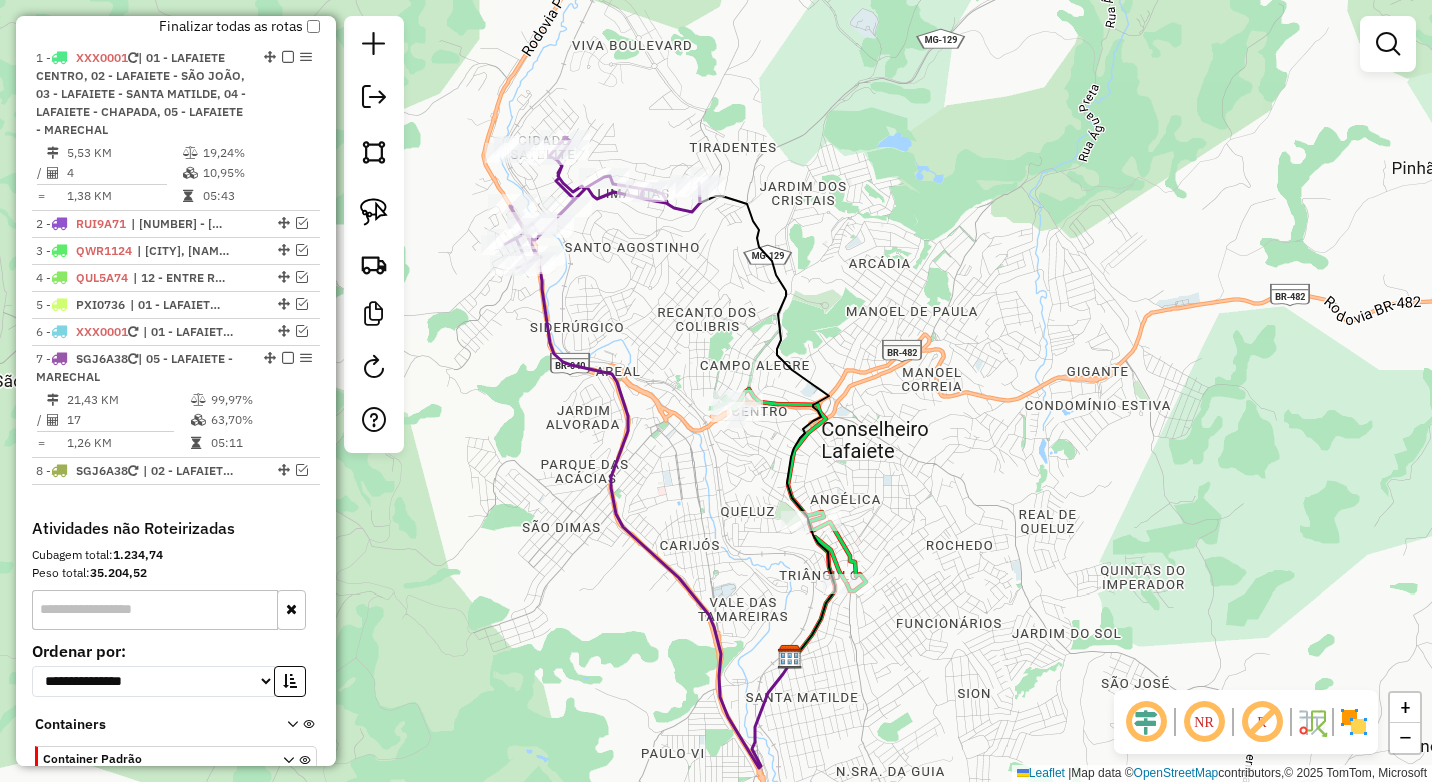 drag, startPoint x: 575, startPoint y: 435, endPoint x: 590, endPoint y: 445, distance: 18.027756 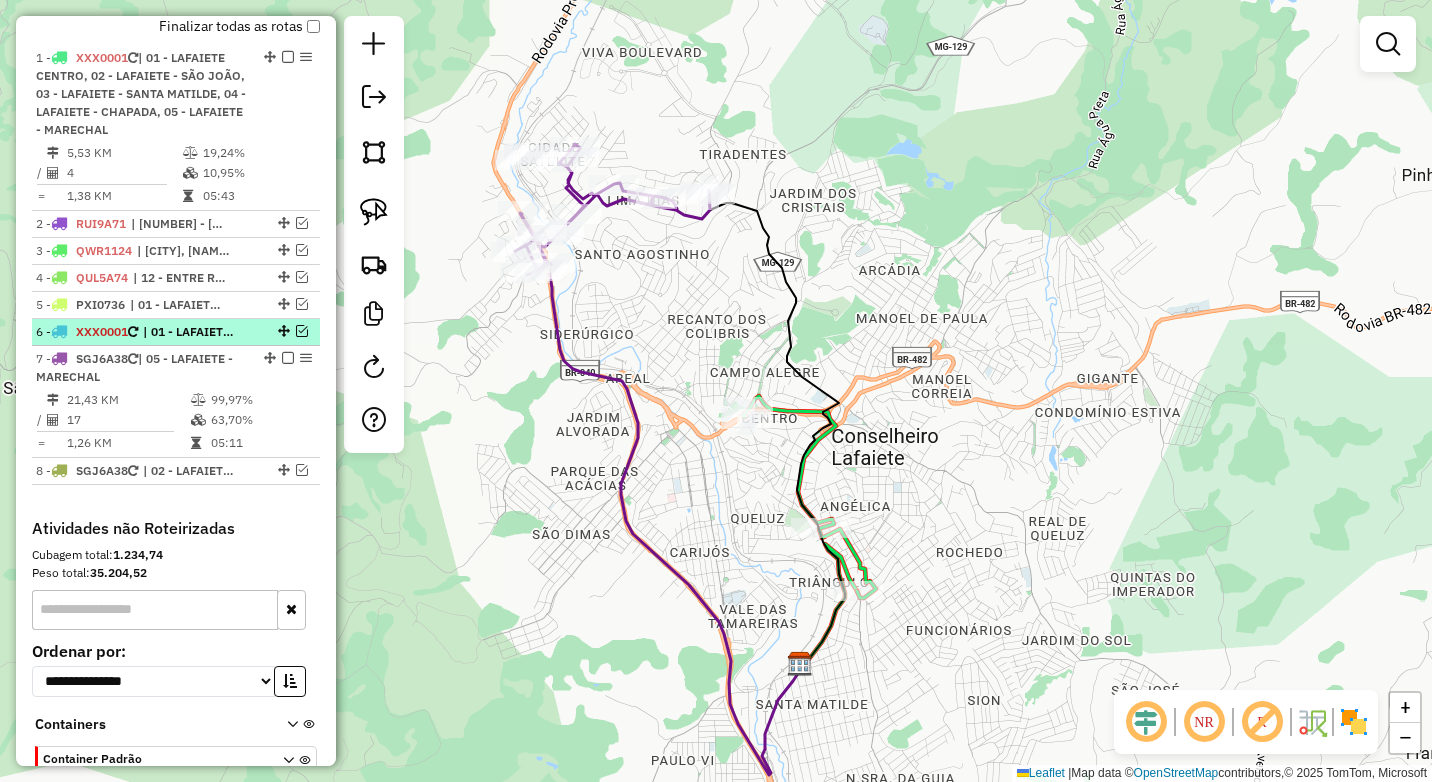 click at bounding box center (302, 331) 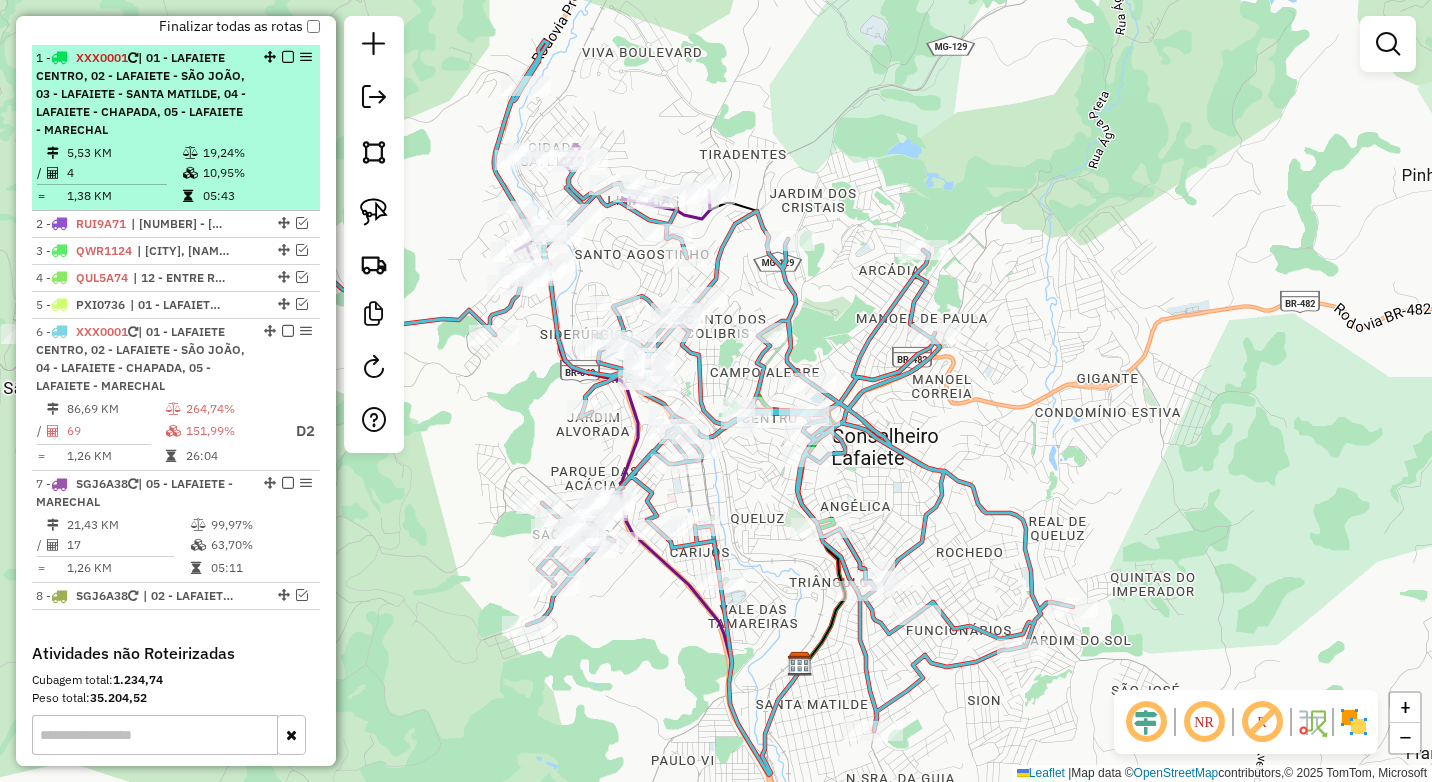 click at bounding box center [288, 57] 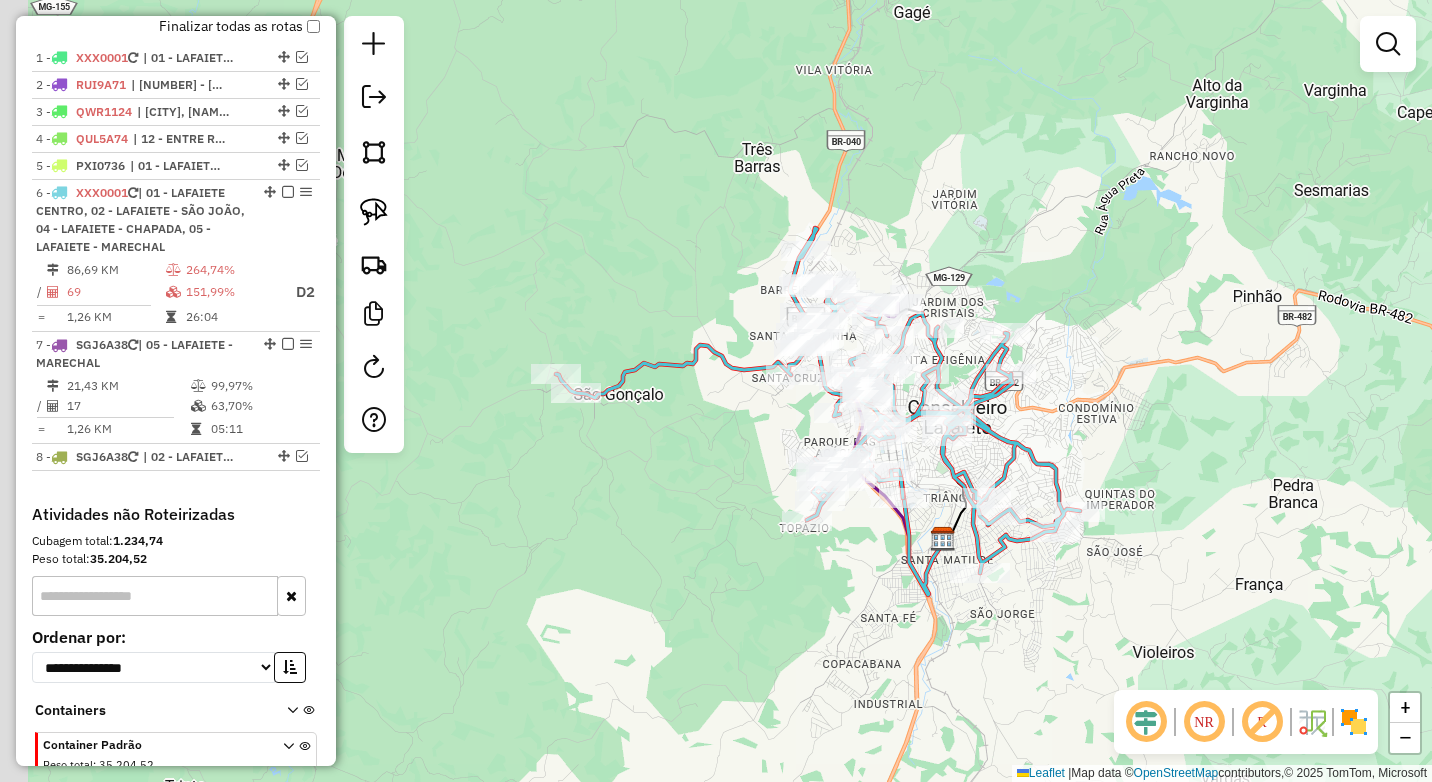 drag, startPoint x: 987, startPoint y: 395, endPoint x: 1142, endPoint y: 413, distance: 156.04166 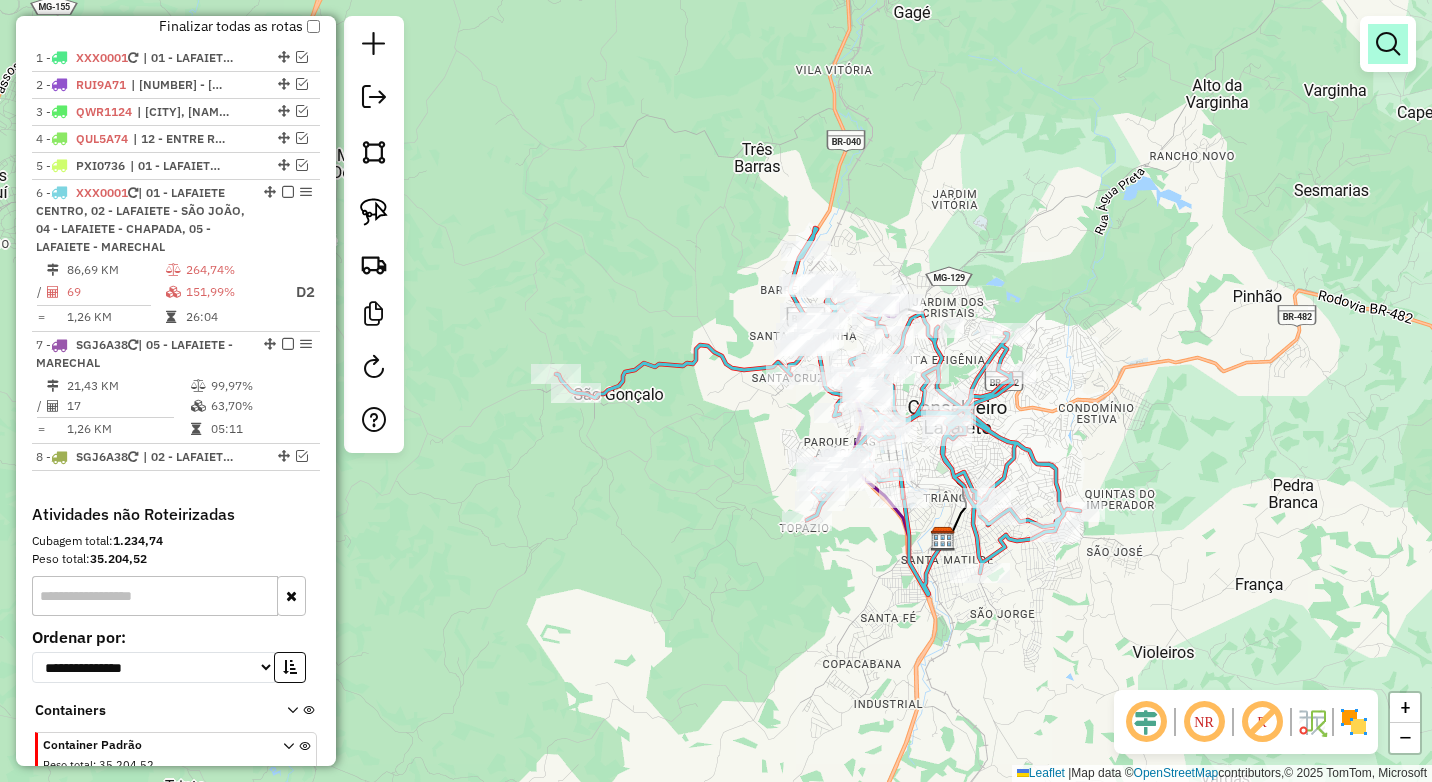 click at bounding box center (1388, 44) 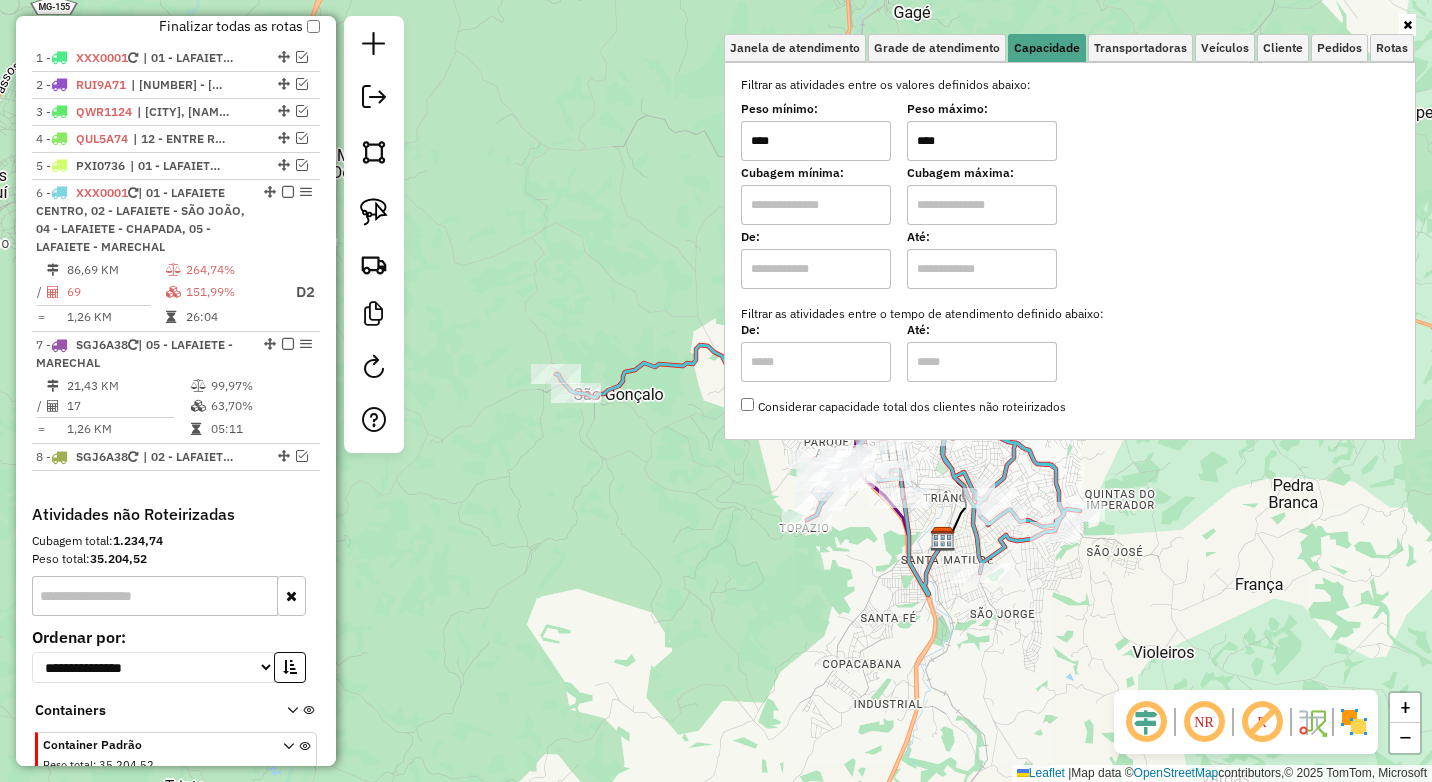 drag, startPoint x: 908, startPoint y: 153, endPoint x: 895, endPoint y: 153, distance: 13 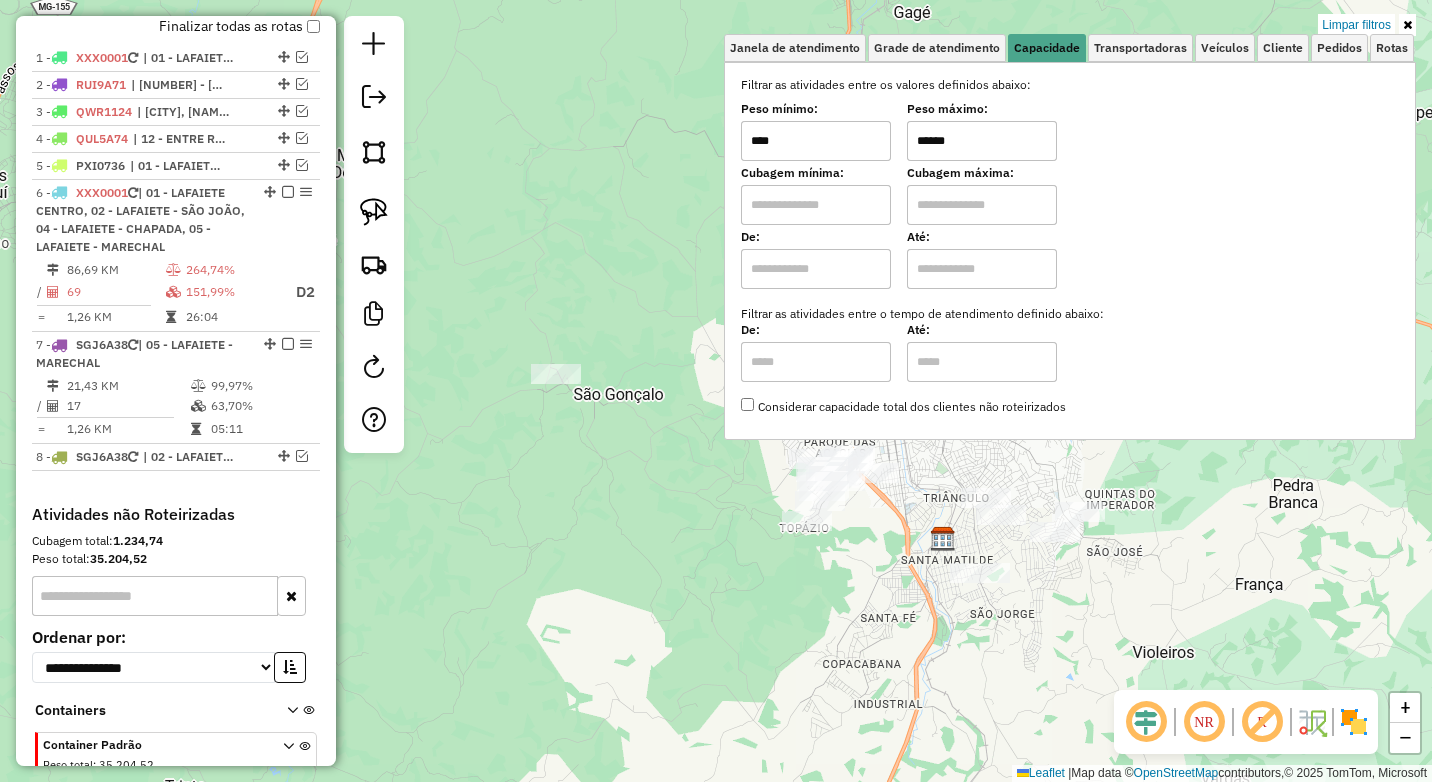 type on "******" 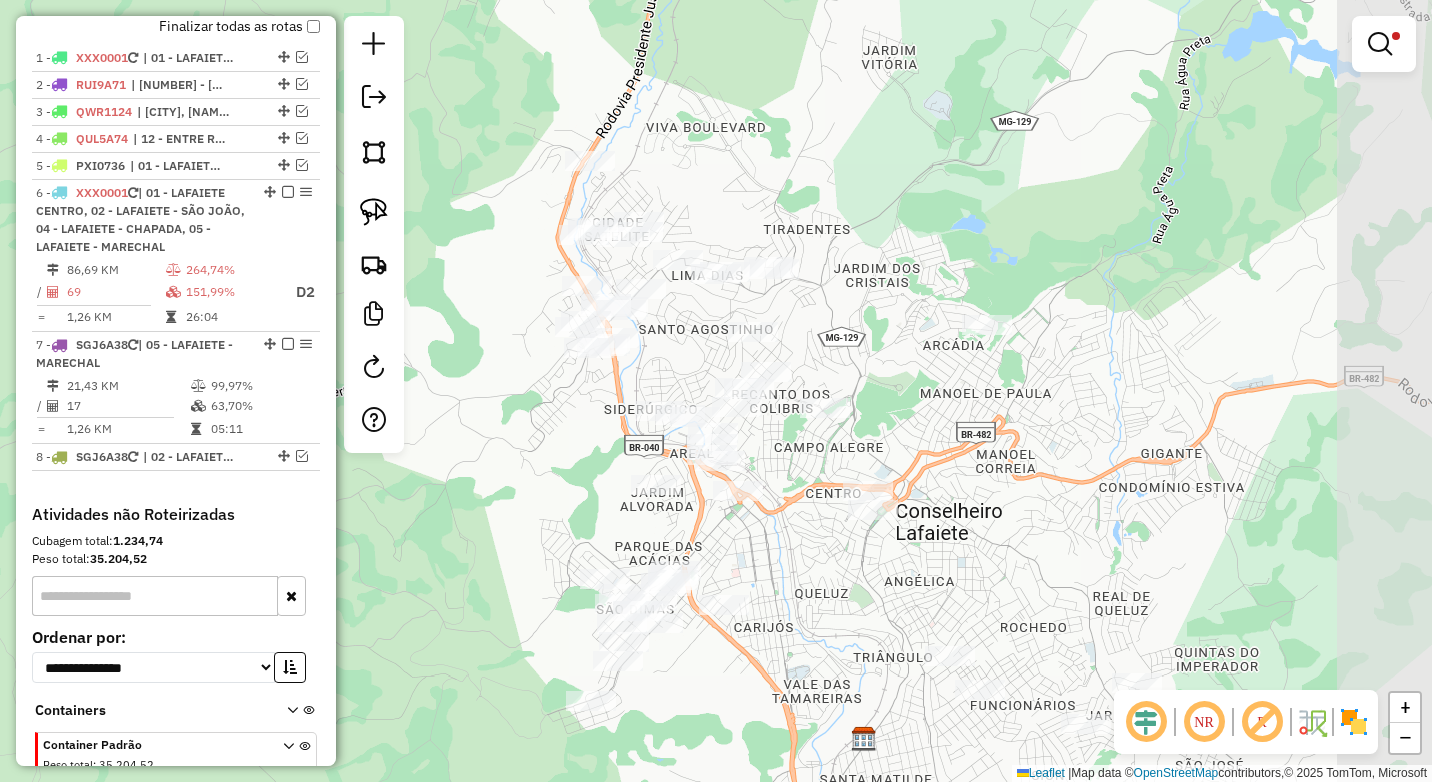 drag, startPoint x: 704, startPoint y: 294, endPoint x: 538, endPoint y: 479, distance: 248.55785 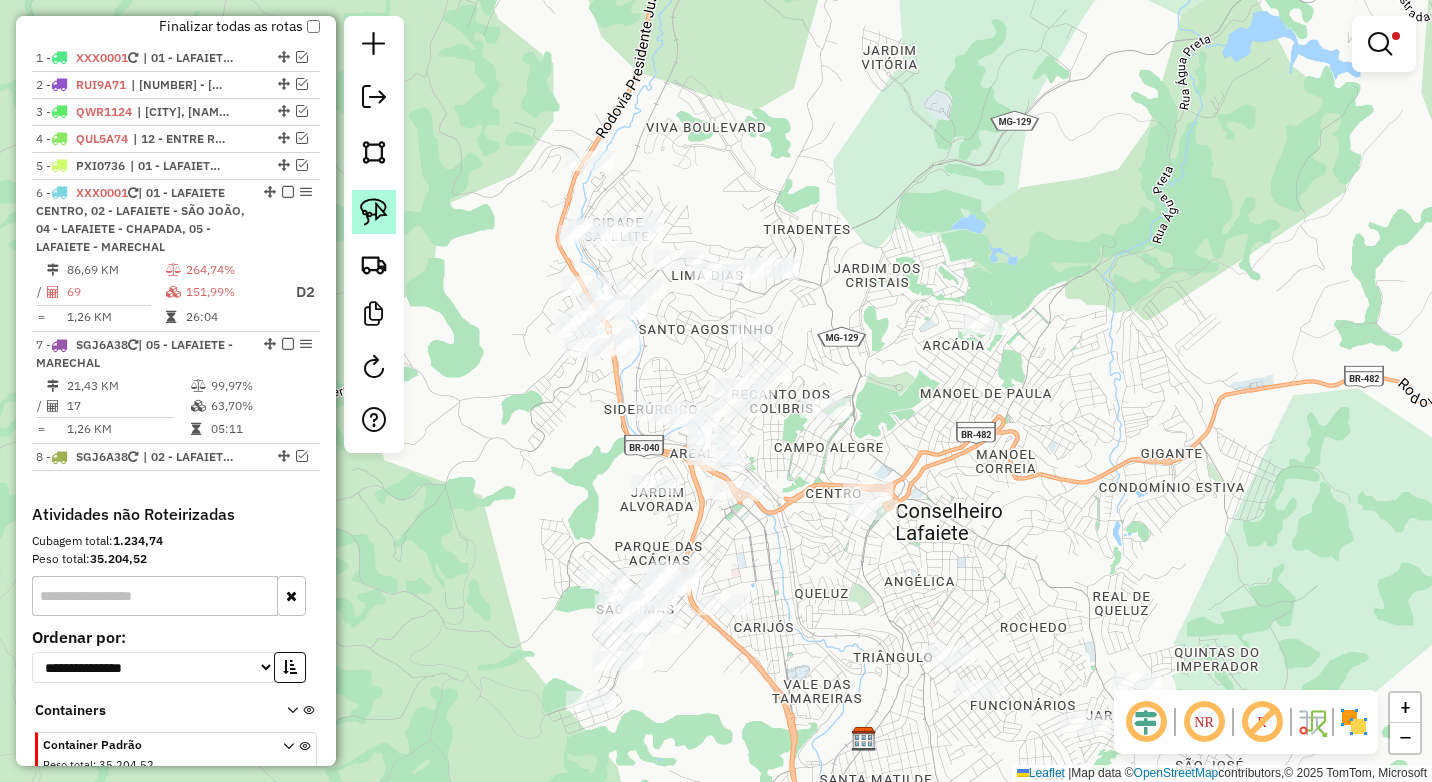 click 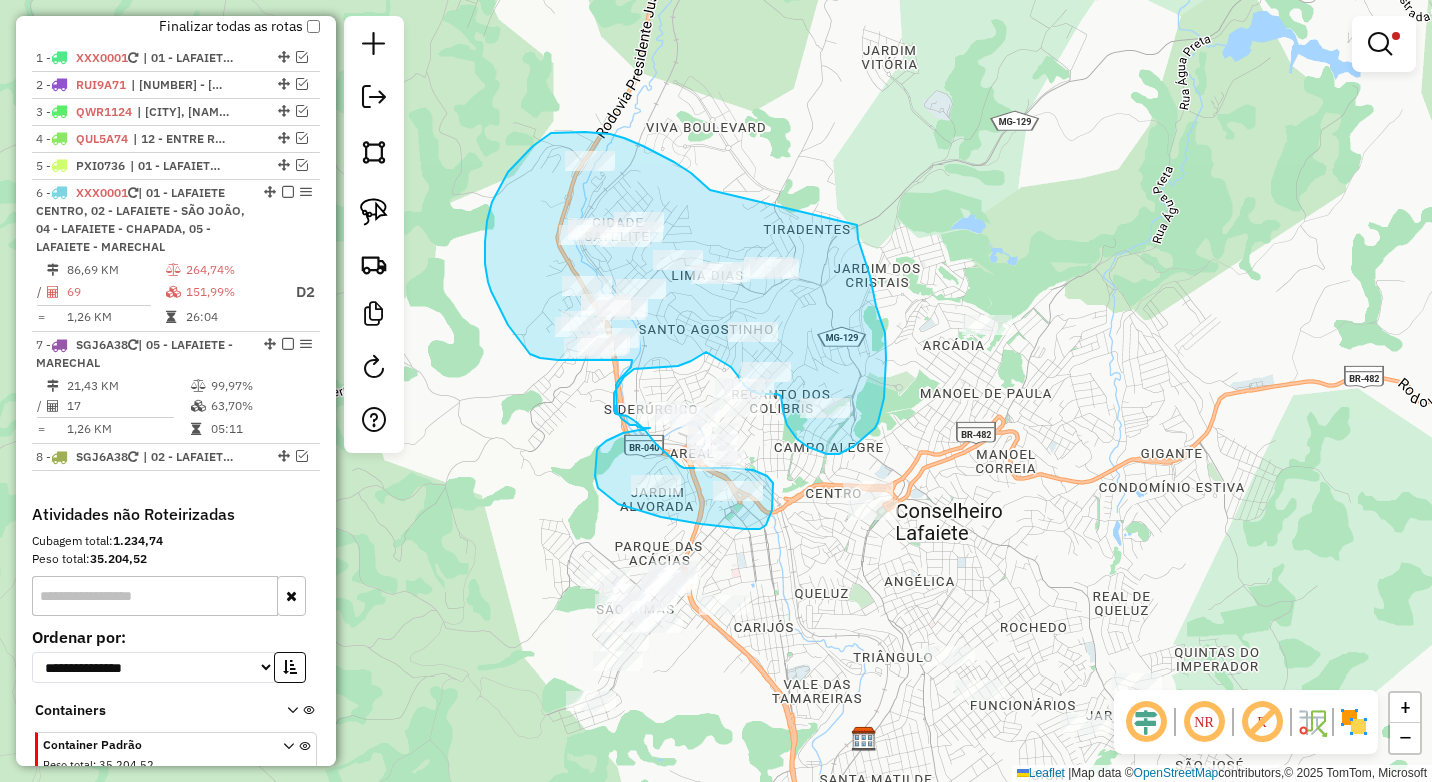drag, startPoint x: 691, startPoint y: 173, endPoint x: 857, endPoint y: 225, distance: 173.95401 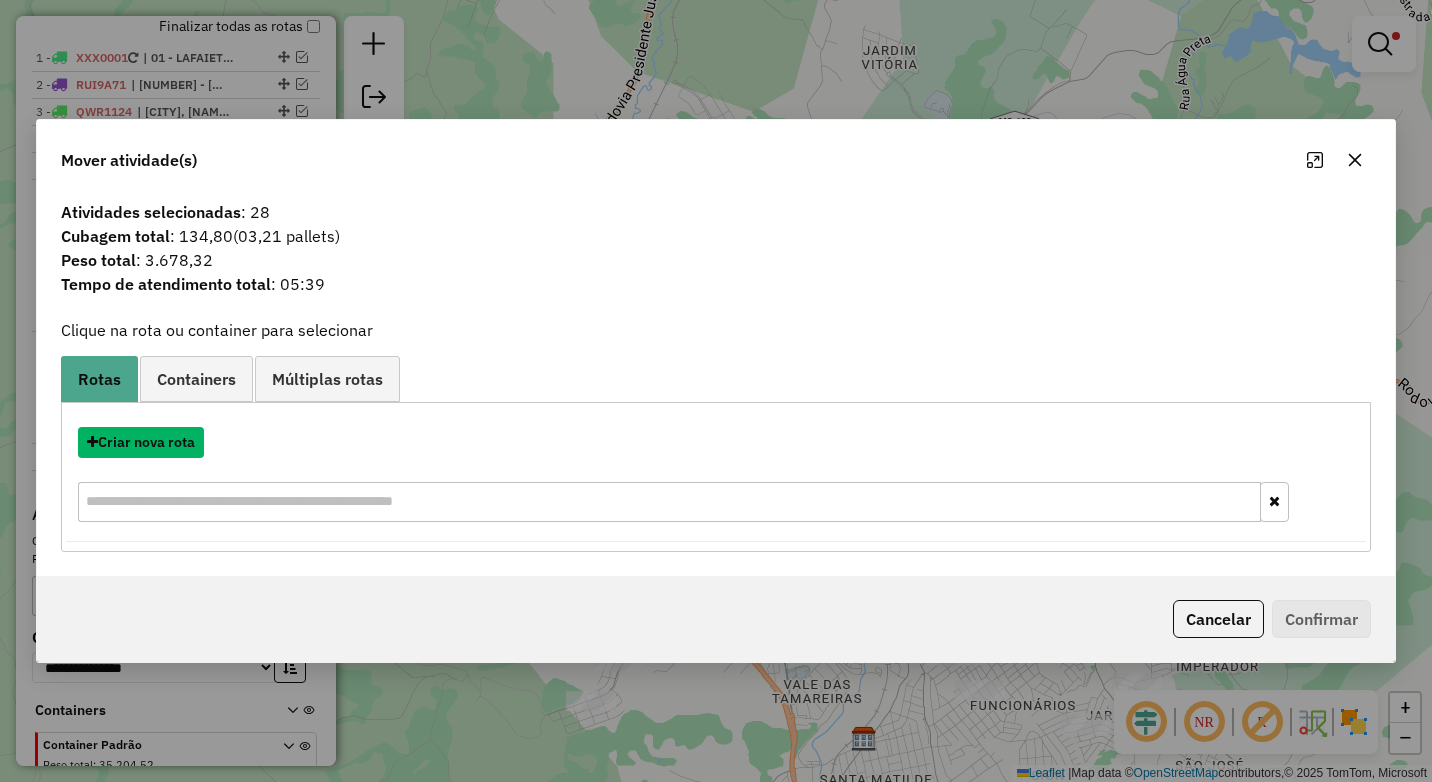 click on "Criar nova rota" at bounding box center [141, 442] 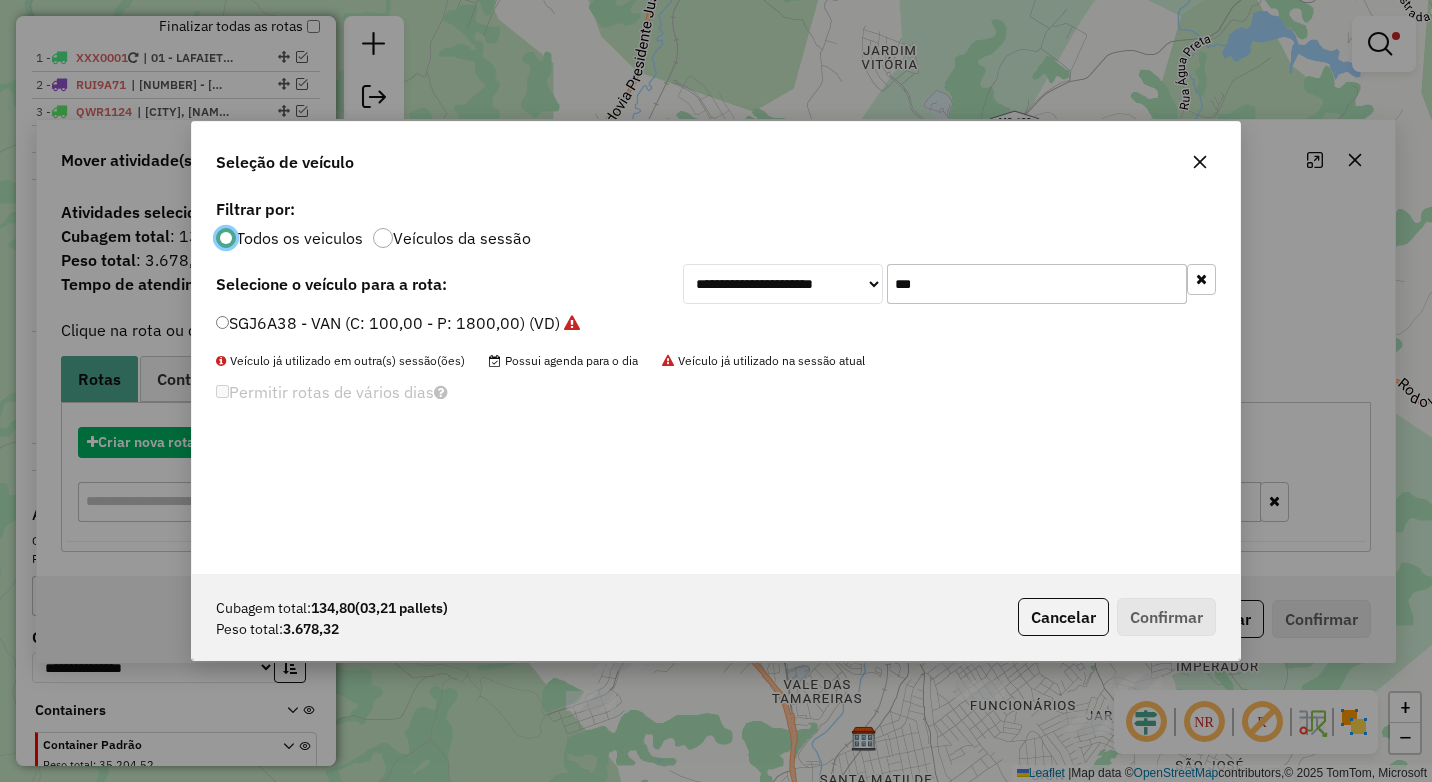 scroll, scrollTop: 11, scrollLeft: 6, axis: both 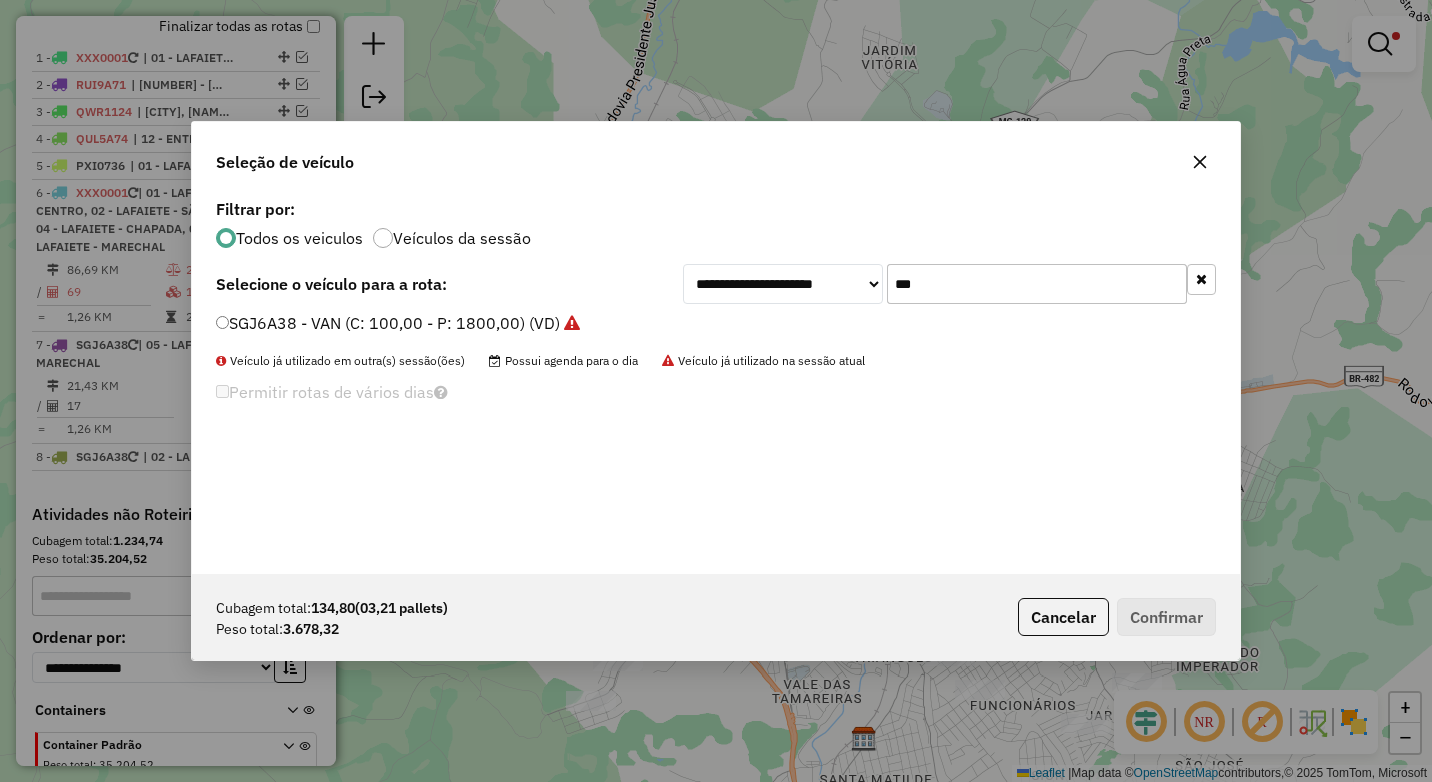 drag, startPoint x: 958, startPoint y: 285, endPoint x: 803, endPoint y: 287, distance: 155.01291 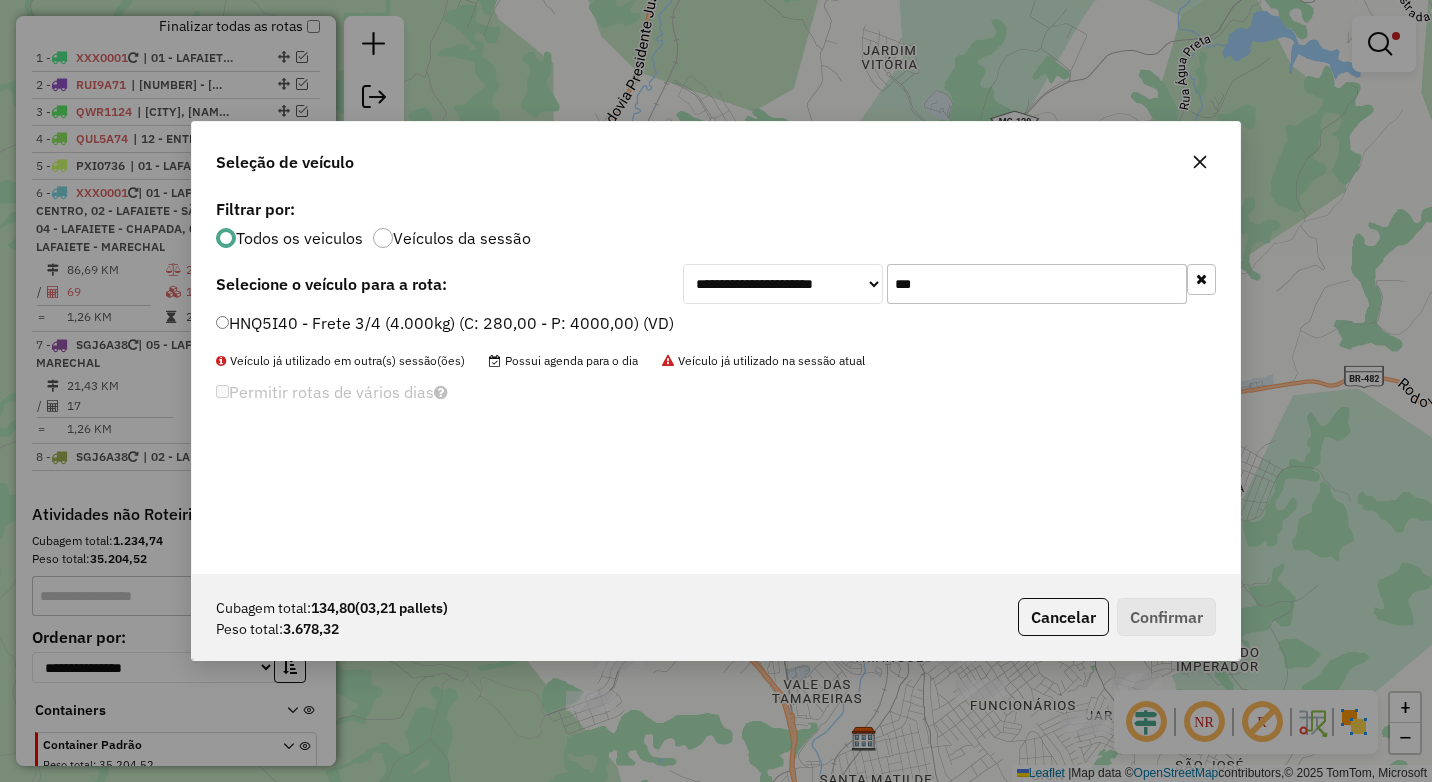 type on "***" 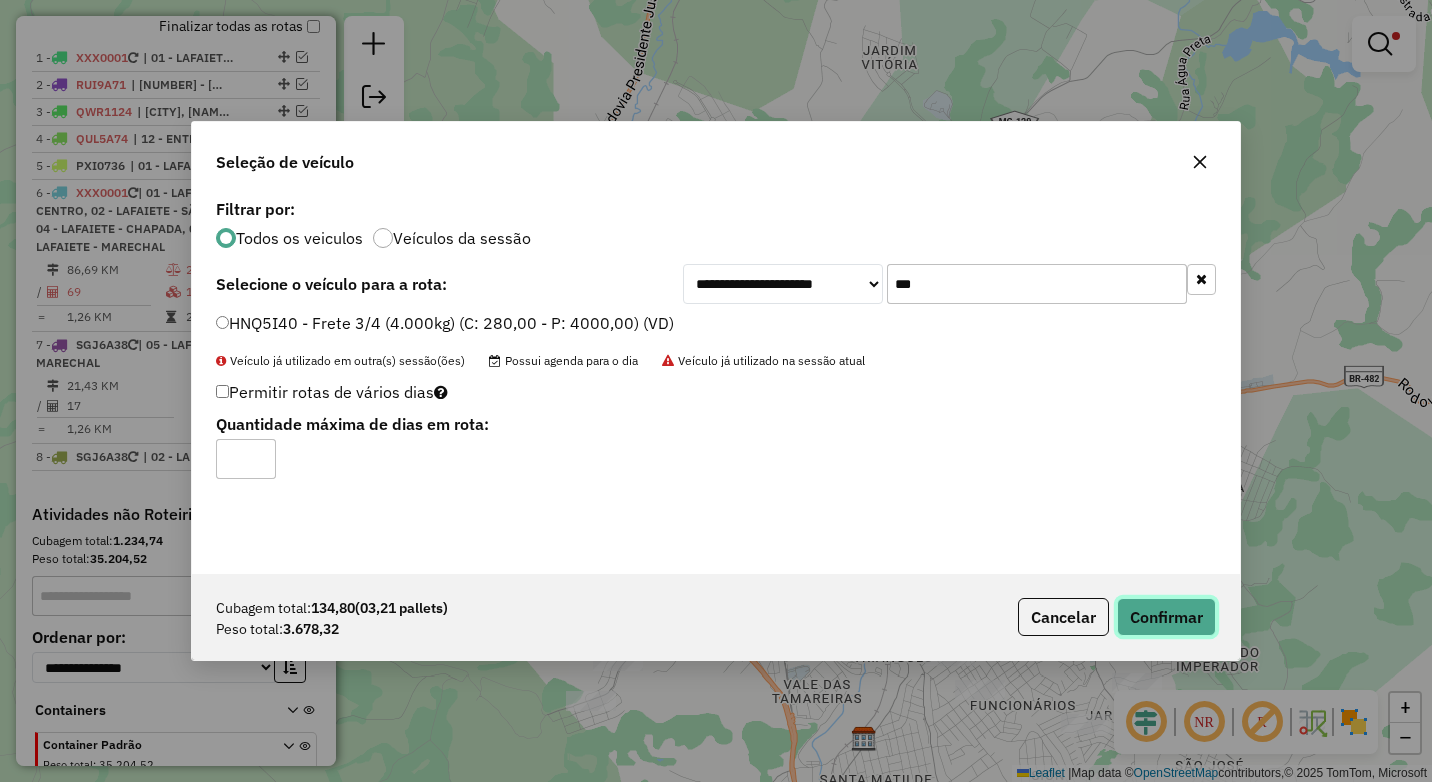 click on "Confirmar" 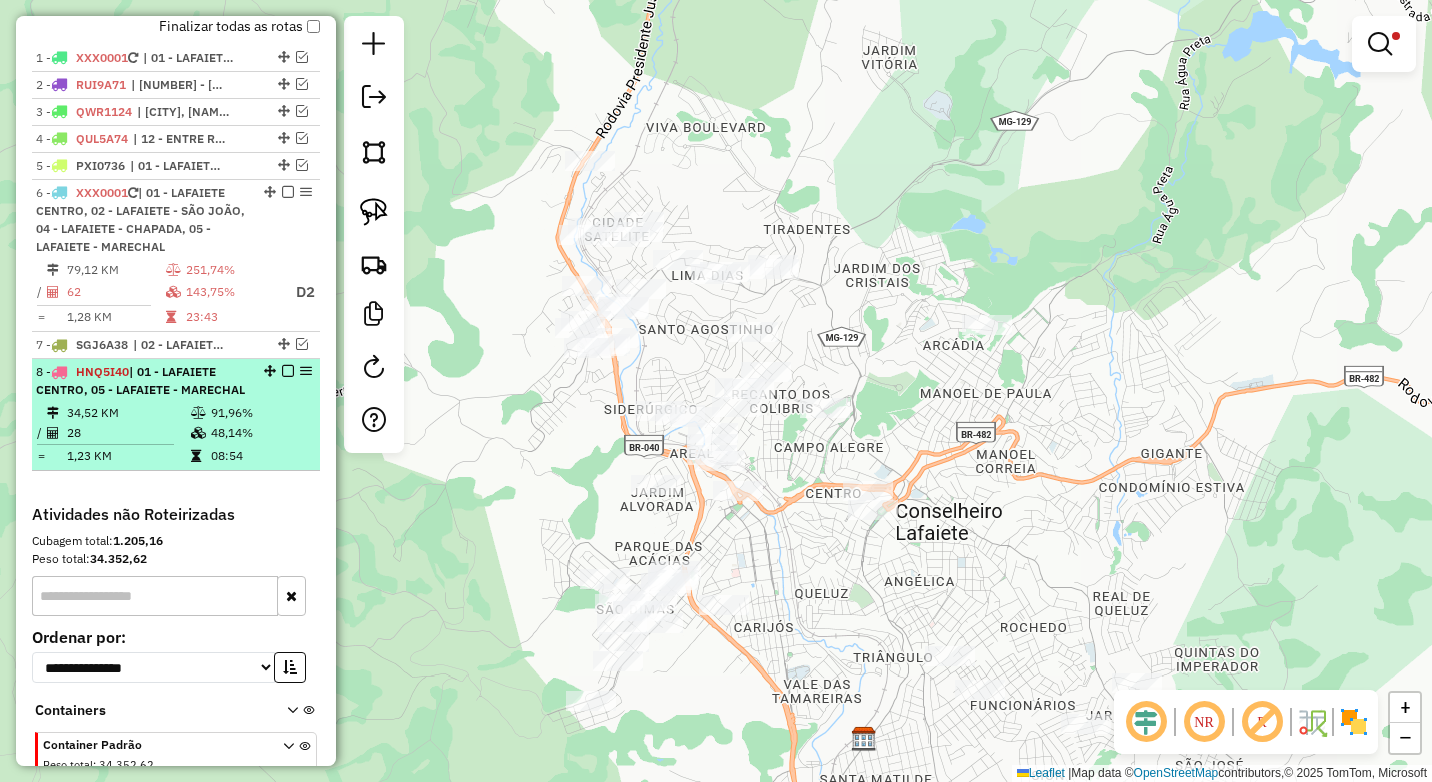 click on "8 -       HNQ5I40   | 01 - LAFAIETE CENTRO, 05 - LAFAIETE - MARECHAL" at bounding box center (142, 381) 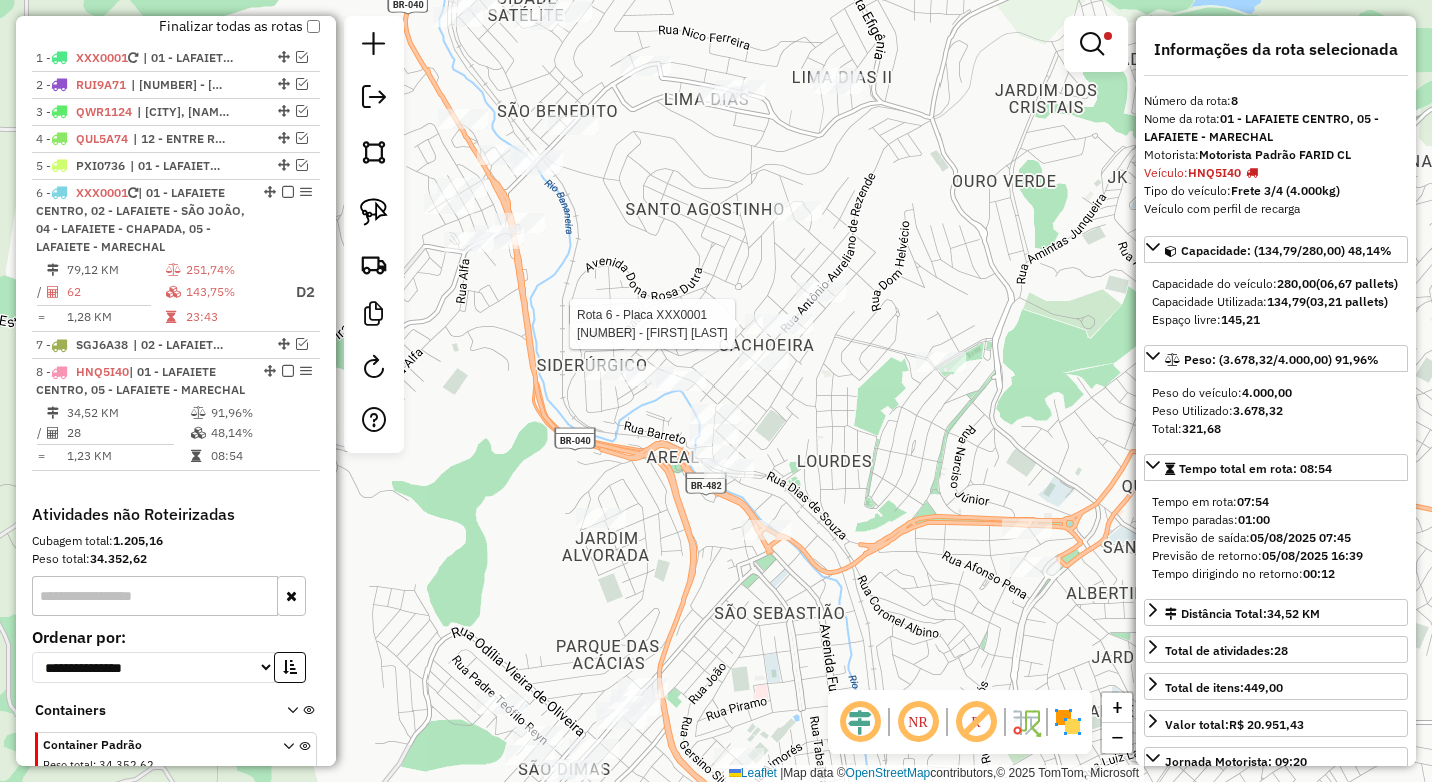 click 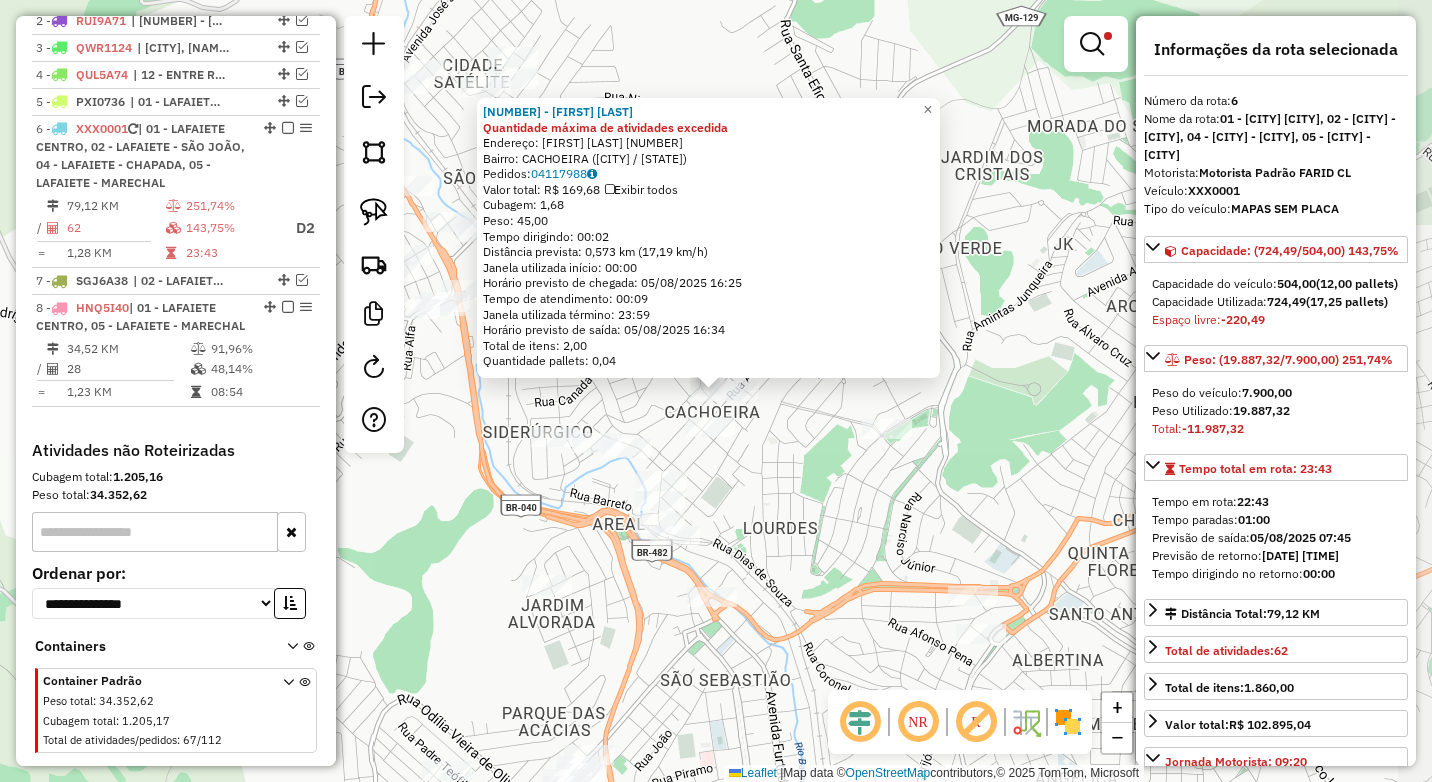 scroll, scrollTop: 838, scrollLeft: 0, axis: vertical 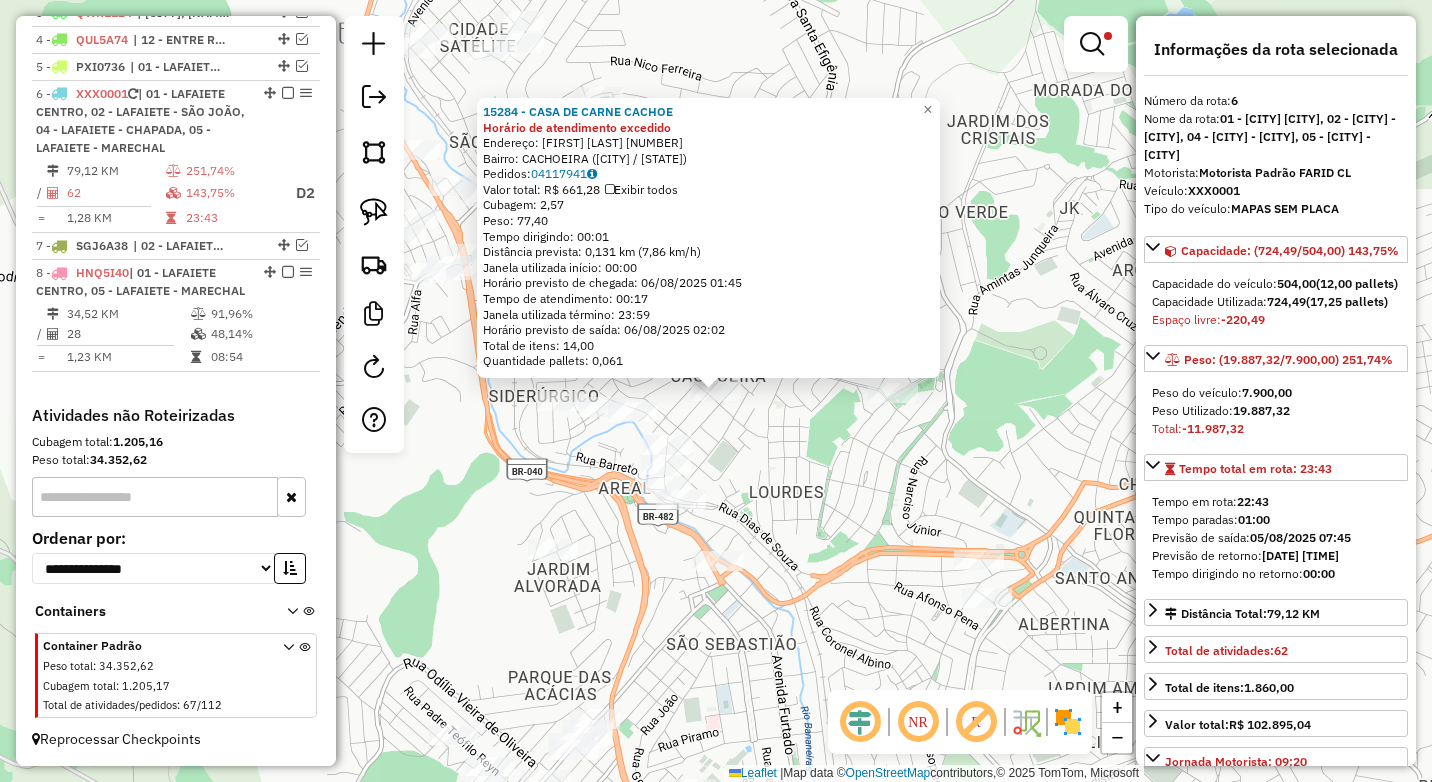 click on "15284 - CASA DE CARNE CACHOE Horário de atendimento excedido  Endereço:  ANTONIO AURELIANO DE REZENDE 604   Bairro: CACHOEIRA (CONSELHEIRO LAFAIETE / MG)   Pedidos:  04117941   Valor total: R$ 661,28   Exibir todos   Cubagem: 2,57  Peso: 77,40  Tempo dirigindo: 00:01   Distância prevista: 0,131 km (7,86 km/h)   Janela utilizada início: 00:00   Horário previsto de chegada: 06/08/2025 01:45   Tempo de atendimento: 00:17   Janela utilizada término: 23:59   Horário previsto de saída: 06/08/2025 02:02   Total de itens: 14,00   Quantidade pallets: 0,061  × Limpar filtros Janela de atendimento Grade de atendimento Capacidade Transportadoras Veículos Cliente Pedidos  Rotas Selecione os dias de semana para filtrar as janelas de atendimento  Seg   Ter   Qua   Qui   Sex   Sáb   Dom  Informe o período da janela de atendimento: De: Até:  Filtrar exatamente a janela do cliente  Considerar janela de atendimento padrão  Selecione os dias de semana para filtrar as grades de atendimento  Seg   Ter   Qua   Qui  +" 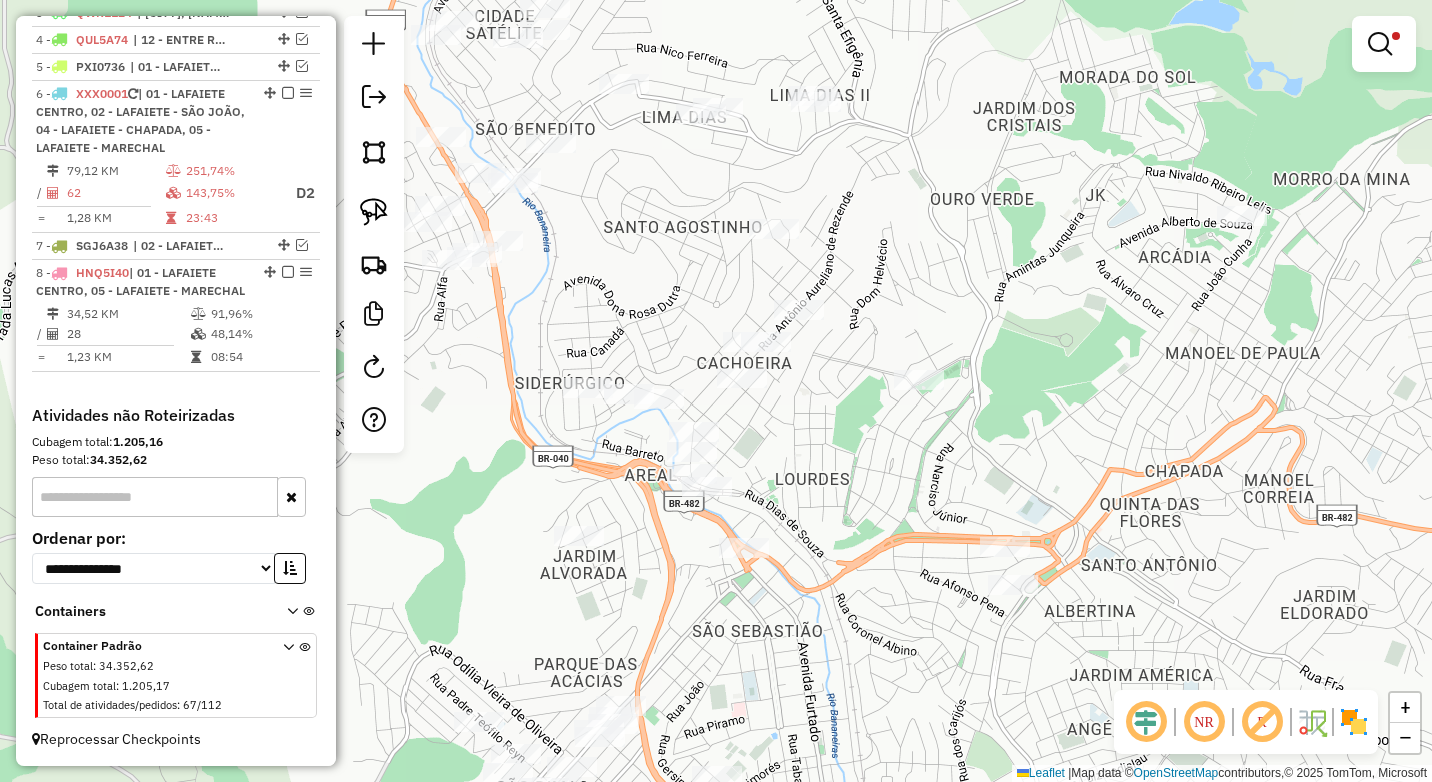 drag, startPoint x: 733, startPoint y: 440, endPoint x: 785, endPoint y: 417, distance: 56.859474 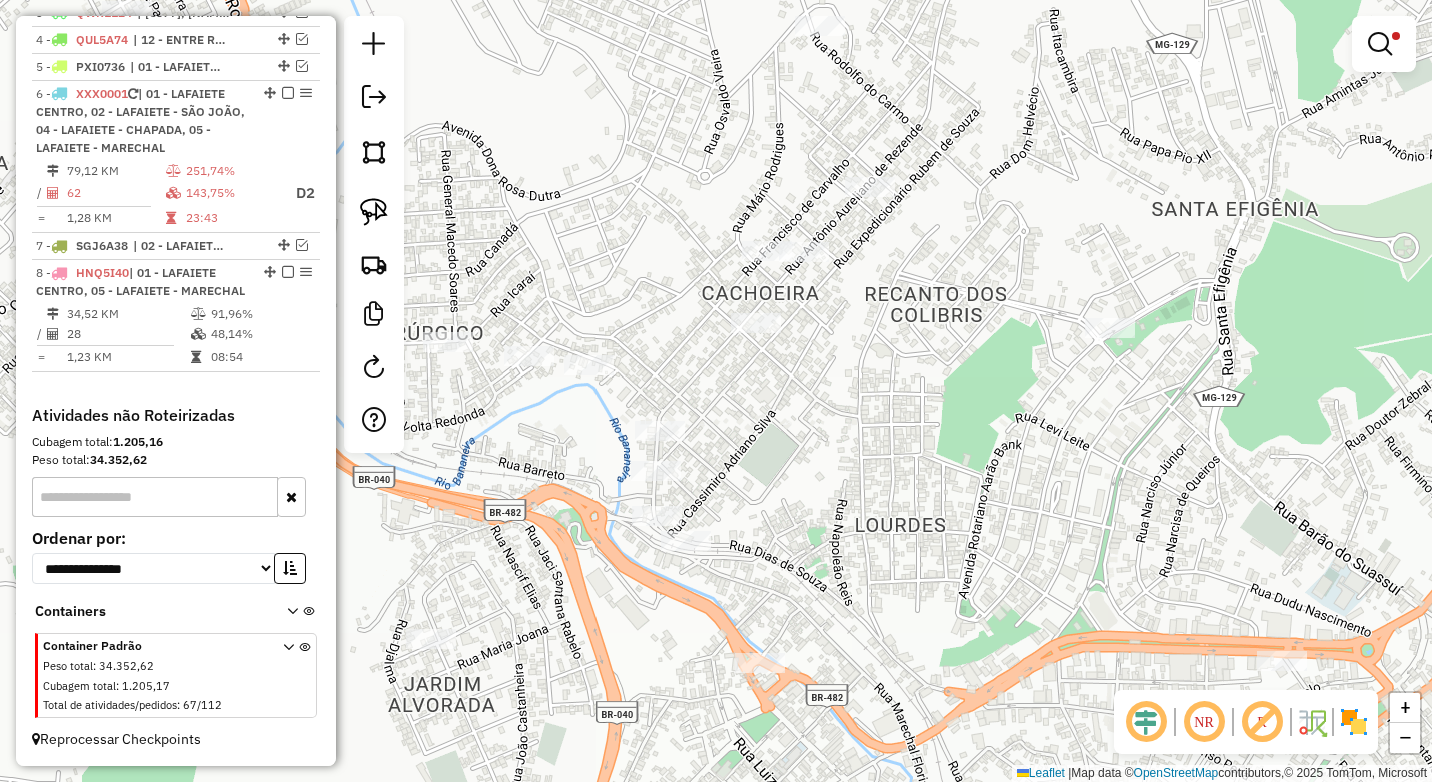 drag, startPoint x: 817, startPoint y: 423, endPoint x: 904, endPoint y: 422, distance: 87.005745 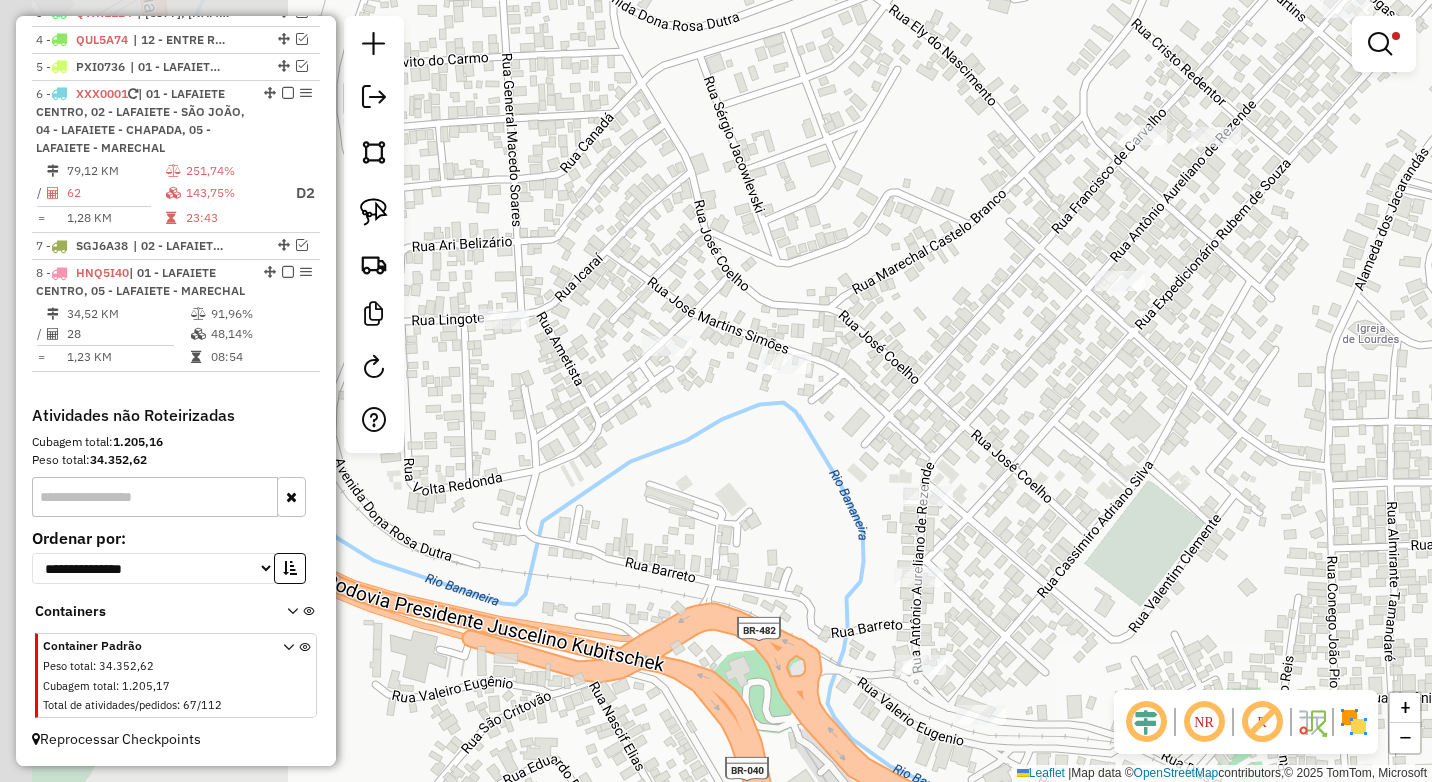 drag, startPoint x: 1051, startPoint y: 462, endPoint x: 1227, endPoint y: 494, distance: 178.88544 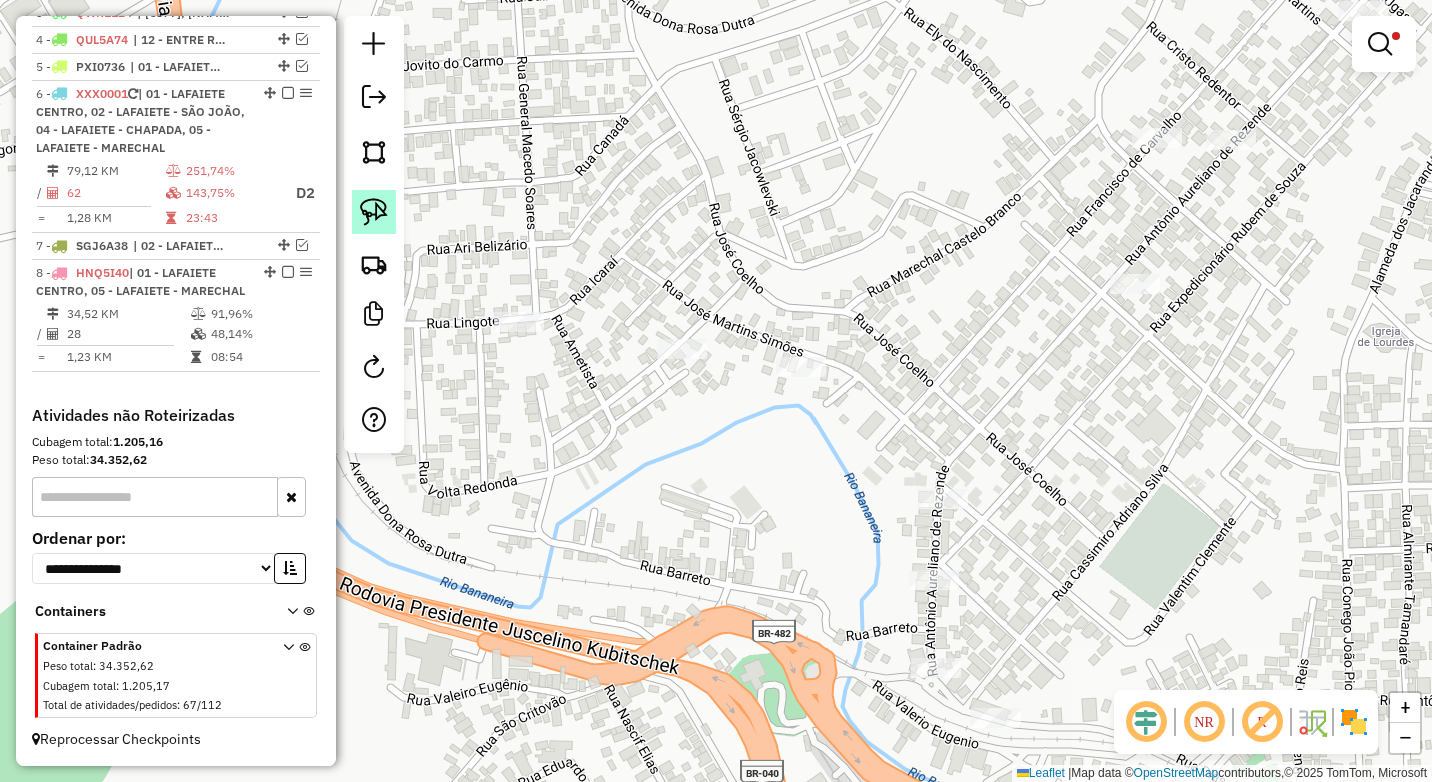 click 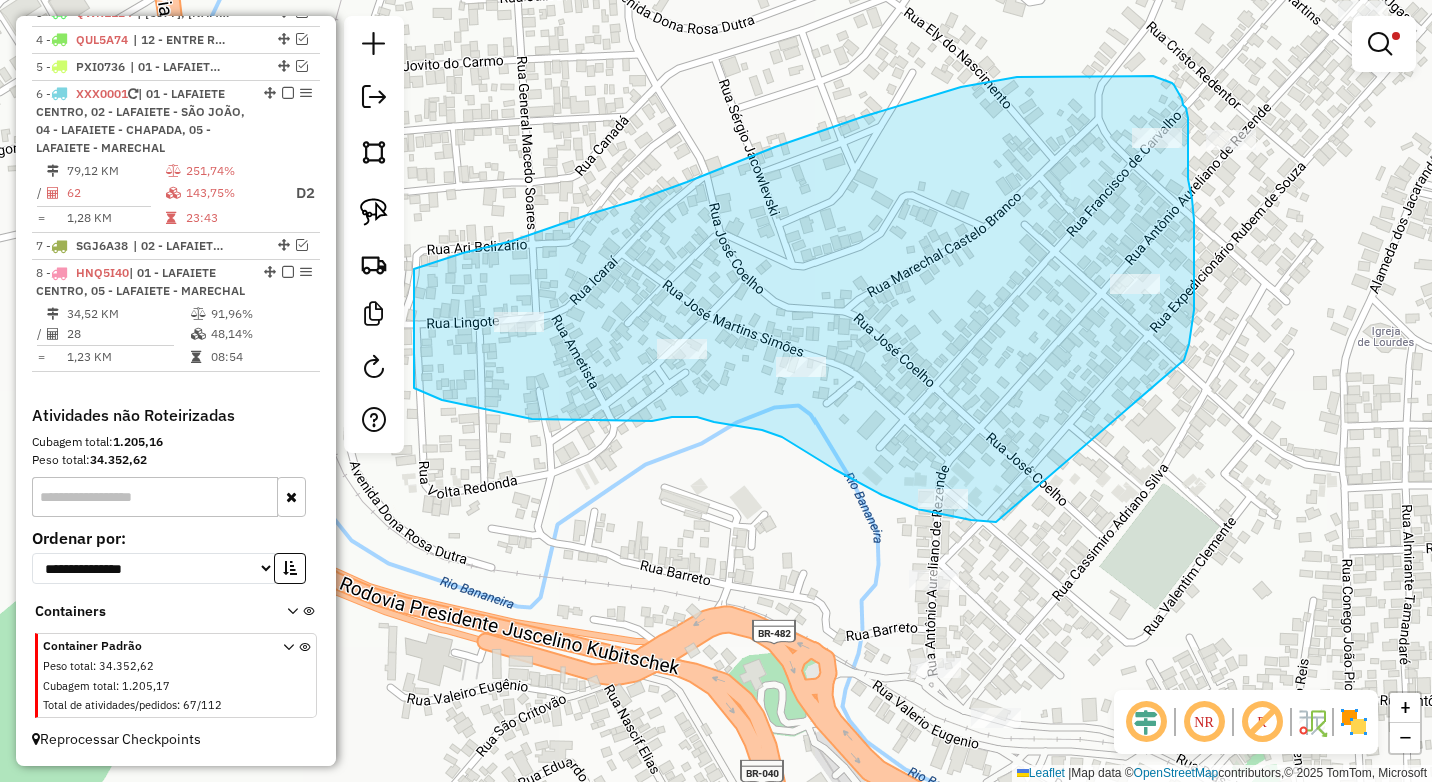 drag, startPoint x: 1194, startPoint y: 273, endPoint x: 1006, endPoint y: 523, distance: 312.80026 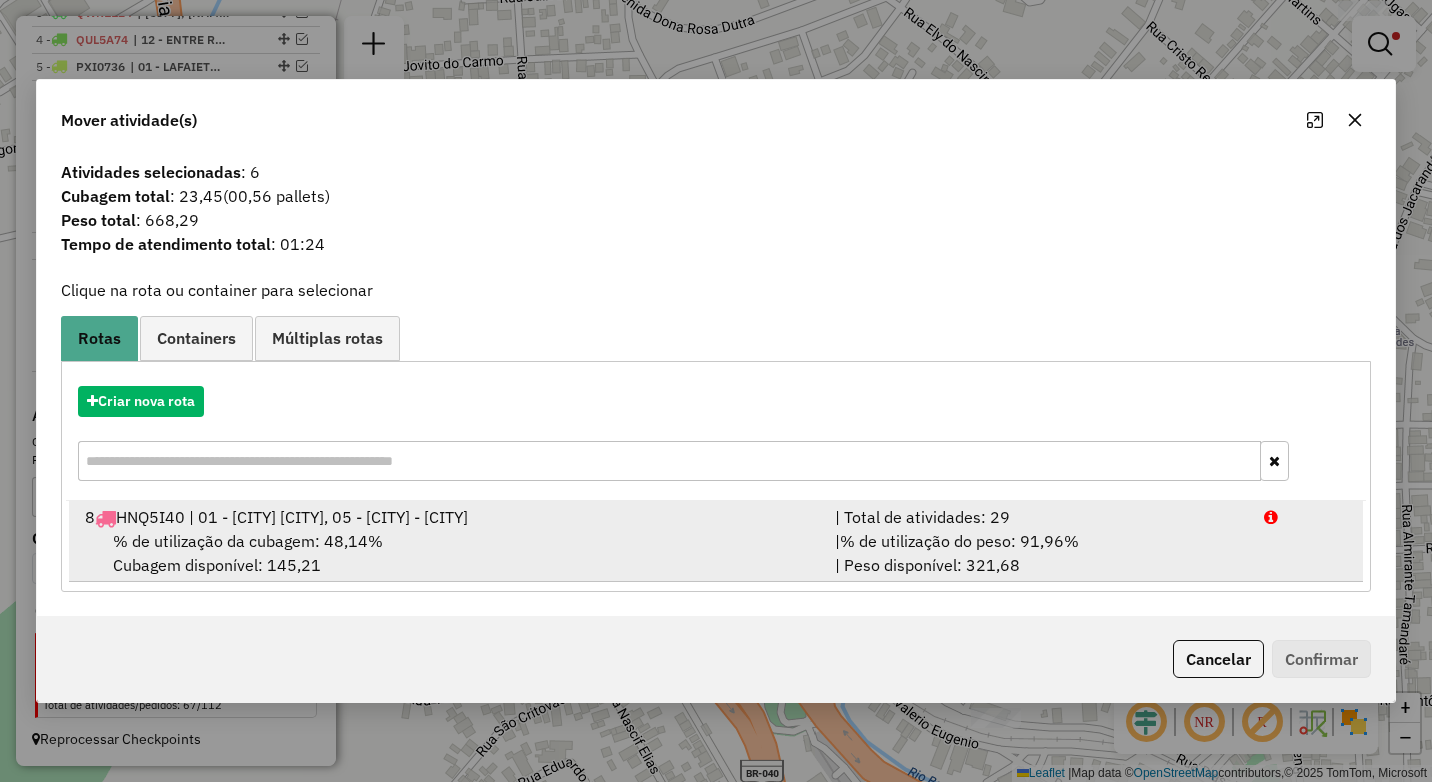 click on "|  % de utilização do peso: 91,96%  | Peso disponível: 321,68" at bounding box center (1037, 553) 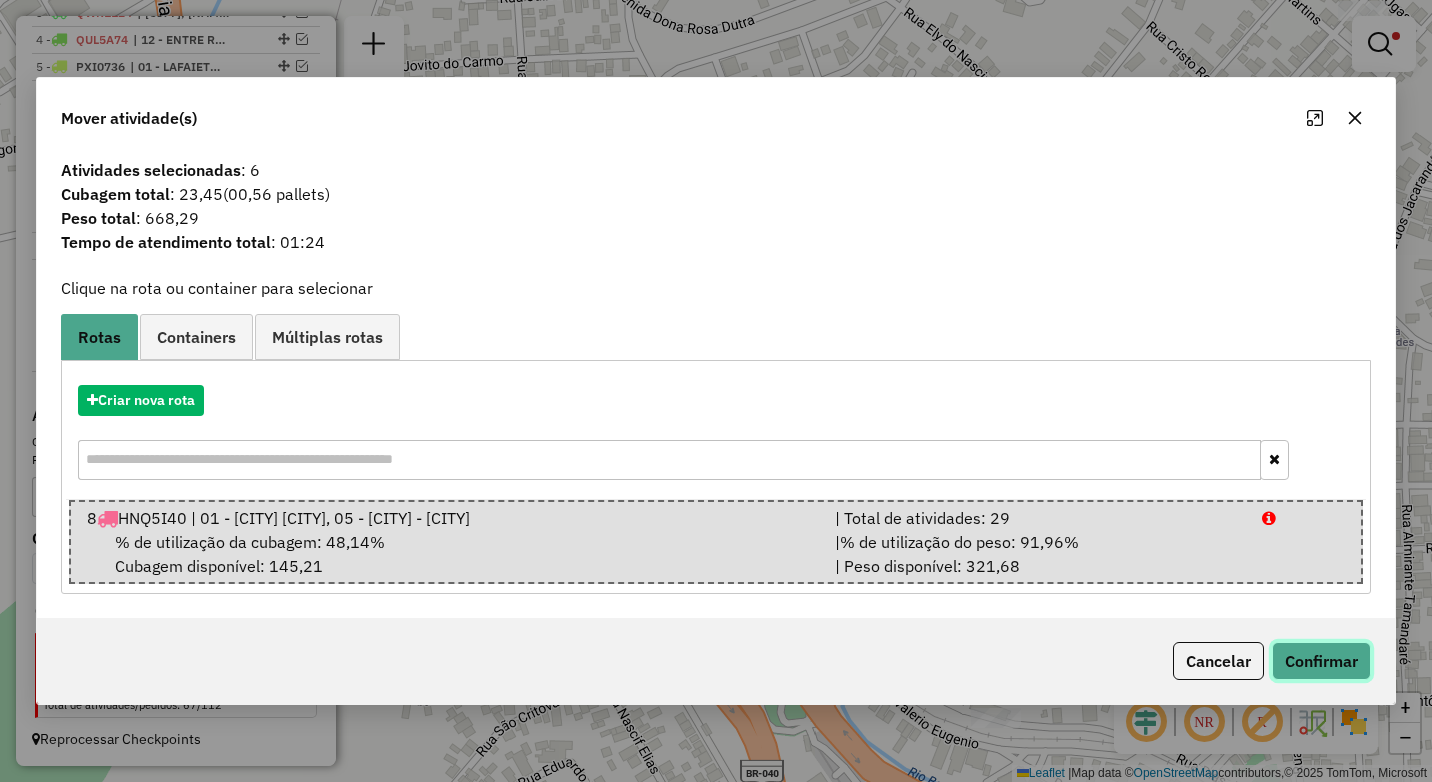 click on "Confirmar" 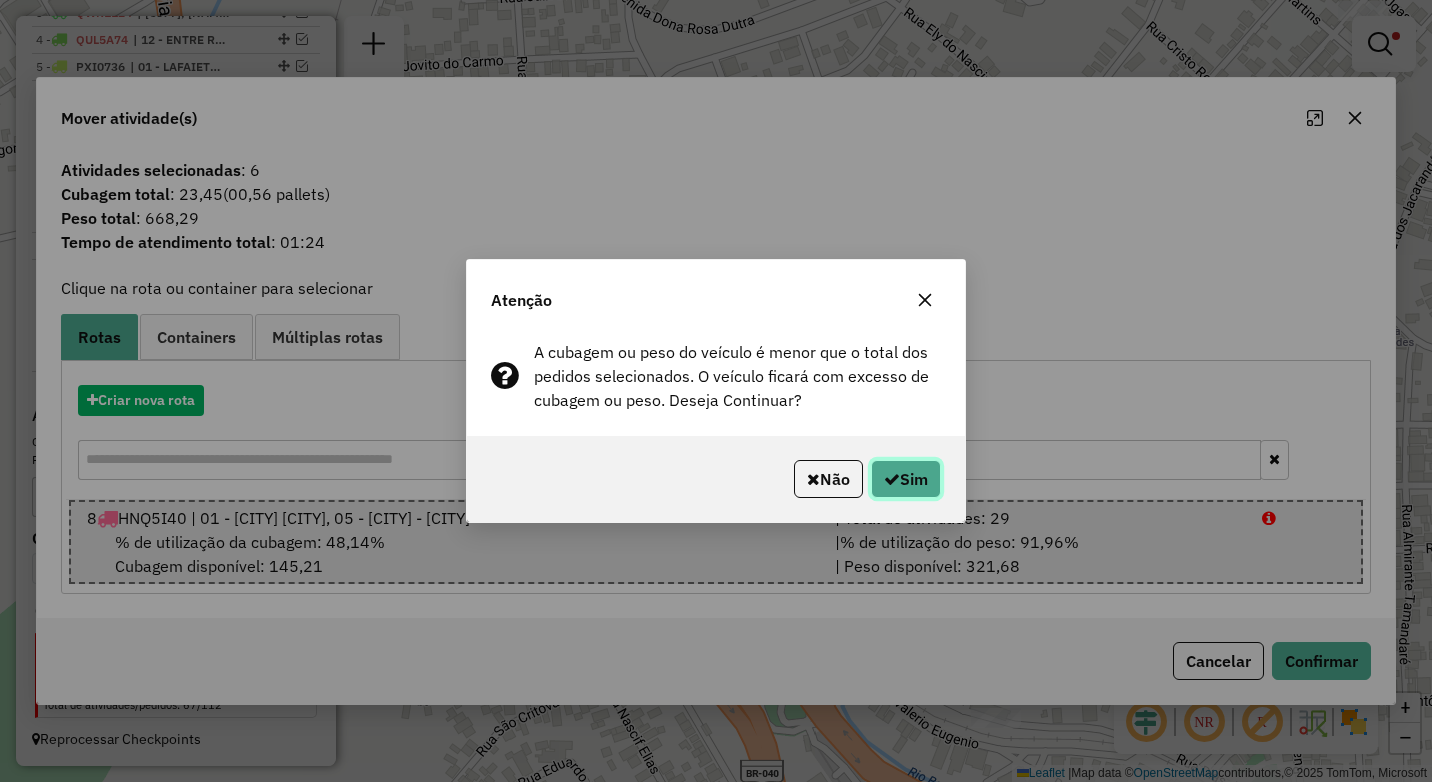 click on "Sim" 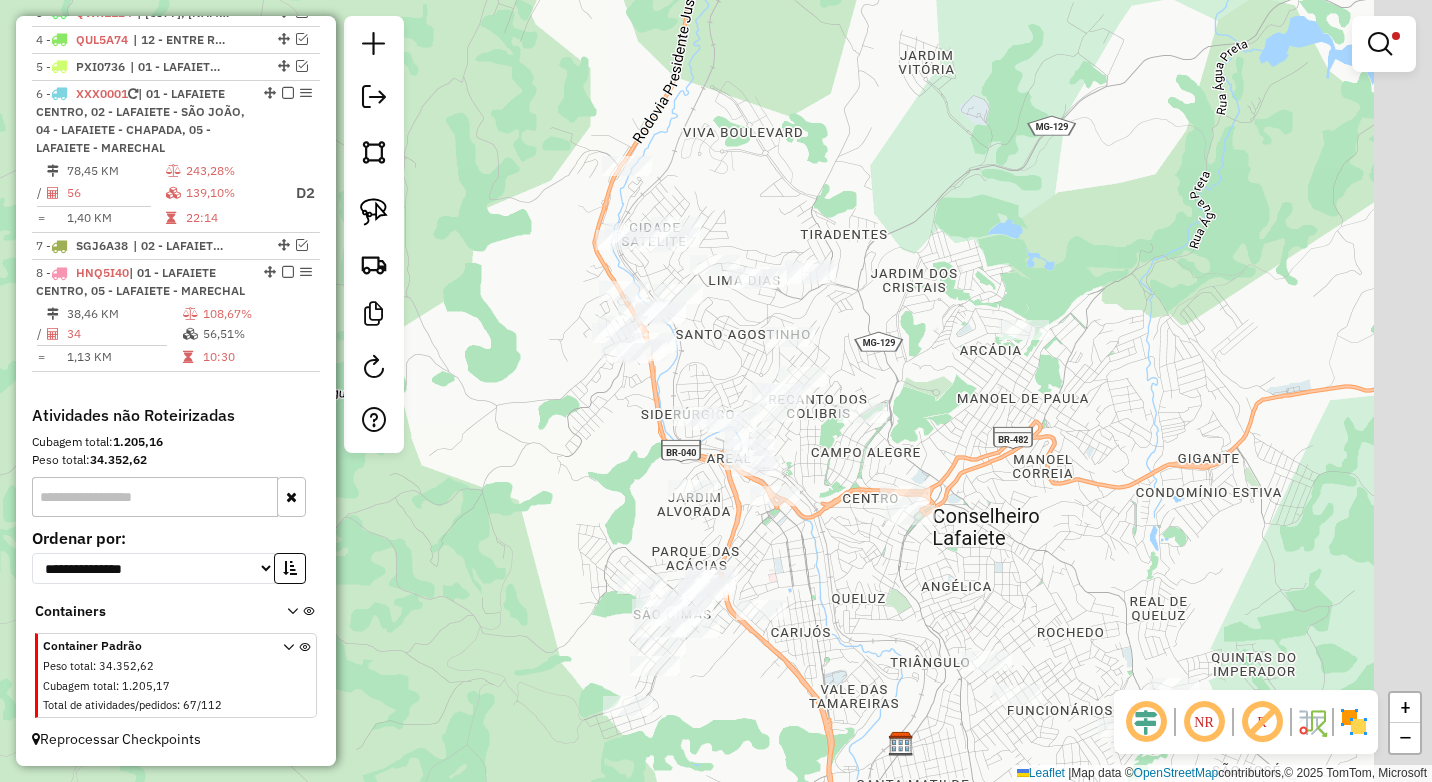 drag, startPoint x: 1000, startPoint y: 458, endPoint x: 751, endPoint y: 446, distance: 249.28899 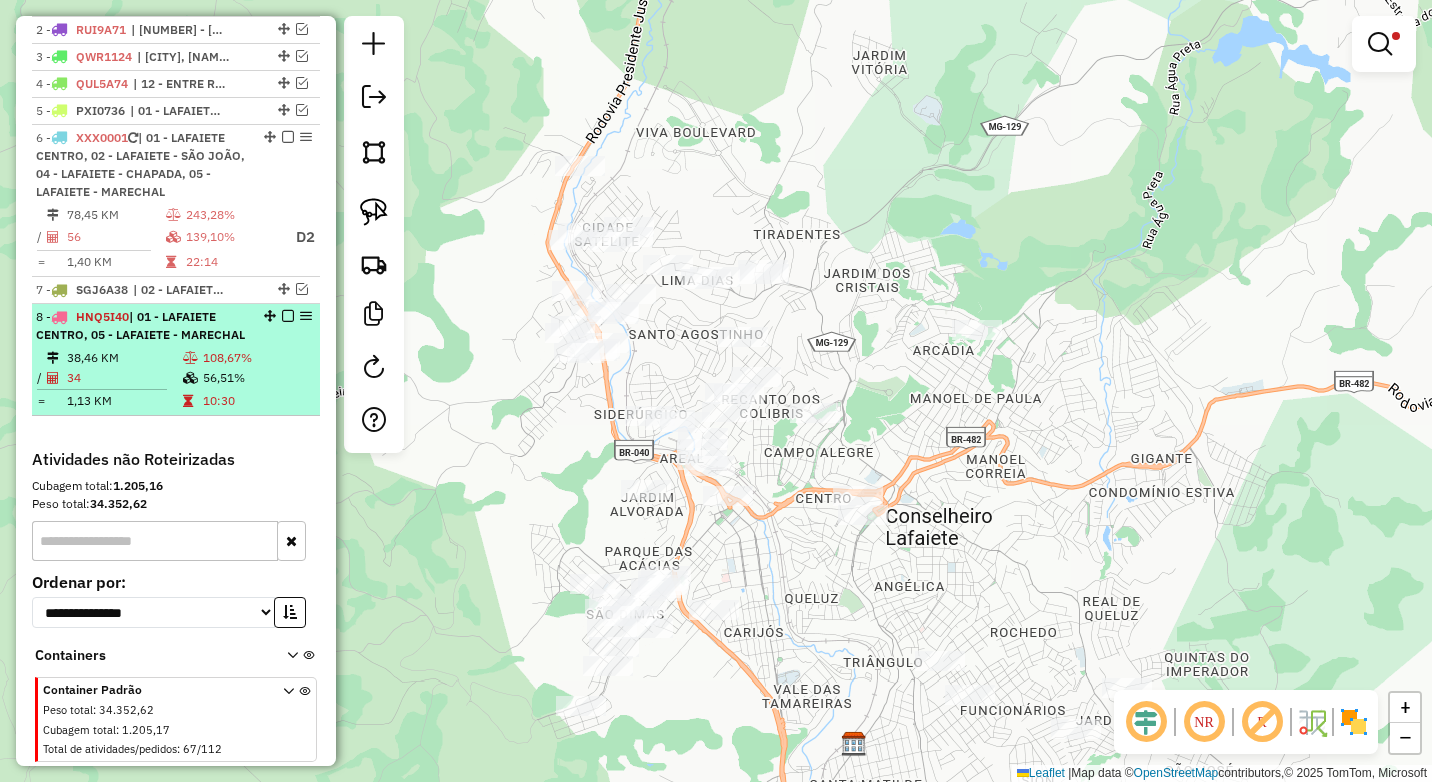 scroll, scrollTop: 738, scrollLeft: 0, axis: vertical 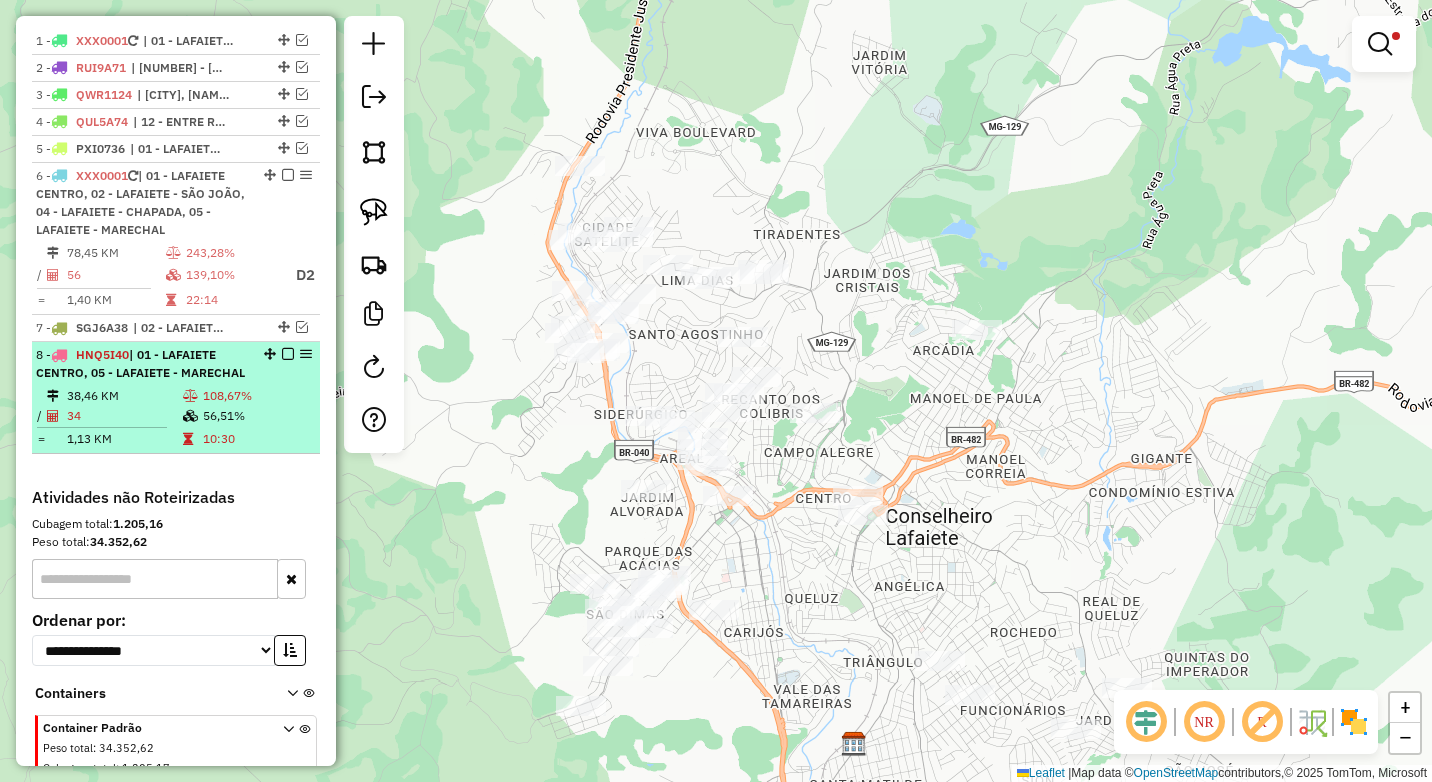 click on "56,51%" at bounding box center (257, 416) 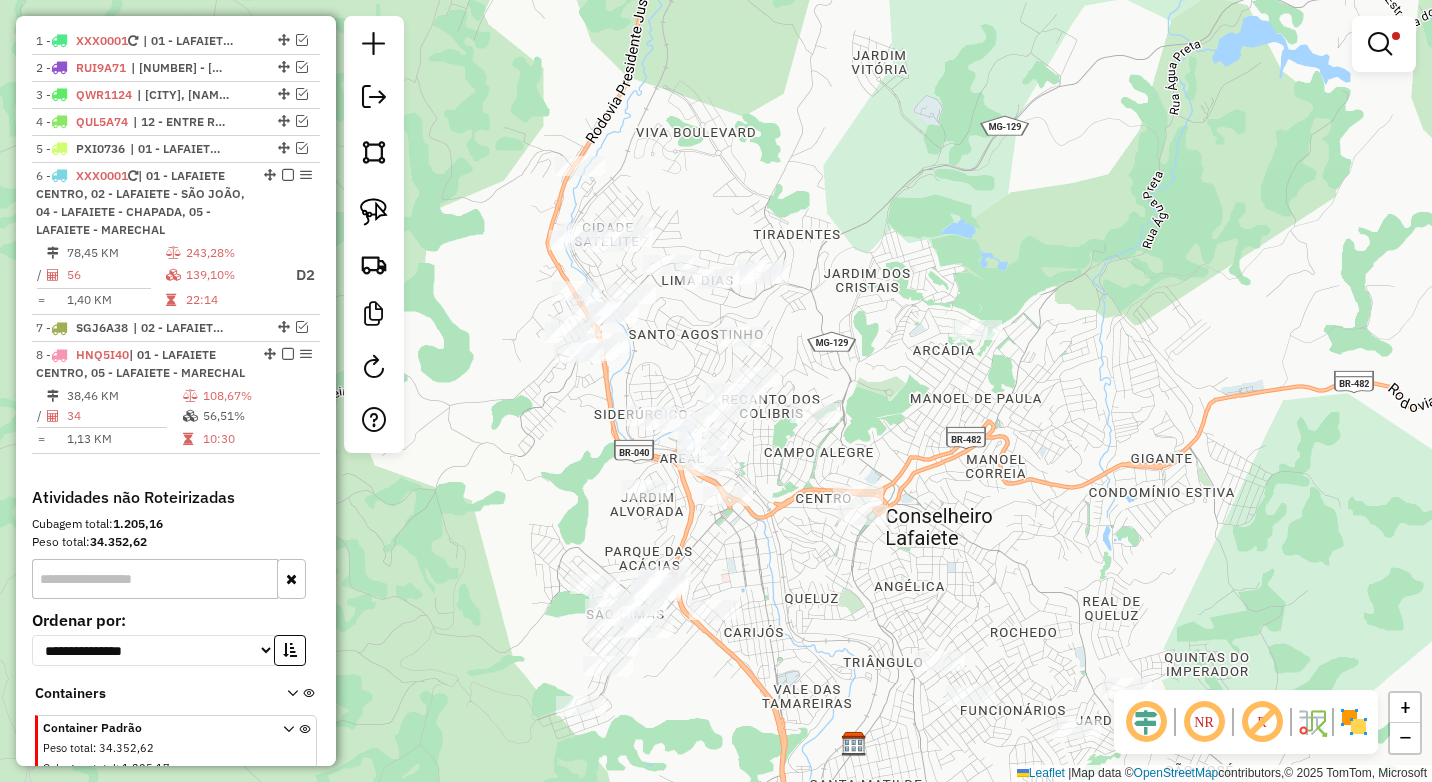 select on "*********" 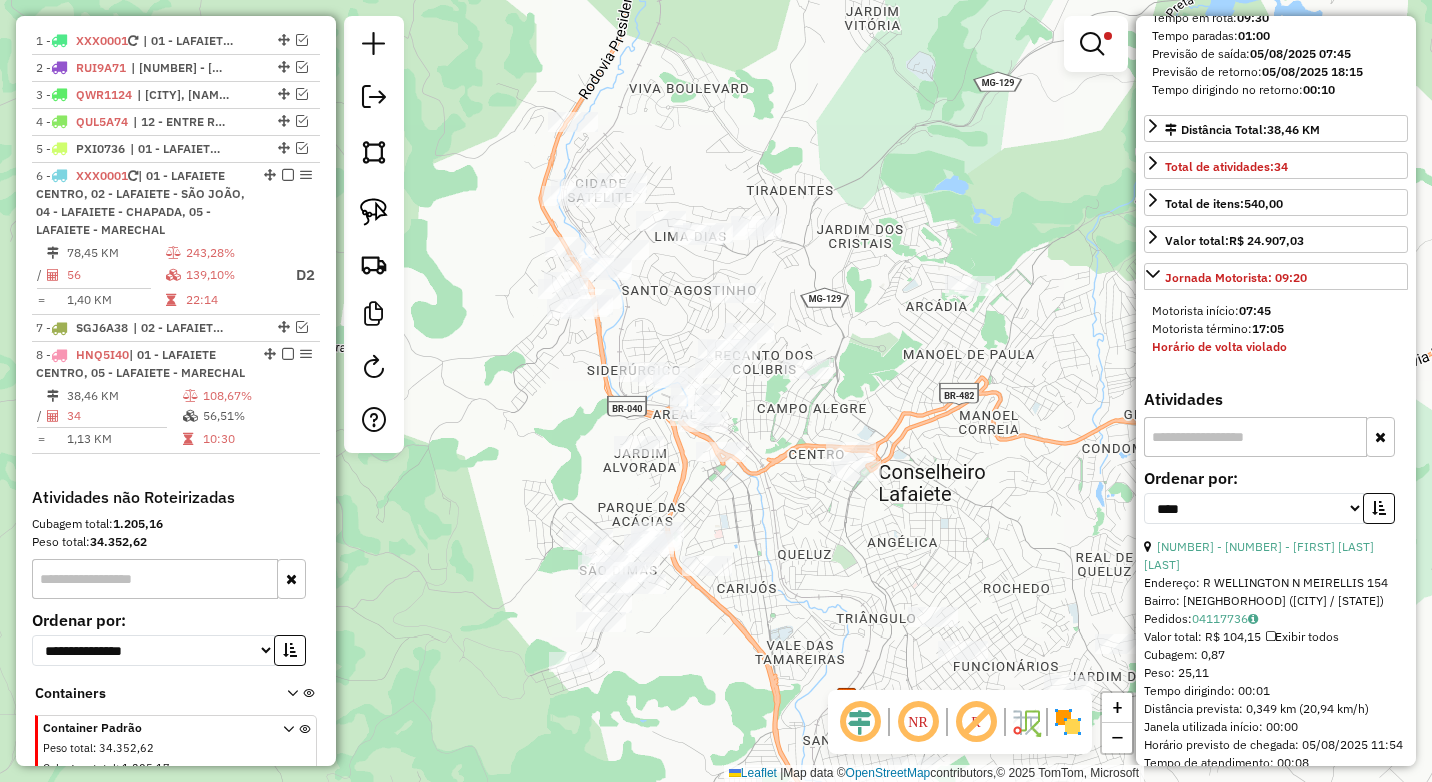 scroll, scrollTop: 600, scrollLeft: 0, axis: vertical 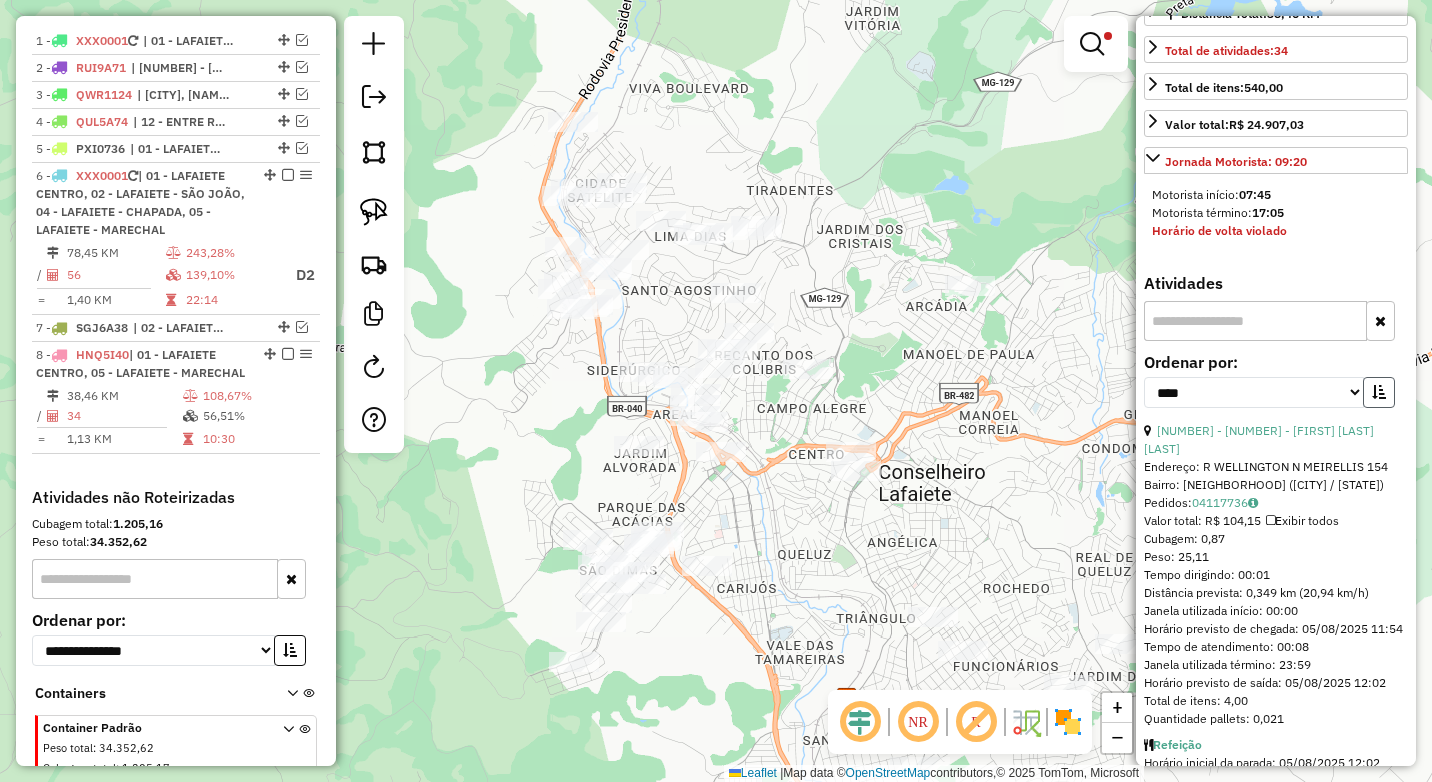 click at bounding box center (1379, 392) 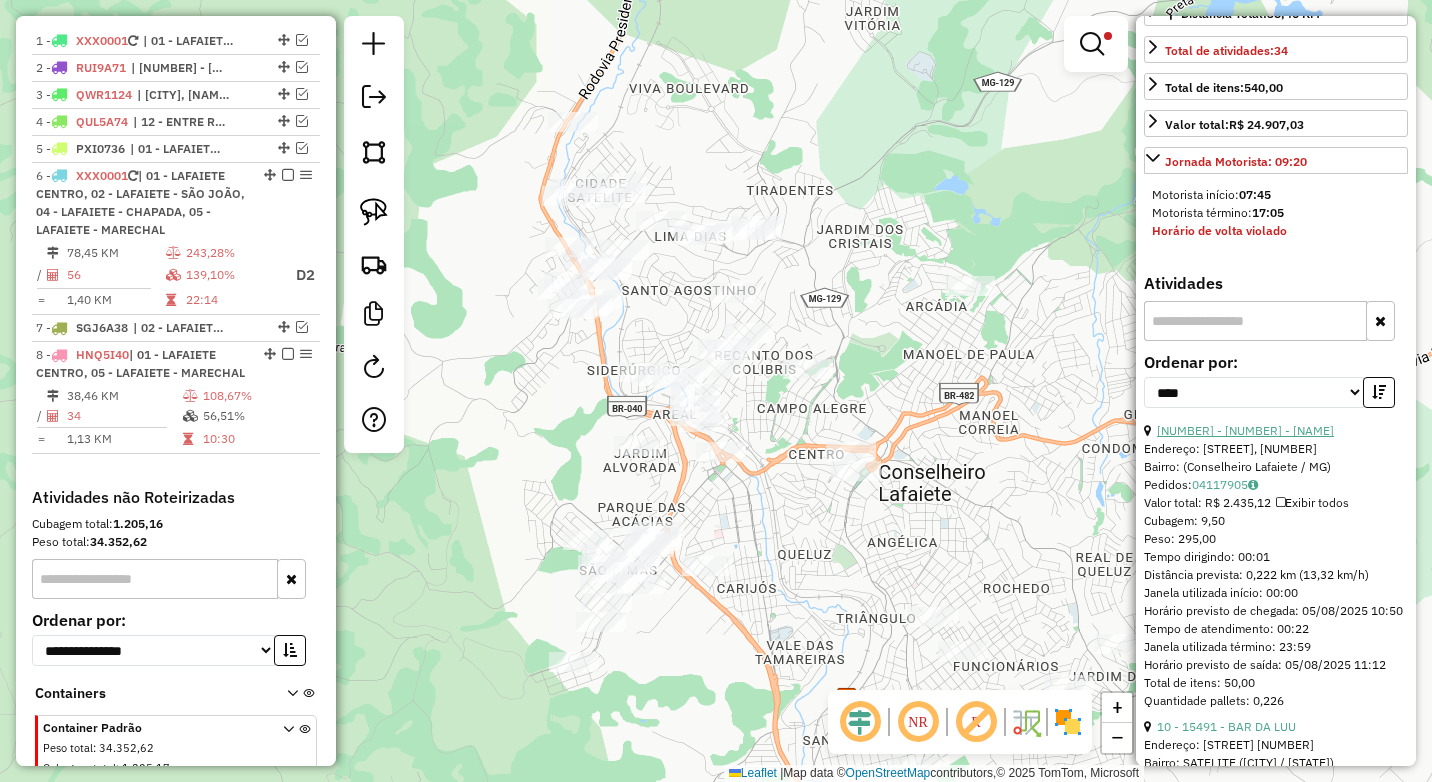 click on "13 - 99268 - PONTE GAS" at bounding box center [1245, 430] 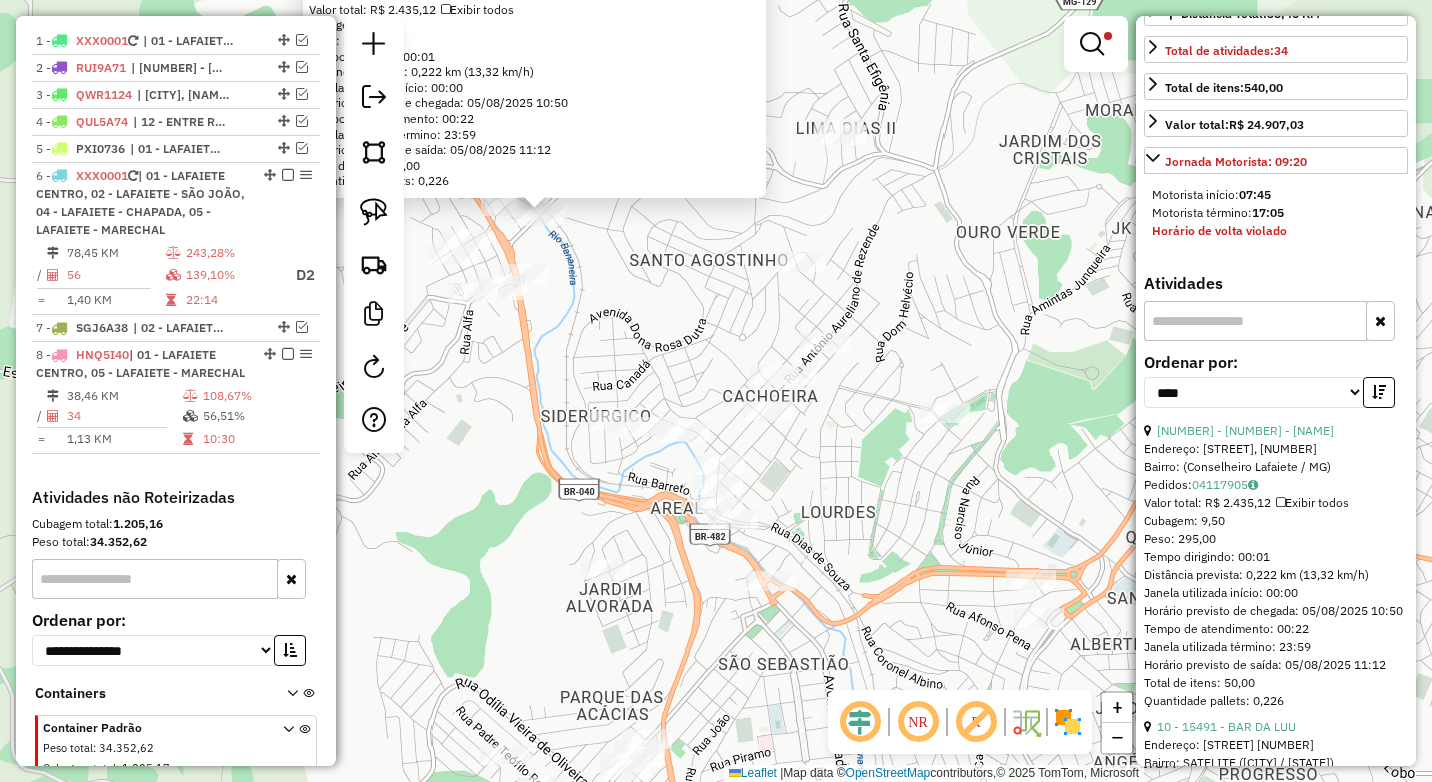 click on "99268 - PONTE GAS  Endereço: Rua Engenheiro Eduardo Dutra de Rezende, 337   Bairro:  (Conselheiro Lafaiete / MG)   Pedidos:  04117905   Valor total: R$ 2.435,12   Exibir todos   Cubagem: 9,50  Peso: 295,00  Tempo dirigindo: 00:01   Distância prevista: 0,222 km (13,32 km/h)   Janela utilizada início: 00:00   Horário previsto de chegada: 05/08/2025 10:50   Tempo de atendimento: 00:22   Janela utilizada término: 23:59   Horário previsto de saída: 05/08/2025 11:12   Total de itens: 50,00   Quantidade pallets: 0,226  × Limpar filtros Janela de atendimento Grade de atendimento Capacidade Transportadoras Veículos Cliente Pedidos  Rotas Selecione os dias de semana para filtrar as janelas de atendimento  Seg   Ter   Qua   Qui   Sex   Sáb   Dom  Informe o período da janela de atendimento: De: Até:  Filtrar exatamente a janela do cliente  Considerar janela de atendimento padrão  Selecione os dias de semana para filtrar as grades de atendimento  Seg   Ter   Qua   Qui   Sex   Sáb   Dom   Peso mínimo:  ****" 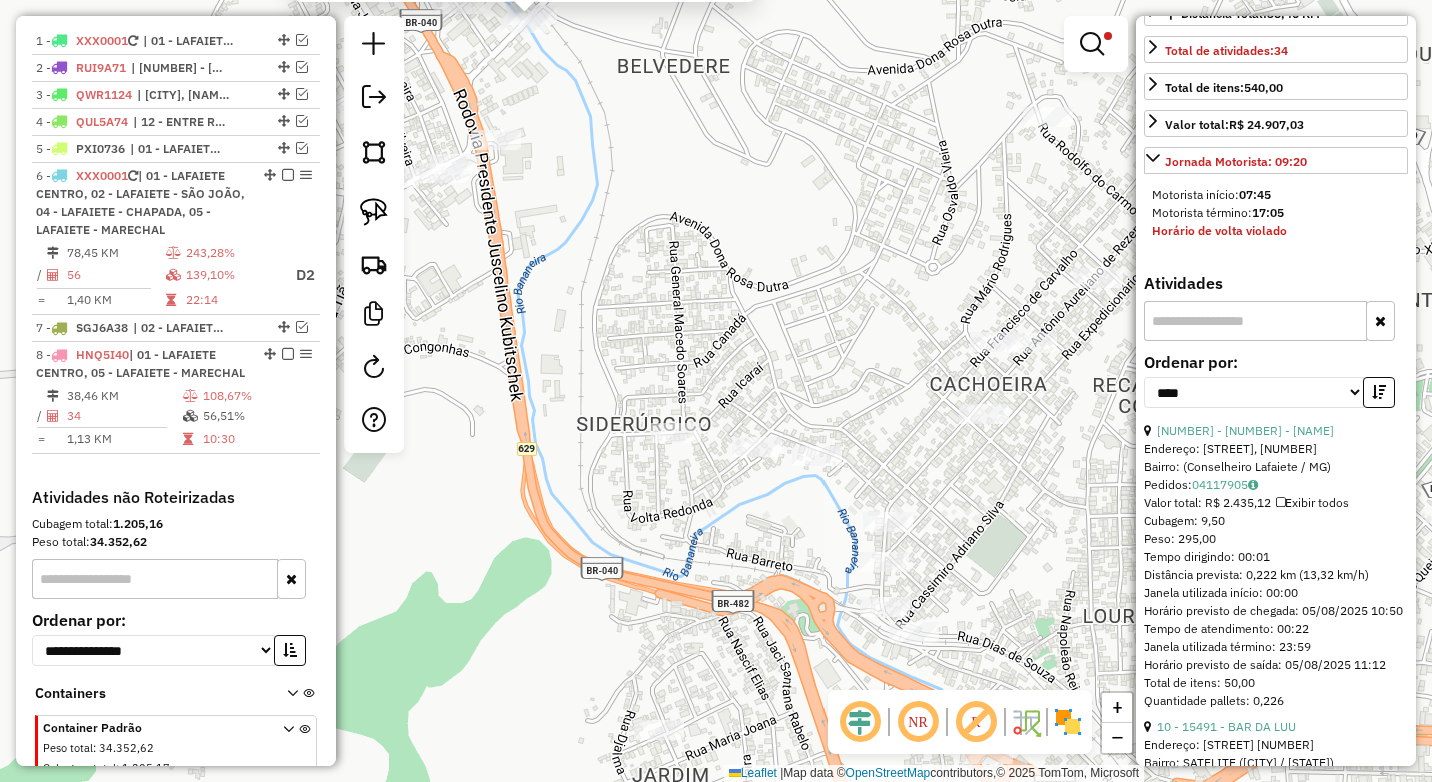 click 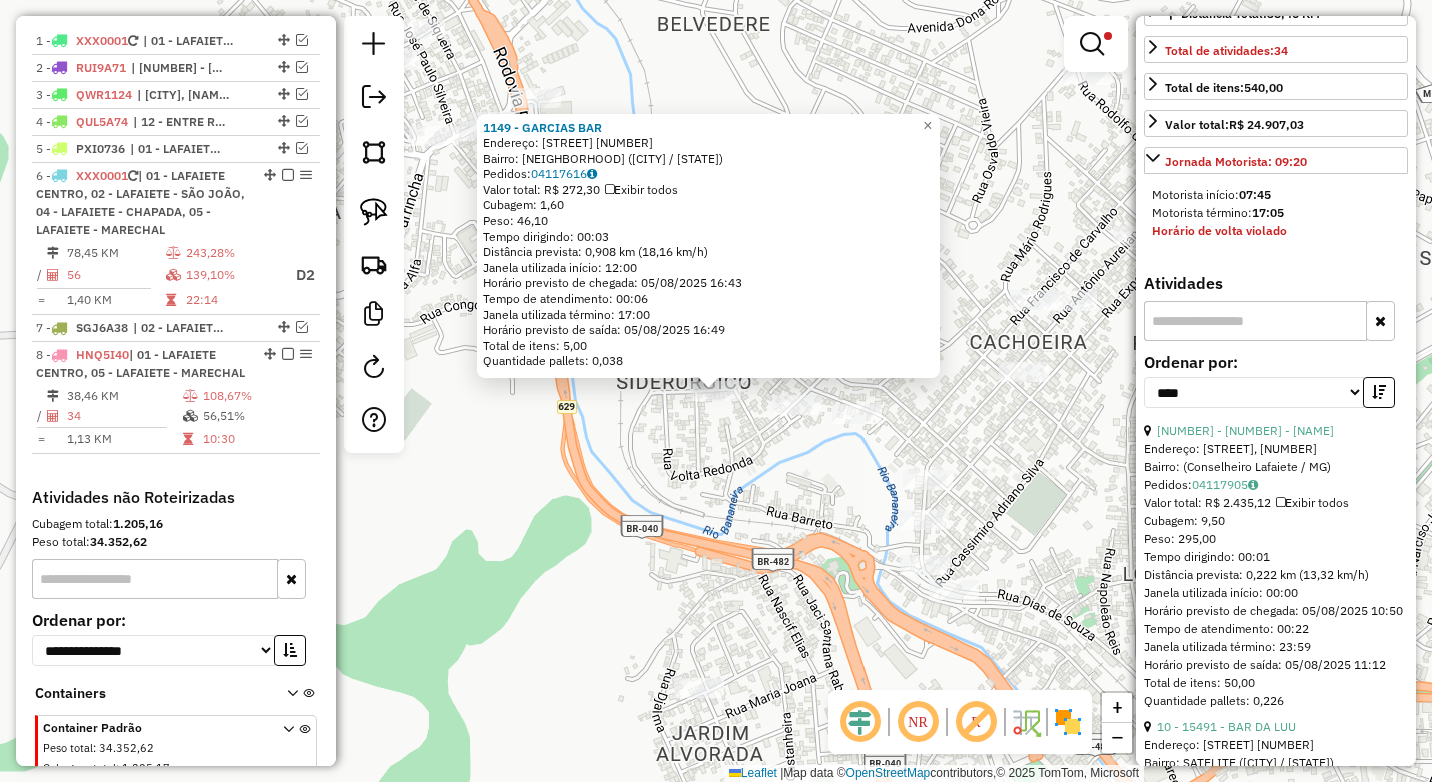 scroll, scrollTop: 838, scrollLeft: 0, axis: vertical 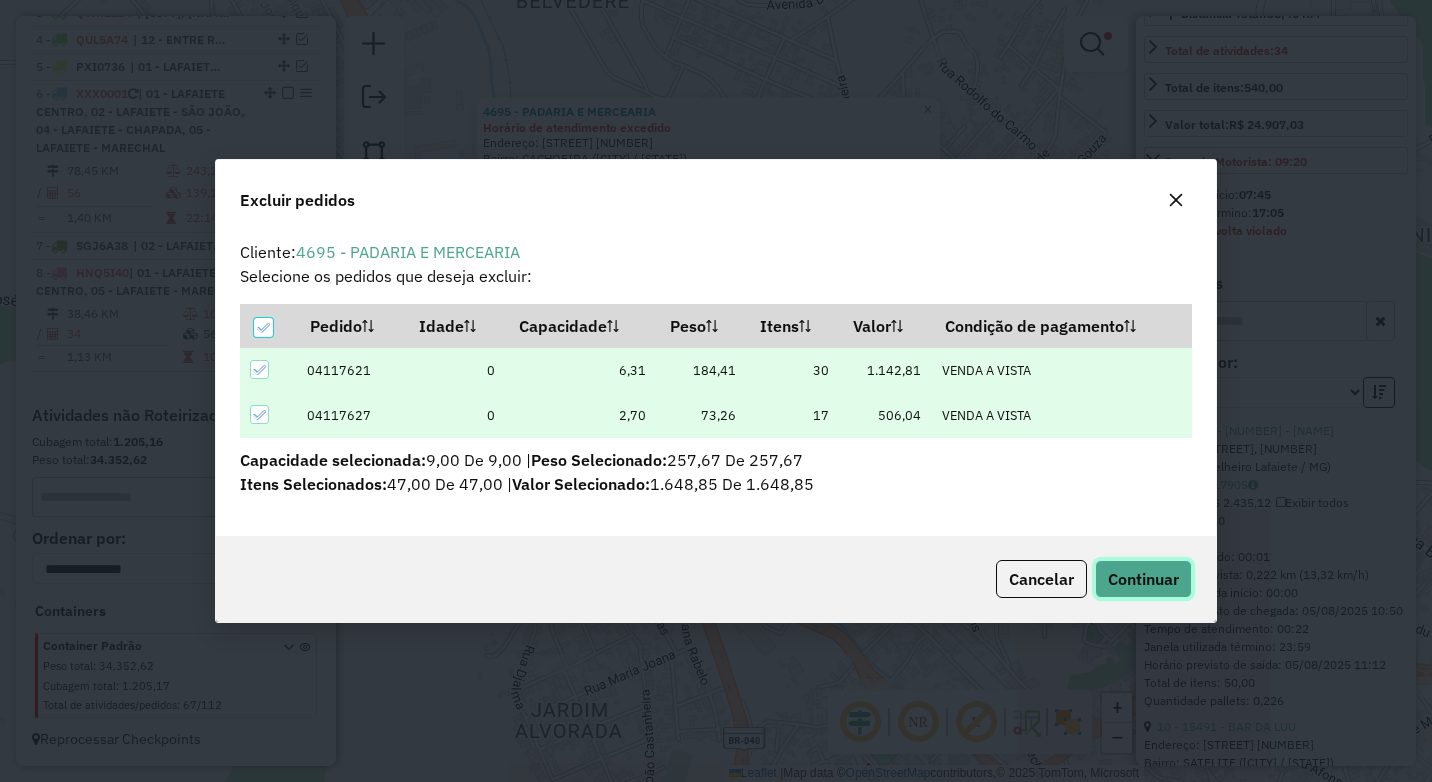 drag, startPoint x: 1155, startPoint y: 576, endPoint x: 1127, endPoint y: 568, distance: 29.12044 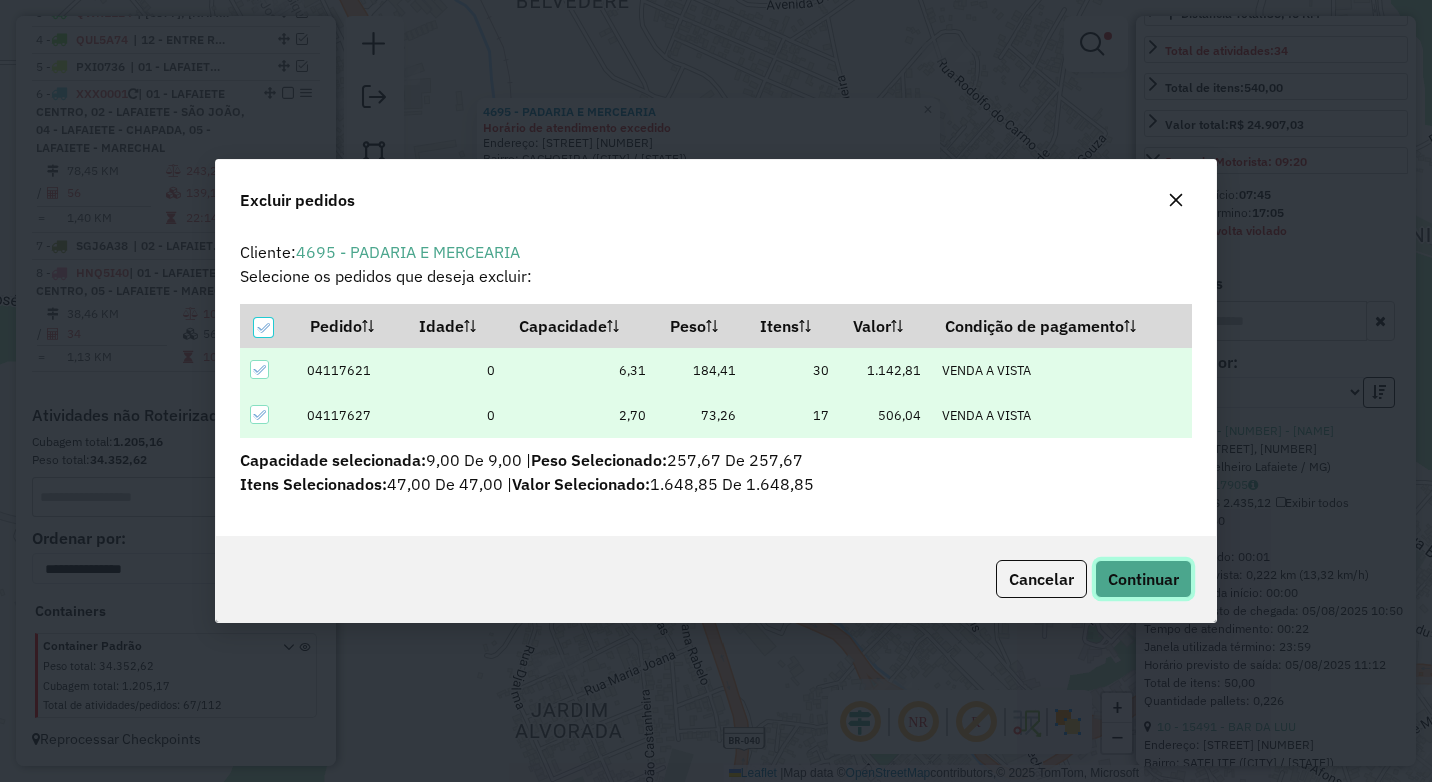 click on "Continuar" 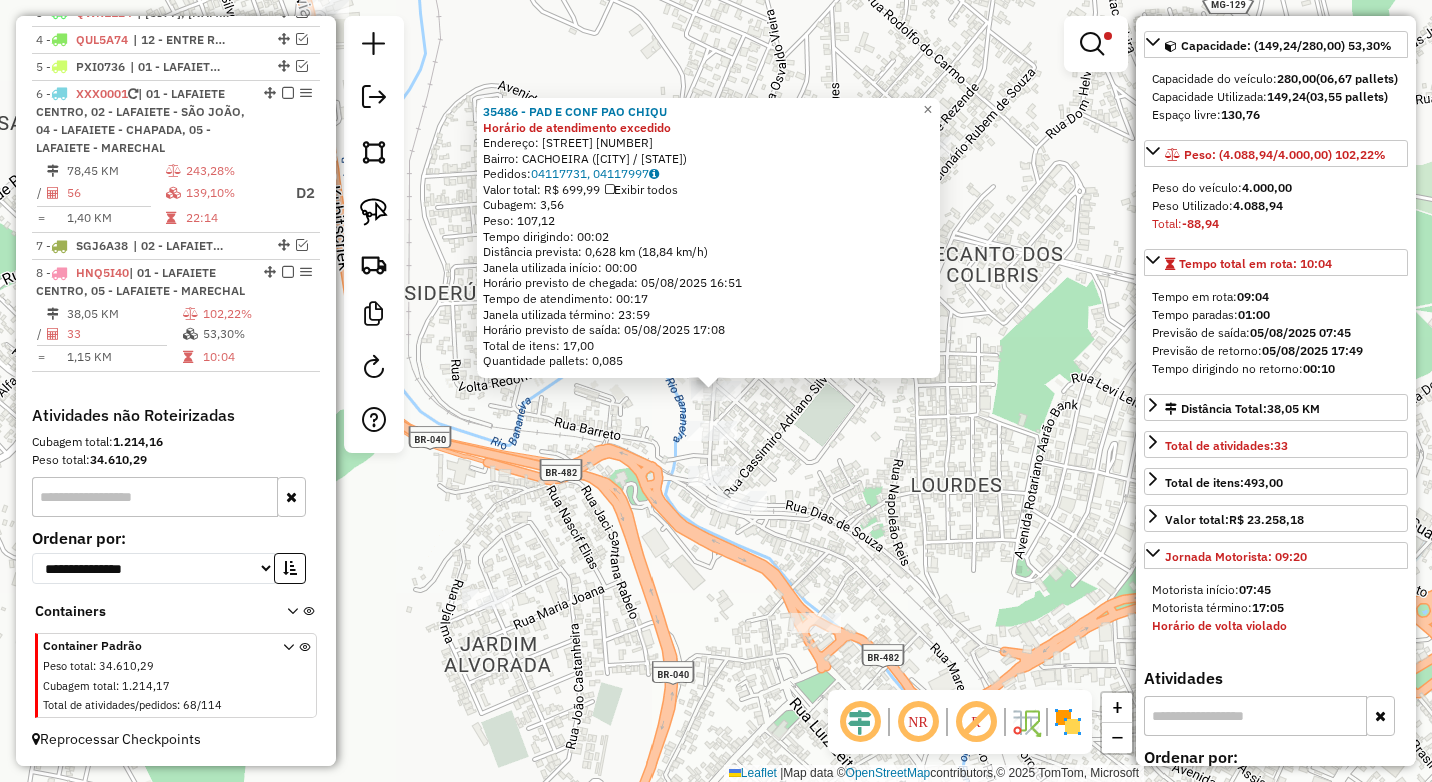 scroll, scrollTop: 100, scrollLeft: 0, axis: vertical 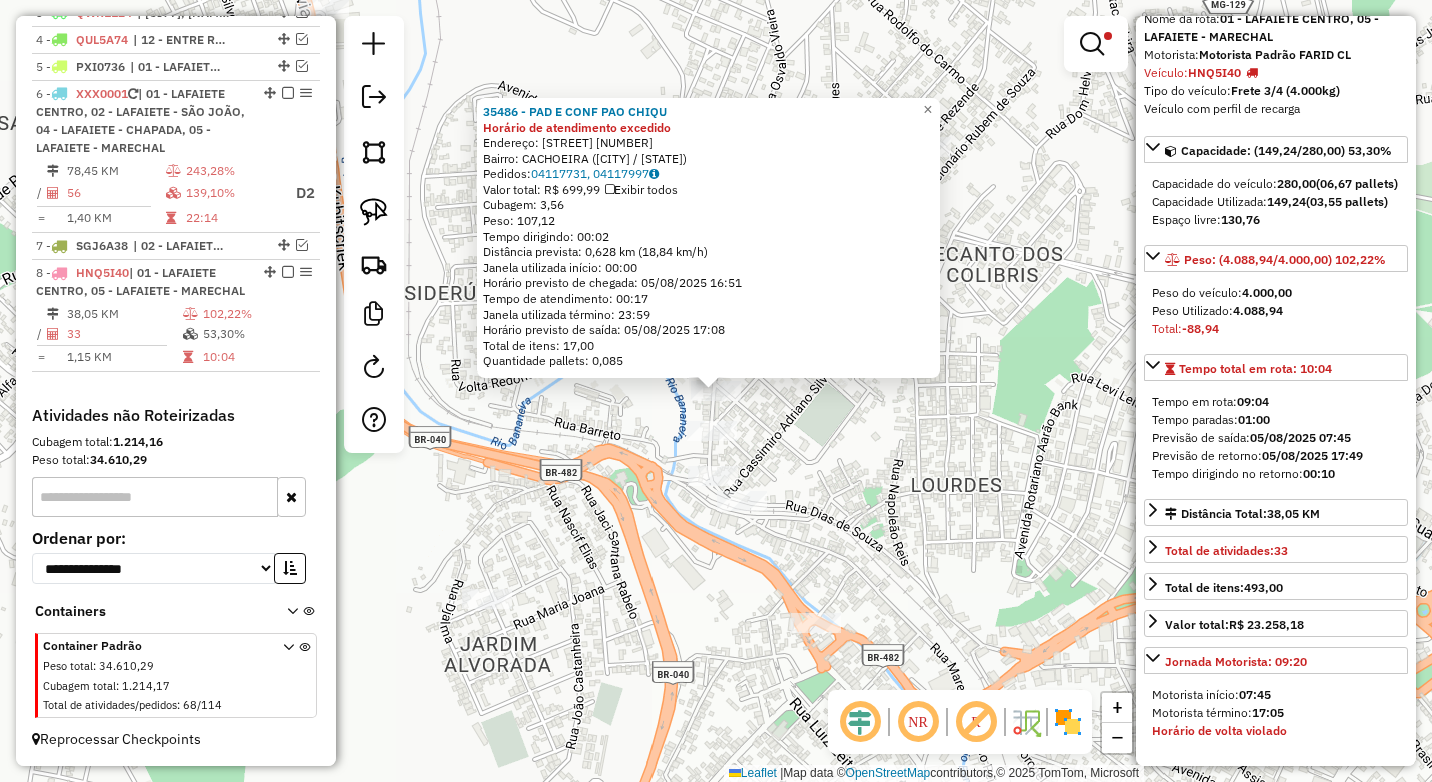 click on "35486 - PAD E CONF PAO CHIQU Horário de atendimento excedido  Endereço:  ANTONIO AURELIANO DE REZENDE 309   Bairro: CACHOEIRA (CONSELHEIRO LAFAIETE / MG)   Pedidos:  04117731, 04117997   Valor total: R$ 699,99   Exibir todos   Cubagem: 3,56  Peso: 107,12  Tempo dirigindo: 00:02   Distância prevista: 0,628 km (18,84 km/h)   Janela utilizada início: 00:00   Horário previsto de chegada: 05/08/2025 16:51   Tempo de atendimento: 00:17   Janela utilizada término: 23:59   Horário previsto de saída: 05/08/2025 17:08   Total de itens: 17,00   Quantidade pallets: 0,085  × Limpar filtros Janela de atendimento Grade de atendimento Capacidade Transportadoras Veículos Cliente Pedidos  Rotas Selecione os dias de semana para filtrar as janelas de atendimento  Seg   Ter   Qua   Qui   Sex   Sáb   Dom  Informe o período da janela de atendimento: De: Até:  Filtrar exatamente a janela do cliente  Considerar janela de atendimento padrão  Selecione os dias de semana para filtrar as grades de atendimento  Seg   Ter  +" 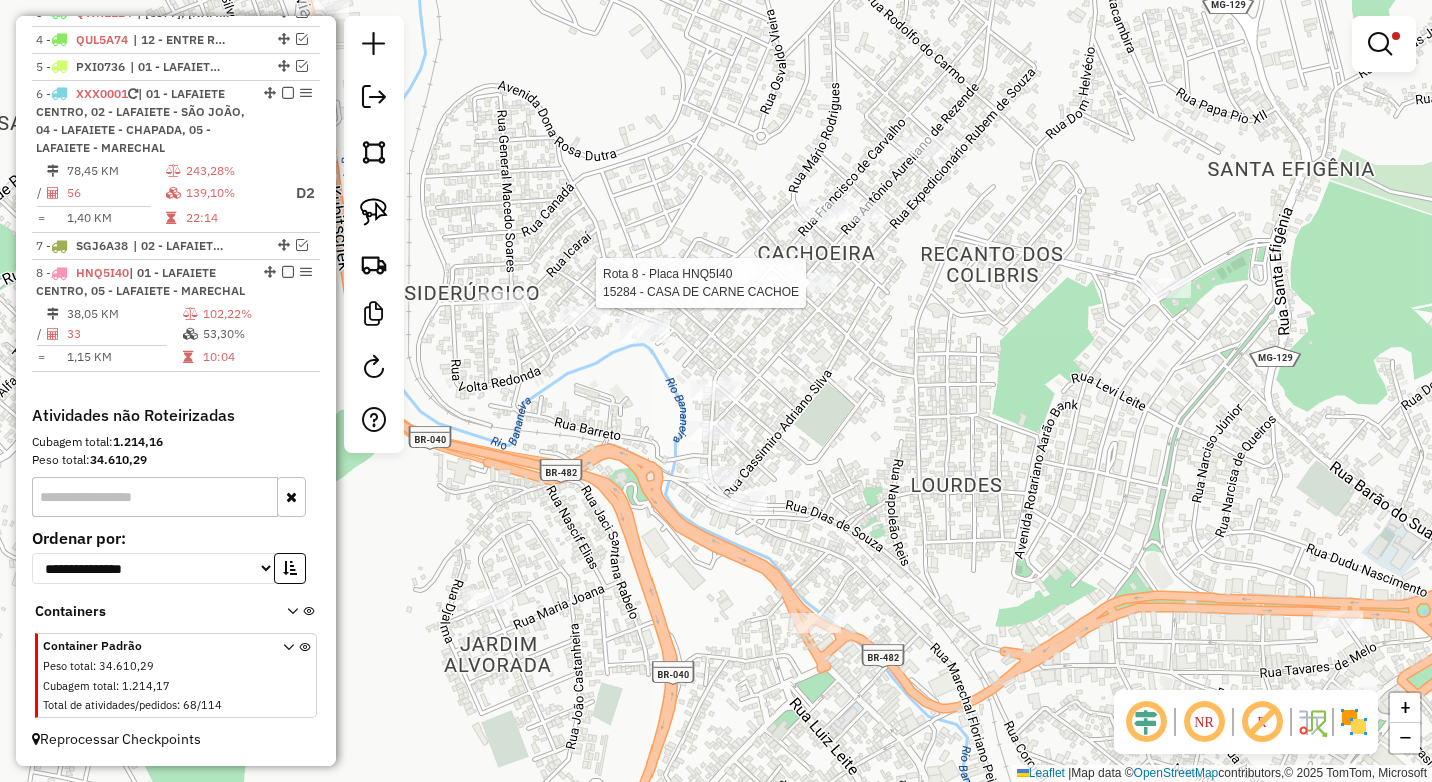 select on "*********" 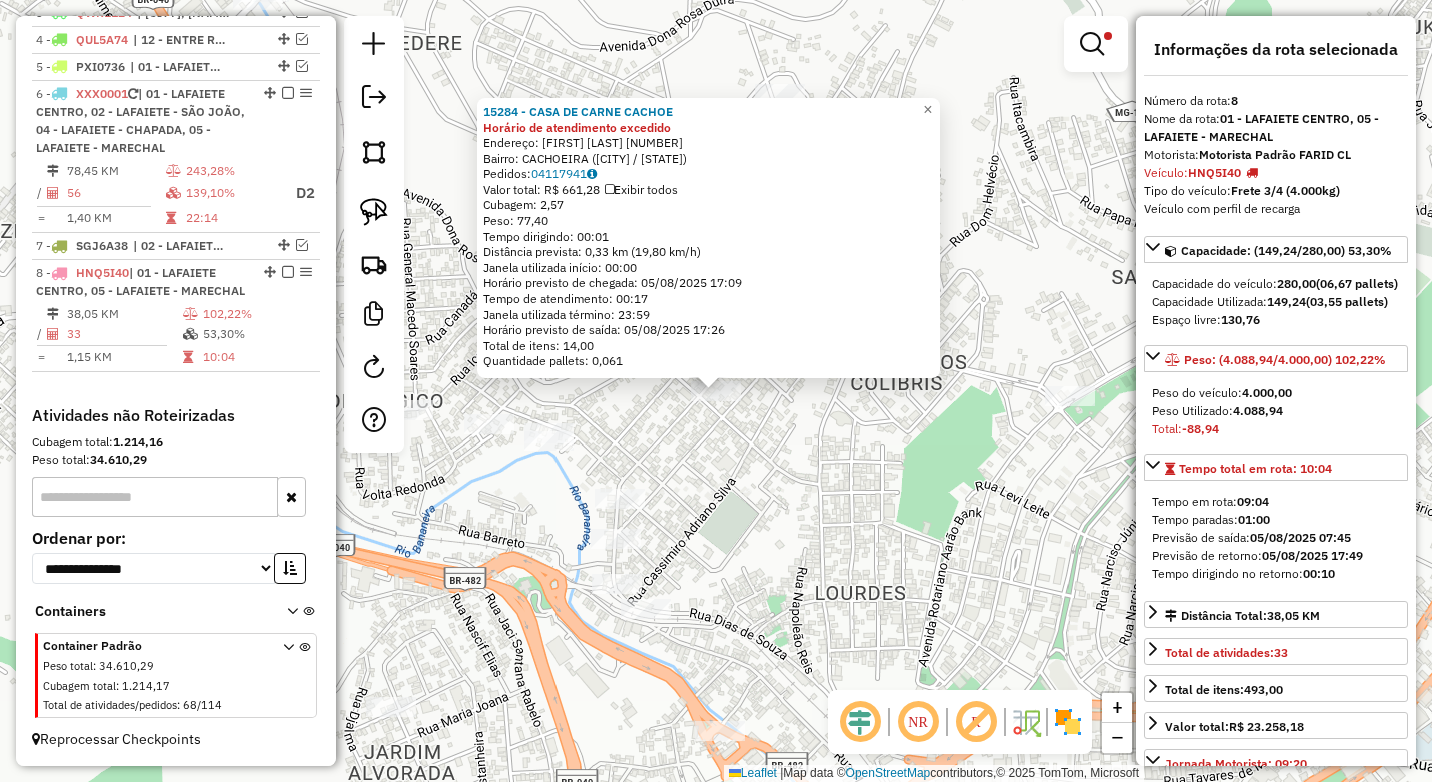 click on "Rota 8 - Placa HNQ5I40  15284 - CASA DE CARNE CACHOE 15284 - CASA DE CARNE CACHOE Horário de atendimento excedido  Endereço:  ANTONIO AURELIANO DE REZENDE 604   Bairro: CACHOEIRA (CONSELHEIRO LAFAIETE / MG)   Pedidos:  04117941   Valor total: R$ 661,28   Exibir todos   Cubagem: 2,57  Peso: 77,40  Tempo dirigindo: 00:01   Distância prevista: 0,33 km (19,80 km/h)   Janela utilizada início: 00:00   Horário previsto de chegada: 05/08/2025 17:09   Tempo de atendimento: 00:17   Janela utilizada término: 23:59   Horário previsto de saída: 05/08/2025 17:26   Total de itens: 14,00   Quantidade pallets: 0,061  × Limpar filtros Janela de atendimento Grade de atendimento Capacidade Transportadoras Veículos Cliente Pedidos  Rotas Selecione os dias de semana para filtrar as janelas de atendimento  Seg   Ter   Qua   Qui   Sex   Sáb   Dom  Informe o período da janela de atendimento: De: Até:  Filtrar exatamente a janela do cliente  Considerar janela de atendimento padrão   Seg   Ter   Qua   Qui   Sex   Sáb  +" 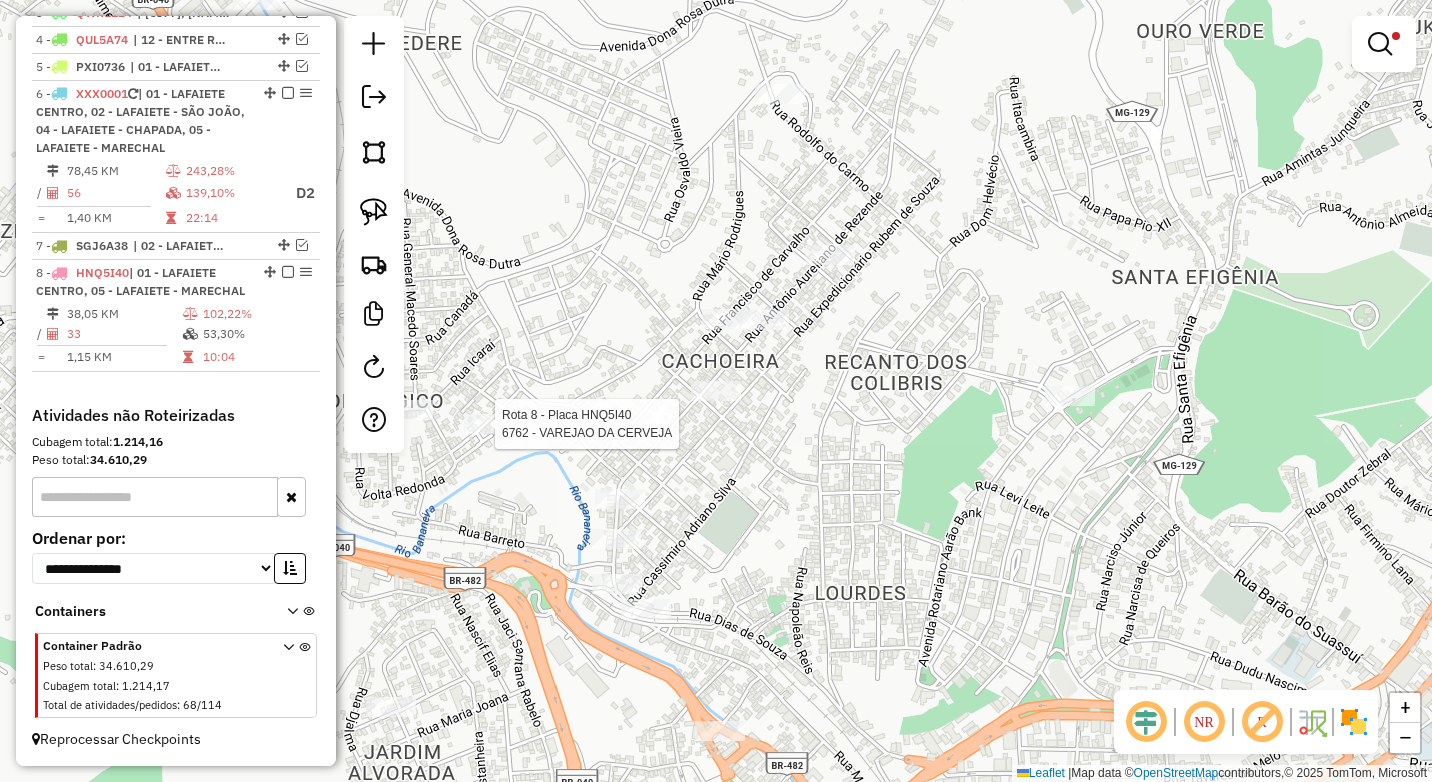 select on "*********" 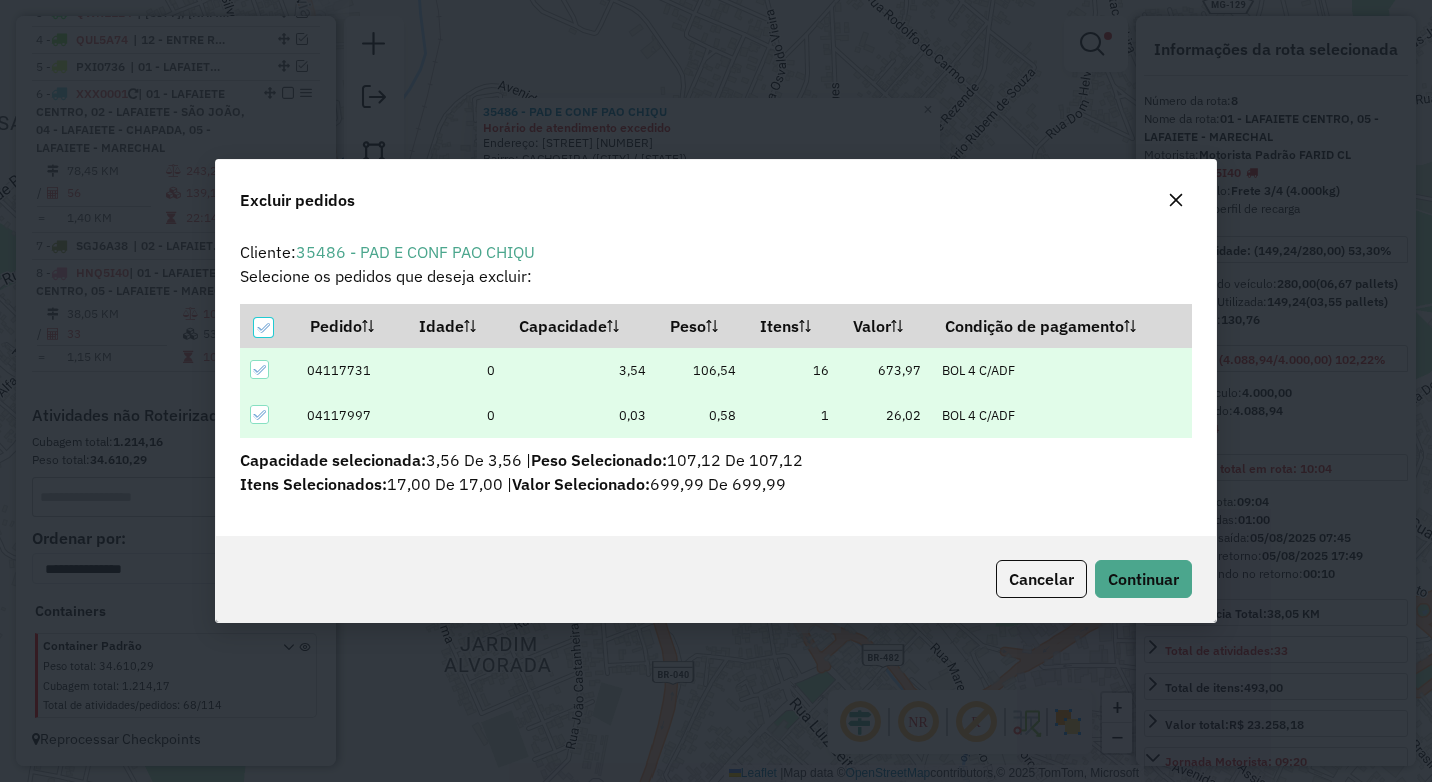 scroll, scrollTop: 82, scrollLeft: 0, axis: vertical 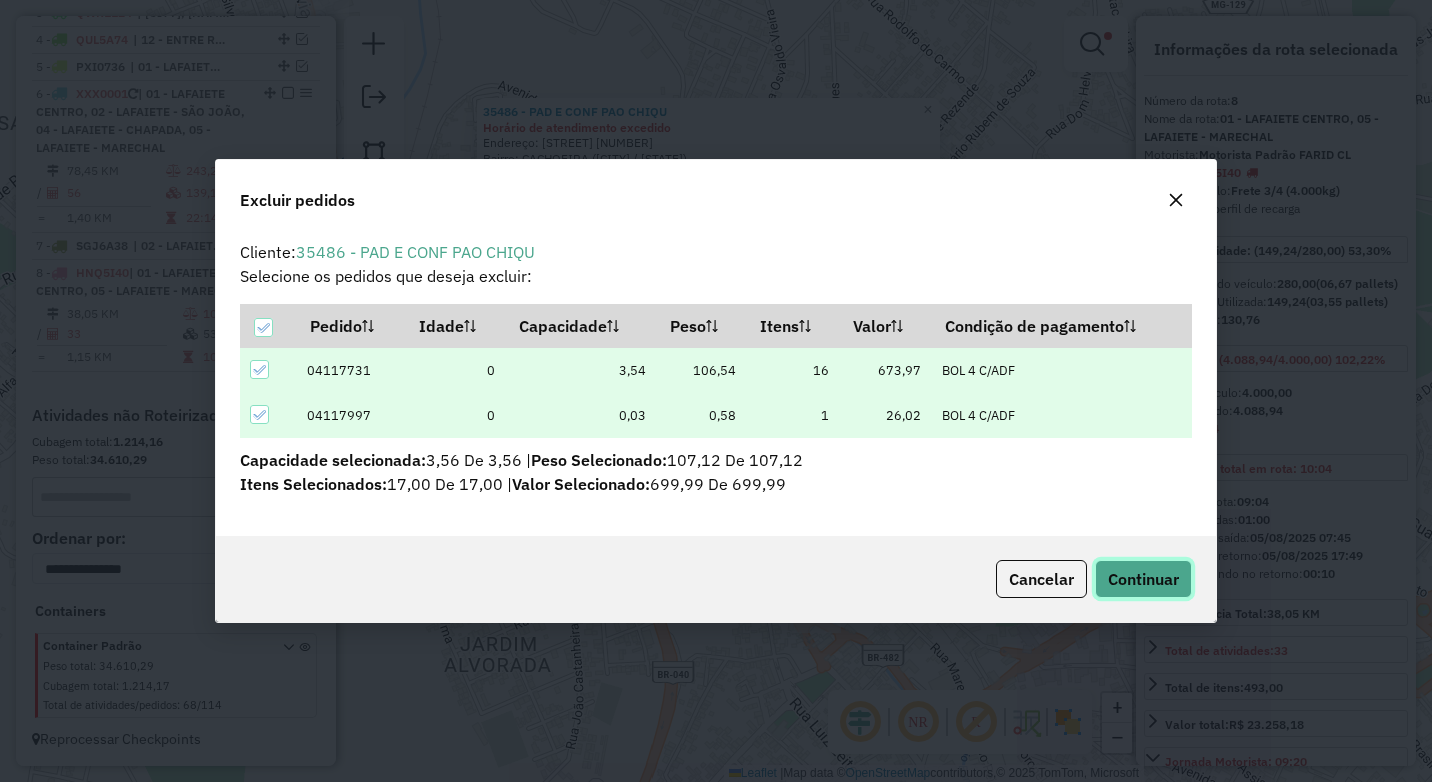 click on "Continuar" 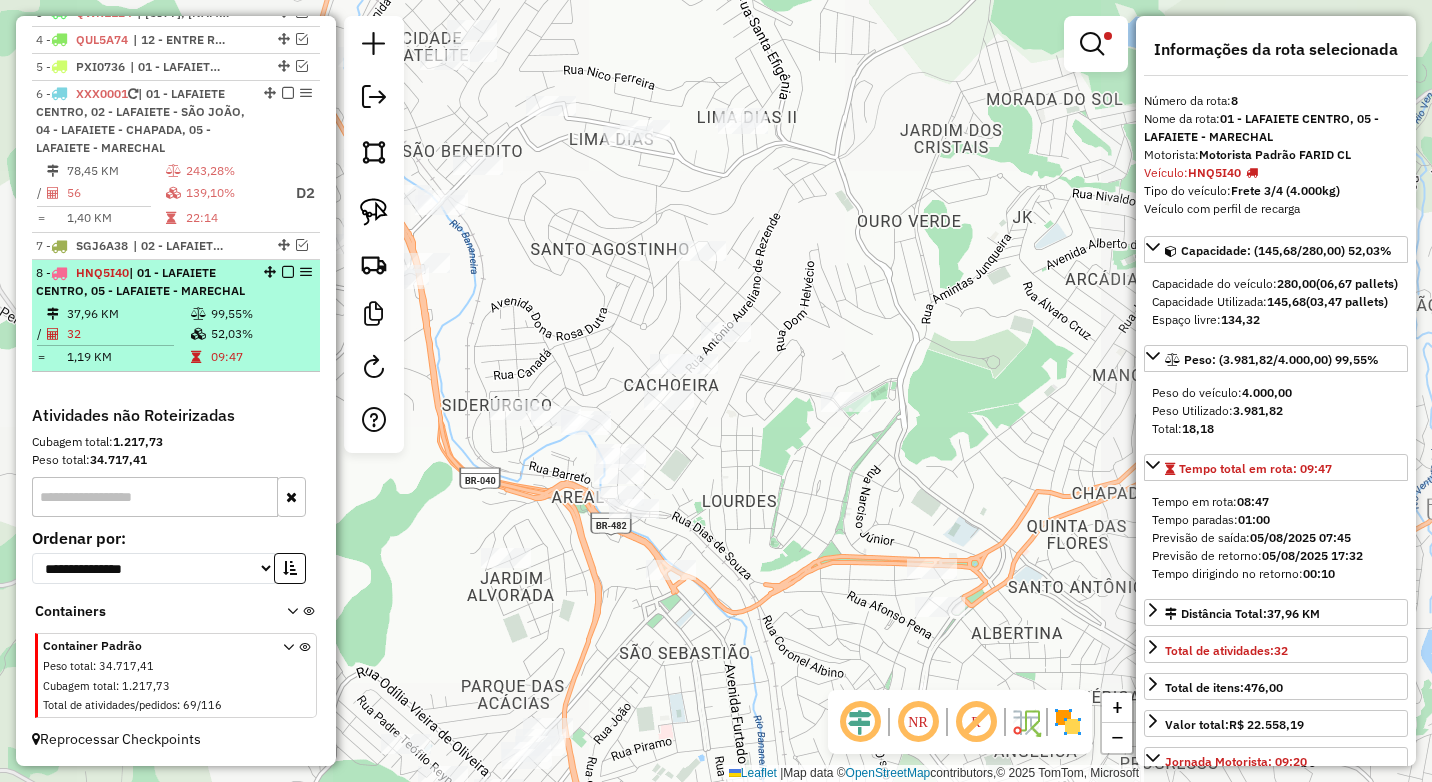 click on "09:47" at bounding box center [260, 357] 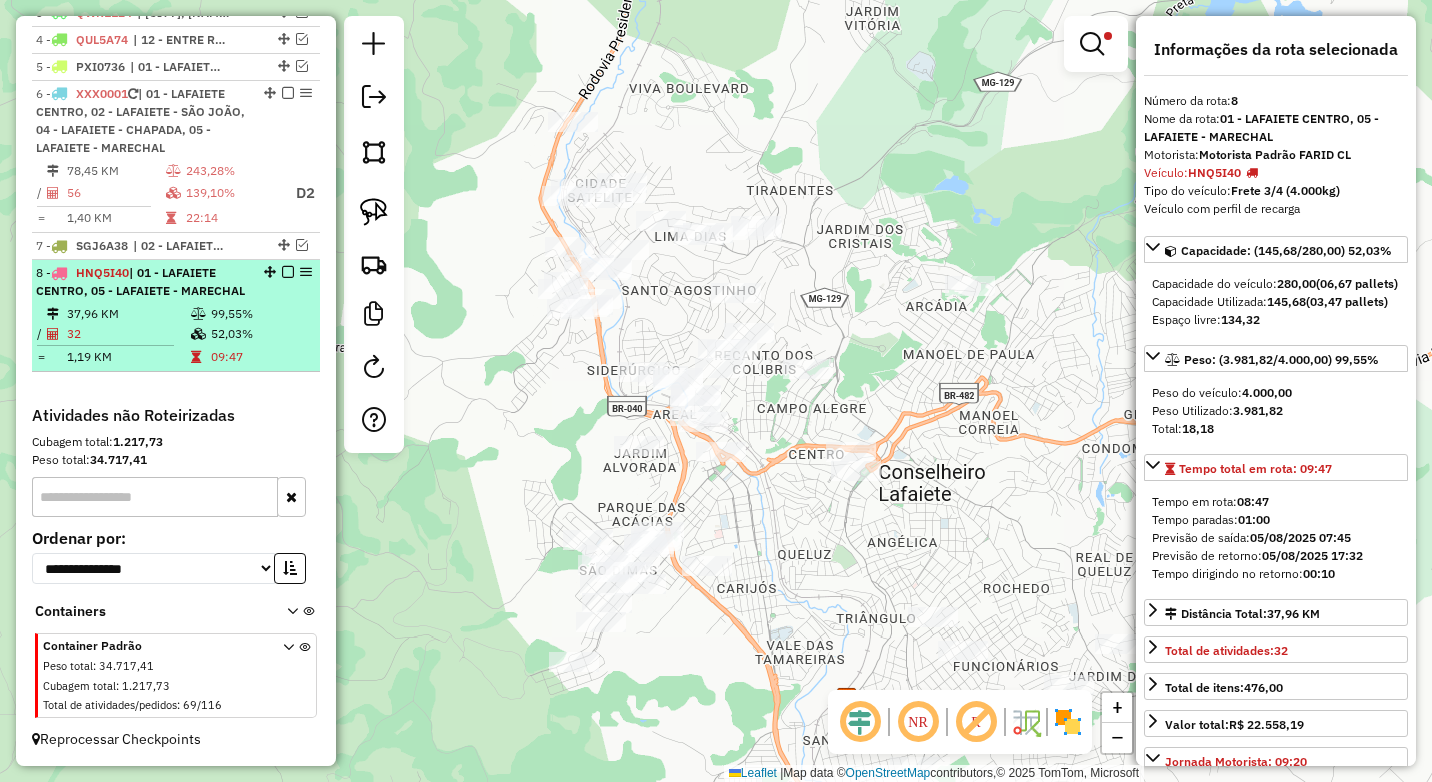 click at bounding box center (288, 272) 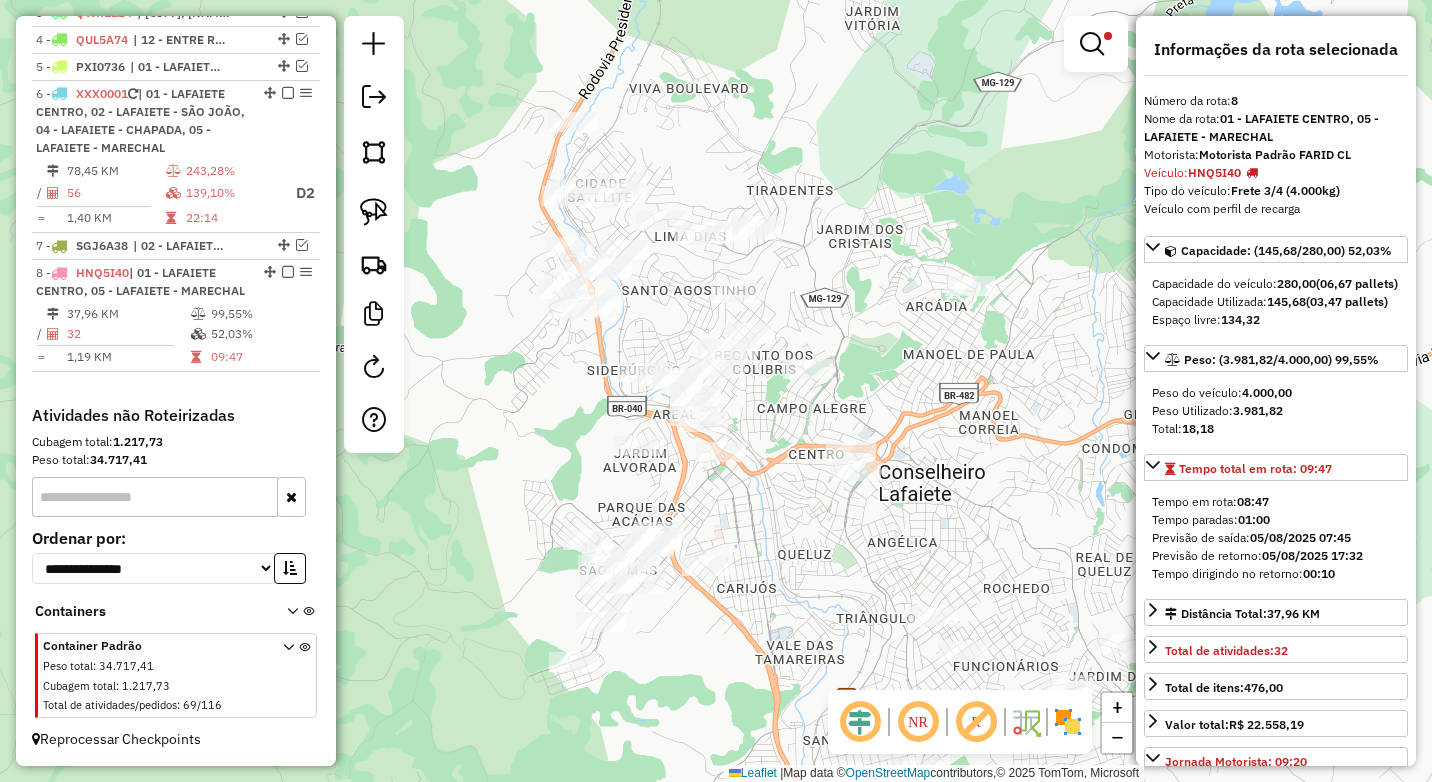 scroll, scrollTop: 735, scrollLeft: 0, axis: vertical 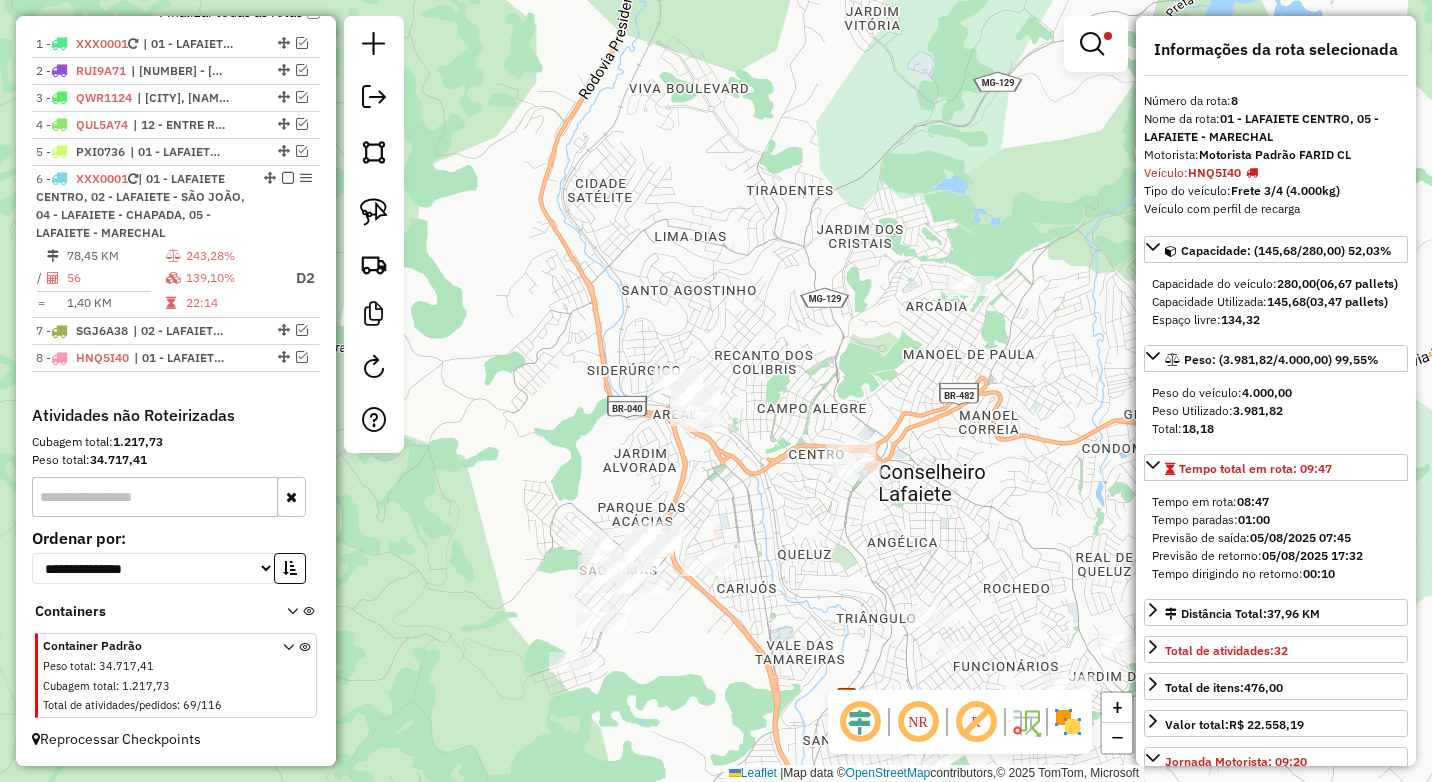 click at bounding box center (1092, 44) 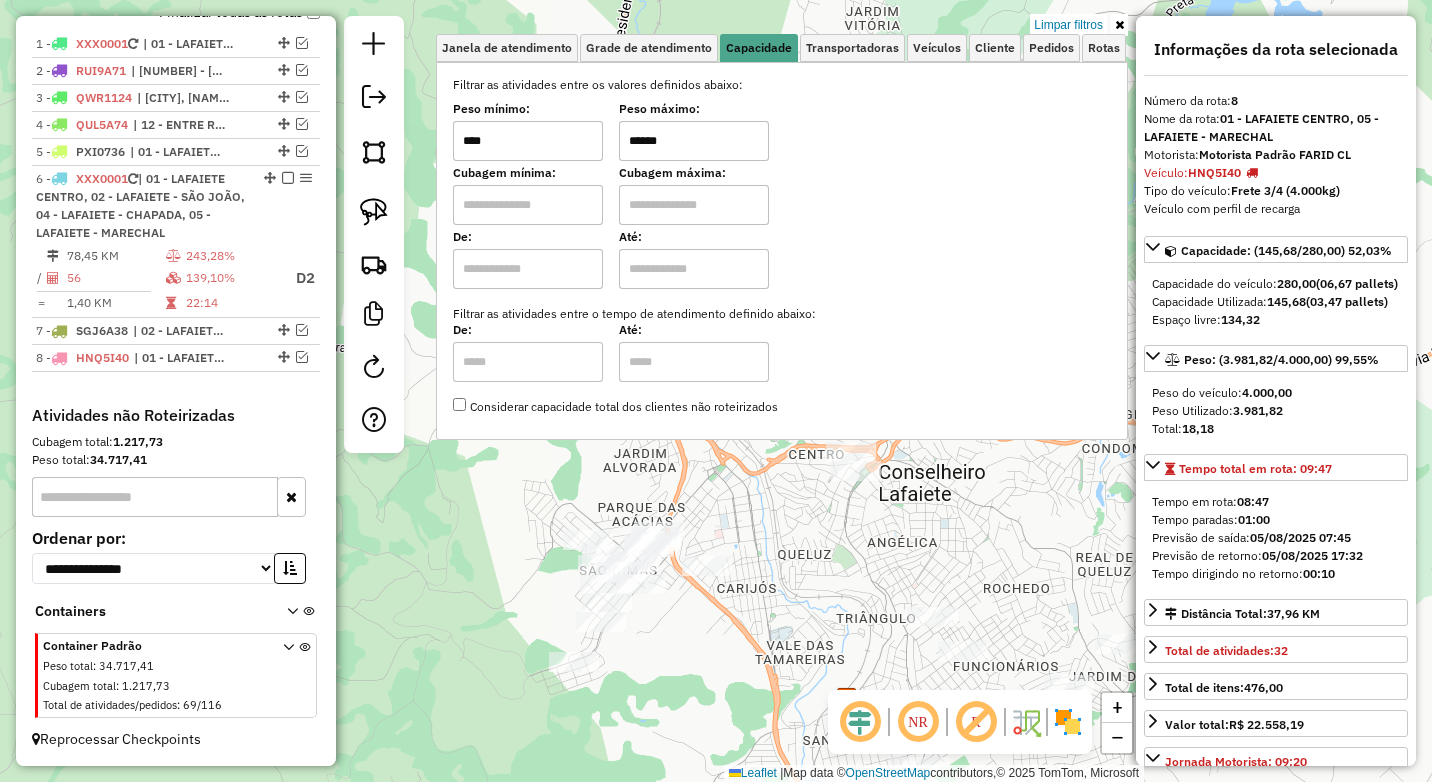 drag, startPoint x: 702, startPoint y: 144, endPoint x: 558, endPoint y: 148, distance: 144.05554 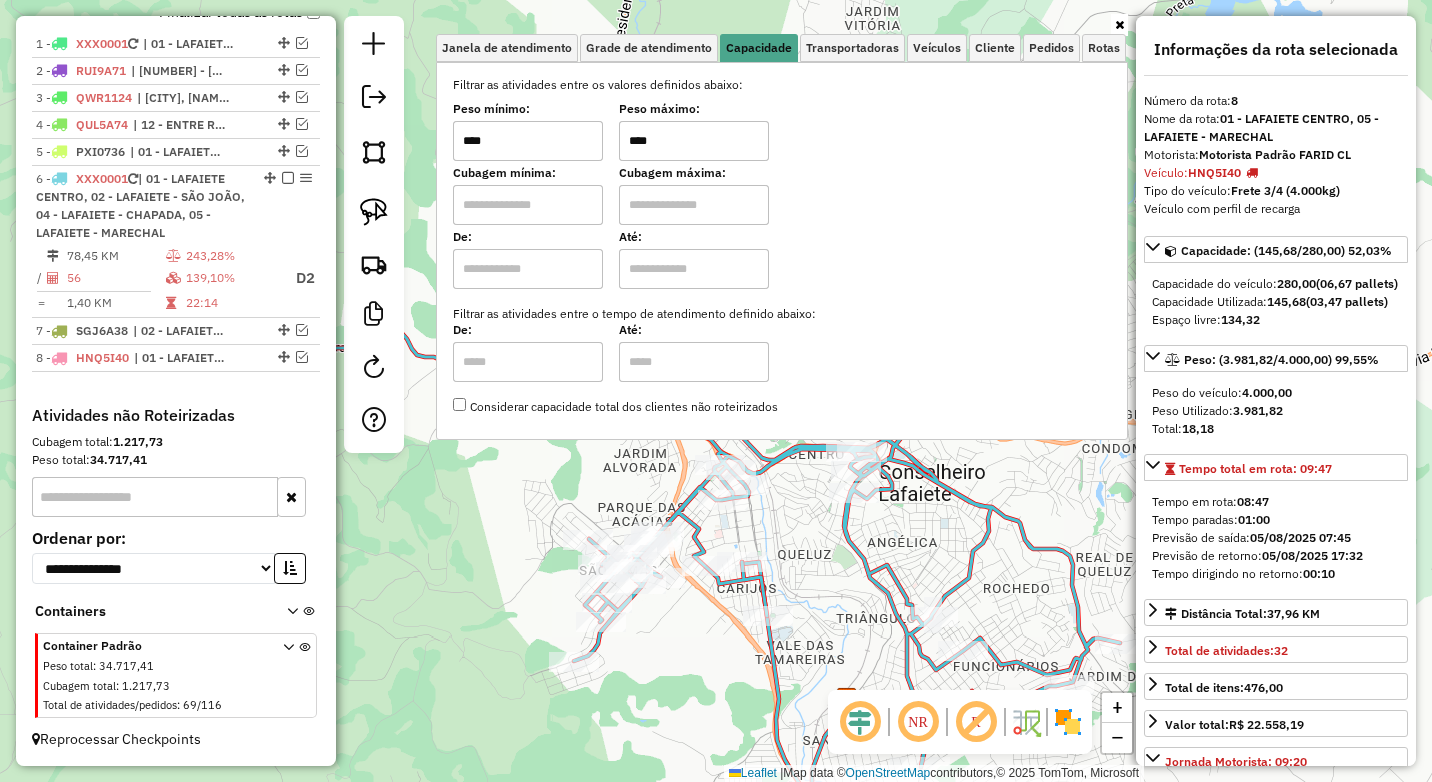 type on "****" 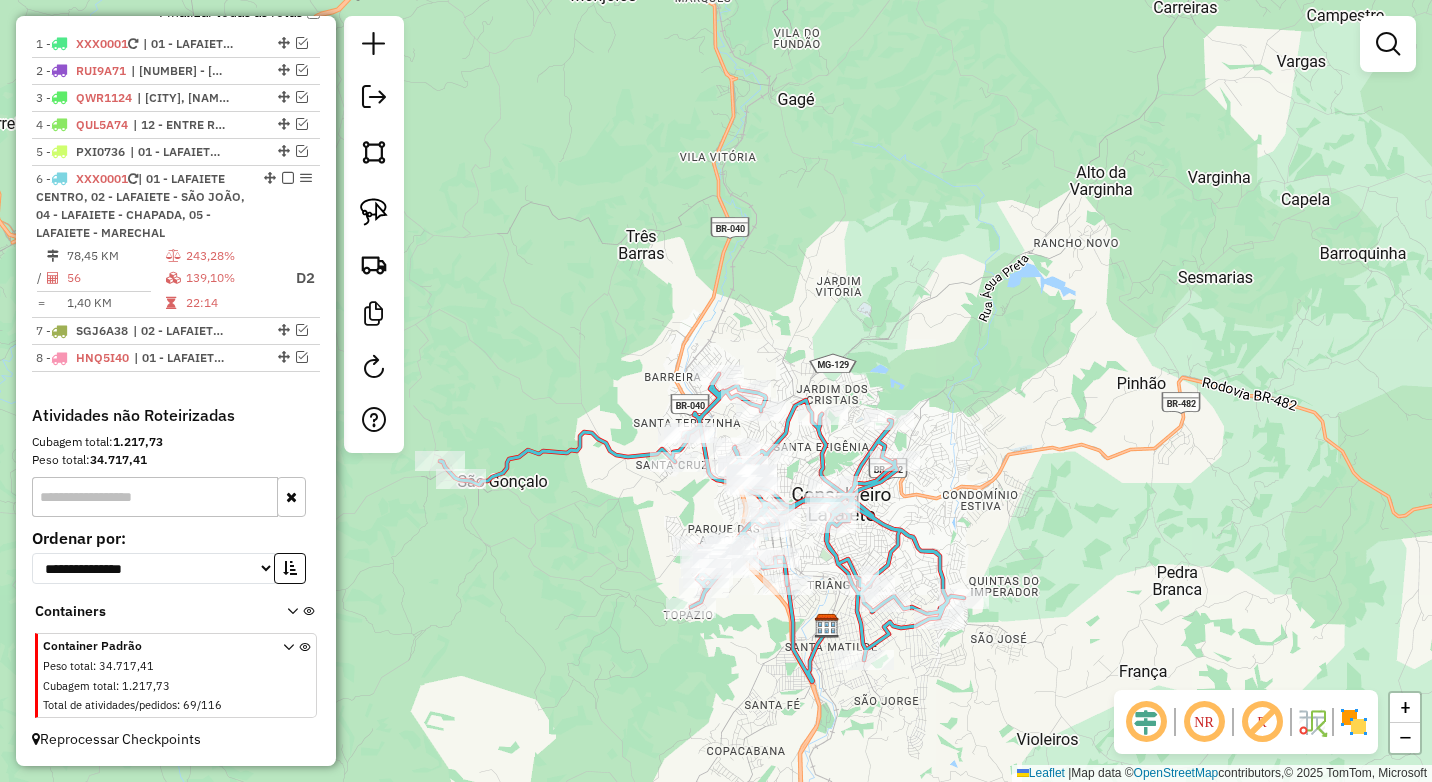 drag, startPoint x: 998, startPoint y: 548, endPoint x: 1002, endPoint y: 483, distance: 65.12296 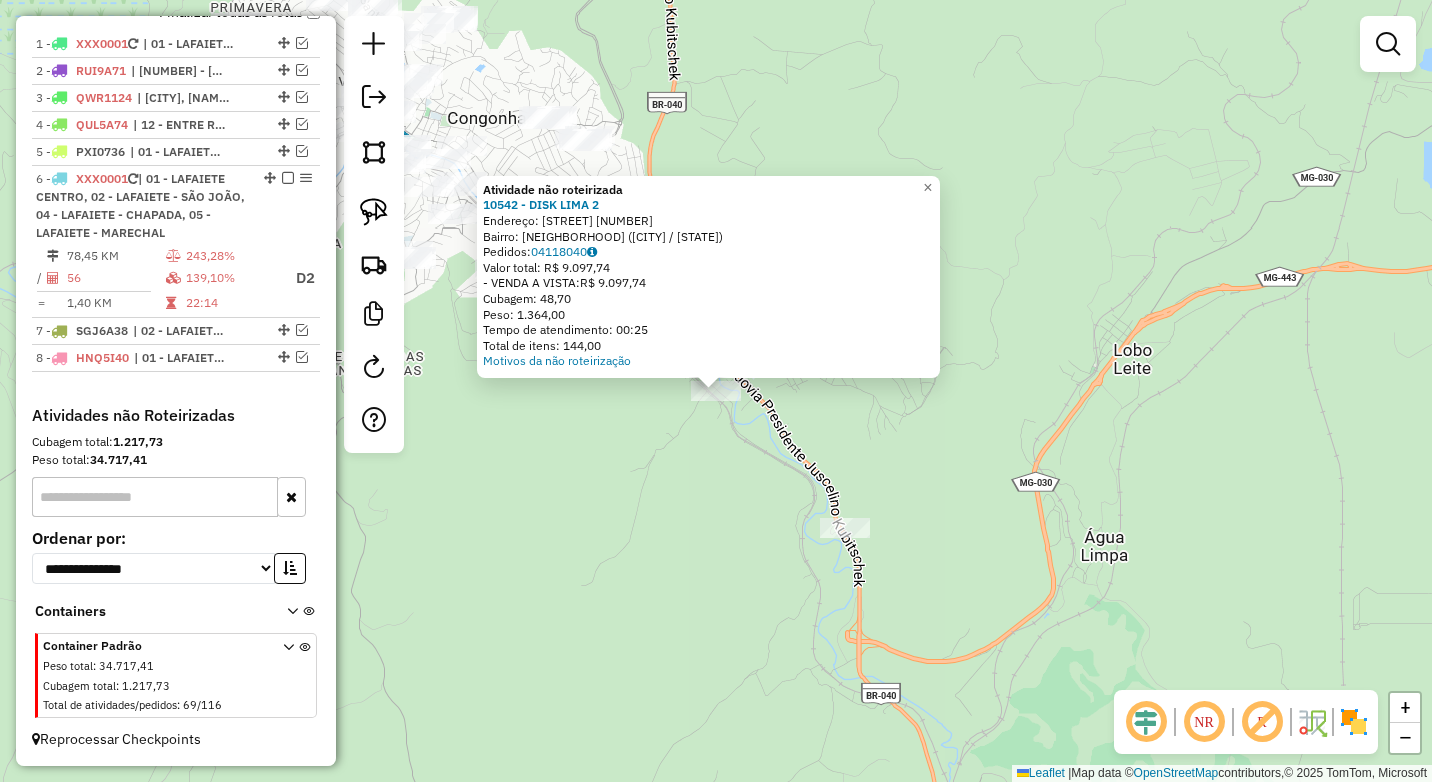 click on "Atividade não roteirizada 10542 - DISK LIMA 2  Endereço:  MARIA ANDRE 51   Bairro: ZE ARIGO (CONGONHAS / MG)   Pedidos:  04118040   Valor total: R$ 9.097,74   - VENDA A VISTA:  R$ 9.097,74   Cubagem: 48,70   Peso: 1.364,00   Tempo de atendimento: 00:25   Total de itens: 144,00  Motivos da não roteirização × Janela de atendimento Grade de atendimento Capacidade Transportadoras Veículos Cliente Pedidos  Rotas Selecione os dias de semana para filtrar as janelas de atendimento  Seg   Ter   Qua   Qui   Sex   Sáb   Dom  Informe o período da janela de atendimento: De: Até:  Filtrar exatamente a janela do cliente  Considerar janela de atendimento padrão  Selecione os dias de semana para filtrar as grades de atendimento  Seg   Ter   Qua   Qui   Sex   Sáb   Dom   Considerar clientes sem dia de atendimento cadastrado  Clientes fora do dia de atendimento selecionado Filtrar as atividades entre os valores definidos abaixo:  Peso mínimo:  ****  Peso máximo:  ****  Cubagem mínima:   Cubagem máxima:   De:  +" 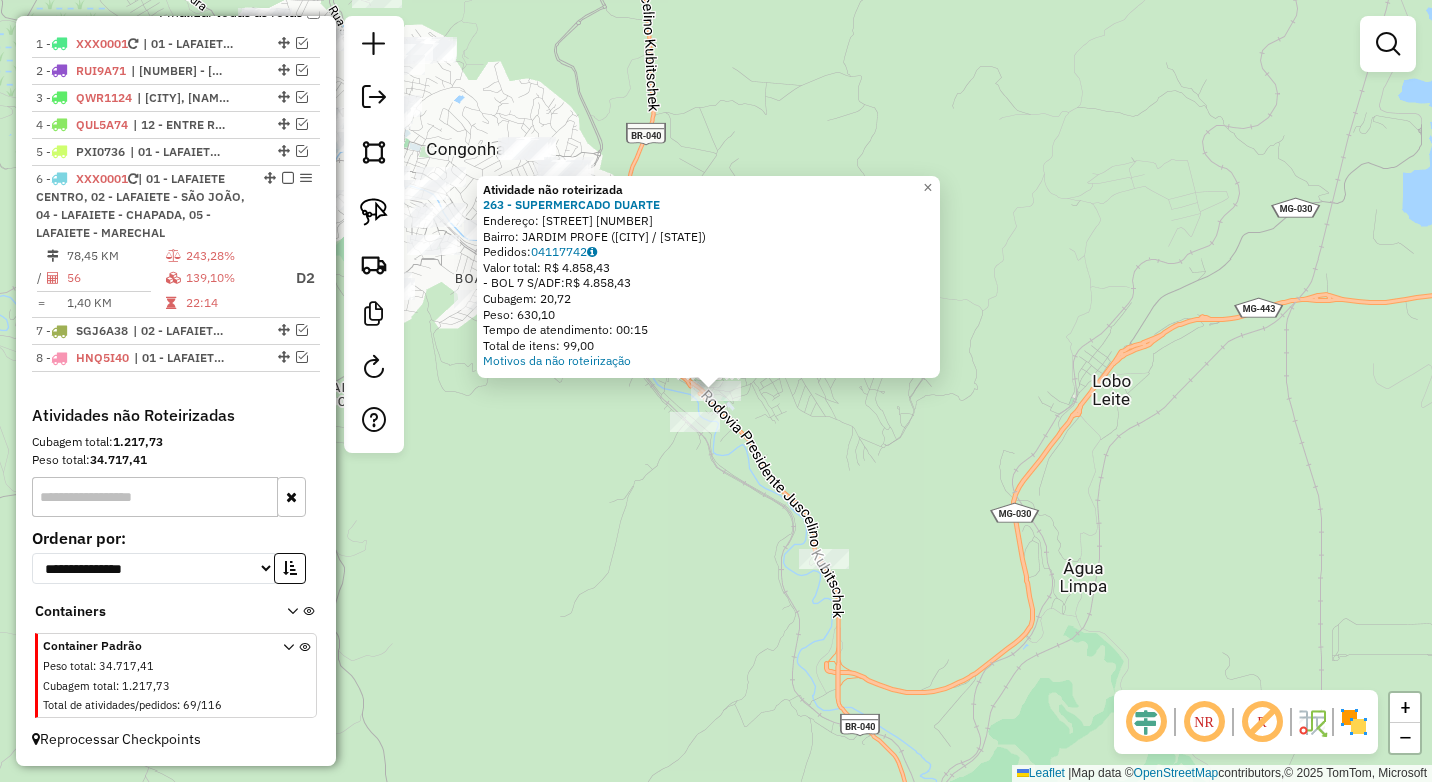 click on "Atividade não roteirizada 263 - SUPERMERCADO DUARTE  Endereço:  JOSE MOREIRA 50   Bairro: JARDIM PROFE (CONGONHAS / MG)   Pedidos:  04117742   Valor total: R$ 4.858,43   - BOL 7 S/ADF:  R$ 4.858,43   Cubagem: 20,72   Peso: 630,10   Tempo de atendimento: 00:15   Total de itens: 99,00  Motivos da não roteirização × Janela de atendimento Grade de atendimento Capacidade Transportadoras Veículos Cliente Pedidos  Rotas Selecione os dias de semana para filtrar as janelas de atendimento  Seg   Ter   Qua   Qui   Sex   Sáb   Dom  Informe o período da janela de atendimento: De: Até:  Filtrar exatamente a janela do cliente  Considerar janela de atendimento padrão  Selecione os dias de semana para filtrar as grades de atendimento  Seg   Ter   Qua   Qui   Sex   Sáb   Dom   Considerar clientes sem dia de atendimento cadastrado  Clientes fora do dia de atendimento selecionado Filtrar as atividades entre os valores definidos abaixo:  Peso mínimo:  ****  Peso máximo:  ****  Cubagem mínima:   Cubagem máxima:  +" 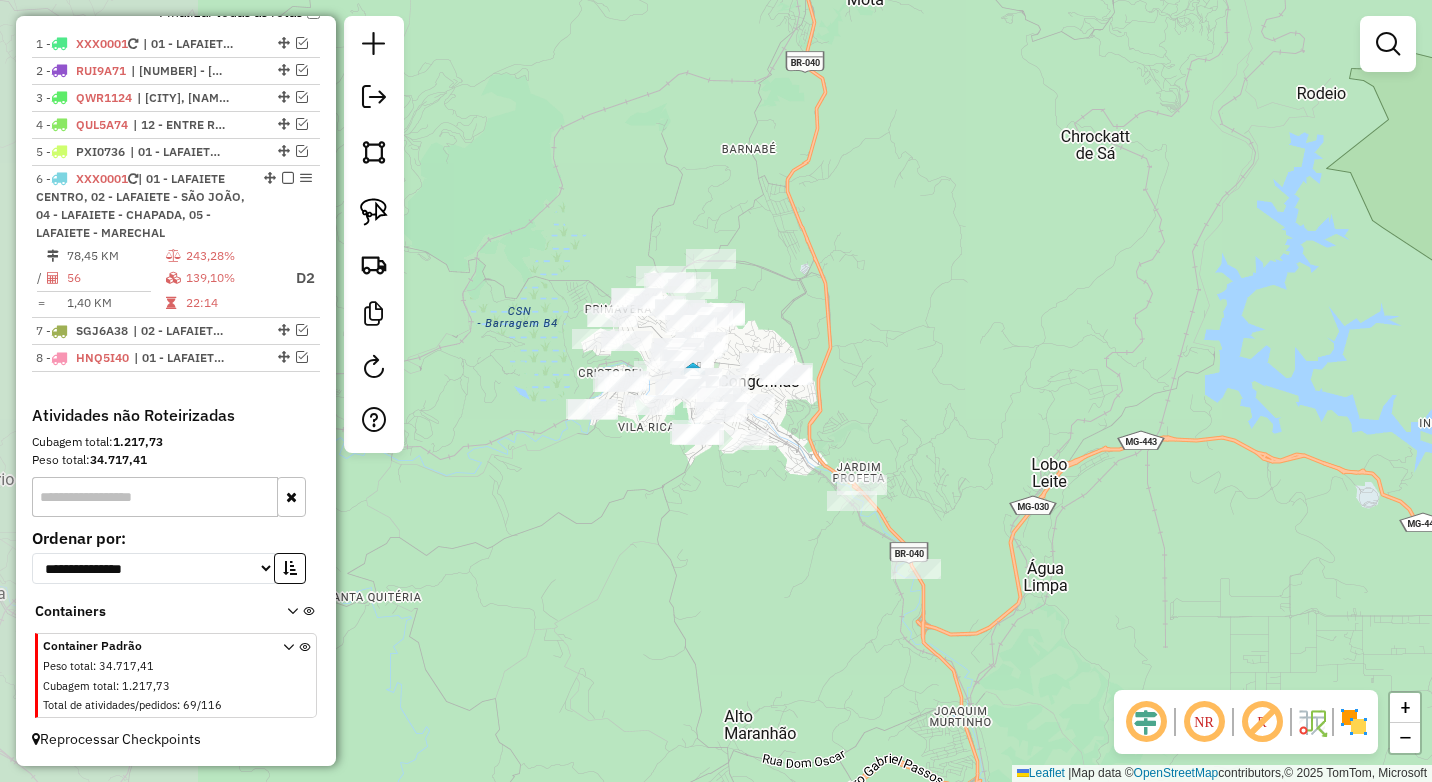 drag, startPoint x: 566, startPoint y: 514, endPoint x: 772, endPoint y: 550, distance: 209.12198 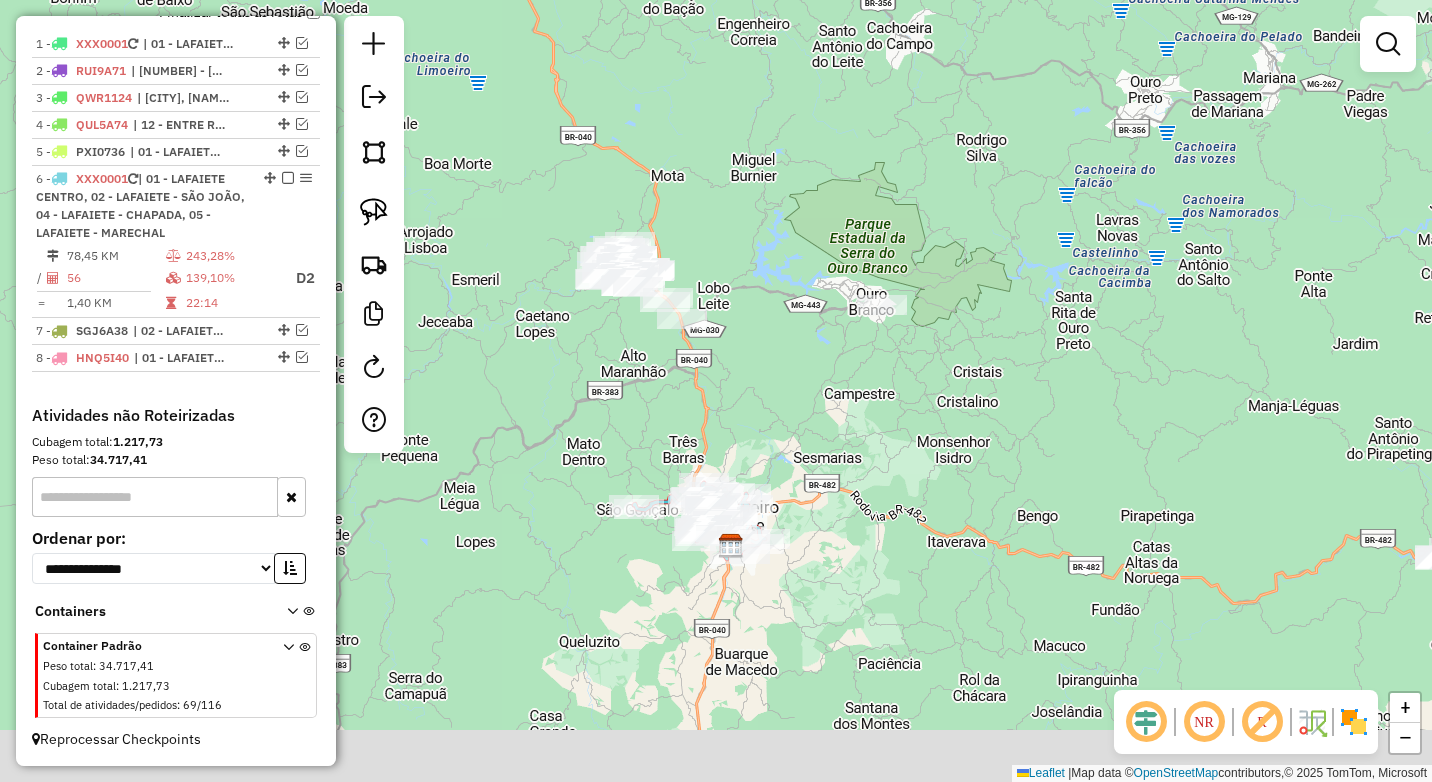 drag, startPoint x: 941, startPoint y: 661, endPoint x: 787, endPoint y: 306, distance: 386.96384 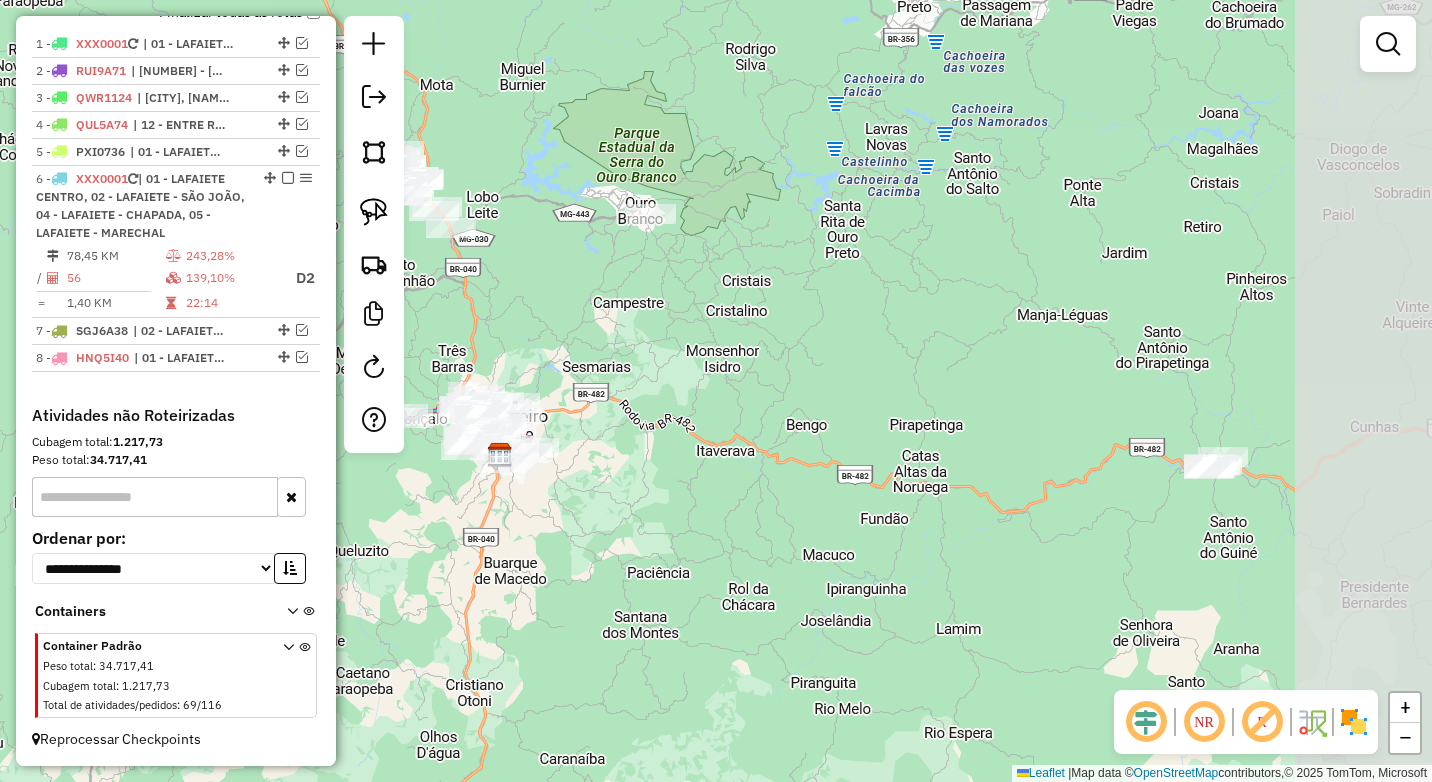drag, startPoint x: 903, startPoint y: 476, endPoint x: 577, endPoint y: 494, distance: 326.49655 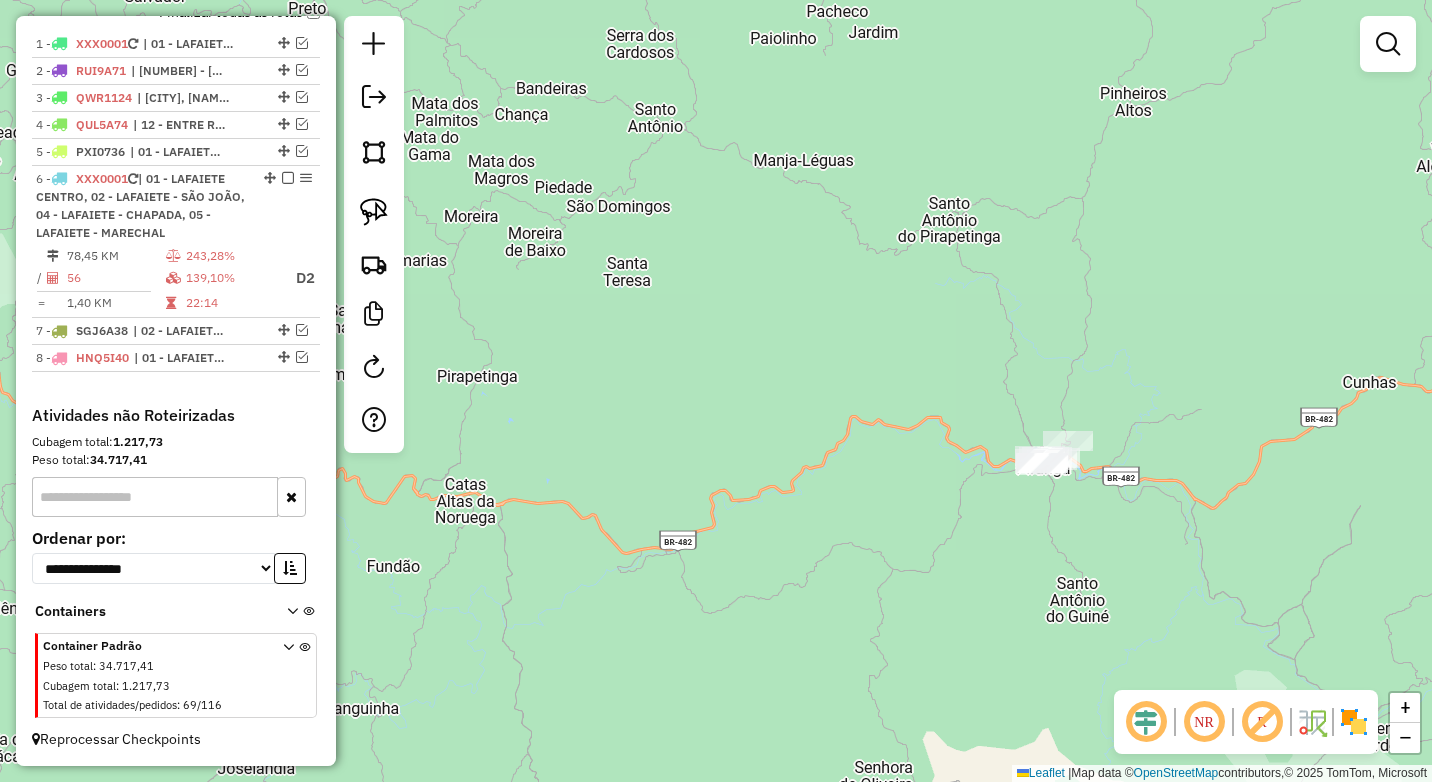 drag, startPoint x: 1139, startPoint y: 503, endPoint x: 999, endPoint y: 489, distance: 140.69826 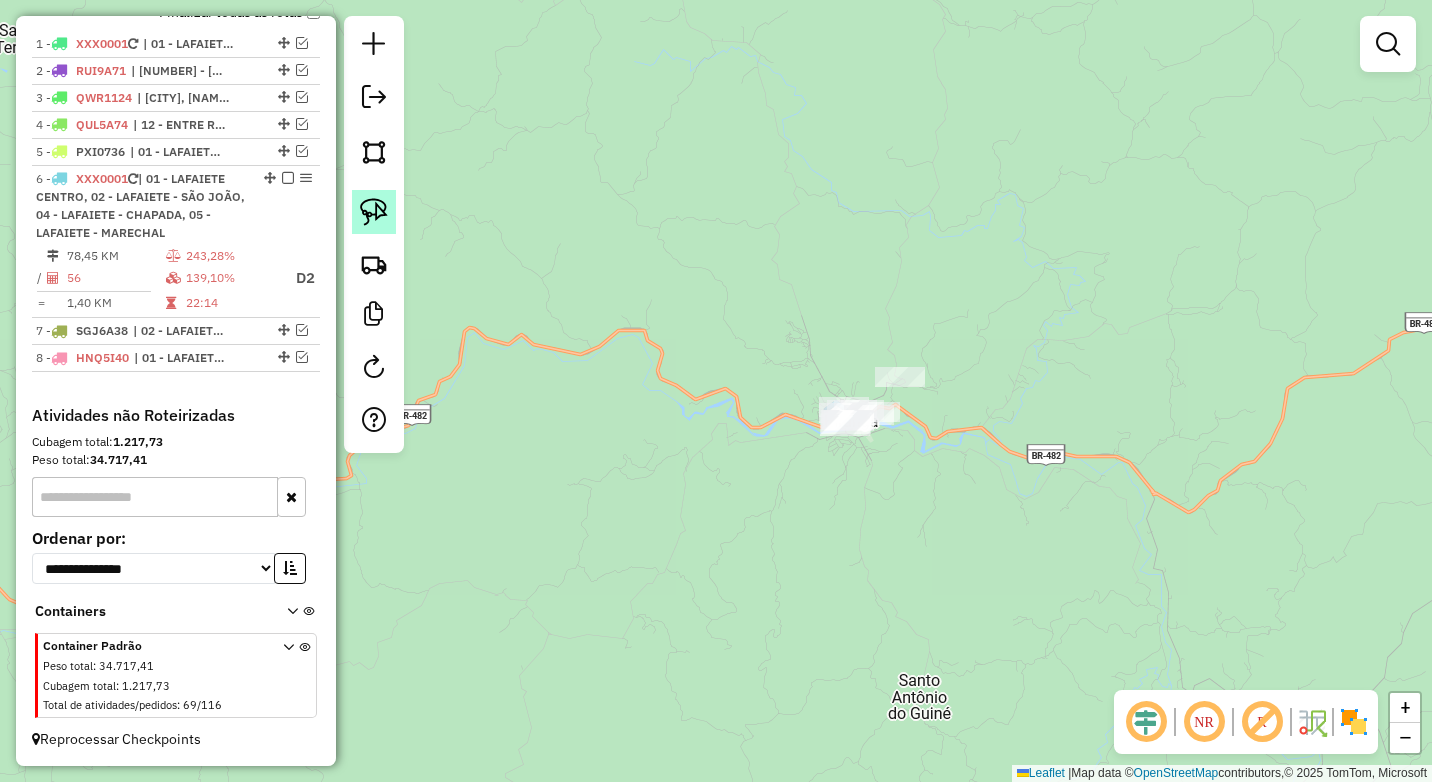 click 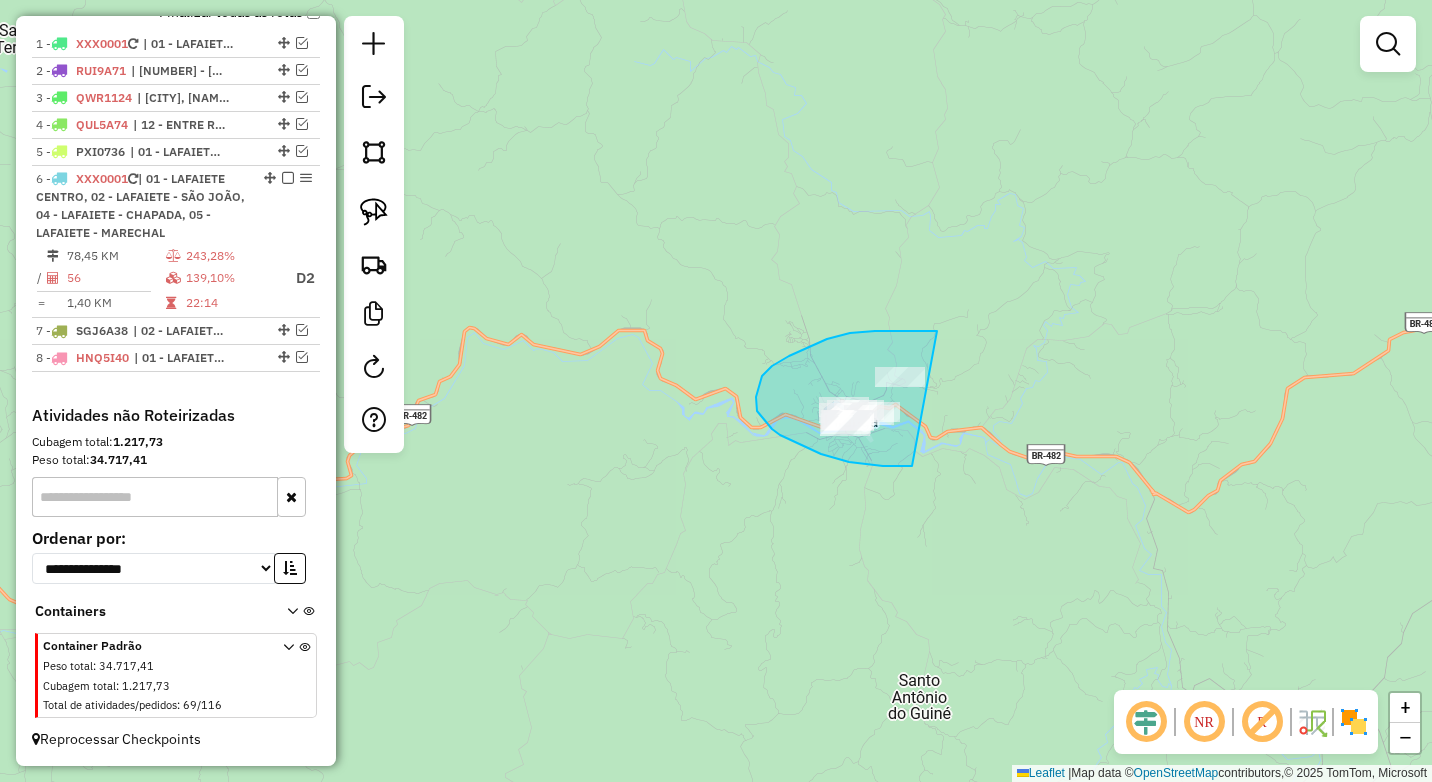 drag, startPoint x: 937, startPoint y: 331, endPoint x: 933, endPoint y: 454, distance: 123.065025 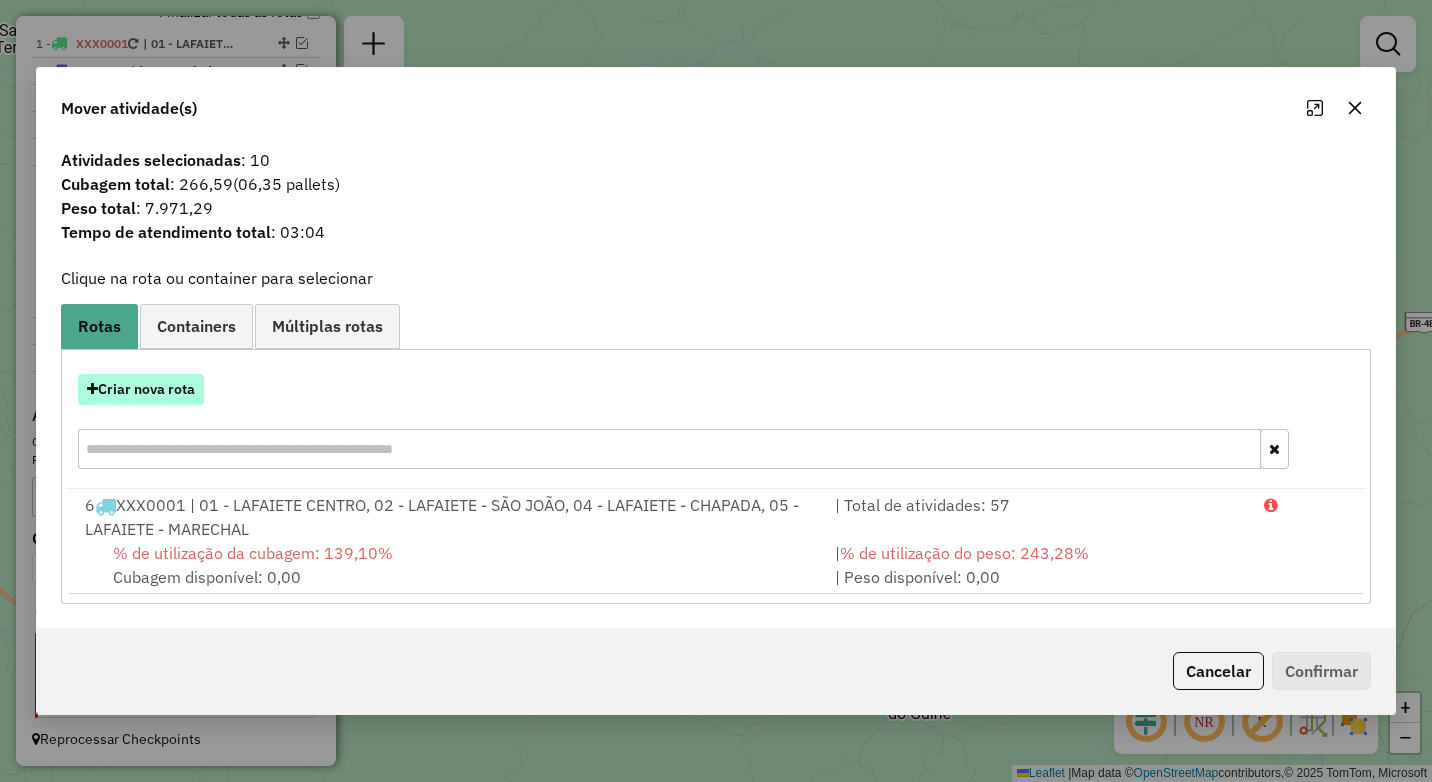 click on "Criar nova rota" at bounding box center (141, 389) 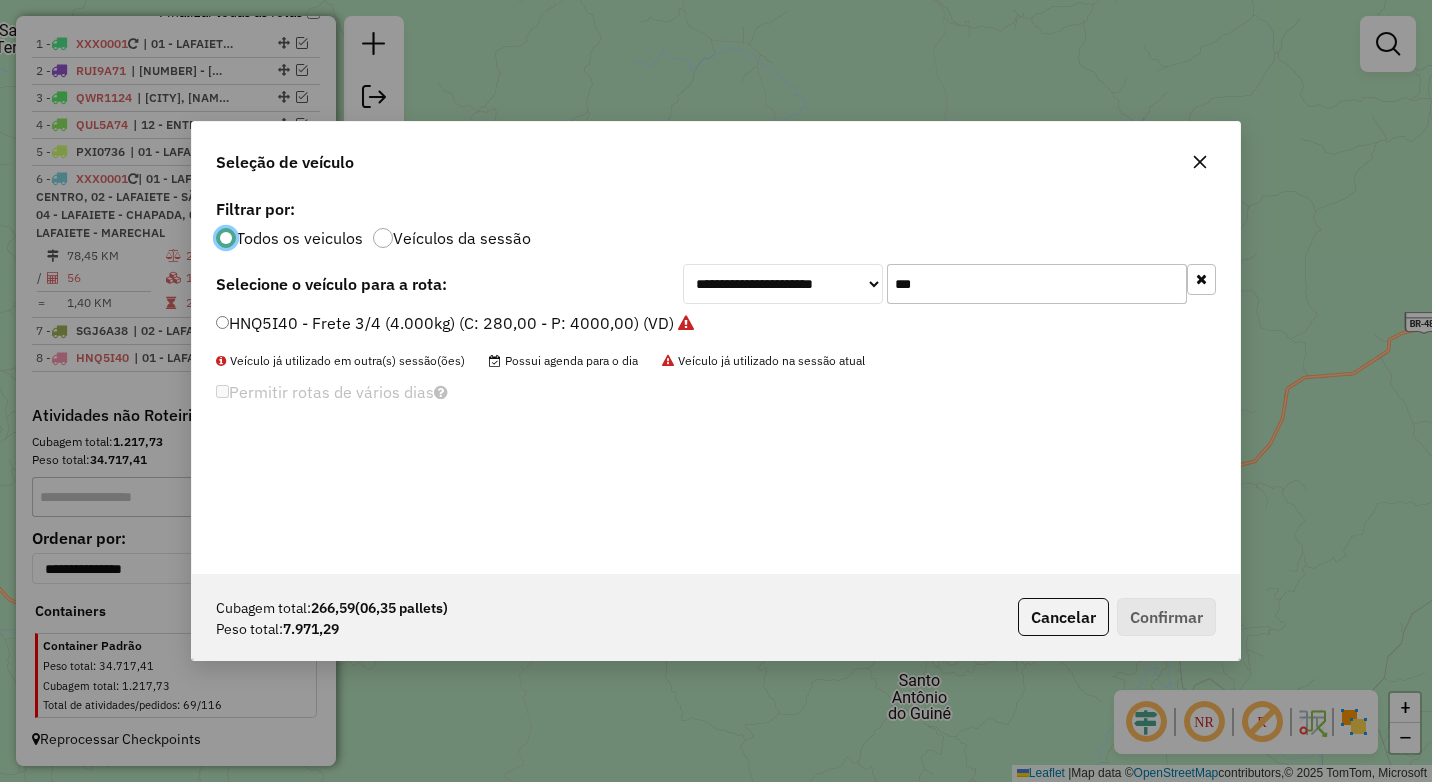 scroll, scrollTop: 11, scrollLeft: 6, axis: both 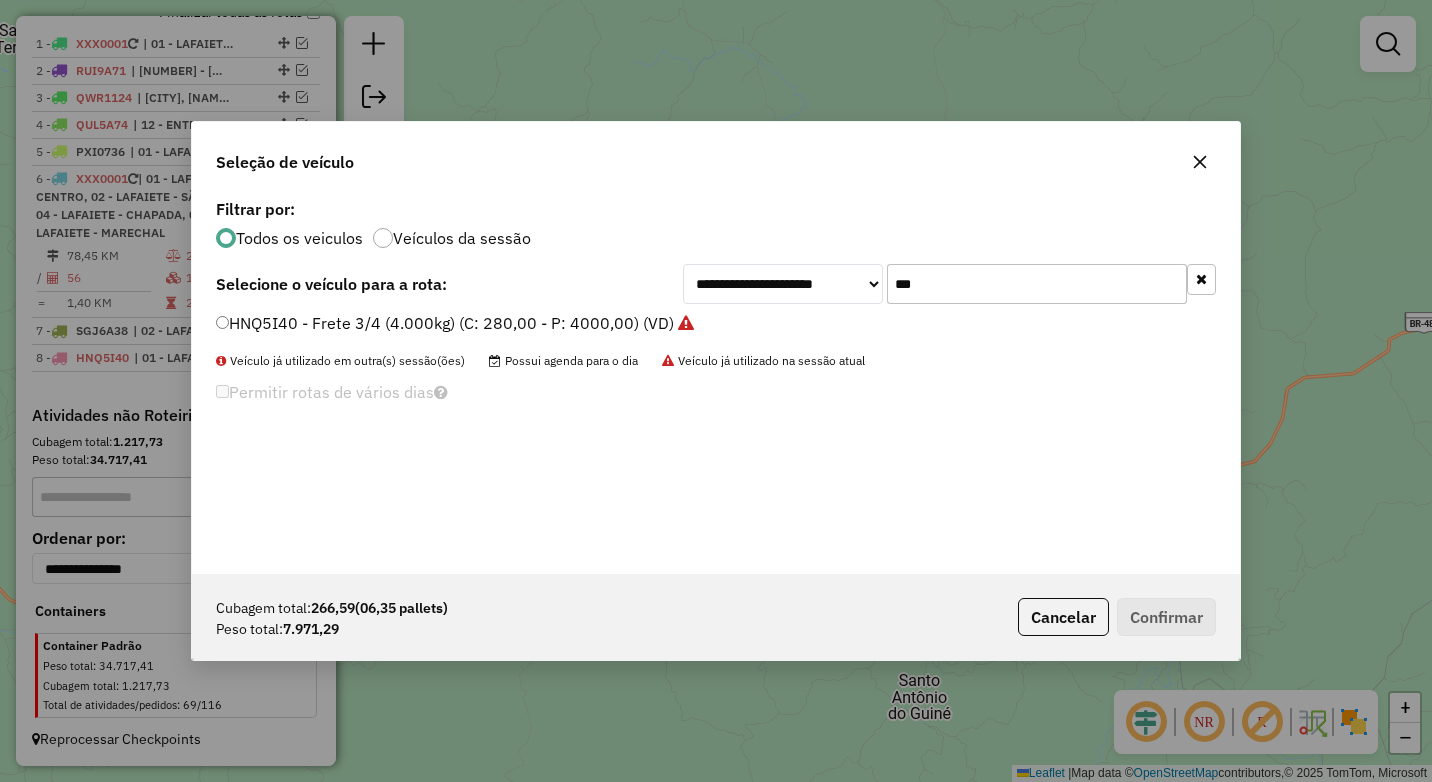 click on "***" 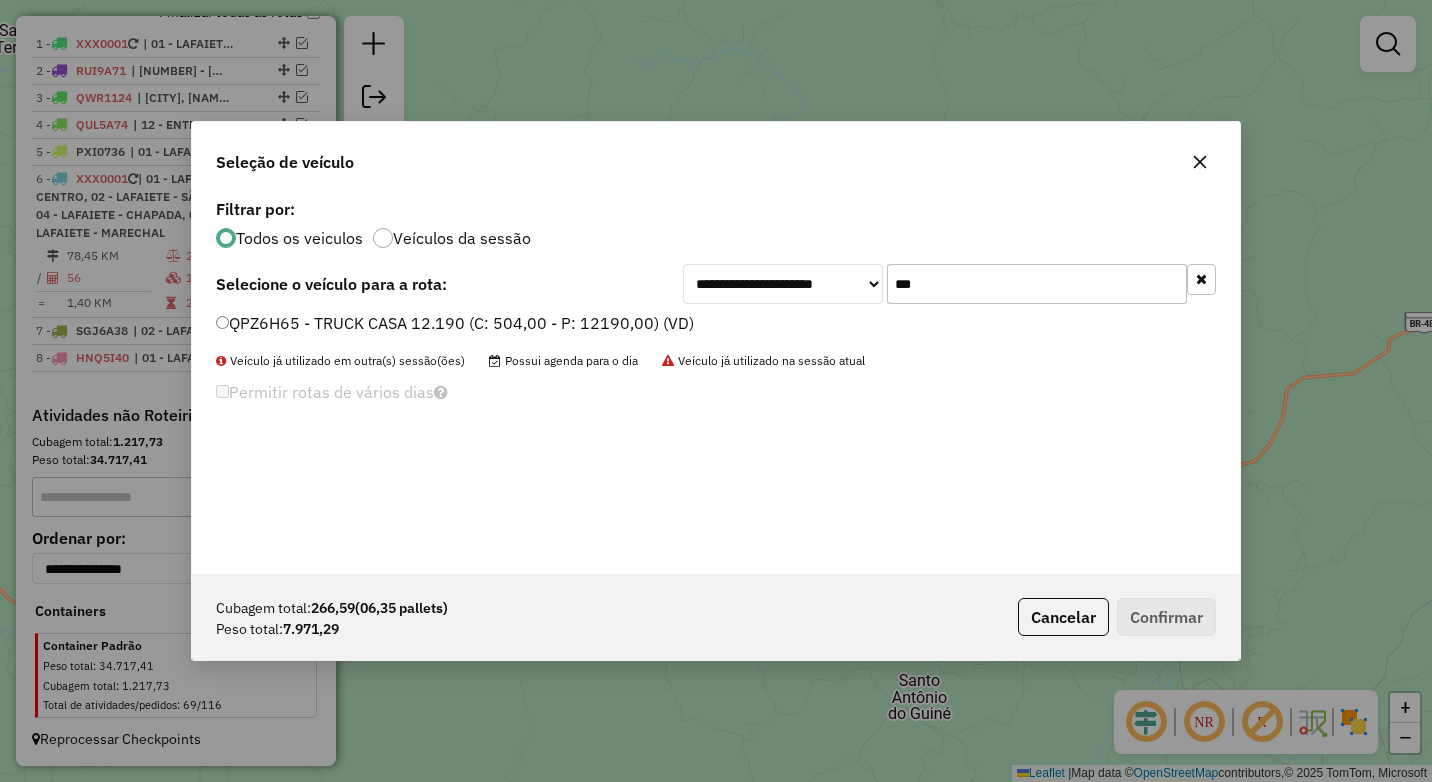 type on "***" 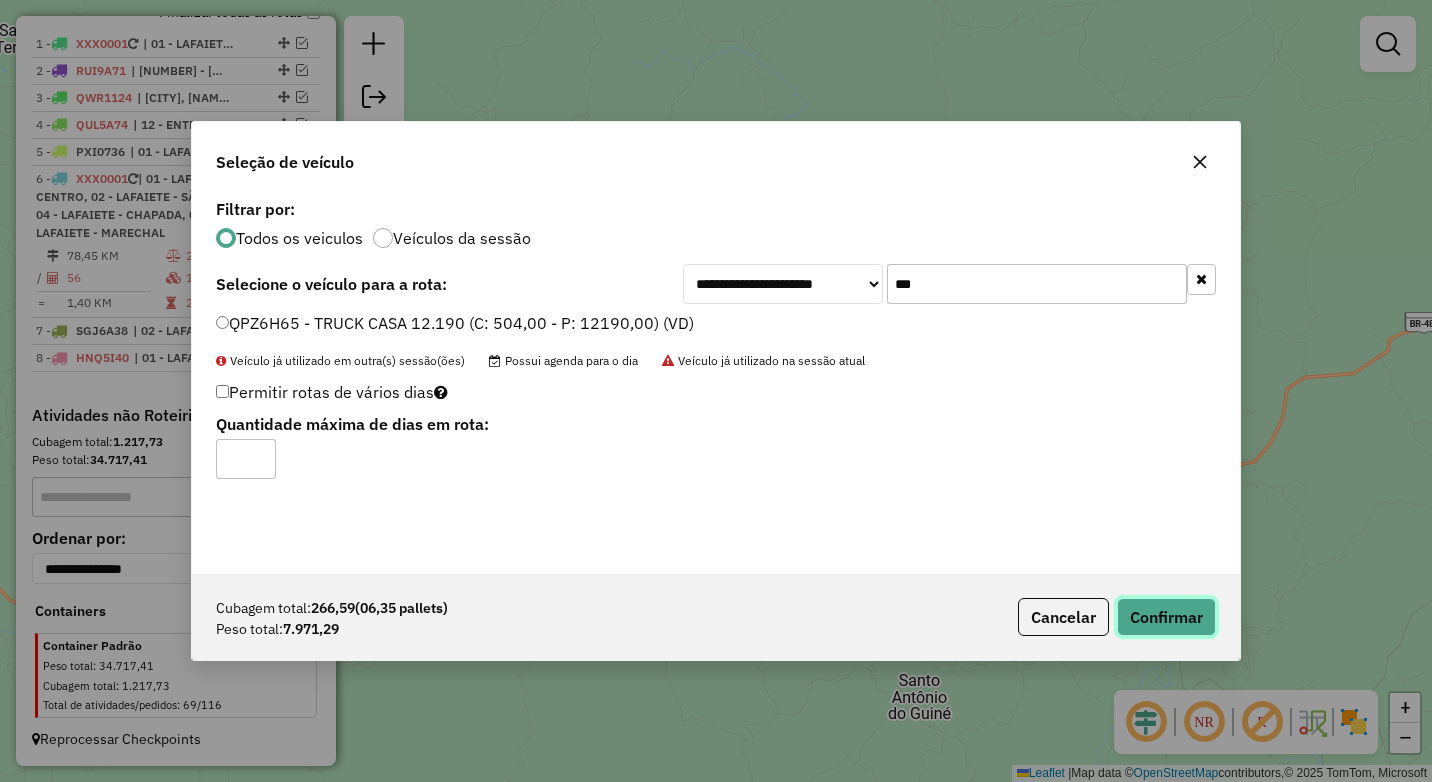 drag, startPoint x: 1179, startPoint y: 616, endPoint x: 1112, endPoint y: 632, distance: 68.88396 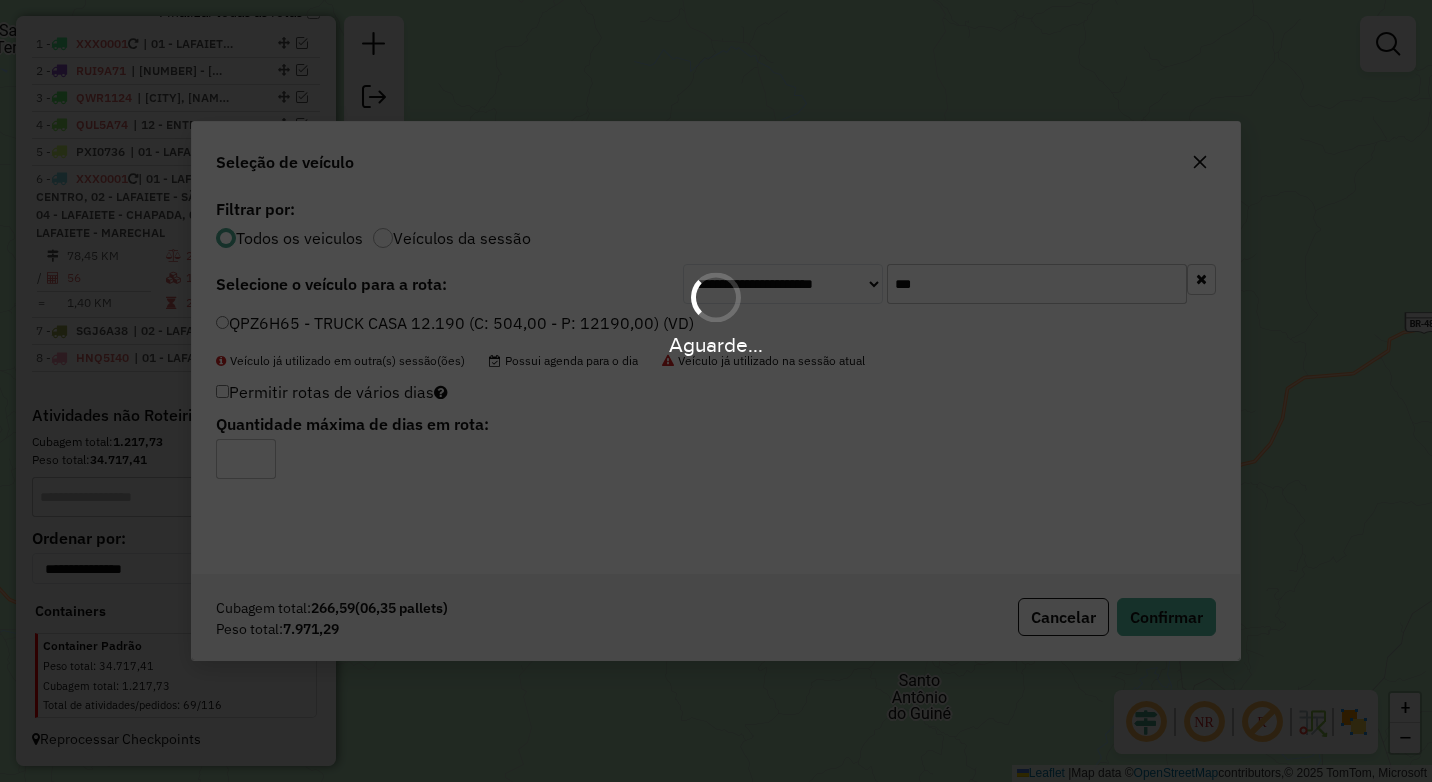 scroll, scrollTop: 838, scrollLeft: 0, axis: vertical 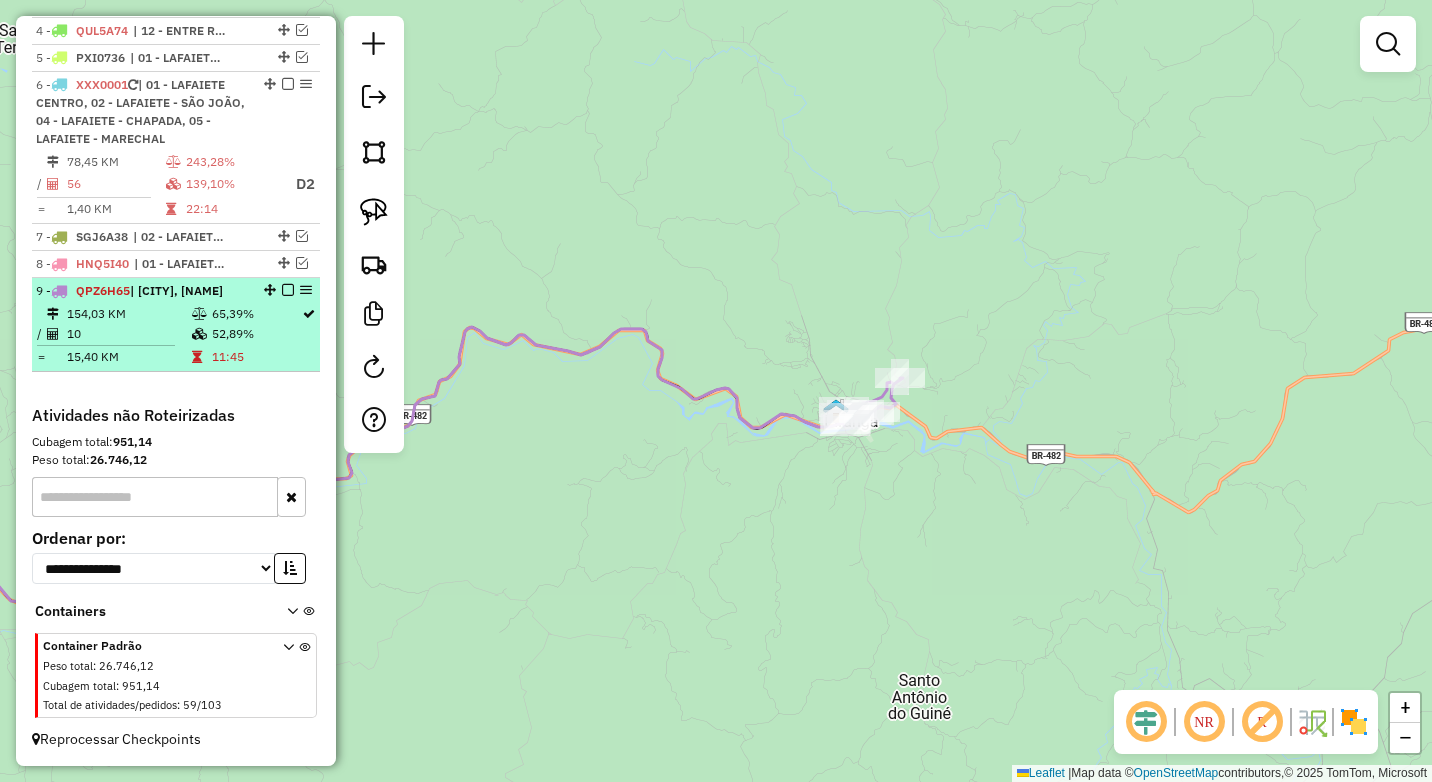 click at bounding box center (288, 290) 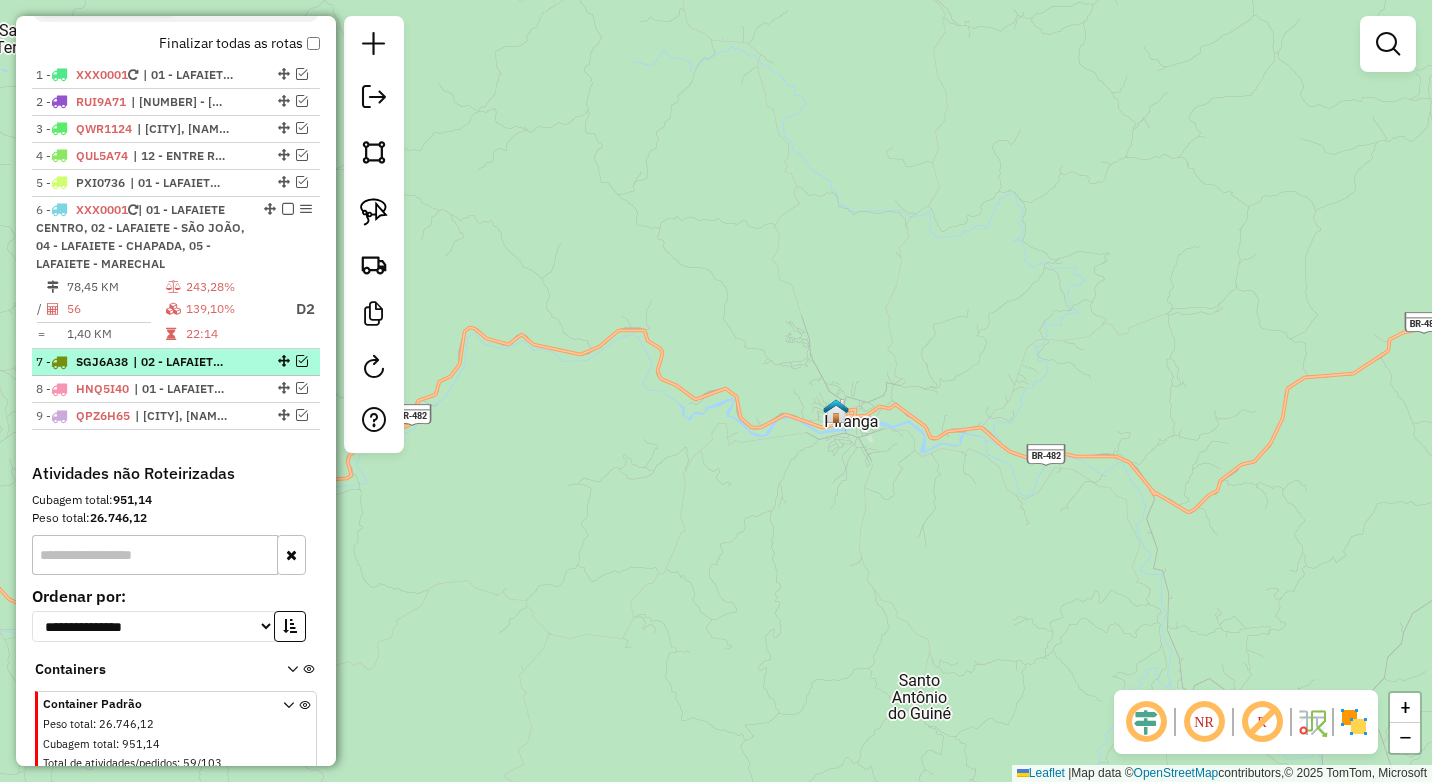 scroll, scrollTop: 562, scrollLeft: 0, axis: vertical 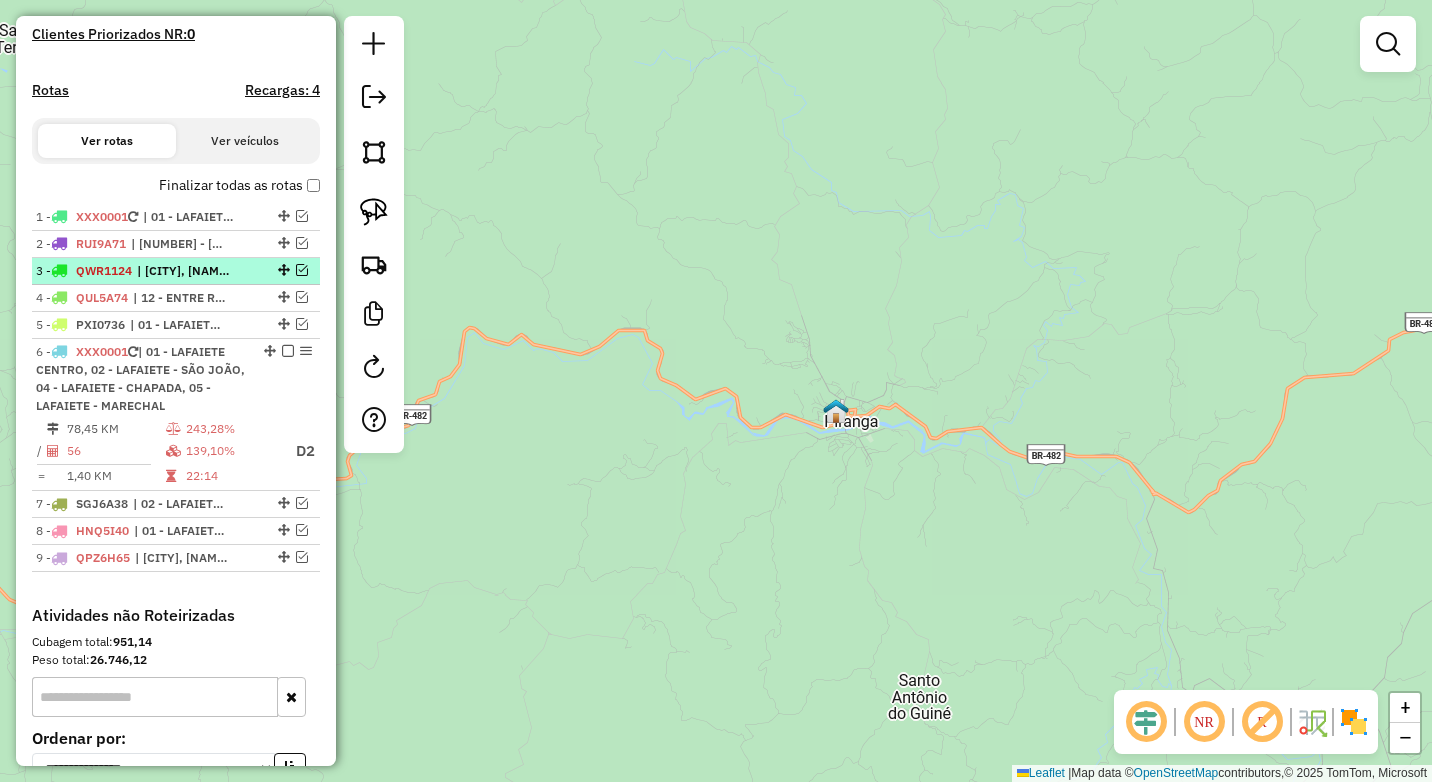 click at bounding box center [302, 270] 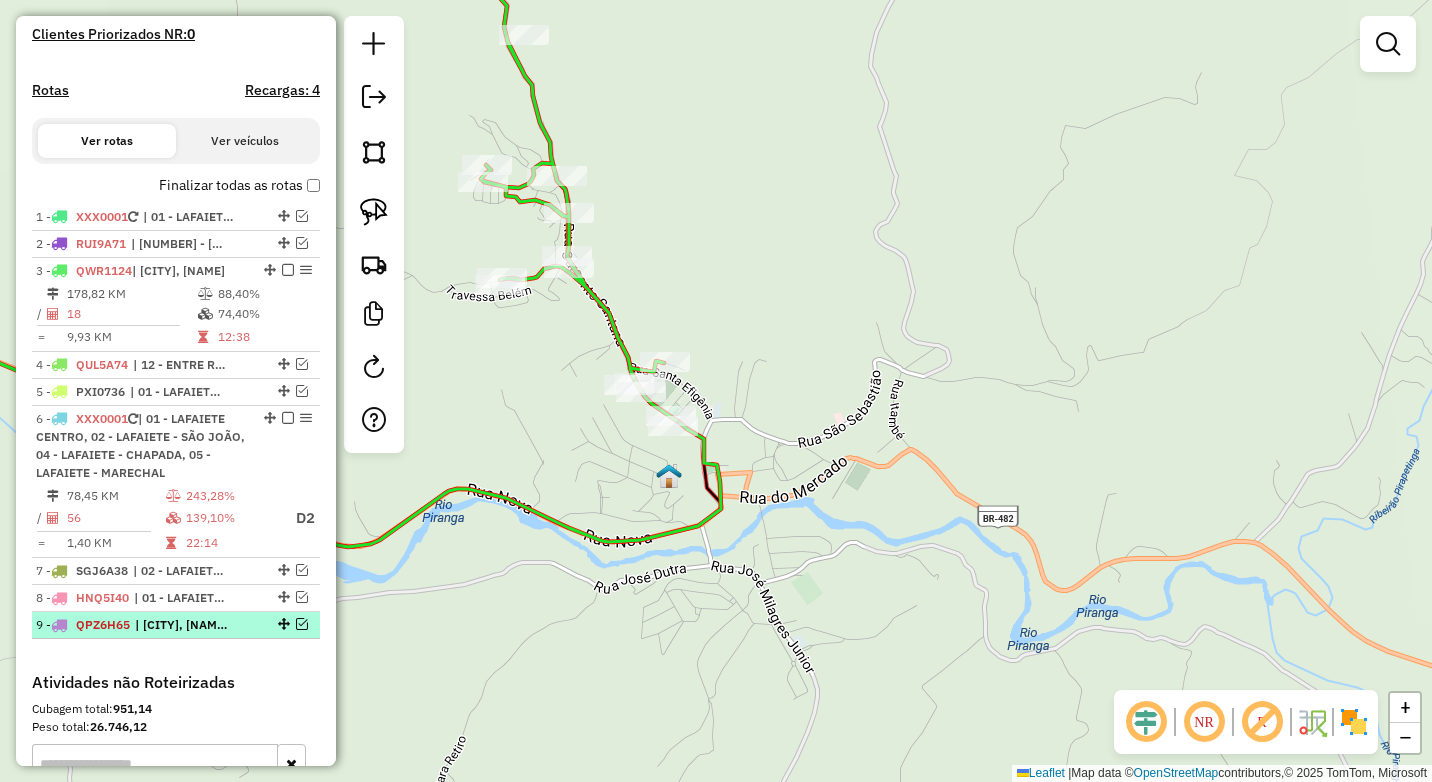 click at bounding box center (302, 624) 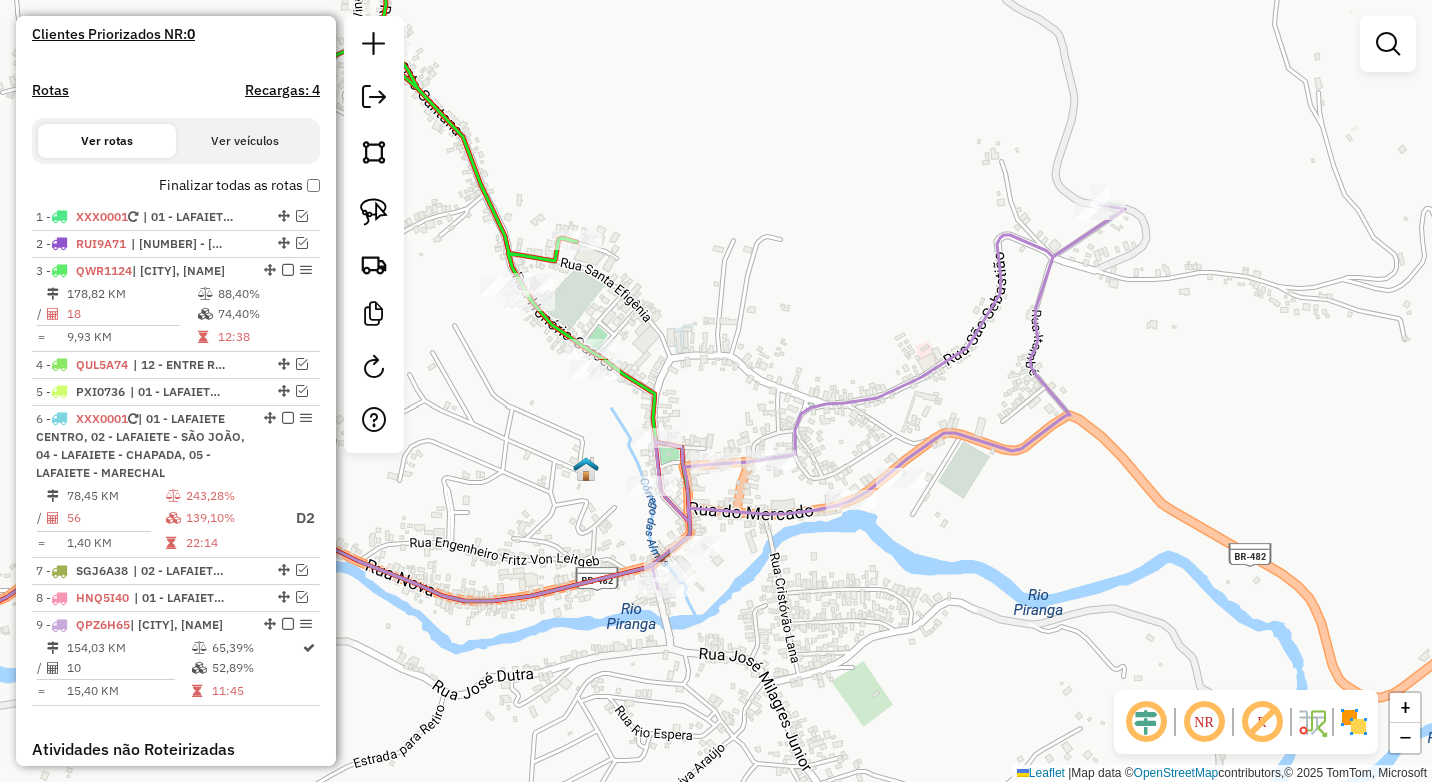 drag, startPoint x: 744, startPoint y: 531, endPoint x: 806, endPoint y: 586, distance: 82.87943 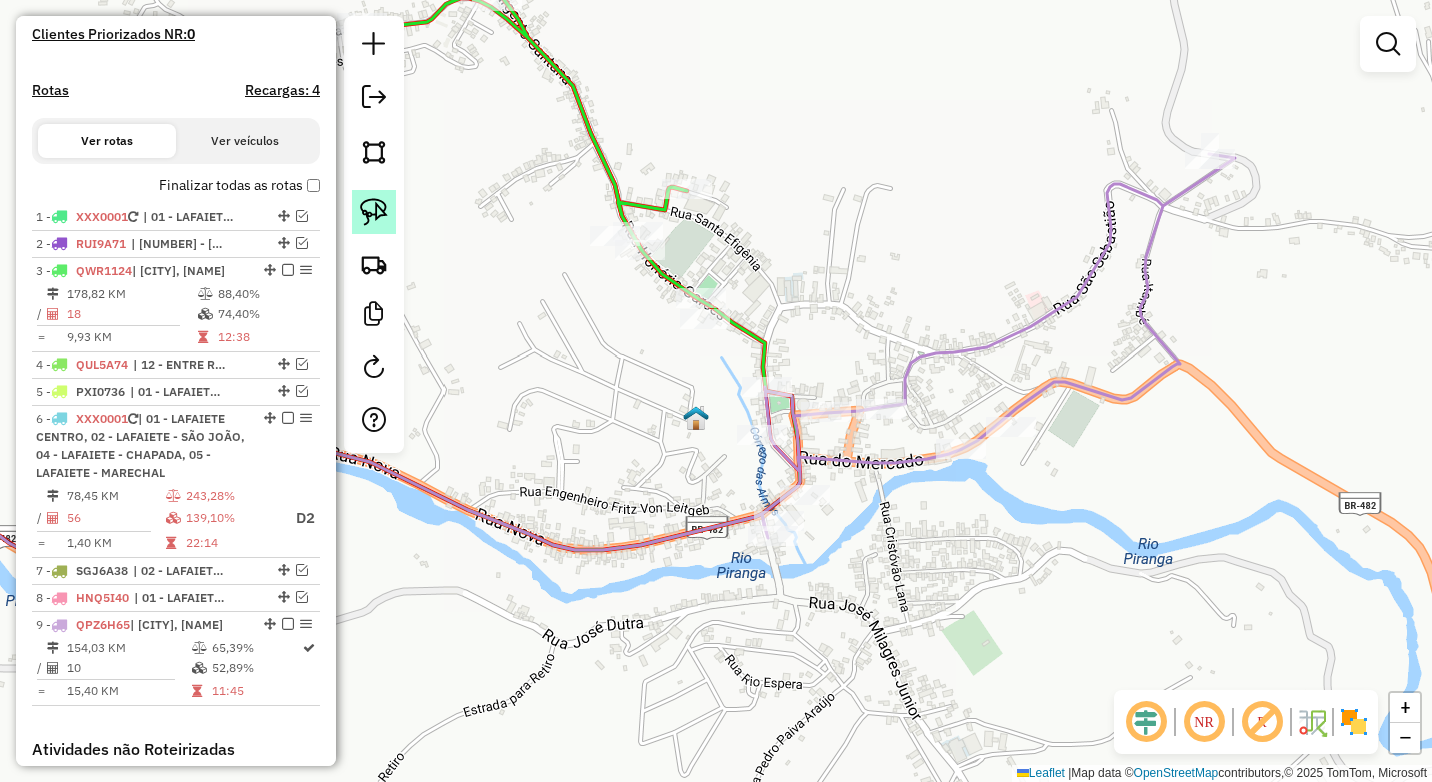 click 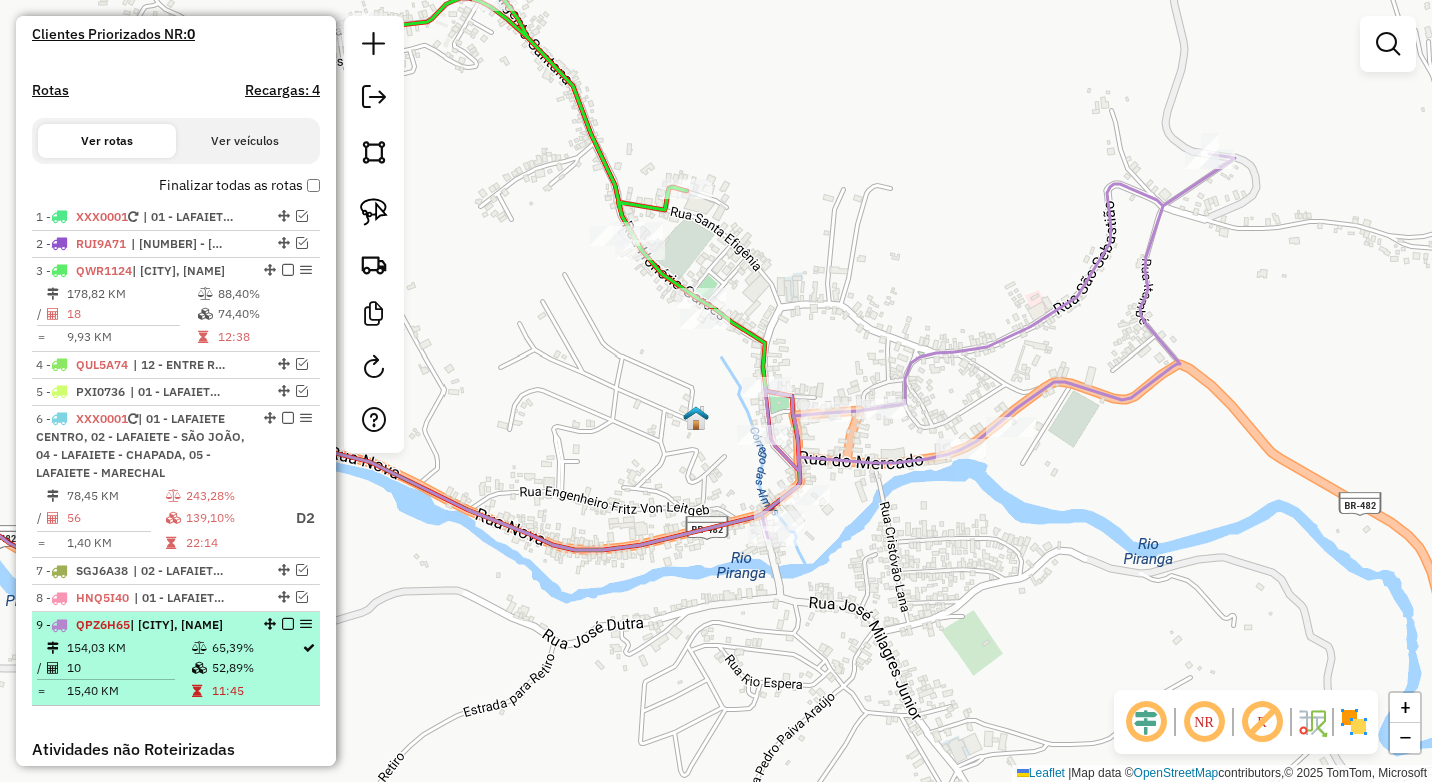 click at bounding box center [199, 668] 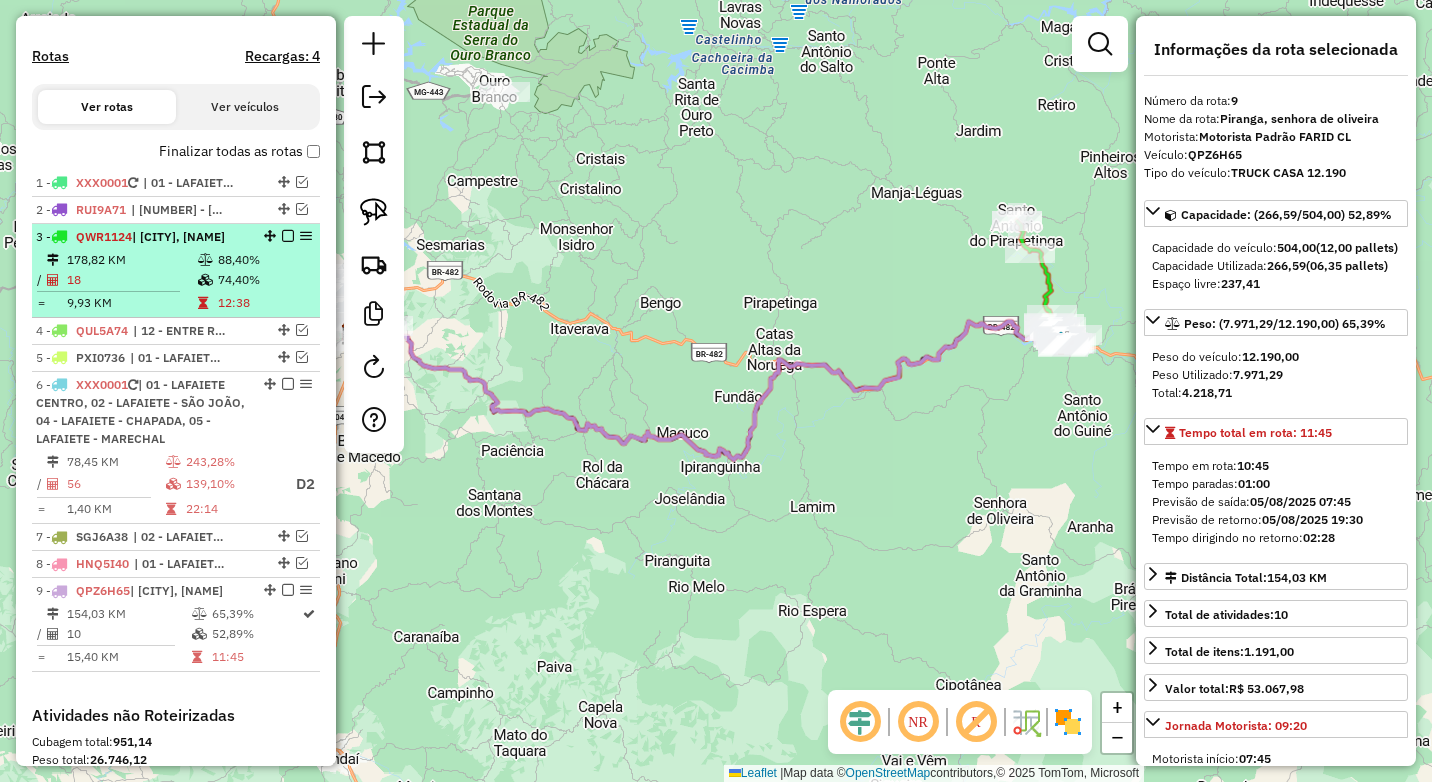 scroll, scrollTop: 662, scrollLeft: 0, axis: vertical 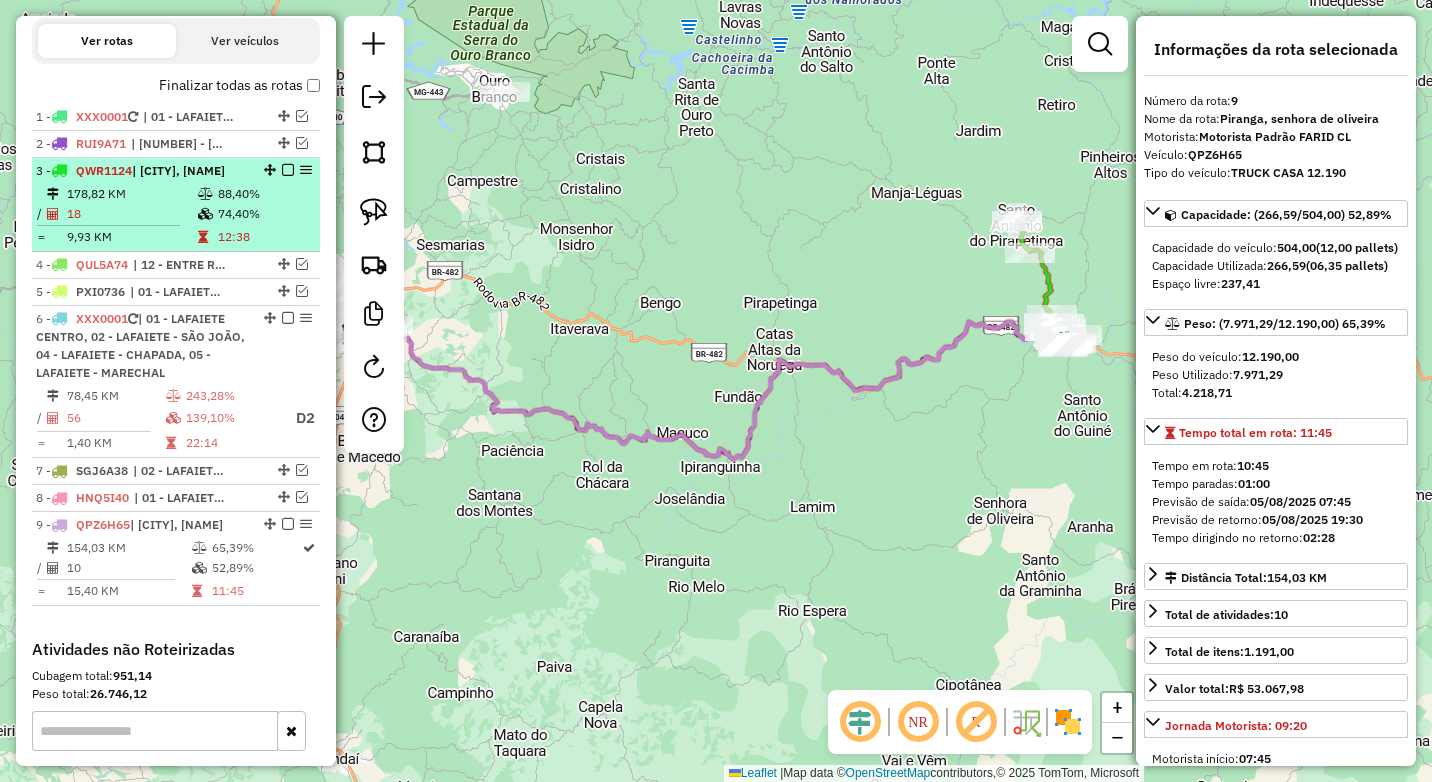 click on "3 -       QWR1124   | Piranga,  senhora de oliveira  178,82 KM   88,40%  /  18   74,40%     =  9,93 KM   12:38" at bounding box center [176, 205] 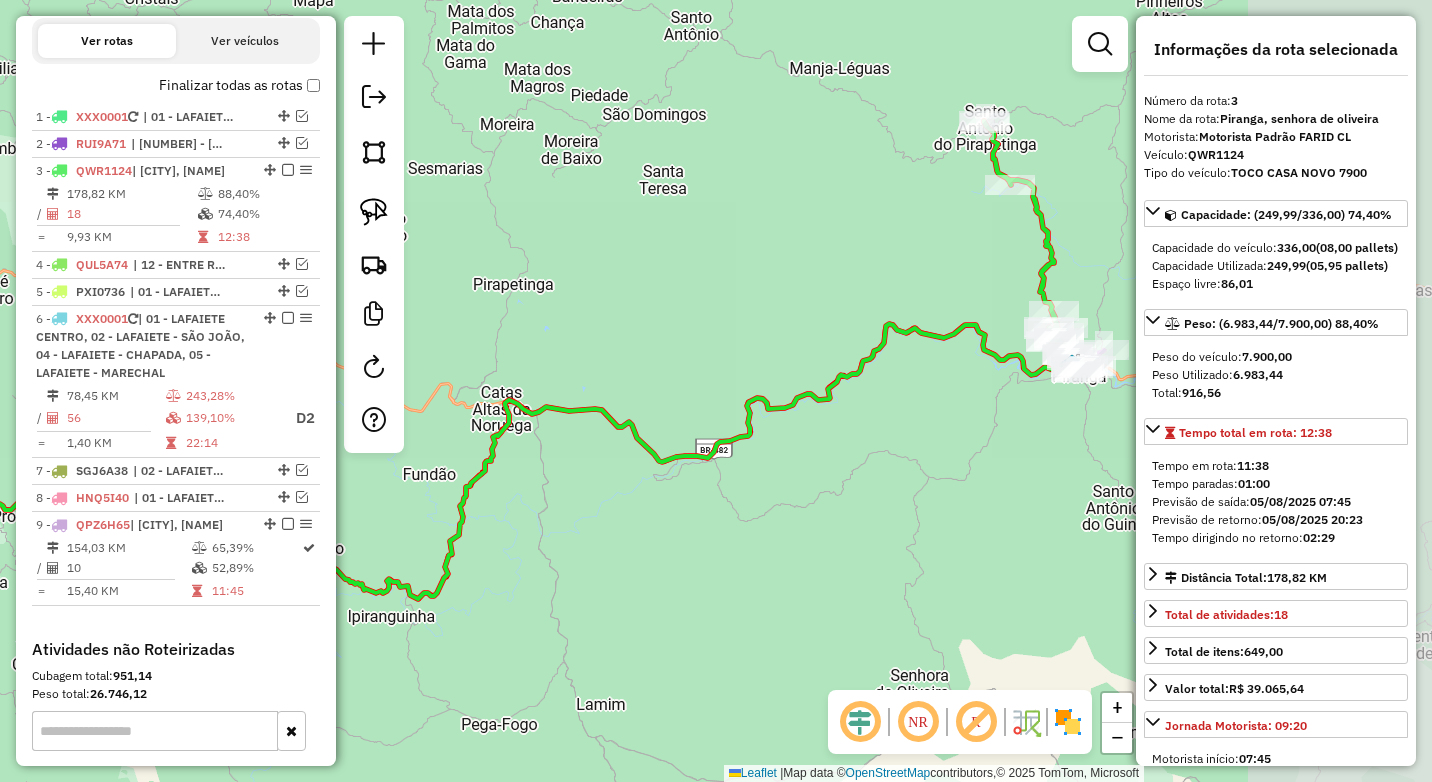 drag, startPoint x: 981, startPoint y: 546, endPoint x: 593, endPoint y: 503, distance: 390.37546 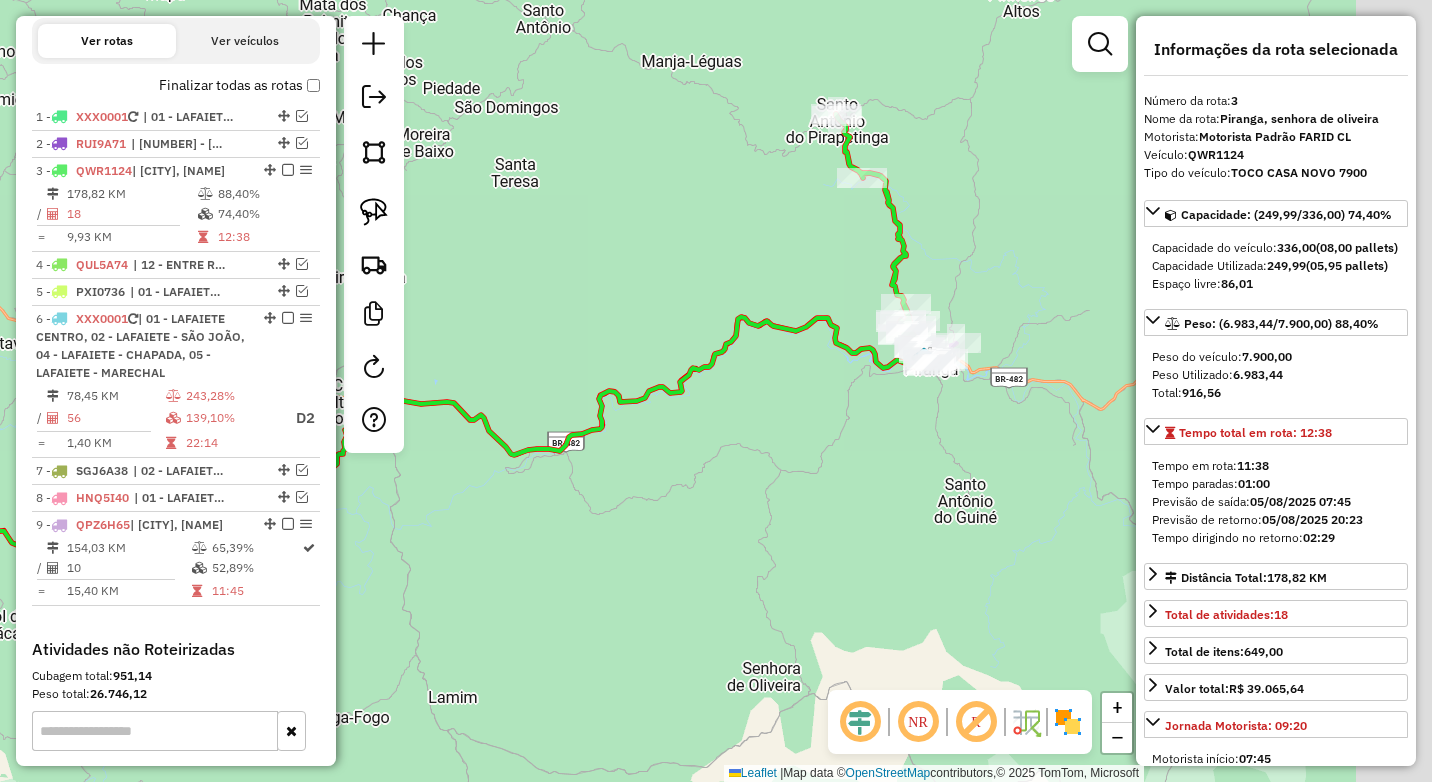 drag, startPoint x: 793, startPoint y: 500, endPoint x: 734, endPoint y: 500, distance: 59 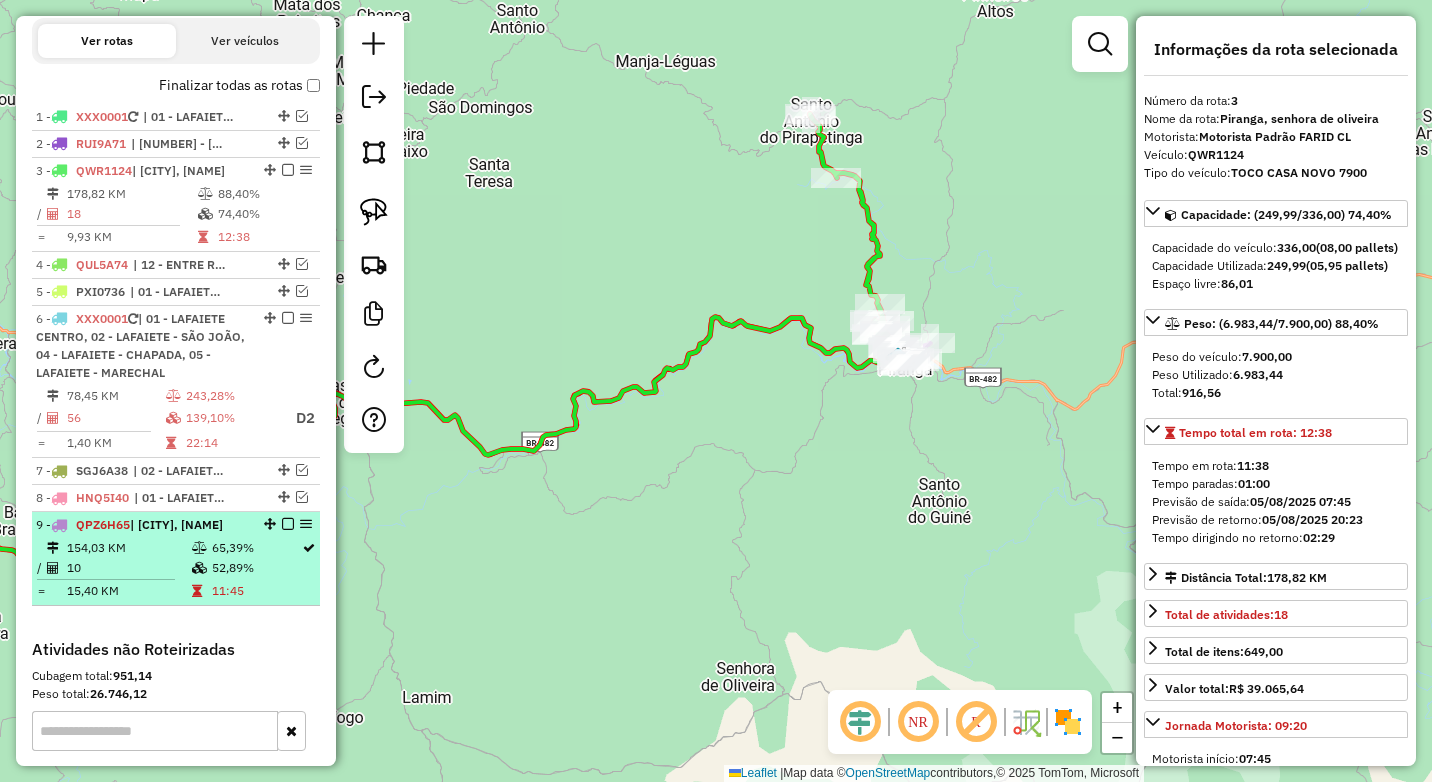 click on "65,39%" at bounding box center [256, 548] 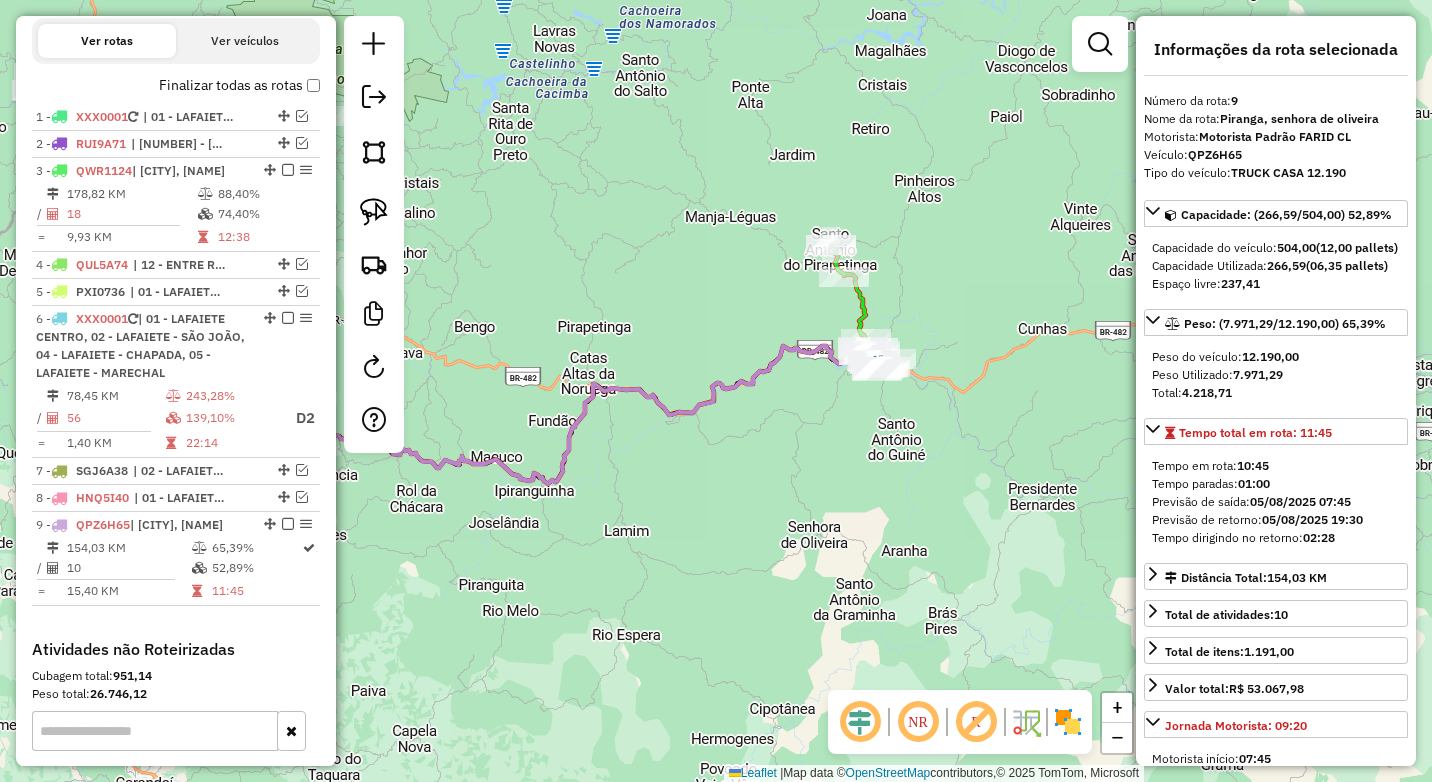 drag, startPoint x: 986, startPoint y: 477, endPoint x: 811, endPoint y: 489, distance: 175.41095 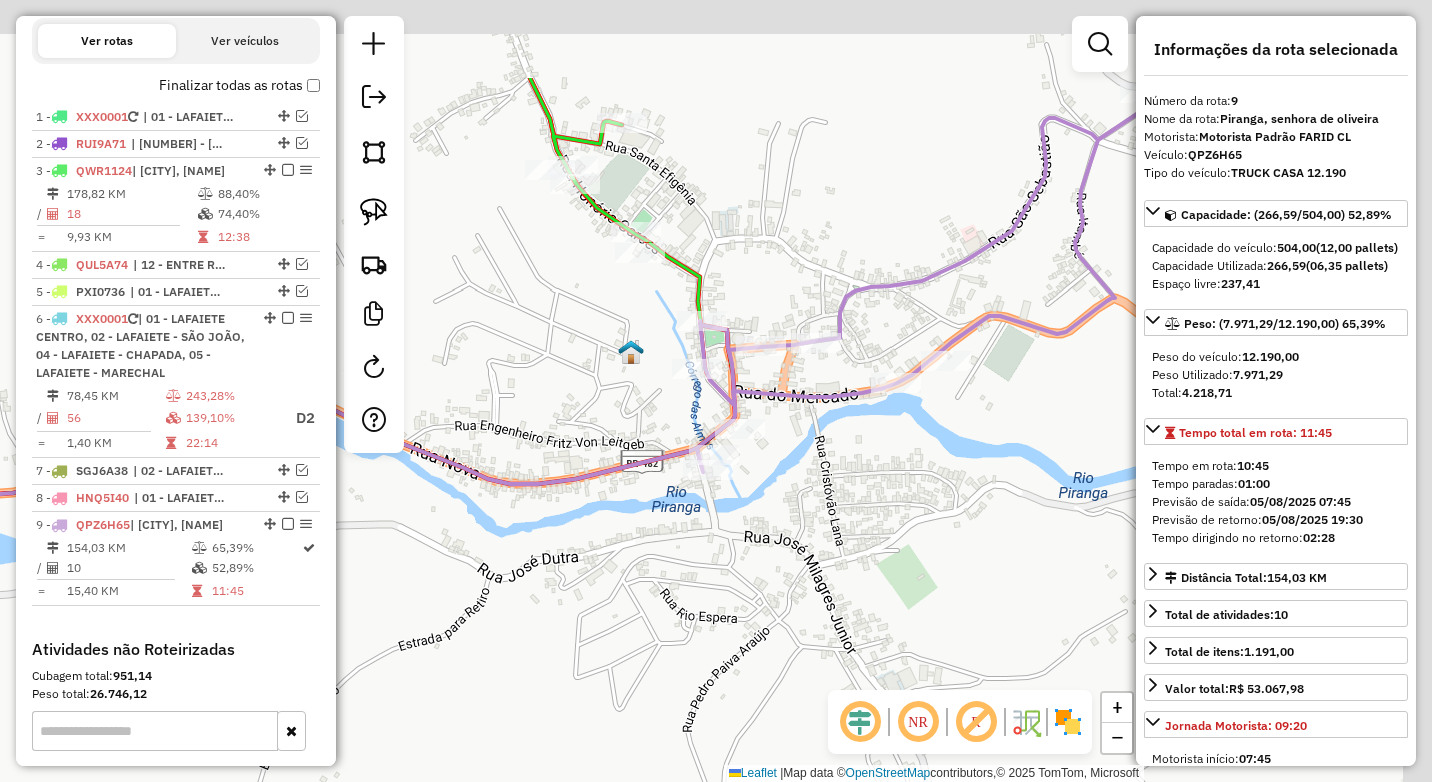 drag, startPoint x: 714, startPoint y: 222, endPoint x: 590, endPoint y: 425, distance: 237.87602 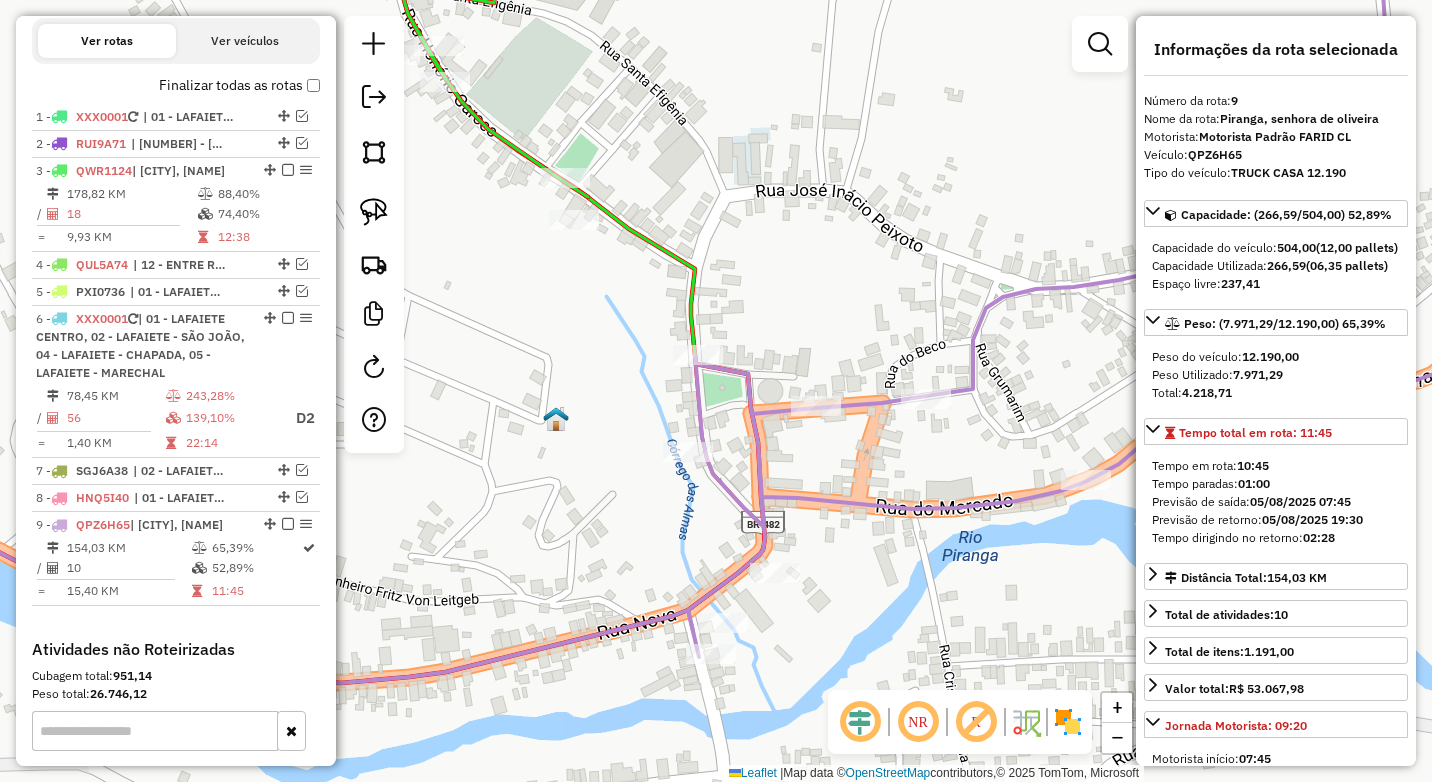 drag, startPoint x: 575, startPoint y: 357, endPoint x: 610, endPoint y: 411, distance: 64.3506 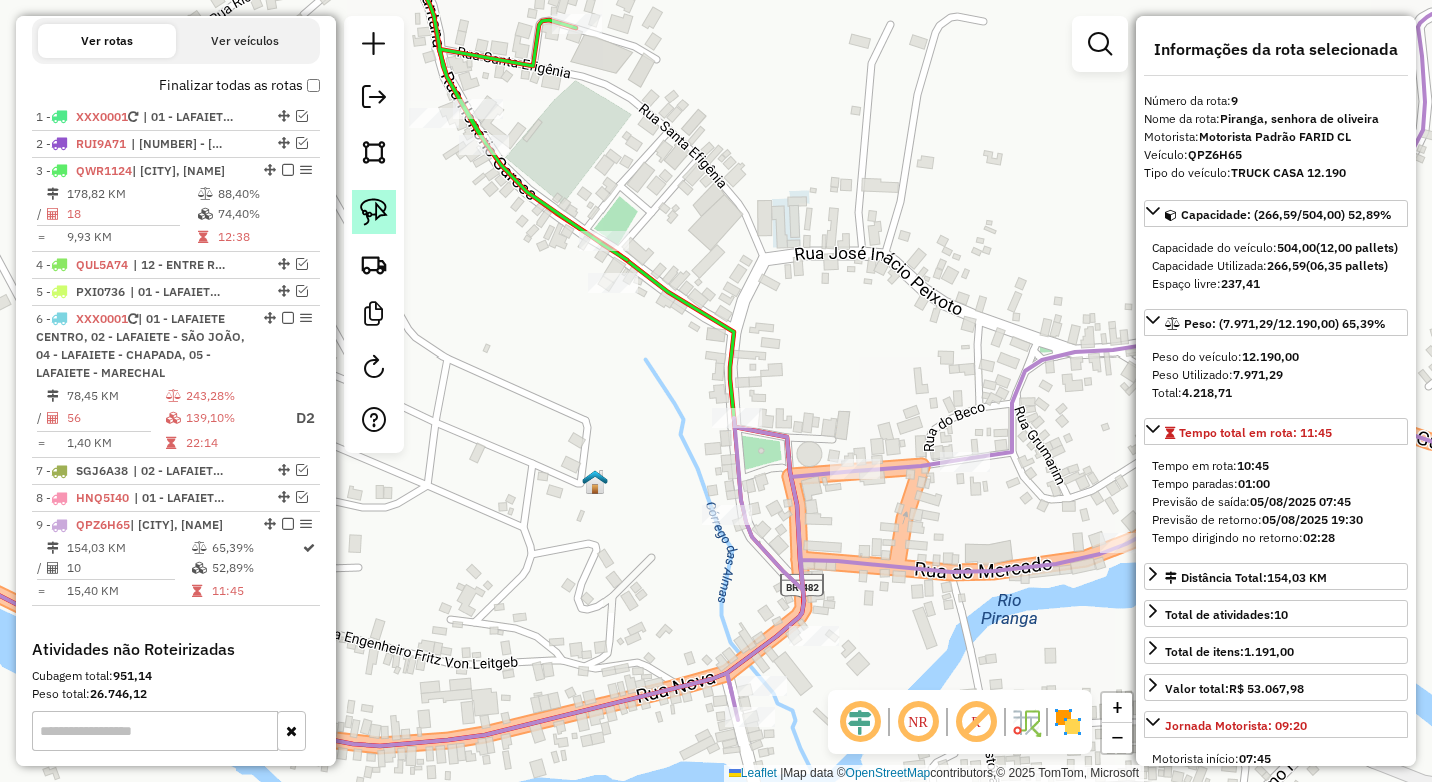click 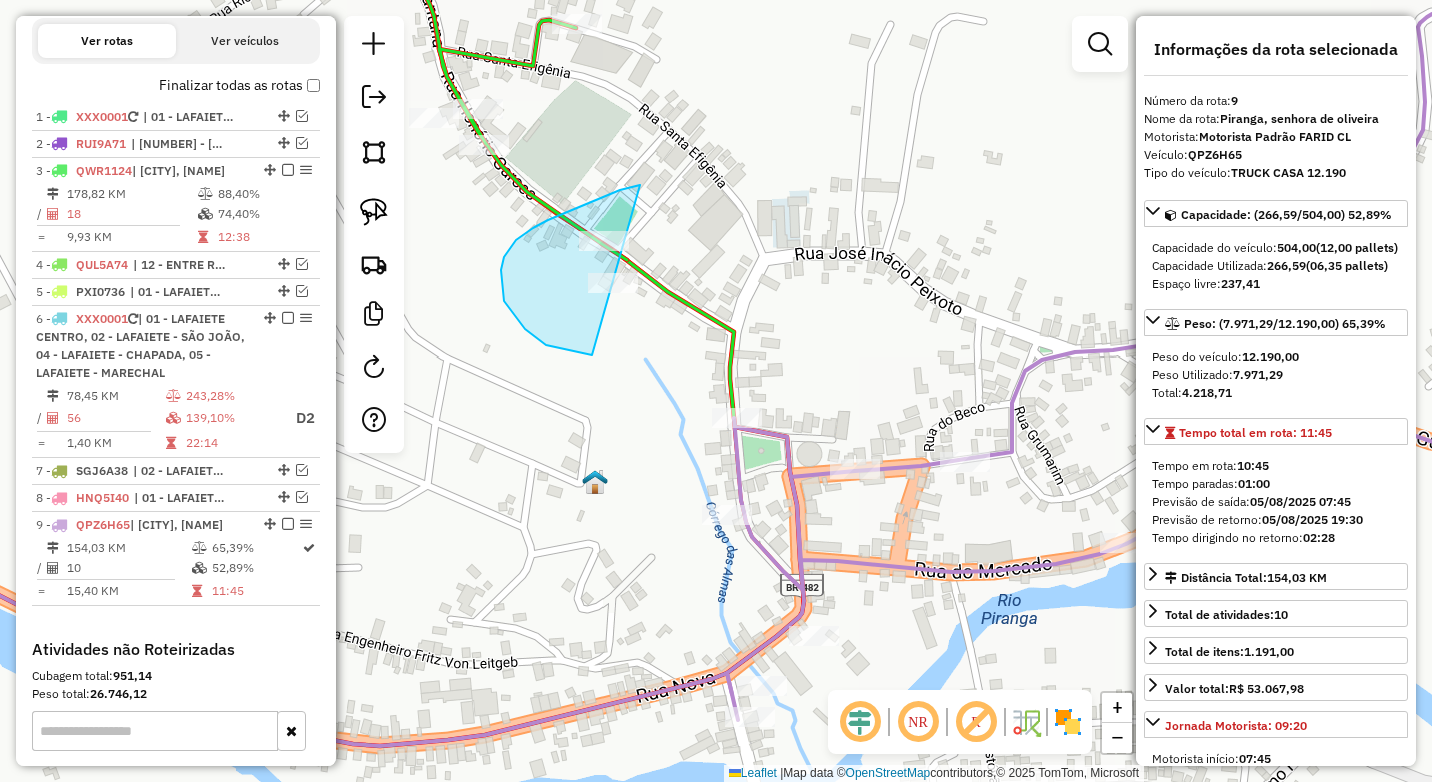 drag, startPoint x: 640, startPoint y: 185, endPoint x: 681, endPoint y: 313, distance: 134.4061 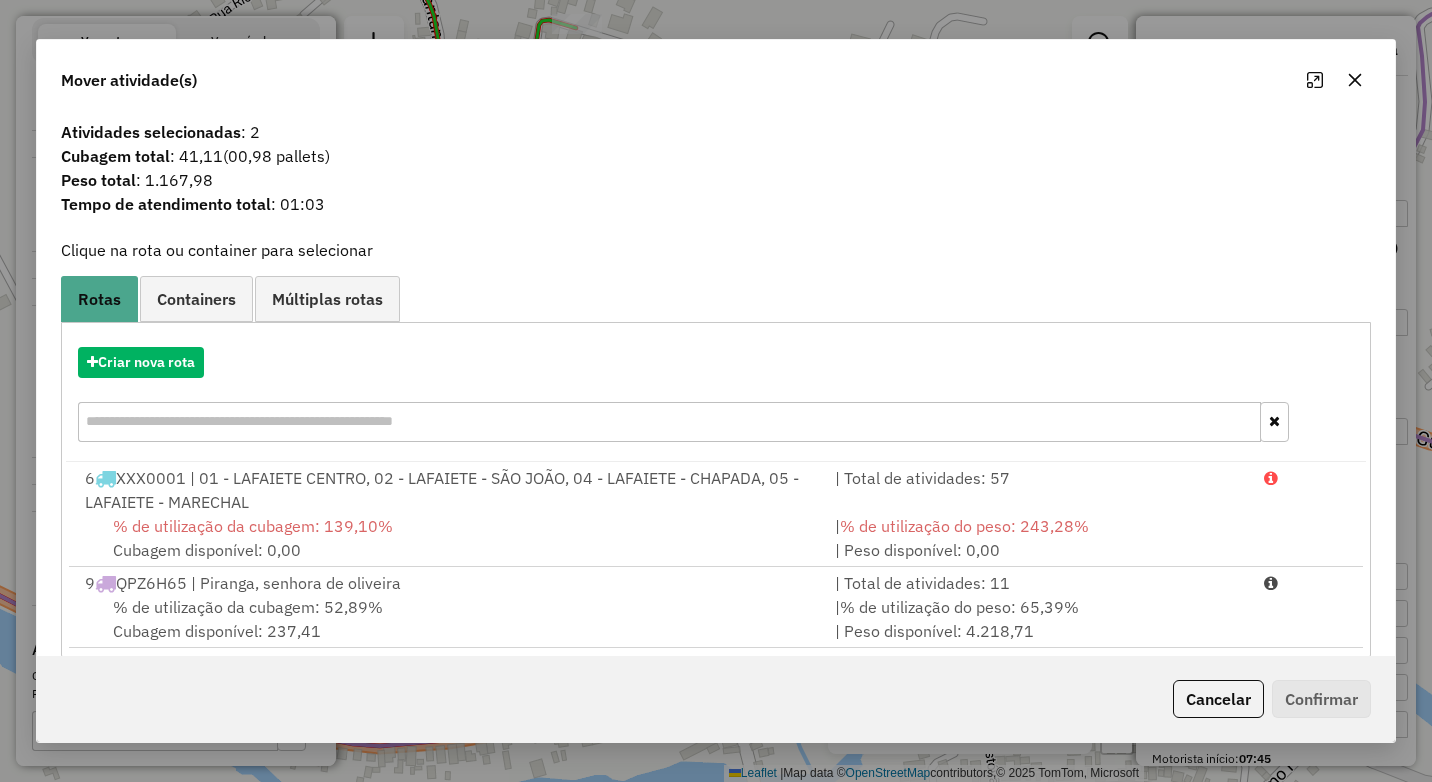 click on "|  % de utilização do peso: 65,39%  | Peso disponível: 4.218,71" at bounding box center [1037, 619] 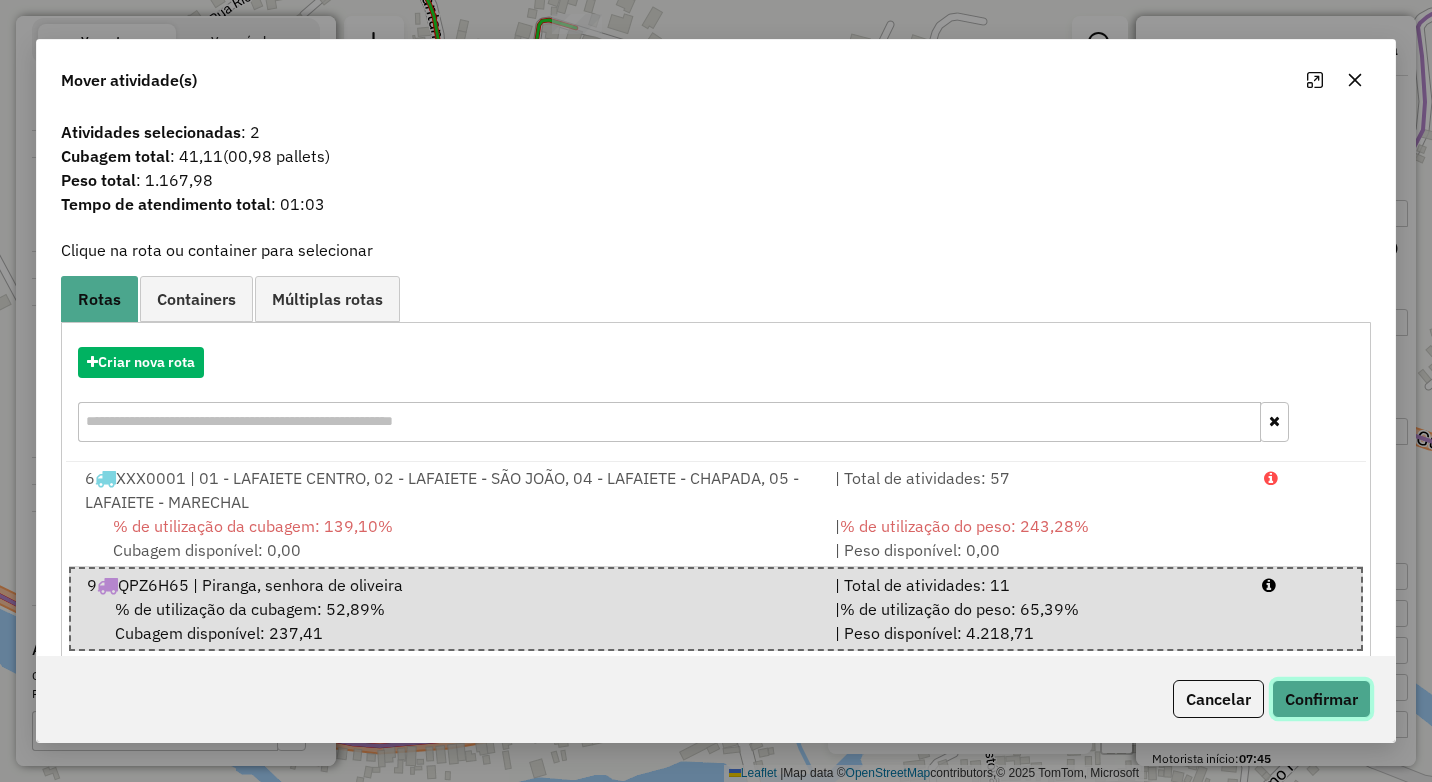 click on "Confirmar" 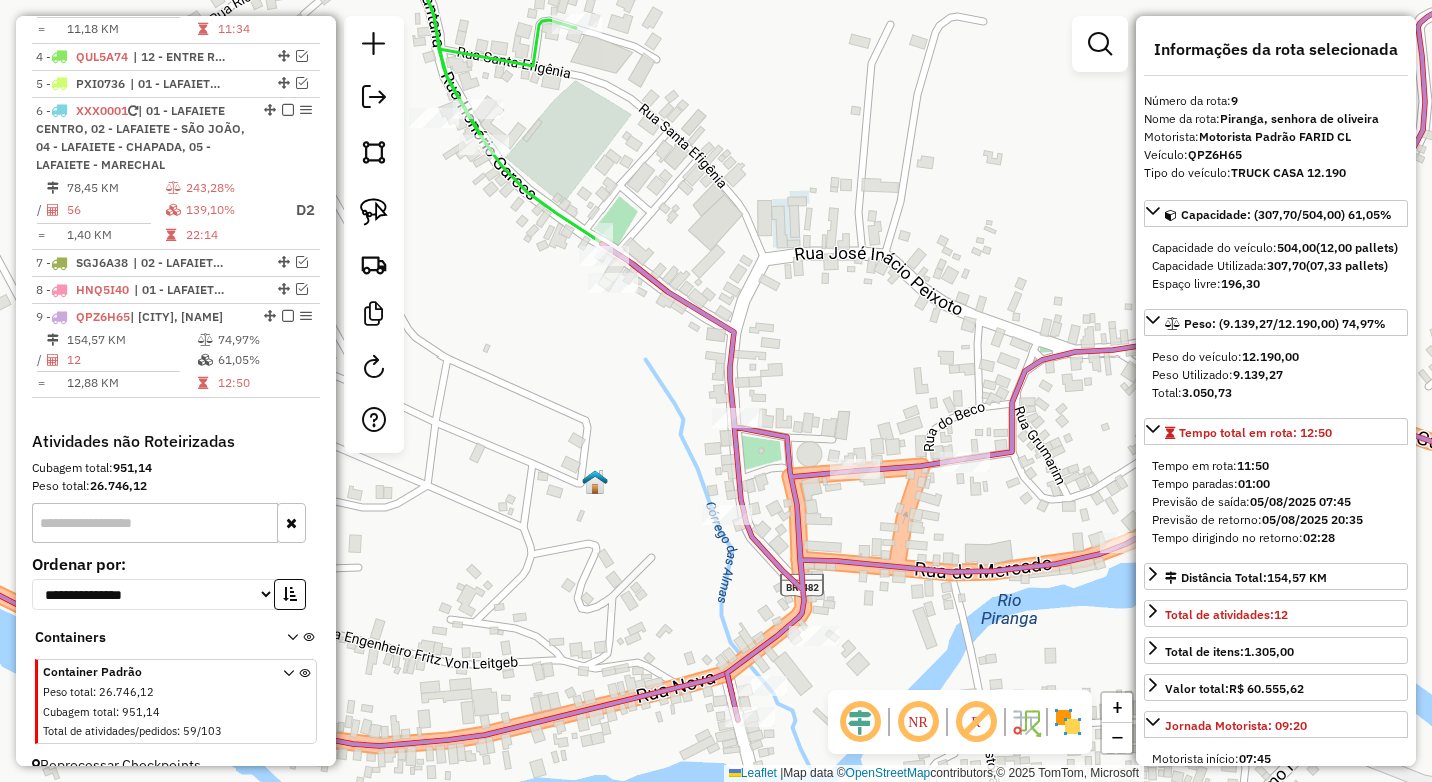 scroll, scrollTop: 932, scrollLeft: 0, axis: vertical 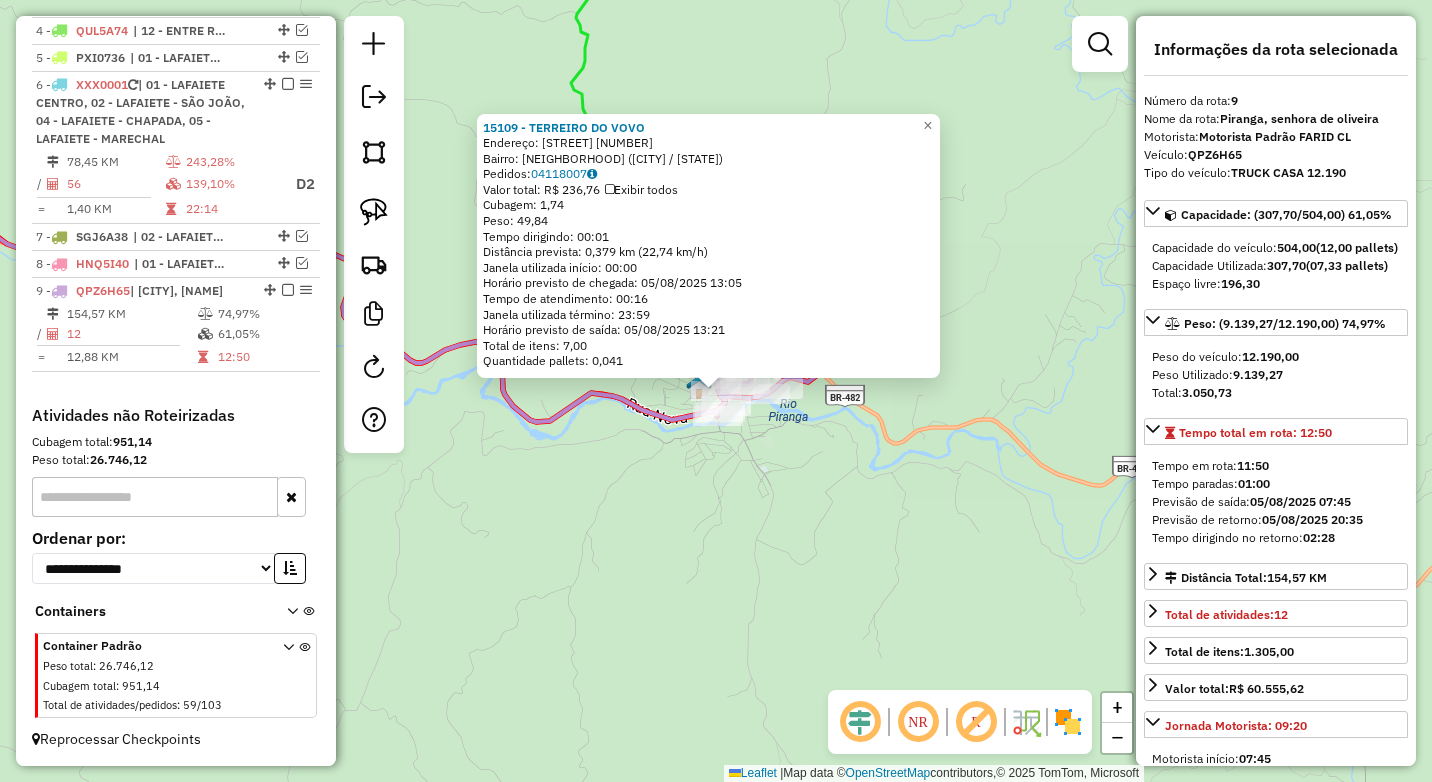 click on "15109 - TERREIRO DO VOVO  Endereço:  DR SOLON 6   Bairro: CENTRO (PIRANGA / MG)   Pedidos:  04118007   Valor total: R$ 236,76   Exibir todos   Cubagem: 1,74  Peso: 49,84  Tempo dirigindo: 00:01   Distância prevista: 0,379 km (22,74 km/h)   Janela utilizada início: 00:00   Horário previsto de chegada: 05/08/2025 13:05   Tempo de atendimento: 00:16   Janela utilizada término: 23:59   Horário previsto de saída: 05/08/2025 13:21   Total de itens: 7,00   Quantidade pallets: 0,041  × Janela de atendimento Grade de atendimento Capacidade Transportadoras Veículos Cliente Pedidos  Rotas Selecione os dias de semana para filtrar as janelas de atendimento  Seg   Ter   Qua   Qui   Sex   Sáb   Dom  Informe o período da janela de atendimento: De: Até:  Filtrar exatamente a janela do cliente  Considerar janela de atendimento padrão  Selecione os dias de semana para filtrar as grades de atendimento  Seg   Ter   Qua   Qui   Sex   Sáb   Dom   Considerar clientes sem dia de atendimento cadastrado  Peso mínimo:  +" 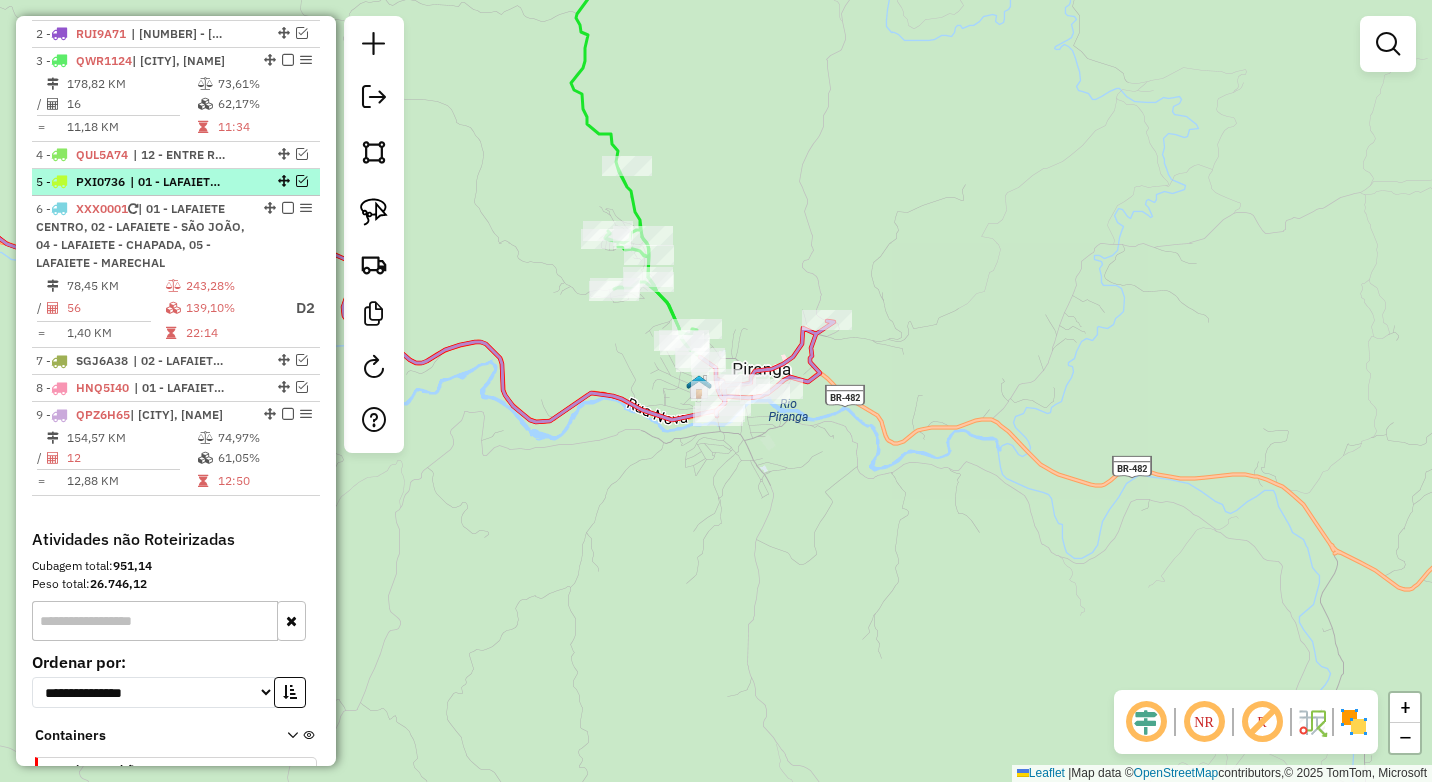 scroll, scrollTop: 732, scrollLeft: 0, axis: vertical 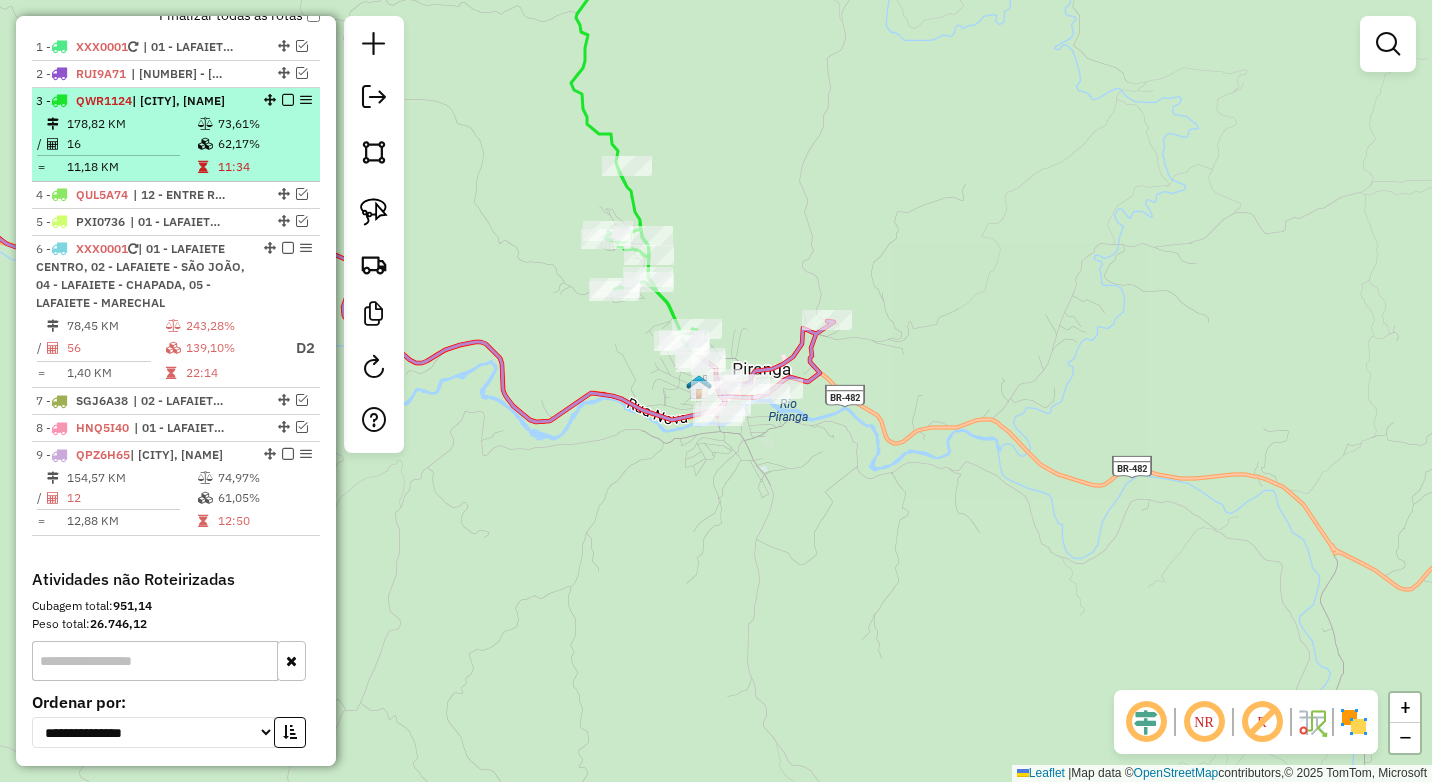 click at bounding box center [288, 100] 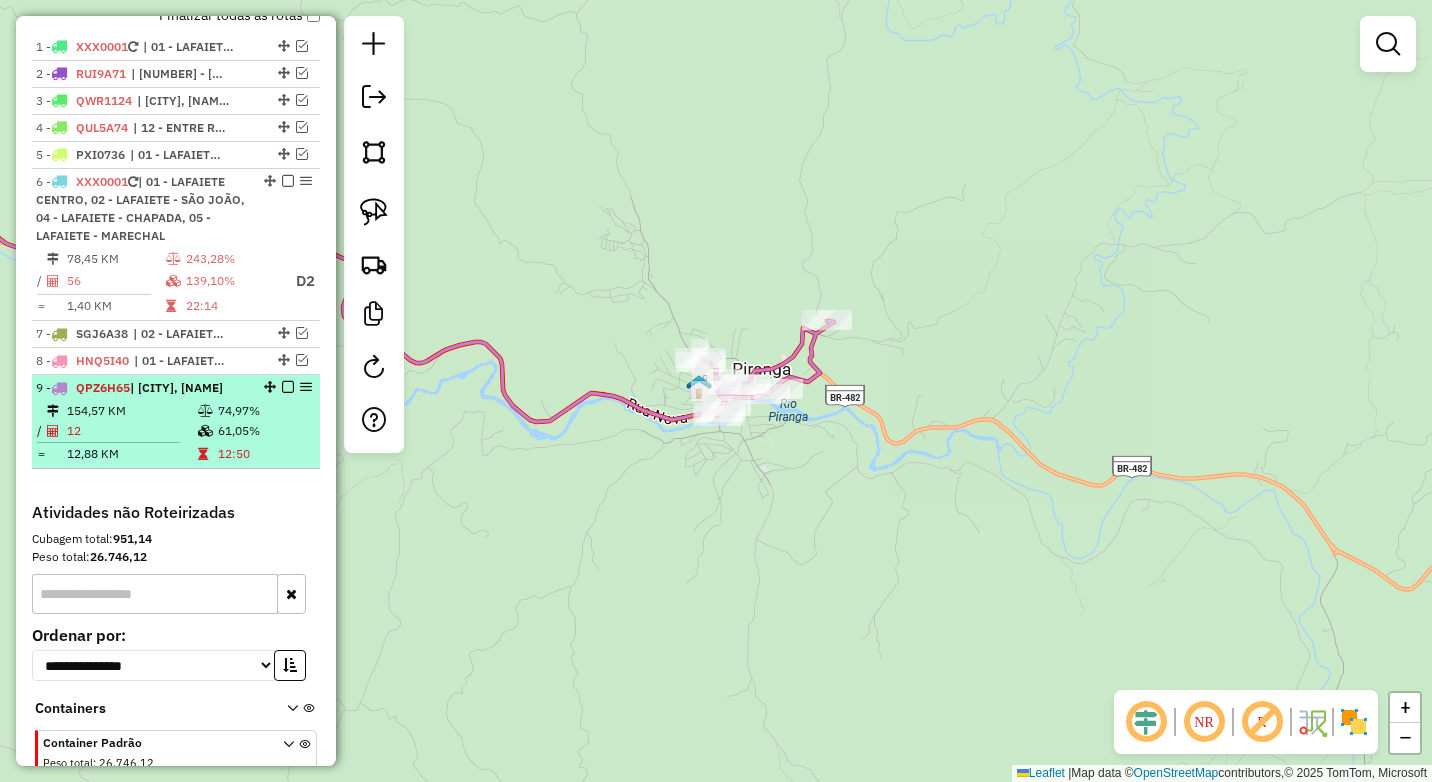 click at bounding box center [288, 387] 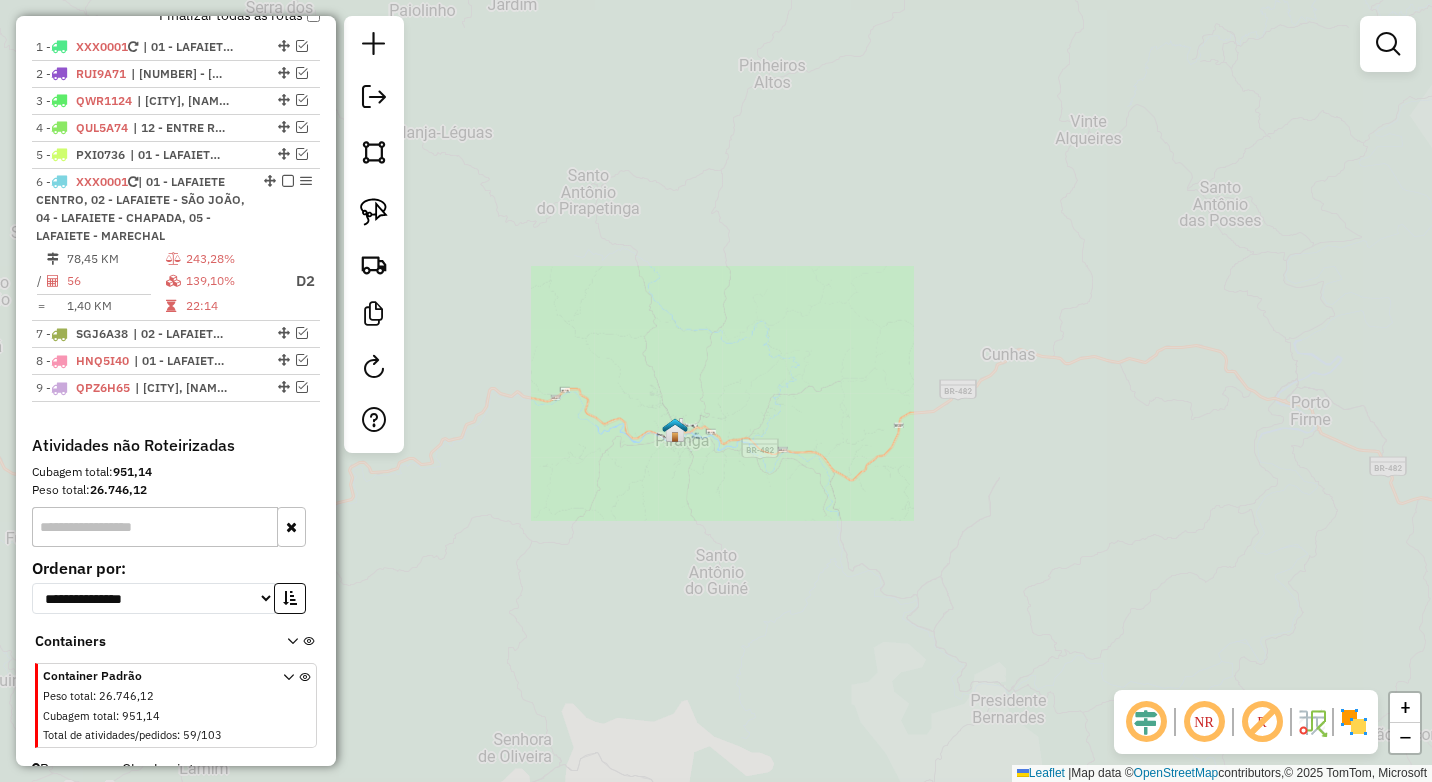 drag, startPoint x: 577, startPoint y: 527, endPoint x: 1047, endPoint y: 495, distance: 471.0881 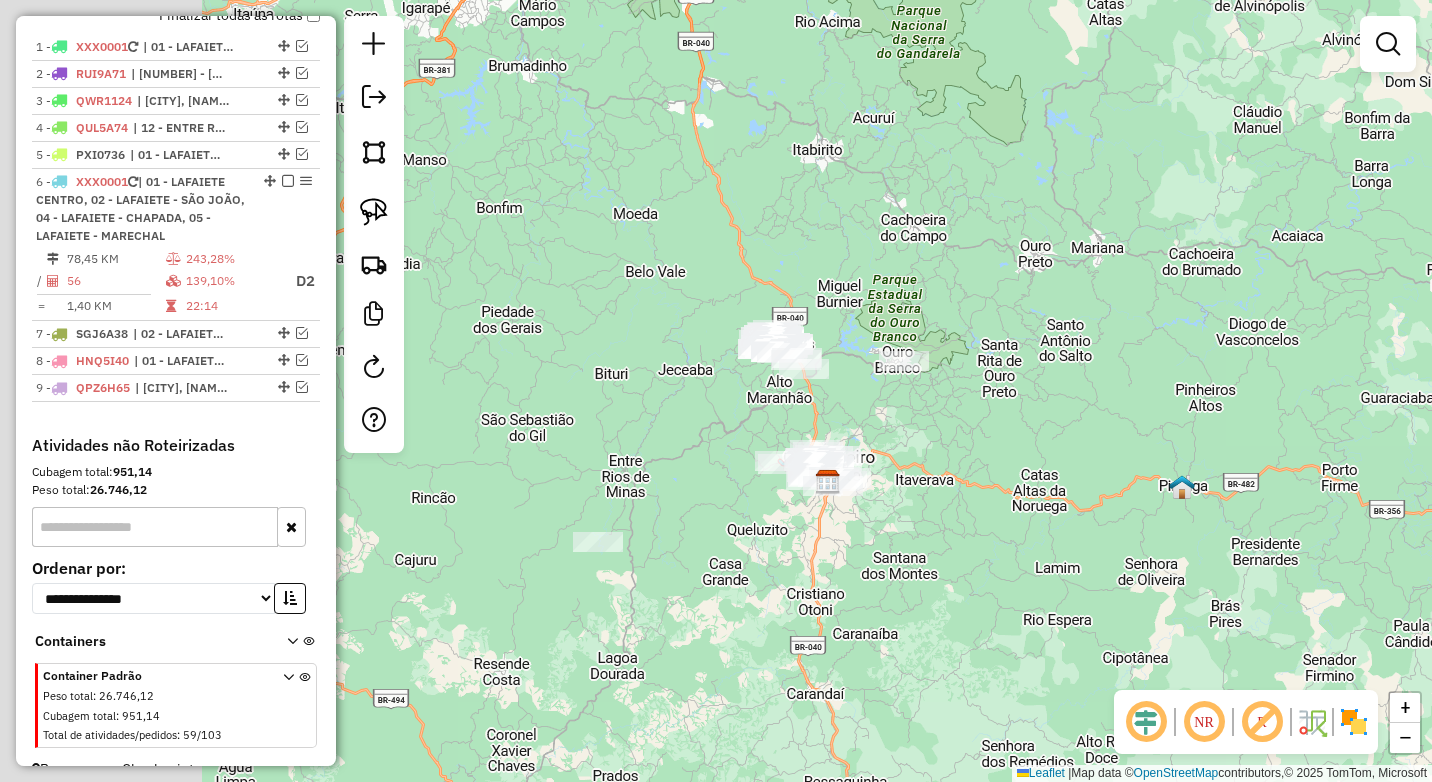 click on "Janela de atendimento Grade de atendimento Capacidade Transportadoras Veículos Cliente Pedidos  Rotas Selecione os dias de semana para filtrar as janelas de atendimento  Seg   Ter   Qua   Qui   Sex   Sáb   Dom  Informe o período da janela de atendimento: De: Até:  Filtrar exatamente a janela do cliente  Considerar janela de atendimento padrão  Selecione os dias de semana para filtrar as grades de atendimento  Seg   Ter   Qua   Qui   Sex   Sáb   Dom   Considerar clientes sem dia de atendimento cadastrado  Clientes fora do dia de atendimento selecionado Filtrar as atividades entre os valores definidos abaixo:  Peso mínimo:  ****  Peso máximo:  ****  Cubagem mínima:   Cubagem máxima:   De:   Até:  Filtrar as atividades entre o tempo de atendimento definido abaixo:  De:   Até:   Considerar capacidade total dos clientes não roteirizados Transportadora: Selecione um ou mais itens Tipo de veículo: Selecione um ou mais itens Veículo: Selecione um ou mais itens Motorista: Selecione um ou mais itens De:" 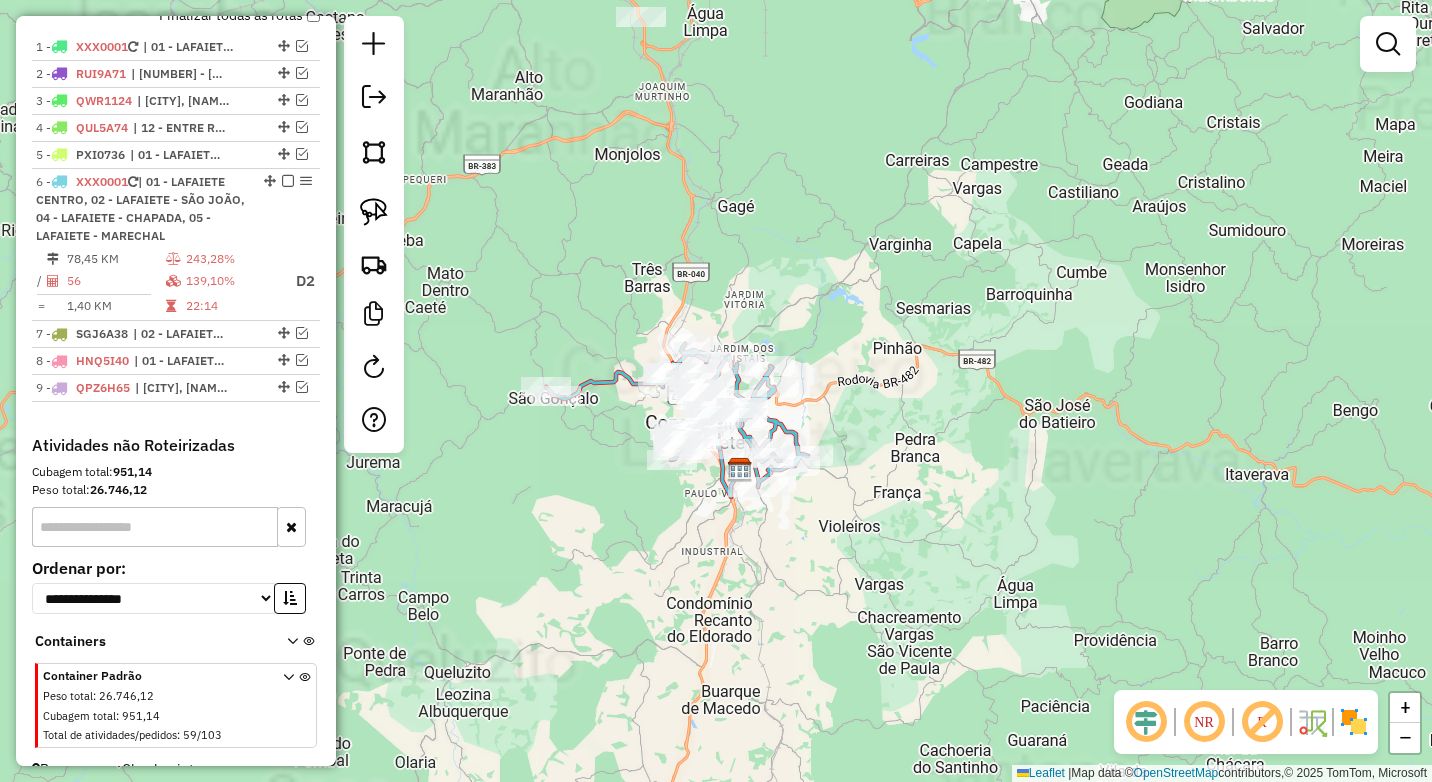 drag, startPoint x: 747, startPoint y: 517, endPoint x: 891, endPoint y: 492, distance: 146.15402 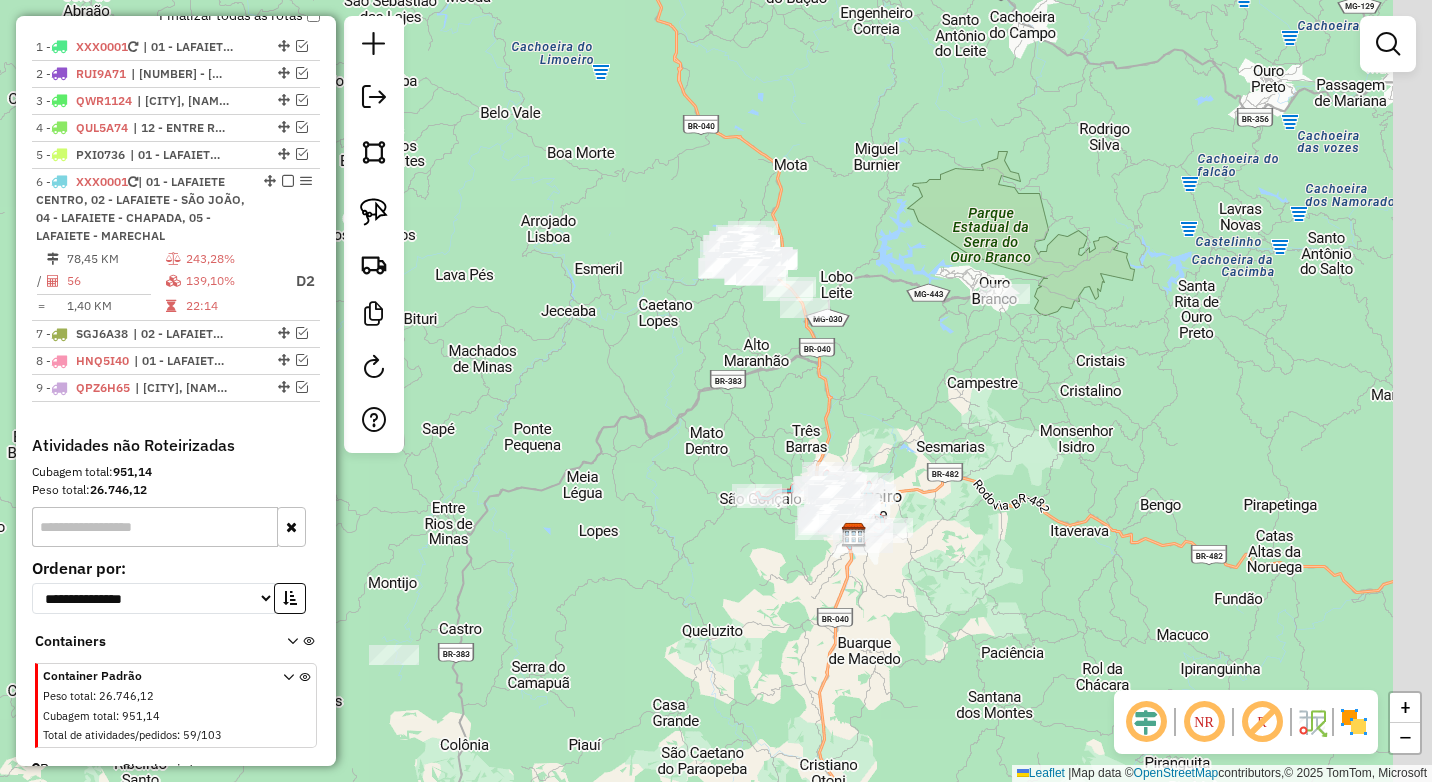 drag, startPoint x: 848, startPoint y: 580, endPoint x: 810, endPoint y: 601, distance: 43.416588 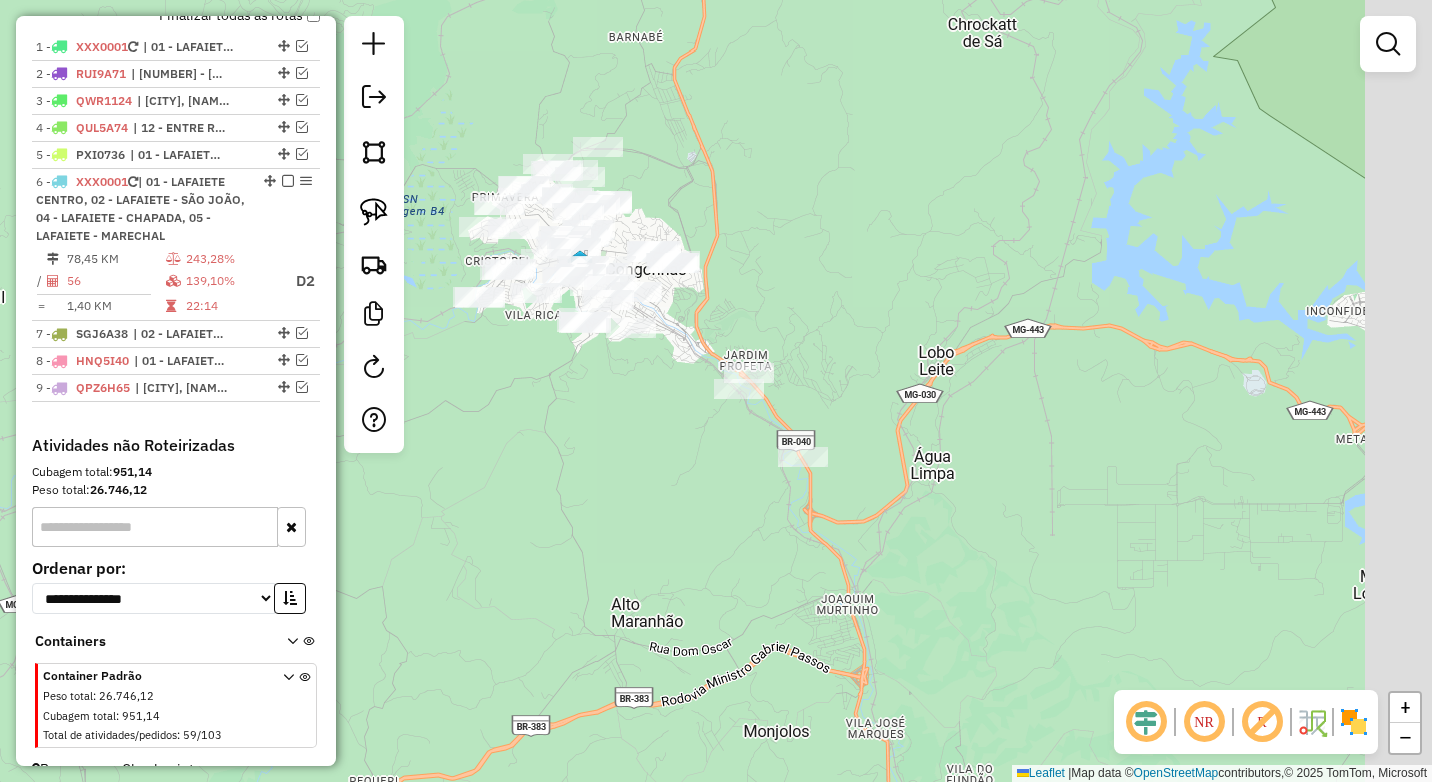 drag, startPoint x: 953, startPoint y: 392, endPoint x: 844, endPoint y: 338, distance: 121.64292 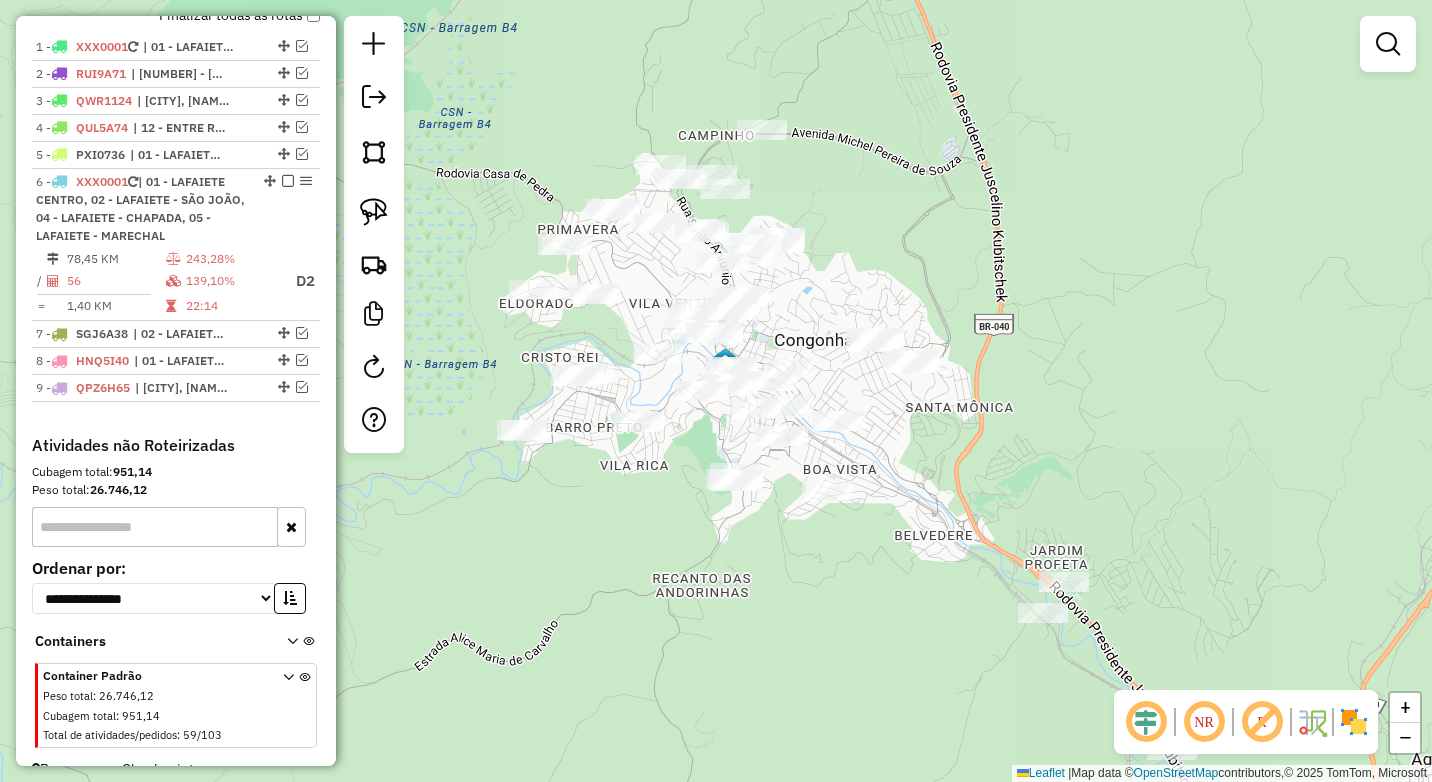 drag, startPoint x: 954, startPoint y: 423, endPoint x: 960, endPoint y: 461, distance: 38.470768 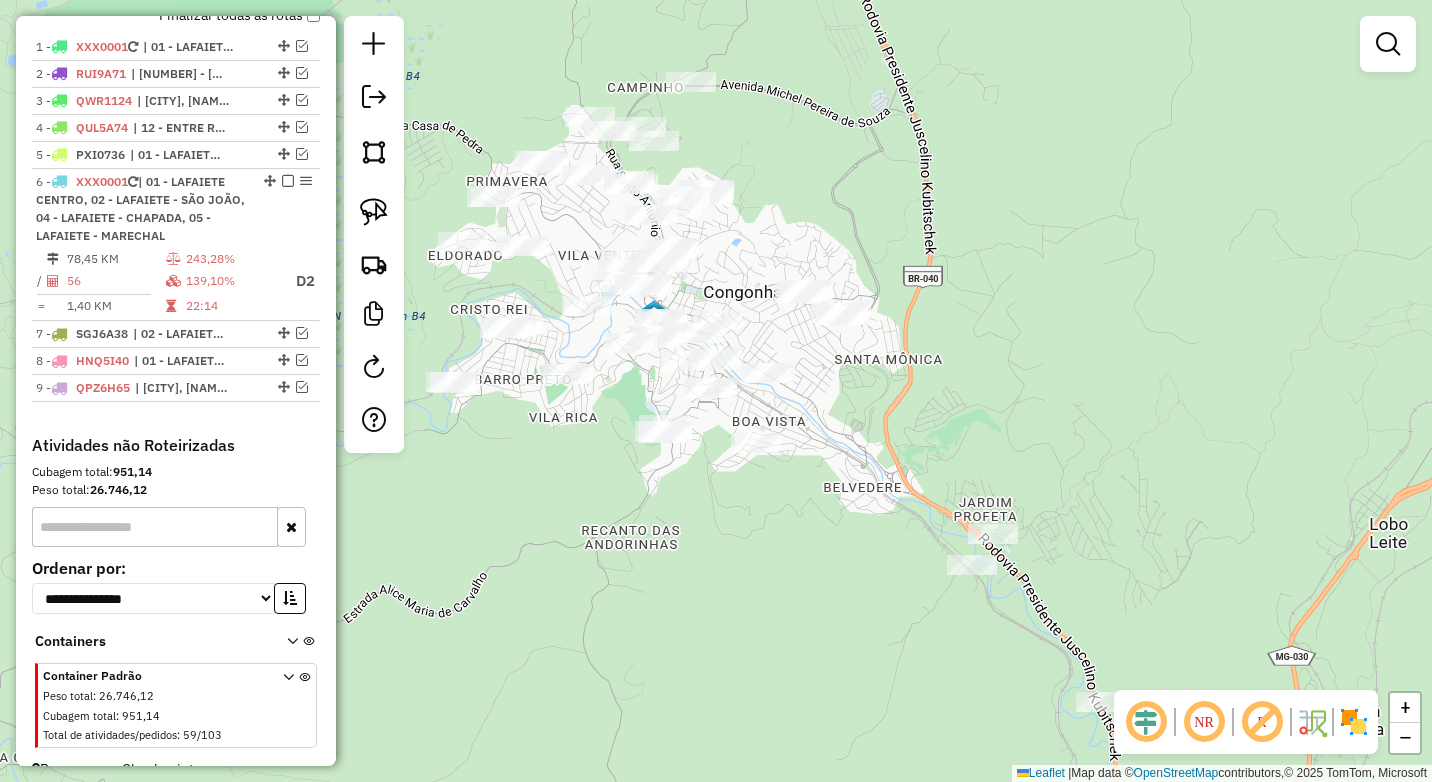 drag, startPoint x: 1017, startPoint y: 468, endPoint x: 835, endPoint y: 251, distance: 283.219 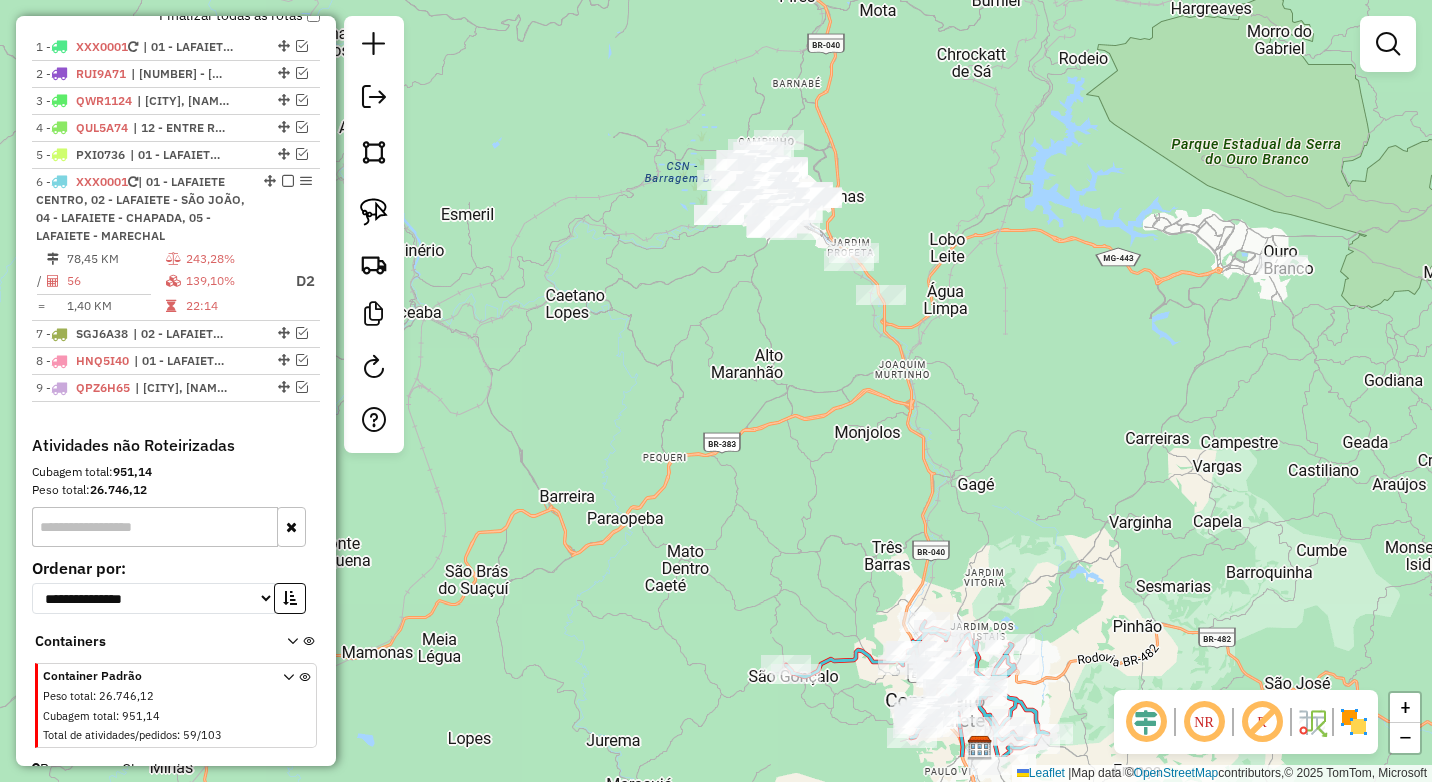 drag, startPoint x: 1063, startPoint y: 547, endPoint x: 1019, endPoint y: 444, distance: 112.00446 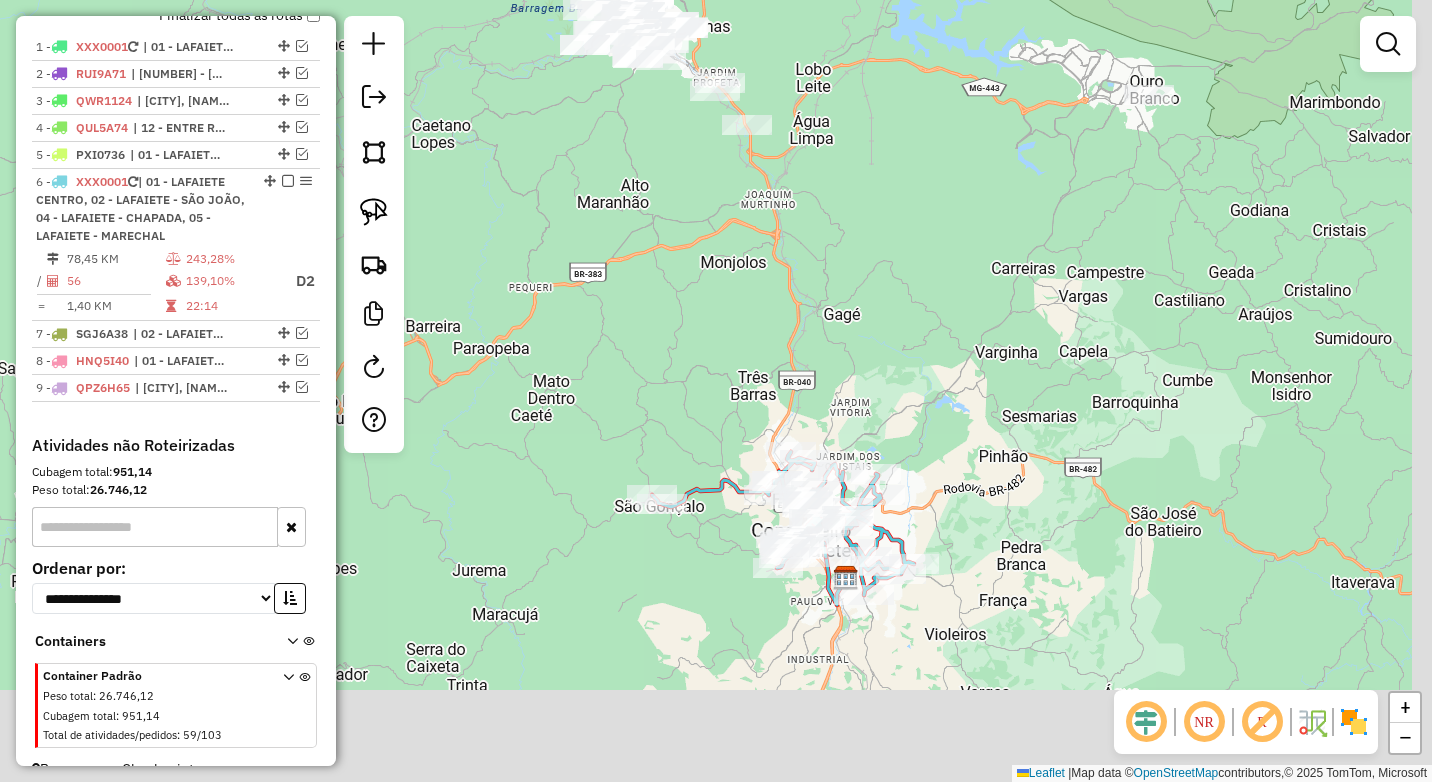 drag, startPoint x: 1001, startPoint y: 422, endPoint x: 852, endPoint y: 207, distance: 261.58365 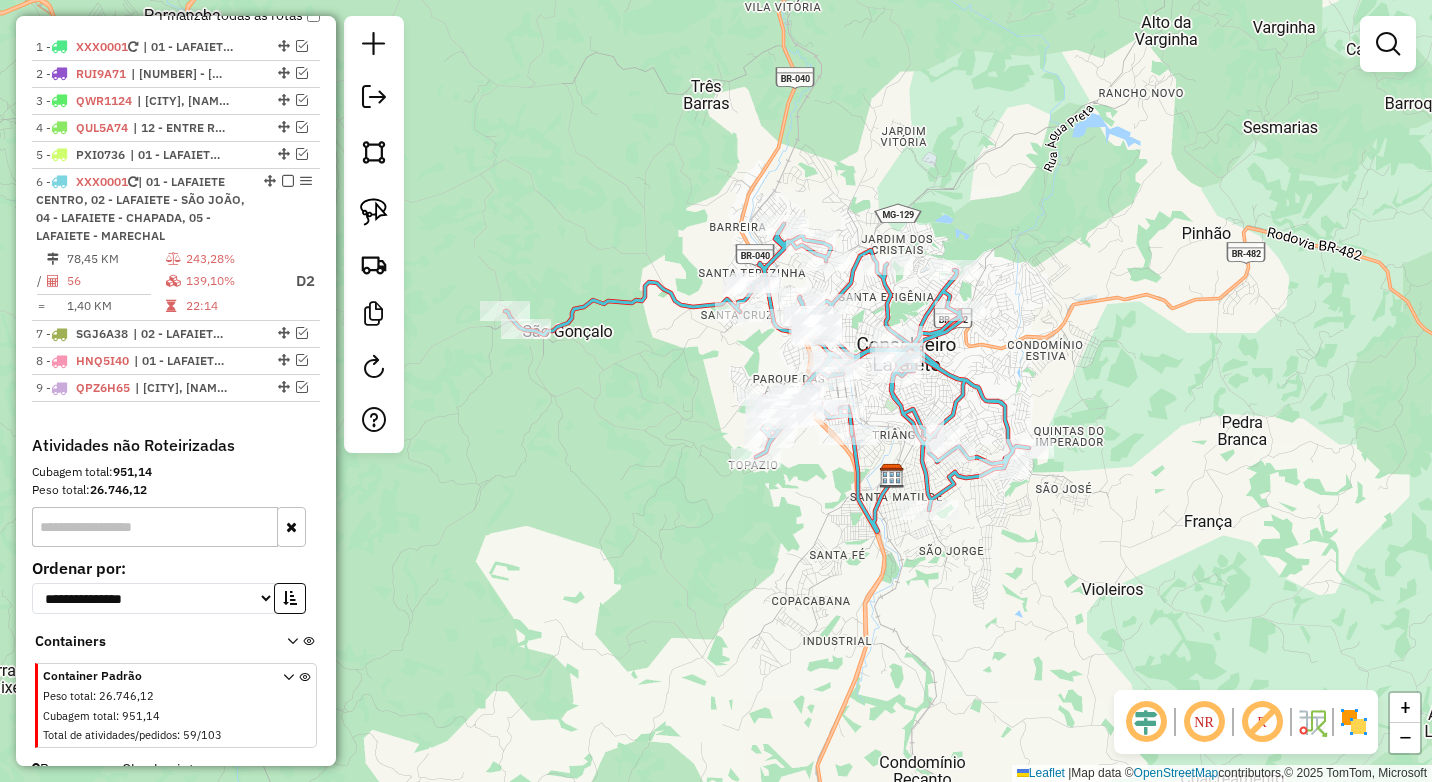drag, startPoint x: 706, startPoint y: 537, endPoint x: 818, endPoint y: 528, distance: 112.36102 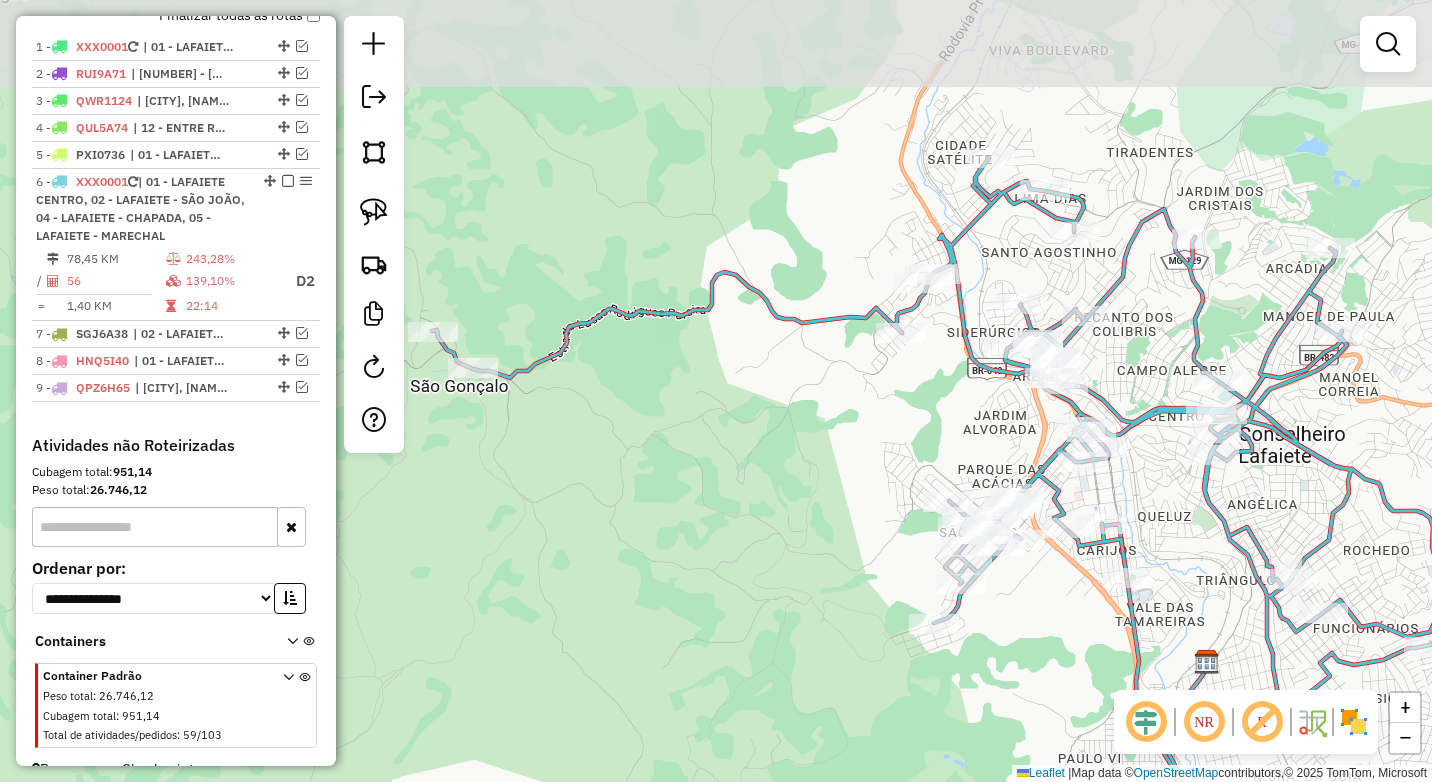 drag, startPoint x: 676, startPoint y: 381, endPoint x: 855, endPoint y: 515, distance: 223.60008 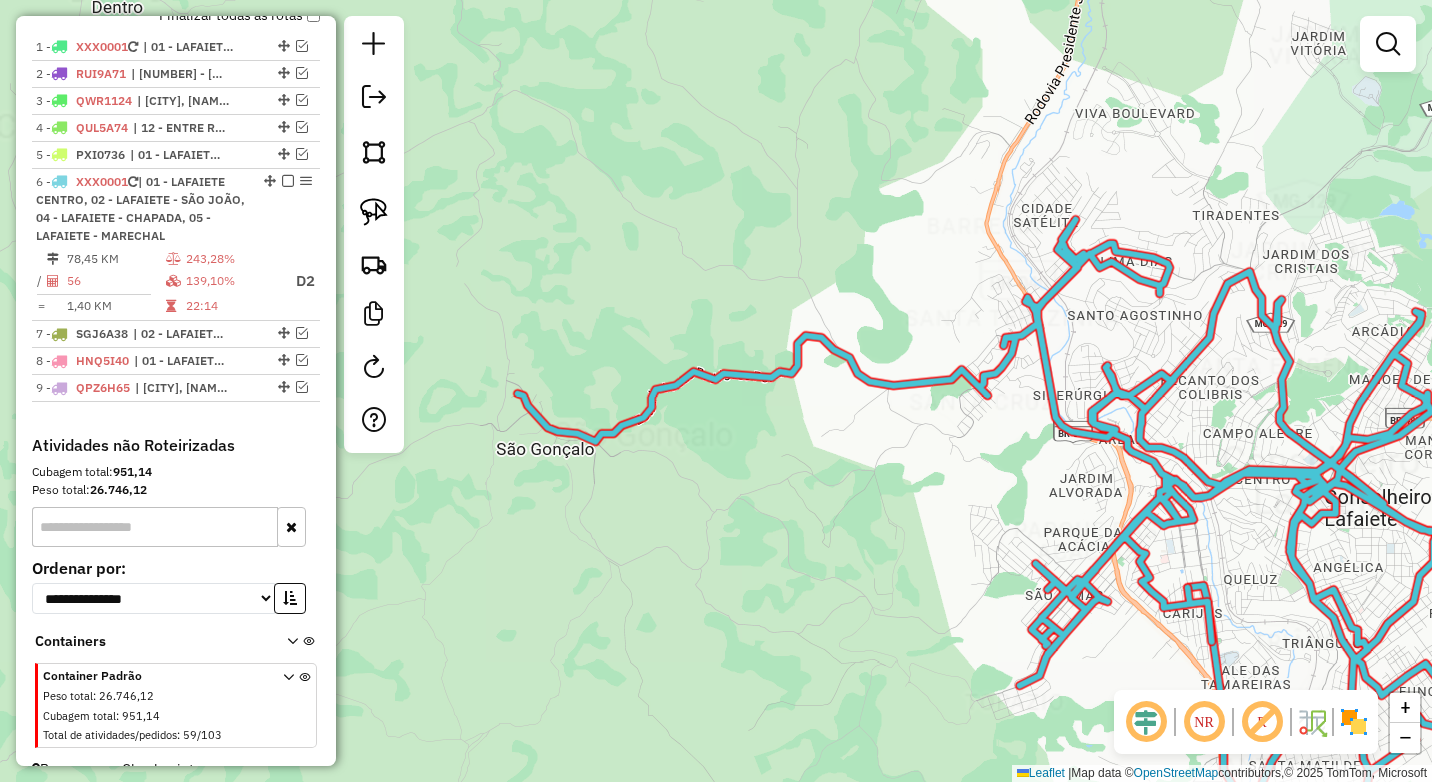 click on "Janela de atendimento Grade de atendimento Capacidade Transportadoras Veículos Cliente Pedidos  Rotas Selecione os dias de semana para filtrar as janelas de atendimento  Seg   Ter   Qua   Qui   Sex   Sáb   Dom  Informe o período da janela de atendimento: De: Até:  Filtrar exatamente a janela do cliente  Considerar janela de atendimento padrão  Selecione os dias de semana para filtrar as grades de atendimento  Seg   Ter   Qua   Qui   Sex   Sáb   Dom   Considerar clientes sem dia de atendimento cadastrado  Clientes fora do dia de atendimento selecionado Filtrar as atividades entre os valores definidos abaixo:  Peso mínimo:  ****  Peso máximo:  ****  Cubagem mínima:   Cubagem máxima:   De:   Até:  Filtrar as atividades entre o tempo de atendimento definido abaixo:  De:   Até:   Considerar capacidade total dos clientes não roteirizados Transportadora: Selecione um ou mais itens Tipo de veículo: Selecione um ou mais itens Veículo: Selecione um ou mais itens Motorista: Selecione um ou mais itens De:" 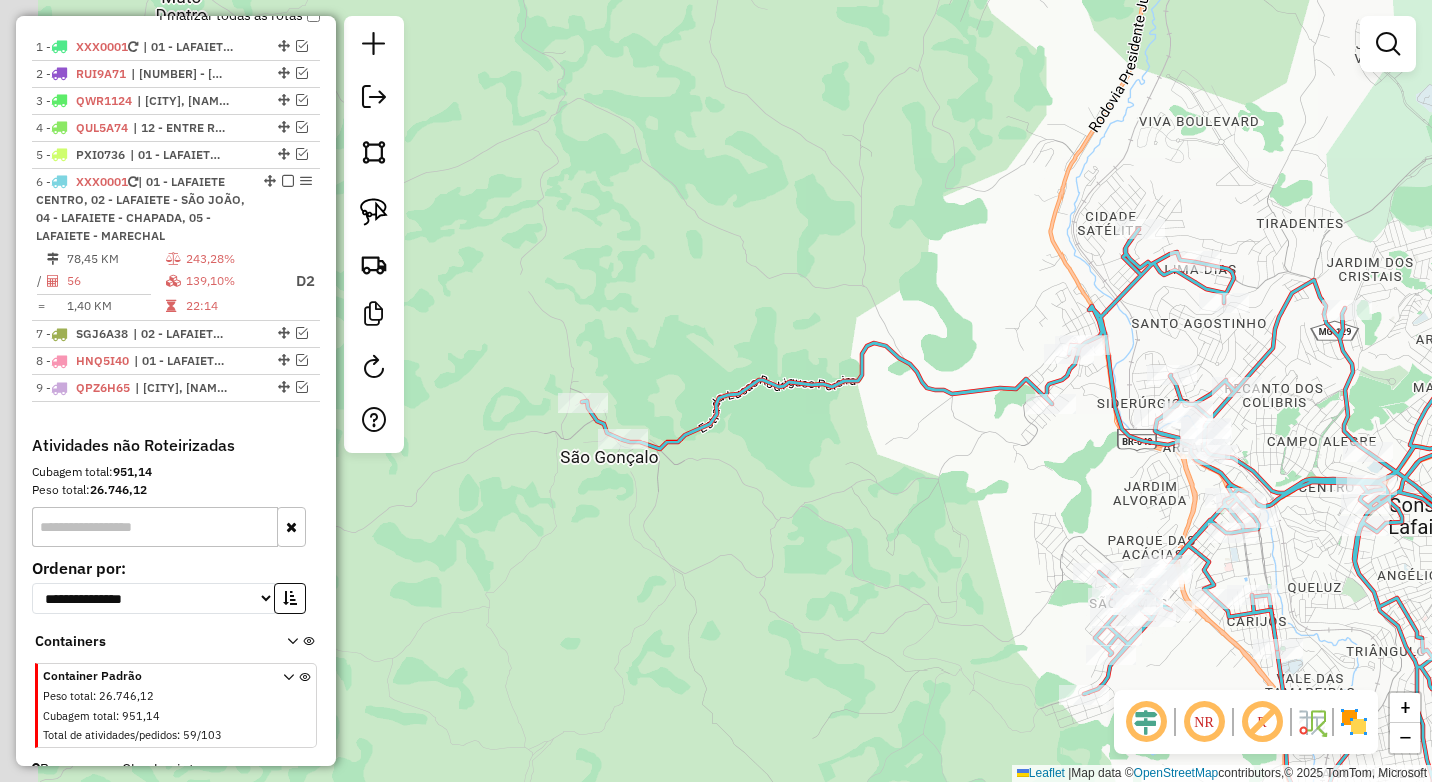 drag, startPoint x: 877, startPoint y: 512, endPoint x: 891, endPoint y: 513, distance: 14.035668 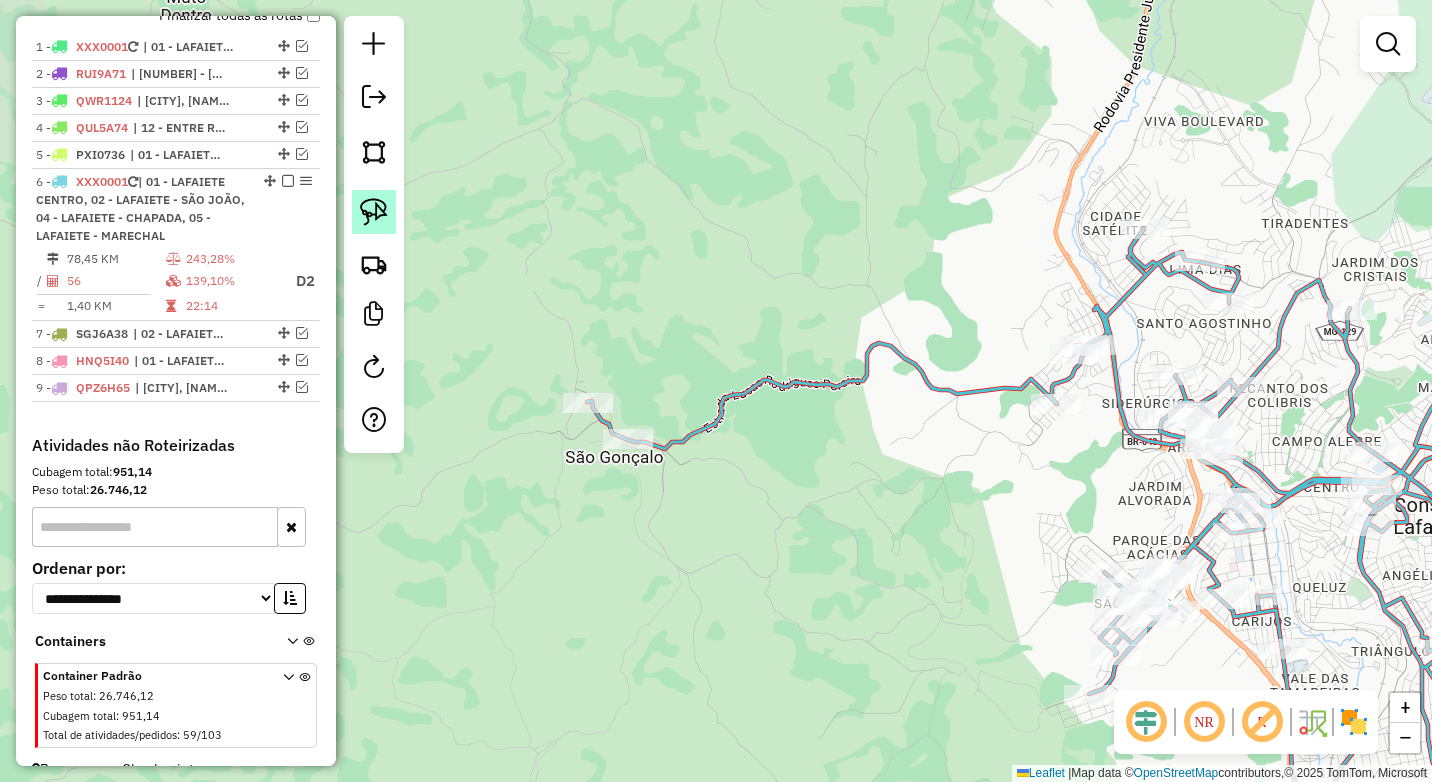 click 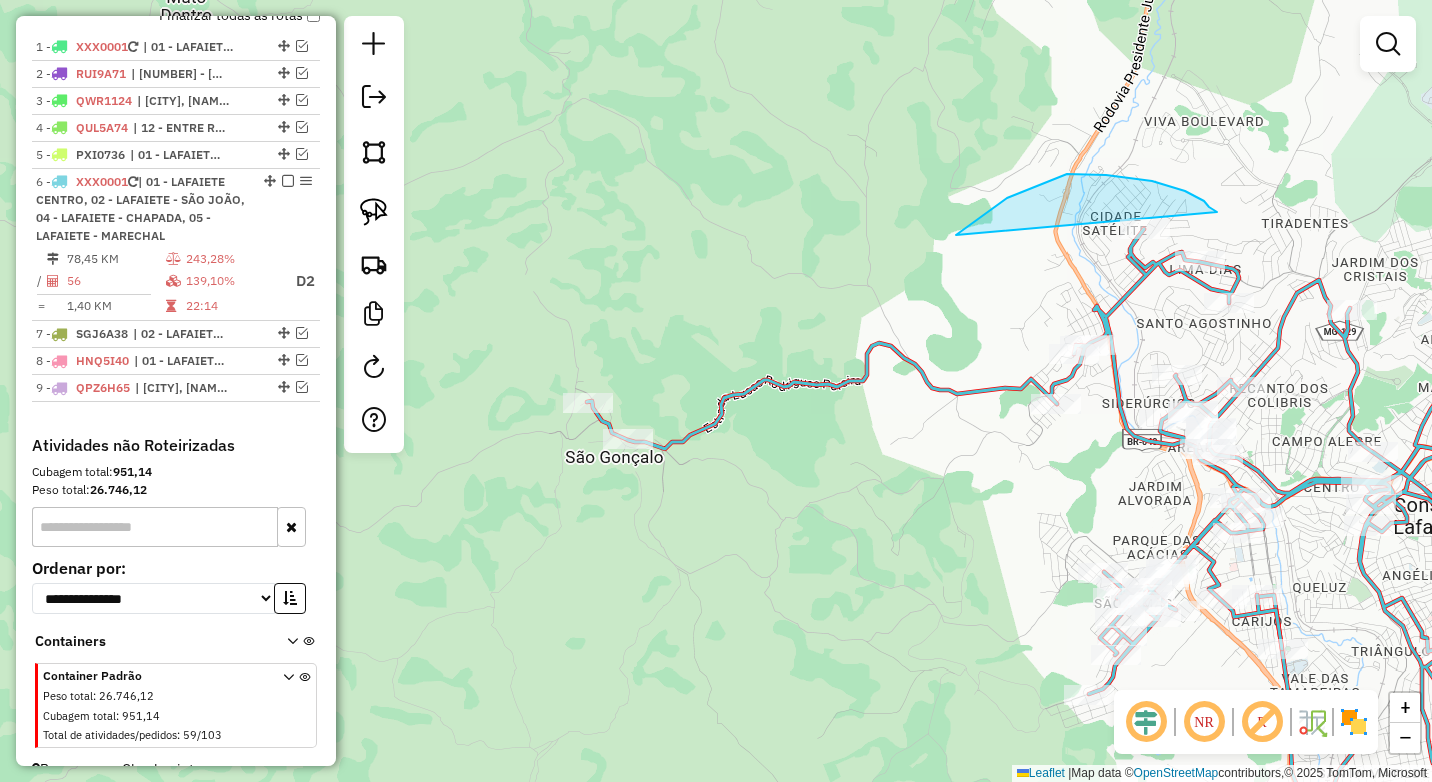 drag, startPoint x: 1206, startPoint y: 204, endPoint x: 943, endPoint y: 244, distance: 266.02444 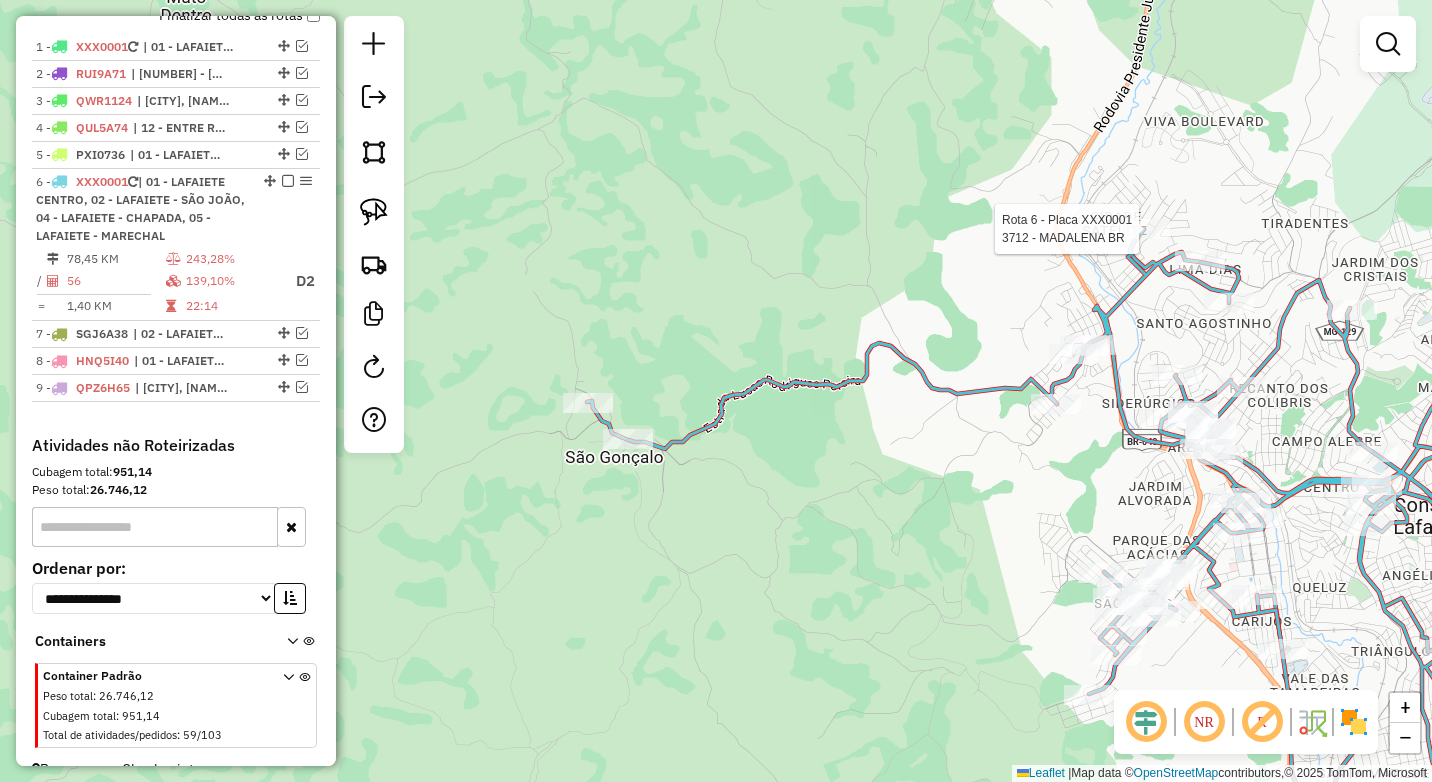 select on "*********" 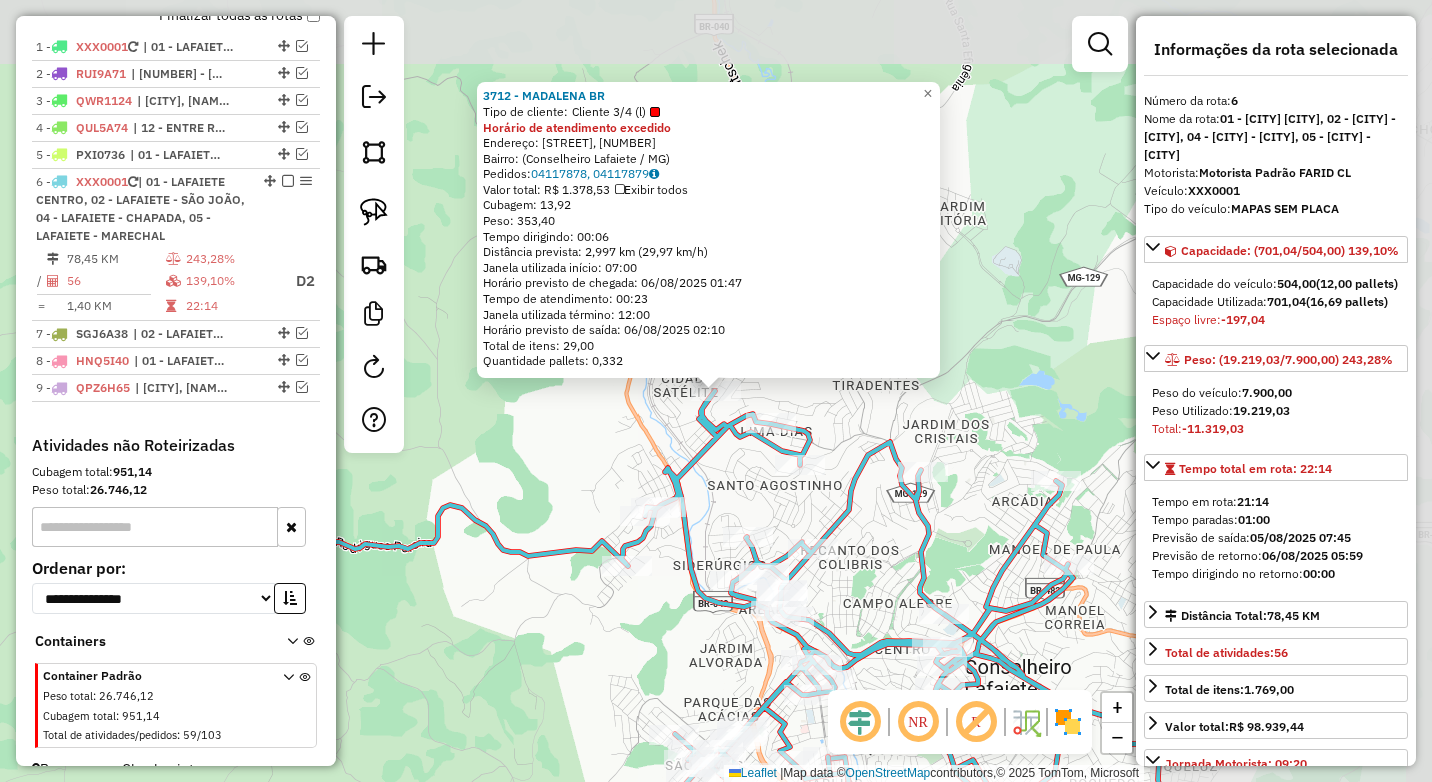 scroll, scrollTop: 762, scrollLeft: 0, axis: vertical 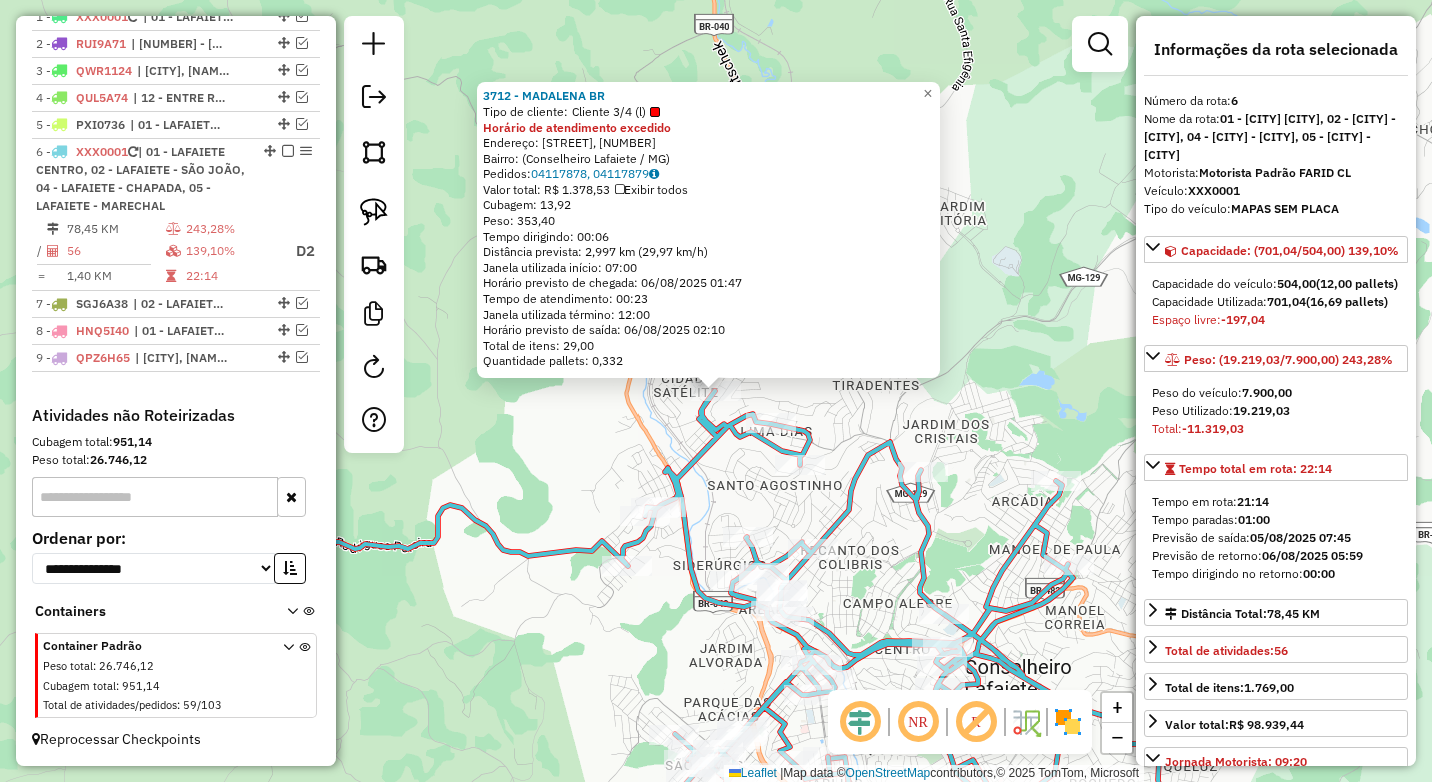 click on "3712 - MADALENA BR  Tipo de cliente:   Cliente 3/4  (l)  Horário de atendimento excedido  Endereço: Rua Vereador Juncal Chapus, 131   Bairro:  (Conselheiro Lafaiete / MG)   Pedidos:  04117878, 04117879   Valor total: R$ 1.378,53   Exibir todos   Cubagem: 13,92  Peso: 353,40  Tempo dirigindo: 00:06   Distância prevista: 2,997 km (29,97 km/h)   Janela utilizada início: 07:00   Horário previsto de chegada: 06/08/2025 01:47   Tempo de atendimento: 00:23   Janela utilizada término: 12:00   Horário previsto de saída: 06/08/2025 02:10   Total de itens: 29,00   Quantidade pallets: 0,332  × Janela de atendimento Grade de atendimento Capacidade Transportadoras Veículos Cliente Pedidos  Rotas Selecione os dias de semana para filtrar as janelas de atendimento  Seg   Ter   Qua   Qui   Sex   Sáb   Dom  Informe o período da janela de atendimento: De: Até:  Filtrar exatamente a janela do cliente  Considerar janela de atendimento padrão  Selecione os dias de semana para filtrar as grades de atendimento  Seg  De:" 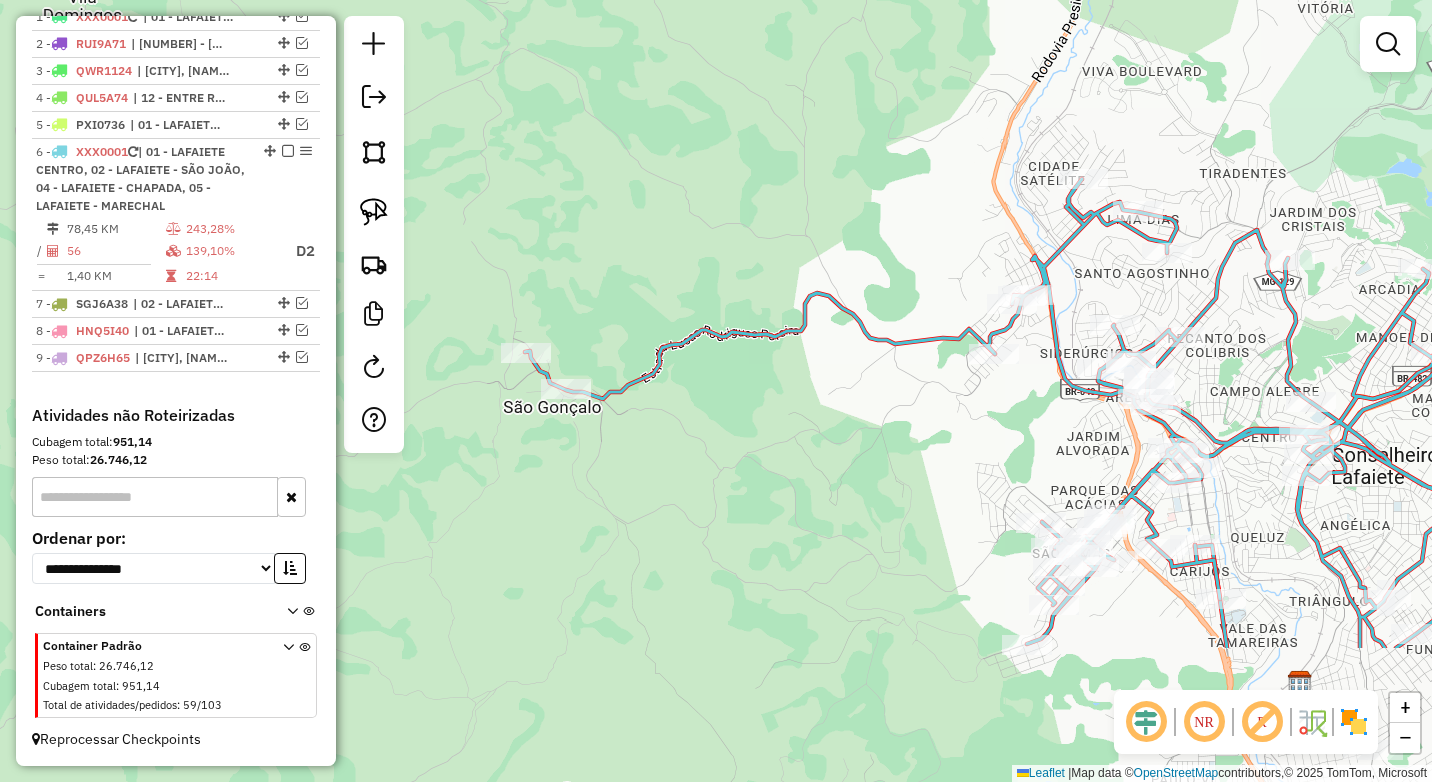 drag, startPoint x: 614, startPoint y: 436, endPoint x: 967, endPoint y: 236, distance: 405.72034 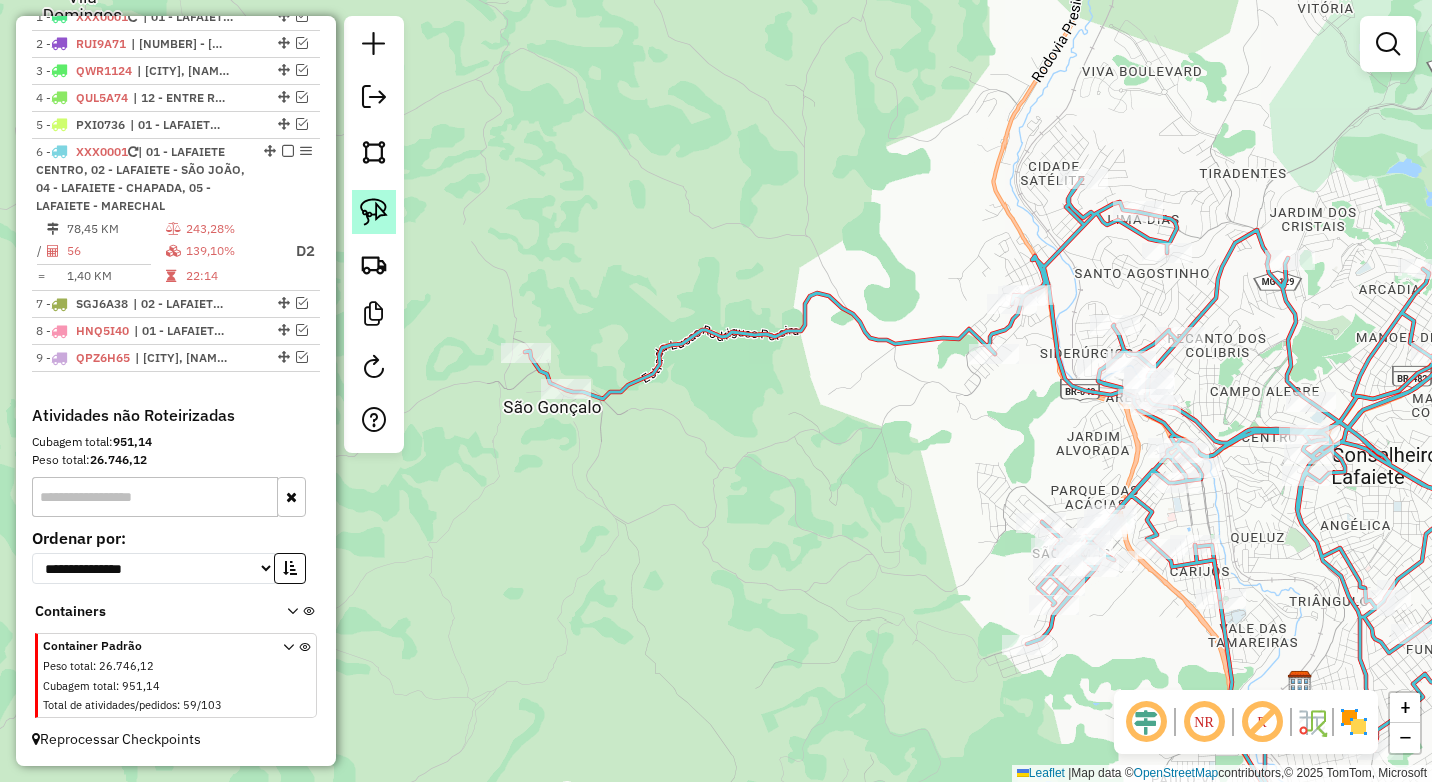 click 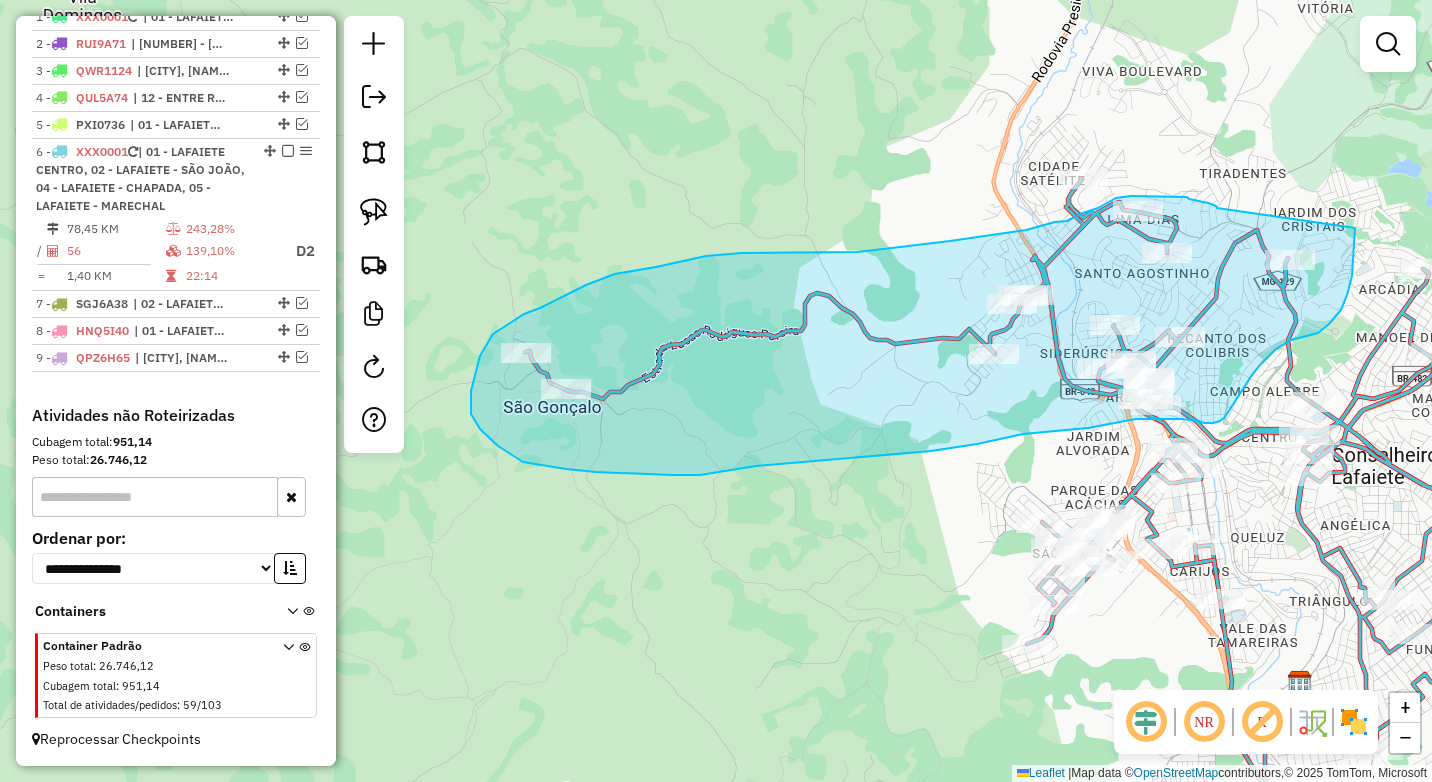 drag, startPoint x: 1217, startPoint y: 208, endPoint x: 1355, endPoint y: 228, distance: 139.44174 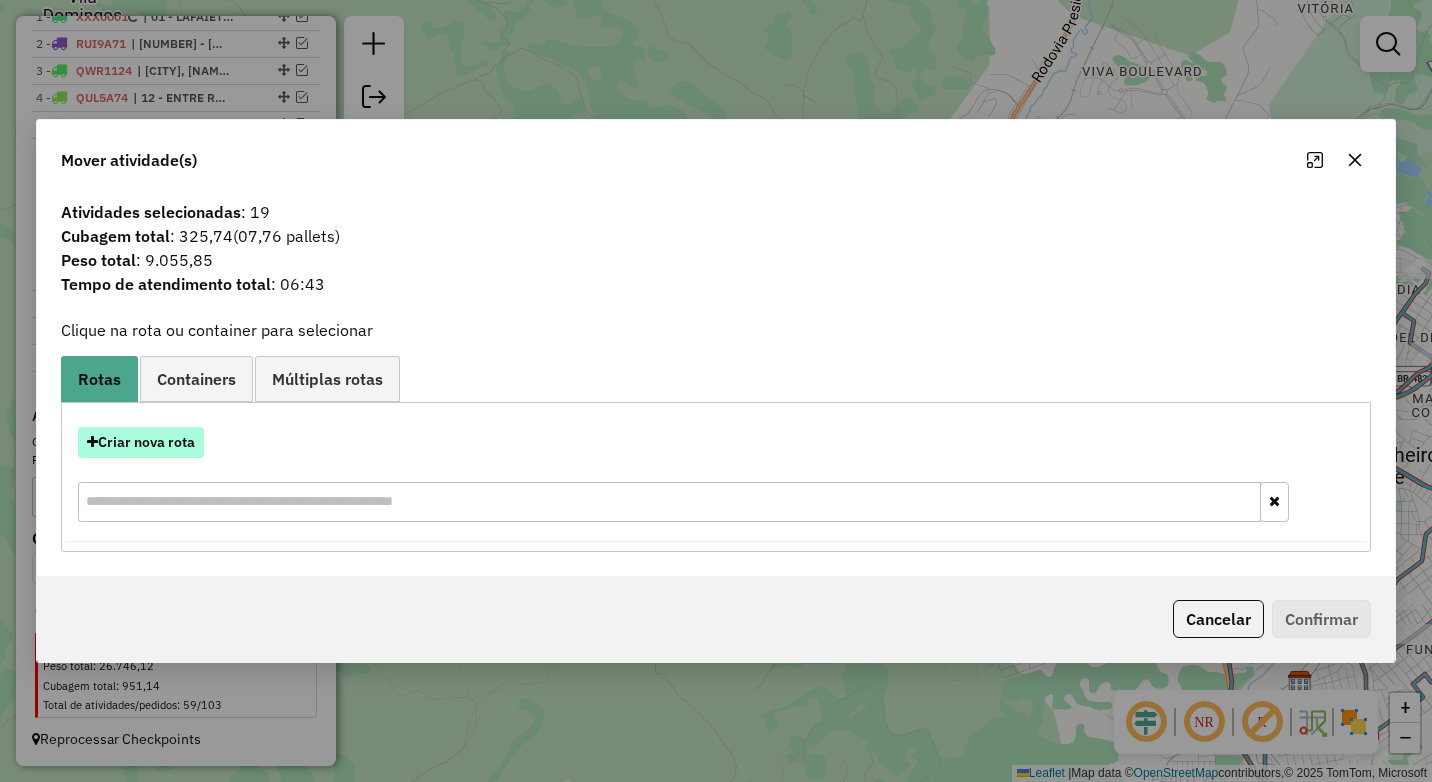 click on "Criar nova rota" at bounding box center (141, 442) 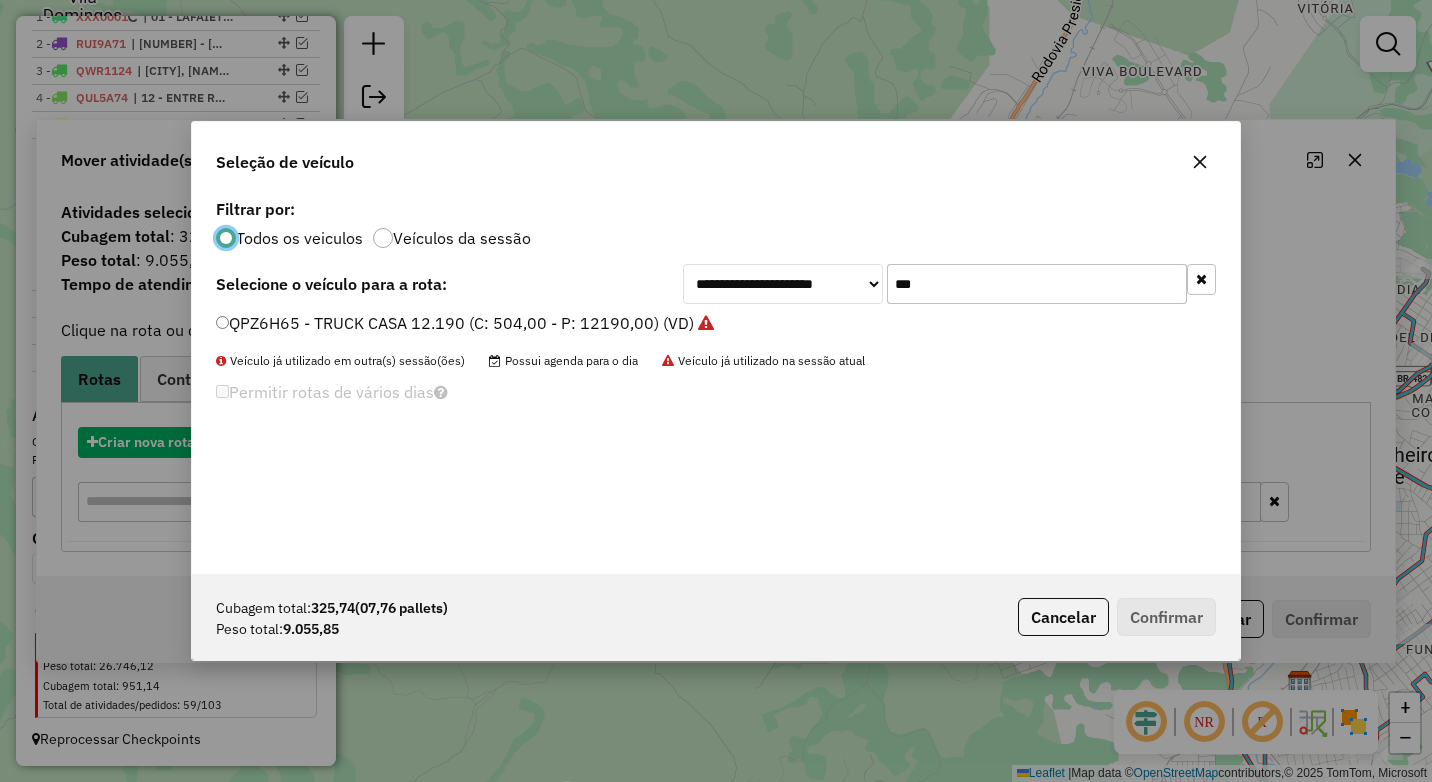 scroll, scrollTop: 11, scrollLeft: 6, axis: both 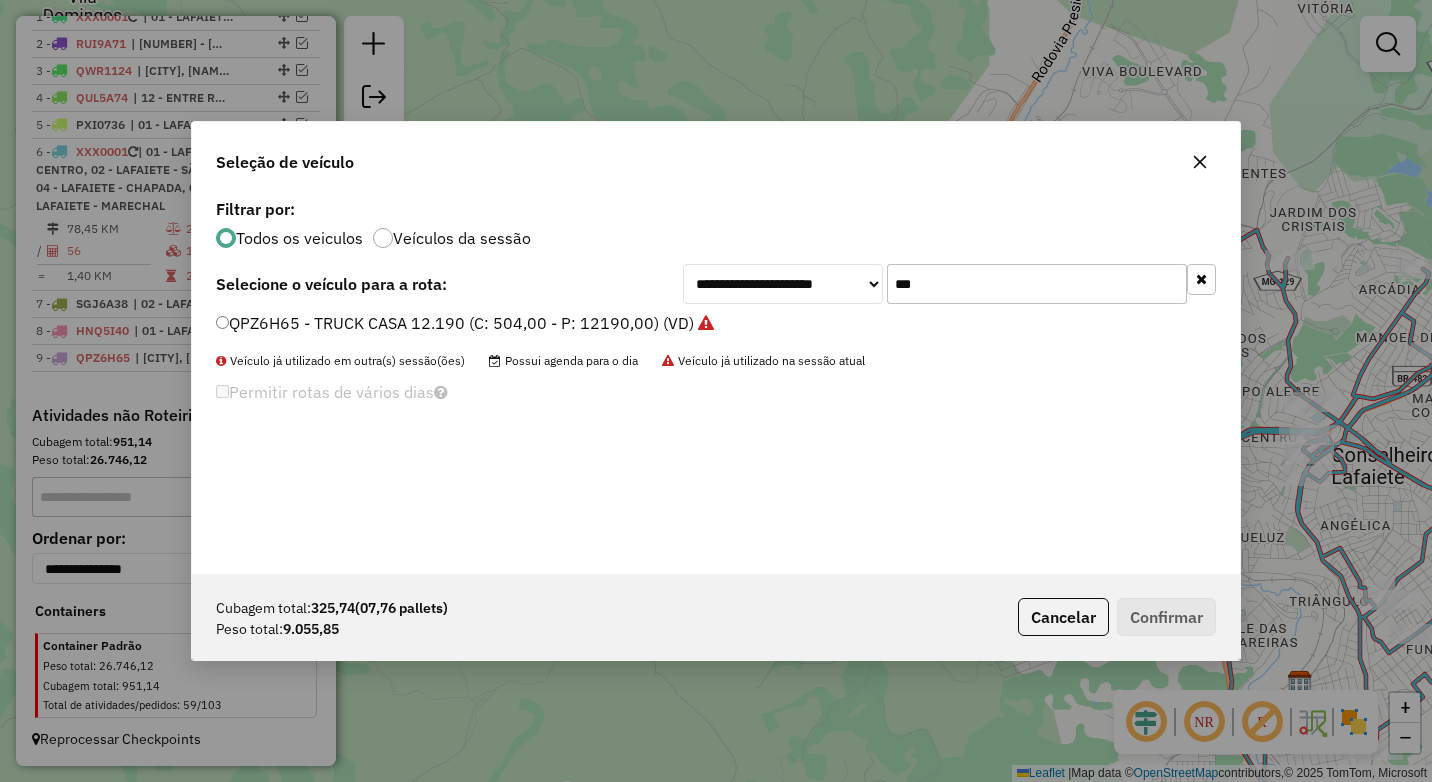 drag, startPoint x: 946, startPoint y: 287, endPoint x: 826, endPoint y: 292, distance: 120.10412 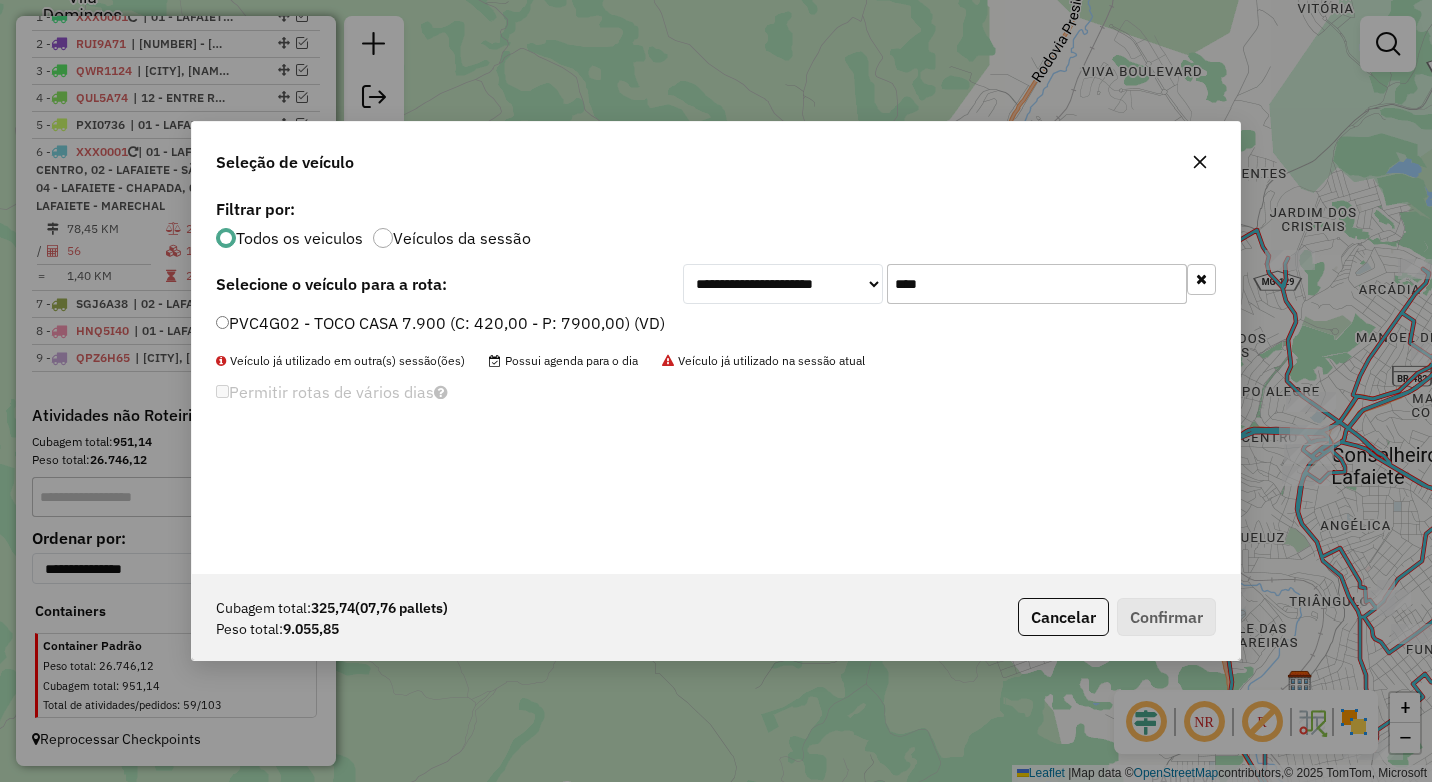 type on "****" 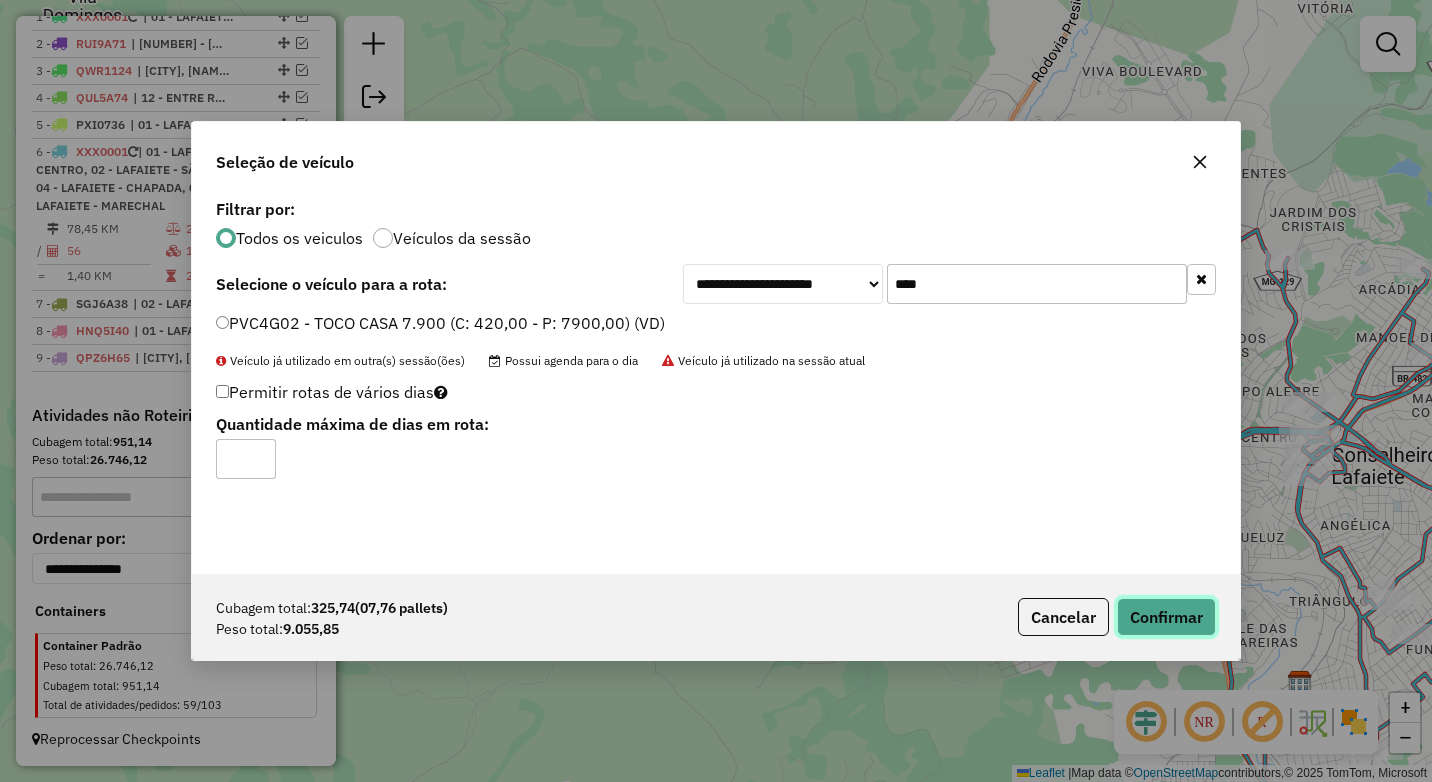 click on "Confirmar" 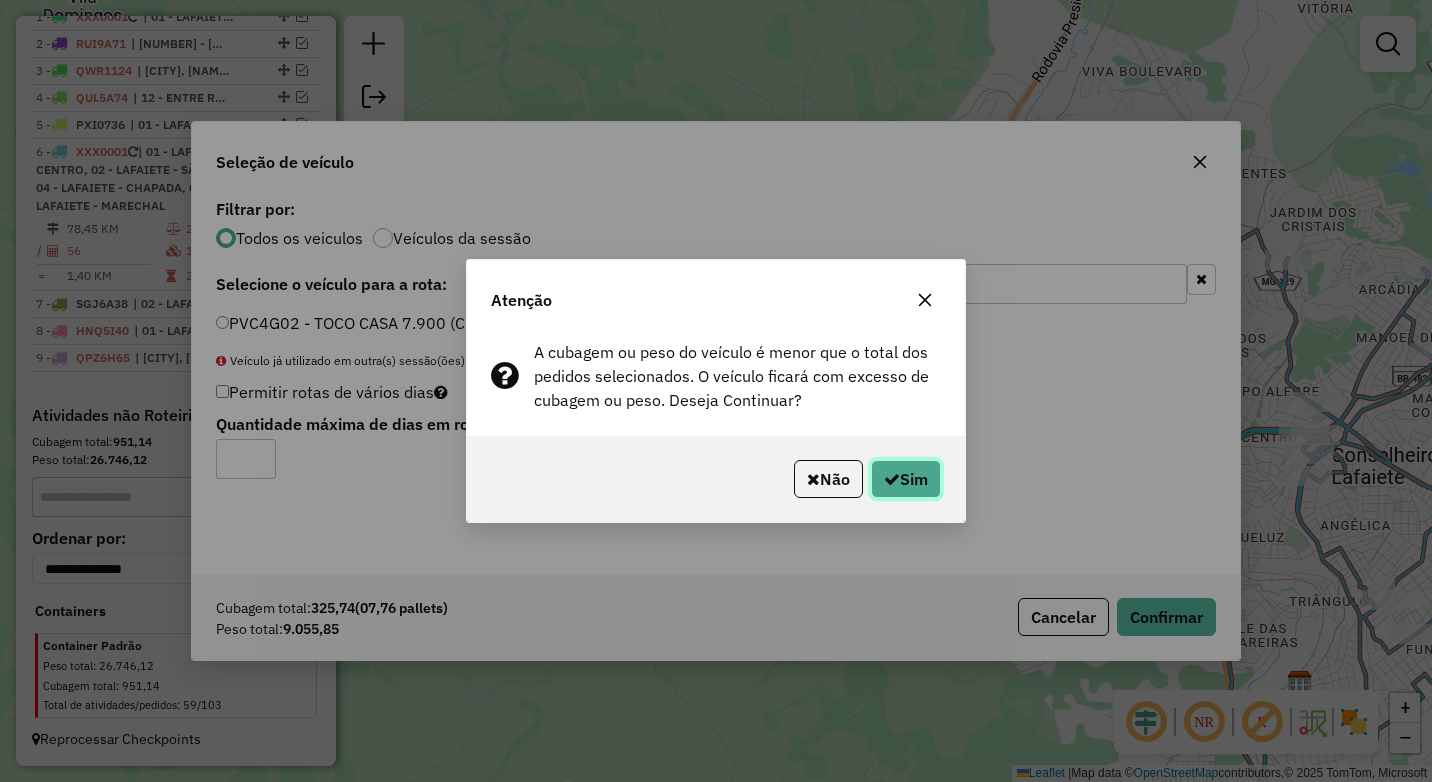 click on "Sim" 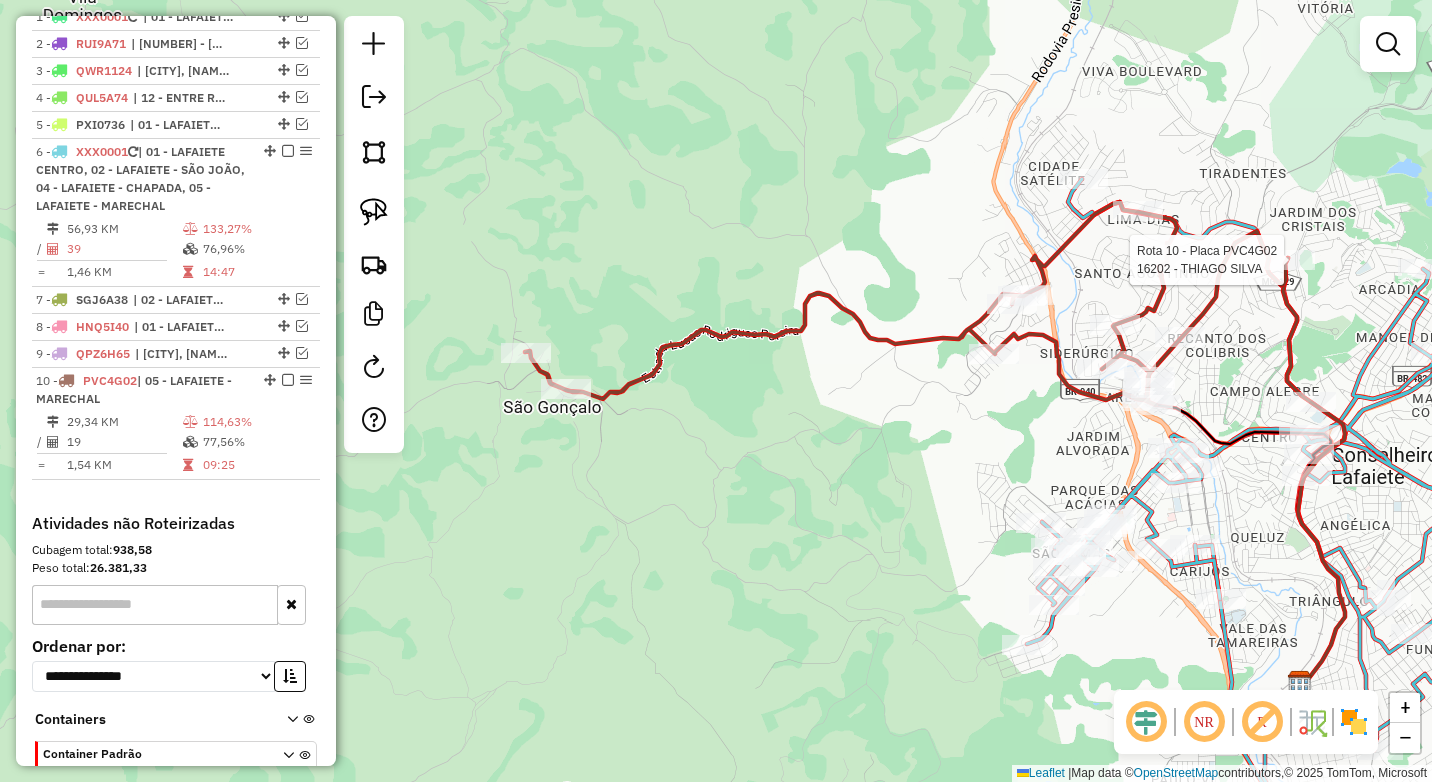 scroll, scrollTop: 869, scrollLeft: 0, axis: vertical 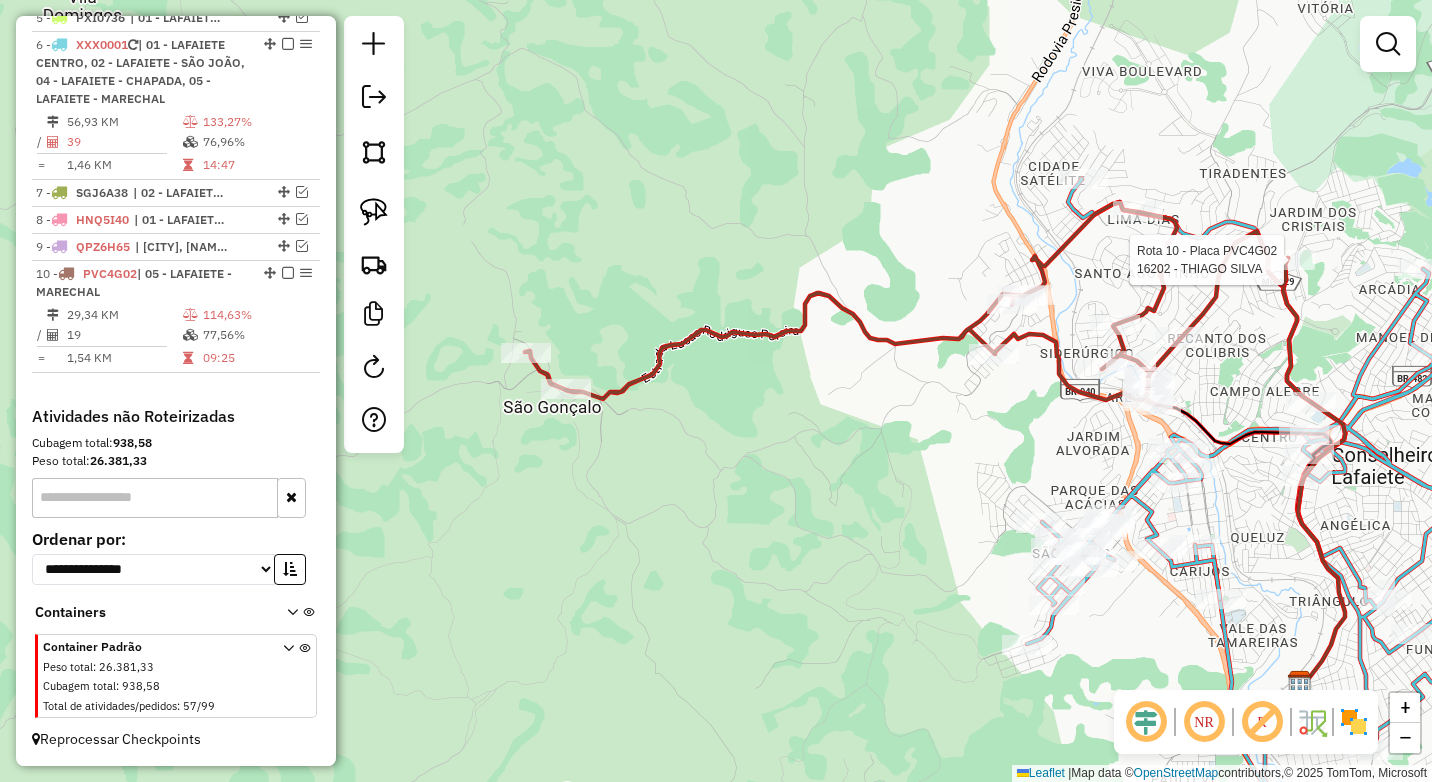 select on "*********" 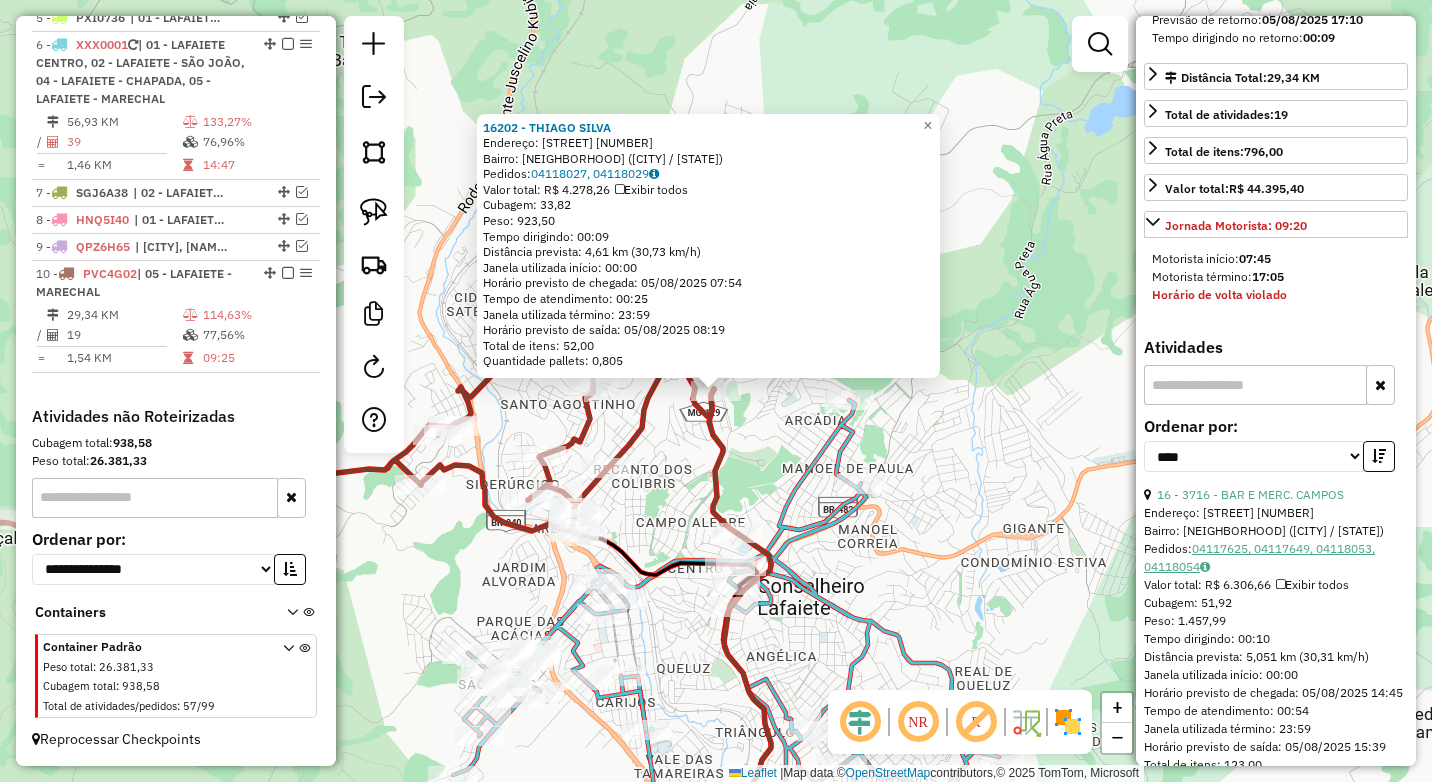 scroll, scrollTop: 600, scrollLeft: 0, axis: vertical 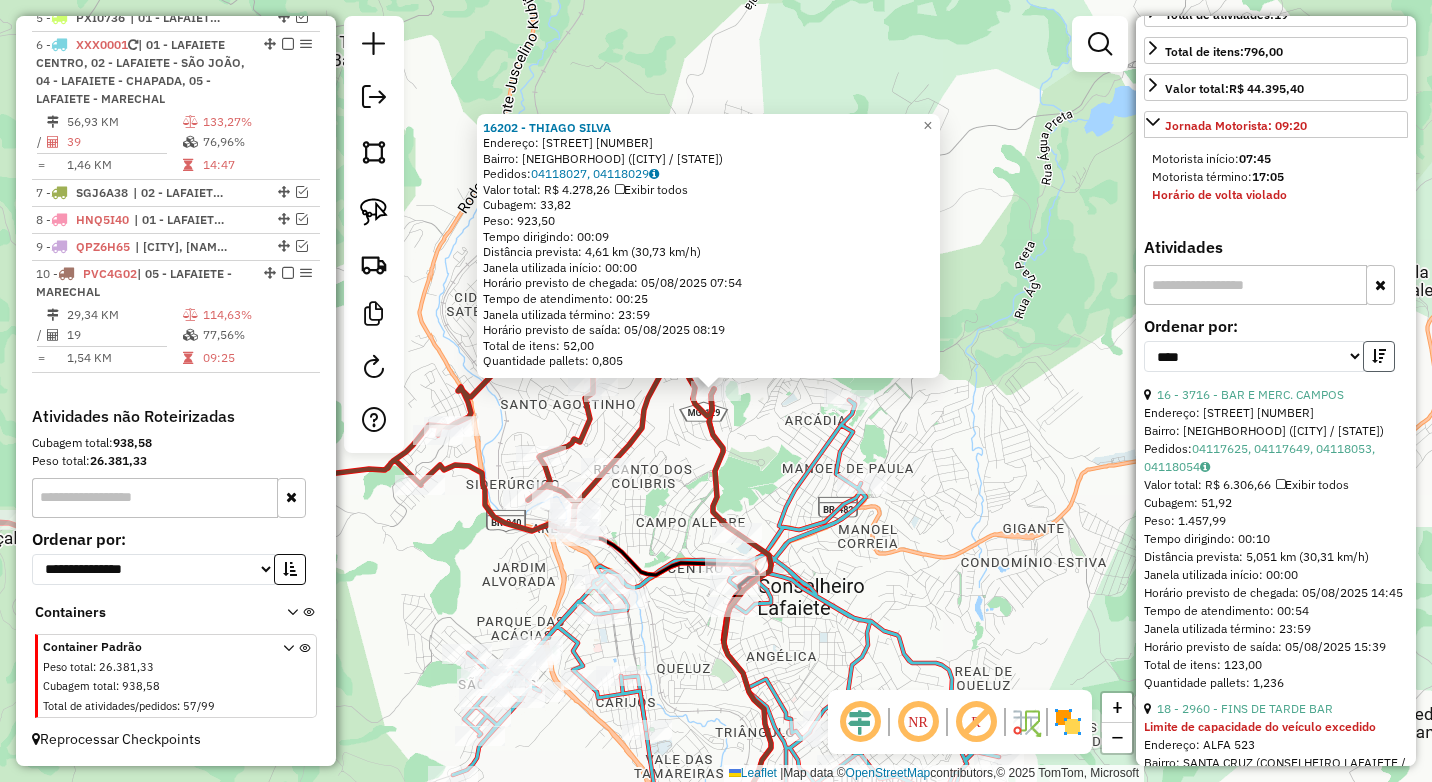 click at bounding box center (1379, 356) 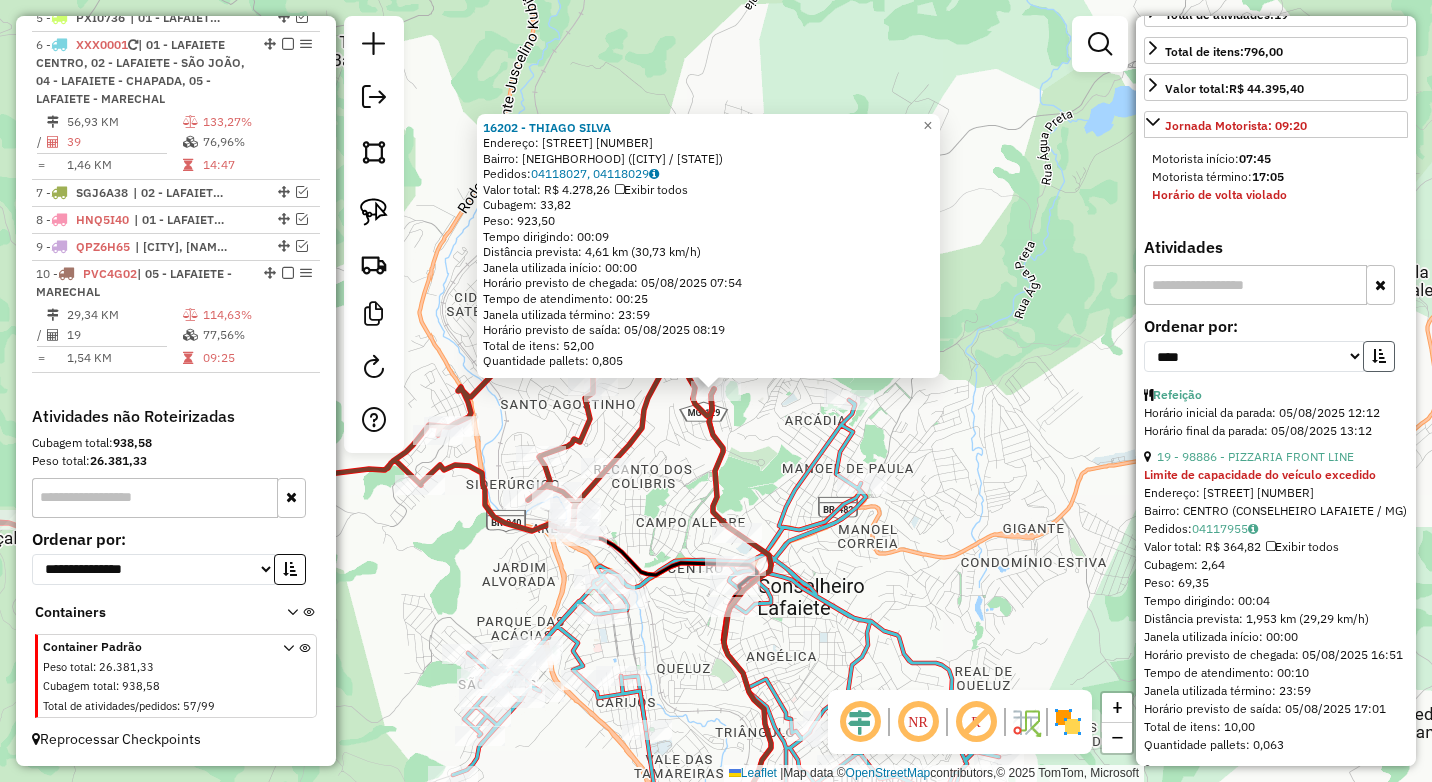 click at bounding box center [1379, 356] 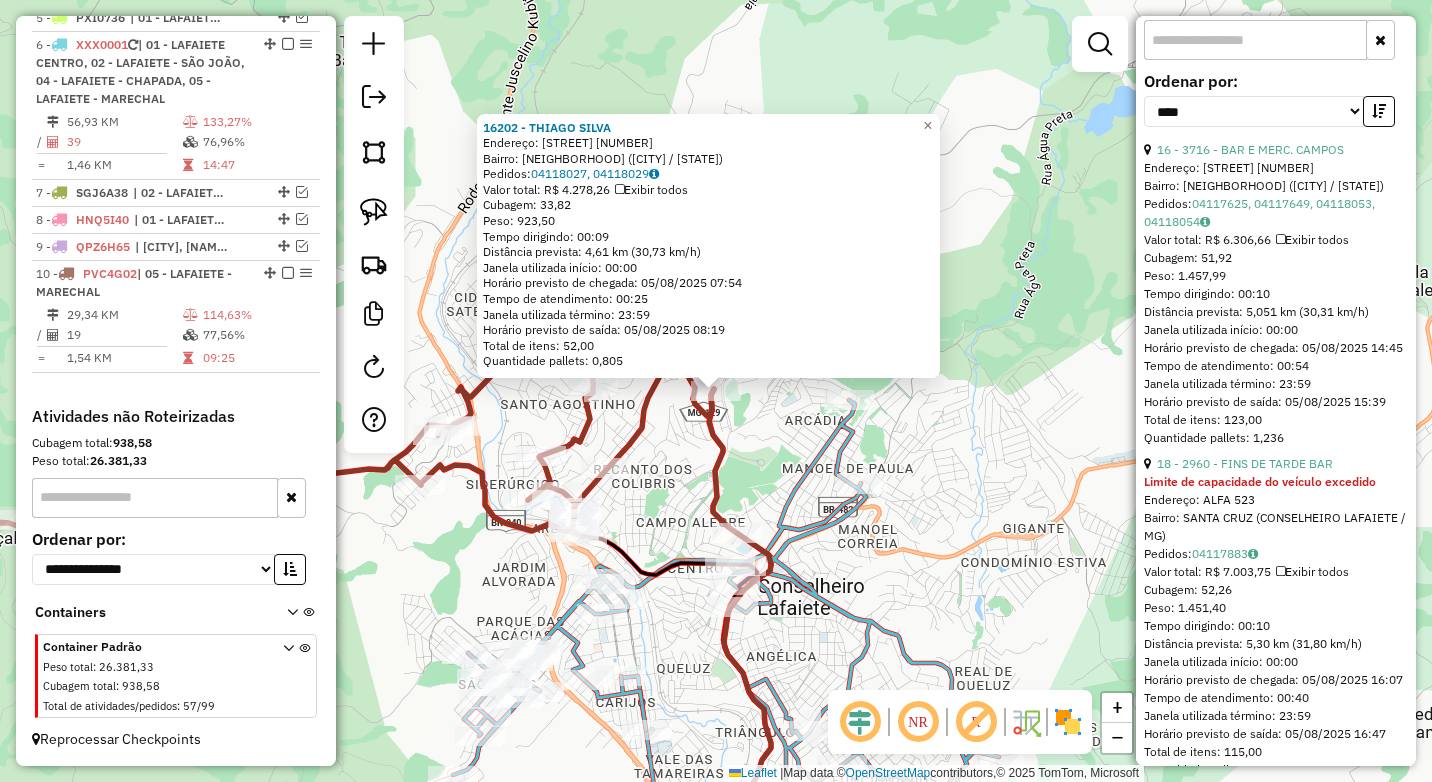 scroll, scrollTop: 1000, scrollLeft: 0, axis: vertical 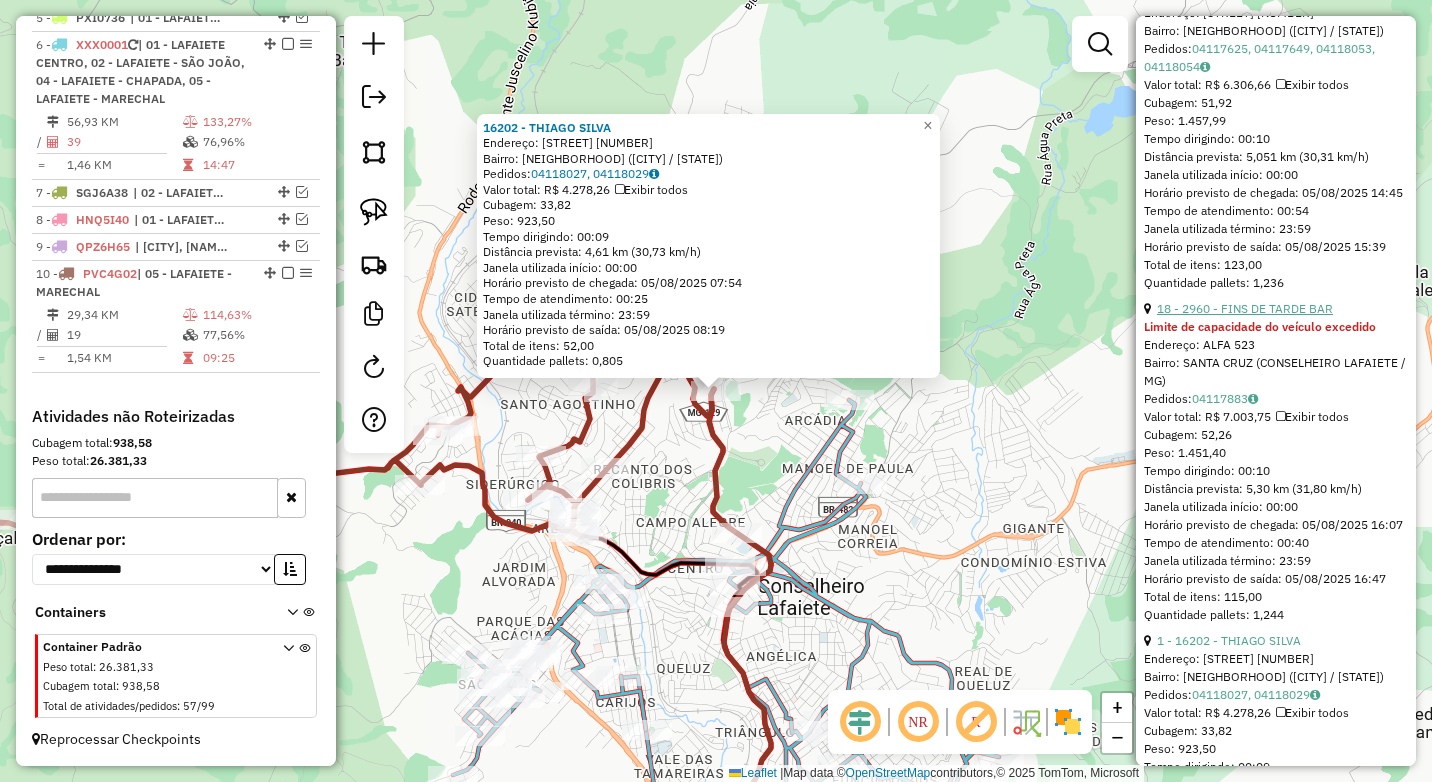 click on "18 - 2960 - FINS DE TARDE BAR" at bounding box center (1245, 308) 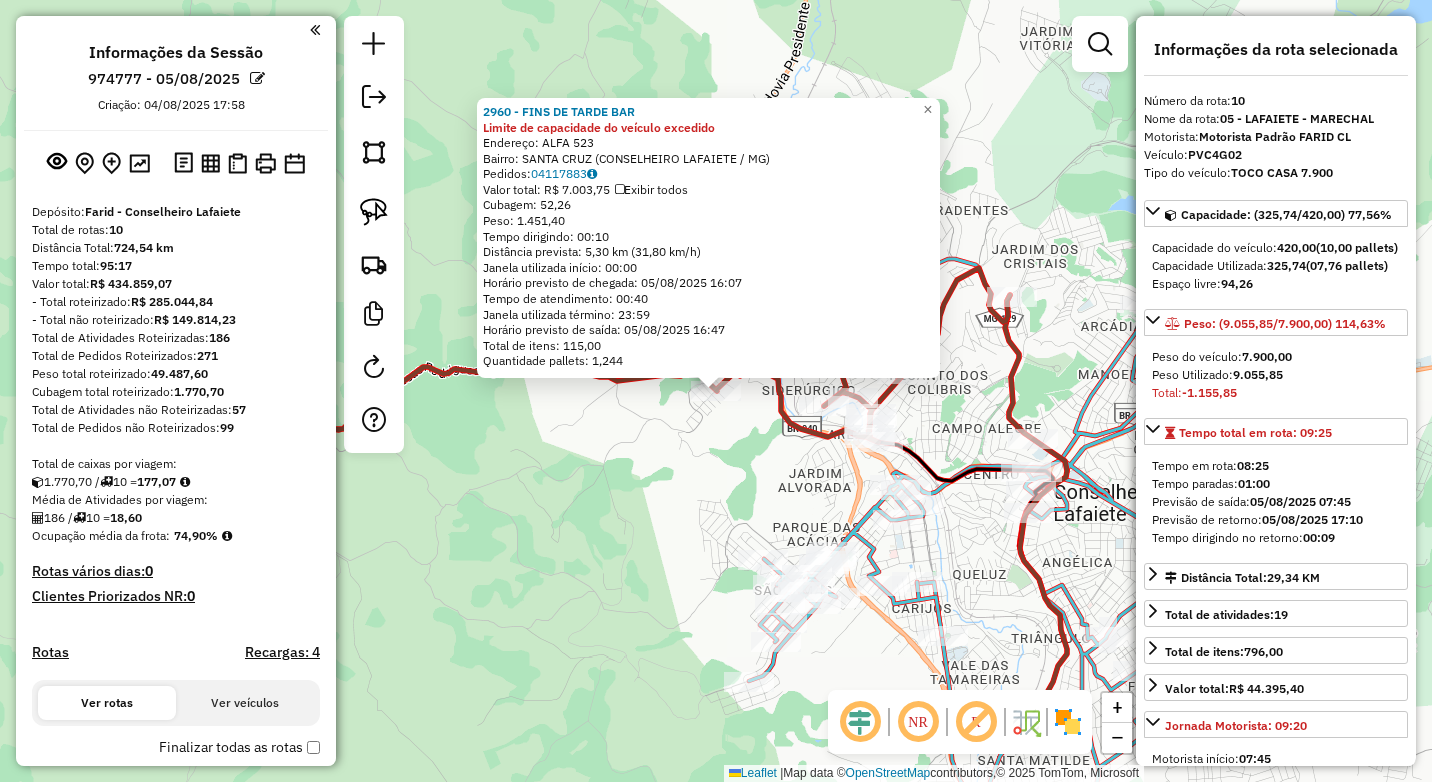 select on "*********" 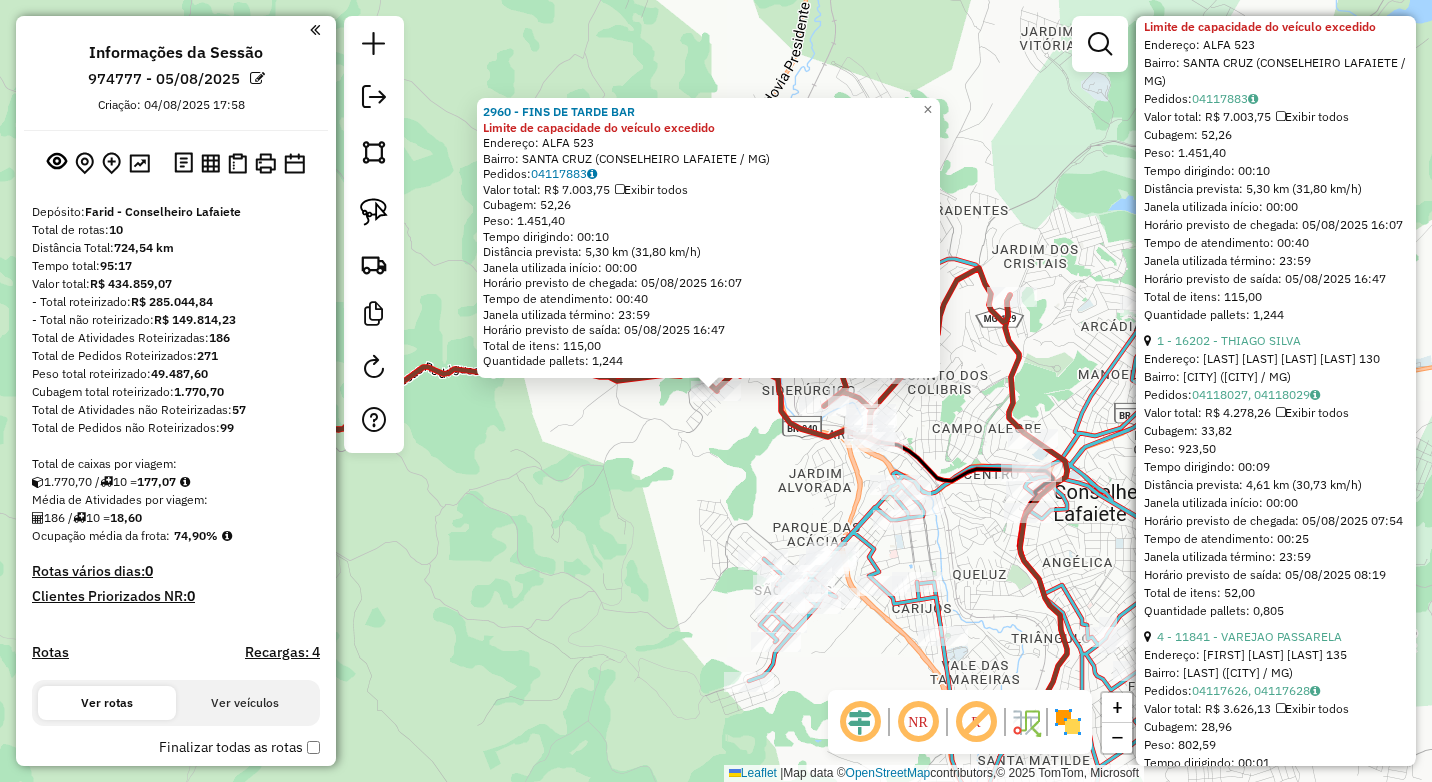 scroll, scrollTop: 869, scrollLeft: 0, axis: vertical 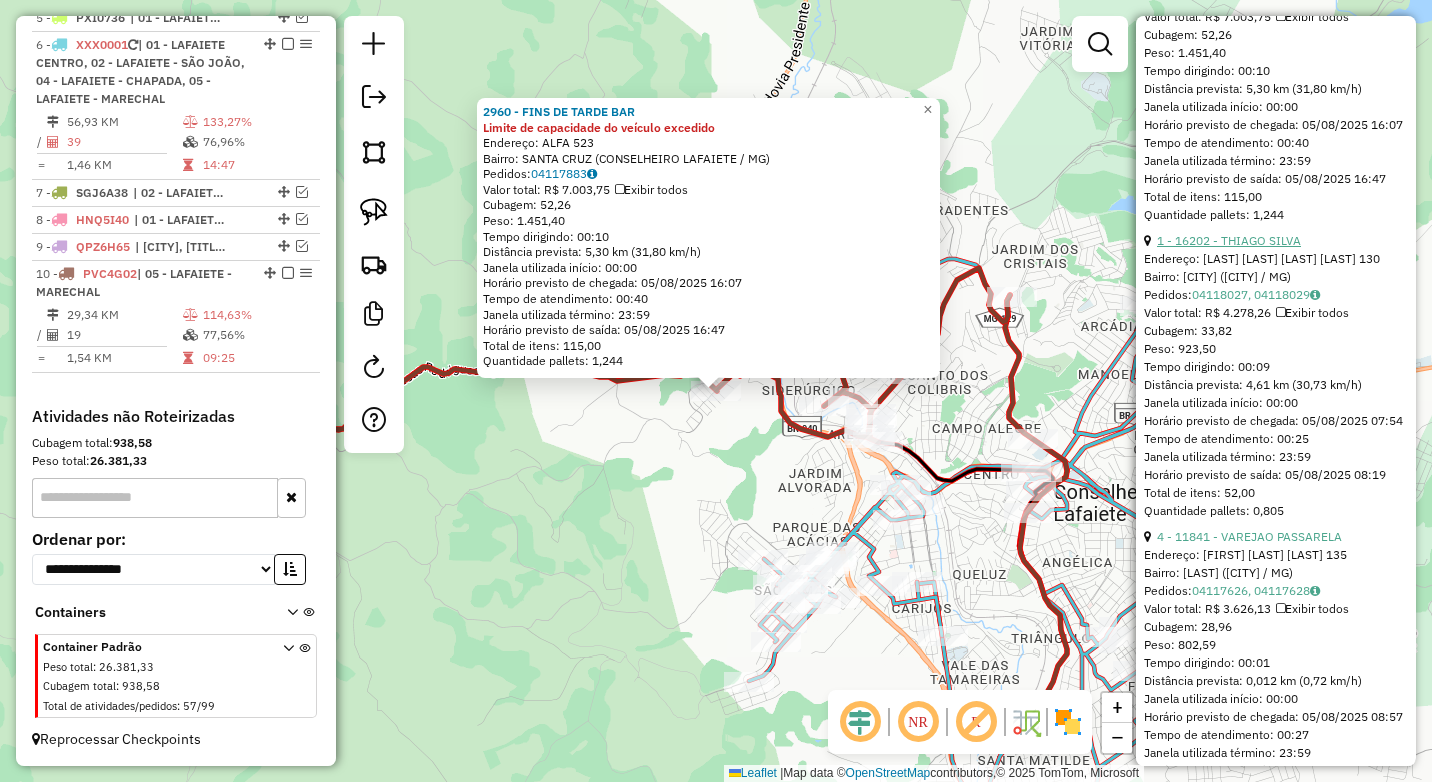 click on "1 - 16202 - THIAGO SILVA" at bounding box center [1229, 240] 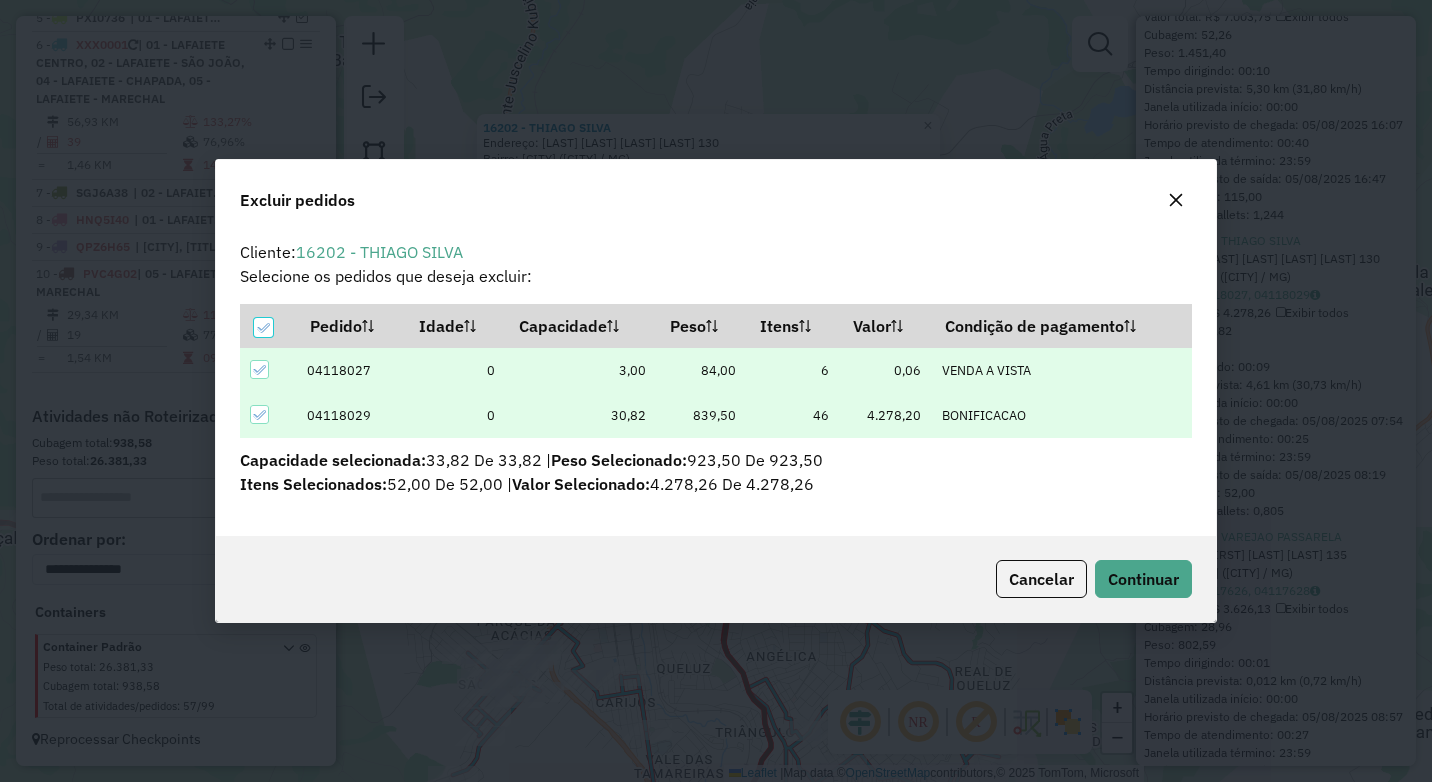 scroll, scrollTop: 0, scrollLeft: 0, axis: both 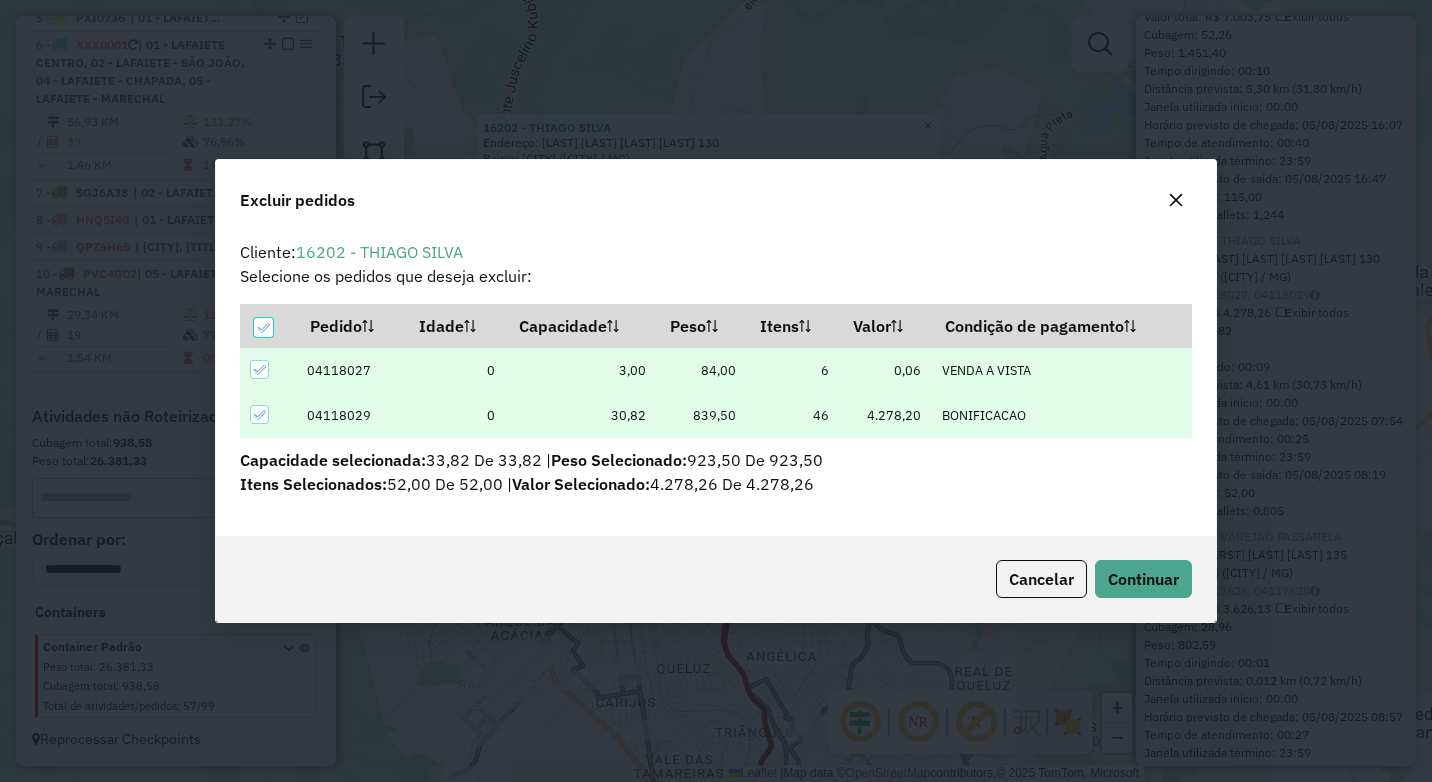 click on "Cancelar  Continuar" 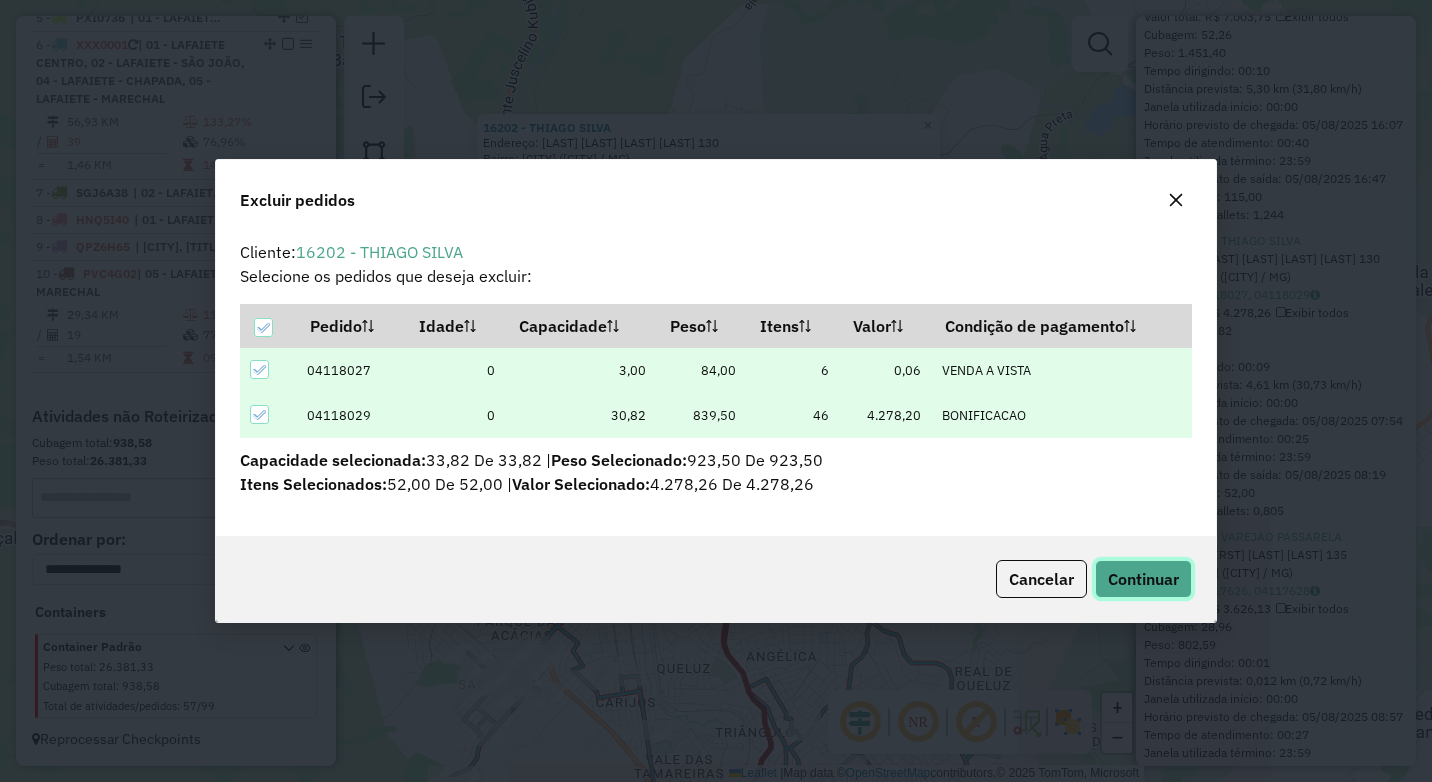 click on "Continuar" 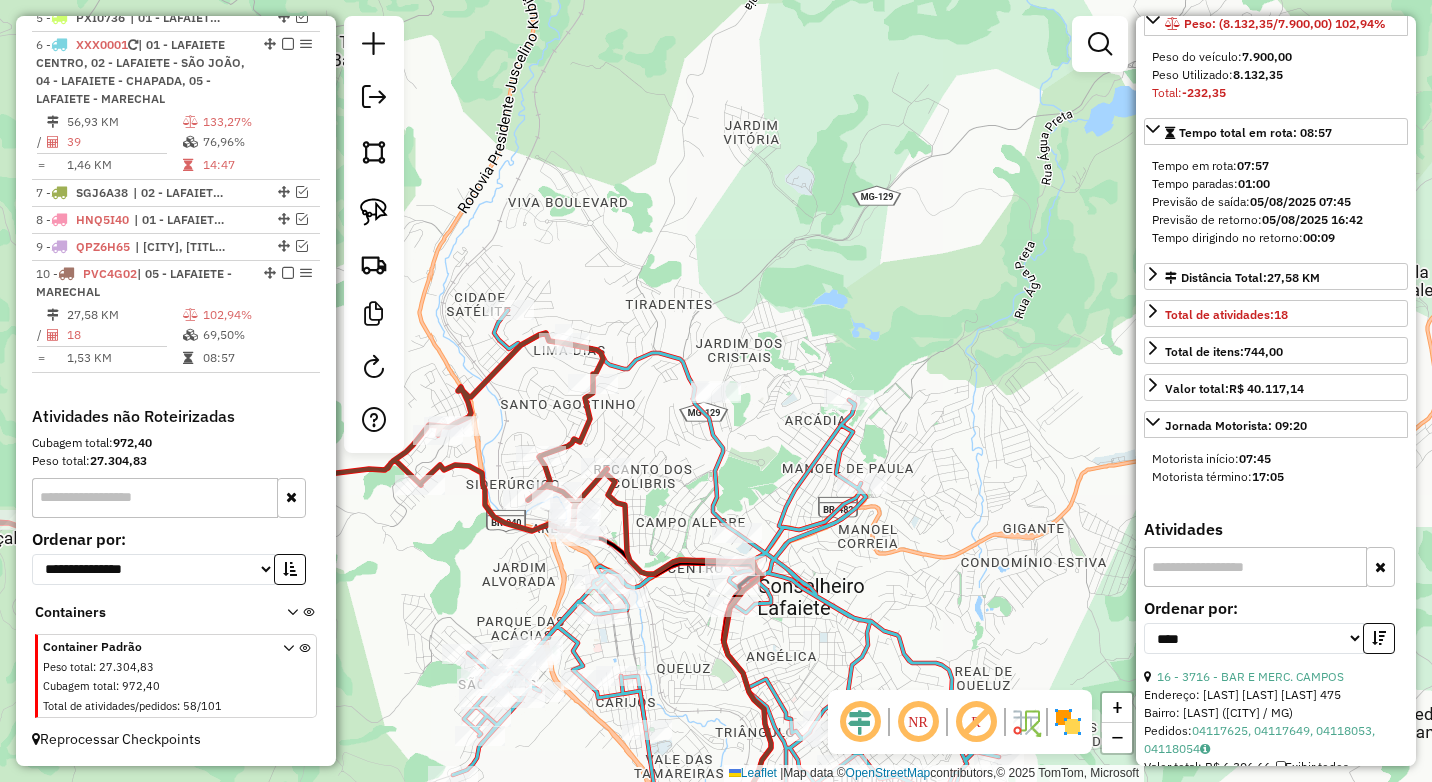 scroll, scrollTop: 200, scrollLeft: 0, axis: vertical 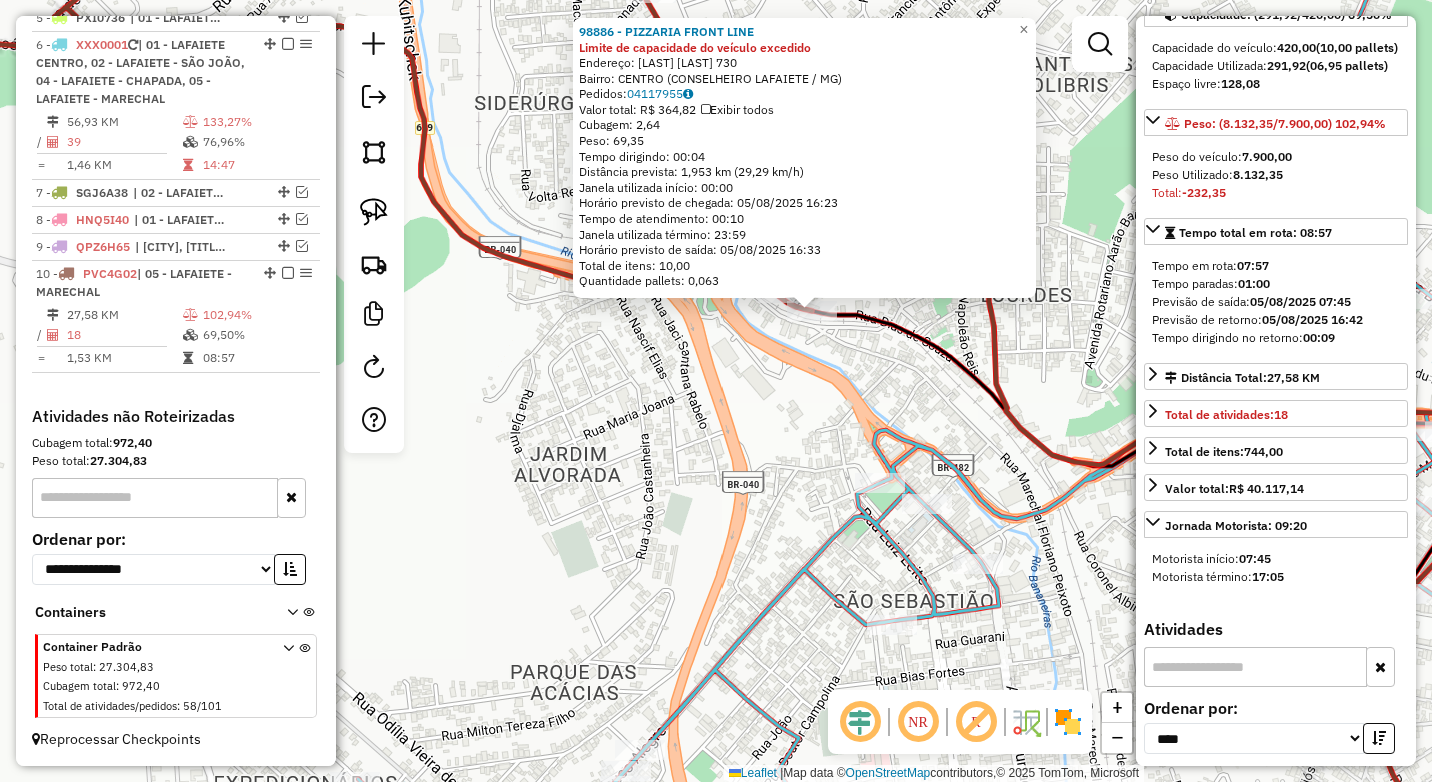 click on "98886 - [BUSINESS_NAME] [BUSINESS_NAME] Limite de capacidade do veículo excedido  Endereço:  [STREET] [NUMBER]   Bairro: [CITY] ([CITY] / MG)   Pedidos:  [ORDER_ID]   Valor total: R$ 364,82   Exibir todos   Cubagem: 2,64  Peso: 69,35  Tempo dirigindo: 00:04   Distância prevista: 1,953 km (29,29 km/h)   Janela utilizada início: 00:00   Horário previsto de chegada: 05/08/2025 16:23   Tempo de atendimento: 00:10   Janela utilizada término: 23:59   Horário previsto de saída: 05/08/2025 16:33   Total de itens: 10,00   Quantidade pallets: 0,063  × Janela de atendimento Grade de atendimento Capacidade Transportadoras Veículos Cliente Pedidos  Rotas Selecione os dias de semana para filtrar as janelas de atendimento  Seg   Ter   Qua   Qui   Sex   Sáb   Dom  Informe o período da janela de atendimento: De: Até:  Filtrar exatamente a janela do cliente  Considerar janela de atendimento padrão  Selecione os dias de semana para filtrar as grades de atendimento  Seg   Ter   Qua   Qui   Sex   Sáb   Dom   **** +" 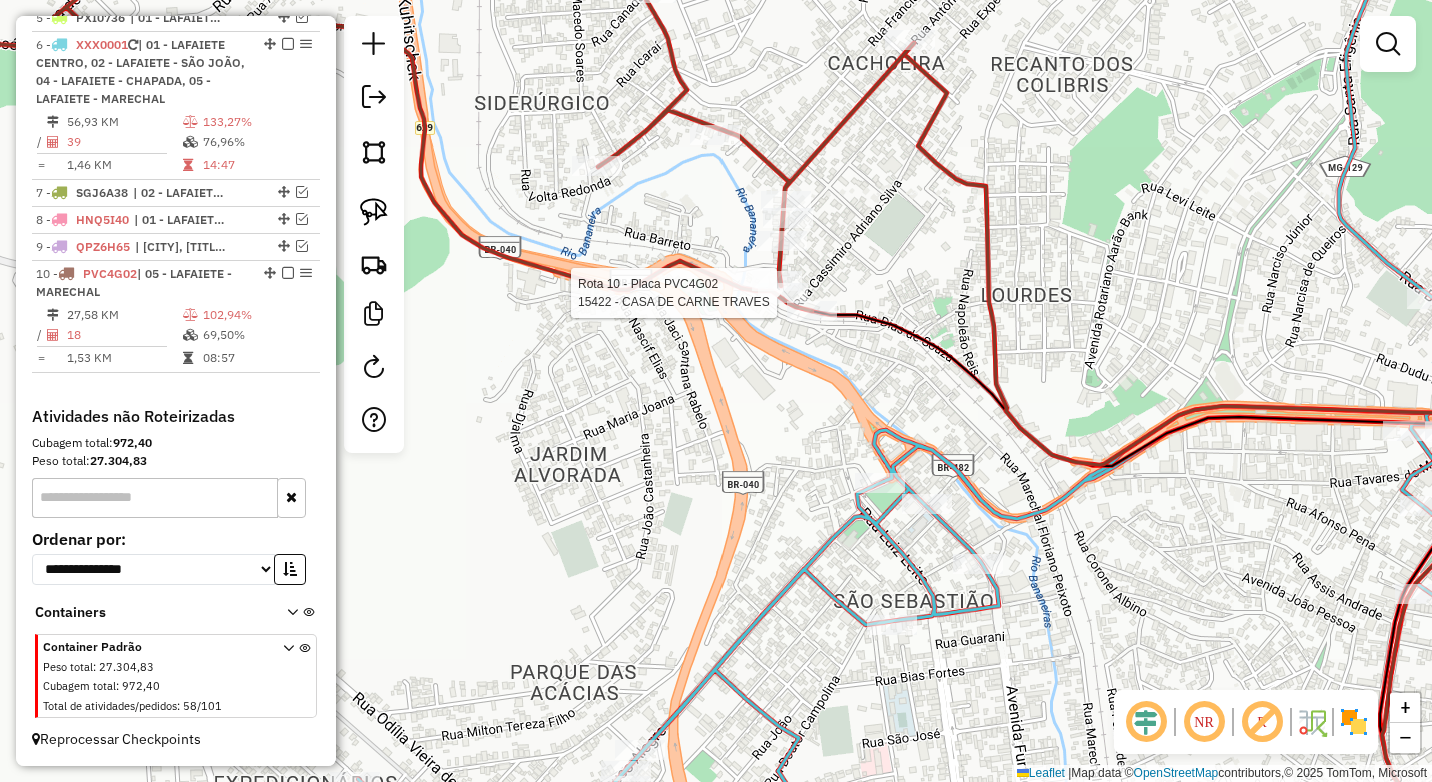 select on "*********" 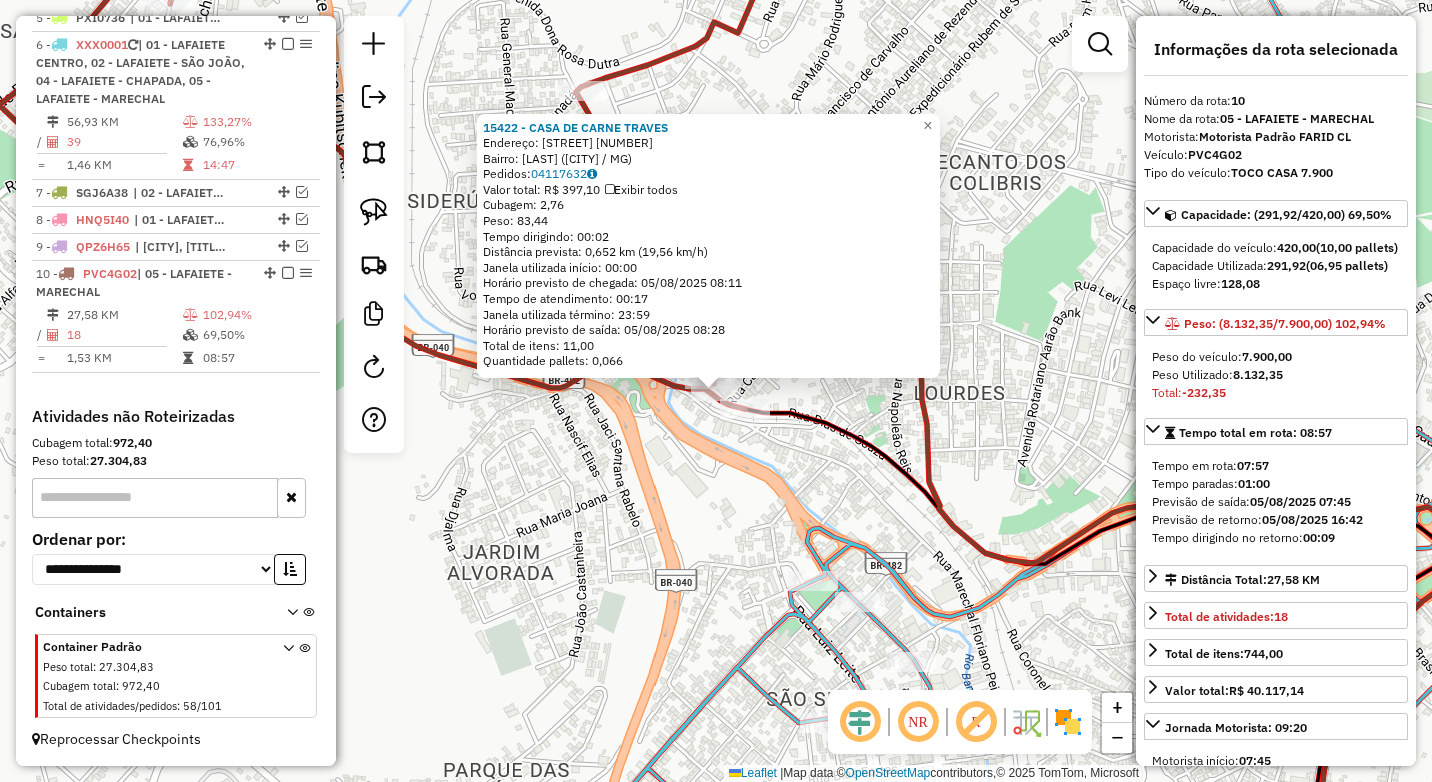 click on "Rota 10 - Placa [PLATE]  15422 - [BUSINESS_NAME] [BUSINESS_NAME] 15422 - [BUSINESS_NAME] [BUSINESS_NAME]  Endereço:  [STREET] [NUMBER]   Bairro: [CITY] ([CITY] / MG)   Pedidos:  [ORDER_ID]   Valor total: R$ 397,10   Exibir todos   Cubagem: 2,76  Peso: 83,44  Tempo dirigindo: 00:02   Distância prevista: 0,652 km (19,56 km/h)   Janela utilizada início: 00:00   Horário previsto de chegada: 05/08/2025 08:11   Tempo de atendimento: 00:17   Janela utilizada término: 23:59   Horário previsto de saída: 05/08/2025 08:28   Total de itens: 11,00   Quantidade pallets: 0,066  × Janela de atendimento Grade de atendimento Capacidade Transportadoras Veículos Cliente Pedidos  Rotas Selecione os dias de semana para filtrar as janelas de atendimento  Seg   Ter   Qua   Qui   Sex   Sáb   Dom  Informe o período da janela de atendimento: De: Até:  Filtrar exatamente a janela do cliente  Considerar janela de atendimento padrão  Selecione os dias de semana para filtrar as grades de atendimento  Seg   Ter   Qua  +" 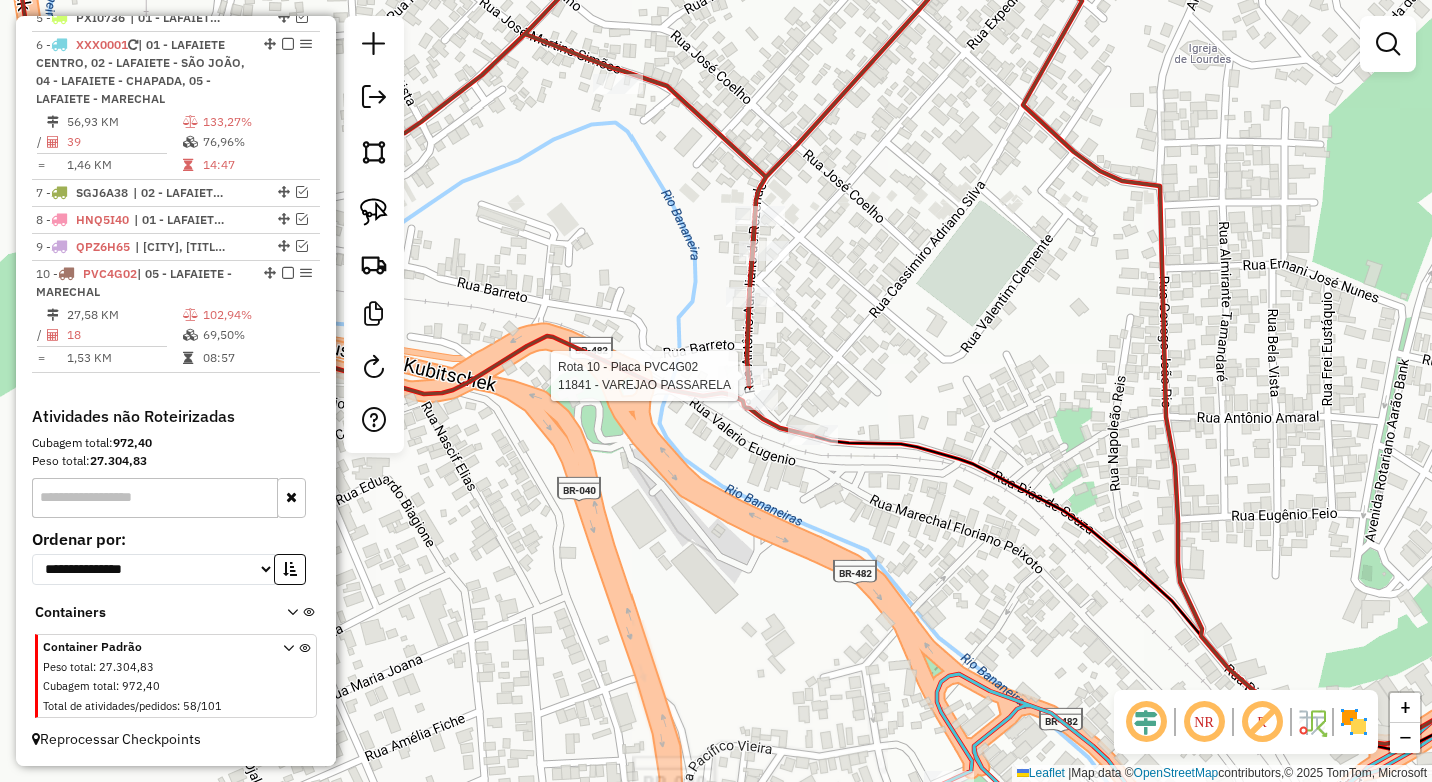 select on "*********" 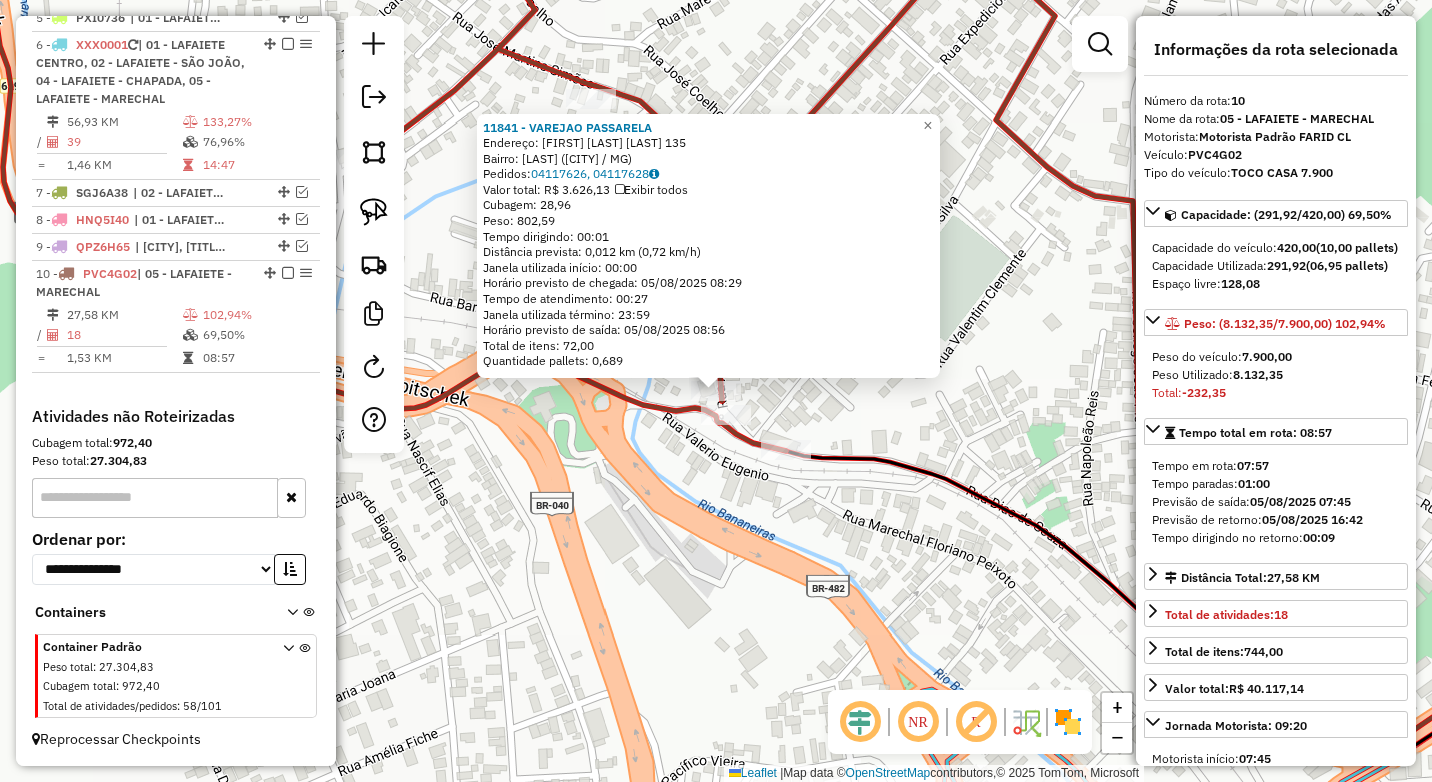 click on "11841 - [BUSINESS_NAME] [BUSINESS_NAME]  Endereço:  [STREET] [NUMBER]   Bairro: [CITY] ([CITY] / MG)   Pedidos:  [ORDER_ID], [ORDER_ID]   Valor total: R$ 3.626,13   Exibir todos   Cubagem: 28,96  Peso: 802,59  Tempo dirigindo: 00:01   Distância prevista: 0,012 km (0,72 km/h)   Janela utilizada início: 00:00   Horário previsto de chegada: 05/08/2025 08:29   Tempo de atendimento: 00:27   Janela utilizada término: 23:59   Horário previsto de saída: 05/08/2025 08:56   Total de itens: 72,00   Quantidade pallets: 0,689  × Janela de atendimento Grade de atendimento Capacidade Transportadoras Veículos Cliente Pedidos  Rotas Selecione os dias de semana para filtrar as janelas de atendimento  Seg   Ter   Qua   Qui   Sex   Sáb   Dom  Informe o período da janela de atendimento: De: Até:  Filtrar exatamente a janela do cliente  Considerar janela de atendimento padrão  Selecione os dias de semana para filtrar as grades de atendimento  Seg   Ter   Qua   Qui   Sex   Sáb   Dom   Peso mínimo:  ****" 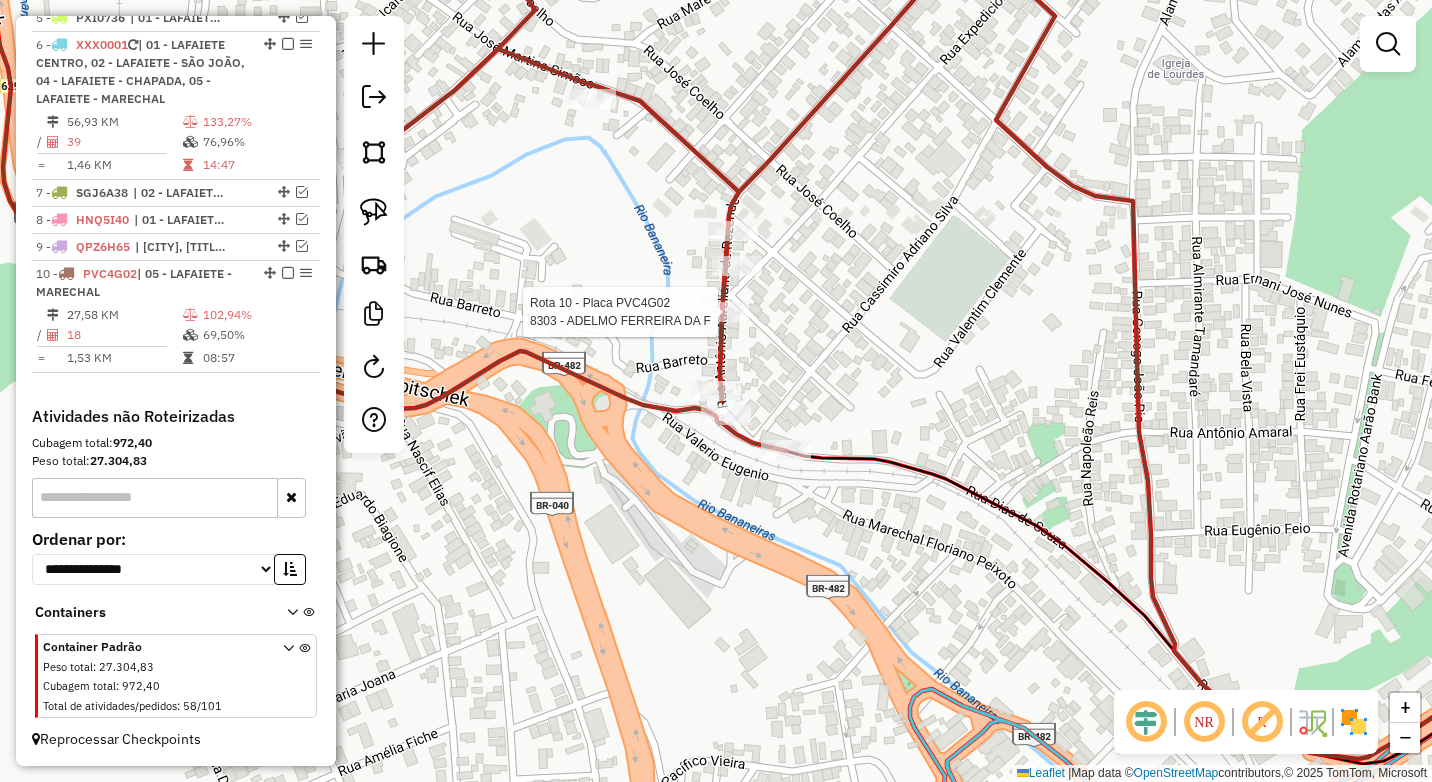 select on "*********" 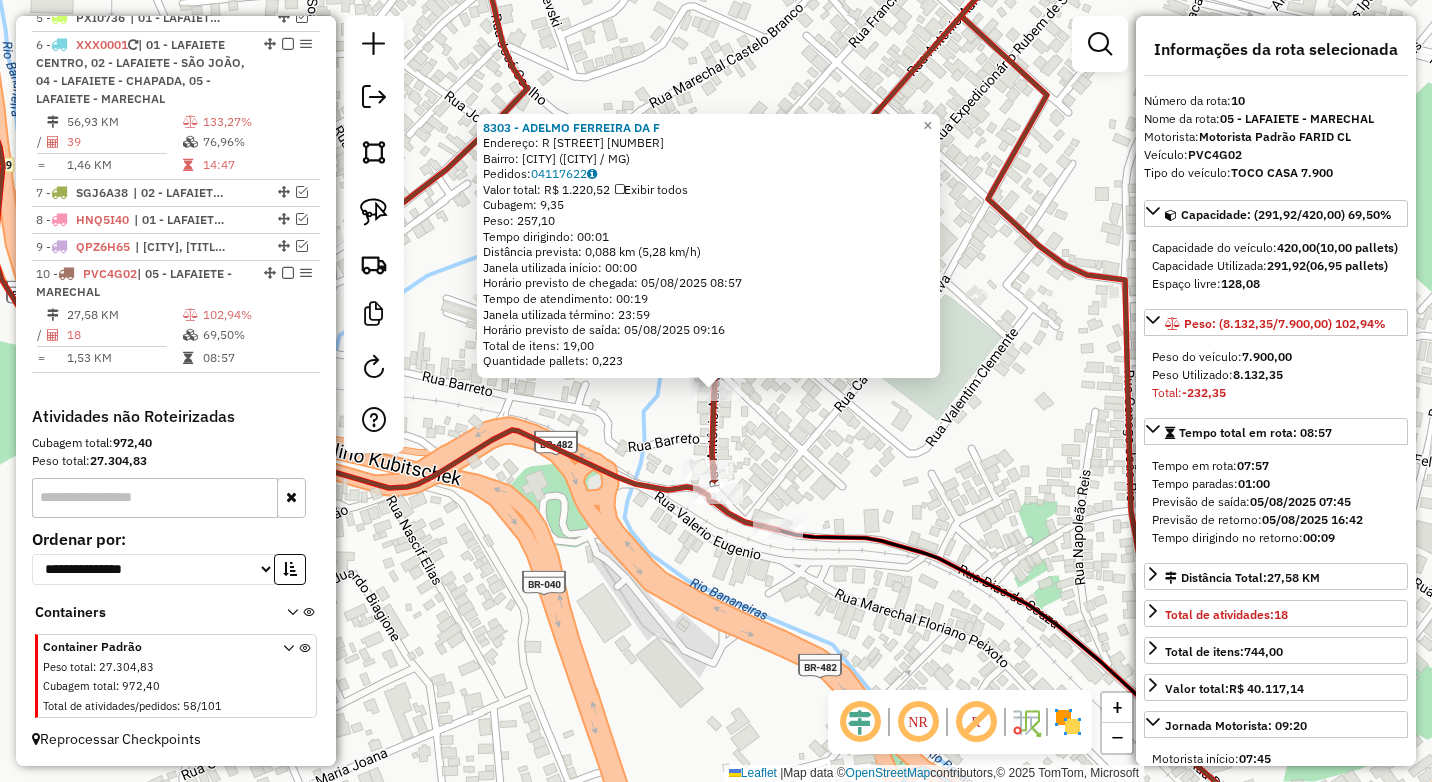 click on "8303 - [FIRST] [LAST] [LAST]  Endereço: R   [STREET]  [NUMBER]   Bairro: [CITY] ([CITY] / MG)   Pedidos:  [ORDER_ID]   Valor total: R$ 1.220,52   Exibir todos   Cubagem: 9,35  Peso: 257,10  Tempo dirigindo: 00:01   Distância prevista: 0,088 km (5,28 km/h)   Janela utilizada início: 00:00   Horário previsto de chegada: 05/08/2025 08:57   Tempo de atendimento: 00:19   Janela utilizada término: 23:59   Horário previsto de saída: 05/08/2025 09:16   Total de itens: 19,00   Quantidade pallets: 0,223  × Janela de atendimento Grade de atendimento Capacidade Transportadoras Veículos Cliente Pedidos  Rotas Selecione os dias de semana para filtrar as janelas de atendimento  Seg   Ter   Qua   Qui   Sex   Sáb   Dom  Informe o período da janela de atendimento: De: Até:  Filtrar exatamente a janela do cliente  Considerar janela de atendimento padrão  Selecione os dias de semana para filtrar as grades de atendimento  Seg   Ter   Qua   Qui   Sex   Sáb   Dom   Peso mínimo:  **** **** De:" 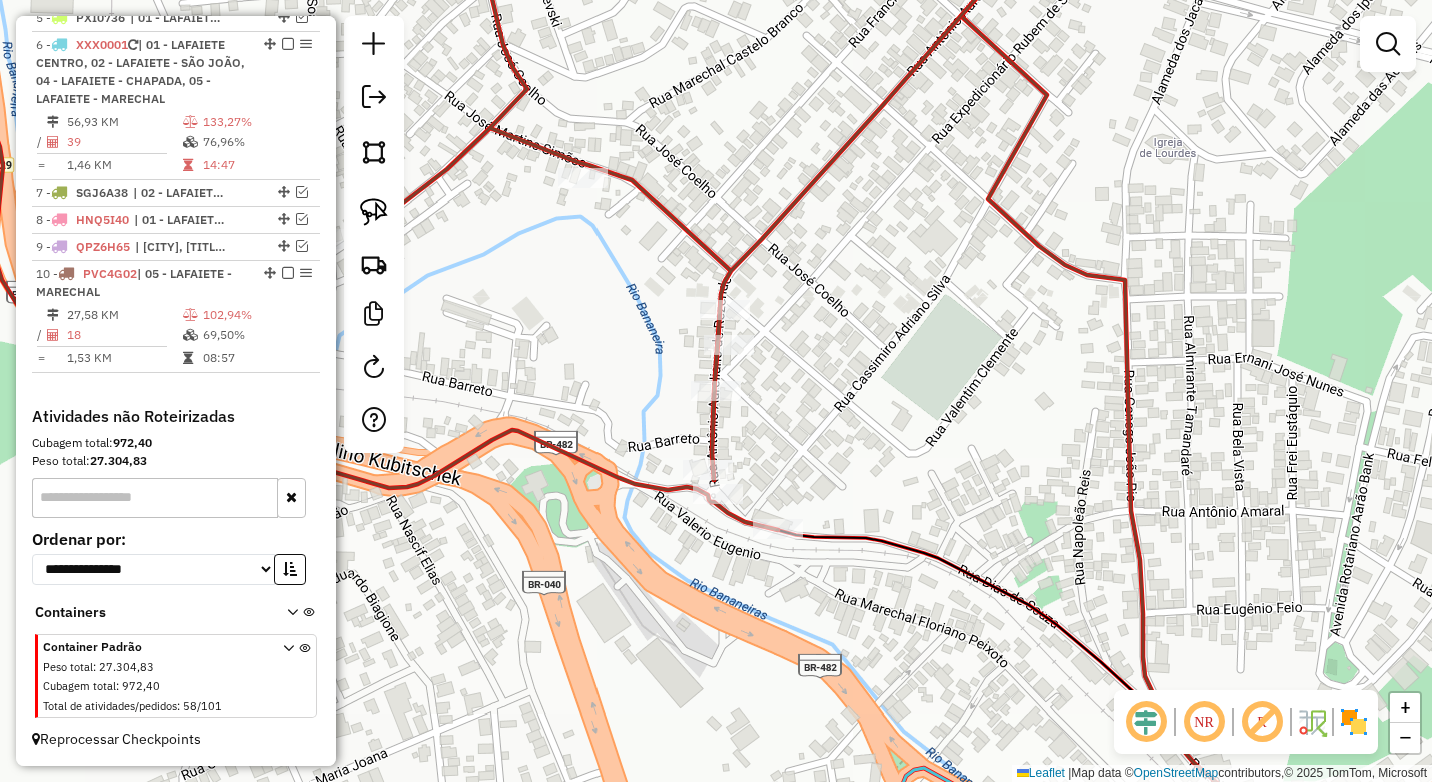 select on "*********" 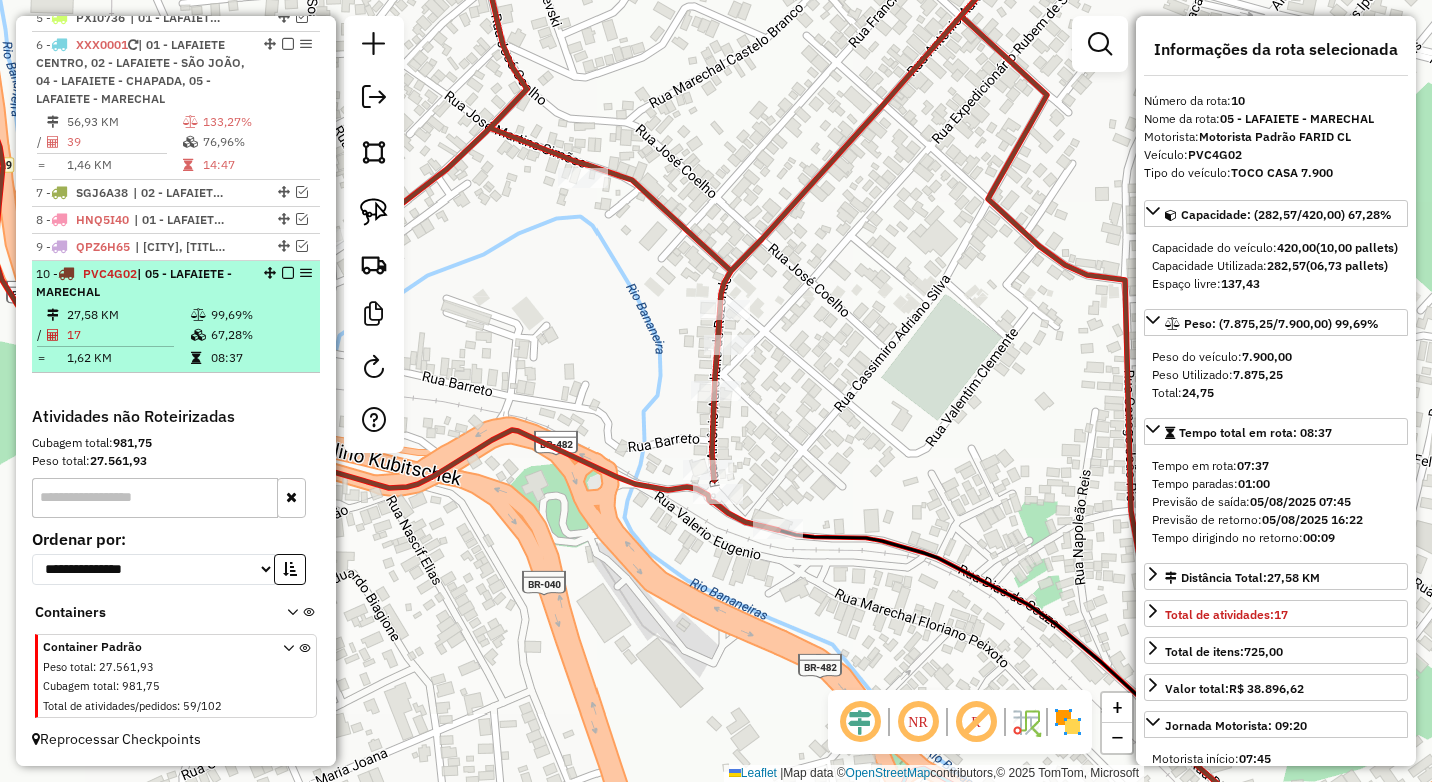 click at bounding box center (288, 273) 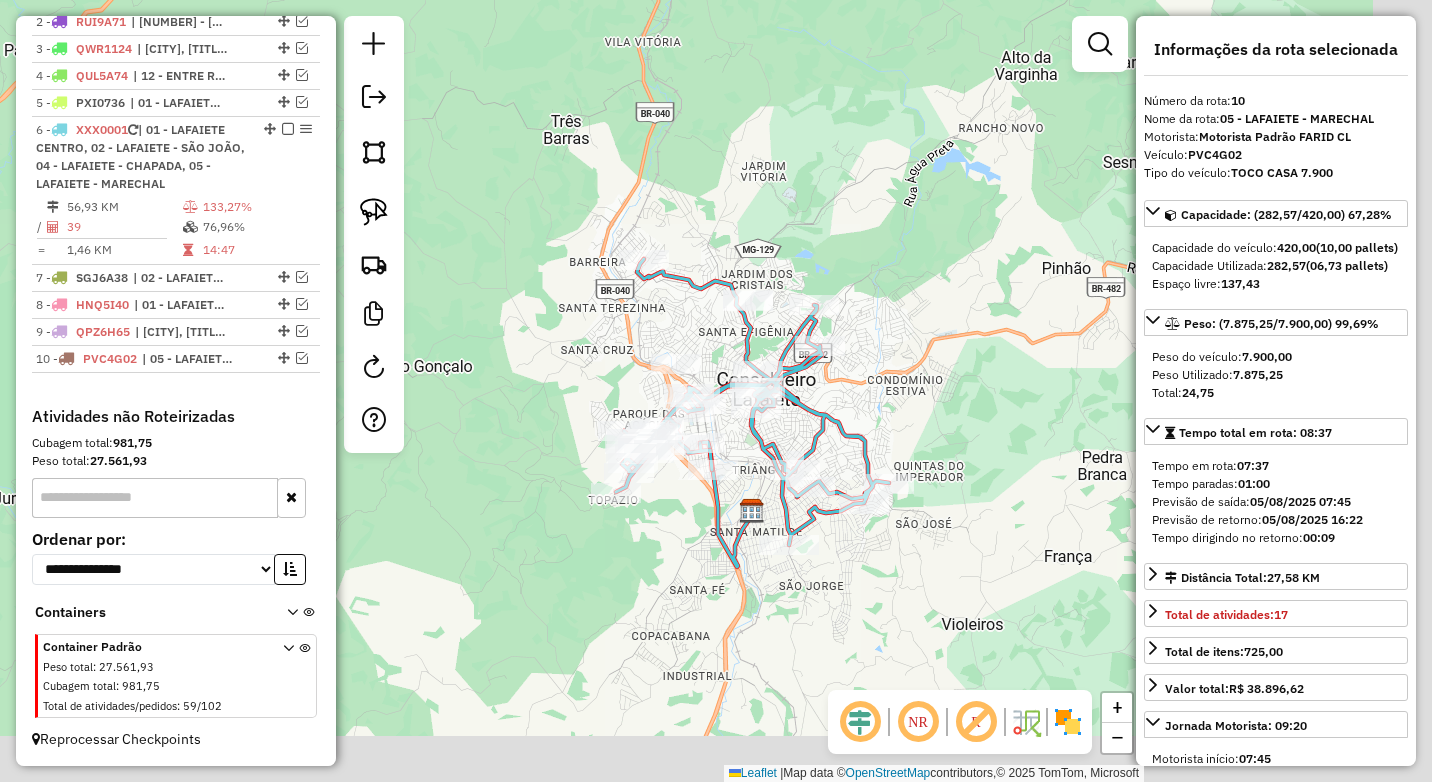 drag, startPoint x: 753, startPoint y: 623, endPoint x: 684, endPoint y: 569, distance: 87.61849 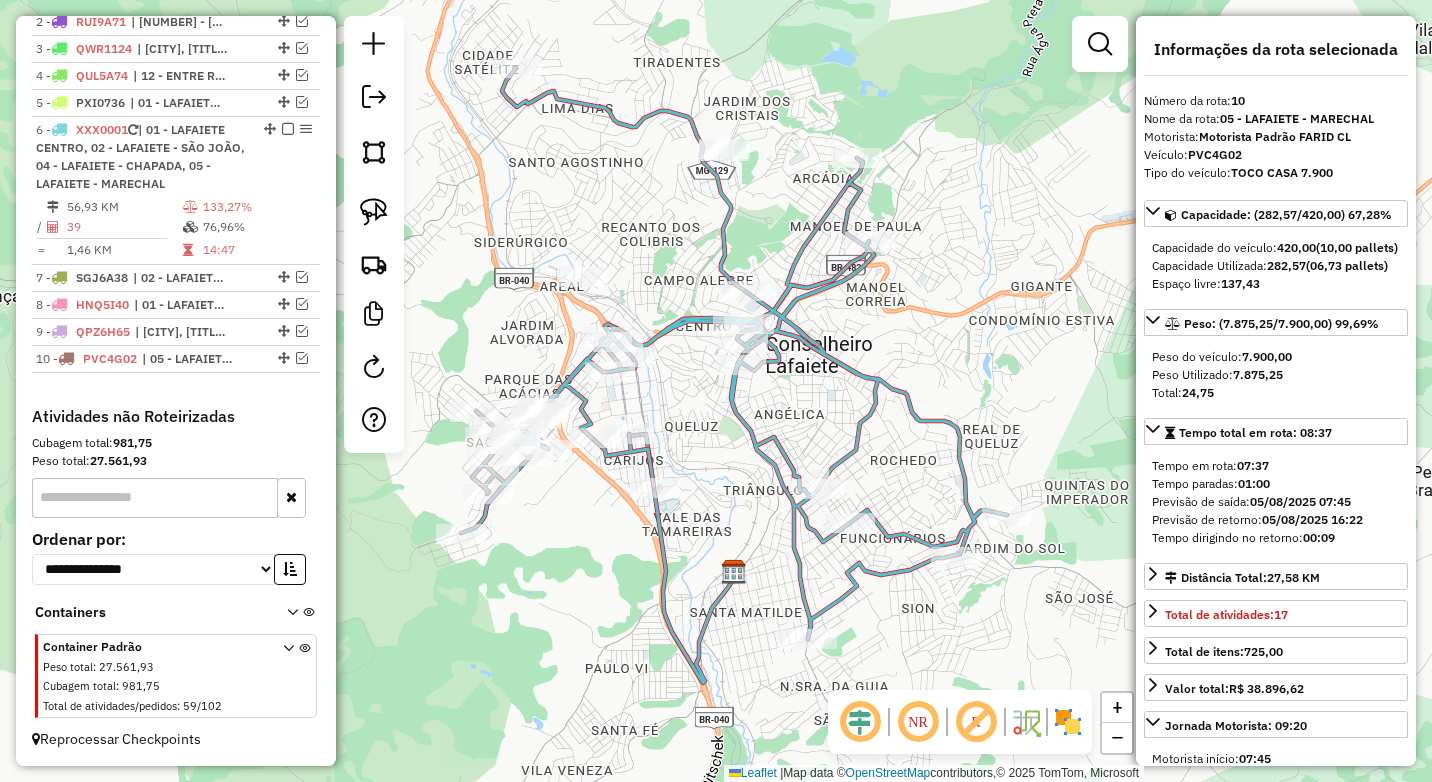 drag, startPoint x: 793, startPoint y: 402, endPoint x: 771, endPoint y: 460, distance: 62.03225 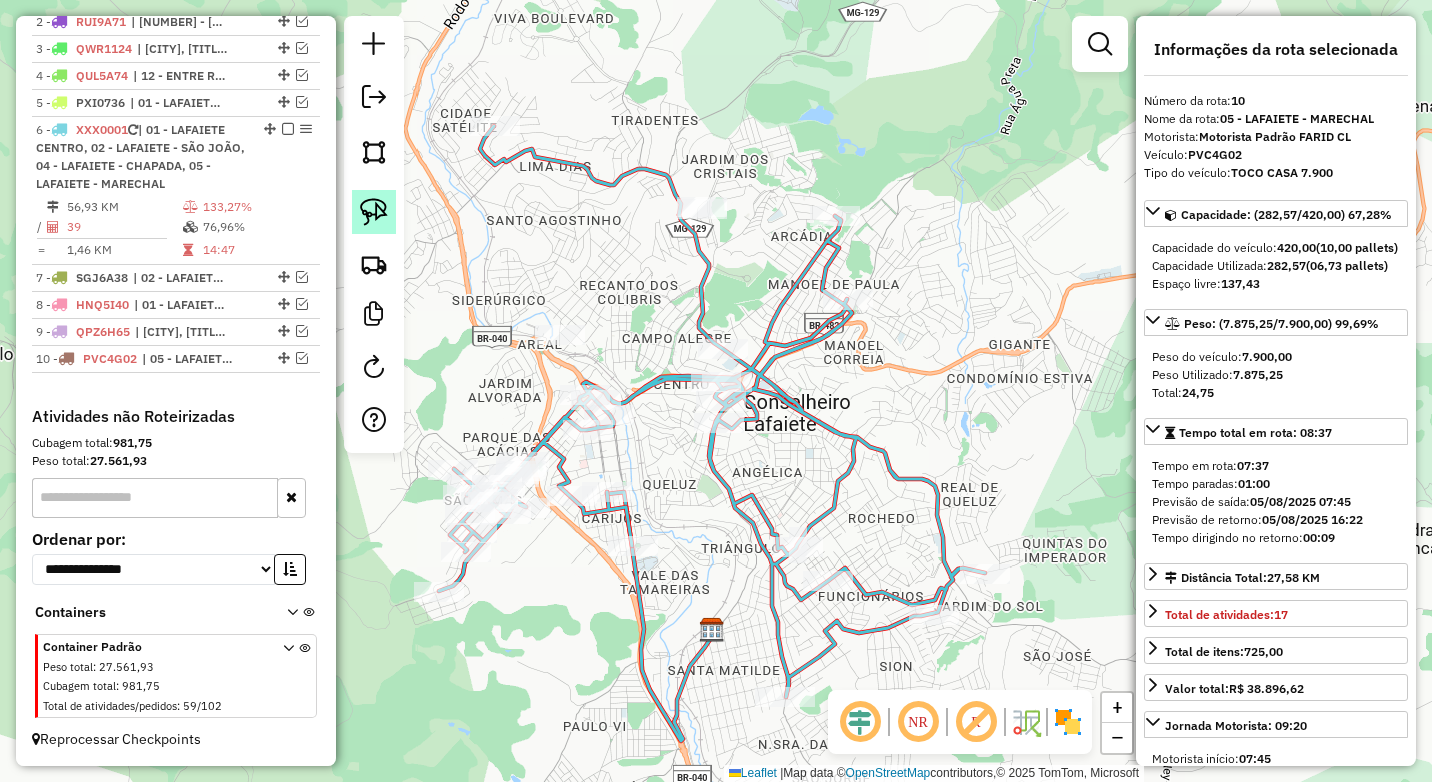 click 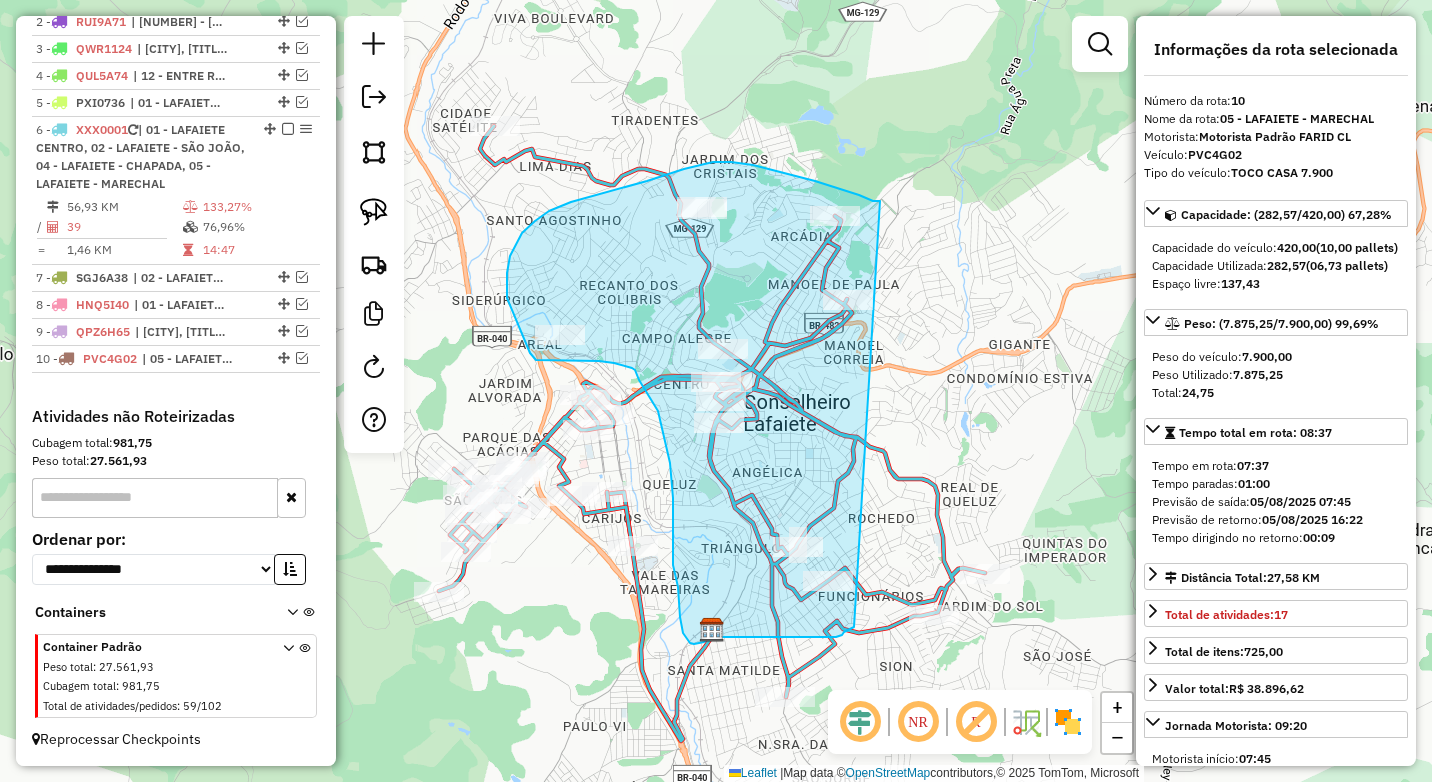 drag, startPoint x: 880, startPoint y: 201, endPoint x: 866, endPoint y: 618, distance: 417.23495 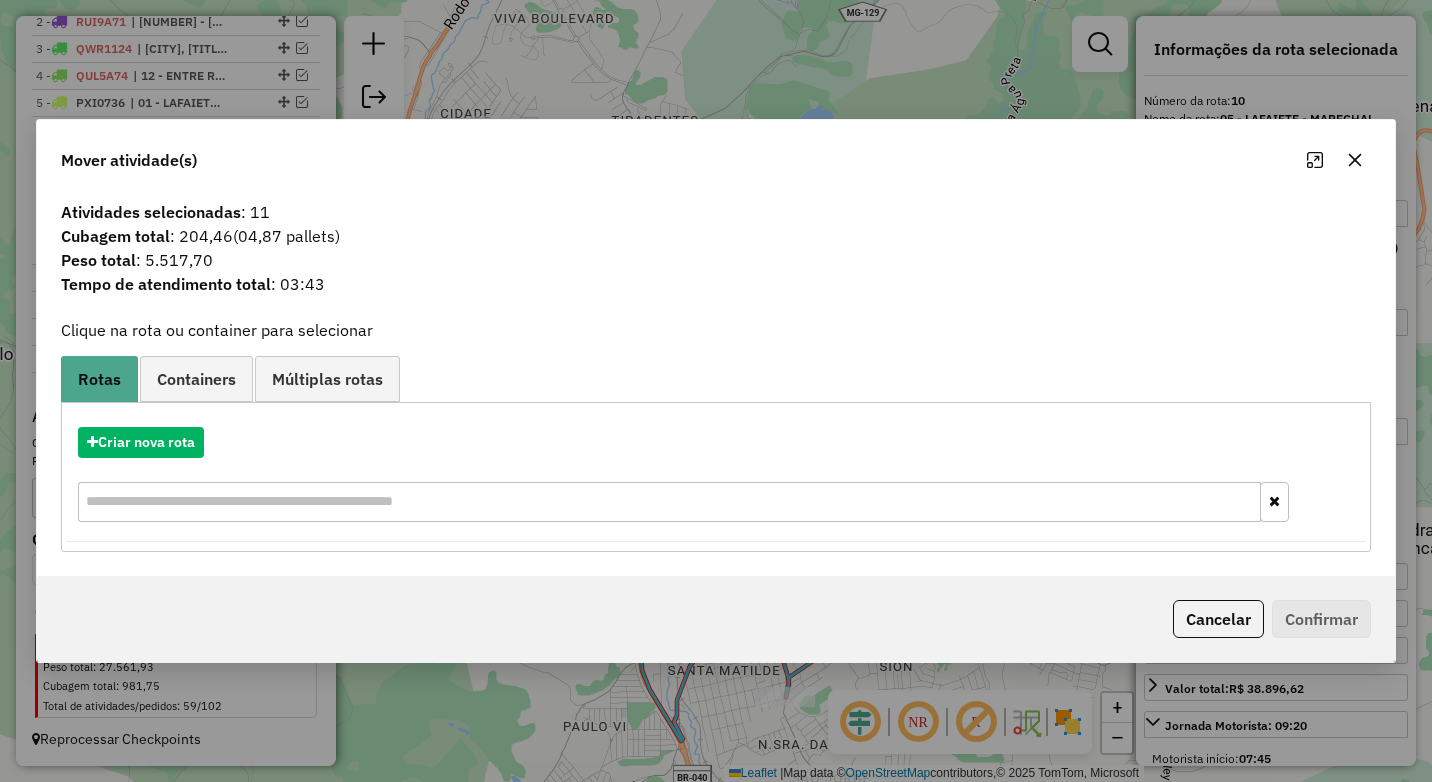 click 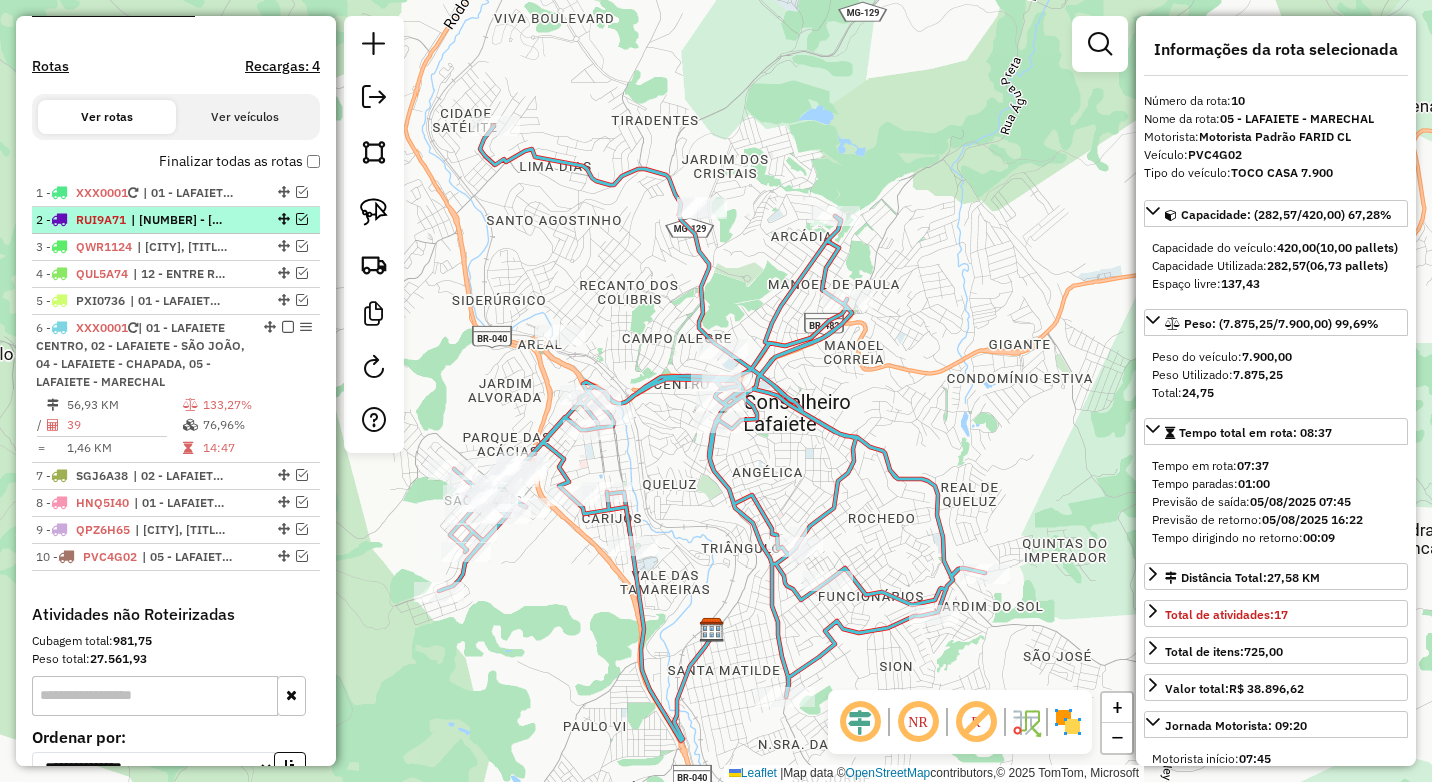 scroll, scrollTop: 584, scrollLeft: 0, axis: vertical 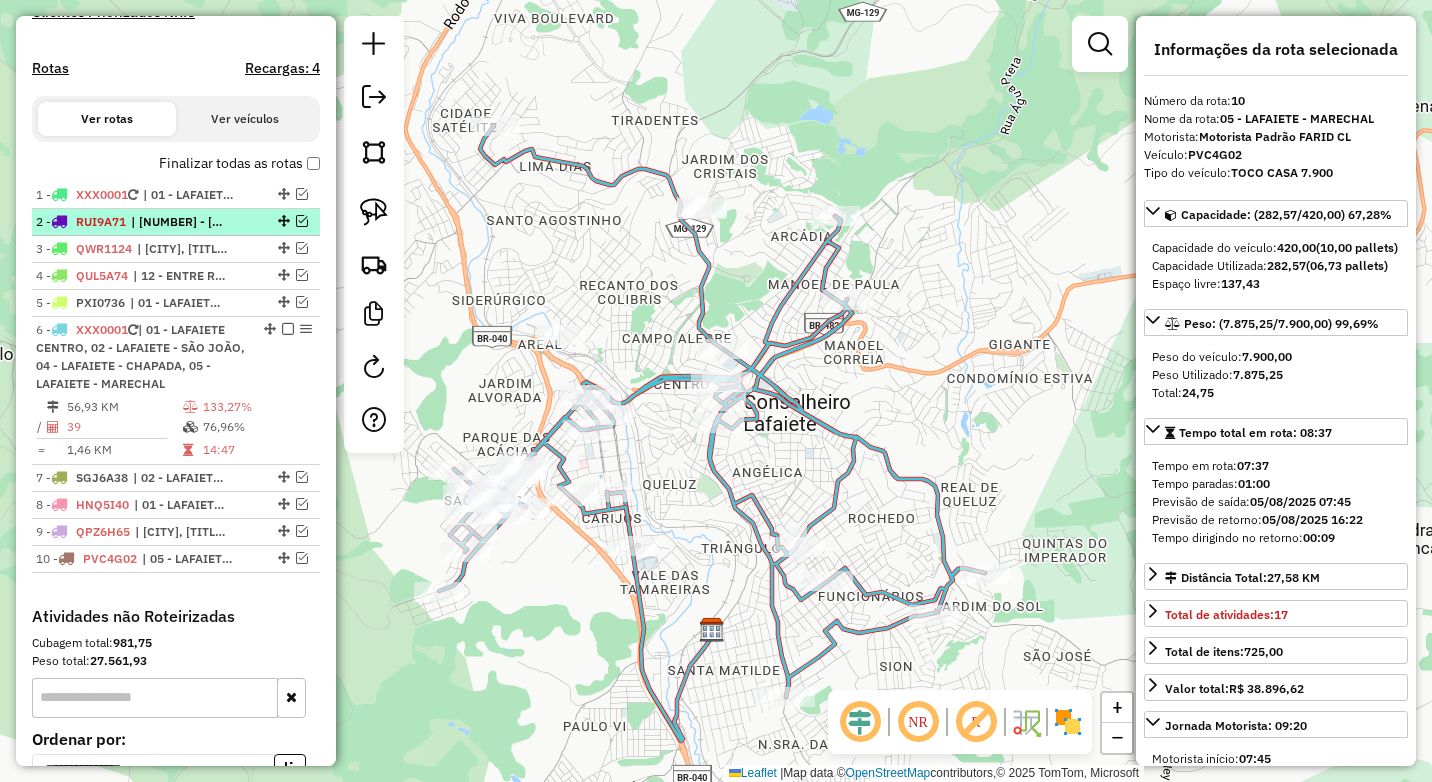 click on "| [NUMBER] - [LAST] [LAST], [NUMBER] - [LAST] - [LAST]" at bounding box center [177, 222] 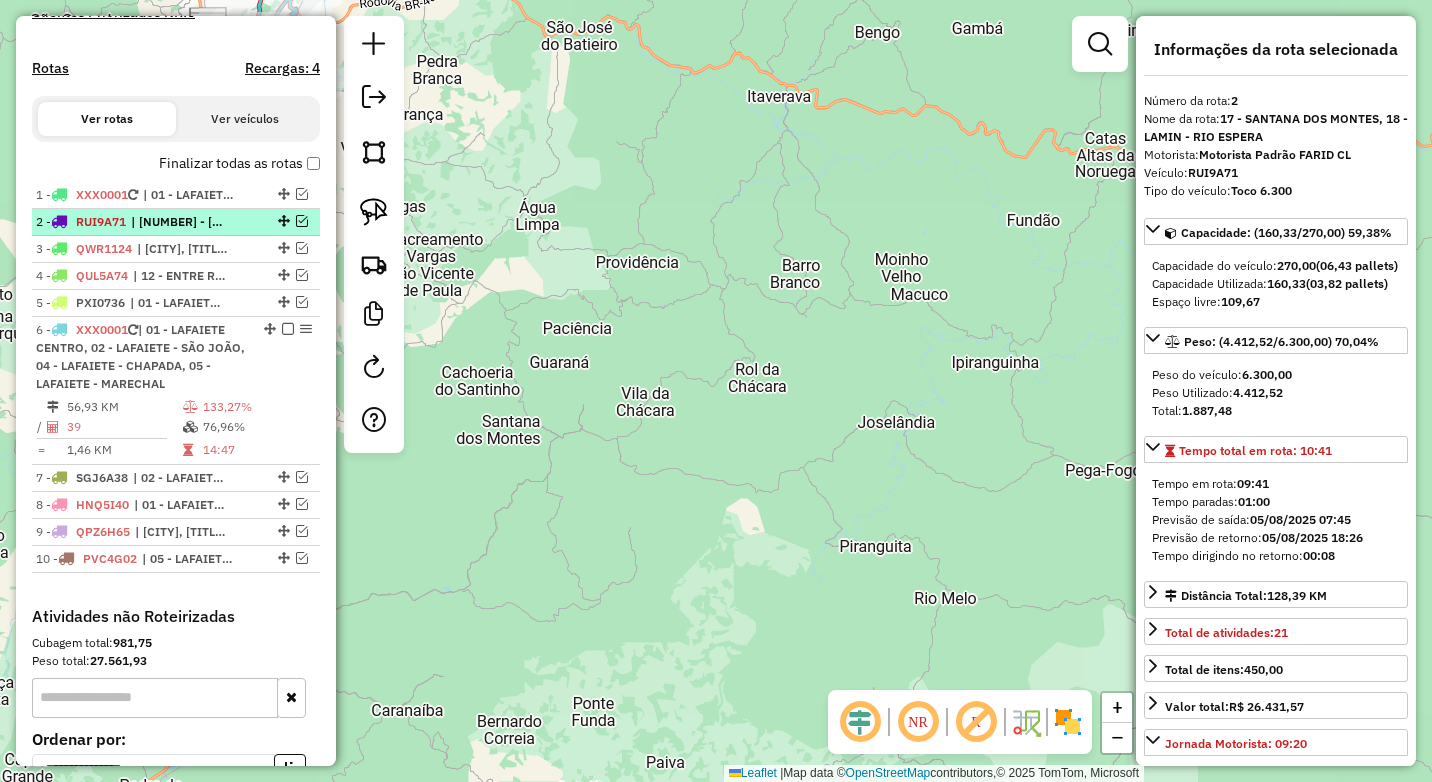 click at bounding box center (302, 221) 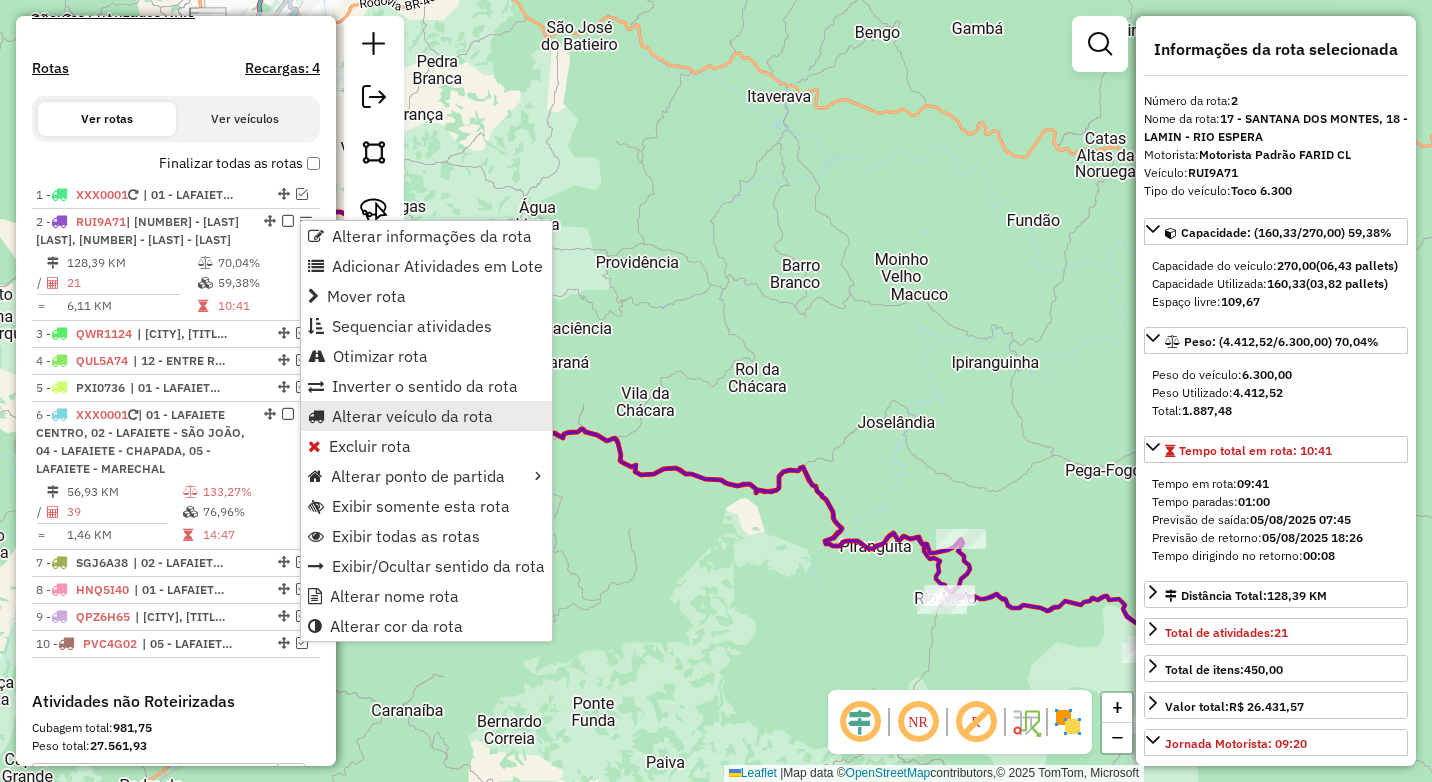 click on "Alterar veículo da rota" at bounding box center [426, 416] 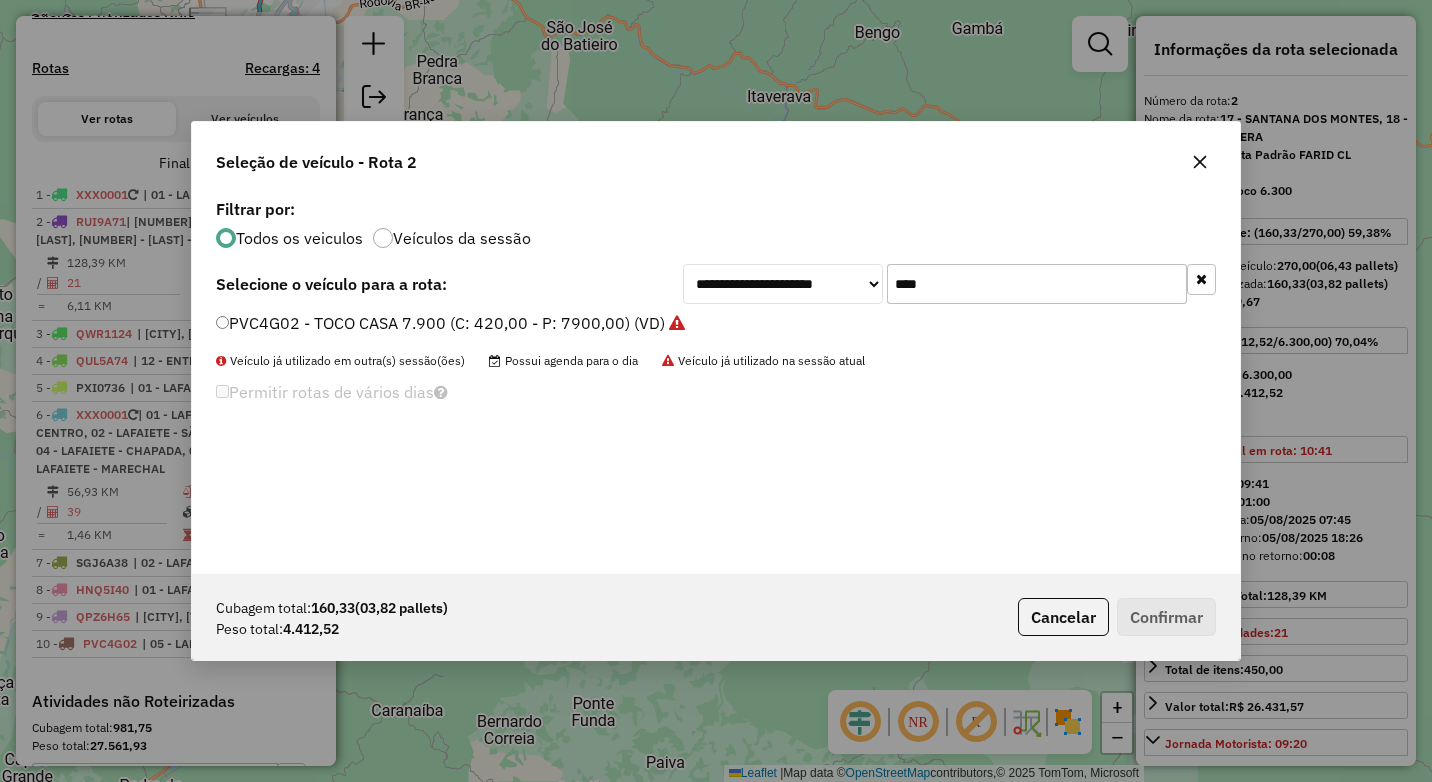 scroll, scrollTop: 11, scrollLeft: 6, axis: both 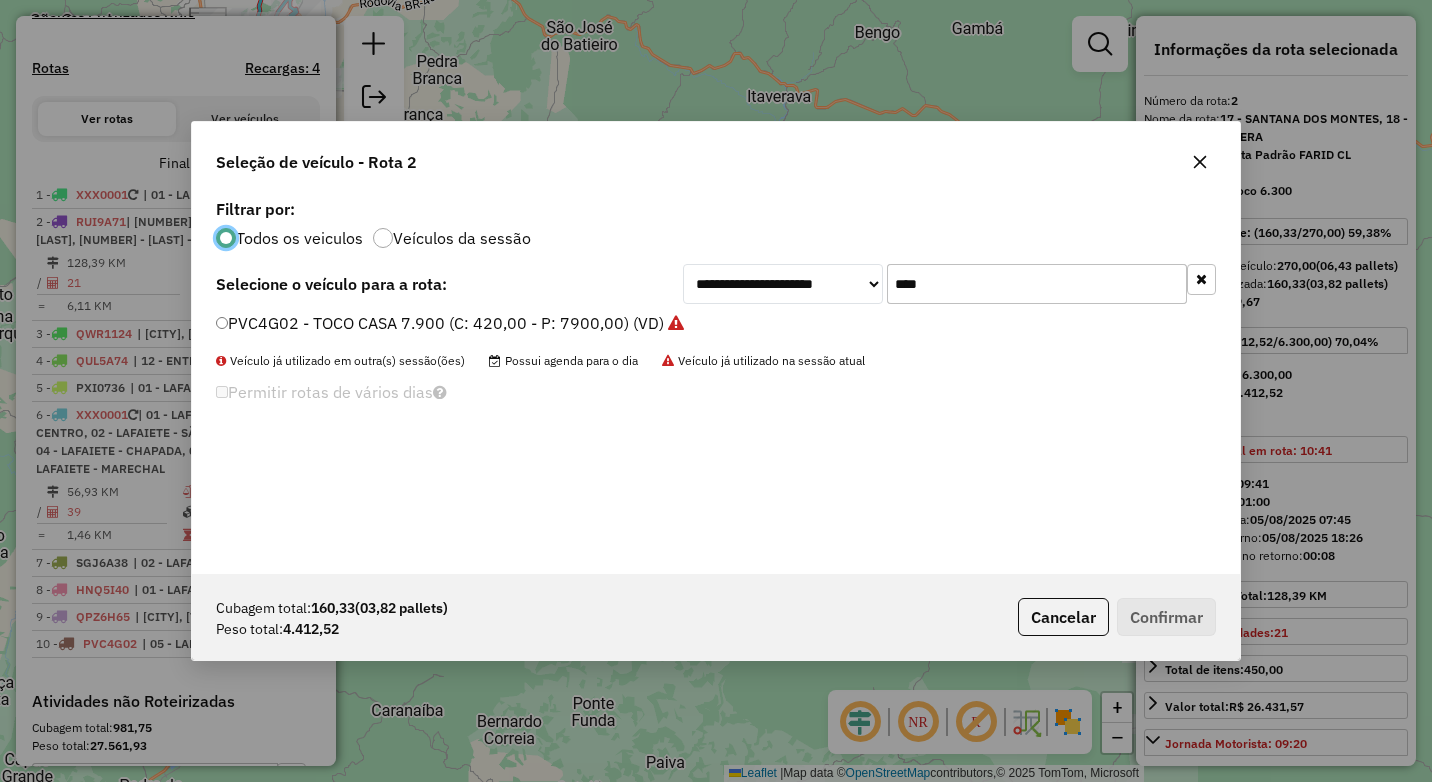 drag, startPoint x: 961, startPoint y: 288, endPoint x: 872, endPoint y: 286, distance: 89.02247 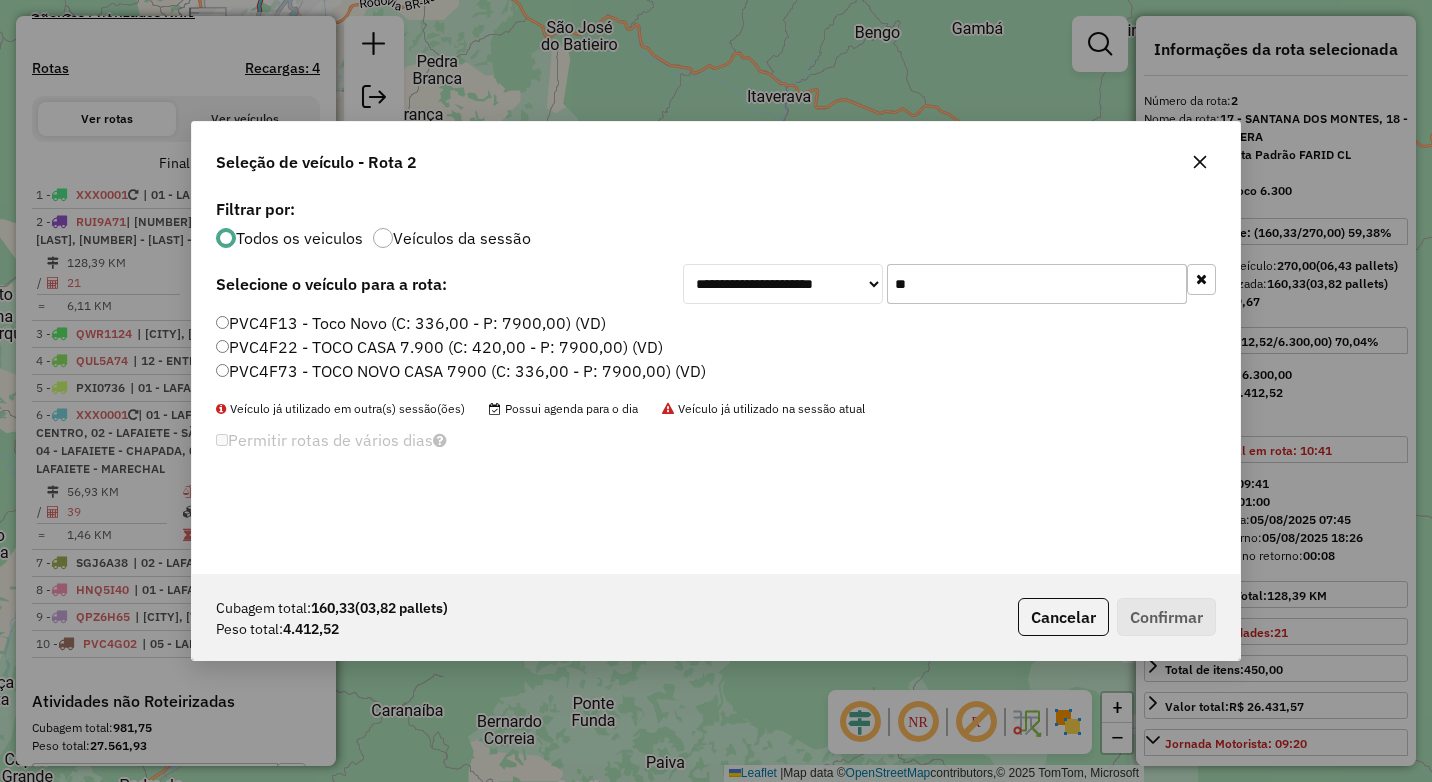 type on "**" 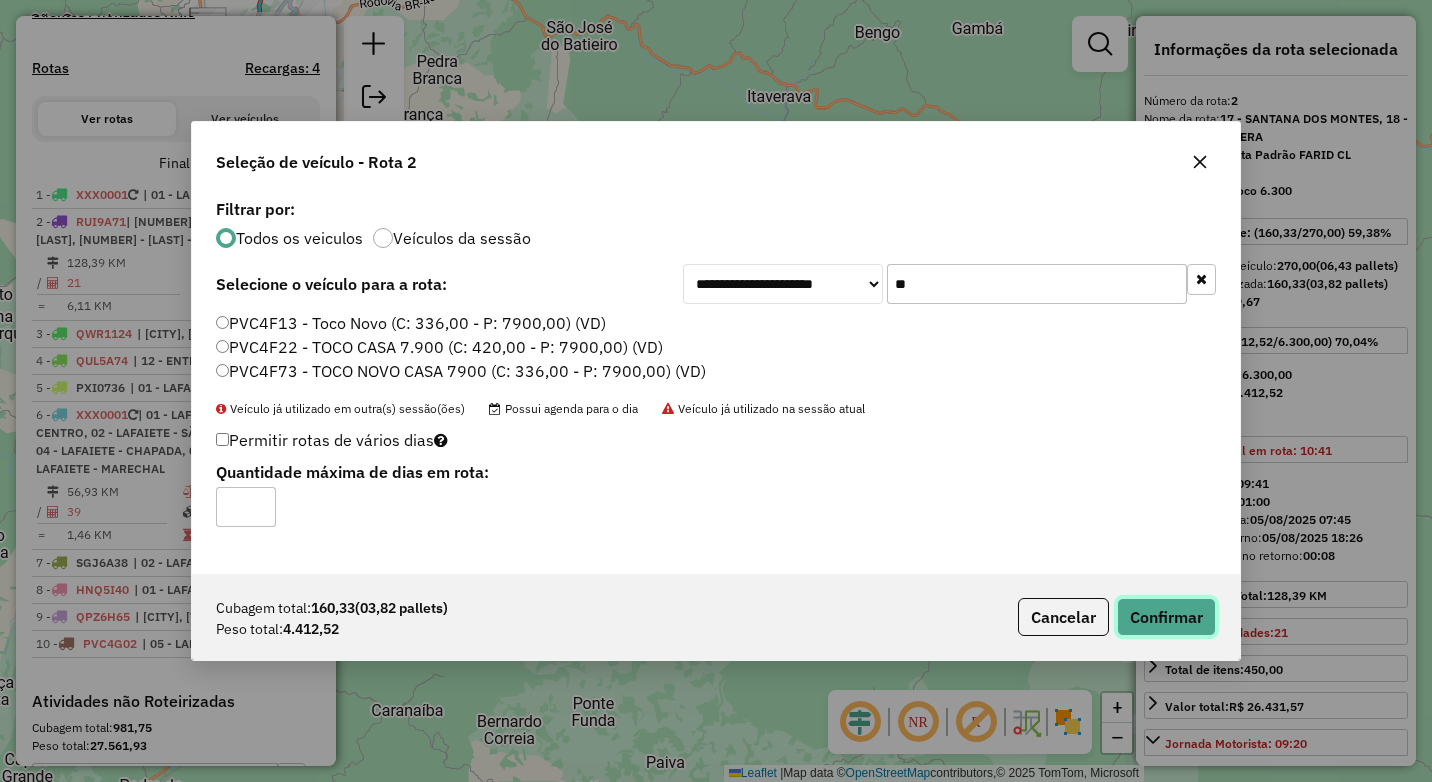 click on "Confirmar" 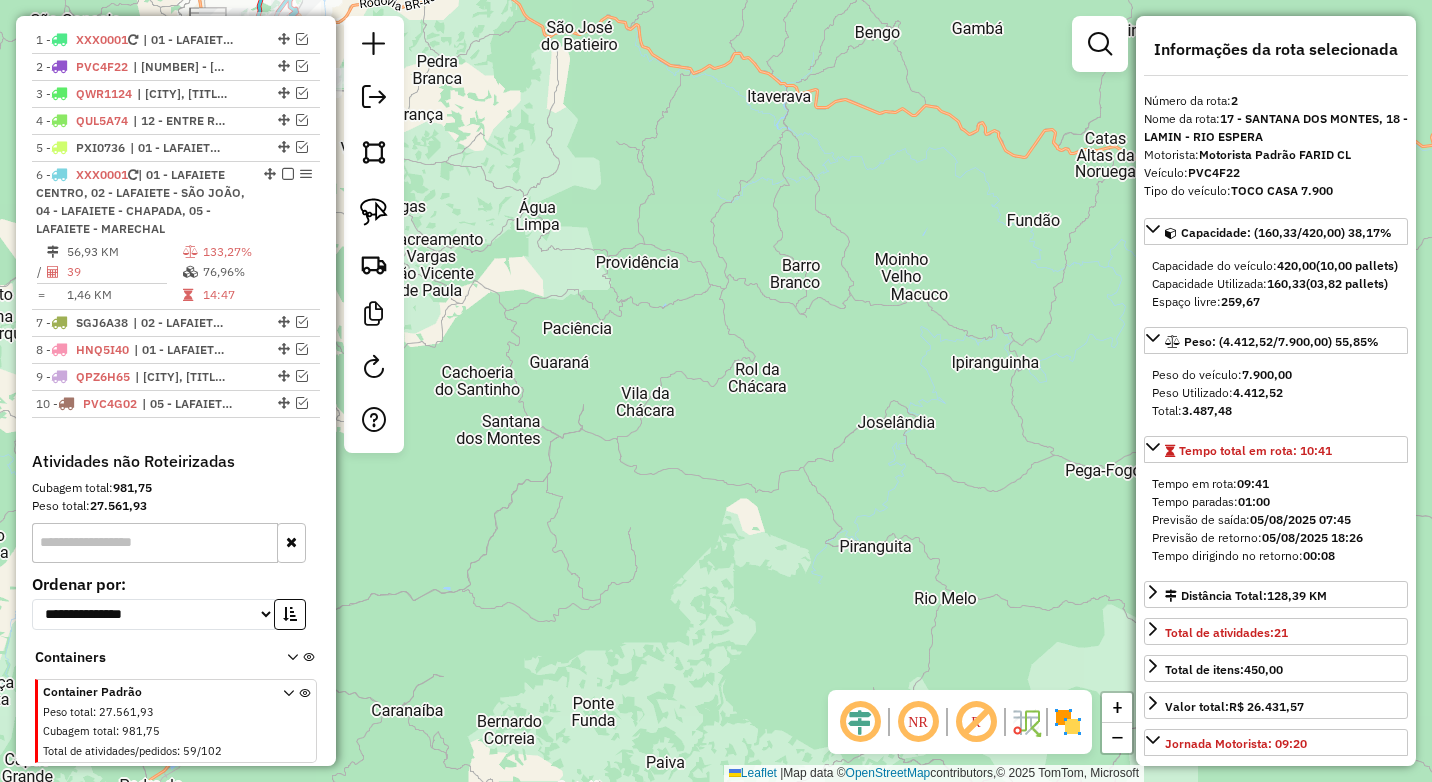 scroll, scrollTop: 777, scrollLeft: 0, axis: vertical 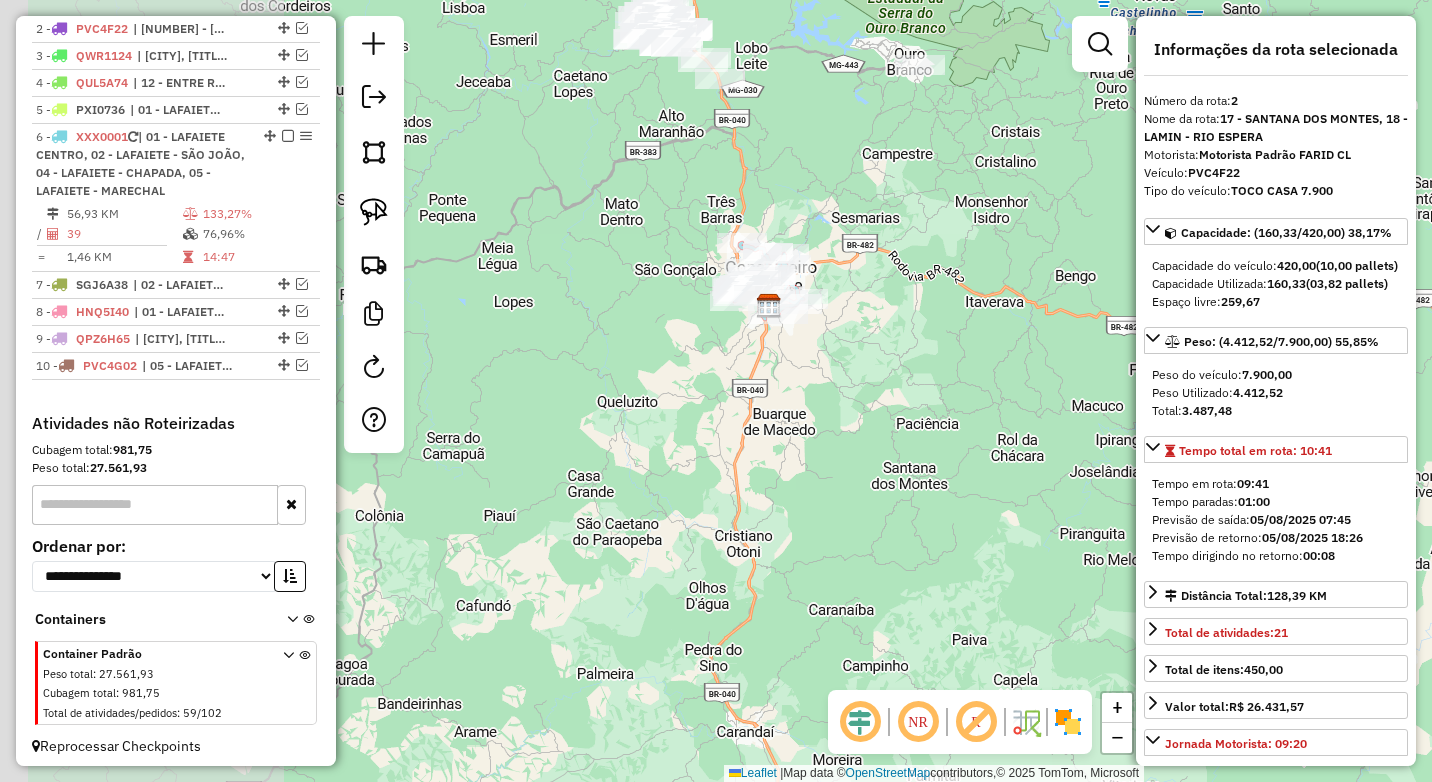 drag, startPoint x: 584, startPoint y: 486, endPoint x: 869, endPoint y: 535, distance: 289.1816 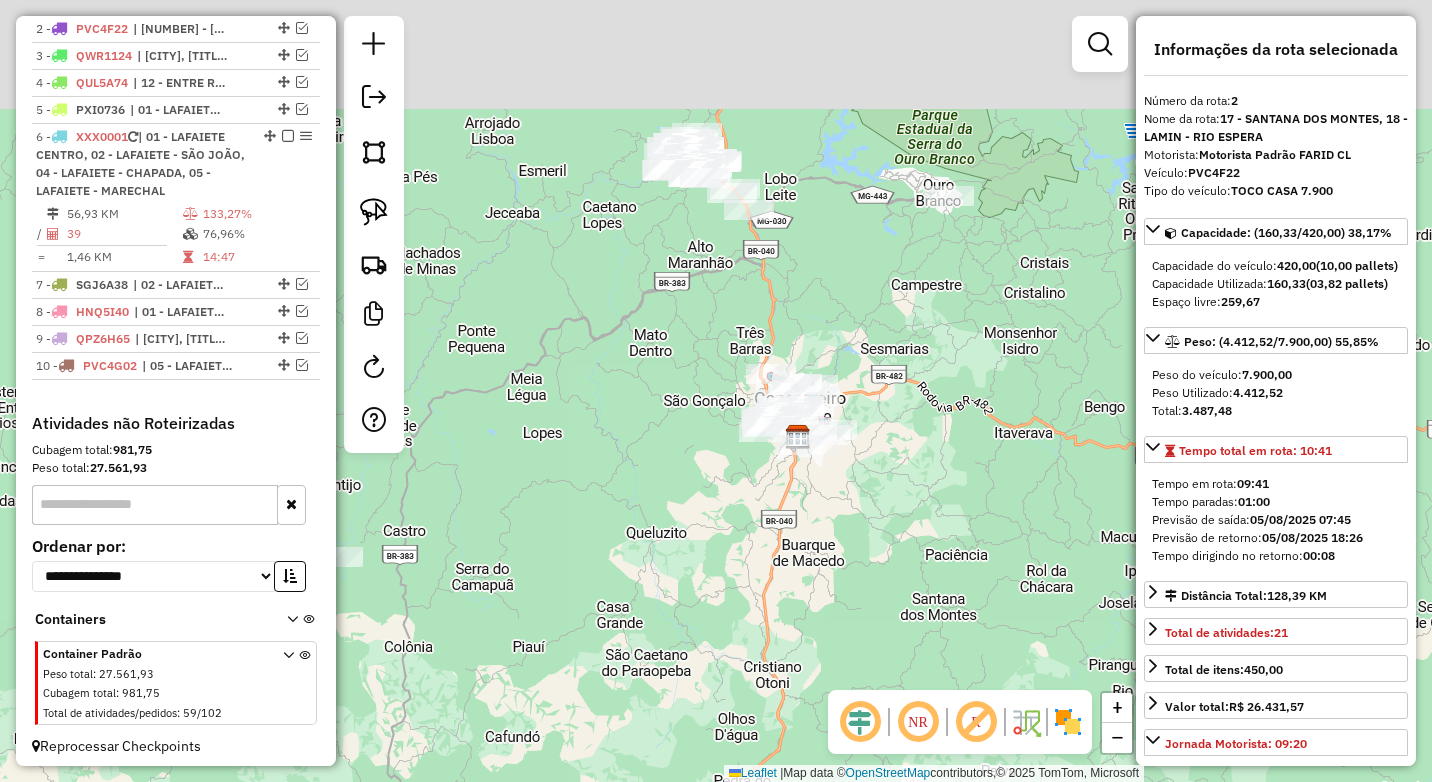 drag, startPoint x: 734, startPoint y: 136, endPoint x: 699, endPoint y: 298, distance: 165.73775 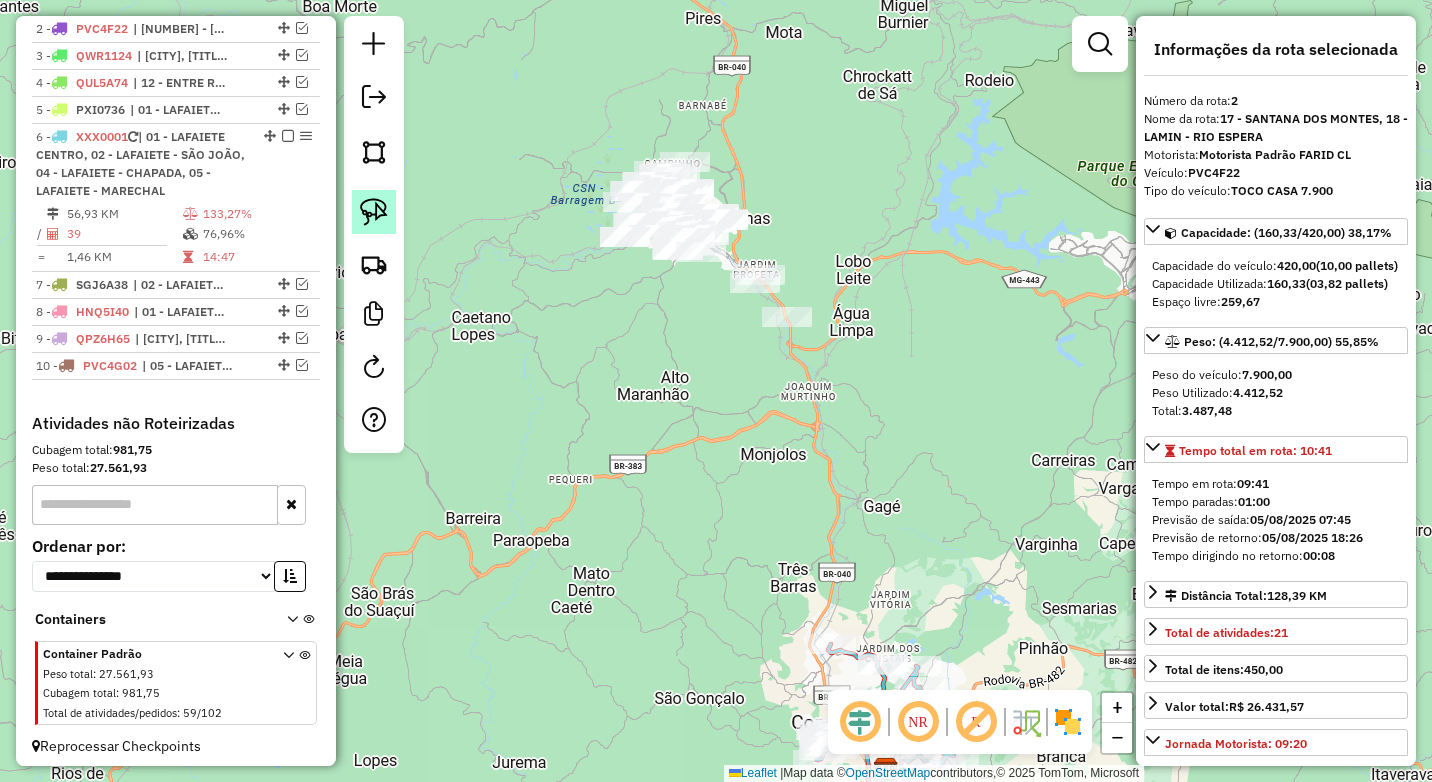 click 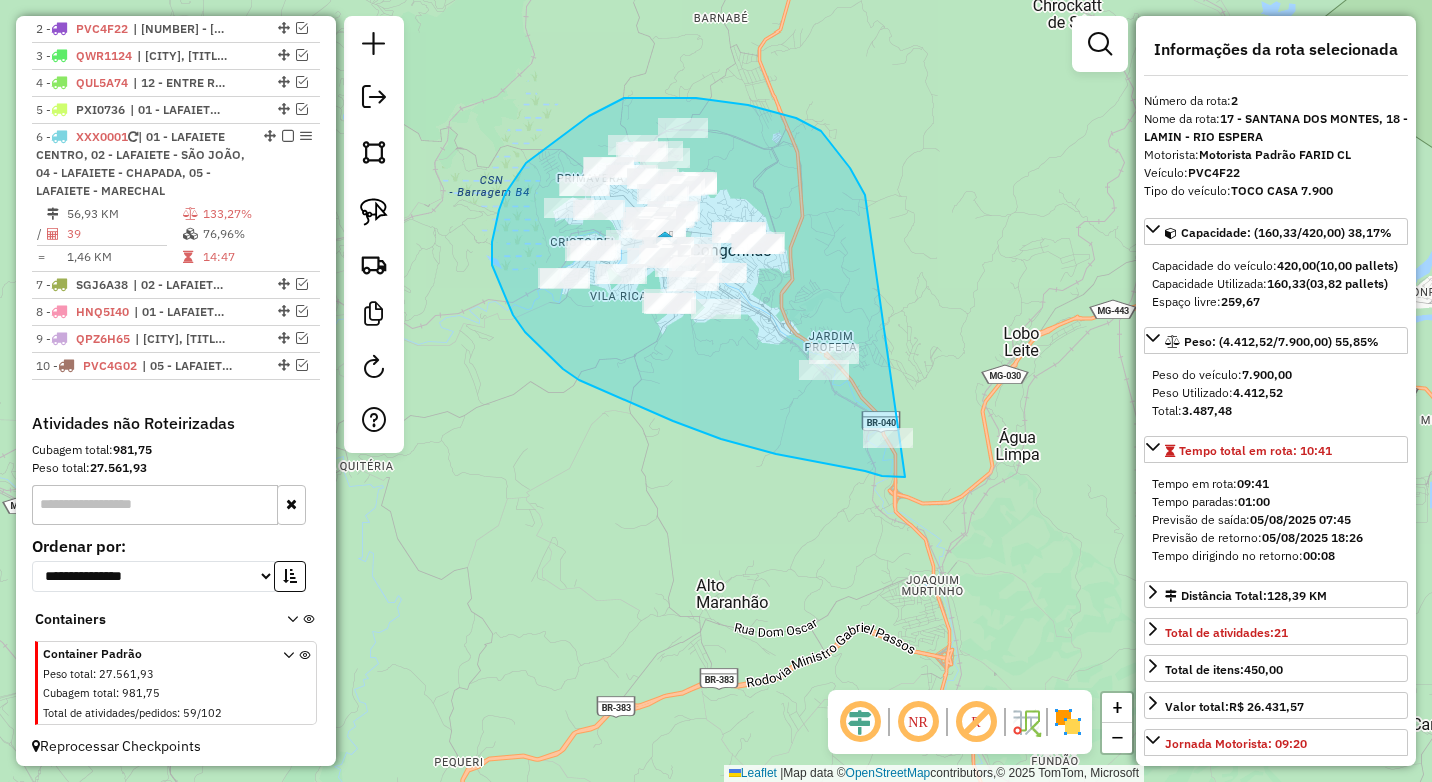 drag, startPoint x: 862, startPoint y: 189, endPoint x: 956, endPoint y: 467, distance: 293.4621 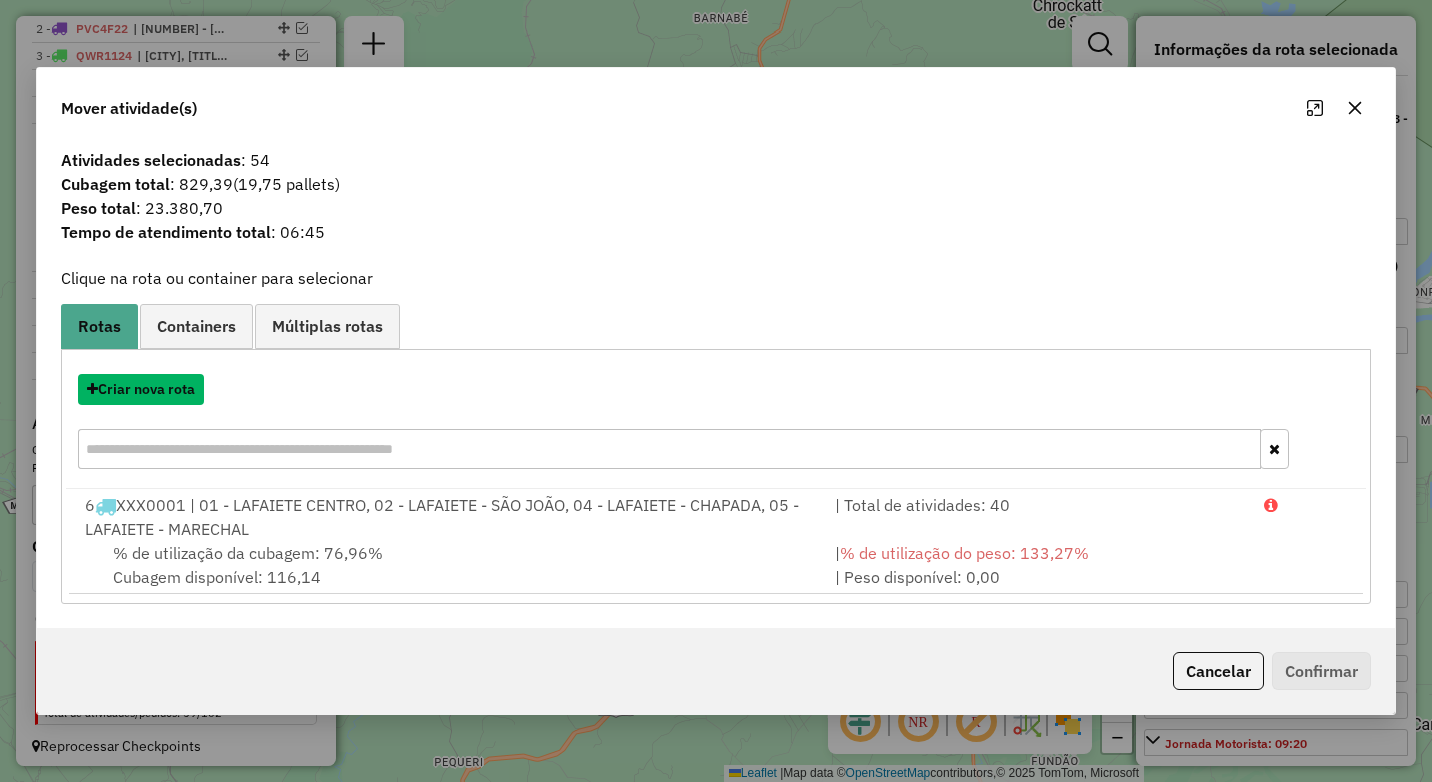 click on "Criar nova rota" at bounding box center [141, 389] 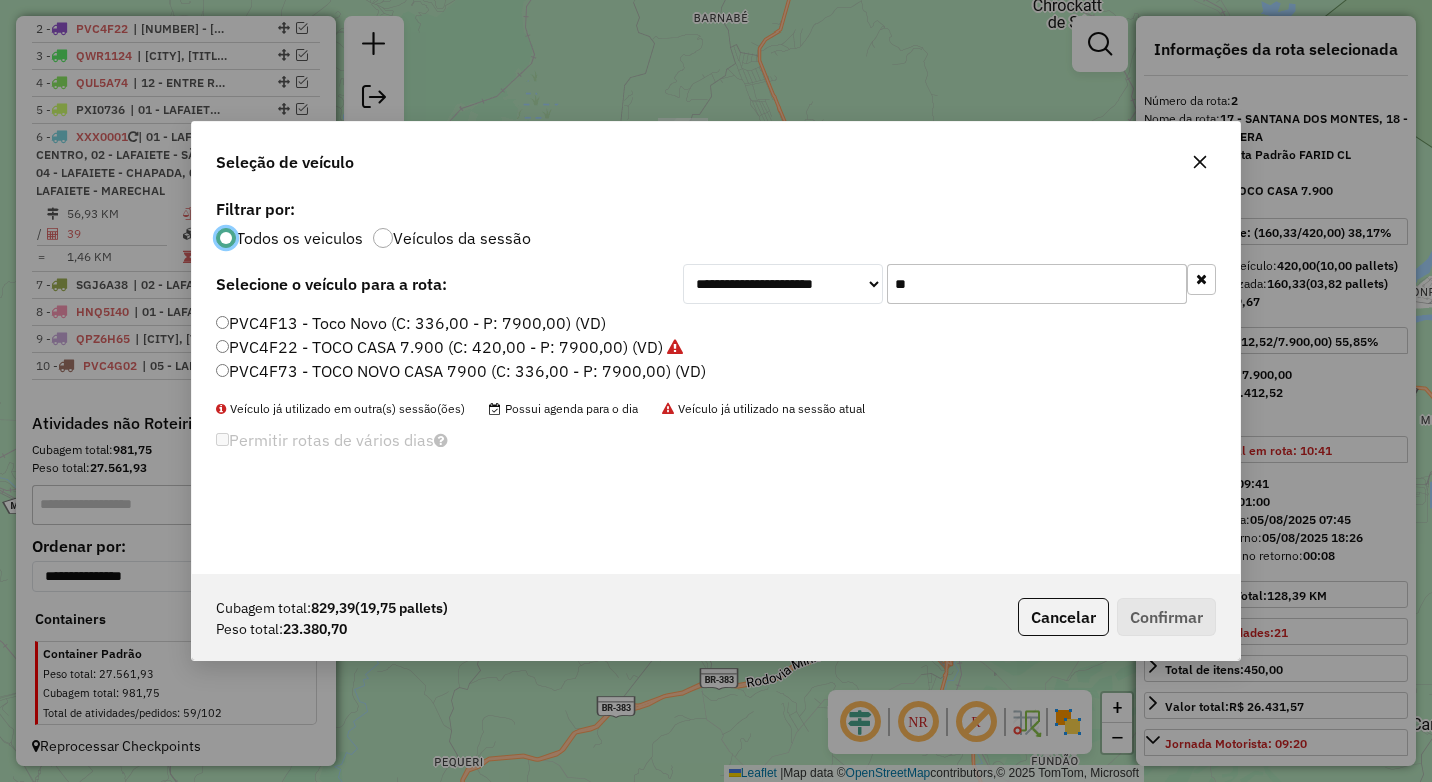scroll, scrollTop: 11, scrollLeft: 6, axis: both 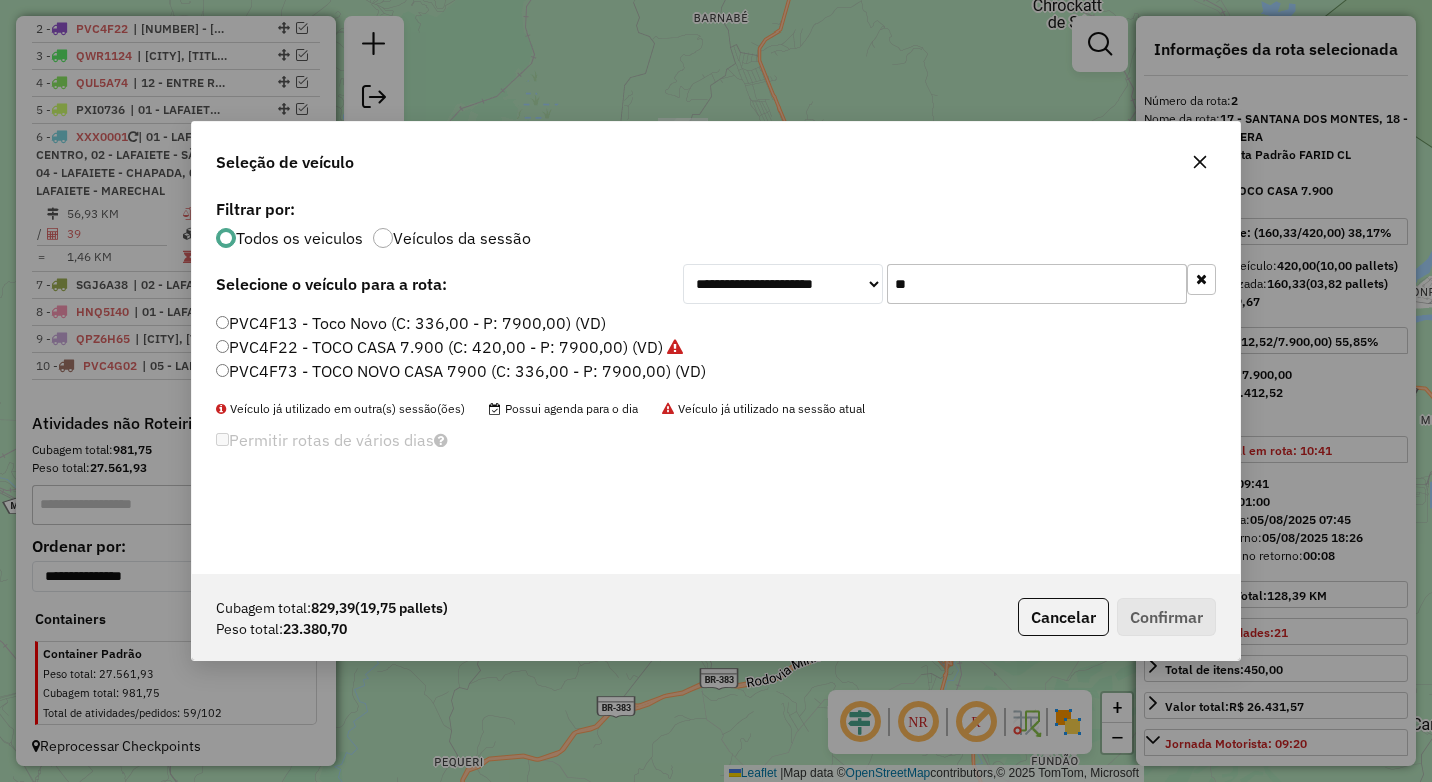 drag, startPoint x: 899, startPoint y: 283, endPoint x: 854, endPoint y: 283, distance: 45 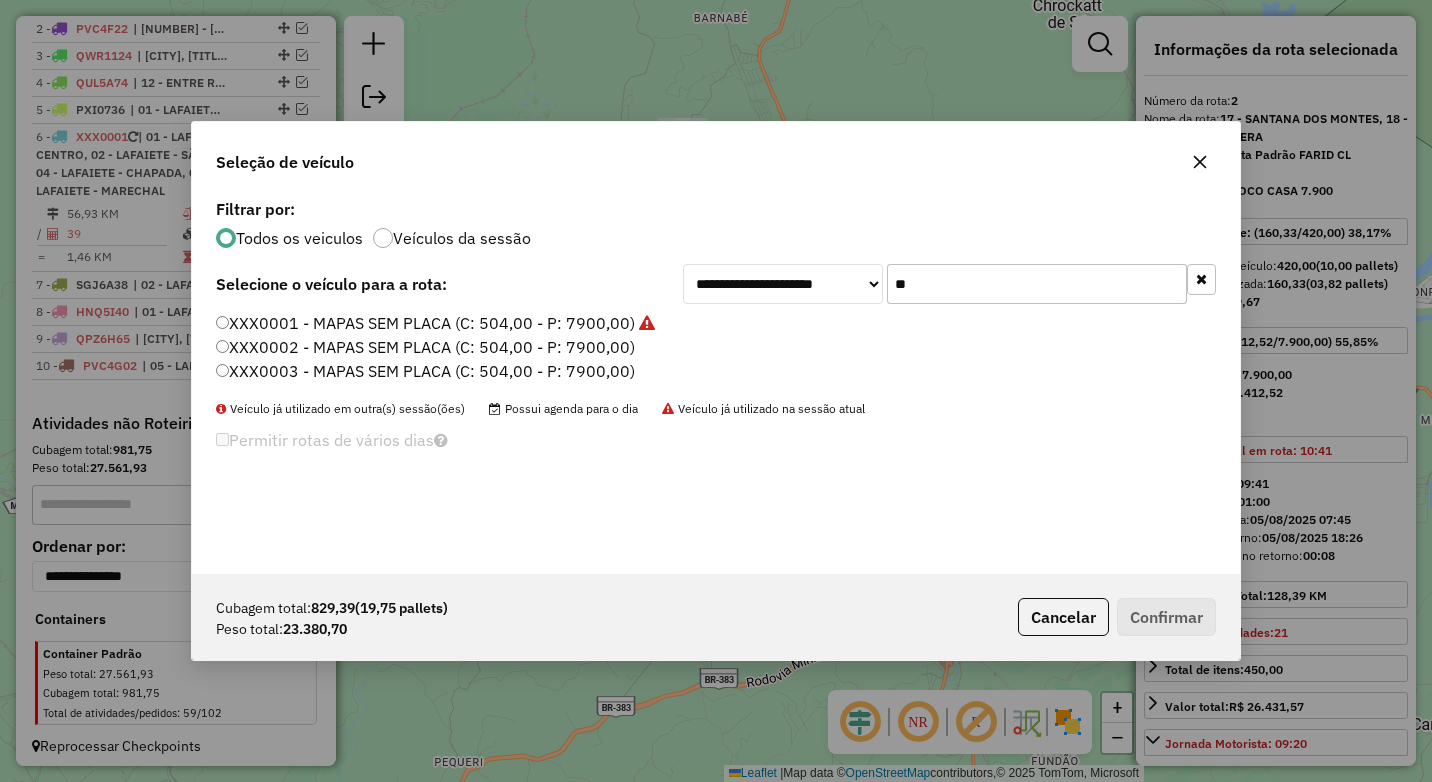 type on "**" 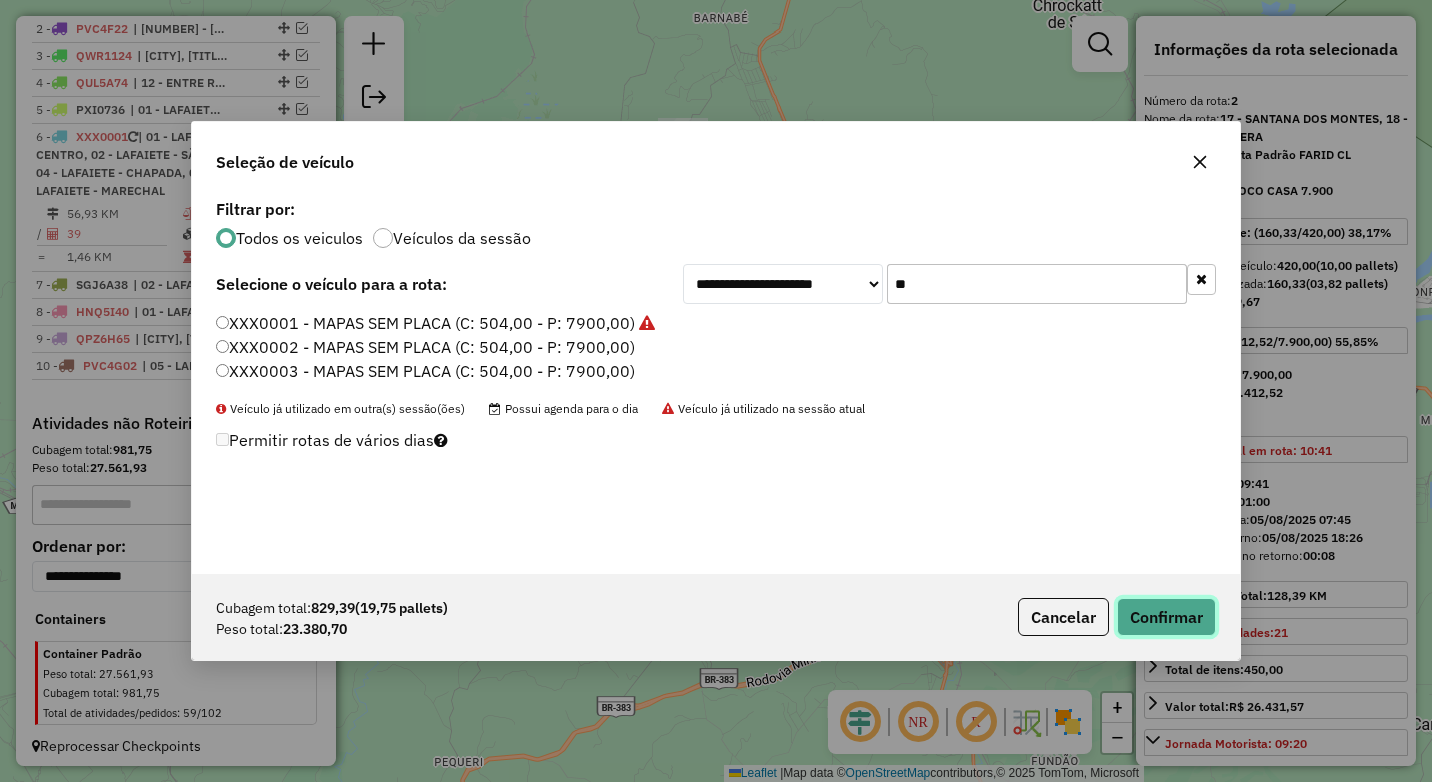 click on "Confirmar" 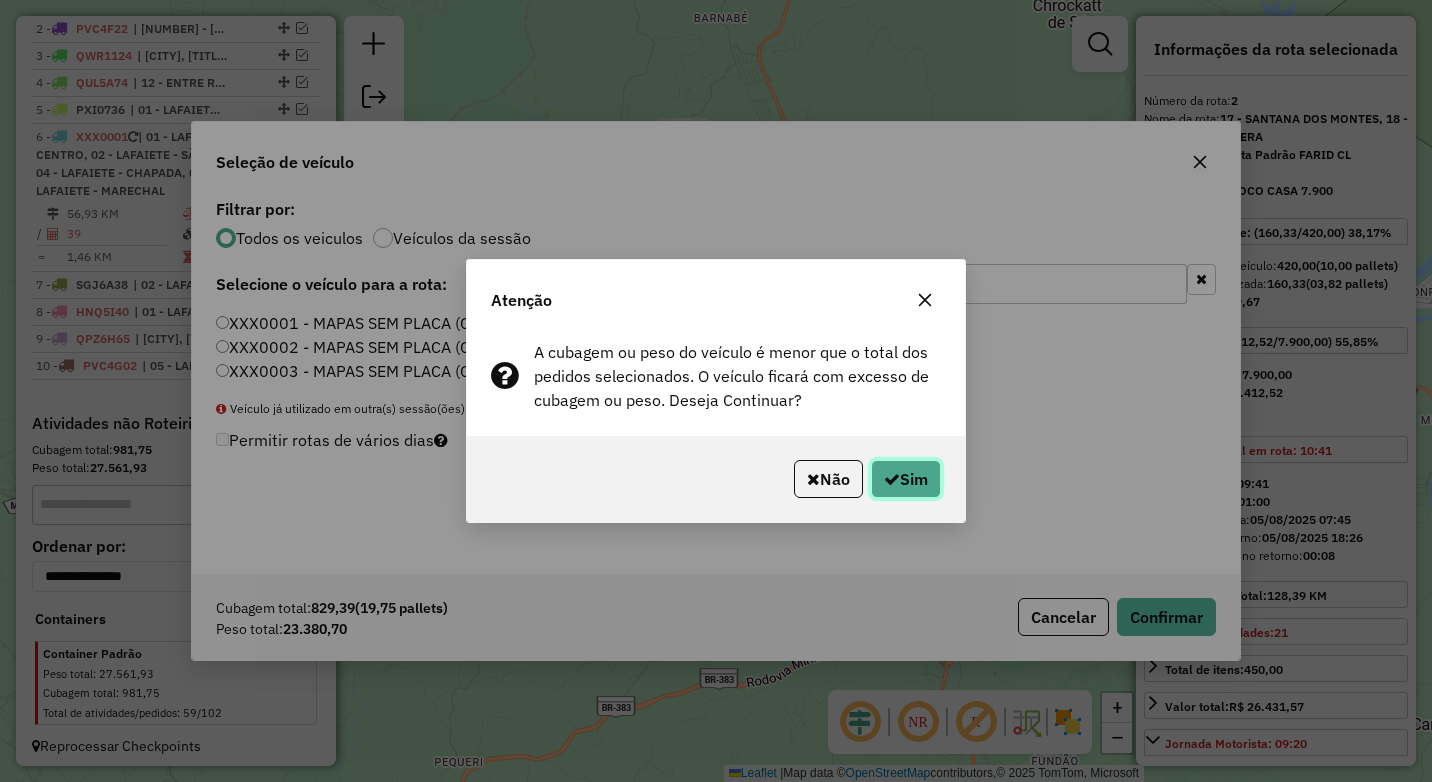 click on "Sim" 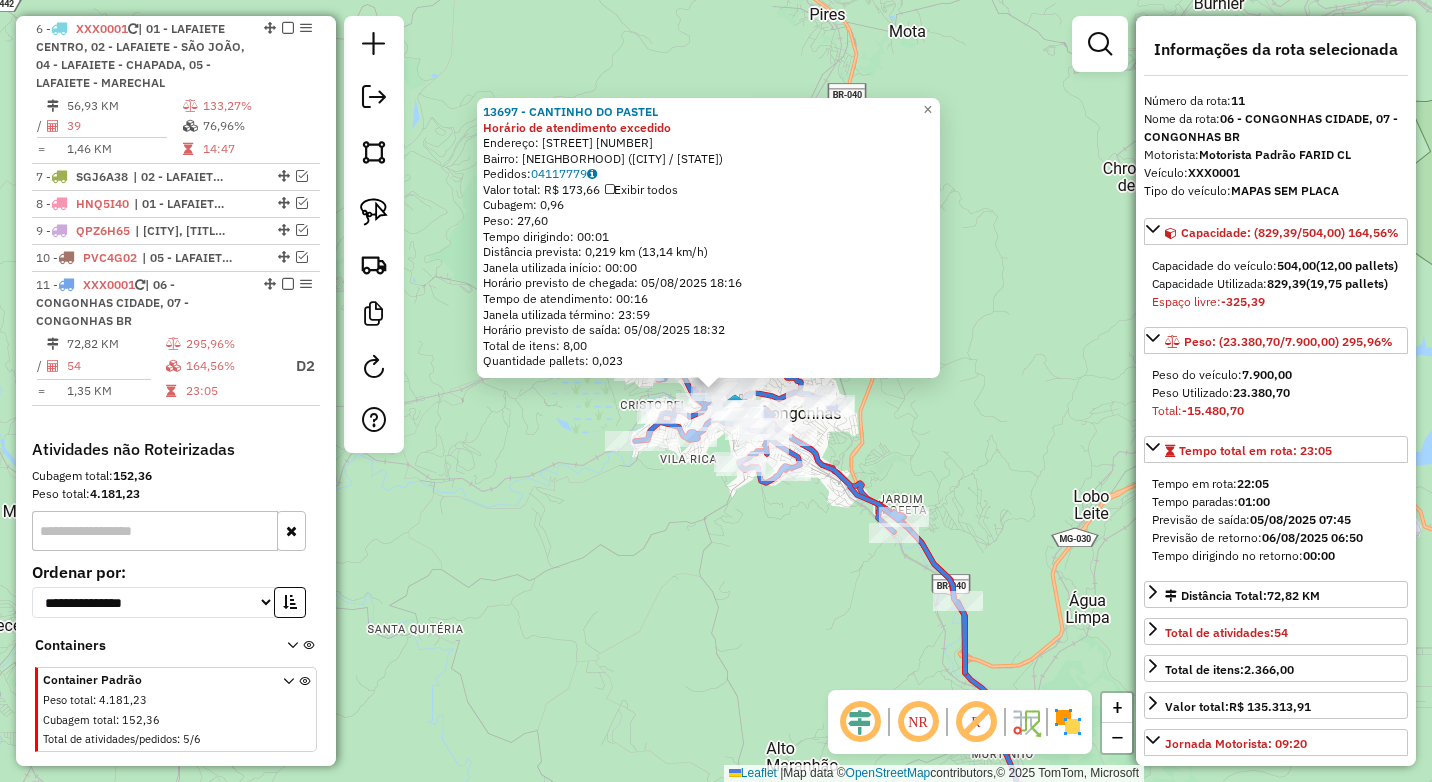scroll, scrollTop: 919, scrollLeft: 0, axis: vertical 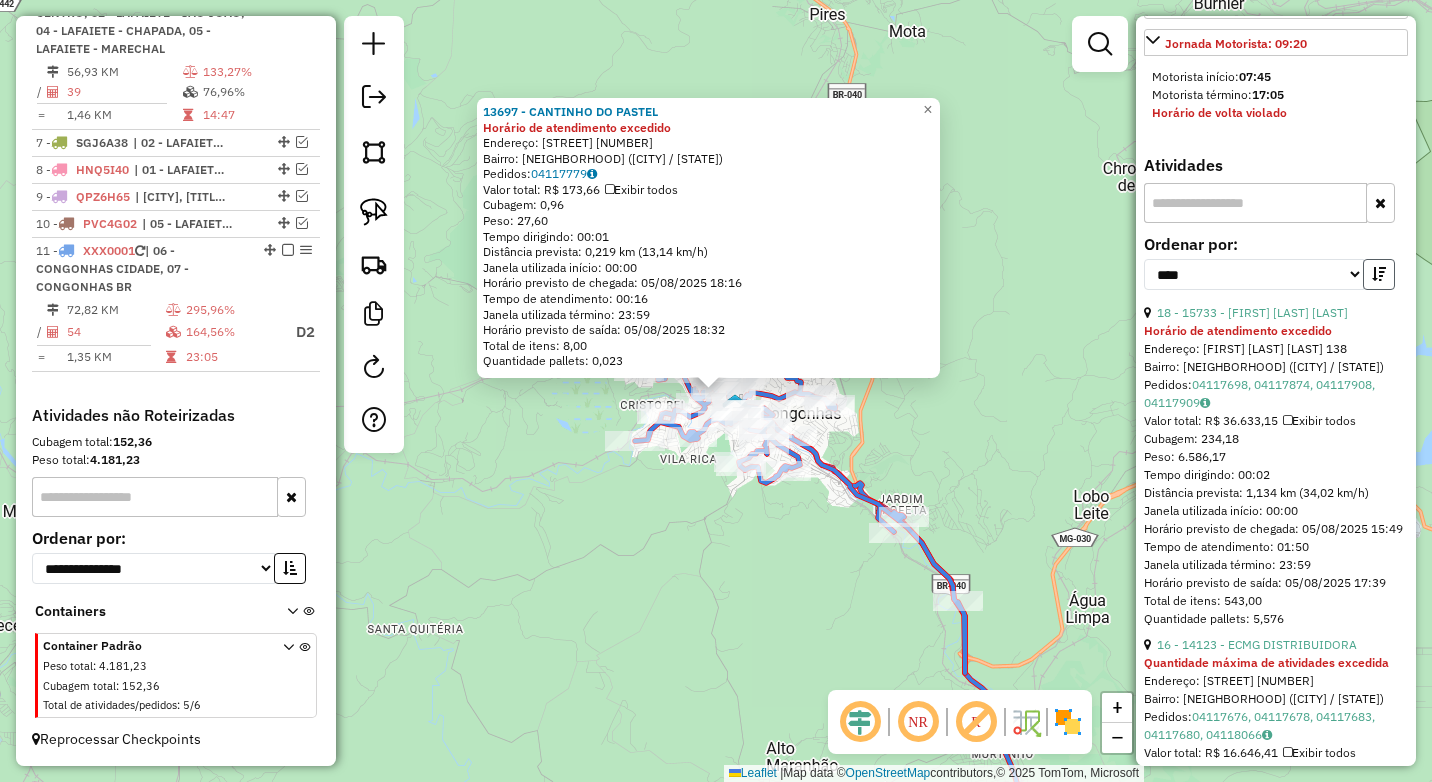 click at bounding box center (1379, 274) 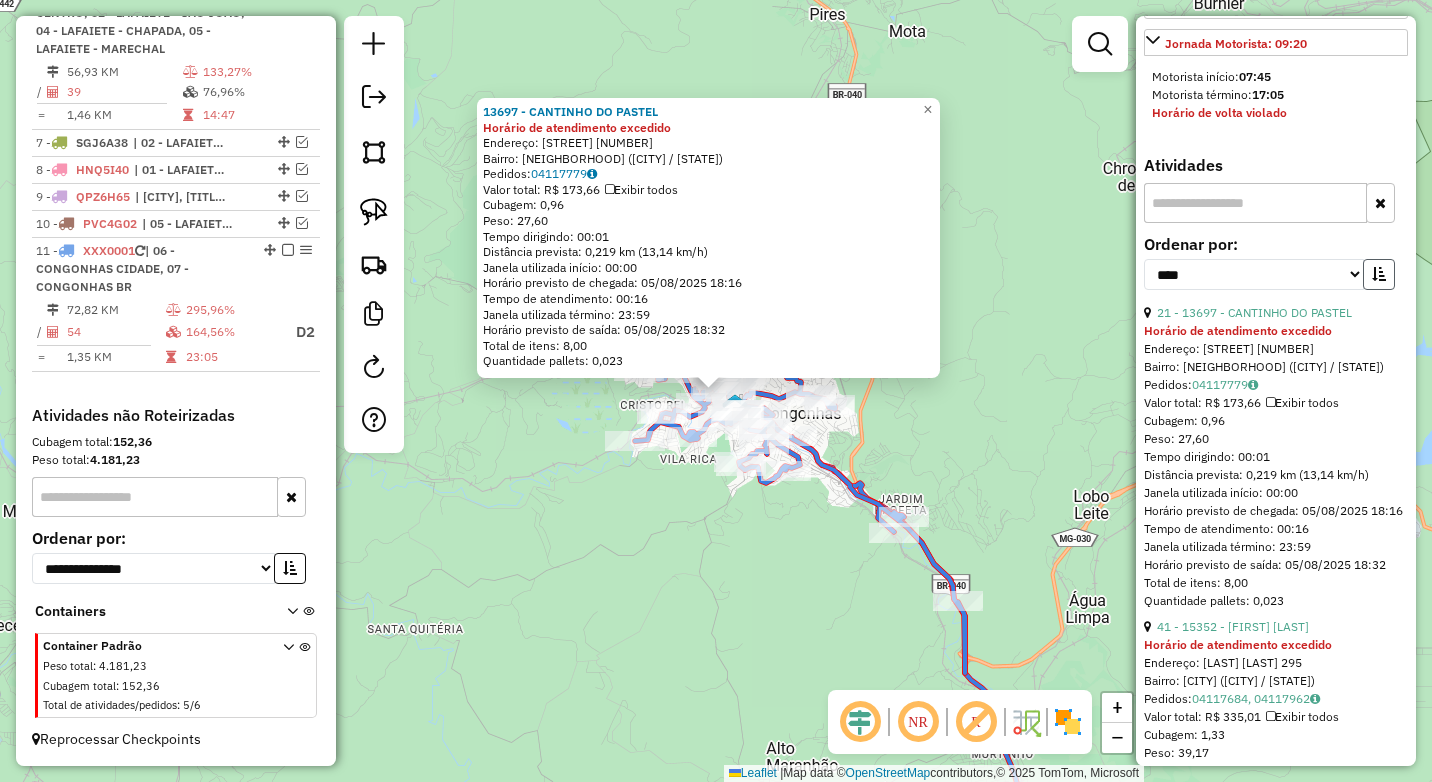 click at bounding box center (1379, 274) 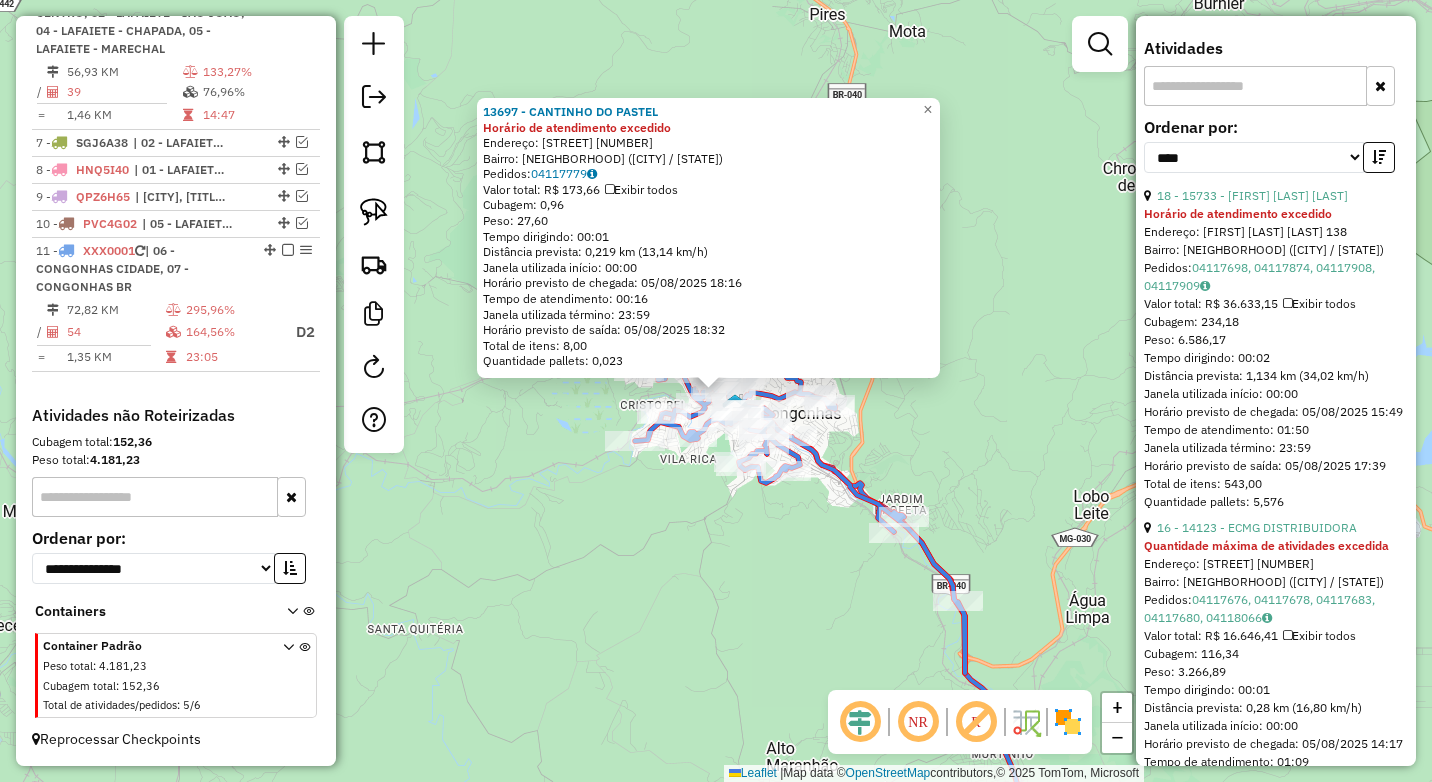 scroll, scrollTop: 1000, scrollLeft: 0, axis: vertical 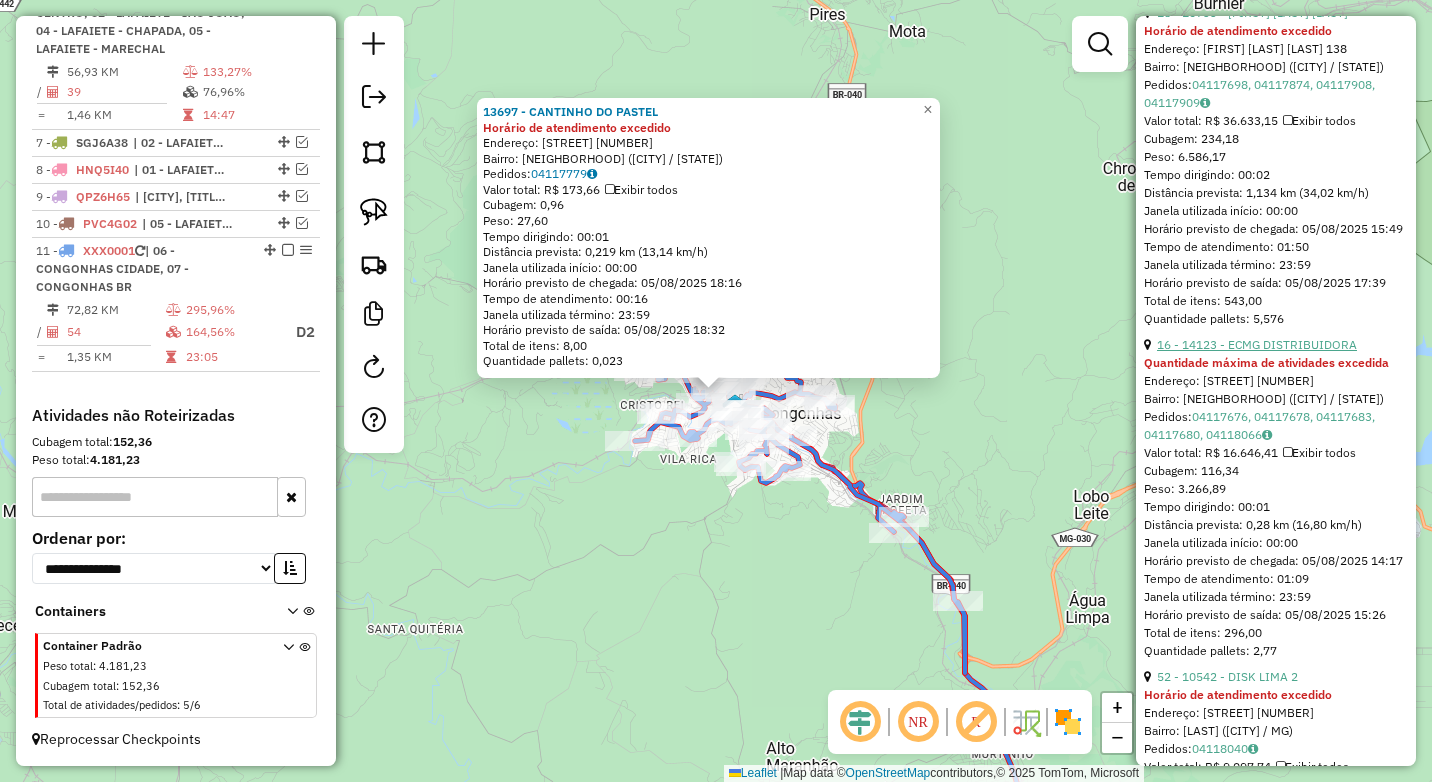 click on "16 - 14123 - ECMG DISTRIBUIDORA" at bounding box center [1257, 344] 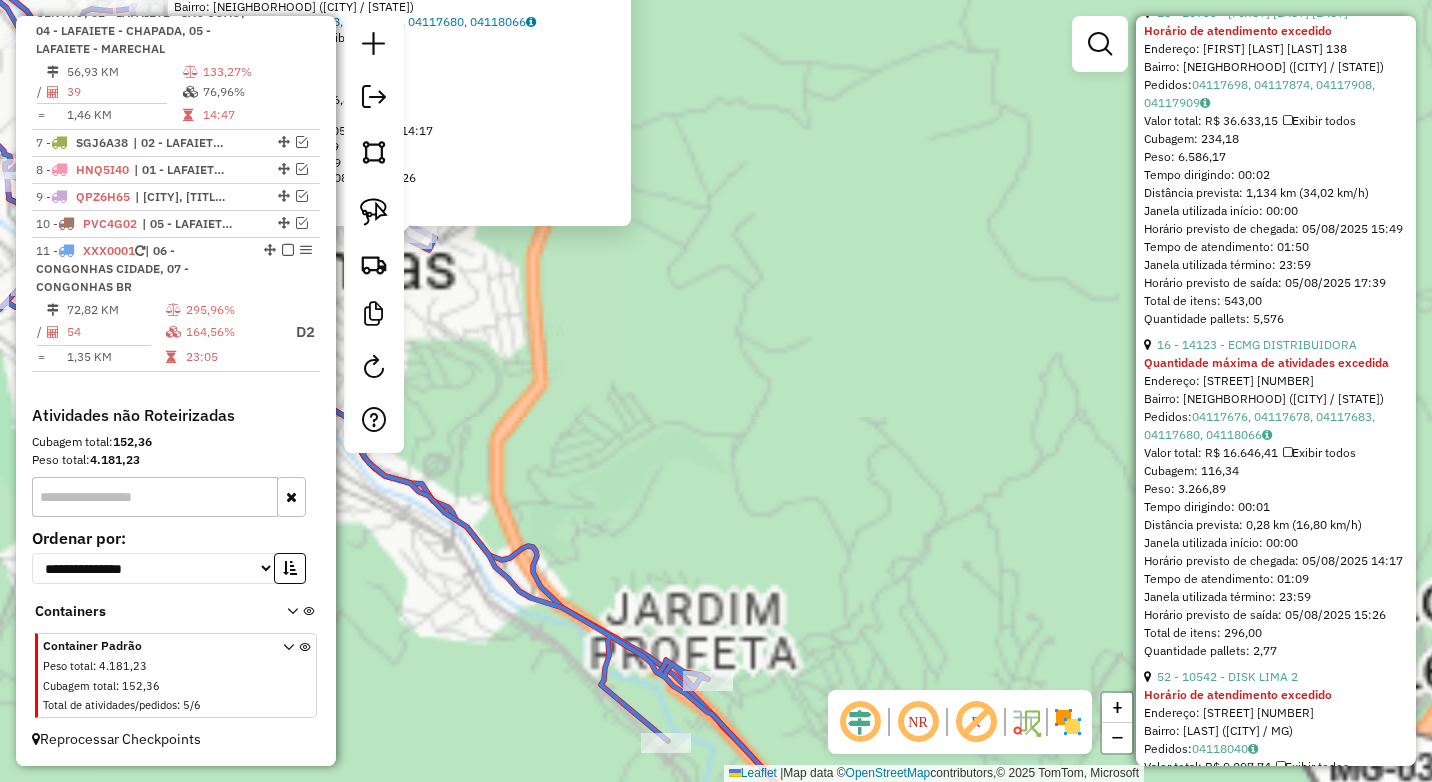click on "14123 - [BRAND] Quantidade máxima de atividades excedida  Endereço:  [STREET] [NUMBER]   Bairro: [NEIGHBORHOOD] ([CITY] / [STATE])   Pedidos:  04117676, 04117678, 04117683, 04117680, 04118066   Valor total: R$ 16.646,41   Exibir todos   Cubagem: 116,34  Peso: 3.266,89  Tempo dirigindo: 00:01   Distância prevista: 0,28 km (16,80 km/h)   Janela utilizada início: 00:00   Horário previsto de chegada: 05/08/2025 14:17   Tempo de atendimento: 01:09   Janela utilizada término: 23:59   Horário previsto de saída: 05/08/2025 15:26   Total de itens: 296,00   Quantidade pallets: 2,77  × Janela de atendimento Grade de atendimento Capacidade Transportadoras Veículos Cliente Pedidos  Rotas Selecione os dias de semana para filtrar as janelas de atendimento  Seg   Ter   Qua   Qui   Sex   Sáb   Dom  Informe o período da janela de atendimento: De: Até:  Filtrar exatamente a janela do cliente  Considerar janela de atendimento padrão  Selecione os dias de semana para filtrar as grades de atendimento  Seg   Ter" 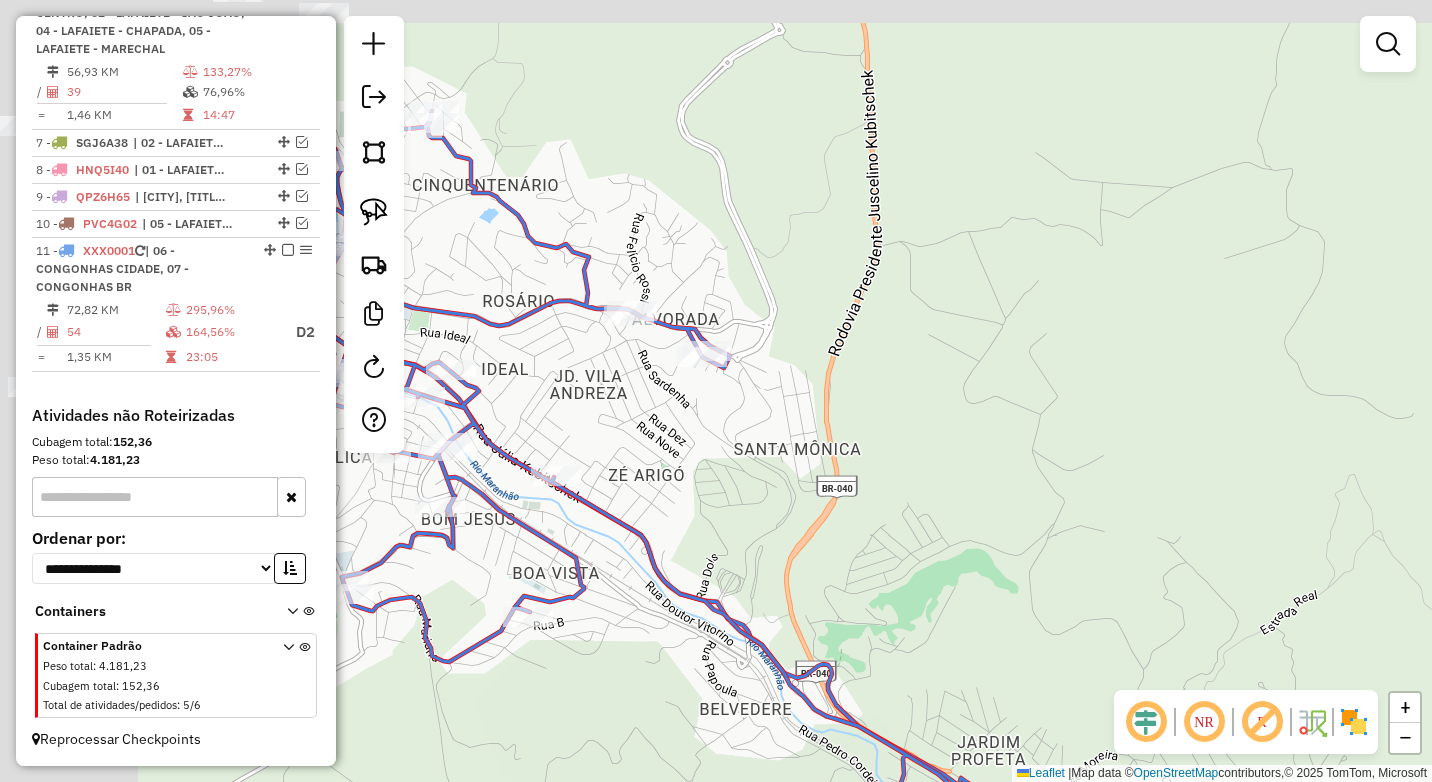 drag, startPoint x: 591, startPoint y: 413, endPoint x: 882, endPoint y: 546, distance: 319.95312 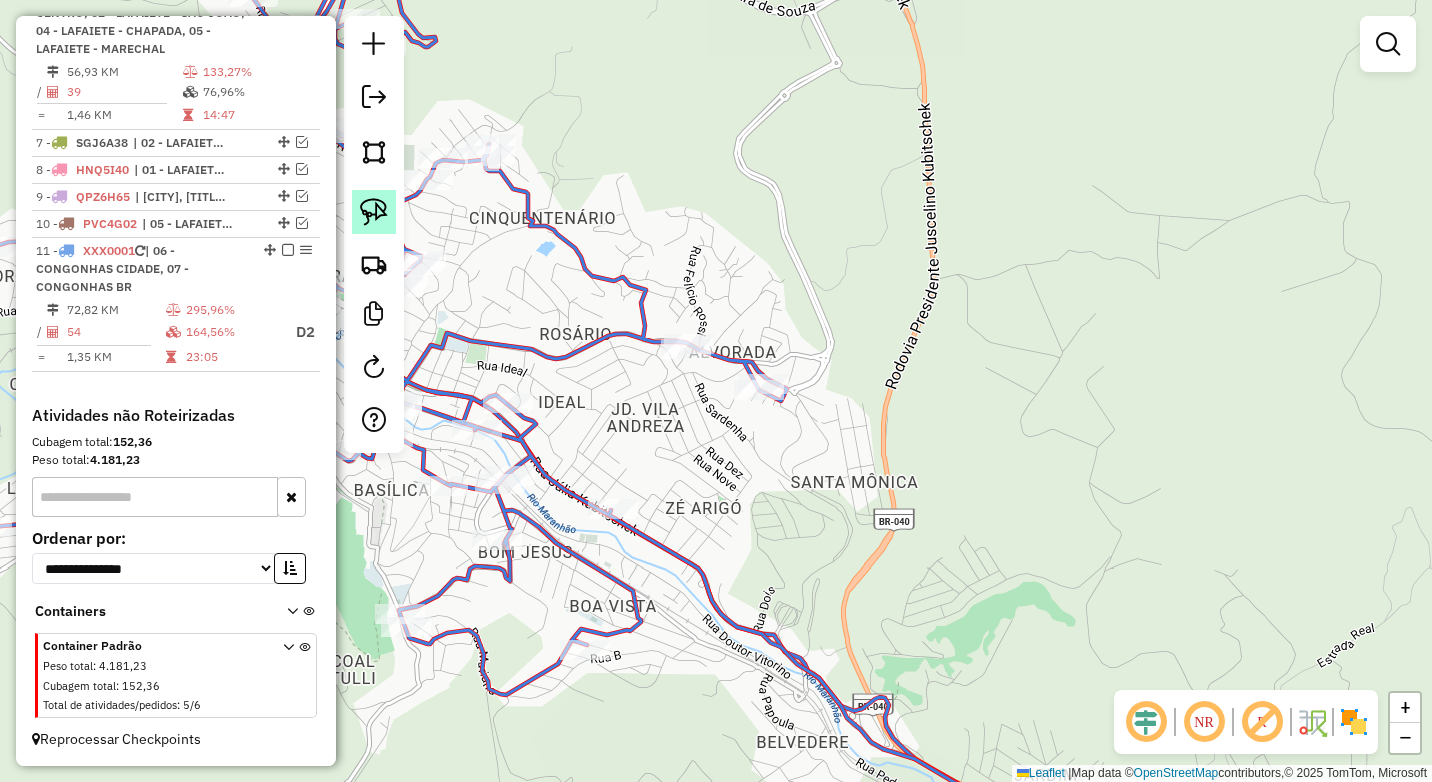 click 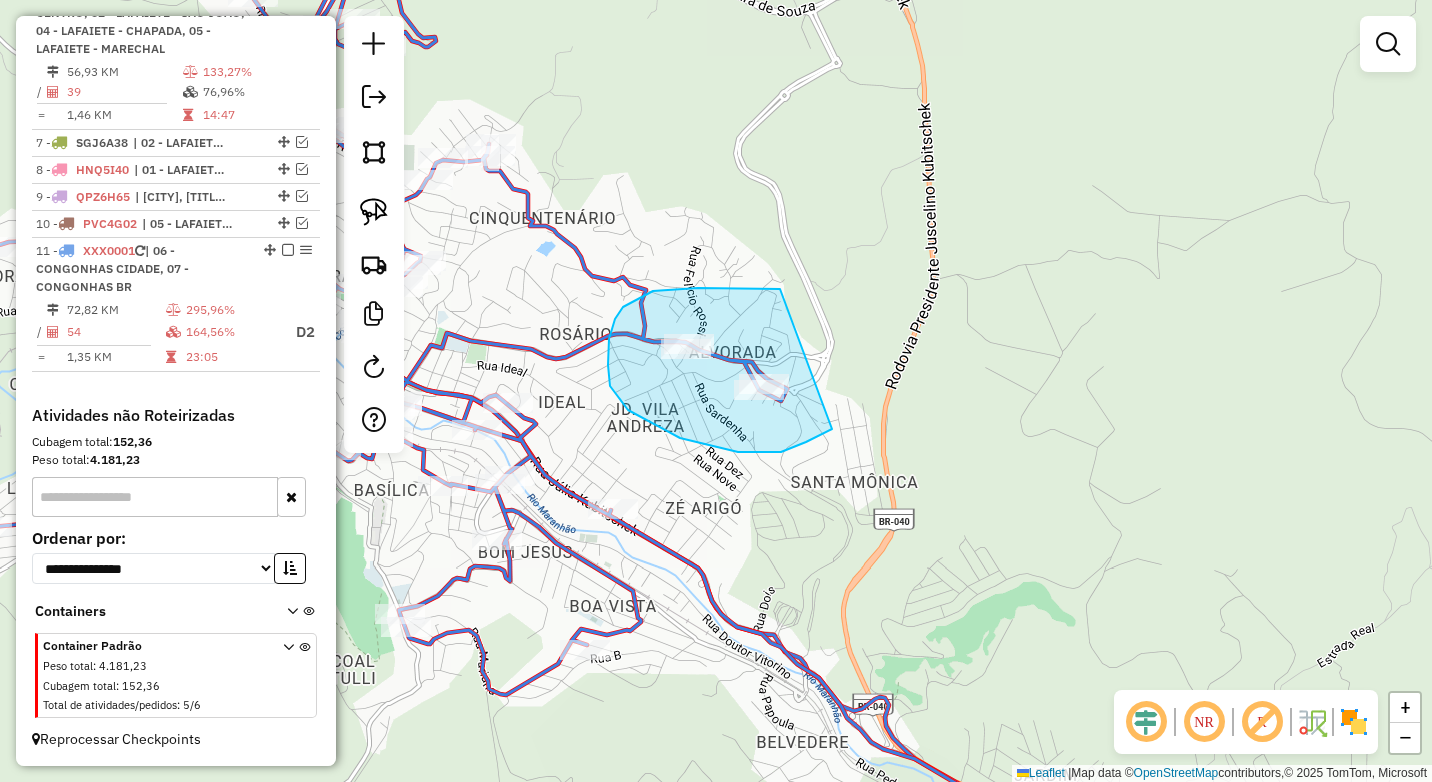 drag, startPoint x: 763, startPoint y: 288, endPoint x: 856, endPoint y: 416, distance: 158.2182 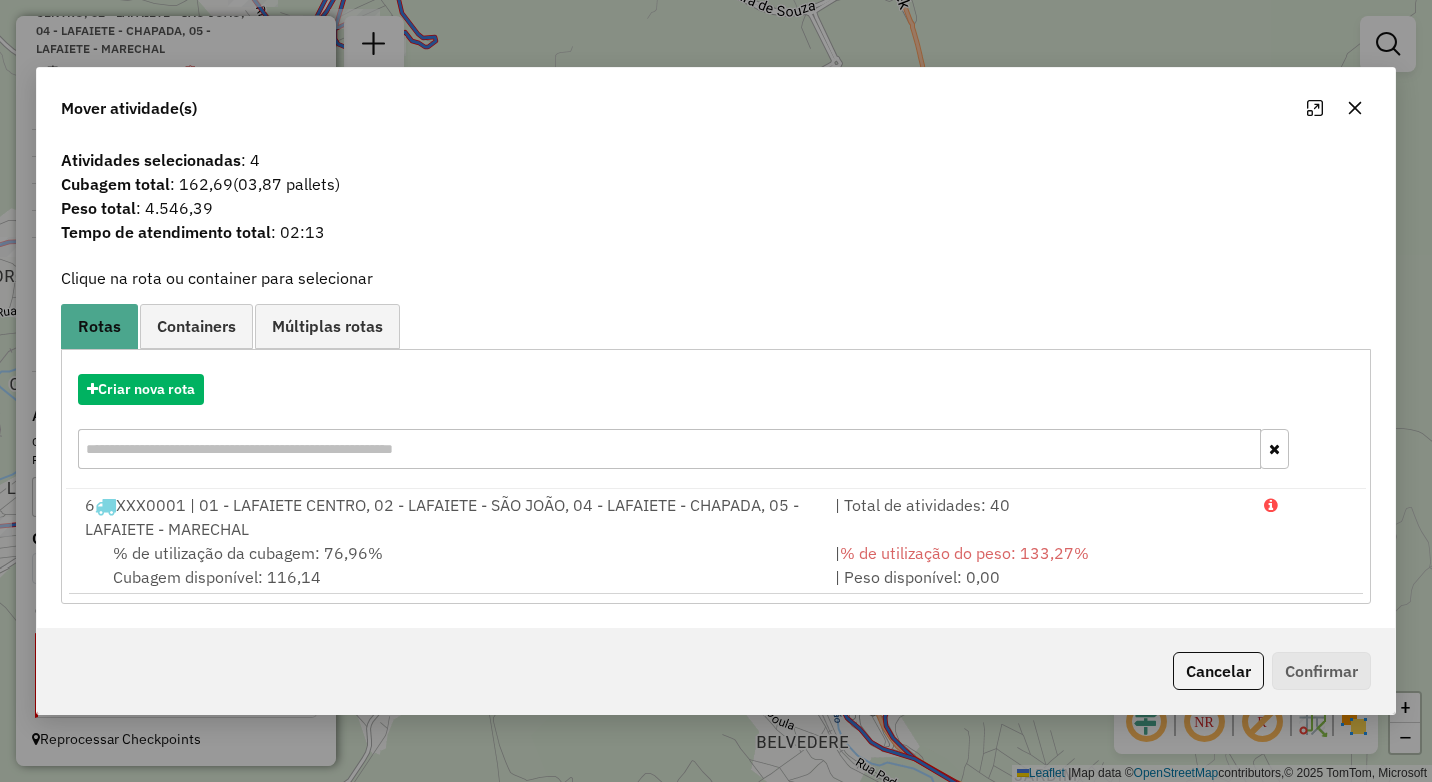 click 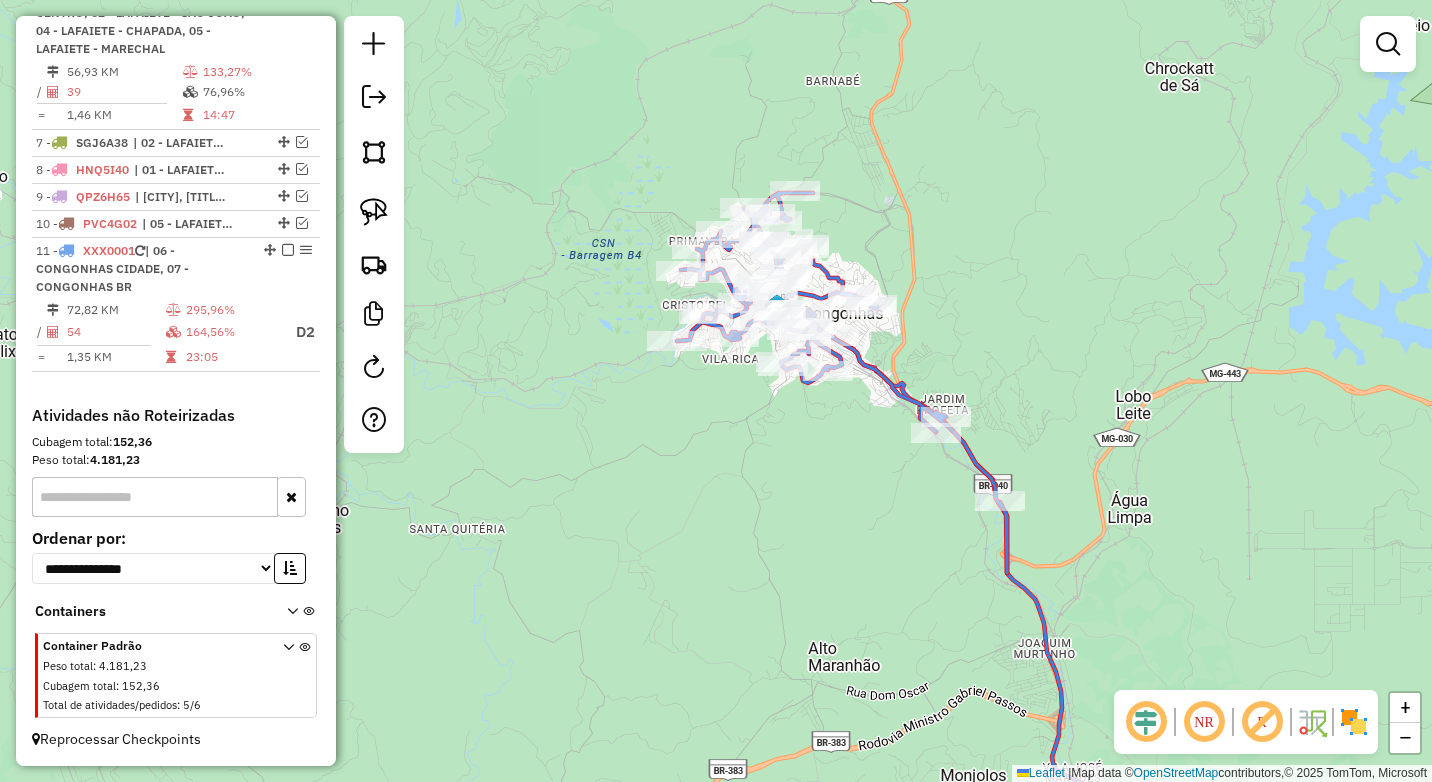 drag, startPoint x: 1075, startPoint y: 427, endPoint x: 925, endPoint y: 368, distance: 161.18623 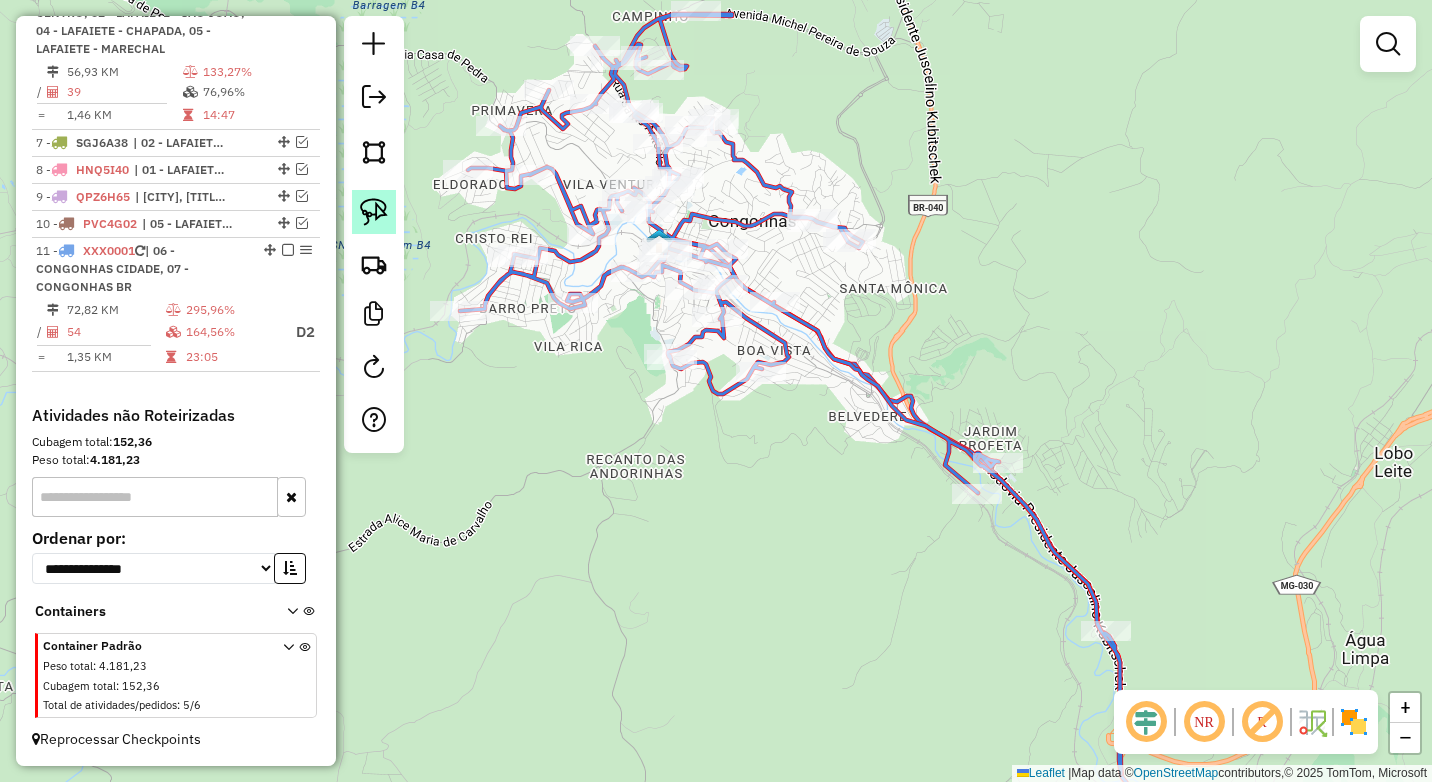 click 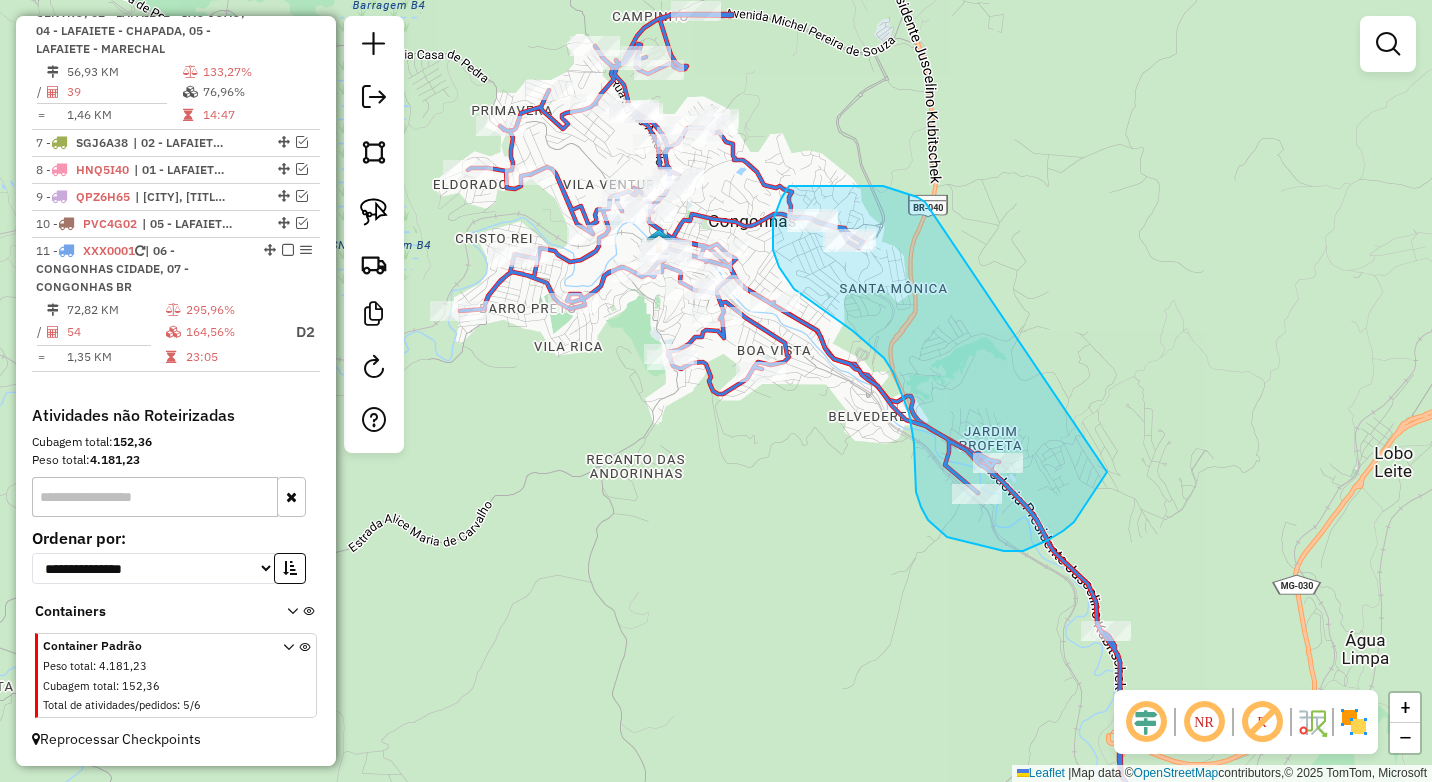 drag, startPoint x: 923, startPoint y: 200, endPoint x: 1107, endPoint y: 472, distance: 328.39 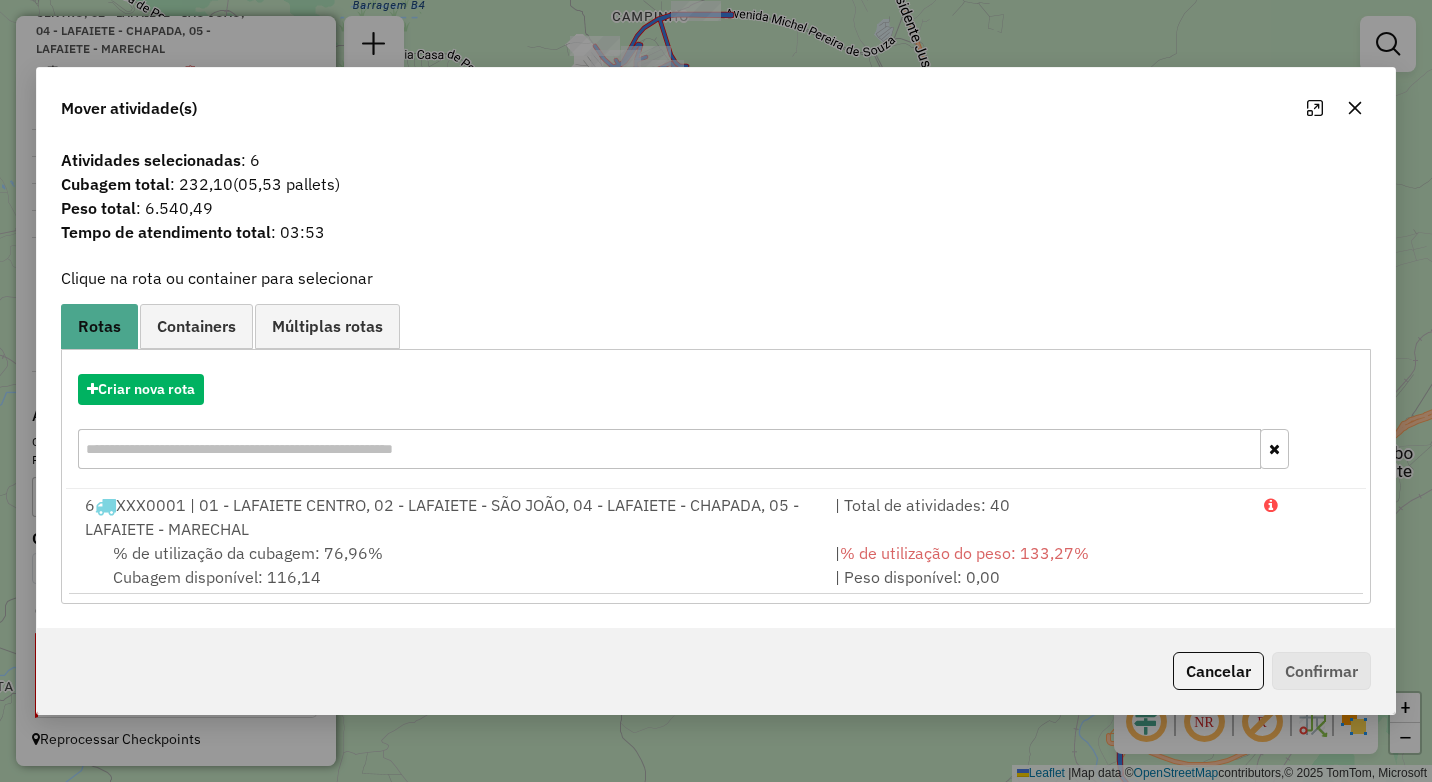 click 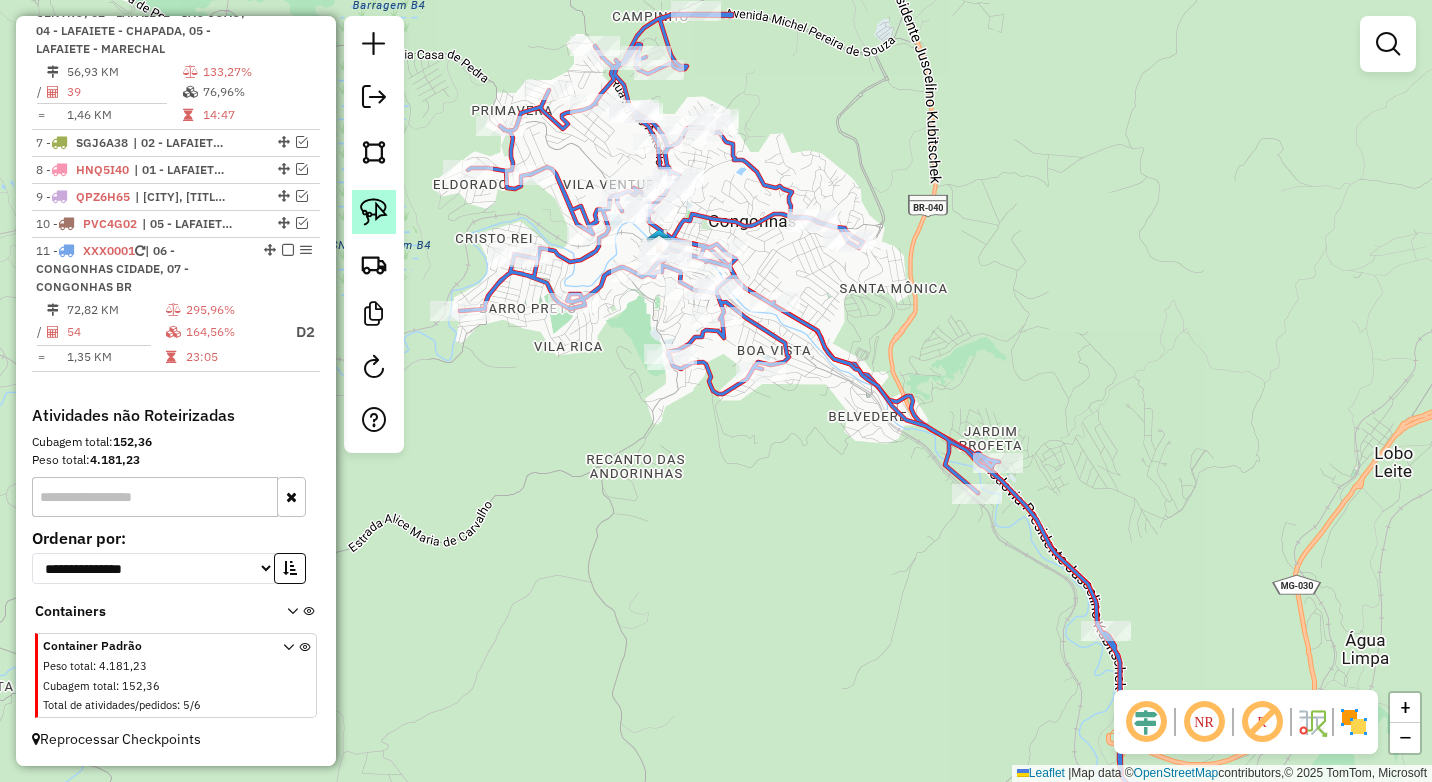 click 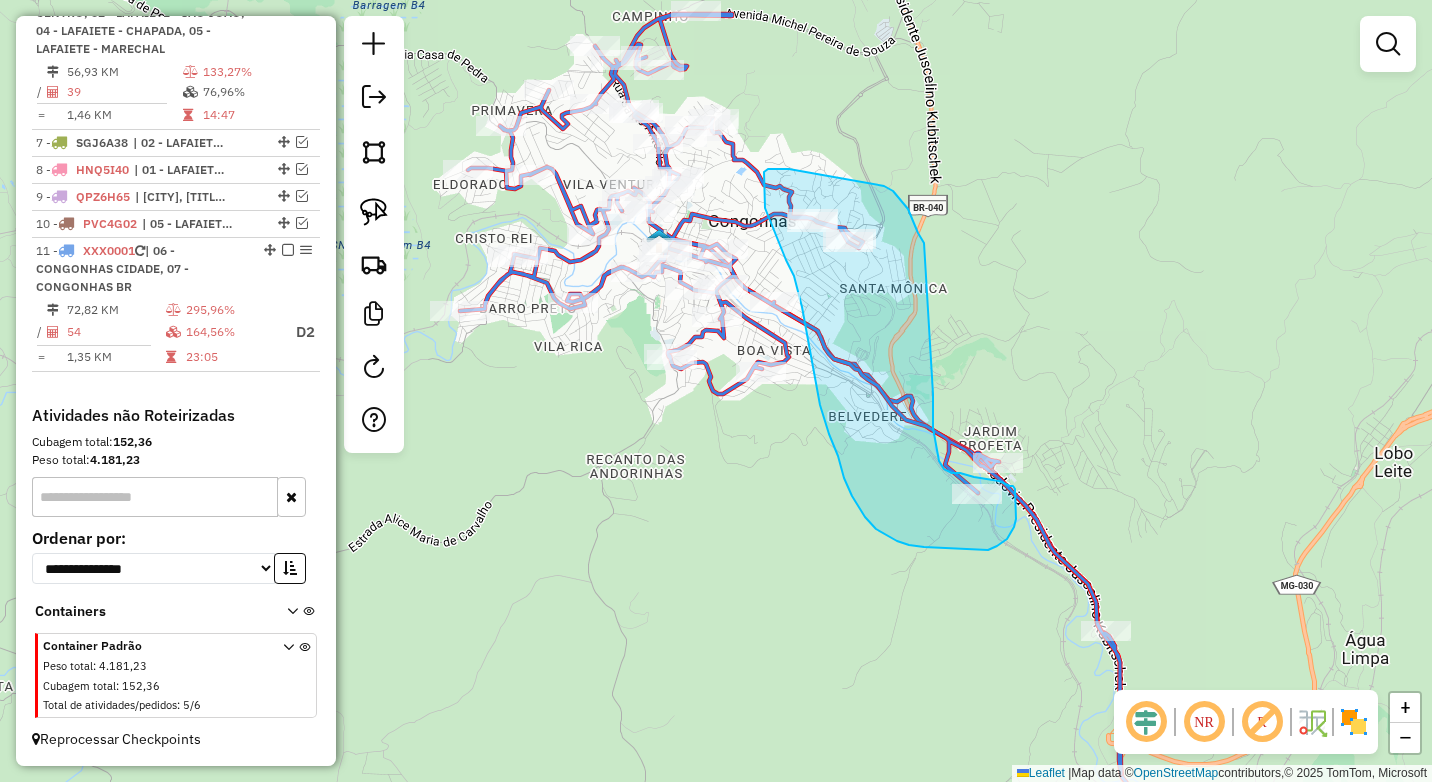 drag, startPoint x: 918, startPoint y: 233, endPoint x: 947, endPoint y: 363, distance: 133.19534 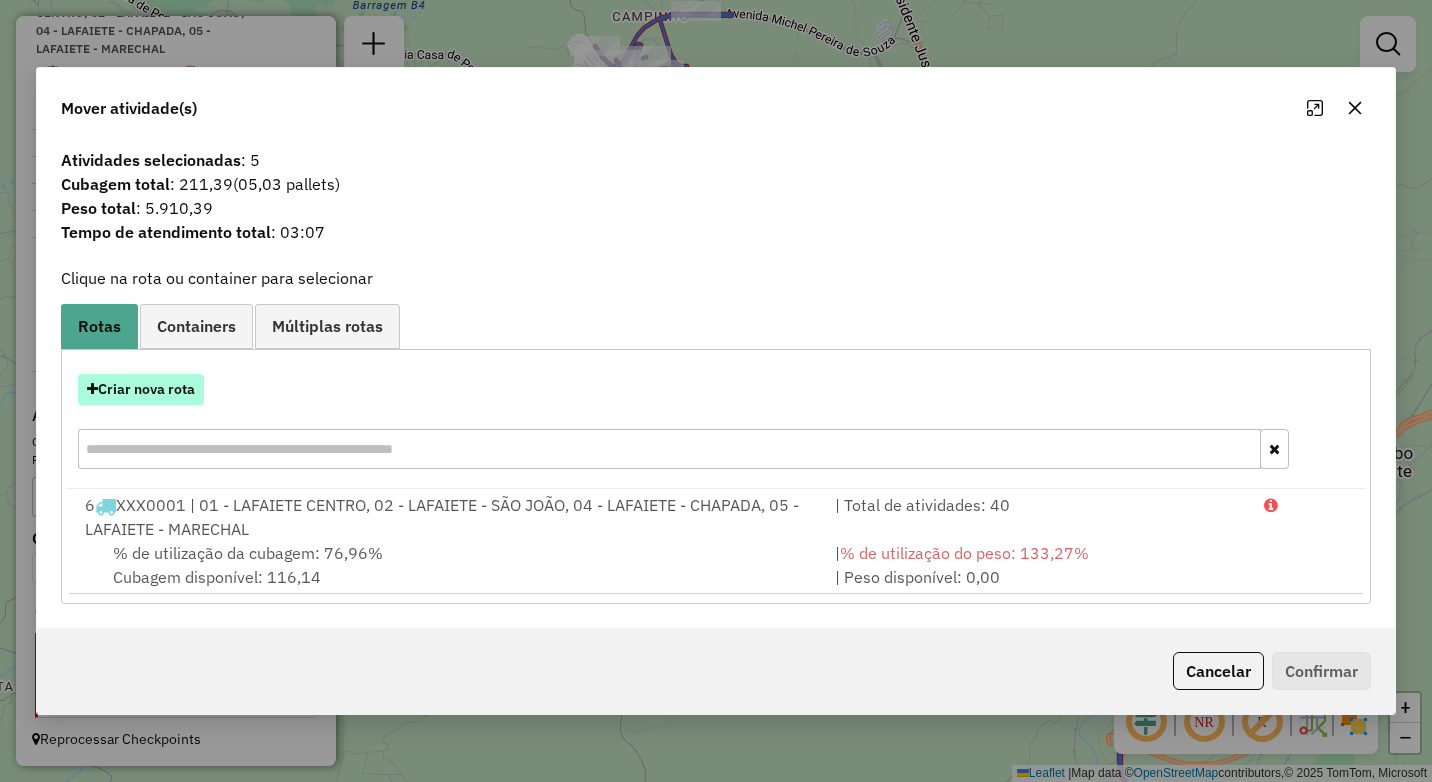 click on "Criar nova rota" at bounding box center [141, 389] 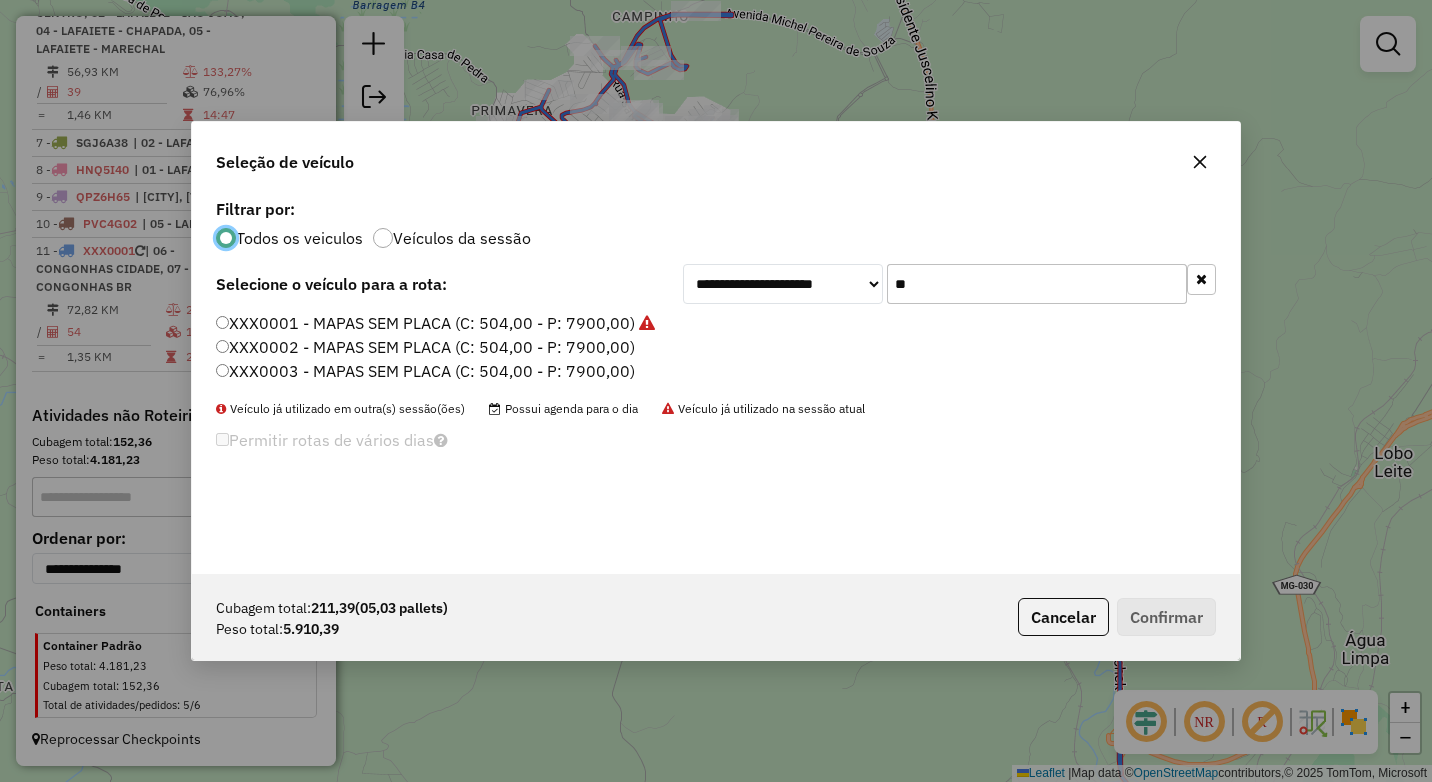 scroll, scrollTop: 11, scrollLeft: 6, axis: both 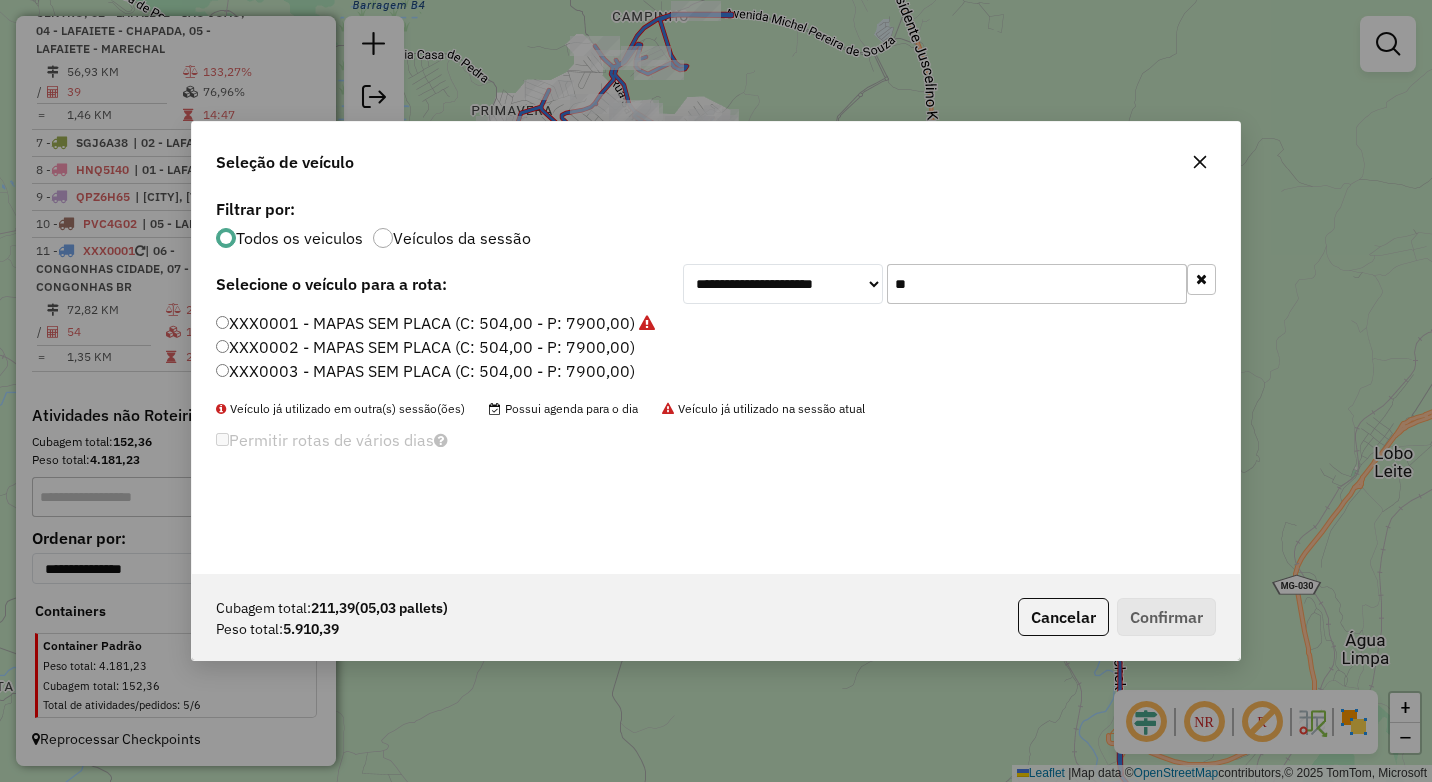 drag, startPoint x: 933, startPoint y: 282, endPoint x: 808, endPoint y: 279, distance: 125.035995 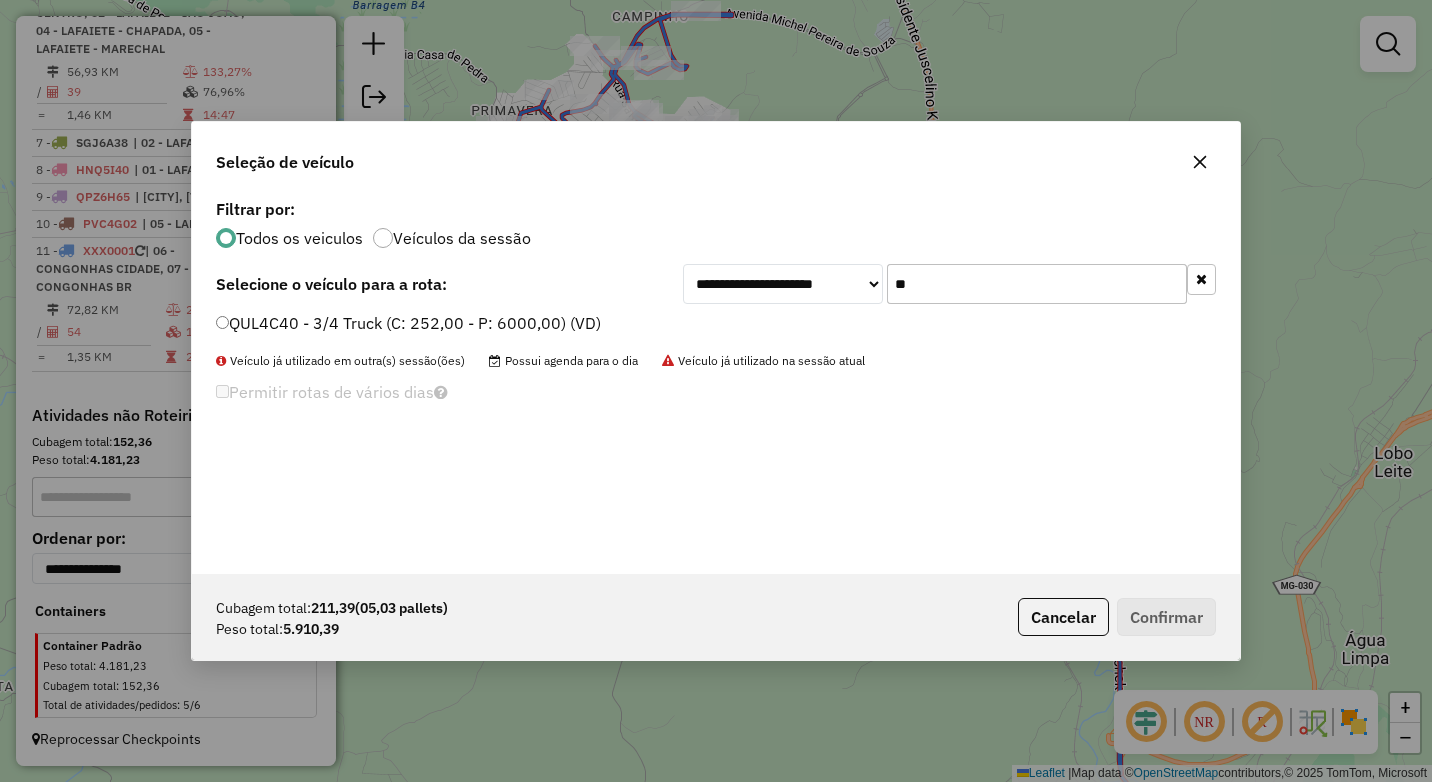 type on "**" 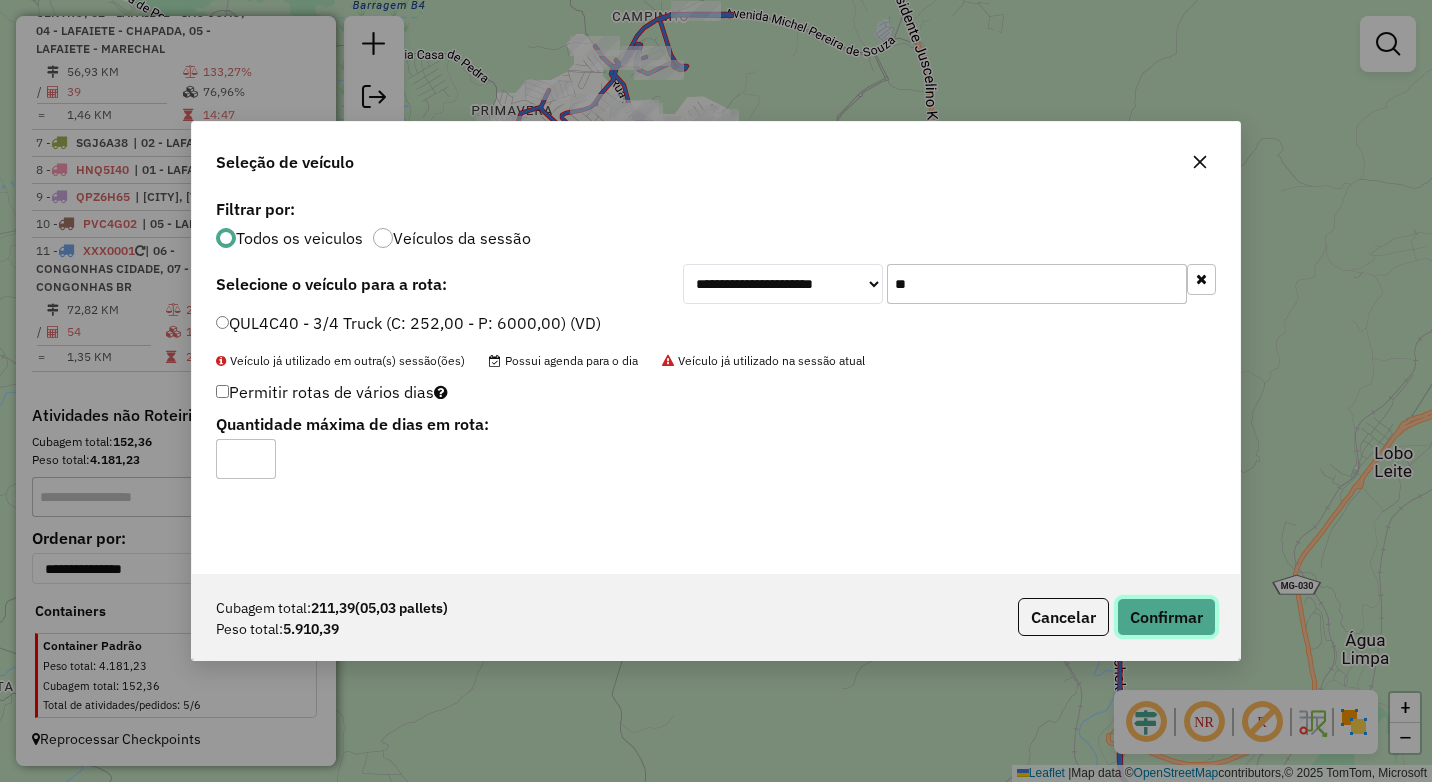 click on "Confirmar" 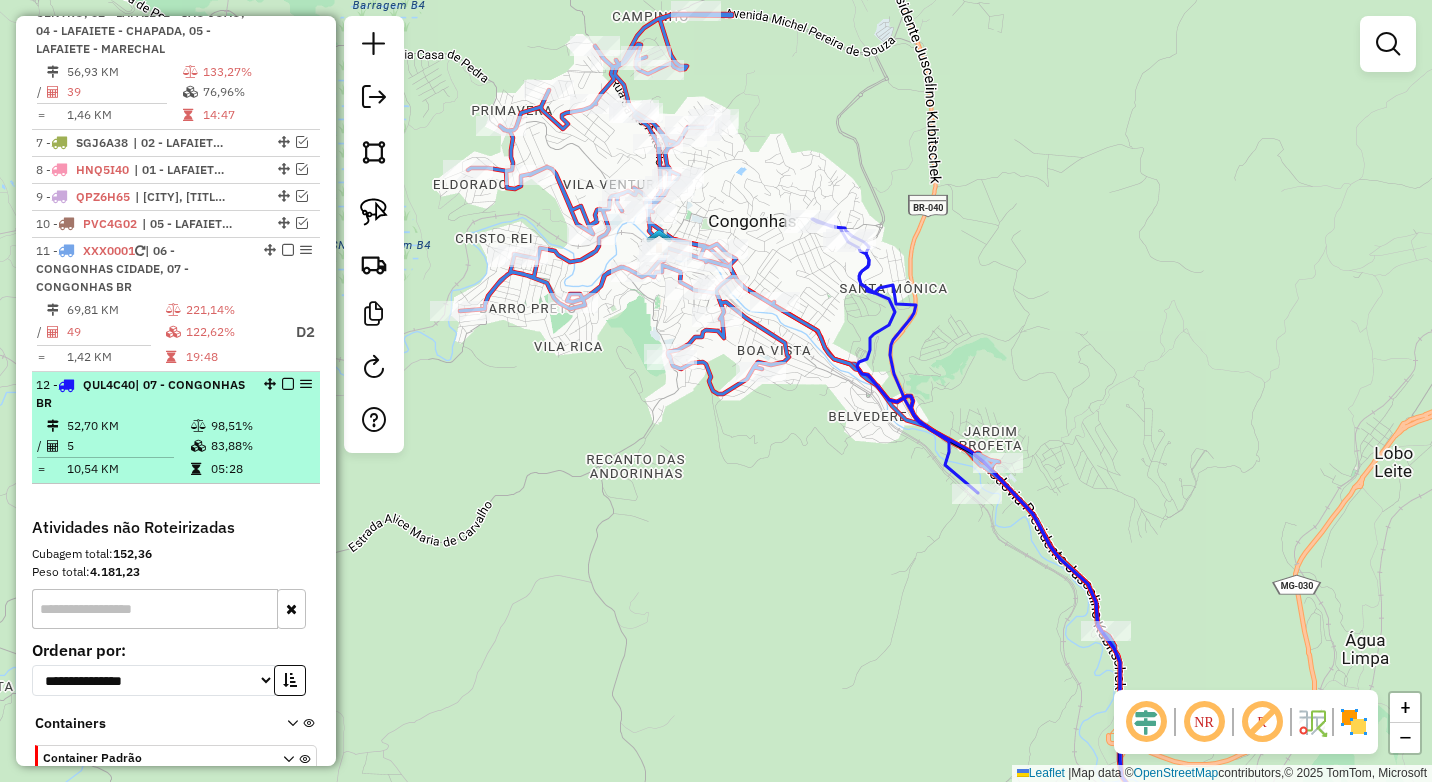 click at bounding box center [288, 384] 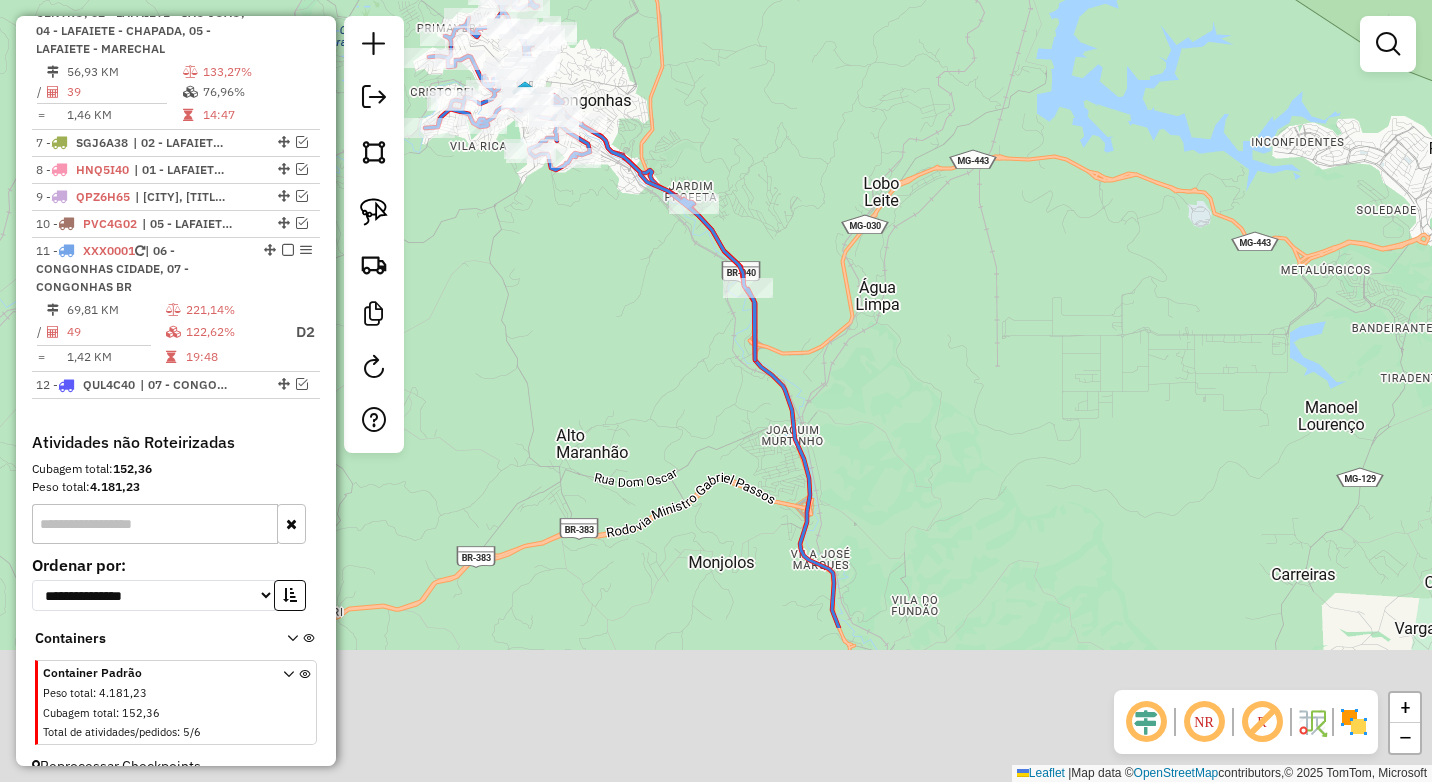 drag, startPoint x: 670, startPoint y: 394, endPoint x: 654, endPoint y: 298, distance: 97.3242 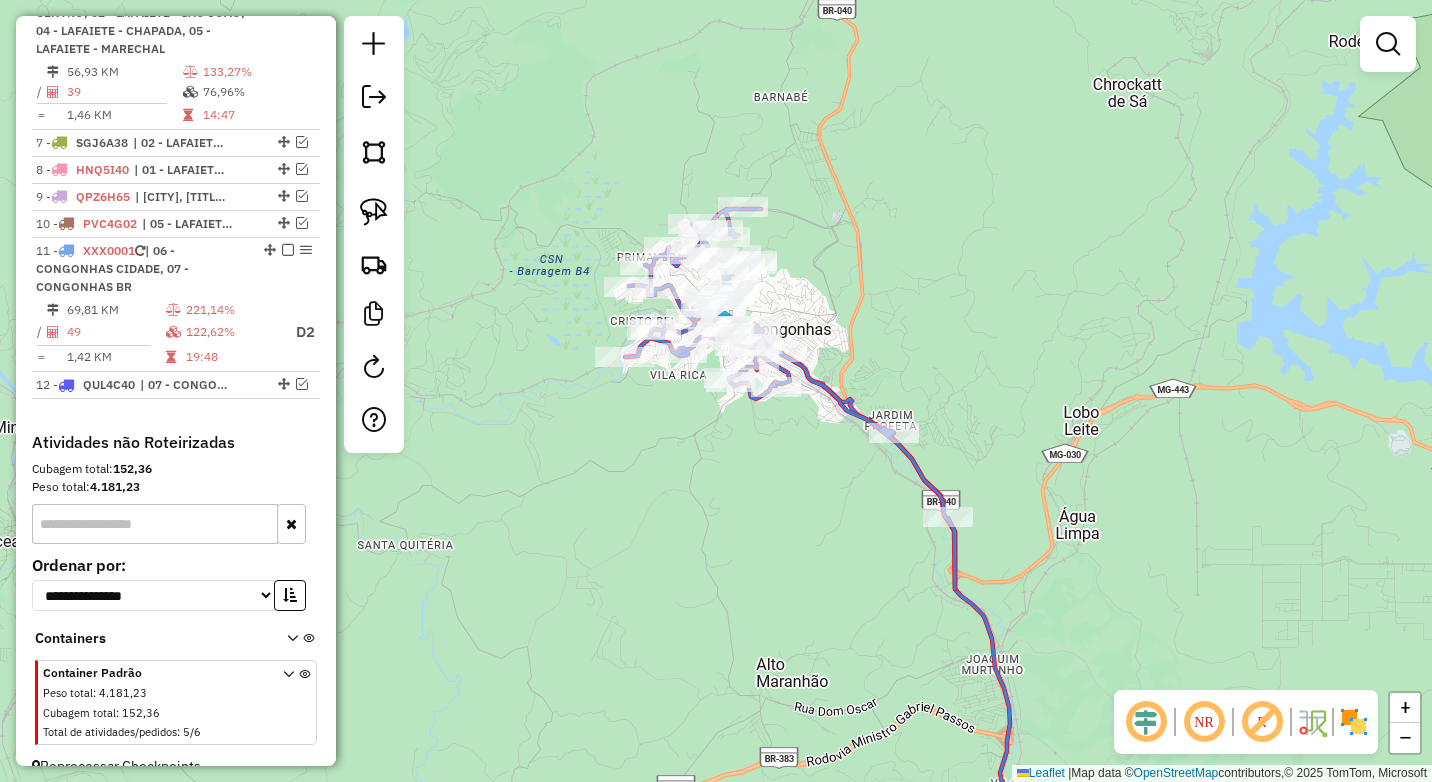 drag, startPoint x: 734, startPoint y: 448, endPoint x: 771, endPoint y: 519, distance: 80.06248 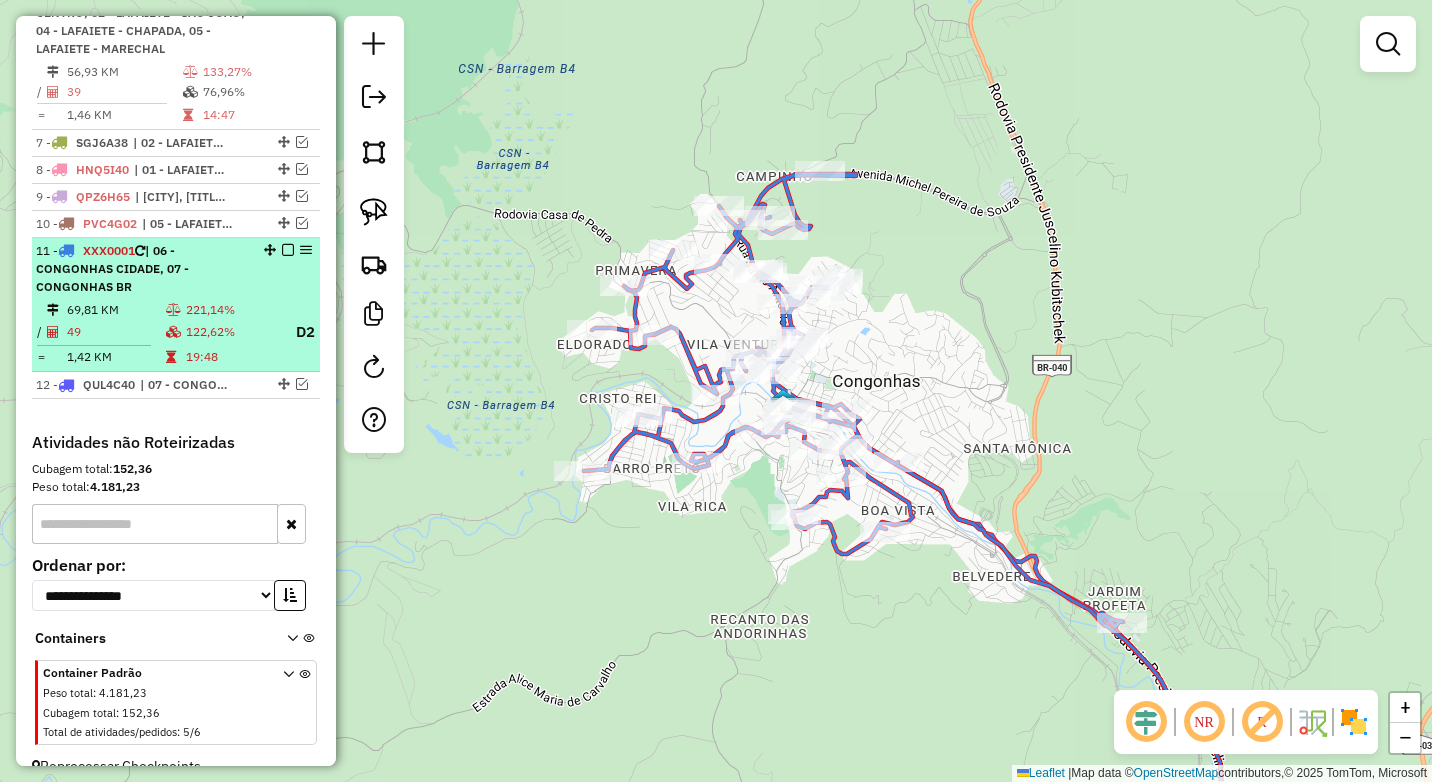 click on "122,62%" at bounding box center (231, 332) 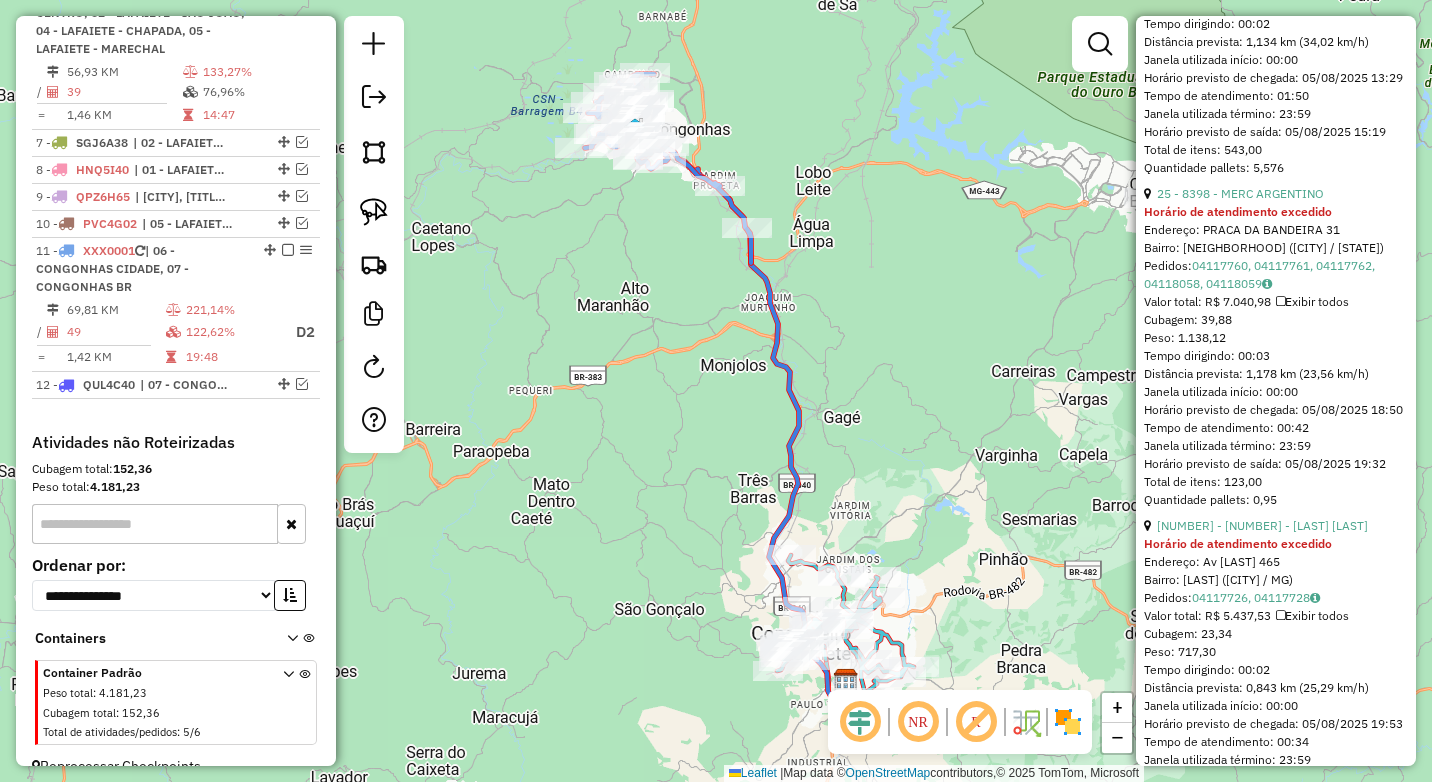 scroll, scrollTop: 1200, scrollLeft: 0, axis: vertical 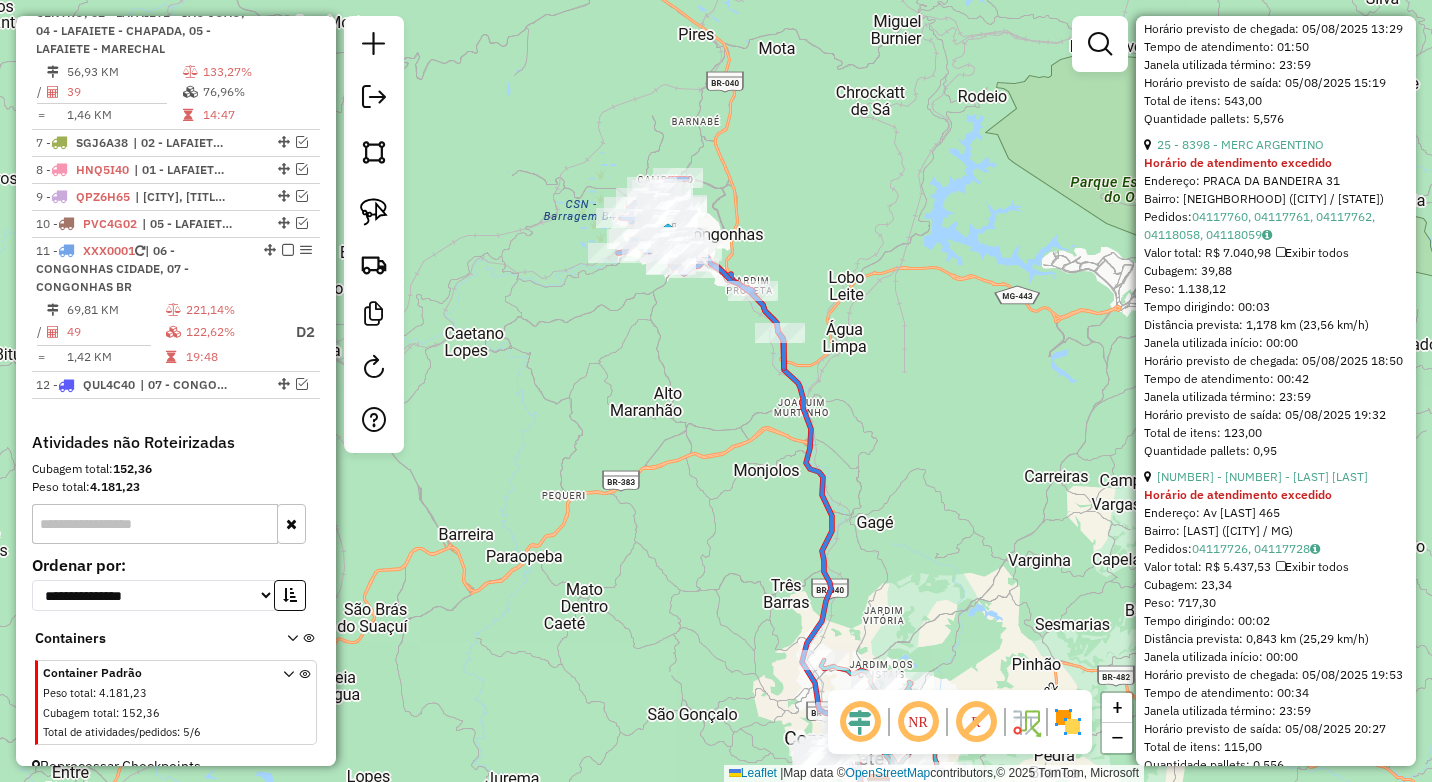 drag, startPoint x: 631, startPoint y: 316, endPoint x: 649, endPoint y: 396, distance: 82 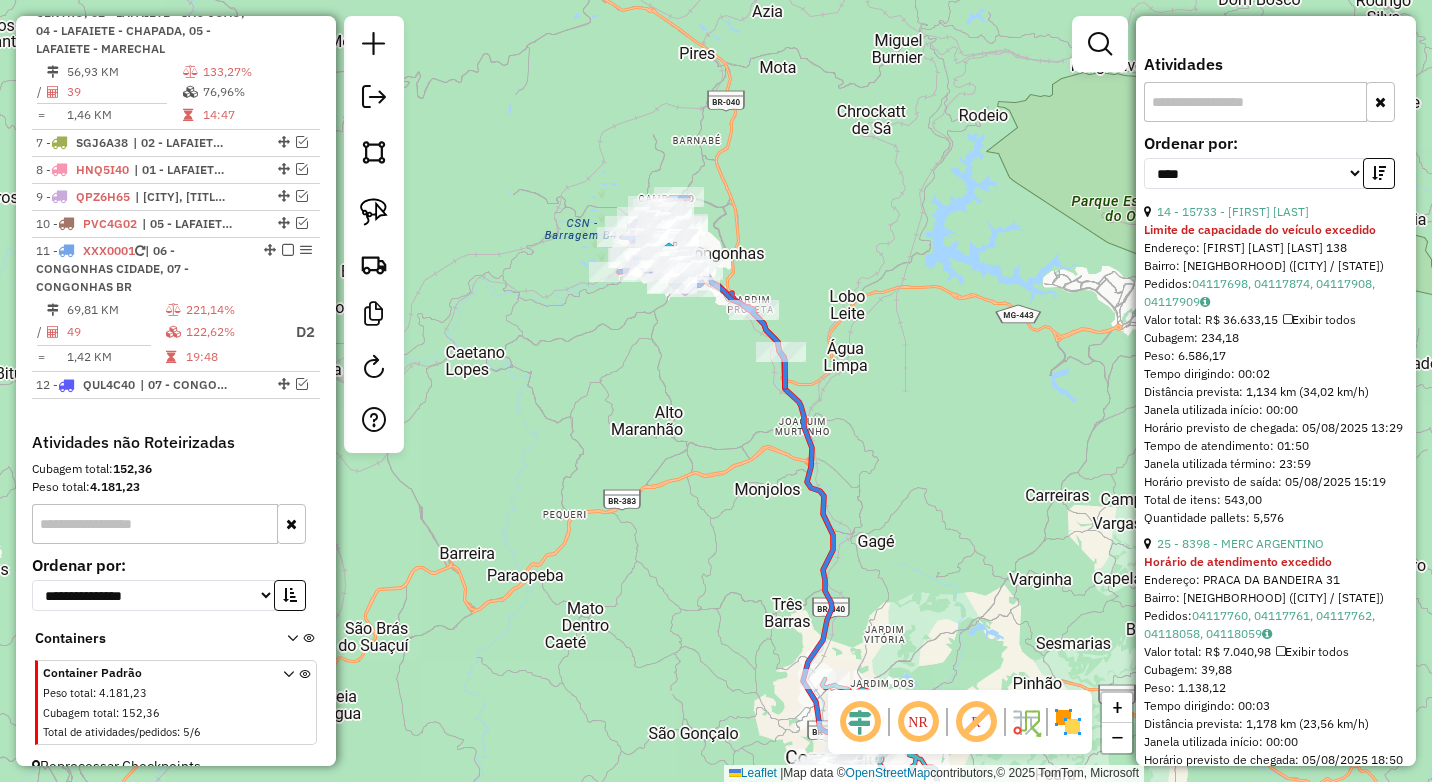 scroll, scrollTop: 800, scrollLeft: 0, axis: vertical 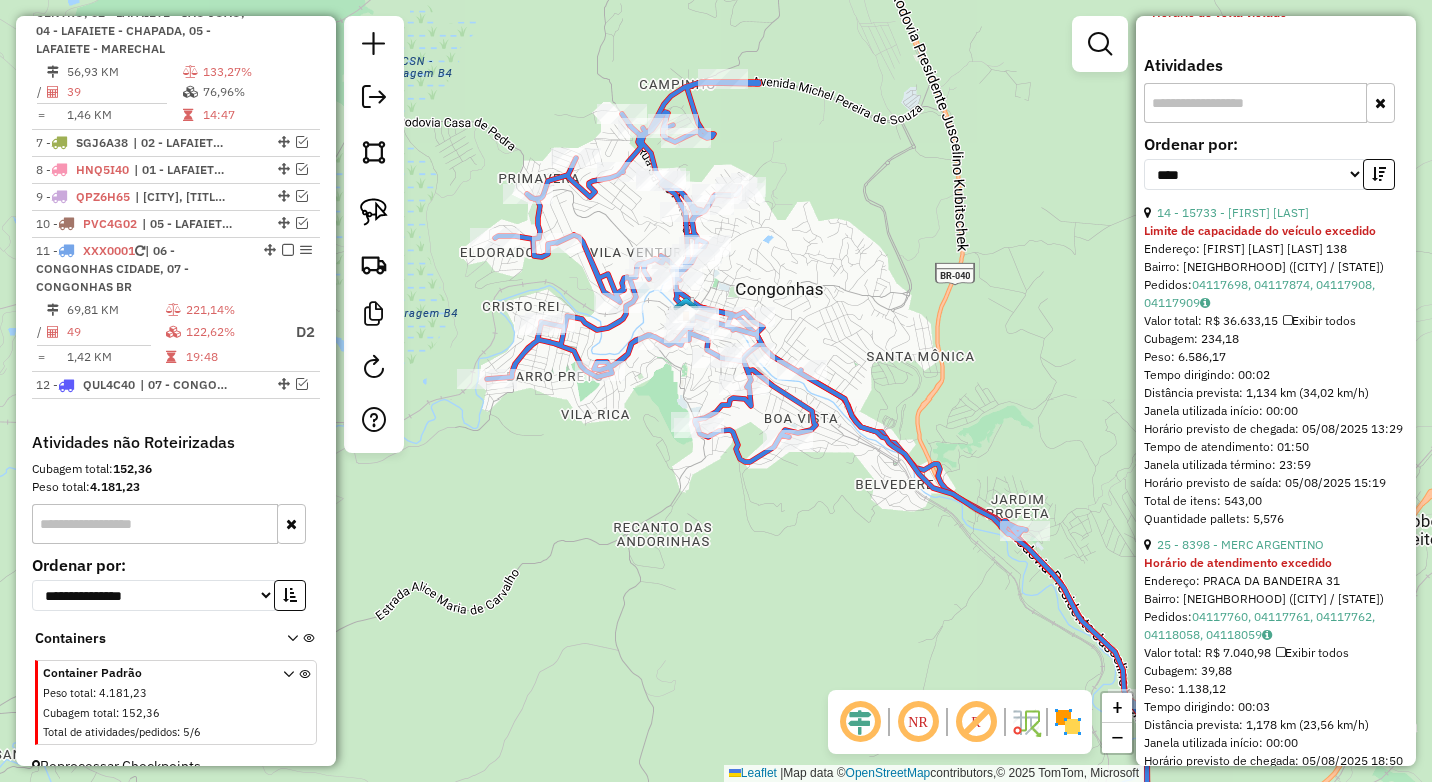 drag, startPoint x: 813, startPoint y: 251, endPoint x: 776, endPoint y: 287, distance: 51.62364 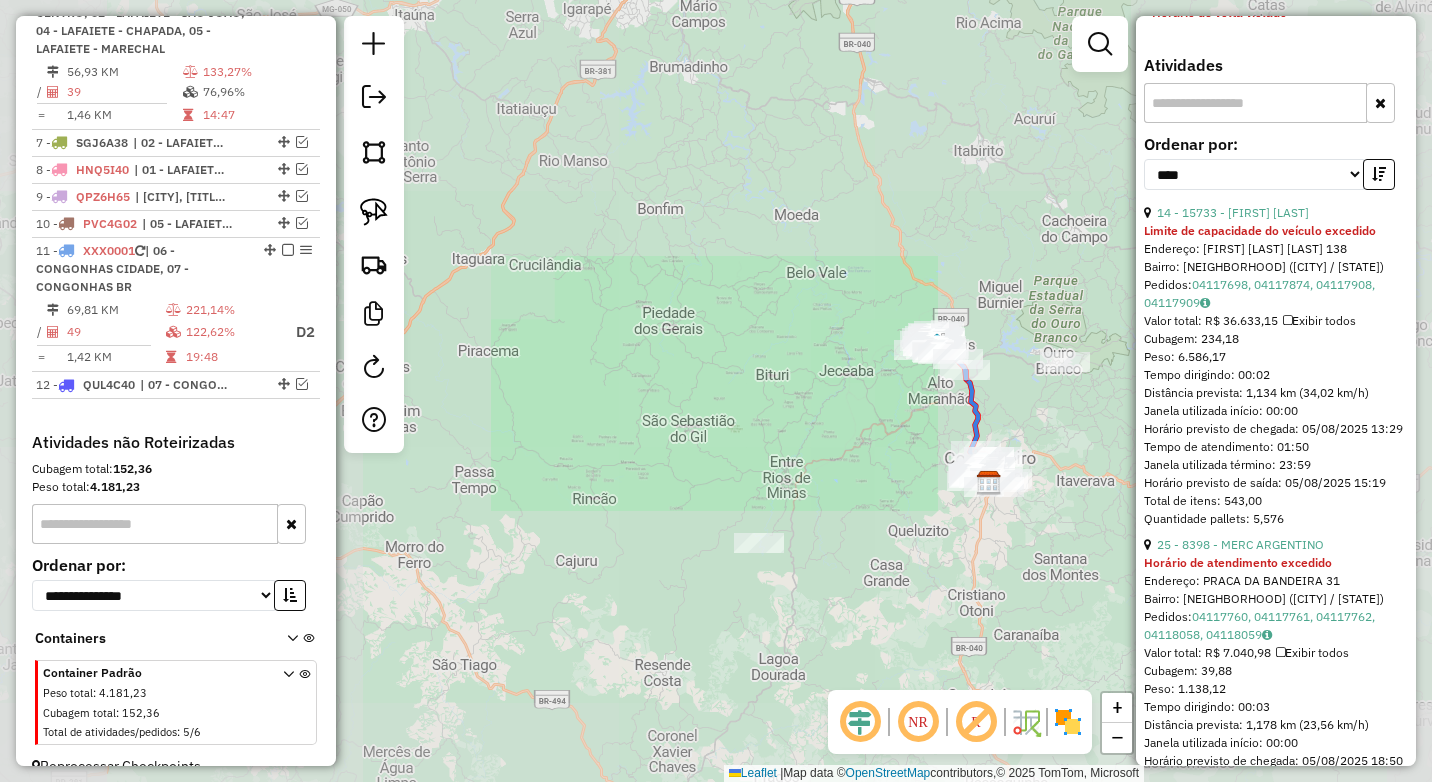 drag, startPoint x: 844, startPoint y: 456, endPoint x: 760, endPoint y: 392, distance: 105.60303 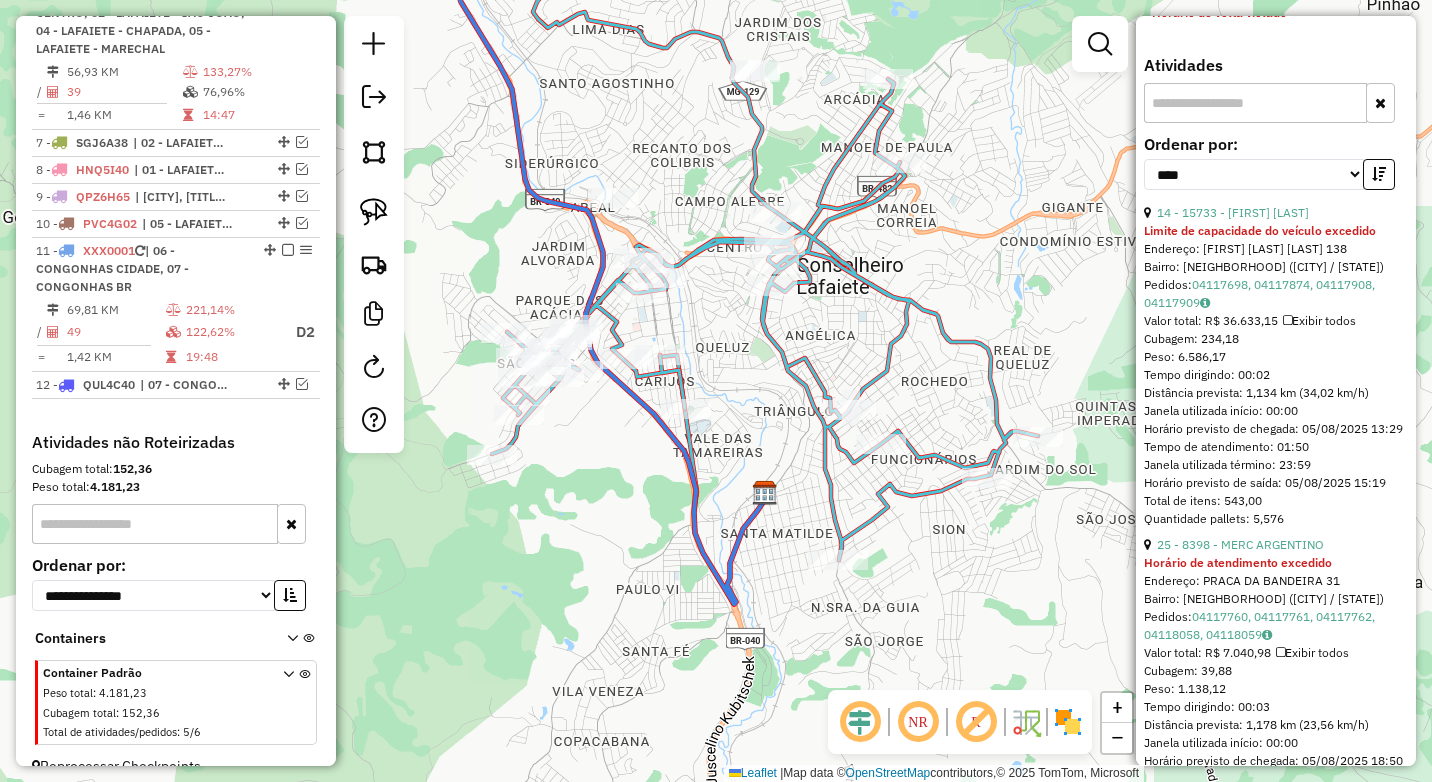 drag, startPoint x: 700, startPoint y: 305, endPoint x: 667, endPoint y: 187, distance: 122.52755 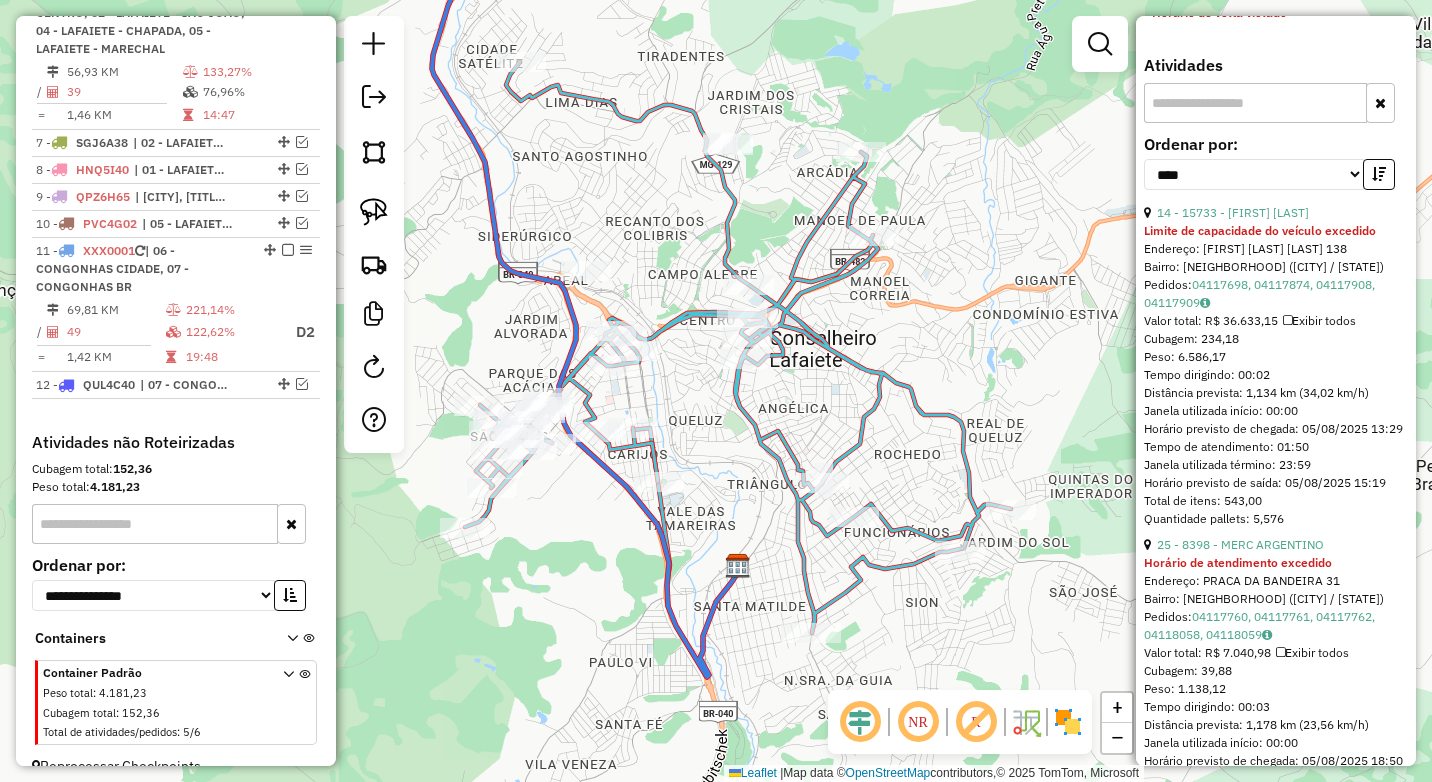 drag, startPoint x: 718, startPoint y: 197, endPoint x: 691, endPoint y: 269, distance: 76.896034 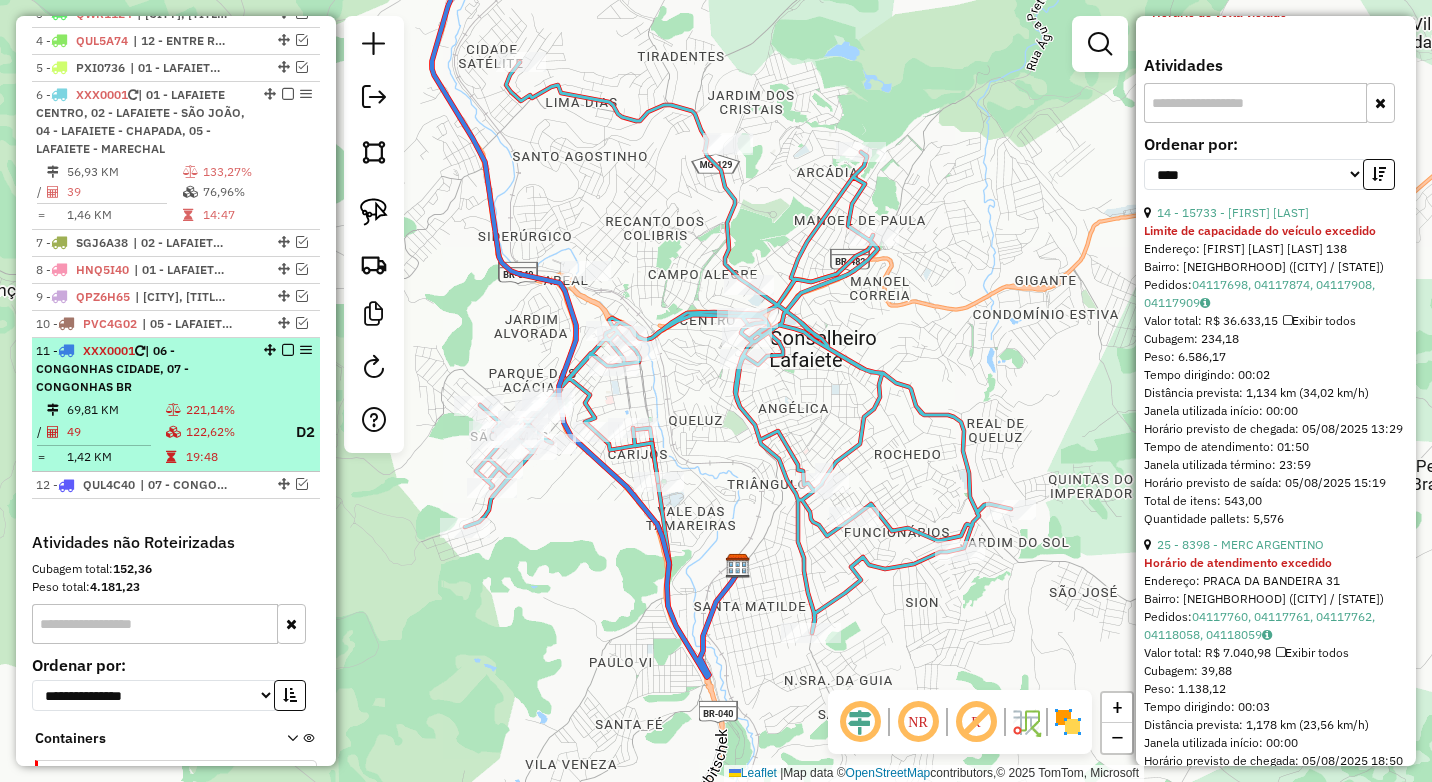 scroll, scrollTop: 719, scrollLeft: 0, axis: vertical 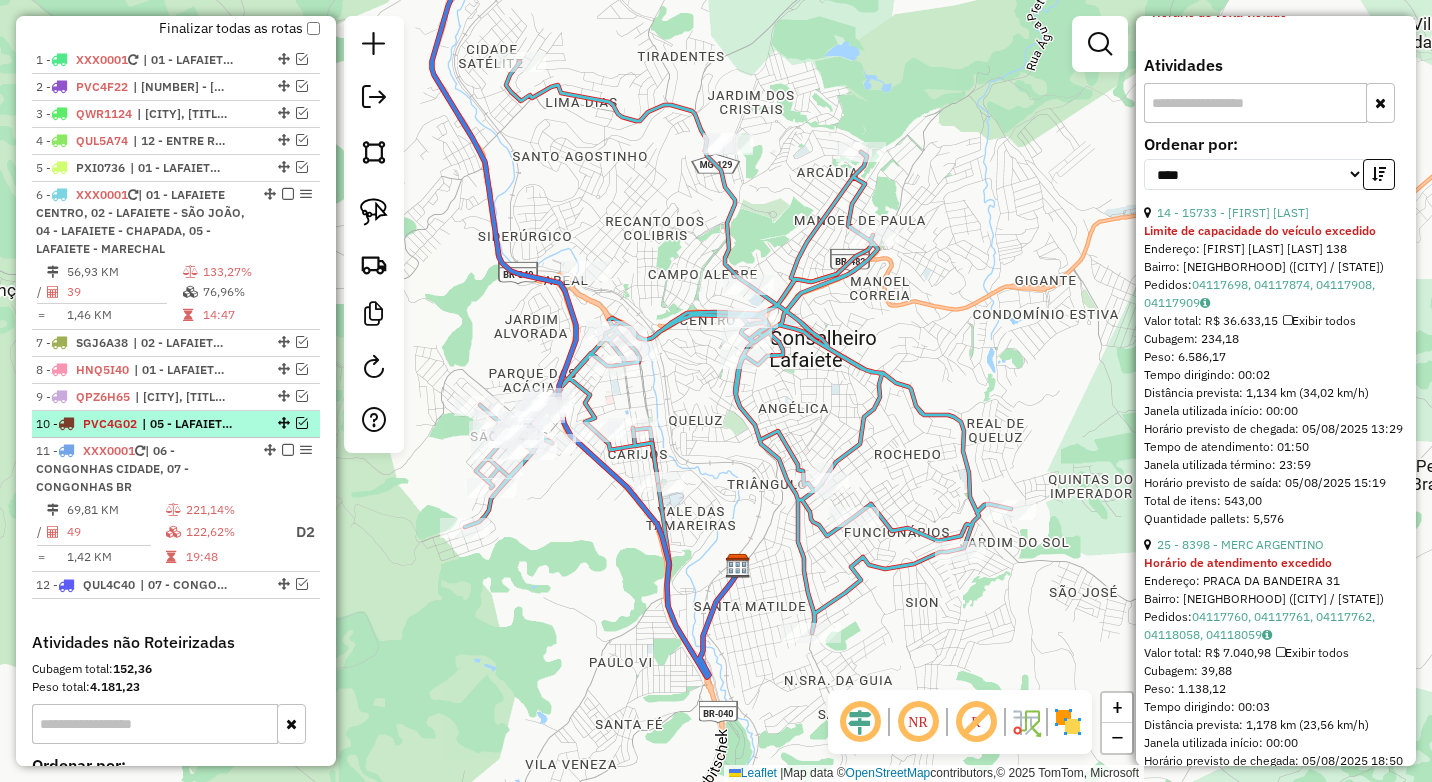 click at bounding box center (302, 423) 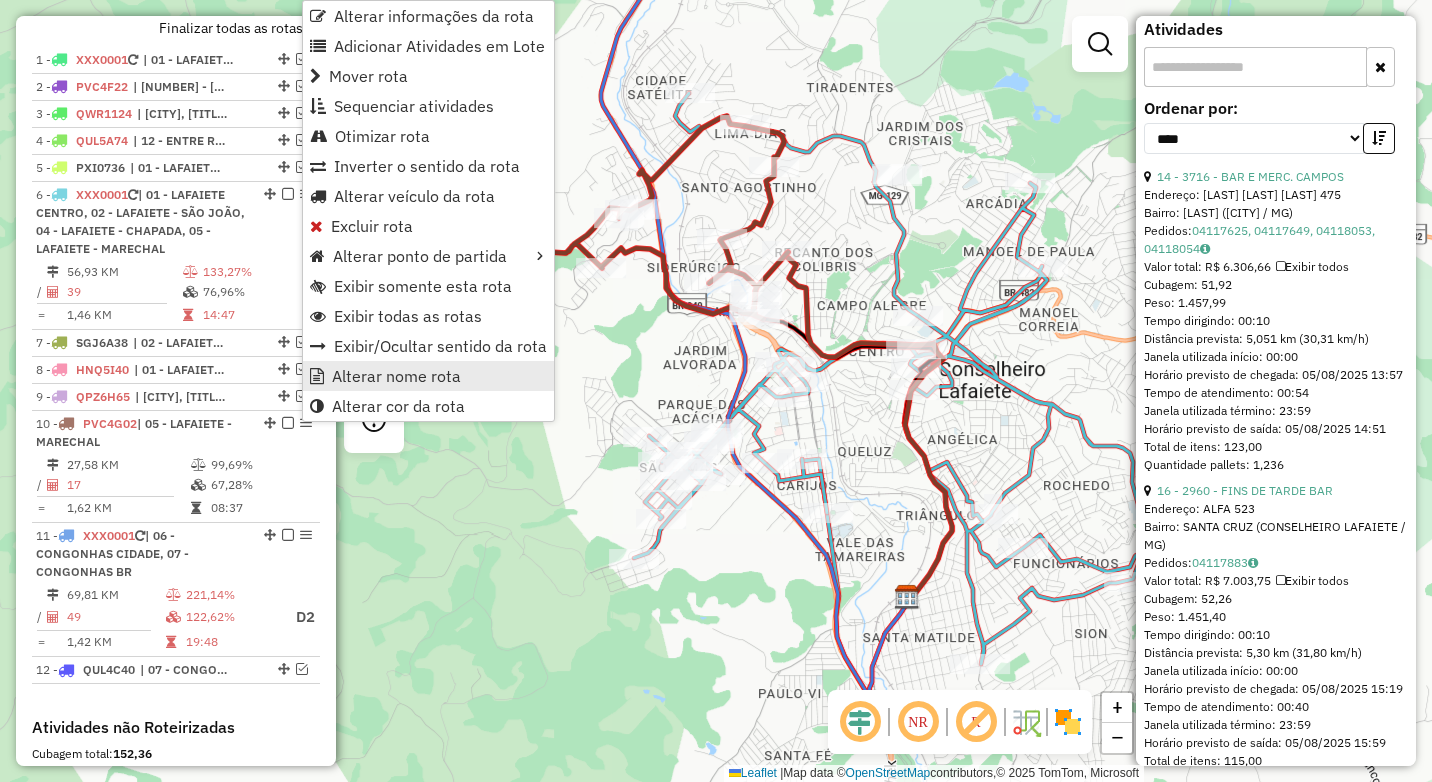 scroll, scrollTop: 764, scrollLeft: 0, axis: vertical 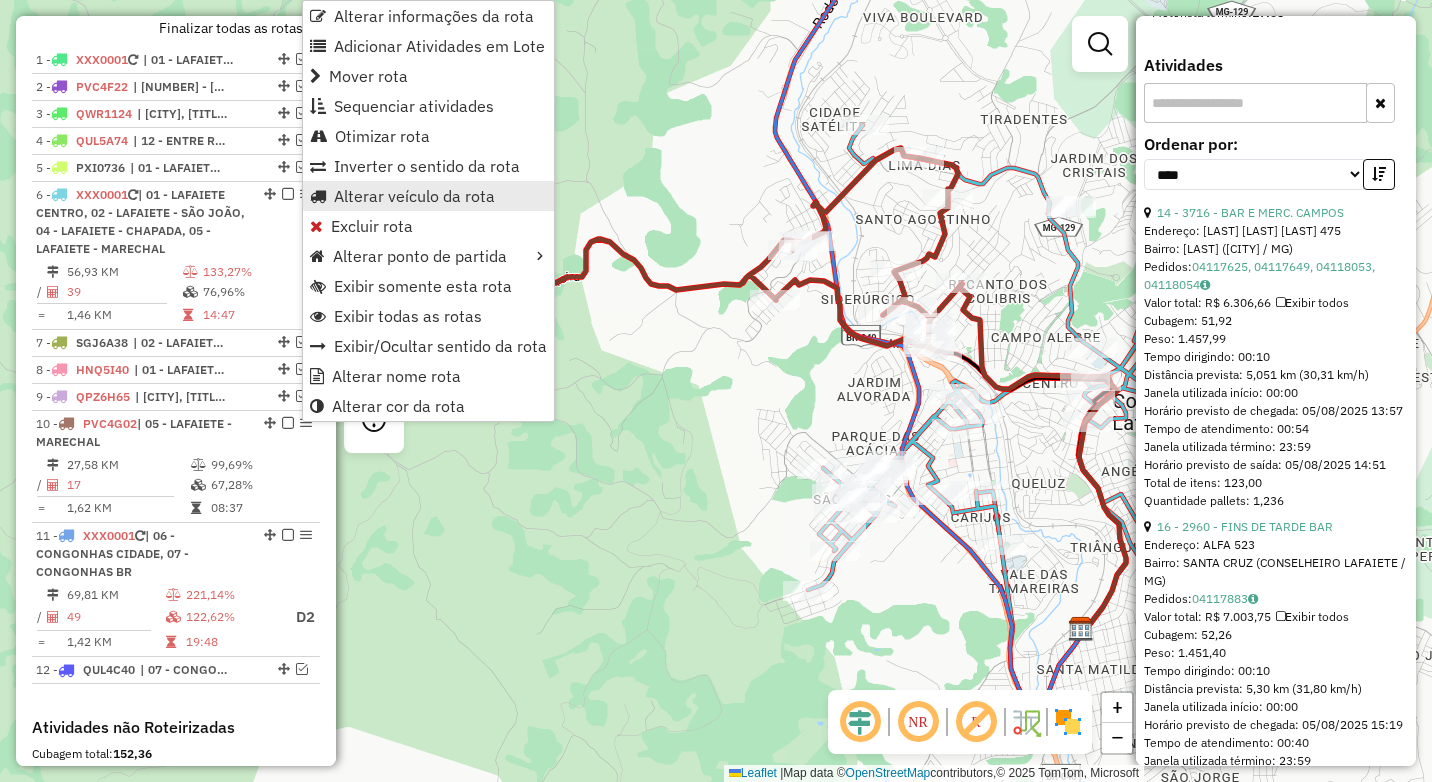 click on "Alterar veículo da rota" at bounding box center [414, 196] 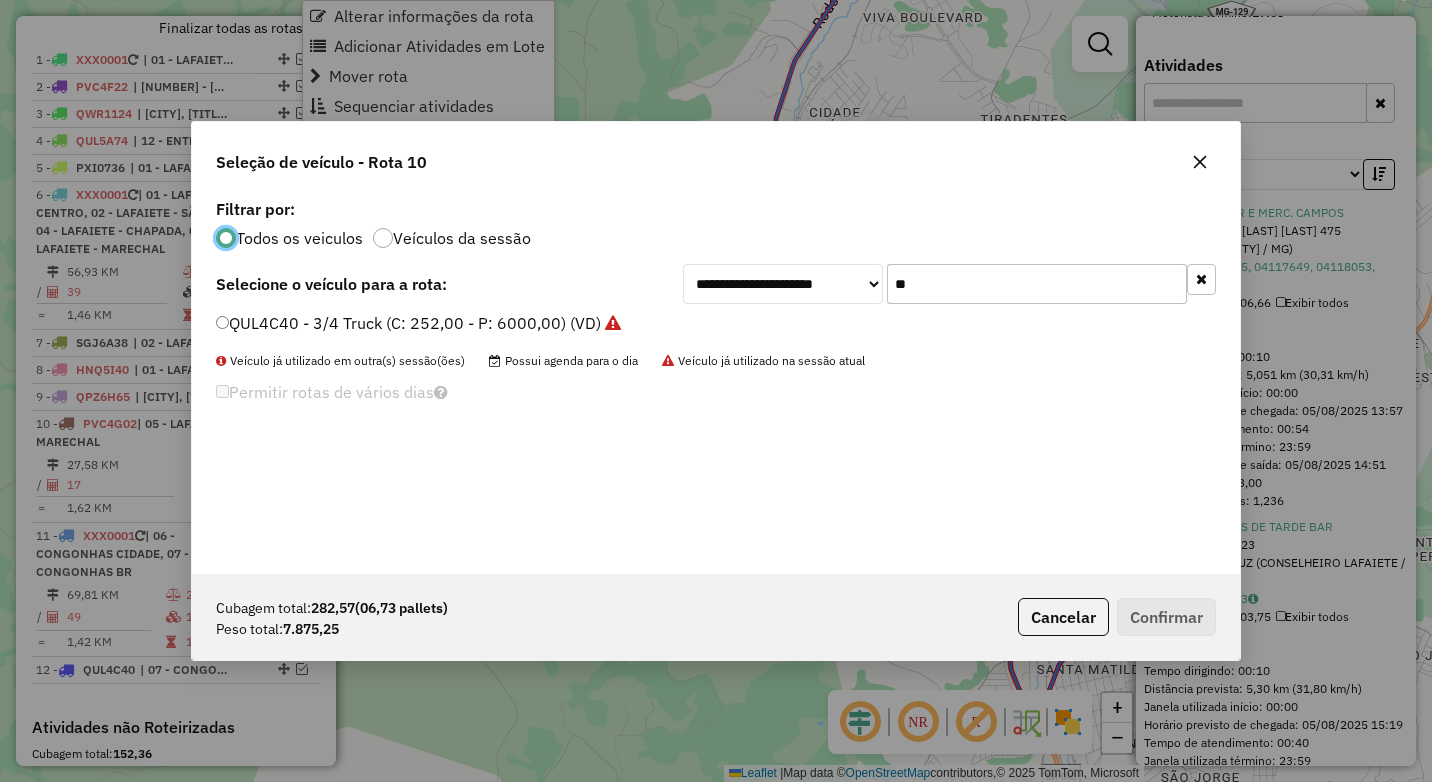 scroll, scrollTop: 11, scrollLeft: 6, axis: both 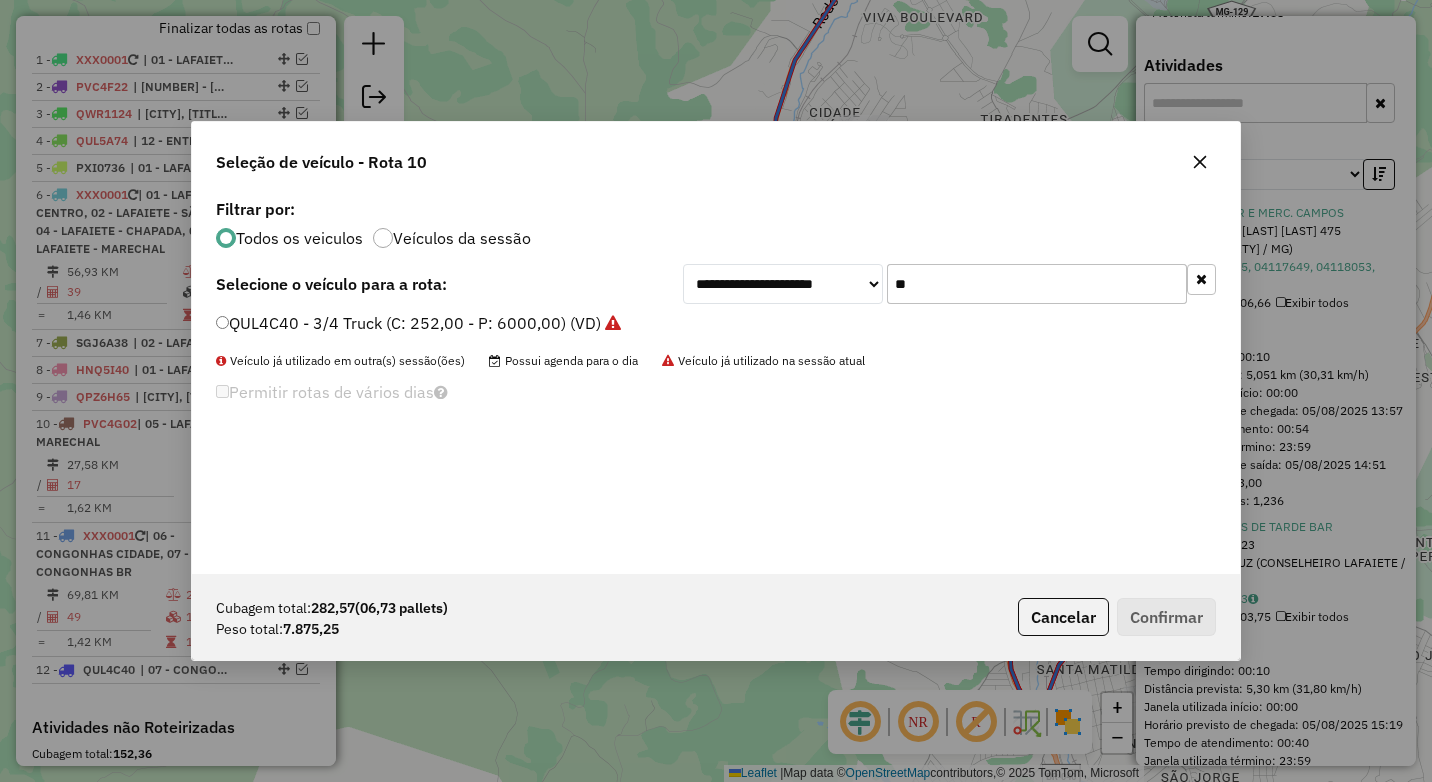 drag, startPoint x: 943, startPoint y: 285, endPoint x: 830, endPoint y: 258, distance: 116.18089 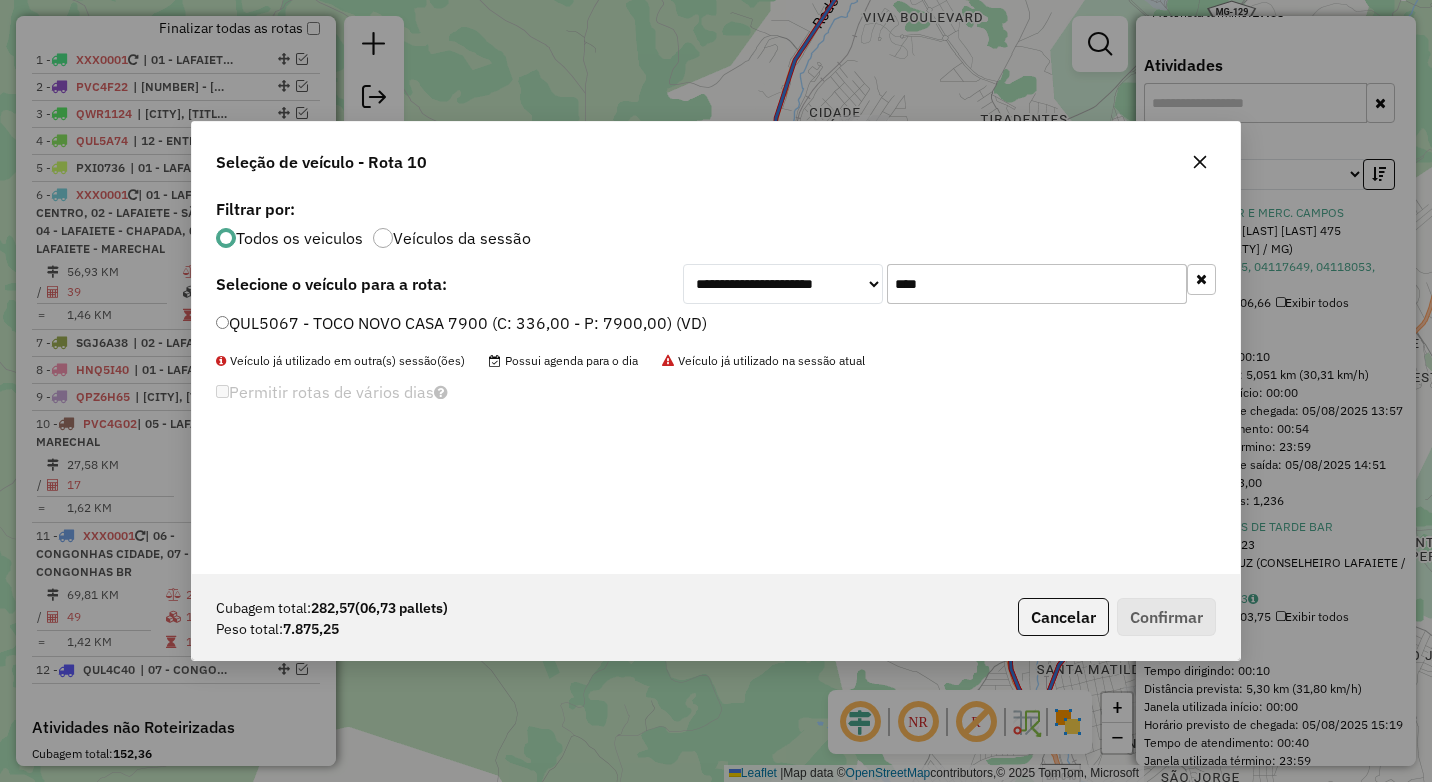 type on "****" 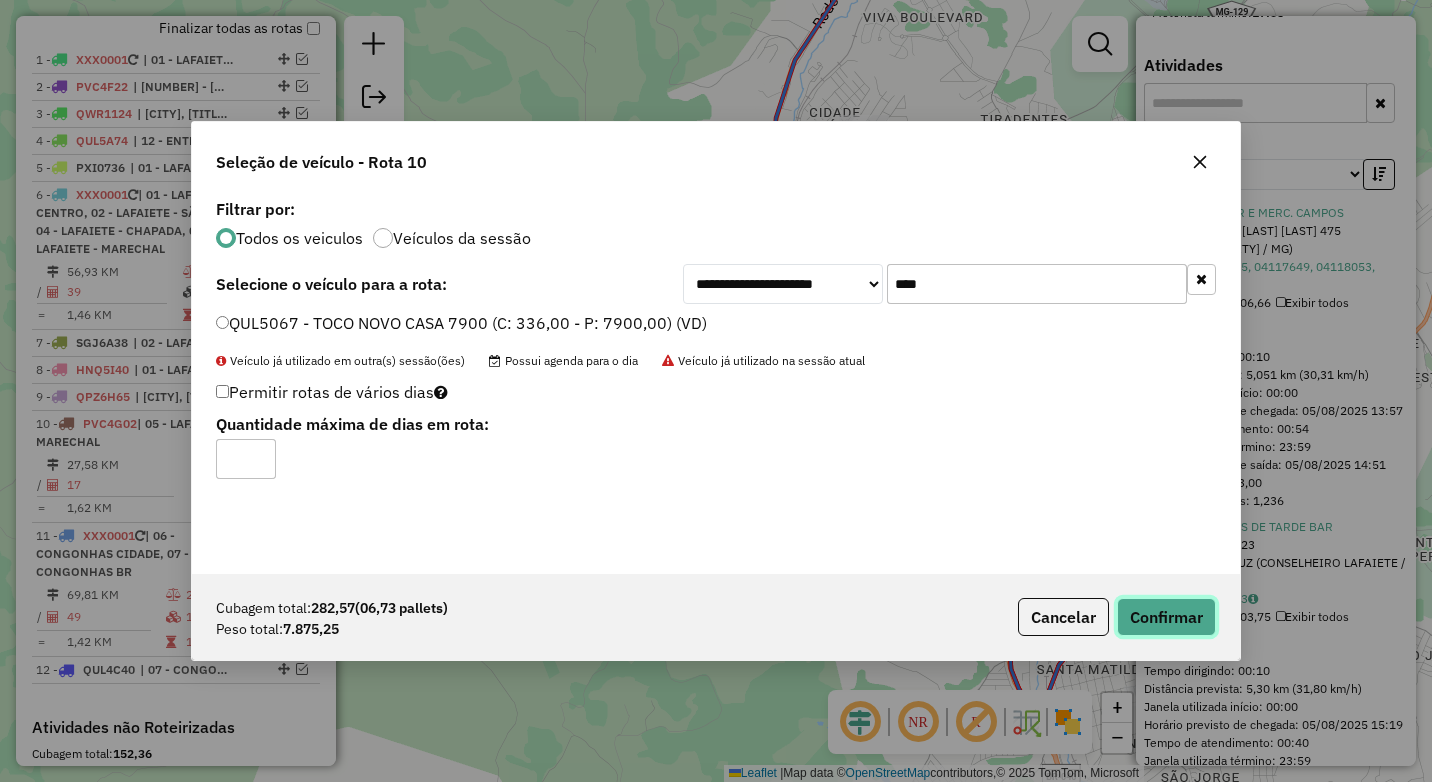 click on "Confirmar" 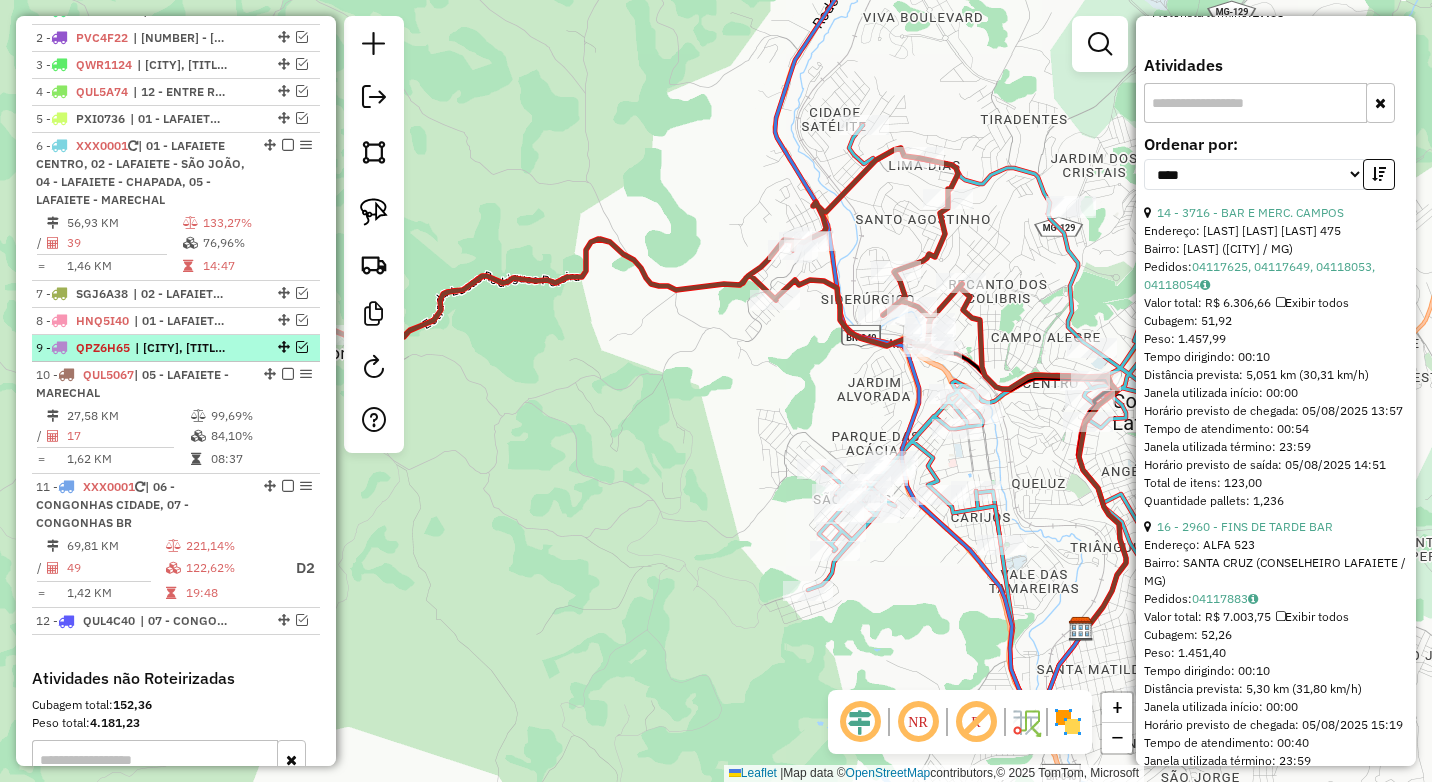 scroll, scrollTop: 731, scrollLeft: 0, axis: vertical 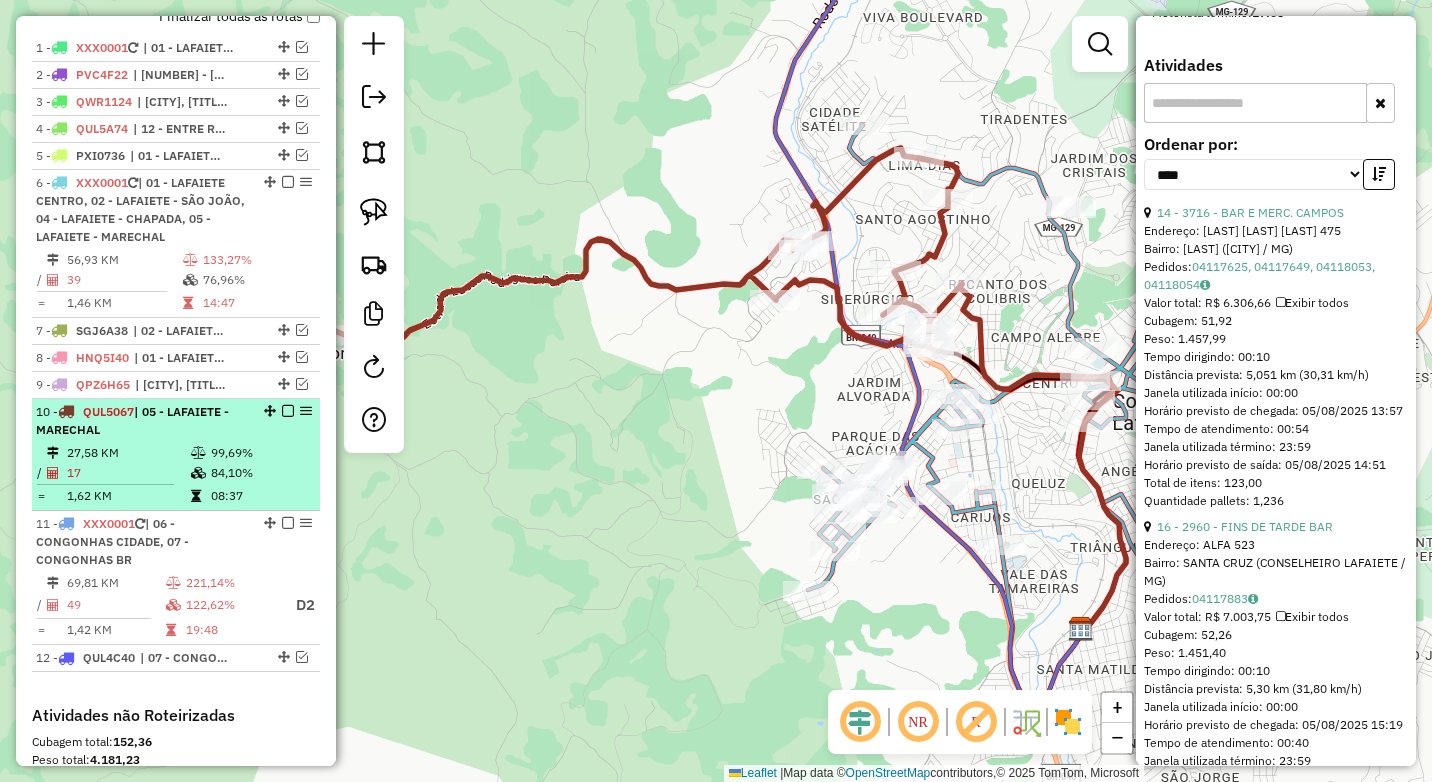 click at bounding box center [288, 411] 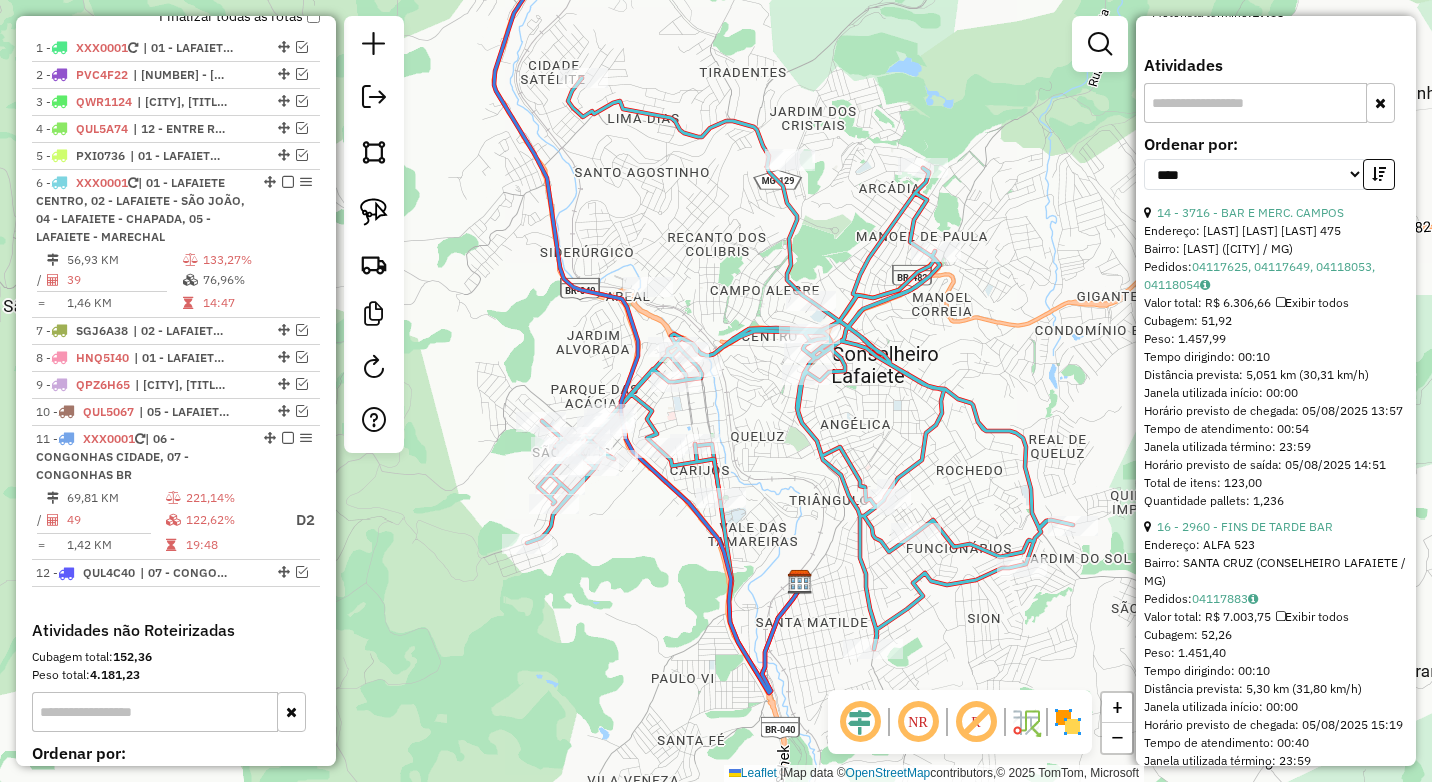 drag, startPoint x: 727, startPoint y: 389, endPoint x: 533, endPoint y: 384, distance: 194.06442 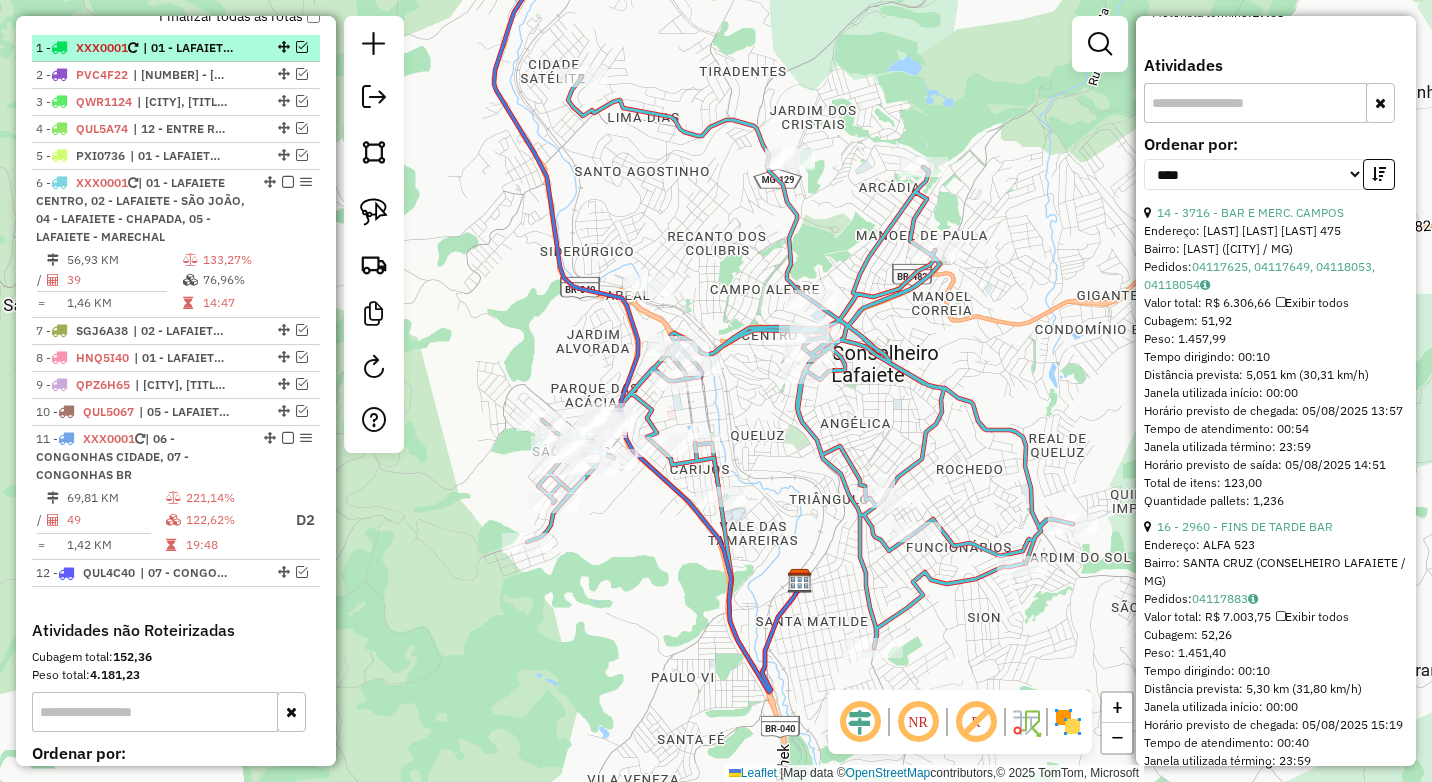 click at bounding box center [302, 47] 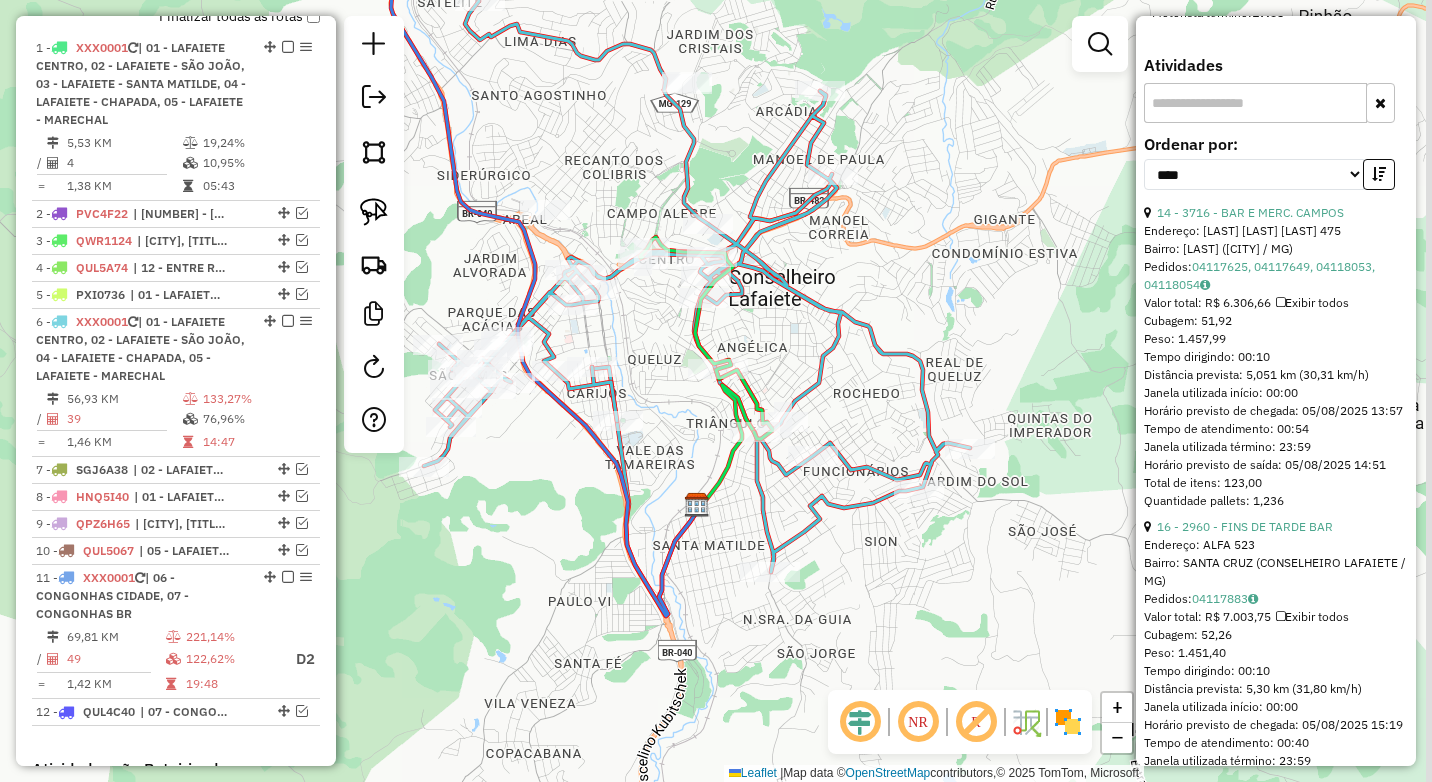 drag, startPoint x: 682, startPoint y: 203, endPoint x: 548, endPoint y: 98, distance: 170.23807 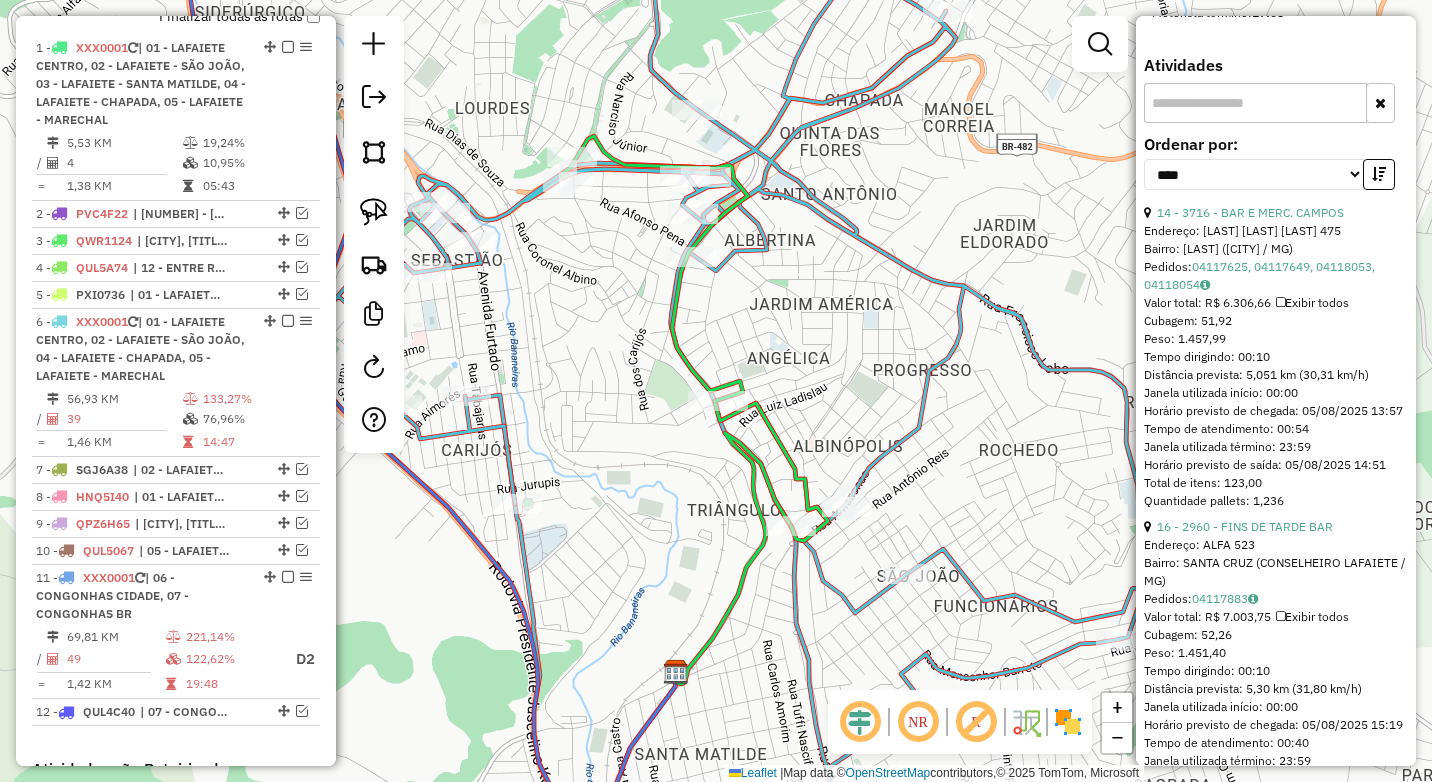 drag, startPoint x: 844, startPoint y: 342, endPoint x: 832, endPoint y: 347, distance: 13 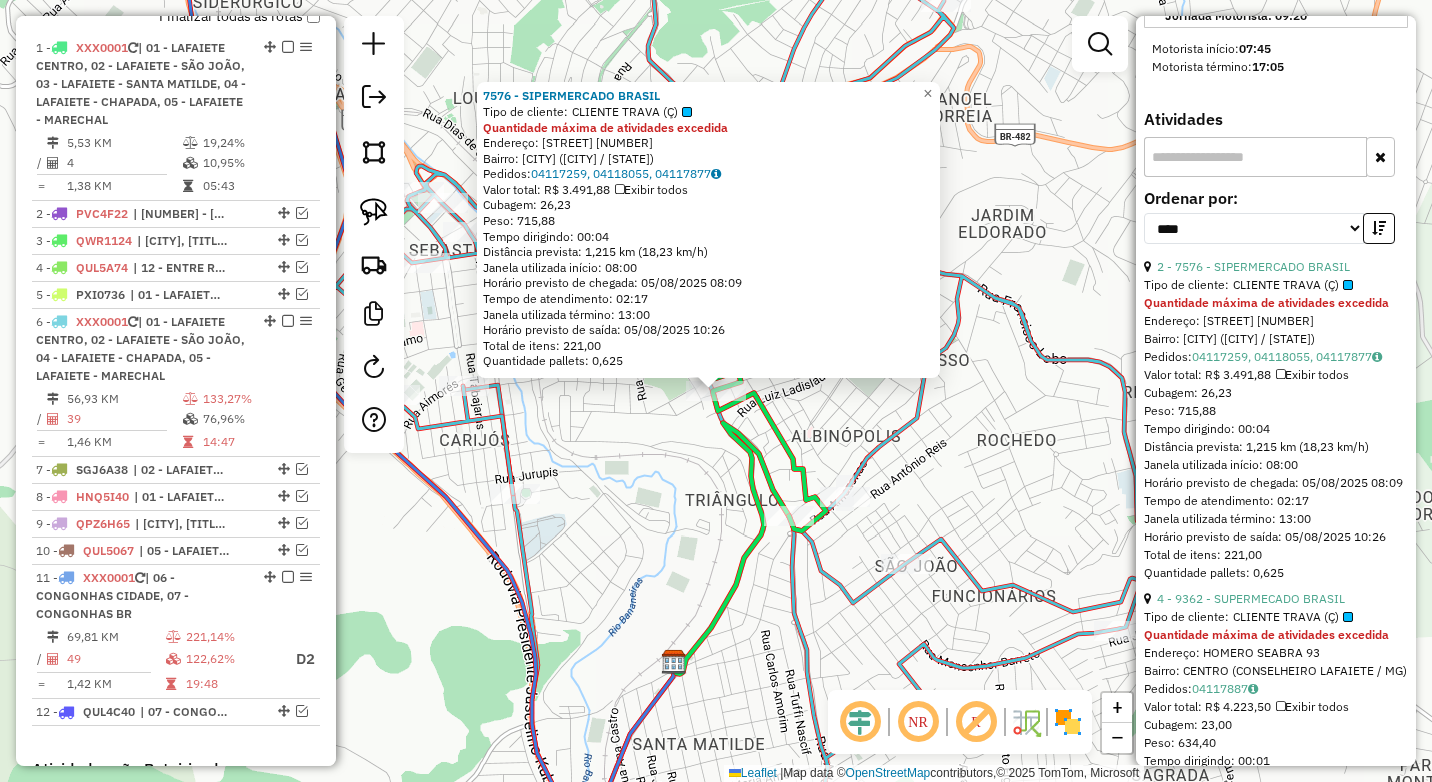 scroll, scrollTop: 800, scrollLeft: 0, axis: vertical 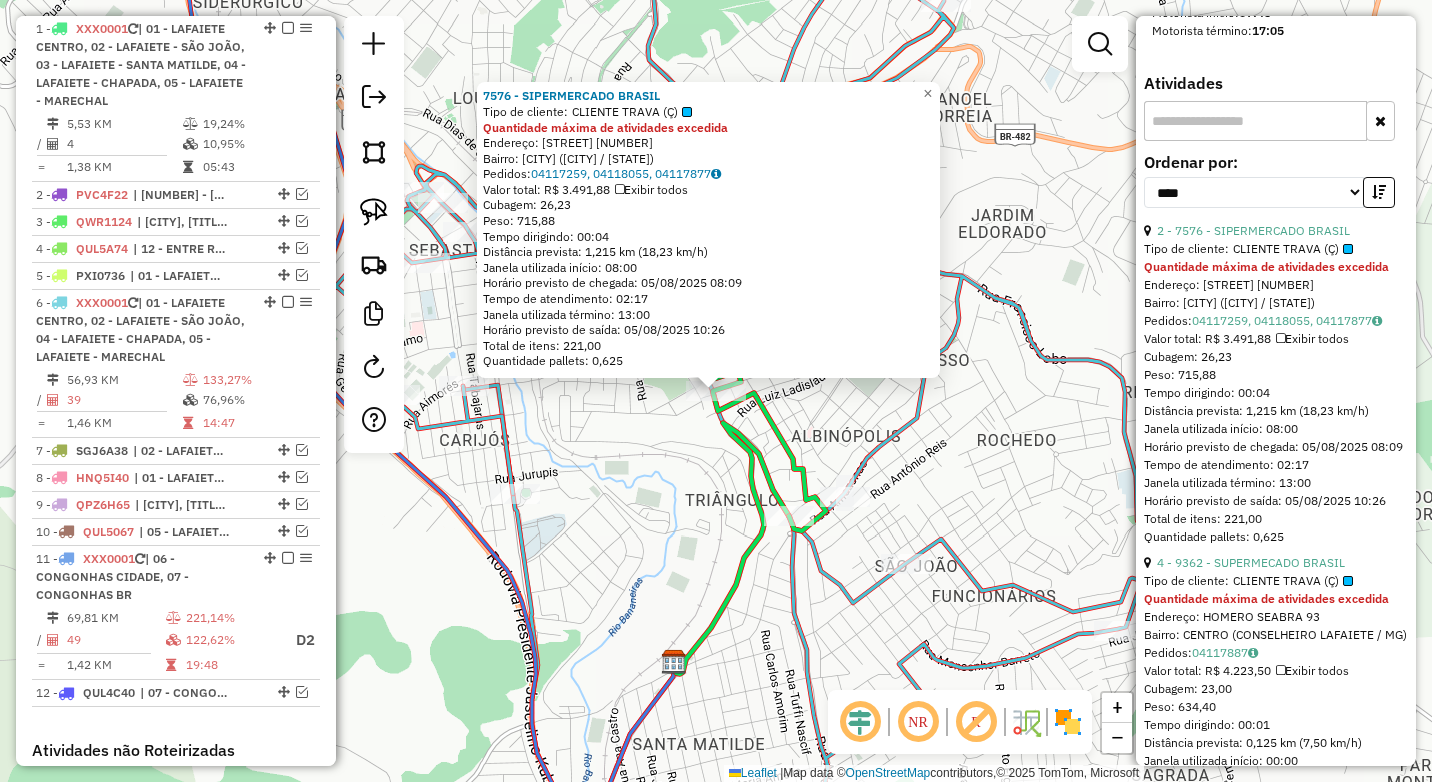 click on "7576 - SIPERMERCADO BRASIL  Tipo de cliente:   CLIENTE TRAVA (Ç)  Quantidade máxima de atividades excedida  Endereço:  [STREET] [NUMBER]   Bairro: [CITY] ([CITY] / [STATE])   Pedidos:  04117259, 04118055, 04117877   Valor total: R$ 3.491,88   Exibir todos   Cubagem: 26,23  Peso: 715,88  Tempo dirigindo: 00:04   Distância prevista: 1,215 km (18,23 km/h)   Janela utilizada início: 08:00   Horário previsto de chegada: 05/08/2025 08:09   Tempo de atendimento: 02:17   Janela utilizada término: 13:00   Horário previsto de saída: 05/08/2025 10:26   Total de itens: 221,00   Quantidade pallets: 0,625  × Janela de atendimento Grade de atendimento Capacidade Transportadoras Veículos Cliente Pedidos  Rotas Selecione os dias de semana para filtrar as janelas de atendimento  Seg   Ter   Qua   Qui   Sex   Sáb   Dom  Informe o período da janela de atendimento: De: Até:  Filtrar exatamente a janela do cliente  Considerar janela de atendimento padrão   Seg   Ter   Qua   Qui   Sex   Sáb   Dom  De:" 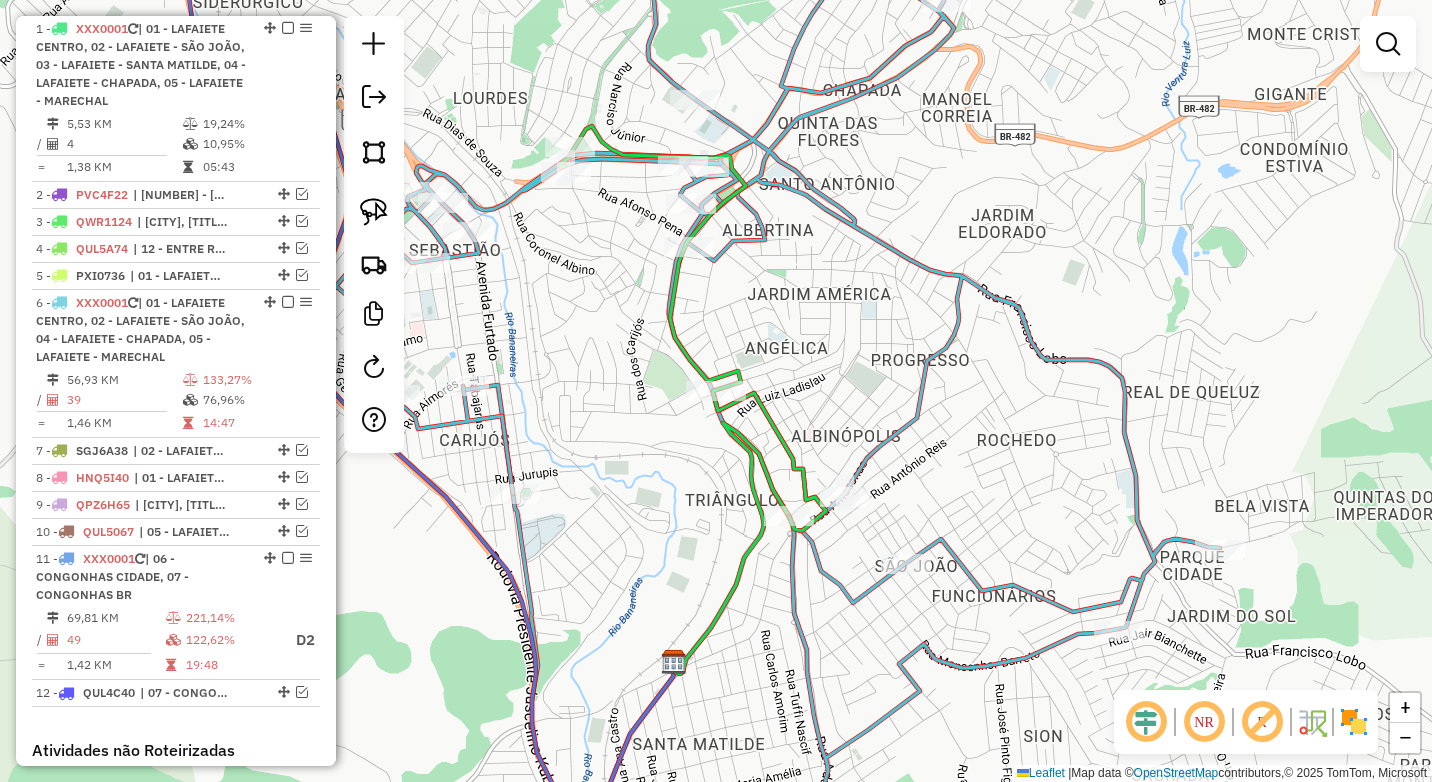 click 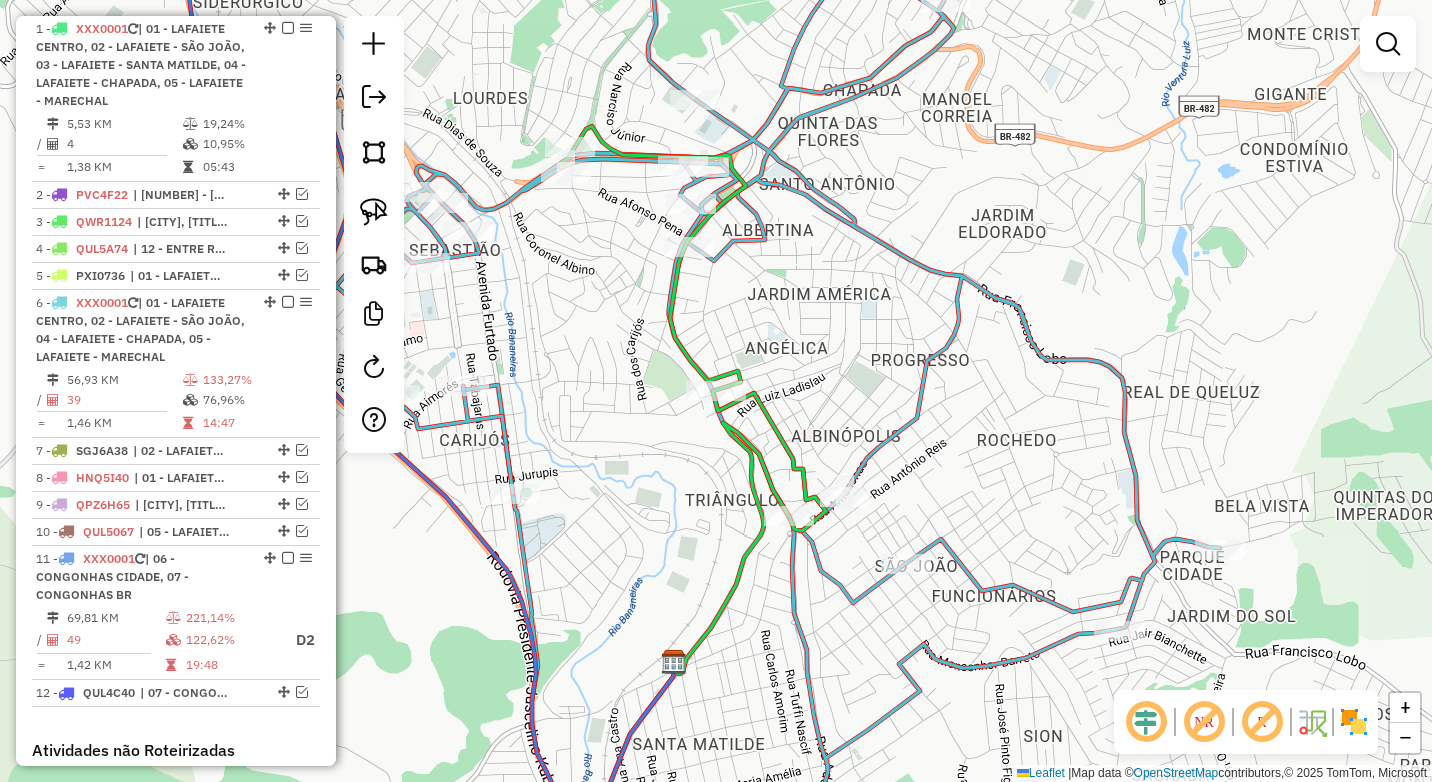 click 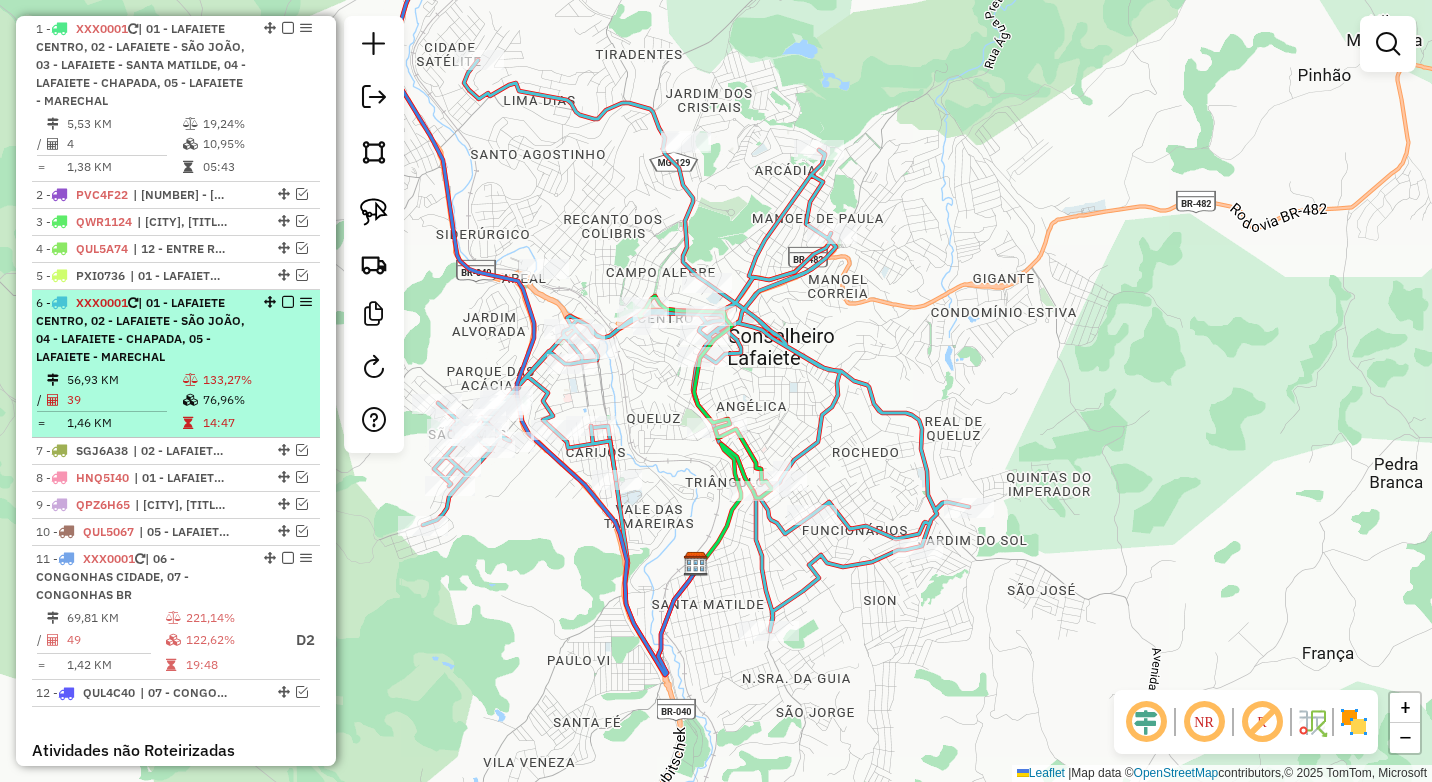 scroll, scrollTop: 650, scrollLeft: 0, axis: vertical 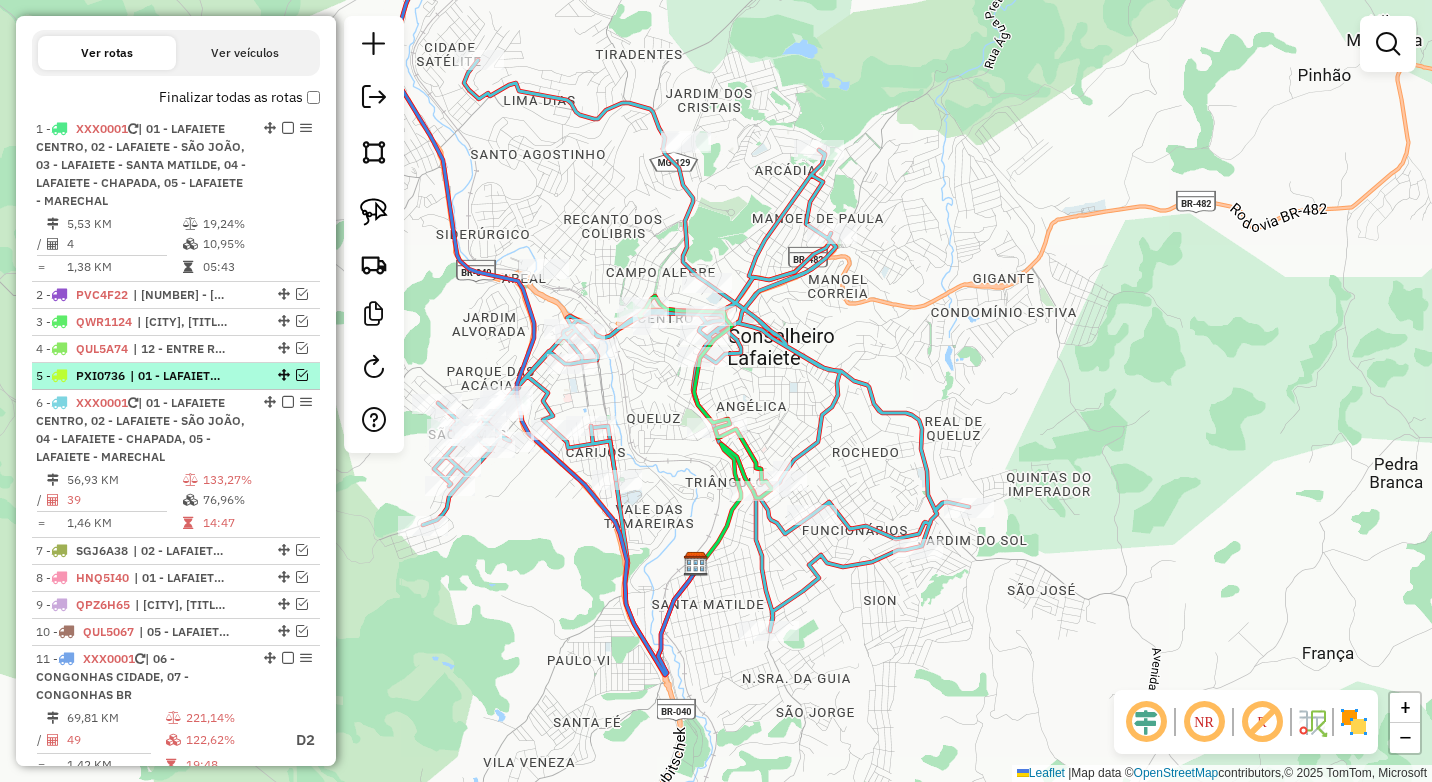 click at bounding box center [302, 375] 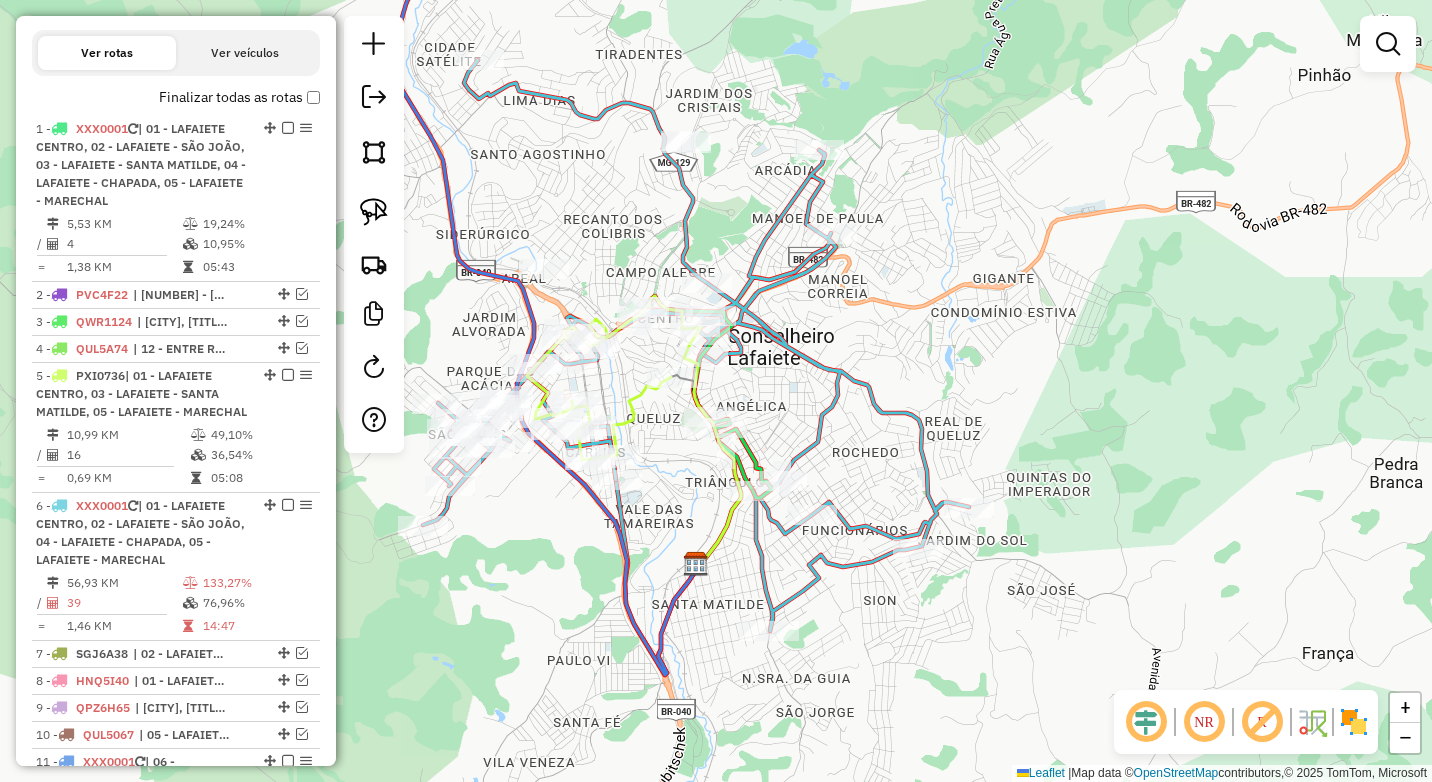 click 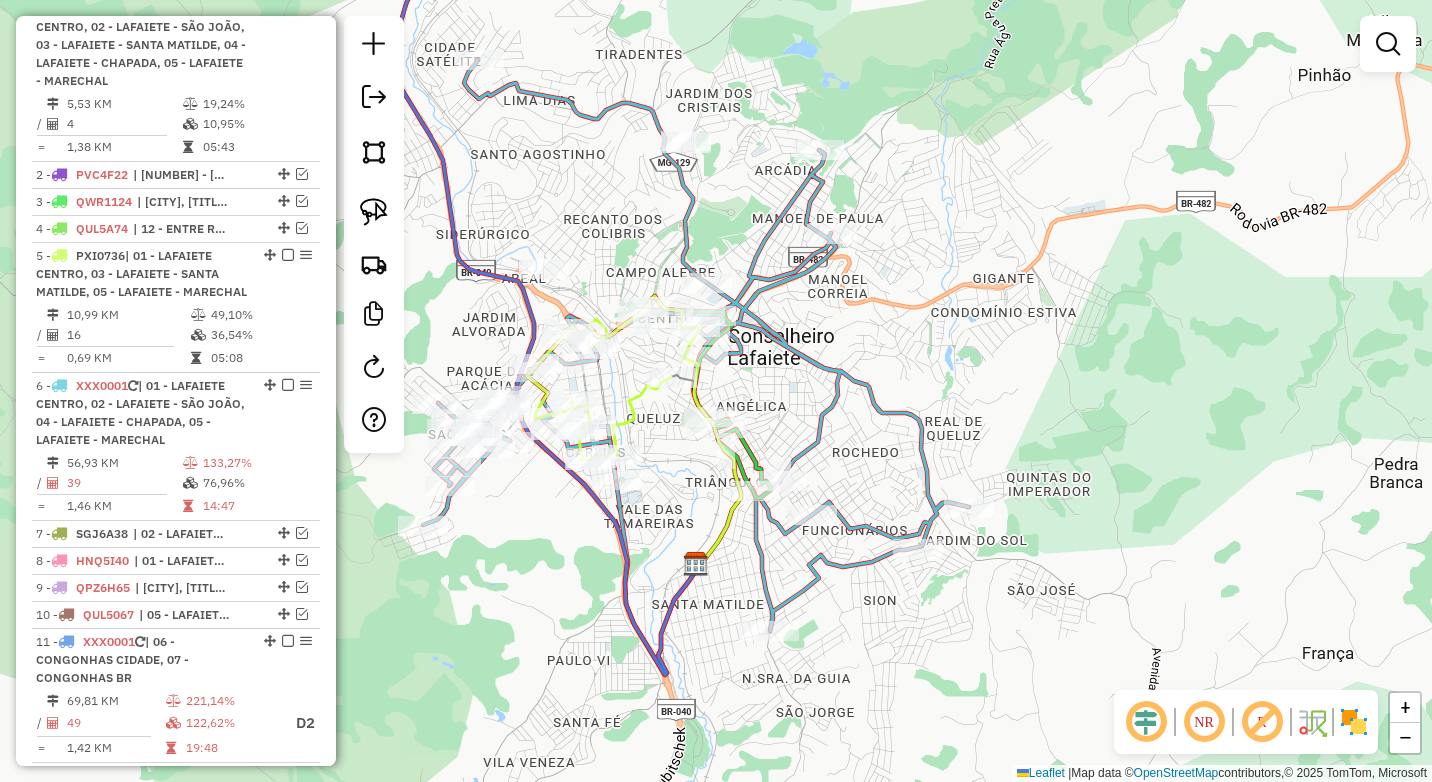 select on "*********" 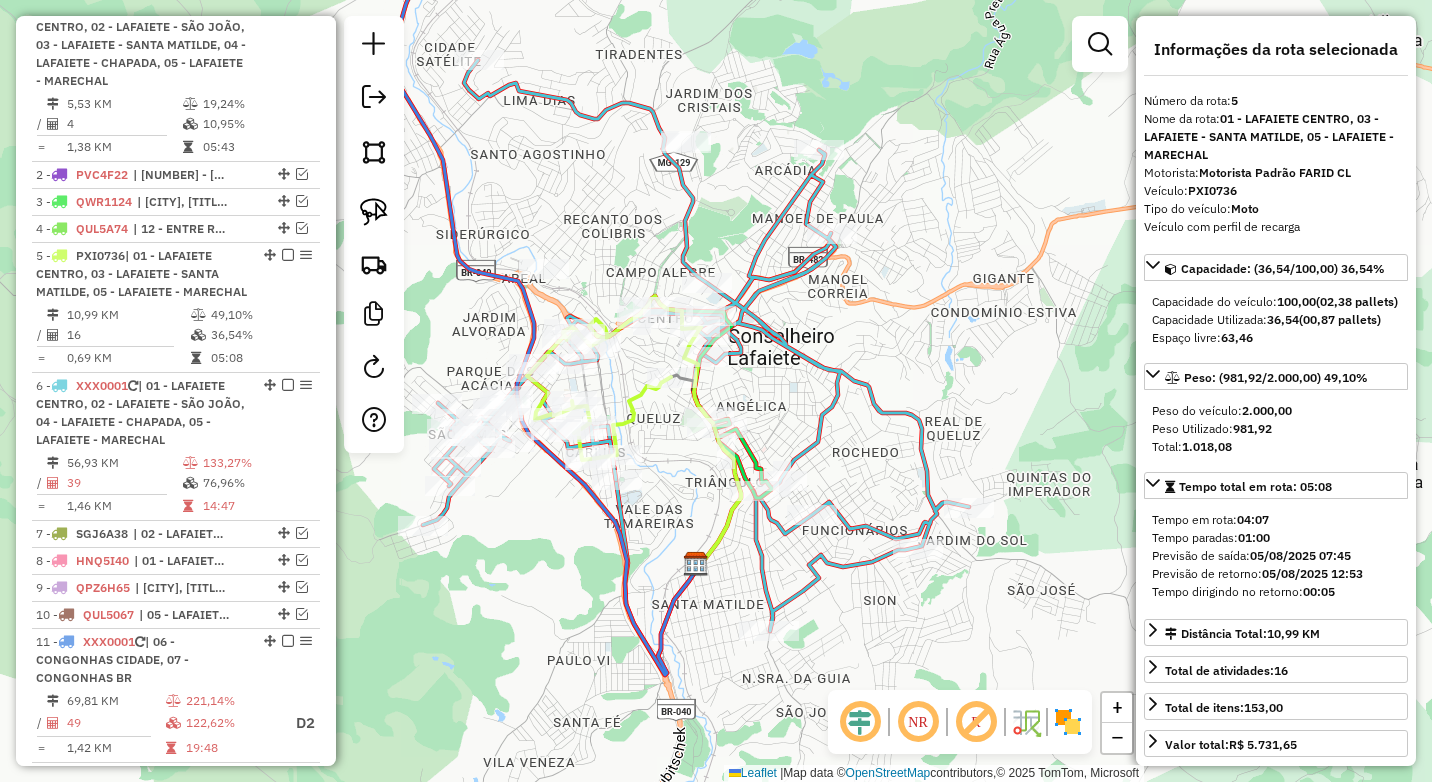 scroll, scrollTop: 997, scrollLeft: 0, axis: vertical 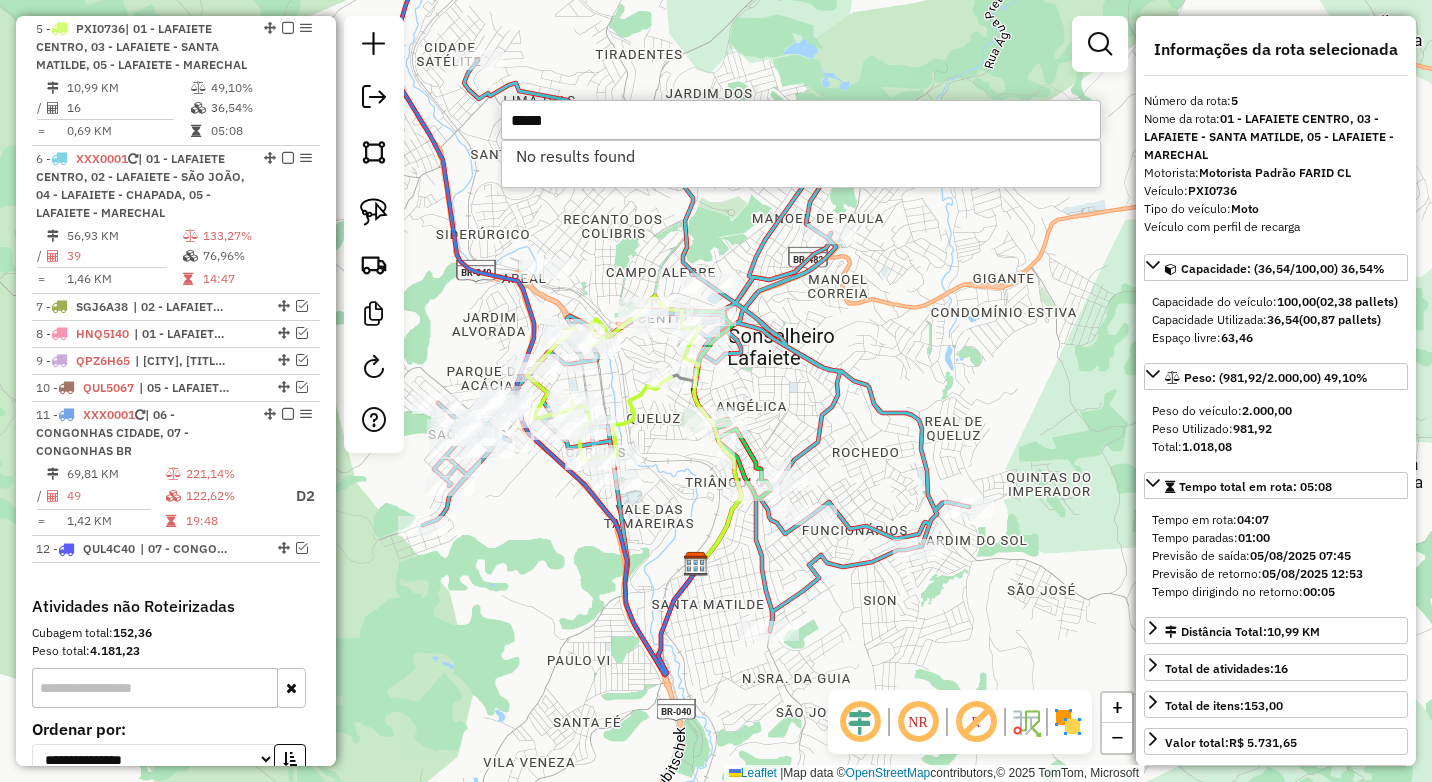 type on "*****" 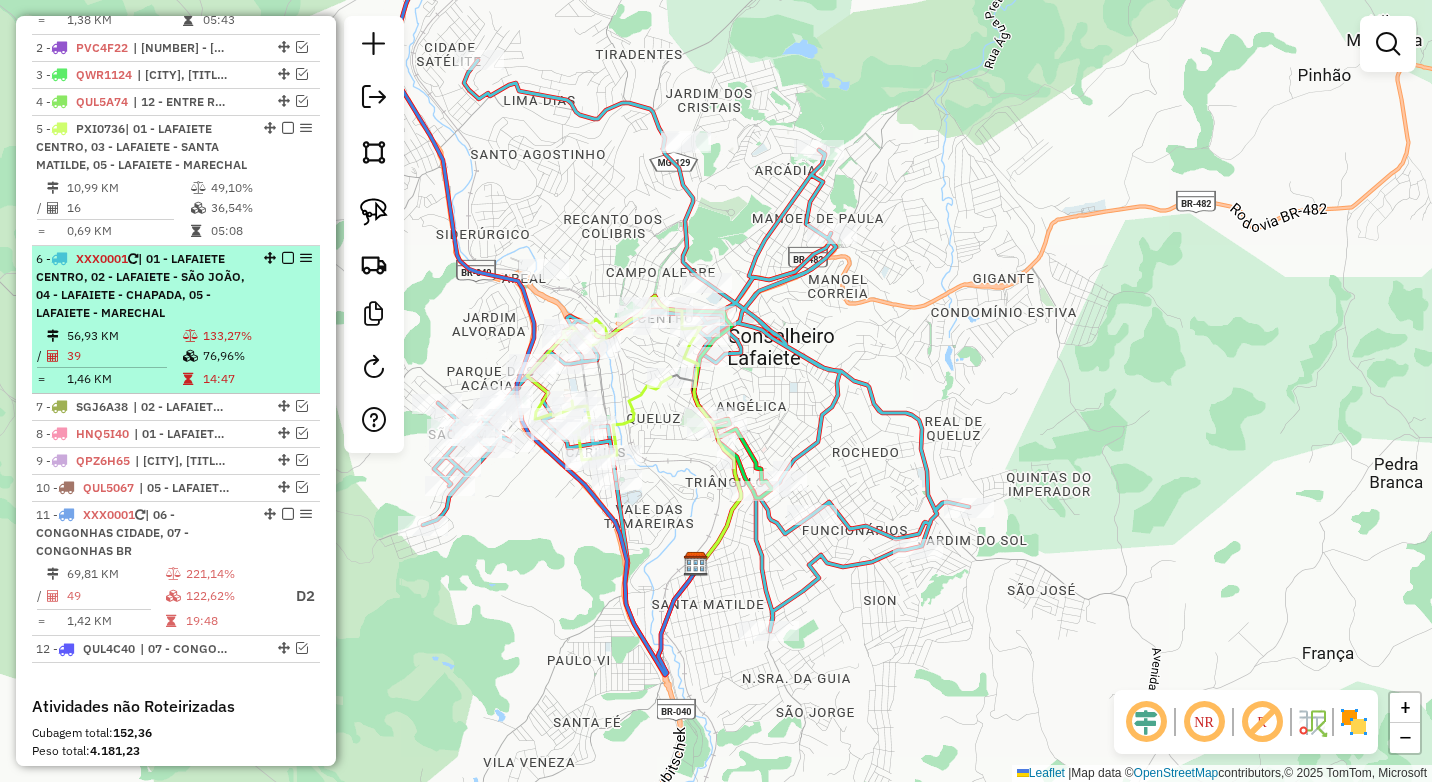 scroll, scrollTop: 797, scrollLeft: 0, axis: vertical 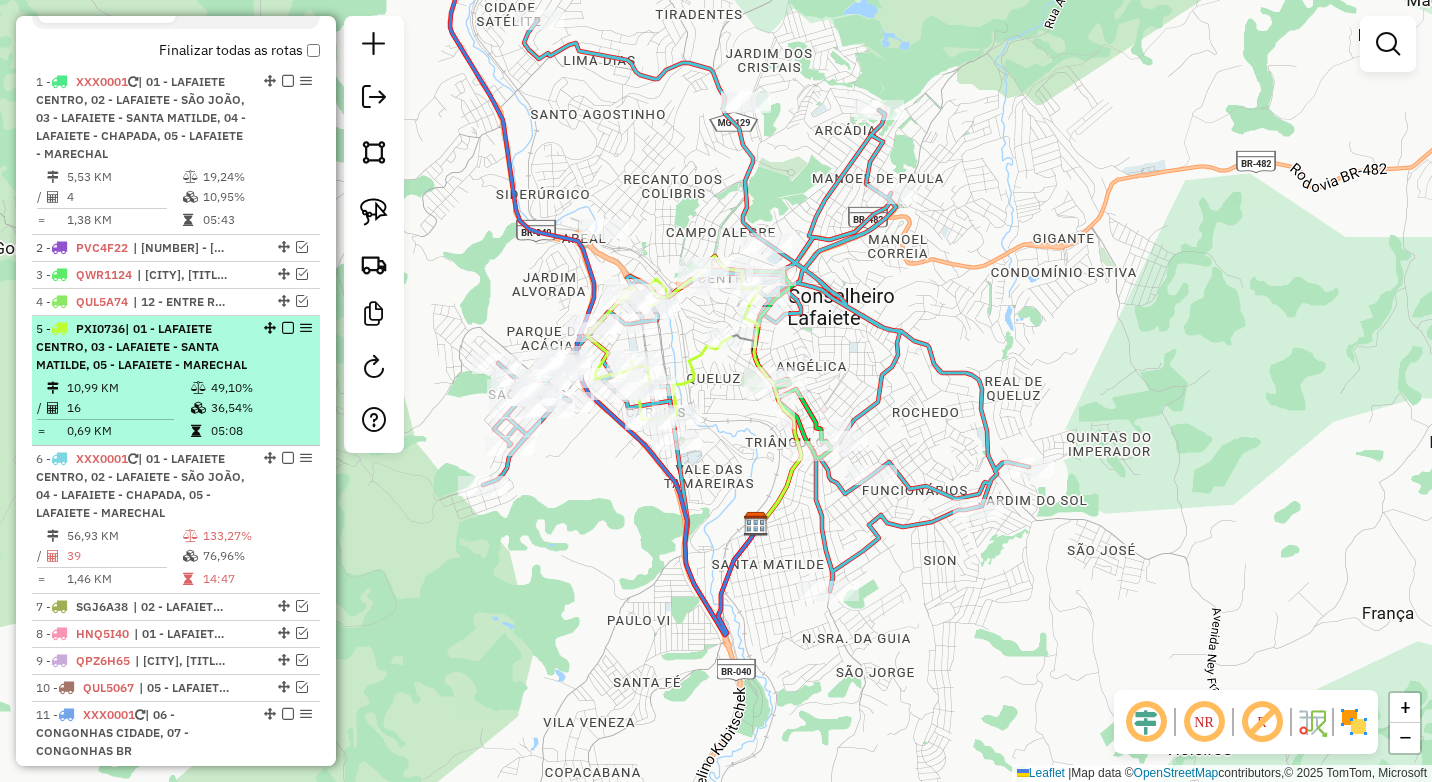 click on "[NUMBER] -     [PLATE]   | [NUMBER] - [LAST] [LAST], [NUMBER] - [LAST] - [LAST]" at bounding box center (142, 347) 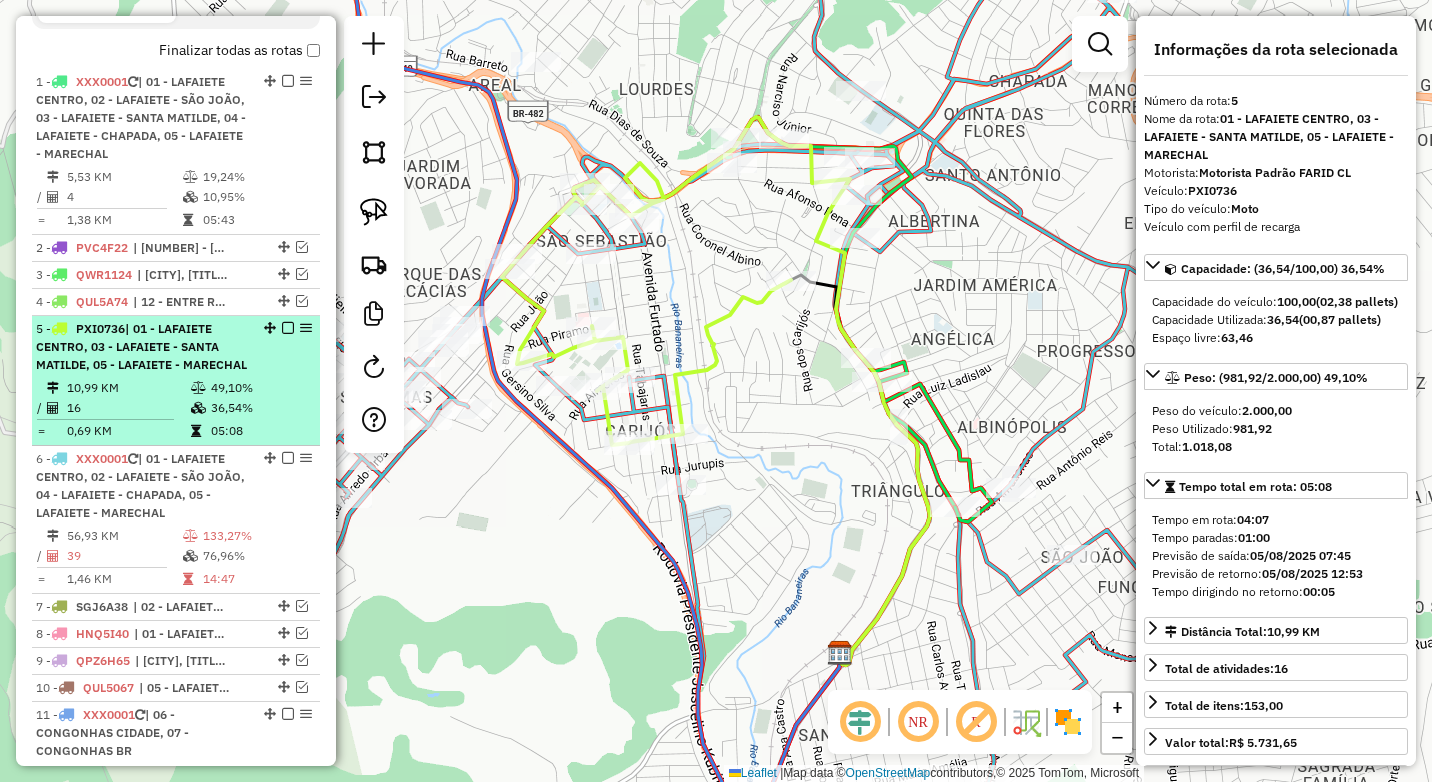 click at bounding box center [288, 328] 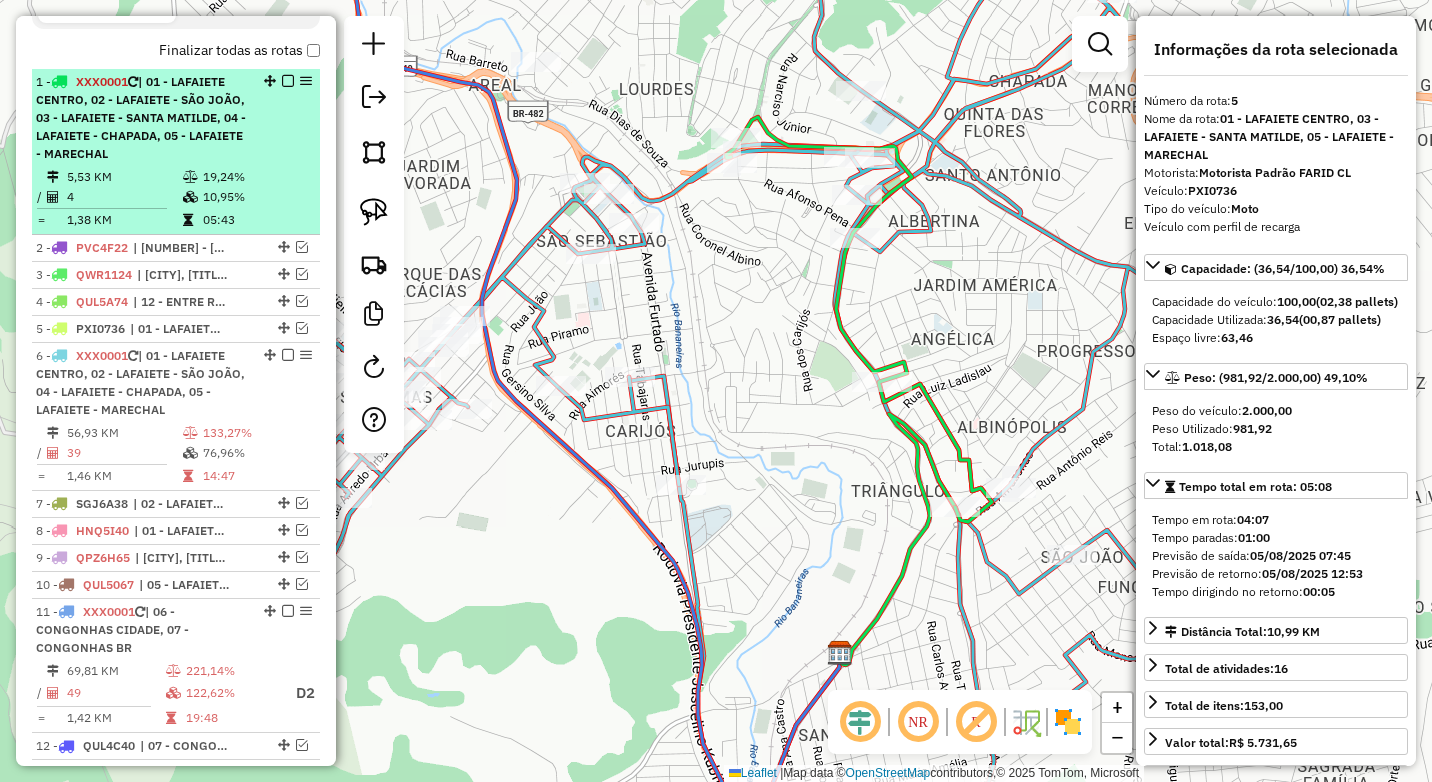 click on "1 -       XXX0001   | 01 - [CITY] [CITY], 02 - [CITY] - [CITY], 03 - [CITY] - [CITY], 04 - [CITY] - [CITY], 05 - [CITY] - [CITY]  5,53 KM   19,24%  /  4   10,95%     =  1,38 KM   05:43" at bounding box center (176, 152) 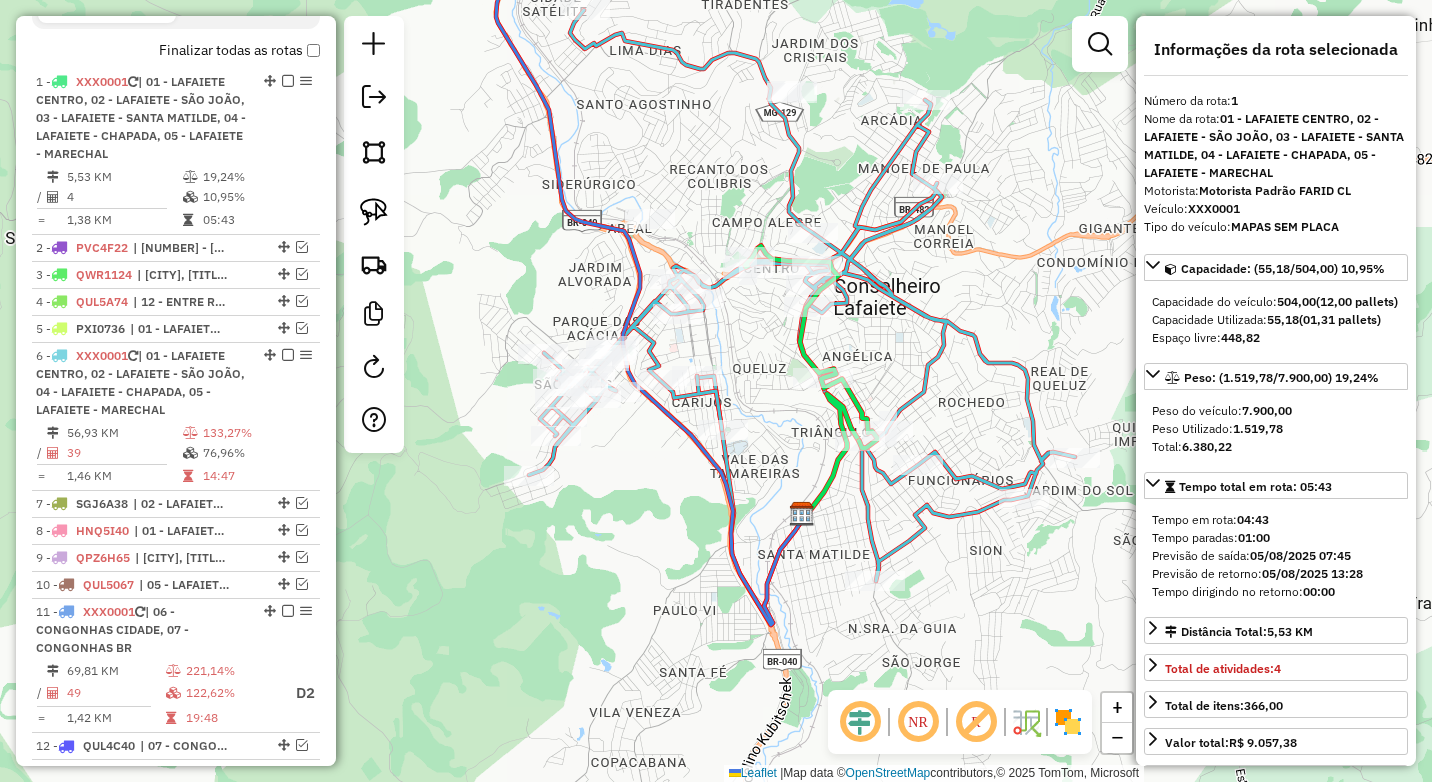 click on "Janela de atendimento Grade de atendimento Capacidade Transportadoras Veículos Cliente Pedidos  Rotas Selecione os dias de semana para filtrar as janelas de atendimento  Seg   Ter   Qua   Qui   Sex   Sáb   Dom  Informe o período da janela de atendimento: De: Até:  Filtrar exatamente a janela do cliente  Considerar janela de atendimento padrão  Selecione os dias de semana para filtrar as grades de atendimento  Seg   Ter   Qua   Qui   Sex   Sáb   Dom   Considerar clientes sem dia de atendimento cadastrado  Clientes fora do dia de atendimento selecionado Filtrar as atividades entre os valores definidos abaixo:  Peso mínimo:  ****  Peso máximo:  ****  Cubagem mínima:   Cubagem máxima:   De:   Até:  Filtrar as atividades entre o tempo de atendimento definido abaixo:  De:   Até:   Considerar capacidade total dos clientes não roteirizados Transportadora: Selecione um ou mais itens Tipo de veículo: Selecione um ou mais itens Veículo: Selecione um ou mais itens Motorista: Selecione um ou mais itens De:" 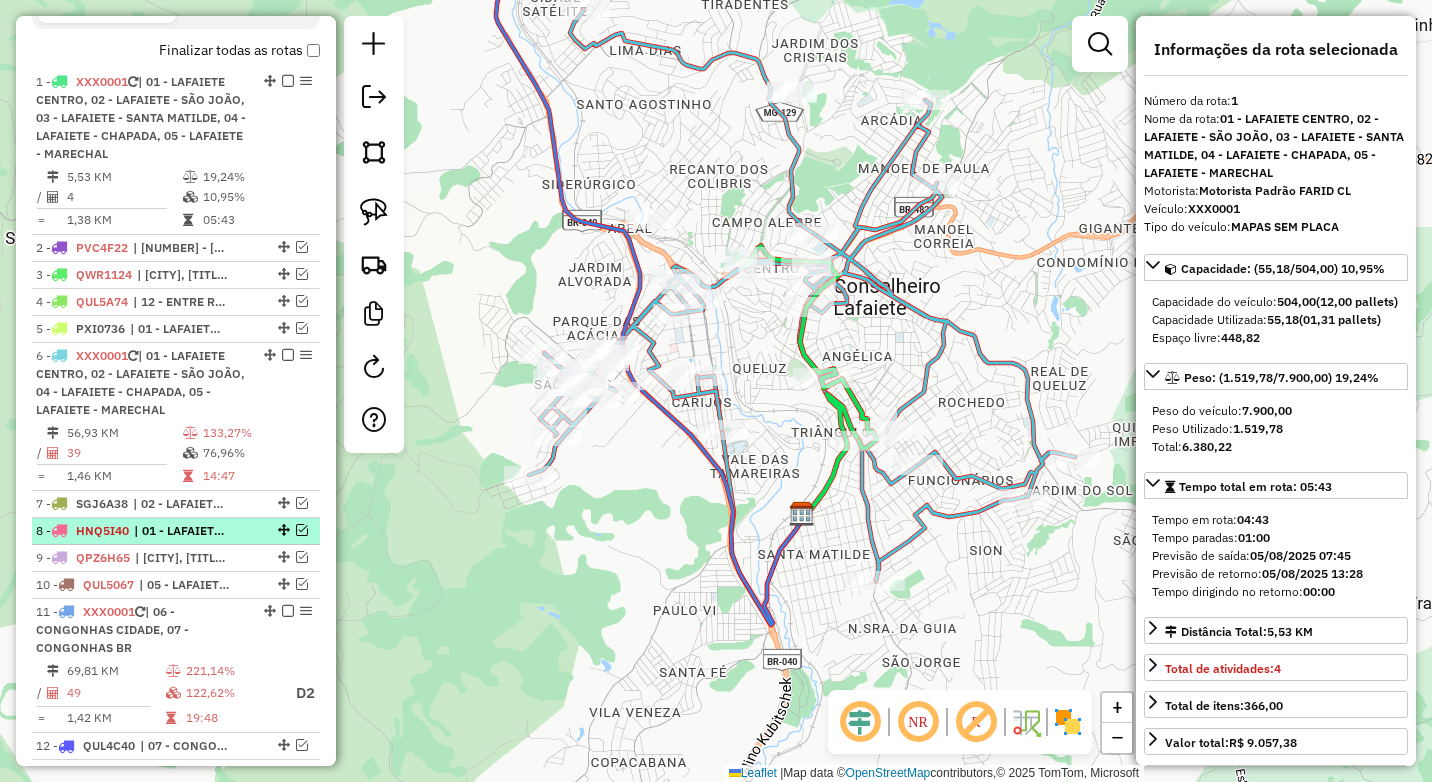 scroll, scrollTop: 797, scrollLeft: 0, axis: vertical 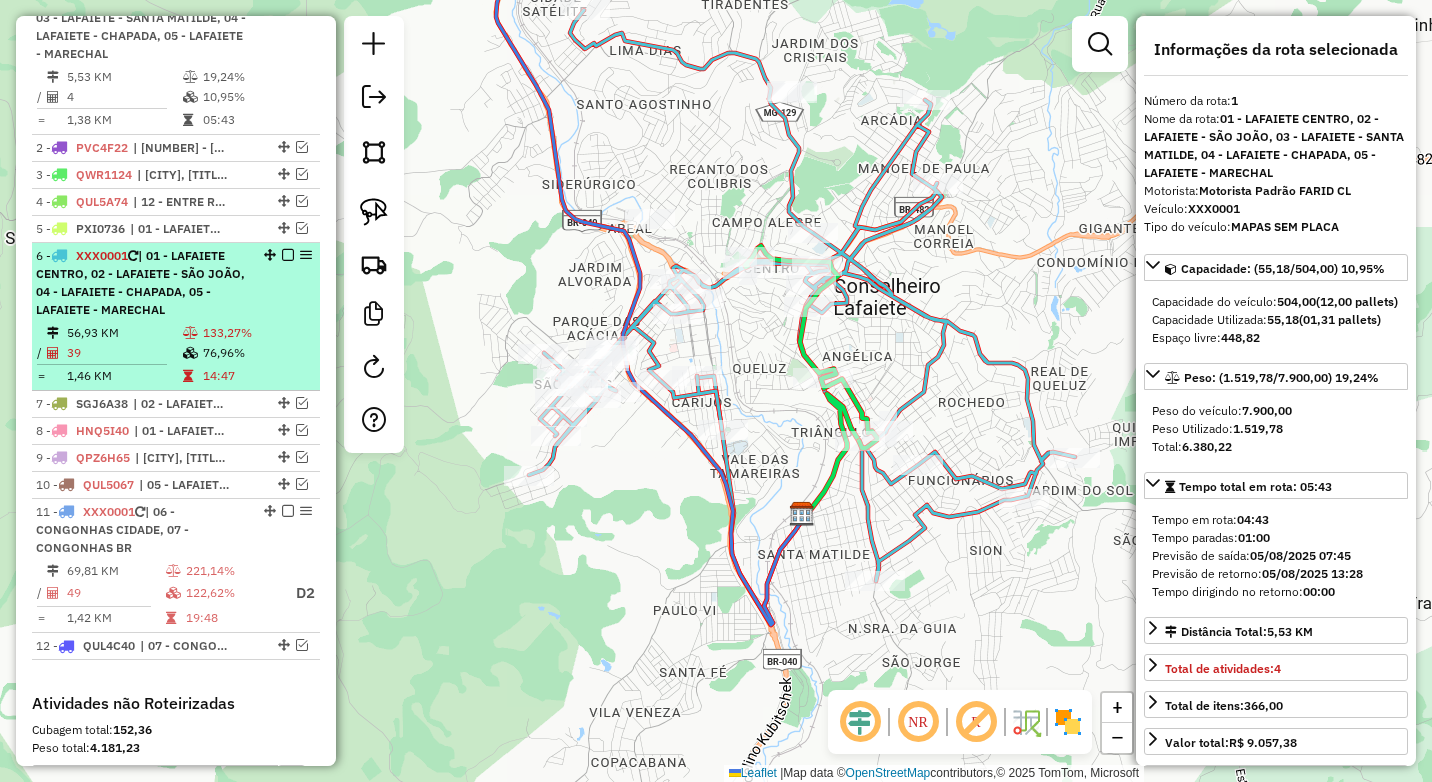 click at bounding box center [192, 353] 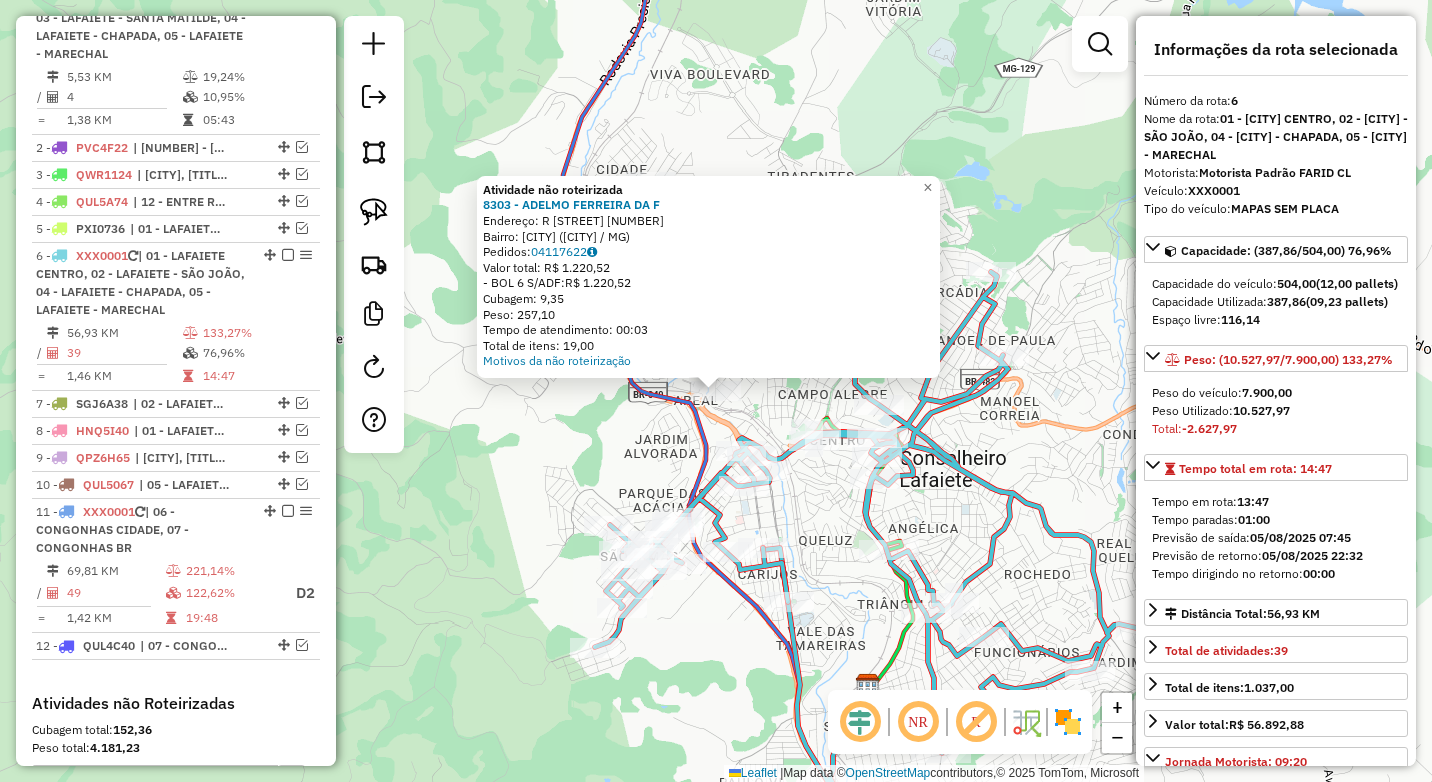 click on "Atividade não roteirizada [NUMBER] - [FIRST] [LAST] [LAST]  Endereço: R   [LAST] [LAST] [LAST]  245   Bairro: [LAST] ([CITY] / MG)   Pedidos:  [NUMBER]   Valor total: R$ [PRICE]   -BOL [NUMBER] S/ADF:  R$ [PRICE]   Cubagem: [NUMBER]   Peso: [NUMBER]   Tempo de atendimento: [TIME]   Total de itens: [NUMBER]  Motivos da não roteirização × Janela de atendimento Grade de atendimento Capacidade Transportadoras Veículos Cliente Pedidos  Rotas Selecione os dias de semana para filtrar as janelas de atendimento  Seg   Ter   Qua   Qui   Sex   Sáb   Dom  Informe o período da janela de atendimento: De: Até:  Filtrar exatamente a janela do cliente  Considerar janela de atendimento padrão  Selecione os dias de semana para filtrar as grades de atendimento  Seg   Ter   Qua   Qui   Sex   Sáb   Dom   Considerar clientes sem dia de atendimento cadastrado  Clientes fora do dia de atendimento selecionado Filtrar as atividades entre os valores definidos abaixo:  Peso mínimo:  ****  Peso máximo:  ****  De:   Até:  +" 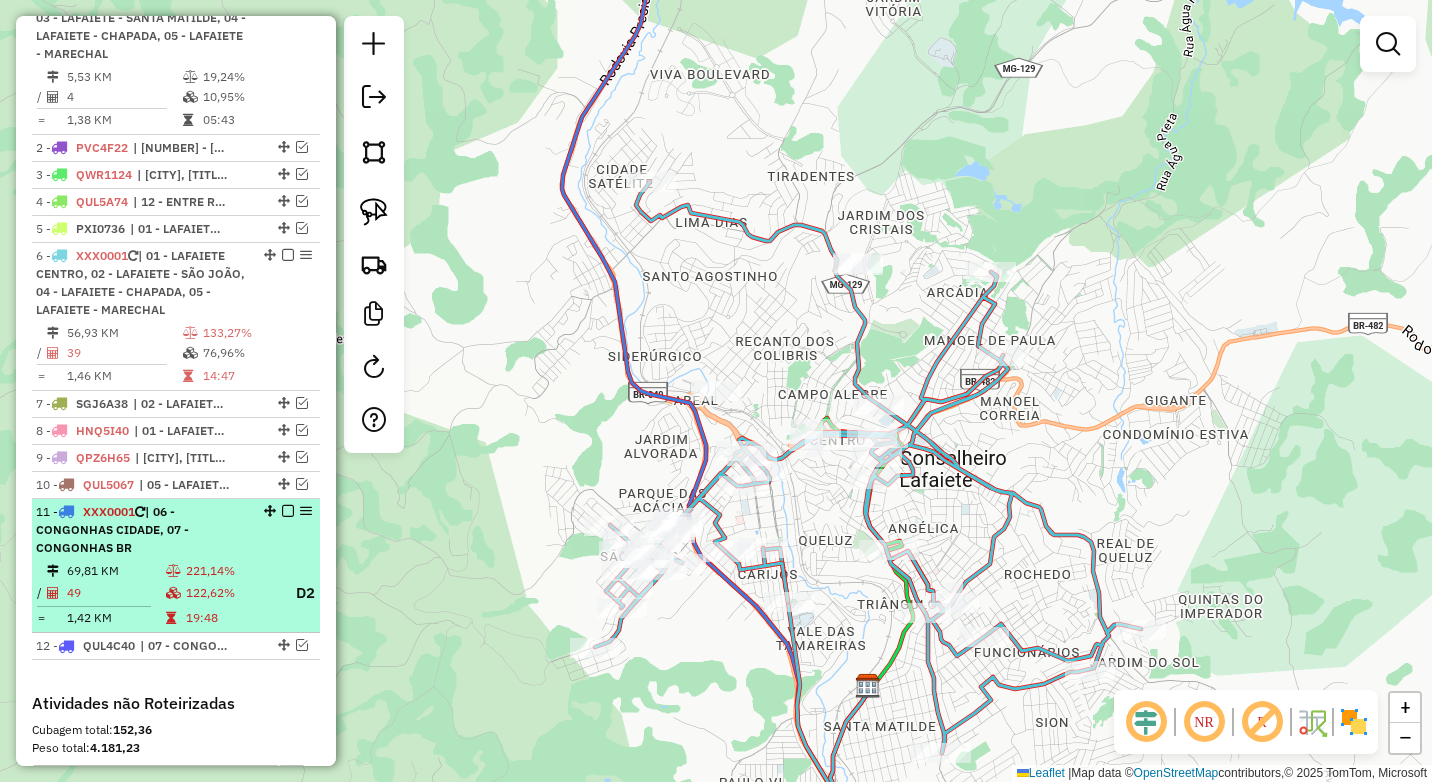 click on "11 -       XXX0001   | 06 - [CITY] CIDADE, 07 - [CITY] BR" at bounding box center [142, 530] 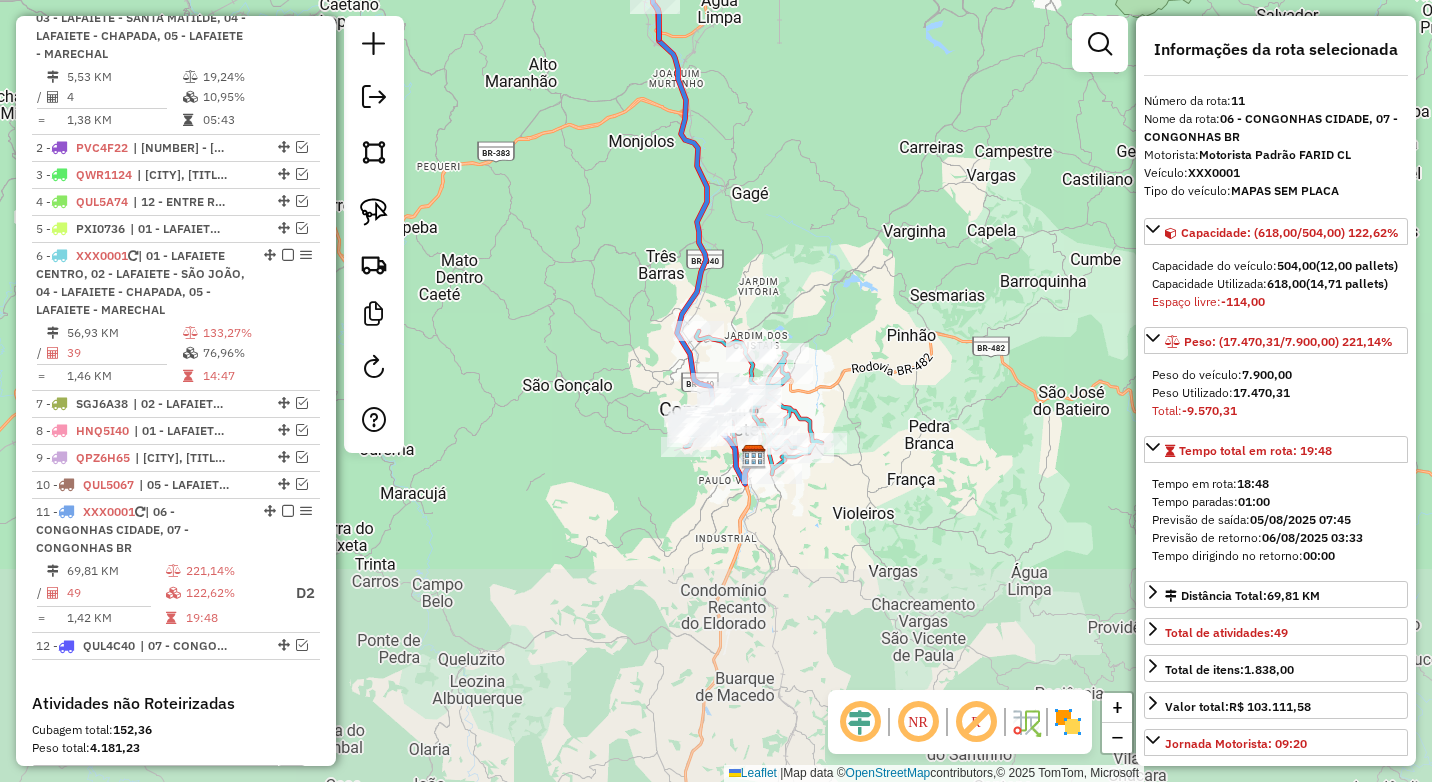 drag, startPoint x: 894, startPoint y: 499, endPoint x: 788, endPoint y: 232, distance: 287.27164 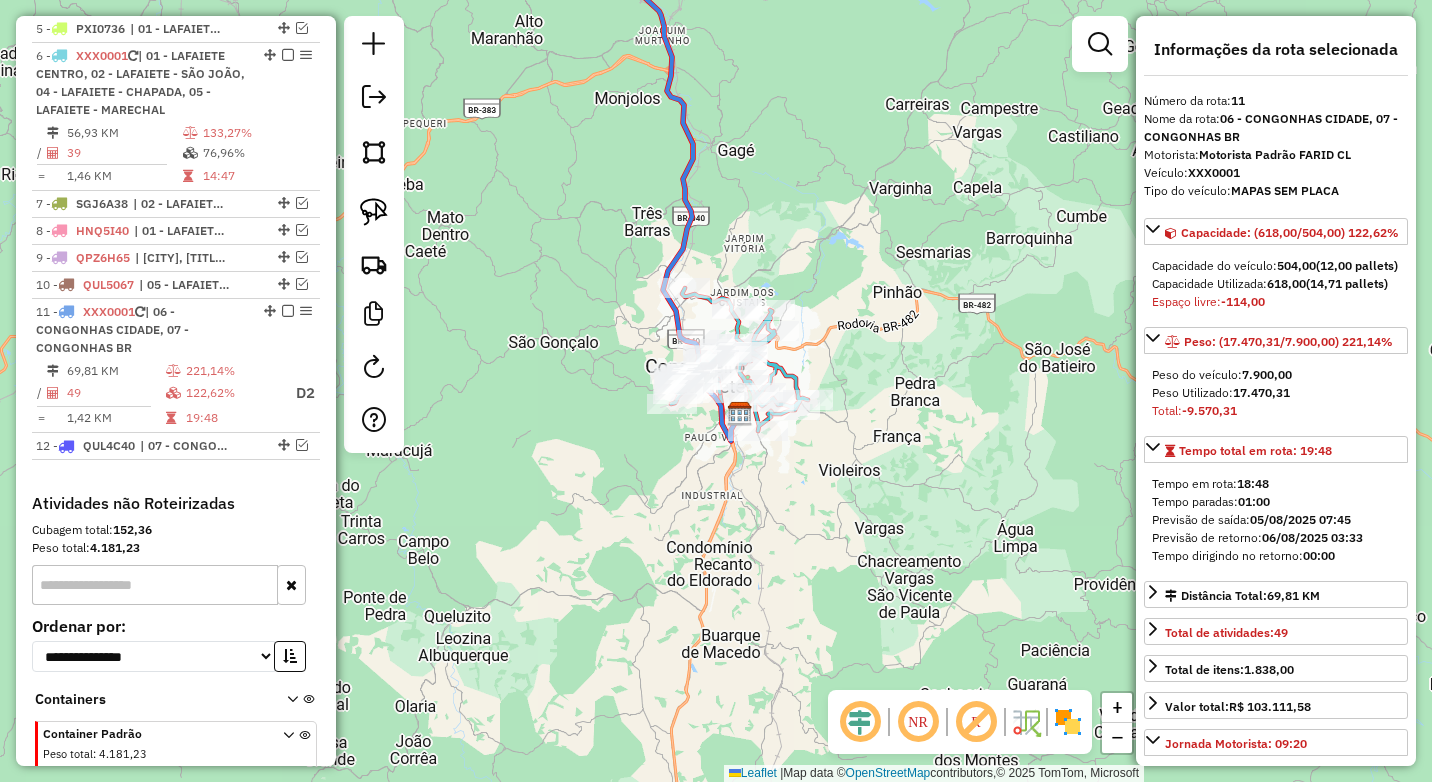 scroll, scrollTop: 797, scrollLeft: 0, axis: vertical 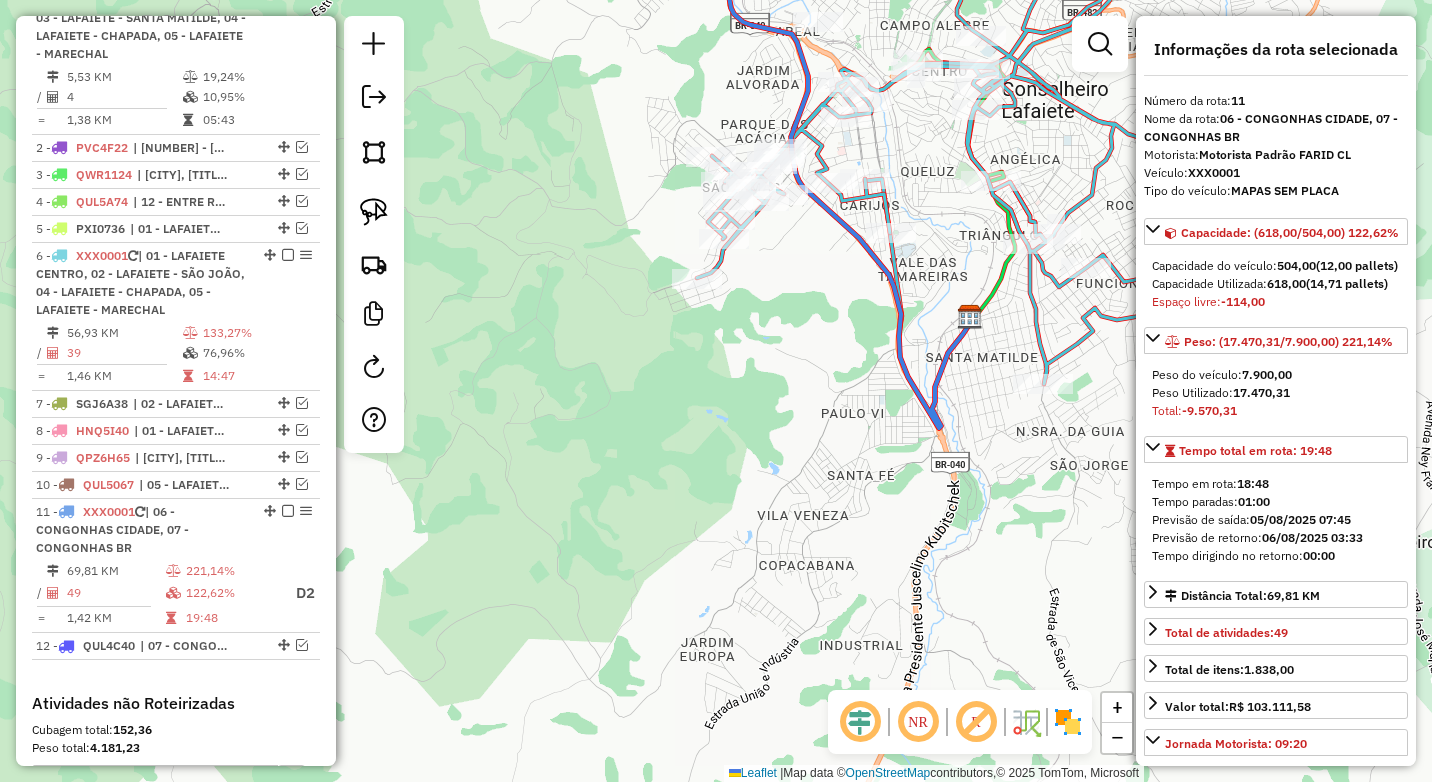 click on "Janela de atendimento Grade de atendimento Capacidade Transportadoras Veículos Cliente Pedidos  Rotas Selecione os dias de semana para filtrar as janelas de atendimento  Seg   Ter   Qua   Qui   Sex   Sáb   Dom  Informe o período da janela de atendimento: De: Até:  Filtrar exatamente a janela do cliente  Considerar janela de atendimento padrão  Selecione os dias de semana para filtrar as grades de atendimento  Seg   Ter   Qua   Qui   Sex   Sáb   Dom   Considerar clientes sem dia de atendimento cadastrado  Clientes fora do dia de atendimento selecionado Filtrar as atividades entre os valores definidos abaixo:  Peso mínimo:  ****  Peso máximo:  ****  Cubagem mínima:   Cubagem máxima:   De:   Até:  Filtrar as atividades entre o tempo de atendimento definido abaixo:  De:   Até:   Considerar capacidade total dos clientes não roteirizados Transportadora: Selecione um ou mais itens Tipo de veículo: Selecione um ou mais itens Veículo: Selecione um ou mais itens Motorista: Selecione um ou mais itens De:" 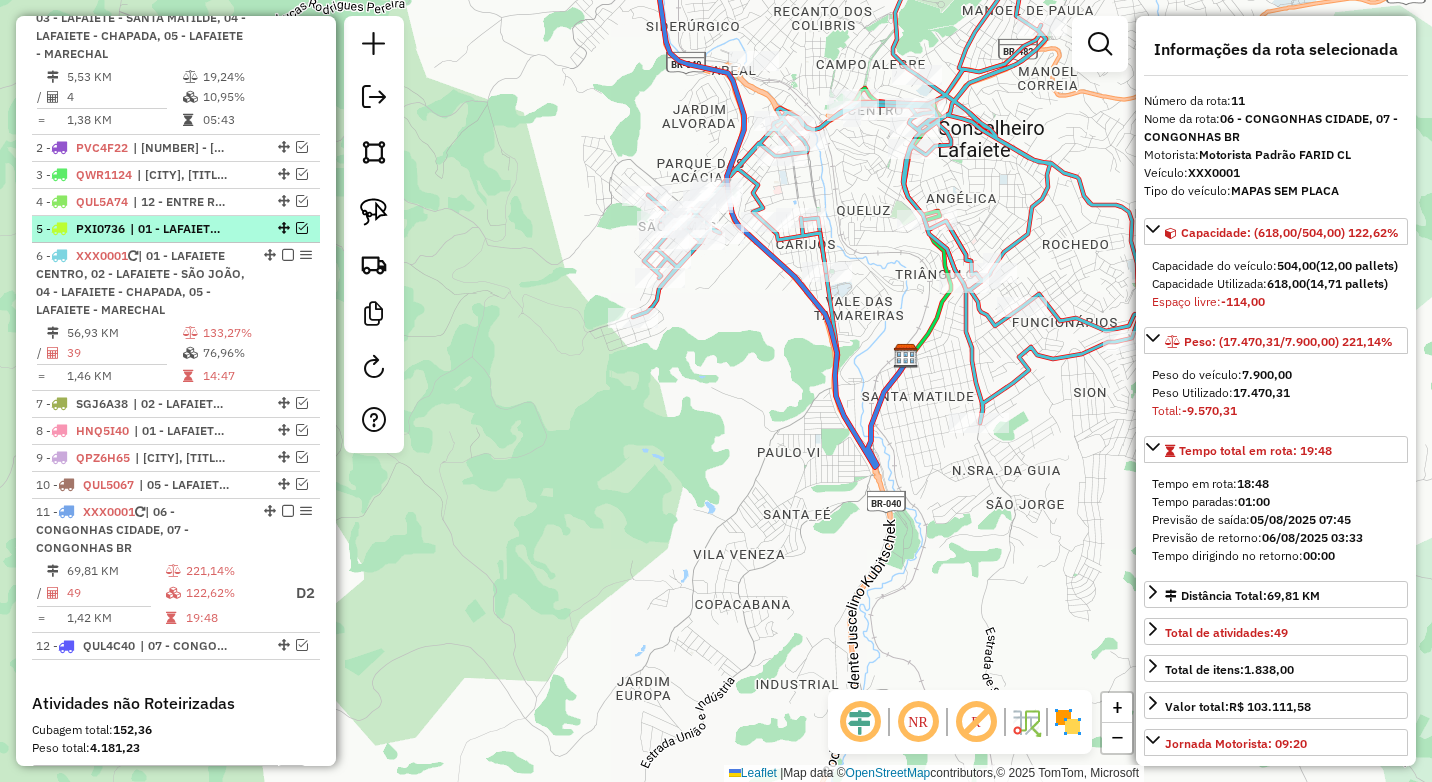 click at bounding box center (302, 228) 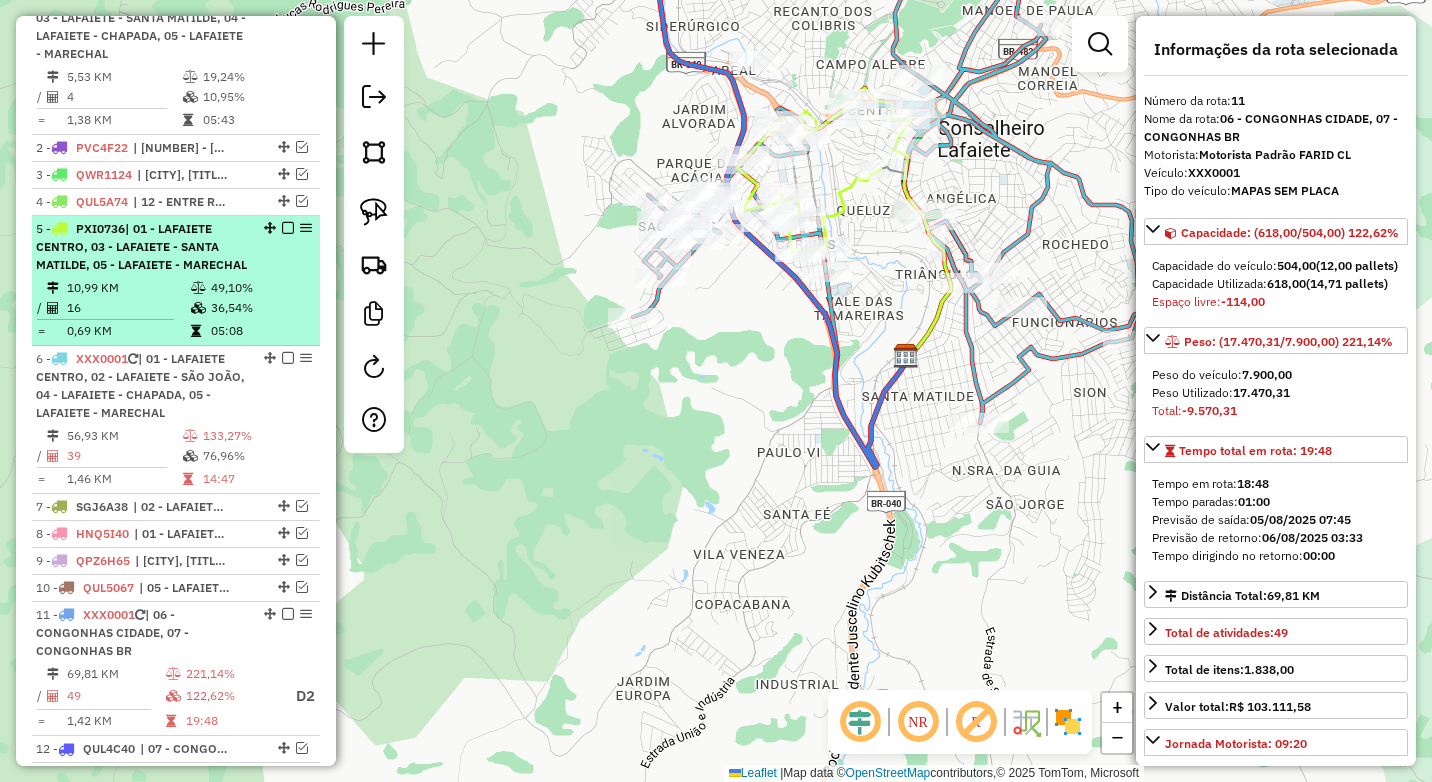 click on "[NUMBER] -     [PLATE]   | [NUMBER] - [LAST] [LAST], [NUMBER] - [LAST] - [LAST]" at bounding box center (142, 247) 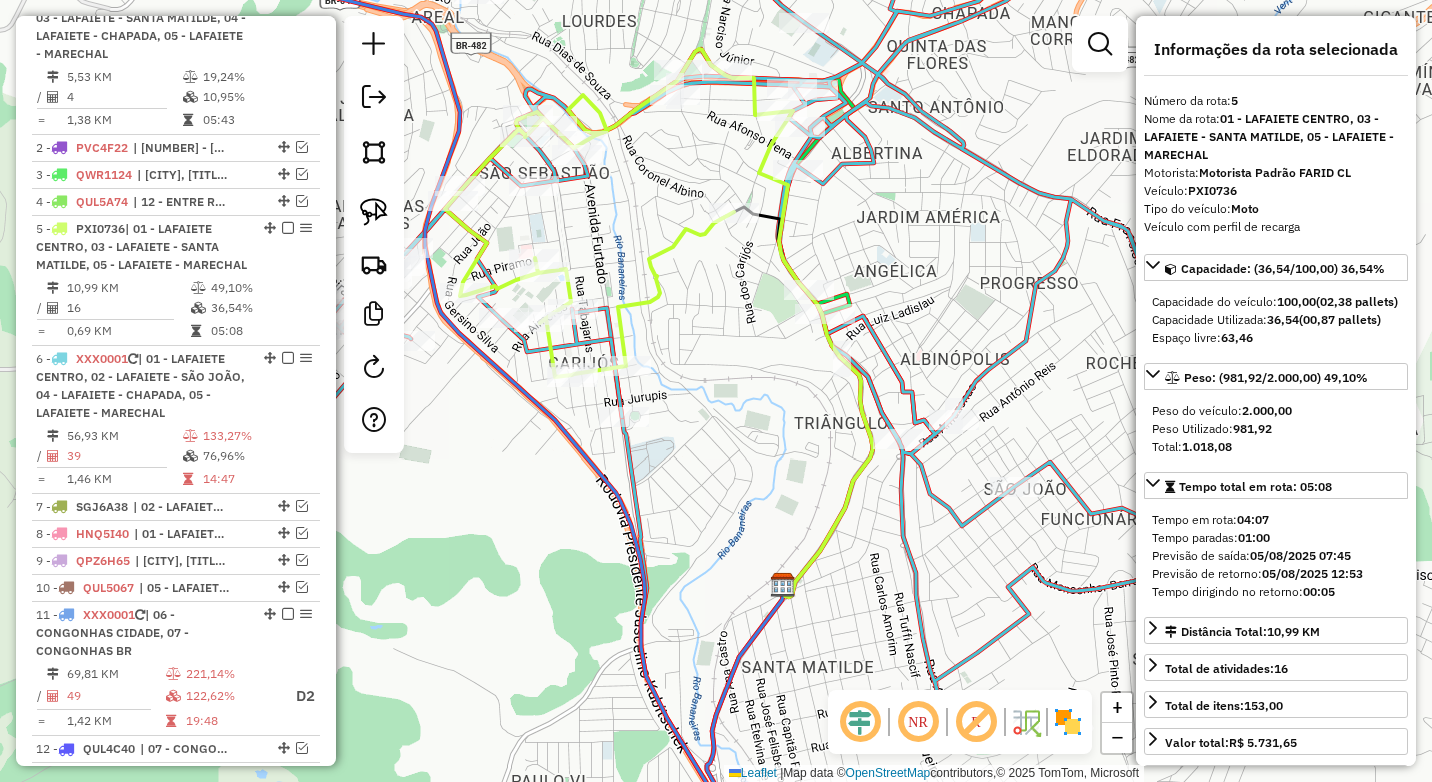 drag, startPoint x: 819, startPoint y: 393, endPoint x: 775, endPoint y: 331, distance: 76.02631 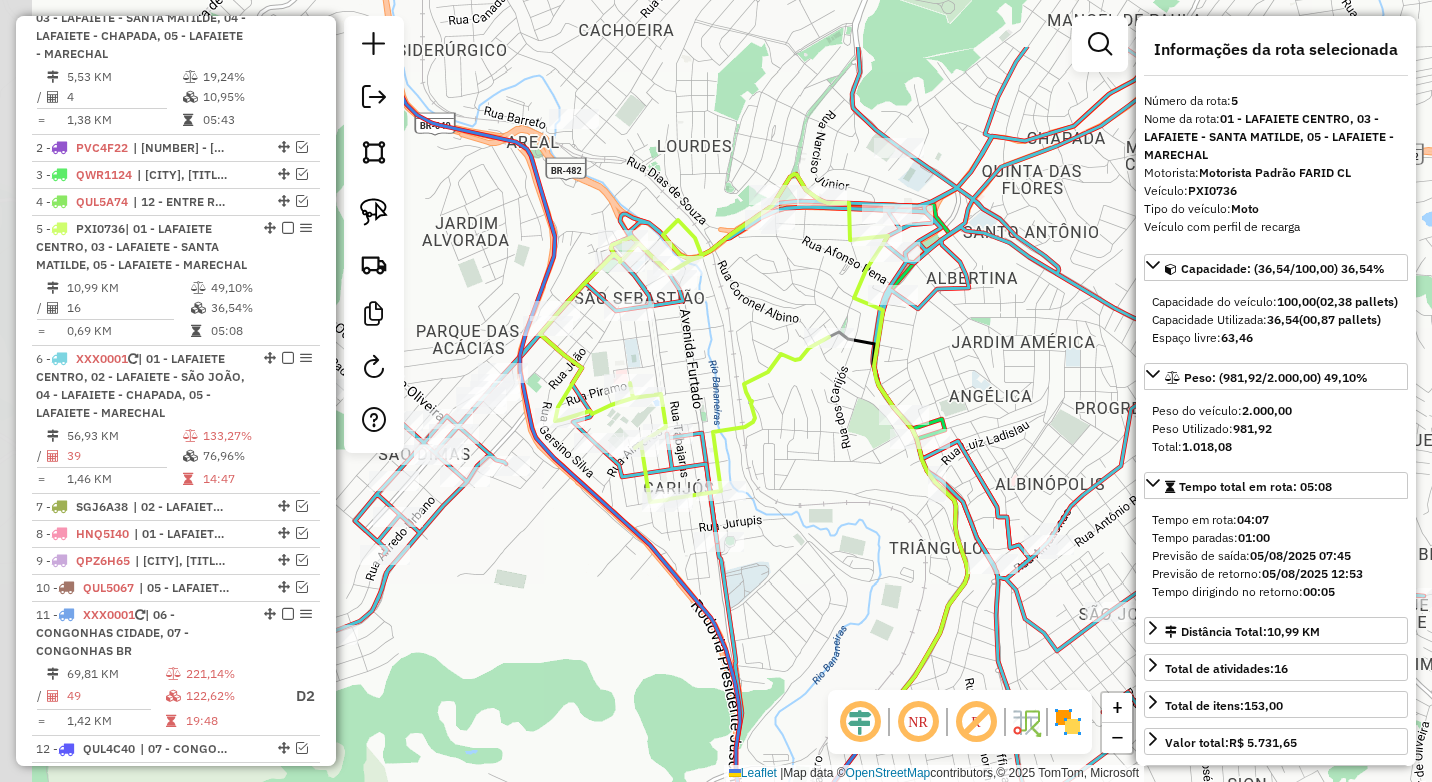drag, startPoint x: 772, startPoint y: 407, endPoint x: 779, endPoint y: 423, distance: 17.464249 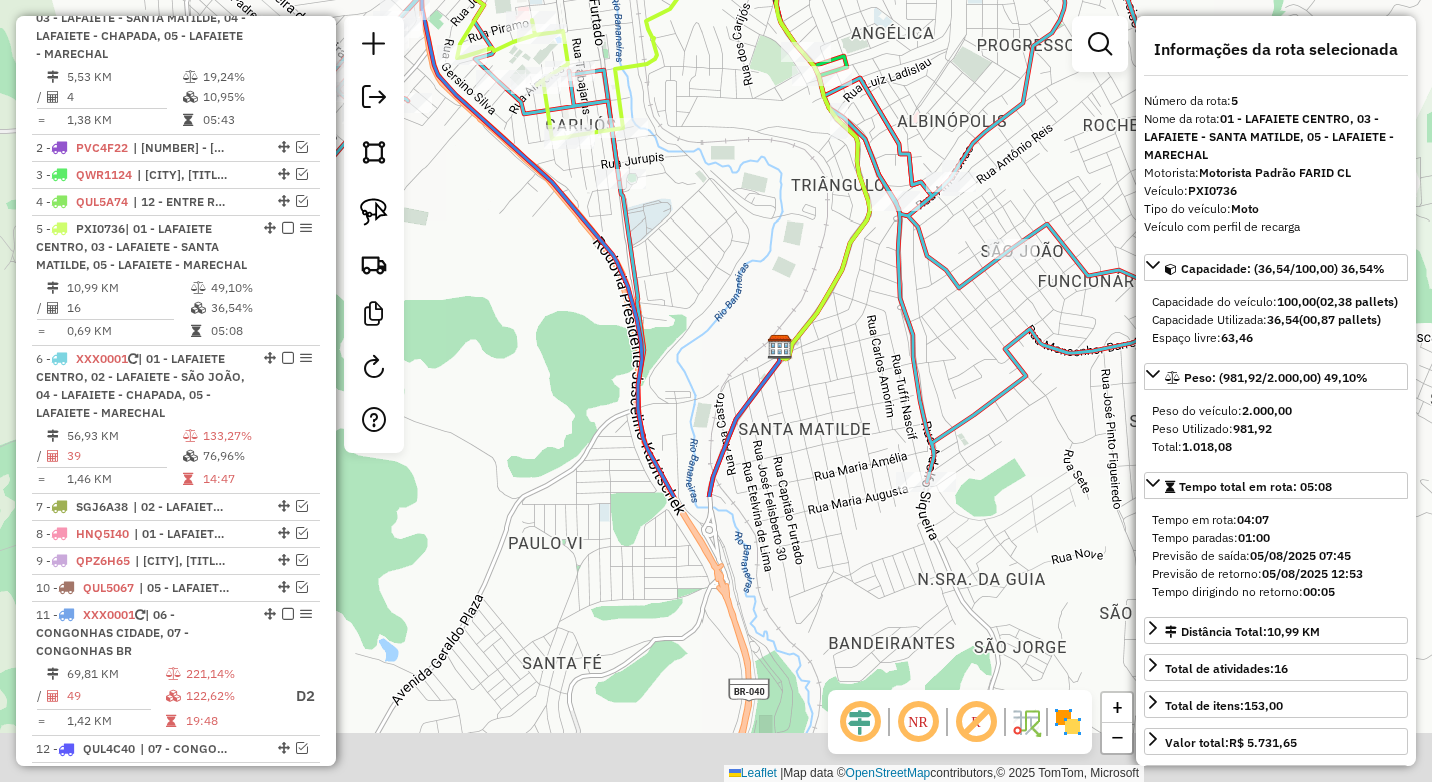 drag, startPoint x: 786, startPoint y: 460, endPoint x: 710, endPoint y: 170, distance: 299.79327 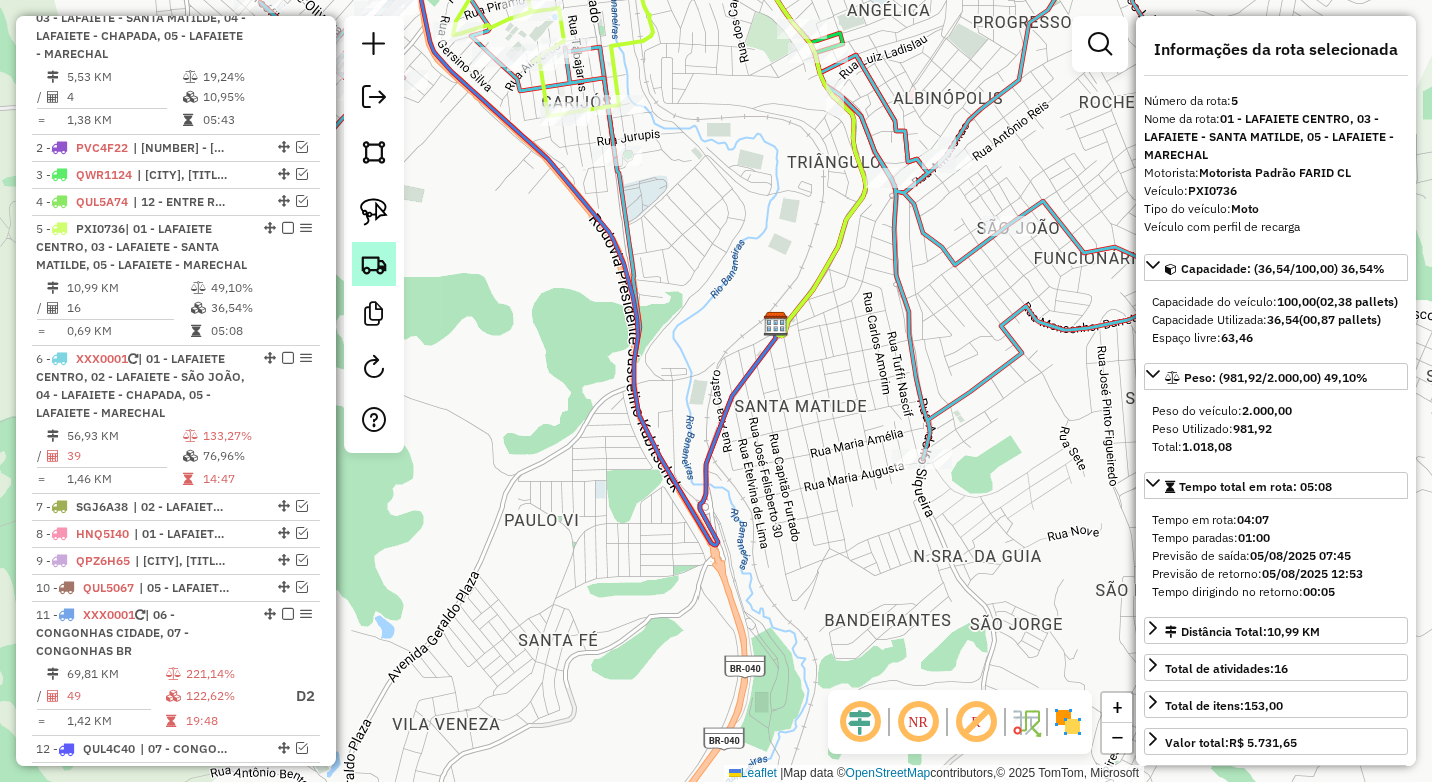 drag, startPoint x: 280, startPoint y: 226, endPoint x: 370, endPoint y: 249, distance: 92.89241 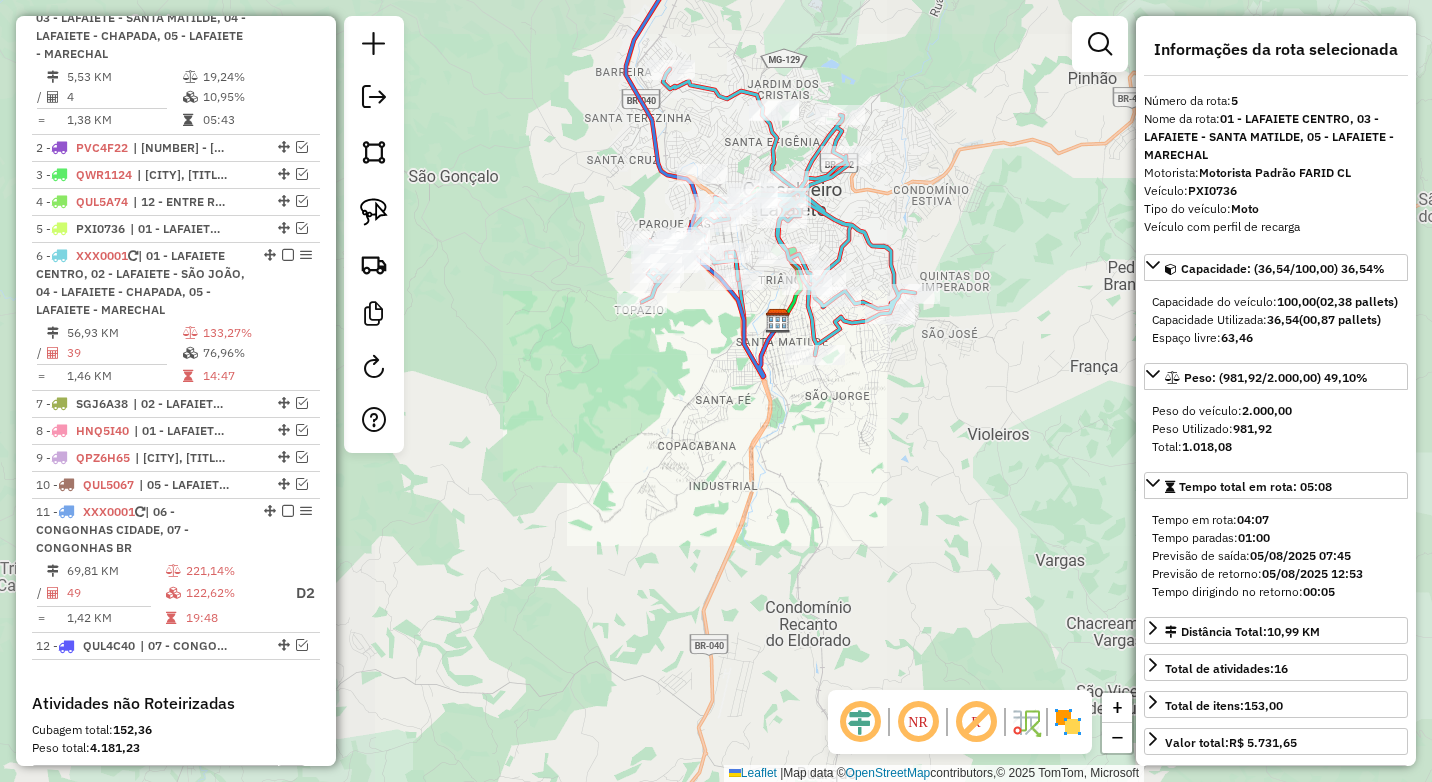 drag, startPoint x: 773, startPoint y: 449, endPoint x: 699, endPoint y: 573, distance: 144.40222 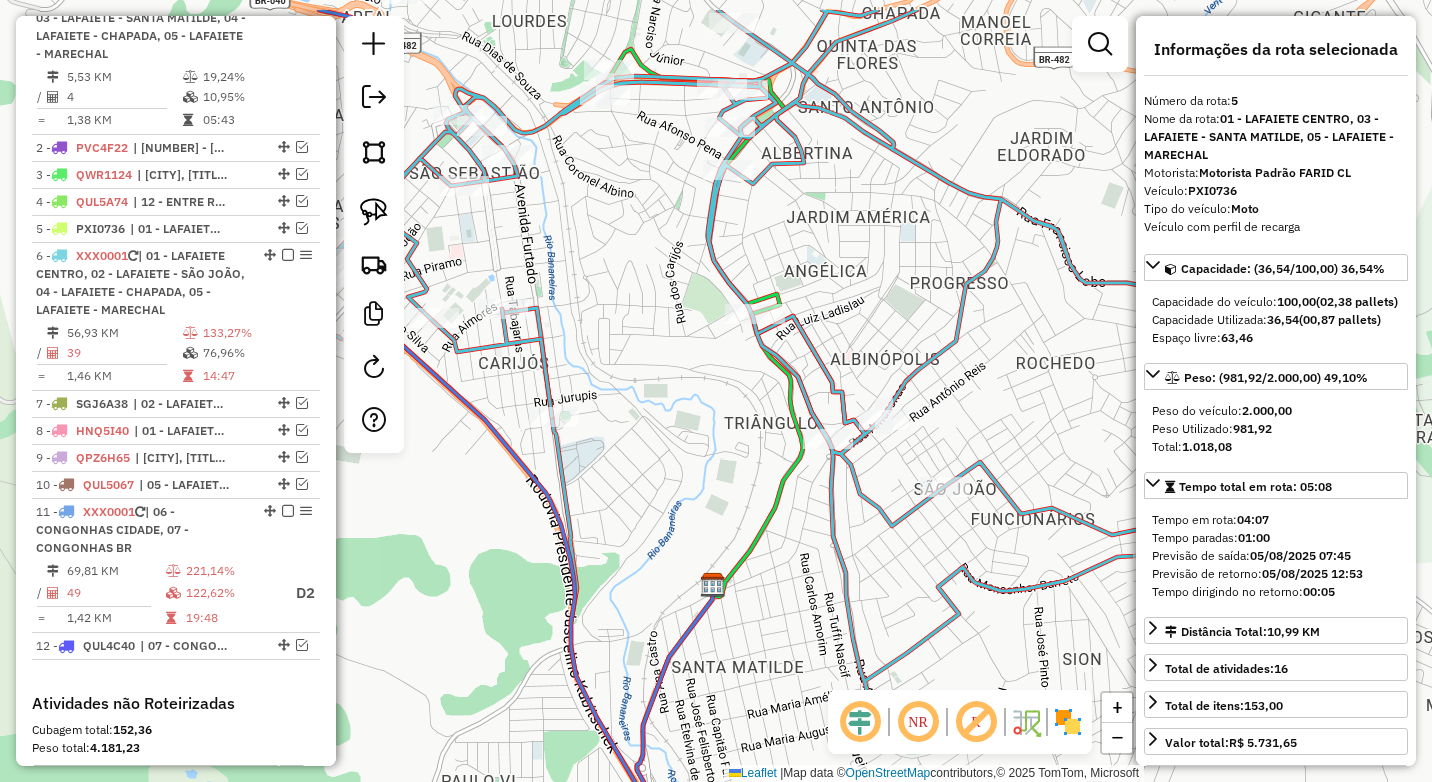 drag, startPoint x: 777, startPoint y: 223, endPoint x: 761, endPoint y: 373, distance: 150.85092 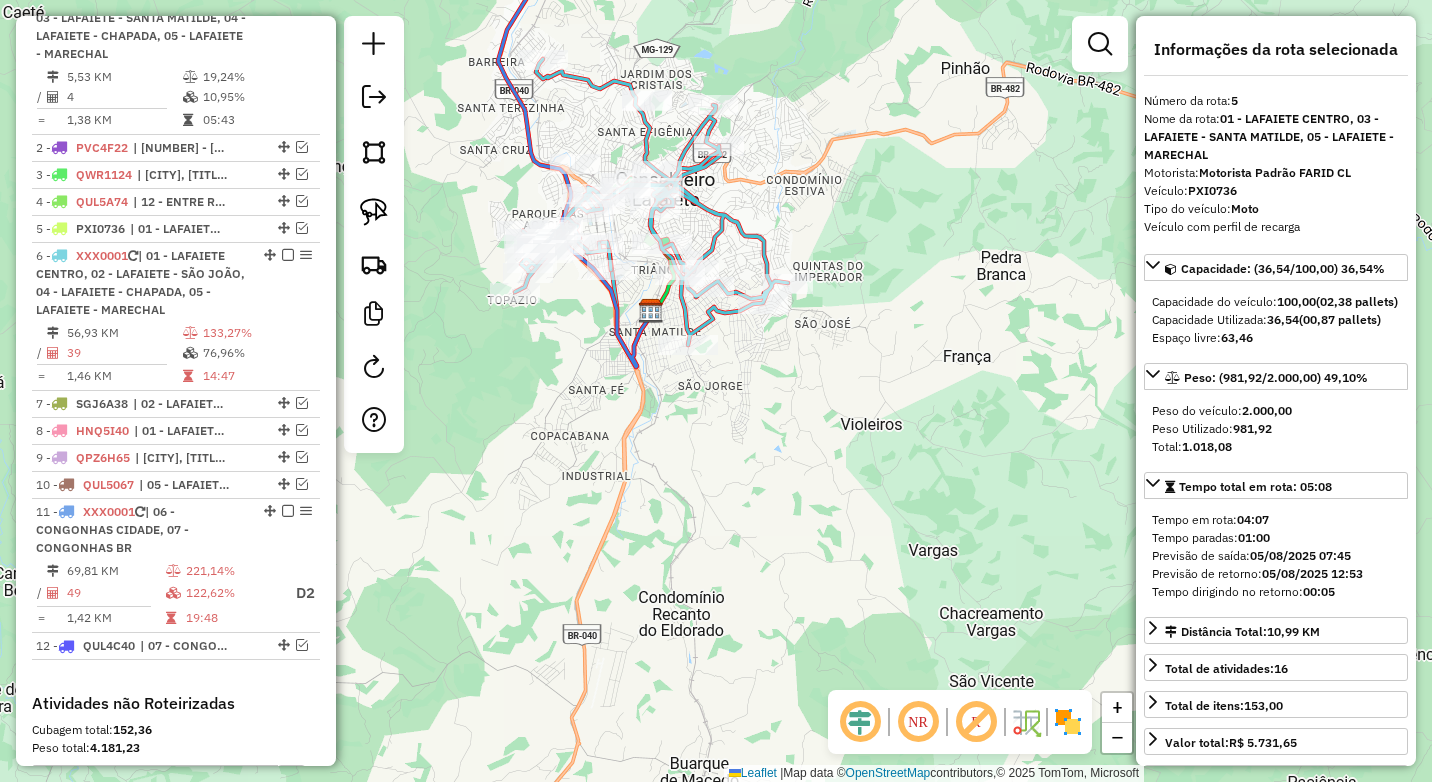drag, startPoint x: 942, startPoint y: 322, endPoint x: 798, endPoint y: 303, distance: 145.24806 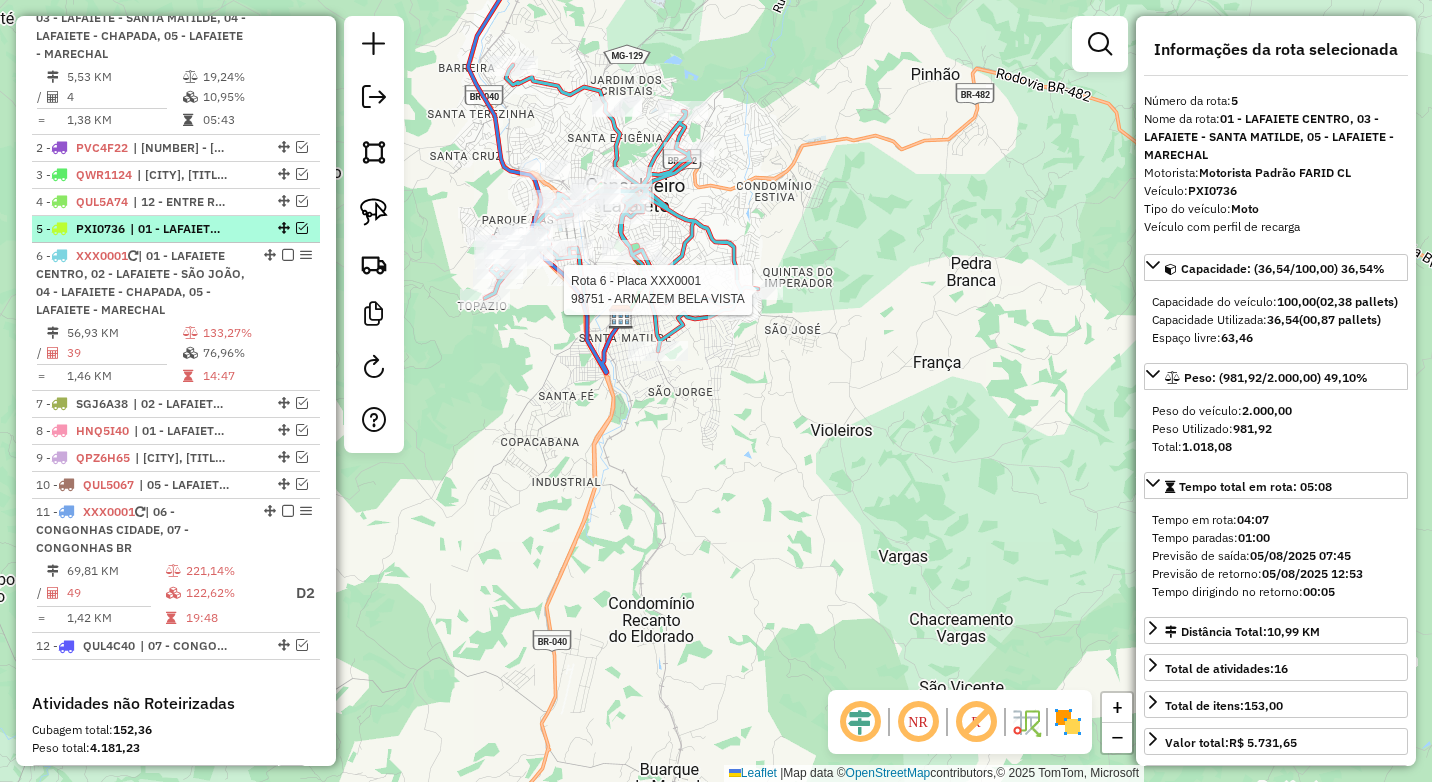 scroll, scrollTop: 697, scrollLeft: 0, axis: vertical 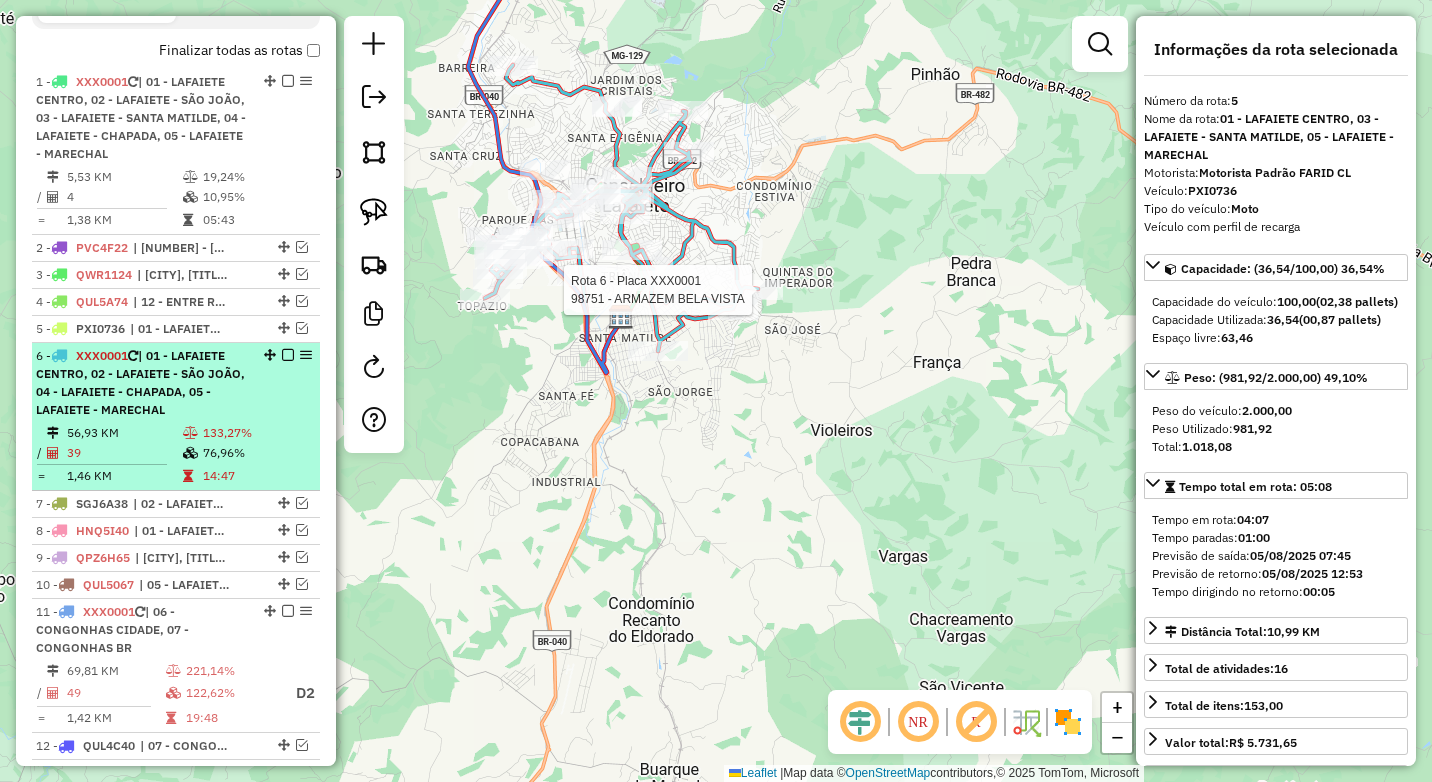click at bounding box center (288, 355) 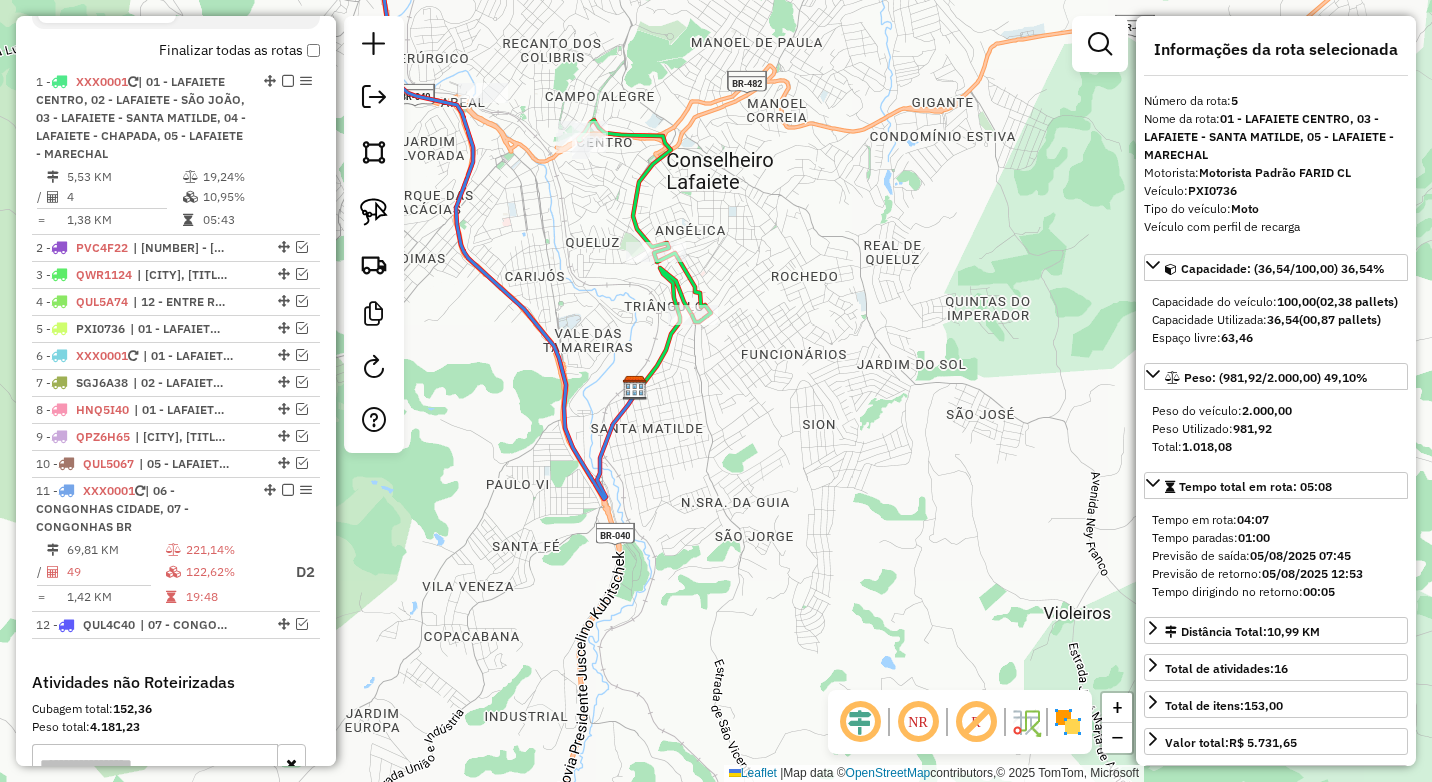 drag, startPoint x: 534, startPoint y: 264, endPoint x: 670, endPoint y: 344, distance: 157.78467 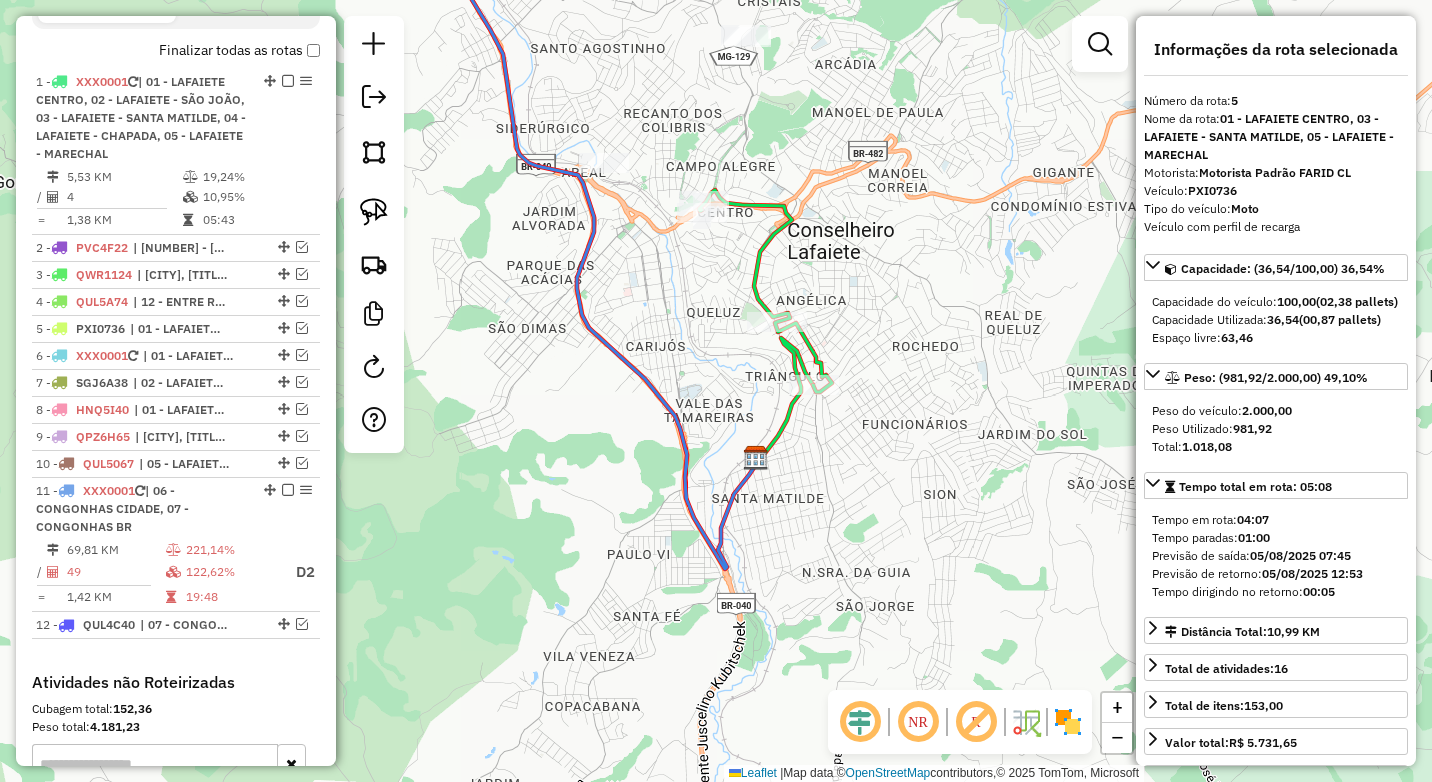 drag, startPoint x: 735, startPoint y: 319, endPoint x: 741, endPoint y: 361, distance: 42.426407 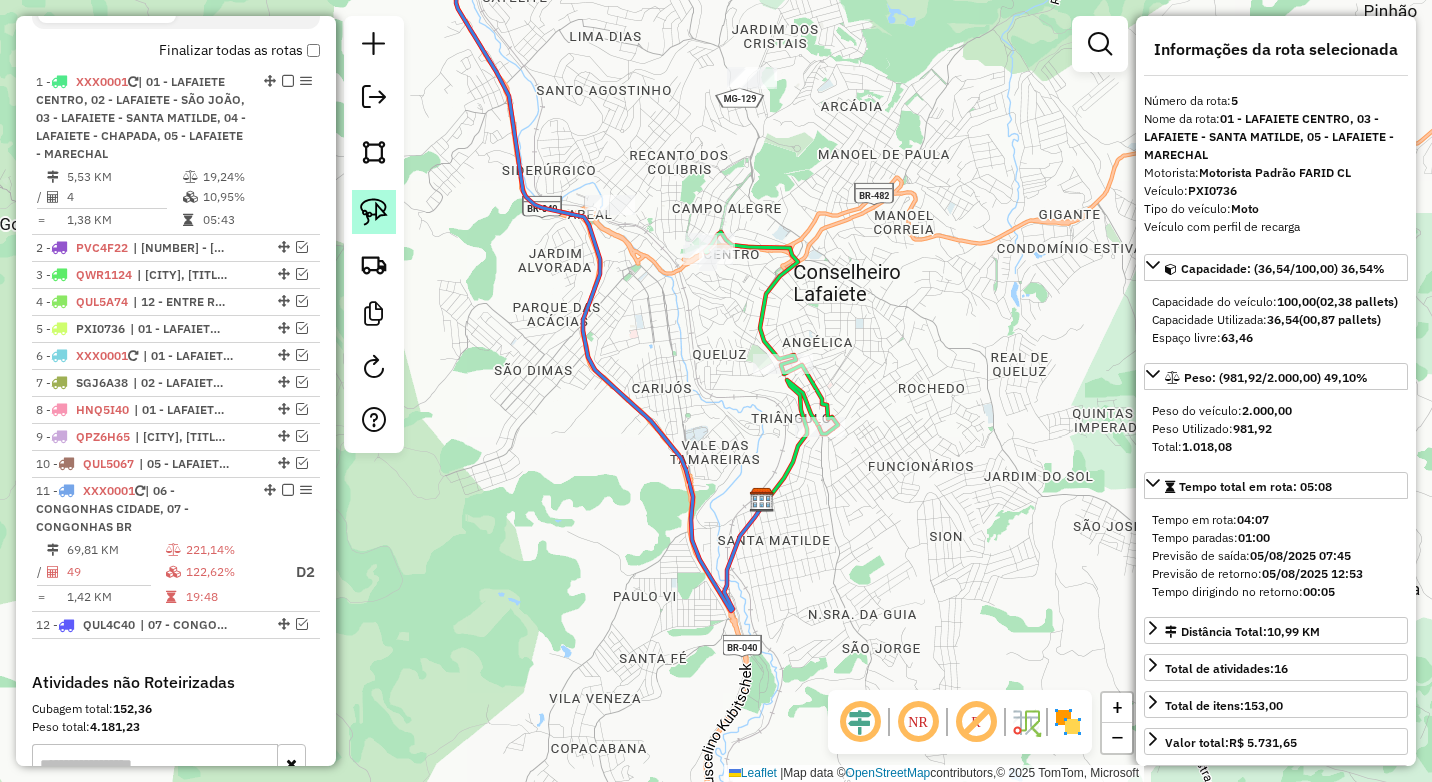 click 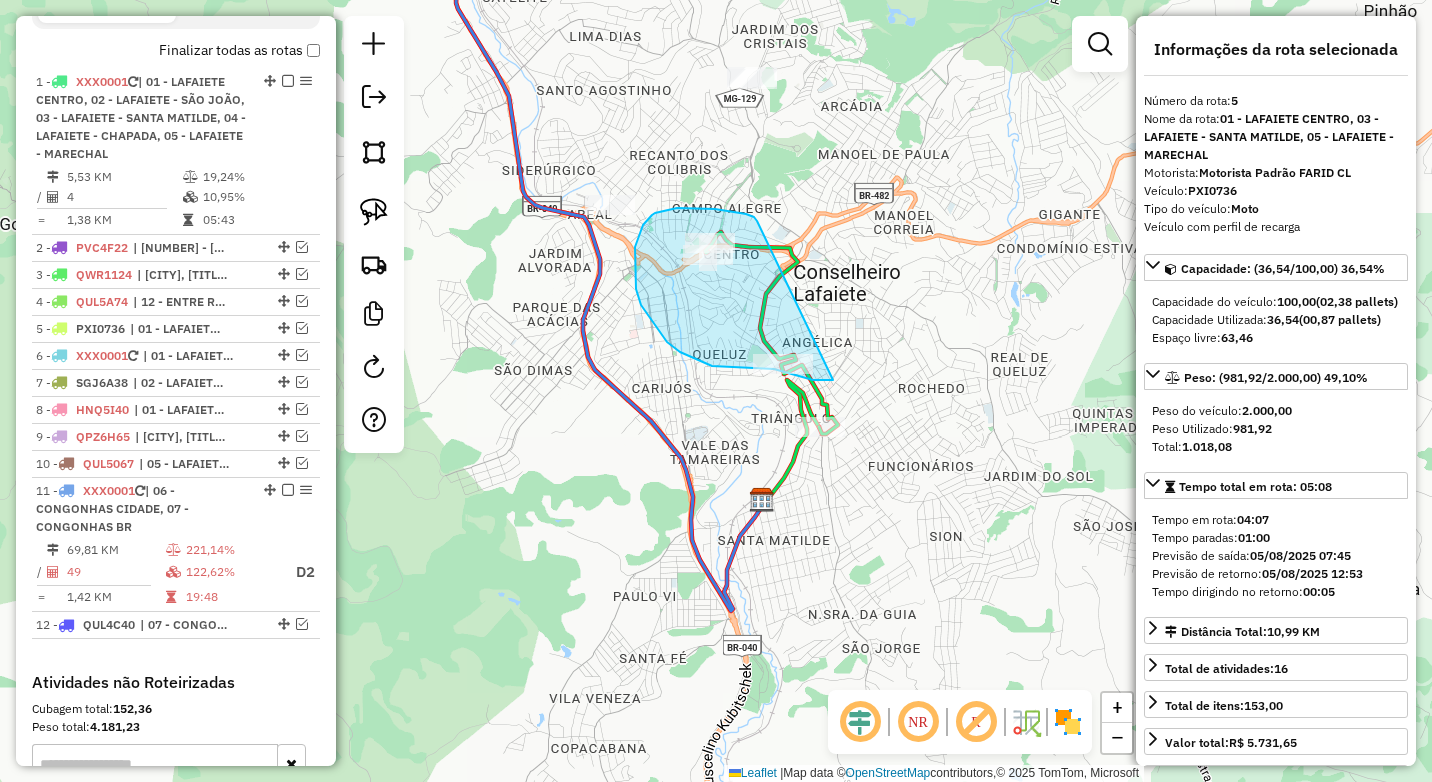 drag, startPoint x: 746, startPoint y: 214, endPoint x: 845, endPoint y: 367, distance: 182.23611 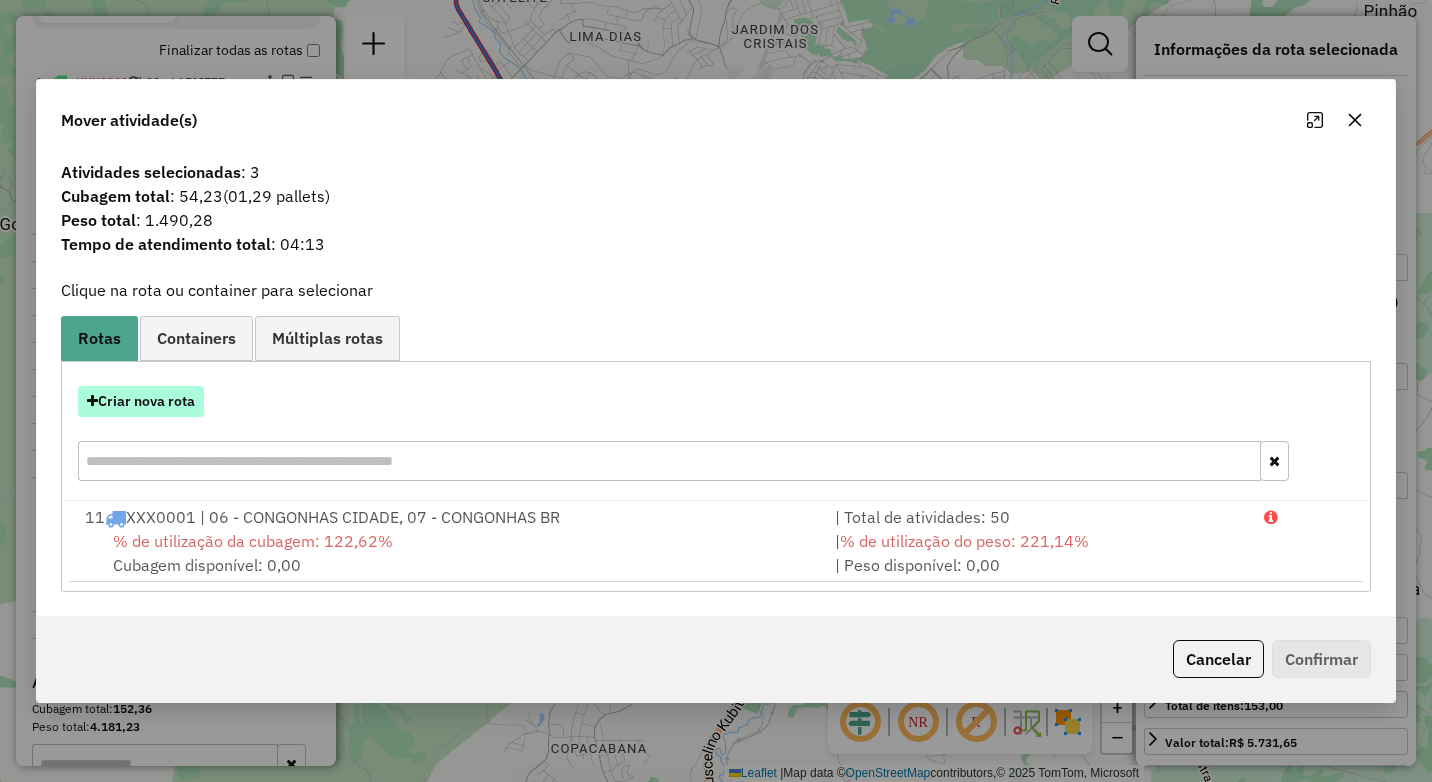 click on "Criar nova rota" at bounding box center (141, 401) 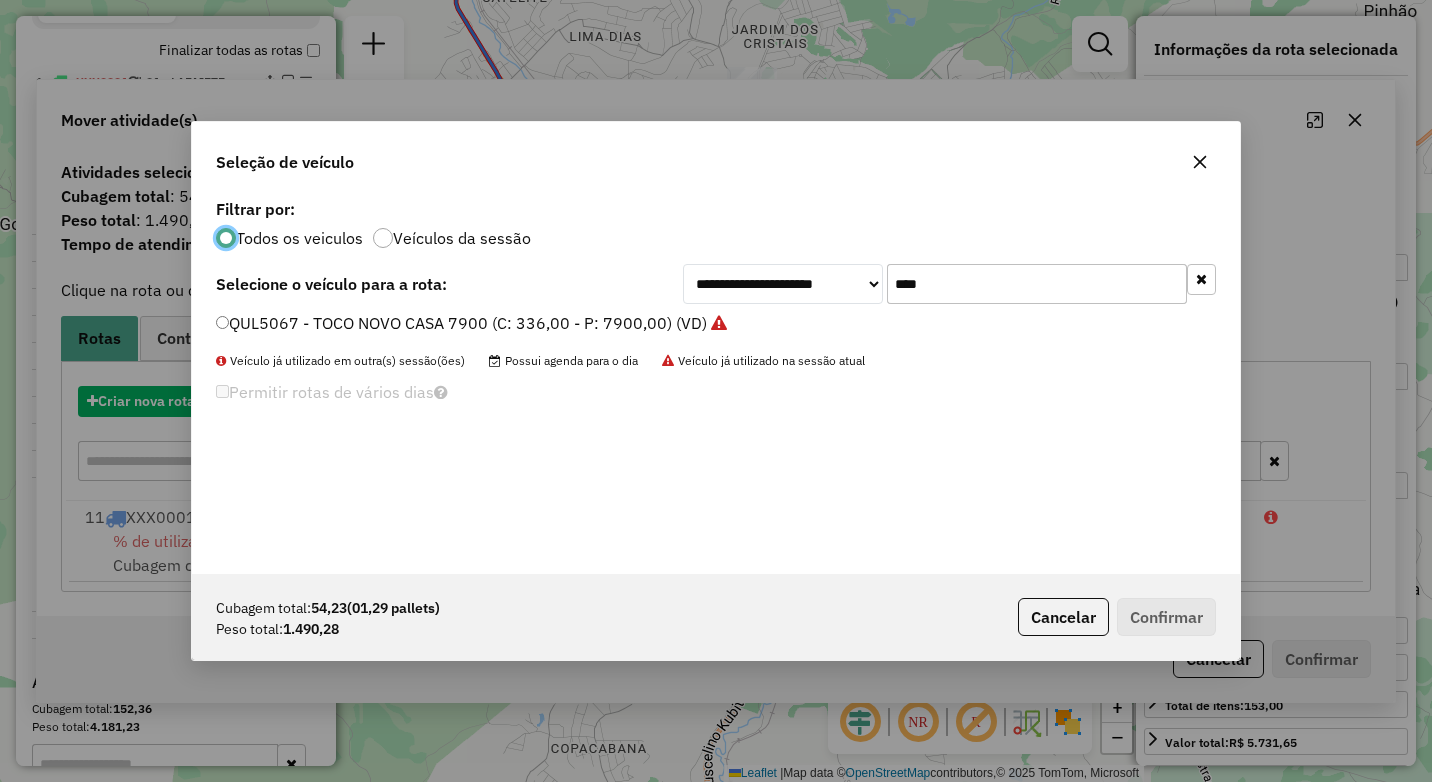 scroll, scrollTop: 11, scrollLeft: 6, axis: both 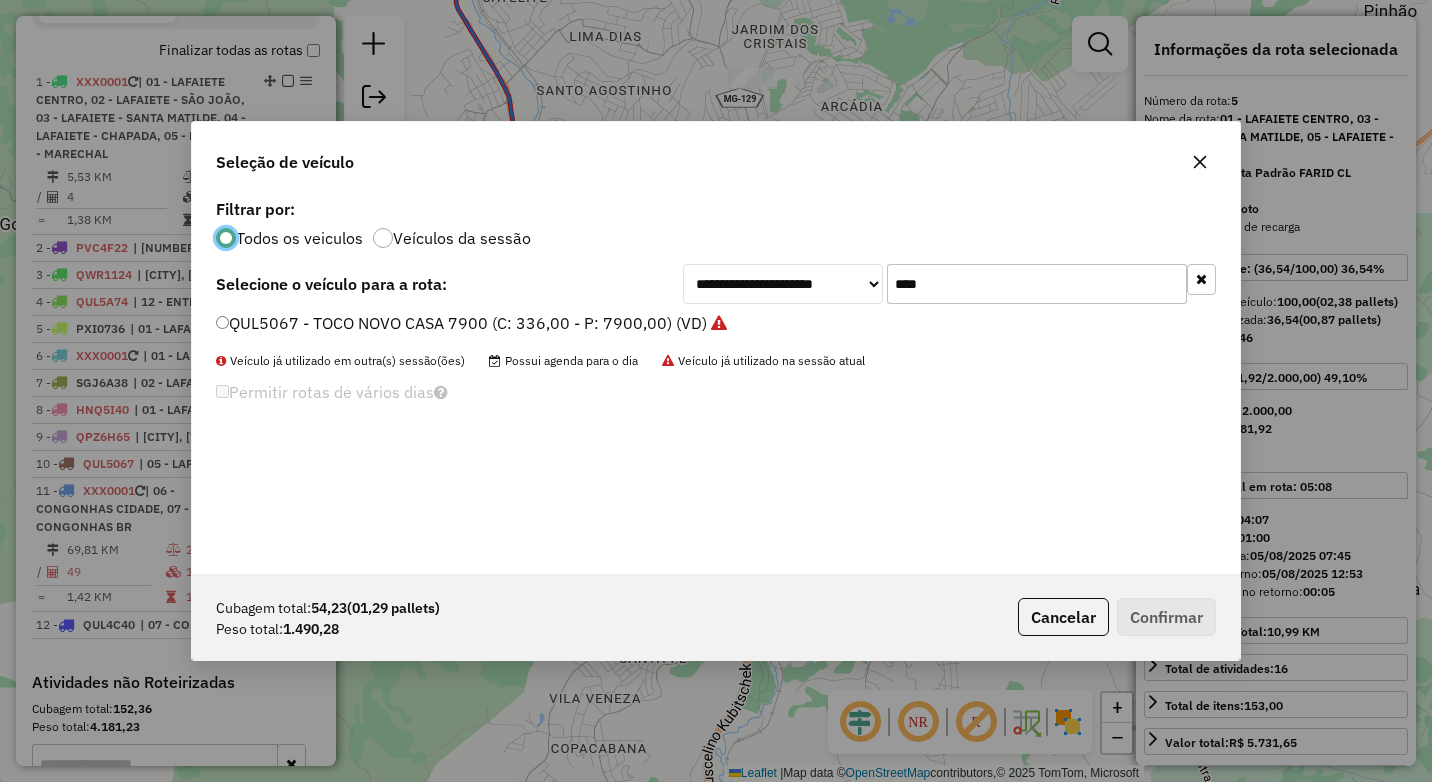 drag, startPoint x: 907, startPoint y: 289, endPoint x: 813, endPoint y: 286, distance: 94.04786 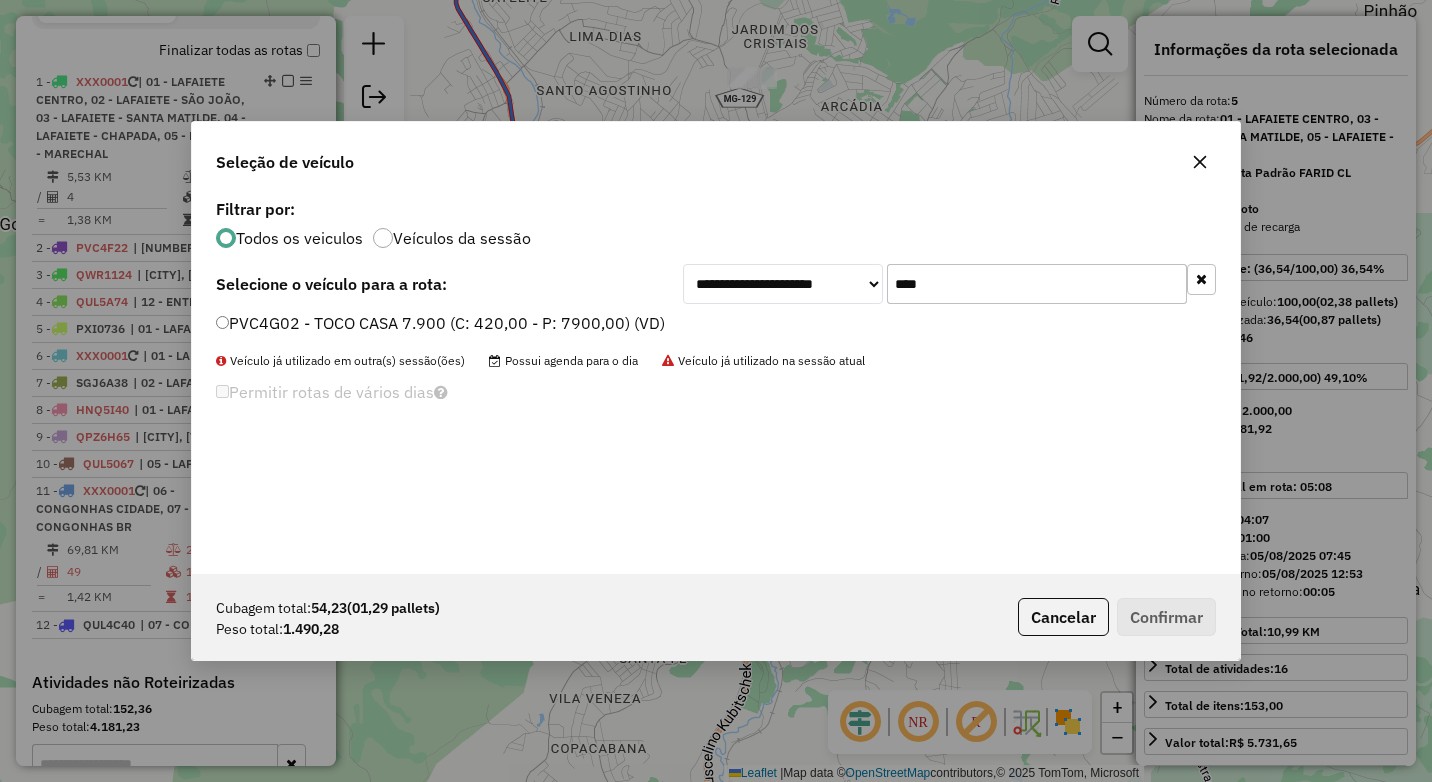 type on "****" 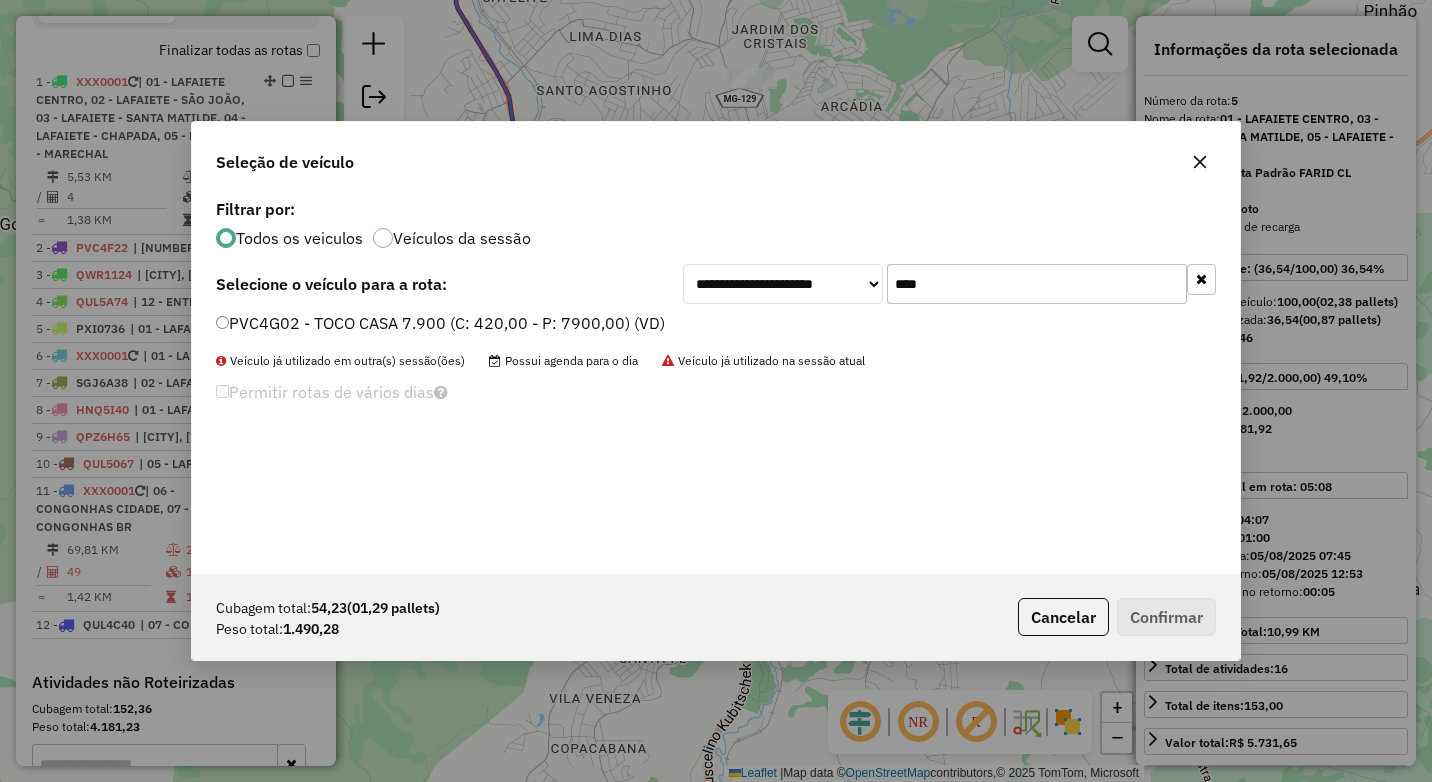 click on "PVC4G02 - TOCO CASA 7.900 (C: 420,00 - P: 7900,00) (VD)" 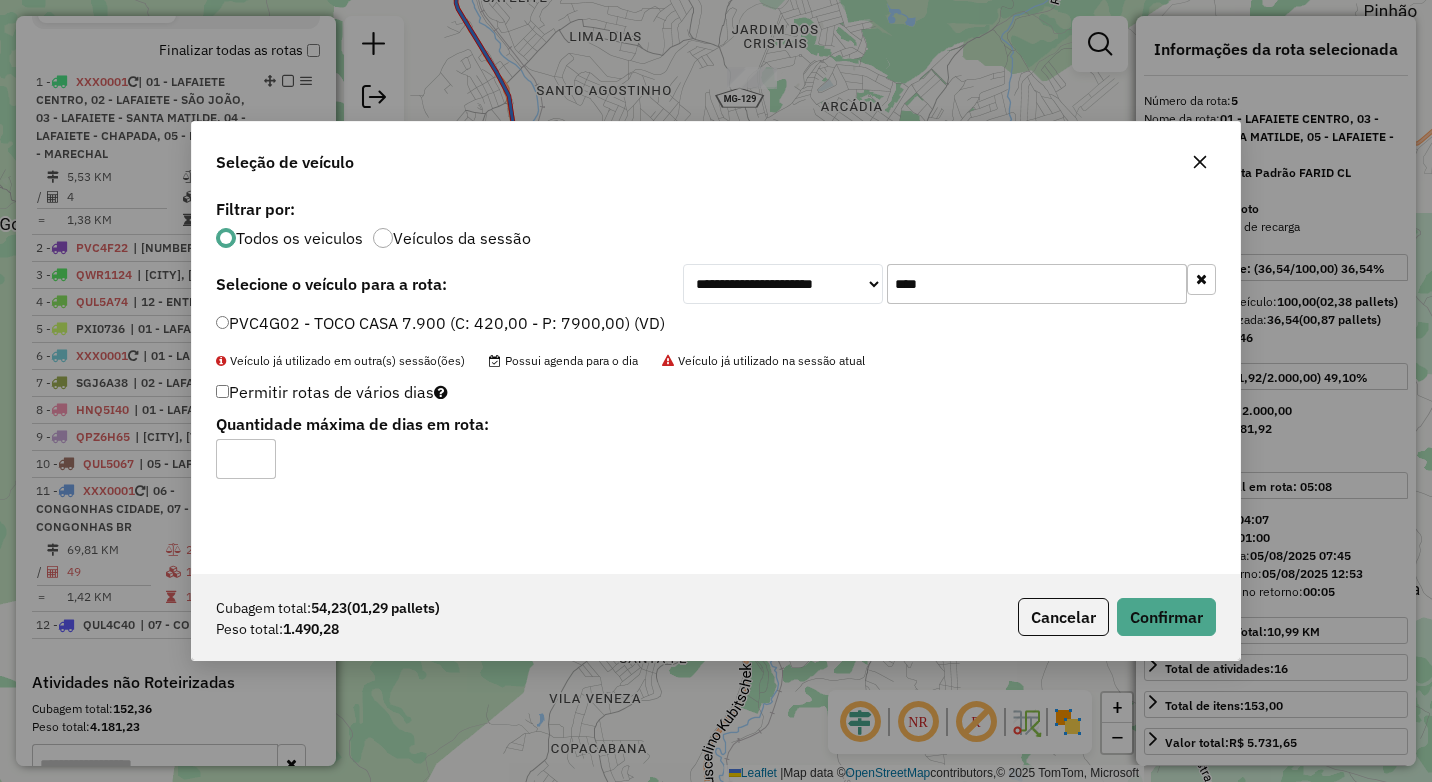 click on "Cubagem total:  54,23   (01,29 pallets)  Peso total: 1.490,28  Cancelar   Confirmar" 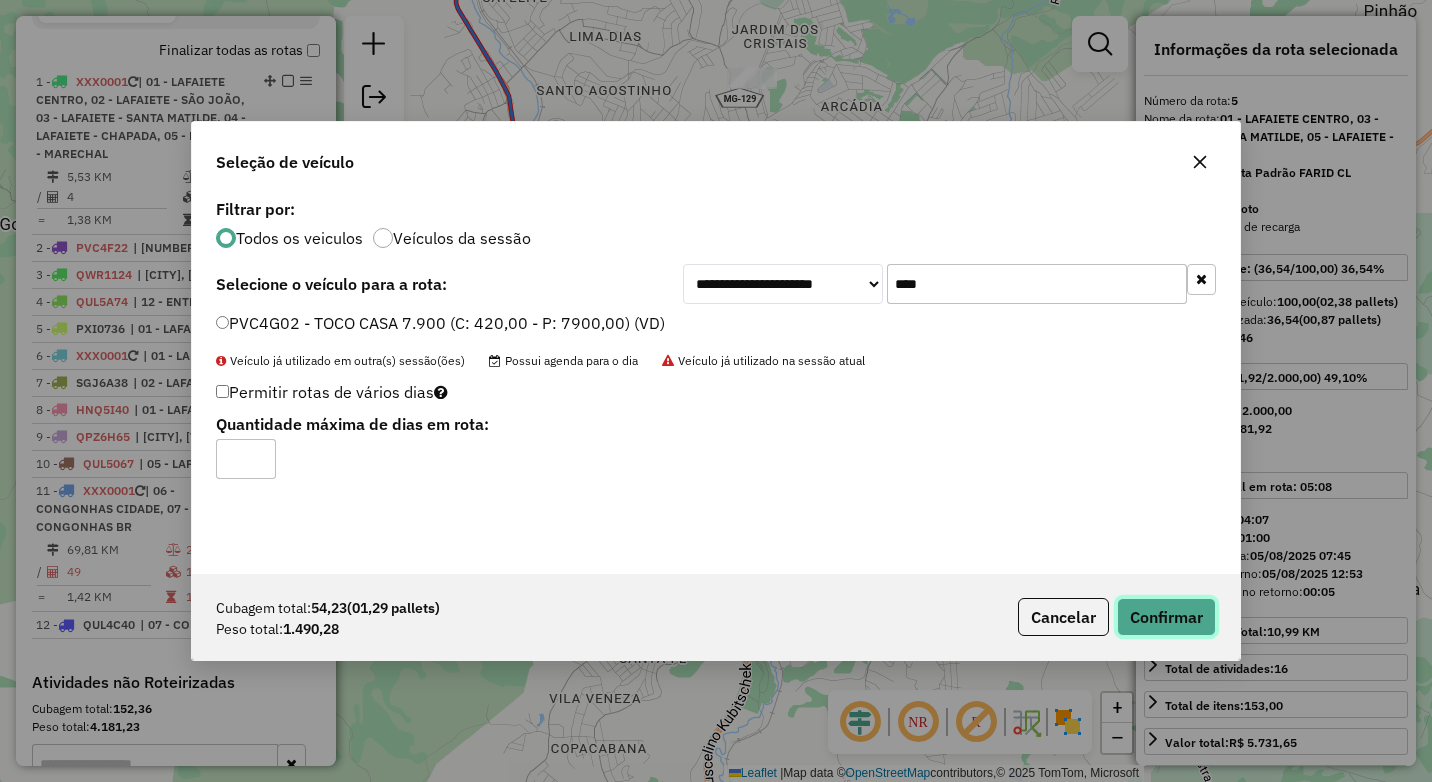 click on "Confirmar" 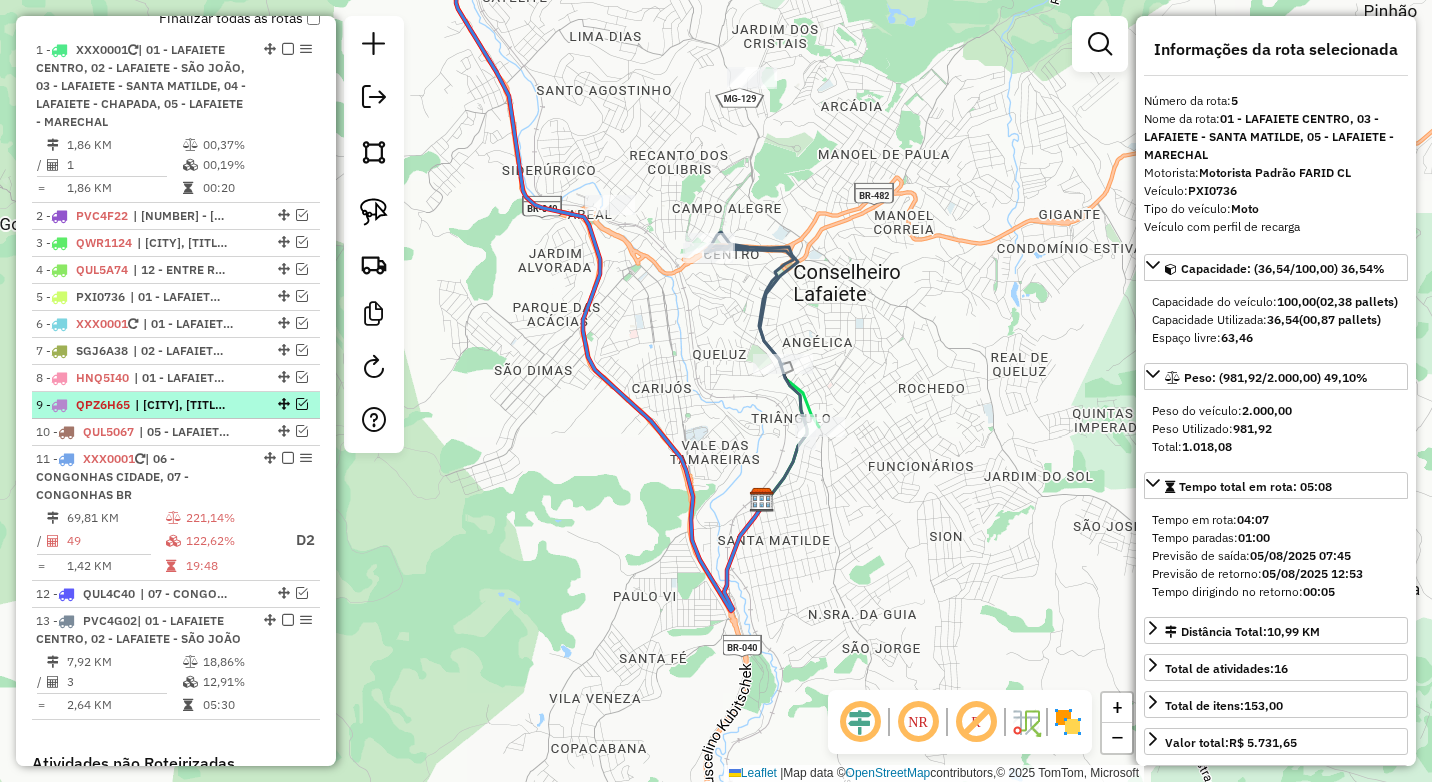 scroll, scrollTop: 797, scrollLeft: 0, axis: vertical 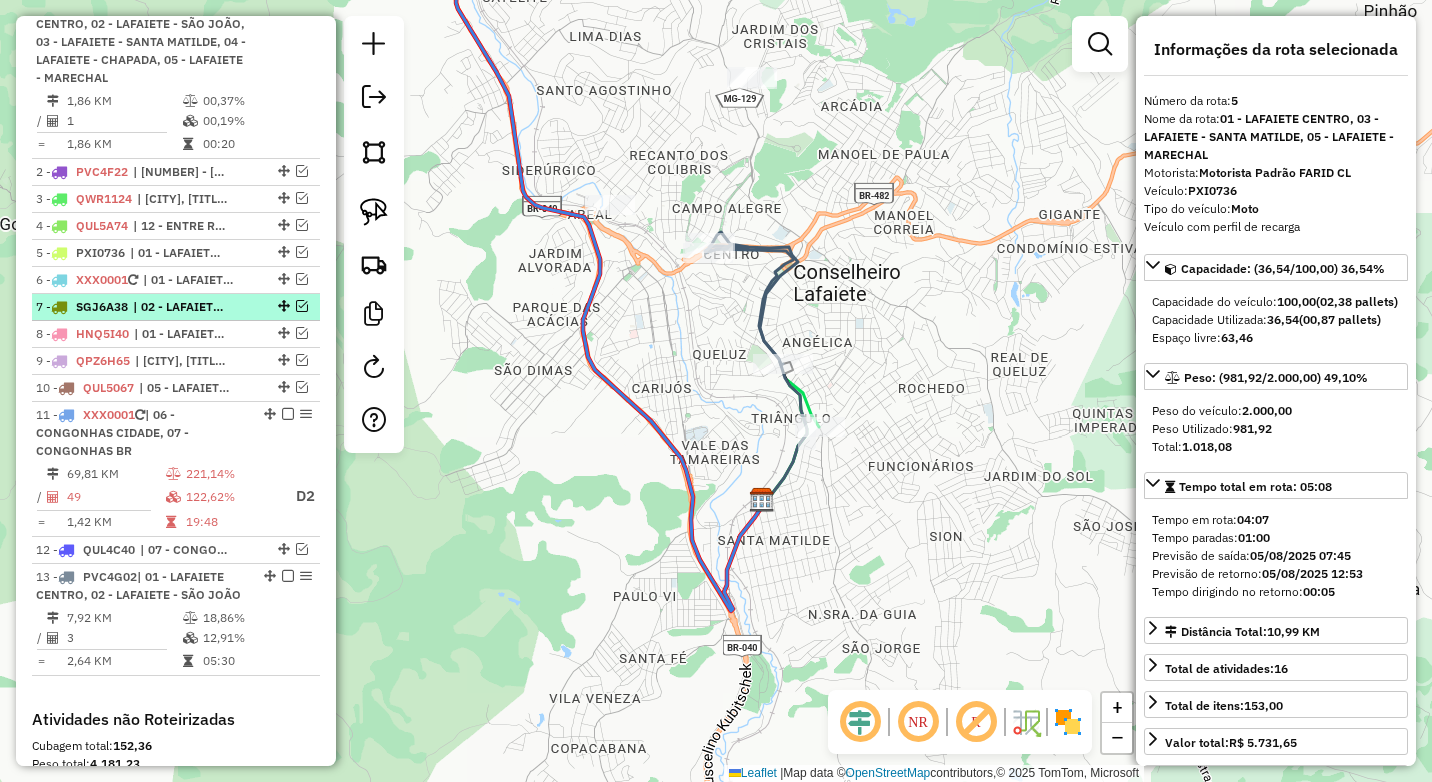 click at bounding box center (302, 306) 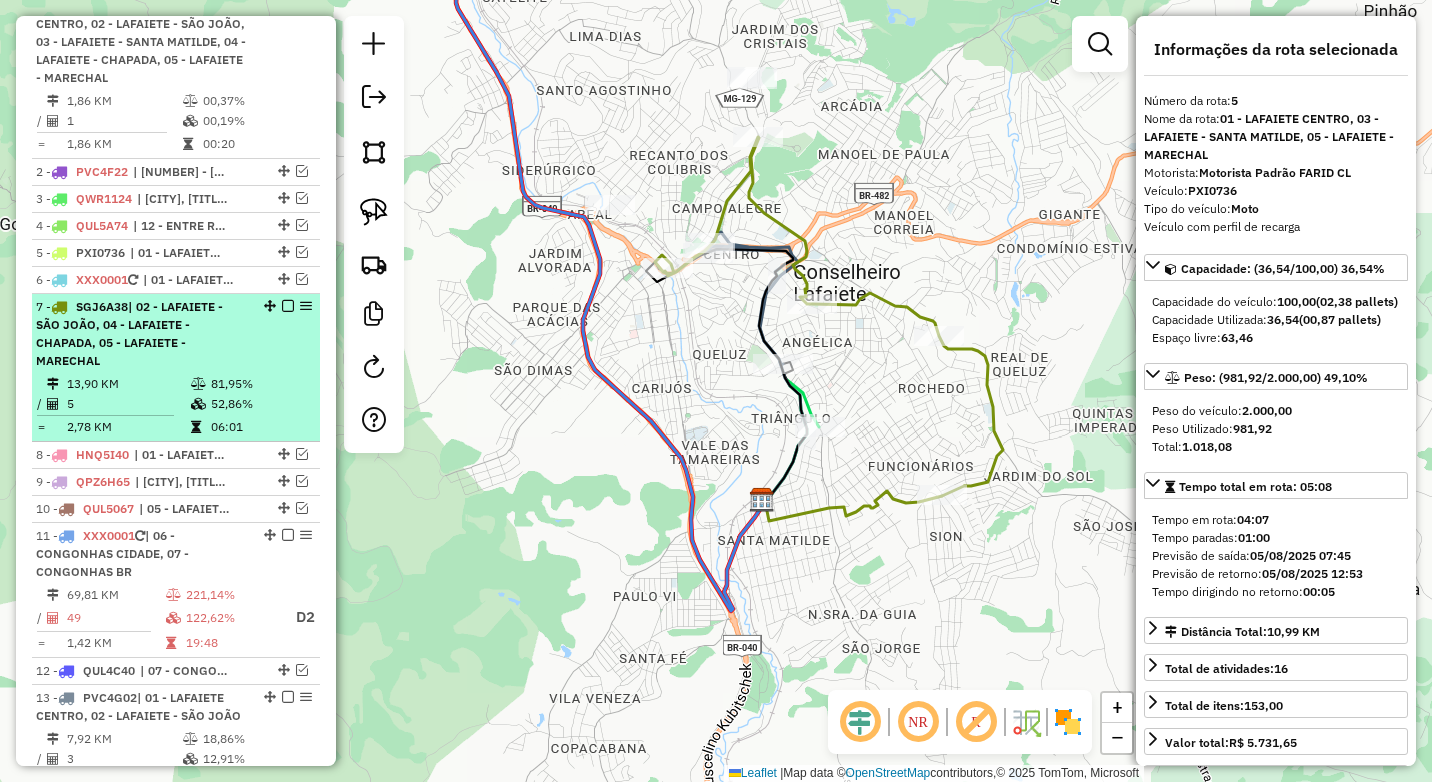 click on "7 -       SGJ6A38   | 02 - [CITY] - [CITY], 04 - [CITY] - [CITY], 05 - [CITY] - [CITY]" at bounding box center (142, 334) 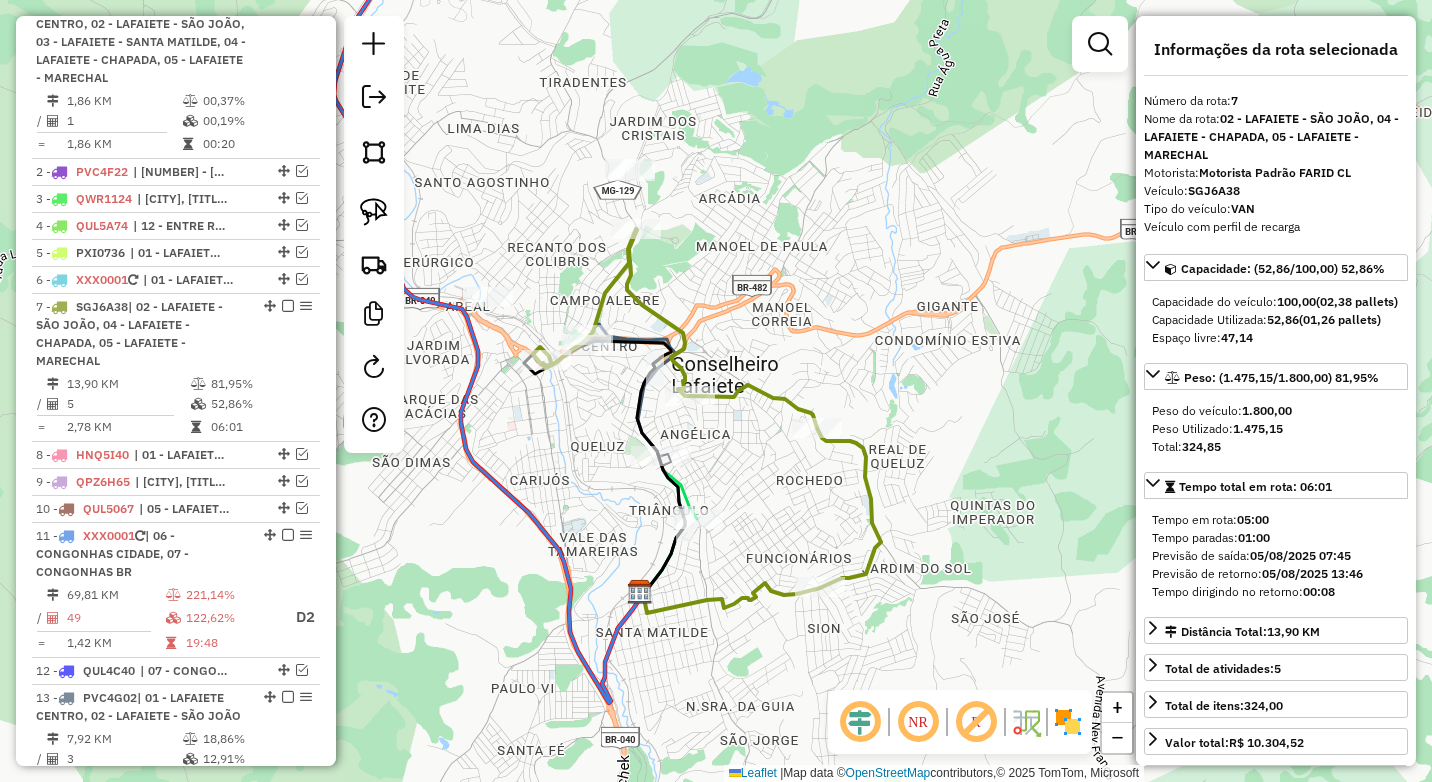 drag, startPoint x: 490, startPoint y: 457, endPoint x: 584, endPoint y: 461, distance: 94.08507 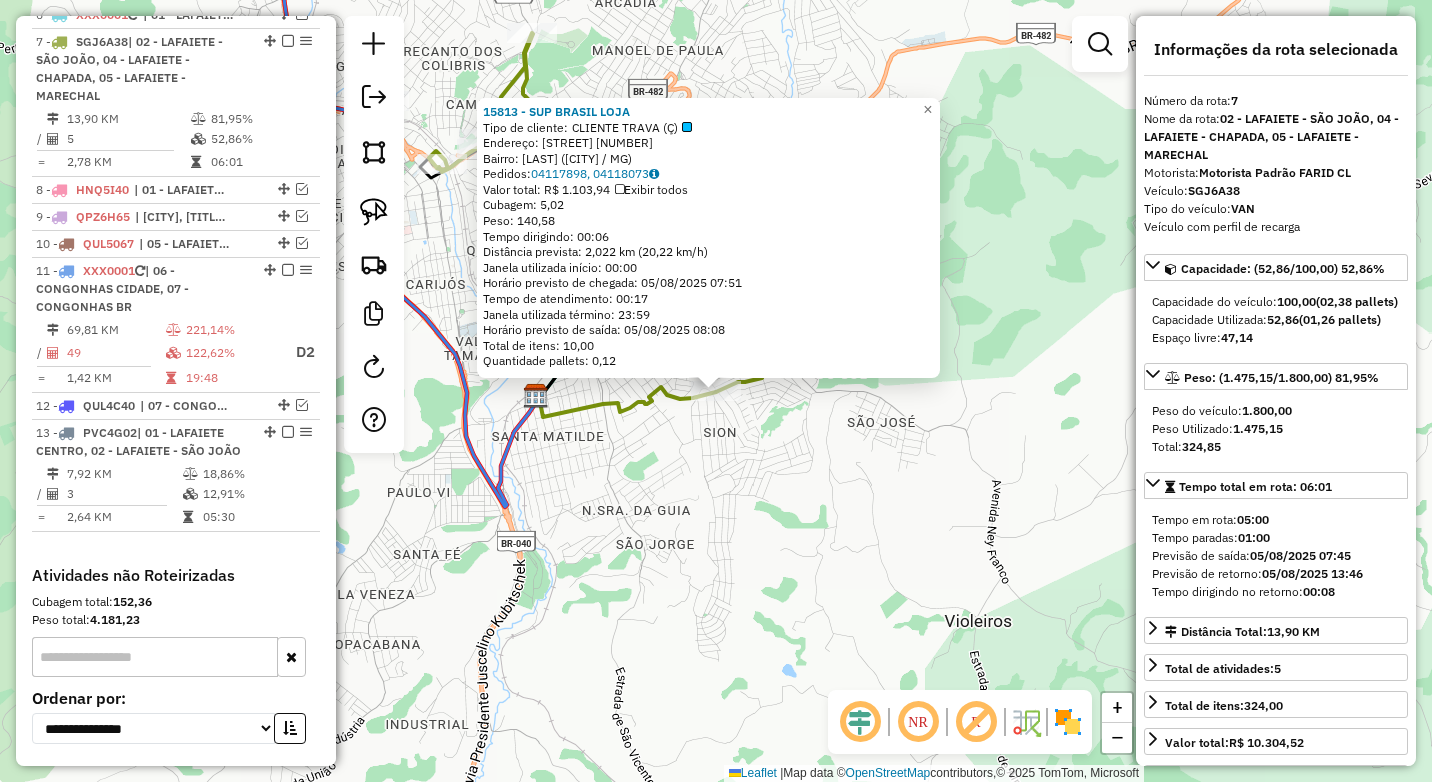 scroll, scrollTop: 1075, scrollLeft: 0, axis: vertical 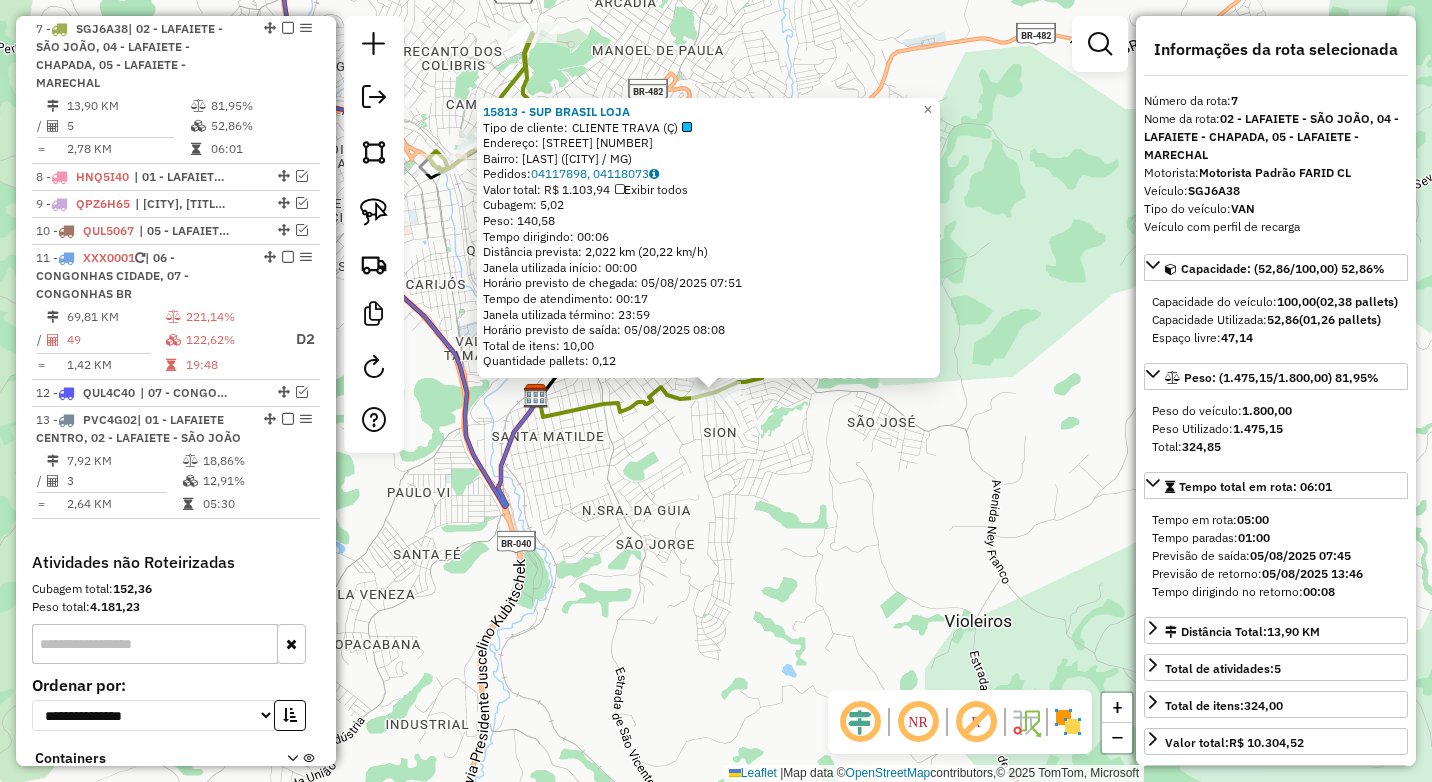 click on "15813 - SUP BRASIL LOJA  Tipo de cliente:   CLIENTE TRAVA (Ç)   Endereço:  [STREET] [NUMBER]   Bairro: [NEIGHBORHOOD] ([CITY] / [STATE])   Pedidos:  04117898, 04118073   Valor total: R$ 1.103,94   Exibir todos   Cubagem: 5,02  Peso: 140,58  Tempo dirigindo: 00:06   Distância prevista: 2,022 km (20,22 km/h)   Janela utilizada início: 00:00   Horário previsto de chegada: 05/08/2025 07:51   Tempo de atendimento: 00:17   Janela utilizada término: 23:59   Horário previsto de saída: 05/08/2025 08:08   Total de itens: 10,00   Quantidade pallets: 0,12  × Janela de atendimento Grade de atendimento Capacidade Transportadoras Veículos Cliente Pedidos  Rotas Selecione os dias de semana para filtrar as janelas de atendimento  Seg   Ter   Qua   Qui   Sex   Sáb   Dom  Informe o período da janela de atendimento: De: Até:  Filtrar exatamente a janela do cliente  Considerar janela de atendimento padrão  Selecione os dias de semana para filtrar as grades de atendimento  Seg   Ter   Qua   Qui   Sex   Sáb   Dom   Considerar clientes sem dia de atendimento cadastrado  Clientes fora do dia de atendimento selecionado Filtrar as atividades entre os valores definidos abaixo:  Peso mínimo:  ****  Peso máximo:  ******  Cubagem mínima:   Cubagem máxima:   De:   Até:  Filtrar as atividades entre o tempo de atendimento definido abaixo:  De:   Até:   Considerar capacidade total dos clientes não roteirizados Transportadora: Selecione um ou mais itens Veículo: Nome:" 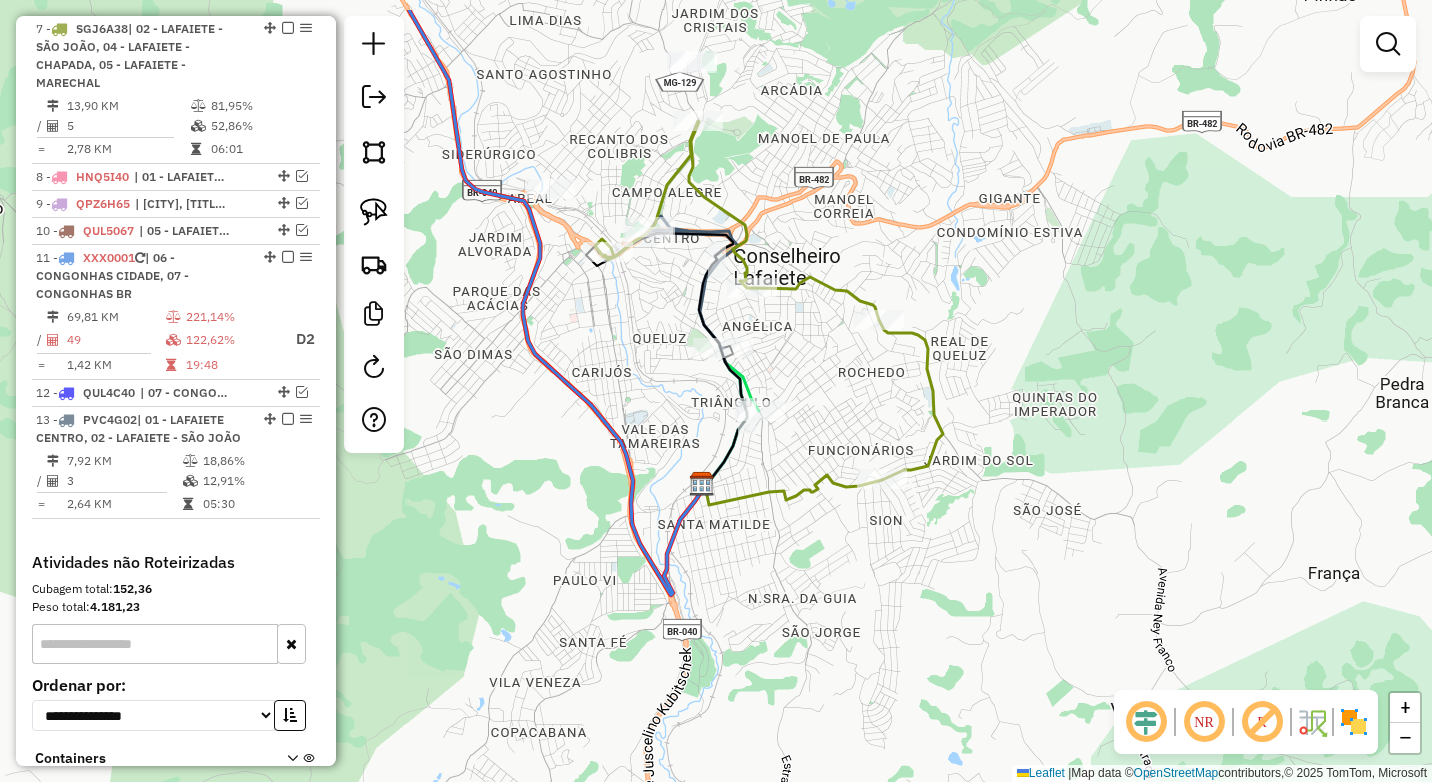 drag, startPoint x: 682, startPoint y: 140, endPoint x: 837, endPoint y: 221, distance: 174.88853 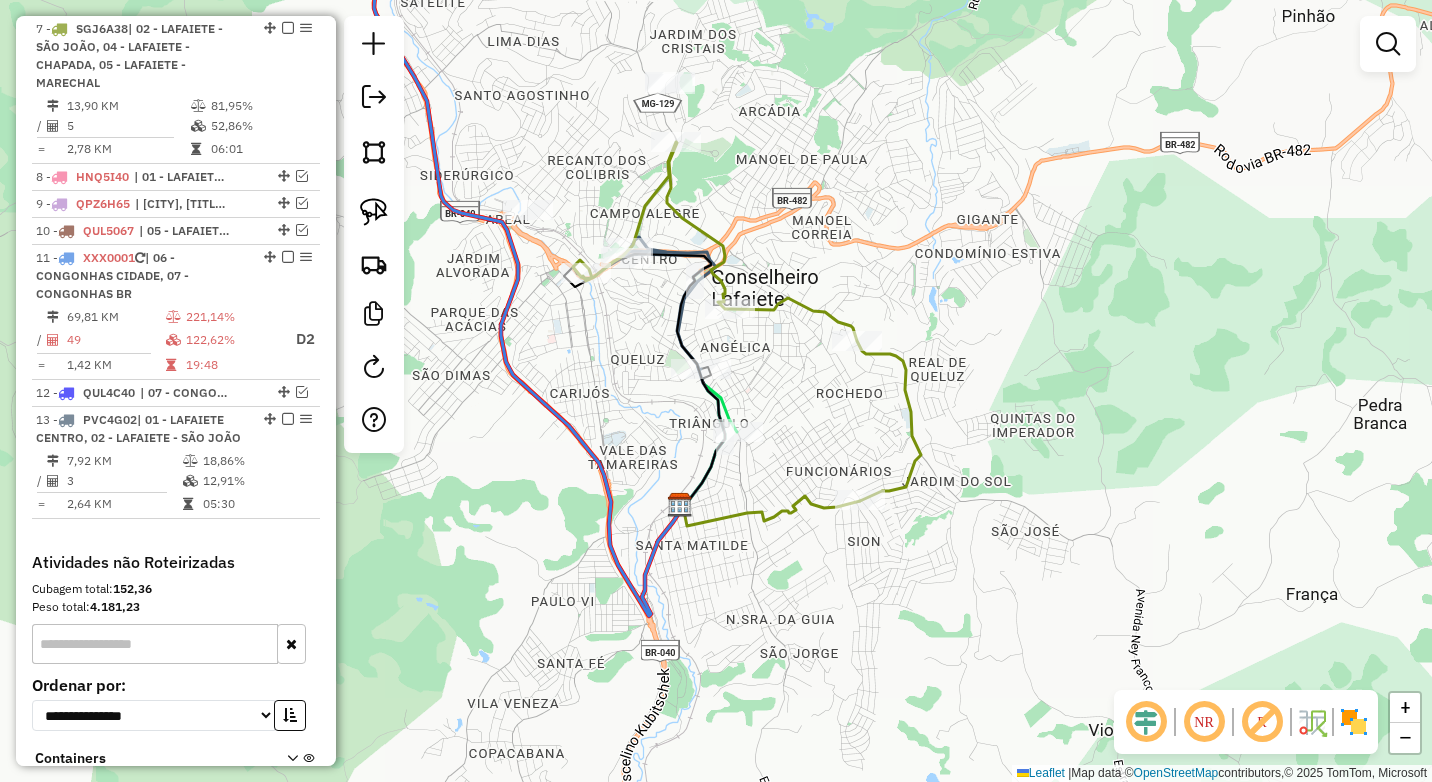 drag, startPoint x: 755, startPoint y: 227, endPoint x: 733, endPoint y: 248, distance: 30.413813 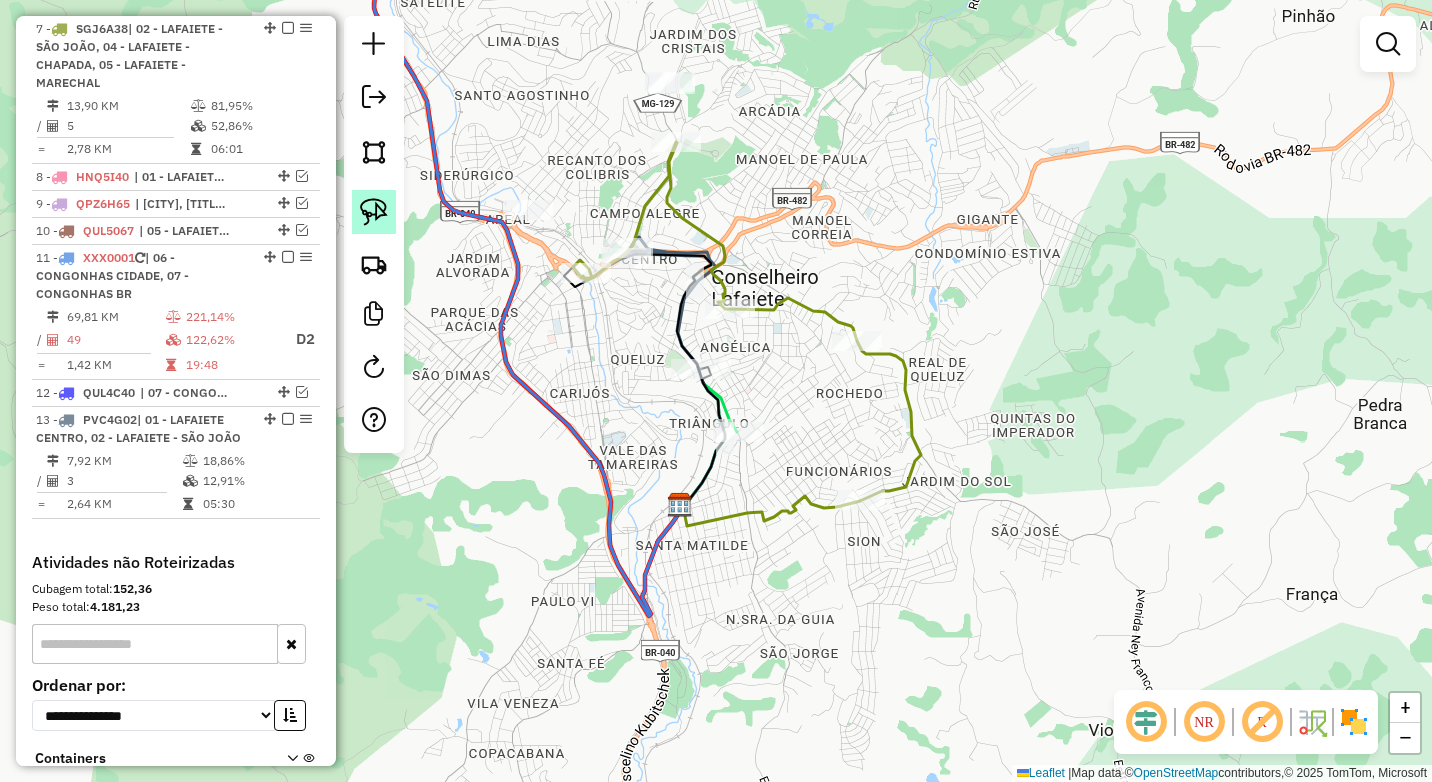 click 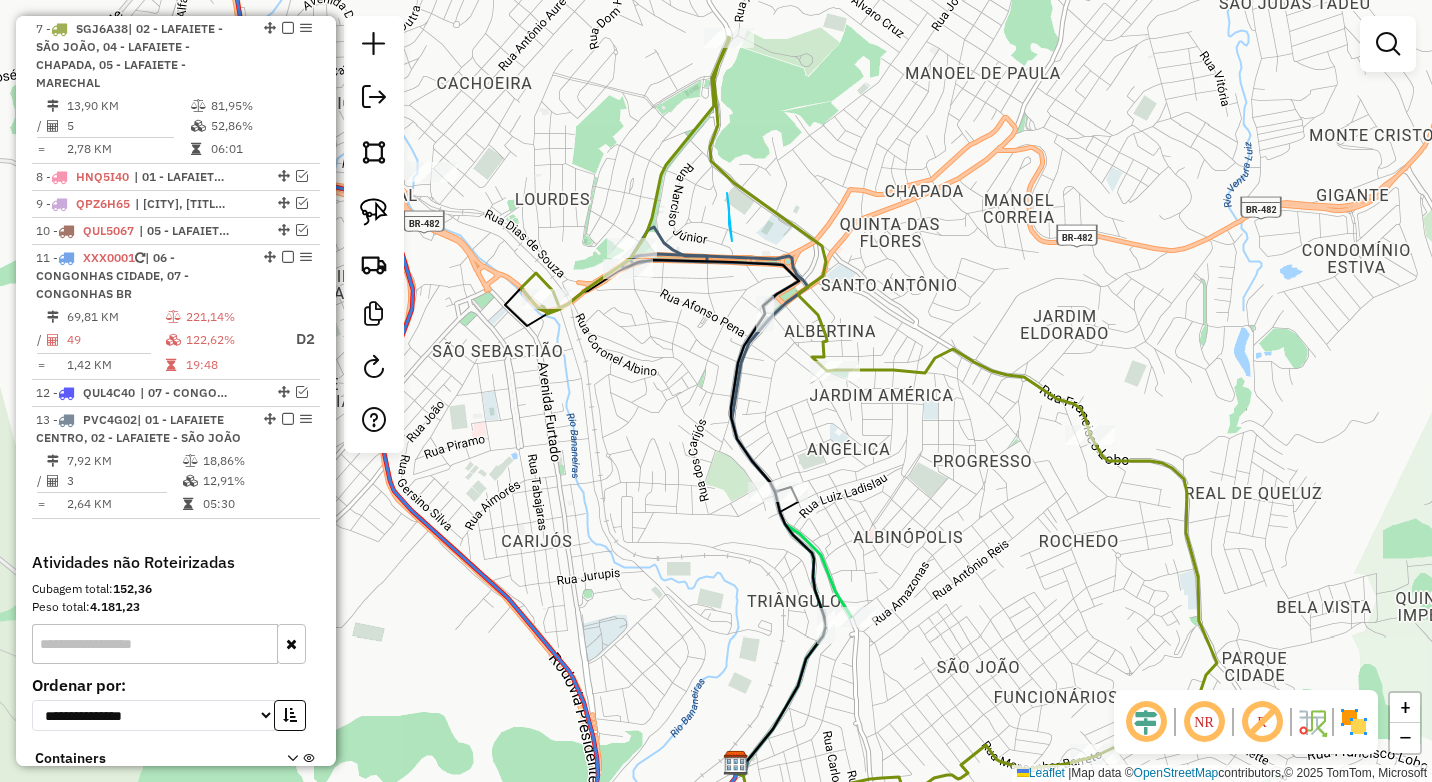 drag, startPoint x: 730, startPoint y: 230, endPoint x: 732, endPoint y: 247, distance: 17.117243 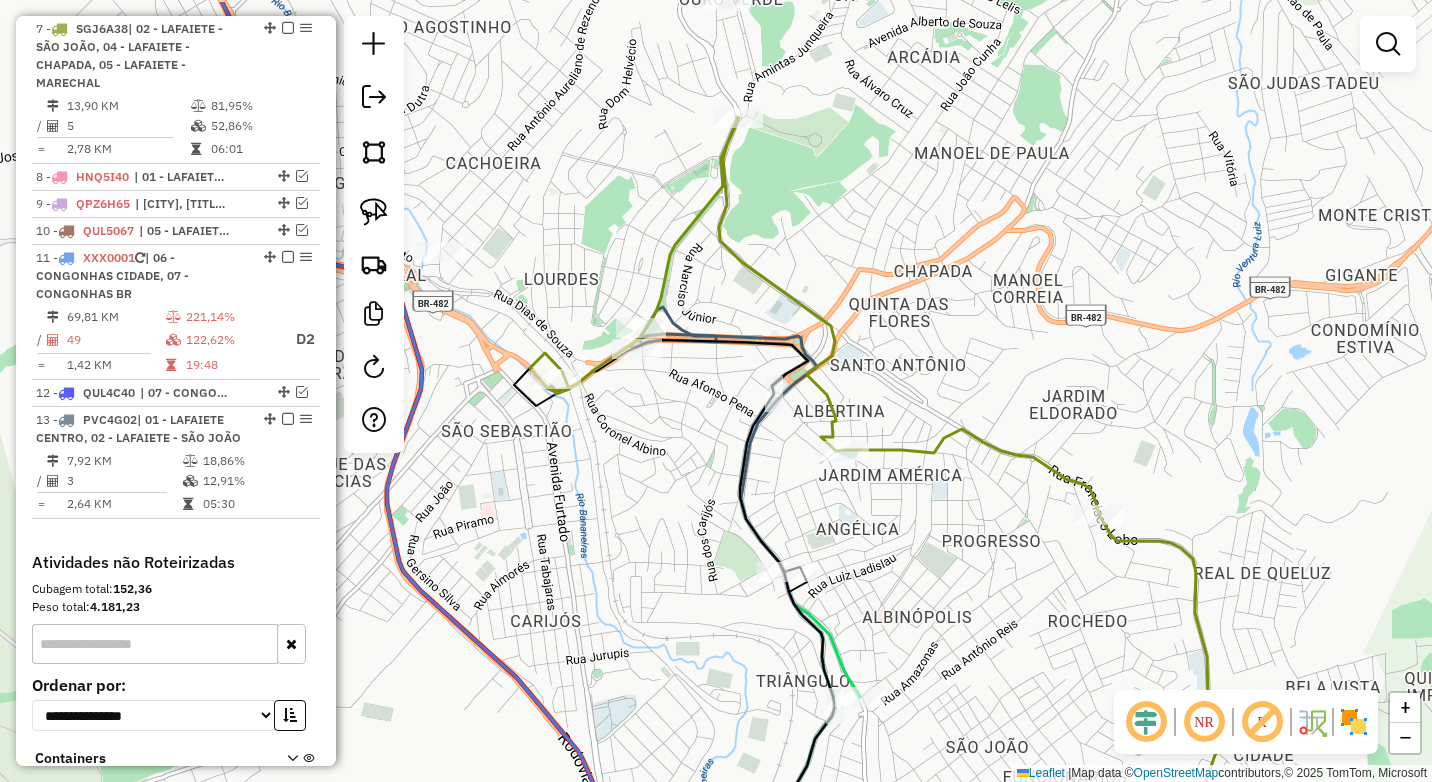 drag, startPoint x: 765, startPoint y: 212, endPoint x: 756, endPoint y: 308, distance: 96.42095 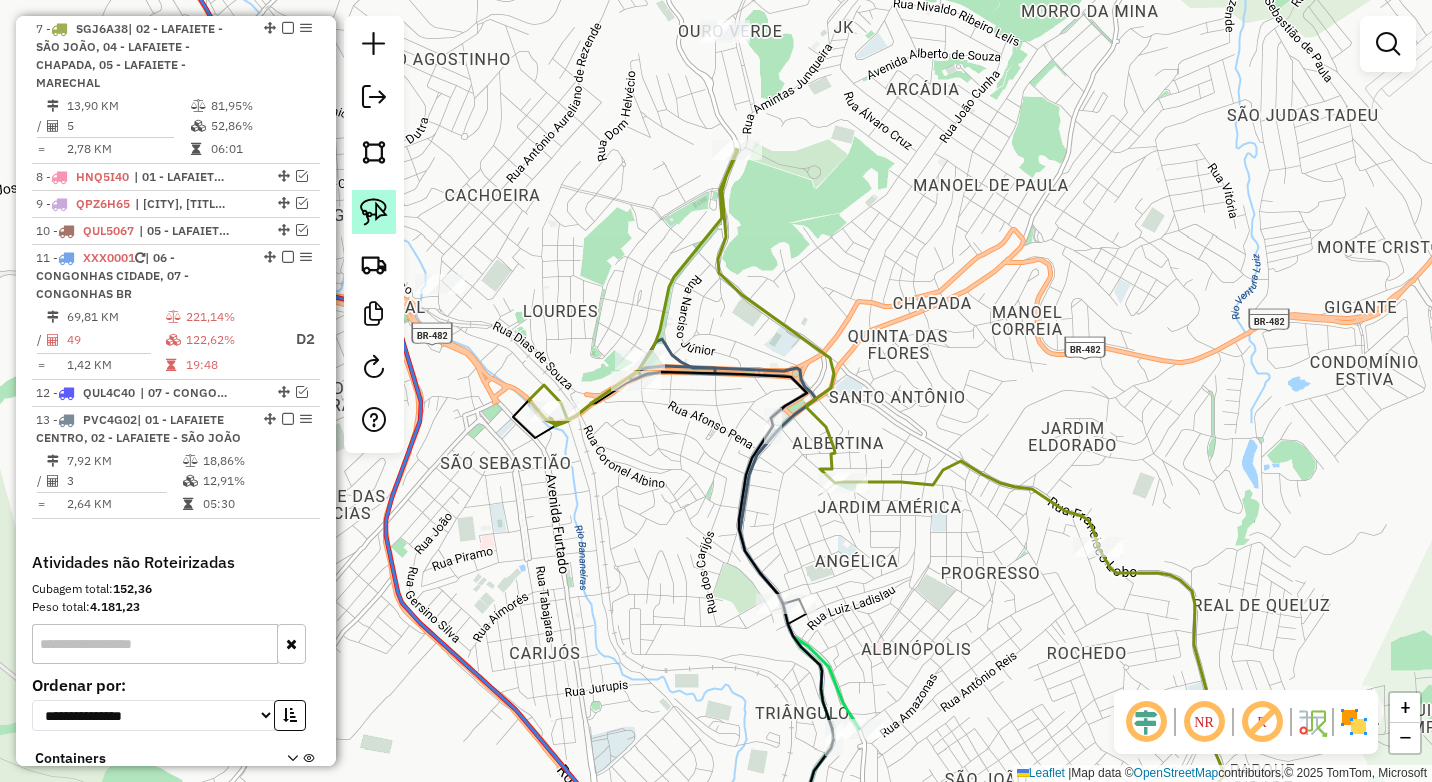 click 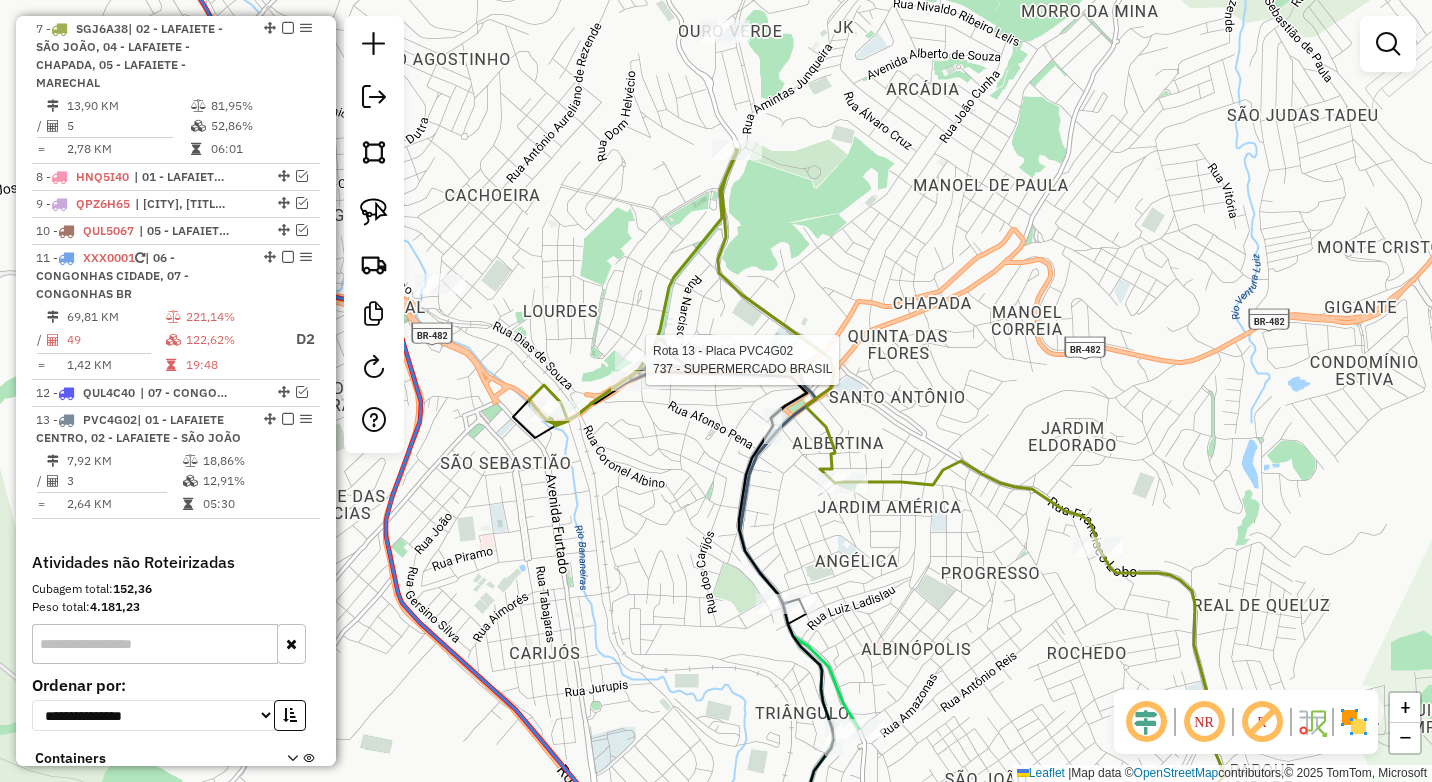 select on "*********" 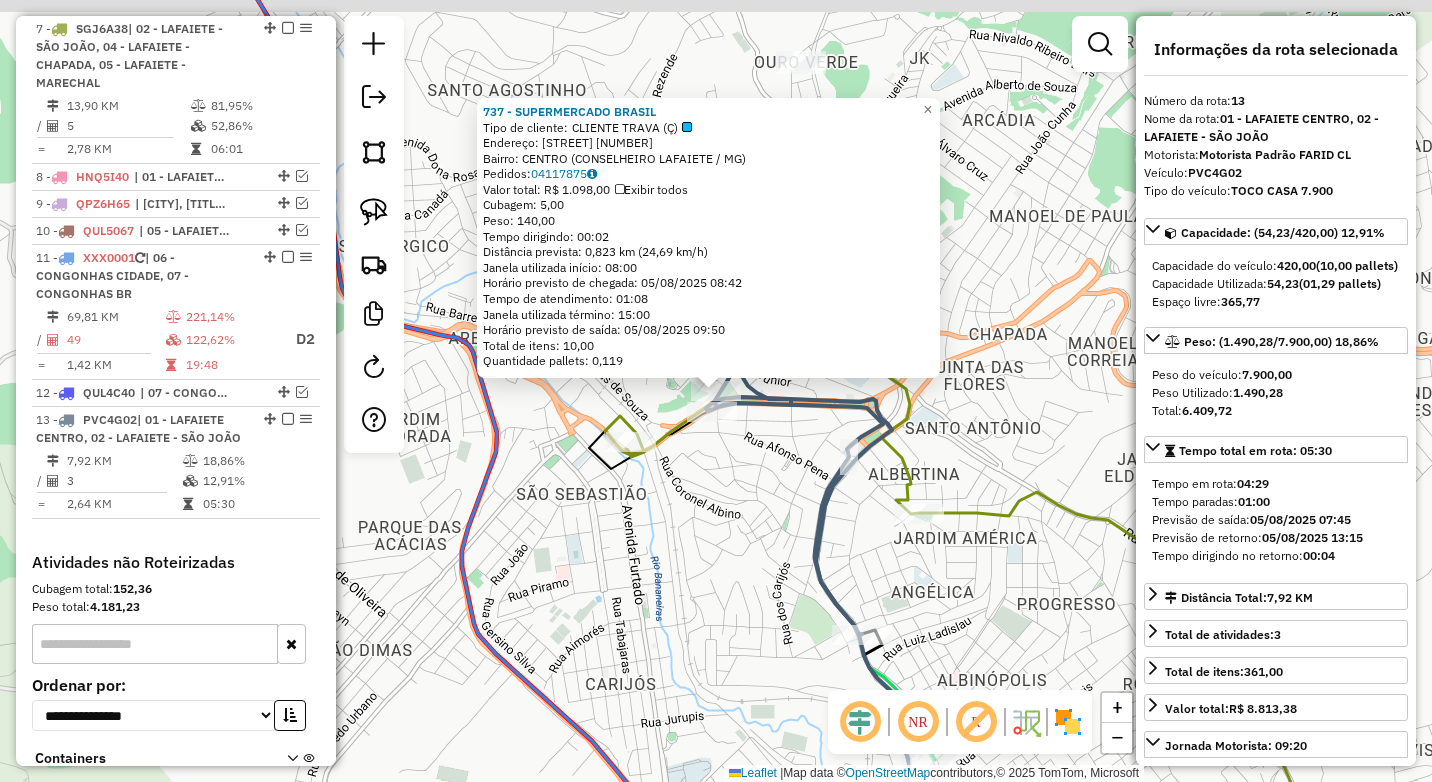 scroll, scrollTop: 1222, scrollLeft: 0, axis: vertical 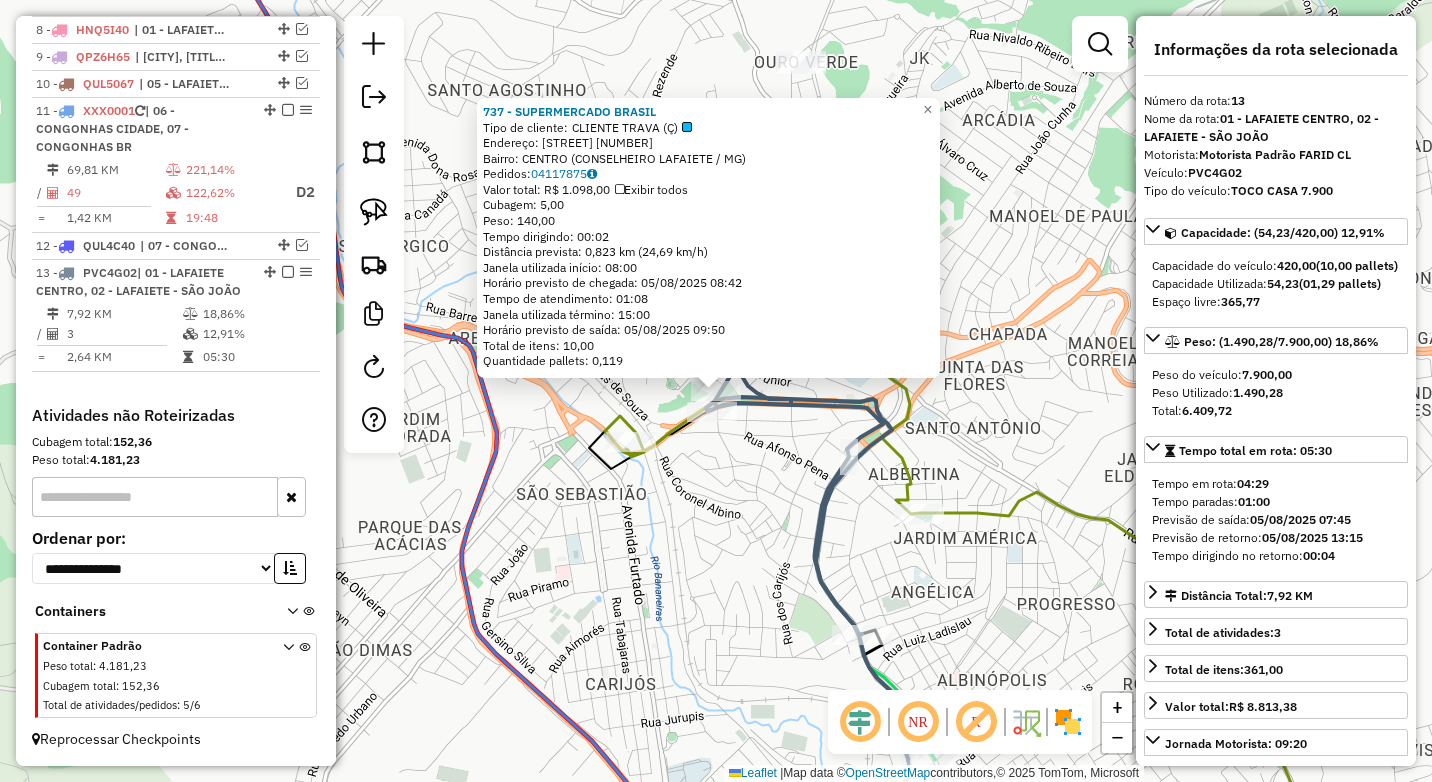 click on "[NUMBER] - SUPERMERCADO BRASIL  Tipo de cliente:   CLIENTE TRAVA (Ç)   Endereço:  [STREET] [NUMBER]   Bairro: [CITY] ([CITY] / [STATE])   Pedidos:  [ORDER_ID]   Valor total: R$ 1.098,00   Exibir todos   Cubagem: 5,00  Peso: 140,00  Tempo dirigindo: 00:02   Distância prevista: 0,823 km (24,69 km/h)   Janela utilizada início: 08:00   Horário previsto de chegada: 05/08/2025 08:42   Tempo de atendimento: 01:08   Janela utilizada término: 15:00   Horário previsto de saída: 05/08/2025 09:50   Total de itens: 10,00   Quantidade pallets: 0,119  × Janela de atendimento Grade de atendimento Capacidade Transportadoras Veículos Cliente Pedidos  Rotas Selecione os dias de semana para filtrar as janelas de atendimento  Seg   Ter   Qua   Qui   Sex   Sáb   Dom  Informe o período da janela de atendimento: De: Até:  Filtrar exatamente a janela do cliente  Considerar janela de atendimento padrão  Selecione os dias de semana para filtrar as grades de atendimento  Seg   Ter   Qua   Qui   Sex   Sáb   Dom  **** +" 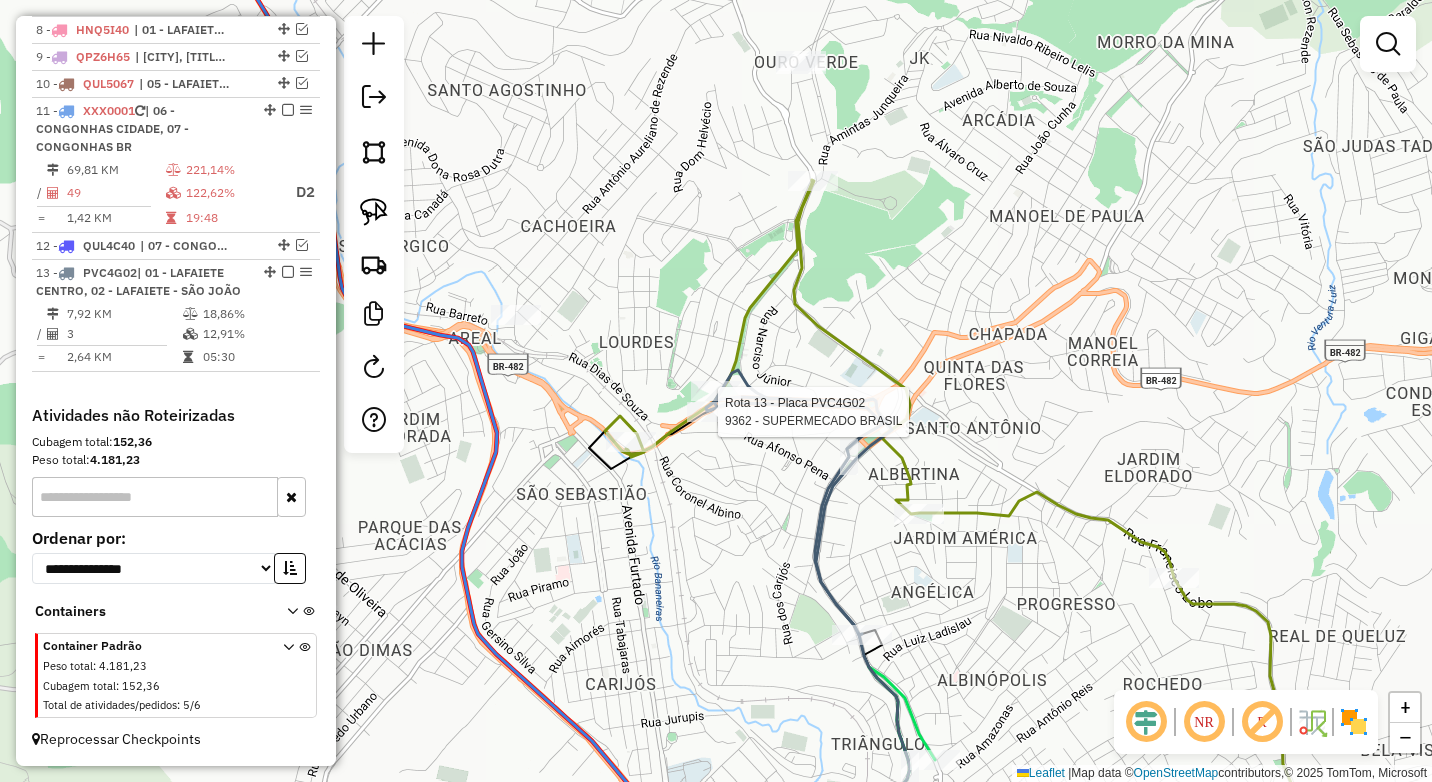 click 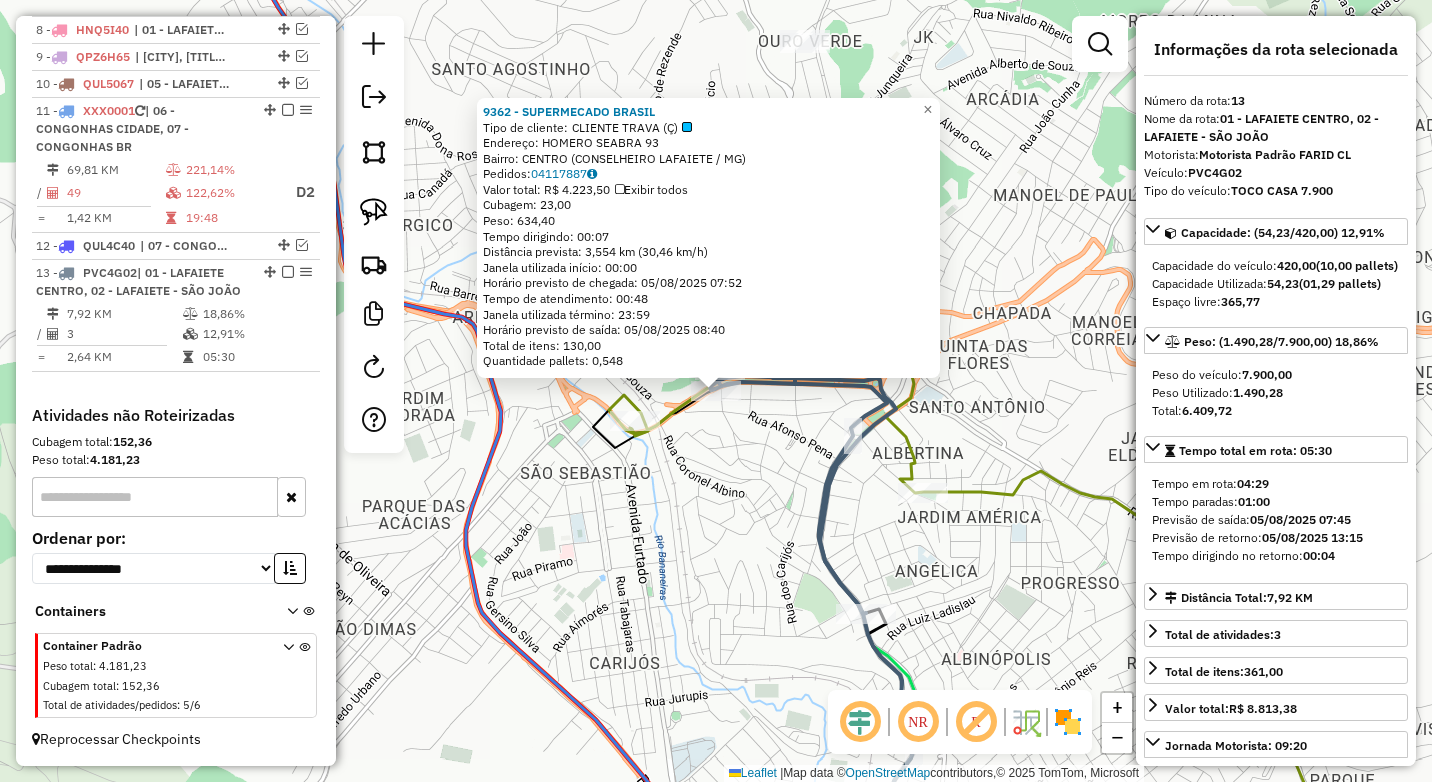 click on "[NUMBER] - [LAST] [LAST]  Tipo de cliente:   CLIENTE TRAVA (Ç)   Endereço:  [LAST] [LAST] 93   Bairro: [LAST] ([CITY] / MG)   Pedidos:  [NUMBER]   Valor total: R$ [PRICE]   Exibir todos   Cubagem: [NUMBER]  Peso: [NUMBER]  Tempo dirigindo: [TIME]   Distância prevista: [NUMBER] km ([NUMBER] km/h)   Janela utilizada início: [TIME]   Horário previsto de chegada: [DATE] [TIME]   Tempo de atendimento: [TIME]   Janela utilizada término: [TIME]   Horário previsto de saída: [DATE] [TIME]   Total de itens: [NUMBER]   Quantidade pallets: [NUMBER]  × Janela de atendimento Grade de atendimento Capacidade Transportadoras Veículos Cliente Pedidos  Rotas Selecione os dias de semana para filtrar as janelas de atendimento  Seg   Ter   Qua   Qui   Sex   Sáb   Dom  Informe o período da janela de atendimento: De: Até:  Filtrar exatamente a janela do cliente  Considerar janela de atendimento padrão  Selecione os dias de semana para filtrar as grades de atendimento  Seg   Ter   Qua   Qui   Sex   Sáb   Dom  **** +" 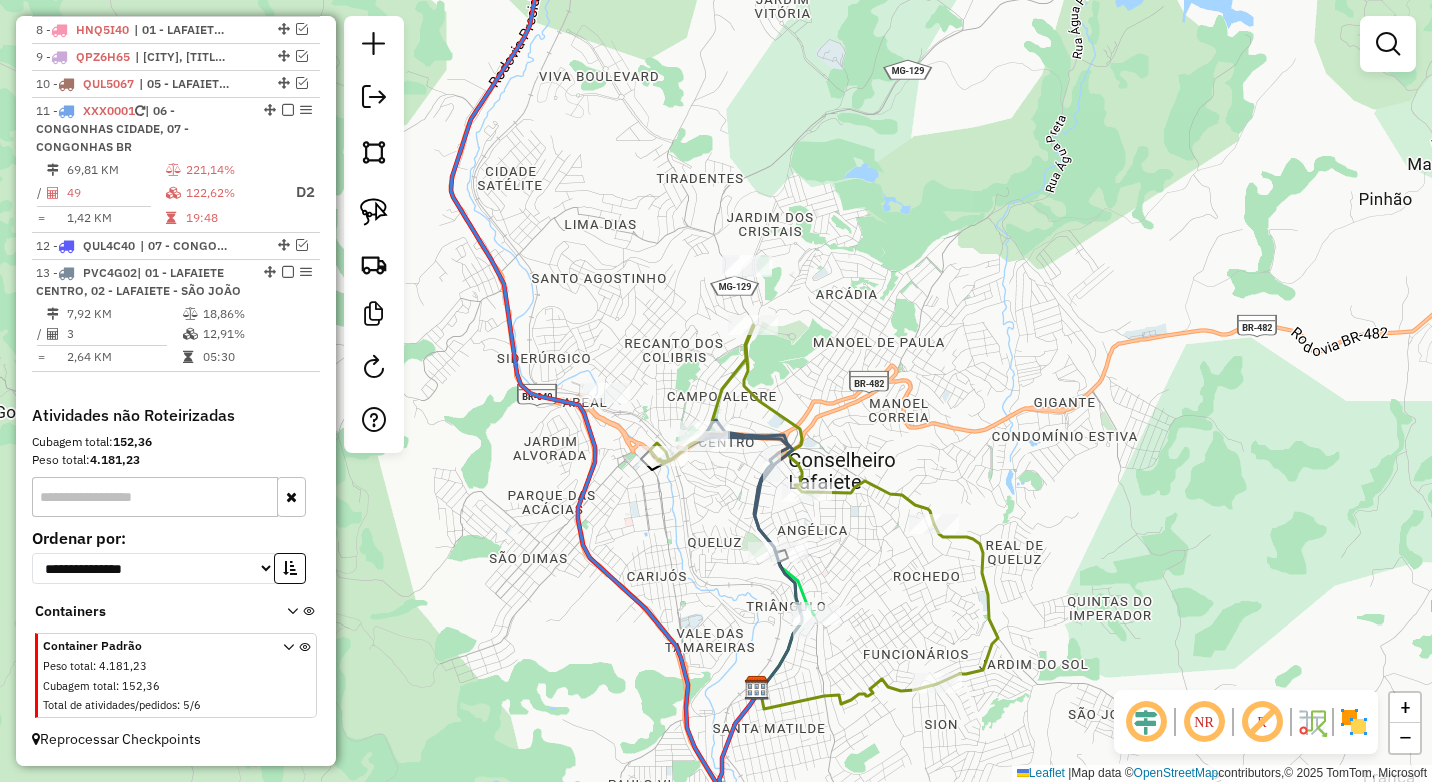 click on "Janela de atendimento Grade de atendimento Capacidade Transportadoras Veículos Cliente Pedidos  Rotas Selecione os dias de semana para filtrar as janelas de atendimento  Seg   Ter   Qua   Qui   Sex   Sáb   Dom  Informe o período da janela de atendimento: De: Até:  Filtrar exatamente a janela do cliente  Considerar janela de atendimento padrão  Selecione os dias de semana para filtrar as grades de atendimento  Seg   Ter   Qua   Qui   Sex   Sáb   Dom   Considerar clientes sem dia de atendimento cadastrado  Clientes fora do dia de atendimento selecionado Filtrar as atividades entre os valores definidos abaixo:  Peso mínimo:  ****  Peso máximo:  ****  Cubagem mínima:   Cubagem máxima:   De:   Até:  Filtrar as atividades entre o tempo de atendimento definido abaixo:  De:   Até:   Considerar capacidade total dos clientes não roteirizados Transportadora: Selecione um ou mais itens Tipo de veículo: Selecione um ou mais itens Veículo: Selecione um ou mais itens Motorista: Selecione um ou mais itens De:" 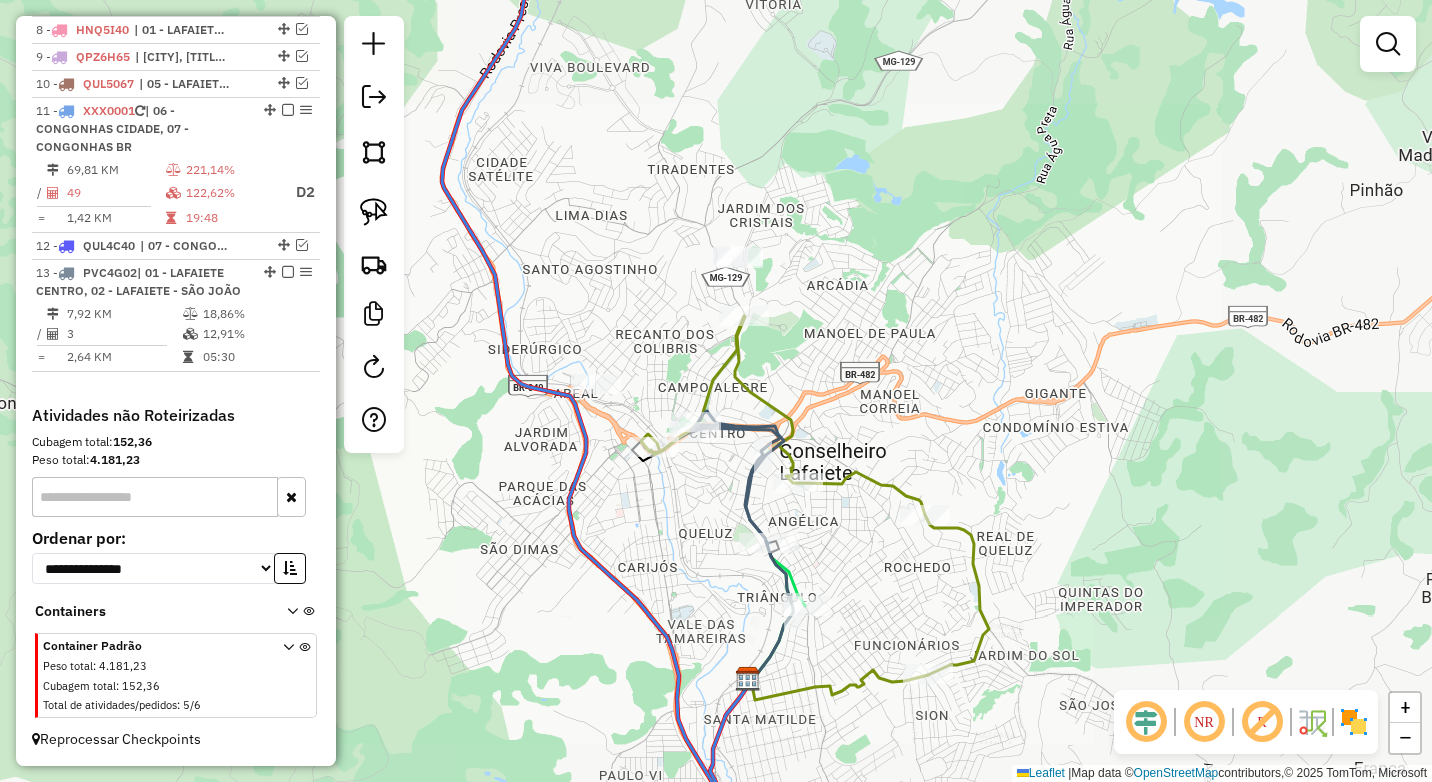 drag, startPoint x: 713, startPoint y: 501, endPoint x: 675, endPoint y: 478, distance: 44.418465 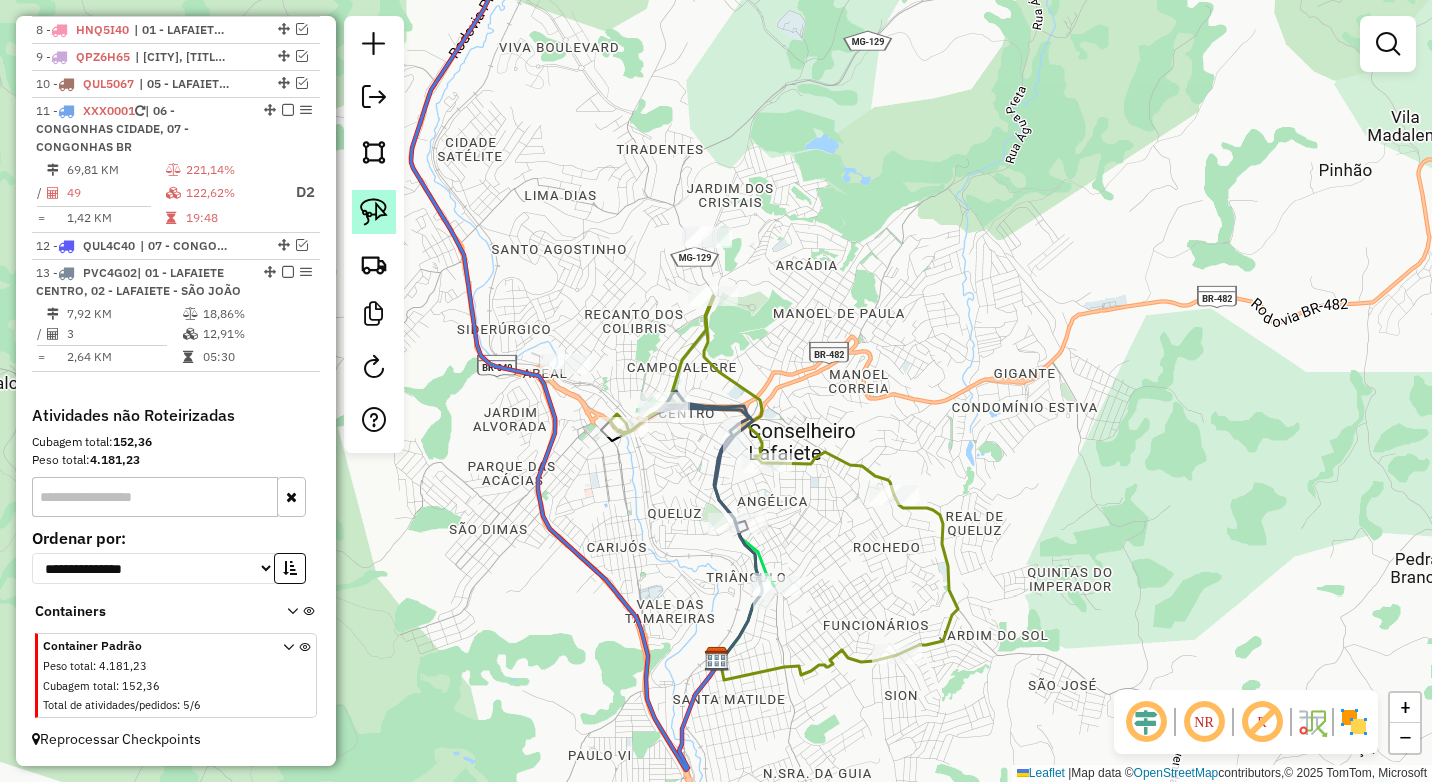 click 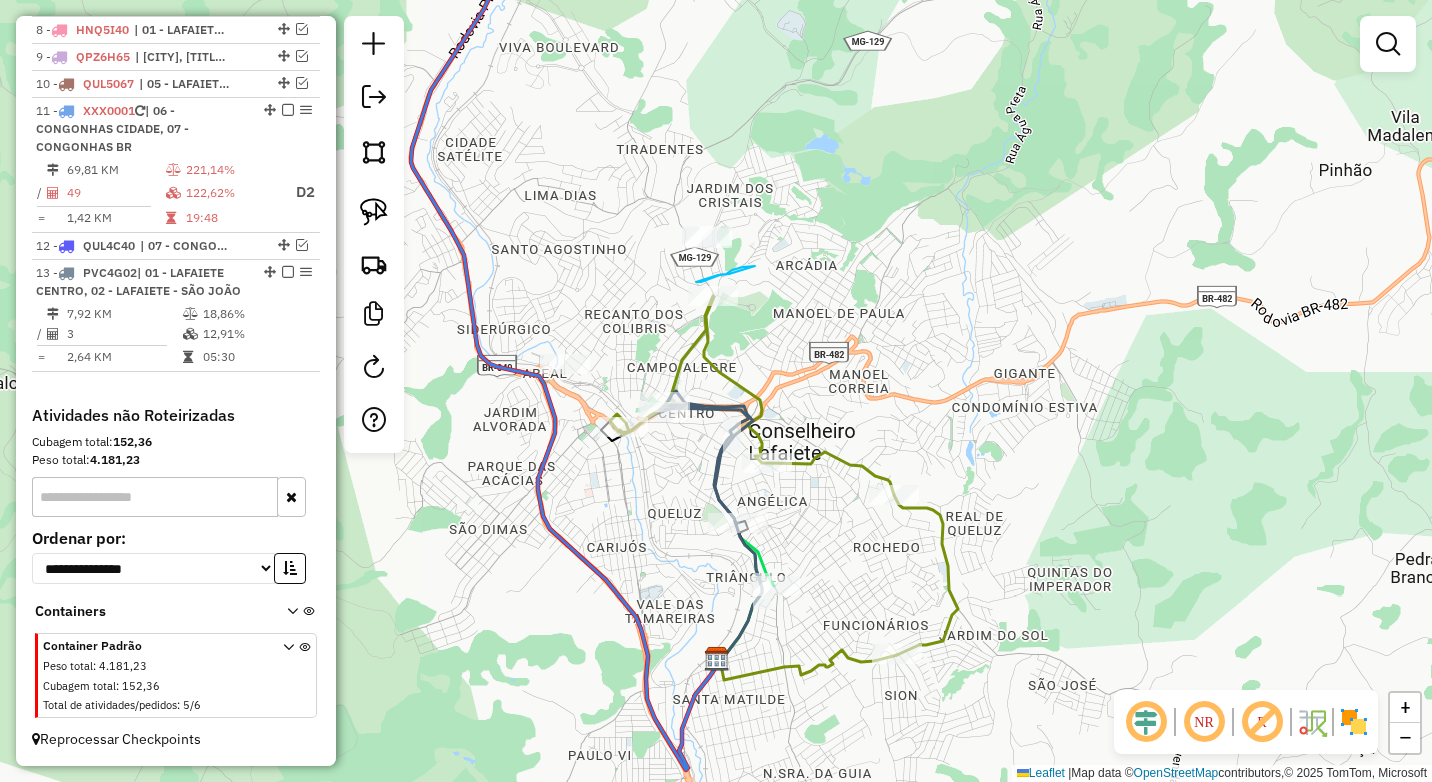 drag, startPoint x: 755, startPoint y: 266, endPoint x: 729, endPoint y: 274, distance: 27.202942 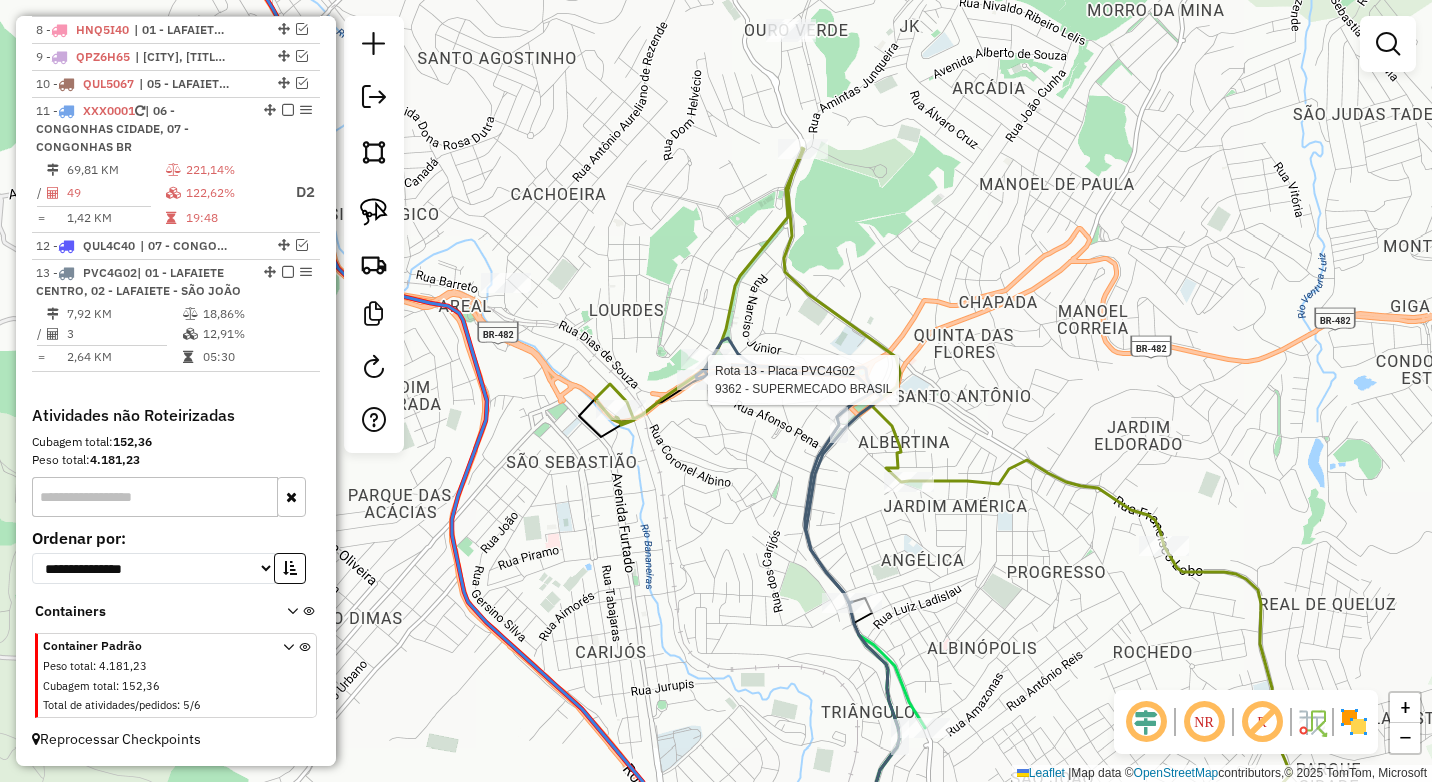 select on "*********" 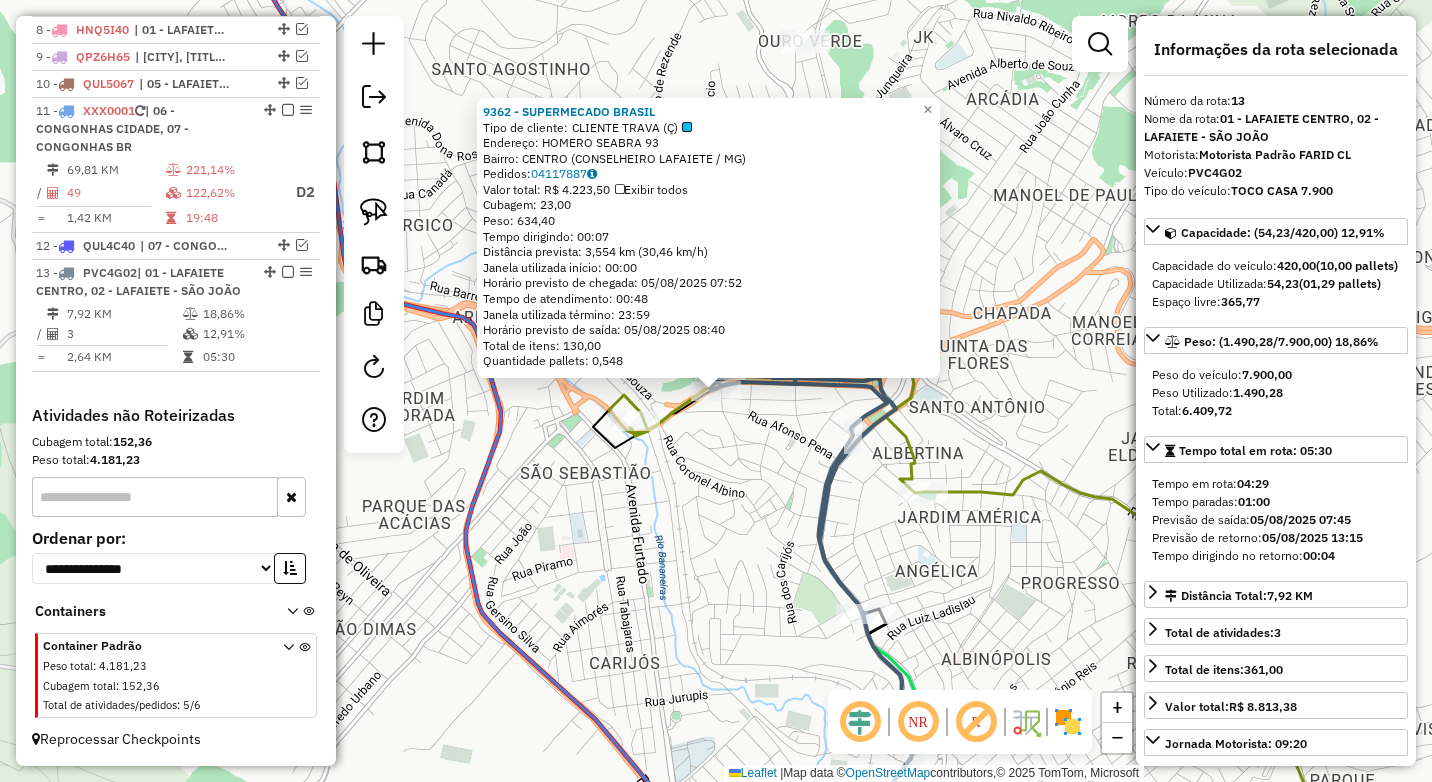 click on "[NUMBER] - [LAST] [LAST]  Tipo de cliente:   CLIENTE TRAVA (Ç)   Endereço:  [LAST] [LAST] 93   Bairro: [LAST] ([CITY] / MG)   Pedidos:  [NUMBER]   Valor total: R$ [PRICE]   Exibir todos   Cubagem: [NUMBER]  Peso: [NUMBER]  Tempo dirigindo: [TIME]   Distância prevista: [NUMBER] km ([NUMBER] km/h)   Janela utilizada início: [TIME]   Horário previsto de chegada: [DATE] [TIME]   Tempo de atendimento: [TIME]   Janela utilizada término: [TIME]   Horário previsto de saída: [DATE] [TIME]   Total de itens: [NUMBER]   Quantidade pallets: [NUMBER]  × Janela de atendimento Grade de atendimento Capacidade Transportadoras Veículos Cliente Pedidos  Rotas Selecione os dias de semana para filtrar as janelas de atendimento  Seg   Ter   Qua   Qui   Sex   Sáb   Dom  Informe o período da janela de atendimento: De: Até:  Filtrar exatamente a janela do cliente  Considerar janela de atendimento padrão  Selecione os dias de semana para filtrar as grades de atendimento  Seg   Ter   Qua   Qui   Sex   Sáb   Dom  **** +" 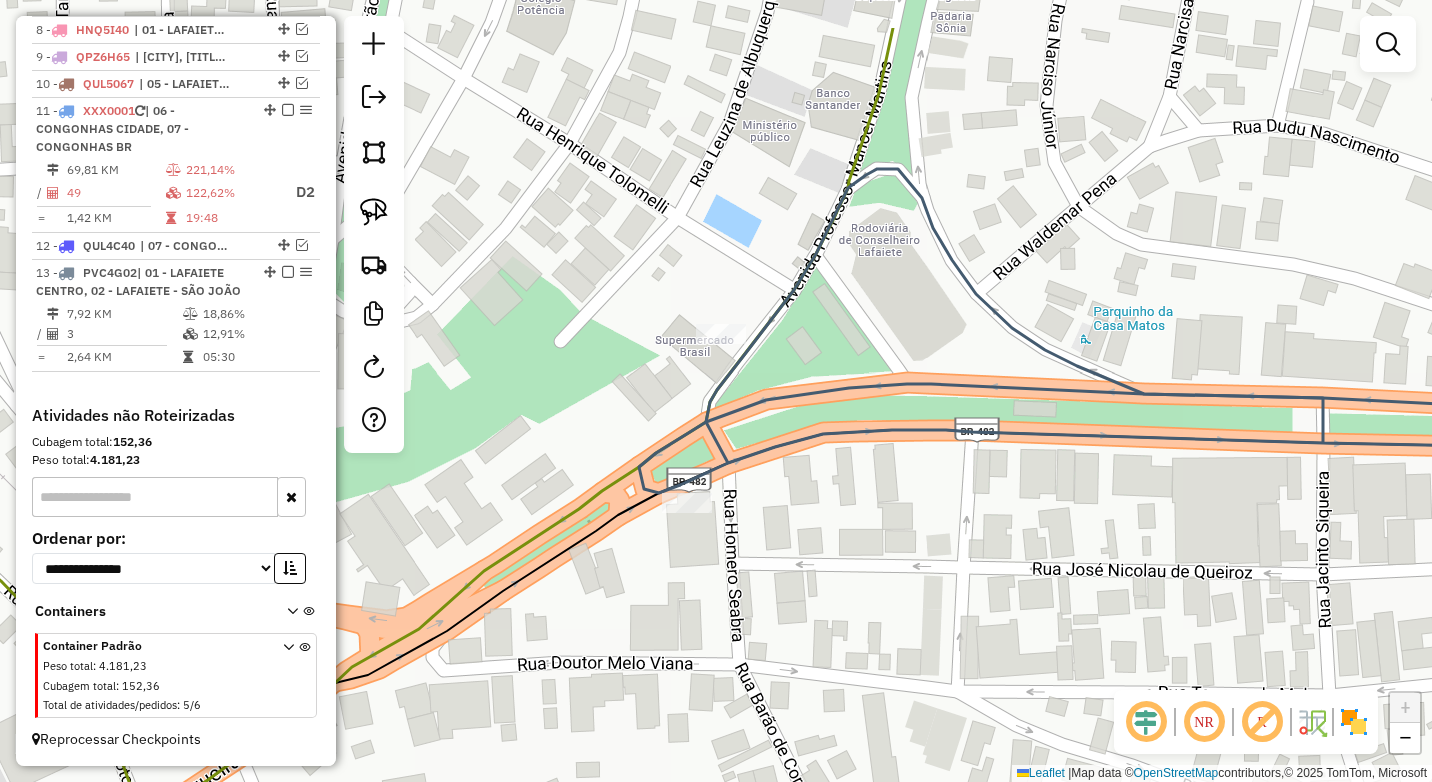 drag, startPoint x: 651, startPoint y: 289, endPoint x: 718, endPoint y: 395, distance: 125.39936 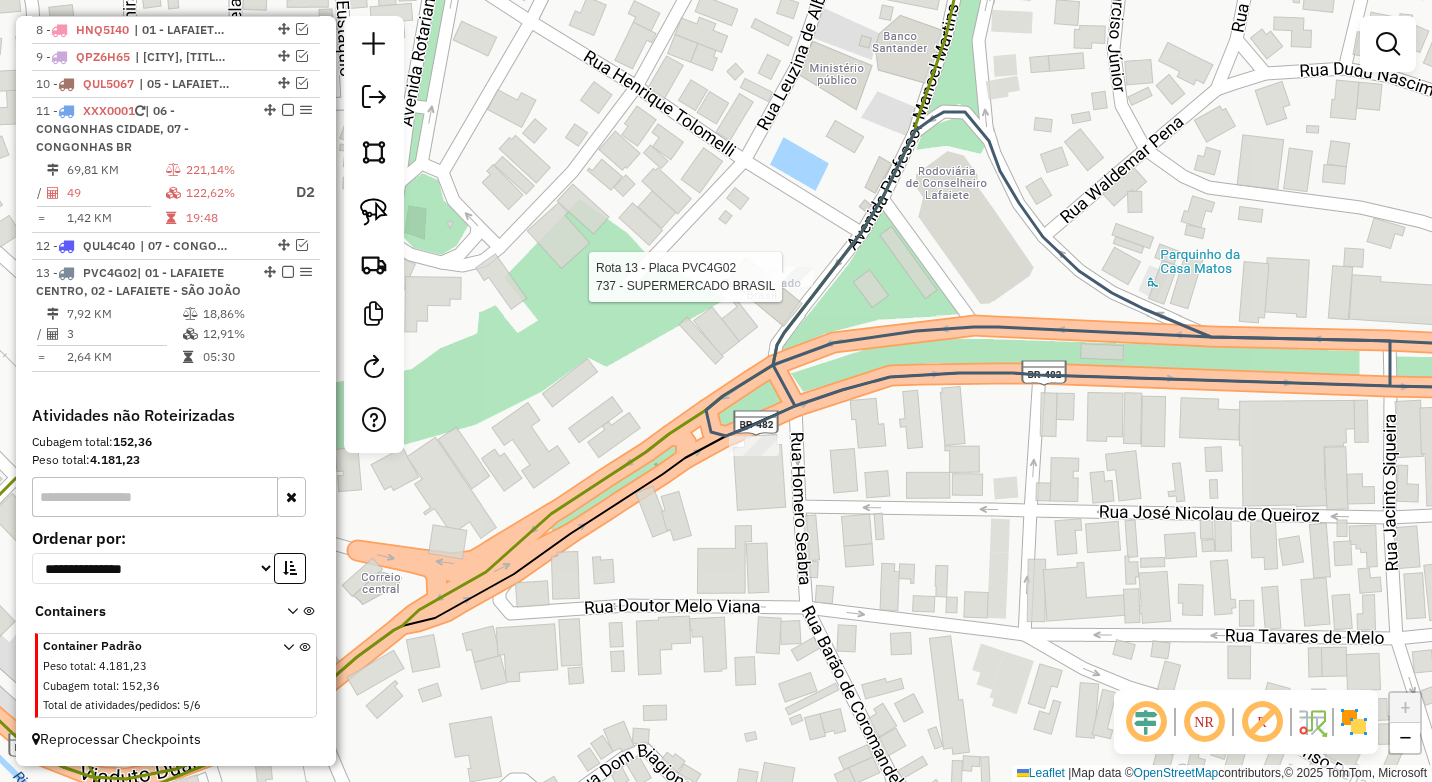 select on "*********" 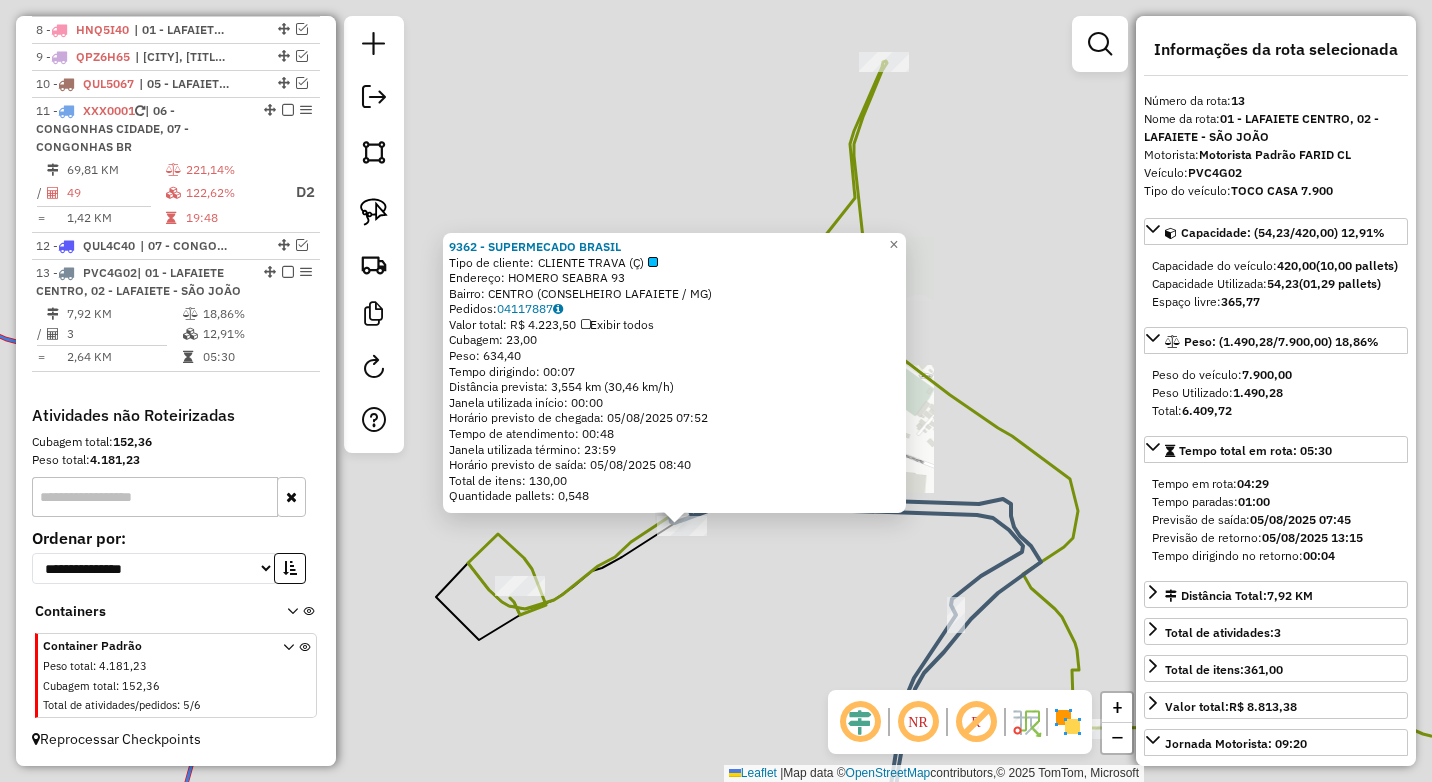 click on "[NUMBER] - [LAST] [LAST]  Tipo de cliente:   CLIENTE TRAVA (Ç)   Endereço:  [LAST] [LAST] 93   Bairro: [LAST] ([CITY] / MG)   Pedidos:  [NUMBER]   Valor total: R$ [PRICE]   Exibir todos   Cubagem: [NUMBER]  Peso: [NUMBER]  Tempo dirigindo: [TIME]   Distância prevista: [NUMBER] km ([NUMBER] km/h)   Janela utilizada início: [TIME]   Horário previsto de chegada: [DATE] [TIME]   Tempo de atendimento: [TIME]   Janela utilizada término: [TIME]   Horário previsto de saída: [DATE] [TIME]   Total de itens: [NUMBER]   Quantidade pallets: [NUMBER]  × Janela de atendimento Grade de atendimento Capacidade Transportadoras Veículos Cliente Pedidos  Rotas Selecione os dias de semana para filtrar as janelas de atendimento  Seg   Ter   Qua   Qui   Sex   Sáb   Dom  Informe o período da janela de atendimento: De: Até:  Filtrar exatamente a janela do cliente  Considerar janela de atendimento padrão  Selecione os dias de semana para filtrar as grades de atendimento  Seg   Ter   Qua   Qui   Sex   Sáb   Dom  **** +" 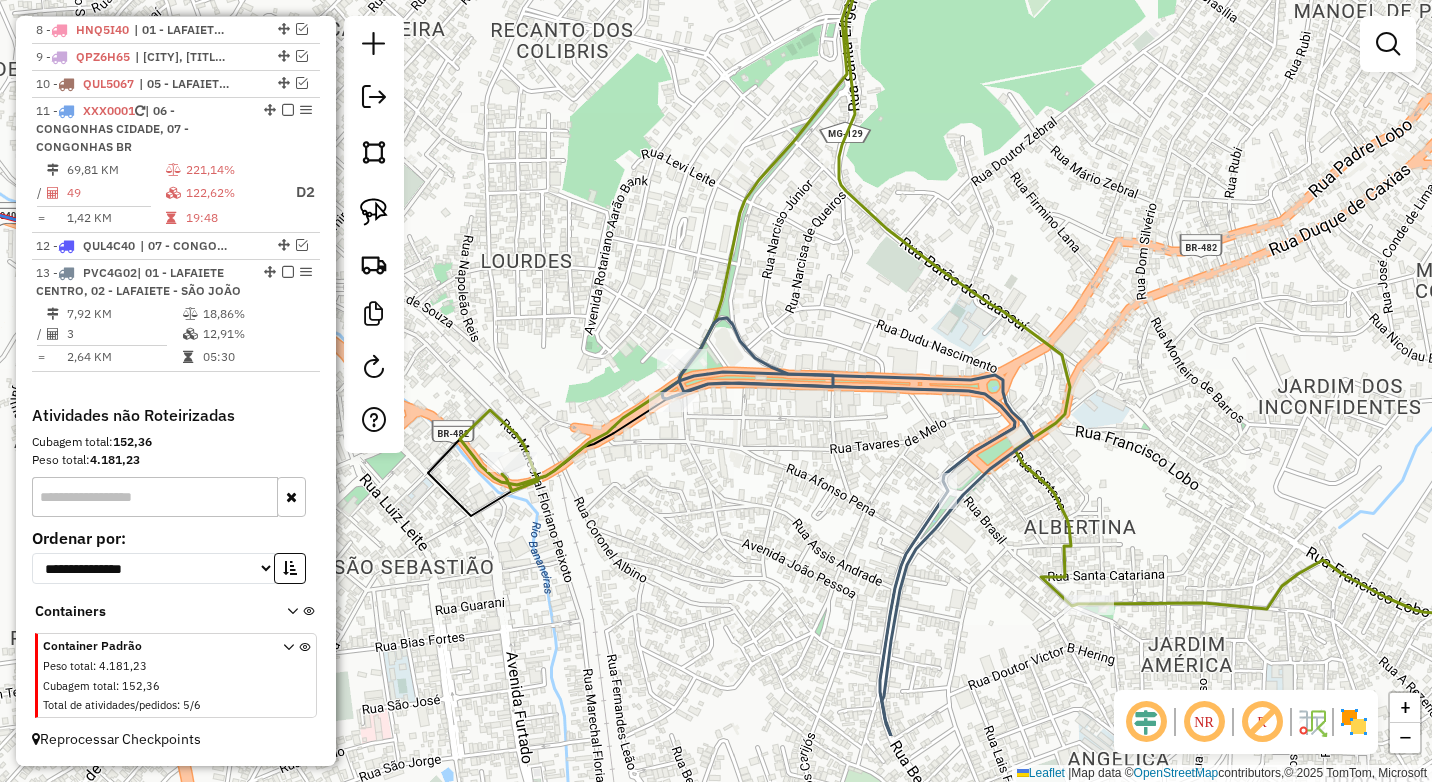 drag, startPoint x: 676, startPoint y: 610, endPoint x: 668, endPoint y: 486, distance: 124.2578 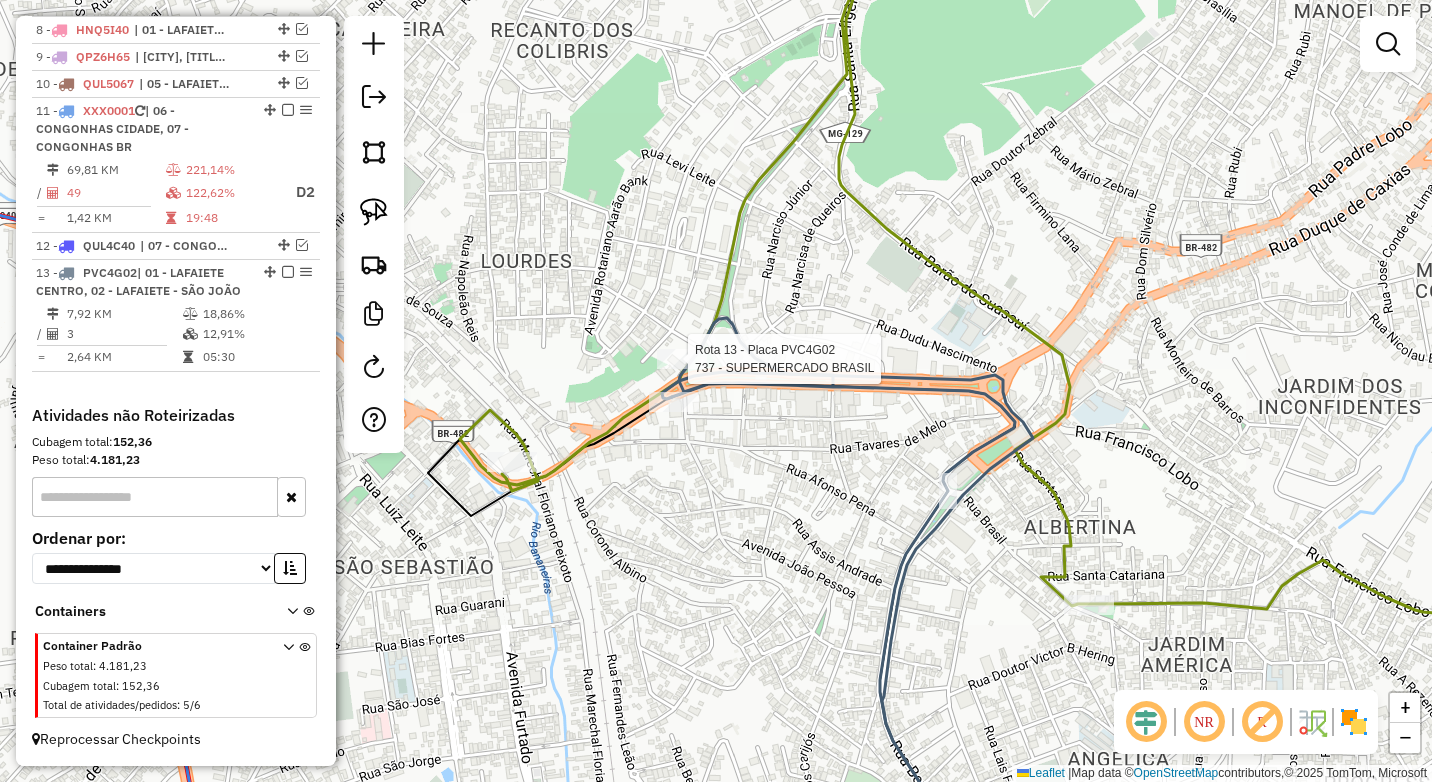 select on "*********" 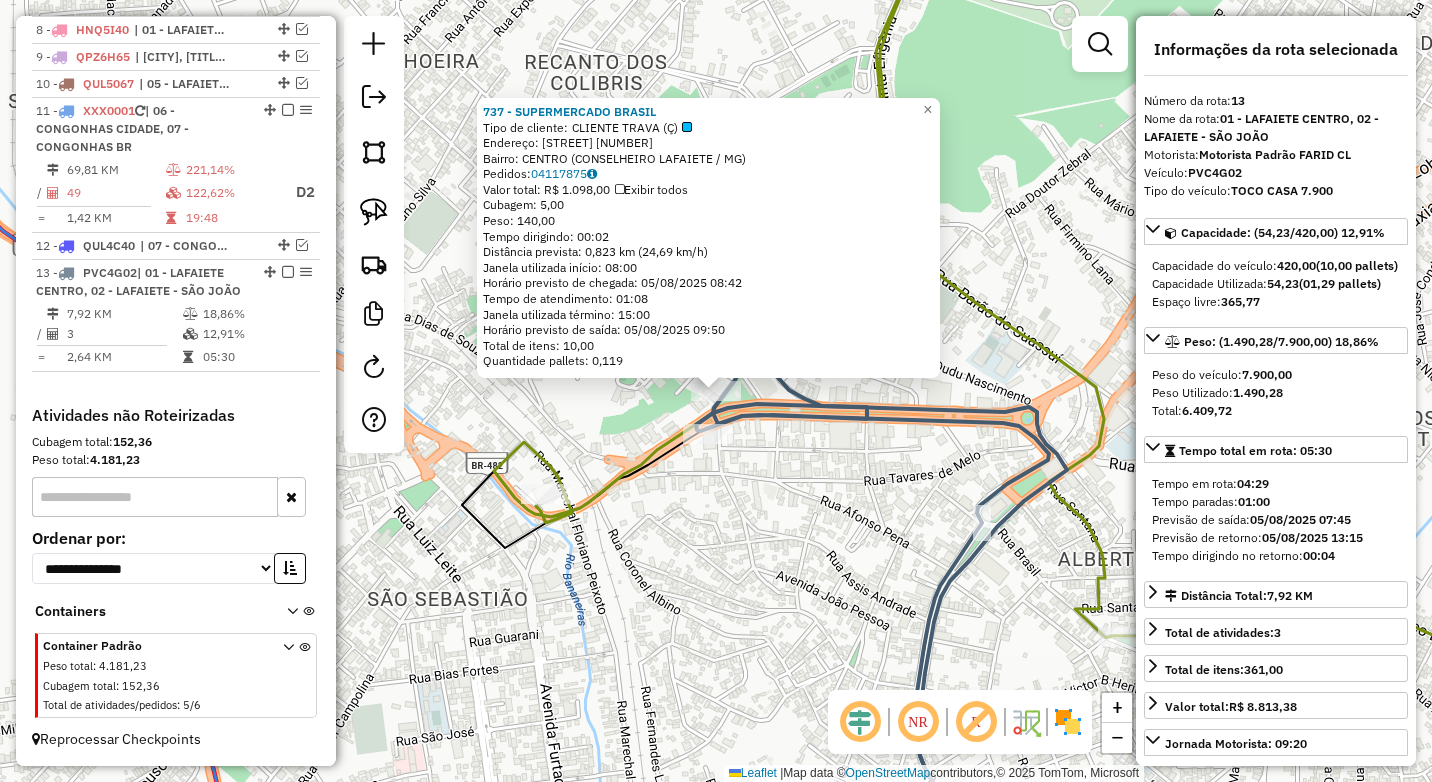 click on "[NUMBER] - SUPERMERCADO BRASIL  Tipo de cliente:   CLIENTE TRAVA (Ç)   Endereço:  [STREET] [NUMBER]   Bairro: [CITY] ([CITY] / [STATE])   Pedidos:  [ORDER_ID]   Valor total: R$ 1.098,00   Exibir todos   Cubagem: 5,00  Peso: 140,00  Tempo dirigindo: 00:02   Distância prevista: 0,823 km (24,69 km/h)   Janela utilizada início: 08:00   Horário previsto de chegada: 05/08/2025 08:42   Tempo de atendimento: 01:08   Janela utilizada término: 15:00   Horário previsto de saída: 05/08/2025 09:50   Total de itens: 10,00   Quantidade pallets: 0,119  × Janela de atendimento Grade de atendimento Capacidade Transportadoras Veículos Cliente Pedidos  Rotas Selecione os dias de semana para filtrar as janelas de atendimento  Seg   Ter   Qua   Qui   Sex   Sáb   Dom  Informe o período da janela de atendimento: De: Até:  Filtrar exatamente a janela do cliente  Considerar janela de atendimento padrão  Selecione os dias de semana para filtrar as grades de atendimento  Seg   Ter   Qua   Qui   Sex   Sáb   Dom  **** +" 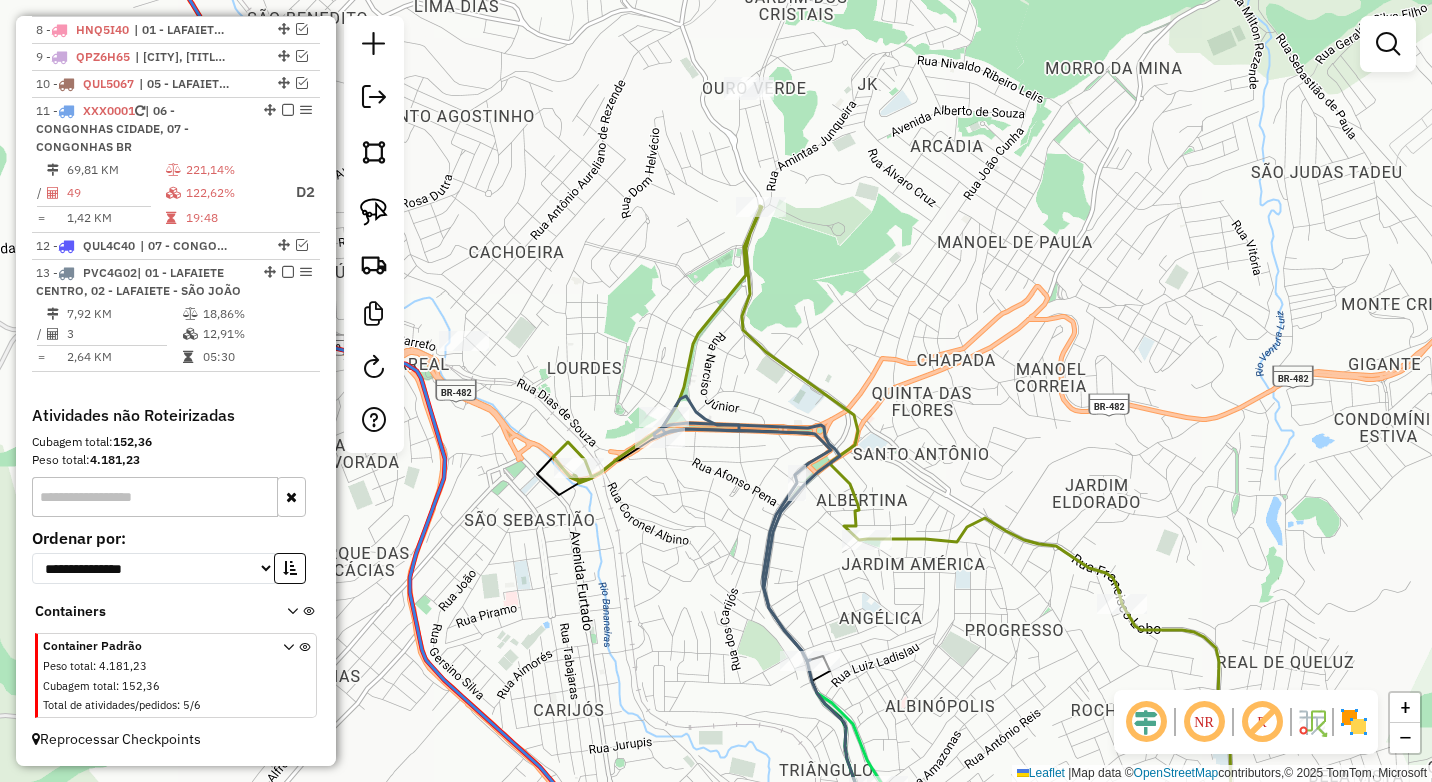 drag, startPoint x: 770, startPoint y: 560, endPoint x: 702, endPoint y: 512, distance: 83.23461 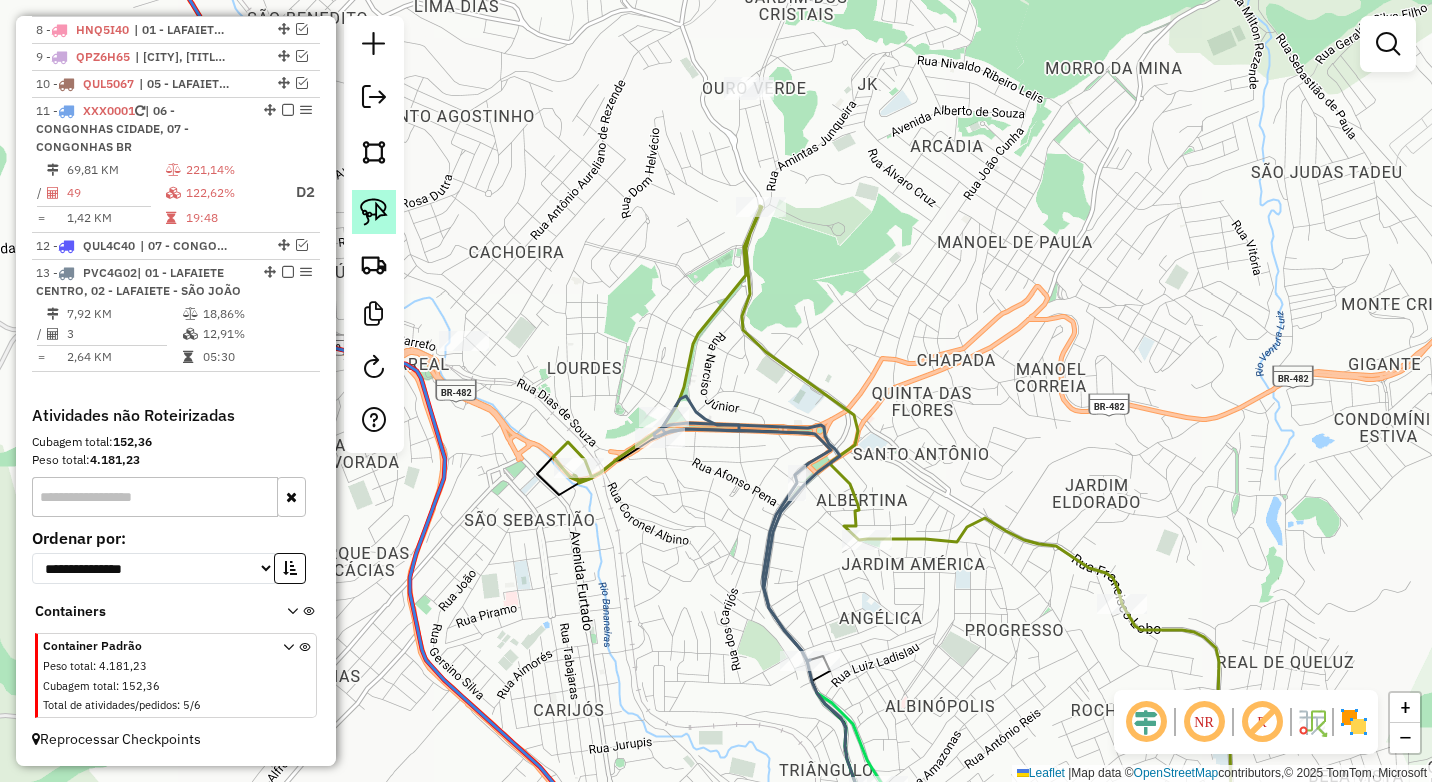 click 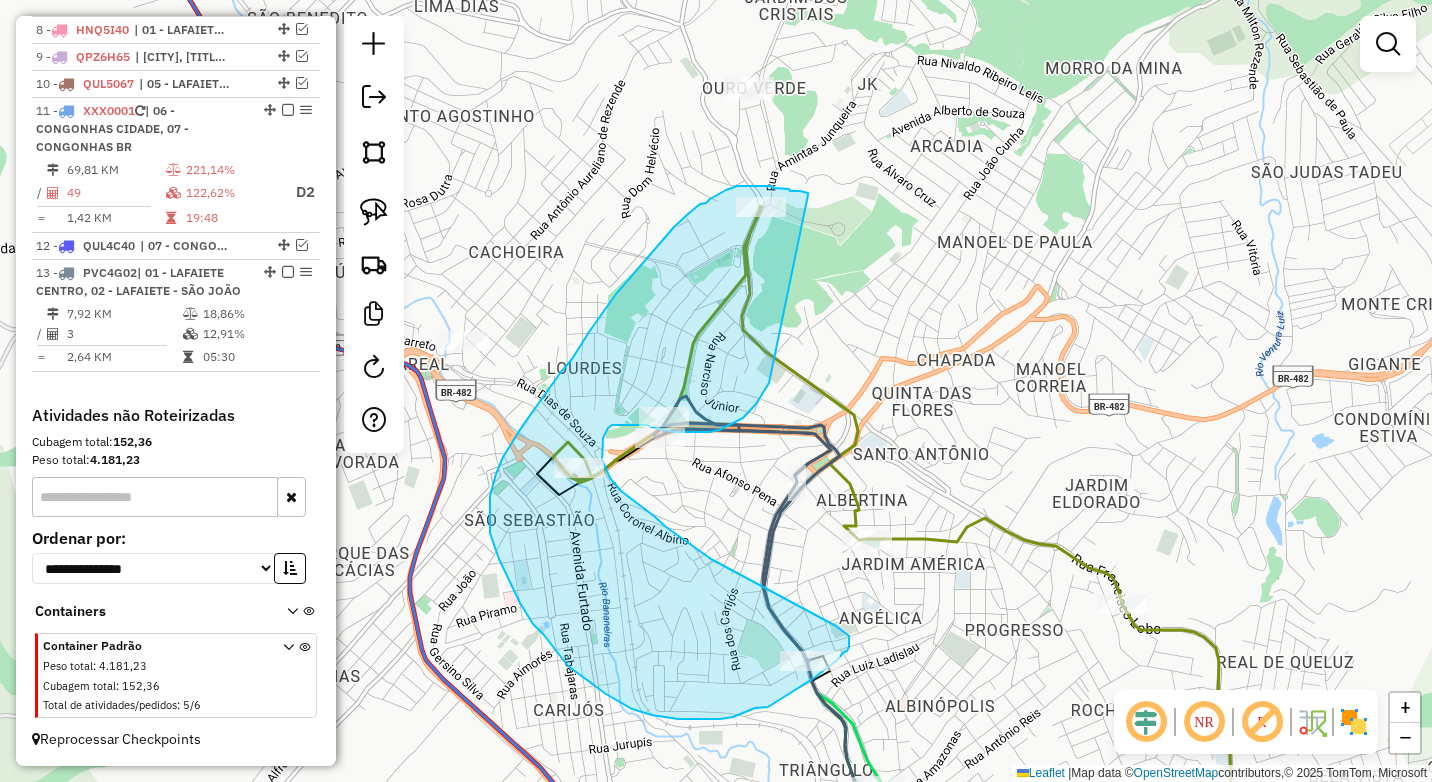 drag, startPoint x: 808, startPoint y: 195, endPoint x: 772, endPoint y: 381, distance: 189.45184 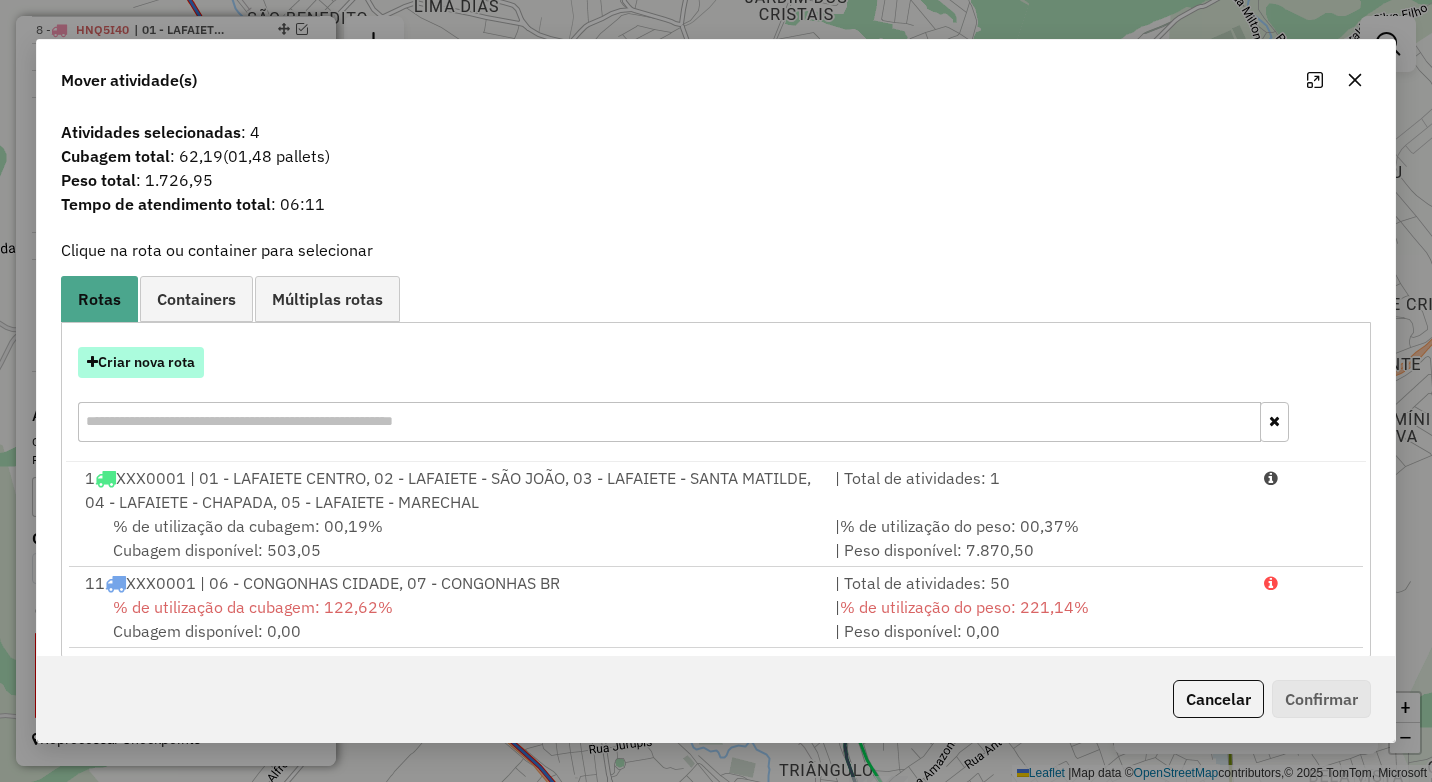 click on "Criar nova rota" at bounding box center (141, 362) 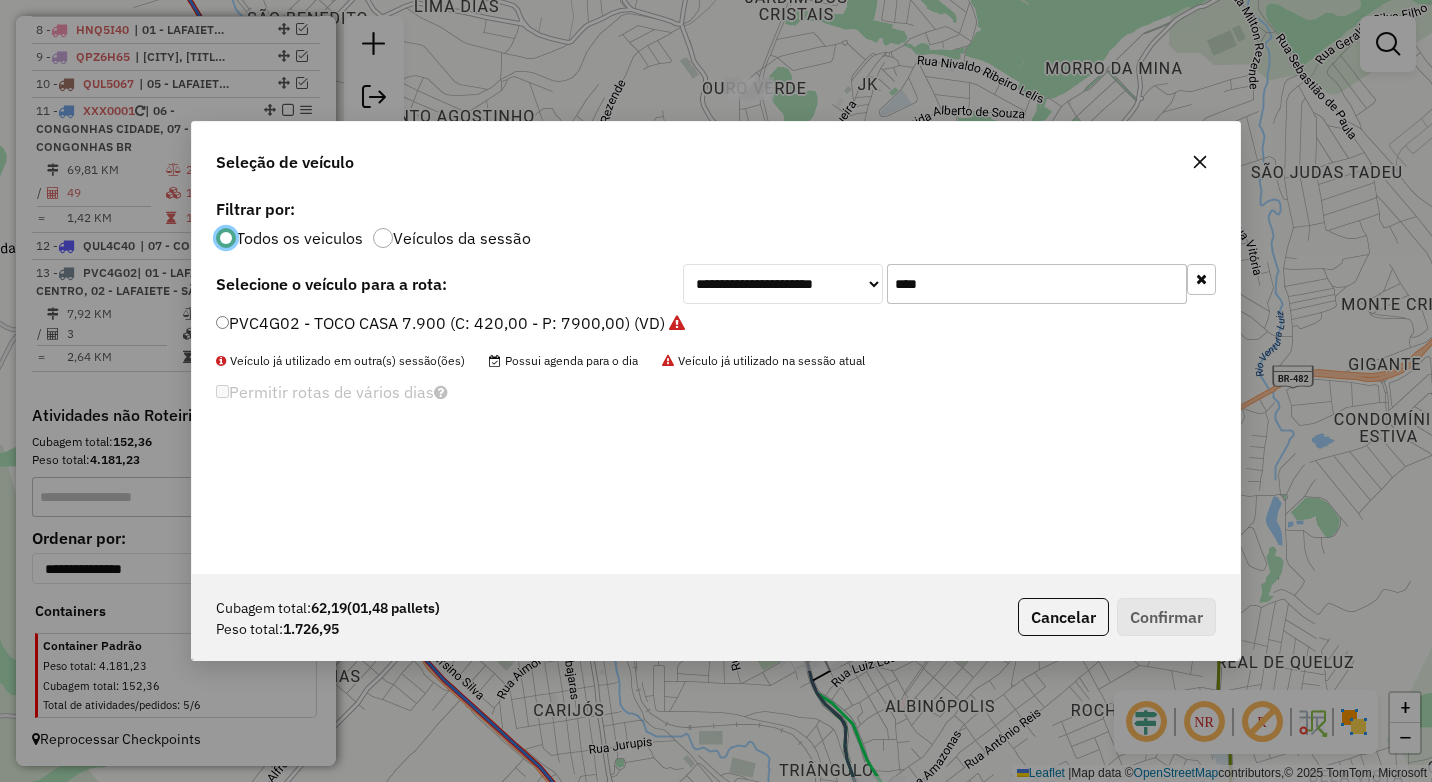 scroll, scrollTop: 11, scrollLeft: 6, axis: both 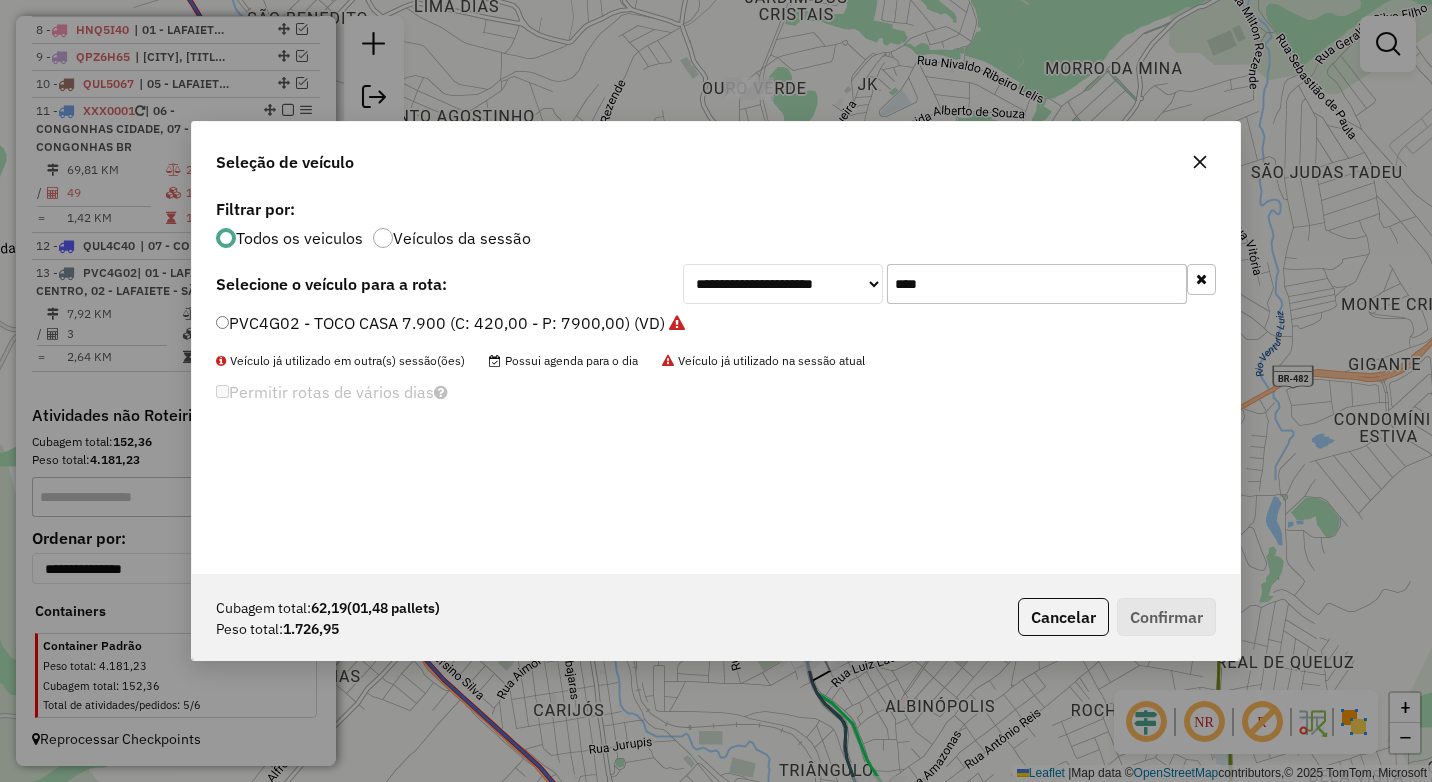 drag, startPoint x: 951, startPoint y: 276, endPoint x: 839, endPoint y: 285, distance: 112.36102 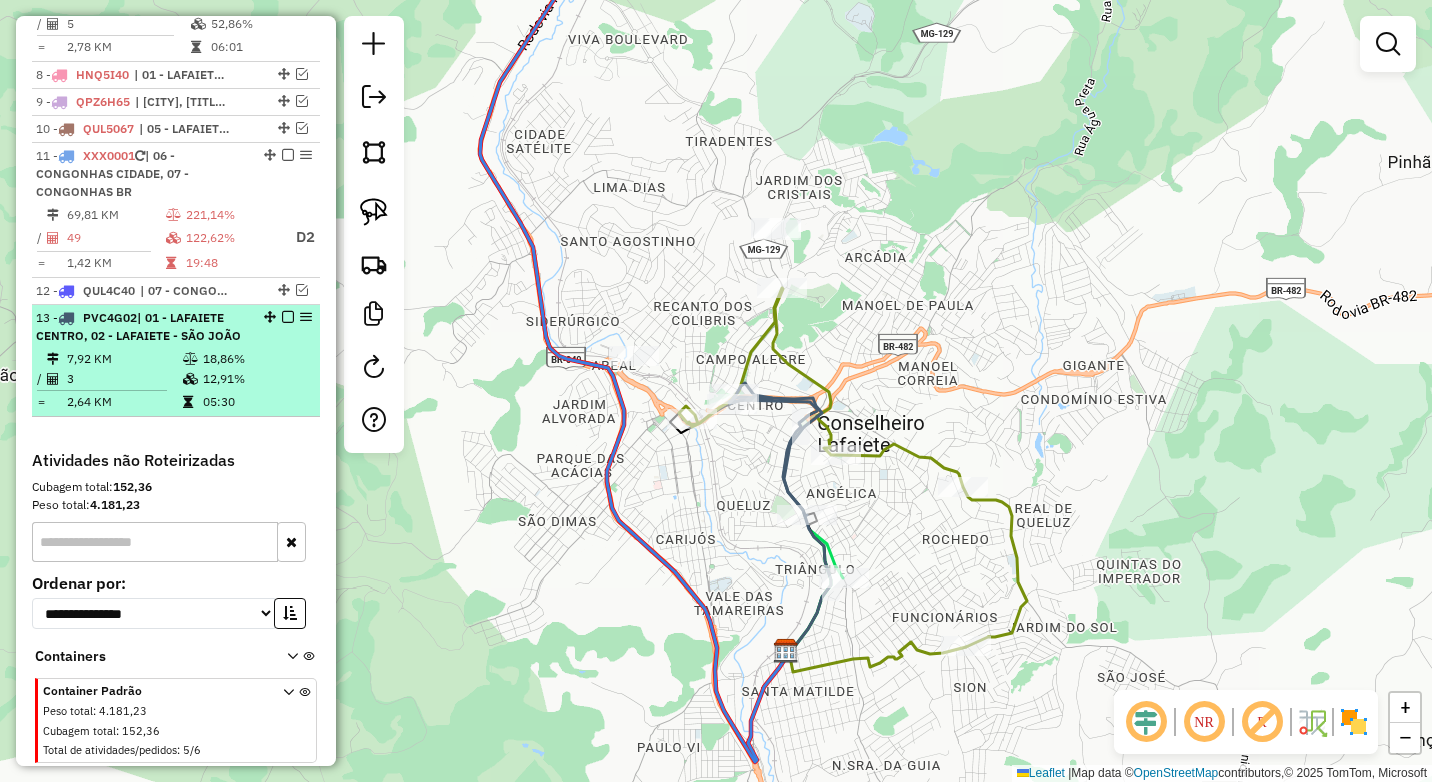 scroll, scrollTop: 1122, scrollLeft: 0, axis: vertical 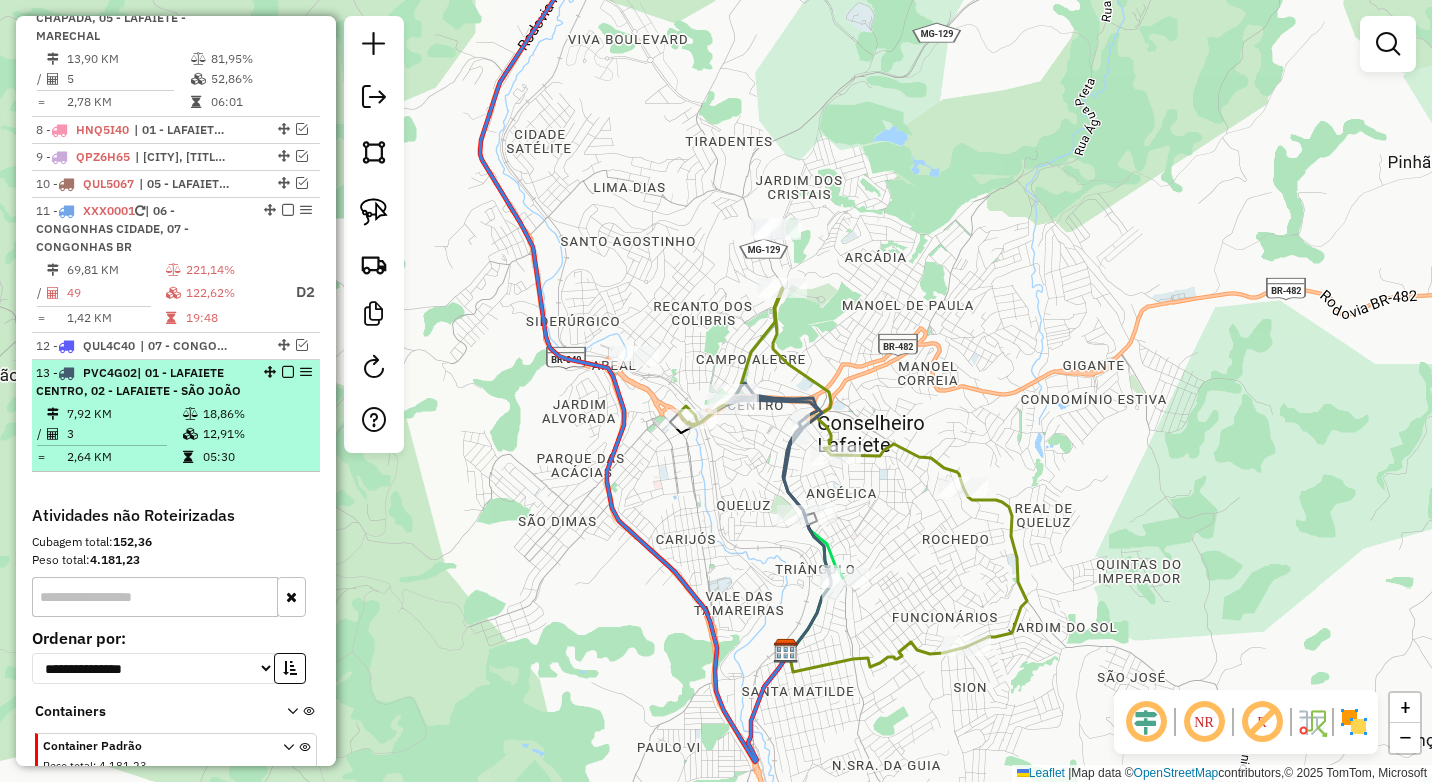 click at bounding box center (288, 372) 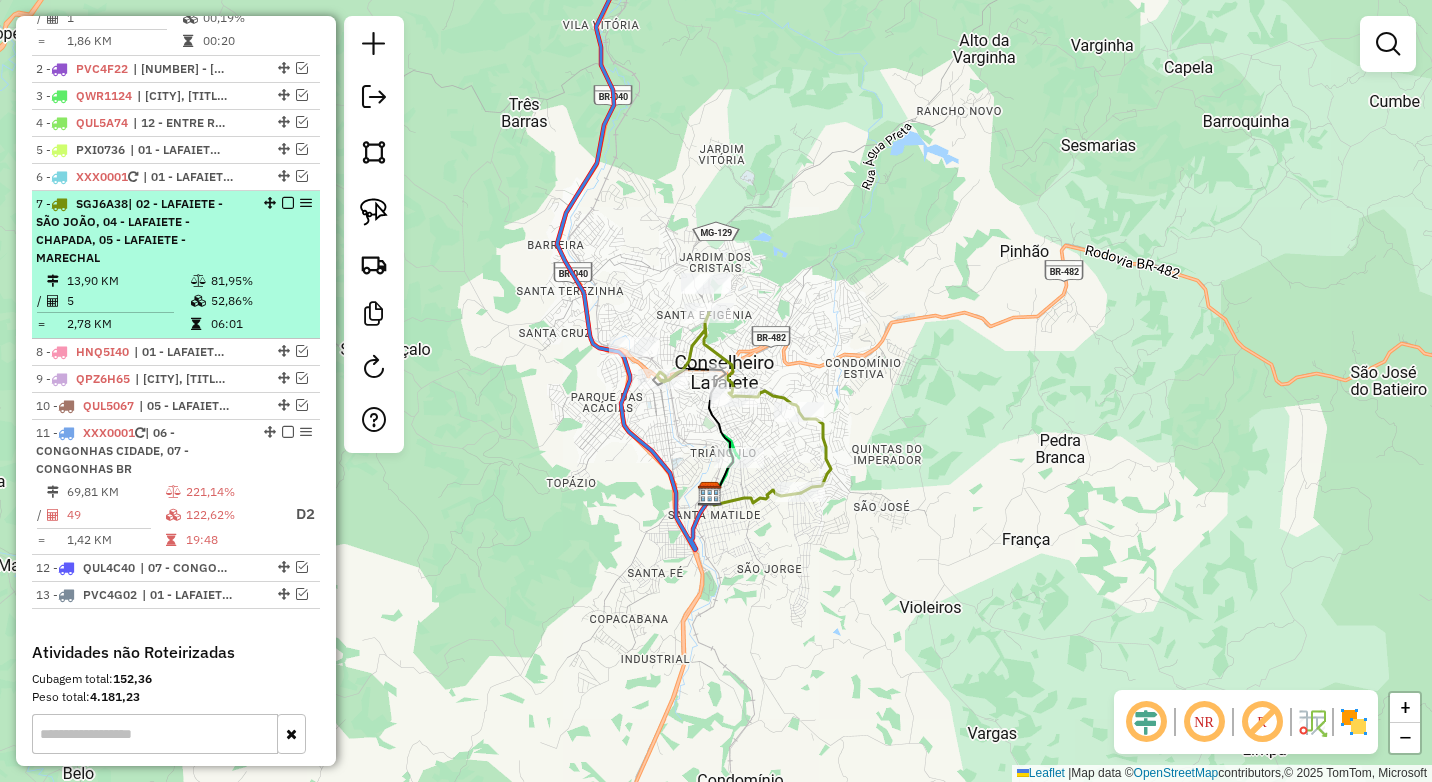 scroll, scrollTop: 822, scrollLeft: 0, axis: vertical 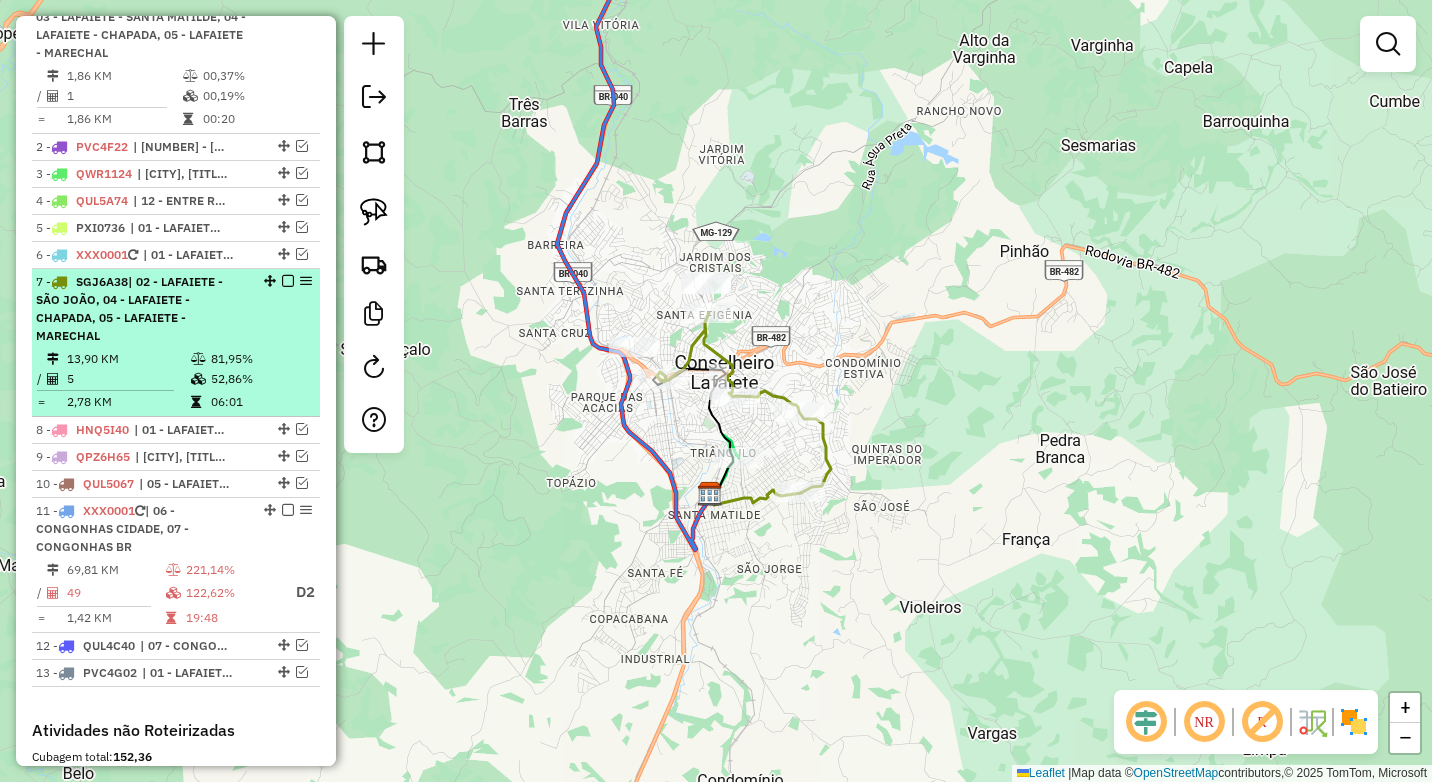 click at bounding box center (288, 281) 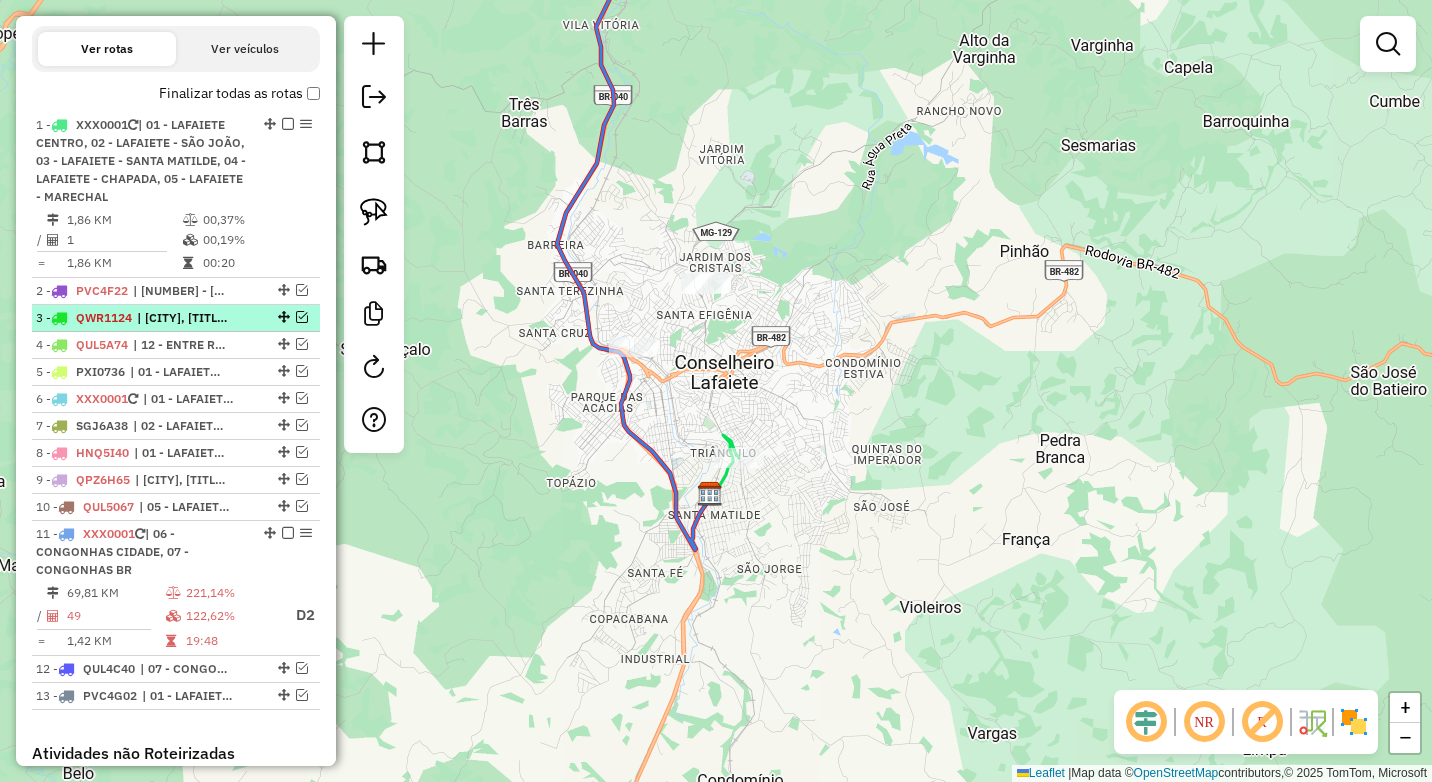 scroll, scrollTop: 722, scrollLeft: 0, axis: vertical 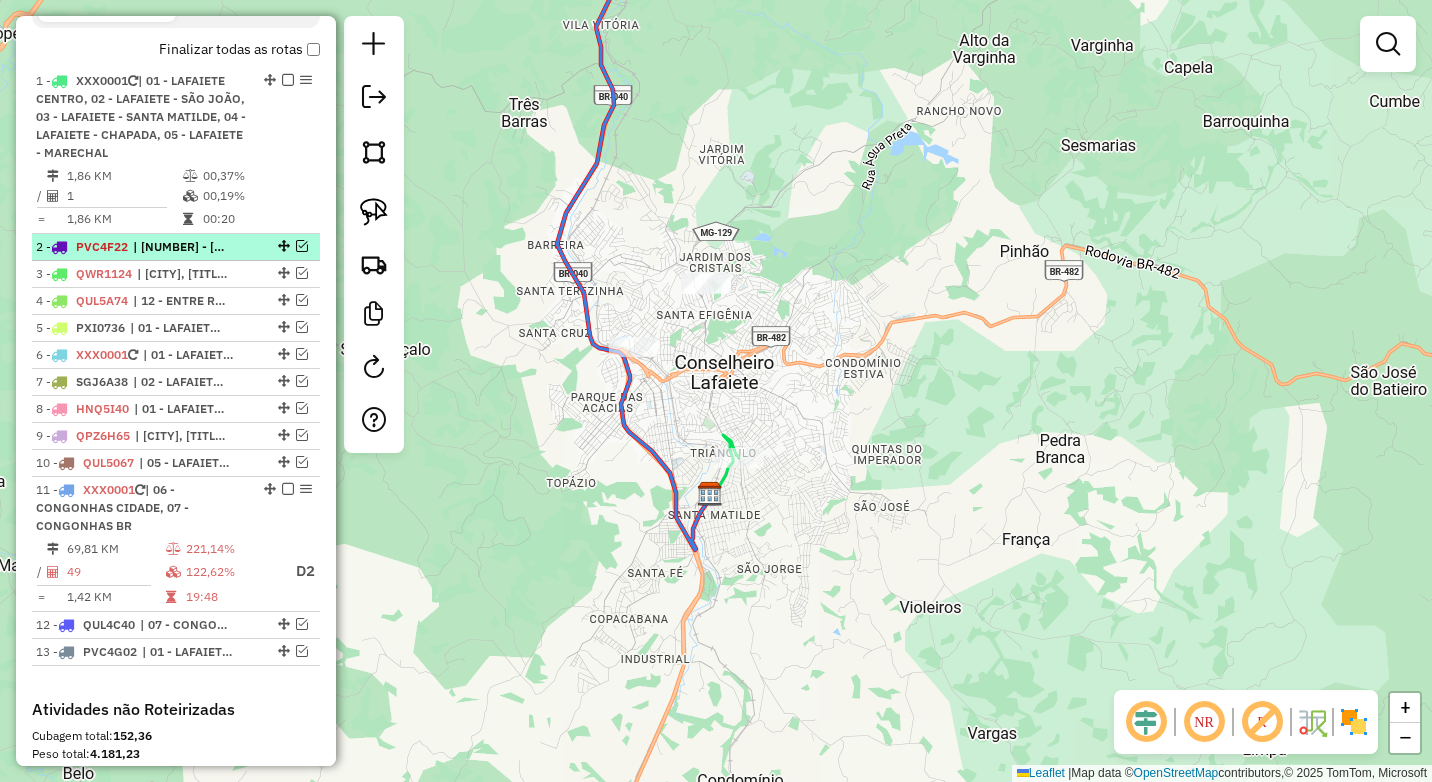 click at bounding box center (302, 246) 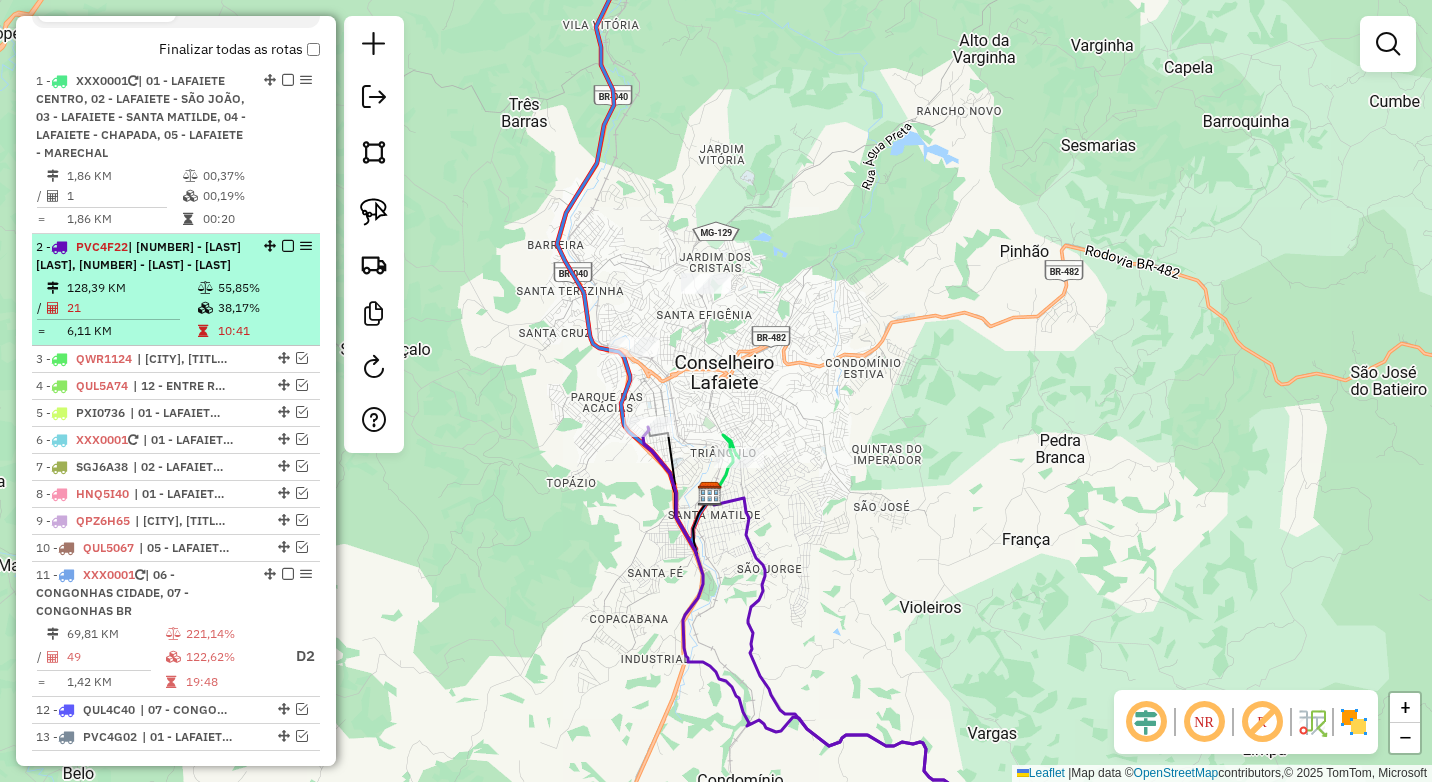 click on "[NUMBER] -     [PLATE]   | [NUMBER] - [LAST] [LAST], [NUMBER] - [LAST] - [LAST]" at bounding box center (142, 256) 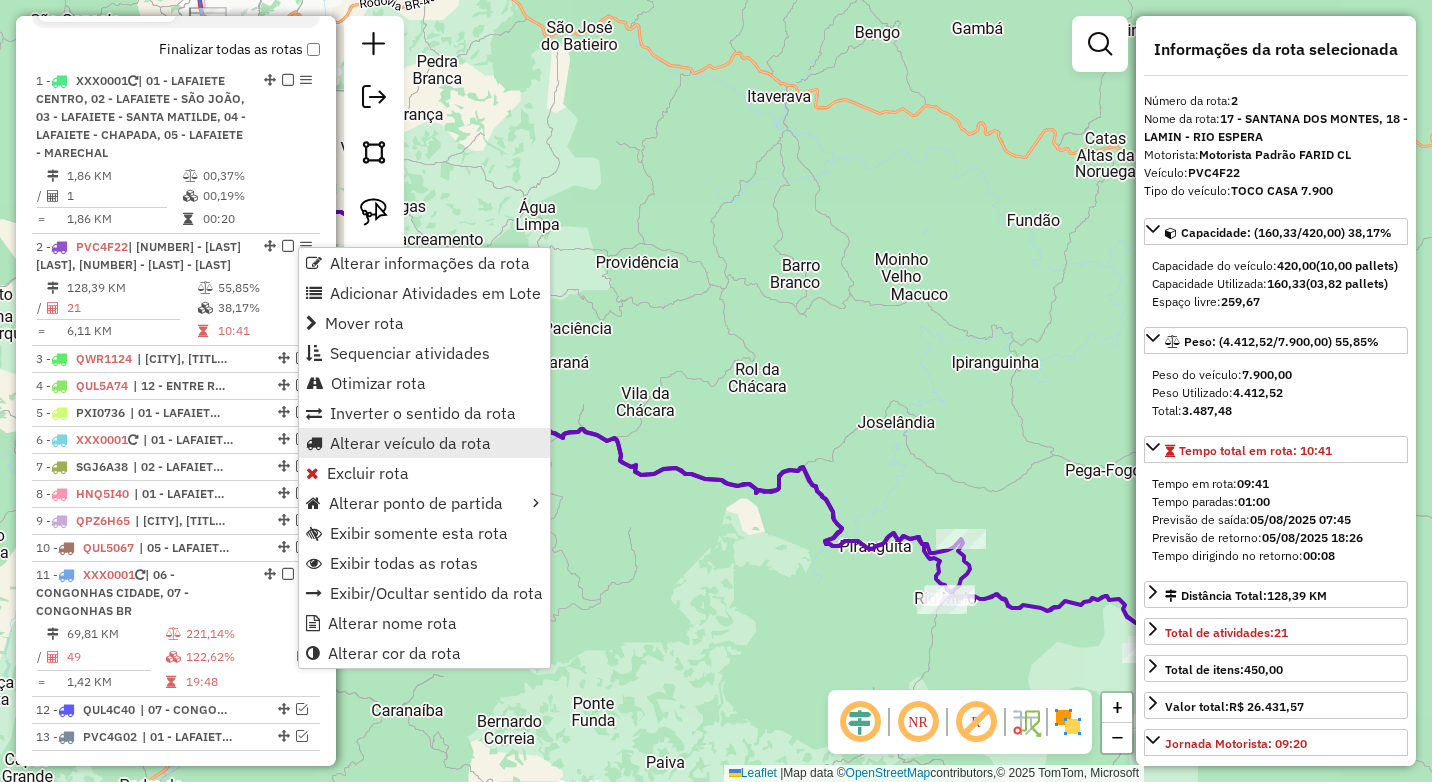 click on "Alterar veículo da rota" at bounding box center (410, 443) 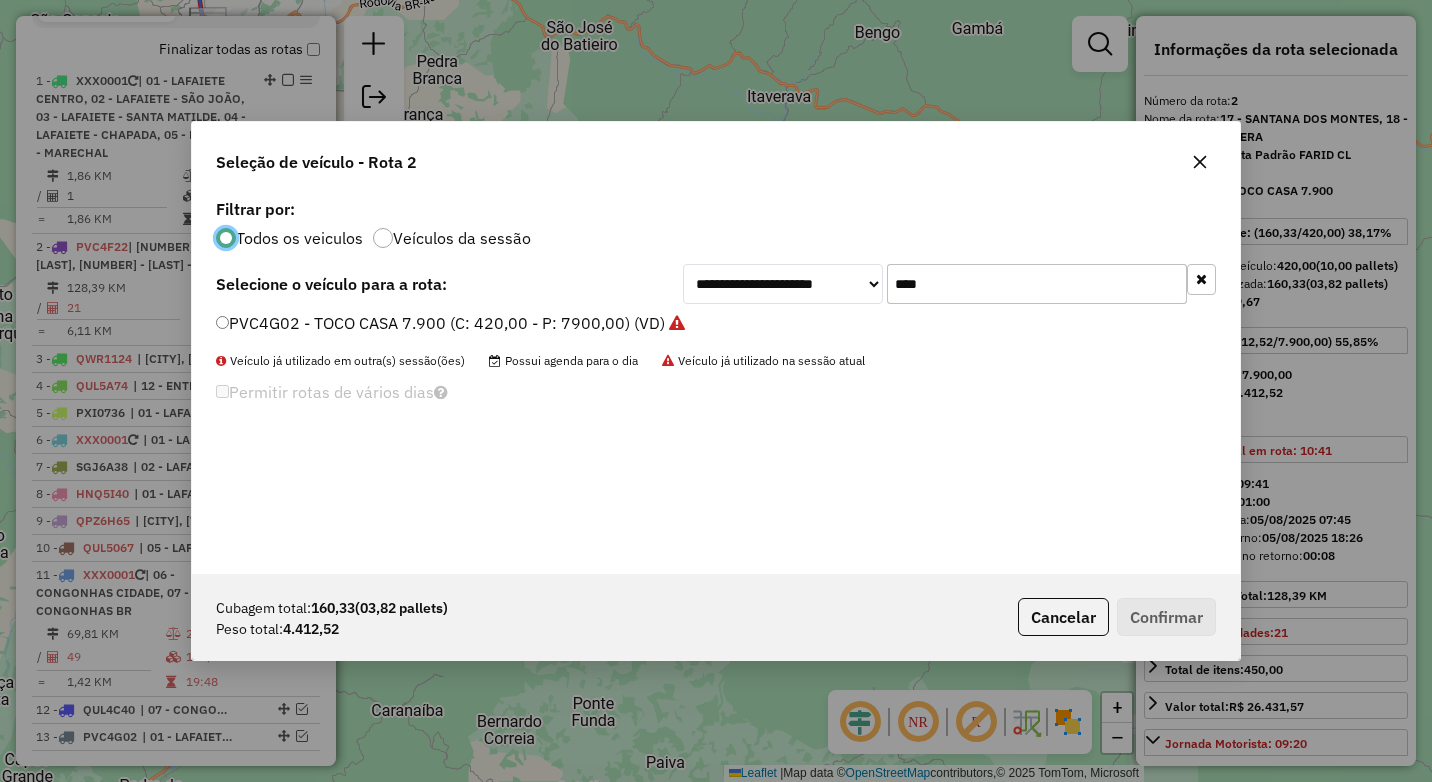 scroll, scrollTop: 11, scrollLeft: 6, axis: both 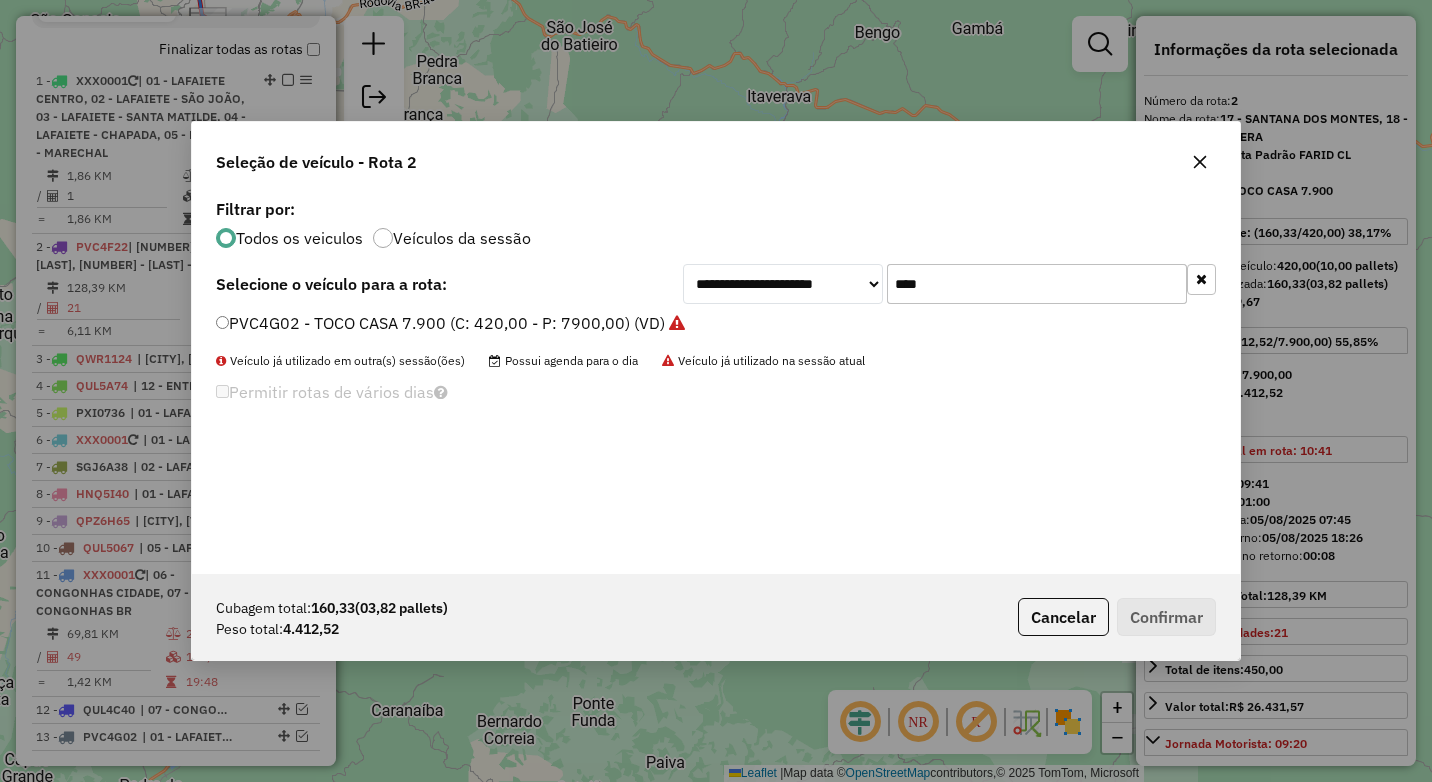 drag, startPoint x: 945, startPoint y: 290, endPoint x: 876, endPoint y: 290, distance: 69 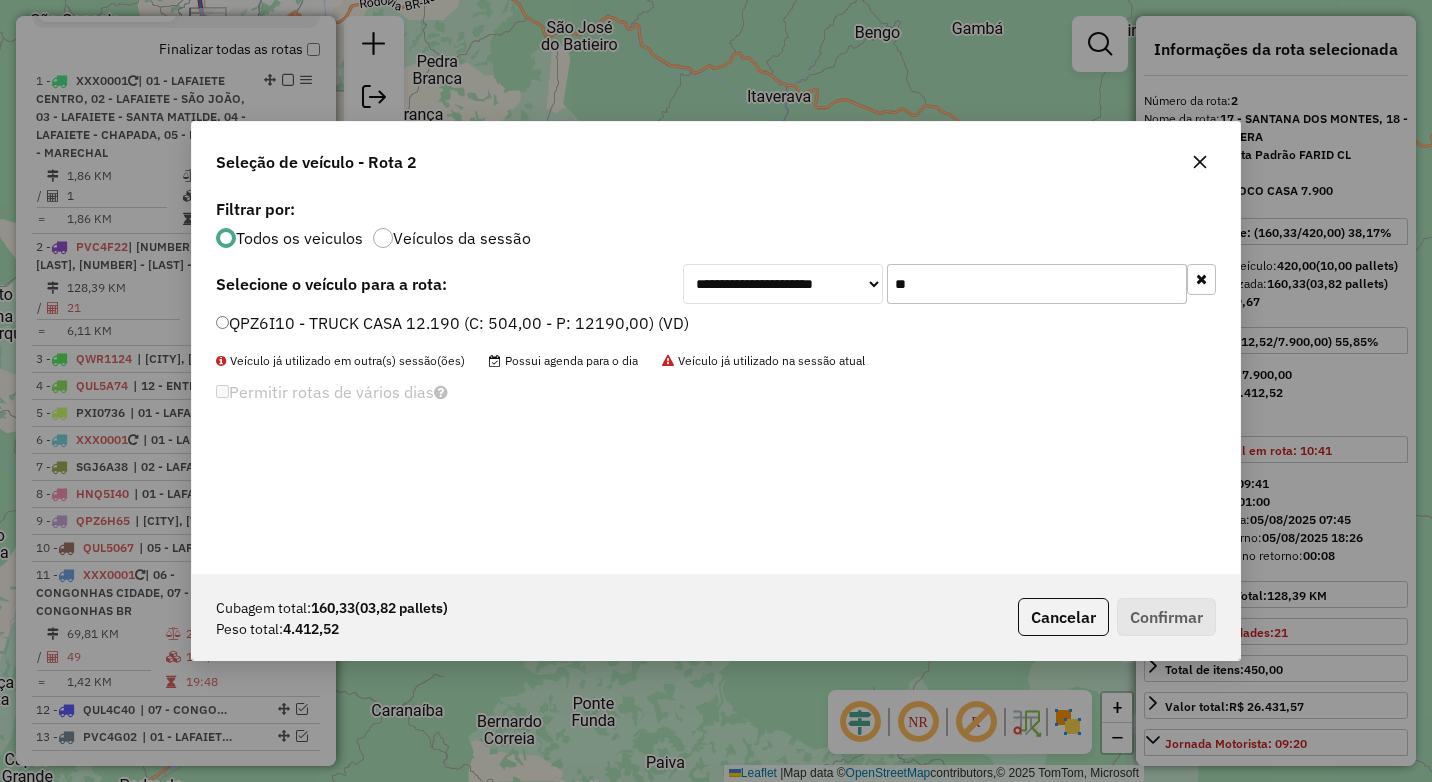 type on "**" 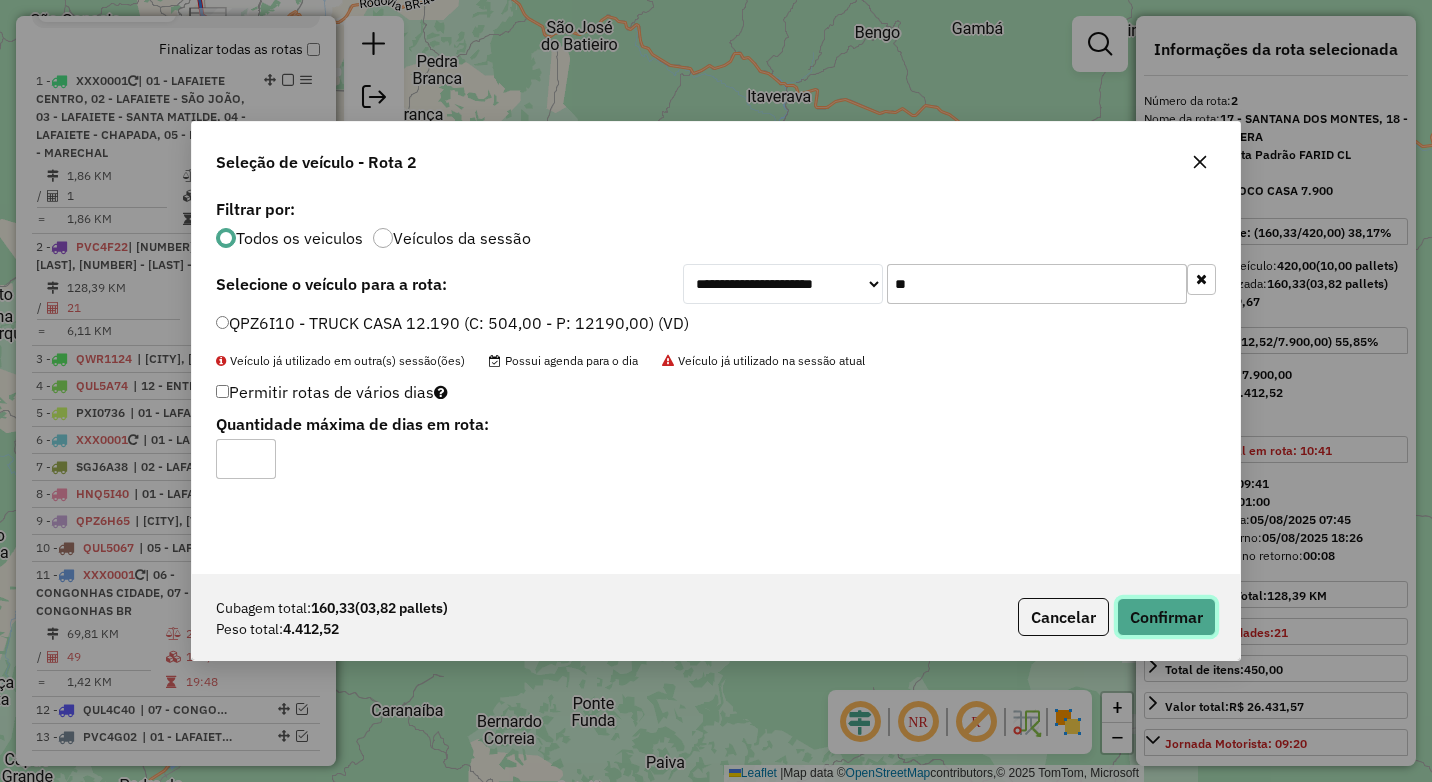 click on "Confirmar" 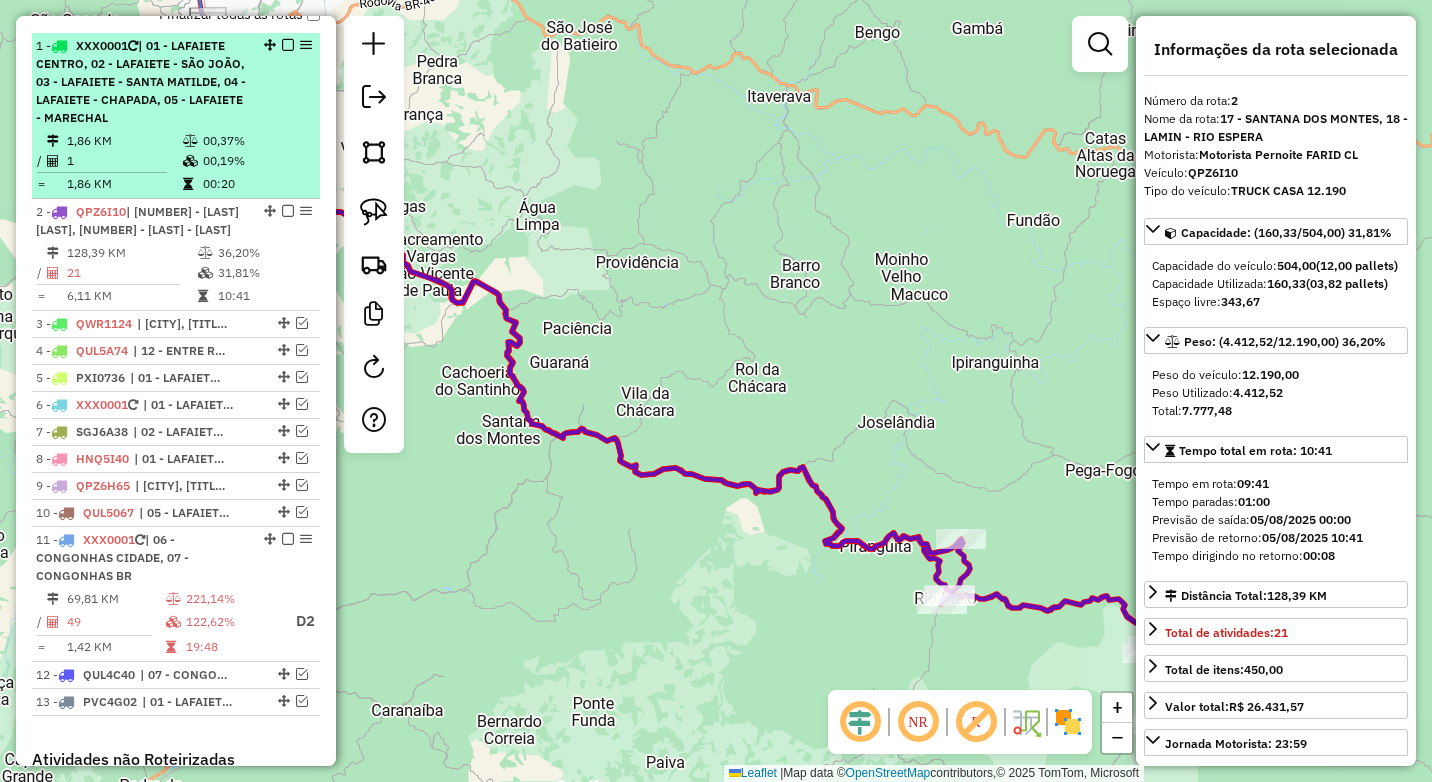 scroll, scrollTop: 740, scrollLeft: 0, axis: vertical 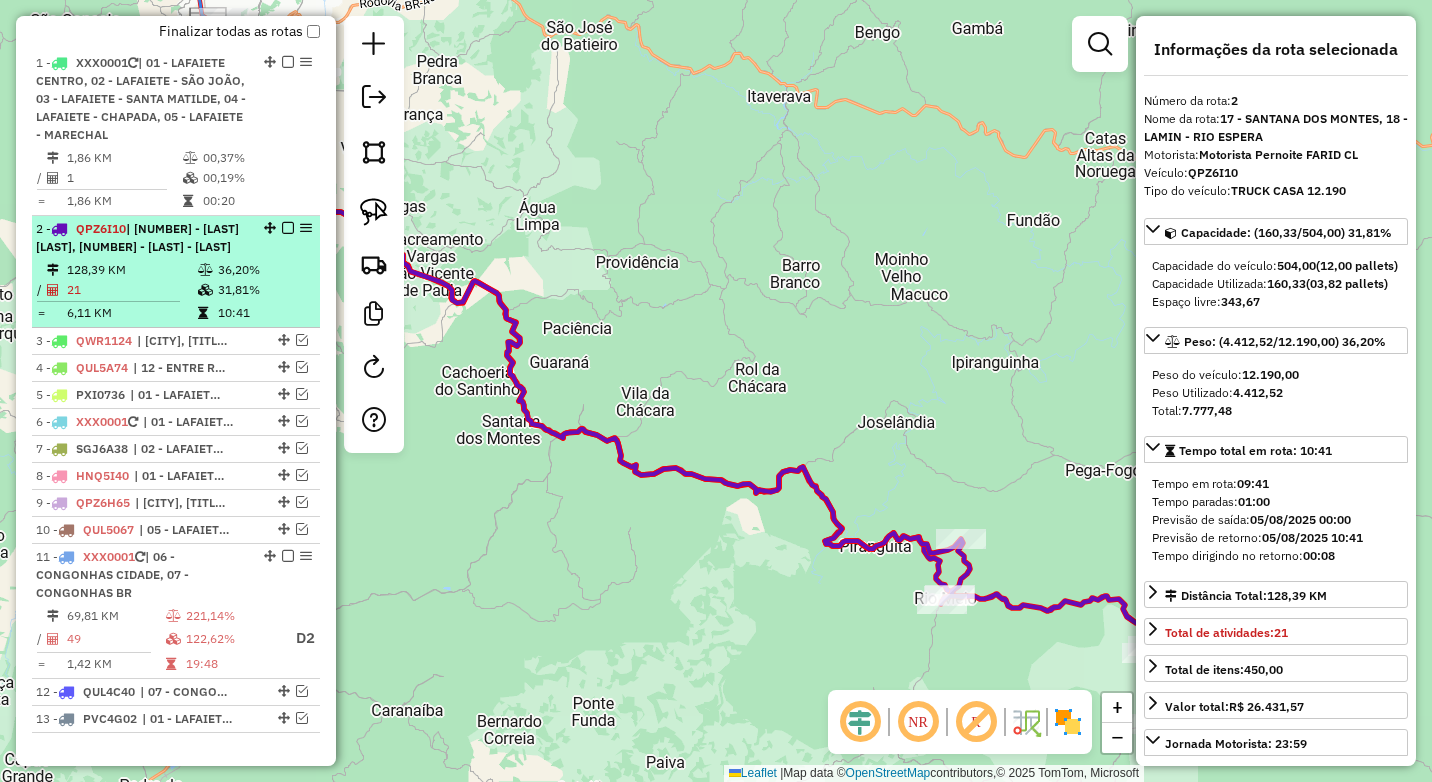 click at bounding box center (288, 228) 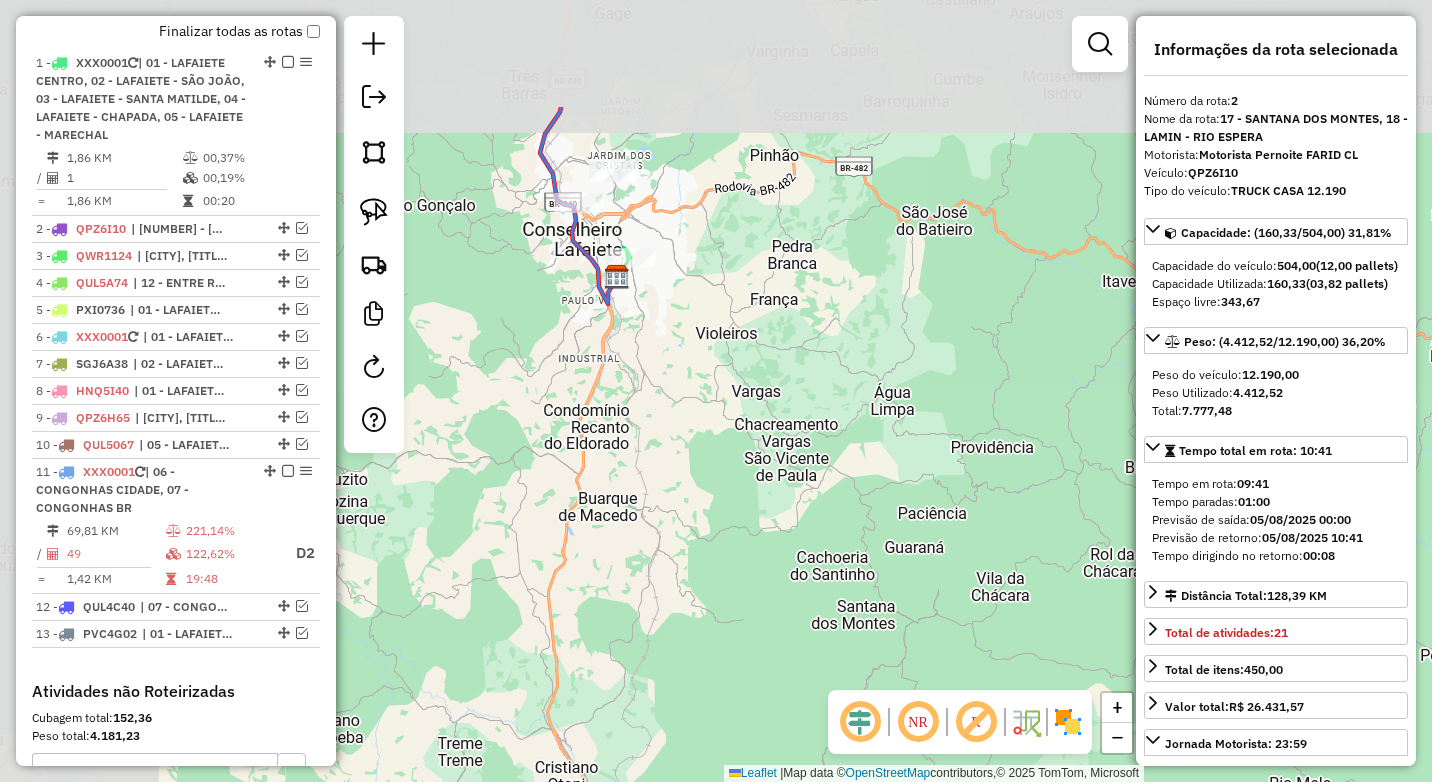 drag, startPoint x: 647, startPoint y: 302, endPoint x: 805, endPoint y: 429, distance: 202.71408 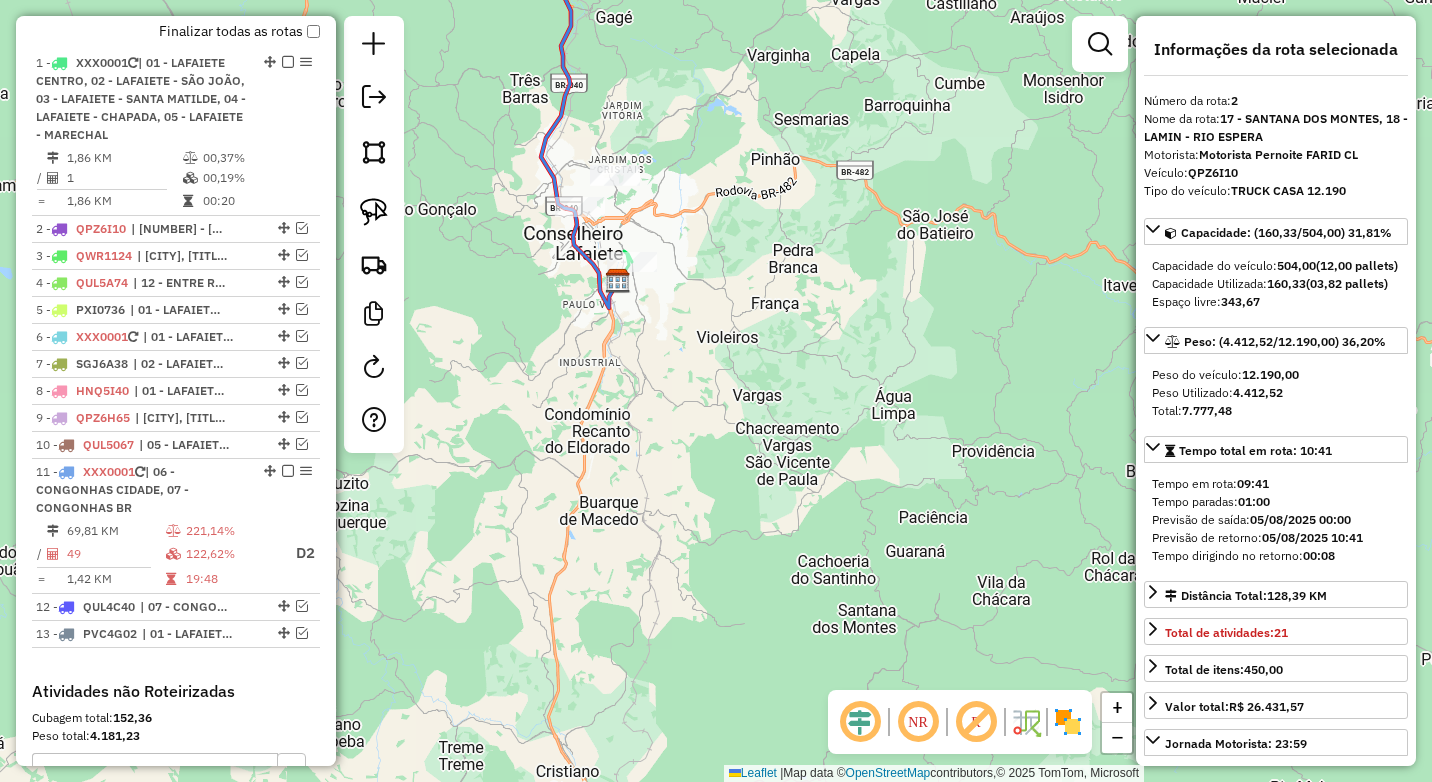 drag, startPoint x: 591, startPoint y: 348, endPoint x: 648, endPoint y: 465, distance: 130.14607 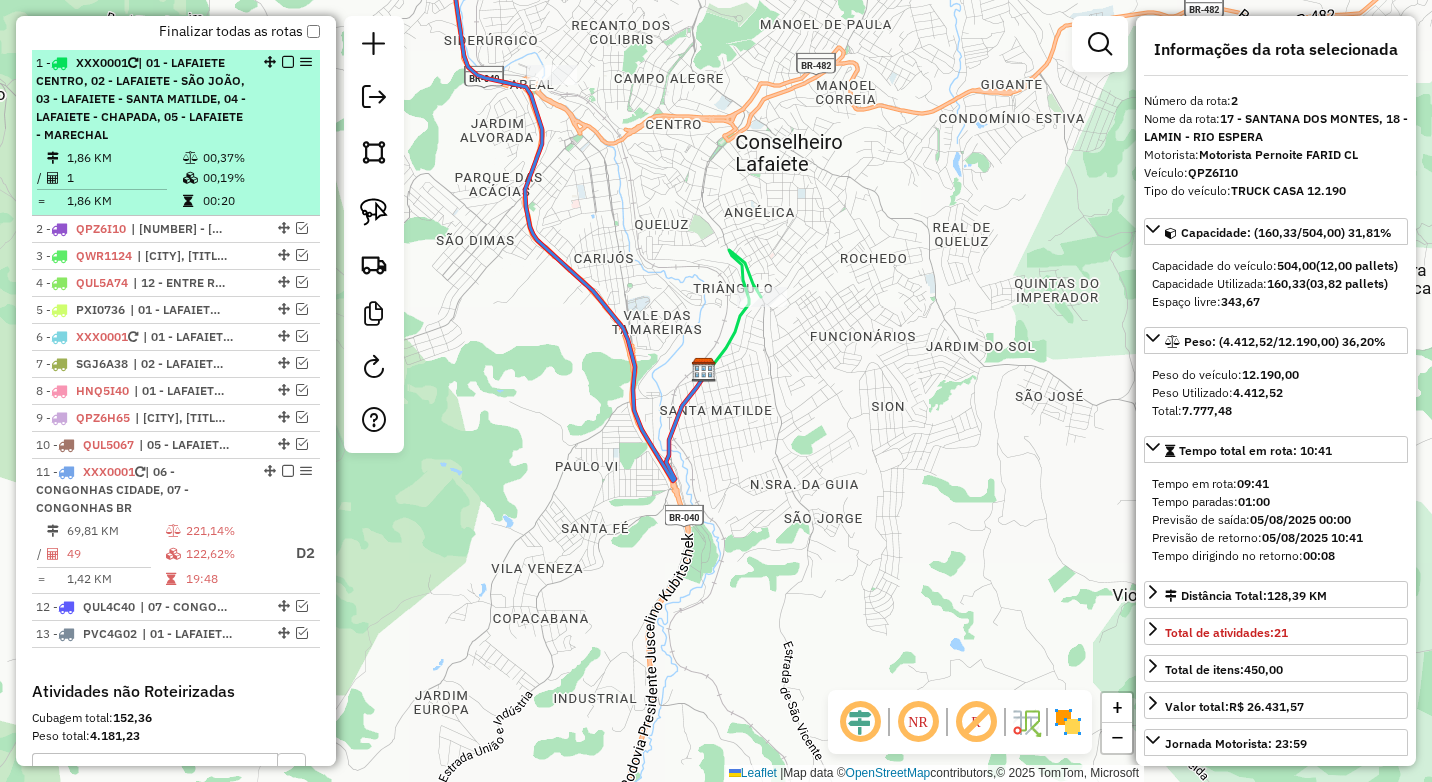click on "00,37%" at bounding box center (256, 158) 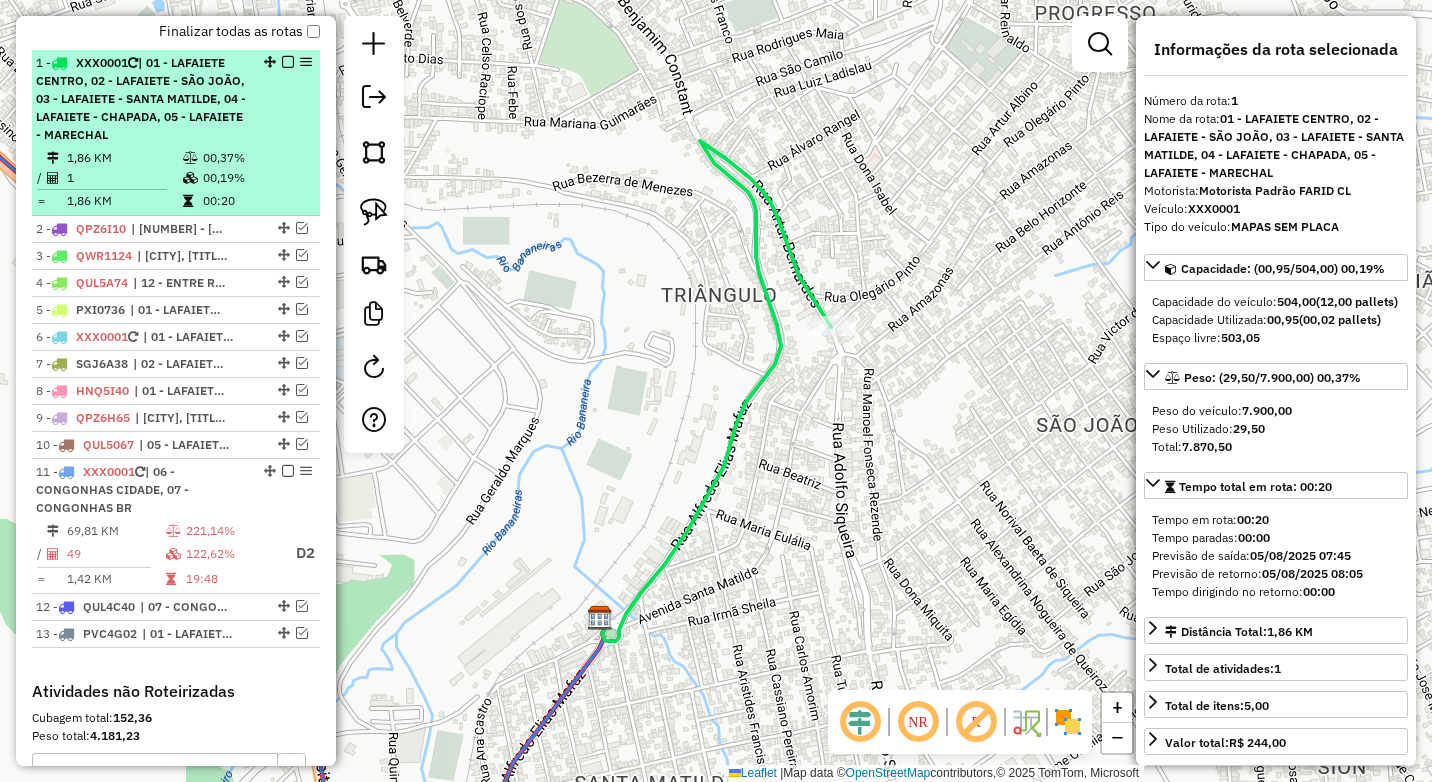 click on "1 -       XXX0001   | 01 - [CITY] CENTRO, 02 - [CITY] - SÃO JOÃO, 03 - [CITY] - SANTA MATILDE, 04 - [CITY] - CHAPADA, 05 - [CITY] - MARECHAL  1,86 KM   00,37%  /  1   00,19%     =  1,86 KM   00:20" at bounding box center (176, 133) 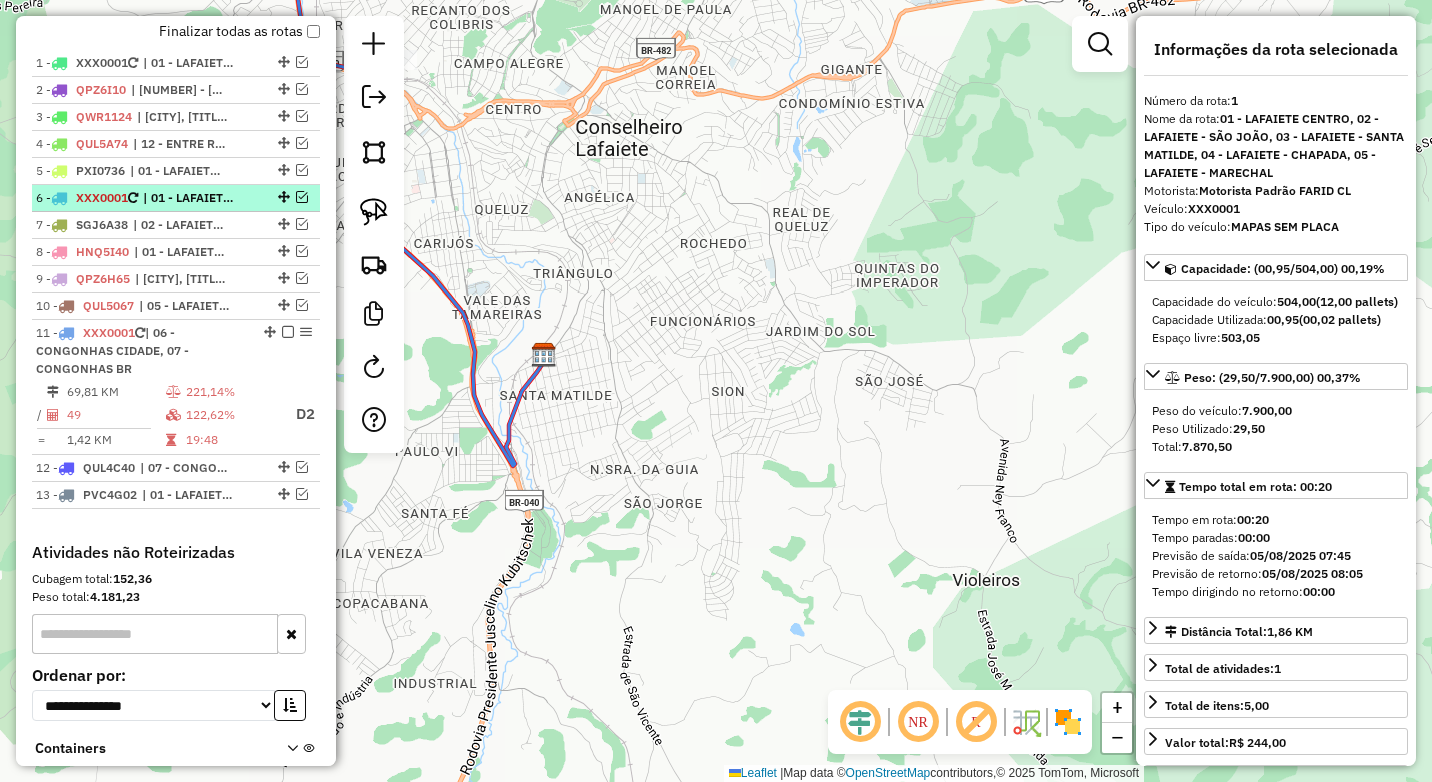 click at bounding box center (302, 197) 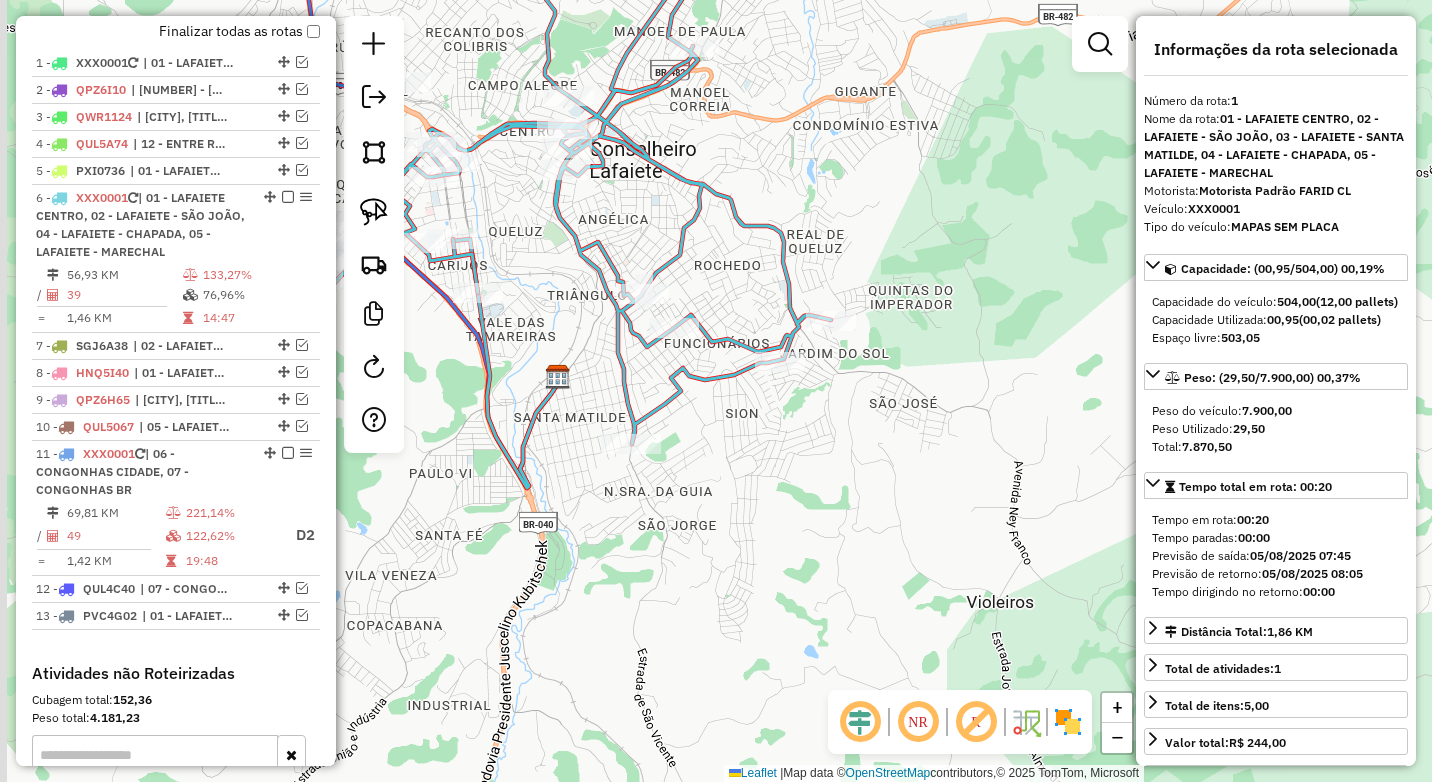 drag, startPoint x: 502, startPoint y: 378, endPoint x: 580, endPoint y: 494, distance: 139.78555 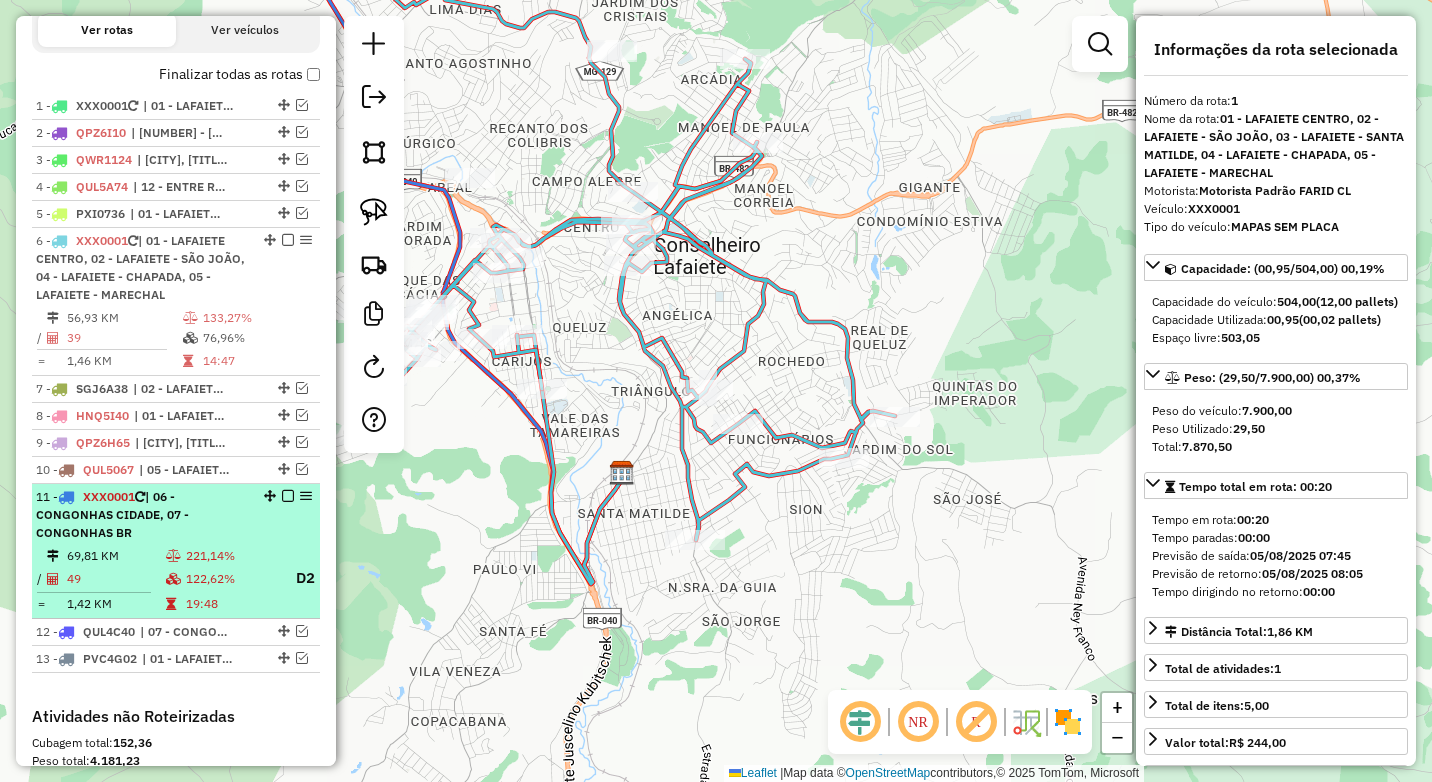 scroll, scrollTop: 740, scrollLeft: 0, axis: vertical 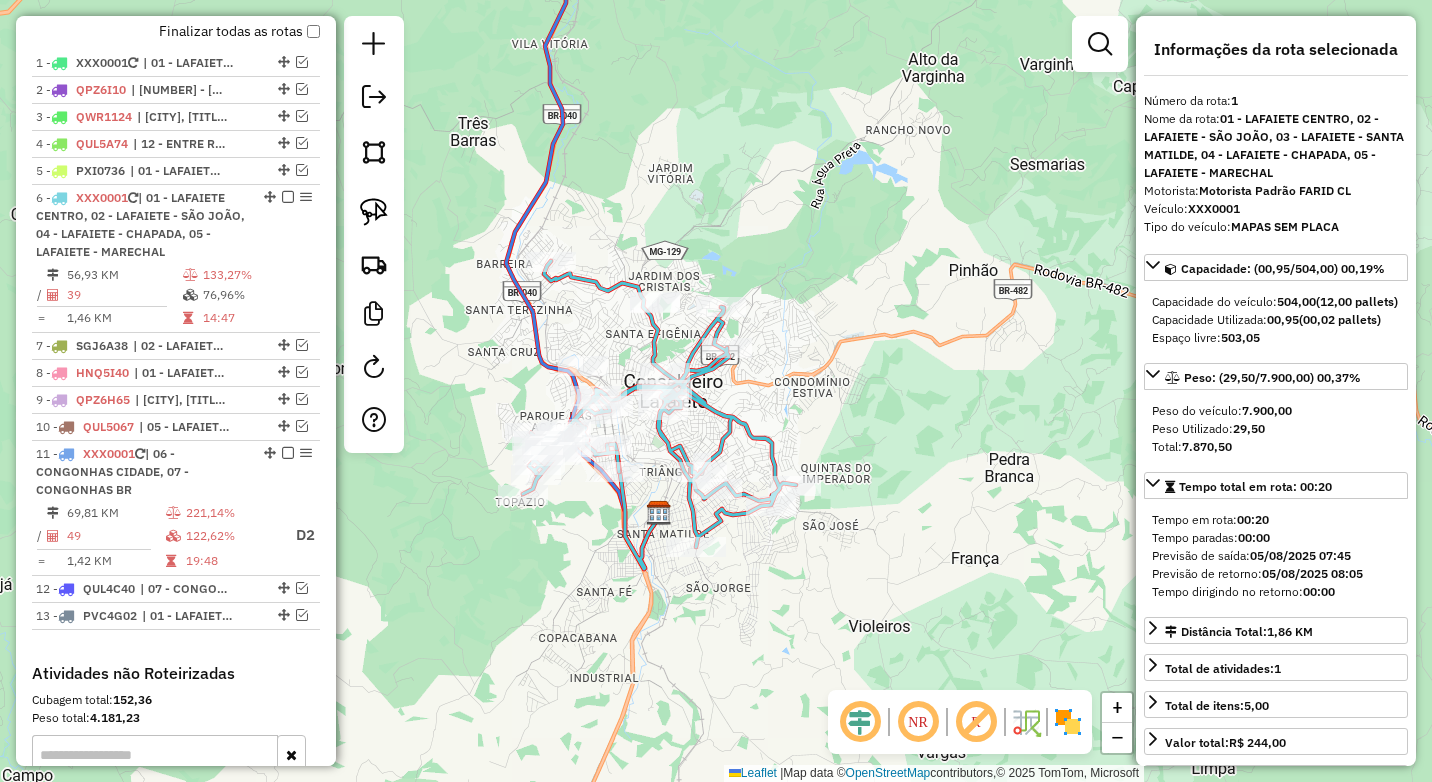 drag, startPoint x: 627, startPoint y: 423, endPoint x: 762, endPoint y: 429, distance: 135.13327 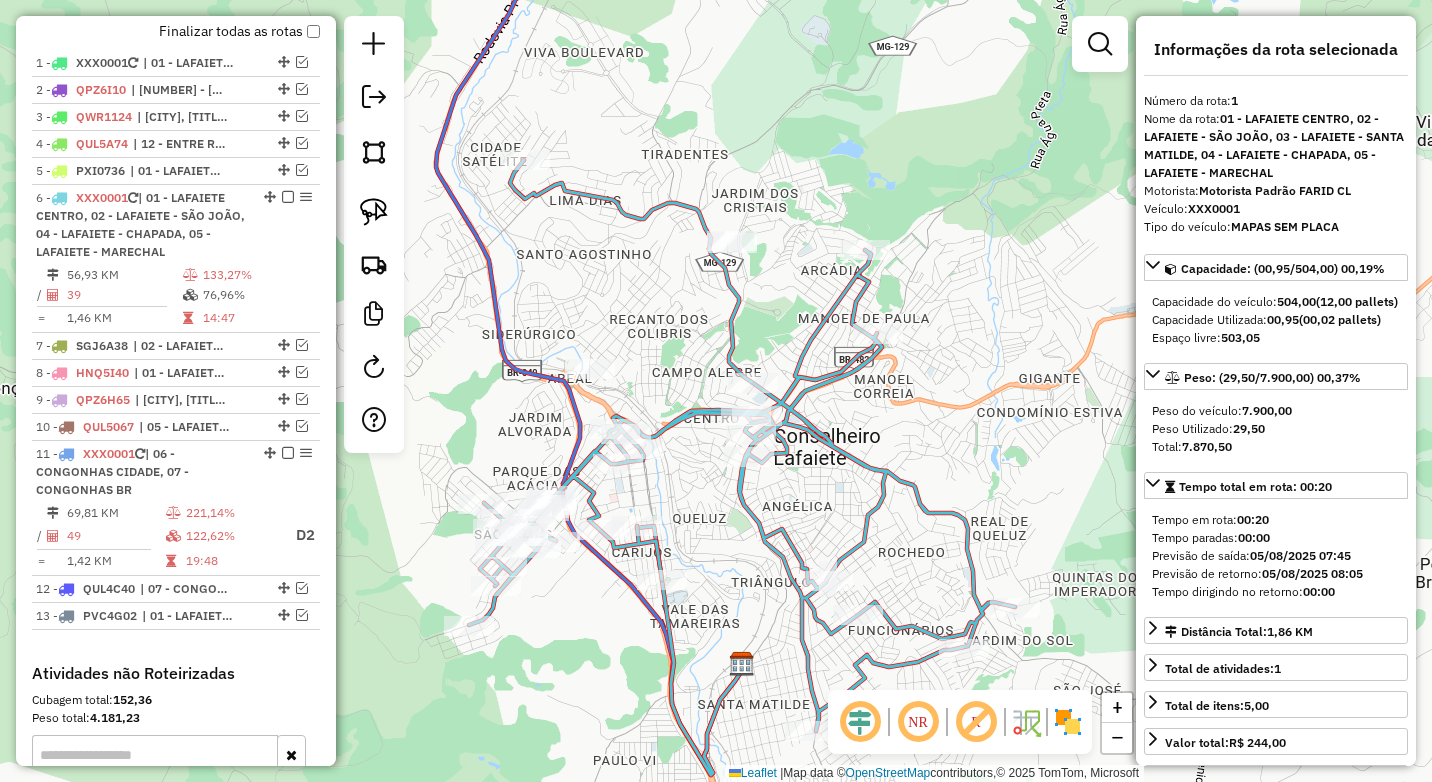 drag, startPoint x: 639, startPoint y: 320, endPoint x: 658, endPoint y: 336, distance: 24.839485 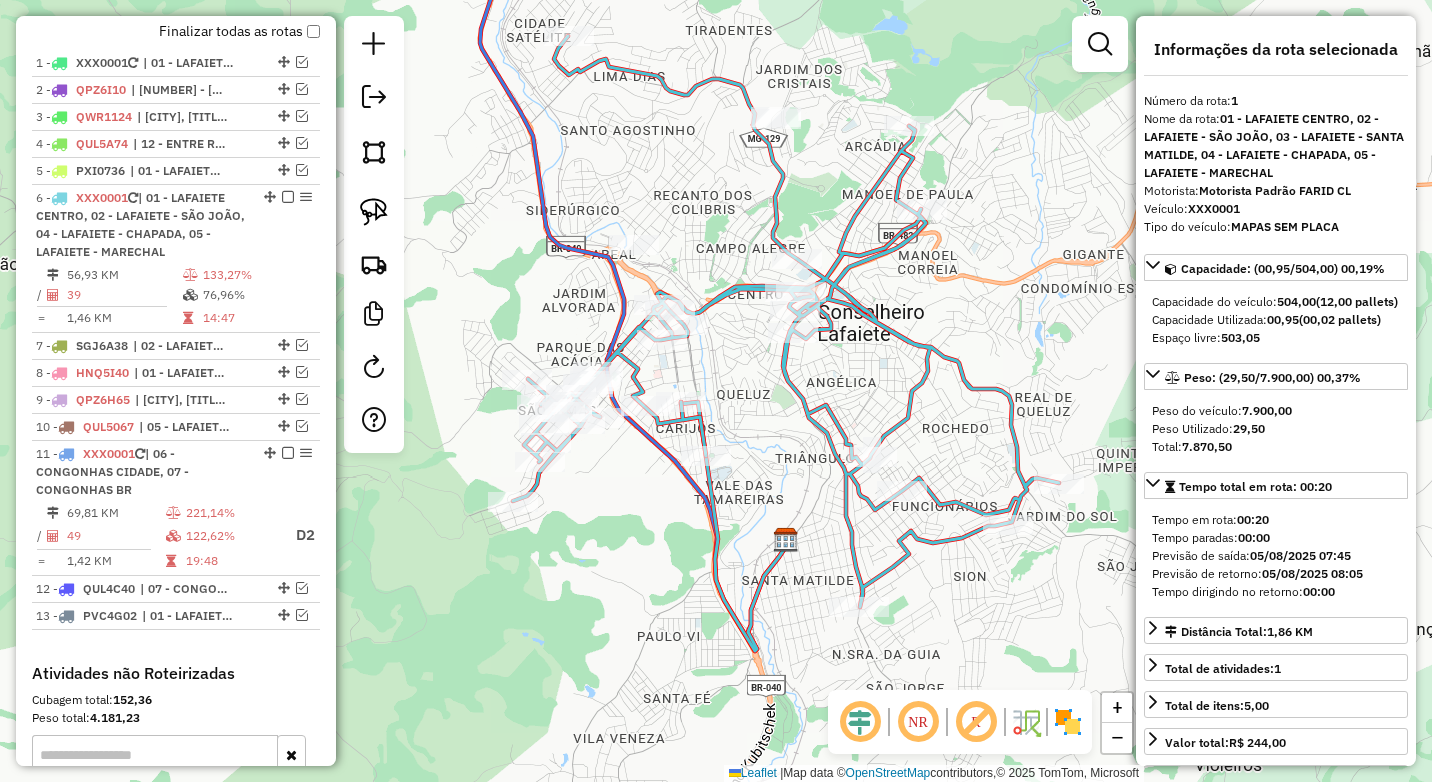 drag, startPoint x: 649, startPoint y: 343, endPoint x: 693, endPoint y: 219, distance: 131.57507 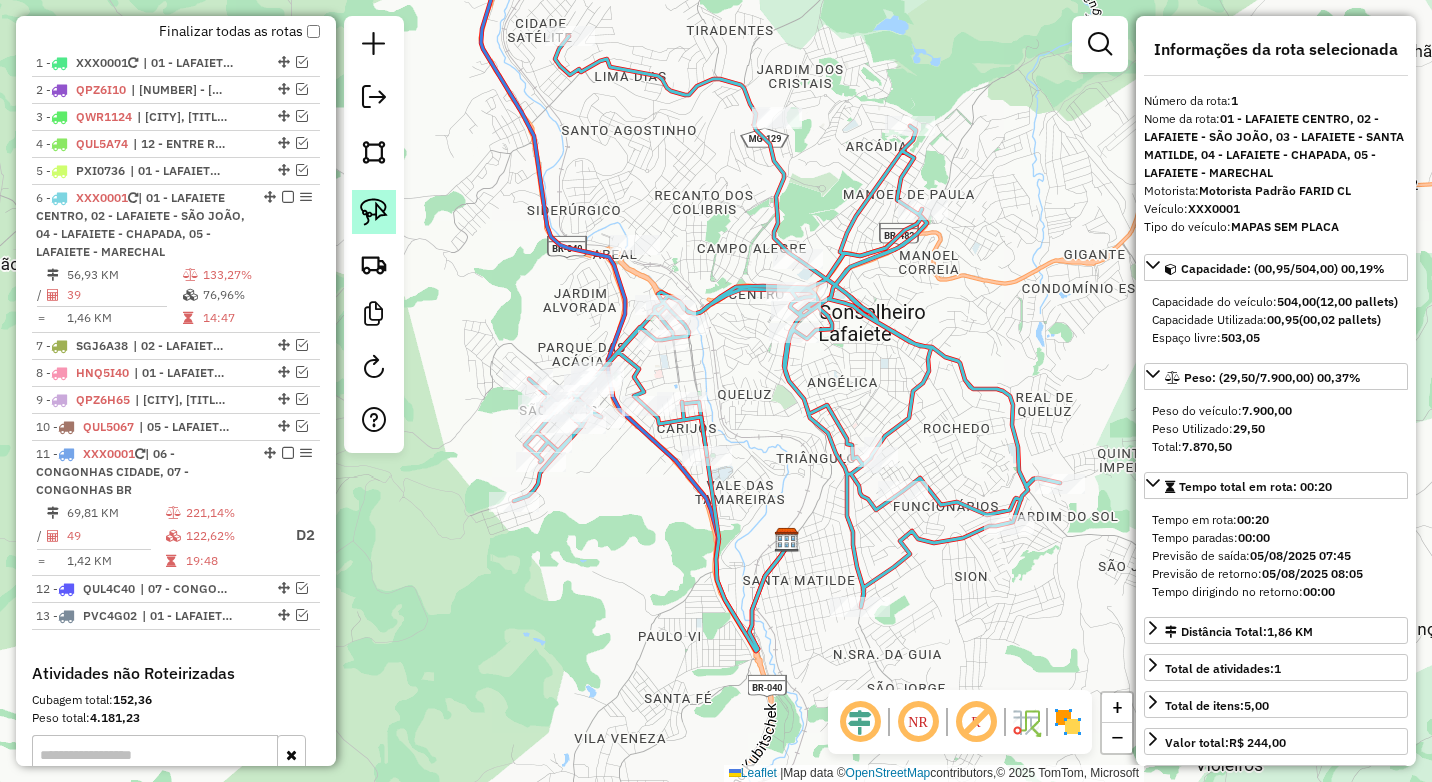 click 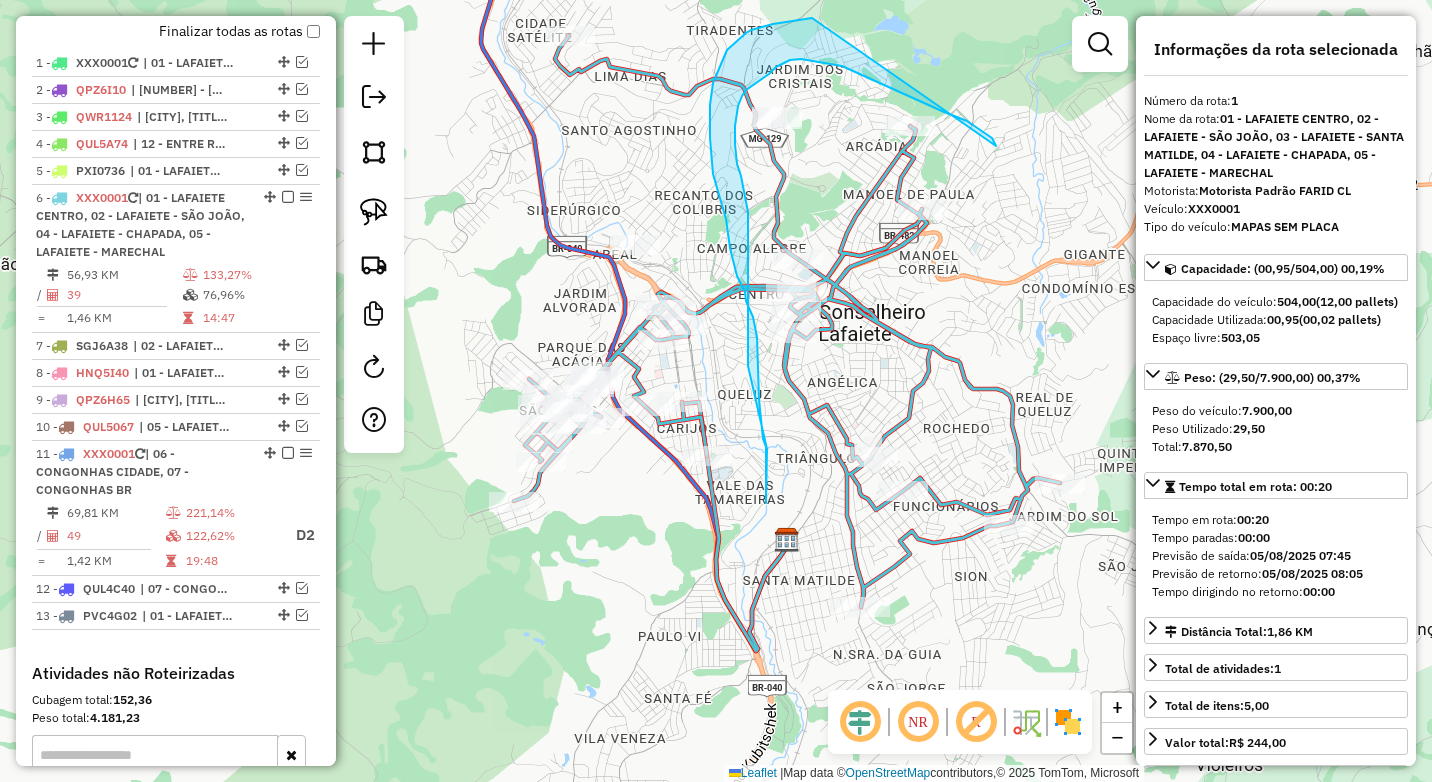 drag, startPoint x: 994, startPoint y: 141, endPoint x: 830, endPoint y: 17, distance: 205.60156 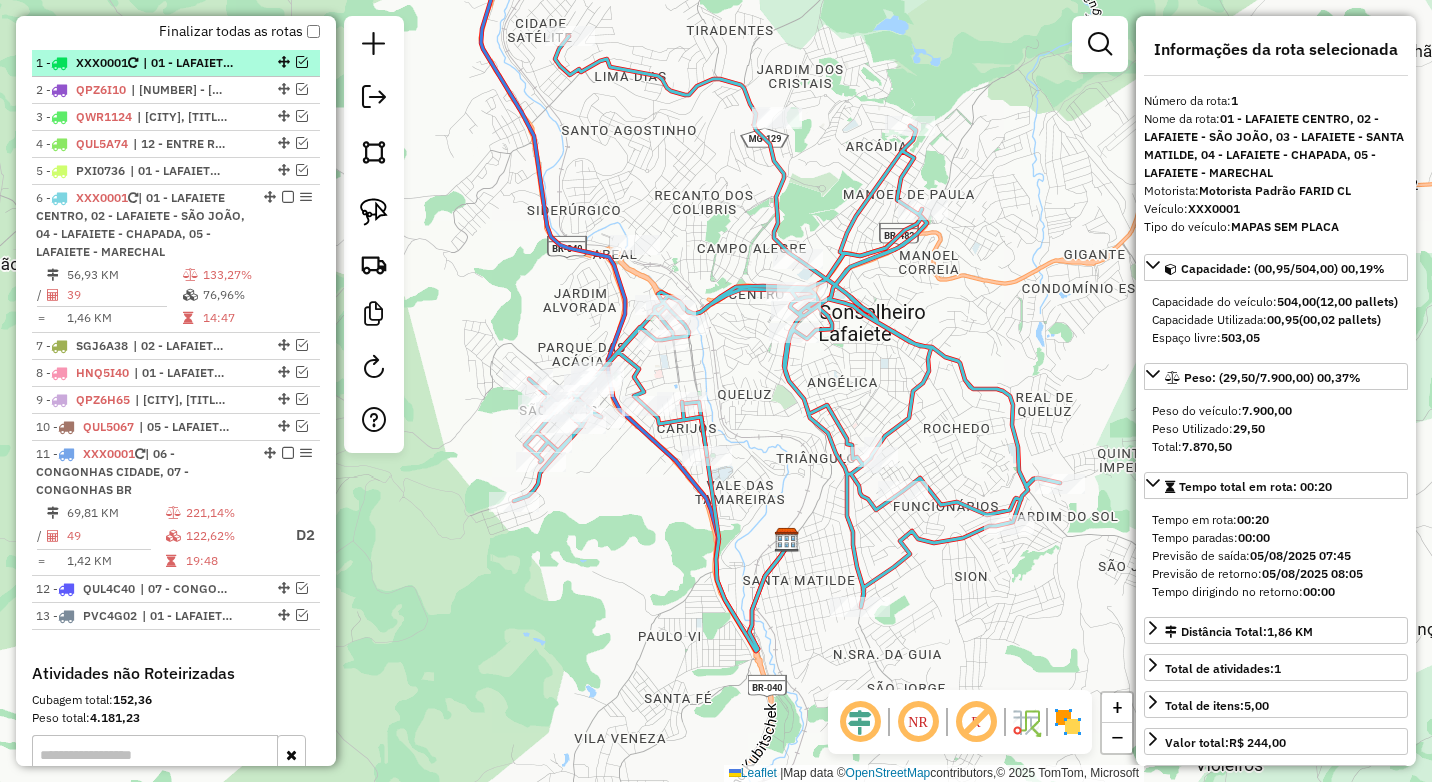 click at bounding box center (302, 62) 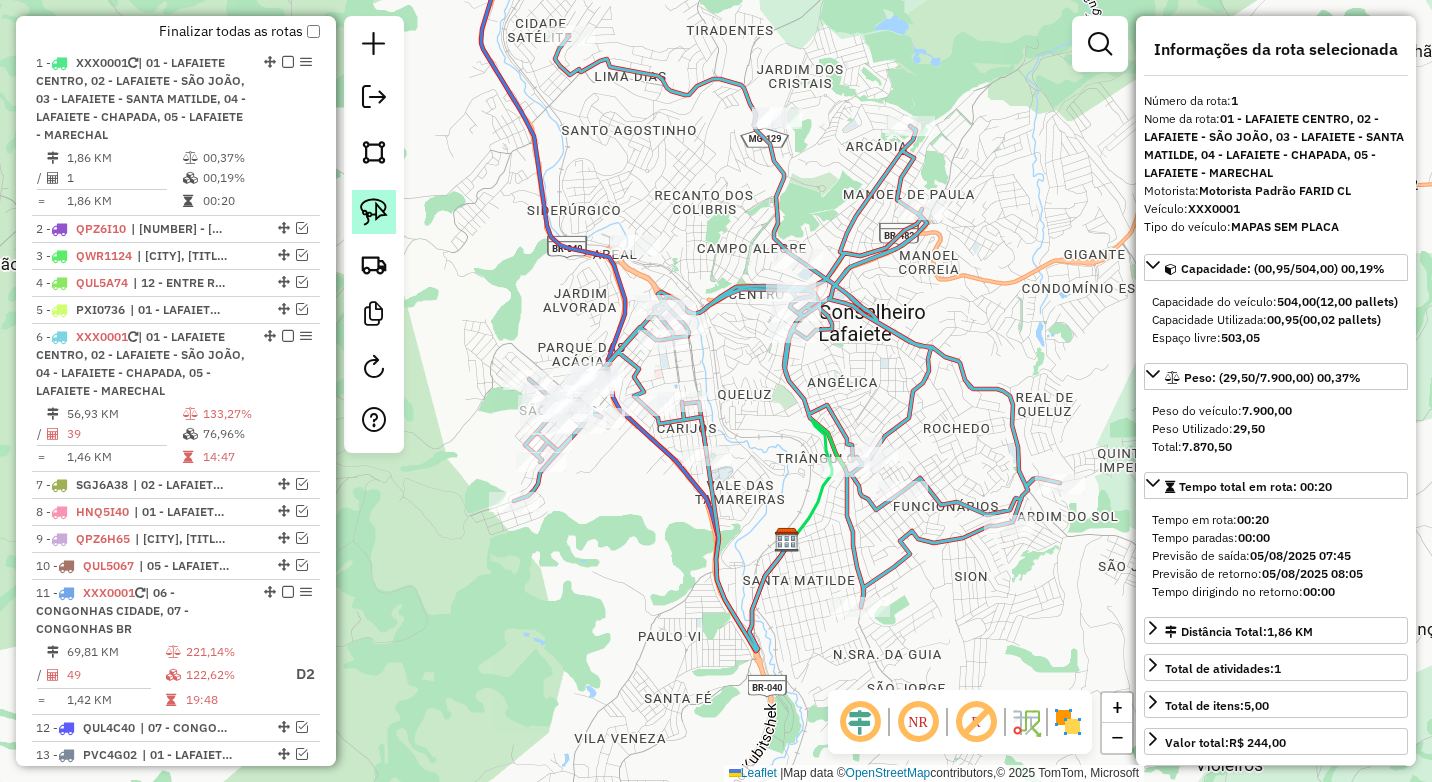 click 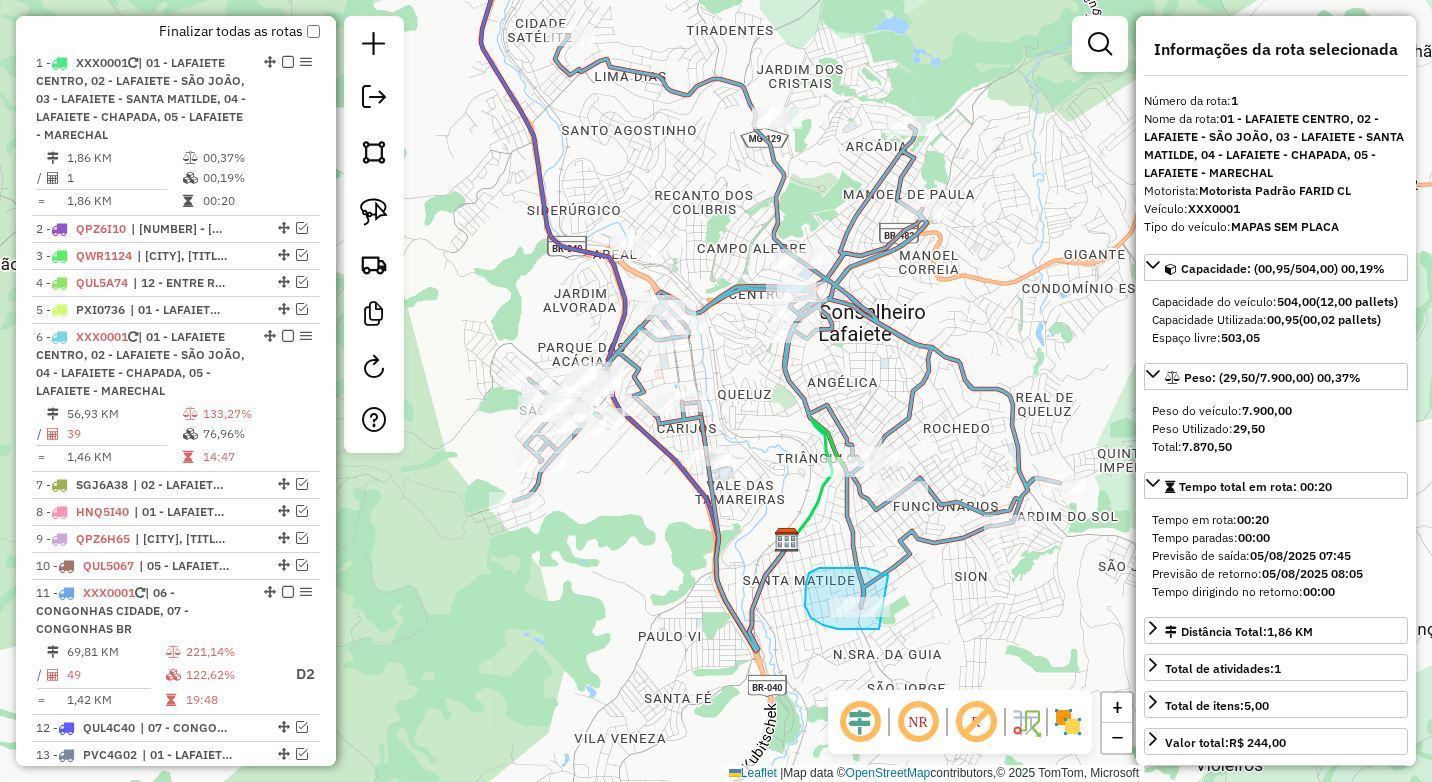 drag, startPoint x: 888, startPoint y: 575, endPoint x: 900, endPoint y: 618, distance: 44.64303 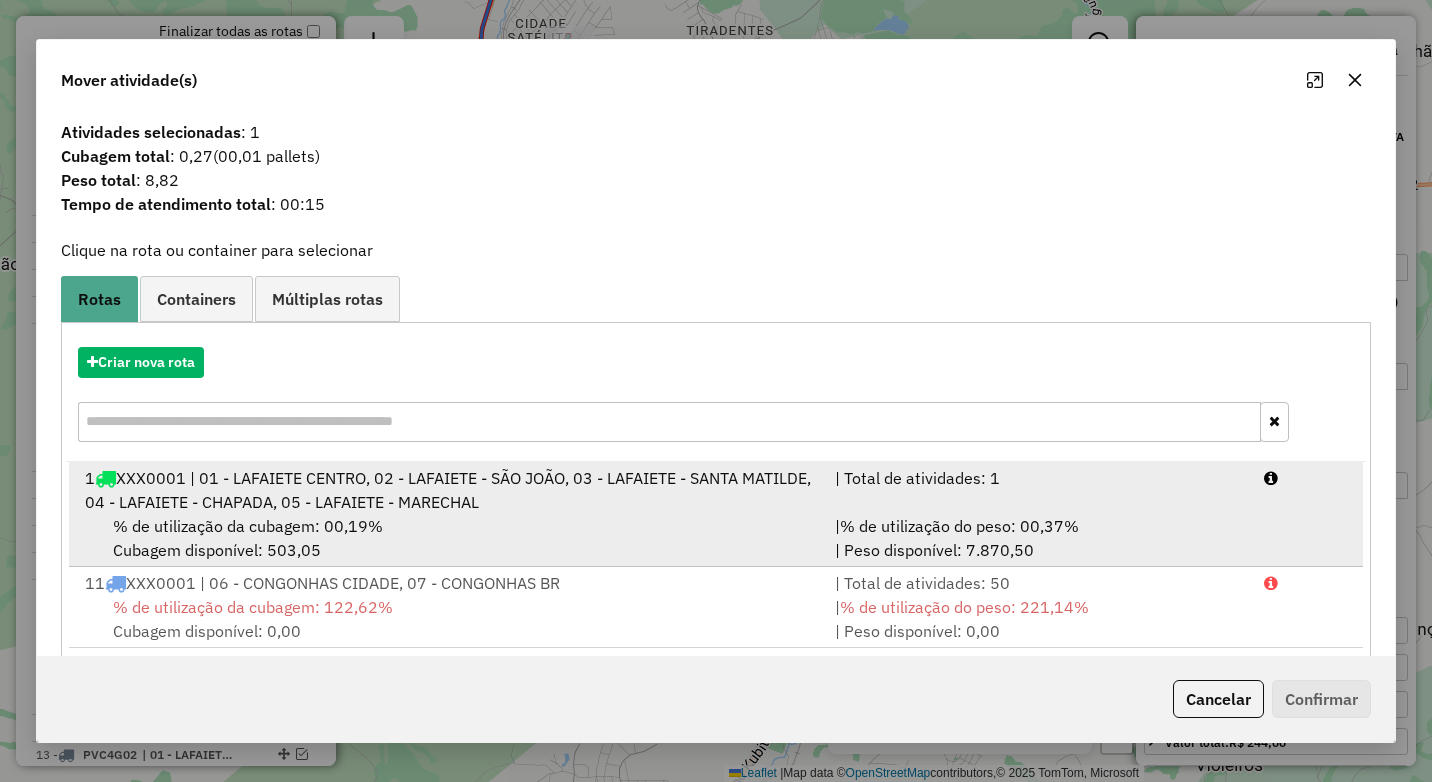 click on "% de utilização da cubagem: 00,19%  Cubagem disponível: 503,05" at bounding box center (448, 538) 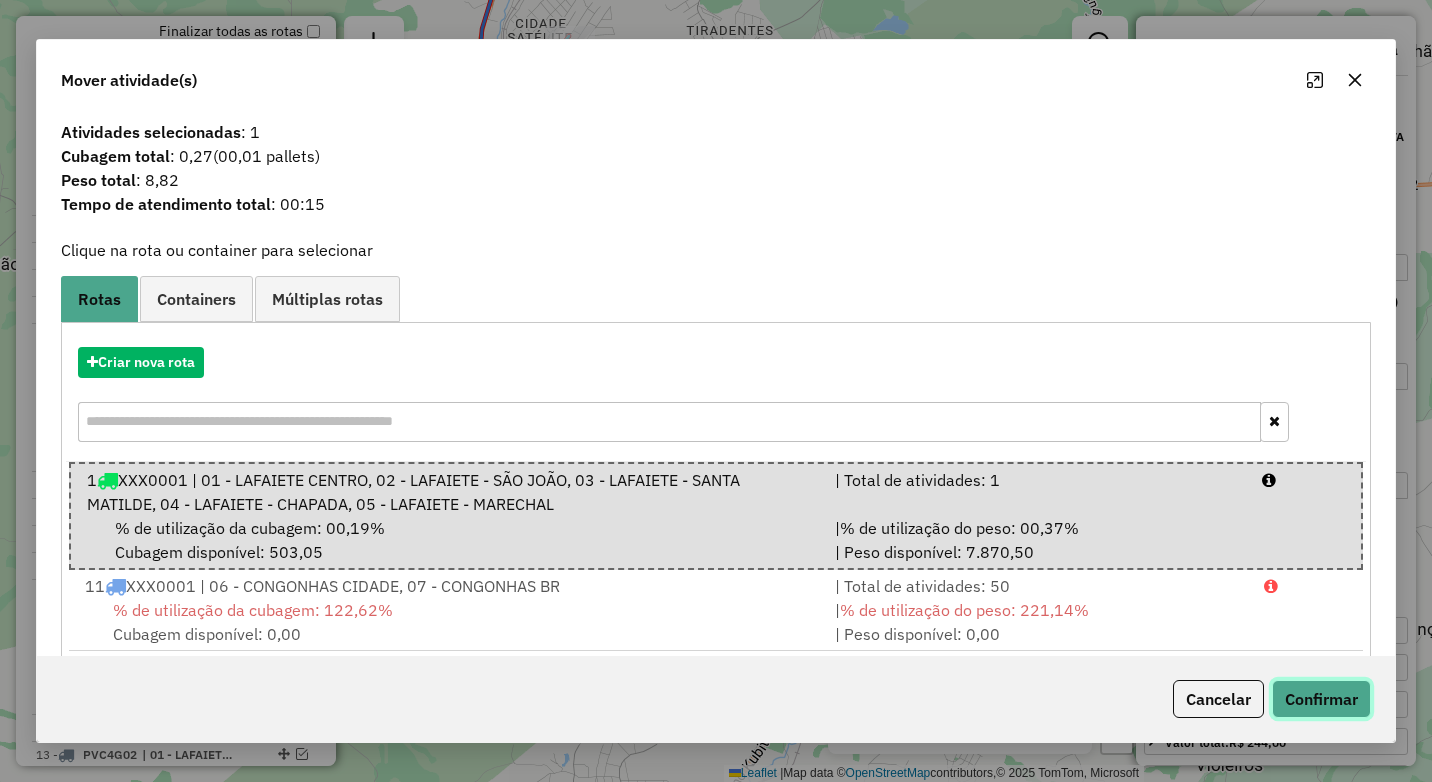 drag, startPoint x: 1331, startPoint y: 701, endPoint x: 1301, endPoint y: 704, distance: 30.149628 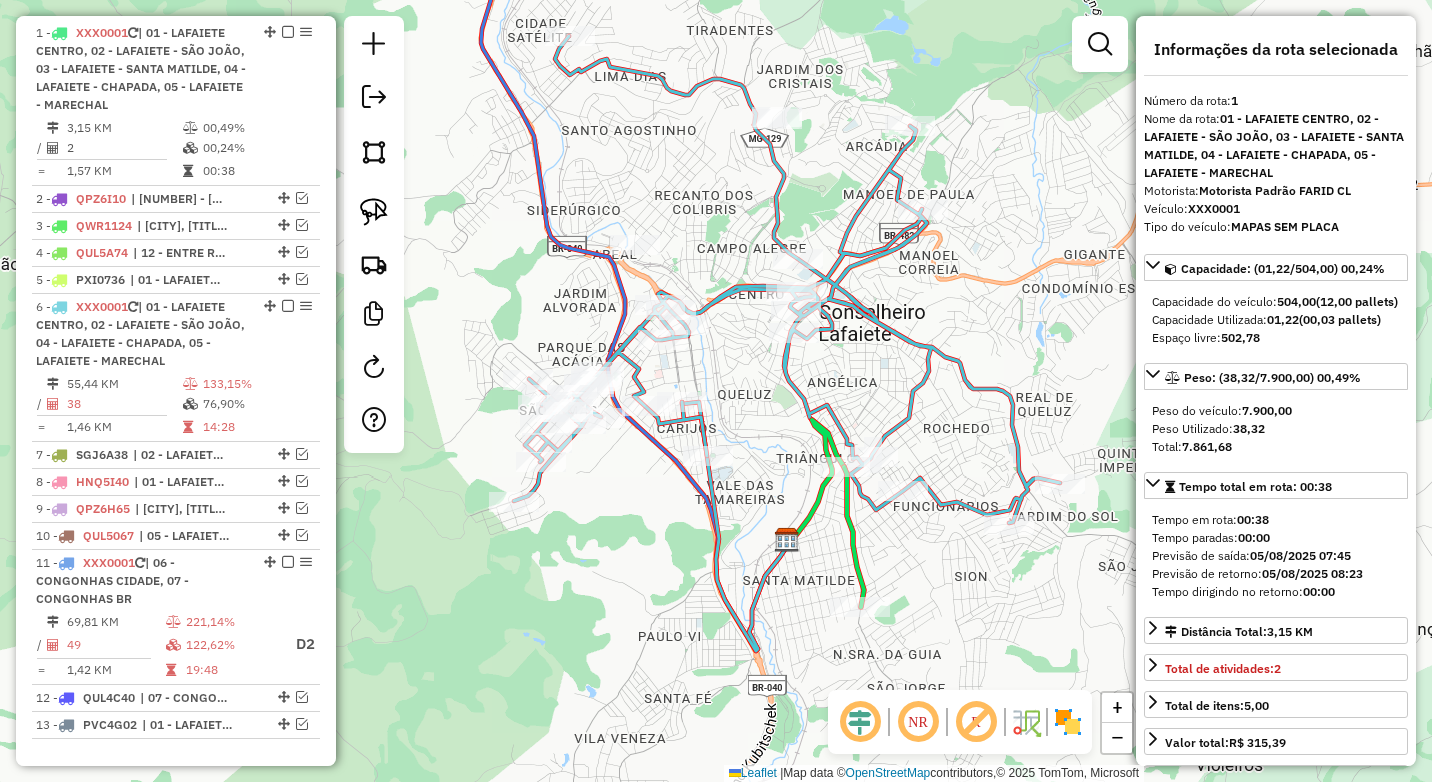 scroll, scrollTop: 774, scrollLeft: 0, axis: vertical 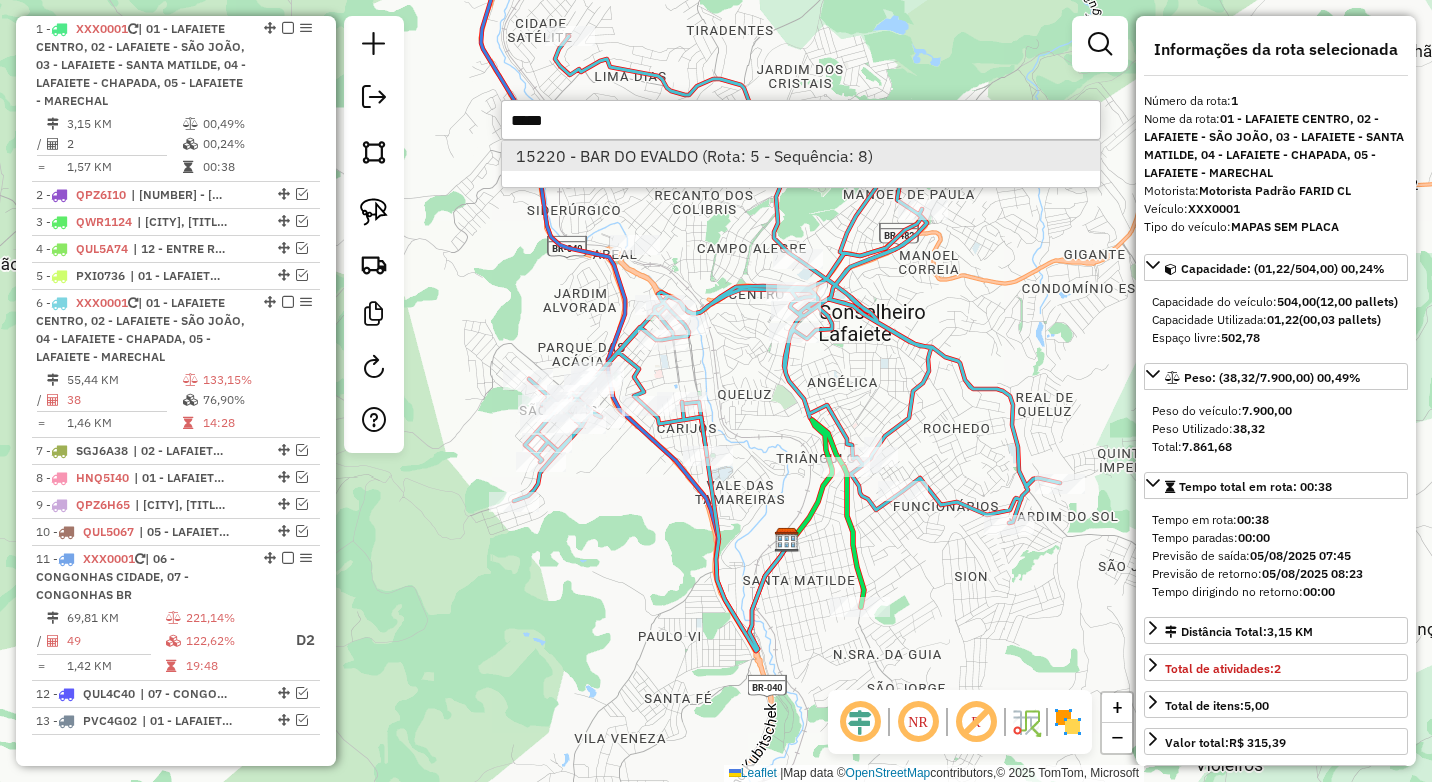 type on "*****" 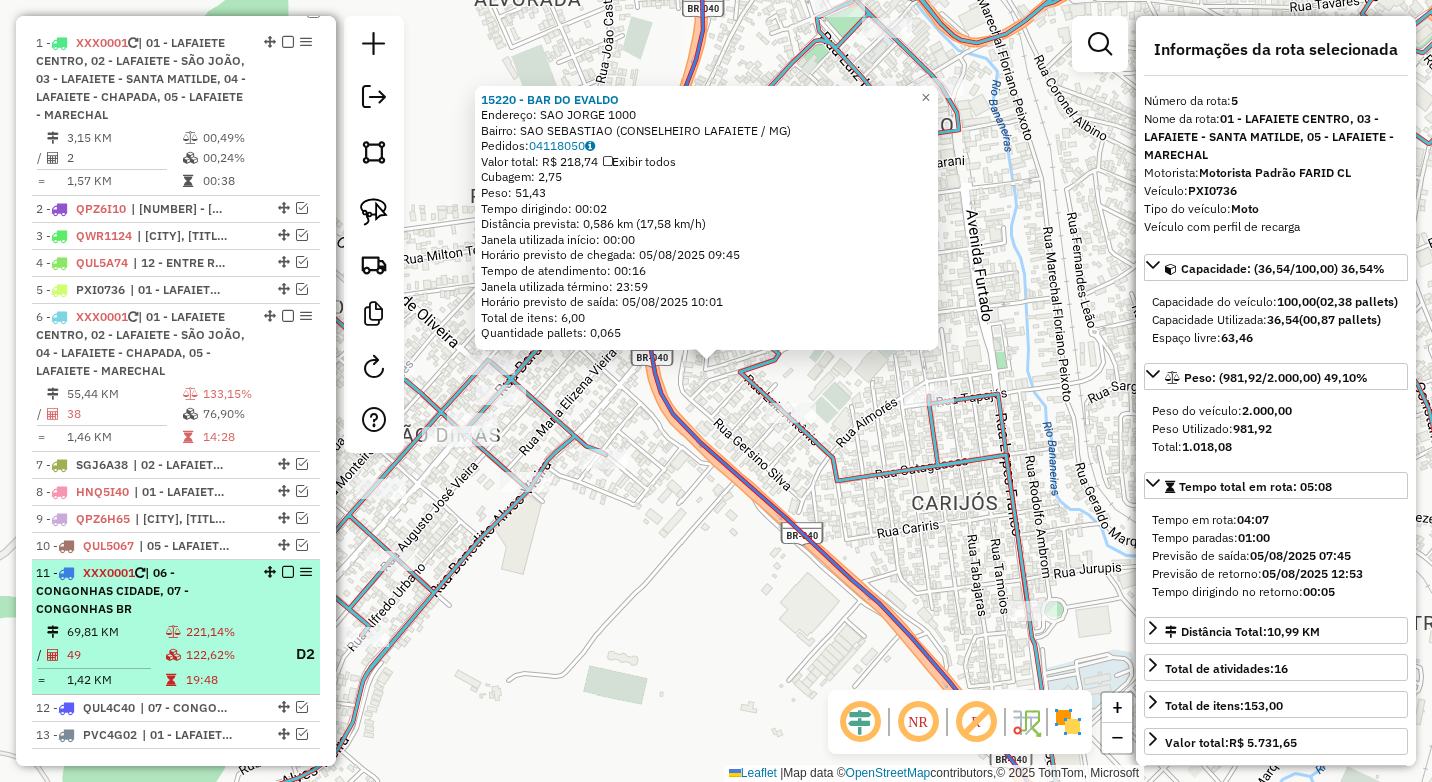 scroll, scrollTop: 721, scrollLeft: 0, axis: vertical 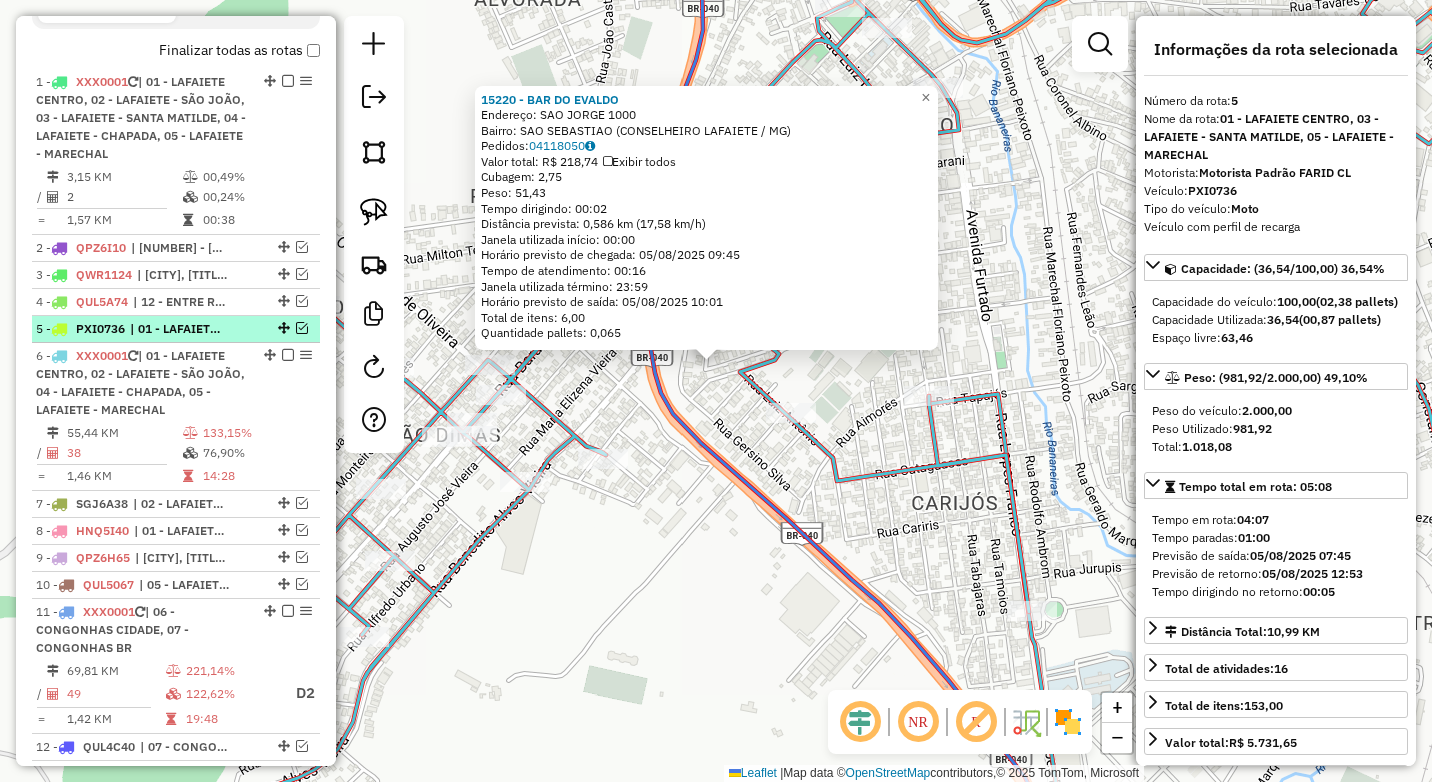 click at bounding box center (302, 328) 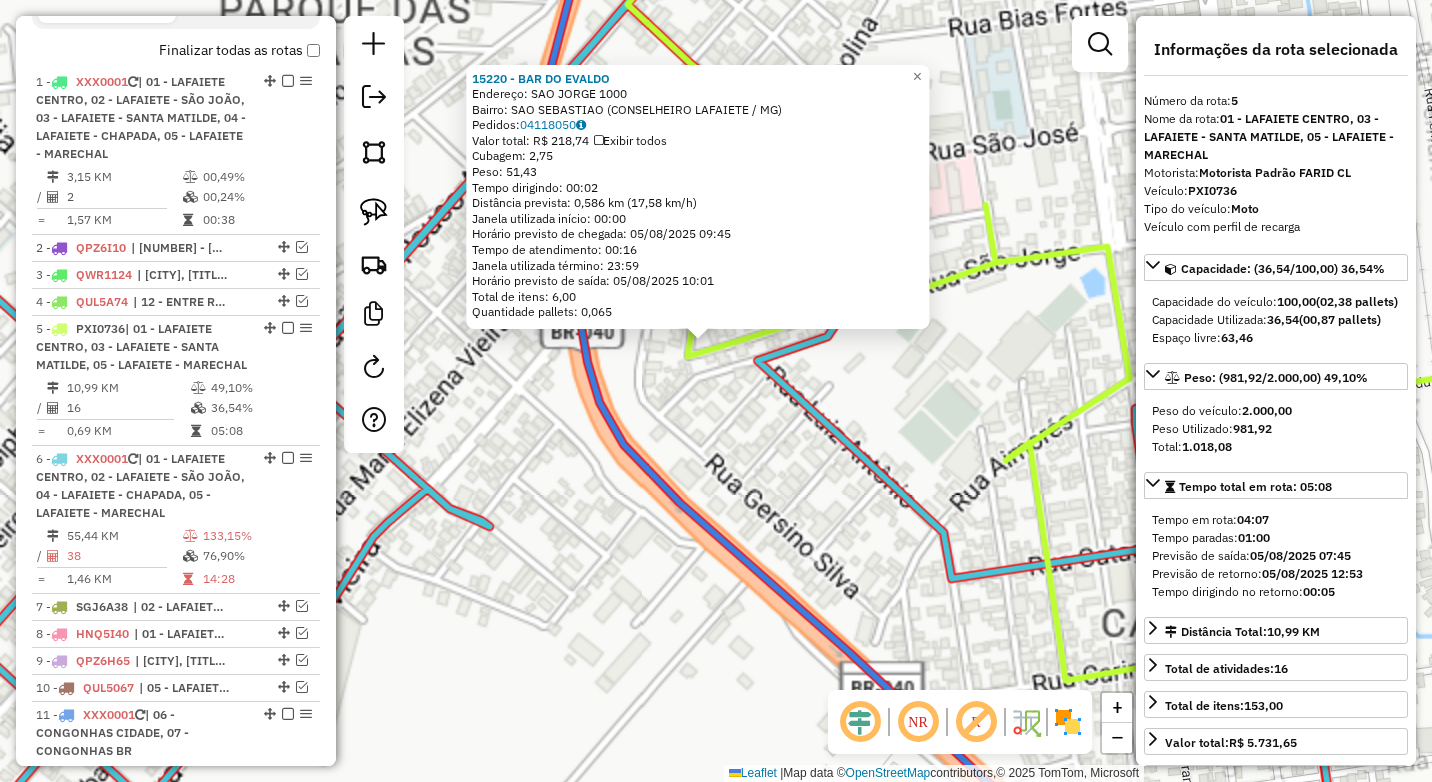 click on "15220 - [BRAND]  Endereço:  [STREET] [NUMBER]   Bairro: [NEIGHBORHOOD] ([CITY] / [STATE])   Pedidos:  04118050   Valor total: R$ 218,74   Exibir todos   Cubagem: 2,75  Peso: 51,43  Tempo dirigindo: 00:02   Distância prevista: 0,586 km (17,58 km/h)   Janela utilizada início: 00:00   Horário previsto de chegada: 05/08/2025 09:45   Tempo de atendimento: 00:16   Janela utilizada término: 23:59   Horário previsto de saída: 05/08/2025 10:01   Total de itens: 6,00   Quantidade pallets: 0,065  × Janela de atendimento Grade de atendimento Capacidade Transportadoras Veículos Cliente Pedidos  Rotas Selecione os dias de semana para filtrar as janelas de atendimento  Seg   Ter   Qua   Qui   Sex   Sáb   Dom  Informe o período da janela de atendimento: De: Até:  Filtrar exatamente a janela do cliente  Considerar janela de atendimento padrão  Selecione os dias de semana para filtrar as grades de atendimento  Seg   Ter   Qua   Qui   Sex   Sáb   Dom   Clientes fora do dia de atendimento selecionado De:" 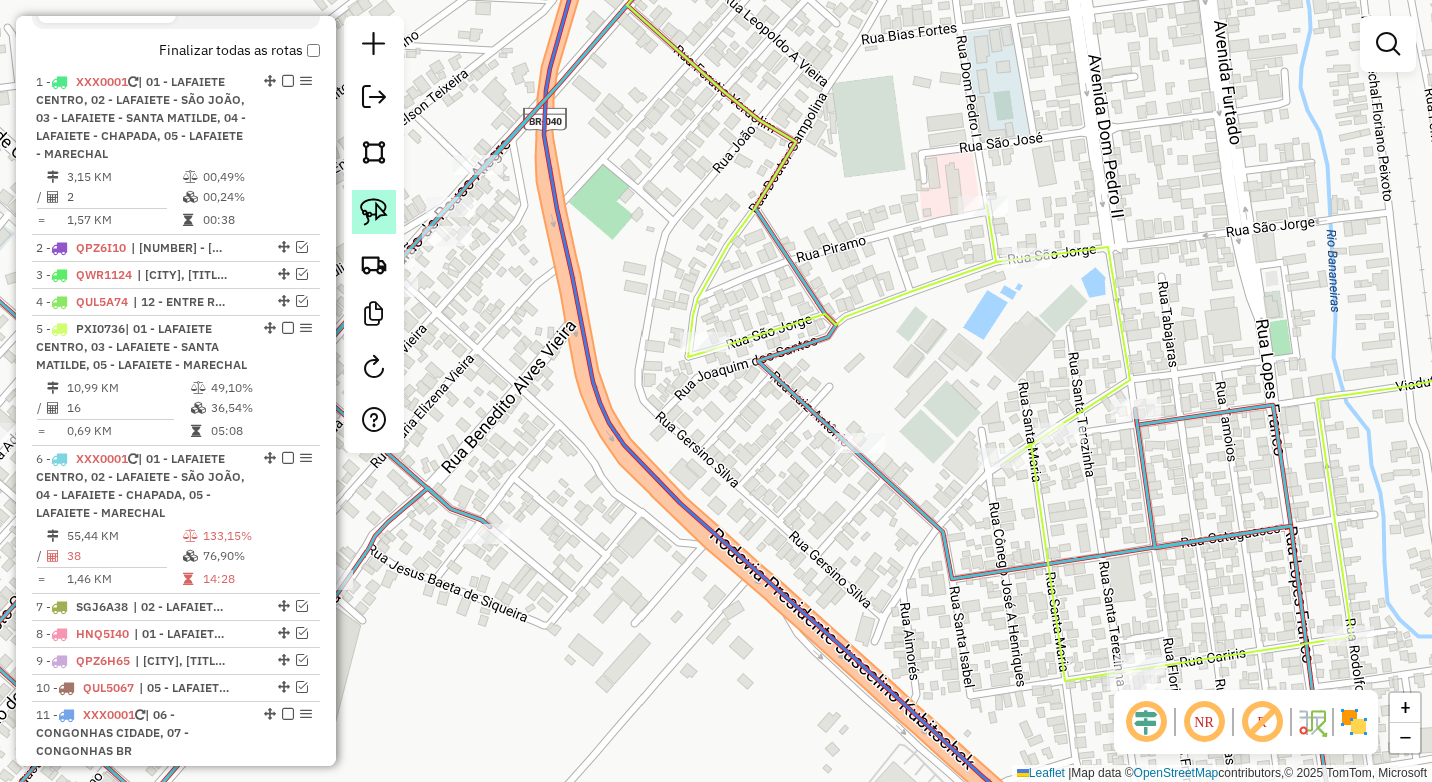 click 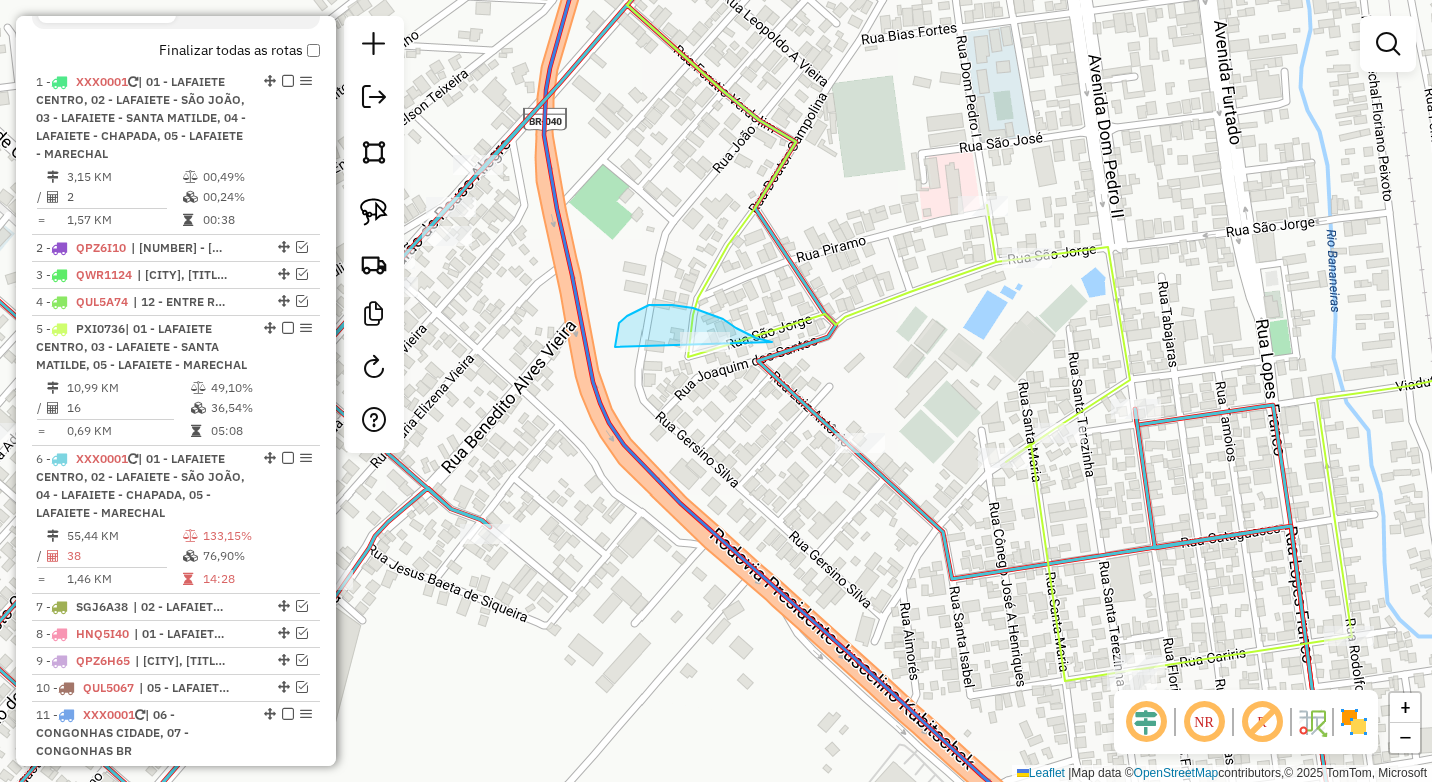 drag, startPoint x: 759, startPoint y: 339, endPoint x: 760, endPoint y: 399, distance: 60.00833 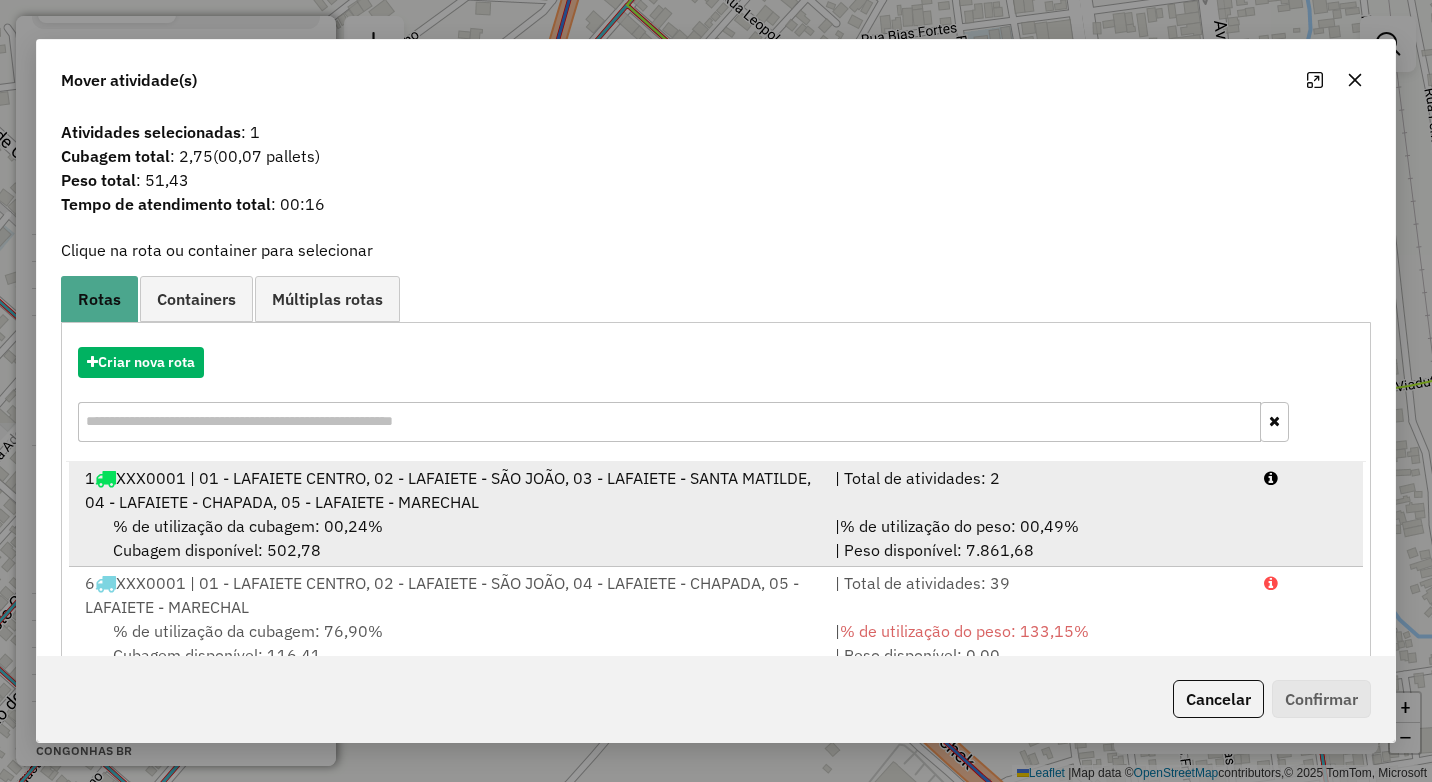 click on "% de utilização do peso: 00,49%" at bounding box center [959, 526] 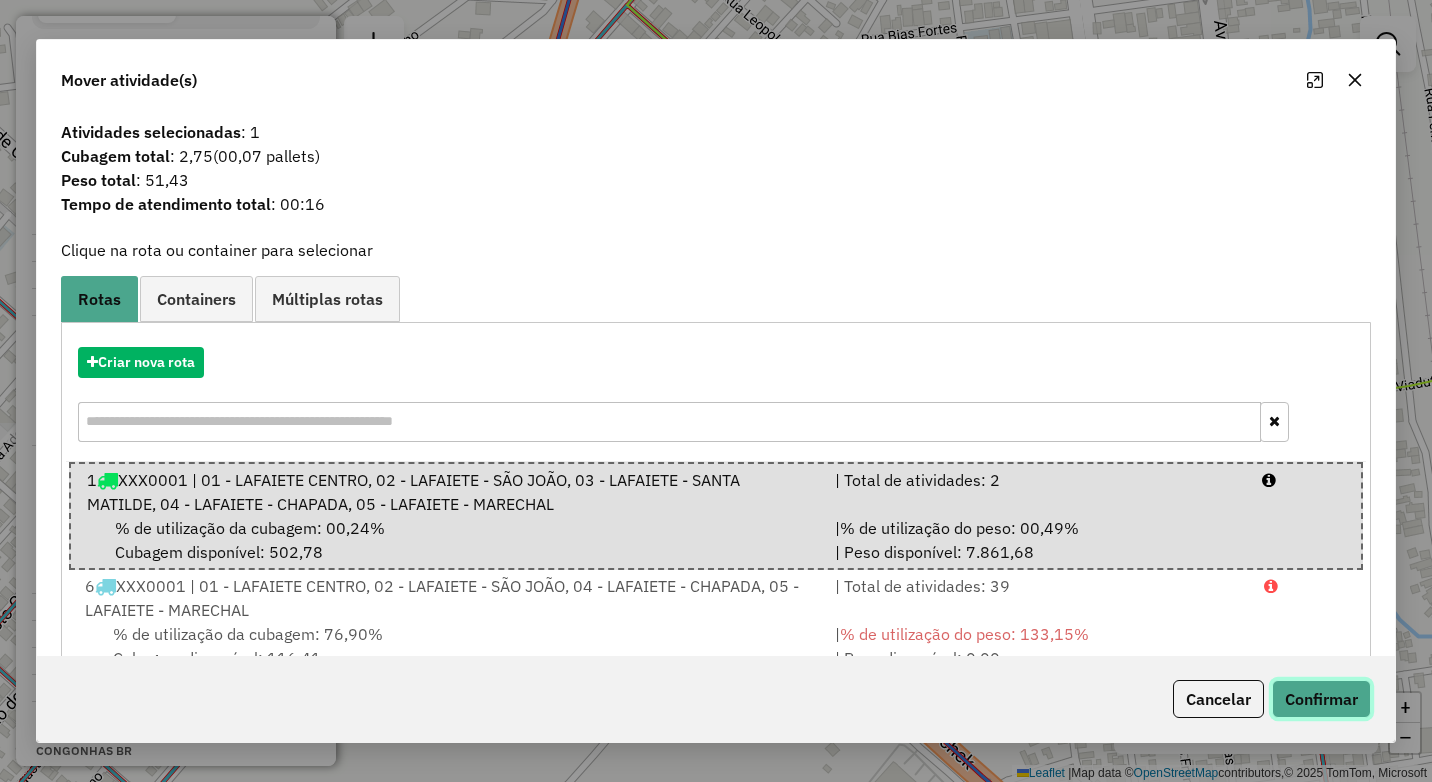 click on "Confirmar" 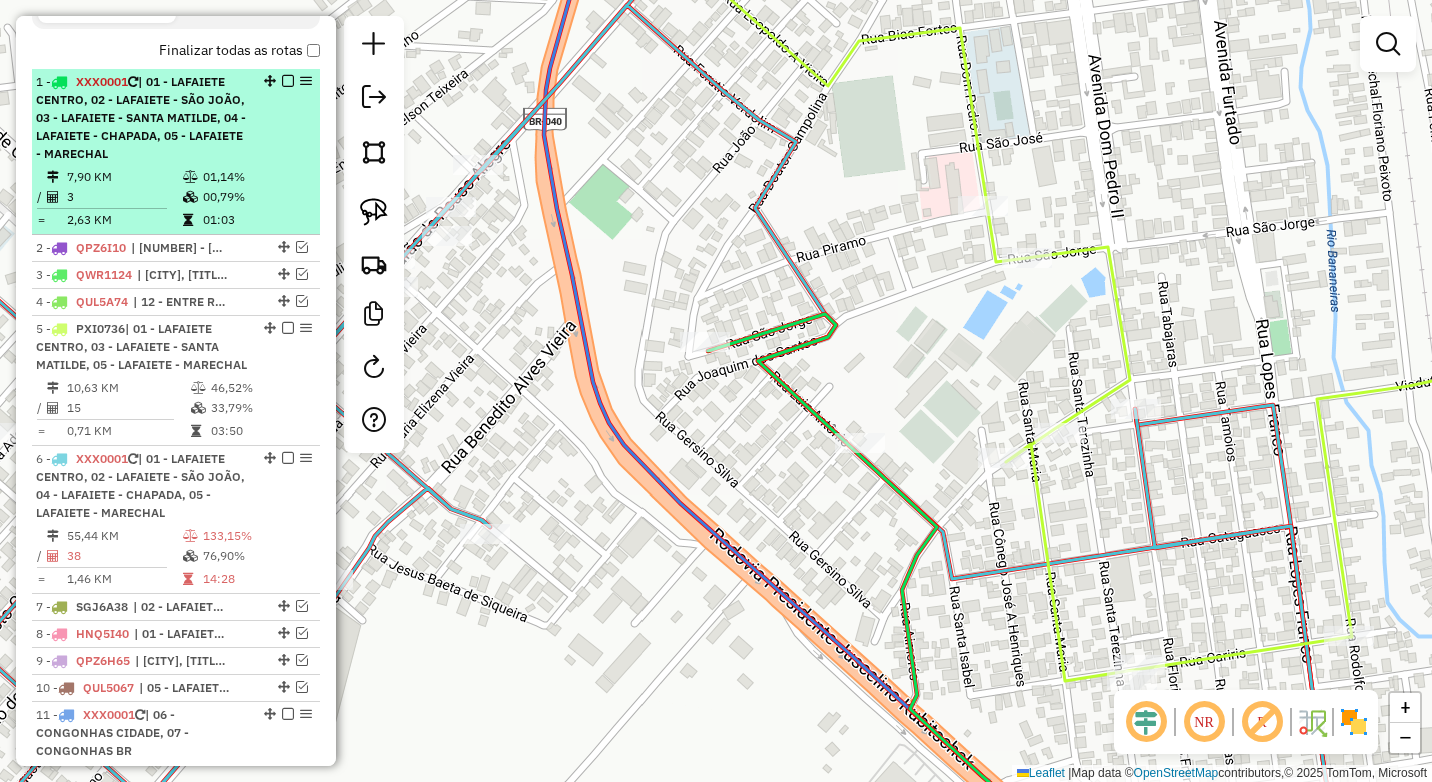 click at bounding box center [288, 81] 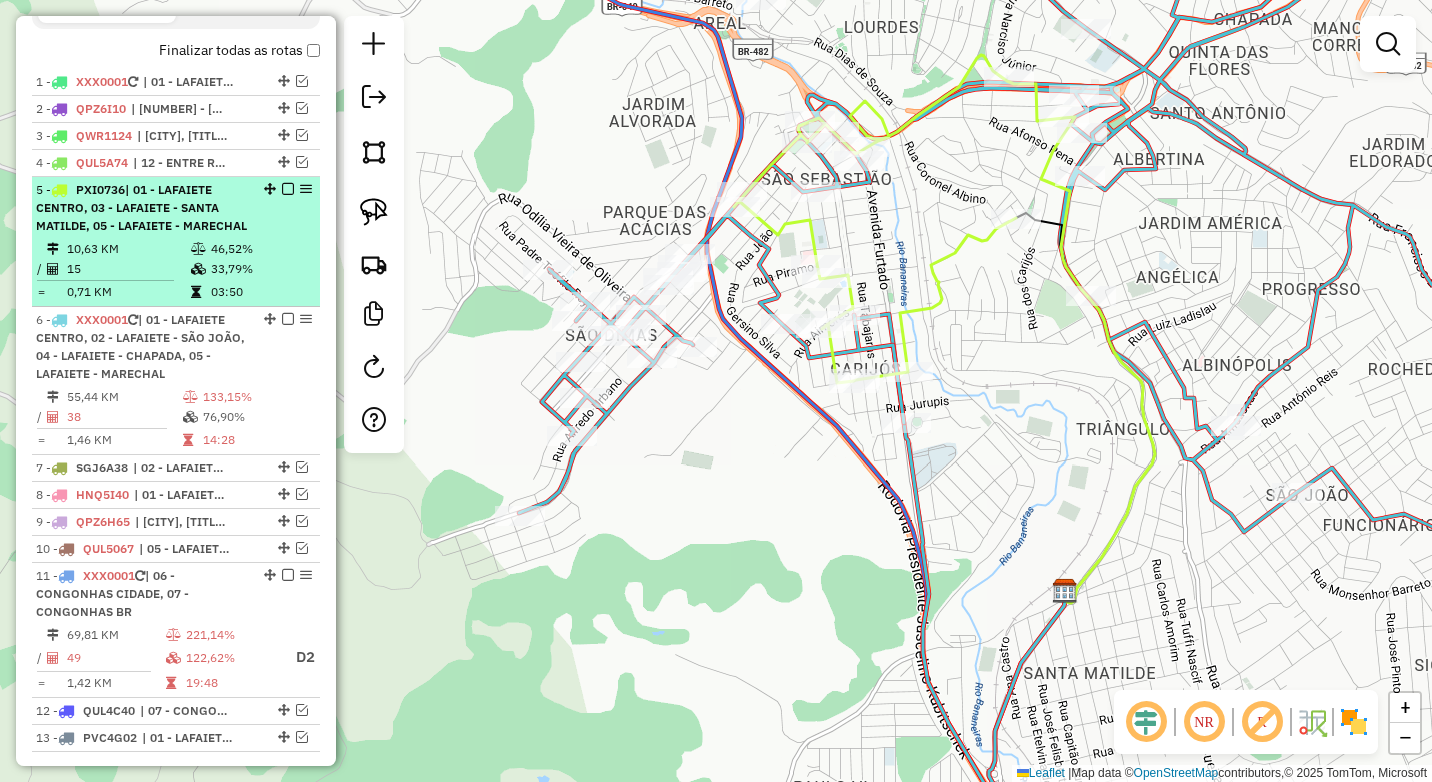 click at bounding box center [288, 189] 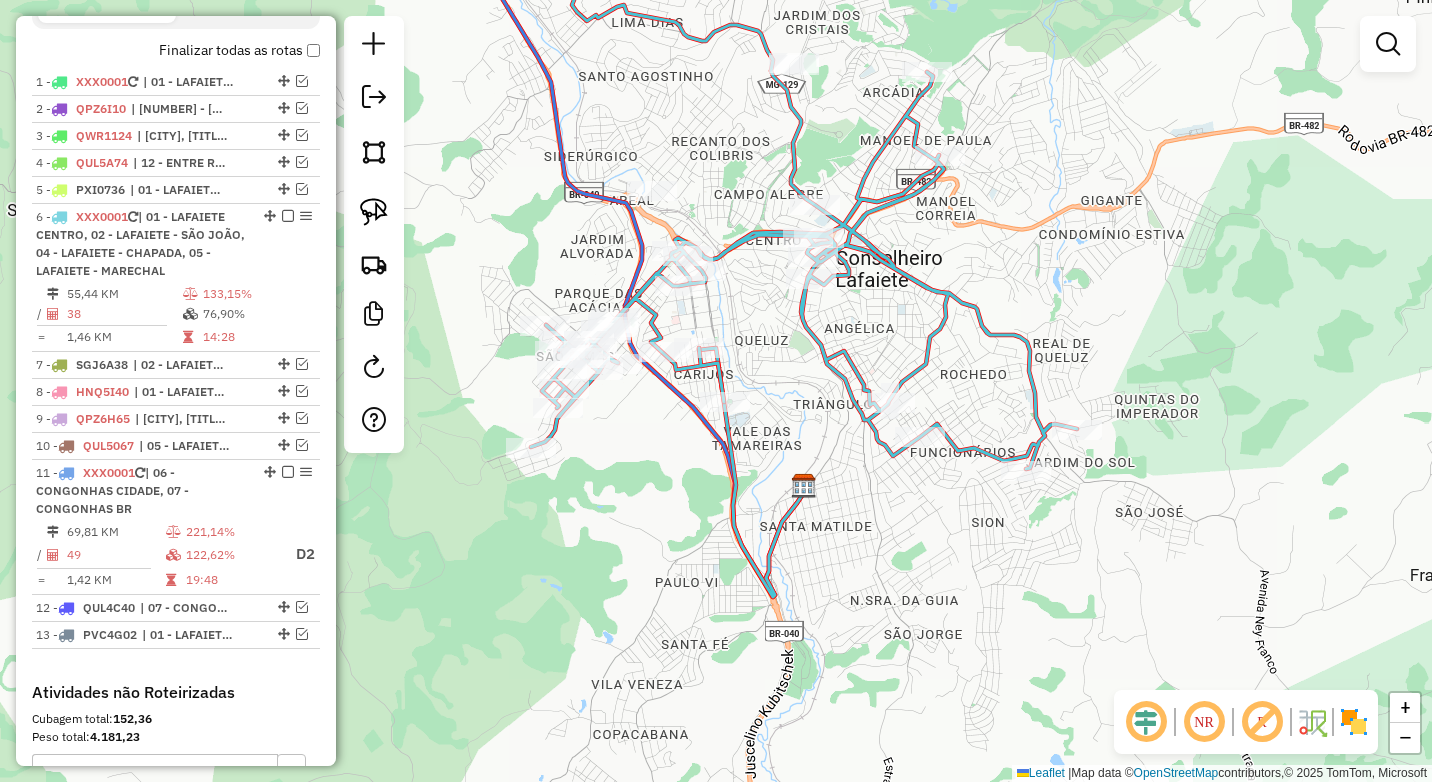 drag, startPoint x: 1019, startPoint y: 386, endPoint x: 831, endPoint y: 398, distance: 188.38258 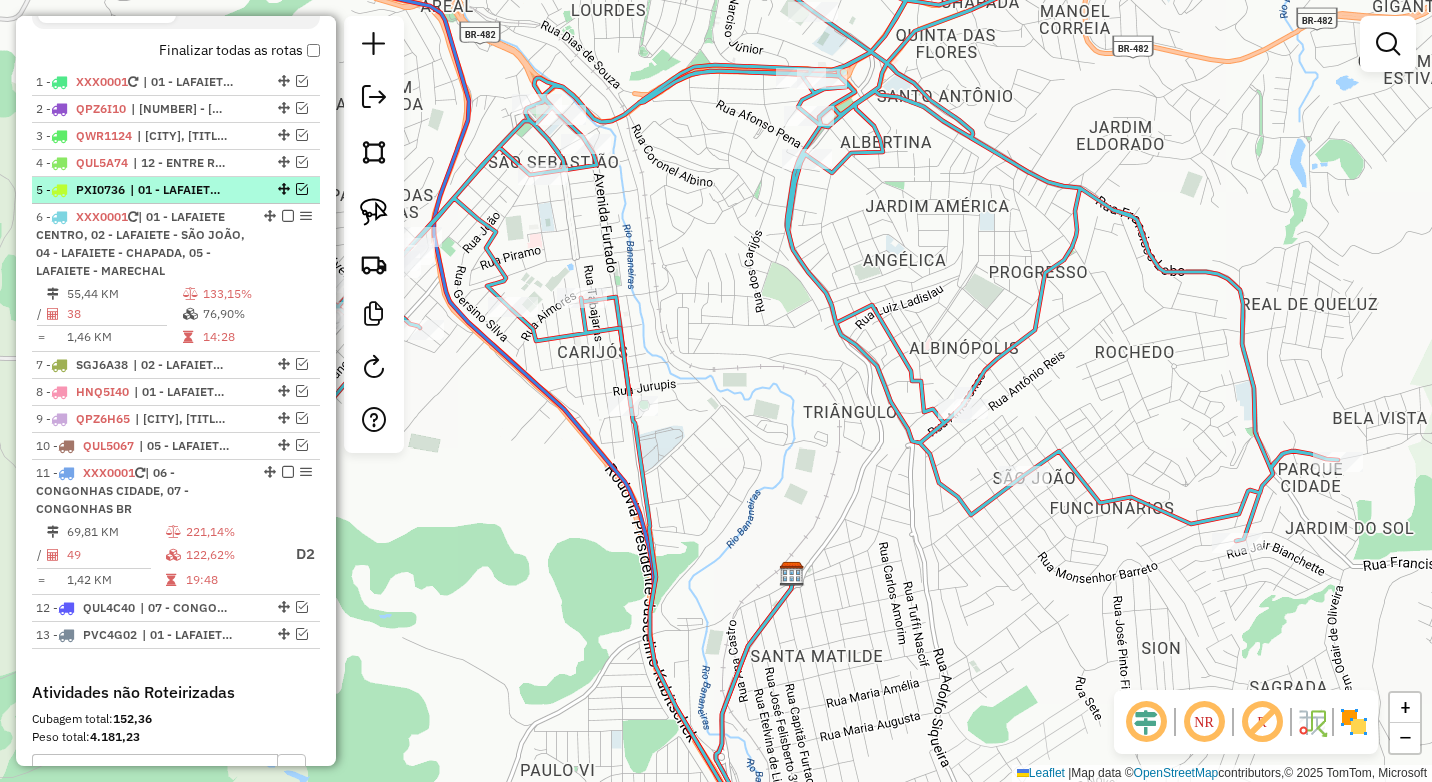 click at bounding box center [302, 189] 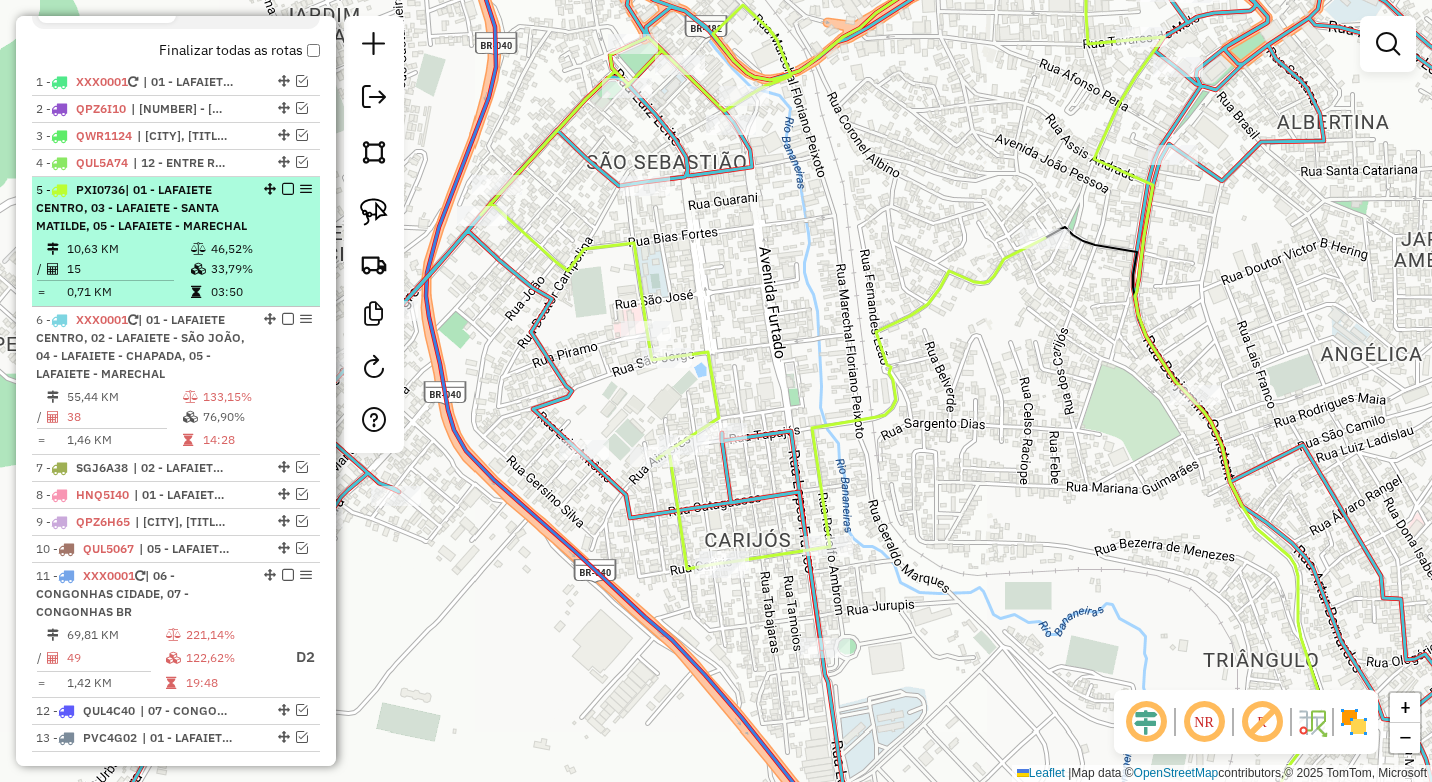 click at bounding box center [288, 189] 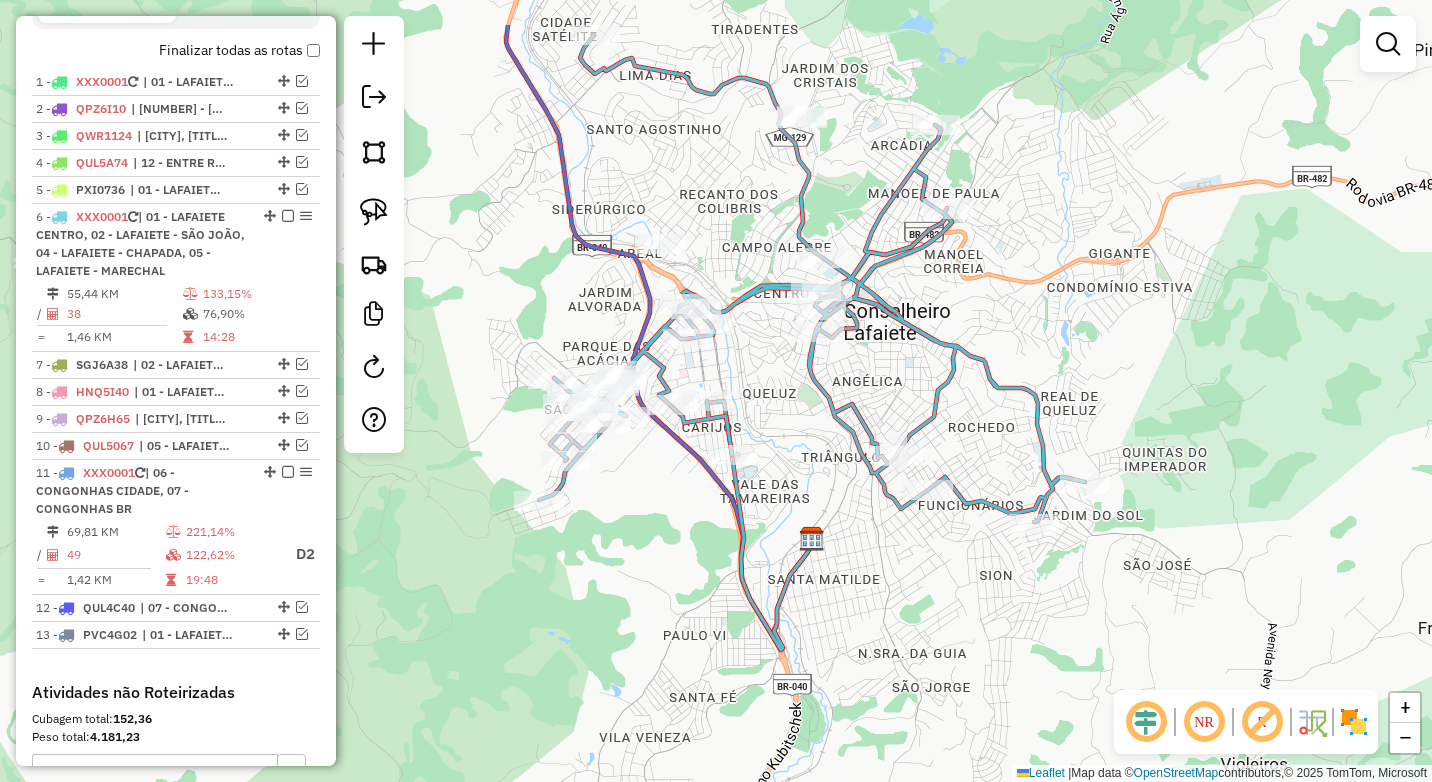 drag, startPoint x: 816, startPoint y: 342, endPoint x: 787, endPoint y: 434, distance: 96.462425 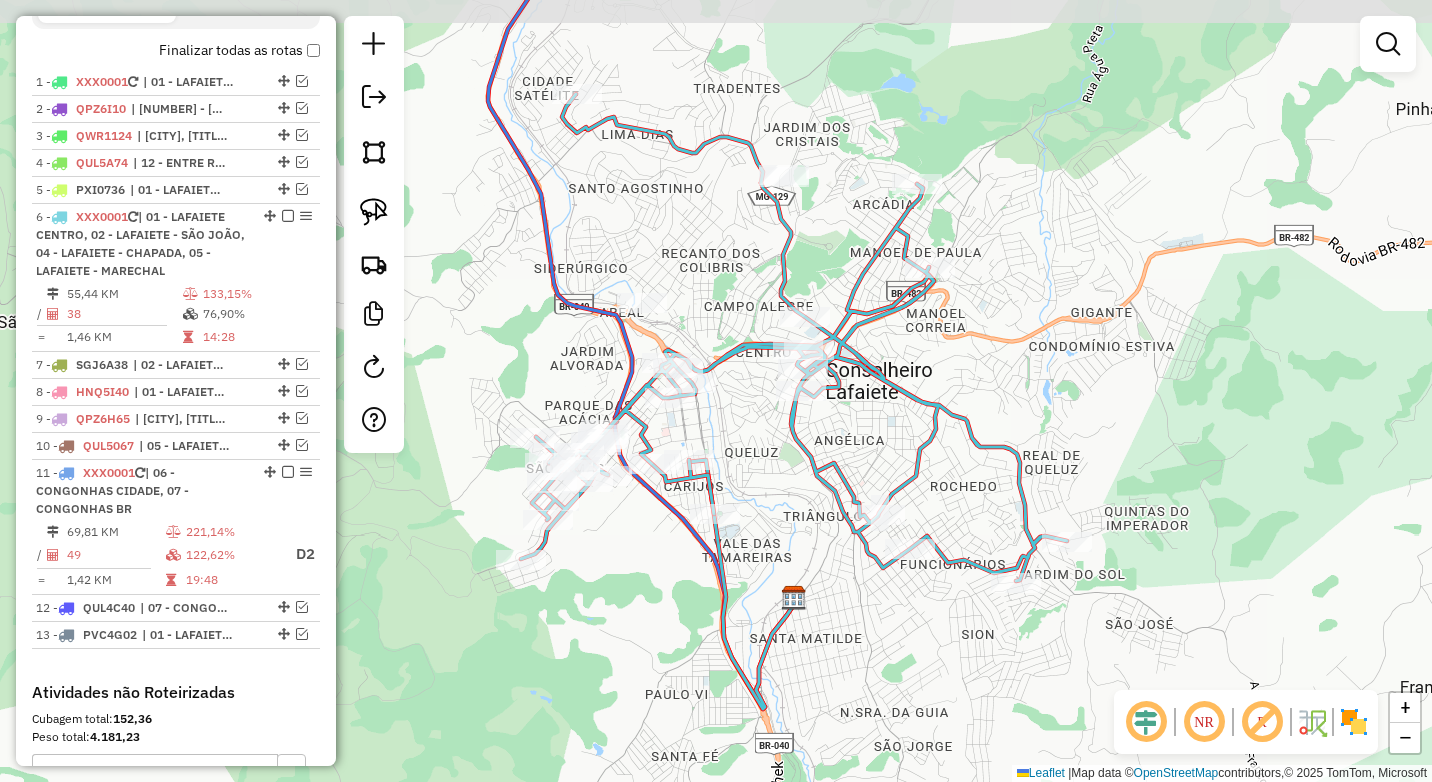 drag, startPoint x: 786, startPoint y: 422, endPoint x: 766, endPoint y: 483, distance: 64.195015 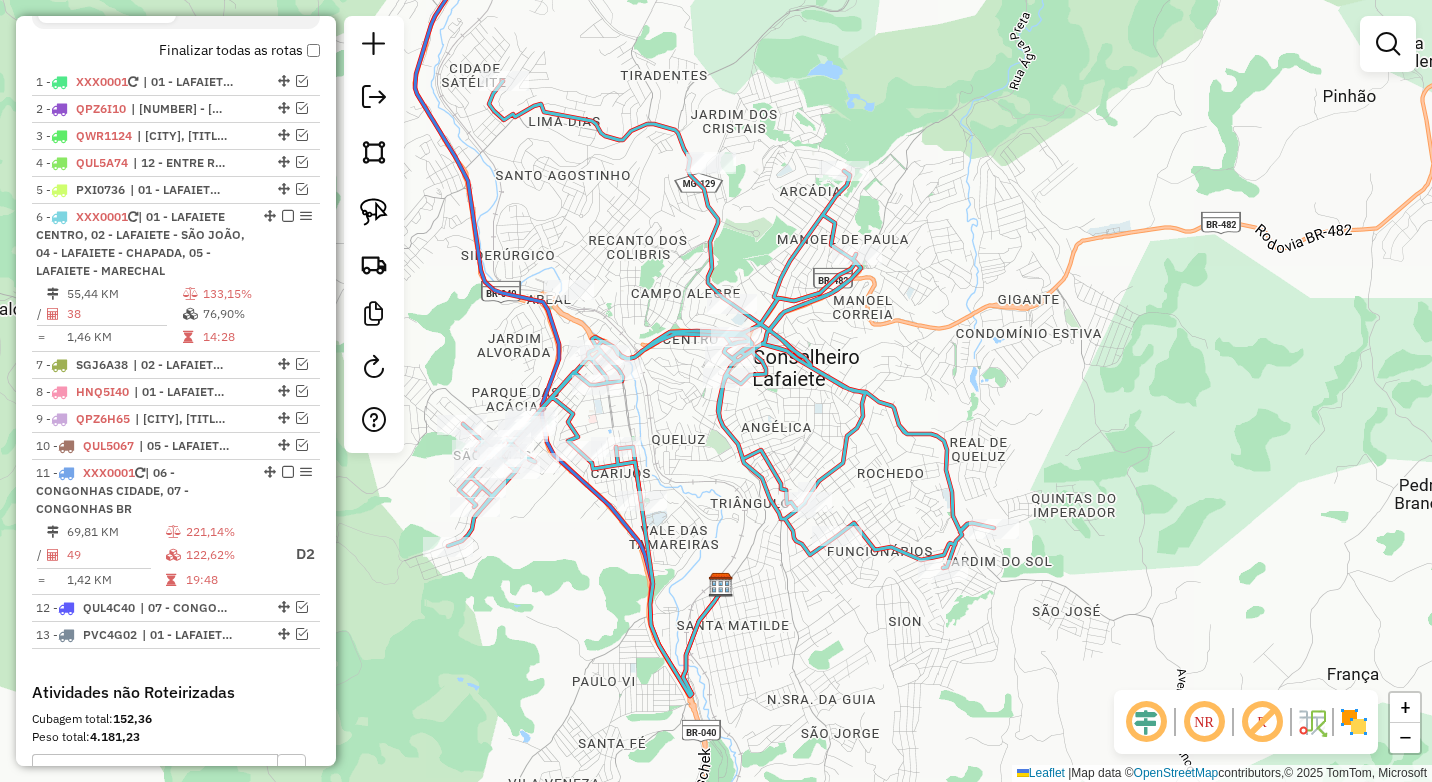 drag, startPoint x: 1053, startPoint y: 328, endPoint x: 984, endPoint y: 291, distance: 78.29432 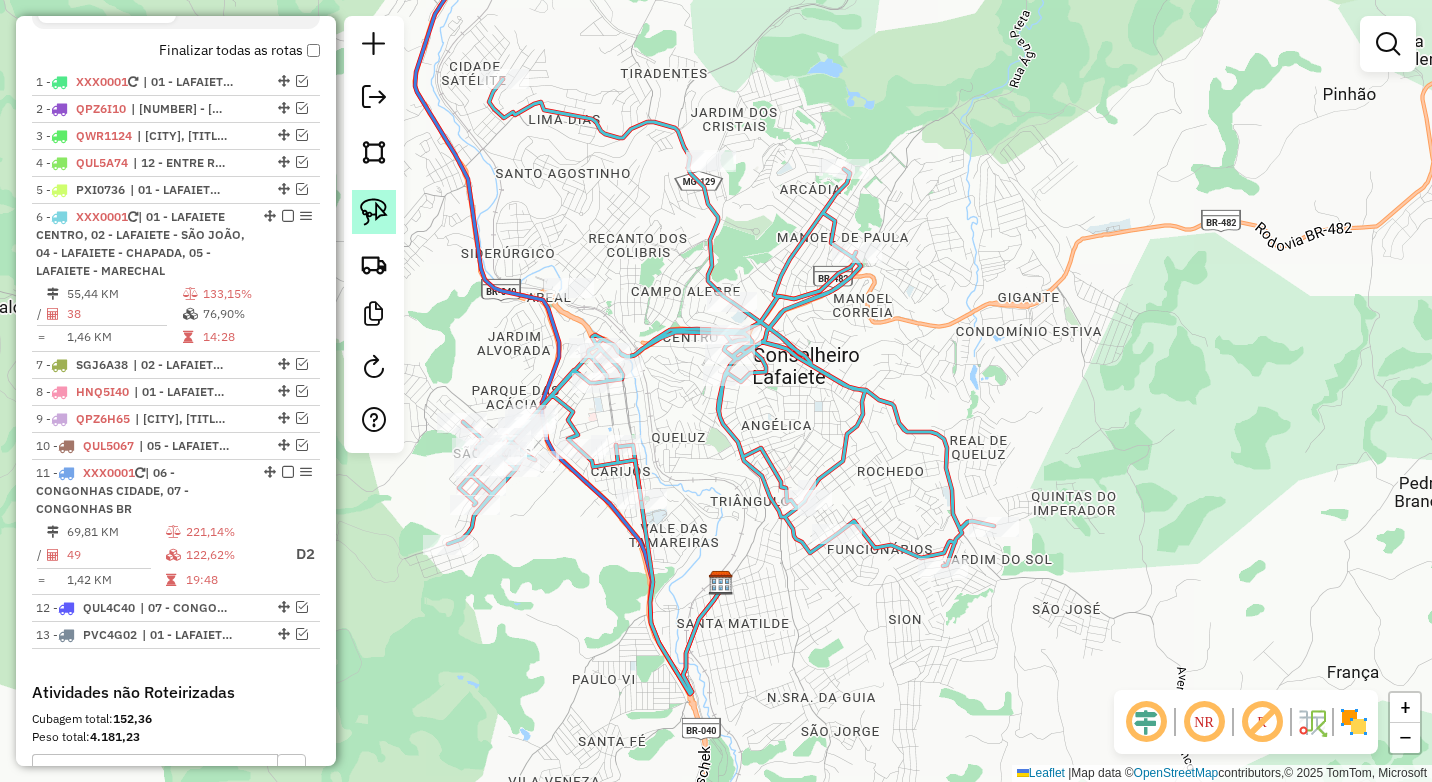 click 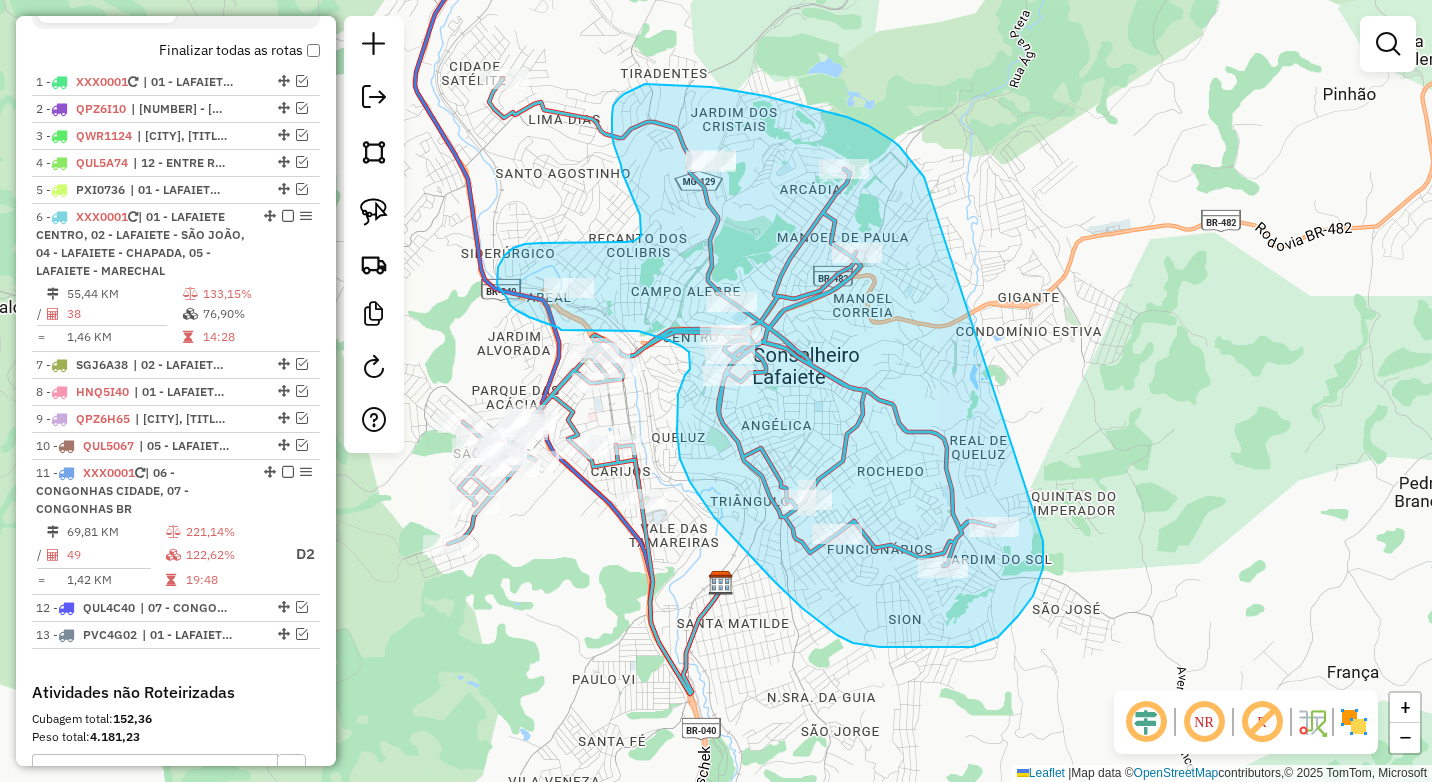 drag, startPoint x: 899, startPoint y: 146, endPoint x: 1043, endPoint y: 541, distance: 420.42953 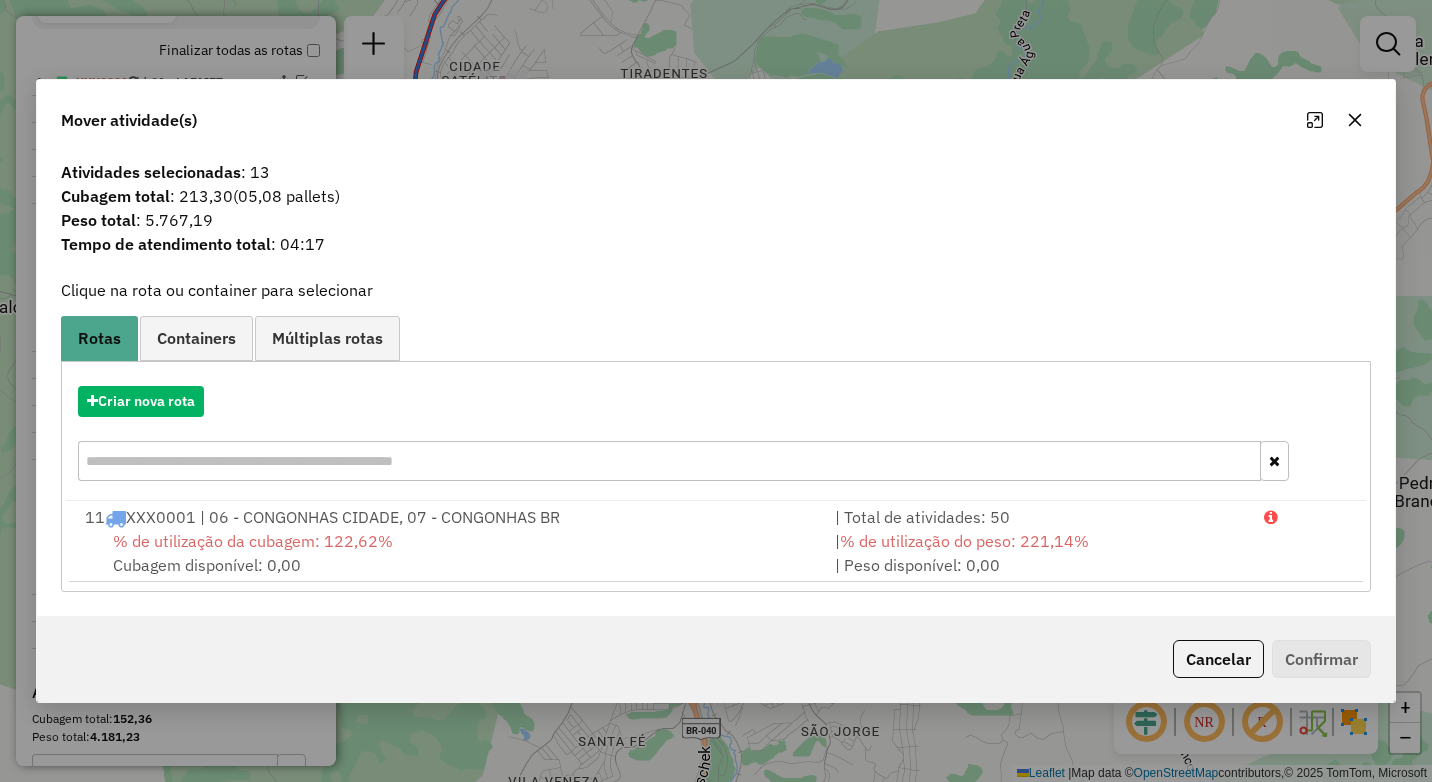 click 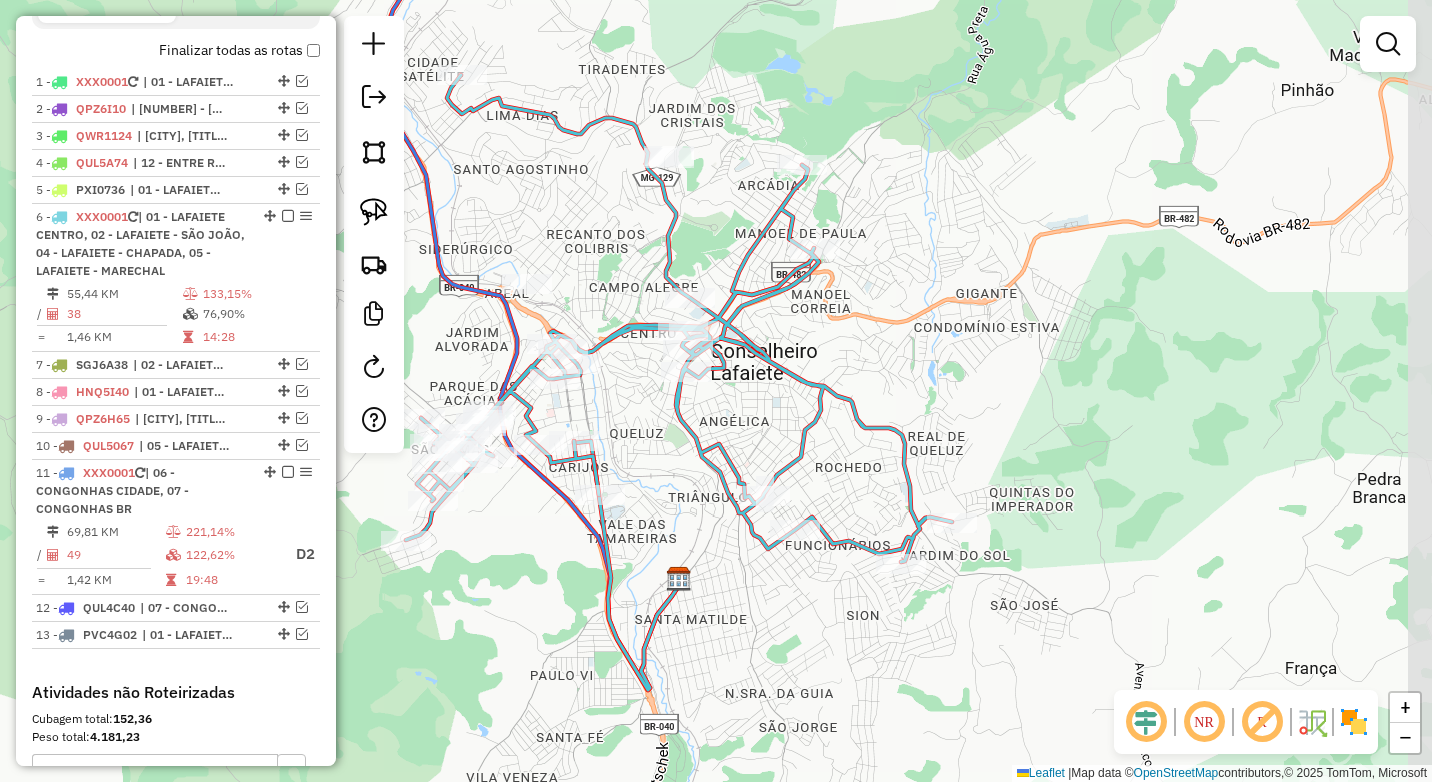 drag, startPoint x: 682, startPoint y: 427, endPoint x: 470, endPoint y: 329, distance: 233.55513 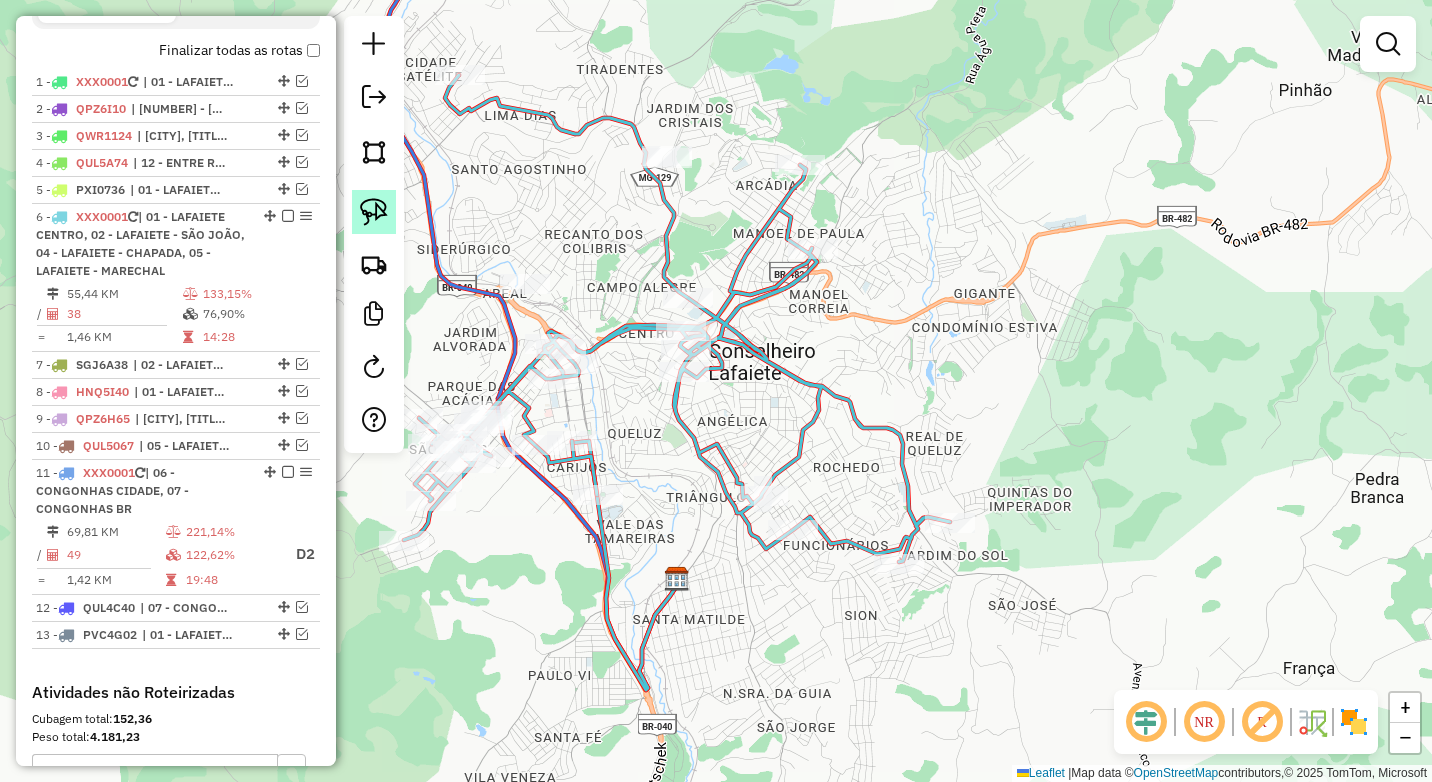 click 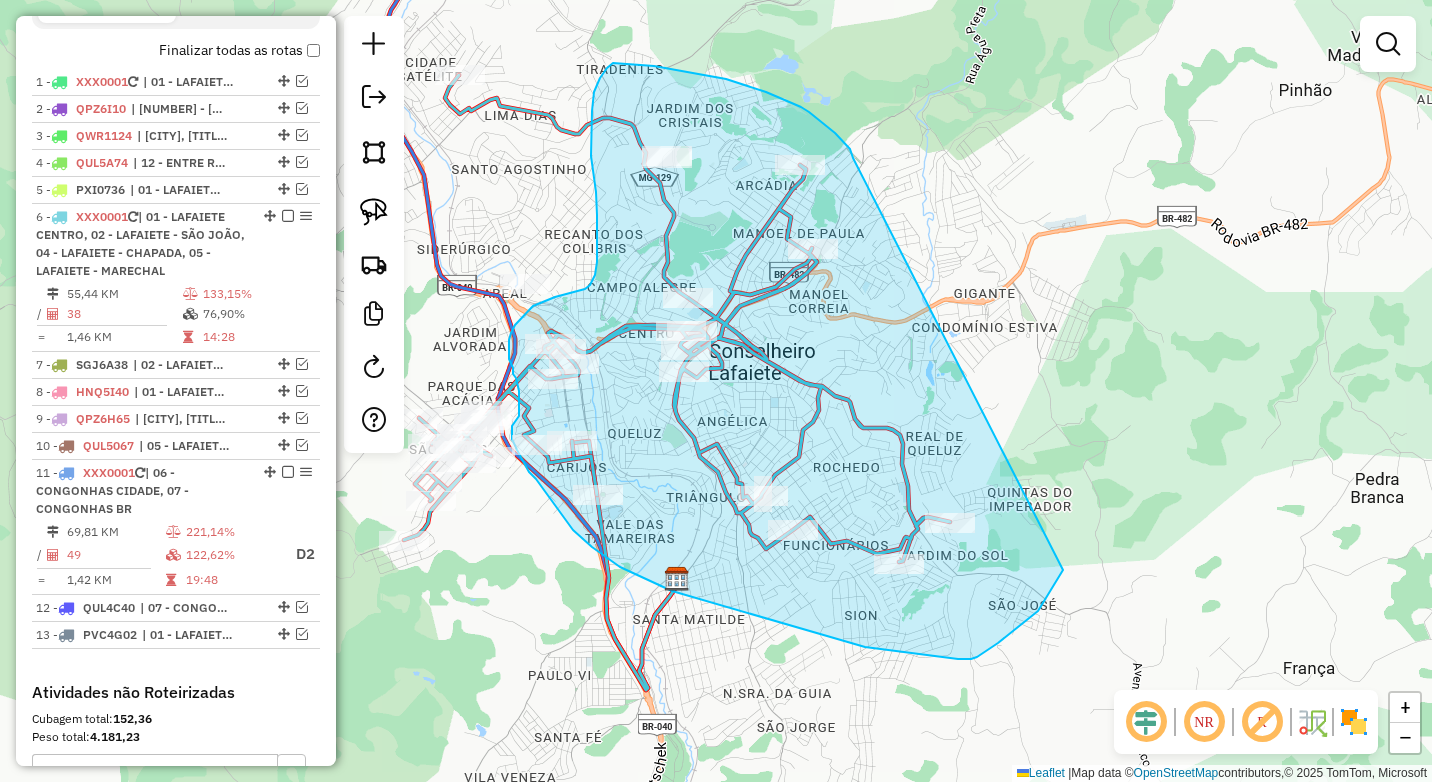 drag, startPoint x: 818, startPoint y: 119, endPoint x: 1063, endPoint y: 570, distance: 513.2504 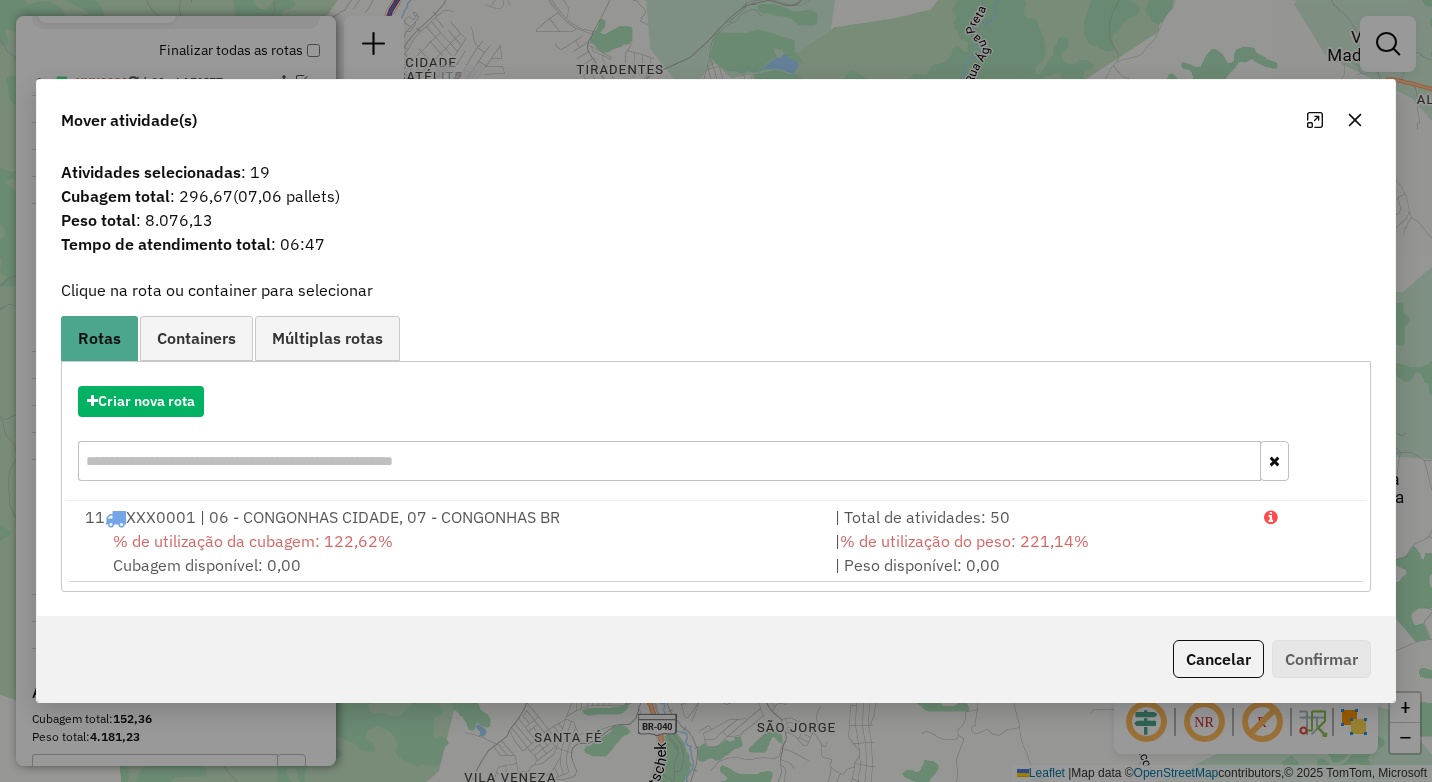 click 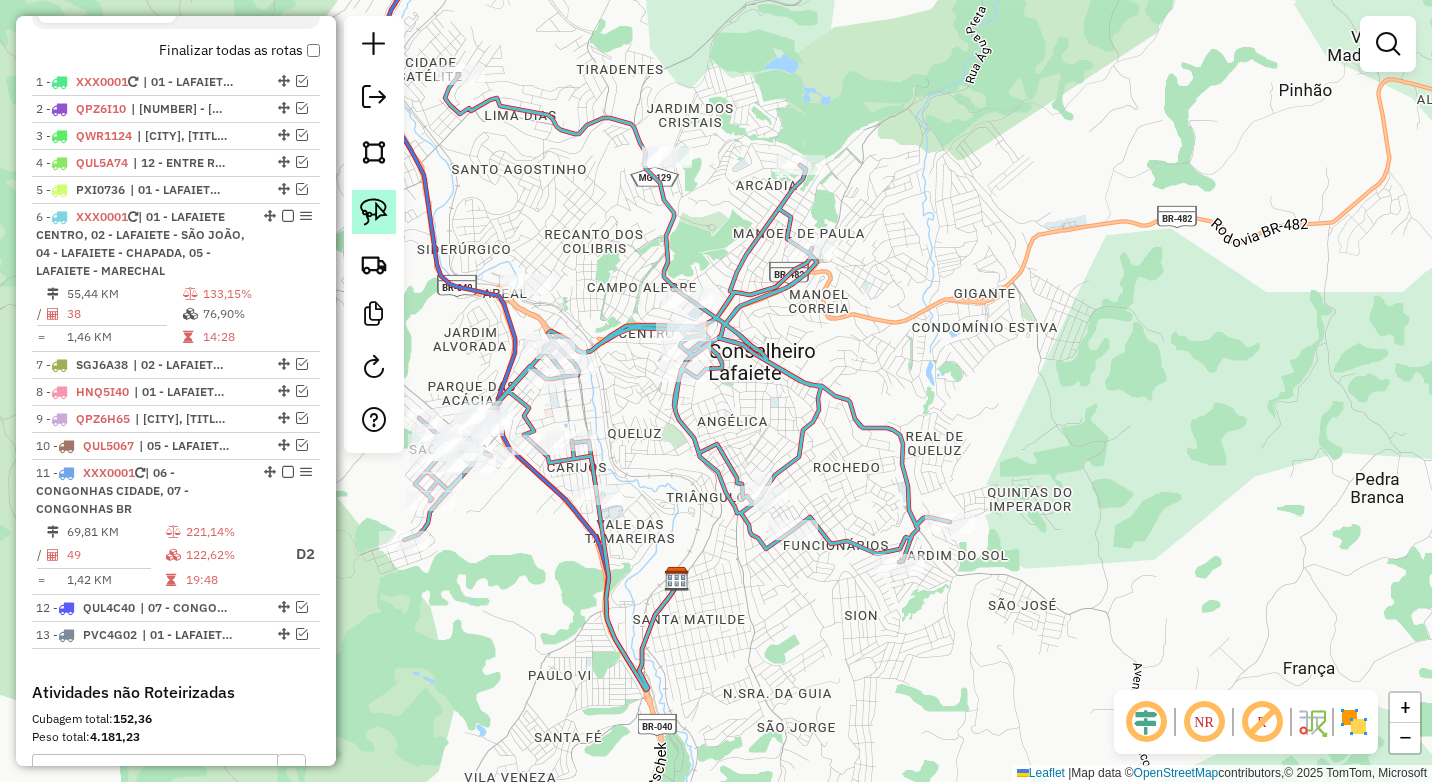 click 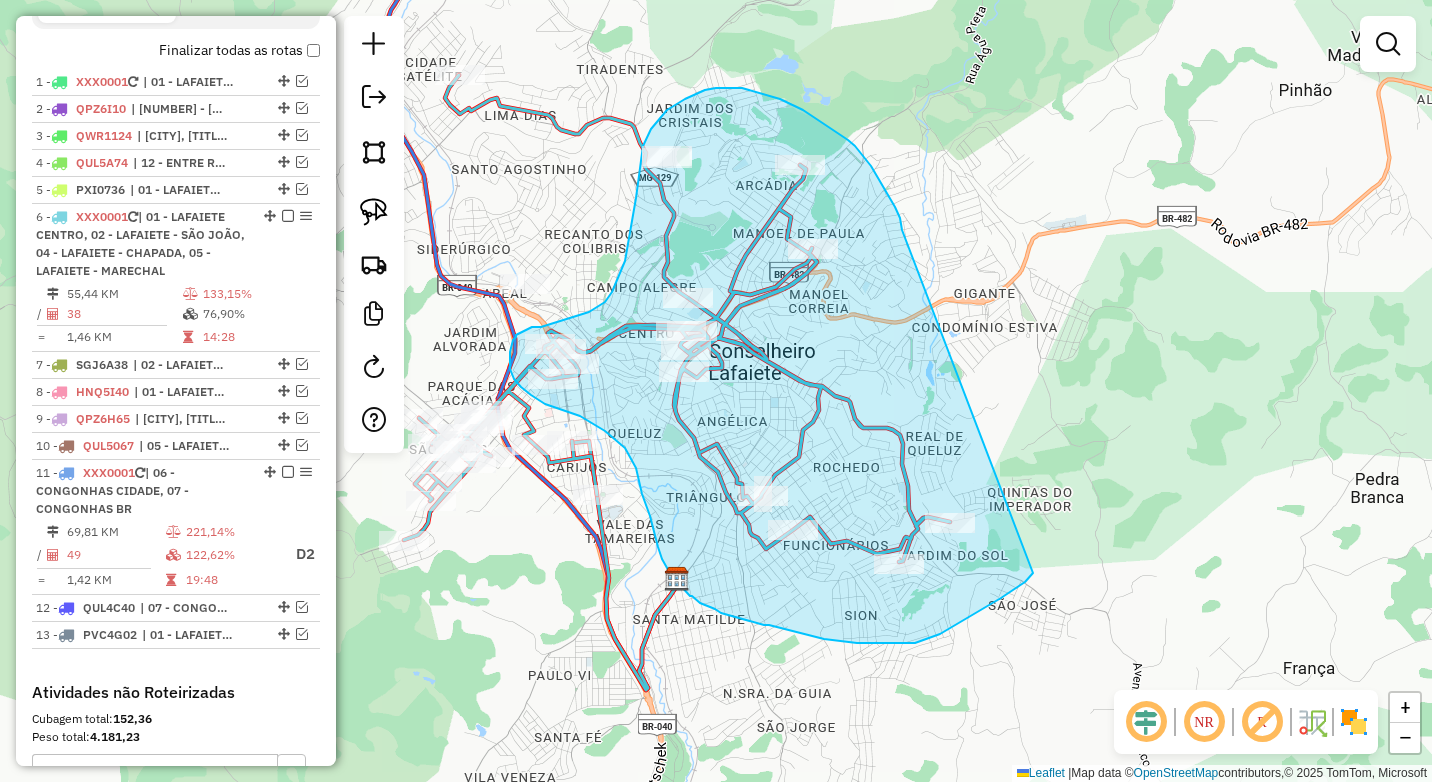 drag, startPoint x: 879, startPoint y: 180, endPoint x: 1033, endPoint y: 573, distance: 422.09595 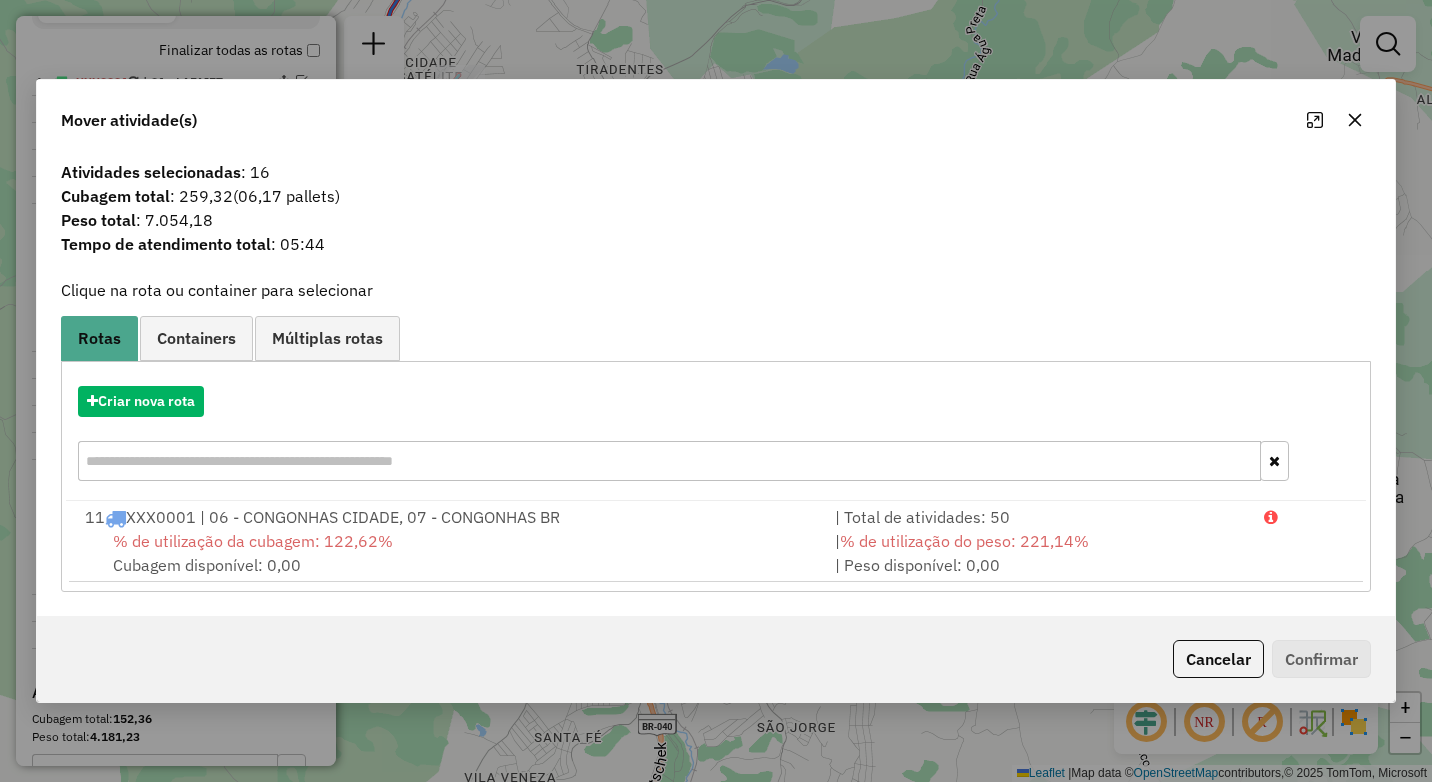 click 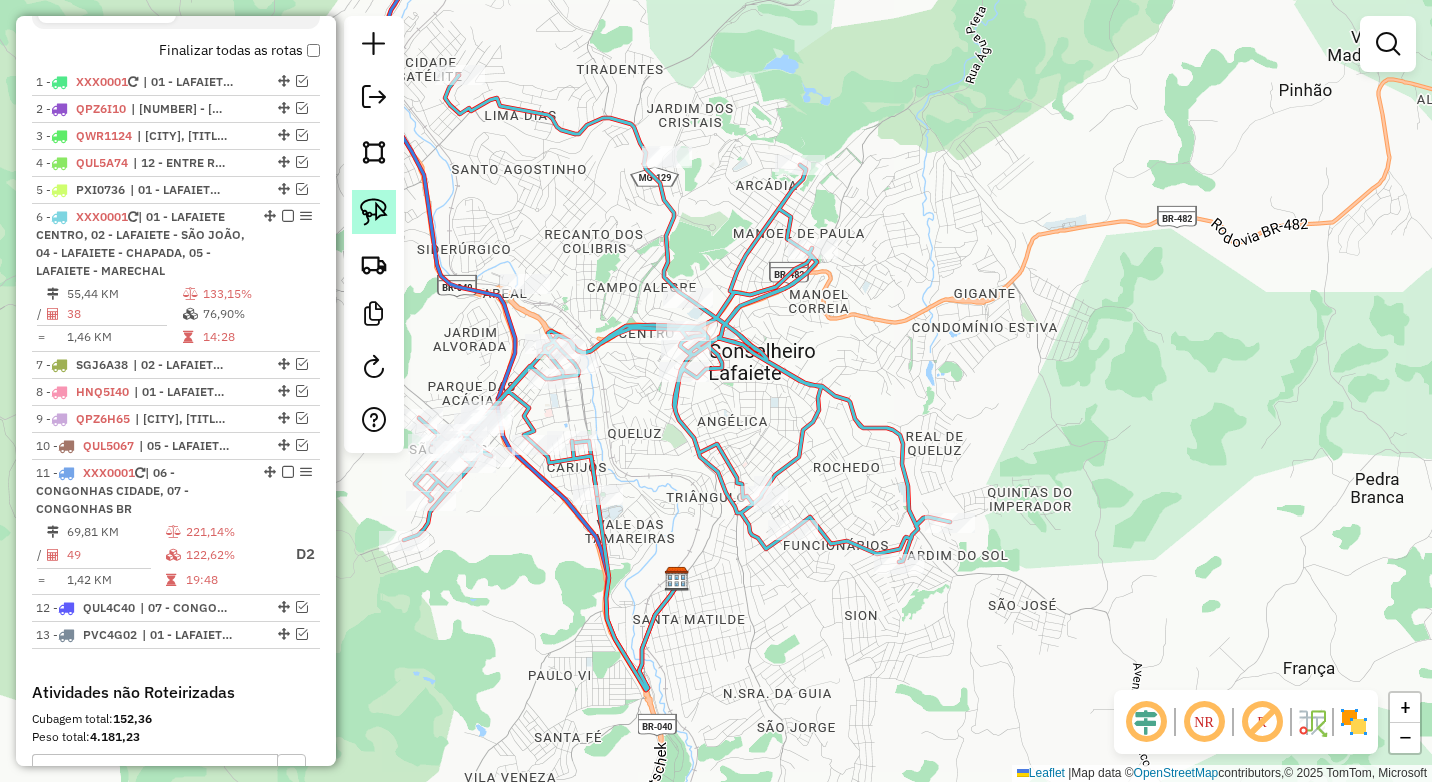 click 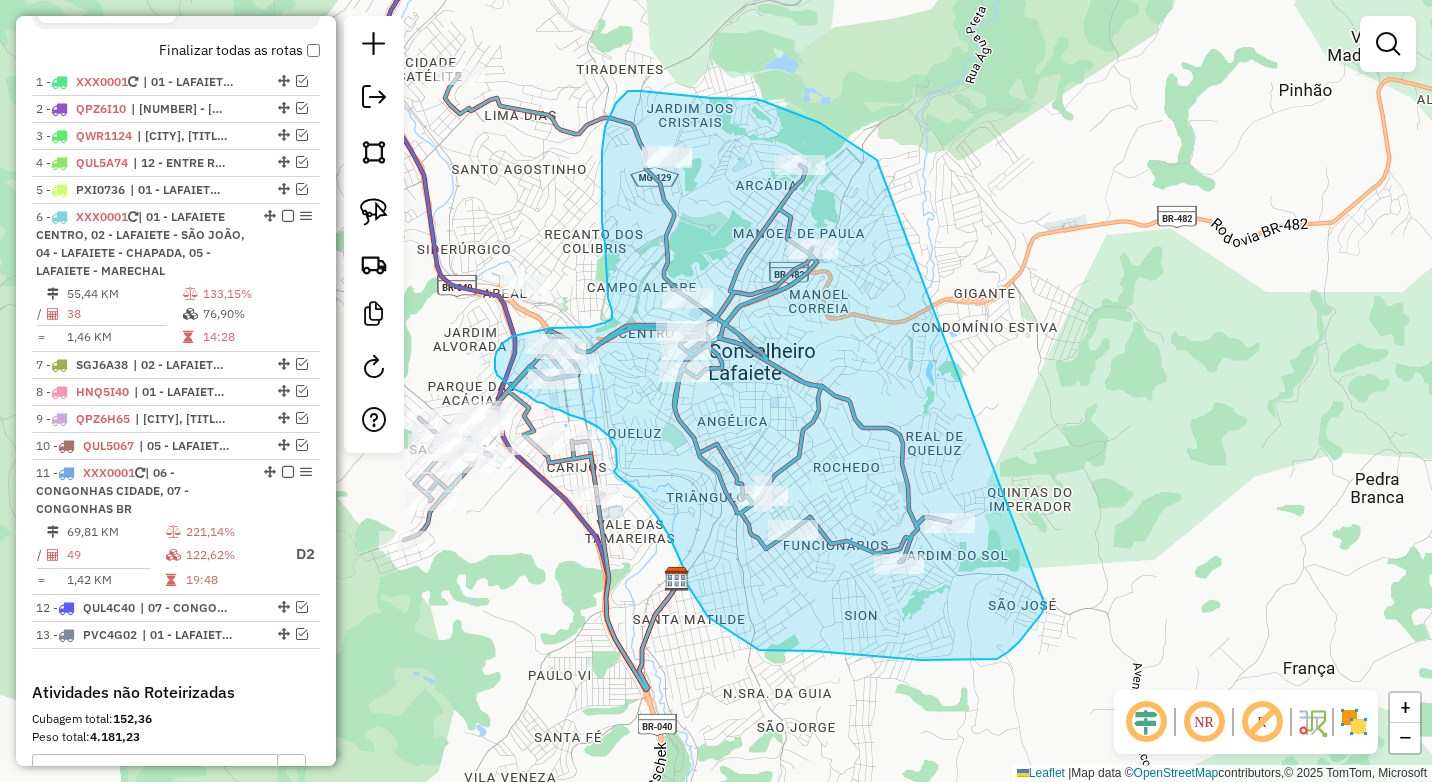 drag, startPoint x: 878, startPoint y: 163, endPoint x: 1045, endPoint y: 605, distance: 472.49655 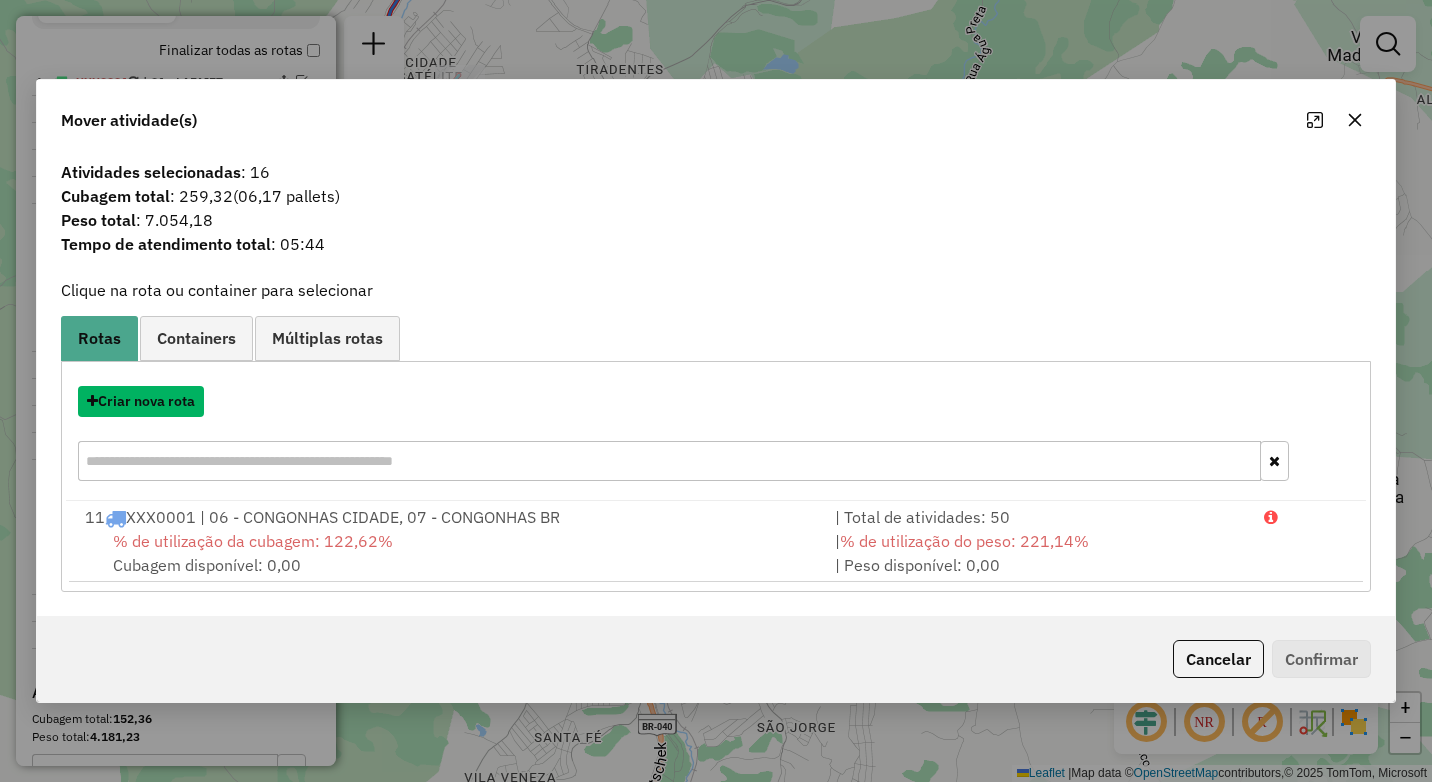 click on "Criar nova rota" at bounding box center [141, 401] 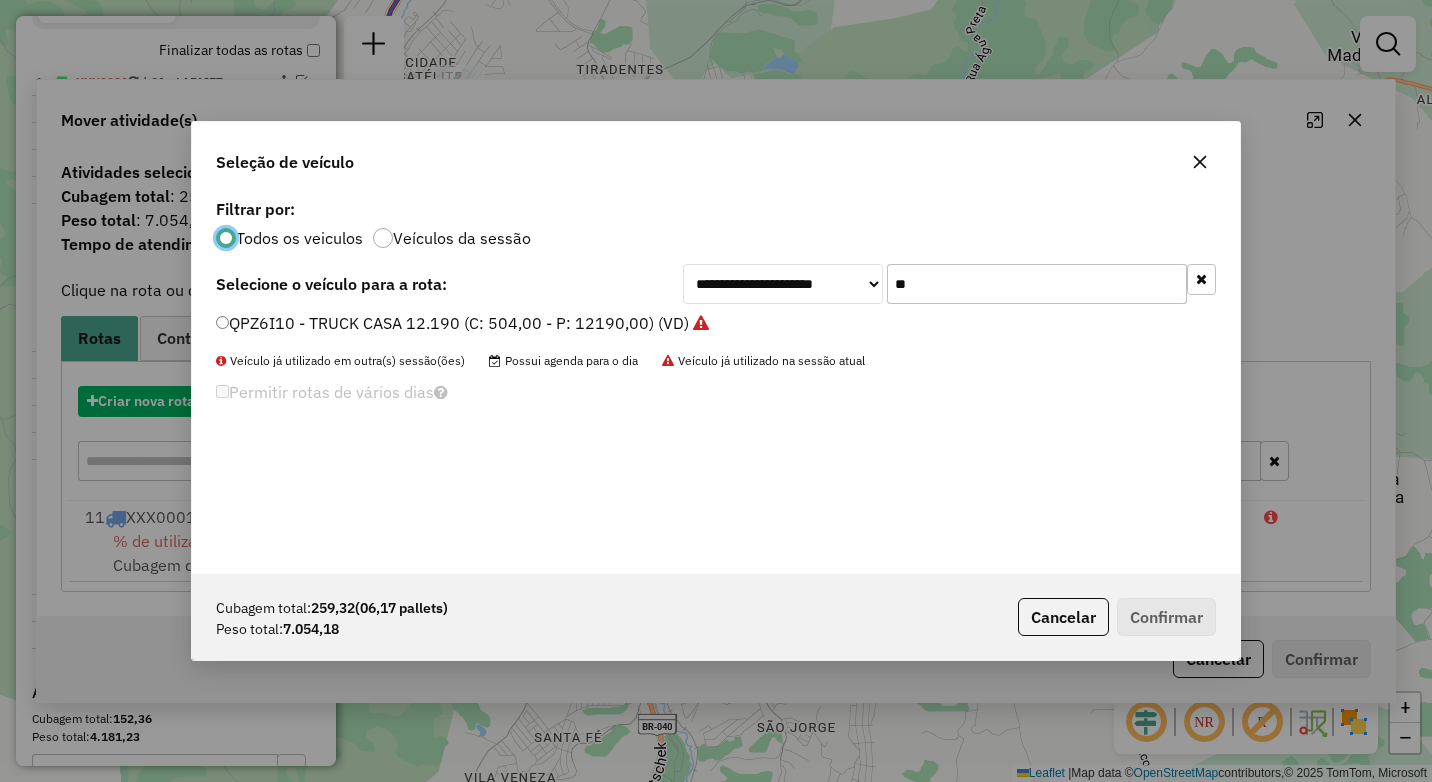 scroll, scrollTop: 11, scrollLeft: 6, axis: both 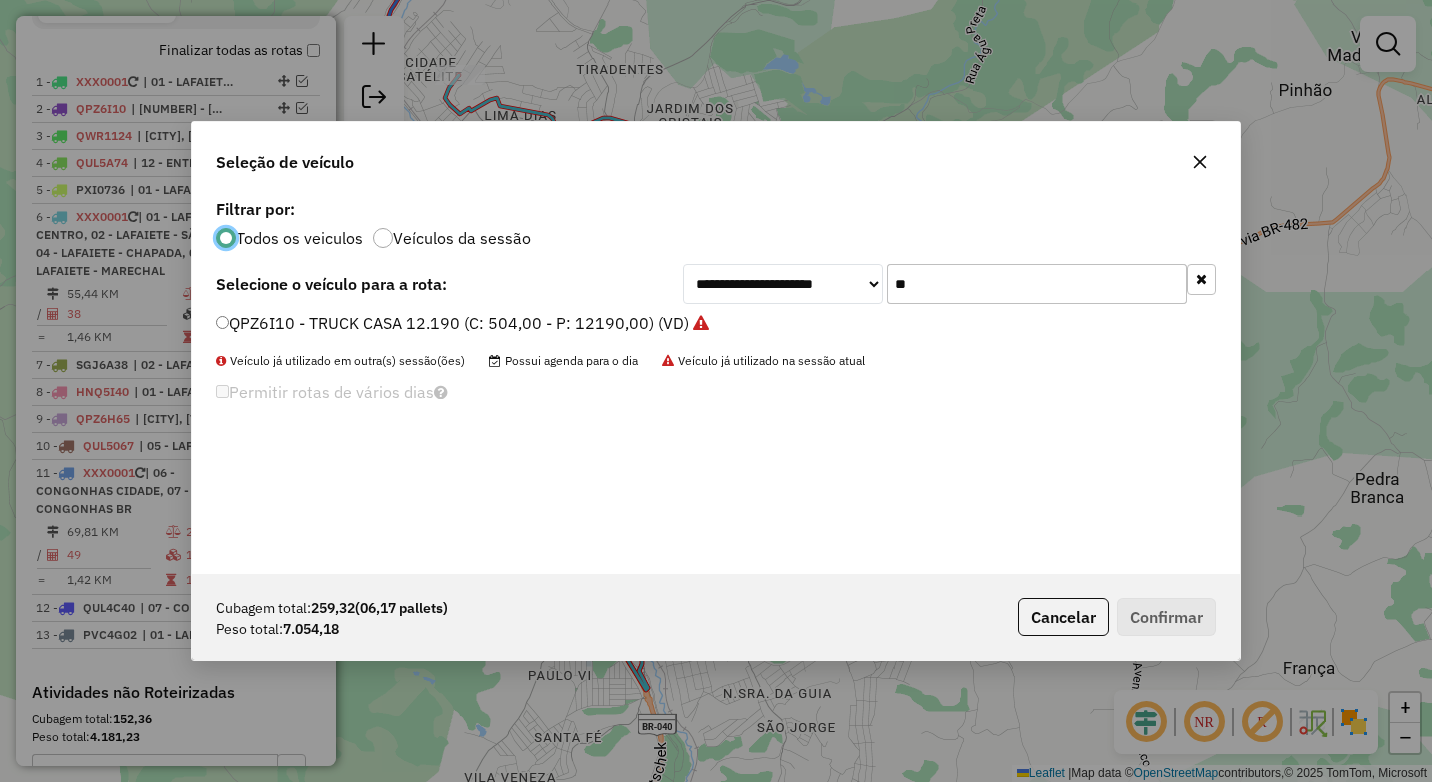 drag, startPoint x: 942, startPoint y: 298, endPoint x: 830, endPoint y: 270, distance: 115.44696 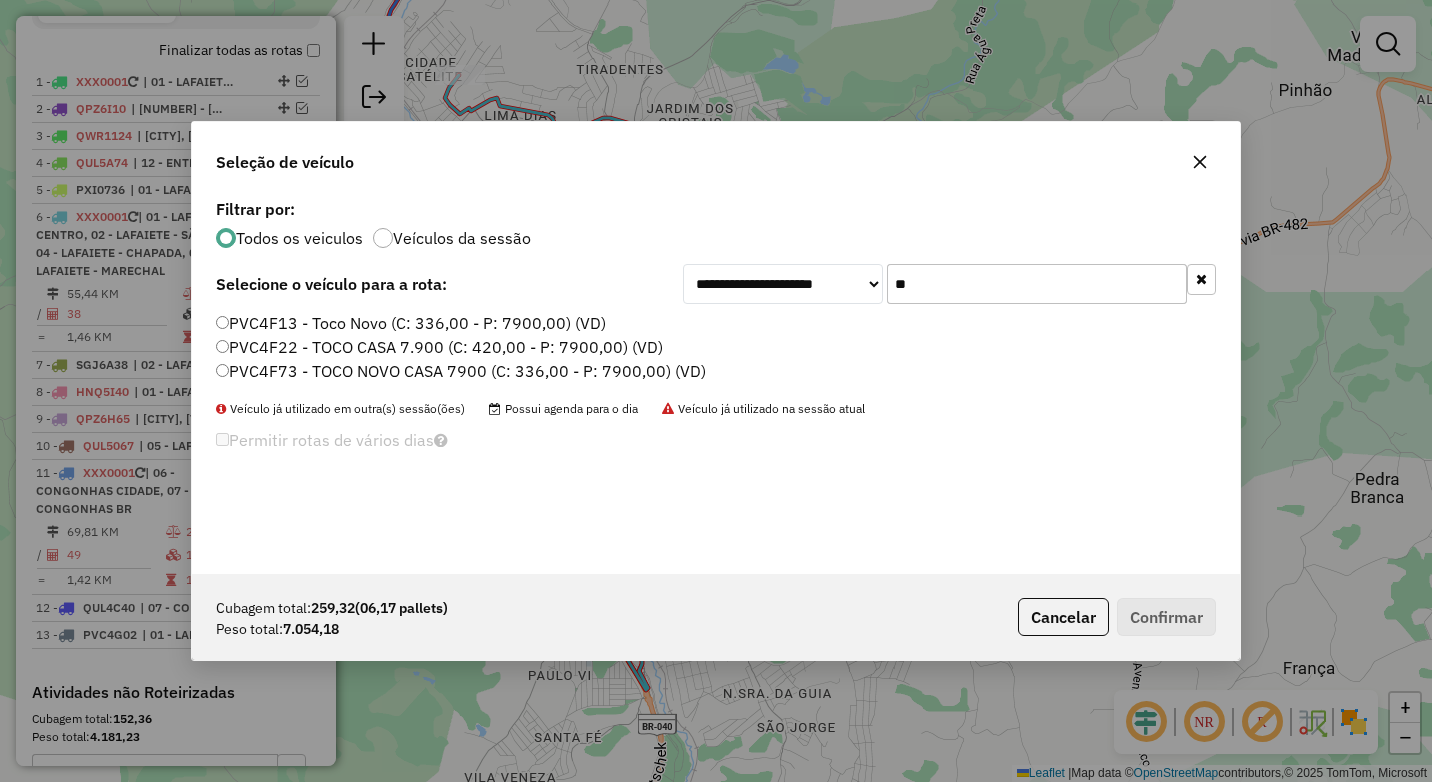 type on "**" 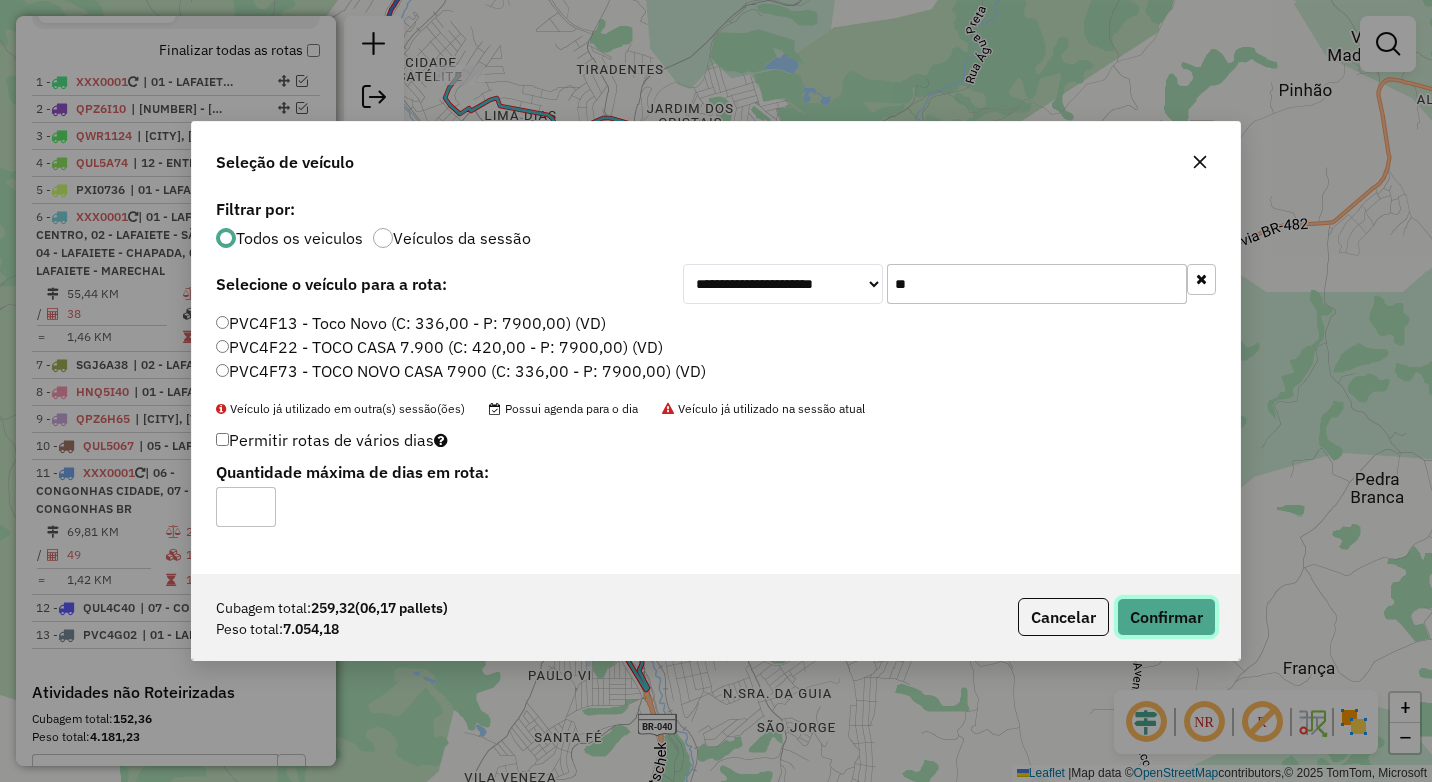 click on "Confirmar" 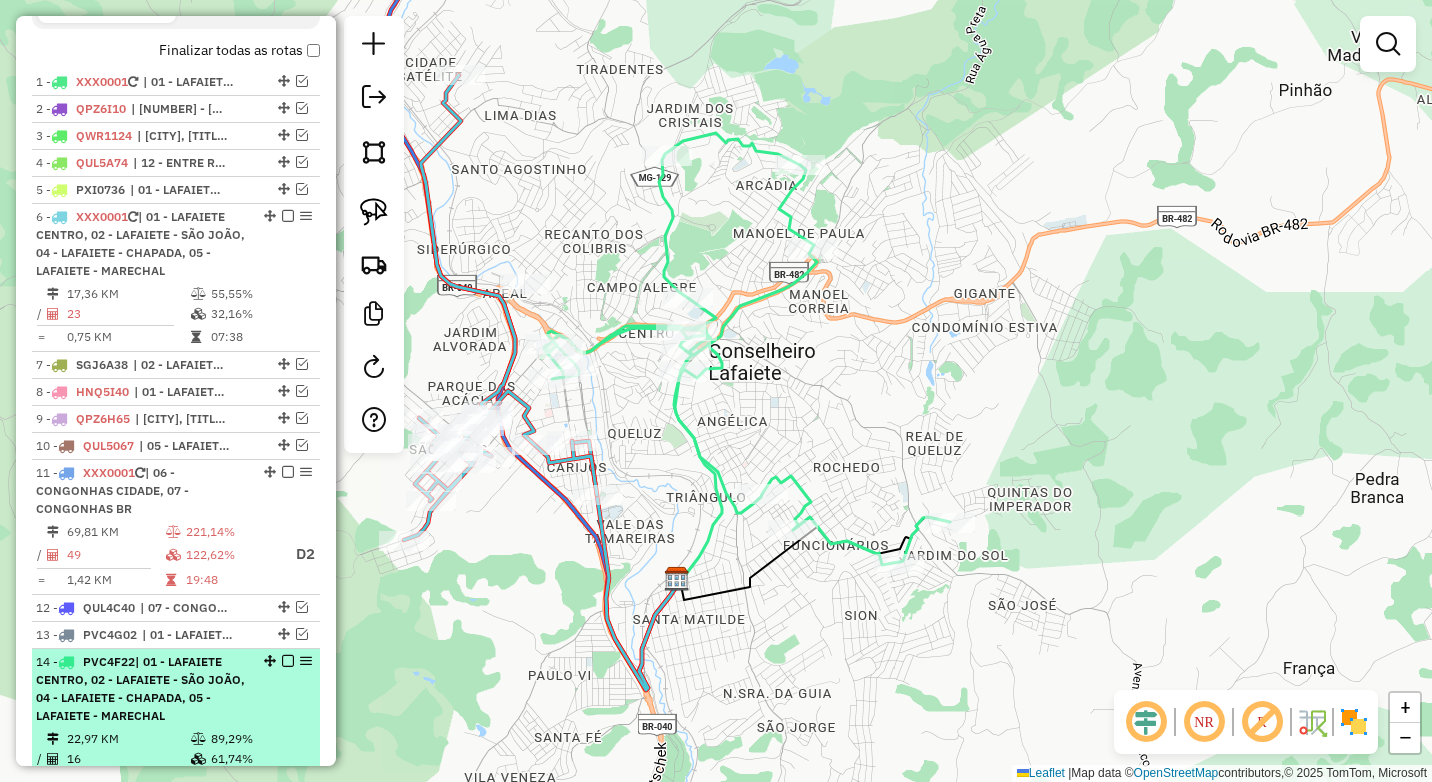 click on "14 -       PVC4F22   | 01 - [CITY] CENTRO, 02 - [CITY] - SÃO JOÃO, 04 - [CITY] - CHAPADA, 05 - [CITY] - MARECHAL" at bounding box center (176, 689) 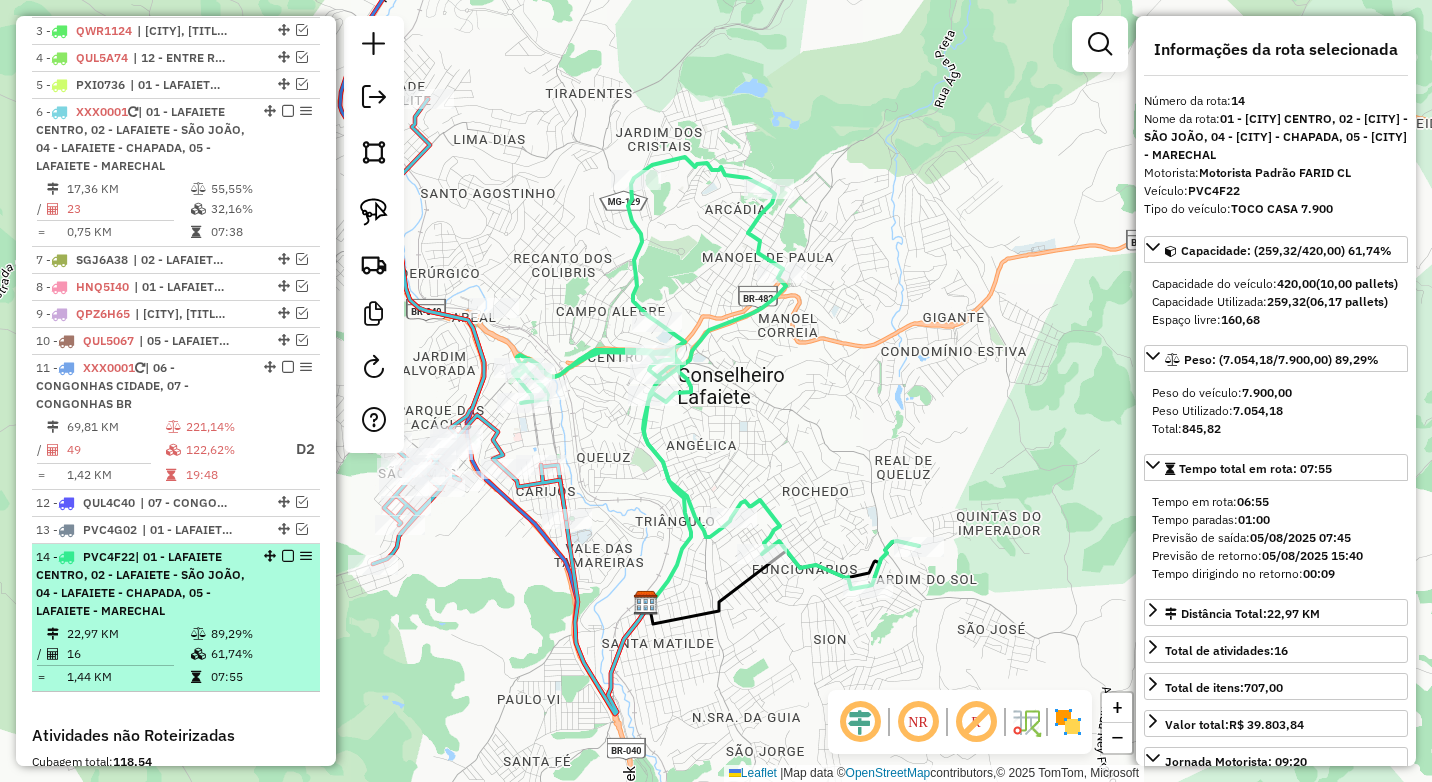 scroll, scrollTop: 921, scrollLeft: 0, axis: vertical 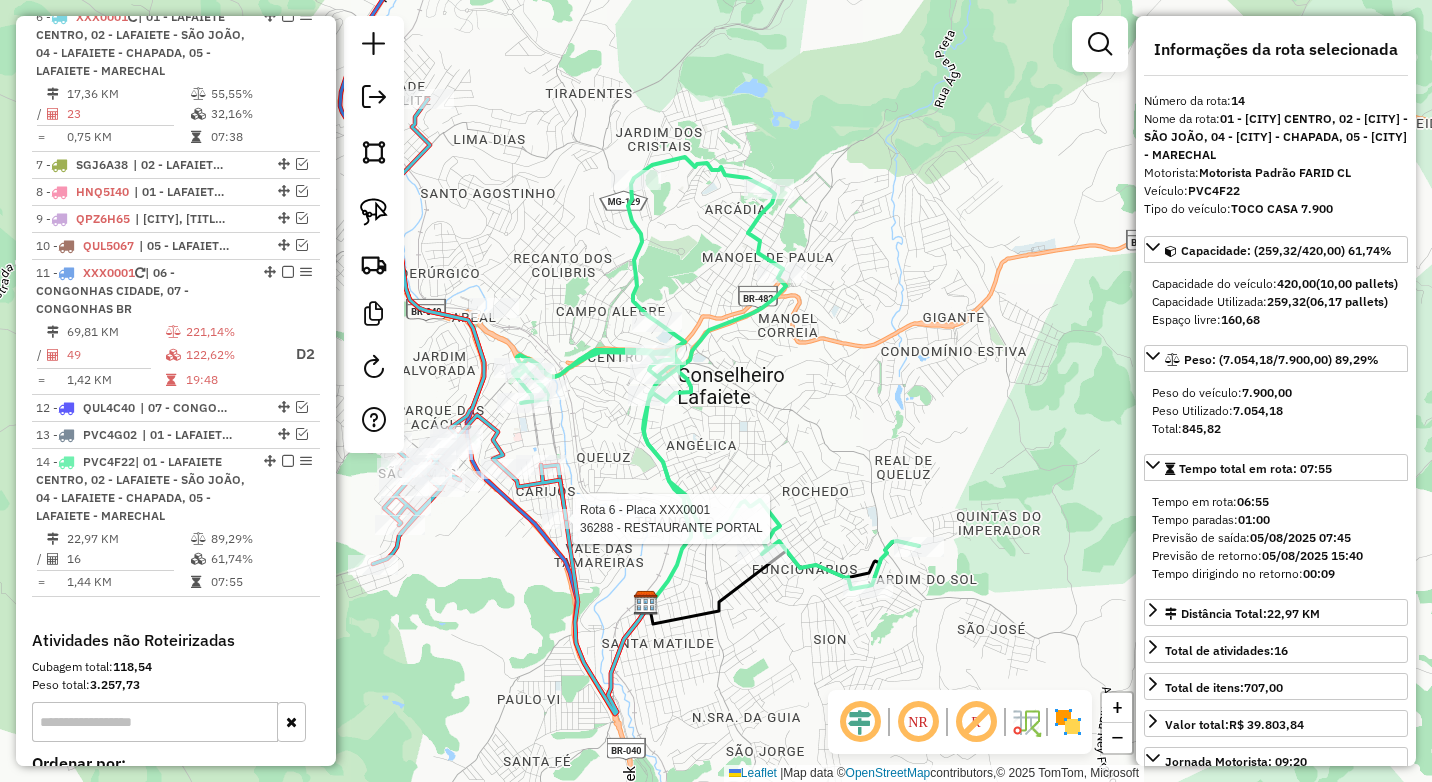 click 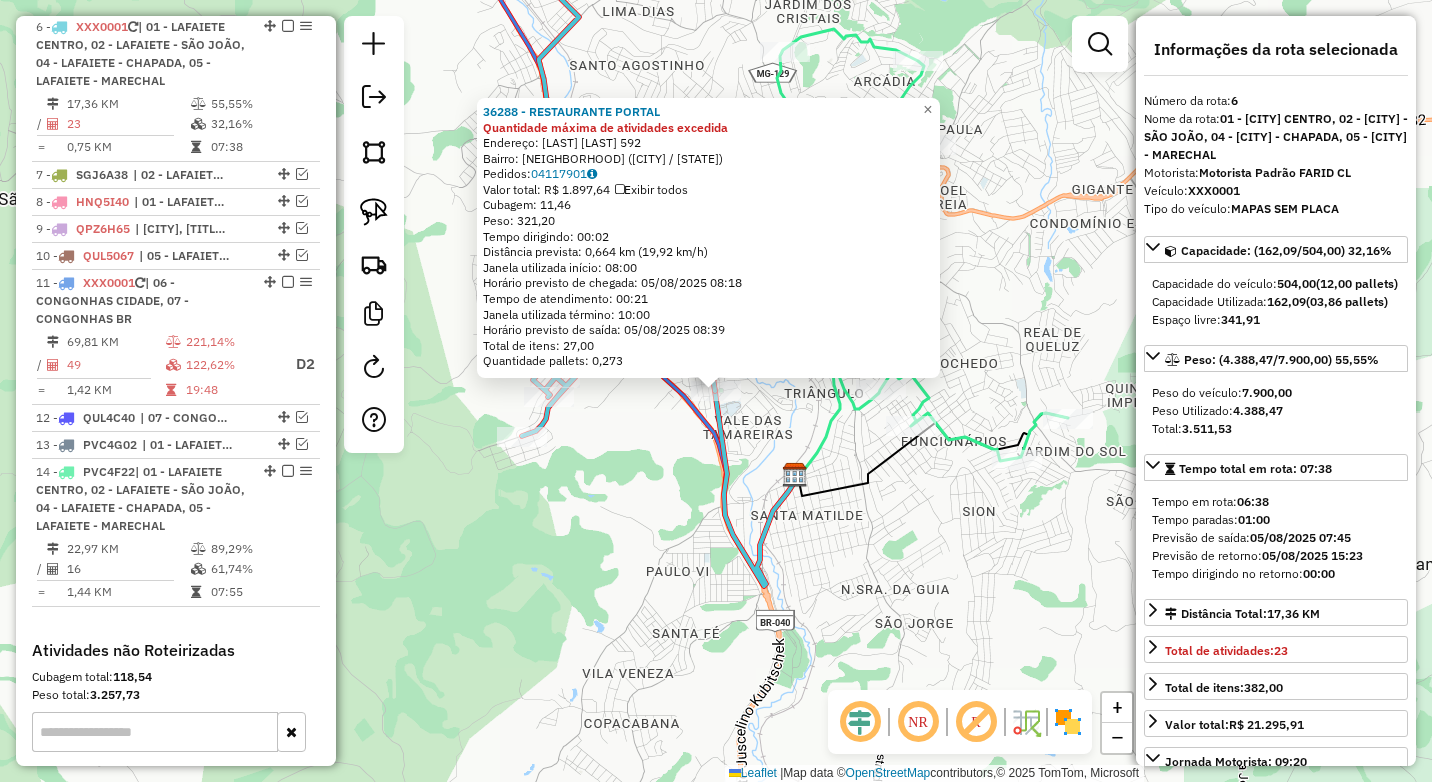 scroll, scrollTop: 909, scrollLeft: 0, axis: vertical 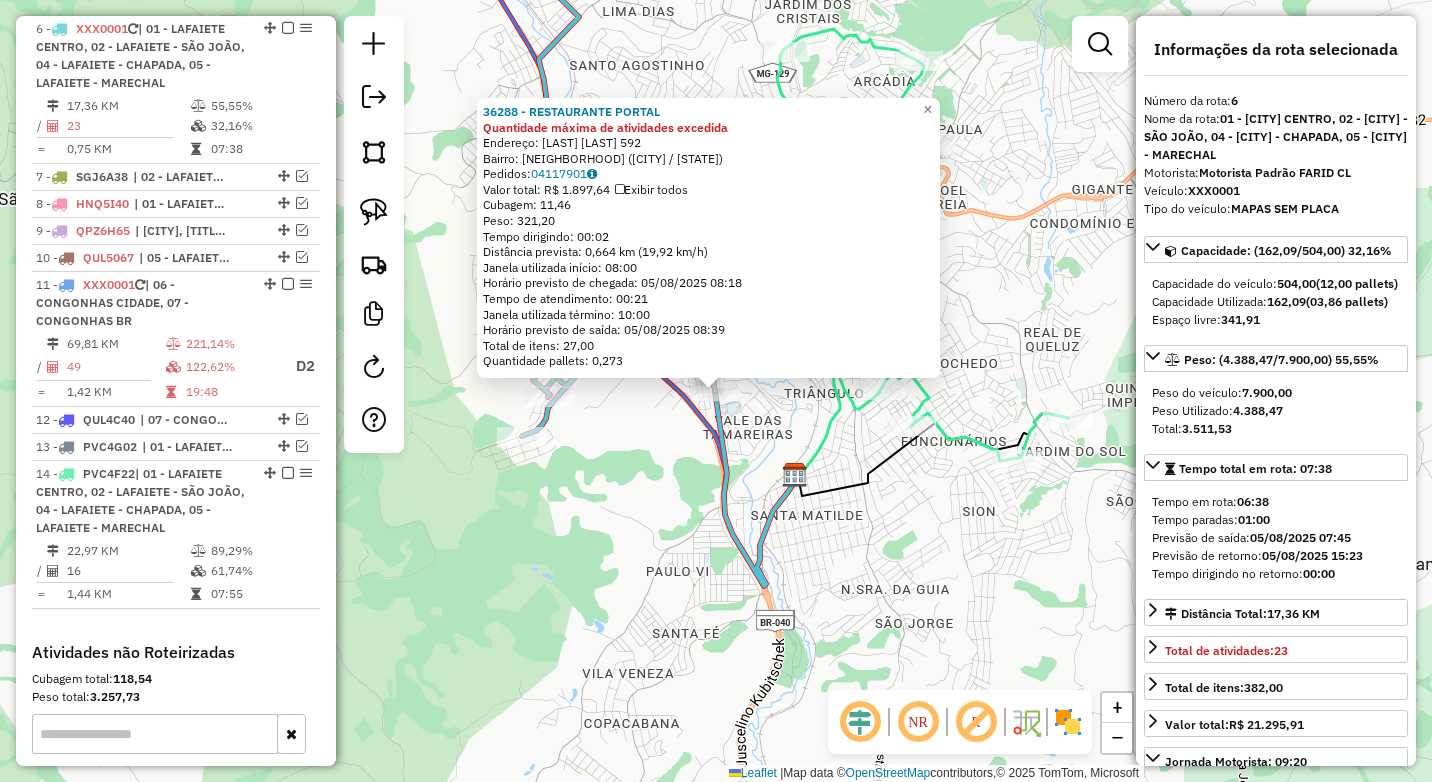 click on "[NUMBER] - [LAST] [LAST] Quantidade máxima de atividades excedida  Endereço:  [LAST] [LAST] 592   Bairro: [LAST] ([CITY] / MG)   Pedidos:  [NUMBER]   Valor total: R$ [PRICE]   Exibir todos   Cubagem: [NUMBER]  Peso: [NUMBER]  Tempo dirigindo: [TIME]   Distância prevista: [NUMBER] km ([NUMBER] km/h)   Janela utilizada início: [TIME]   Horário previsto de chegada: [DATE] [TIME]   Tempo de atendimento: [TIME]   Janela utilizada término: [TIME]   Horário previsto de saída: [DATE] [TIME]   Total de itens: [NUMBER]   Quantidade pallets: [NUMBER]  × Janela de atendimento Grade de atendimento Capacidade Transportadoras Veículos Cliente Pedidos  Rotas Selecione os dias de semana para filtrar as janelas de atendimento  Seg   Ter   Qua   Qui   Sex   Sáb   Dom  Informe o período da janela de atendimento: De: Até:  Filtrar exatamente a janela do cliente  Considerar janela de atendimento padrão  Selecione os dias de semana para filtrar as grades de atendimento  Seg   Ter   Qua   Qui   Sex   Sáb   Dom  ****" 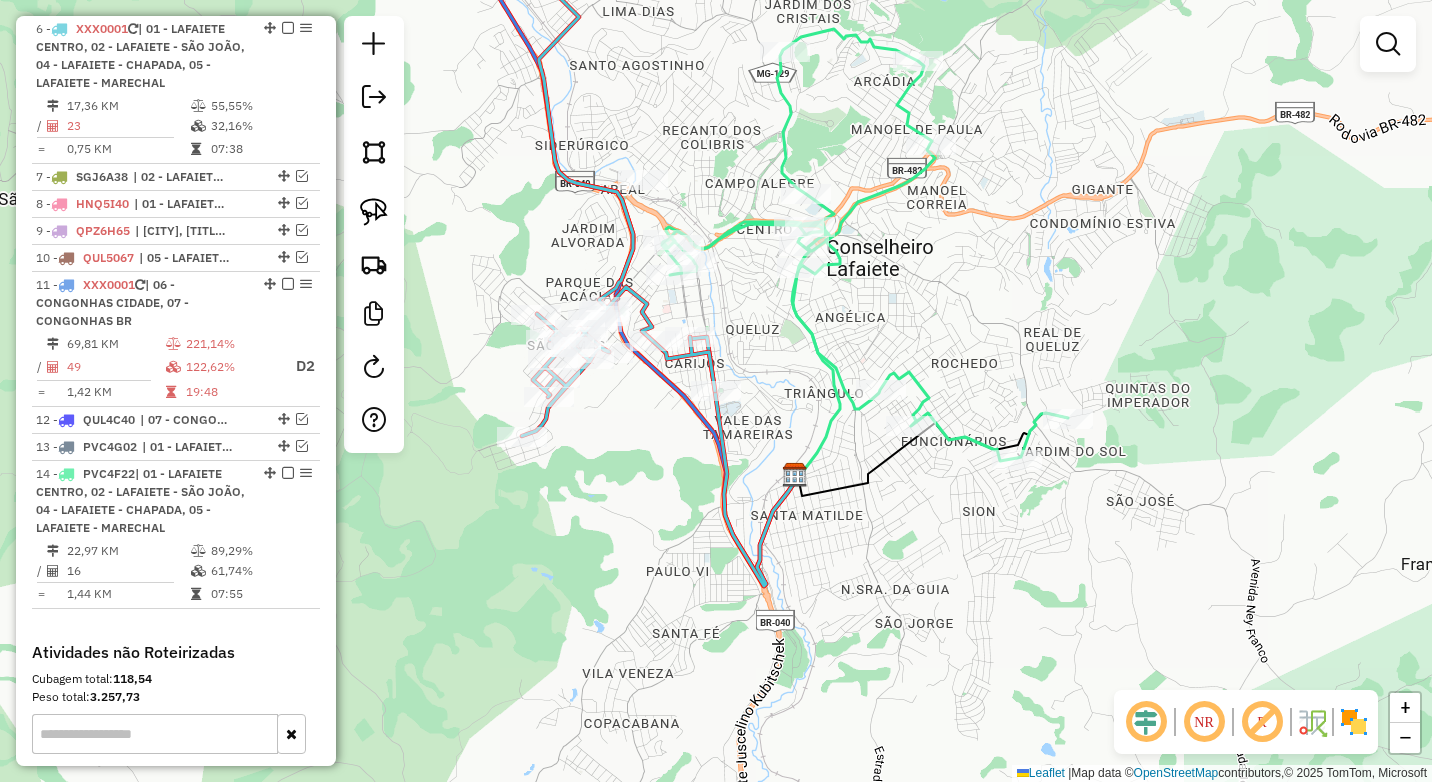 click on "[NUMBER] - [LAST] [LAST] Quantidade máxima de atividades excedida  Endereço:  [LAST] [LAST] 592   Bairro: [LAST] ([CITY] / MG)   Pedidos:  [NUMBER]   Valor total: R$ [PRICE]   Exibir todos   Cubagem: [NUMBER]  Peso: [NUMBER]  Tempo dirigindo: [TIME]   Distância prevista: [NUMBER] km ([NUMBER] km/h)   Janela utilizada início: [TIME]   Horário previsto de chegada: [DATE] [TIME]   Tempo de atendimento: [TIME]   Janela utilizada término: [TIME]   Horário previsto de saída: [DATE] [TIME]   Total de itens: [NUMBER]   Quantidade pallets: [NUMBER]  × Janela de atendimento Grade de atendimento Capacidade Transportadoras Veículos Cliente Pedidos  Rotas Selecione os dias de semana para filtrar as janelas de atendimento  Seg   Ter   Qua   Qui   Sex   Sáb   Dom  Informe o período da janela de atendimento: De: Até:  Filtrar exatamente a janela do cliente  Considerar janela de atendimento padrão  Selecione os dias de semana para filtrar as grades de atendimento  Seg   Ter   Qua   Qui   Sex   Sáb   Dom  ****" 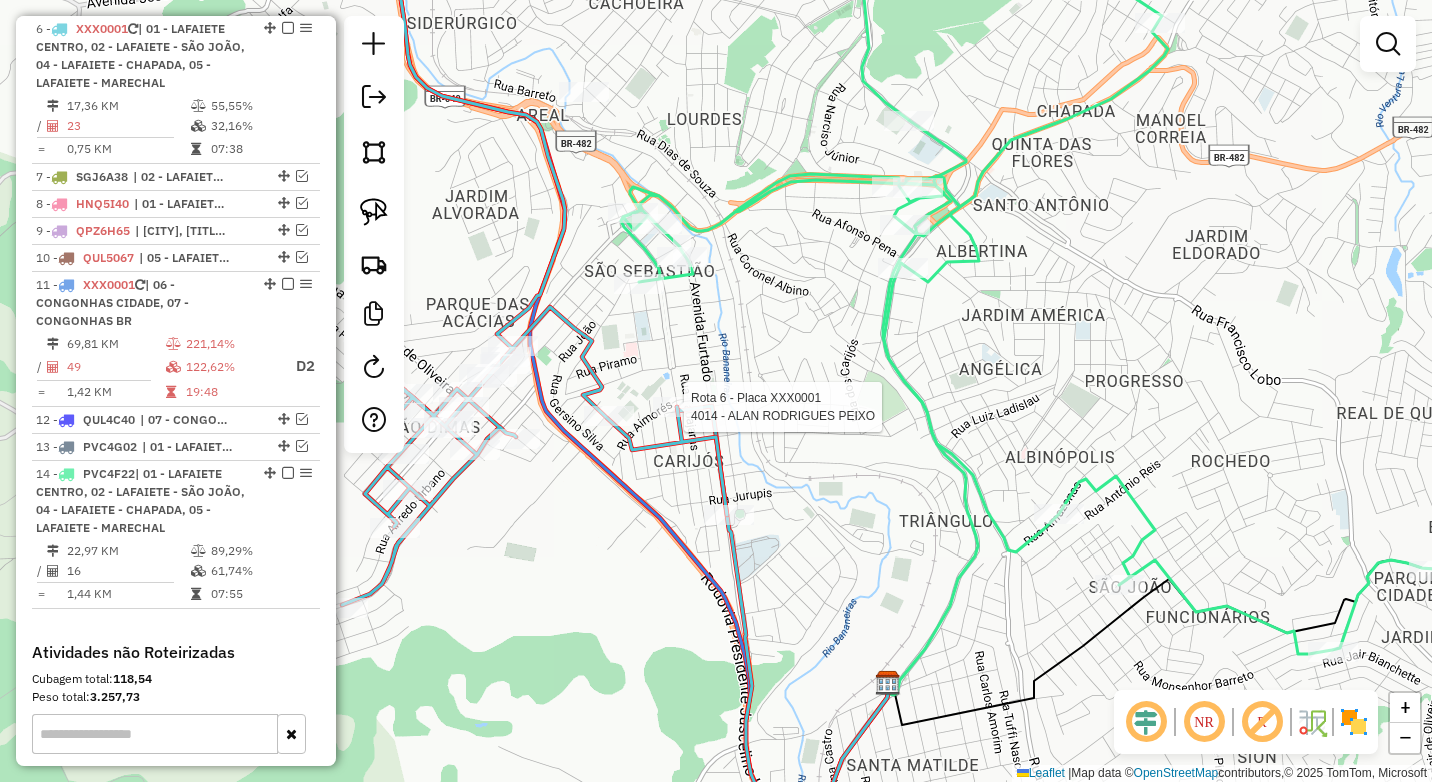 select on "*********" 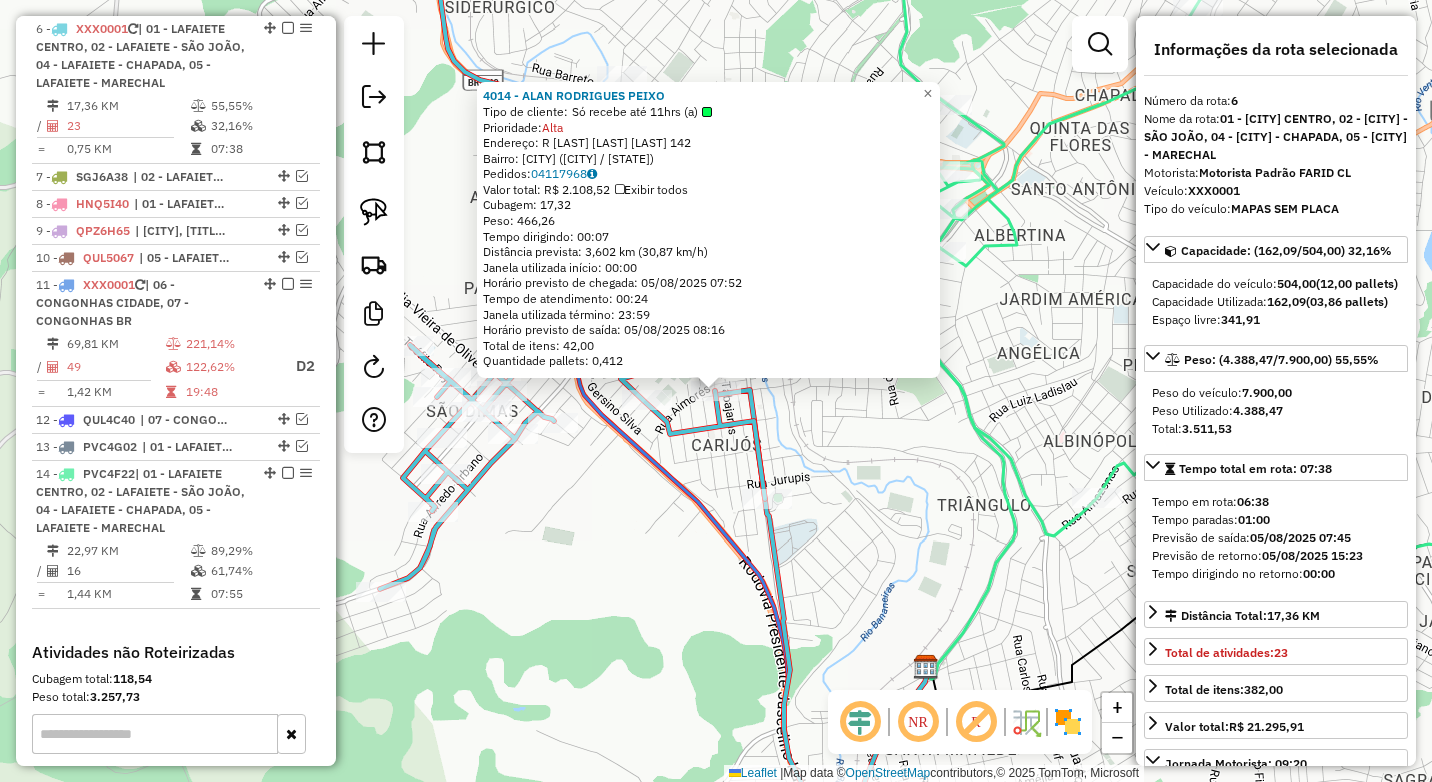 click 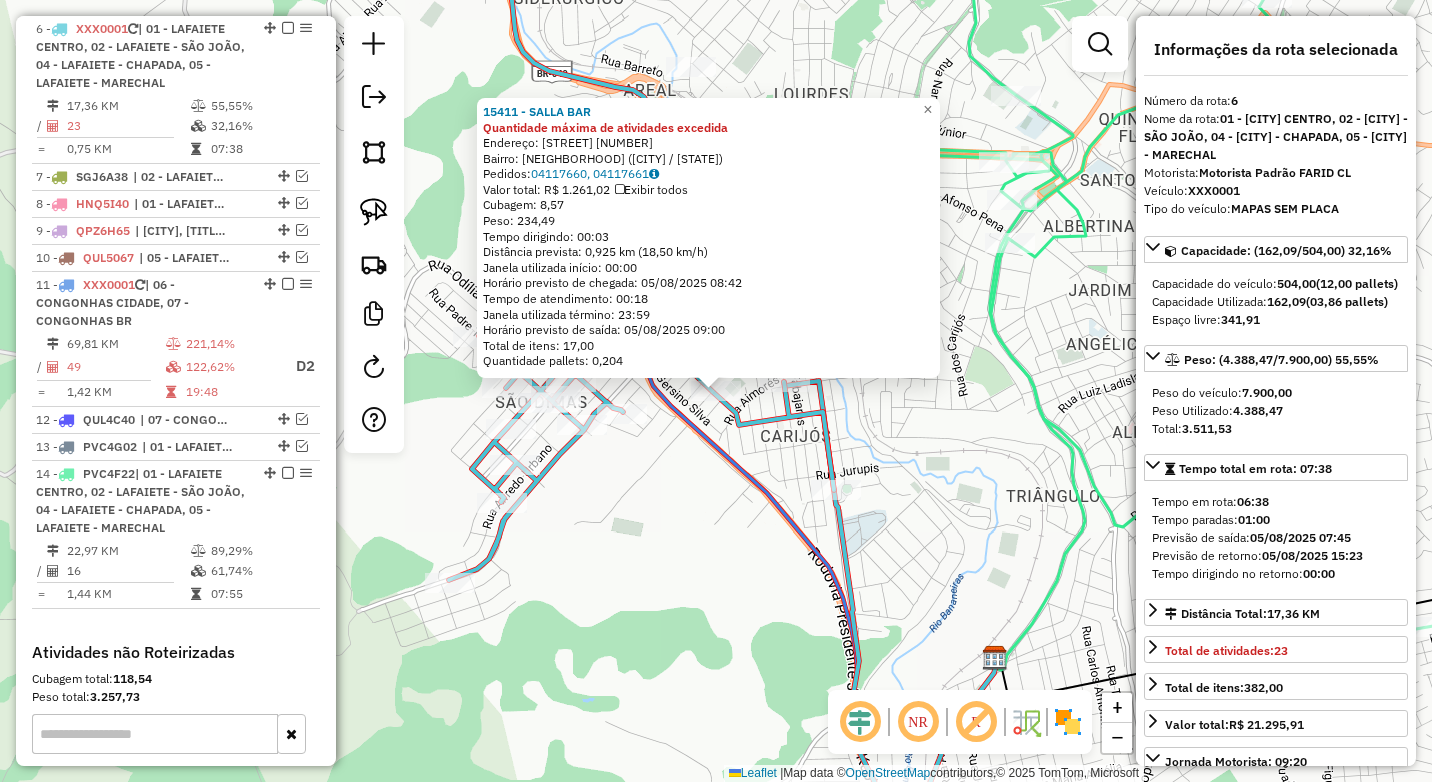 click on "15411 - [BRAND] Quantidade máxima de atividades excedida  Endereço:  [STREET] [NUMBER]   Bairro: [NEIGHBORHOOD] ([CITY] / [STATE])   Pedidos:  04117660, 04117661   Valor total: R$ 1.261,02   Exibir todos   Cubagem: 8,57  Peso: 234,49  Tempo dirigindo: 00:03   Distância prevista: 0,925 km (18,50 km/h)   Janela utilizada início: 00:00   Horário previsto de chegada: 05/08/2025 08:42   Tempo de atendimento: 00:18   Janela utilizada término: 23:59   Horário previsto de saída: 05/08/2025 09:00   Total de itens: 17,00   Quantidade pallets: 0,204  × Janela de atendimento Grade de atendimento Capacidade Transportadoras Veículos Cliente Pedidos  Rotas Selecione os dias de semana para filtrar as janelas de atendimento  Seg   Ter   Qua   Qui   Sex   Sáb   Dom  Informe o período da janela de atendimento: De: Até:  Filtrar exatamente a janela do cliente  Considerar janela de atendimento padrão  Selecione os dias de semana para filtrar as grades de atendimento  Seg   Ter   Qua   Qui   Sex   Sáb   Dom  ****" 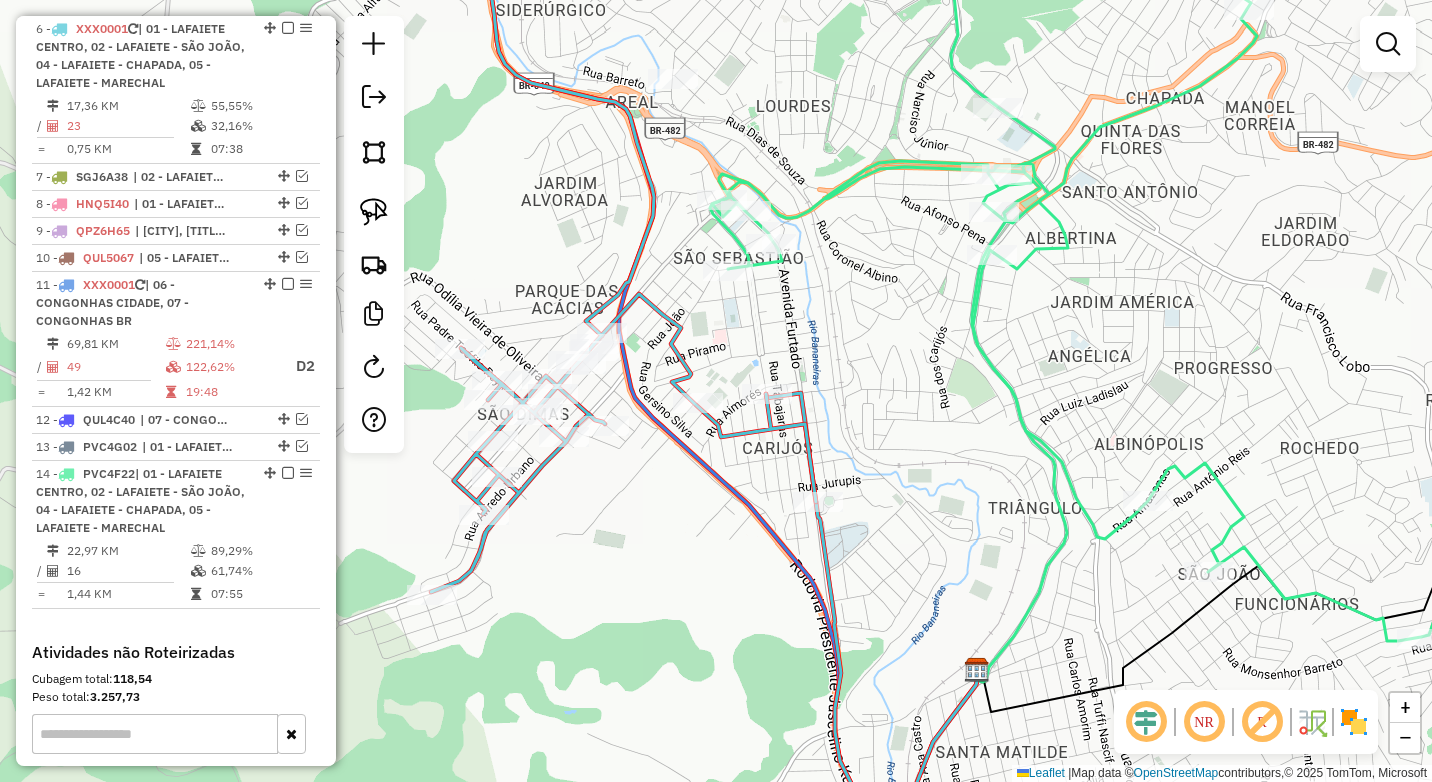 drag, startPoint x: 718, startPoint y: 507, endPoint x: 531, endPoint y: 557, distance: 193.5691 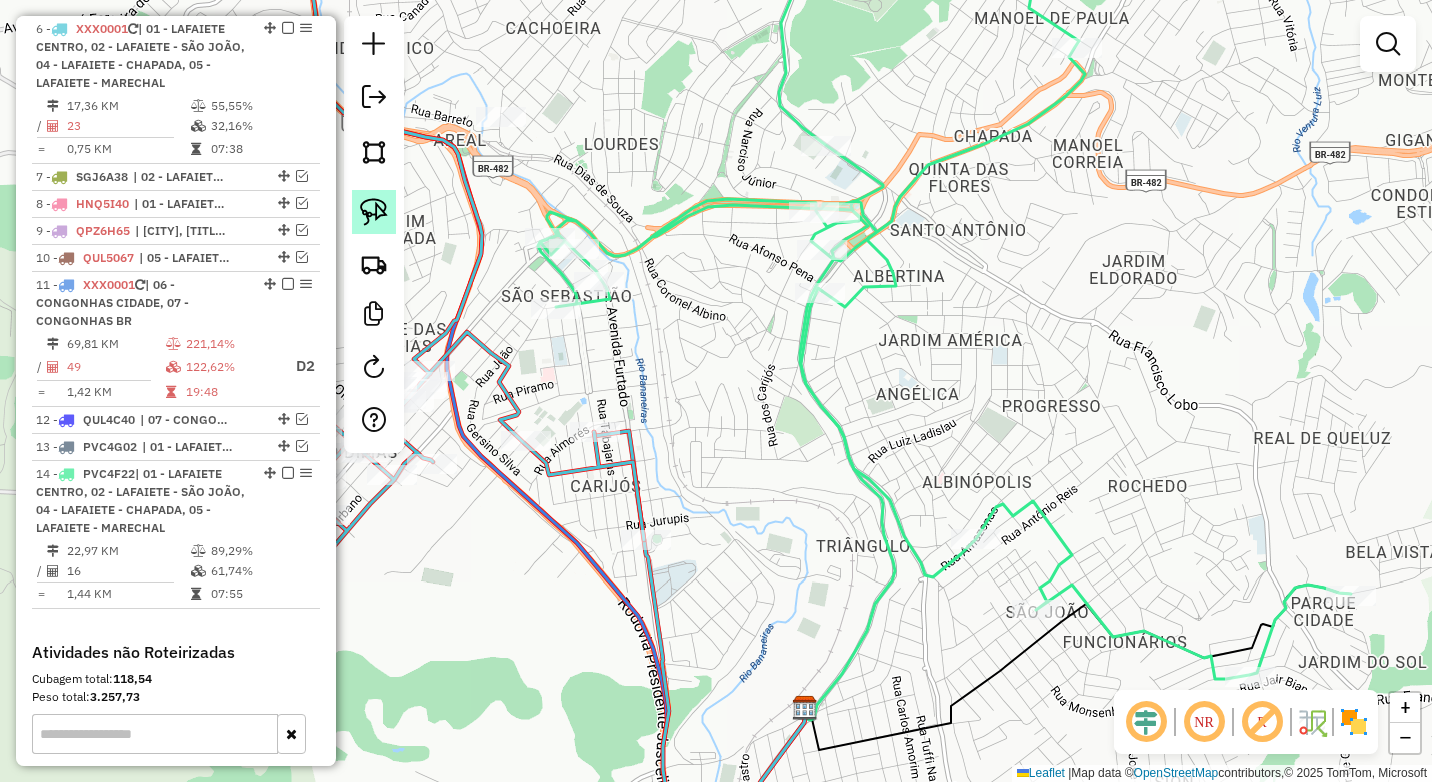 click 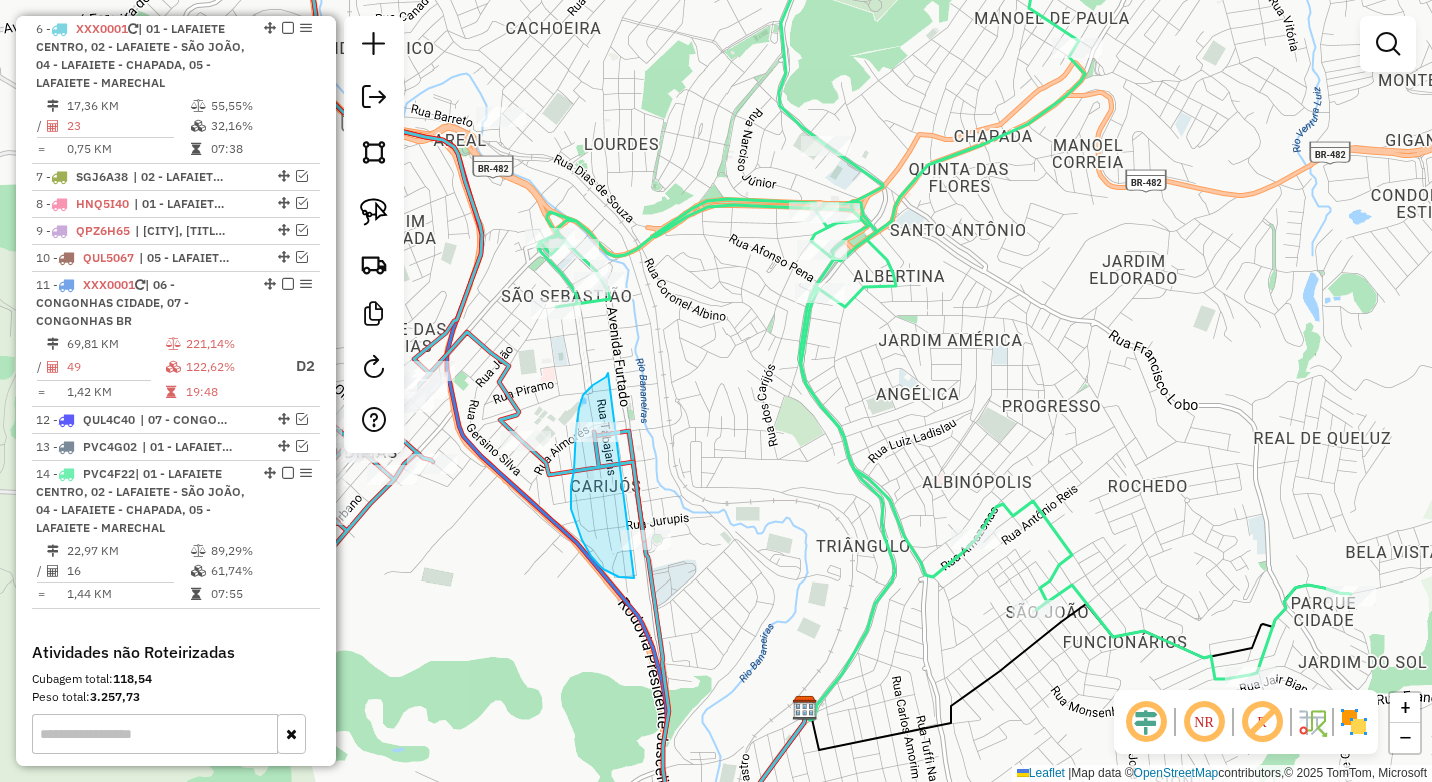 drag, startPoint x: 597, startPoint y: 382, endPoint x: 689, endPoint y: 563, distance: 203.0394 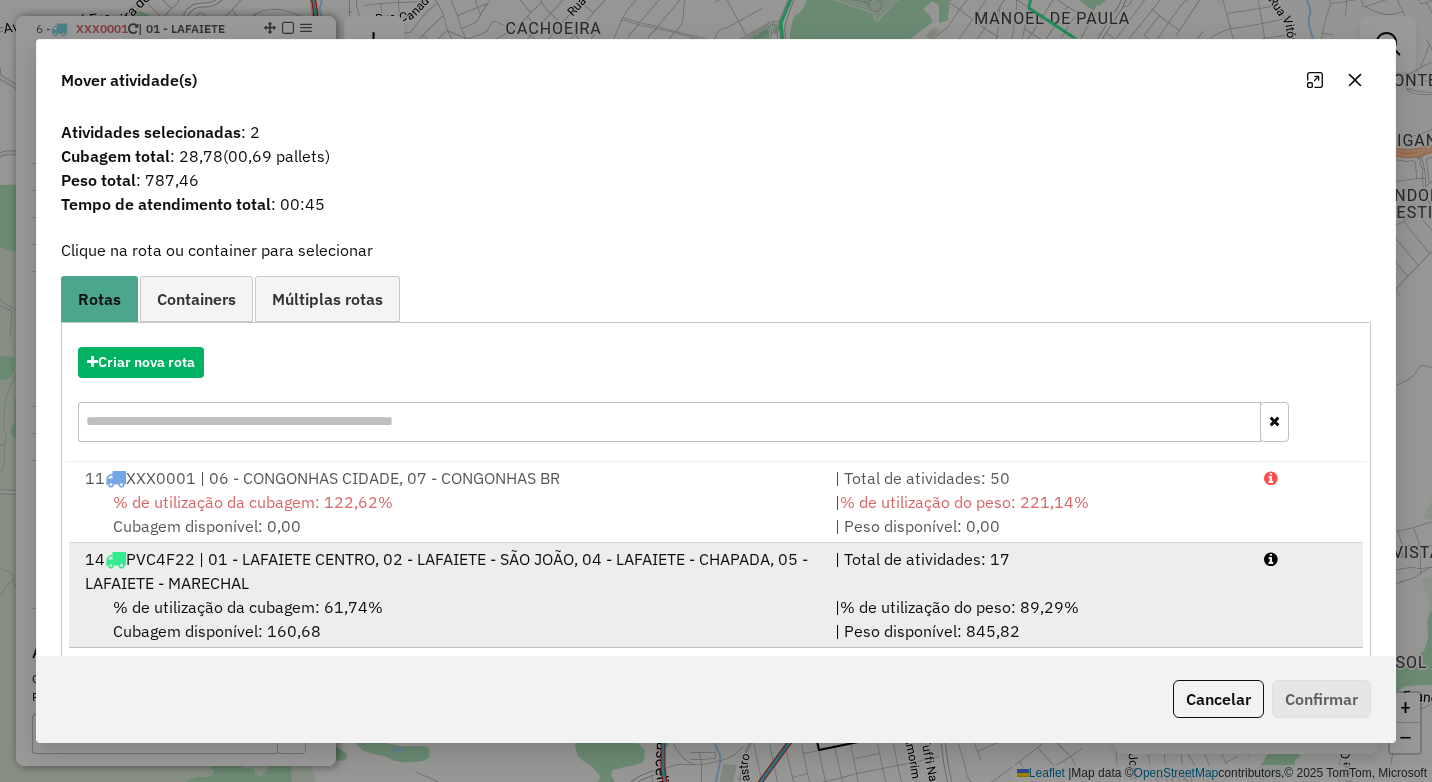 click on "14  PVC4F22 | 01 - [CITY] [CITY], 02 - [CITY] - [CITY], 04 - [CITY] - [CITY], 05 - [CITY] - [CITY]" at bounding box center (448, 571) 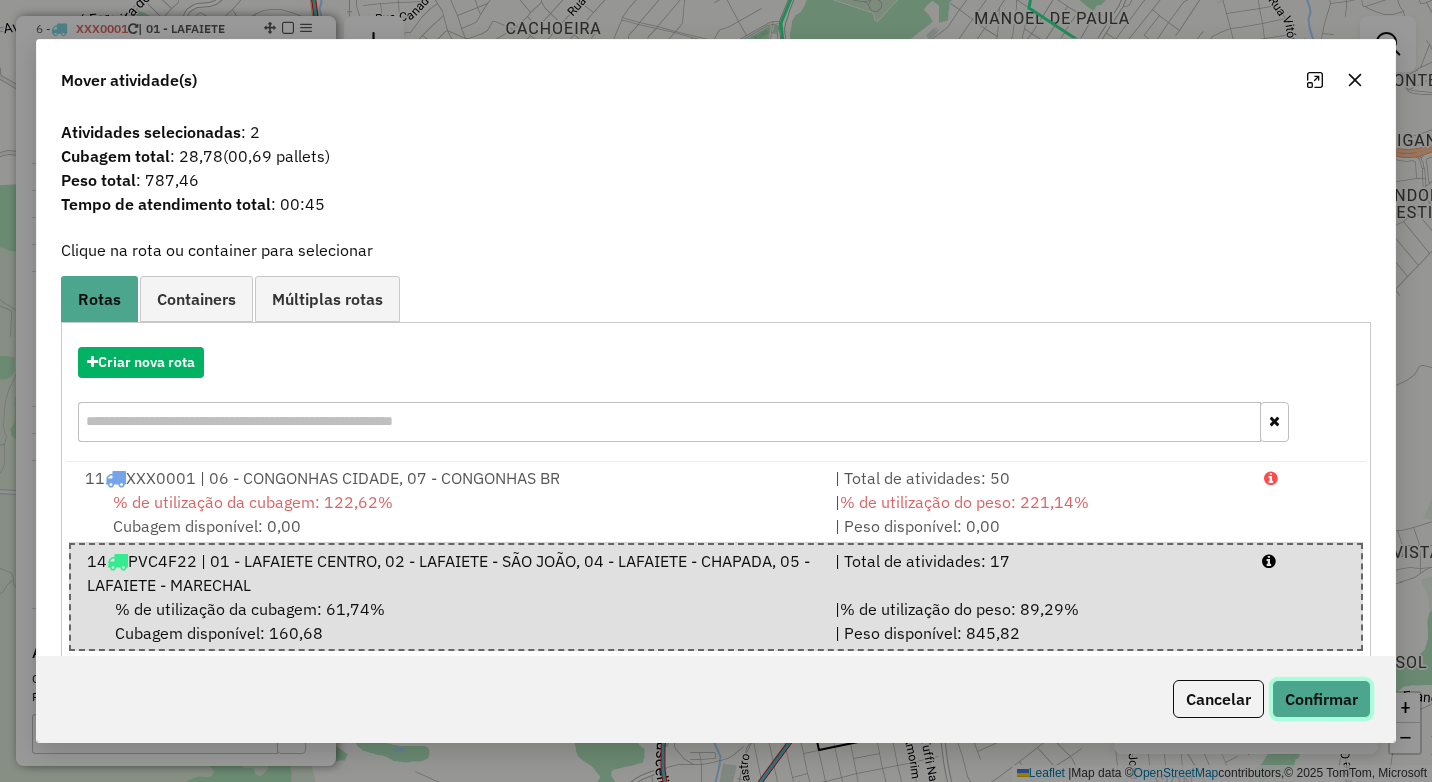click on "Confirmar" 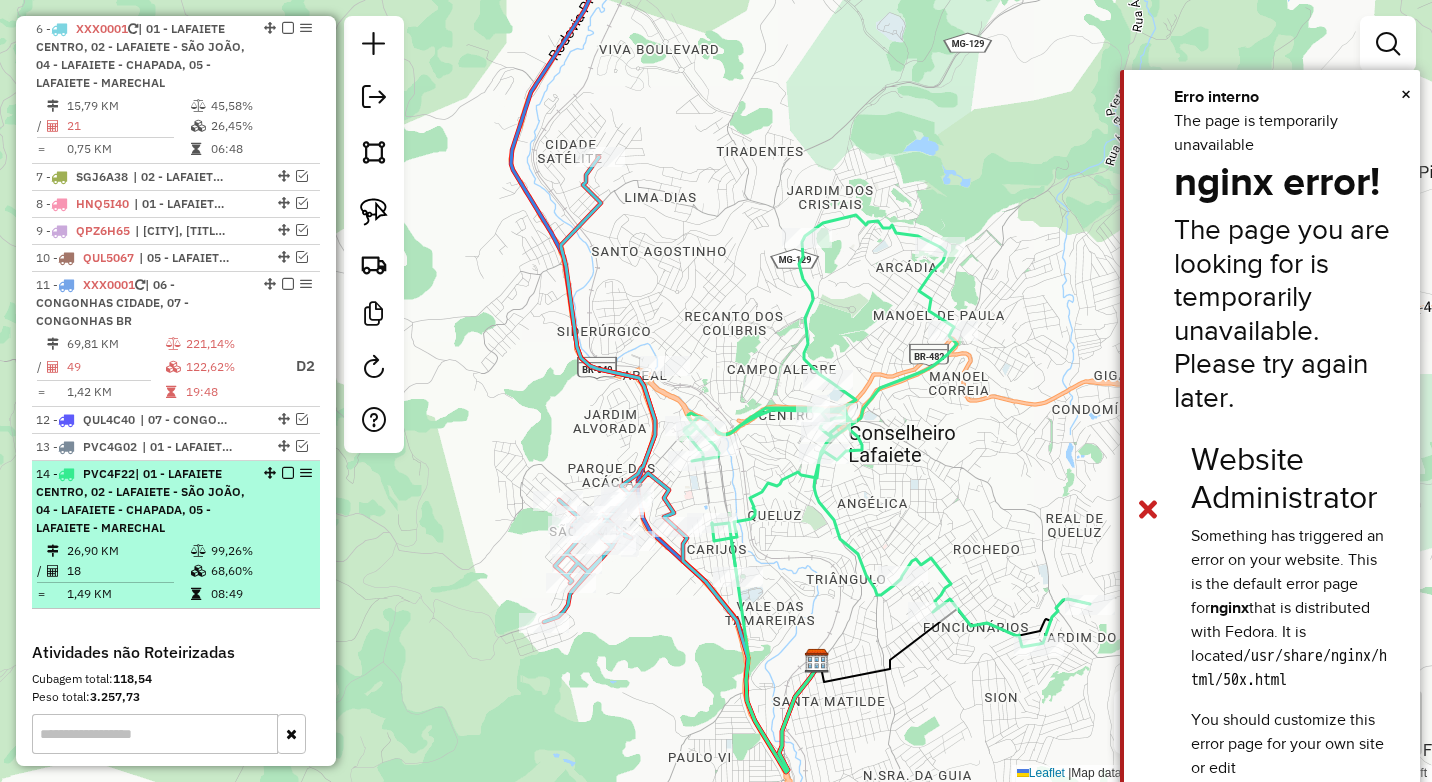 click at bounding box center [288, 473] 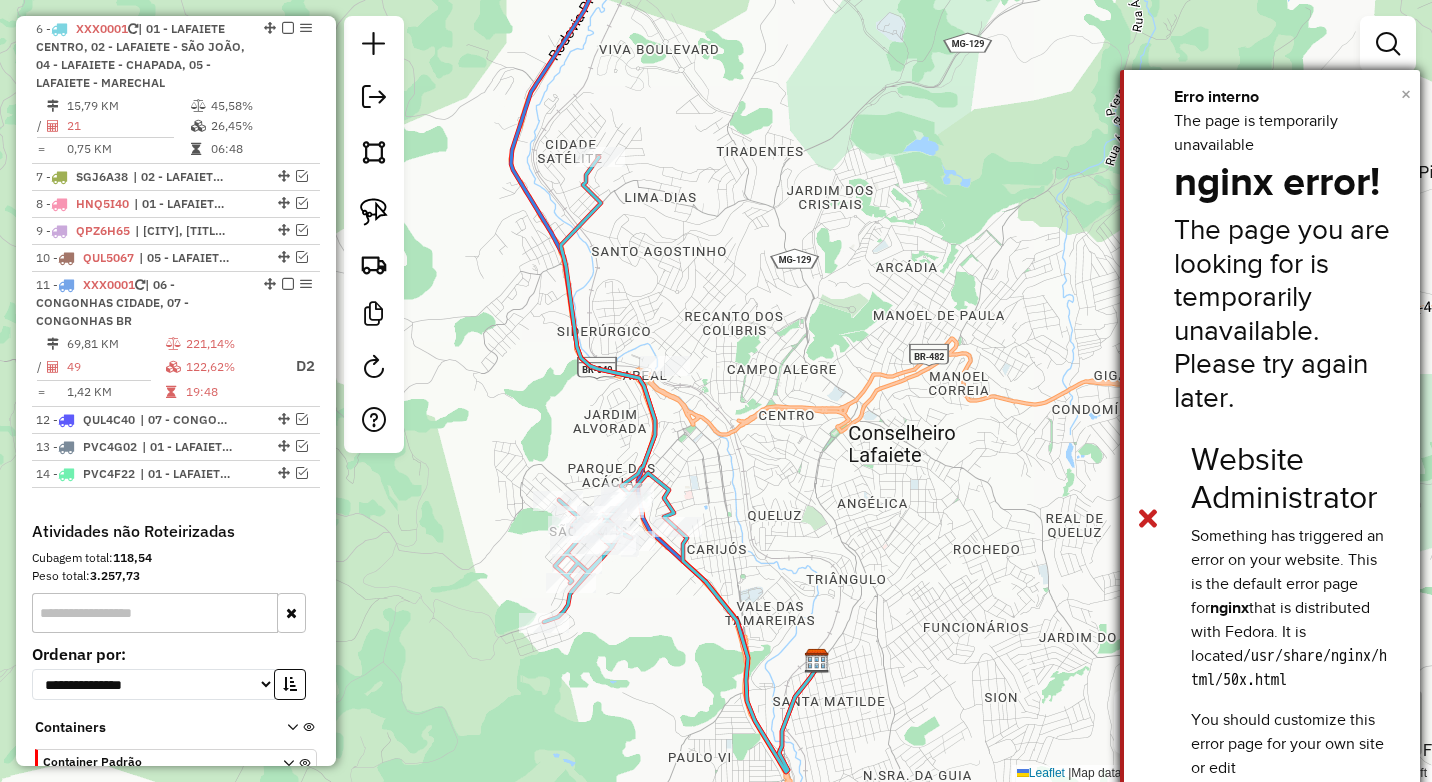 click on "×" at bounding box center (1406, 94) 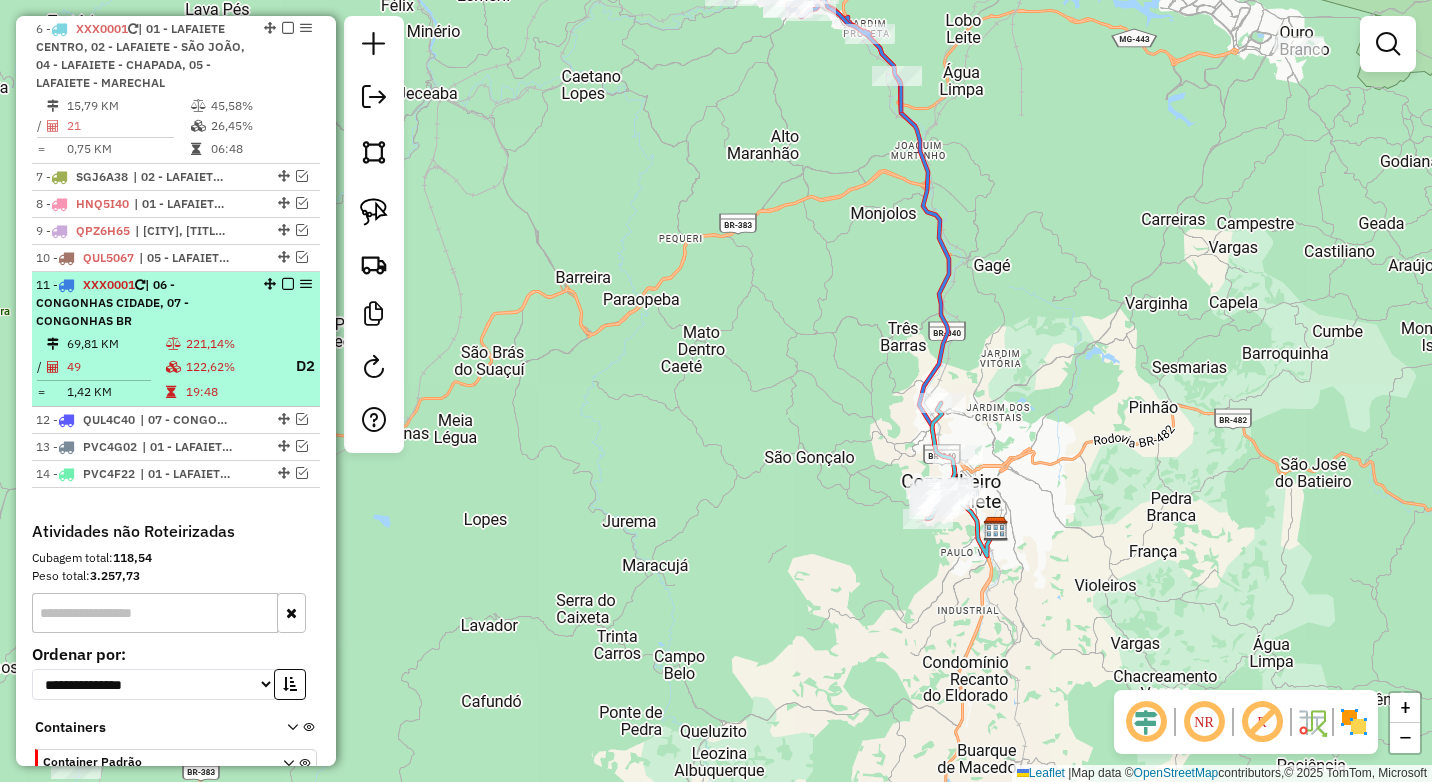 click on "122,62%" at bounding box center (231, 366) 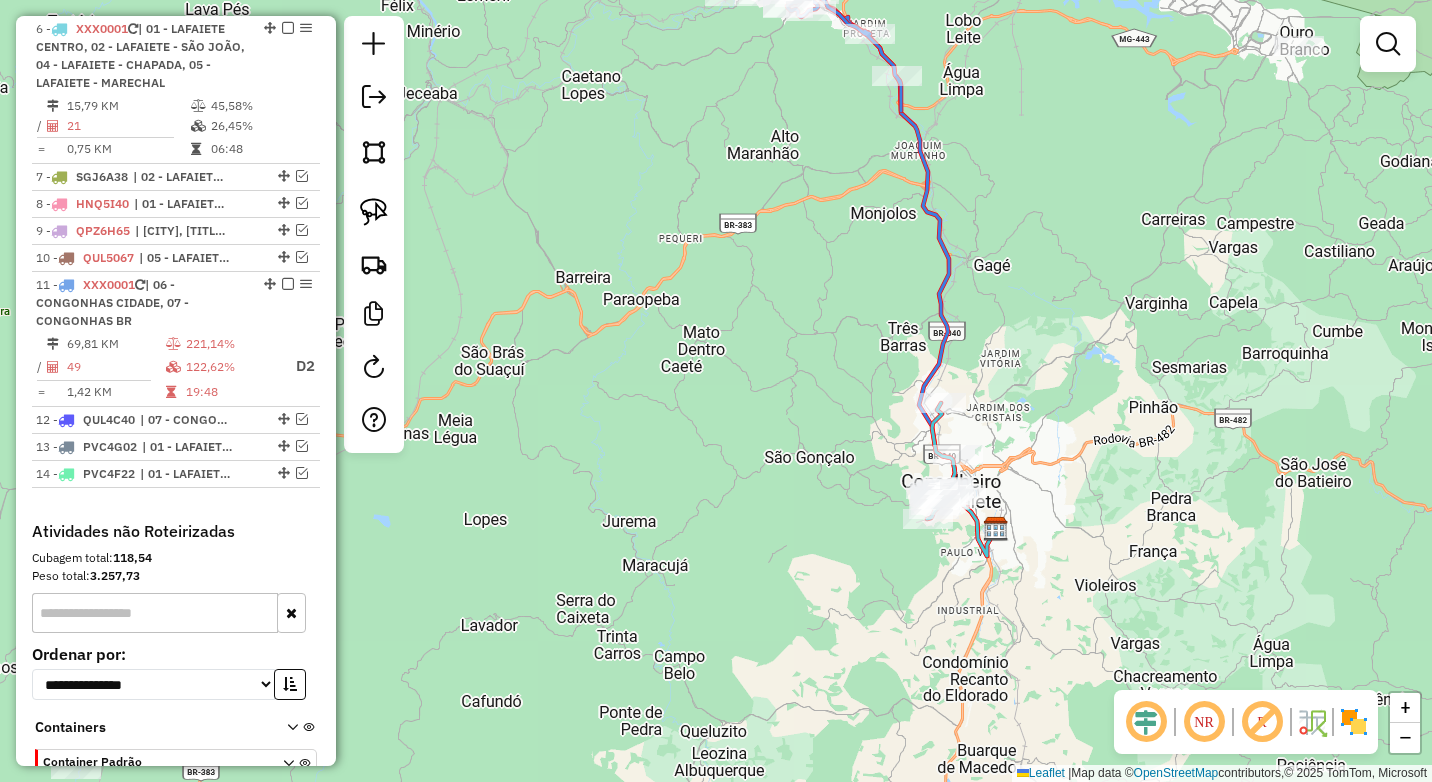 select on "*********" 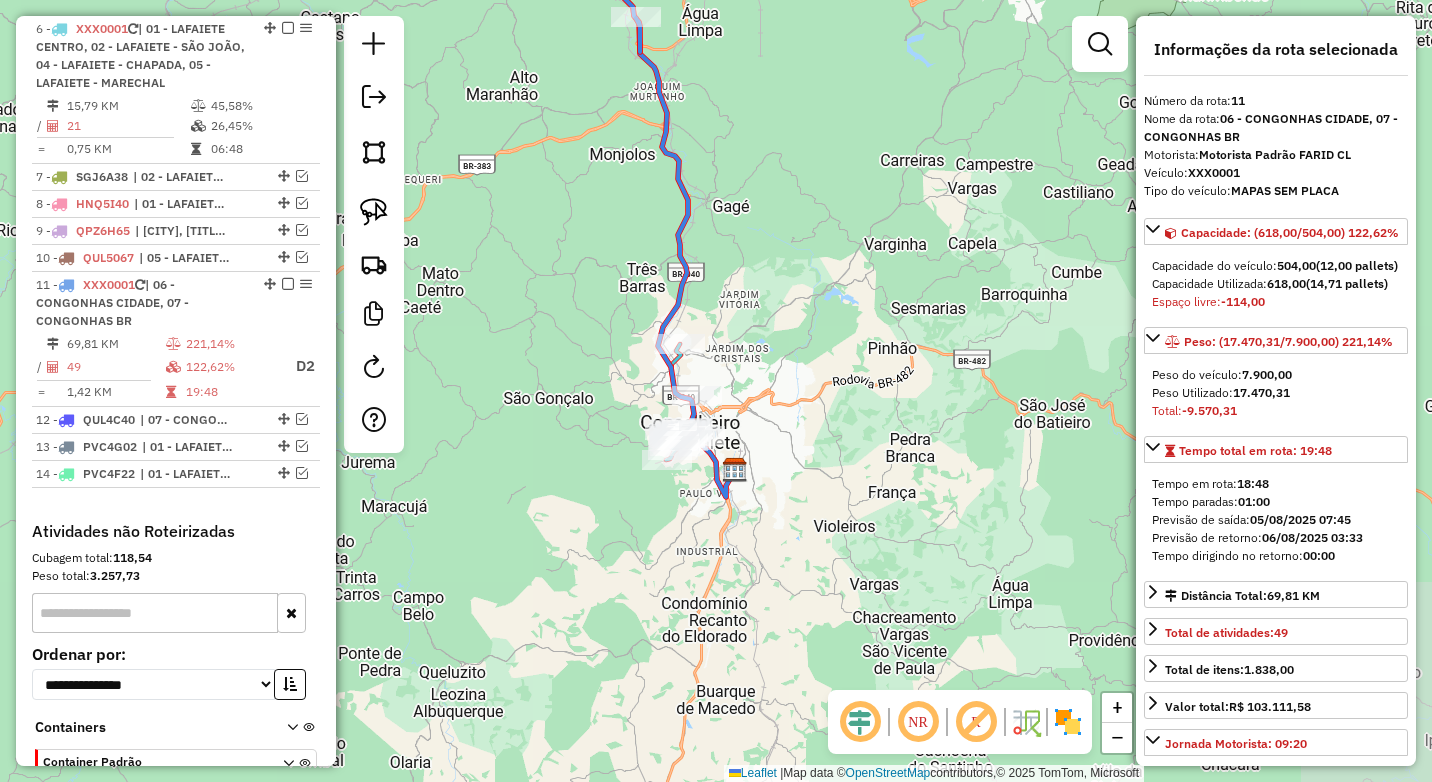 drag, startPoint x: 970, startPoint y: 516, endPoint x: 859, endPoint y: 306, distance: 237.53105 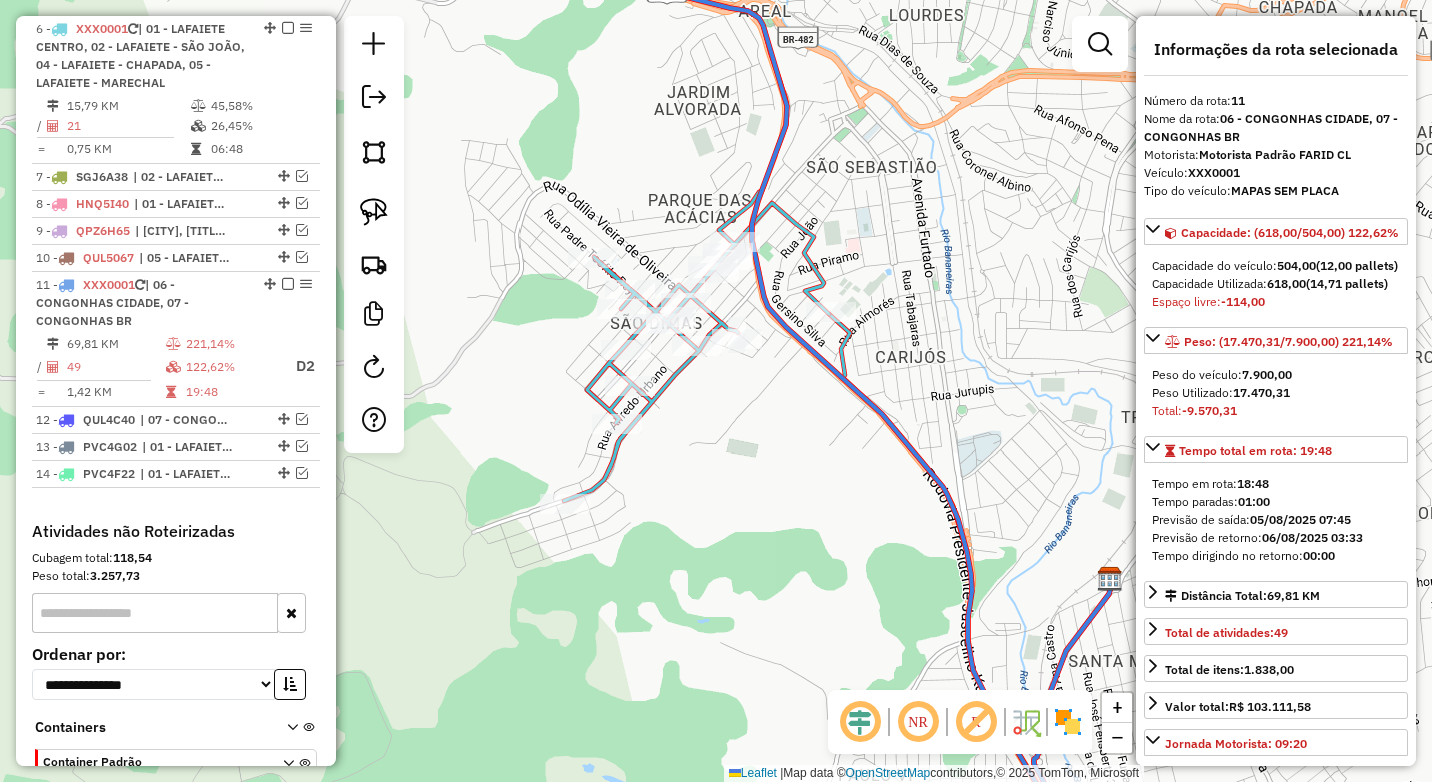 drag, startPoint x: 729, startPoint y: 414, endPoint x: 725, endPoint y: 464, distance: 50.159744 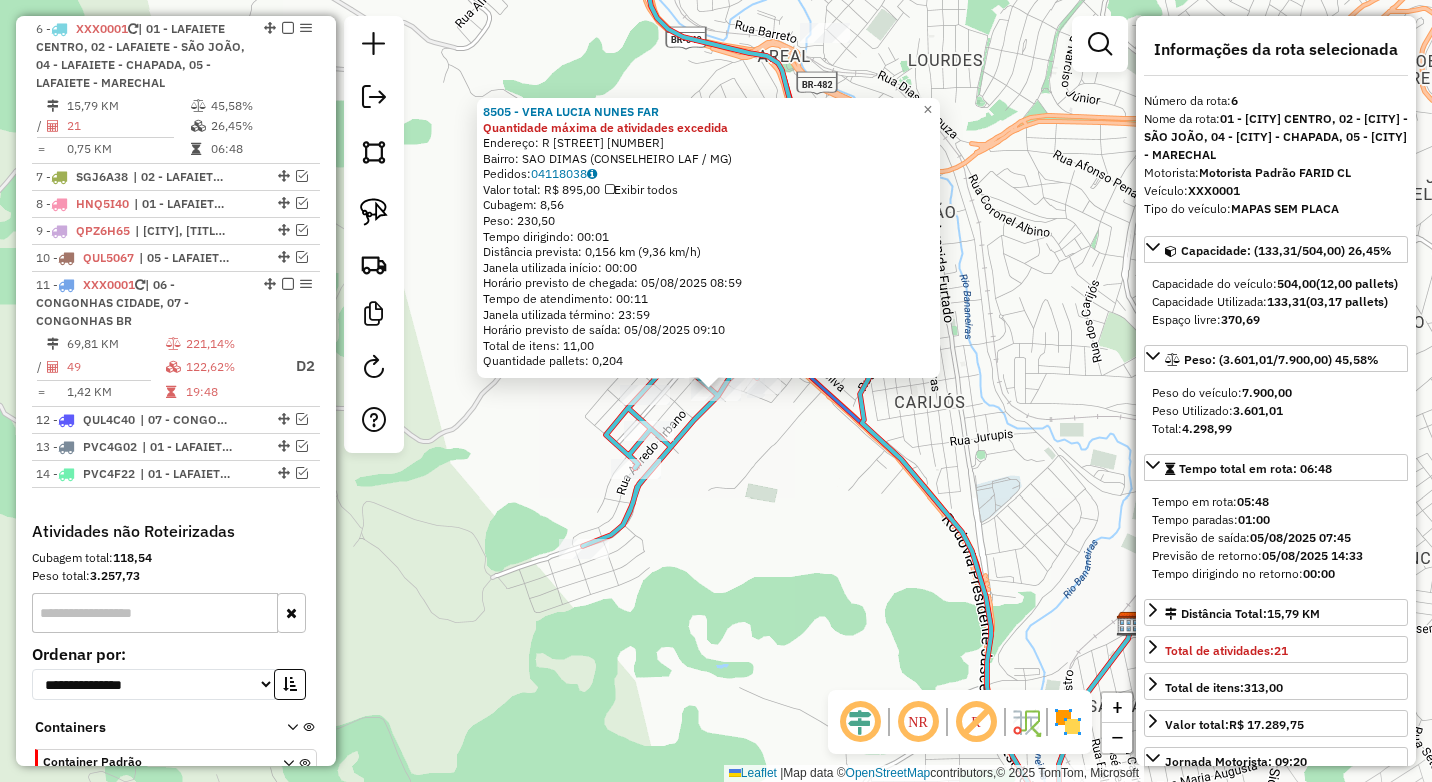 click on "[NUMBER] - [FIRST] [LAST] [LAST] [LAST] Quantidade máxima de atividades excedida  Endereço: R   [STREET]         [NUMBER]   Bairro: [CITY] ([CITY] / MG)   Pedidos:  [ORDER_ID]   Valor total: R$ 895,00   Exibir todos   Cubagem: 8,56  Peso: 230,50  Tempo dirigindo: 00:01   Distância prevista: 0,156 km (9,36 km/h)   Janela utilizada início: 00:00   Horário previsto de chegada: 05/08/2025 08:59   Tempo de atendimento: 00:11   Janela utilizada término: 23:59   Horário previsto de saída: 05/08/2025 09:10   Total de itens: 11,00   Quantidade pallets: 0,204  × Janela de atendimento Grade de atendimento Capacidade Transportadoras Veículos Cliente Pedidos  Rotas Selecione os dias de semana para filtrar as janelas de atendimento  Seg   Ter   Qua   Qui   Sex   Sáb   Dom  Informe o período da janela de atendimento: De: Até:  Filtrar exatamente a janela do cliente  Considerar janela de atendimento padrão  Selecione os dias de semana para filtrar as grades de atendimento  Seg   Ter   Qua   Qui   Sex   Sáb   Dom  De:" 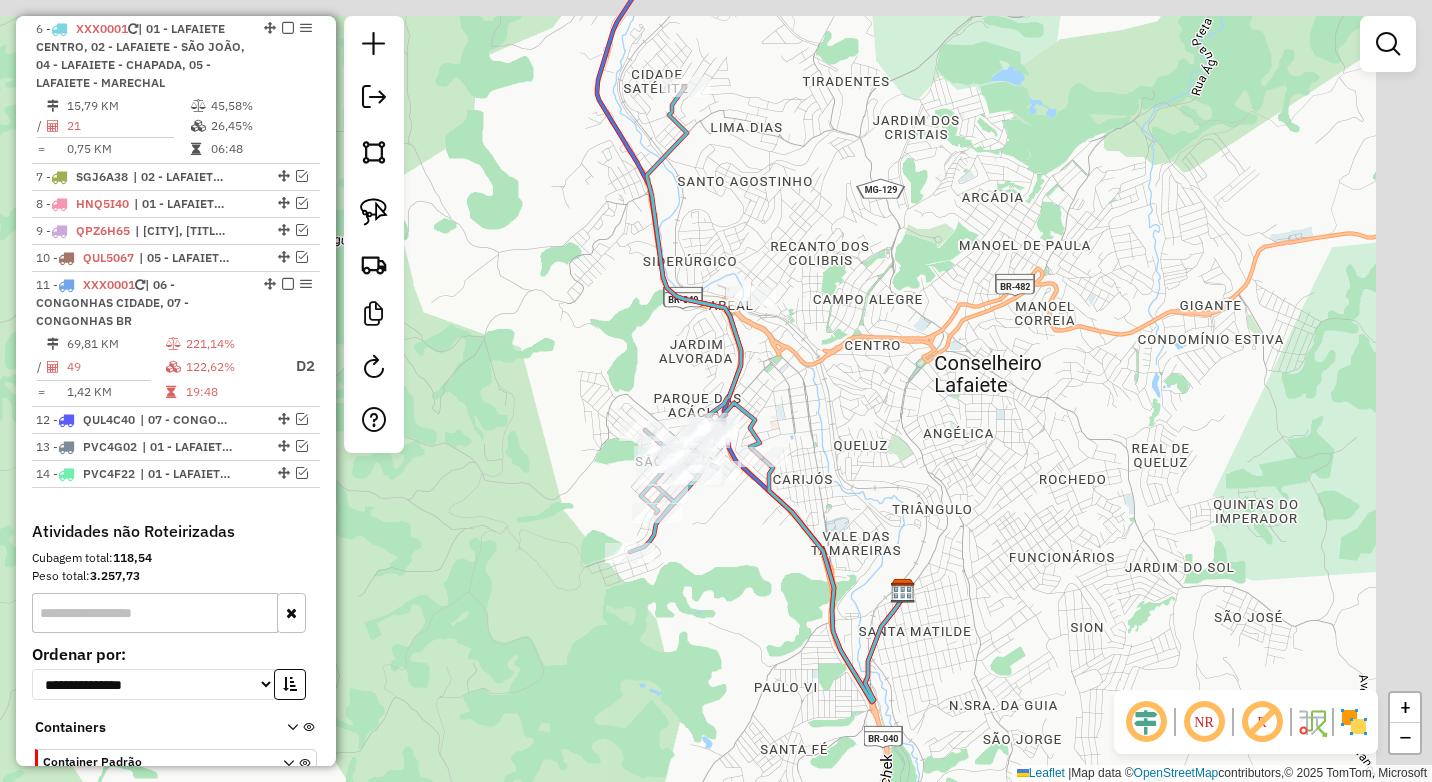 drag, startPoint x: 922, startPoint y: 410, endPoint x: 855, endPoint y: 461, distance: 84.20214 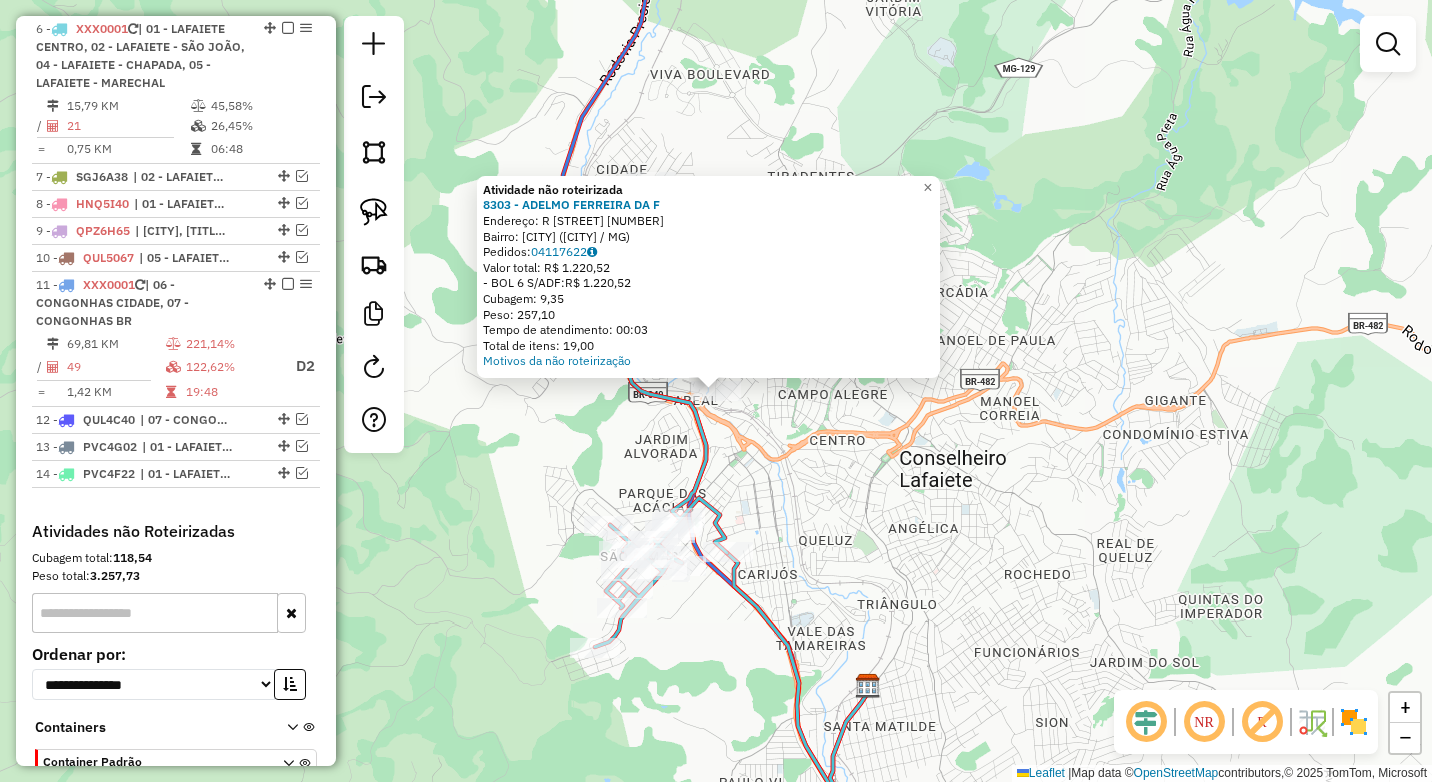 click on "Atividade não roteirizada [NUMBER] - [FIRST] [LAST] [LAST]  Endereço: R   [LAST] [LAST] [LAST]  245   Bairro: [LAST] ([CITY] / MG)   Pedidos:  [NUMBER]   Valor total: R$ [PRICE]   -BOL [NUMBER] S/ADF:  R$ [PRICE]   Cubagem: [NUMBER]   Peso: [NUMBER]   Tempo de atendimento: [TIME]   Total de itens: [NUMBER]  Motivos da não roteirização × Janela de atendimento Grade de atendimento Capacidade Transportadoras Veículos Cliente Pedidos  Rotas Selecione os dias de semana para filtrar as janelas de atendimento  Seg   Ter   Qua   Qui   Sex   Sáb   Dom  Informe o período da janela de atendimento: De: Até:  Filtrar exatamente a janela do cliente  Considerar janela de atendimento padrão  Selecione os dias de semana para filtrar as grades de atendimento  Seg   Ter   Qua   Qui   Sex   Sáb   Dom   Considerar clientes sem dia de atendimento cadastrado  Clientes fora do dia de atendimento selecionado Filtrar as atividades entre os valores definidos abaixo:  Peso mínimo:  ****  Peso máximo:  ****  De:   Até:  +" 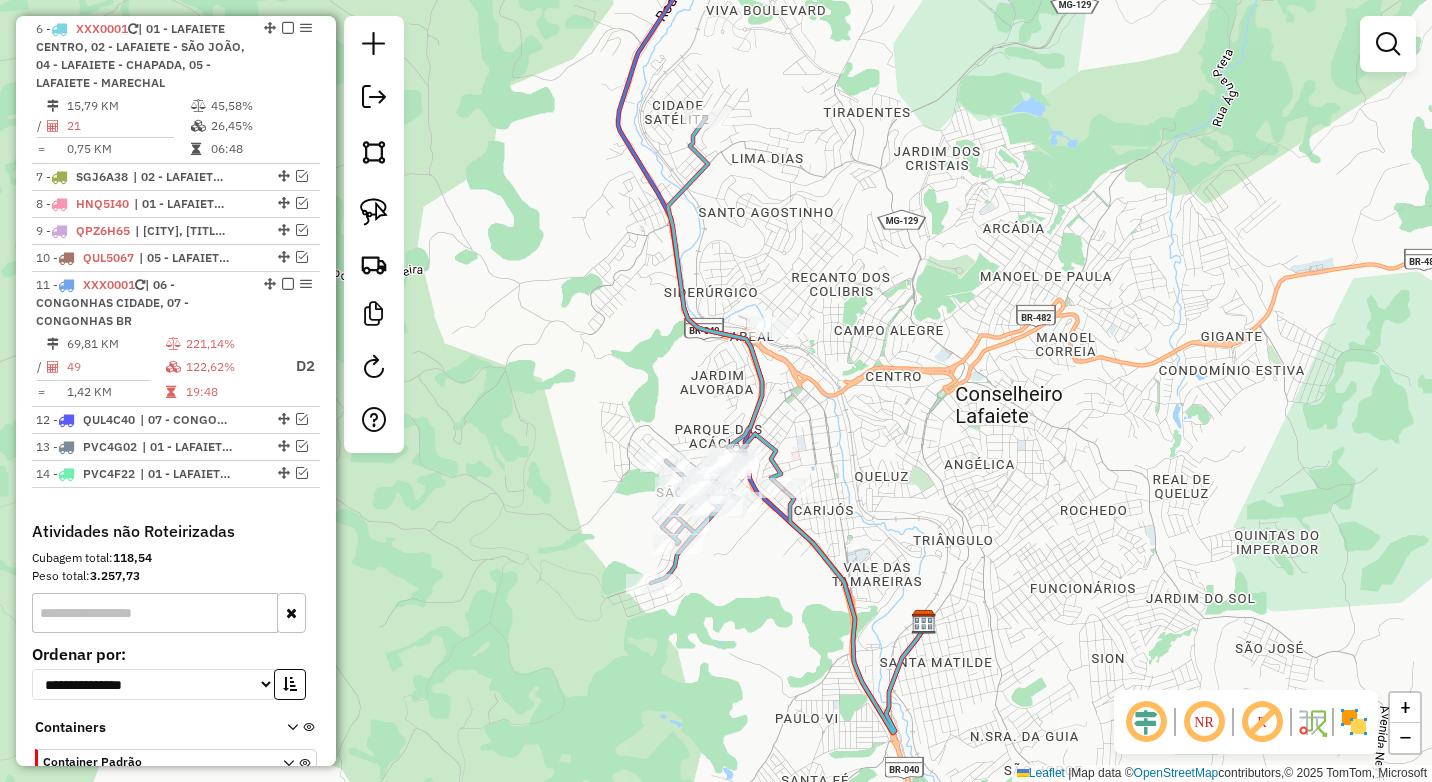 drag, startPoint x: 818, startPoint y: 505, endPoint x: 874, endPoint y: 441, distance: 85.04117 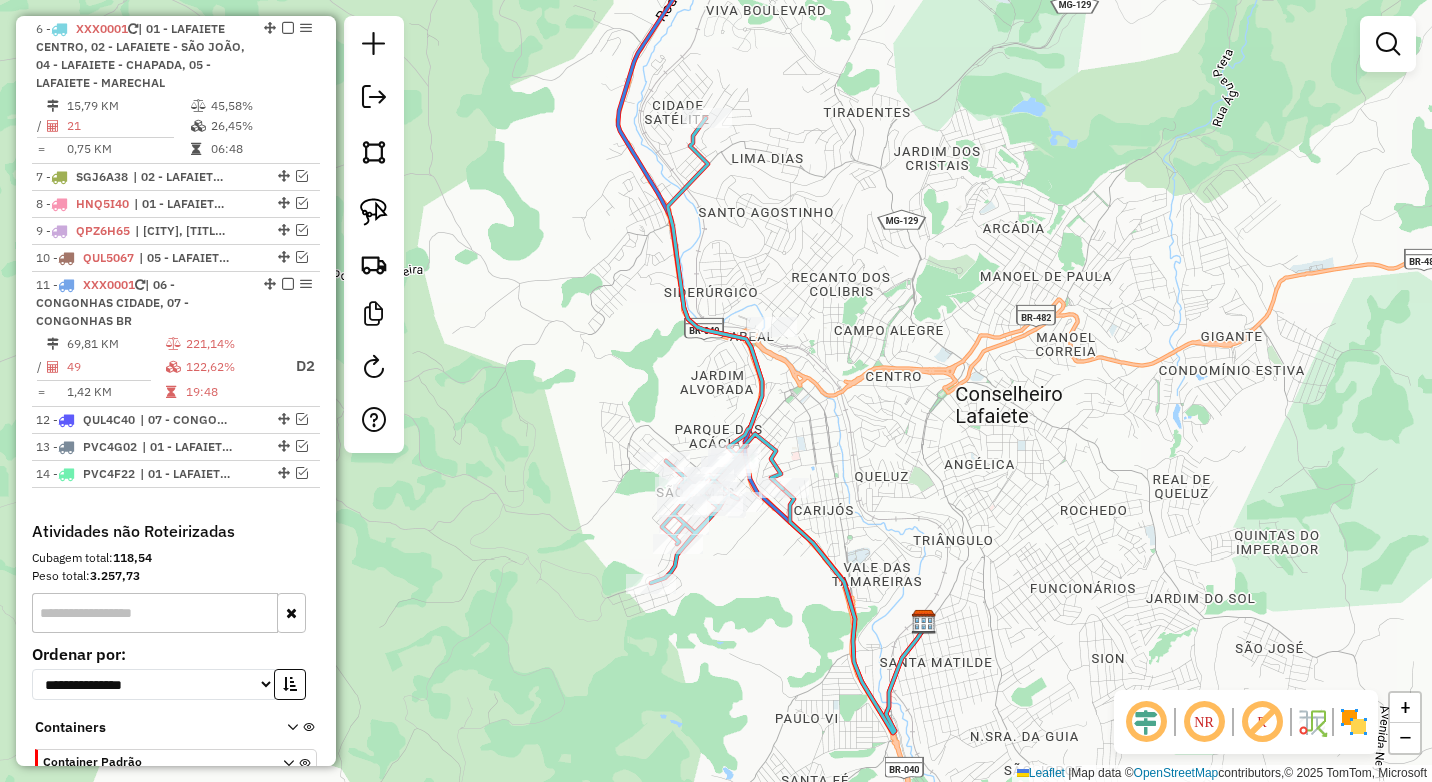 drag, startPoint x: 295, startPoint y: 201, endPoint x: 348, endPoint y: 170, distance: 61.400326 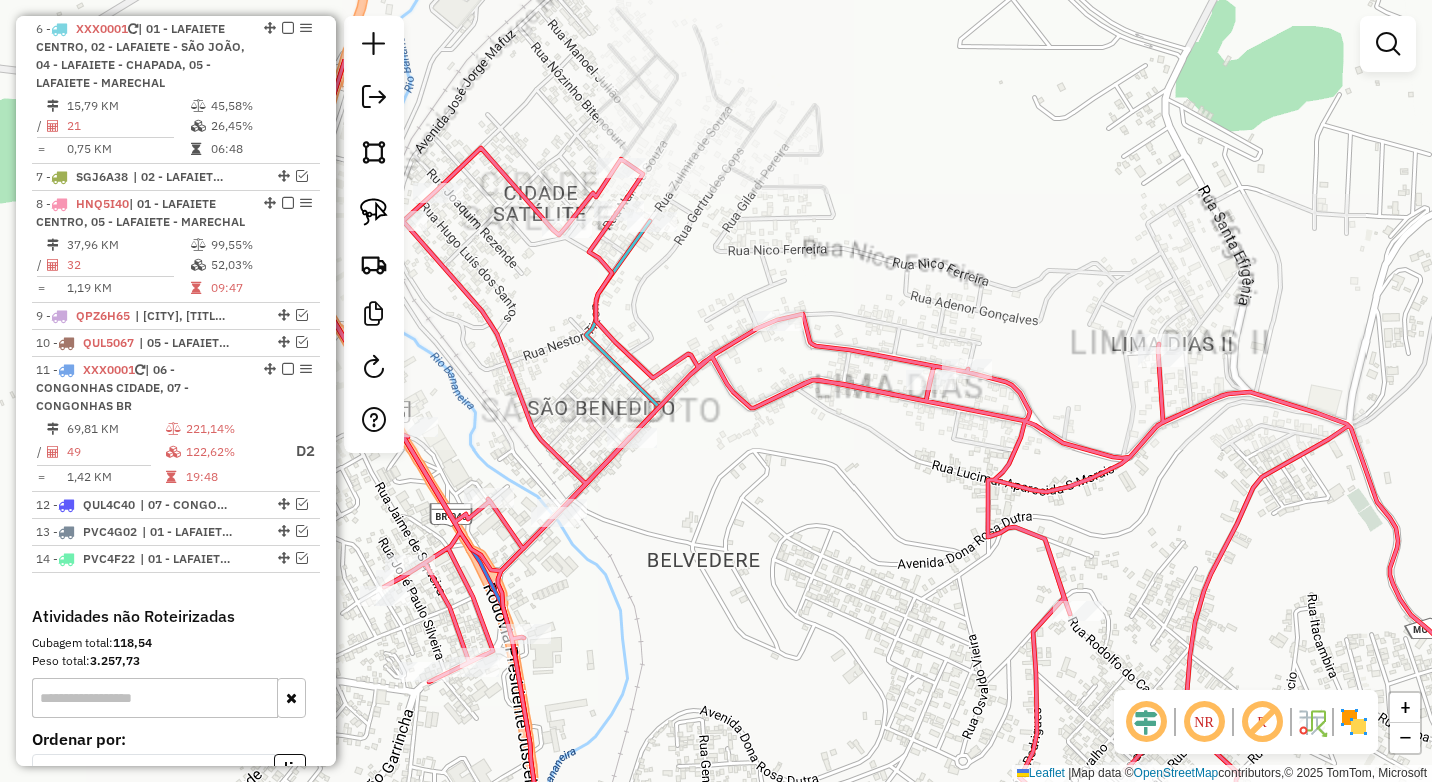 drag, startPoint x: 648, startPoint y: 271, endPoint x: 640, endPoint y: 304, distance: 33.955853 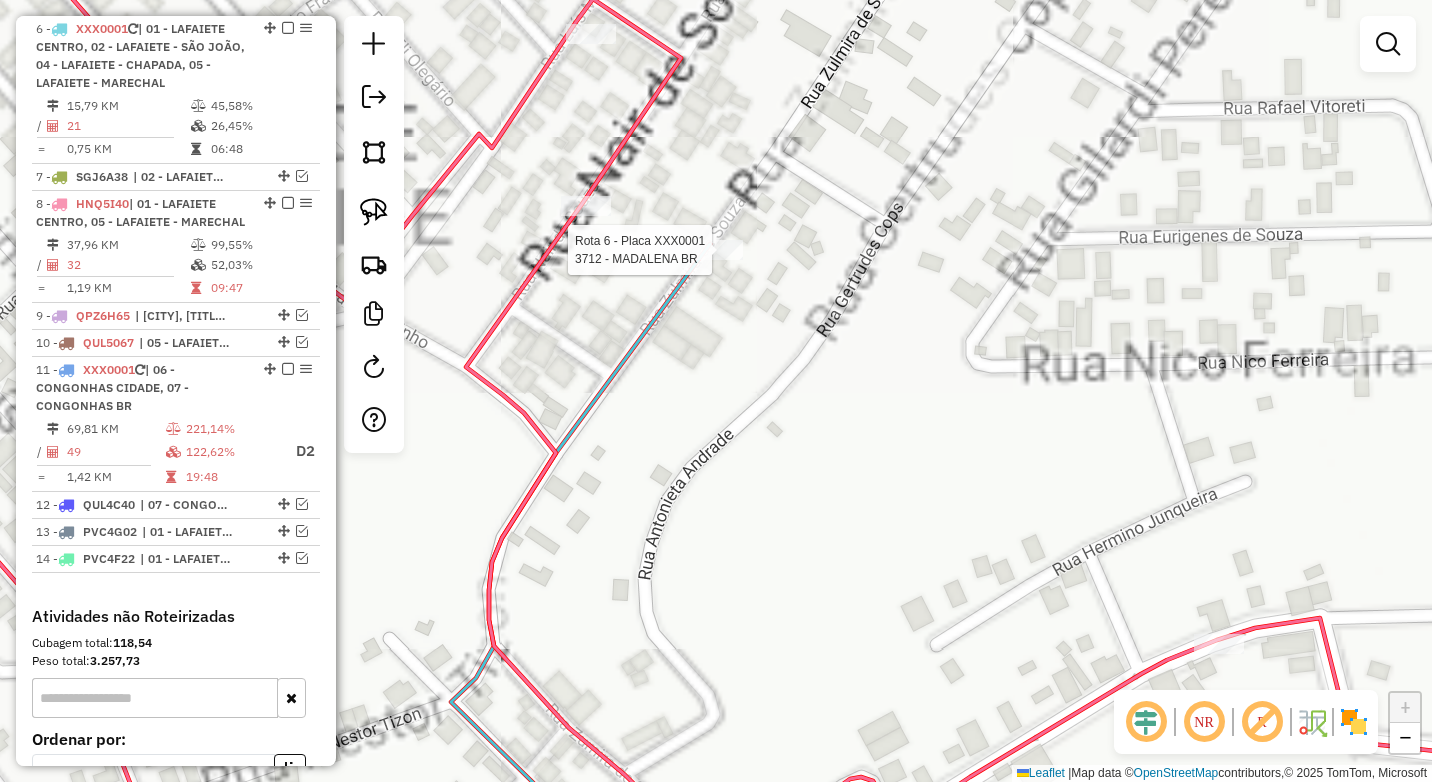 select on "*********" 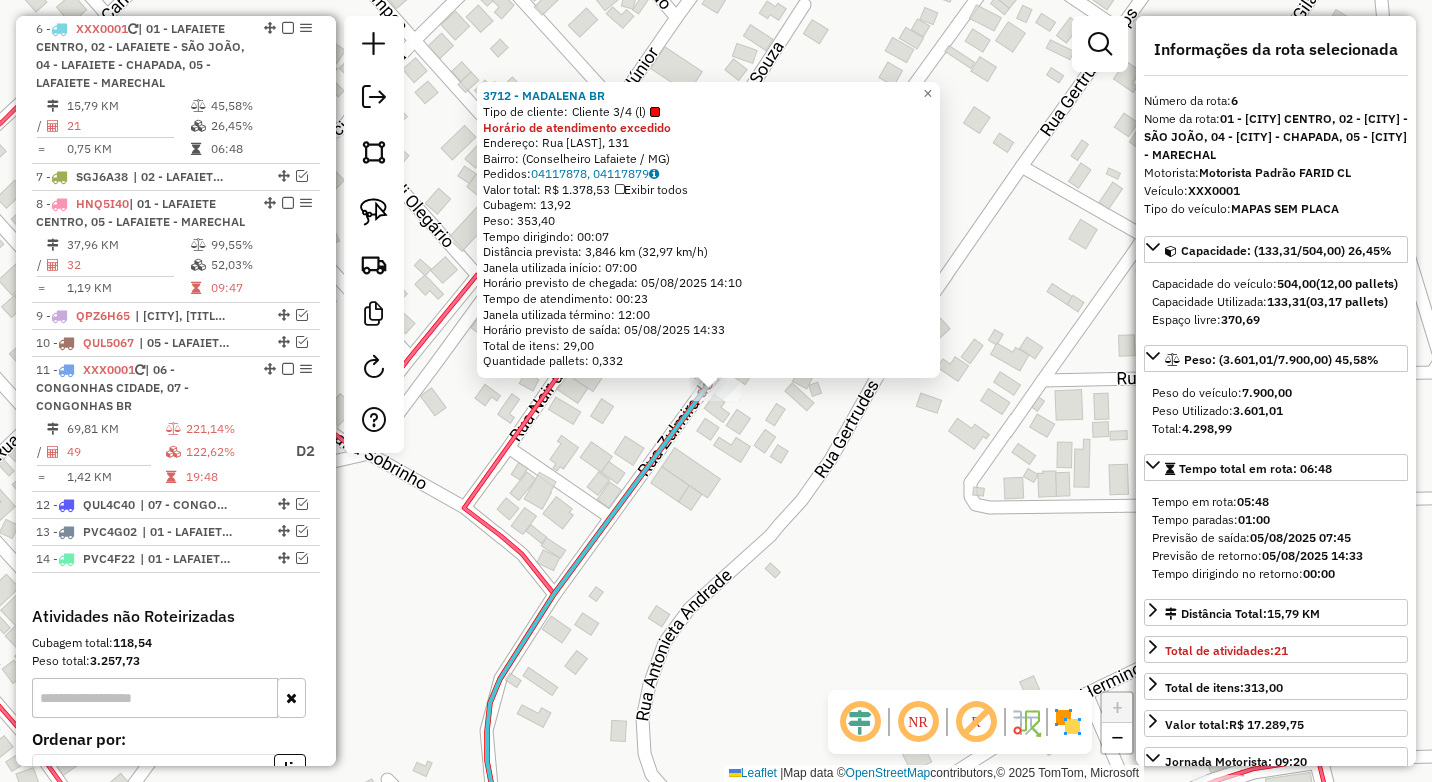 click 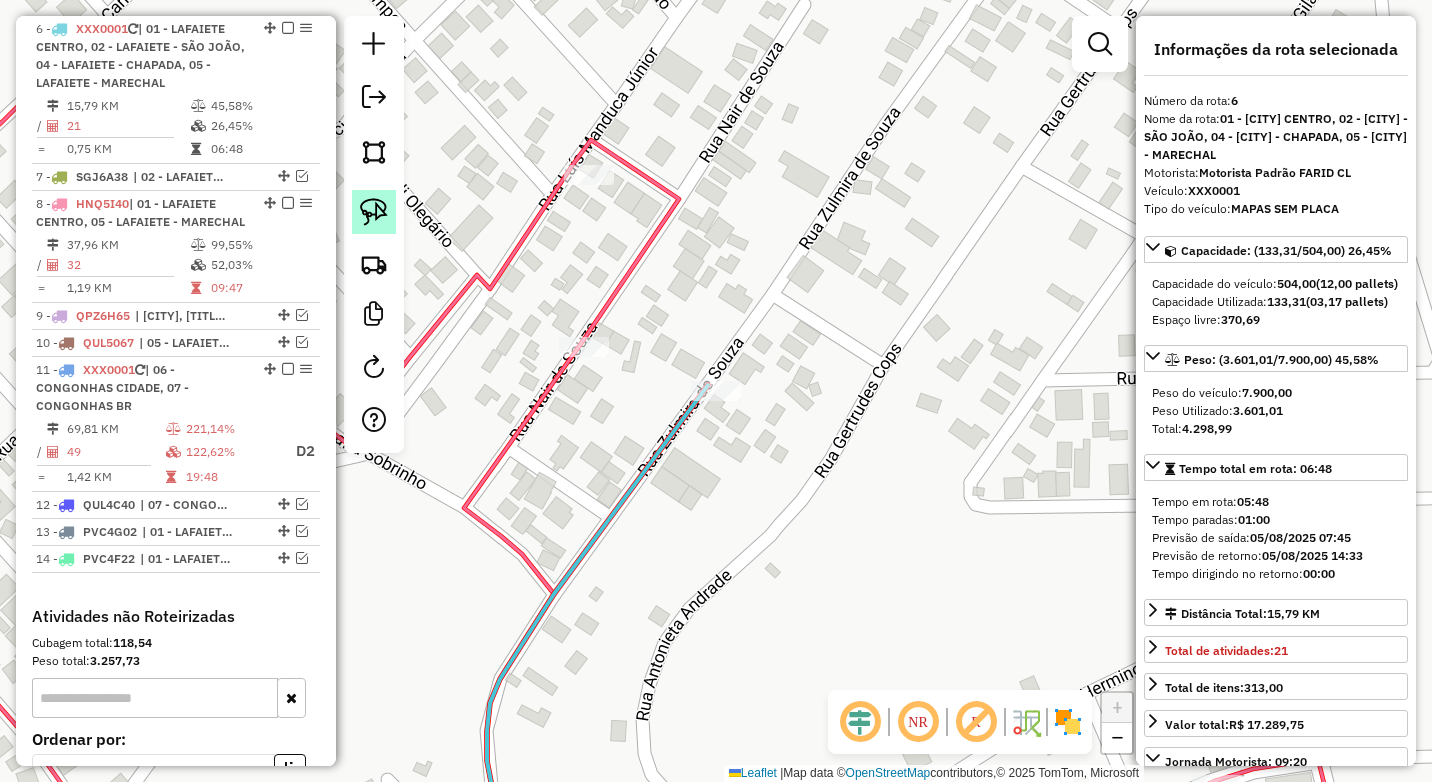 click 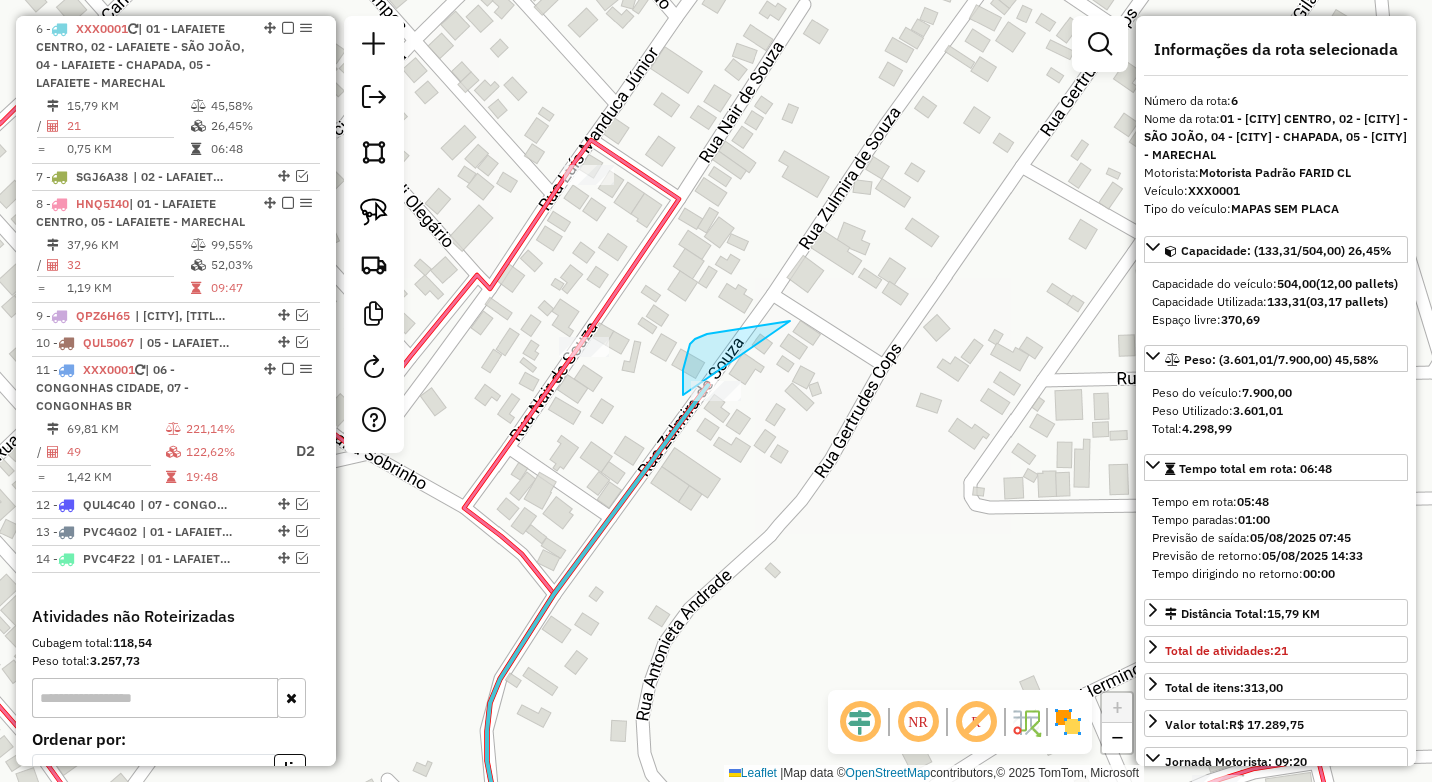 drag, startPoint x: 690, startPoint y: 344, endPoint x: 771, endPoint y: 477, distance: 155.72412 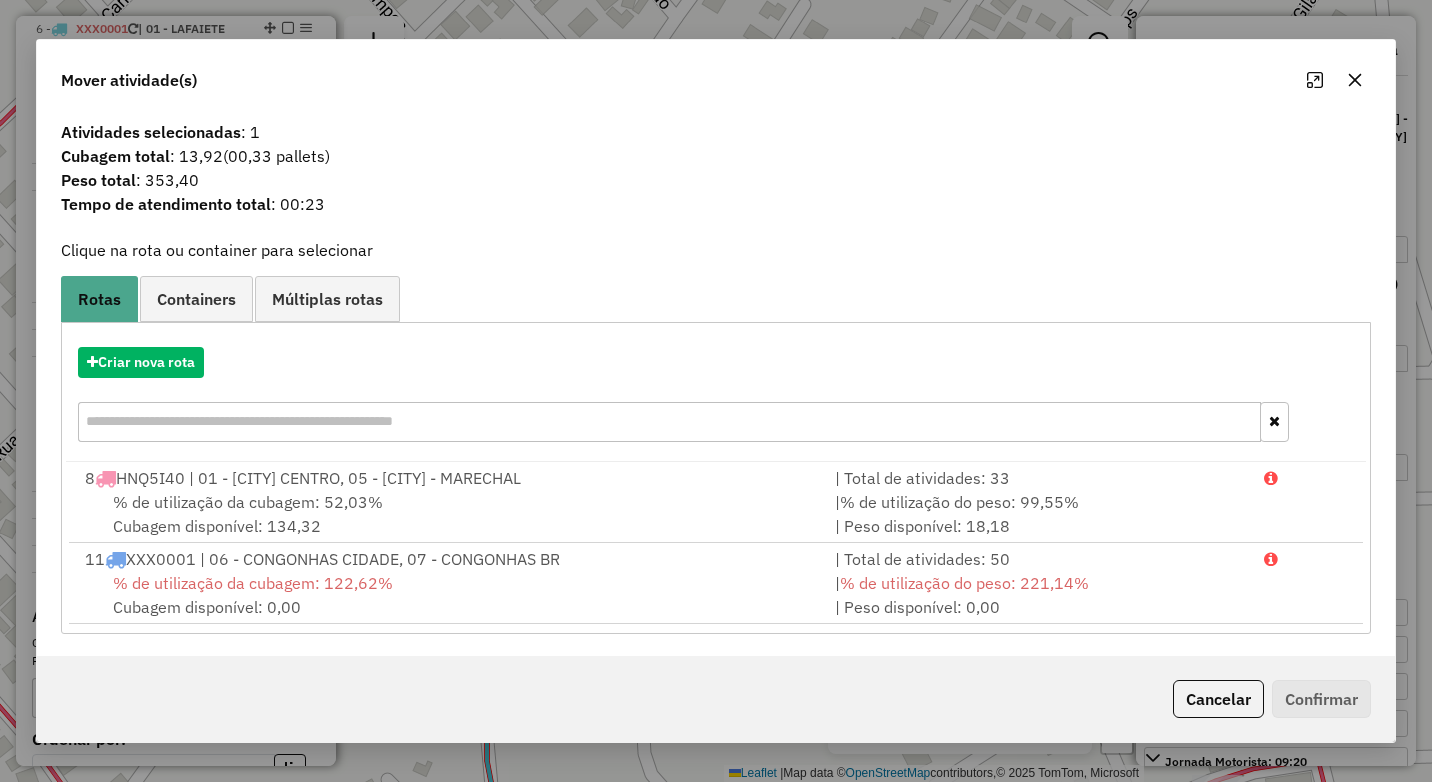 click on "|  % de utilização do peso: 99,55%  | Peso disponível: 18,18" at bounding box center (1037, 514) 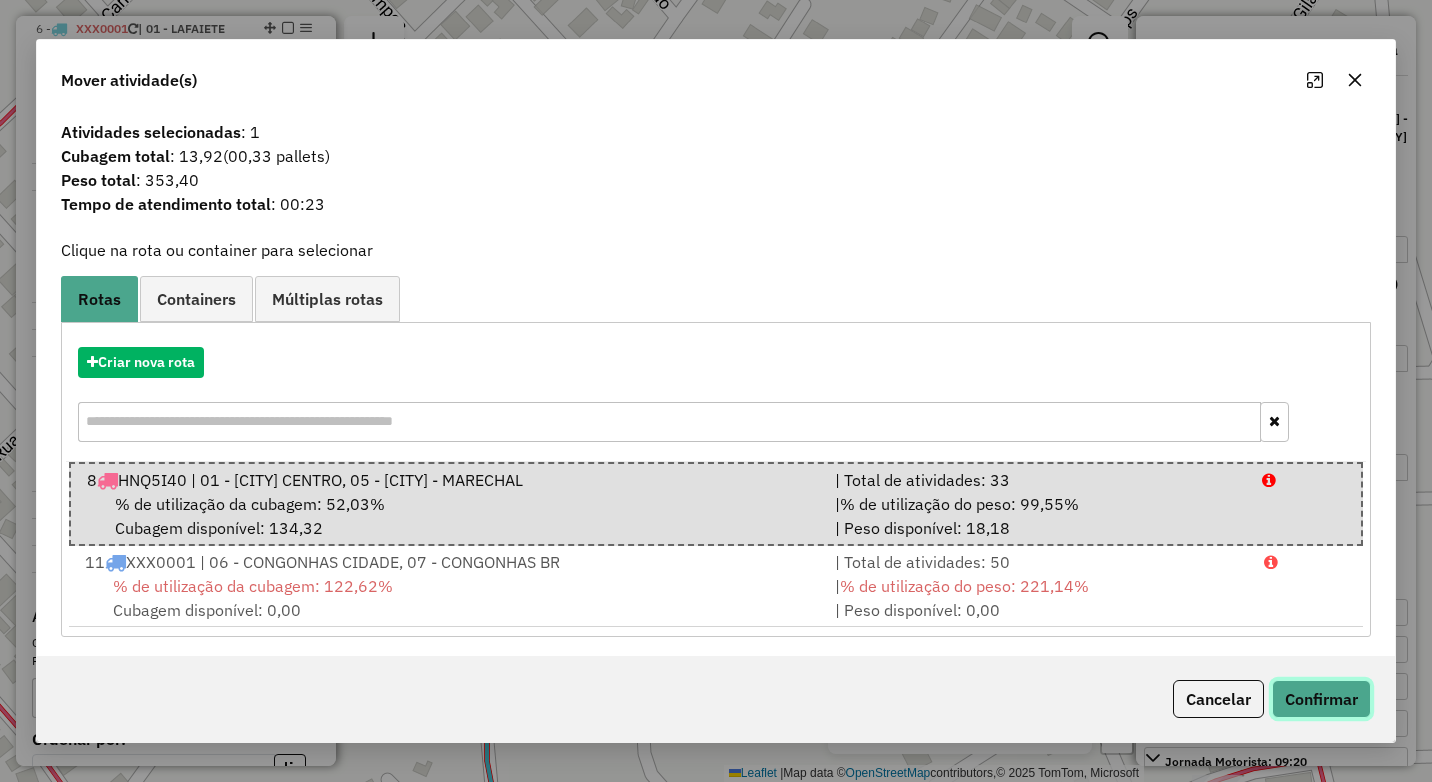 click on "Confirmar" 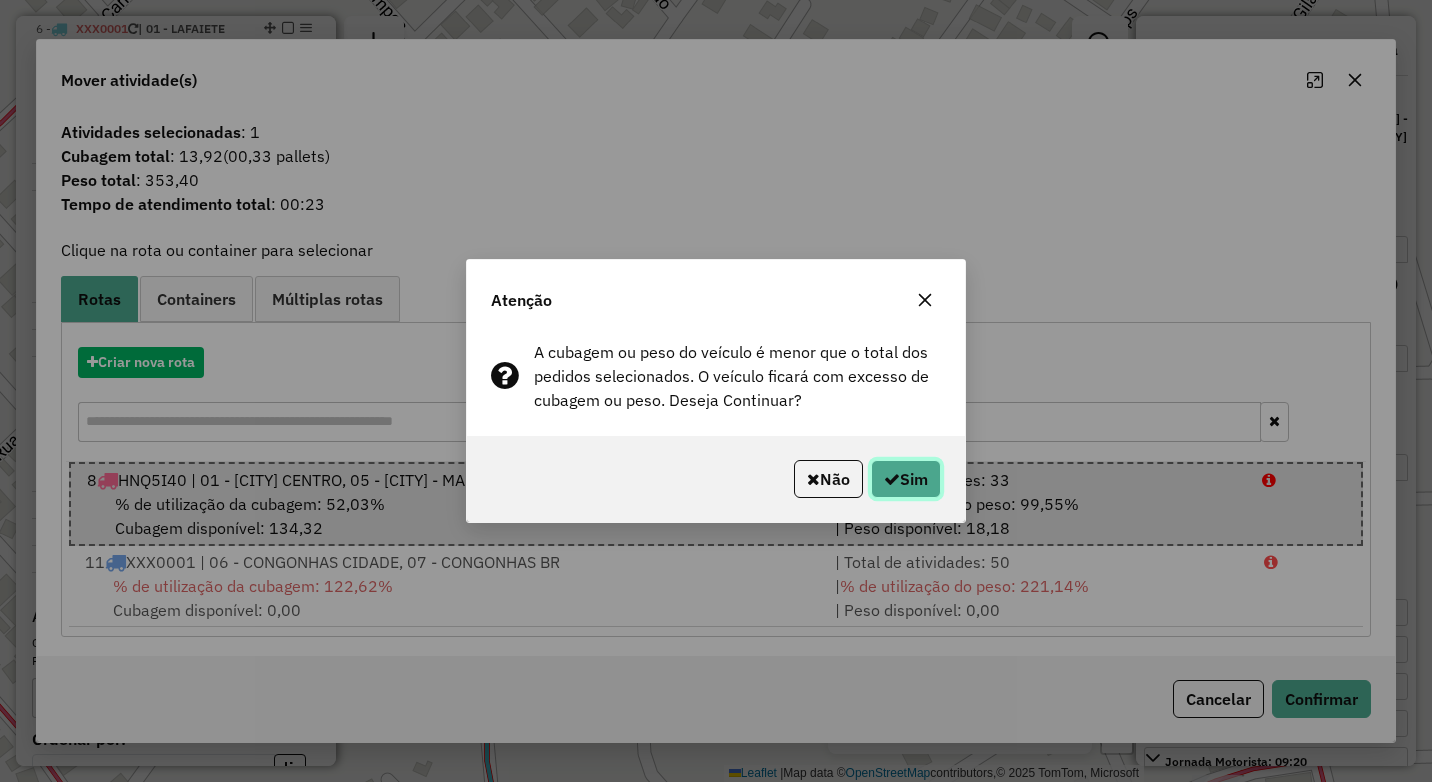 click on "Sim" 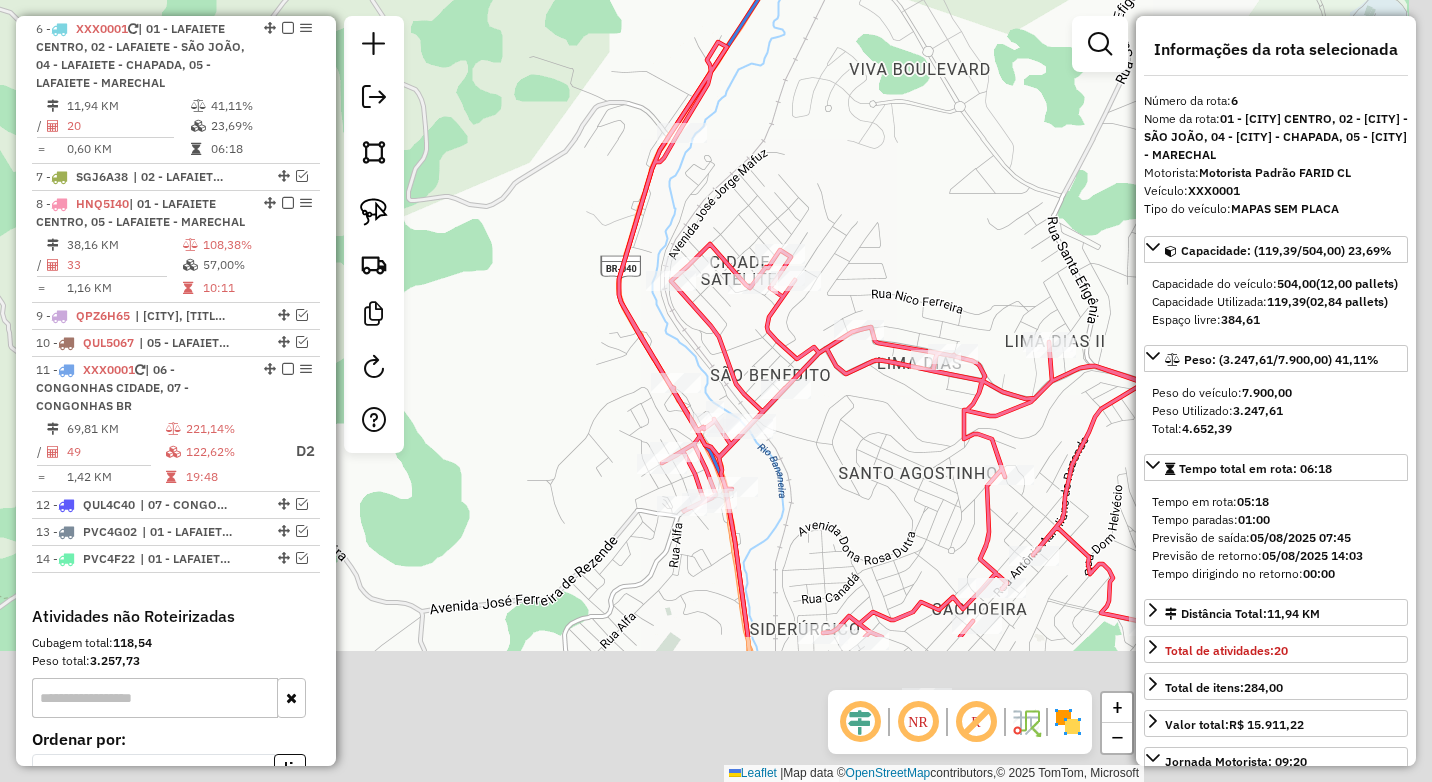 drag, startPoint x: 925, startPoint y: 380, endPoint x: 824, endPoint y: 214, distance: 194.3116 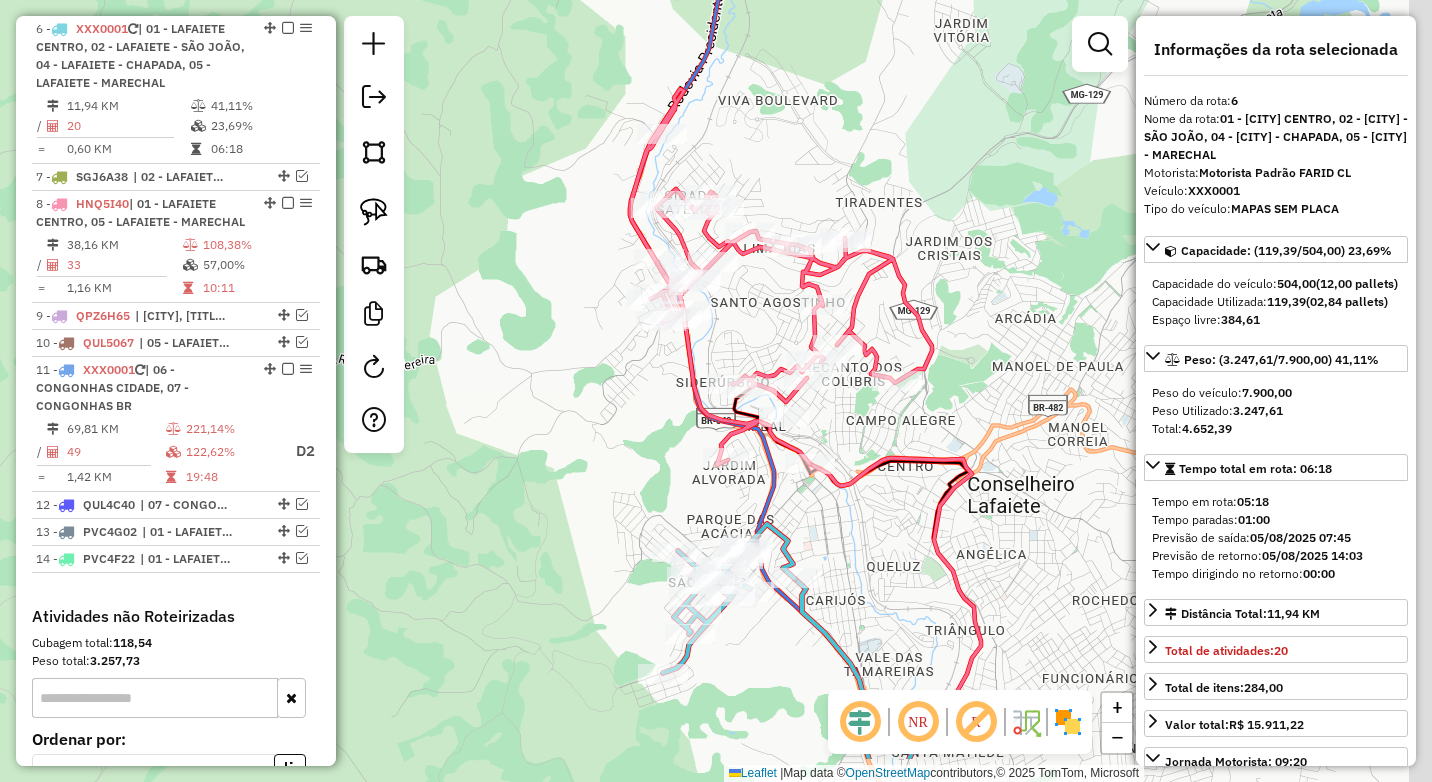 drag, startPoint x: 854, startPoint y: 446, endPoint x: 800, endPoint y: 390, distance: 77.7946 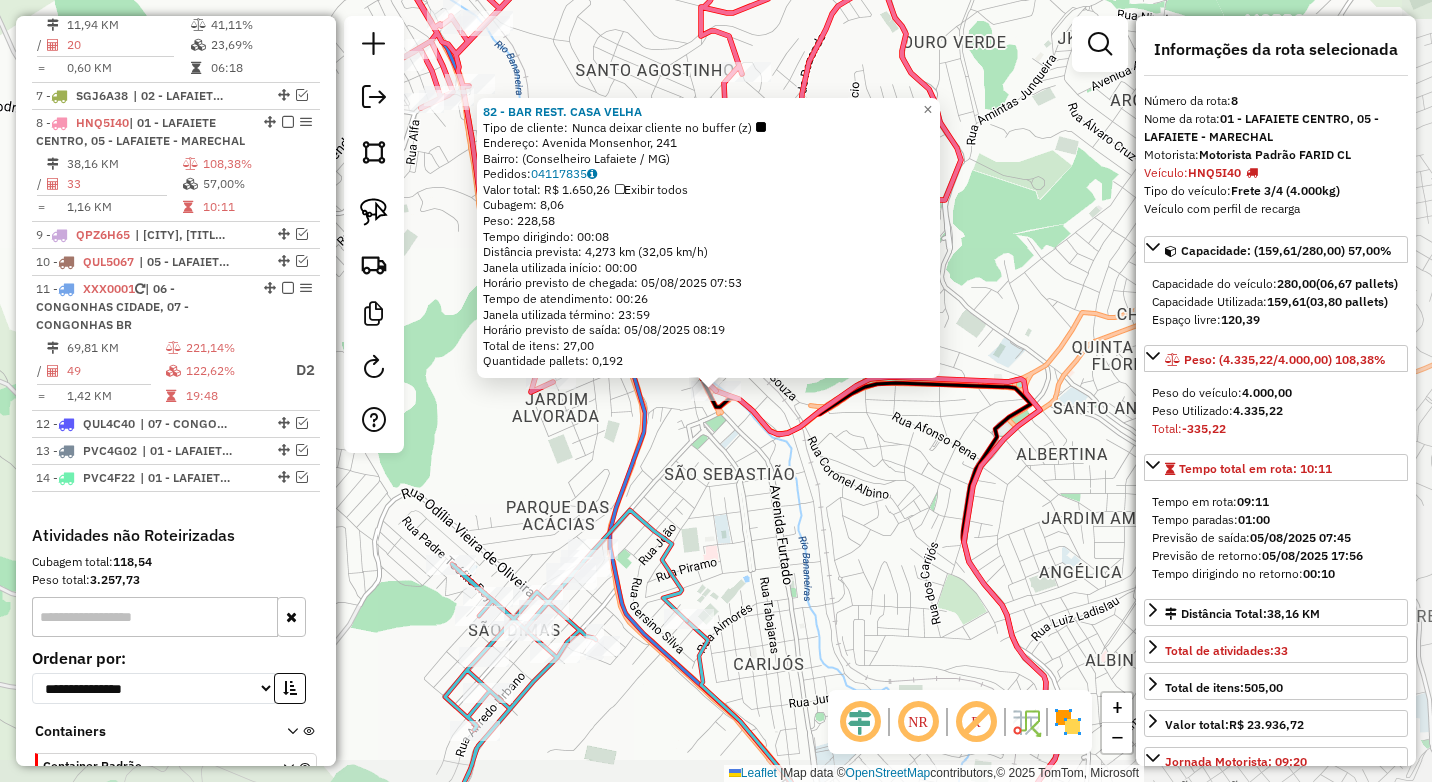 scroll, scrollTop: 1084, scrollLeft: 0, axis: vertical 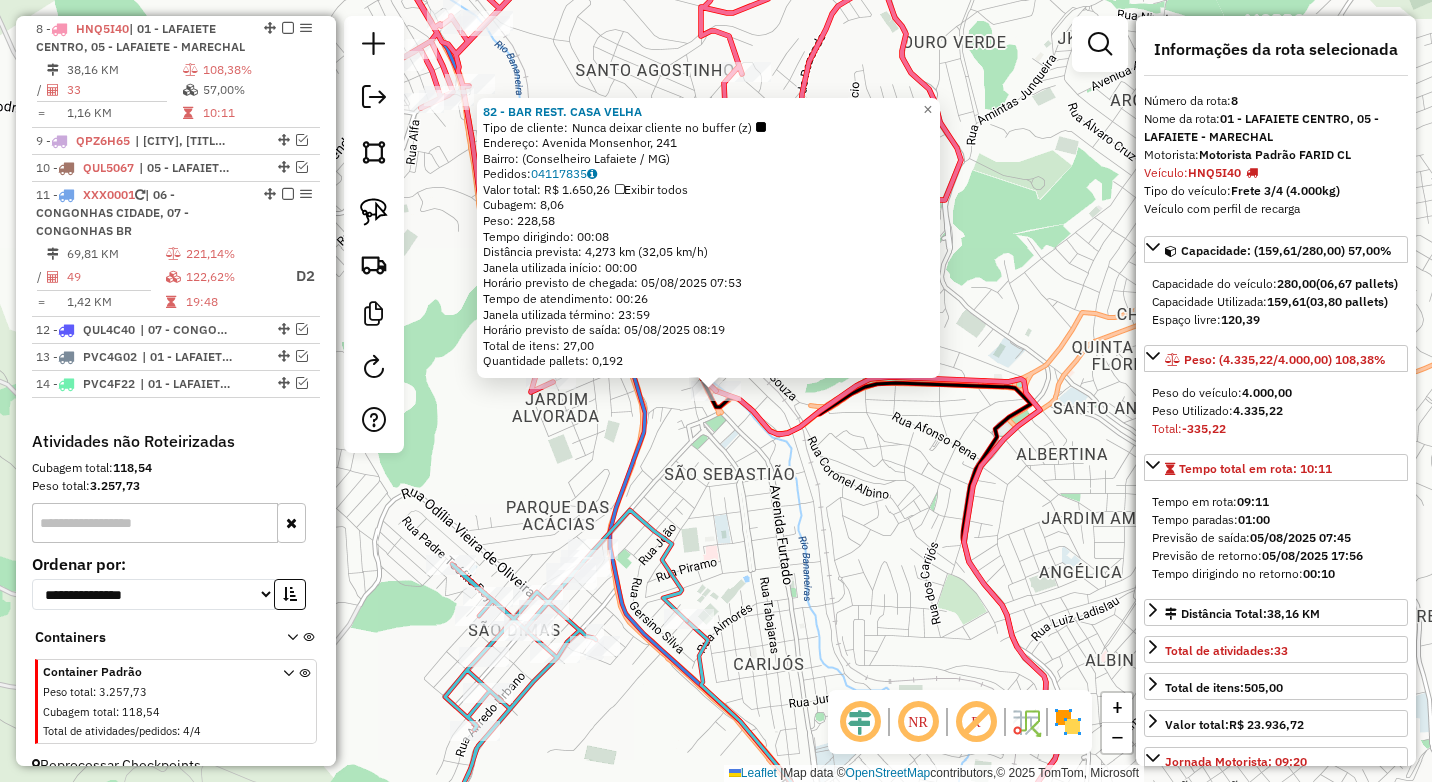 click on "82 - [BRAND]  Tipo de cliente:   Nunca deixar cliente no buffer (z)   Endereço: [STREET], [NUMBER]   Bairro:  ([CITY] / [STATE])   Pedidos:  04117835   Valor total: R$ 1.650,26   Exibir todos   Cubagem: 8,06  Peso: 228,58  Tempo dirigindo: 00:08   Distância prevista: 4,273 km (32,05 km/h)   Janela utilizada início: 00:00   Horário previsto de chegada: 05/08/2025 07:53   Tempo de atendimento: 00:26   Janela utilizada término: 23:59   Horário previsto de saída: 05/08/2025 08:19   Total de itens: 27,00   Quantidade pallets: 0,192  × Janela de atendimento Grade de atendimento Capacidade Transportadoras Veículos Cliente Pedidos  Rotas Selecione os dias de semana para filtrar as janelas de atendimento  Seg   Ter   Qua   Qui   Sex   Sáb   Dom  Informe o período da janela de atendimento: De: Até:  Filtrar exatamente a janela do cliente  Considerar janela de atendimento padrão  Selecione os dias de semana para filtrar as grades de atendimento  Seg   Ter   Qua   Qui   Sex   Sáb" 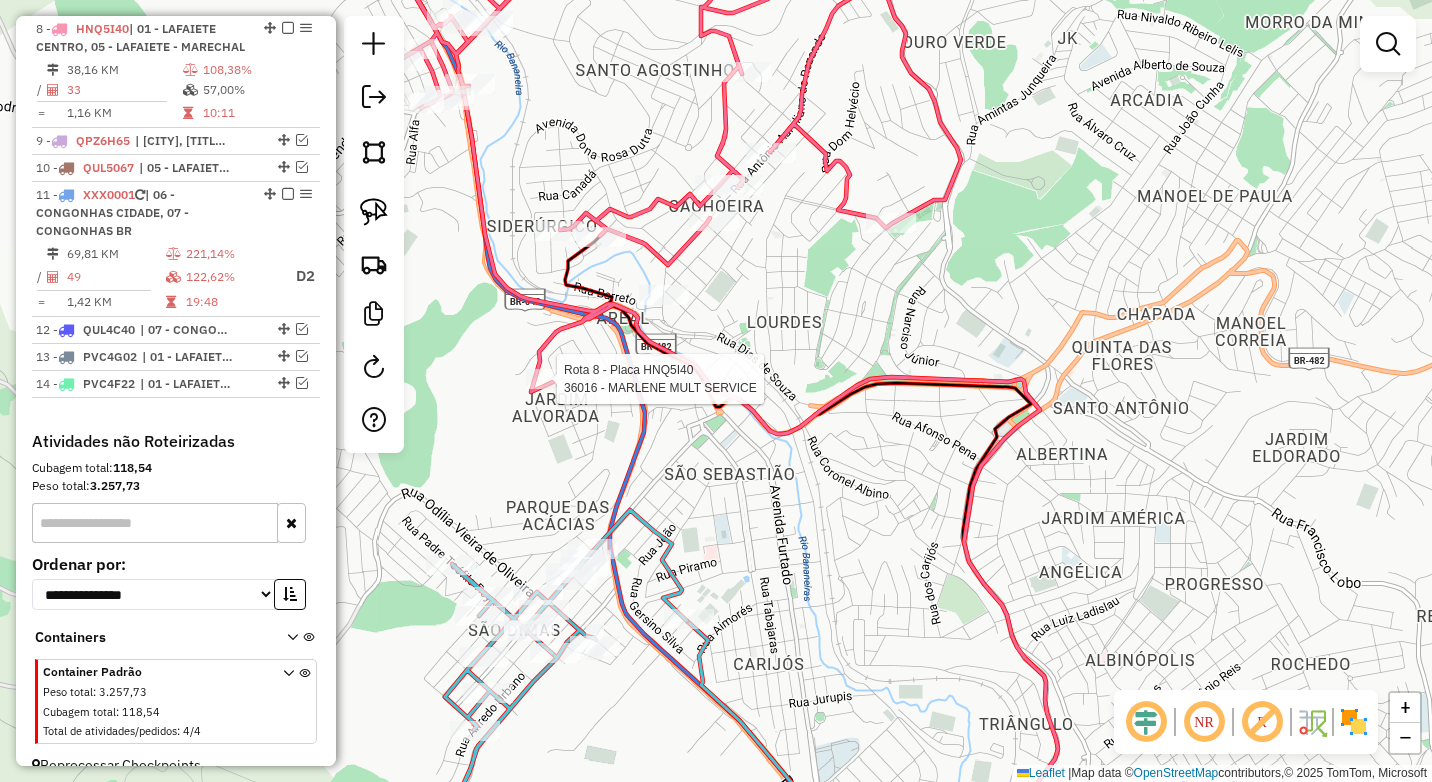 select on "*********" 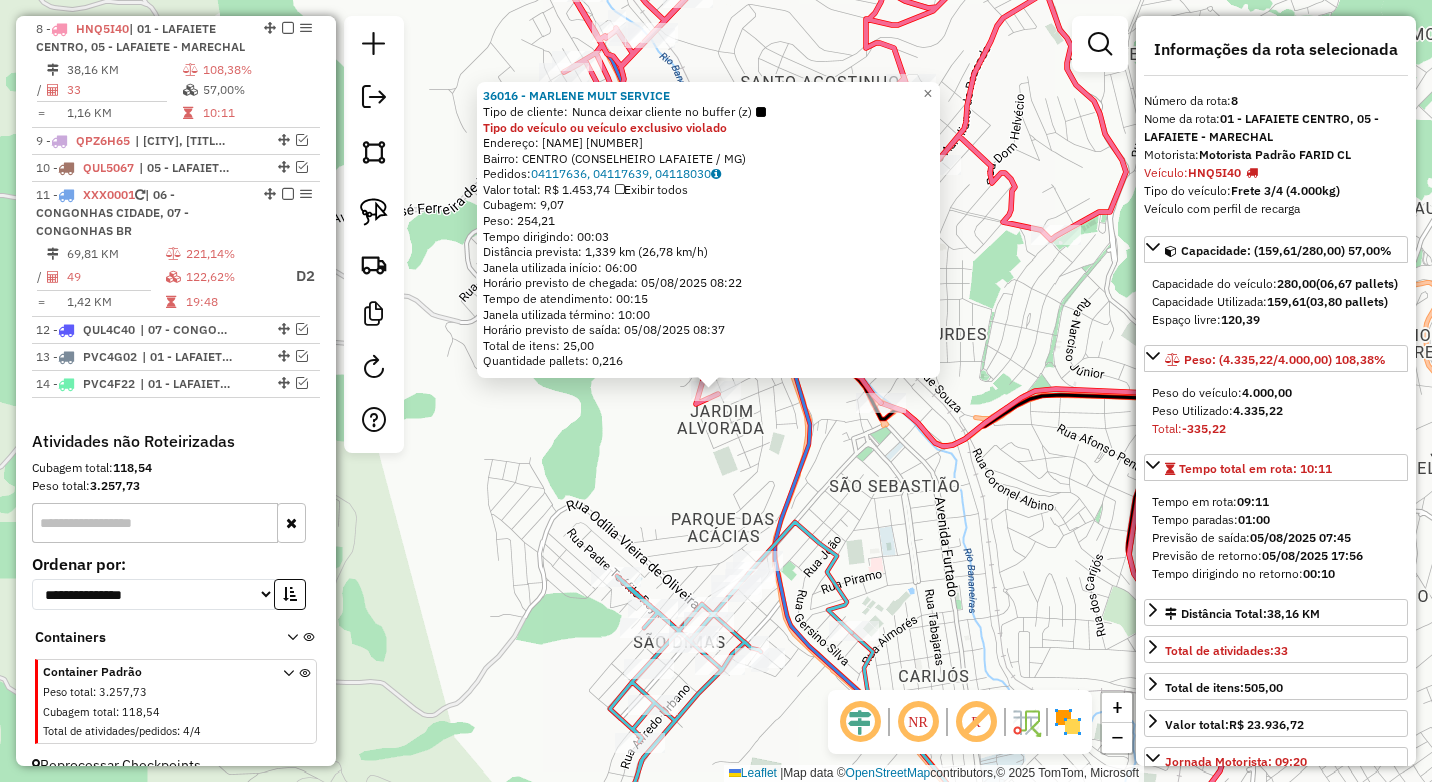 click on "[NUMBER] - [NUMBER] - [FIRST] [LAST] [LAST] Tipo de cliente:   Nunca deixar cliente no buffer (z)  Tipo do veículo ou veículo exclusivo violado  Endereço:  [LAST] [LAST] 260   Bairro: [LAST] ([CITY] / MG)   Pedidos:  [NUMBER], [NUMBER]   Valor total: R$ [PRICE]   Exibir todos   Cubagem: [NUMBER]  Peso: [NUMBER]  Tempo dirigindo: [TIME]   Distância prevista: [NUMBER] km ([NUMBER] km/h)   Janela utilizada início: [TIME]   Horário previsto de chegada: [DATE] [TIME]   Tempo de atendimento: [TIME]   Janela utilizada término: [TIME]   Horário previsto de saída: [DATE] [TIME]   Total de itens: [NUMBER]   Quantidade pallets: [NUMBER]  × Janela de atendimento Grade de atendimento Capacidade Transportadoras Veículos Cliente Pedidos  Rotas Selecione os dias de semana para filtrar as janelas de atendimento  Seg   Ter   Qua   Qui   Sex   Sáb   Dom  Informe o período da janela de atendimento: De: Até:  Filtrar exatamente a janela do cliente  Considerar janela de atendimento padrão   Seg   Ter   Qua   Qui  ****" 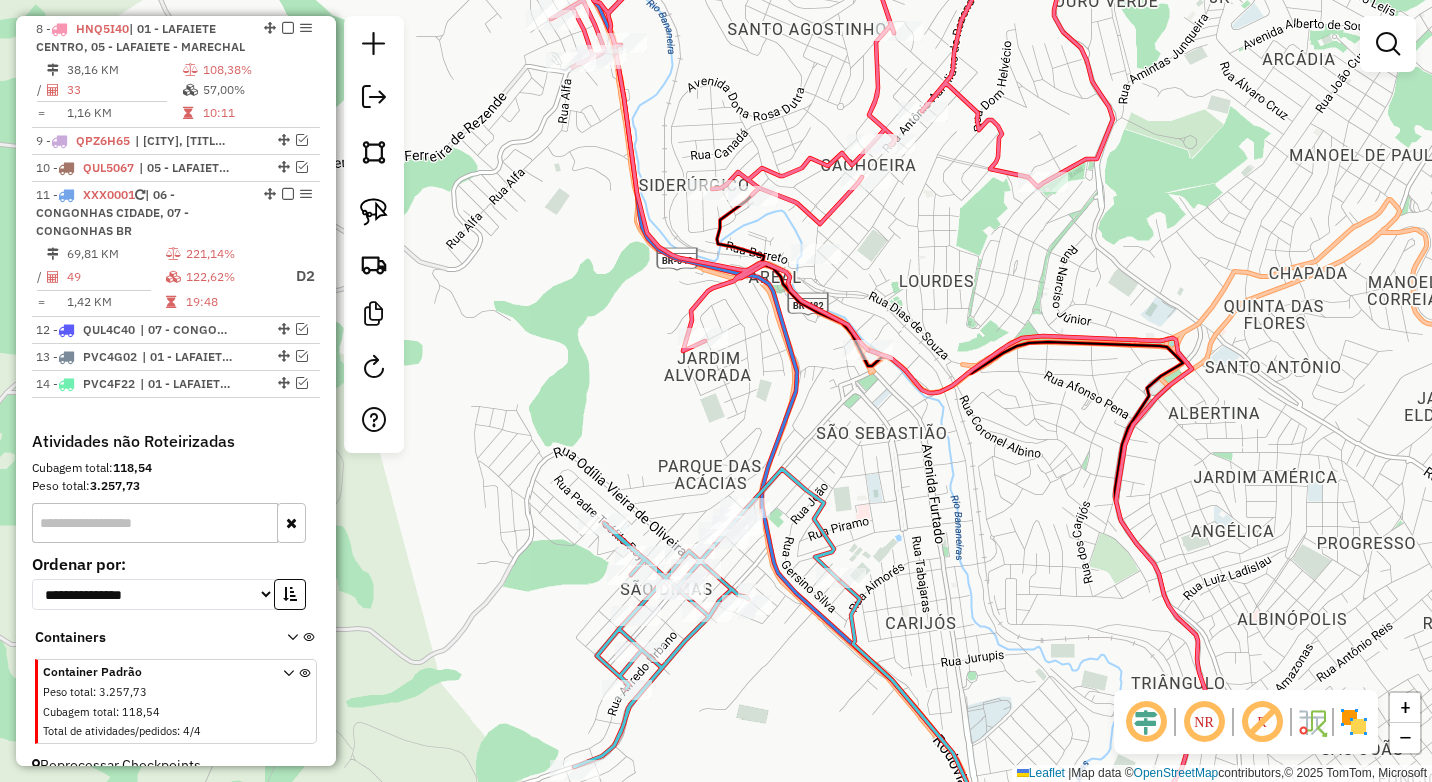 drag, startPoint x: 770, startPoint y: 448, endPoint x: 721, endPoint y: 229, distance: 224.4148 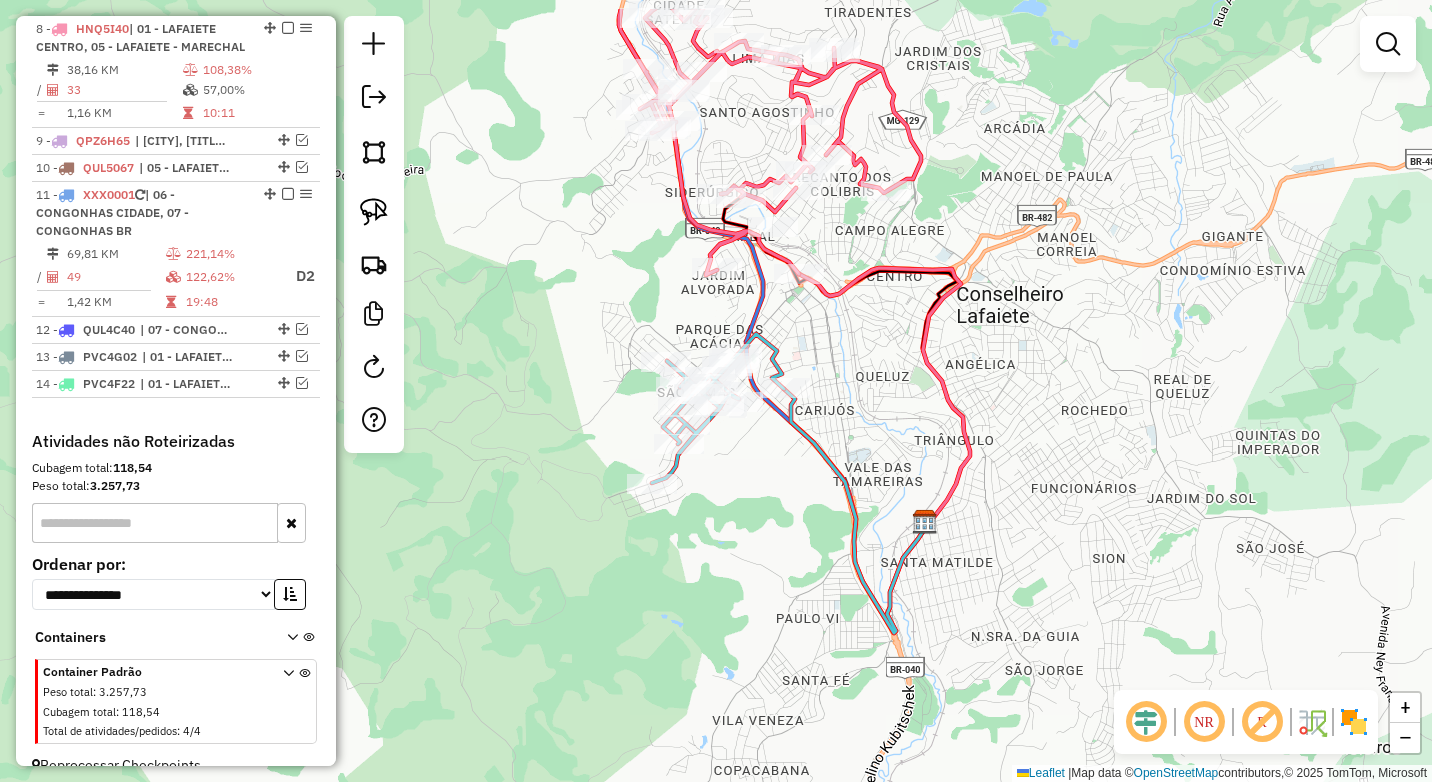 drag, startPoint x: 762, startPoint y: 450, endPoint x: 765, endPoint y: 505, distance: 55.081757 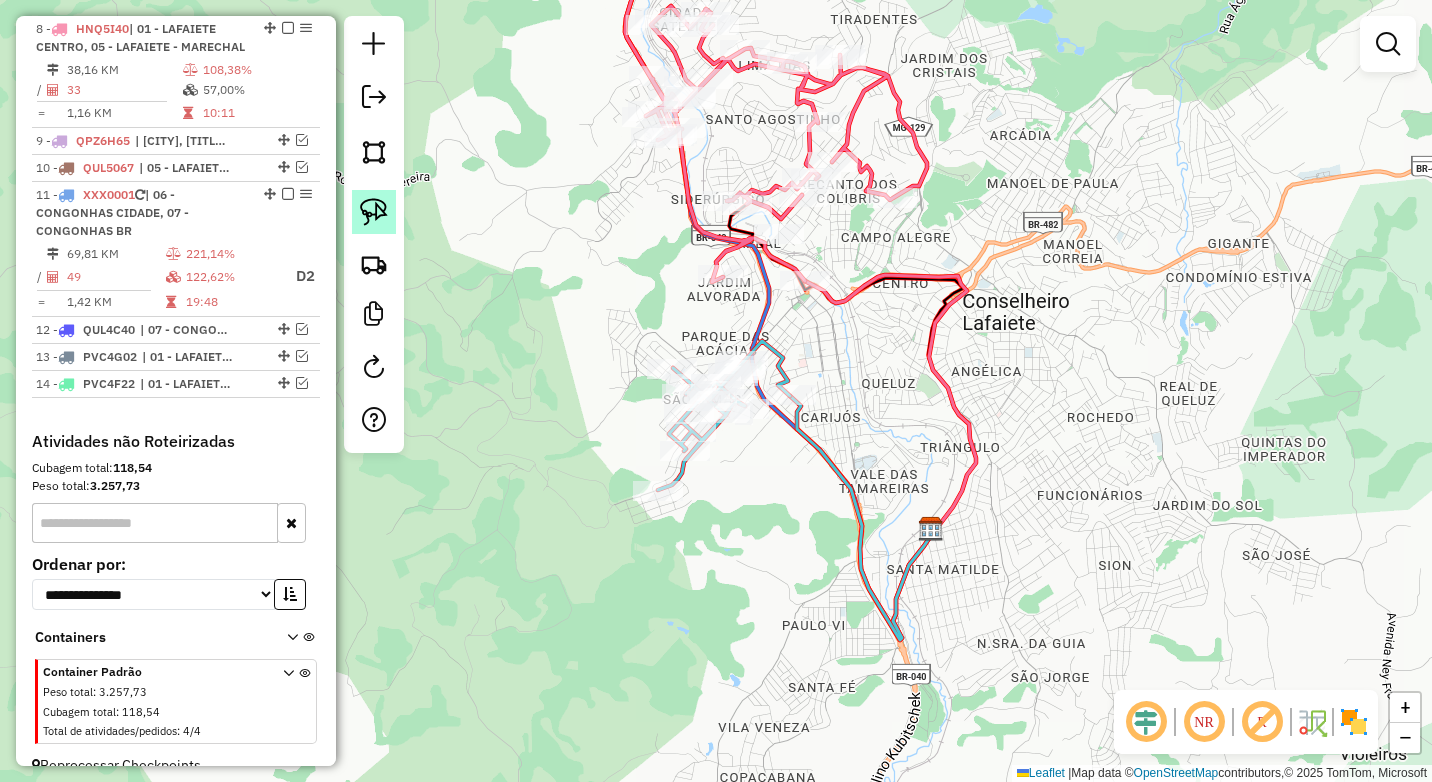 click 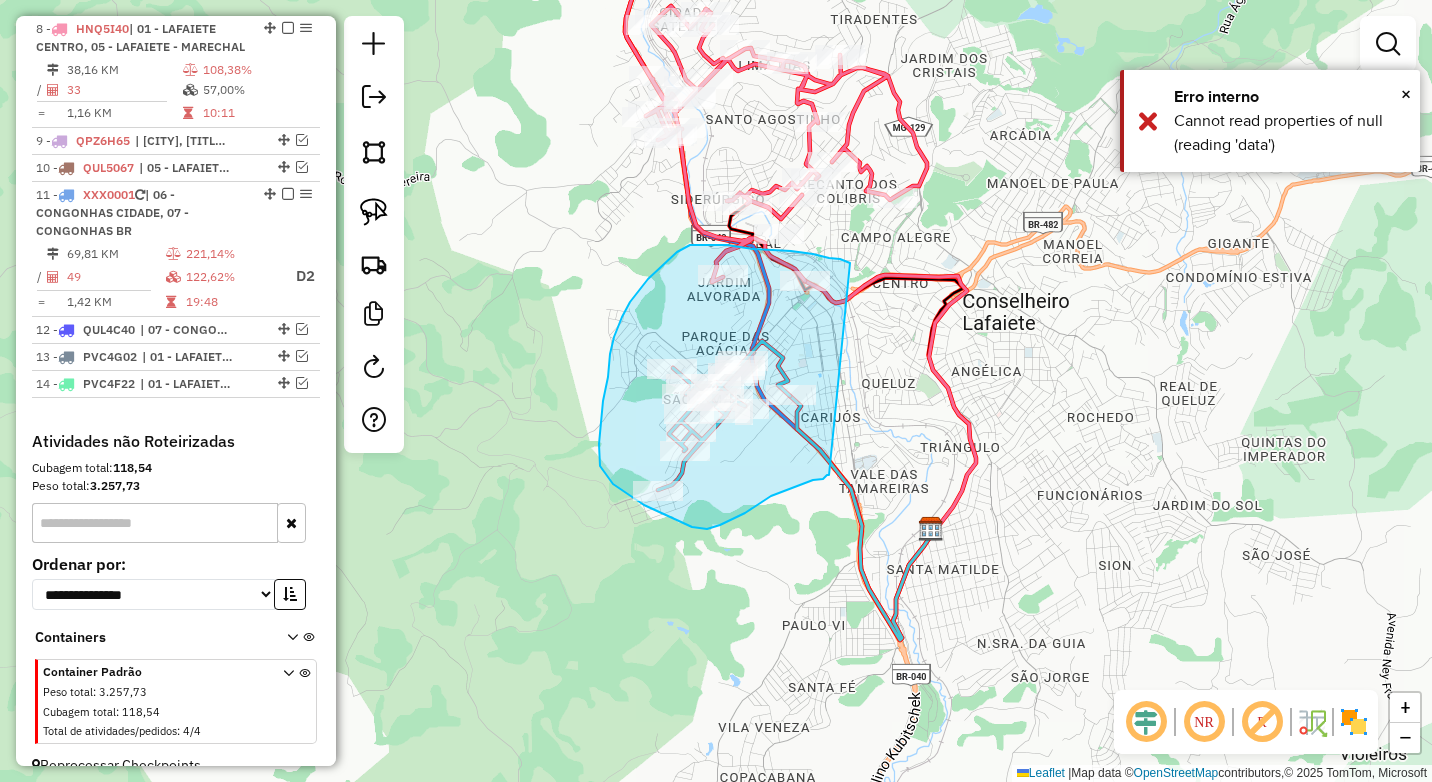 drag, startPoint x: 791, startPoint y: 251, endPoint x: 829, endPoint y: 475, distance: 227.20035 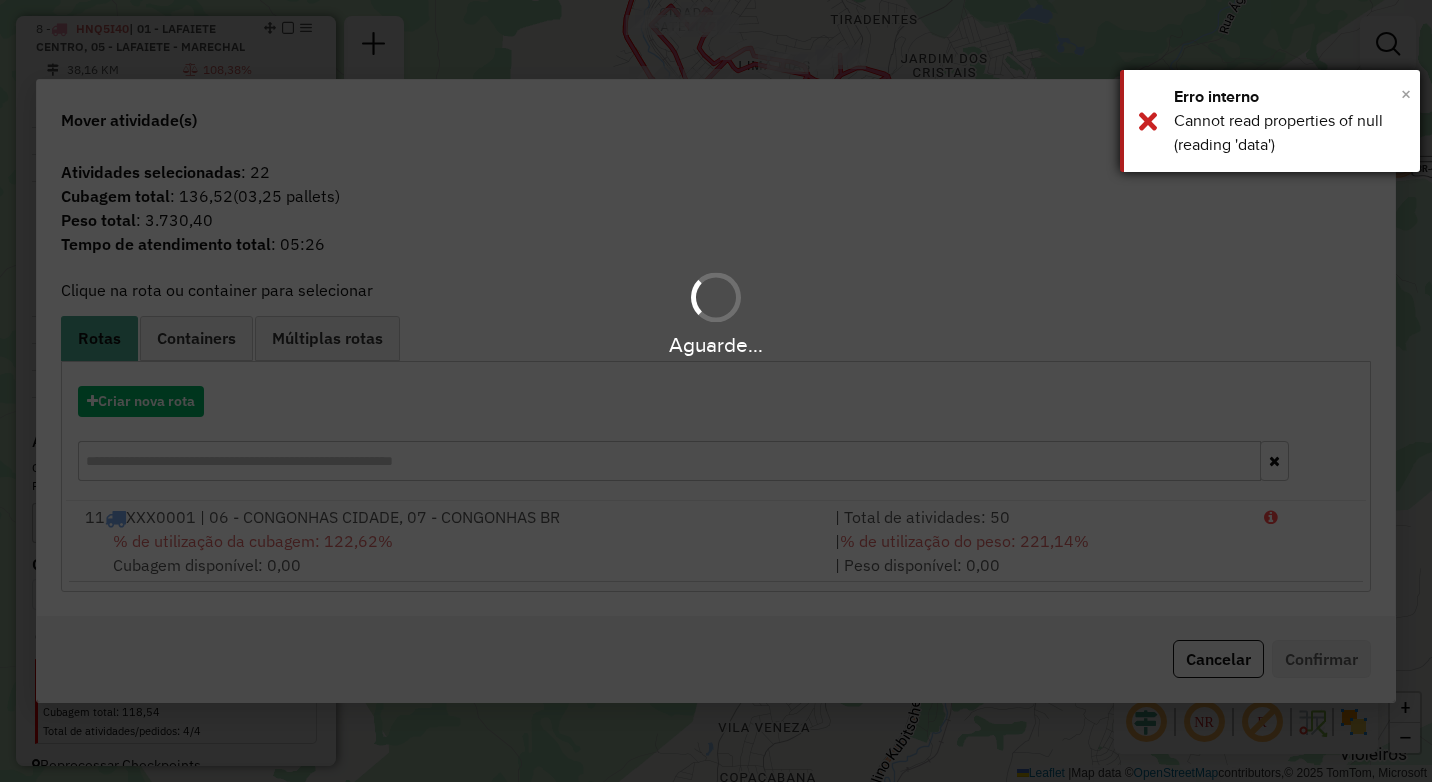 click on "×" at bounding box center (1406, 94) 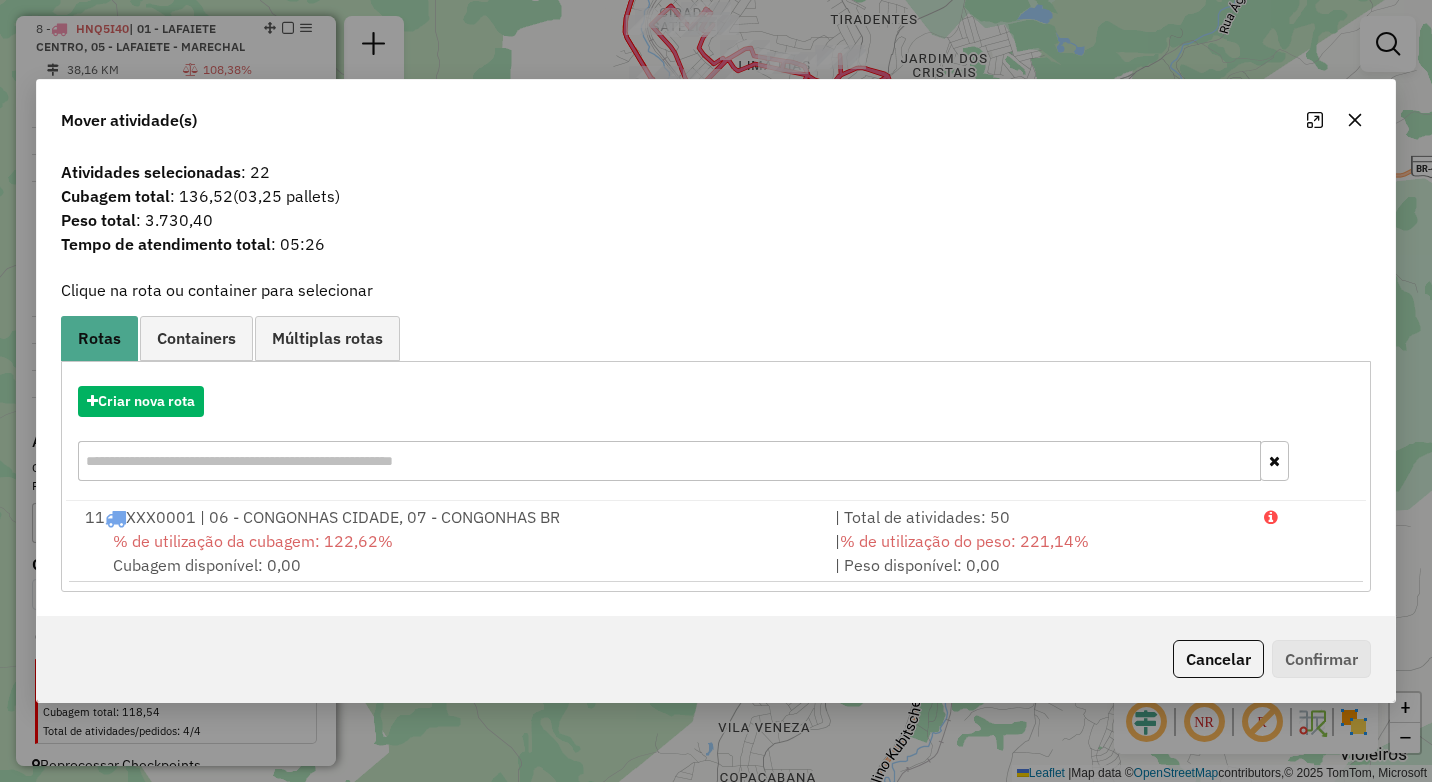 click 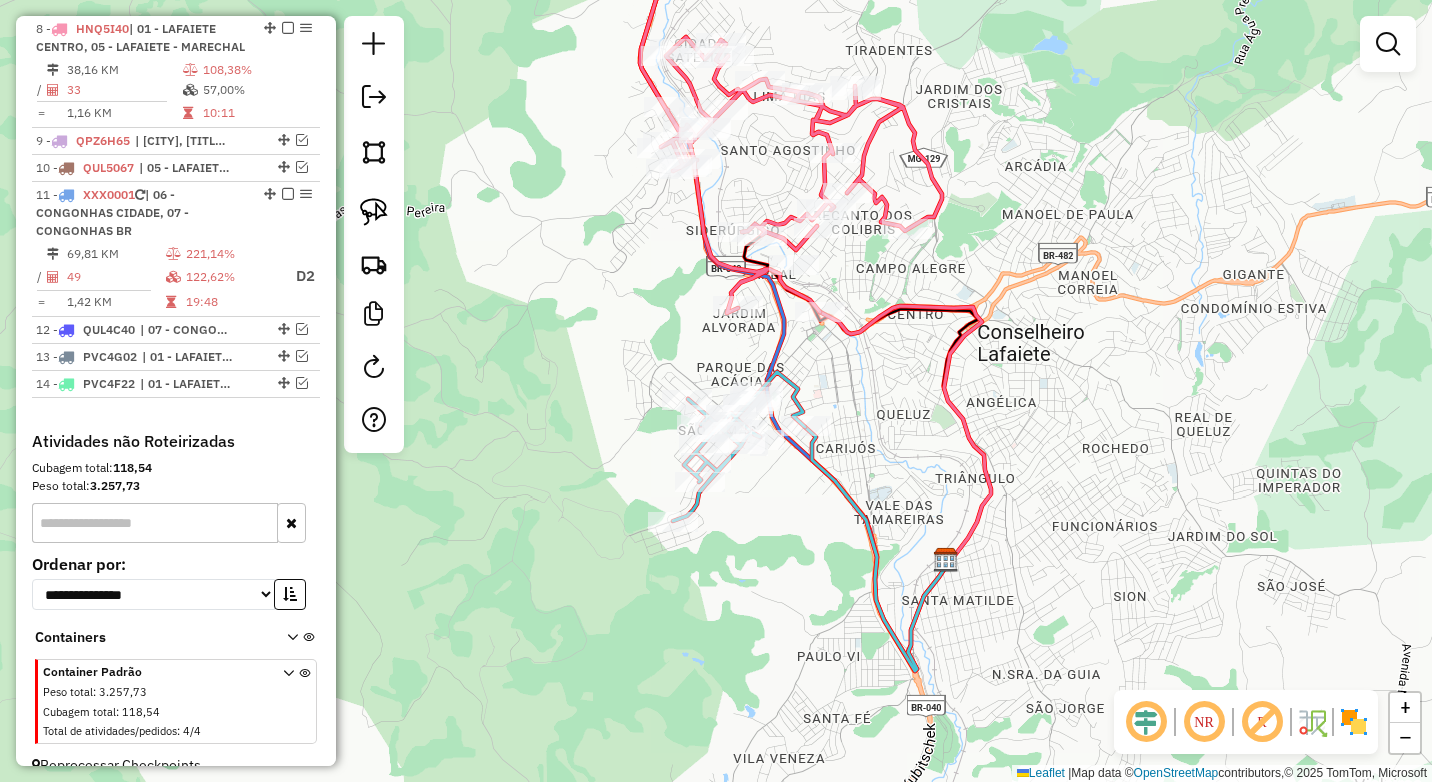 drag, startPoint x: 841, startPoint y: 317, endPoint x: 824, endPoint y: 372, distance: 57.567352 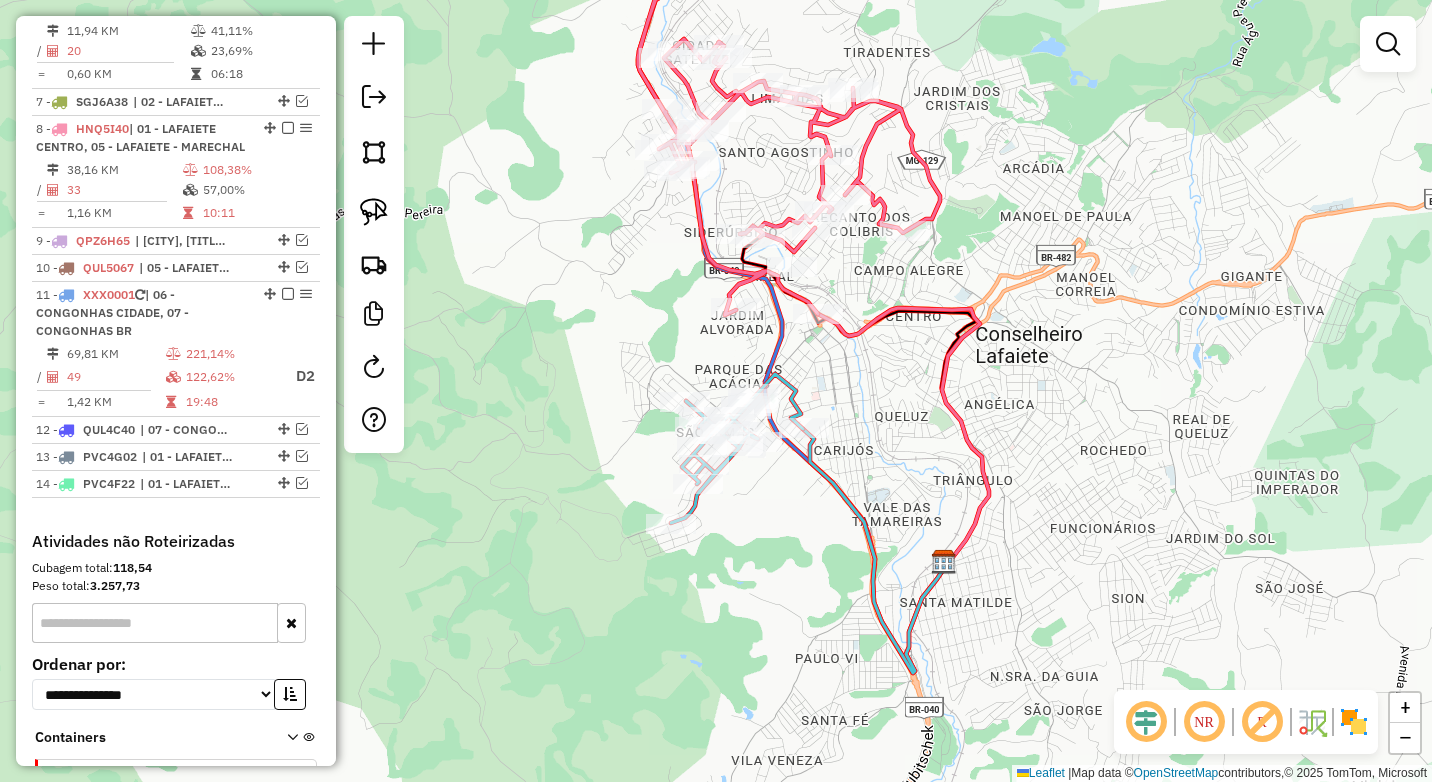 scroll, scrollTop: 884, scrollLeft: 0, axis: vertical 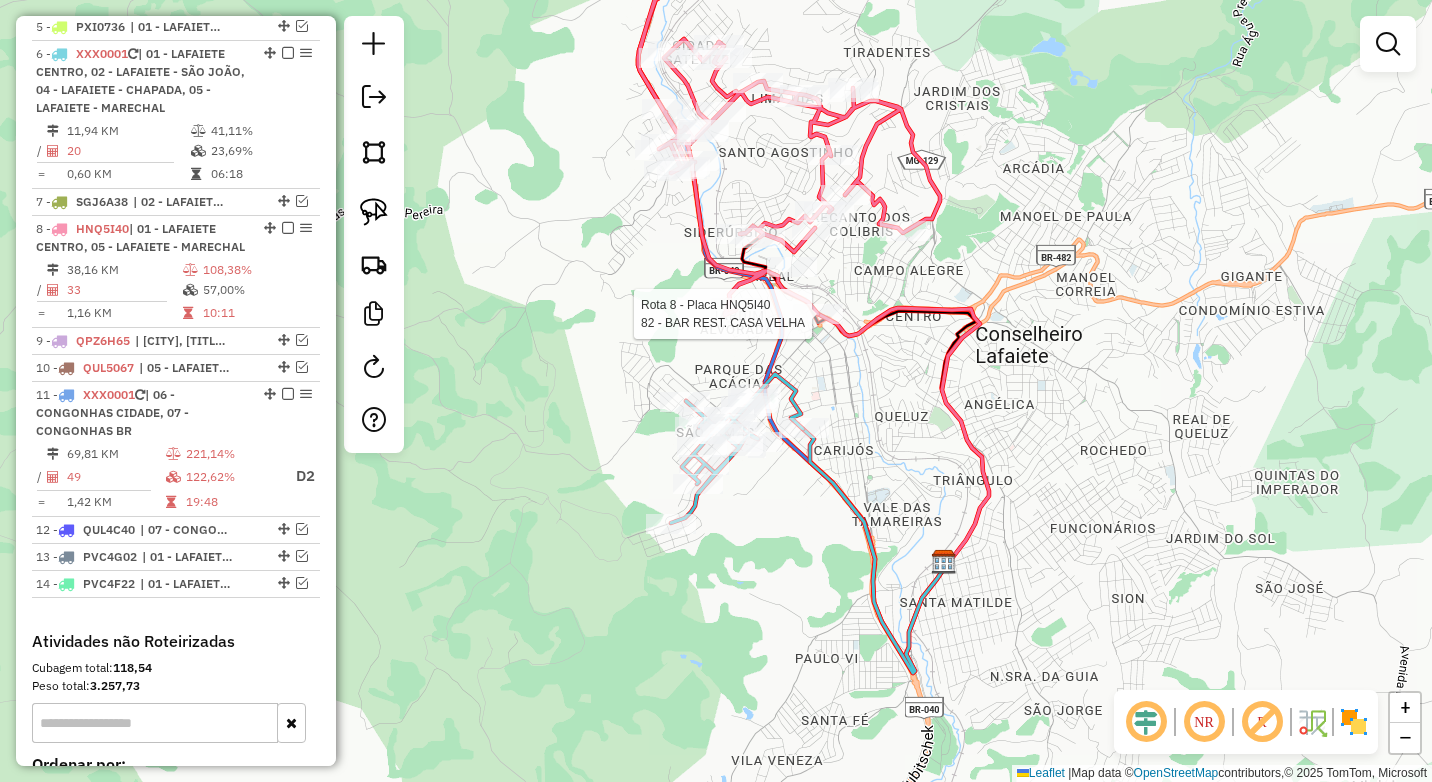 select on "*********" 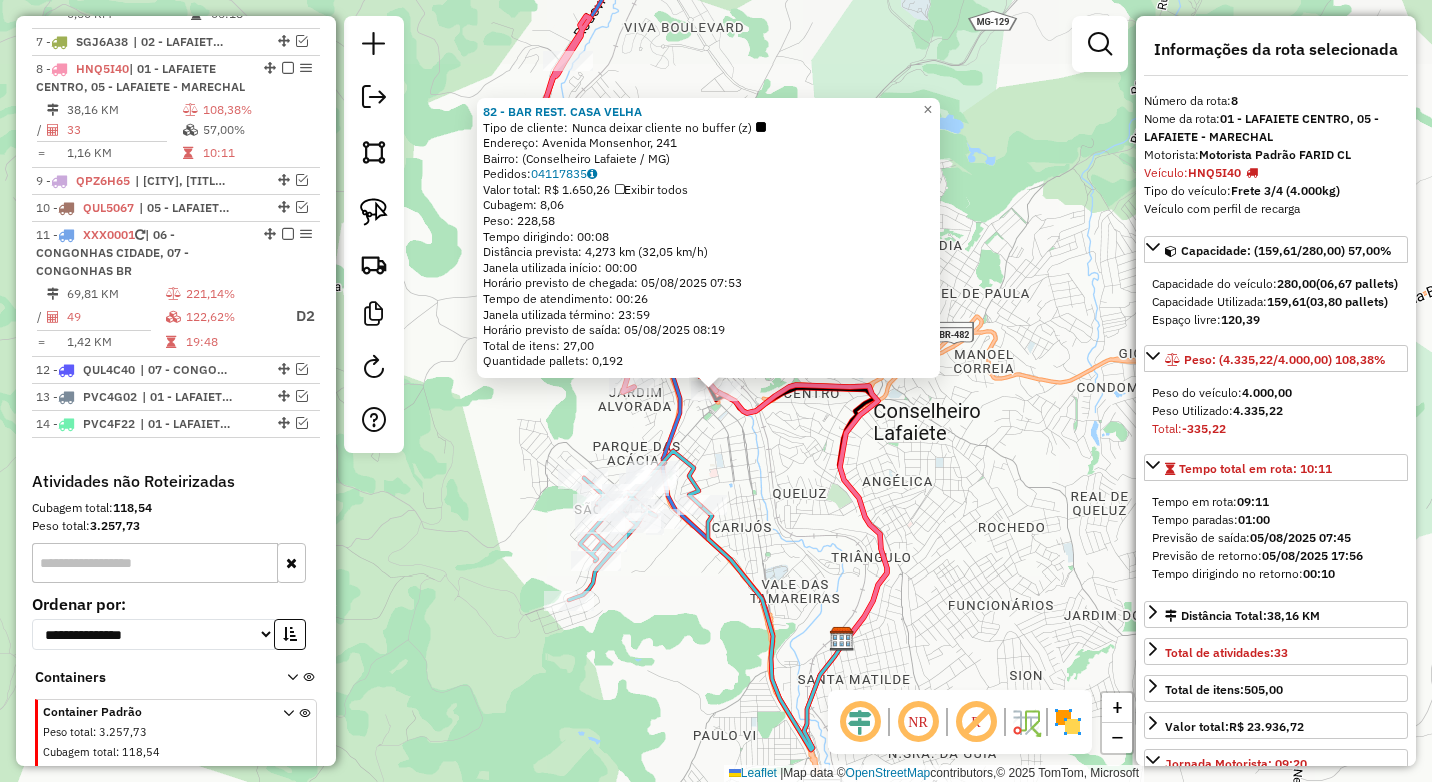 scroll, scrollTop: 1084, scrollLeft: 0, axis: vertical 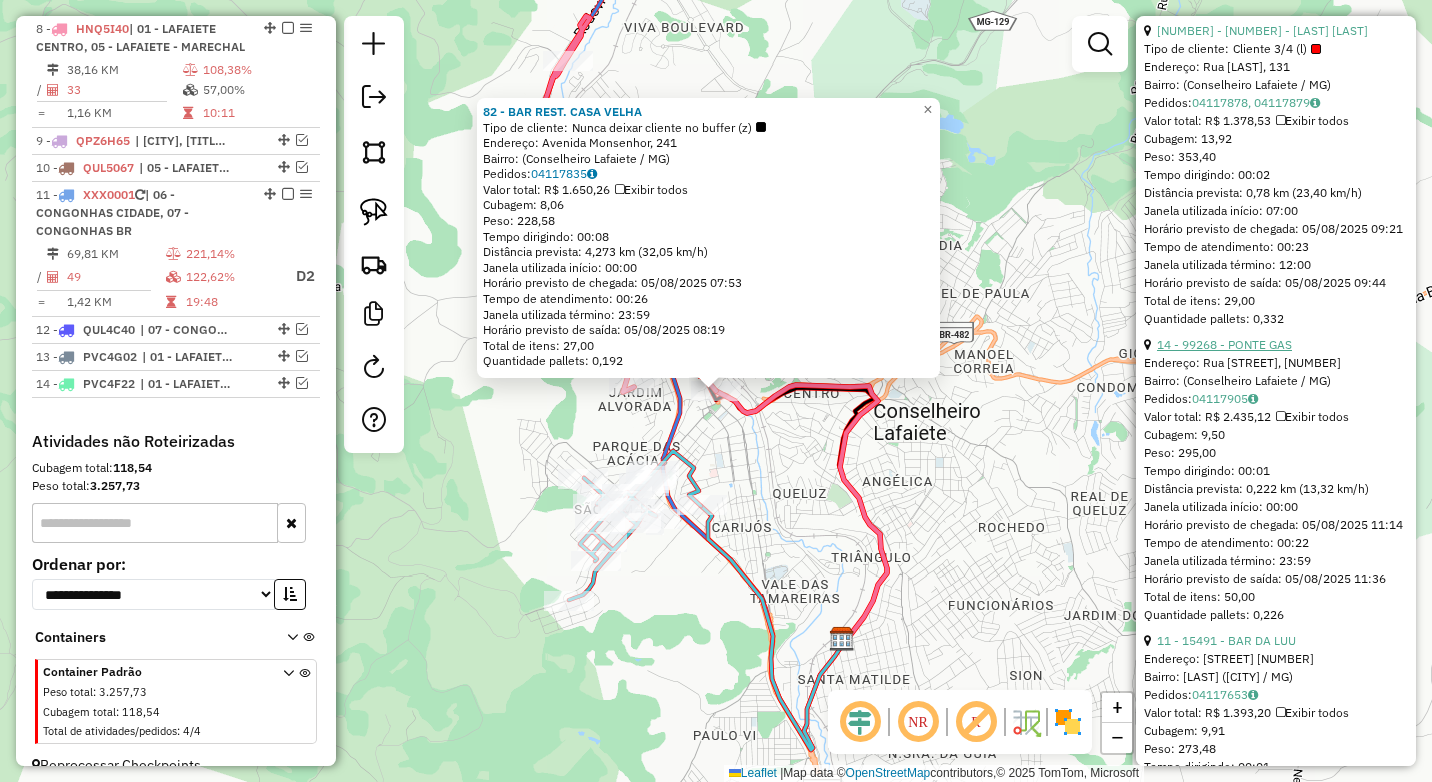 click on "14 - 99268 - PONTE GAS" at bounding box center (1224, 344) 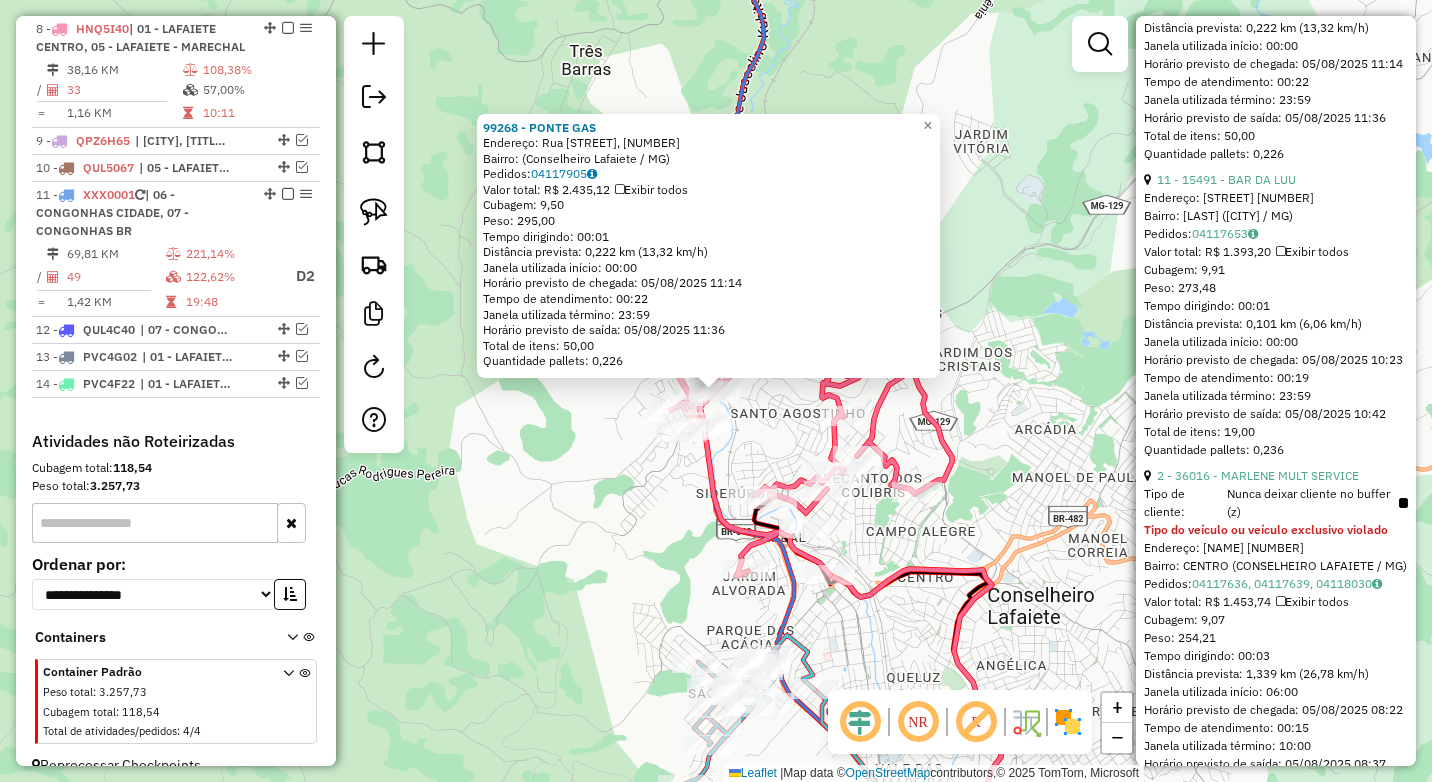 scroll, scrollTop: 1500, scrollLeft: 0, axis: vertical 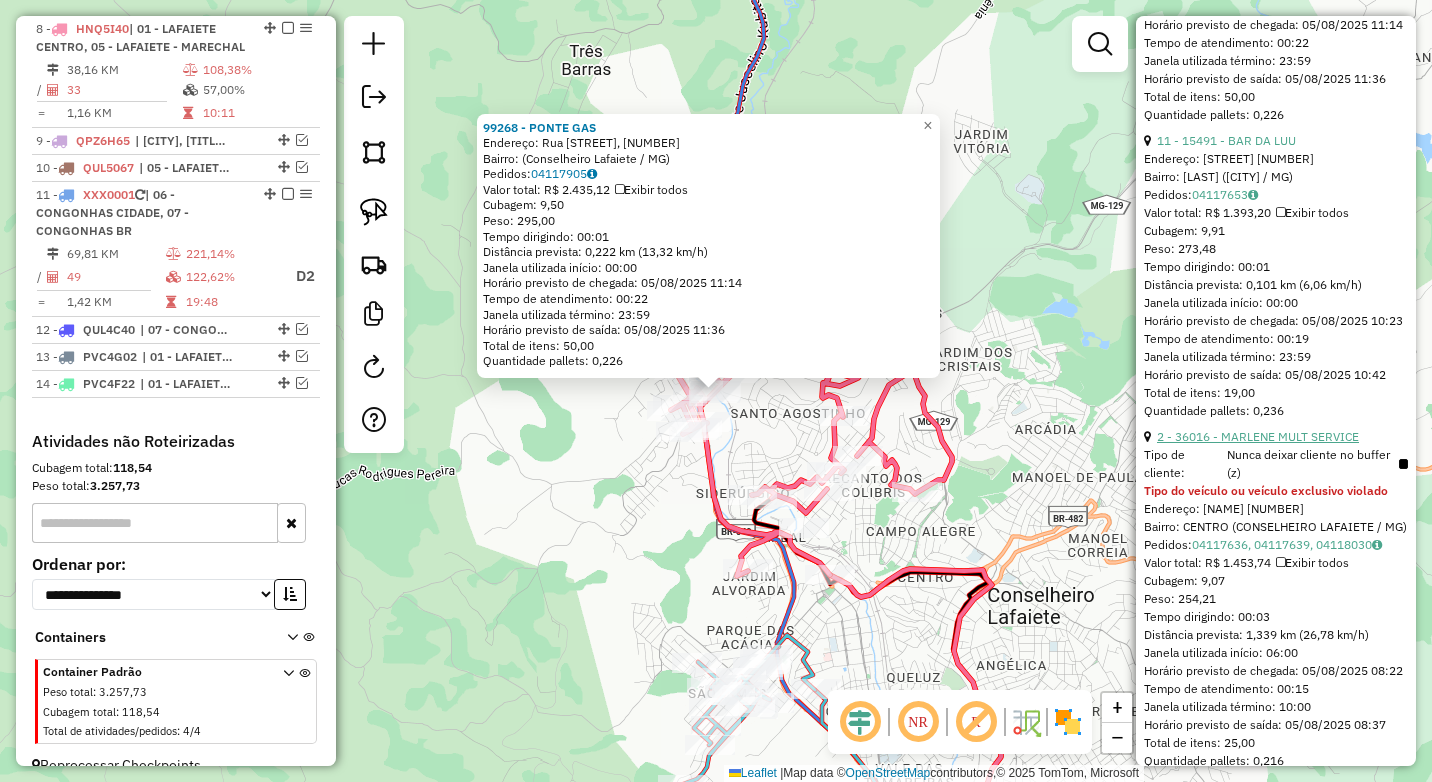 click on "2 - 36016 - MARLENE MULT SERVICE" at bounding box center [1258, 436] 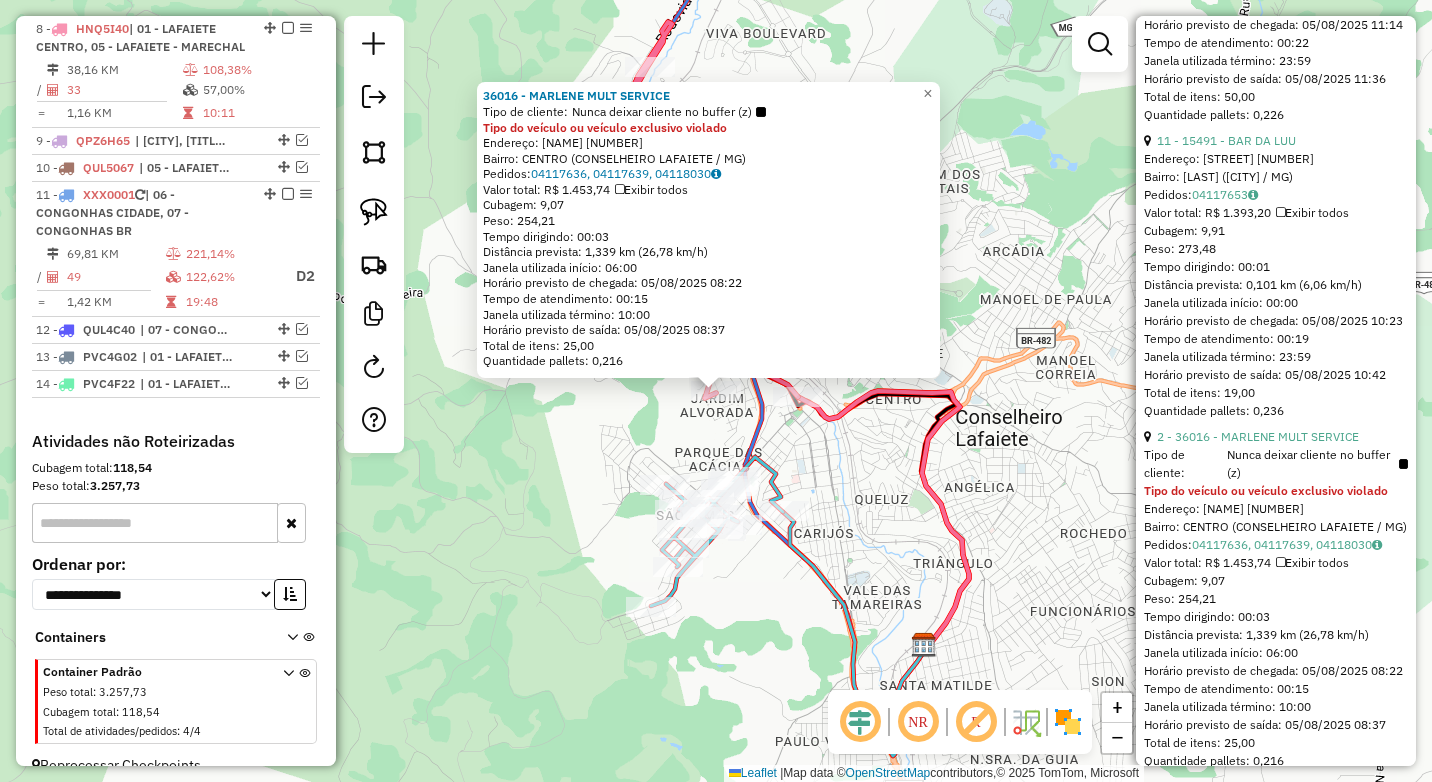 click on "[NUMBER] - [NUMBER] - [FIRST] [LAST] [LAST] Tipo de cliente:   Nunca deixar cliente no buffer (z)  Tipo do veículo ou veículo exclusivo violado  Endereço:  [LAST] [LAST] 260   Bairro: [LAST] ([CITY] / MG)   Pedidos:  [NUMBER], [NUMBER]   Valor total: R$ [PRICE]   Exibir todos   Cubagem: [NUMBER]  Peso: [NUMBER]  Tempo dirigindo: [TIME]   Distância prevista: [NUMBER] km ([NUMBER] km/h)   Janela utilizada início: [TIME]   Horário previsto de chegada: [DATE] [TIME]   Tempo de atendimento: [TIME]   Janela utilizada término: [TIME]   Horário previsto de saída: [DATE] [TIME]   Total de itens: [NUMBER]   Quantidade pallets: [NUMBER]  × Janela de atendimento Grade de atendimento Capacidade Transportadoras Veículos Cliente Pedidos  Rotas Selecione os dias de semana para filtrar as janelas de atendimento  Seg   Ter   Qua   Qui   Sex   Sáb   Dom  Informe o período da janela de atendimento: De: Até:  Filtrar exatamente a janela do cliente  Considerar janela de atendimento padrão   Seg   Ter   Qua   Qui  ****" 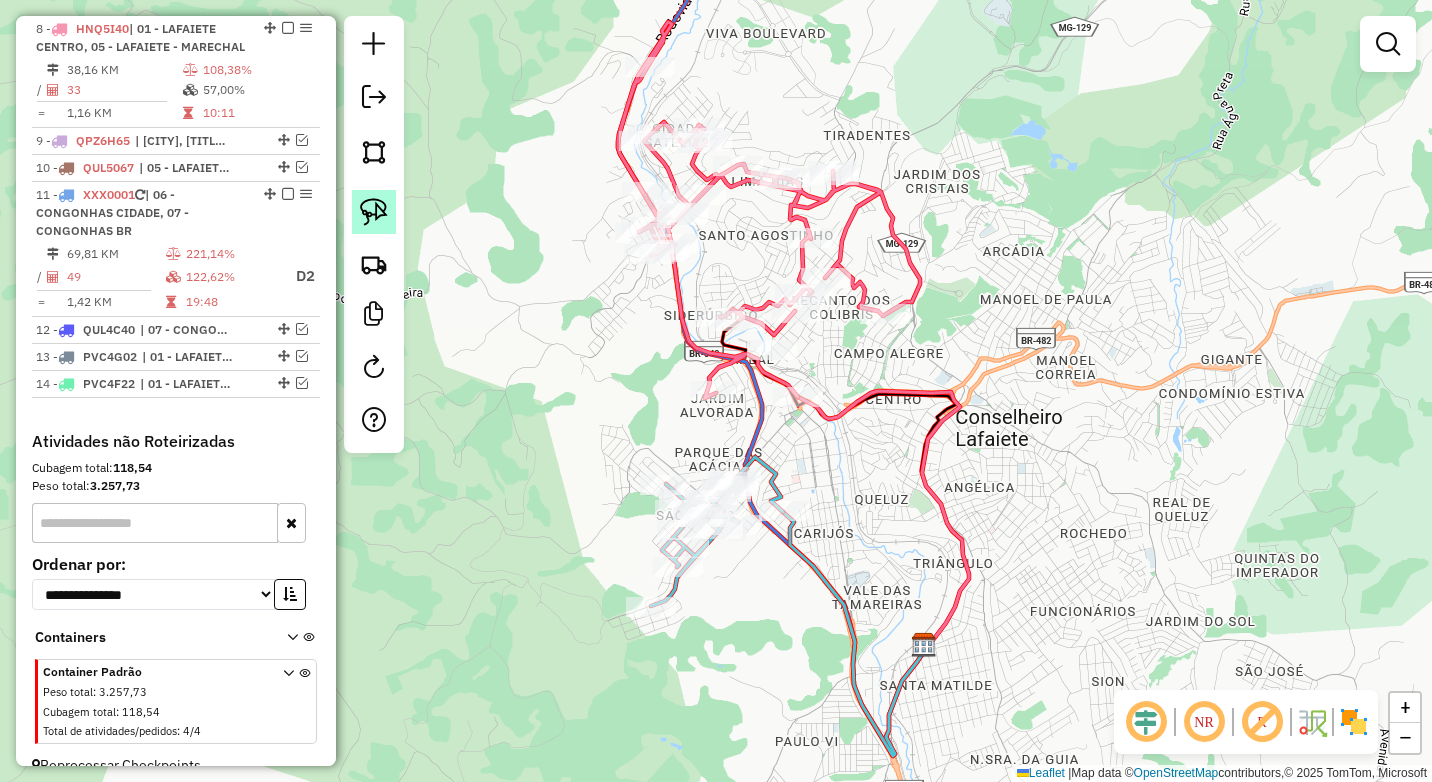 click 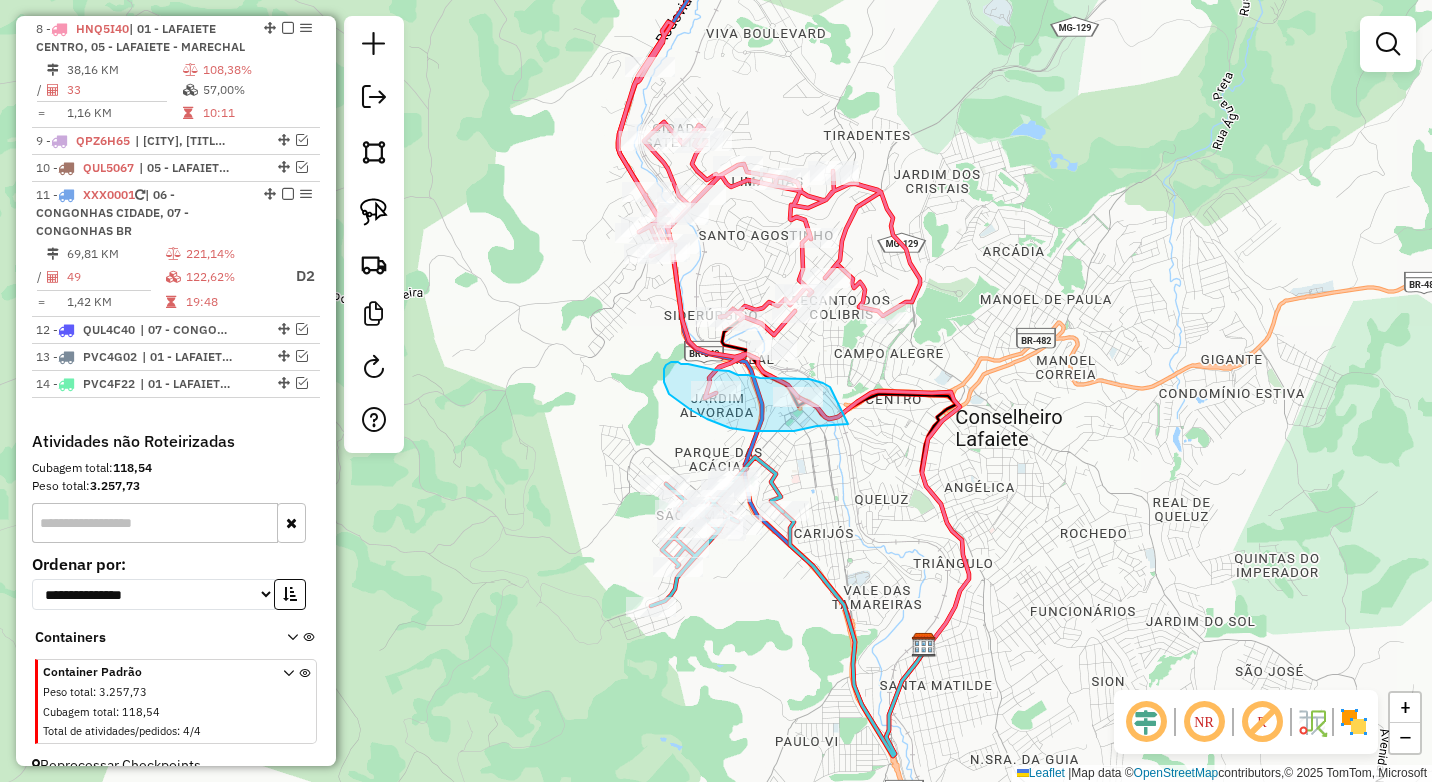 drag, startPoint x: 830, startPoint y: 387, endPoint x: 849, endPoint y: 424, distance: 41.59327 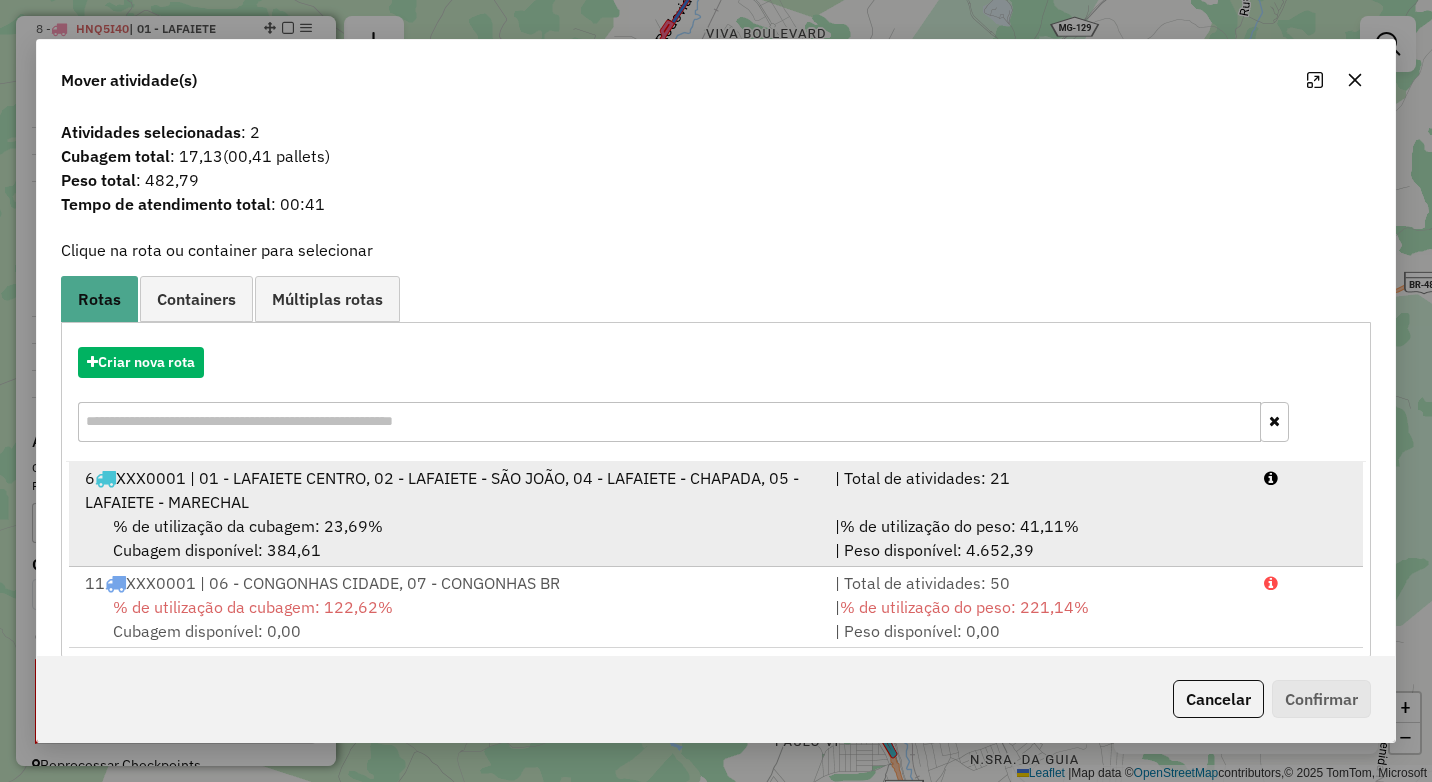 click on "|  % de utilização do peso: 41,11%  | Peso disponível: 4.652,39" at bounding box center [1037, 538] 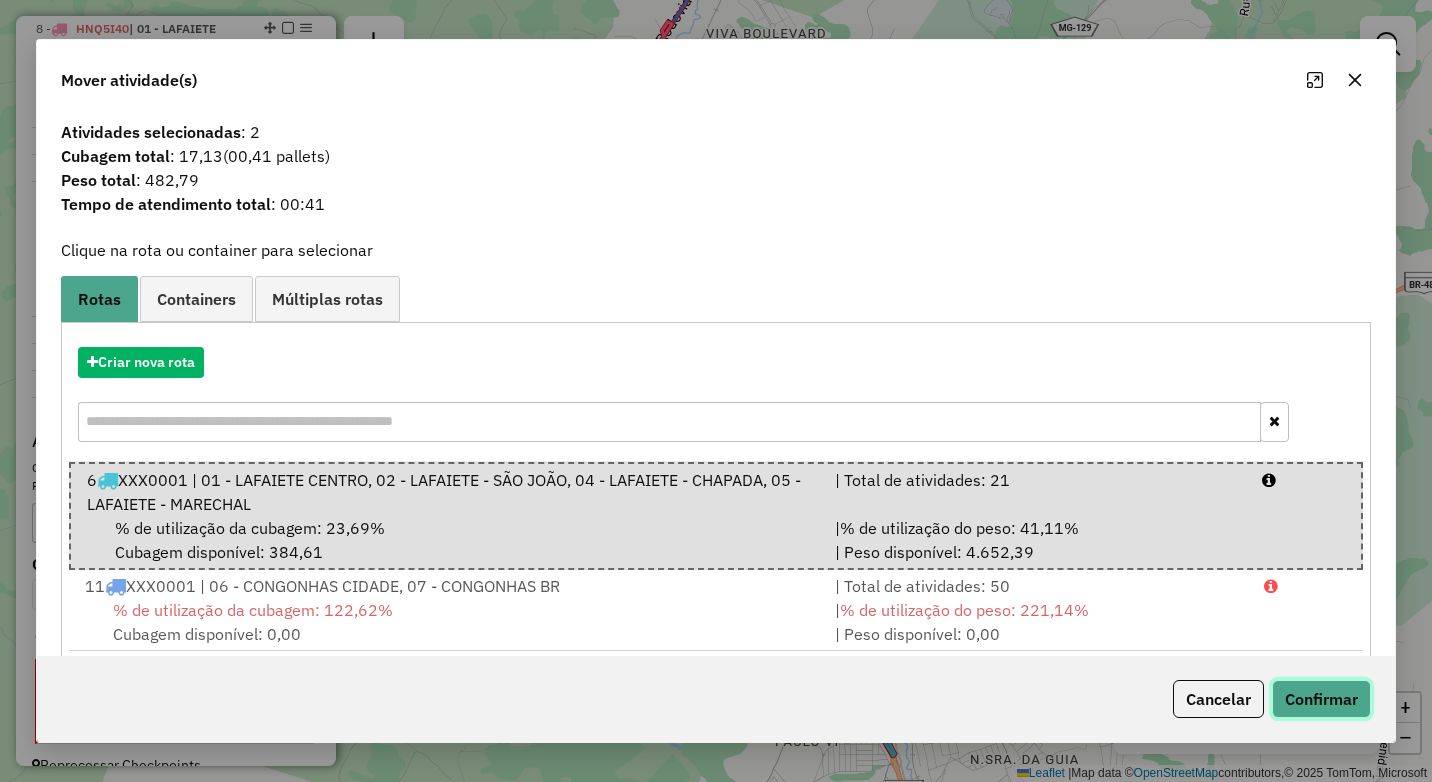 click on "Confirmar" 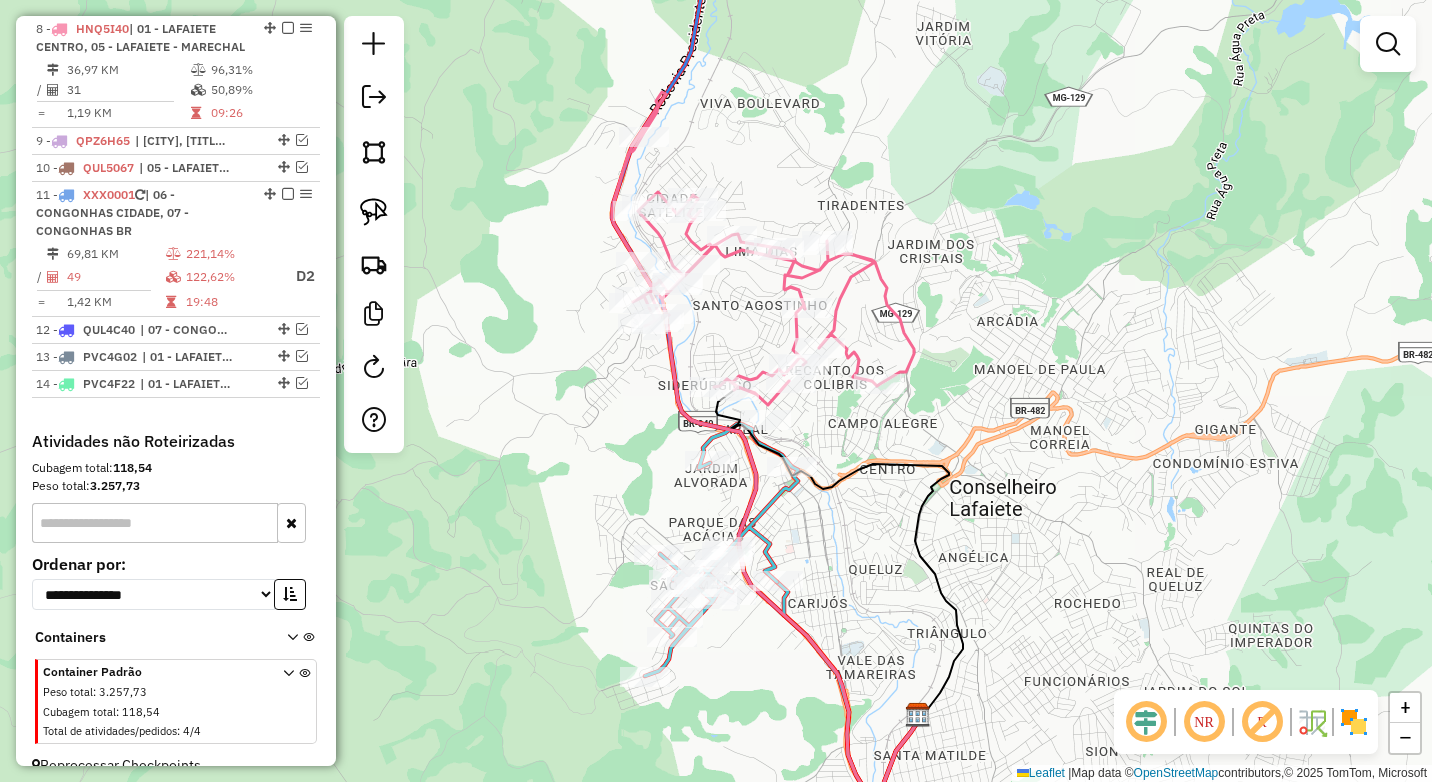drag, startPoint x: 892, startPoint y: 428, endPoint x: 891, endPoint y: 476, distance: 48.010414 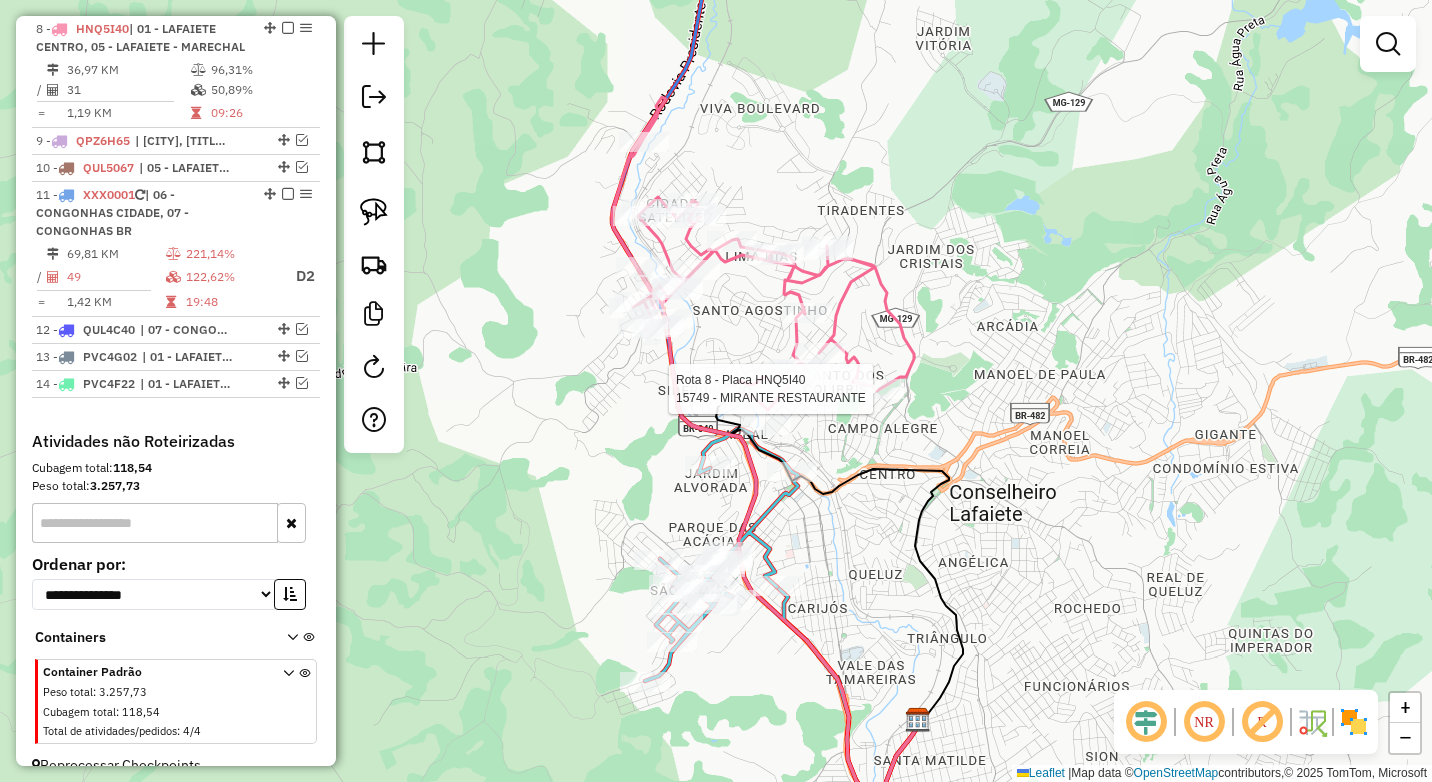 select on "*********" 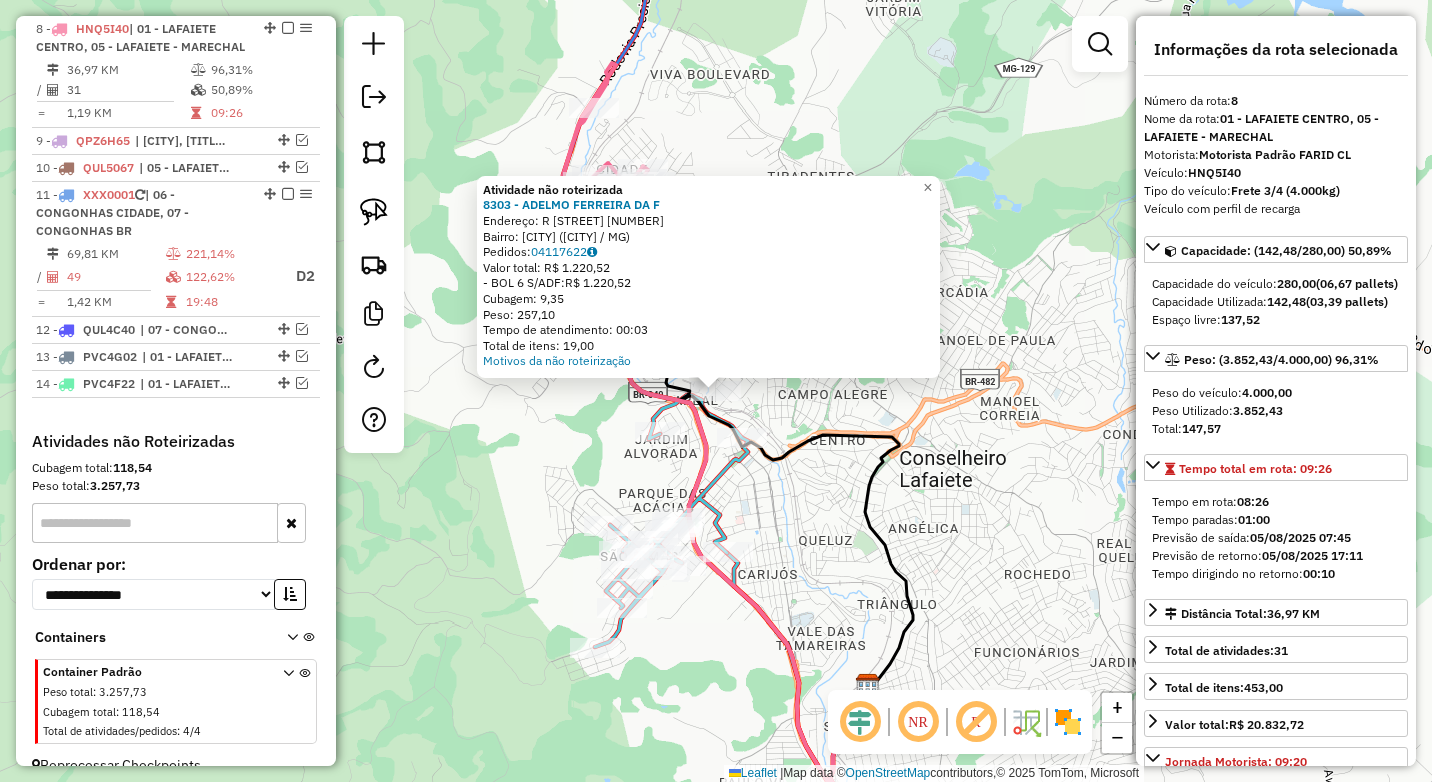 click on "Atividade não roteirizada [NUMBER] - [FIRST] [LAST] [LAST]  Endereço: R   [LAST] [LAST] [LAST]  245   Bairro: [LAST] ([CITY] / MG)   Pedidos:  [NUMBER]   Valor total: R$ [PRICE]   -BOL [NUMBER] S/ADF:  R$ [PRICE]   Cubagem: [NUMBER]   Peso: [NUMBER]   Tempo de atendimento: [TIME]   Total de itens: [NUMBER]  Motivos da não roteirização × Janela de atendimento Grade de atendimento Capacidade Transportadoras Veículos Cliente Pedidos  Rotas Selecione os dias de semana para filtrar as janelas de atendimento  Seg   Ter   Qua   Qui   Sex   Sáb   Dom  Informe o período da janela de atendimento: De: Até:  Filtrar exatamente a janela do cliente  Considerar janela de atendimento padrão  Selecione os dias de semana para filtrar as grades de atendimento  Seg   Ter   Qua   Qui   Sex   Sáb   Dom   Considerar clientes sem dia de atendimento cadastrado  Clientes fora do dia de atendimento selecionado Filtrar as atividades entre os valores definidos abaixo:  Peso mínimo:  ****  Peso máximo:  ****  De:   Até:  +" 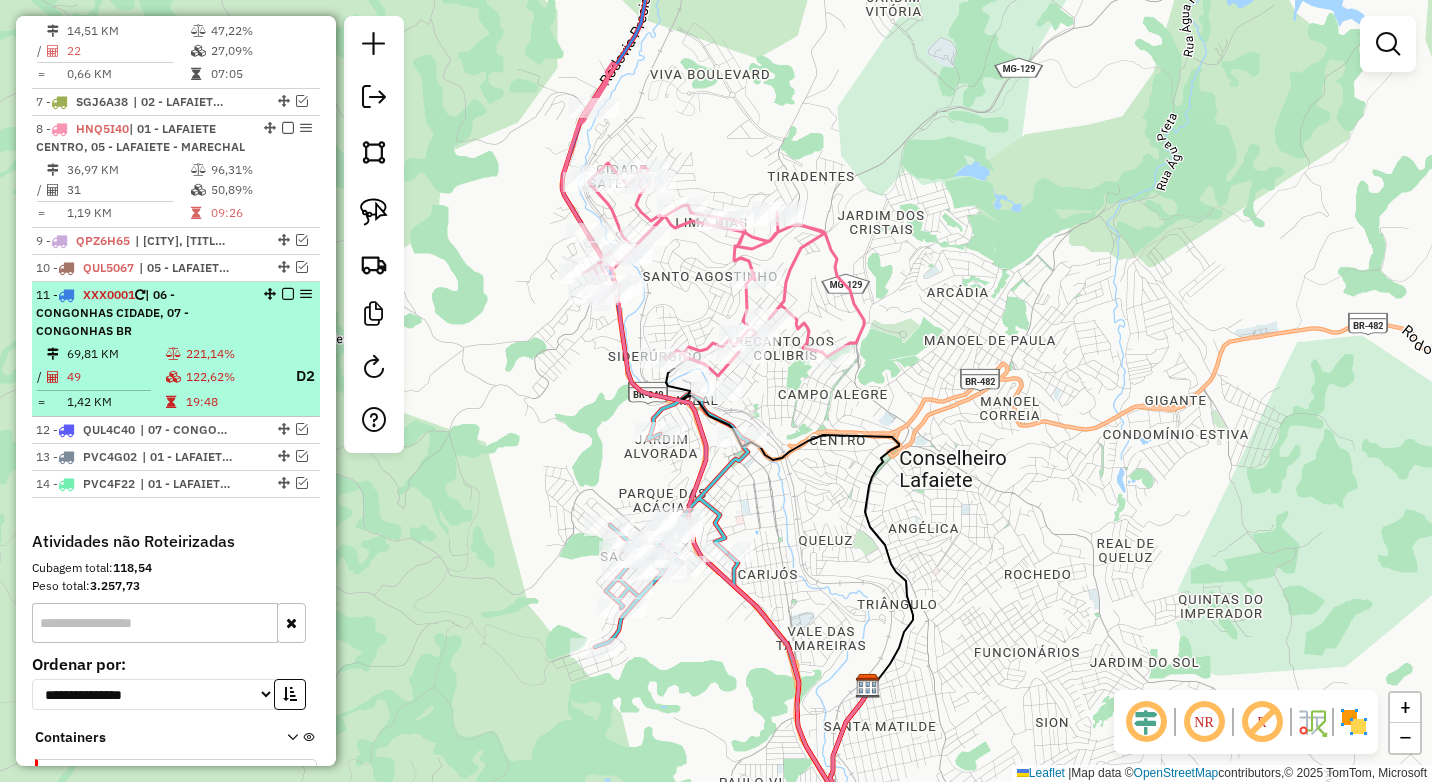 scroll, scrollTop: 884, scrollLeft: 0, axis: vertical 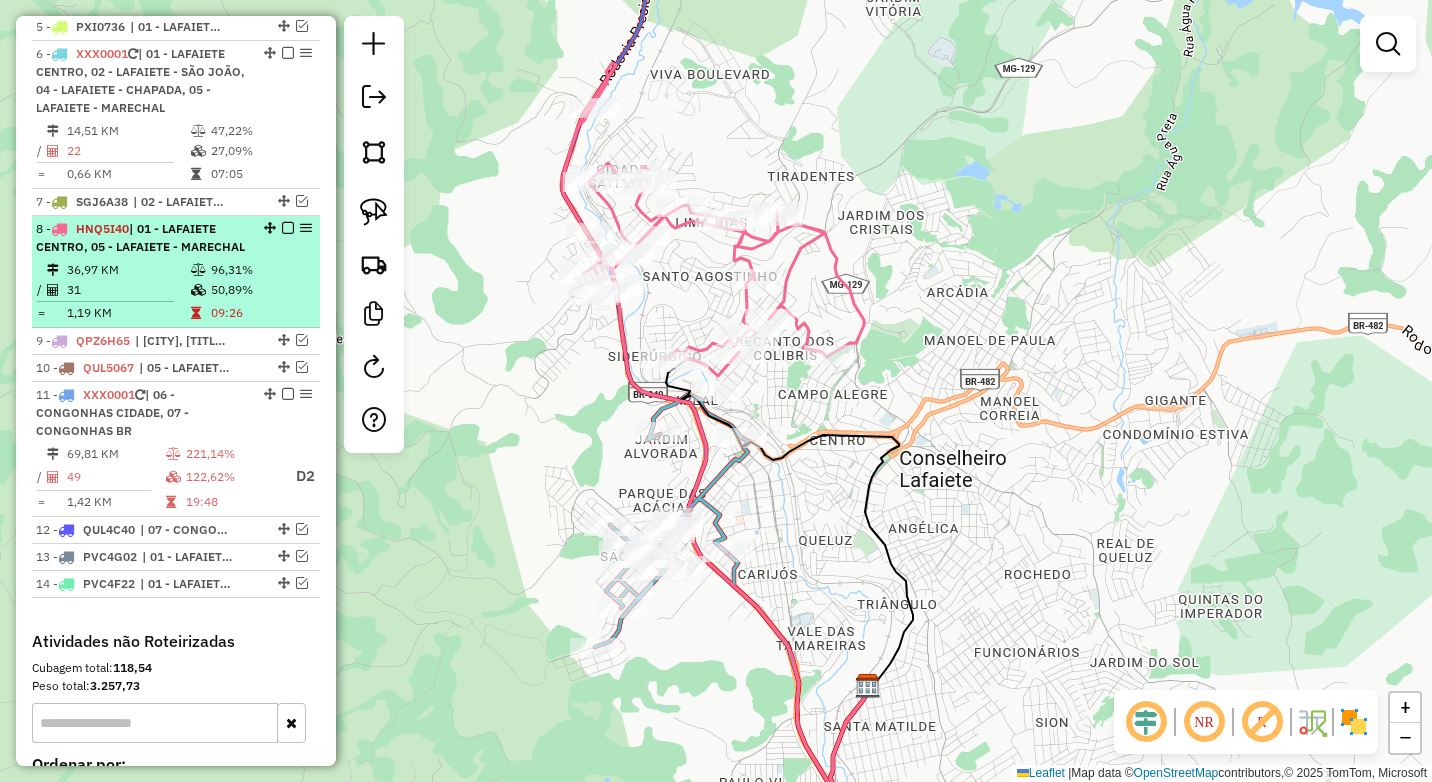 click at bounding box center (288, 228) 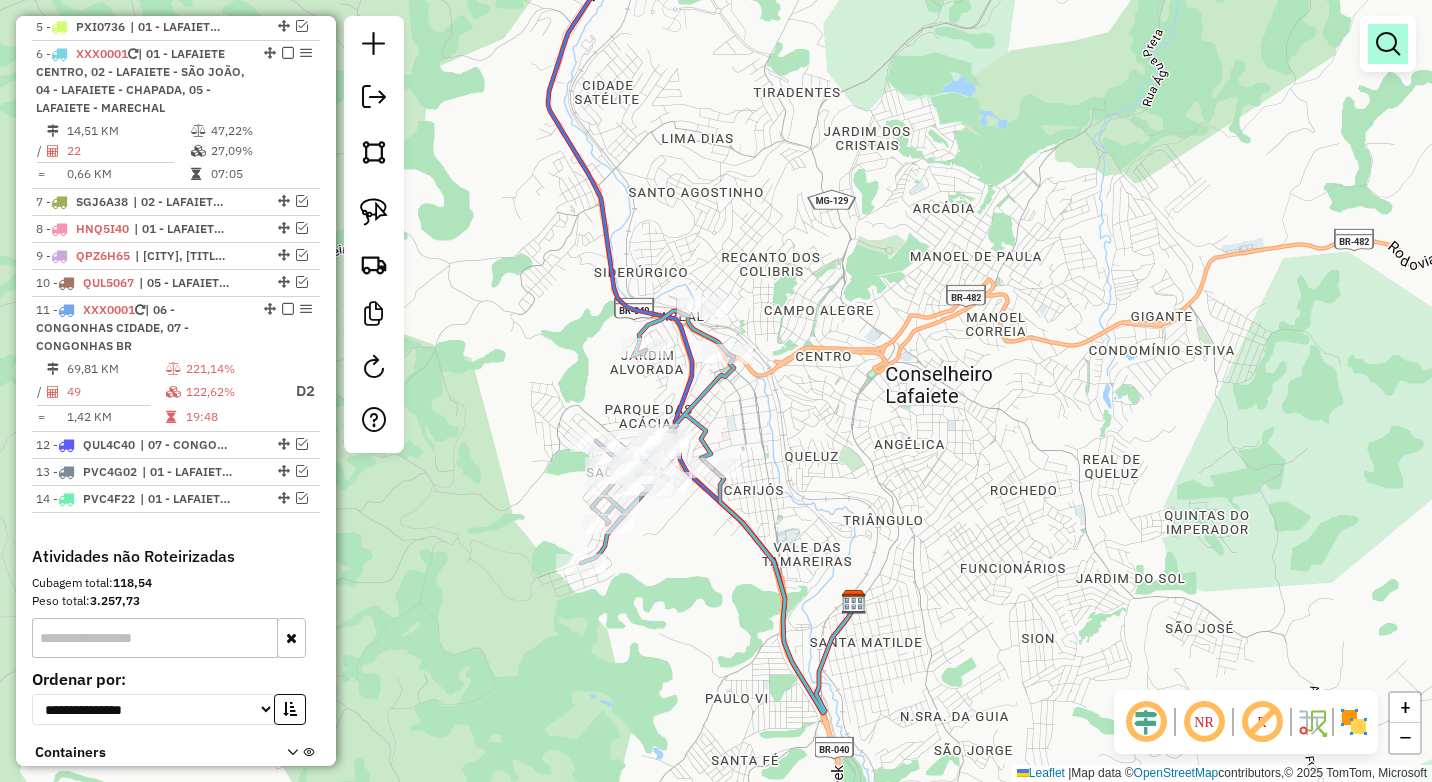click at bounding box center (1388, 44) 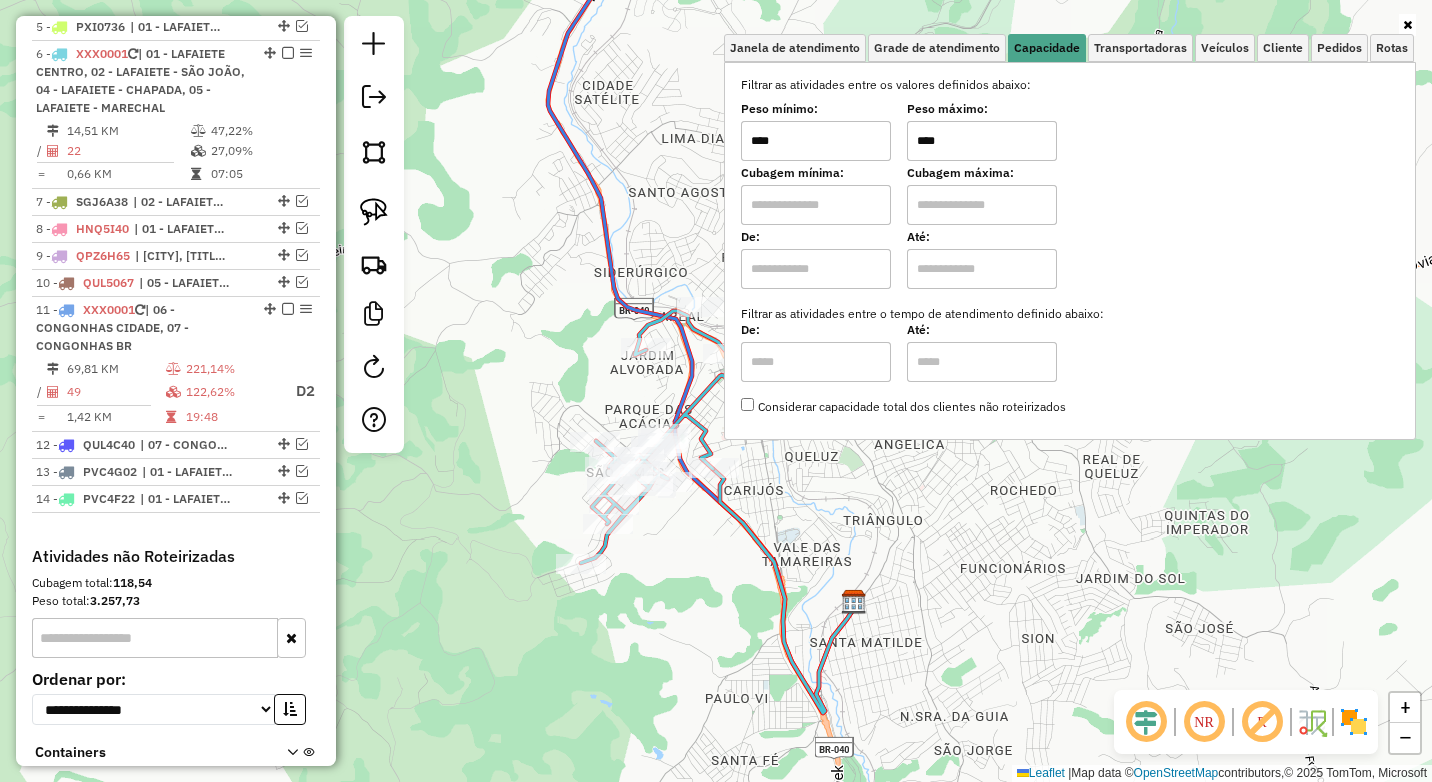 click on "Janela de atendimento Grade de atendimento Capacidade Transportadoras Veículos Cliente Pedidos  Rotas Selecione os dias de semana para filtrar as janelas de atendimento  Seg   Ter   Qua   Qui   Sex   Sáb   Dom  Informe o período da janela de atendimento: De: Até:  Filtrar exatamente a janela do cliente  Considerar janela de atendimento padrão  Selecione os dias de semana para filtrar as grades de atendimento  Seg   Ter   Qua   Qui   Sex   Sáb   Dom   Considerar clientes sem dia de atendimento cadastrado  Clientes fora do dia de atendimento selecionado Filtrar as atividades entre os valores definidos abaixo:  Peso mínimo:  ****  Peso máximo:  ****  Cubagem mínima:   Cubagem máxima:   De:   Até:  Filtrar as atividades entre o tempo de atendimento definido abaixo:  De:   Até:   Considerar capacidade total dos clientes não roteirizados Transportadora: Selecione um ou mais itens Tipo de veículo: Selecione um ou mais itens Veículo: Selecione um ou mais itens Motorista: Selecione um ou mais itens De:" 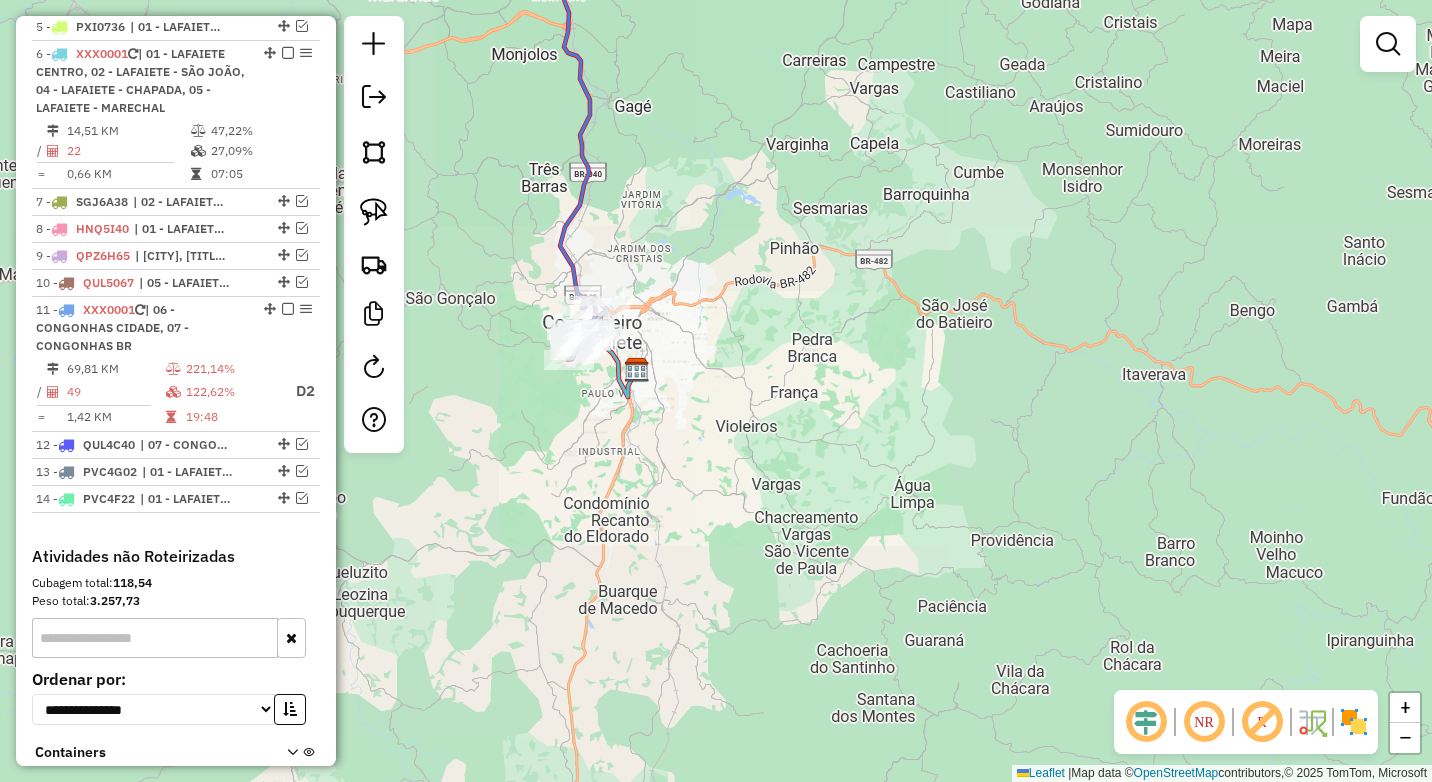 drag, startPoint x: 658, startPoint y: 288, endPoint x: 811, endPoint y: 481, distance: 246.28845 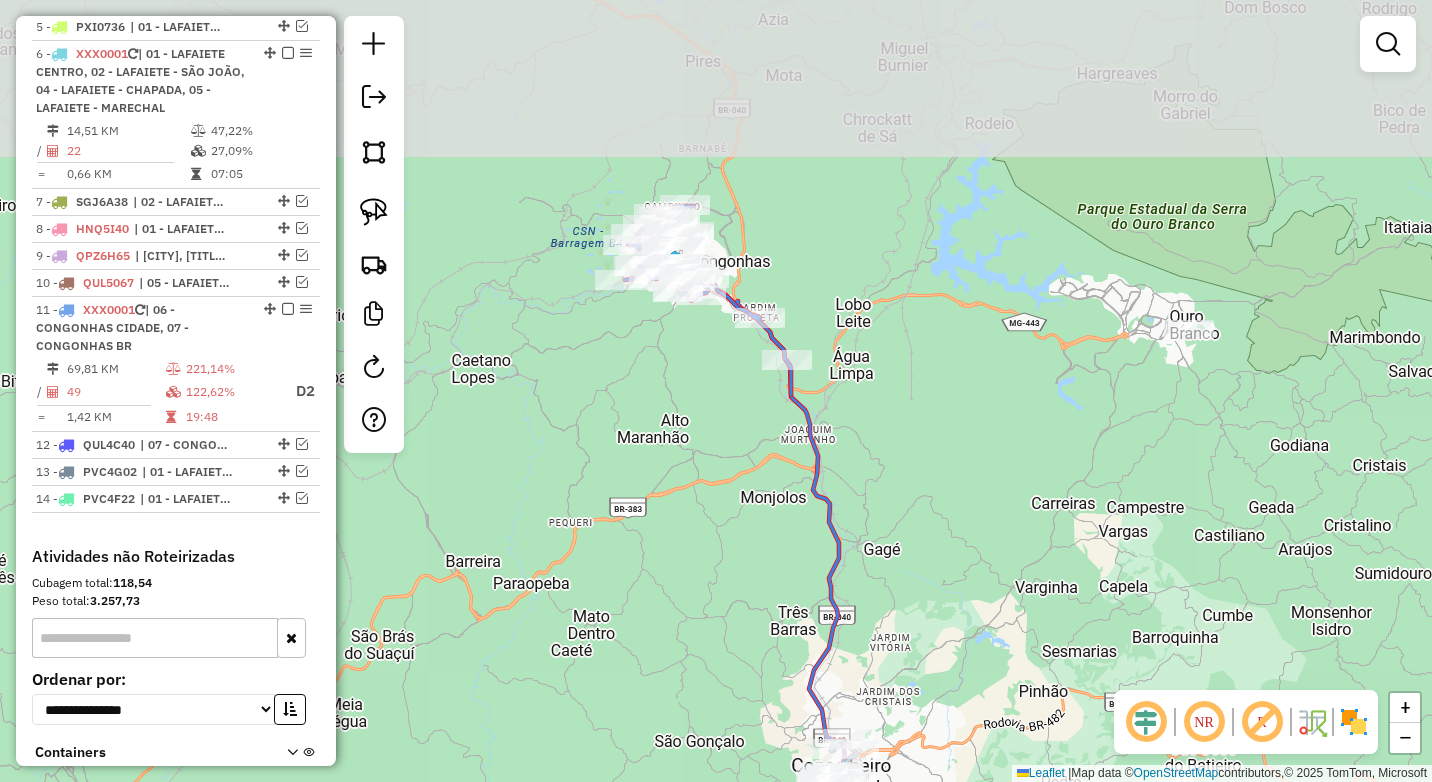 drag, startPoint x: 555, startPoint y: 198, endPoint x: 656, endPoint y: 503, distance: 321.28802 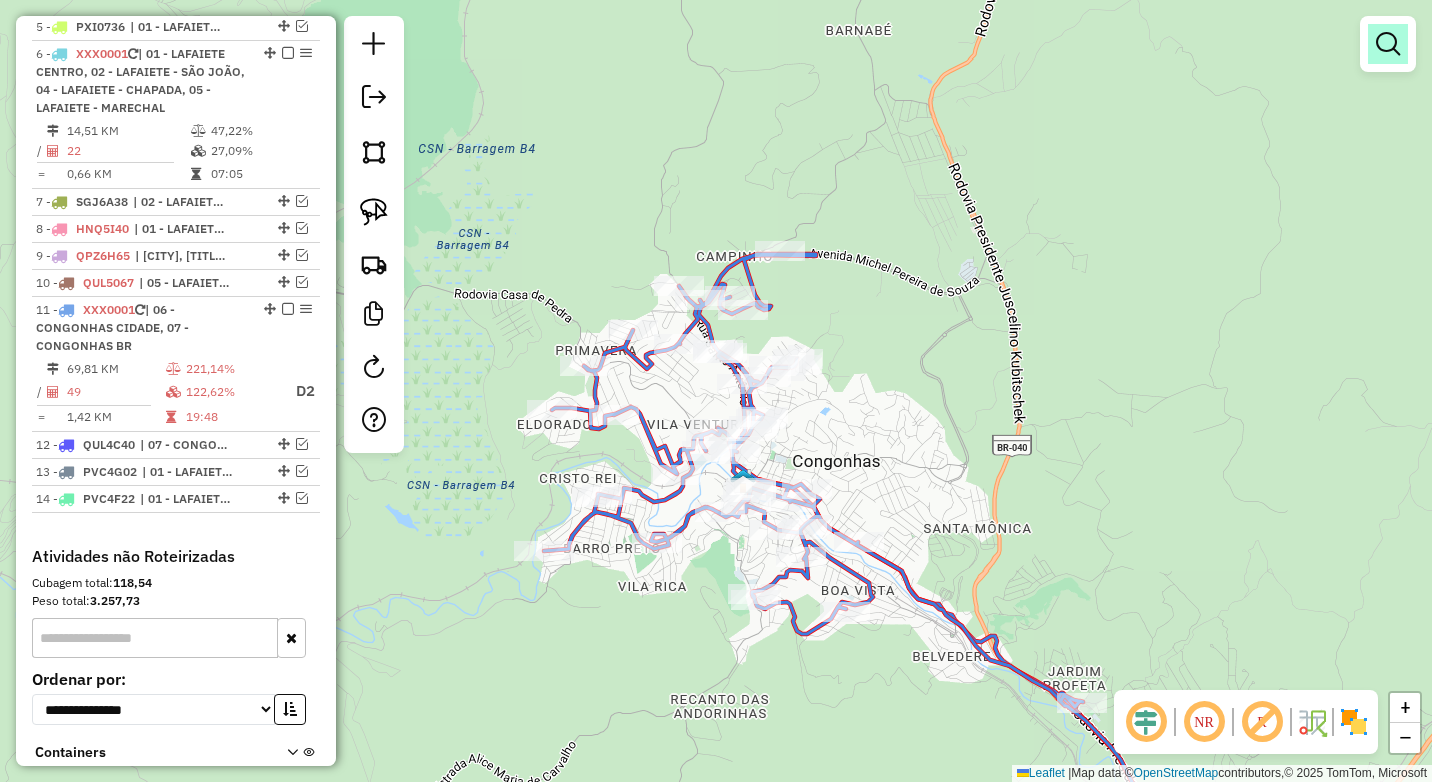 click at bounding box center [1388, 44] 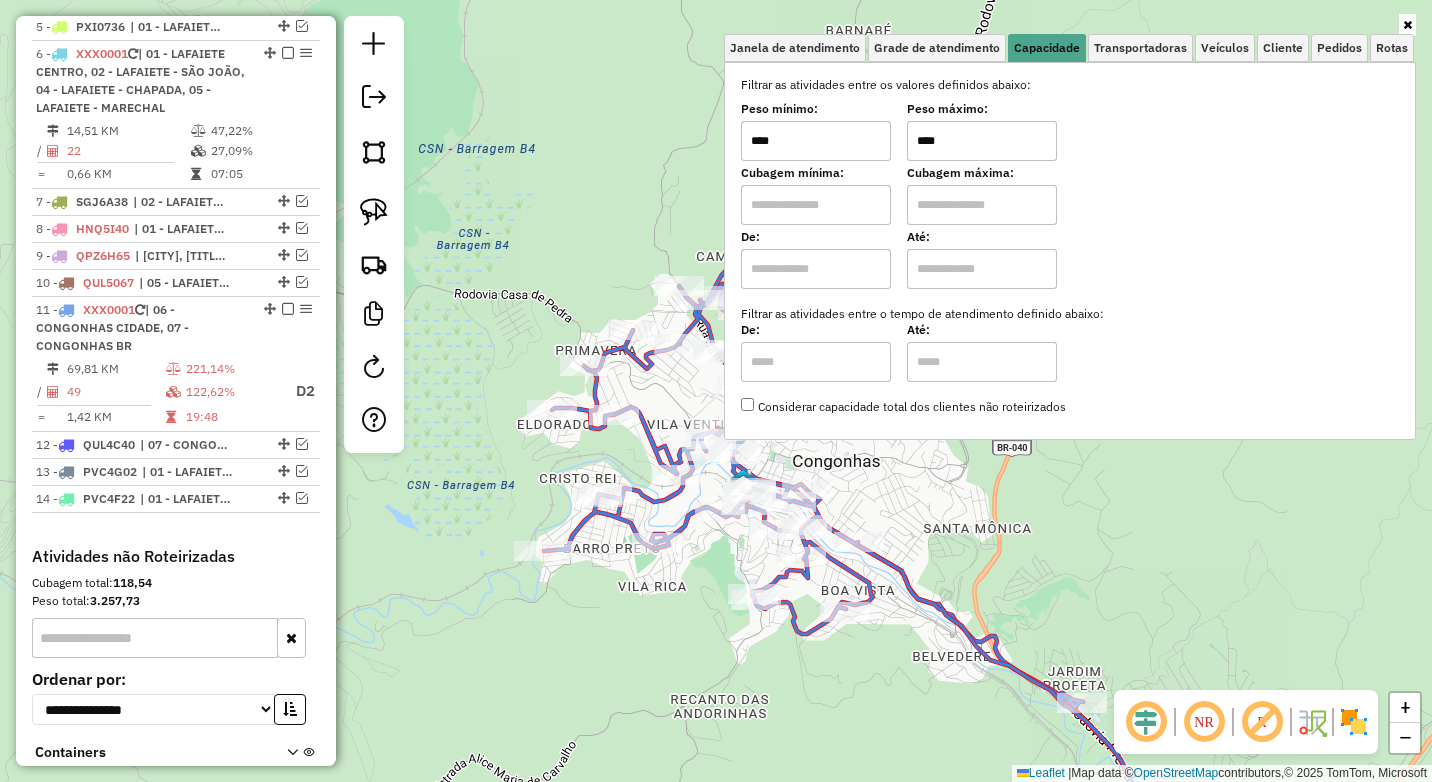 drag, startPoint x: 980, startPoint y: 144, endPoint x: 863, endPoint y: 155, distance: 117.51595 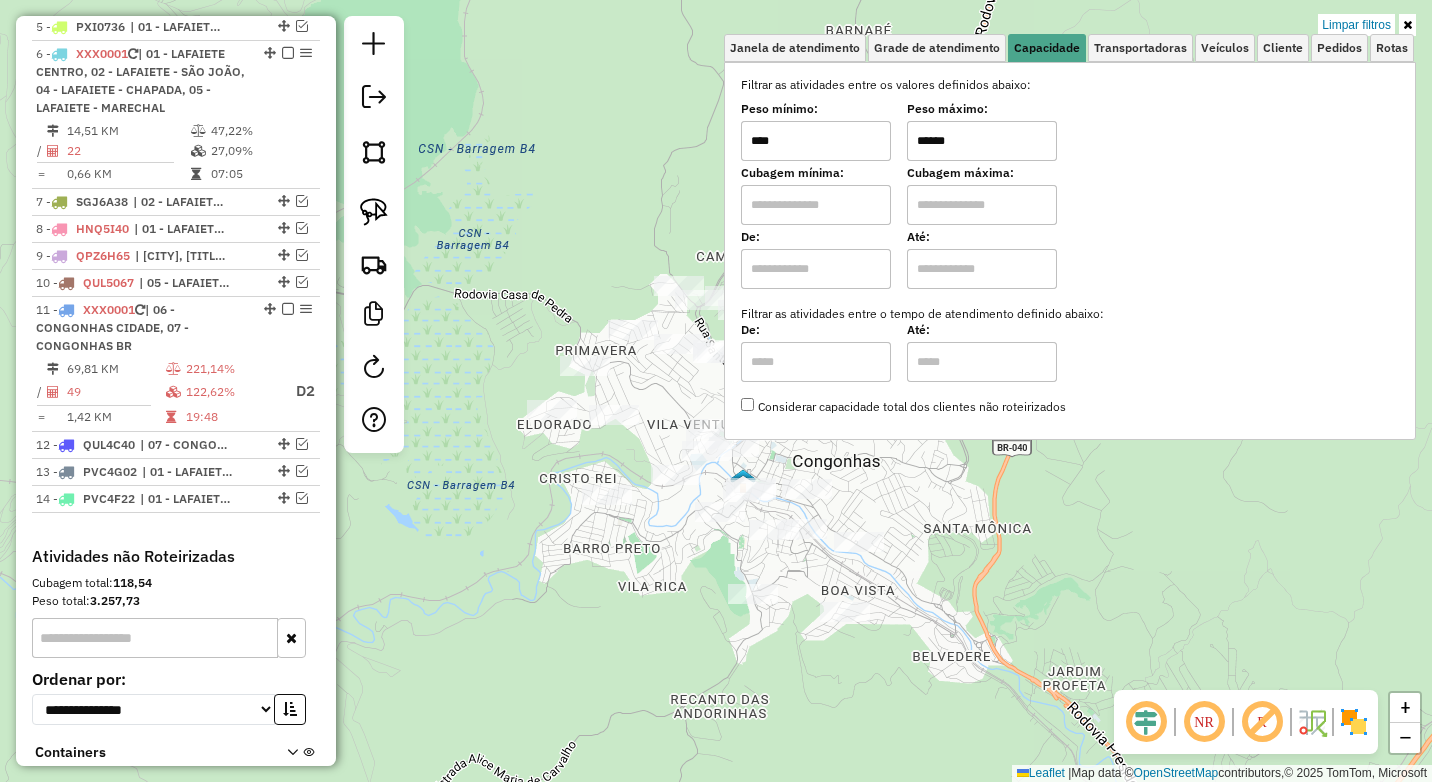 type on "******" 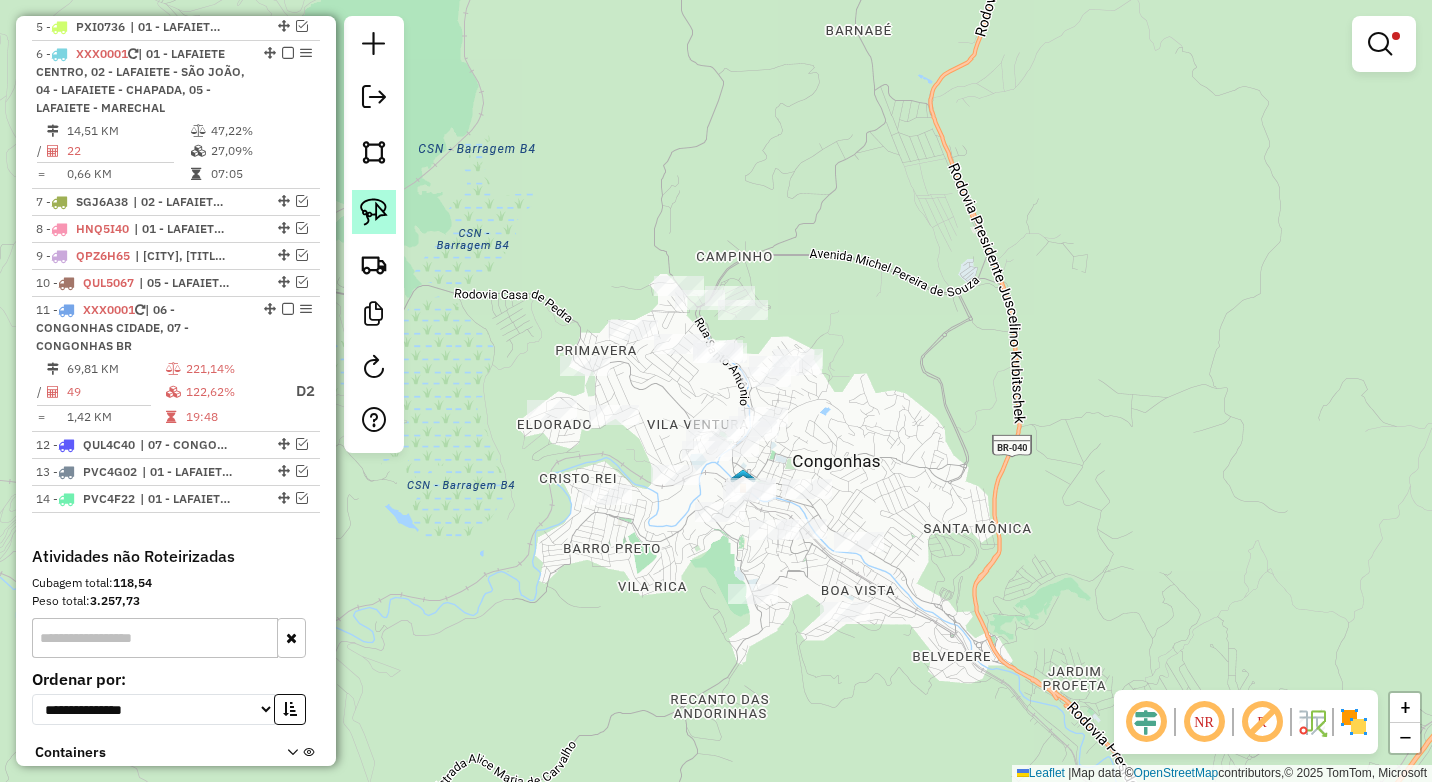 click 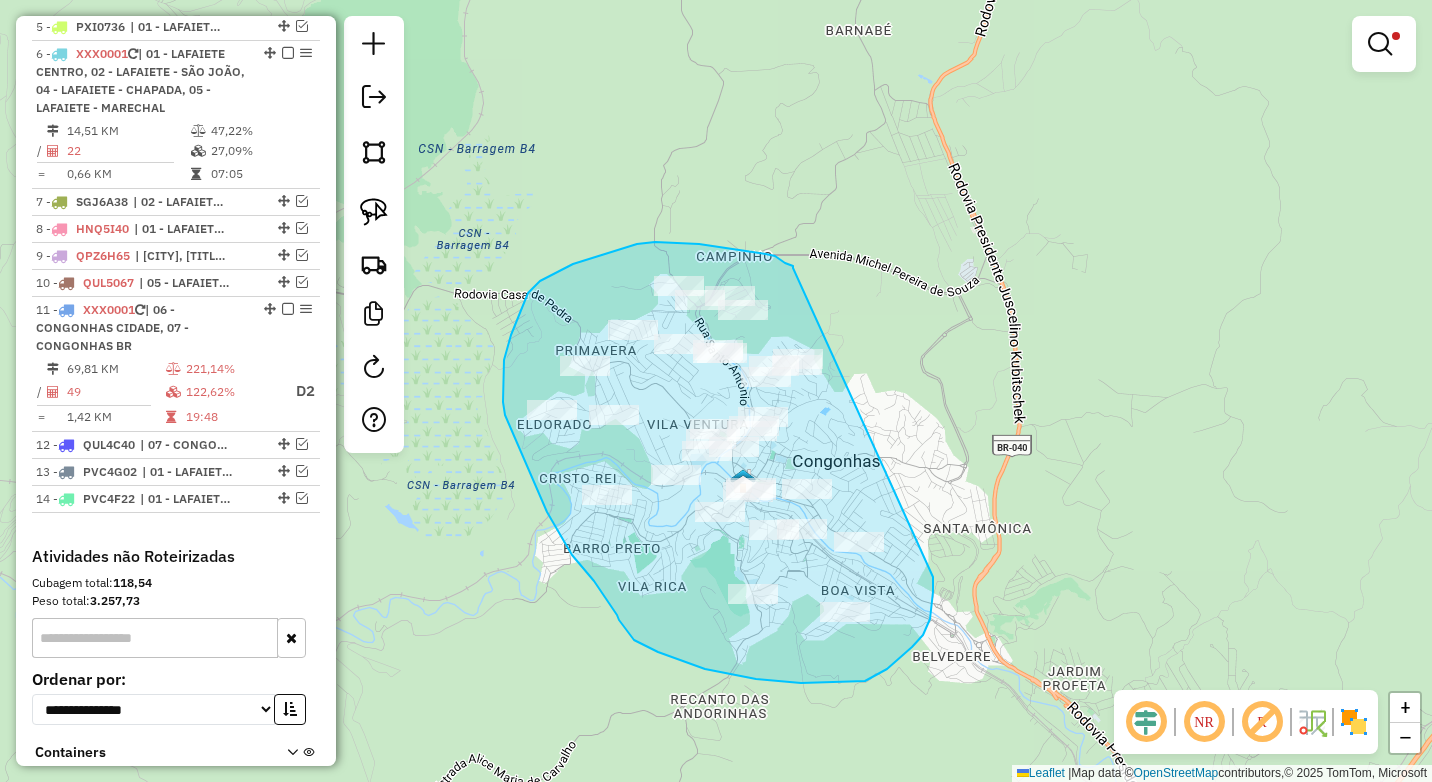 drag, startPoint x: 793, startPoint y: 268, endPoint x: 933, endPoint y: 569, distance: 331.96536 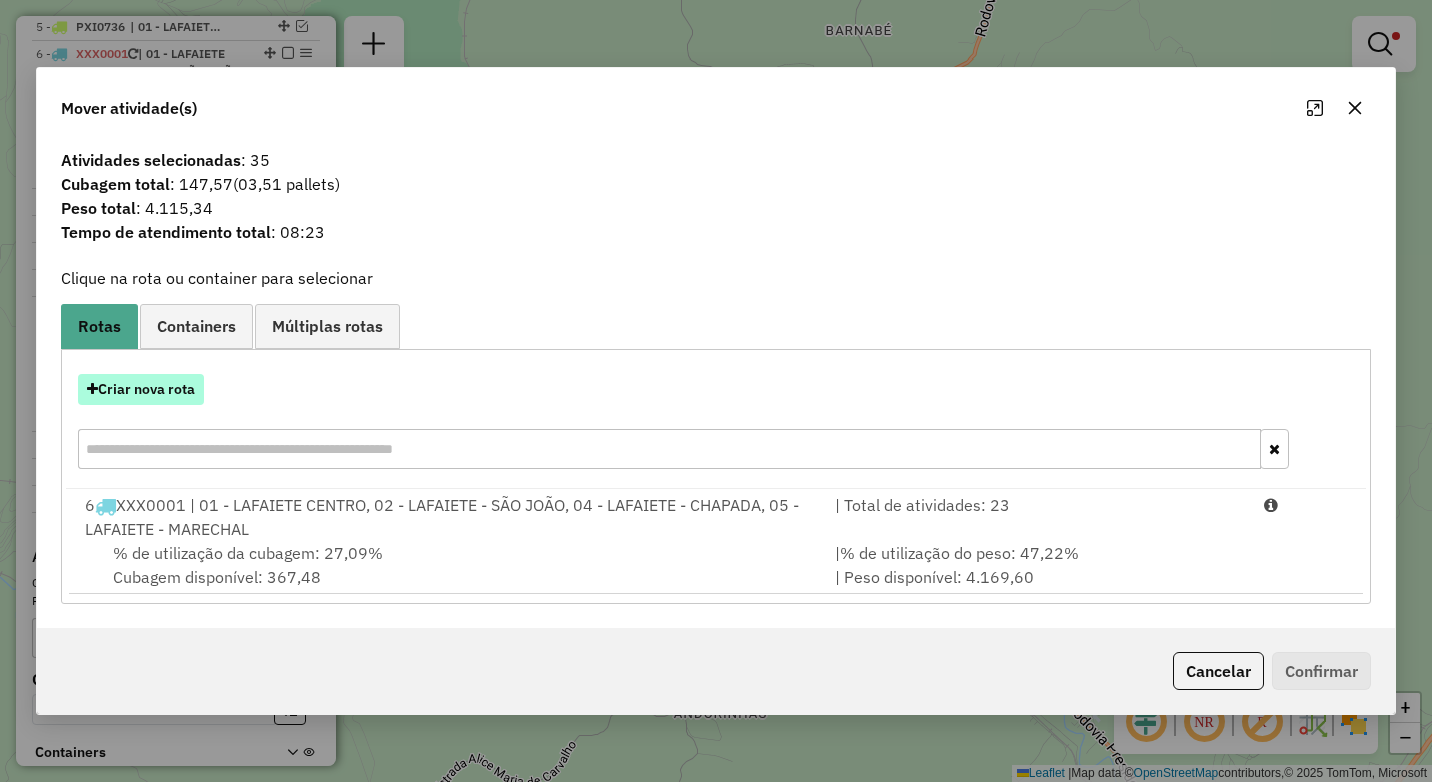 click on "Criar nova rota" at bounding box center (141, 389) 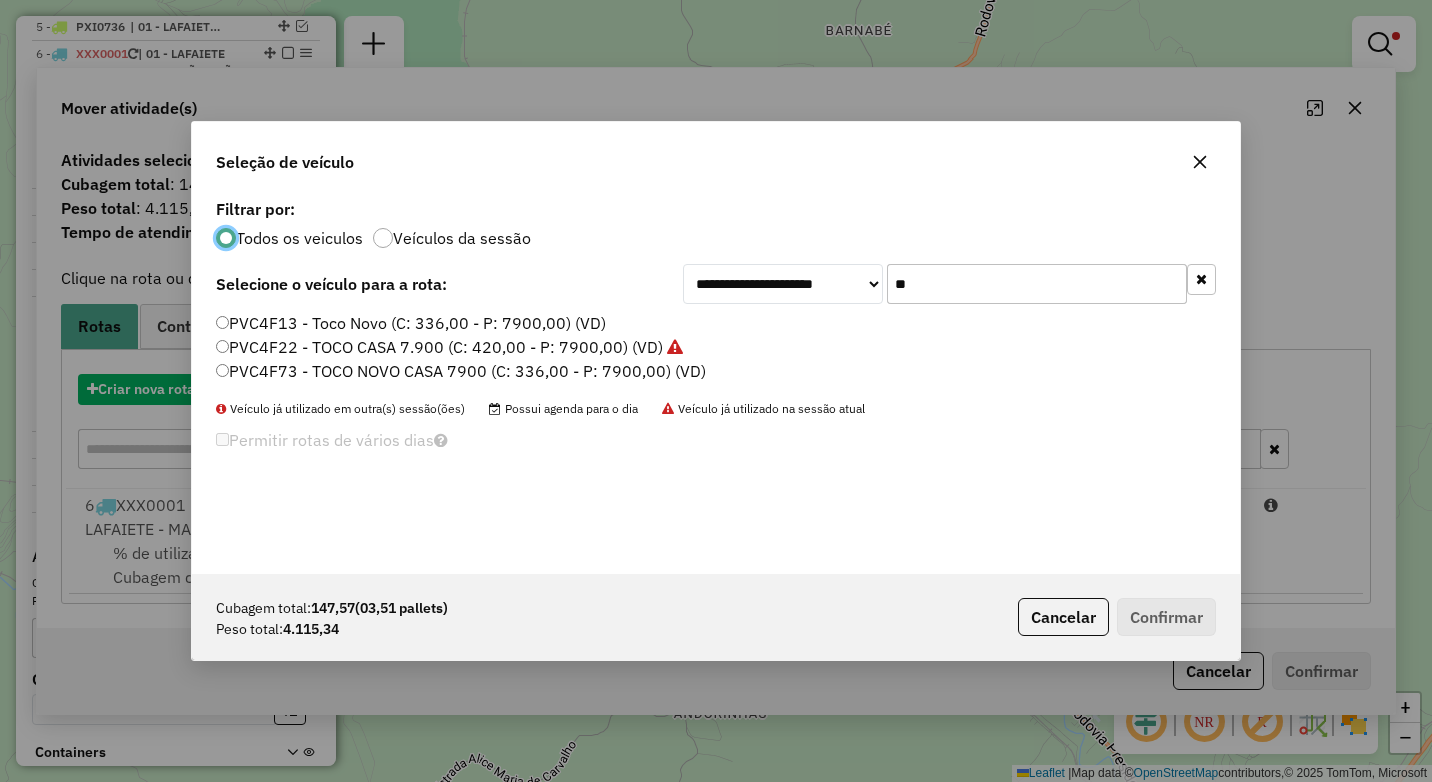 scroll, scrollTop: 11, scrollLeft: 6, axis: both 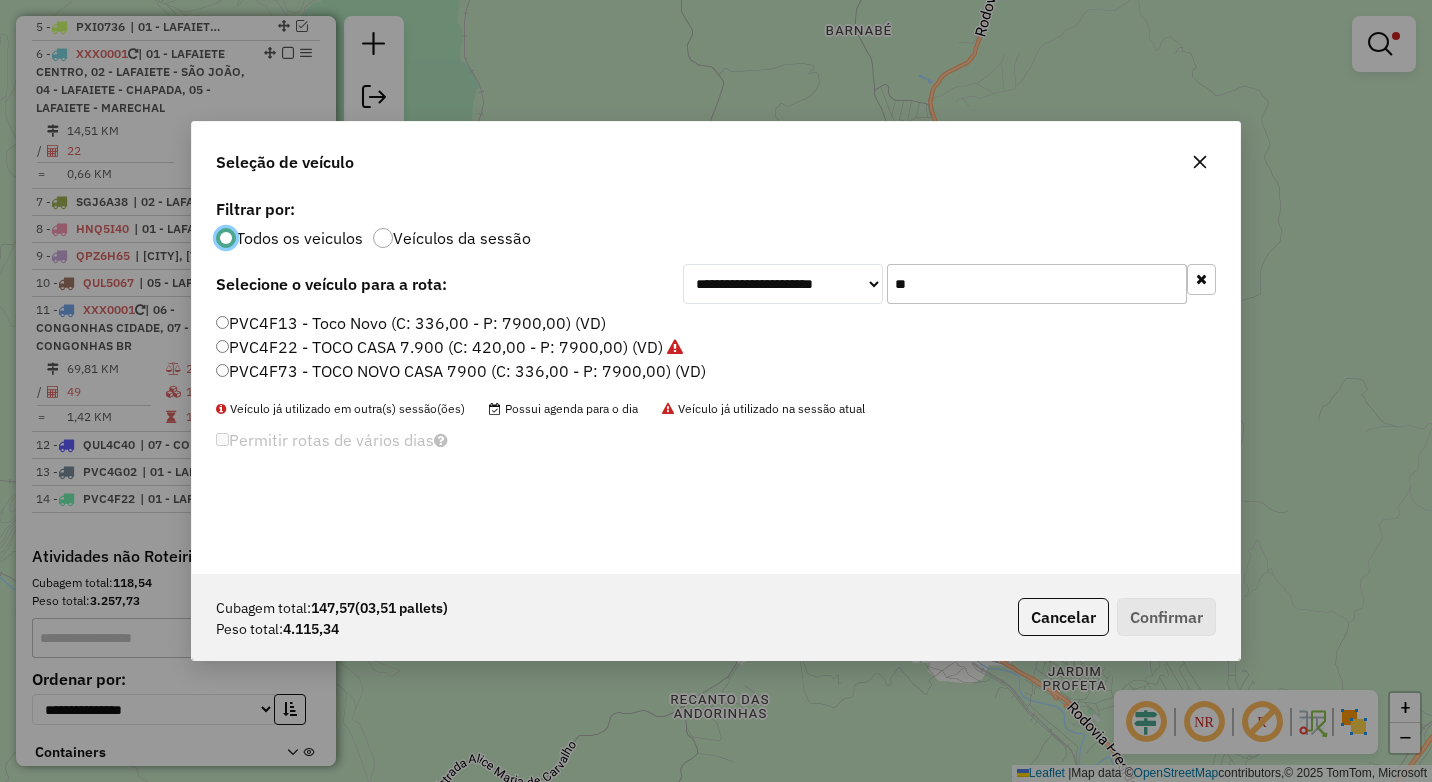 drag, startPoint x: 841, startPoint y: 278, endPoint x: 823, endPoint y: 278, distance: 18 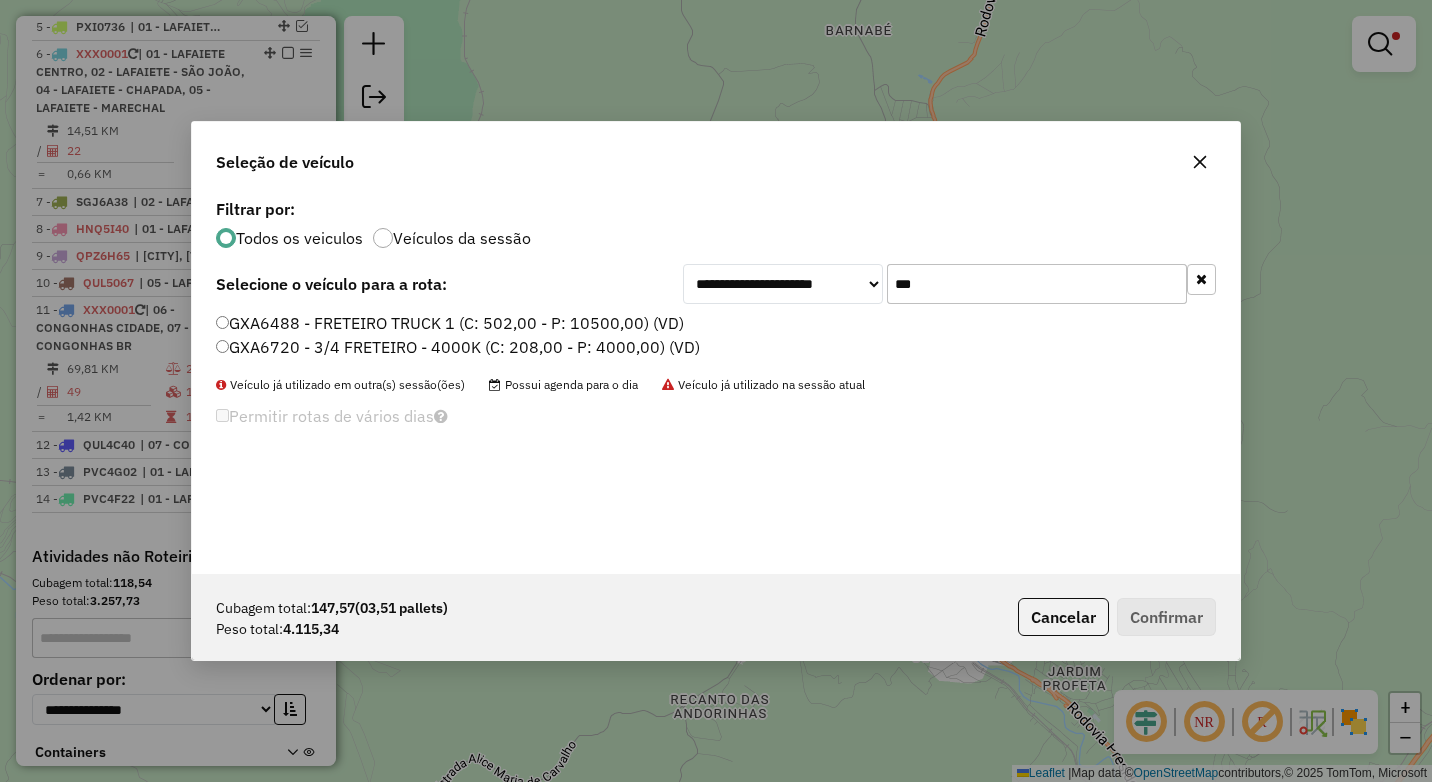 type on "***" 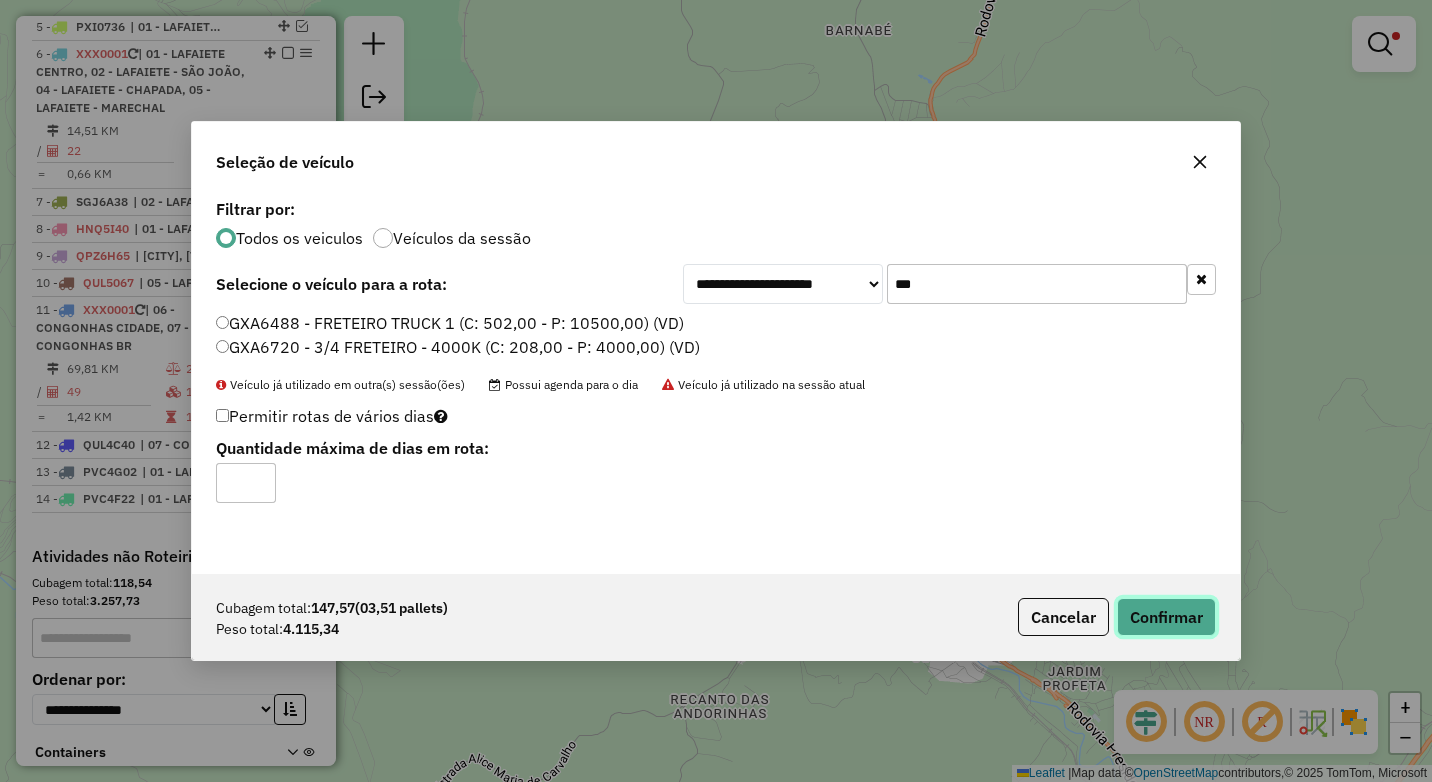 click on "Confirmar" 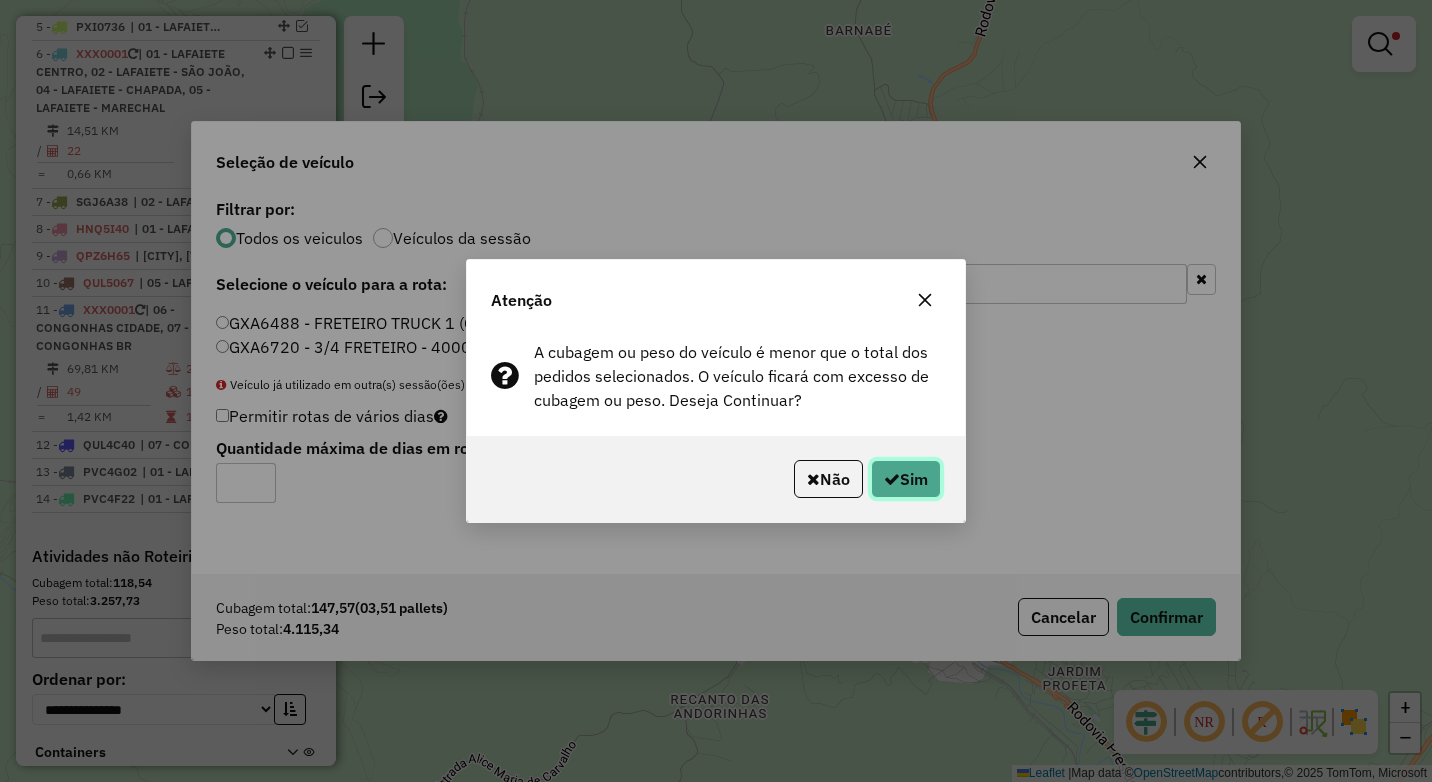 click on "Sim" 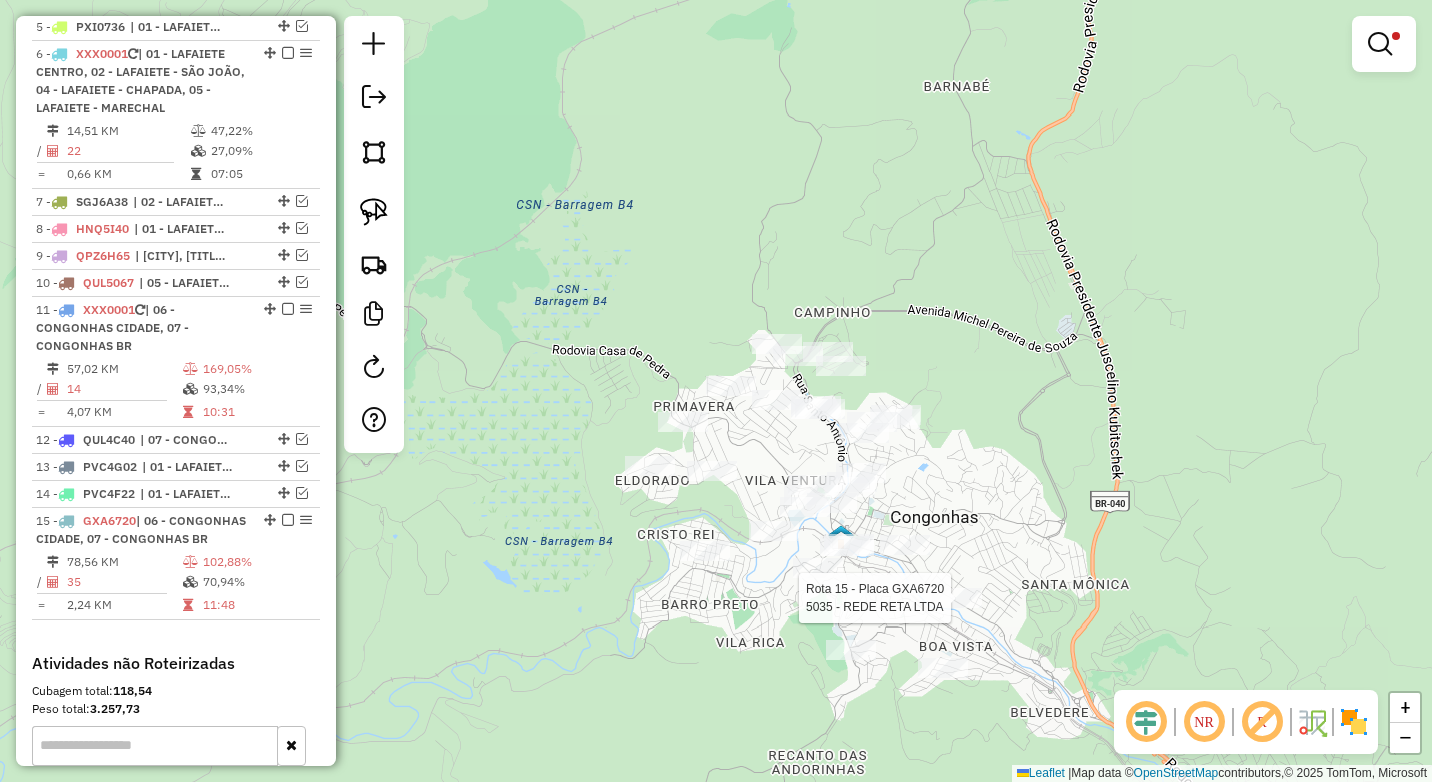 click 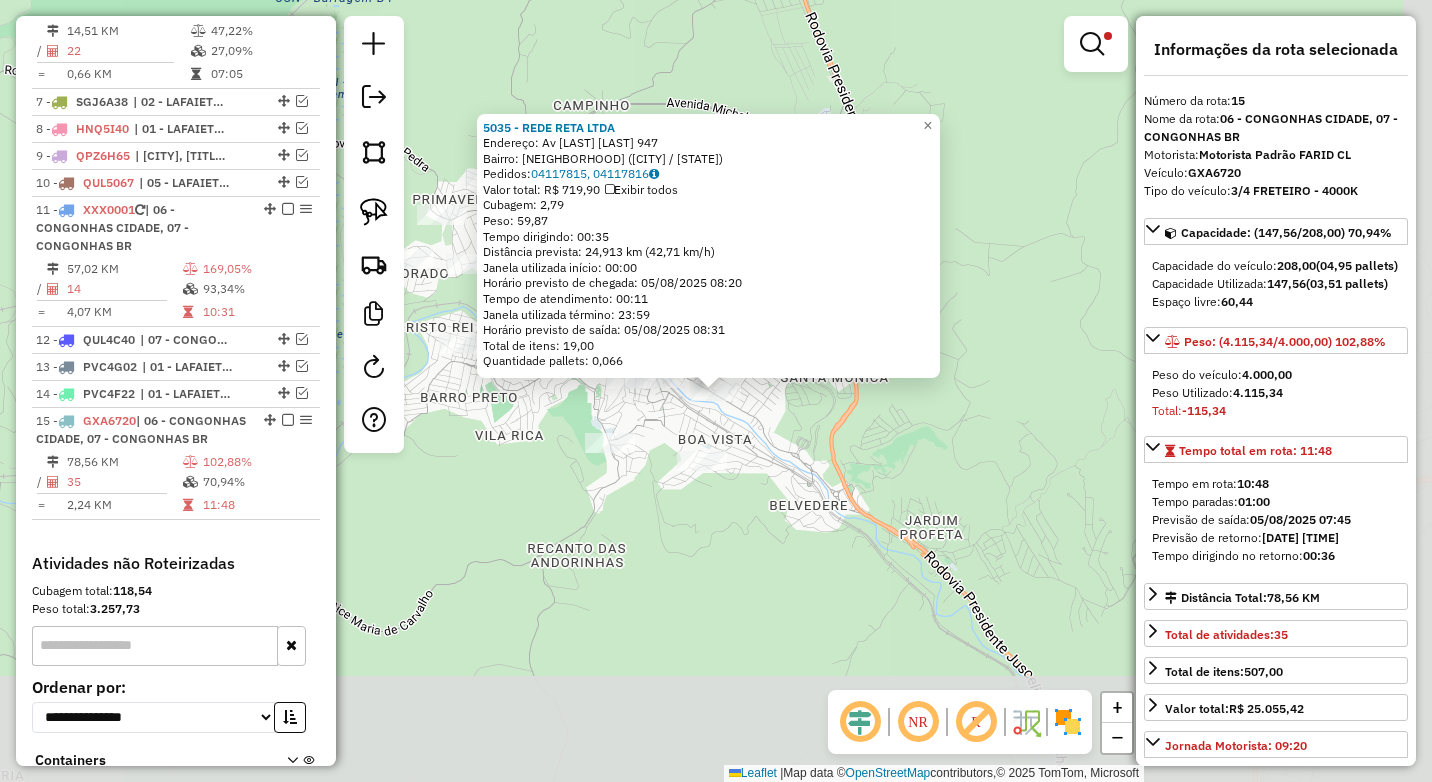 scroll, scrollTop: 1150, scrollLeft: 0, axis: vertical 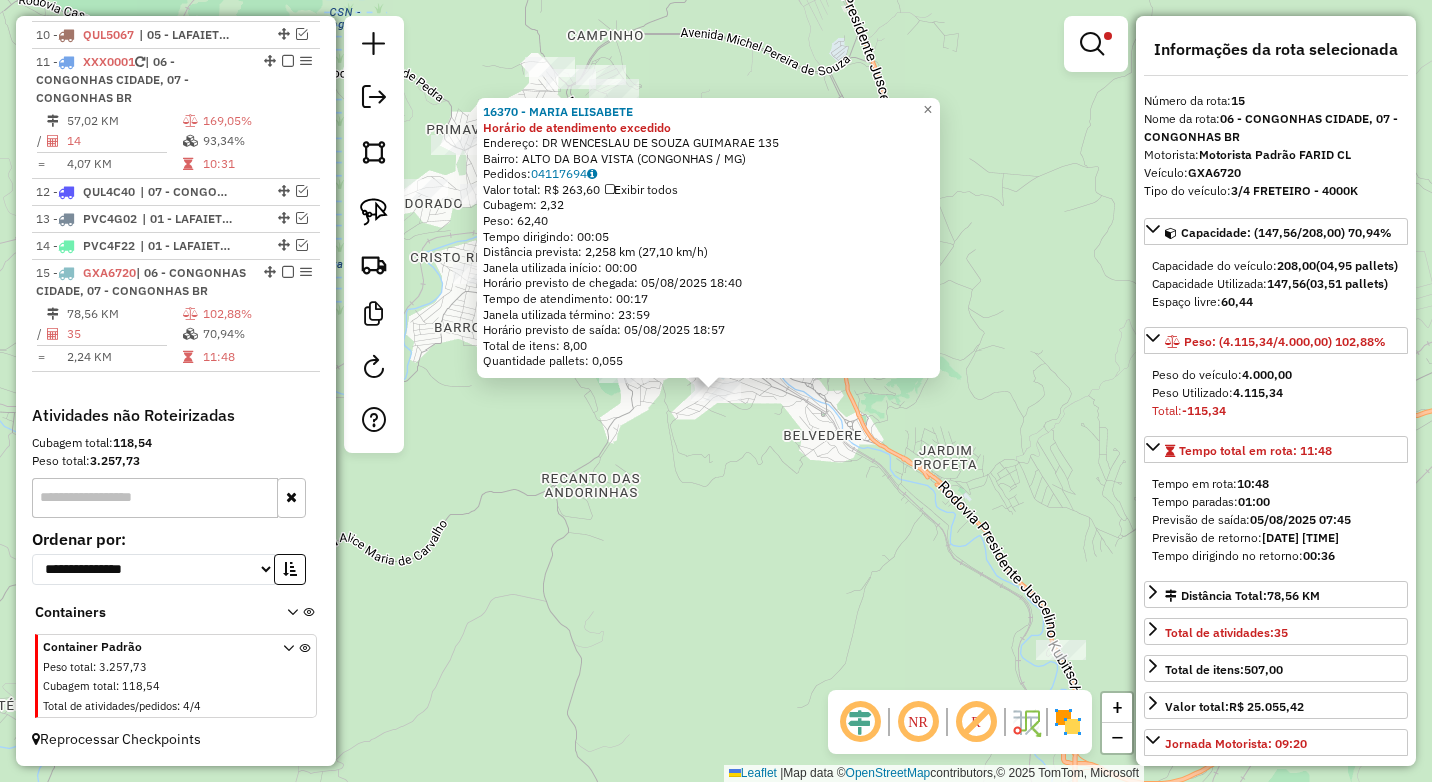 click on "16370 - [FIRST] [LAST] Horário de atendimento excedido  Endereço:  [STREET] [NUMBER]   Bairro: [NEIGHBORHOOD] ([CITY] / [STATE])   Pedidos:  04117694   Valor total: R$ 263,60   Exibir todos   Cubagem: 2,32  Peso: 62,40  Tempo dirigindo: 00:05   Distância prevista: 2,258 km (27,10 km/h)   Janela utilizada início: 00:00   Horário previsto de chegada: 05/08/2025 18:40   Tempo de atendimento: 00:17   Janela utilizada término: 23:59   Horário previsto de saída: 05/08/2025 18:57   Total de itens: 8,00   Quantidade pallets: 0,055  × Limpar filtros Janela de atendimento Grade de atendimento Capacidade Transportadoras Veículos Cliente Pedidos  Rotas Selecione os dias de semana para filtrar as janelas de atendimento  Seg   Ter   Qua   Qui   Sex   Sáb   Dom  Informe o período da janela de atendimento: De: Até:  Filtrar exatamente a janela do cliente  Considerar janela de atendimento padrão  Selecione os dias de semana para filtrar as grades de atendimento  Seg   Ter   Qua   Qui   Sex  +" 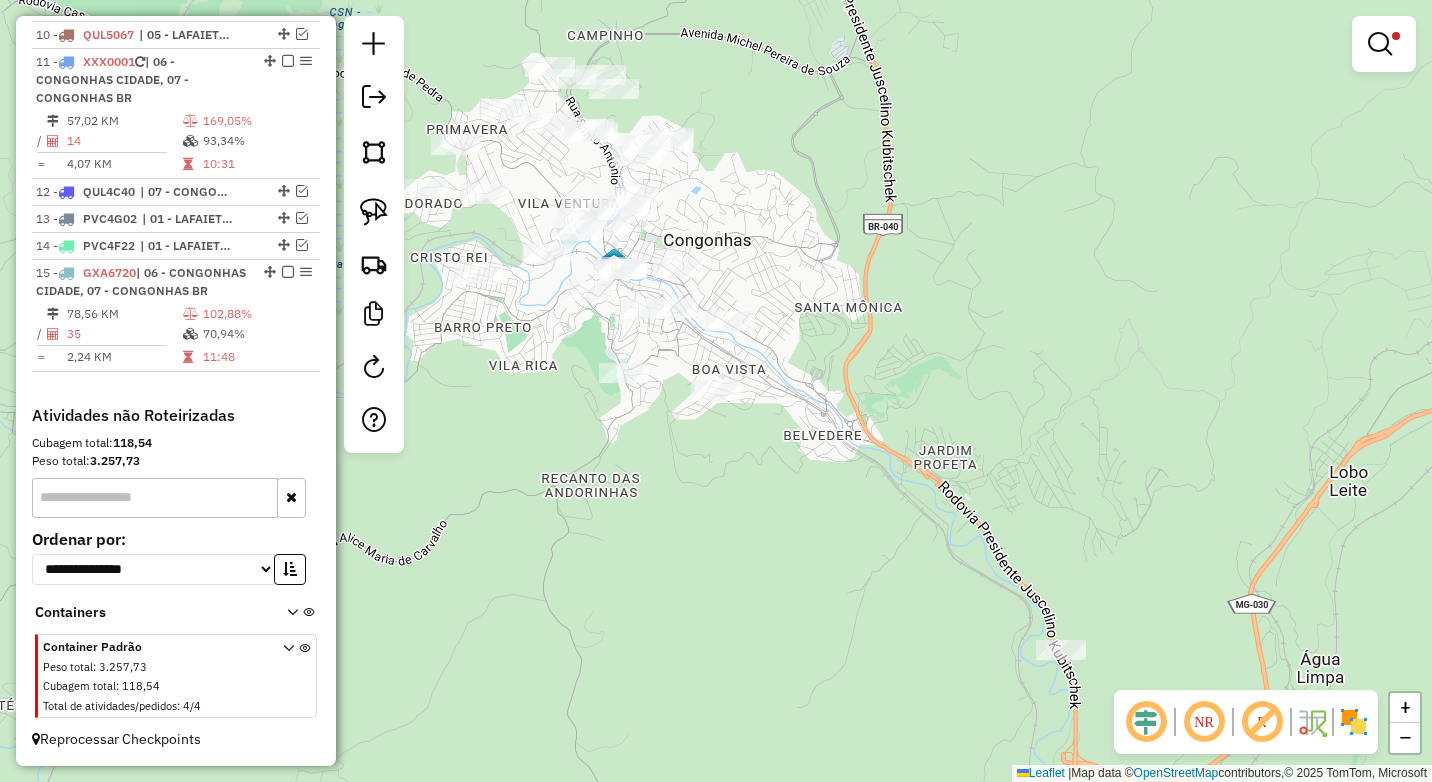 select on "*********" 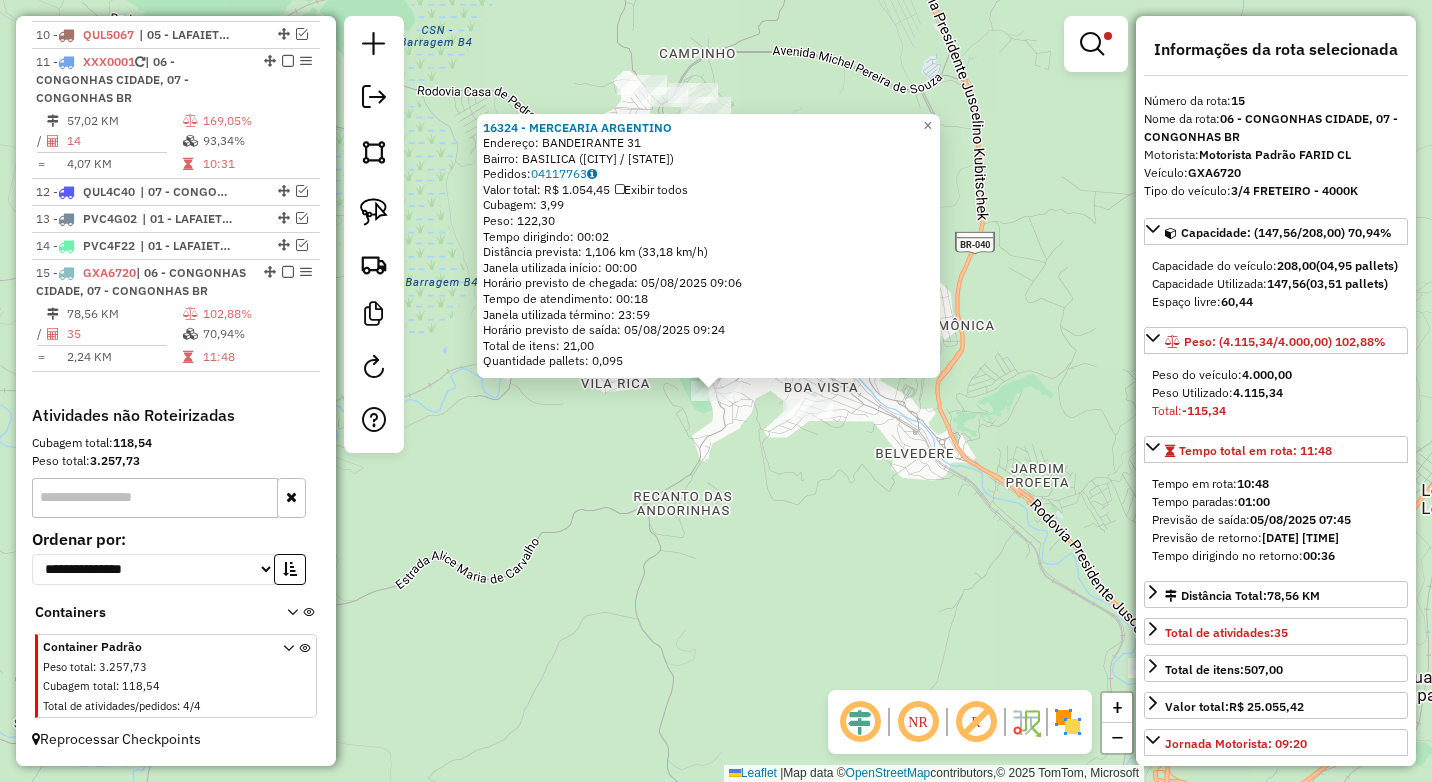 click on "16324 - [BUSINESS_NAME]  Endereço:  [STREET] [NUMBER]   Bairro: [CITY] ([CITY] / [STATE])   Pedidos:  [ORDER_ID]   Valor total: R$ 1.054,45   Exibir todos   Cubagem: 3,99  Peso: 122,30  Tempo dirigindo: 00:02   Distância prevista: 1,106 km (33,18 km/h)   Janela utilizada início: 00:00   Horário previsto de chegada: 05/08/2025 09:06   Tempo de atendimento: 00:18   Janela utilizada término: 23:59   Horário previsto de saída: 05/08/2025 09:24   Total de itens: 21,00   Quantidade pallets: 0,095  × Limpar filtros Janela de atendimento Grade de atendimento Capacidade Transportadoras Veículos Cliente Pedidos  Rotas Selecione os dias de semana para filtrar as janelas de atendimento  Seg   Ter   Qua   Qui   Sex   Sáb   Dom  Informe o período da janela de atendimento: De: Até:  Filtrar exatamente a janela do cliente  Considerar janela de atendimento padrão  Selecione os dias de semana para filtrar as grades de atendimento  Seg   Ter   Qua   Qui   Sex   Sáb   Dom   Peso mínimo:  ****  Peso máximo:  ******" 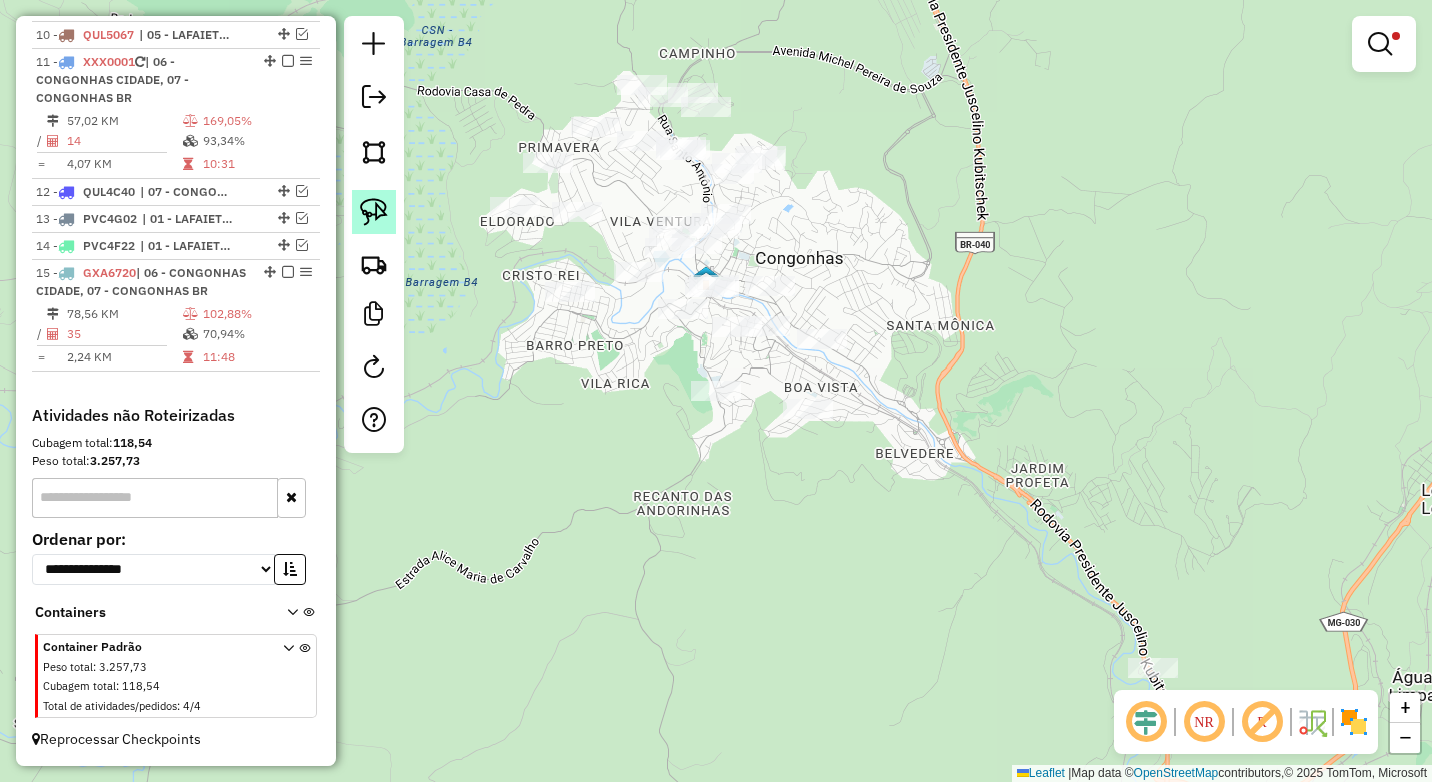 click 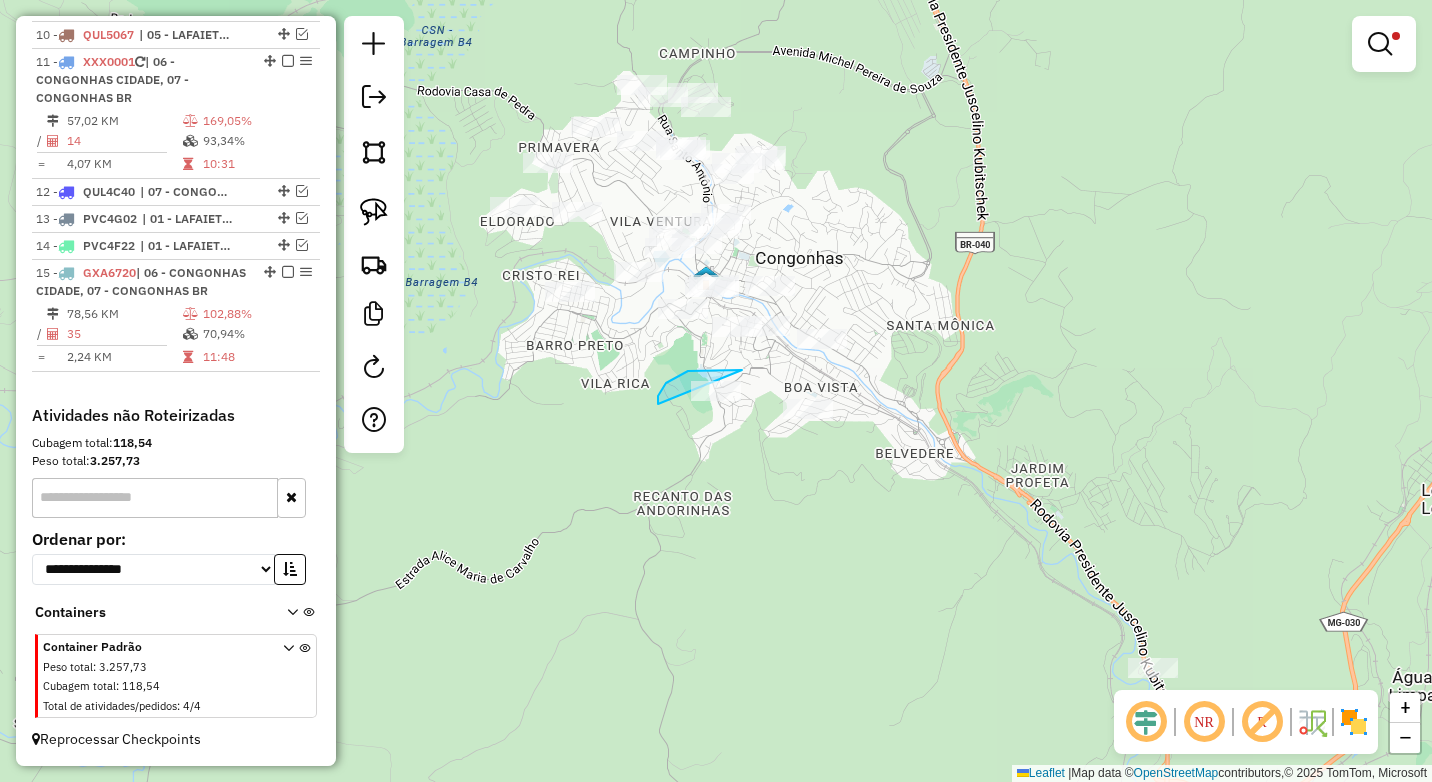 drag, startPoint x: 742, startPoint y: 370, endPoint x: 738, endPoint y: 427, distance: 57.14018 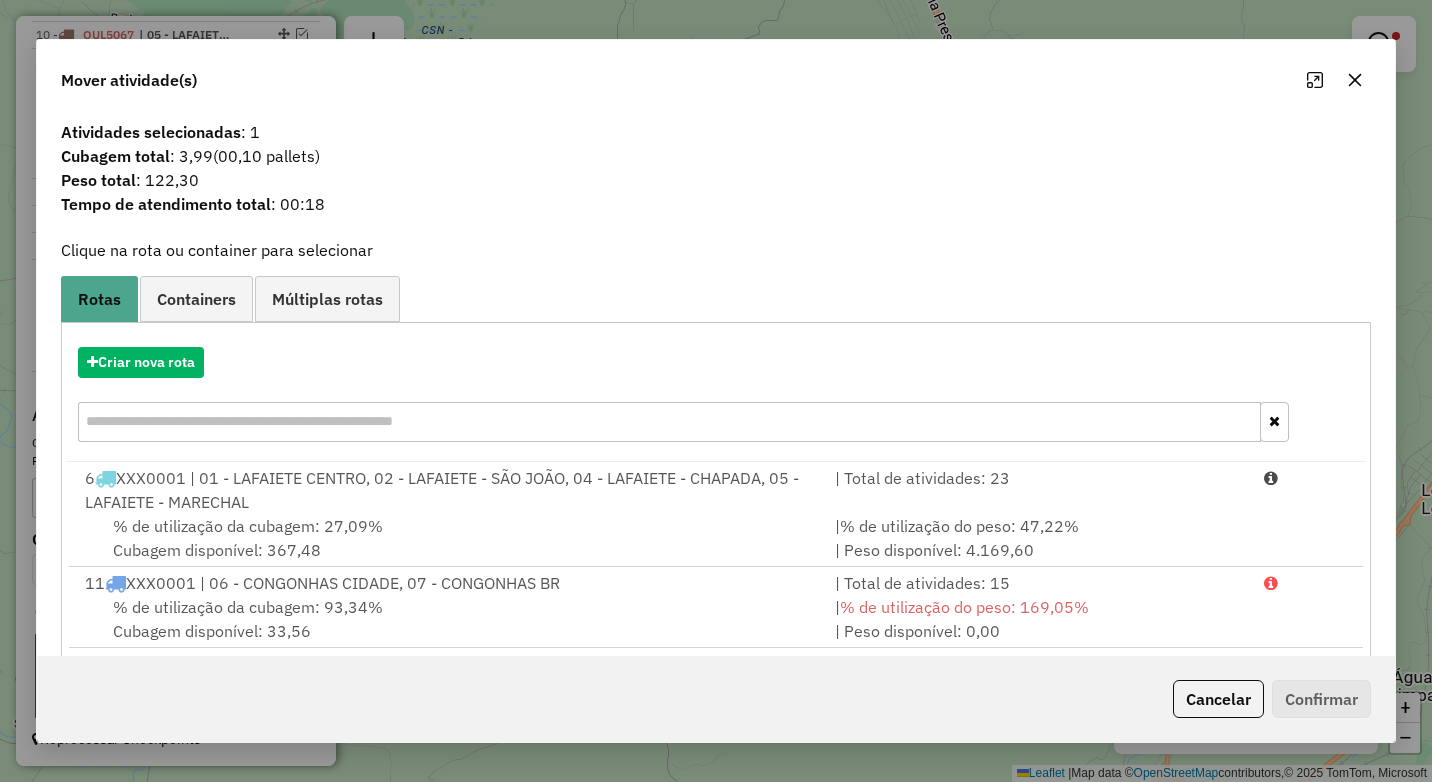 click on "|  % de utilização do peso: 169,05%  | Peso disponível: 0,00" at bounding box center (1037, 619) 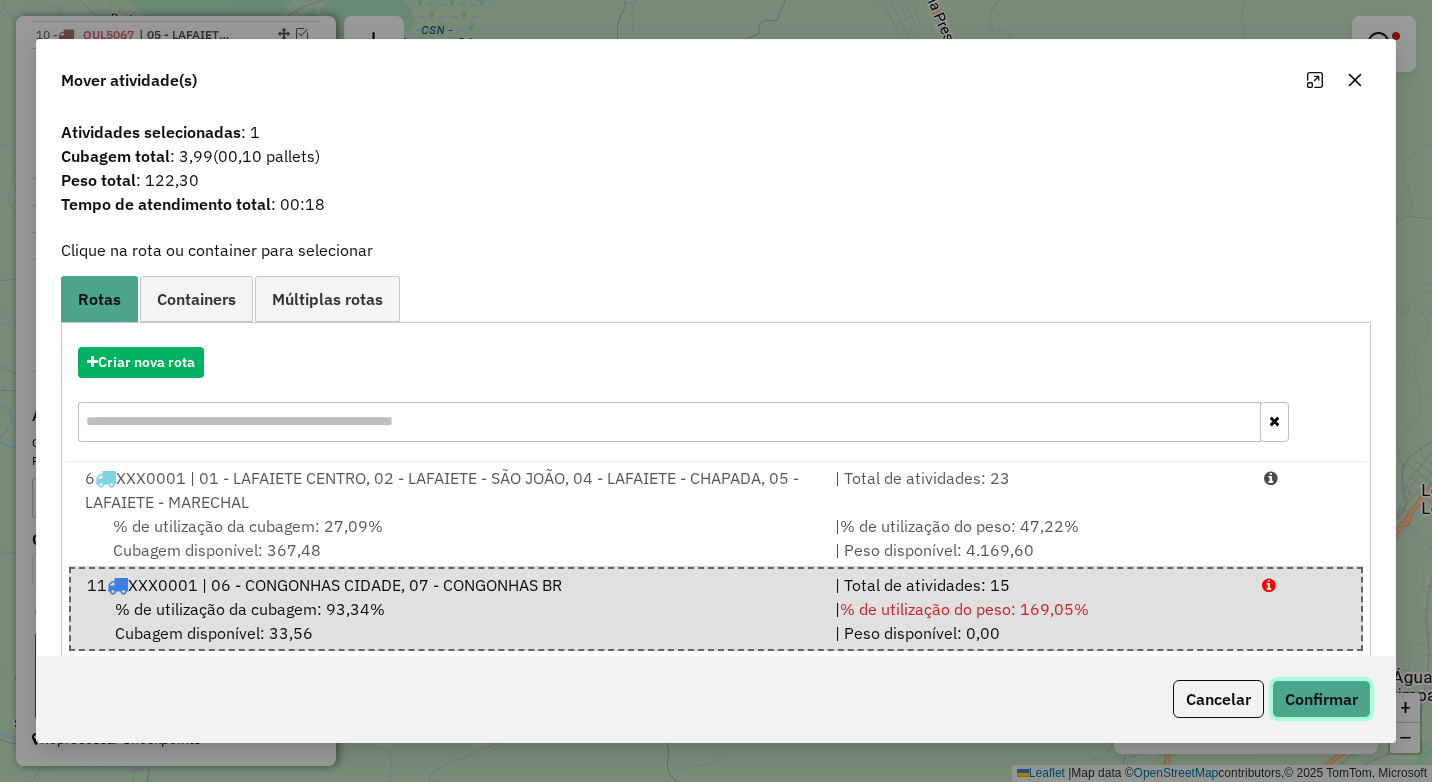 click on "Confirmar" 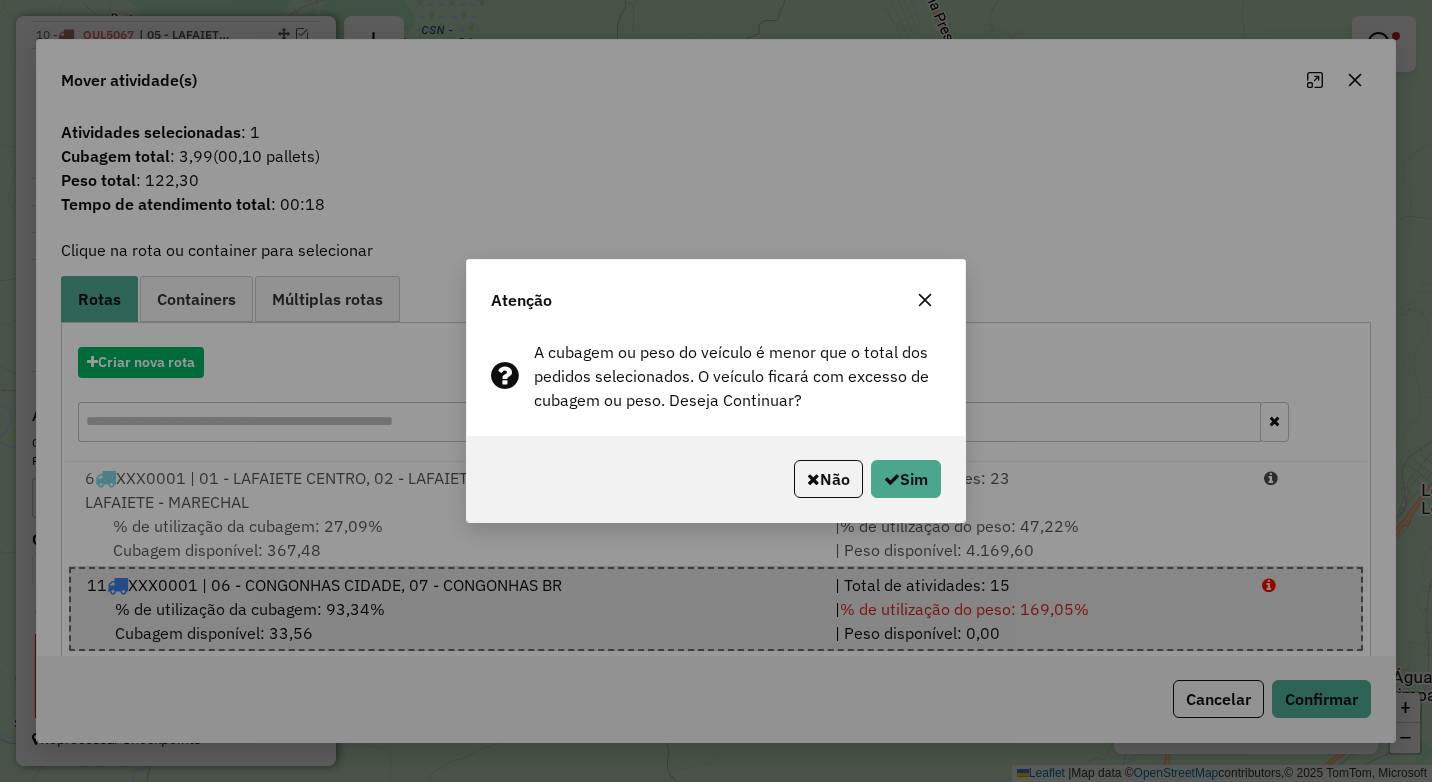 click on "Não   Sim" 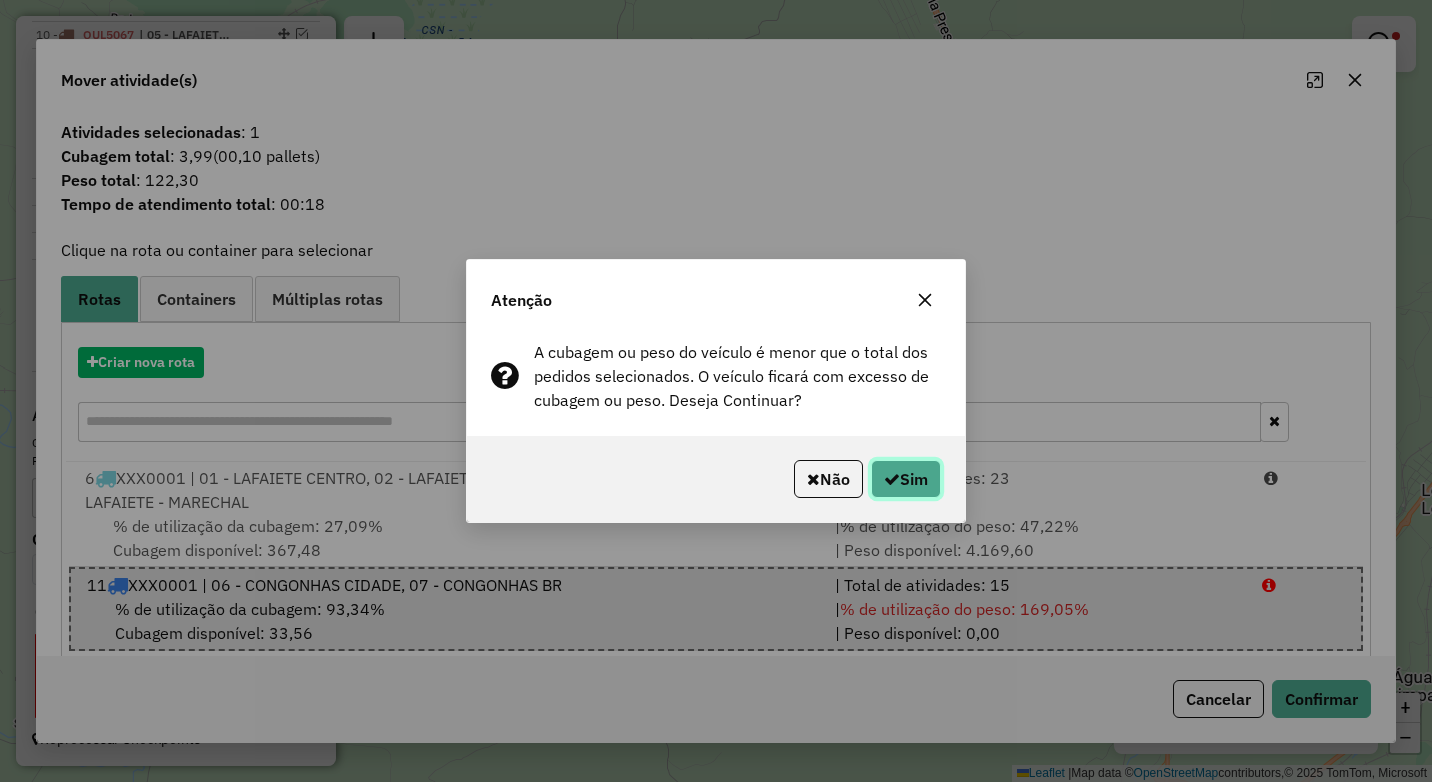 drag, startPoint x: 926, startPoint y: 479, endPoint x: 916, endPoint y: 497, distance: 20.59126 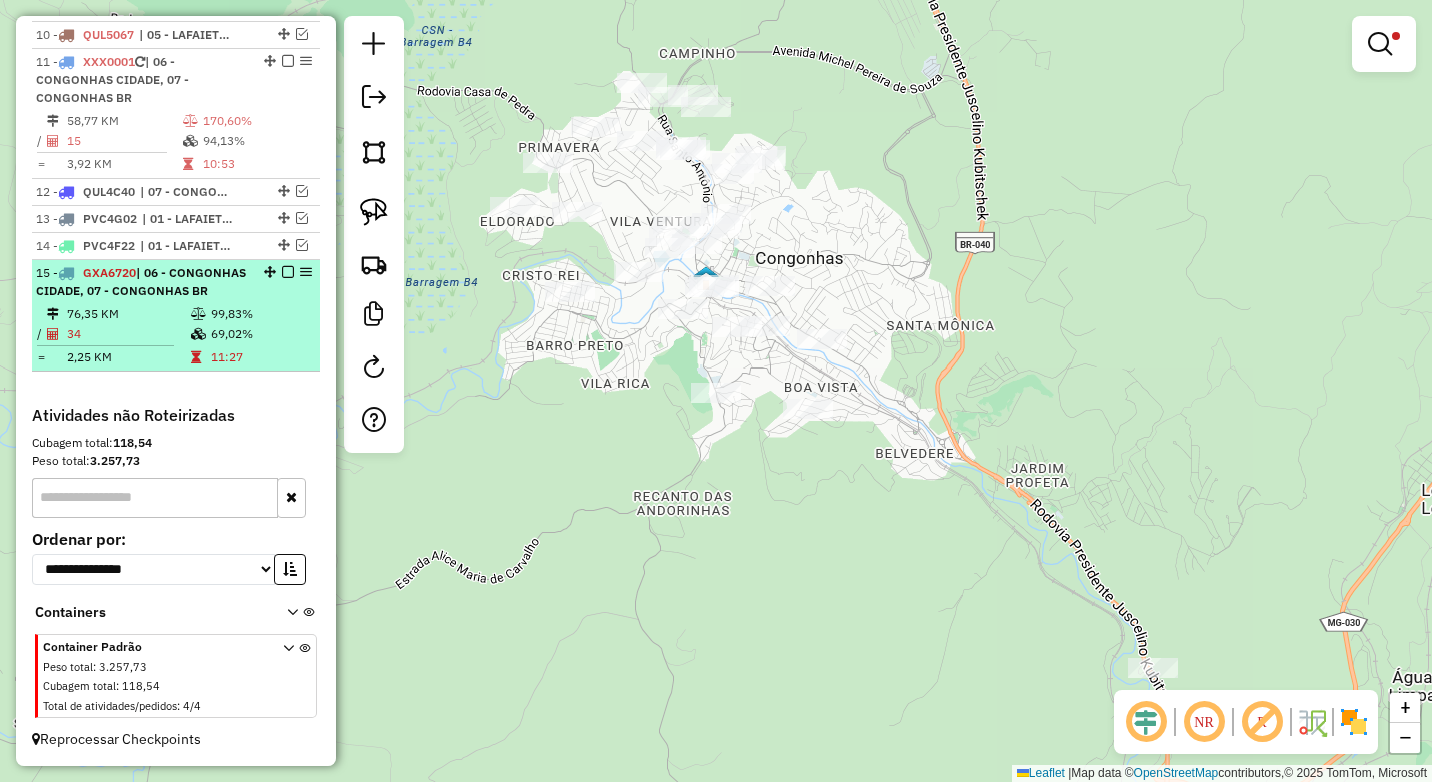 click on "69,02%" at bounding box center [260, 334] 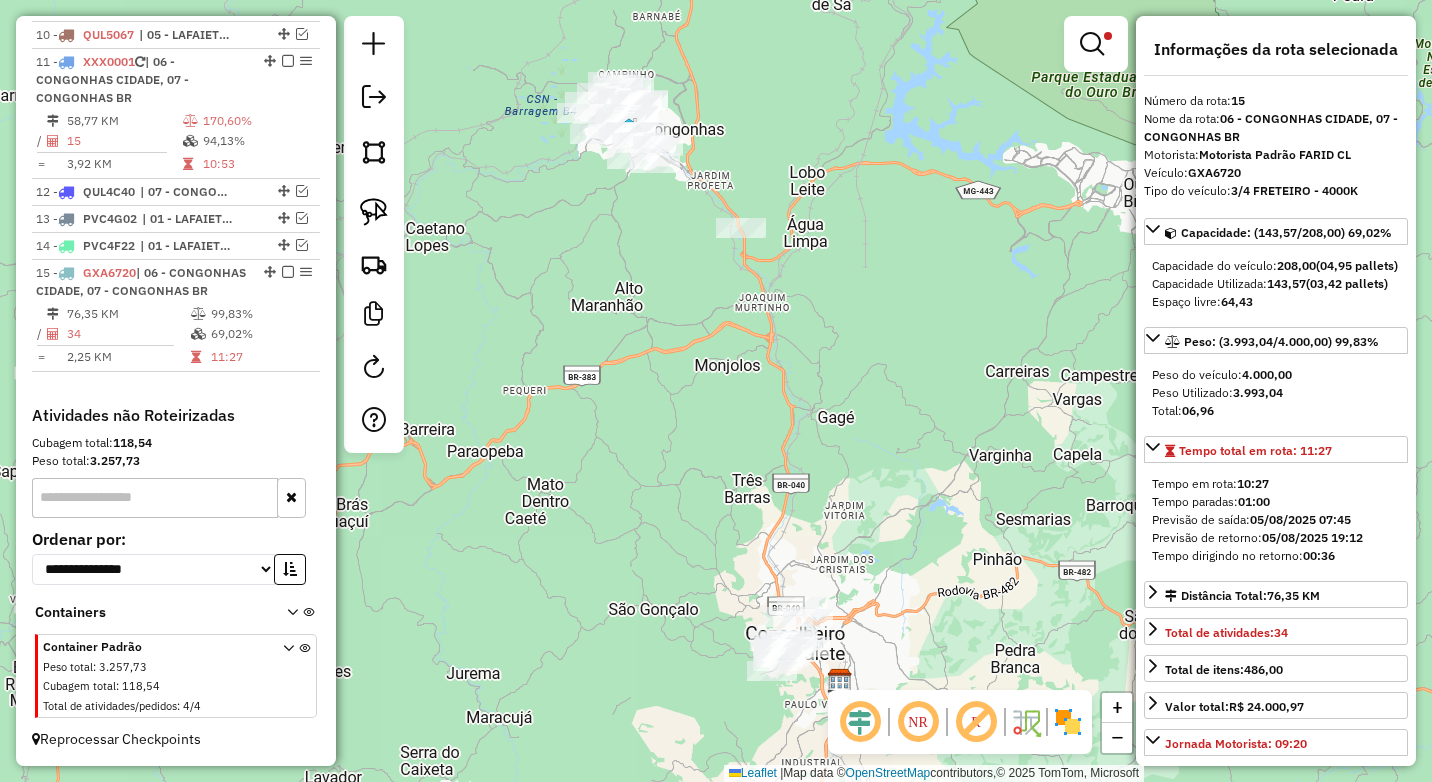 drag, startPoint x: 281, startPoint y: 254, endPoint x: 297, endPoint y: 252, distance: 16.124516 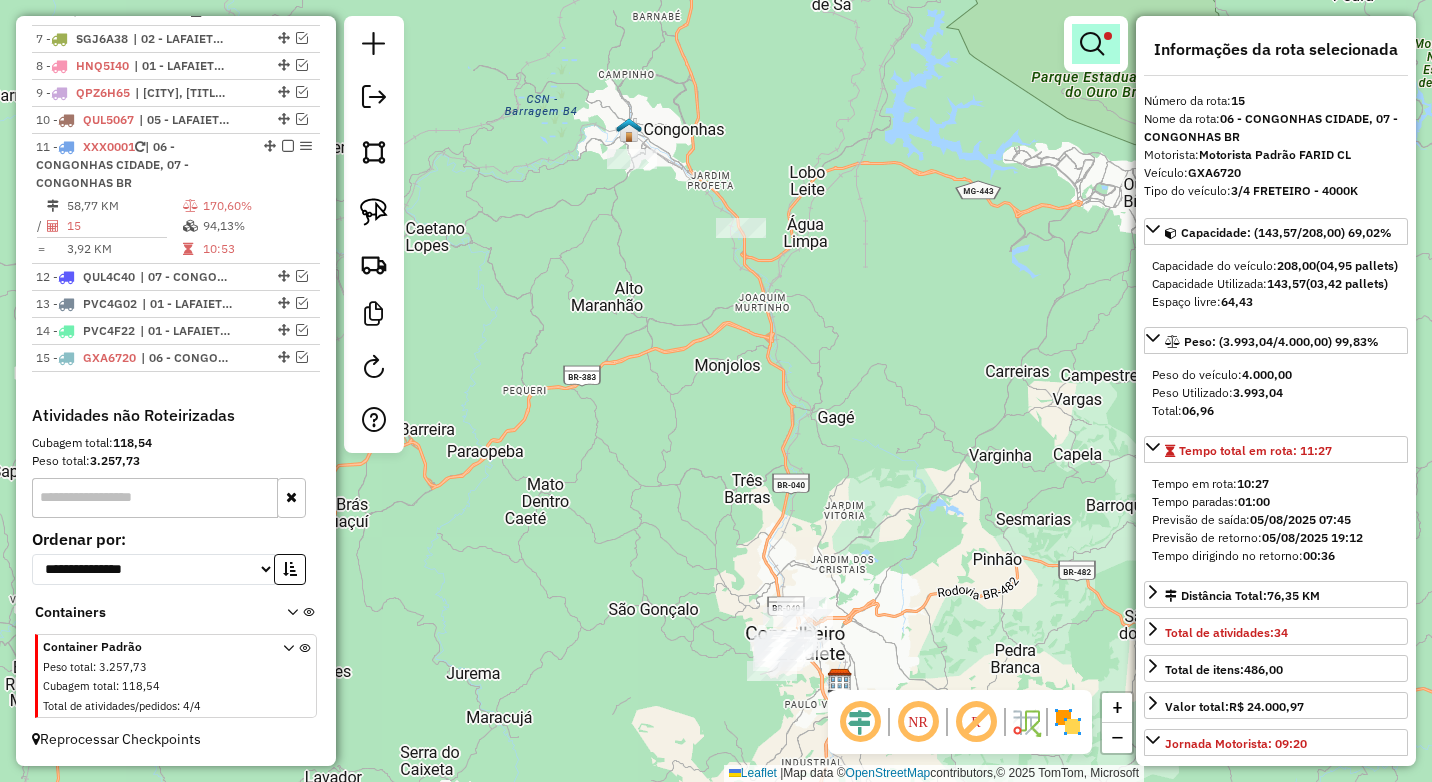 click at bounding box center [1092, 44] 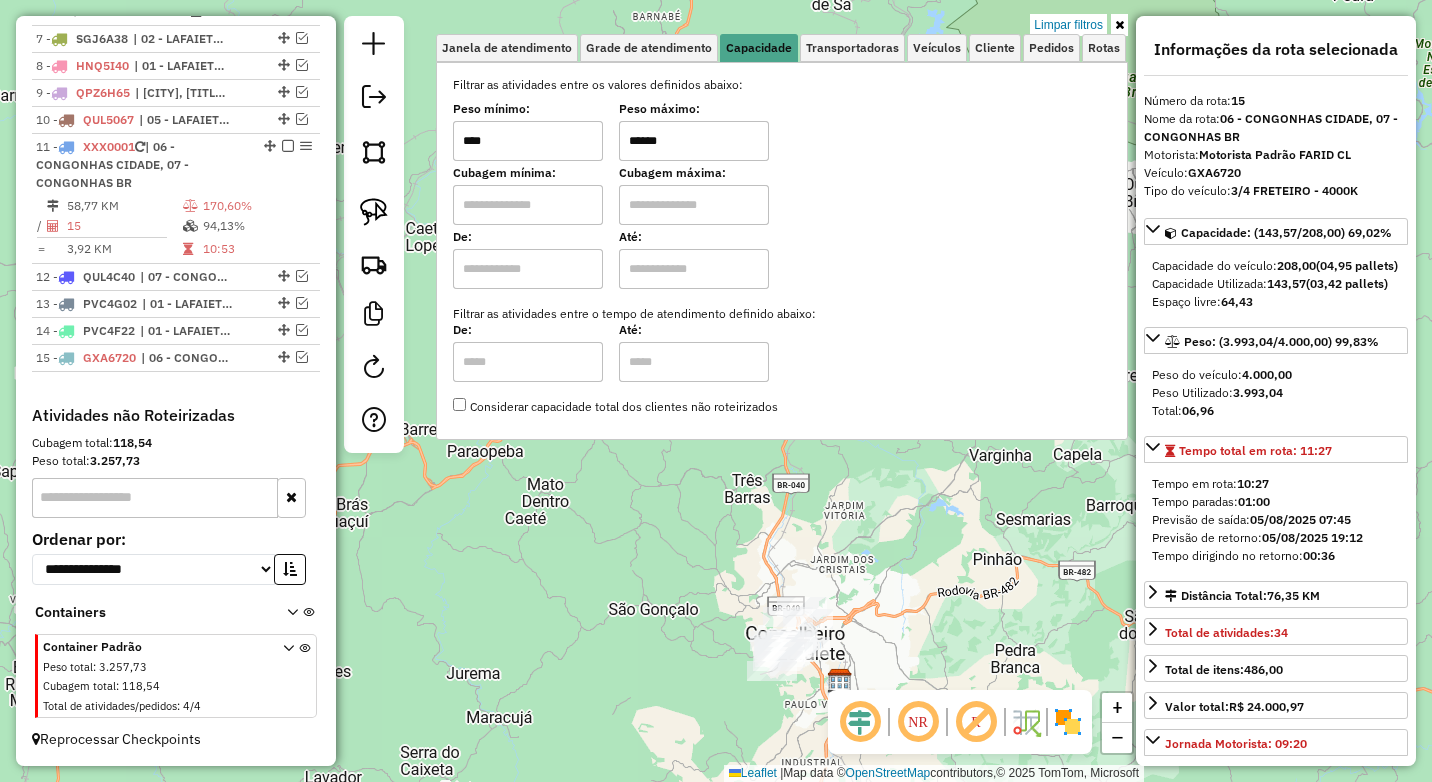drag, startPoint x: 715, startPoint y: 141, endPoint x: 589, endPoint y: 131, distance: 126.3962 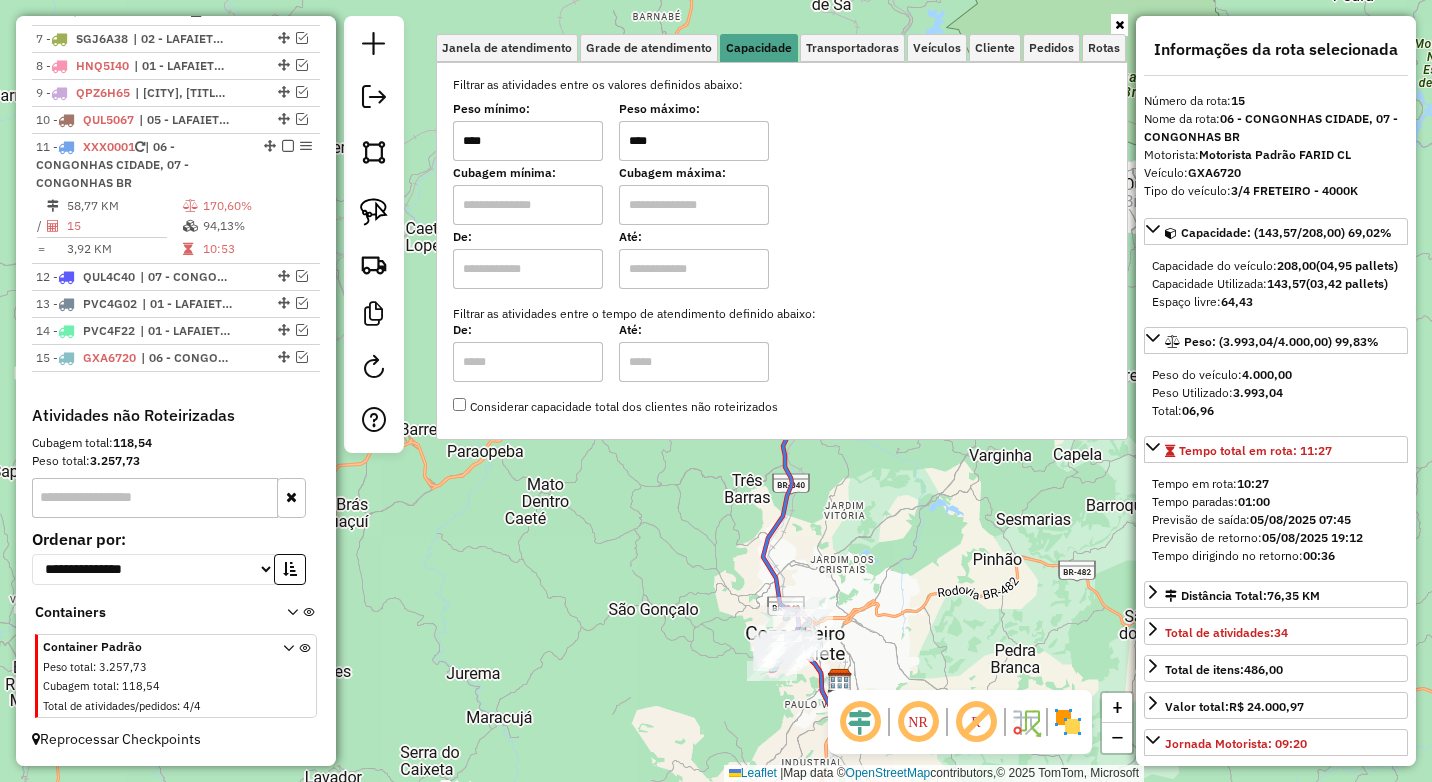 type on "****" 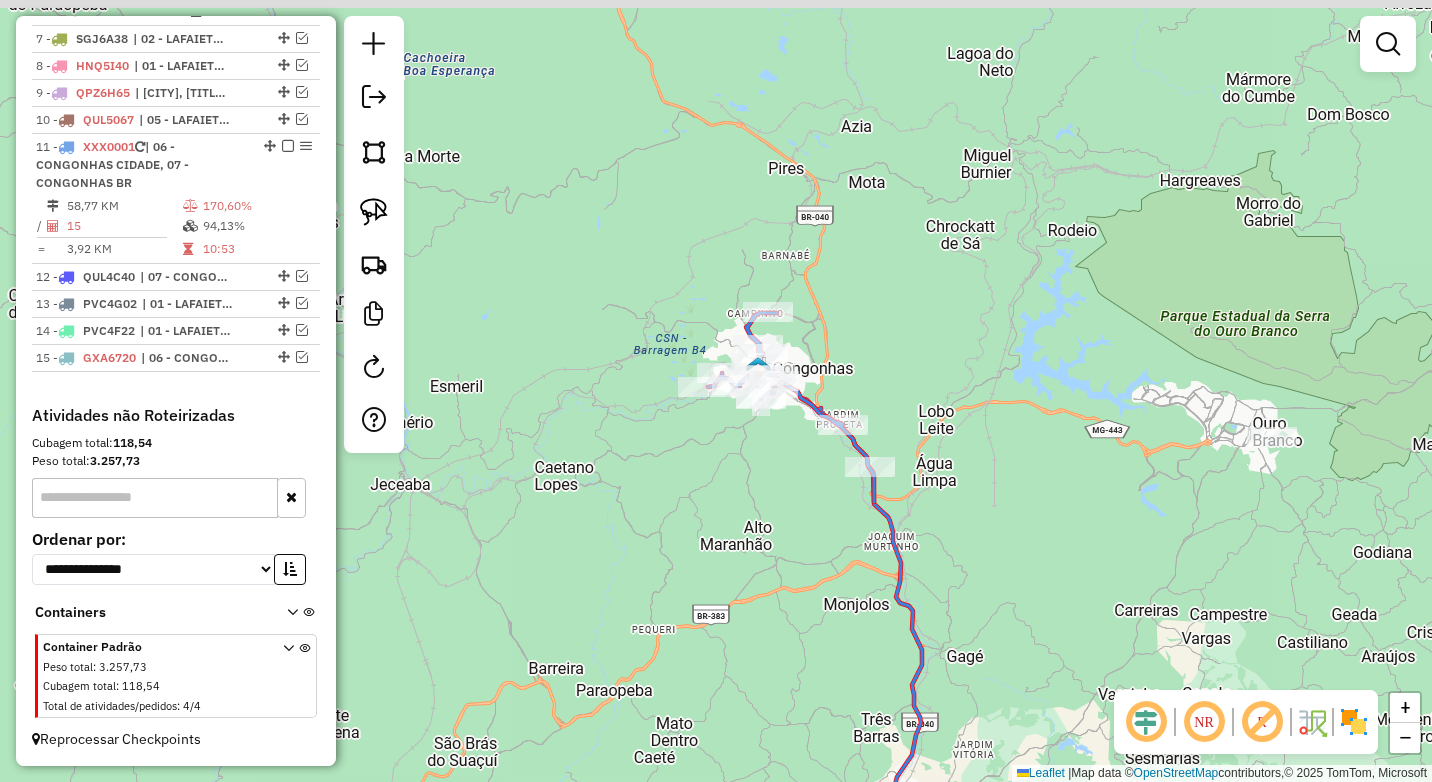 drag, startPoint x: 694, startPoint y: 490, endPoint x: 750, endPoint y: 587, distance: 112.00446 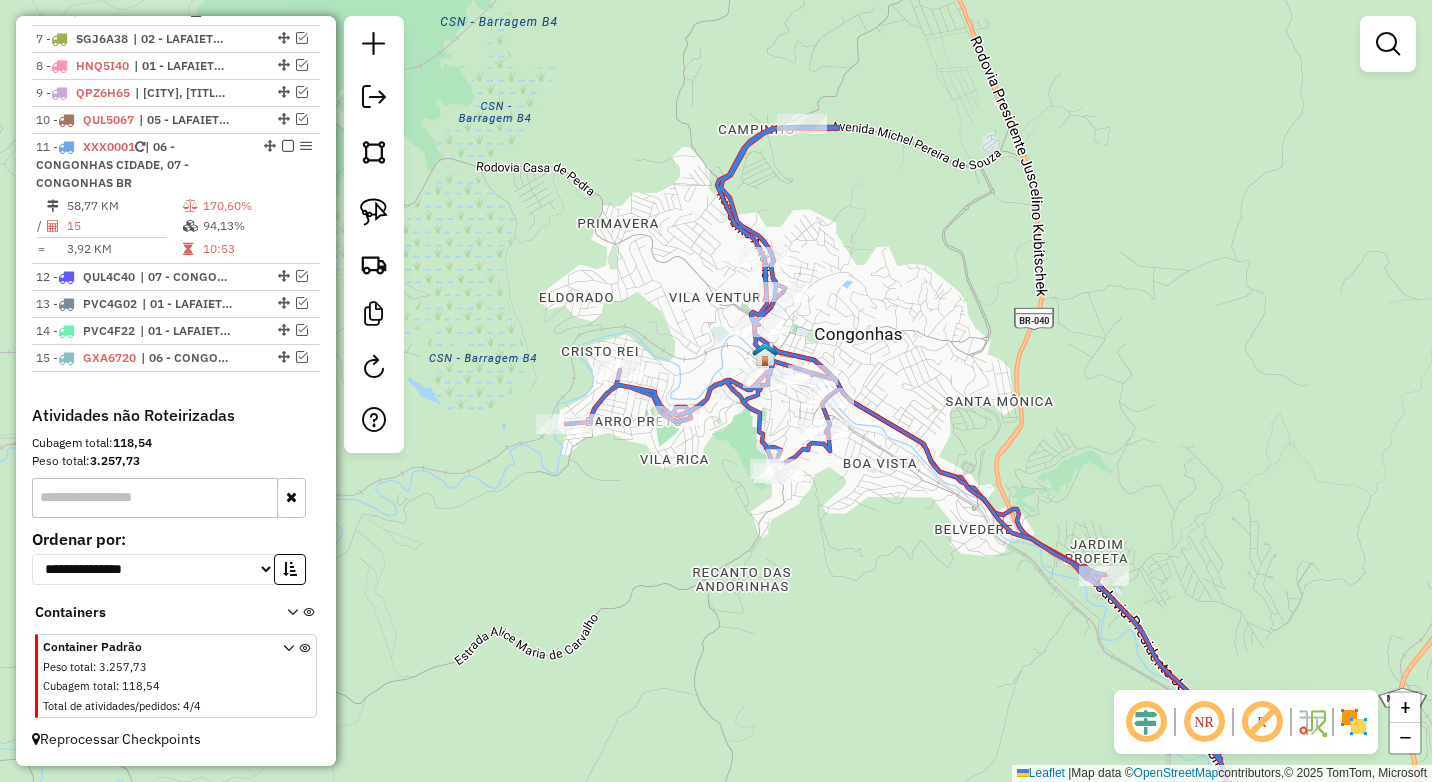 select on "*********" 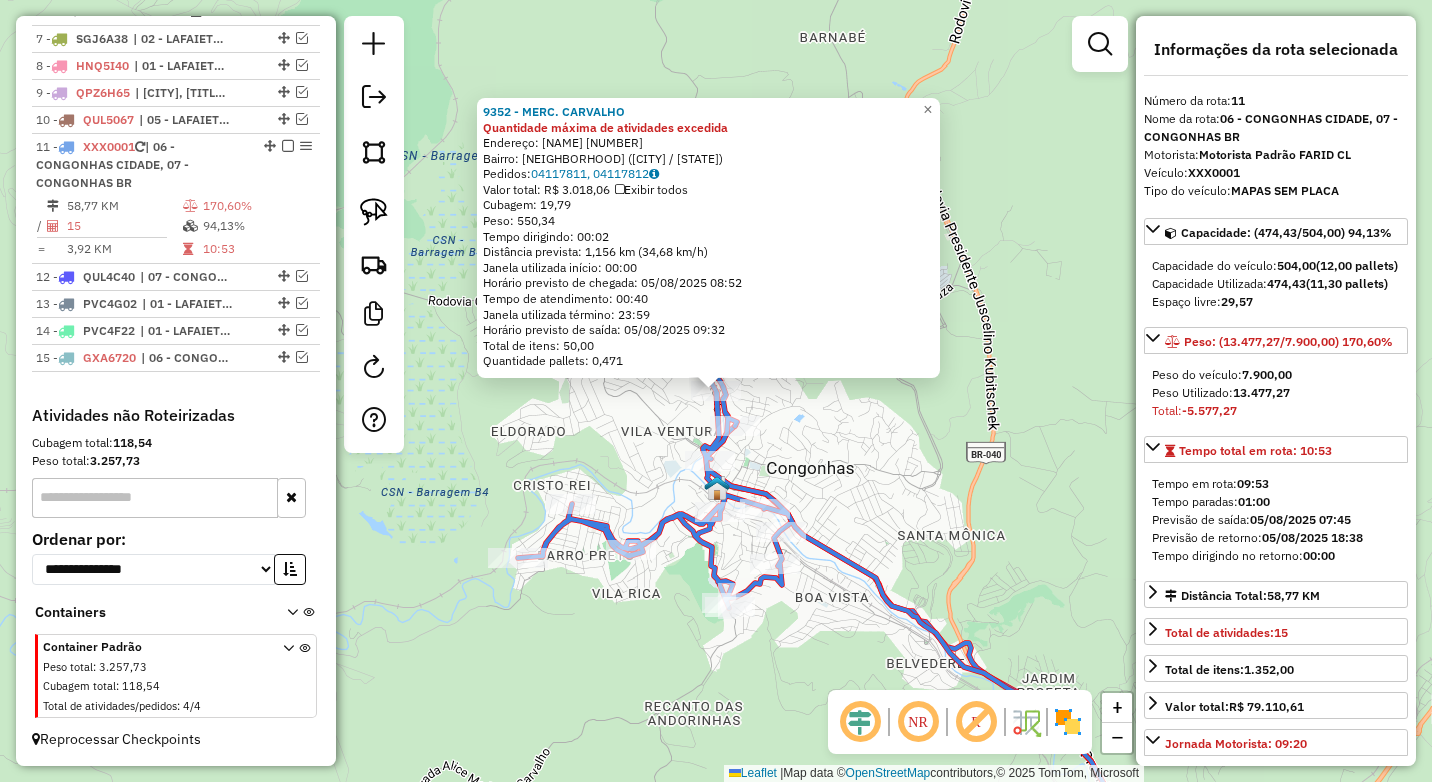 click on "9352 - MERC. CARVALHO Quantidade máxima de atividades excedida  Endereço:  SANTO ANTONIO 555   Bairro: PRAIA (CONGONHAL / MG)   Pedidos:  04117811, 04117812   Valor total: R$ 3.018,06   Exibir todos   Cubagem: 19,79  Peso: 550,34  Tempo dirigindo: 00:02   Distância prevista: 1,156 km (34,68 km/h)   Janela utilizada início: 00:00   Horário previsto de chegada: 05/08/2025 08:52   Tempo de atendimento: 00:40   Janela utilizada término: 23:59   Horário previsto de saída: 05/08/2025 09:32   Total de itens: 50,00   Quantidade pallets: 0,471  × Janela de atendimento Grade de atendimento Capacidade Transportadoras Veículos Cliente Pedidos  Rotas Selecione os dias de semana para filtrar as janelas de atendimento  Seg   Ter   Qua   Qui   Sex   Sáb   Dom  Informe o período da janela de atendimento: De: Até:  Filtrar exatamente a janela do cliente  Considerar janela de atendimento padrão  Selecione os dias de semana para filtrar as grades de atendimento  Seg   Ter   Qua   Qui   Sex   Sáb   Dom  **** **** +" 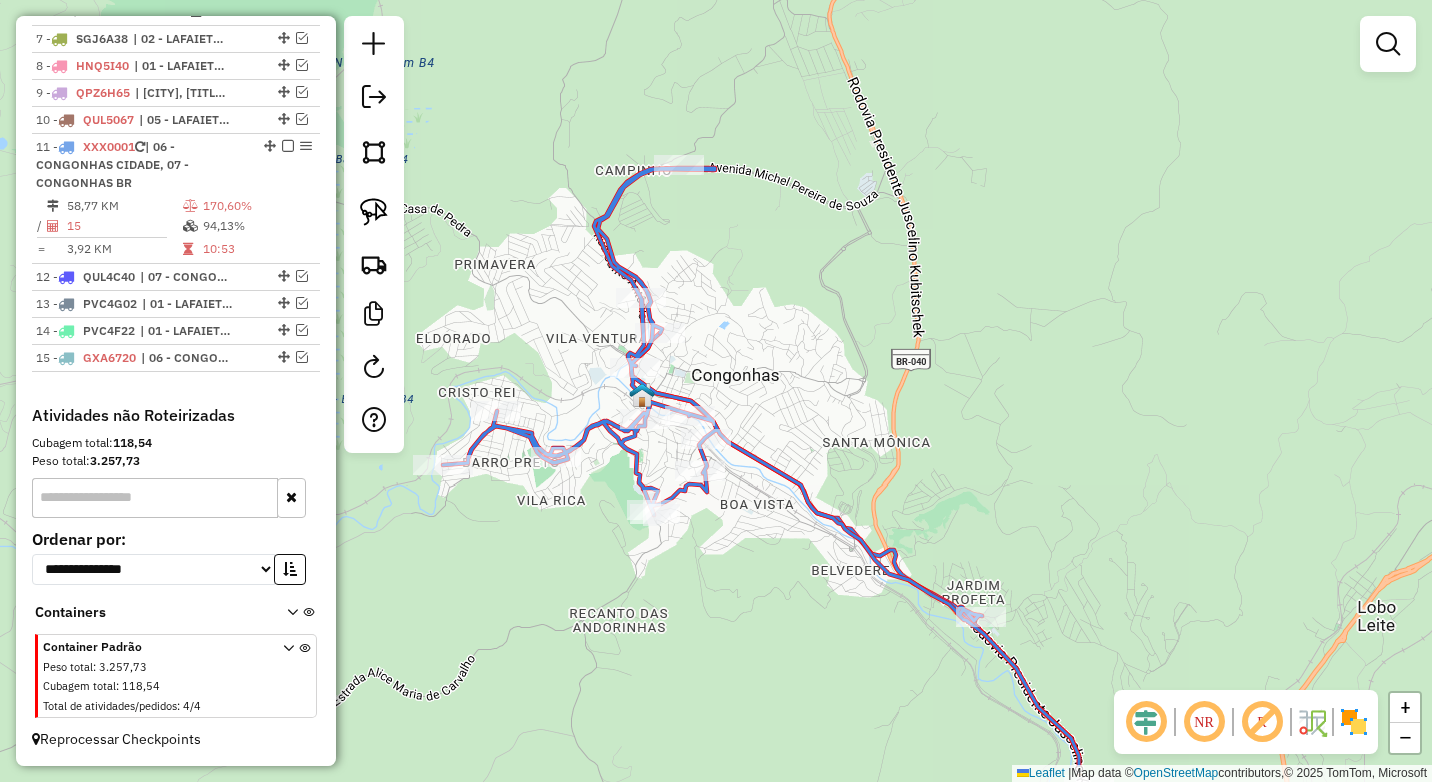 drag, startPoint x: 856, startPoint y: 496, endPoint x: 781, endPoint y: 403, distance: 119.47385 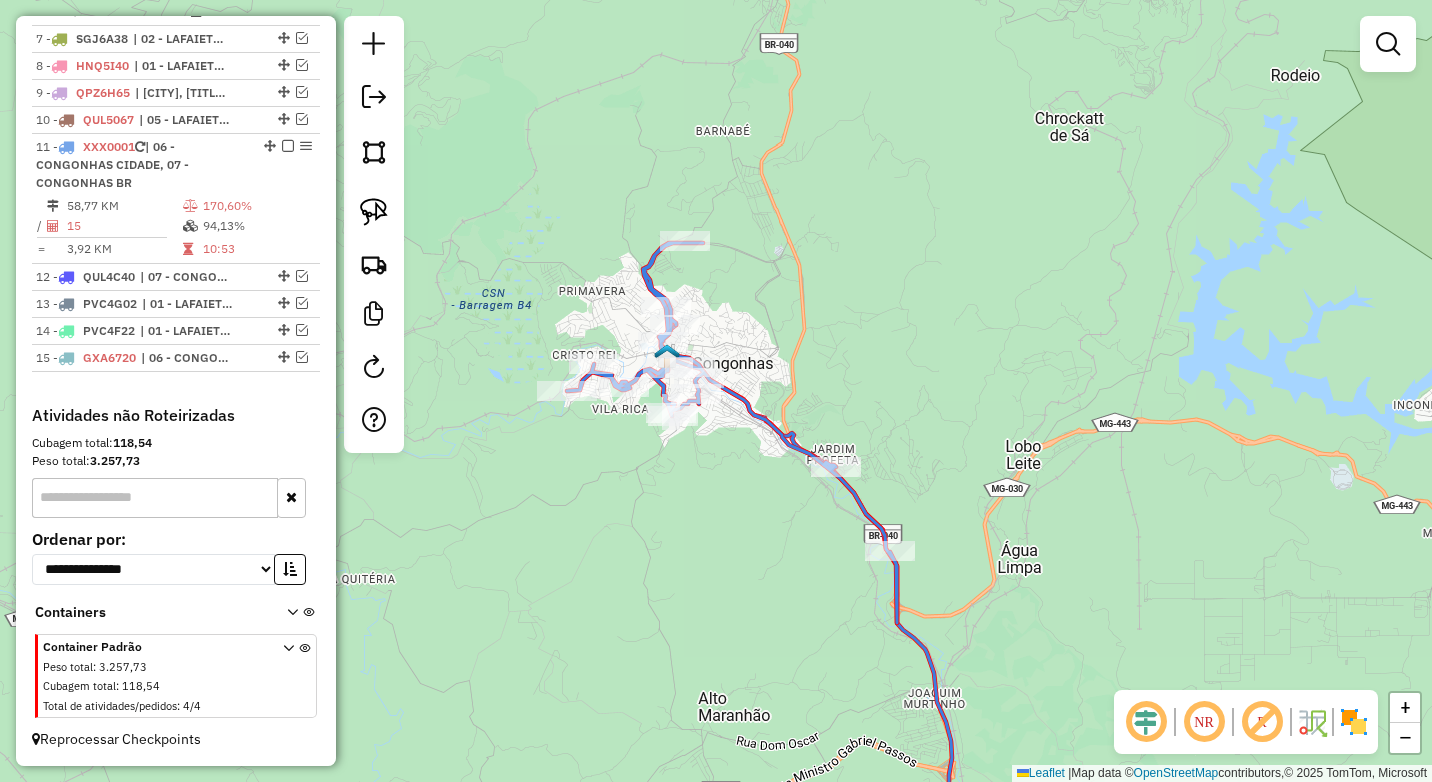 drag, startPoint x: 793, startPoint y: 374, endPoint x: 781, endPoint y: 355, distance: 22.472204 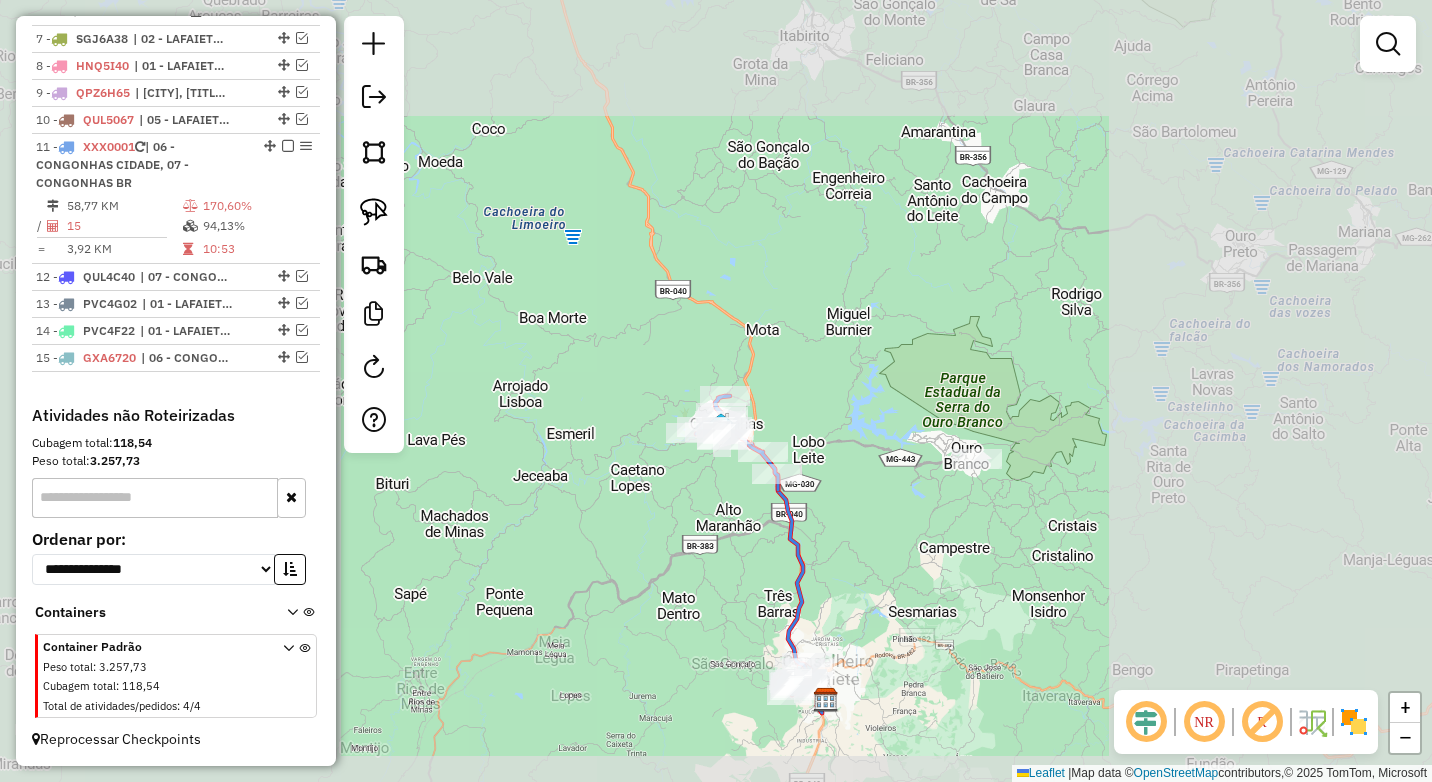click on "Janela de atendimento Grade de atendimento Capacidade Transportadoras Veículos Cliente Pedidos  Rotas Selecione os dias de semana para filtrar as janelas de atendimento  Seg   Ter   Qua   Qui   Sex   Sáb   Dom  Informe o período da janela de atendimento: De: Até:  Filtrar exatamente a janela do cliente  Considerar janela de atendimento padrão  Selecione os dias de semana para filtrar as grades de atendimento  Seg   Ter   Qua   Qui   Sex   Sáb   Dom   Considerar clientes sem dia de atendimento cadastrado  Clientes fora do dia de atendimento selecionado Filtrar as atividades entre os valores definidos abaixo:  Peso mínimo:  ****  Peso máximo:  ****  Cubagem mínima:   Cubagem máxima:   De:   Até:  Filtrar as atividades entre o tempo de atendimento definido abaixo:  De:   Até:   Considerar capacidade total dos clientes não roteirizados Transportadora: Selecione um ou mais itens Tipo de veículo: Selecione um ou mais itens Veículo: Selecione um ou mais itens Motorista: Selecione um ou mais itens De:" 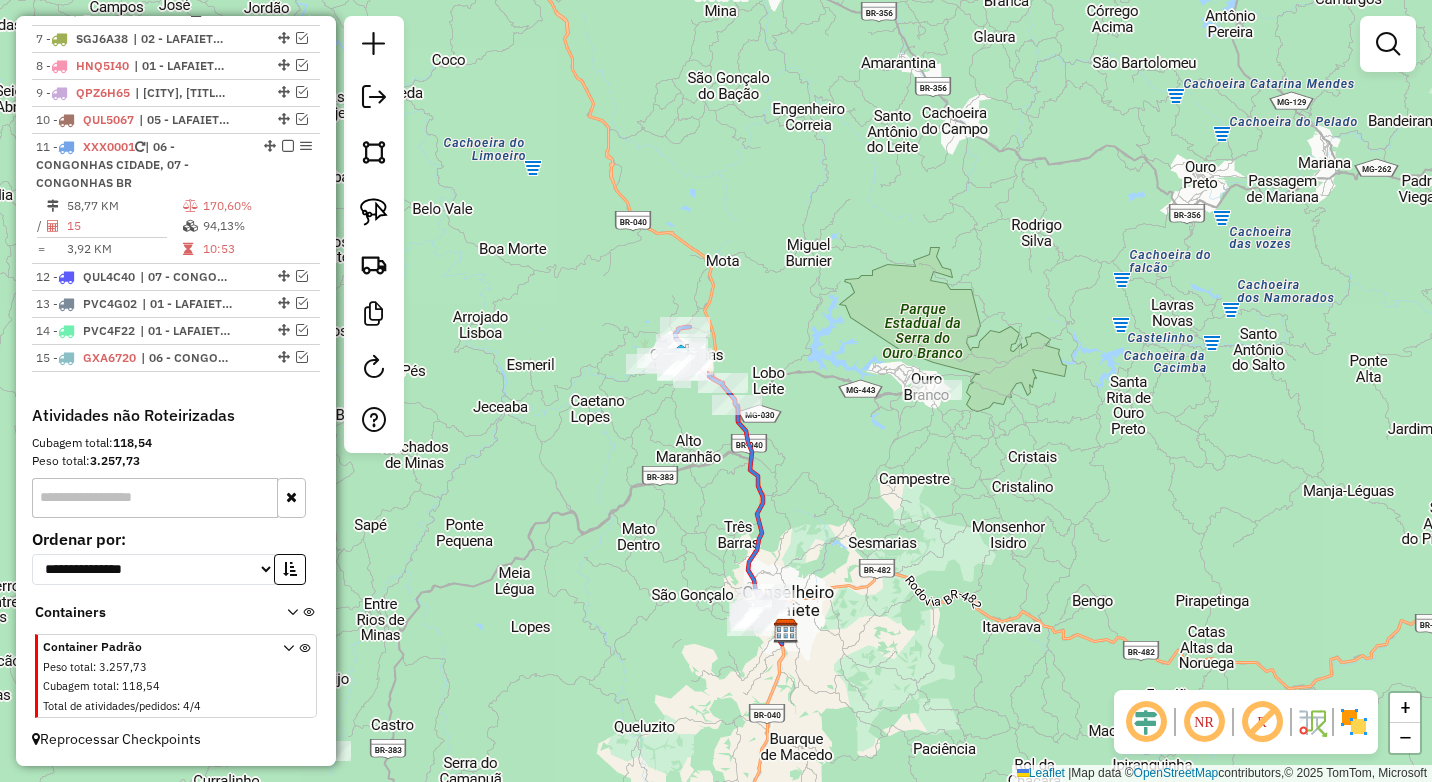 drag, startPoint x: 756, startPoint y: 571, endPoint x: 648, endPoint y: 364, distance: 233.4802 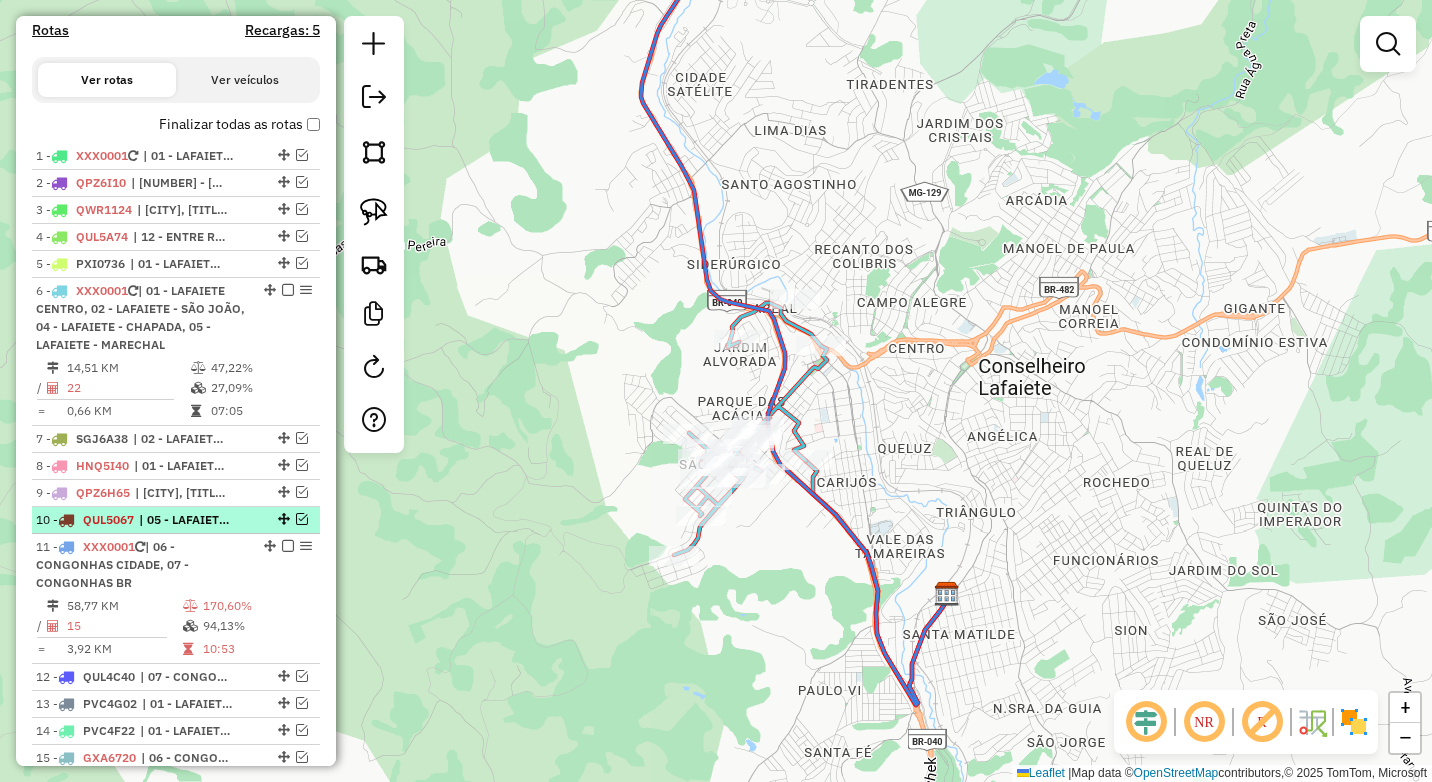 scroll, scrollTop: 747, scrollLeft: 0, axis: vertical 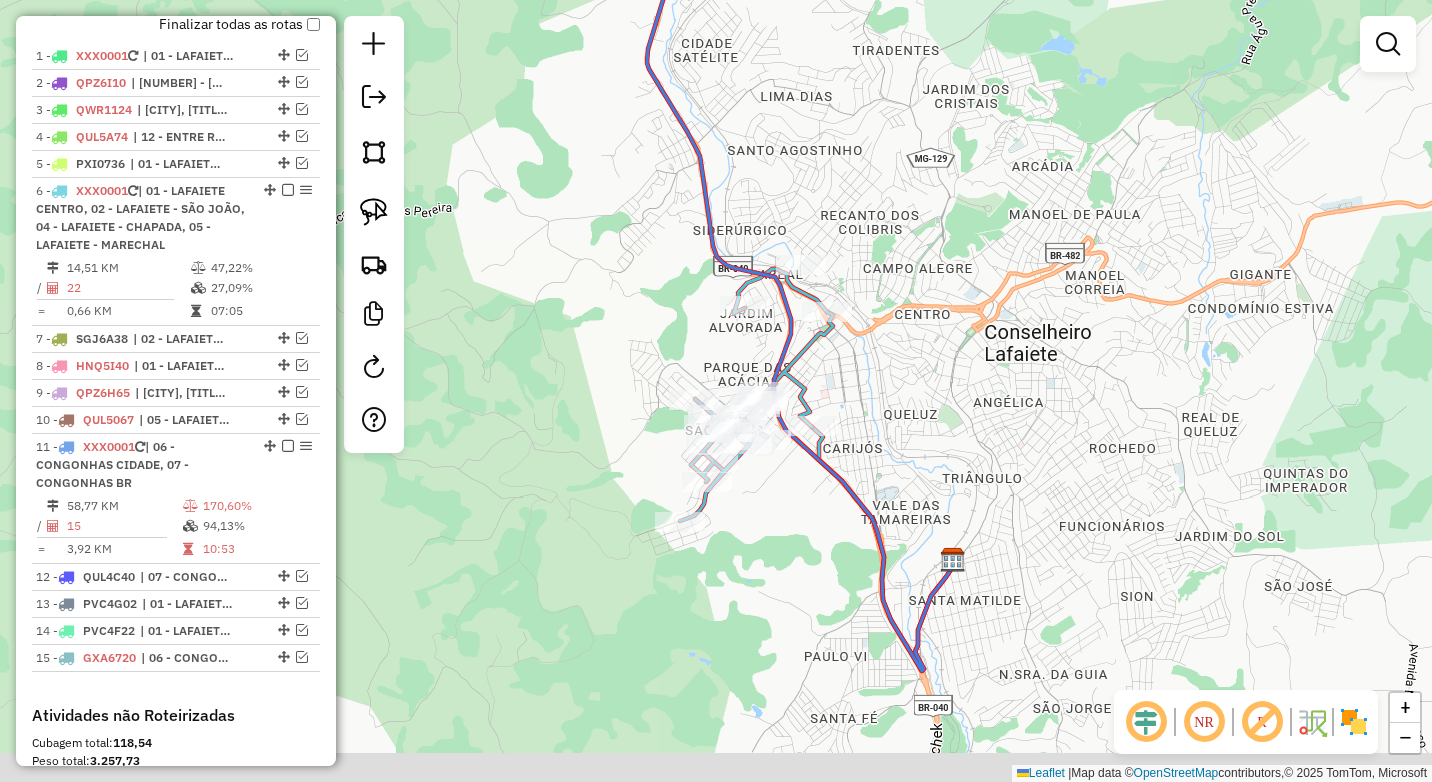 drag, startPoint x: 626, startPoint y: 369, endPoint x: 627, endPoint y: 304, distance: 65.00769 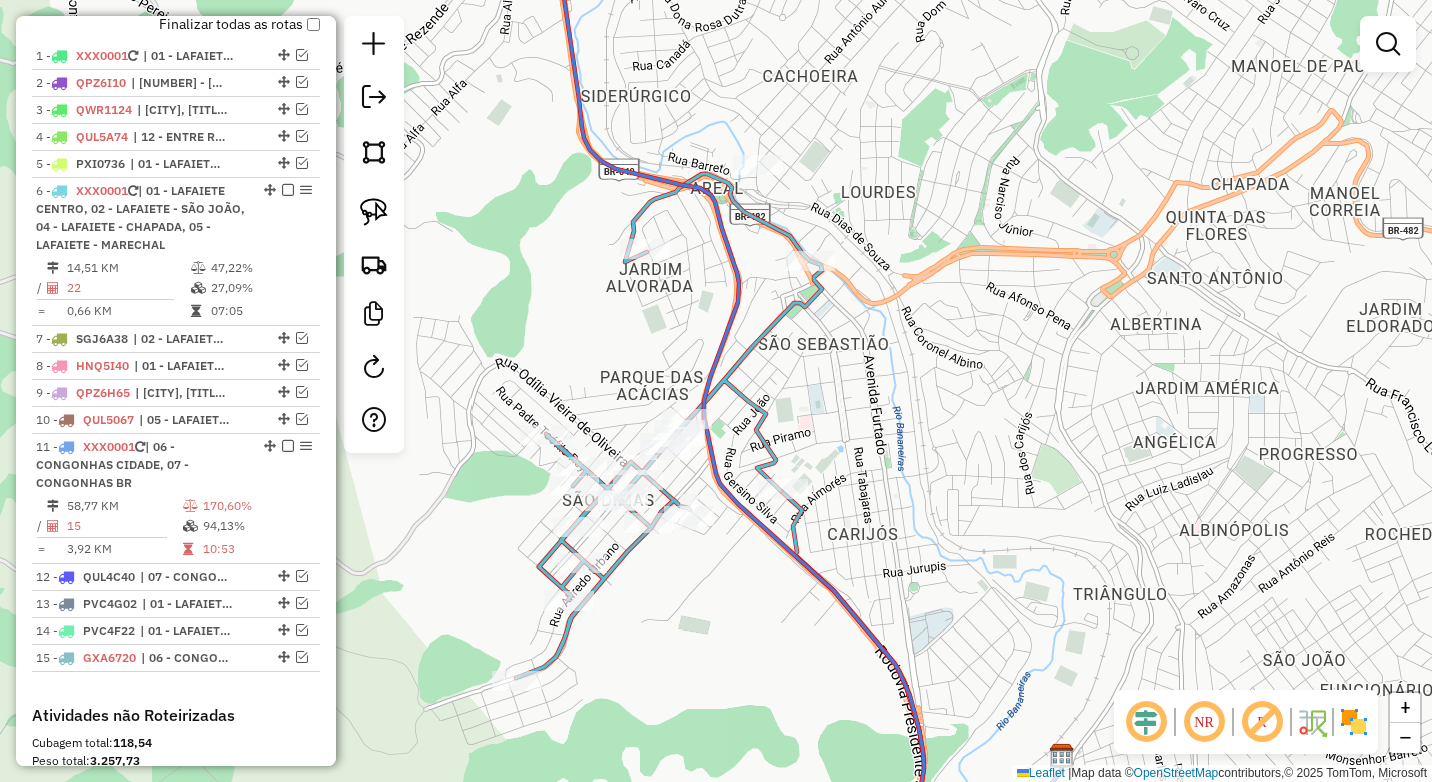 drag, startPoint x: 724, startPoint y: 353, endPoint x: 676, endPoint y: 369, distance: 50.596443 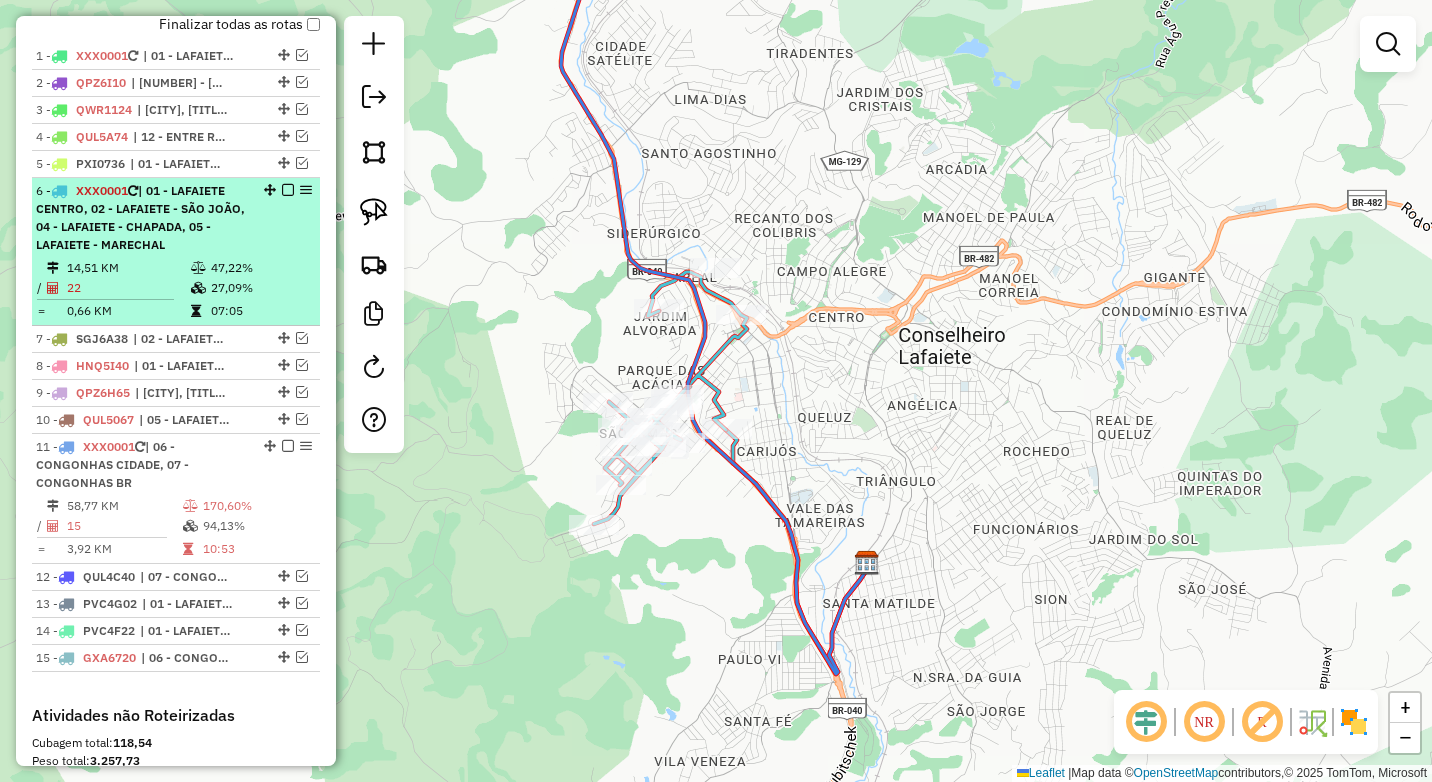 click on "27,09%" at bounding box center [260, 288] 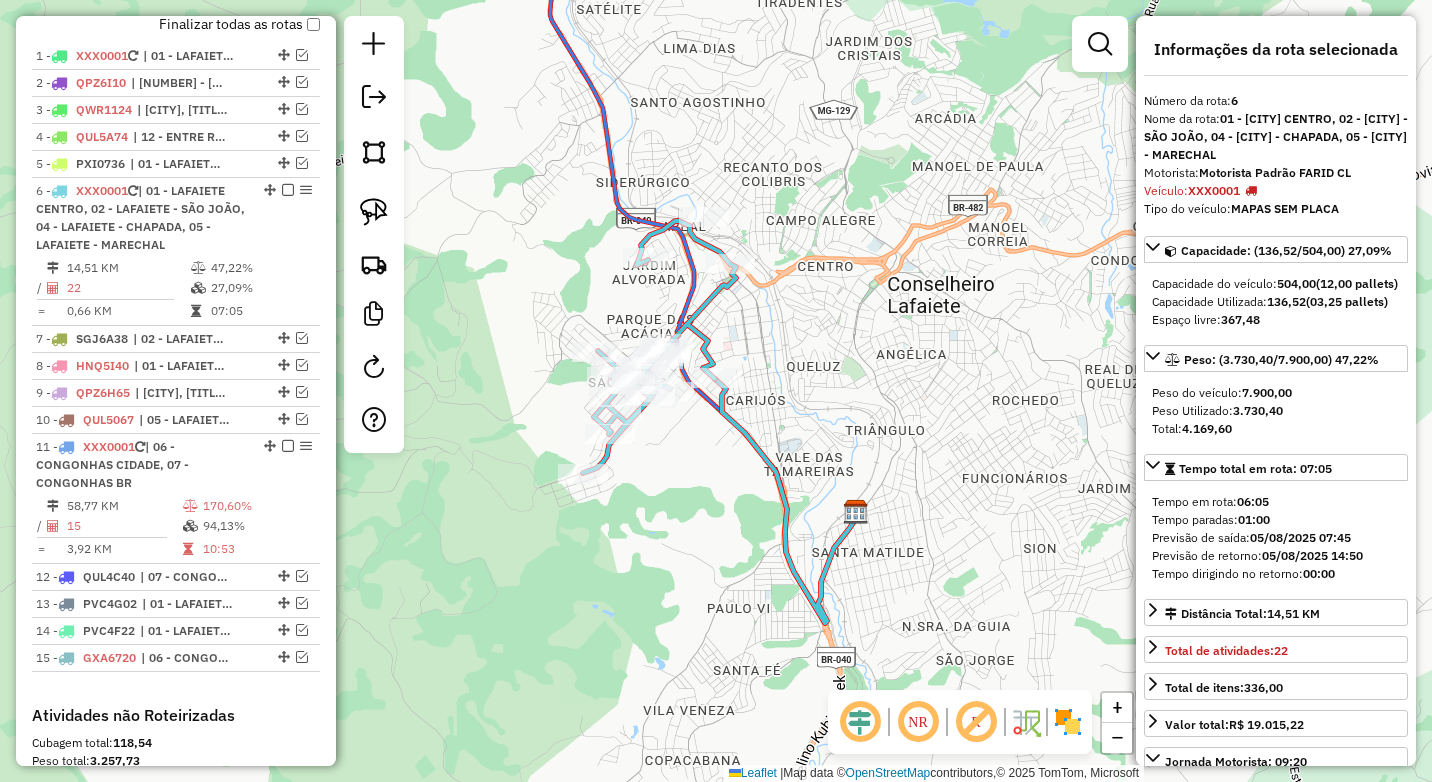 drag, startPoint x: 787, startPoint y: 323, endPoint x: 791, endPoint y: 352, distance: 29.274563 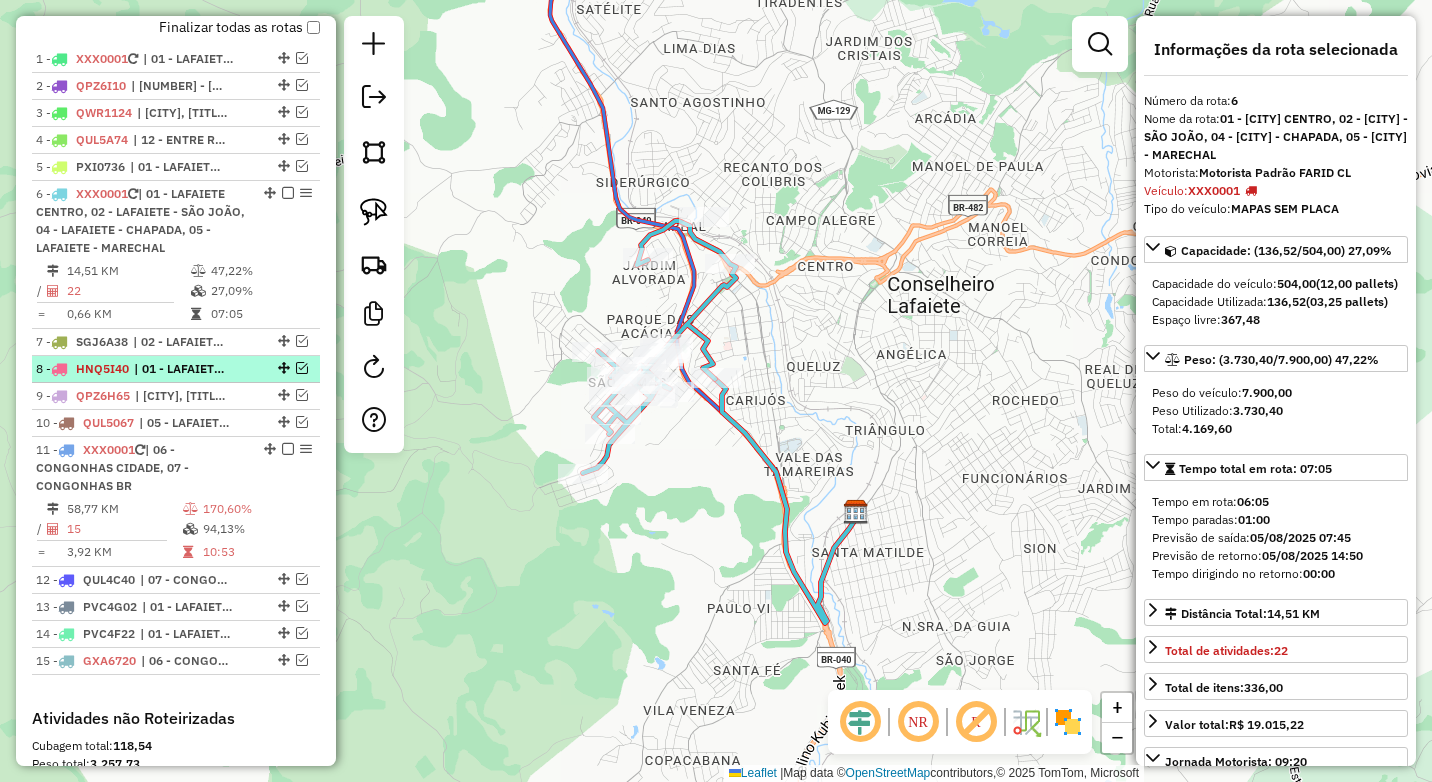 scroll, scrollTop: 747, scrollLeft: 0, axis: vertical 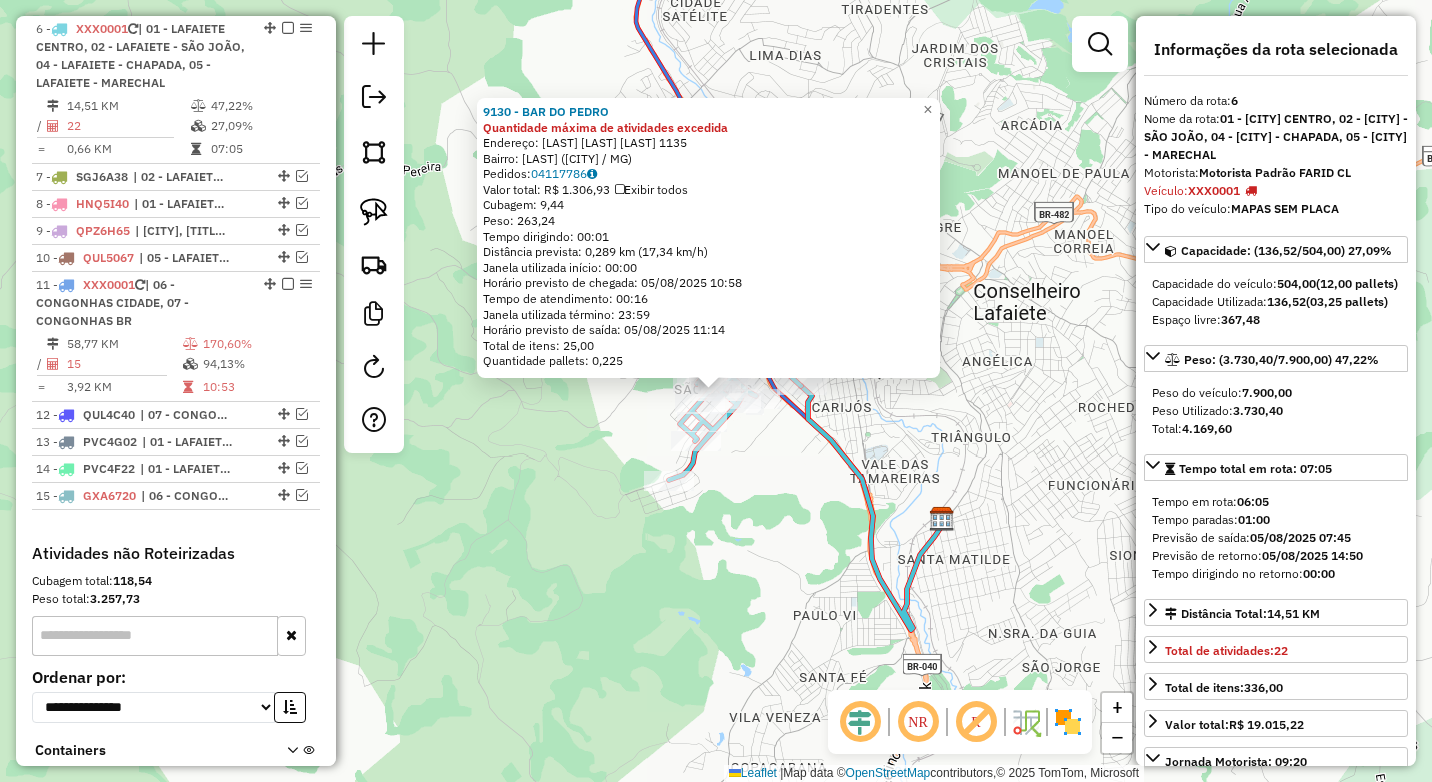 click on "9130 - [BRAND] Quantidade máxima de atividades excedida  Endereço:  [STREET] [NUMBER]   Bairro: [NEIGHBORHOOD] ([CITY] / [STATE])   Pedidos:  [ORDER_ID]   Valor total: R$ 1.306,93   Exibir todos   Cubagem: 9,44  Peso: 263,24  Tempo dirigindo: 00:01   Distância prevista: 0,289 km (17,34 km/h)   Janela utilizada início: 00:00   Horário previsto de chegada: 05/08/2025 10:58   Tempo de atendimento: 00:16   Janela utilizada término: 23:59   Horário previsto de saída: 05/08/2025 11:14   Total de itens: 25,00   Quantidade pallets: 0,225  × Janela de atendimento Grade de atendimento Capacidade Transportadoras Veículos Cliente Pedidos  Rotas Selecione os dias de semana para filtrar as janelas de atendimento  Seg   Ter   Qua   Qui   Sex   Sáb   Dom  Informe o período da janela de atendimento: De: Até:  Filtrar exatamente a janela do cliente  Considerar janela de atendimento padrão  Selecione os dias de semana para filtrar as grades de atendimento  Seg   Ter   Qua   Qui   Sex   Sáb   Dom" 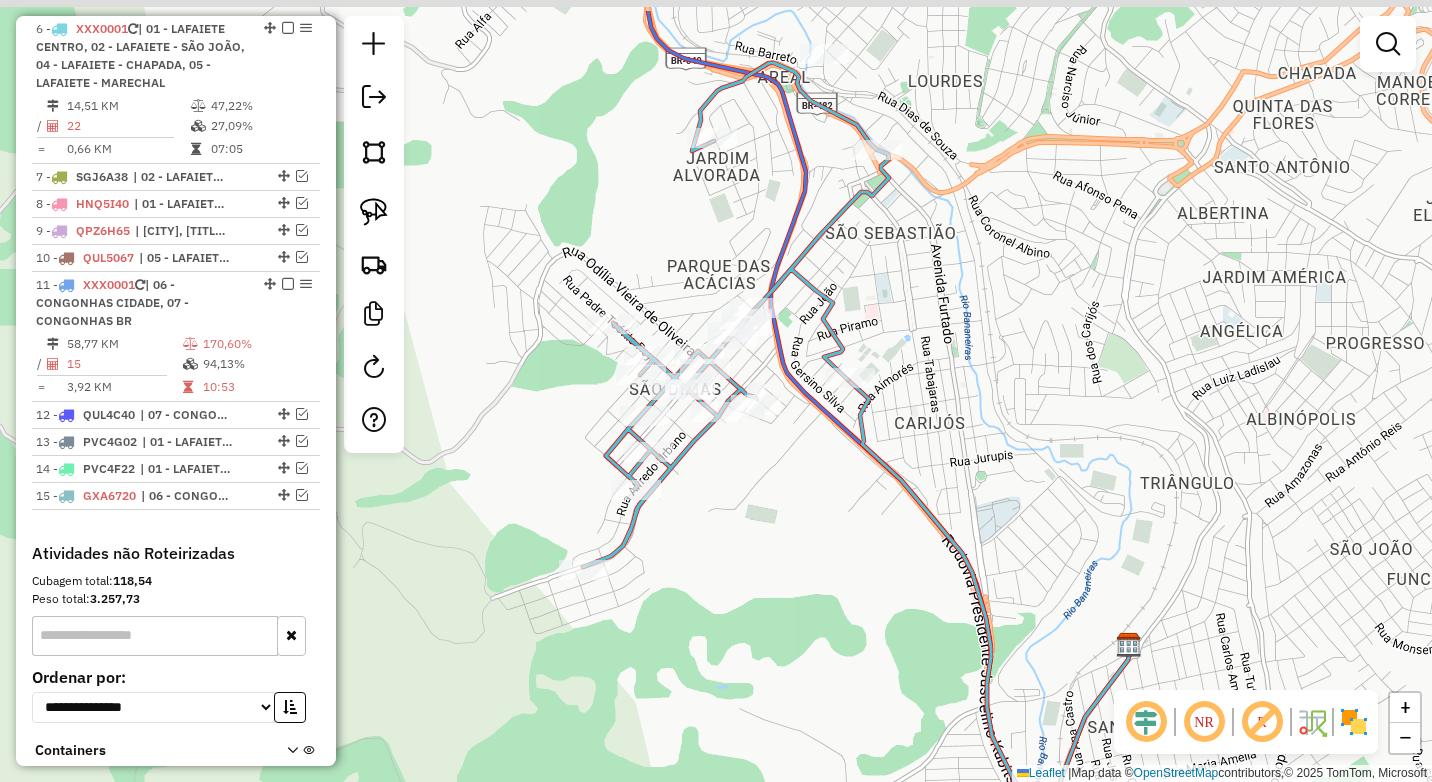 drag, startPoint x: 780, startPoint y: 434, endPoint x: 685, endPoint y: 576, distance: 170.84789 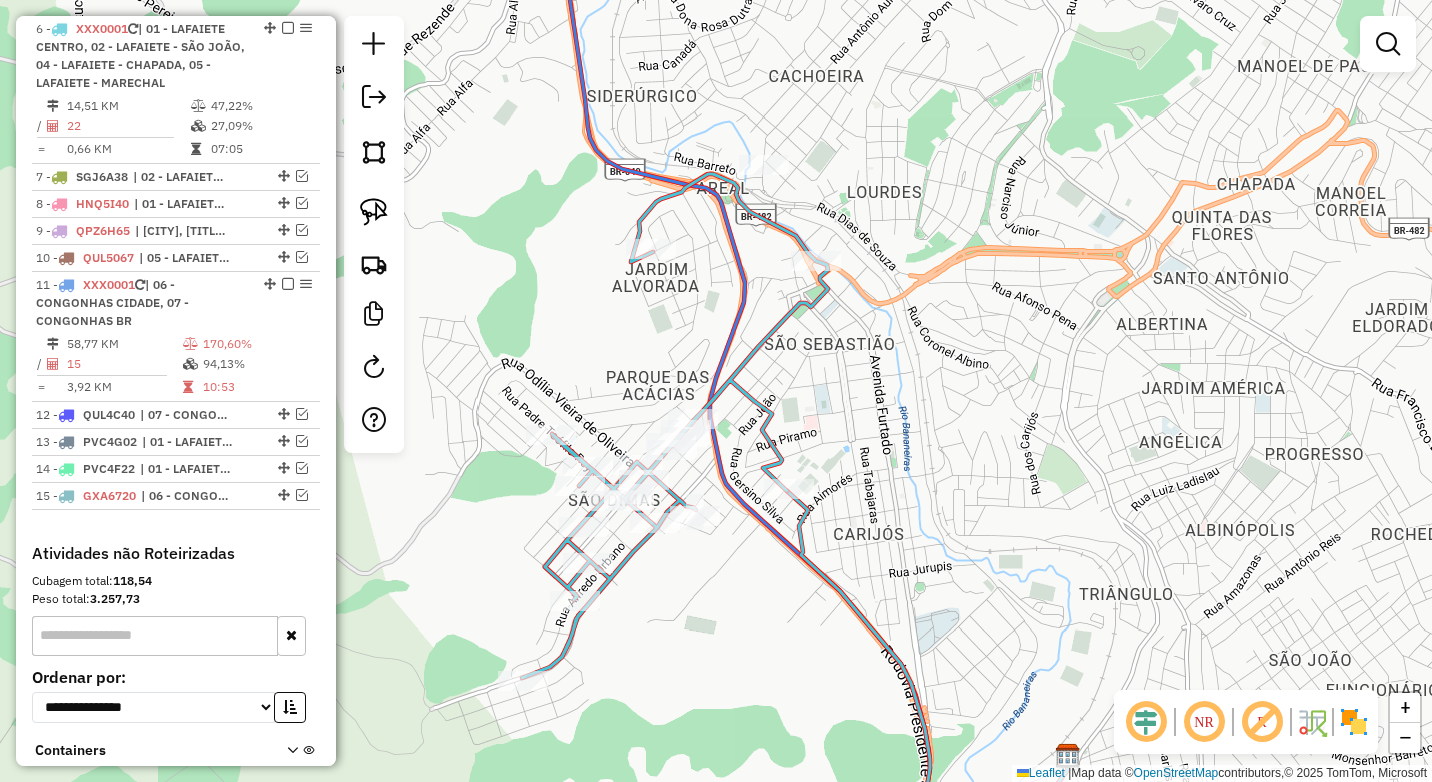 drag, startPoint x: 835, startPoint y: 281, endPoint x: 803, endPoint y: 339, distance: 66.24198 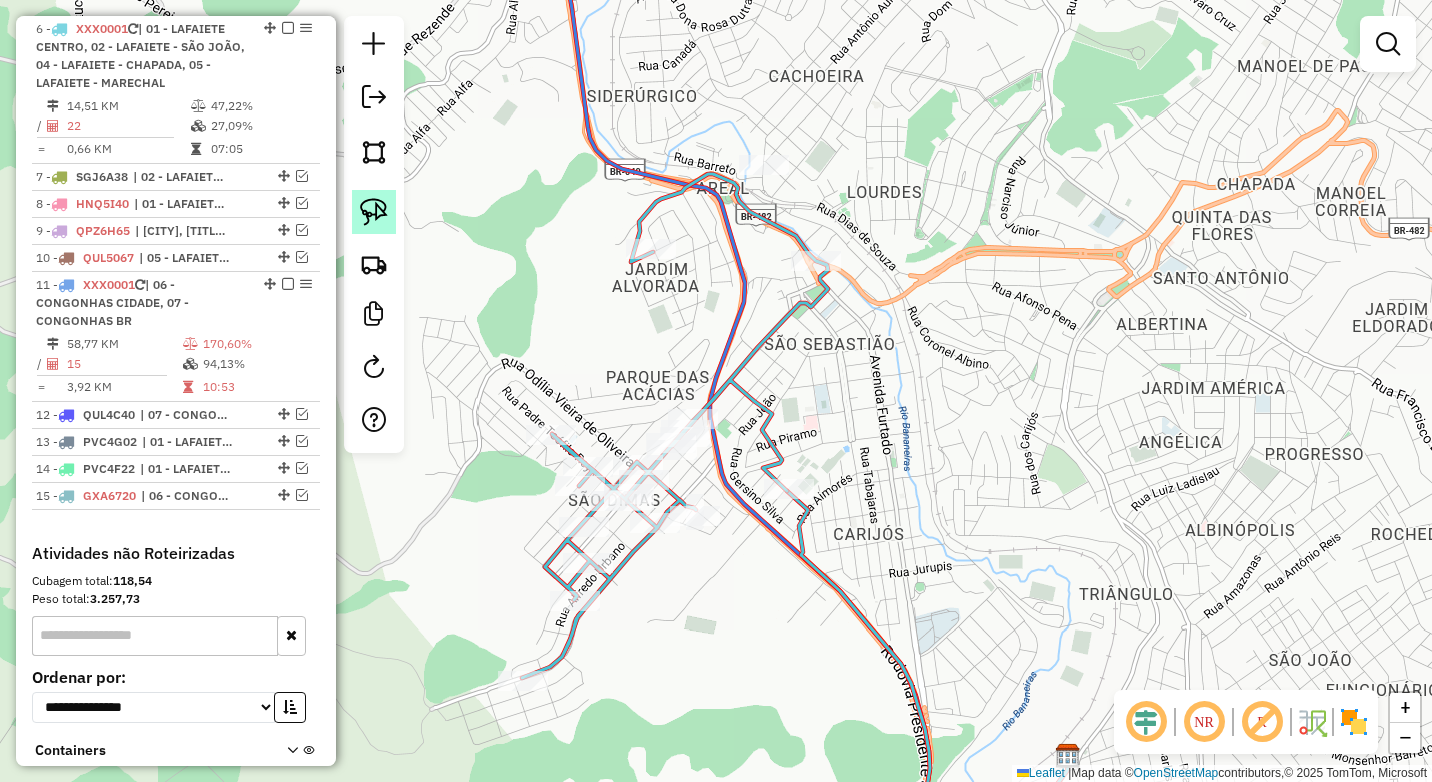 click 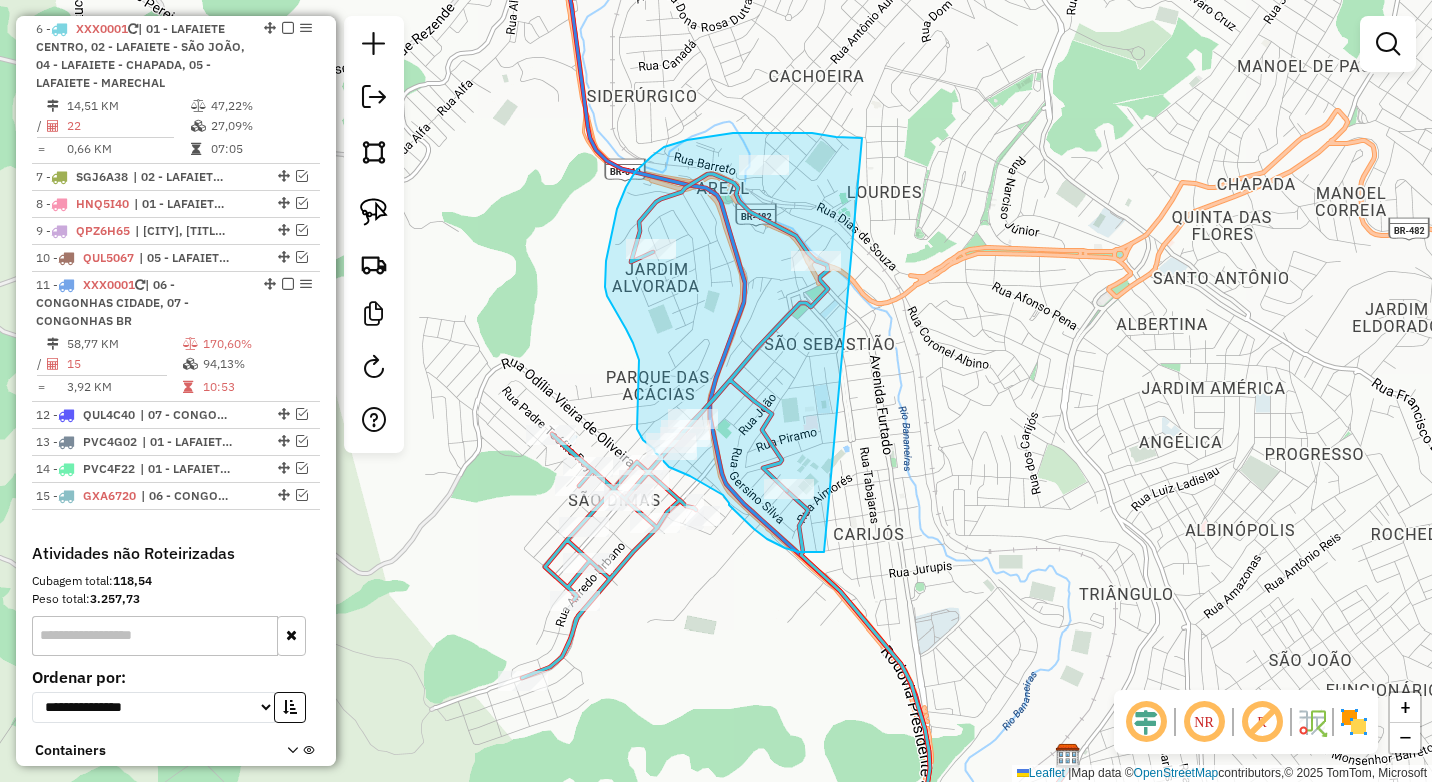 drag, startPoint x: 862, startPoint y: 138, endPoint x: 865, endPoint y: 539, distance: 401.01123 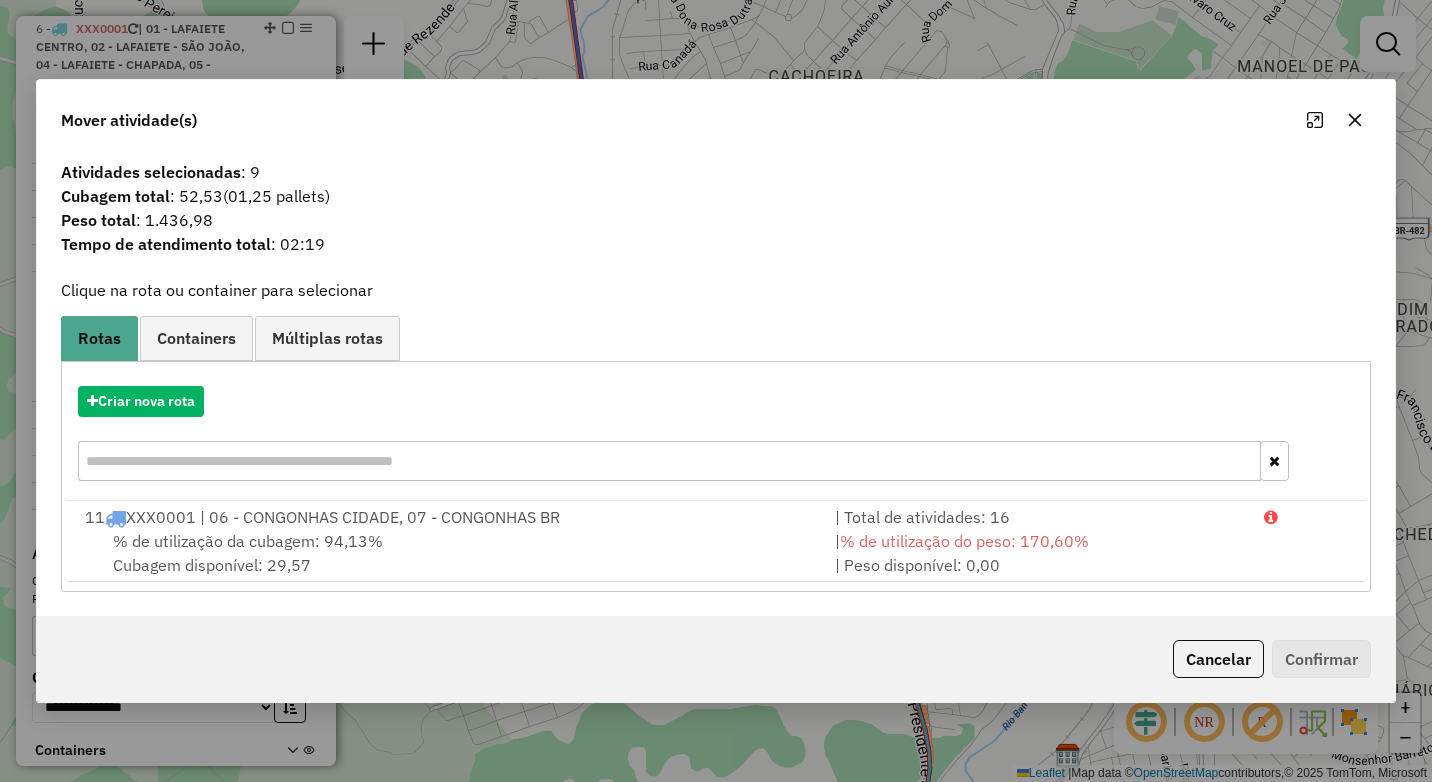 click 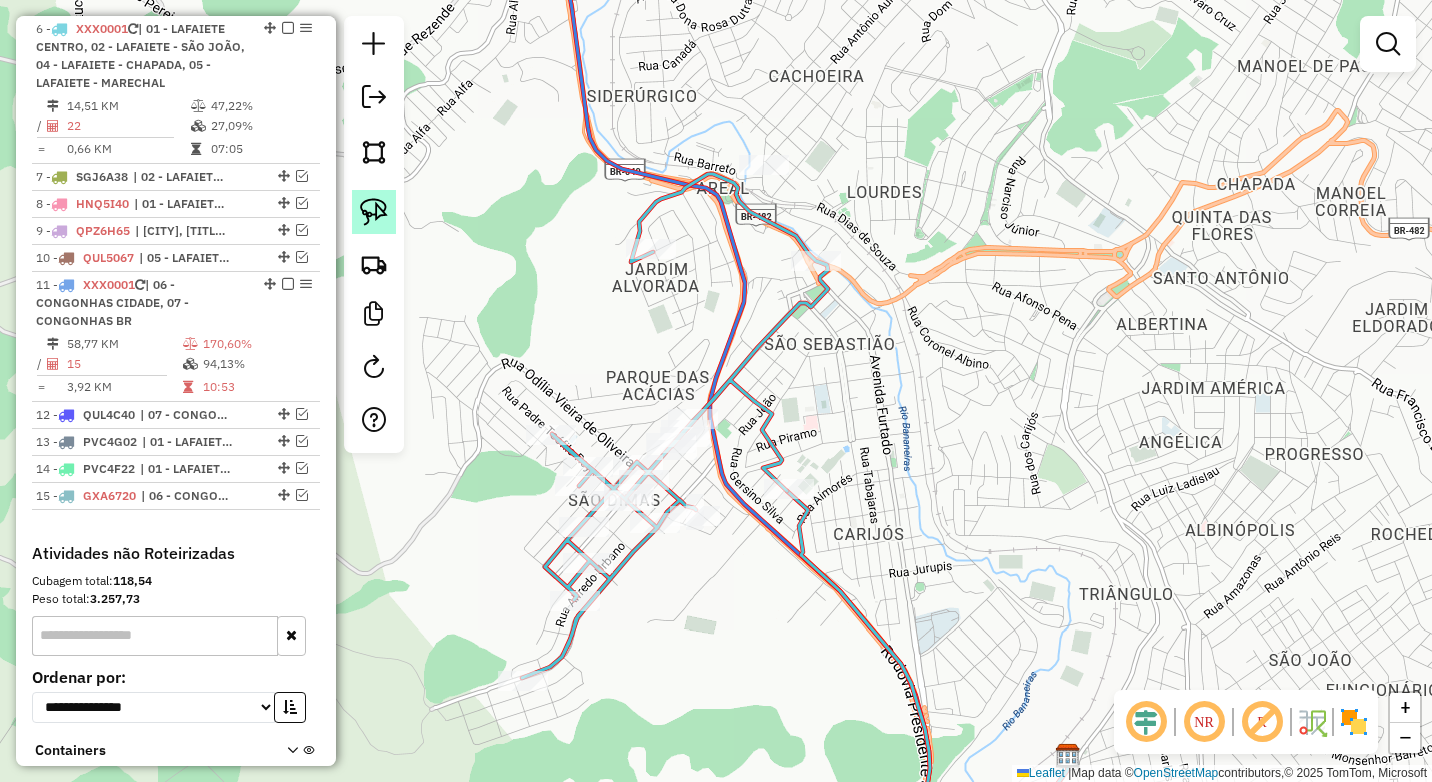 click 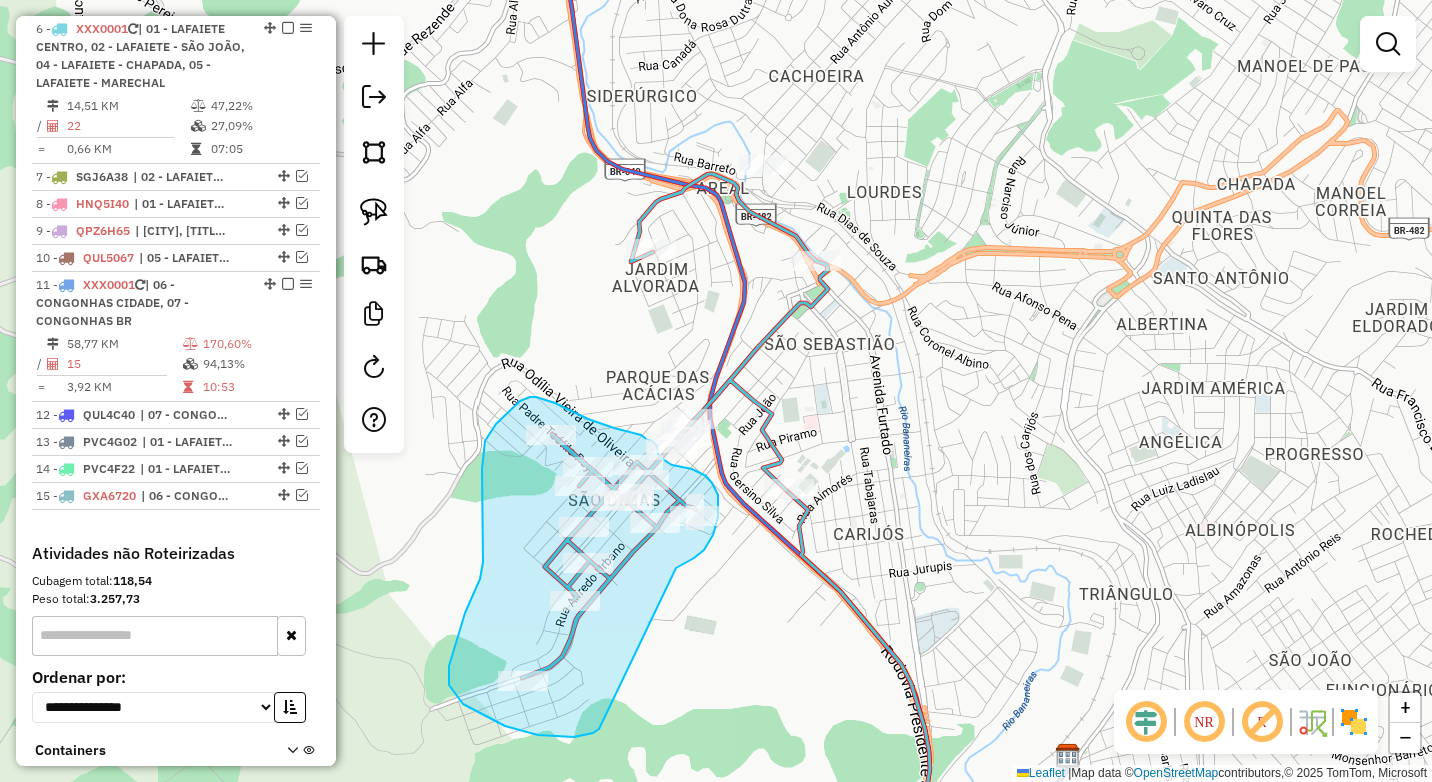 drag, startPoint x: 676, startPoint y: 568, endPoint x: 599, endPoint y: 729, distance: 178.46568 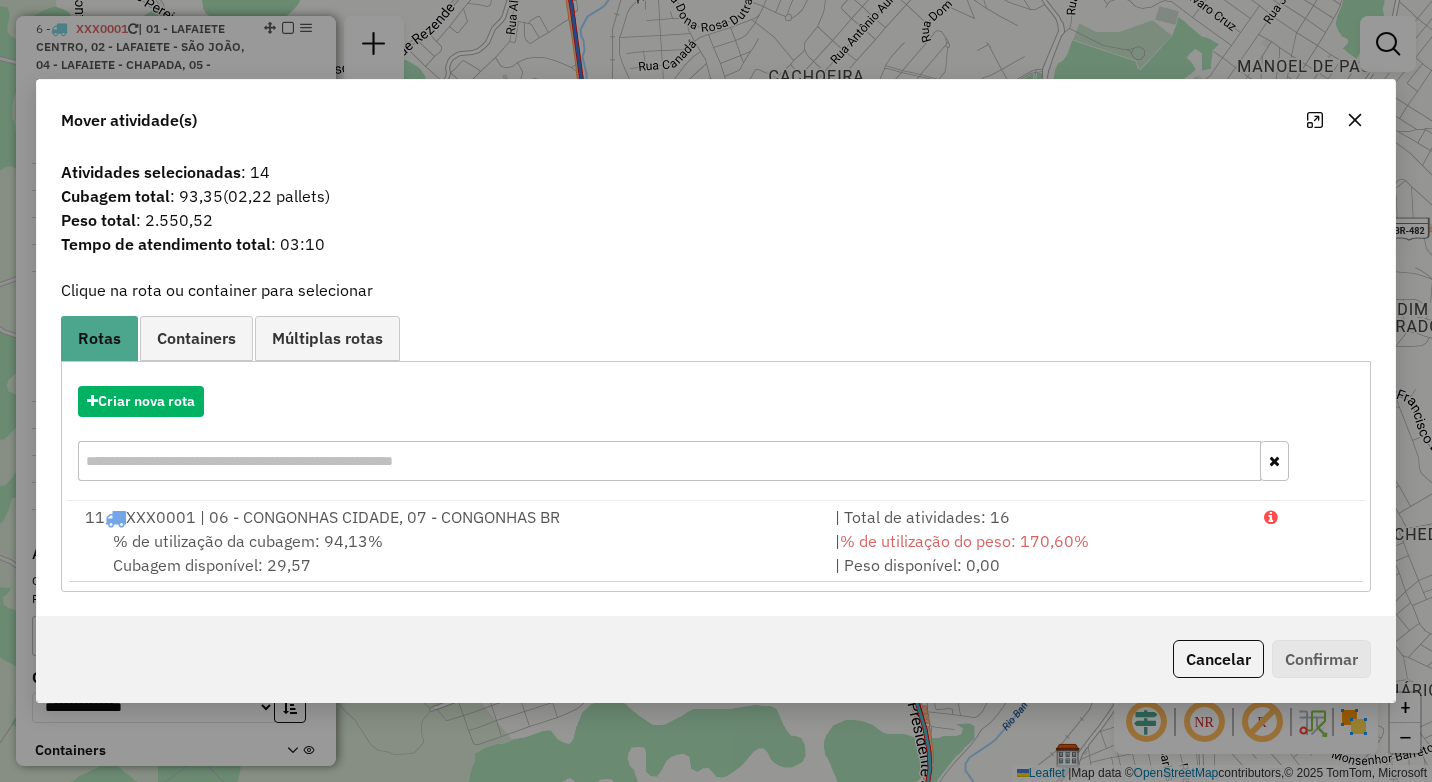 click 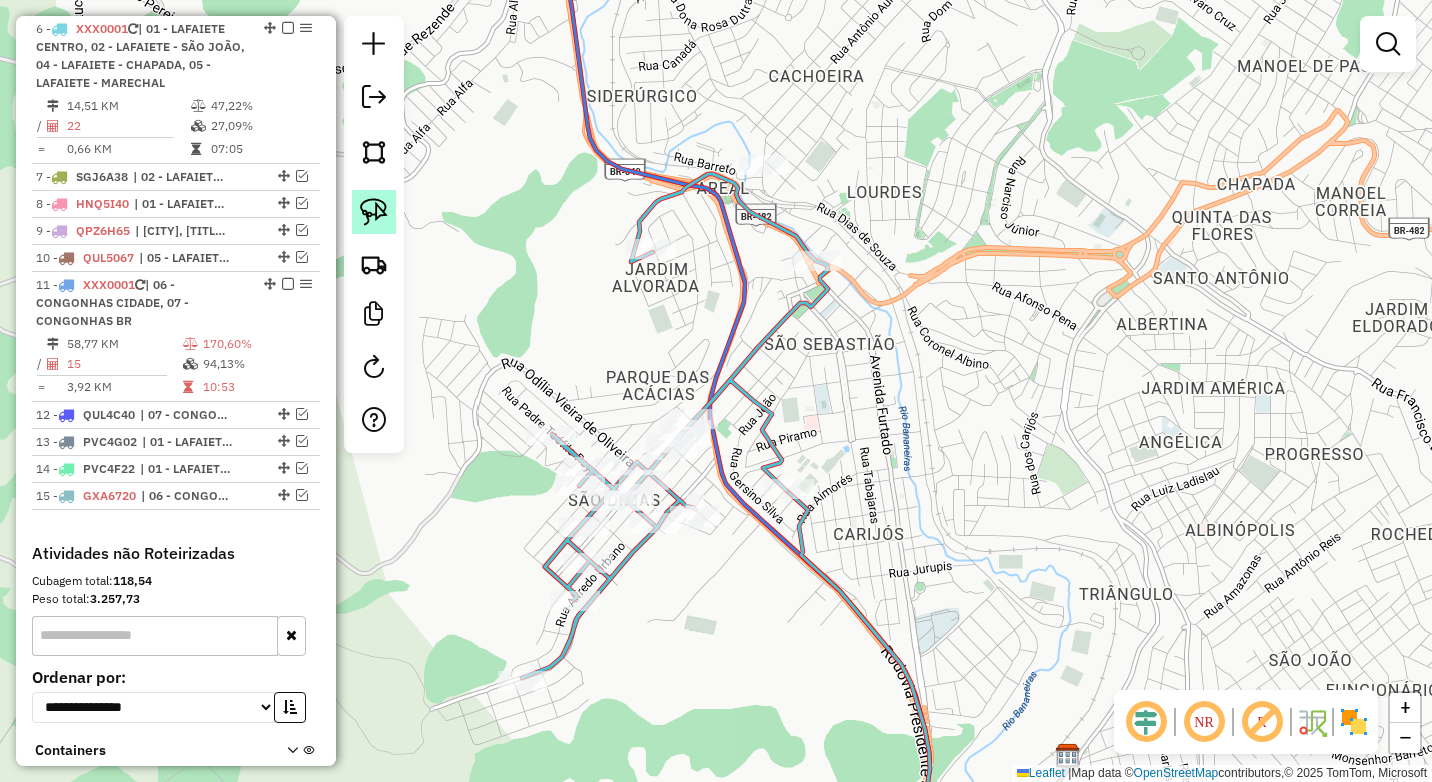 click 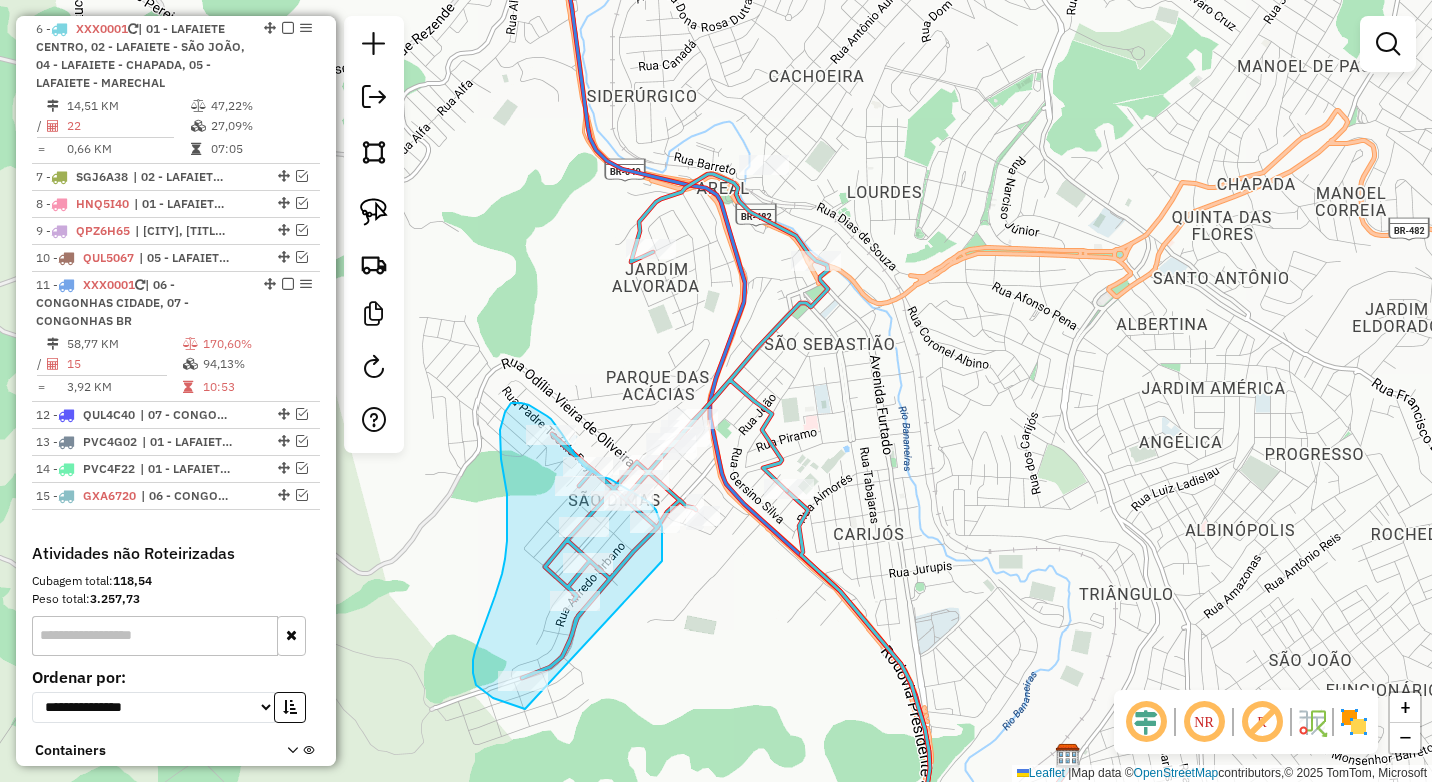 drag, startPoint x: 662, startPoint y: 561, endPoint x: 554, endPoint y: 711, distance: 184.83507 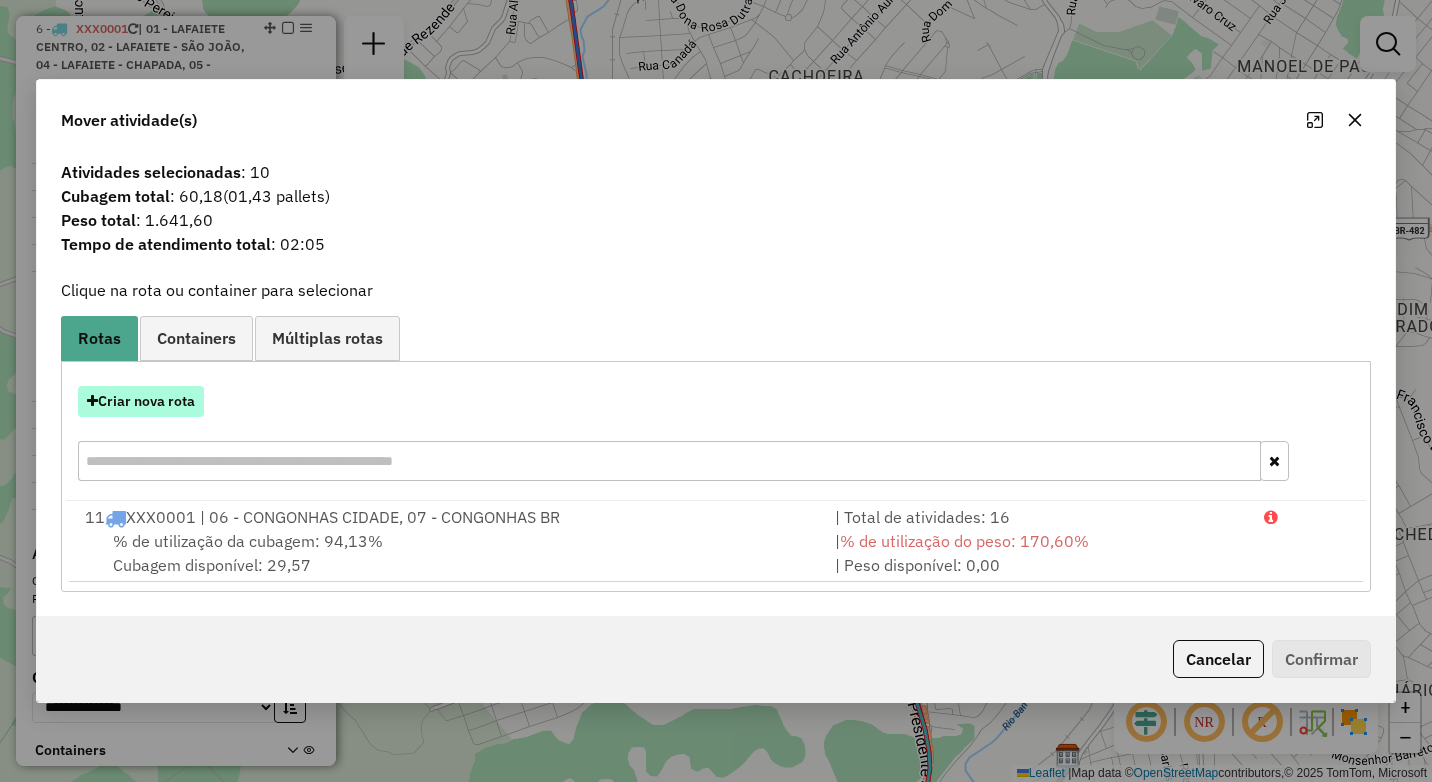click on "Criar nova rota" at bounding box center [141, 401] 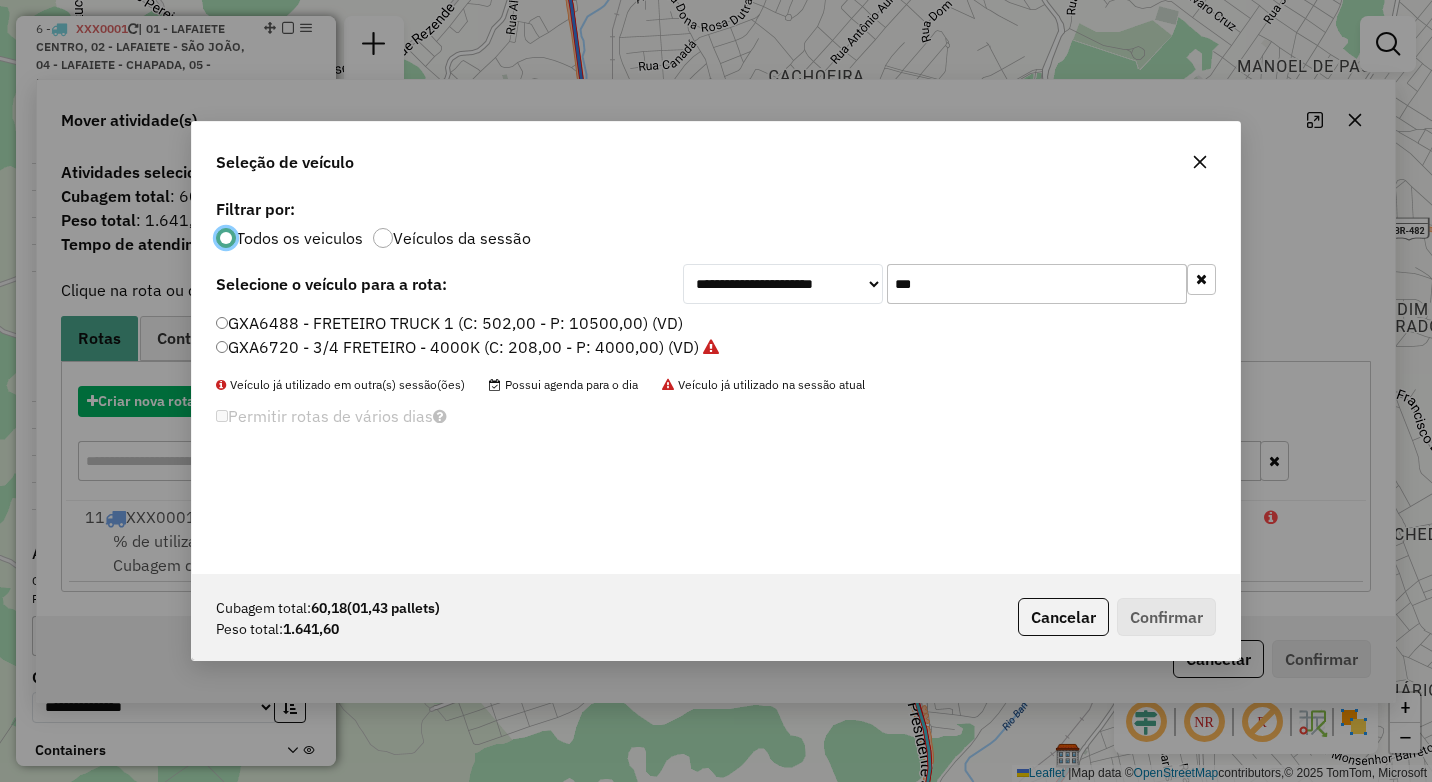 scroll, scrollTop: 11, scrollLeft: 6, axis: both 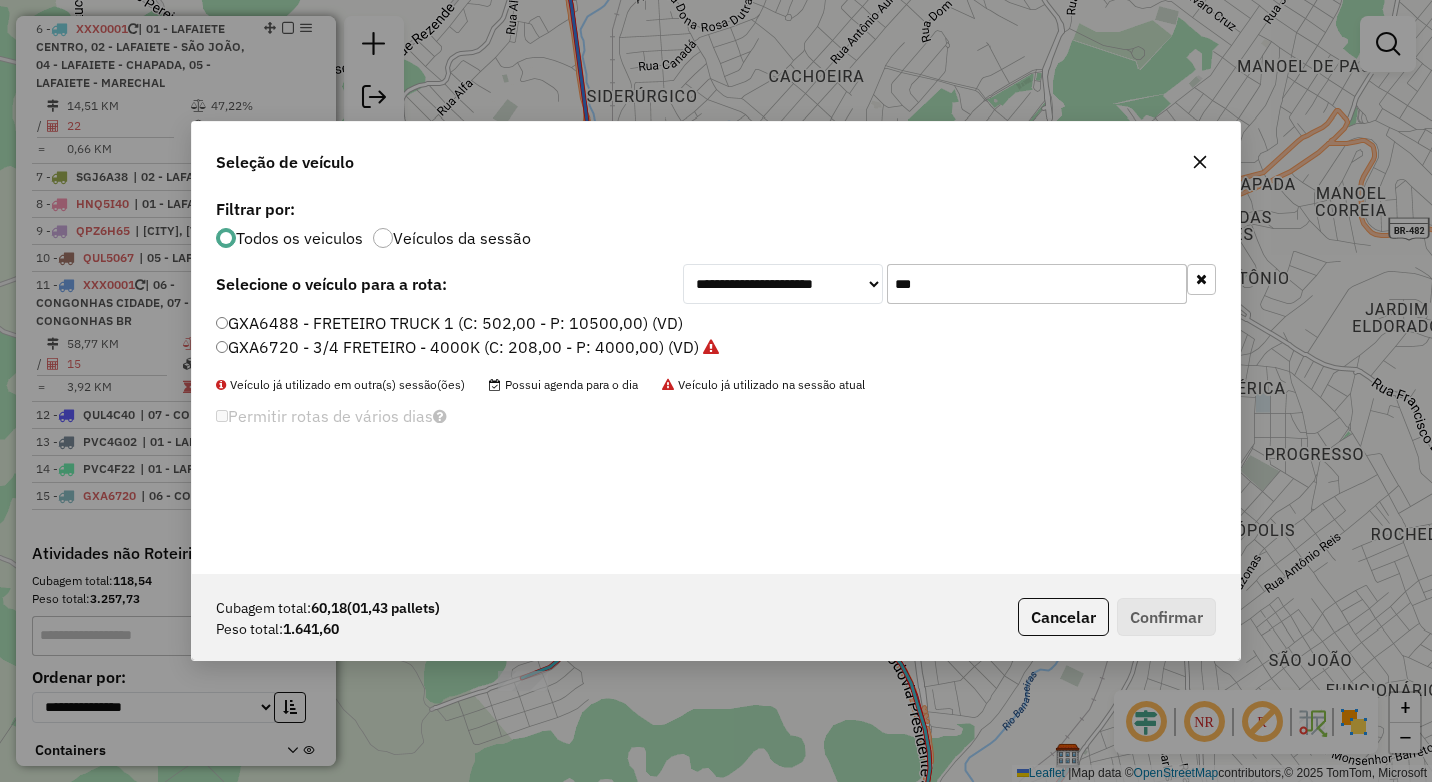 drag, startPoint x: 845, startPoint y: 286, endPoint x: 833, endPoint y: 285, distance: 12.0415945 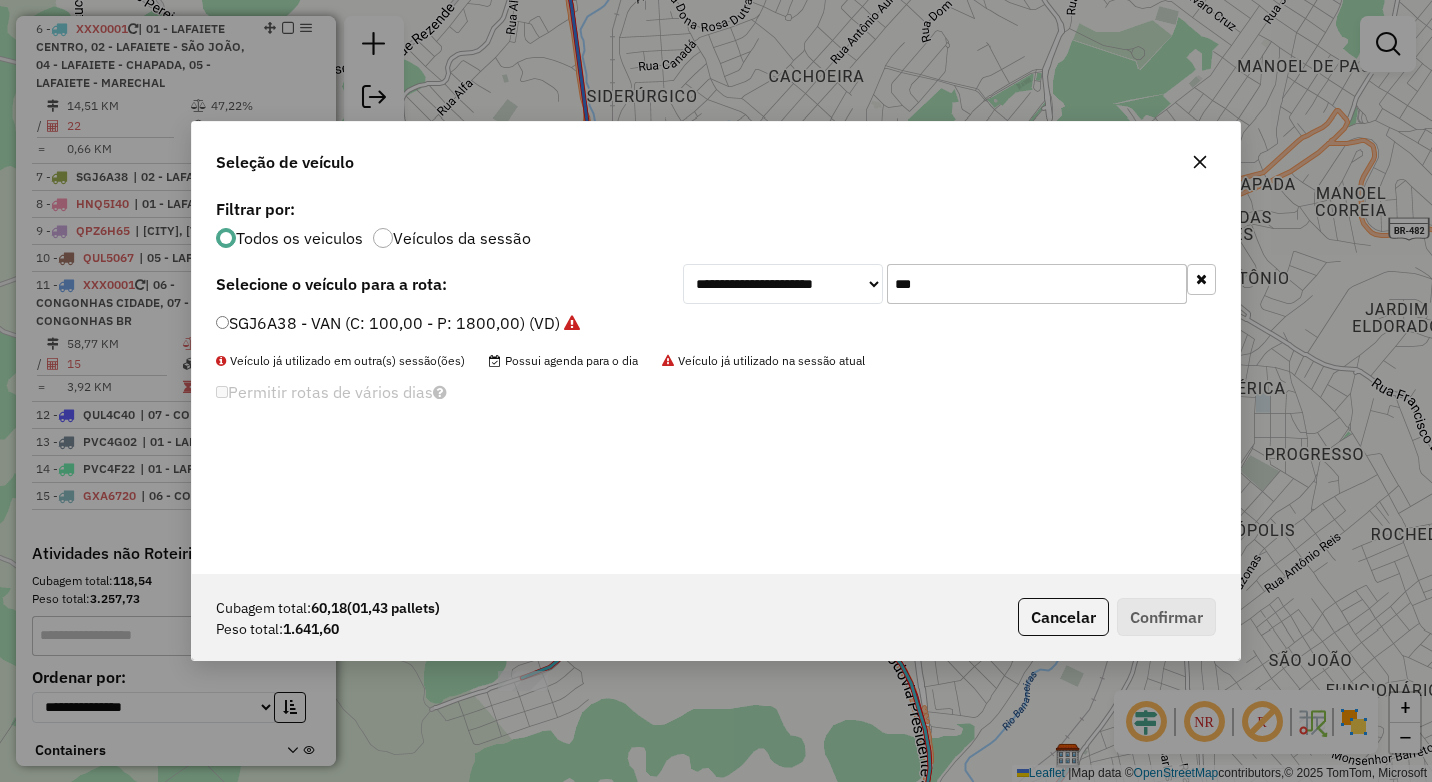 type on "***" 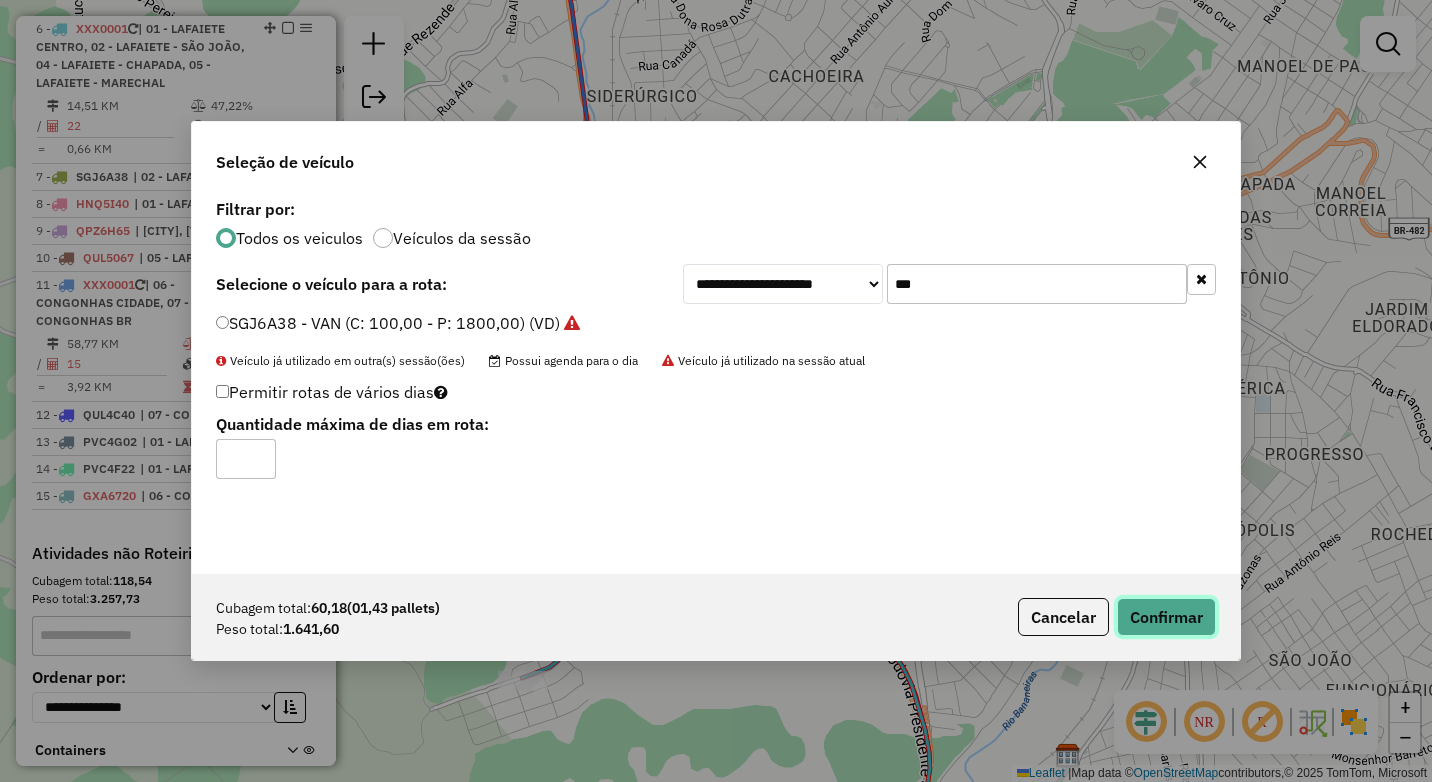 click on "Confirmar" 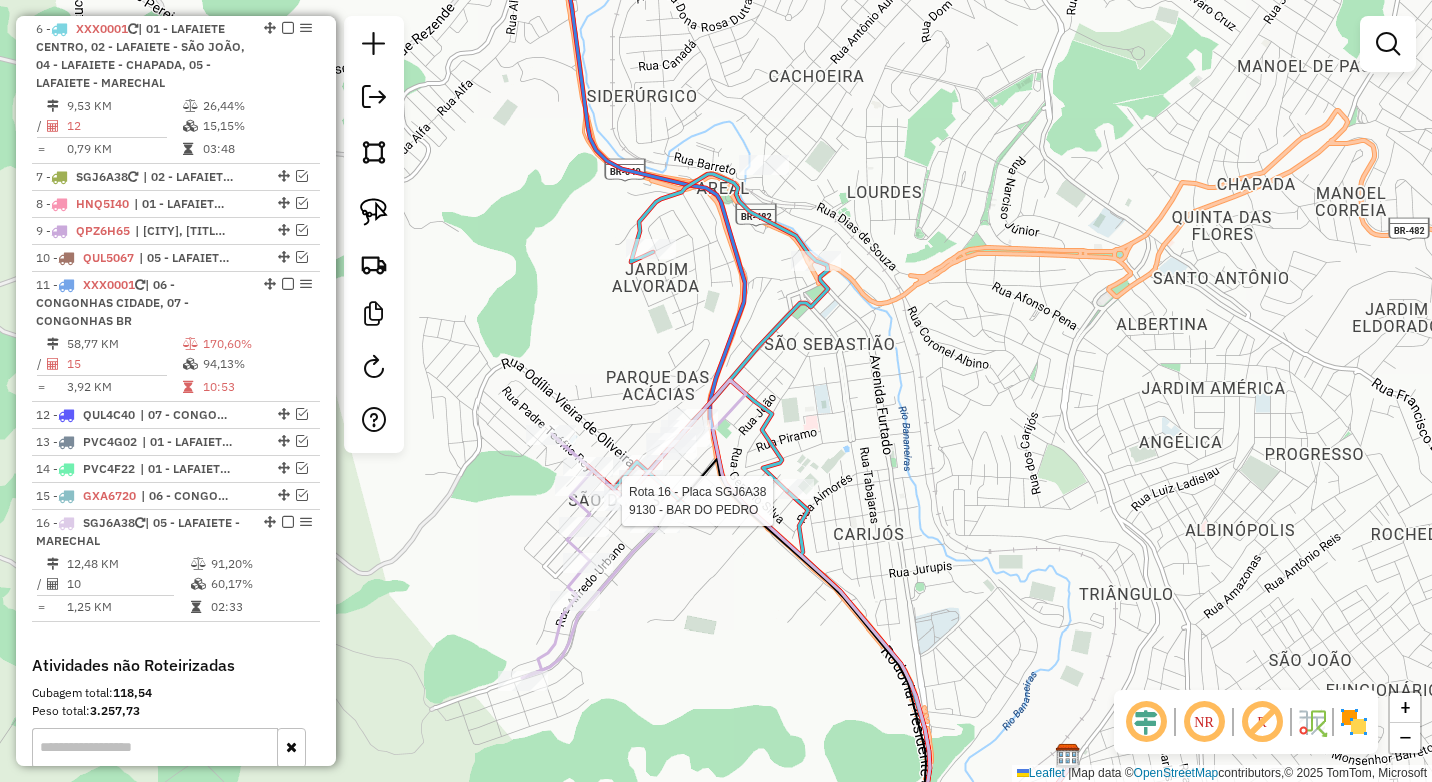 select on "*********" 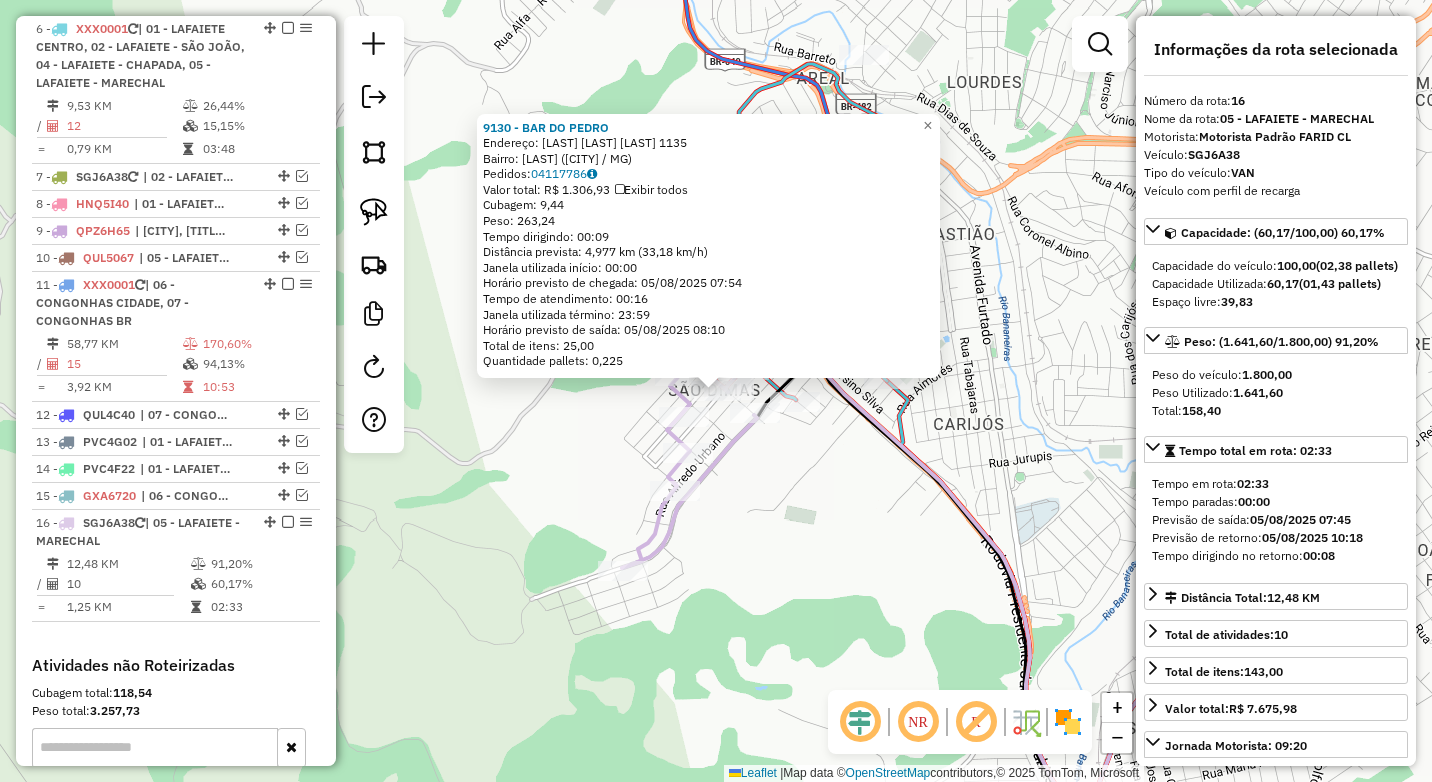 scroll, scrollTop: 1159, scrollLeft: 0, axis: vertical 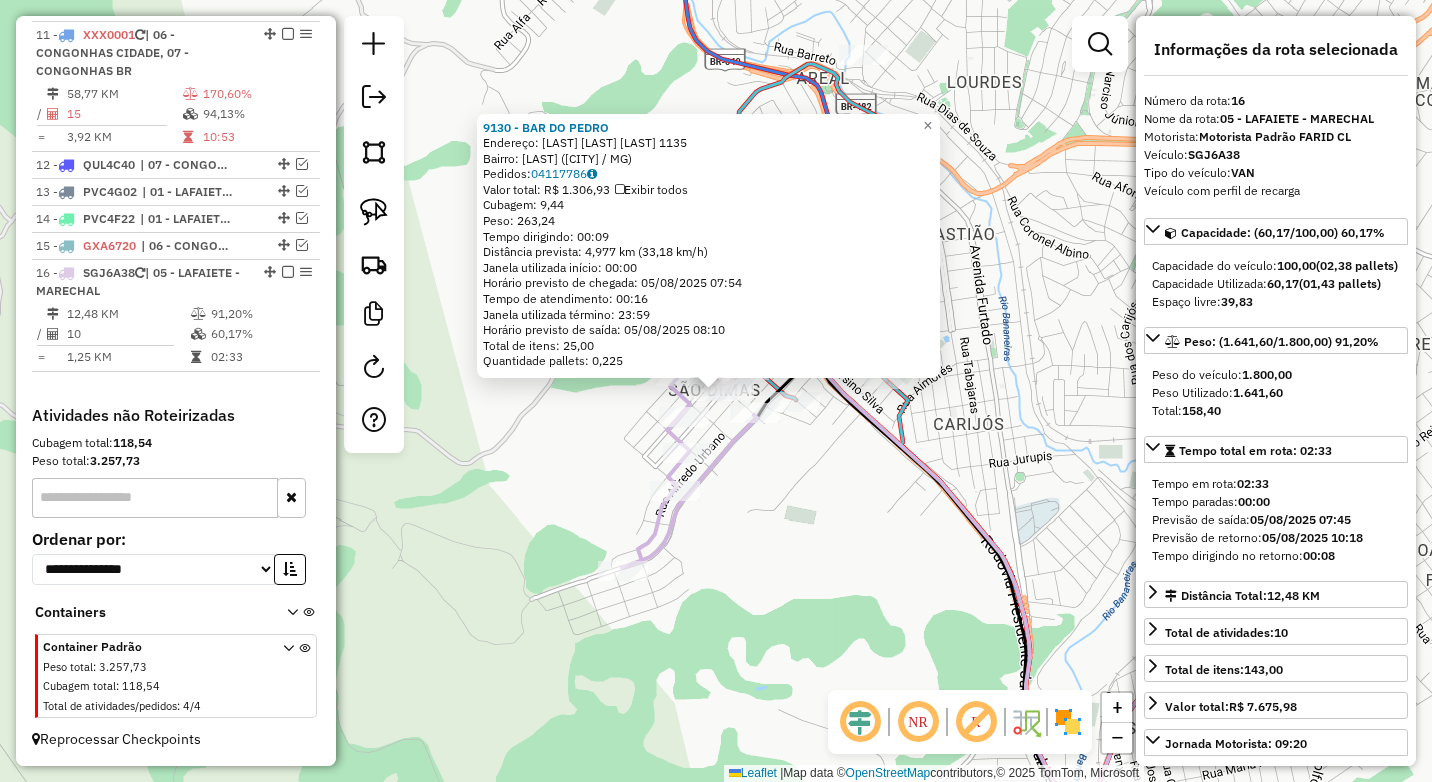 click on "9130 - [BUSINESS_NAME]  Endereço:  [STREET] [NUMBER]   Bairro: [CITY] ([CITY] / MG)   Pedidos:  [ORDER_ID]   Valor total: R$ 1.306,93   Exibir todos   Cubagem: 9,44  Peso: 263,24  Tempo dirigindo: 00:09   Distância prevista: 4,977 km (33,18 km/h)   Janela utilizada início: 00:00   Horário previsto de chegada: 05/08/2025 07:54   Tempo de atendimento: 00:16   Janela utilizada término: 23:59   Horário previsto de saída: 05/08/2025 08:10   Total de itens: 25,00   Quantidade pallets: 0,225  × Janela de atendimento Grade de atendimento Capacidade Transportadoras Veículos Cliente Pedidos  Rotas Selecione os dias de semana para filtrar as janelas de atendimento  Seg   Ter   Qua   Qui   Sex   Sáb   Dom  Informe o período da janela de atendimento: De: Até:  Filtrar exatamente a janela do cliente  Considerar janela de atendimento padrão  Selecione os dias de semana para filtrar as grades de atendimento  Seg   Ter   Qua   Qui   Sex   Sáb   Dom   Peso mínimo:  ****  Peso máximo:  ****" 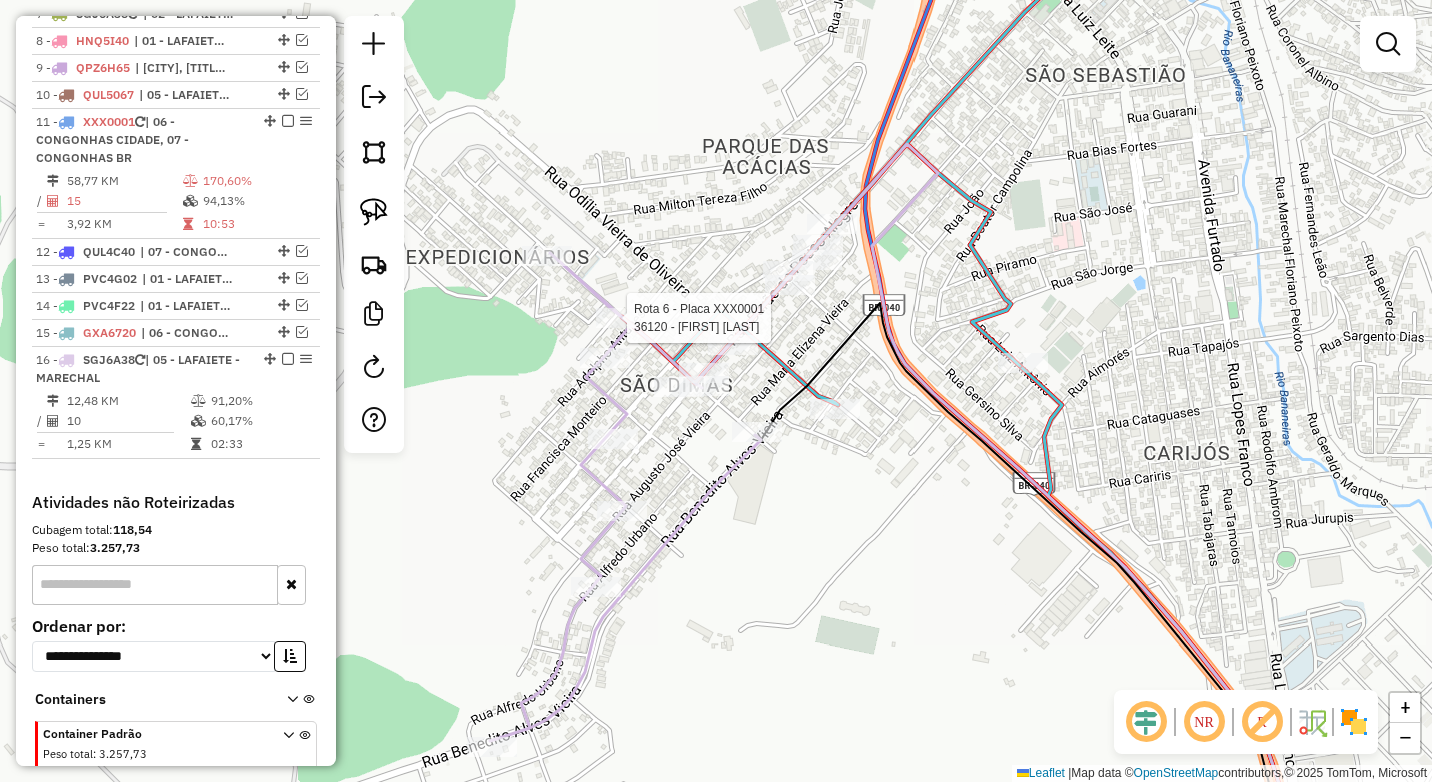 select on "*********" 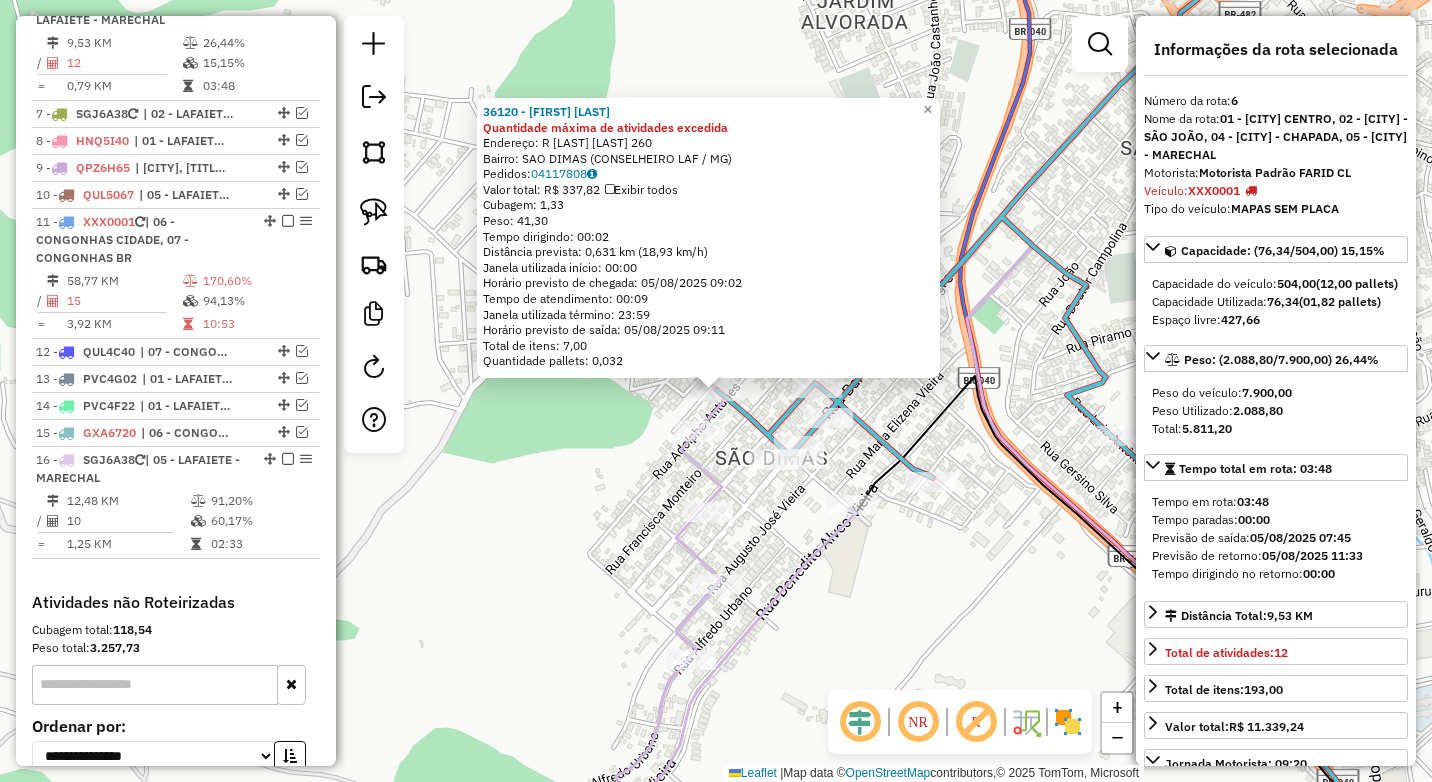 scroll, scrollTop: 909, scrollLeft: 0, axis: vertical 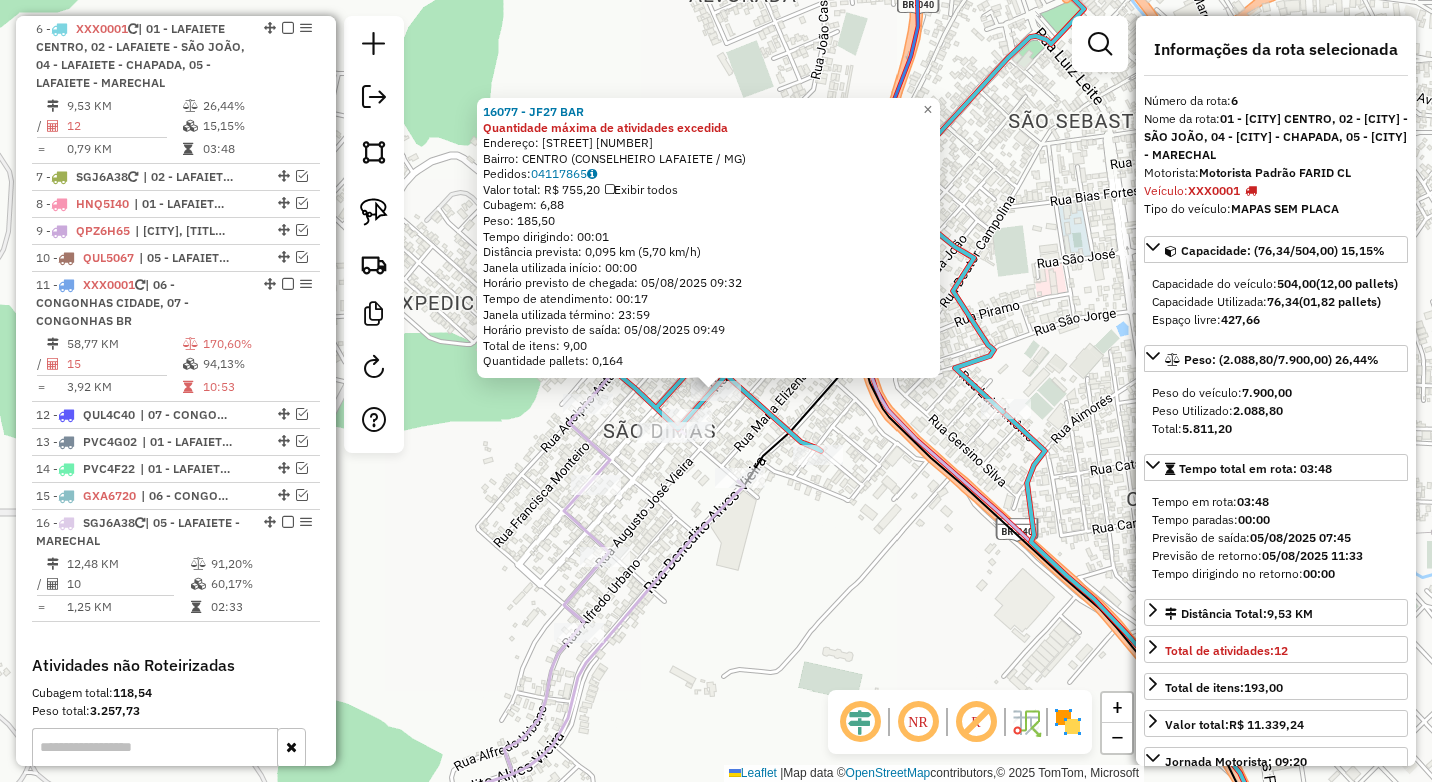 click on "Rota 16 - Placa [PLATE]  8505 - [FIRST] [LAST] [LAST] Rota 16 - Placa [PLATE]  13894 - [BUSINESS_NAME] [BUSINESS_NAME] 16077 - [BUSINESS_NAME] Quantidade máxima de atividades excedida  Endereço:  [STREET] [NUMBER]   Bairro: [CITY] ([CITY] / MG)   Pedidos:  [ORDER_ID]   Valor total: R$ 755,20   Exibir todos   Cubagem: 6,88  Peso: 185,50  Tempo dirigindo: 00:01   Distância prevista: 0,095 km (5,70 km/h)   Janela utilizada início: 00:00   Horário previsto de chegada: 05/08/2025 09:32   Tempo de atendimento: 00:17   Janela utilizada término: 23:59   Horário previsto de saída: 05/08/2025 09:49   Total de itens: 9,00   Quantidade pallets: 0,164  × Janela de atendimento Grade de atendimento Capacidade Transportadoras Veículos Cliente Pedidos  Rotas Selecione os dias de semana para filtrar as janelas de atendimento  Seg   Ter   Qua   Qui   Sex   Sáb   Dom  Informe o período da janela de atendimento: De: Até:  Filtrar exatamente a janela do cliente  Considerar janela de atendimento padrão   Seg   Ter" 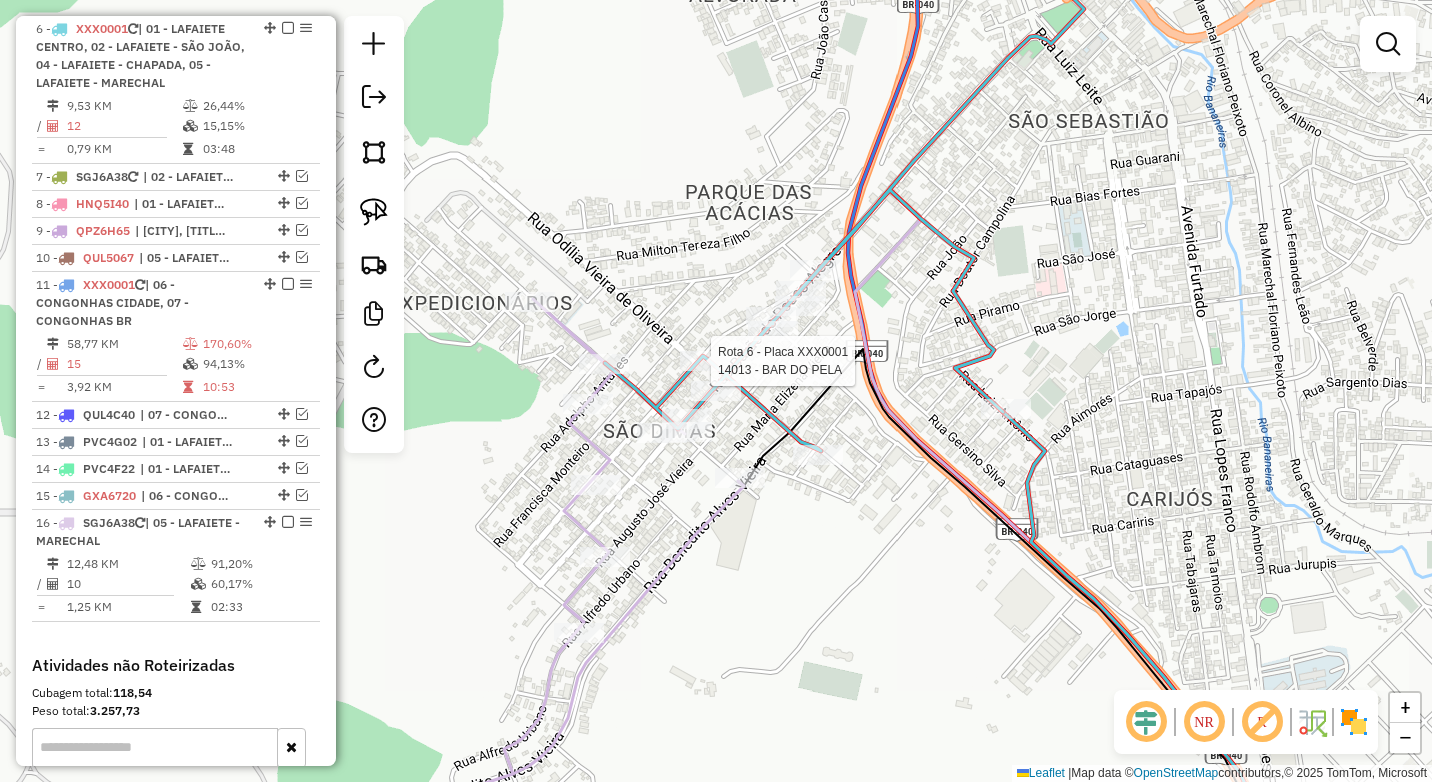 select on "*********" 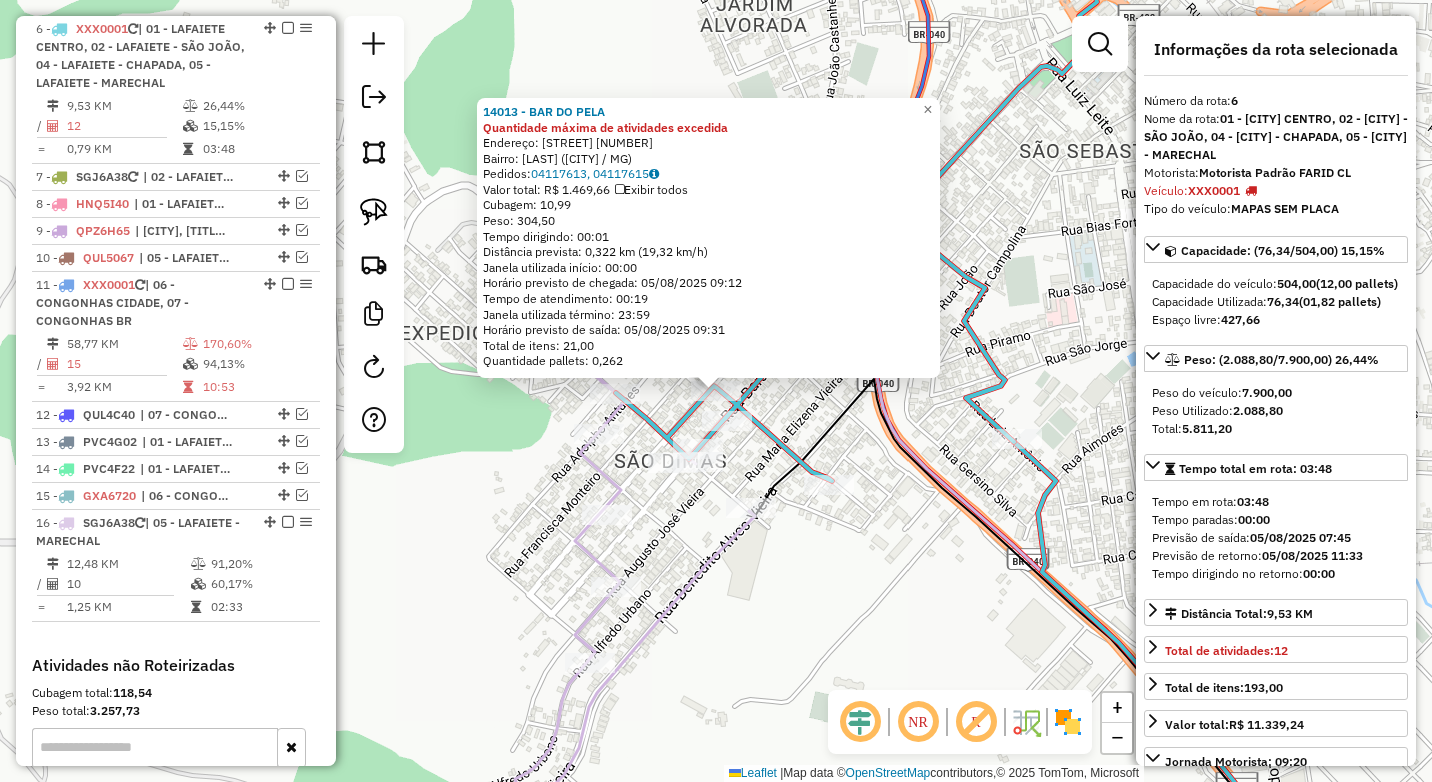 click on "14013 - [BUSINESS_NAME] Quantidade máxima de atividades excedida  Endereço:  [STREET] [NUMBER]   Bairro: [CITY] ([CITY] / MG)   Pedidos:  [ORDER_ID], [ORDER_ID]   Valor total: R$ 1.469,66   Exibir todos   Cubagem: 10,99  Peso: 304,50  Tempo dirigindo: 00:01   Distância prevista: 0,322 km (19,32 km/h)   Janela utilizada início: 00:00   Horário previsto de chegada: 05/08/2025 09:12   Tempo de atendimento: 00:19   Janela utilizada término: 23:59   Horário previsto de saída: 05/08/2025 09:31   Total de itens: 21,00   Quantidade pallets: 0,262  × Janela de atendimento Grade de atendimento Capacidade Transportadoras Veículos Cliente Pedidos  Rotas Selecione os dias de semana para filtrar as janelas de atendimento  Seg   Ter   Qua   Qui   Sex   Sáb   Dom  Informe o período da janela de atendimento: De: Até:  Filtrar exatamente a janela do cliente  Considerar janela de atendimento padrão  Selecione os dias de semana para filtrar as grades de atendimento  Seg   Ter   Qua   Qui   Sex" 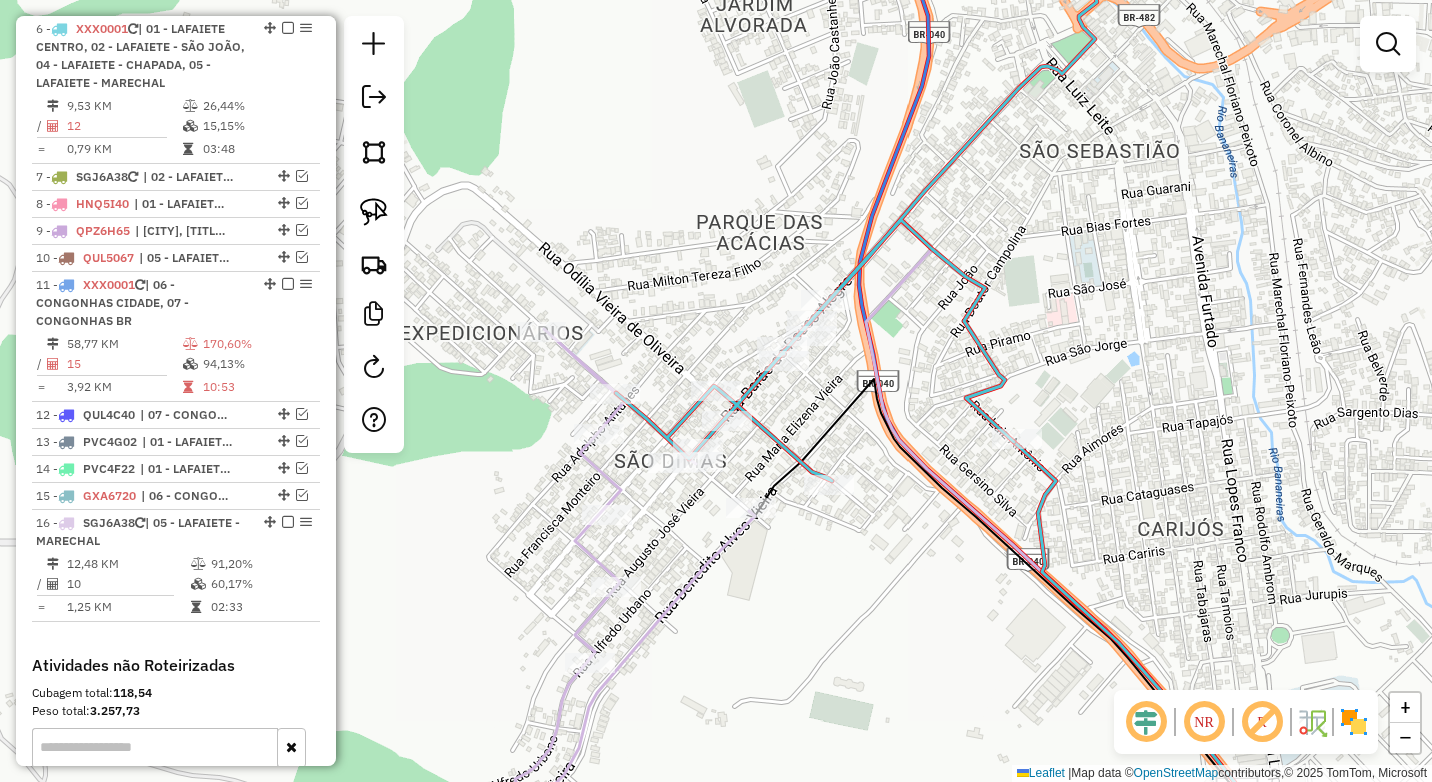 select on "*********" 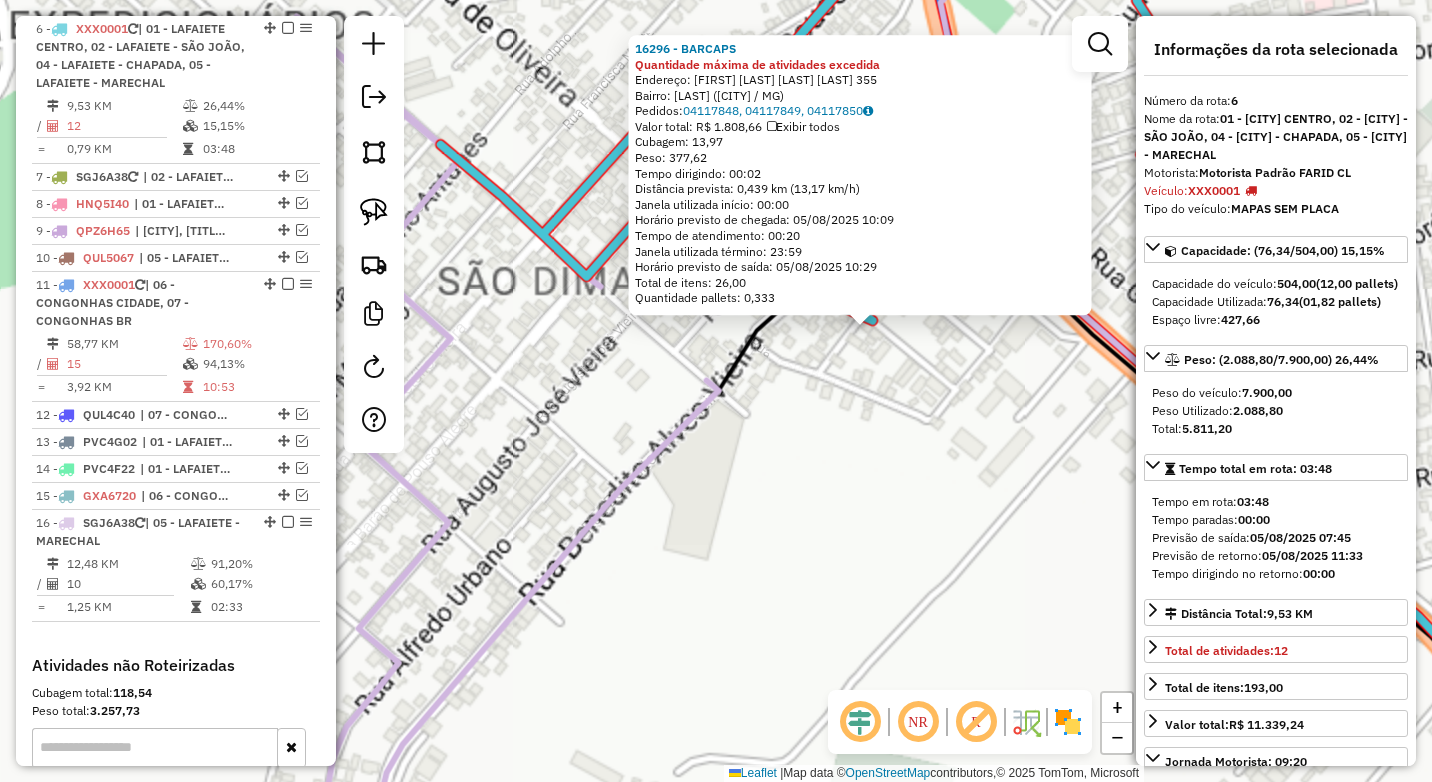 click on "16296 - [BUSINESS_NAME] Quantidade máxima de atividades excedida  Endereço:  [STREET] [NUMBER]   Bairro: [CITY] ([CITY] / [STATE])   Pedidos:  04117848, 04117849, 04117850   Valor total: R$ 1.808,66   Exibir todos   Cubagem: 13,97  Peso: 377,62  Tempo dirigindo: 00:02   Distância prevista: 0,439 km (13,17 km/h)   Janela utilizada início: 00:00   Horário previsto de chegada: 05/08/2025 10:09   Tempo de atendimento: 00:20   Janela utilizada término: 23:59   Horário previsto de saída: 05/08/2025 10:29   Total de itens: 26,00   Quantidade pallets: 0,333  × Janela de atendimento Grade de atendimento Capacidade Transportadoras Veículos Cliente Pedidos  Rotas Selecione os dias de semana para filtrar as janelas de atendimento  Seg   Ter   Qua   Qui   Sex   Sáb   Dom  Informe o período da janela de atendimento: De: Até:  Filtrar exatamente a janela do cliente  Considerar janela de atendimento padrão  Selecione os dias de semana para filtrar as grades de atendimento  Seg   Ter   Qua  +" 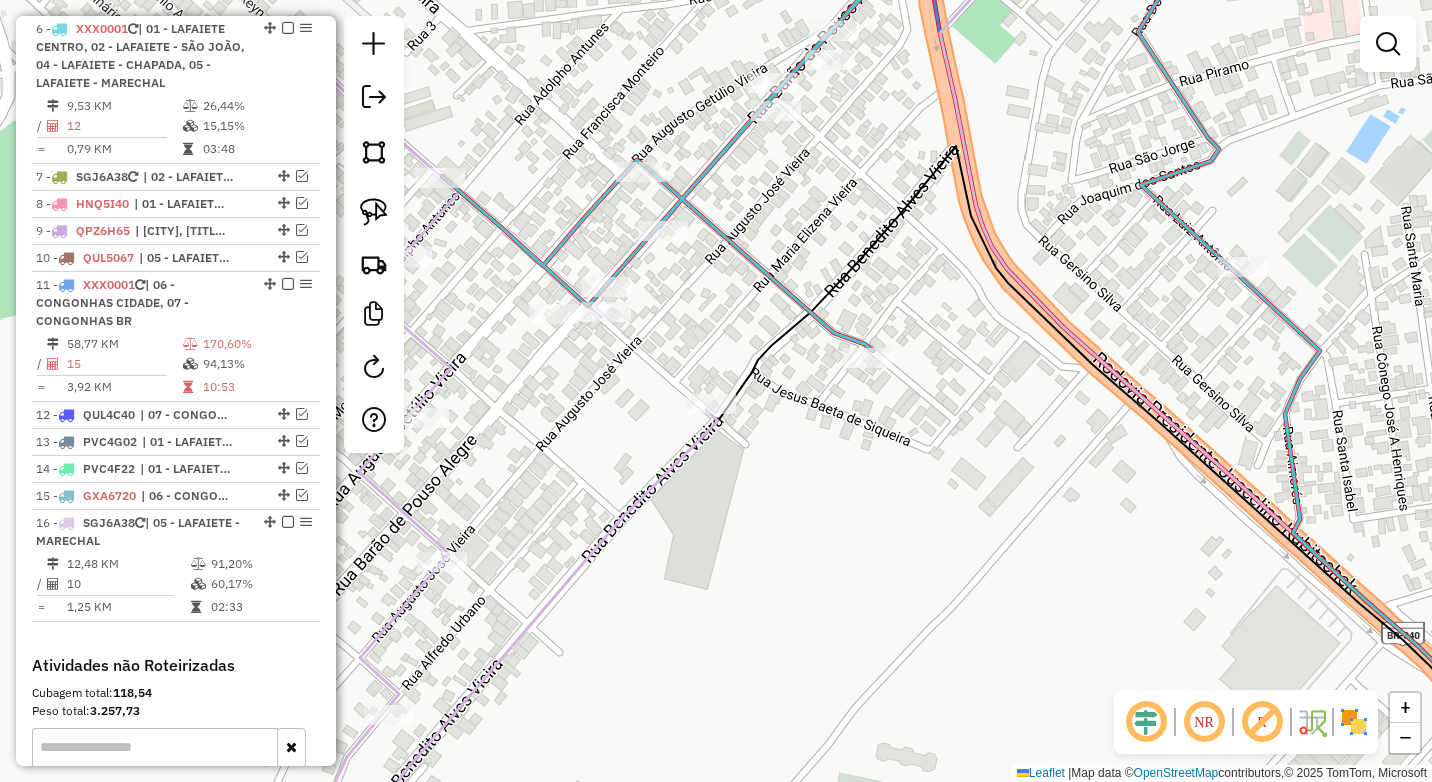 drag, startPoint x: 544, startPoint y: 395, endPoint x: 611, endPoint y: 573, distance: 190.192 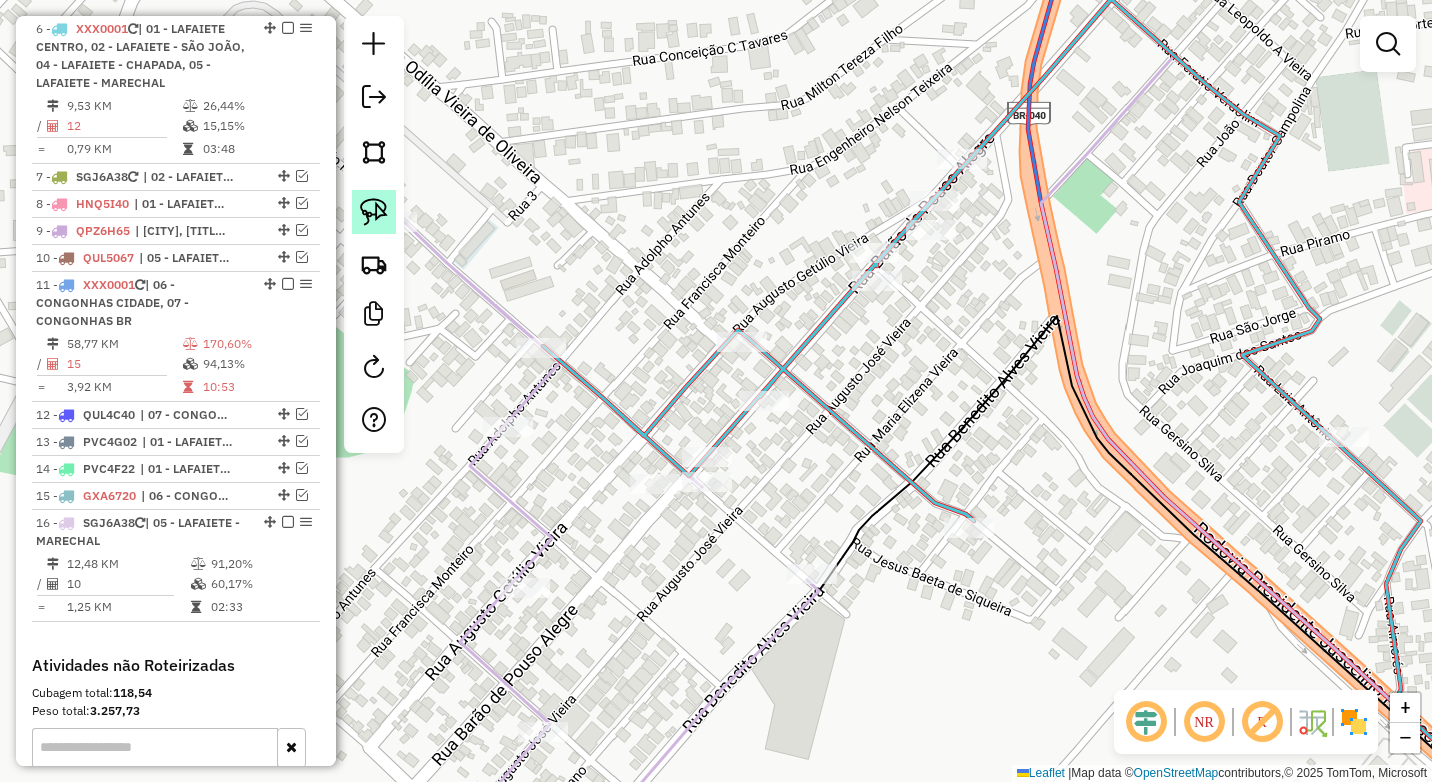 click 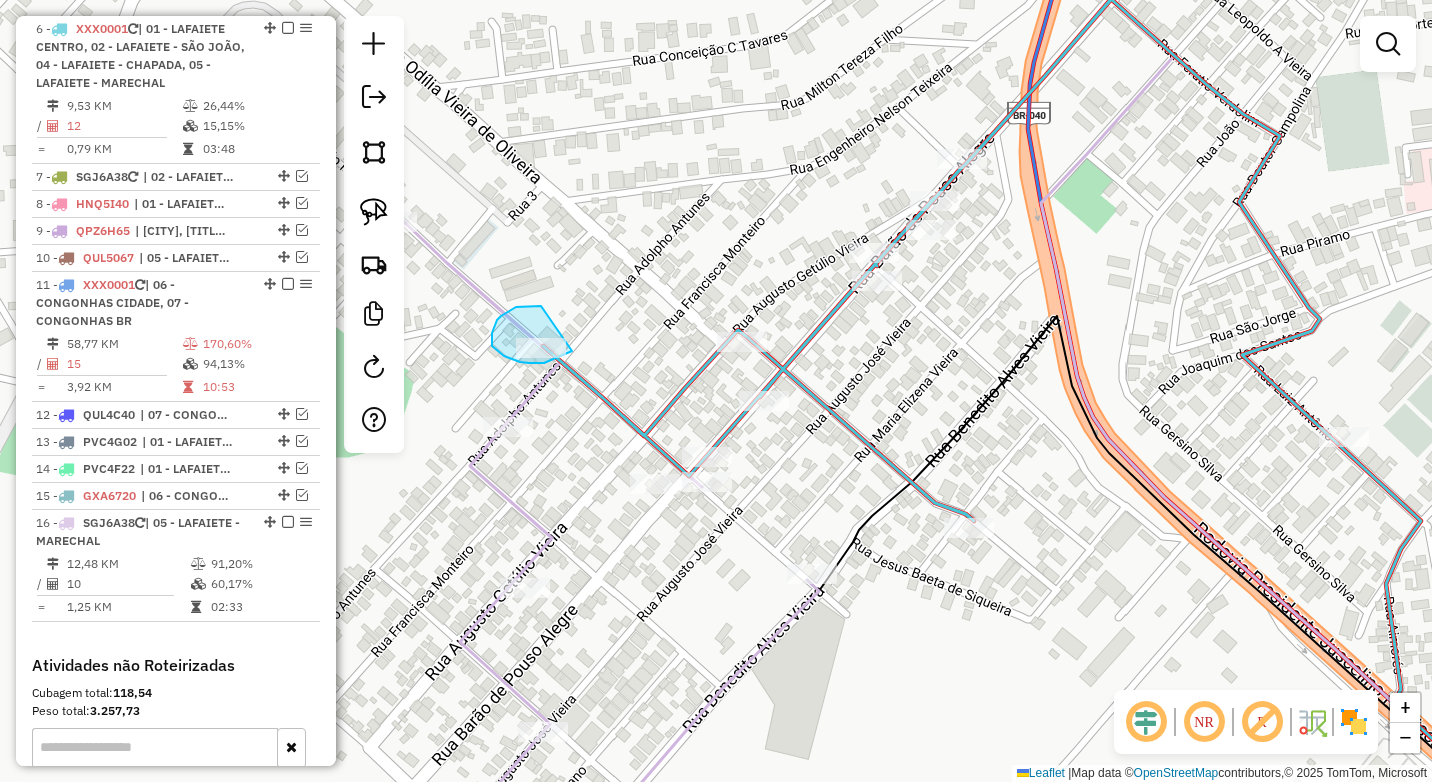 drag, startPoint x: 541, startPoint y: 306, endPoint x: 574, endPoint y: 350, distance: 55 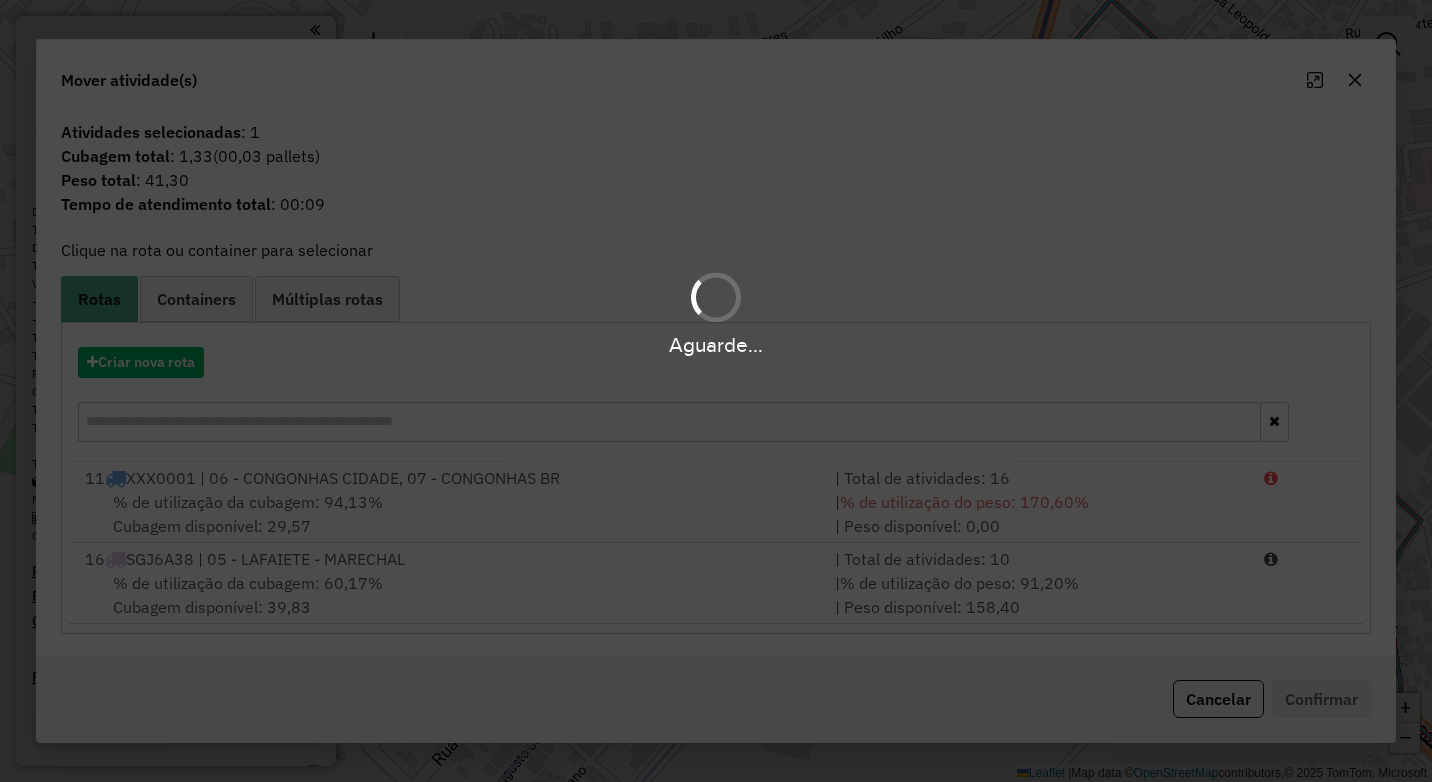 scroll, scrollTop: 0, scrollLeft: 0, axis: both 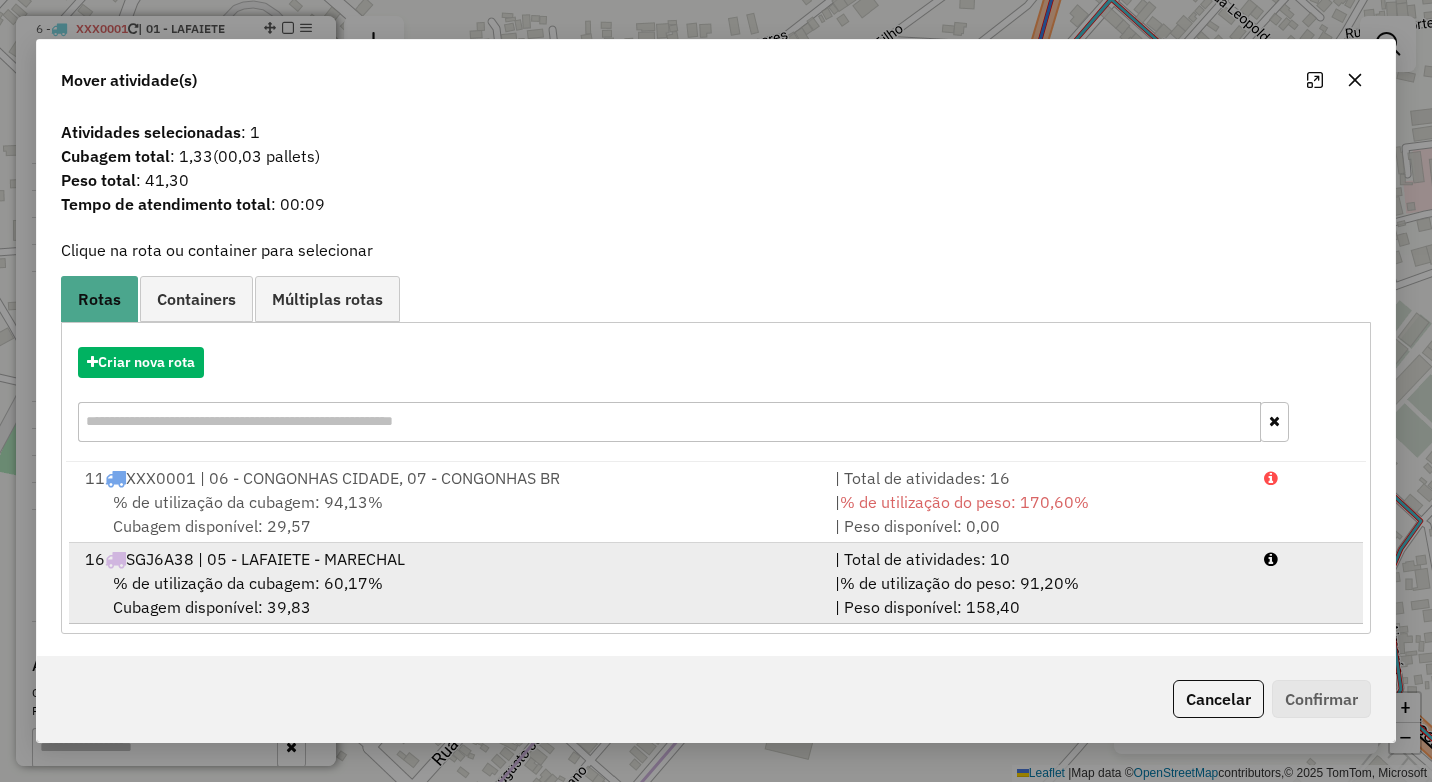 click on "|  % de utilização do peso: 91,20%  | Peso disponível: 158,40" at bounding box center (1037, 595) 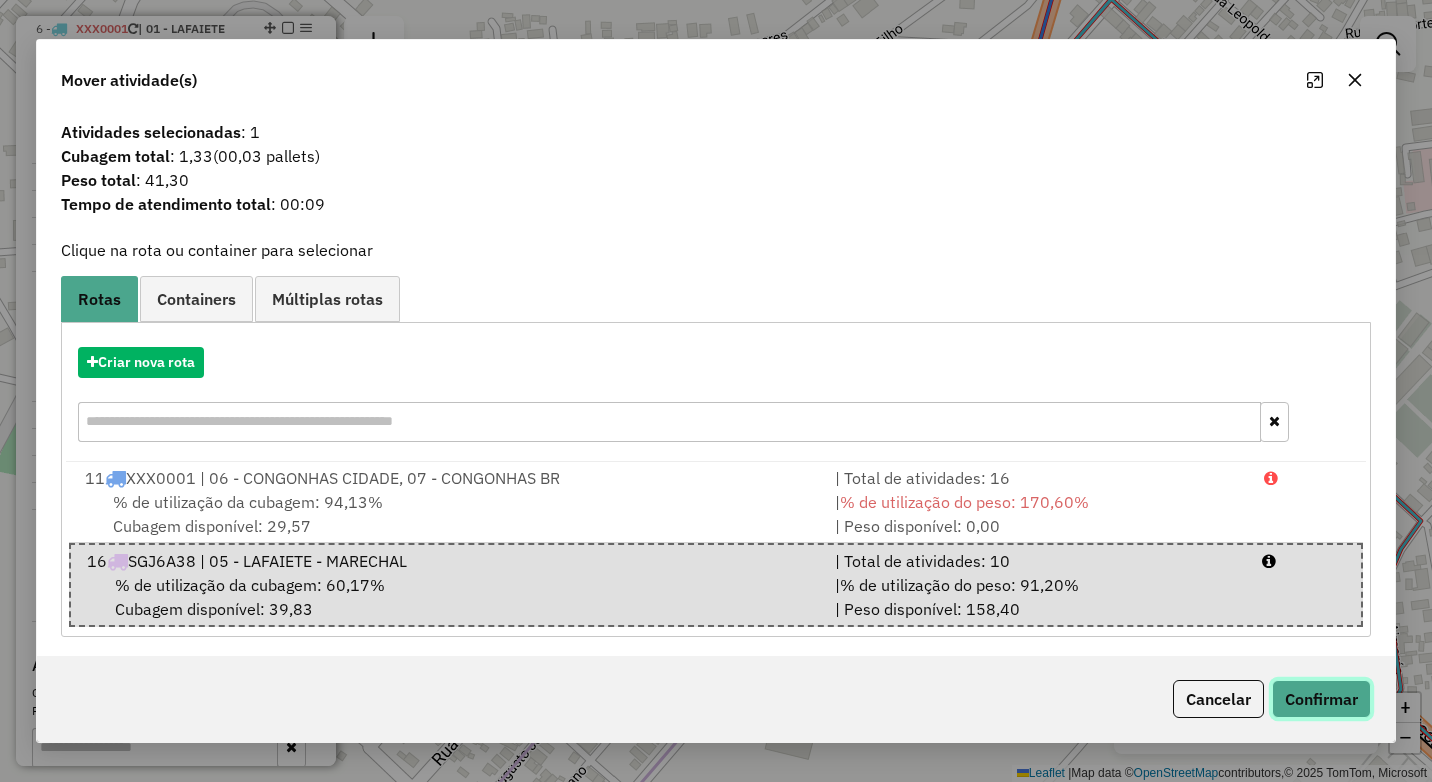 click on "Confirmar" 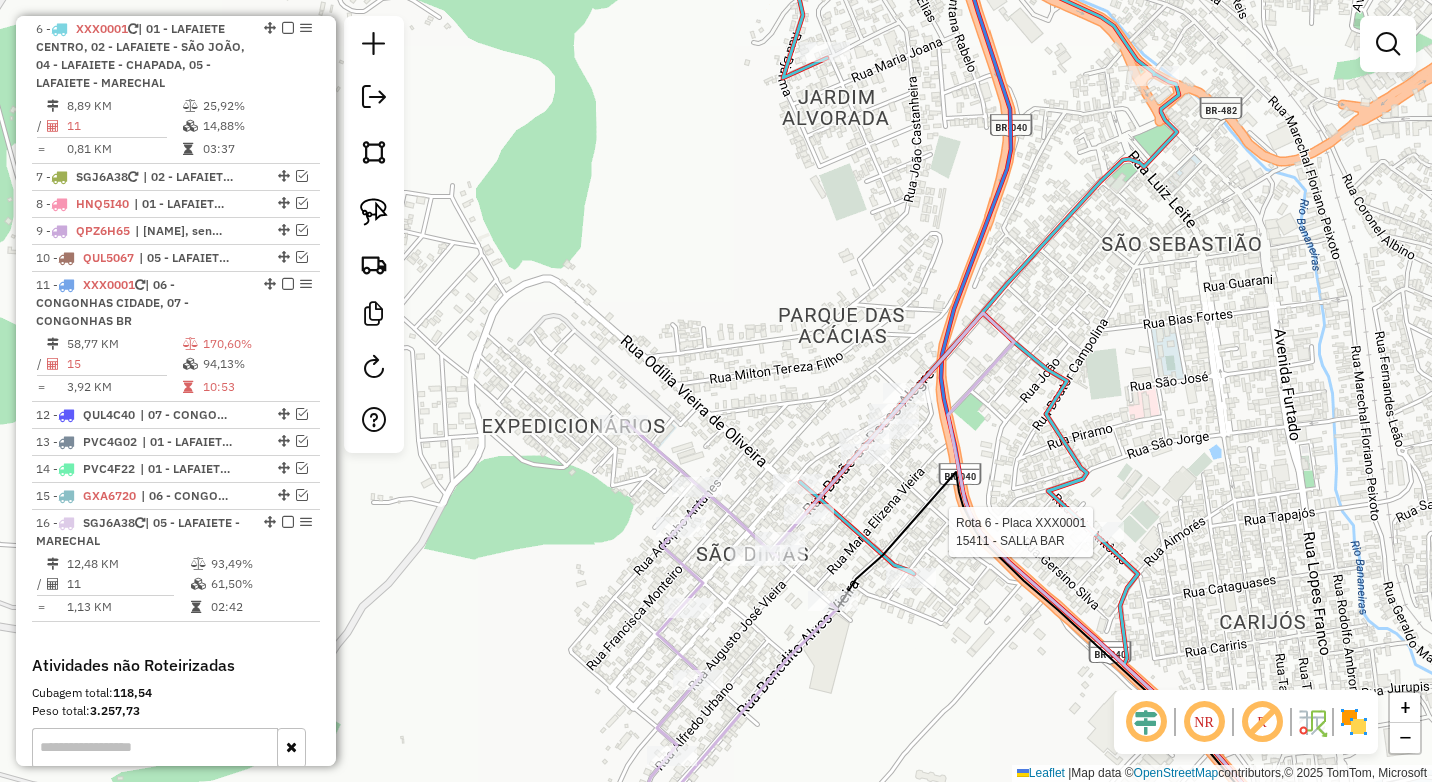 select on "*********" 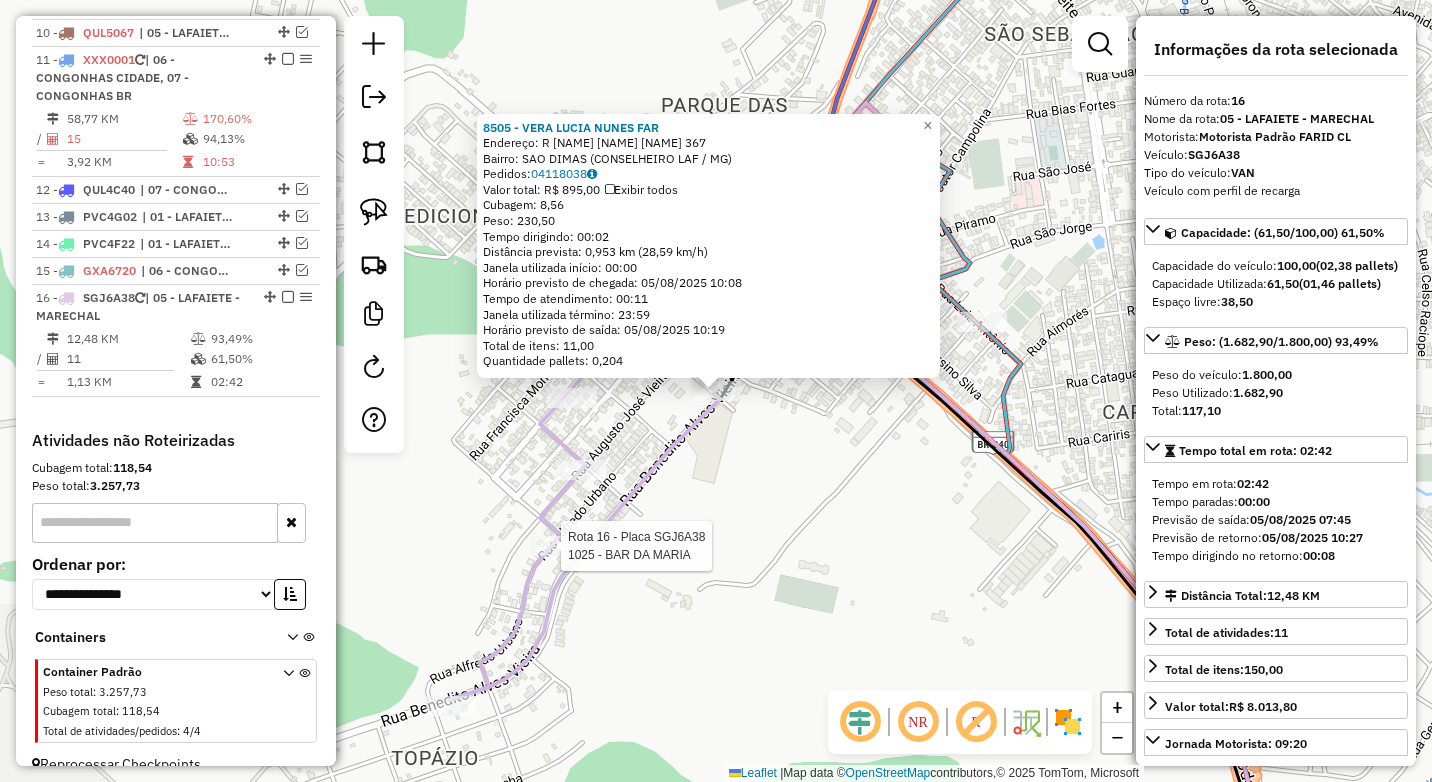 scroll, scrollTop: 1159, scrollLeft: 0, axis: vertical 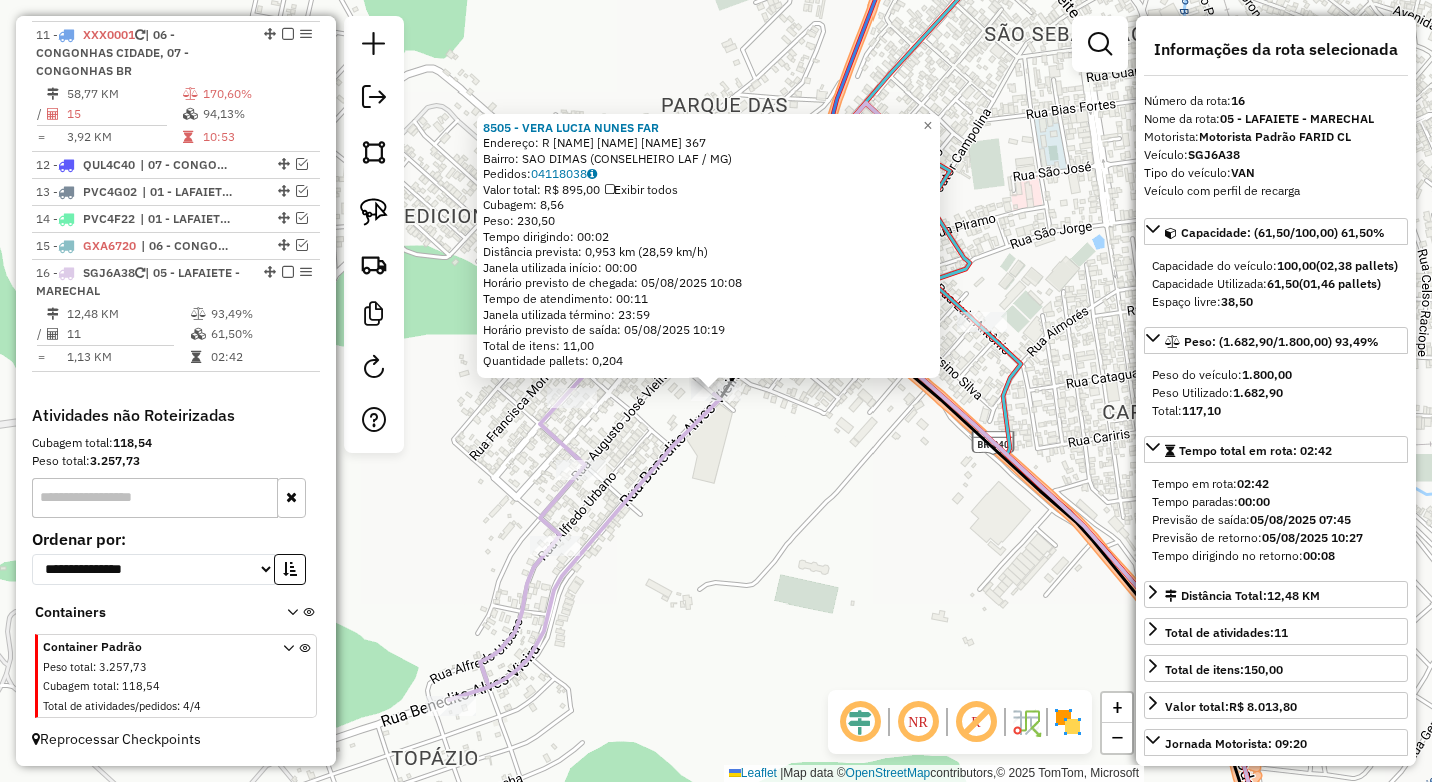 click on "8505 - [NAME] [NAME] [NAME]  Endereço: R   [NAME] [NAME]         [NUMBER]   Bairro: [NAME] ([CITY] / [STATE])   Pedidos:  04118038   Valor total: R$ 895,00   Exibir todos   Cubagem: 8,56  Peso: 230,50  Tempo dirigindo: 00:02   Distância prevista: 0,953 km (28,59 km/h)   Janela utilizada início: 00:00   Horário previsto de chegada: 05/08/2025 10:08   Tempo de atendimento: 00:11   Janela utilizada término: 23:59   Horário previsto de saída: 05/08/2025 10:19   Total de itens: 11,00   Quantidade pallets: 0,204  × Janela de atendimento Grade de atendimento Capacidade Transportadoras Veículos Cliente Pedidos  Rotas Selecione os dias de semana para filtrar as janelas de atendimento  Seg   Ter   Qua   Qui   Sex   Sáb   Dom  Informe o período da janela de atendimento: De: Até:  Filtrar exatamente a janela do cliente  Considerar janela de atendimento padrão  Selecione os dias de semana para filtrar as grades de atendimento  Seg   Ter   Qua   Qui   Sex   Sáb   Dom   Peso mínimo:  **** ****  De:" 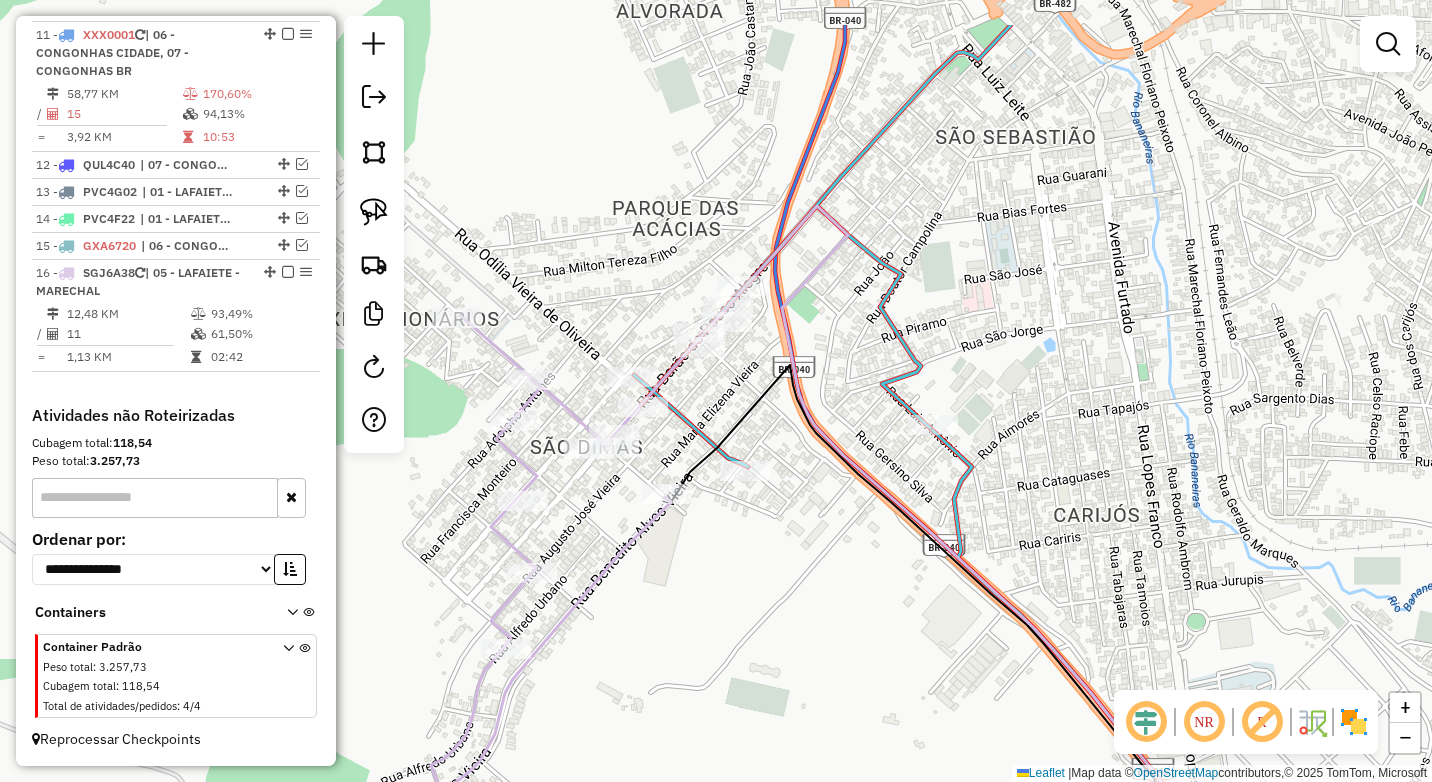 drag, startPoint x: 709, startPoint y: 515, endPoint x: 658, endPoint y: 626, distance: 122.15564 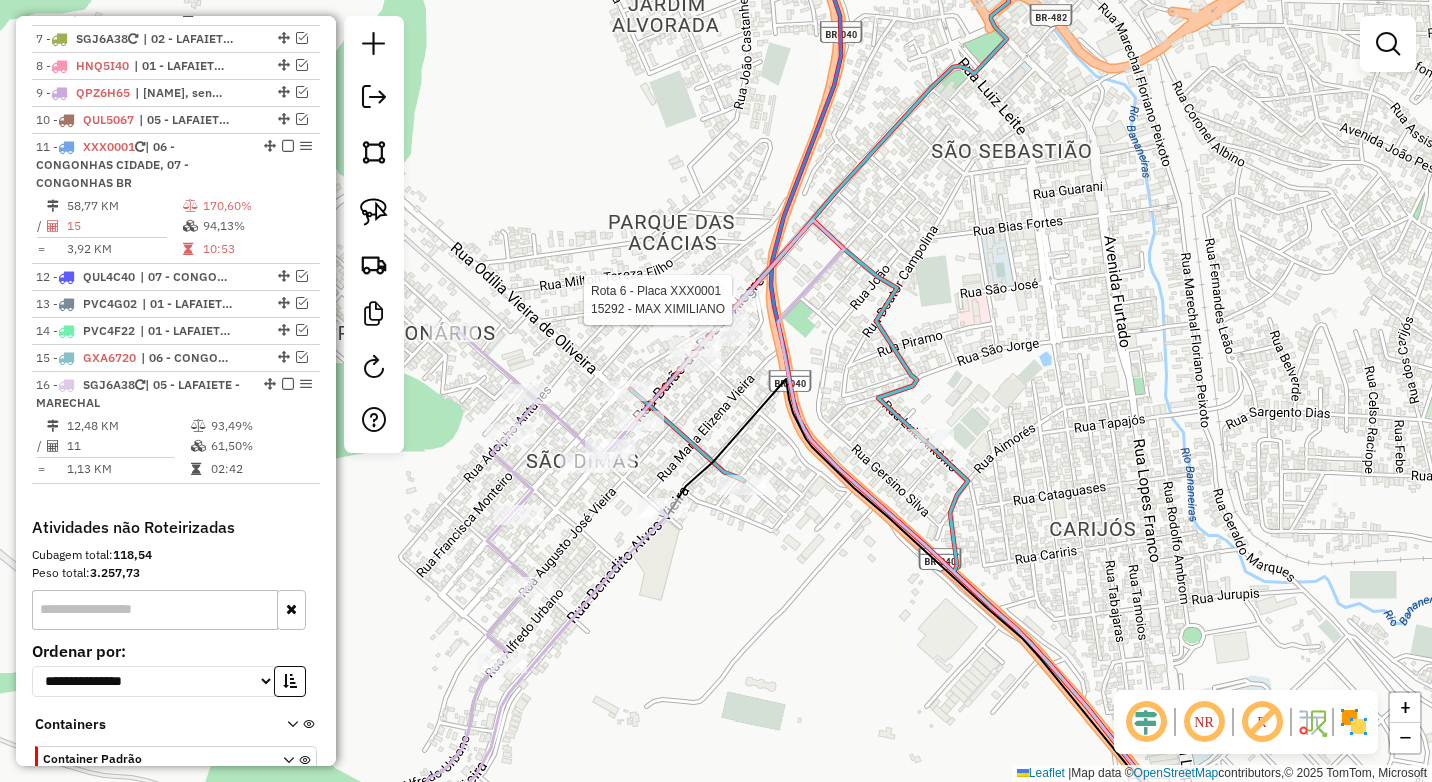 select on "*********" 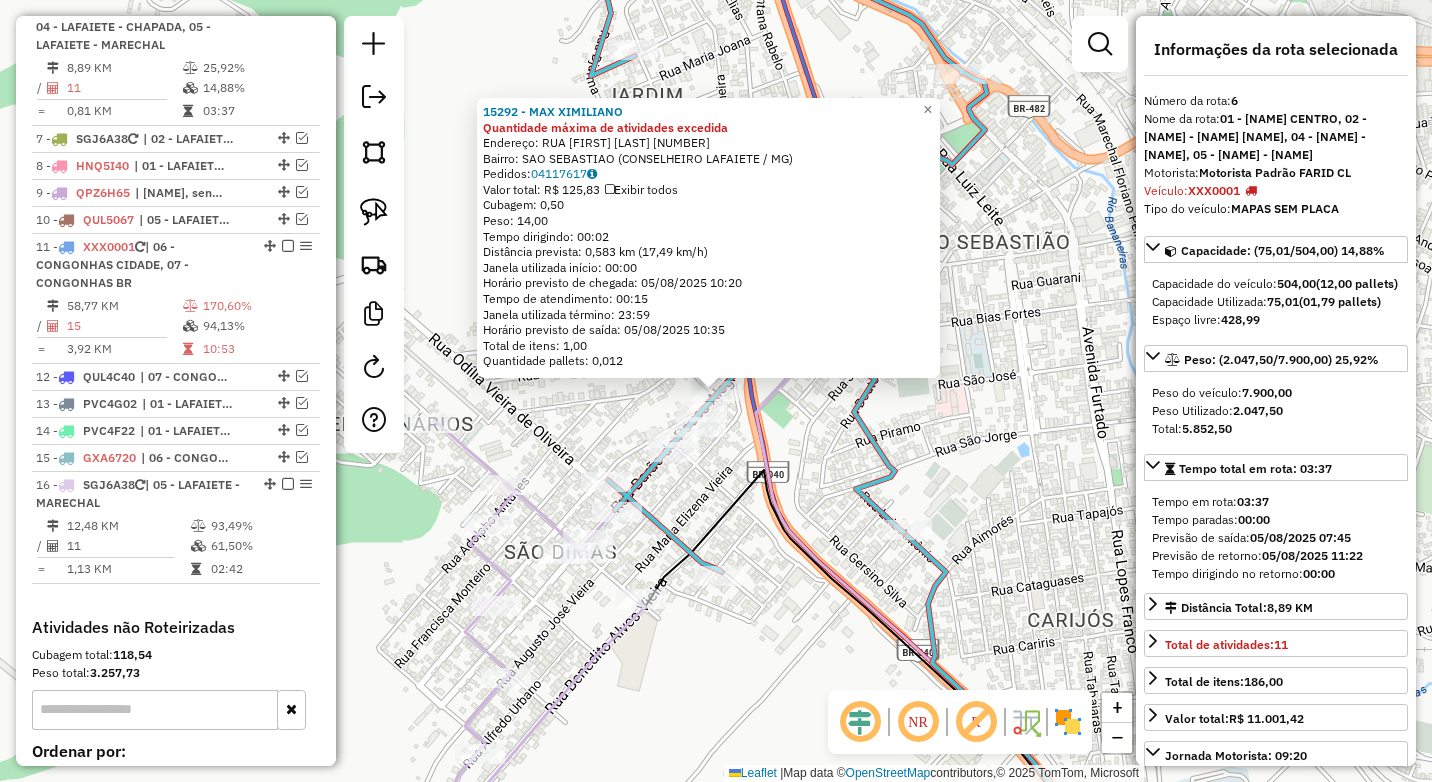 scroll, scrollTop: 909, scrollLeft: 0, axis: vertical 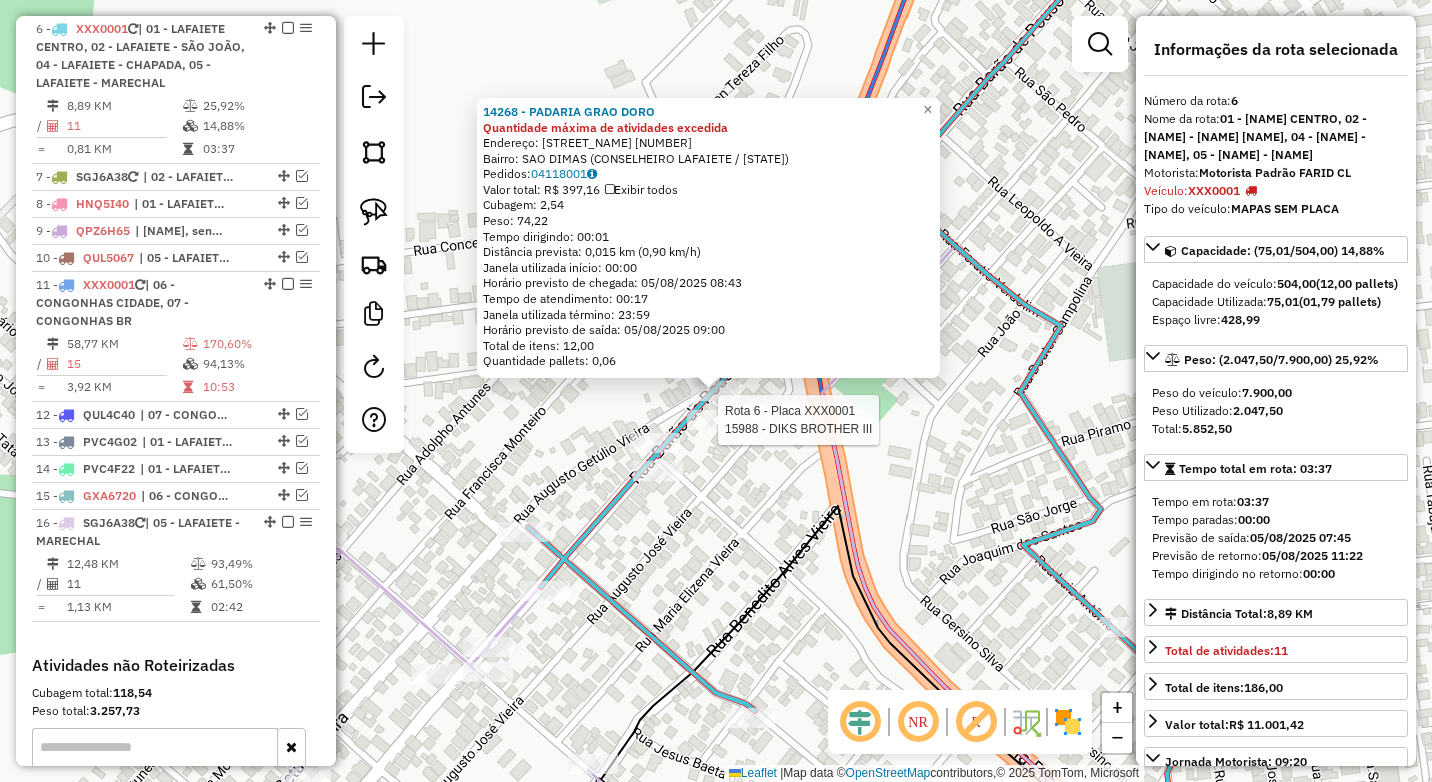 click 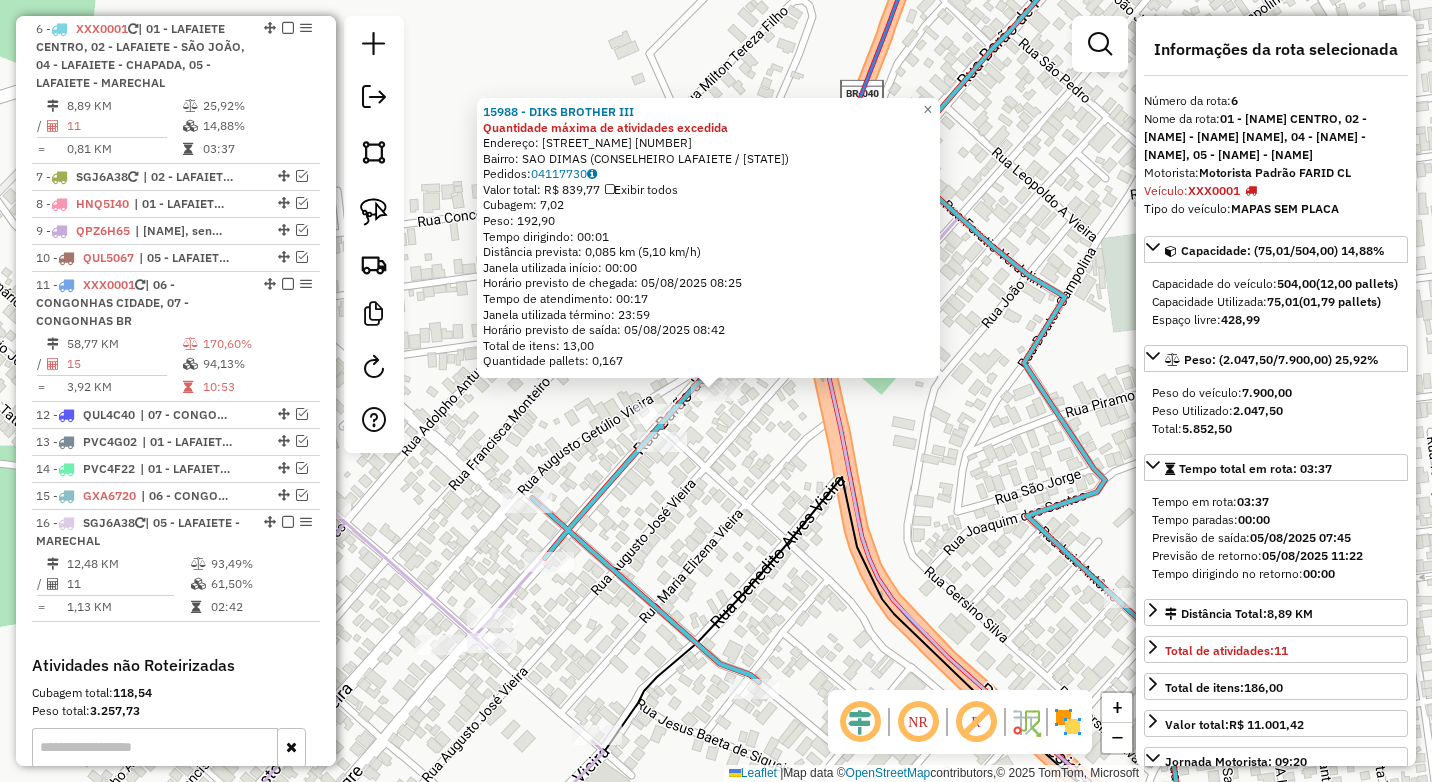 click on "[NUMBER] - [NAME] Quantidade máxima de atividades excedida  Endereço:  [STREET_NAME] [NUMBER]   Bairro: [NEIGHBORHOOD] ([CITY] / [STATE])   Pedidos:  [ORDER_NUMBERS]   Valor total: [CURRENCY][AMOUNT]   Exibir todos   Cubagem: [CUBAGE]  Peso: [WEIGHT]  Tempo dirigindo: [TIME]   Distância prevista: [DISTANCE] km ([SPEED] km/h)   Janela utilizada início: [TIME]   Horário previsto de chegada: [DATE] [TIME]   Tempo de atendimento: [TIME]   Janela utilizada término: [TIME]   Horário previsto de saída: [DATE] [TIME]   Total de itens: [ITEM_COUNT]   Quantidade pallets: [PALLET_COUNT]  × Janela de atendimento Grade de atendimento Capacidade Transportadoras Veículos Cliente Pedidos  Rotas Selecione os dias de semana para filtrar as janelas de atendimento  Seg   Ter   Qua   Qui   Sex   Sáb   Dom  Informe o período da janela de atendimento: De: [TIME] Até: [TIME]  Filtrar exatamente a janela do cliente  Considerar janela de atendimento padrão  Selecione os dias de semana para filtrar as grades de atendimento  Seg   Ter   Qua   Qui   Sex   Sáb   Dom" 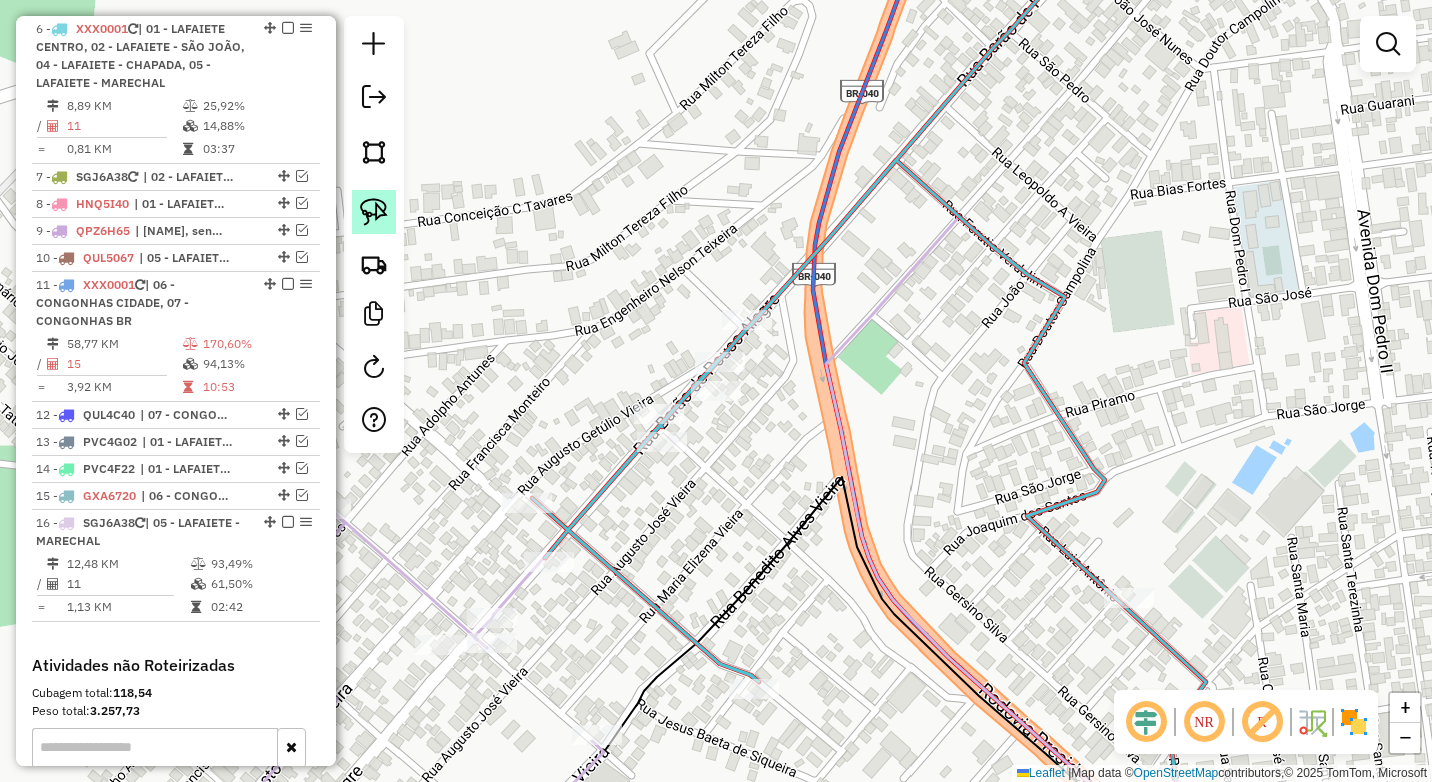 click 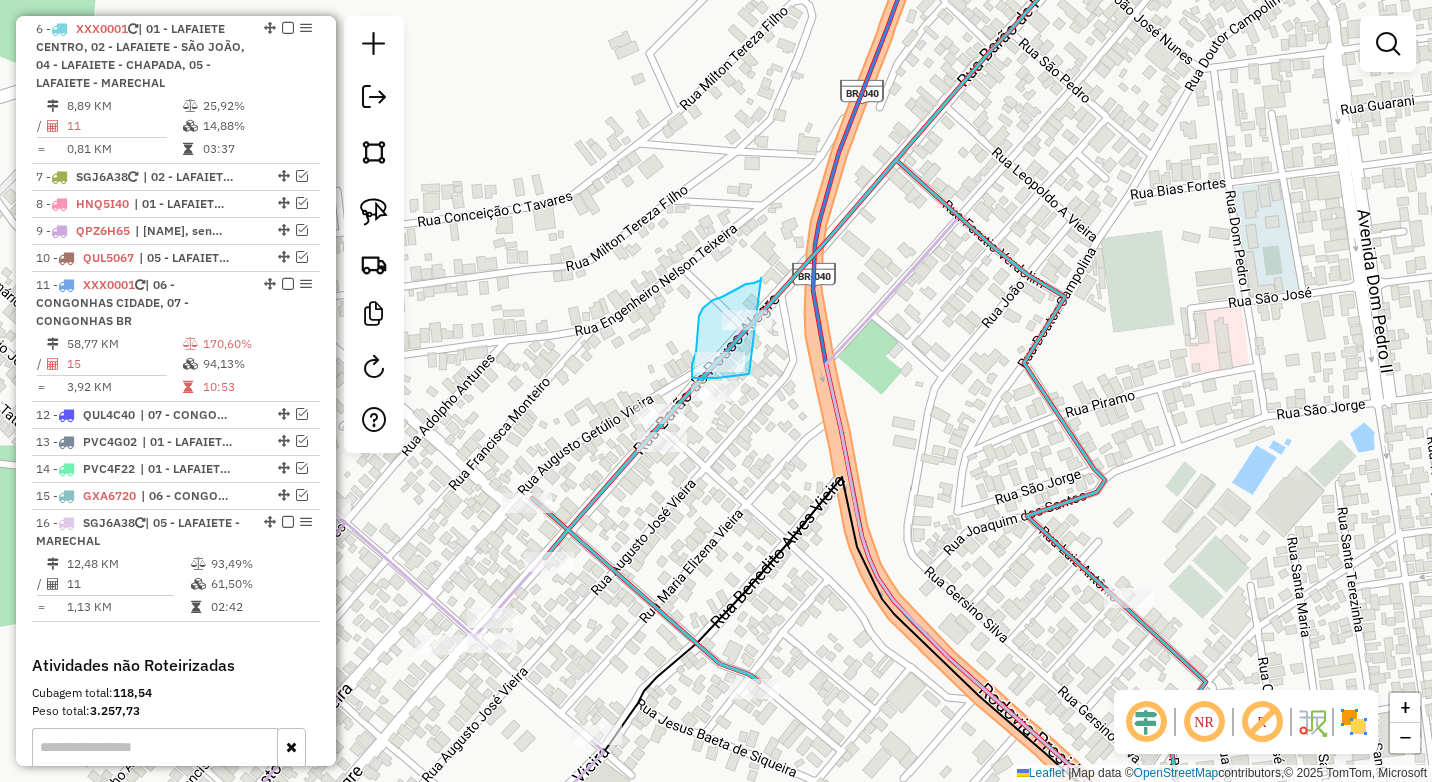 drag, startPoint x: 761, startPoint y: 278, endPoint x: 770, endPoint y: 370, distance: 92.43917 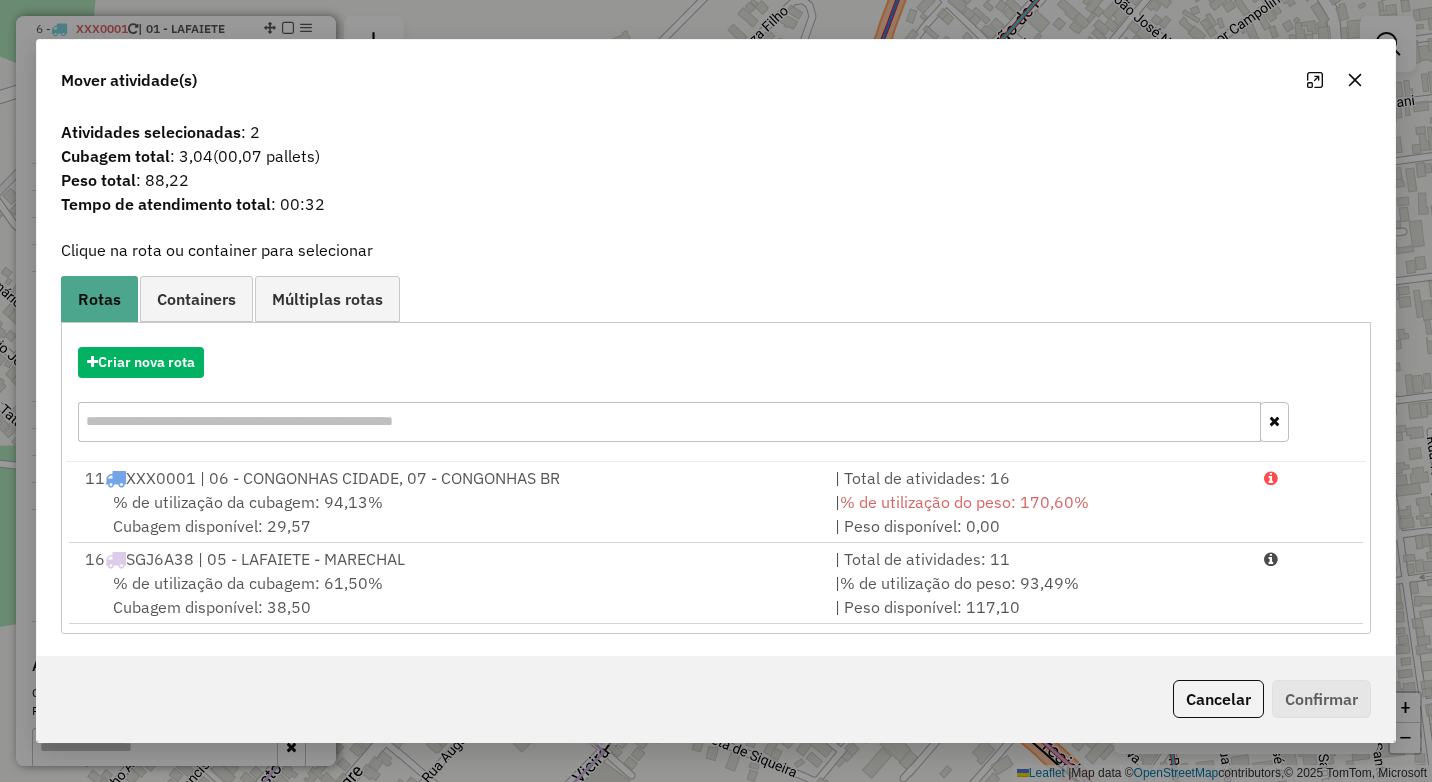 click on "|  % de utilização do peso: 93,49%  | Peso disponível: 117,10" at bounding box center [1037, 595] 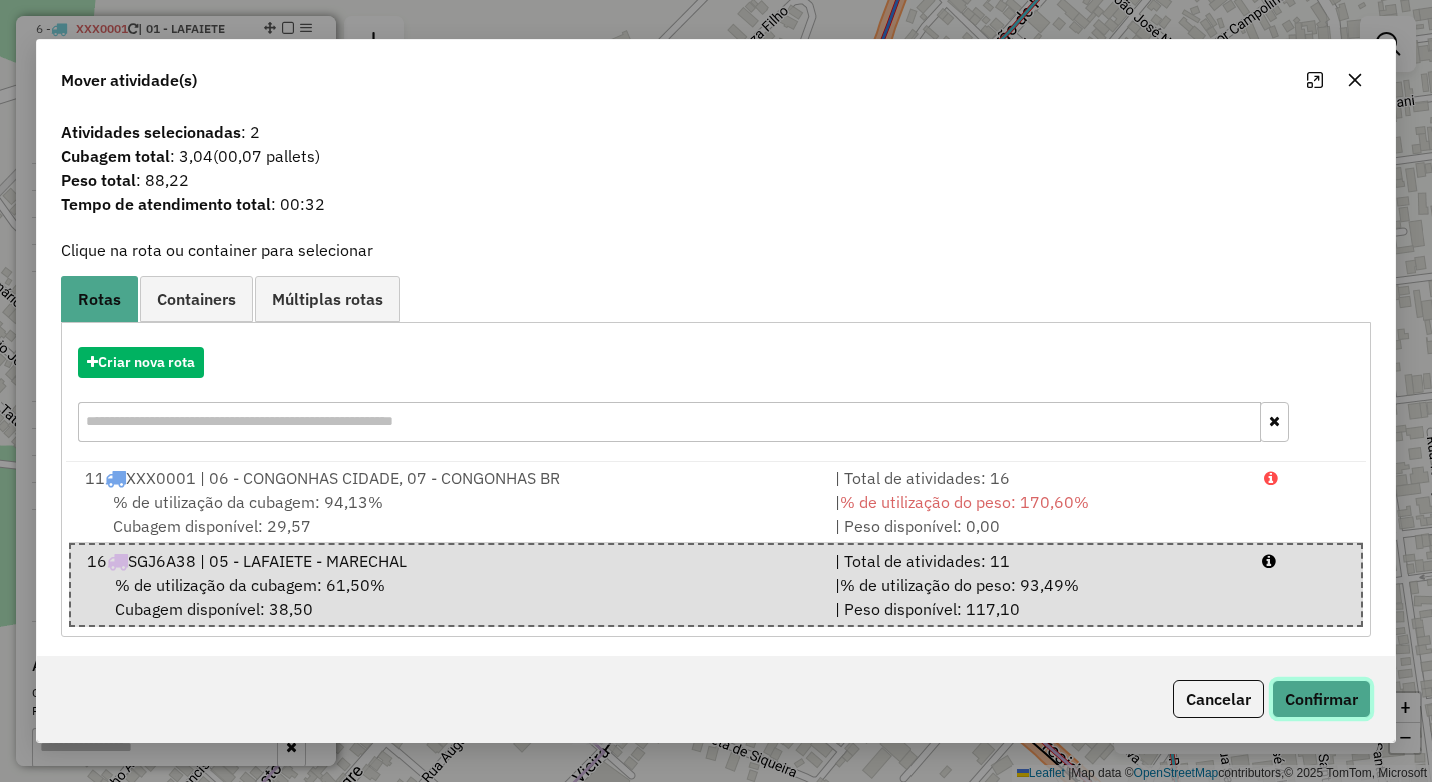 click on "Confirmar" 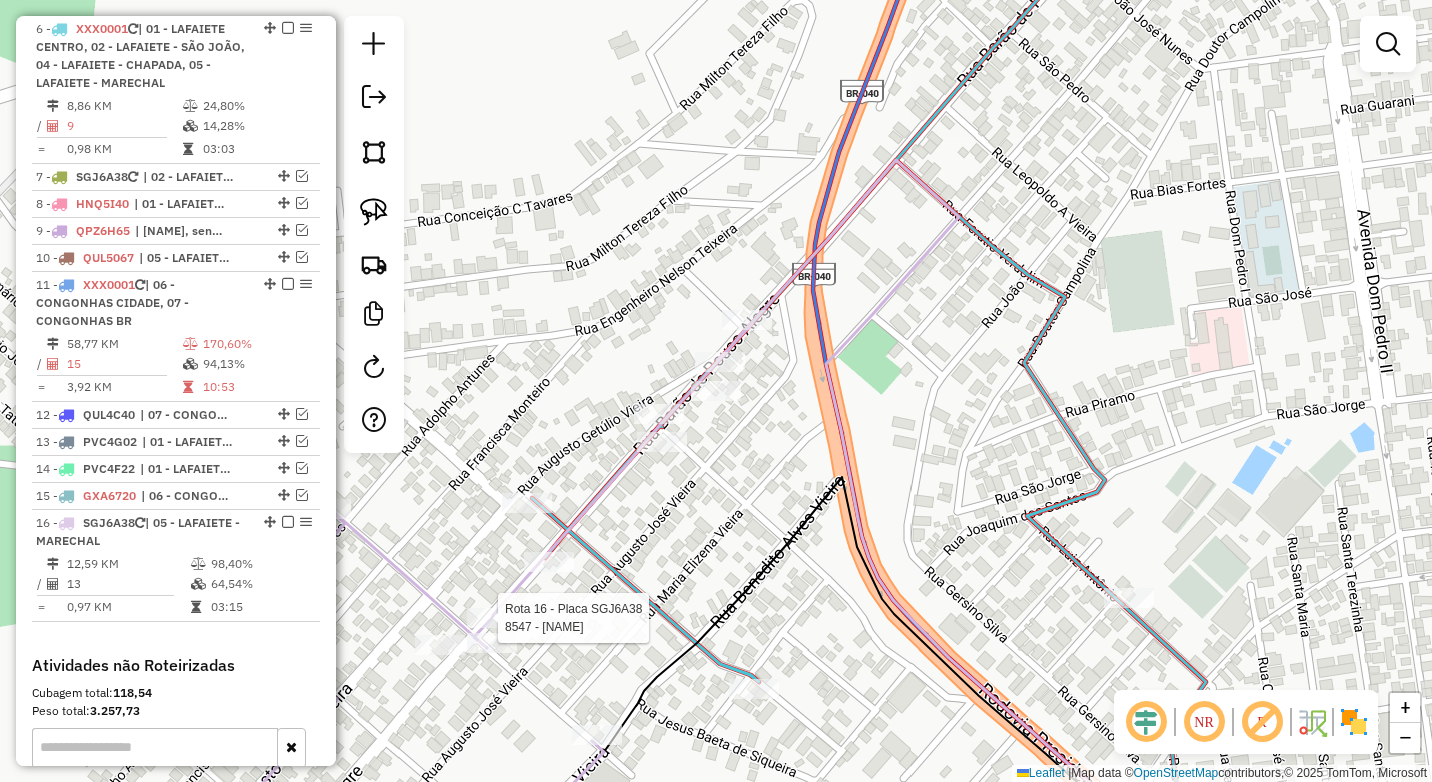 select on "*********" 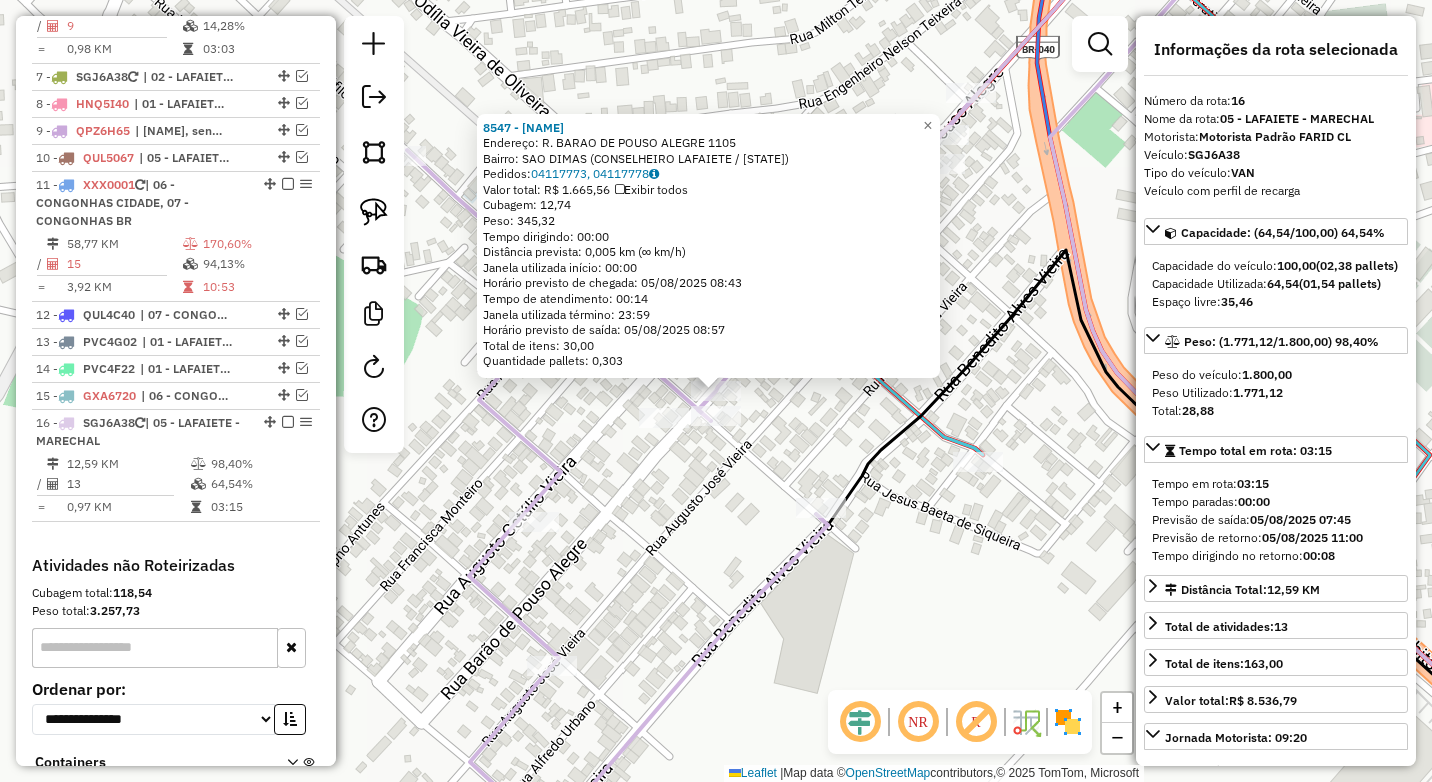 scroll, scrollTop: 1159, scrollLeft: 0, axis: vertical 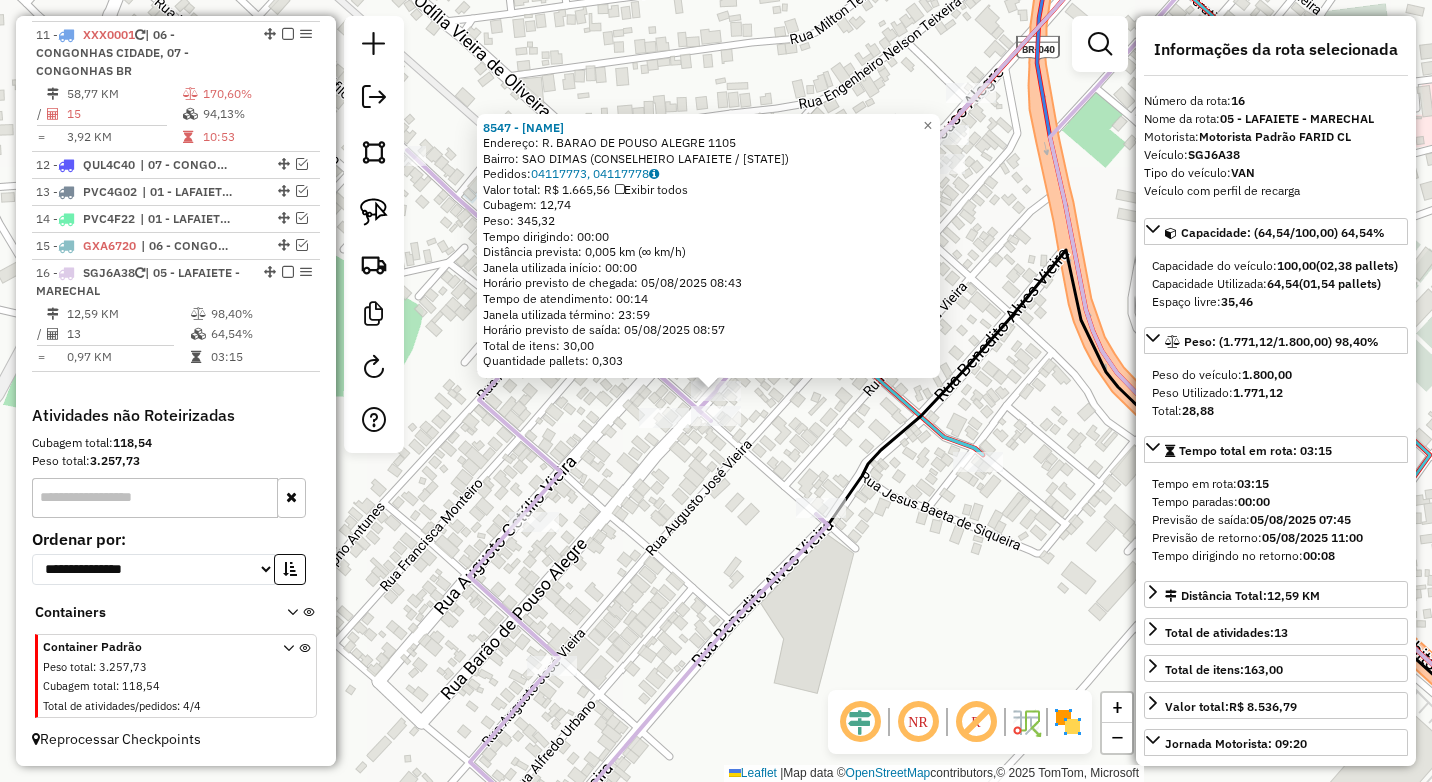 click on "[NUMBER] - [NAME] [NAME]  Endereço:  R. [NAME] DE [NAME] 1105   Bairro: [NAME] ([NAME] / [STATE])   Pedidos:  [ORDER_ID], [ORDER_ID]   Valor total: R$ 1.665,56   Exibir todos   Cubagem: 12,74  Peso: 345,32  Tempo dirigindo: 00:00   Distância prevista: 0,005 km (∞ km/h)   Janela utilizada início: 00:00   Horário previsto de chegada: 05/08/2025 08:43   Tempo de atendimento: 00:14   Janela utilizada término: 23:59   Horário previsto de saída: 05/08/2025 08:57   Total de itens: 30,00   Quantidade pallets: 0,303  × Janela de atendimento Grade de atendimento Capacidade Transportadoras Veículos Cliente Pedidos  Rotas Selecione os dias de semana para filtrar as janelas de atendimento  Seg   Ter   Qua   Qui   Sex   Sáb   Dom  Informe o período da janela de atendimento: De: Até:  Filtrar exatamente a janela do cliente  Considerar janela de atendimento padrão  Selecione os dias de semana para filtrar as grades de atendimento  Seg   Ter   Qua   Qui   Sex   Sáb   Dom   Peso mínimo:  **** ****" 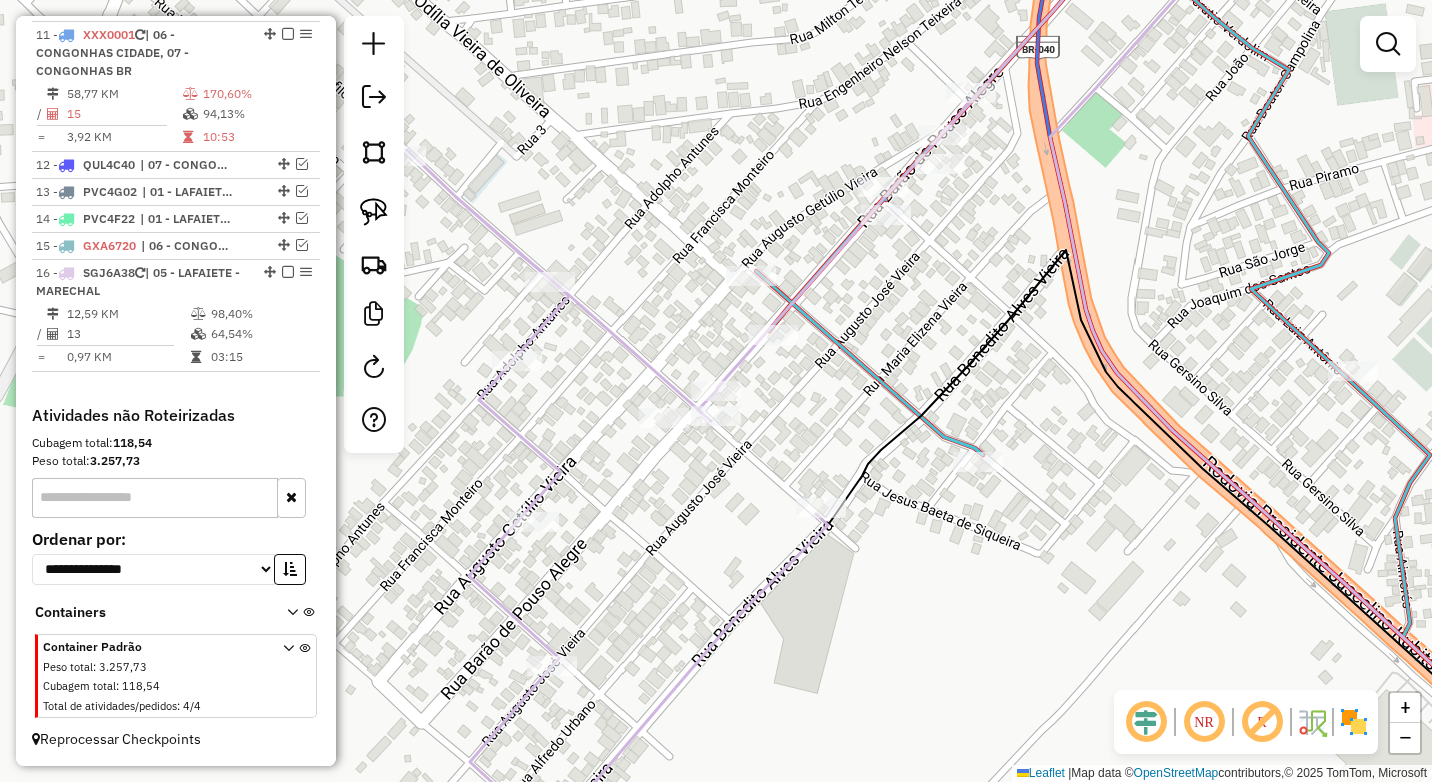 drag, startPoint x: 836, startPoint y: 427, endPoint x: 766, endPoint y: 537, distance: 130.38405 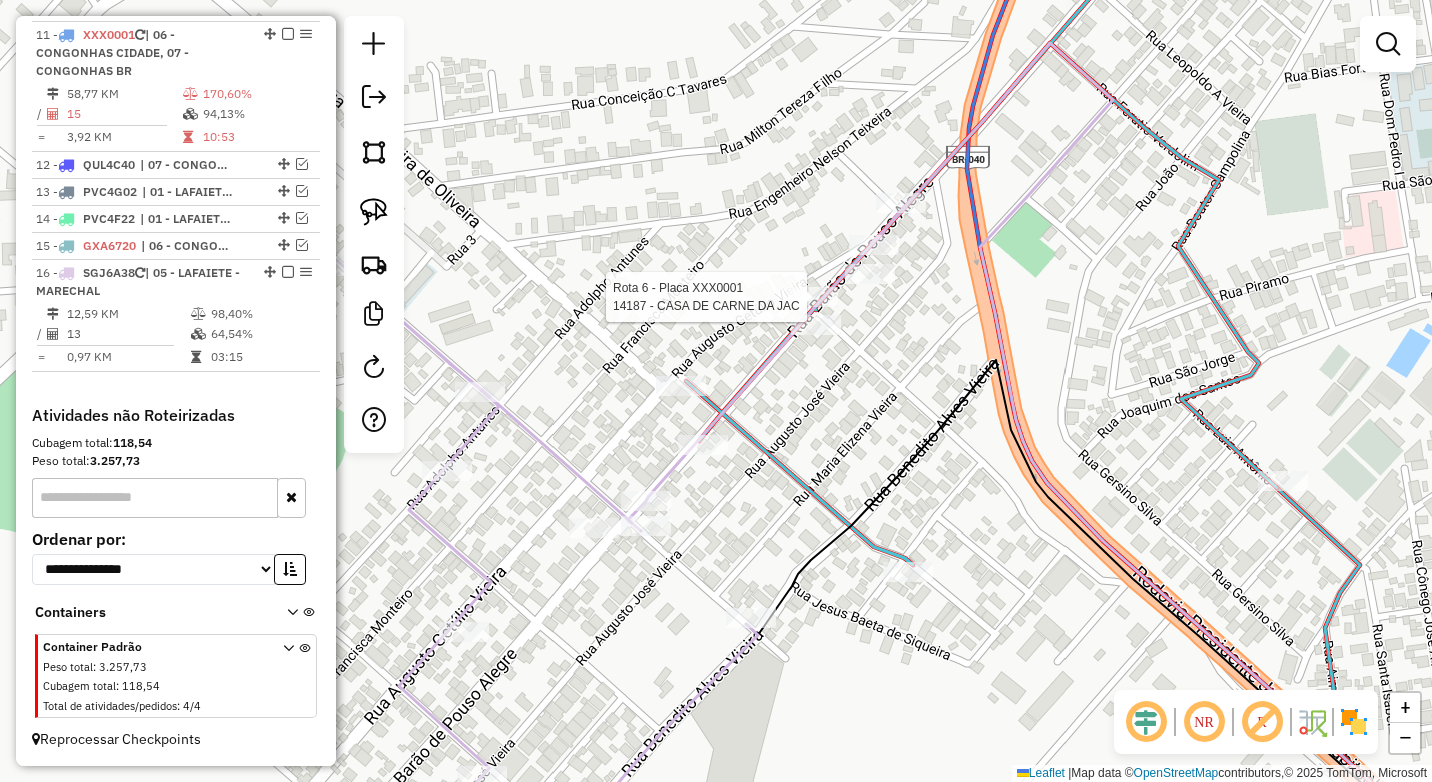 select on "*********" 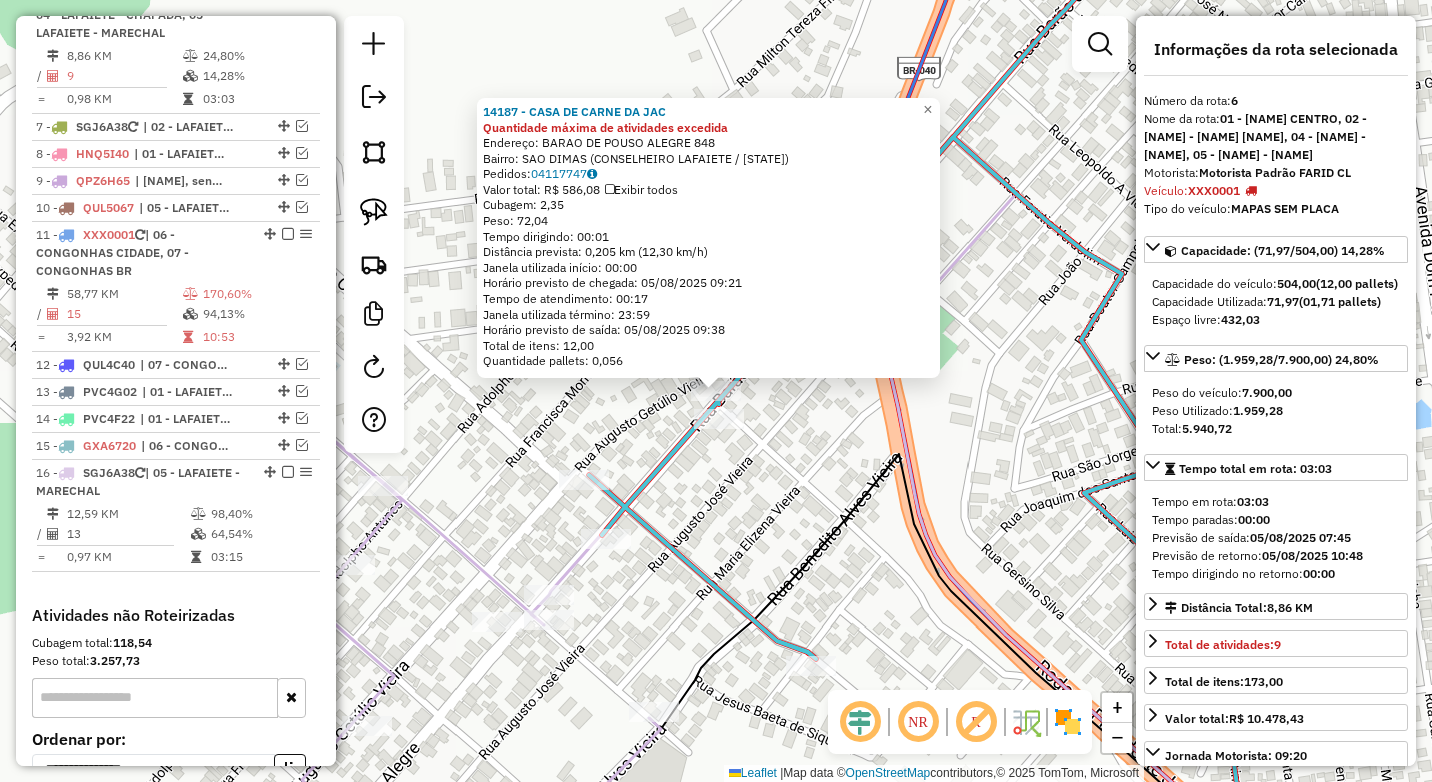 scroll, scrollTop: 909, scrollLeft: 0, axis: vertical 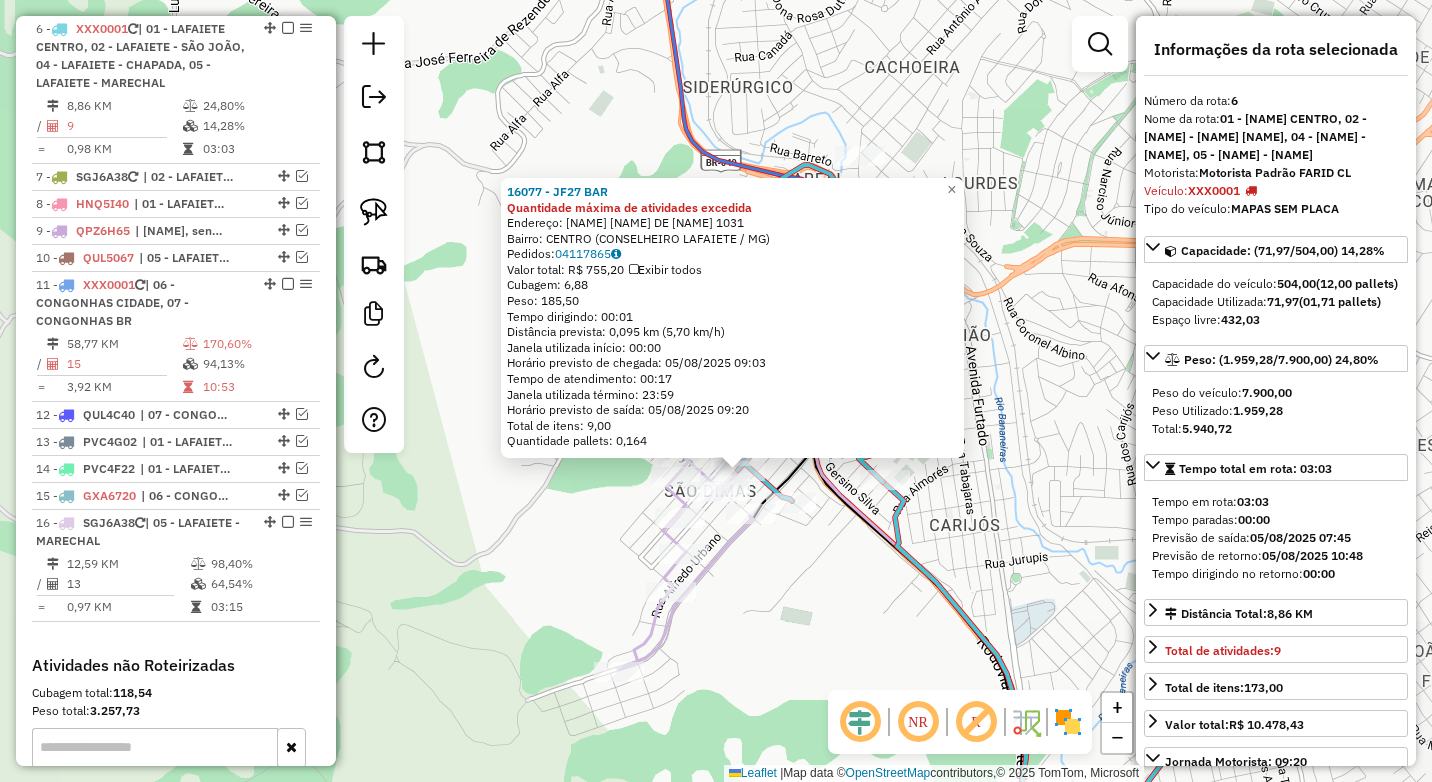 click on "Rota 16 - Placa SGJ6A38  8505 - VERA LUCIA NUNES FAR 16077 - JF27 BAR Quantidade máxima de atividades excedida  Endereço:  JOSE NICOLAU DE QUEIROS [NUMBER]   Bairro: CENTRO ([CITY] / [STATE])   Pedidos:  04117865   Valor total: R$ 755,20   Exibir todos   Cubagem: 6,88  Peso: 185,50  Tempo dirigindo: 00:01   Distância prevista: 0,095 km (5,70 km/h)   Janela utilizada início: 00:00   Horário previsto de chegada: 05/08/2025 09:03   Tempo de atendimento: 00:17   Janela utilizada término: 23:59   Horário previsto de saída: 05/08/2025 09:20   Total de itens: 9,00   Quantidade pallets: 0,164  × Janela de atendimento Grade de atendimento Capacidade Transportadoras Veículos Cliente Pedidos  Rotas Selecione os dias de semana para filtrar as janelas de atendimento  Seg   Ter   Qua   Qui   Sex   Sáb   Dom  Informe o período da janela de atendimento: De: Até:  Filtrar exatamente a janela do cliente  Considerar janela de atendimento padrão   Seg   Ter   Qua   Qui   Sex   Sáb   Dom   Peso mínimo:  ****" 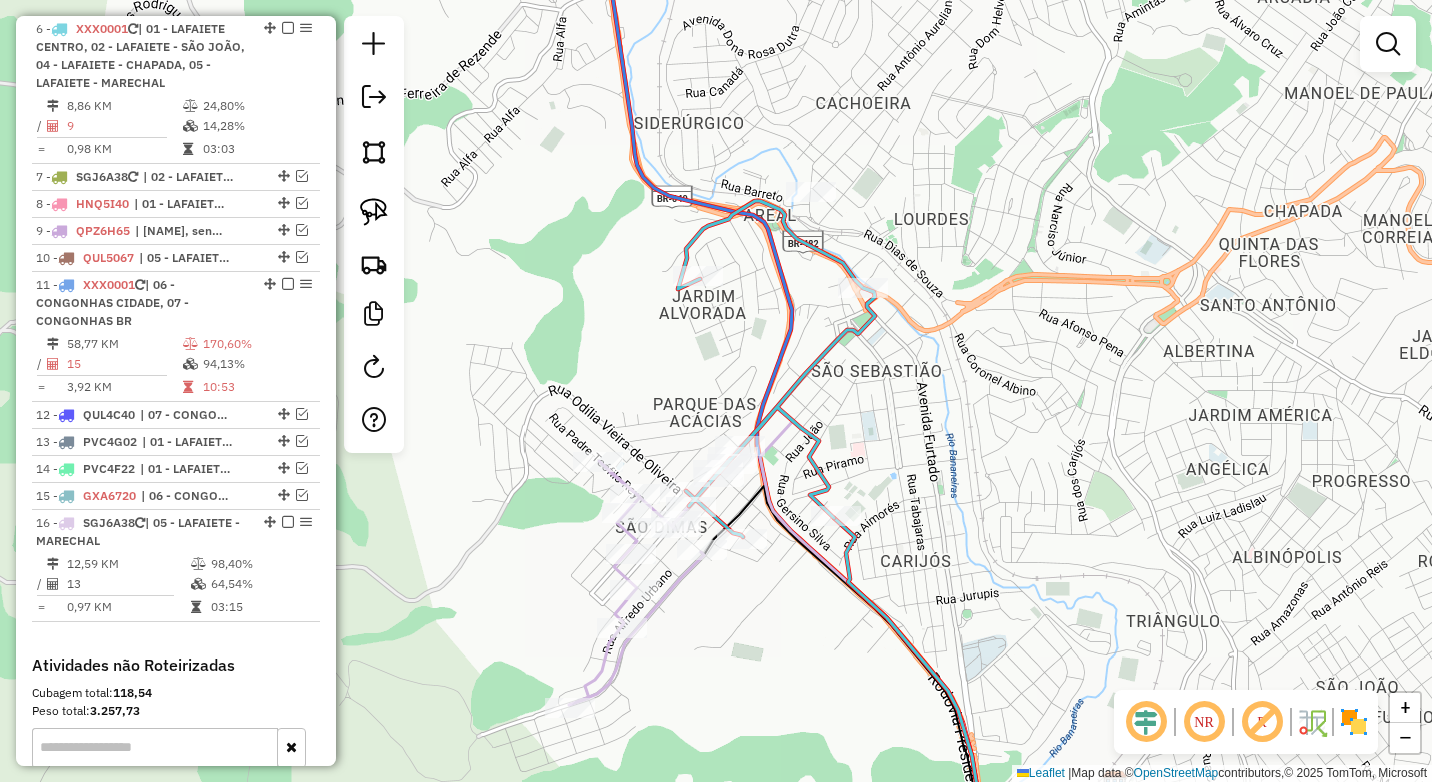 drag, startPoint x: 877, startPoint y: 451, endPoint x: 801, endPoint y: 458, distance: 76.321686 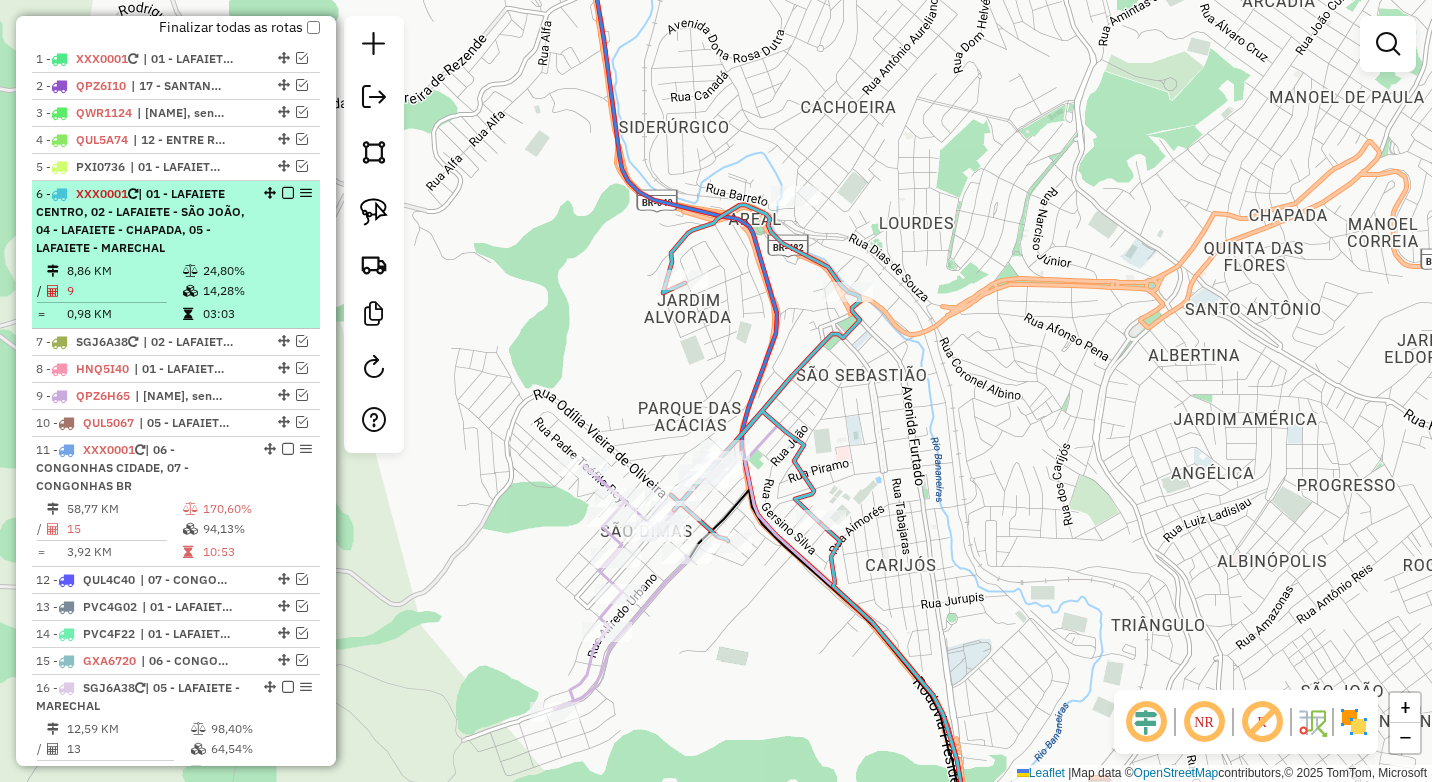 scroll, scrollTop: 709, scrollLeft: 0, axis: vertical 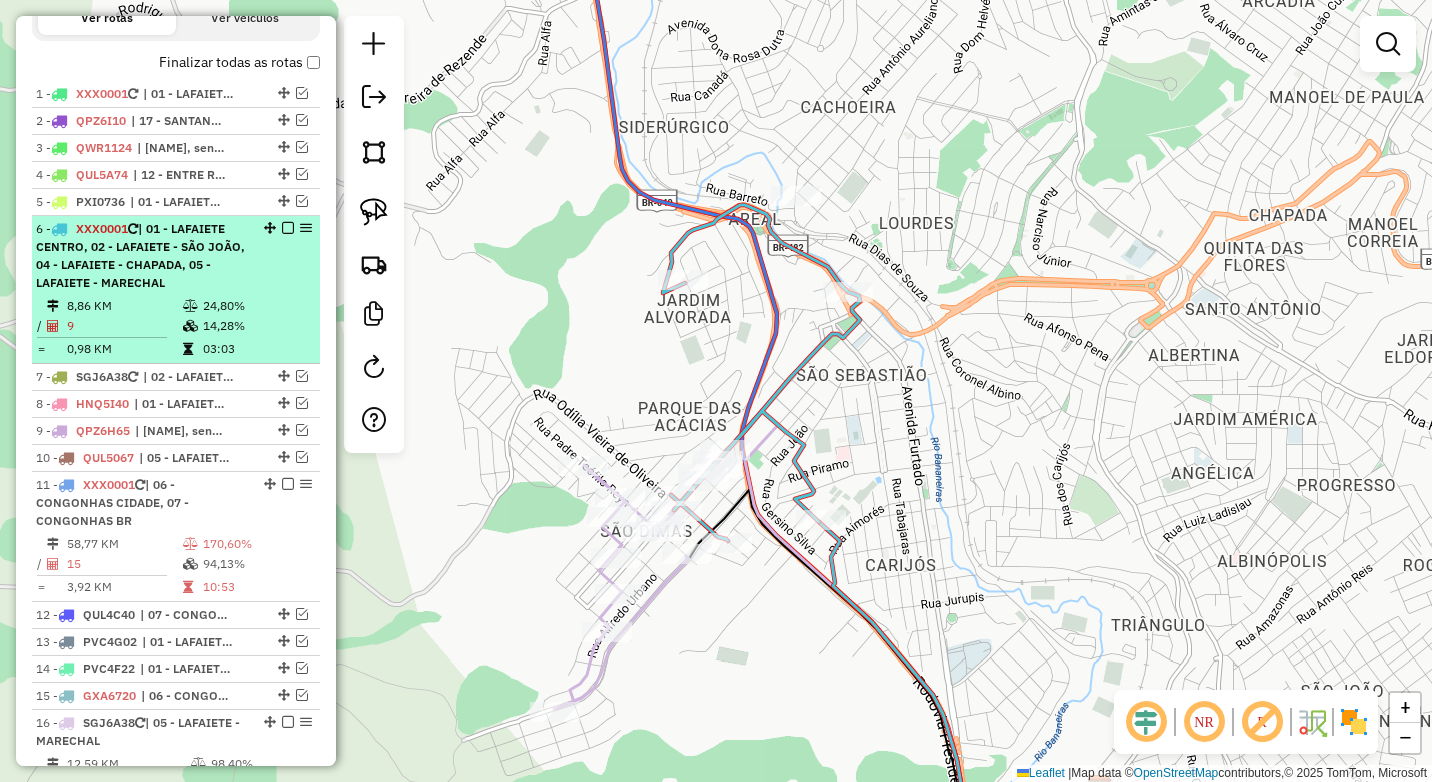 click on "| 01 - LAFAIETE CENTRO, 02 - LAFAIETE - SÃO JOÃO, 04 - LAFAIETE - CHAPADA, 05 - LAFAIETE - MARECHAL" at bounding box center (140, 255) 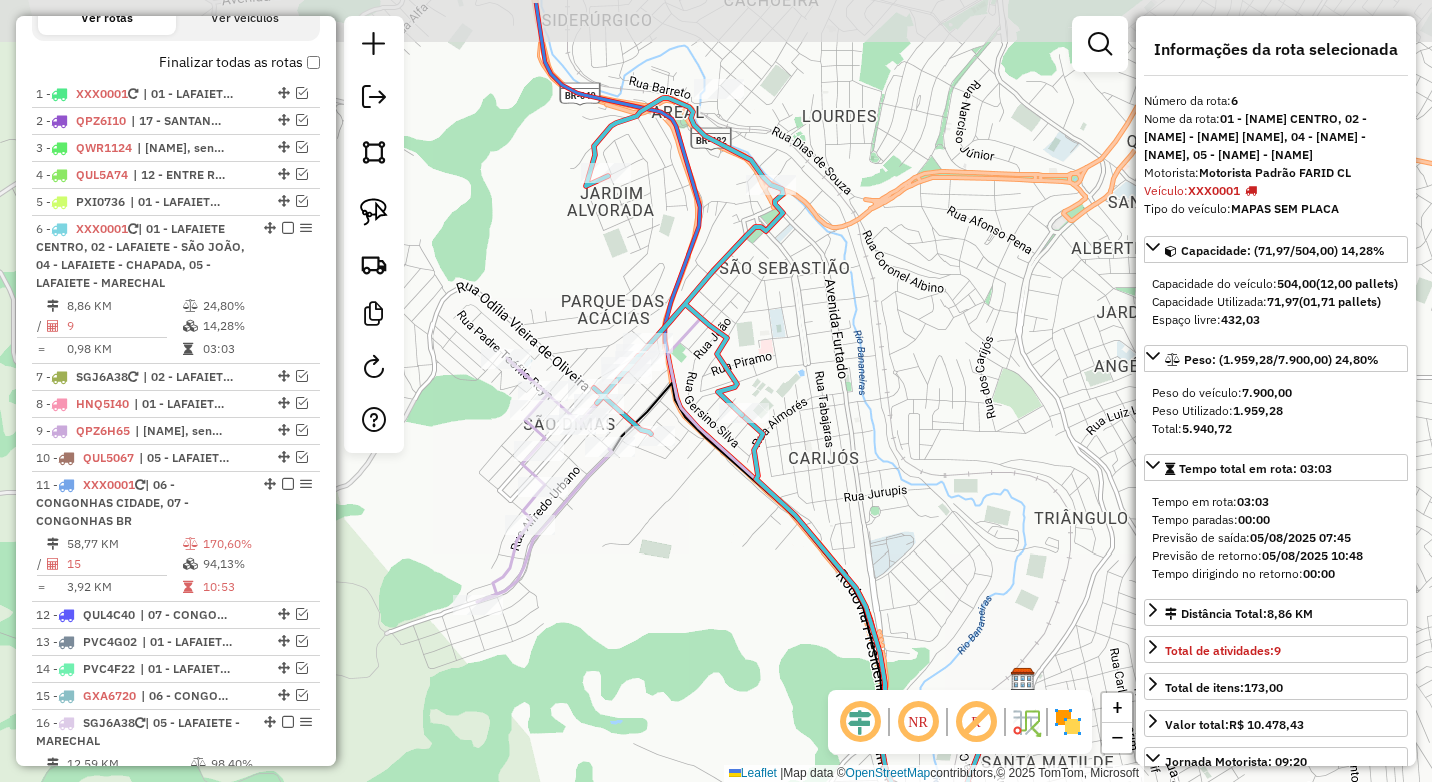 drag, startPoint x: 641, startPoint y: 311, endPoint x: 711, endPoint y: 372, distance: 92.84934 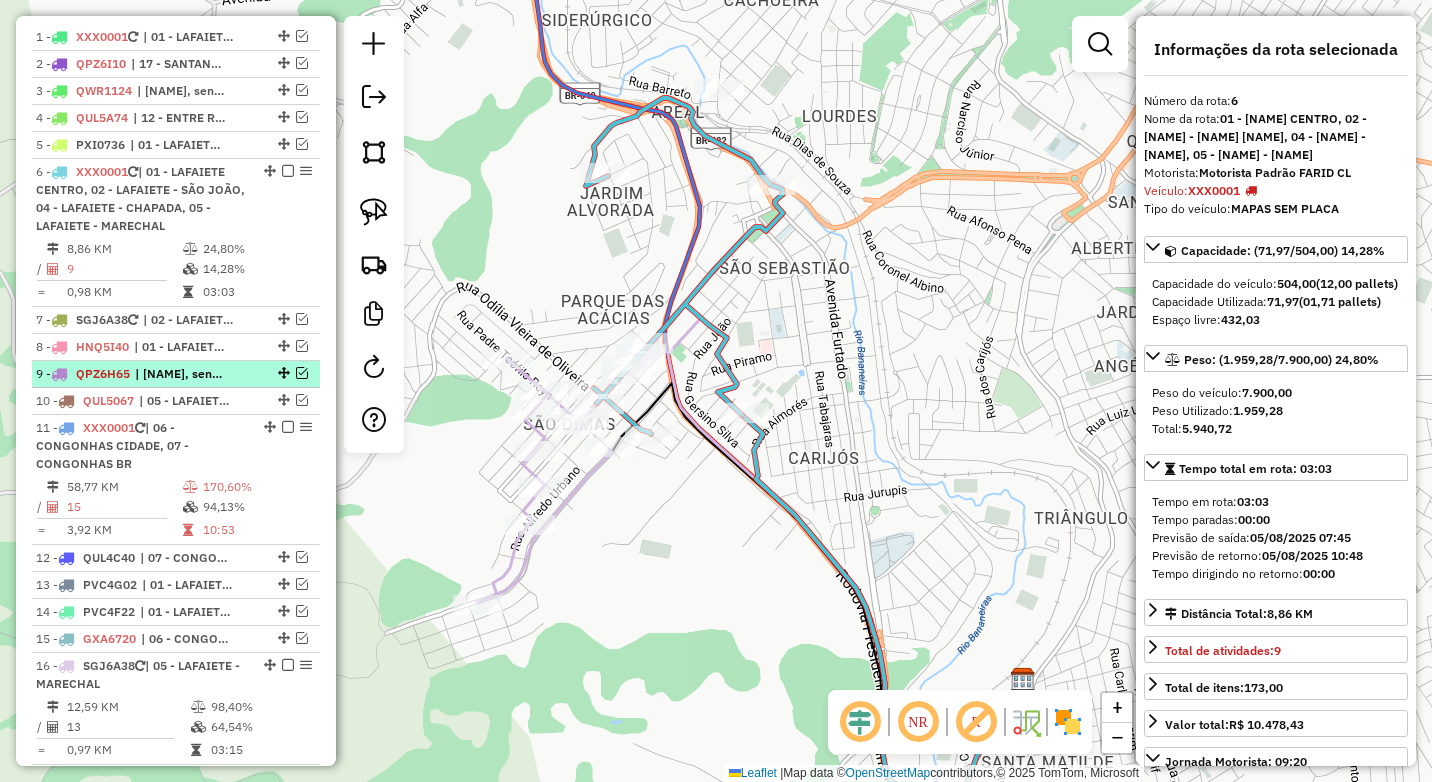 scroll, scrollTop: 909, scrollLeft: 0, axis: vertical 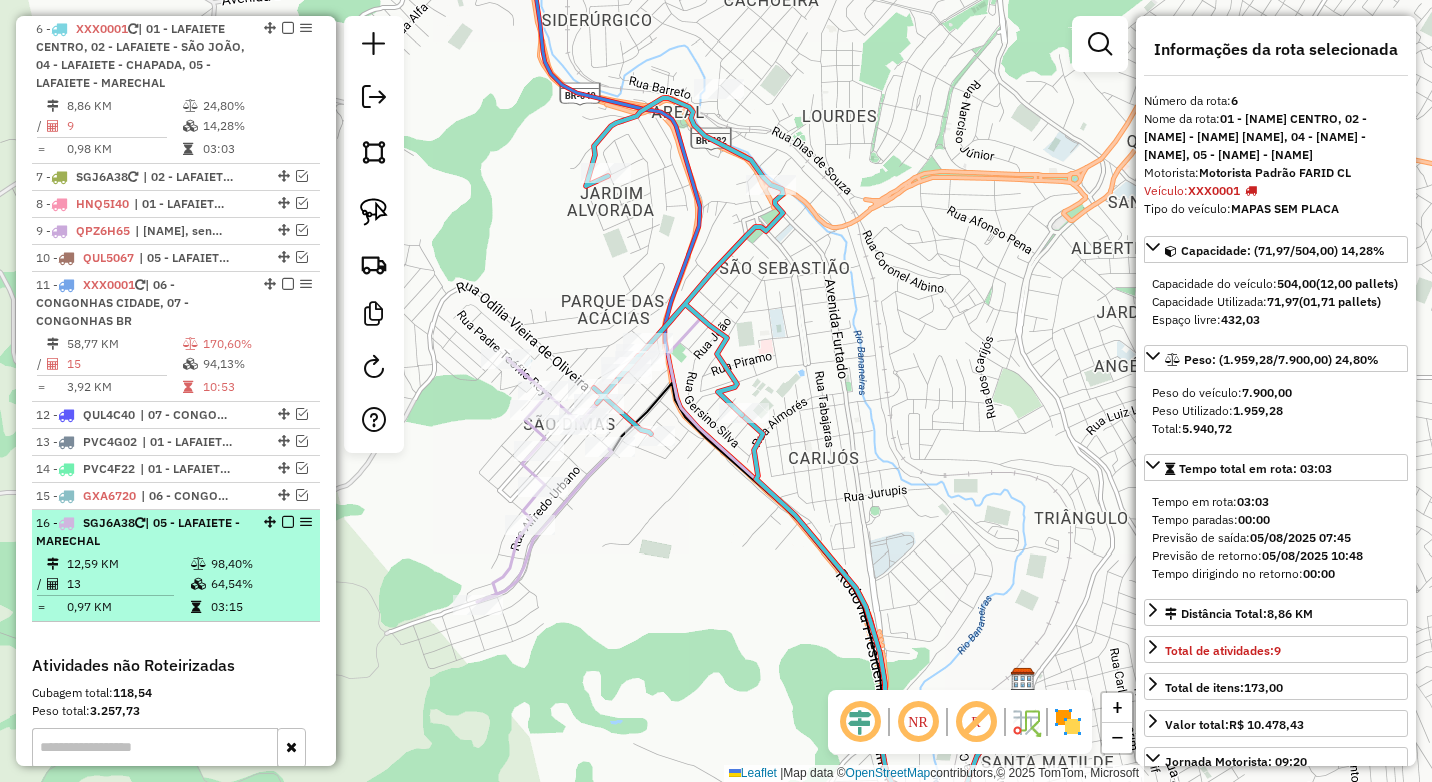 click at bounding box center (288, 522) 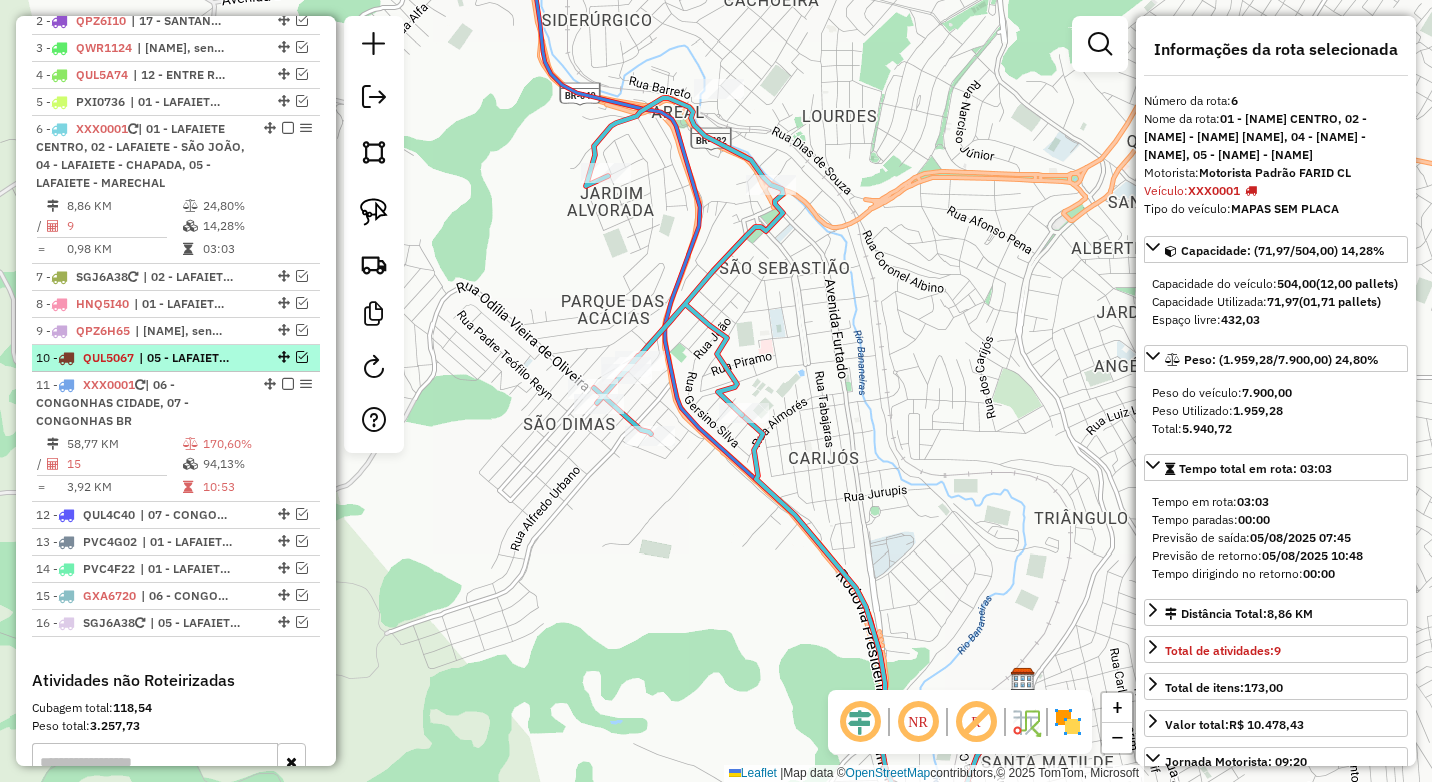scroll, scrollTop: 709, scrollLeft: 0, axis: vertical 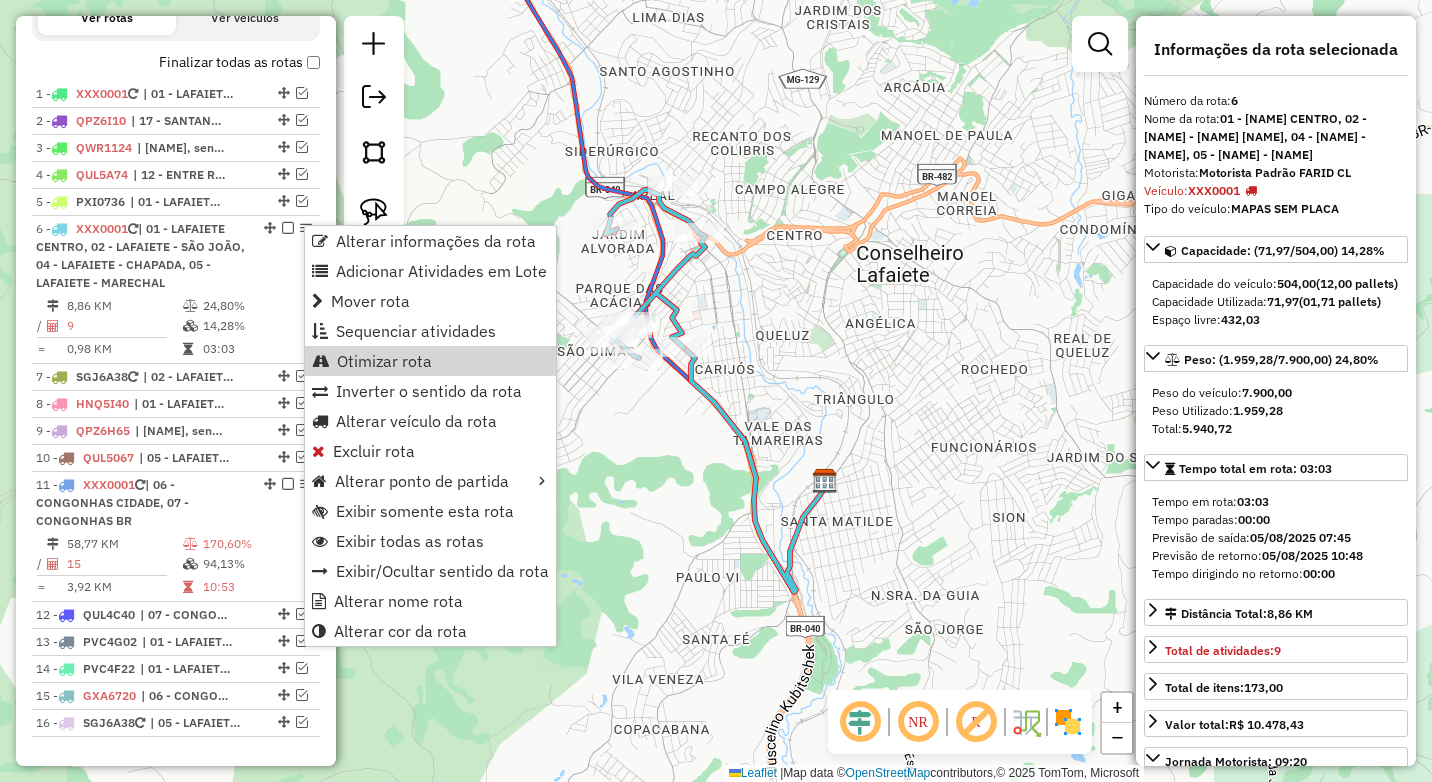 click on "Rota 6 - Placa XXX0001  16077 - JF27 BAR Janela de atendimento Grade de atendimento Capacidade Transportadoras Veículos Cliente Pedidos  Rotas Selecione os dias de semana para filtrar as janelas de atendimento  Seg   Ter   Qua   Qui   Sex   Sáb   Dom  Informe o período da janela de atendimento: De: Até:  Filtrar exatamente a janela do cliente  Considerar janela de atendimento padrão  Selecione os dias de semana para filtrar as grades de atendimento  Seg   Ter   Qua   Qui   Sex   Sáb   Dom   Considerar clientes sem dia de atendimento cadastrado  Clientes fora do dia de atendimento selecionado Filtrar as atividades entre os valores definidos abaixo:  Peso mínimo:  ****  Peso máximo:  ****  Cubagem mínima:   Cubagem máxima:   De:   Até:  Filtrar as atividades entre o tempo de atendimento definido abaixo:  De:   Até:   Considerar capacidade total dos clientes não roteirizados Transportadora: Selecione um ou mais itens Tipo de veículo: Selecione um ou mais itens Veículo: Selecione um ou mais itens +" 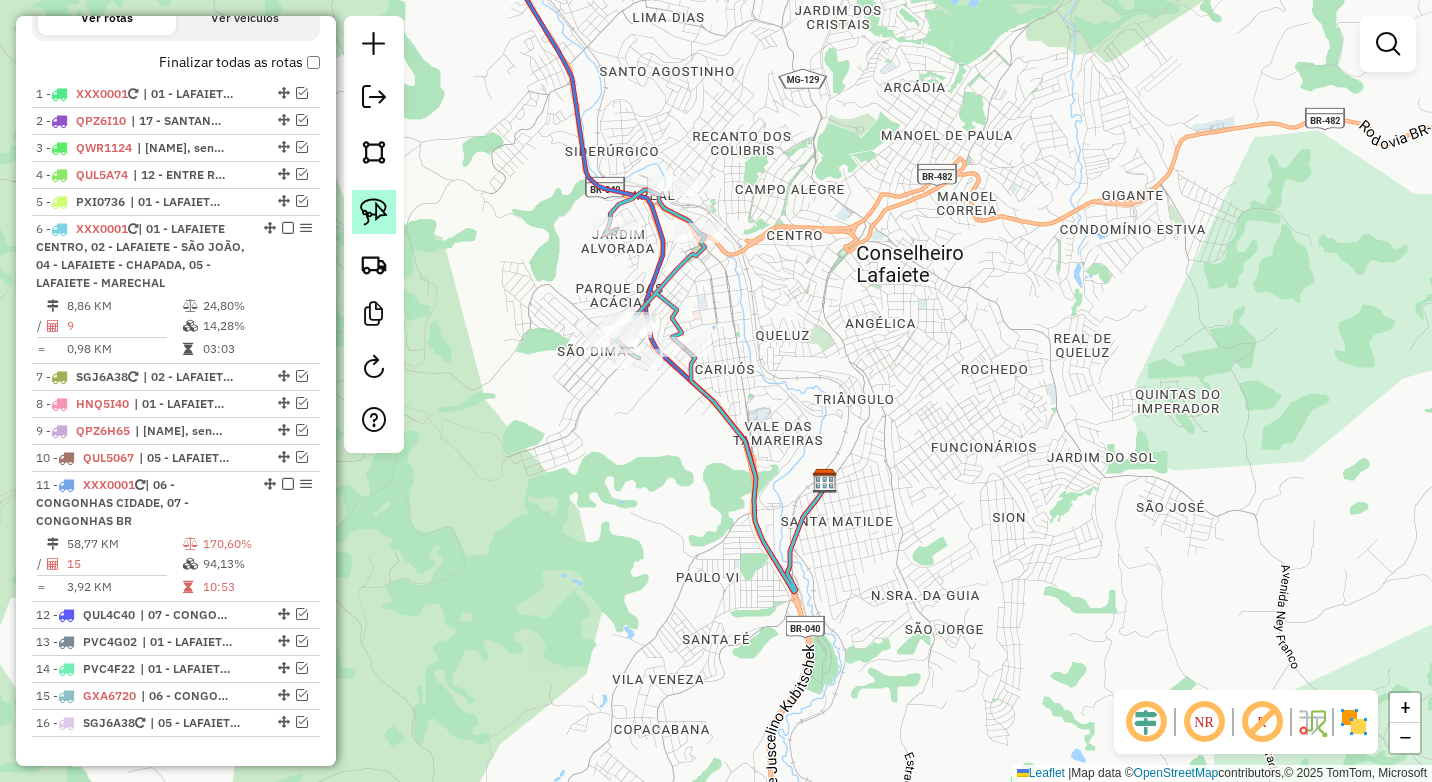 click 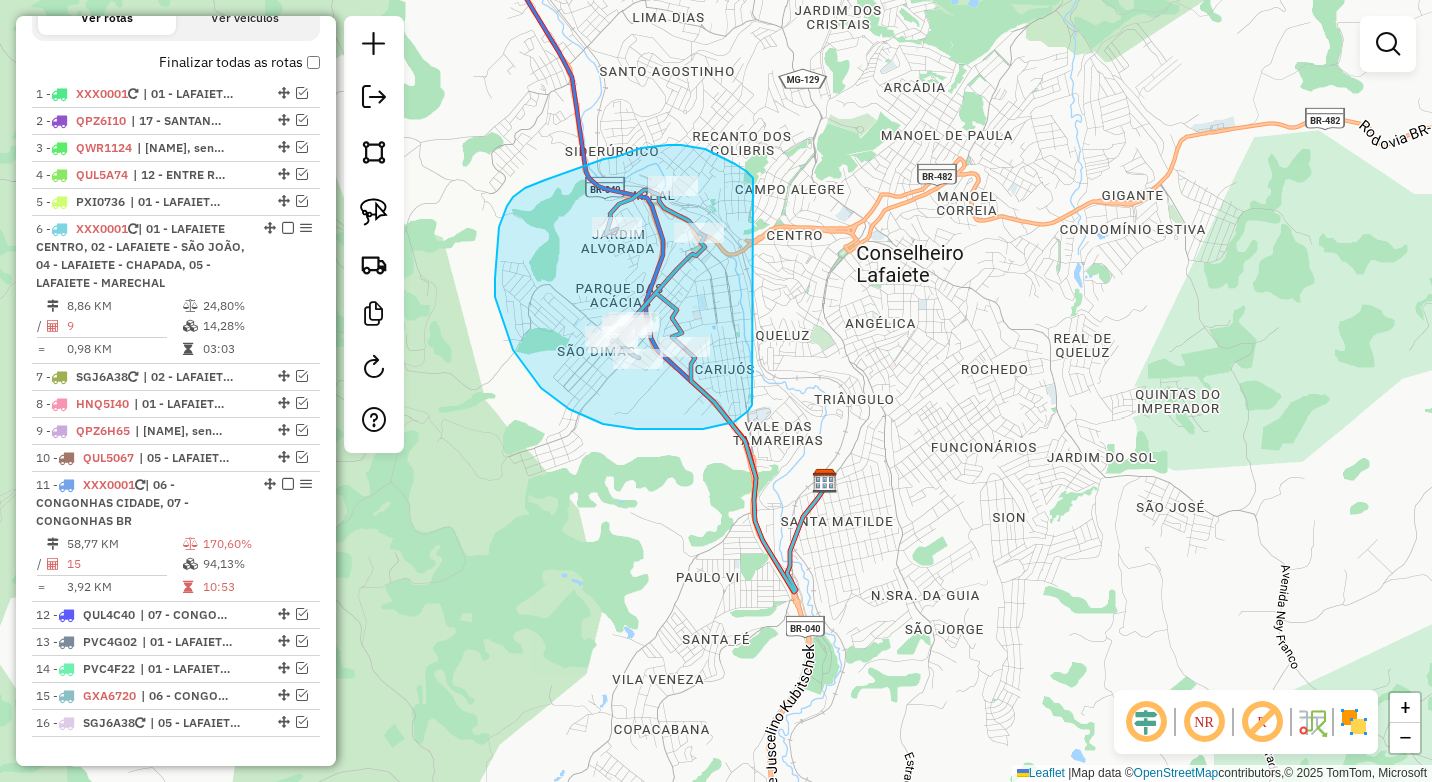 drag, startPoint x: 753, startPoint y: 178, endPoint x: 730, endPoint y: 403, distance: 226.1725 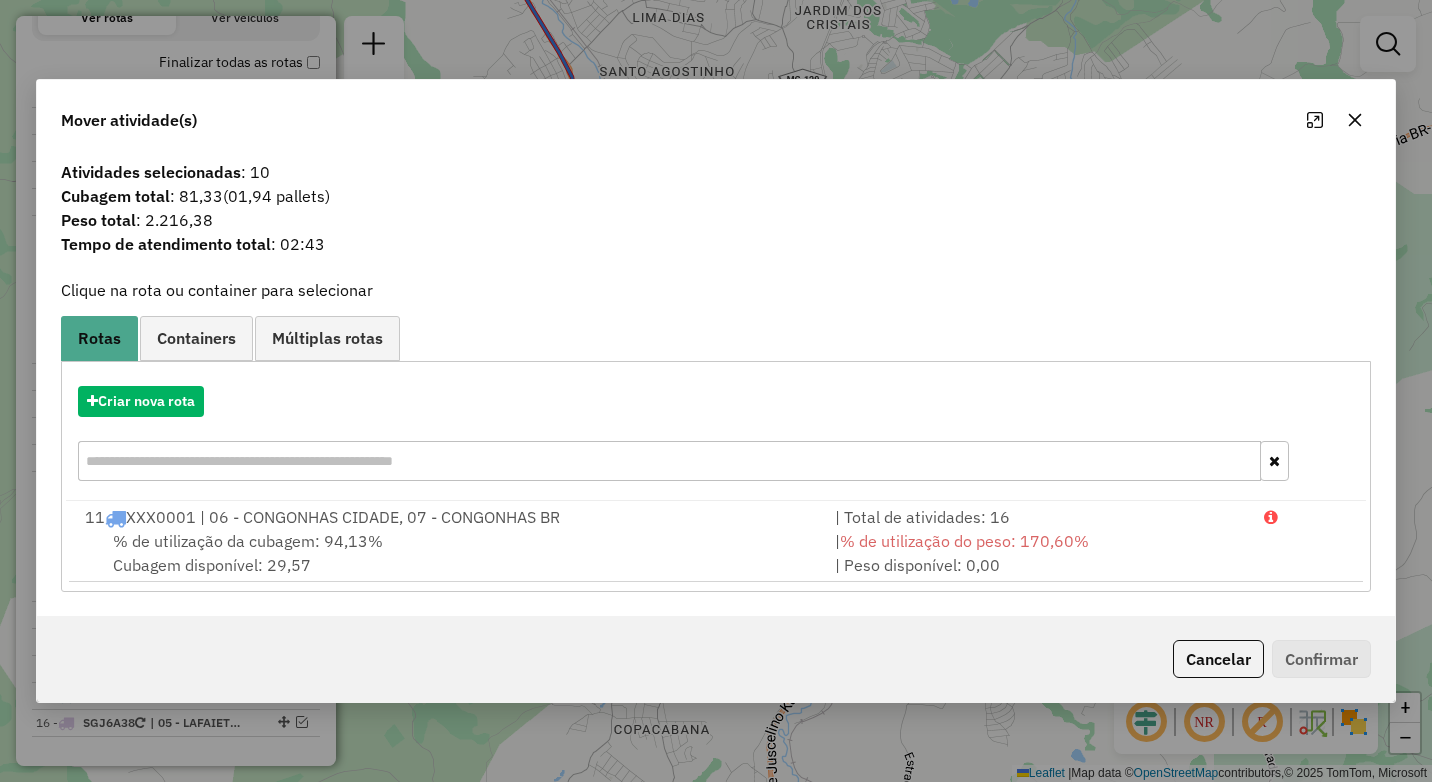 click on "Criar nova rota" at bounding box center (716, 436) 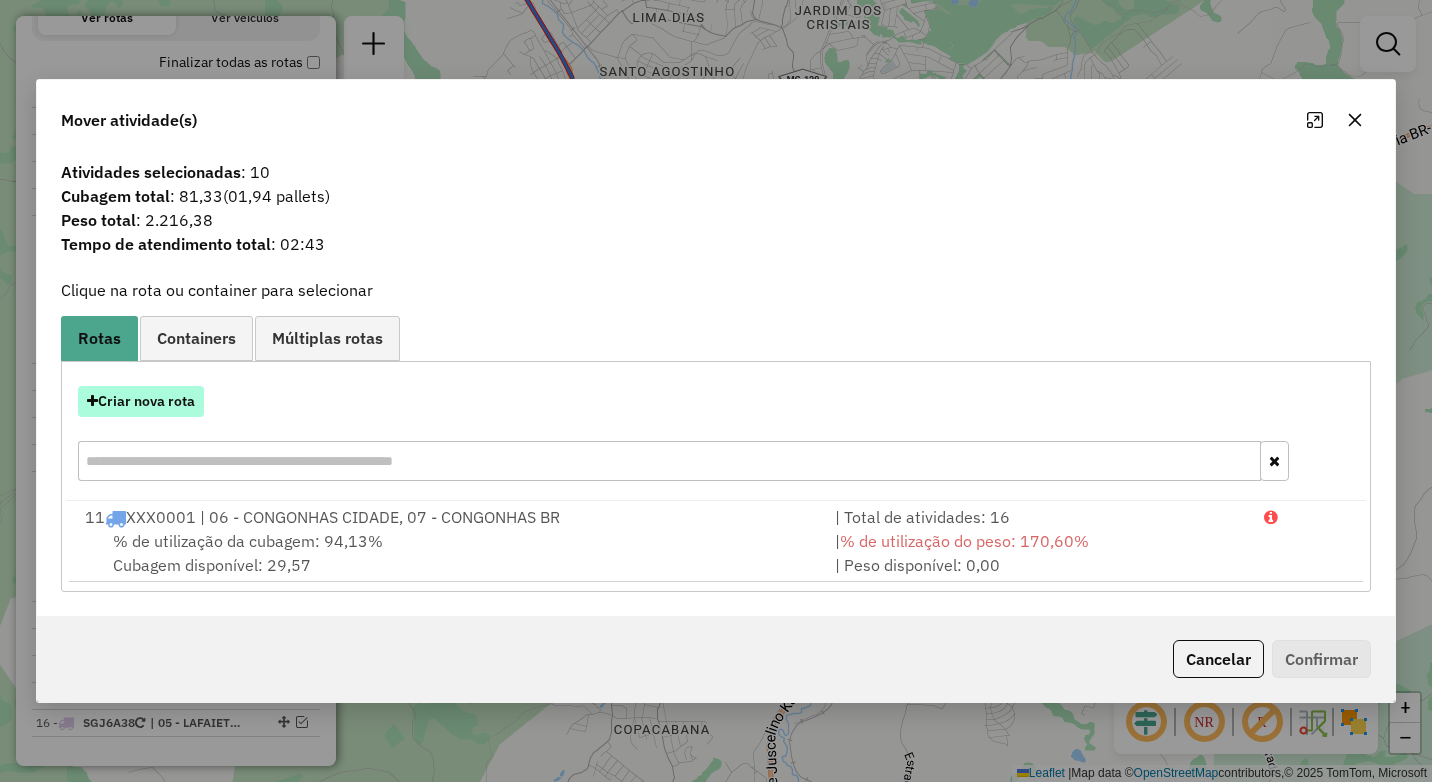 click on "Criar nova rota" at bounding box center [141, 401] 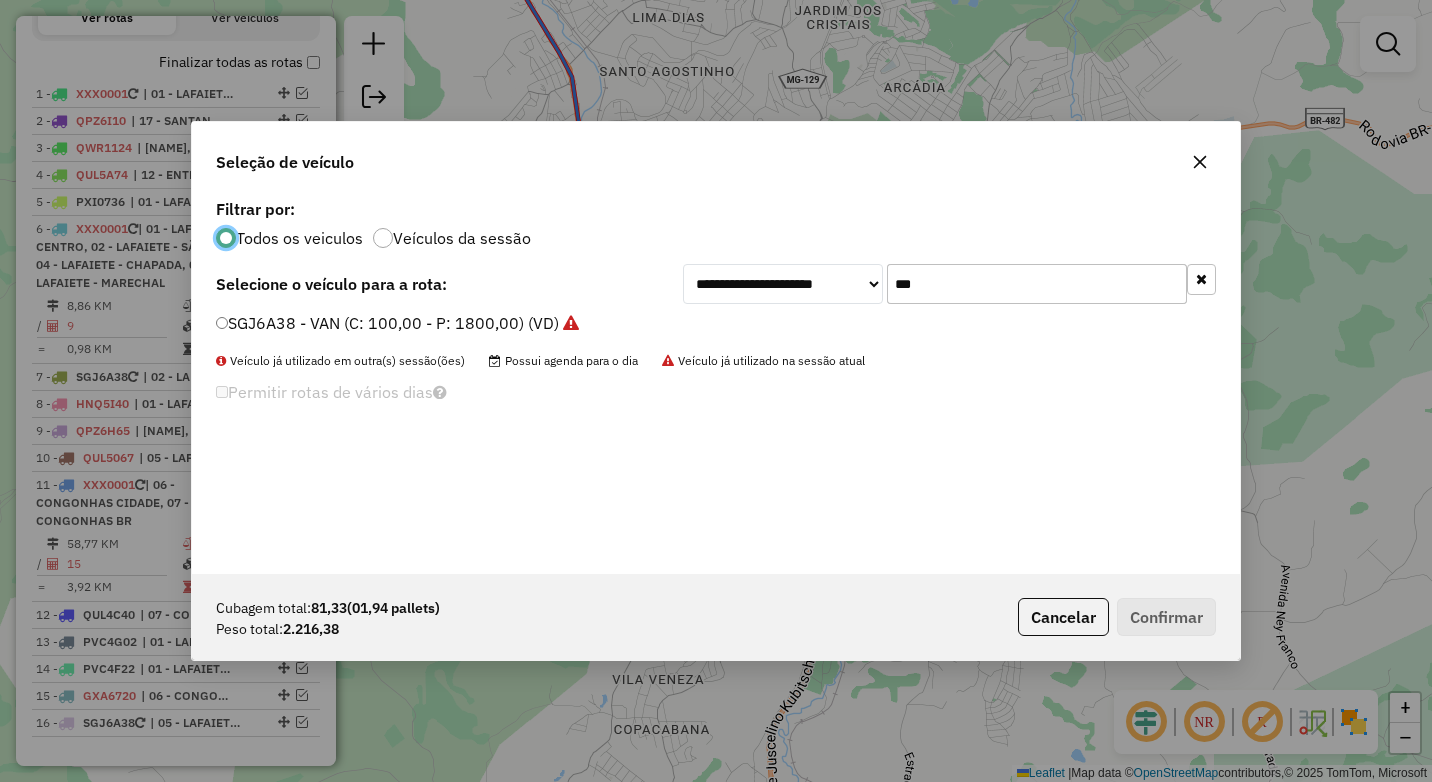 scroll, scrollTop: 11, scrollLeft: 6, axis: both 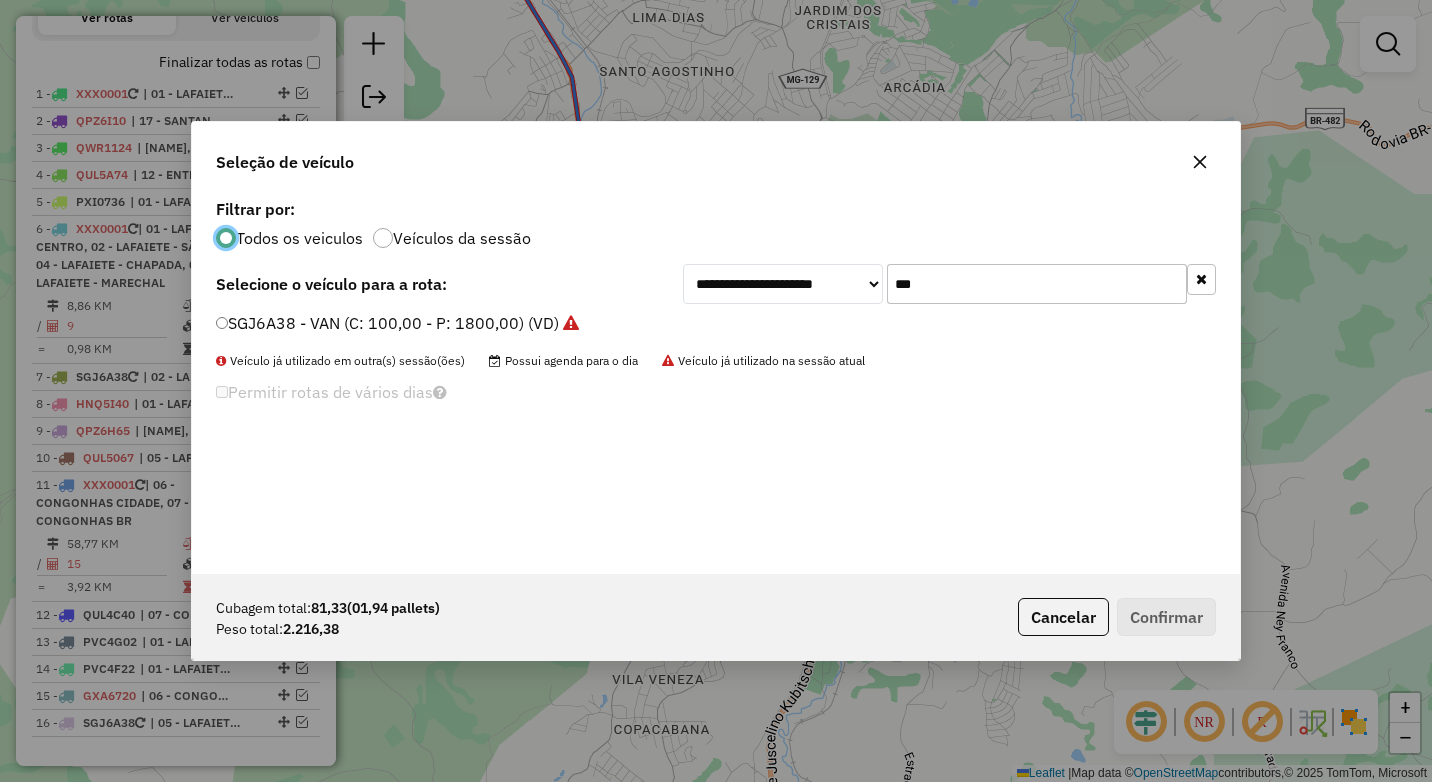 click on "SGJ6A38 - VAN (C: 100,00 - P: 1800,00) (VD)" 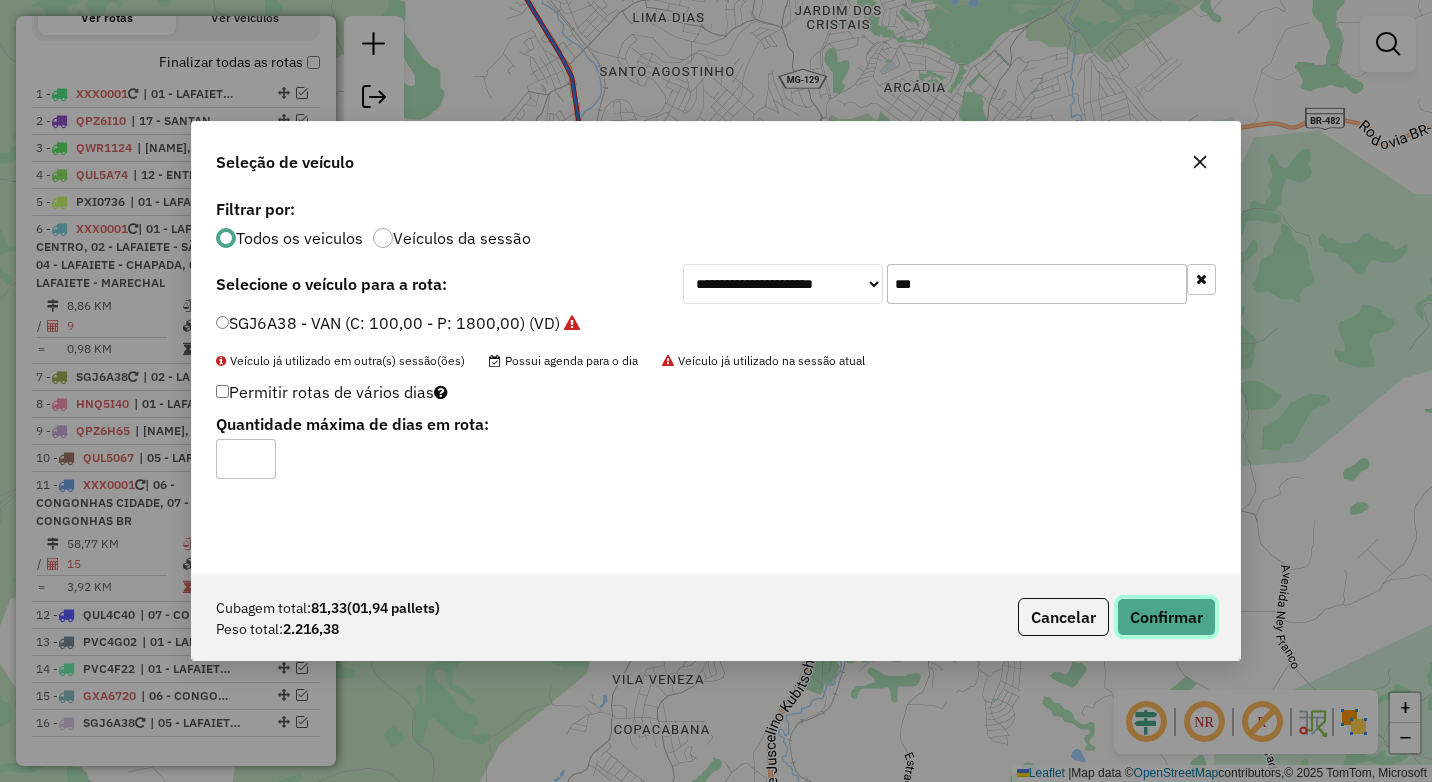 click on "Confirmar" 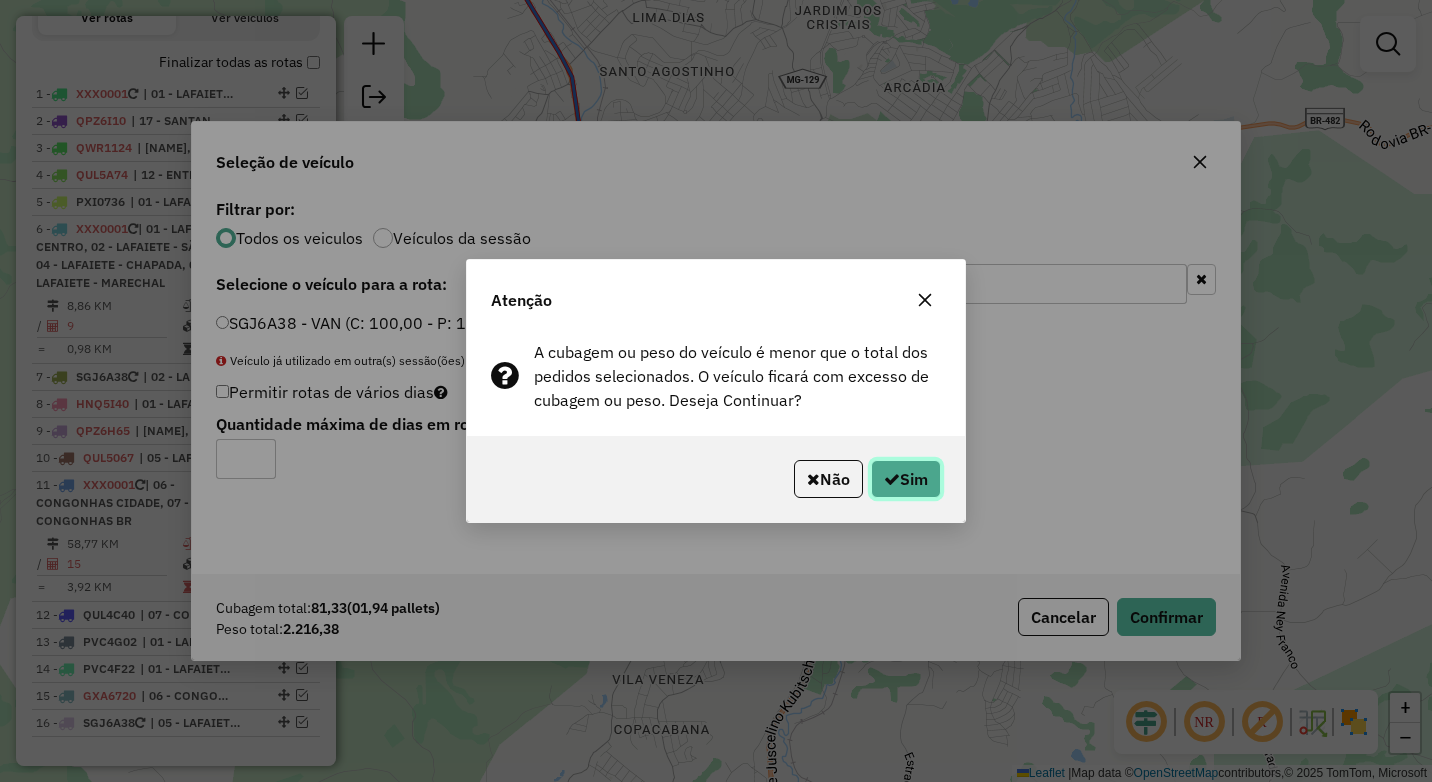 click on "Sim" 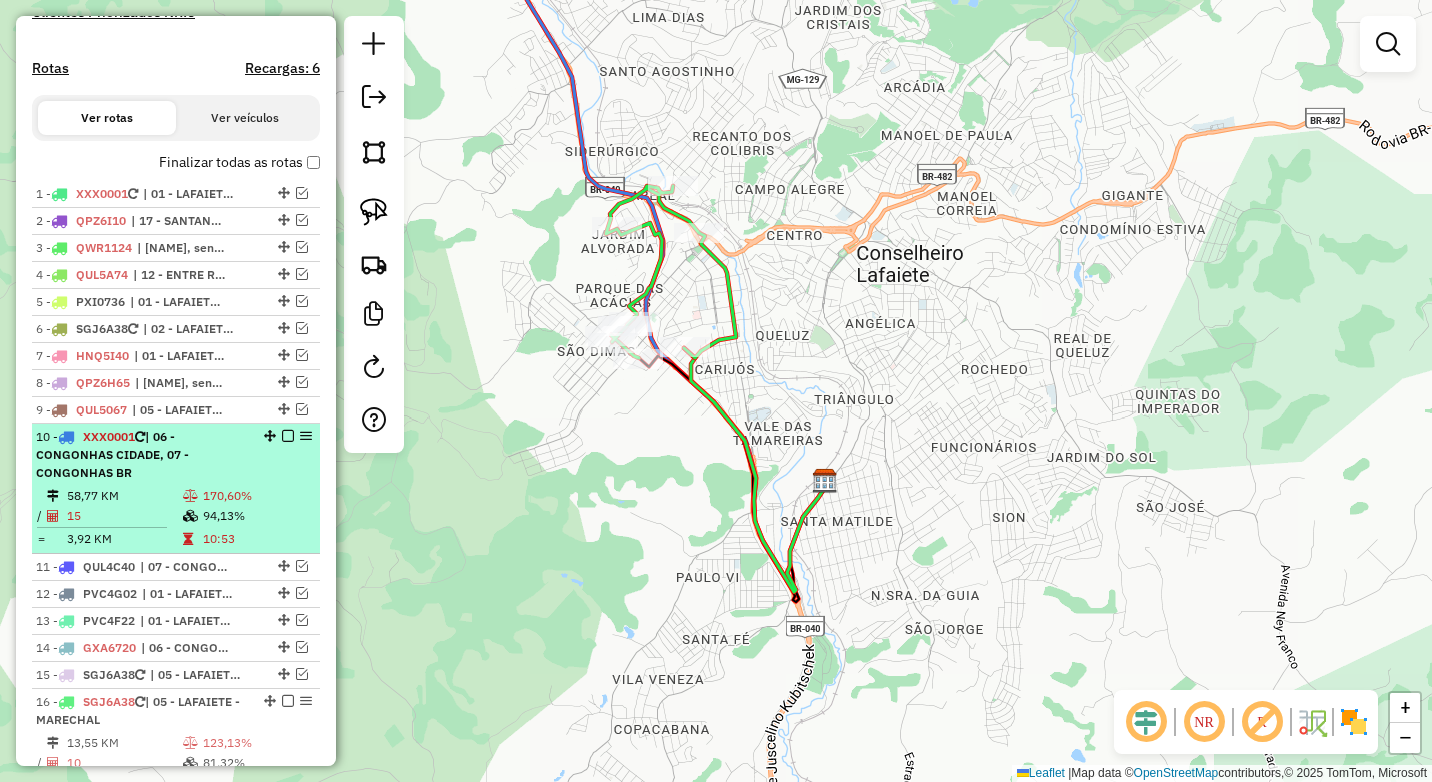 scroll, scrollTop: 709, scrollLeft: 0, axis: vertical 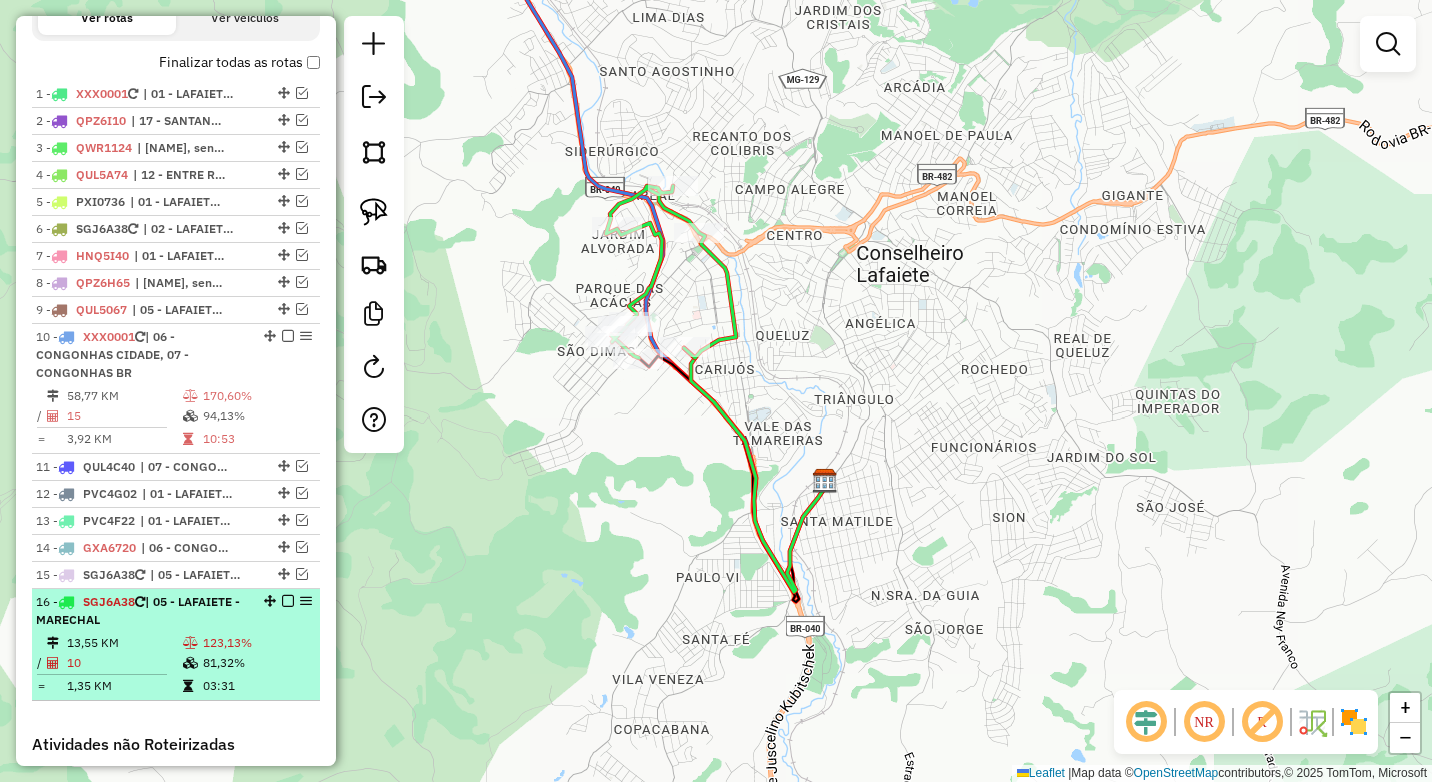 click at bounding box center (192, 643) 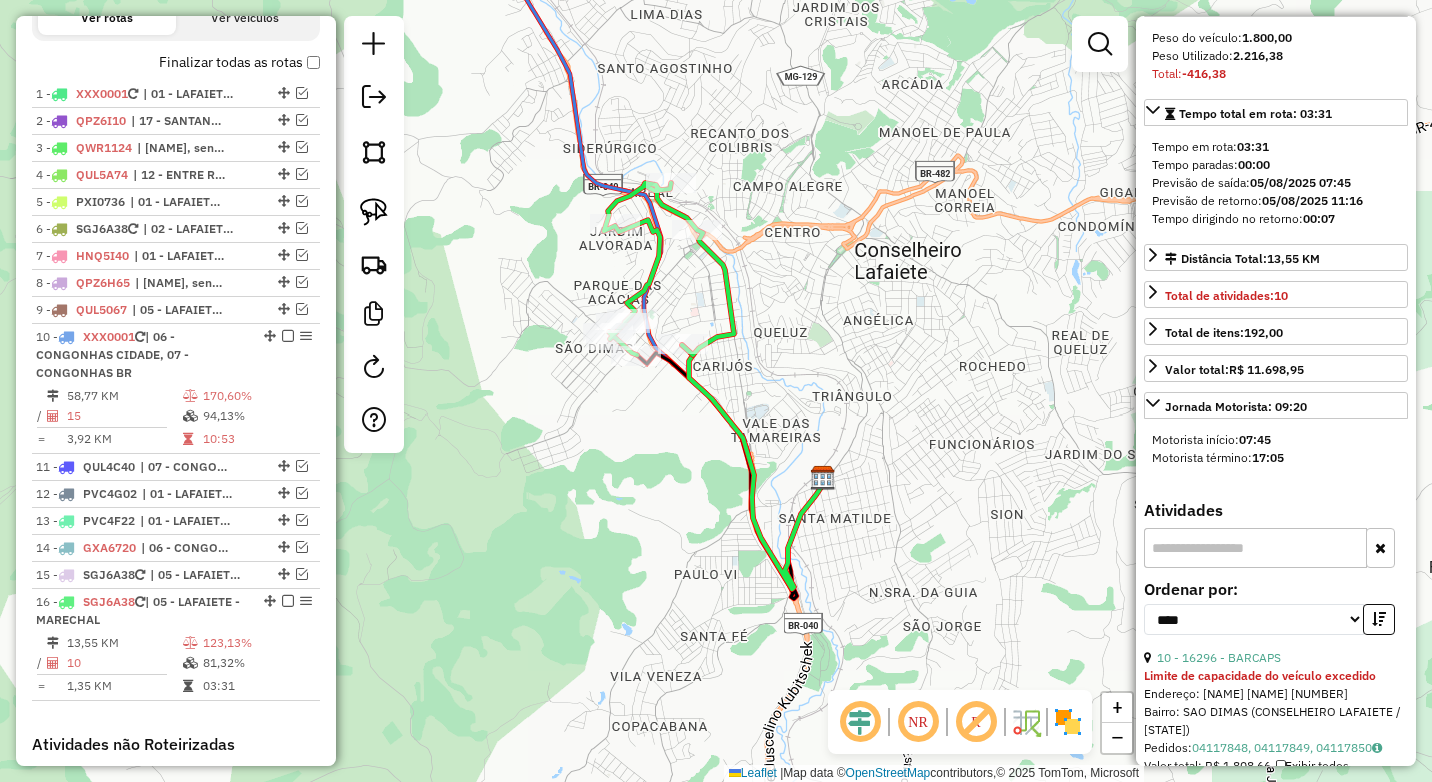 scroll, scrollTop: 500, scrollLeft: 0, axis: vertical 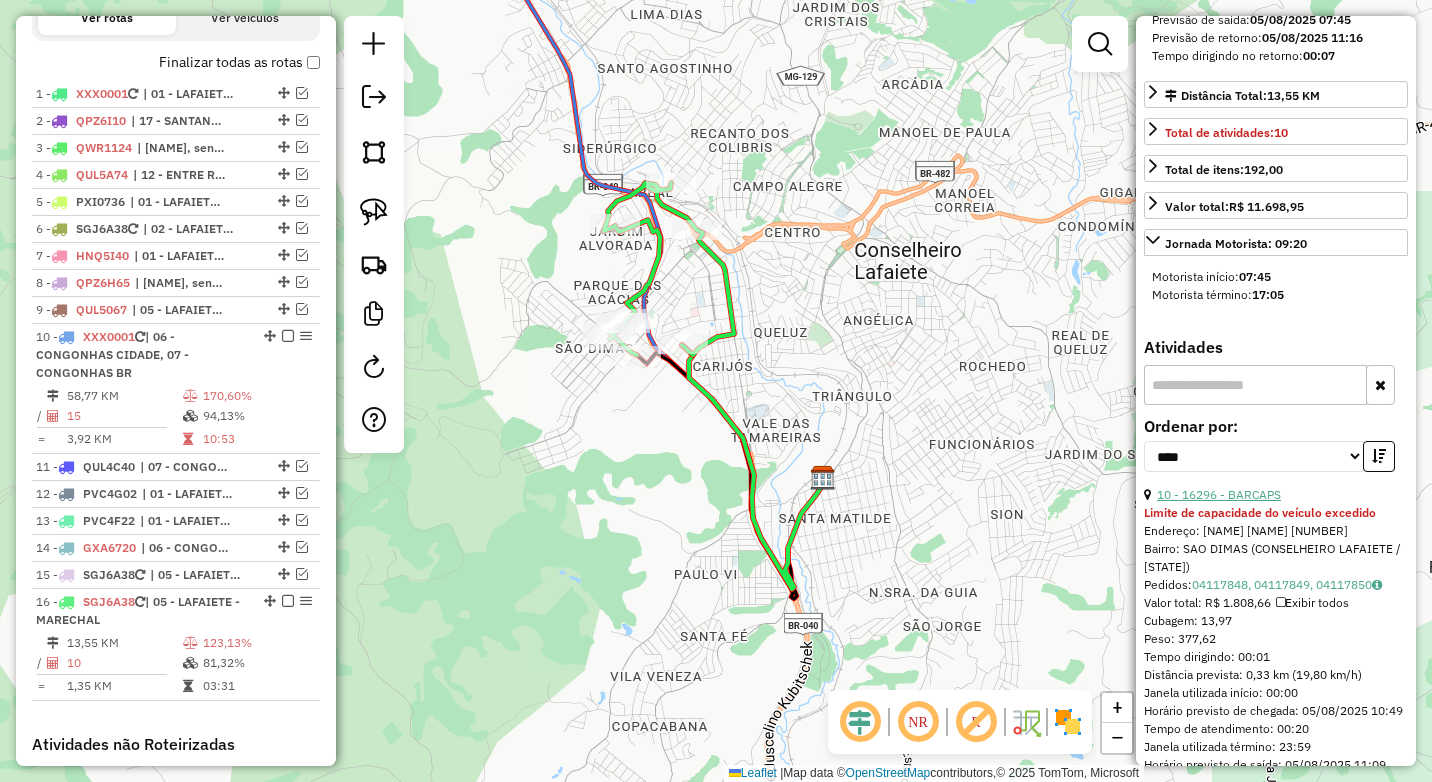 click on "10 - 16296 - BARCAPS" at bounding box center [1219, 494] 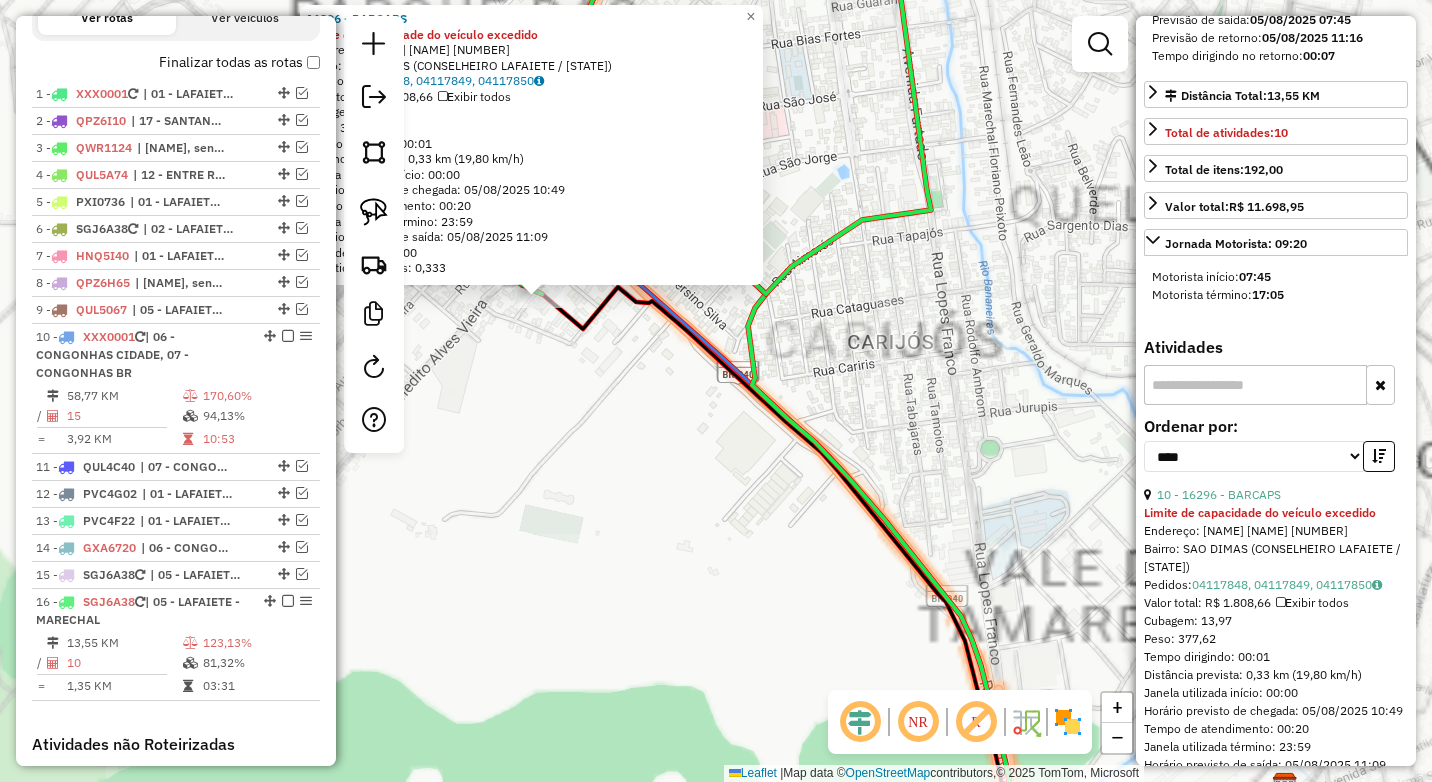 drag, startPoint x: 620, startPoint y: 390, endPoint x: 749, endPoint y: 500, distance: 169.53171 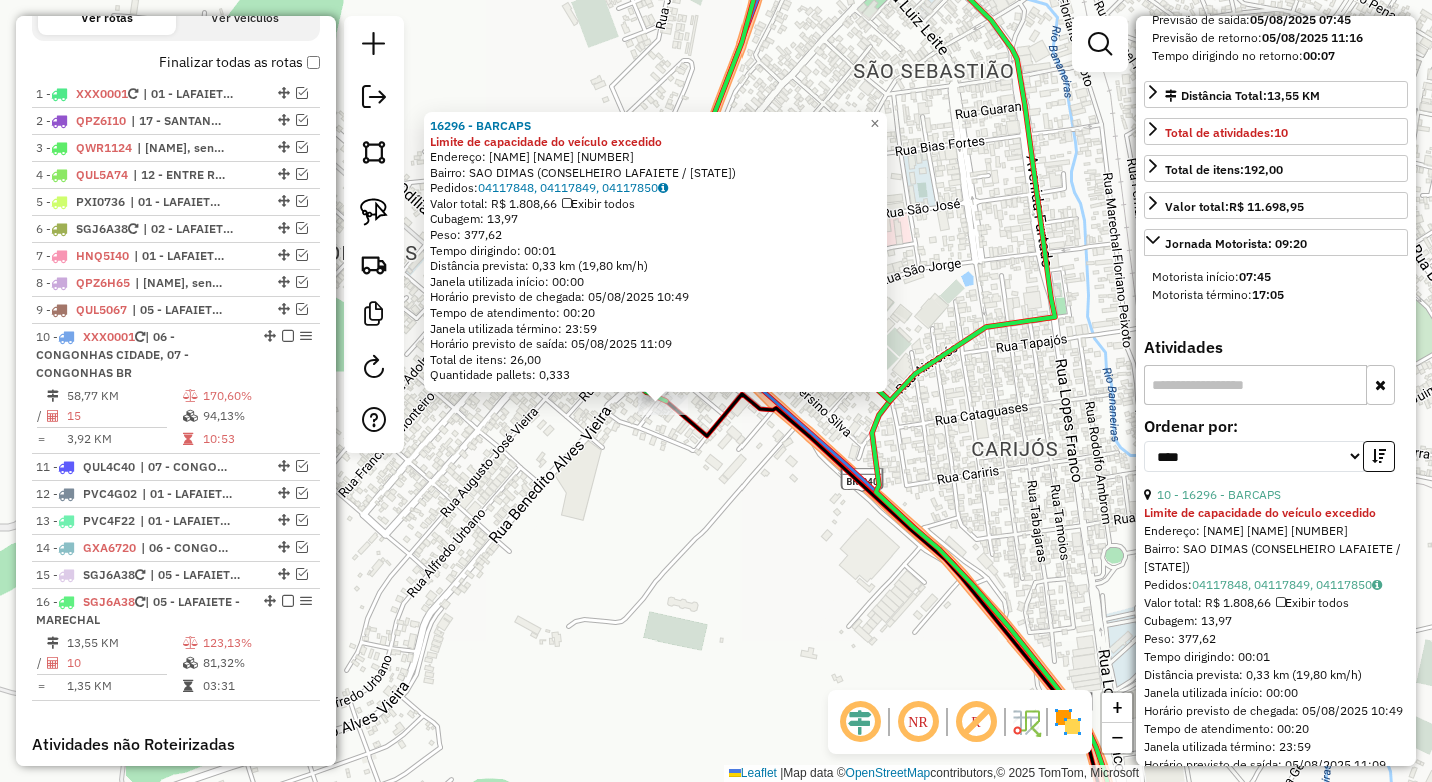 click on "16296 - [NAME] Limite de capacidade do veículo excedido  Endereço:  [NAME] [NAME] [NUMBER]   Bairro: [NAME] ([CITY] / [STATE])   Pedidos:  04117848, 04117849, 04117850   Valor total: R$ 1.808,66   Exibir todos   Cubagem: 13,97  Peso: 377,62  Tempo dirigindo: 00:01   Distância prevista: 0,33 km (19,80 km/h)   Janela utilizada início: 00:00   Horário previsto de chegada: 05/08/2025 10:49   Tempo de atendimento: 00:20   Janela utilizada término: 23:59   Horário previsto de saída: 05/08/2025 11:09   Total de itens: 26,00   Quantidade pallets: 0,333  × Janela de atendimento Grade de atendimento Capacidade Transportadoras Veículos Cliente Pedidos  Rotas Selecione os dias de semana para filtrar as janelas de atendimento  Seg   Ter   Qua   Qui   Sex   Sáb   Dom  Informe o período da janela de atendimento: De: Até:  Filtrar exatamente a janela do cliente  Considerar janela de atendimento padrão  Selecione os dias de semana para filtrar as grades de atendimento  Seg   Ter   Qua  +" 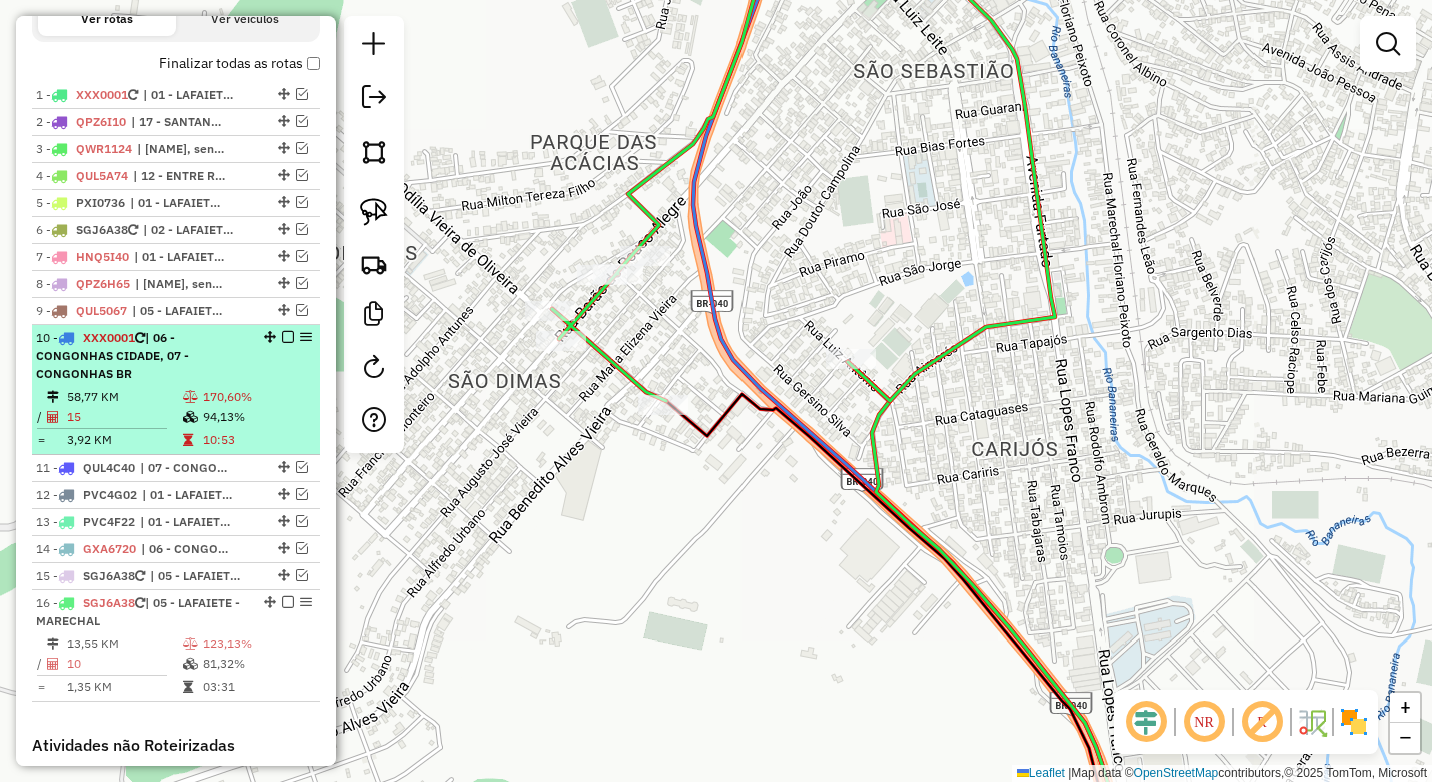 scroll, scrollTop: 709, scrollLeft: 0, axis: vertical 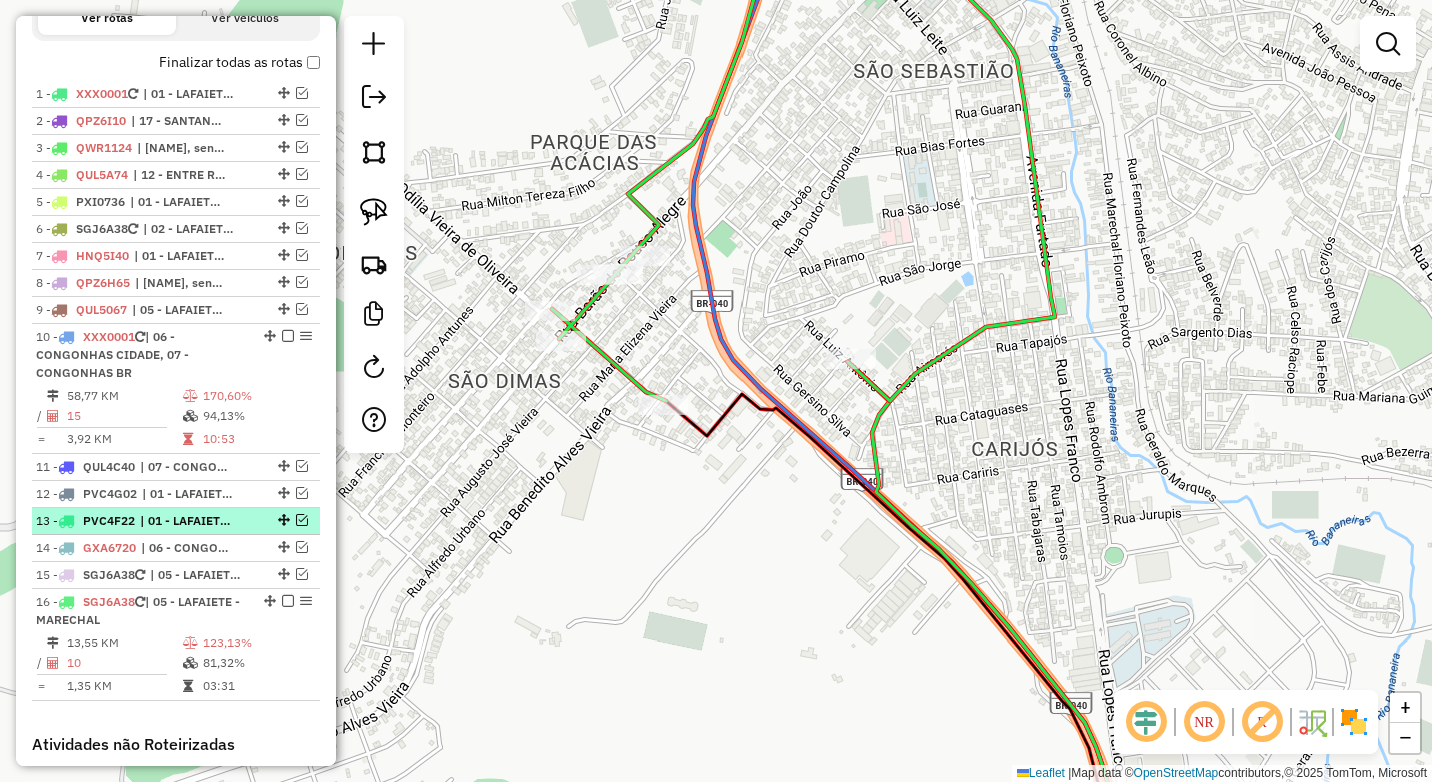 click at bounding box center [302, 520] 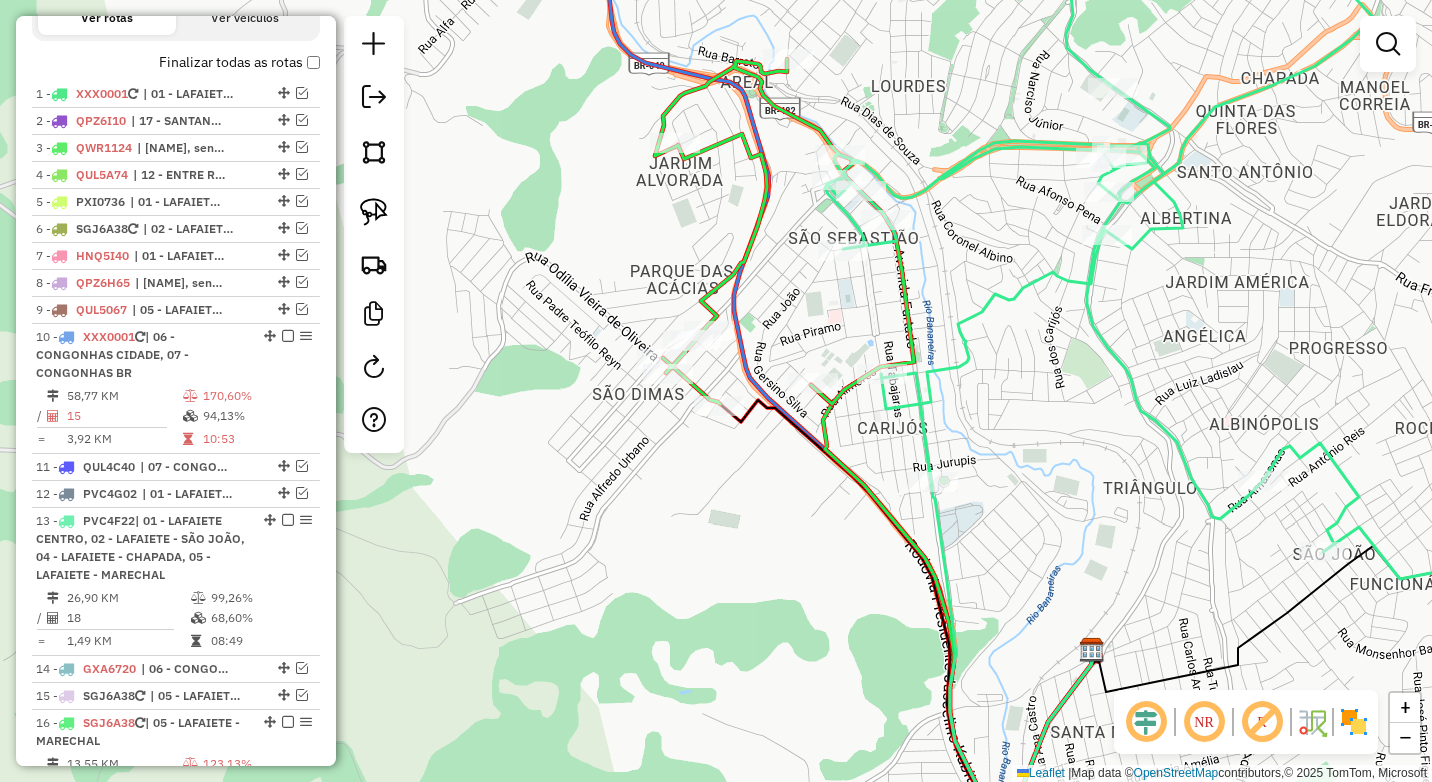 click on "Janela de atendimento Grade de atendimento Capacidade Transportadoras Veículos Cliente Pedidos  Rotas Selecione os dias de semana para filtrar as janelas de atendimento  Seg   Ter   Qua   Qui   Sex   Sáb   Dom  Informe o período da janela de atendimento: De: Até:  Filtrar exatamente a janela do cliente  Considerar janela de atendimento padrão  Selecione os dias de semana para filtrar as grades de atendimento  Seg   Ter   Qua   Qui   Sex   Sáb   Dom   Considerar clientes sem dia de atendimento cadastrado  Clientes fora do dia de atendimento selecionado Filtrar as atividades entre os valores definidos abaixo:  Peso mínimo:  ****  Peso máximo:  ****  Cubagem mínima:   Cubagem máxima:   De:   Até:  Filtrar as atividades entre o tempo de atendimento definido abaixo:  De:   Até:   Considerar capacidade total dos clientes não roteirizados Transportadora: Selecione um ou mais itens Tipo de veículo: Selecione um ou mais itens Veículo: Selecione um ou mais itens Motorista: Selecione um ou mais itens De:" 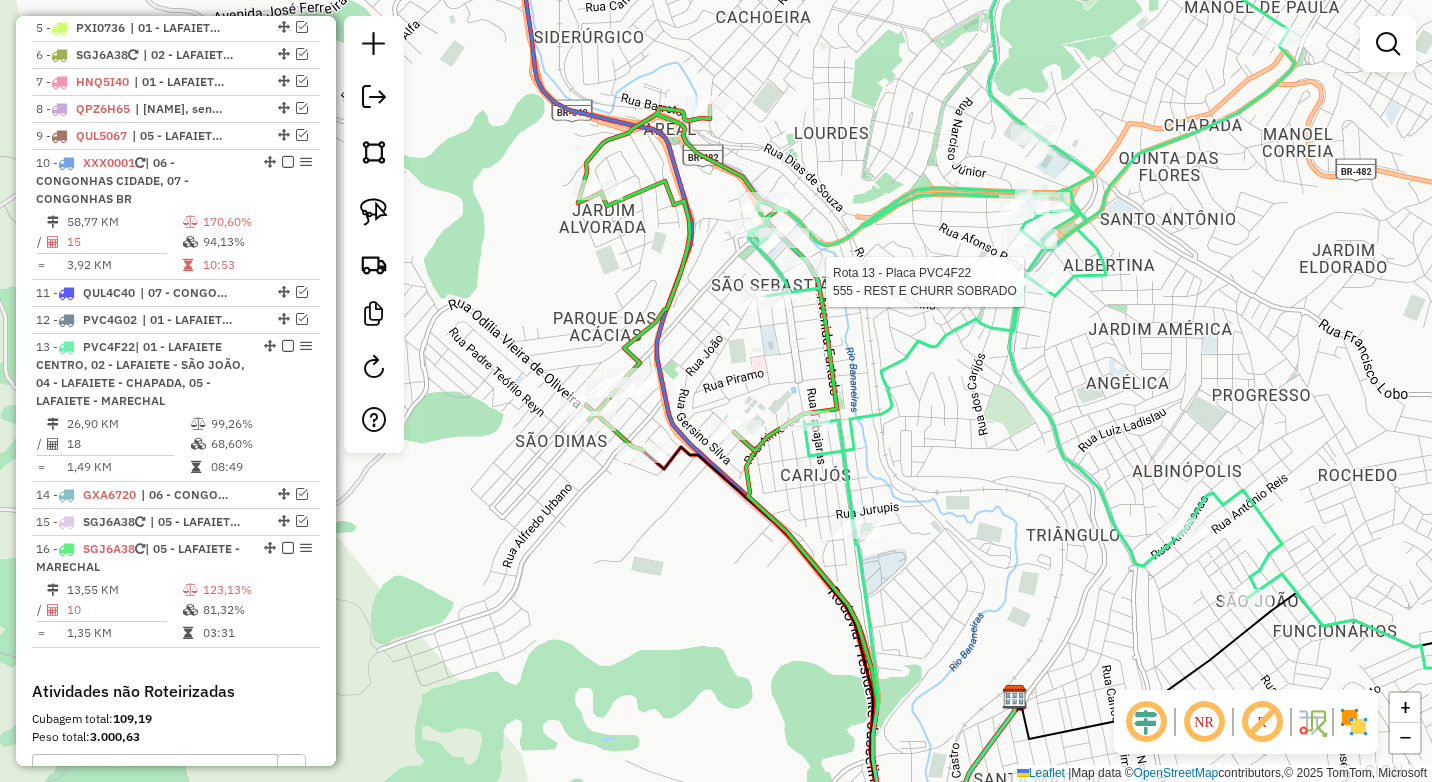 select on "*********" 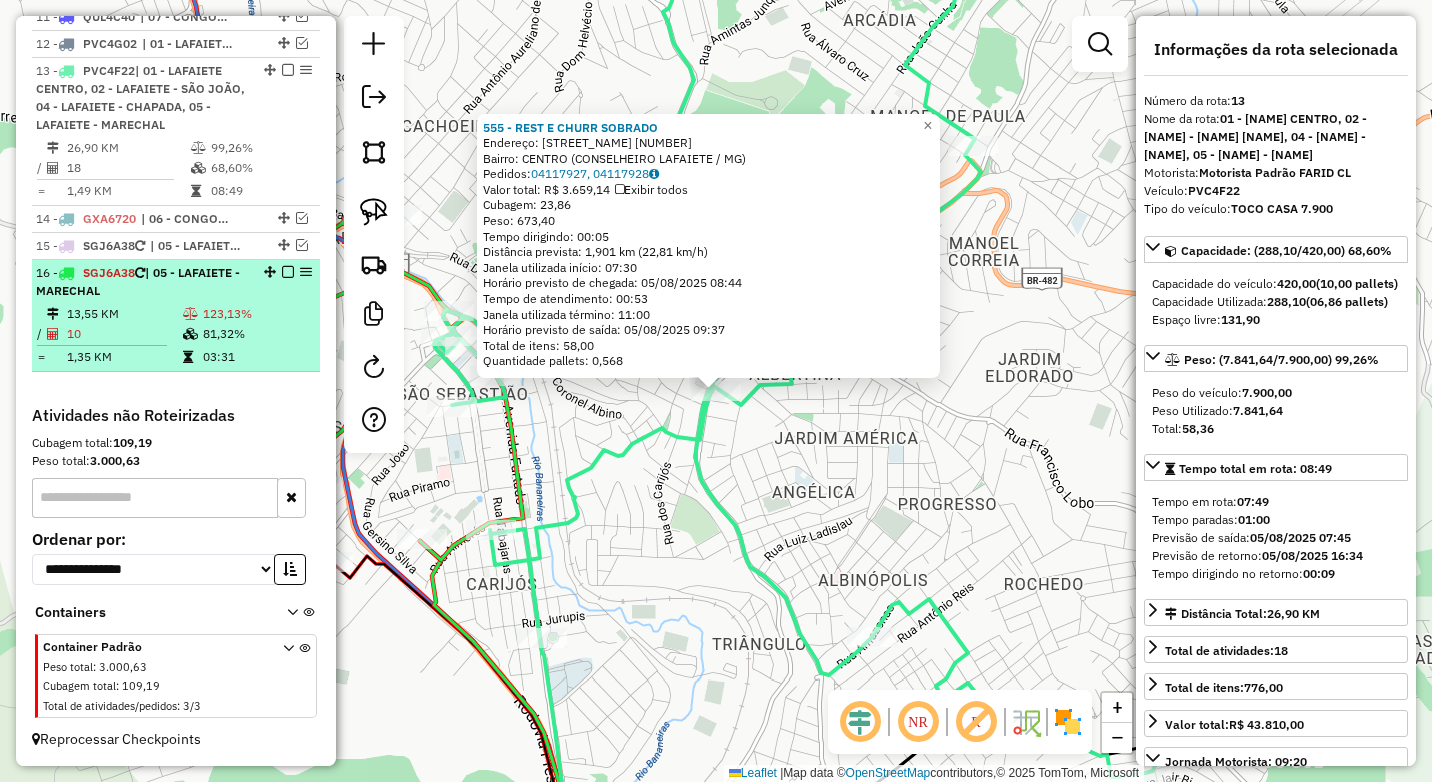 scroll, scrollTop: 1059, scrollLeft: 0, axis: vertical 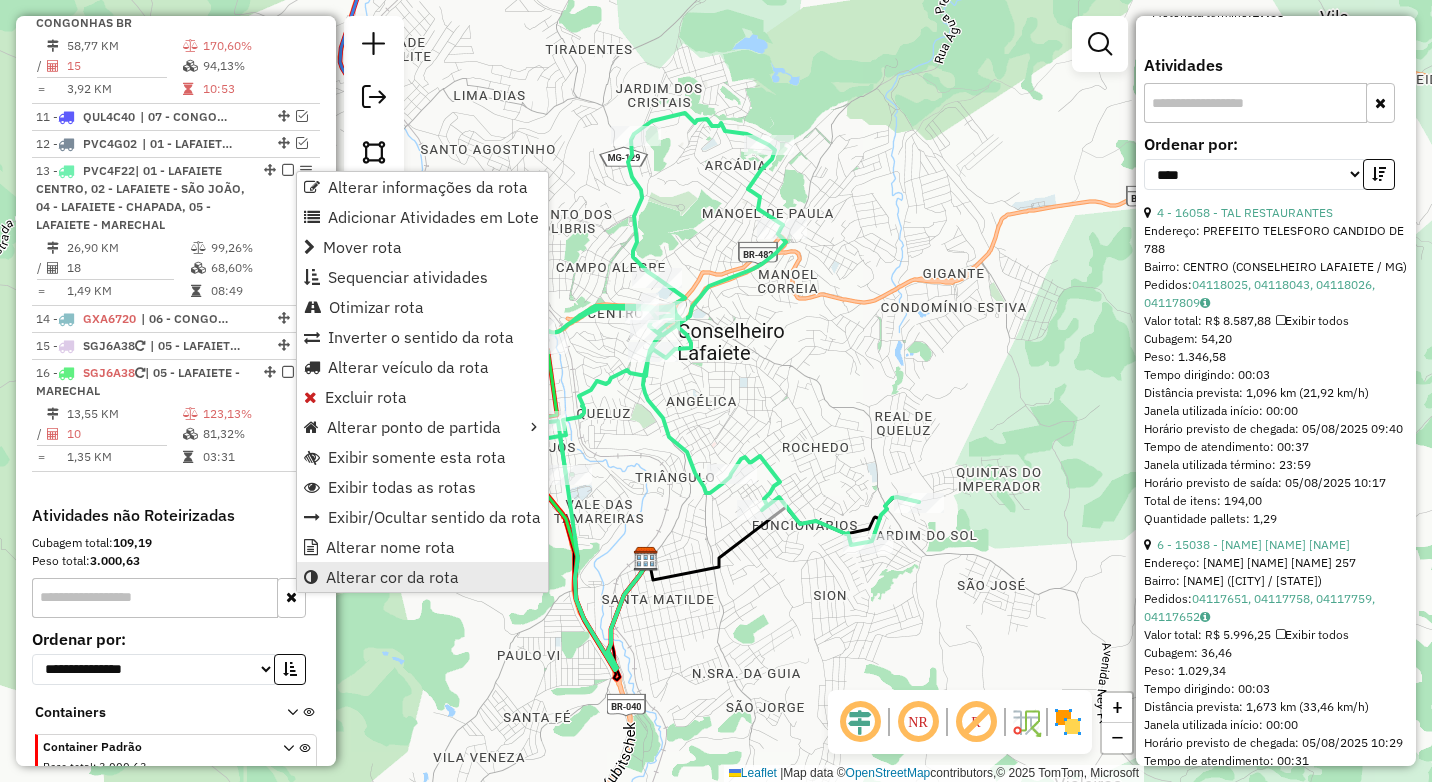click on "Alterar cor da rota" at bounding box center [392, 577] 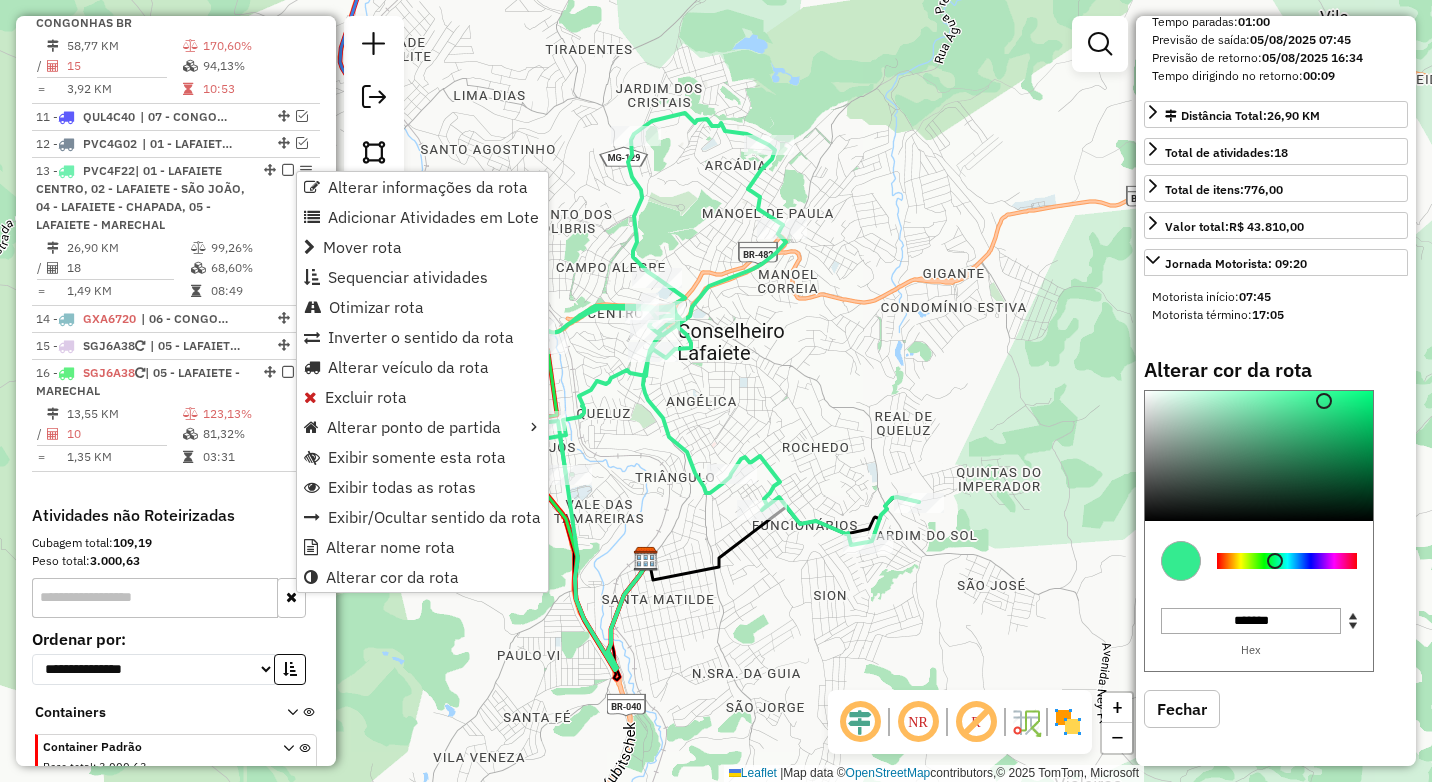 scroll, scrollTop: 534, scrollLeft: 0, axis: vertical 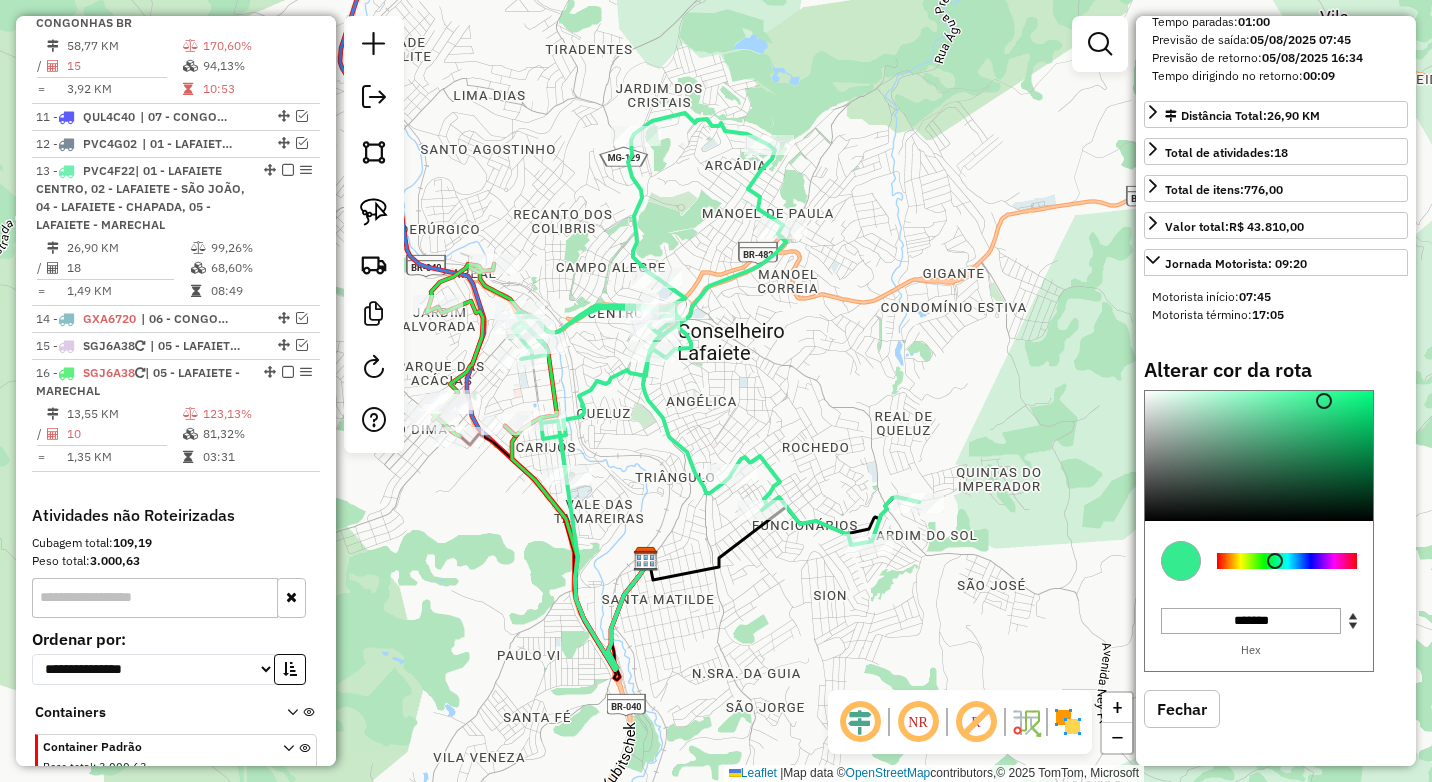 click at bounding box center (1287, 561) 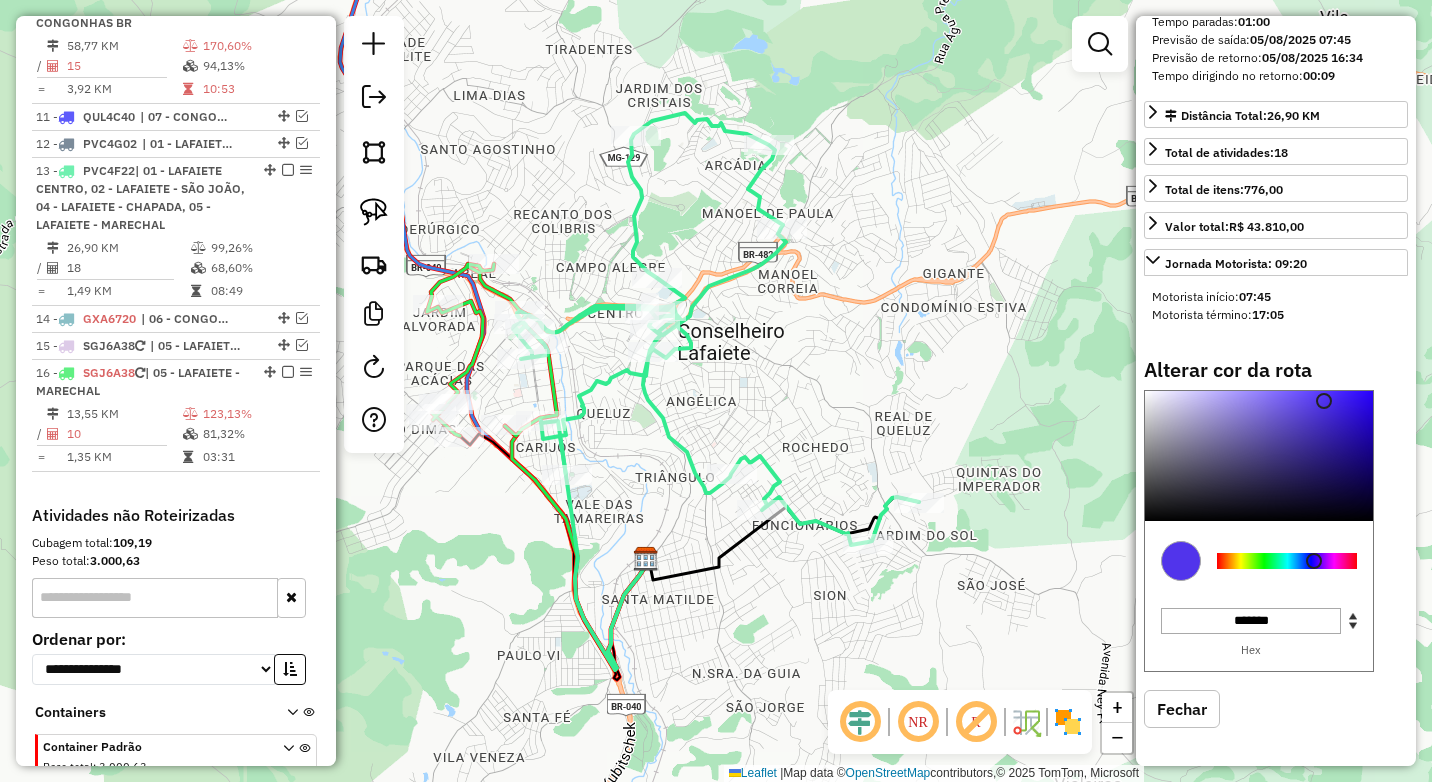 type on "*******" 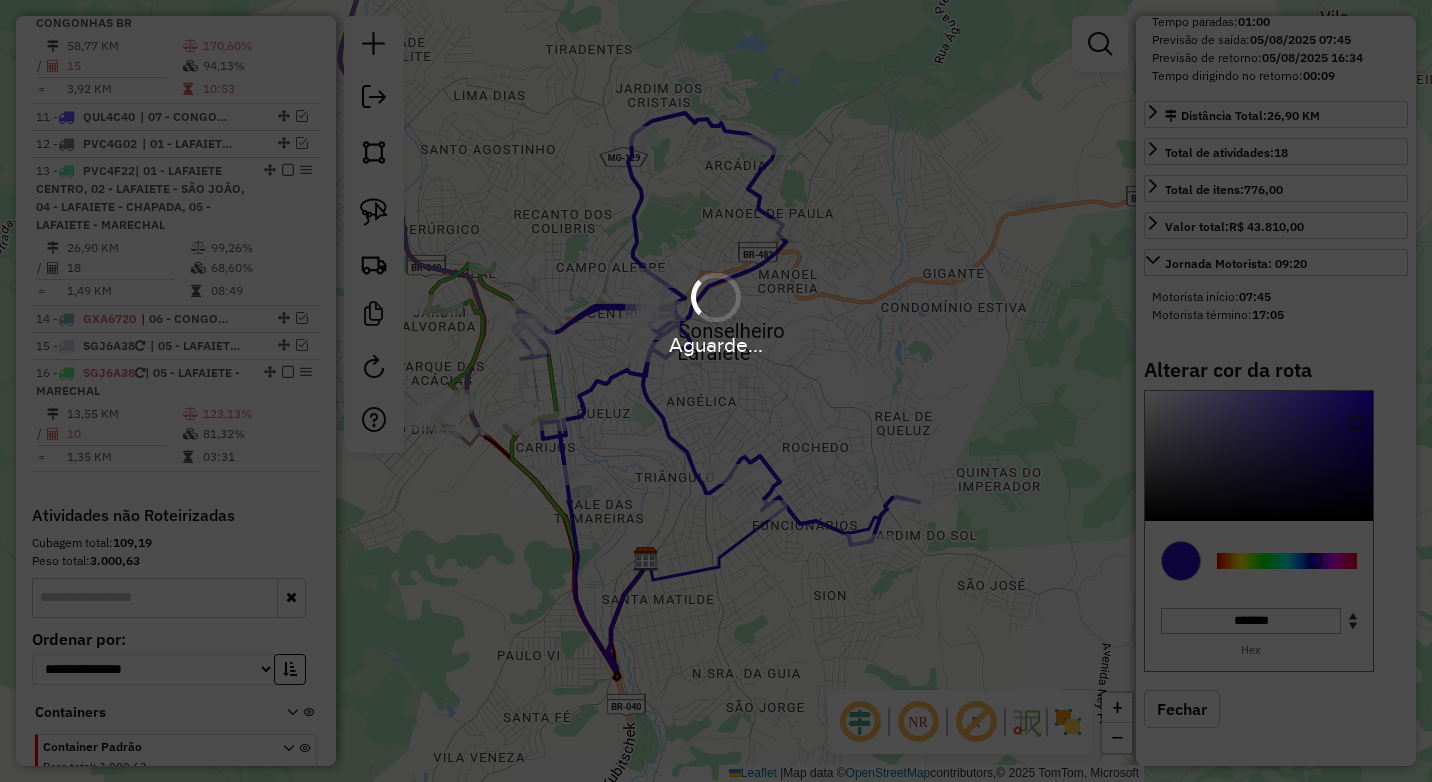 click on "Janela de atendimento Grade de atendimento Capacidade Transportadoras Veículos Cliente Pedidos  Rotas Selecione os dias de semana para filtrar as janelas de atendimento  Seg   Ter   Qua   Qui   Sex   Sáb   Dom  Informe o período da janela de atendimento: De: Até:  Filtrar exatamente a janela do cliente  Considerar janela de atendimento padrão  Selecione os dias de semana para filtrar as grades de atendimento  Seg   Ter   Qua   Qui   Sex   Sáb   Dom   Considerar clientes sem dia de atendimento cadastrado  Clientes fora do dia de atendimento selecionado Filtrar as atividades entre os valores definidos abaixo:  Peso mínimo:  ****  Peso máximo:  ****  Cubagem mínima:   Cubagem máxima:   De:   Até:  Filtrar as atividades entre o tempo de atendimento definido abaixo:  De:   Até:   Considerar capacidade total dos clientes não roteirizados Transportadora: Selecione um ou mais itens Tipo de veículo: Selecione um ou mais itens Veículo: Selecione um ou mais itens Motorista: Selecione um ou mais itens De:" 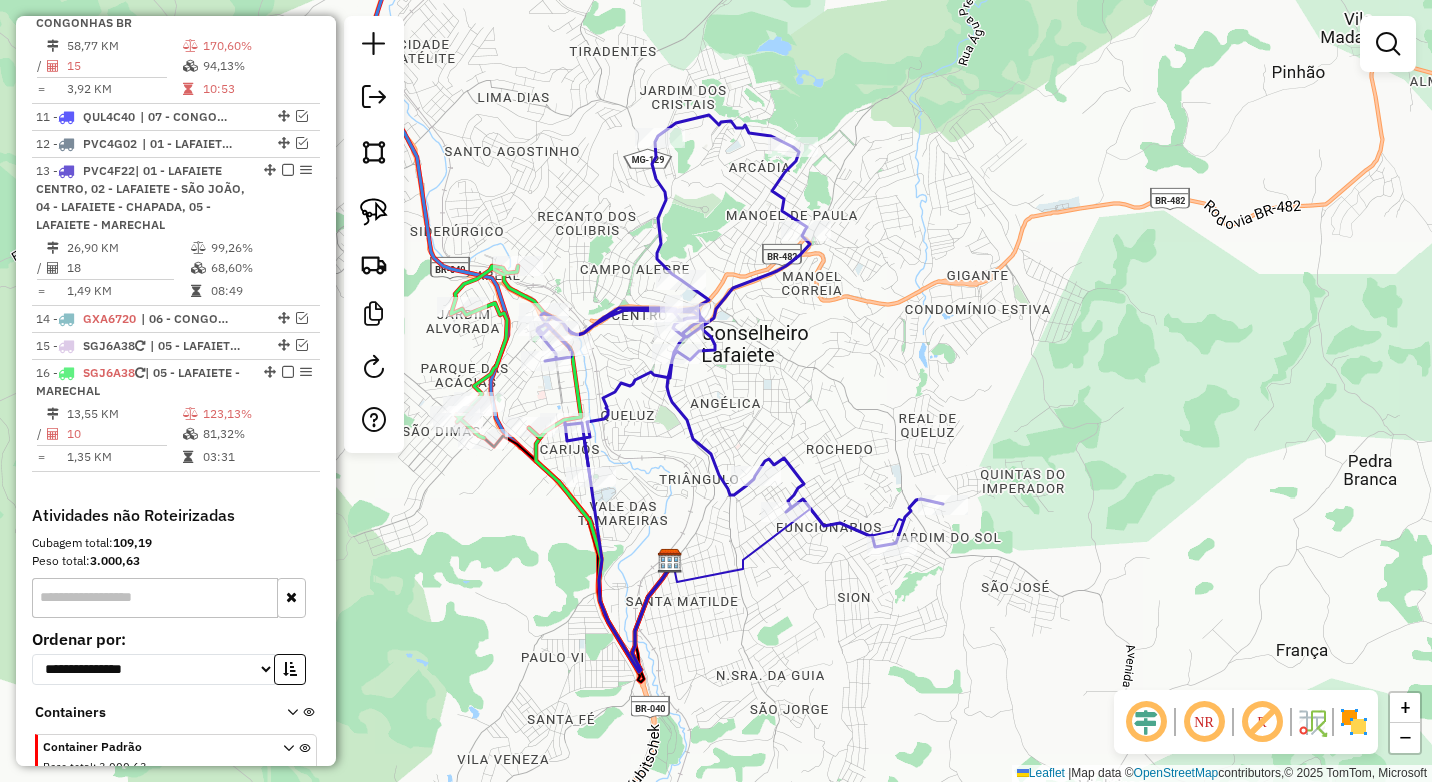 drag, startPoint x: 632, startPoint y: 389, endPoint x: 676, endPoint y: 375, distance: 46.173584 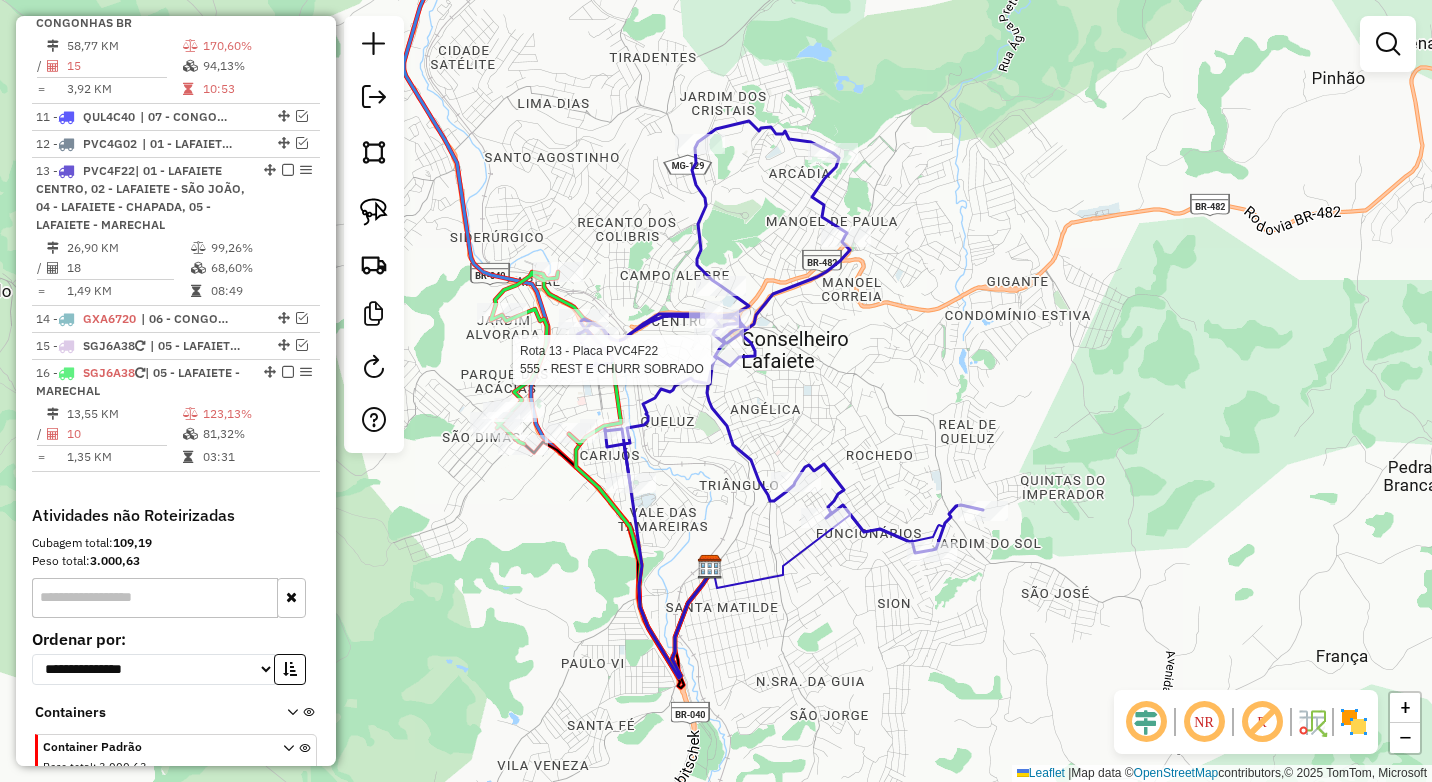 select on "*********" 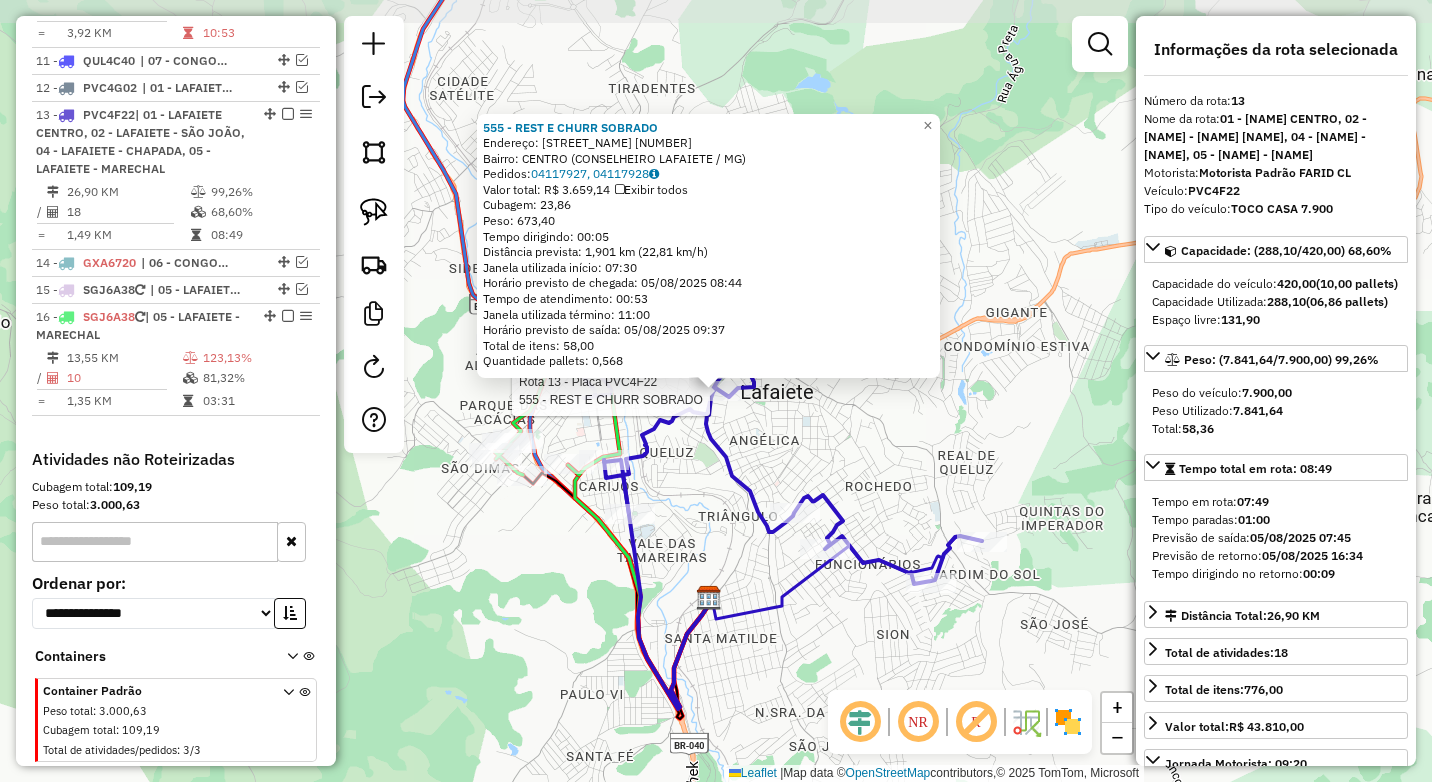 scroll, scrollTop: 1159, scrollLeft: 0, axis: vertical 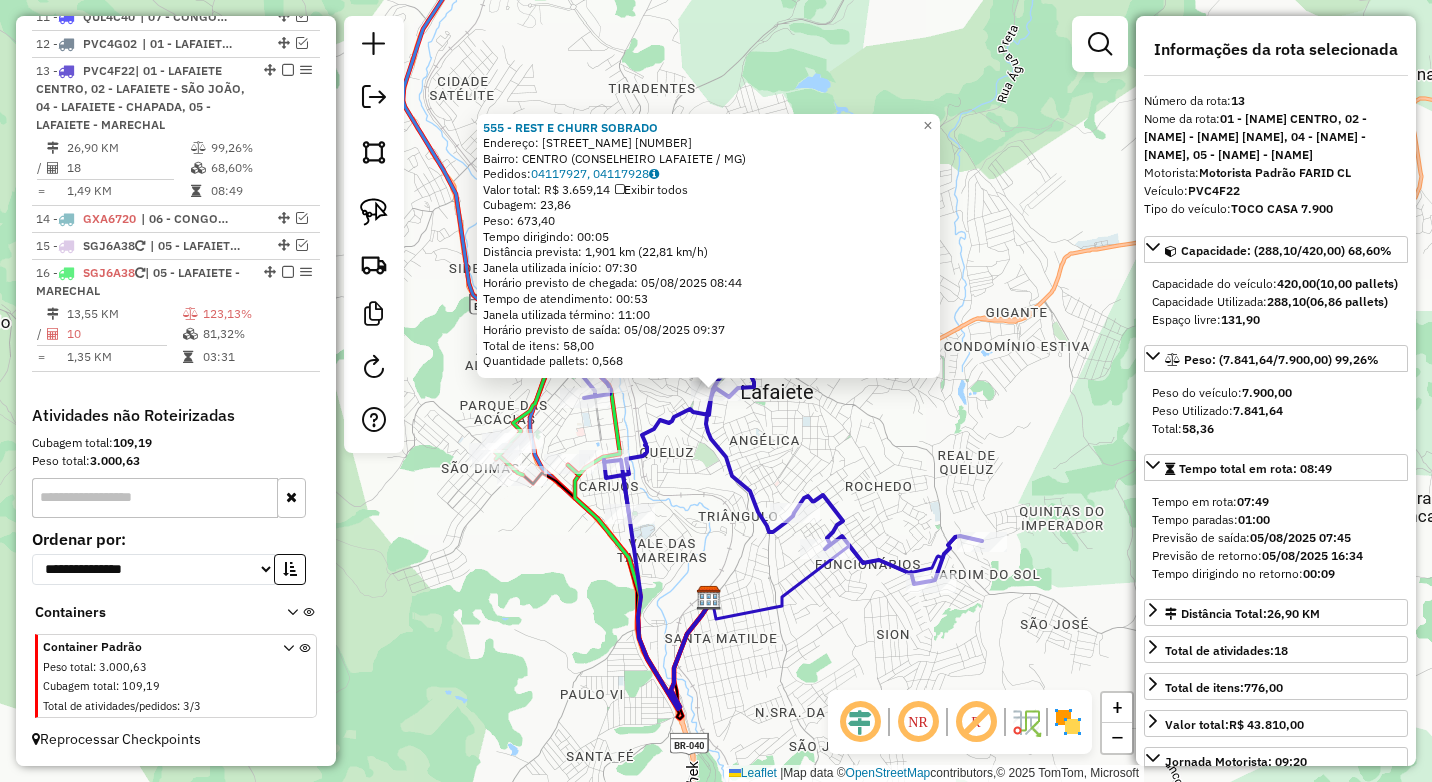 click on "555 - REST E CHURR SOBRADO  Endereço:  JOSE NICOLAU DE QUEIROS 35   Bairro: CENTRO (CONSELHEIRO LAFAIETE / MG)   Pedidos:  04117927, 04117928   Valor total: R$ 3.659,14   Exibir todos   Cubagem: 23,86  Peso: 673,40  Tempo dirigindo: 00:05   Distância prevista: 1,901 km (22,81 km/h)   Janela utilizada início: 07:30   Horário previsto de chegada: 05/08/2025 08:44   Tempo de atendimento: 00:53   Janela utilizada término: 11:00   Horário previsto de saída: 05/08/2025 09:37   Total de itens: 58,00   Quantidade pallets: 0,568  × Janela de atendimento Grade de atendimento Capacidade Transportadoras Veículos Cliente Pedidos  Rotas Selecione os dias de semana para filtrar as janelas de atendimento  Seg   Ter   Qua   Qui   Sex   Sáb   Dom  Informe o período da janela de atendimento: De: Até:  Filtrar exatamente a janela do cliente  Considerar janela de atendimento padrão  Selecione os dias de semana para filtrar as grades de atendimento  Seg   Ter   Qua   Qui   Sex   Sáb   Dom   Peso mínimo:  **** **** +" 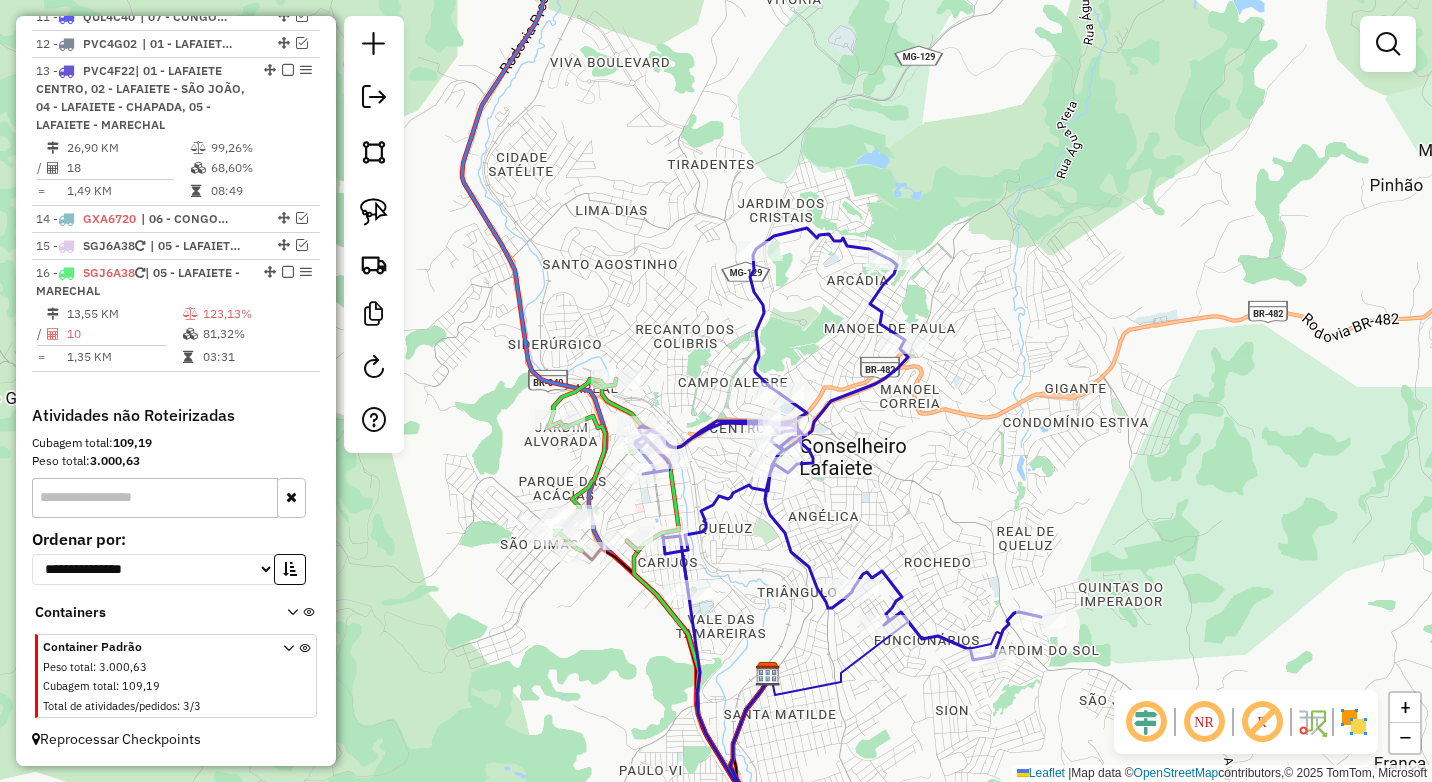 drag, startPoint x: 660, startPoint y: 449, endPoint x: 722, endPoint y: 531, distance: 102.80078 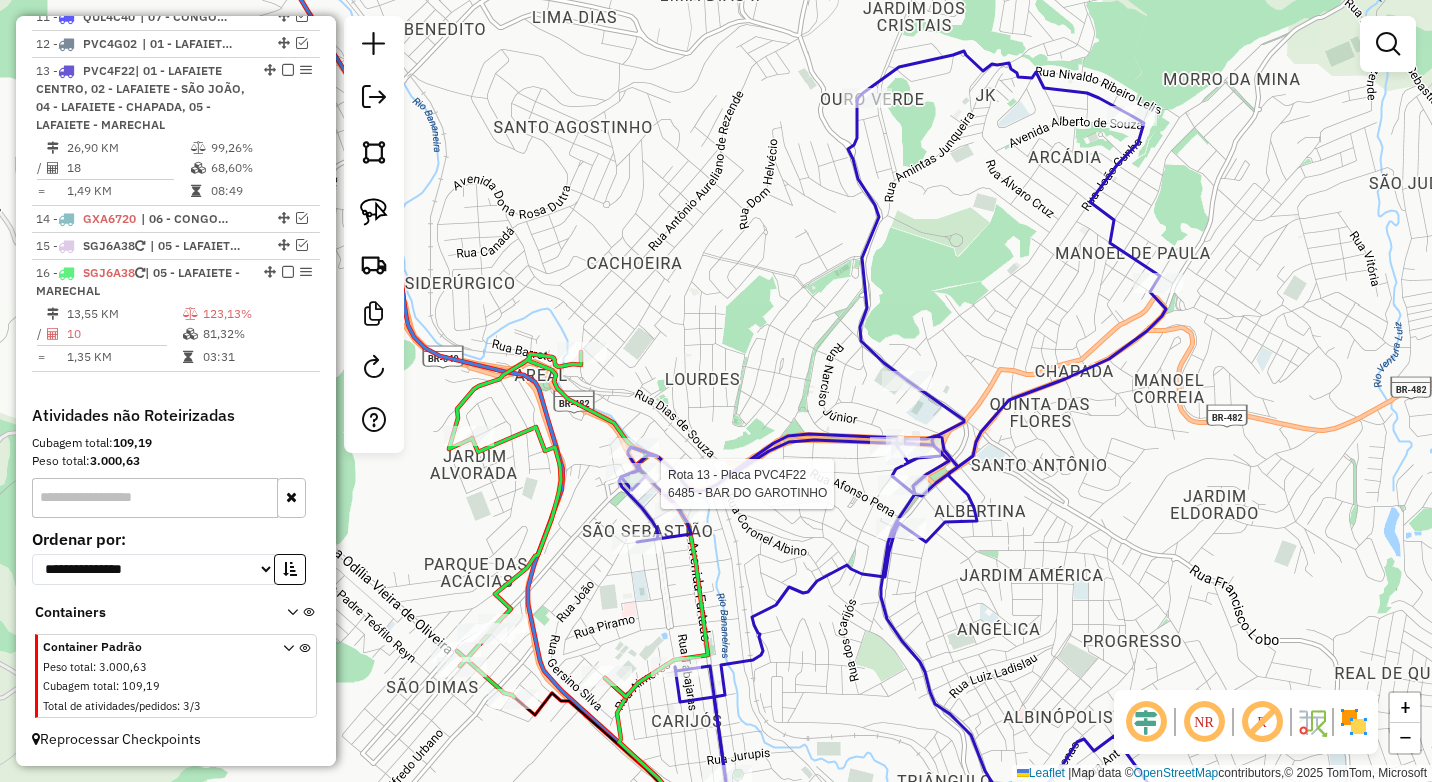 select on "*********" 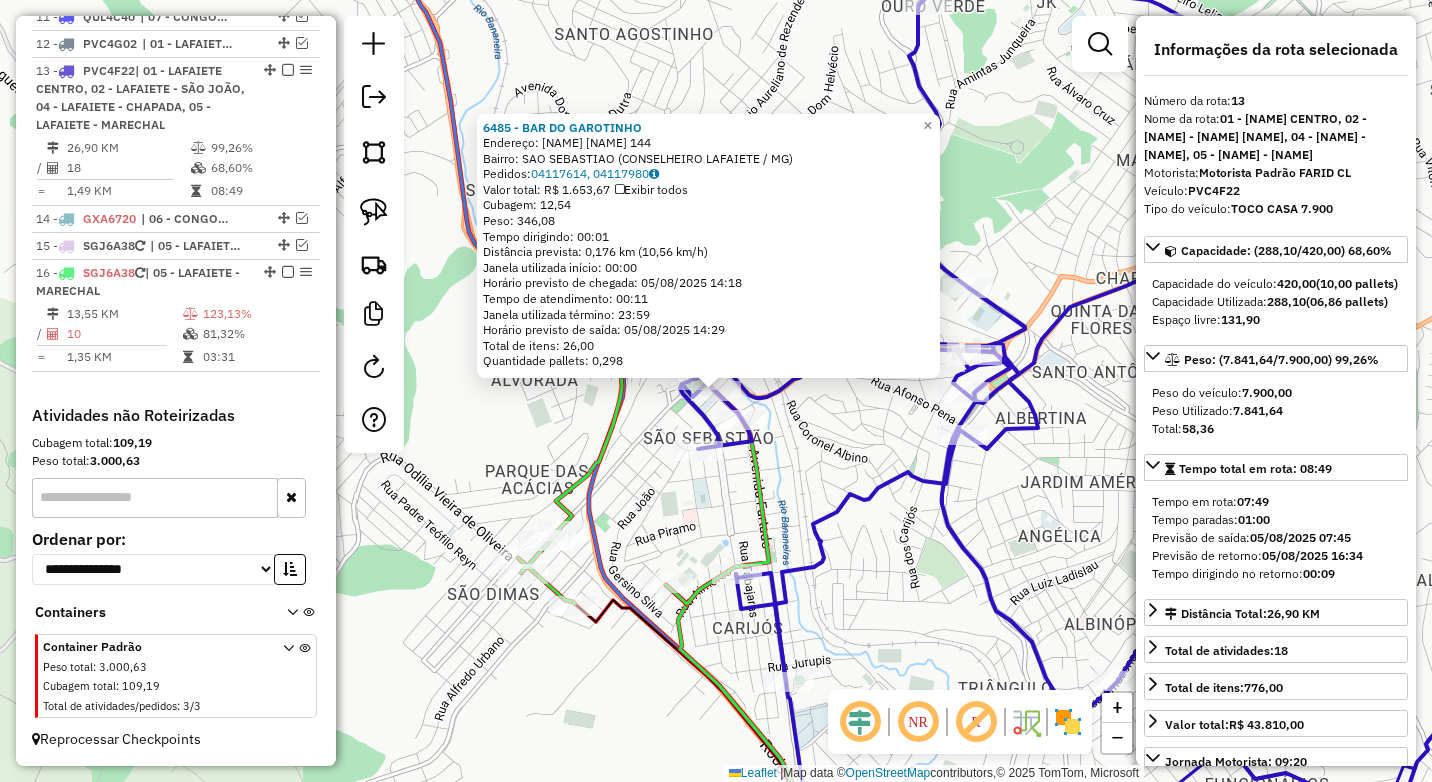 click 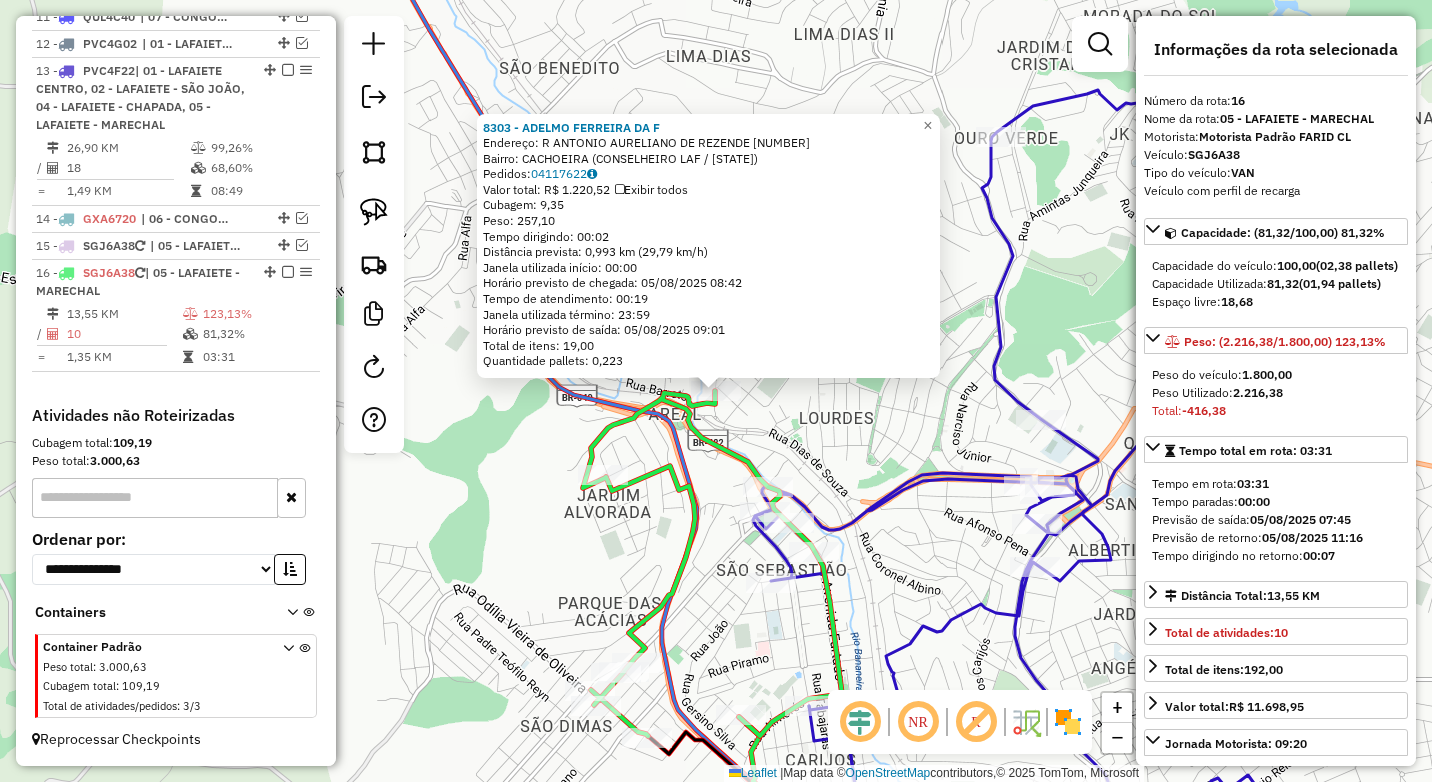 click on "8303 - ADELMO FERREIRA DA F  Endereço: R   ANTONIO AURELIANO DE REZENDE  245   Bairro: CACHOEIRA (CONSELHEIRO LAF / MG)   Pedidos:  04117622   Valor total: R$ 1.220,52   Exibir todos   Cubagem: 9,35  Peso: 257,10  Tempo dirigindo: 00:02   Distância prevista: 0,993 km (29,79 km/h)   Janela utilizada início: 00:00   Horário previsto de chegada: 05/08/2025 08:42   Tempo de atendimento: 00:19   Janela utilizada término: 23:59   Horário previsto de saída: 05/08/2025 09:01   Total de itens: 19,00   Quantidade pallets: 0,223  × Janela de atendimento Grade de atendimento Capacidade Transportadoras Veículos Cliente Pedidos  Rotas Selecione os dias de semana para filtrar as janelas de atendimento  Seg   Ter   Qua   Qui   Sex   Sáb   Dom  Informe o período da janela de atendimento: De: Até:  Filtrar exatamente a janela do cliente  Considerar janela de atendimento padrão  Selecione os dias de semana para filtrar as grades de atendimento  Seg   Ter   Qua   Qui   Sex   Sáb   Dom   Peso mínimo:  **** **** De:" 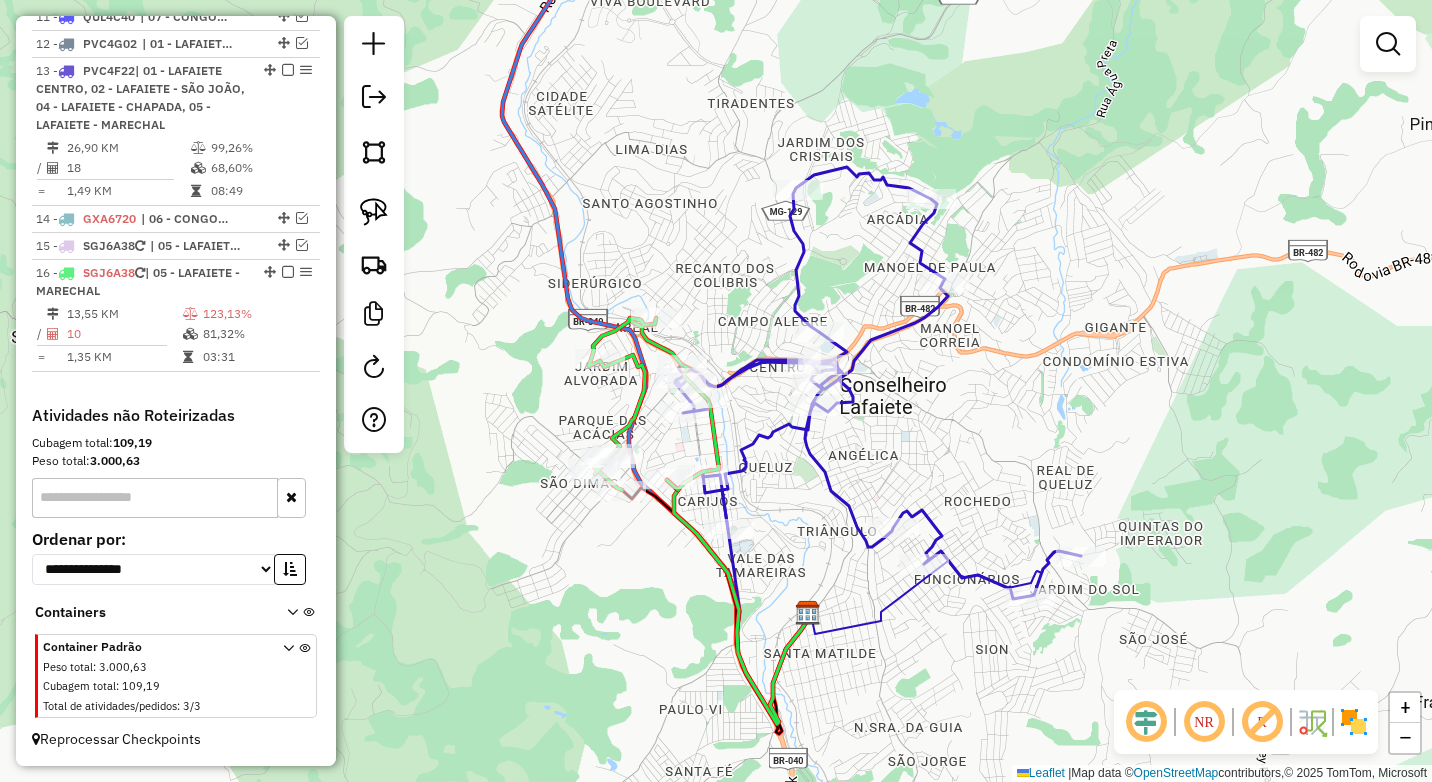 drag, startPoint x: 938, startPoint y: 446, endPoint x: 931, endPoint y: 434, distance: 13.892444 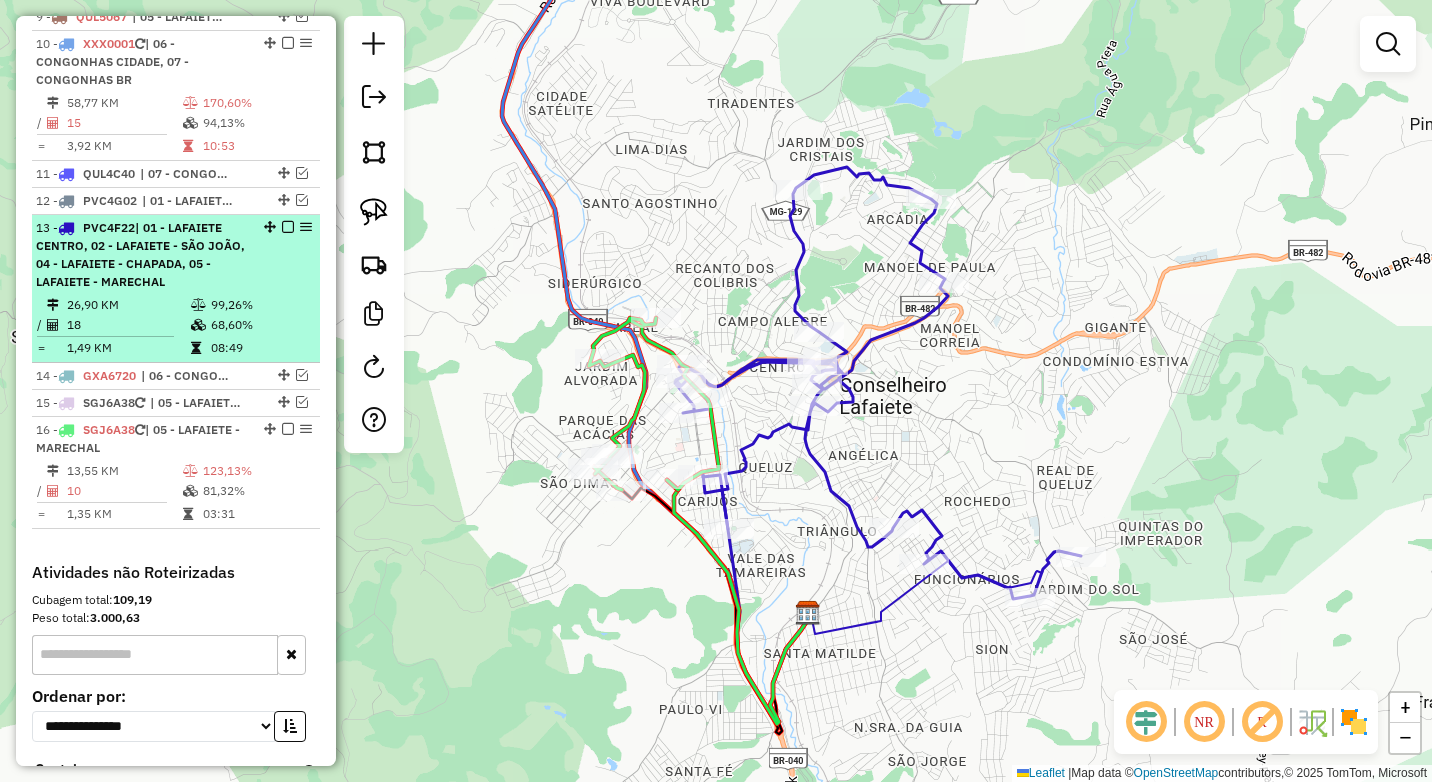 scroll, scrollTop: 959, scrollLeft: 0, axis: vertical 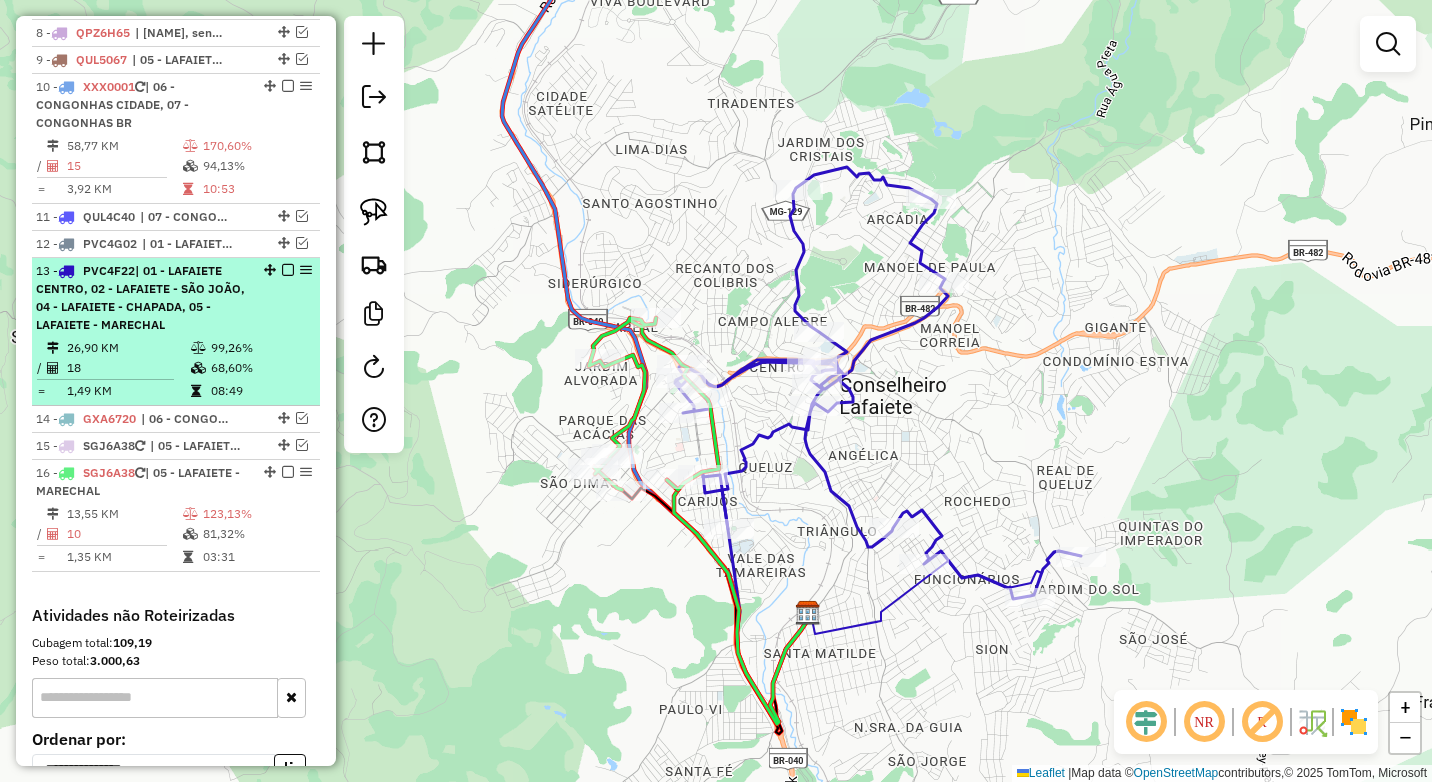 click at bounding box center [288, 270] 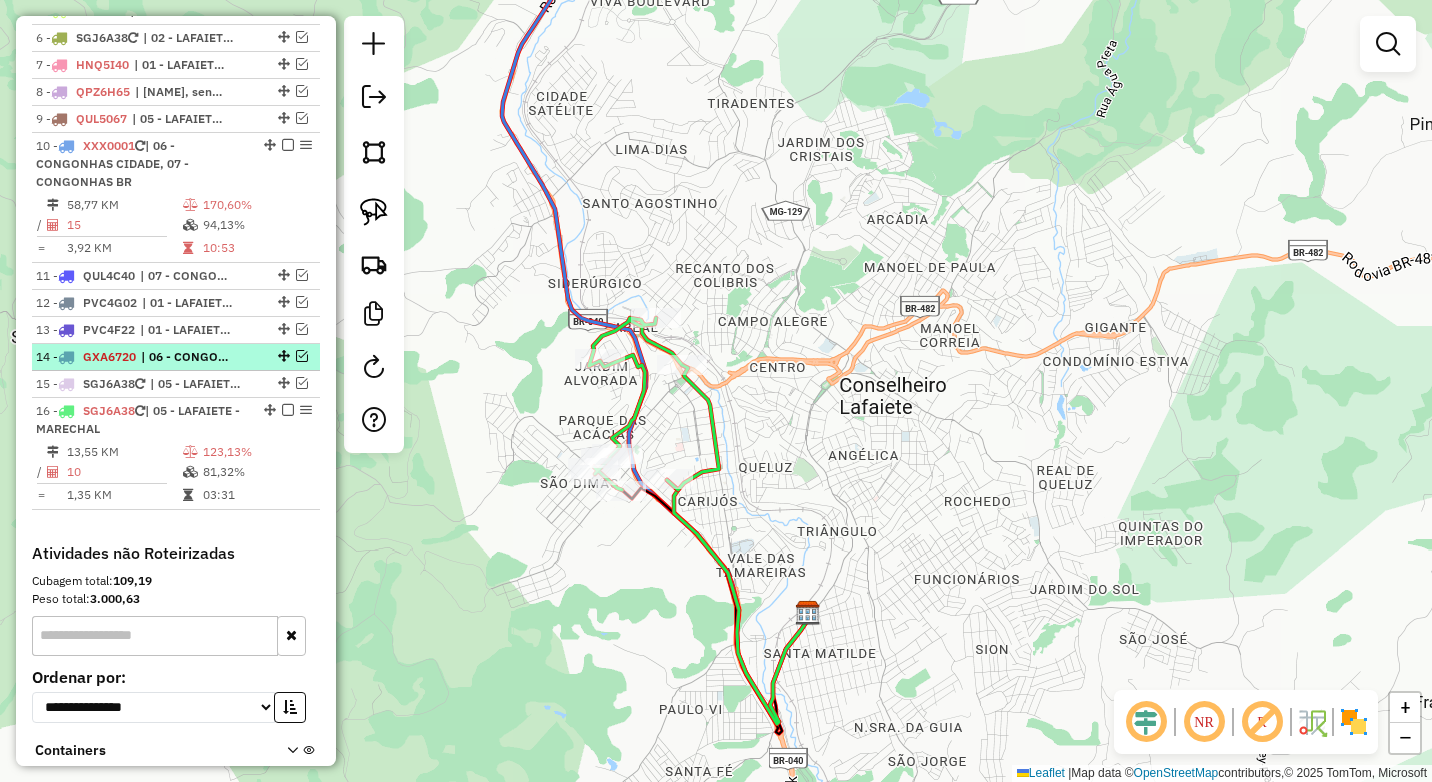 scroll, scrollTop: 859, scrollLeft: 0, axis: vertical 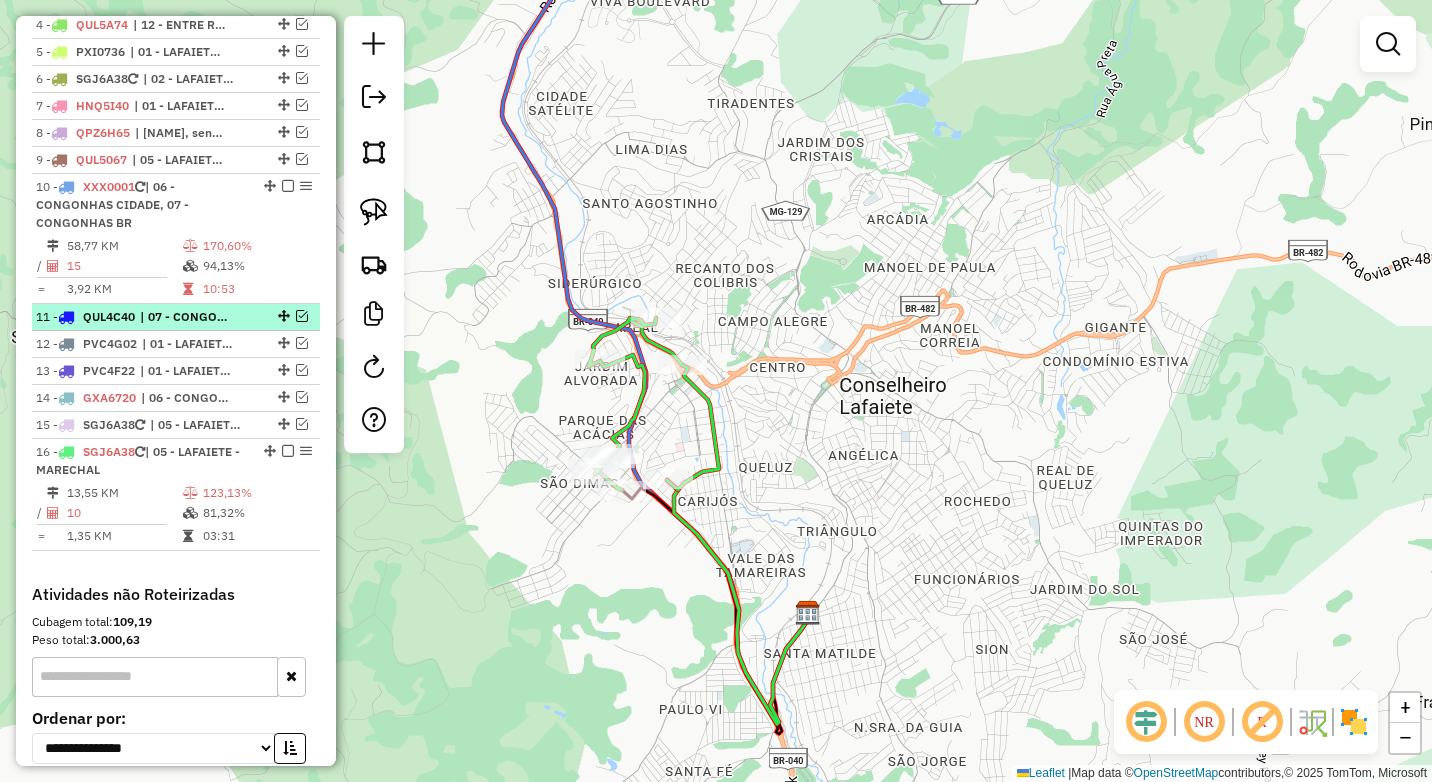 click at bounding box center [302, 316] 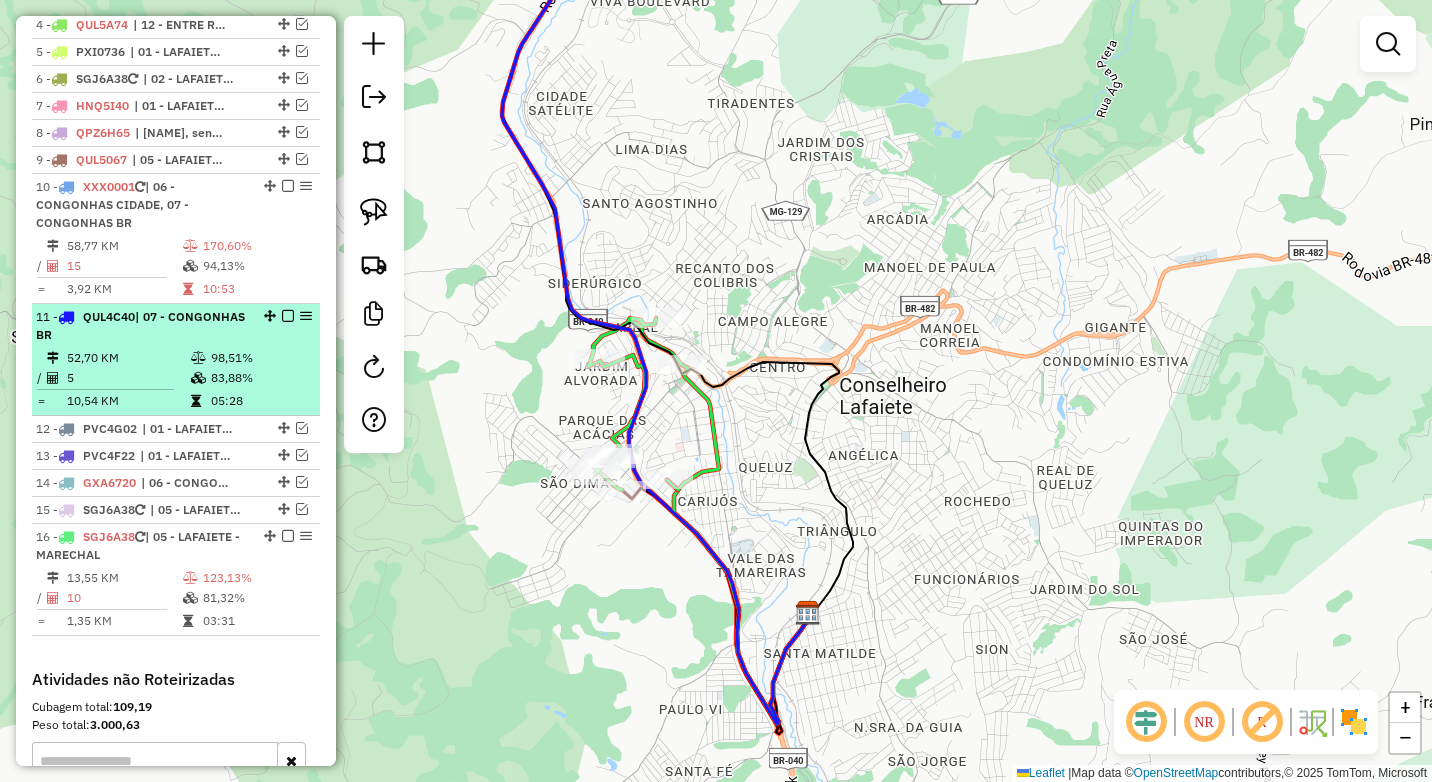 click at bounding box center (288, 316) 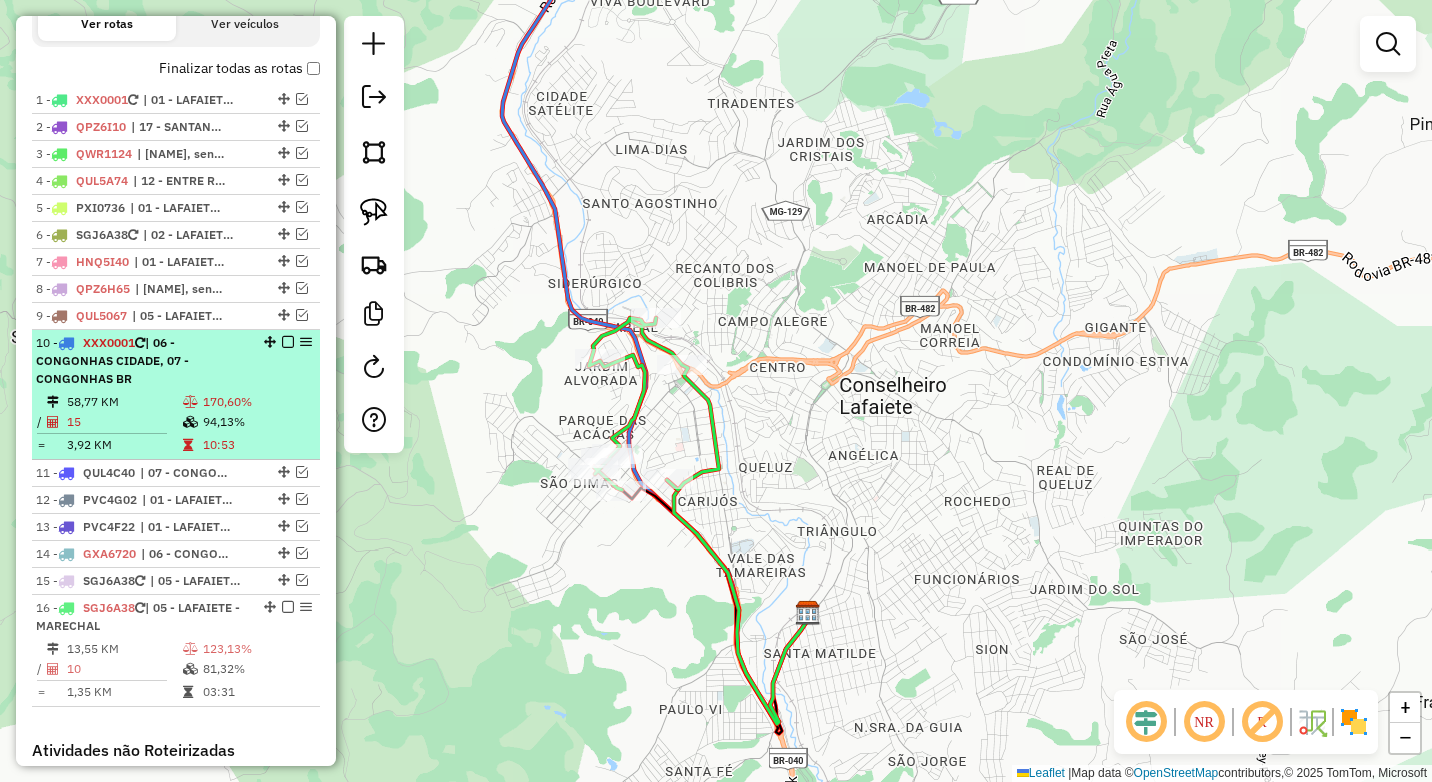 scroll, scrollTop: 659, scrollLeft: 0, axis: vertical 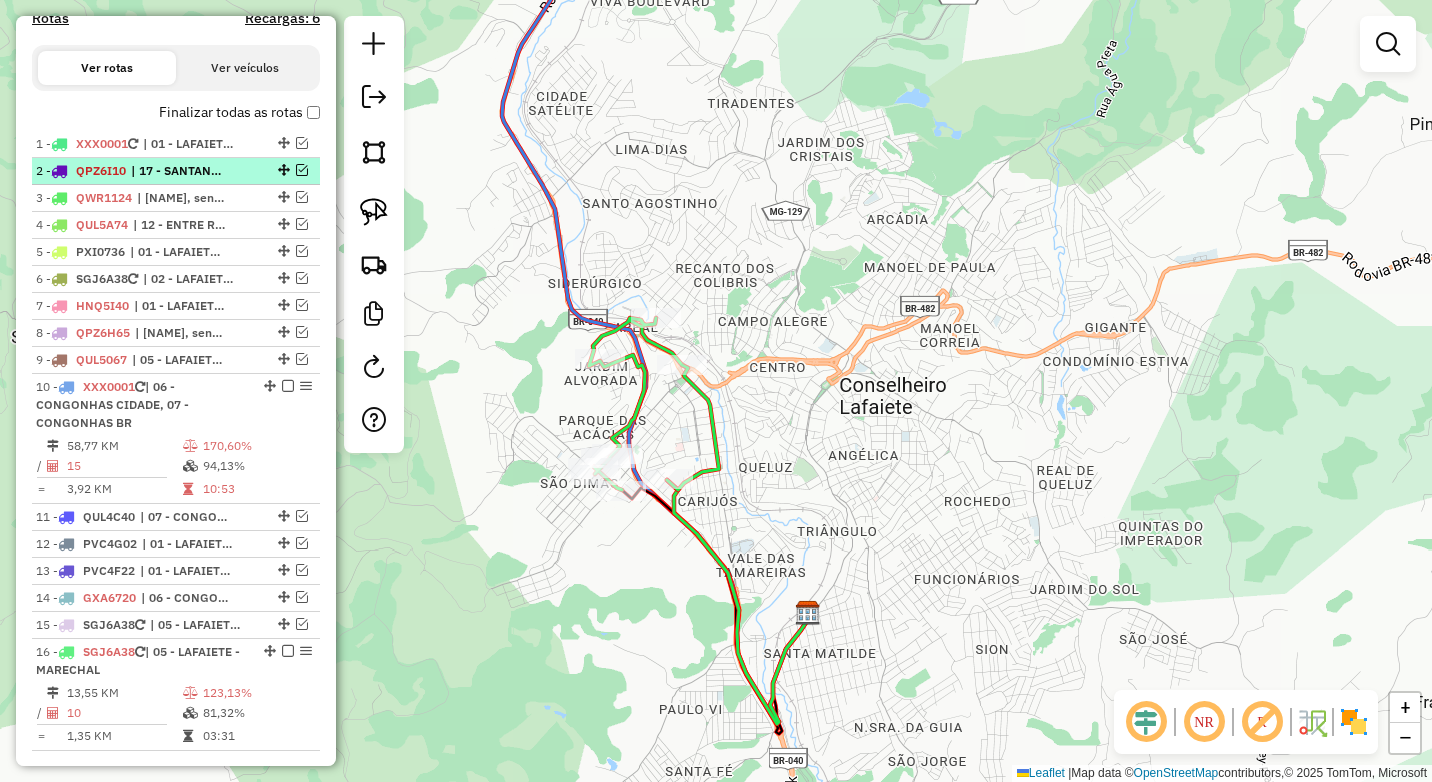 click at bounding box center (302, 170) 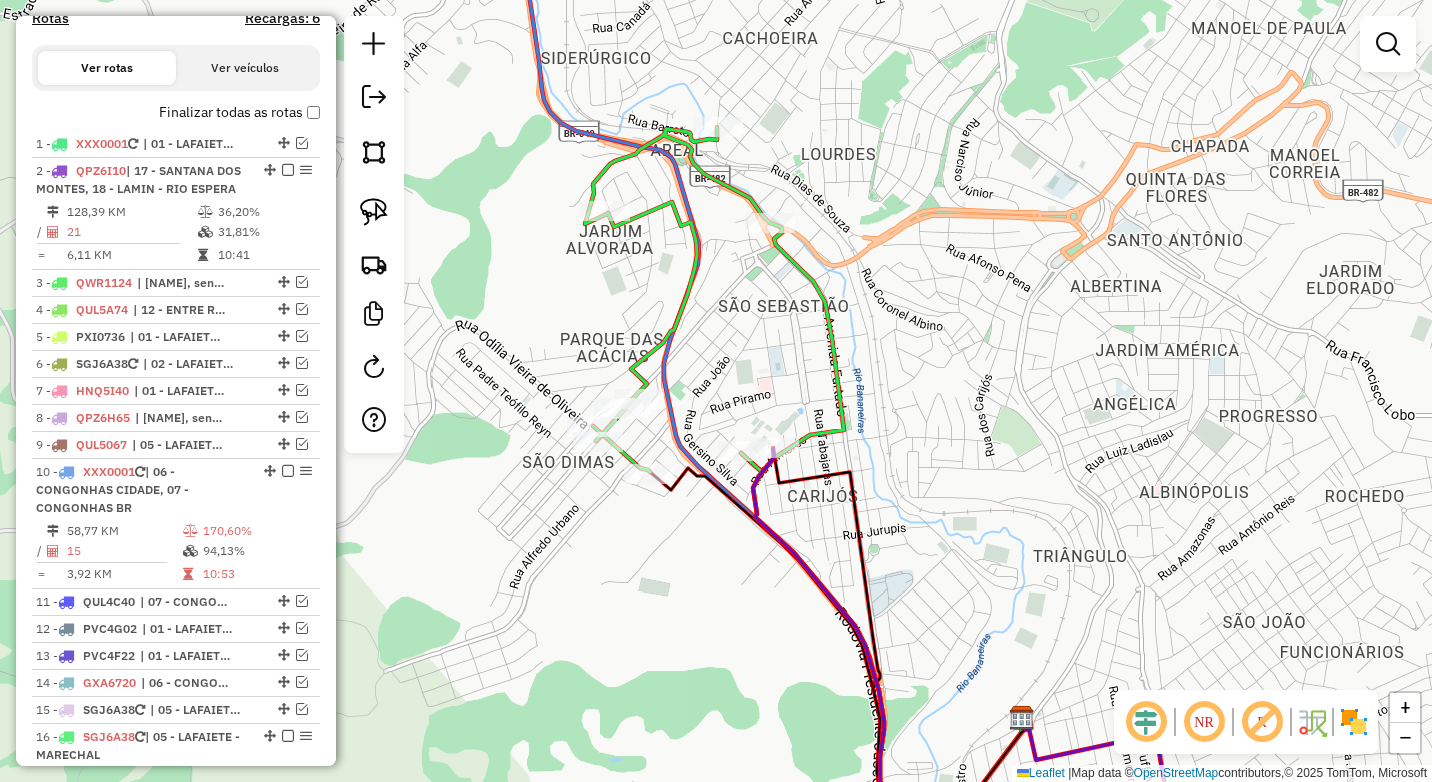 drag, startPoint x: 726, startPoint y: 415, endPoint x: 725, endPoint y: 381, distance: 34.0147 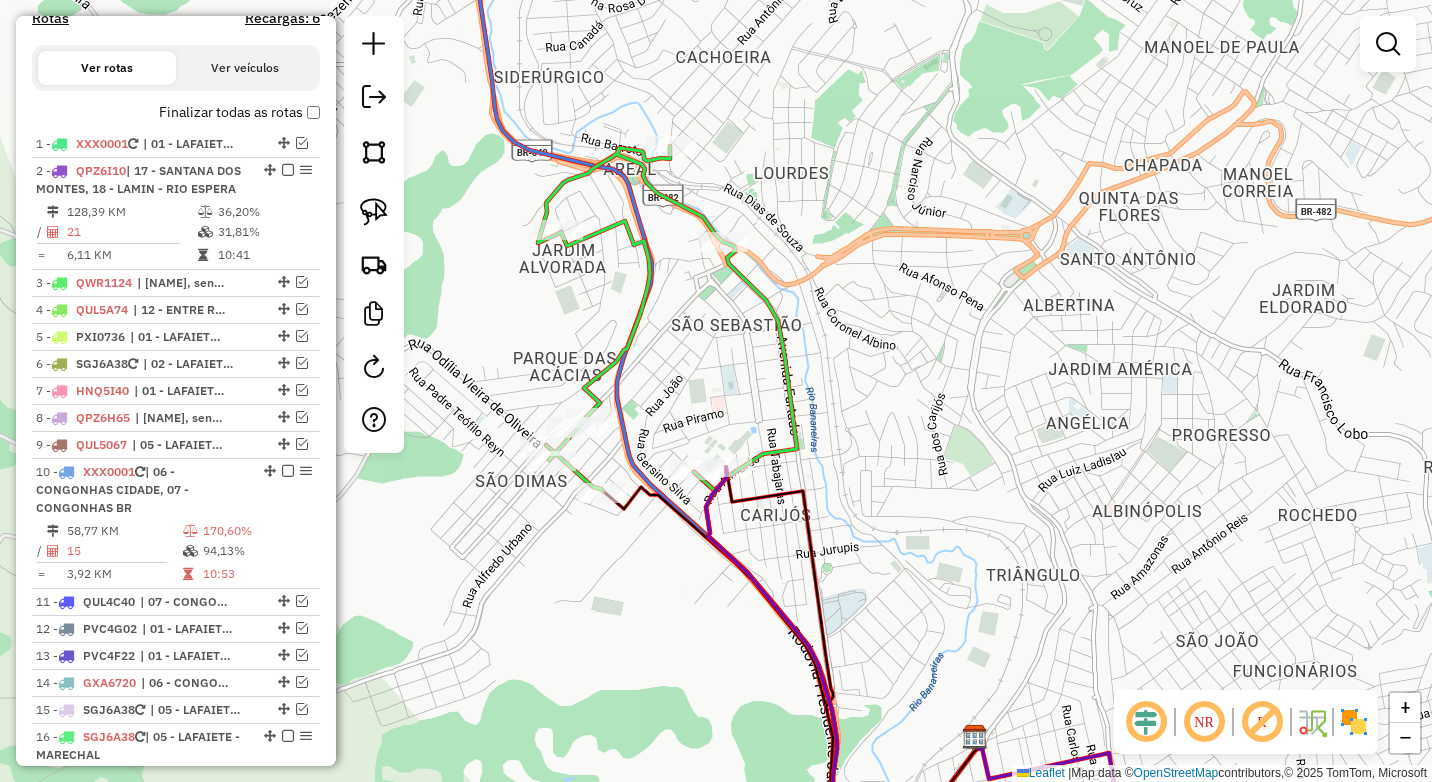 drag, startPoint x: 703, startPoint y: 427, endPoint x: 672, endPoint y: 446, distance: 36.359318 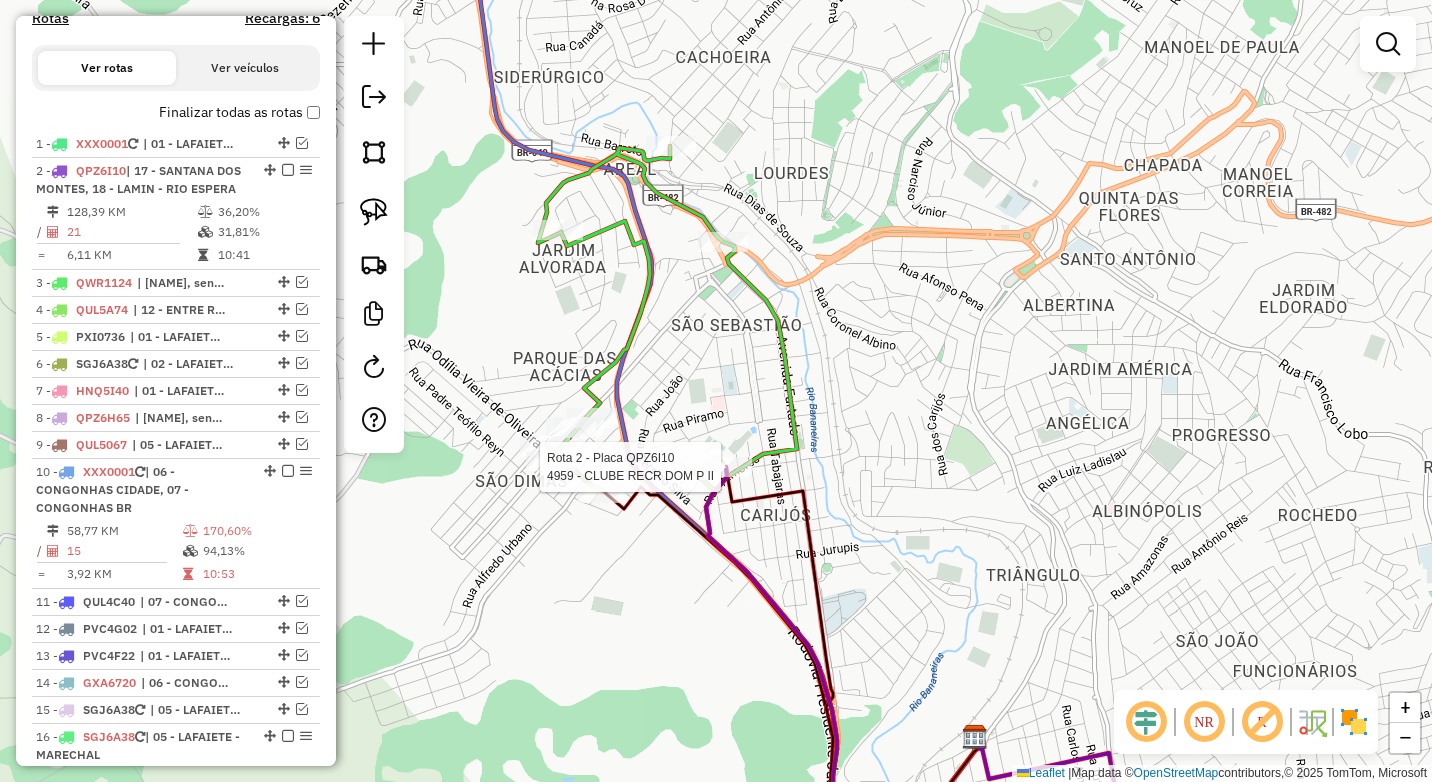 select on "*********" 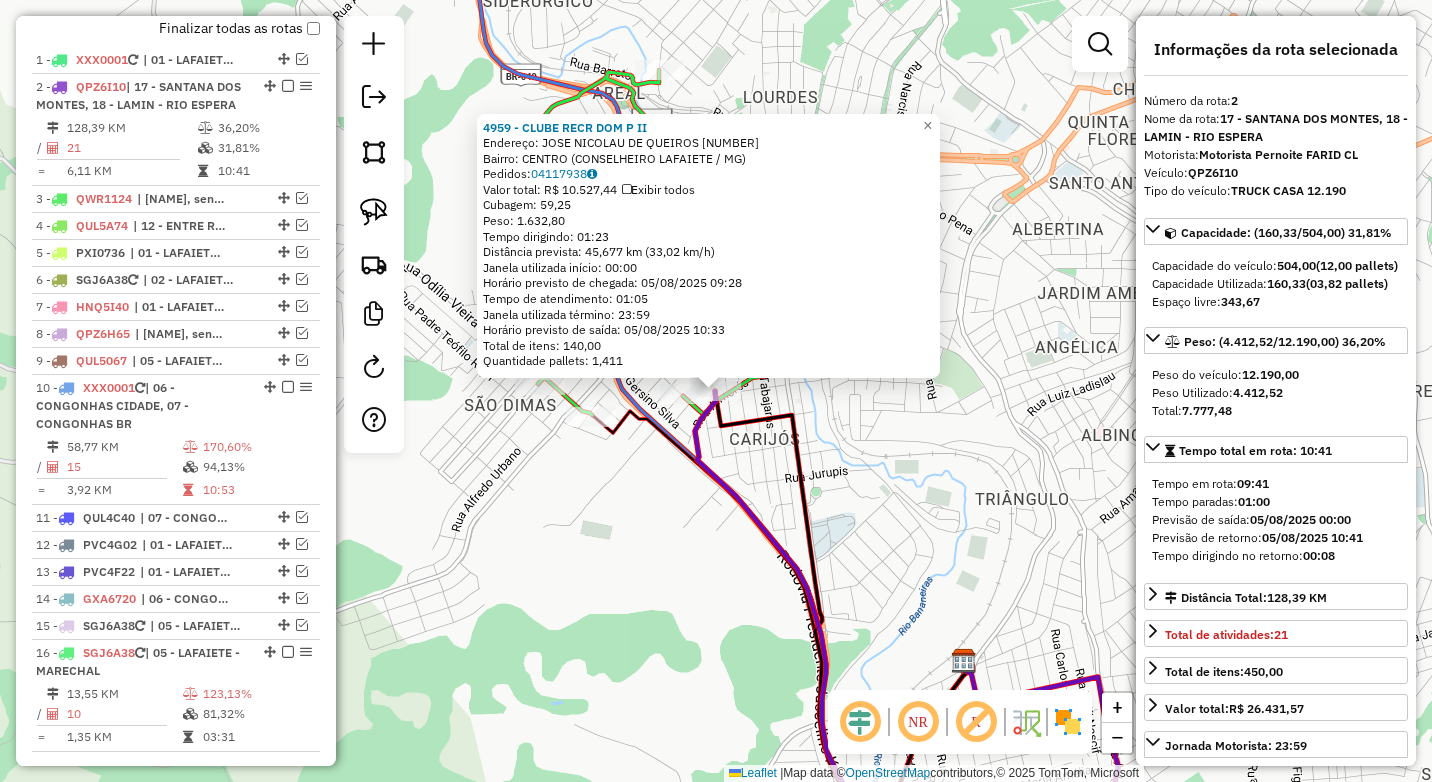 scroll, scrollTop: 801, scrollLeft: 0, axis: vertical 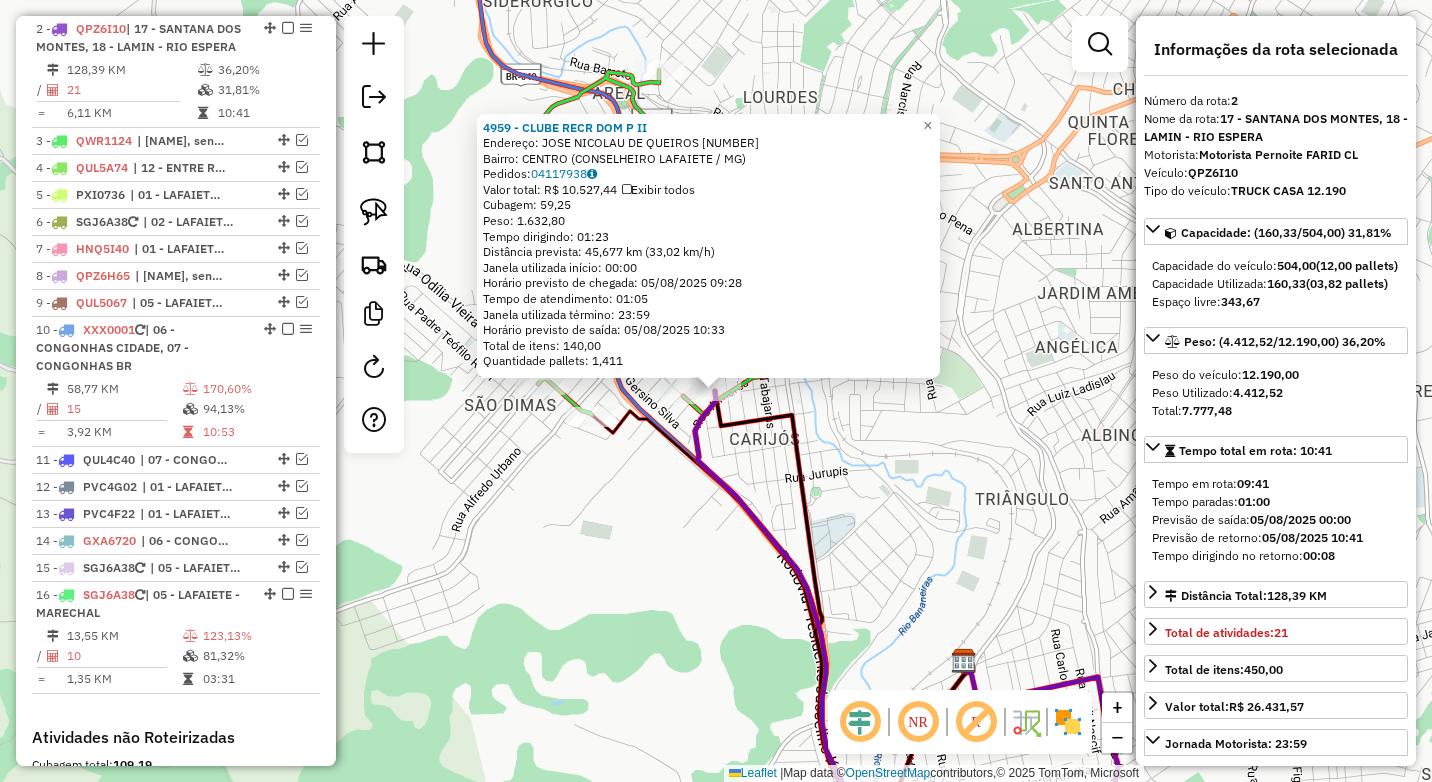 click on "4959 - CLUBE RECR DOM P II  Endereço:  JOSE NICOLAU DE QUEIROS 10   Bairro: CENTRO (CONSELHEIRO LAFAIETE / MG)   Pedidos:  04117938   Valor total: R$ 10.527,44   Exibir todos   Cubagem: 59,25  Peso: 1.632,80  Tempo dirigindo: 01:23   Distância prevista: 45,677 km (33,02 km/h)   Janela utilizada início: 00:00   Horário previsto de chegada: 05/08/2025 09:28   Tempo de atendimento: 01:05   Janela utilizada término: 23:59   Horário previsto de saída: 05/08/2025 10:33   Total de itens: 140,00   Quantidade pallets: 1,411  × Janela de atendimento Grade de atendimento Capacidade Transportadoras Veículos Cliente Pedidos  Rotas Selecione os dias de semana para filtrar as janelas de atendimento  Seg   Ter   Qua   Qui   Sex   Sáb   Dom  Informe o período da janela de atendimento: De: Até:  Filtrar exatamente a janela do cliente  Considerar janela de atendimento padrão  Selecione os dias de semana para filtrar as grades de atendimento  Seg   Ter   Qua   Qui   Sex   Sáb   Dom   Peso mínimo:  **** ****  De:" 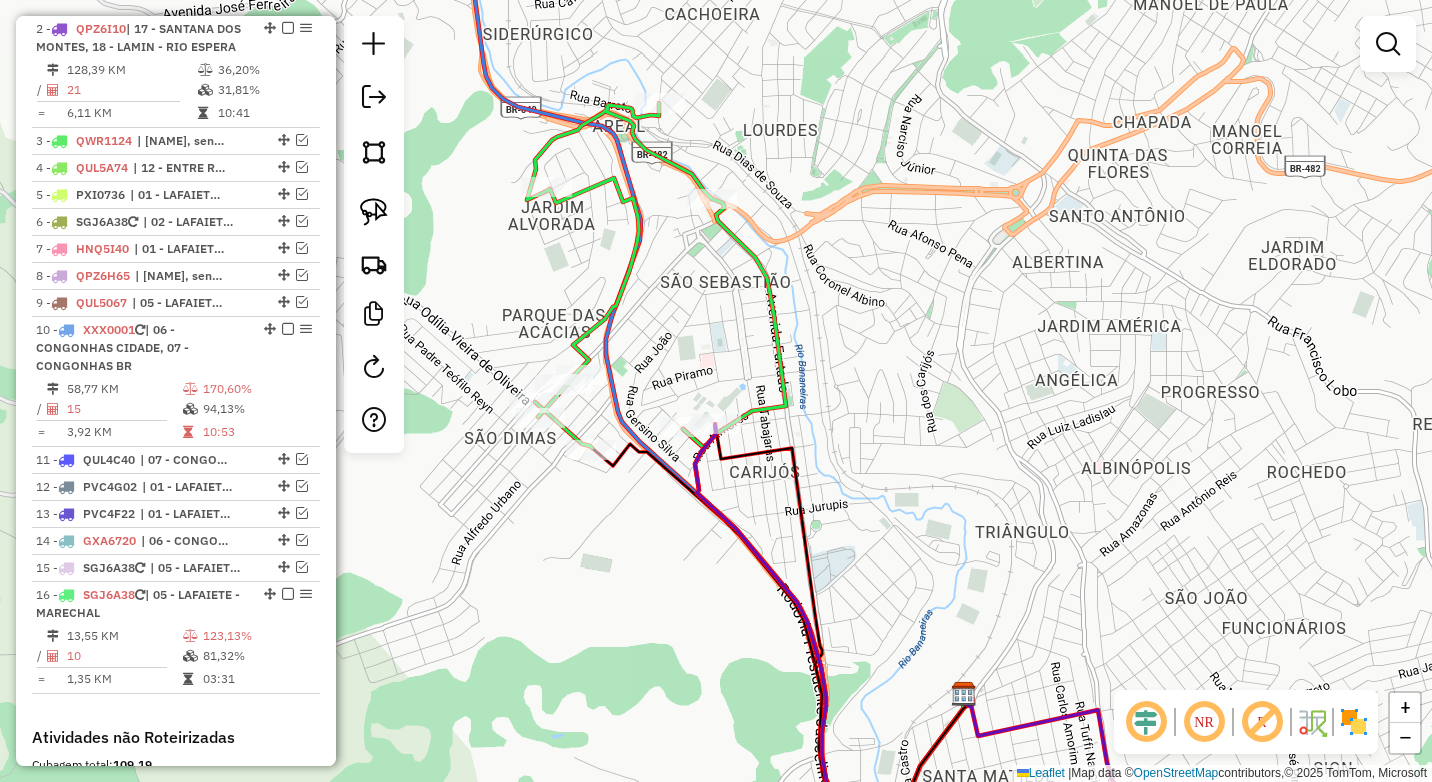 drag, startPoint x: 657, startPoint y: 344, endPoint x: 658, endPoint y: 374, distance: 30.016663 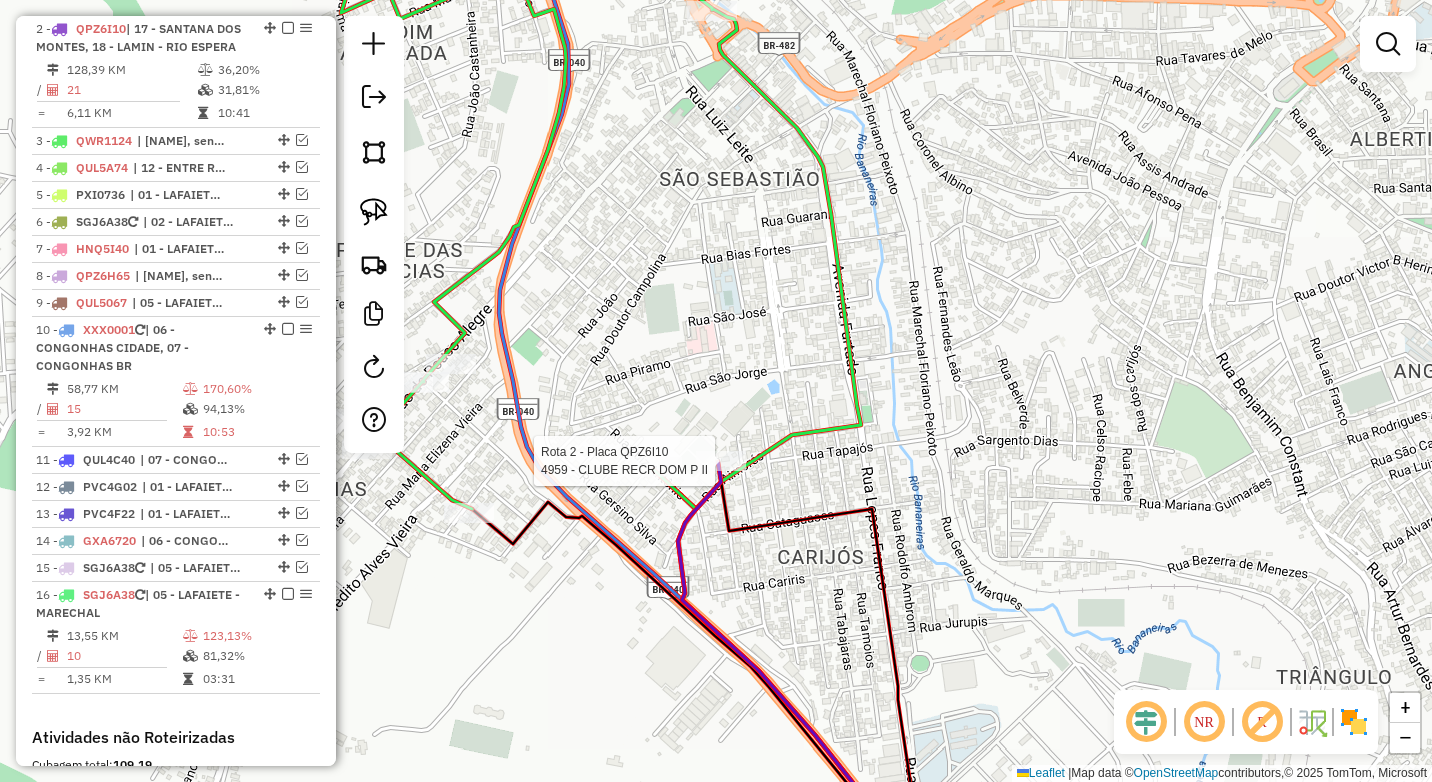 select on "*********" 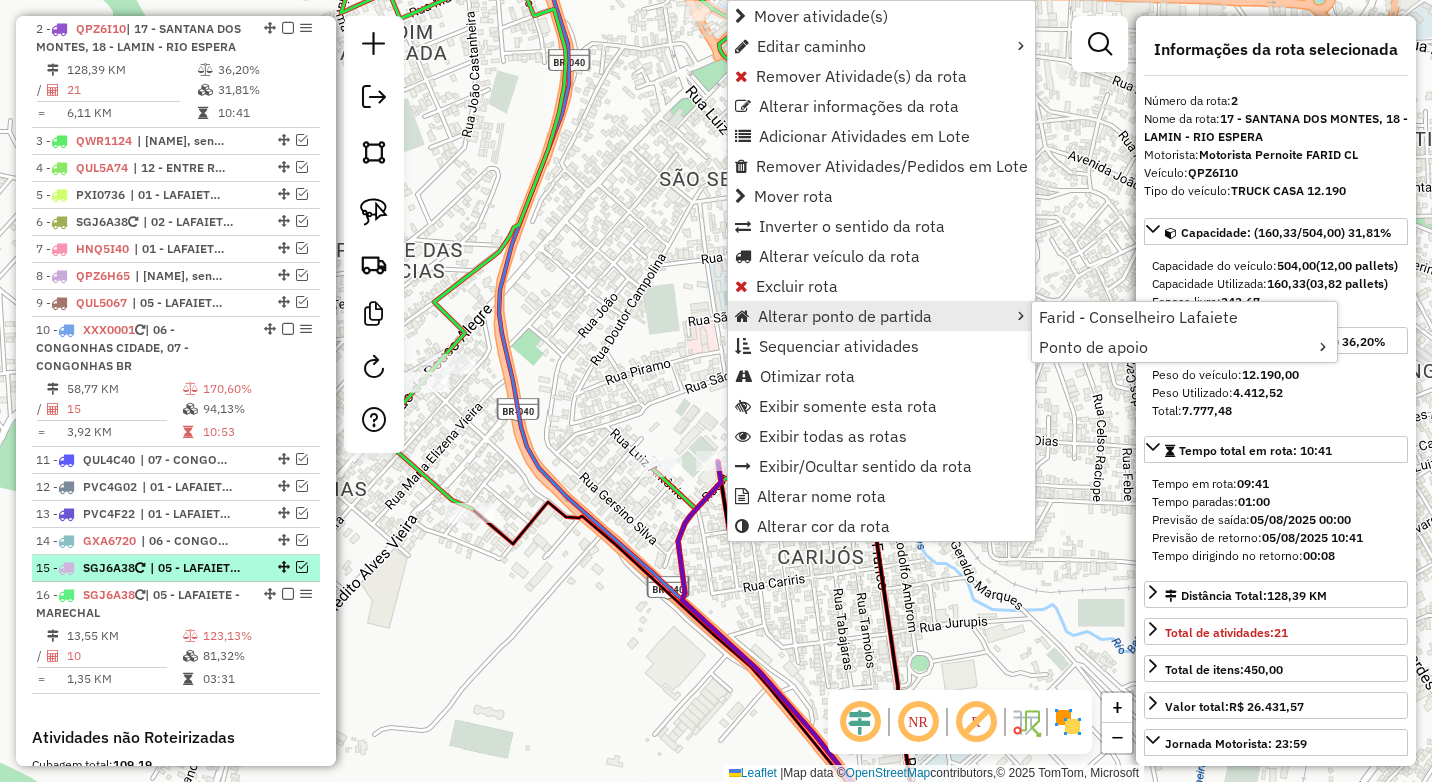 click at bounding box center [302, 567] 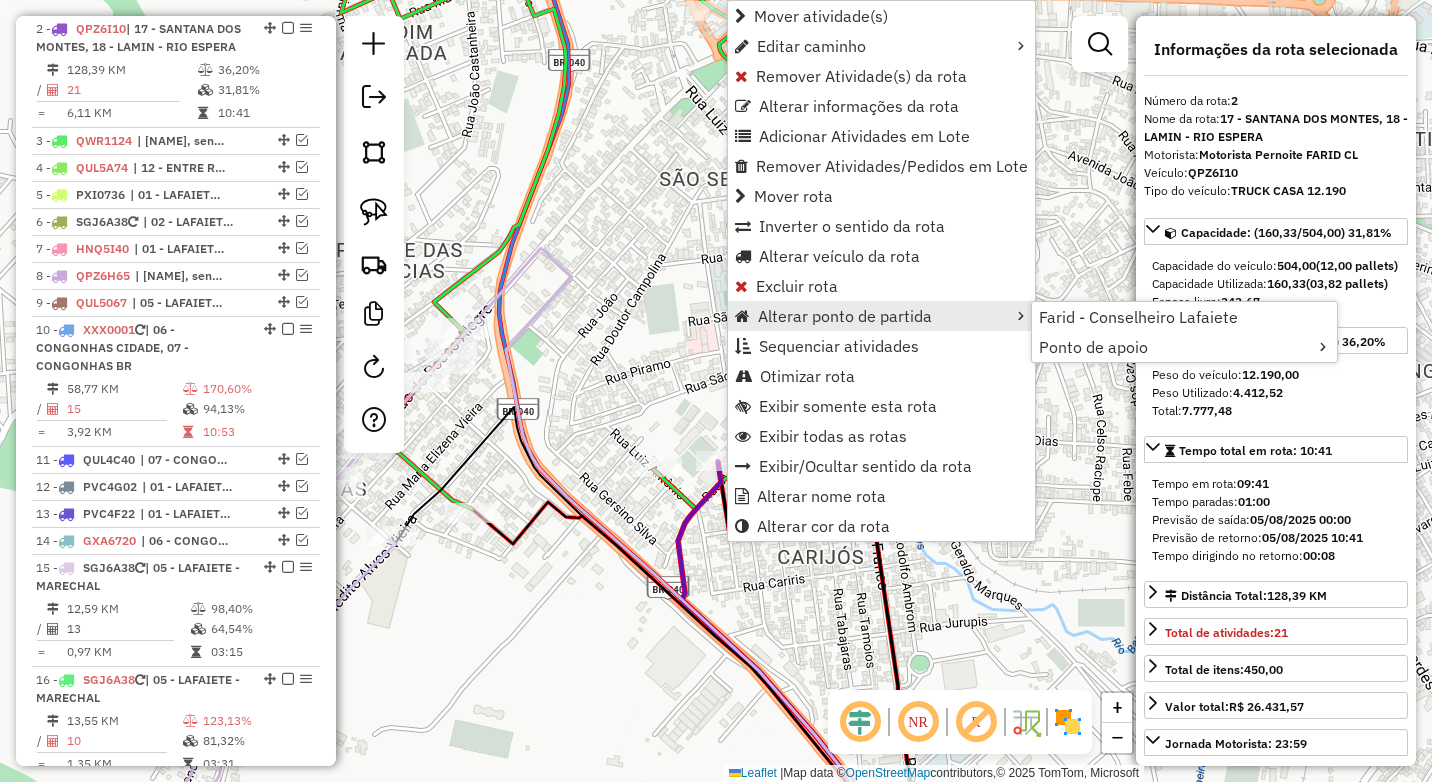 click on "Janela de atendimento Grade de atendimento Capacidade Transportadoras Veículos Cliente Pedidos  Rotas Selecione os dias de semana para filtrar as janelas de atendimento  Seg   Ter   Qua   Qui   Sex   Sáb   Dom  Informe o período da janela de atendimento: De: Até:  Filtrar exatamente a janela do cliente  Considerar janela de atendimento padrão  Selecione os dias de semana para filtrar as grades de atendimento  Seg   Ter   Qua   Qui   Sex   Sáb   Dom   Considerar clientes sem dia de atendimento cadastrado  Clientes fora do dia de atendimento selecionado Filtrar as atividades entre os valores definidos abaixo:  Peso mínimo:  ****  Peso máximo:  ****  Cubagem mínima:   Cubagem máxima:   De:   Até:  Filtrar as atividades entre o tempo de atendimento definido abaixo:  De:   Até:   Considerar capacidade total dos clientes não roteirizados Transportadora: Selecione um ou mais itens Tipo de veículo: Selecione um ou mais itens Veículo: Selecione um ou mais itens Motorista: Selecione um ou mais itens De:" 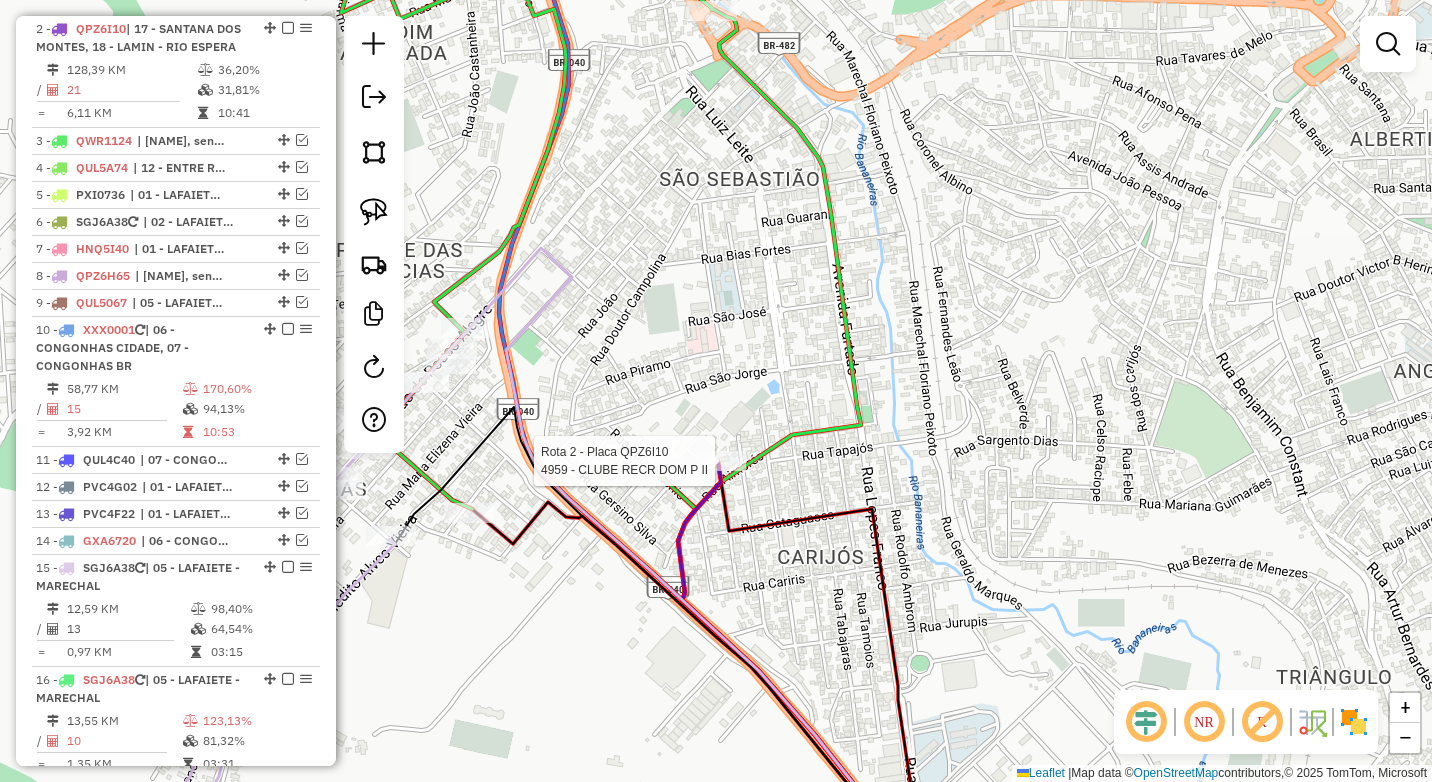 select on "*********" 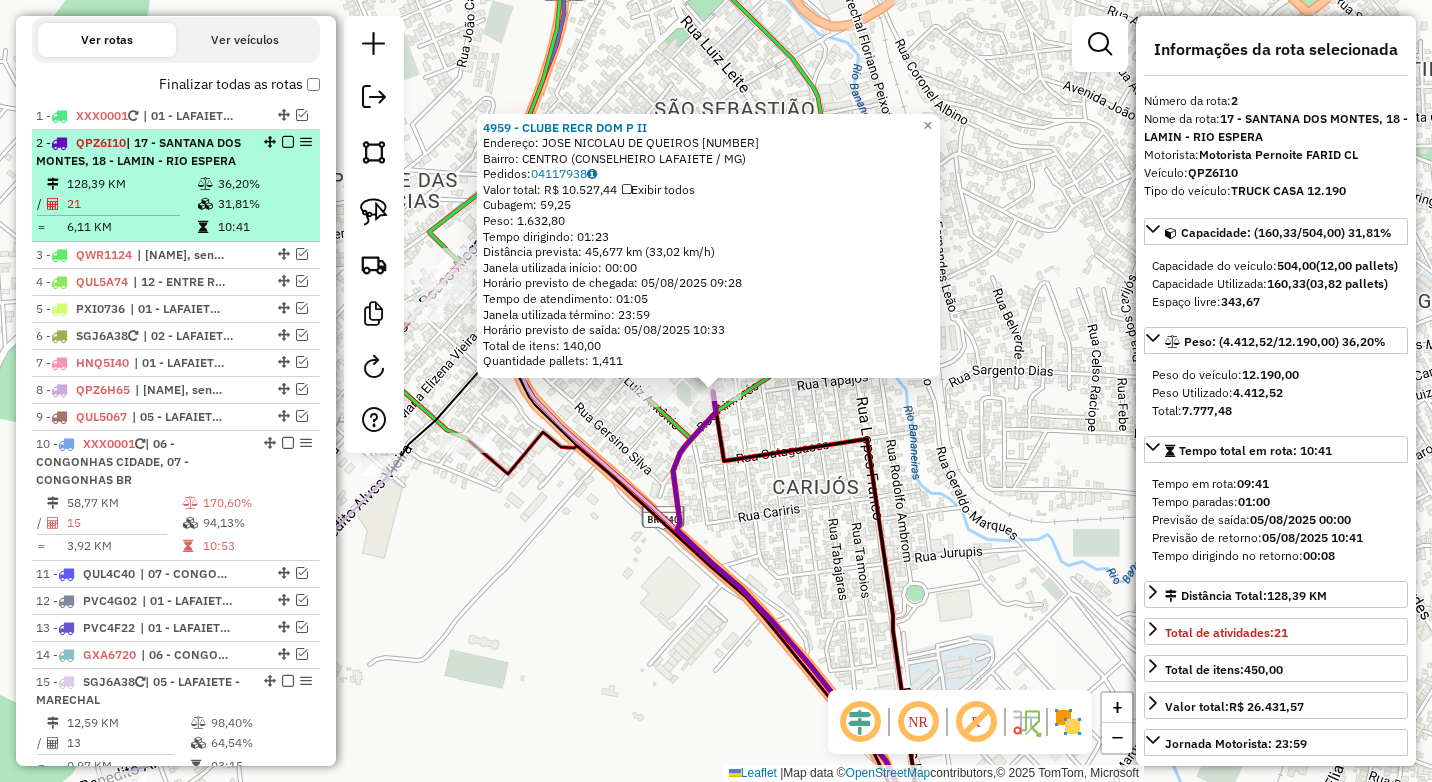 scroll, scrollTop: 601, scrollLeft: 0, axis: vertical 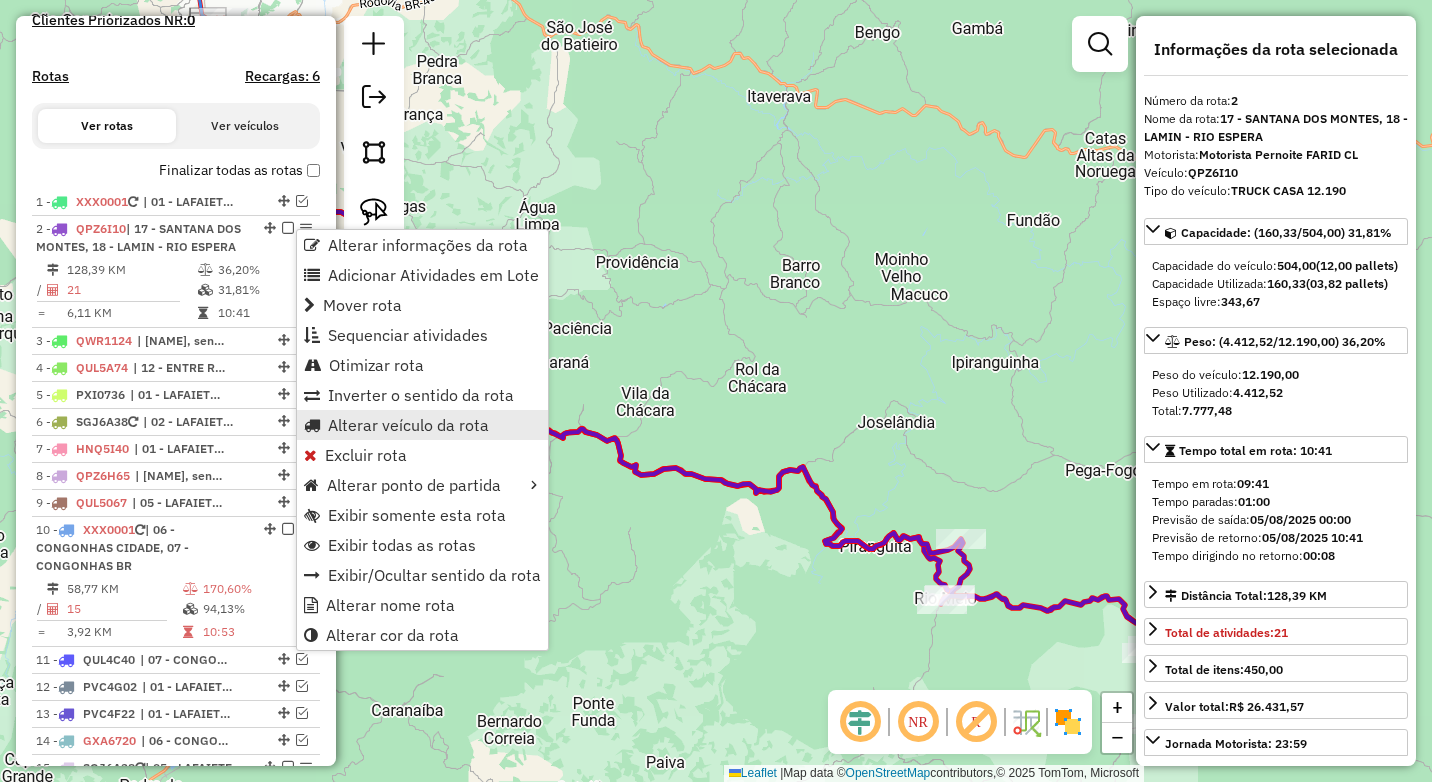 click on "Alterar veículo da rota" at bounding box center (408, 425) 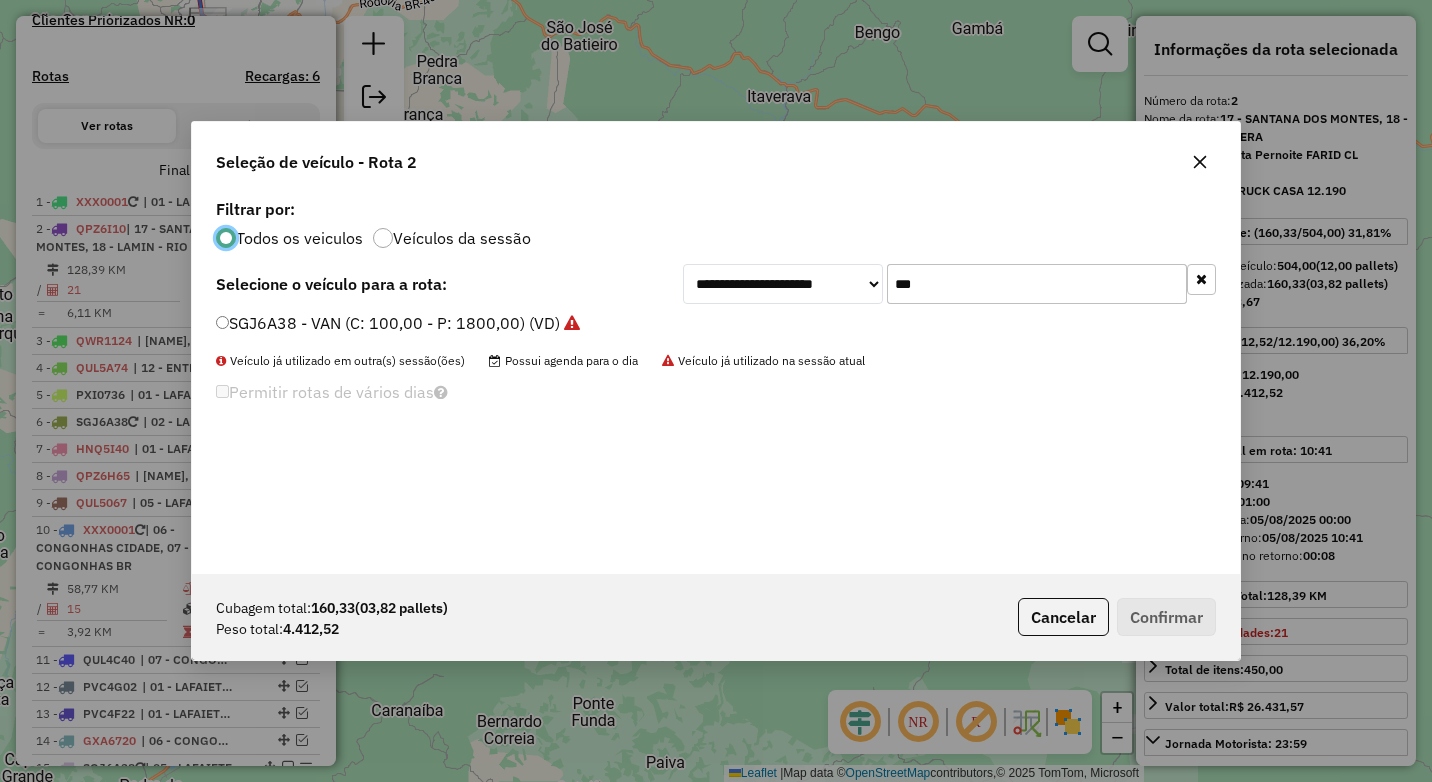 scroll, scrollTop: 11, scrollLeft: 6, axis: both 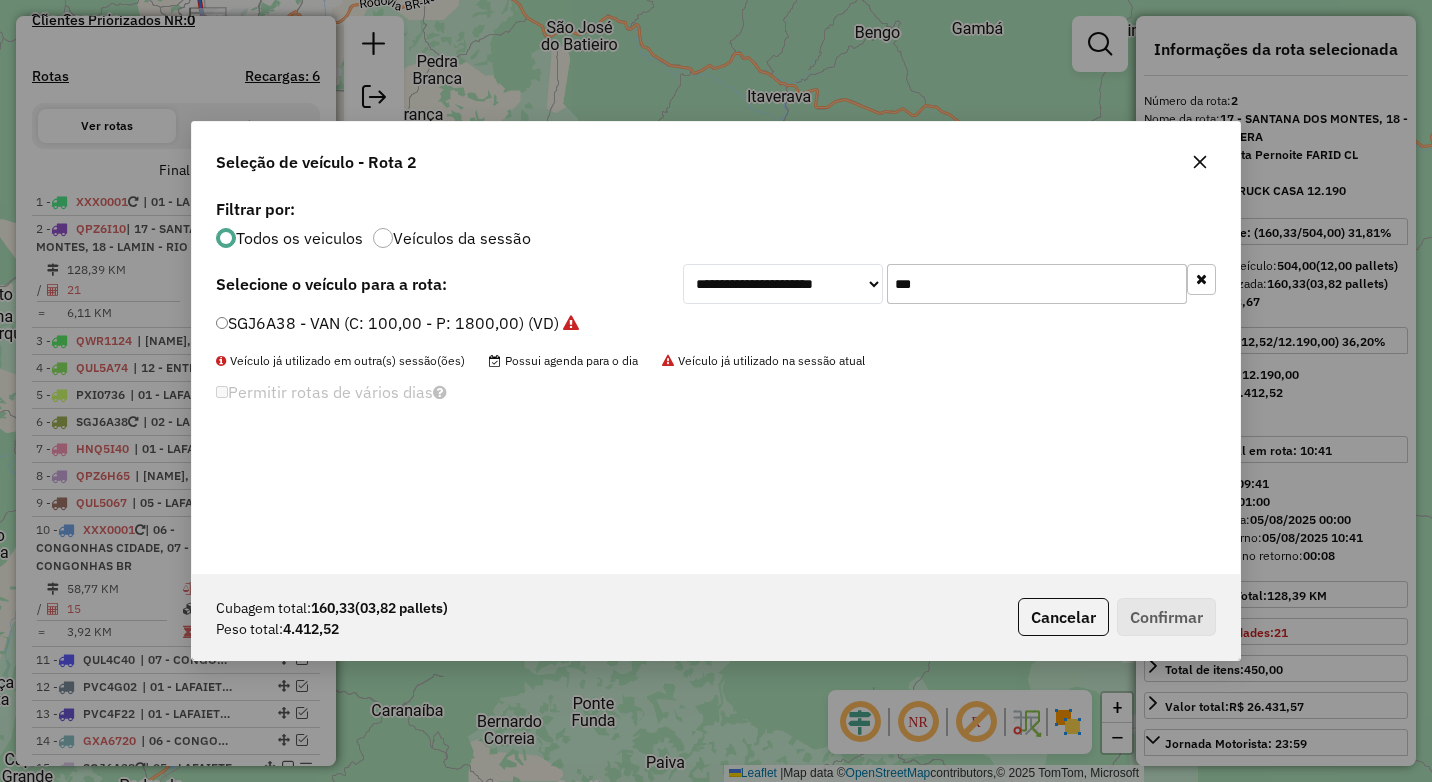 click on "***" 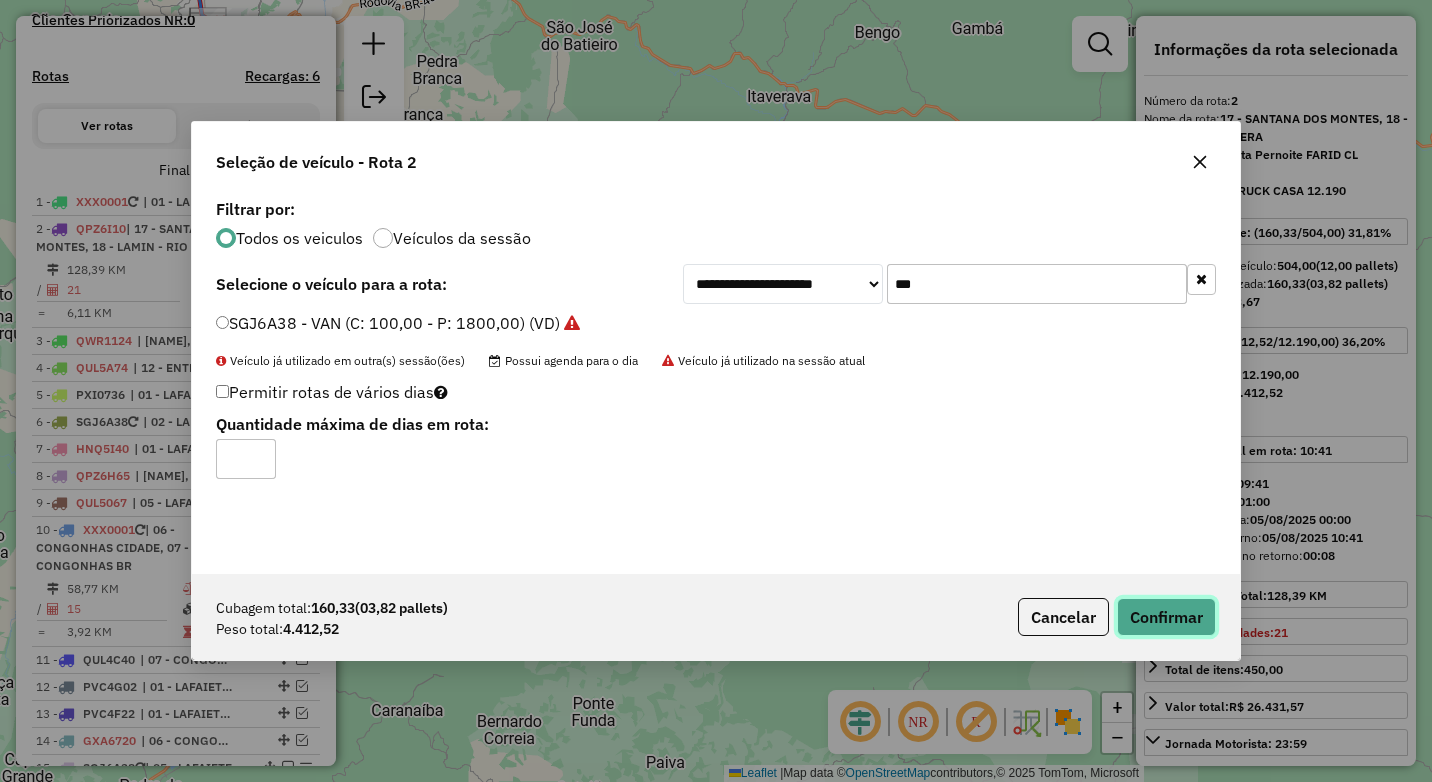 click on "Confirmar" 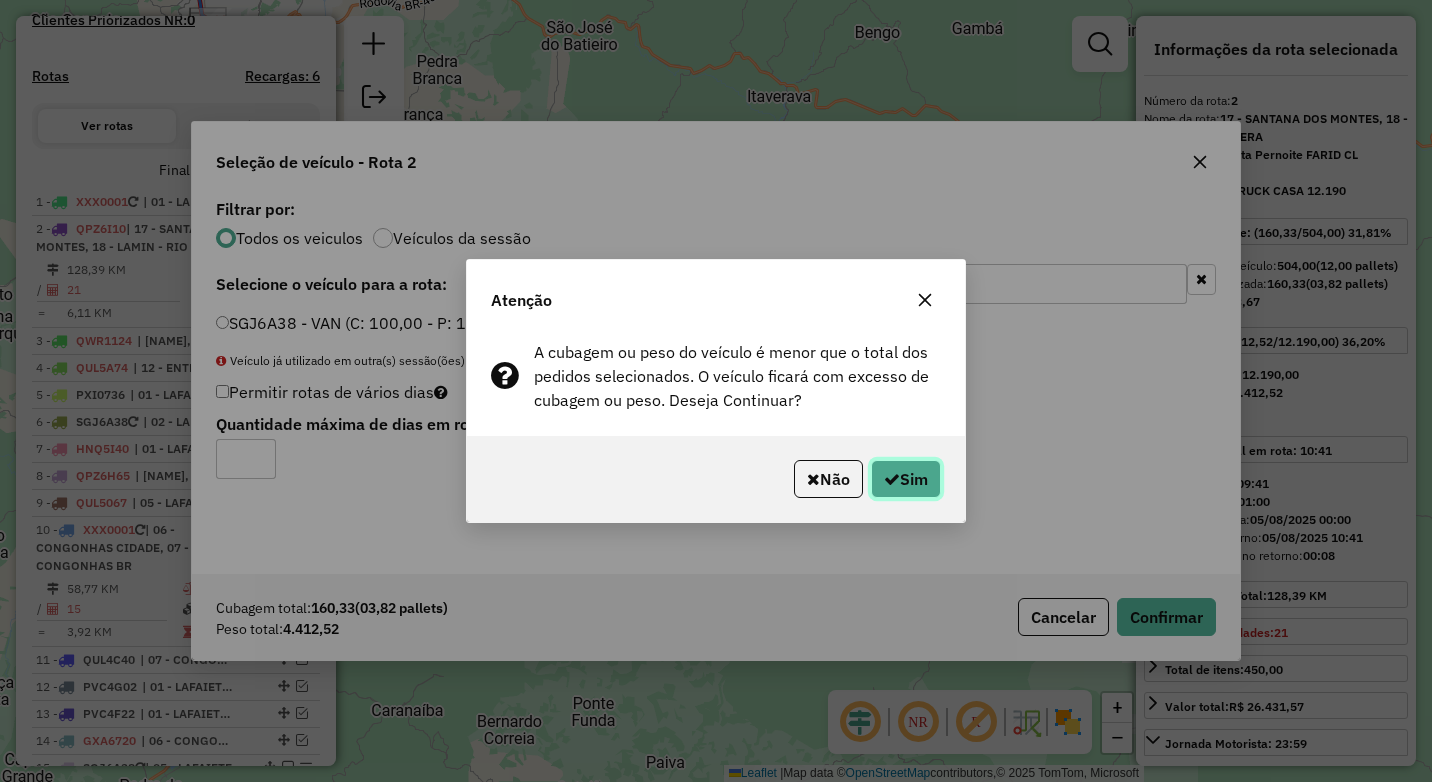 click on "Sim" 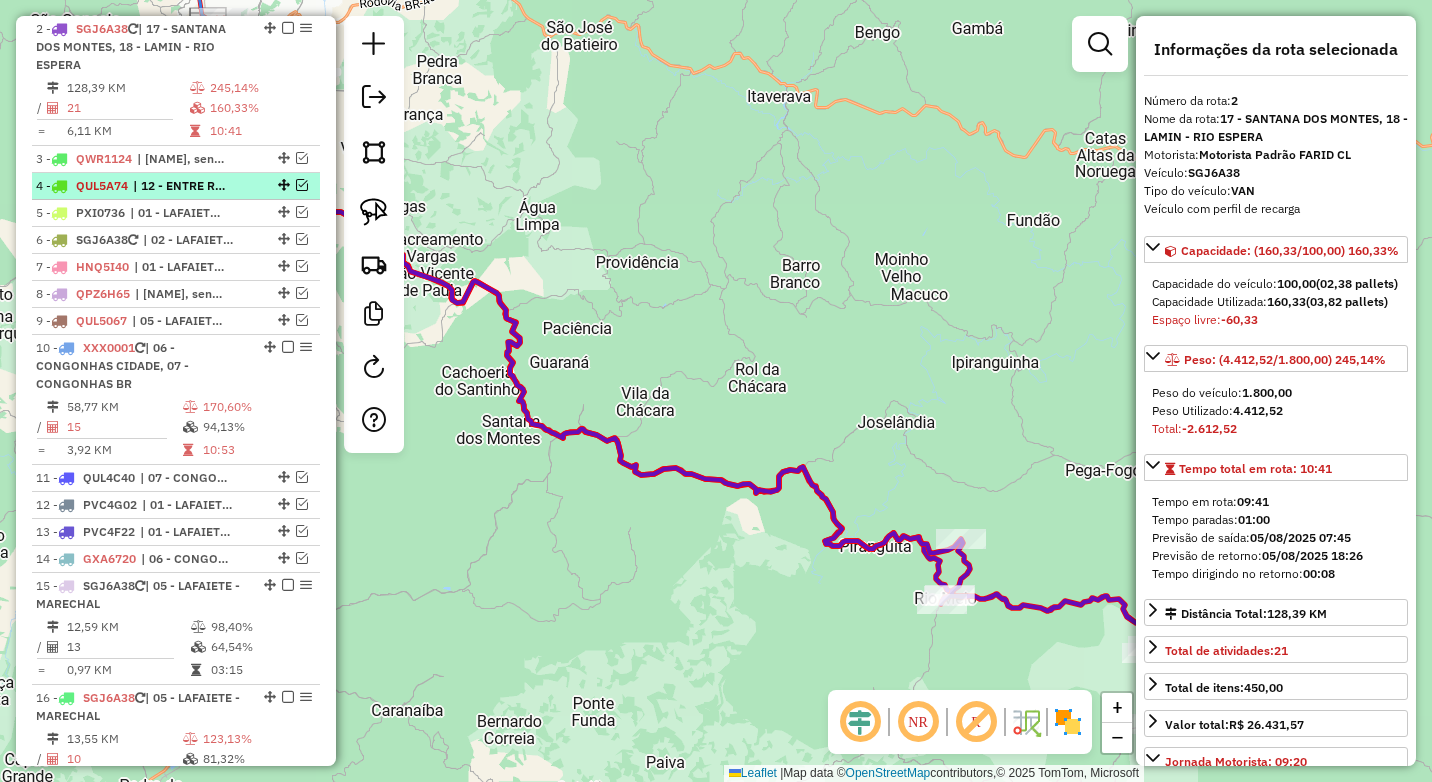 scroll, scrollTop: 701, scrollLeft: 0, axis: vertical 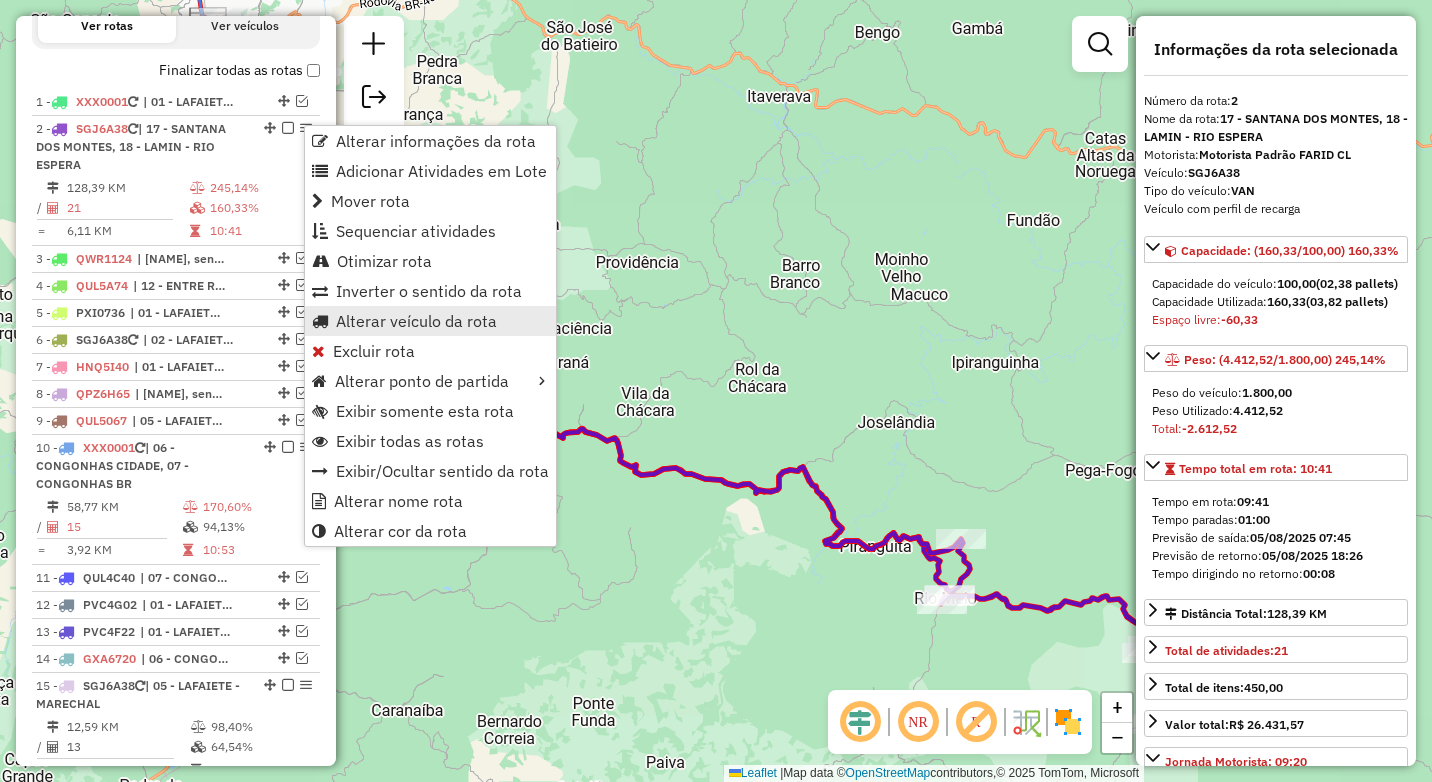 click on "Alterar veículo da rota" at bounding box center [416, 321] 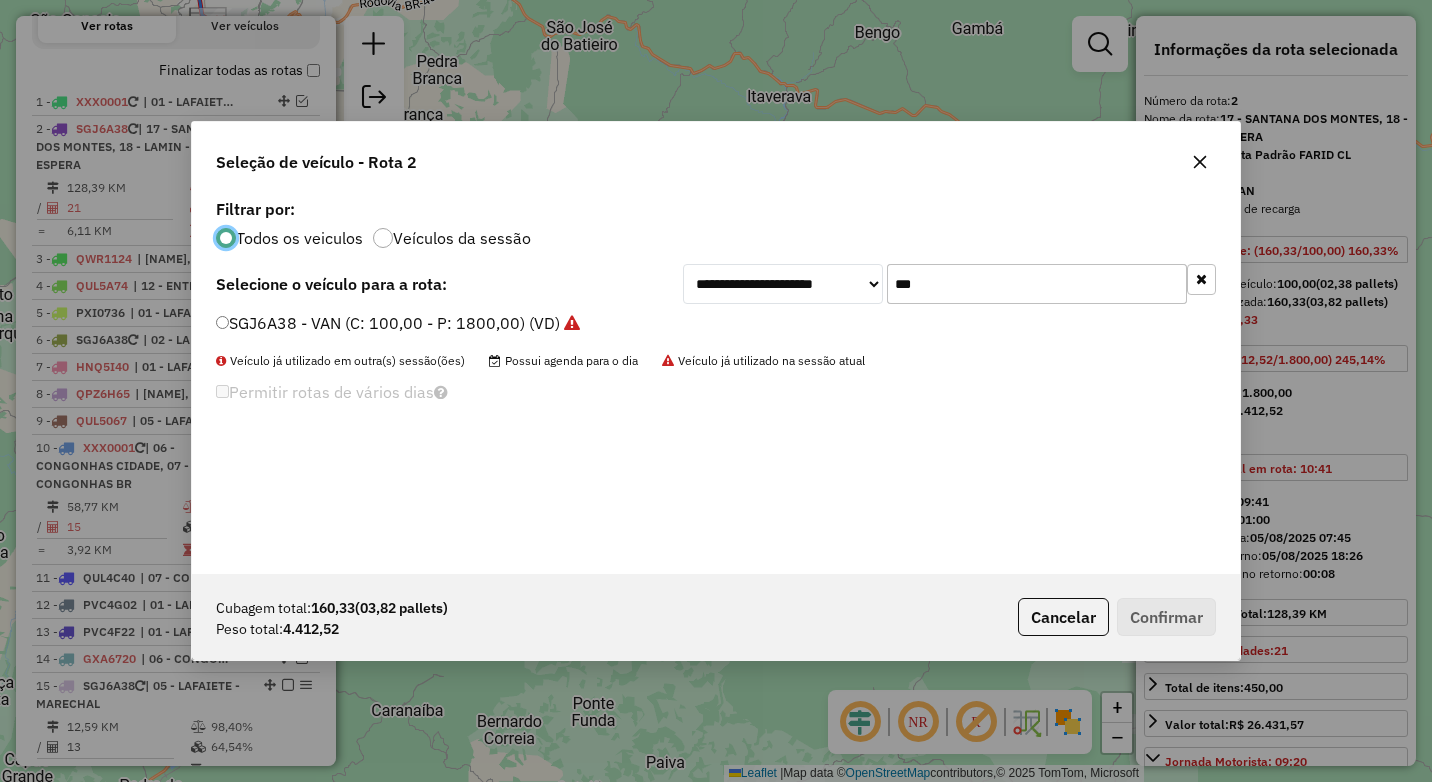 scroll, scrollTop: 11, scrollLeft: 6, axis: both 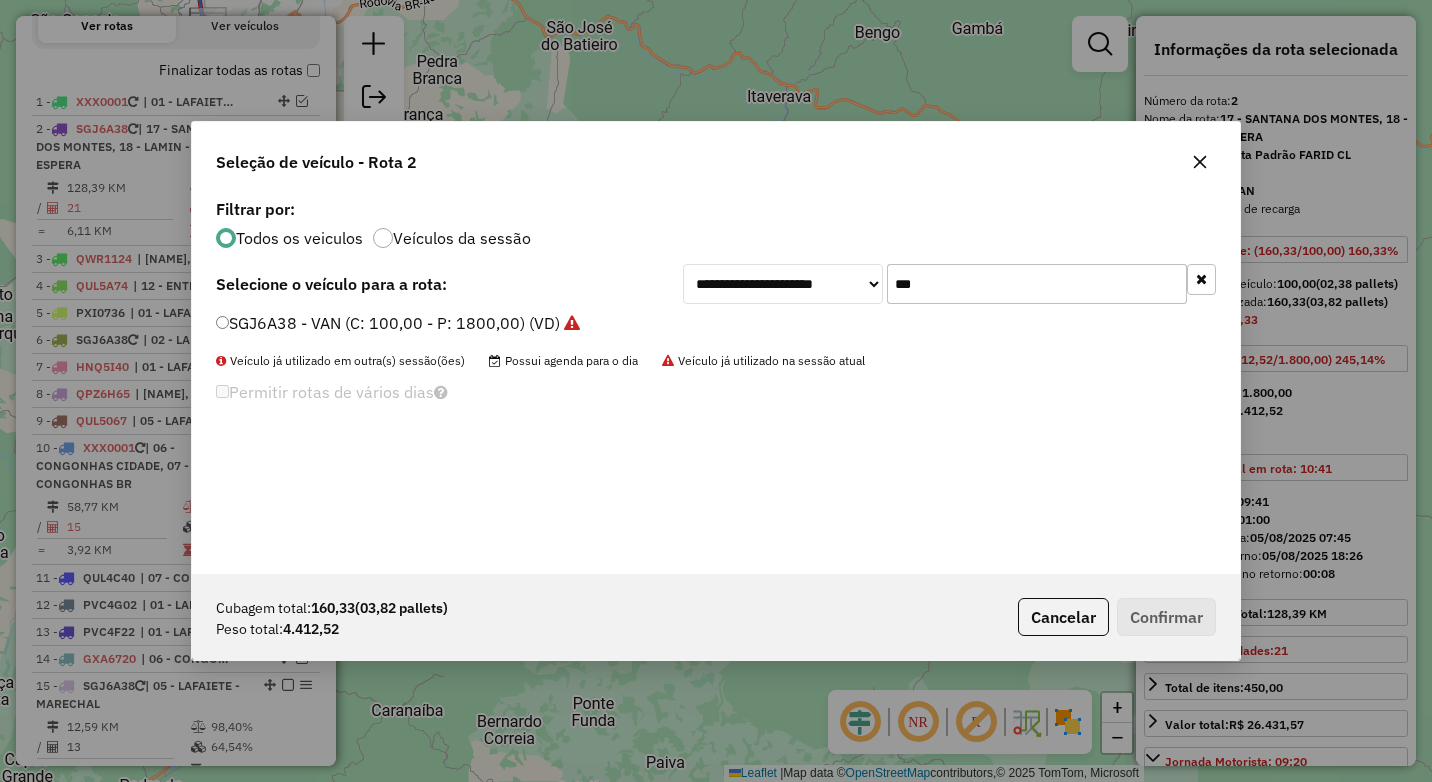 drag, startPoint x: 974, startPoint y: 292, endPoint x: 828, endPoint y: 280, distance: 146.49232 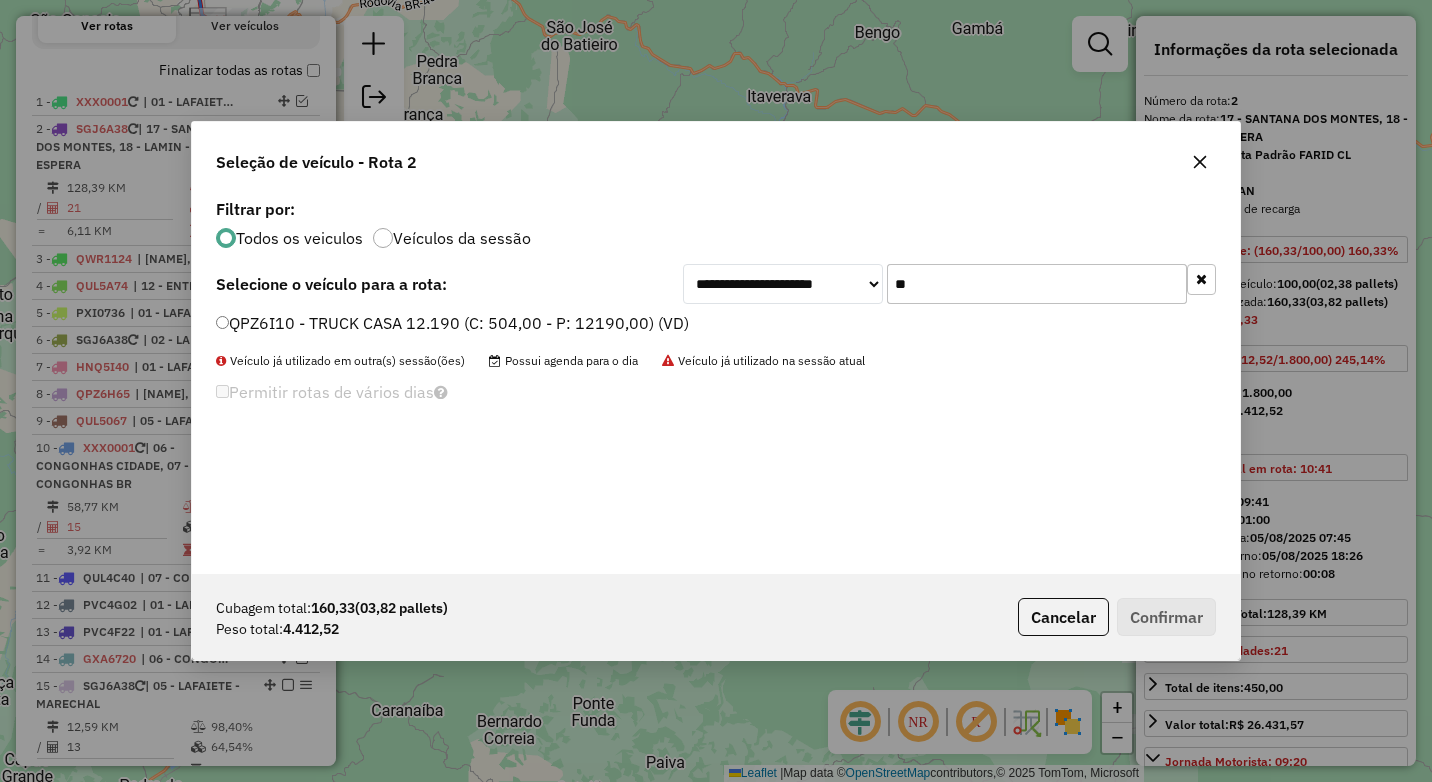 type on "**" 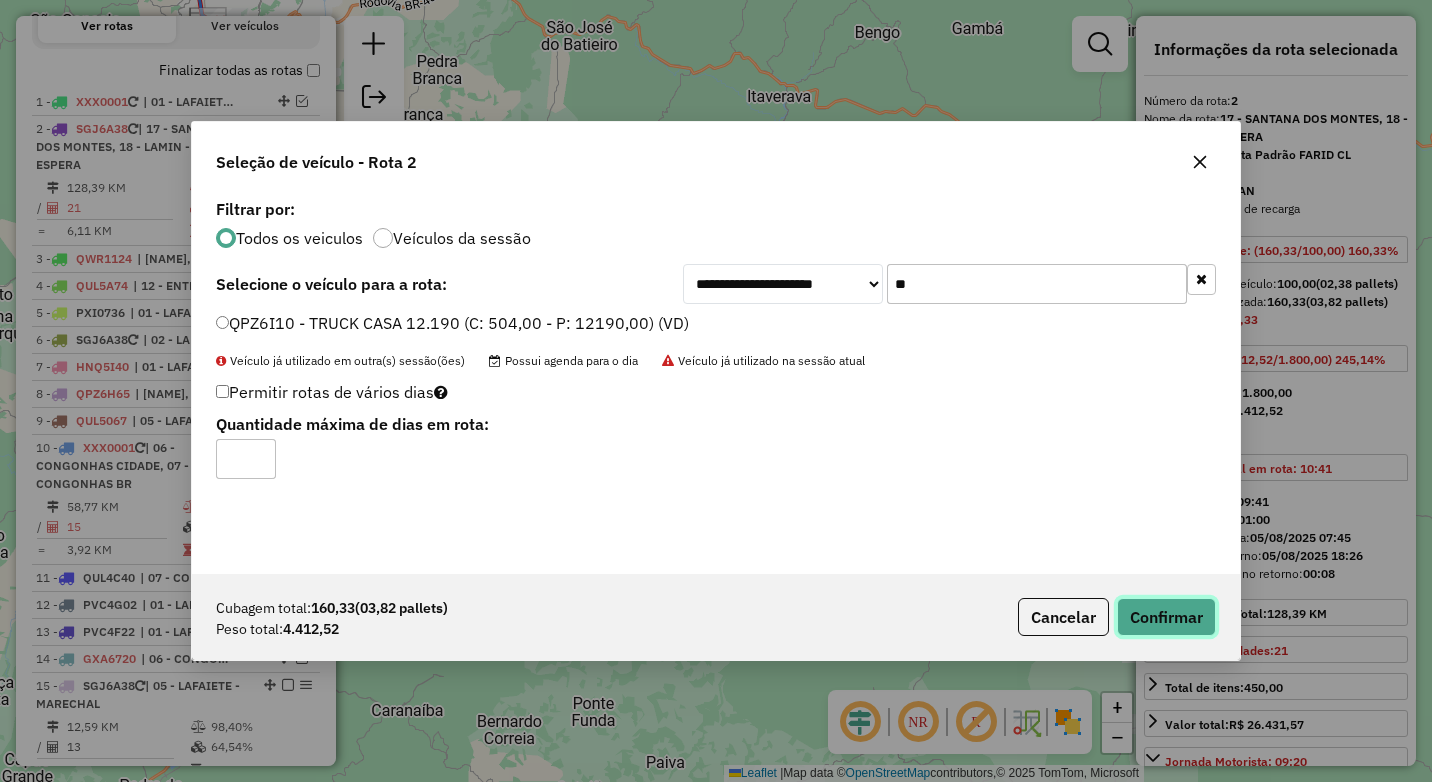 click on "Confirmar" 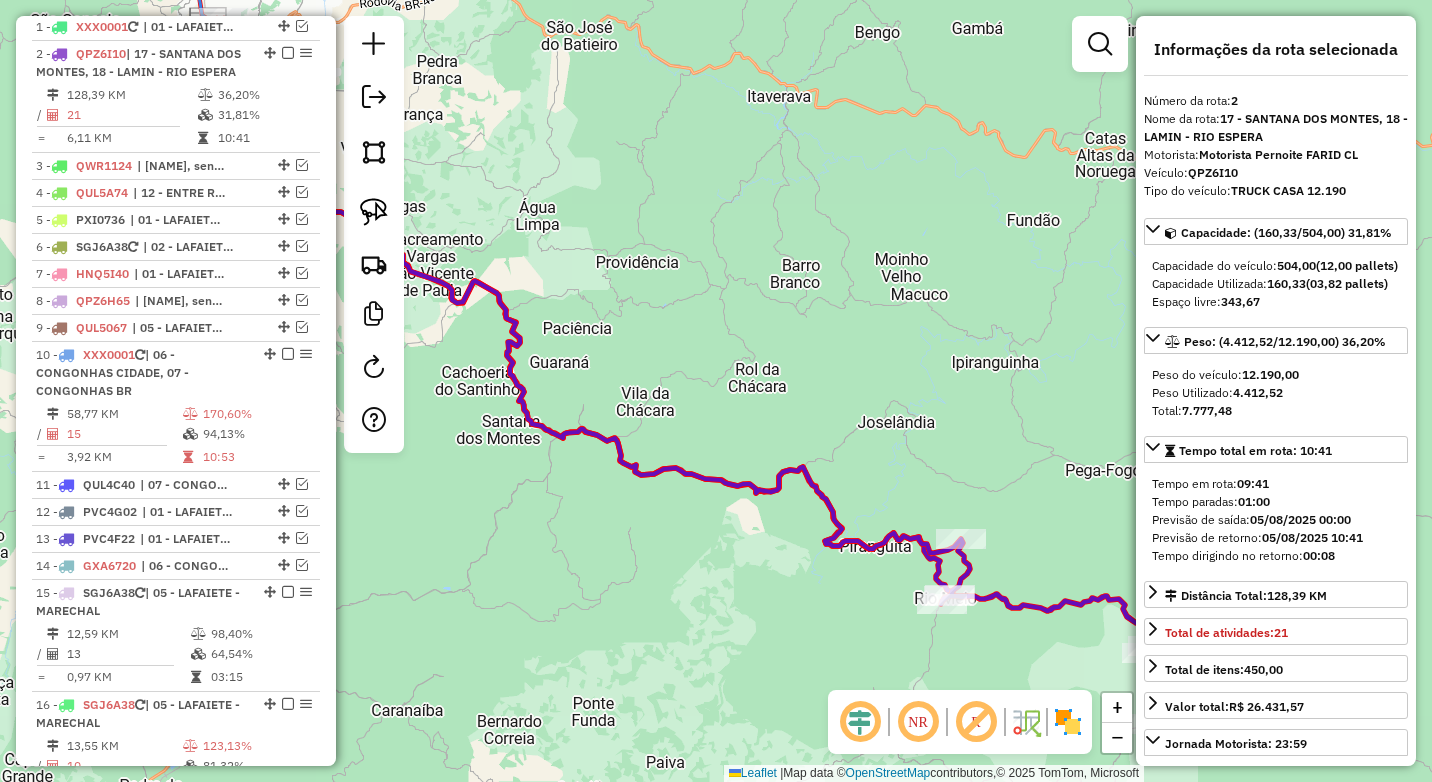 scroll, scrollTop: 801, scrollLeft: 0, axis: vertical 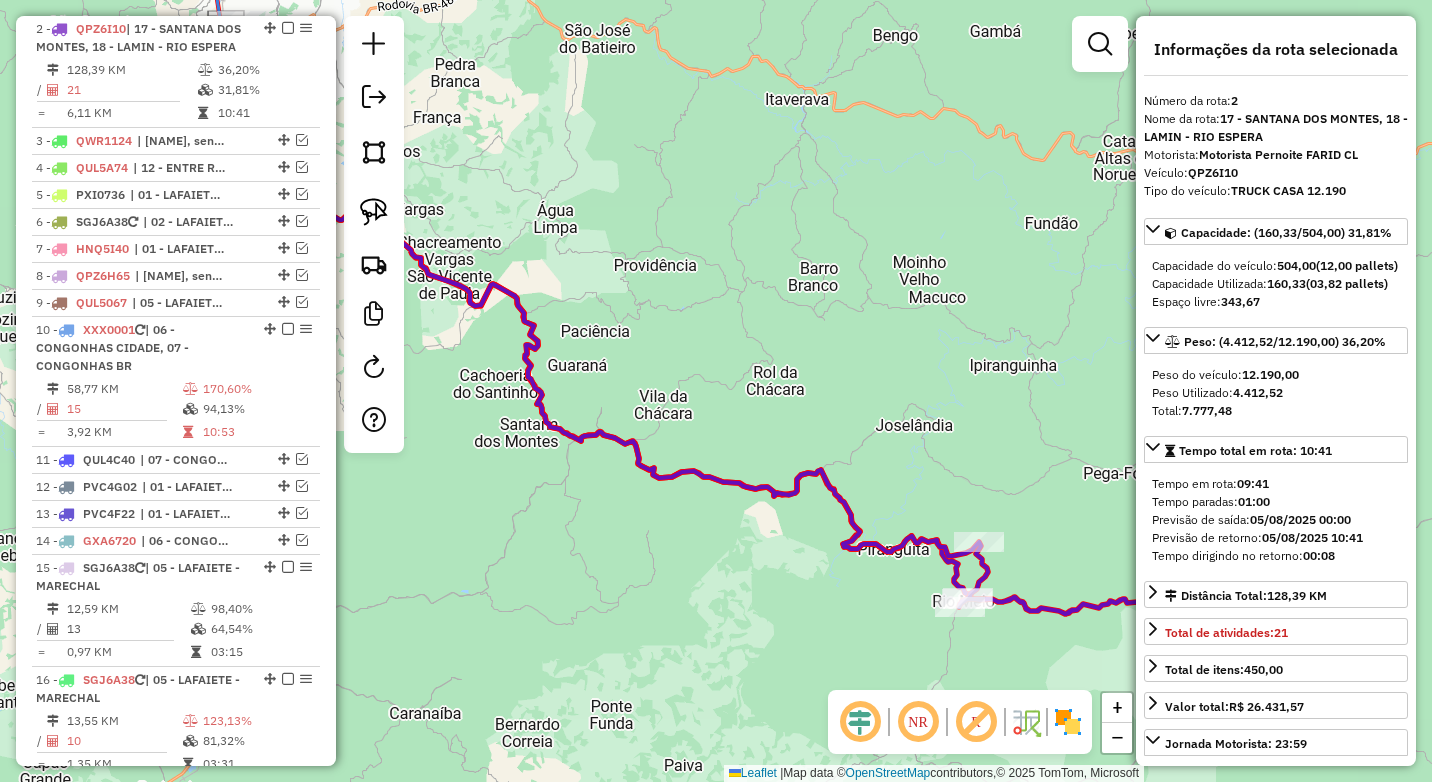 drag, startPoint x: 523, startPoint y: 309, endPoint x: 690, endPoint y: 415, distance: 197.8004 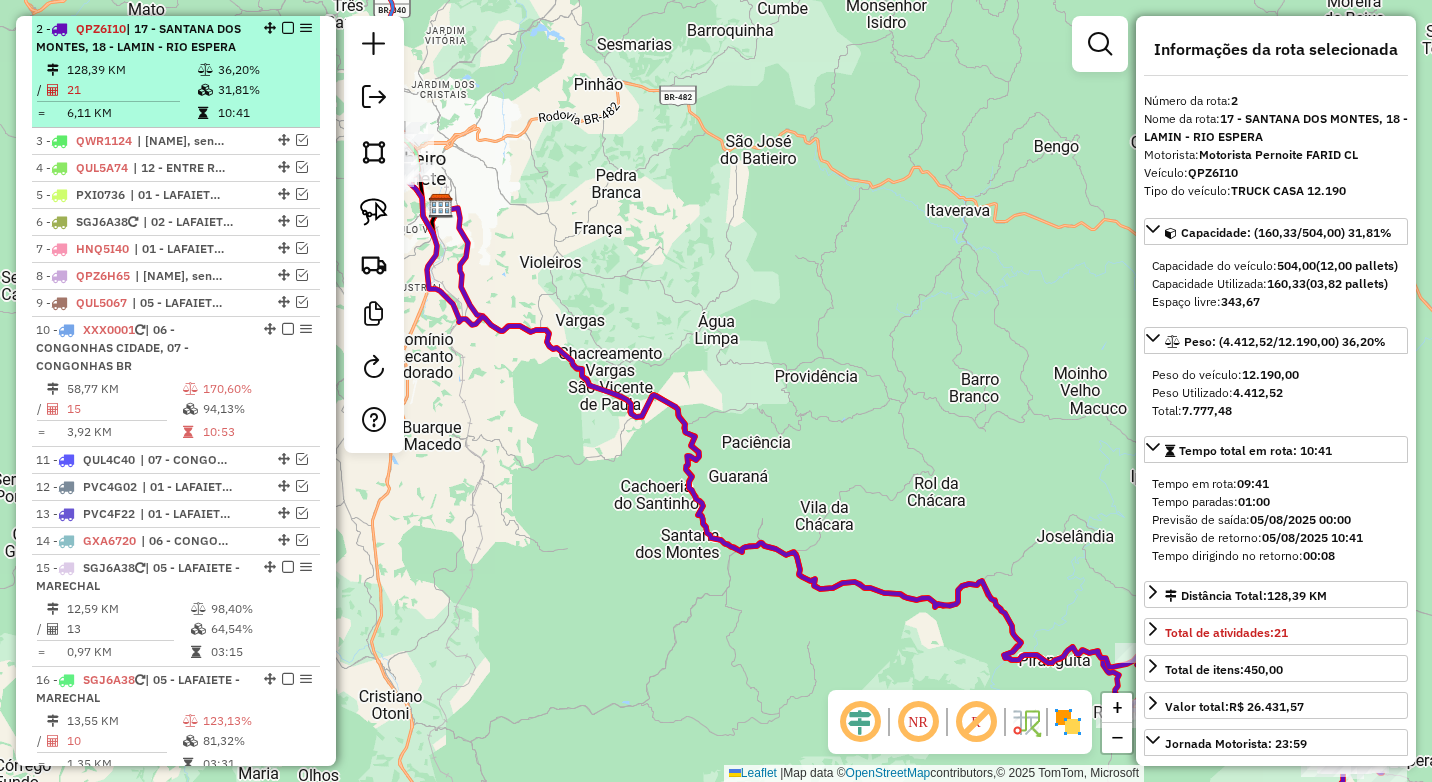 click at bounding box center (288, 28) 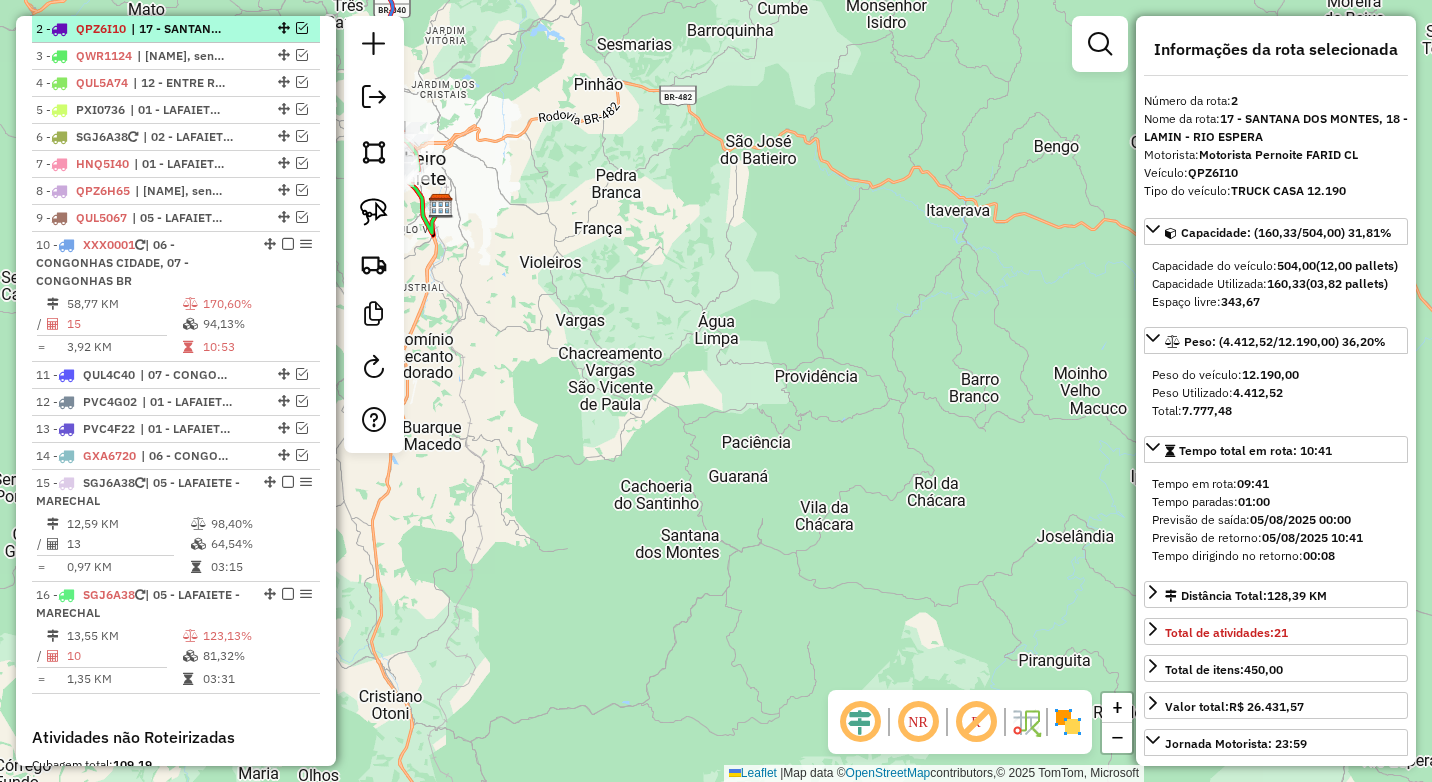 click at bounding box center (302, 28) 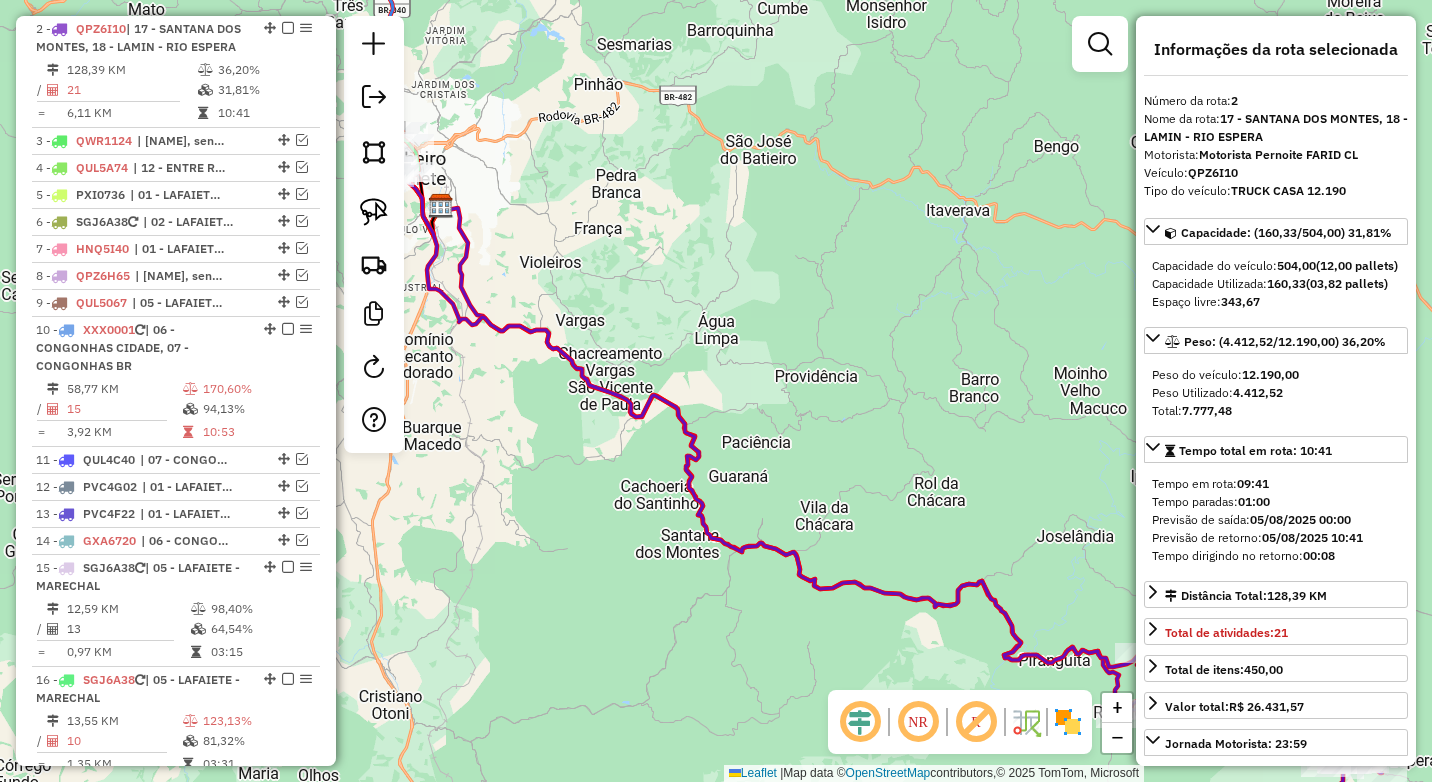 drag, startPoint x: 565, startPoint y: 202, endPoint x: 799, endPoint y: 350, distance: 276.87543 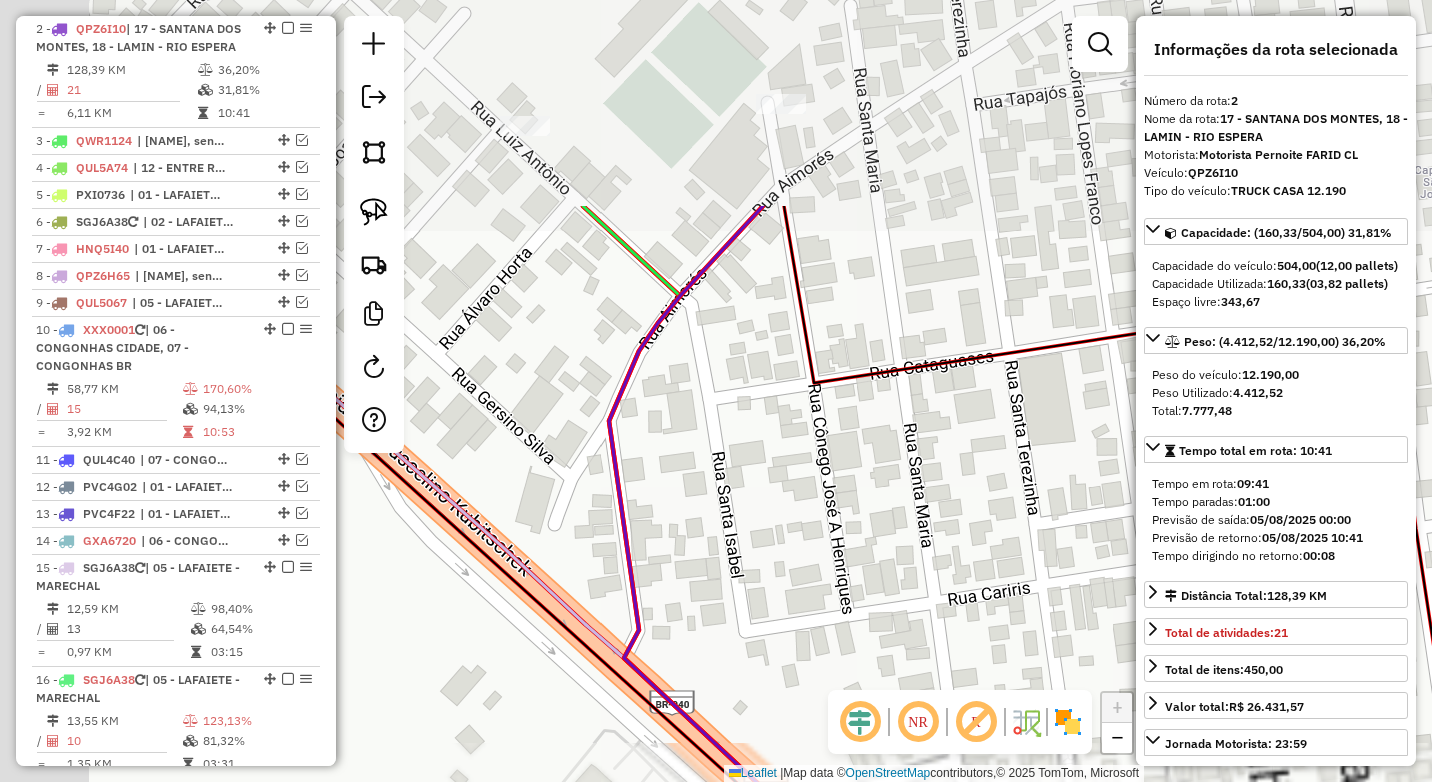 drag, startPoint x: 561, startPoint y: 369, endPoint x: 709, endPoint y: 476, distance: 182.62804 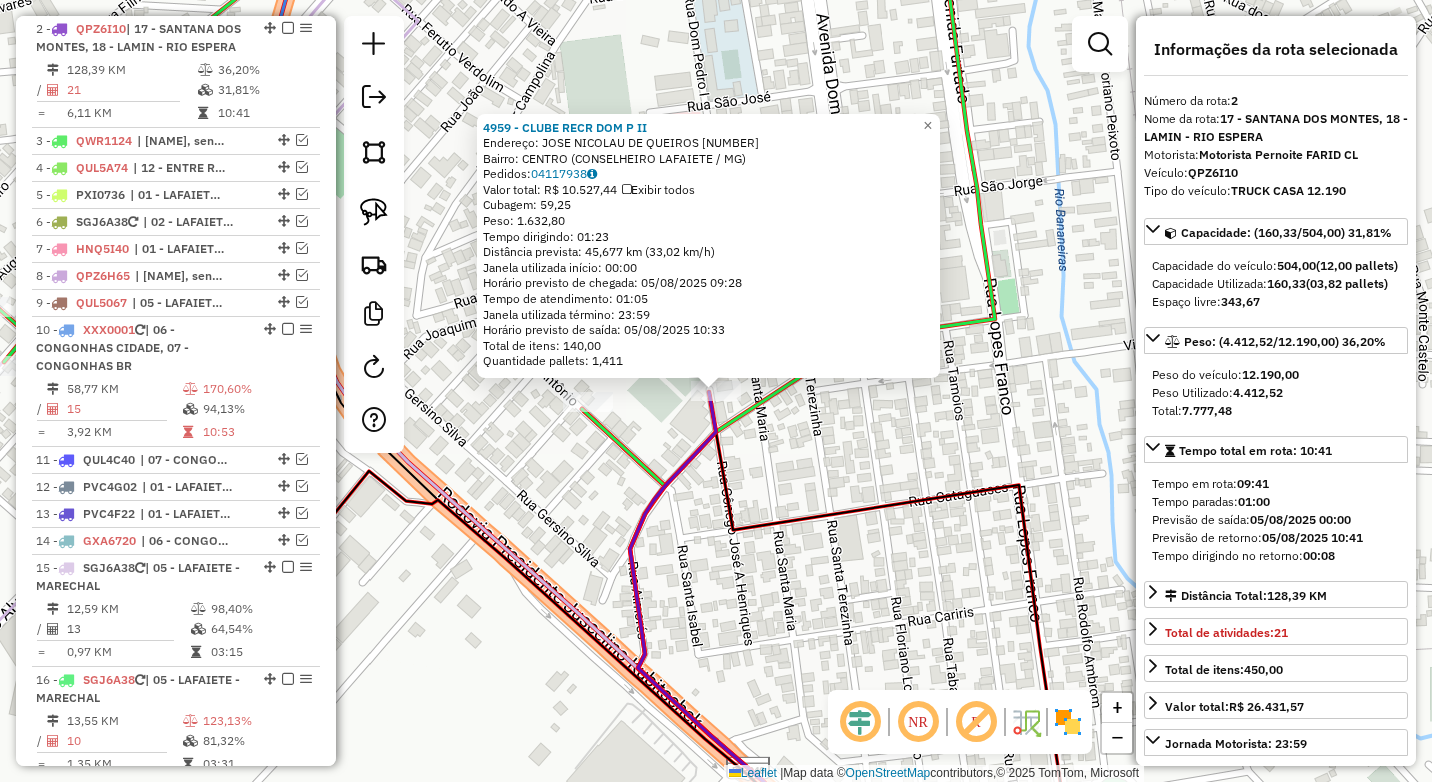 drag, startPoint x: 546, startPoint y: 461, endPoint x: 572, endPoint y: 421, distance: 47.707443 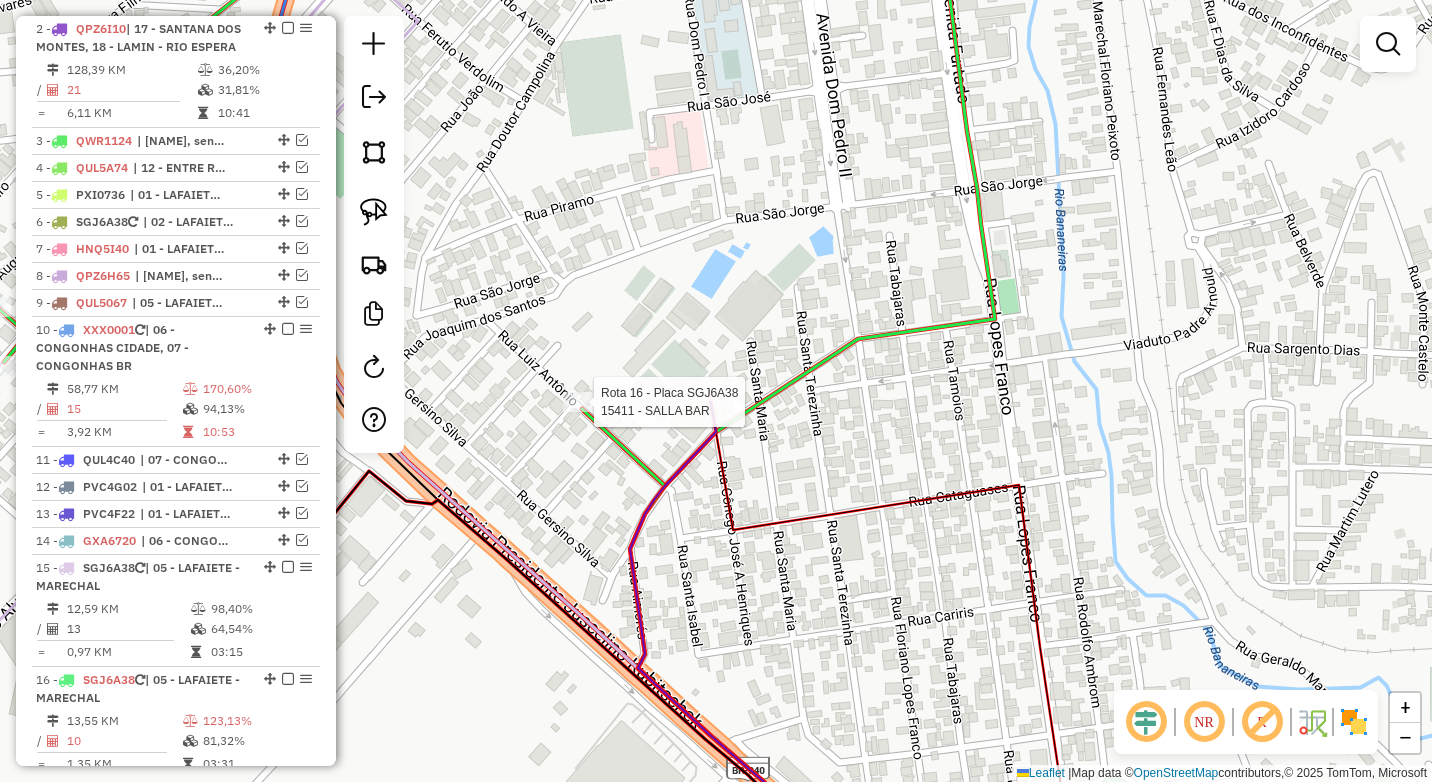 click on "Rota 16 - Placa SGJ6A38  15411 - SALLA BAR 4959 - CLUBE RECR DOM P II  Endereço:  JOSE NICOLAU DE QUEIROS 10   Bairro: CENTRO (CONSELHEIRO LAFAIETE / MG)   Pedidos:  04117938   Valor total: R$ 10.527,44   Exibir todos   Cubagem: 59,25  Peso: 1.632,80  Tempo dirigindo: 01:23   Distância prevista: 45,677 km (33,02 km/h)   Janela utilizada início: 00:00   Horário previsto de chegada: 05/08/2025 09:28   Tempo de atendimento: 01:05   Janela utilizada término: 23:59   Horário previsto de saída: 05/08/2025 10:33   Total de itens: 140,00   Quantidade pallets: 1,411  × Janela de atendimento Grade de atendimento Capacidade Transportadoras Veículos Cliente Pedidos  Rotas Selecione os dias de semana para filtrar as janelas de atendimento  Seg   Ter   Qua   Qui   Sex   Sáb   Dom  Informe o período da janela de atendimento: De: Até:  Filtrar exatamente a janela do cliente  Considerar janela de atendimento padrão  Selecione os dias de semana para filtrar as grades de atendimento  Seg   Ter   Qua   Qui   Sex  +" 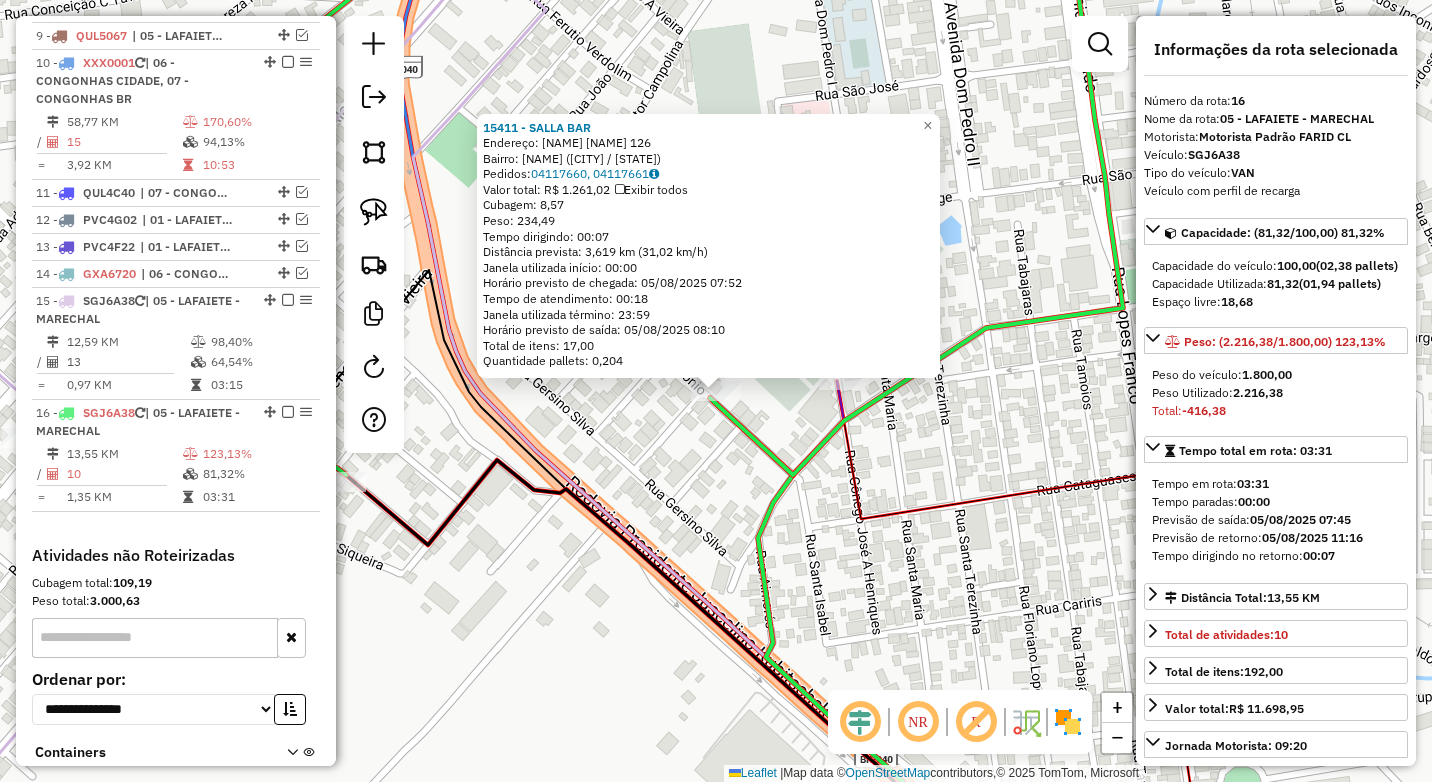 scroll, scrollTop: 1226, scrollLeft: 0, axis: vertical 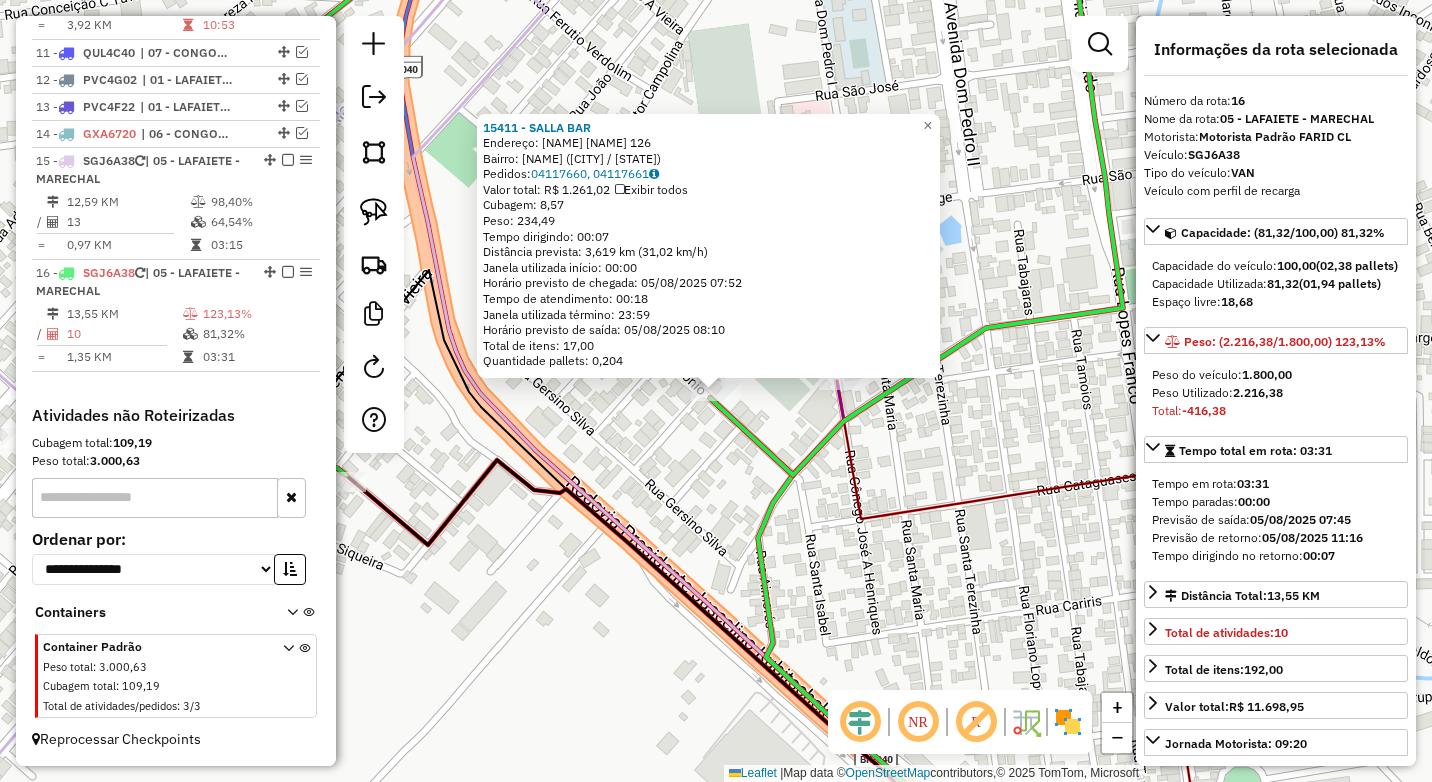 click on "15411 - SALLA BAR  Endereço:  LUIZ ANTONIO 126   Bairro: CARIJOS (CONSELHEIRO LAFAIETE / MG)   Pedidos:  04117660, 04117661   Valor total: R$ 1.261,02   Exibir todos   Cubagem: 8,57  Peso: 234,49  Tempo dirigindo: 00:07   Distância prevista: 3,619 km (31,02 km/h)   Janela utilizada início: 00:00   Horário previsto de chegada: 05/08/2025 07:52   Tempo de atendimento: 00:18   Janela utilizada término: 23:59   Horário previsto de saída: 05/08/2025 08:10   Total de itens: 17,00   Quantidade pallets: 0,204  × Janela de atendimento Grade de atendimento Capacidade Transportadoras Veículos Cliente Pedidos  Rotas Selecione os dias de semana para filtrar as janelas de atendimento  Seg   Ter   Qua   Qui   Sex   Sáb   Dom  Informe o período da janela de atendimento: De: Até:  Filtrar exatamente a janela do cliente  Considerar janela de atendimento padrão  Selecione os dias de semana para filtrar as grades de atendimento  Seg   Ter   Qua   Qui   Sex   Sáb   Dom   Peso mínimo:  ****  Peso máximo:  **** De:" 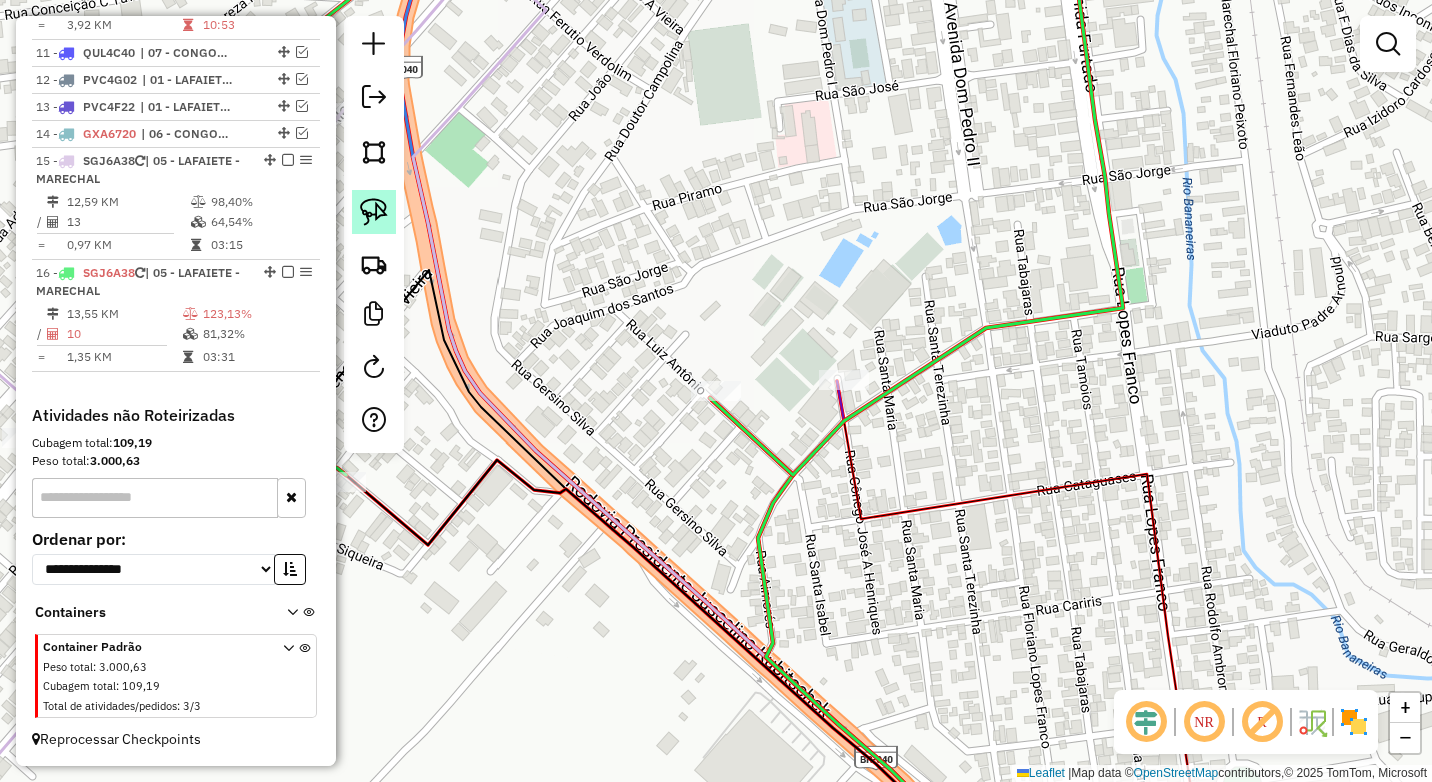click 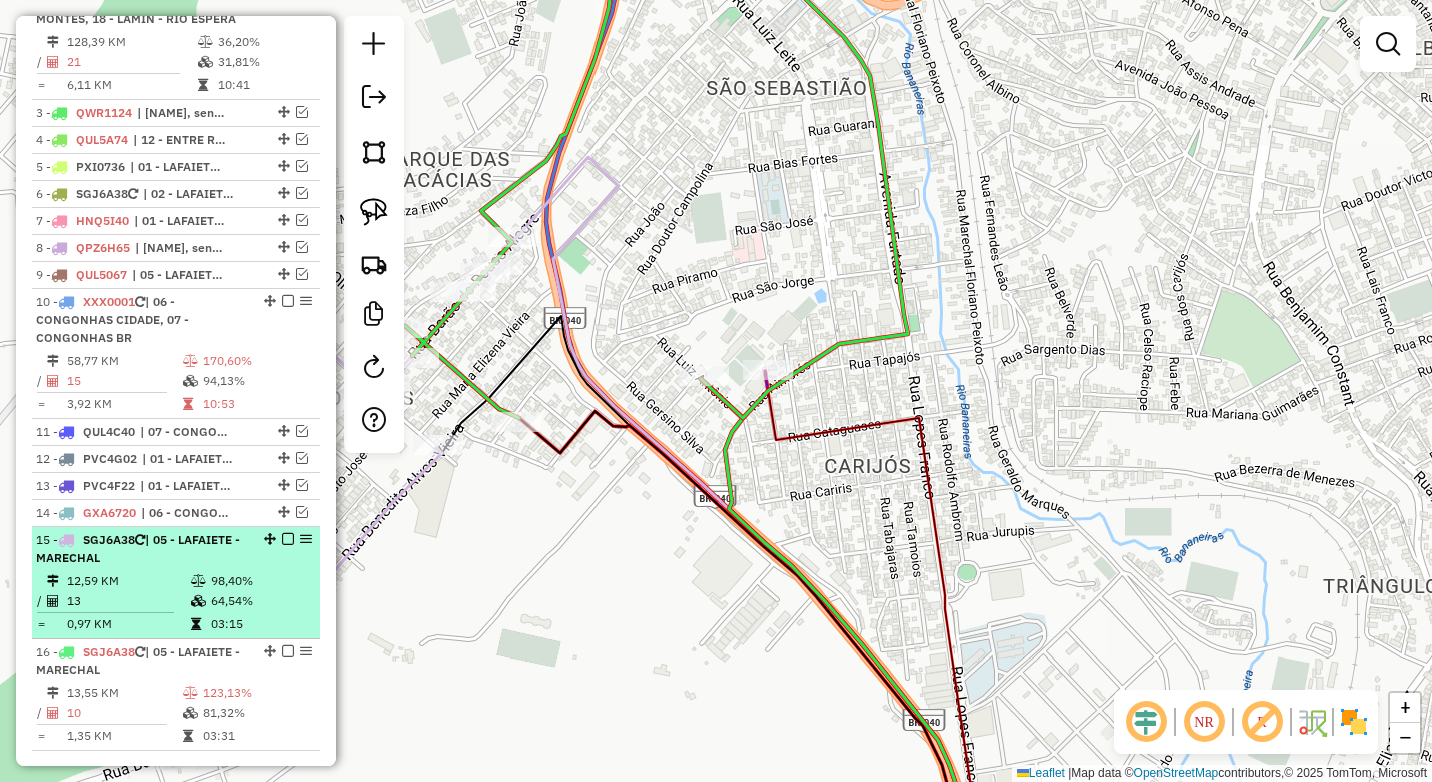 scroll, scrollTop: 826, scrollLeft: 0, axis: vertical 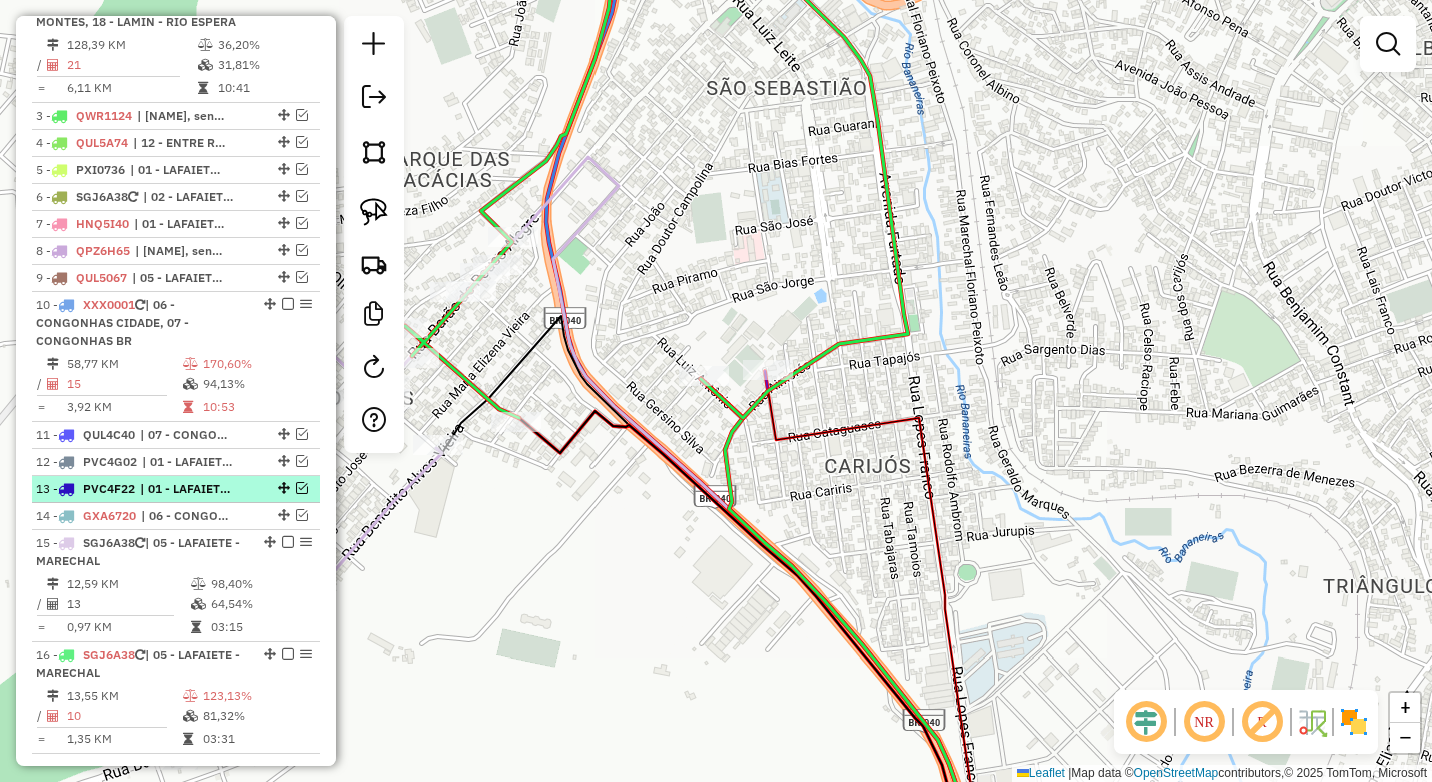 click at bounding box center [302, 488] 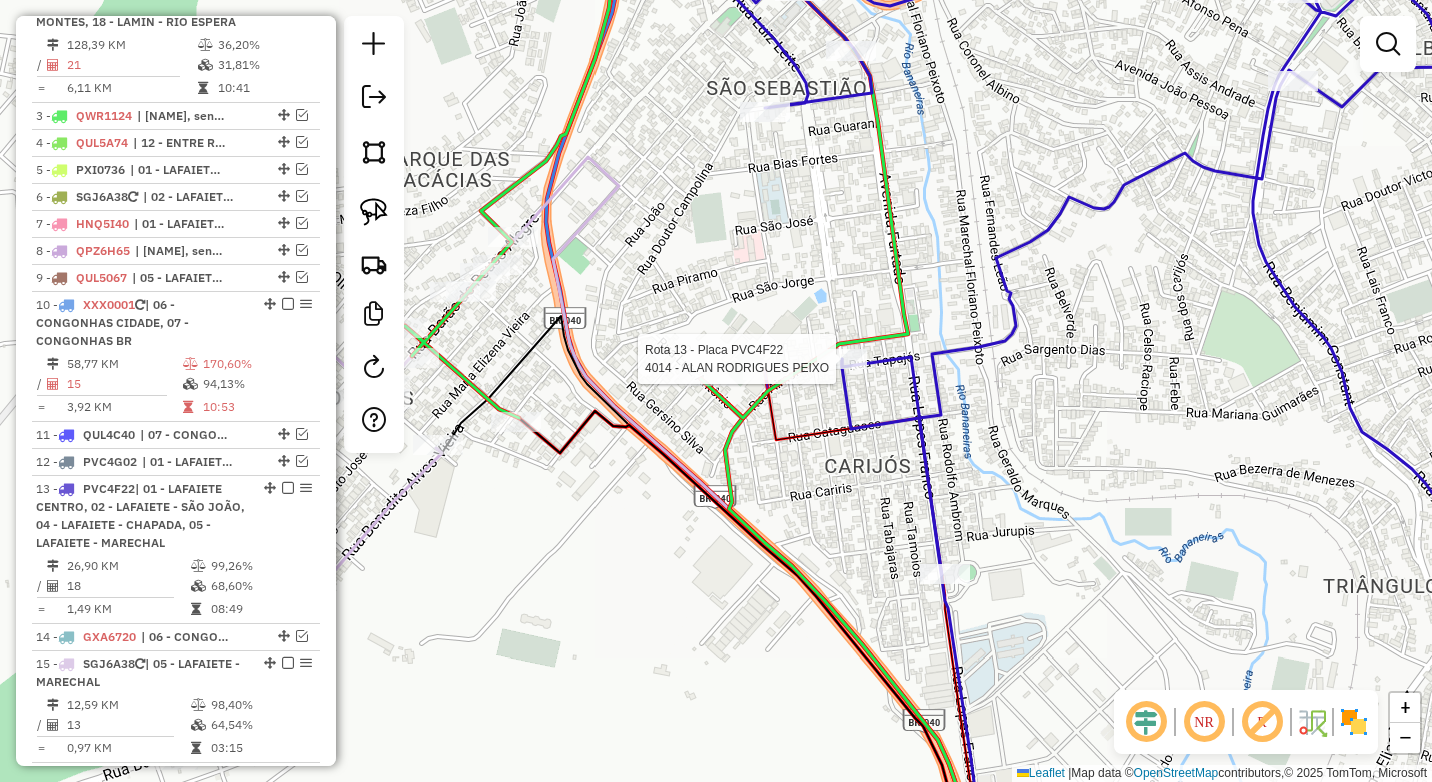 select on "*********" 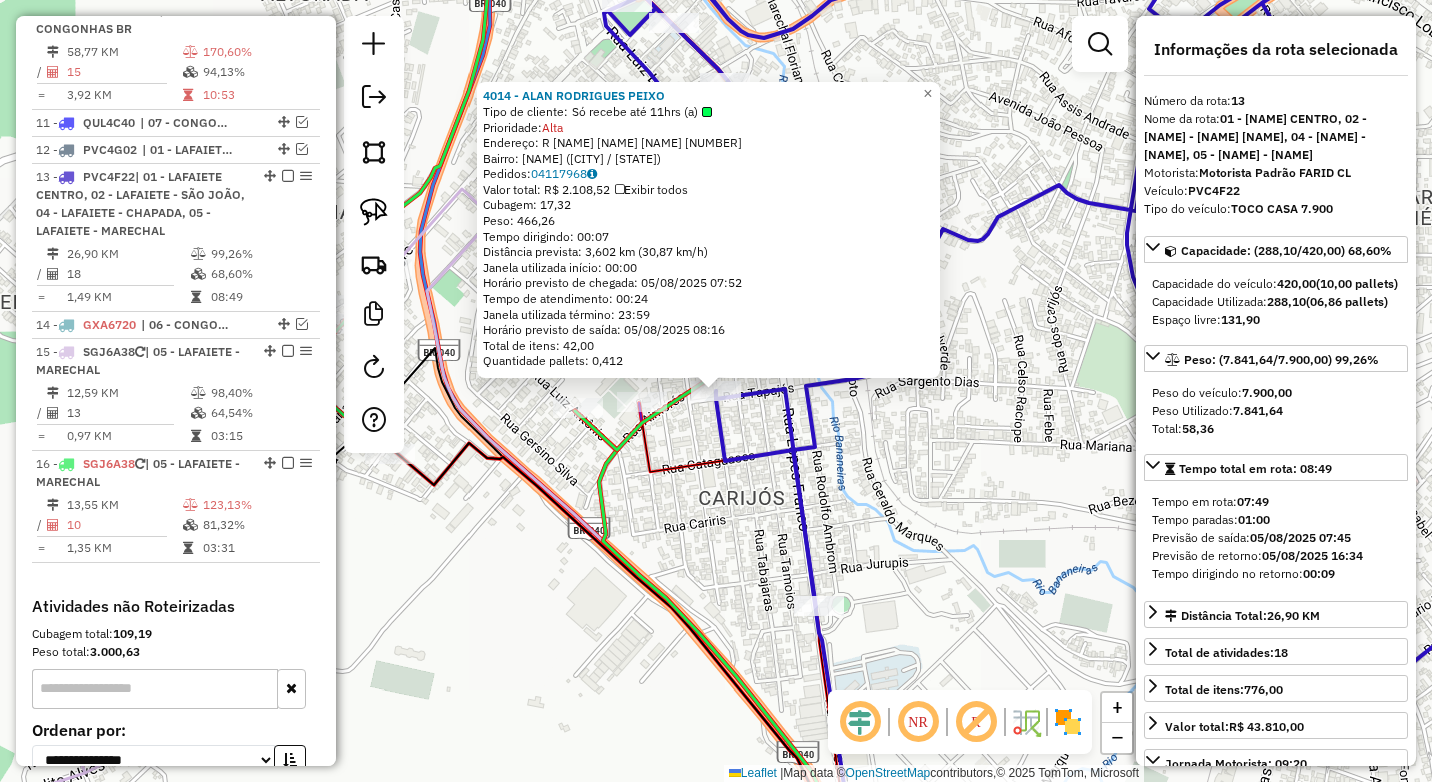 scroll, scrollTop: 1304, scrollLeft: 0, axis: vertical 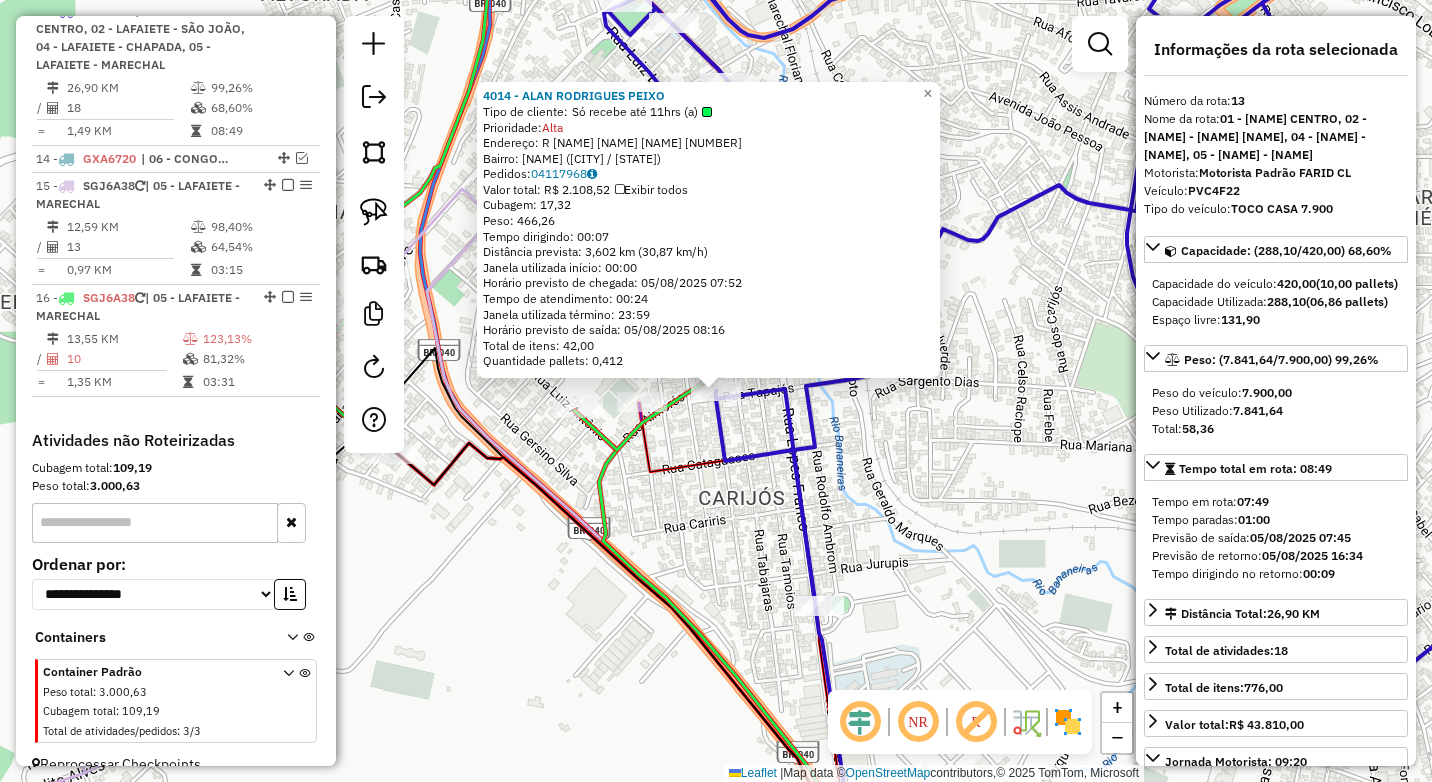click on "4014 - ALAN RODRIGUES PEIXO  Tipo de cliente:   Só recebe até 11hrs (a)   Prioridade:  Alta  Endereço: R   FLORIANO LOPES FRANCO         142   Bairro: CARIJOS (CONSELHEIRO LAF / MG)   Pedidos:  04117968   Valor total: R$ 2.108,52   Exibir todos   Cubagem: 17,32  Peso: 466,26  Tempo dirigindo: 00:07   Distância prevista: 3,602 km (30,87 km/h)   Janela utilizada início: 00:00   Horário previsto de chegada: 05/08/2025 07:52   Tempo de atendimento: 00:24   Janela utilizada término: 23:59   Horário previsto de saída: 05/08/2025 08:16   Total de itens: 42,00   Quantidade pallets: 0,412  × Janela de atendimento Grade de atendimento Capacidade Transportadoras Veículos Cliente Pedidos  Rotas Selecione os dias de semana para filtrar as janelas de atendimento  Seg   Ter   Qua   Qui   Sex   Sáb   Dom  Informe o período da janela de atendimento: De: Até:  Filtrar exatamente a janela do cliente  Considerar janela de atendimento padrão  Selecione os dias de semana para filtrar as grades de atendimento  Seg  +" 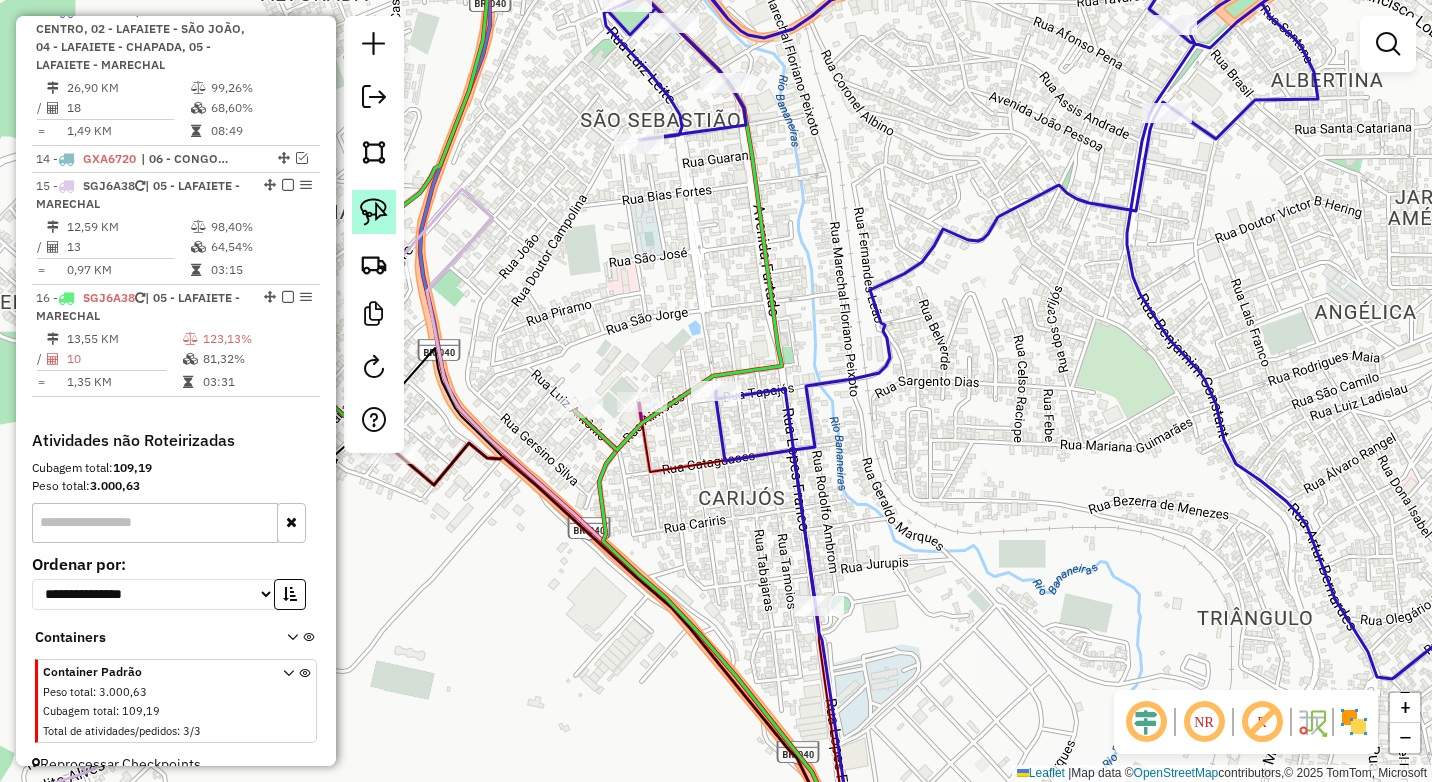 click 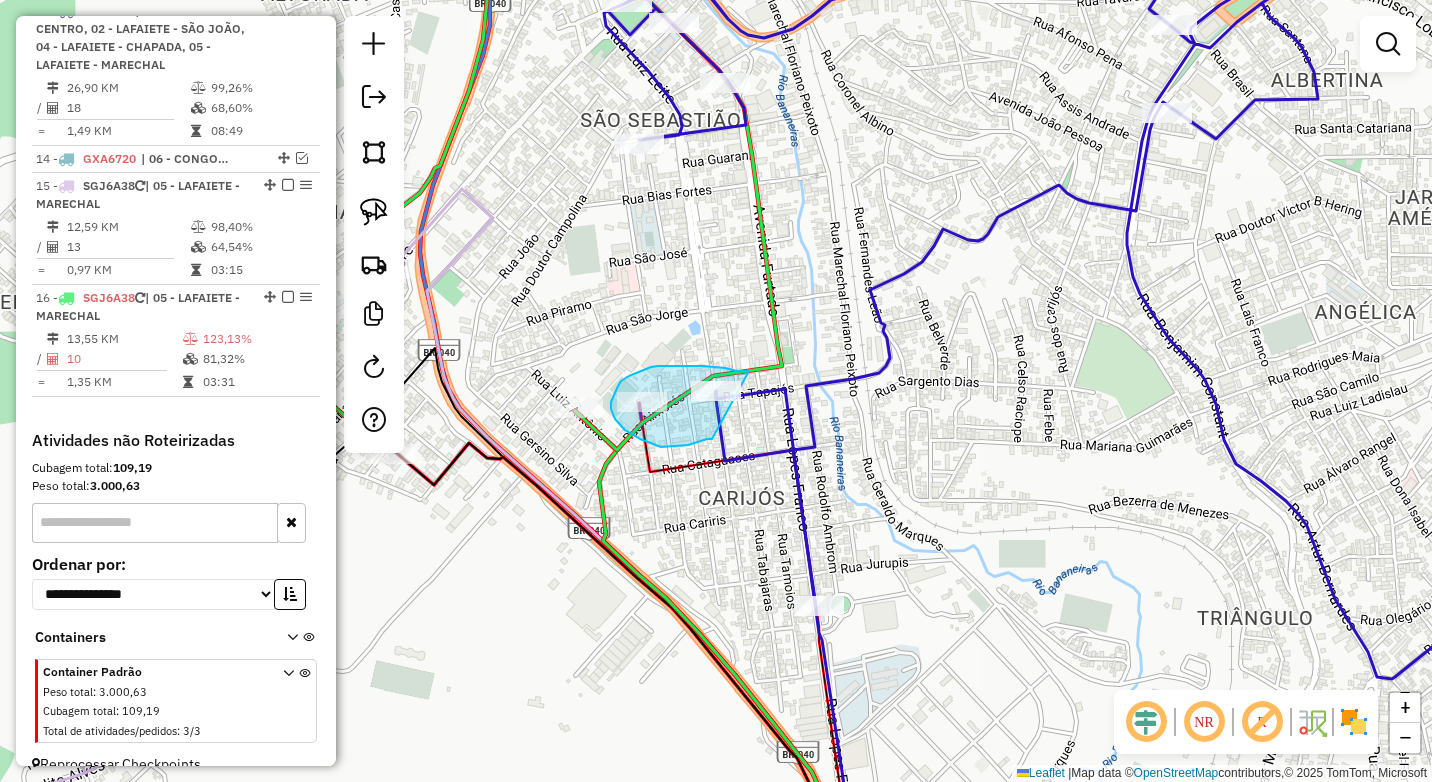drag, startPoint x: 737, startPoint y: 371, endPoint x: 712, endPoint y: 439, distance: 72.44998 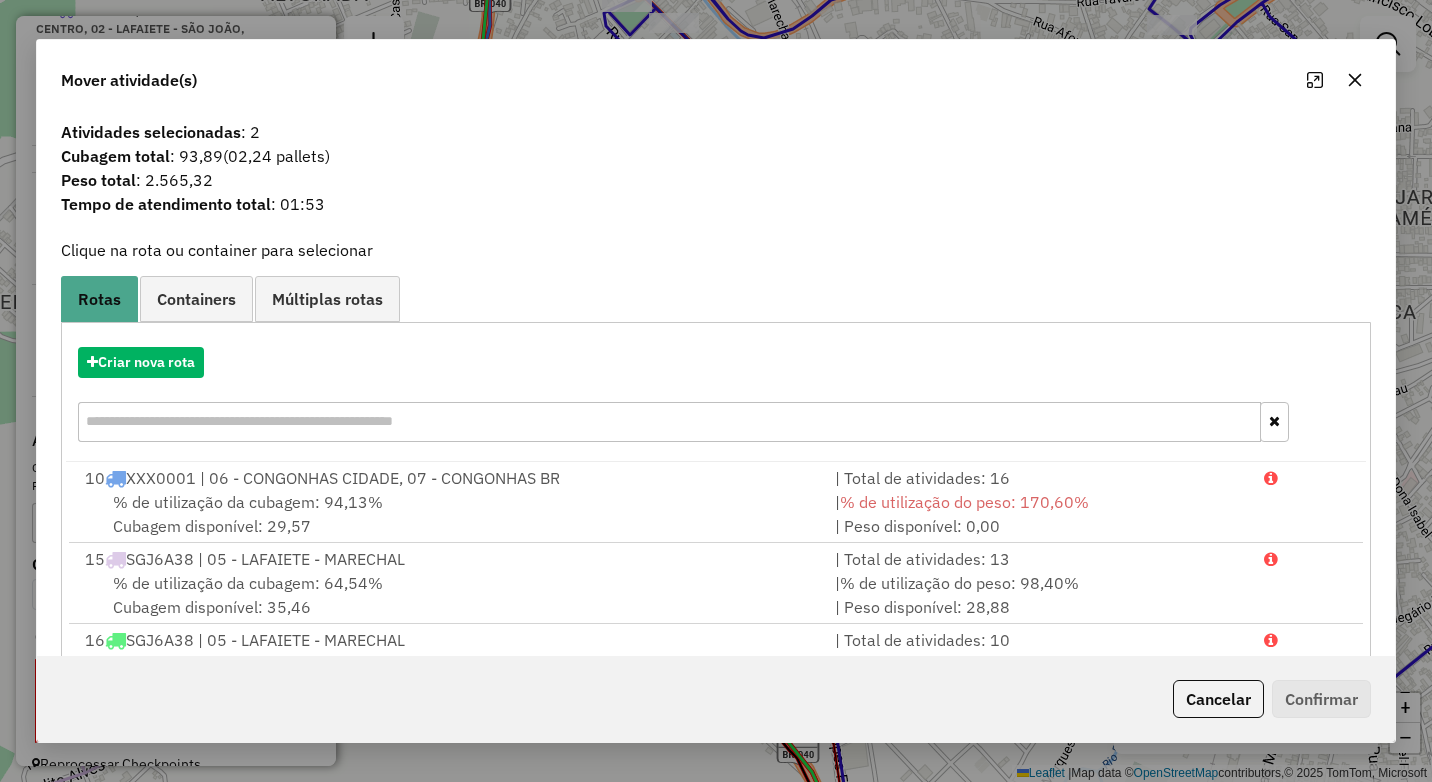 click 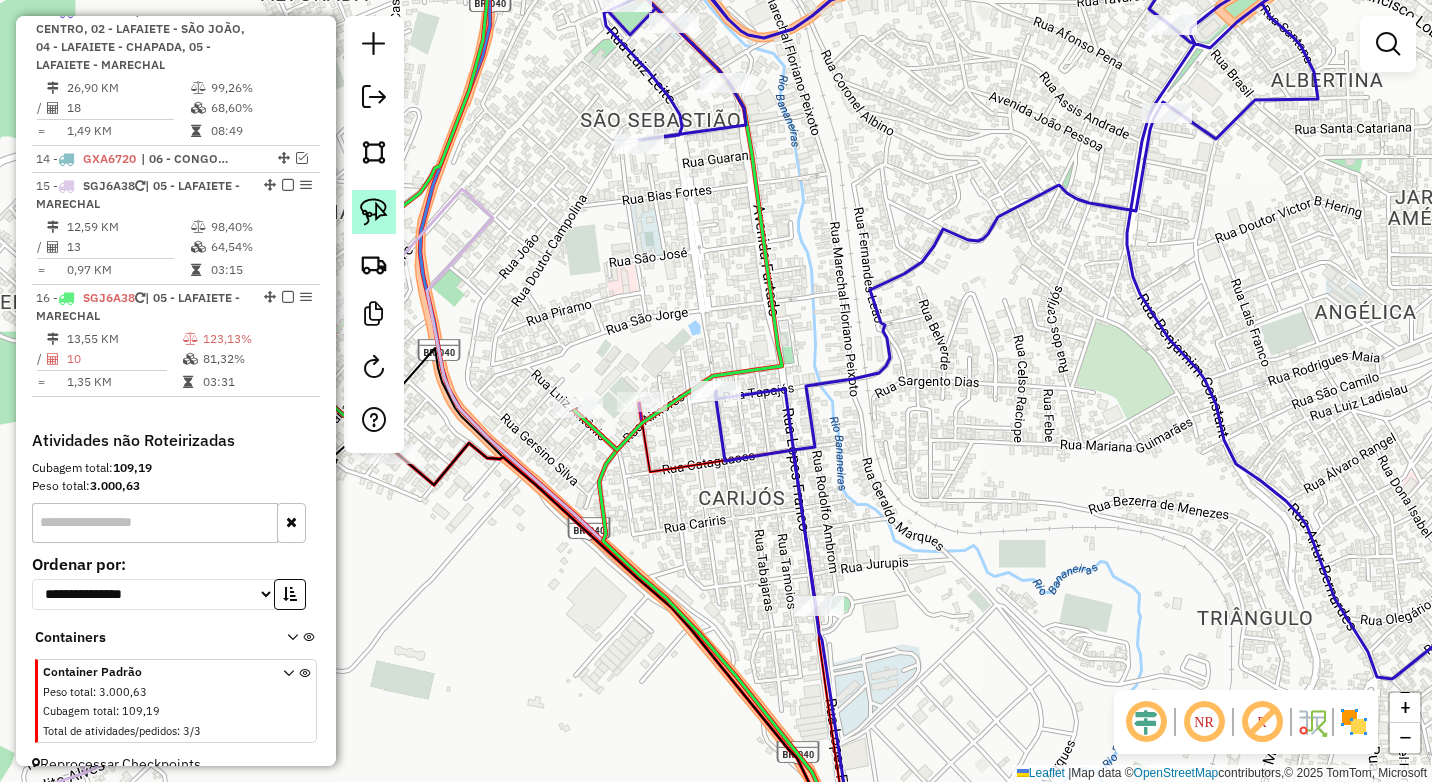 click 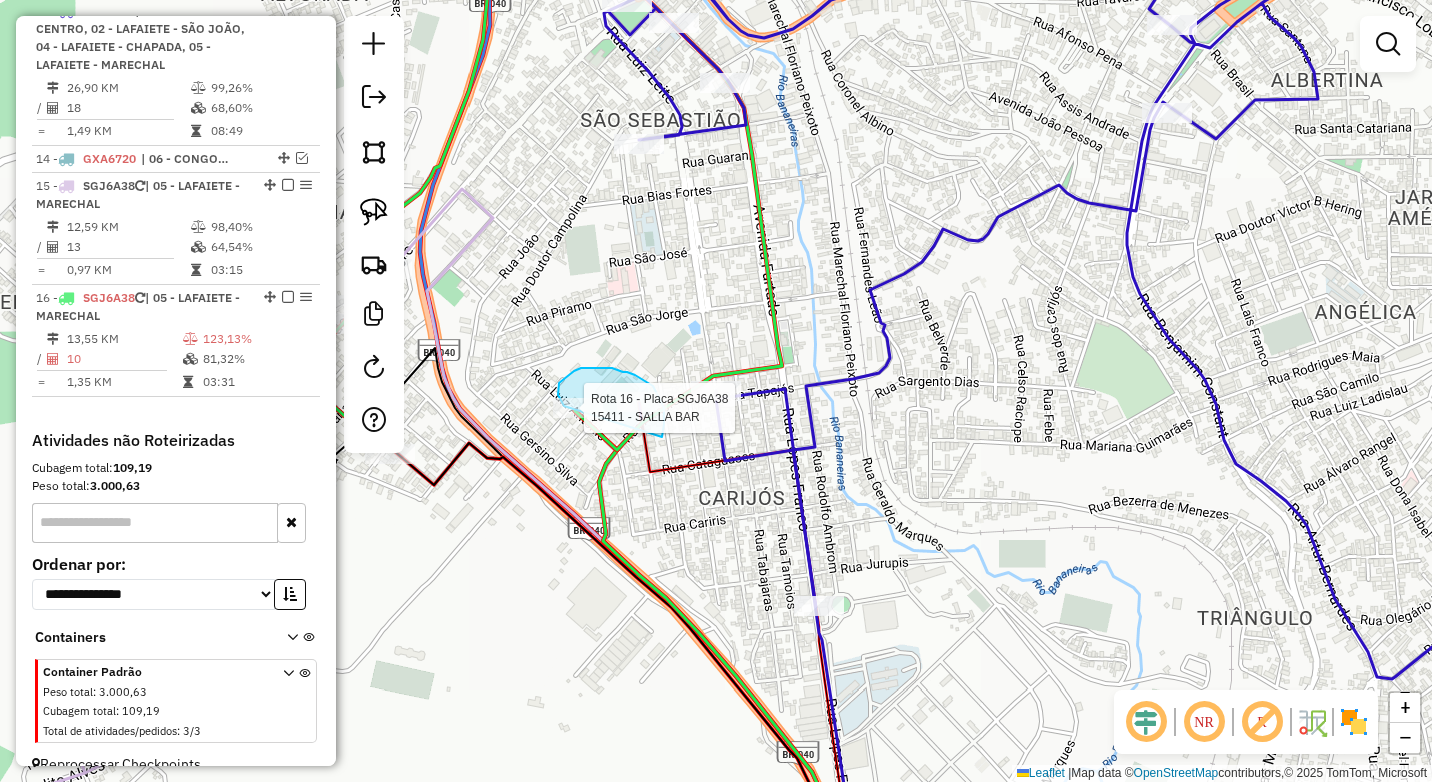 drag, startPoint x: 663, startPoint y: 434, endPoint x: 593, endPoint y: 444, distance: 70.71068 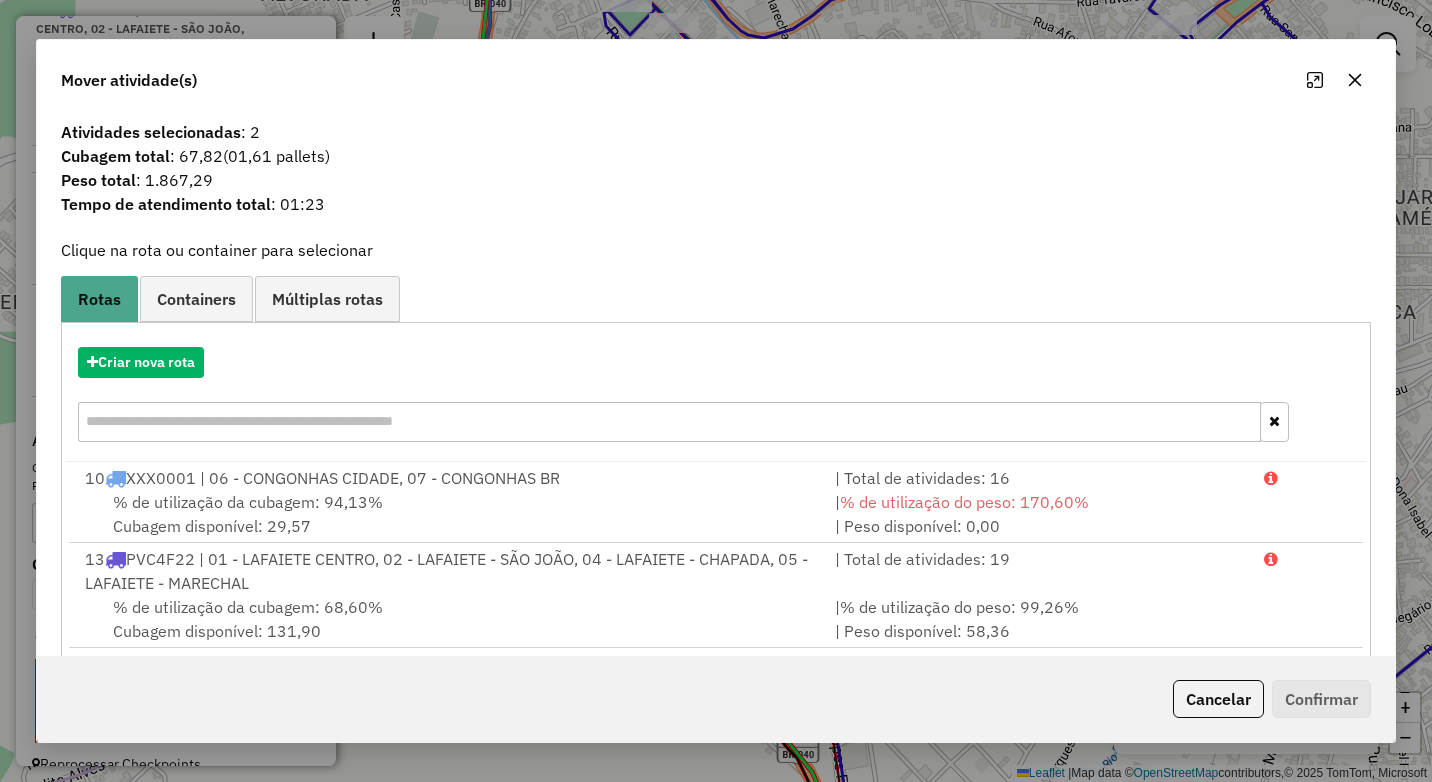 click 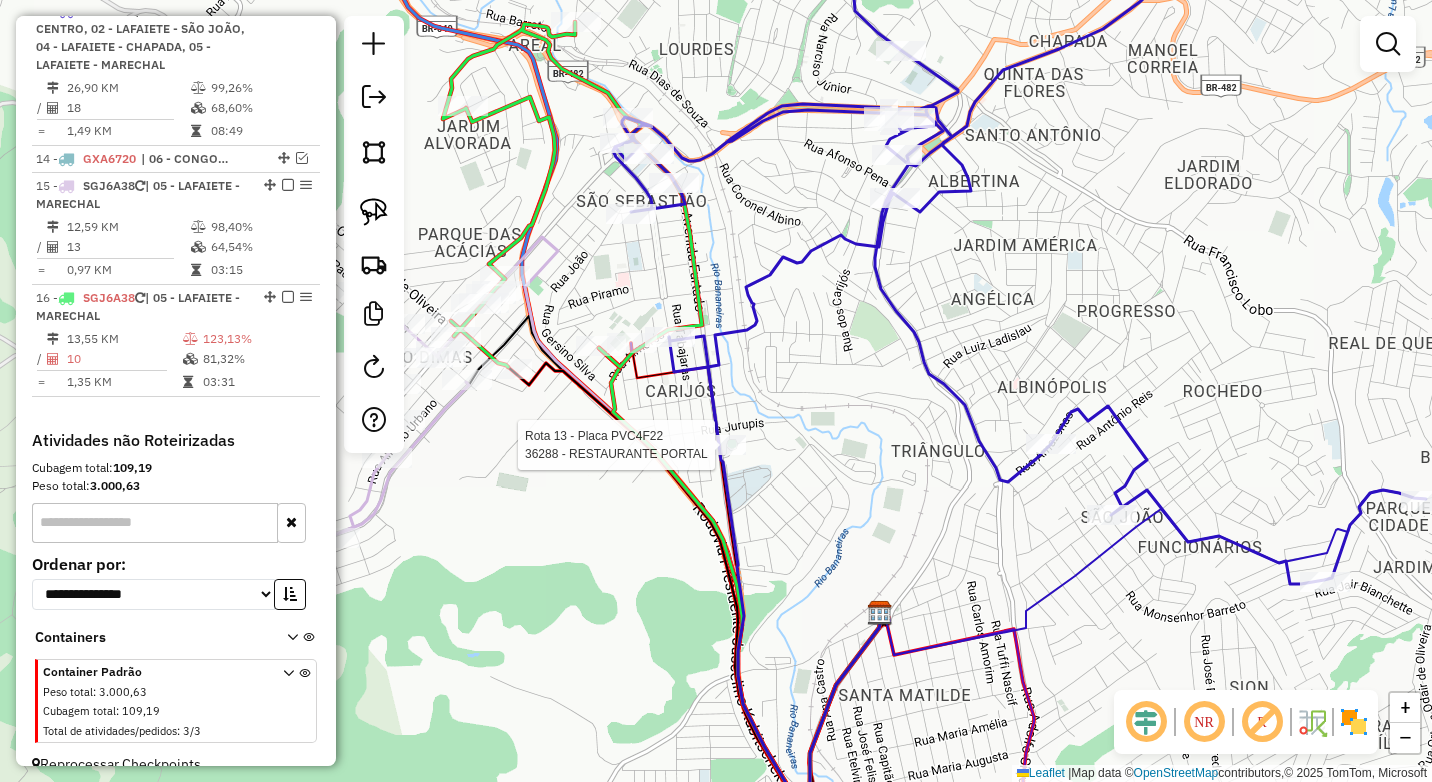 select on "*********" 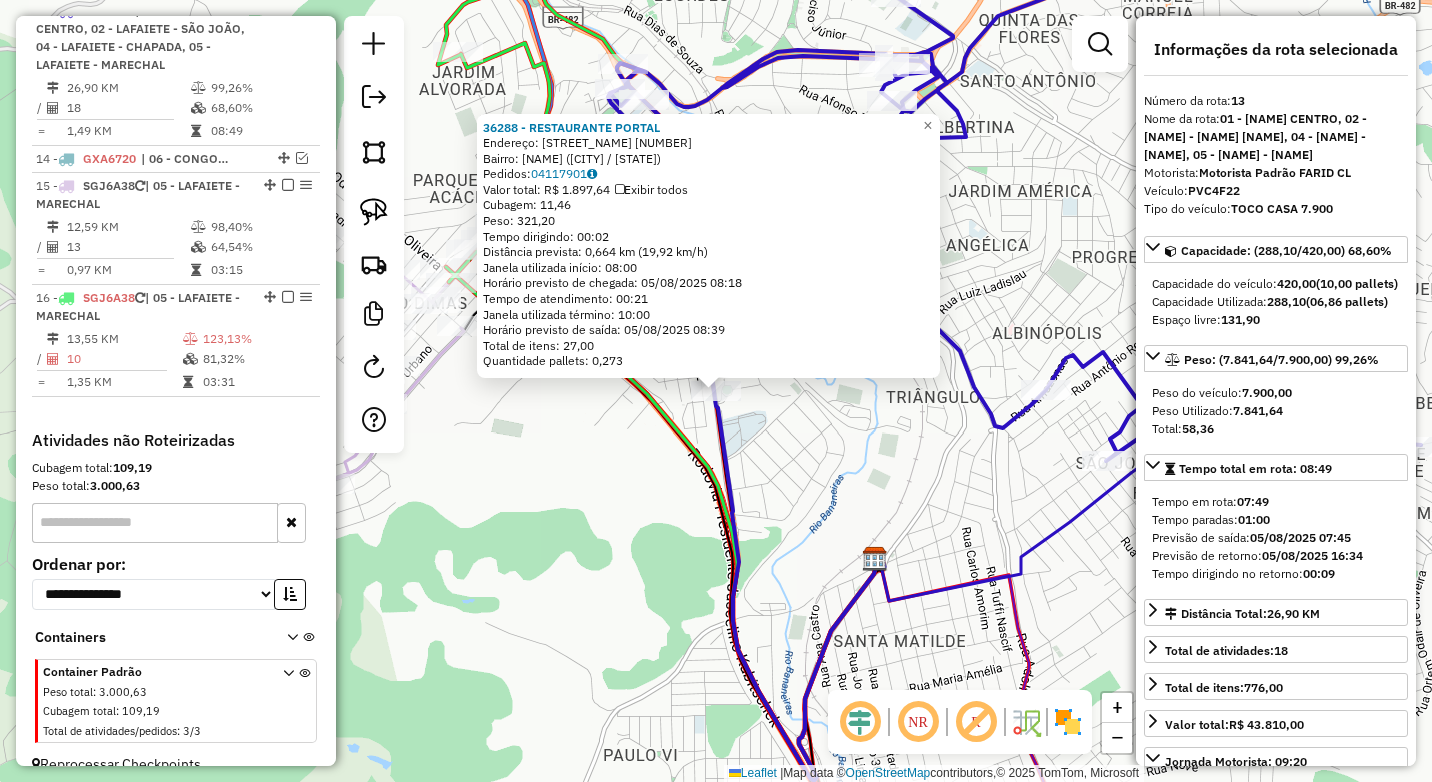 click on "36288 - RESTAURANTE PORTAL  Endereço:  LOPES FRANCO 592   Bairro: CARIJOS (CONSELHEIRO LAFAIETE / MG)   Pedidos:  04117901   Valor total: R$ 1.897,64   Exibir todos   Cubagem: 11,46  Peso: 321,20  Tempo dirigindo: 00:02   Distância prevista: 0,664 km (19,92 km/h)   Janela utilizada início: 08:00   Horário previsto de chegada: 05/08/2025 08:18   Tempo de atendimento: 00:21   Janela utilizada término: 10:00   Horário previsto de saída: 05/08/2025 08:39   Total de itens: 27,00   Quantidade pallets: 0,273  × Janela de atendimento Grade de atendimento Capacidade Transportadoras Veículos Cliente Pedidos  Rotas Selecione os dias de semana para filtrar as janelas de atendimento  Seg   Ter   Qua   Qui   Sex   Sáb   Dom  Informe o período da janela de atendimento: De: Até:  Filtrar exatamente a janela do cliente  Considerar janela de atendimento padrão  Selecione os dias de semana para filtrar as grades de atendimento  Seg   Ter   Qua   Qui   Sex   Sáb   Dom   Peso mínimo:  ****  Peso máximo:  **** De:" 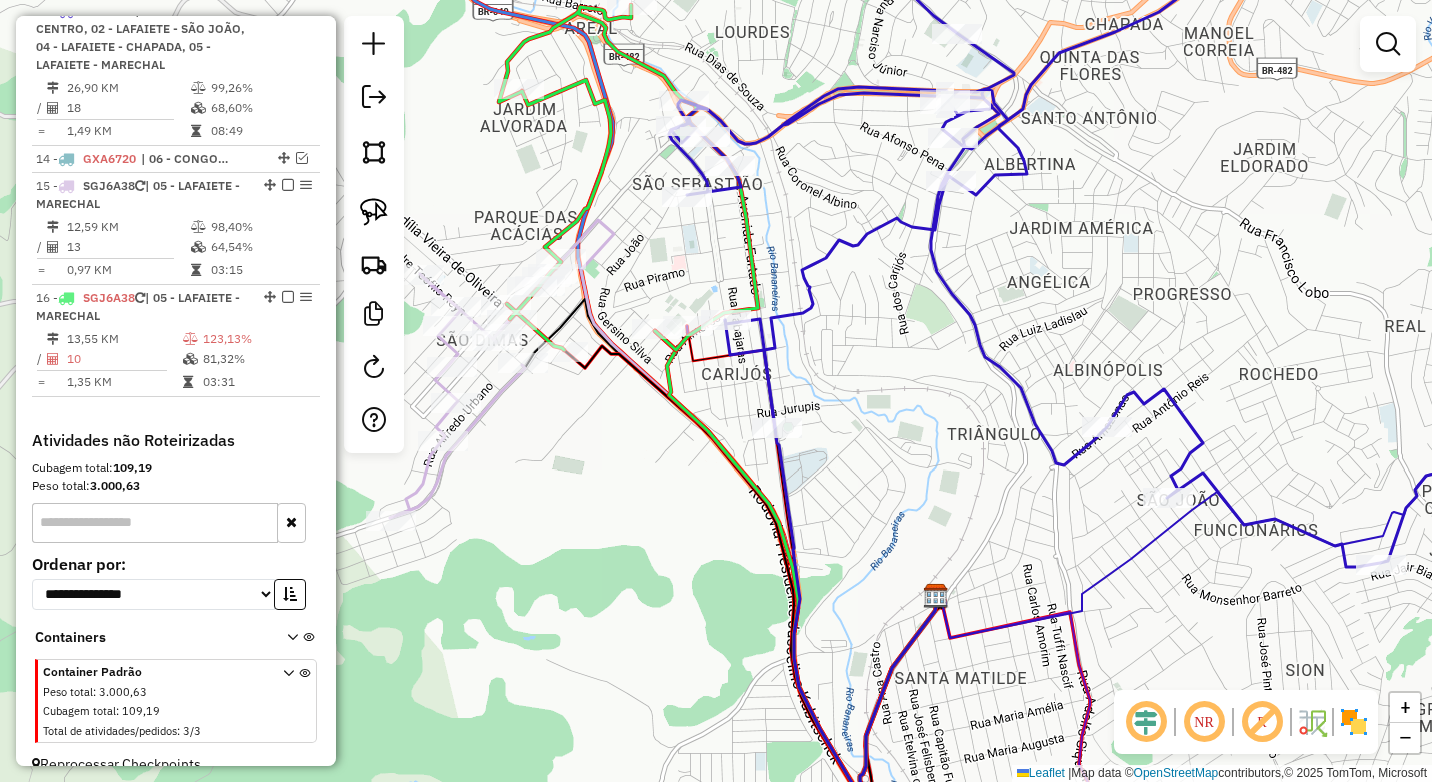 drag, startPoint x: 556, startPoint y: 417, endPoint x: 630, endPoint y: 460, distance: 85.58621 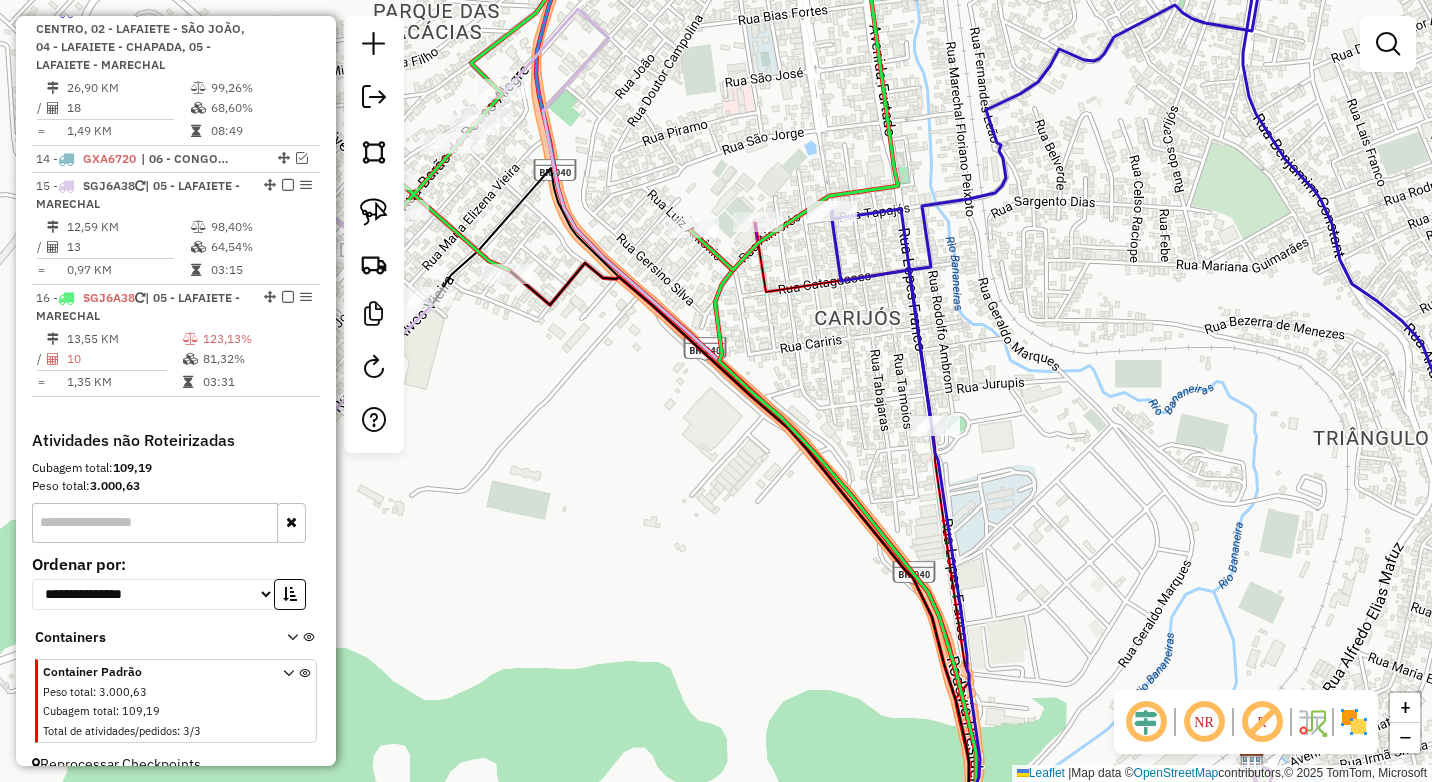 drag, startPoint x: 798, startPoint y: 338, endPoint x: 764, endPoint y: 365, distance: 43.416588 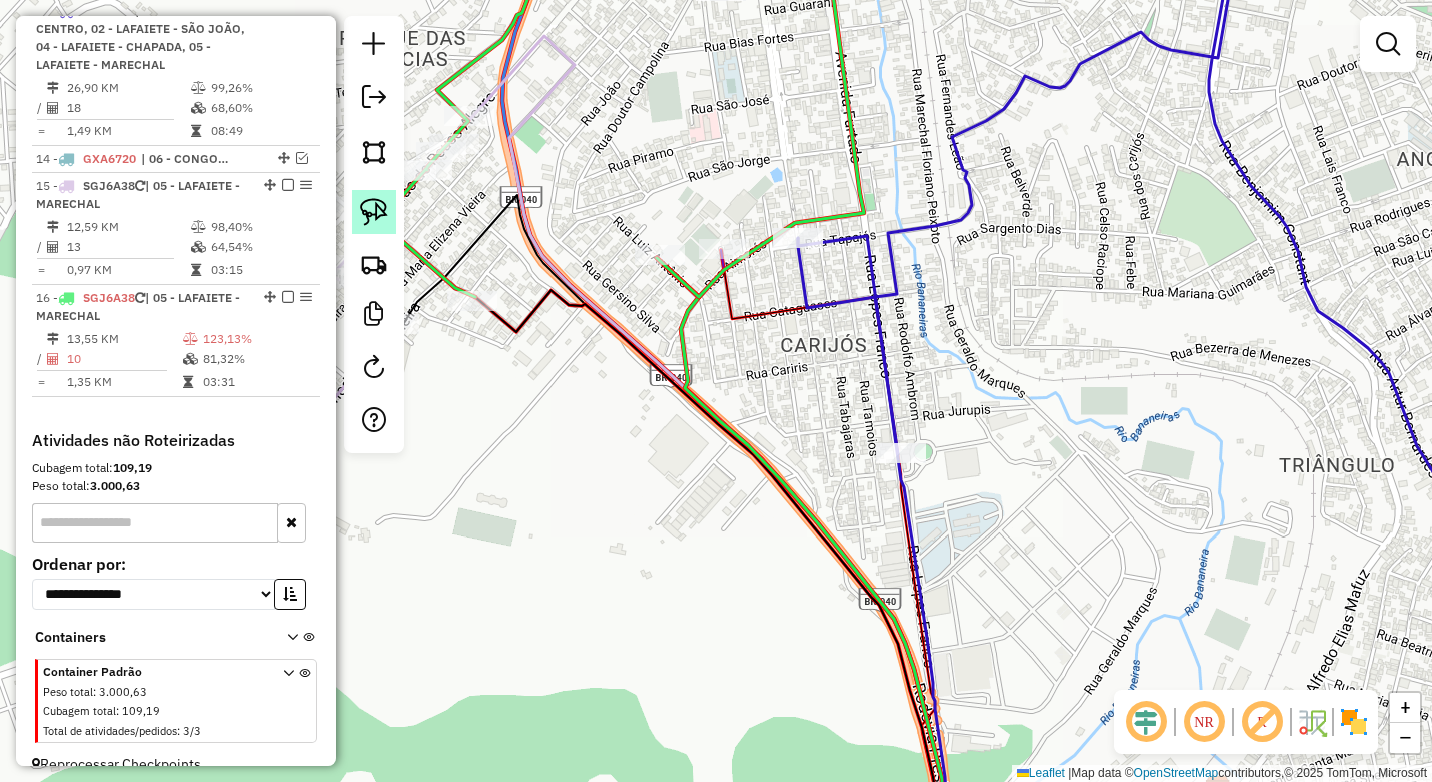 click 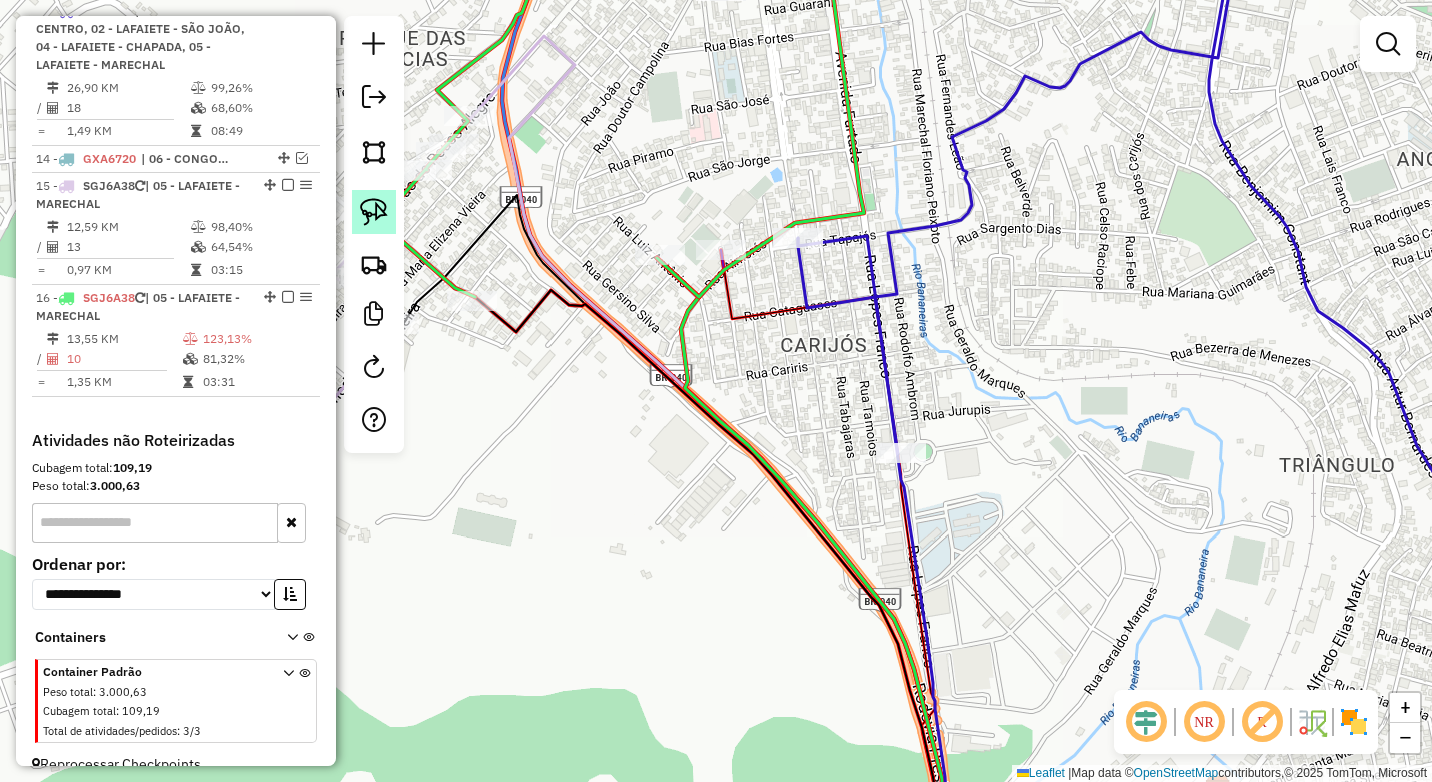click 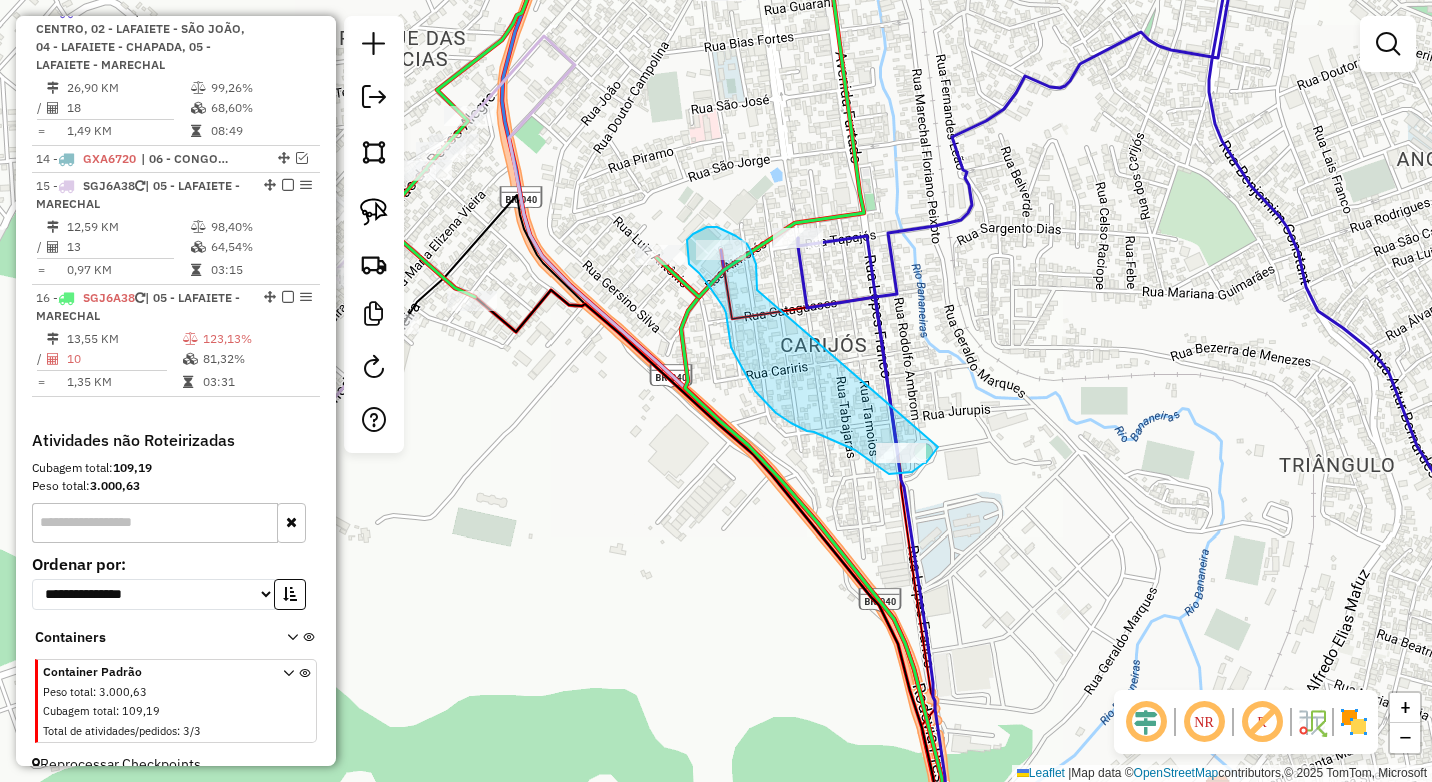 drag, startPoint x: 757, startPoint y: 279, endPoint x: 938, endPoint y: 445, distance: 245.5952 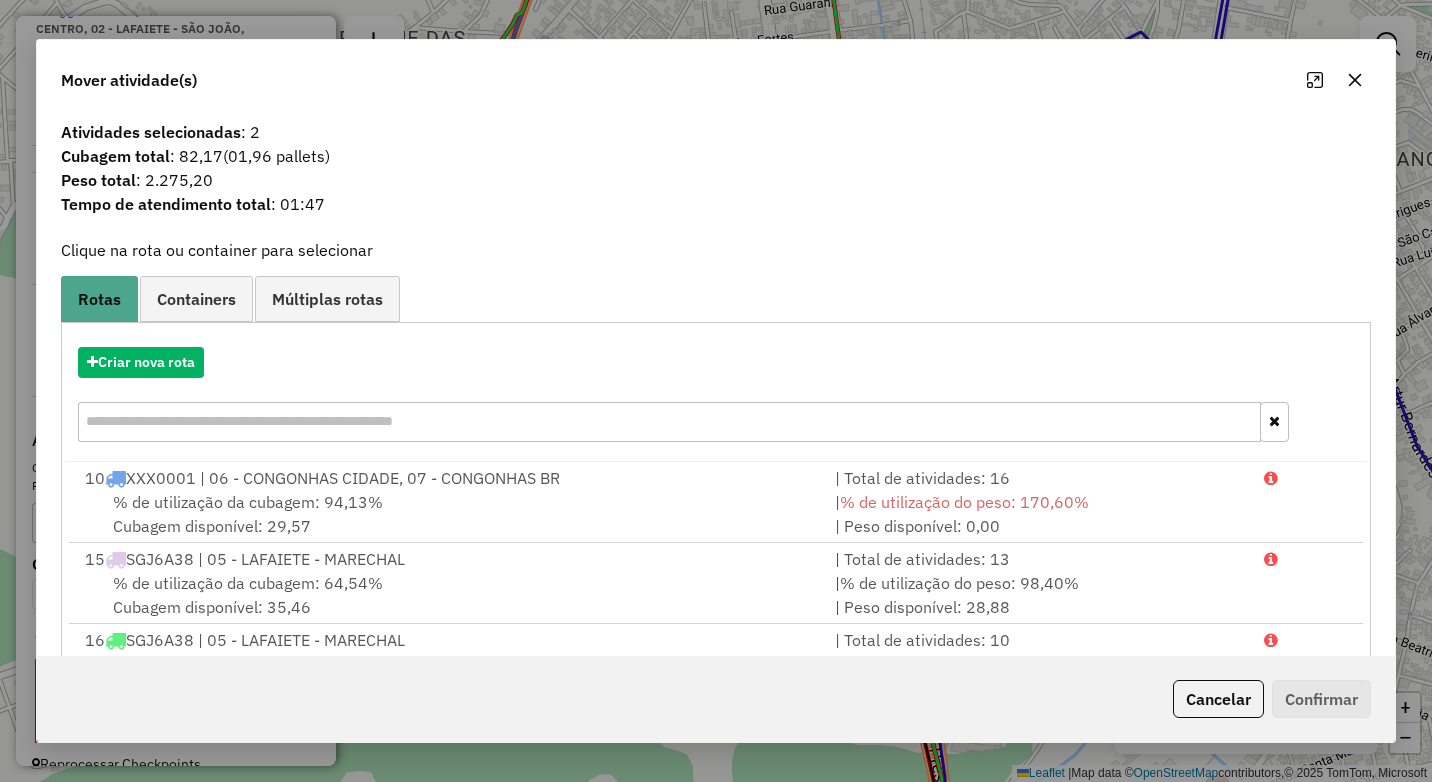 drag, startPoint x: 1377, startPoint y: 78, endPoint x: 1362, endPoint y: 89, distance: 18.601076 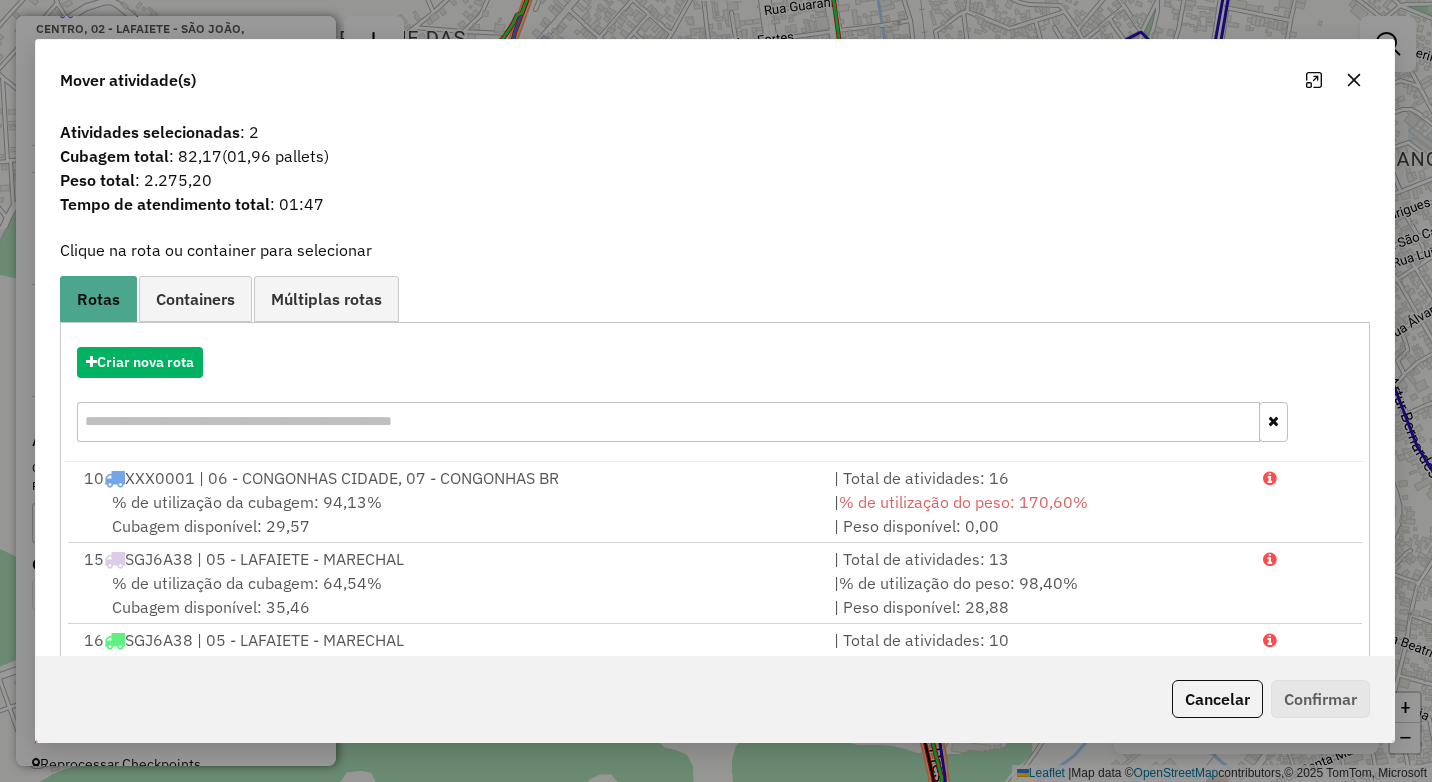 click 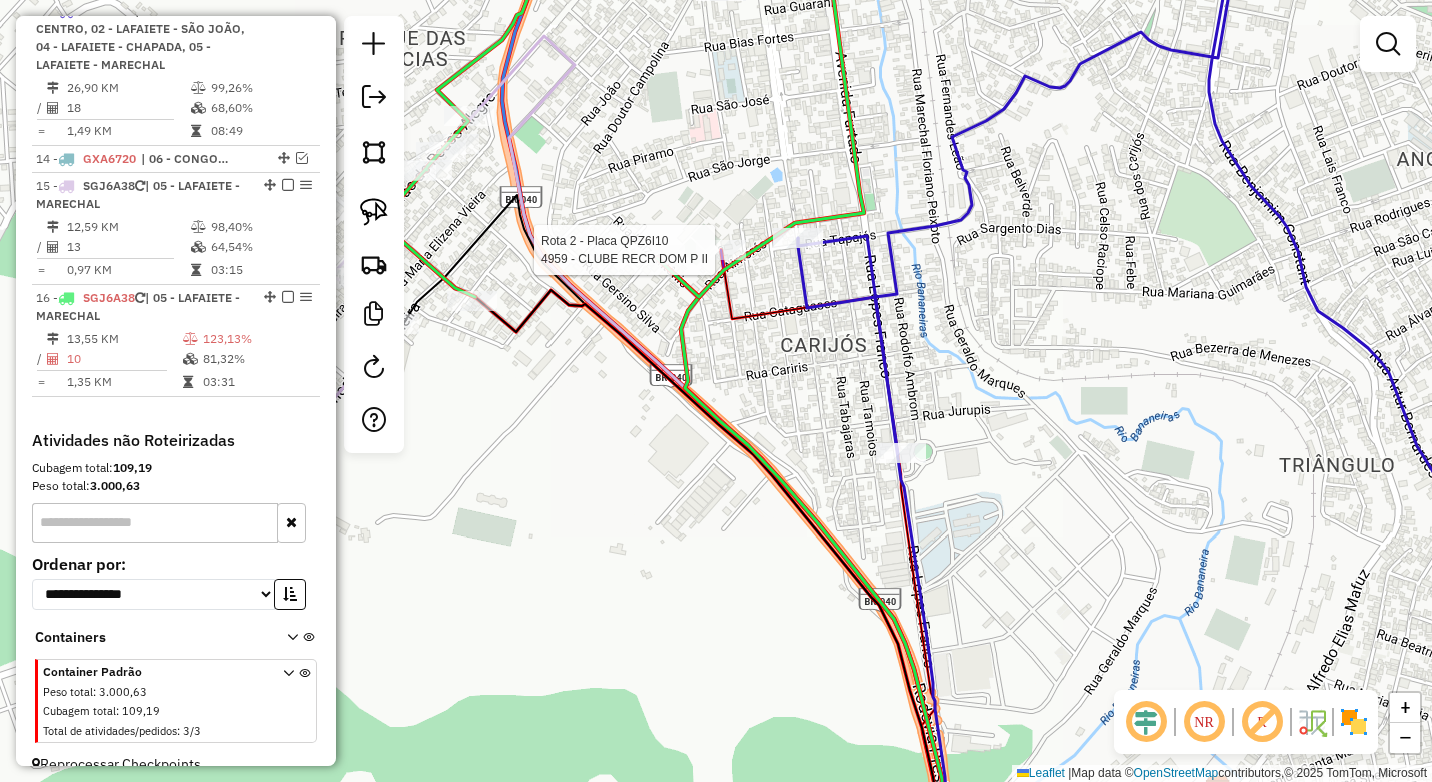 select on "*********" 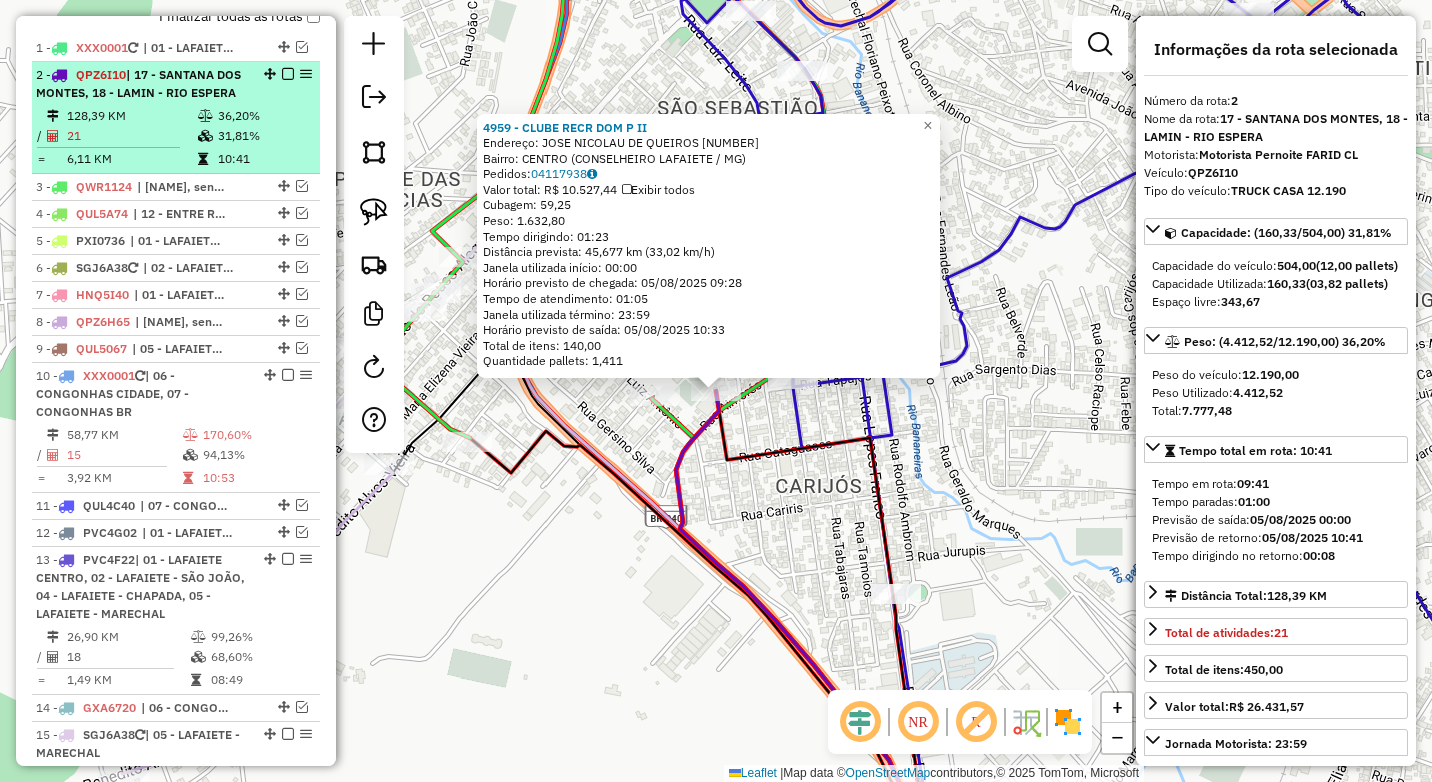 scroll, scrollTop: 701, scrollLeft: 0, axis: vertical 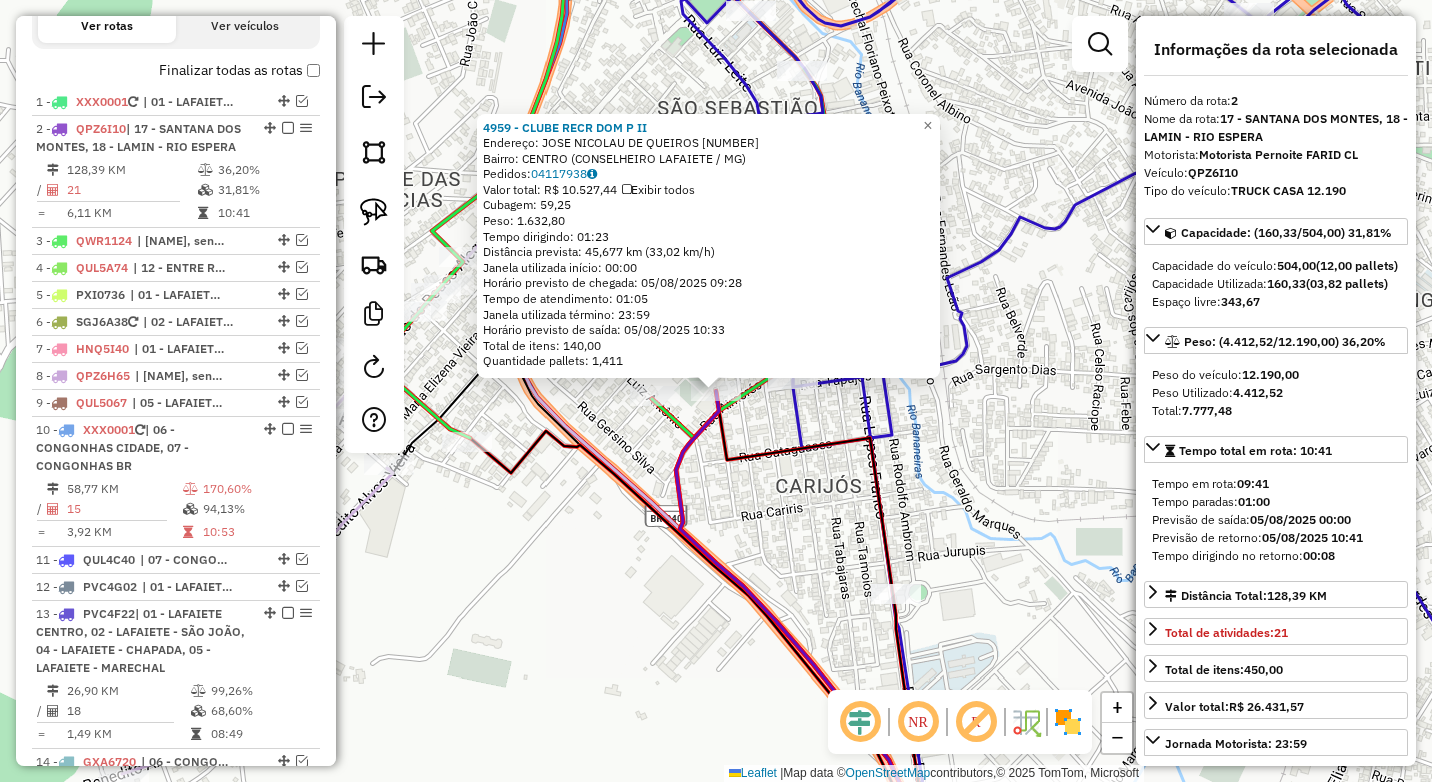 click on "4959 - CLUBE RECR DOM P II  Endereço:  JOSE NICOLAU DE QUEIROS 10   Bairro: CENTRO (CONSELHEIRO LAFAIETE / MG)   Pedidos:  04117938   Valor total: R$ 10.527,44   Exibir todos   Cubagem: 59,25  Peso: 1.632,80  Tempo dirigindo: 01:23   Distância prevista: 45,677 km (33,02 km/h)   Janela utilizada início: 00:00   Horário previsto de chegada: 05/08/2025 09:28   Tempo de atendimento: 01:05   Janela utilizada término: 23:59   Horário previsto de saída: 05/08/2025 10:33   Total de itens: 140,00   Quantidade pallets: 1,411  × Janela de atendimento Grade de atendimento Capacidade Transportadoras Veículos Cliente Pedidos  Rotas Selecione os dias de semana para filtrar as janelas de atendimento  Seg   Ter   Qua   Qui   Sex   Sáb   Dom  Informe o período da janela de atendimento: De: Até:  Filtrar exatamente a janela do cliente  Considerar janela de atendimento padrão  Selecione os dias de semana para filtrar as grades de atendimento  Seg   Ter   Qua   Qui   Sex   Sáb   Dom   Peso mínimo:  **** ****  De:" 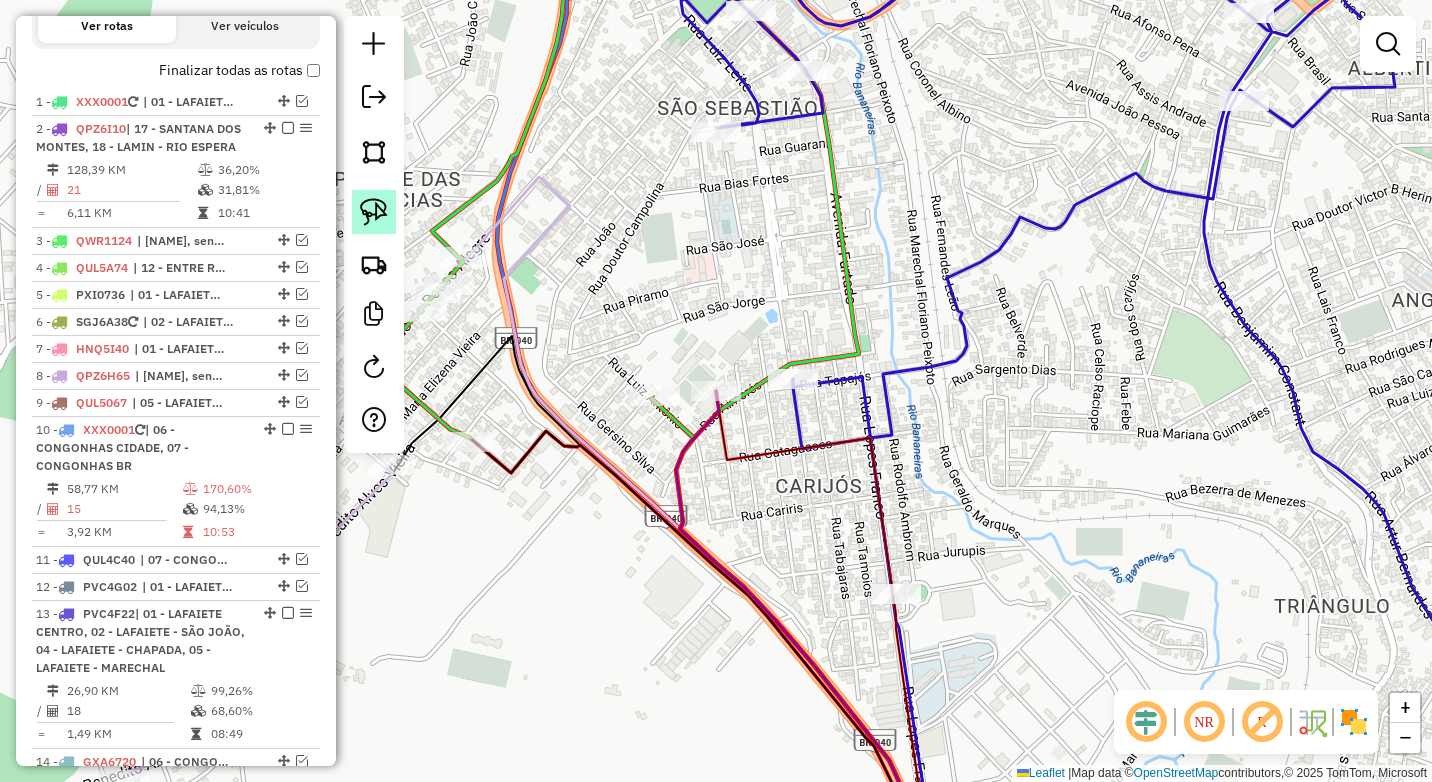 click 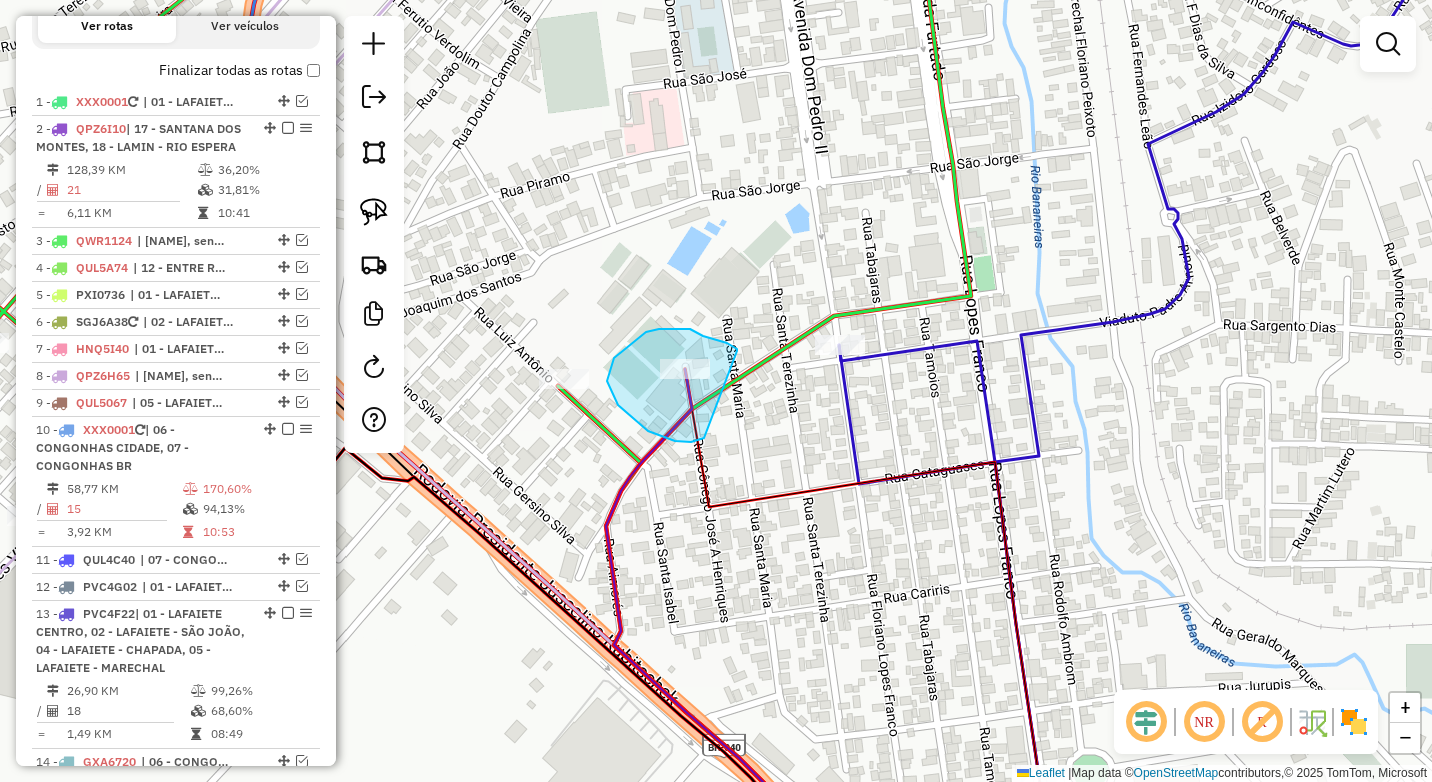 drag, startPoint x: 737, startPoint y: 351, endPoint x: 707, endPoint y: 438, distance: 92.02717 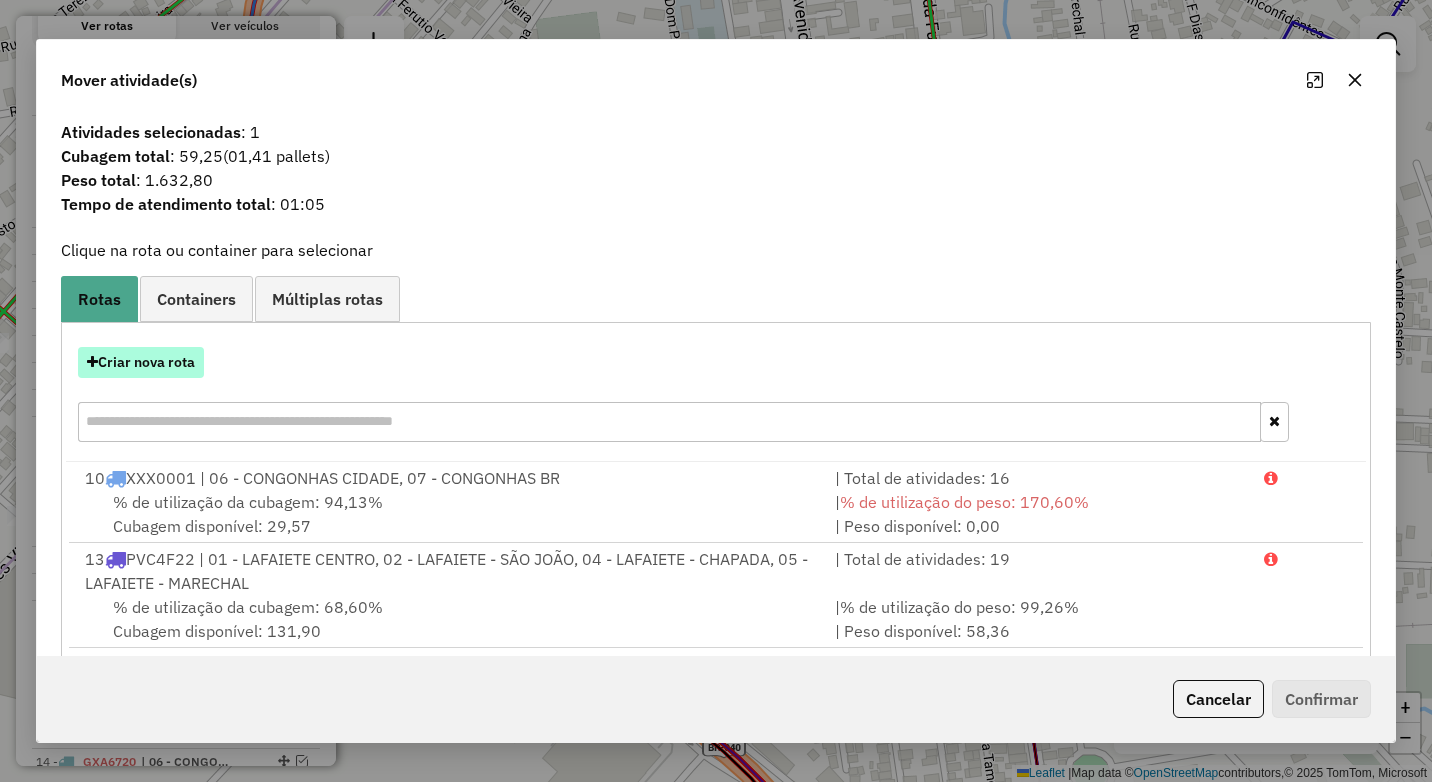 click on "Criar nova rota" at bounding box center (141, 362) 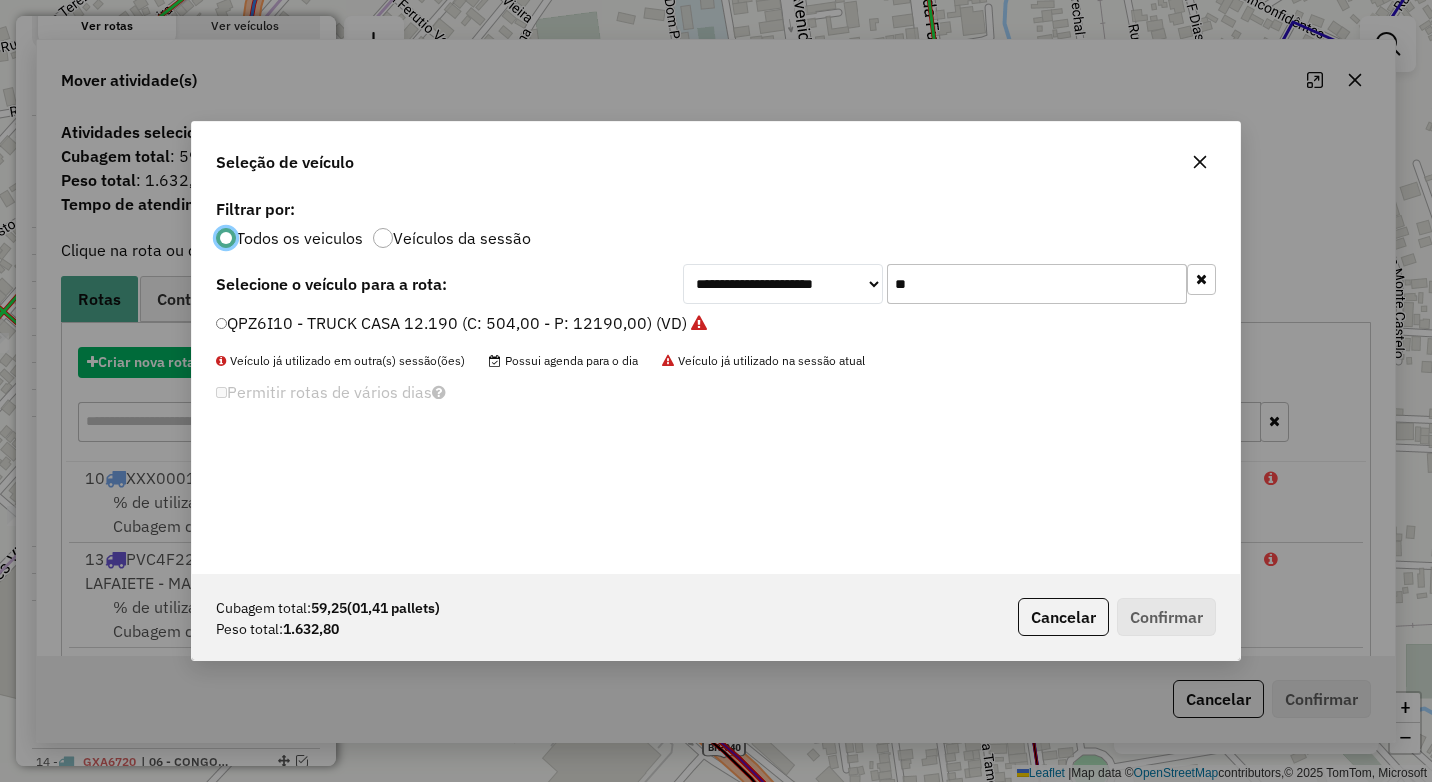 scroll, scrollTop: 11, scrollLeft: 6, axis: both 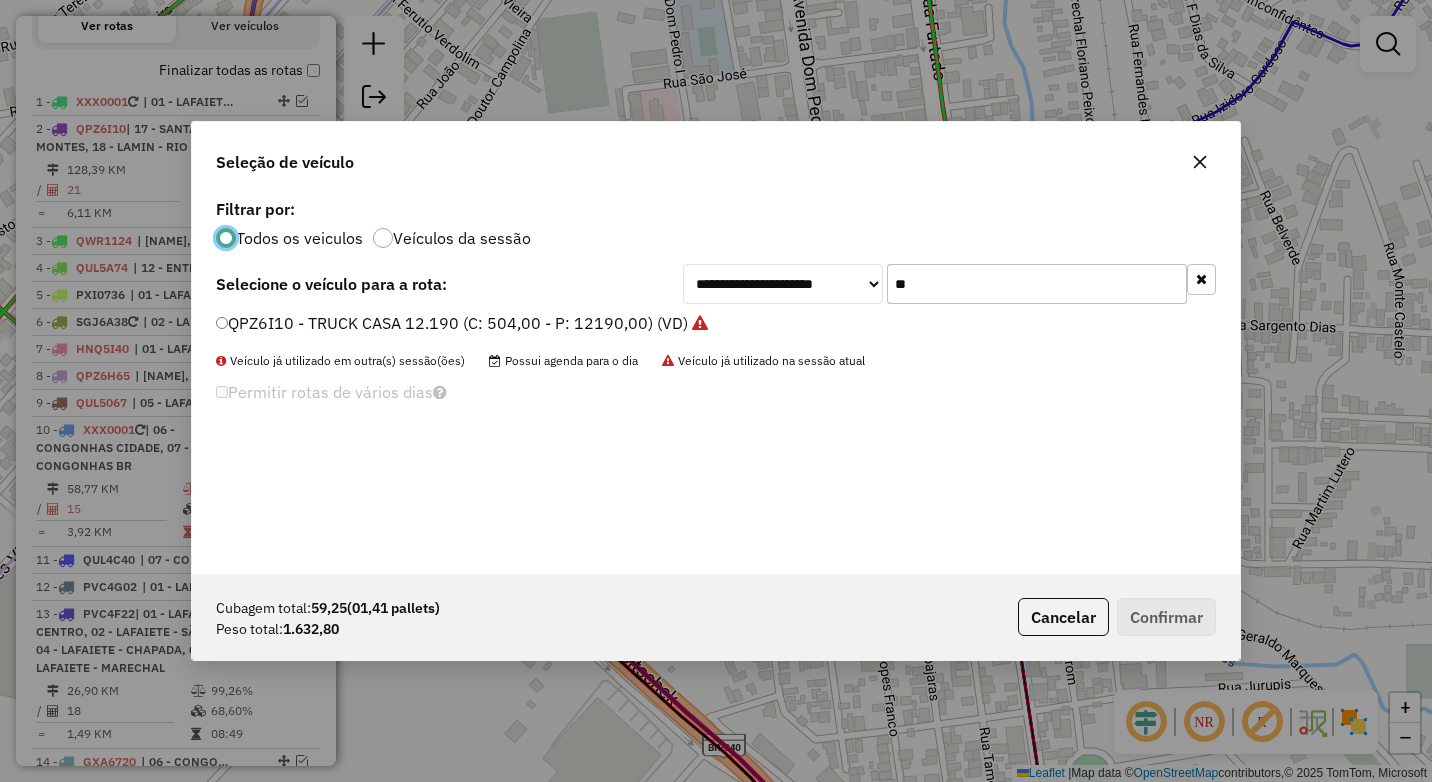 drag, startPoint x: 872, startPoint y: 299, endPoint x: 854, endPoint y: 298, distance: 18.027756 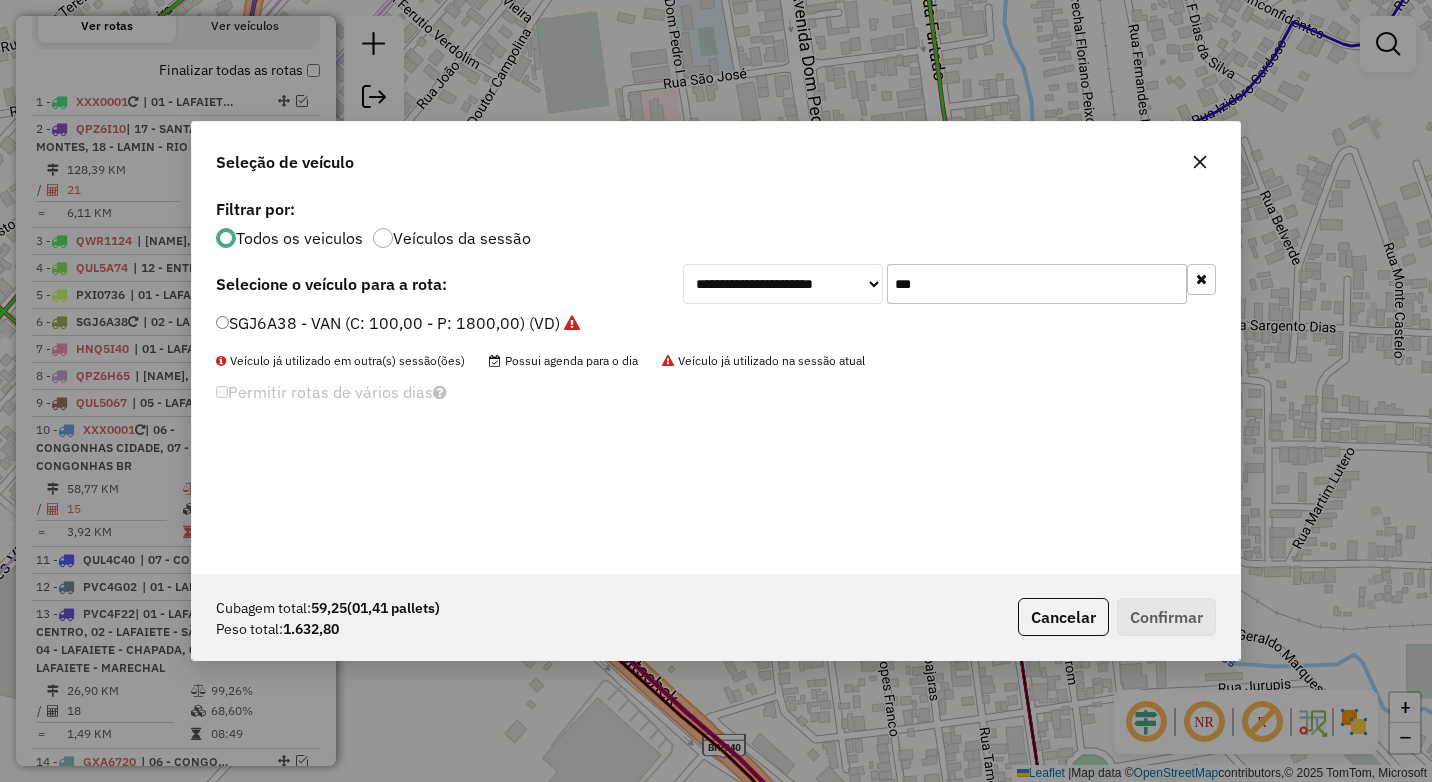type on "***" 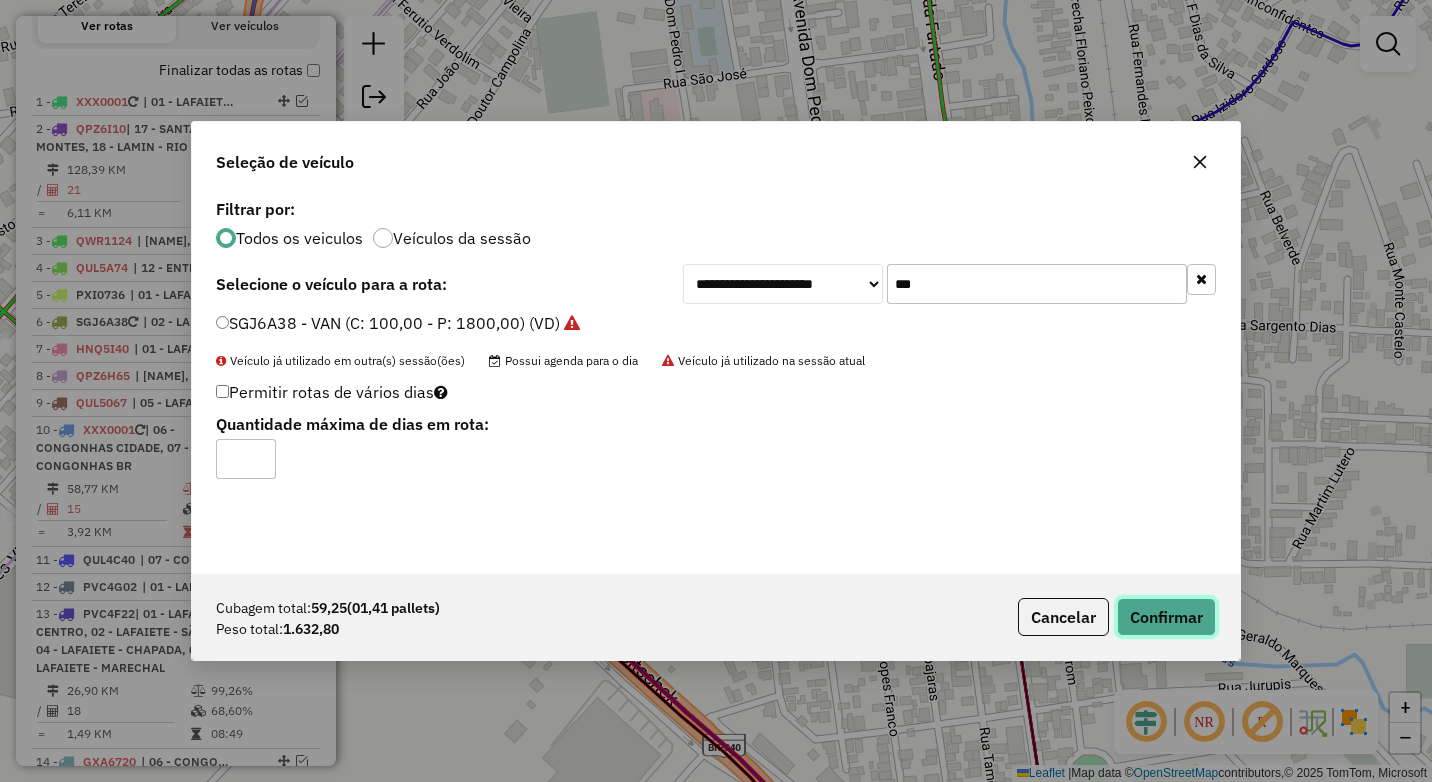 click on "Confirmar" 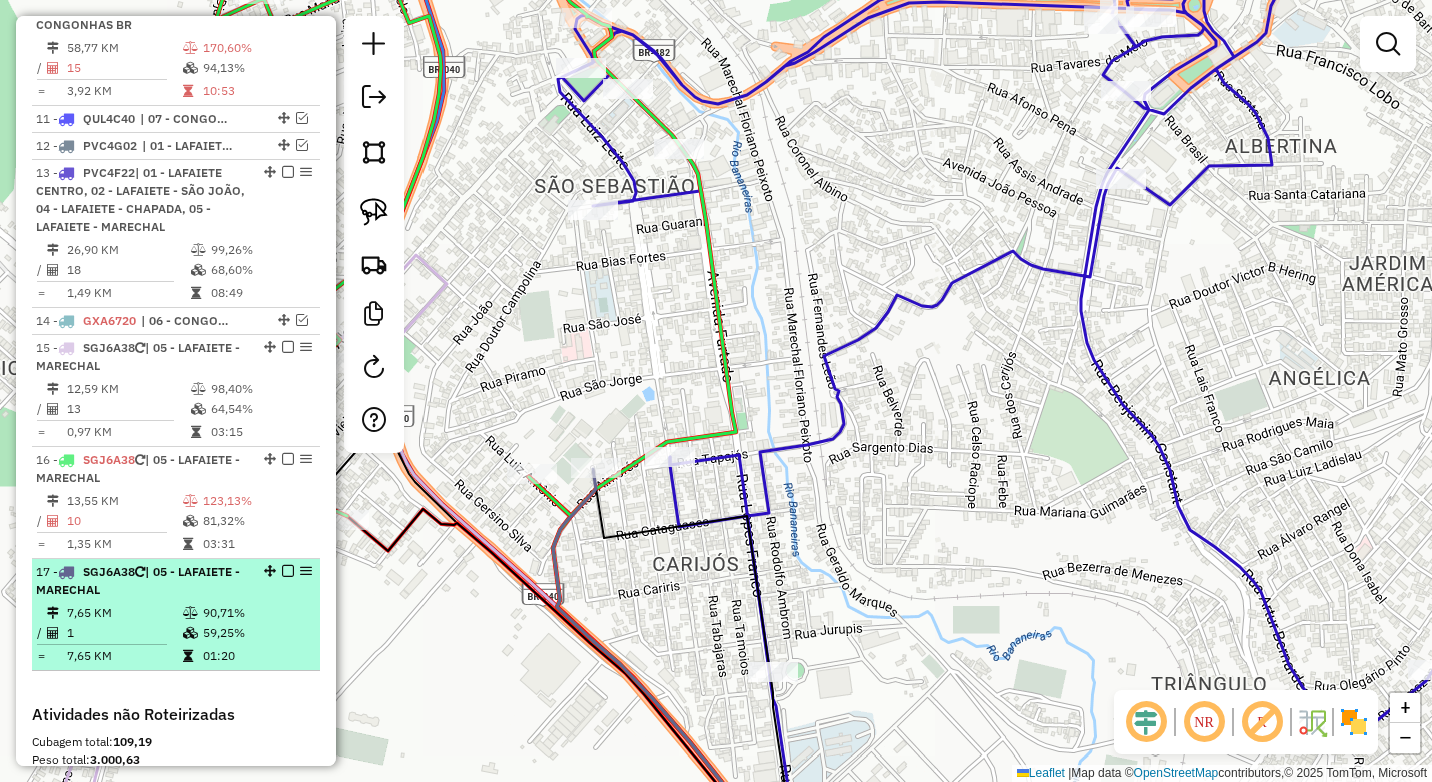 scroll, scrollTop: 1101, scrollLeft: 0, axis: vertical 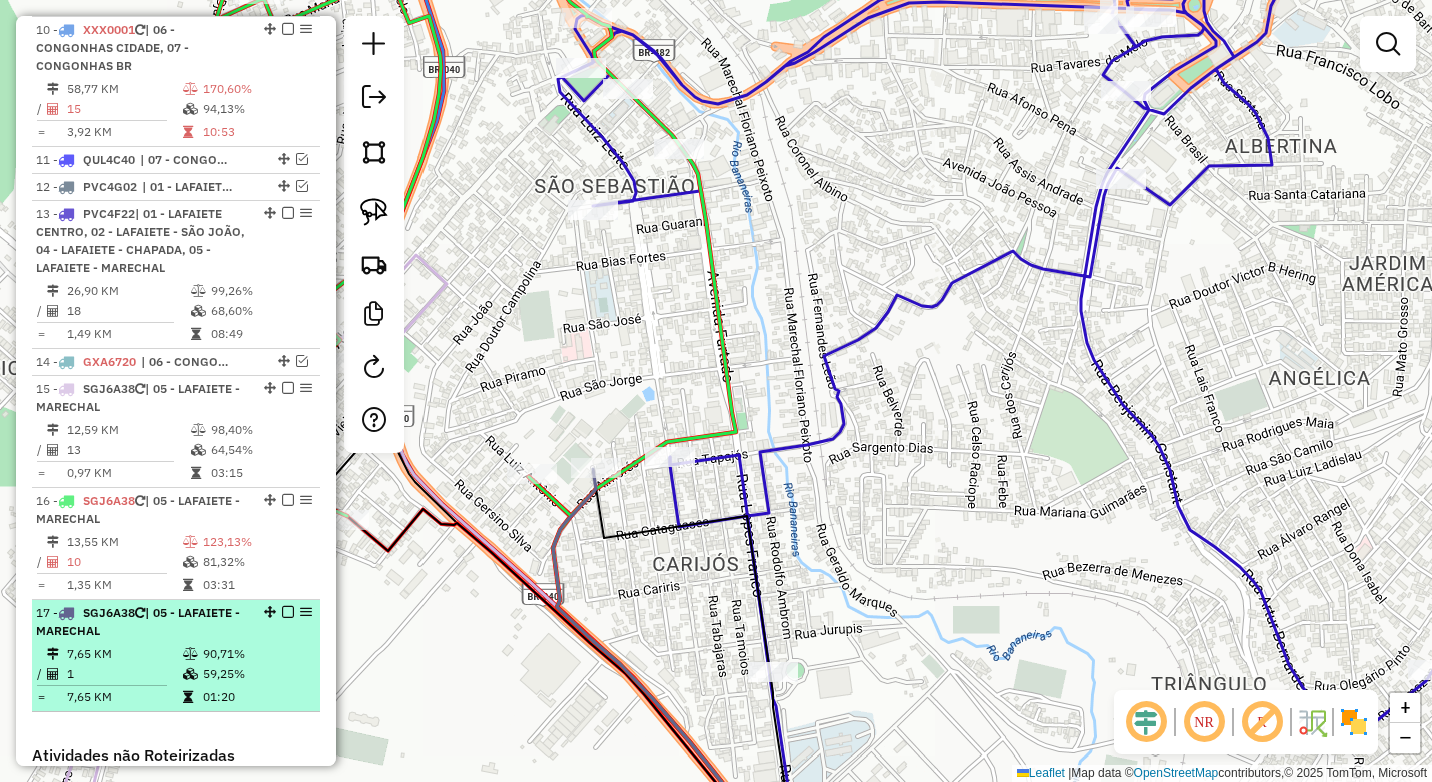 click at bounding box center [288, 612] 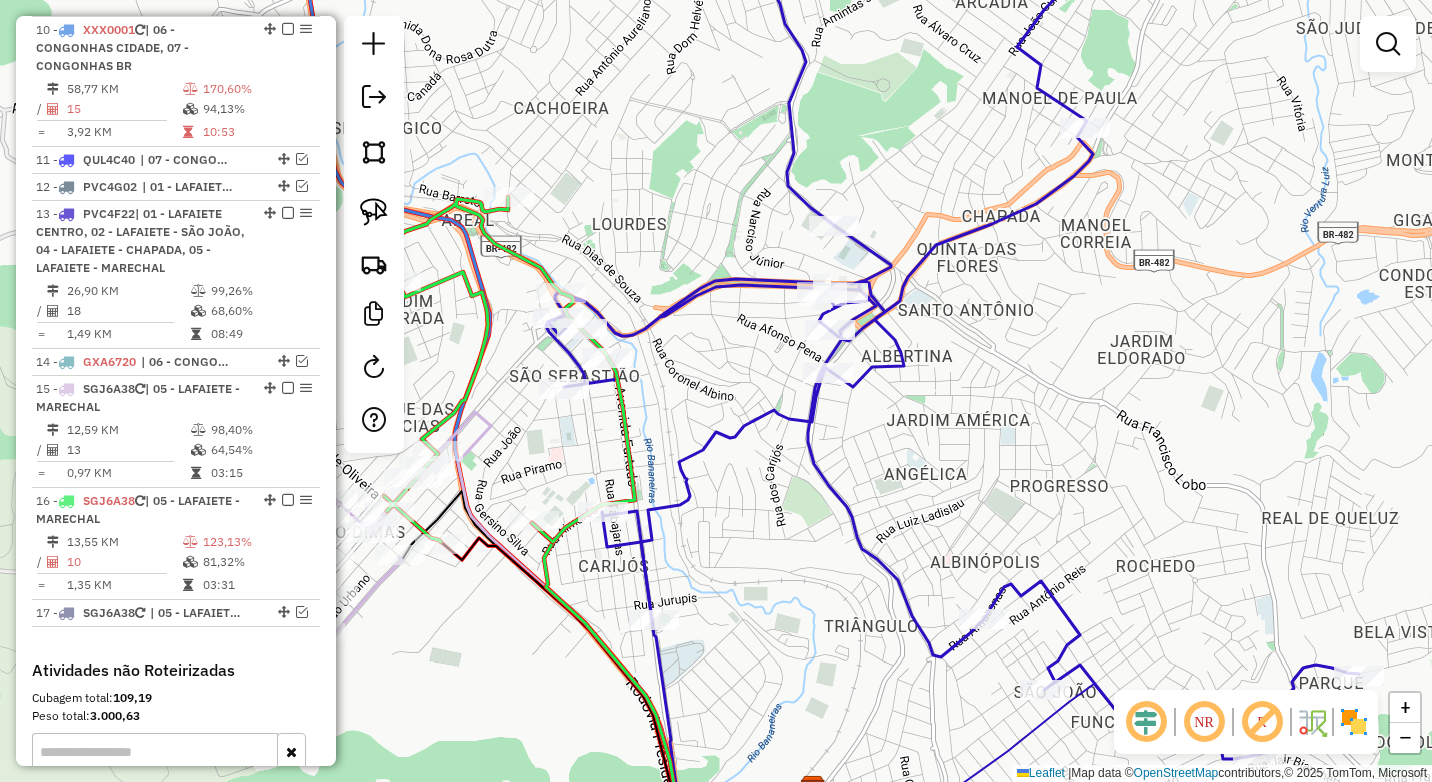 drag, startPoint x: 763, startPoint y: 484, endPoint x: 815, endPoint y: 501, distance: 54.708317 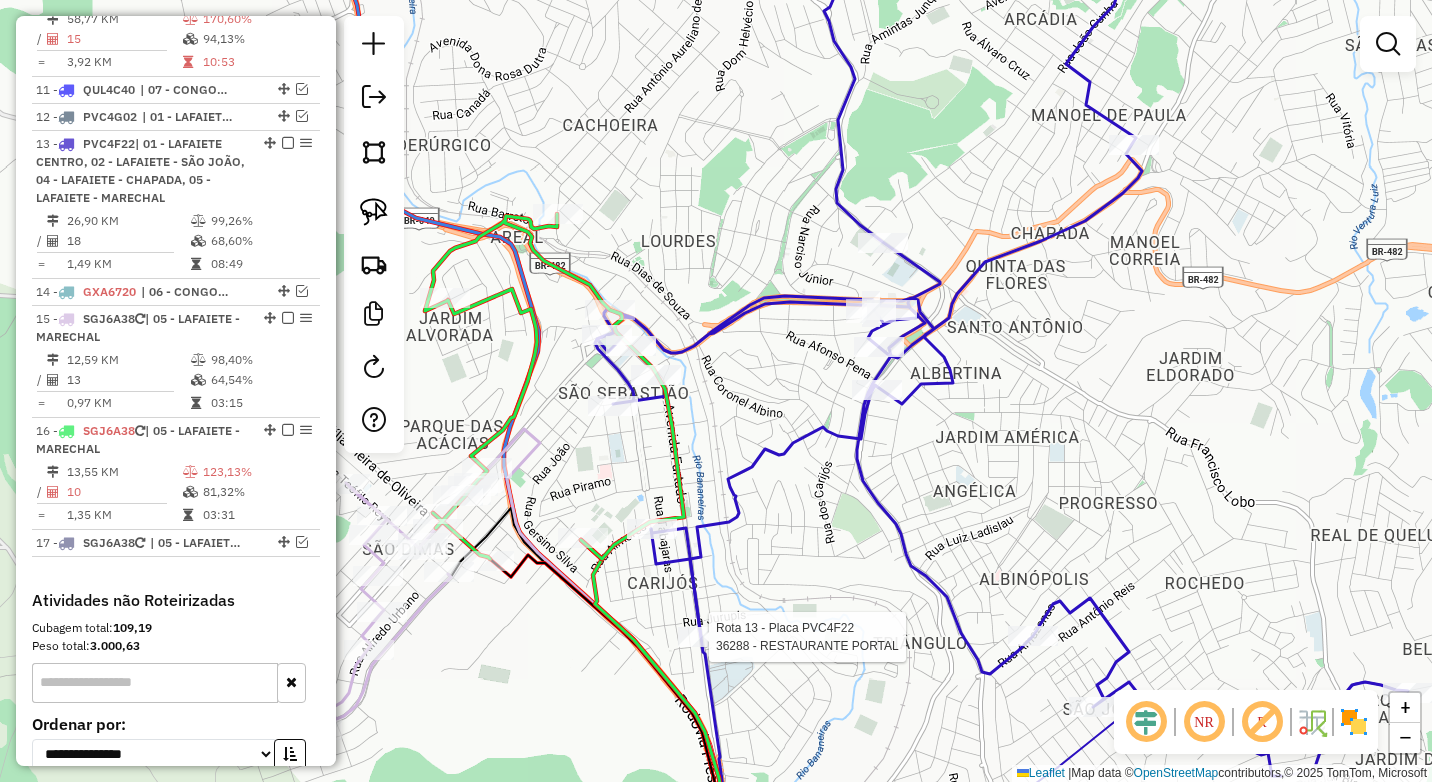 select on "*********" 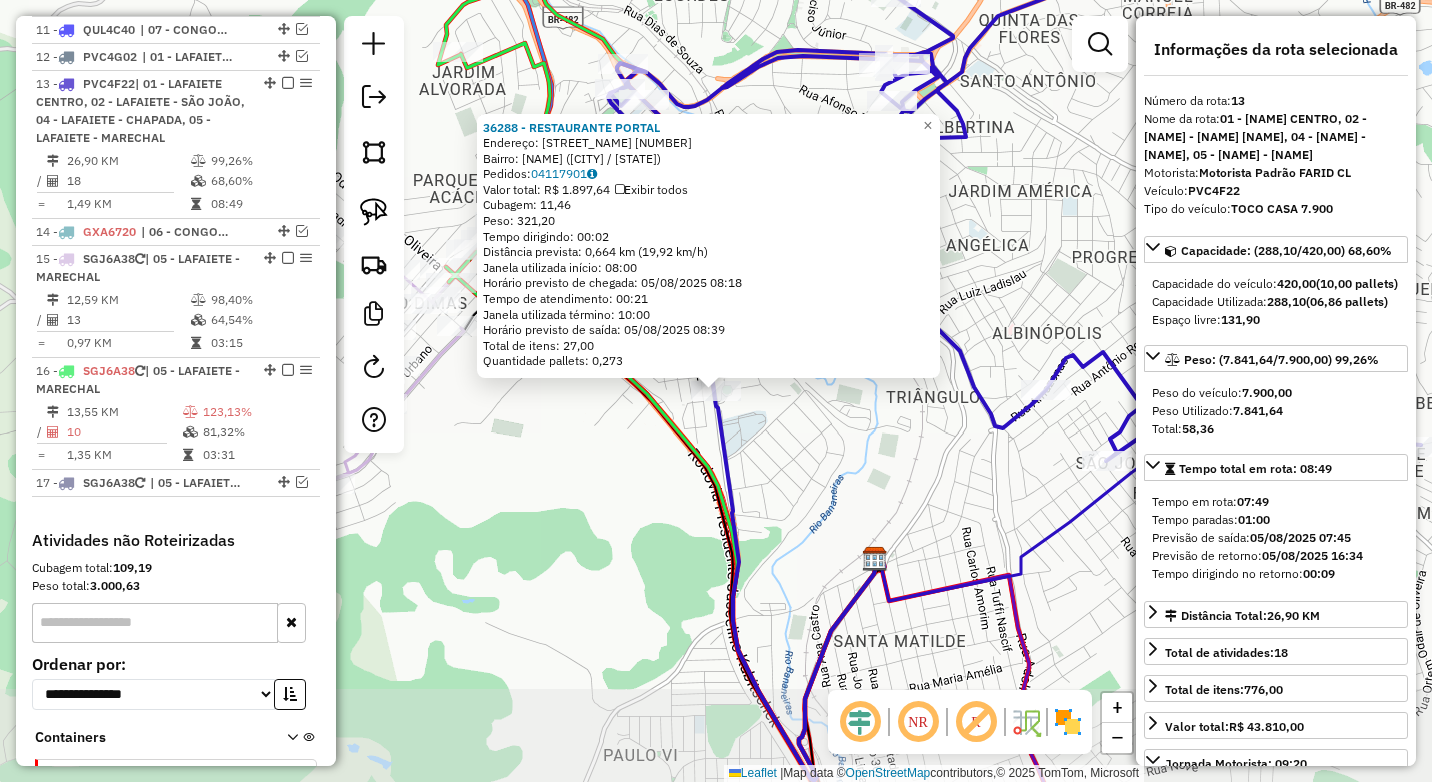 scroll, scrollTop: 1304, scrollLeft: 0, axis: vertical 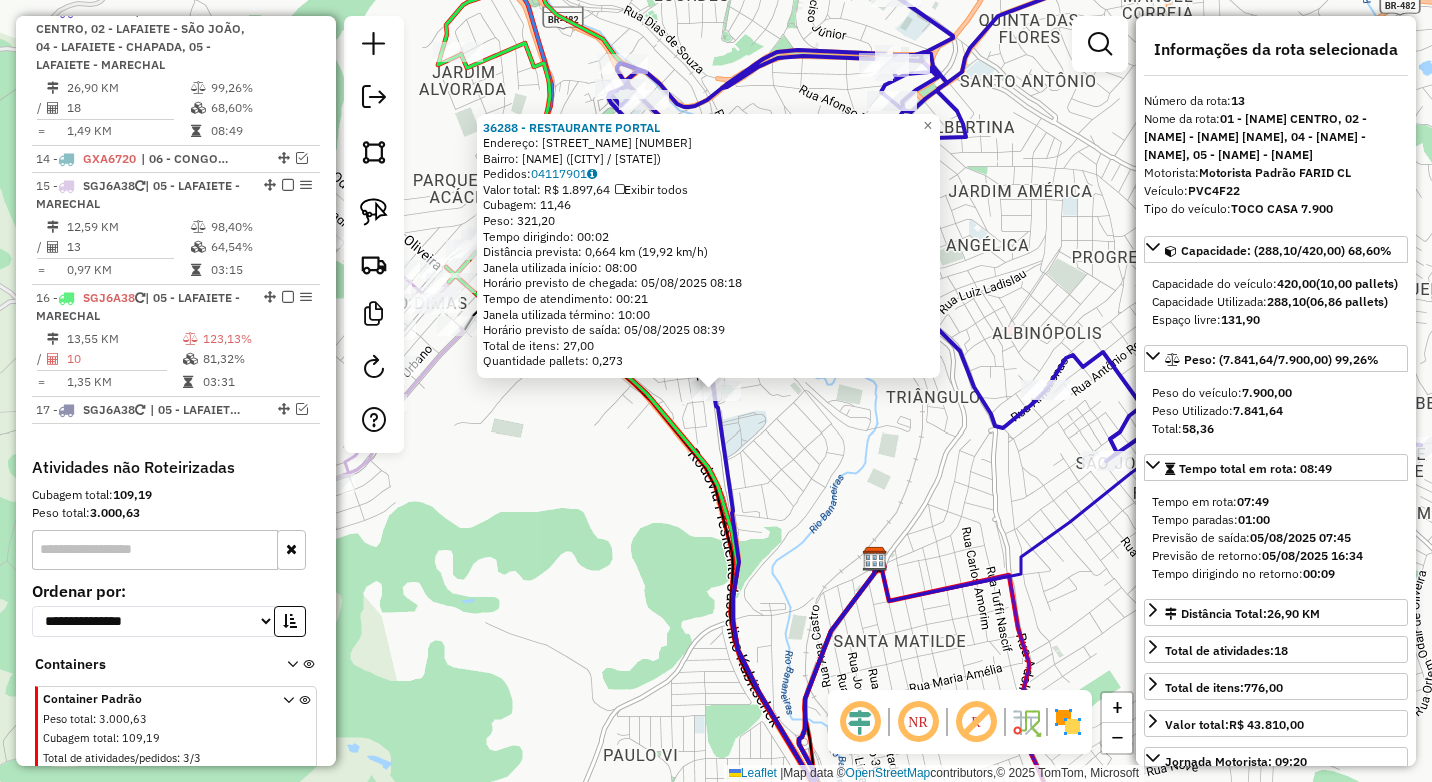click on "36288 - RESTAURANTE PORTAL  Endereço:  LOPES FRANCO 592   Bairro: CARIJOS (CONSELHEIRO LAFAIETE / MG)   Pedidos:  04117901   Valor total: R$ 1.897,64   Exibir todos   Cubagem: 11,46  Peso: 321,20  Tempo dirigindo: 00:02   Distância prevista: 0,664 km (19,92 km/h)   Janela utilizada início: 08:00   Horário previsto de chegada: 05/08/2025 08:18   Tempo de atendimento: 00:21   Janela utilizada término: 10:00   Horário previsto de saída: 05/08/2025 08:39   Total de itens: 27,00   Quantidade pallets: 0,273  × Janela de atendimento Grade de atendimento Capacidade Transportadoras Veículos Cliente Pedidos  Rotas Selecione os dias de semana para filtrar as janelas de atendimento  Seg   Ter   Qua   Qui   Sex   Sáb   Dom  Informe o período da janela de atendimento: De: Até:  Filtrar exatamente a janela do cliente  Considerar janela de atendimento padrão  Selecione os dias de semana para filtrar as grades de atendimento  Seg   Ter   Qua   Qui   Sex   Sáb   Dom   Peso mínimo:  ****  Peso máximo:  **** De:" 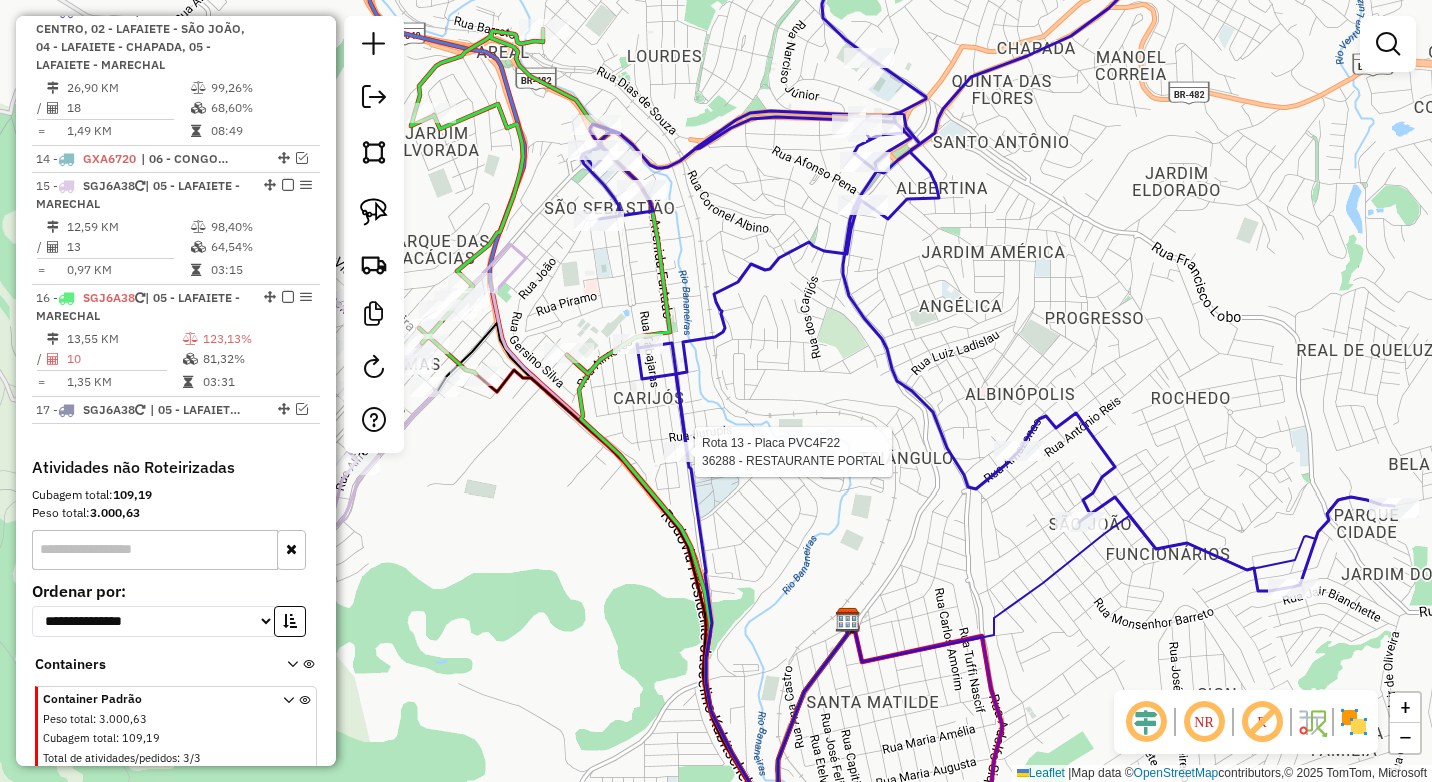 select on "*********" 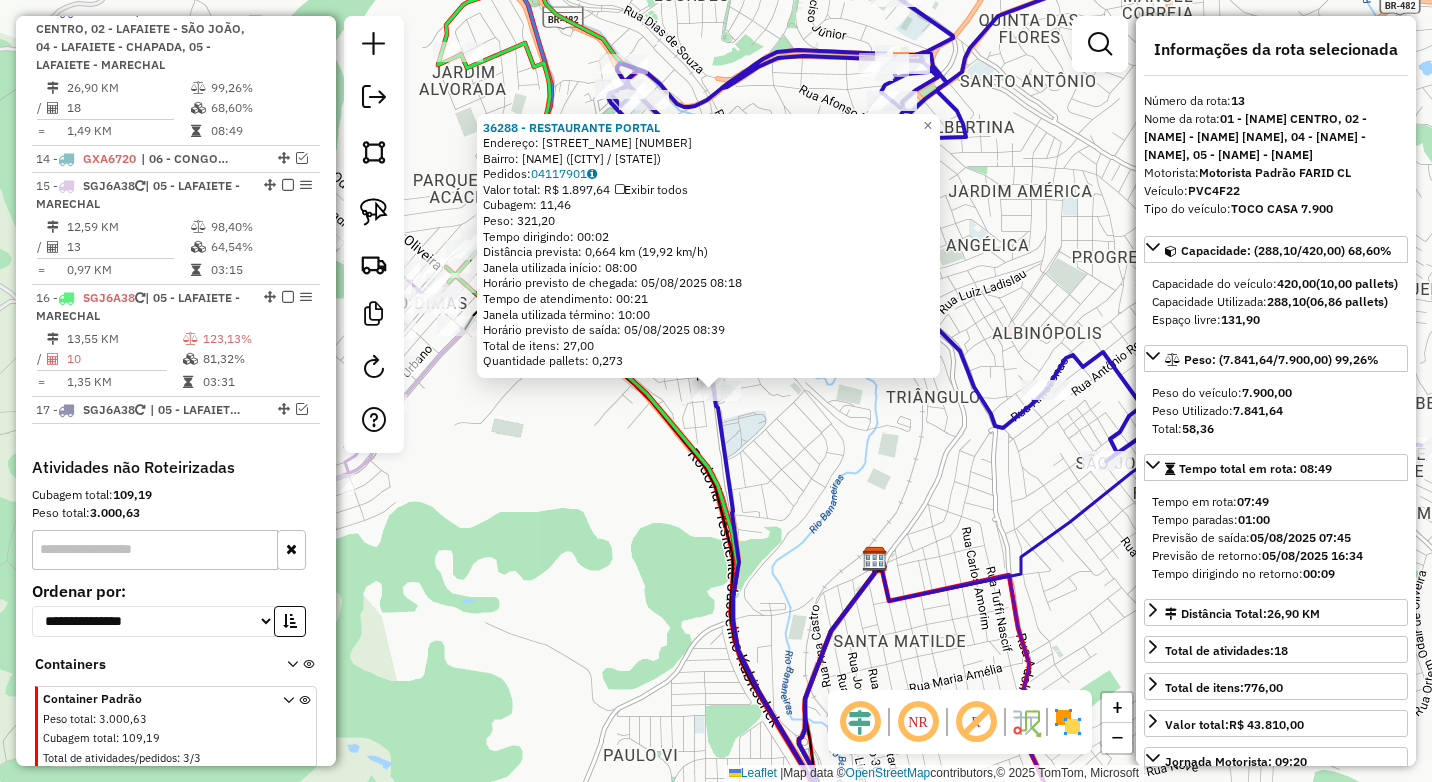 click on "36288 - RESTAURANTE PORTAL  Endereço:  LOPES FRANCO 592   Bairro: CARIJOS (CONSELHEIRO LAFAIETE / MG)   Pedidos:  04117901   Valor total: R$ 1.897,64   Exibir todos   Cubagem: 11,46  Peso: 321,20  Tempo dirigindo: 00:02   Distância prevista: 0,664 km (19,92 km/h)   Janela utilizada início: 08:00   Horário previsto de chegada: 05/08/2025 08:18   Tempo de atendimento: 00:21   Janela utilizada término: 10:00   Horário previsto de saída: 05/08/2025 08:39   Total de itens: 27,00   Quantidade pallets: 0,273  × Janela de atendimento Grade de atendimento Capacidade Transportadoras Veículos Cliente Pedidos  Rotas Selecione os dias de semana para filtrar as janelas de atendimento  Seg   Ter   Qua   Qui   Sex   Sáb   Dom  Informe o período da janela de atendimento: De: Até:  Filtrar exatamente a janela do cliente  Considerar janela de atendimento padrão  Selecione os dias de semana para filtrar as grades de atendimento  Seg   Ter   Qua   Qui   Sex   Sáb   Dom   Peso mínimo:  ****  Peso máximo:  **** De:" 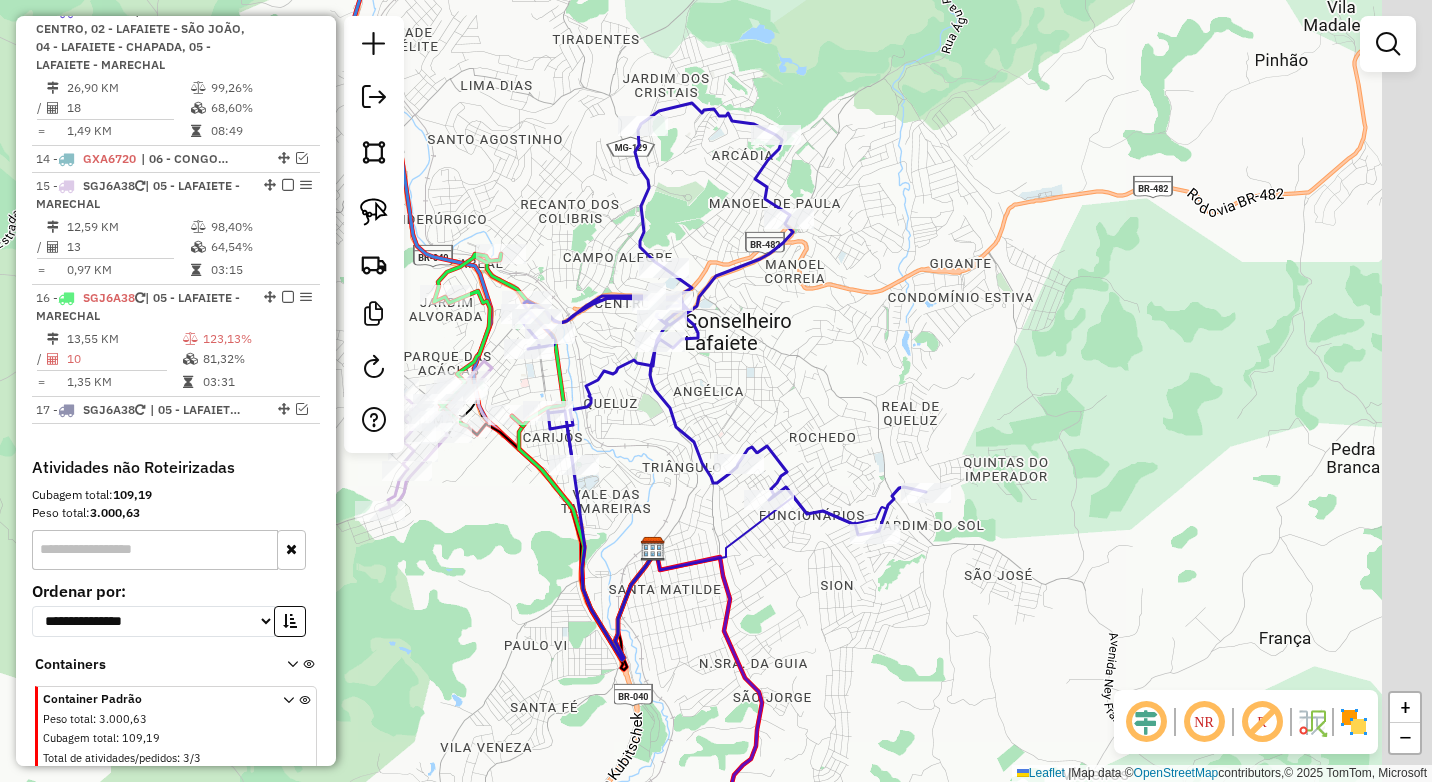 drag, startPoint x: 749, startPoint y: 473, endPoint x: 684, endPoint y: 482, distance: 65.62012 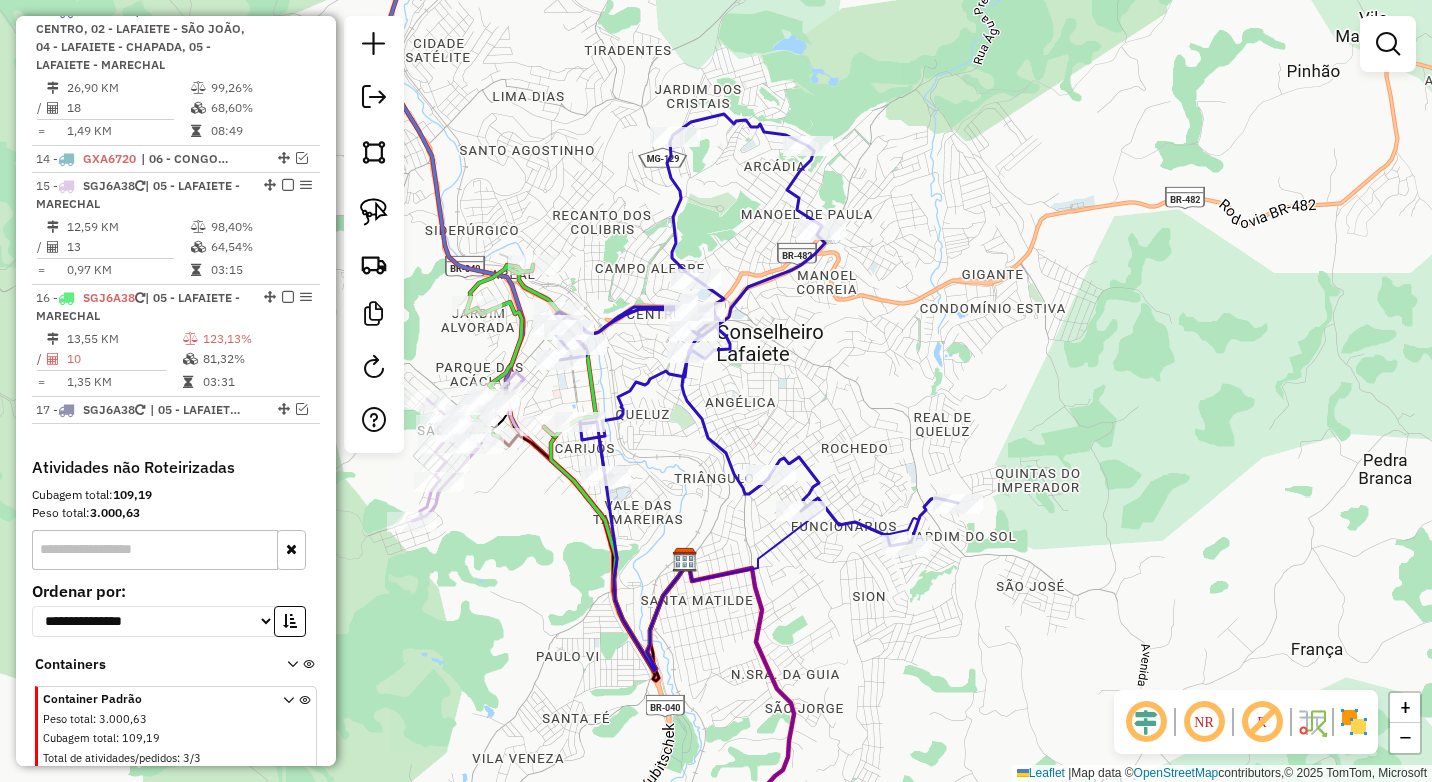 drag, startPoint x: 684, startPoint y: 424, endPoint x: 735, endPoint y: 441, distance: 53.75872 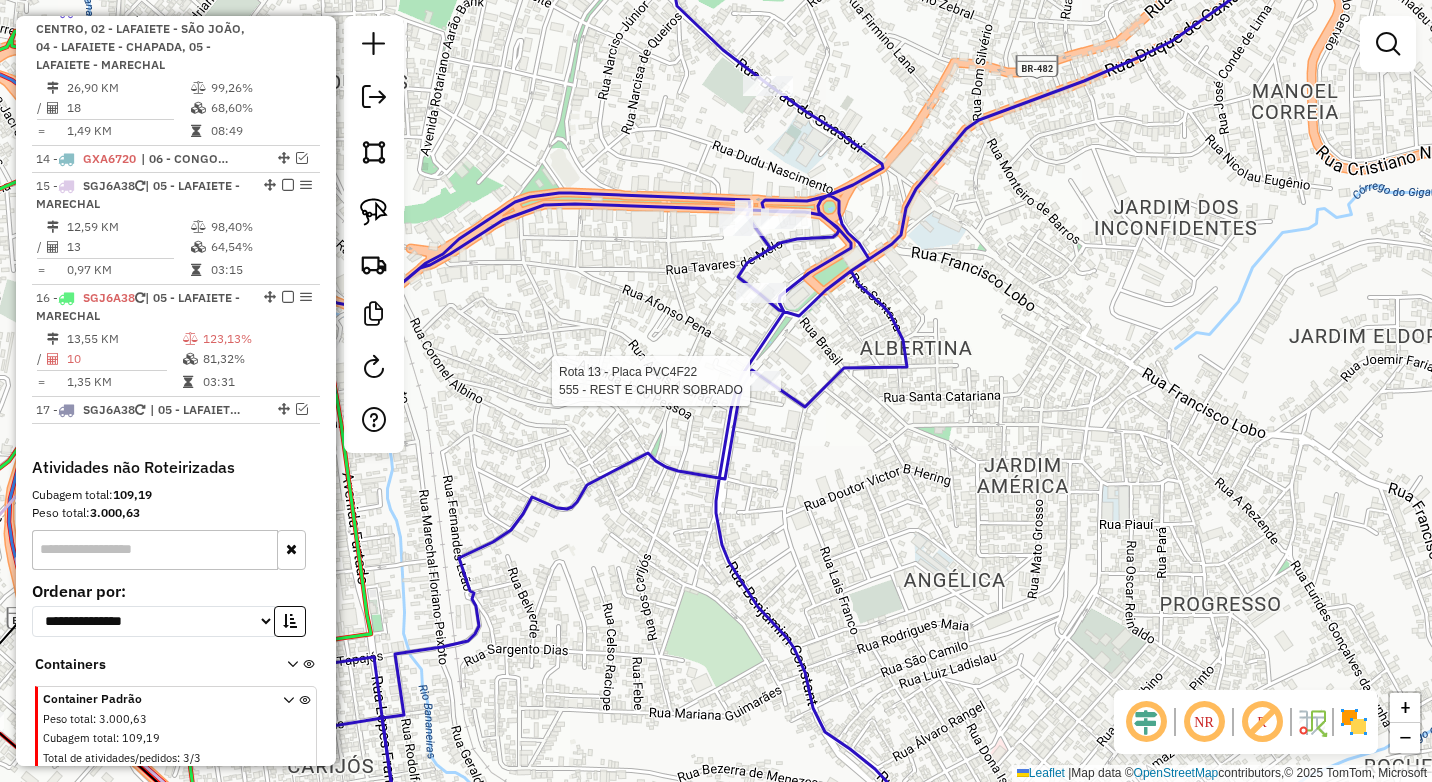 select on "*********" 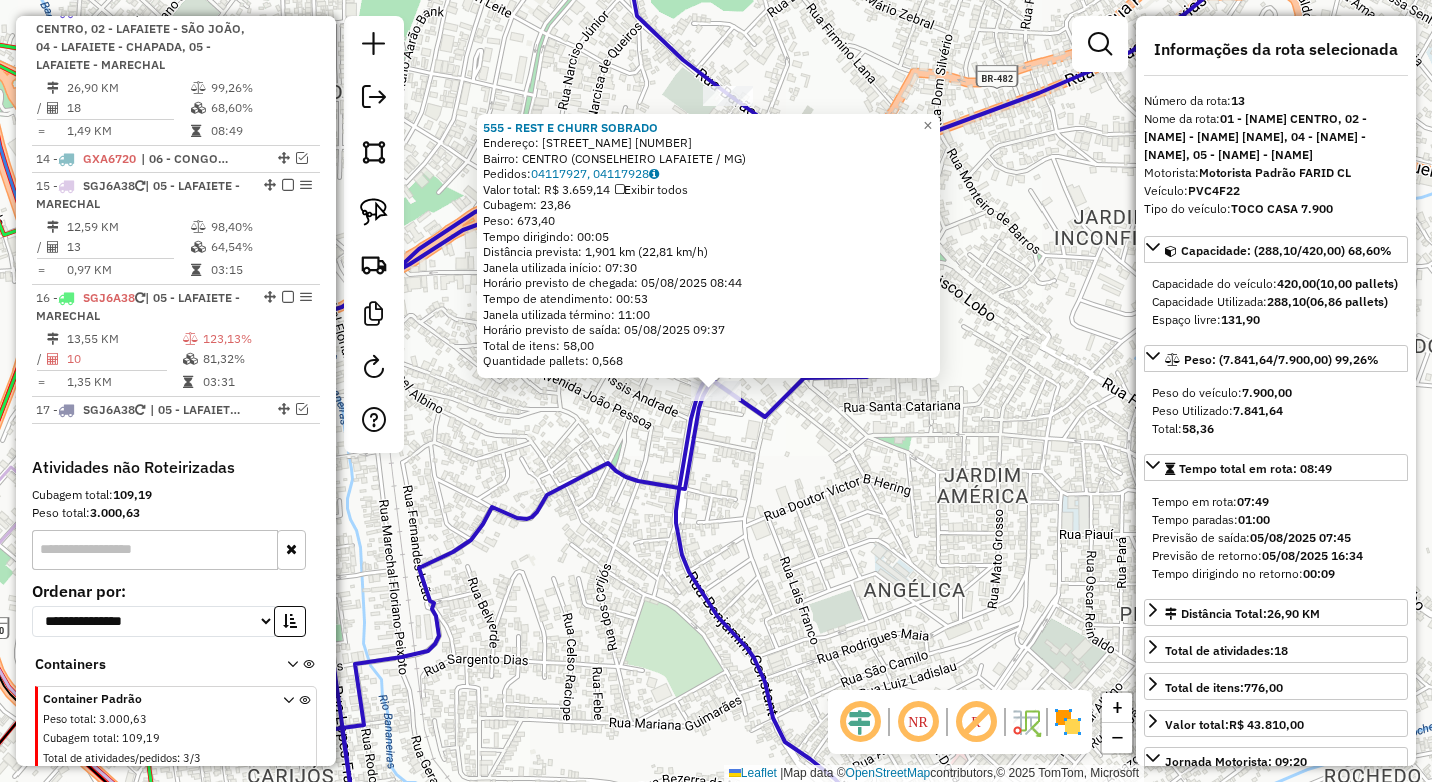 click on "555 - REST E CHURR SOBRADO  Endereço:  JOSE NICOLAU DE QUEIROS 35   Bairro: CENTRO (CONSELHEIRO LAFAIETE / MG)   Pedidos:  04117927, 04117928   Valor total: R$ 3.659,14   Exibir todos   Cubagem: 23,86  Peso: 673,40  Tempo dirigindo: 00:05   Distância prevista: 1,901 km (22,81 km/h)   Janela utilizada início: 07:30   Horário previsto de chegada: 05/08/2025 08:44   Tempo de atendimento: 00:53   Janela utilizada término: 11:00   Horário previsto de saída: 05/08/2025 09:37   Total de itens: 58,00   Quantidade pallets: 0,568  × Janela de atendimento Grade de atendimento Capacidade Transportadoras Veículos Cliente Pedidos  Rotas Selecione os dias de semana para filtrar as janelas de atendimento  Seg   Ter   Qua   Qui   Sex   Sáb   Dom  Informe o período da janela de atendimento: De: Até:  Filtrar exatamente a janela do cliente  Considerar janela de atendimento padrão  Selecione os dias de semana para filtrar as grades de atendimento  Seg   Ter   Qua   Qui   Sex   Sáb   Dom   Peso mínimo:  **** **** +" 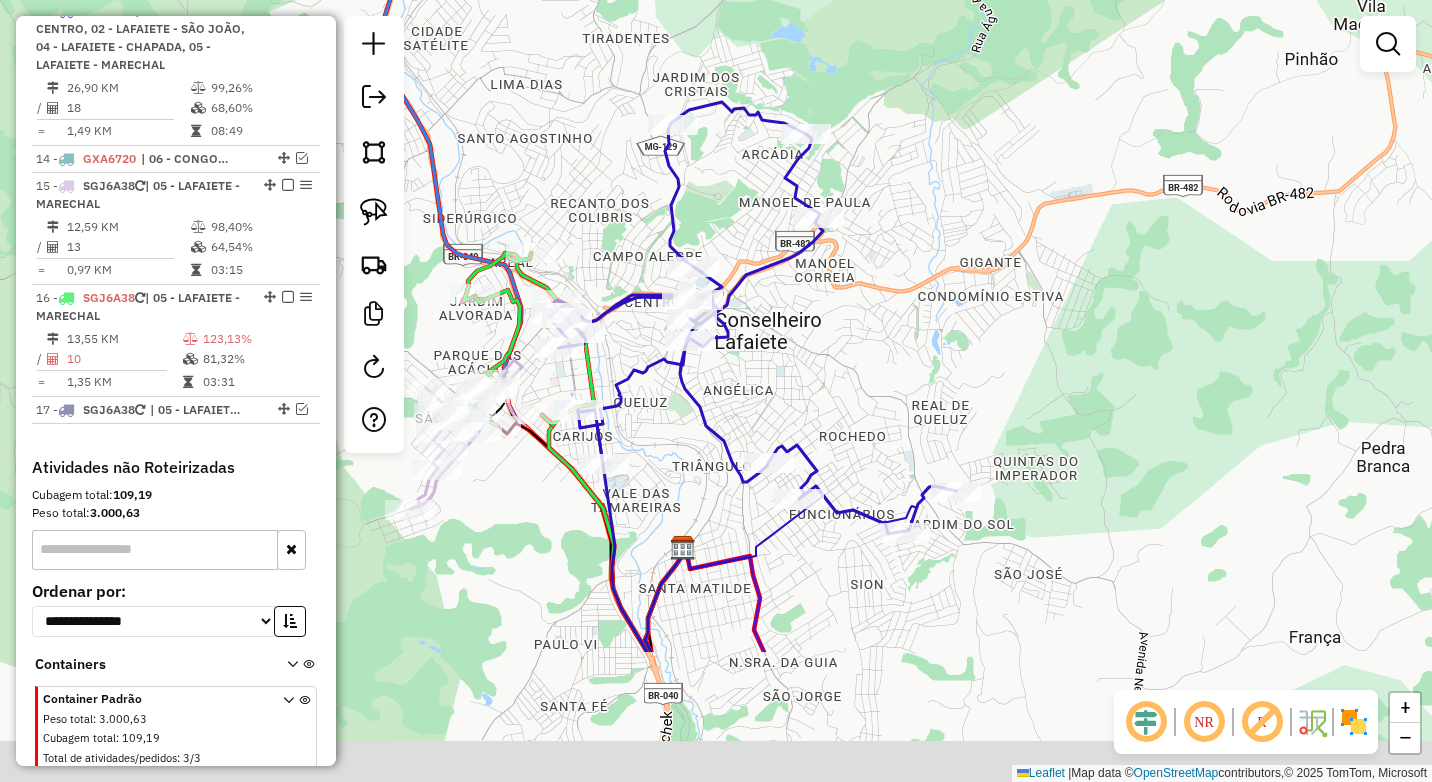 drag, startPoint x: 744, startPoint y: 536, endPoint x: 770, endPoint y: 305, distance: 232.4586 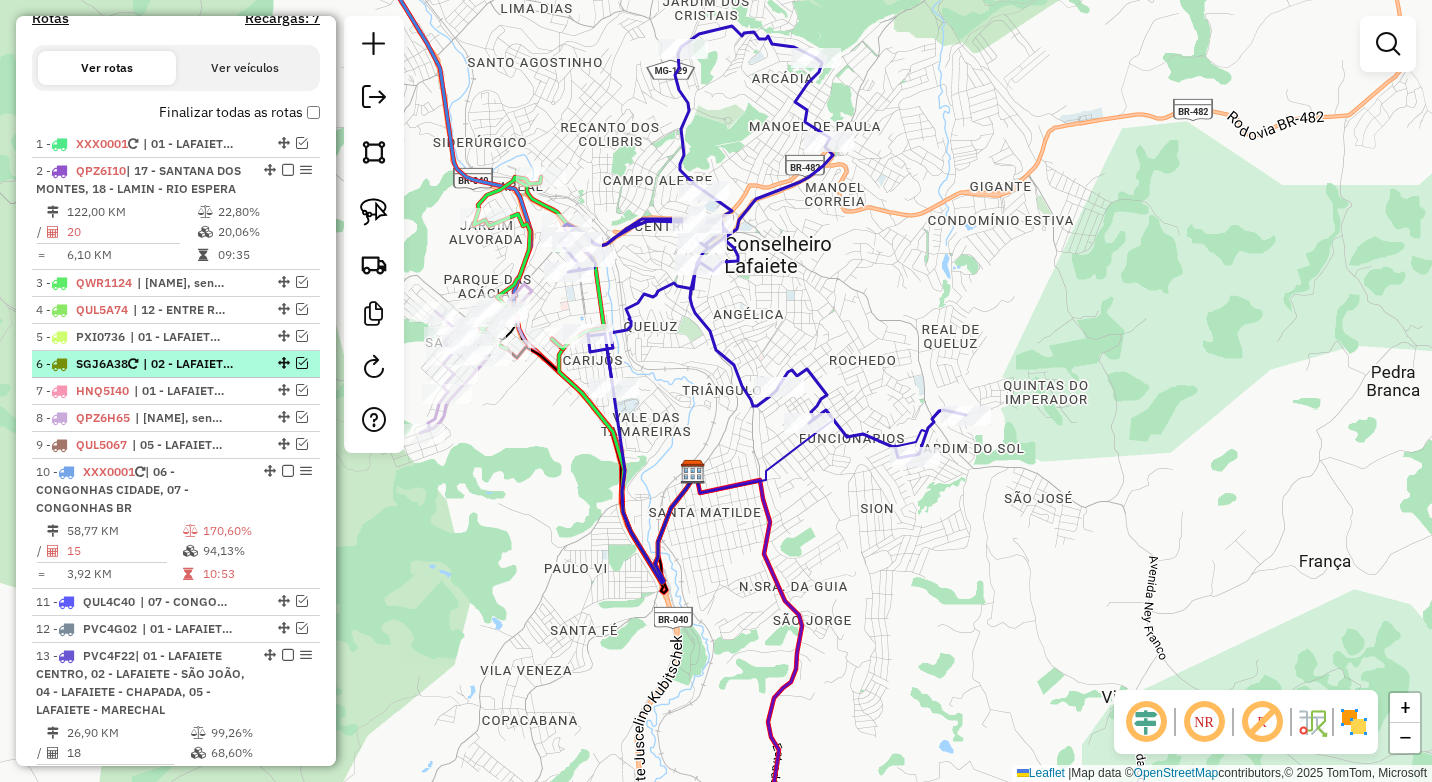 scroll, scrollTop: 604, scrollLeft: 0, axis: vertical 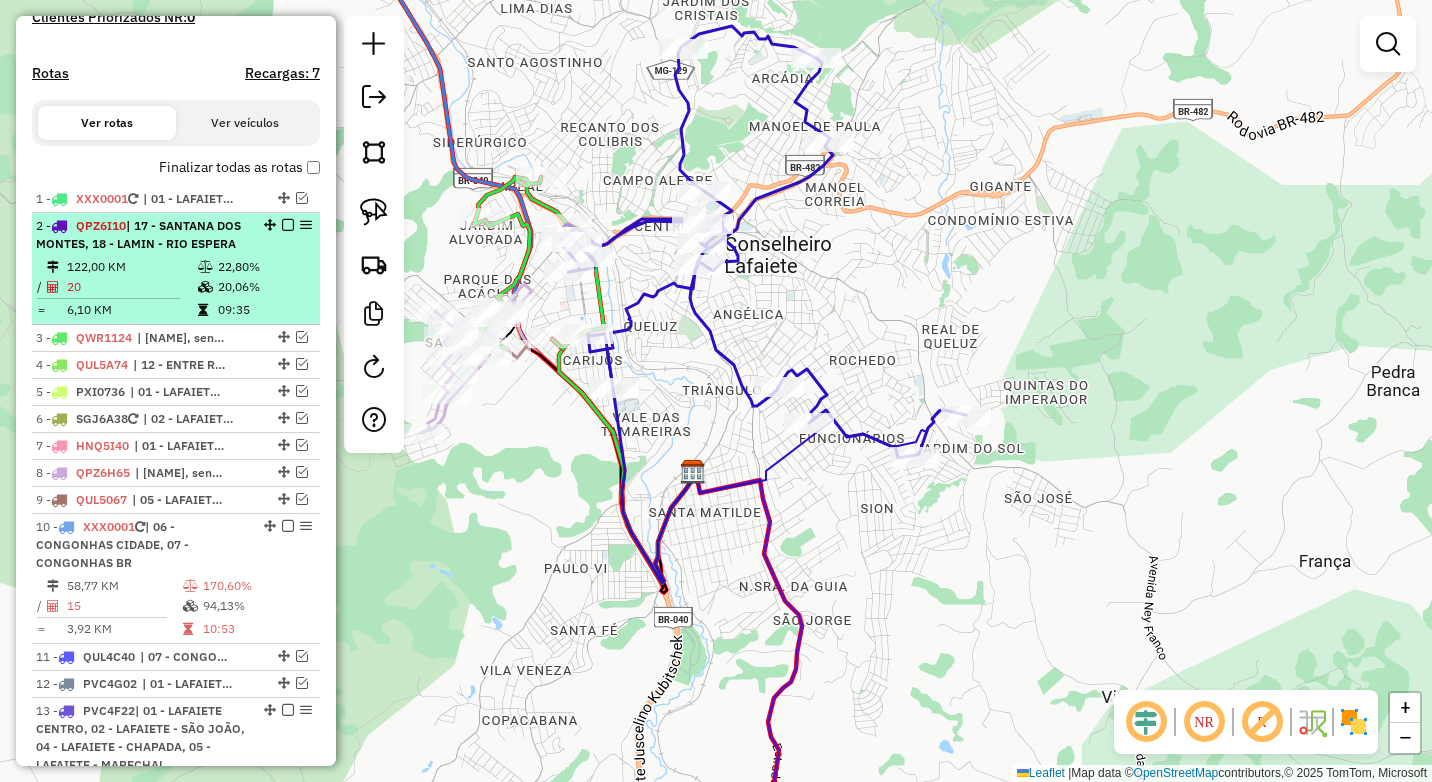 click on "20,06%" at bounding box center (264, 287) 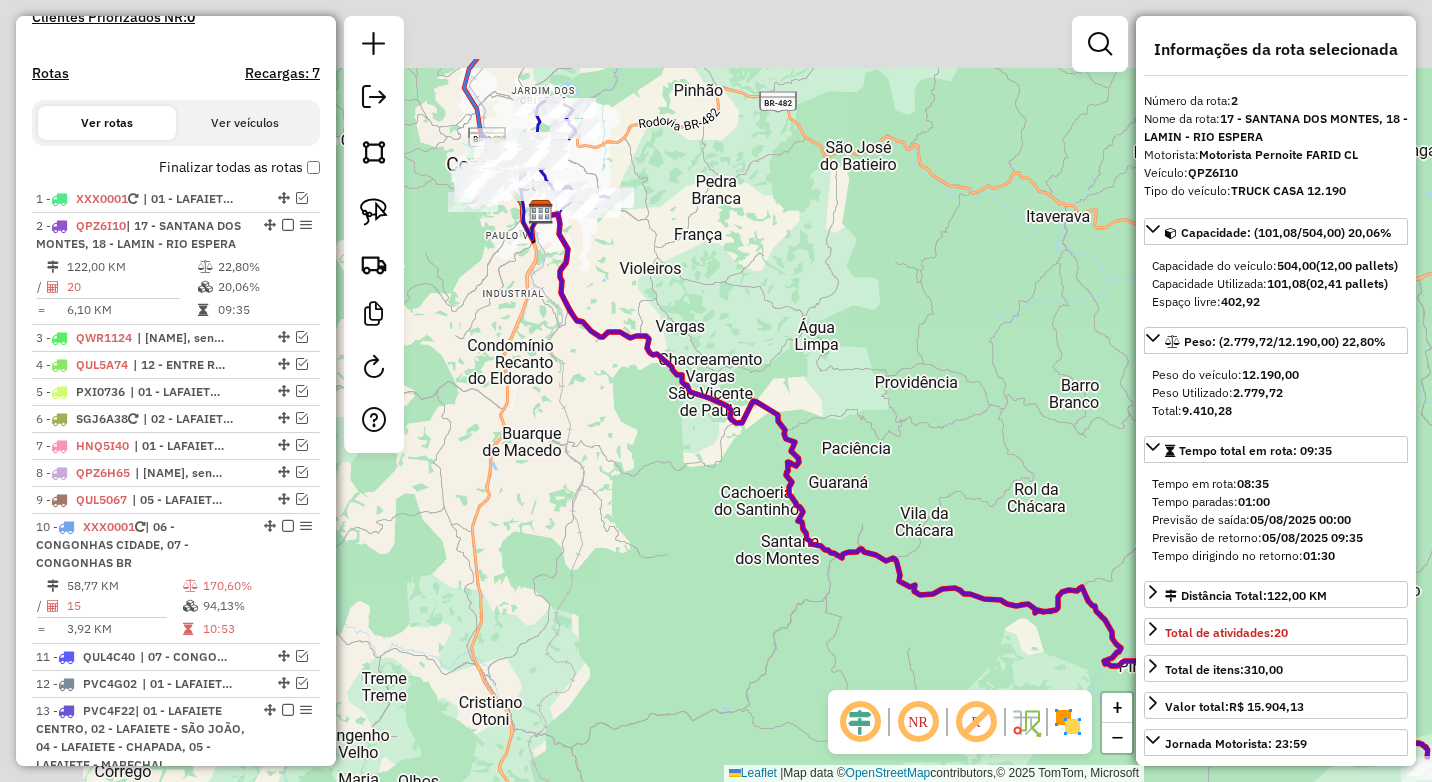drag, startPoint x: 582, startPoint y: 313, endPoint x: 931, endPoint y: 493, distance: 392.68436 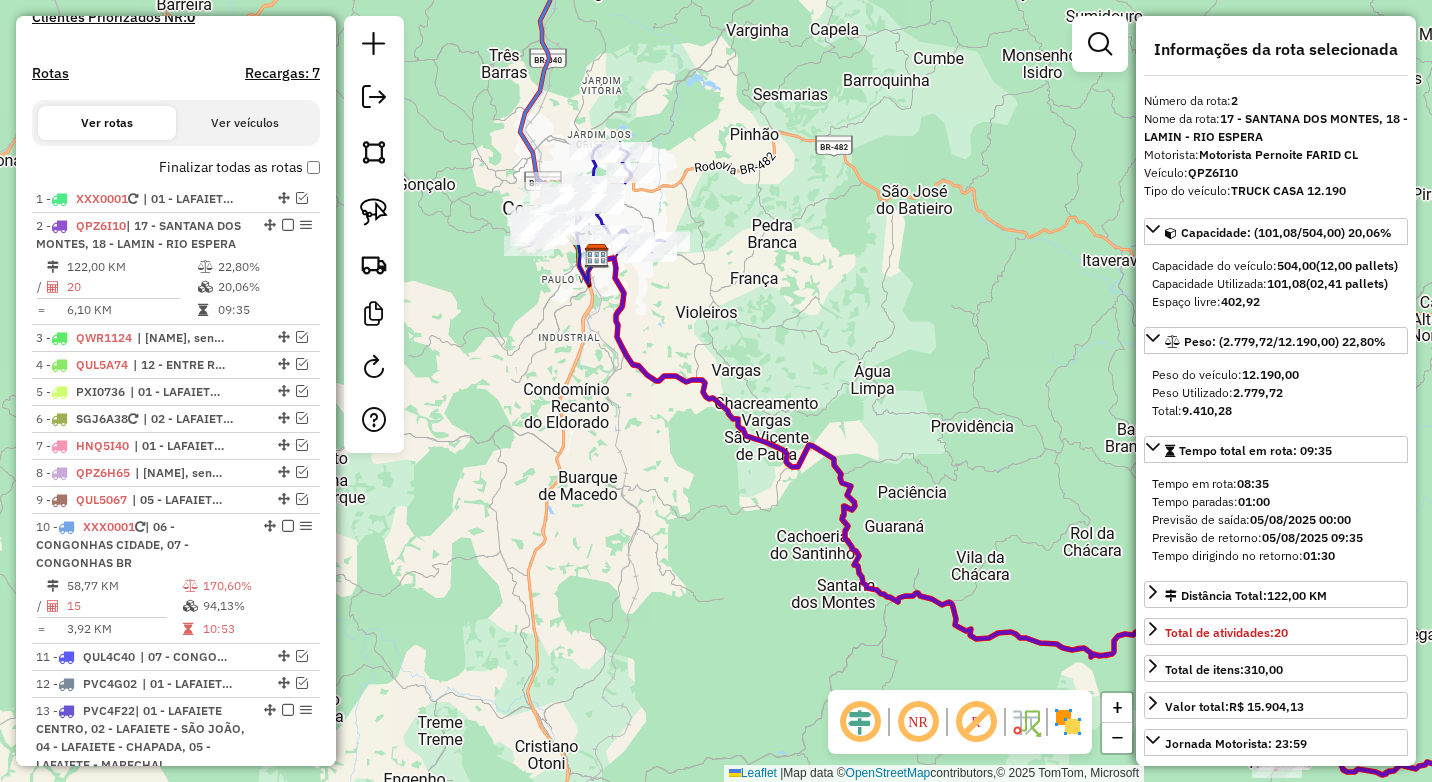 drag, startPoint x: 700, startPoint y: 498, endPoint x: 706, endPoint y: 520, distance: 22.803509 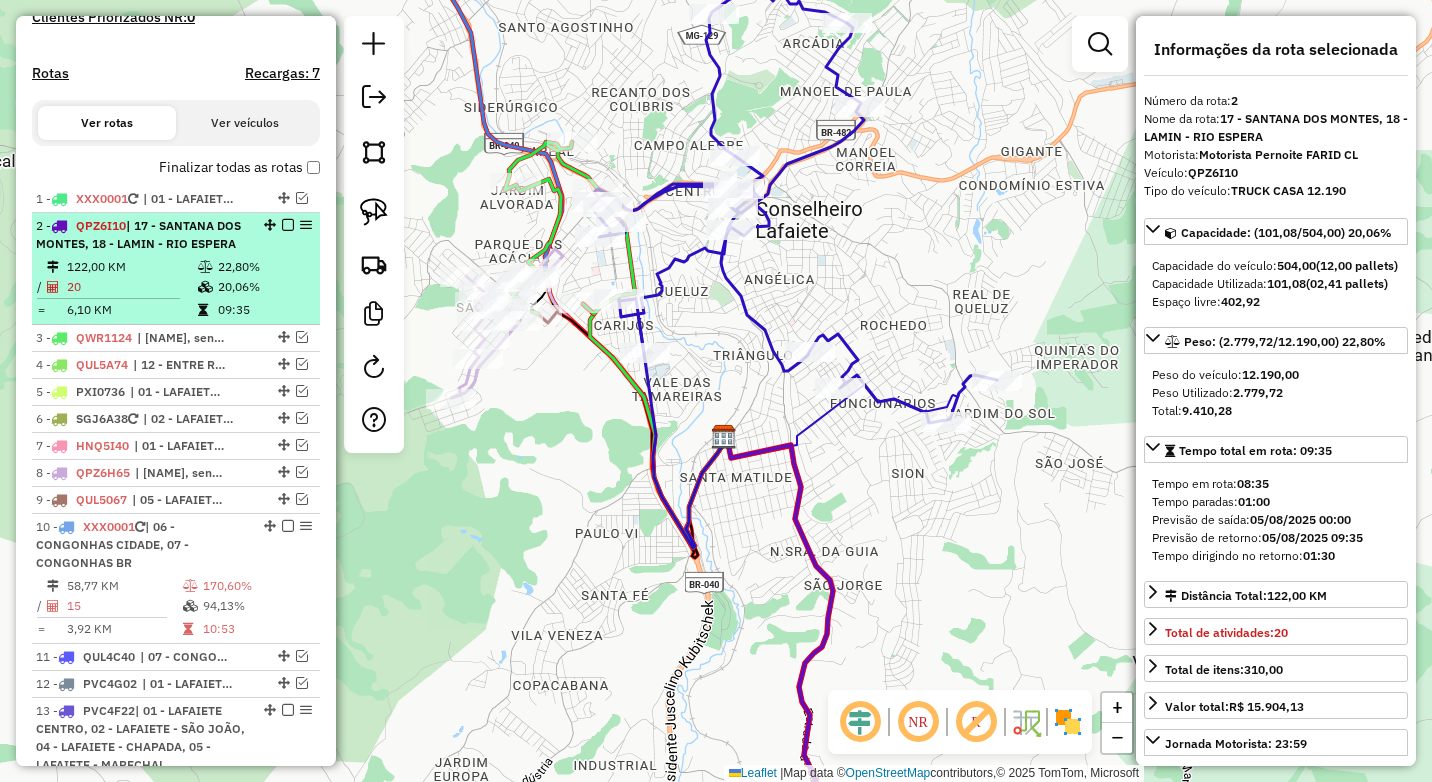 click at bounding box center (288, 225) 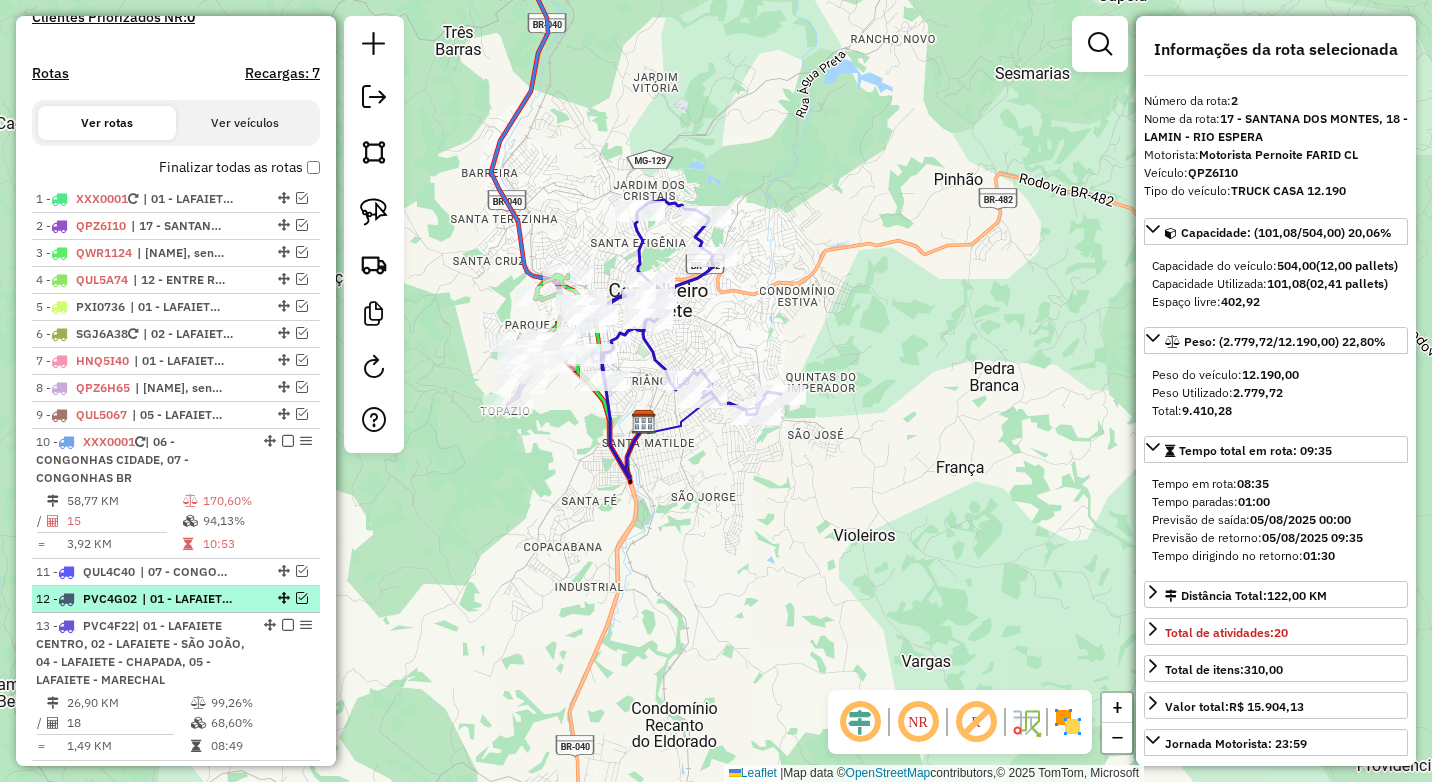 scroll, scrollTop: 704, scrollLeft: 0, axis: vertical 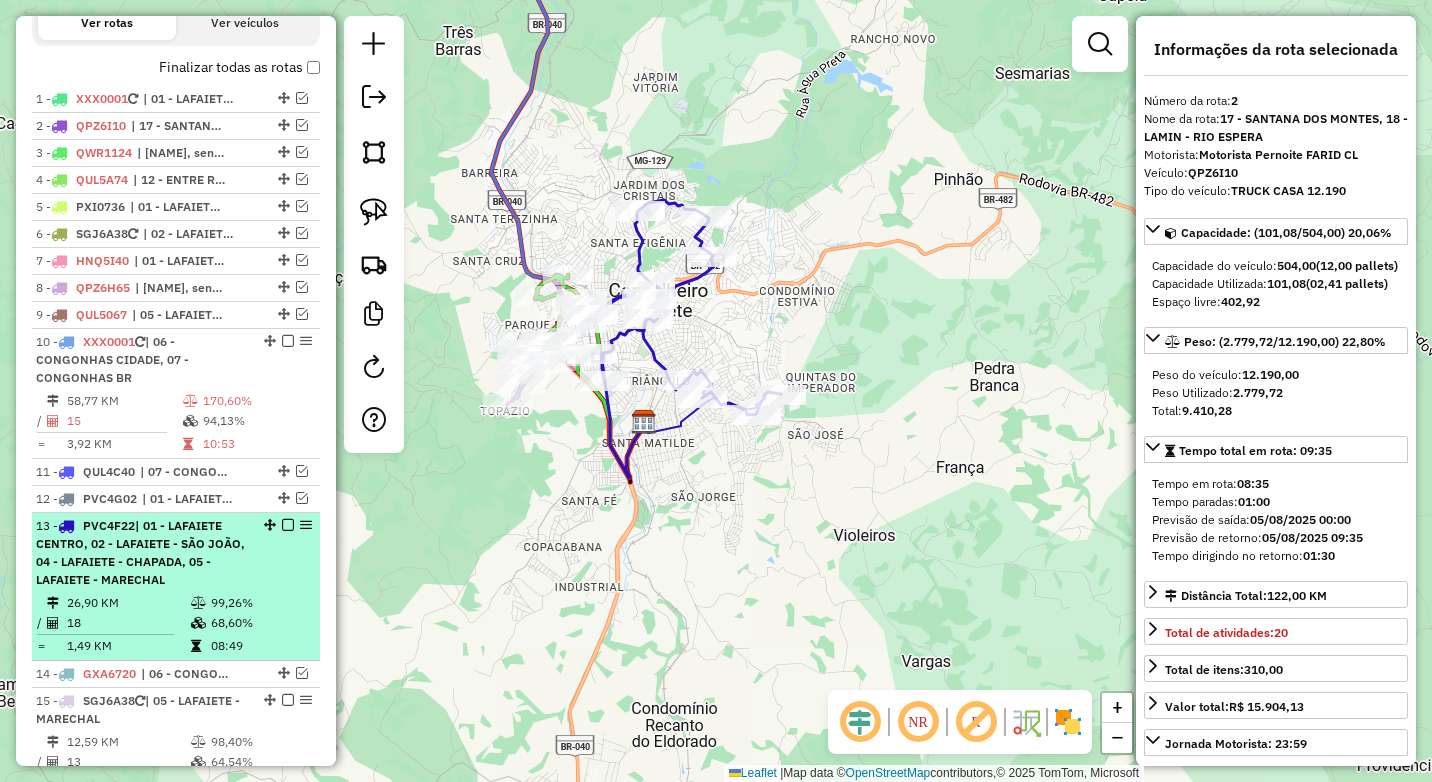 click on "13 -       PVC4F22   | 01 - LAFAIETE CENTRO, 02 - LAFAIETE - SÃO JOÃO, 04 - LAFAIETE - CHAPADA, 05 - LAFAIETE - MARECHAL  26,90 KM   99,26%  /  18   68,60%     =  1,49 KM   08:49" at bounding box center [176, 587] 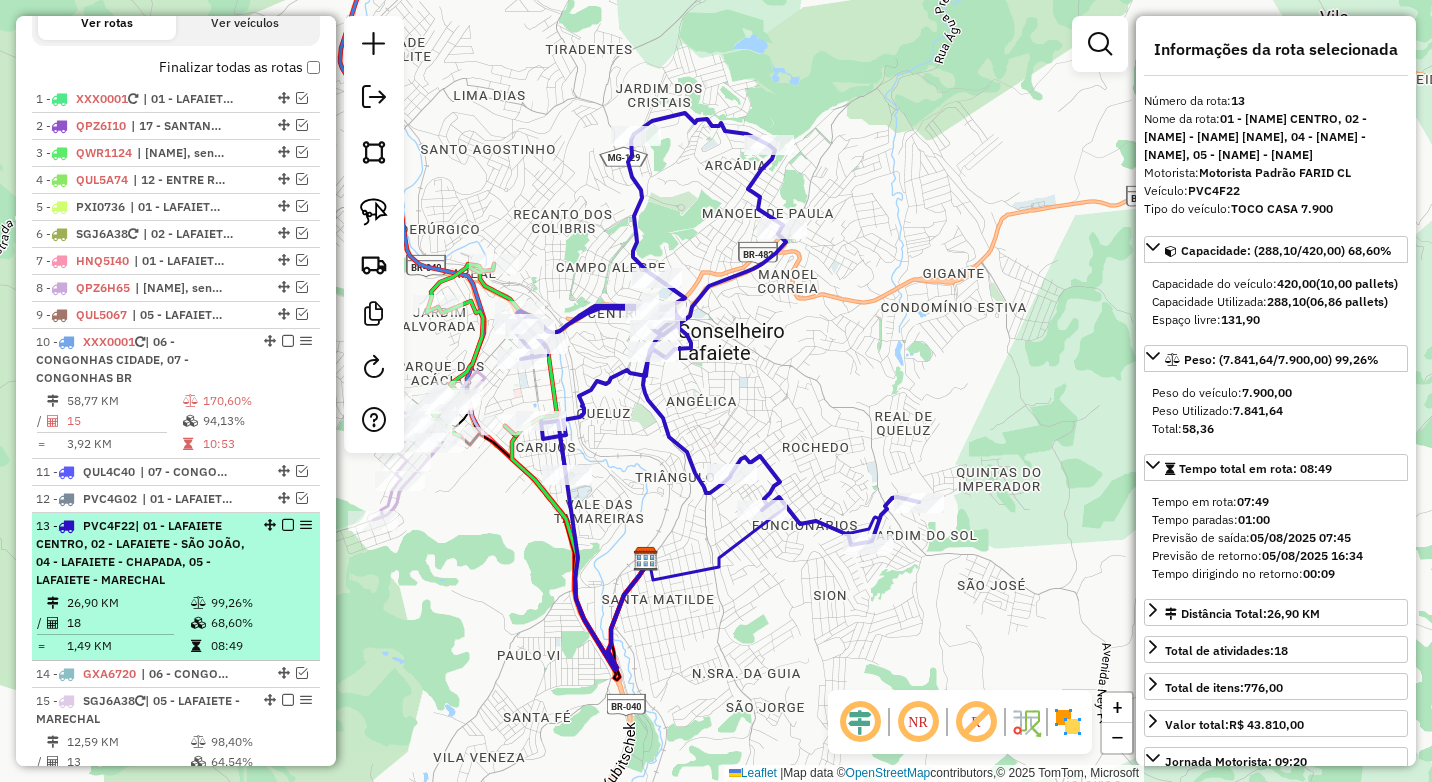 click at bounding box center (288, 525) 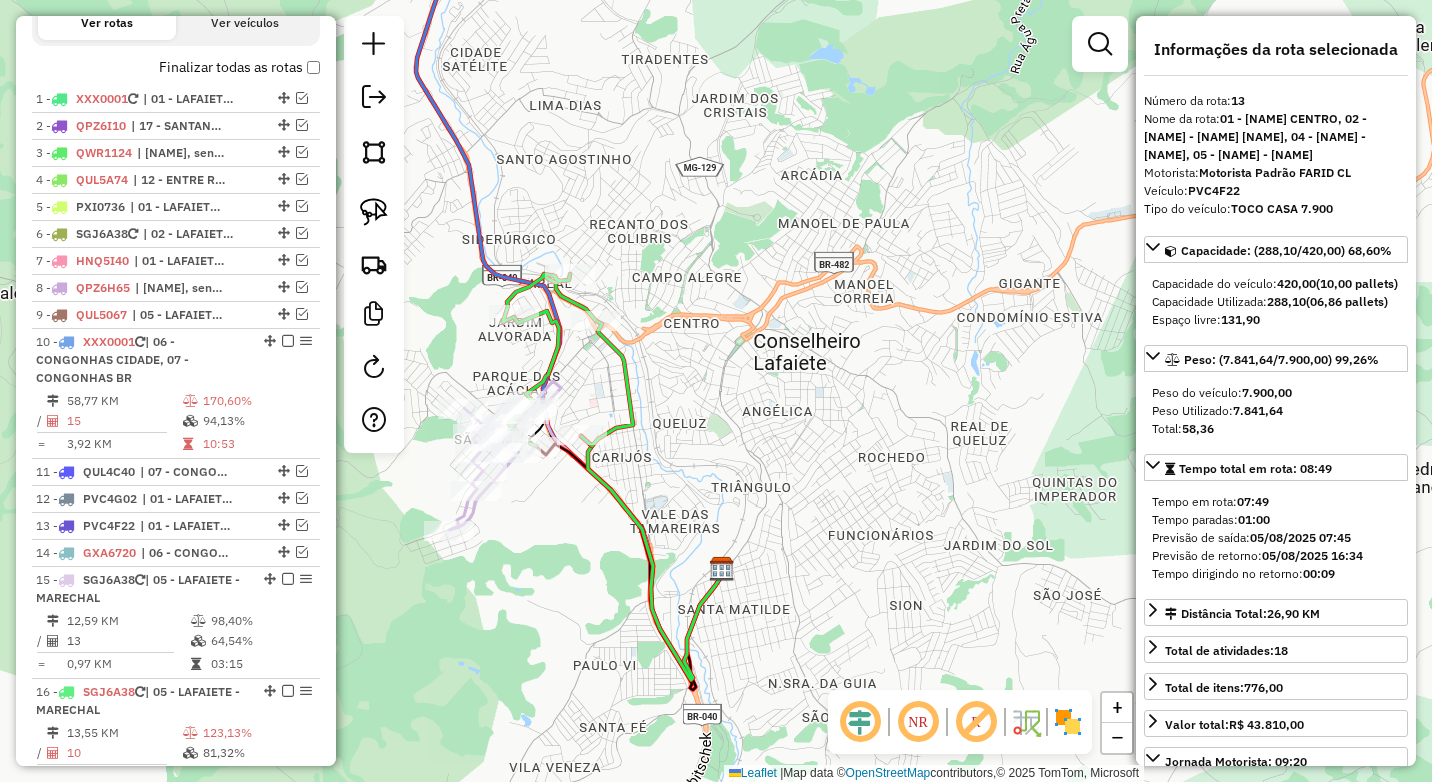 drag, startPoint x: 610, startPoint y: 468, endPoint x: 761, endPoint y: 481, distance: 151.55856 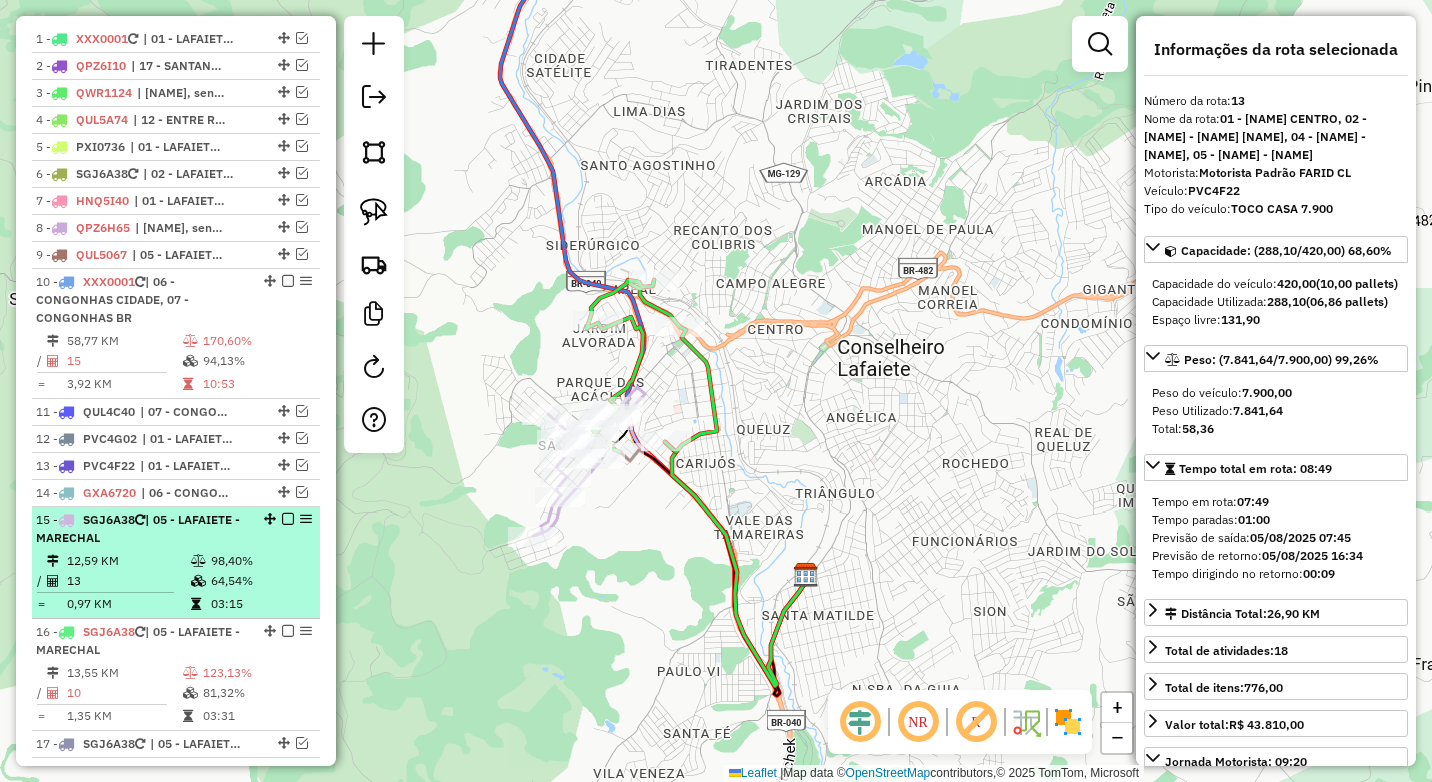 scroll, scrollTop: 804, scrollLeft: 0, axis: vertical 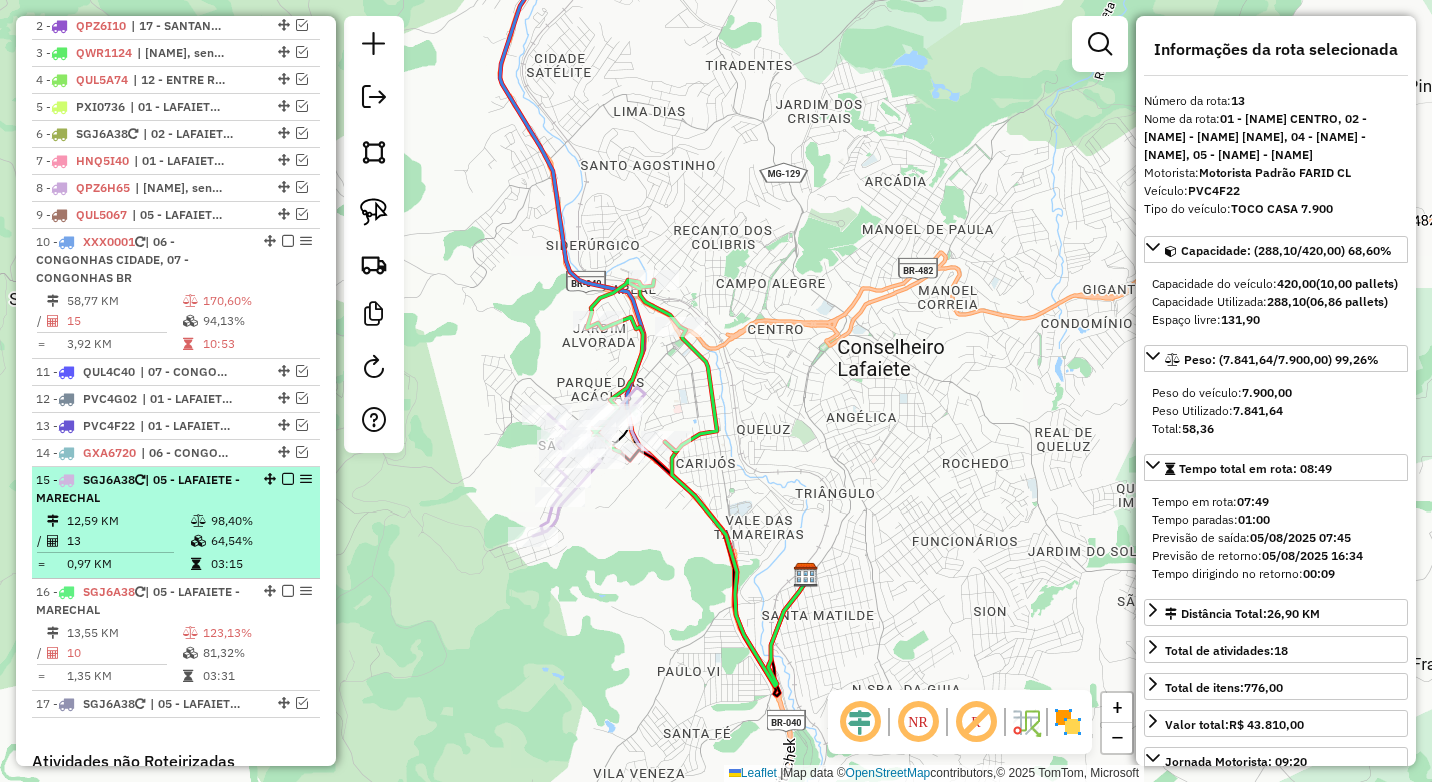 click on "64,54%" at bounding box center [260, 541] 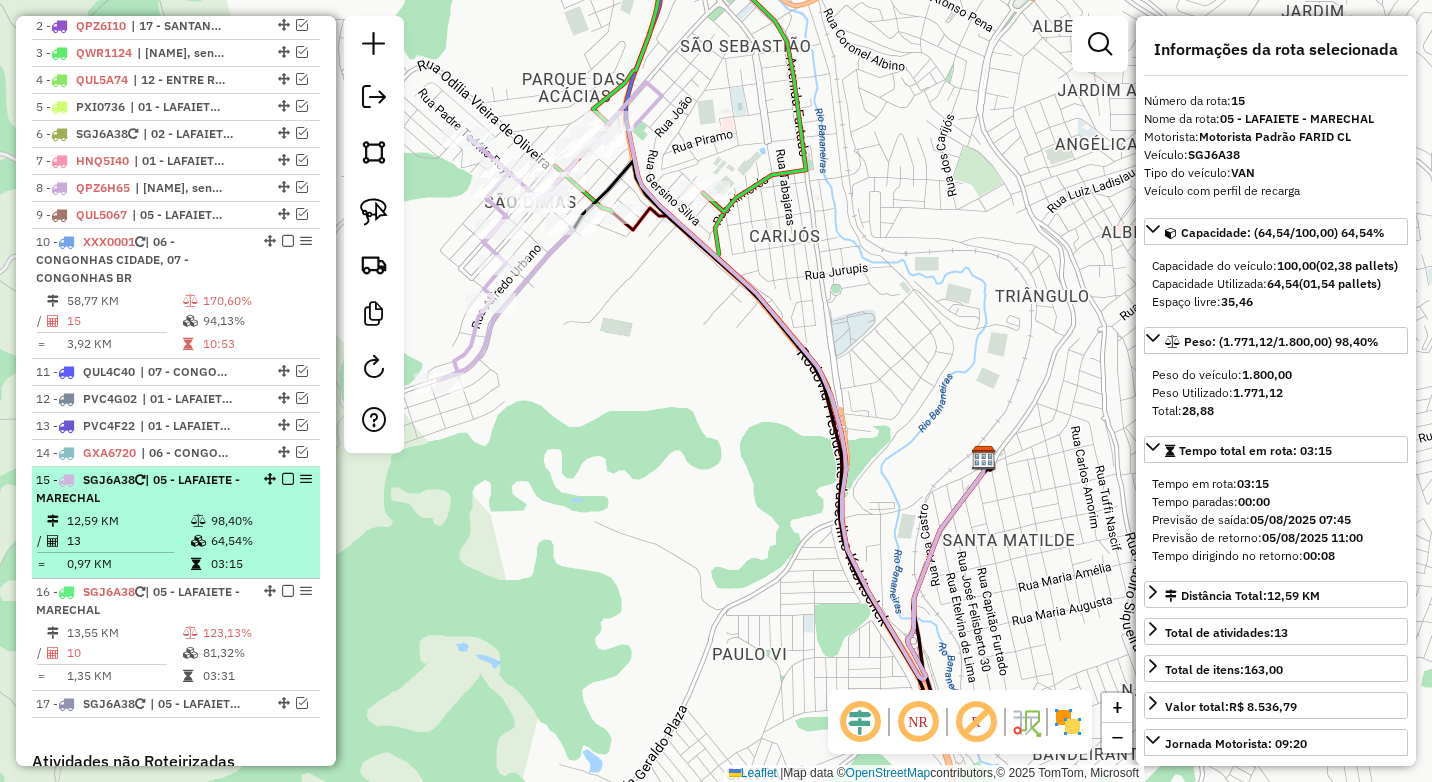 click at bounding box center [288, 479] 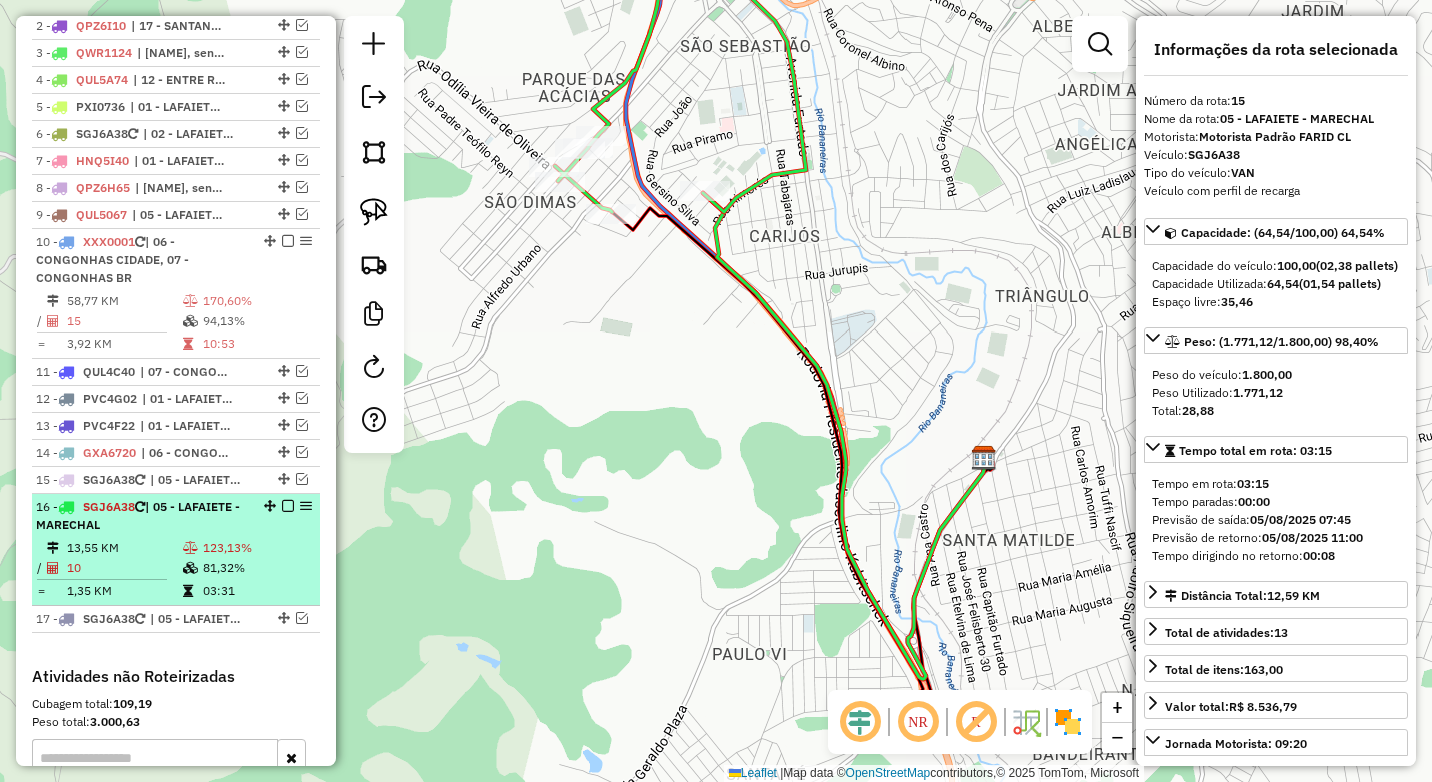click on "81,32%" at bounding box center (257, 568) 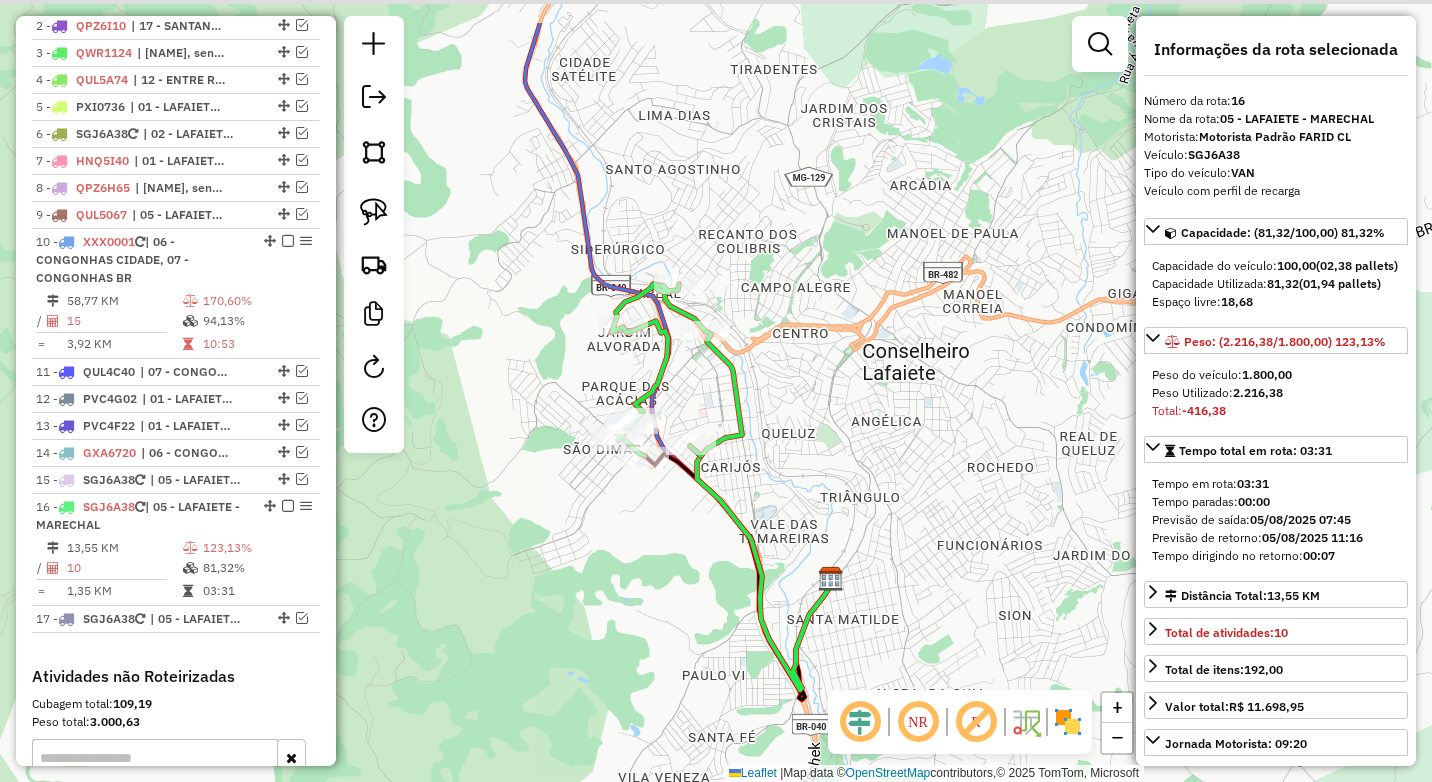 drag, startPoint x: 542, startPoint y: 489, endPoint x: 551, endPoint y: 528, distance: 40.024994 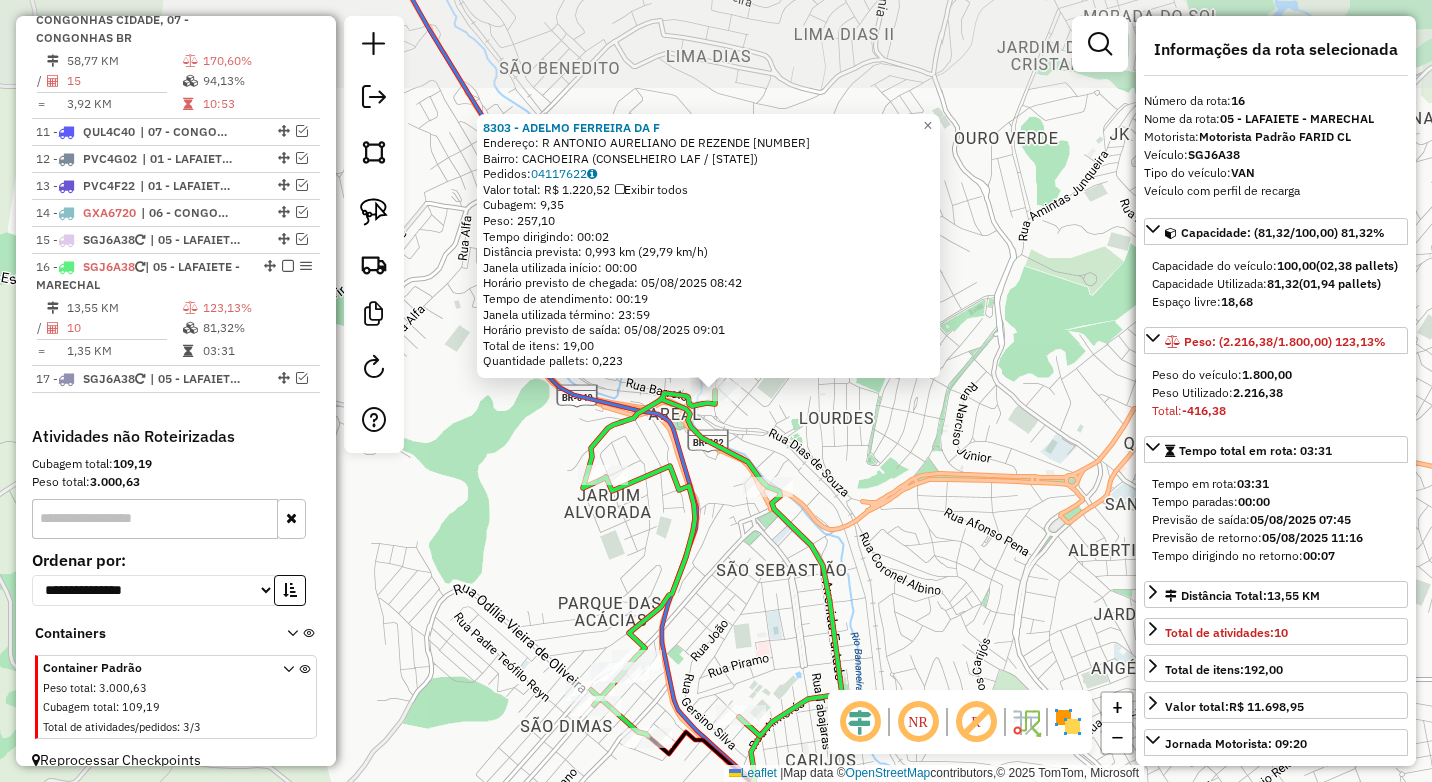 scroll, scrollTop: 1065, scrollLeft: 0, axis: vertical 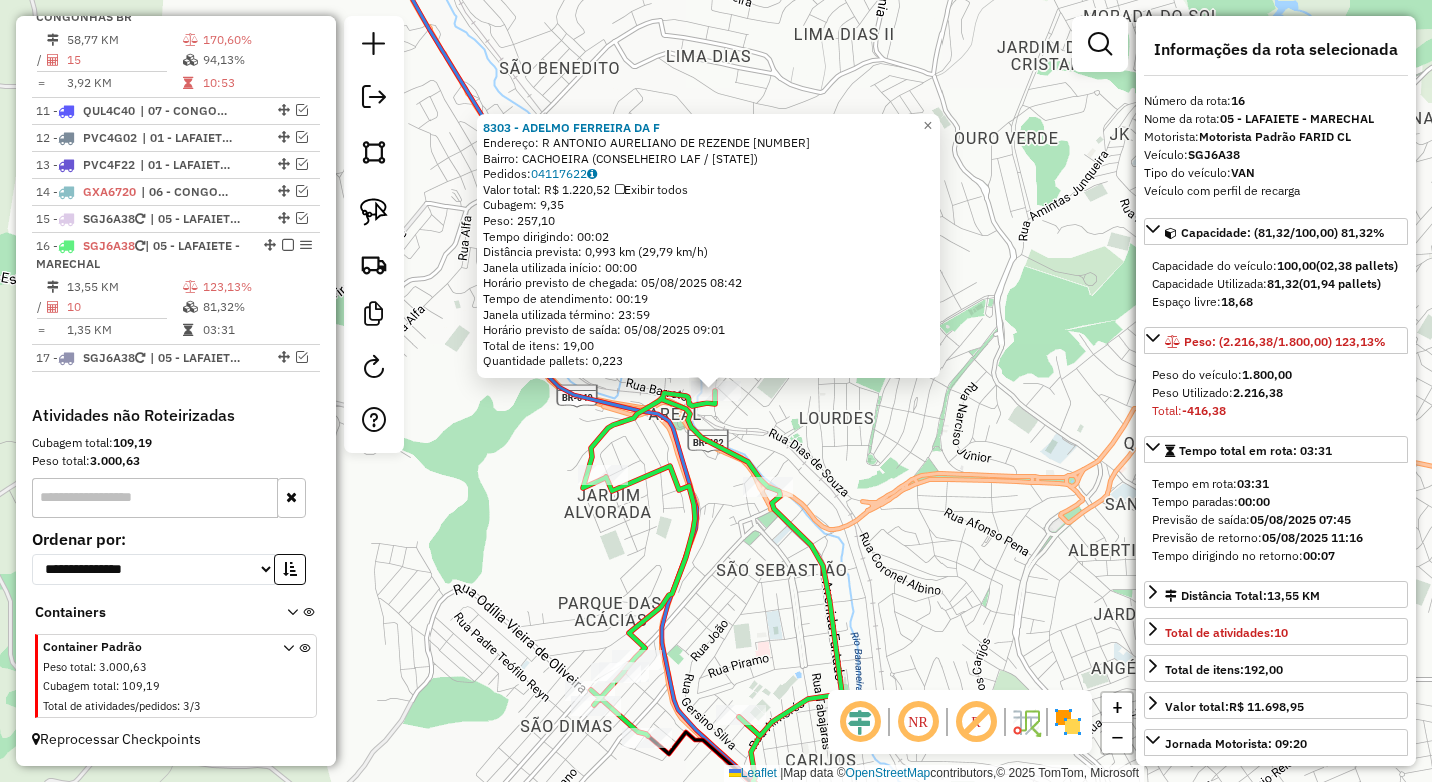 click on "Rota 16 - Placa SGJ6A38  36016 - MARLENE MULT SERVICE 8303 - ADELMO FERREIRA DA F  Endereço: R   ANTONIO AURELIANO DE REZENDE  245   Bairro: CACHOEIRA (CONSELHEIRO LAF / MG)   Pedidos:  04117622   Valor total: R$ 1.220,52   Exibir todos   Cubagem: 9,35  Peso: 257,10  Tempo dirigindo: 00:02   Distância prevista: 0,993 km (29,79 km/h)   Janela utilizada início: 00:00   Horário previsto de chegada: 05/08/2025 08:42   Tempo de atendimento: 00:19   Janela utilizada término: 23:59   Horário previsto de saída: 05/08/2025 09:01   Total de itens: 19,00   Quantidade pallets: 0,223  × Janela de atendimento Grade de atendimento Capacidade Transportadoras Veículos Cliente Pedidos  Rotas Selecione os dias de semana para filtrar as janelas de atendimento  Seg   Ter   Qua   Qui   Sex   Sáb   Dom  Informe o período da janela de atendimento: De: Até:  Filtrar exatamente a janela do cliente  Considerar janela de atendimento padrão  Selecione os dias de semana para filtrar as grades de atendimento  Seg   Ter   Qua" 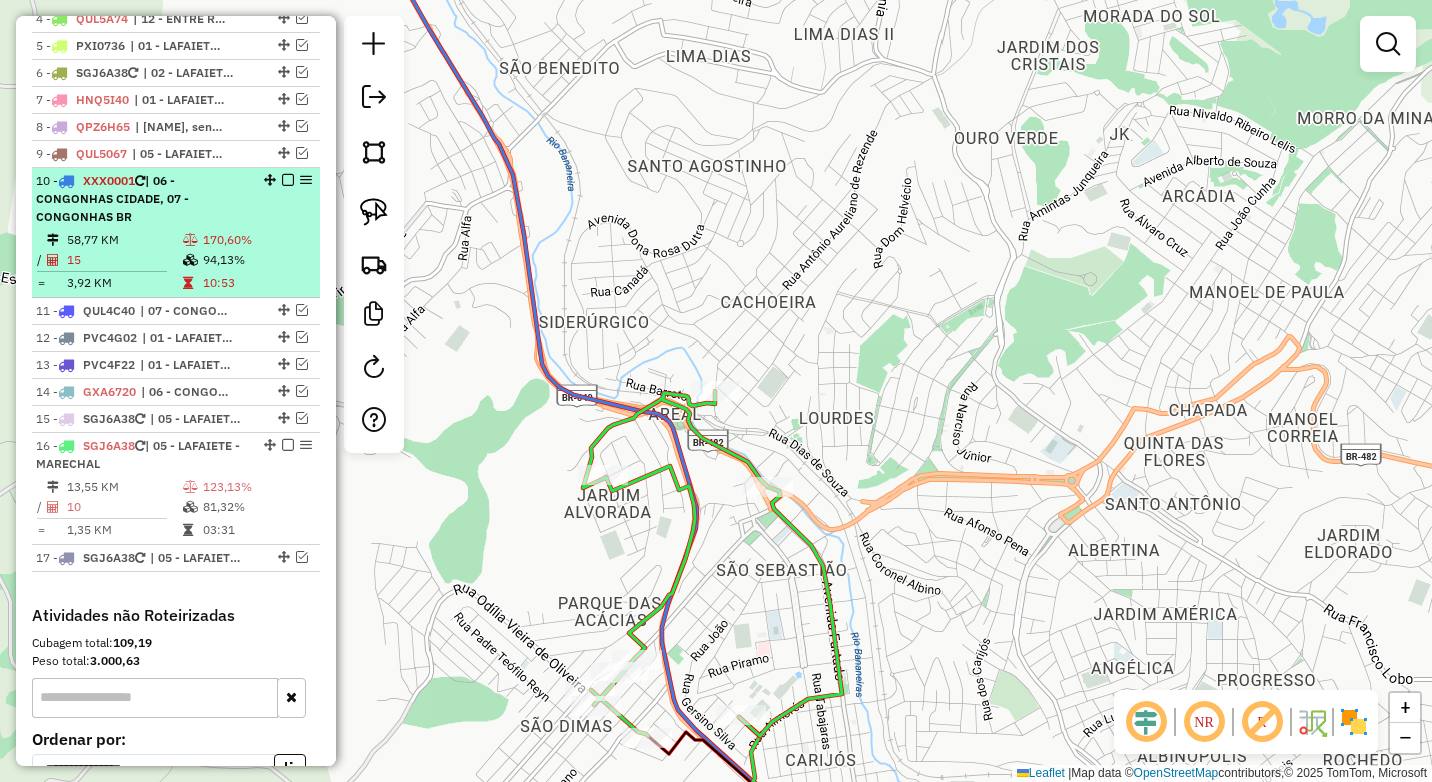 scroll, scrollTop: 765, scrollLeft: 0, axis: vertical 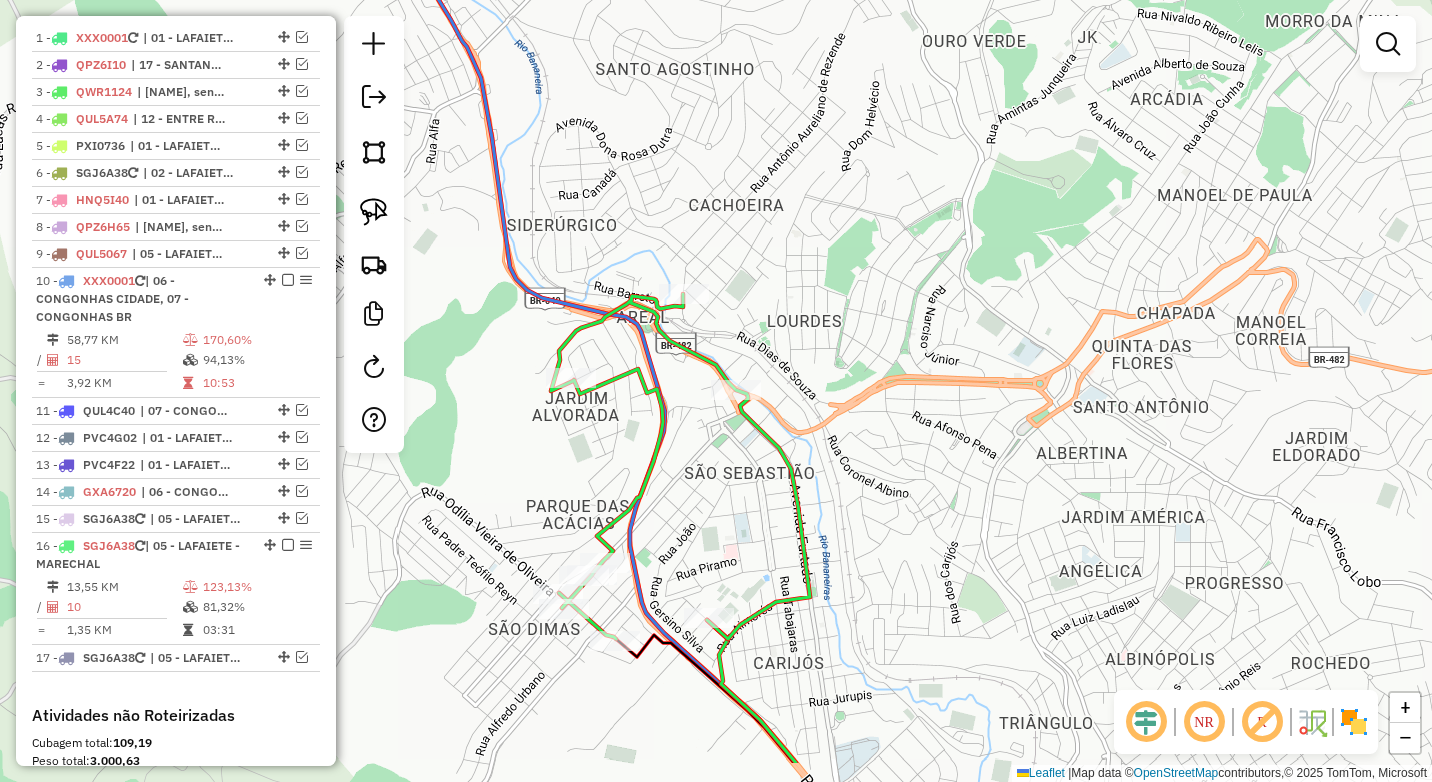 drag, startPoint x: 698, startPoint y: 555, endPoint x: 662, endPoint y: 460, distance: 101.59232 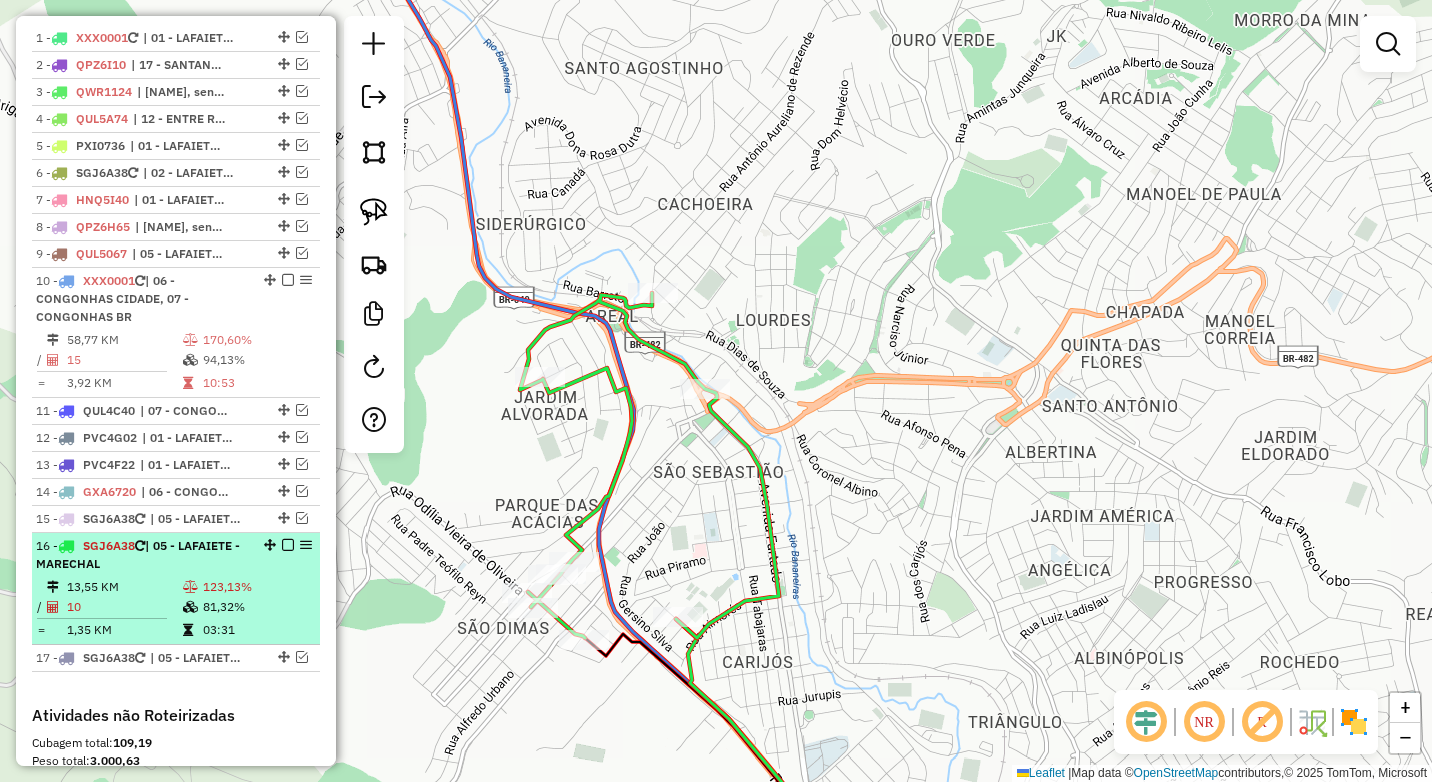 click on "13,55 KM" at bounding box center (124, 587) 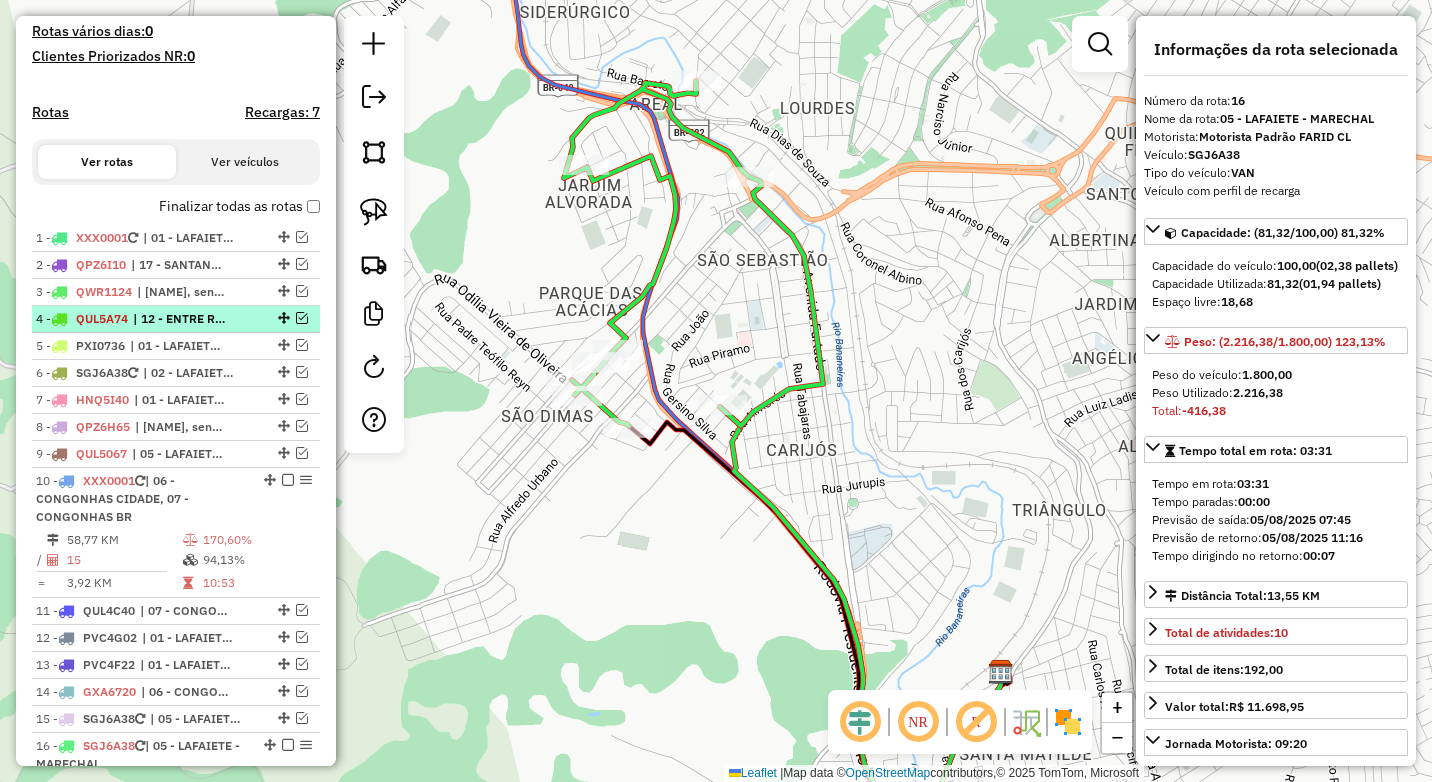 scroll, scrollTop: 665, scrollLeft: 0, axis: vertical 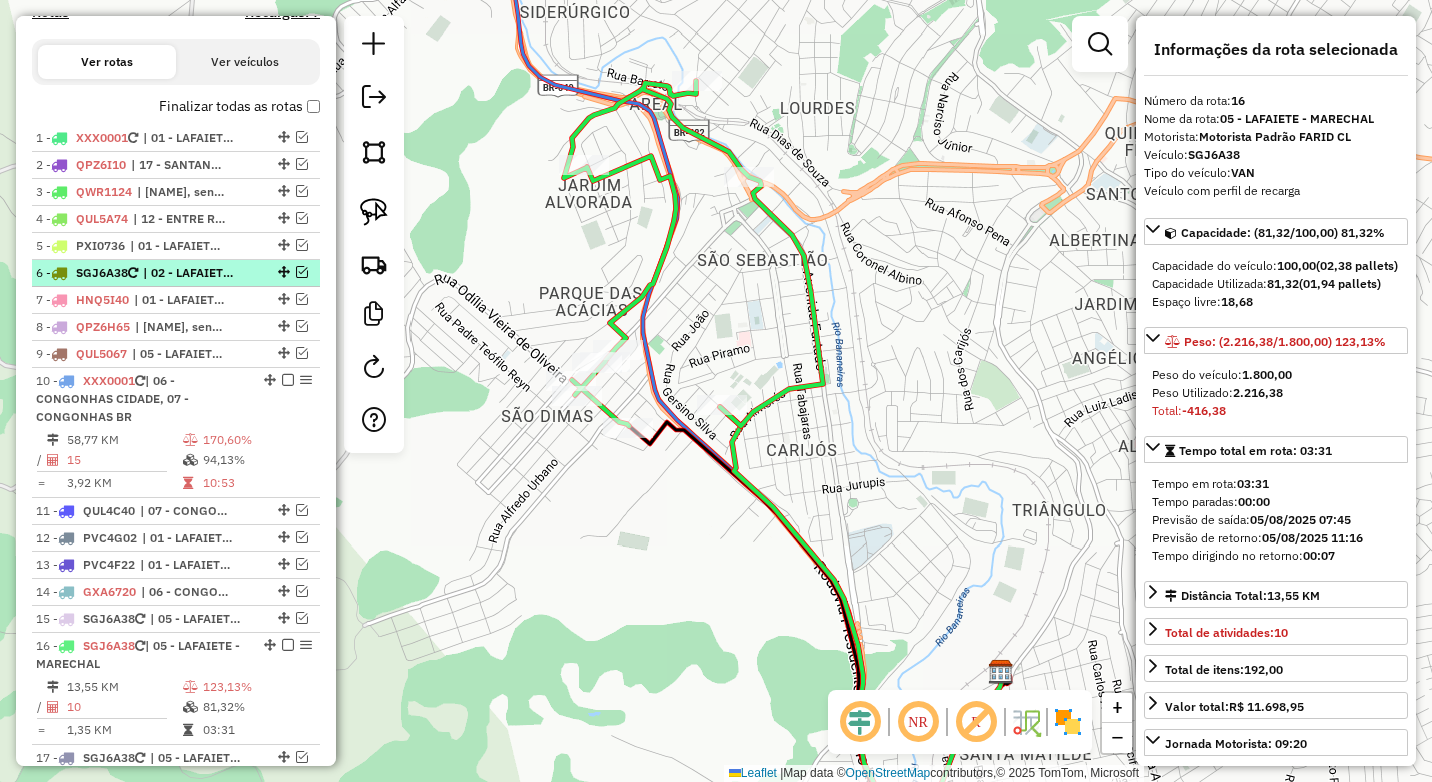 click on "6 -       SGJ6A38   | 02 - LAFAIETE - SÃO JOÃO, 04 - LAFAIETE - CHAPADA, 05 - LAFAIETE - MARECHAL" at bounding box center (176, 273) 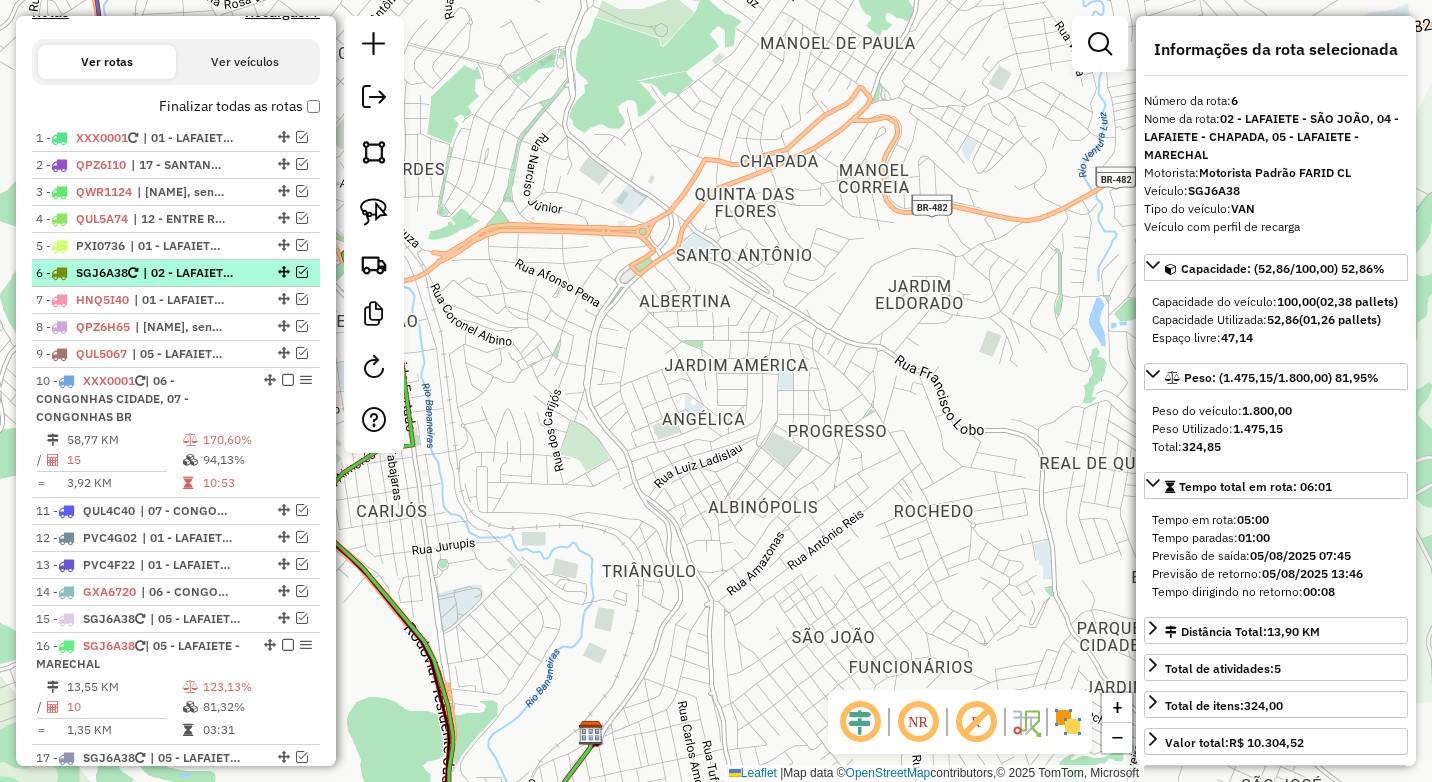 click at bounding box center (302, 272) 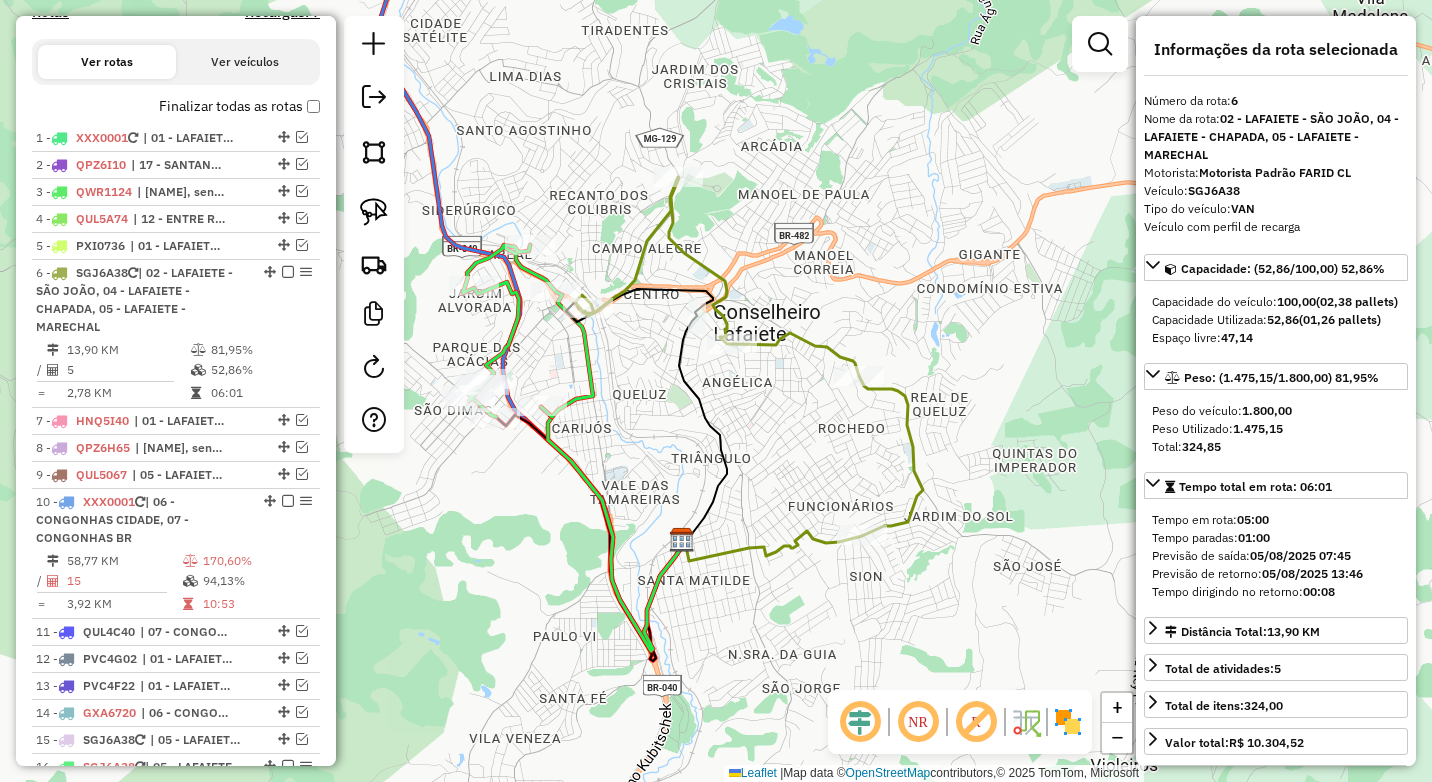 drag, startPoint x: 593, startPoint y: 396, endPoint x: 679, endPoint y: 386, distance: 86.579445 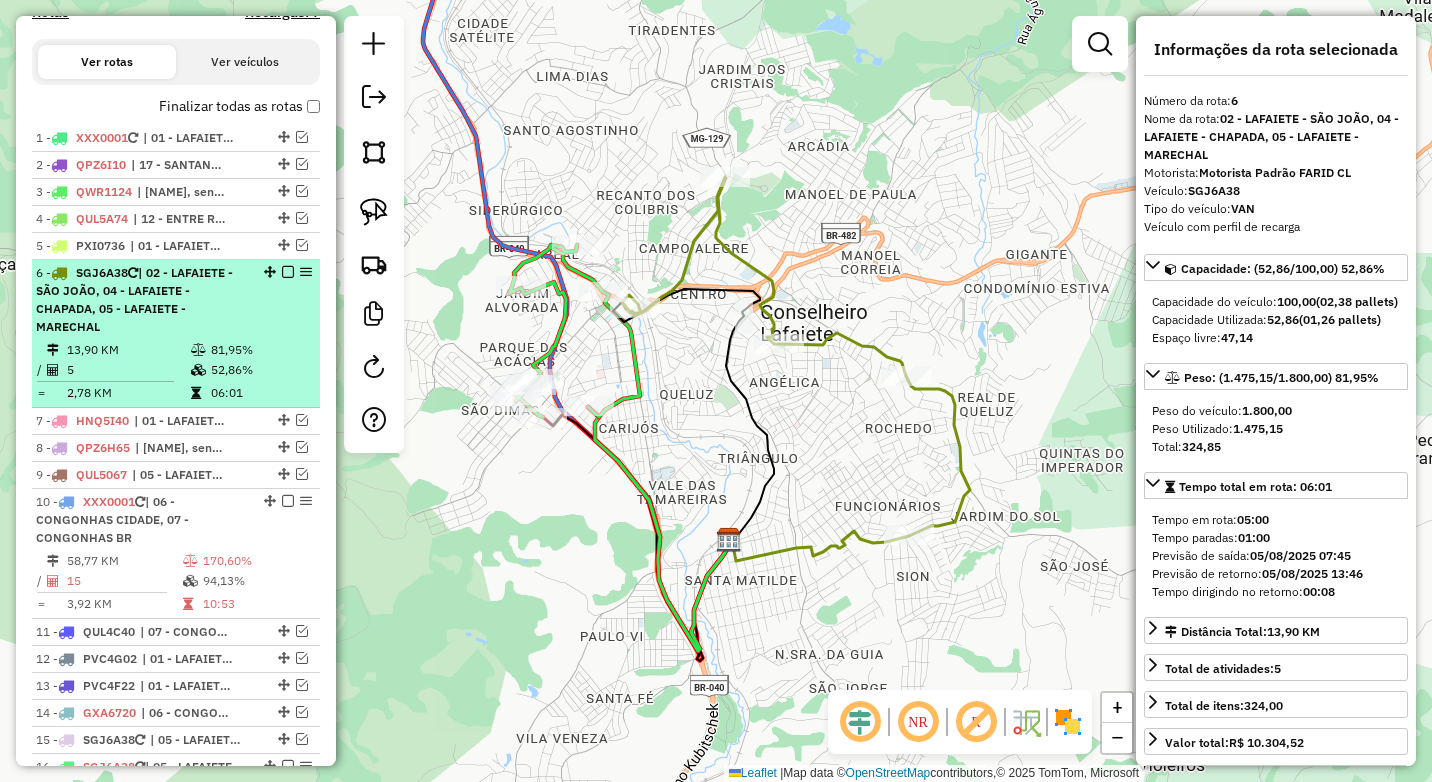 click at bounding box center [288, 272] 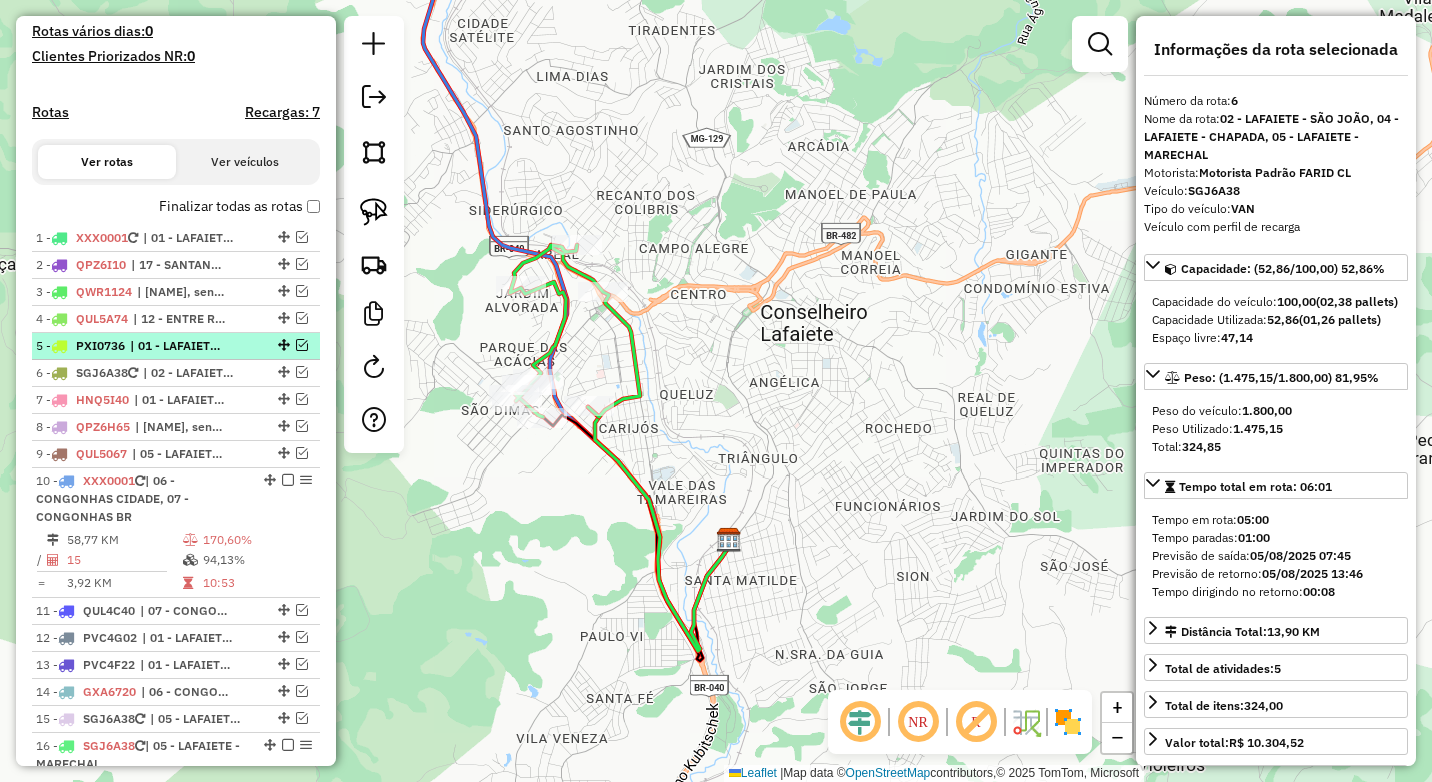scroll, scrollTop: 665, scrollLeft: 0, axis: vertical 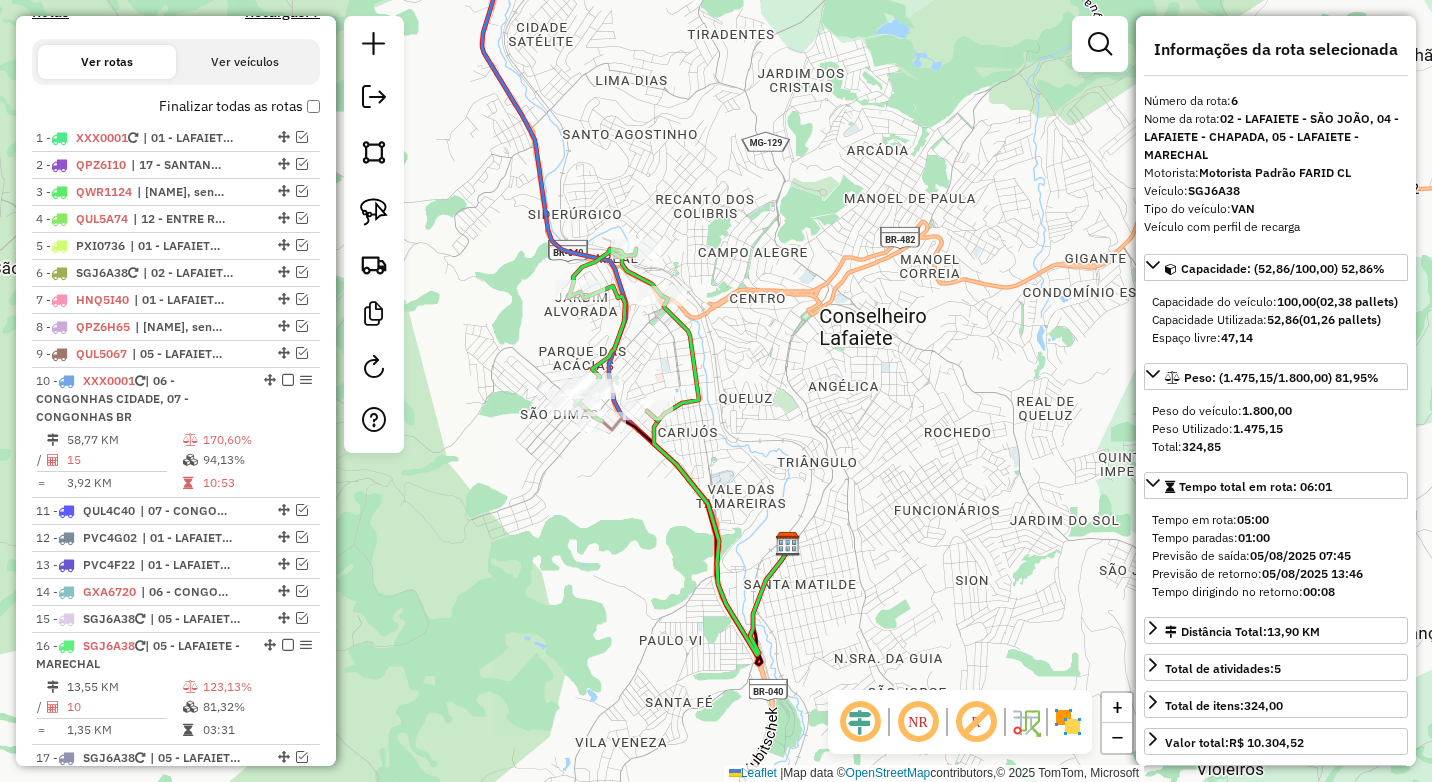drag, startPoint x: 538, startPoint y: 514, endPoint x: 663, endPoint y: 503, distance: 125.48307 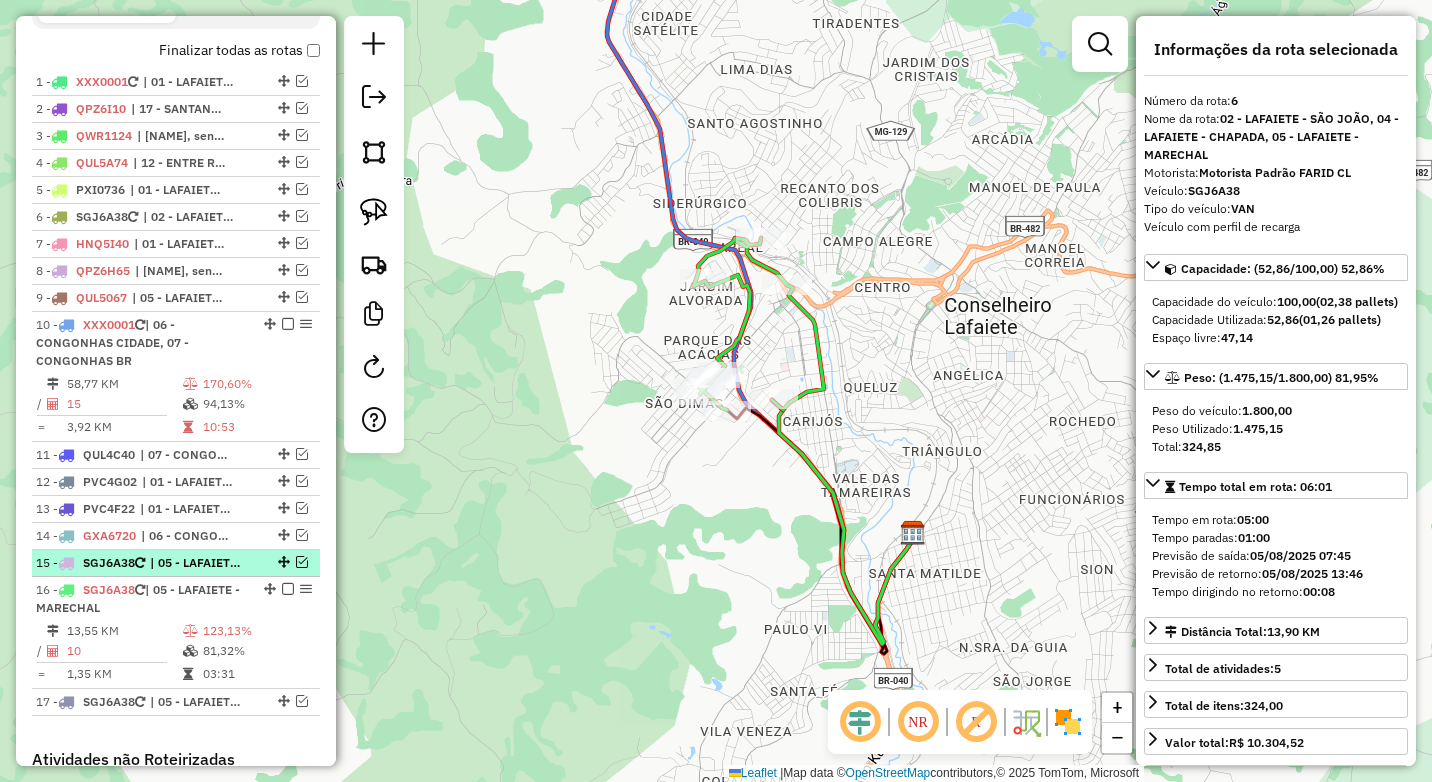 scroll, scrollTop: 765, scrollLeft: 0, axis: vertical 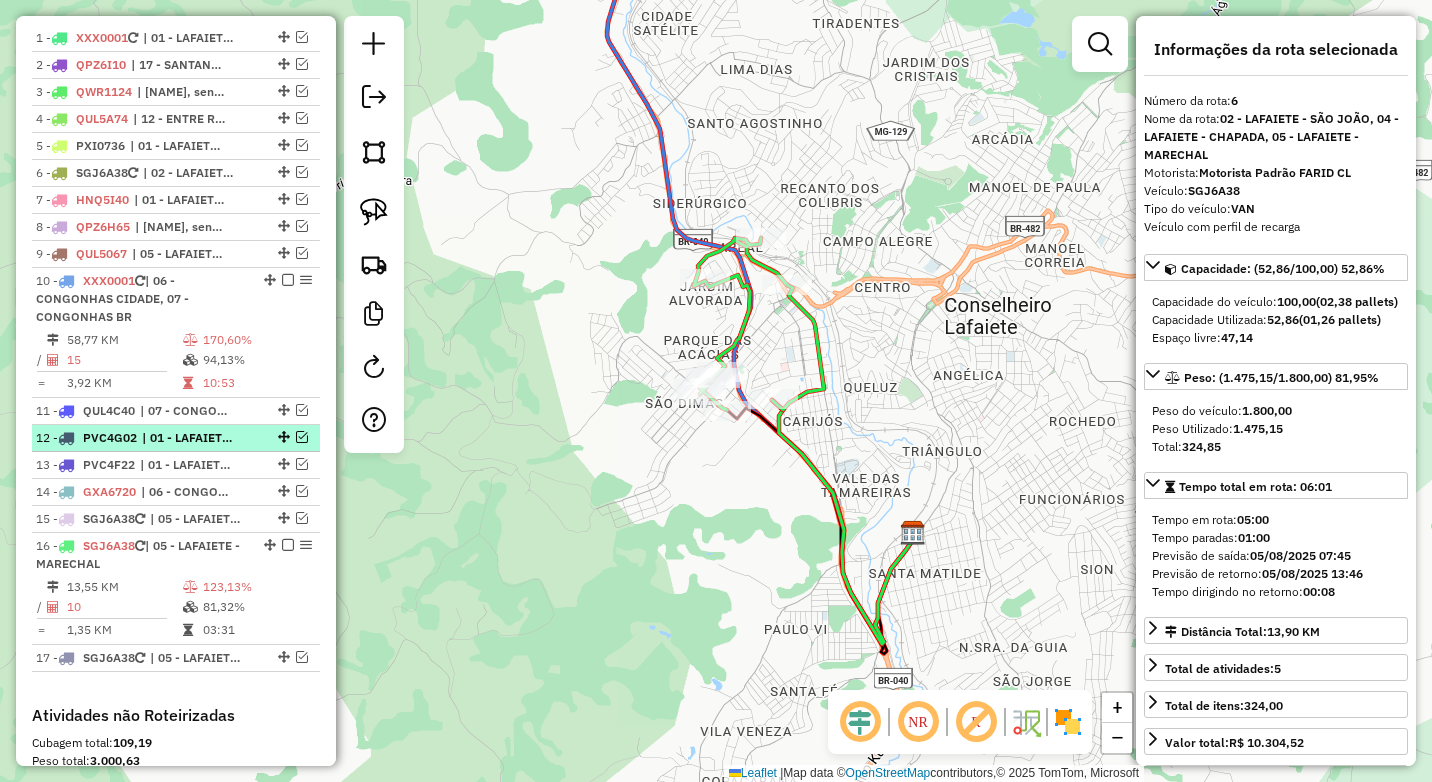 click at bounding box center (302, 437) 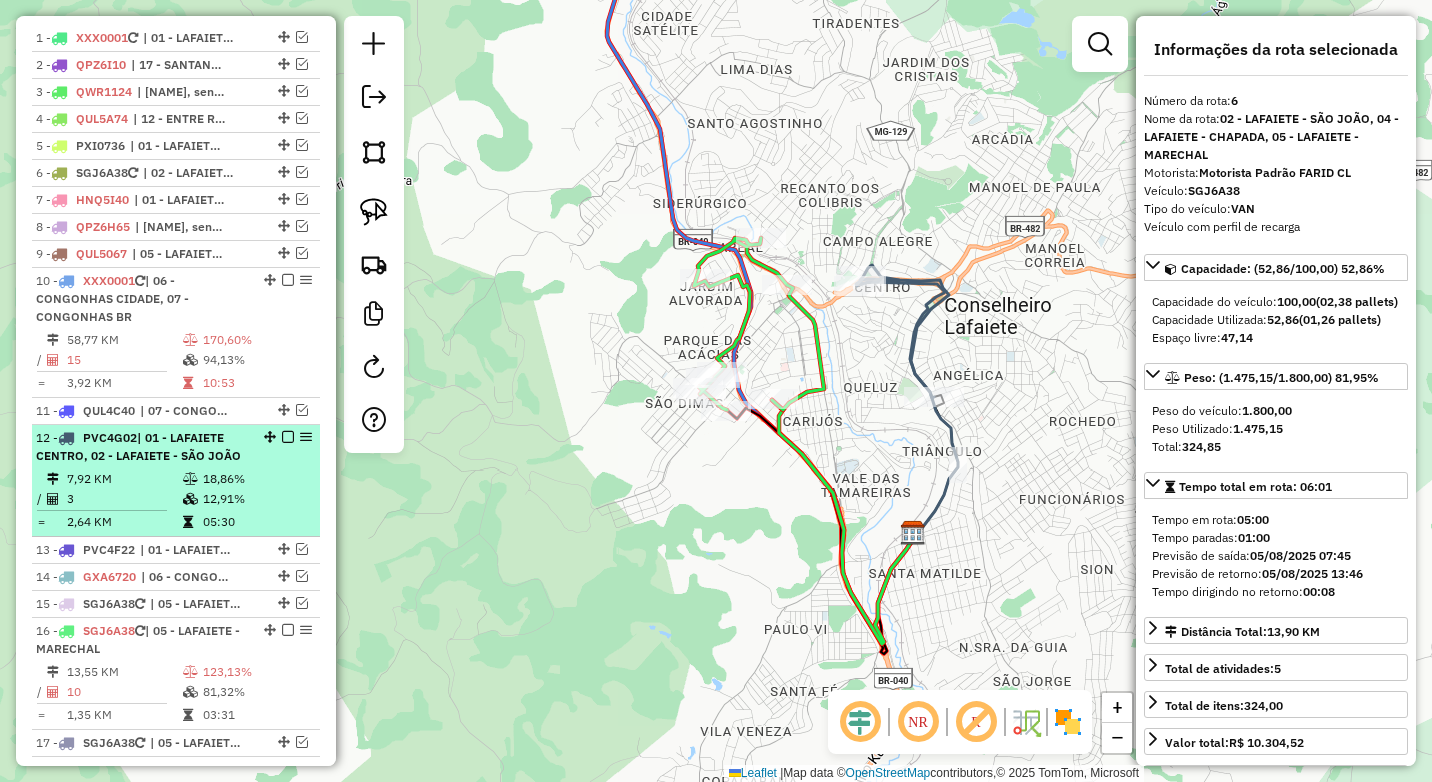 click on "18,86%" at bounding box center (256, 479) 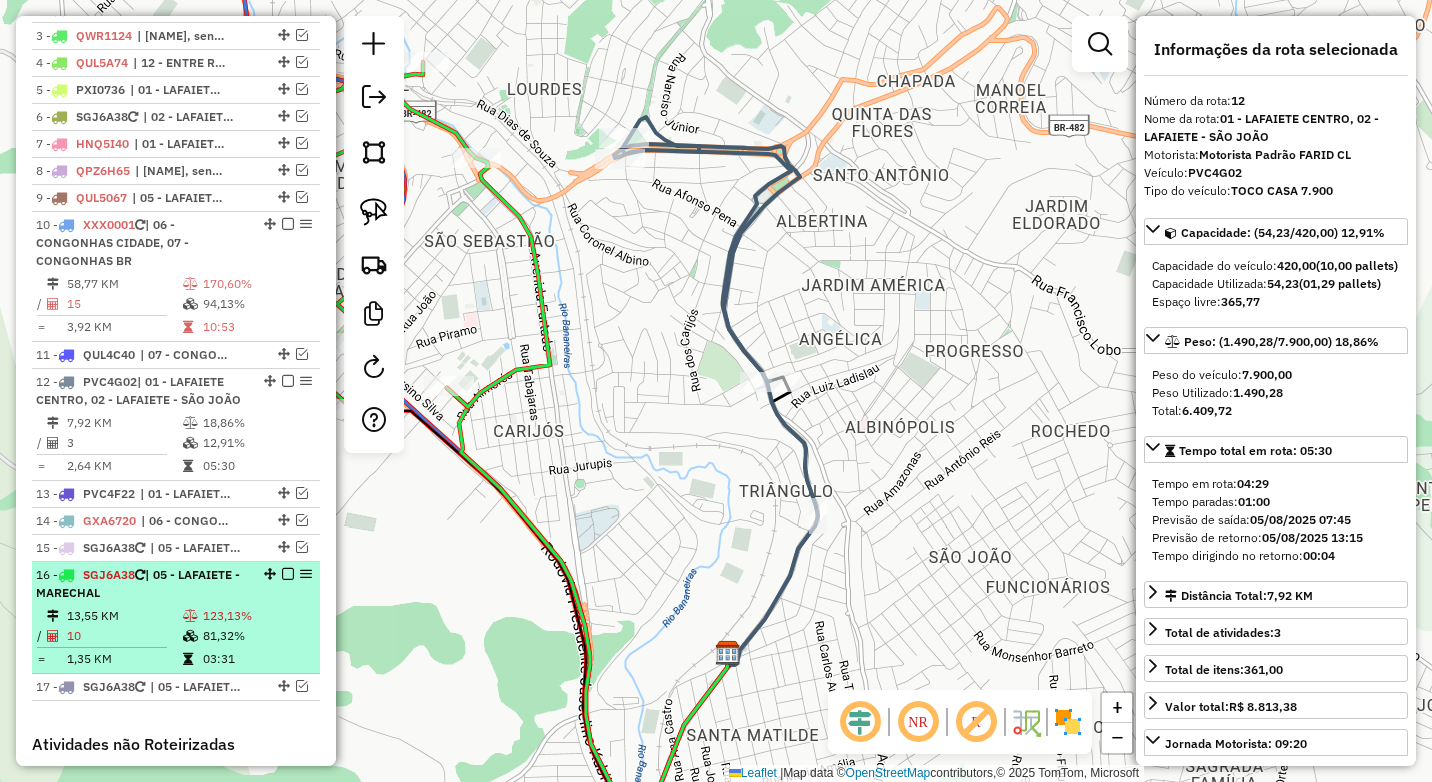 scroll, scrollTop: 865, scrollLeft: 0, axis: vertical 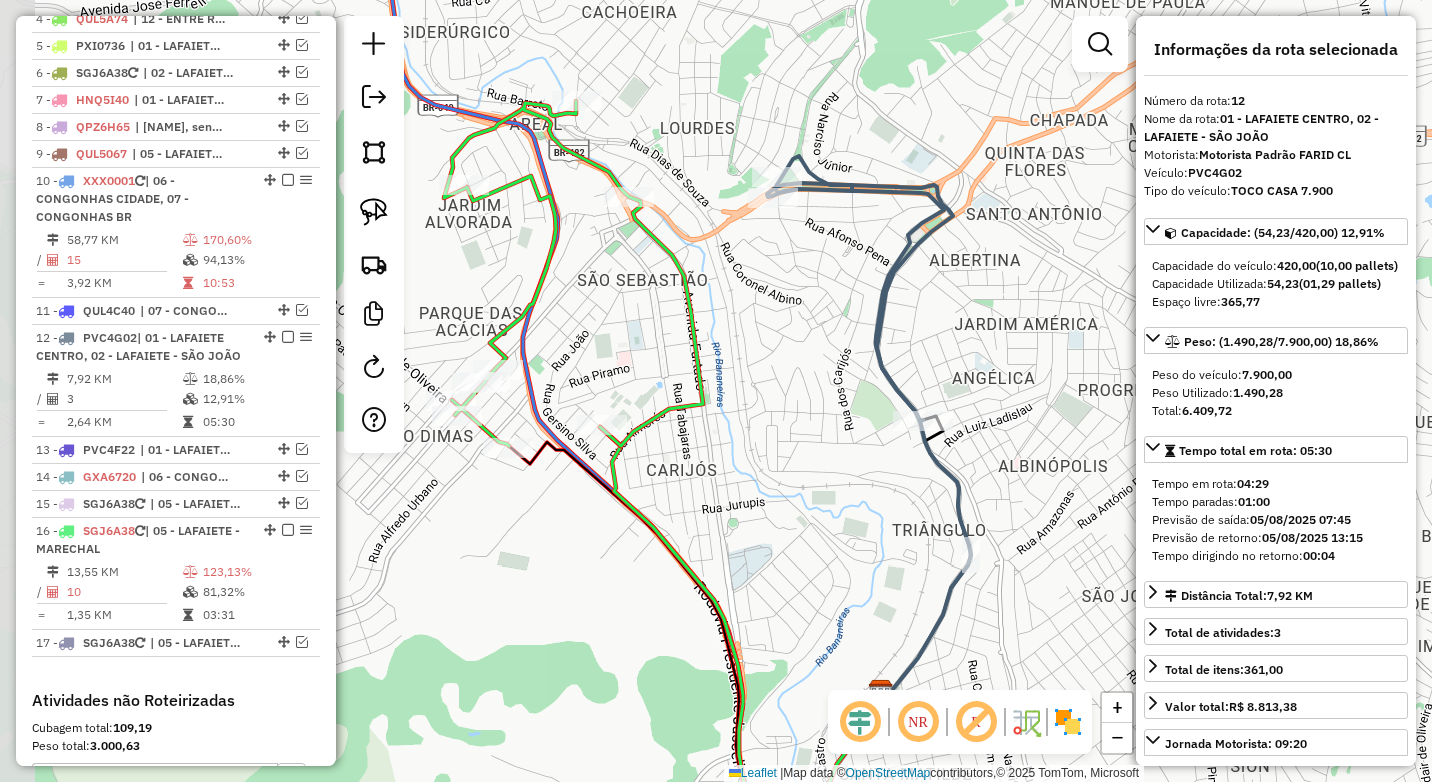 drag, startPoint x: 485, startPoint y: 503, endPoint x: 638, endPoint y: 542, distance: 157.89236 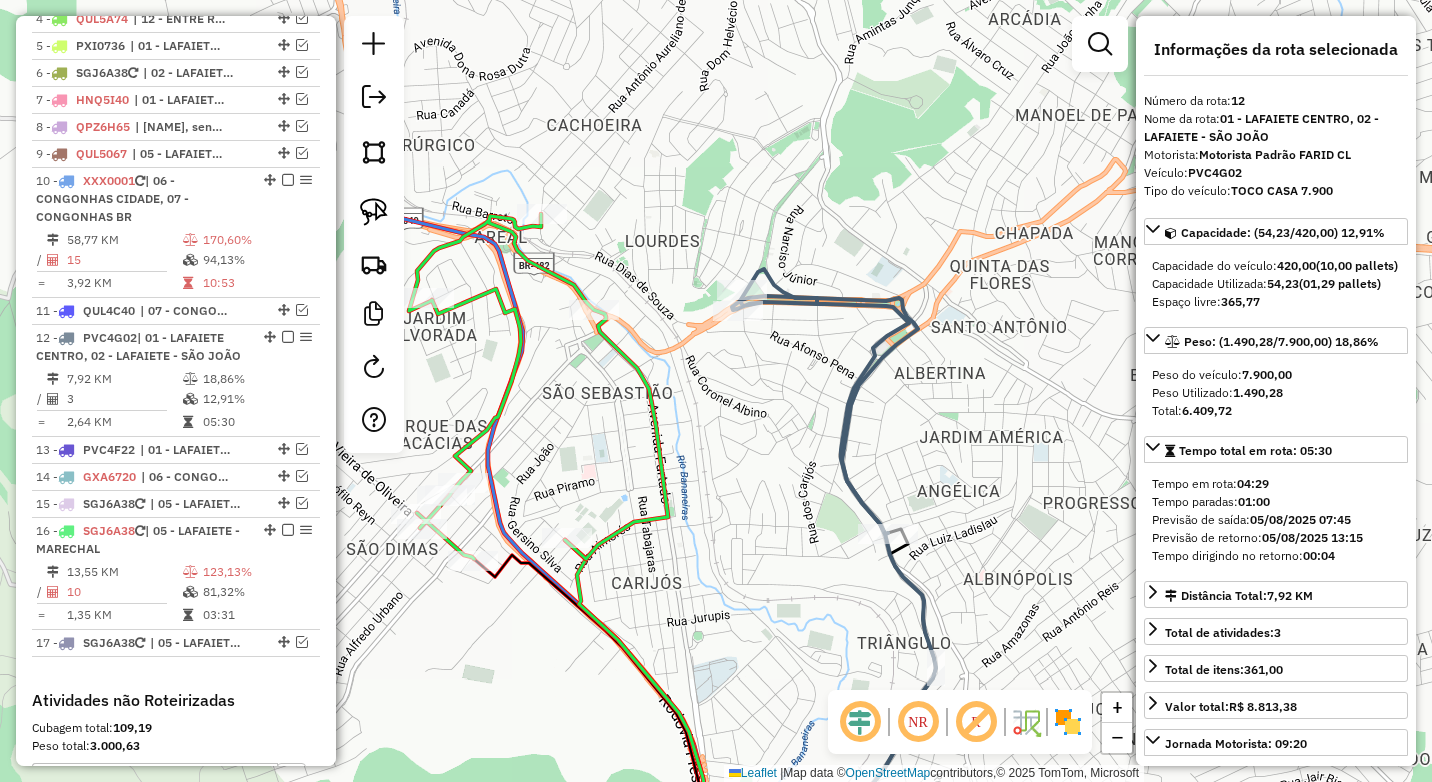 drag, startPoint x: 709, startPoint y: 431, endPoint x: 673, endPoint y: 550, distance: 124.32619 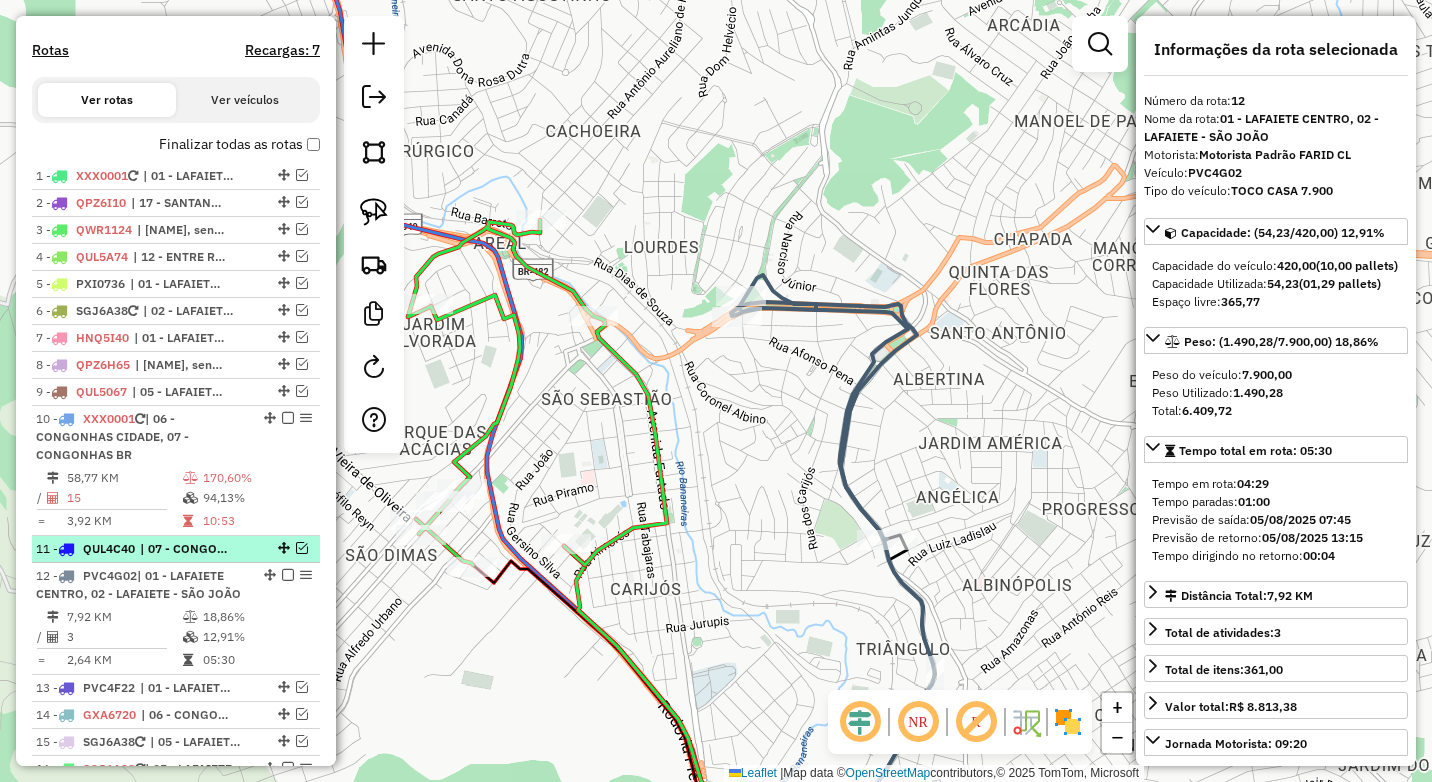 scroll, scrollTop: 665, scrollLeft: 0, axis: vertical 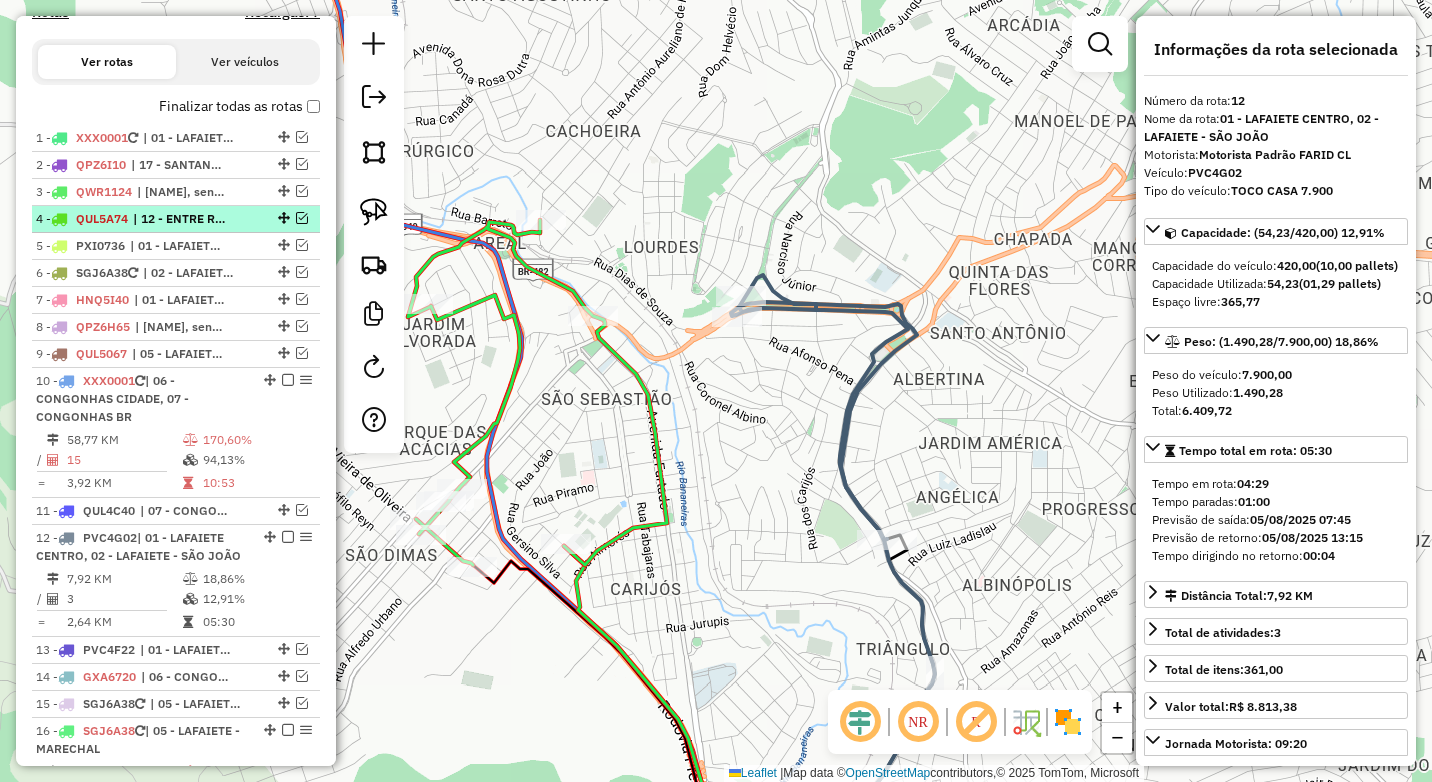 click on "4 -       QUL5A74   | 12 - ENTRE RIOS/DESTERRO" at bounding box center (142, 219) 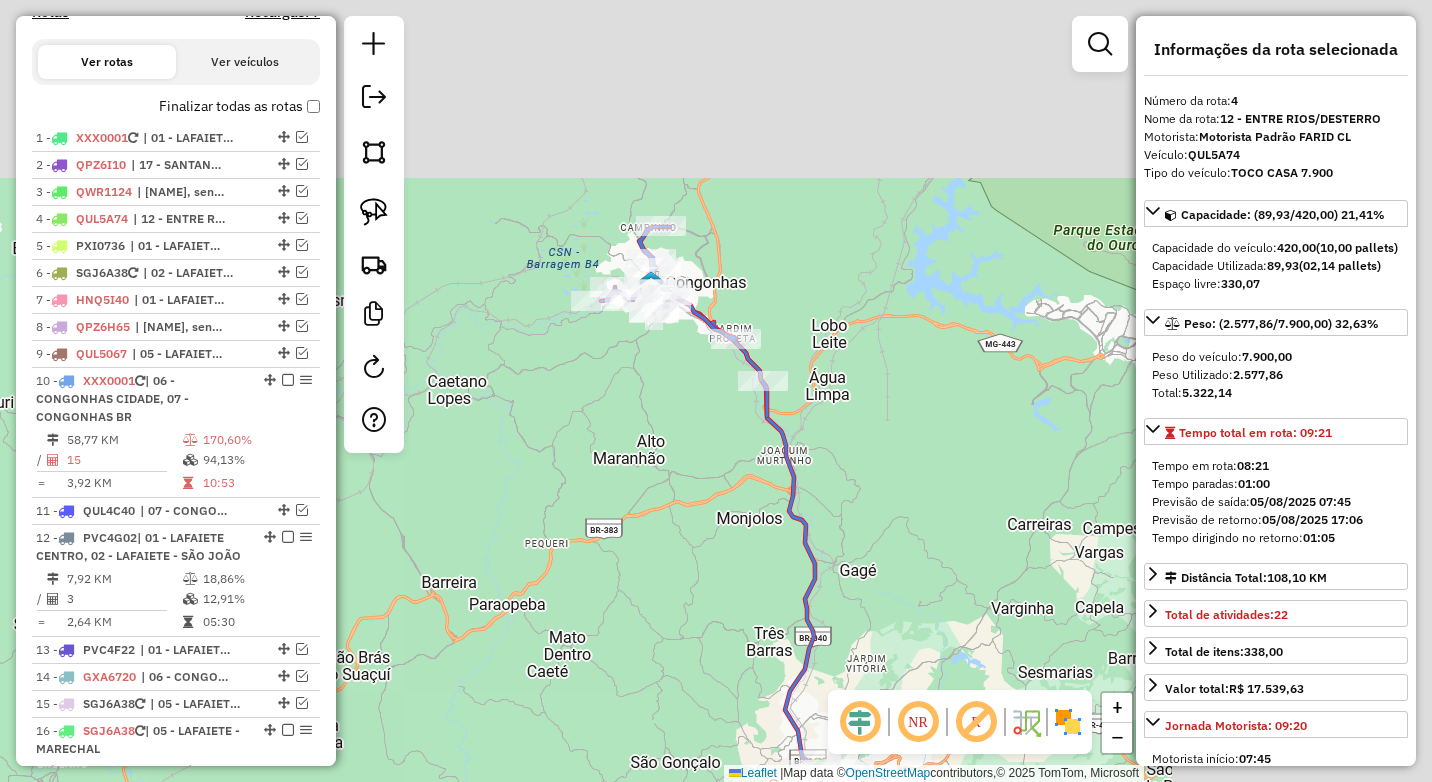 drag, startPoint x: 962, startPoint y: 313, endPoint x: 641, endPoint y: 679, distance: 486.82336 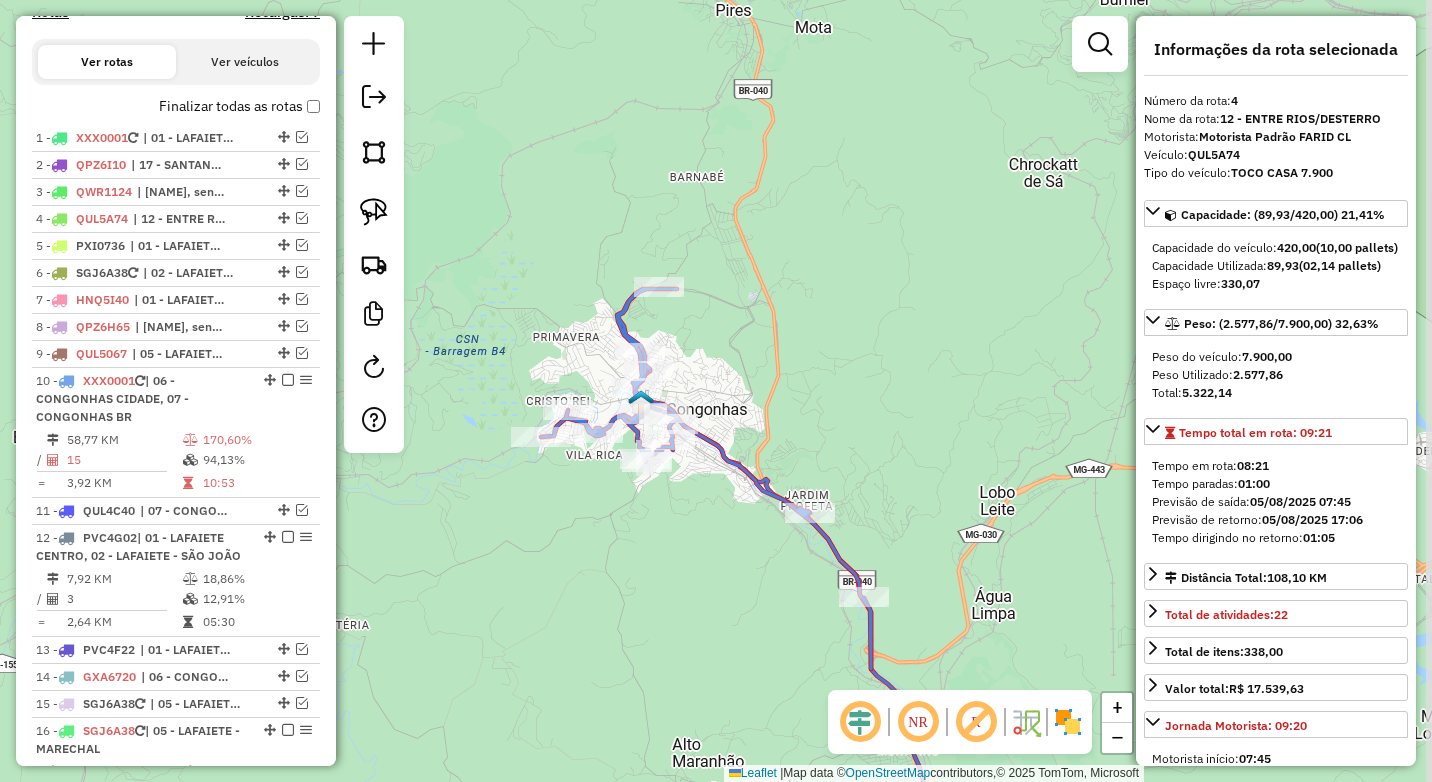 drag, startPoint x: 814, startPoint y: 465, endPoint x: 767, endPoint y: 407, distance: 74.65253 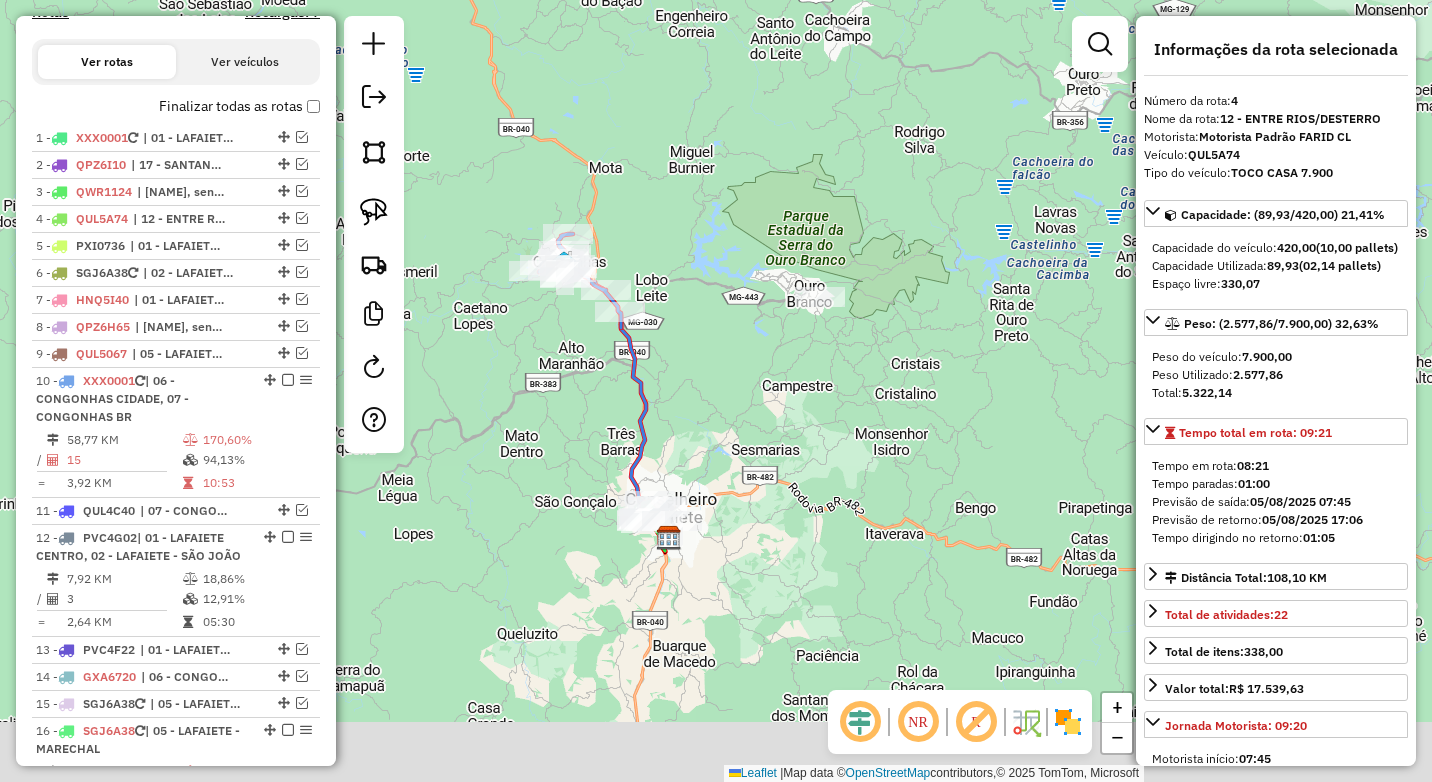 drag, startPoint x: 629, startPoint y: 486, endPoint x: 570, endPoint y: 320, distance: 176.17322 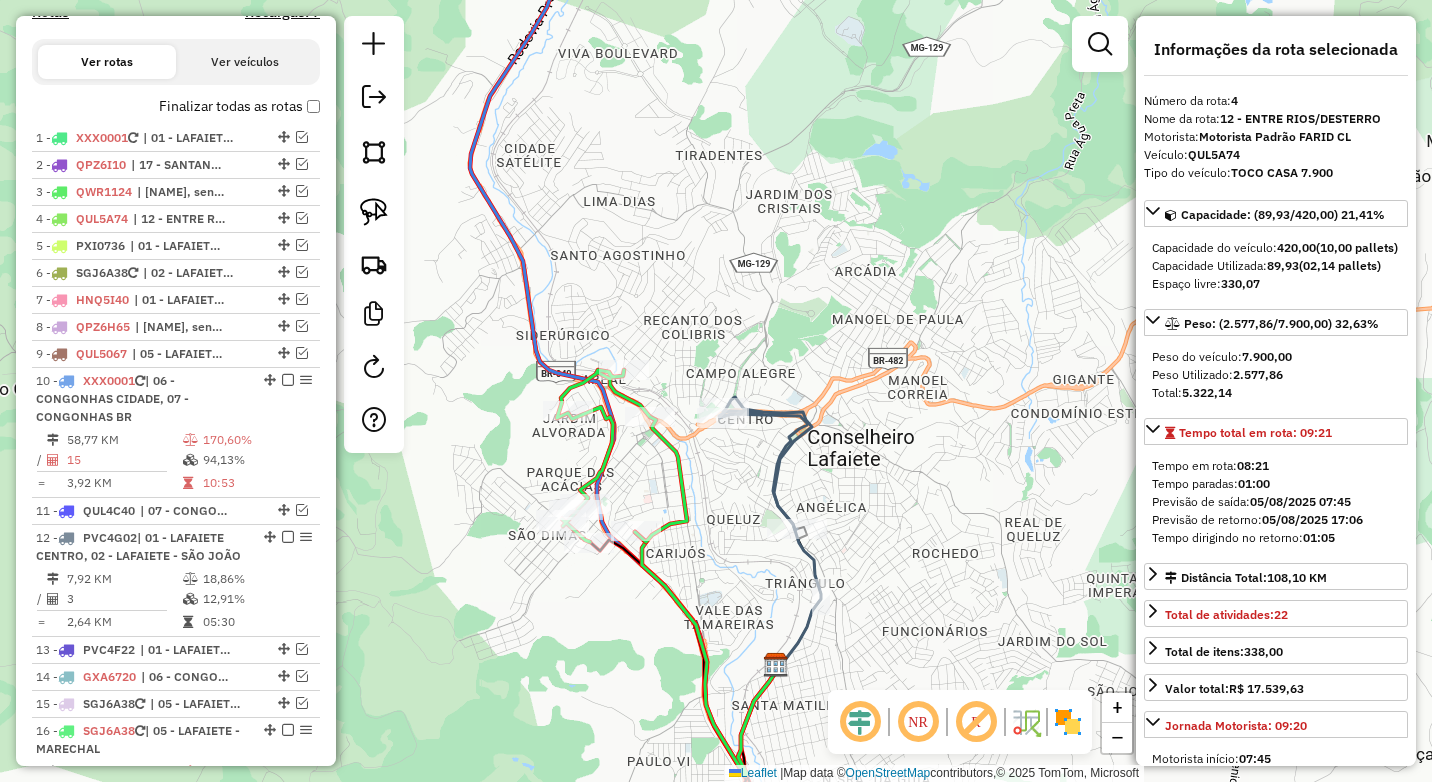 drag, startPoint x: 635, startPoint y: 462, endPoint x: 632, endPoint y: 493, distance: 31.144823 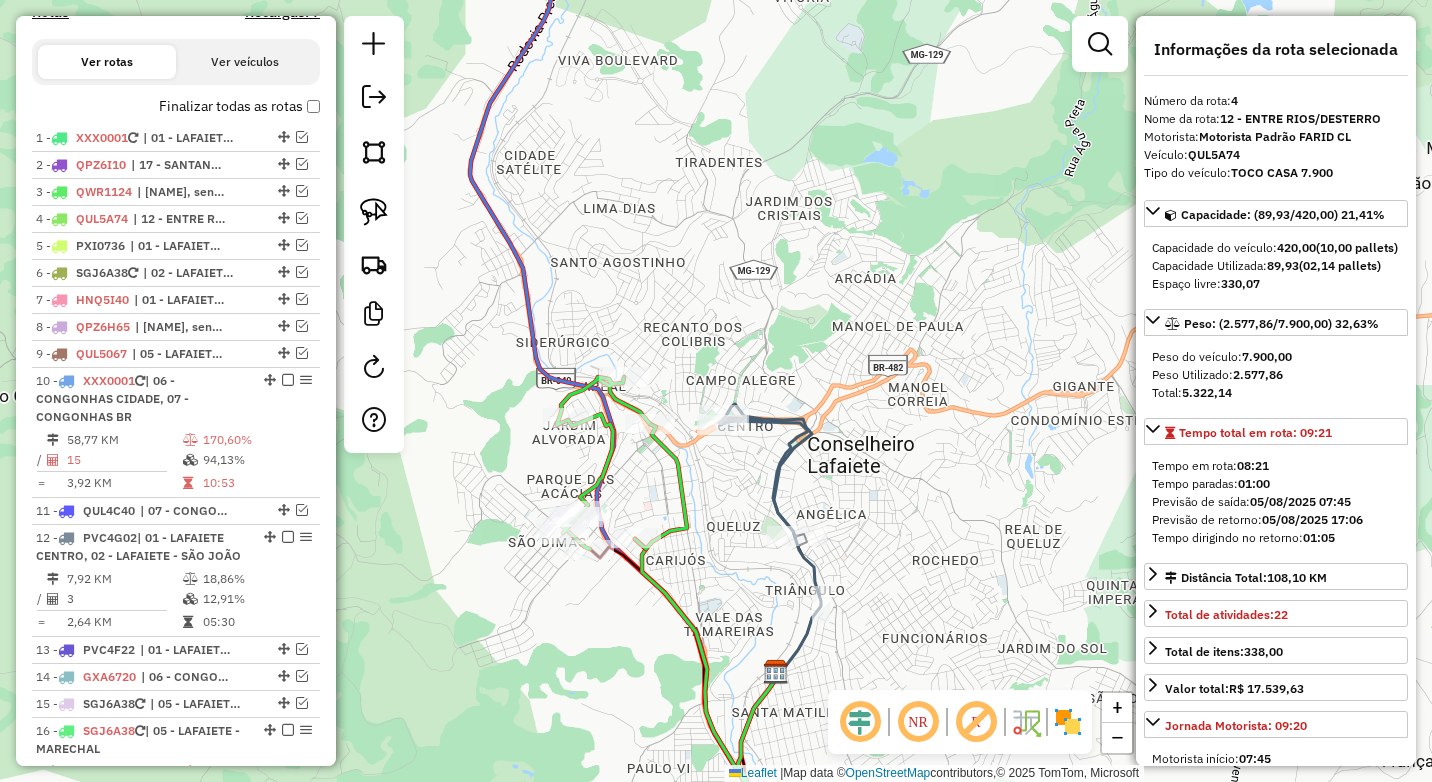 click on "Janela de atendimento Grade de atendimento Capacidade Transportadoras Veículos Cliente Pedidos  Rotas Selecione os dias de semana para filtrar as janelas de atendimento  Seg   Ter   Qua   Qui   Sex   Sáb   Dom  Informe o período da janela de atendimento: De: Até:  Filtrar exatamente a janela do cliente  Considerar janela de atendimento padrão  Selecione os dias de semana para filtrar as grades de atendimento  Seg   Ter   Qua   Qui   Sex   Sáb   Dom   Considerar clientes sem dia de atendimento cadastrado  Clientes fora do dia de atendimento selecionado Filtrar as atividades entre os valores definidos abaixo:  Peso mínimo:  ****  Peso máximo:  ****  Cubagem mínima:   Cubagem máxima:   De:   Até:  Filtrar as atividades entre o tempo de atendimento definido abaixo:  De:   Até:   Considerar capacidade total dos clientes não roteirizados Transportadora: Selecione um ou mais itens Tipo de veículo: Selecione um ou mais itens Veículo: Selecione um ou mais itens Motorista: Selecione um ou mais itens De:" 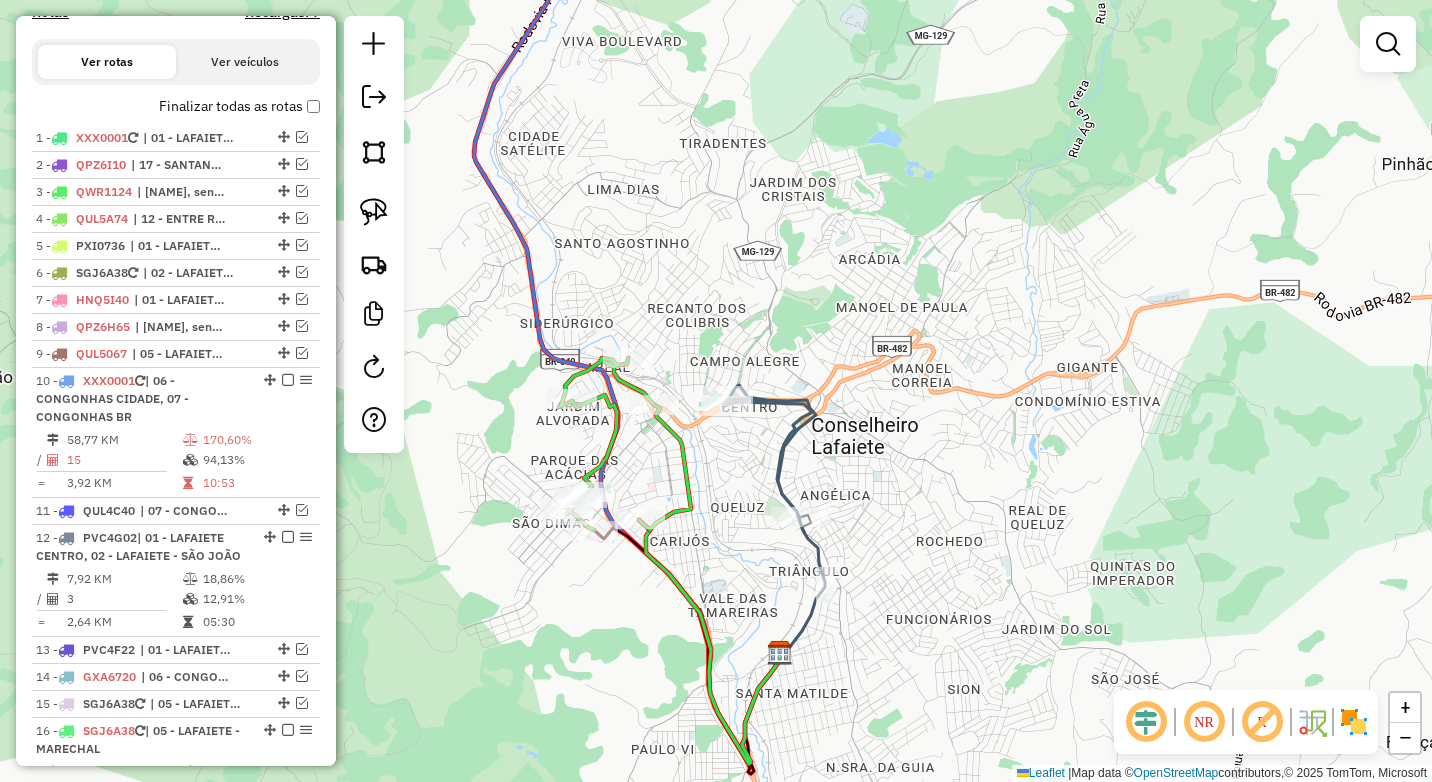 drag, startPoint x: 626, startPoint y: 503, endPoint x: 634, endPoint y: 471, distance: 32.984844 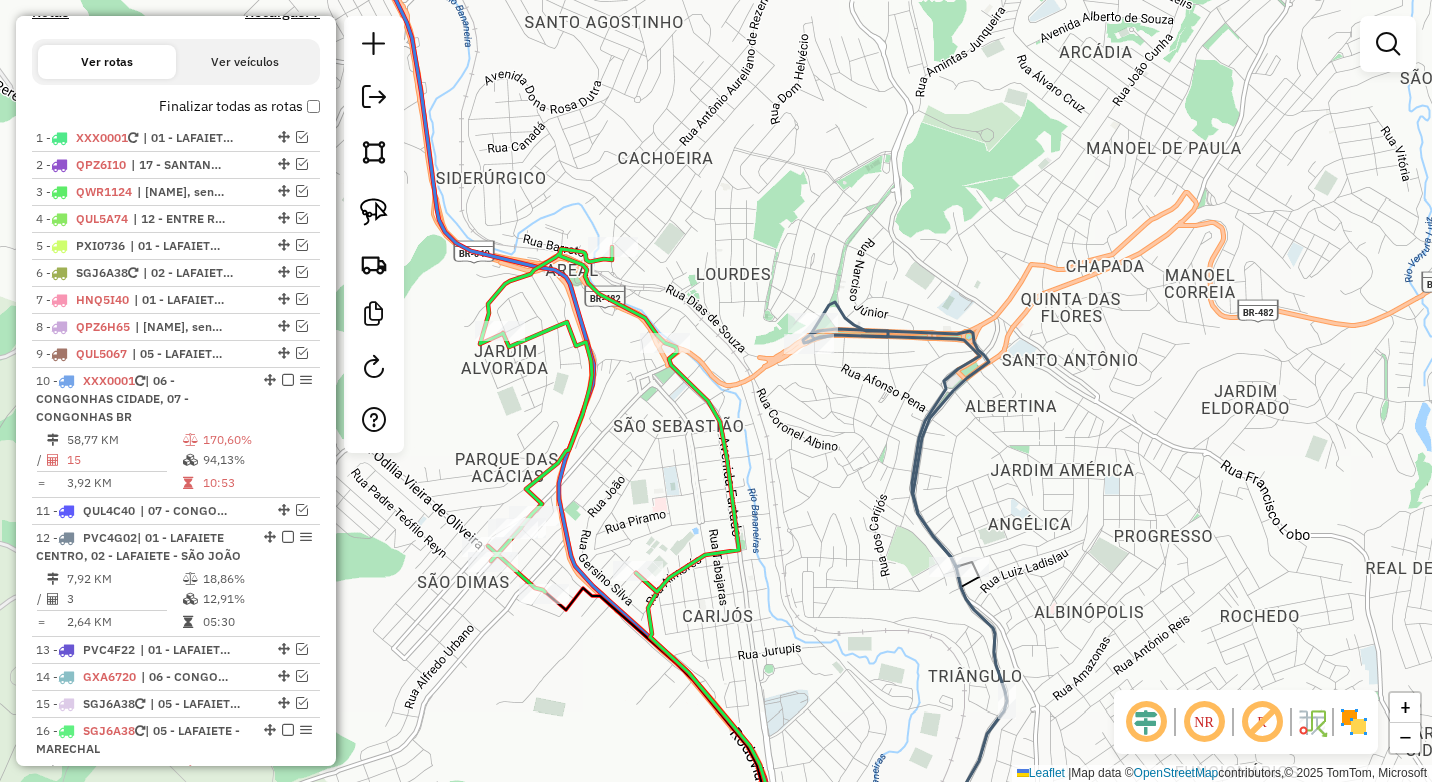 drag, startPoint x: 848, startPoint y: 400, endPoint x: 831, endPoint y: 427, distance: 31.906113 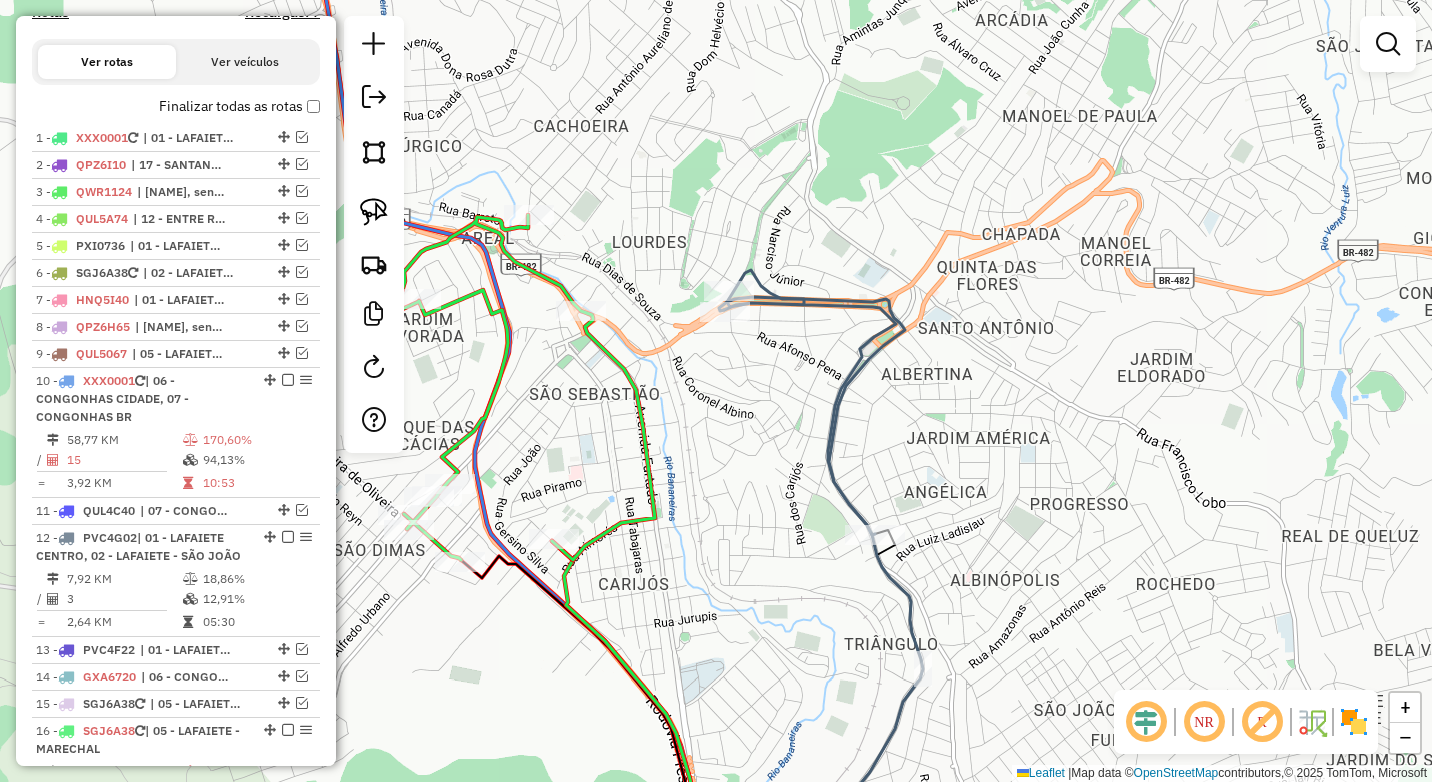 drag, startPoint x: 798, startPoint y: 539, endPoint x: 700, endPoint y: 501, distance: 105.10947 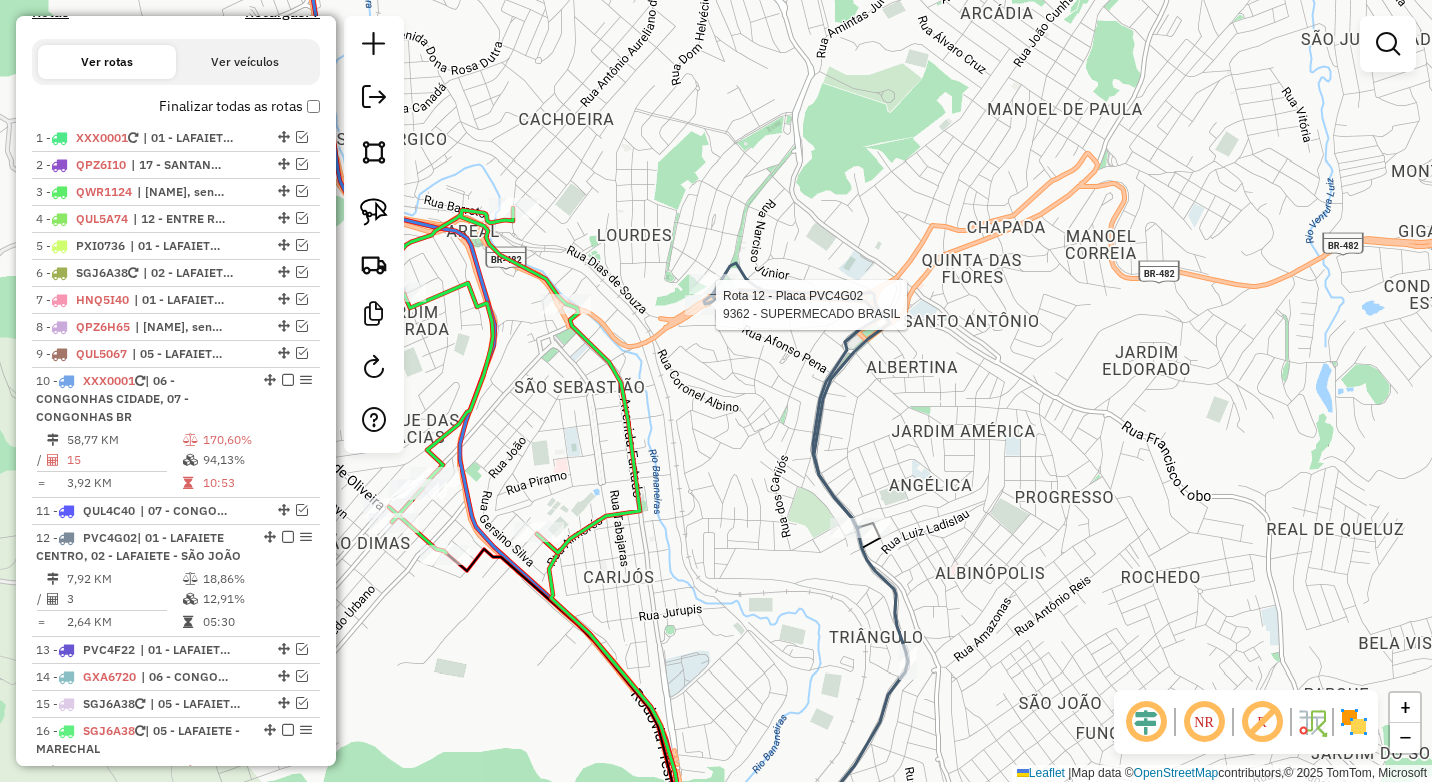 click 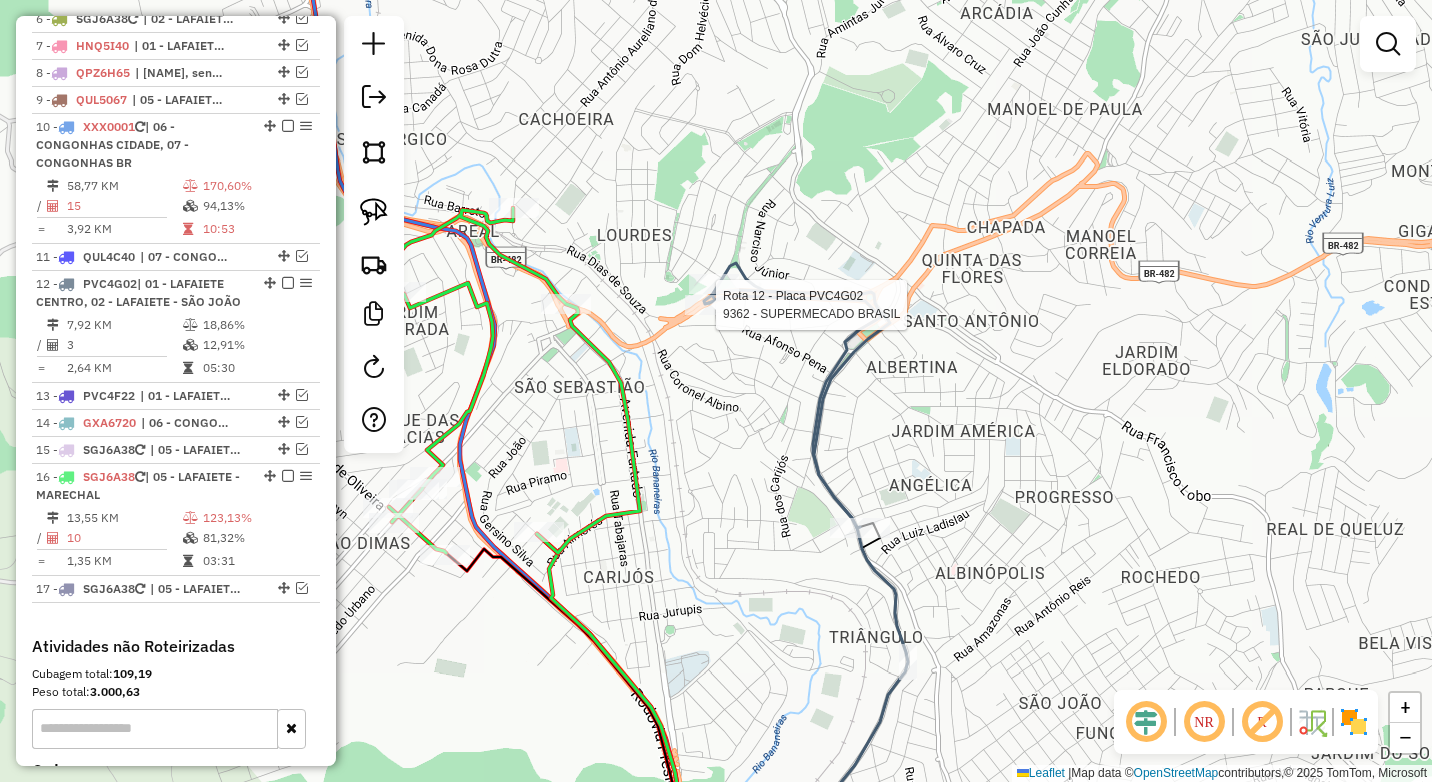 select on "*********" 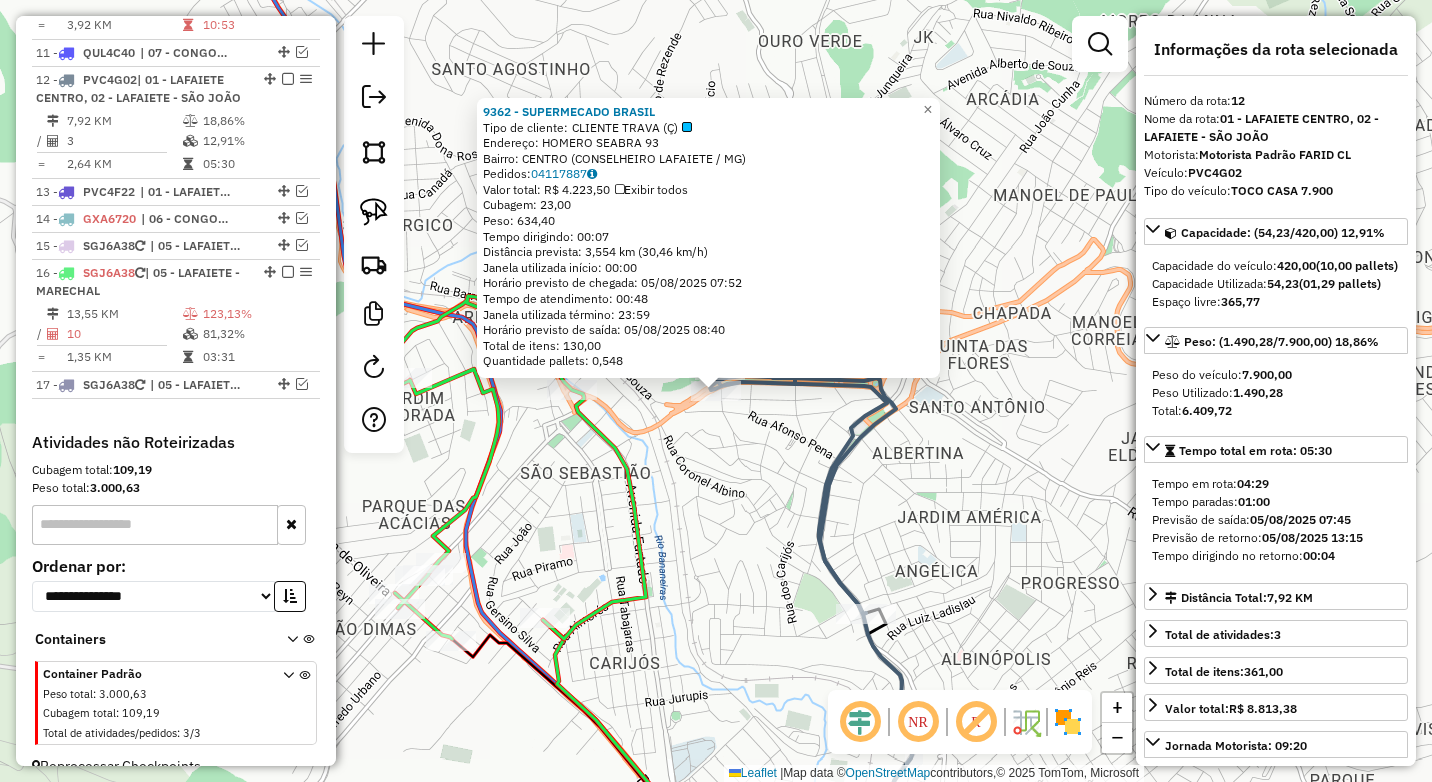 scroll, scrollTop: 1150, scrollLeft: 0, axis: vertical 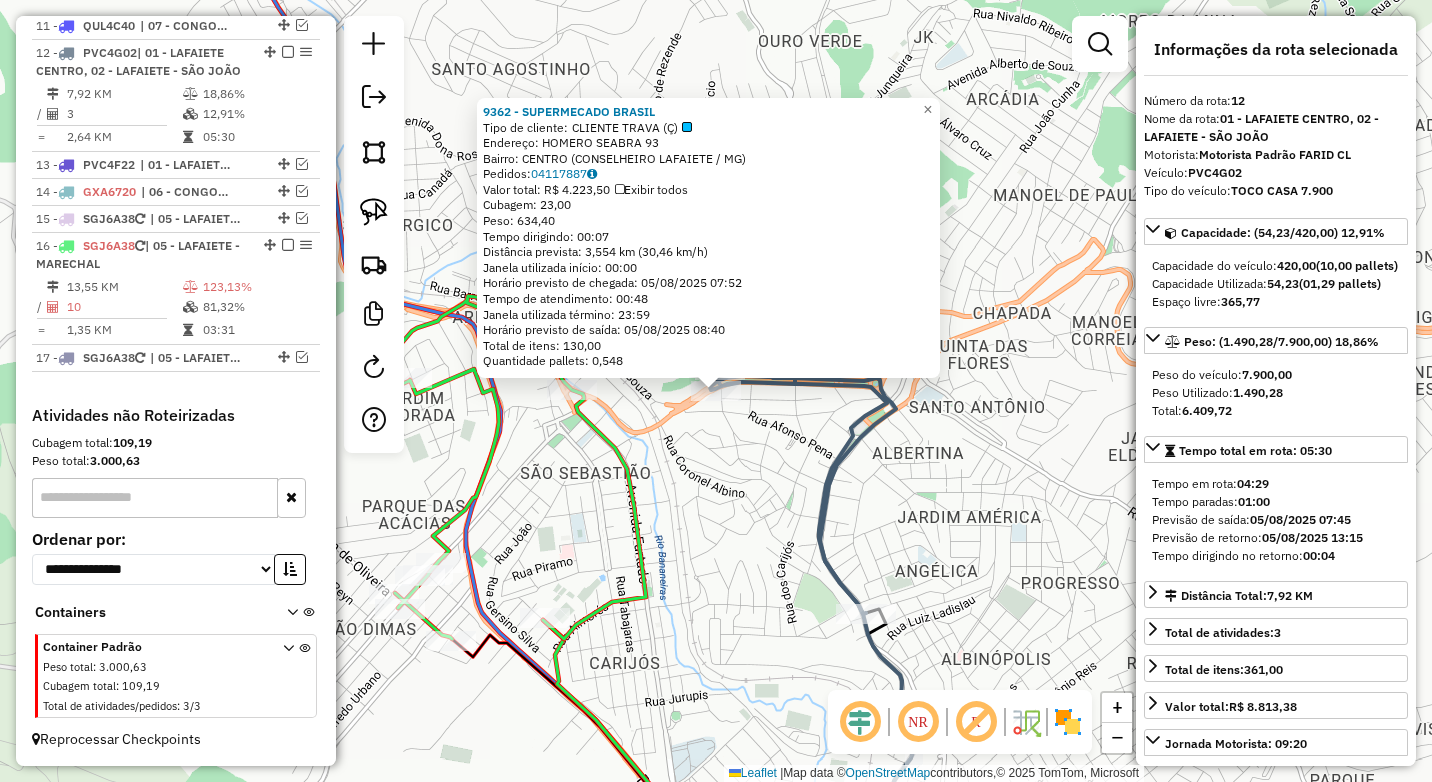 click on "9362 - SUPERMECADO BRASIL  Tipo de cliente:   CLIENTE TRAVA (Ç)   Endereço:  HOMERO SEABRA 93   Bairro: CENTRO (CONSELHEIRO LAFAIETE / MG)   Pedidos:  04117887   Valor total: R$ 4.223,50   Exibir todos   Cubagem: 23,00  Peso: 634,40  Tempo dirigindo: 00:07   Distância prevista: 3,554 km (30,46 km/h)   Janela utilizada início: 00:00   Horário previsto de chegada: 05/08/2025 07:52   Tempo de atendimento: 00:48   Janela utilizada término: 23:59   Horário previsto de saída: 05/08/2025 08:40   Total de itens: 130,00   Quantidade pallets: 0,548  × Janela de atendimento Grade de atendimento Capacidade Transportadoras Veículos Cliente Pedidos  Rotas Selecione os dias de semana para filtrar as janelas de atendimento  Seg   Ter   Qua   Qui   Sex   Sáb   Dom  Informe o período da janela de atendimento: De: Até:  Filtrar exatamente a janela do cliente  Considerar janela de atendimento padrão  Selecione os dias de semana para filtrar as grades de atendimento  Seg   Ter   Qua   Qui   Sex   Sáb   Dom  **** +" 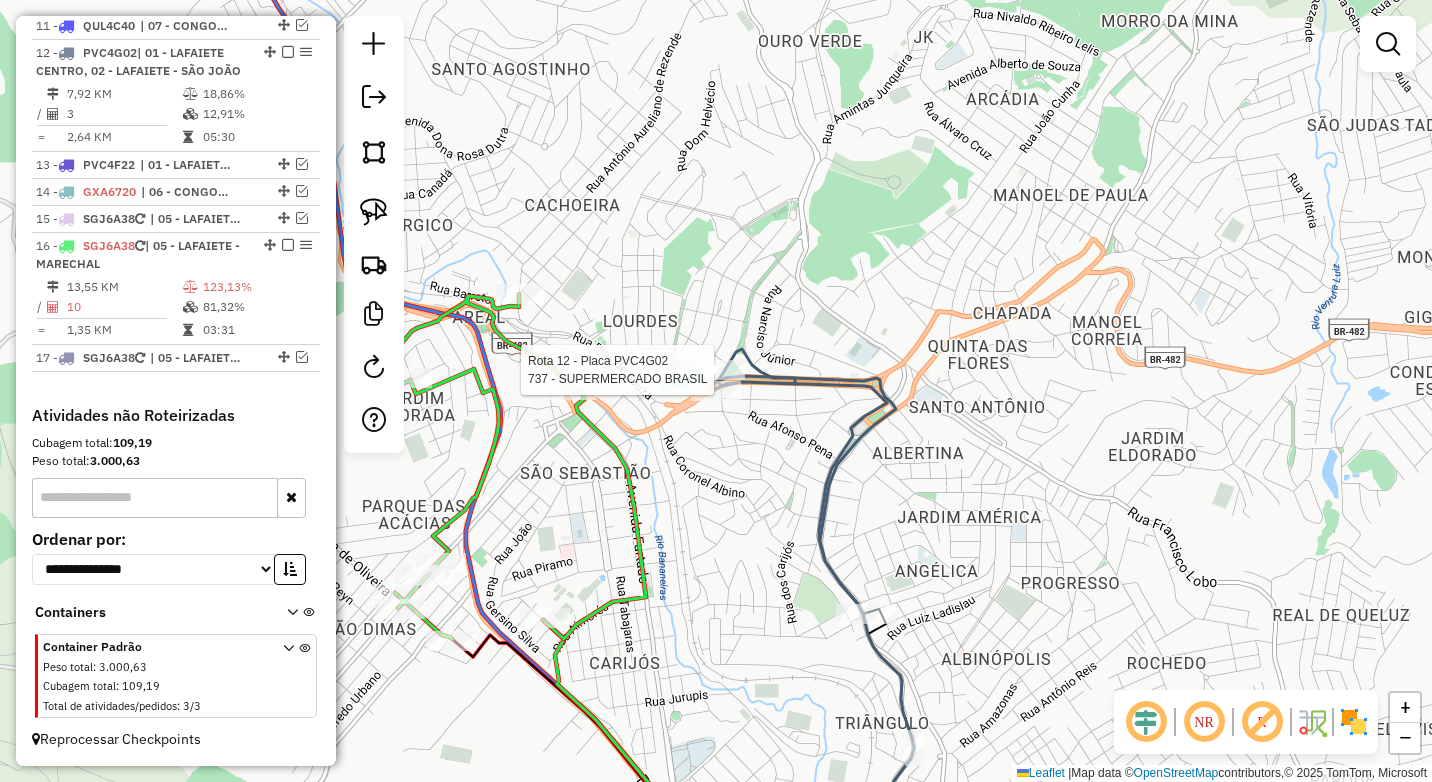 select on "*********" 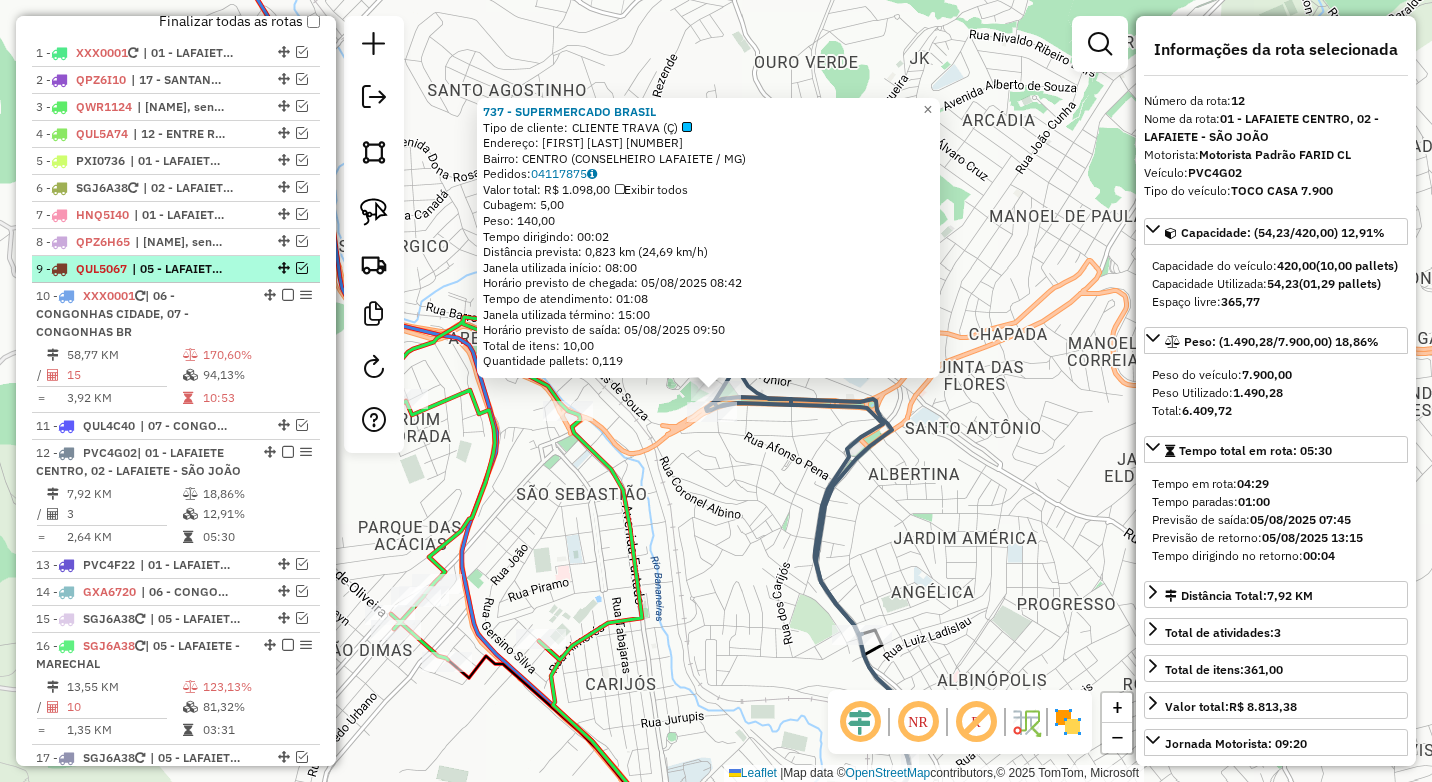 scroll, scrollTop: 650, scrollLeft: 0, axis: vertical 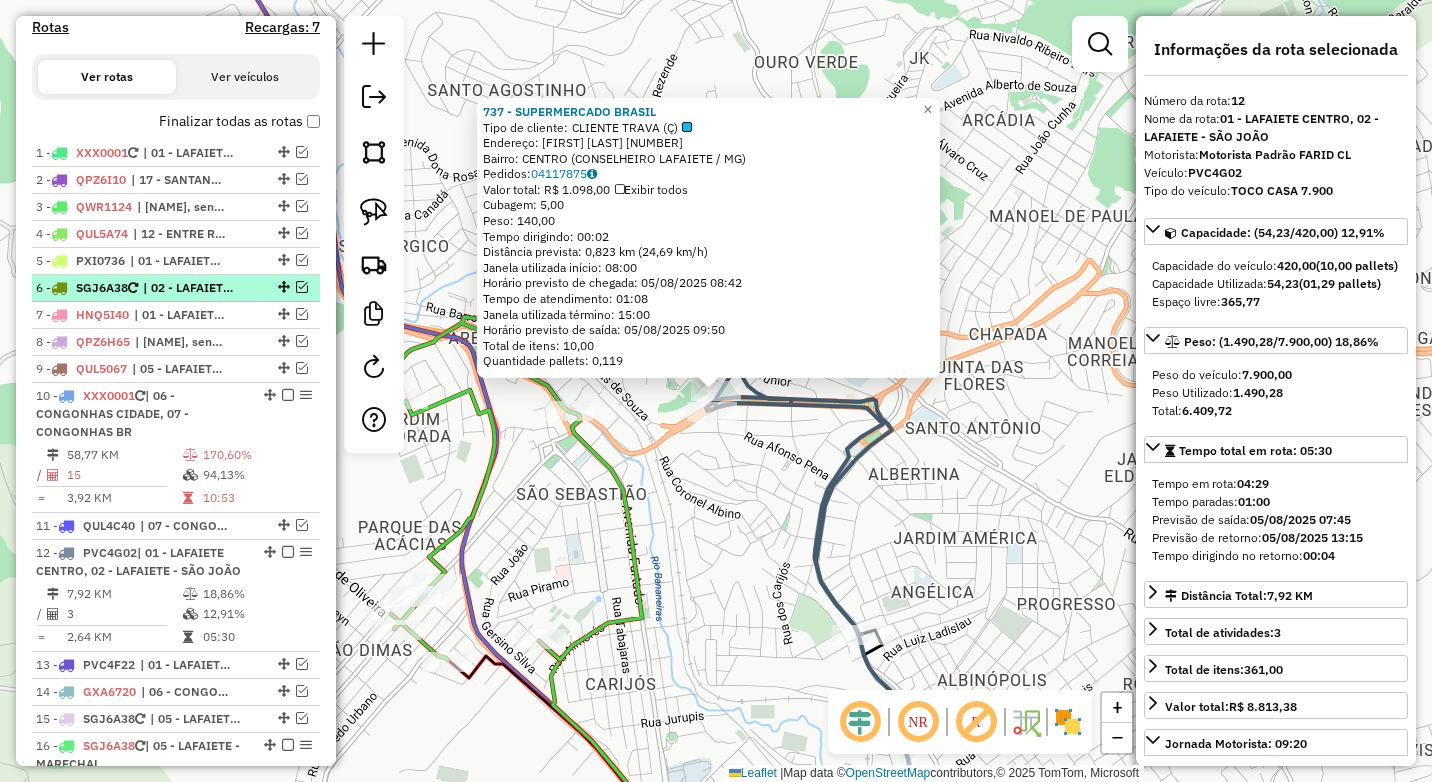 click at bounding box center [302, 287] 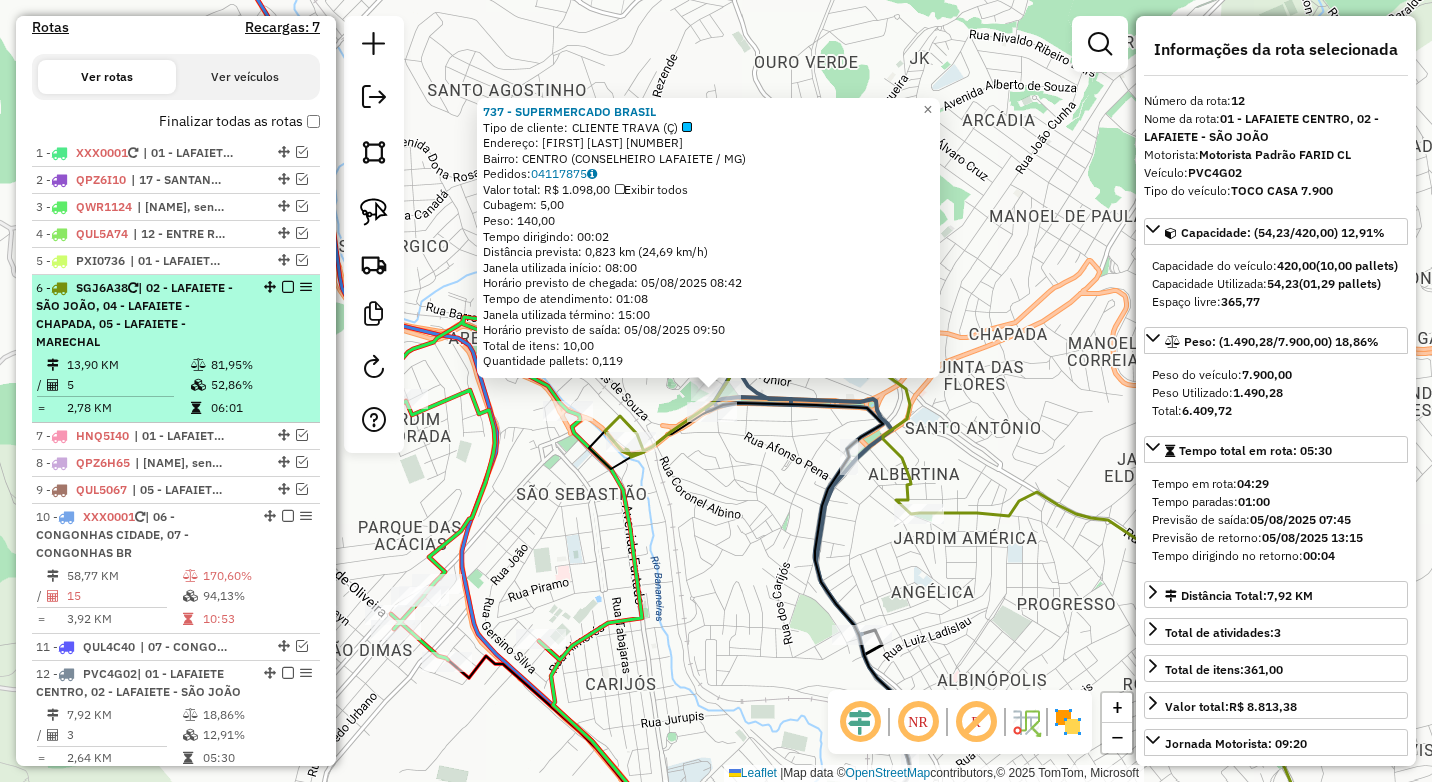 click on "6 -       SGJ6A38   | 02 - LAFAIETE - SÃO JOÃO, 04 - LAFAIETE - CHAPADA, 05 - LAFAIETE - MARECHAL  13,90 KM   81,95%  /  5   52,86%     =  2,78 KM   06:01" at bounding box center (176, 349) 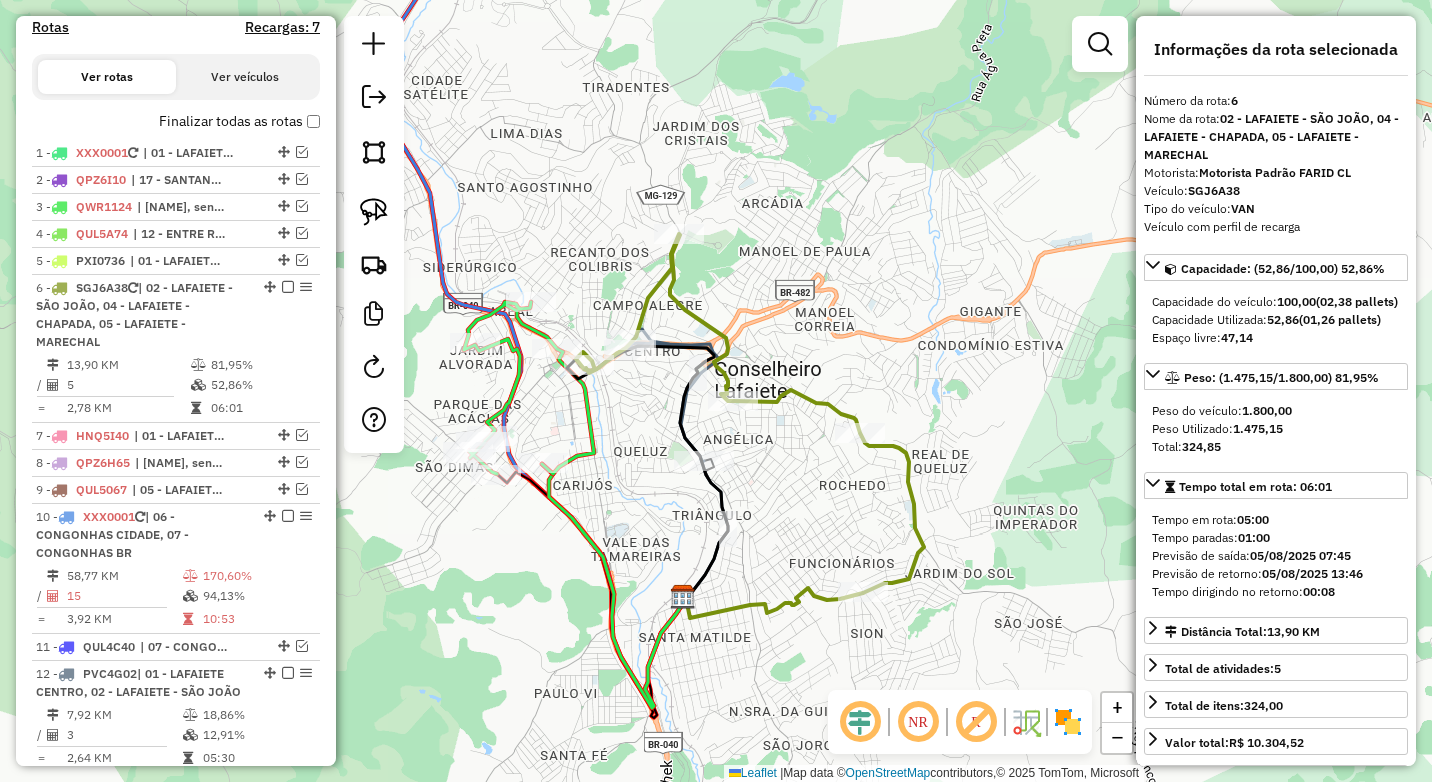 drag, startPoint x: 674, startPoint y: 285, endPoint x: 705, endPoint y: 289, distance: 31.257 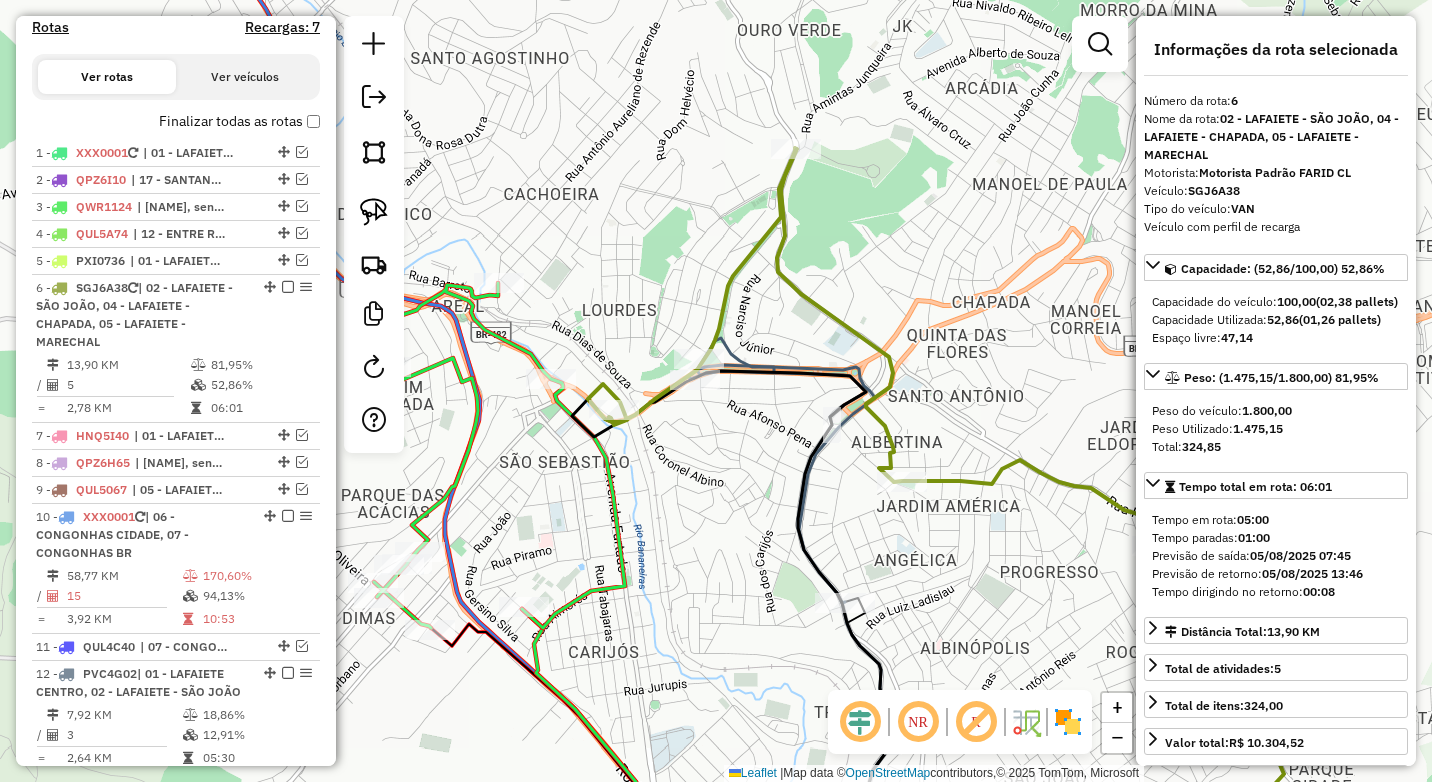 drag, startPoint x: 672, startPoint y: 329, endPoint x: 808, endPoint y: 296, distance: 139.94641 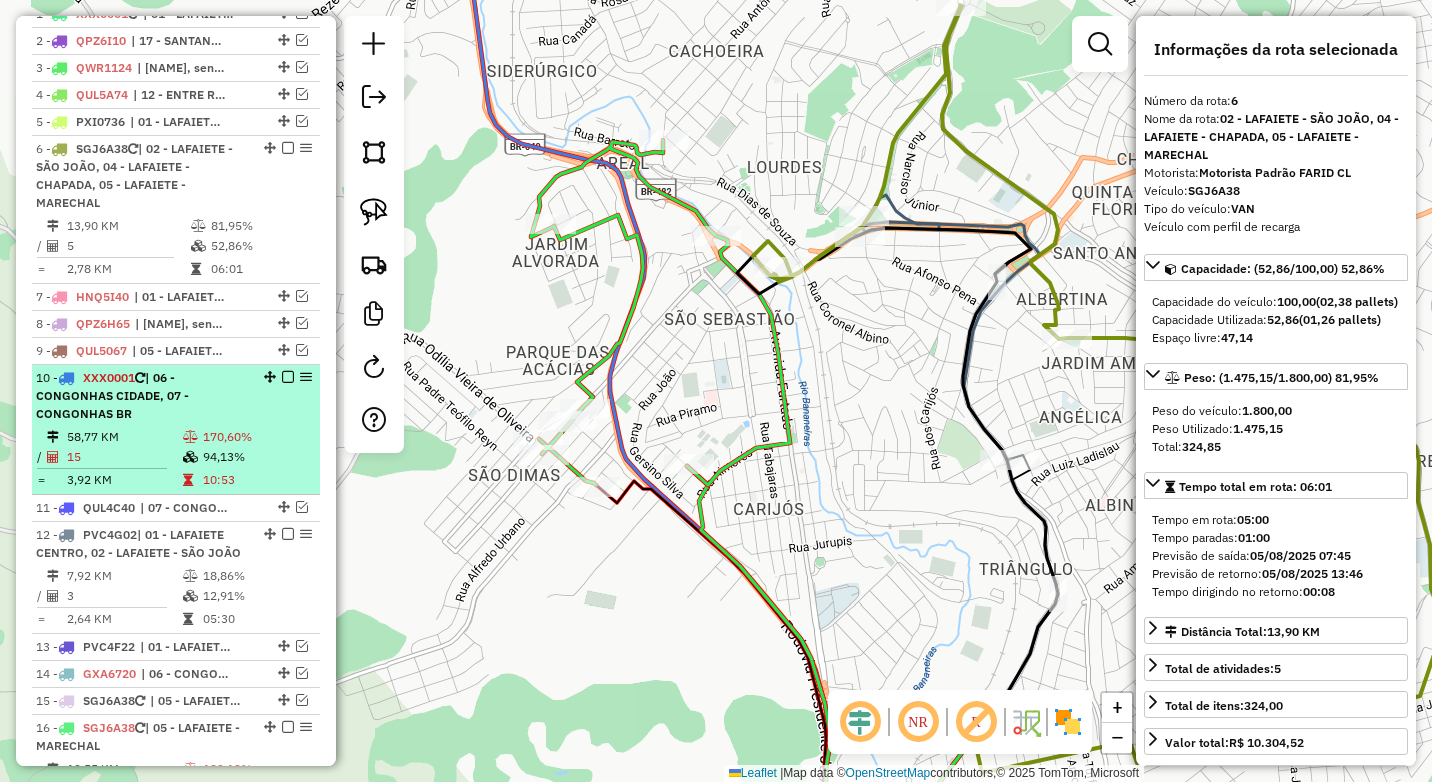 scroll, scrollTop: 750, scrollLeft: 0, axis: vertical 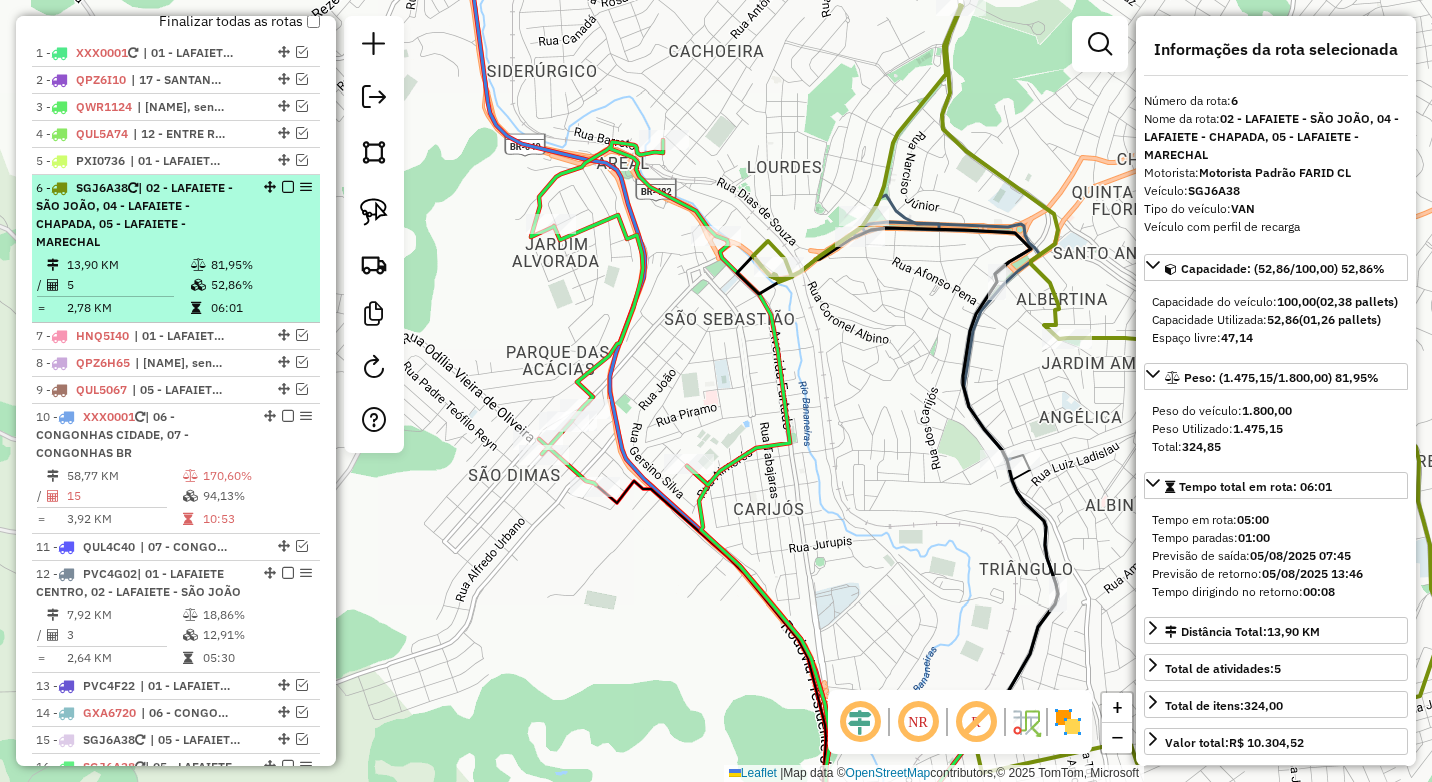 click at bounding box center (288, 187) 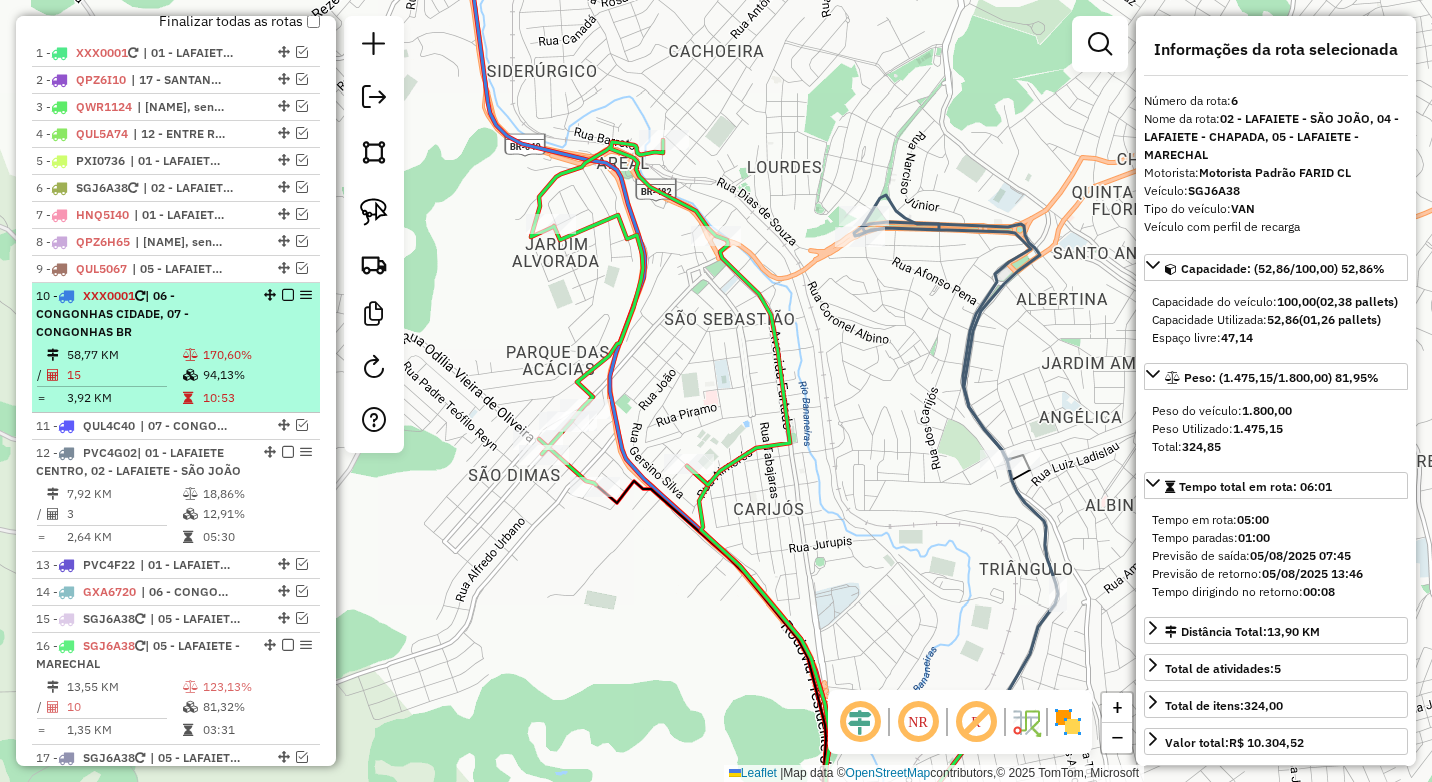 scroll, scrollTop: 850, scrollLeft: 0, axis: vertical 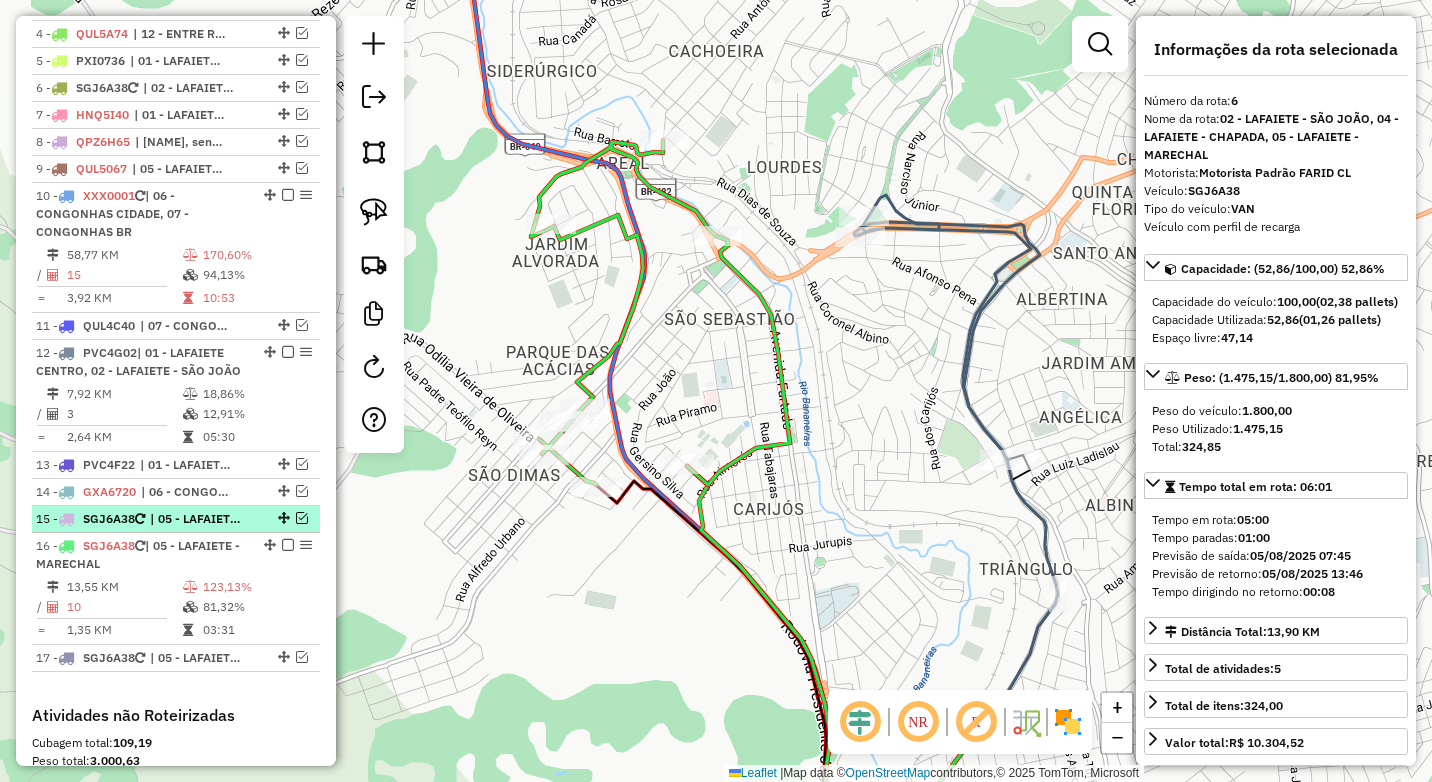 click at bounding box center (302, 518) 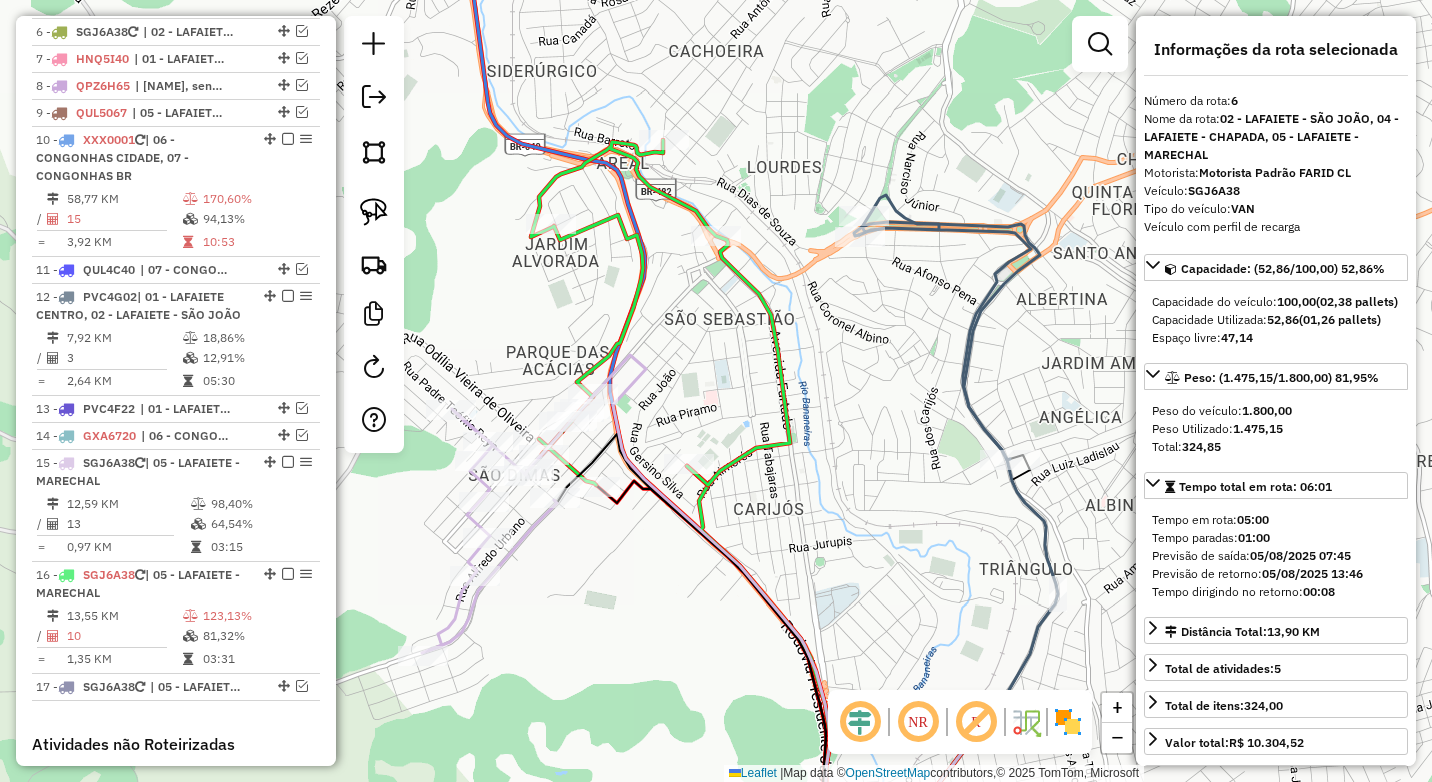 scroll, scrollTop: 950, scrollLeft: 0, axis: vertical 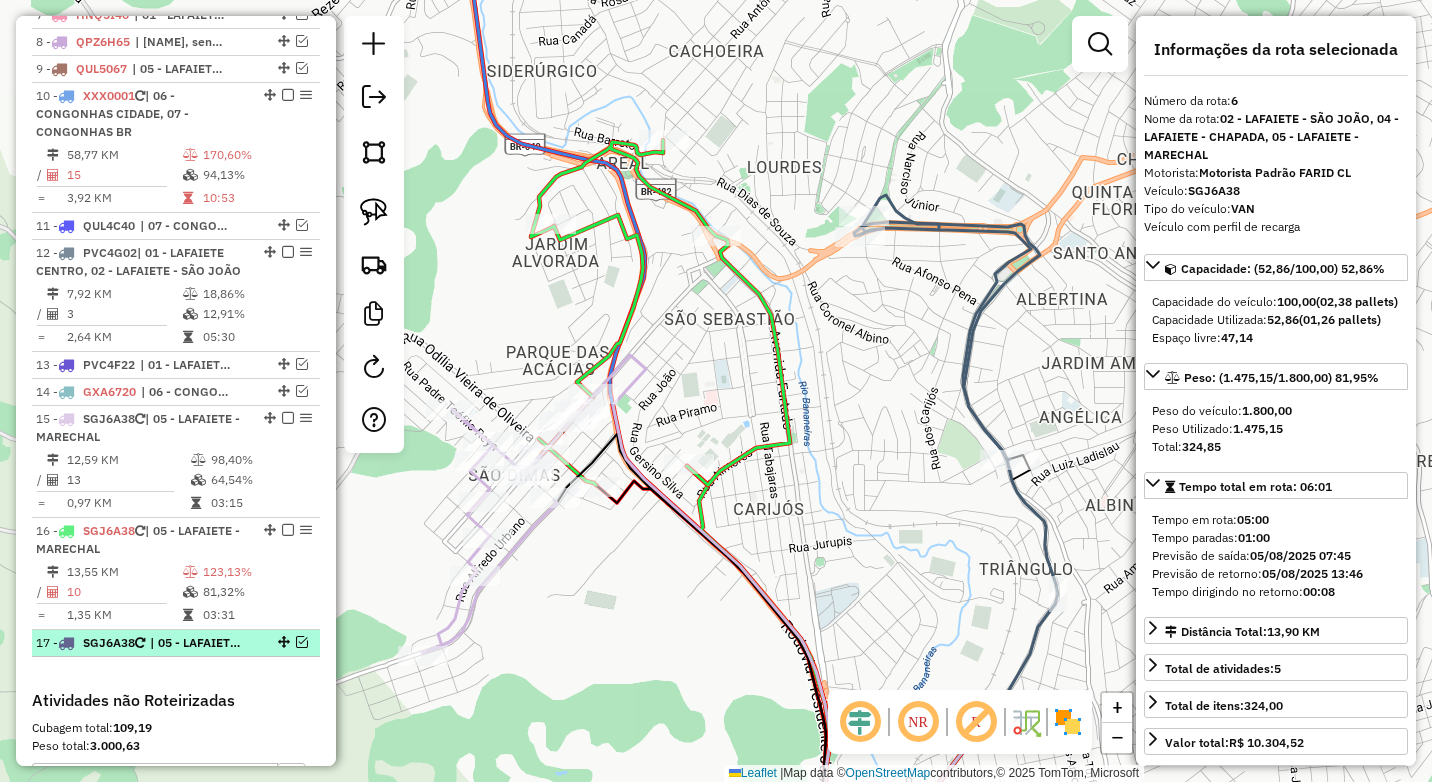 click at bounding box center [302, 642] 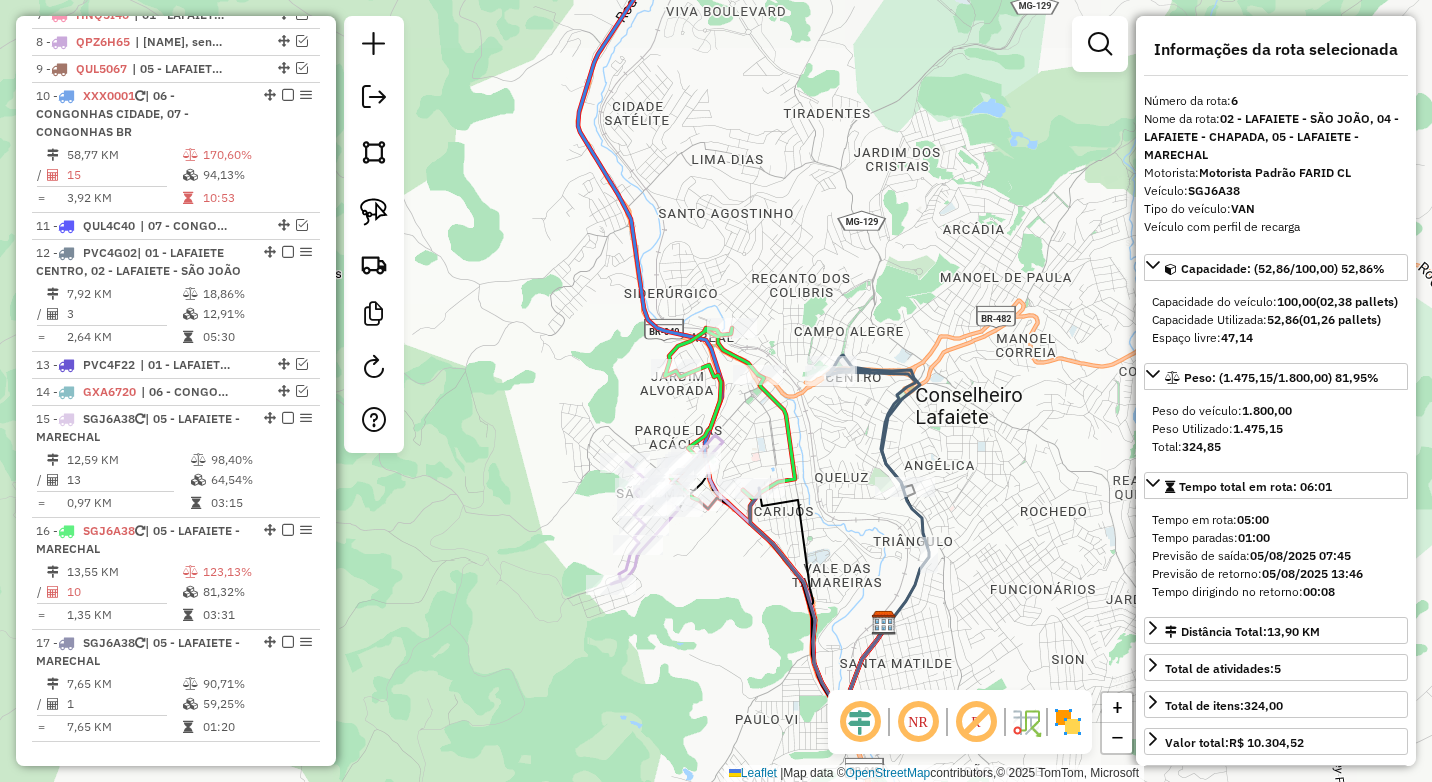 drag, startPoint x: 808, startPoint y: 486, endPoint x: 785, endPoint y: 514, distance: 36.23534 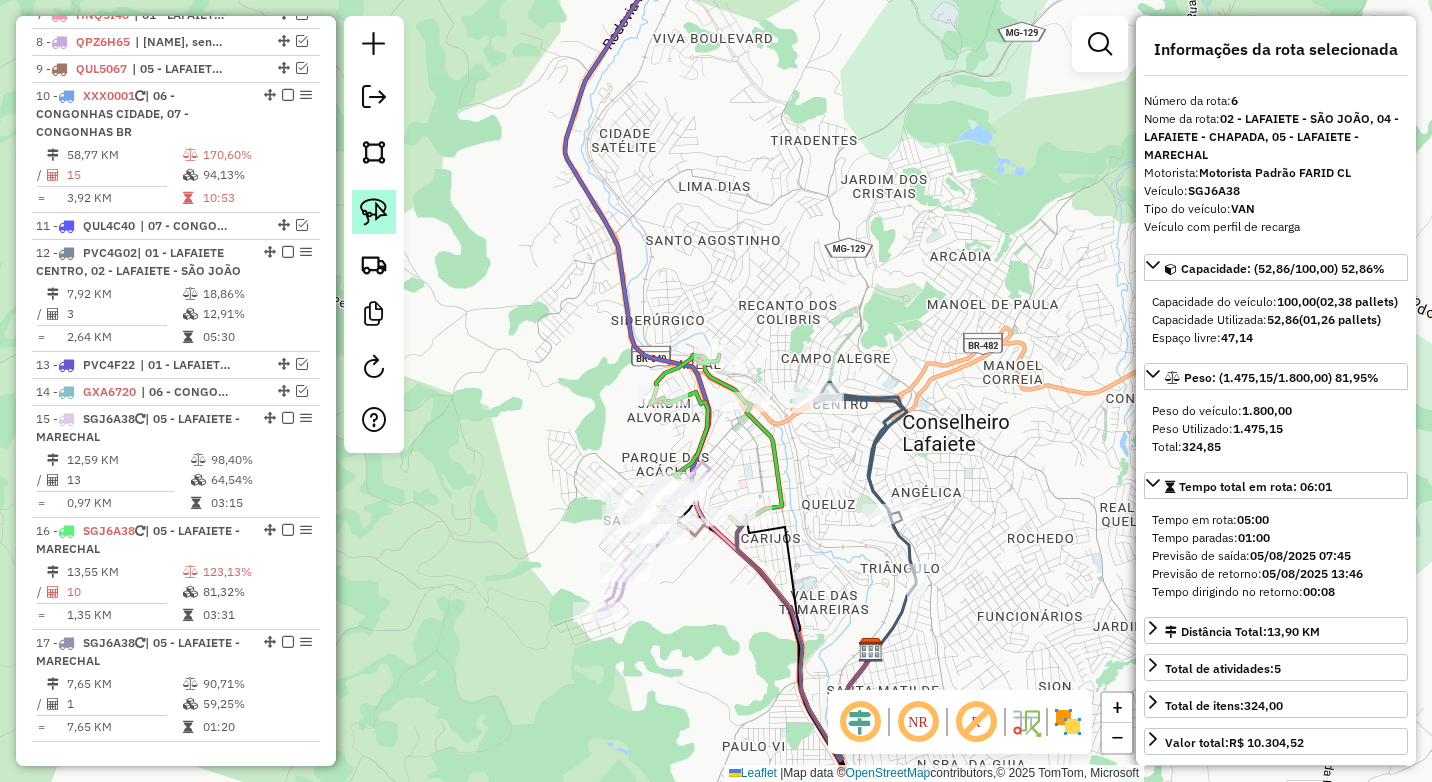 click 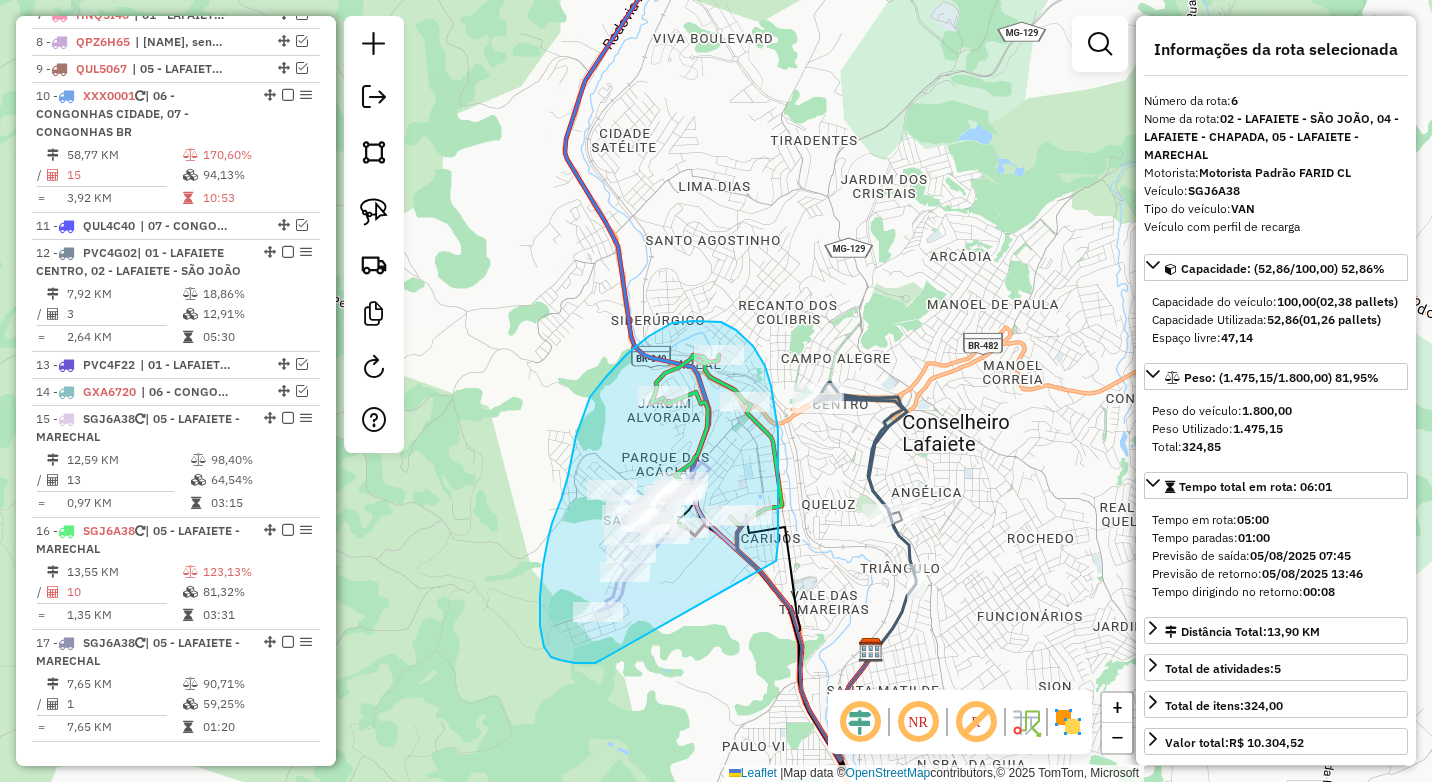 drag, startPoint x: 776, startPoint y: 561, endPoint x: 601, endPoint y: 660, distance: 201.06218 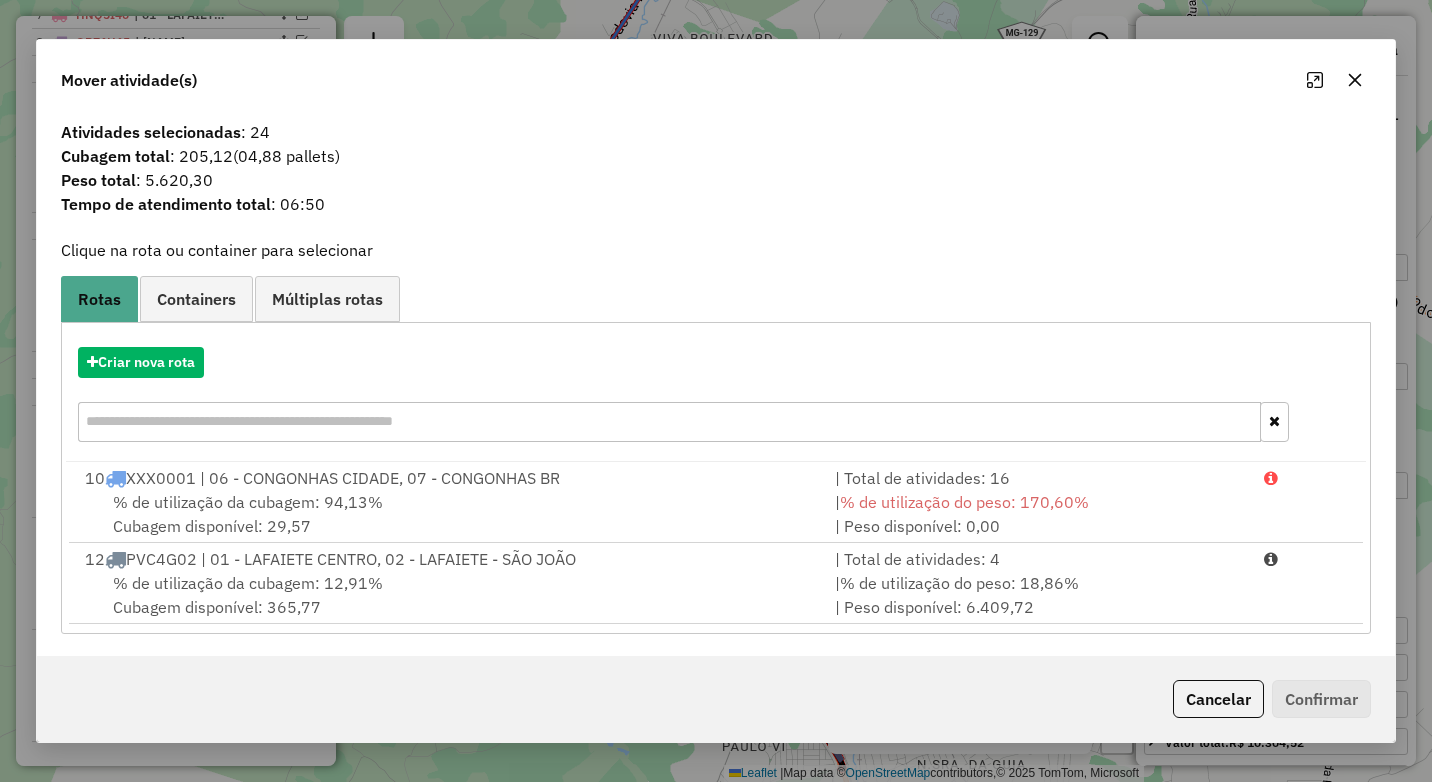 click 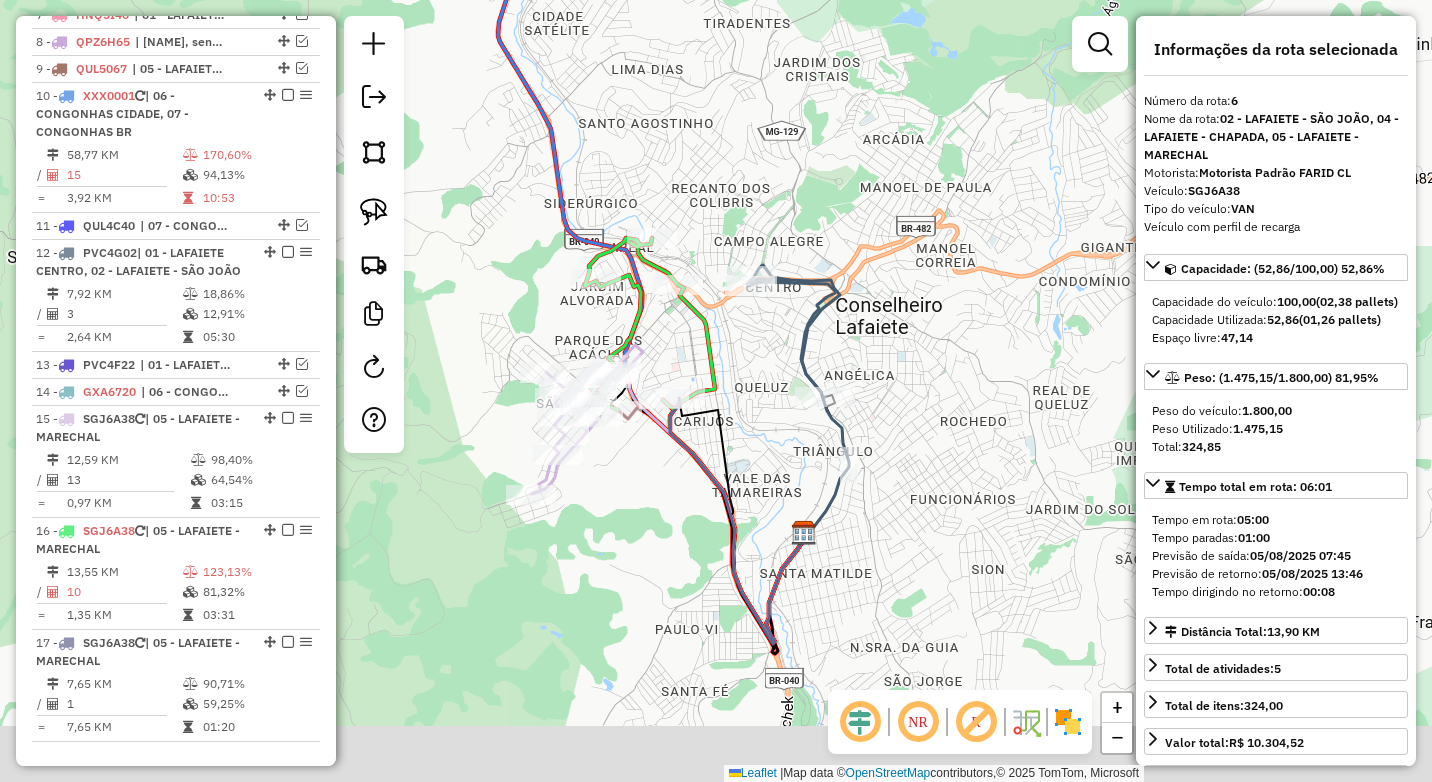 drag, startPoint x: 926, startPoint y: 427, endPoint x: 857, endPoint y: 309, distance: 136.69308 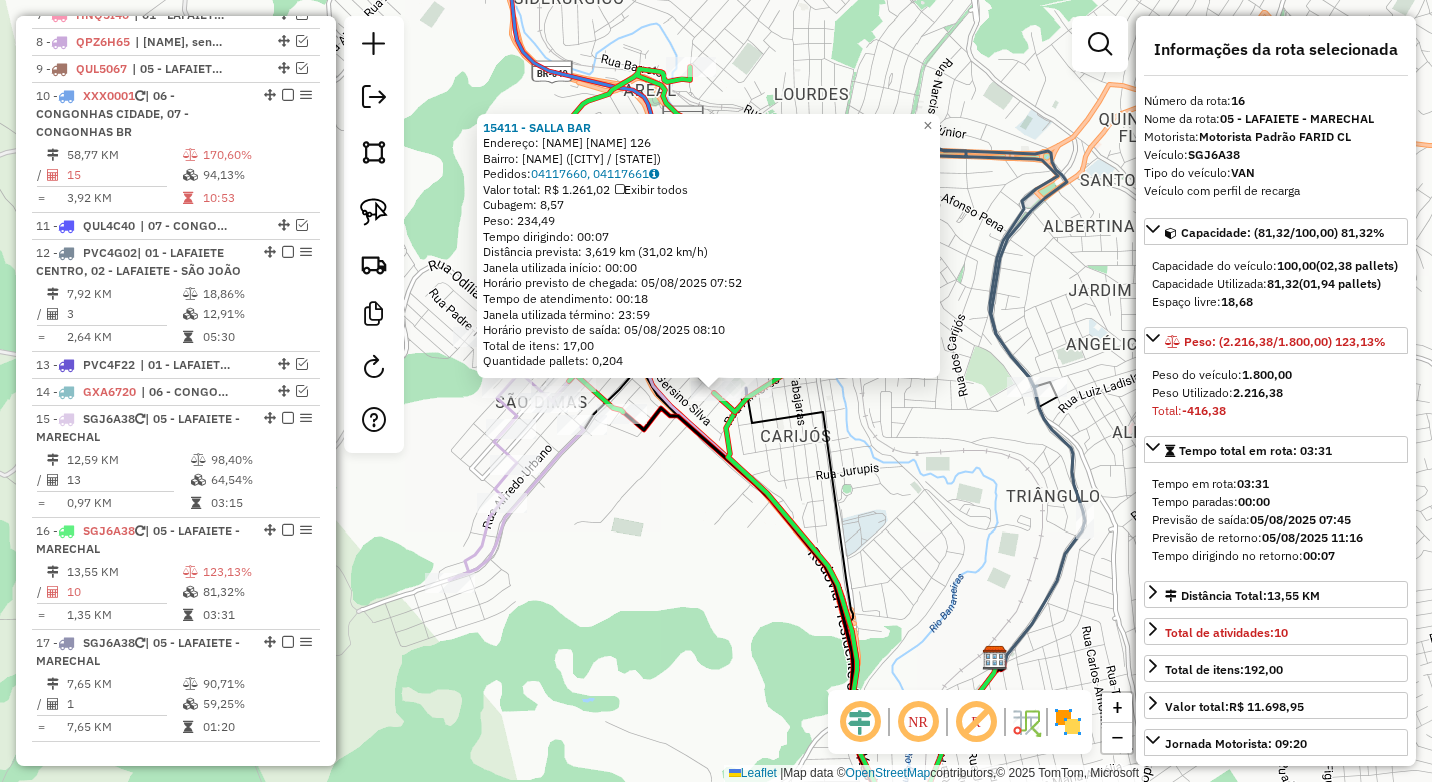 scroll, scrollTop: 1320, scrollLeft: 0, axis: vertical 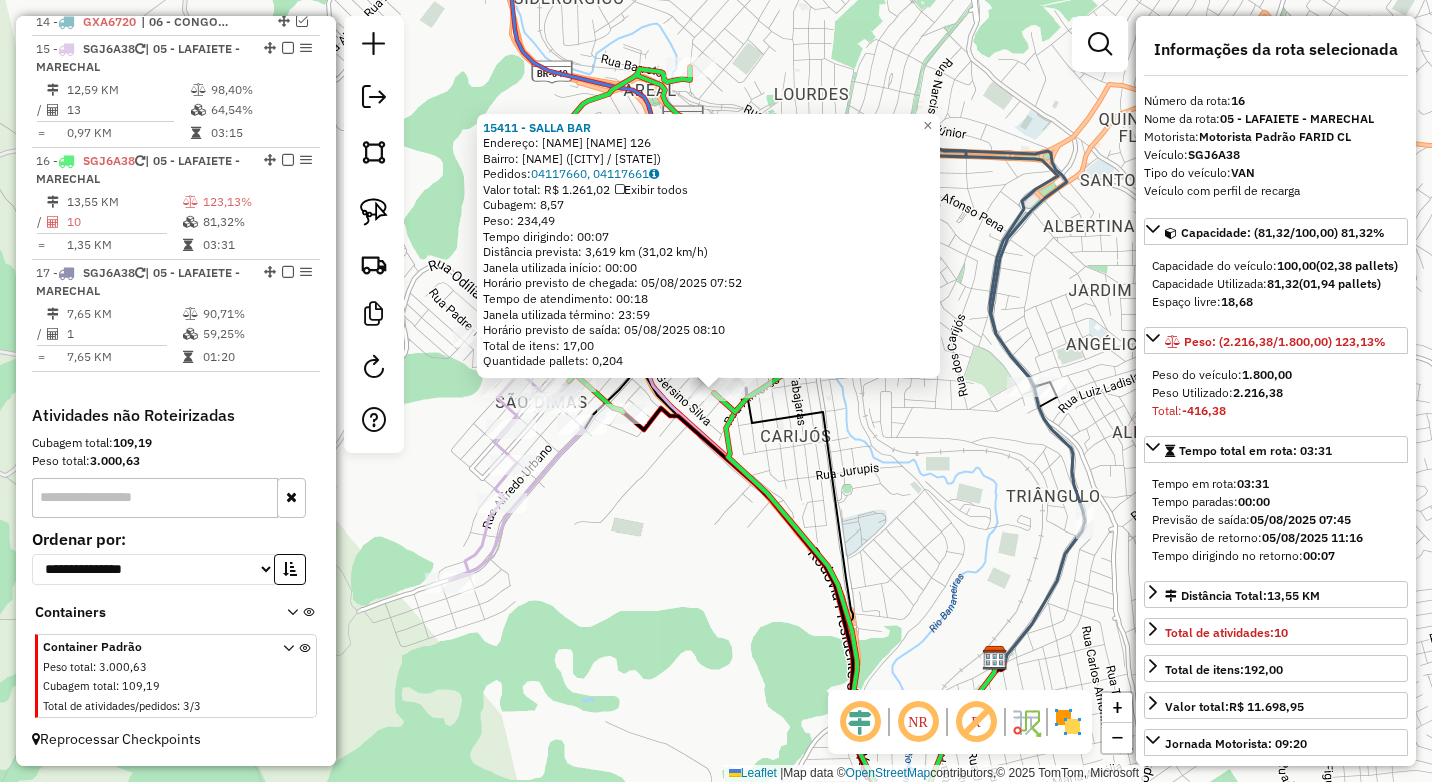click on "15411 - SALLA BAR  Endereço:  LUIZ ANTONIO 126   Bairro: CARIJOS (CONSELHEIRO LAFAIETE / MG)   Pedidos:  04117660, 04117661   Valor total: R$ 1.261,02   Exibir todos   Cubagem: 8,57  Peso: 234,49  Tempo dirigindo: 00:07   Distância prevista: 3,619 km (31,02 km/h)   Janela utilizada início: 00:00   Horário previsto de chegada: 05/08/2025 07:52   Tempo de atendimento: 00:18   Janela utilizada término: 23:59   Horário previsto de saída: 05/08/2025 08:10   Total de itens: 17,00   Quantidade pallets: 0,204  × Janela de atendimento Grade de atendimento Capacidade Transportadoras Veículos Cliente Pedidos  Rotas Selecione os dias de semana para filtrar as janelas de atendimento  Seg   Ter   Qua   Qui   Sex   Sáb   Dom  Informe o período da janela de atendimento: De: Até:  Filtrar exatamente a janela do cliente  Considerar janela de atendimento padrão  Selecione os dias de semana para filtrar as grades de atendimento  Seg   Ter   Qua   Qui   Sex   Sáb   Dom   Peso mínimo:  ****  Peso máximo:  **** De:" 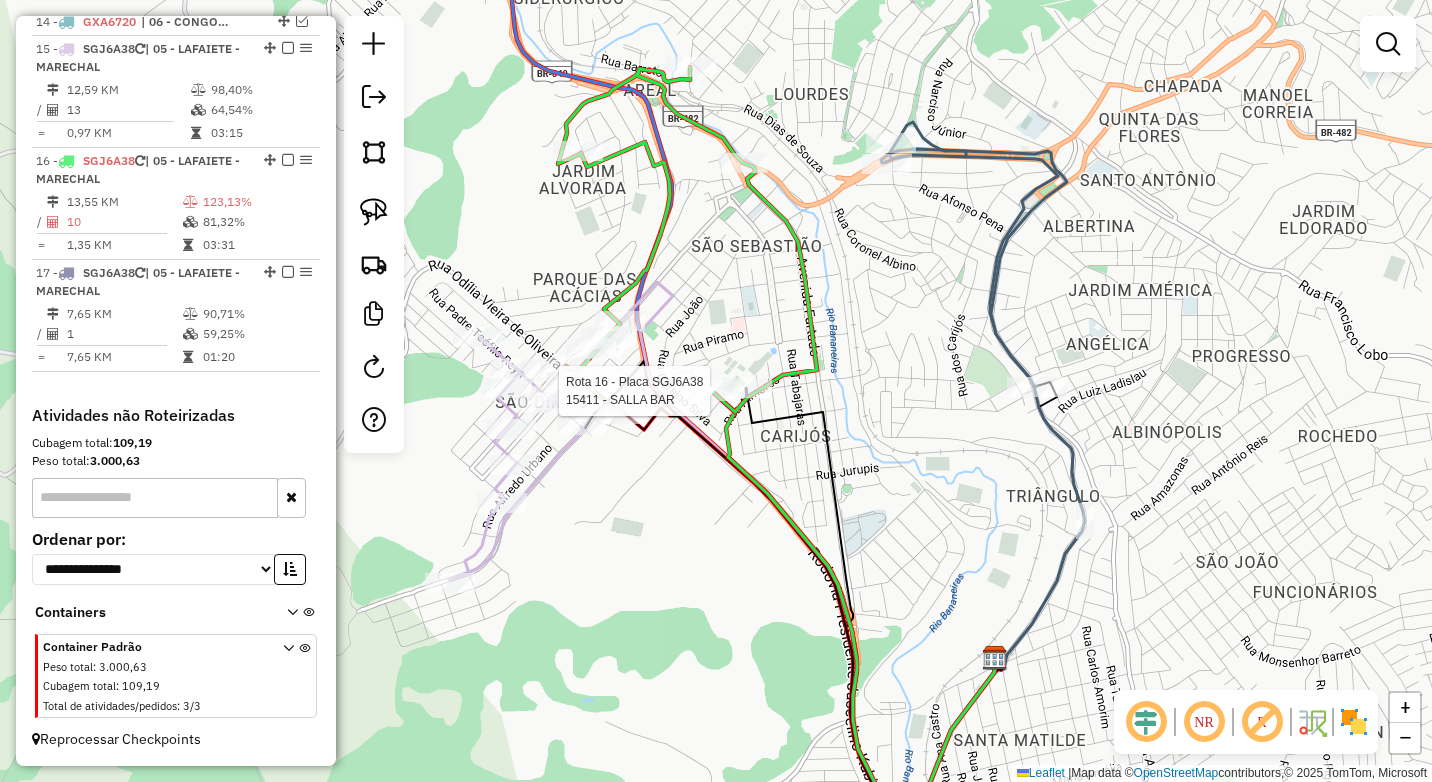 select on "*********" 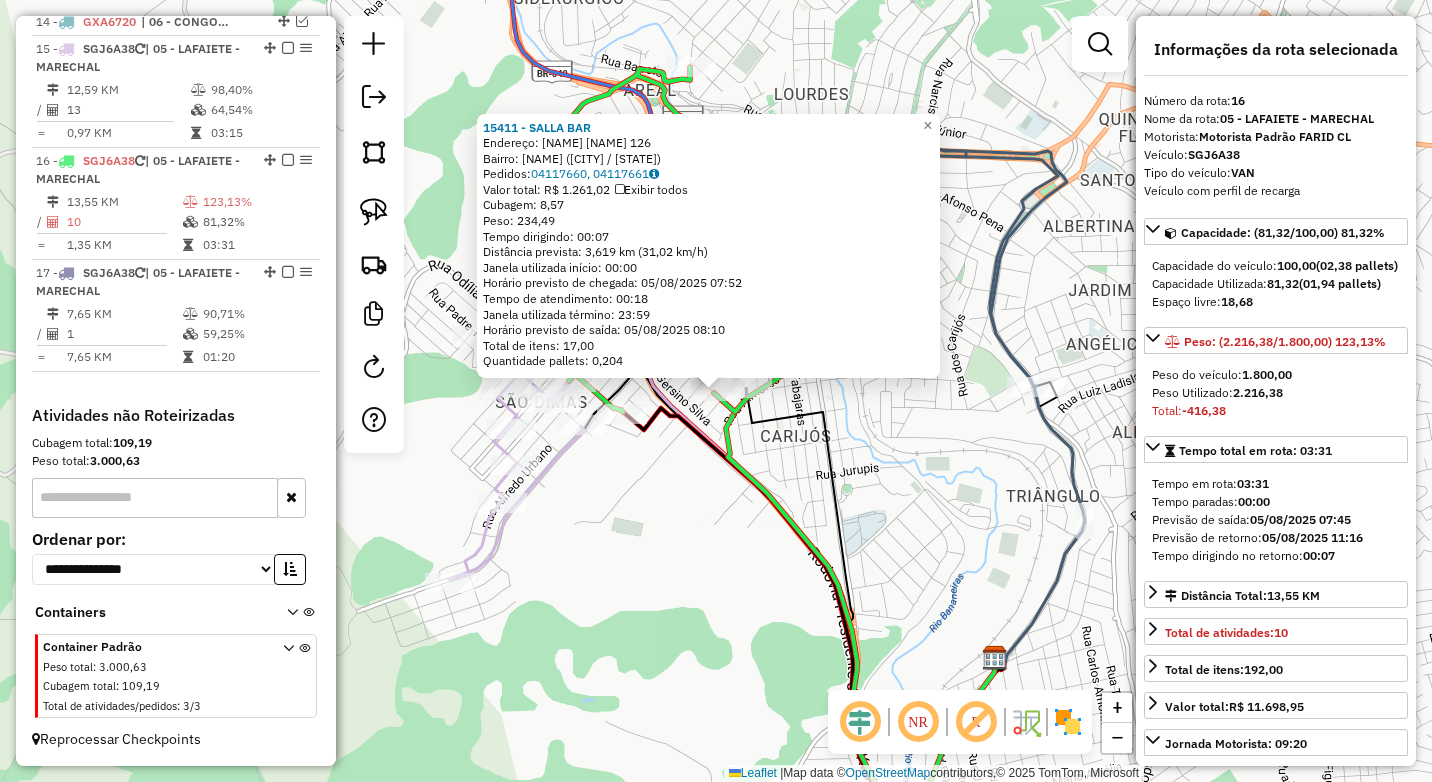 click on "15411 - SALLA BAR  Endereço:  LUIZ ANTONIO 126   Bairro: CARIJOS (CONSELHEIRO LAFAIETE / MG)   Pedidos:  04117660, 04117661   Valor total: R$ 1.261,02   Exibir todos   Cubagem: 8,57  Peso: 234,49  Tempo dirigindo: 00:07   Distância prevista: 3,619 km (31,02 km/h)   Janela utilizada início: 00:00   Horário previsto de chegada: 05/08/2025 07:52   Tempo de atendimento: 00:18   Janela utilizada término: 23:59   Horário previsto de saída: 05/08/2025 08:10   Total de itens: 17,00   Quantidade pallets: 0,204  × Janela de atendimento Grade de atendimento Capacidade Transportadoras Veículos Cliente Pedidos  Rotas Selecione os dias de semana para filtrar as janelas de atendimento  Seg   Ter   Qua   Qui   Sex   Sáb   Dom  Informe o período da janela de atendimento: De: Até:  Filtrar exatamente a janela do cliente  Considerar janela de atendimento padrão  Selecione os dias de semana para filtrar as grades de atendimento  Seg   Ter   Qua   Qui   Sex   Sáb   Dom   Peso mínimo:  ****  Peso máximo:  **** De:" 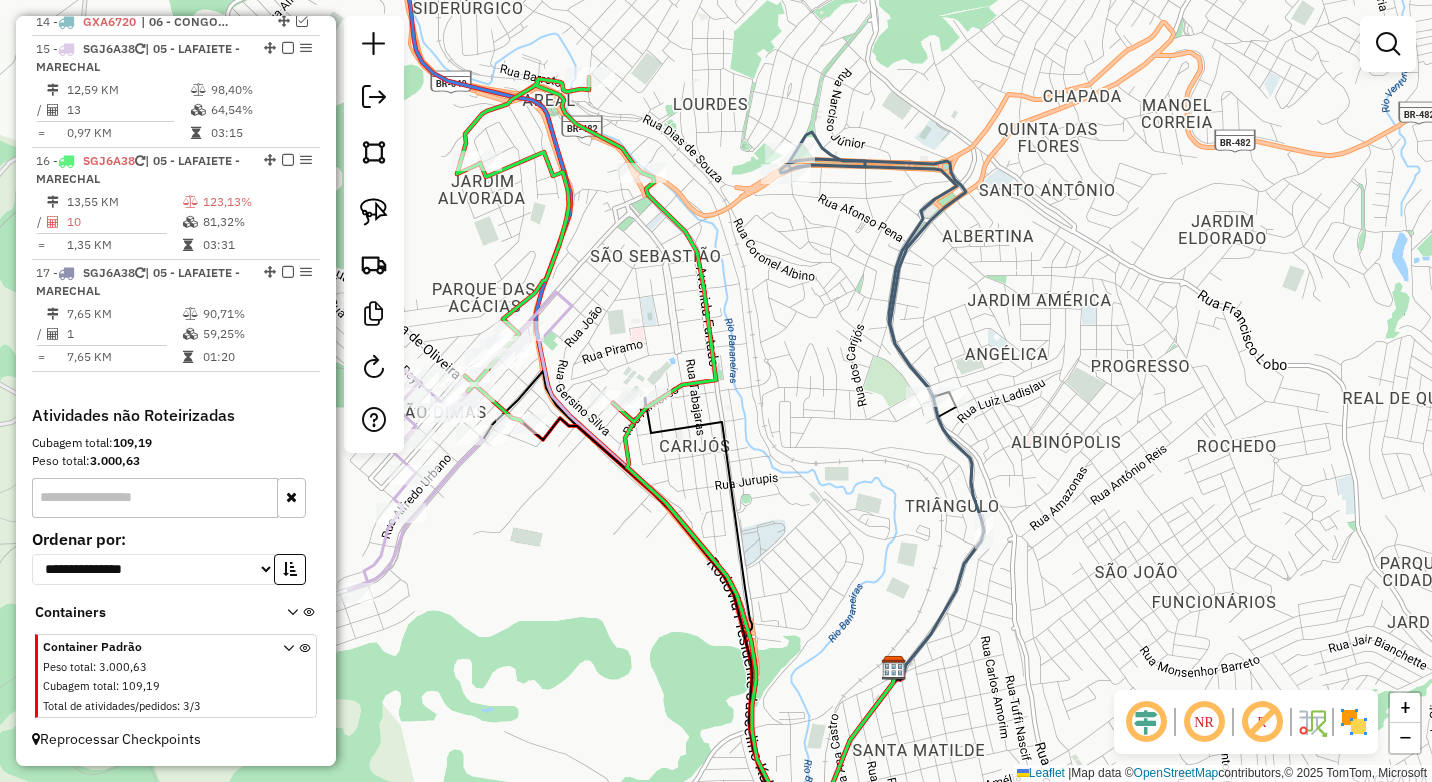 drag, startPoint x: 840, startPoint y: 481, endPoint x: 813, endPoint y: 481, distance: 27 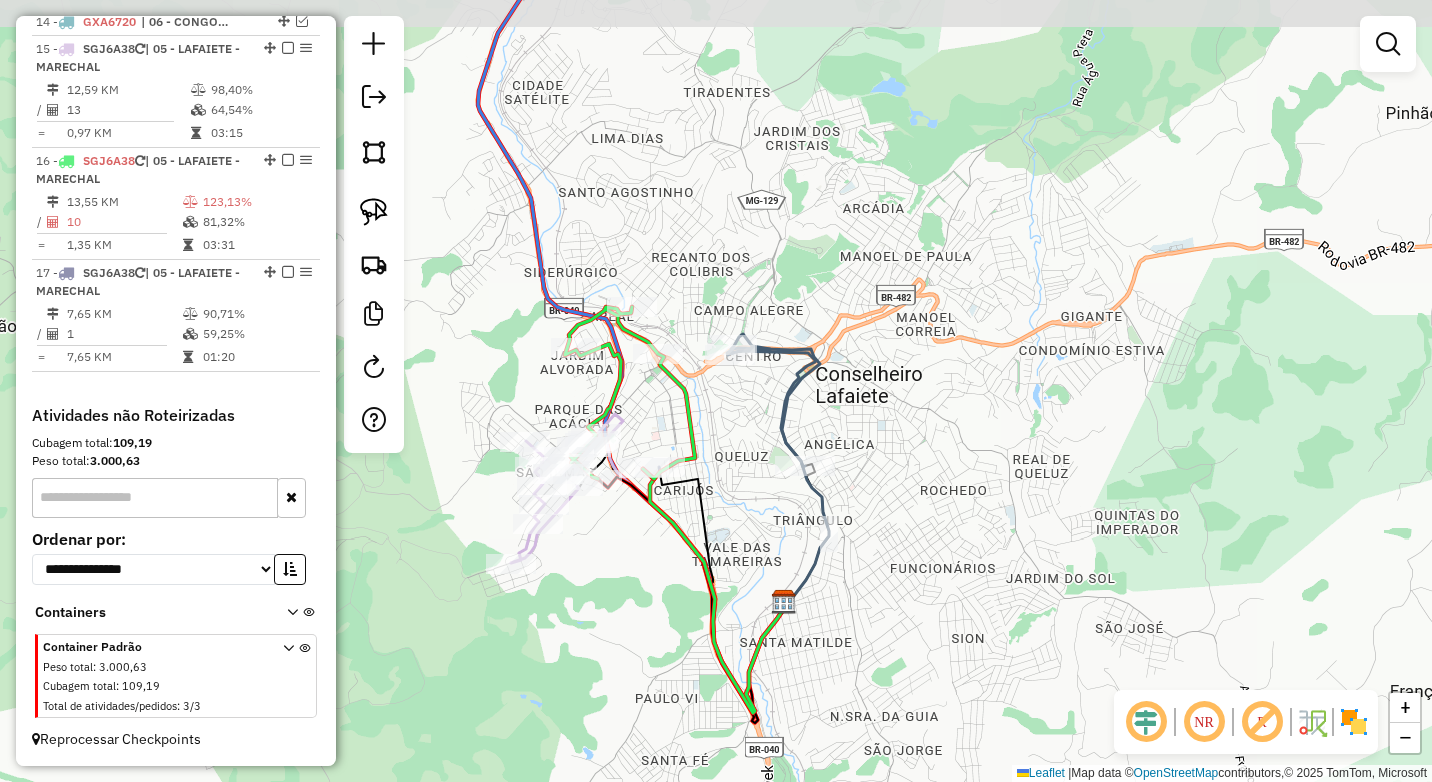 drag, startPoint x: 871, startPoint y: 354, endPoint x: 824, endPoint y: 376, distance: 51.894123 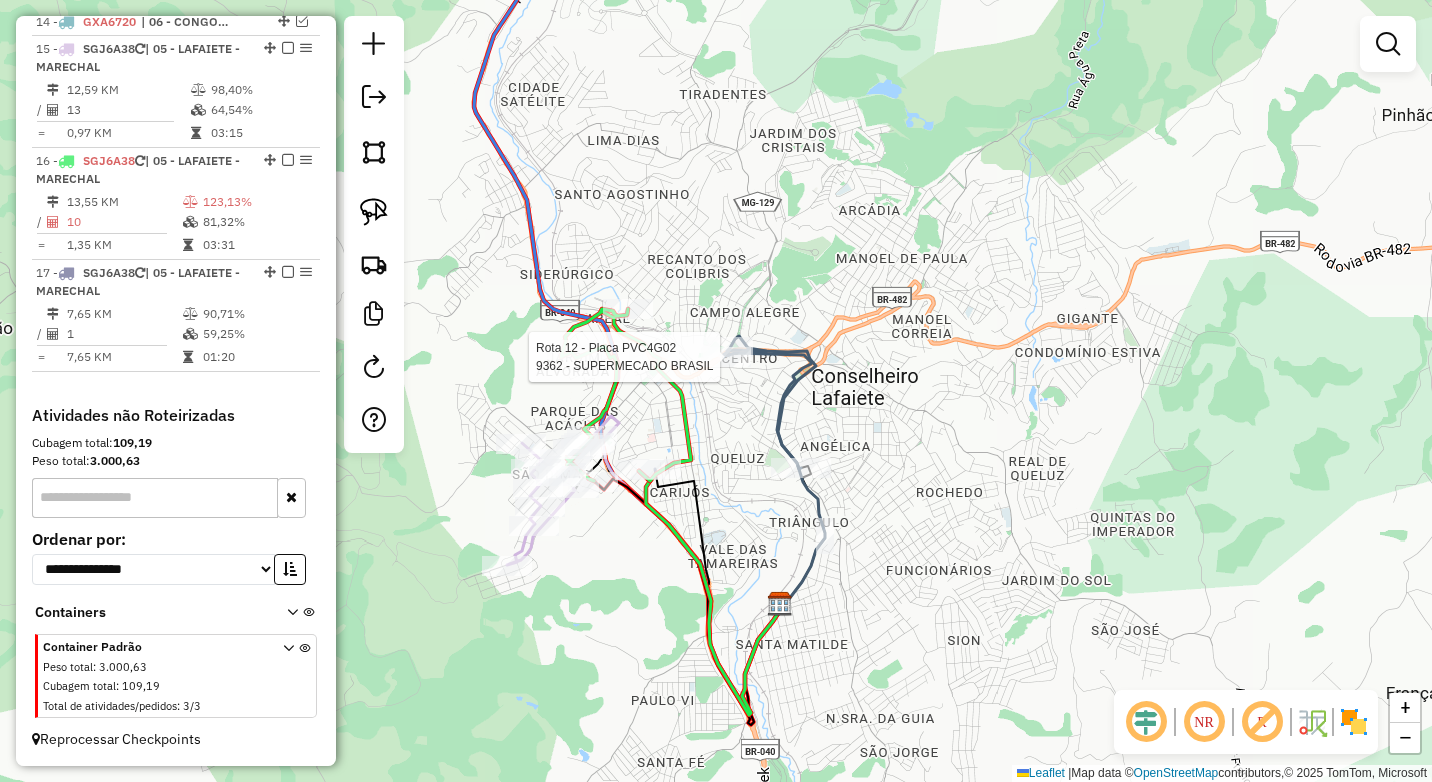 select on "*********" 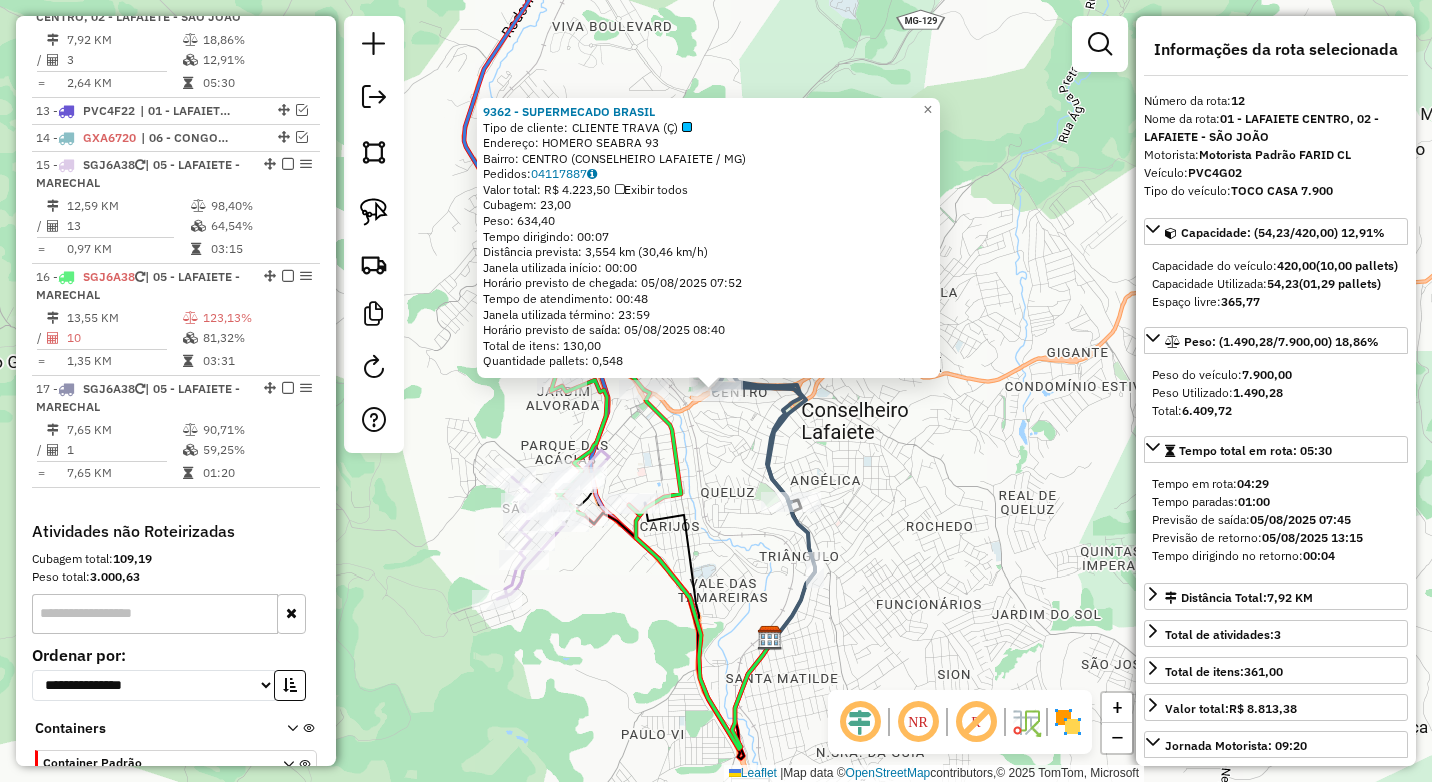scroll, scrollTop: 1174, scrollLeft: 0, axis: vertical 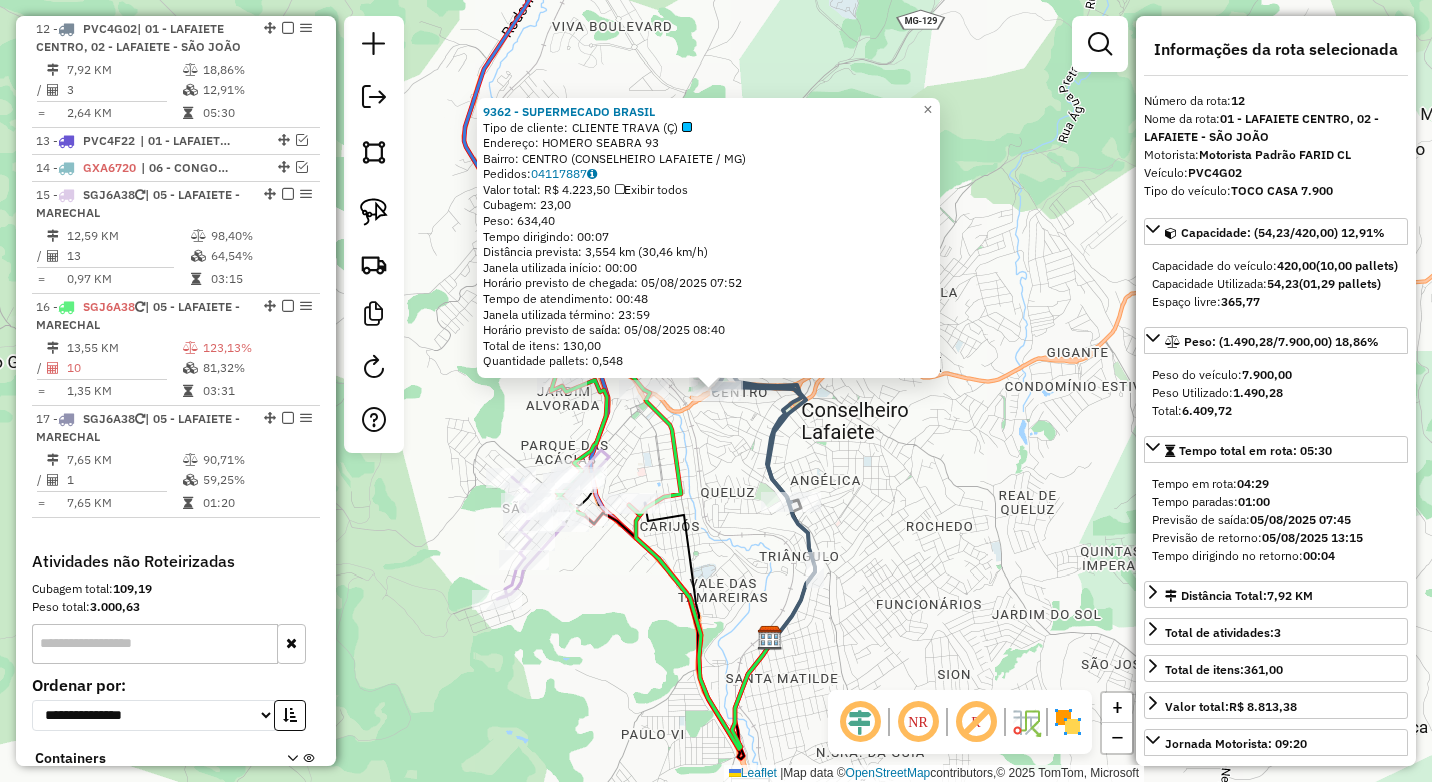 click on "9362 - SUPERMECADO BRASIL  Tipo de cliente:   CLIENTE TRAVA (Ç)   Endereço:  HOMERO SEABRA 93   Bairro: CENTRO (CONSELHEIRO LAFAIETE / MG)   Pedidos:  04117887   Valor total: R$ 4.223,50   Exibir todos   Cubagem: 23,00  Peso: 634,40  Tempo dirigindo: 00:07   Distância prevista: 3,554 km (30,46 km/h)   Janela utilizada início: 00:00   Horário previsto de chegada: 05/08/2025 07:52   Tempo de atendimento: 00:48   Janela utilizada término: 23:59   Horário previsto de saída: 05/08/2025 08:40   Total de itens: 130,00   Quantidade pallets: 0,548  × Janela de atendimento Grade de atendimento Capacidade Transportadoras Veículos Cliente Pedidos  Rotas Selecione os dias de semana para filtrar as janelas de atendimento  Seg   Ter   Qua   Qui   Sex   Sáb   Dom  Informe o período da janela de atendimento: De: Até:  Filtrar exatamente a janela do cliente  Considerar janela de atendimento padrão  Selecione os dias de semana para filtrar as grades de atendimento  Seg   Ter   Qua   Qui   Sex   Sáb   Dom  **** +" 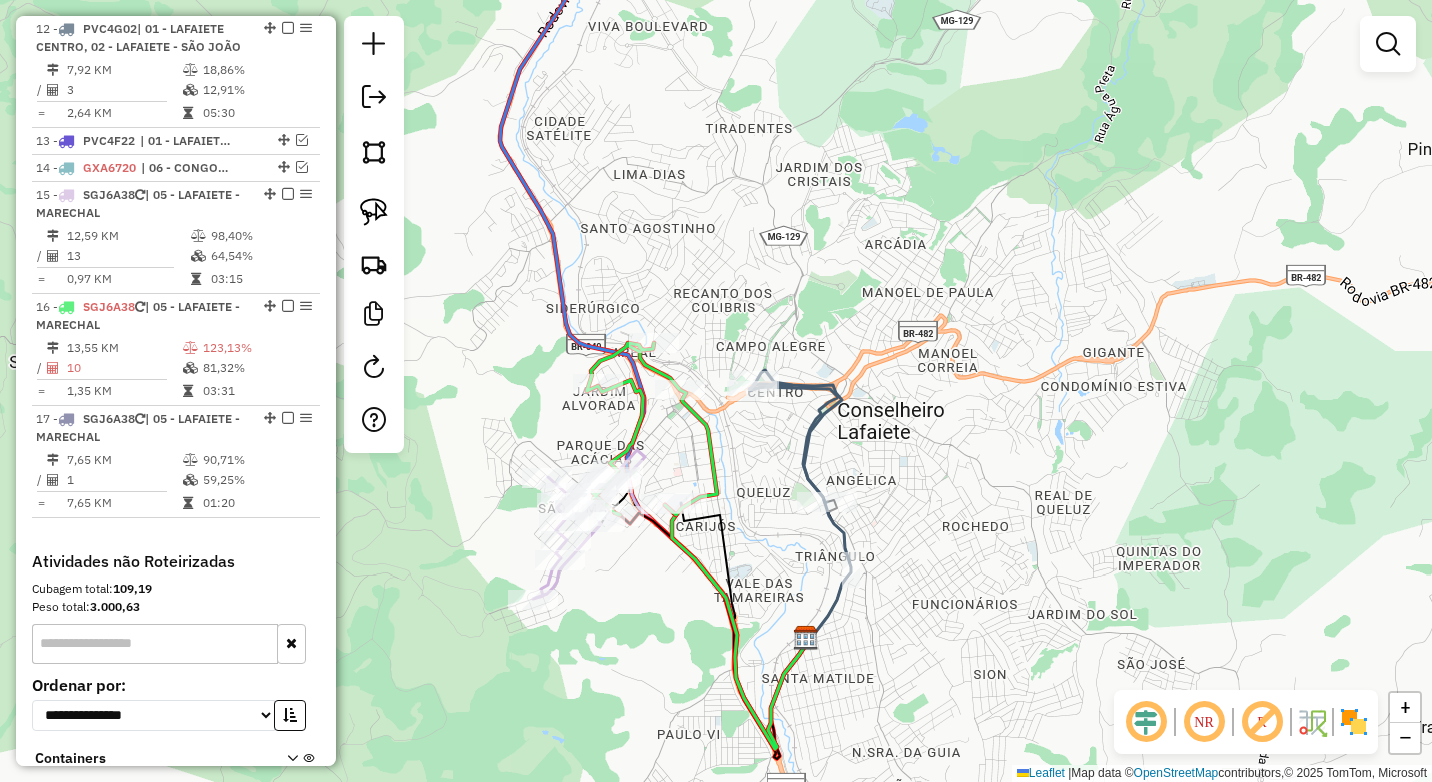 drag, startPoint x: 760, startPoint y: 452, endPoint x: 804, endPoint y: 454, distance: 44.04543 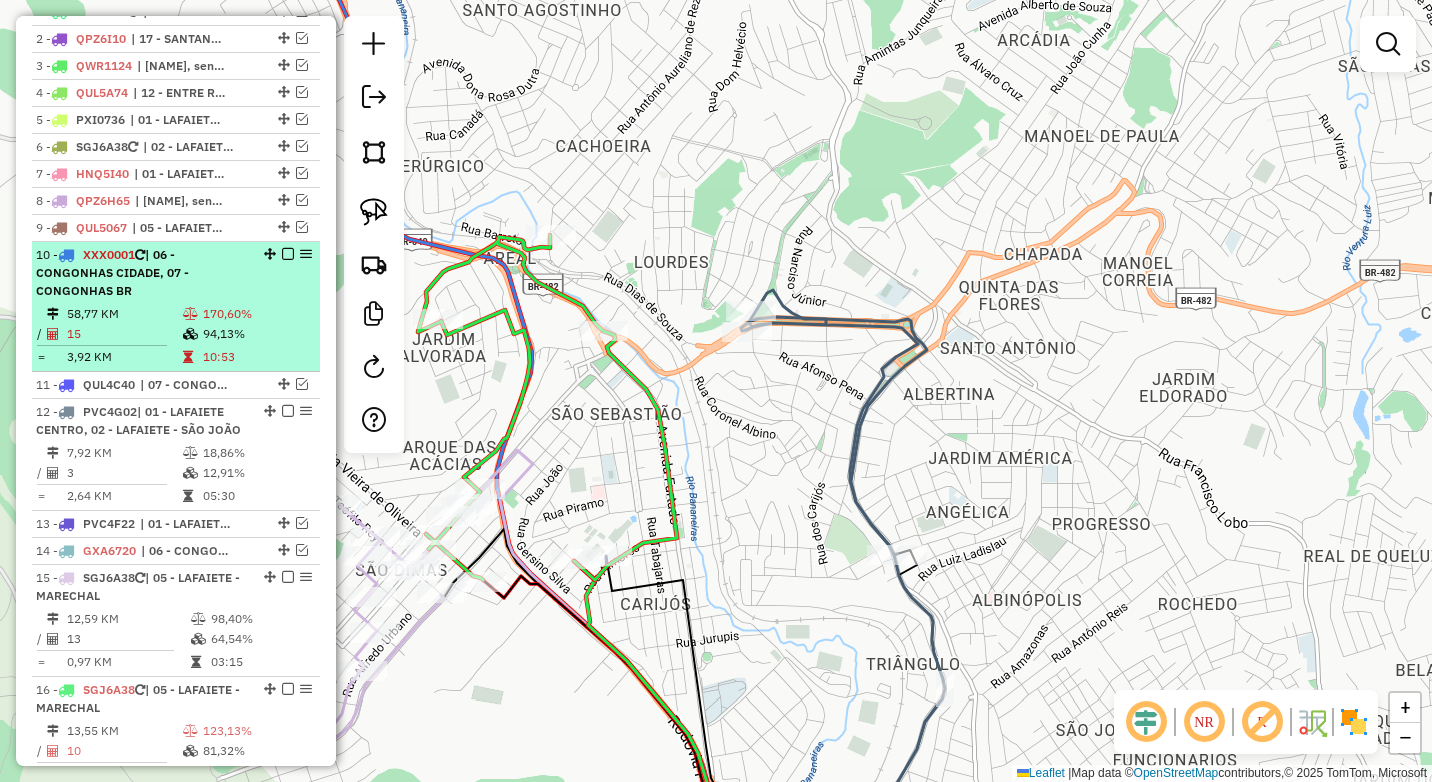 scroll, scrollTop: 774, scrollLeft: 0, axis: vertical 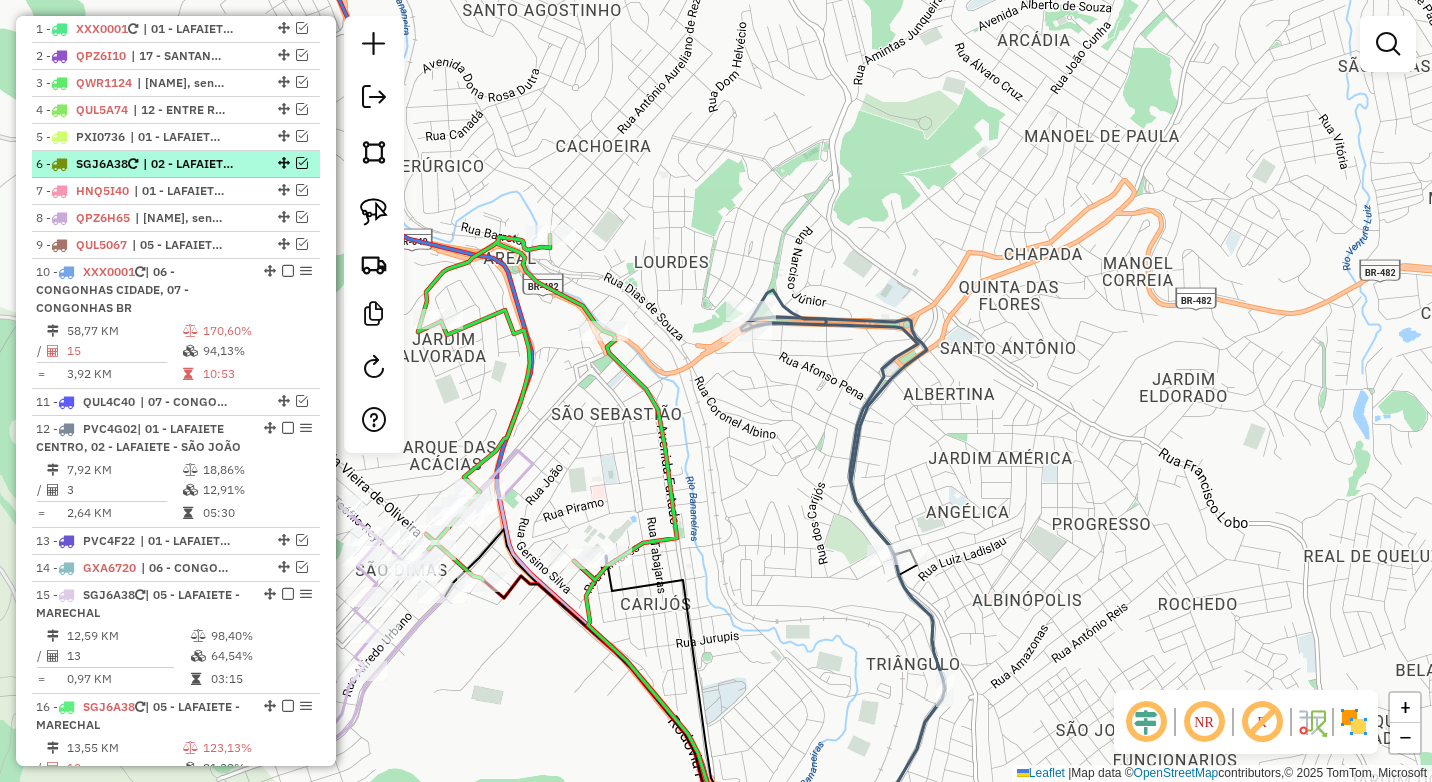 click at bounding box center (302, 163) 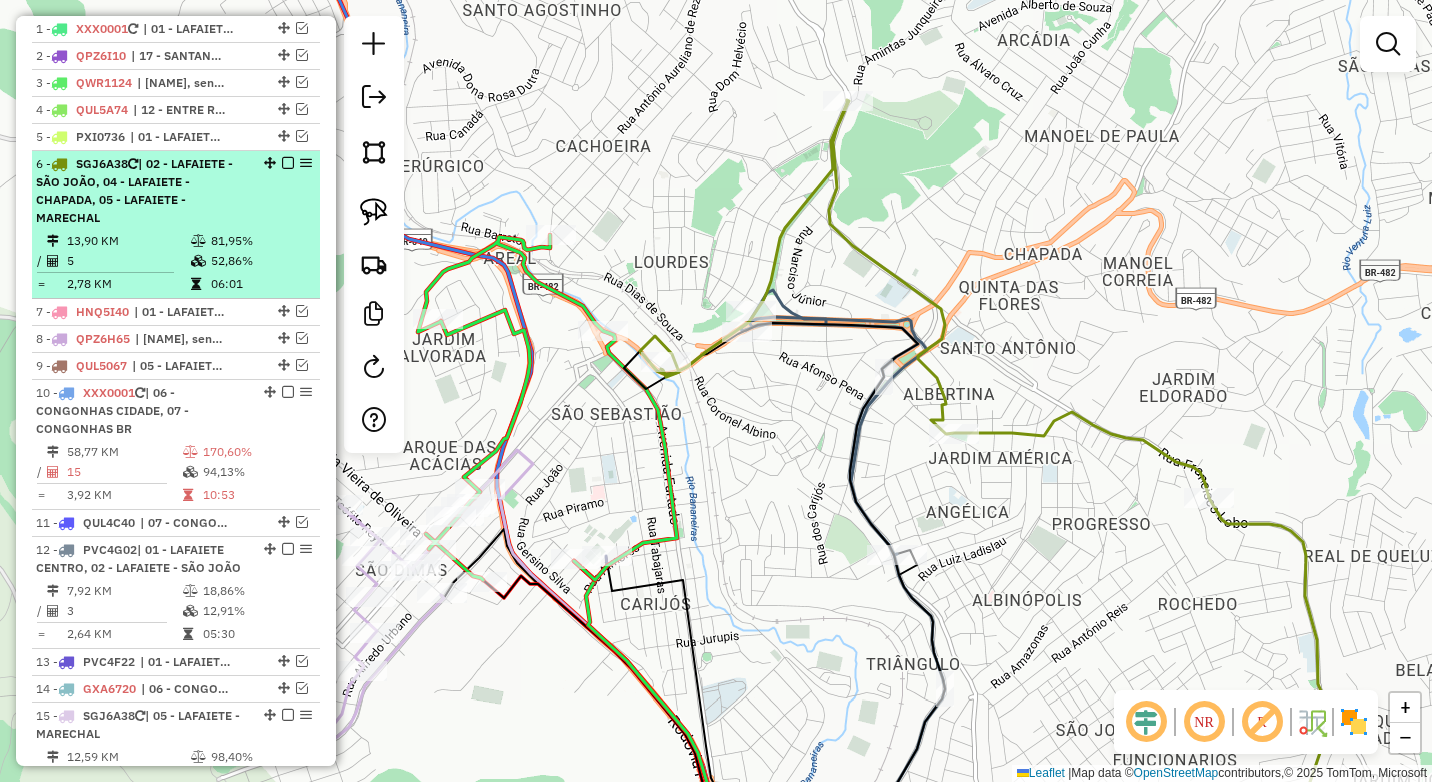 click on "| 02 - LAFAIETE - SÃO JOÃO, 04 - LAFAIETE - CHAPADA, 05 - LAFAIETE - MARECHAL" at bounding box center (134, 190) 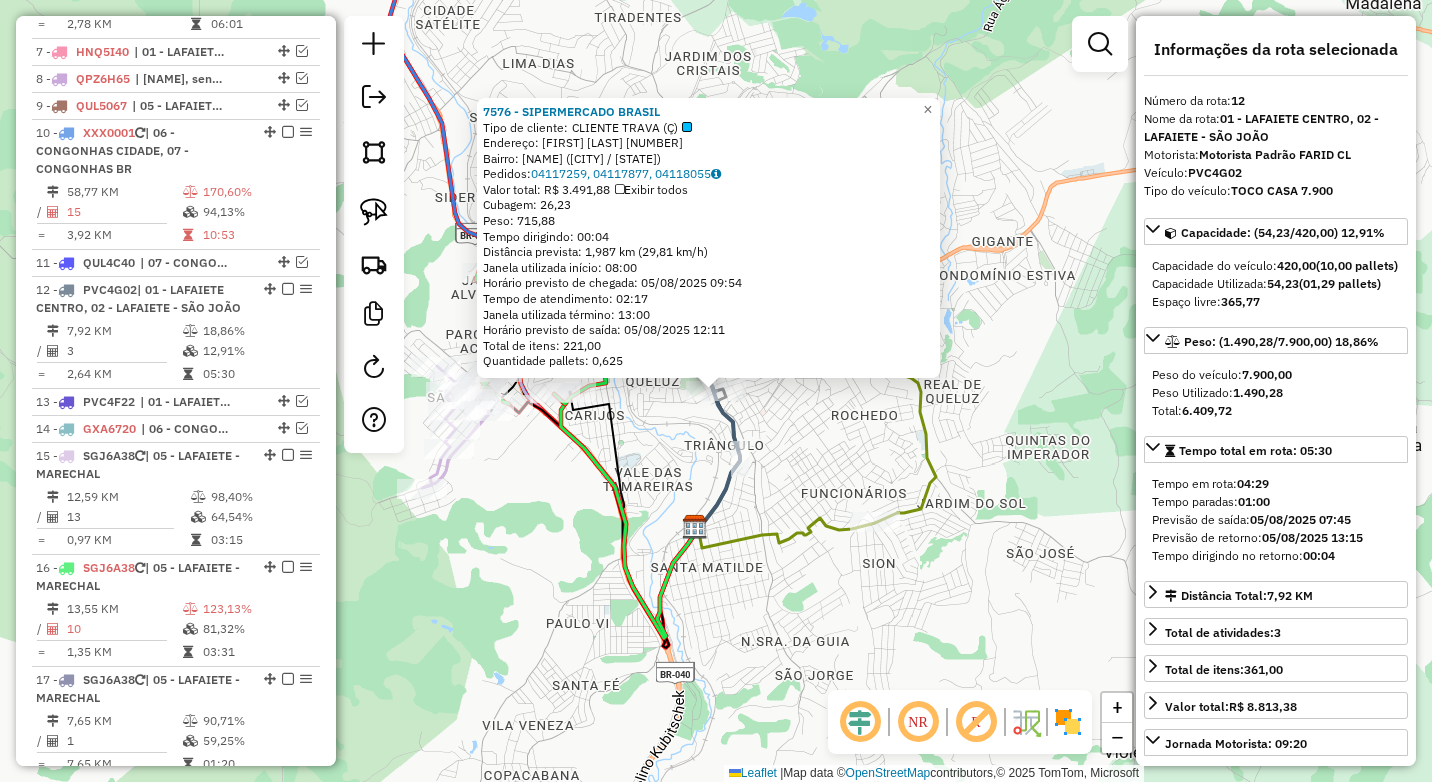 scroll, scrollTop: 1295, scrollLeft: 0, axis: vertical 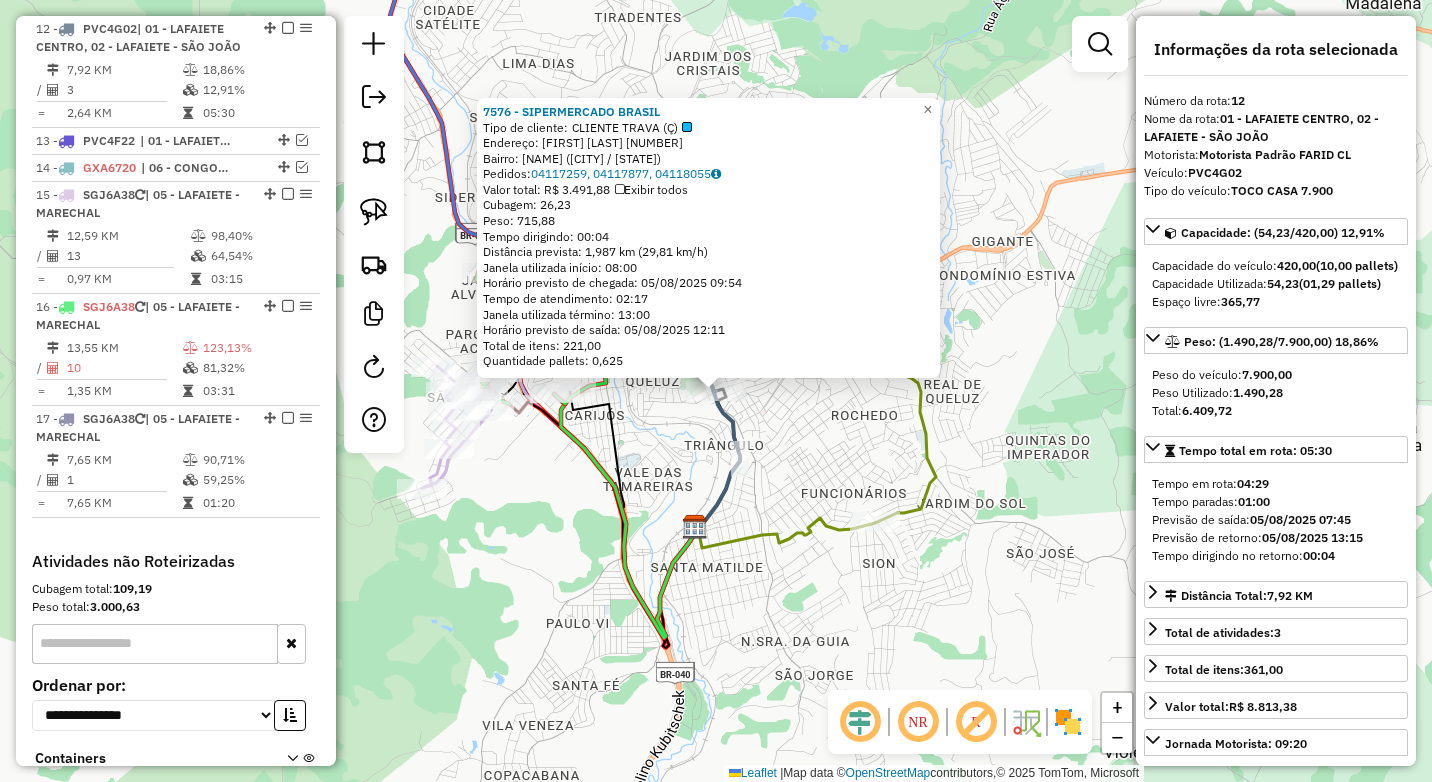 click on "7576 - SIPERMERCADO BRASIL  Tipo de cliente:   CLIENTE TRAVA (Ç)   Endereço:  BENJAMIM CONSTANT 385   Bairro: ANGELICA (CONSELHEIRO LAFAIETE / MG)   Pedidos:  04117259, 04117877, 04118055   Valor total: R$ 3.491,88   Exibir todos   Cubagem: 26,23  Peso: 715,88  Tempo dirigindo: 00:04   Distância prevista: 1,987 km (29,81 km/h)   Janela utilizada início: 08:00   Horário previsto de chegada: 05/08/2025 09:54   Tempo de atendimento: 02:17   Janela utilizada término: 13:00   Horário previsto de saída: 05/08/2025 12:11   Total de itens: 221,00   Quantidade pallets: 0,625  × Janela de atendimento Grade de atendimento Capacidade Transportadoras Veículos Cliente Pedidos  Rotas Selecione os dias de semana para filtrar as janelas de atendimento  Seg   Ter   Qua   Qui   Sex   Sáb   Dom  Informe o período da janela de atendimento: De: Até:  Filtrar exatamente a janela do cliente  Considerar janela de atendimento padrão  Selecione os dias de semana para filtrar as grades de atendimento  Seg   Ter   Qua  ****" 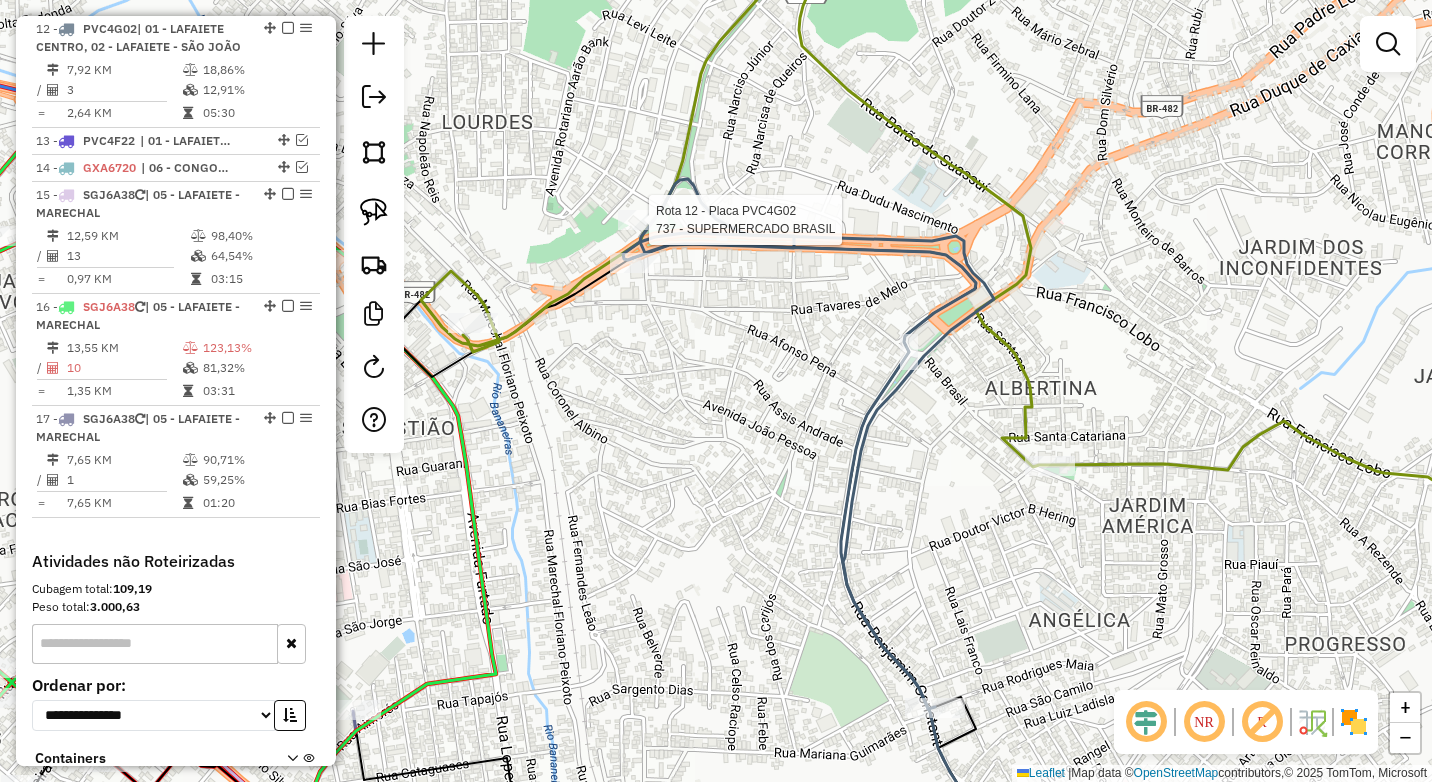 select on "*********" 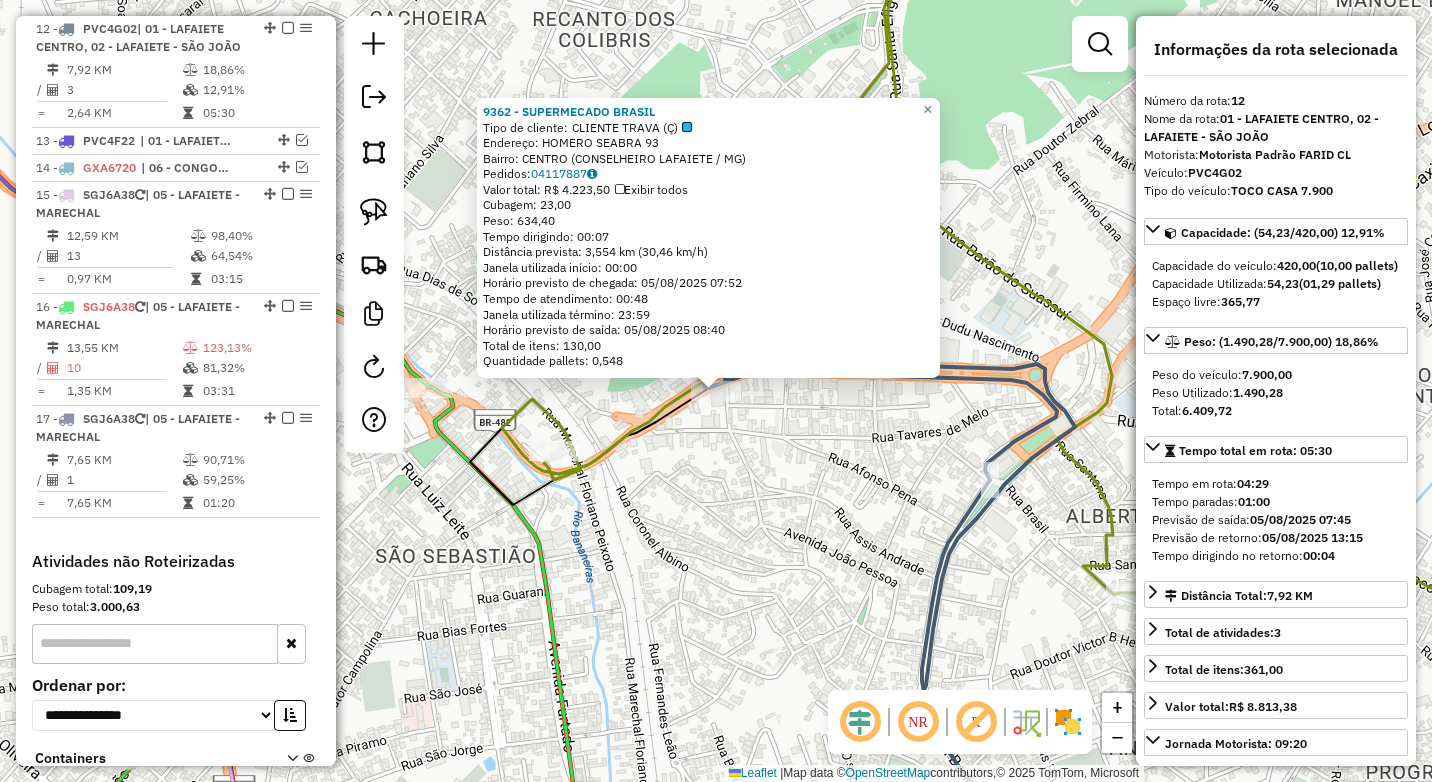 click on "9362 - SUPERMECADO BRASIL  Tipo de cliente:   CLIENTE TRAVA (Ç)   Endereço:  HOMERO SEABRA 93   Bairro: CENTRO (CONSELHEIRO LAFAIETE / MG)   Pedidos:  04117887   Valor total: R$ 4.223,50   Exibir todos   Cubagem: 23,00  Peso: 634,40  Tempo dirigindo: 00:07   Distância prevista: 3,554 km (30,46 km/h)   Janela utilizada início: 00:00   Horário previsto de chegada: 05/08/2025 07:52   Tempo de atendimento: 00:48   Janela utilizada término: 23:59   Horário previsto de saída: 05/08/2025 08:40   Total de itens: 130,00   Quantidade pallets: 0,548  × Janela de atendimento Grade de atendimento Capacidade Transportadoras Veículos Cliente Pedidos  Rotas Selecione os dias de semana para filtrar as janelas de atendimento  Seg   Ter   Qua   Qui   Sex   Sáb   Dom  Informe o período da janela de atendimento: De: Até:  Filtrar exatamente a janela do cliente  Considerar janela de atendimento padrão  Selecione os dias de semana para filtrar as grades de atendimento  Seg   Ter   Qua   Qui   Sex   Sáb   Dom  **** +" 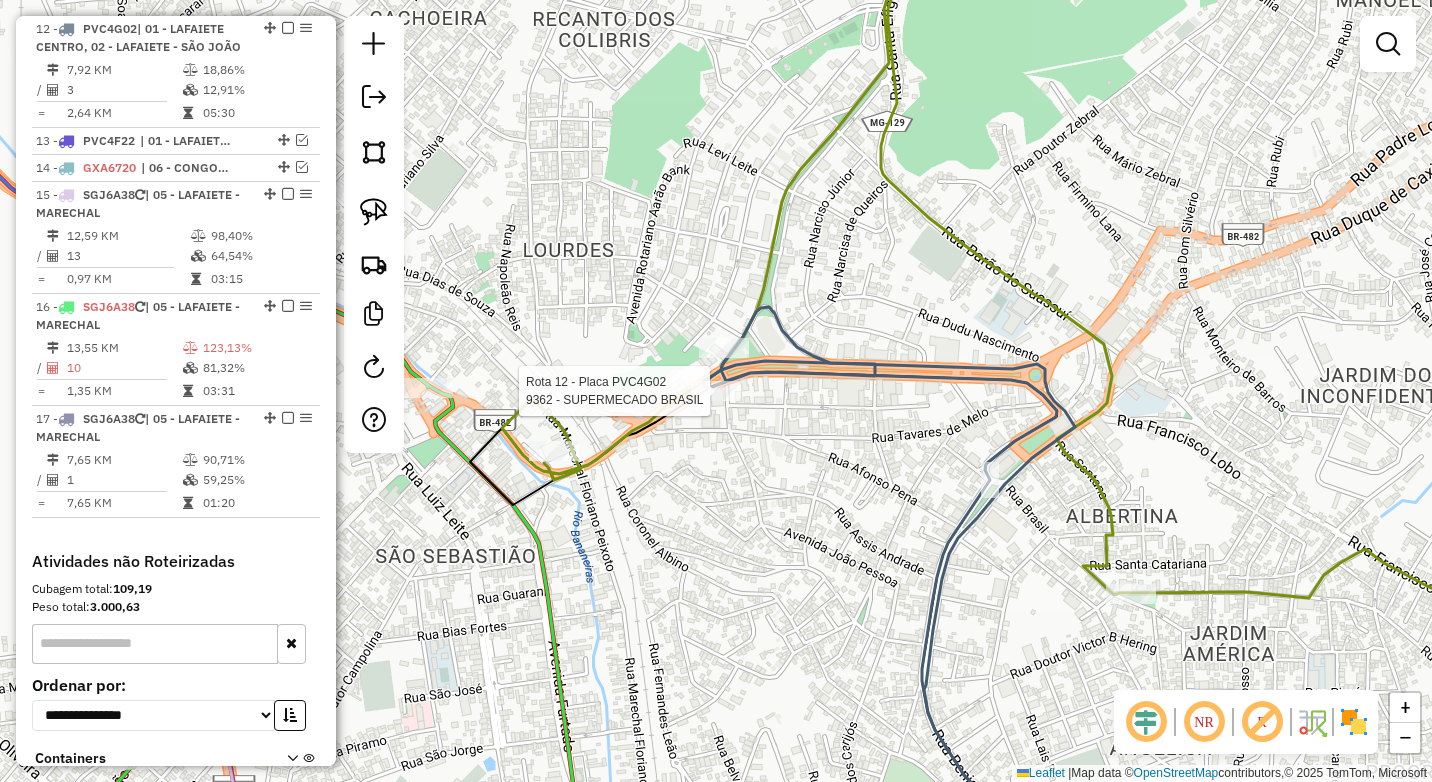 select on "*********" 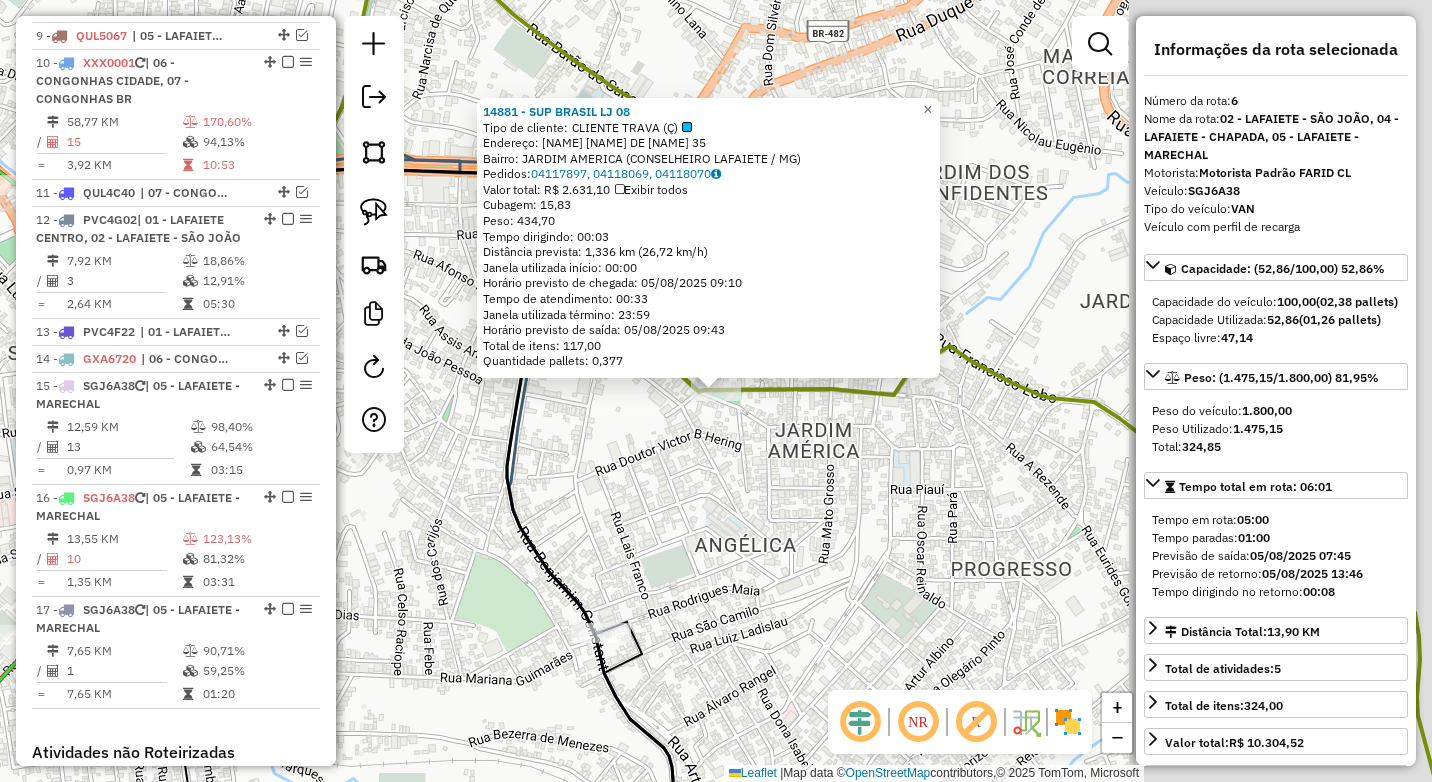 scroll, scrollTop: 909, scrollLeft: 0, axis: vertical 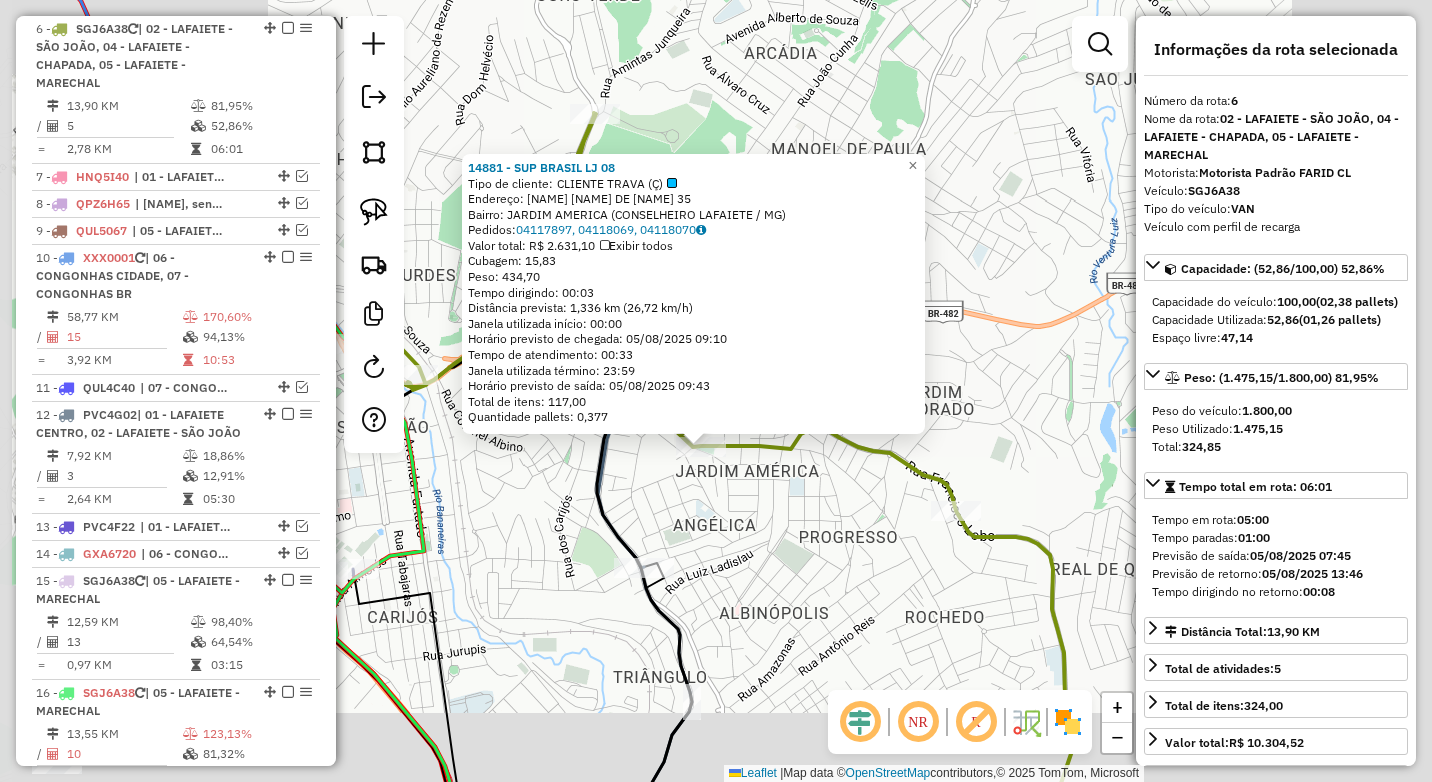 click on "14881 - SUP BRASIL LJ 08  Tipo de cliente:   CLIENTE TRAVA (Ç)   Endereço:  DOUTOR HENRIQUE DE ABREU 35   Bairro: JARDIM AMERICA (CONSELHEIRO LAFAIETE / MG)   Pedidos:  04117897, 04118069, 04118070   Valor total: R$ 2.631,10   Exibir todos   Cubagem: 15,83  Peso: 434,70  Tempo dirigindo: 00:03   Distância prevista: 1,336 km (26,72 km/h)   Janela utilizada início: 00:00   Horário previsto de chegada: 05/08/2025 09:10   Tempo de atendimento: 00:33   Janela utilizada término: 23:59   Horário previsto de saída: 05/08/2025 09:43   Total de itens: 117,00   Quantidade pallets: 0,377  × Janela de atendimento Grade de atendimento Capacidade Transportadoras Veículos Cliente Pedidos  Rotas Selecione os dias de semana para filtrar as janelas de atendimento  Seg   Ter   Qua   Qui   Sex   Sáb   Dom  Informe o período da janela de atendimento: De: Até:  Filtrar exatamente a janela do cliente  Considerar janela de atendimento padrão  Selecione os dias de semana para filtrar as grades de atendimento  Seg   Ter" 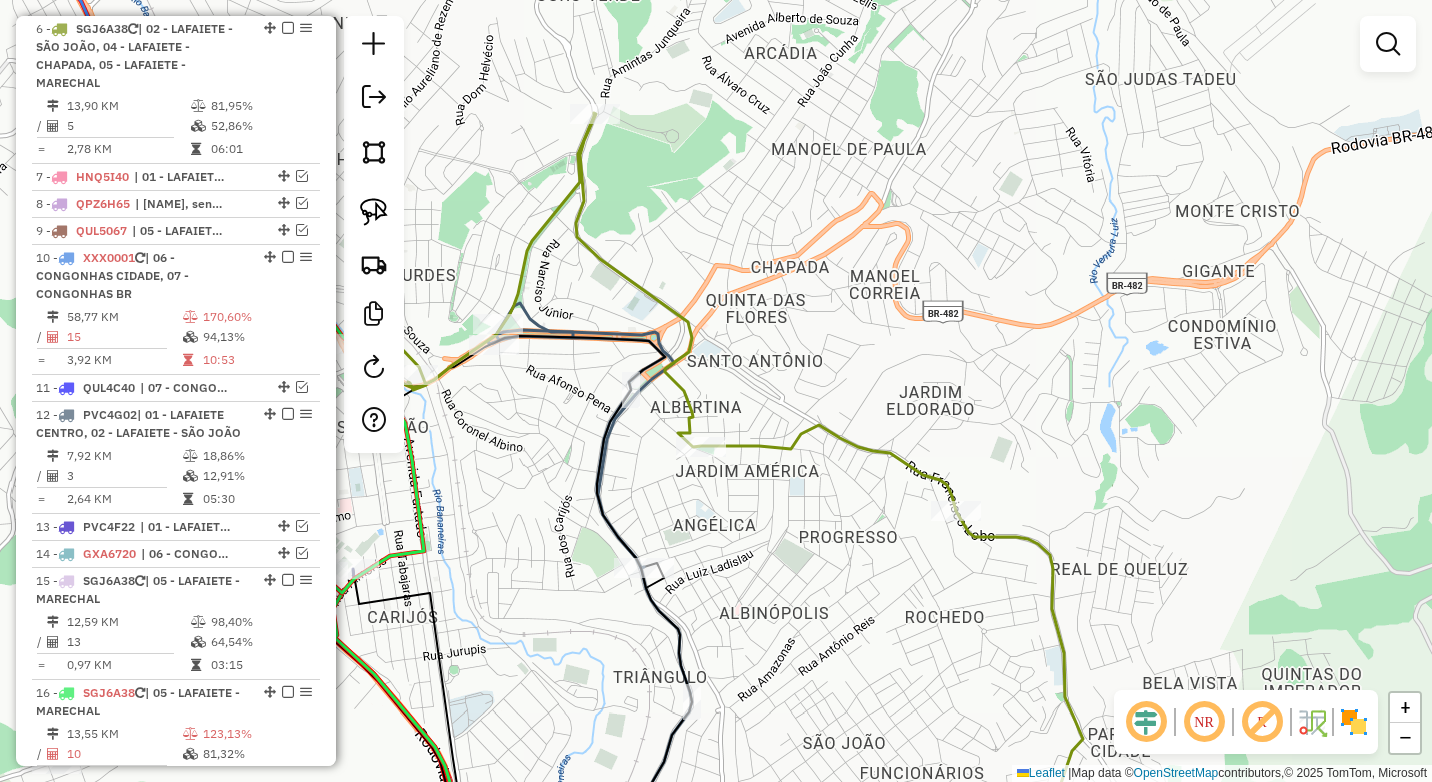 drag, startPoint x: 756, startPoint y: 557, endPoint x: 778, endPoint y: 515, distance: 47.41308 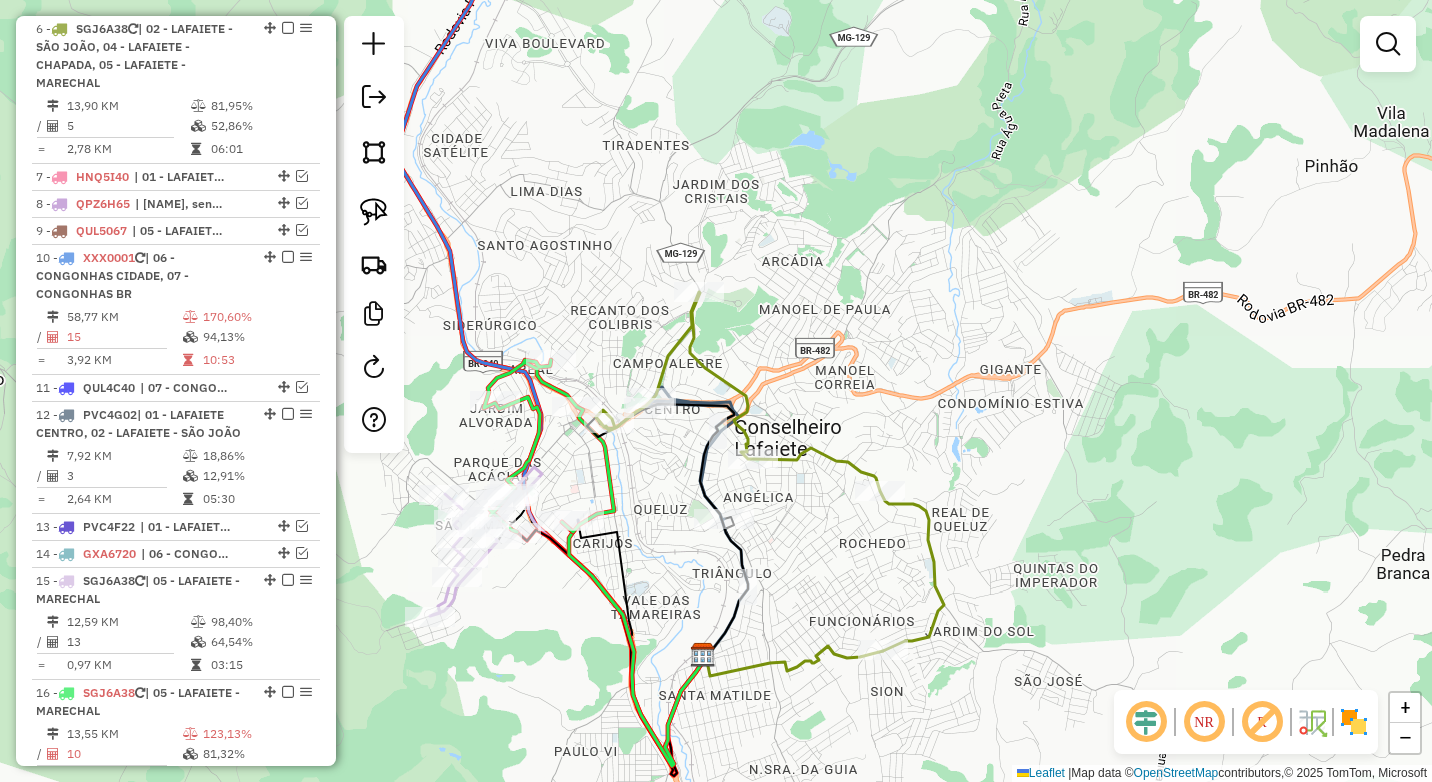 drag, startPoint x: 841, startPoint y: 521, endPoint x: 855, endPoint y: 496, distance: 28.653097 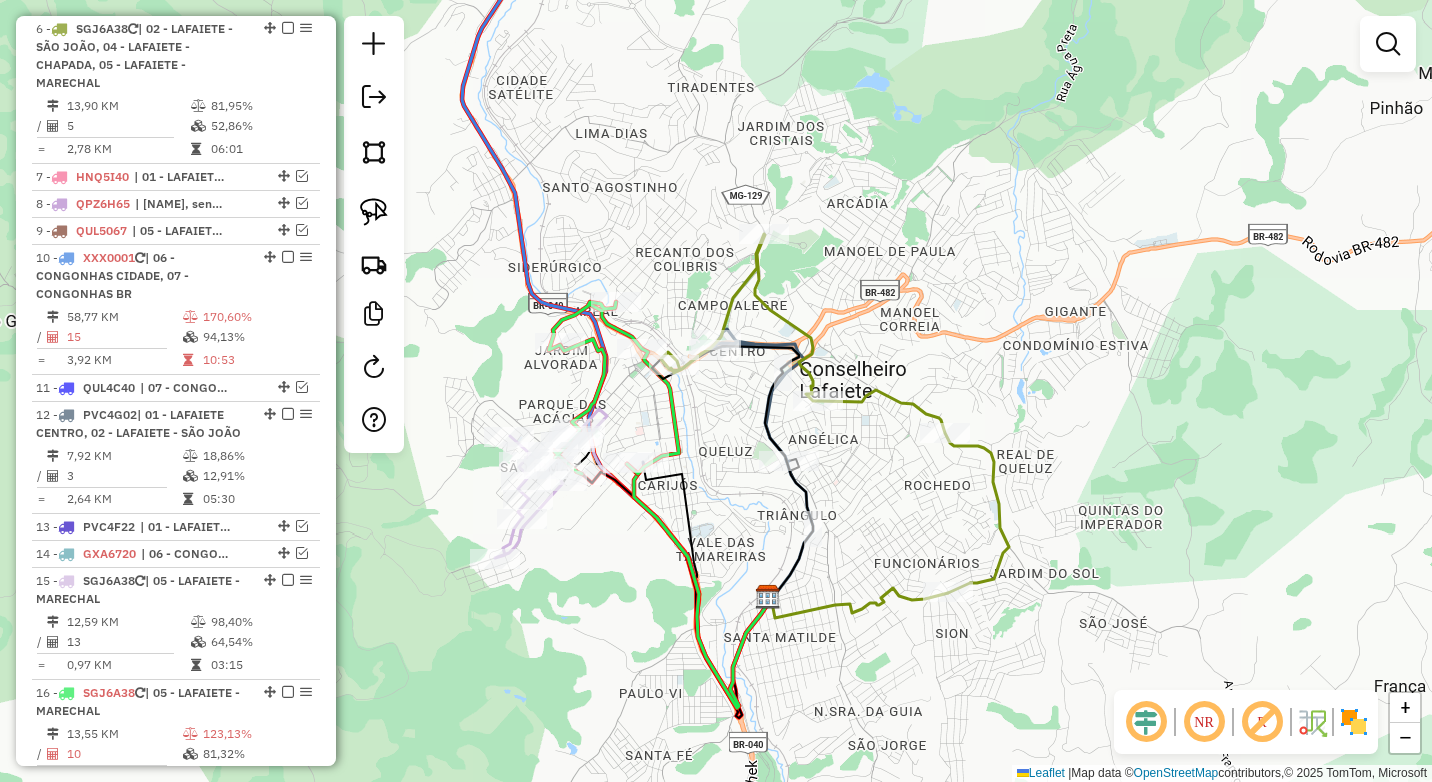 drag, startPoint x: 792, startPoint y: 580, endPoint x: 827, endPoint y: 565, distance: 38.078865 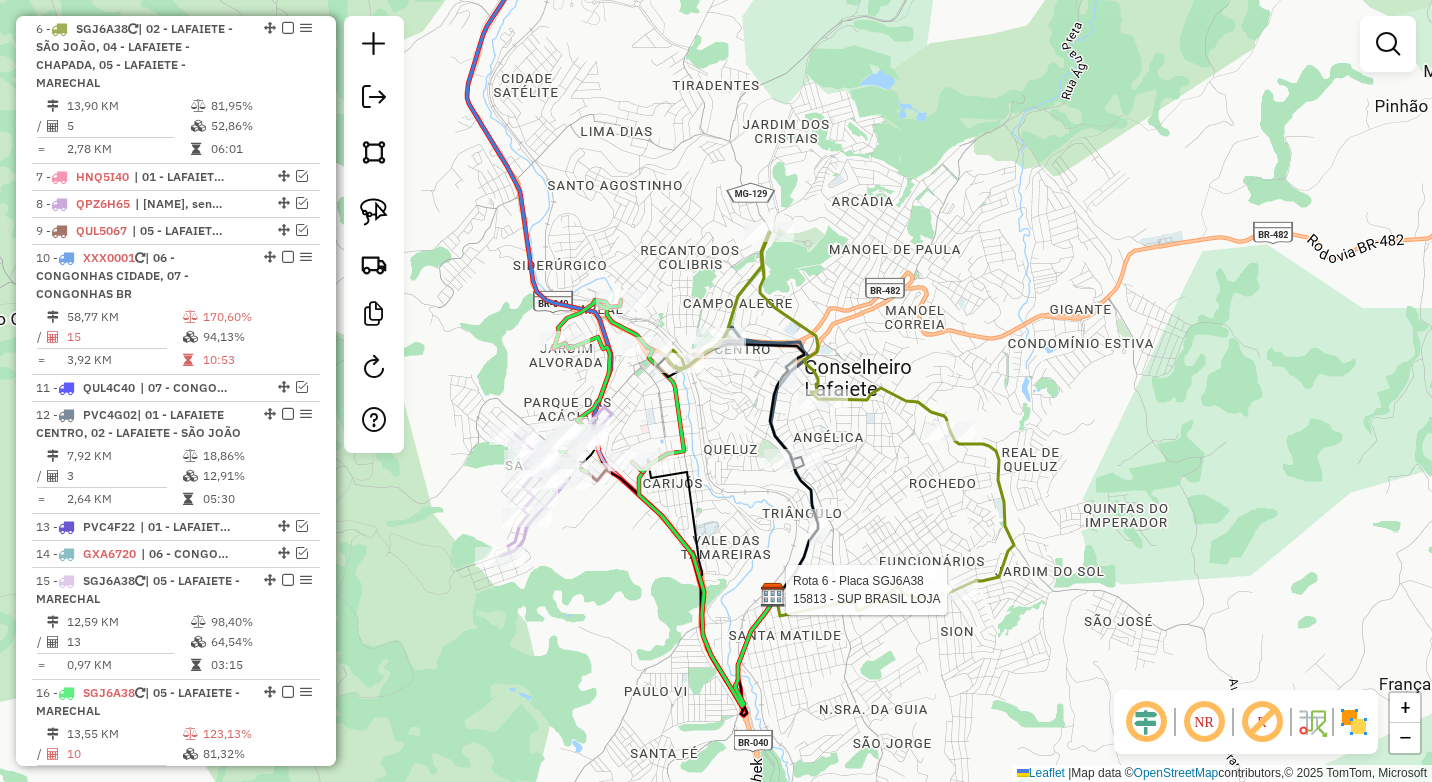 select on "*********" 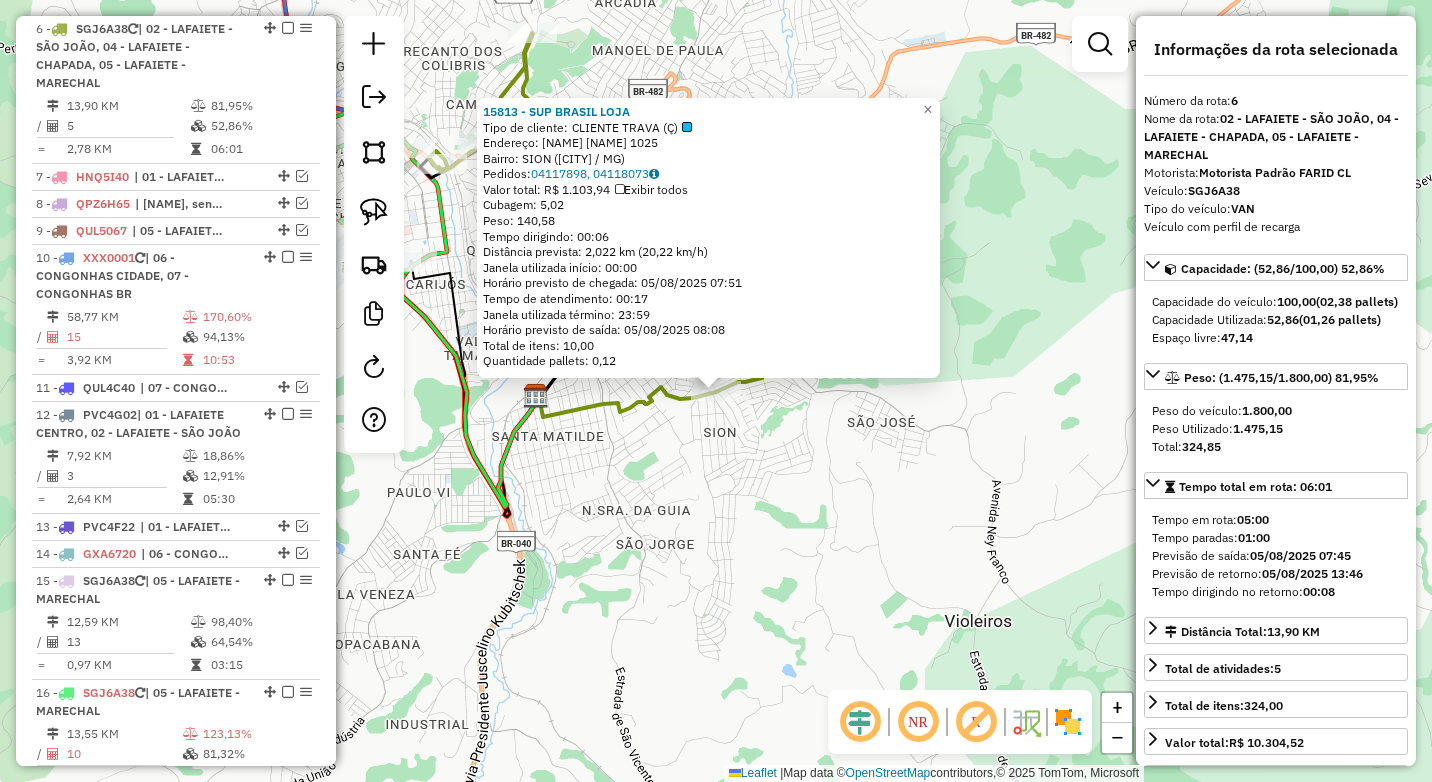 click on "15813 - SUP BRASIL LOJA  Tipo de cliente:   CLIENTE TRAVA (Ç)   Endereço:  MONSENHOR BARRETO 1025   Bairro: SION (CONSELHEIRO LAFAIETE / MG)   Pedidos:  04117898, 04118073   Valor total: R$ 1.103,94   Exibir todos   Cubagem: 5,02  Peso: 140,58  Tempo dirigindo: 00:06   Distância prevista: 2,022 km (20,22 km/h)   Janela utilizada início: 00:00   Horário previsto de chegada: 05/08/2025 07:51   Tempo de atendimento: 00:17   Janela utilizada término: 23:59   Horário previsto de saída: 05/08/2025 08:08   Total de itens: 10,00   Quantidade pallets: 0,12  × Janela de atendimento Grade de atendimento Capacidade Transportadoras Veículos Cliente Pedidos  Rotas Selecione os dias de semana para filtrar as janelas de atendimento  Seg   Ter   Qua   Qui   Sex   Sáb   Dom  Informe o período da janela de atendimento: De: Até:  Filtrar exatamente a janela do cliente  Considerar janela de atendimento padrão  Selecione os dias de semana para filtrar as grades de atendimento  Seg   Ter   Qua   Qui   Sex   Sáb  ****" 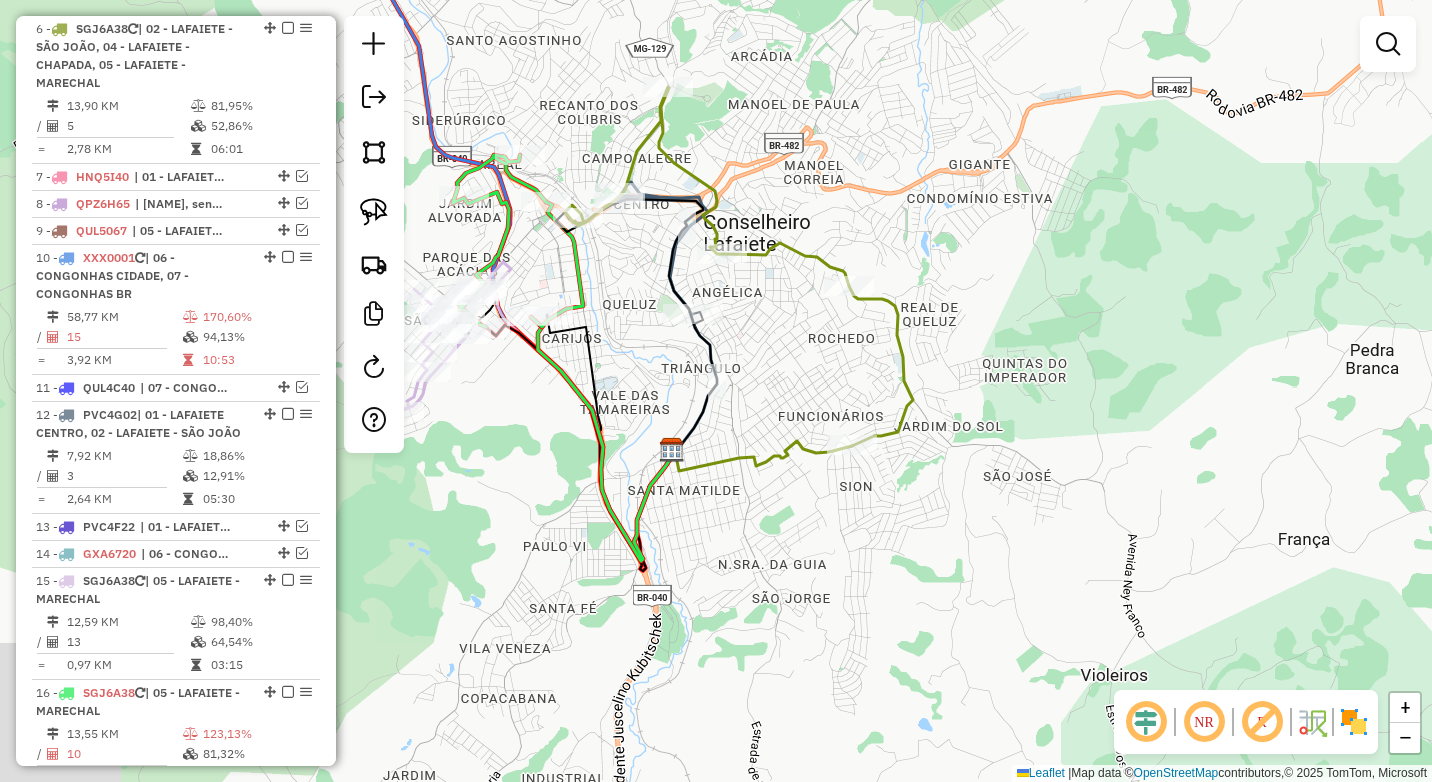 drag, startPoint x: 658, startPoint y: 493, endPoint x: 812, endPoint y: 579, distance: 176.38594 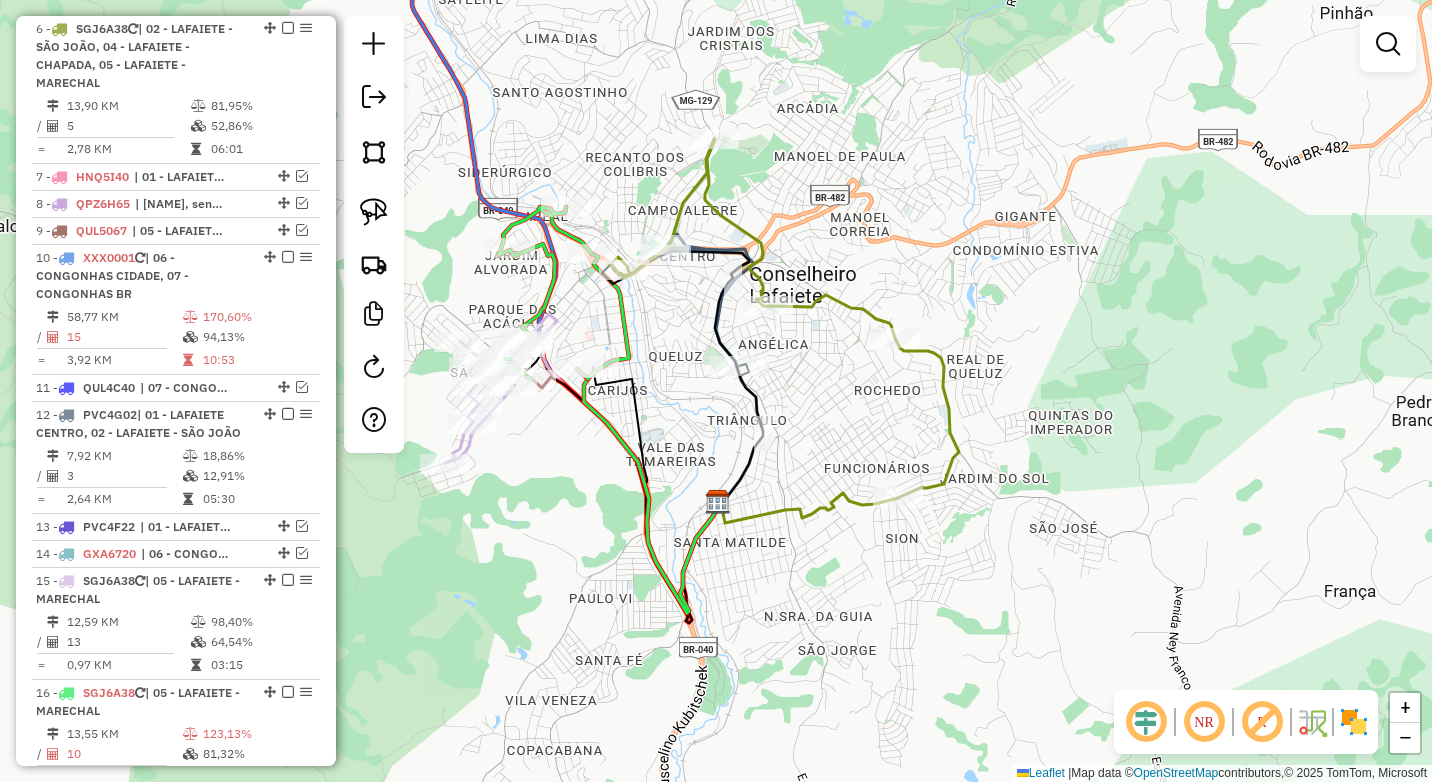 drag, startPoint x: 675, startPoint y: 322, endPoint x: 670, endPoint y: 332, distance: 11.18034 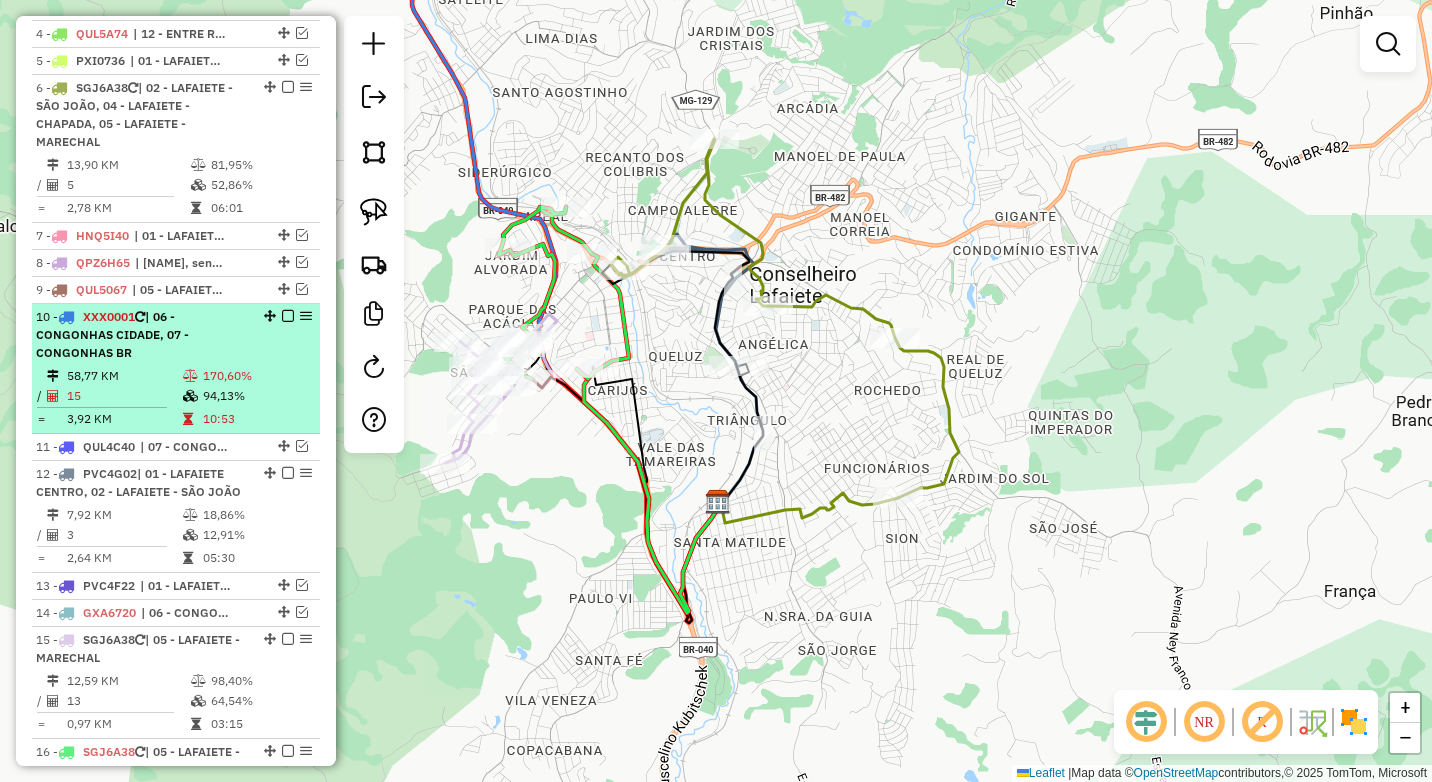 scroll, scrollTop: 809, scrollLeft: 0, axis: vertical 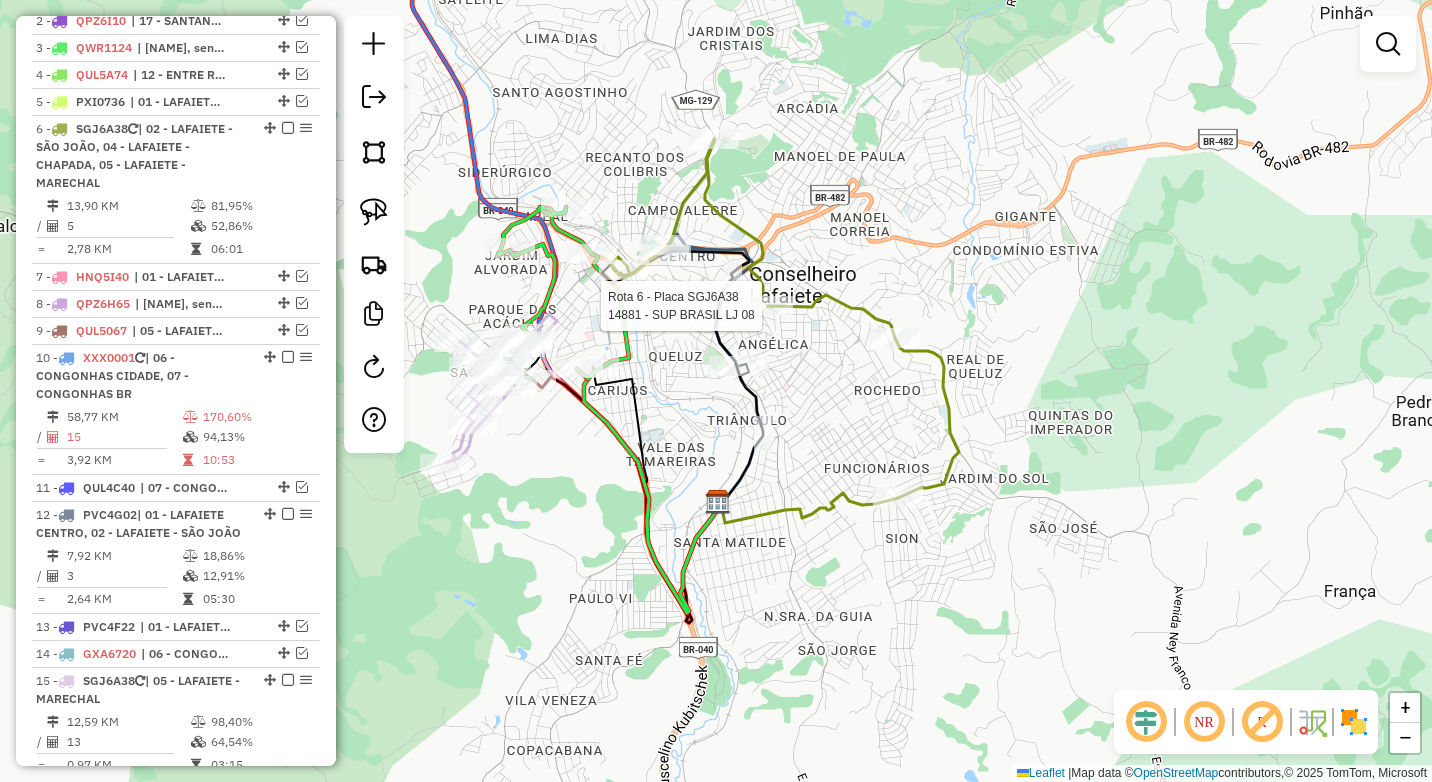 click 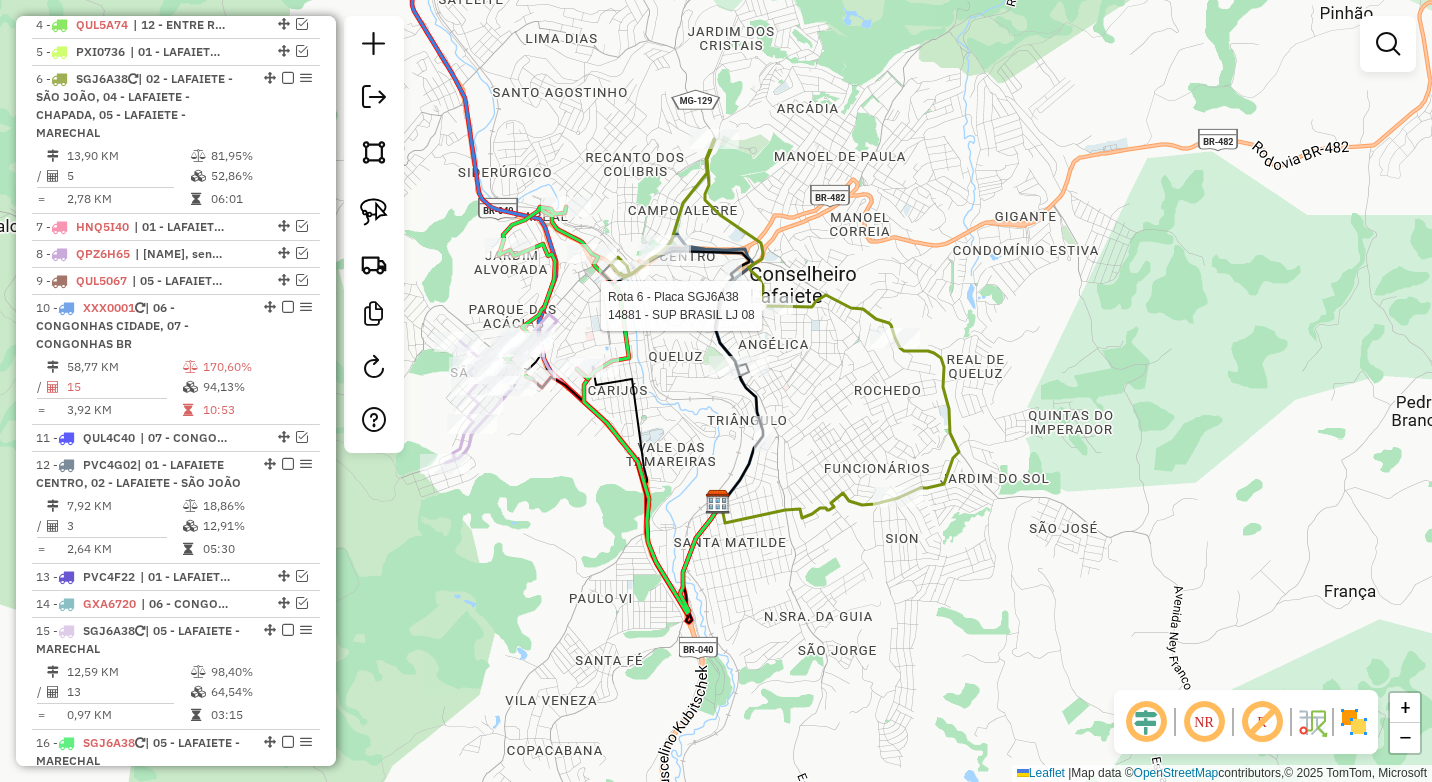 select on "*********" 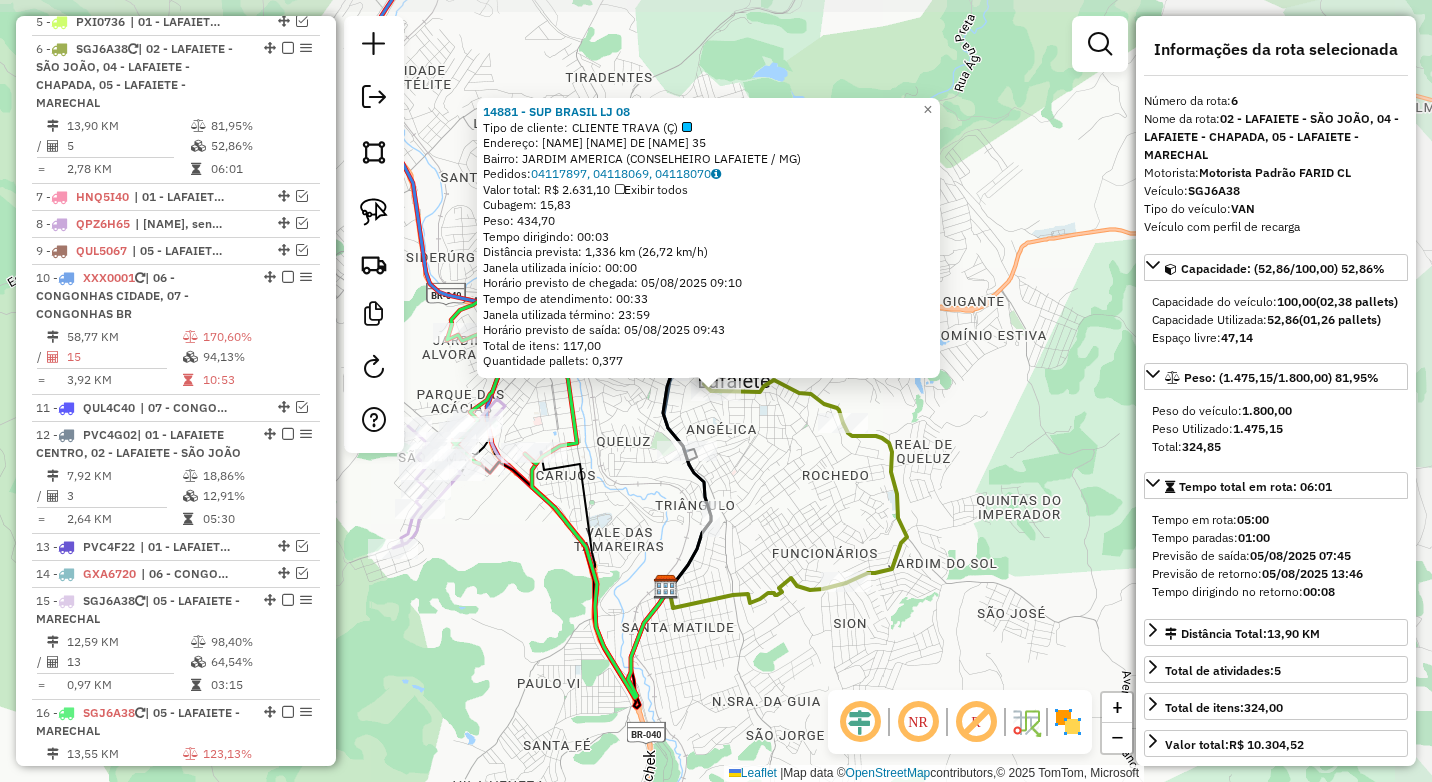 scroll, scrollTop: 909, scrollLeft: 0, axis: vertical 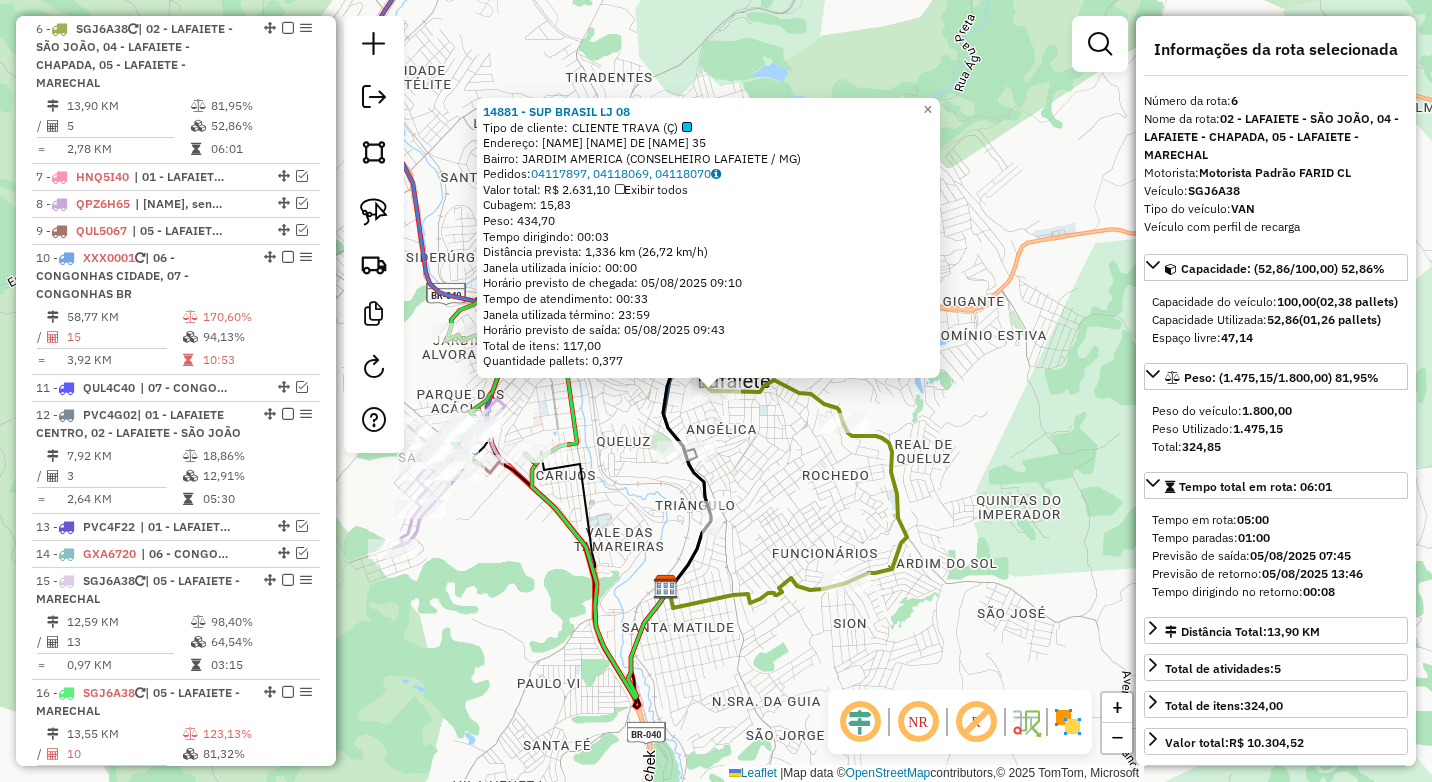 click on "14881 - SUP BRASIL LJ 08  Tipo de cliente:   CLIENTE TRAVA (Ç)   Endereço:  DOUTOR HENRIQUE DE ABREU 35   Bairro: JARDIM AMERICA (CONSELHEIRO LAFAIETE / MG)   Pedidos:  04117897, 04118069, 04118070   Valor total: R$ 2.631,10   Exibir todos   Cubagem: 15,83  Peso: 434,70  Tempo dirigindo: 00:03   Distância prevista: 1,336 km (26,72 km/h)   Janela utilizada início: 00:00   Horário previsto de chegada: 05/08/2025 09:10   Tempo de atendimento: 00:33   Janela utilizada término: 23:59   Horário previsto de saída: 05/08/2025 09:43   Total de itens: 117,00   Quantidade pallets: 0,377  × Janela de atendimento Grade de atendimento Capacidade Transportadoras Veículos Cliente Pedidos  Rotas Selecione os dias de semana para filtrar as janelas de atendimento  Seg   Ter   Qua   Qui   Sex   Sáb   Dom  Informe o período da janela de atendimento: De: Até:  Filtrar exatamente a janela do cliente  Considerar janela de atendimento padrão  Selecione os dias de semana para filtrar as grades de atendimento  Seg   Ter" 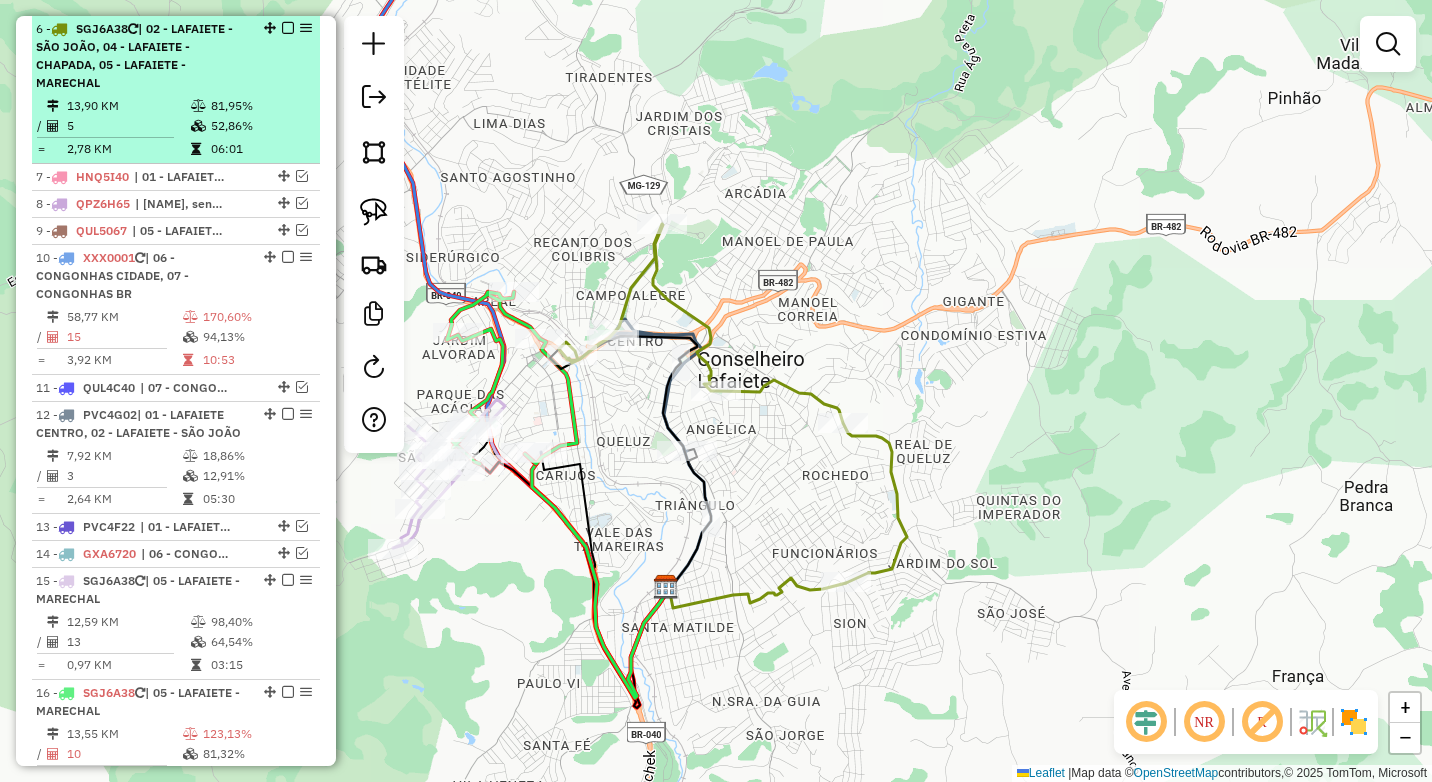 click at bounding box center (288, 28) 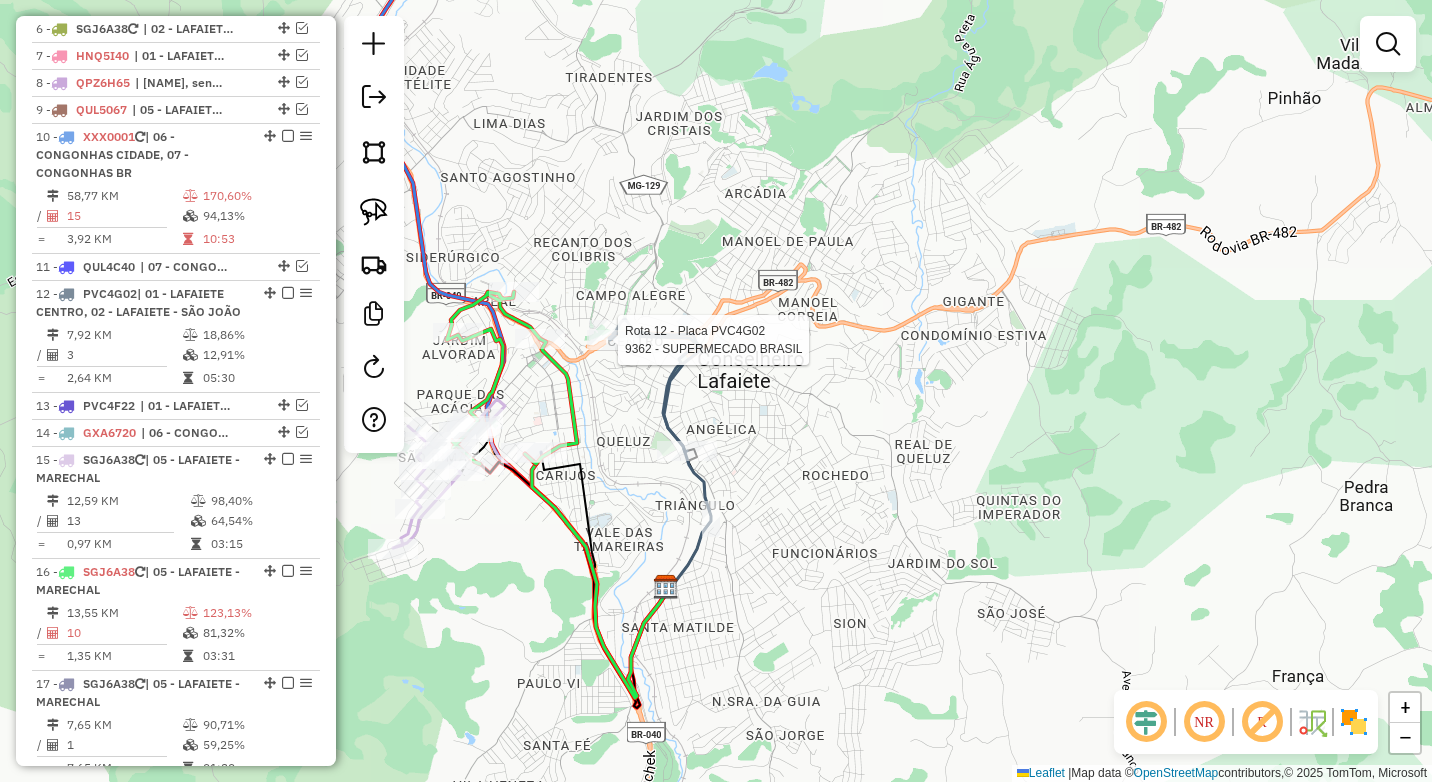 select on "*********" 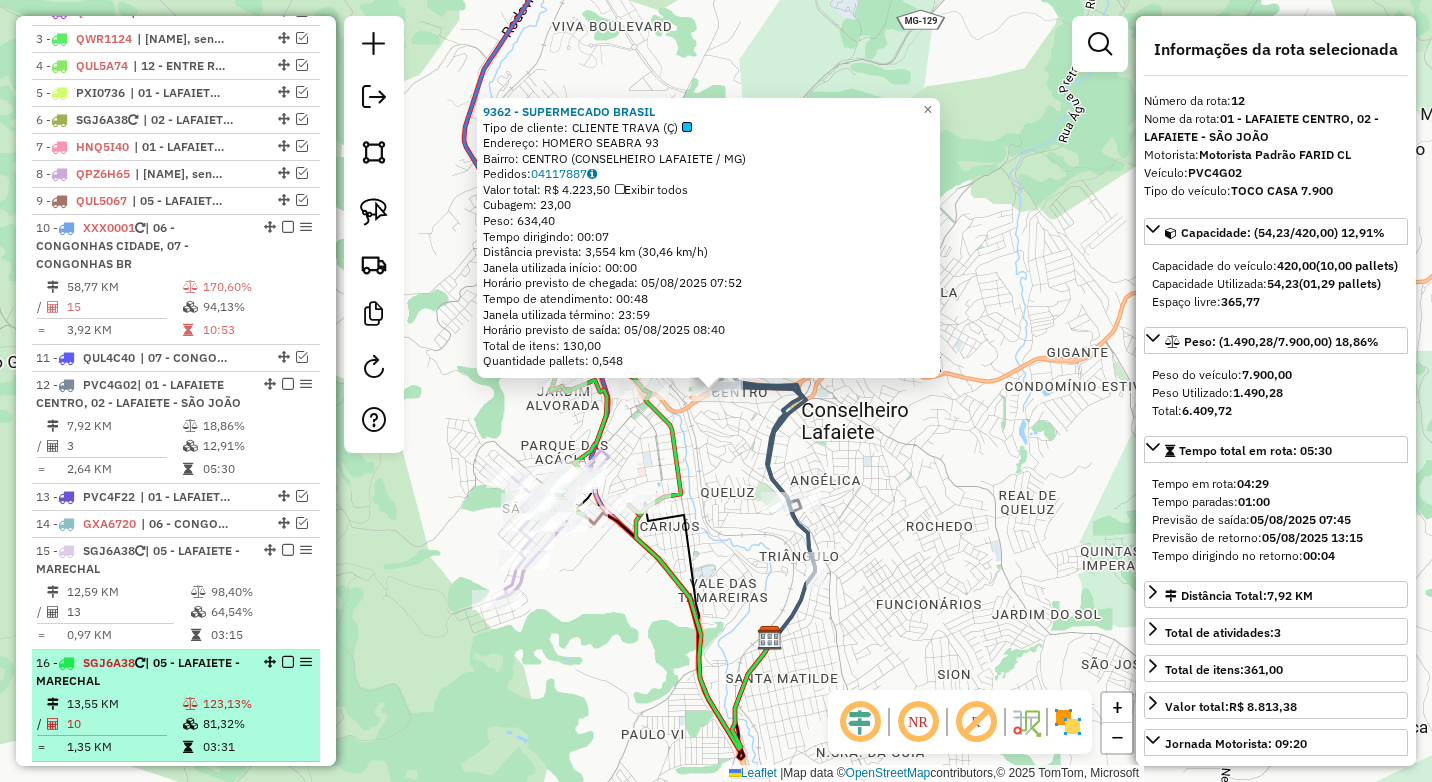 scroll, scrollTop: 774, scrollLeft: 0, axis: vertical 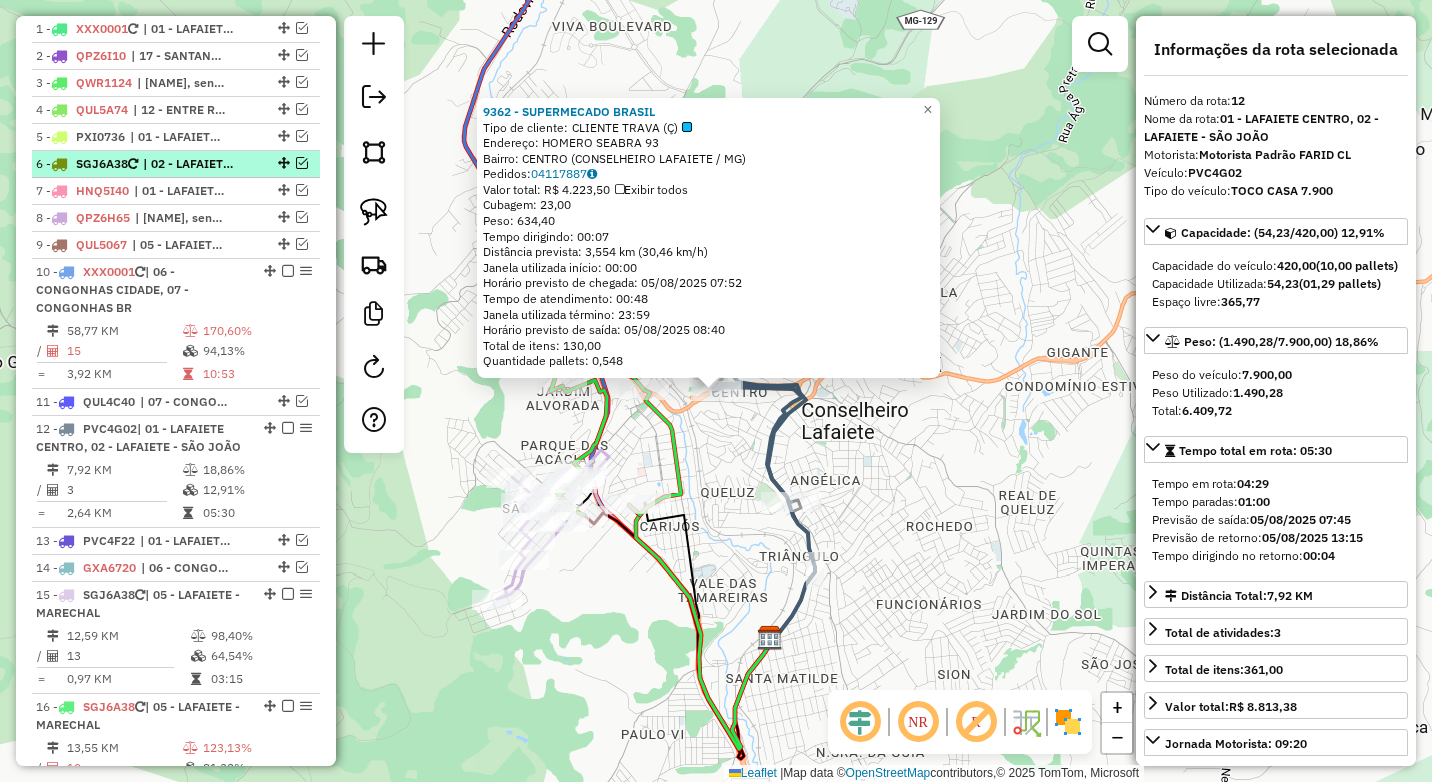 click at bounding box center (302, 163) 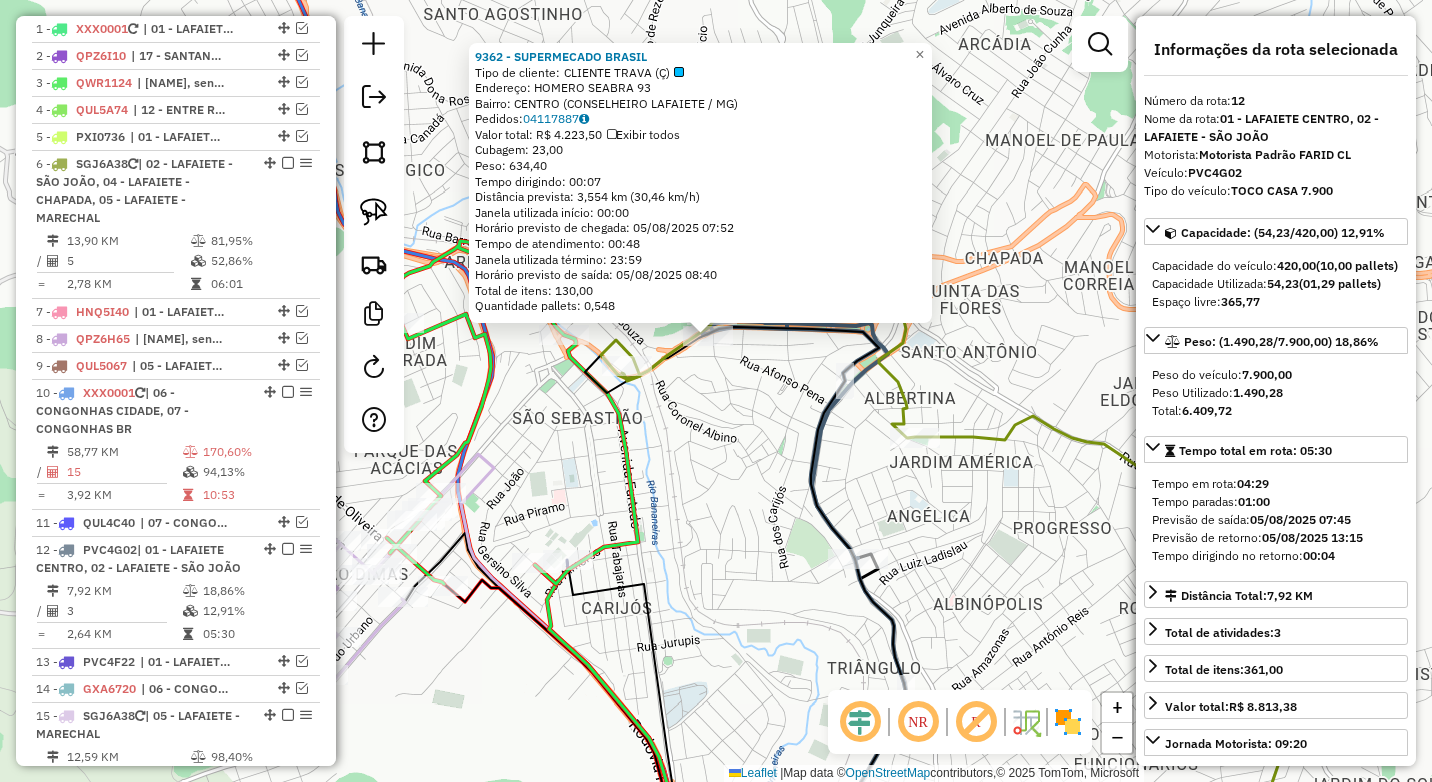 click on "9362 - SUPERMECADO BRASIL  Tipo de cliente:   CLIENTE TRAVA (Ç)   Endereço:  HOMERO SEABRA 93   Bairro: CENTRO (CONSELHEIRO LAFAIETE / MG)   Pedidos:  04117887   Valor total: R$ 4.223,50   Exibir todos   Cubagem: 23,00  Peso: 634,40  Tempo dirigindo: 00:07   Distância prevista: 3,554 km (30,46 km/h)   Janela utilizada início: 00:00   Horário previsto de chegada: 05/08/2025 07:52   Tempo de atendimento: 00:48   Janela utilizada término: 23:59   Horário previsto de saída: 05/08/2025 08:40   Total de itens: 130,00   Quantidade pallets: 0,548  × Janela de atendimento Grade de atendimento Capacidade Transportadoras Veículos Cliente Pedidos  Rotas Selecione os dias de semana para filtrar as janelas de atendimento  Seg   Ter   Qua   Qui   Sex   Sáb   Dom  Informe o período da janela de atendimento: De: Até:  Filtrar exatamente a janela do cliente  Considerar janela de atendimento padrão  Selecione os dias de semana para filtrar as grades de atendimento  Seg   Ter   Qua   Qui   Sex   Sáb   Dom  **** +" 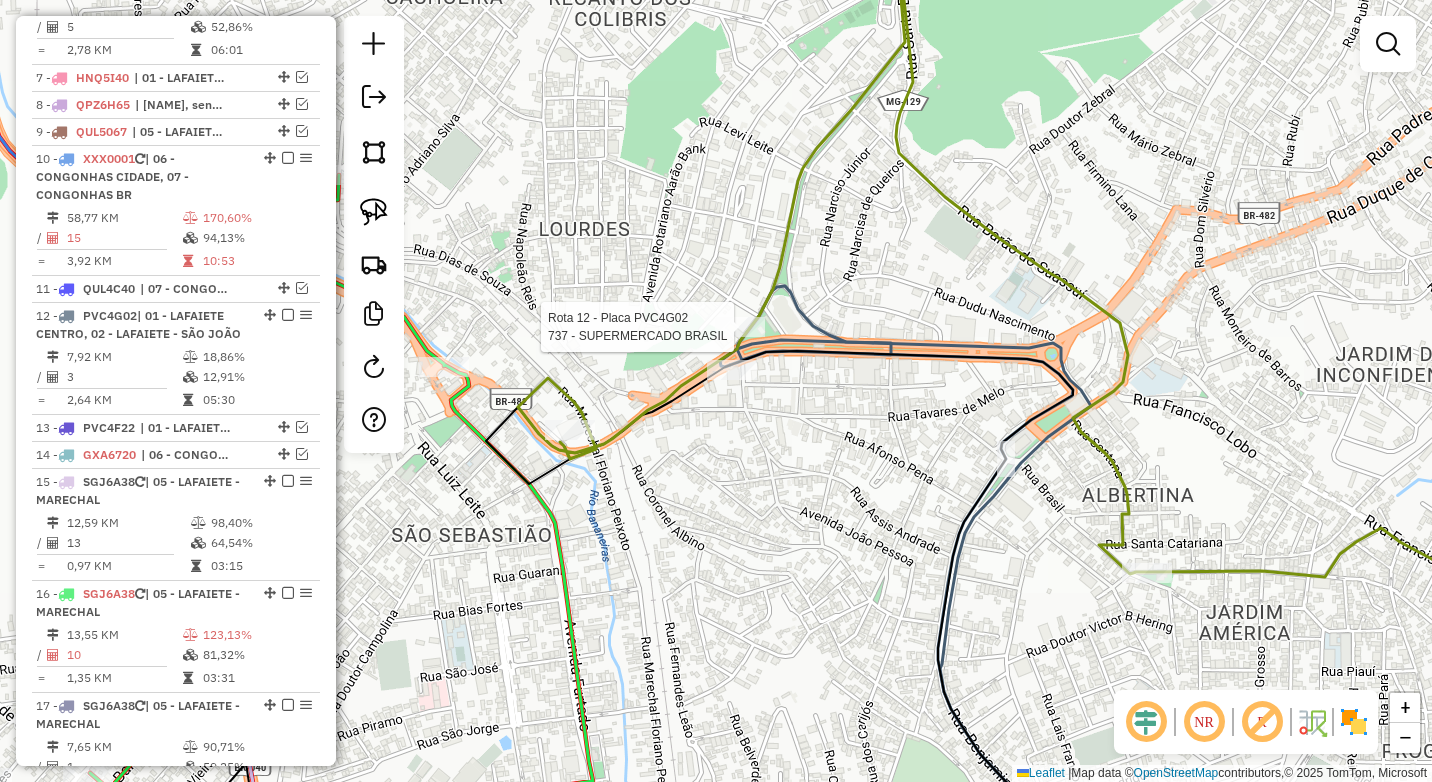 select on "*********" 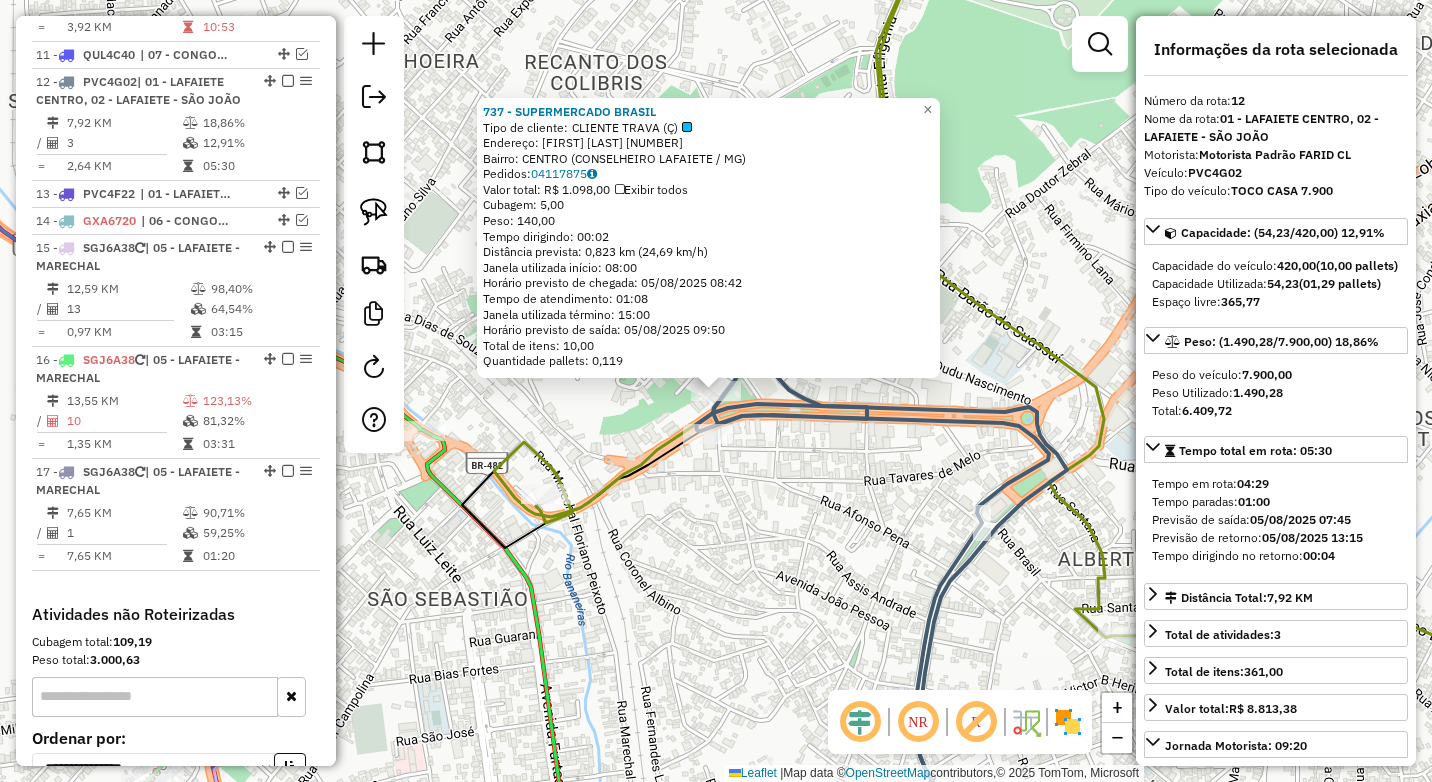 scroll, scrollTop: 1295, scrollLeft: 0, axis: vertical 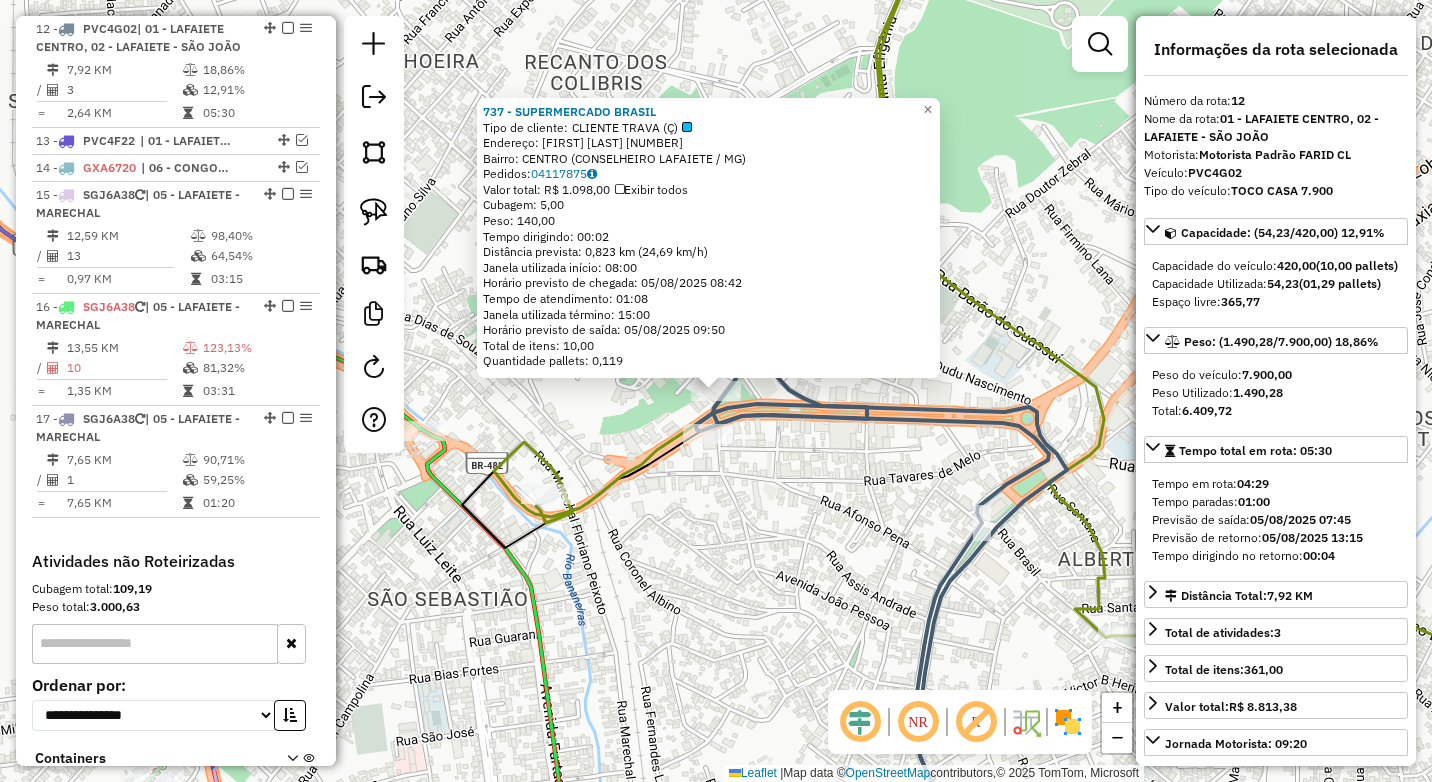 click on "737 - SUPERMERCADO BRASIL  Tipo de cliente:   CLIENTE TRAVA (Ç)   Endereço:  PIMENTEL DUARTE 11   Bairro: CENTRO (CONSELHEIRO LAFAIETE / MG)   Pedidos:  04117875   Valor total: R$ 1.098,00   Exibir todos   Cubagem: 5,00  Peso: 140,00  Tempo dirigindo: 00:02   Distância prevista: 0,823 km (24,69 km/h)   Janela utilizada início: 08:00   Horário previsto de chegada: 05/08/2025 08:42   Tempo de atendimento: 01:08   Janela utilizada término: 15:00   Horário previsto de saída: 05/08/2025 09:50   Total de itens: 10,00   Quantidade pallets: 0,119  × Janela de atendimento Grade de atendimento Capacidade Transportadoras Veículos Cliente Pedidos  Rotas Selecione os dias de semana para filtrar as janelas de atendimento  Seg   Ter   Qua   Qui   Sex   Sáb   Dom  Informe o período da janela de atendimento: De: Até:  Filtrar exatamente a janela do cliente  Considerar janela de atendimento padrão  Selecione os dias de semana para filtrar as grades de atendimento  Seg   Ter   Qua   Qui   Sex   Sáb   Dom  **** +" 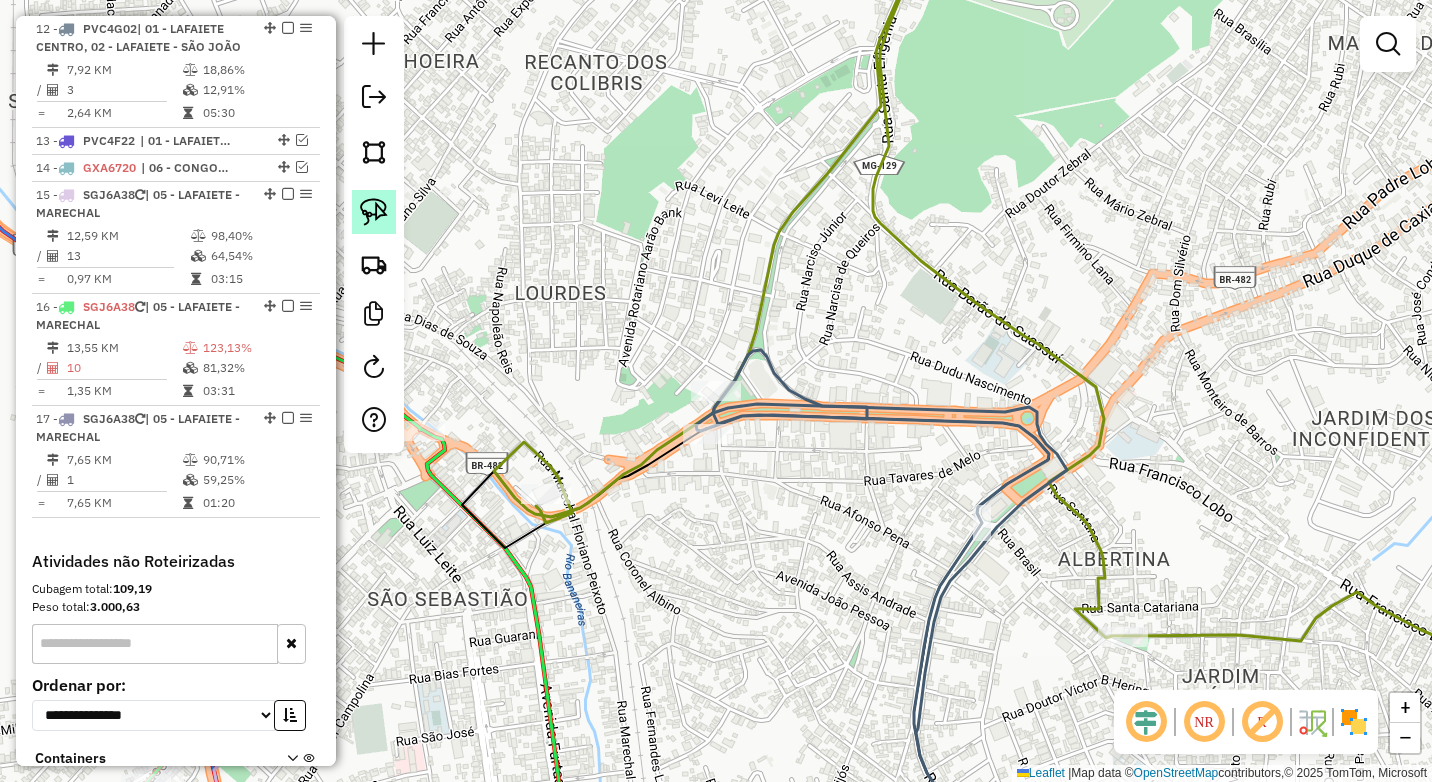 click 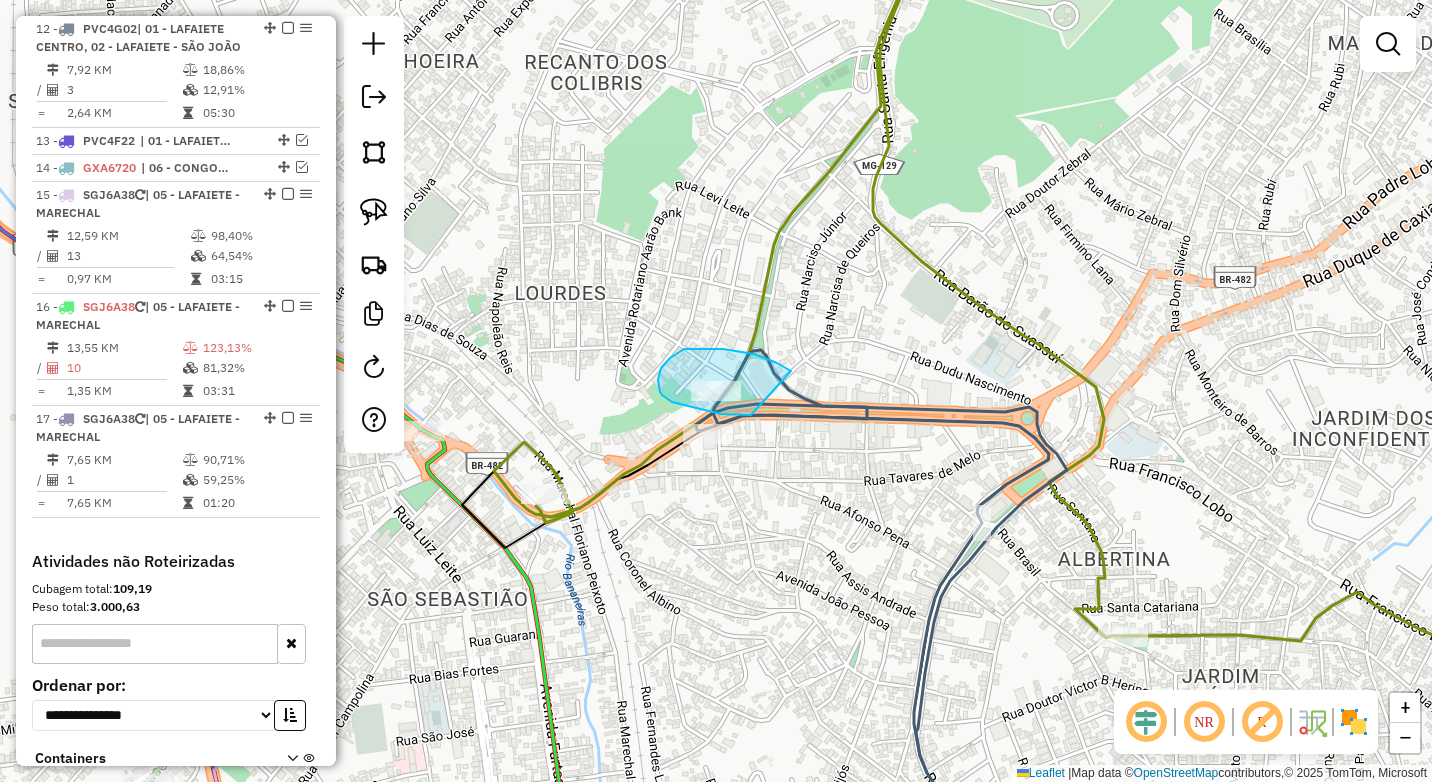 drag, startPoint x: 715, startPoint y: 349, endPoint x: 753, endPoint y: 415, distance: 76.15773 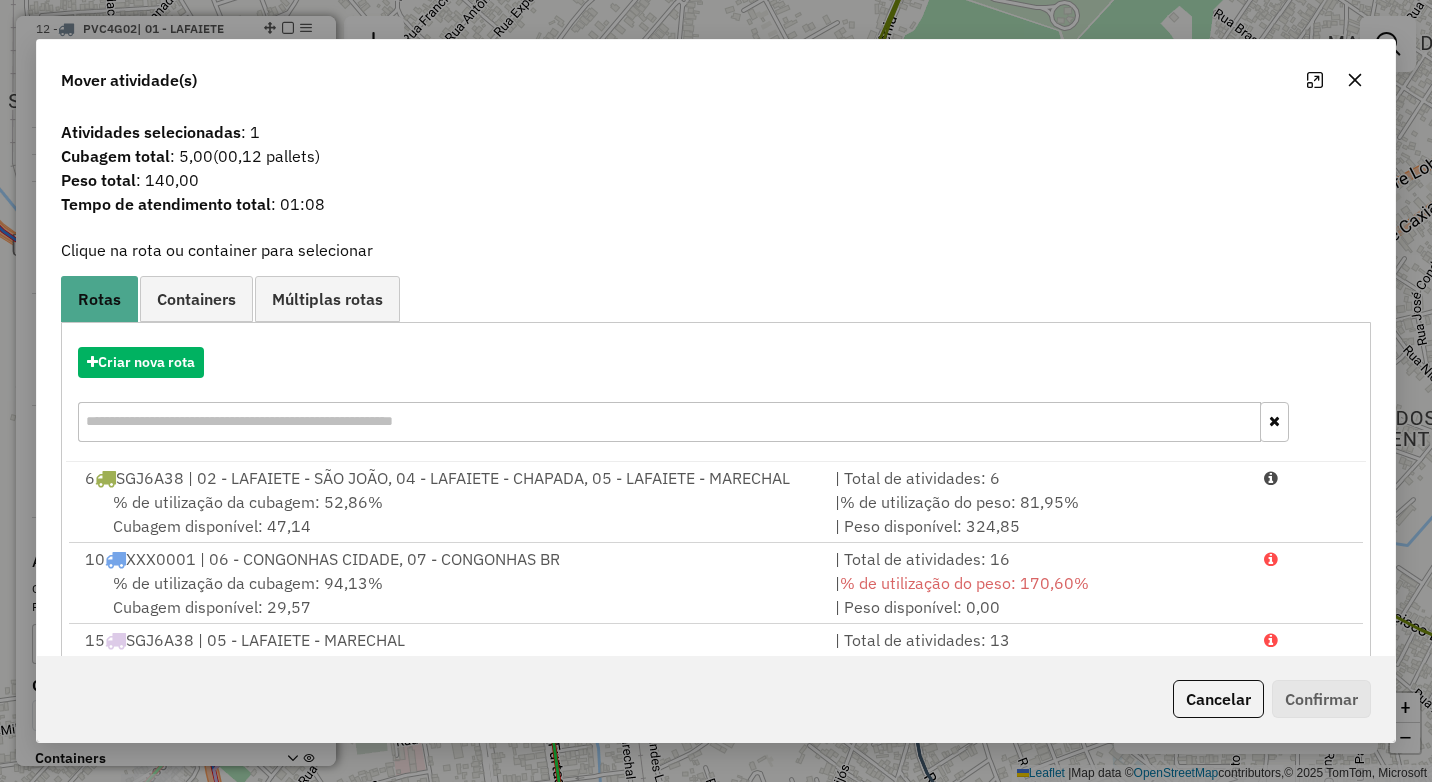 click 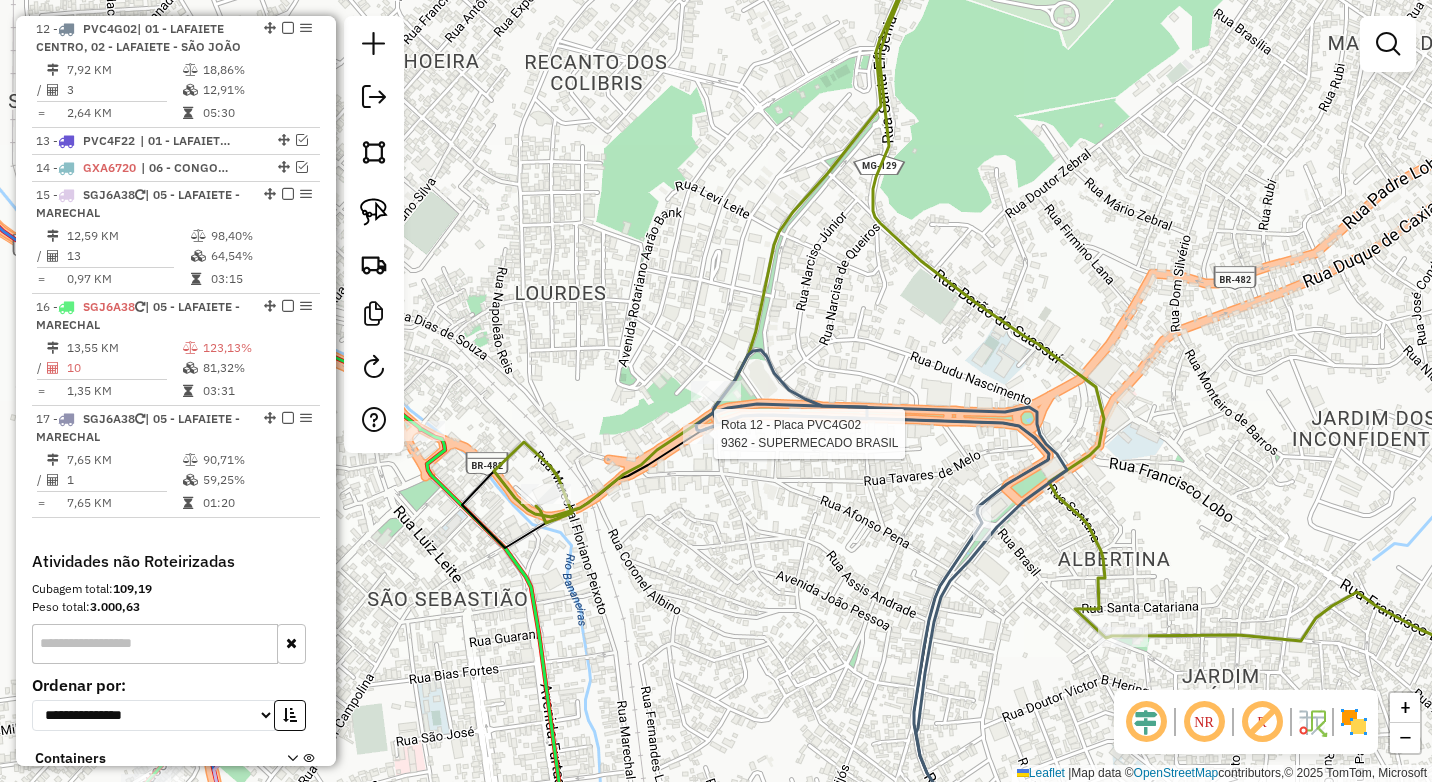 click 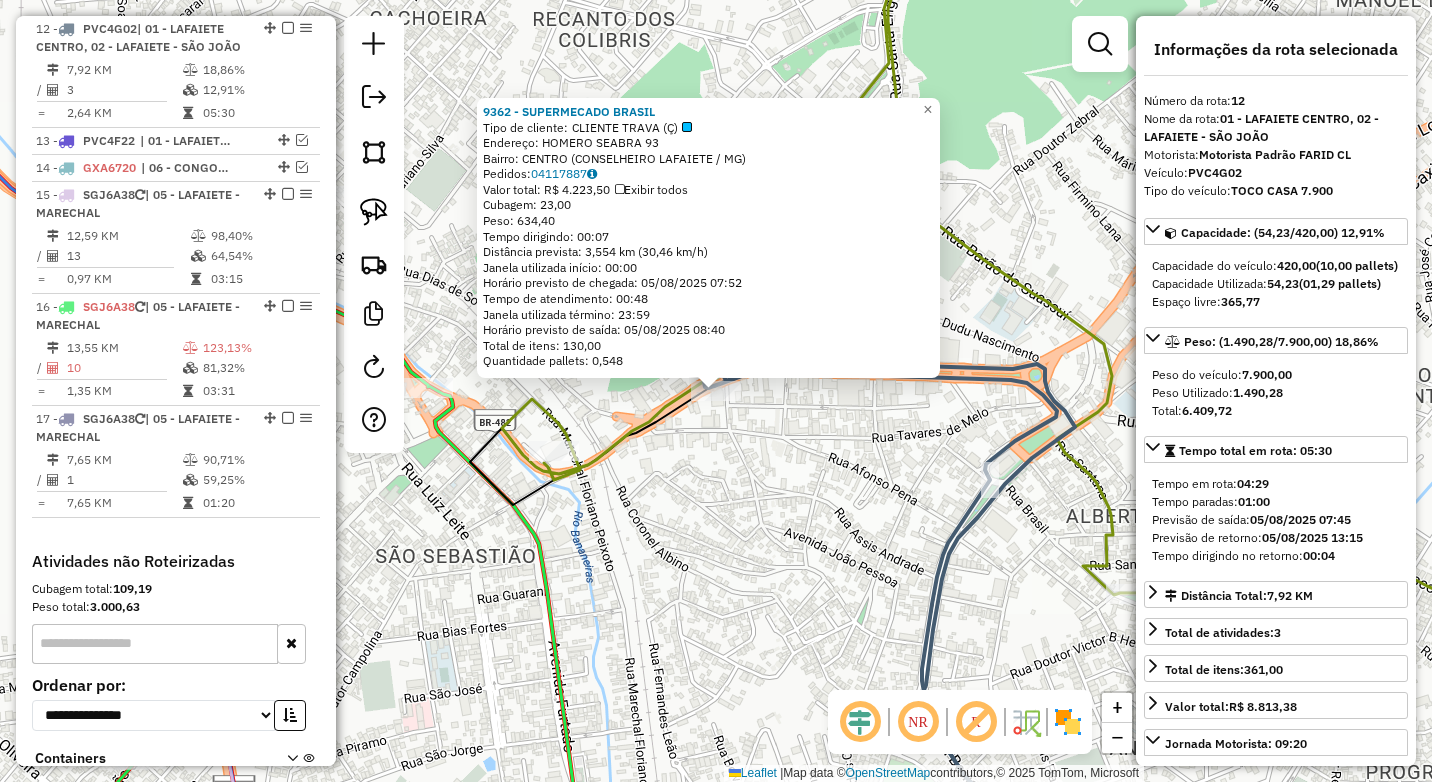 click on "9362 - SUPERMECADO BRASIL  Tipo de cliente:   CLIENTE TRAVA (Ç)   Endereço:  HOMERO SEABRA 93   Bairro: CENTRO (CONSELHEIRO LAFAIETE / MG)   Pedidos:  04117887   Valor total: R$ 4.223,50   Exibir todos   Cubagem: 23,00  Peso: 634,40  Tempo dirigindo: 00:07   Distância prevista: 3,554 km (30,46 km/h)   Janela utilizada início: 00:00   Horário previsto de chegada: 05/08/2025 07:52   Tempo de atendimento: 00:48   Janela utilizada término: 23:59   Horário previsto de saída: 05/08/2025 08:40   Total de itens: 130,00   Quantidade pallets: 0,548  × Janela de atendimento Grade de atendimento Capacidade Transportadoras Veículos Cliente Pedidos  Rotas Selecione os dias de semana para filtrar as janelas de atendimento  Seg   Ter   Qua   Qui   Sex   Sáb   Dom  Informe o período da janela de atendimento: De: Até:  Filtrar exatamente a janela do cliente  Considerar janela de atendimento padrão  Selecione os dias de semana para filtrar as grades de atendimento  Seg   Ter   Qua   Qui   Sex   Sáb   Dom  **** +" 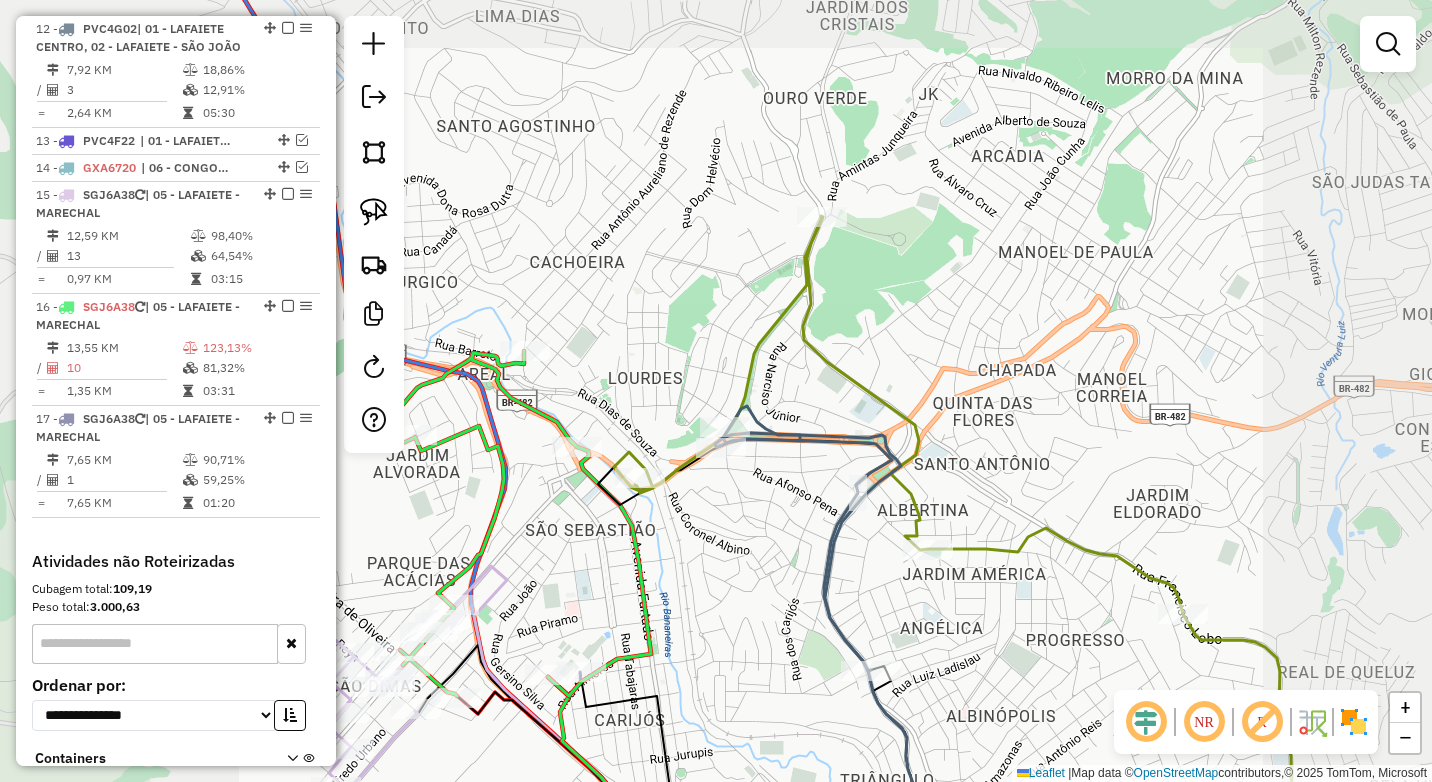 drag, startPoint x: 783, startPoint y: 581, endPoint x: 674, endPoint y: 415, distance: 198.58751 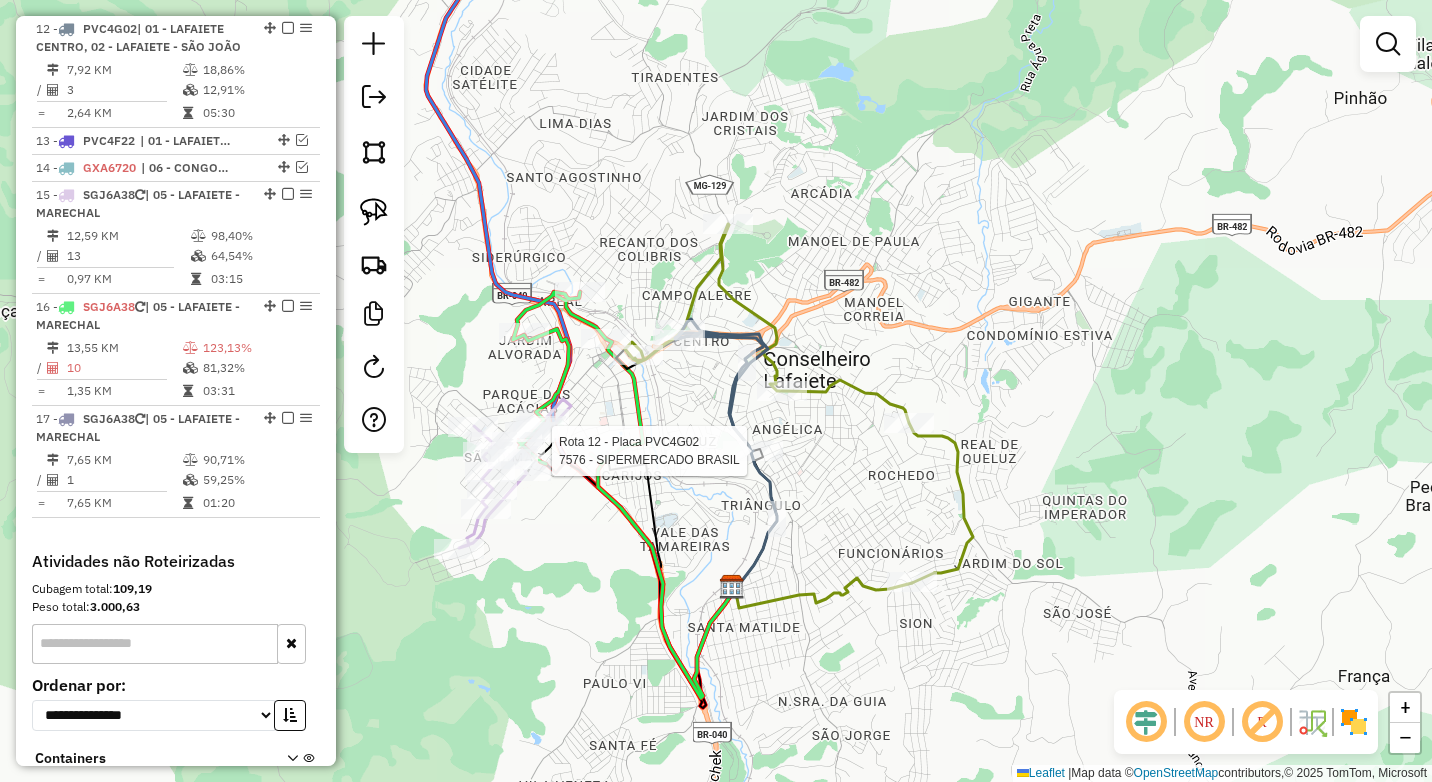 select on "*********" 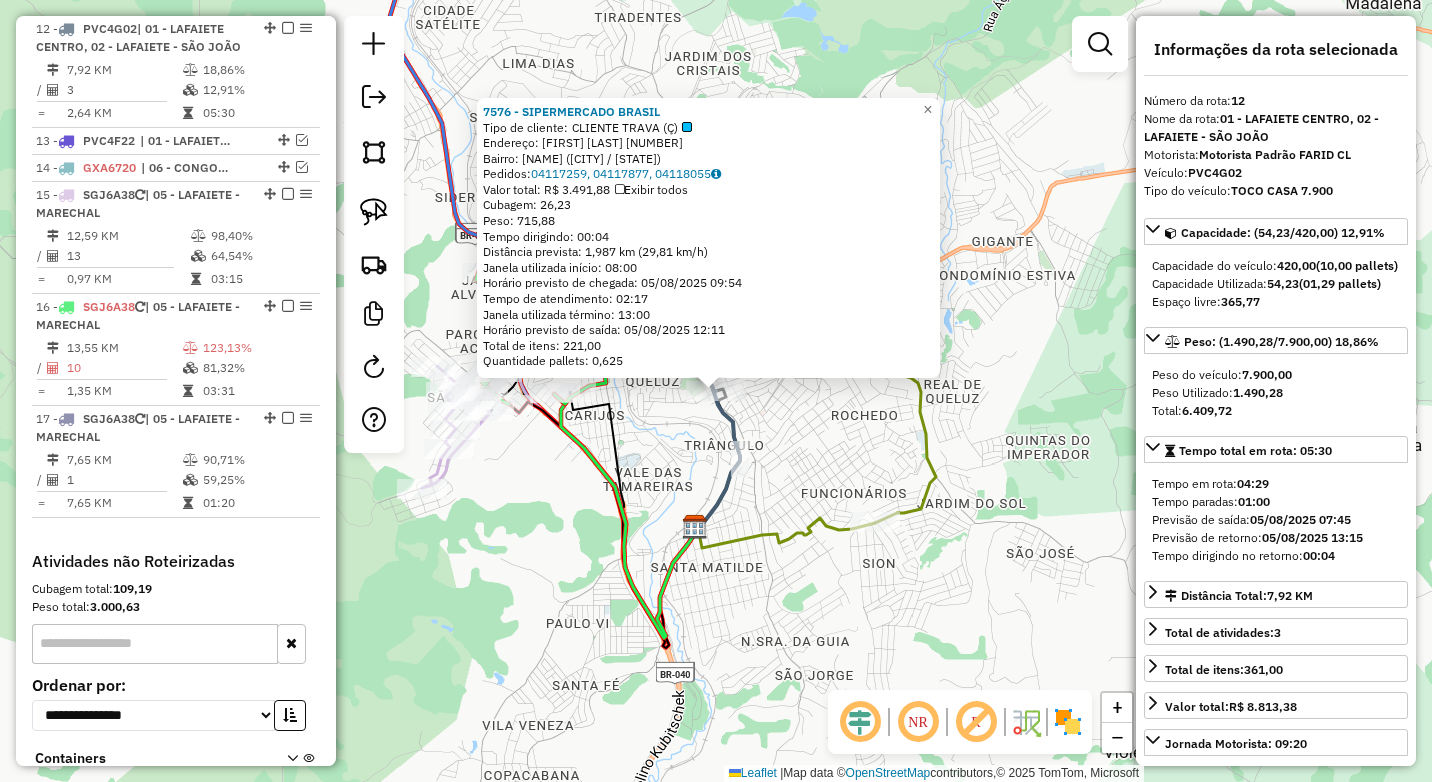 click on "7576 - SIPERMERCADO BRASIL  Tipo de cliente:   CLIENTE TRAVA (Ç)   Endereço:  BENJAMIM CONSTANT 385   Bairro: ANGELICA (CONSELHEIRO LAFAIETE / MG)   Pedidos:  04117259, 04117877, 04118055   Valor total: R$ 3.491,88   Exibir todos   Cubagem: 26,23  Peso: 715,88  Tempo dirigindo: 00:04   Distância prevista: 1,987 km (29,81 km/h)   Janela utilizada início: 08:00   Horário previsto de chegada: 05/08/2025 09:54   Tempo de atendimento: 02:17   Janela utilizada término: 13:00   Horário previsto de saída: 05/08/2025 12:11   Total de itens: 221,00   Quantidade pallets: 0,625  × Janela de atendimento Grade de atendimento Capacidade Transportadoras Veículos Cliente Pedidos  Rotas Selecione os dias de semana para filtrar as janelas de atendimento  Seg   Ter   Qua   Qui   Sex   Sáb   Dom  Informe o período da janela de atendimento: De: Até:  Filtrar exatamente a janela do cliente  Considerar janela de atendimento padrão  Selecione os dias de semana para filtrar as grades de atendimento  Seg   Ter   Qua  ****" 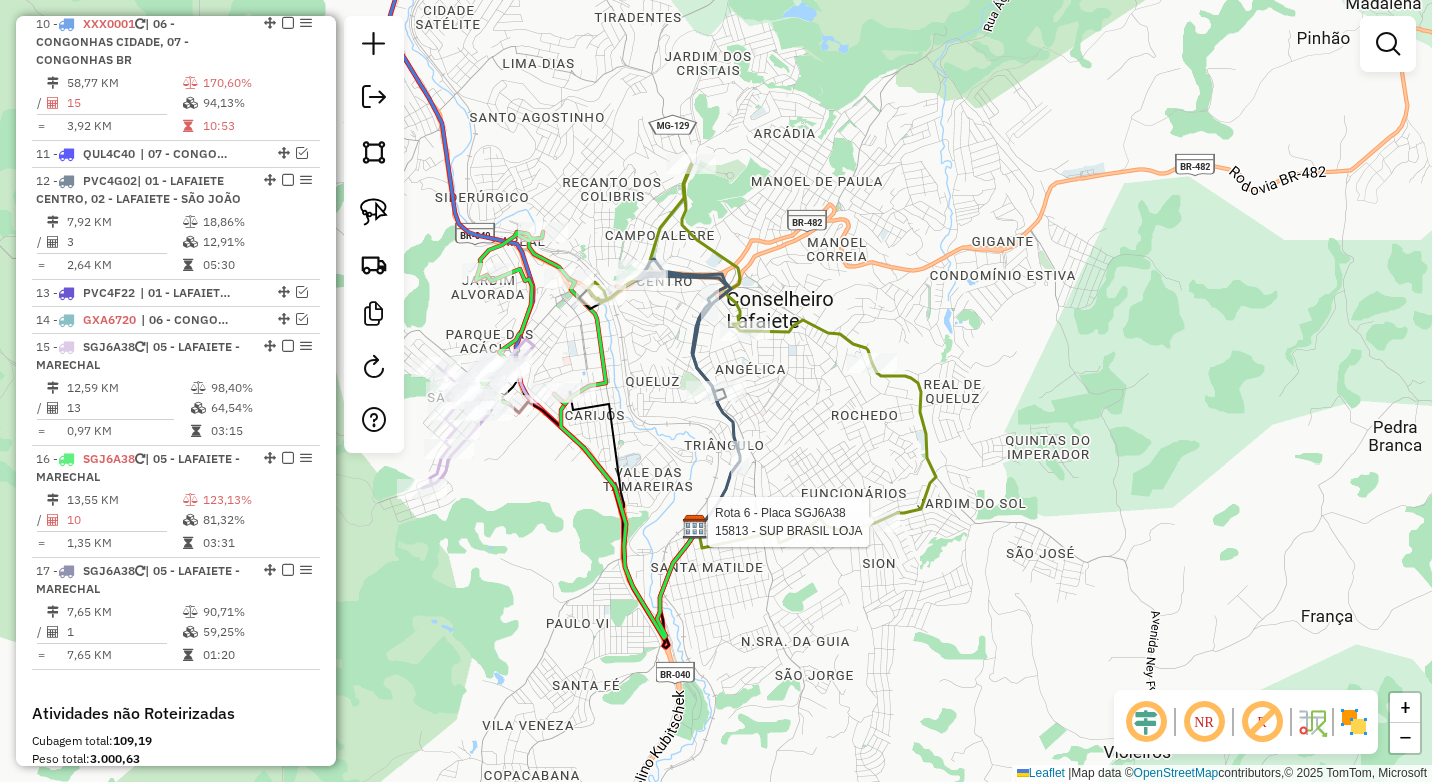 select on "*********" 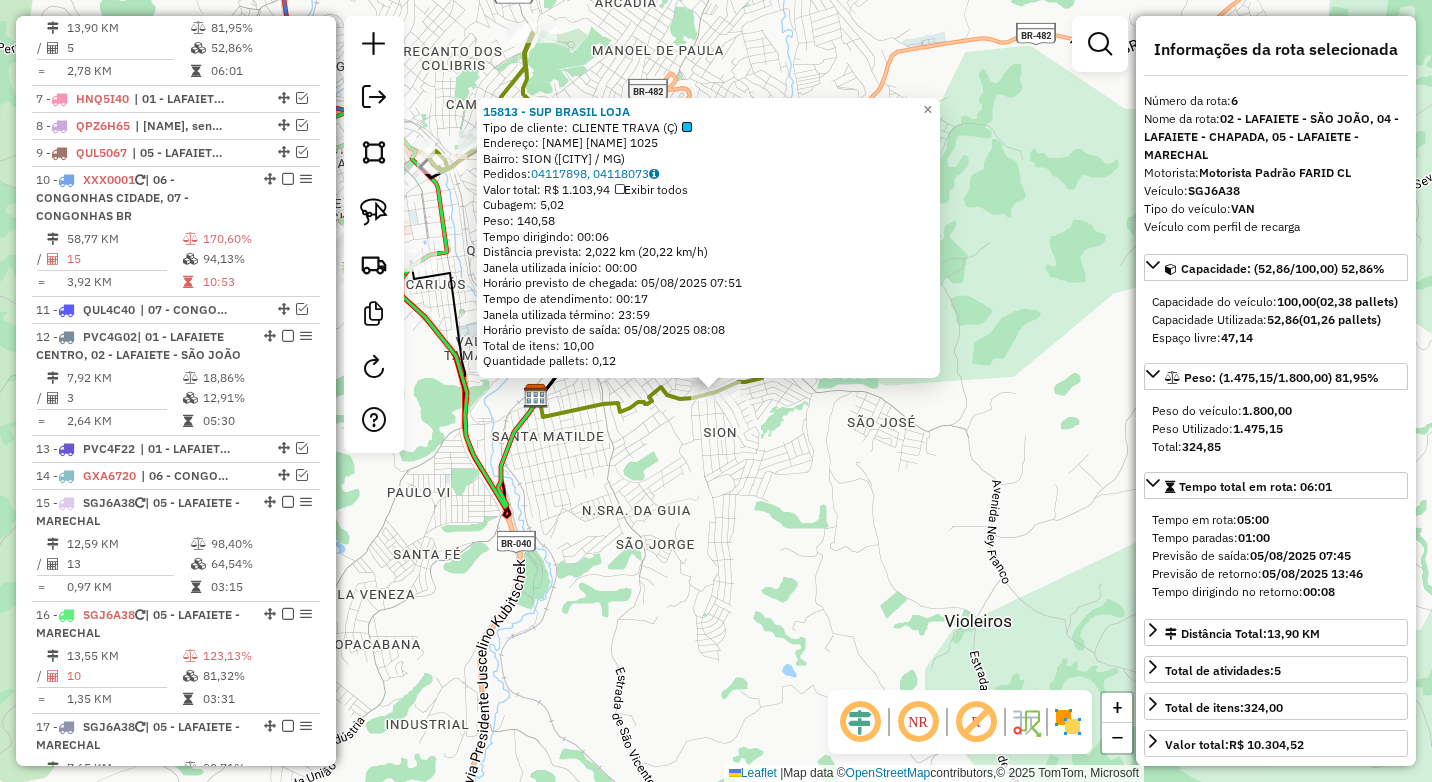 scroll, scrollTop: 909, scrollLeft: 0, axis: vertical 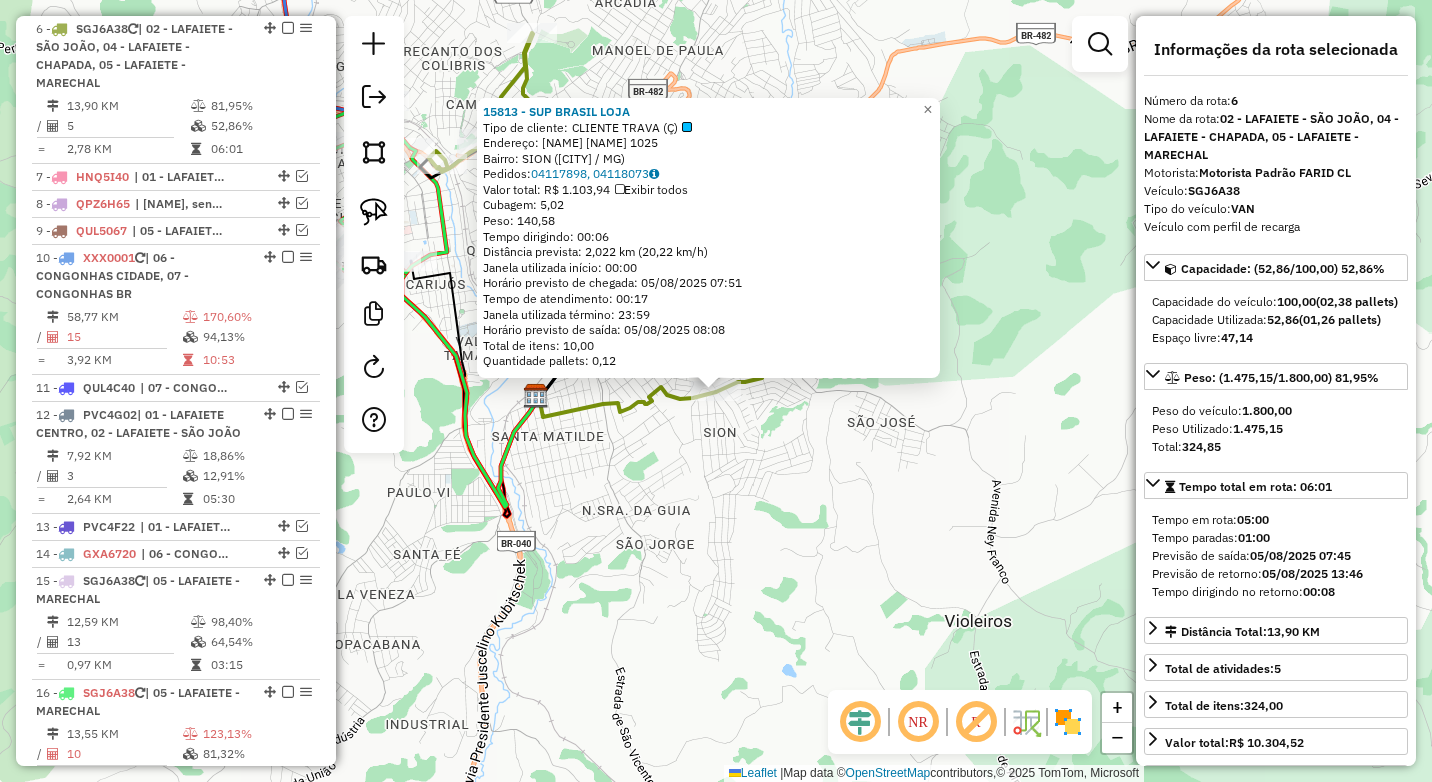 click on "15813 - SUP BRASIL LOJA  Tipo de cliente:   CLIENTE TRAVA (Ç)   Endereço:  MONSENHOR BARRETO 1025   Bairro: SION (CONSELHEIRO LAFAIETE / MG)   Pedidos:  04117898, 04118073   Valor total: R$ 1.103,94   Exibir todos   Cubagem: 5,02  Peso: 140,58  Tempo dirigindo: 00:06   Distância prevista: 2,022 km (20,22 km/h)   Janela utilizada início: 00:00   Horário previsto de chegada: 05/08/2025 07:51   Tempo de atendimento: 00:17   Janela utilizada término: 23:59   Horário previsto de saída: 05/08/2025 08:08   Total de itens: 10,00   Quantidade pallets: 0,12  × Janela de atendimento Grade de atendimento Capacidade Transportadoras Veículos Cliente Pedidos  Rotas Selecione os dias de semana para filtrar as janelas de atendimento  Seg   Ter   Qua   Qui   Sex   Sáb   Dom  Informe o período da janela de atendimento: De: Até:  Filtrar exatamente a janela do cliente  Considerar janela de atendimento padrão  Selecione os dias de semana para filtrar as grades de atendimento  Seg   Ter   Qua   Qui   Sex   Sáb  ****" 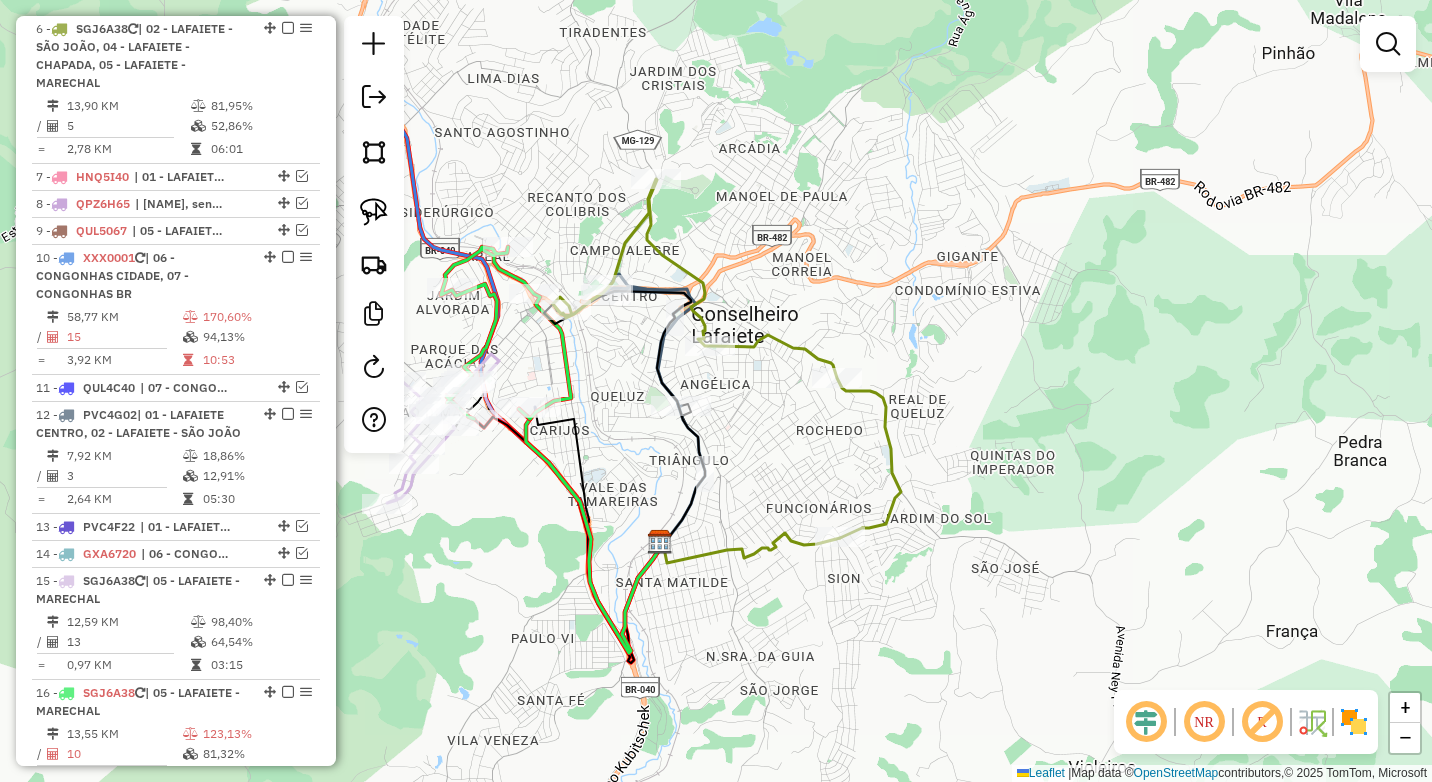 drag, startPoint x: 632, startPoint y: 380, endPoint x: 743, endPoint y: 517, distance: 176.32356 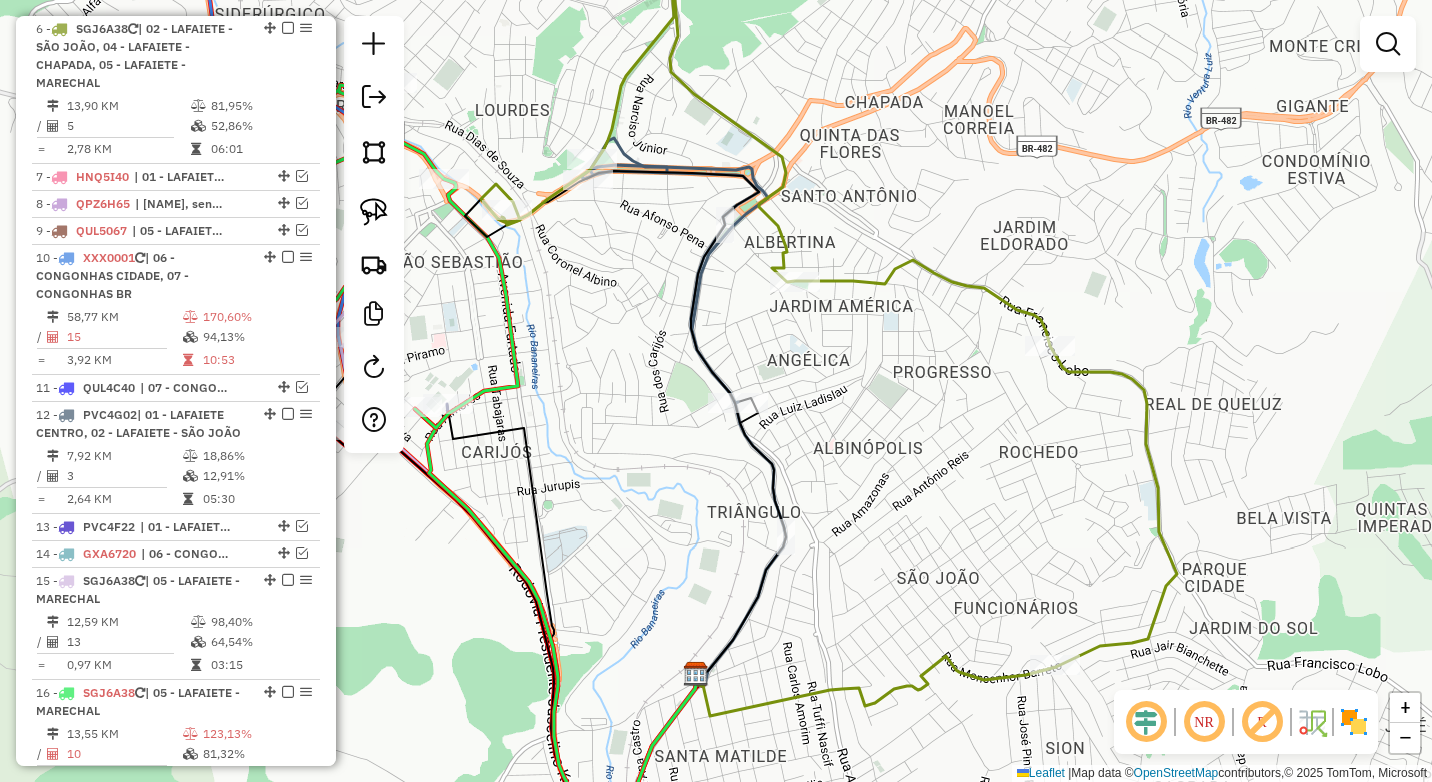 drag, startPoint x: 767, startPoint y: 416, endPoint x: 765, endPoint y: 364, distance: 52.03845 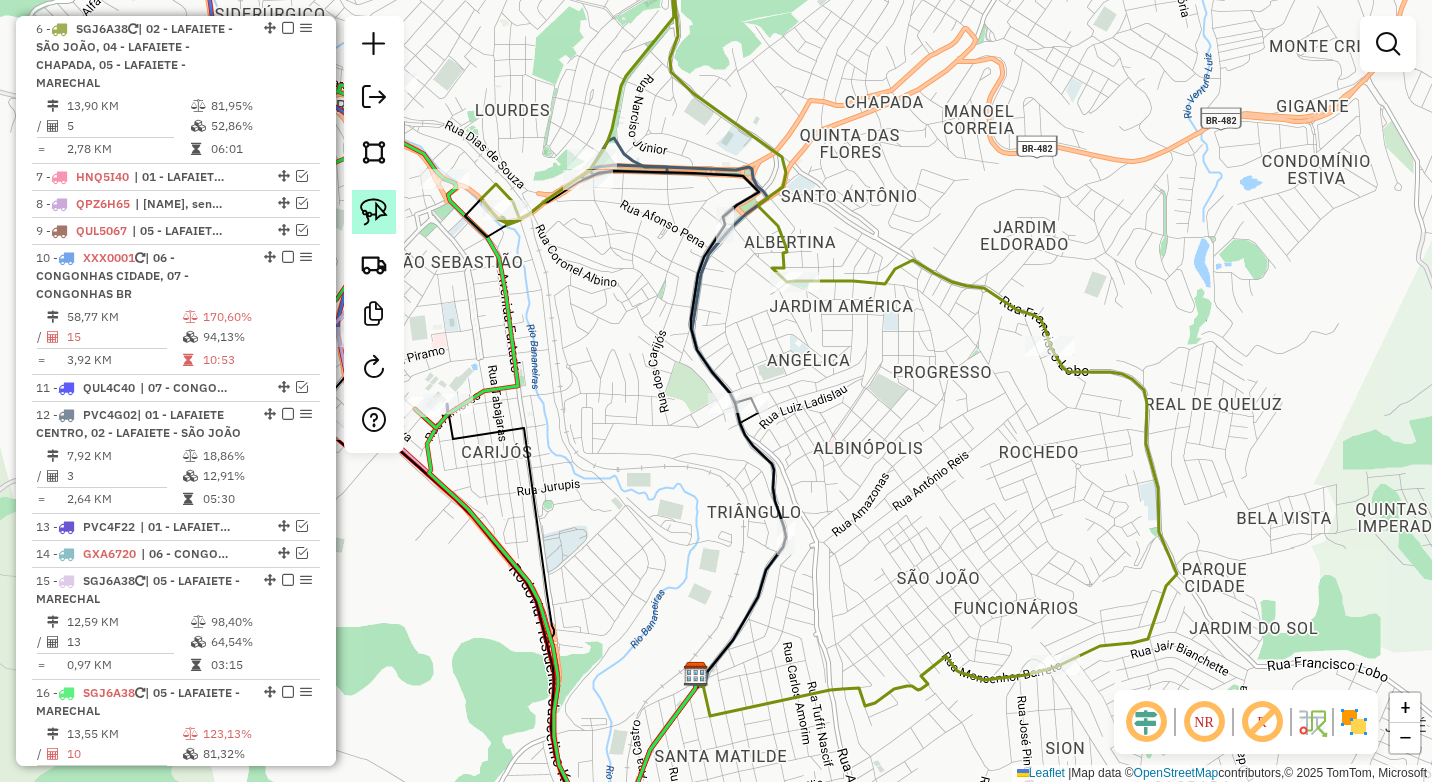 click 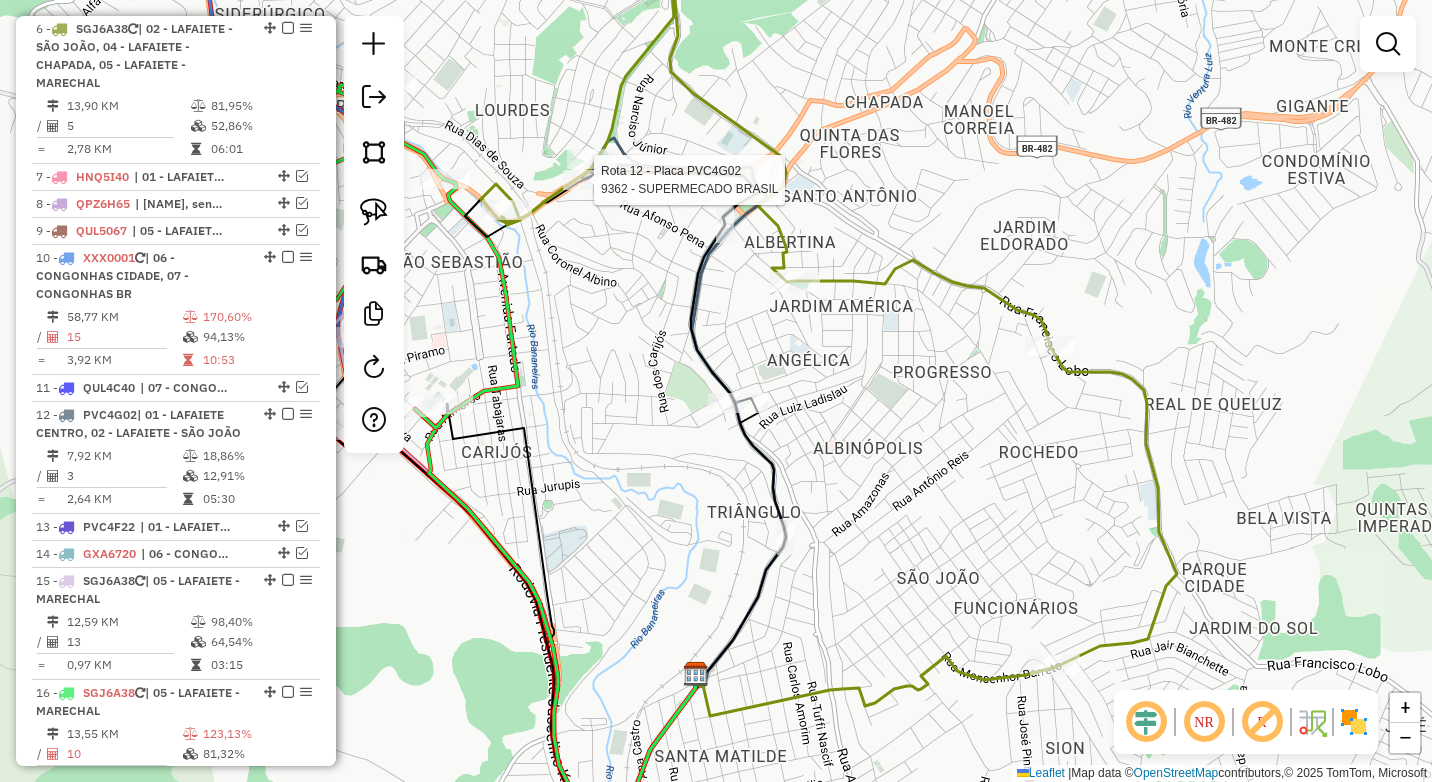 select on "*********" 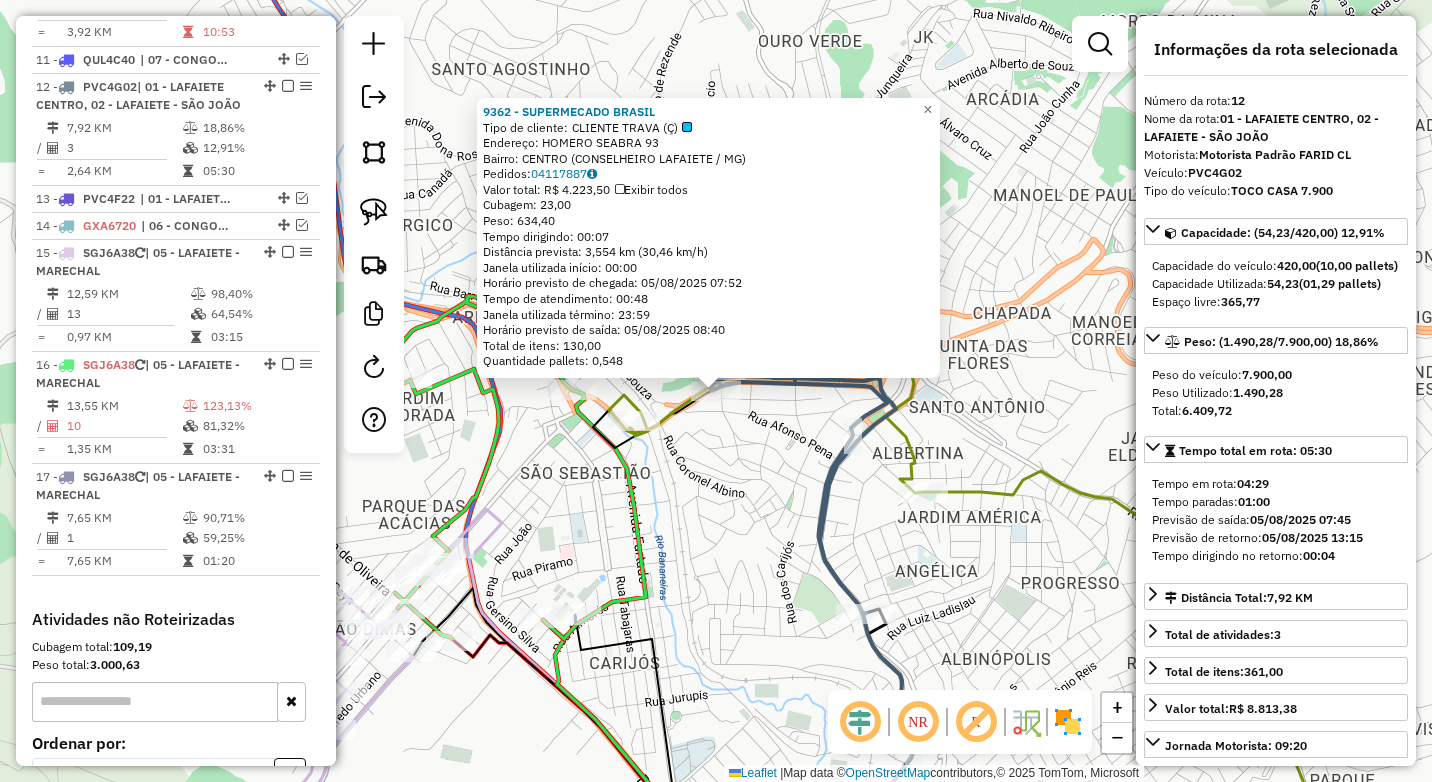 scroll, scrollTop: 1295, scrollLeft: 0, axis: vertical 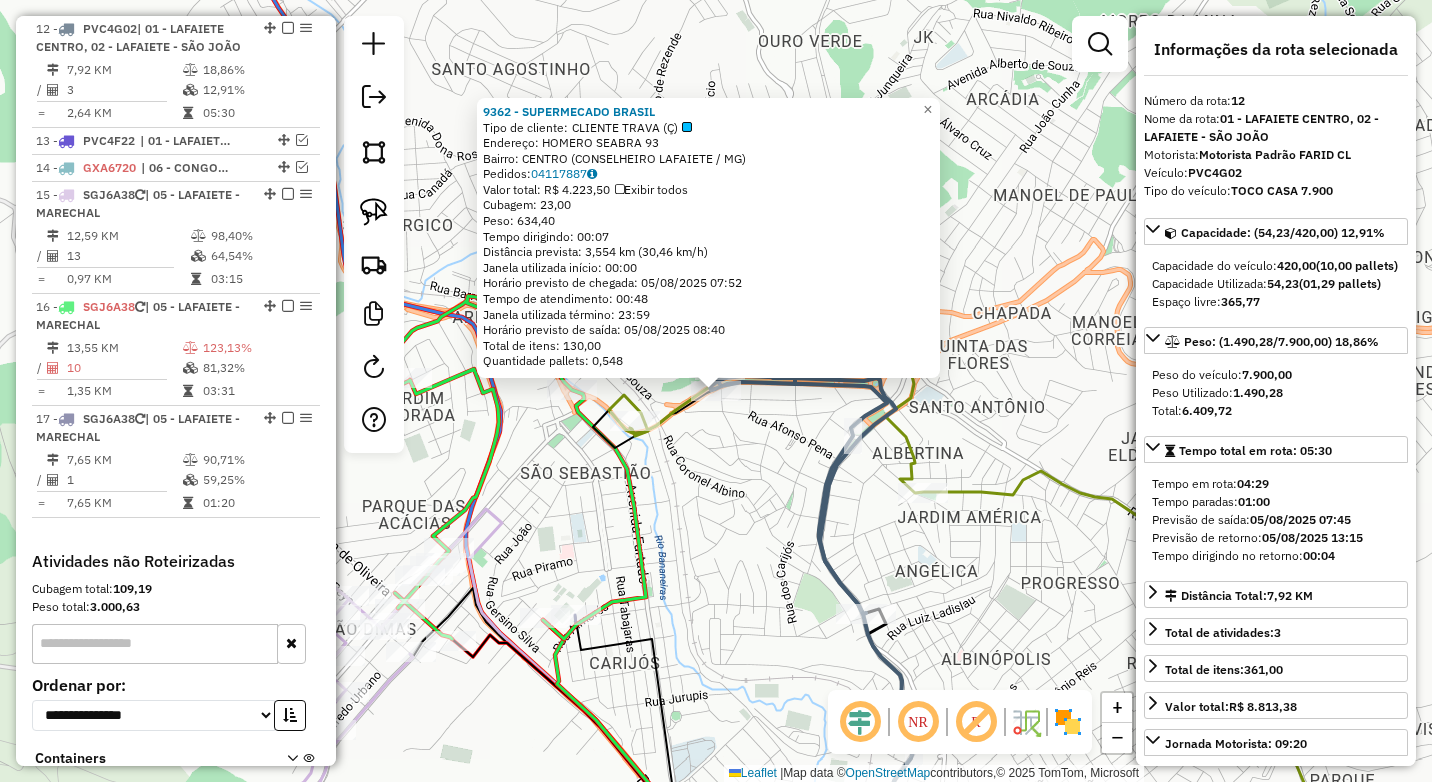 click on "9362 - SUPERMECADO BRASIL  Tipo de cliente:   CLIENTE TRAVA (Ç)   Endereço:  HOMERO SEABRA 93   Bairro: CENTRO (CONSELHEIRO LAFAIETE / MG)   Pedidos:  04117887   Valor total: R$ 4.223,50   Exibir todos   Cubagem: 23,00  Peso: 634,40  Tempo dirigindo: 00:07   Distância prevista: 3,554 km (30,46 km/h)   Janela utilizada início: 00:00   Horário previsto de chegada: 05/08/2025 07:52   Tempo de atendimento: 00:48   Janela utilizada término: 23:59   Horário previsto de saída: 05/08/2025 08:40   Total de itens: 130,00   Quantidade pallets: 0,548  × Janela de atendimento Grade de atendimento Capacidade Transportadoras Veículos Cliente Pedidos  Rotas Selecione os dias de semana para filtrar as janelas de atendimento  Seg   Ter   Qua   Qui   Sex   Sáb   Dom  Informe o período da janela de atendimento: De: Até:  Filtrar exatamente a janela do cliente  Considerar janela de atendimento padrão  Selecione os dias de semana para filtrar as grades de atendimento  Seg   Ter   Qua   Qui   Sex   Sáb   Dom  **** +" 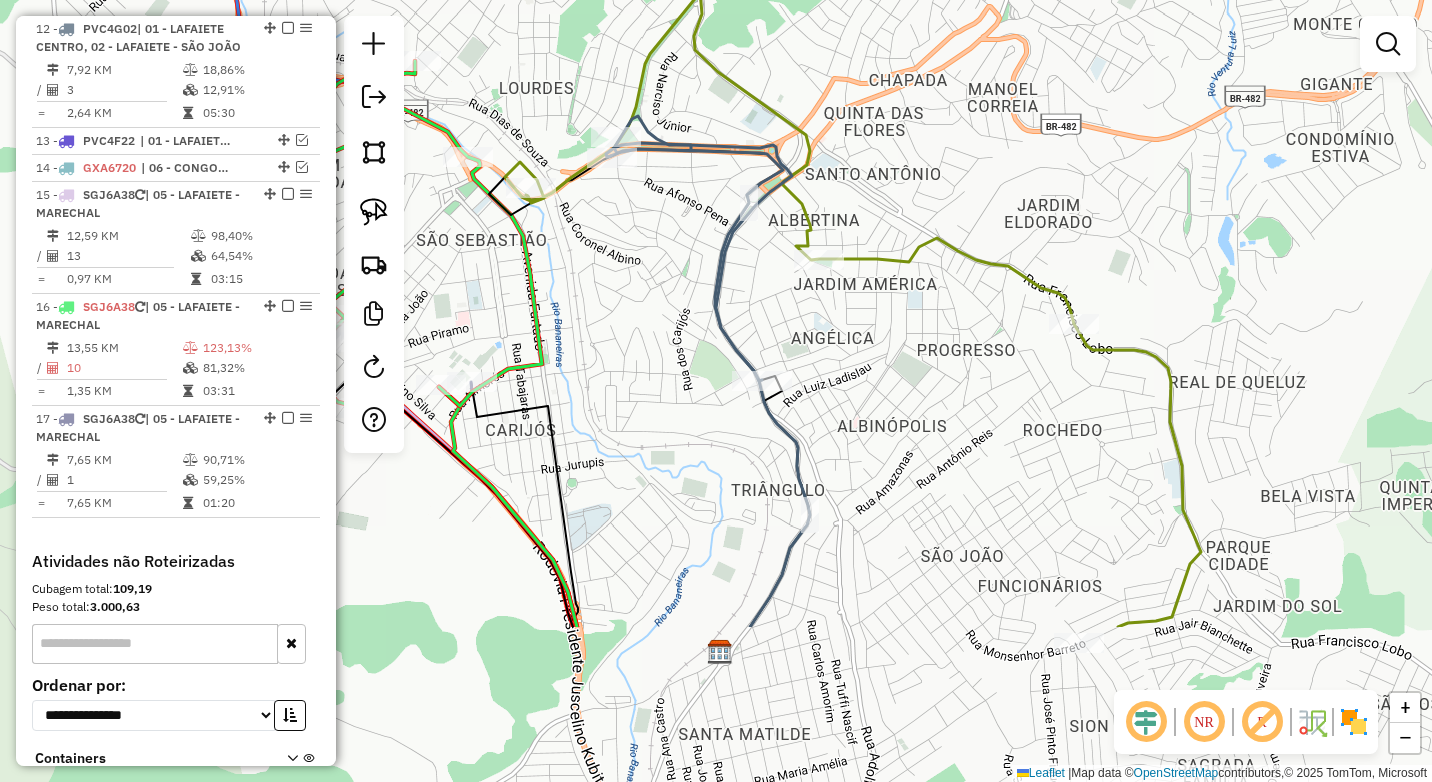 drag, startPoint x: 751, startPoint y: 480, endPoint x: 647, endPoint y: 247, distance: 255.15681 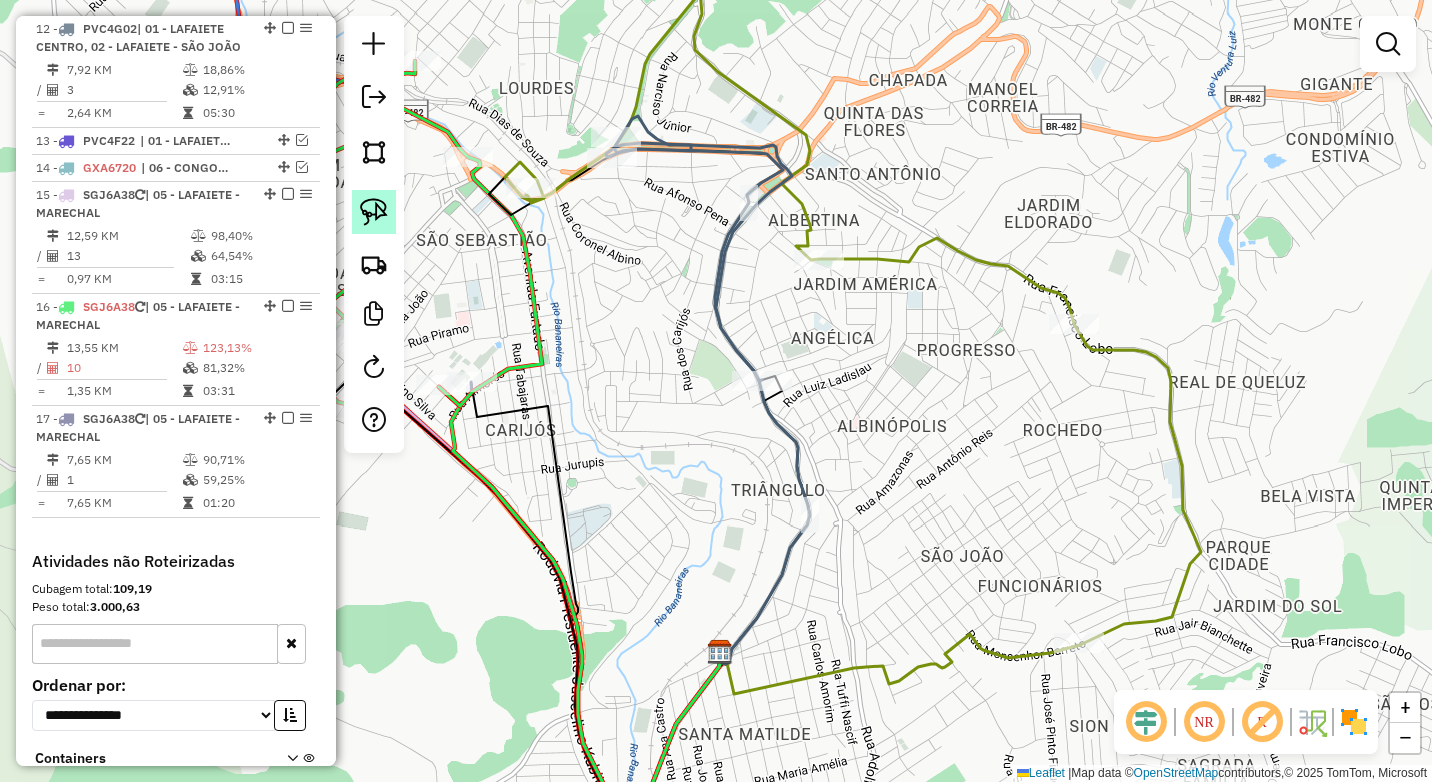 click 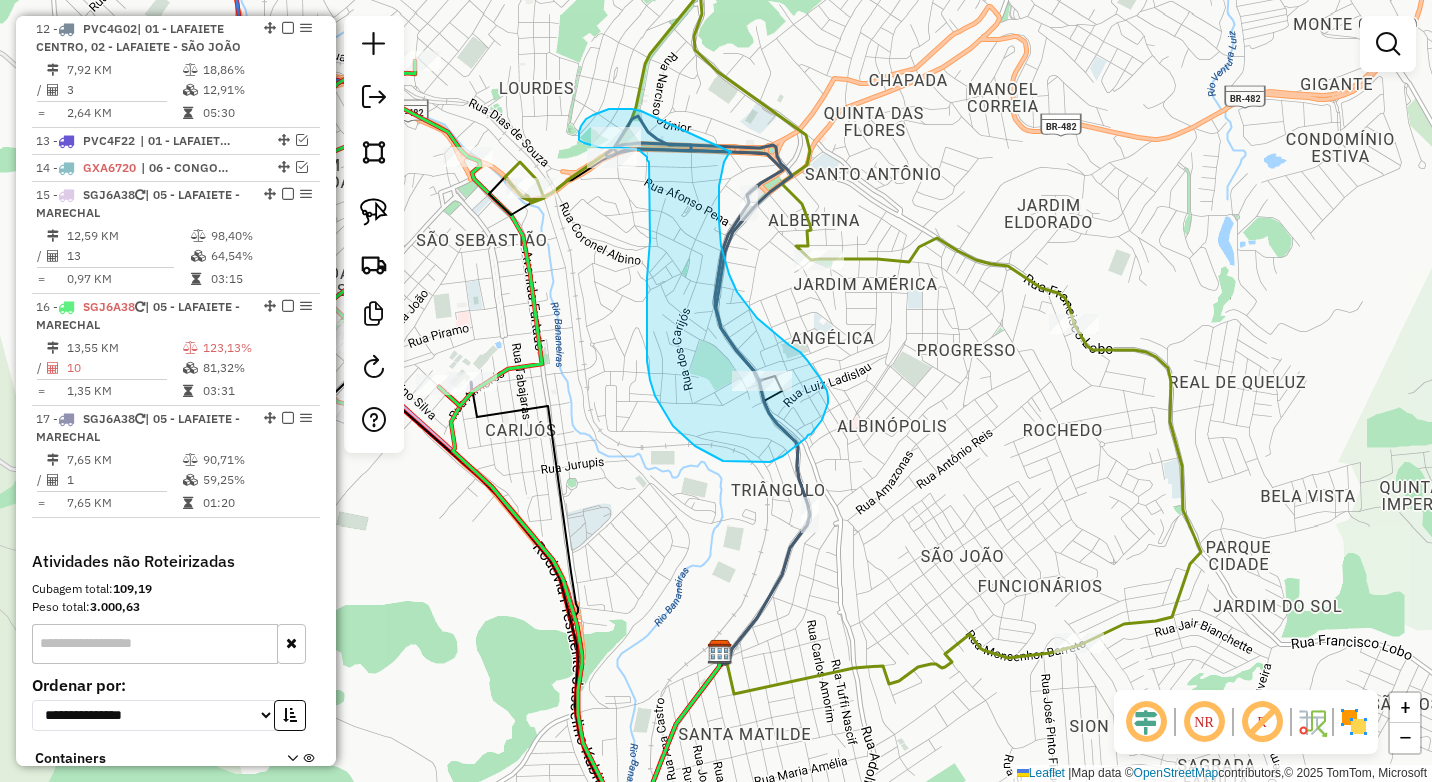drag, startPoint x: 641, startPoint y: 111, endPoint x: 731, endPoint y: 152, distance: 98.89894 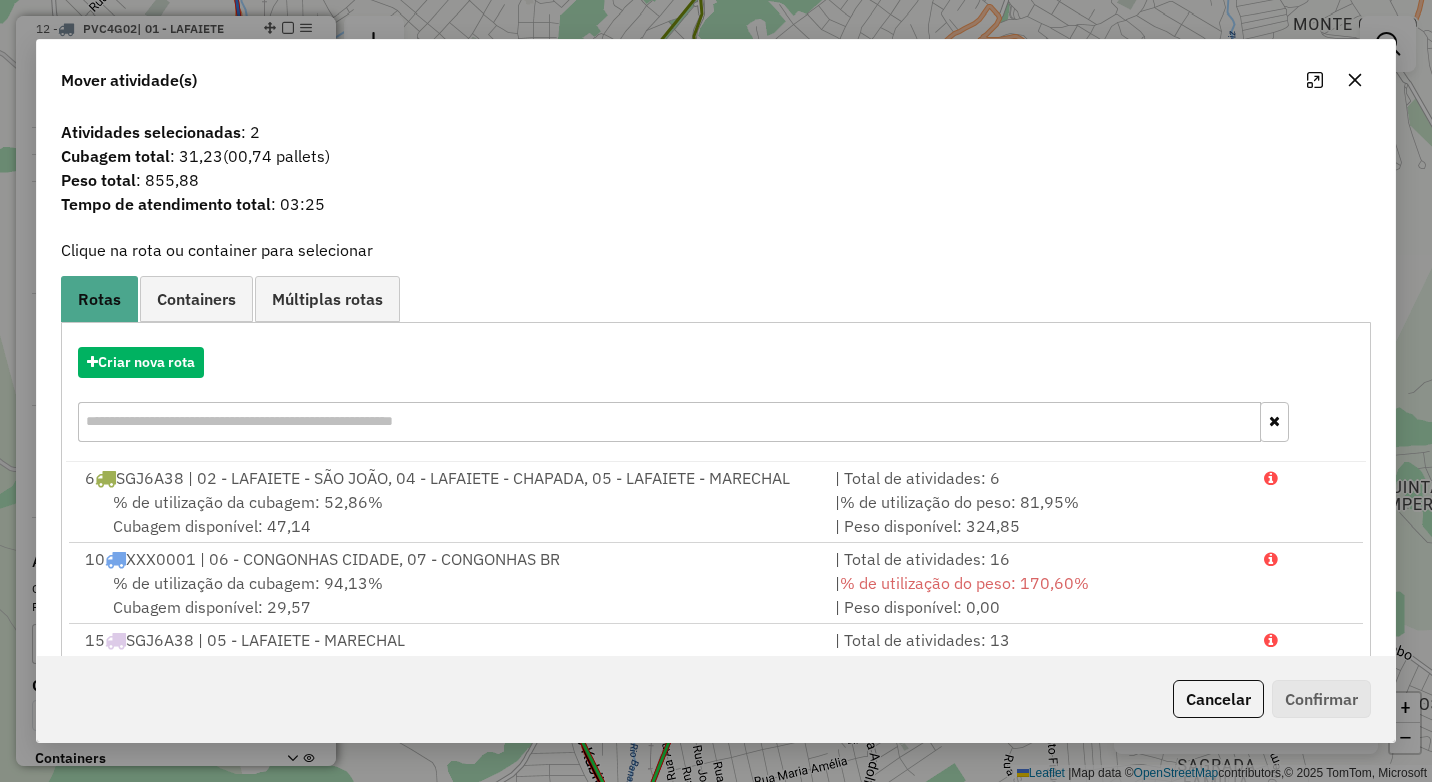 click 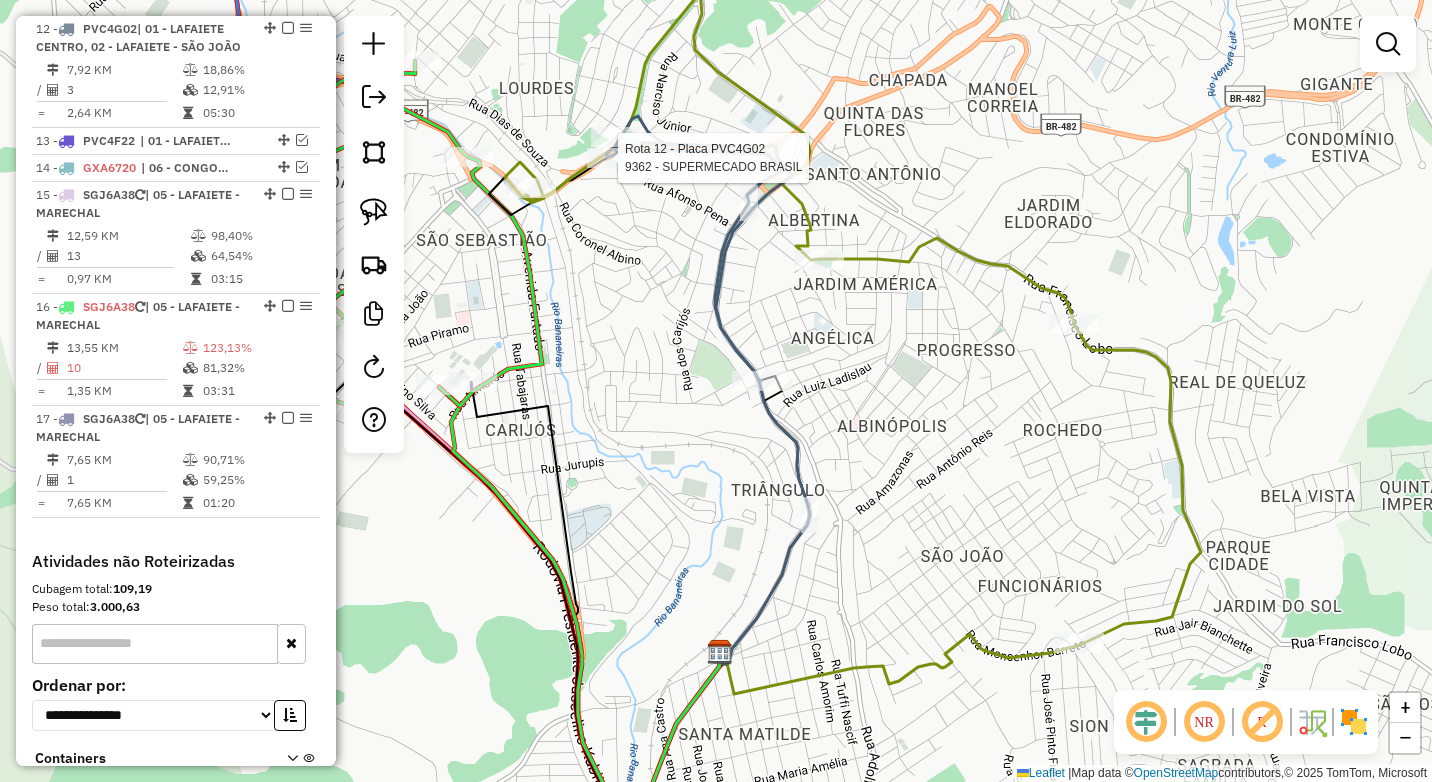 select on "*********" 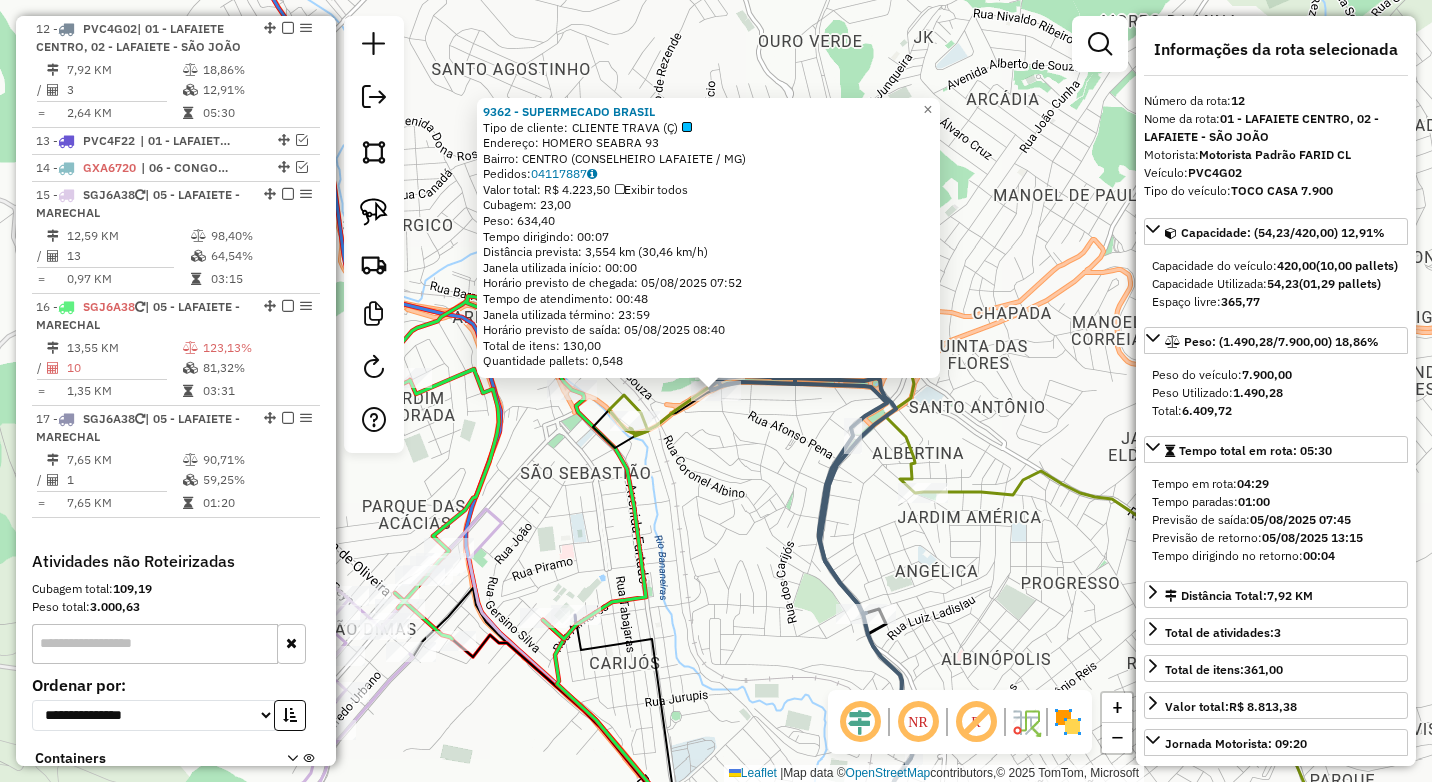 click on "9362 - SUPERMECADO BRASIL  Tipo de cliente:   CLIENTE TRAVA (Ç)   Endereço:  HOMERO SEABRA 93   Bairro: CENTRO (CONSELHEIRO LAFAIETE / MG)   Pedidos:  04117887   Valor total: R$ 4.223,50   Exibir todos   Cubagem: 23,00  Peso: 634,40  Tempo dirigindo: 00:07   Distância prevista: 3,554 km (30,46 km/h)   Janela utilizada início: 00:00   Horário previsto de chegada: 05/08/2025 07:52   Tempo de atendimento: 00:48   Janela utilizada término: 23:59   Horário previsto de saída: 05/08/2025 08:40   Total de itens: 130,00   Quantidade pallets: 0,548  × Janela de atendimento Grade de atendimento Capacidade Transportadoras Veículos Cliente Pedidos  Rotas Selecione os dias de semana para filtrar as janelas de atendimento  Seg   Ter   Qua   Qui   Sex   Sáb   Dom  Informe o período da janela de atendimento: De: Até:  Filtrar exatamente a janela do cliente  Considerar janela de atendimento padrão  Selecione os dias de semana para filtrar as grades de atendimento  Seg   Ter   Qua   Qui   Sex   Sáb   Dom  **** +" 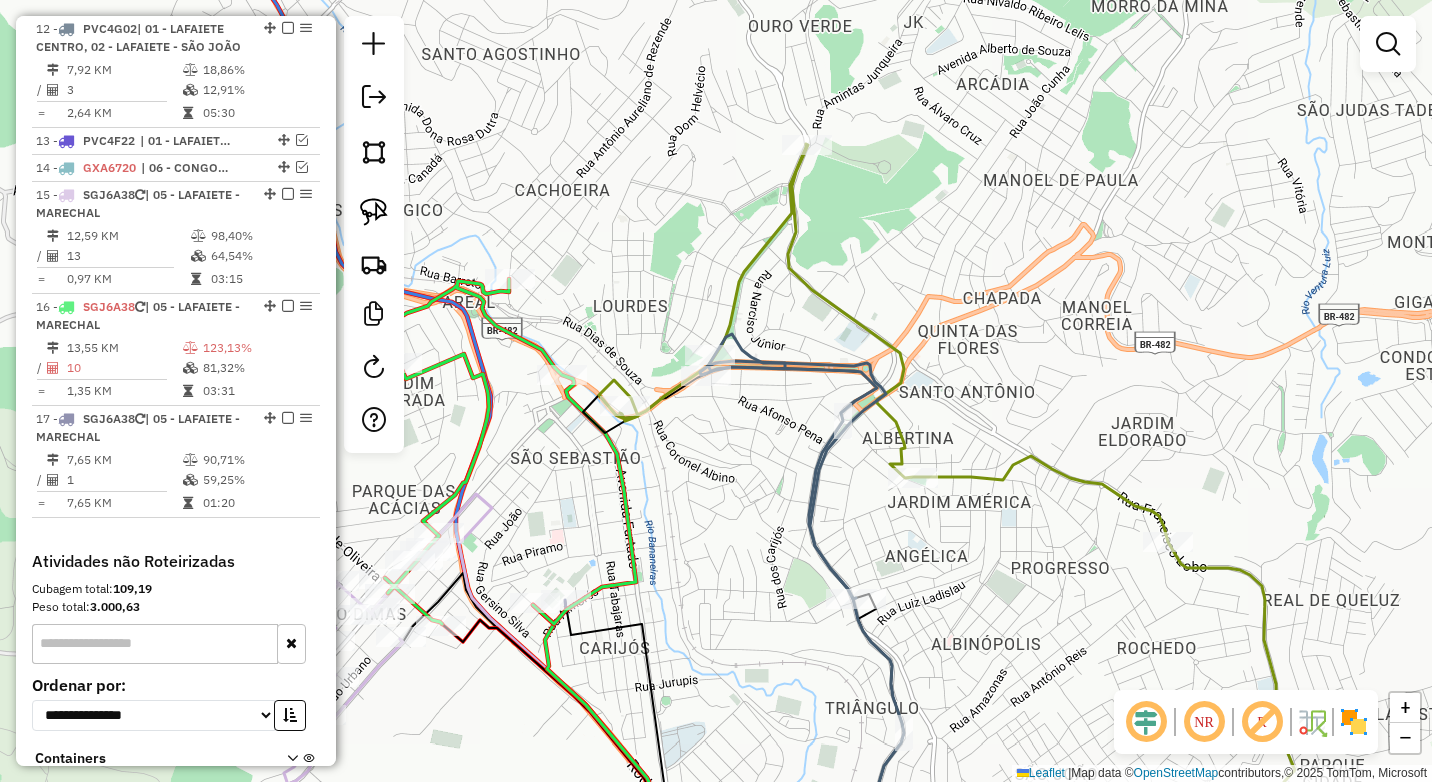 drag, startPoint x: 762, startPoint y: 458, endPoint x: 735, endPoint y: 390, distance: 73.1642 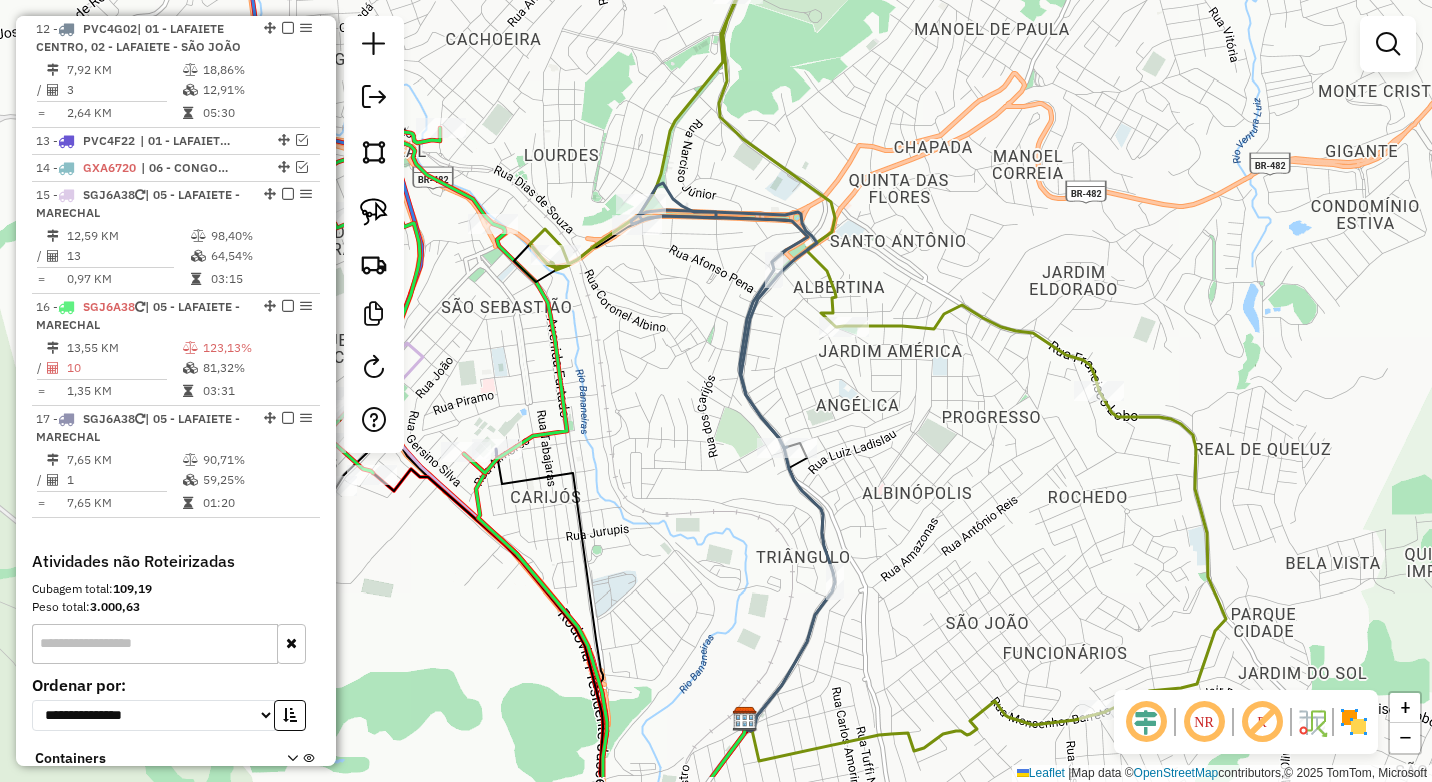 drag, startPoint x: 718, startPoint y: 165, endPoint x: 661, endPoint y: 57, distance: 122.1188 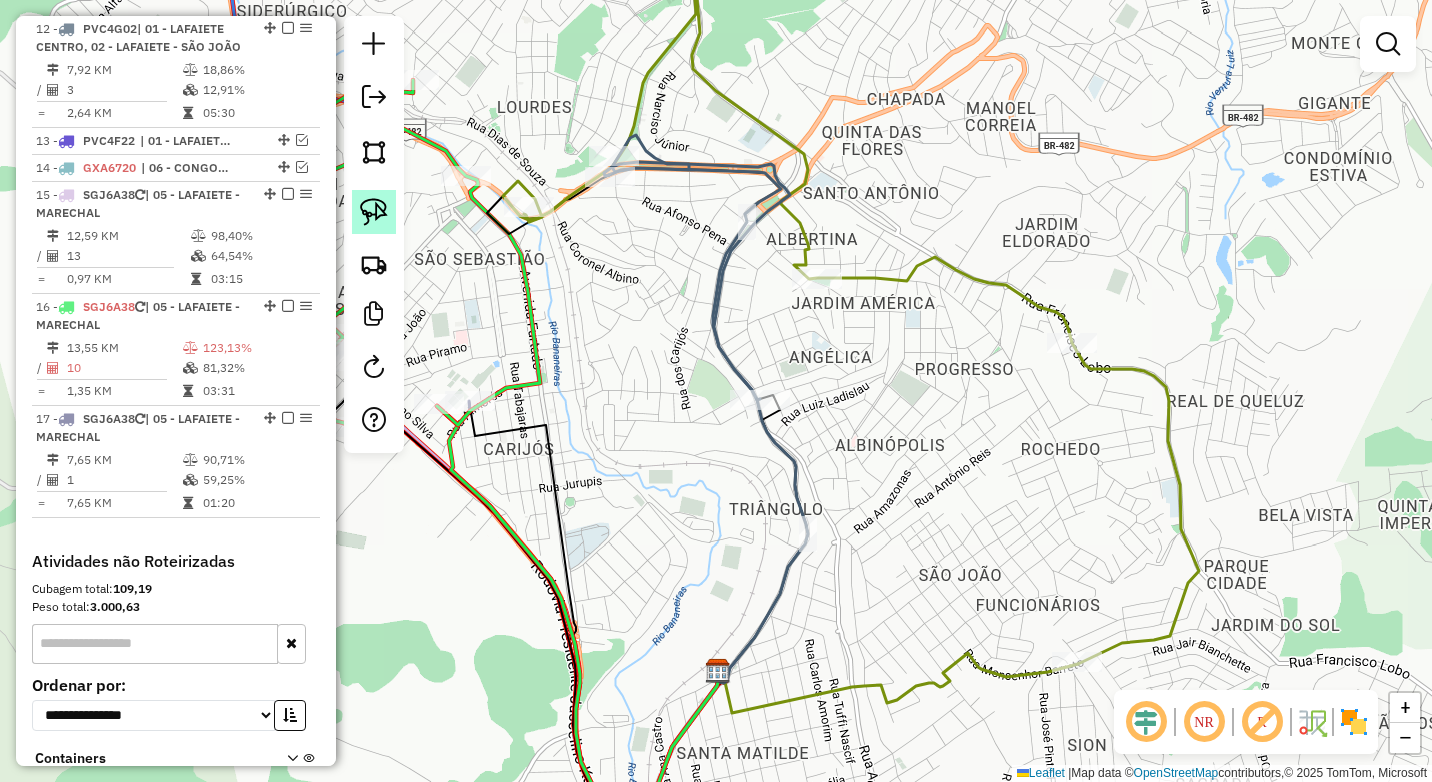 click 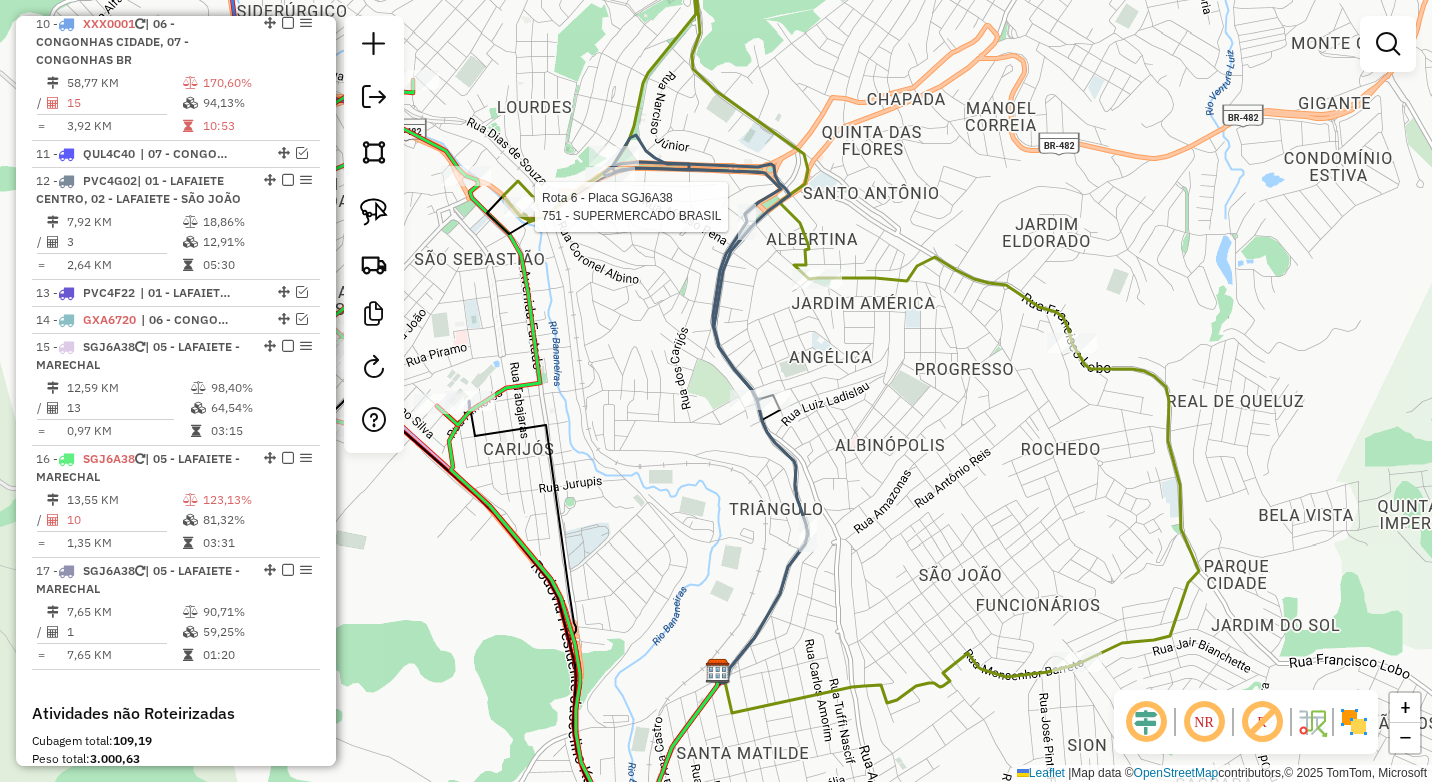 select on "*********" 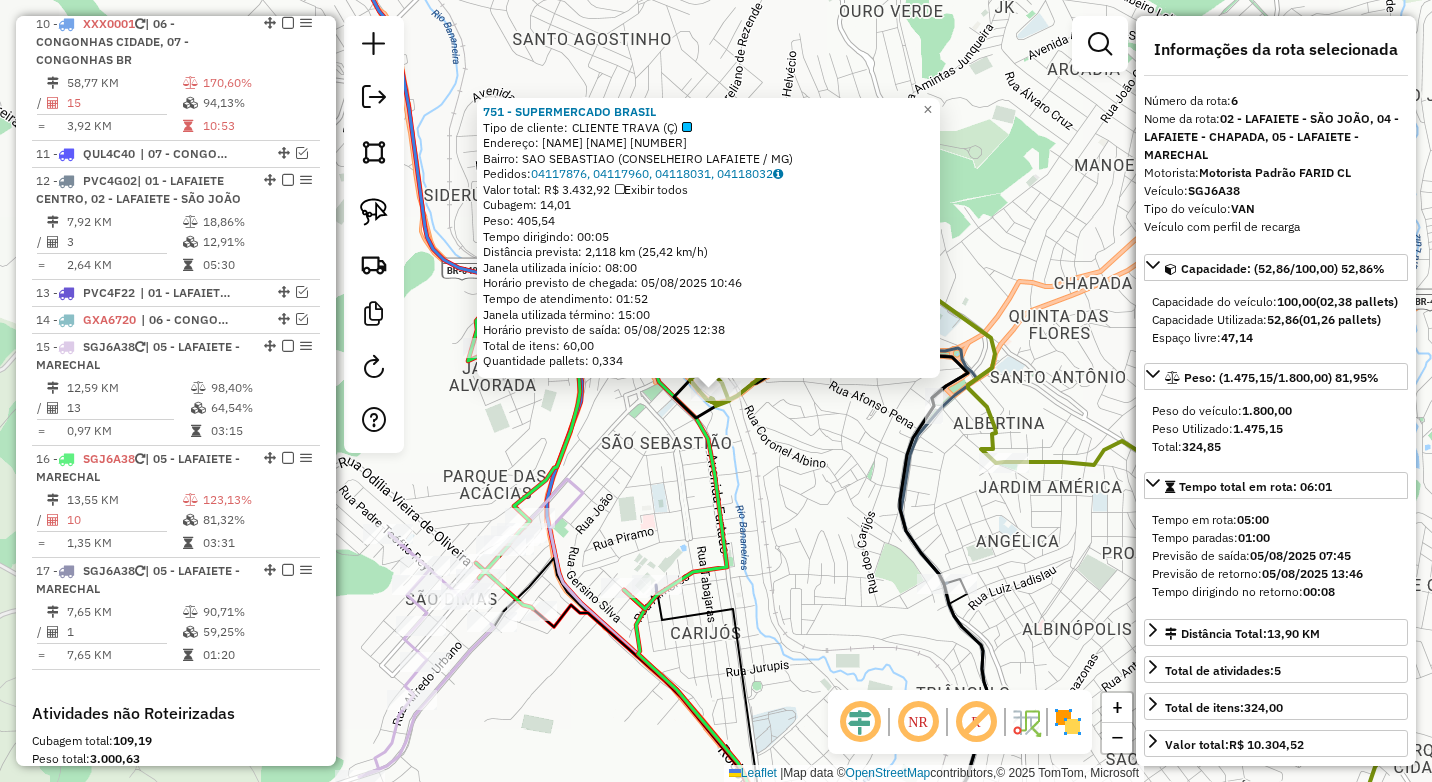 scroll, scrollTop: 909, scrollLeft: 0, axis: vertical 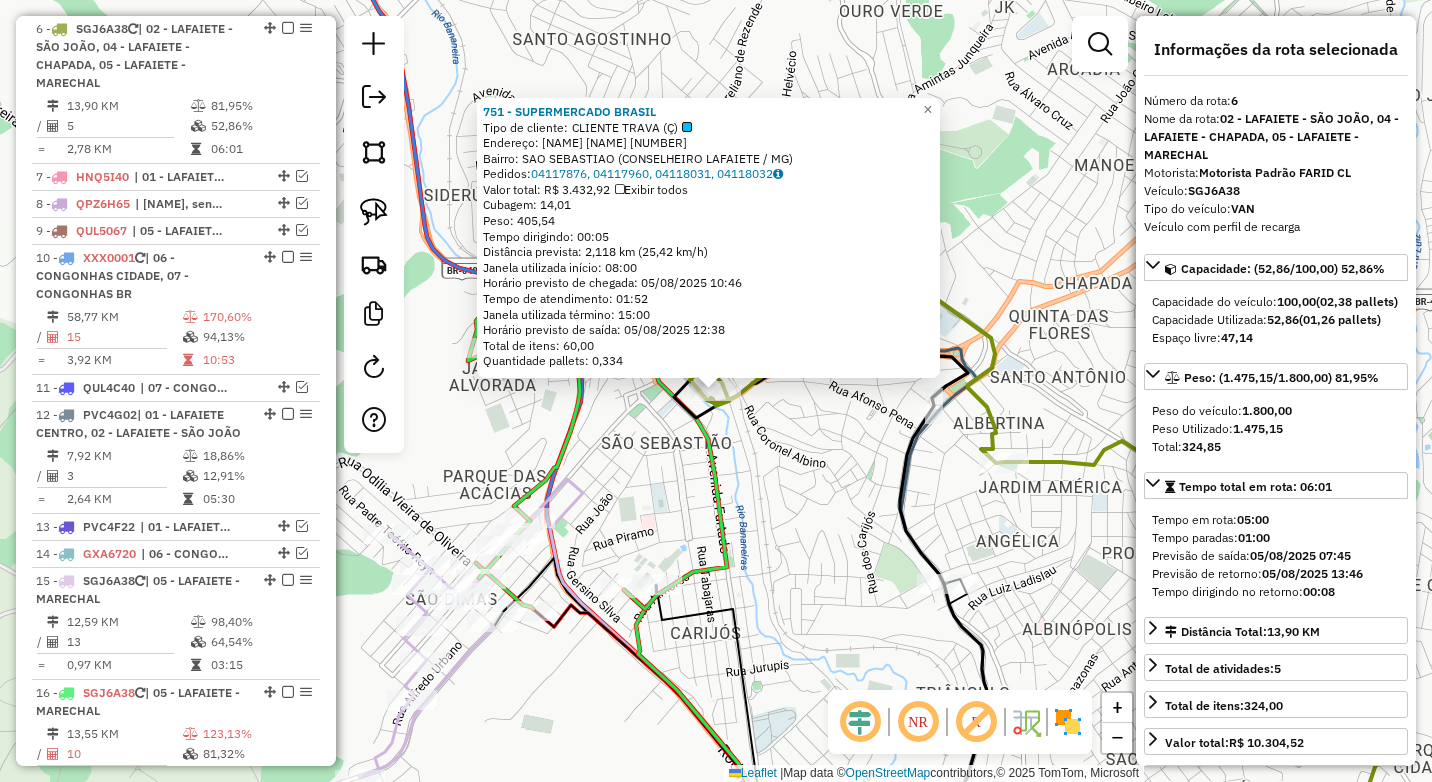 click on "751 - SUPERMERCADO BRASIL  Tipo de cliente:   CLIENTE TRAVA (Ç)   Endereço:  MARECHAL FLORIANO PEIXOTO 63   Bairro: SAO SEBASTIAO (CONSELHEIRO LAFAIETE / MG)   Pedidos:  04117876, 04117960, 04118031, 04118032   Valor total: R$ 3.432,92   Exibir todos   Cubagem: 14,01  Peso: 405,54  Tempo dirigindo: 00:05   Distância prevista: 2,118 km (25,42 km/h)   Janela utilizada início: 08:00   Horário previsto de chegada: 05/08/2025 10:46   Tempo de atendimento: 01:52   Janela utilizada término: 15:00   Horário previsto de saída: 05/08/2025 12:38   Total de itens: 60,00   Quantidade pallets: 0,334  × Janela de atendimento Grade de atendimento Capacidade Transportadoras Veículos Cliente Pedidos  Rotas Selecione os dias de semana para filtrar as janelas de atendimento  Seg   Ter   Qua   Qui   Sex   Sáb   Dom  Informe o período da janela de atendimento: De: Até:  Filtrar exatamente a janela do cliente  Considerar janela de atendimento padrão  Selecione os dias de semana para filtrar as grades de atendimento +" 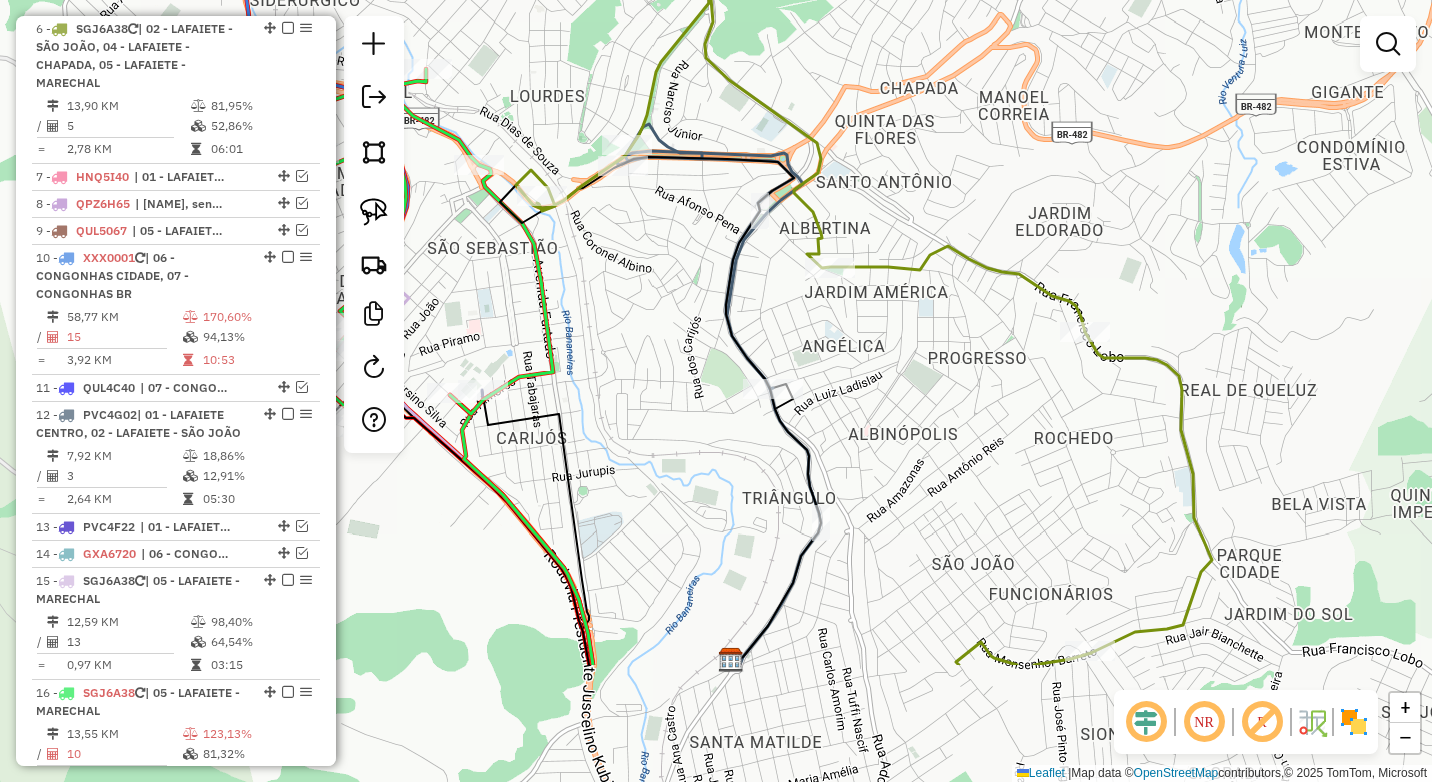drag, startPoint x: 801, startPoint y: 440, endPoint x: 627, endPoint y: 245, distance: 261.3446 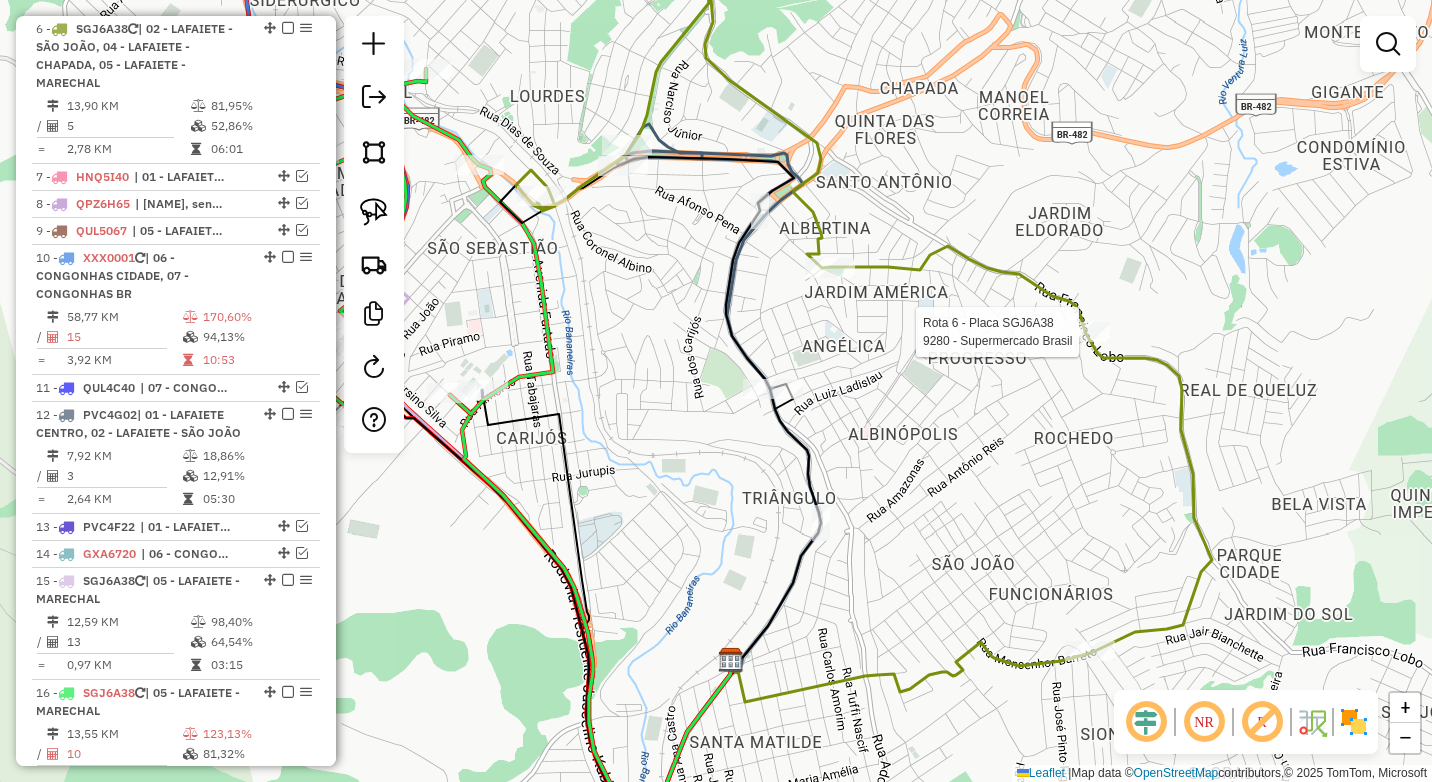 select on "*********" 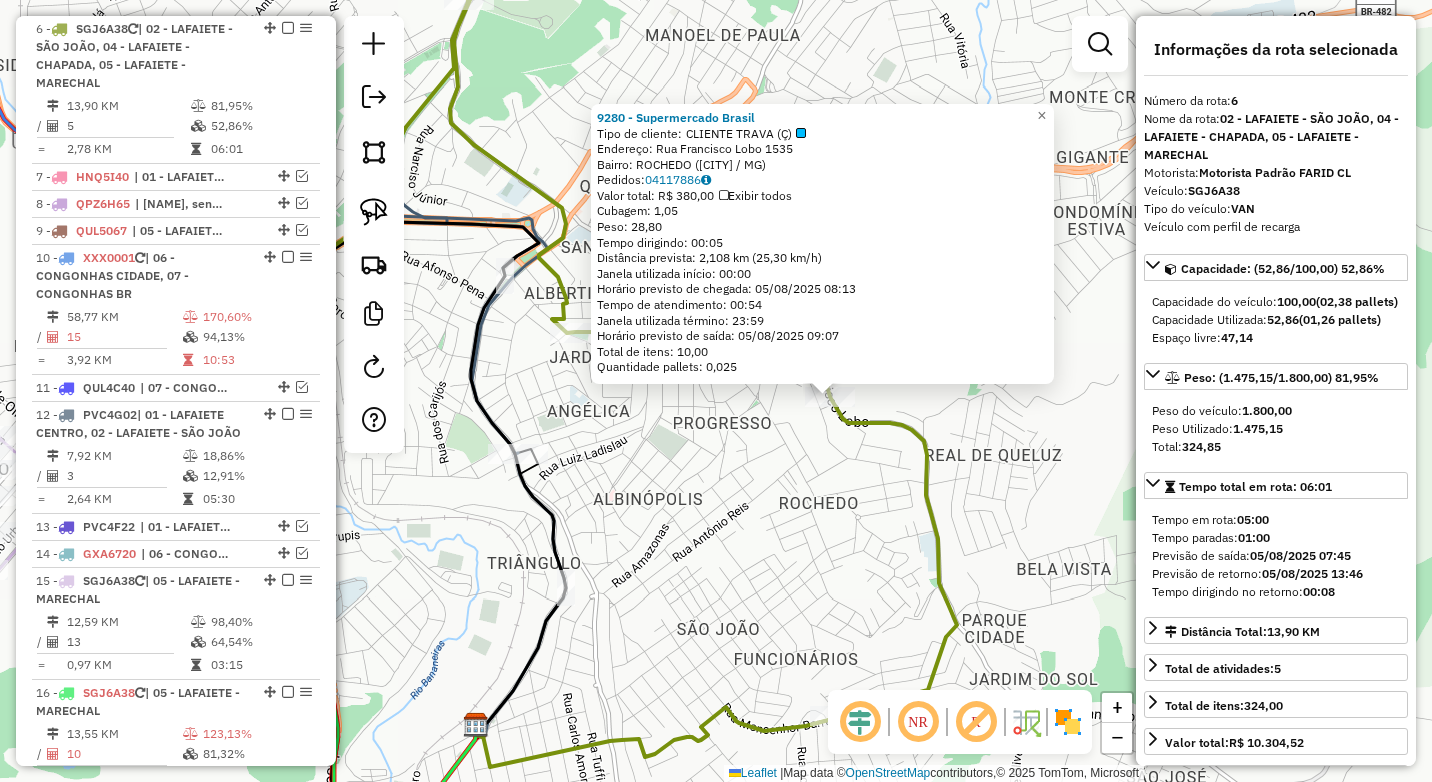 drag, startPoint x: 690, startPoint y: 501, endPoint x: 904, endPoint y: 526, distance: 215.45534 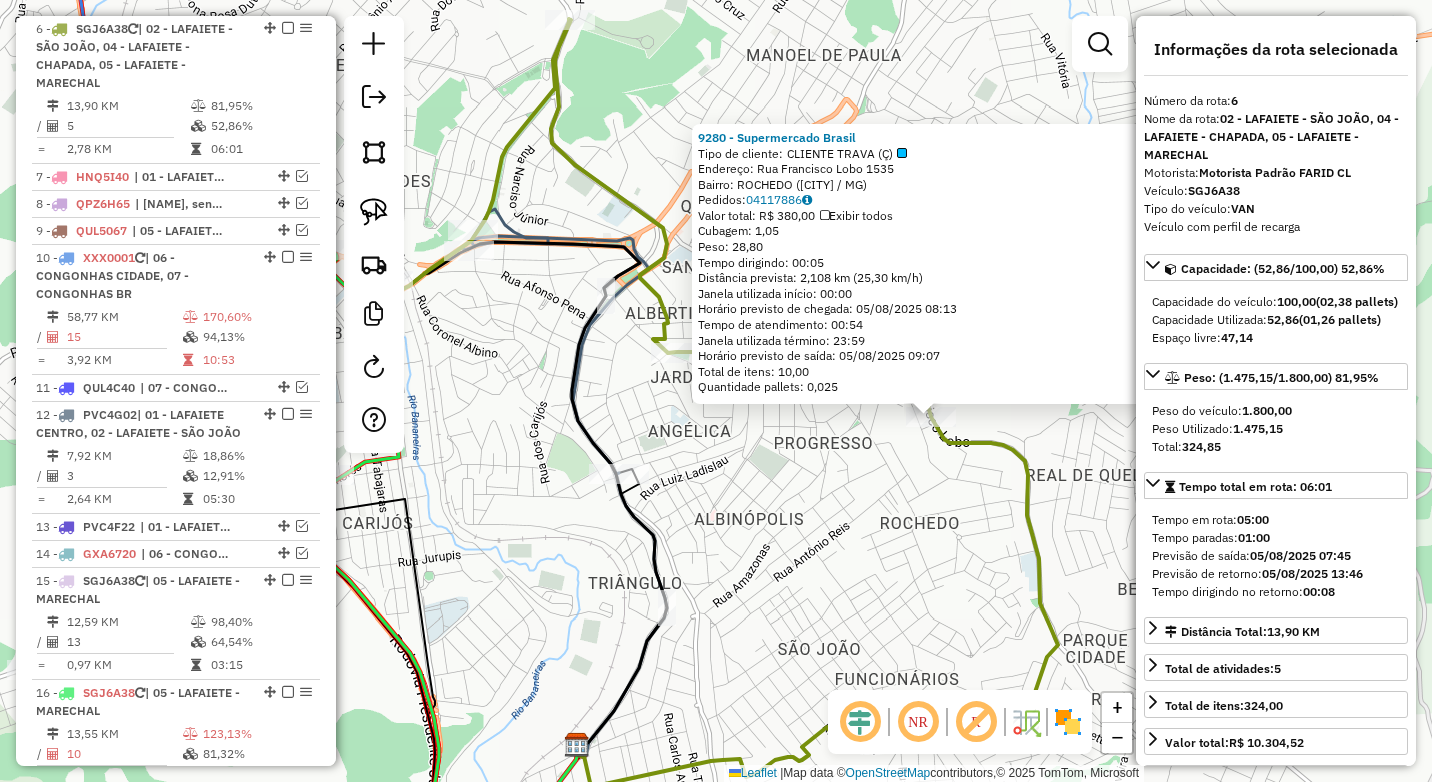 click on "9280 - Supermercado Brasil  Tipo de cliente:   CLIENTE TRAVA (Ç)   Endereço:  Rua Francisco Lobo 1535   Bairro: ROCHEDO (CONSELHEIRO LAFAIETE / MG)   Pedidos:  04117886   Valor total: R$ 380,00   Exibir todos   Cubagem: 1,05  Peso: 28,80  Tempo dirigindo: 00:05   Distância prevista: 2,108 km (25,30 km/h)   Janela utilizada início: 00:00   Horário previsto de chegada: 05/08/2025 08:13   Tempo de atendimento: 00:54   Janela utilizada término: 23:59   Horário previsto de saída: 05/08/2025 09:07   Total de itens: 10,00   Quantidade pallets: 0,025  × Janela de atendimento Grade de atendimento Capacidade Transportadoras Veículos Cliente Pedidos  Rotas Selecione os dias de semana para filtrar as janelas de atendimento  Seg   Ter   Qua   Qui   Sex   Sáb   Dom  Informe o período da janela de atendimento: De: Até:  Filtrar exatamente a janela do cliente  Considerar janela de atendimento padrão  Selecione os dias de semana para filtrar as grades de atendimento  Seg   Ter   Qua   Qui   Sex   Sáb   Dom  De:" 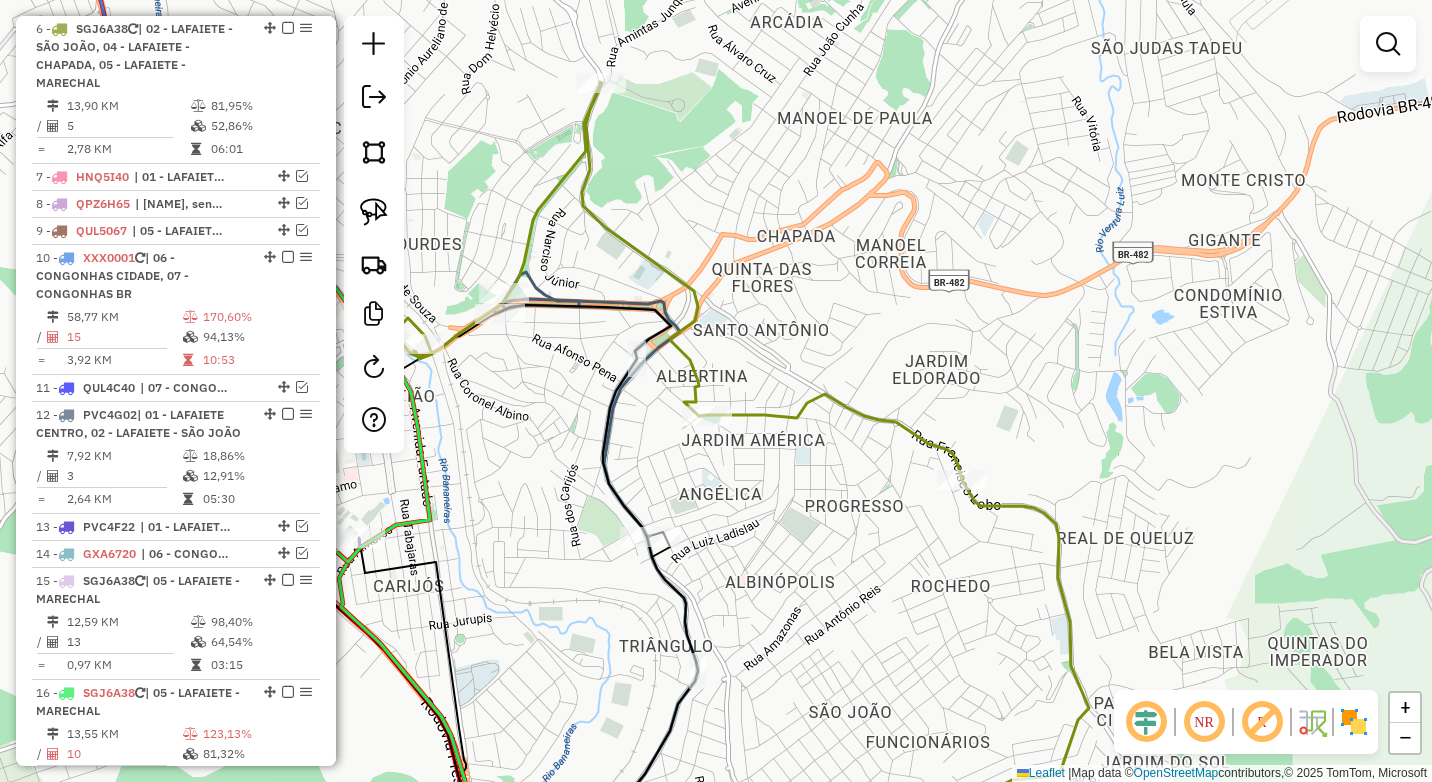 drag, startPoint x: 622, startPoint y: 156, endPoint x: 653, endPoint y: 232, distance: 82.07923 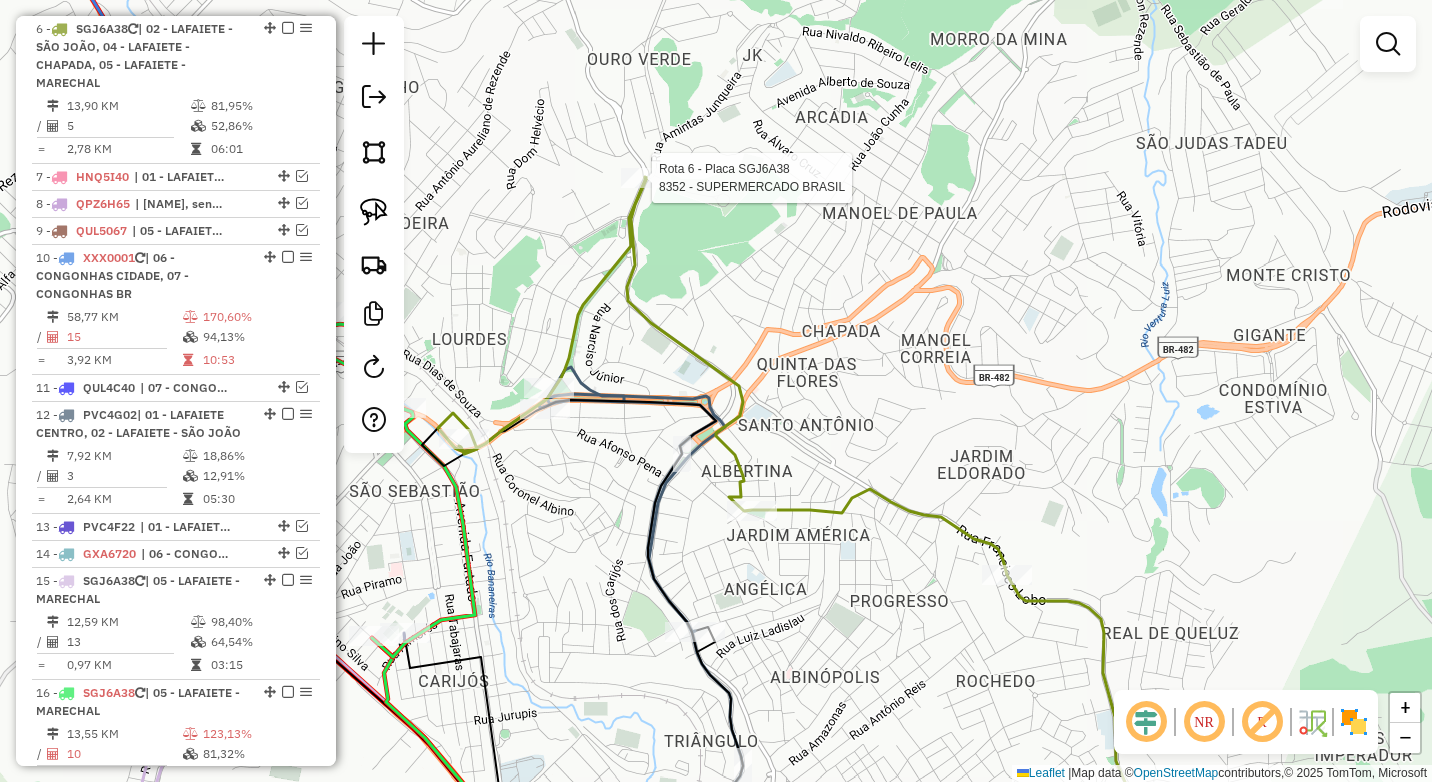 select on "*********" 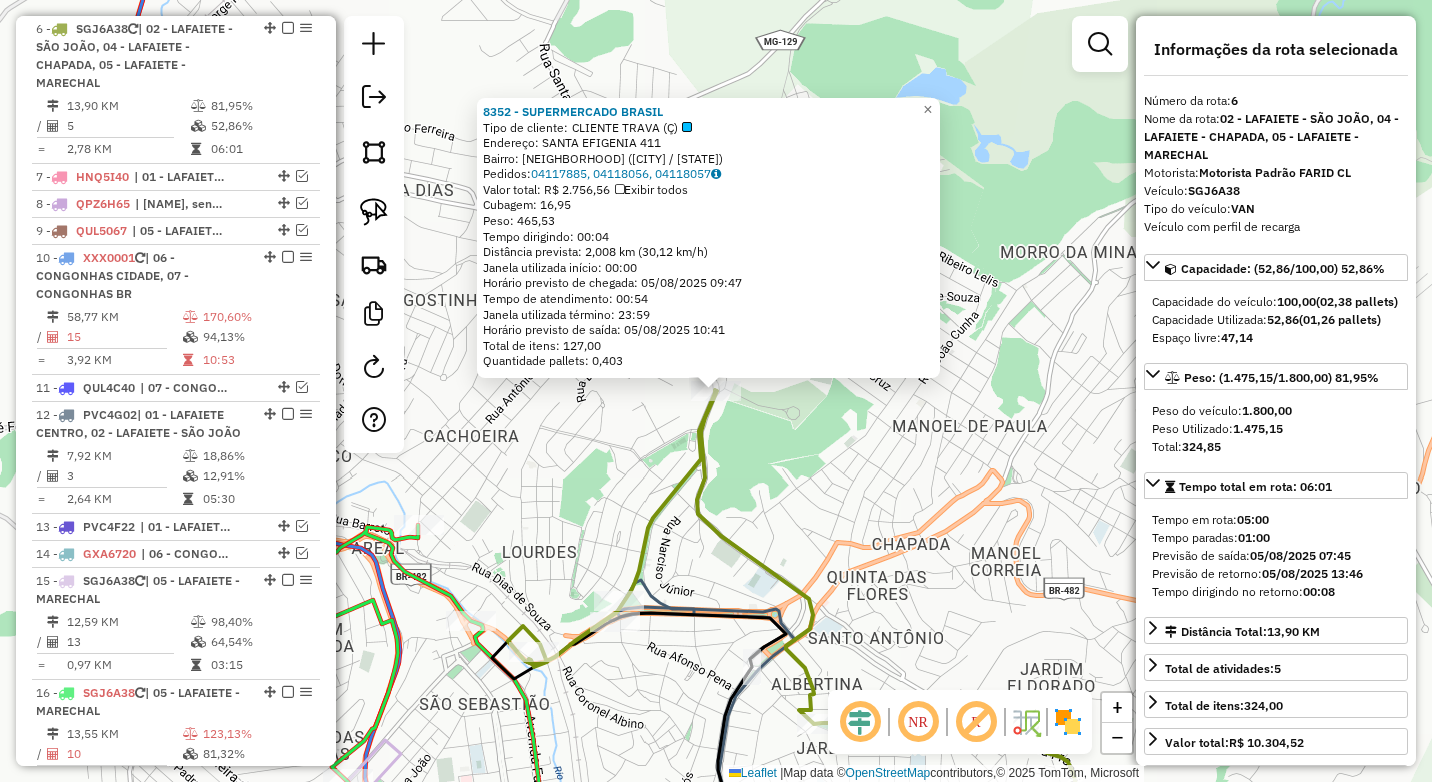 click on "8352 - SUPERMERCADO BRASIL  Tipo de cliente:   CLIENTE TRAVA (Ç)   Endereço:  SANTA EFIGENIA 411   Bairro: SANTA  EFIGENIA (CONSELHEIRO LAFAIETE / MG)   Pedidos:  04117885, 04118056, 04118057   Valor total: R$ 2.756,56   Exibir todos   Cubagem: 16,95  Peso: 465,53  Tempo dirigindo: 00:04   Distância prevista: 2,008 km (30,12 km/h)   Janela utilizada início: 00:00   Horário previsto de chegada: 05/08/2025 09:47   Tempo de atendimento: 00:54   Janela utilizada término: 23:59   Horário previsto de saída: 05/08/2025 10:41   Total de itens: 127,00   Quantidade pallets: 0,403  × Janela de atendimento Grade de atendimento Capacidade Transportadoras Veículos Cliente Pedidos  Rotas Selecione os dias de semana para filtrar as janelas de atendimento  Seg   Ter   Qua   Qui   Sex   Sáb   Dom  Informe o período da janela de atendimento: De: Até:  Filtrar exatamente a janela do cliente  Considerar janela de atendimento padrão  Selecione os dias de semana para filtrar as grades de atendimento  Seg   Ter   Qua" 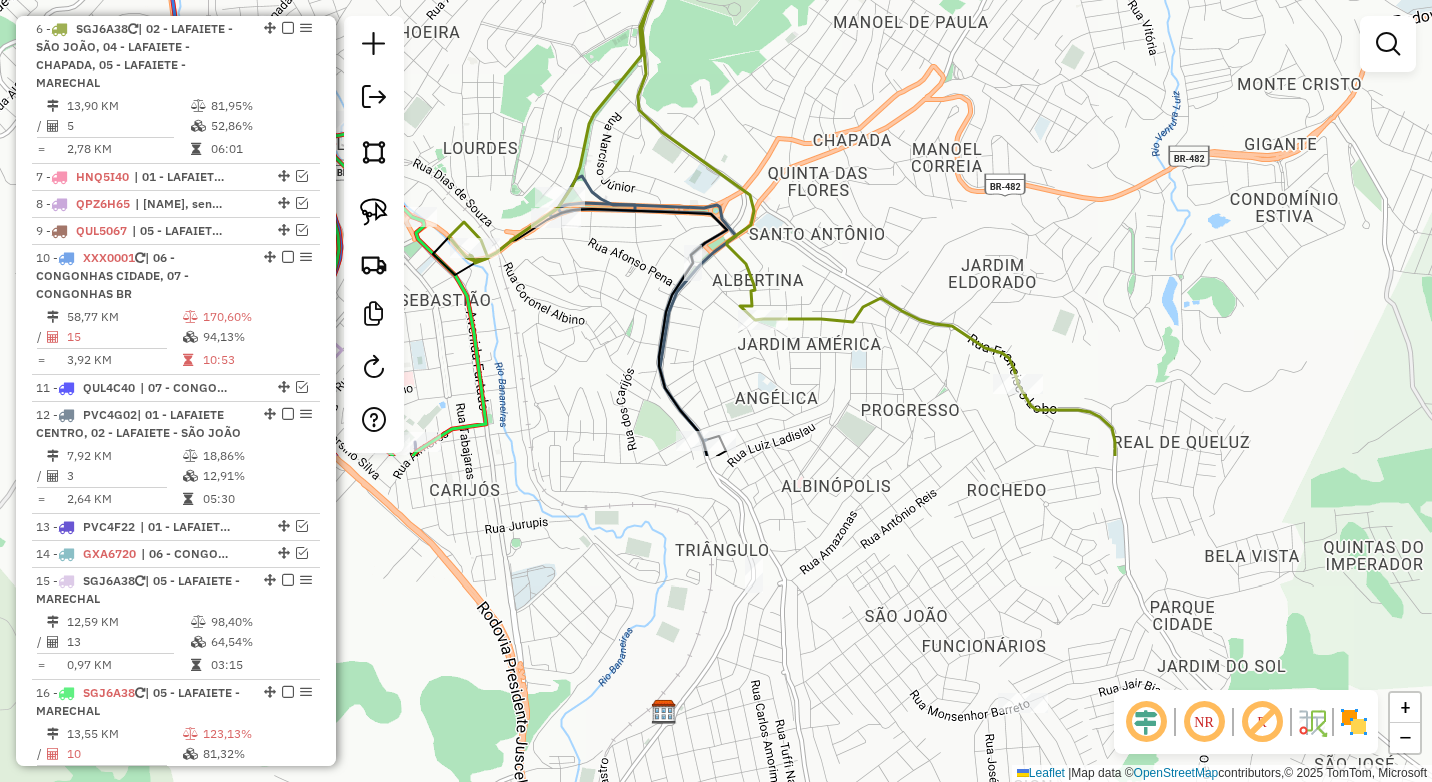 drag, startPoint x: 806, startPoint y: 557, endPoint x: 748, endPoint y: 151, distance: 410.12195 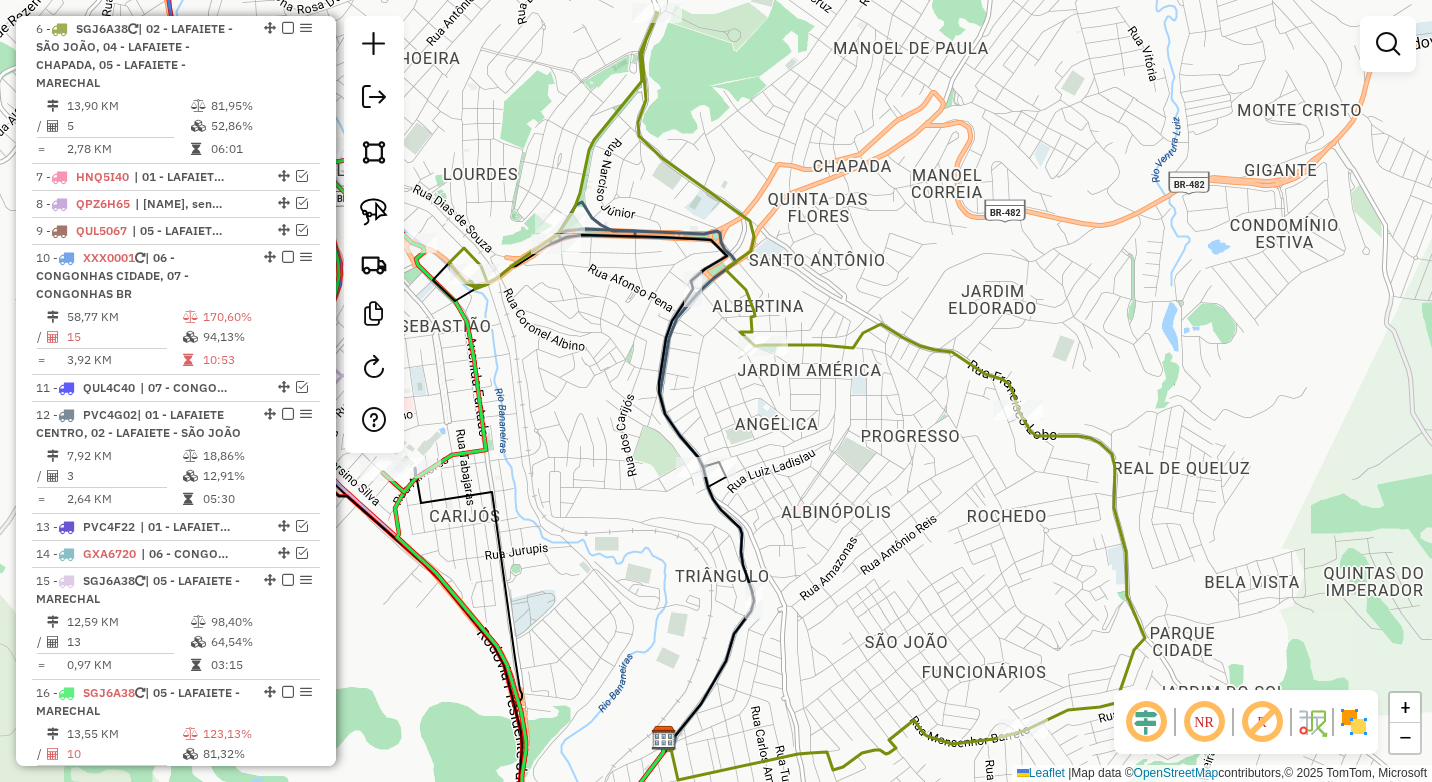 drag, startPoint x: 702, startPoint y: 167, endPoint x: 701, endPoint y: 261, distance: 94.00532 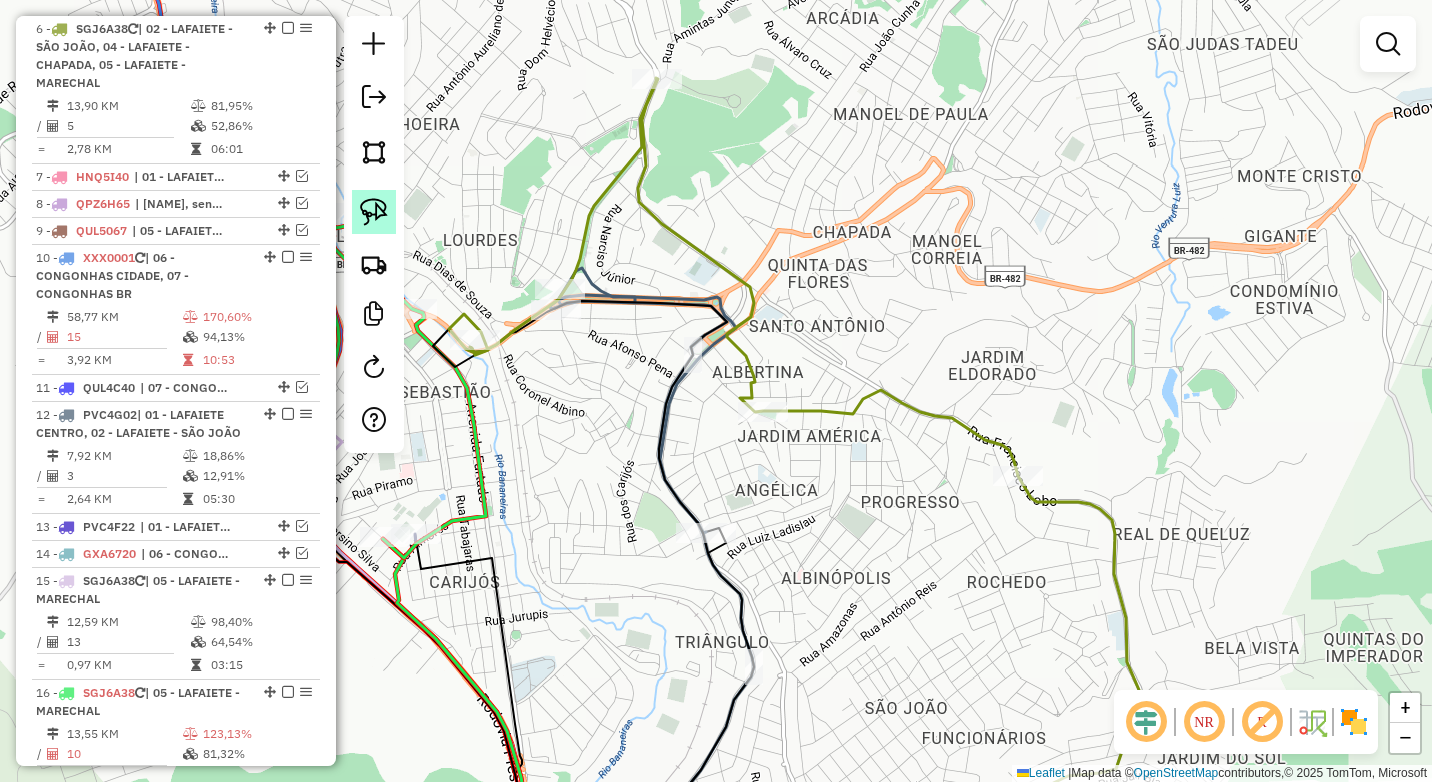 click 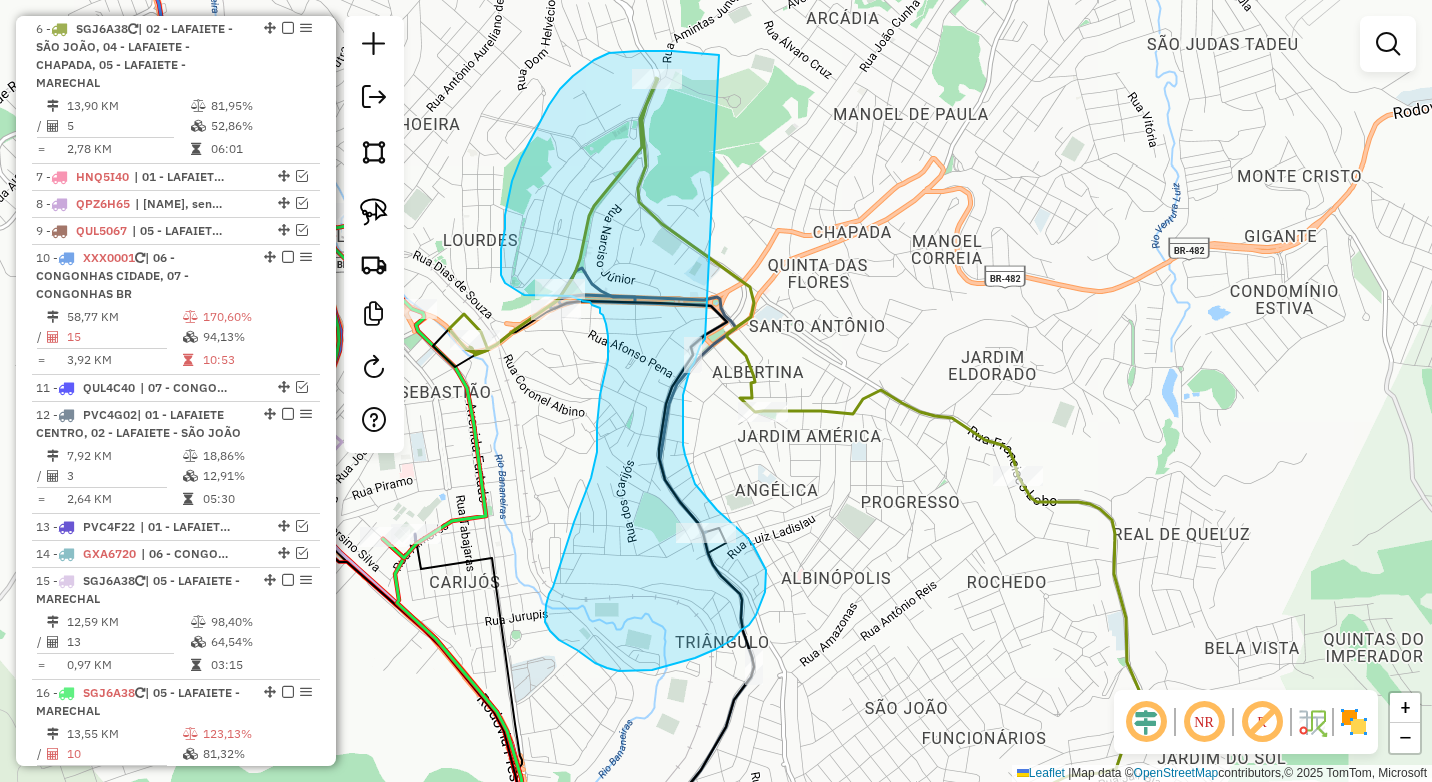 drag, startPoint x: 719, startPoint y: 55, endPoint x: 705, endPoint y: 339, distance: 284.34485 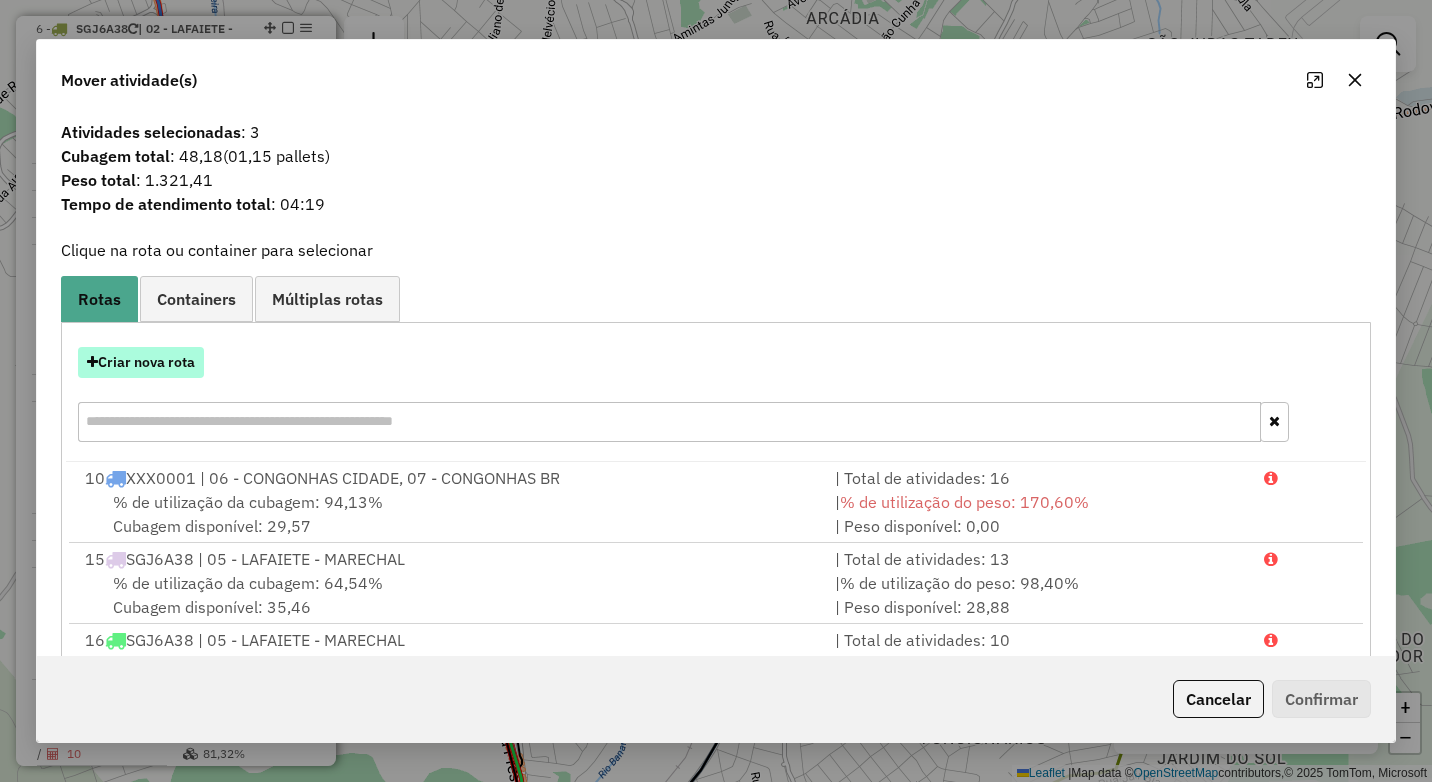 click on "Criar nova rota" at bounding box center [141, 362] 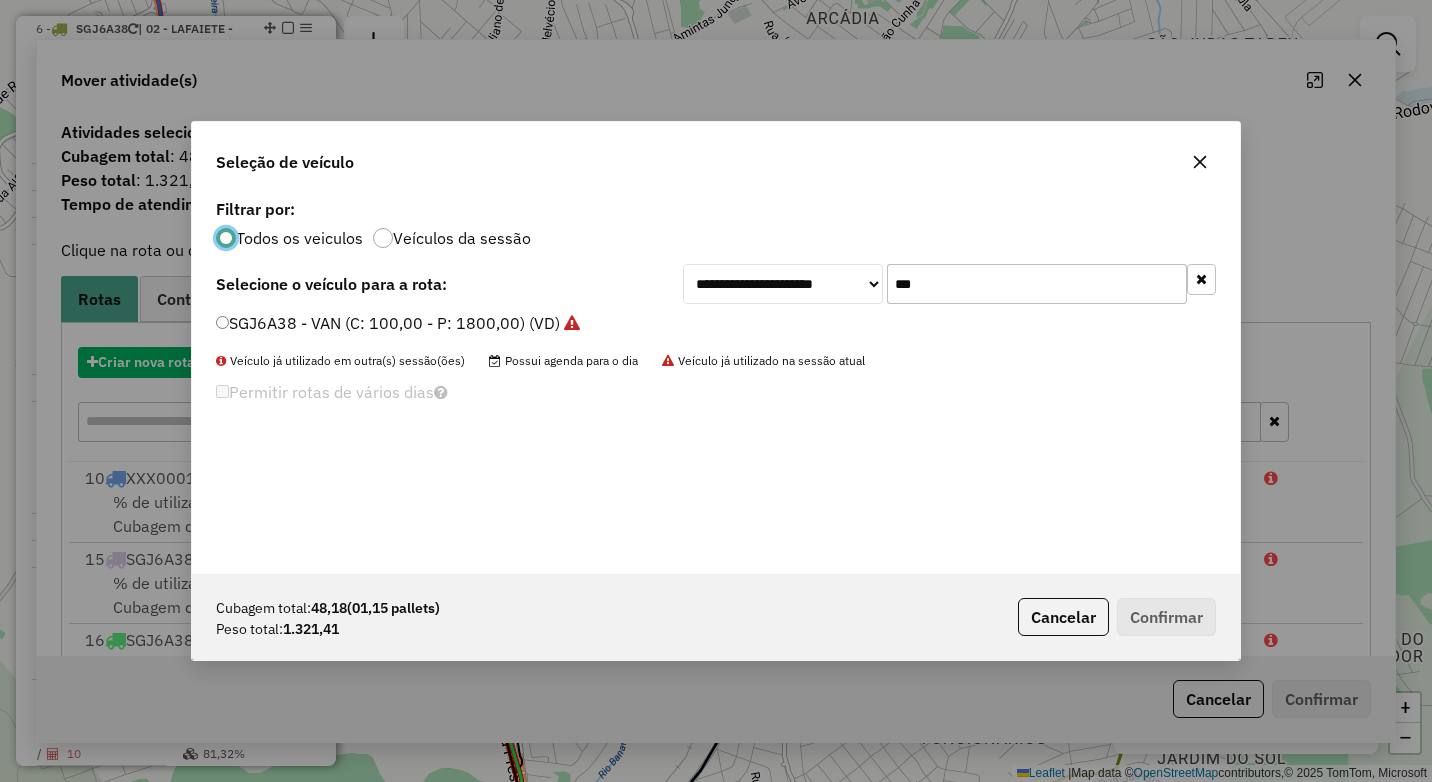 scroll, scrollTop: 11, scrollLeft: 6, axis: both 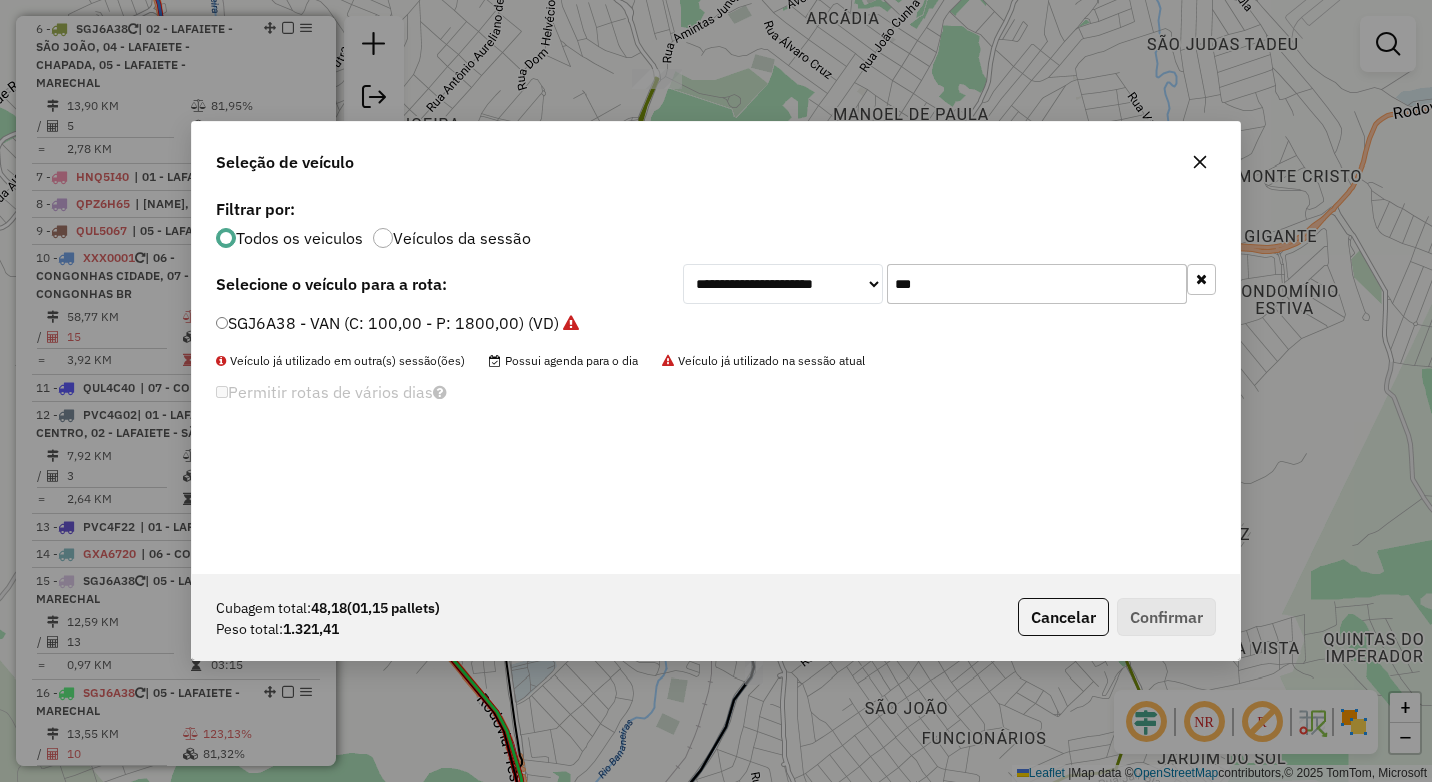 click on "***" 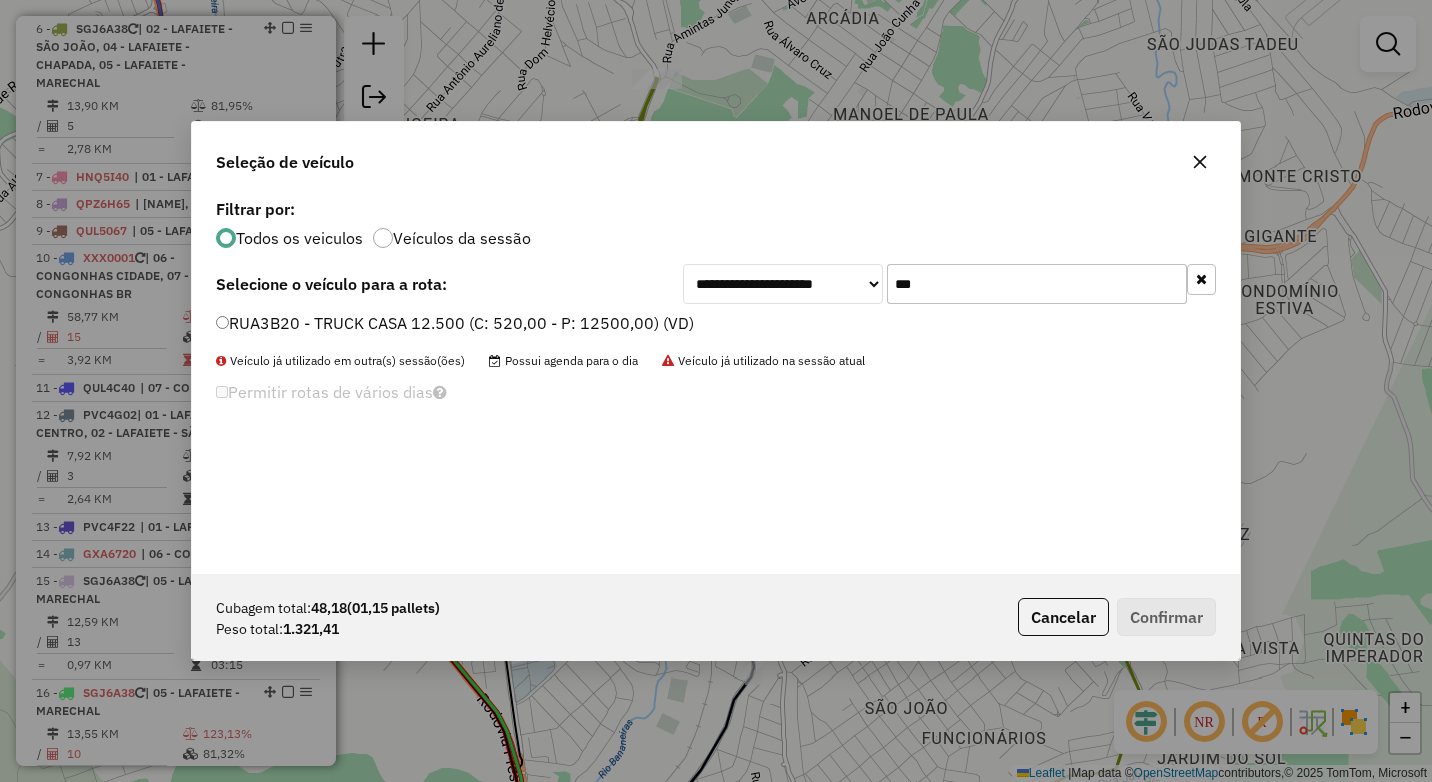 type on "***" 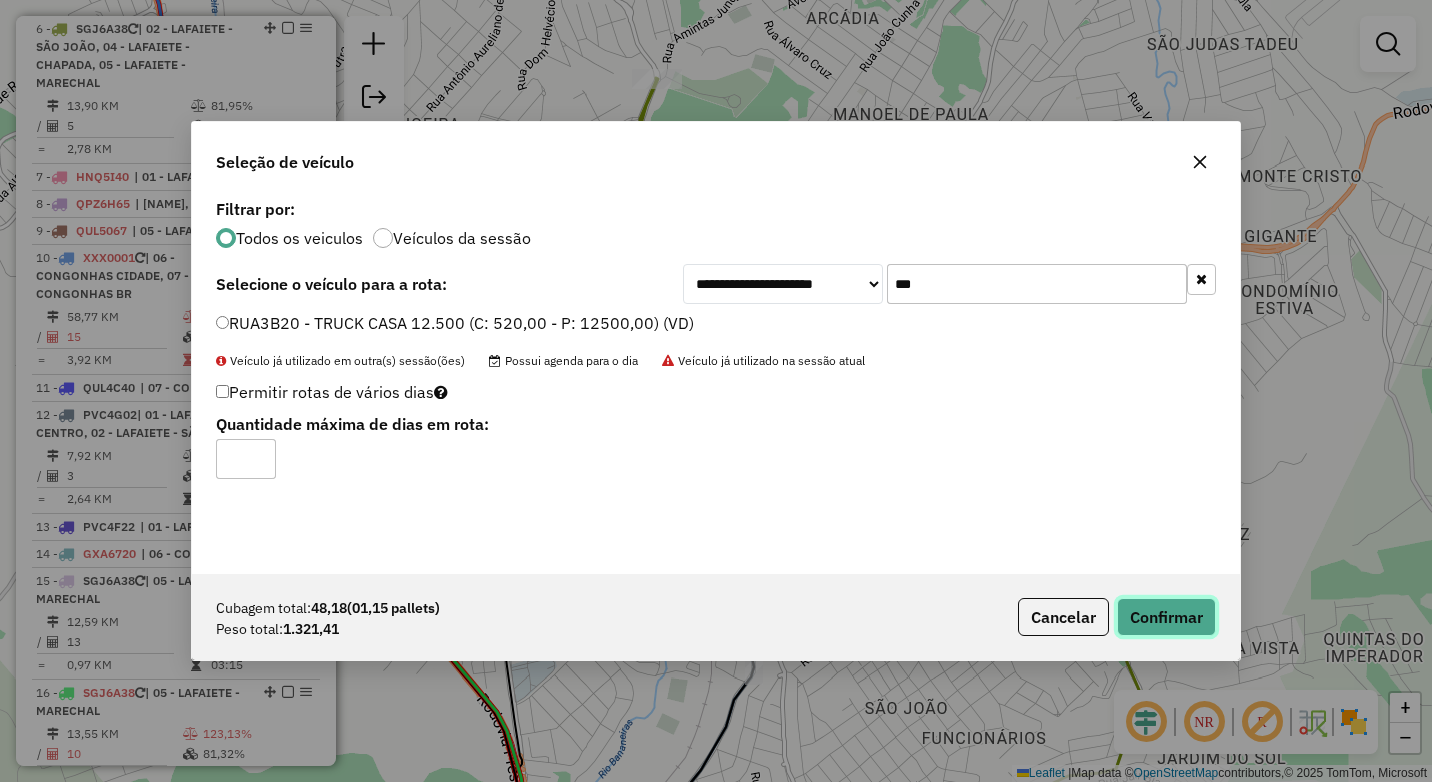 click on "Confirmar" 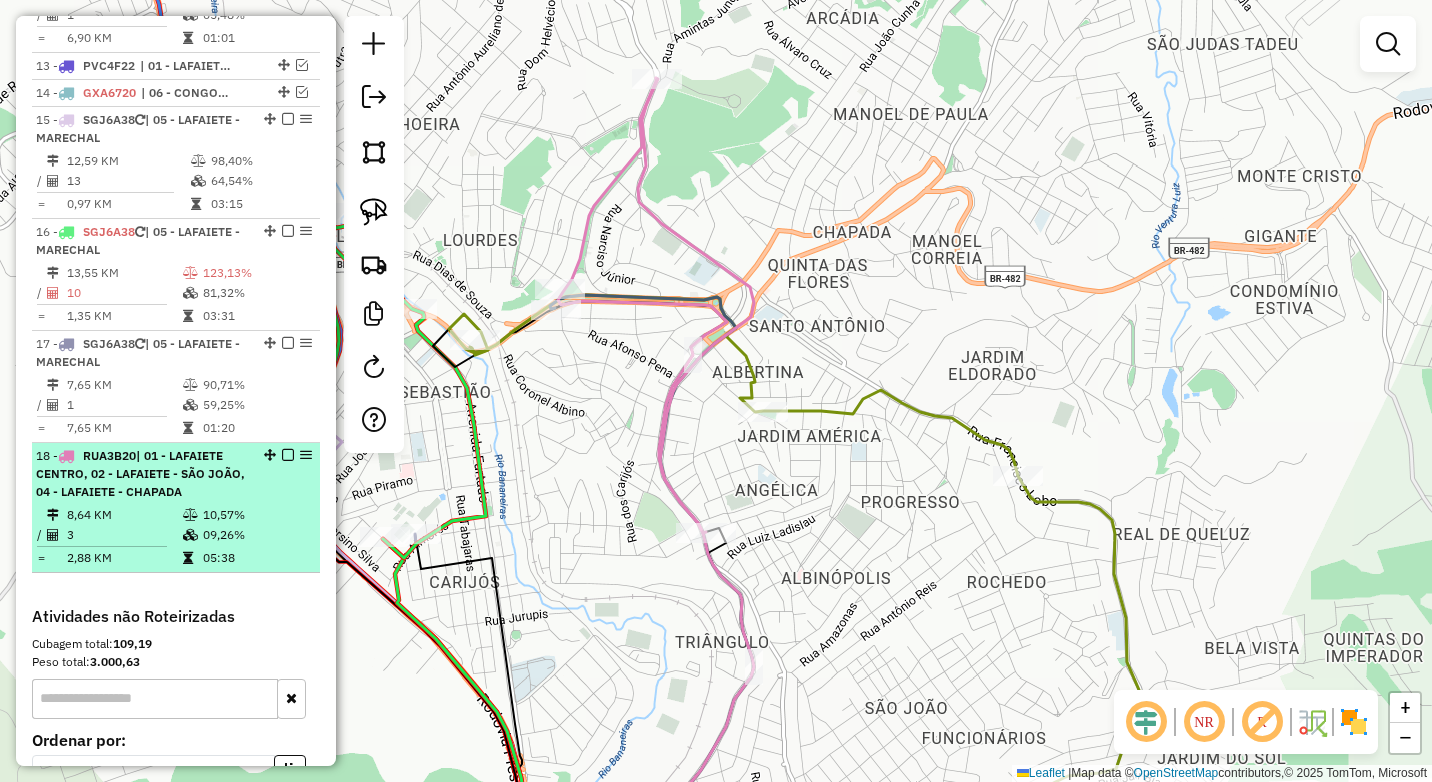 scroll, scrollTop: 1409, scrollLeft: 0, axis: vertical 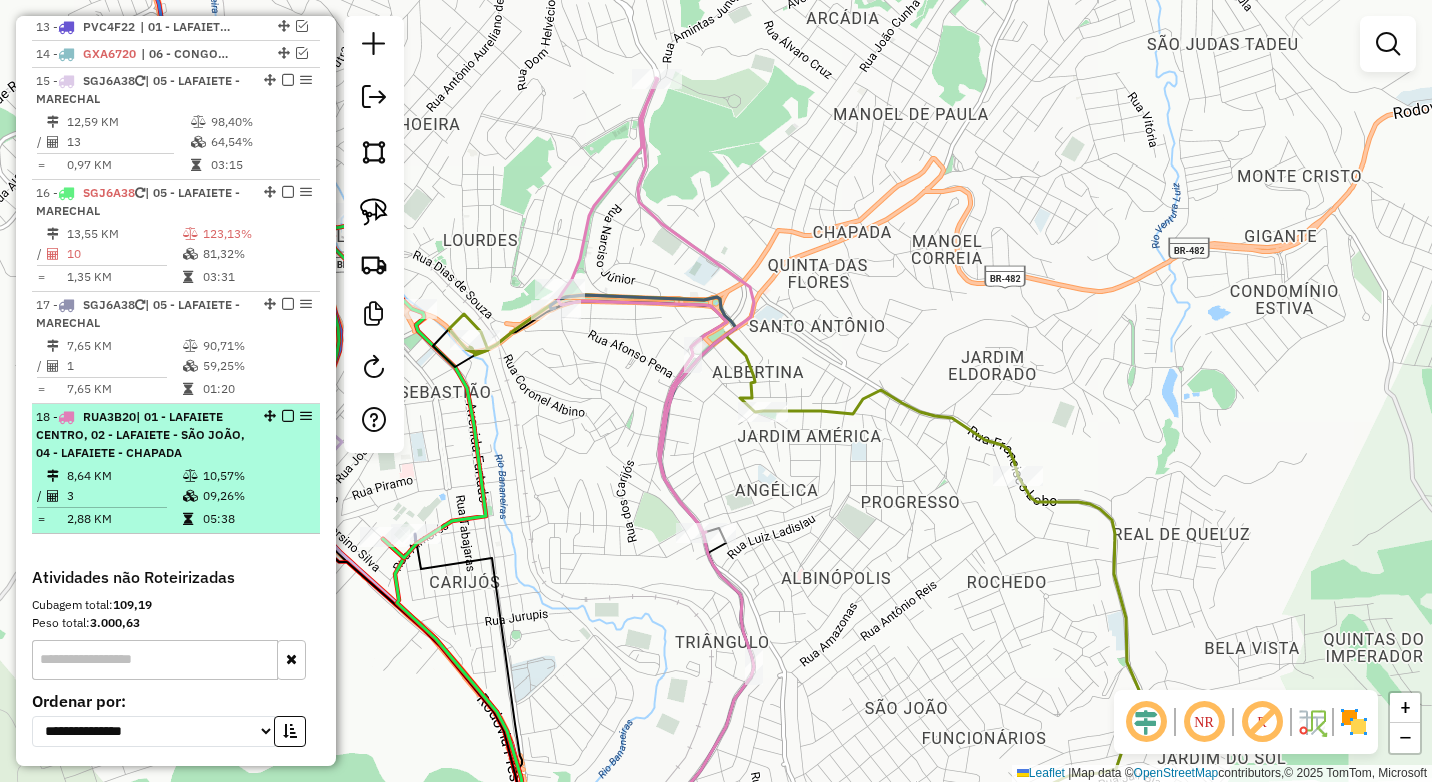 click on "10,57%" at bounding box center (256, 476) 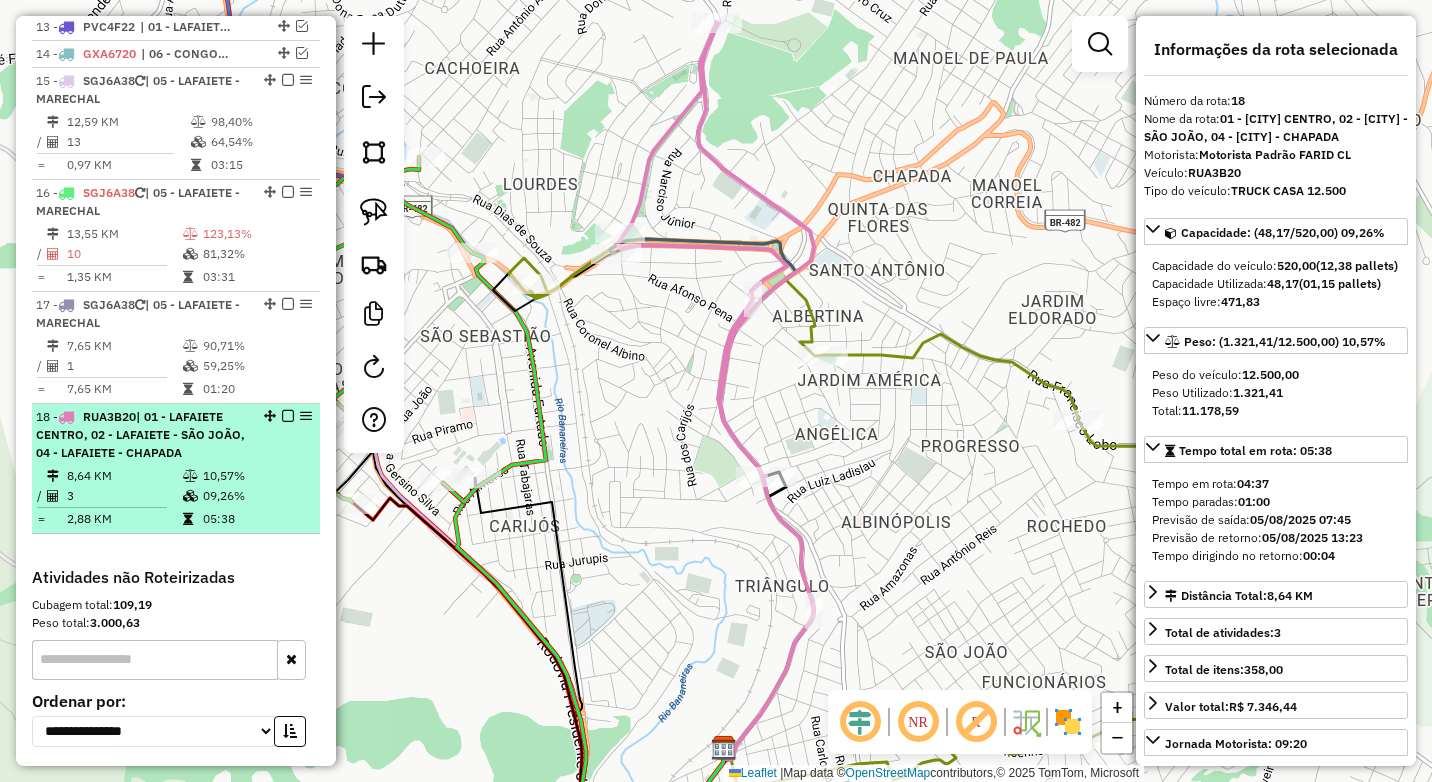 click at bounding box center (288, 416) 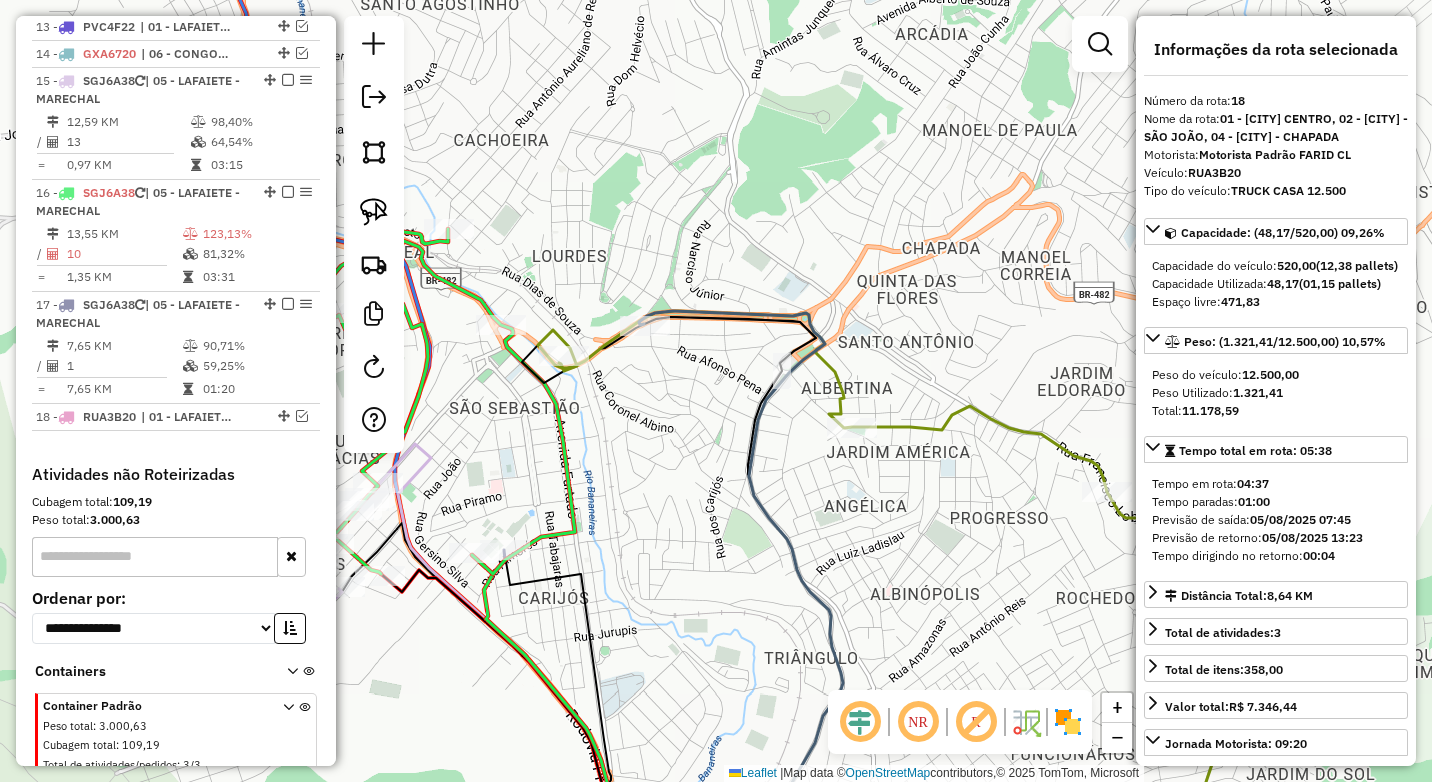 drag, startPoint x: 735, startPoint y: 266, endPoint x: 687, endPoint y: 55, distance: 216.39085 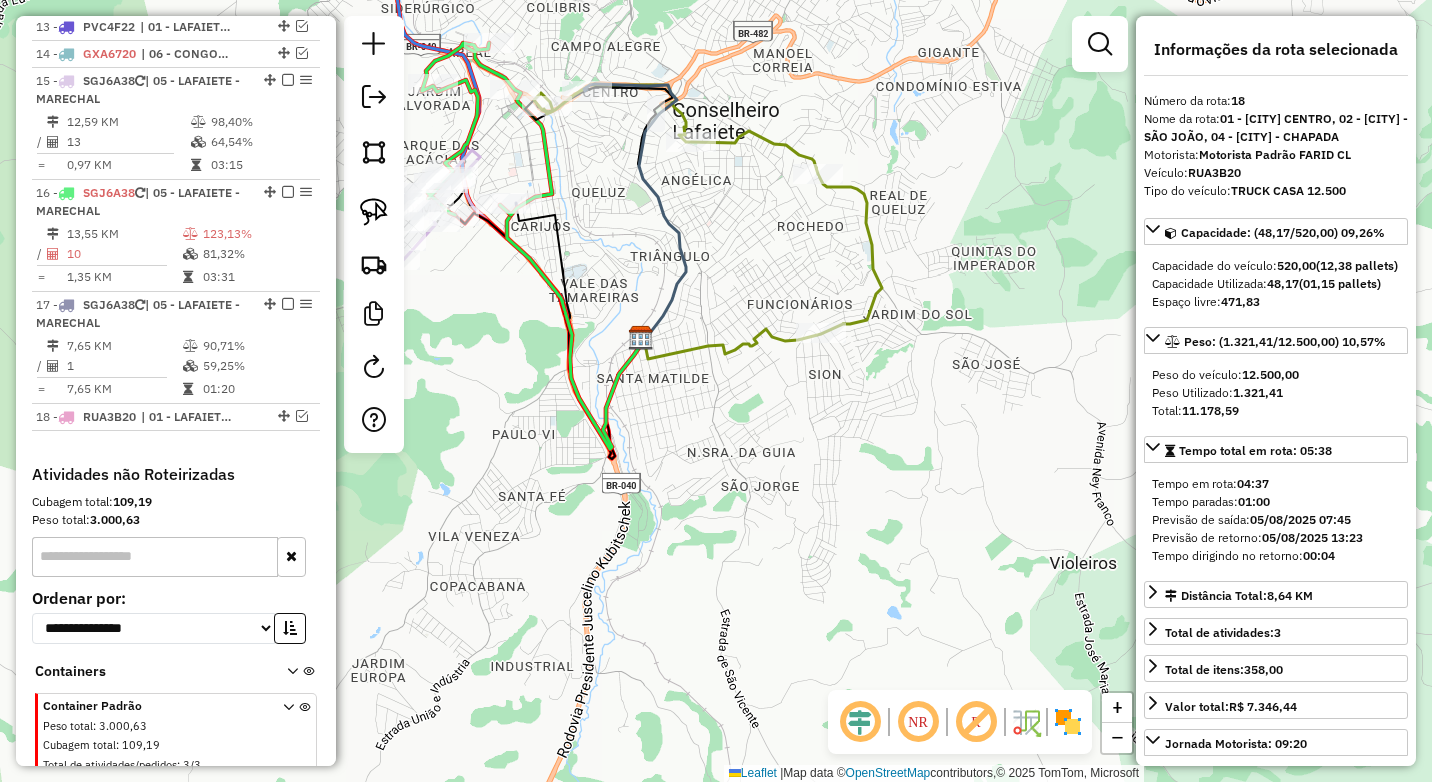 drag, startPoint x: 750, startPoint y: 72, endPoint x: 690, endPoint y: 65, distance: 60.40695 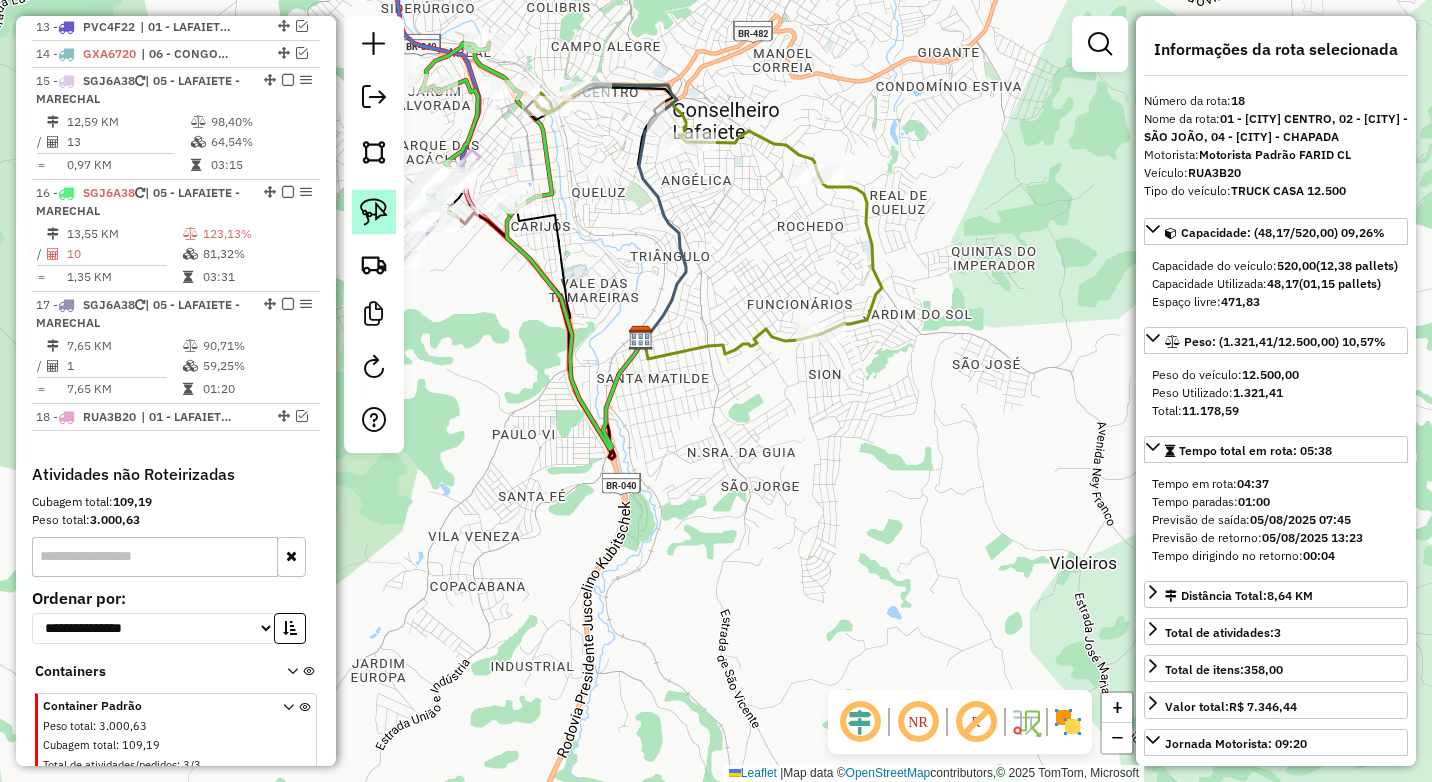 click 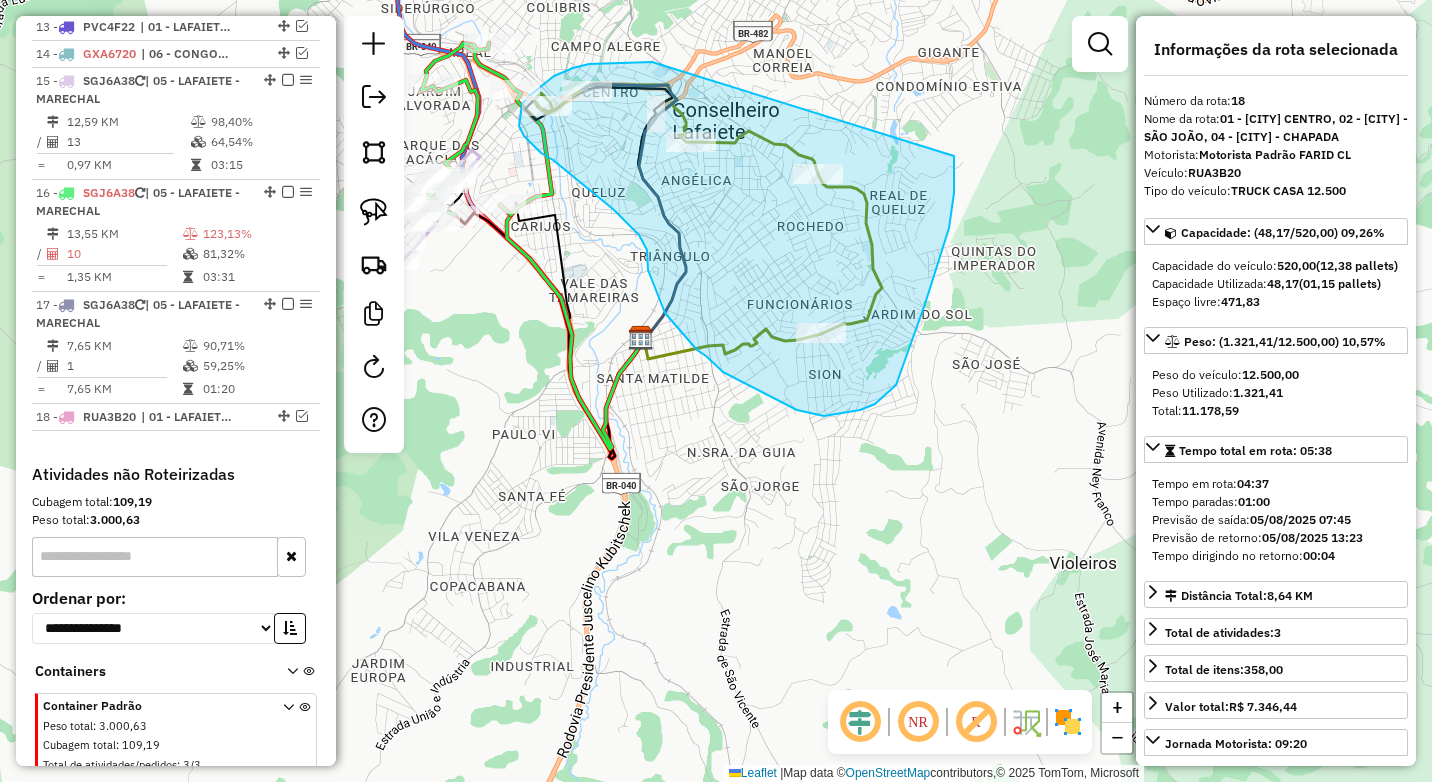 drag, startPoint x: 644, startPoint y: 62, endPoint x: 954, endPoint y: 156, distance: 323.93826 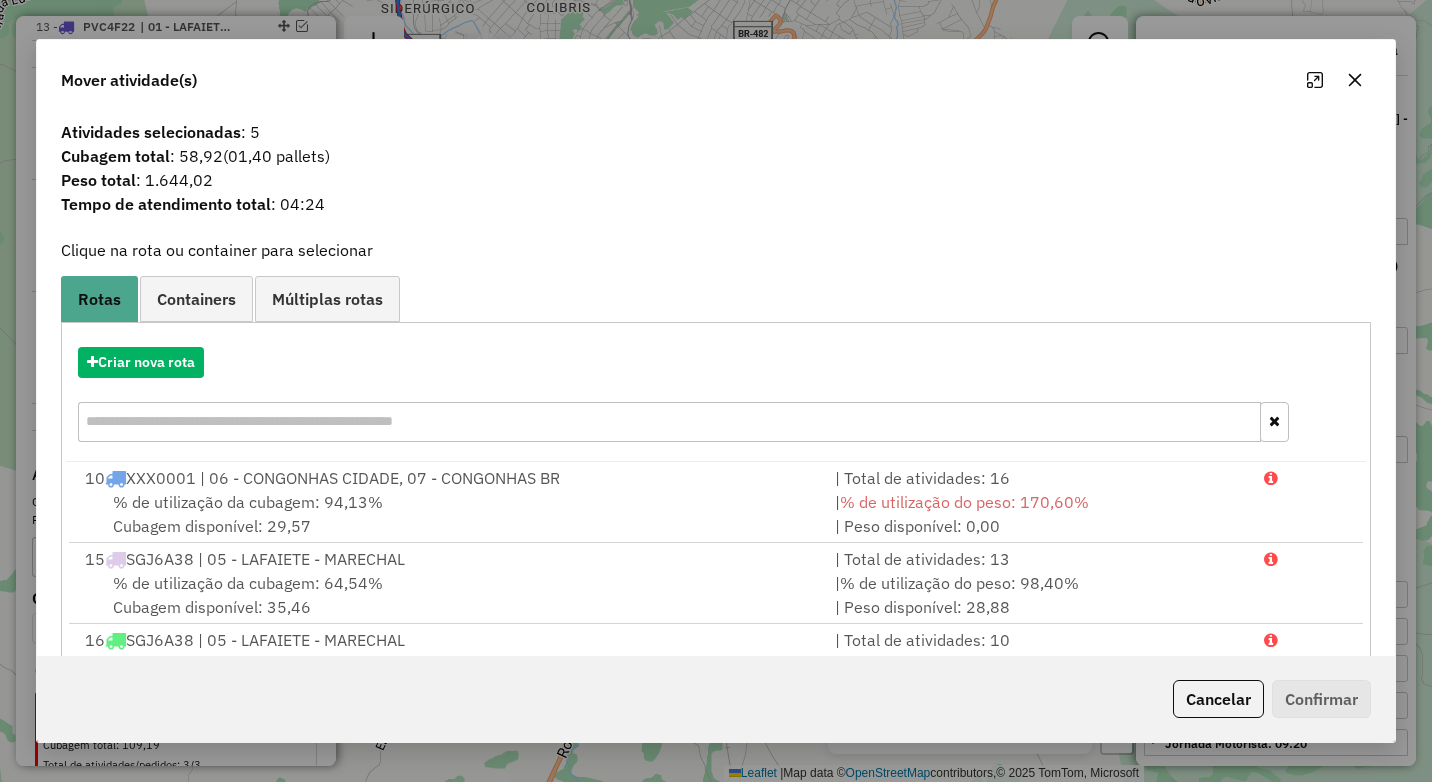 click 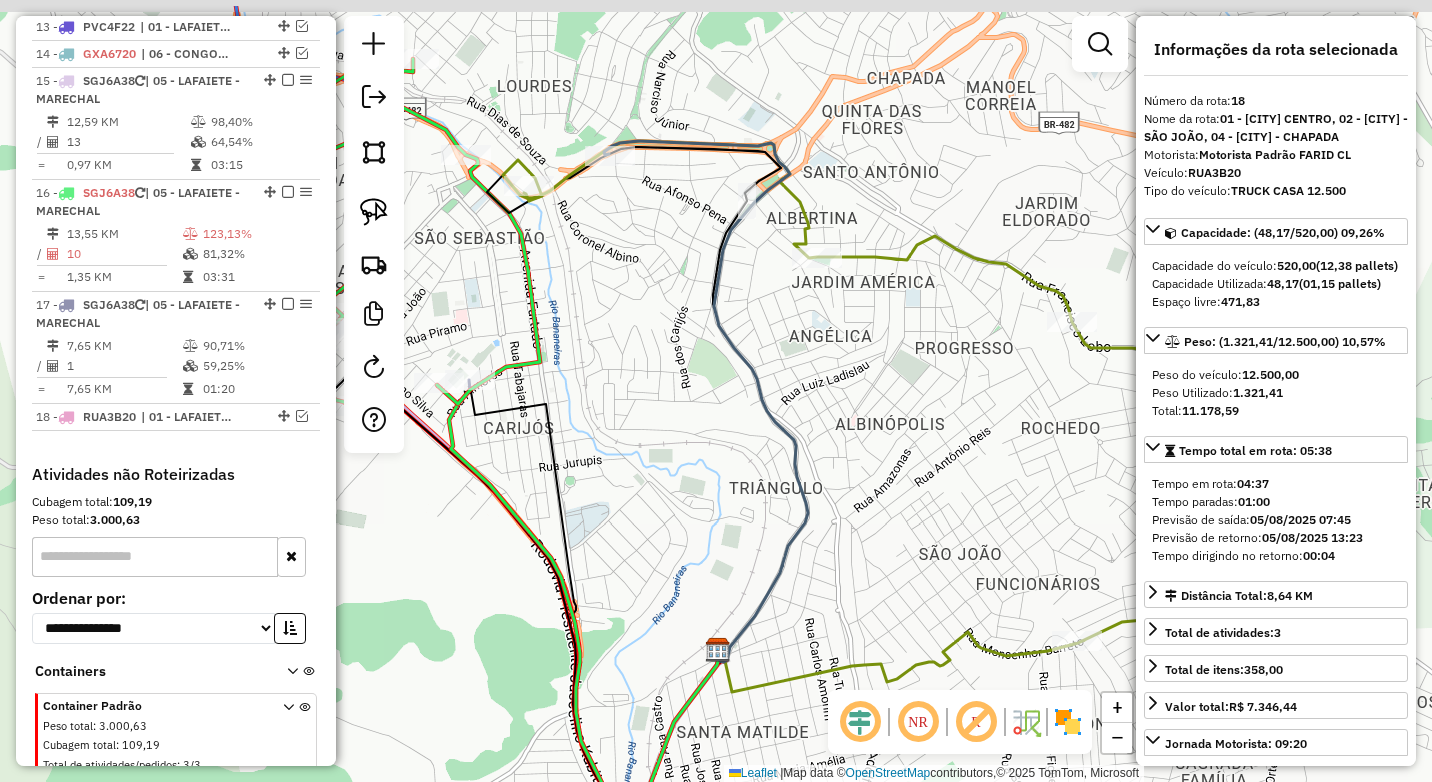 drag, startPoint x: 611, startPoint y: 232, endPoint x: 465, endPoint y: 191, distance: 151.64761 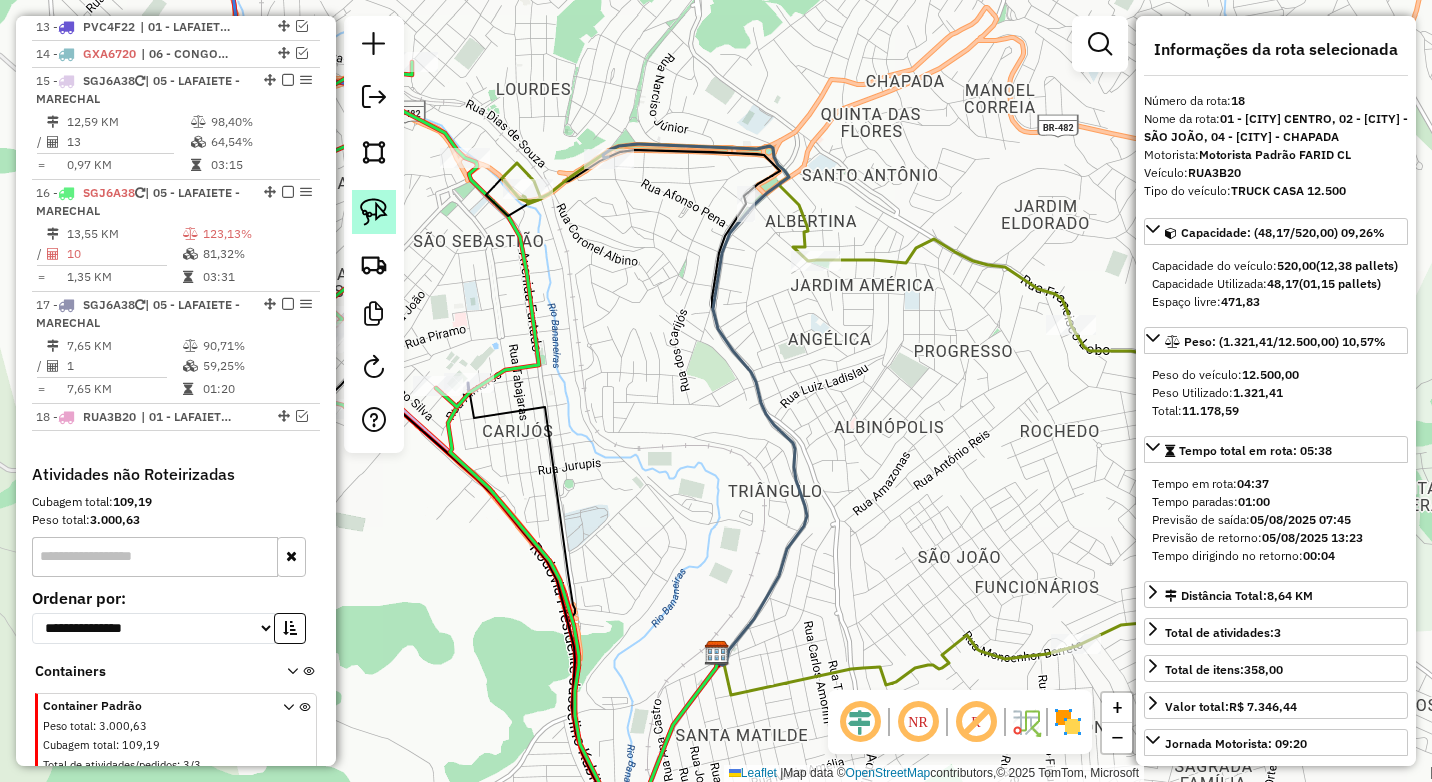 click 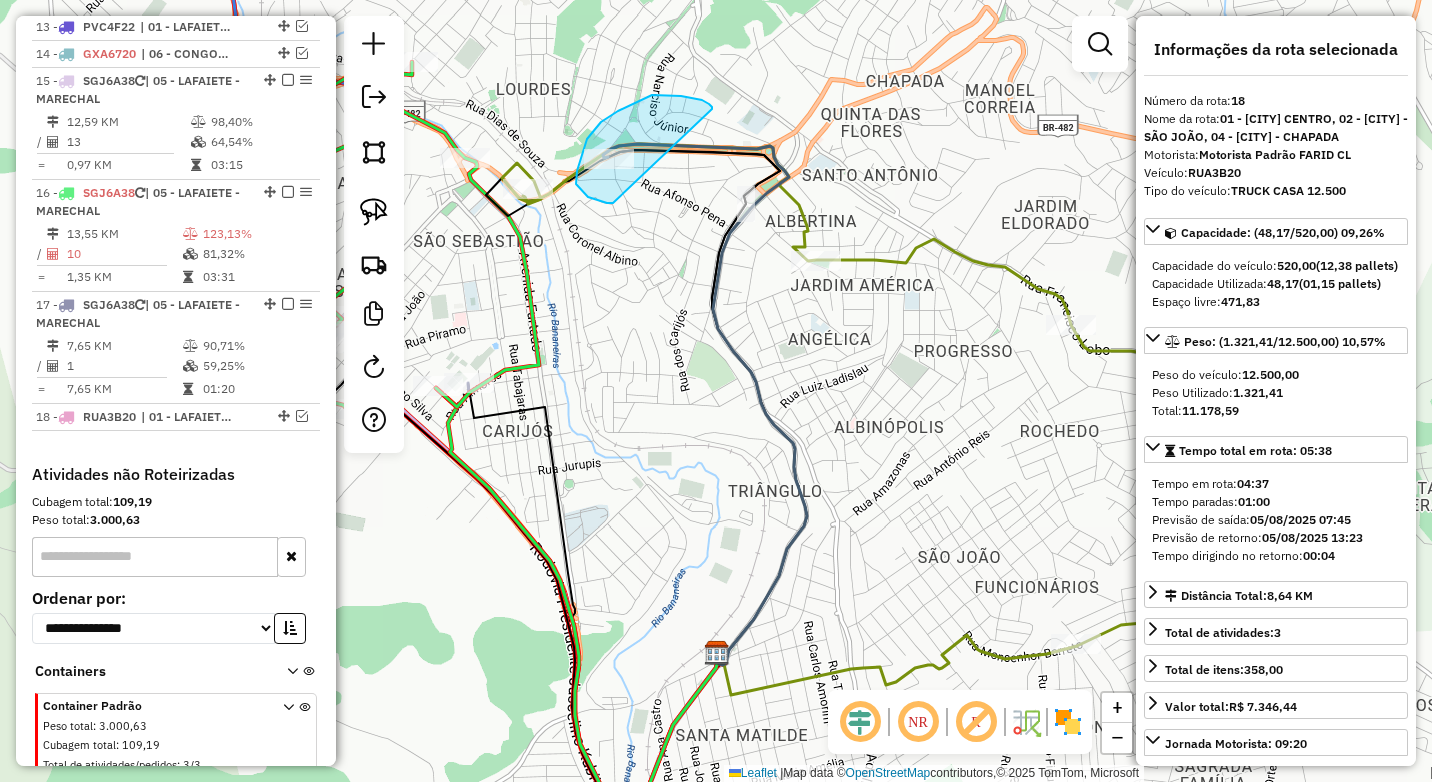 drag, startPoint x: 698, startPoint y: 100, endPoint x: 616, endPoint y: 203, distance: 131.65485 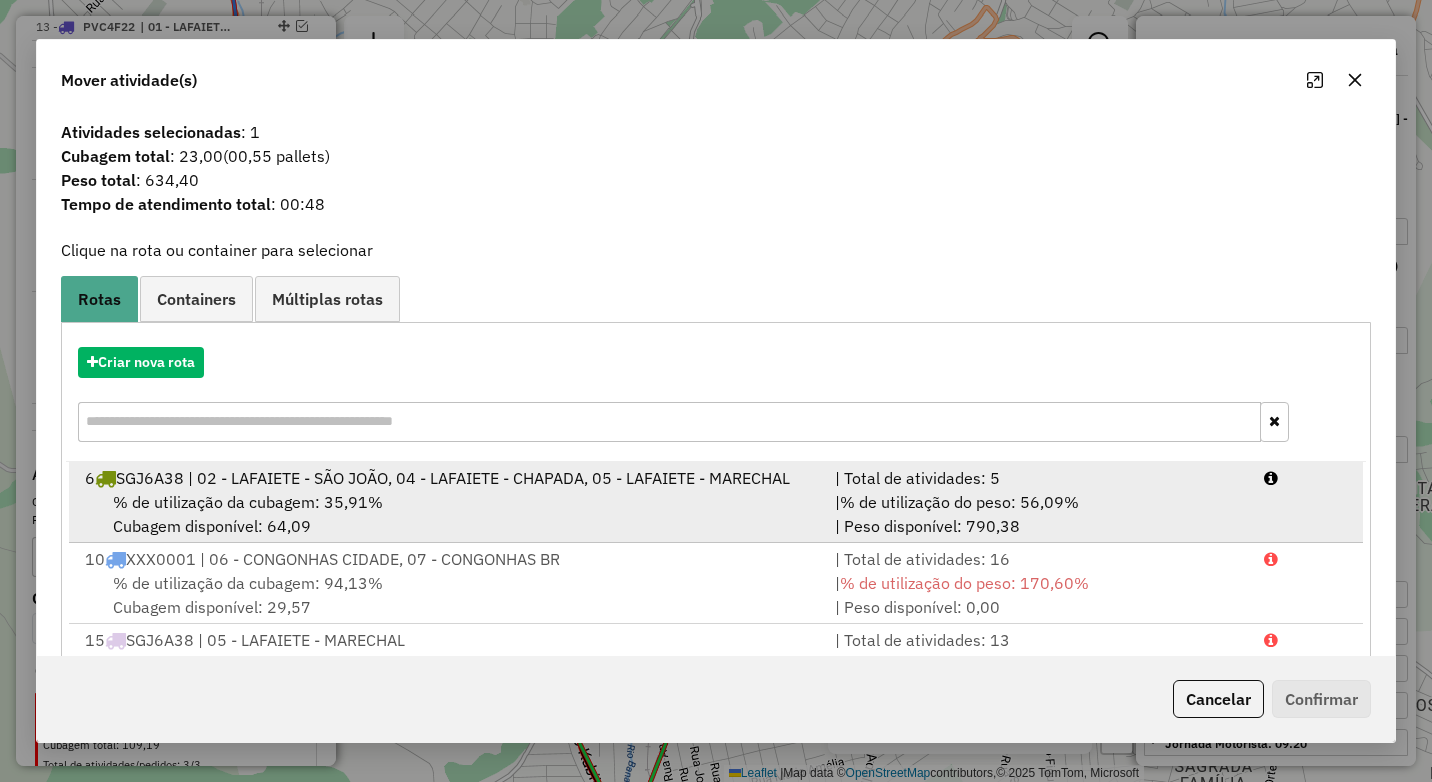 click on "|  % de utilização do peso: 56,09%  | Peso disponível: 790,38" at bounding box center (1037, 514) 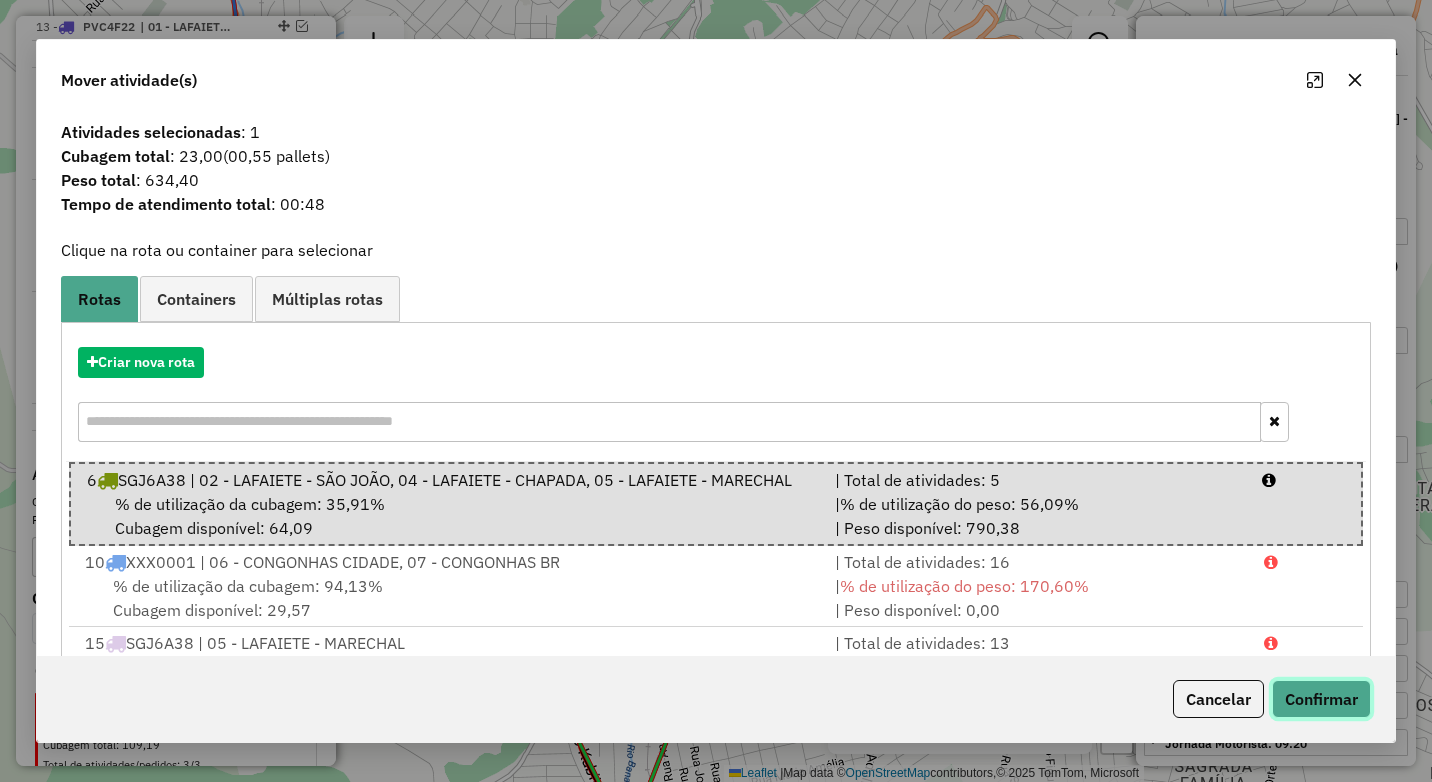 click on "Confirmar" 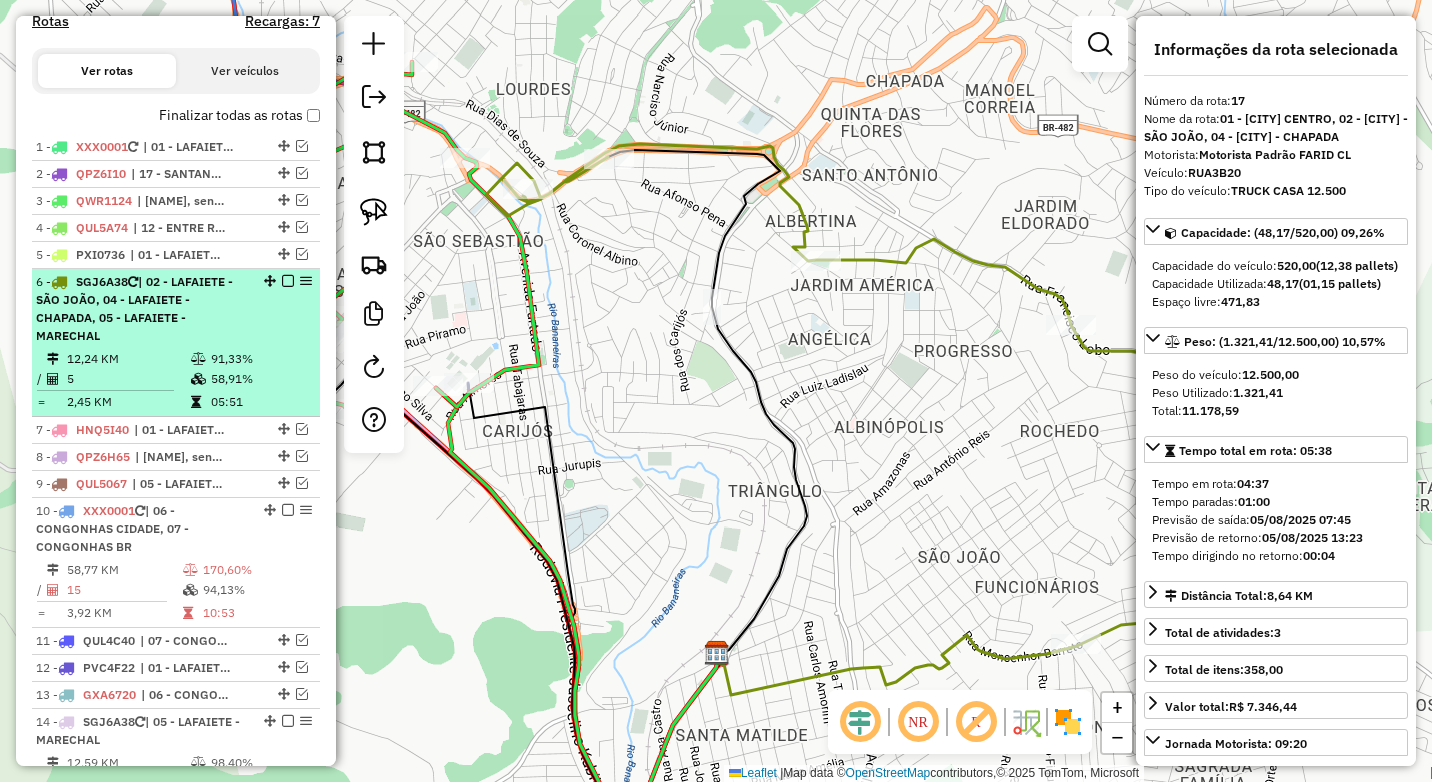click at bounding box center [288, 281] 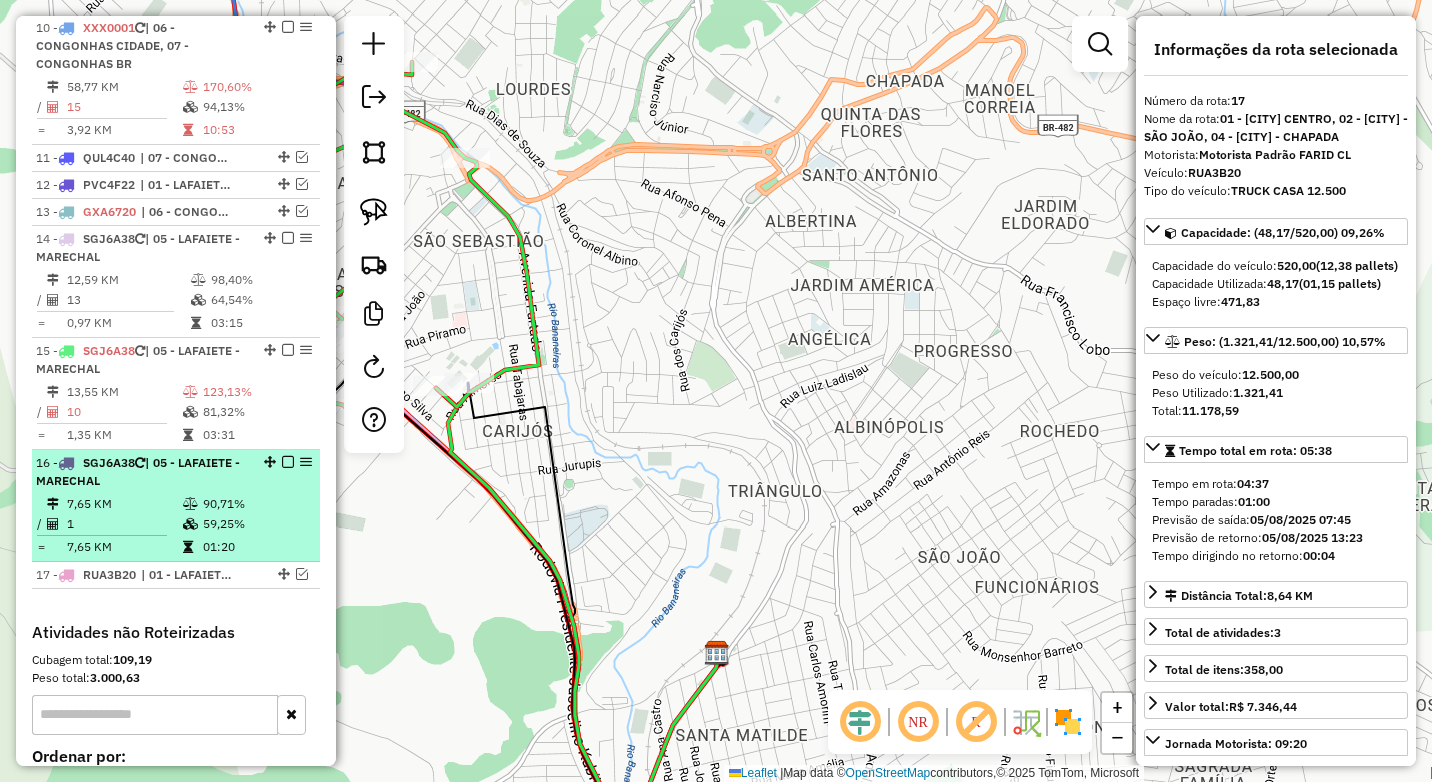 scroll, scrollTop: 1056, scrollLeft: 0, axis: vertical 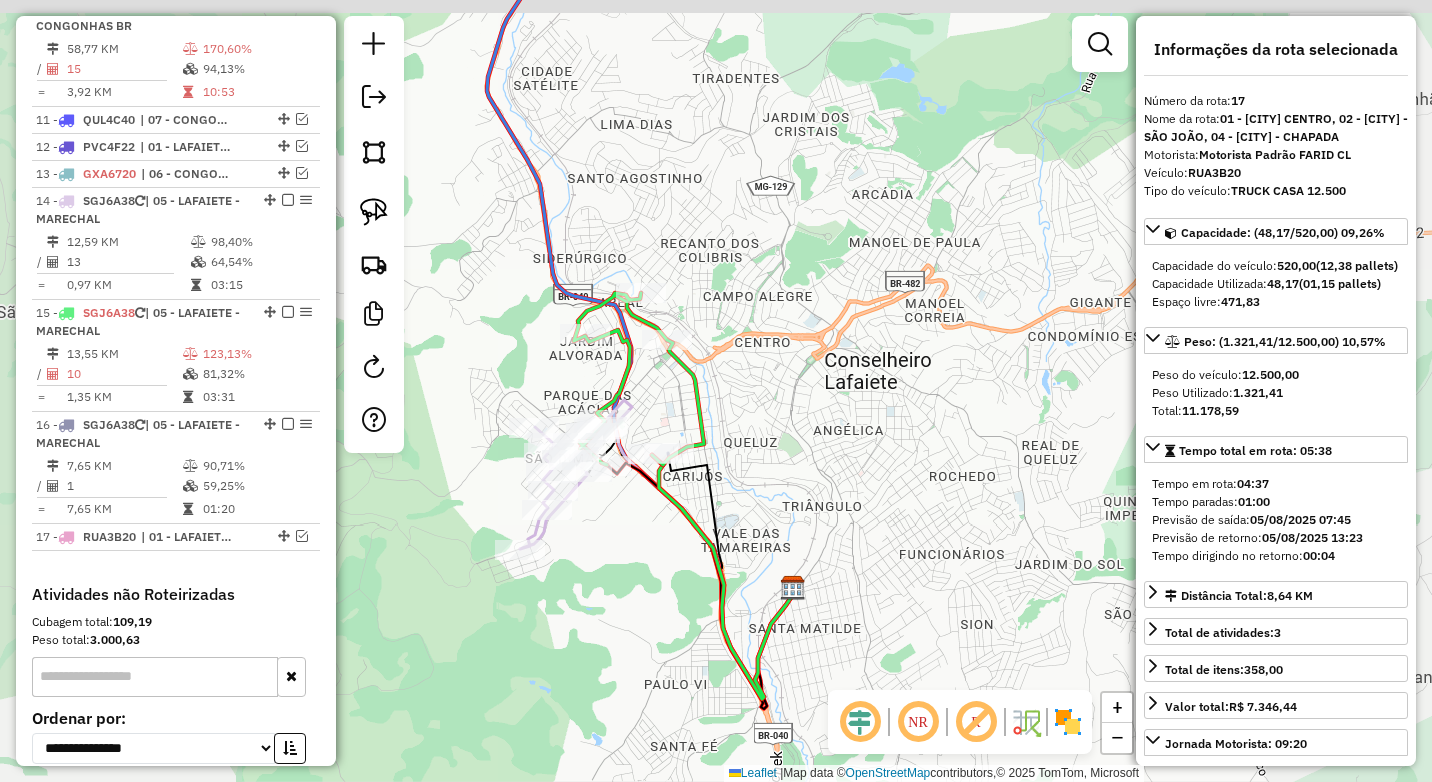 drag, startPoint x: 673, startPoint y: 451, endPoint x: 808, endPoint y: 526, distance: 154.43445 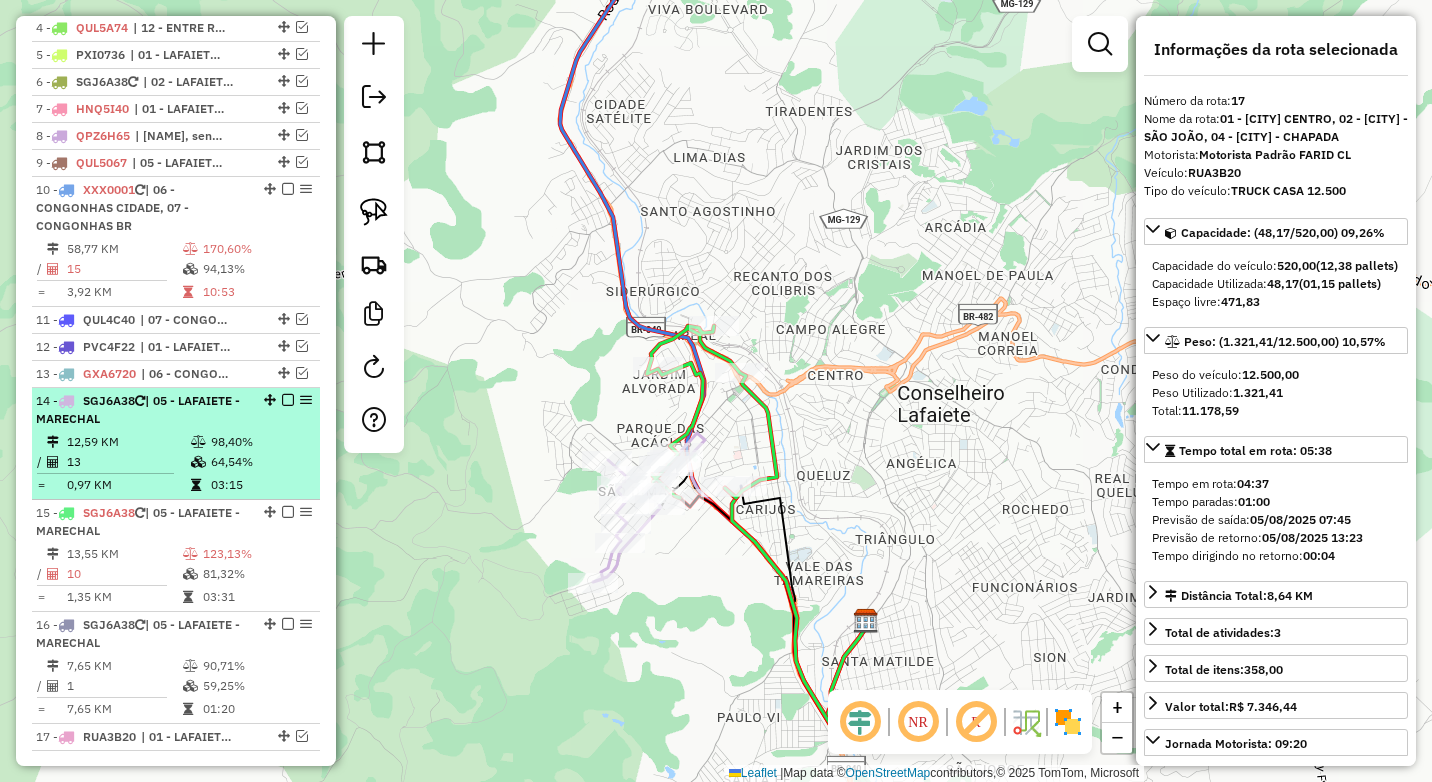 scroll, scrollTop: 756, scrollLeft: 0, axis: vertical 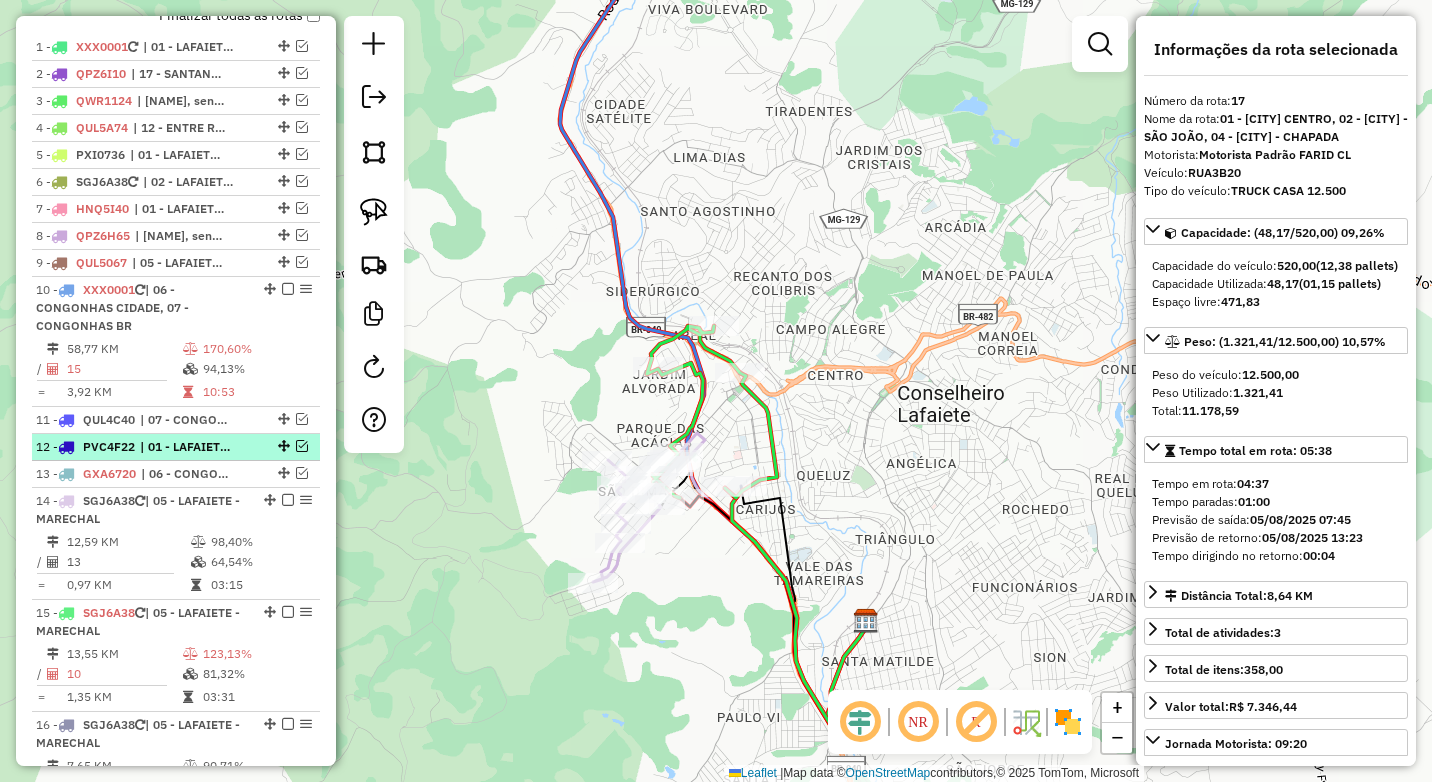 click at bounding box center [302, 446] 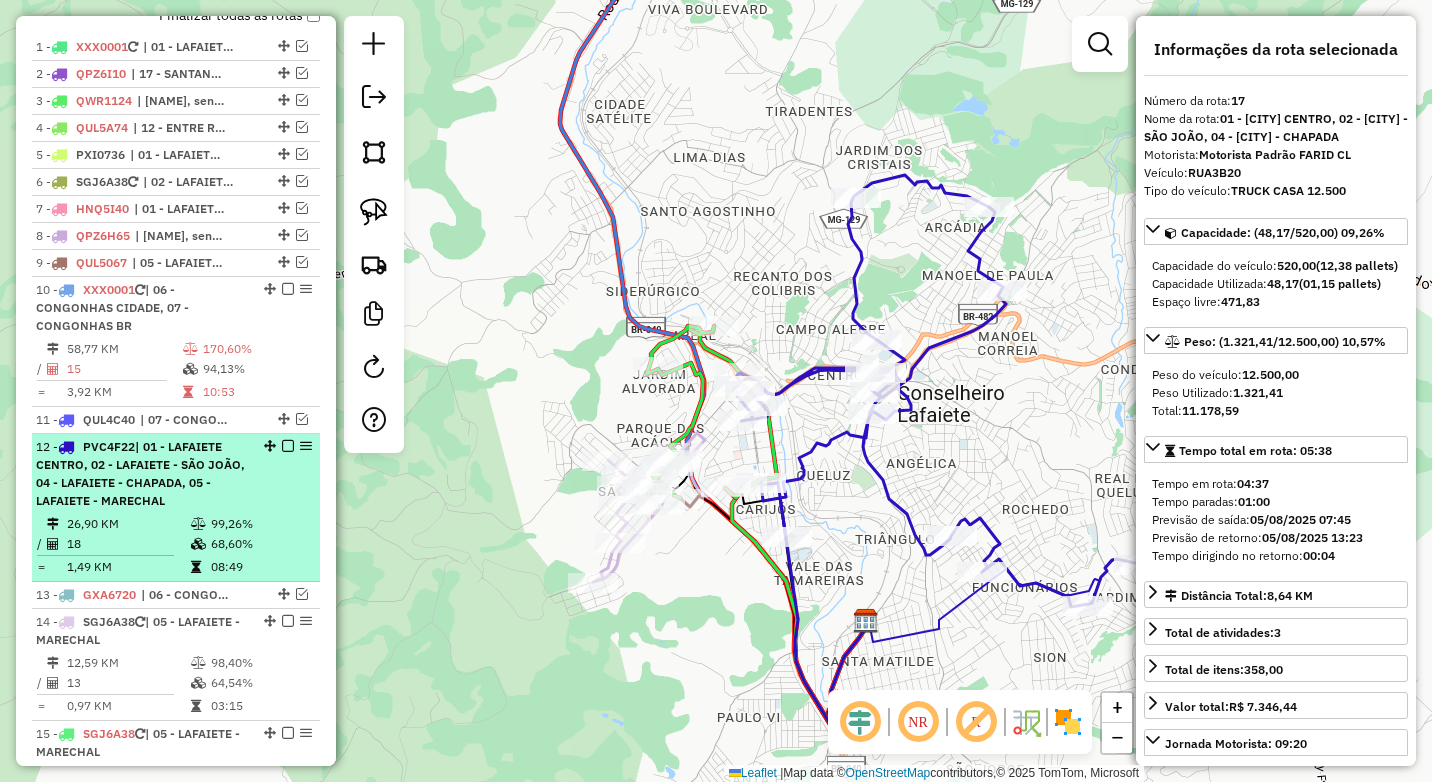 click at bounding box center [200, 524] 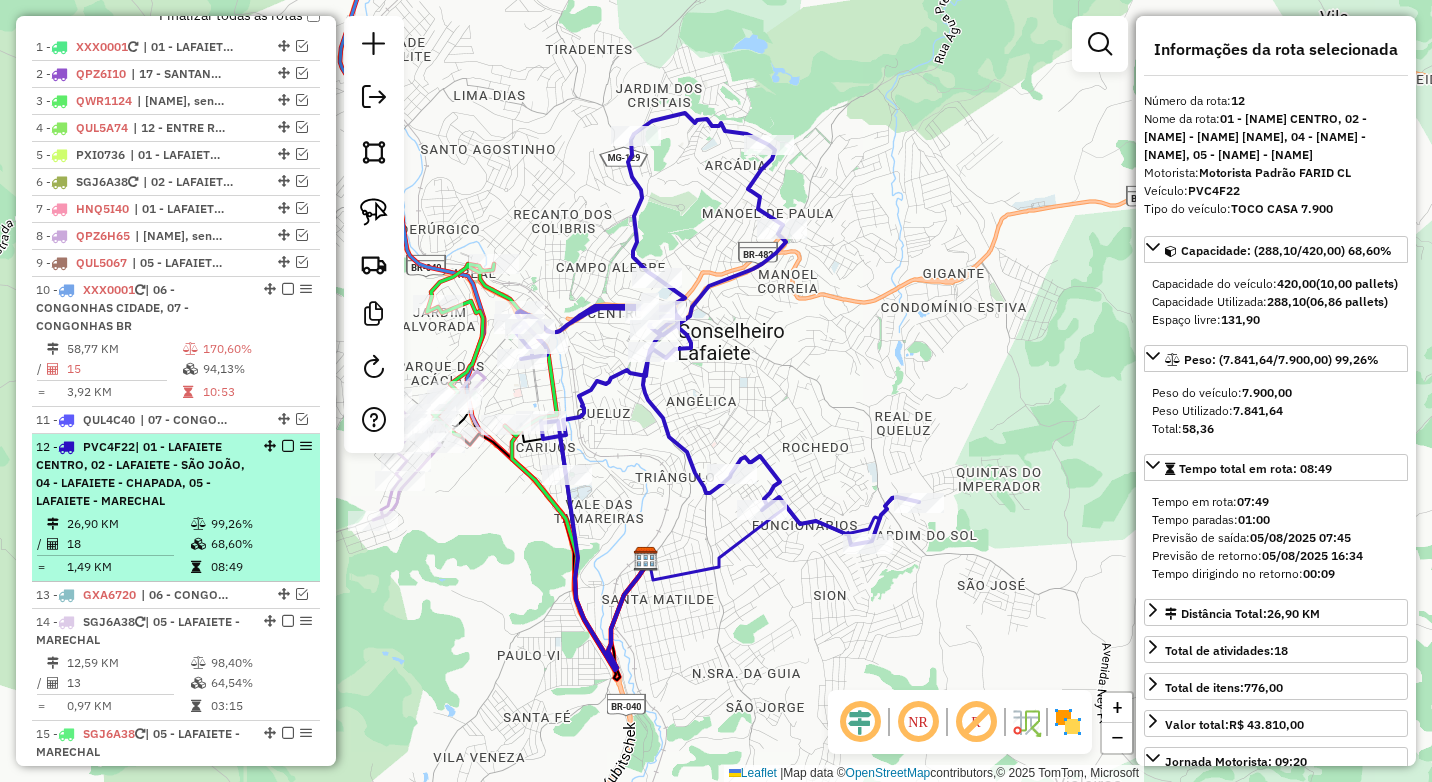 click at bounding box center [288, 446] 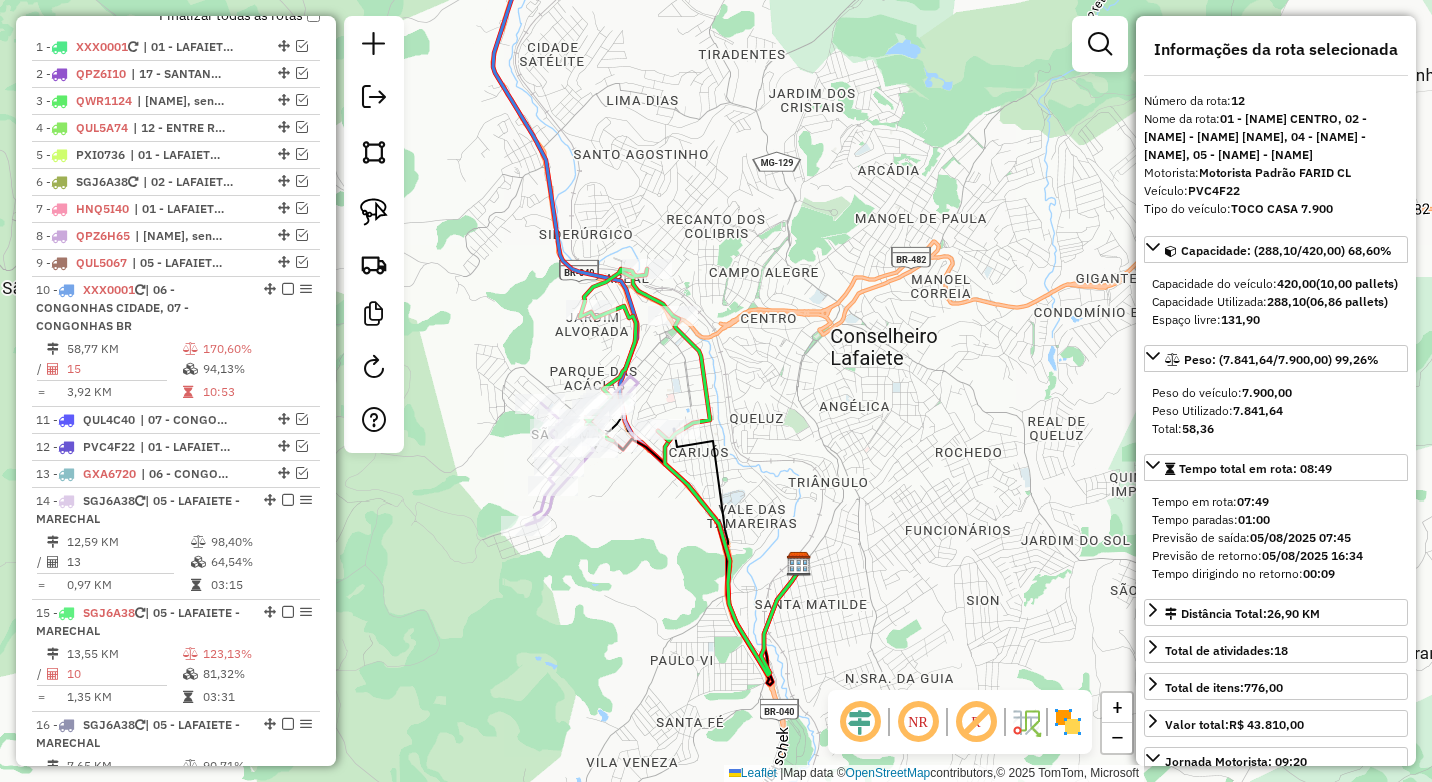 drag, startPoint x: 695, startPoint y: 503, endPoint x: 720, endPoint y: 490, distance: 28.178005 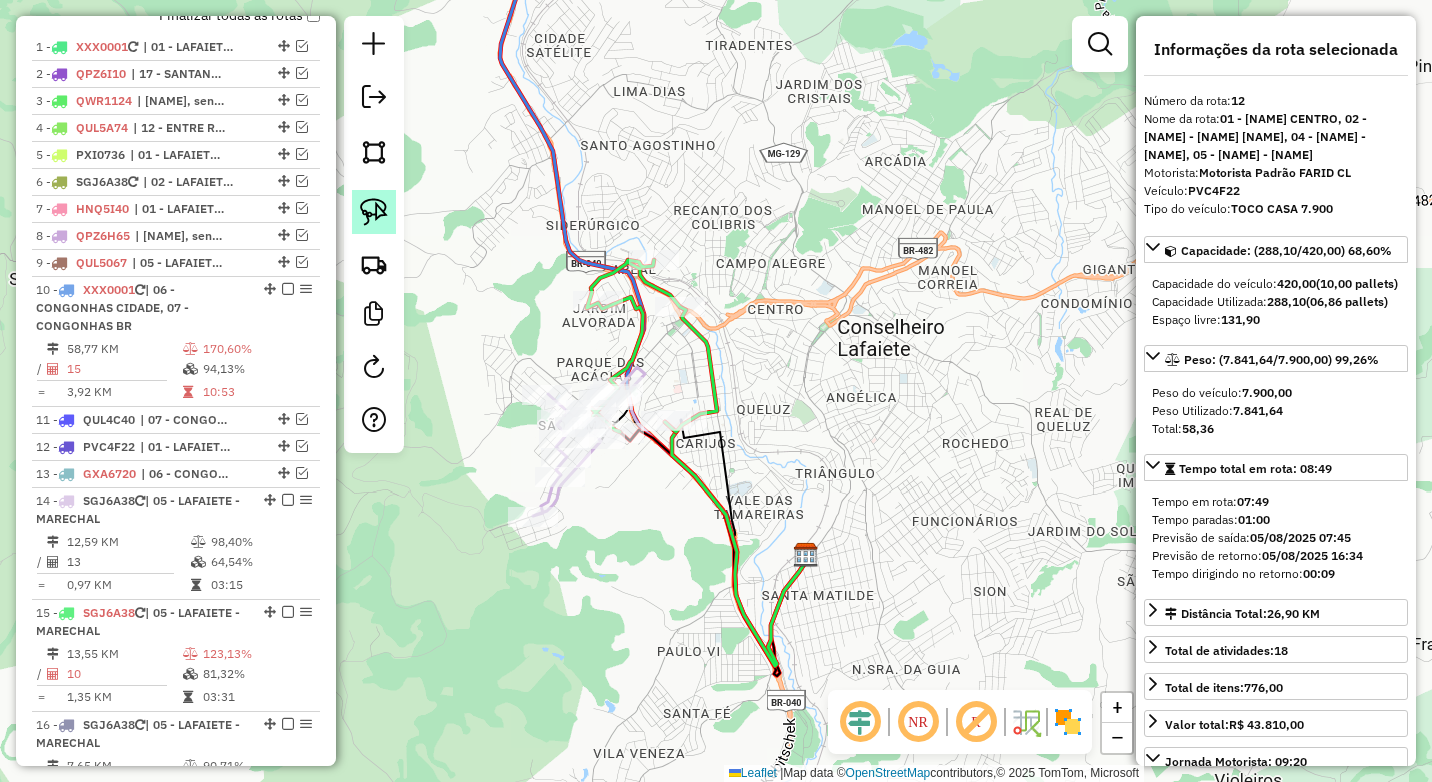 click 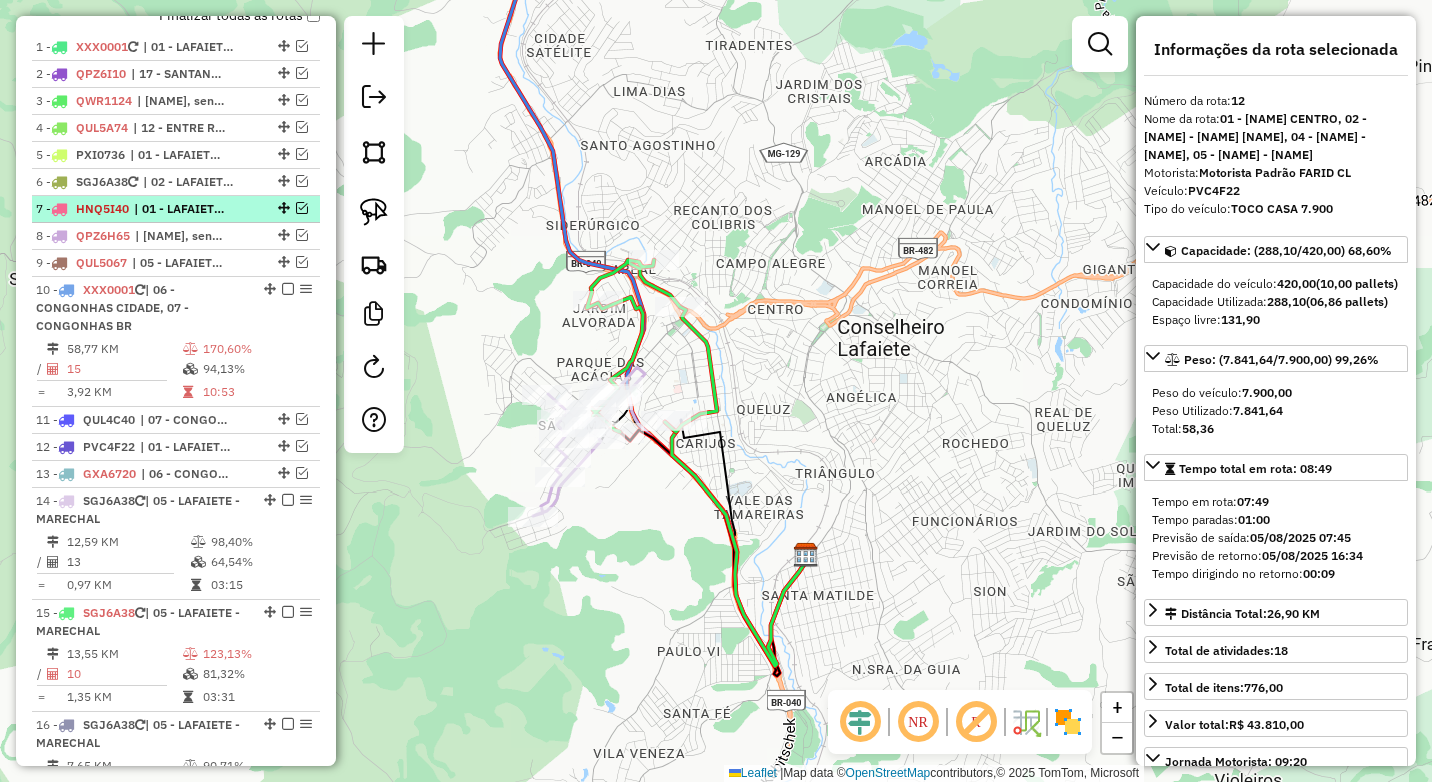 click at bounding box center (282, 208) 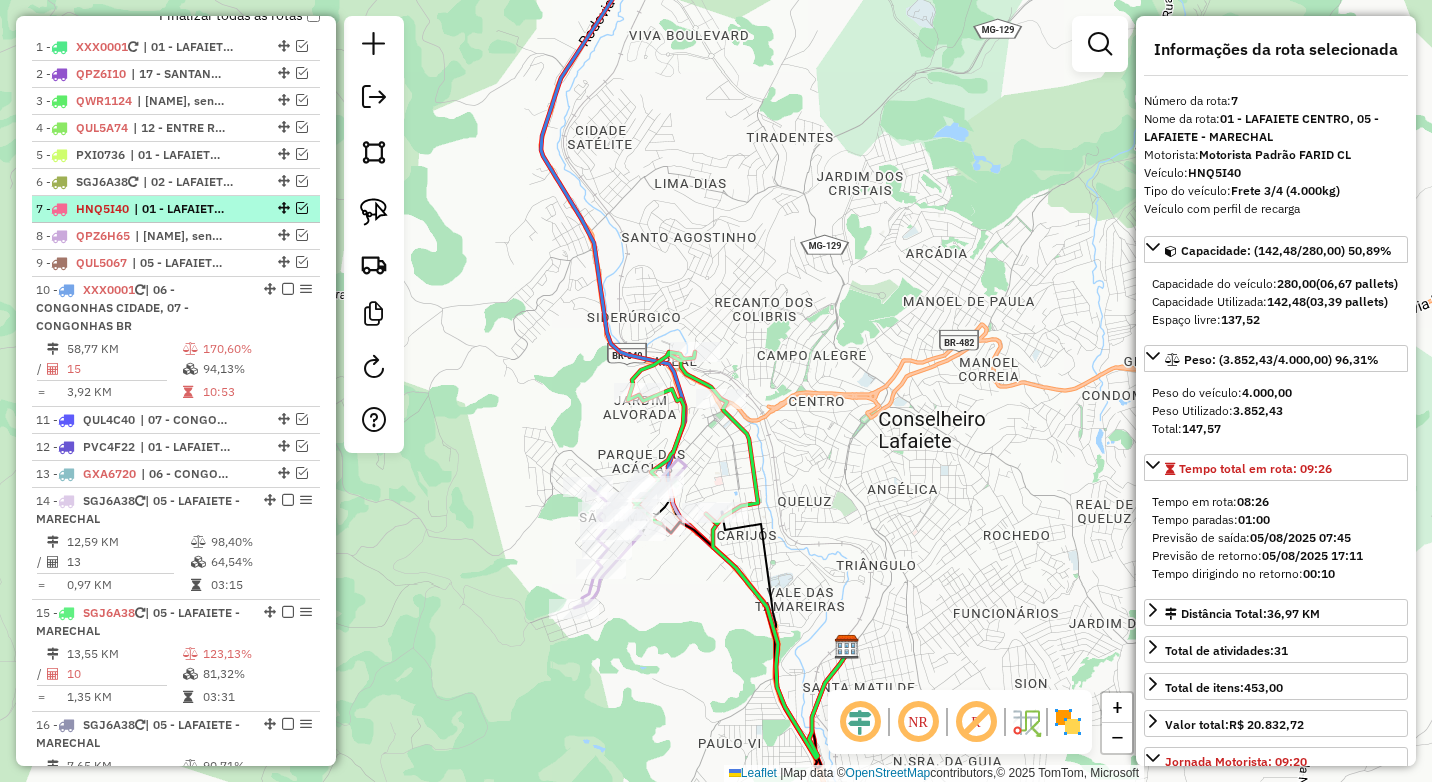 click on "7 -       HNQ5I40   | 01 - LAFAIETE CENTRO, 05 - LAFAIETE - MARECHAL" at bounding box center [176, 209] 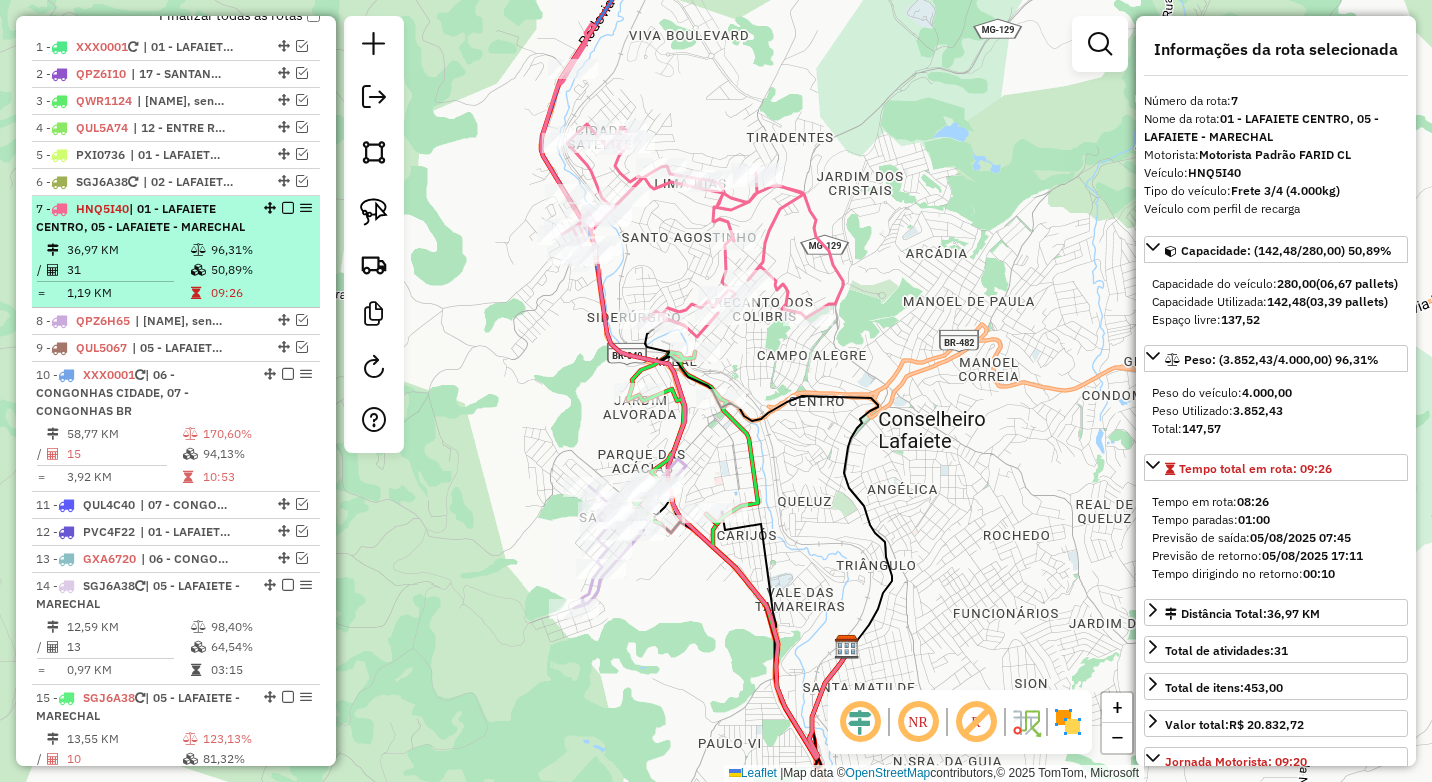 click on "7 -       HNQ5I40   | 01 - LAFAIETE CENTRO, 05 - LAFAIETE - MARECHAL" at bounding box center [142, 218] 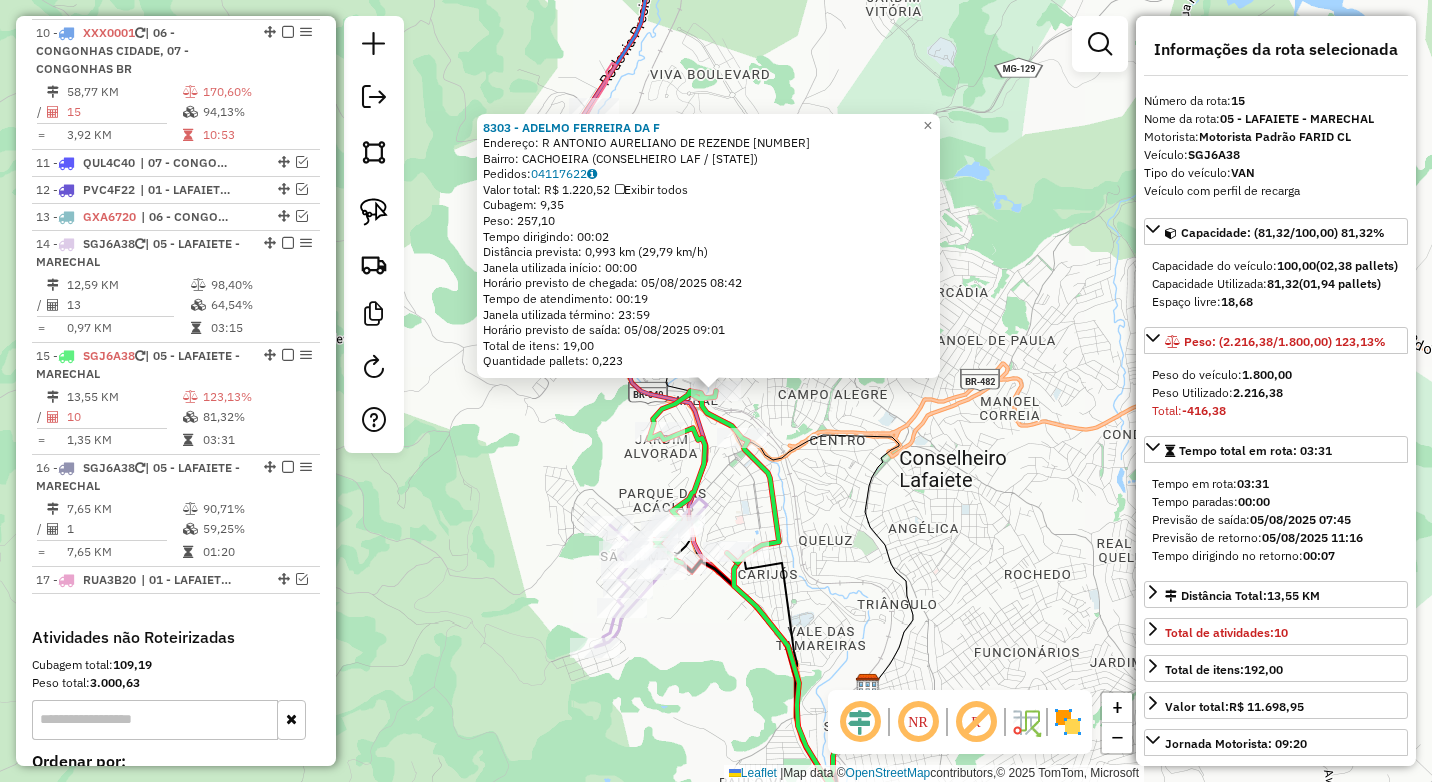 scroll, scrollTop: 1338, scrollLeft: 0, axis: vertical 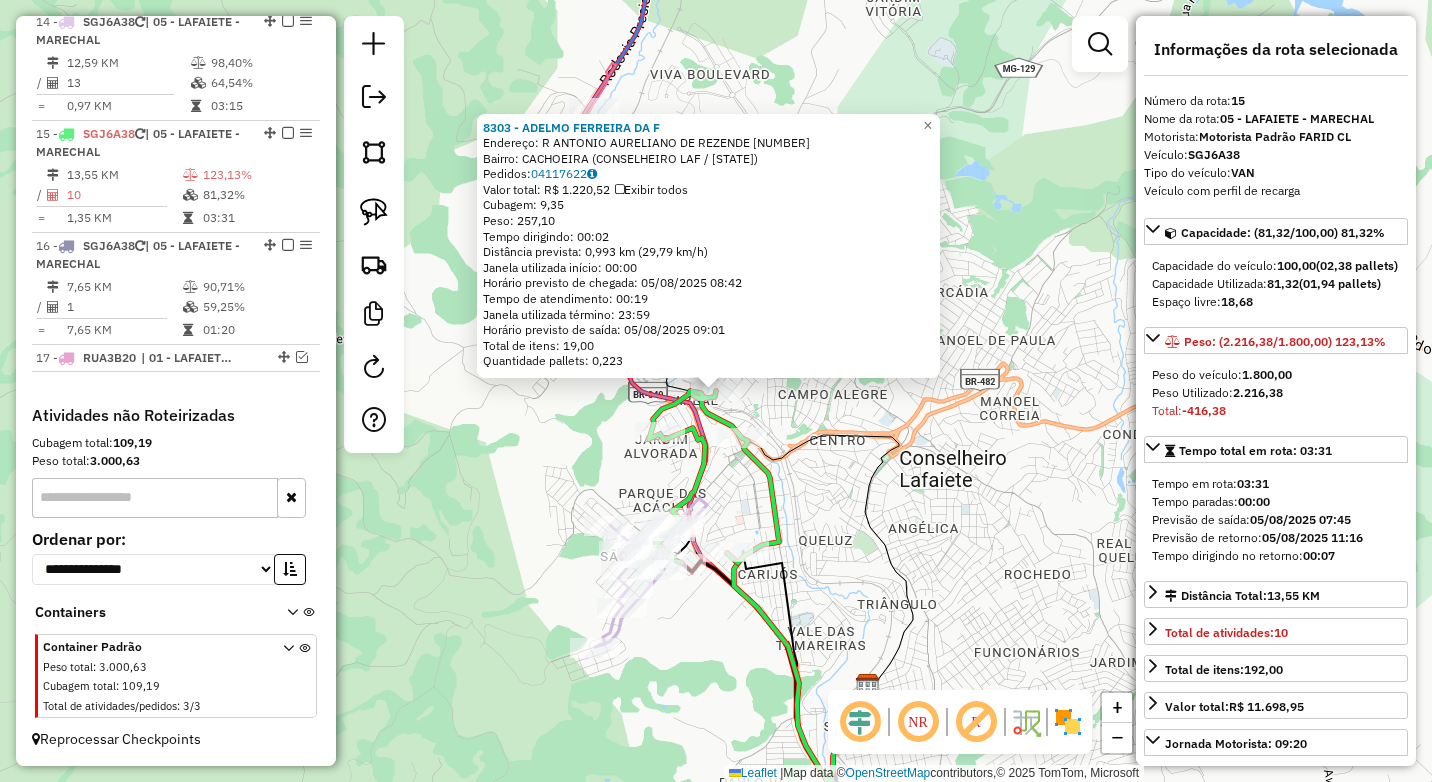click on "8303 - ADELMO FERREIRA DA F  Endereço: R   ANTONIO AURELIANO DE REZENDE  245   Bairro: CACHOEIRA (CONSELHEIRO LAF / MG)   Pedidos:  04117622   Valor total: R$ 1.220,52   Exibir todos   Cubagem: 9,35  Peso: 257,10  Tempo dirigindo: 00:02   Distância prevista: 0,993 km (29,79 km/h)   Janela utilizada início: 00:00   Horário previsto de chegada: 05/08/2025 08:42   Tempo de atendimento: 00:19   Janela utilizada término: 23:59   Horário previsto de saída: 05/08/2025 09:01   Total de itens: 19,00   Quantidade pallets: 0,223  × Janela de atendimento Grade de atendimento Capacidade Transportadoras Veículos Cliente Pedidos  Rotas Selecione os dias de semana para filtrar as janelas de atendimento  Seg   Ter   Qua   Qui   Sex   Sáb   Dom  Informe o período da janela de atendimento: De: Até:  Filtrar exatamente a janela do cliente  Considerar janela de atendimento padrão  Selecione os dias de semana para filtrar as grades de atendimento  Seg   Ter   Qua   Qui   Sex   Sáb   Dom   Peso mínimo:  **** **** De:" 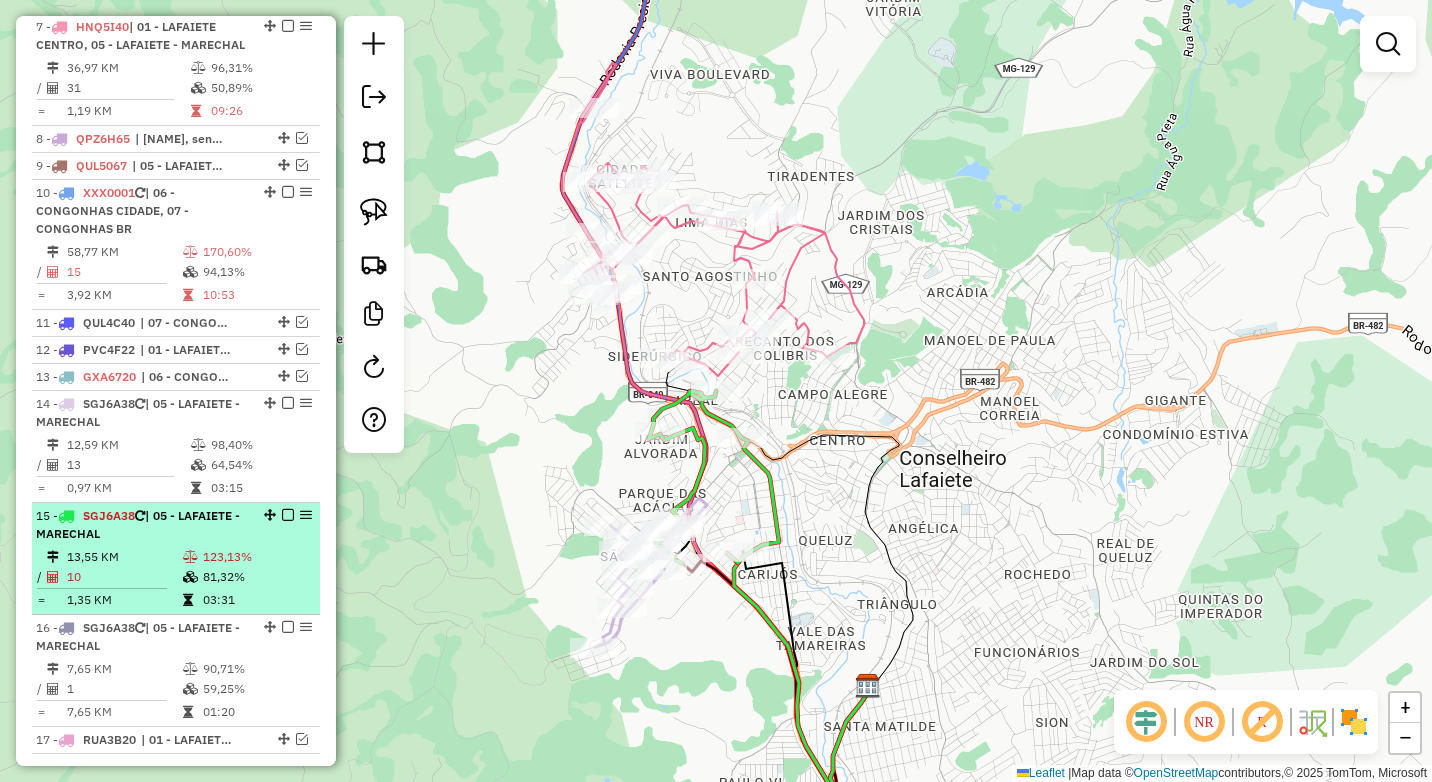 scroll, scrollTop: 838, scrollLeft: 0, axis: vertical 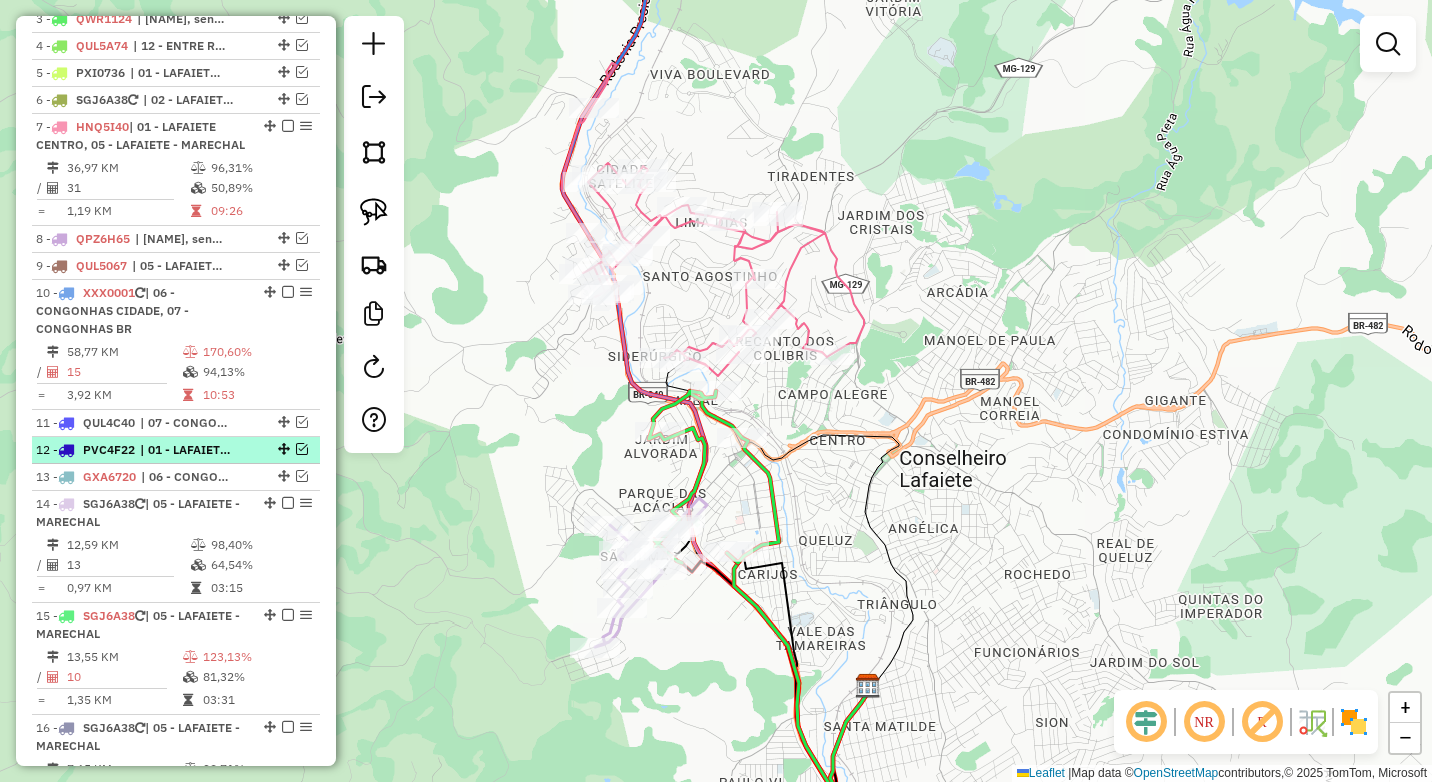 click on "12 -       PVC4F22   | 01 - LAFAIETE CENTRO, 02 - LAFAIETE - SÃO JOÃO, 04 - LAFAIETE - CHAPADA, 05 - LAFAIETE - MARECHAL" at bounding box center (176, 450) 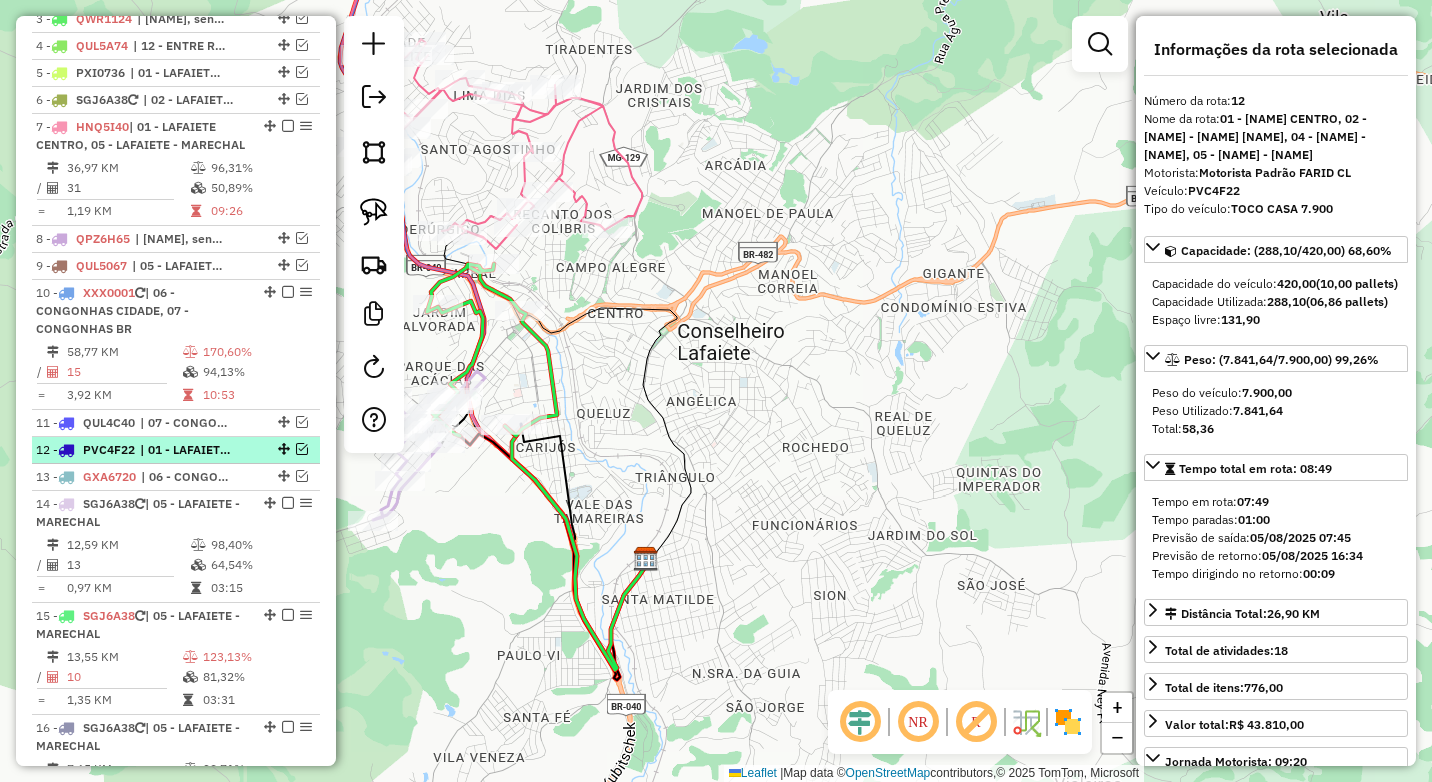 click at bounding box center (302, 449) 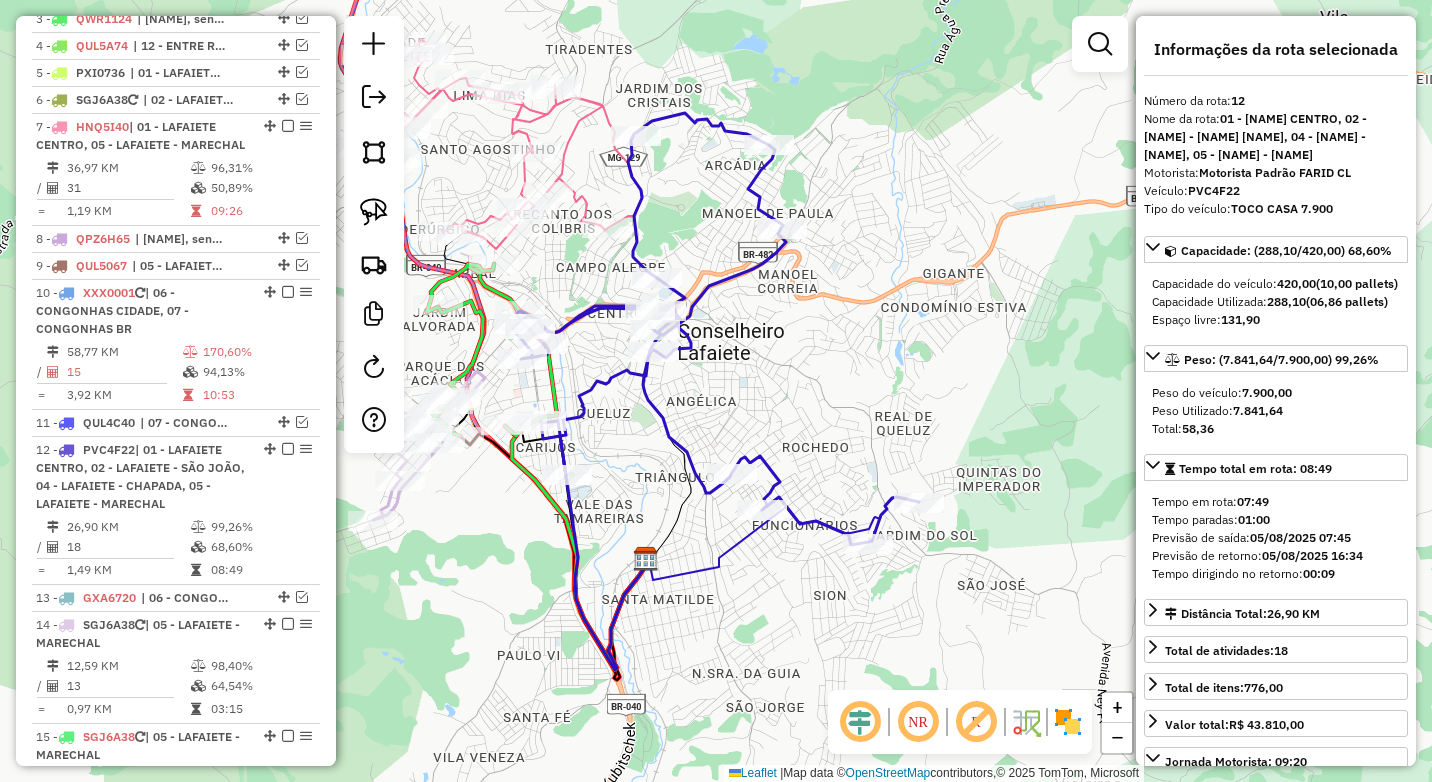 drag, startPoint x: 600, startPoint y: 411, endPoint x: 656, endPoint y: 438, distance: 62.169125 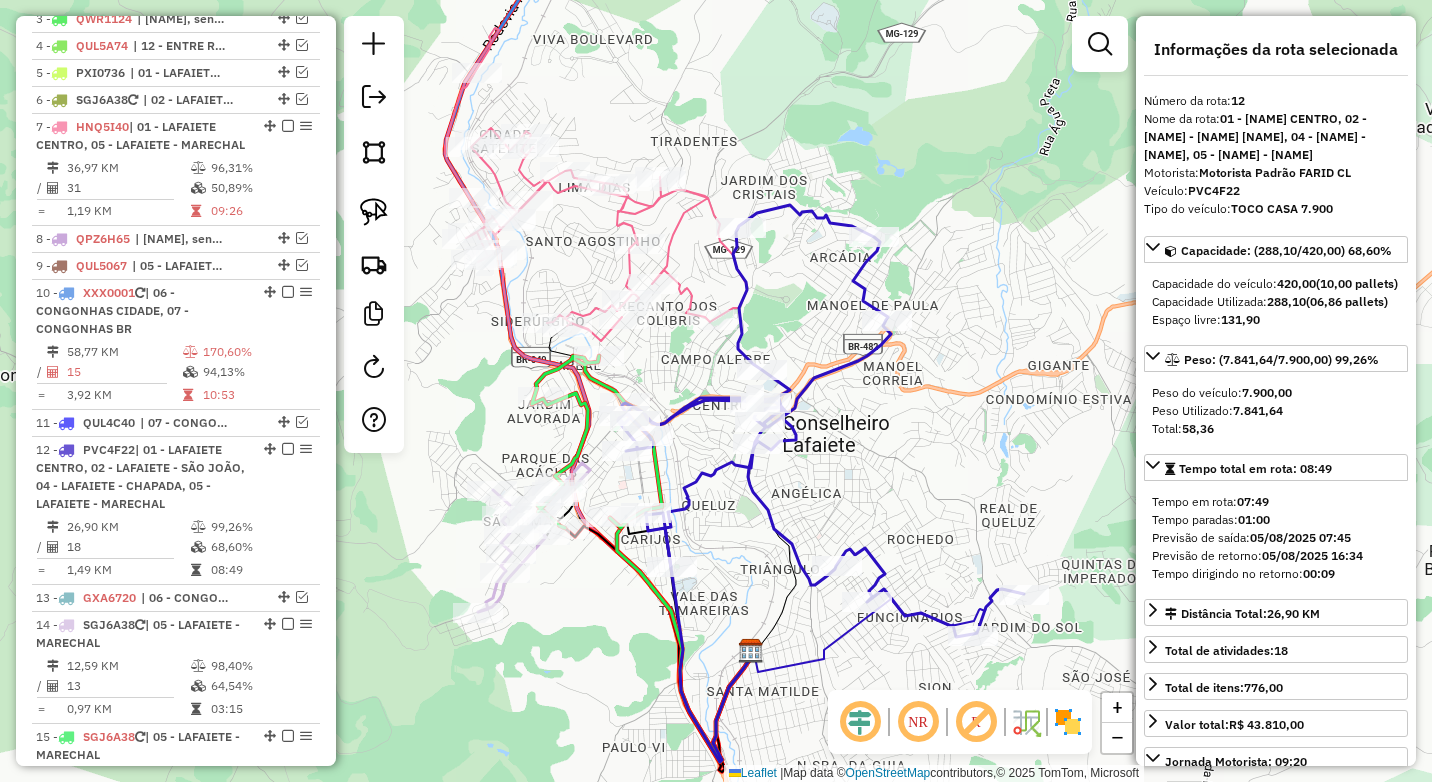 drag, startPoint x: 631, startPoint y: 404, endPoint x: 683, endPoint y: 473, distance: 86.40023 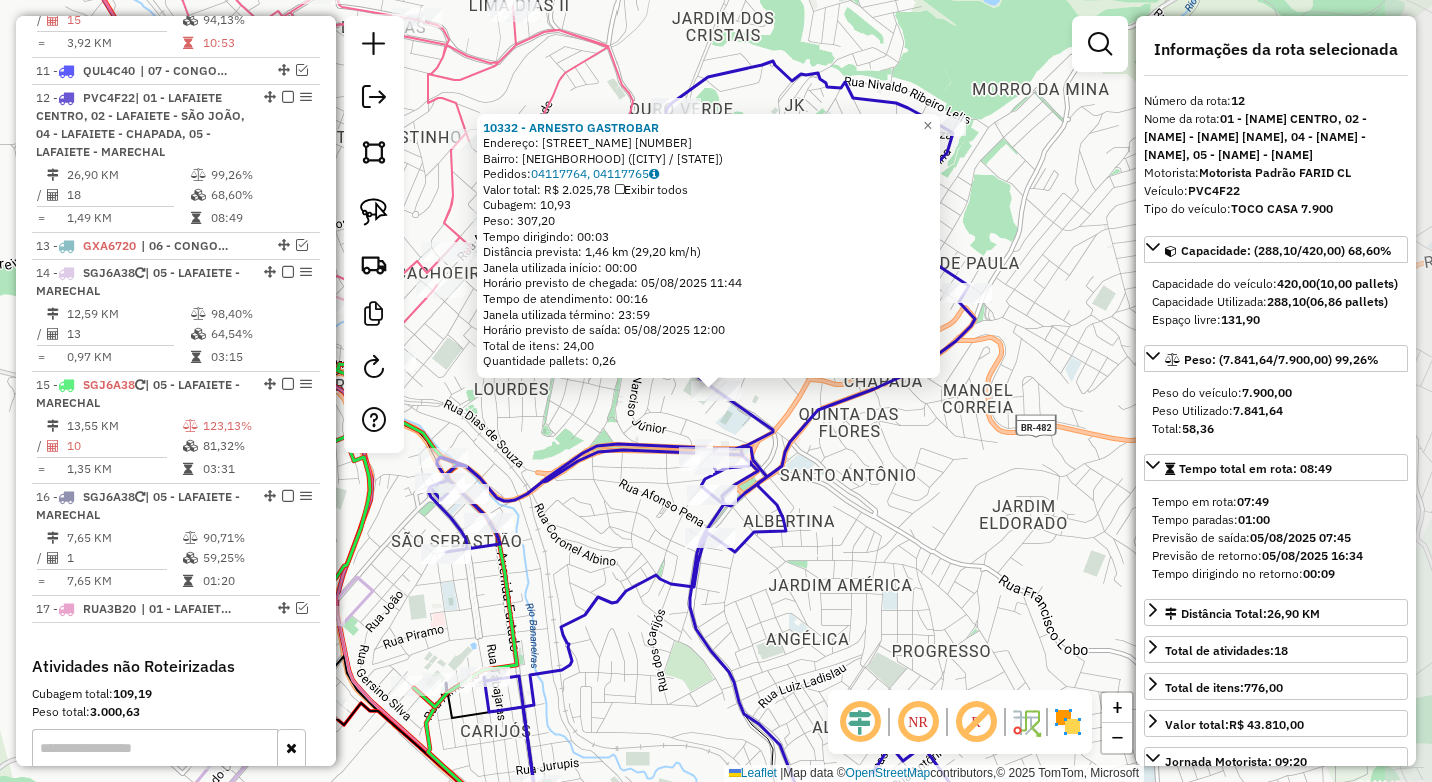 scroll, scrollTop: 1277, scrollLeft: 0, axis: vertical 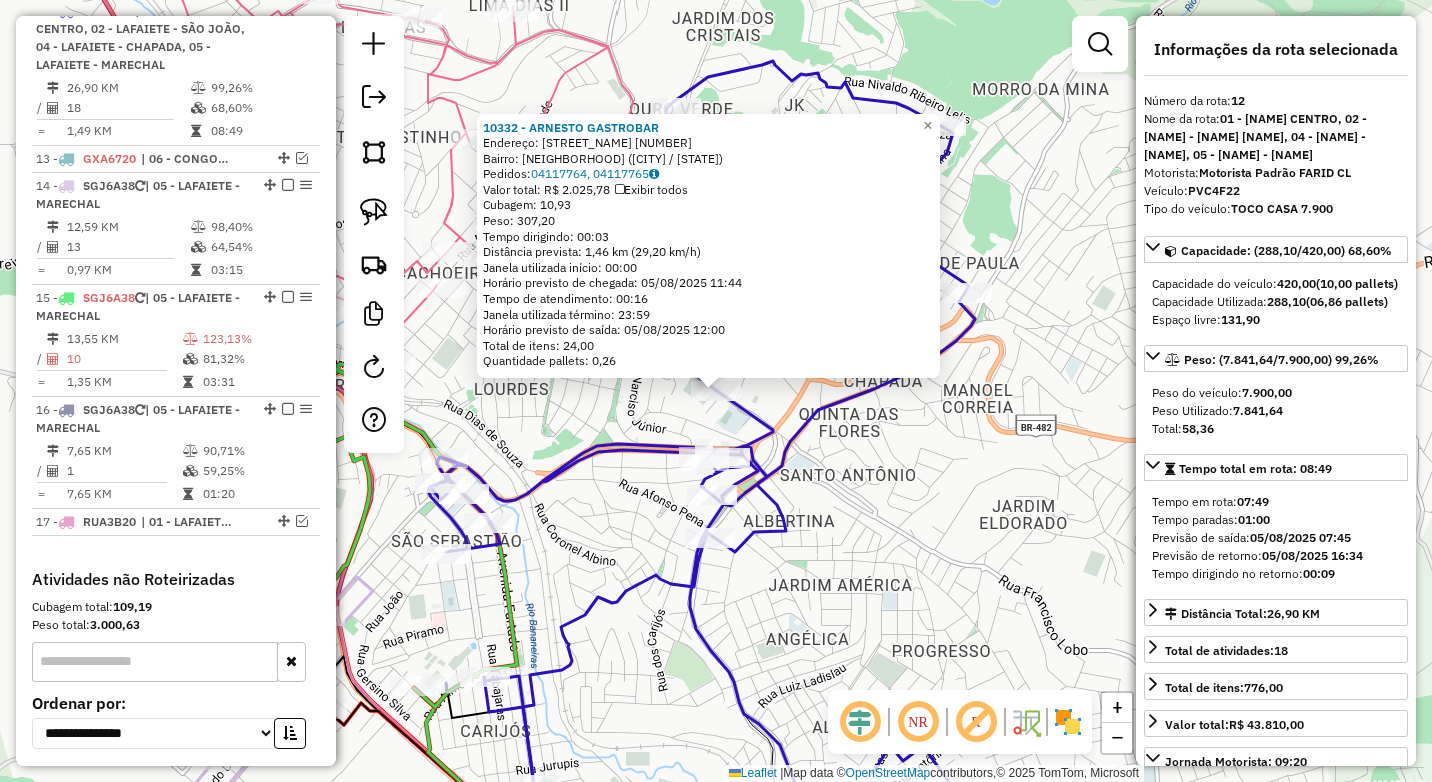 click on "10332 - ARNESTO GASTROBAR  Endereço:  BARAO DE SUASSUI 412   Bairro: SANTA EFIGENIA (CONSELHEIRO LAFAIETE / MG)   Pedidos:  04117764, 04117765   Valor total: R$ 2.025,78   Exibir todos   Cubagem: 10,93  Peso: 307,20  Tempo dirigindo: 00:03   Distância prevista: 1,46 km (29,20 km/h)   Janela utilizada início: 00:00   Horário previsto de chegada: 05/08/2025 11:44   Tempo de atendimento: 00:16   Janela utilizada término: 23:59   Horário previsto de saída: 05/08/2025 12:00   Total de itens: 24,00   Quantidade pallets: 0,26  × Janela de atendimento Grade de atendimento Capacidade Transportadoras Veículos Cliente Pedidos  Rotas Selecione os dias de semana para filtrar as janelas de atendimento  Seg   Ter   Qua   Qui   Sex   Sáb   Dom  Informe o período da janela de atendimento: De: Até:  Filtrar exatamente a janela do cliente  Considerar janela de atendimento padrão  Selecione os dias de semana para filtrar as grades de atendimento  Seg   Ter   Qua   Qui   Sex   Sáb   Dom   Peso mínimo:  **** **** +" 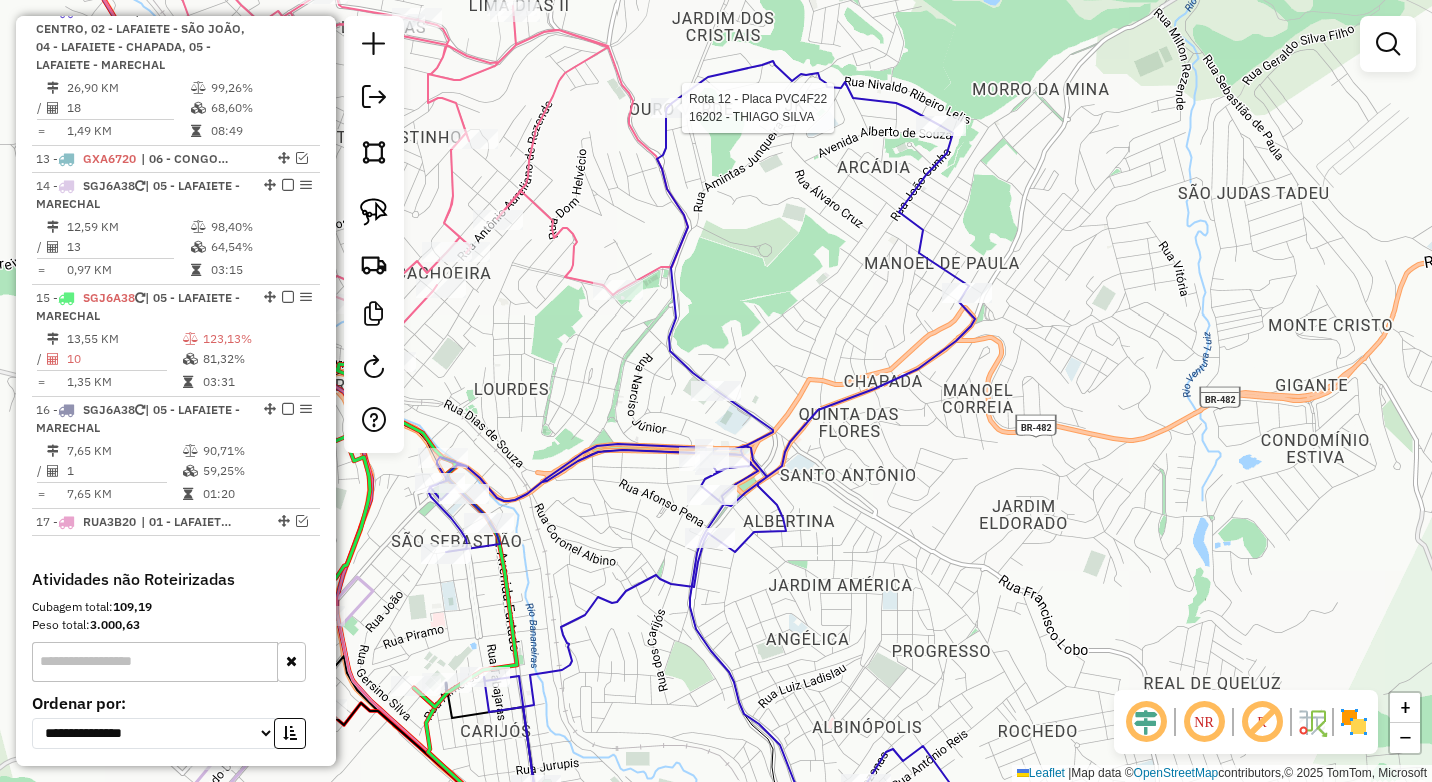 click 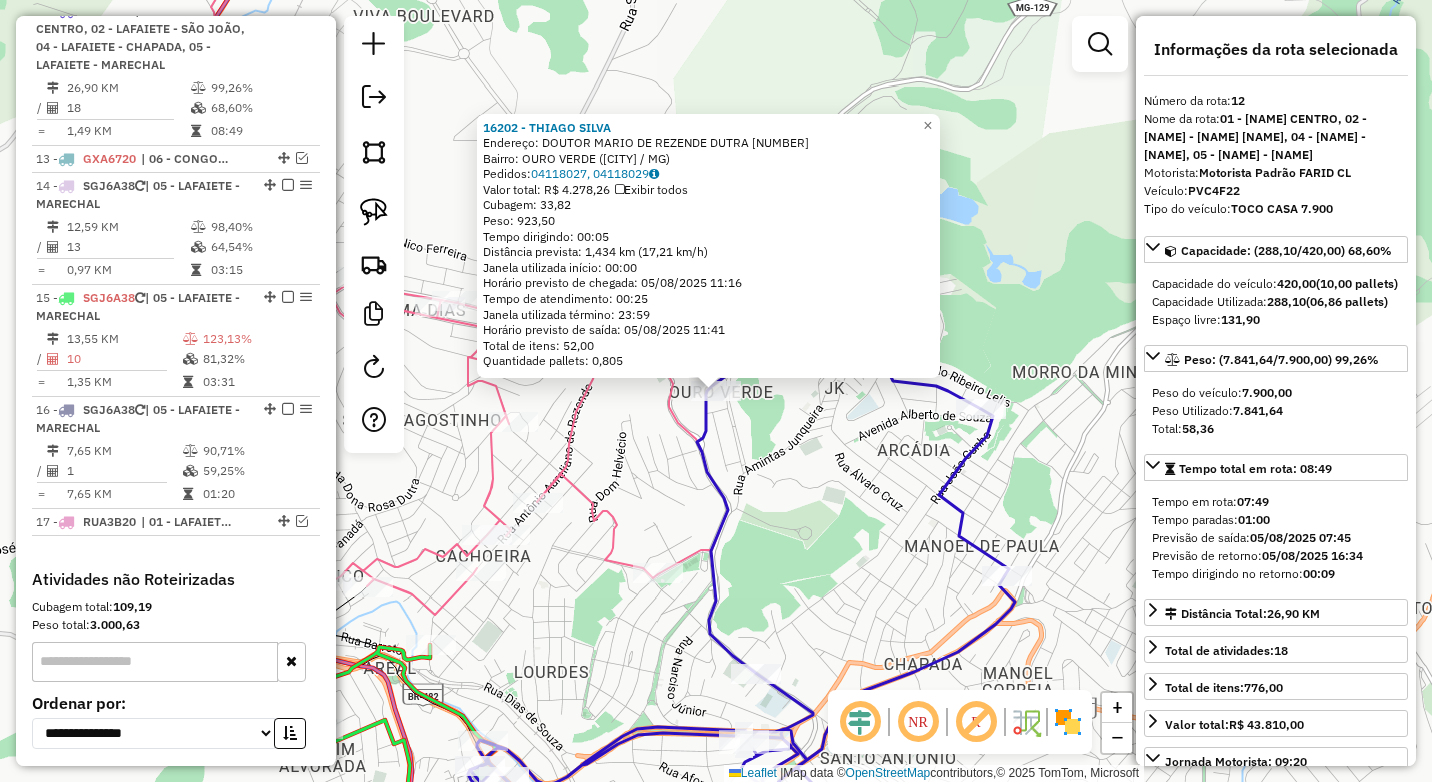 drag, startPoint x: 589, startPoint y: 599, endPoint x: 604, endPoint y: 329, distance: 270.41635 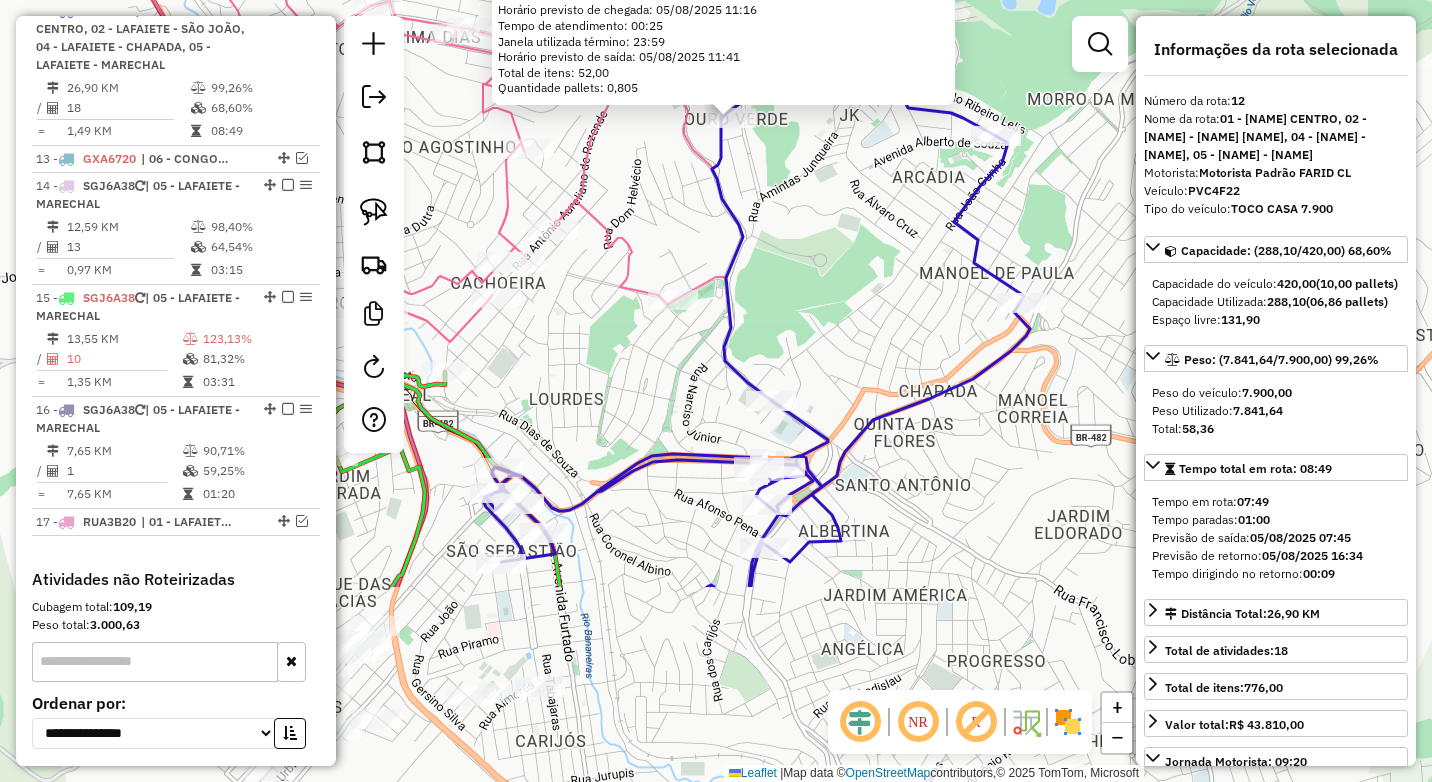click on "16202 - THIAGO SILVA  Endereço:  DOUTOR MARIO DE REZENDE DUTRA 130   Bairro: OURO VERDE (CONSELHEIRO LAFAIETE / MG)   Pedidos:  04118027, 04118029   Valor total: R$ 4.278,26   Exibir todos   Cubagem: 33,82  Peso: 923,50  Tempo dirigindo: 00:05   Distância prevista: 1,434 km (17,21 km/h)   Janela utilizada início: 00:00   Horário previsto de chegada: 05/08/2025 11:16   Tempo de atendimento: 00:25   Janela utilizada término: 23:59   Horário previsto de saída: 05/08/2025 11:41   Total de itens: 52,00   Quantidade pallets: 0,805  × Janela de atendimento Grade de atendimento Capacidade Transportadoras Veículos Cliente Pedidos  Rotas Selecione os dias de semana para filtrar as janelas de atendimento  Seg   Ter   Qua   Qui   Sex   Sáb   Dom  Informe o período da janela de atendimento: De: Até:  Filtrar exatamente a janela do cliente  Considerar janela de atendimento padrão  Selecione os dias de semana para filtrar as grades de atendimento  Seg   Ter   Qua   Qui   Sex   Sáb   Dom   Peso mínimo:  **** +" 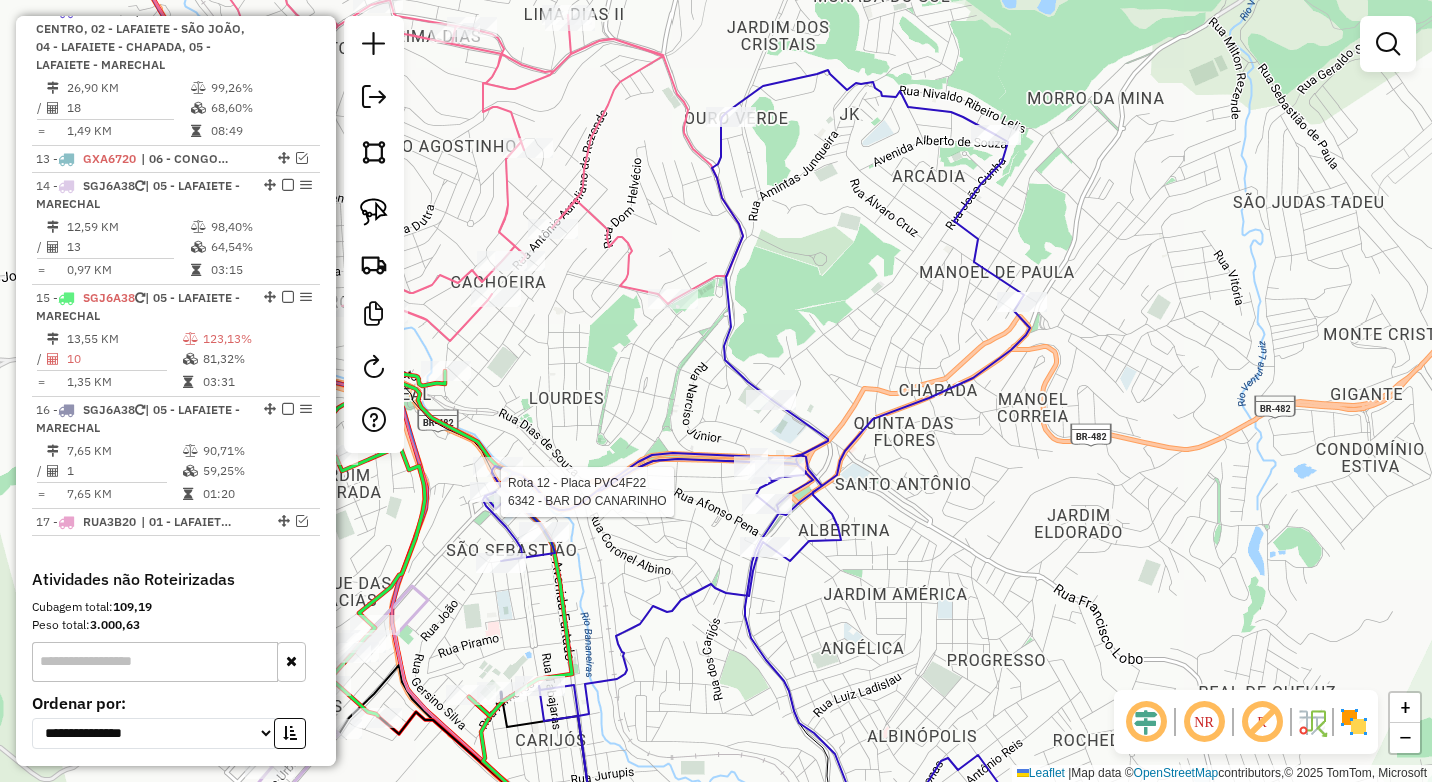 select on "*********" 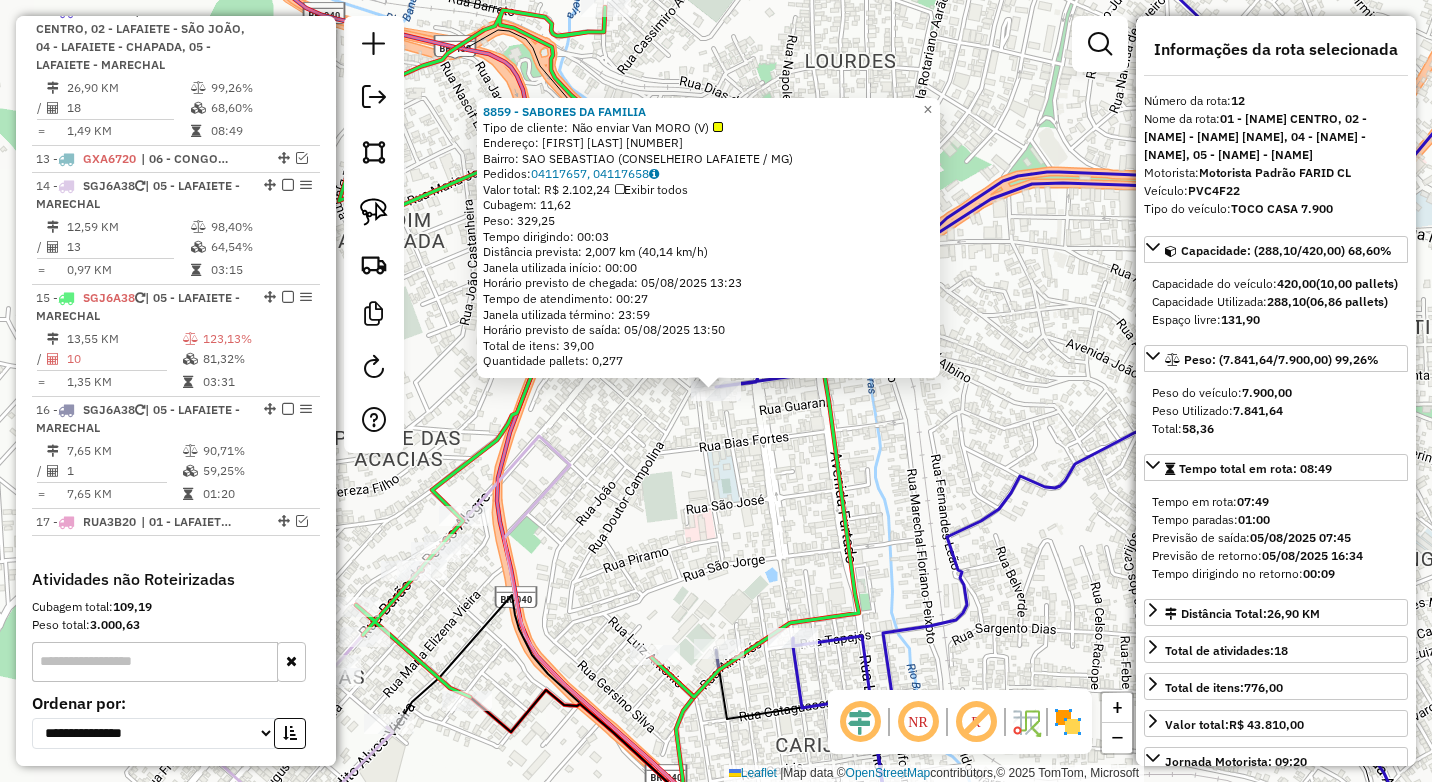 click on "8859 - SABORES DA FAMILIA  Tipo de cliente:   Não enviar Van MORO (V)   Endereço:  SAO SEBASTIAO 74   Bairro: SAO SEBASTIAO (CONSELHEIRO LAFAIETE / MG)   Pedidos:  04117657, 04117658   Valor total: R$ 2.102,24   Exibir todos   Cubagem: 11,62  Peso: 329,25  Tempo dirigindo: 00:03   Distância prevista: 2,007 km (40,14 km/h)   Janela utilizada início: 00:00   Horário previsto de chegada: 05/08/2025 13:23   Tempo de atendimento: 00:27   Janela utilizada término: 23:59   Horário previsto de saída: 05/08/2025 13:50   Total de itens: 39,00   Quantidade pallets: 0,277  × Janela de atendimento Grade de atendimento Capacidade Transportadoras Veículos Cliente Pedidos  Rotas Selecione os dias de semana para filtrar as janelas de atendimento  Seg   Ter   Qua   Qui   Sex   Sáb   Dom  Informe o período da janela de atendimento: De: Até:  Filtrar exatamente a janela do cliente  Considerar janela de atendimento padrão  Selecione os dias de semana para filtrar as grades de atendimento  Seg   Ter   Qua   Qui  ****" 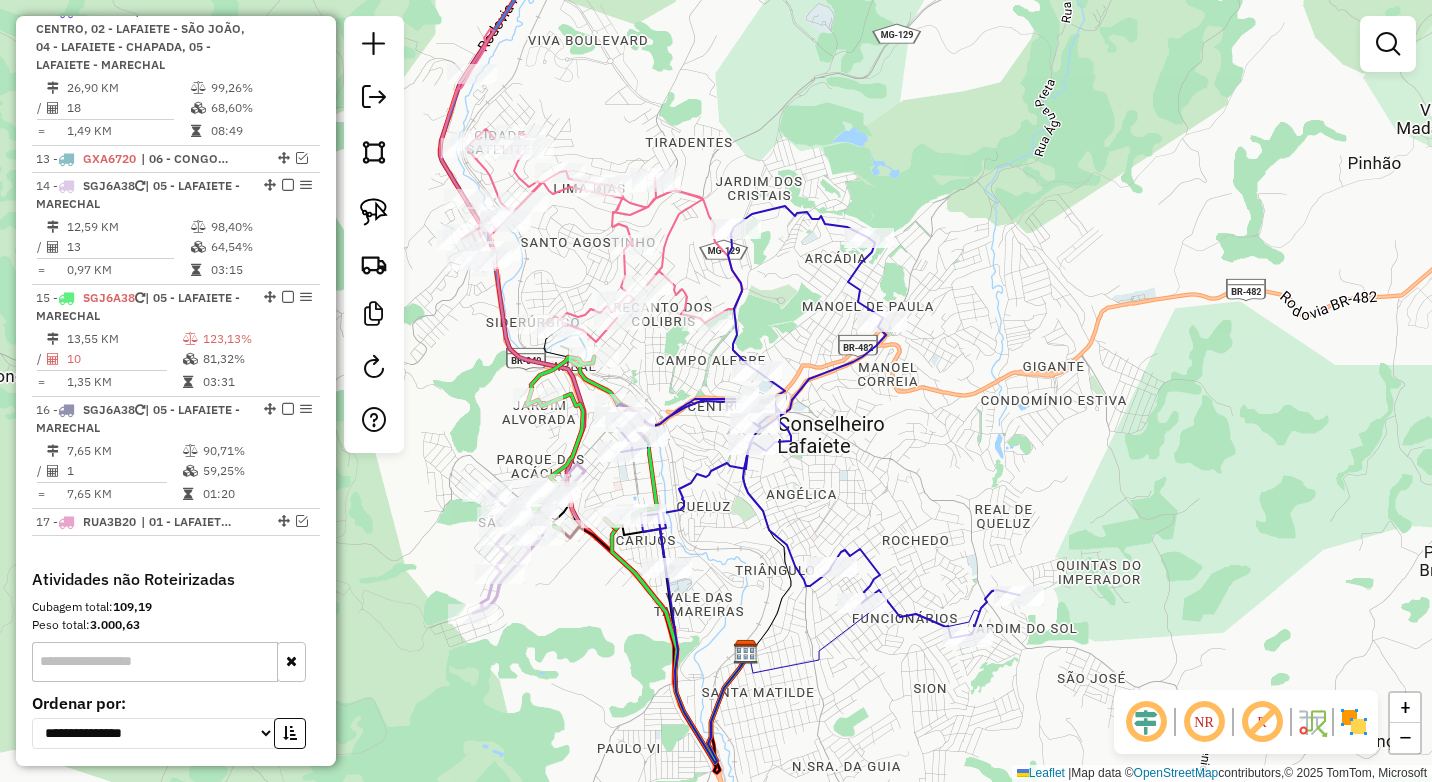drag, startPoint x: 767, startPoint y: 553, endPoint x: 615, endPoint y: 512, distance: 157.43253 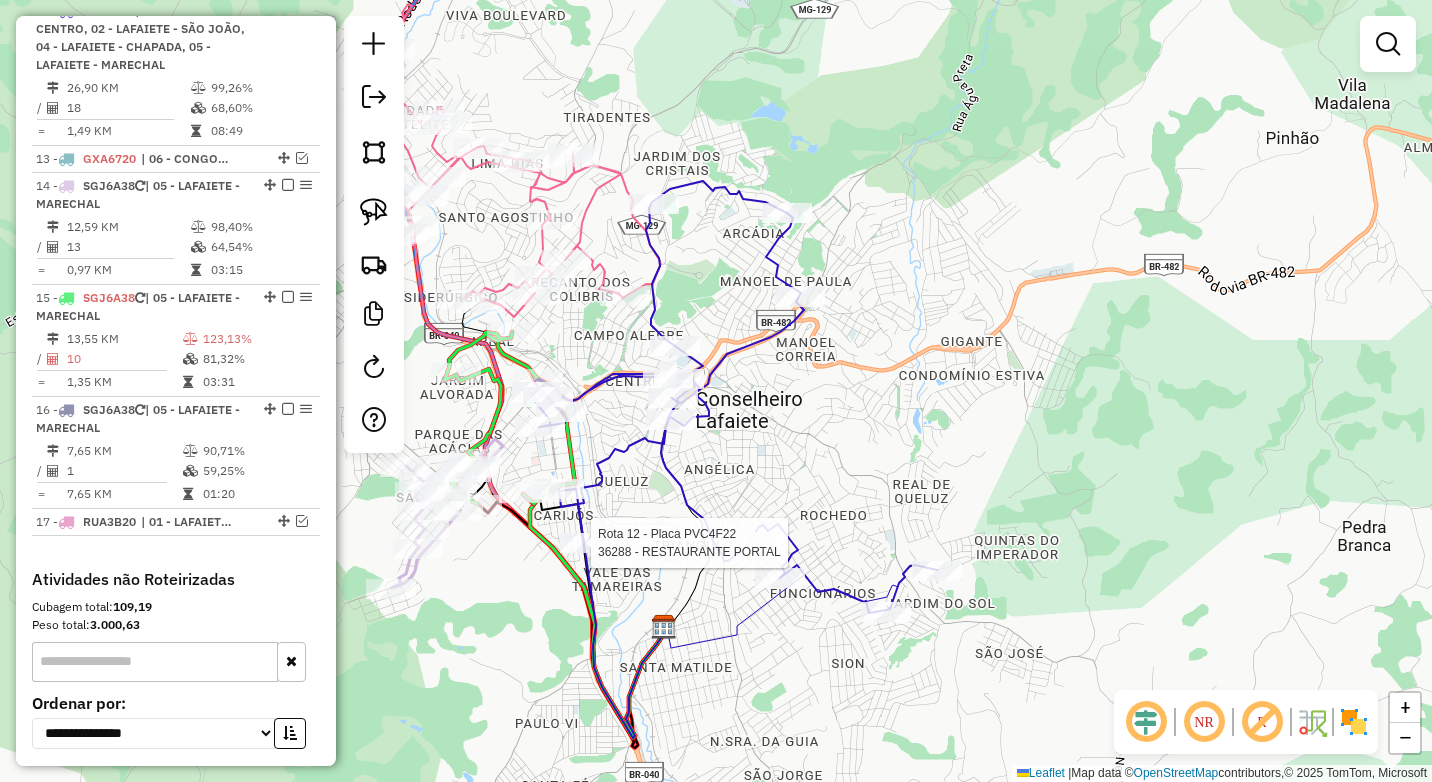 select on "*********" 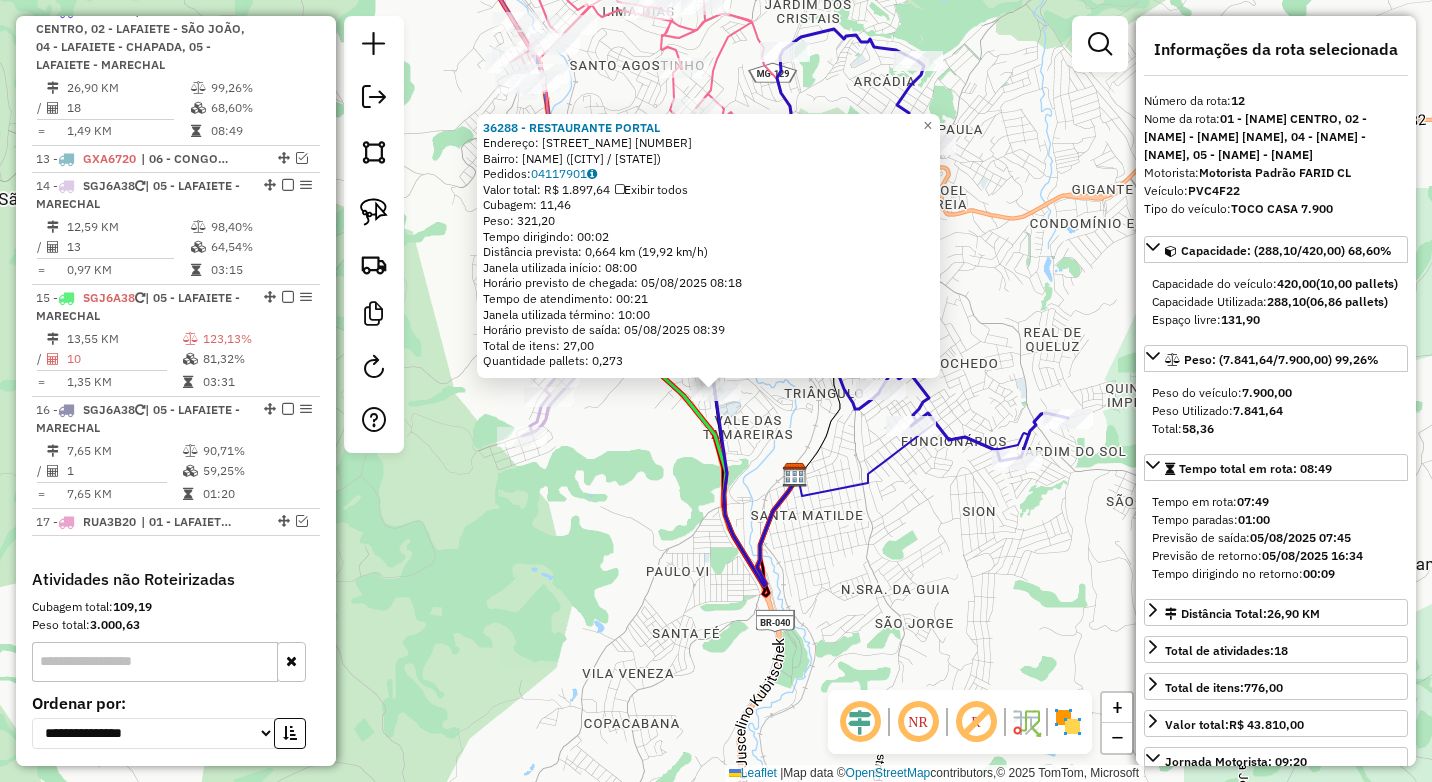 click on "36288 - RESTAURANTE PORTAL  Endereço:  LOPES FRANCO 592   Bairro: CARIJOS (CONSELHEIRO LAFAIETE / MG)   Pedidos:  04117901   Valor total: R$ 1.897,64   Exibir todos   Cubagem: 11,46  Peso: 321,20  Tempo dirigindo: 00:02   Distância prevista: 0,664 km (19,92 km/h)   Janela utilizada início: 08:00   Horário previsto de chegada: 05/08/2025 08:18   Tempo de atendimento: 00:21   Janela utilizada término: 10:00   Horário previsto de saída: 05/08/2025 08:39   Total de itens: 27,00   Quantidade pallets: 0,273  × Janela de atendimento Grade de atendimento Capacidade Transportadoras Veículos Cliente Pedidos  Rotas Selecione os dias de semana para filtrar as janelas de atendimento  Seg   Ter   Qua   Qui   Sex   Sáb   Dom  Informe o período da janela de atendimento: De: Até:  Filtrar exatamente a janela do cliente  Considerar janela de atendimento padrão  Selecione os dias de semana para filtrar as grades de atendimento  Seg   Ter   Qua   Qui   Sex   Sáb   Dom   Peso mínimo:  ****  Peso máximo:  **** De:" 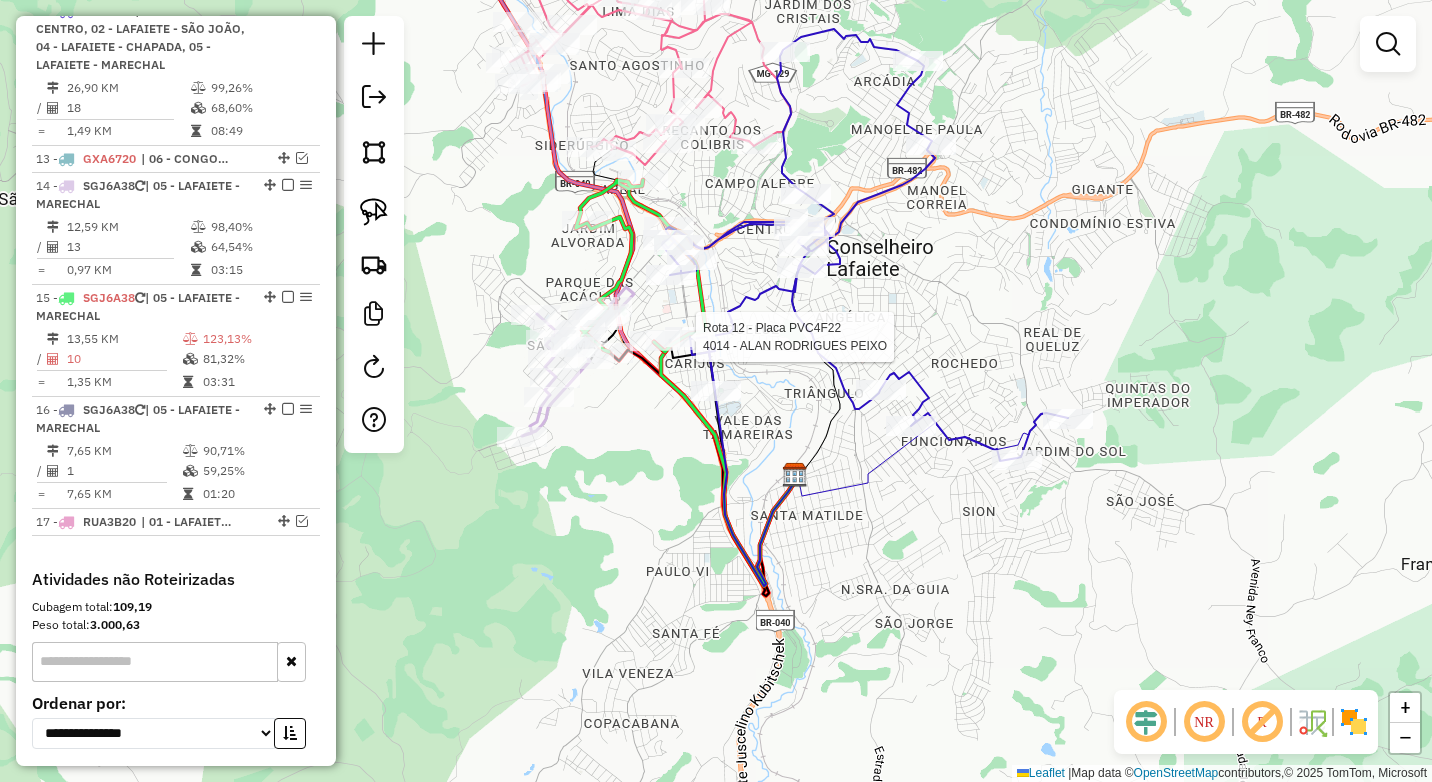 select on "*********" 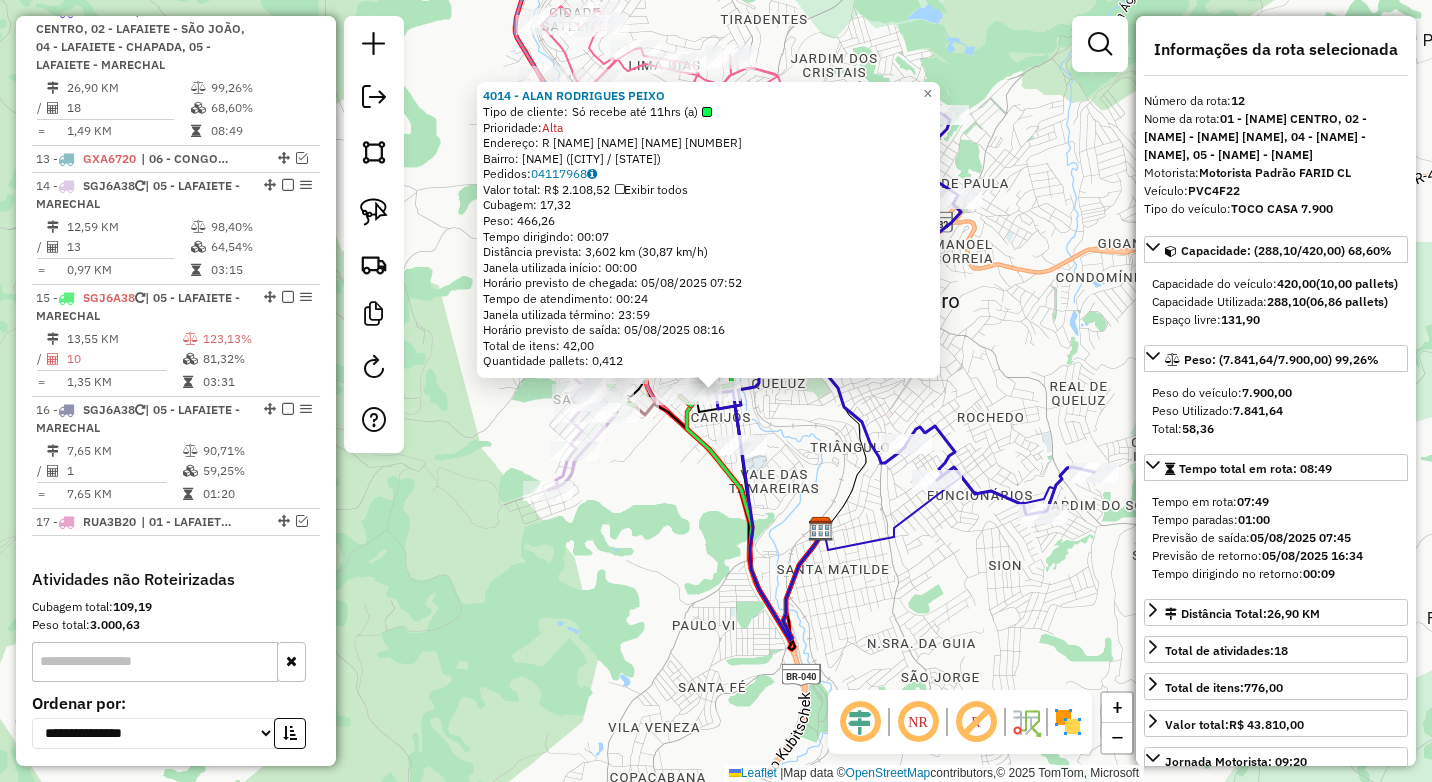 click on "Rota 12 - Placa PVC4F22  36288 - RESTAURANTE PORTAL 4014 - ALAN RODRIGUES PEIXO  Tipo de cliente:   Só recebe até 11hrs (a)   Prioridade:  Alta  Endereço: R   FLORIANO LOPES FRANCO         142   Bairro: CARIJOS (CONSELHEIRO LAF / MG)   Pedidos:  04117968   Valor total: R$ 2.108,52   Exibir todos   Cubagem: 17,32  Peso: 466,26  Tempo dirigindo: 00:07   Distância prevista: 3,602 km (30,87 km/h)   Janela utilizada início: 00:00   Horário previsto de chegada: 05/08/2025 07:52   Tempo de atendimento: 00:24   Janela utilizada término: 23:59   Horário previsto de saída: 05/08/2025 08:16   Total de itens: 42,00   Quantidade pallets: 0,412  × Janela de atendimento Grade de atendimento Capacidade Transportadoras Veículos Cliente Pedidos  Rotas Selecione os dias de semana para filtrar as janelas de atendimento  Seg   Ter   Qua   Qui   Sex   Sáb   Dom  Informe o período da janela de atendimento: De: Até:  Filtrar exatamente a janela do cliente  Considerar janela de atendimento padrão   Seg   Ter   Qua  De:" 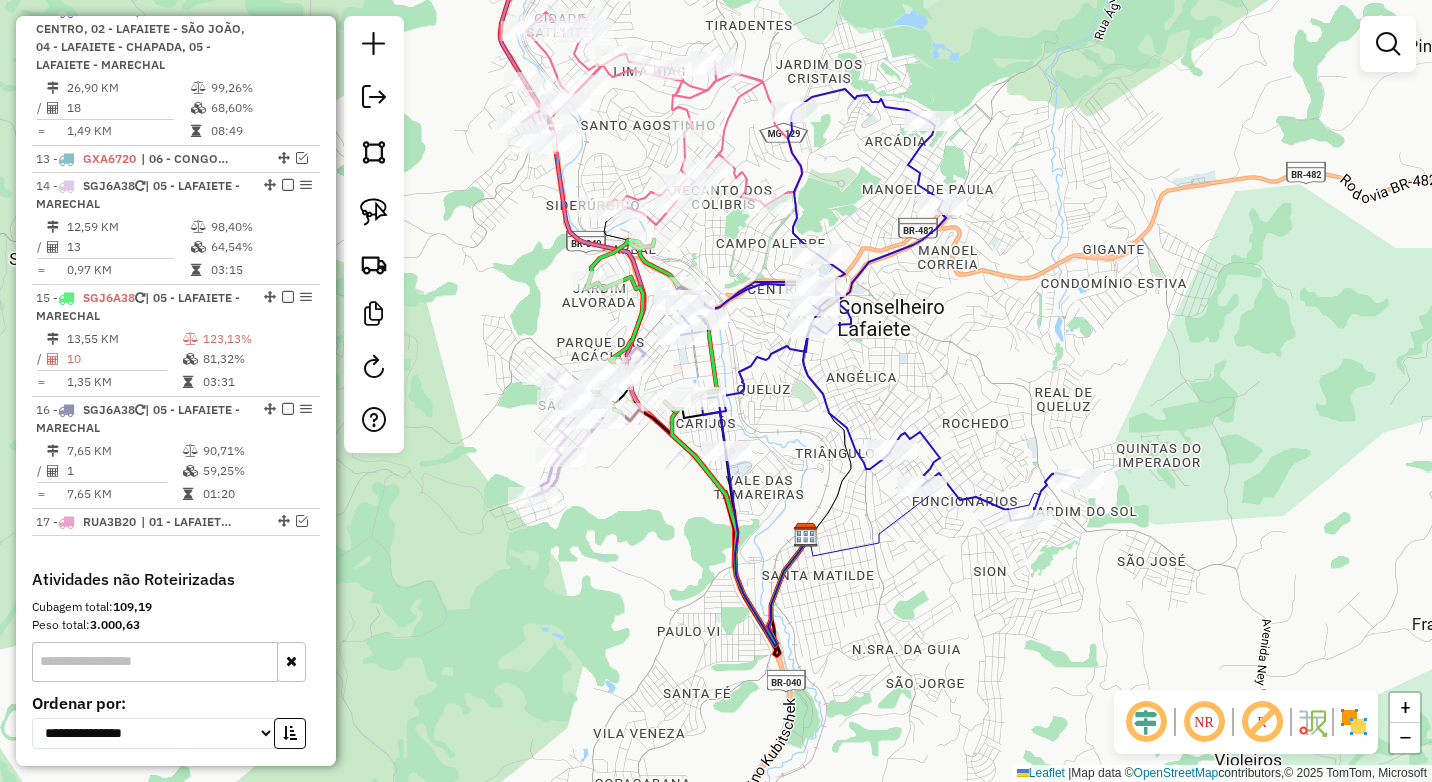 drag, startPoint x: 798, startPoint y: 395, endPoint x: 723, endPoint y: 442, distance: 88.50989 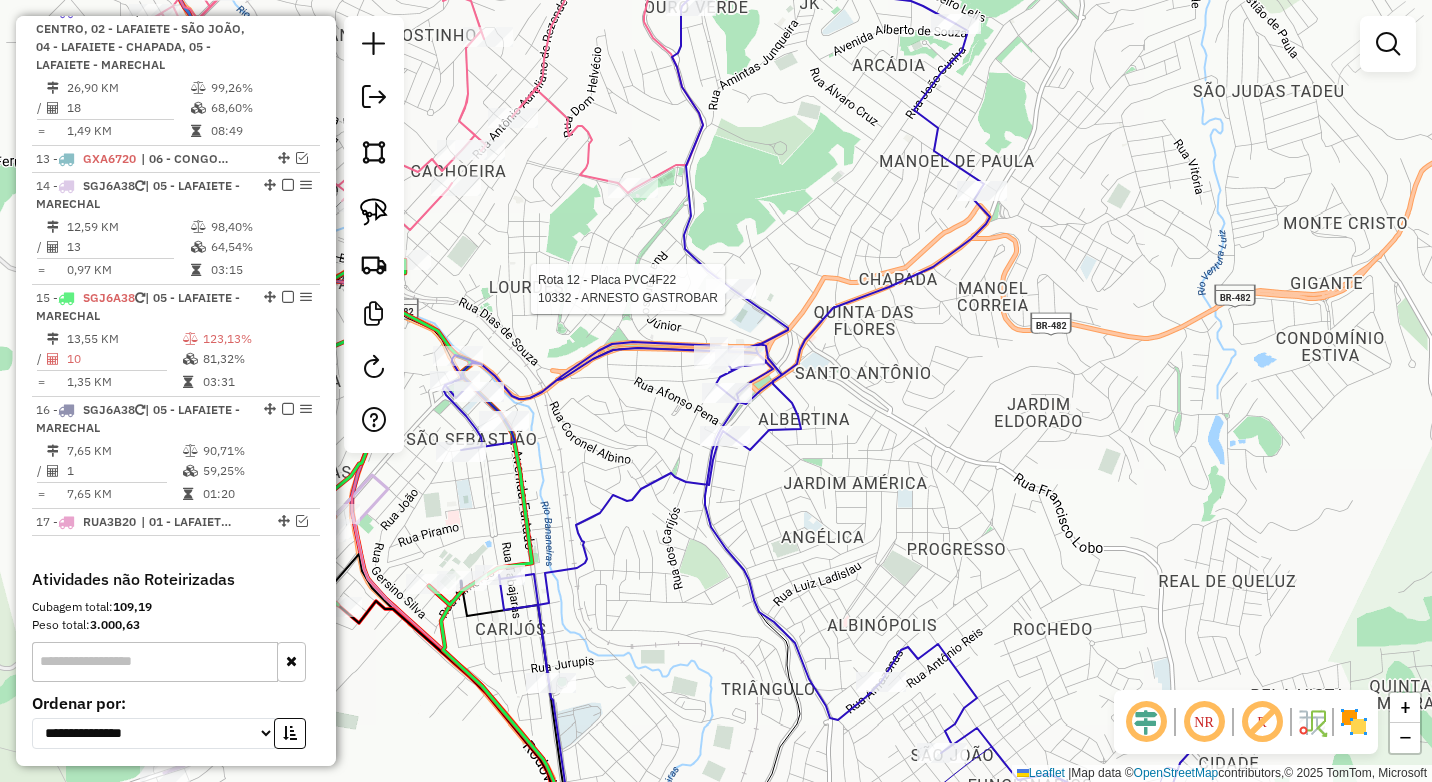 select on "*********" 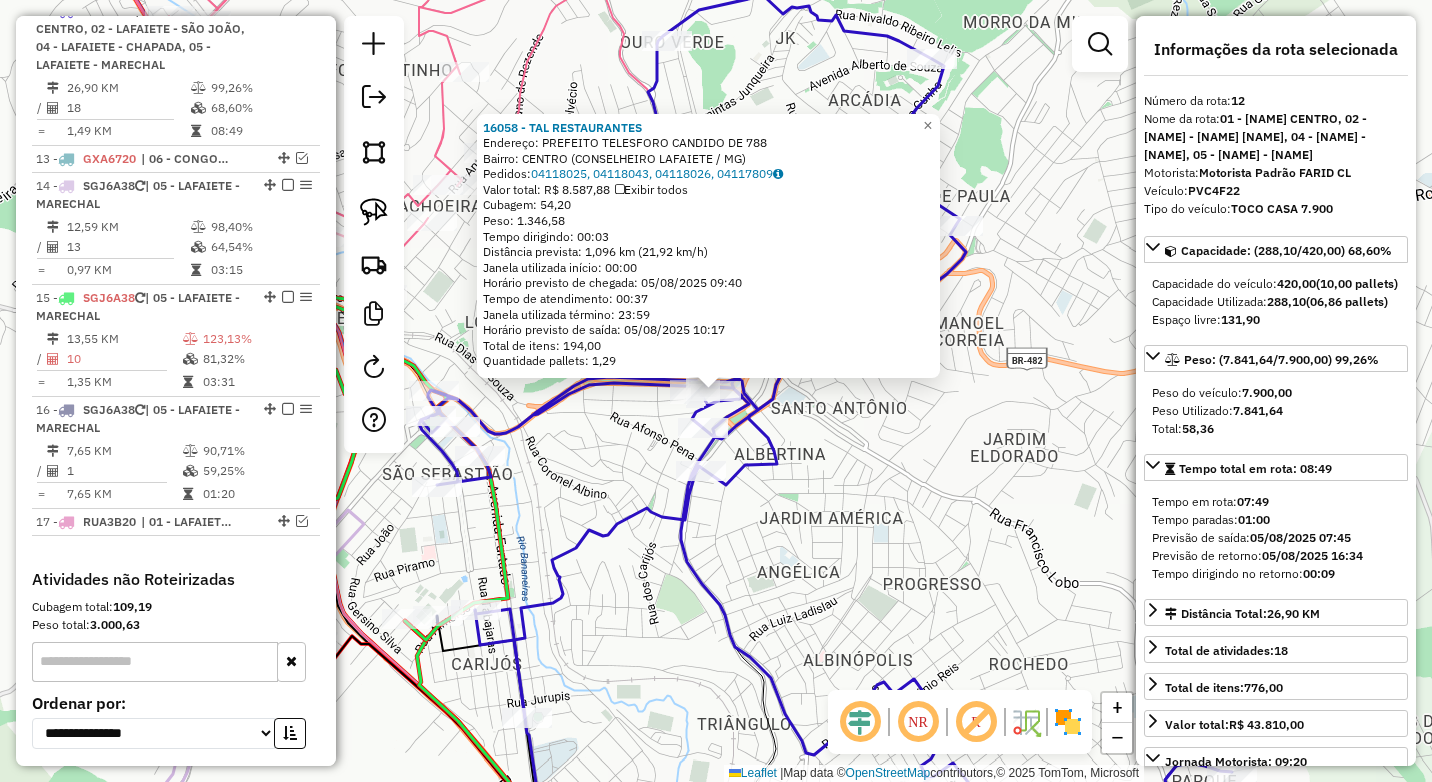 click on "16058 - TAL RESTAURANTES  Endereço:  PREFEITO TELESFORO CANDIDO DE 788   Bairro: CENTRO (CONSELHEIRO LAFAIETE / MG)   Pedidos:  04118025, 04118043, 04118026, 04117809   Valor total: R$ 8.587,88   Exibir todos   Cubagem: 54,20  Peso: 1.346,58  Tempo dirigindo: 00:03   Distância prevista: 1,096 km (21,92 km/h)   Janela utilizada início: 00:00   Horário previsto de chegada: 05/08/2025 09:40   Tempo de atendimento: 00:37   Janela utilizada término: 23:59   Horário previsto de saída: 05/08/2025 10:17   Total de itens: 194,00   Quantidade pallets: 1,29  × Janela de atendimento Grade de atendimento Capacidade Transportadoras Veículos Cliente Pedidos  Rotas Selecione os dias de semana para filtrar as janelas de atendimento  Seg   Ter   Qua   Qui   Sex   Sáb   Dom  Informe o período da janela de atendimento: De: Até:  Filtrar exatamente a janela do cliente  Considerar janela de atendimento padrão  Selecione os dias de semana para filtrar as grades de atendimento  Seg   Ter   Qua   Qui   Sex   Sáb   Dom" 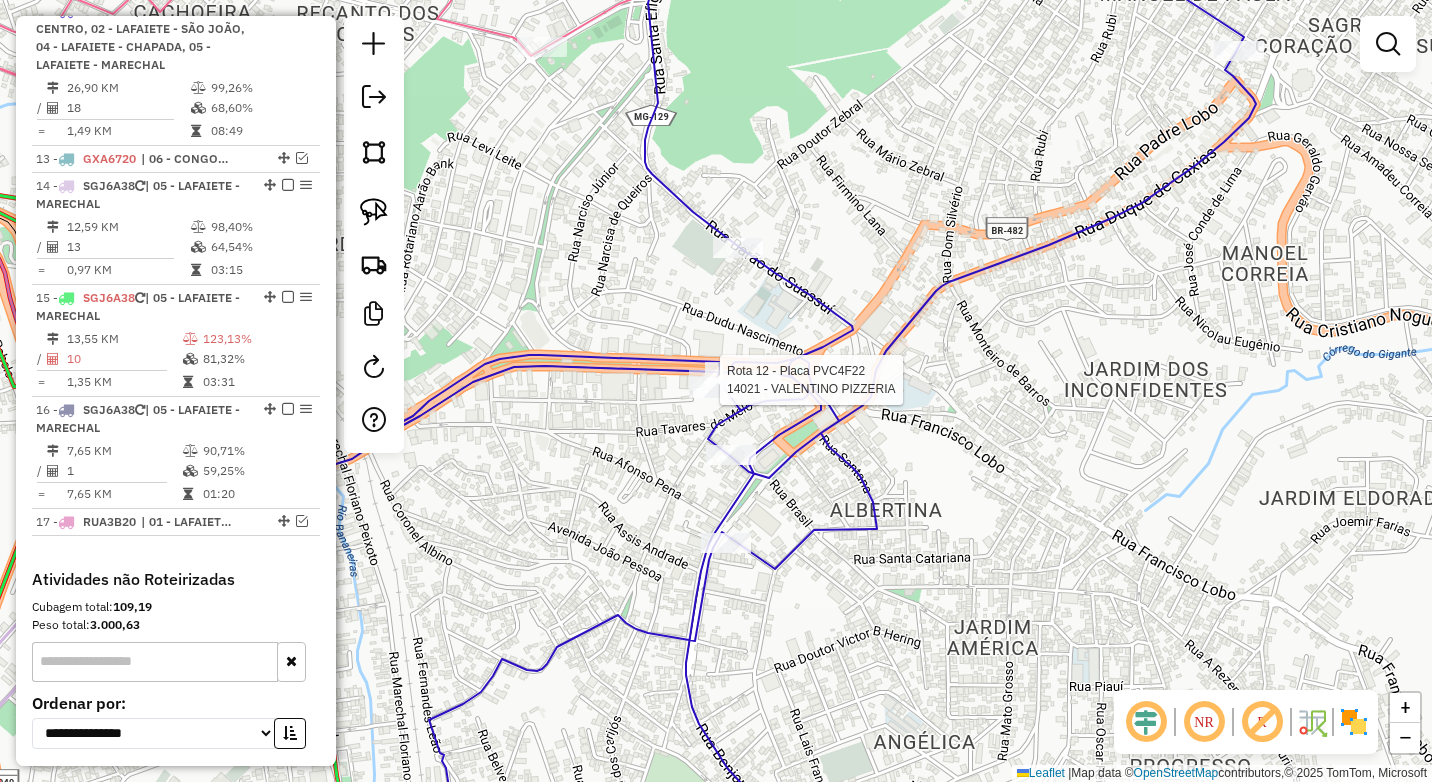 select on "*********" 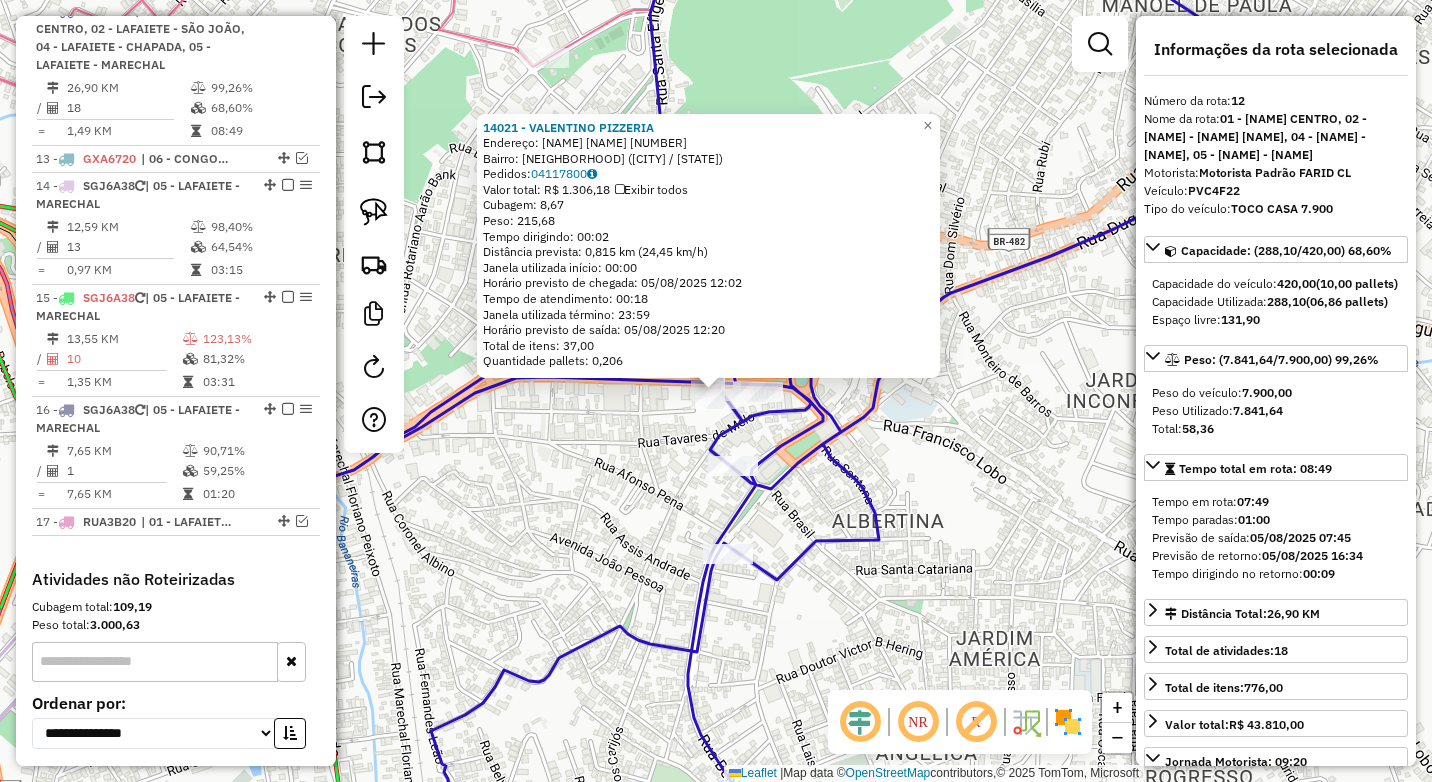 click on "14021 - VALENTINO PIZZERIA  Endereço:  HORACIO DE QUEIROS 425   Bairro: ROSARIO (CONSELHEIRO LAFAIETE / MG)   Pedidos:  04117800   Valor total: R$ 1.306,18   Exibir todos   Cubagem: 8,67  Peso: 215,68  Tempo dirigindo: 00:02   Distância prevista: 0,815 km (24,45 km/h)   Janela utilizada início: 00:00   Horário previsto de chegada: 05/08/2025 12:02   Tempo de atendimento: 00:18   Janela utilizada término: 23:59   Horário previsto de saída: 05/08/2025 12:20   Total de itens: 37,00   Quantidade pallets: 0,206  × Janela de atendimento Grade de atendimento Capacidade Transportadoras Veículos Cliente Pedidos  Rotas Selecione os dias de semana para filtrar as janelas de atendimento  Seg   Ter   Qua   Qui   Sex   Sáb   Dom  Informe o período da janela de atendimento: De: Até:  Filtrar exatamente a janela do cliente  Considerar janela de atendimento padrão  Selecione os dias de semana para filtrar as grades de atendimento  Seg   Ter   Qua   Qui   Sex   Sáb   Dom   Peso mínimo:  ****  Peso máximo:  ****" 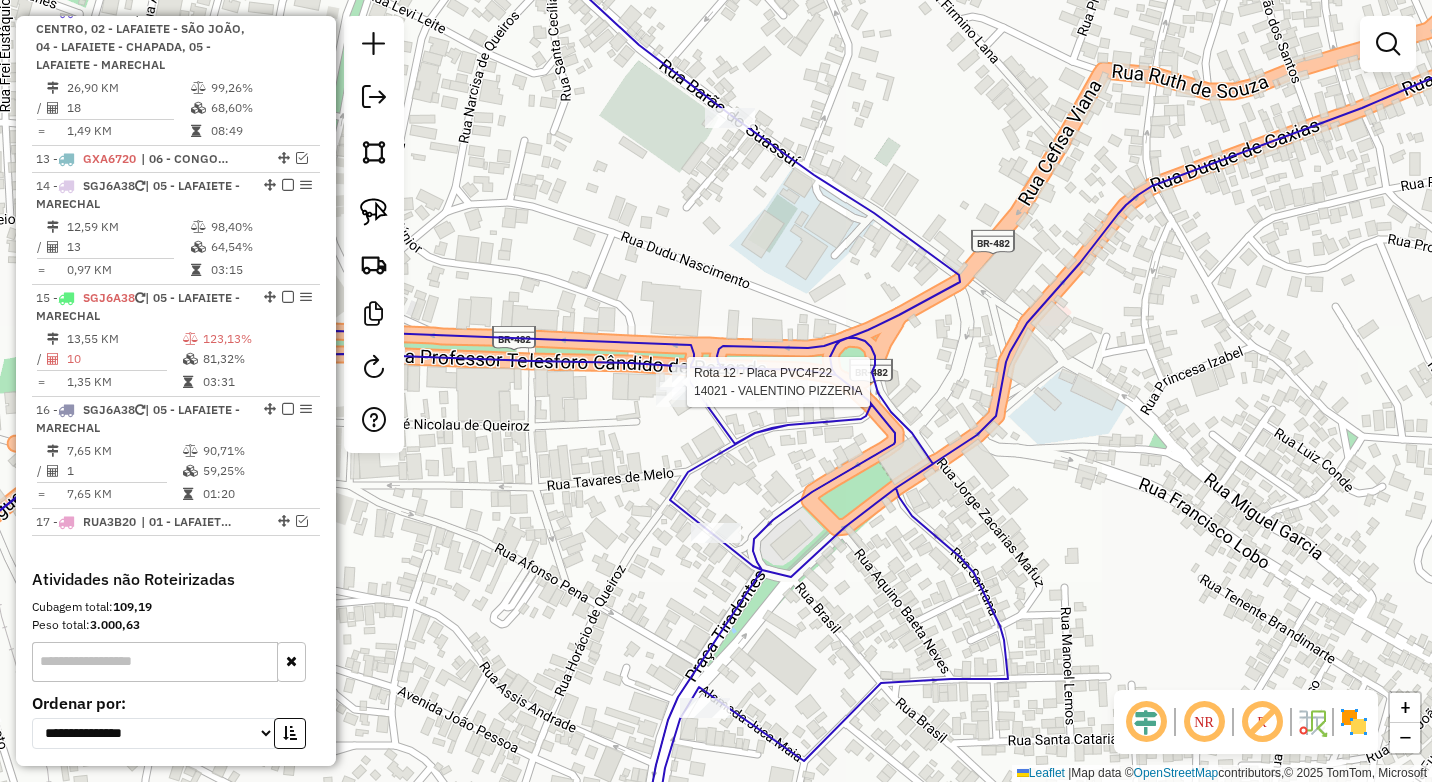 select on "*********" 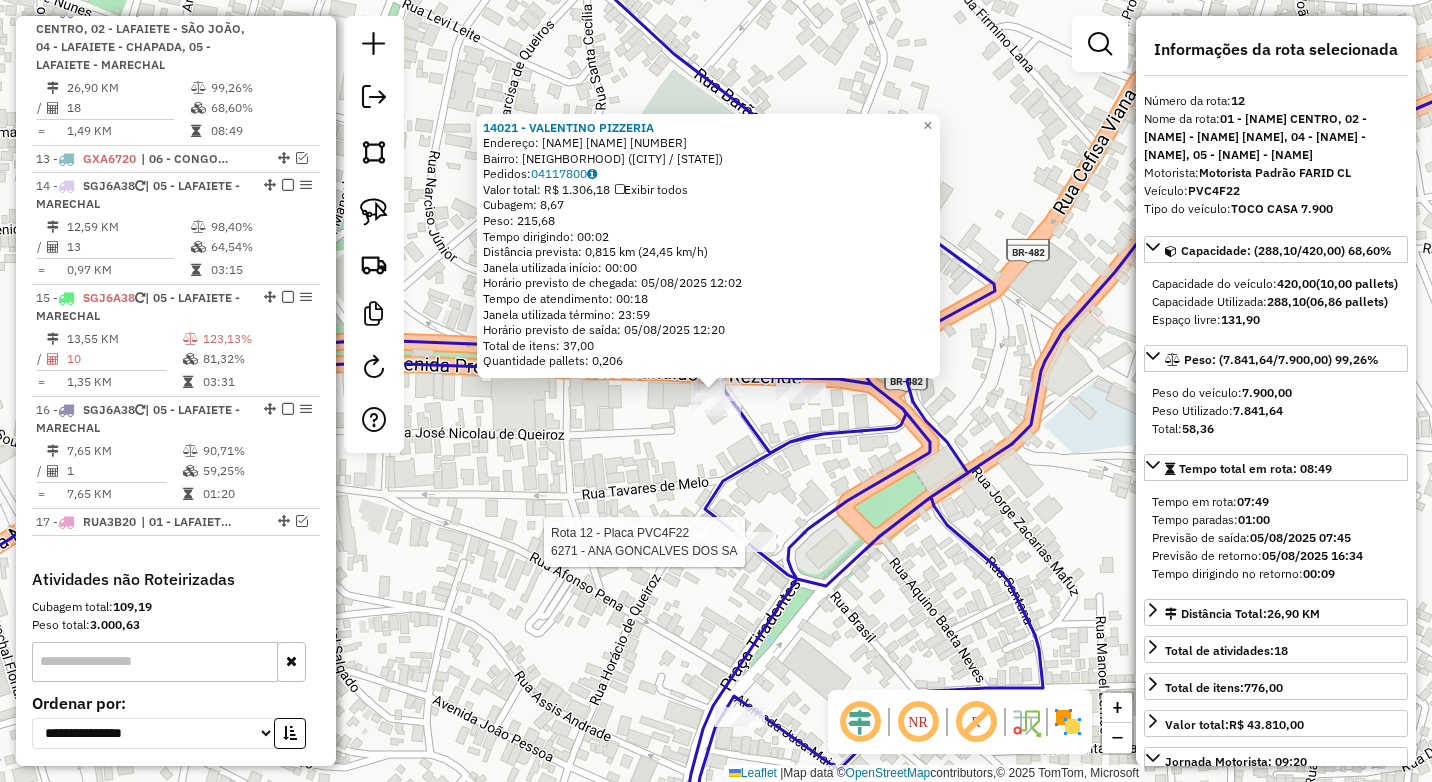click 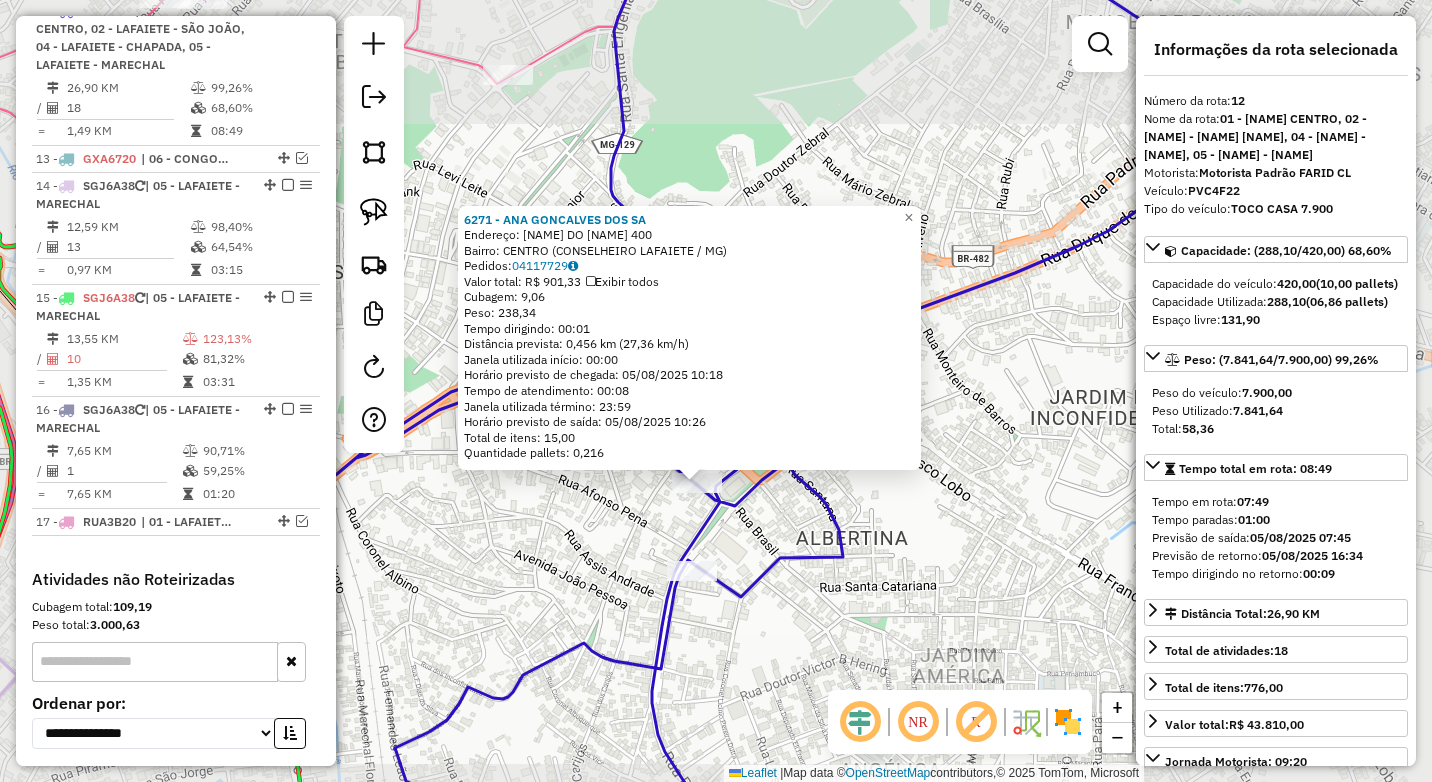 click 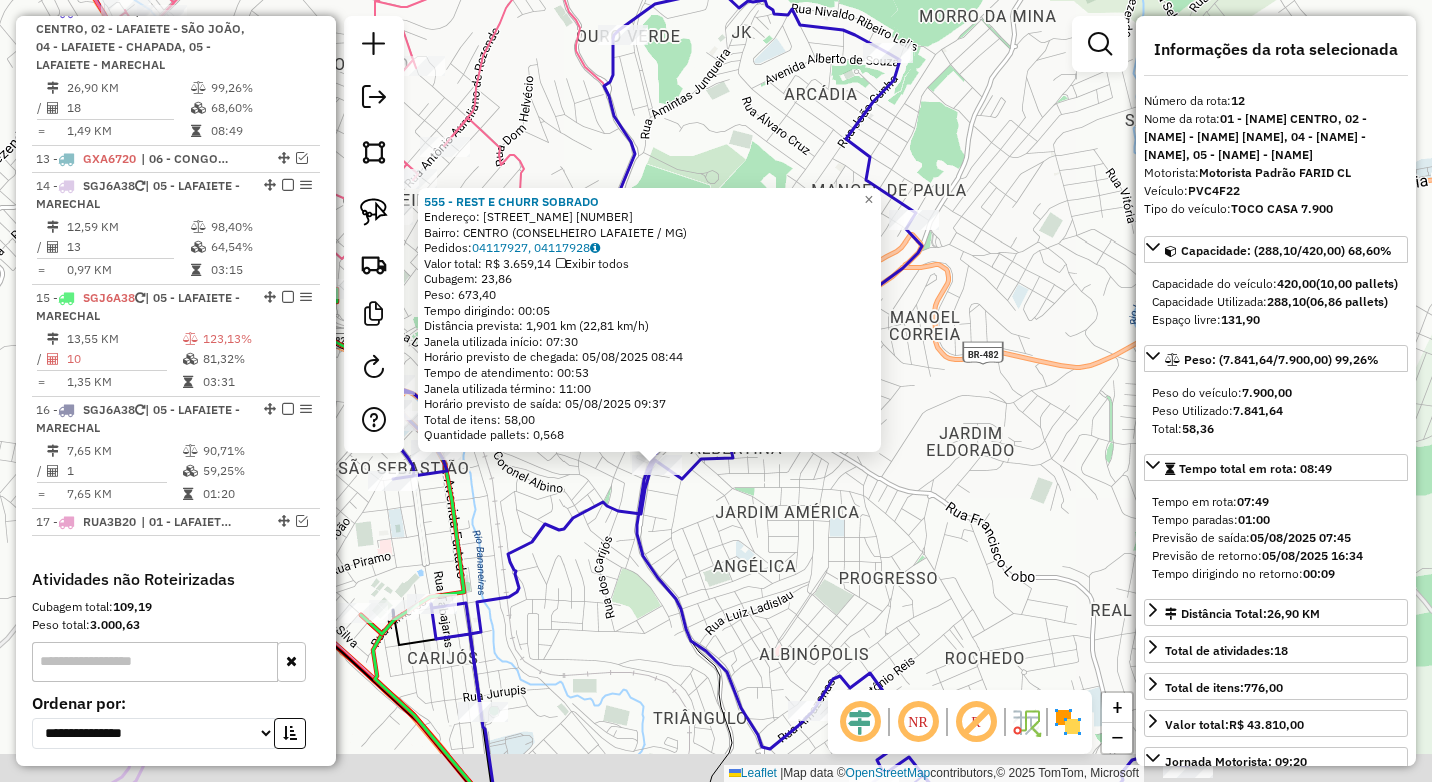 drag, startPoint x: 623, startPoint y: 603, endPoint x: 543, endPoint y: 374, distance: 242.57164 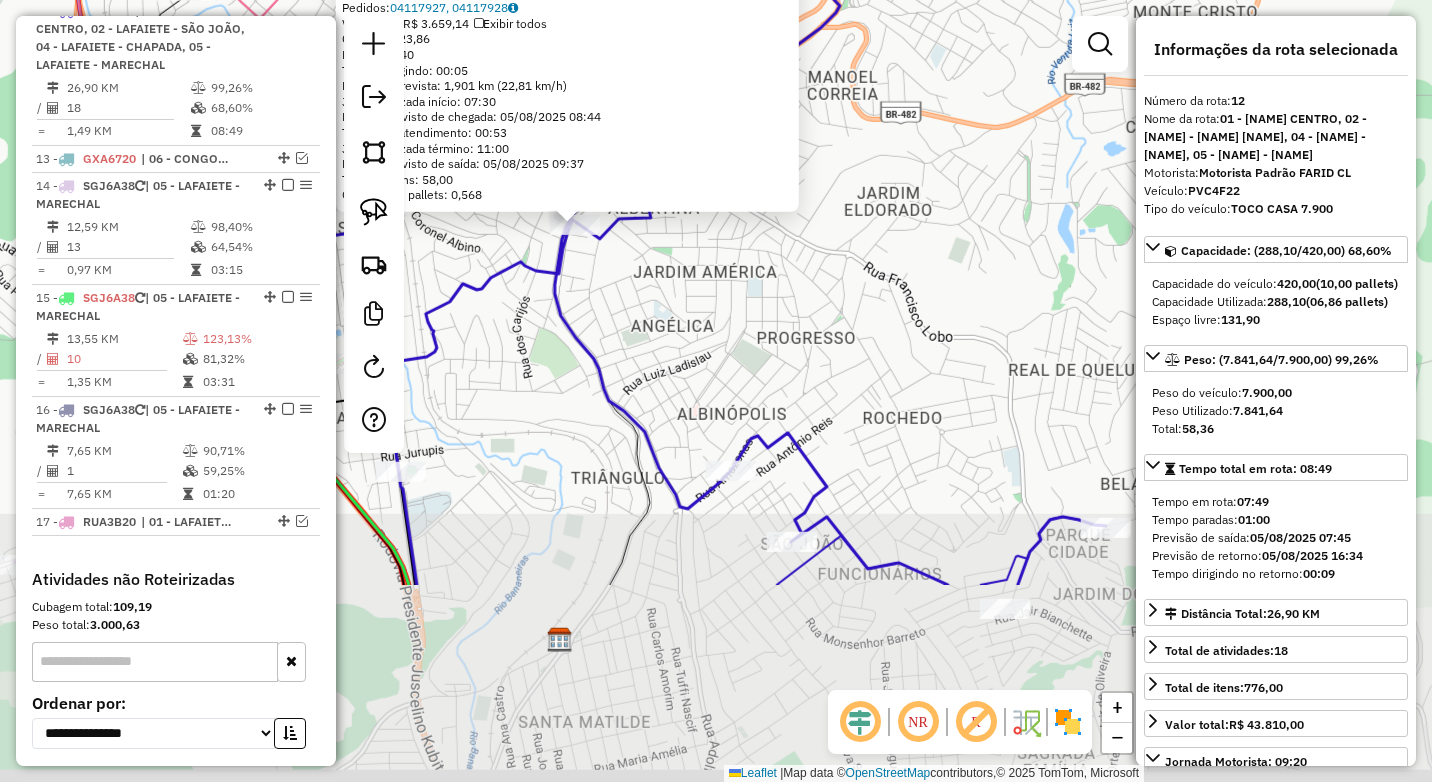 click on "555 - REST E CHURR SOBRADO  Endereço:  JOSE NICOLAU DE QUEIROS 35   Bairro: CENTRO (CONSELHEIRO LAFAIETE / MG)   Pedidos:  04117927, 04117928   Valor total: R$ 3.659,14   Exibir todos   Cubagem: 23,86  Peso: 673,40  Tempo dirigindo: 00:05   Distância prevista: 1,901 km (22,81 km/h)   Janela utilizada início: 07:30   Horário previsto de chegada: 05/08/2025 08:44   Tempo de atendimento: 00:53   Janela utilizada término: 11:00   Horário previsto de saída: 05/08/2025 09:37   Total de itens: 58,00   Quantidade pallets: 0,568  × Janela de atendimento Grade de atendimento Capacidade Transportadoras Veículos Cliente Pedidos  Rotas Selecione os dias de semana para filtrar as janelas de atendimento  Seg   Ter   Qua   Qui   Sex   Sáb   Dom  Informe o período da janela de atendimento: De: Até:  Filtrar exatamente a janela do cliente  Considerar janela de atendimento padrão  Selecione os dias de semana para filtrar as grades de atendimento  Seg   Ter   Qua   Qui   Sex   Sáb   Dom   Peso mínimo:  **** **** +" 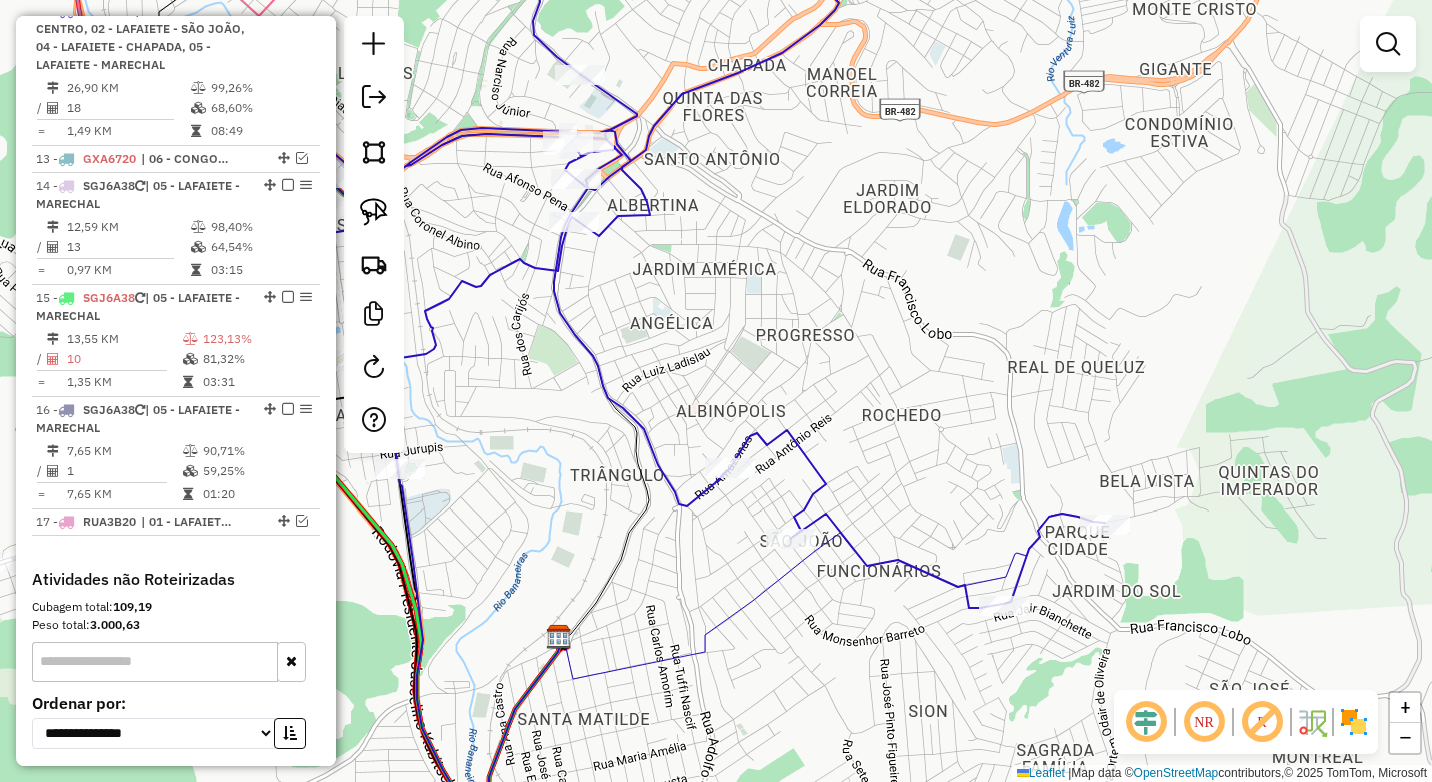 click 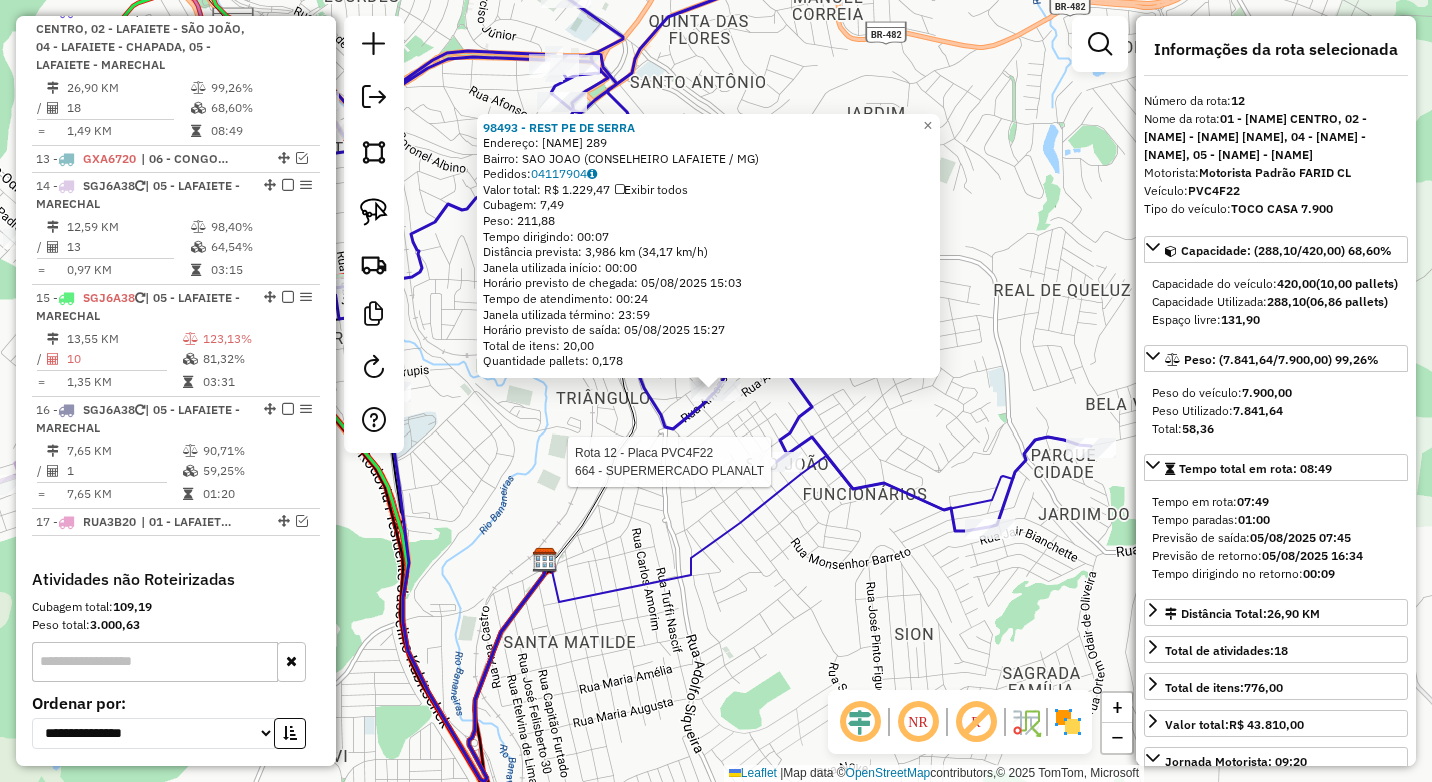 click 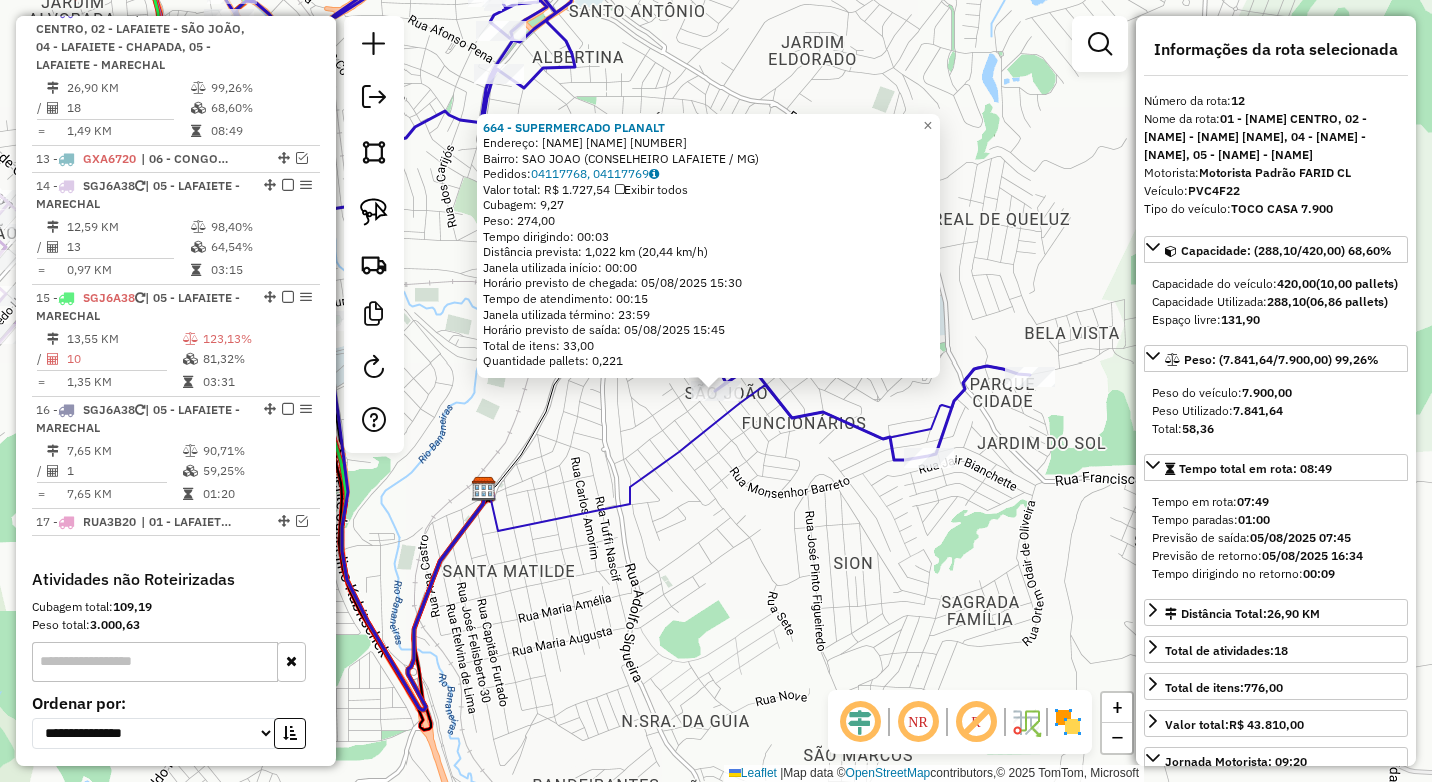 click on "664 - SUPERMERCADO PLANALT  Endereço:  ALFREDO ZEBRAL 579   Bairro: SAO JOAO (CONSELHEIRO LAFAIETE / MG)   Pedidos:  04117768, 04117769   Valor total: R$ 1.727,54   Exibir todos   Cubagem: 9,27  Peso: 274,00  Tempo dirigindo: 00:03   Distância prevista: 1,022 km (20,44 km/h)   Janela utilizada início: 00:00   Horário previsto de chegada: 05/08/2025 15:30   Tempo de atendimento: 00:15   Janela utilizada término: 23:59   Horário previsto de saída: 05/08/2025 15:45   Total de itens: 33,00   Quantidade pallets: 0,221  × Janela de atendimento Grade de atendimento Capacidade Transportadoras Veículos Cliente Pedidos  Rotas Selecione os dias de semana para filtrar as janelas de atendimento  Seg   Ter   Qua   Qui   Sex   Sáb   Dom  Informe o período da janela de atendimento: De: Até:  Filtrar exatamente a janela do cliente  Considerar janela de atendimento padrão  Selecione os dias de semana para filtrar as grades de atendimento  Seg   Ter   Qua   Qui   Sex   Sáb   Dom   Peso mínimo:  **** ****  De:  +" 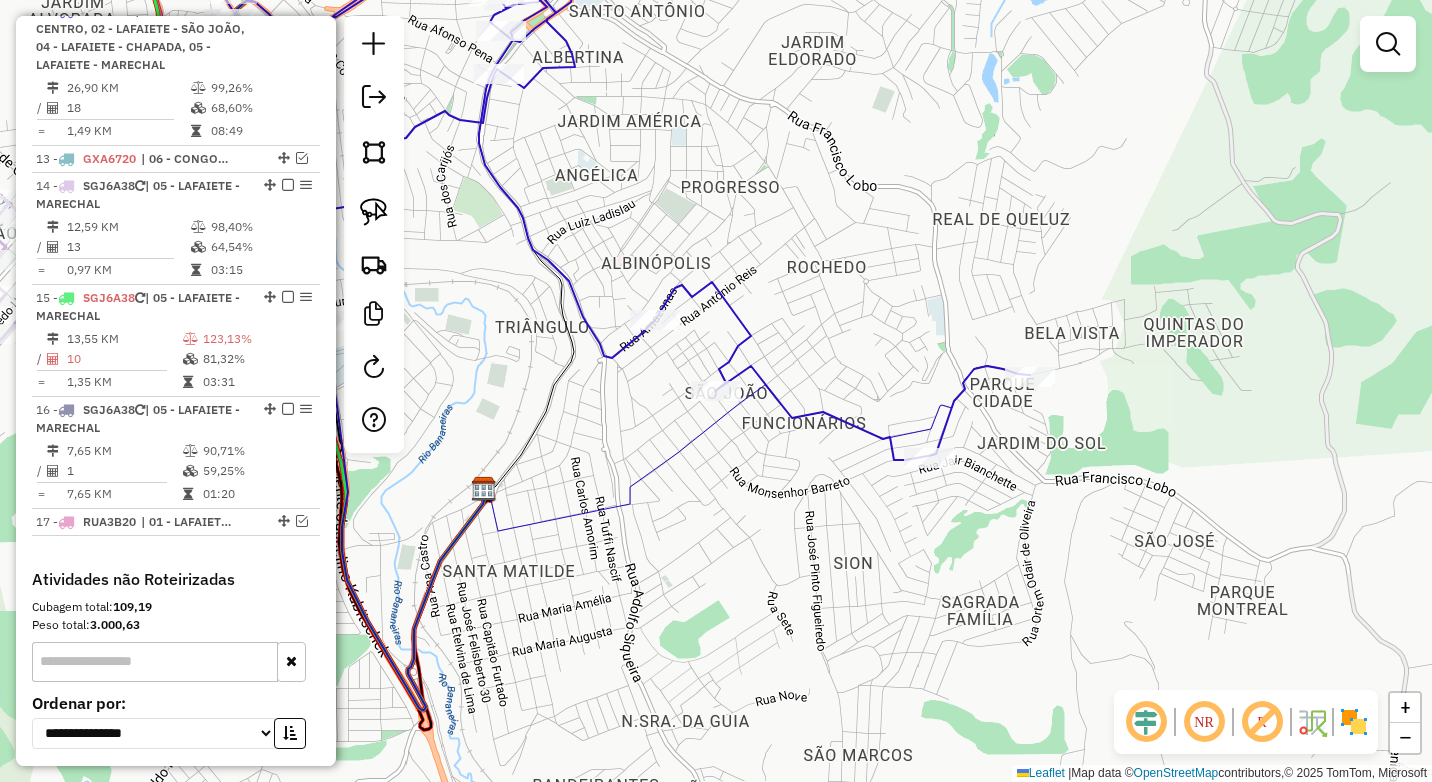 click 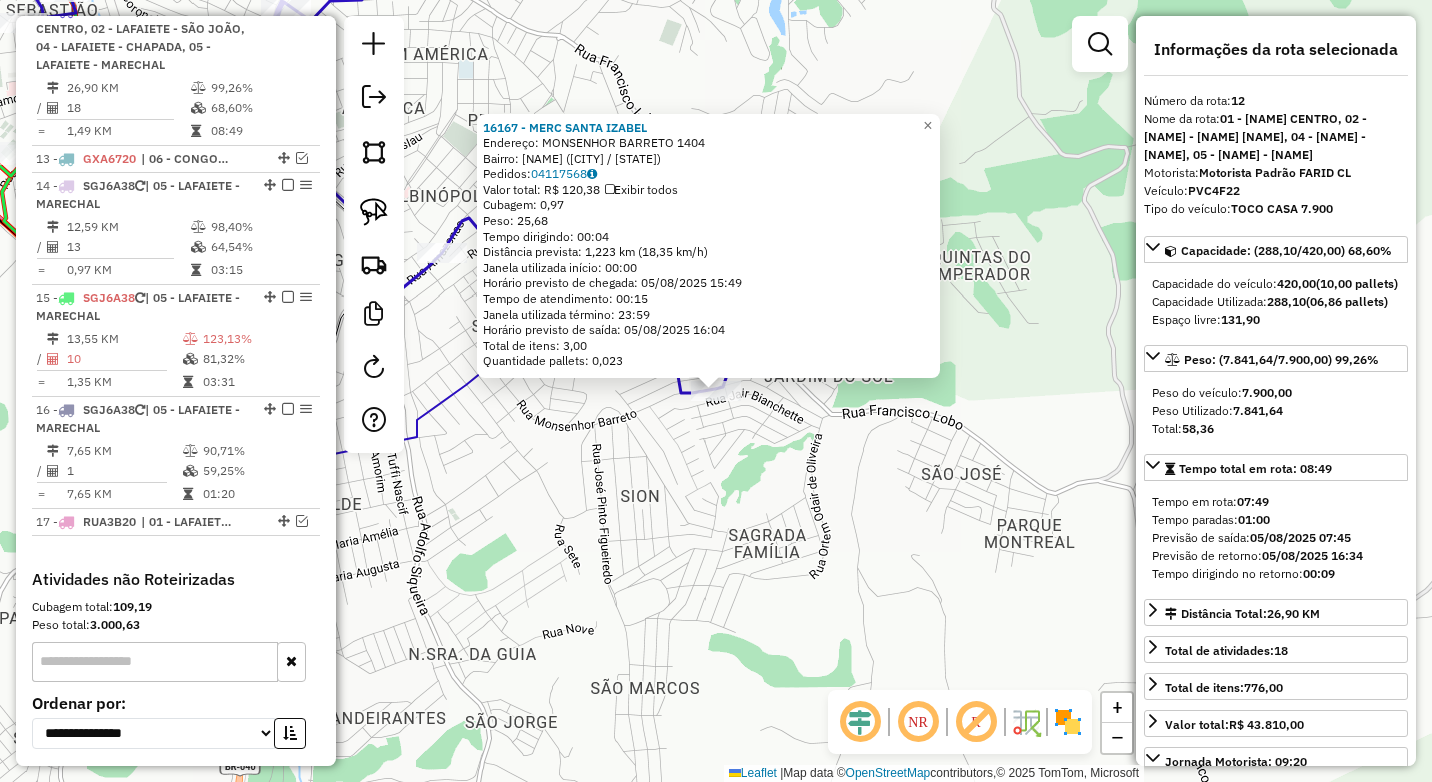 click on "16167 - MERC SANTA IZABEL  Endereço:  MONSENHOR BARRETO 1404   Bairro: SANTA MARIA (CONSELHEIRO LAFAIETE / MG)   Pedidos:  04117568   Valor total: R$ 120,38   Exibir todos   Cubagem: 0,97  Peso: 25,68  Tempo dirigindo: 00:04   Distância prevista: 1,223 km (18,35 km/h)   Janela utilizada início: 00:00   Horário previsto de chegada: 05/08/2025 15:49   Tempo de atendimento: 00:15   Janela utilizada término: 23:59   Horário previsto de saída: 05/08/2025 16:04   Total de itens: 3,00   Quantidade pallets: 0,023  × Janela de atendimento Grade de atendimento Capacidade Transportadoras Veículos Cliente Pedidos  Rotas Selecione os dias de semana para filtrar as janelas de atendimento  Seg   Ter   Qua   Qui   Sex   Sáb   Dom  Informe o período da janela de atendimento: De: Até:  Filtrar exatamente a janela do cliente  Considerar janela de atendimento padrão  Selecione os dias de semana para filtrar as grades de atendimento  Seg   Ter   Qua   Qui   Sex   Sáb   Dom   Peso mínimo:  ****  Peso máximo:  ****" 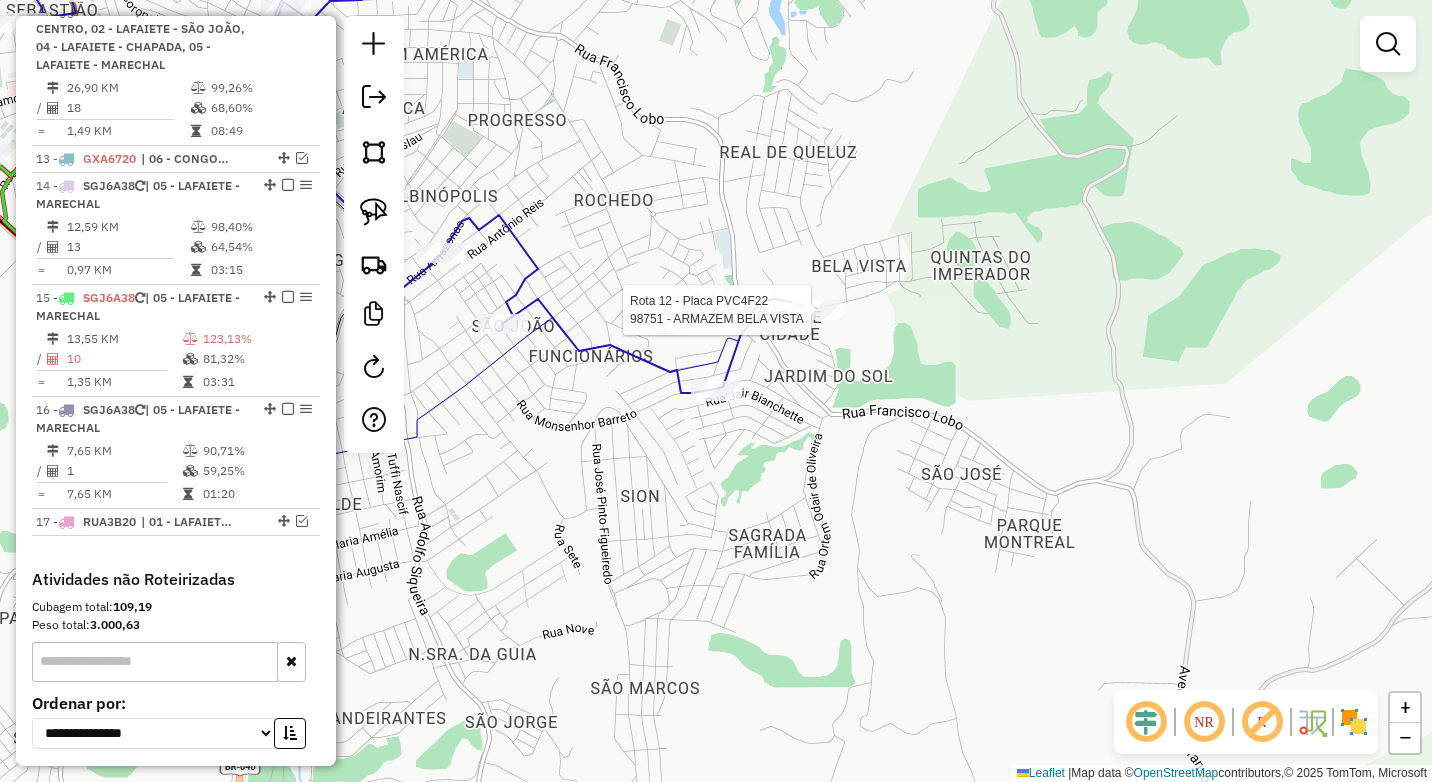 select on "*********" 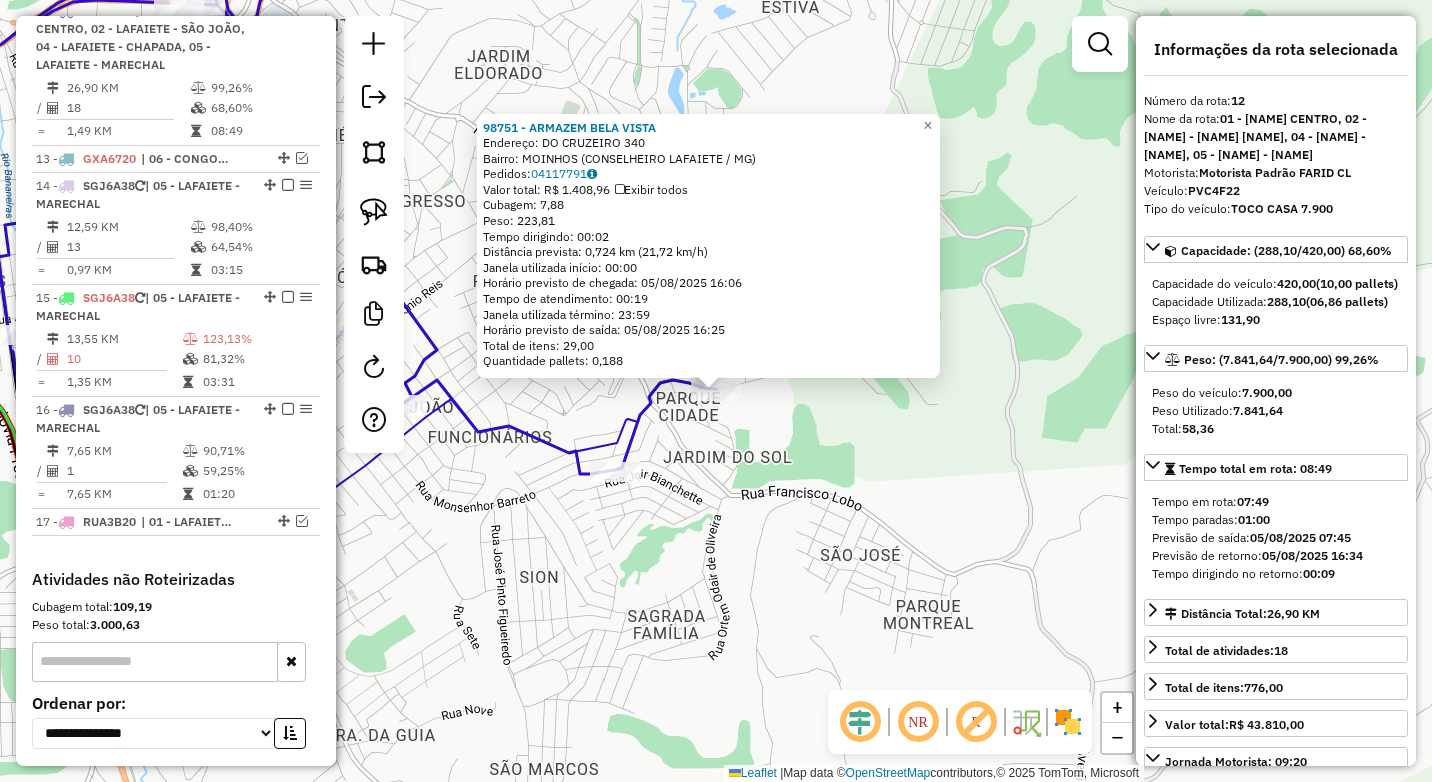 click on "98751 - ARMAZEM BELA VISTA  Endereço:  DO CRUZEIRO 340   Bairro: MOINHOS (CONSELHEIRO LAFAIETE / MG)   Pedidos:  04117791   Valor total: R$ 1.408,96   Exibir todos   Cubagem: 7,88  Peso: 223,81  Tempo dirigindo: 00:02   Distância prevista: 0,724 km (21,72 km/h)   Janela utilizada início: 00:00   Horário previsto de chegada: 05/08/2025 16:06   Tempo de atendimento: 00:19   Janela utilizada término: 23:59   Horário previsto de saída: 05/08/2025 16:25   Total de itens: 29,00   Quantidade pallets: 0,188  × Janela de atendimento Grade de atendimento Capacidade Transportadoras Veículos Cliente Pedidos  Rotas Selecione os dias de semana para filtrar as janelas de atendimento  Seg   Ter   Qua   Qui   Sex   Sáb   Dom  Informe o período da janela de atendimento: De: Até:  Filtrar exatamente a janela do cliente  Considerar janela de atendimento padrão  Selecione os dias de semana para filtrar as grades de atendimento  Seg   Ter   Qua   Qui   Sex   Sáb   Dom   Clientes fora do dia de atendimento selecionado" 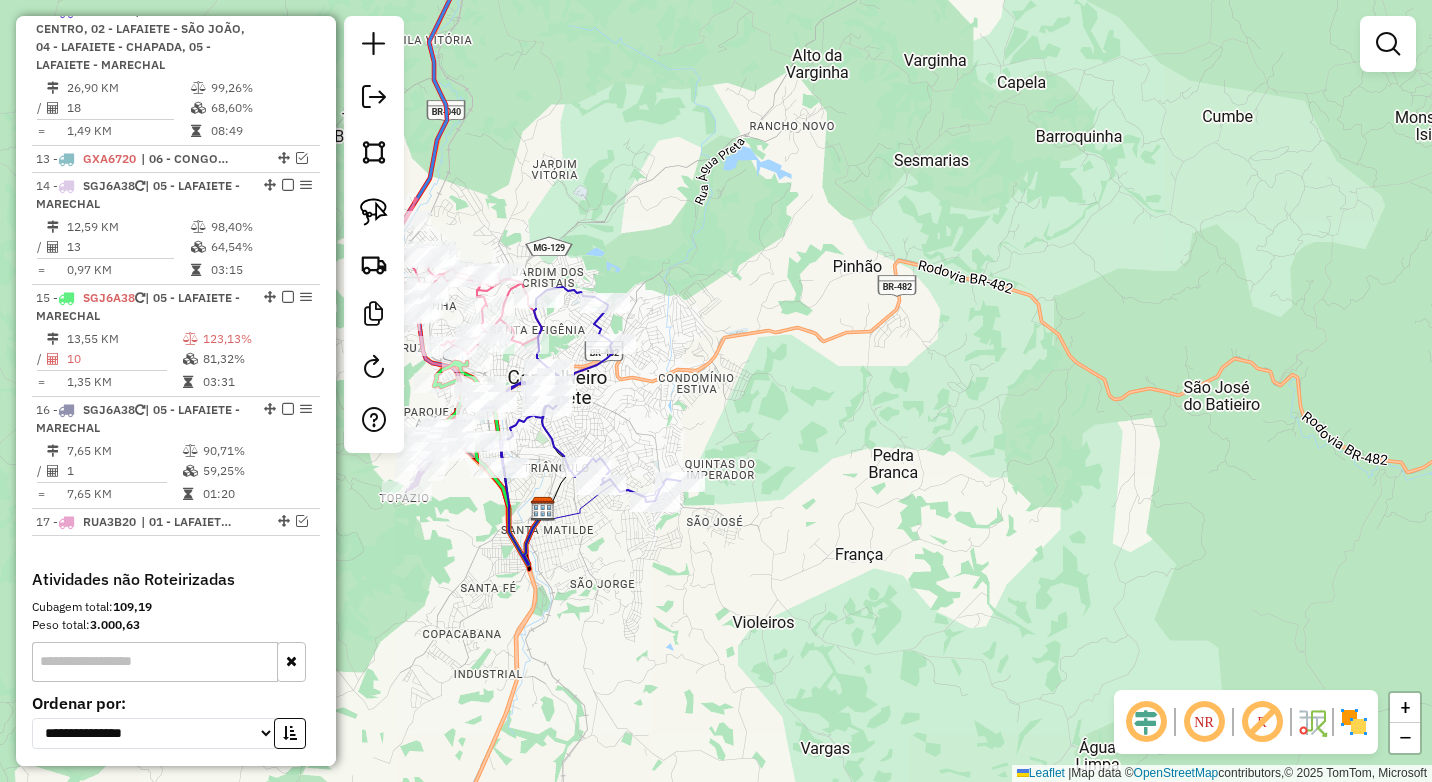 drag, startPoint x: 644, startPoint y: 346, endPoint x: 723, endPoint y: 390, distance: 90.426765 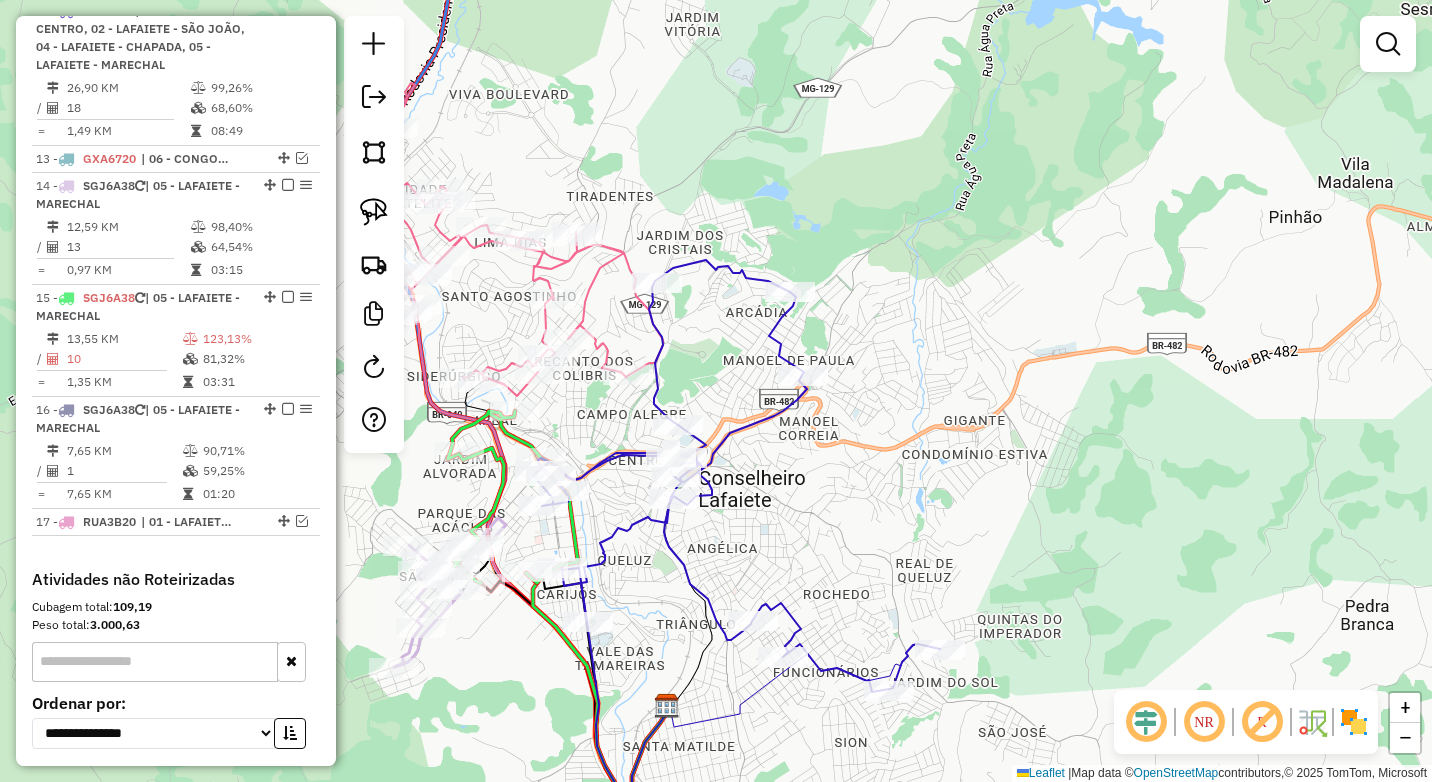 drag, startPoint x: 729, startPoint y: 390, endPoint x: 738, endPoint y: 322, distance: 68.593 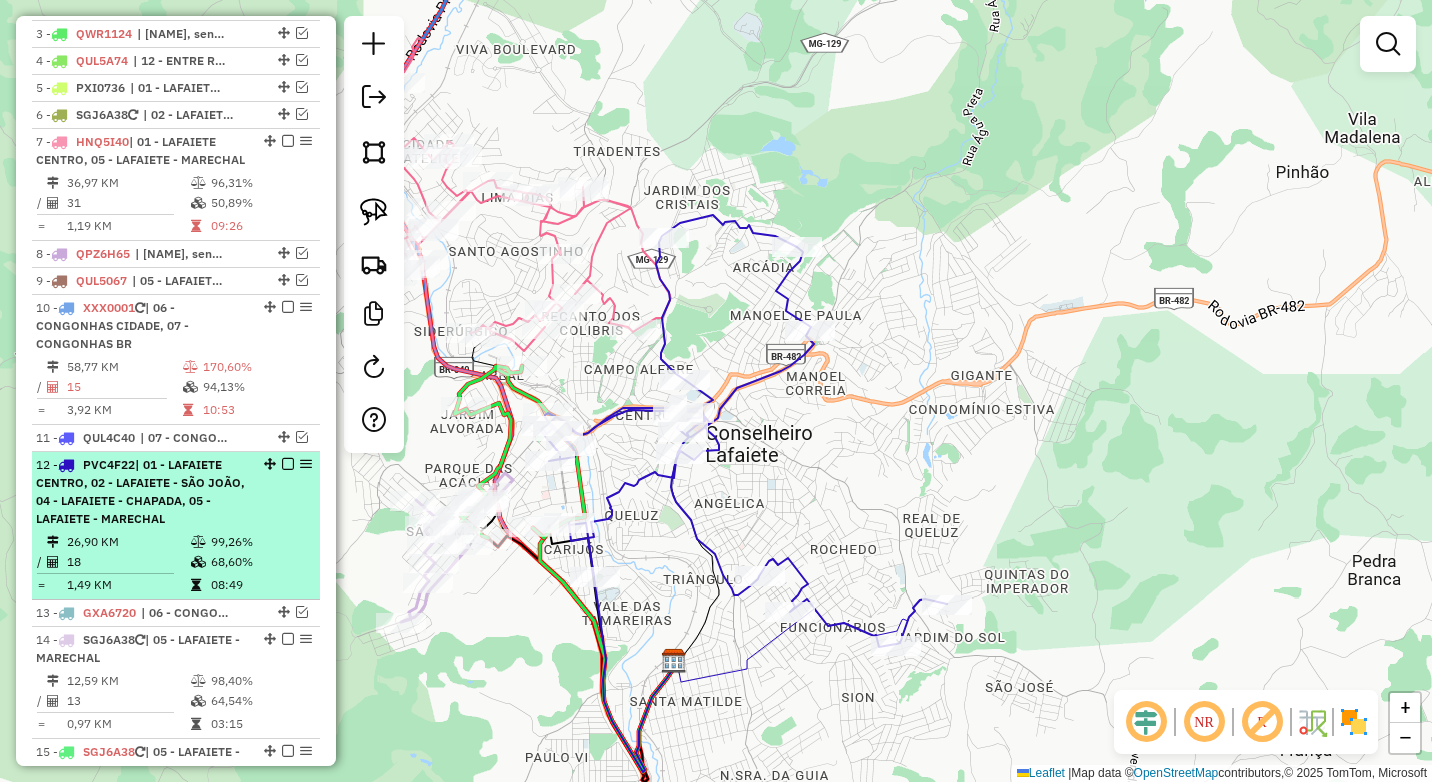 scroll, scrollTop: 877, scrollLeft: 0, axis: vertical 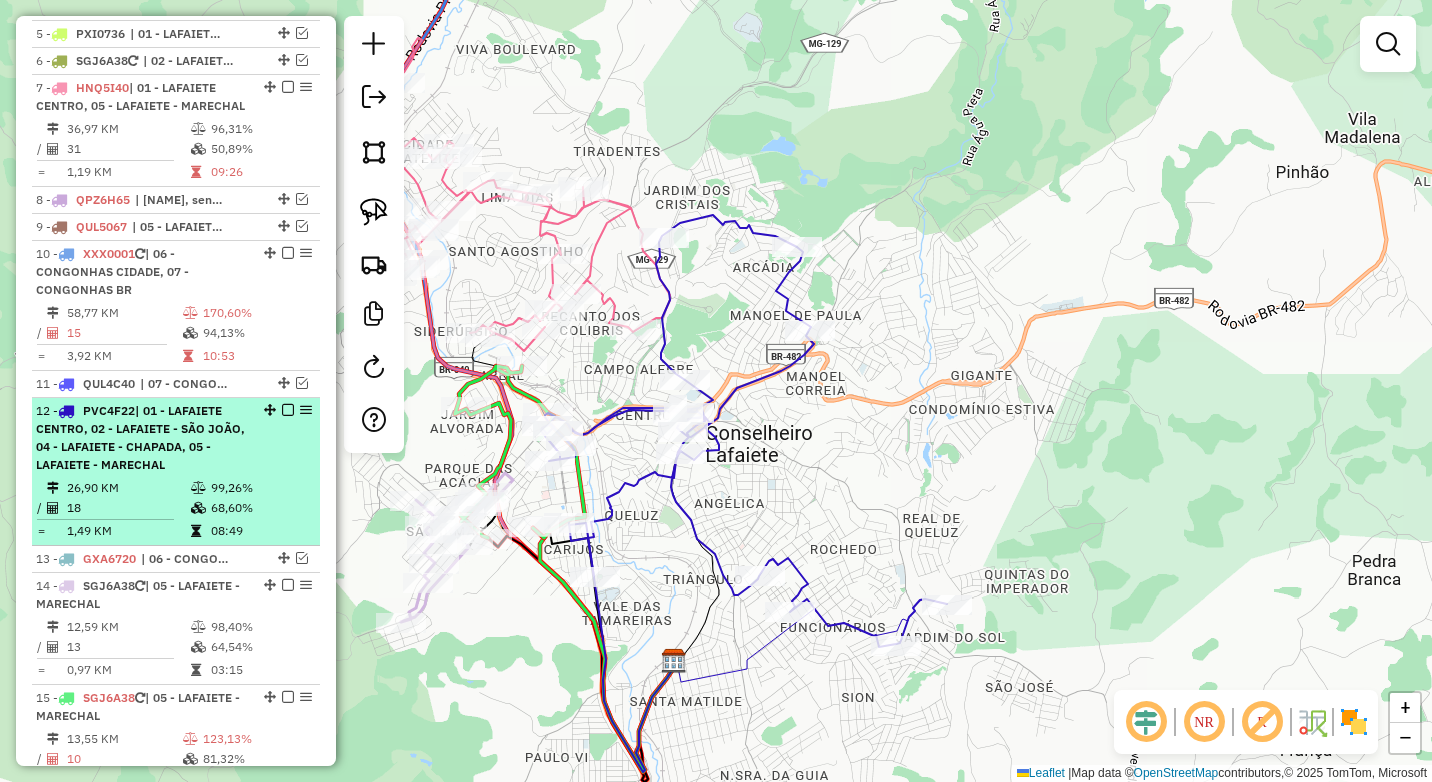 click at bounding box center (288, 410) 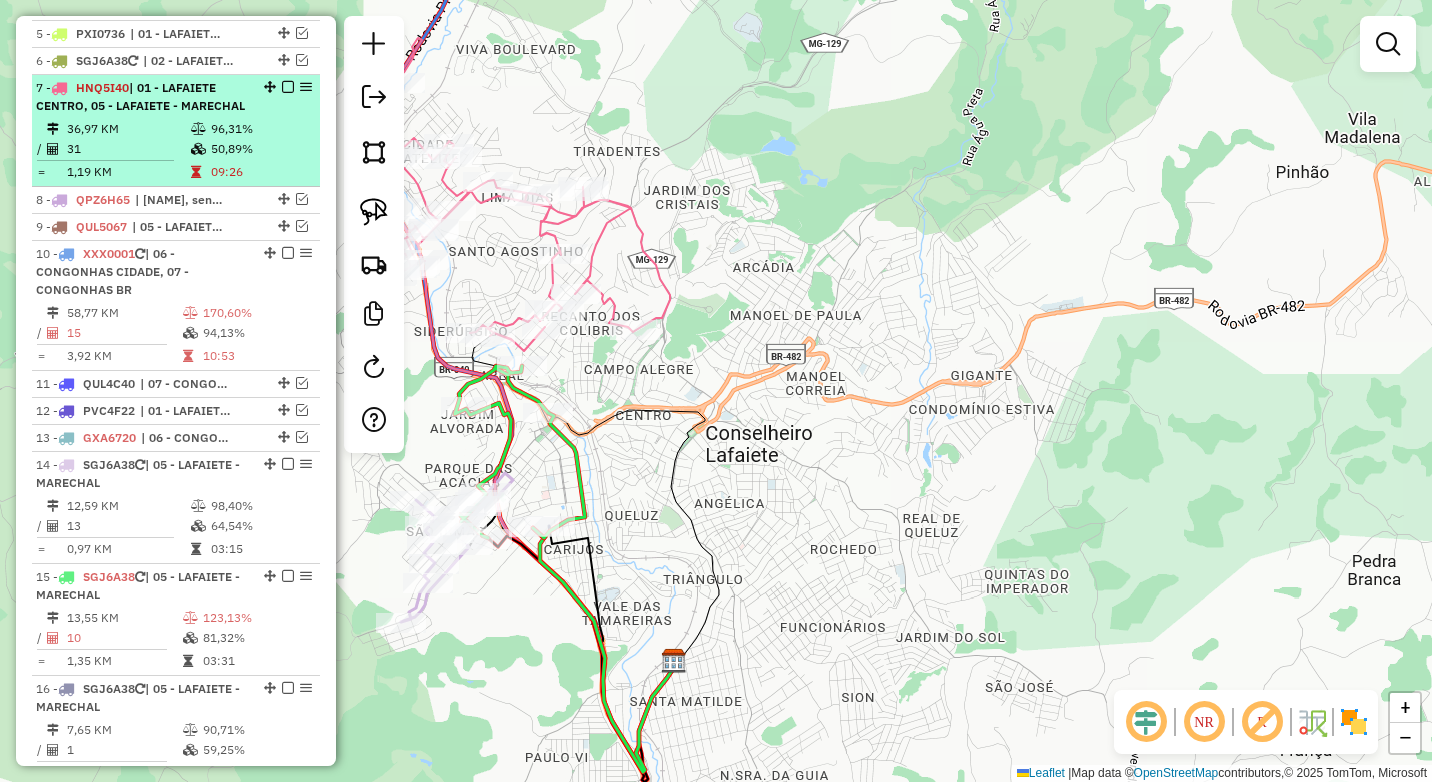 scroll, scrollTop: 777, scrollLeft: 0, axis: vertical 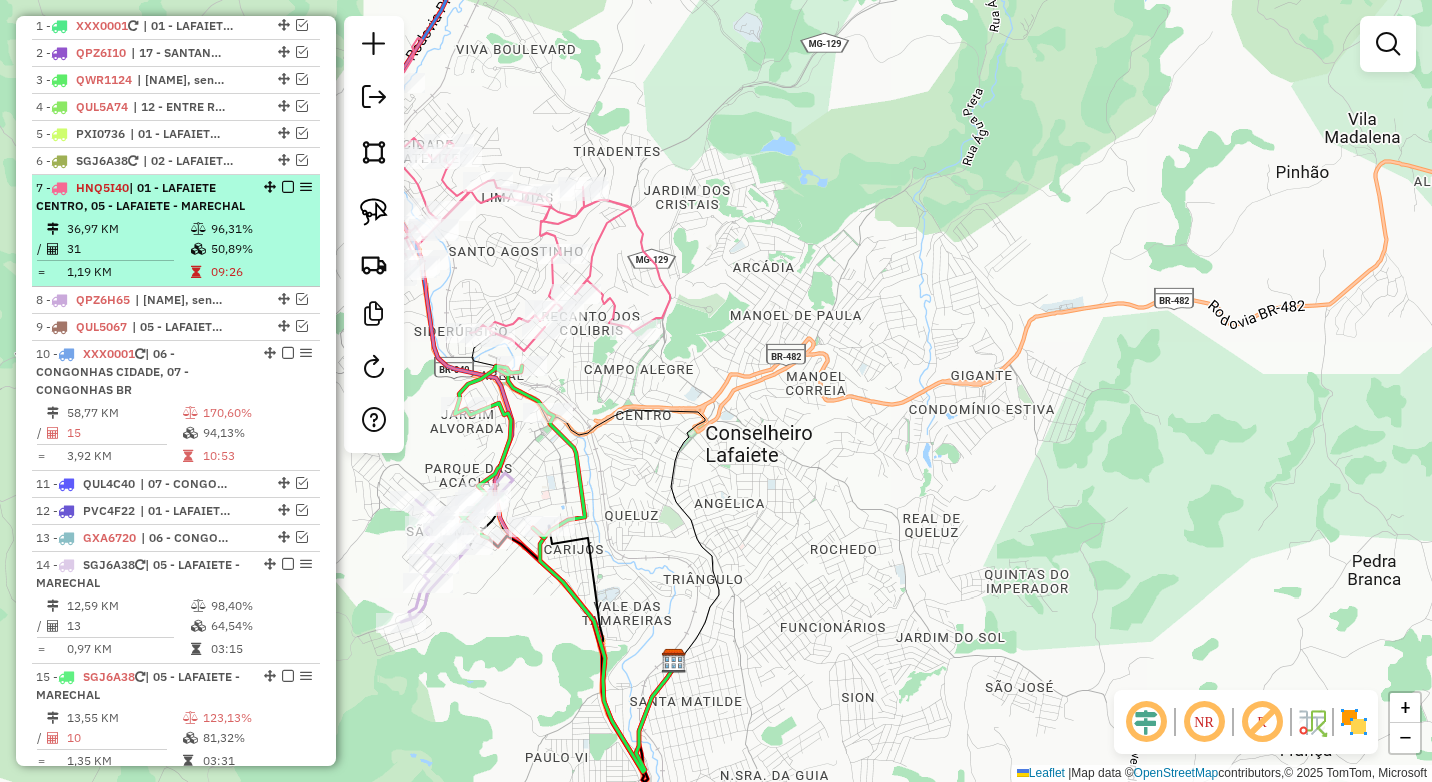 click at bounding box center (288, 187) 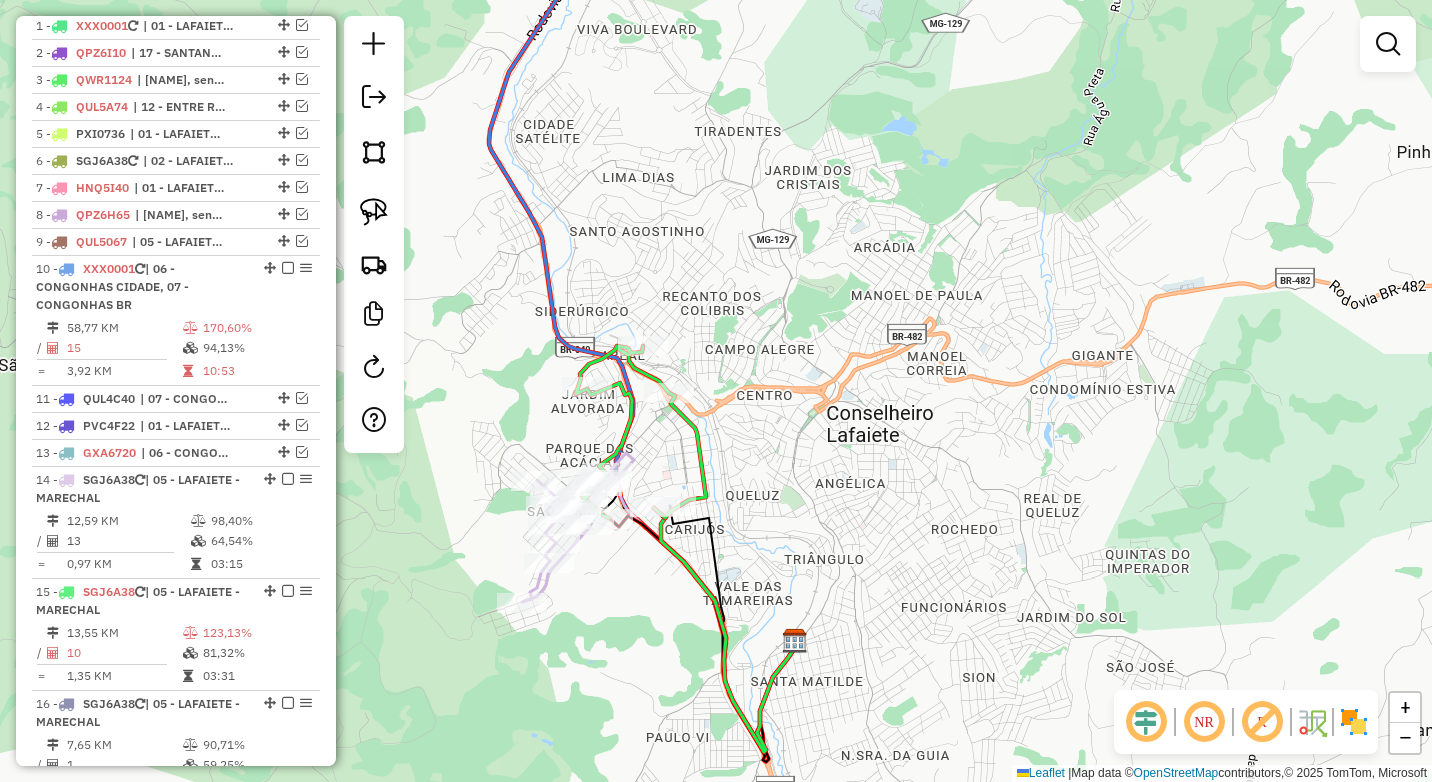 drag, startPoint x: 612, startPoint y: 400, endPoint x: 750, endPoint y: 373, distance: 140.6165 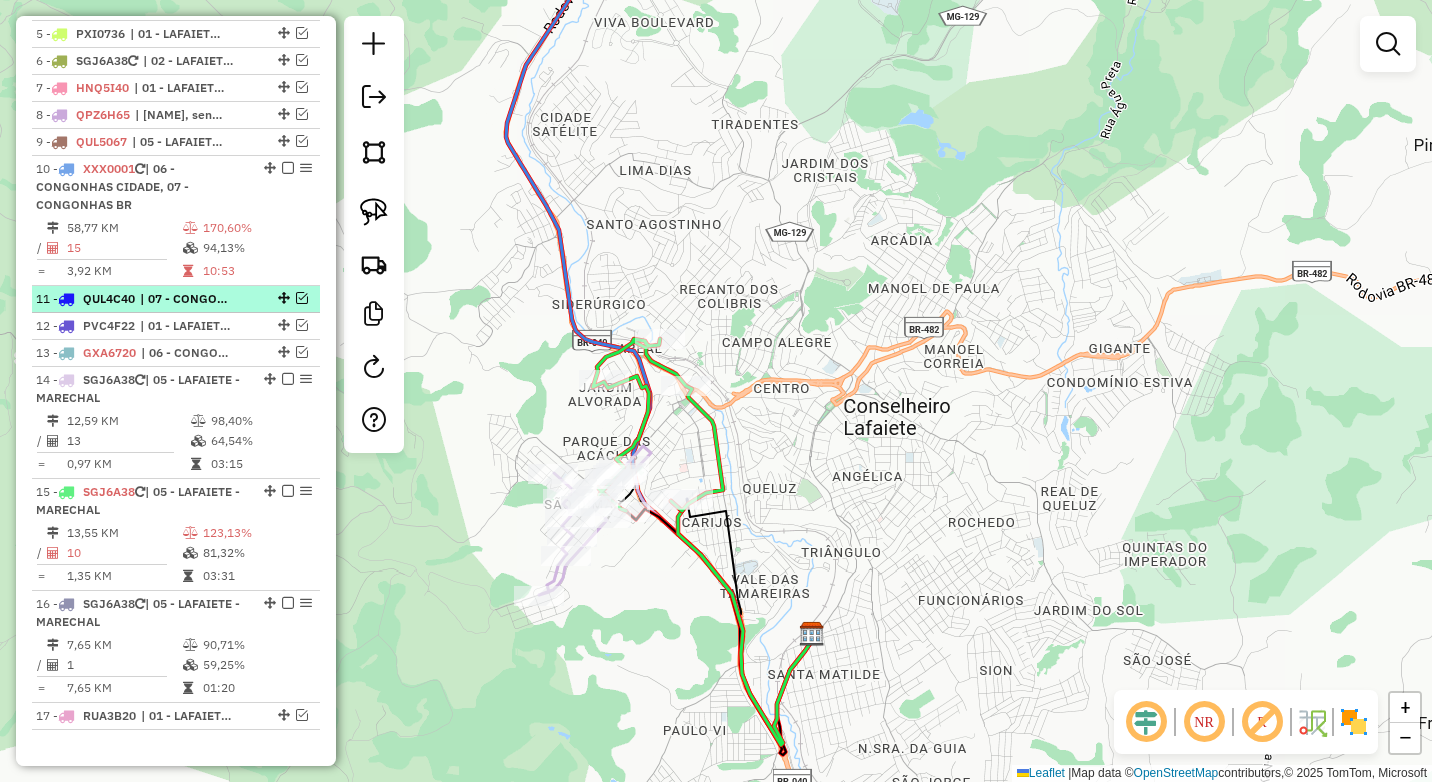 scroll, scrollTop: 977, scrollLeft: 0, axis: vertical 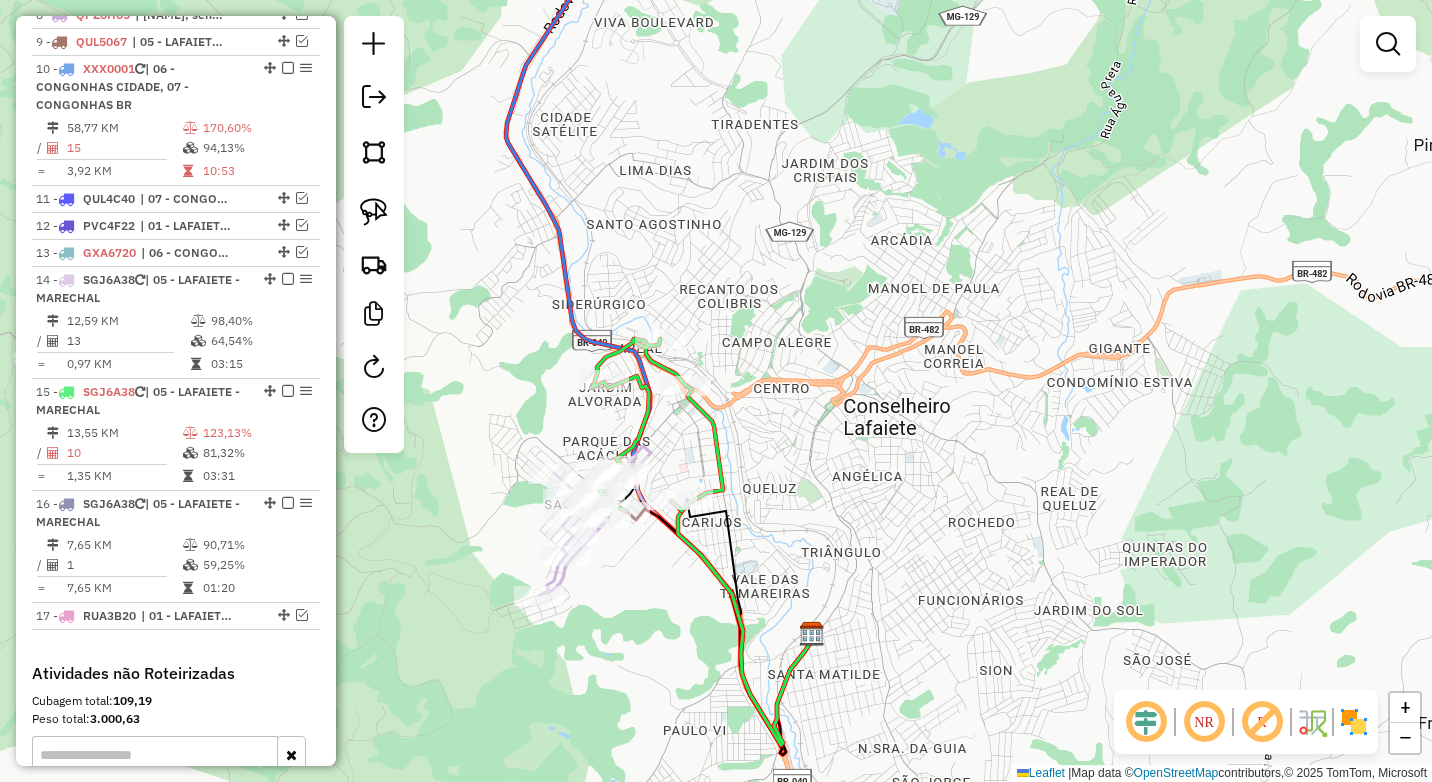 click 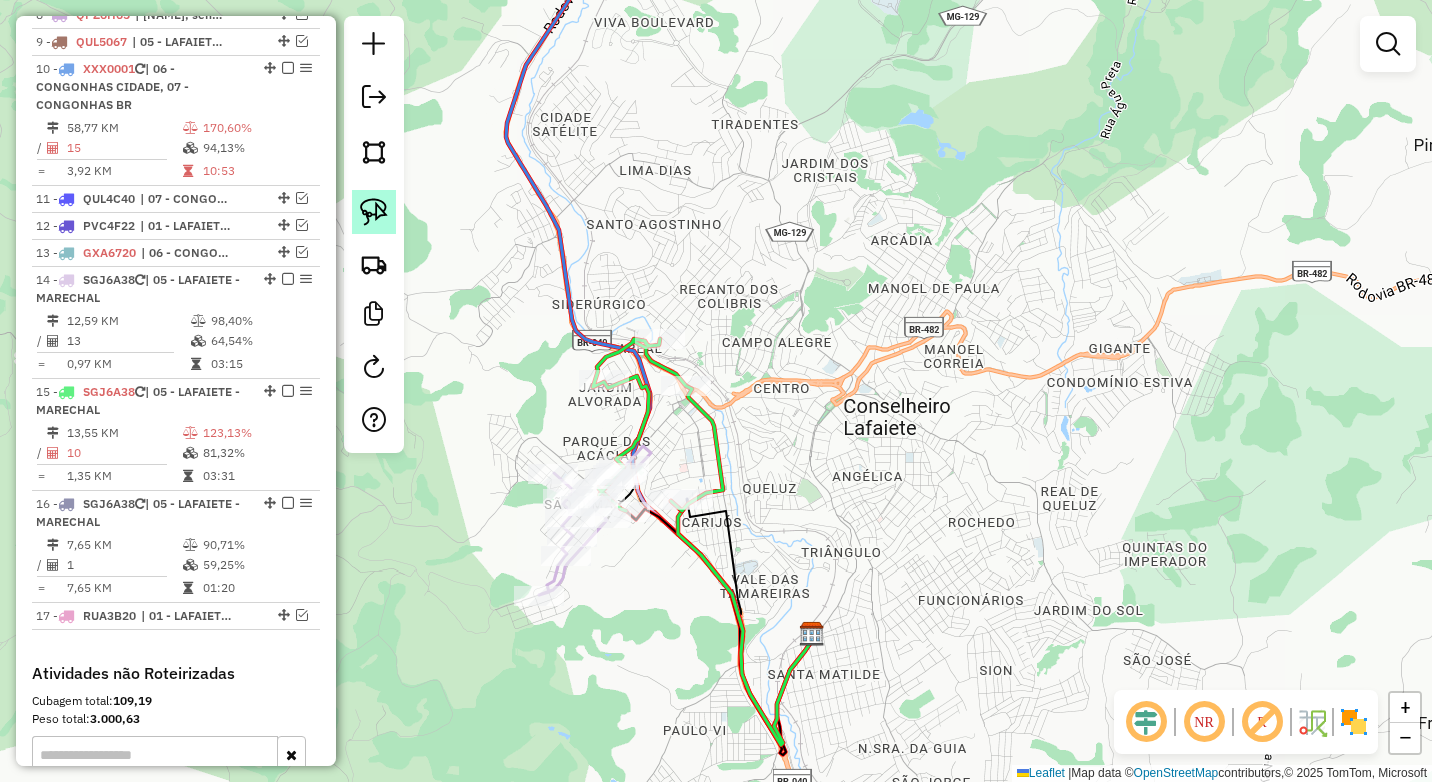 click 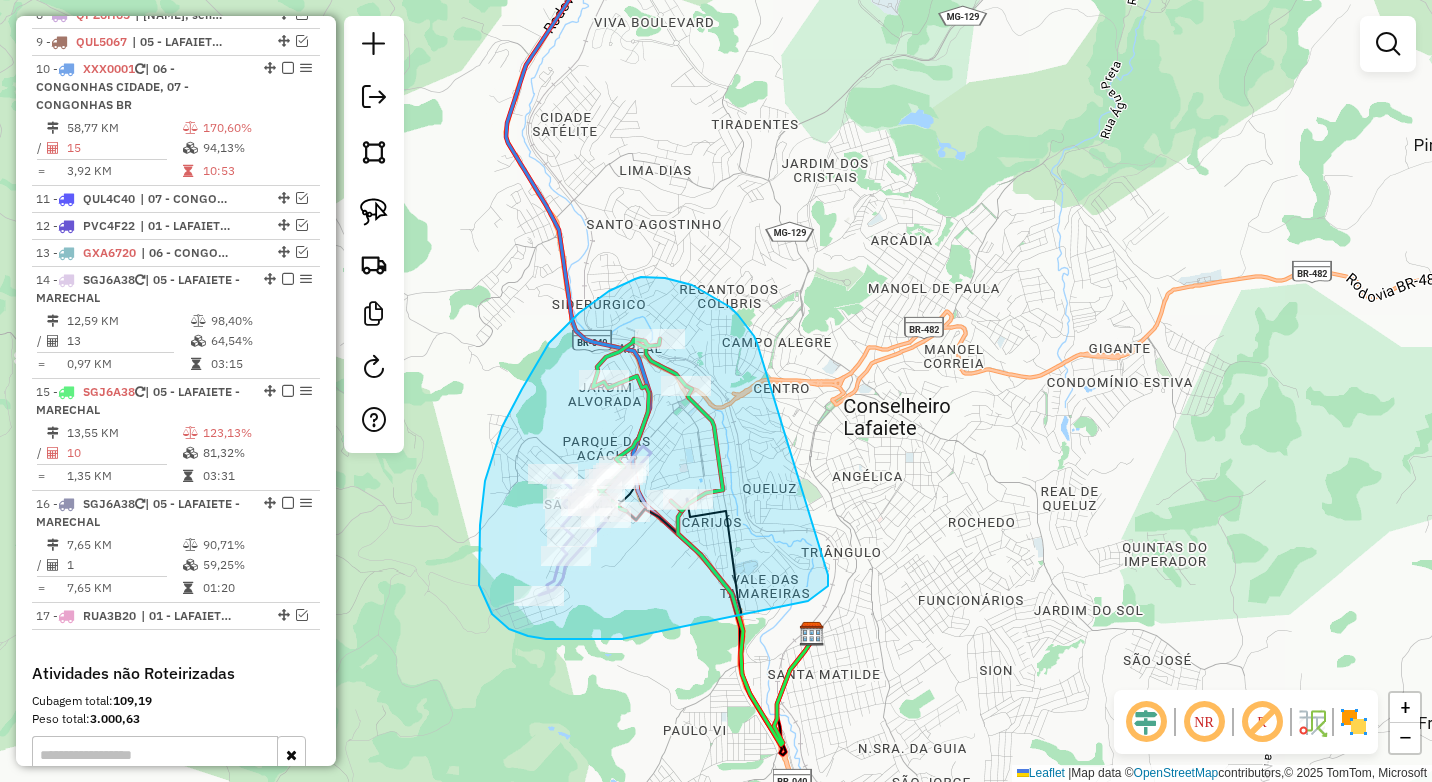 drag, startPoint x: 742, startPoint y: 321, endPoint x: 828, endPoint y: 574, distance: 267.21713 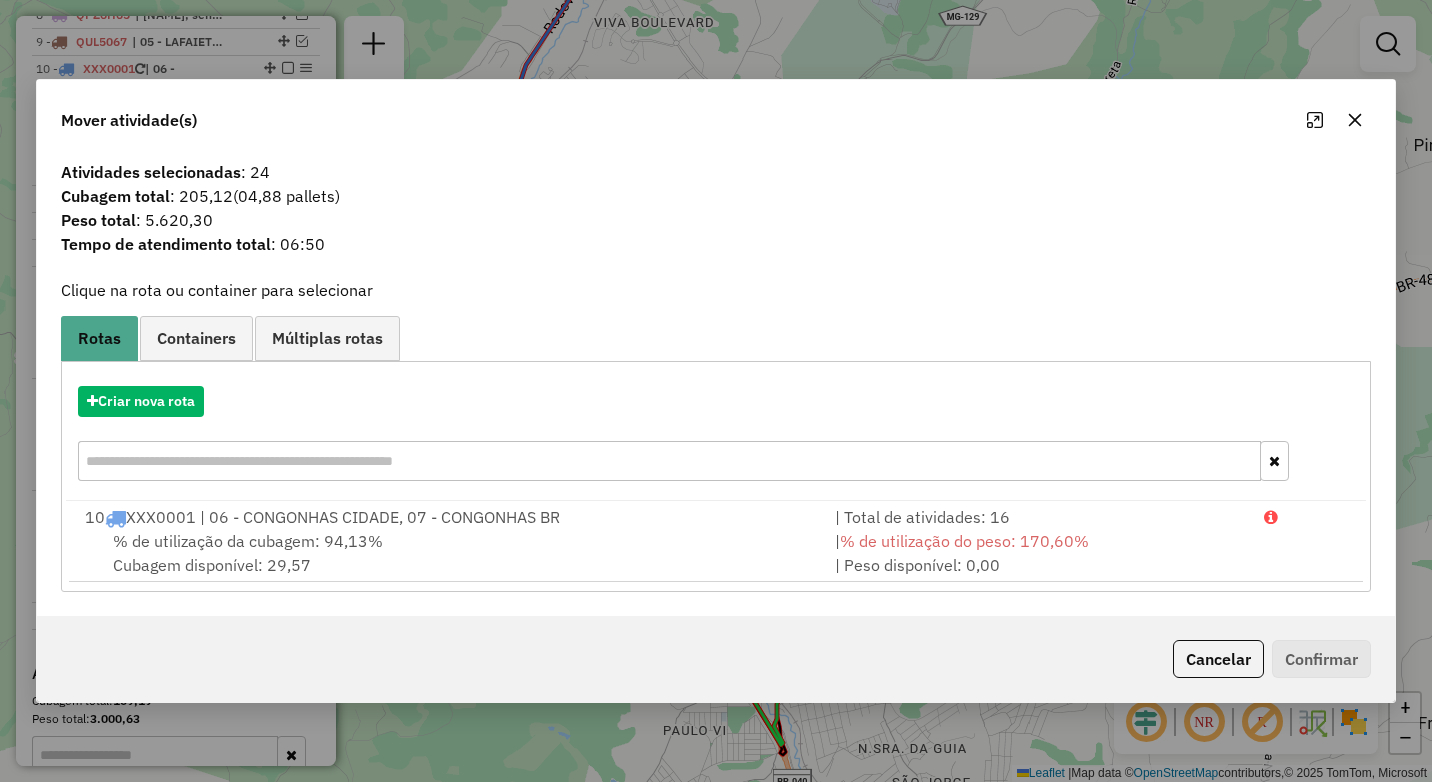 click 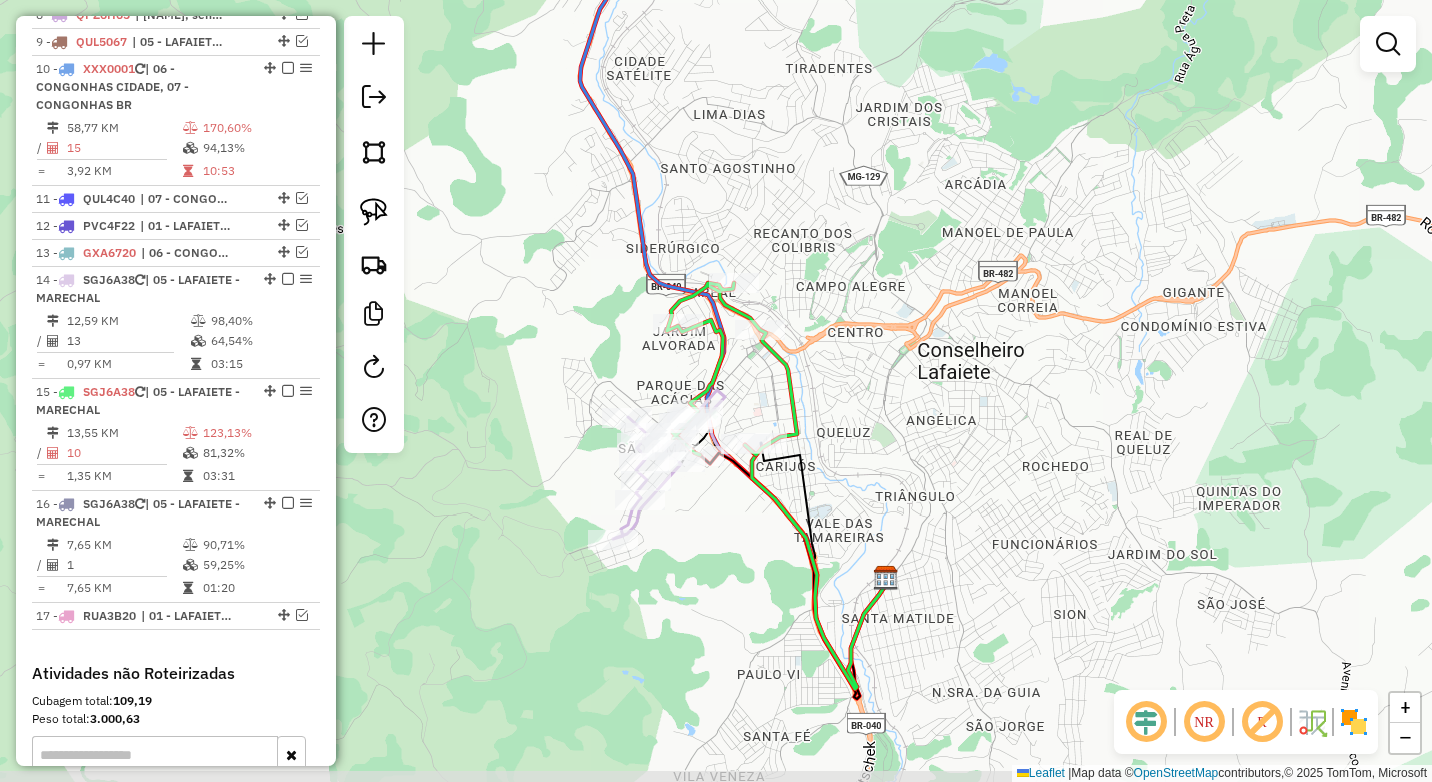 drag, startPoint x: 785, startPoint y: 480, endPoint x: 857, endPoint y: 423, distance: 91.83137 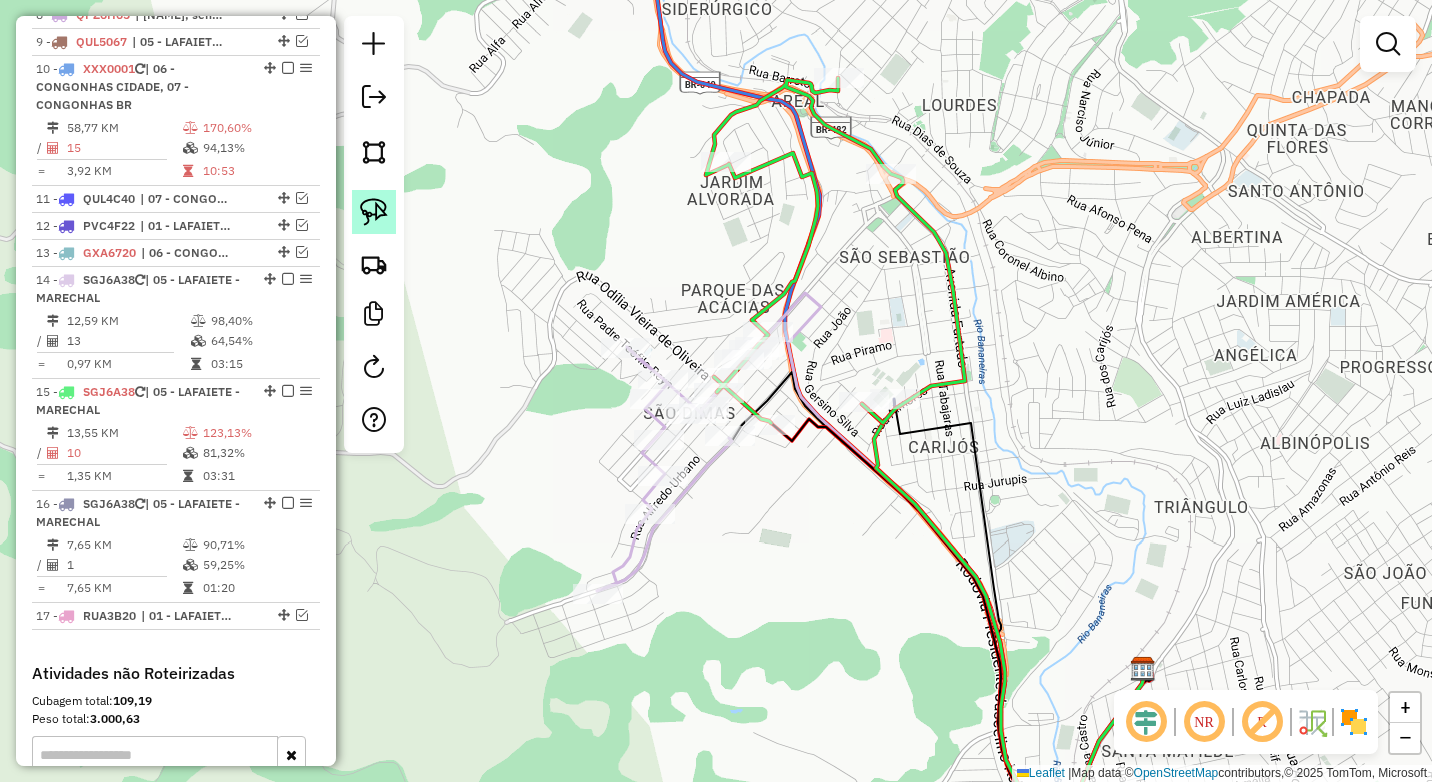 click 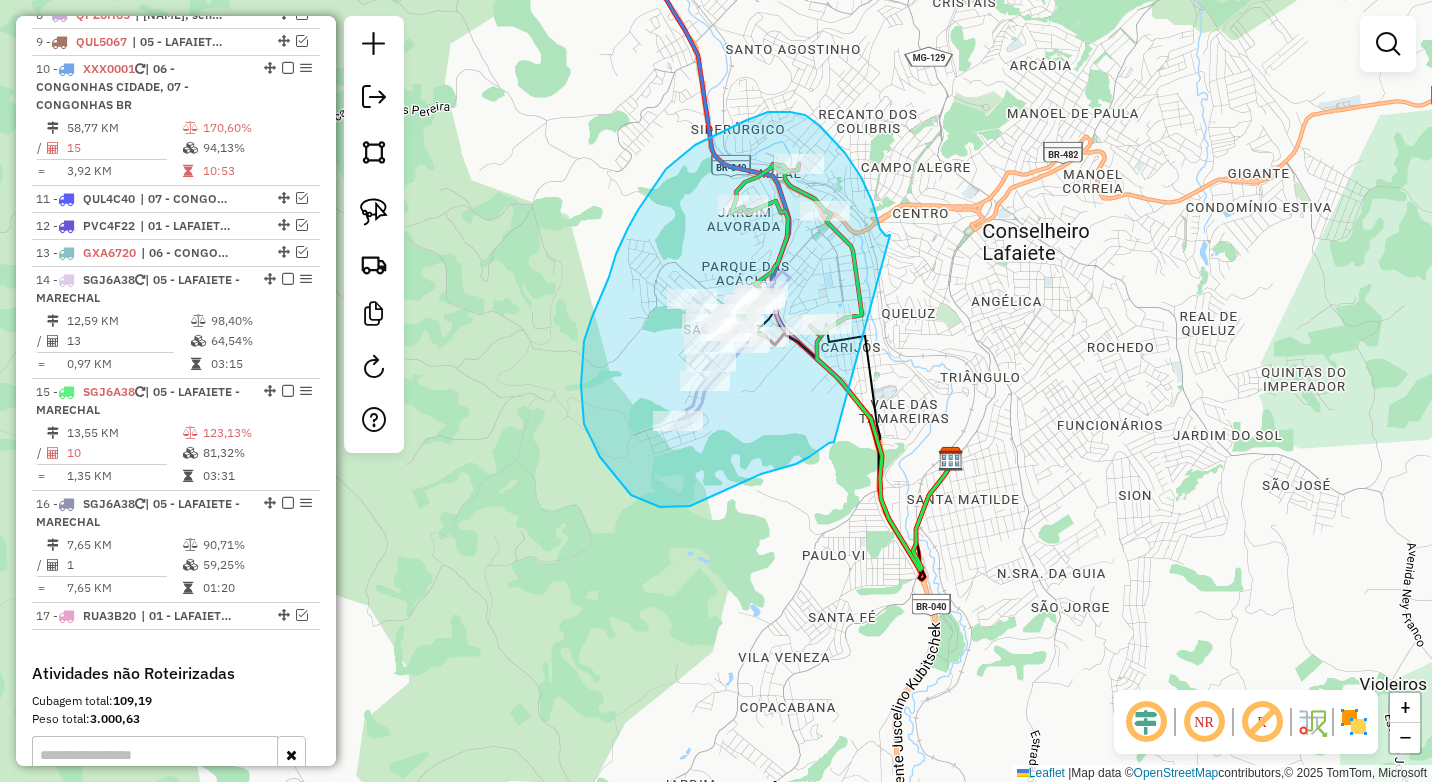 drag, startPoint x: 890, startPoint y: 235, endPoint x: 834, endPoint y: 442, distance: 214.44113 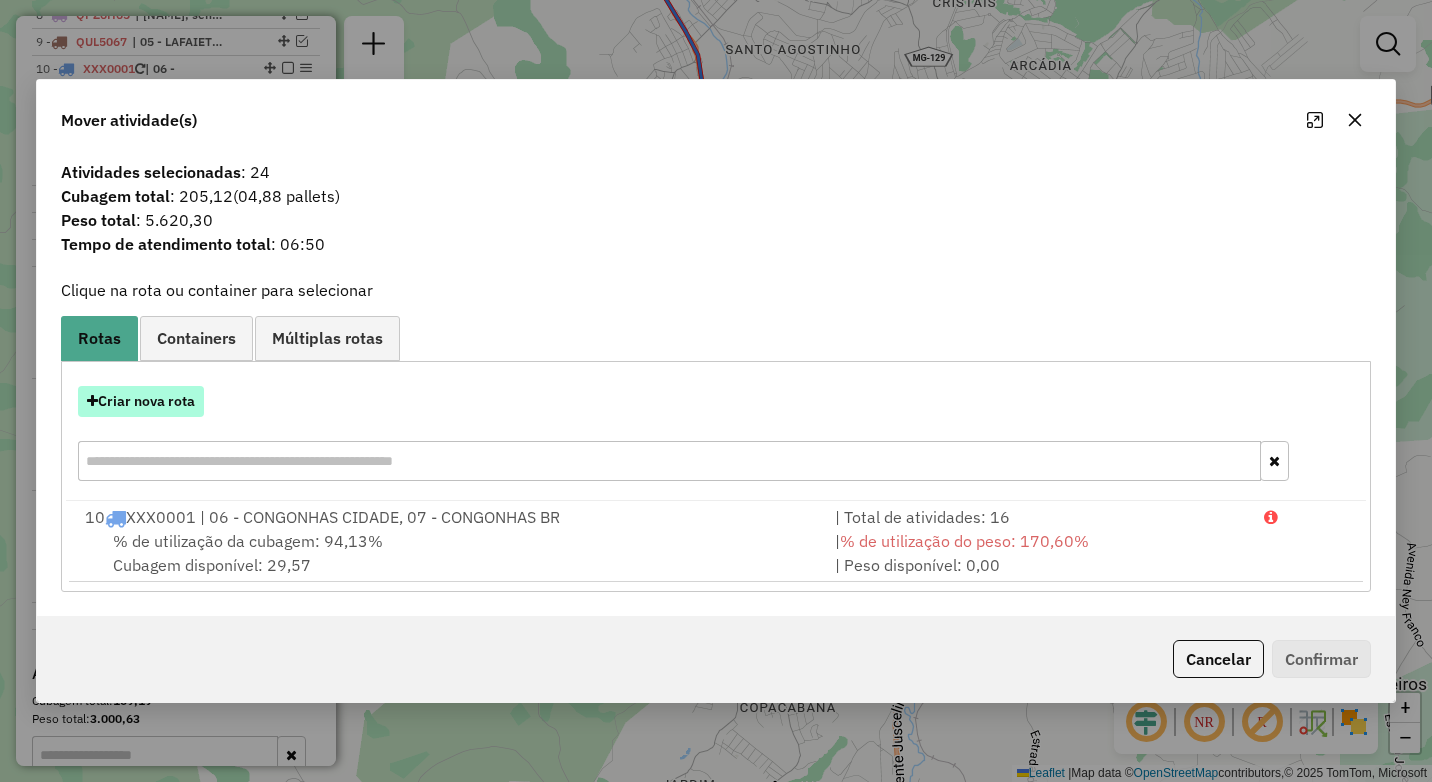 click on "Criar nova rota" at bounding box center [141, 401] 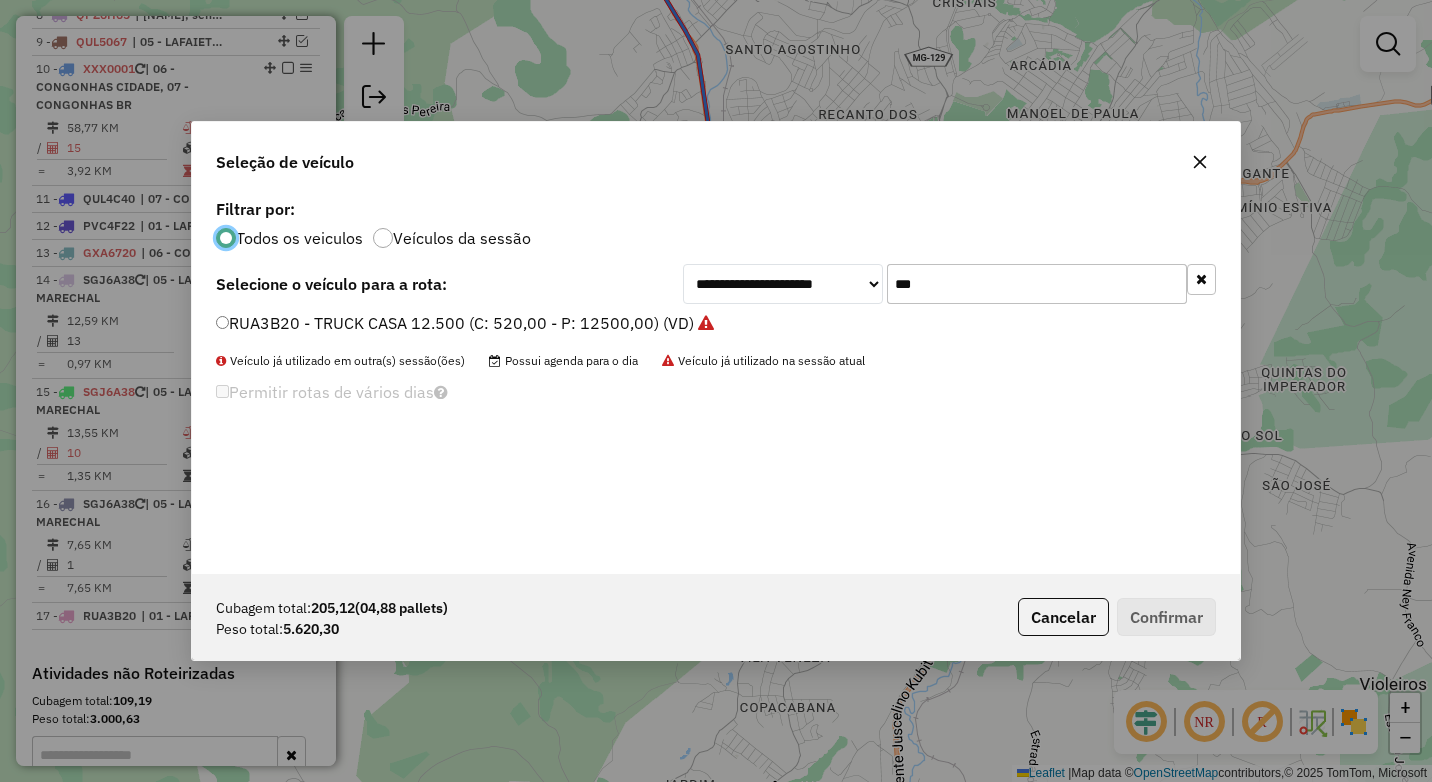 scroll, scrollTop: 11, scrollLeft: 6, axis: both 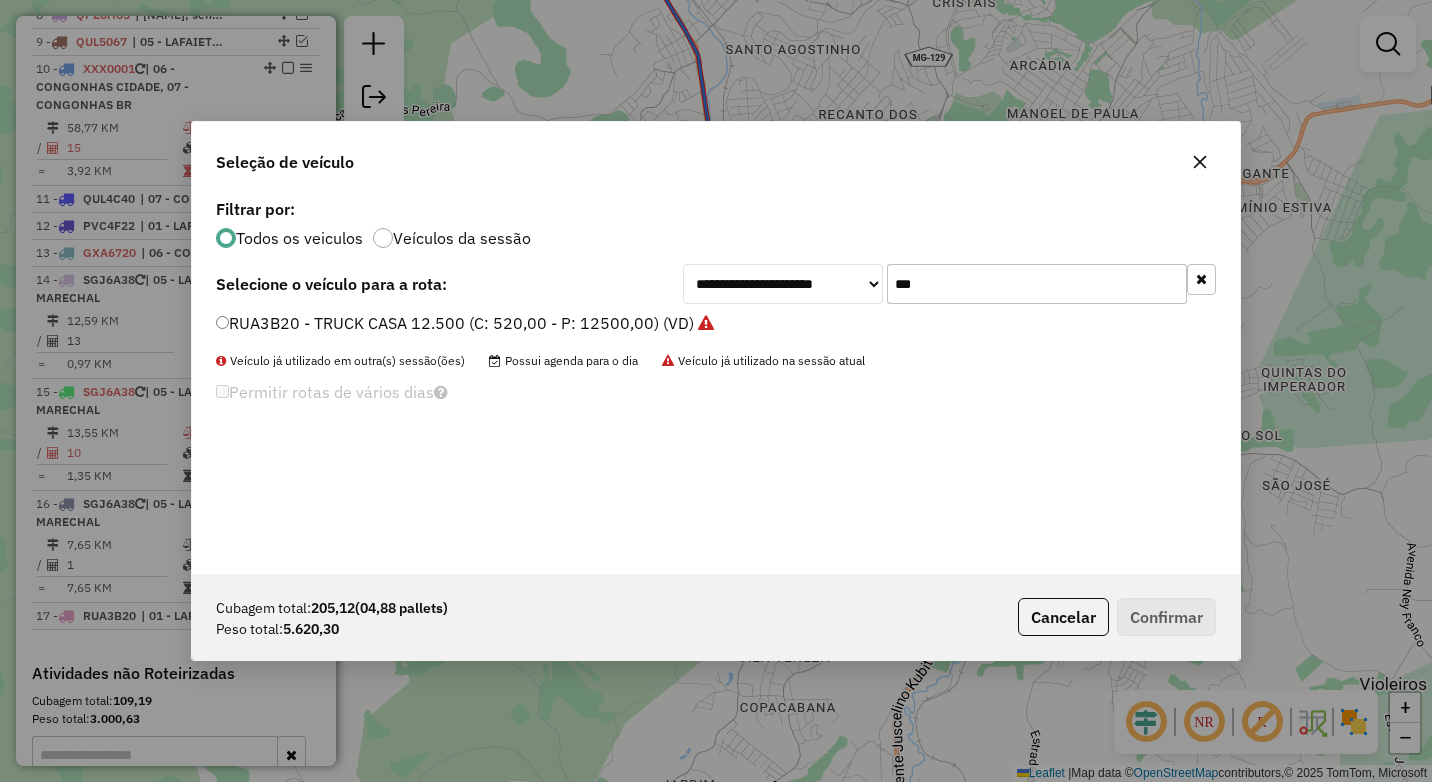 drag, startPoint x: 916, startPoint y: 286, endPoint x: 848, endPoint y: 286, distance: 68 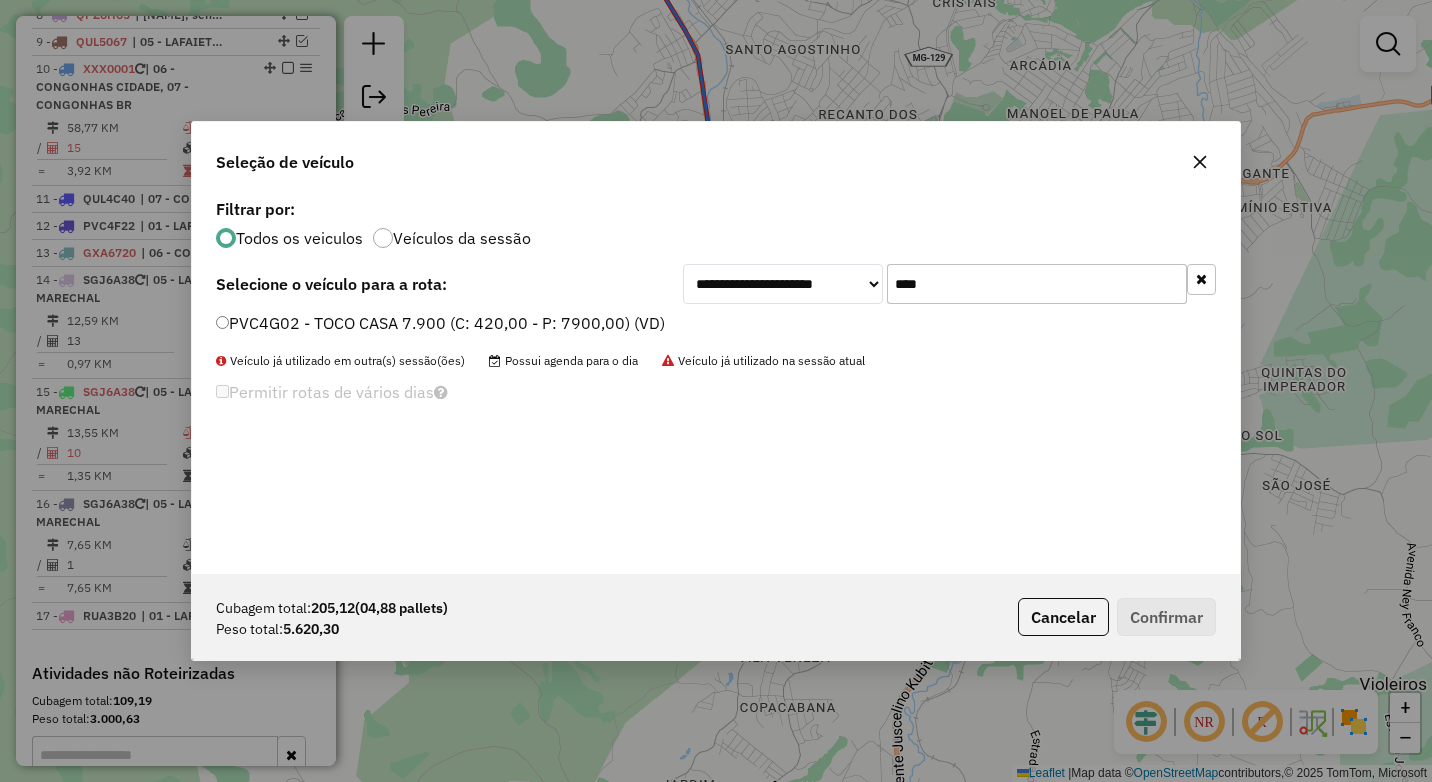 type on "****" 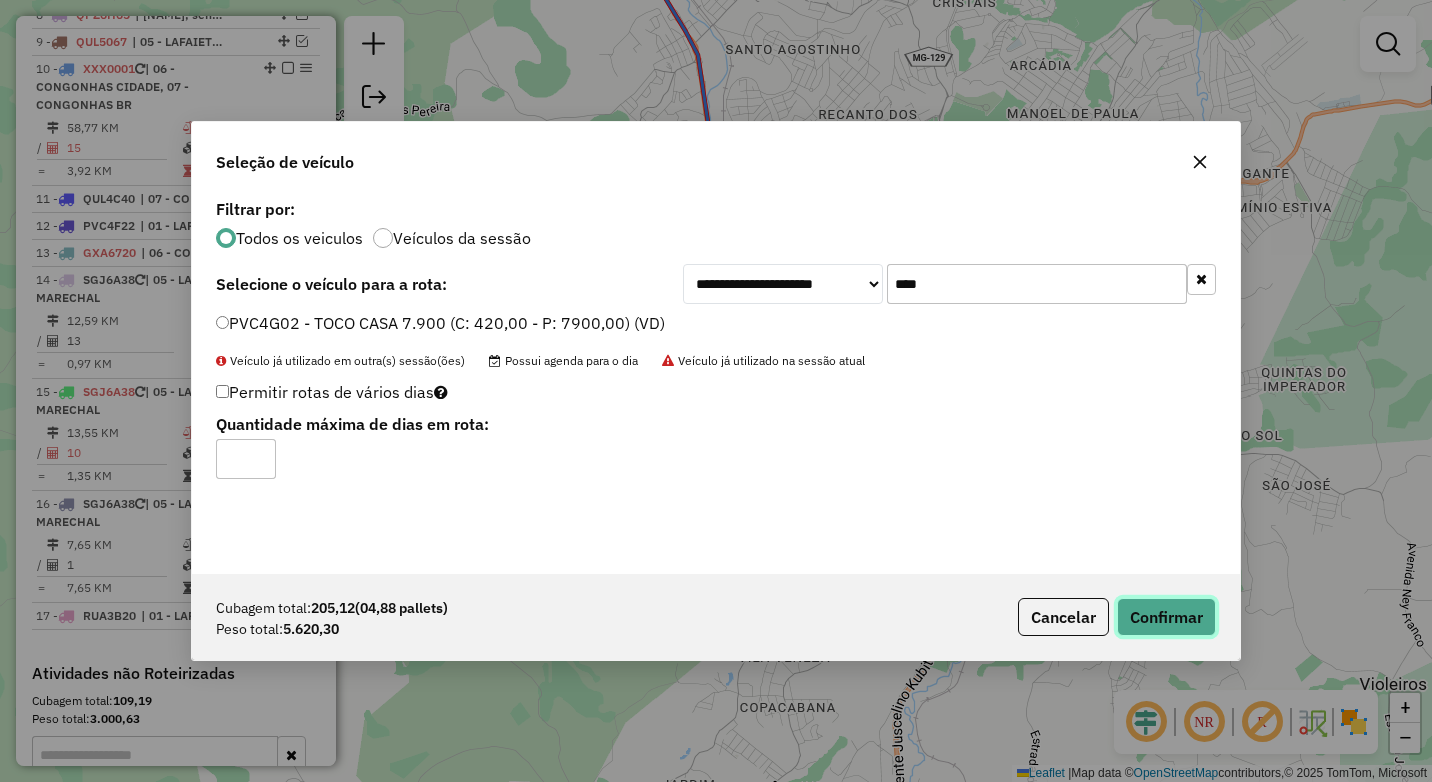 click on "Confirmar" 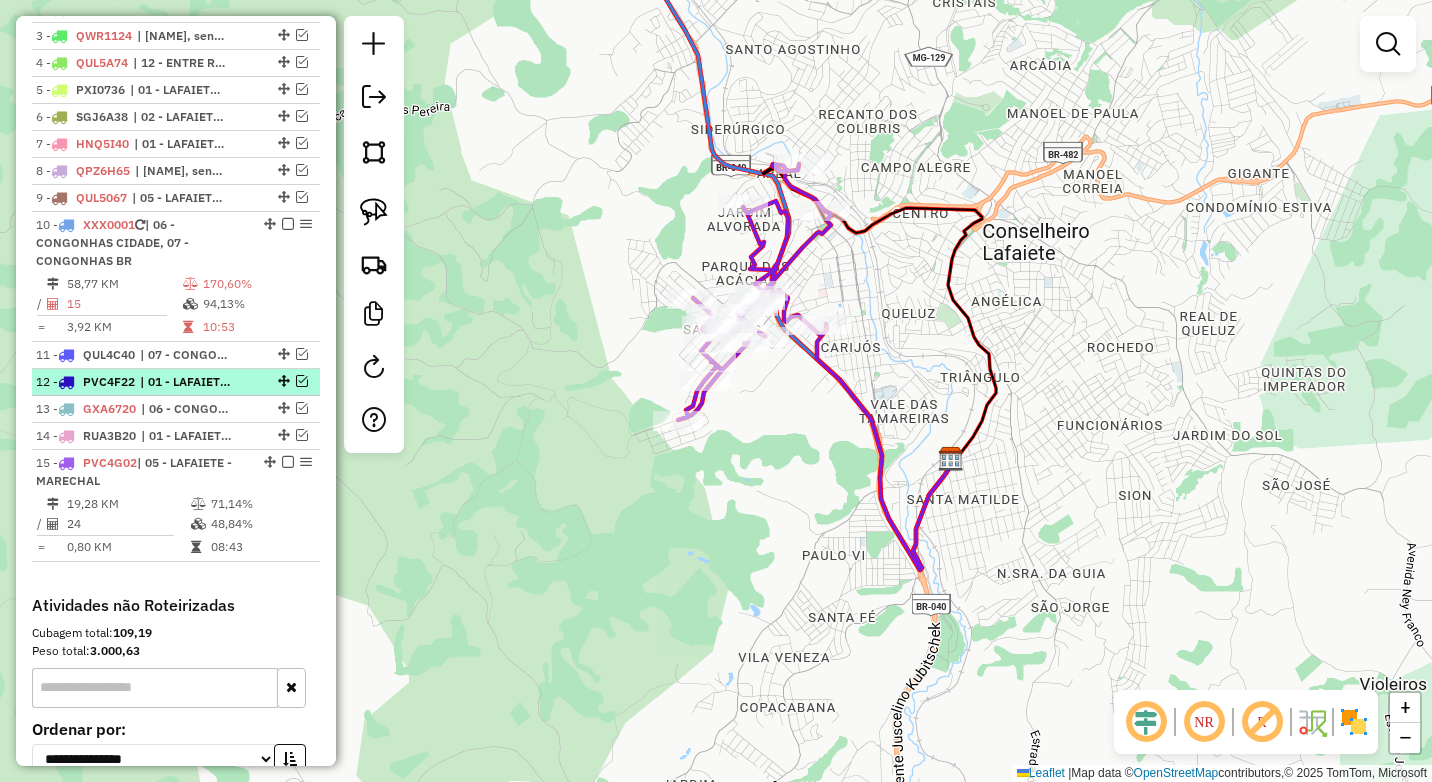 scroll, scrollTop: 777, scrollLeft: 0, axis: vertical 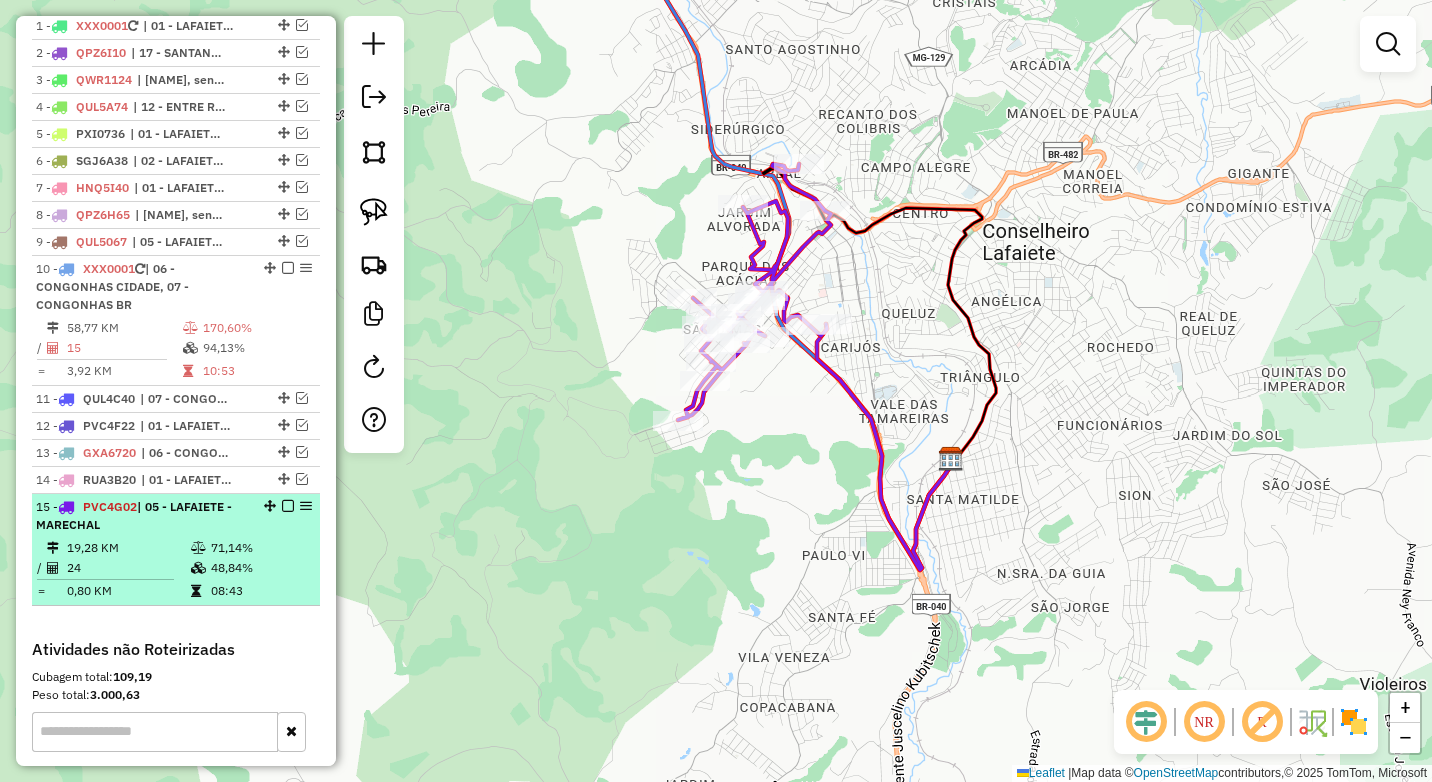 click on "15 -       PVC4G02   | 05 - LAFAIETE - MARECHAL" at bounding box center (176, 516) 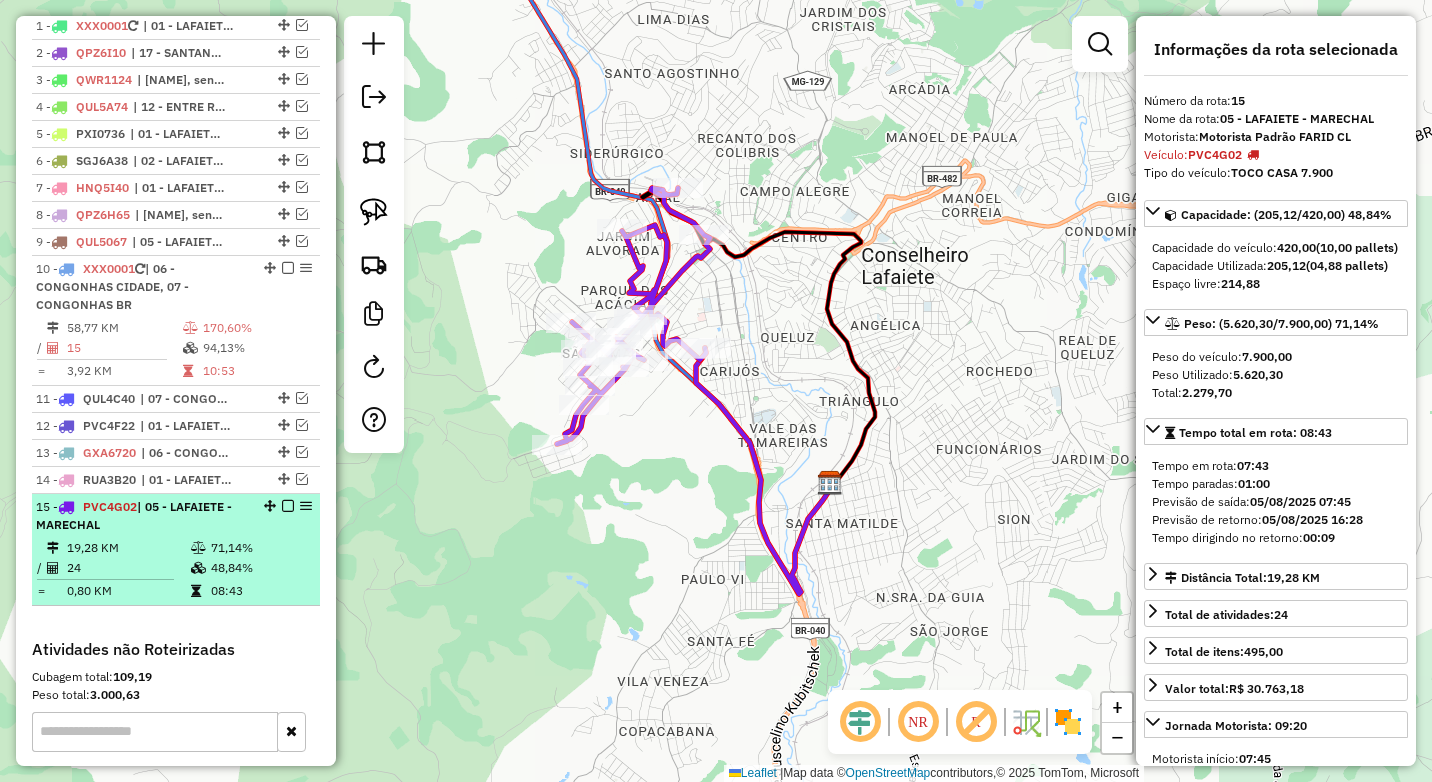click at bounding box center [288, 506] 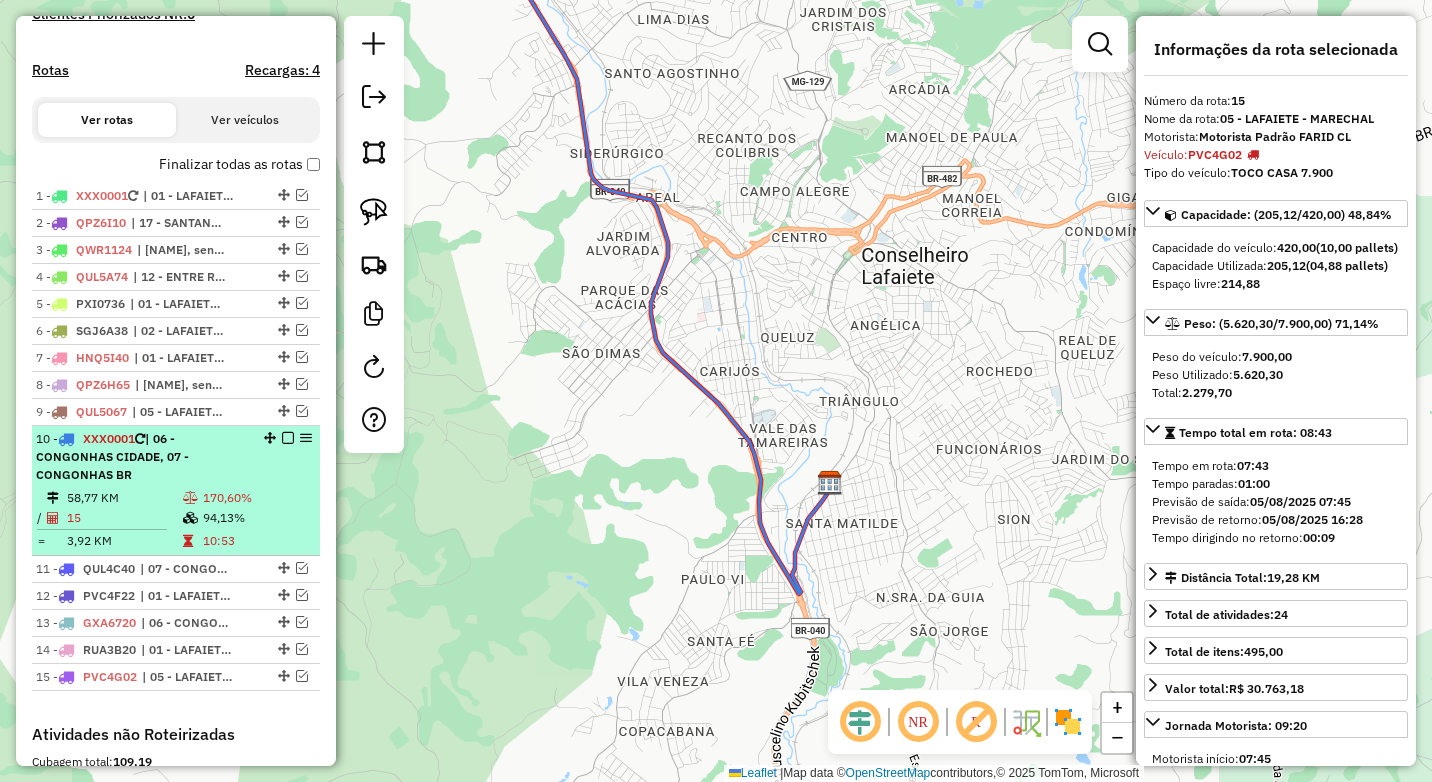 scroll, scrollTop: 677, scrollLeft: 0, axis: vertical 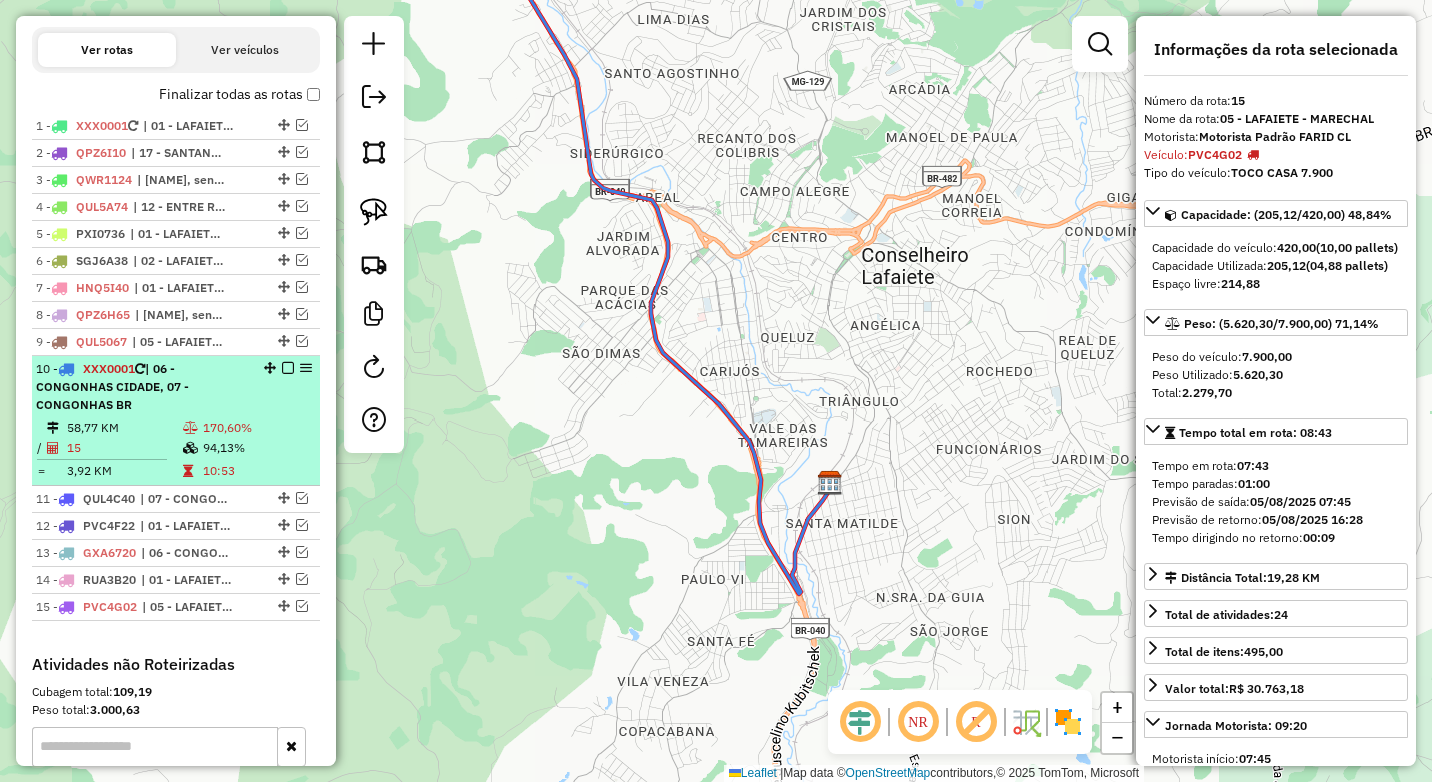 click on "94,13%" at bounding box center [257, 448] 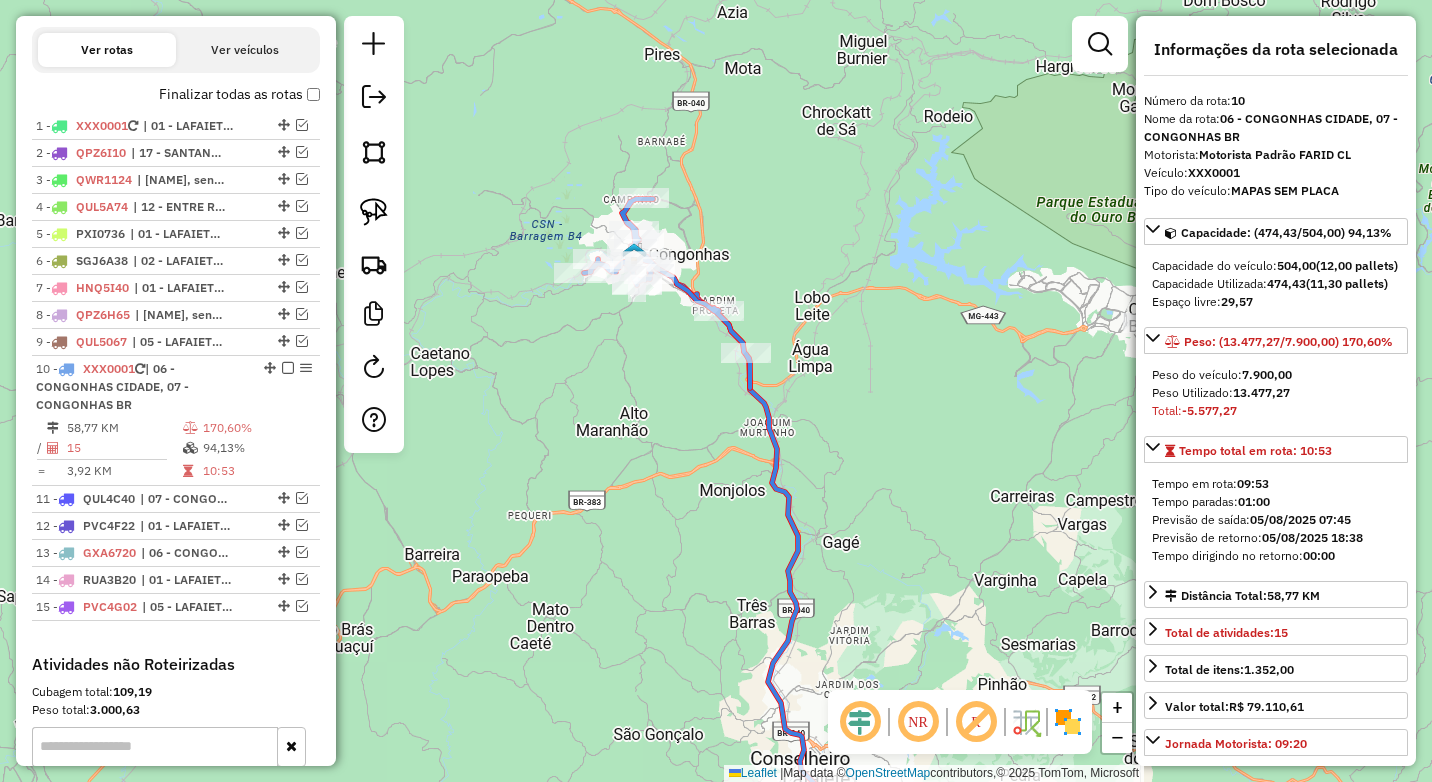 drag, startPoint x: 674, startPoint y: 285, endPoint x: 674, endPoint y: 361, distance: 76 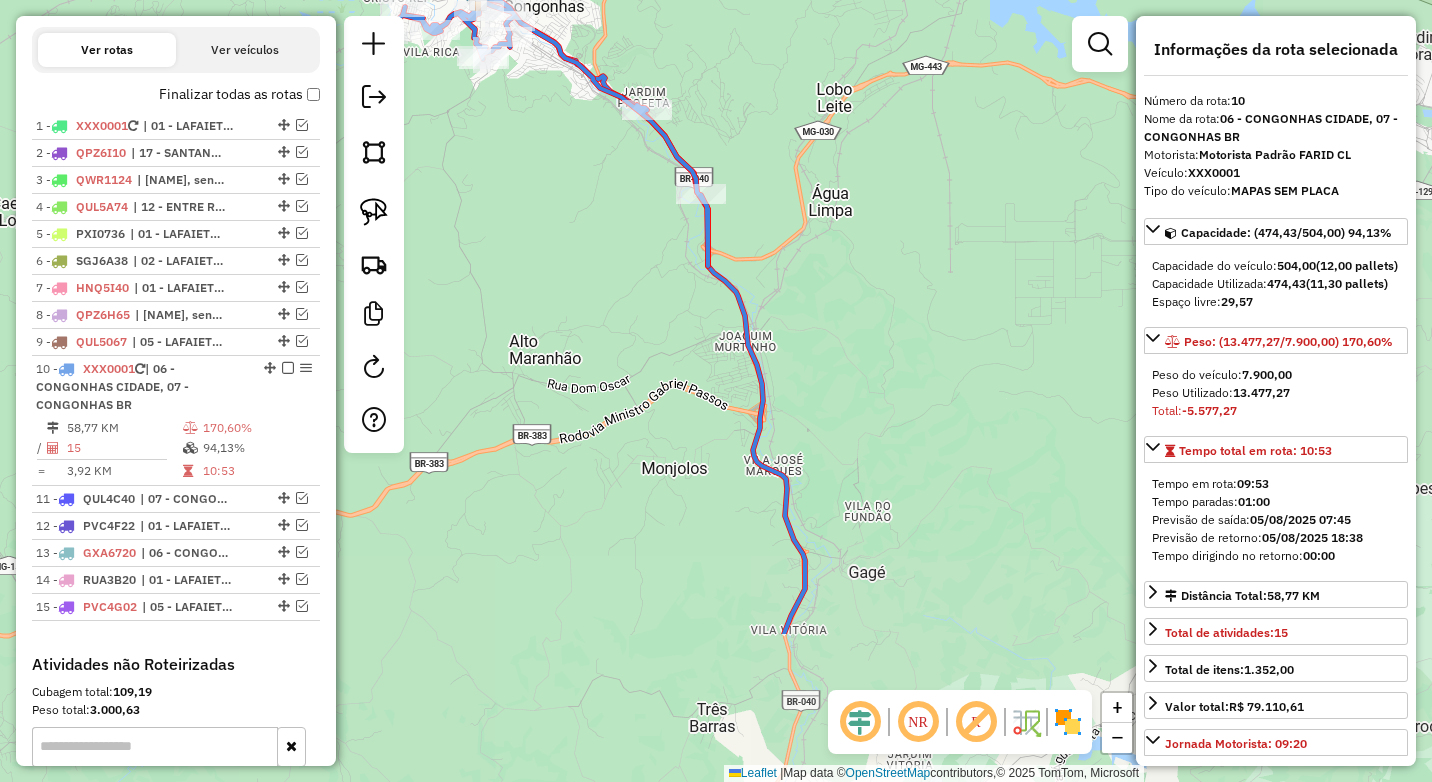 drag, startPoint x: 703, startPoint y: 470, endPoint x: 527, endPoint y: 238, distance: 291.2044 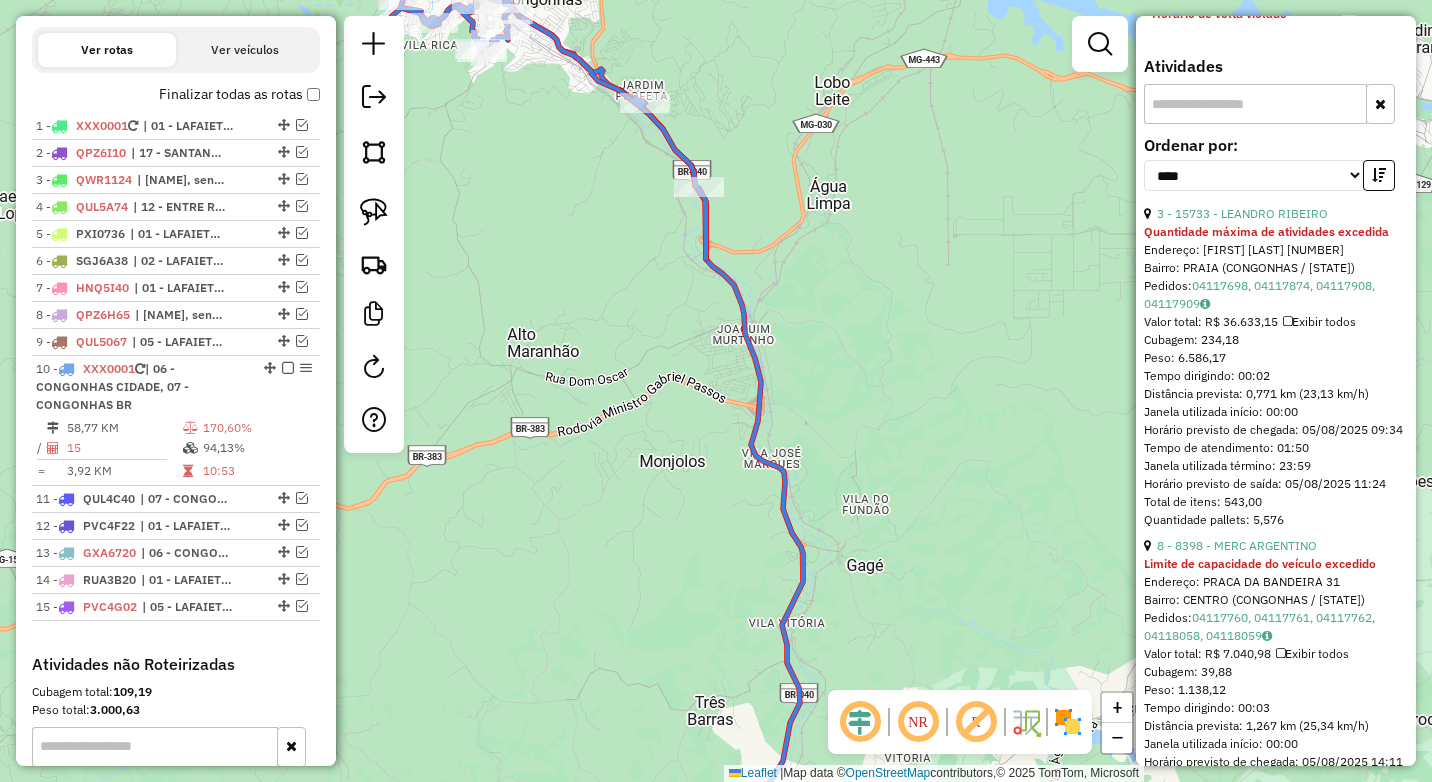 scroll, scrollTop: 800, scrollLeft: 0, axis: vertical 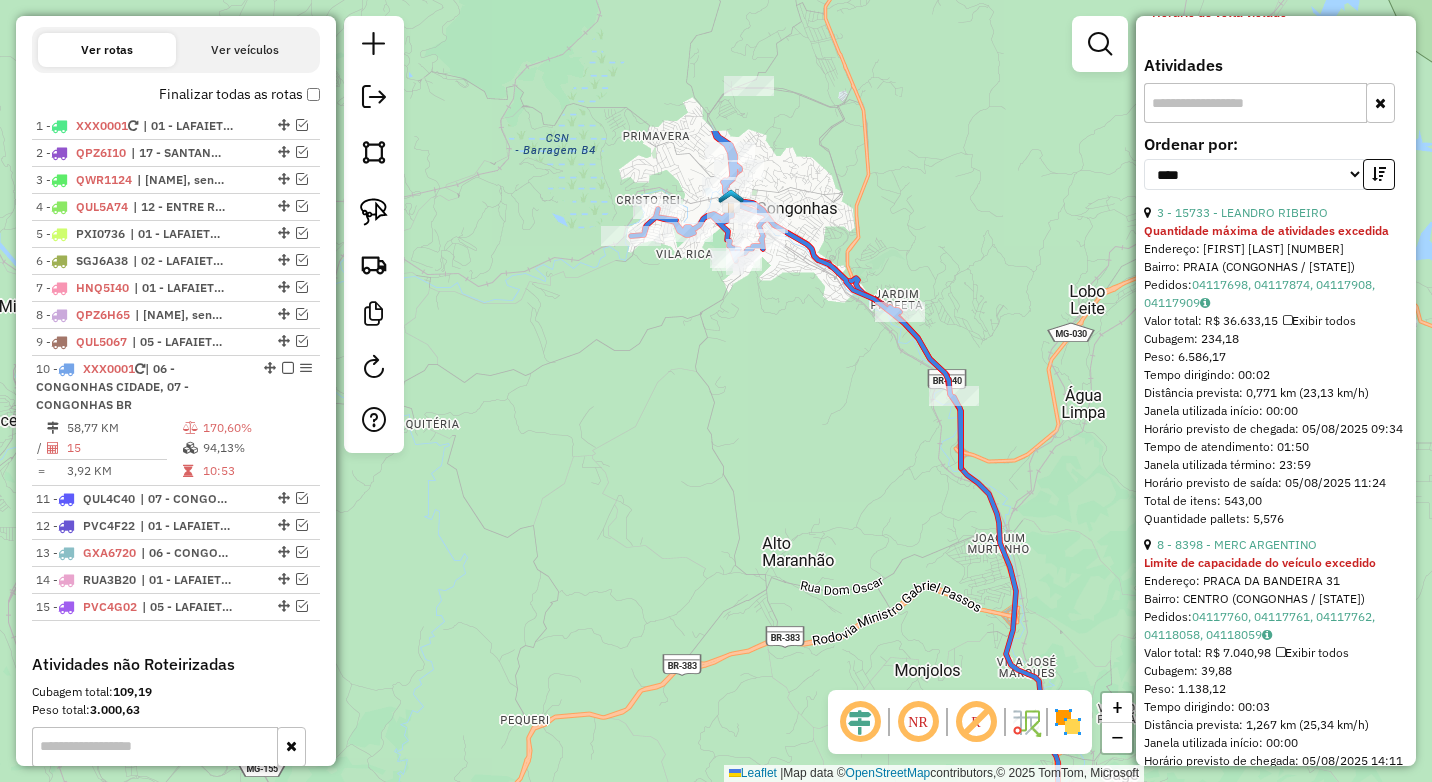 drag, startPoint x: 486, startPoint y: 203, endPoint x: 832, endPoint y: 541, distance: 483.69412 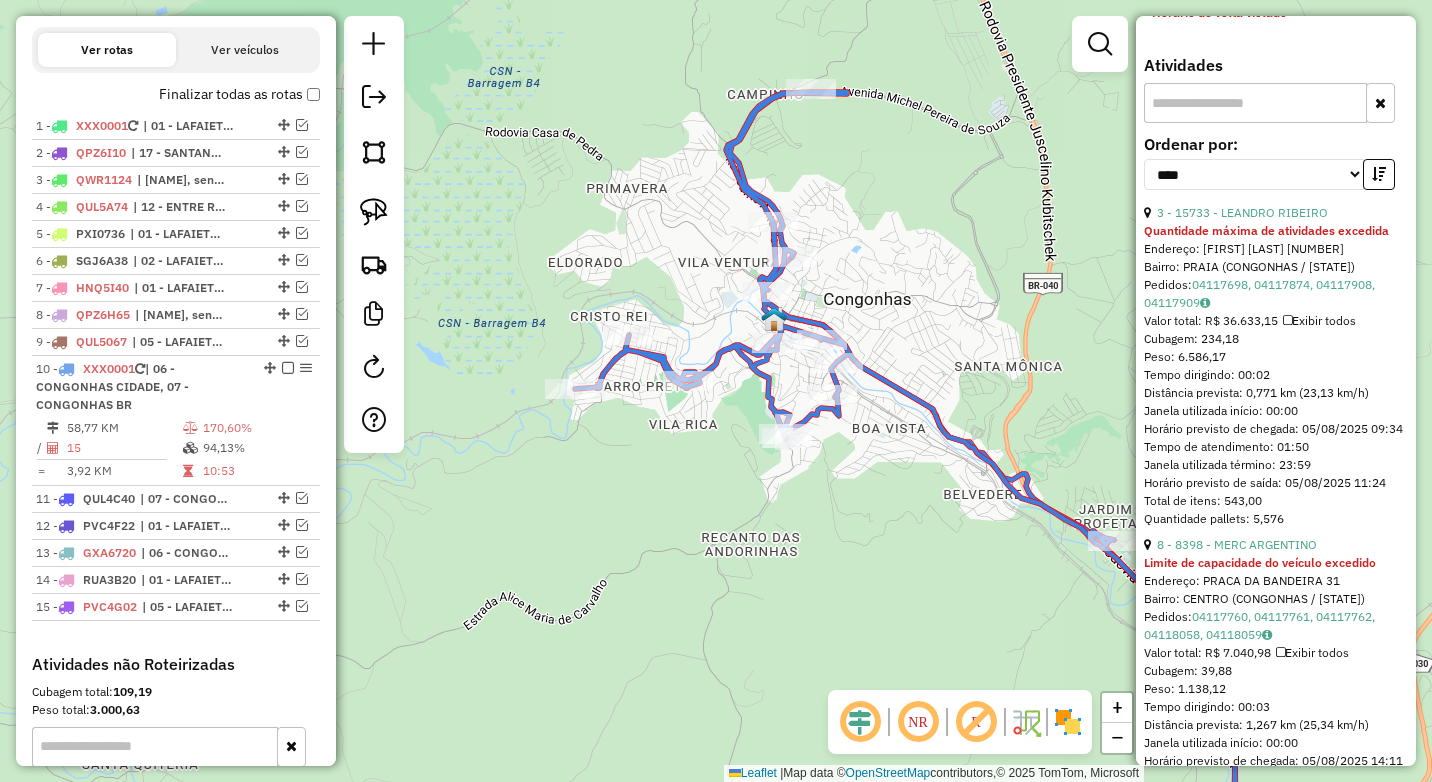 scroll, scrollTop: 1000, scrollLeft: 0, axis: vertical 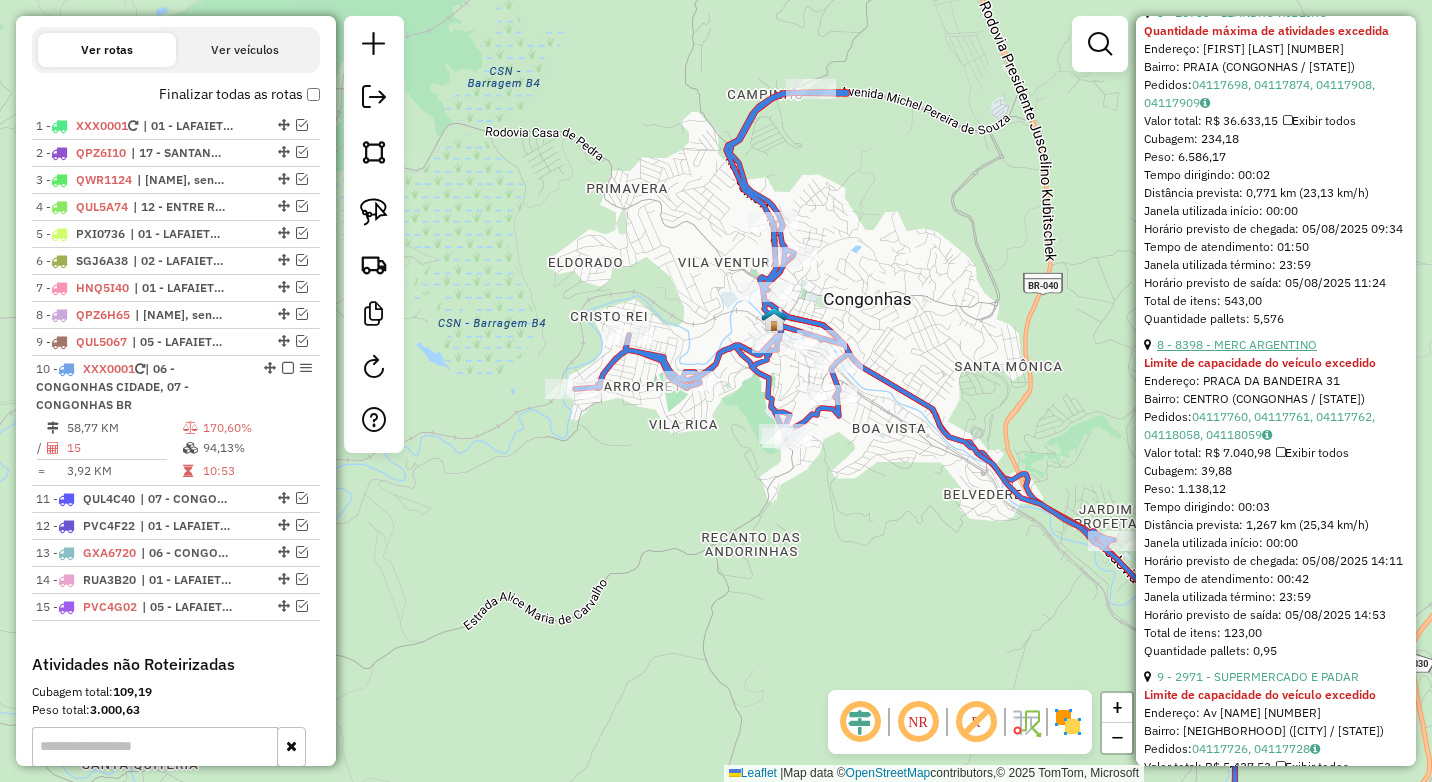 click on "8 - 8398 - MERC ARGENTINO" at bounding box center (1237, 344) 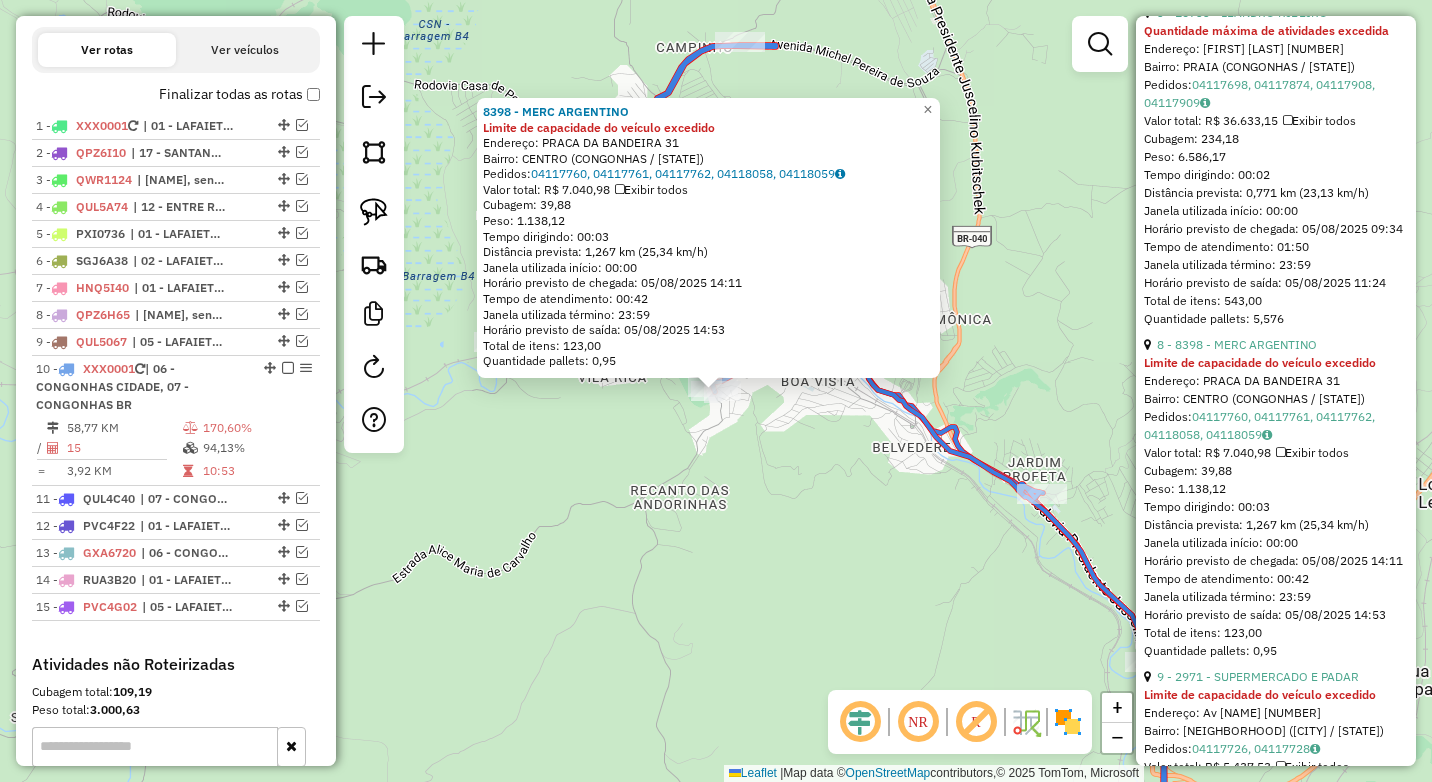 click on "8398 - MERC ARGENTINO Limite de capacidade do veículo excedido  Endereço:  PRACA DA BANDEIRA 31   Bairro: CENTRO (CONGONHAS / MG)   Pedidos:  04117760, 04117761, 04117762, 04118058, 04118059   Valor total: R$ 7.040,98   Exibir todos   Cubagem: 39,88  Peso: 1.138,12  Tempo dirigindo: 00:03   Distância prevista: 1,267 km (25,34 km/h)   Janela utilizada início: 00:00   Horário previsto de chegada: 05/08/2025 14:11   Tempo de atendimento: 00:42   Janela utilizada término: 23:59   Horário previsto de saída: 05/08/2025 14:53   Total de itens: 123,00   Quantidade pallets: 0,95  × Janela de atendimento Grade de atendimento Capacidade Transportadoras Veículos Cliente Pedidos  Rotas Selecione os dias de semana para filtrar as janelas de atendimento  Seg   Ter   Qua   Qui   Sex   Sáb   Dom  Informe o período da janela de atendimento: De: Até:  Filtrar exatamente a janela do cliente  Considerar janela de atendimento padrão  Selecione os dias de semana para filtrar as grades de atendimento  Seg   Ter   Qua" 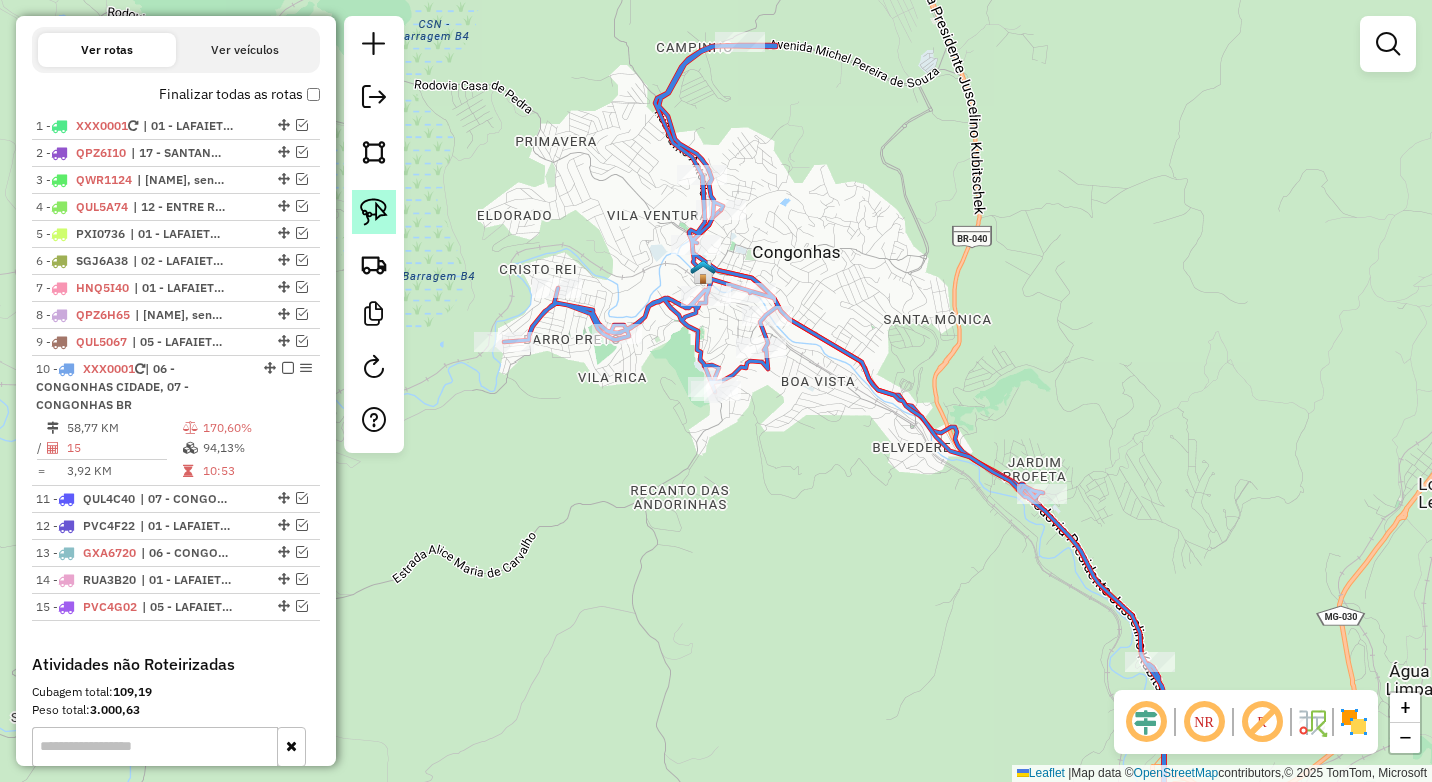 click 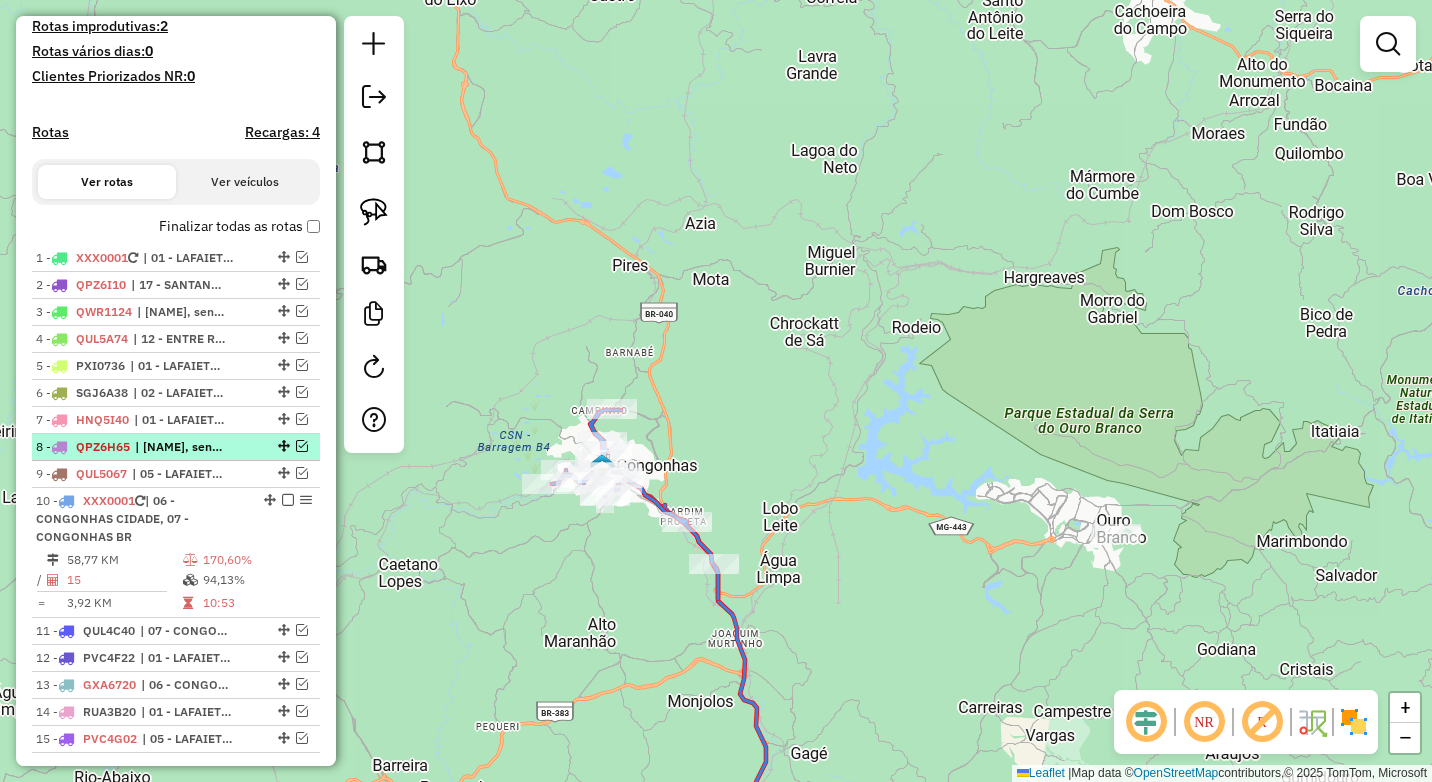 scroll, scrollTop: 677, scrollLeft: 0, axis: vertical 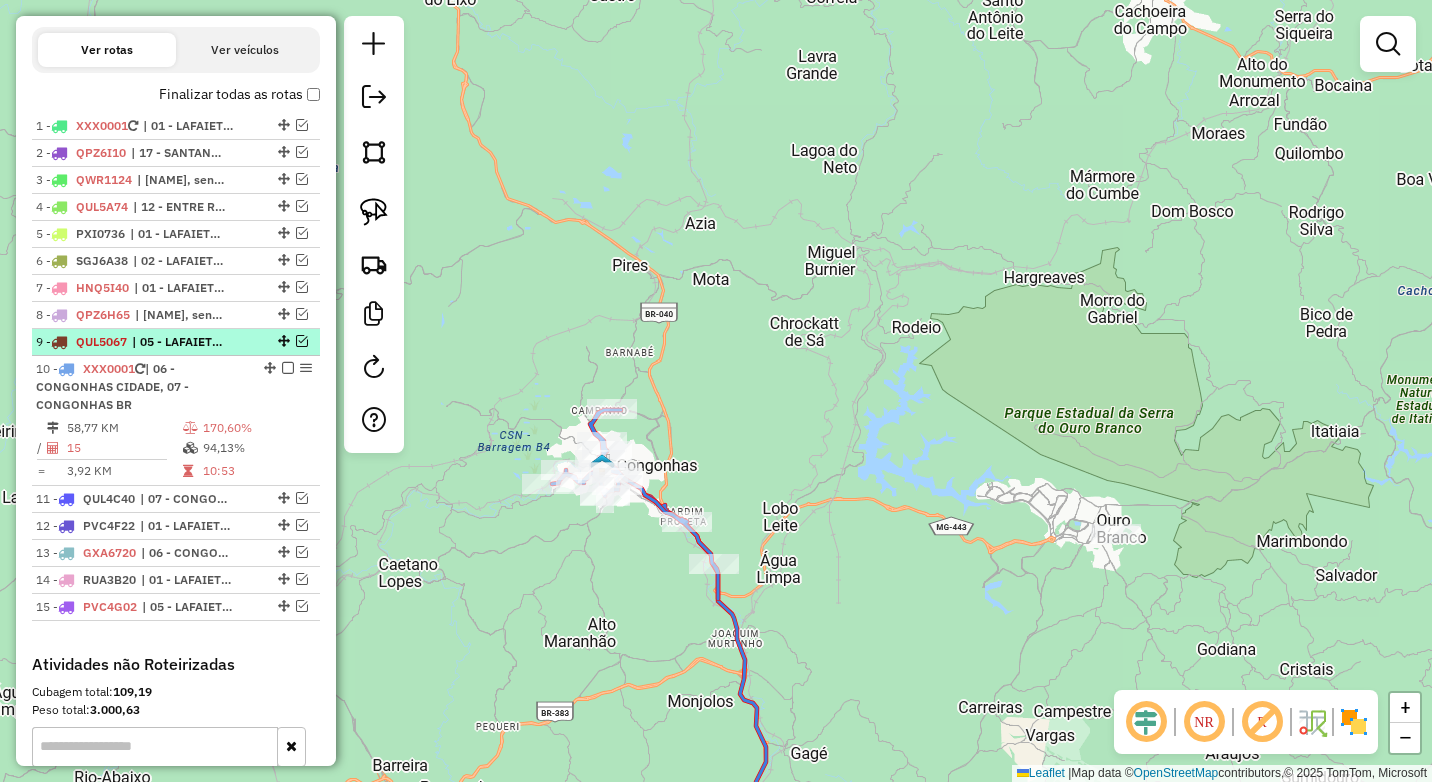 click at bounding box center (302, 341) 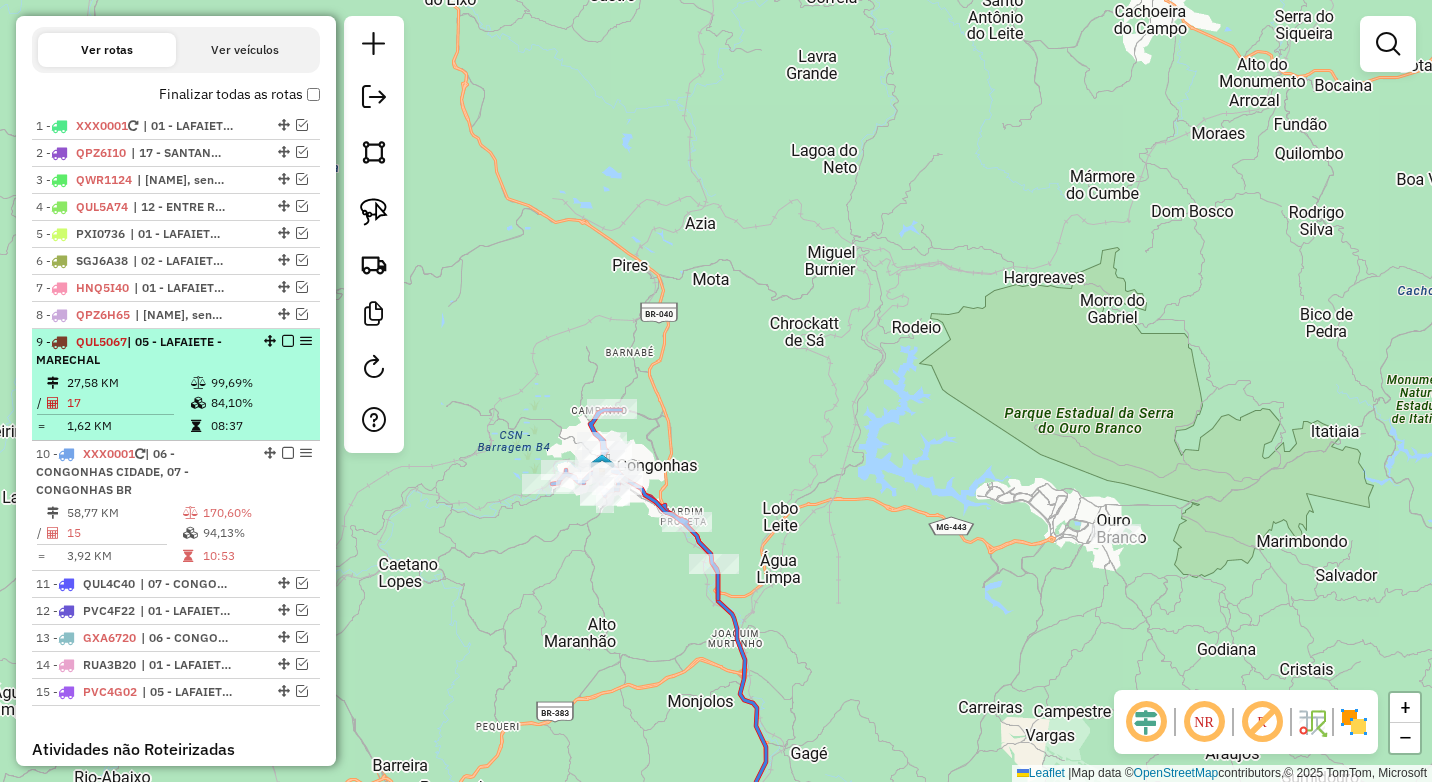 click on "99,69%" at bounding box center [260, 383] 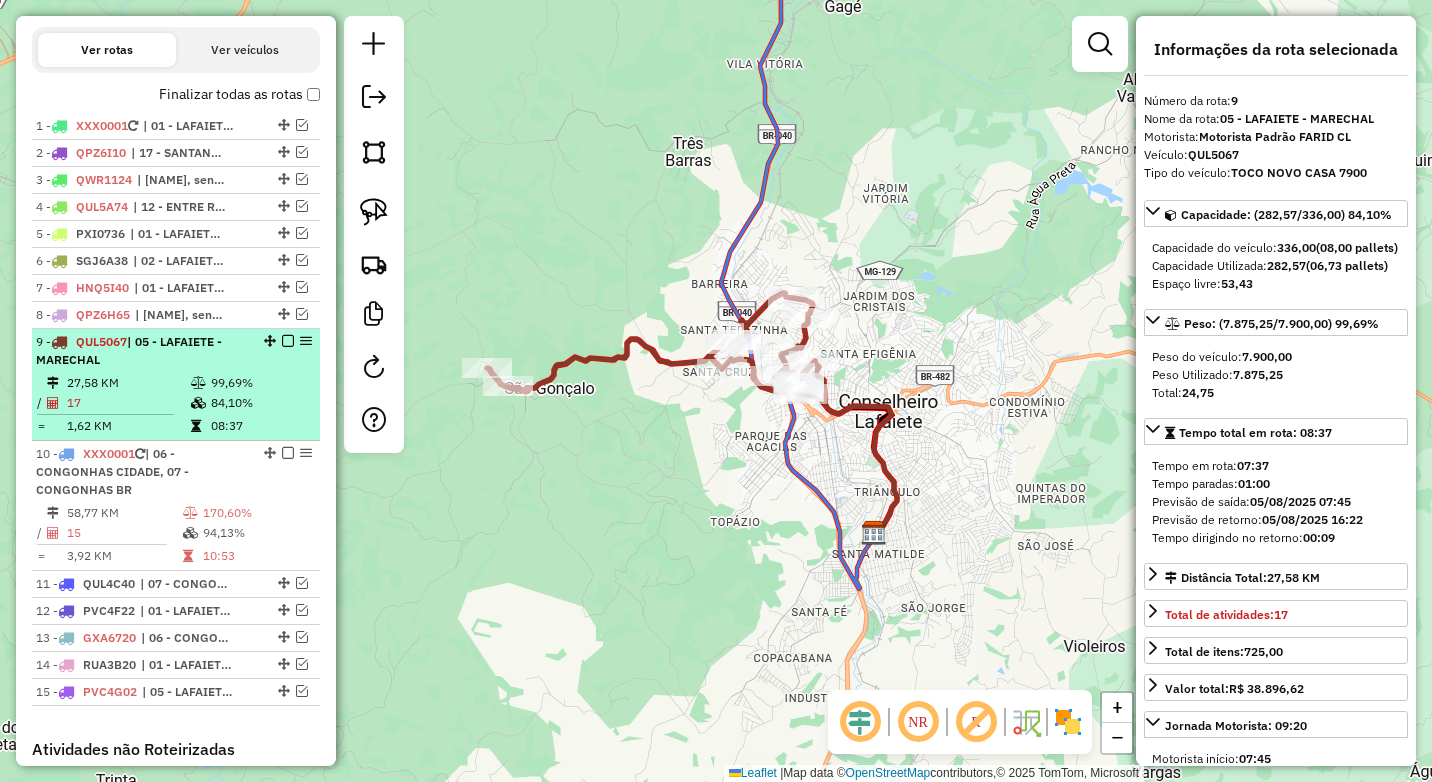 click at bounding box center [288, 341] 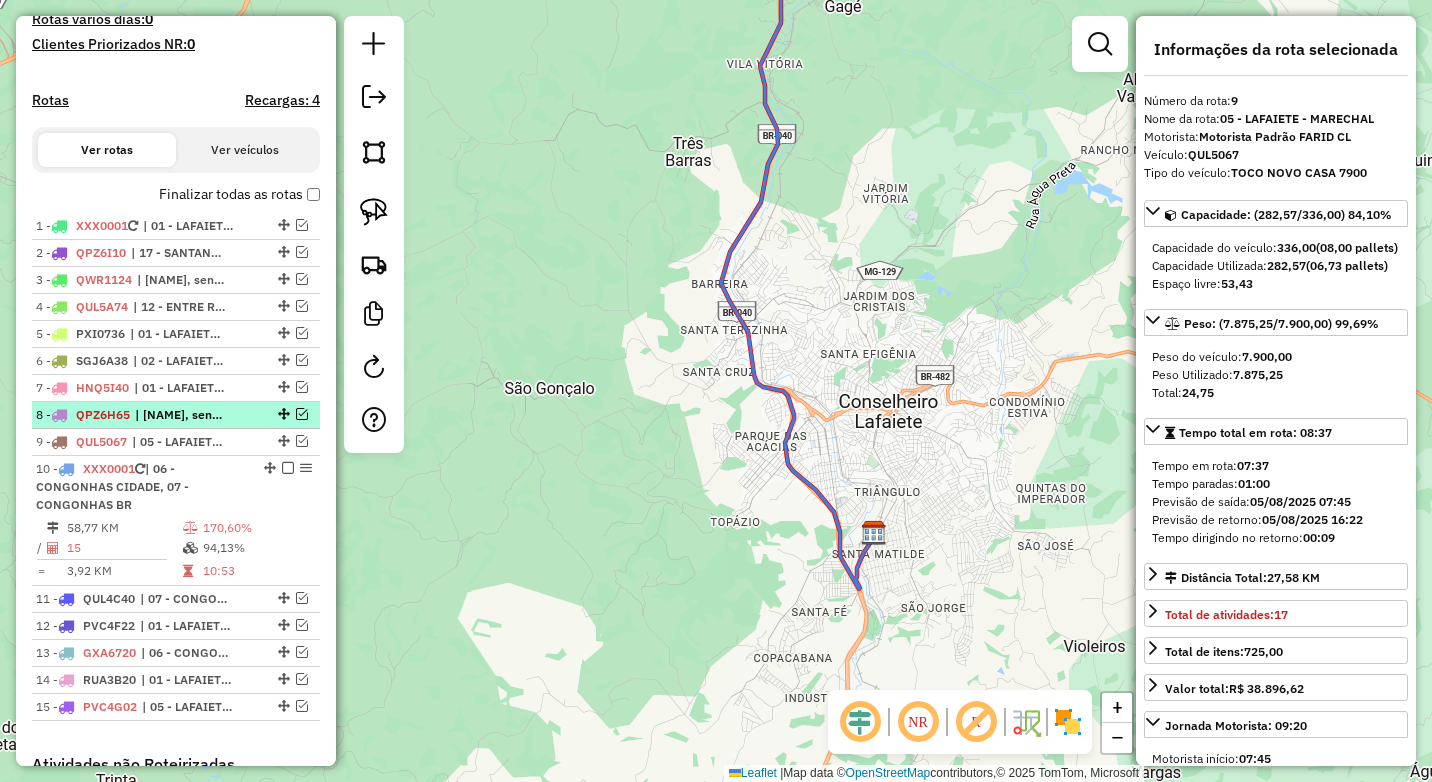 scroll, scrollTop: 677, scrollLeft: 0, axis: vertical 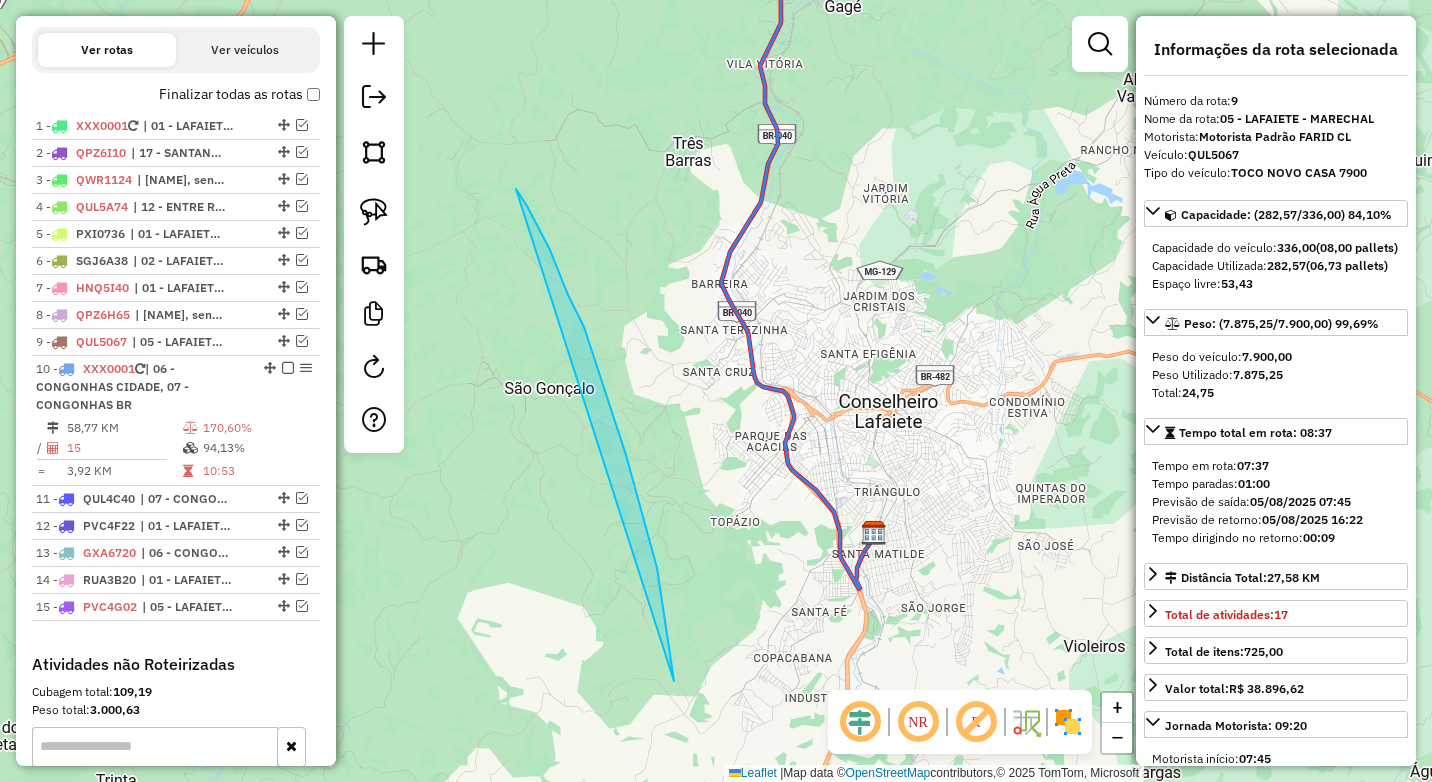 drag, startPoint x: 542, startPoint y: 234, endPoint x: 686, endPoint y: 716, distance: 503.0507 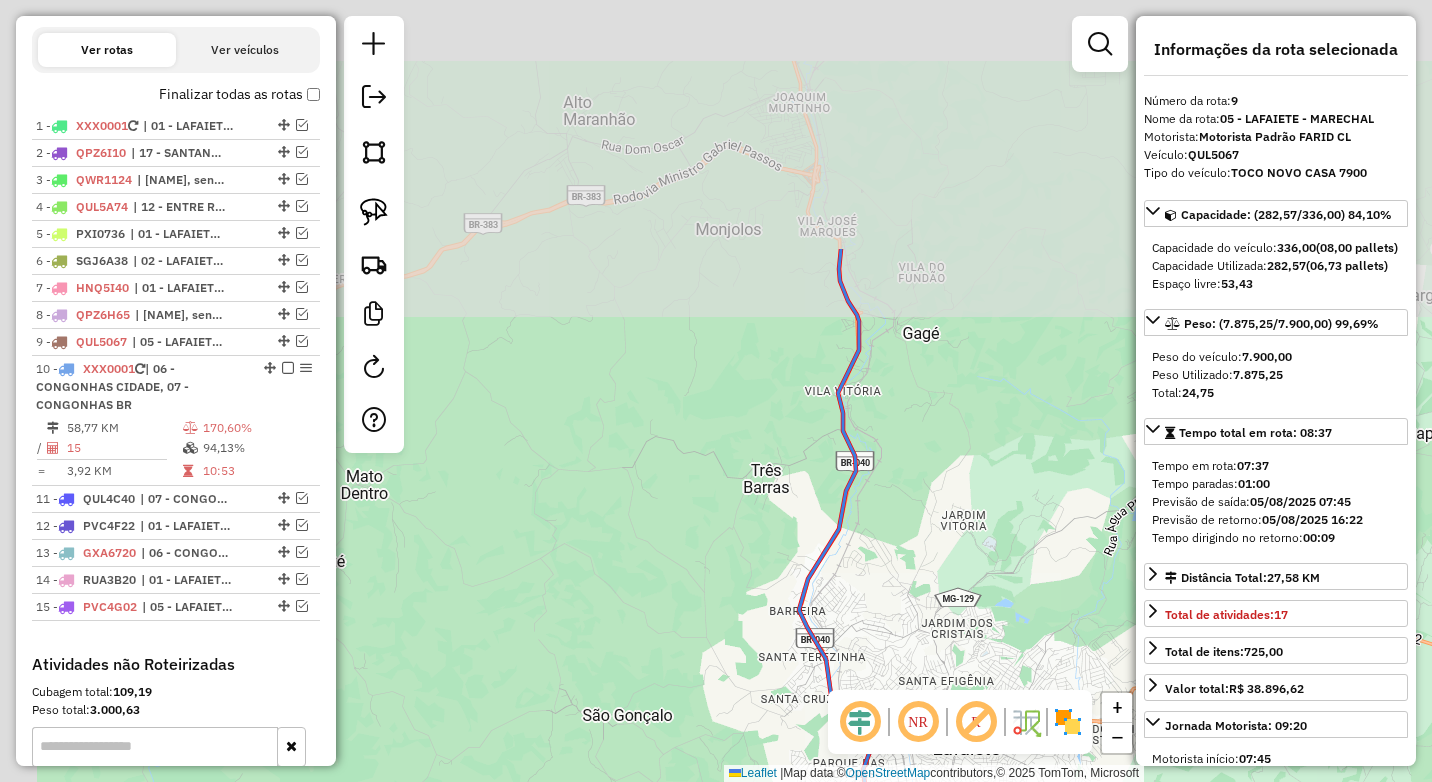 drag, startPoint x: 629, startPoint y: 200, endPoint x: 727, endPoint y: 692, distance: 501.66522 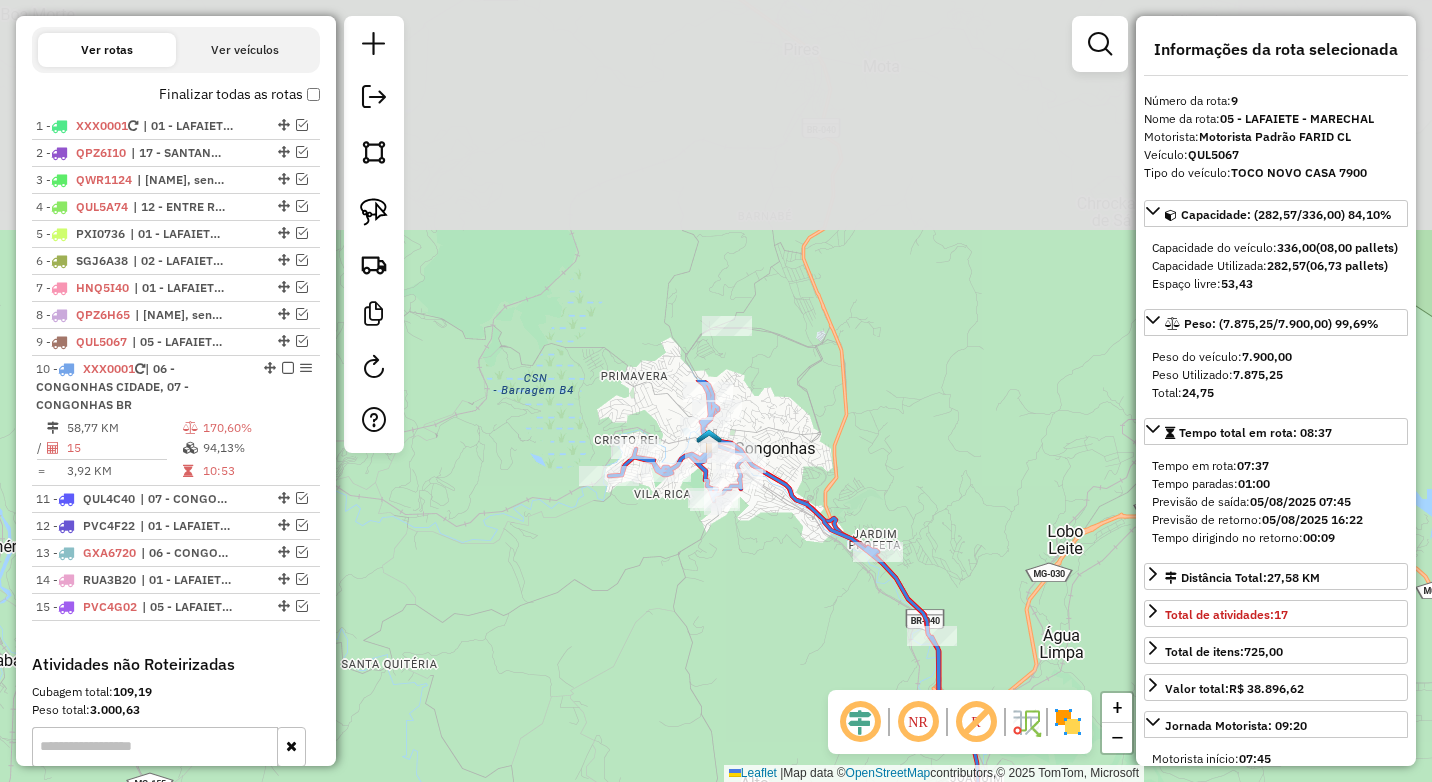 drag, startPoint x: 710, startPoint y: 367, endPoint x: 829, endPoint y: 689, distance: 343.28558 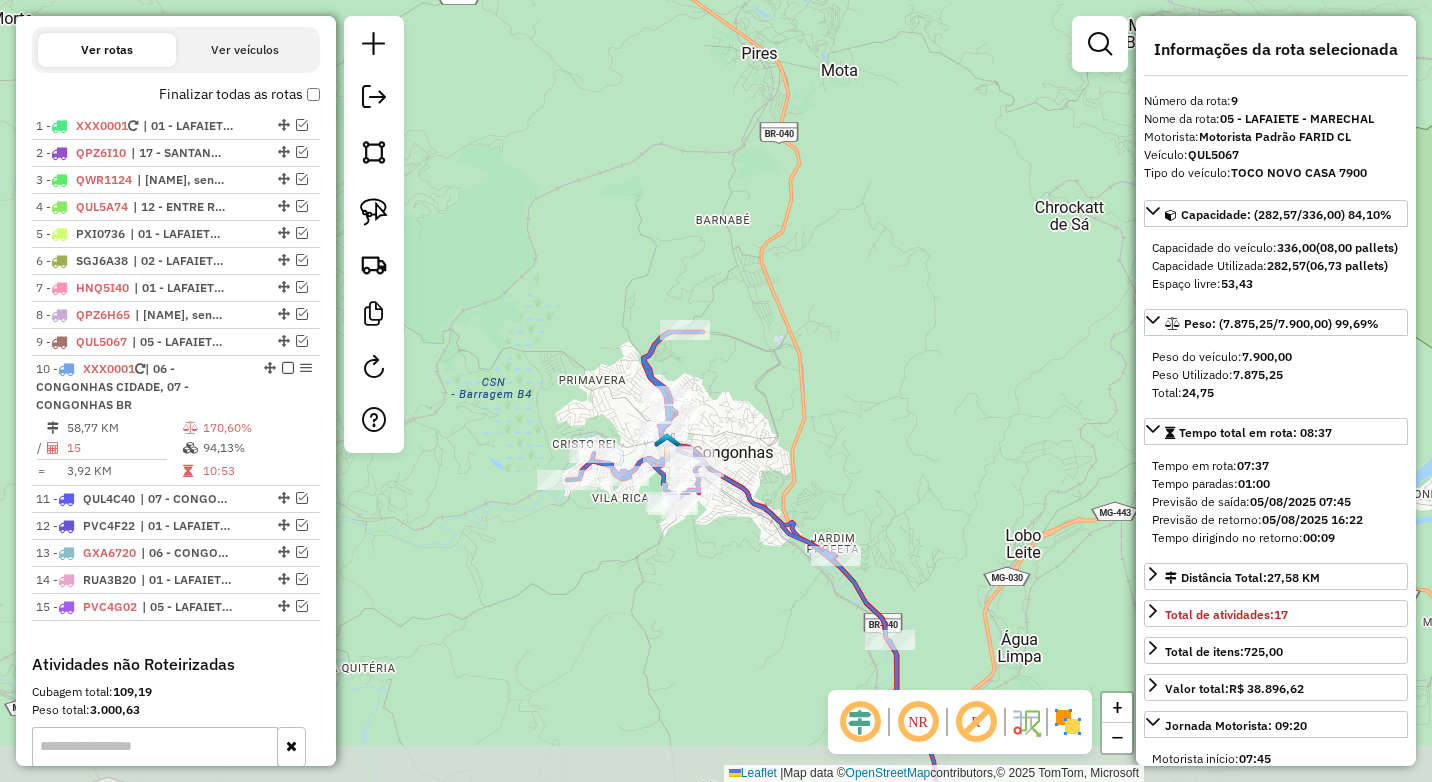 drag, startPoint x: 814, startPoint y: 464, endPoint x: 734, endPoint y: 389, distance: 109.65856 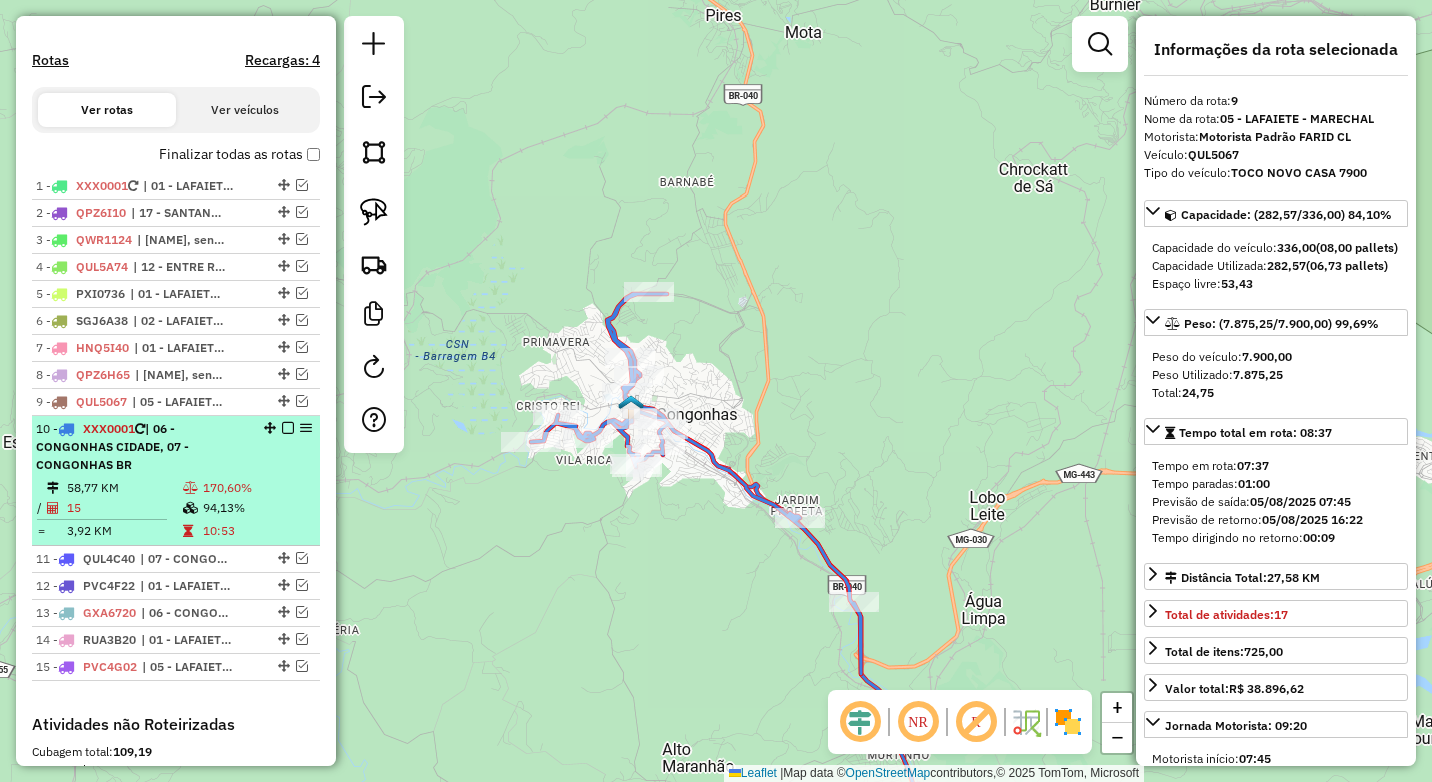 scroll, scrollTop: 577, scrollLeft: 0, axis: vertical 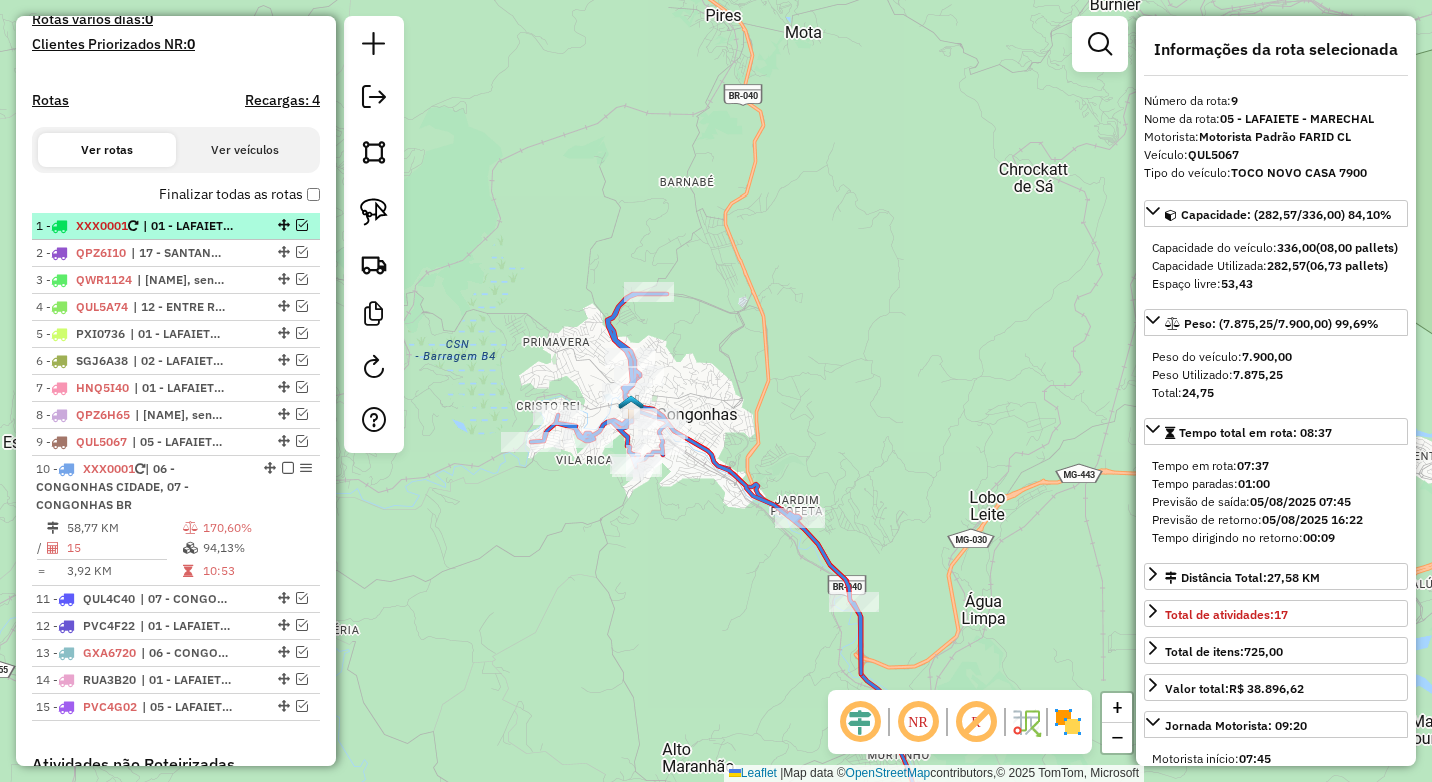 click at bounding box center (302, 225) 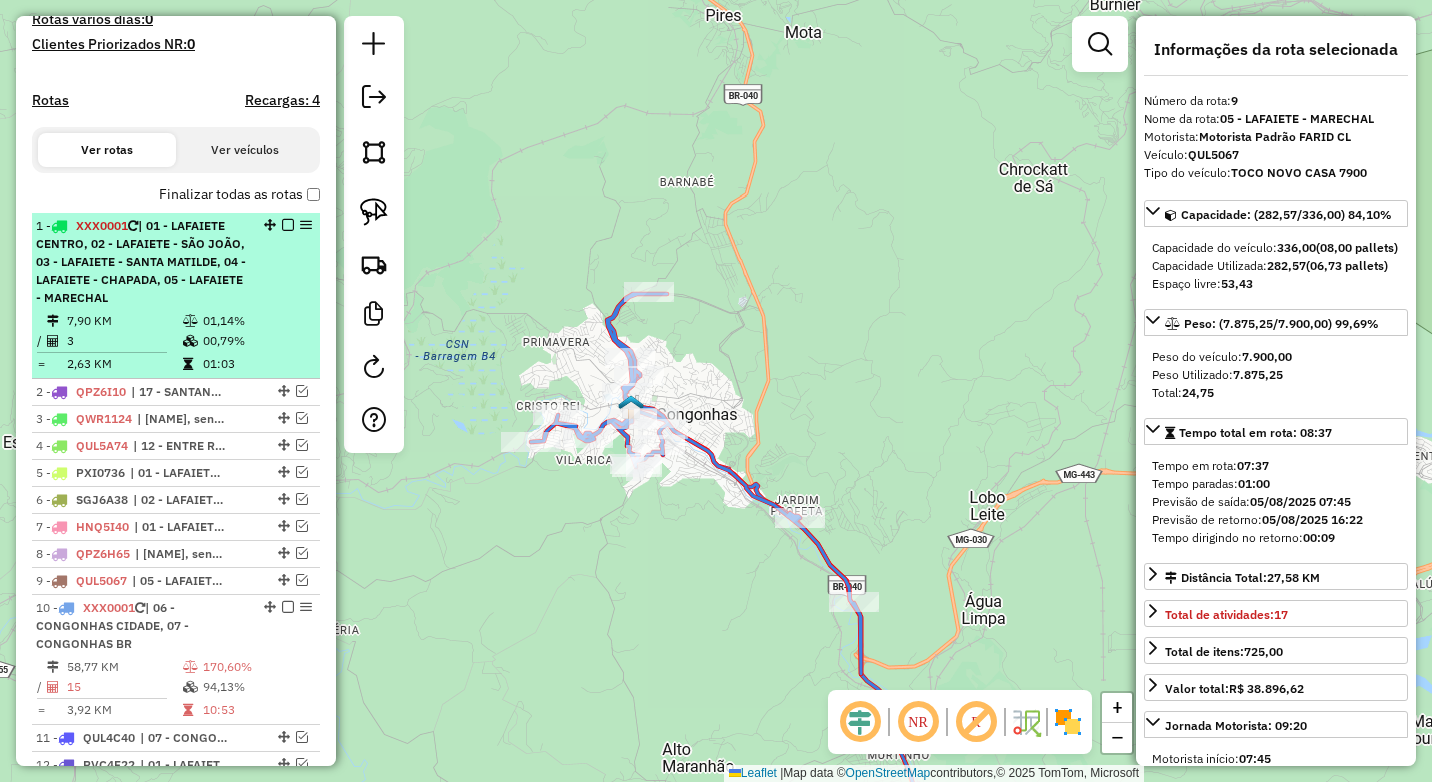 click on "1 -       XXX0001   | 01 - [CITY] [NEIGHBORHOOD], 02 - [CITY] - [NEIGHBORHOOD], 03 - [CITY] - [NEIGHBORHOOD], 04 - [CITY] - [NEIGHBORHOOD], 05 - [CITY] - [NEIGHBORHOOD]" at bounding box center (142, 262) 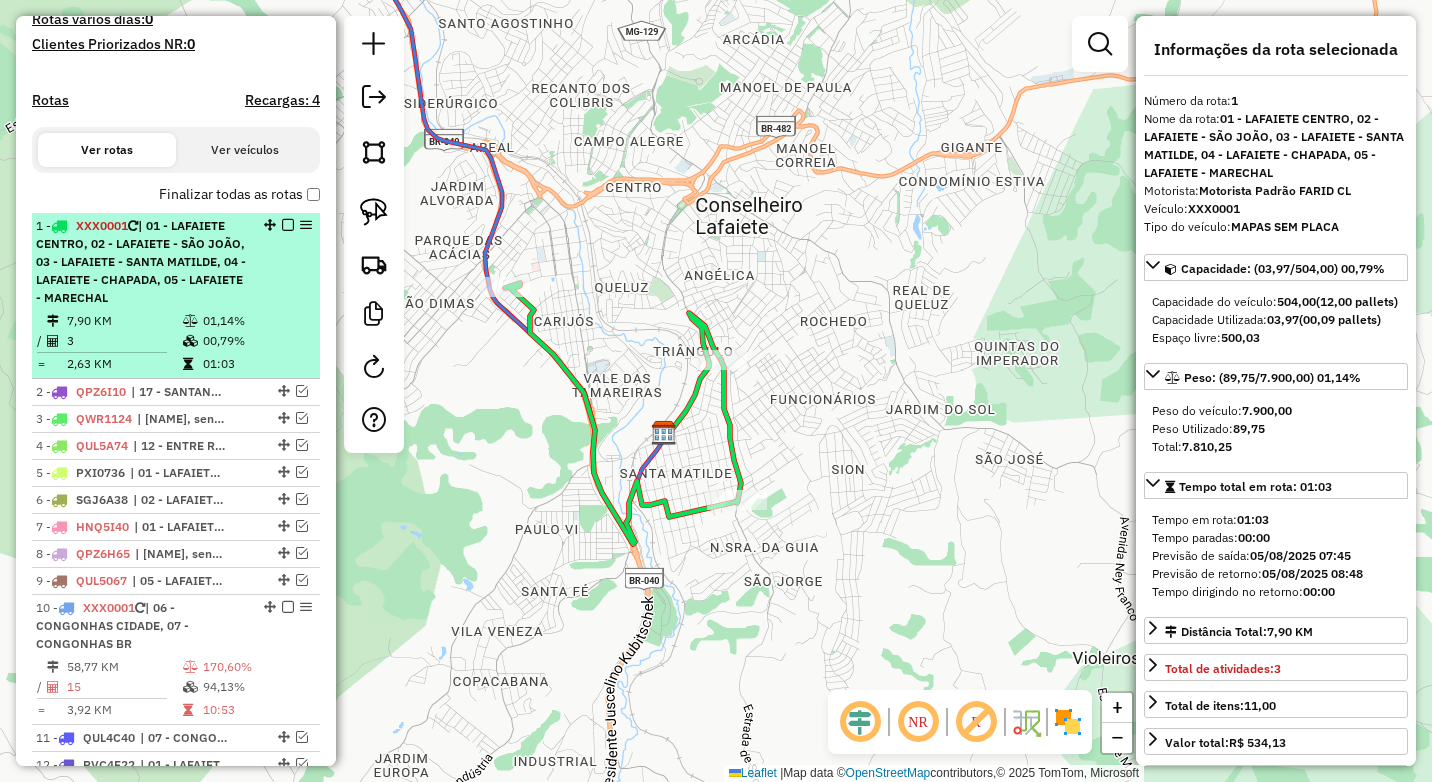 click at bounding box center (288, 225) 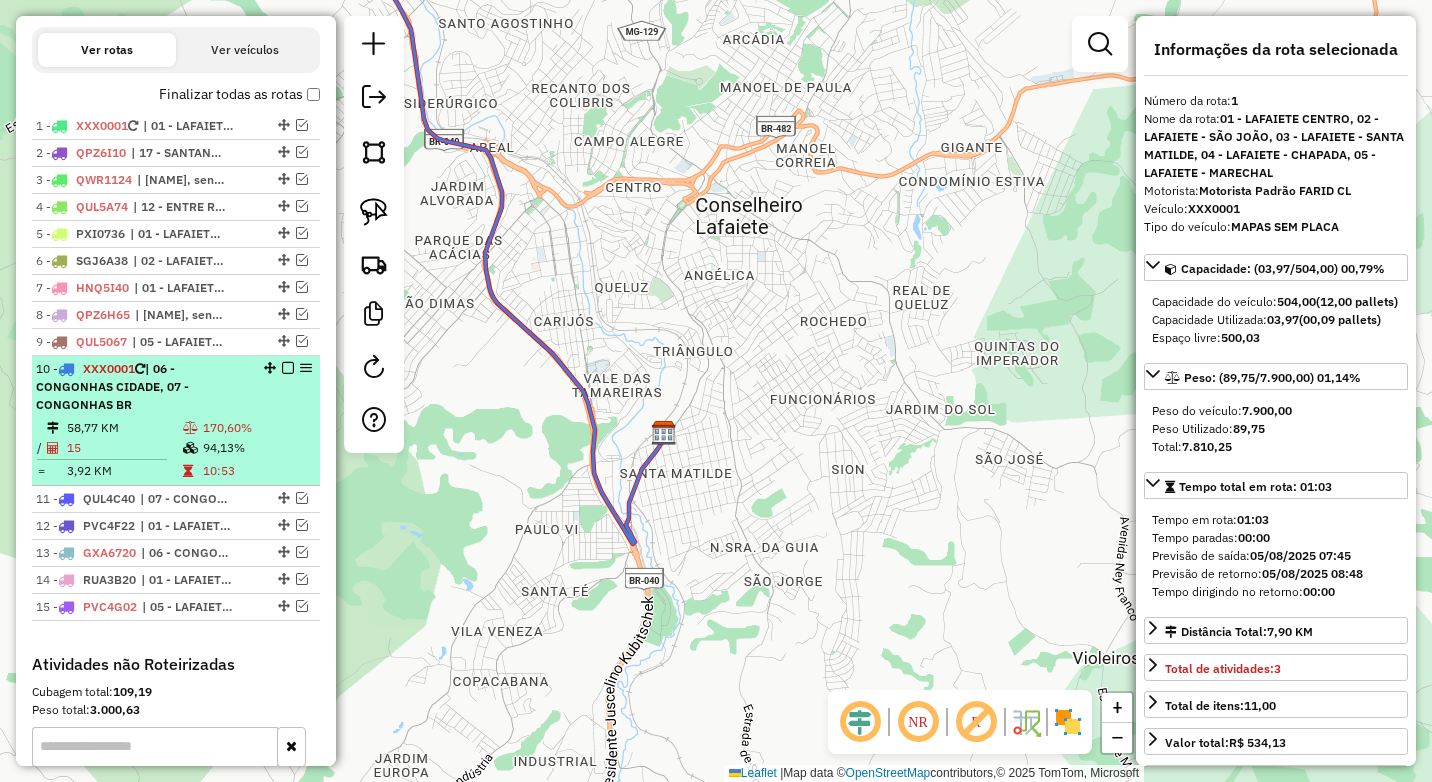 scroll, scrollTop: 577, scrollLeft: 0, axis: vertical 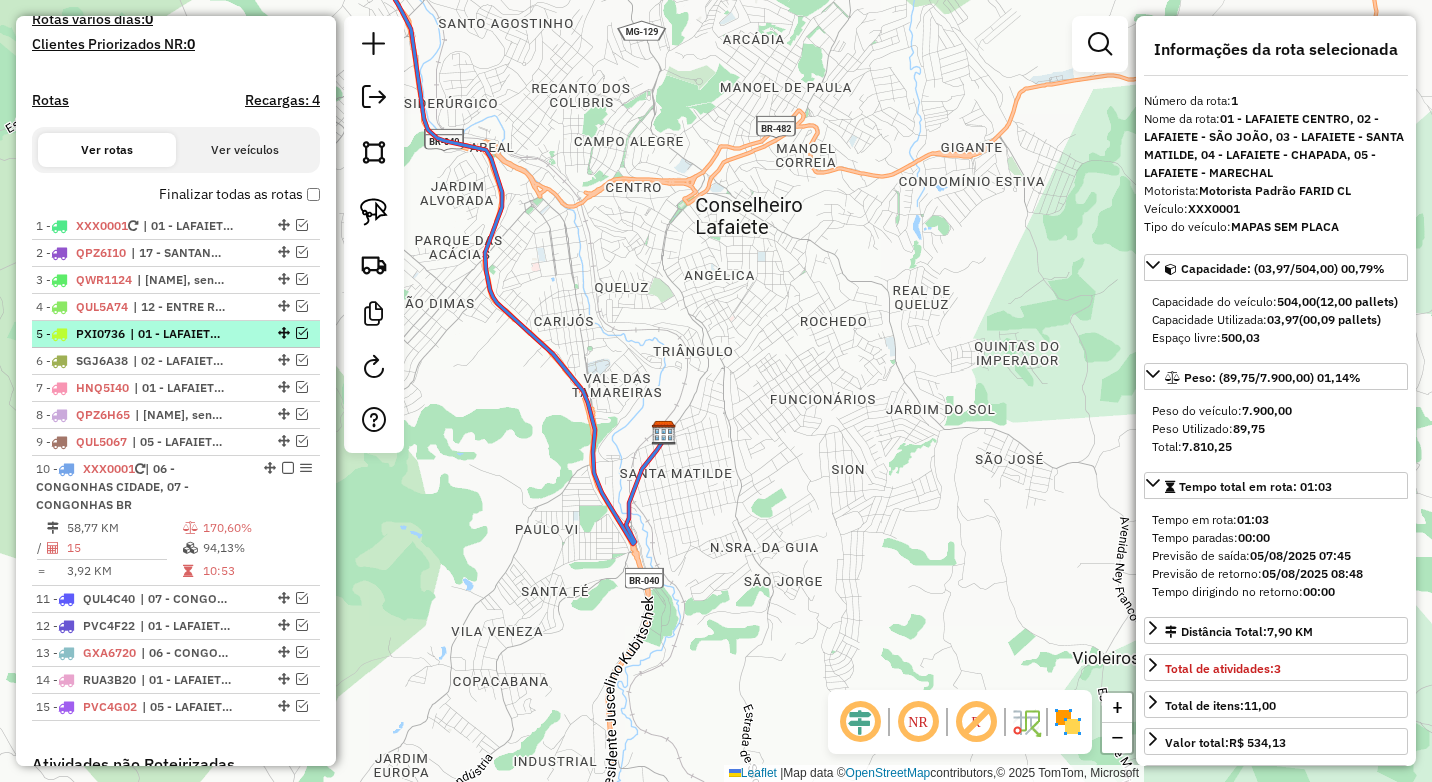 click on "| 01 - LAFAIETE CENTRO, 03 - LAFAIETE - SANTA MATILDE, 05 - LAFAIETE - MARECHAL" at bounding box center (176, 334) 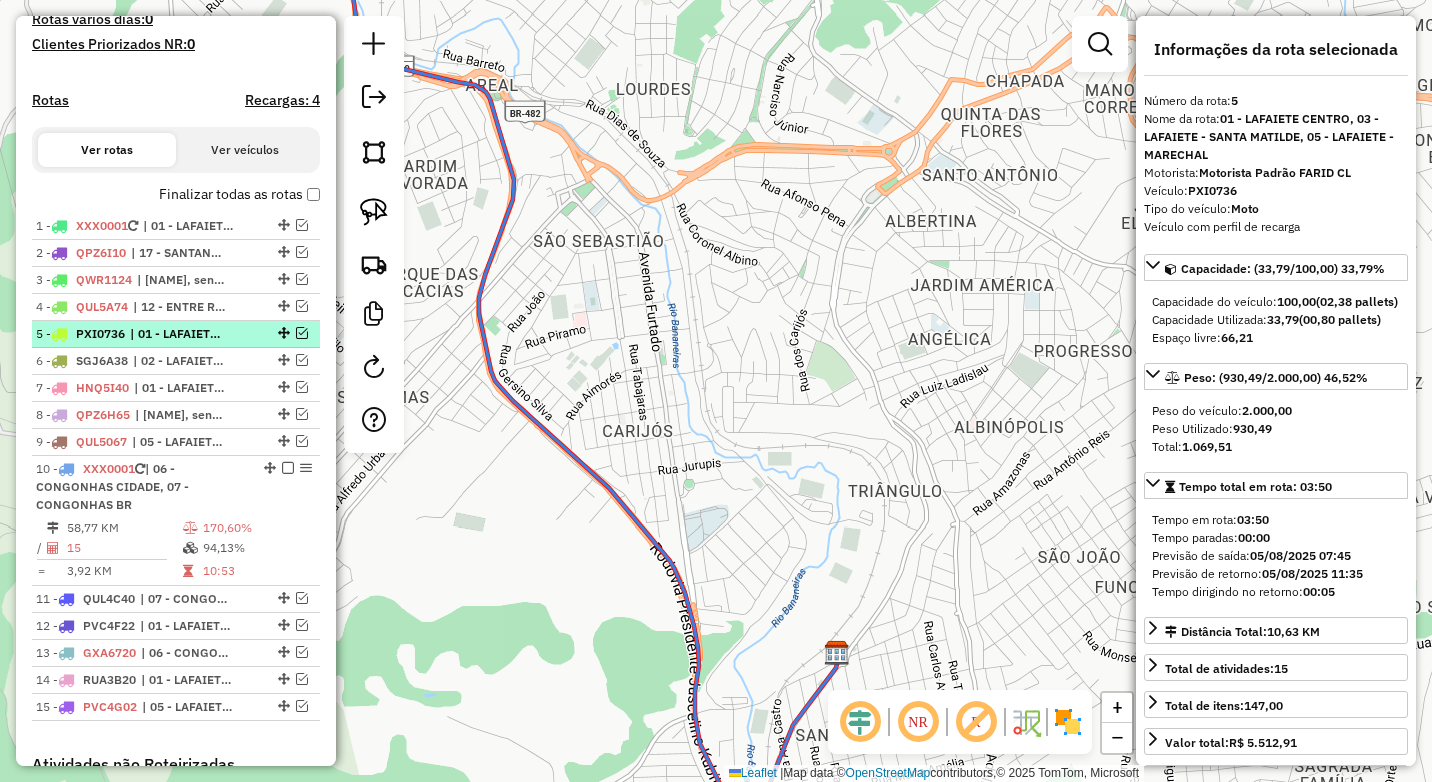 click at bounding box center [302, 333] 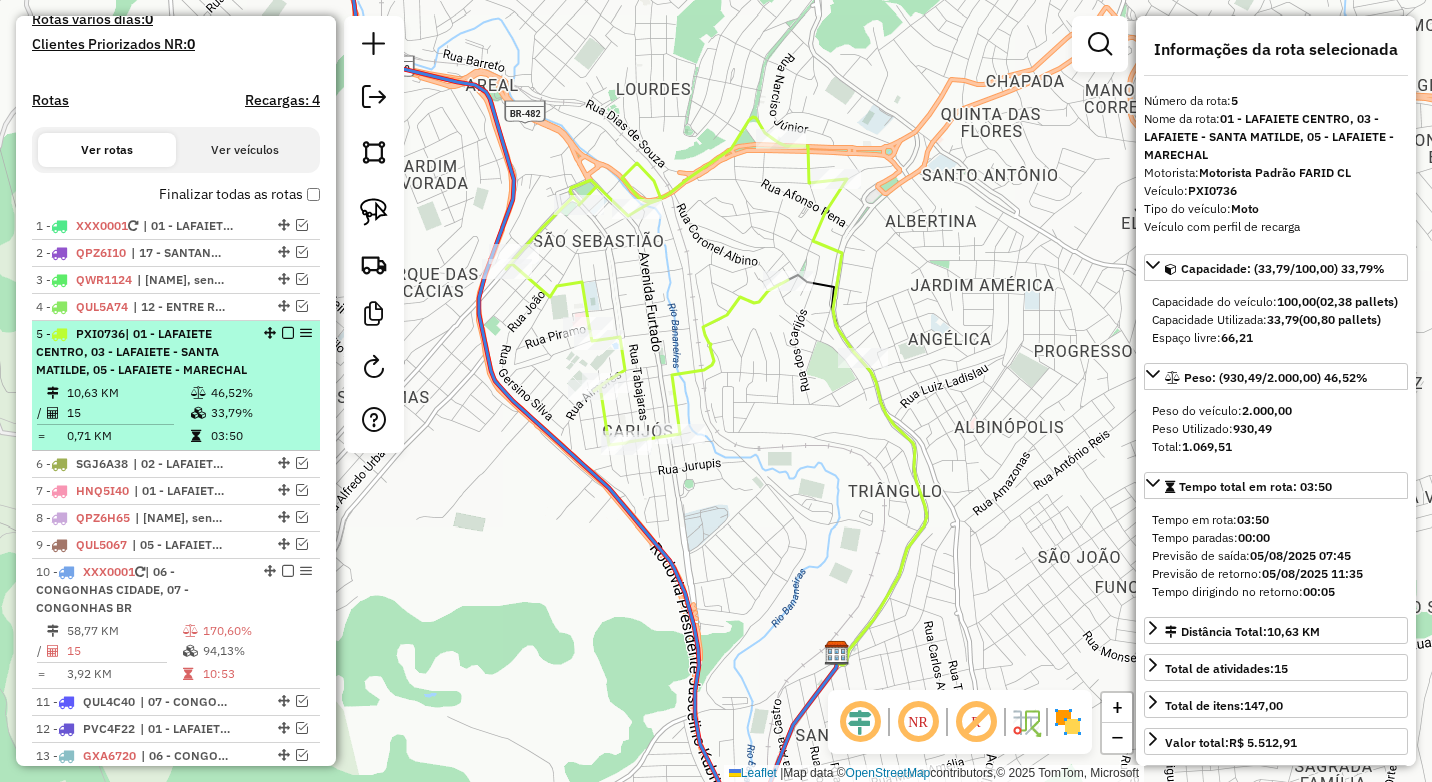 click on "5 -       PXI0736   | 01 - LAFAIETE CENTRO, 03 - LAFAIETE - SANTA MATILDE, 05 - LAFAIETE - MARECHAL" at bounding box center (142, 352) 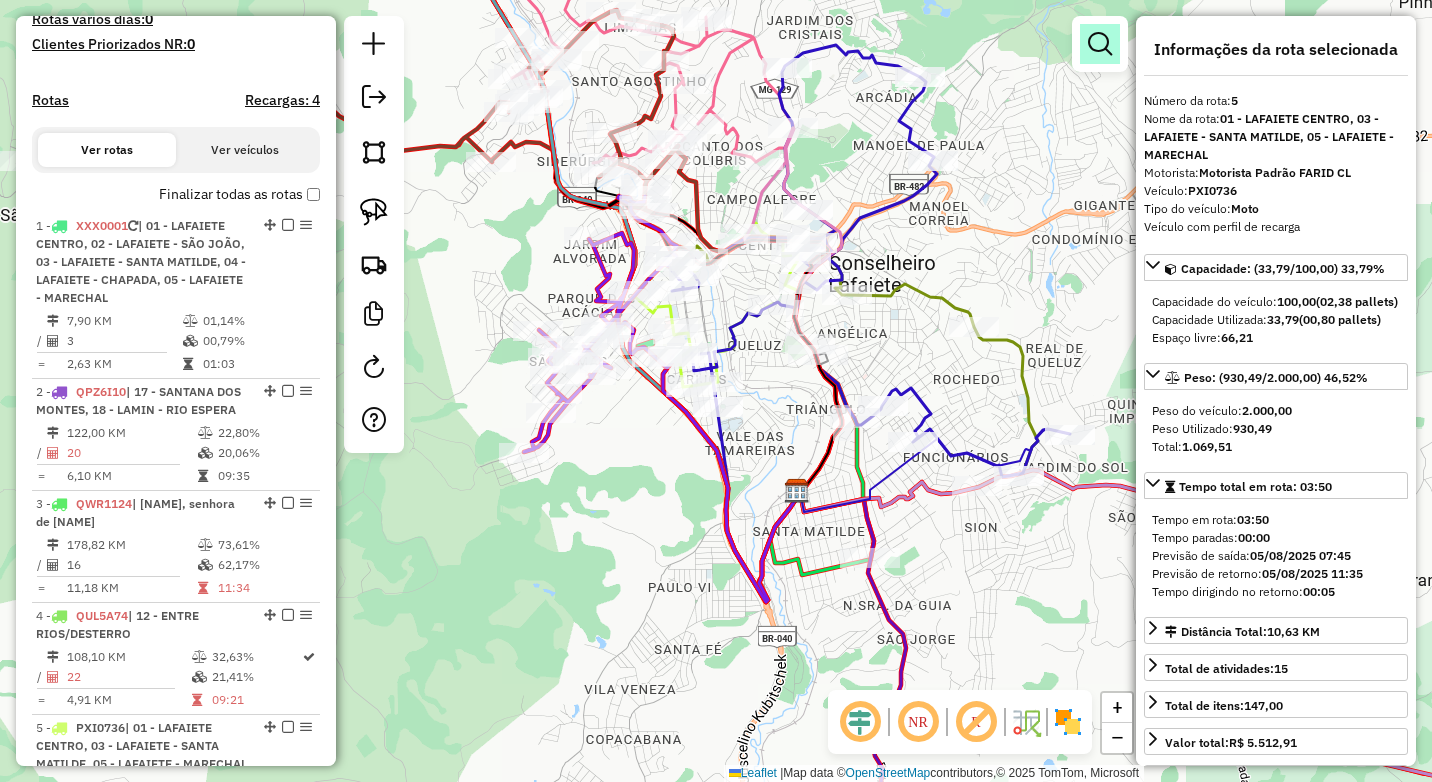 click at bounding box center [1100, 44] 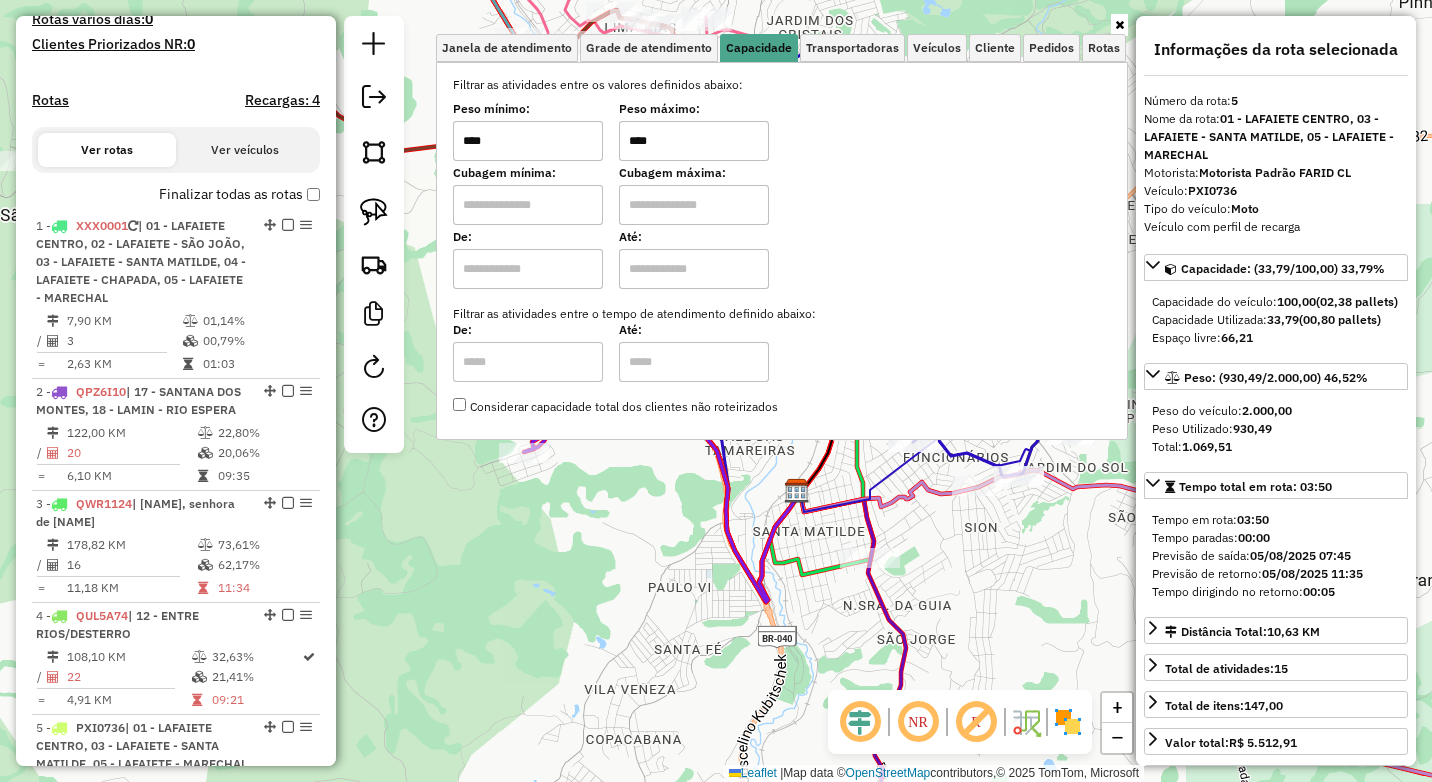 drag, startPoint x: 685, startPoint y: 145, endPoint x: 605, endPoint y: 135, distance: 80.622574 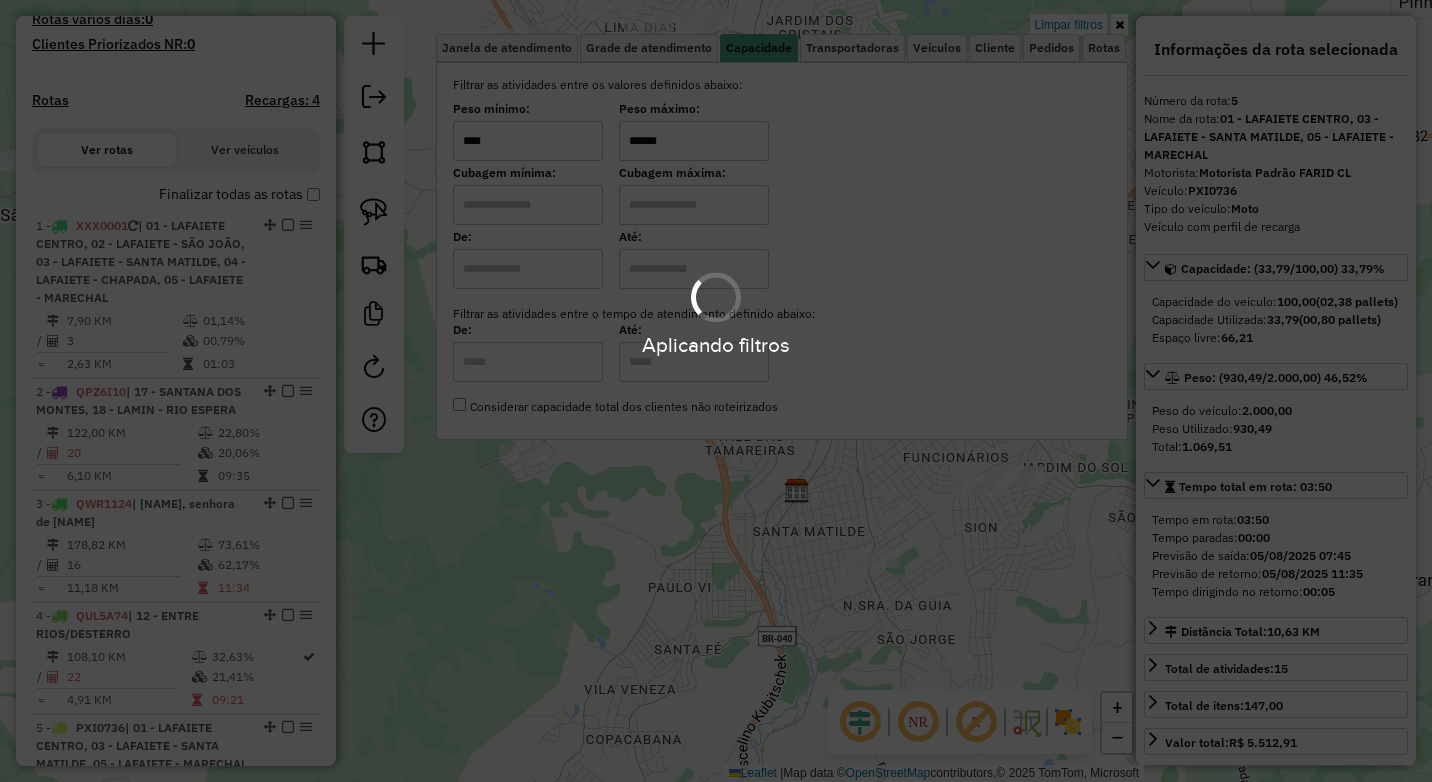 type on "******" 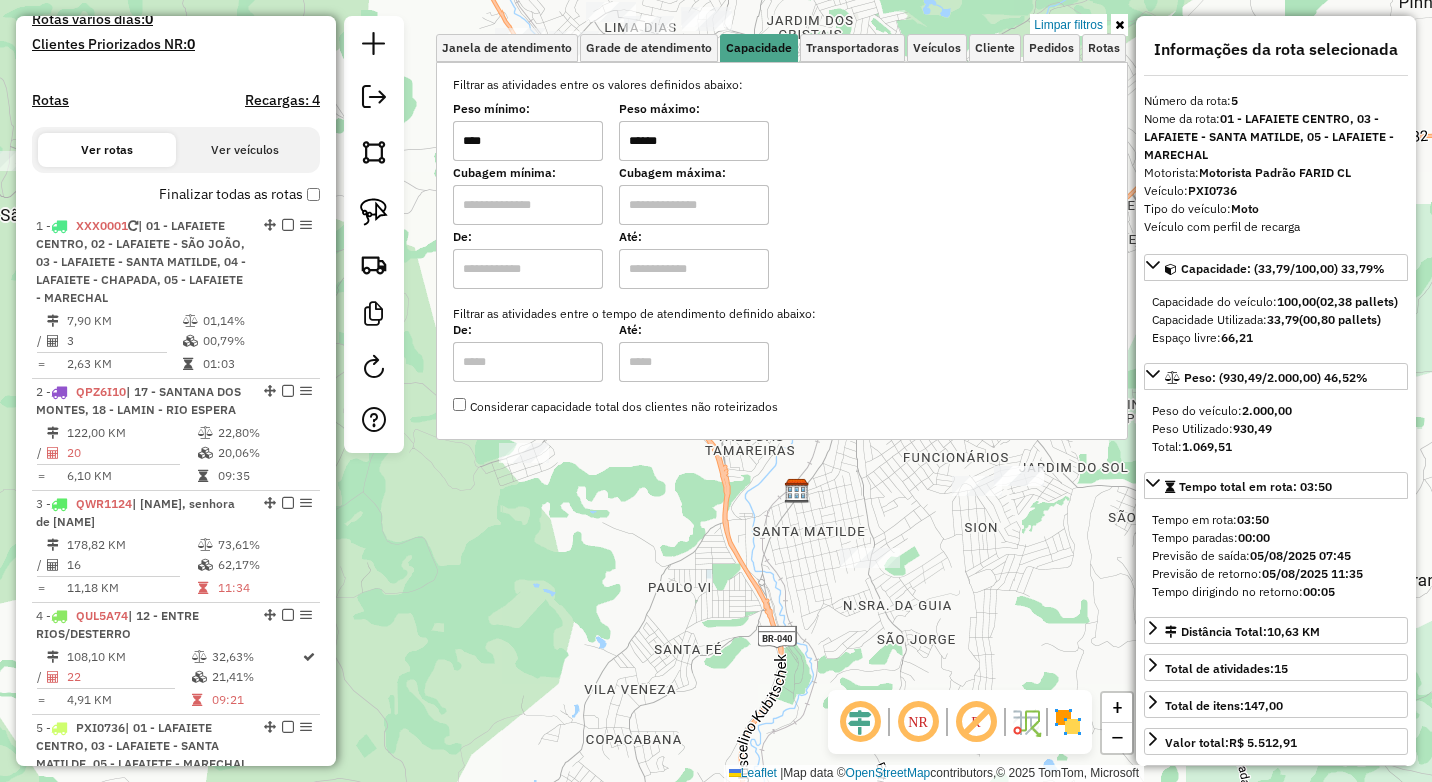 click on "Limpar filtros Janela de atendimento Grade de atendimento Capacidade Transportadoras Veículos Cliente Pedidos  Rotas Selecione os dias de semana para filtrar as janelas de atendimento  Seg   Ter   Qua   Qui   Sex   Sáb   Dom  Informe o período da janela de atendimento: De: Até:  Filtrar exatamente a janela do cliente  Considerar janela de atendimento padrão  Selecione os dias de semana para filtrar as grades de atendimento  Seg   Ter   Qua   Qui   Sex   Sáb   Dom   Considerar clientes sem dia de atendimento cadastrado  Clientes fora do dia de atendimento selecionado Filtrar as atividades entre os valores definidos abaixo:  Peso mínimo:  ****  Peso máximo:  ******  Cubagem mínima:   Cubagem máxima:   De:   Até:  Filtrar as atividades entre o tempo de atendimento definido abaixo:  De:   Até:   Considerar capacidade total dos clientes não roteirizados Transportadora: Selecione um ou mais itens Tipo de veículo: Selecione um ou mais itens Veículo: Selecione um ou mais itens Motorista: Nome: Rótulo:" 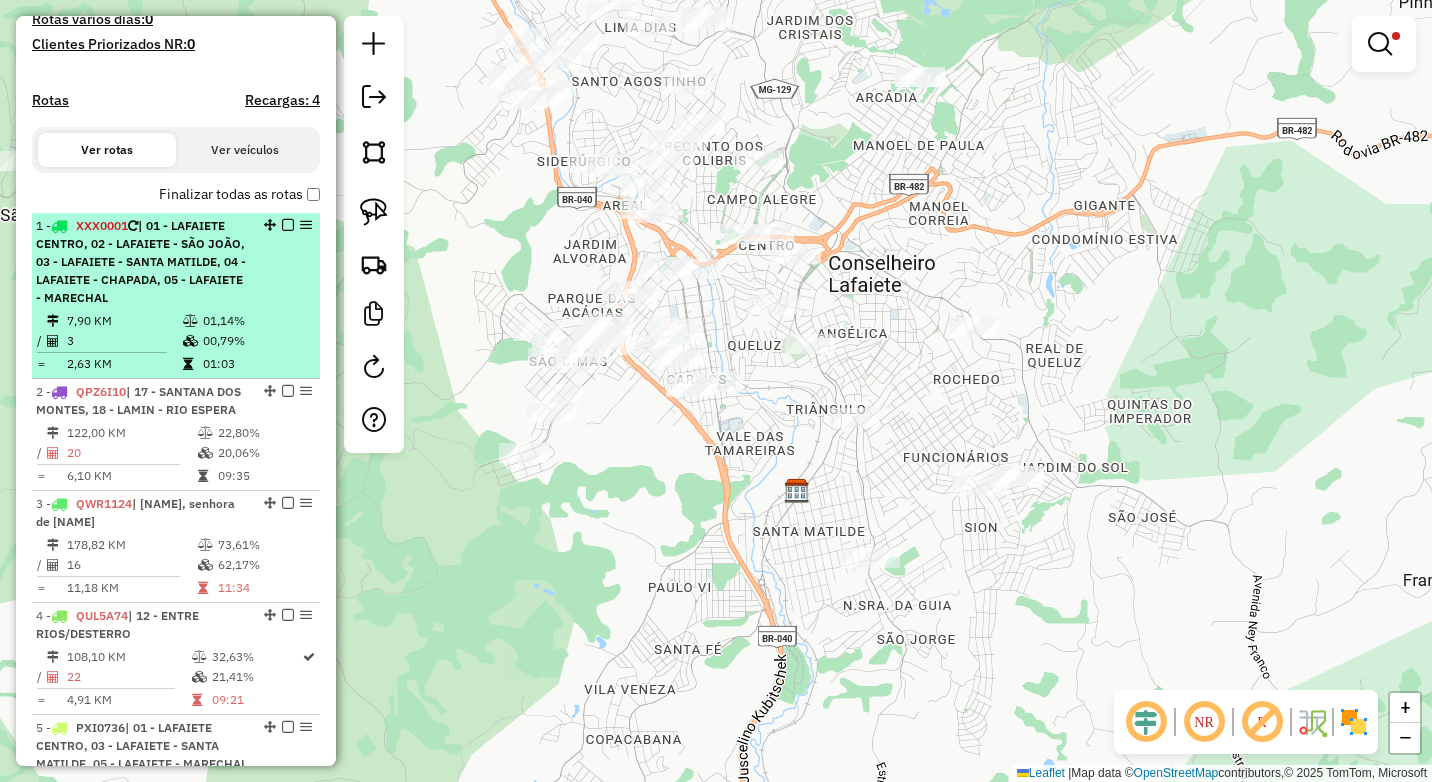 click at bounding box center [288, 225] 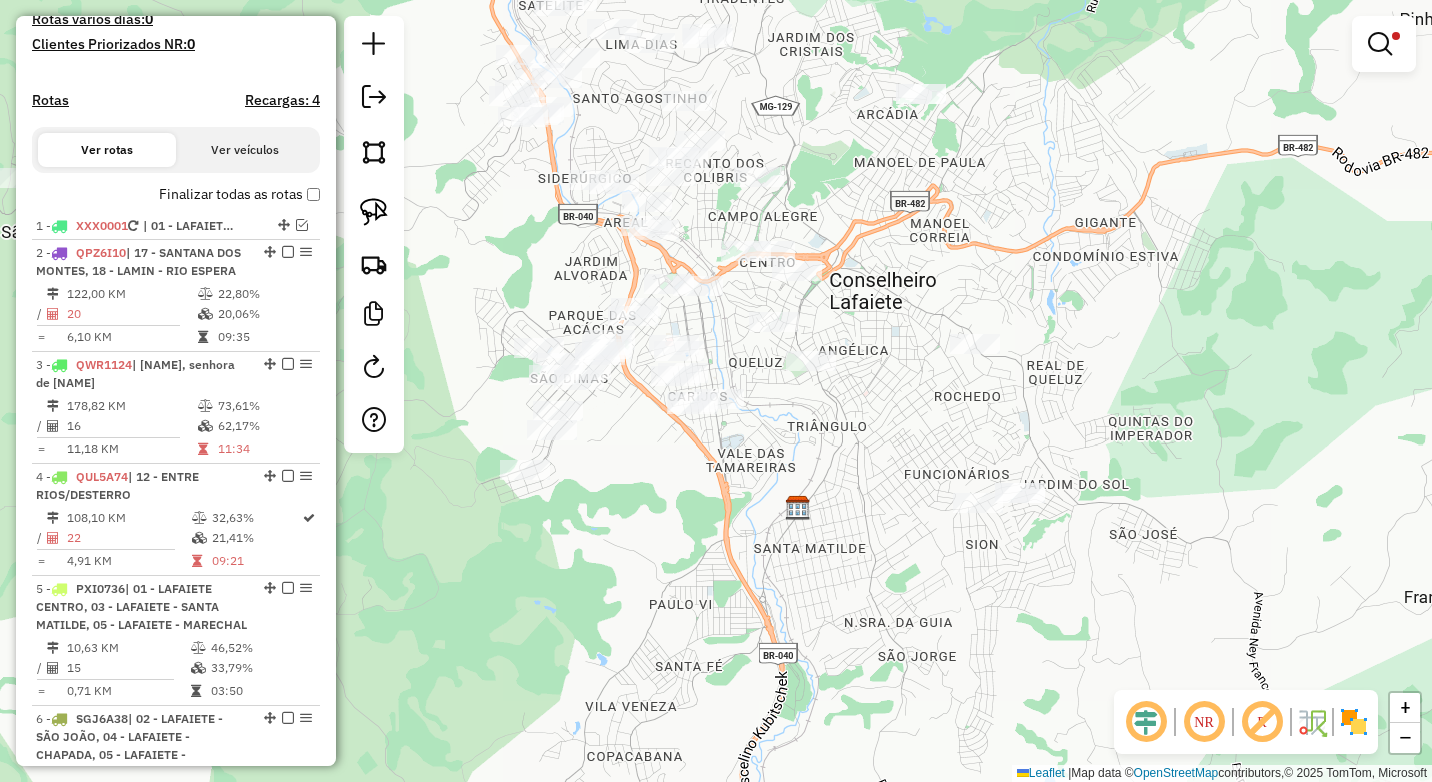 drag, startPoint x: 781, startPoint y: 412, endPoint x: 806, endPoint y: 466, distance: 59.5063 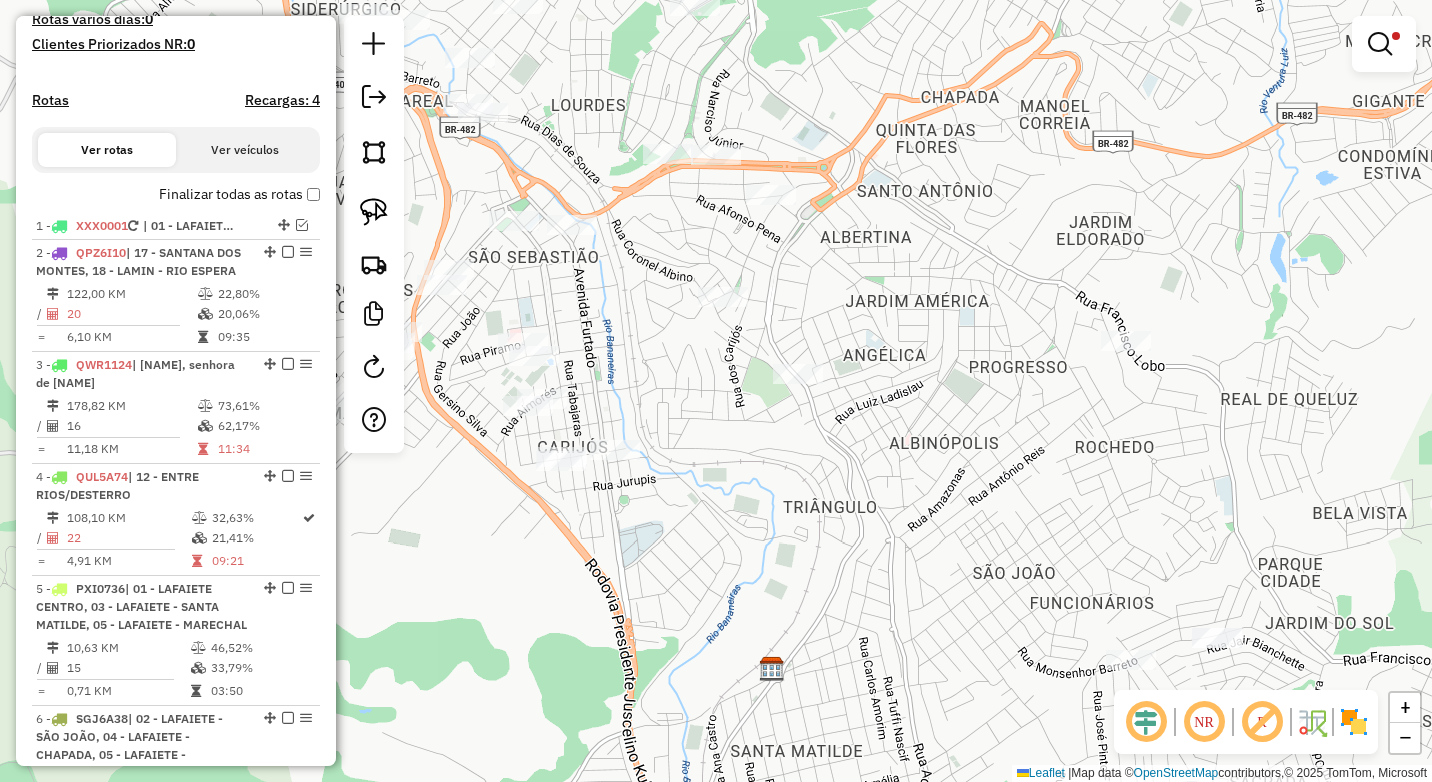 drag, startPoint x: 823, startPoint y: 460, endPoint x: 798, endPoint y: 411, distance: 55.00909 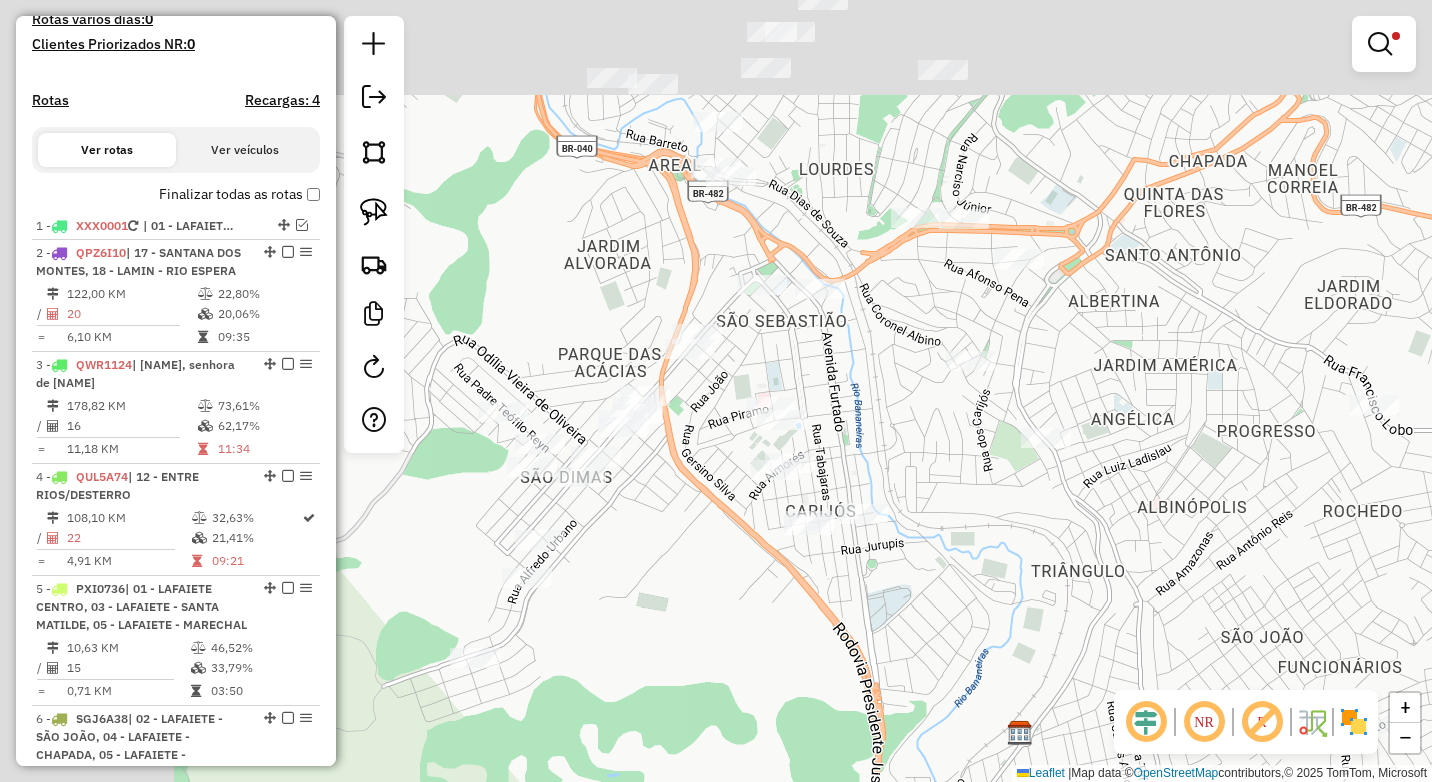 drag, startPoint x: 790, startPoint y: 452, endPoint x: 1052, endPoint y: 586, distance: 294.27878 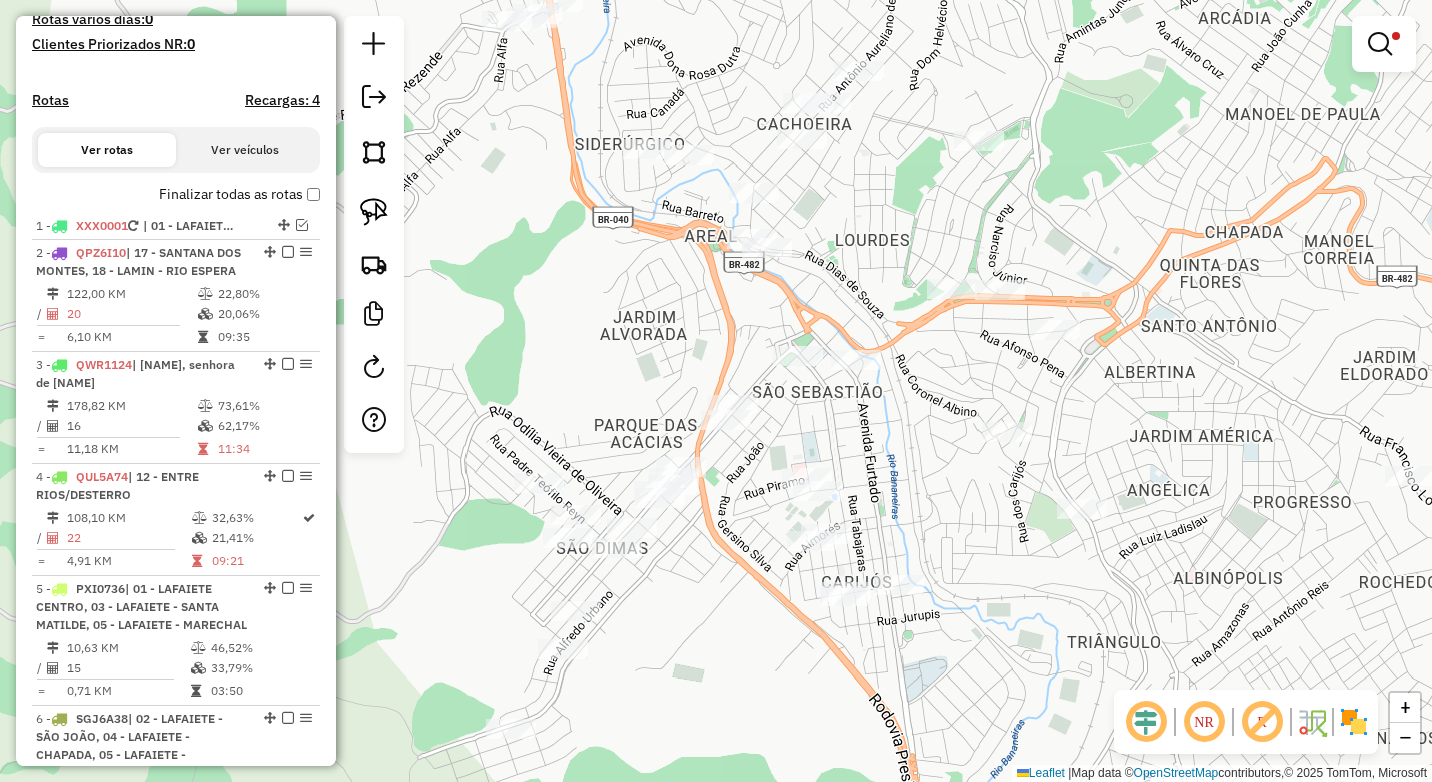 drag, startPoint x: 891, startPoint y: 388, endPoint x: 920, endPoint y: 446, distance: 64.84597 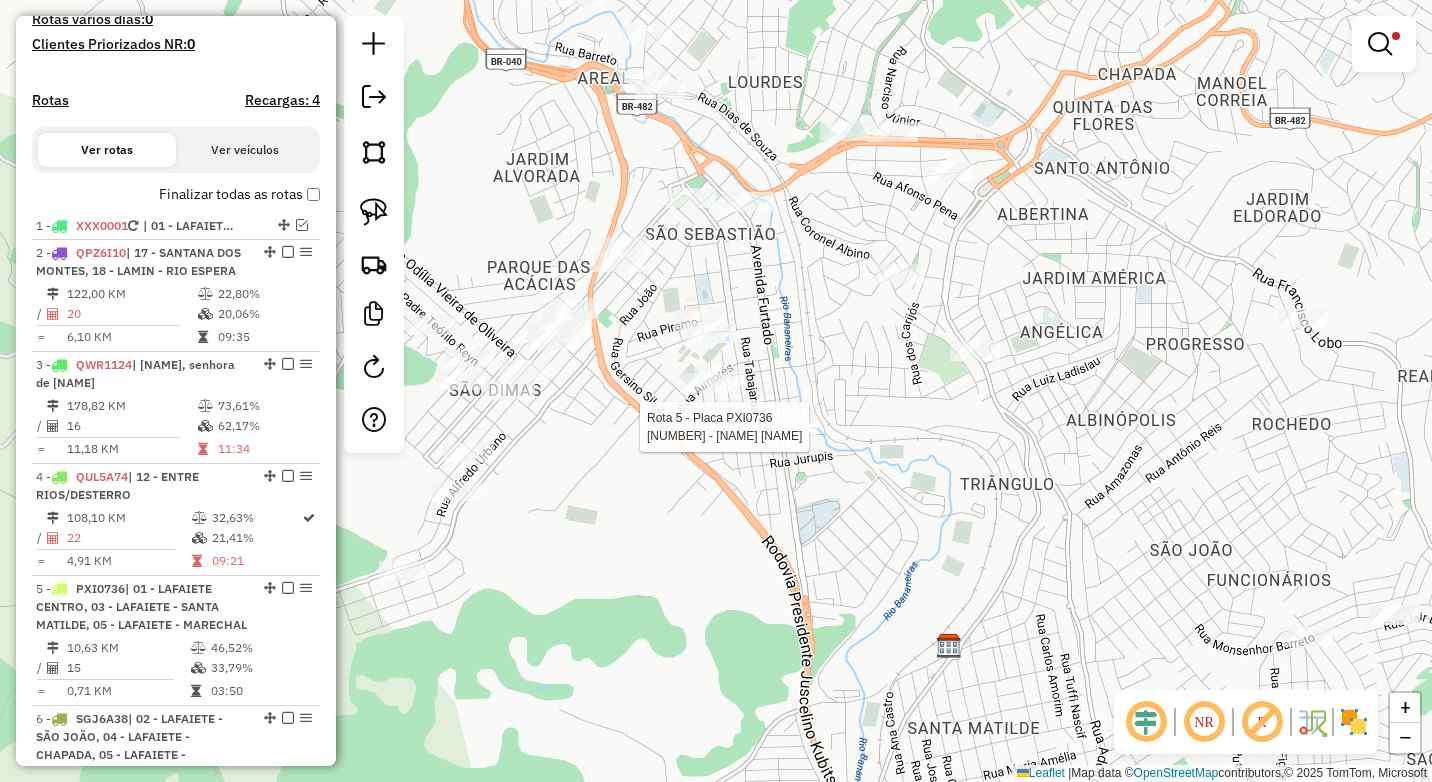 select on "*********" 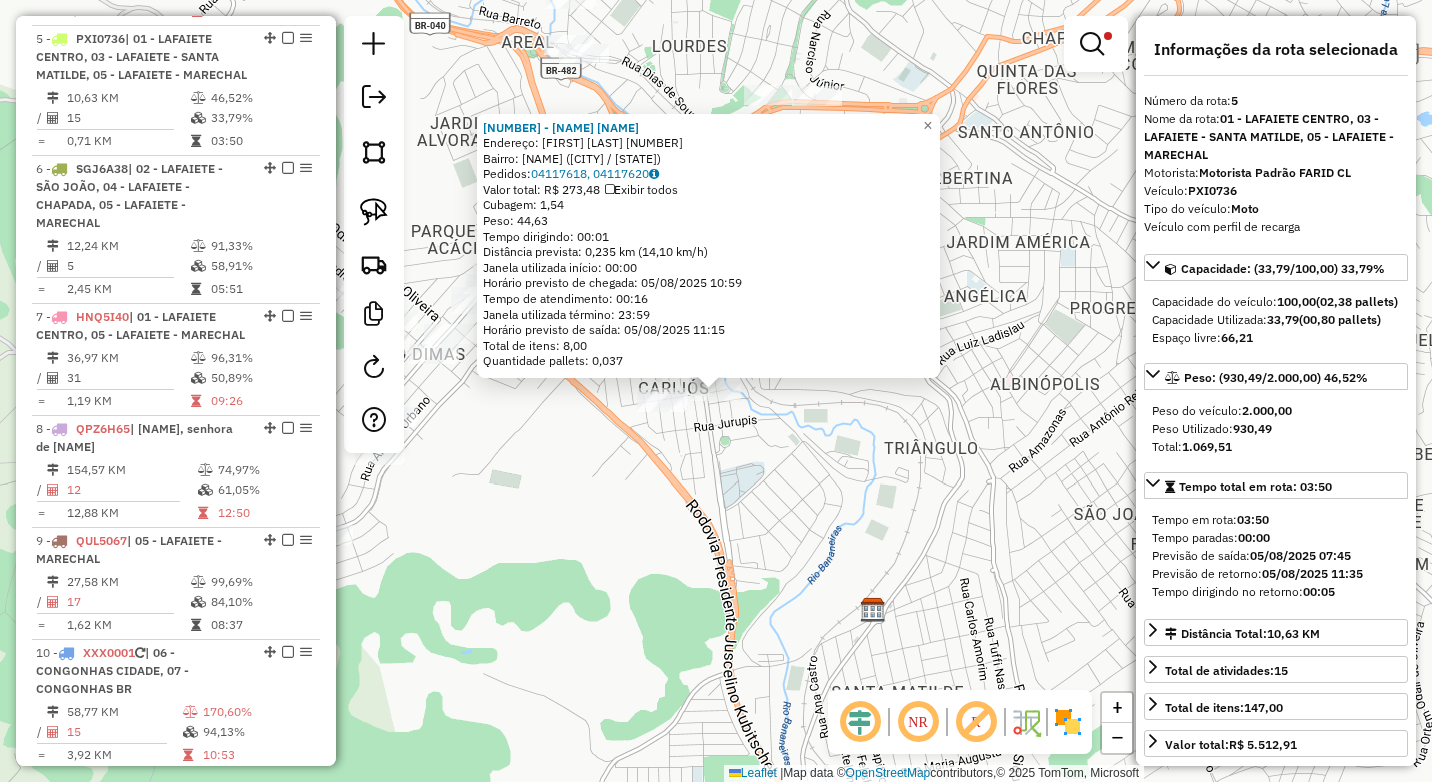 scroll, scrollTop: 1155, scrollLeft: 0, axis: vertical 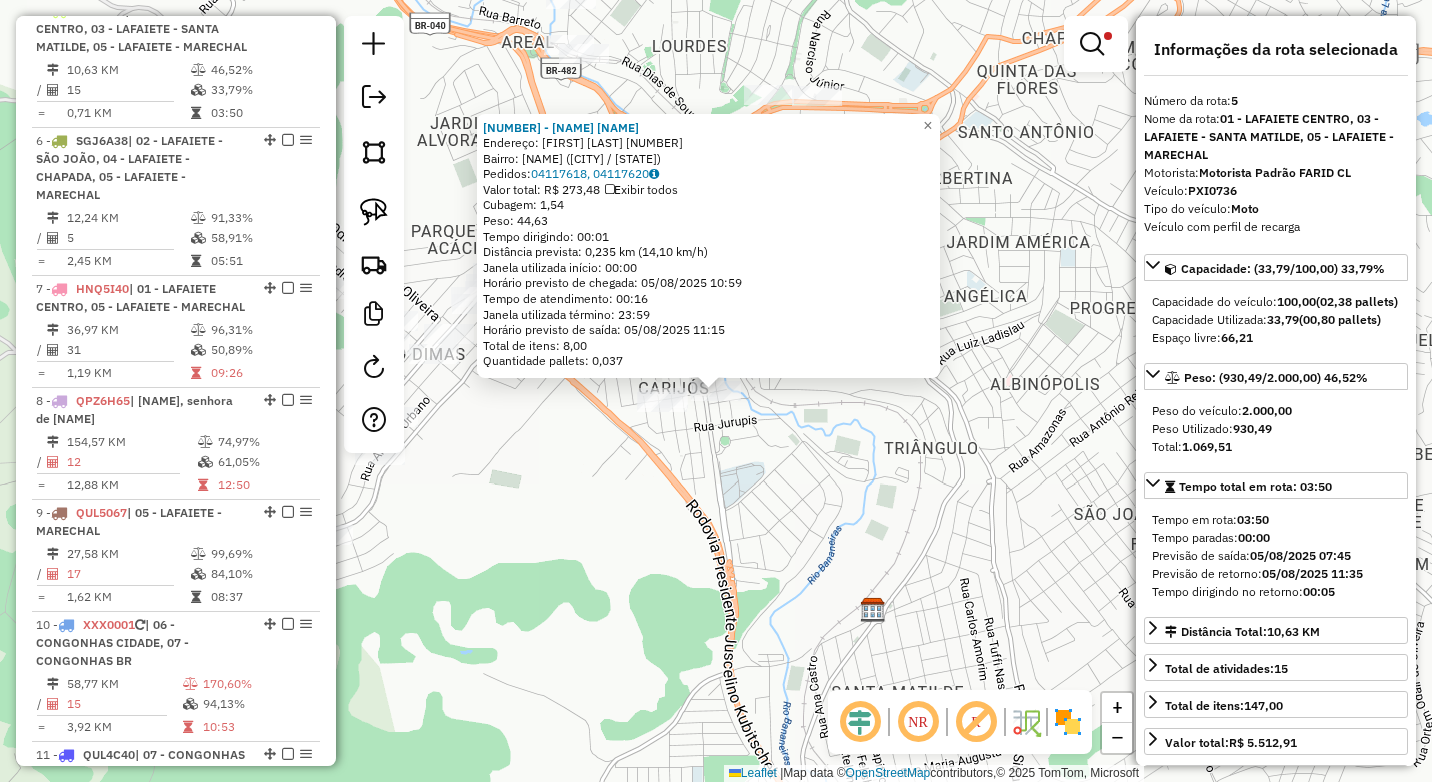 click on "15942 - NAYRA CAMILA  Endereço:  RODOLFO AMBRONT 401   Bairro: CARIJOS (CONSELHEIRO LAFAIETE / MG)   Pedidos:  04117618, 04117620   Valor total: R$ 273,48   Exibir todos   Cubagem: 1,54  Peso: 44,63  Tempo dirigindo: 00:01   Distância prevista: 0,235 km (14,10 km/h)   Janela utilizada início: 00:00   Horário previsto de chegada: 05/08/2025 10:59   Tempo de atendimento: 00:16   Janela utilizada término: 23:59   Horário previsto de saída: 05/08/2025 11:15   Total de itens: 8,00   Quantidade pallets: 0,037  × Limpar filtros Janela de atendimento Grade de atendimento Capacidade Transportadoras Veículos Cliente Pedidos  Rotas Selecione os dias de semana para filtrar as janelas de atendimento  Seg   Ter   Qua   Qui   Sex   Sáb   Dom  Informe o período da janela de atendimento: De: Até:  Filtrar exatamente a janela do cliente  Considerar janela de atendimento padrão  Selecione os dias de semana para filtrar as grades de atendimento  Seg   Ter   Qua   Qui   Sex   Sáb   Dom   Peso mínimo:  **** ****** +" 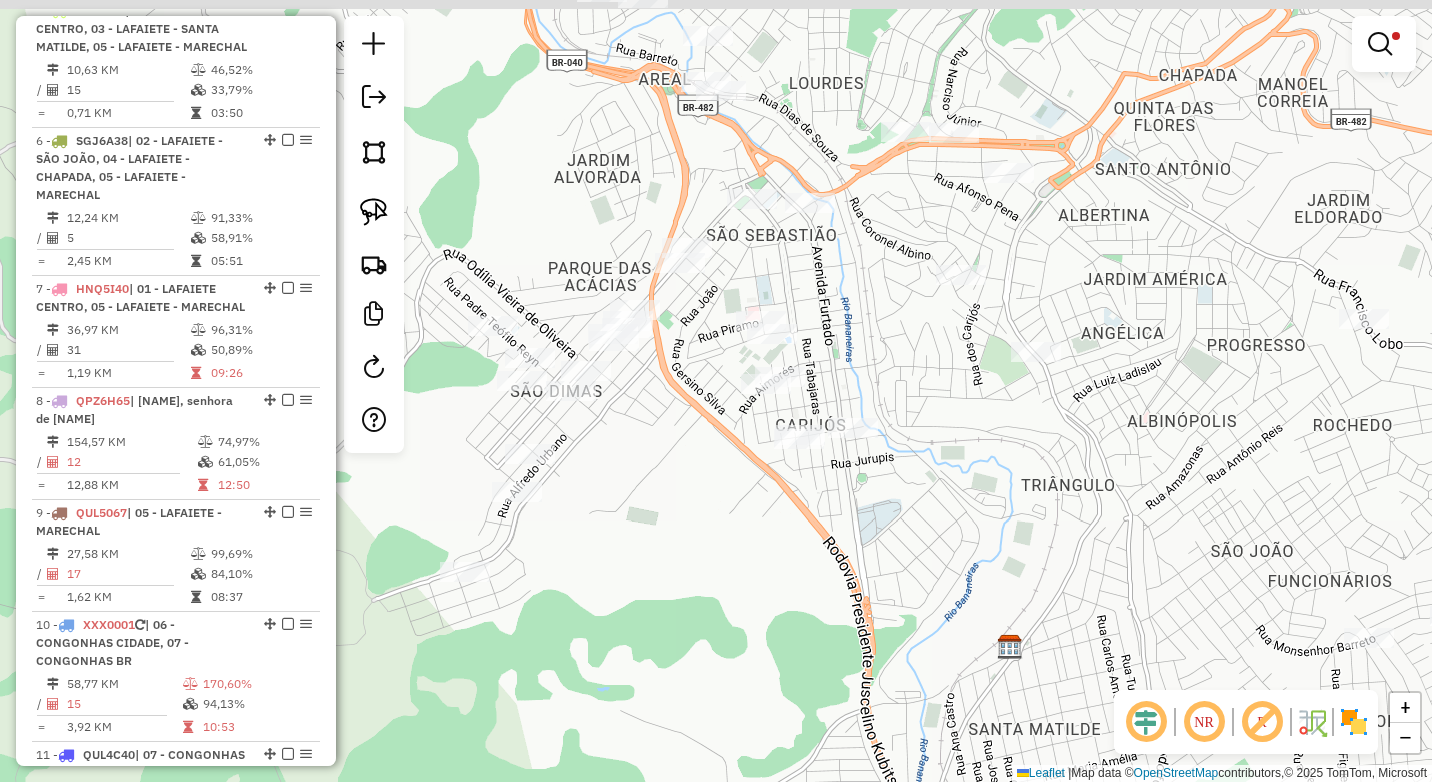 drag, startPoint x: 692, startPoint y: 304, endPoint x: 692, endPoint y: 357, distance: 53 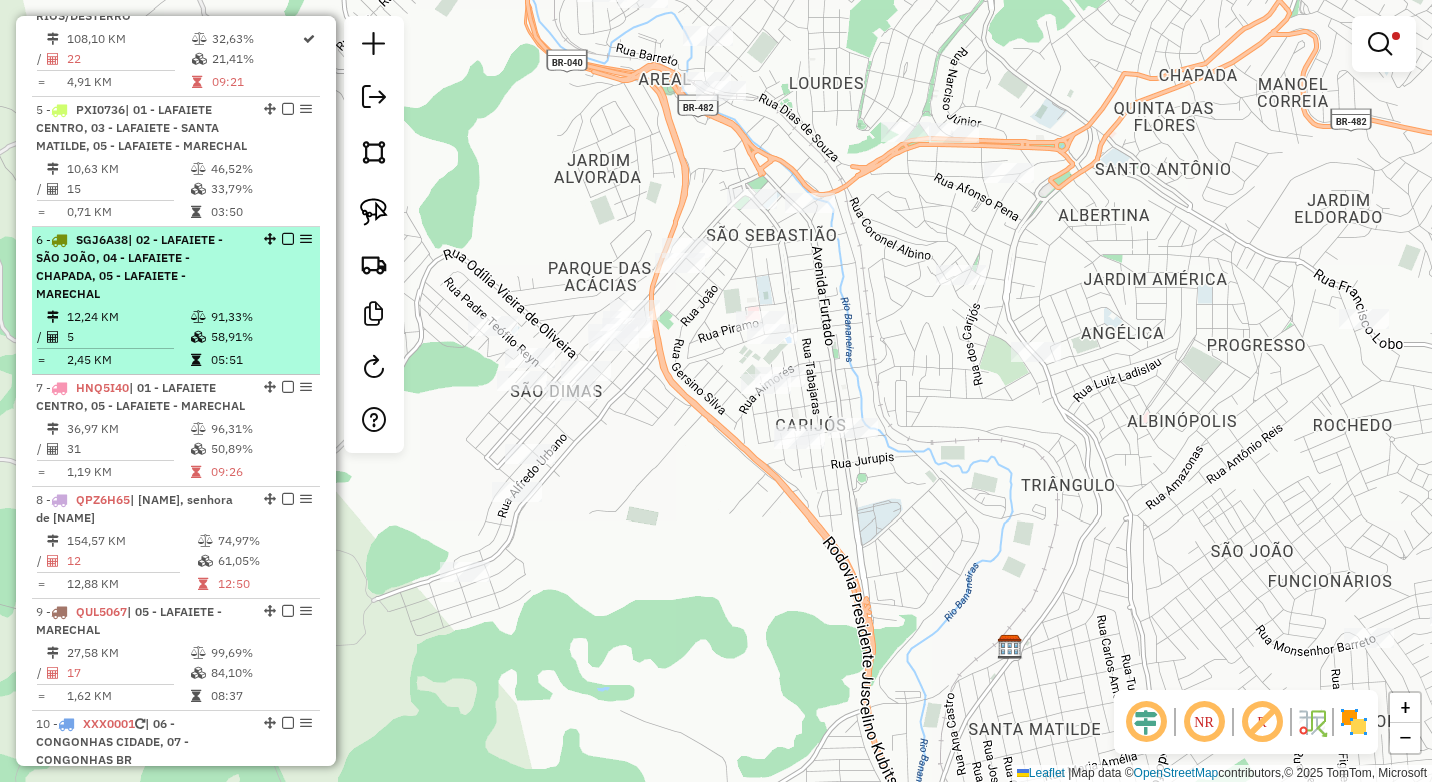 scroll, scrollTop: 1055, scrollLeft: 0, axis: vertical 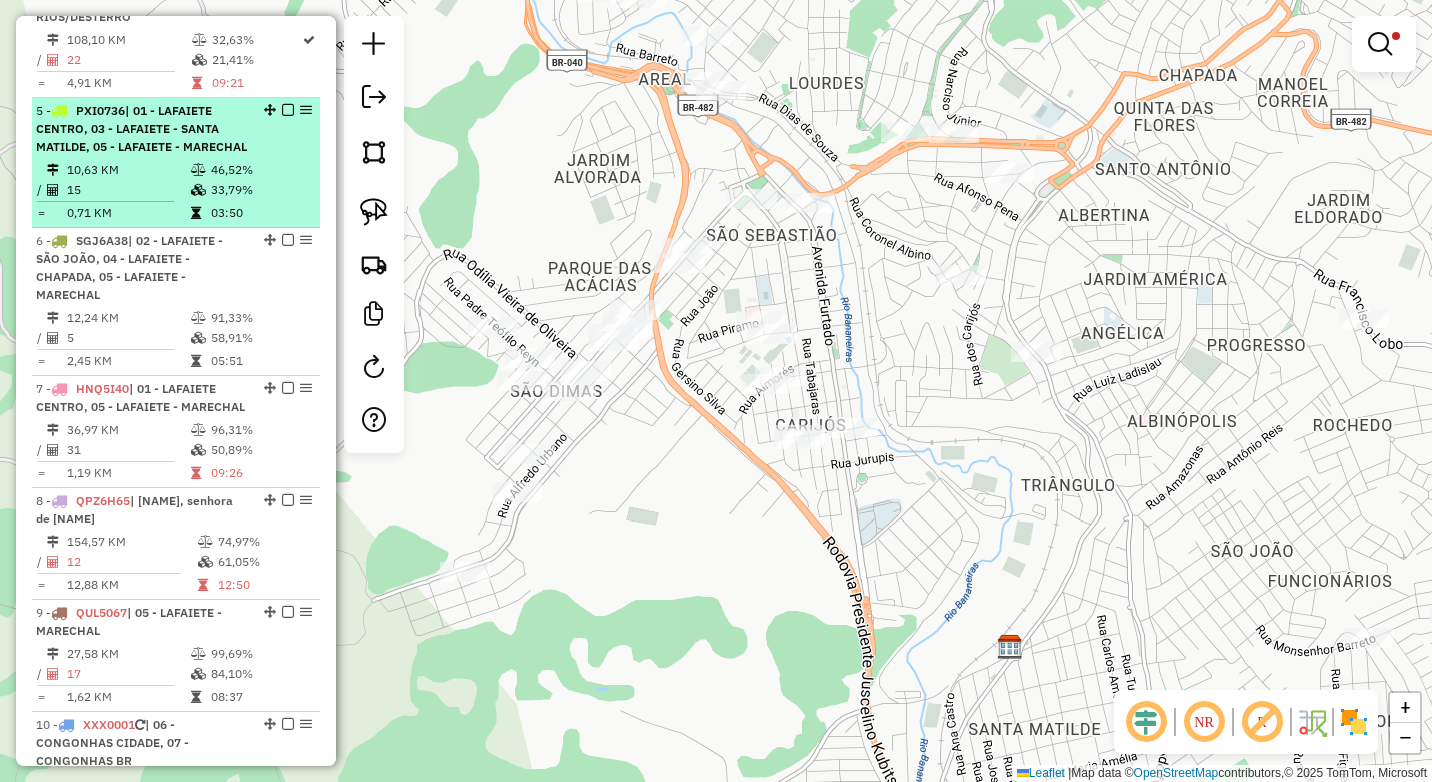 click on "15" at bounding box center (128, 190) 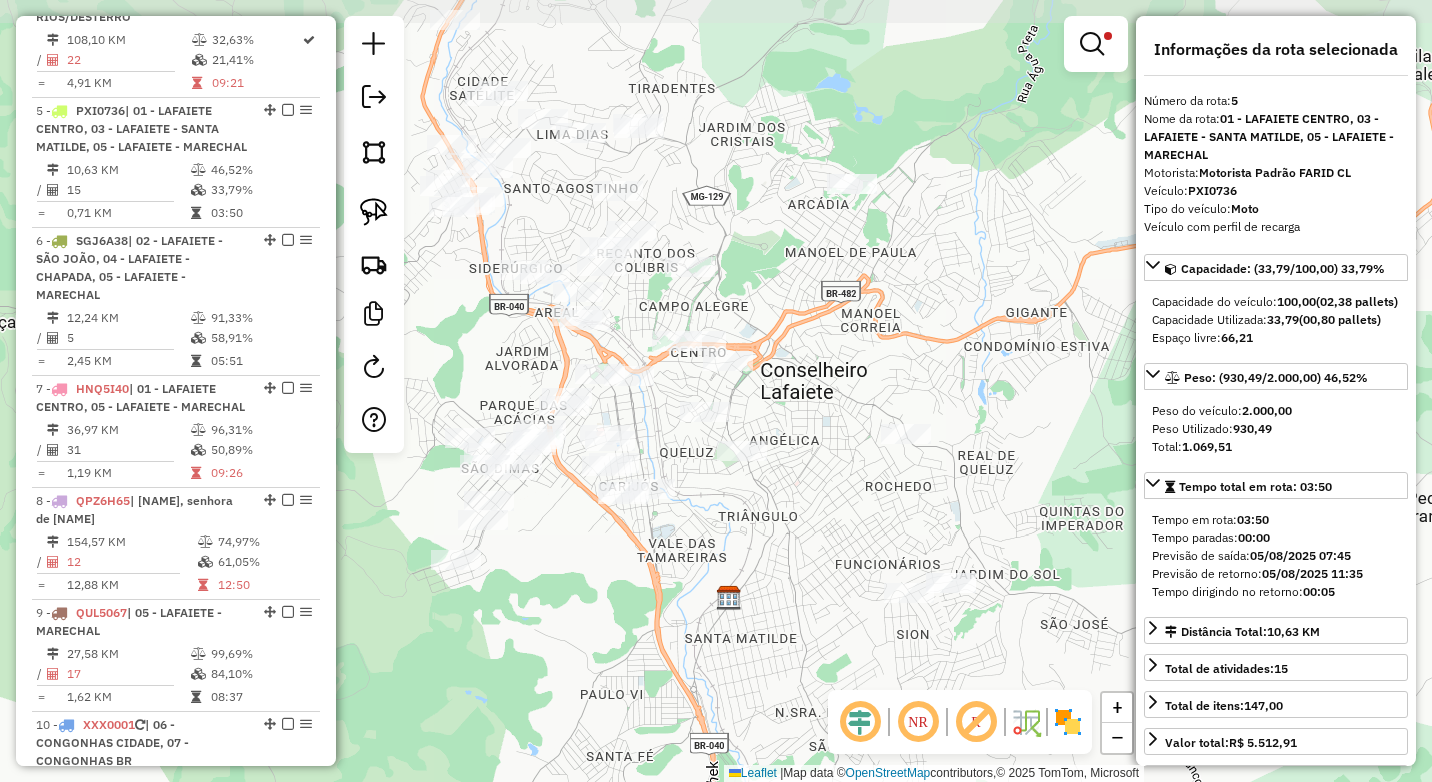 drag, startPoint x: 697, startPoint y: 294, endPoint x: 673, endPoint y: 398, distance: 106.733315 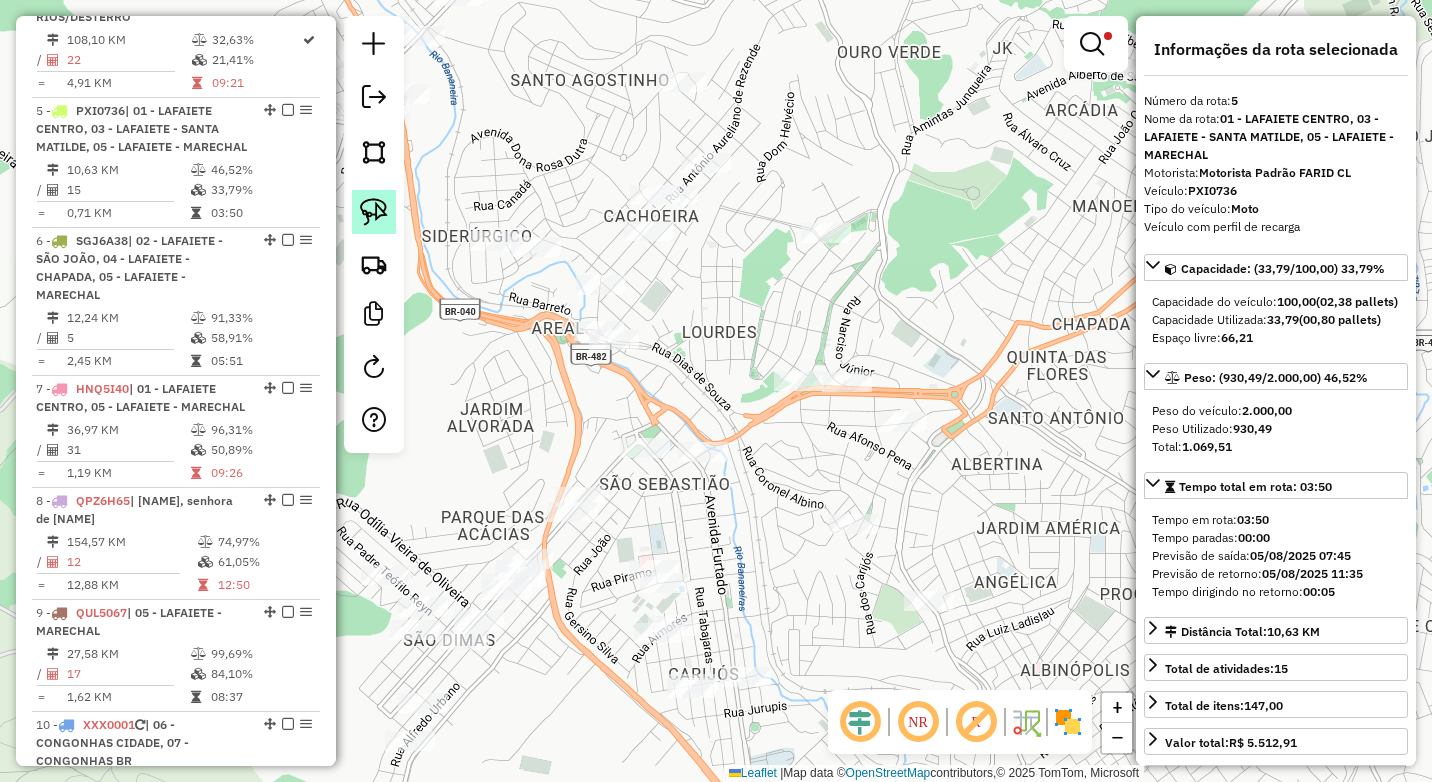 click 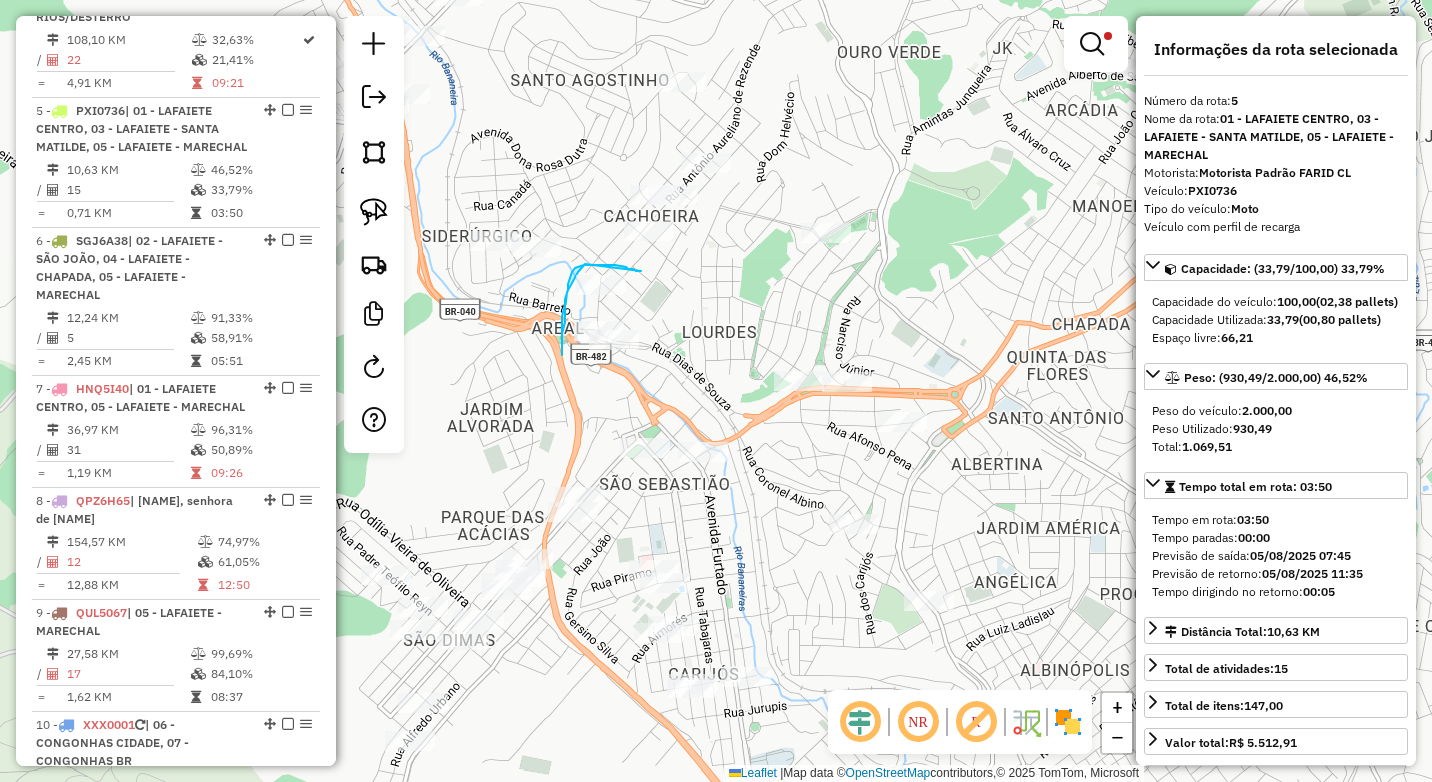 drag, startPoint x: 641, startPoint y: 271, endPoint x: 588, endPoint y: 260, distance: 54.129475 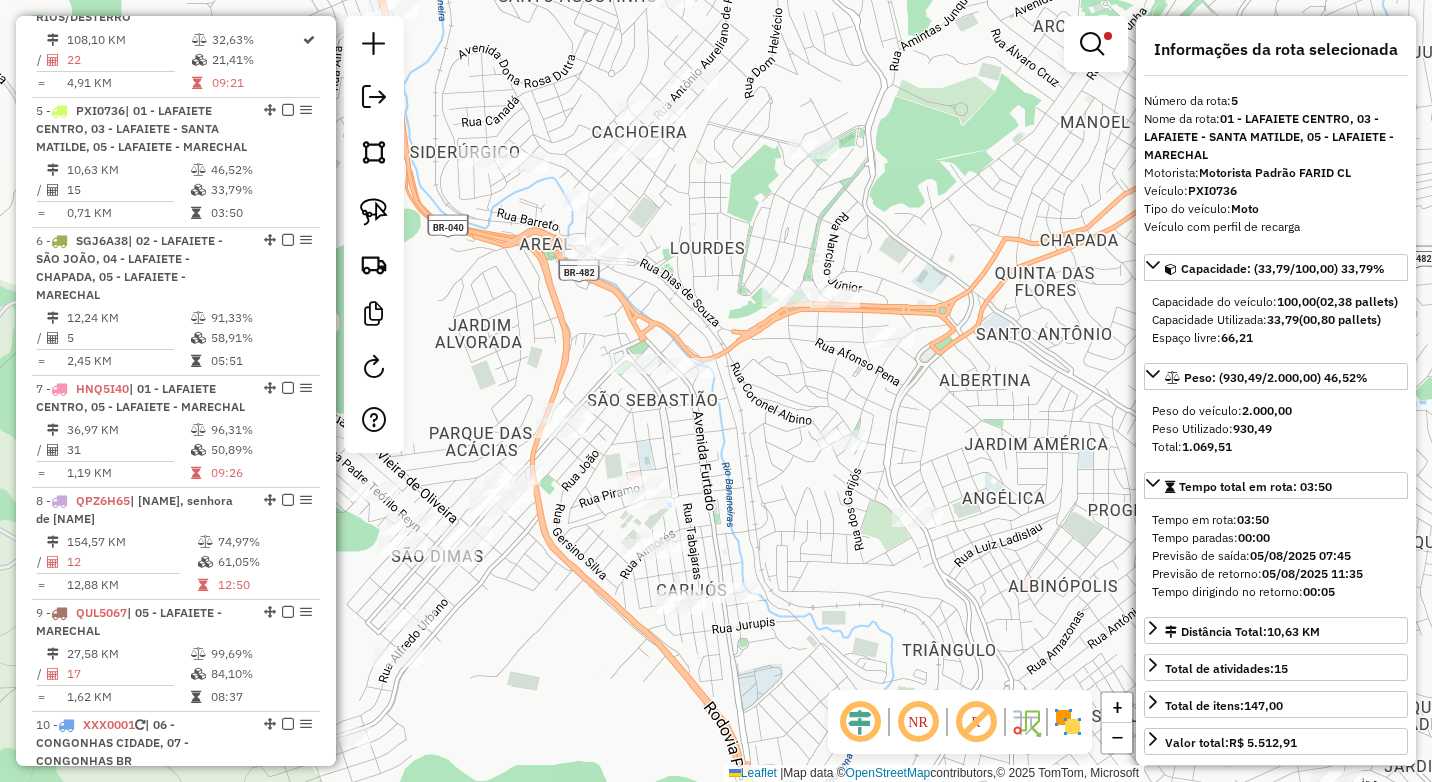 drag, startPoint x: 649, startPoint y: 403, endPoint x: 638, endPoint y: 333, distance: 70.85902 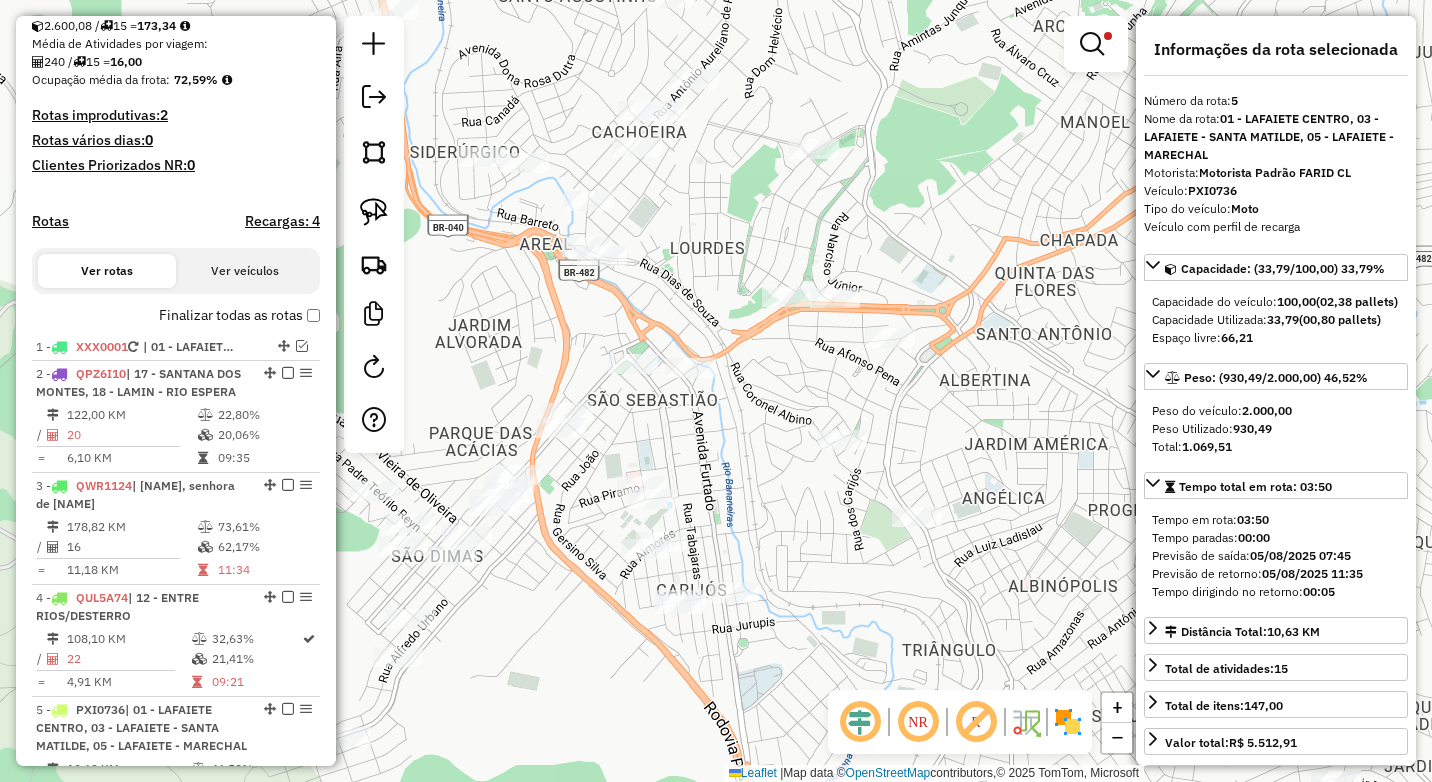scroll, scrollTop: 455, scrollLeft: 0, axis: vertical 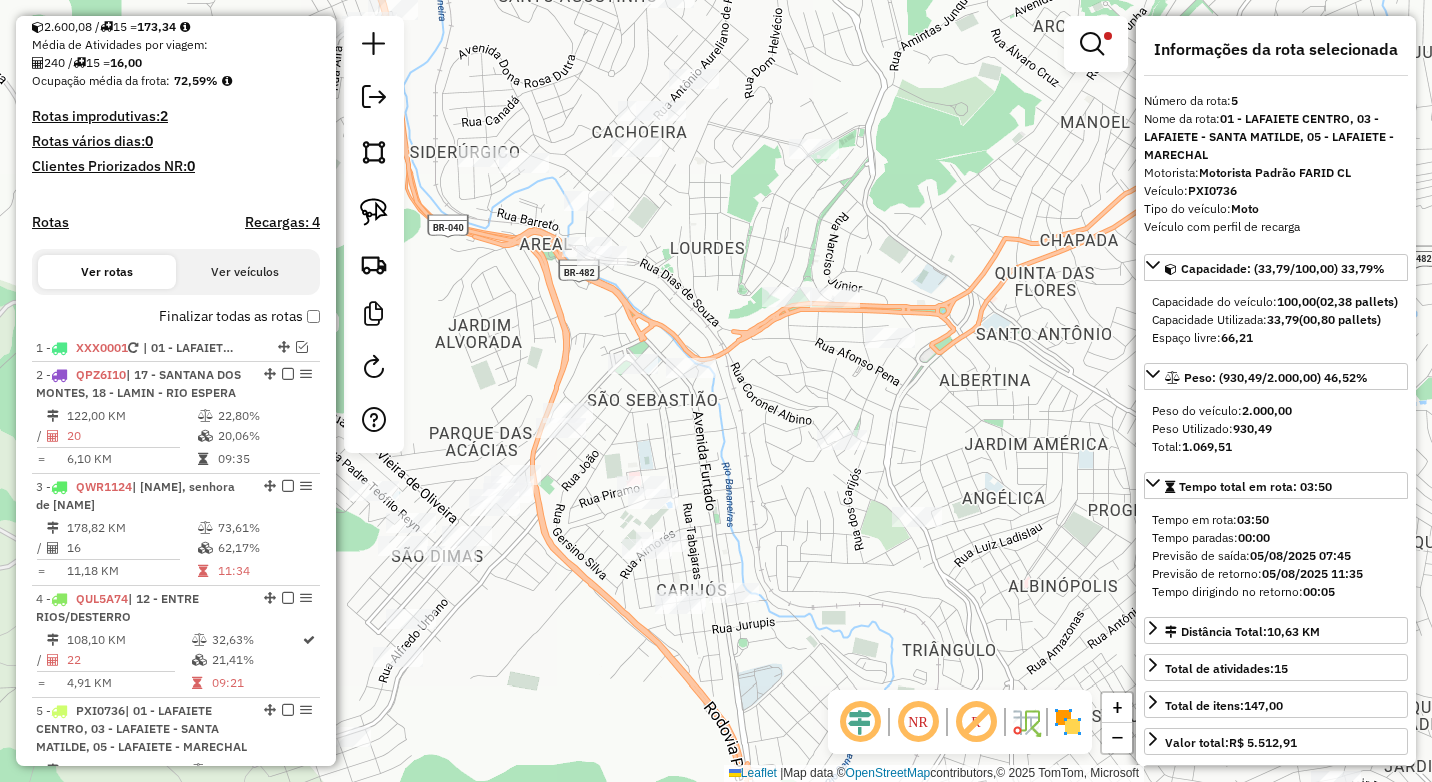 click at bounding box center (1096, 44) 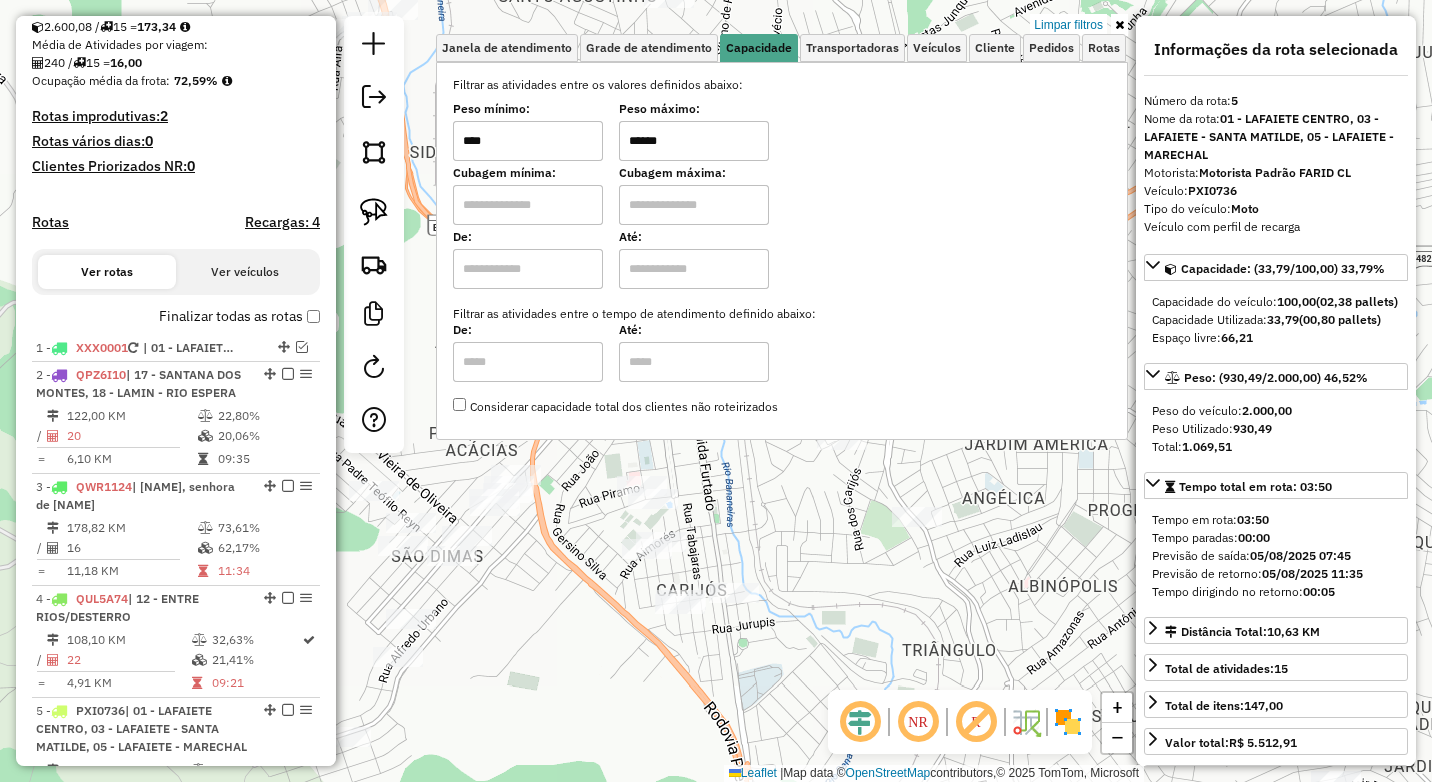 drag, startPoint x: 688, startPoint y: 136, endPoint x: 588, endPoint y: 125, distance: 100.60318 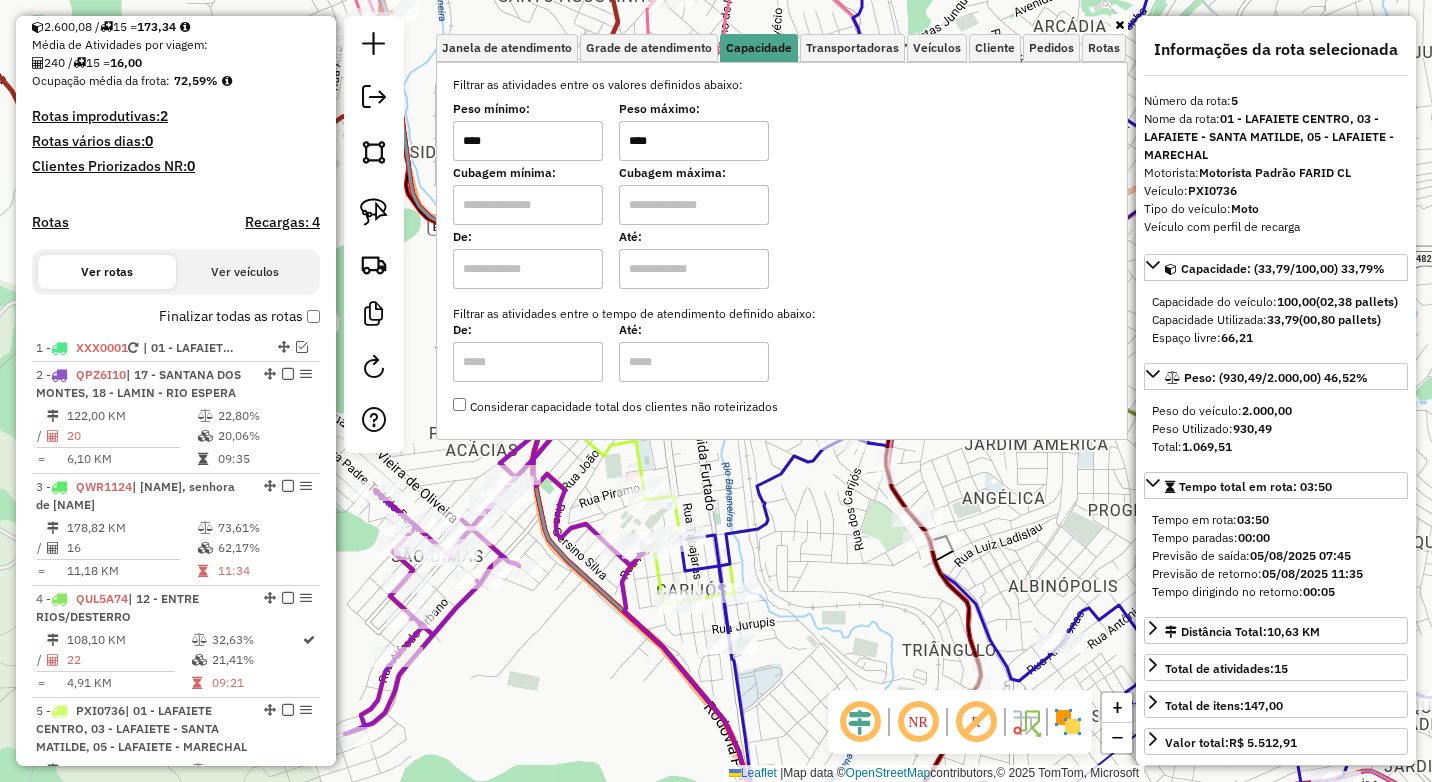 type on "****" 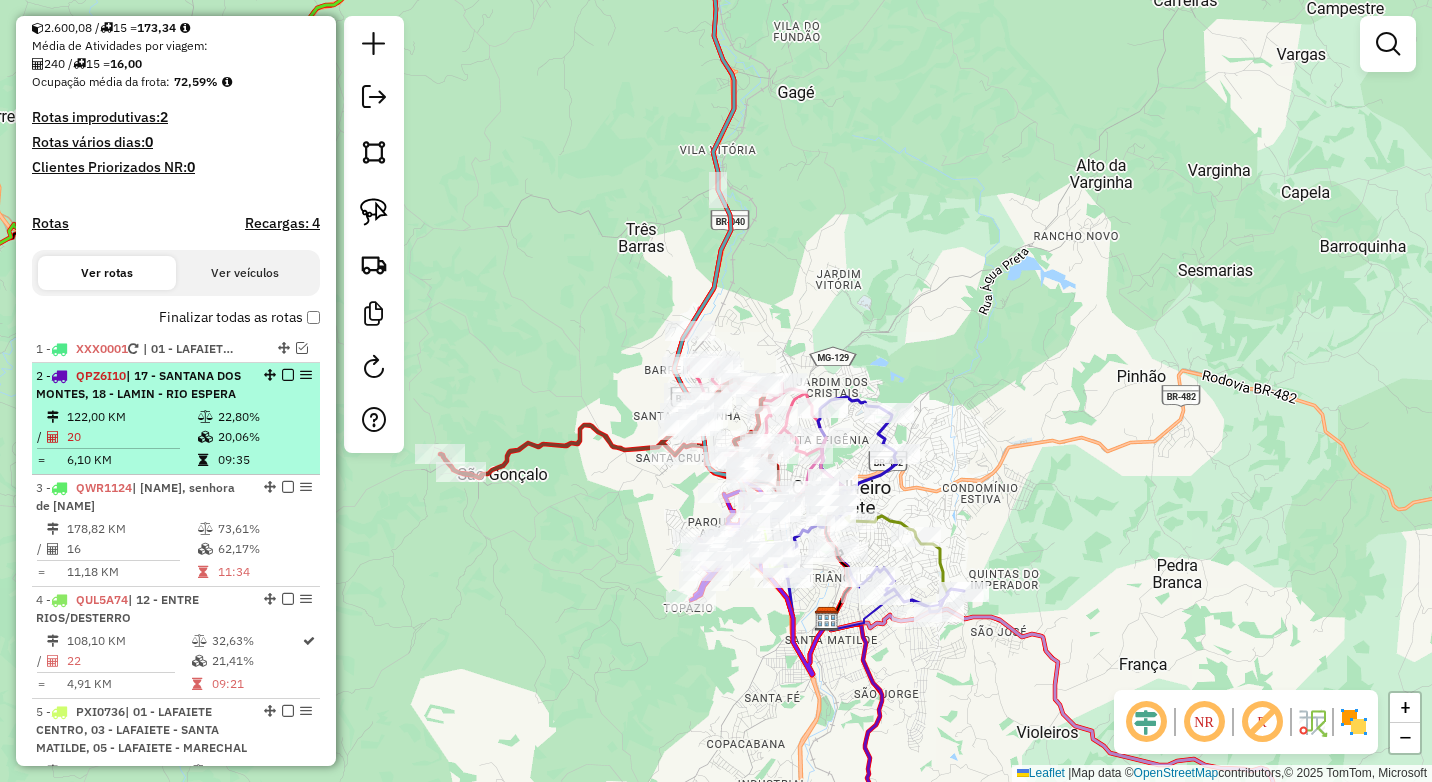 scroll, scrollTop: 455, scrollLeft: 0, axis: vertical 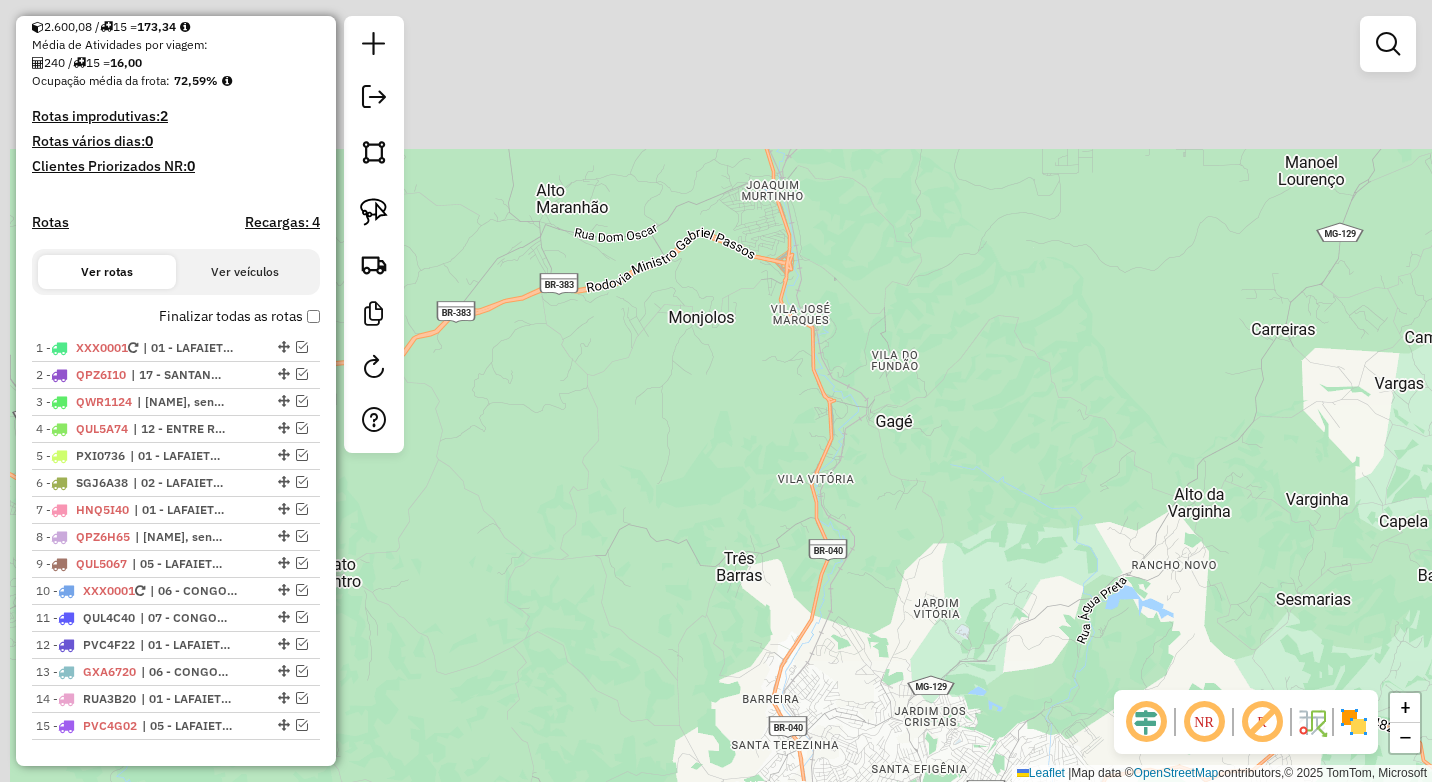 drag, startPoint x: 623, startPoint y: 217, endPoint x: 722, endPoint y: 650, distance: 444.1734 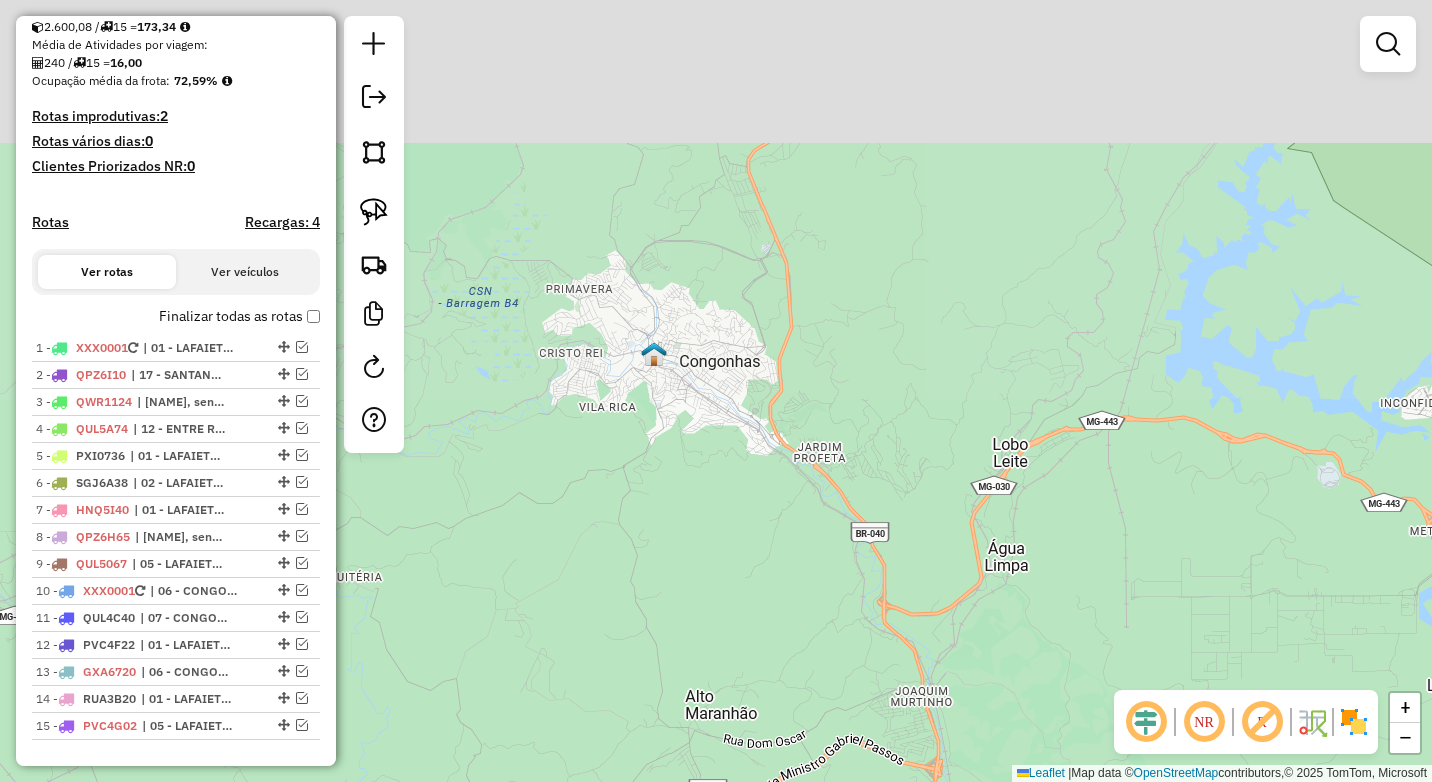 drag, startPoint x: 672, startPoint y: 546, endPoint x: 693, endPoint y: 627, distance: 83.677956 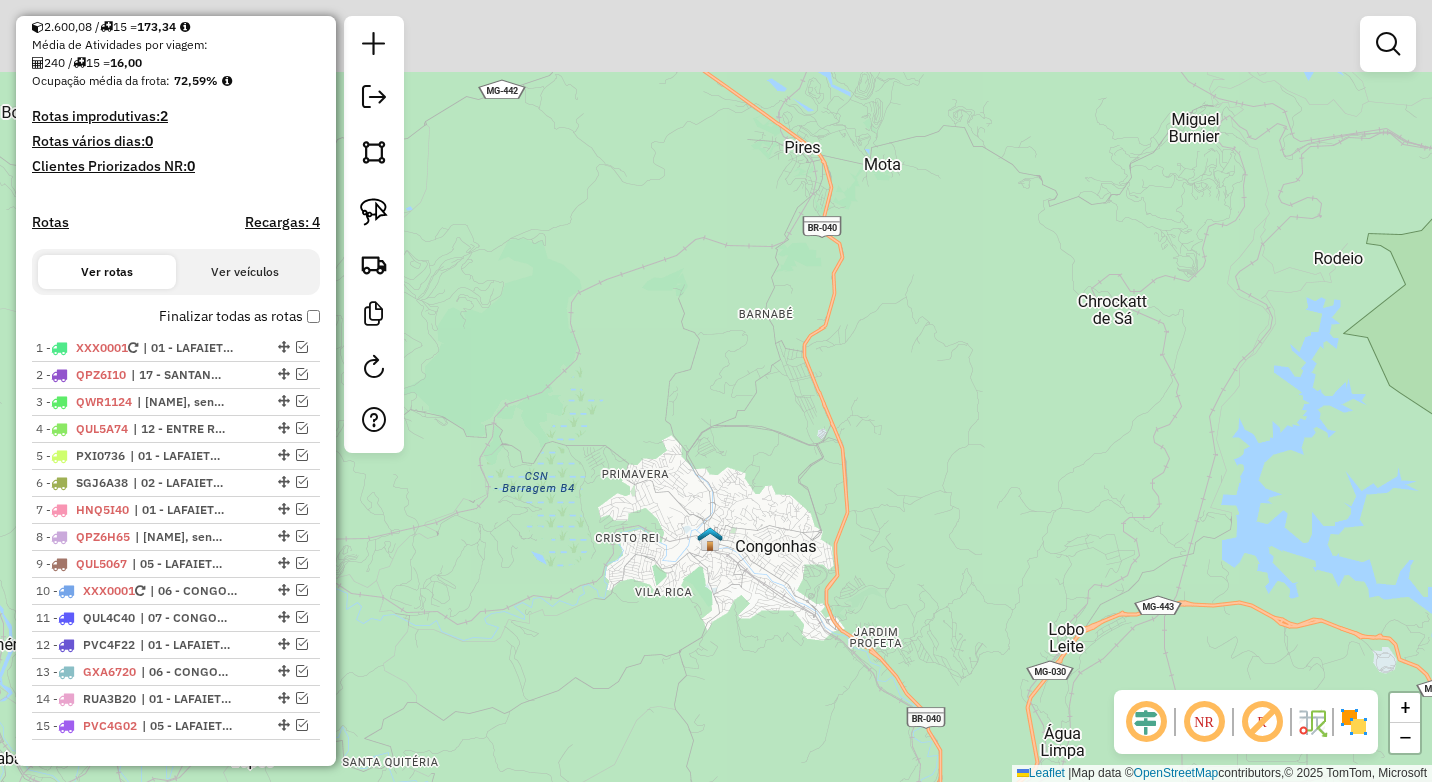 drag, startPoint x: 653, startPoint y: 438, endPoint x: 695, endPoint y: 554, distance: 123.36936 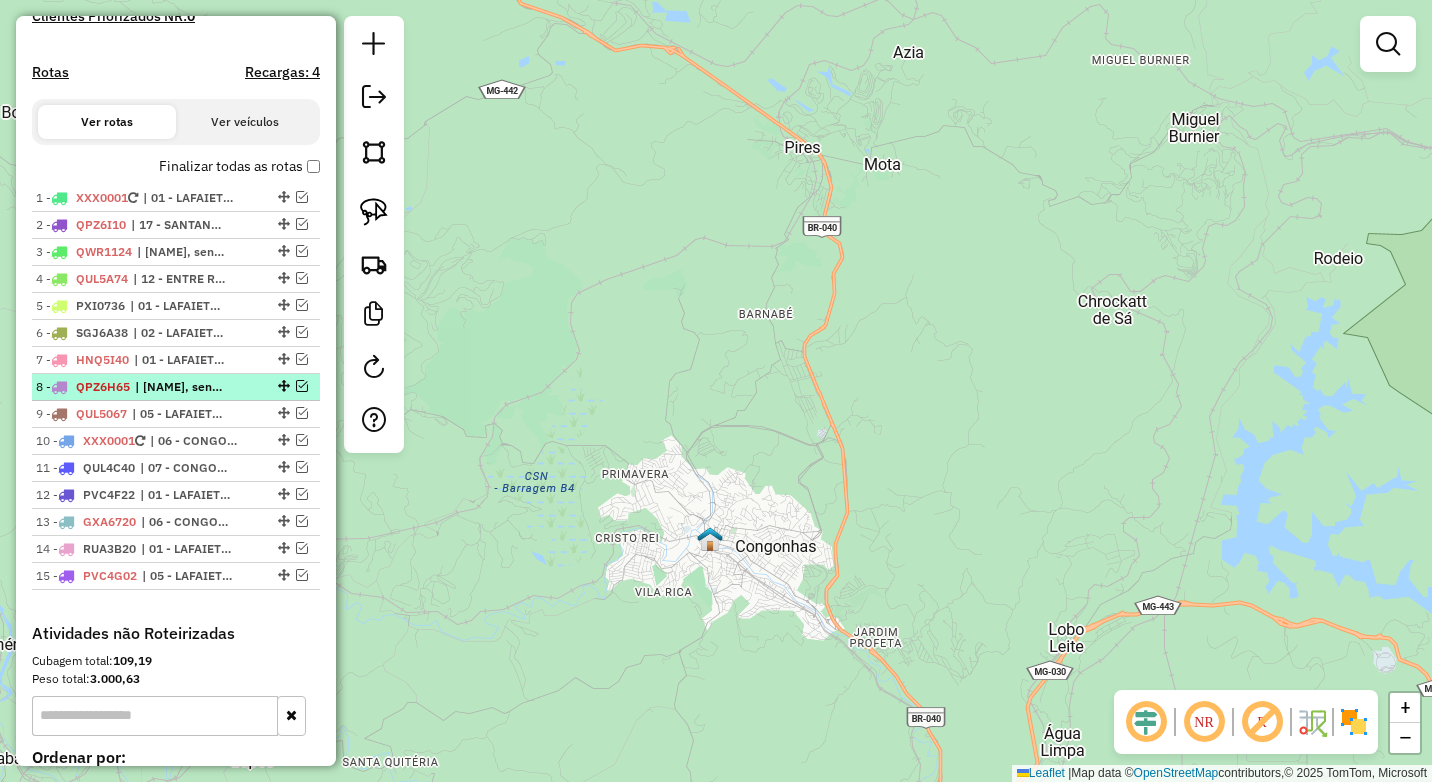 scroll, scrollTop: 655, scrollLeft: 0, axis: vertical 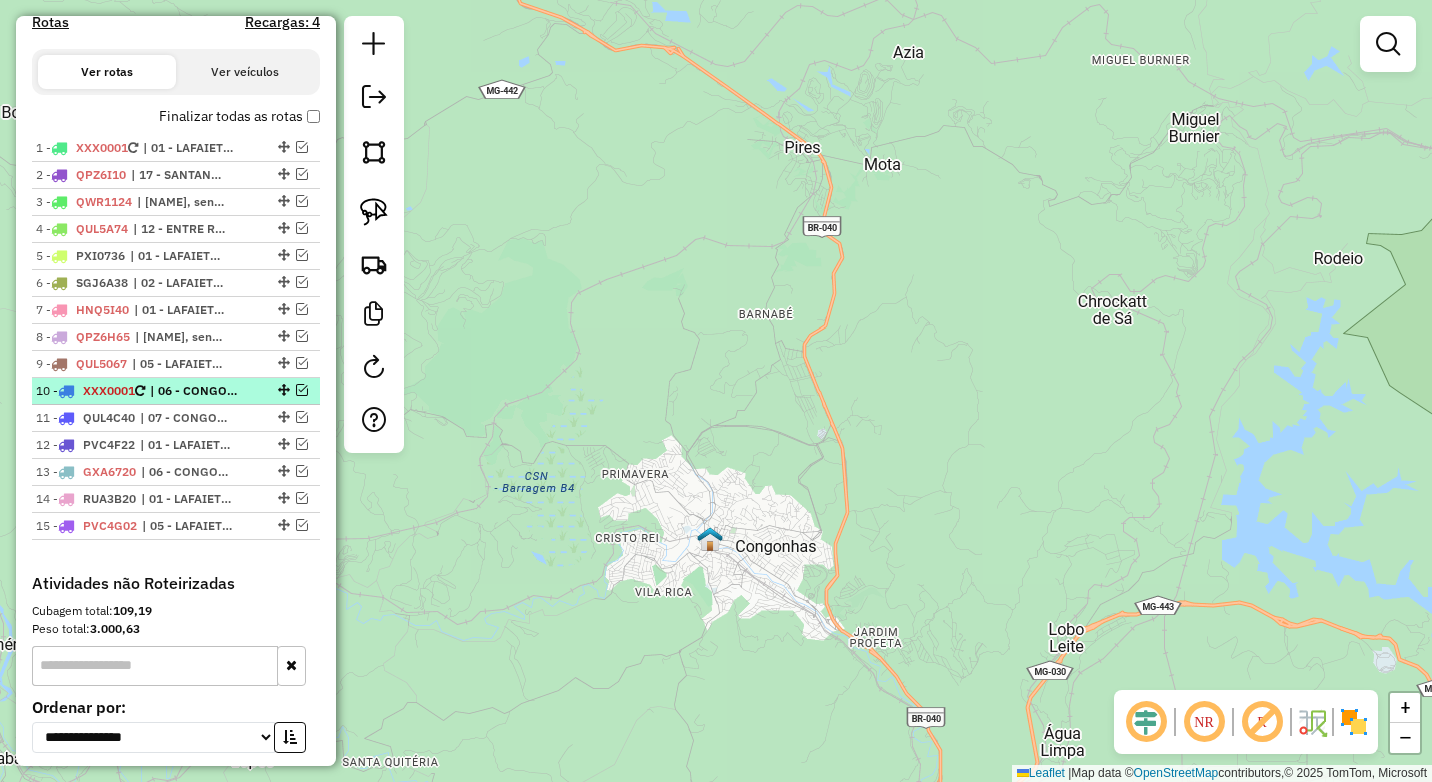 click on "10 -       XXX0001   | 06 - CONGONHAS CIDADE, 07 - CONGONHAS BR" at bounding box center (176, 391) 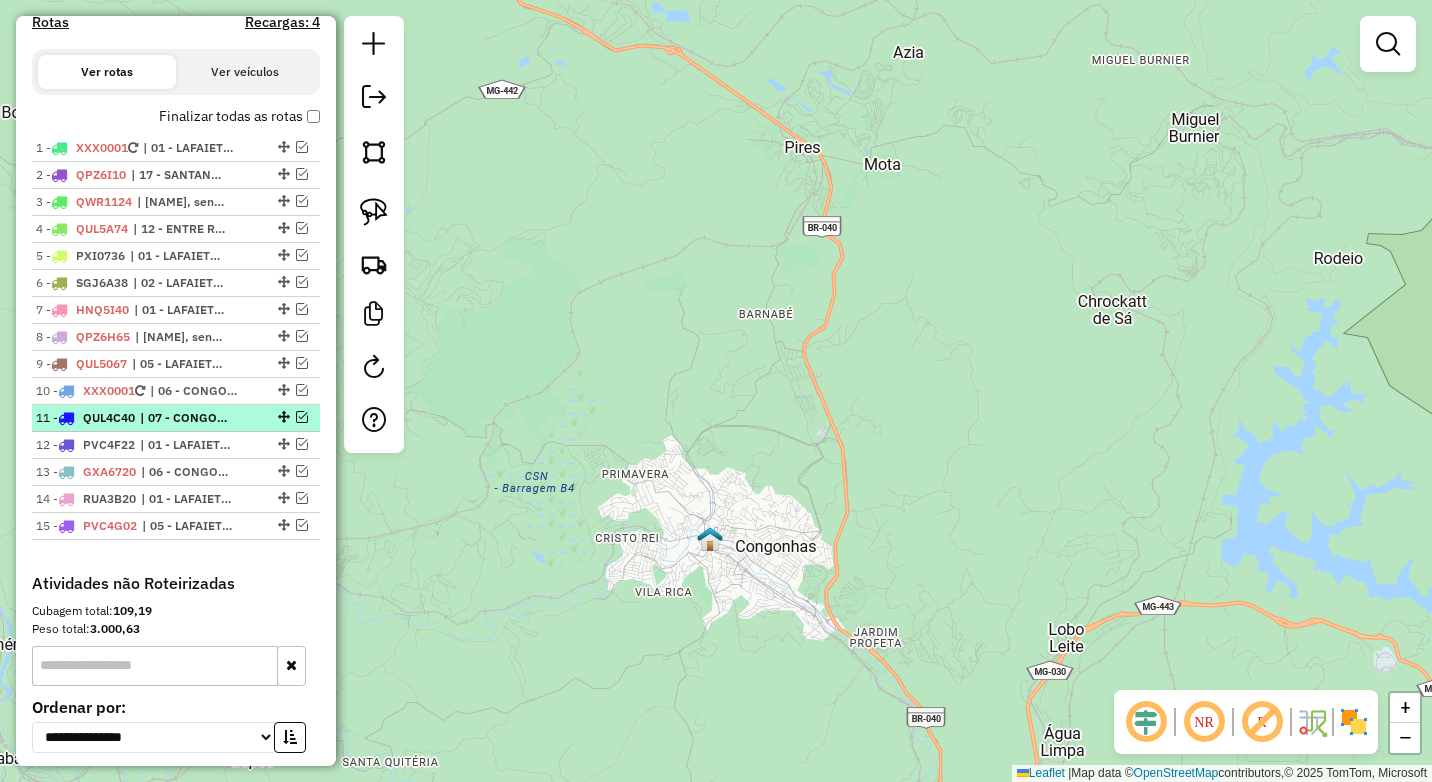 select on "*********" 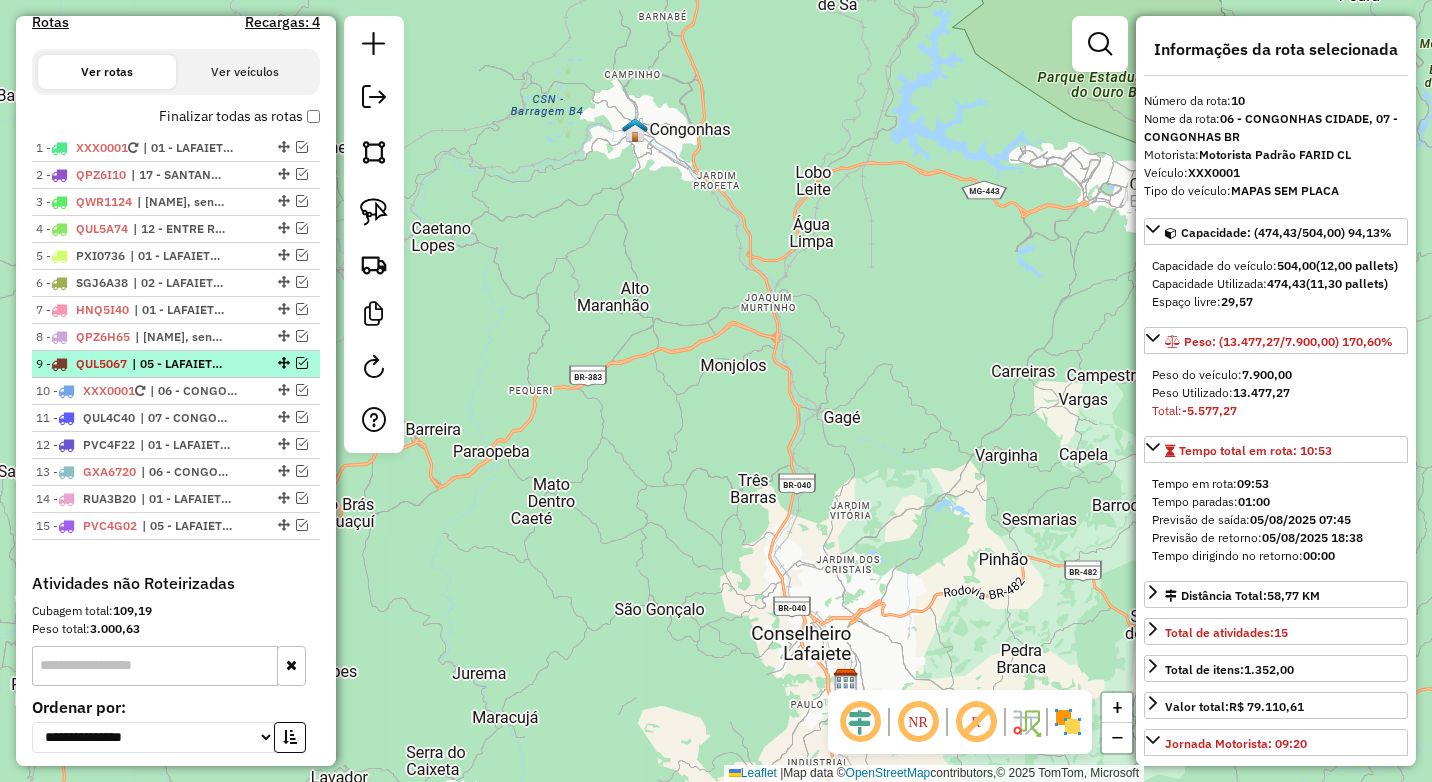 click at bounding box center [302, 363] 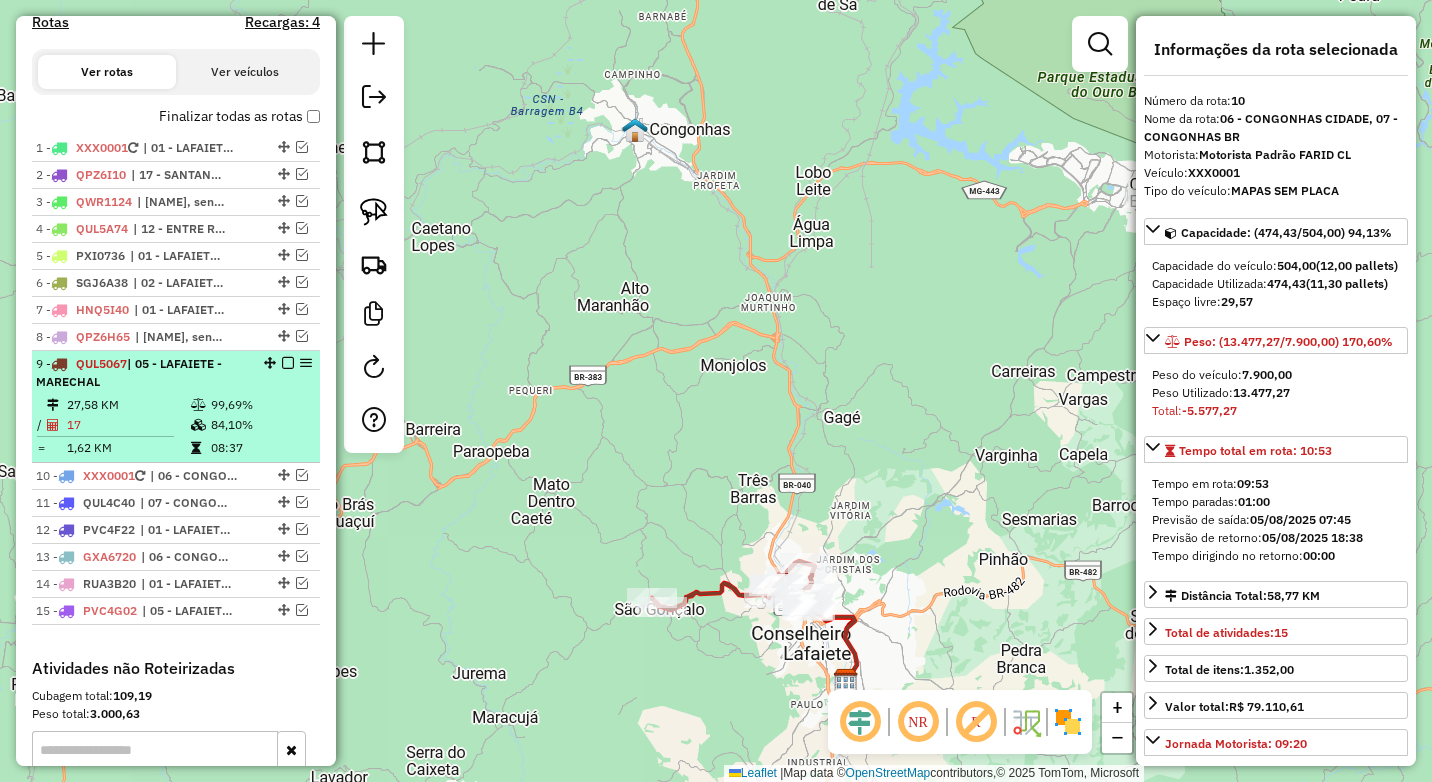 click at bounding box center [288, 363] 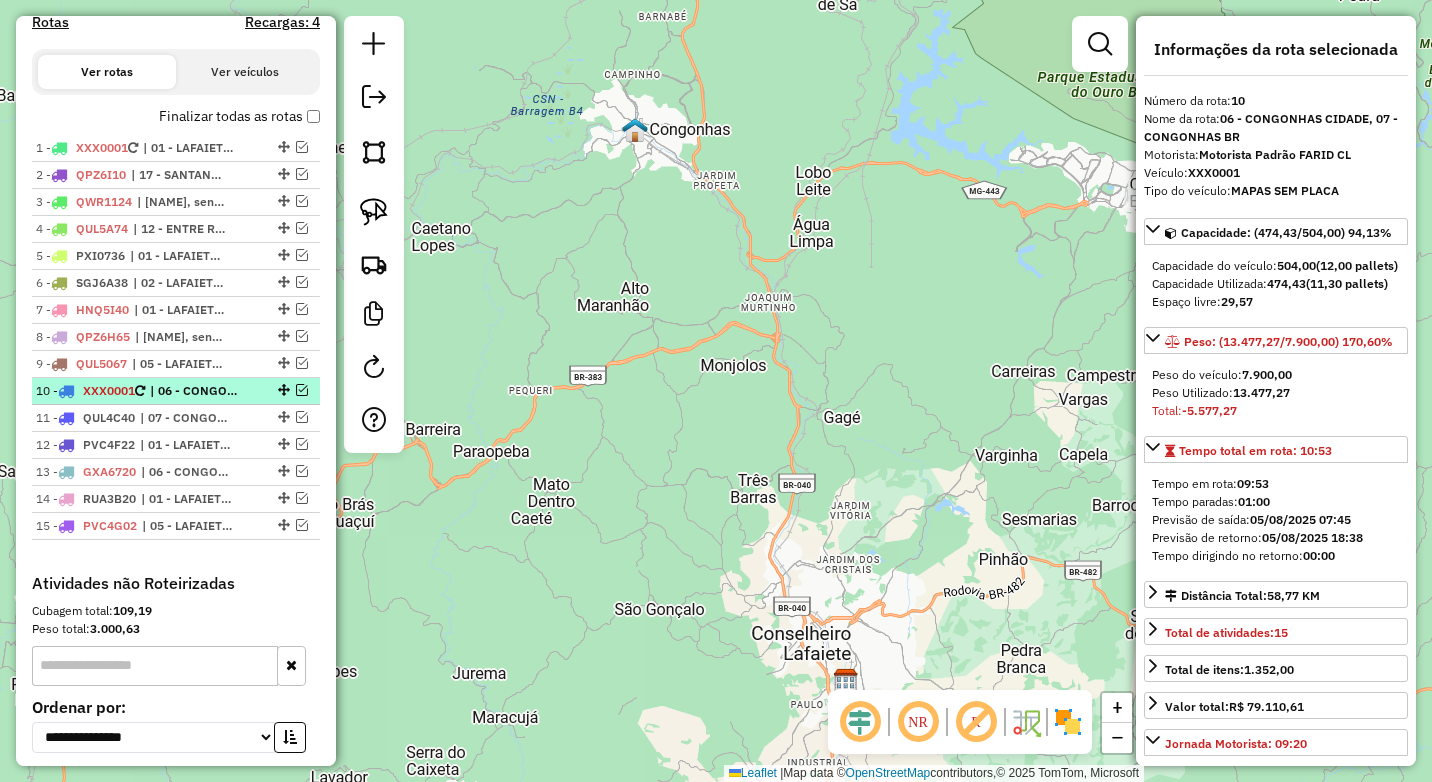 click at bounding box center [302, 390] 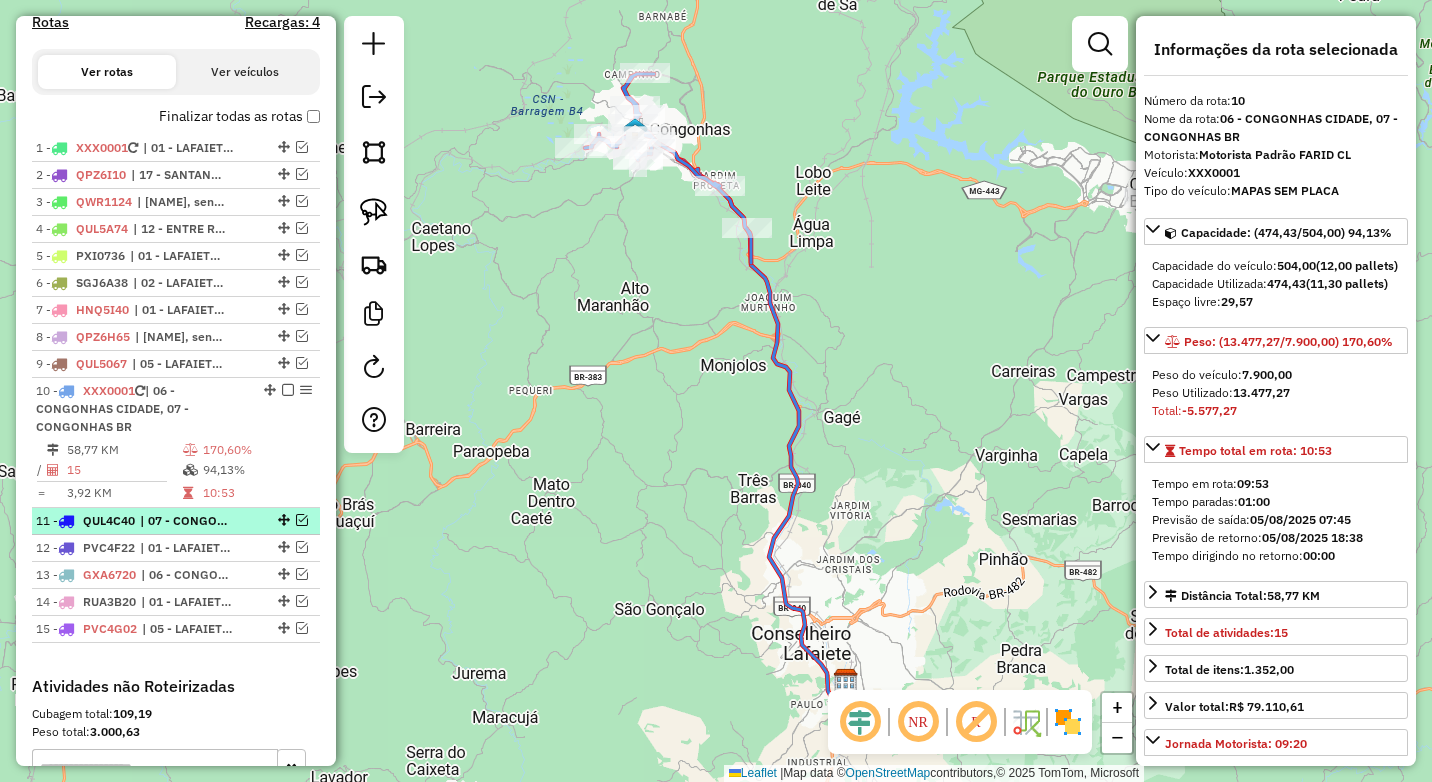 click at bounding box center (302, 520) 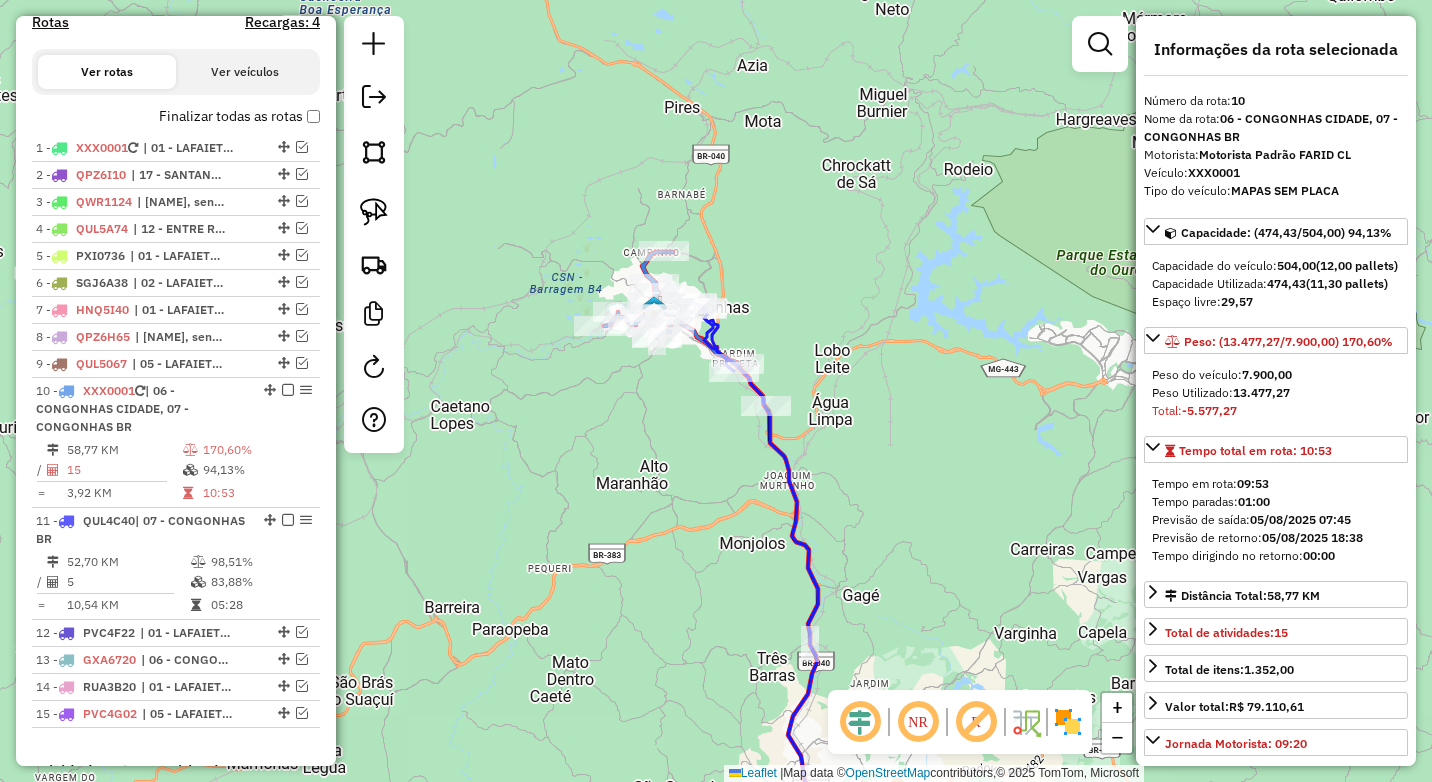 drag, startPoint x: 602, startPoint y: 243, endPoint x: 621, endPoint y: 421, distance: 179.01117 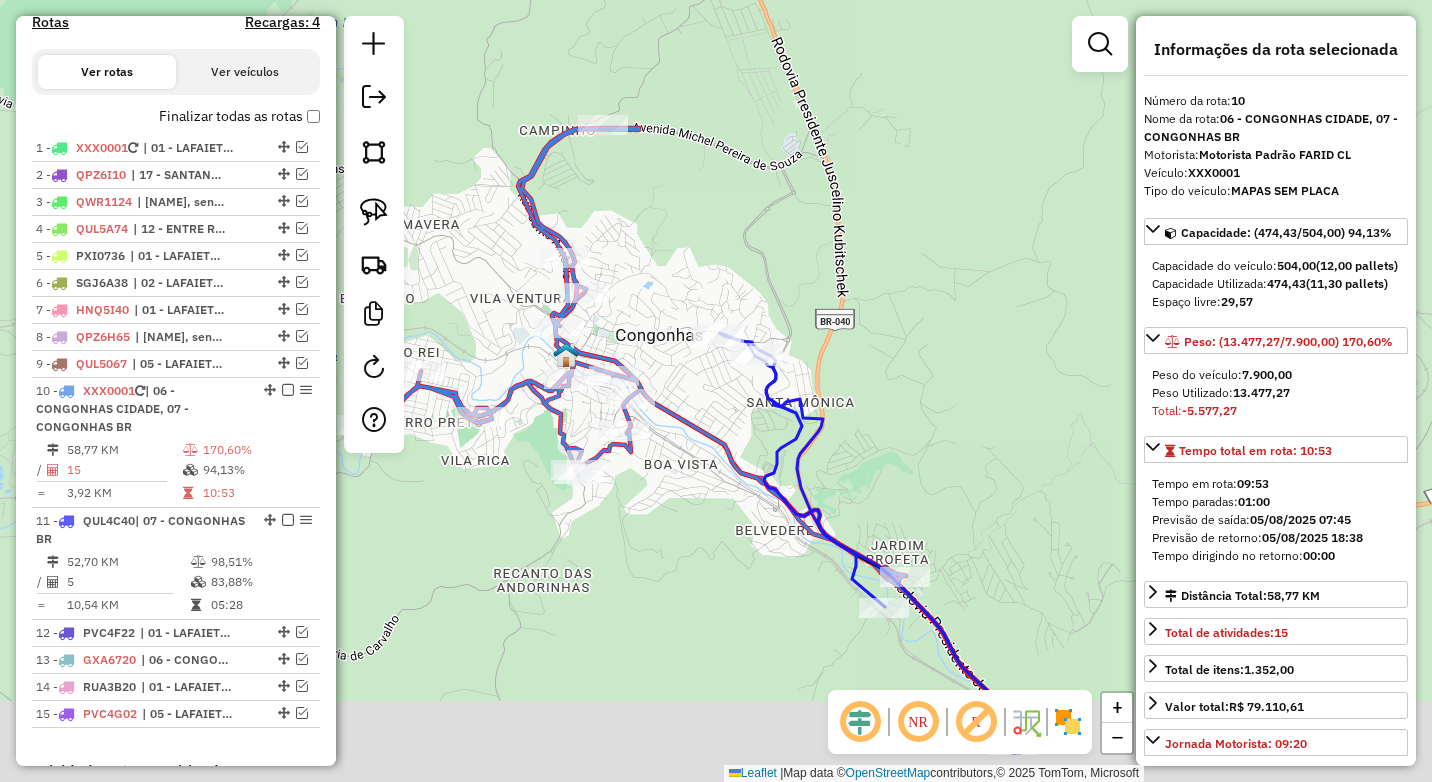 drag, startPoint x: 620, startPoint y: 430, endPoint x: 633, endPoint y: 293, distance: 137.6154 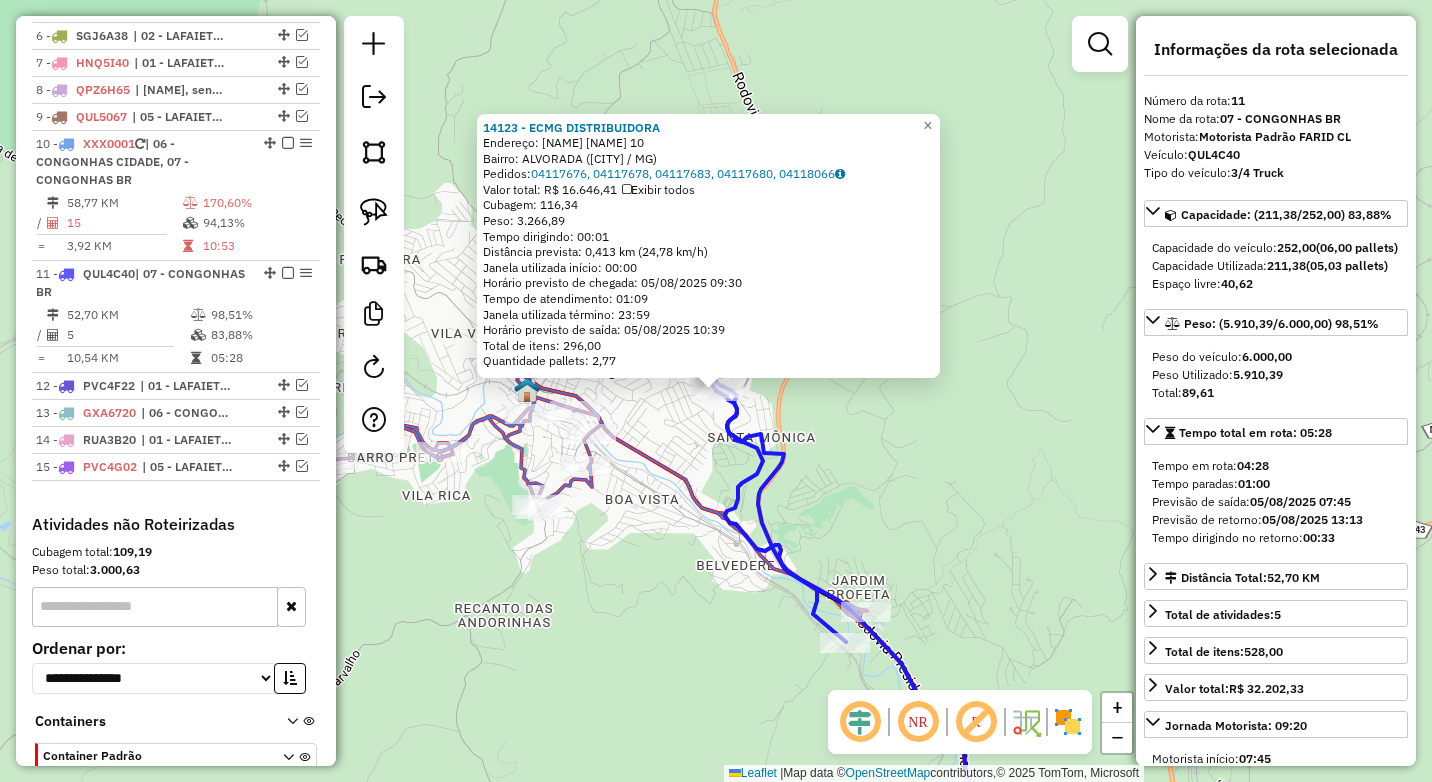 scroll, scrollTop: 1011, scrollLeft: 0, axis: vertical 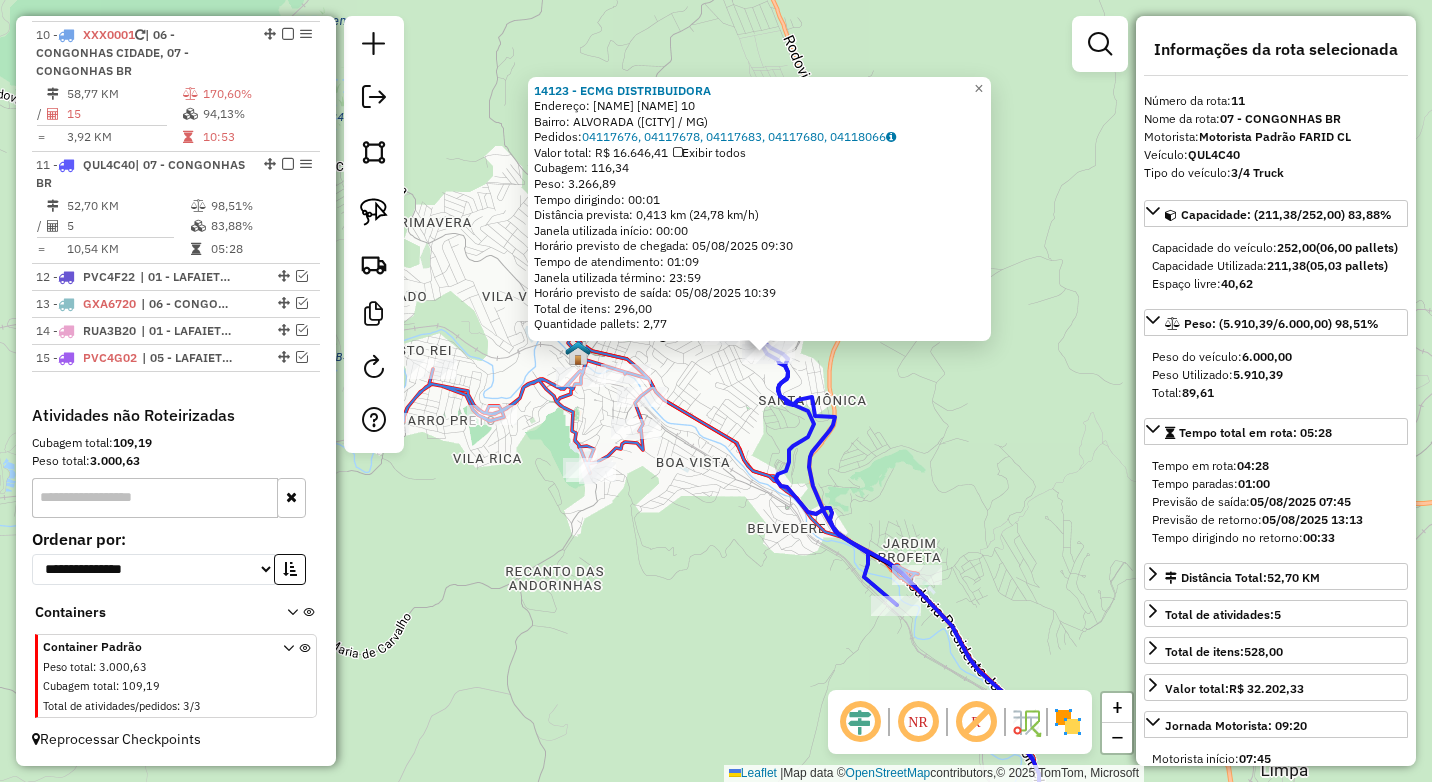 drag, startPoint x: 664, startPoint y: 557, endPoint x: 704, endPoint y: 528, distance: 49.40648 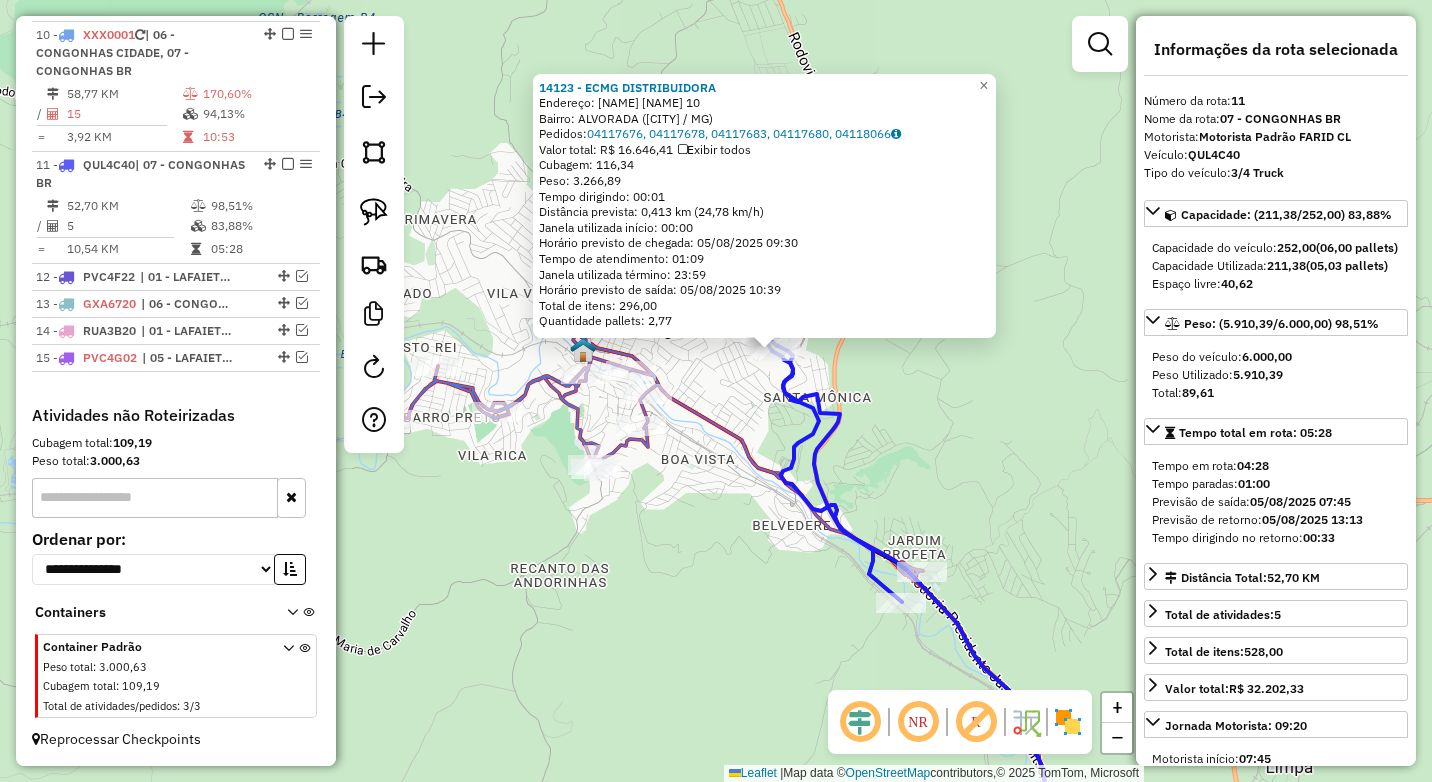 click on "14123 - ECMG DISTRIBUIDORA  Endereço:  ALFREDO EUGENIO 10   Bairro: ALVORADA (CONGONHAS / MG)   Pedidos:  04117676, 04117678, 04117683, 04117680, 04118066   Valor total: R$ 16.646,41   Exibir todos   Cubagem: 116,34  Peso: 3.266,89  Tempo dirigindo: 00:01   Distância prevista: 0,413 km (24,78 km/h)   Janela utilizada início: 00:00   Horário previsto de chegada: 05/08/2025 09:30   Tempo de atendimento: 01:09   Janela utilizada término: 23:59   Horário previsto de saída: 05/08/2025 10:39   Total de itens: 296,00   Quantidade pallets: 2,77  × Janela de atendimento Grade de atendimento Capacidade Transportadoras Veículos Cliente Pedidos  Rotas Selecione os dias de semana para filtrar as janelas de atendimento  Seg   Ter   Qua   Qui   Sex   Sáb   Dom  Informe o período da janela de atendimento: De: Até:  Filtrar exatamente a janela do cliente  Considerar janela de atendimento padrão  Selecione os dias de semana para filtrar as grades de atendimento  Seg   Ter   Qua   Qui   Sex   Sáb   Dom  **** ****" 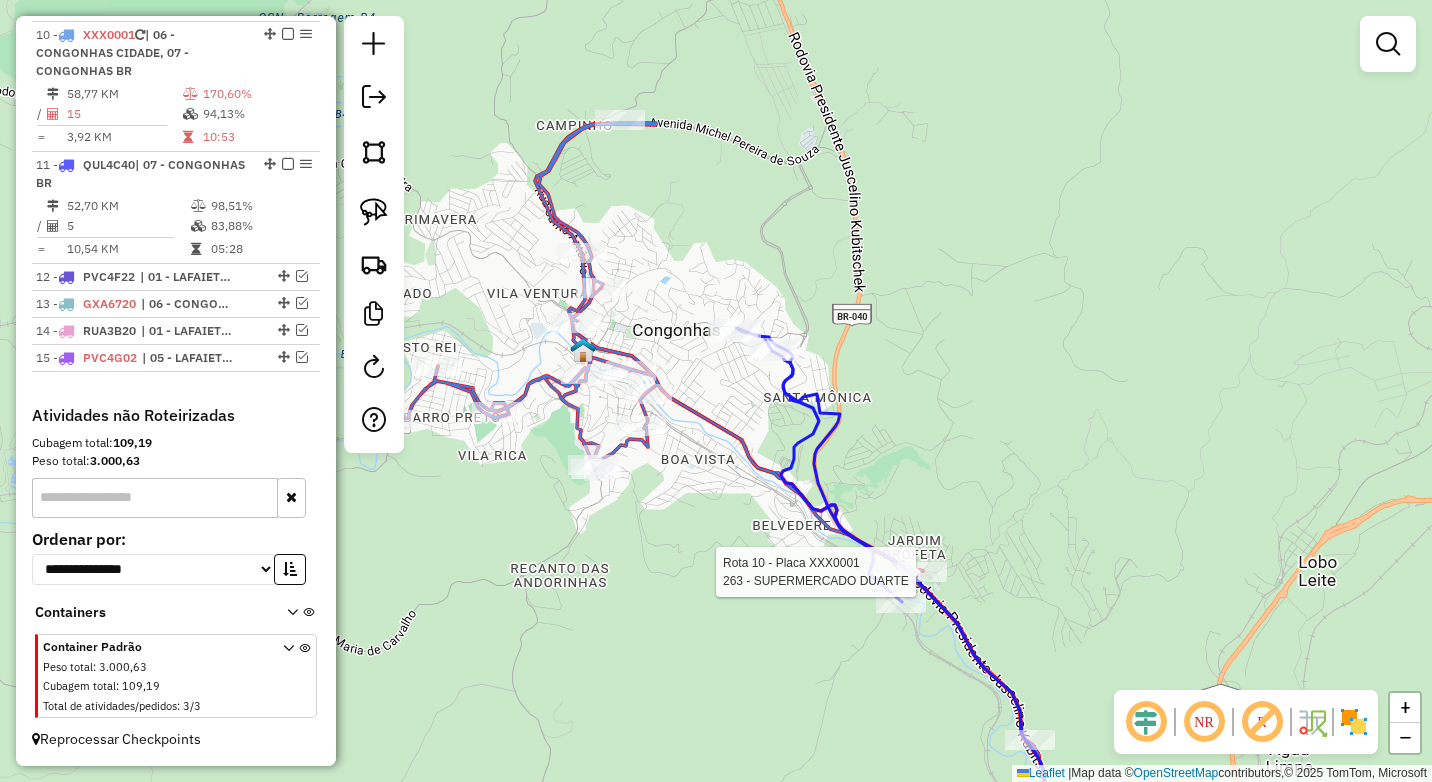 select on "*********" 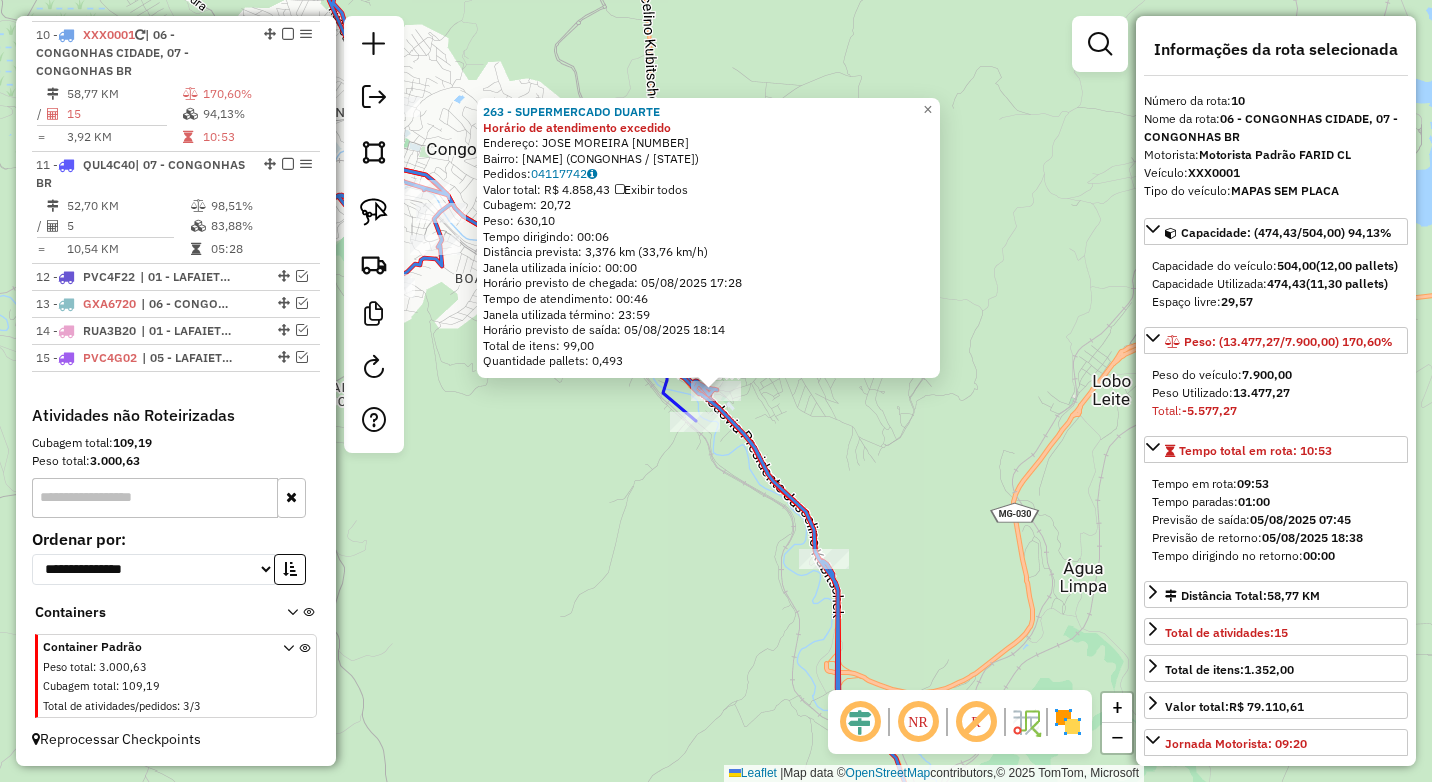 click on "263 - SUPERMERCADO DUARTE Horário de atendimento excedido  Endereço:  JOSE MOREIRA 50   Bairro: JARDIM PROFE (CONGONHAS / MG)   Pedidos:  04117742   Valor total: R$ 4.858,43   Exibir todos   Cubagem: 20,72  Peso: 630,10  Tempo dirigindo: 00:06   Distância prevista: 3,376 km (33,76 km/h)   Janela utilizada início: 00:00   Horário previsto de chegada: 05/08/2025 17:28   Tempo de atendimento: 00:46   Janela utilizada término: 23:59   Horário previsto de saída: 05/08/2025 18:14   Total de itens: 99,00   Quantidade pallets: 0,493  × Janela de atendimento Grade de atendimento Capacidade Transportadoras Veículos Cliente Pedidos  Rotas Selecione os dias de semana para filtrar as janelas de atendimento  Seg   Ter   Qua   Qui   Sex   Sáb   Dom  Informe o período da janela de atendimento: De: Até:  Filtrar exatamente a janela do cliente  Considerar janela de atendimento padrão  Selecione os dias de semana para filtrar as grades de atendimento  Seg   Ter   Qua   Qui   Sex   Sáb   Dom   Peso mínimo:  ****" 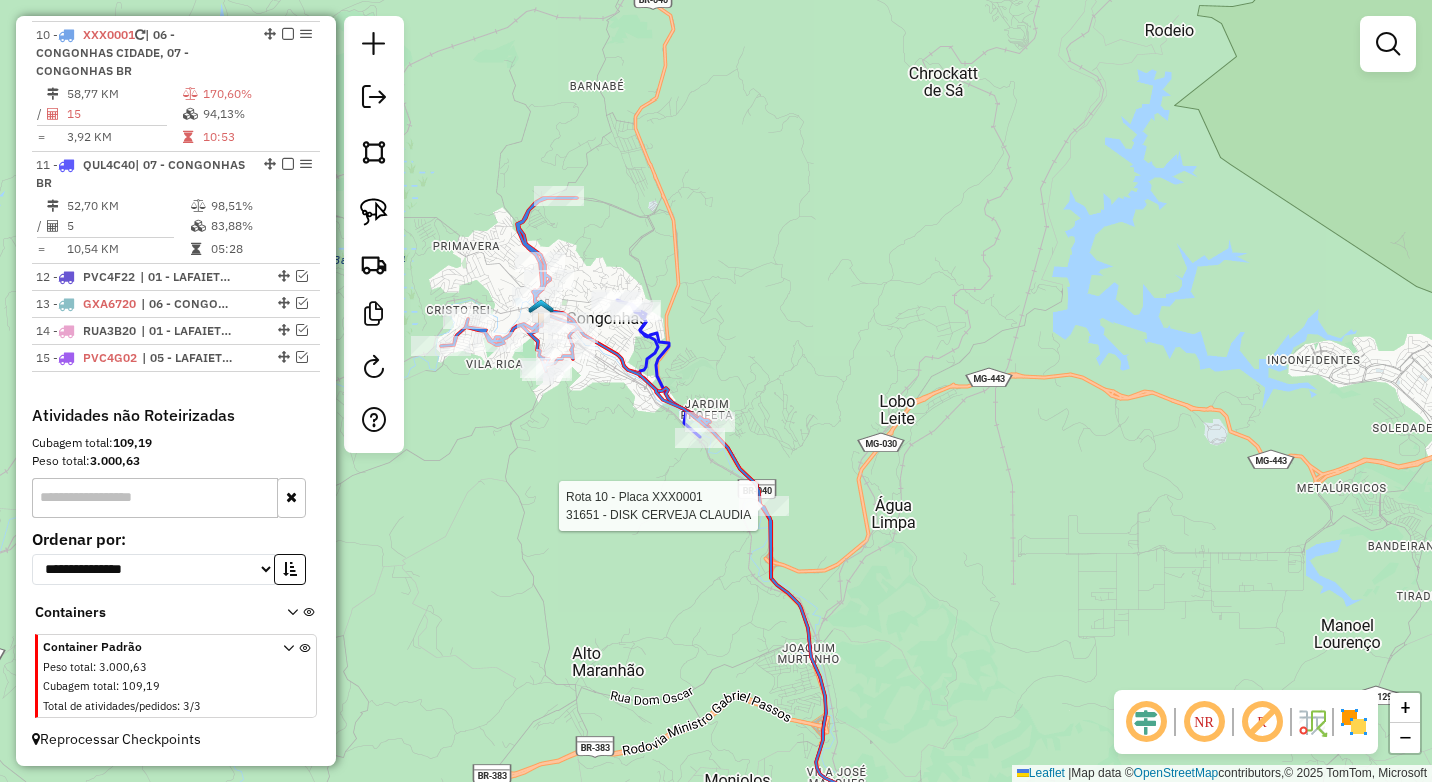 select on "*********" 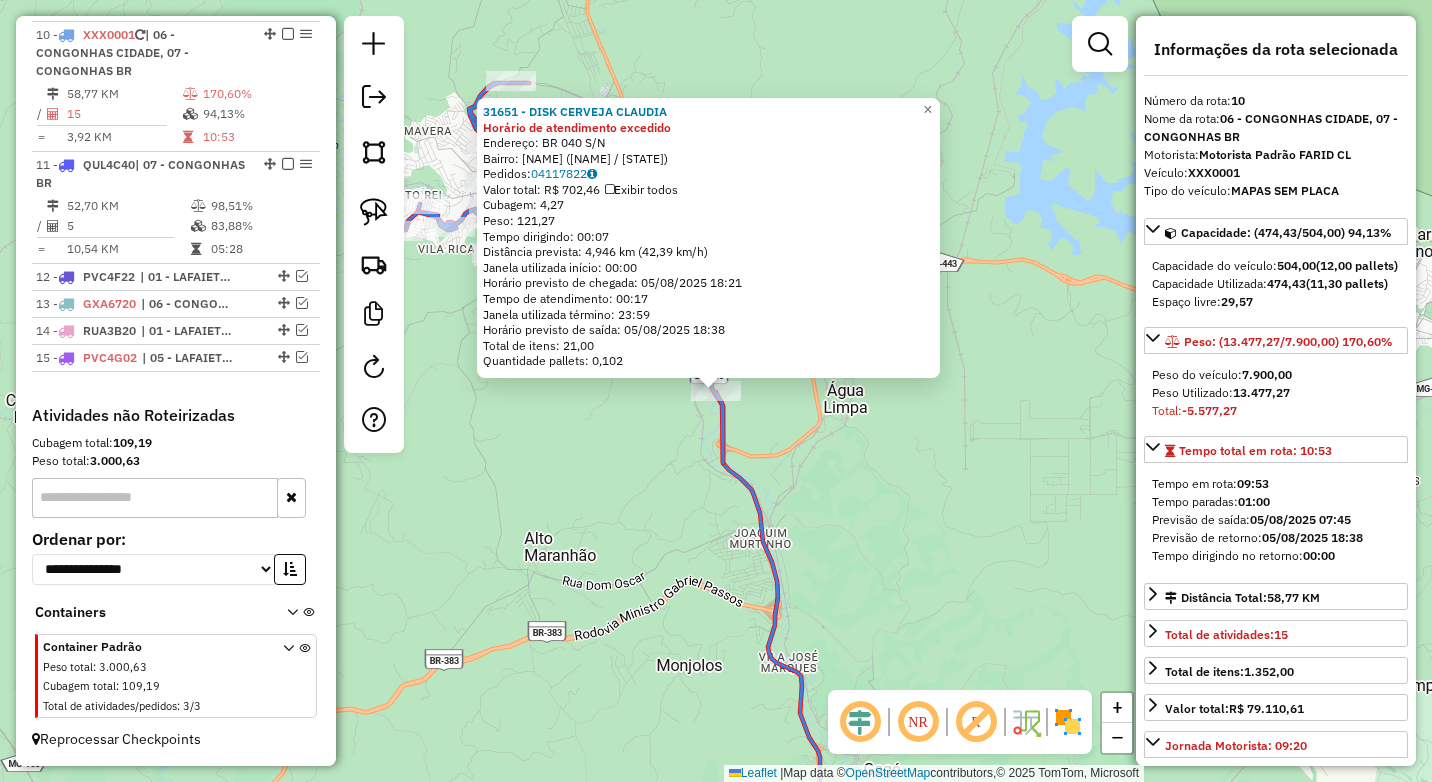 click on "31651 - DISK CERVEJA CLAUDIA Horário de atendimento excedido  Endereço:  BR 040 S/N   Bairro: IPIRANGA (CONGONHAS / MG)   Pedidos:  04117822   Valor total: R$ 702,46   Exibir todos   Cubagem: 4,27  Peso: 121,27  Tempo dirigindo: 00:07   Distância prevista: 4,946 km (42,39 km/h)   Janela utilizada início: 00:00   Horário previsto de chegada: 05/08/2025 18:21   Tempo de atendimento: 00:17   Janela utilizada término: 23:59   Horário previsto de saída: 05/08/2025 18:38   Total de itens: 21,00   Quantidade pallets: 0,102  × Janela de atendimento Grade de atendimento Capacidade Transportadoras Veículos Cliente Pedidos  Rotas Selecione os dias de semana para filtrar as janelas de atendimento  Seg   Ter   Qua   Qui   Sex   Sáb   Dom  Informe o período da janela de atendimento: De: Até:  Filtrar exatamente a janela do cliente  Considerar janela de atendimento padrão  Selecione os dias de semana para filtrar as grades de atendimento  Seg   Ter   Qua   Qui   Sex   Sáb   Dom   Peso mínimo:  **** **** De:" 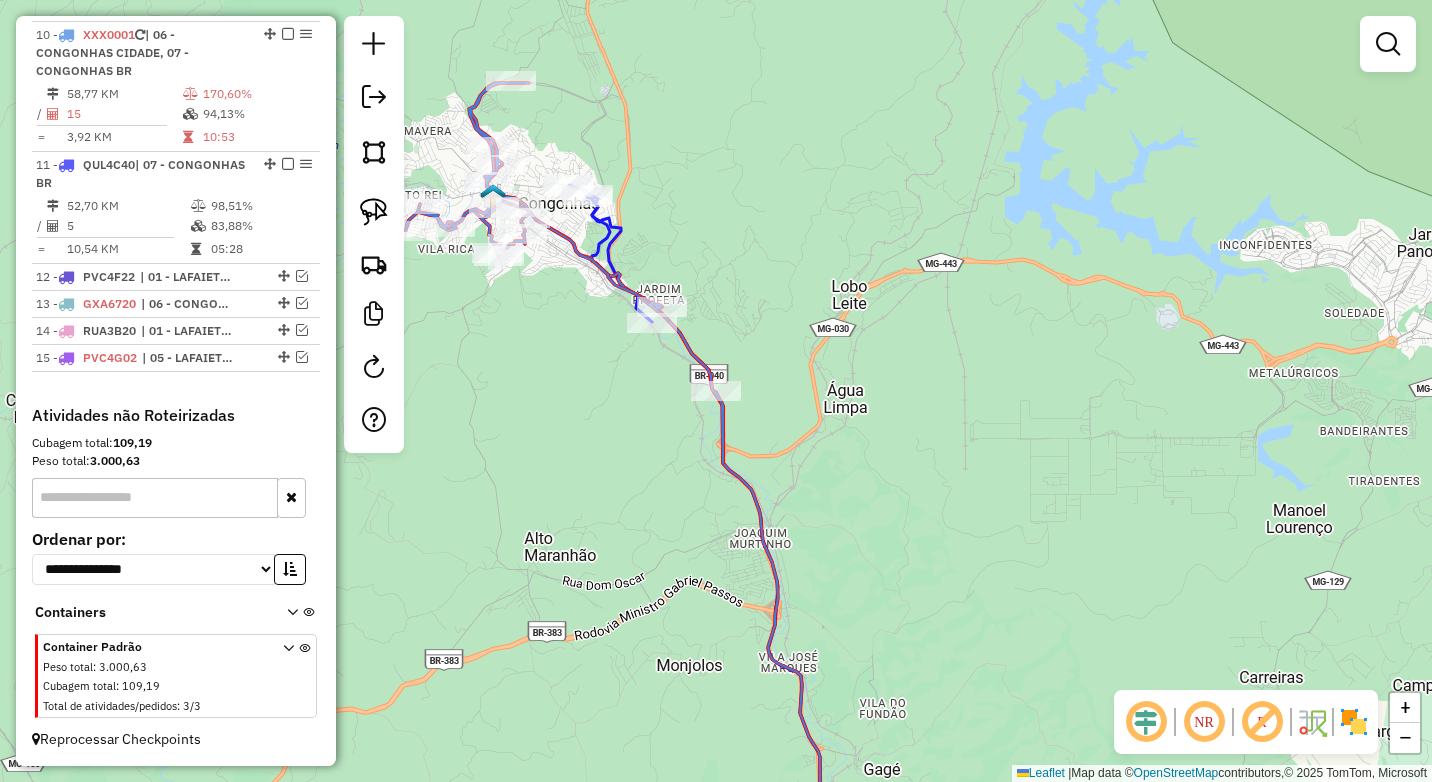 drag, startPoint x: 592, startPoint y: 461, endPoint x: 610, endPoint y: 477, distance: 24.083189 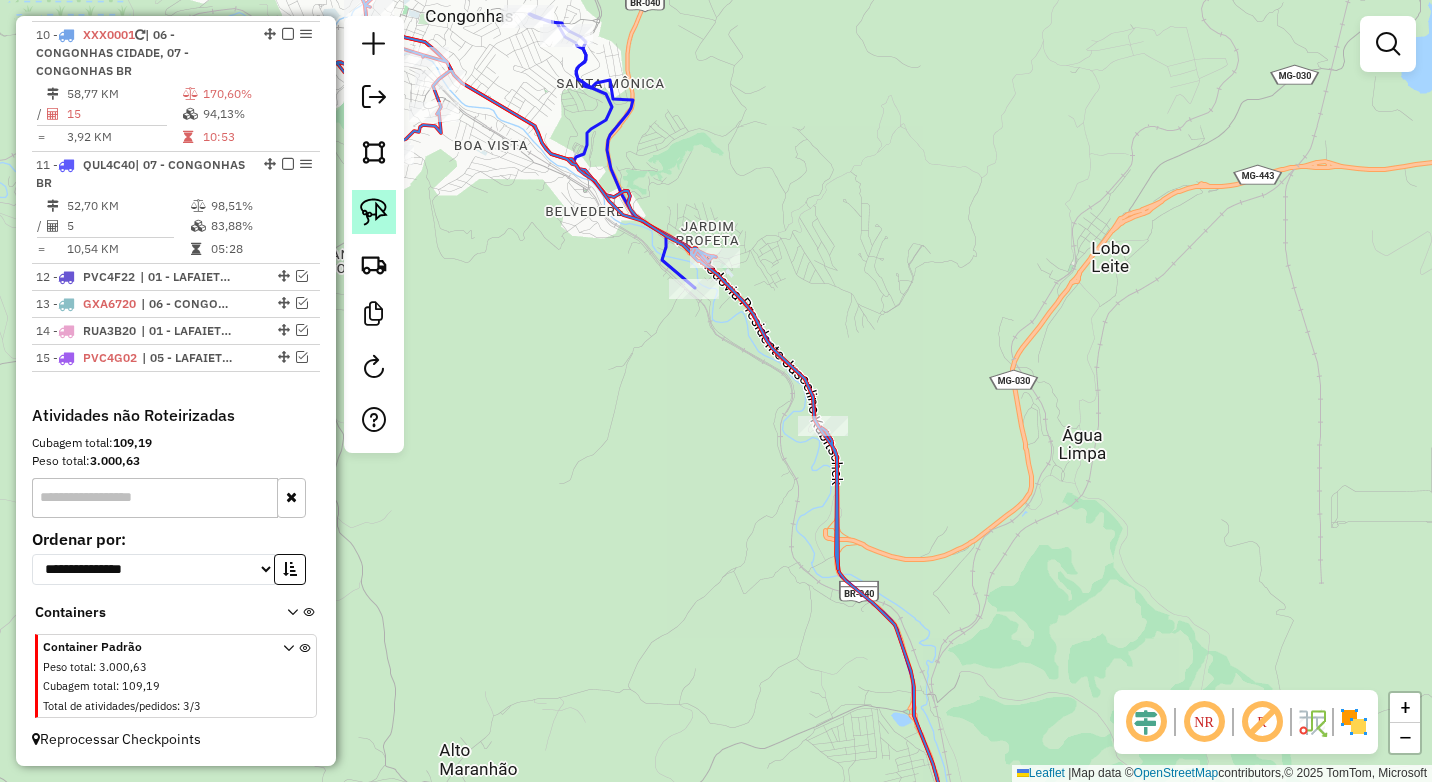 click 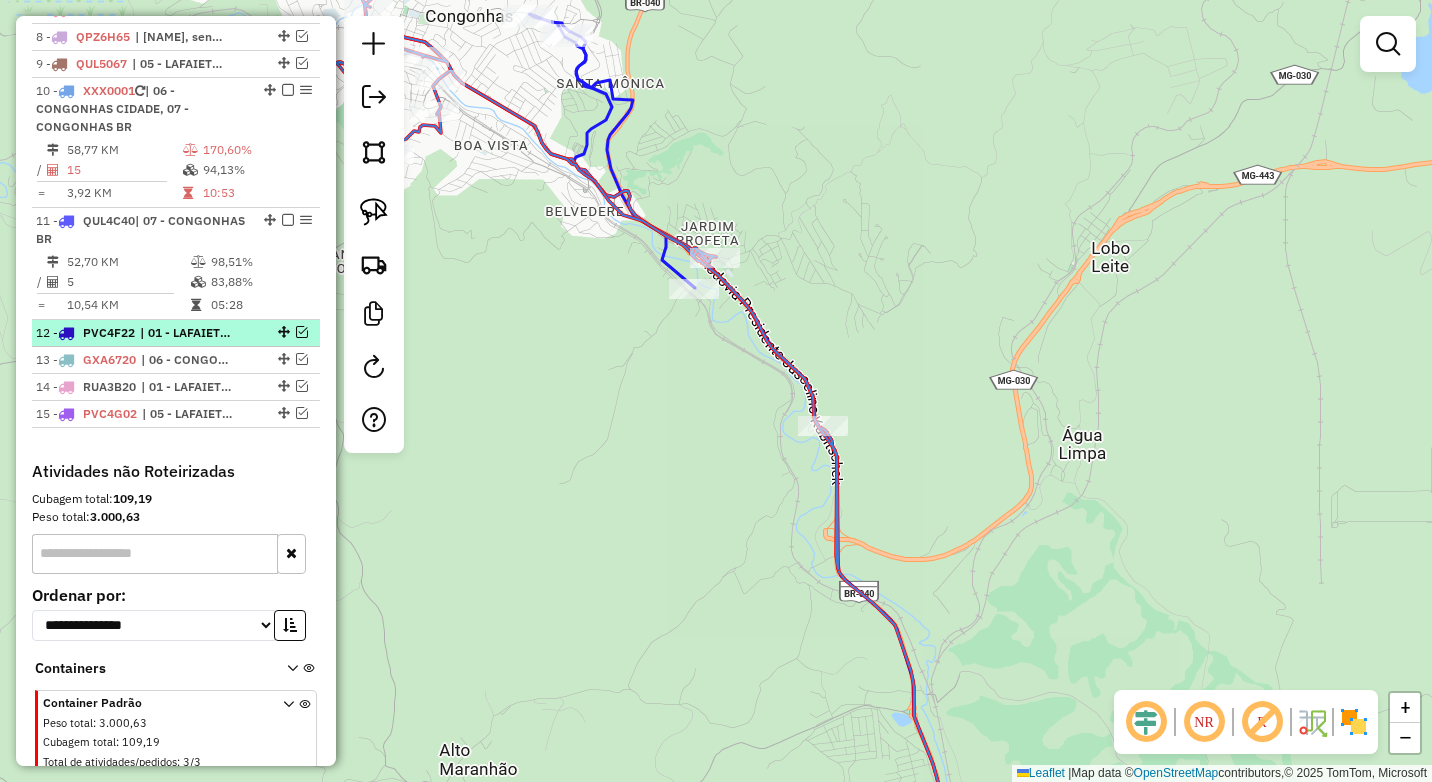scroll, scrollTop: 911, scrollLeft: 0, axis: vertical 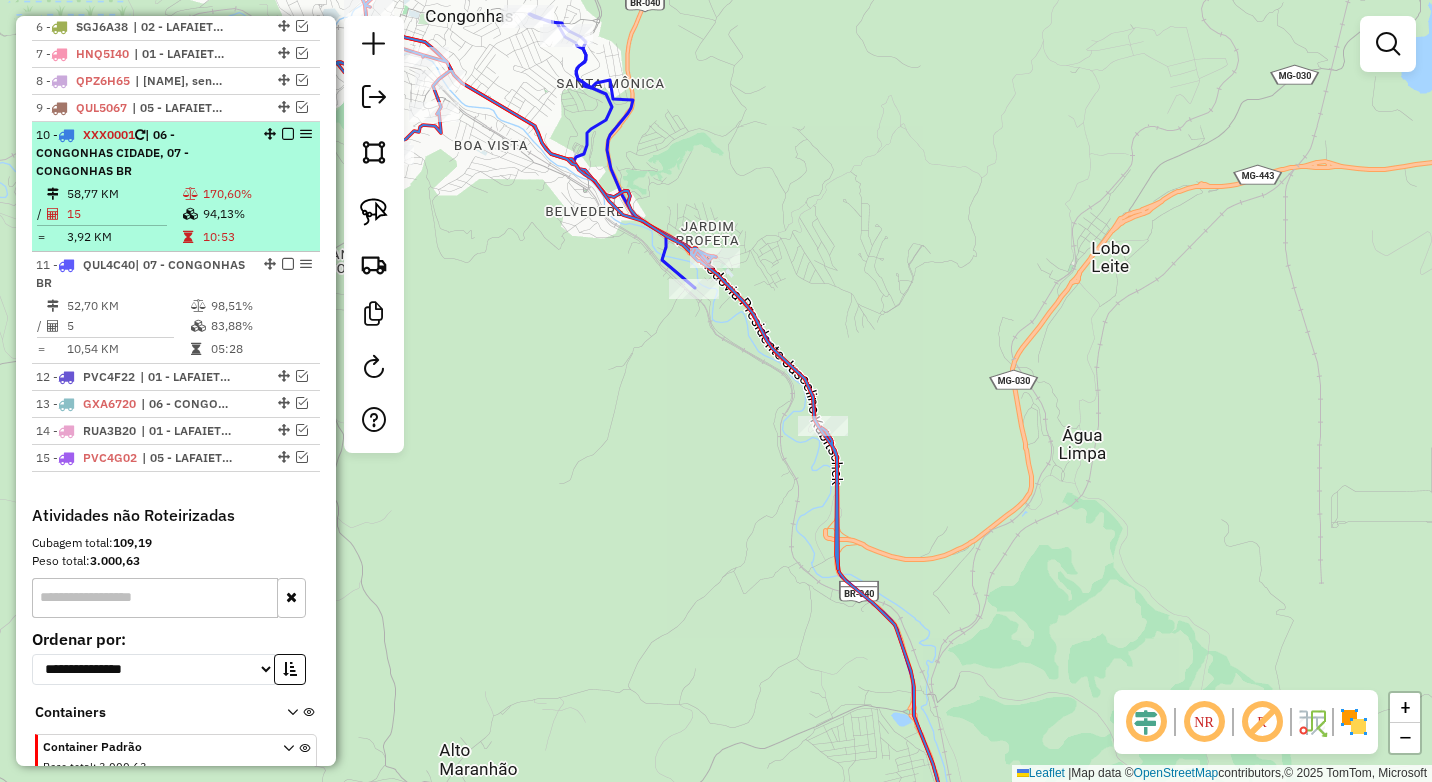 click on "10 -       XXX0001   | 06 - CONGONHAS CIDADE, 07 - CONGONHAS BR" at bounding box center (142, 153) 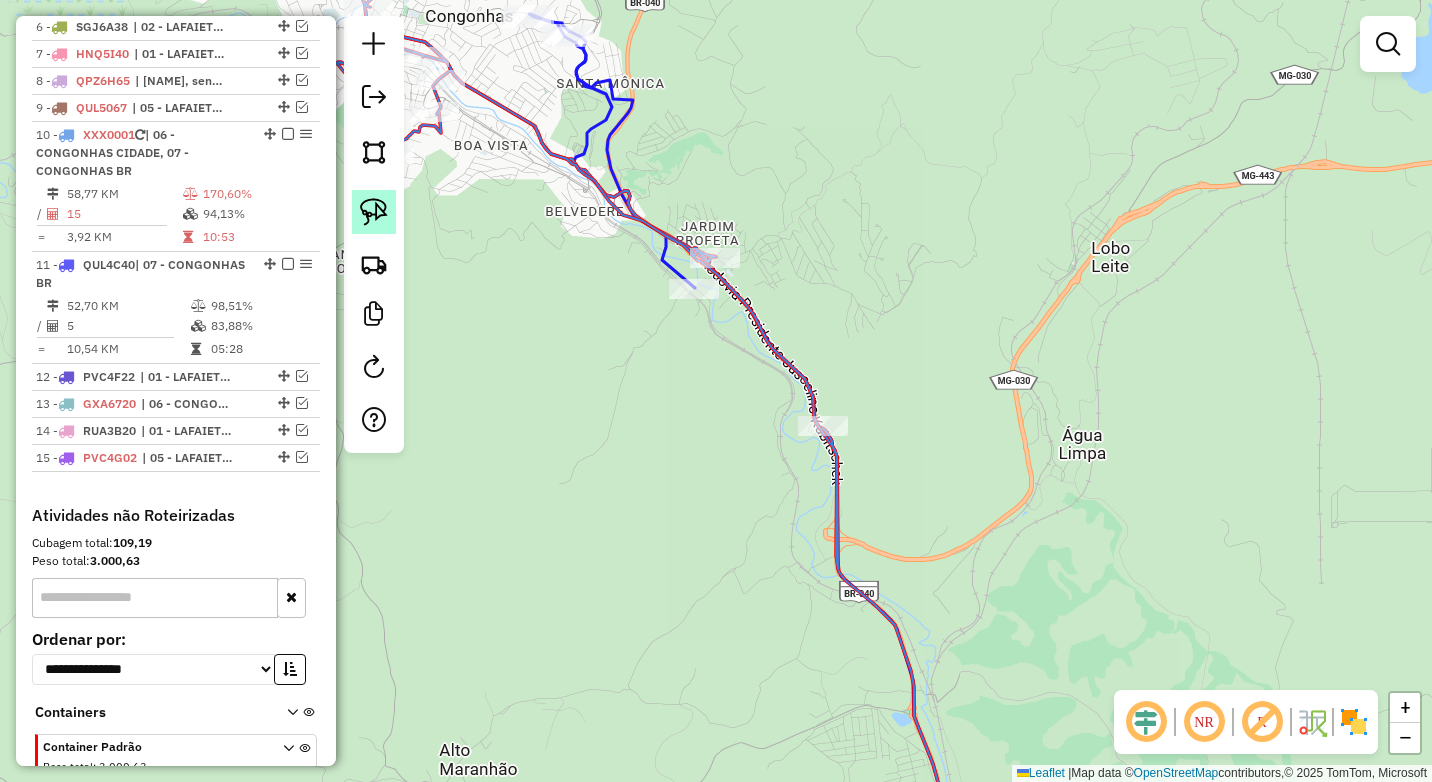 select on "*********" 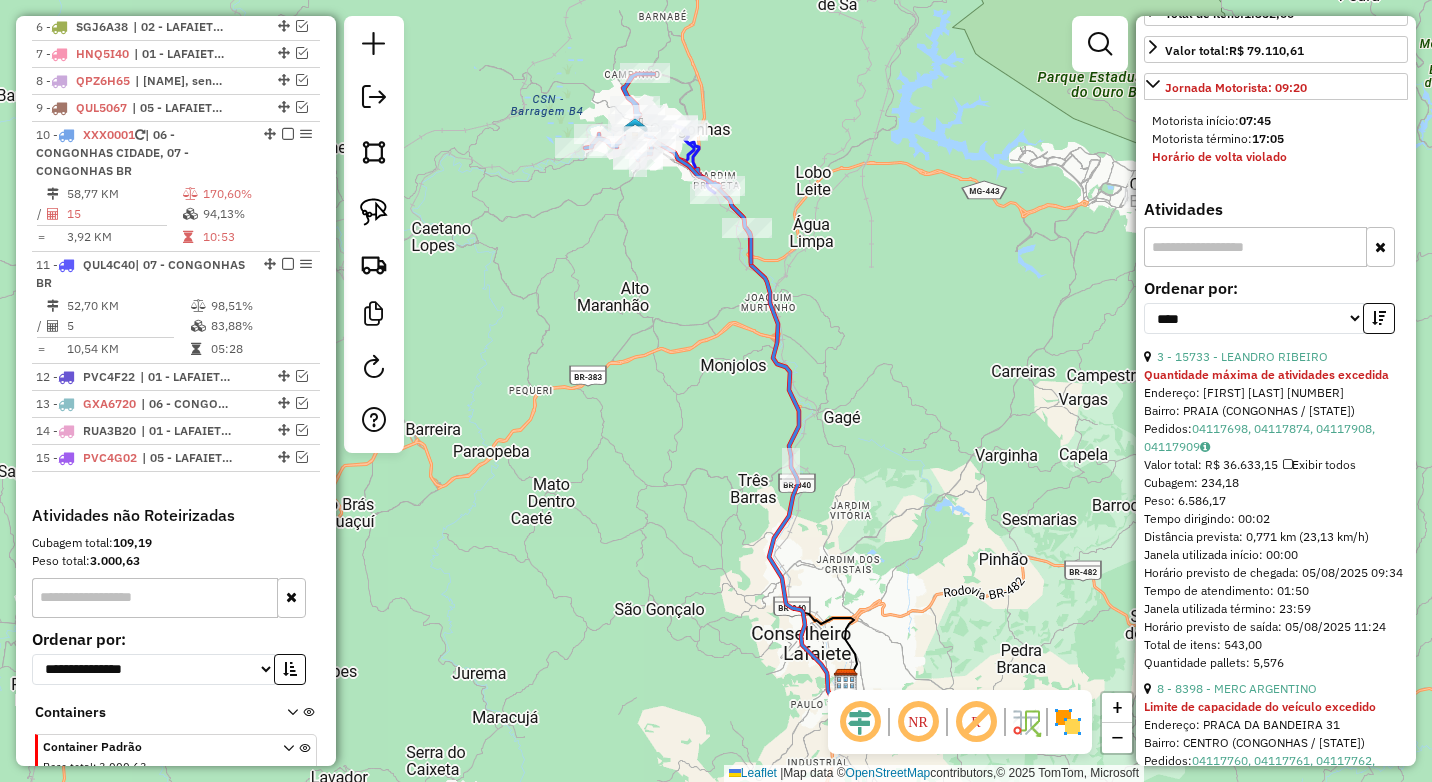 scroll, scrollTop: 700, scrollLeft: 0, axis: vertical 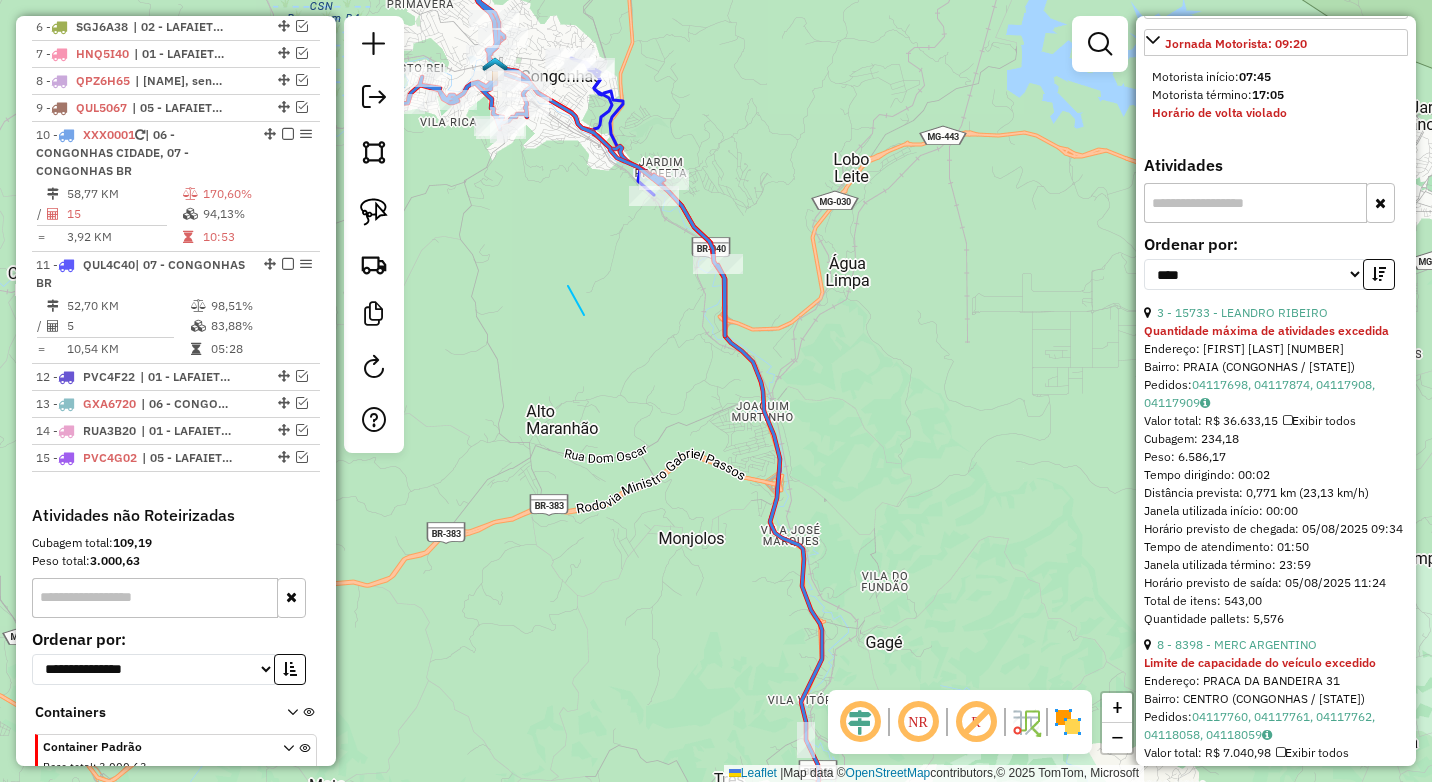 drag, startPoint x: 584, startPoint y: 315, endPoint x: 679, endPoint y: 540, distance: 244.23349 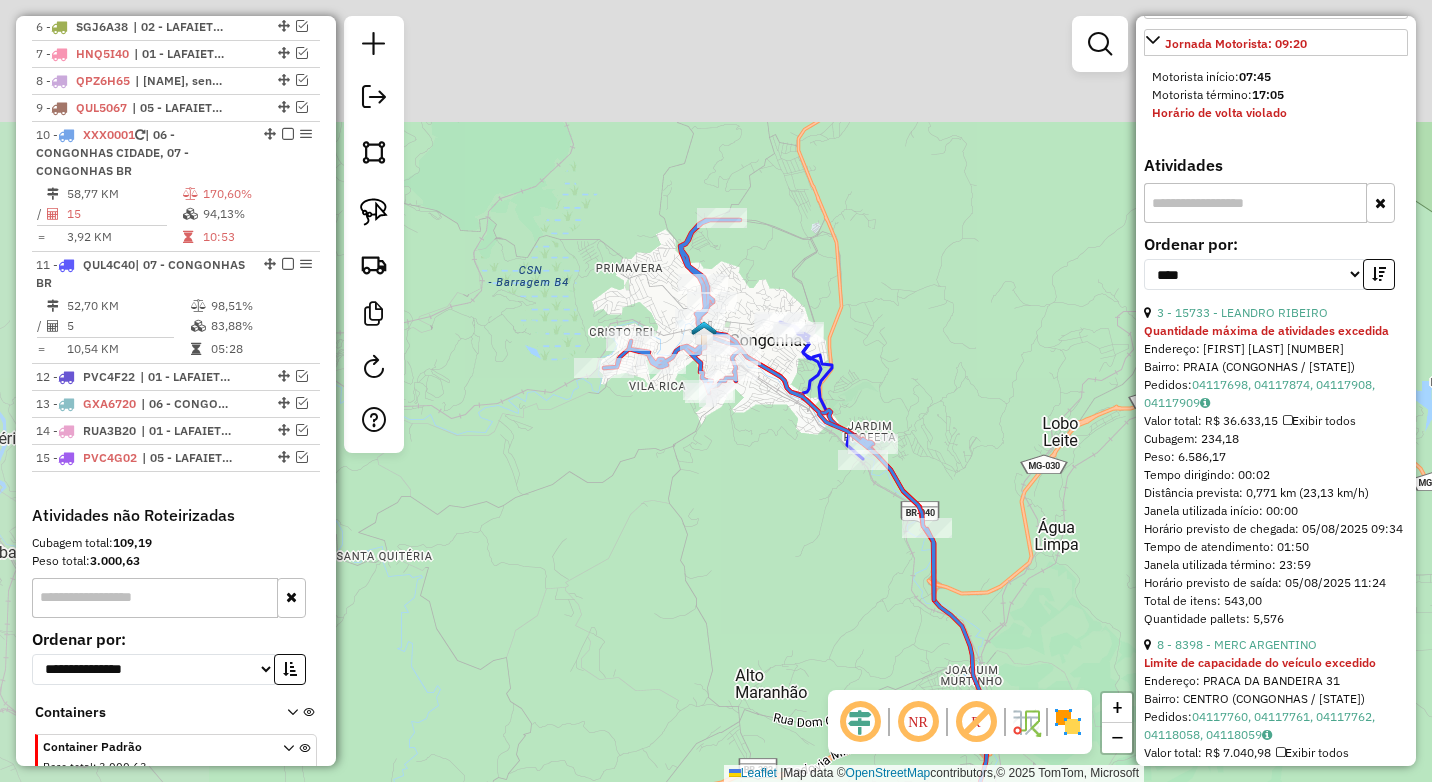 drag, startPoint x: 591, startPoint y: 326, endPoint x: 756, endPoint y: 574, distance: 297.87415 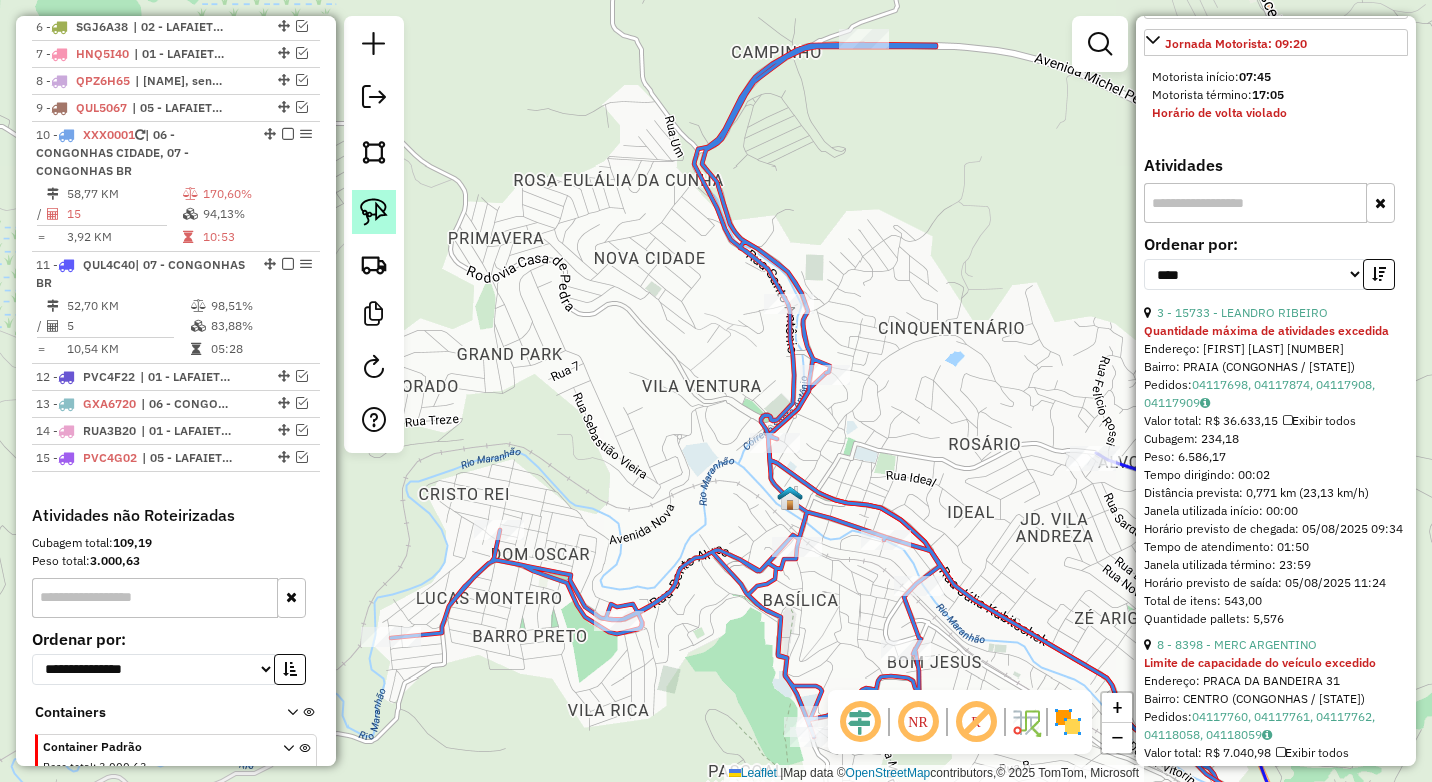 click 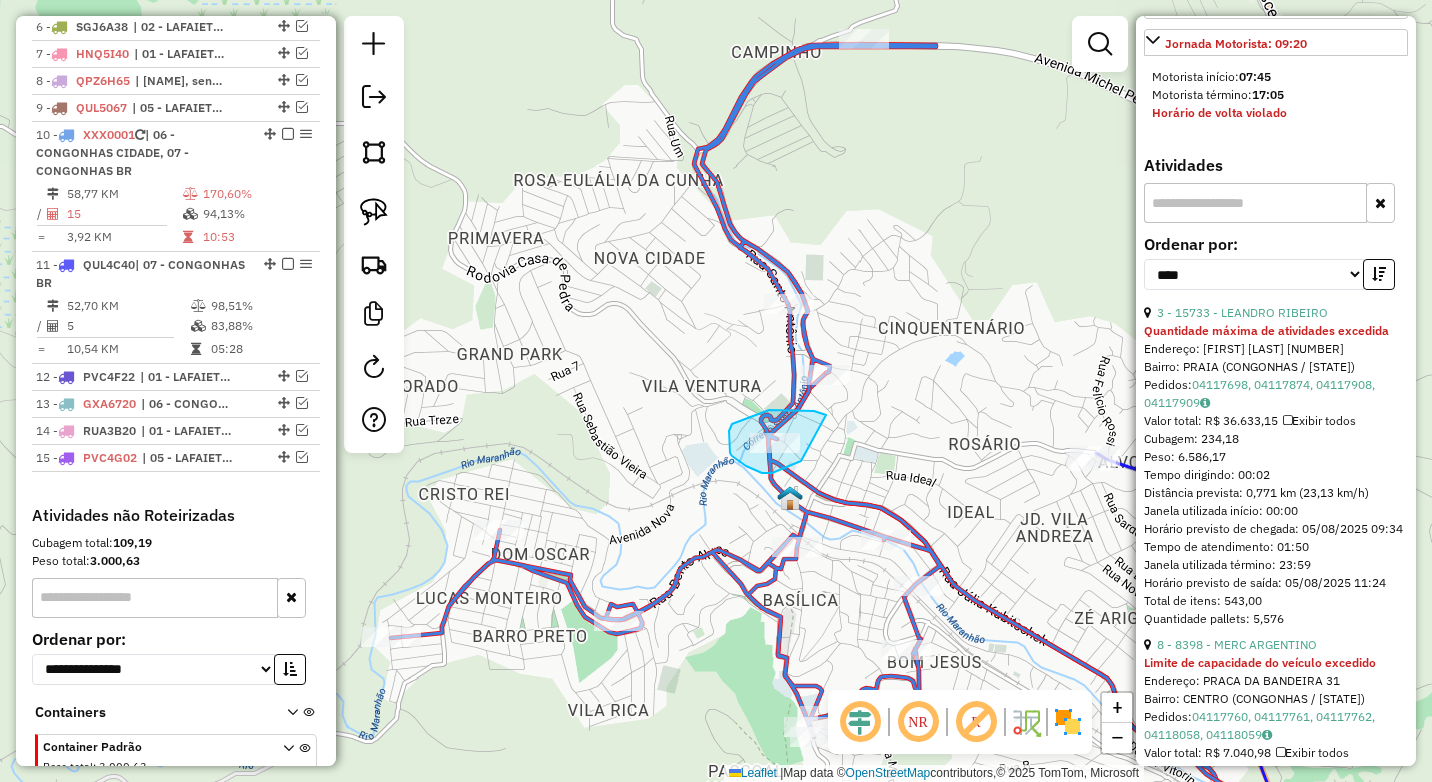 drag, startPoint x: 805, startPoint y: 411, endPoint x: 801, endPoint y: 461, distance: 50.159744 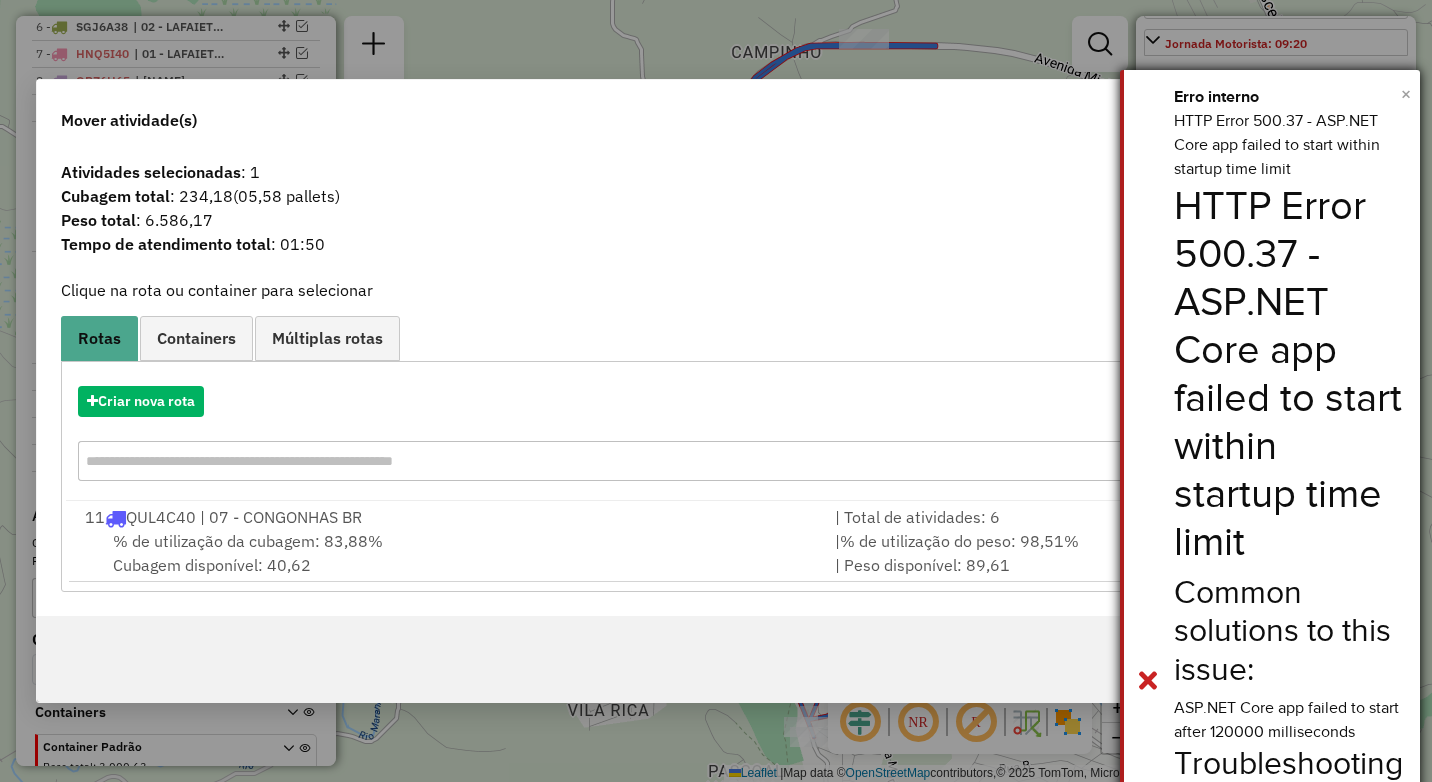 click on "×" at bounding box center [1406, 94] 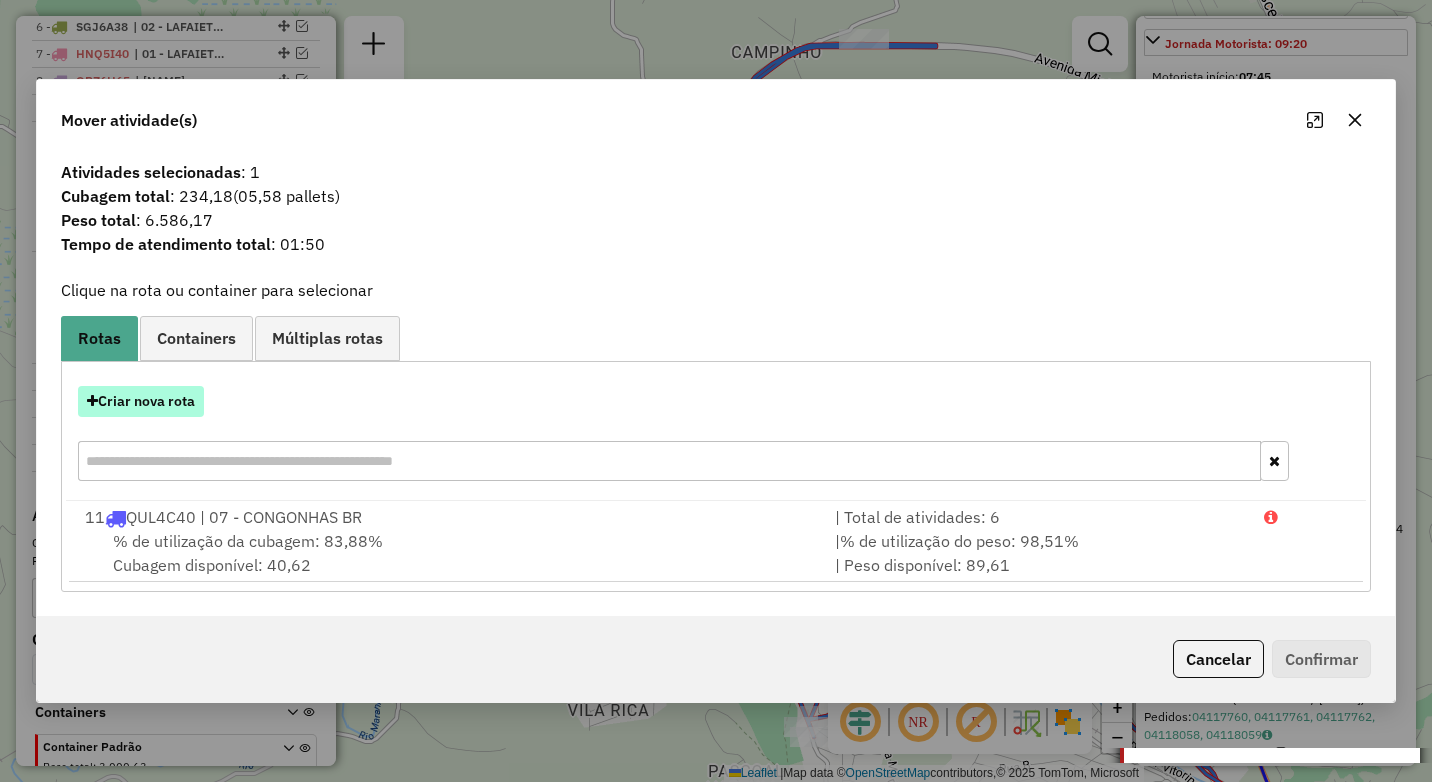 click on "Criar nova rota" at bounding box center [141, 401] 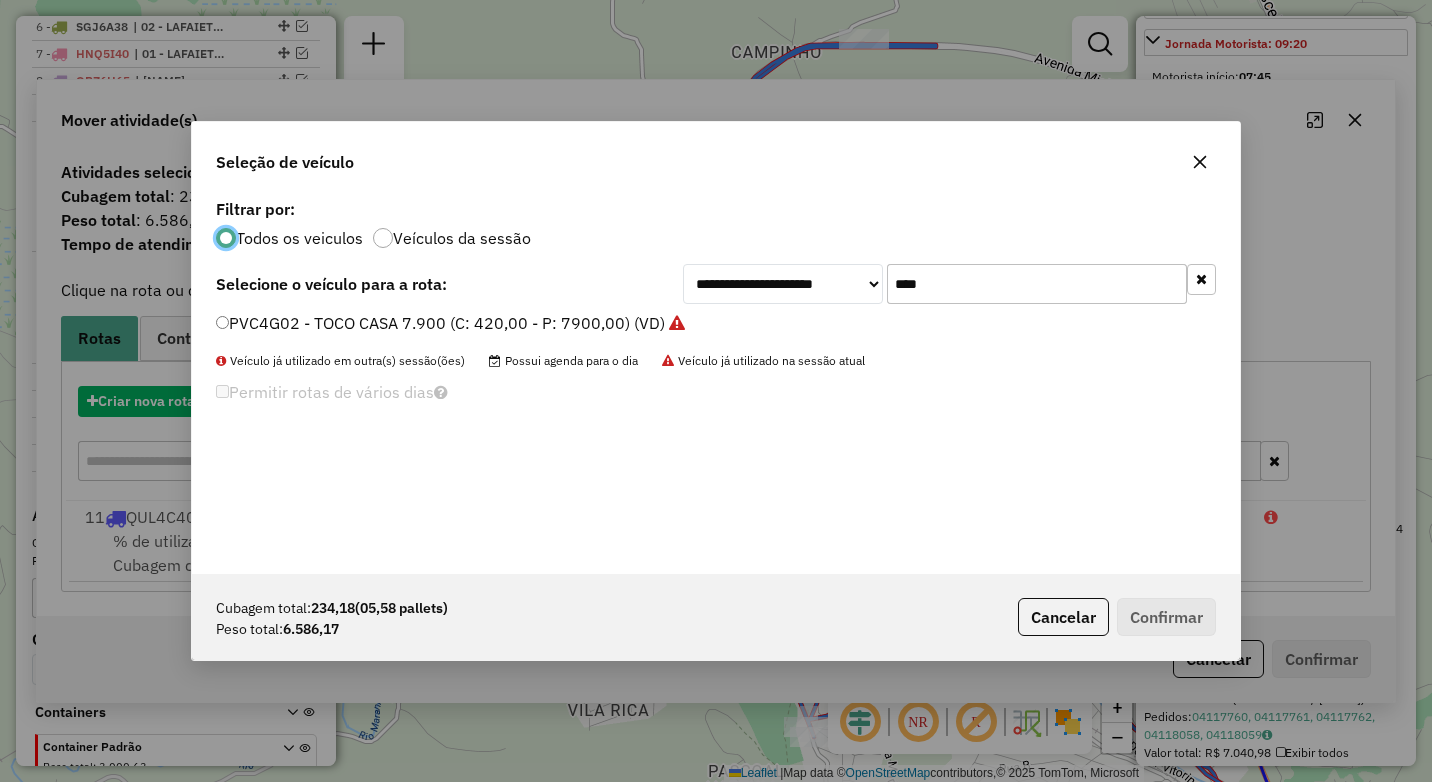 scroll, scrollTop: 11, scrollLeft: 6, axis: both 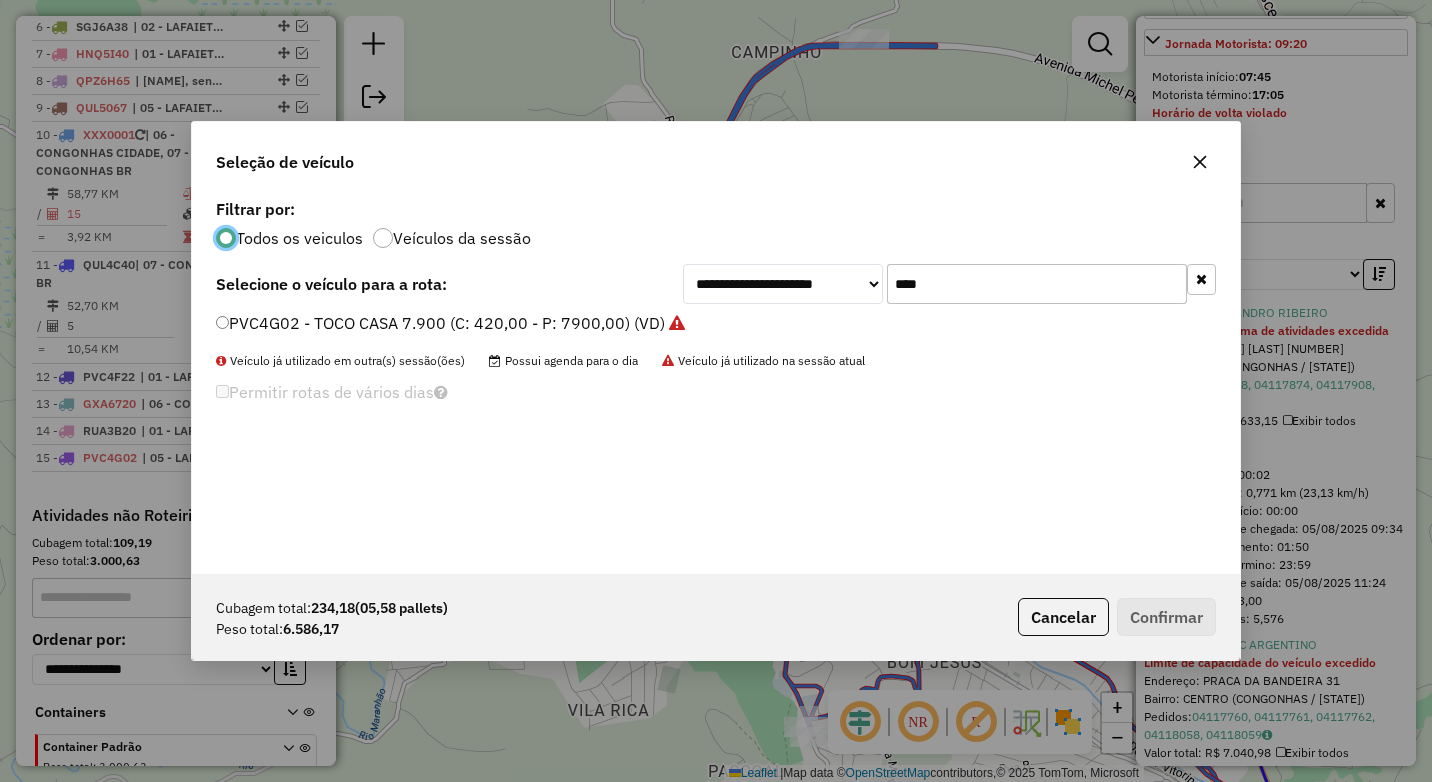 drag, startPoint x: 922, startPoint y: 289, endPoint x: 803, endPoint y: 277, distance: 119.60351 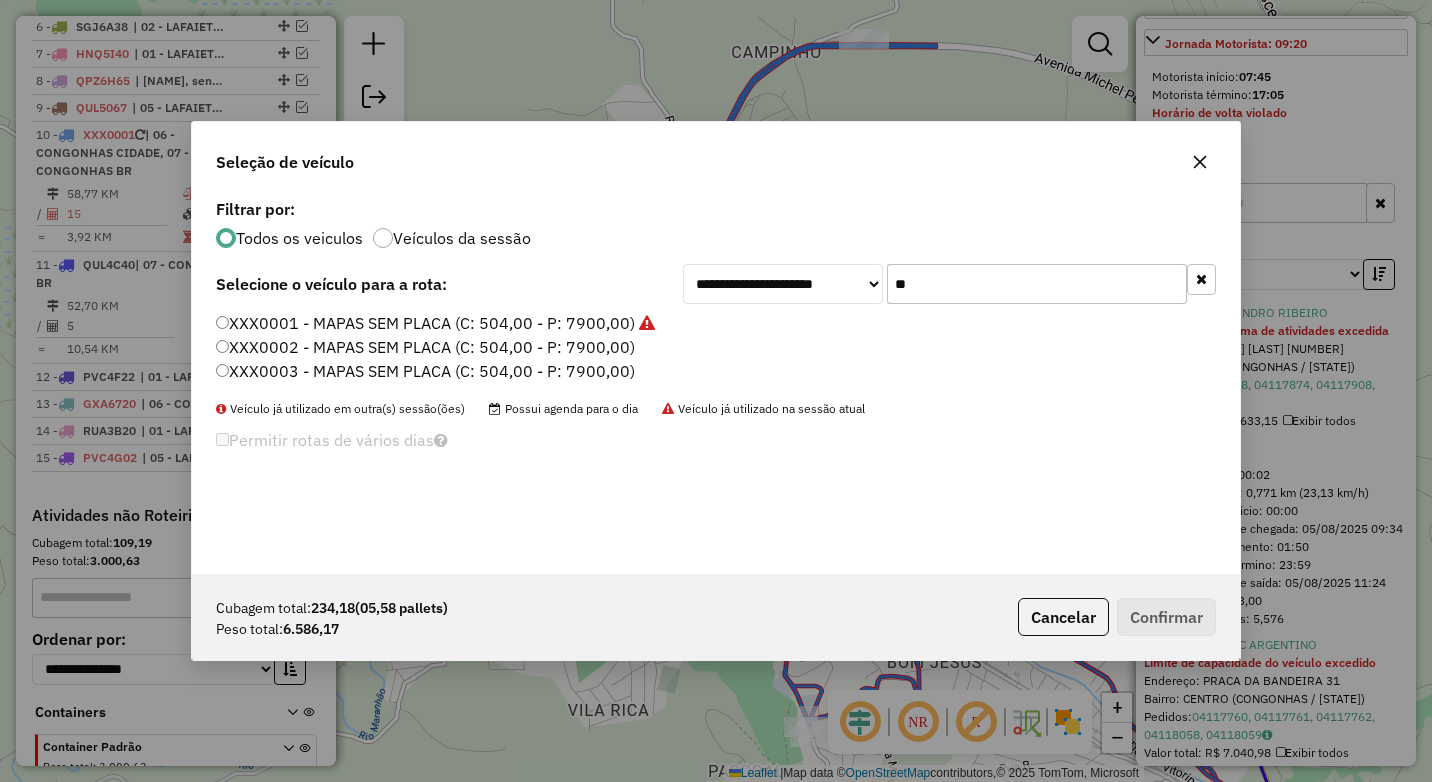 type on "**" 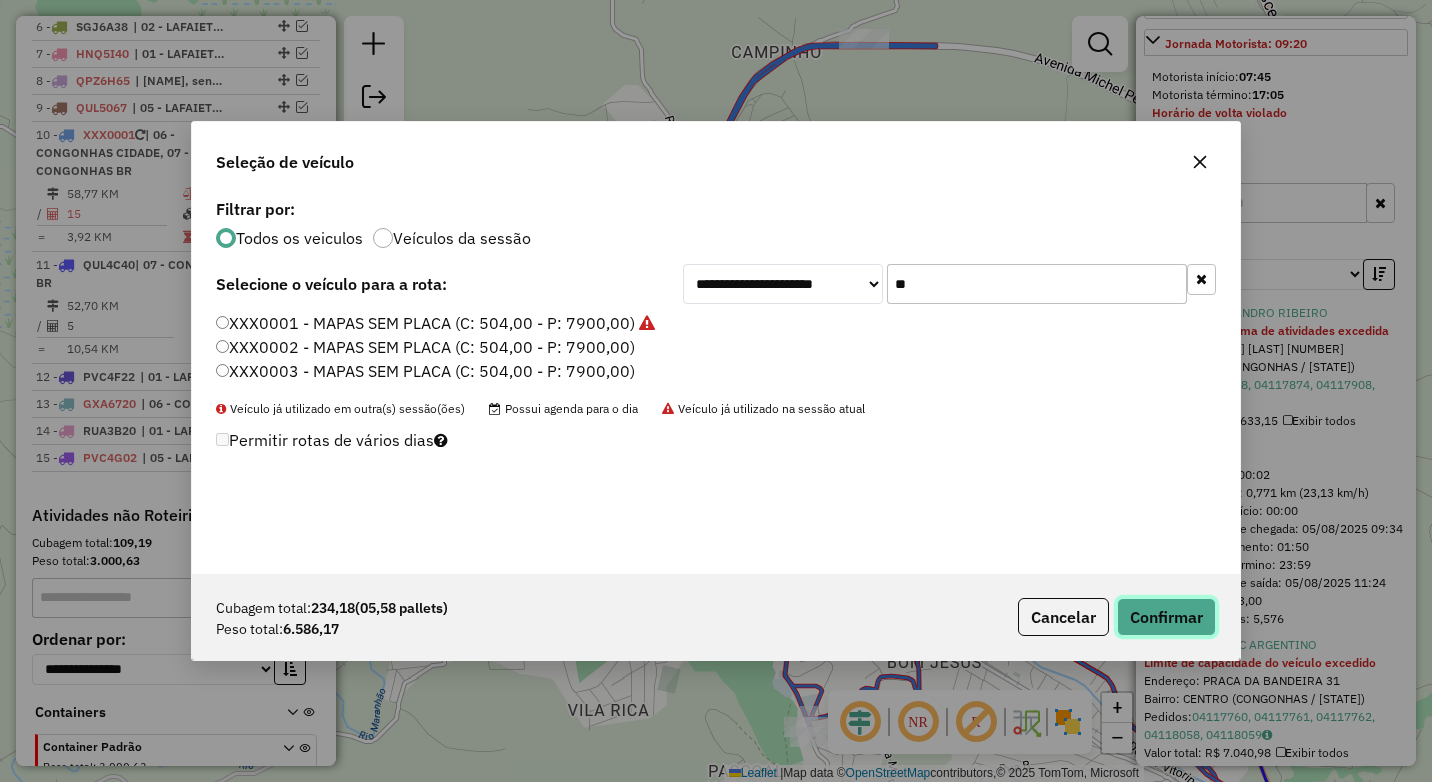 click on "Confirmar" 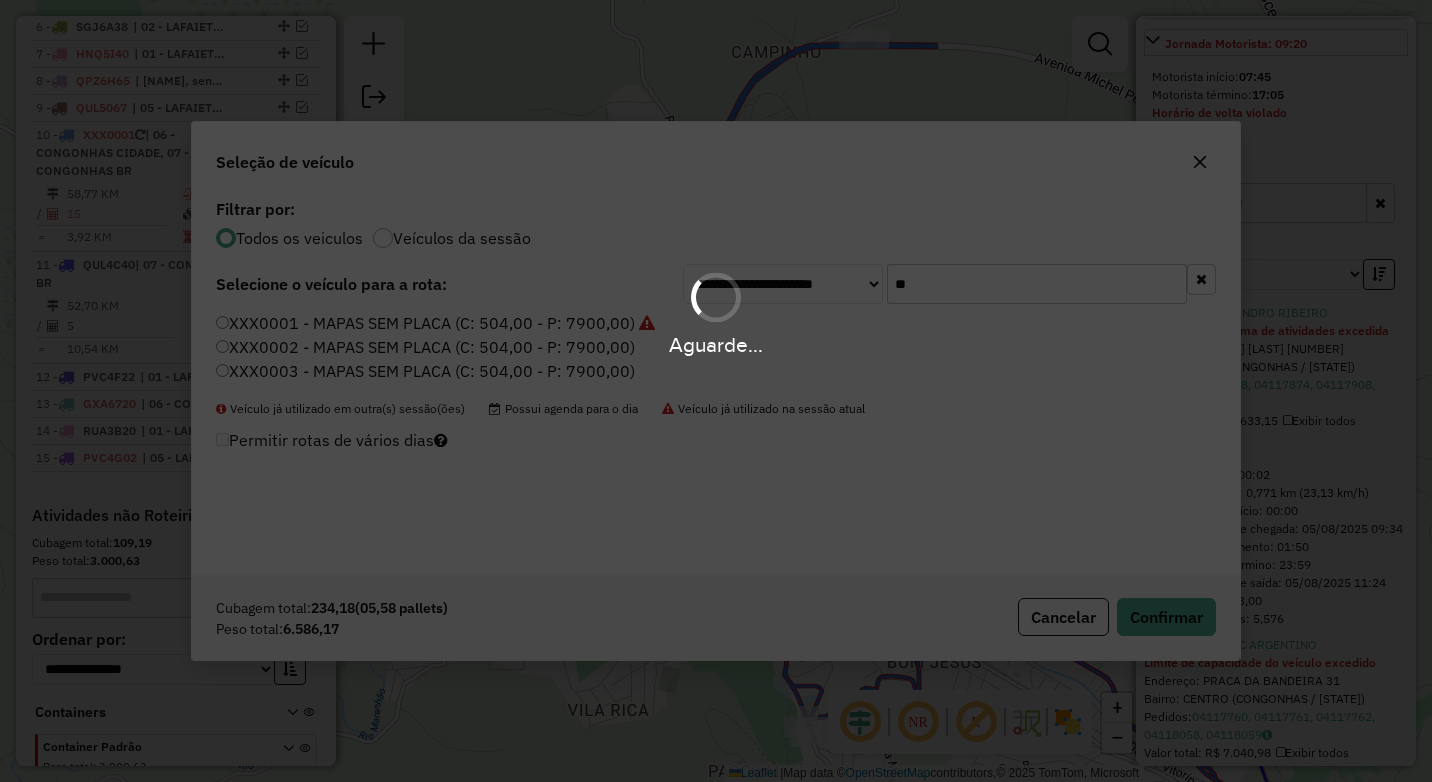 click on "Aguarde..." at bounding box center (716, 391) 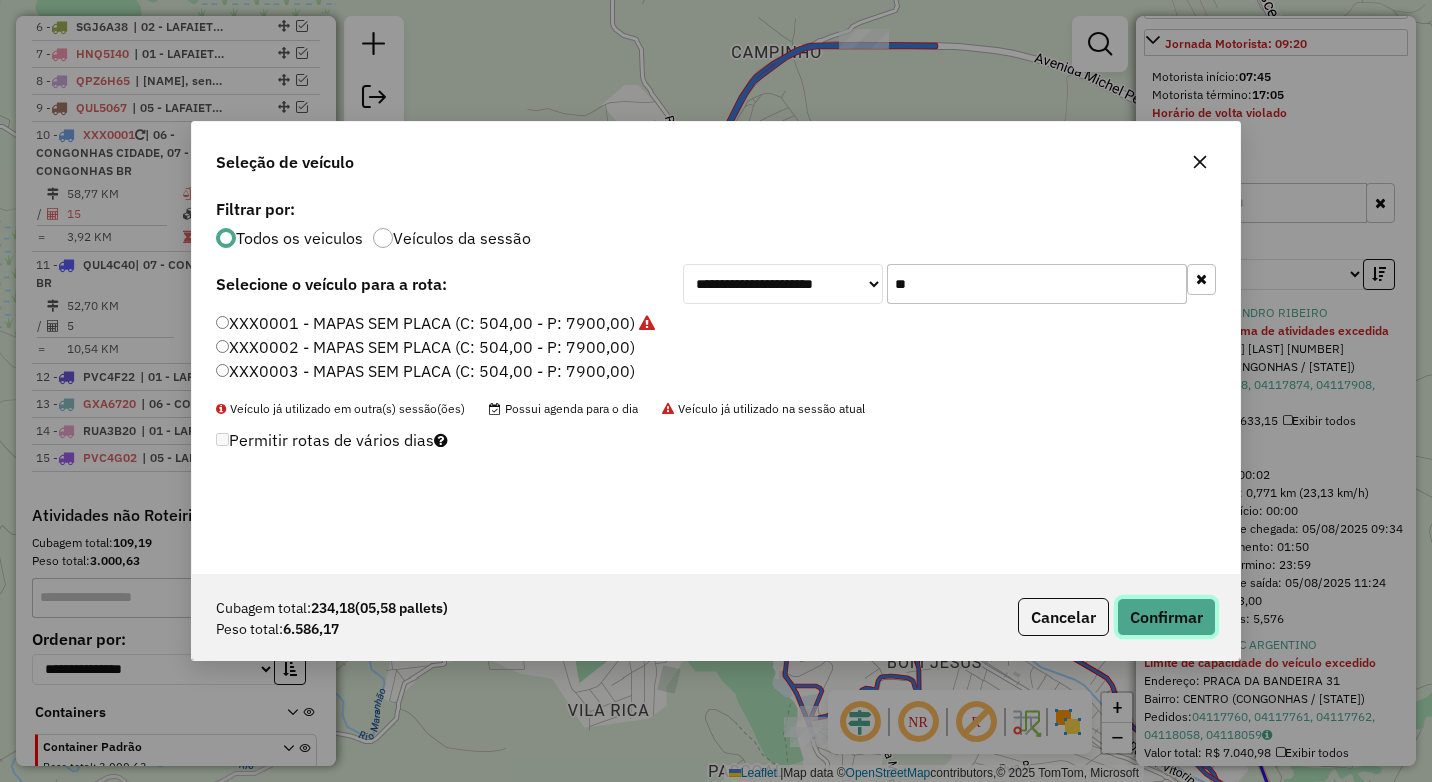 click on "Confirmar" 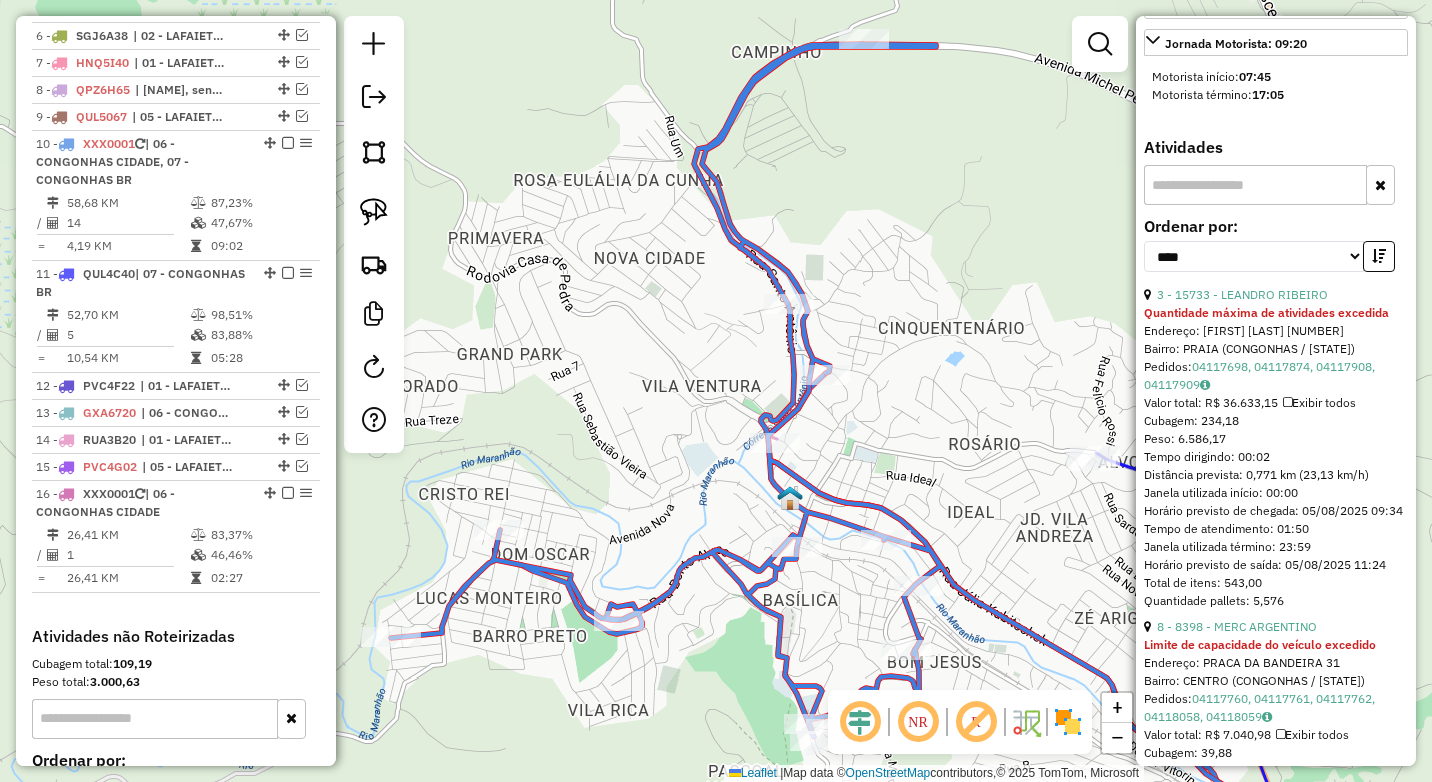 scroll, scrollTop: 1017, scrollLeft: 0, axis: vertical 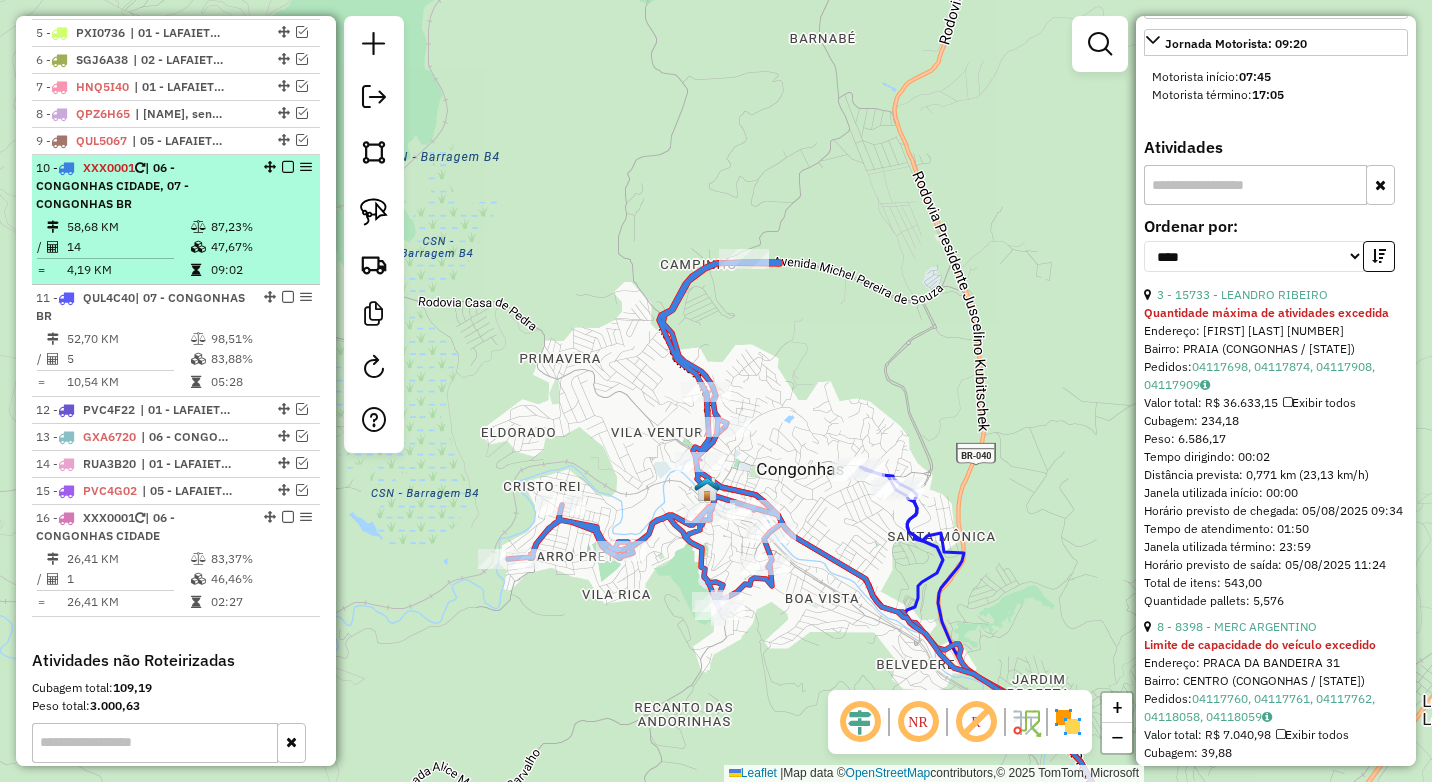 click on "14" at bounding box center [128, 247] 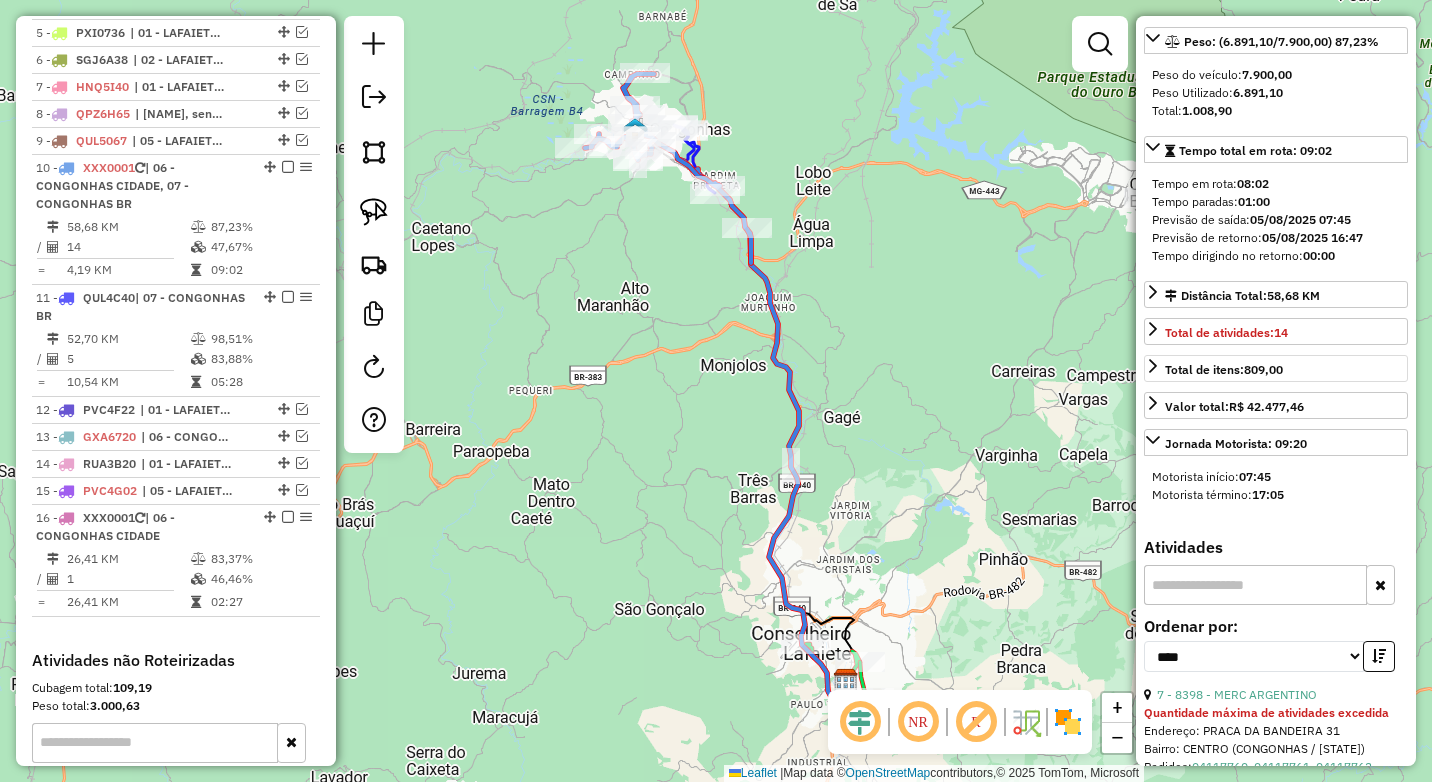 scroll, scrollTop: 200, scrollLeft: 0, axis: vertical 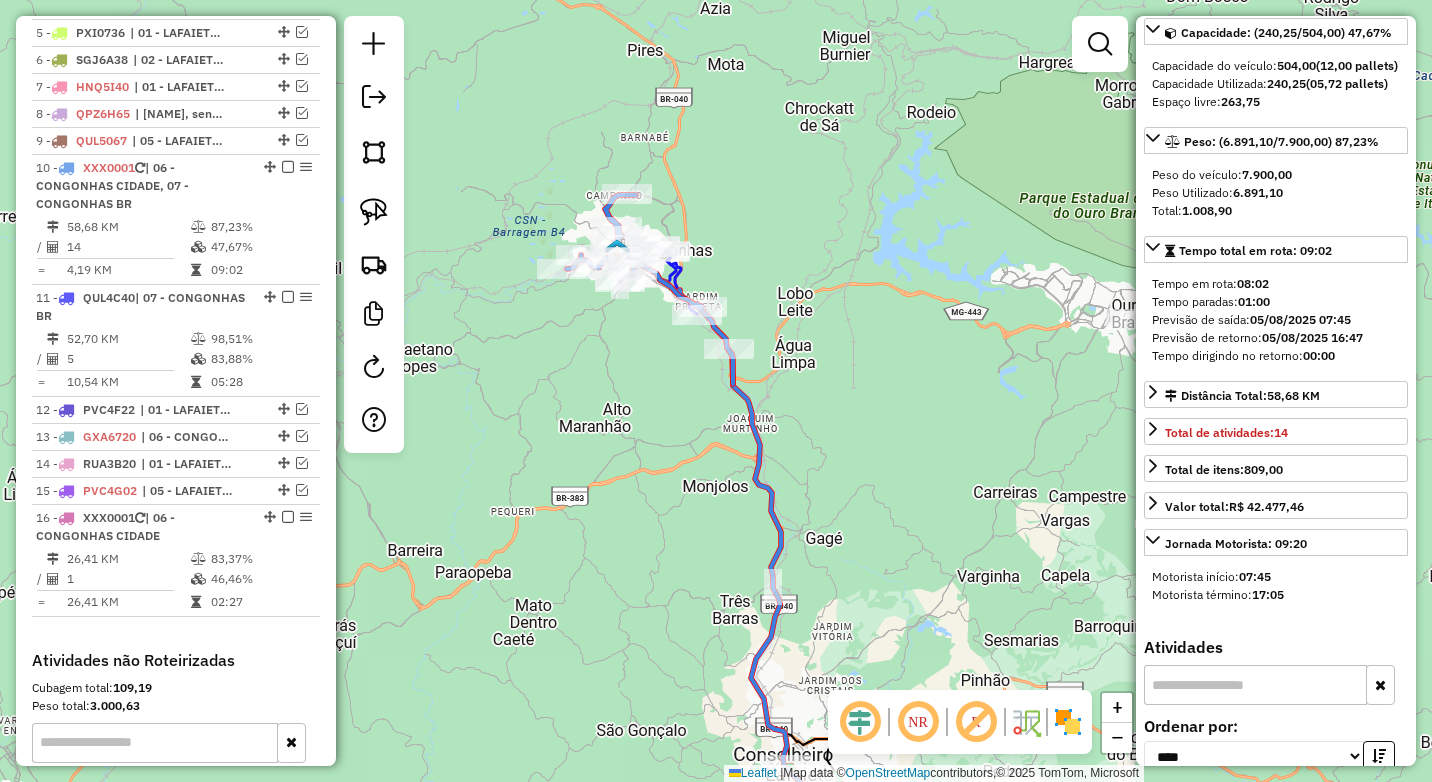 drag, startPoint x: 682, startPoint y: 292, endPoint x: 664, endPoint y: 415, distance: 124.3101 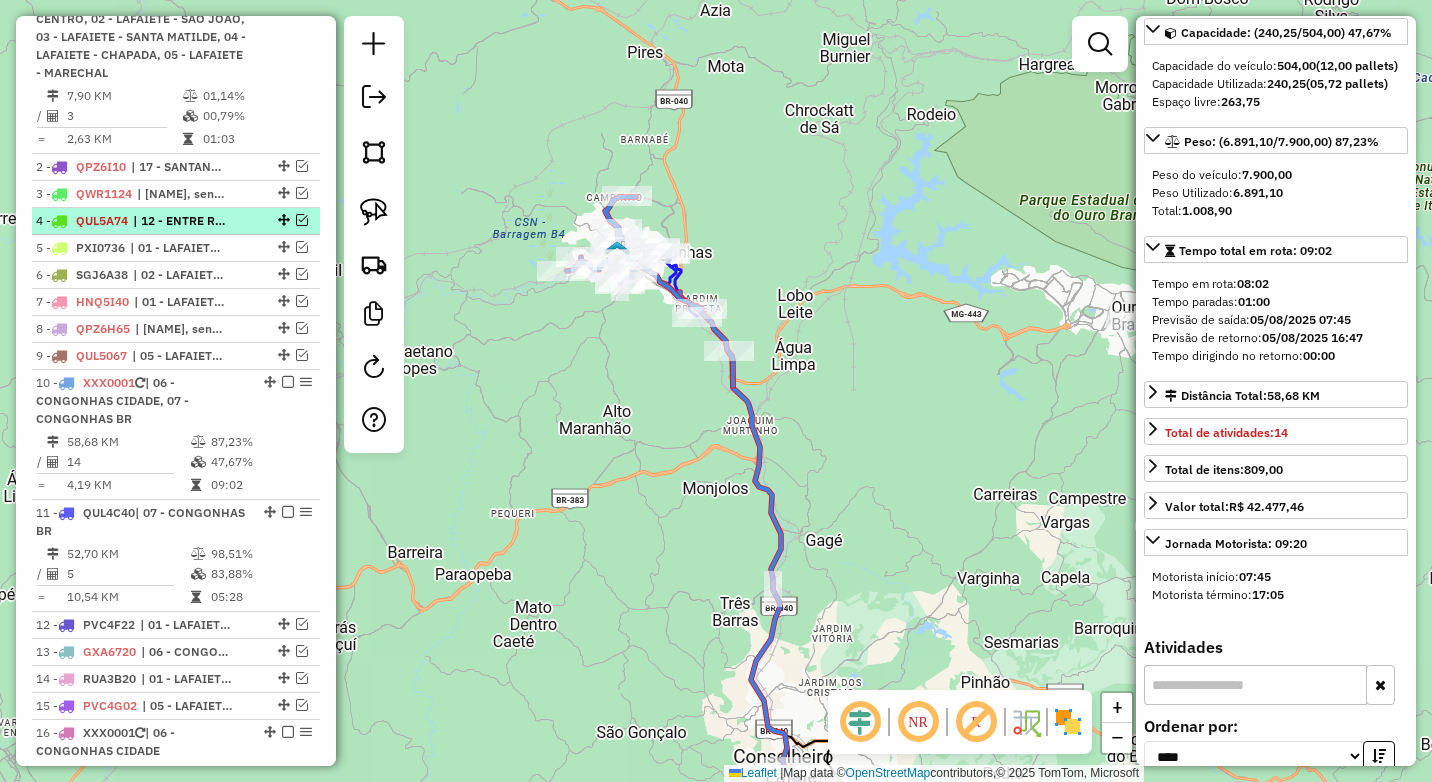 scroll, scrollTop: 817, scrollLeft: 0, axis: vertical 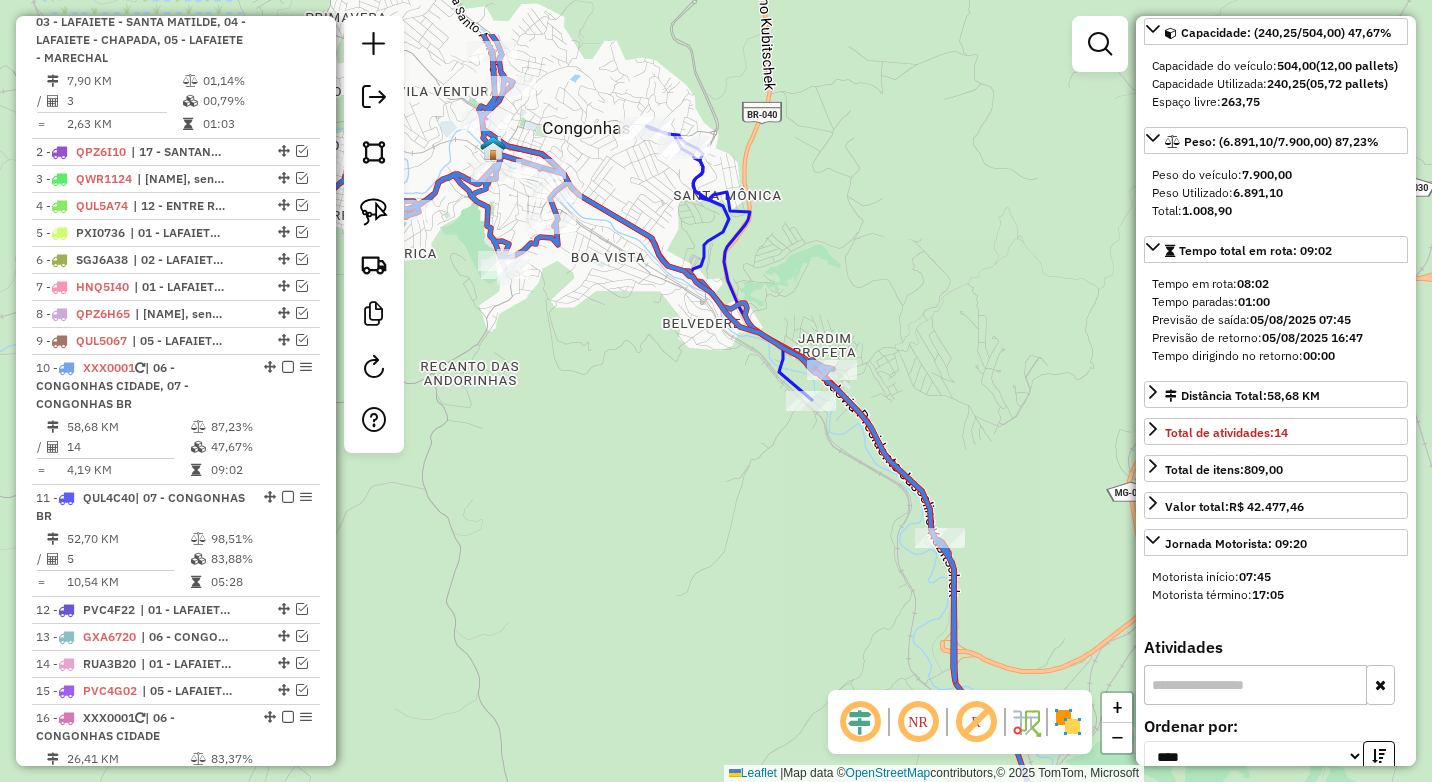 drag, startPoint x: 734, startPoint y: 343, endPoint x: 688, endPoint y: 440, distance: 107.35455 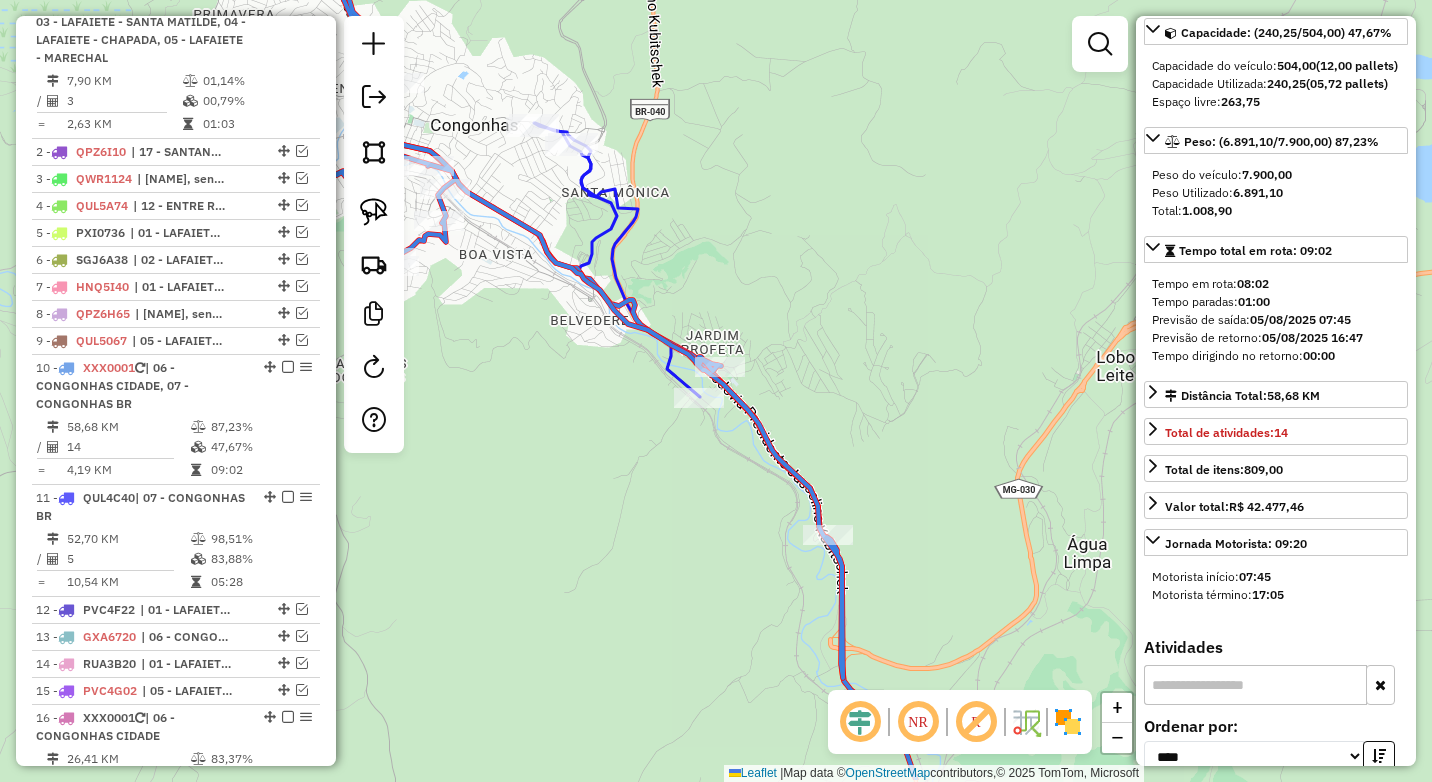 drag, startPoint x: 808, startPoint y: 398, endPoint x: 735, endPoint y: 318, distance: 108.30051 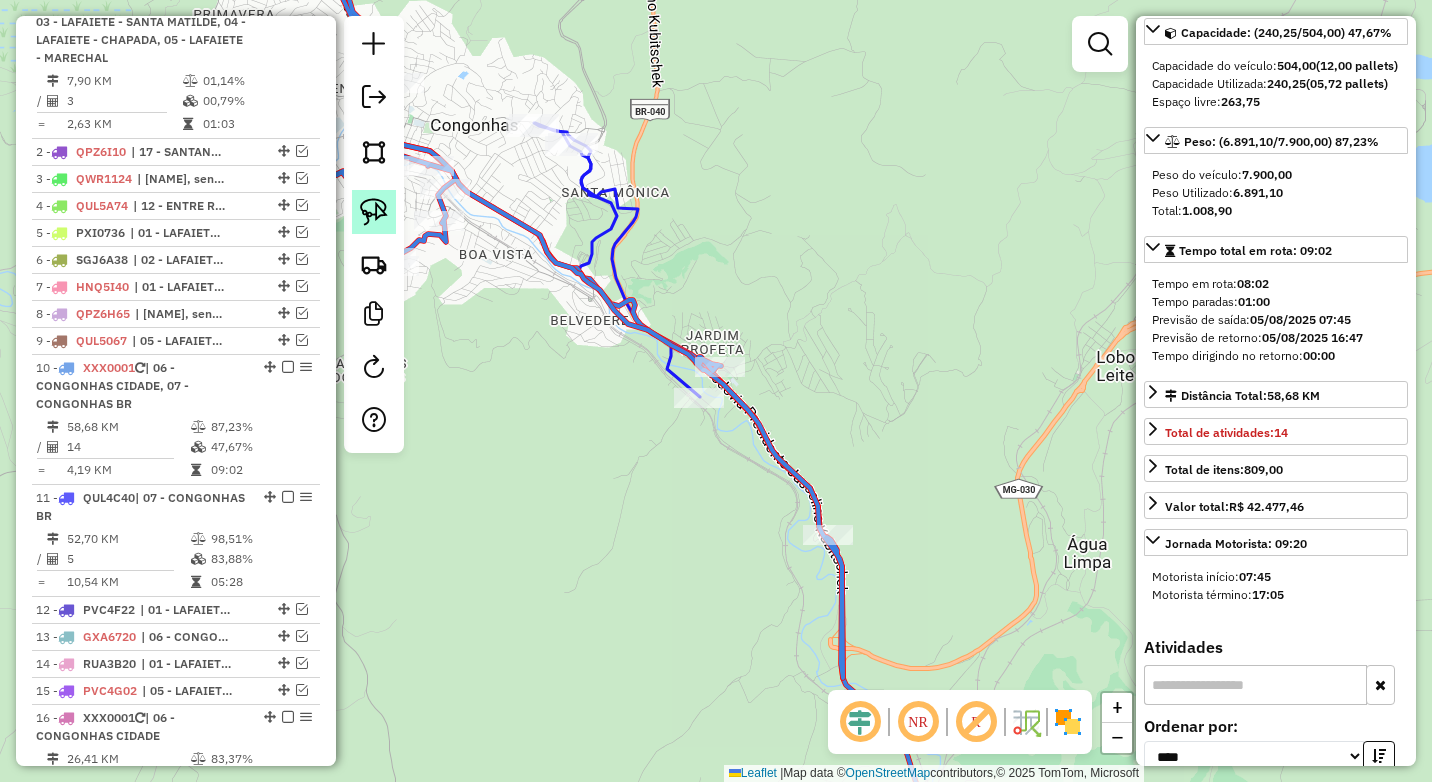 click 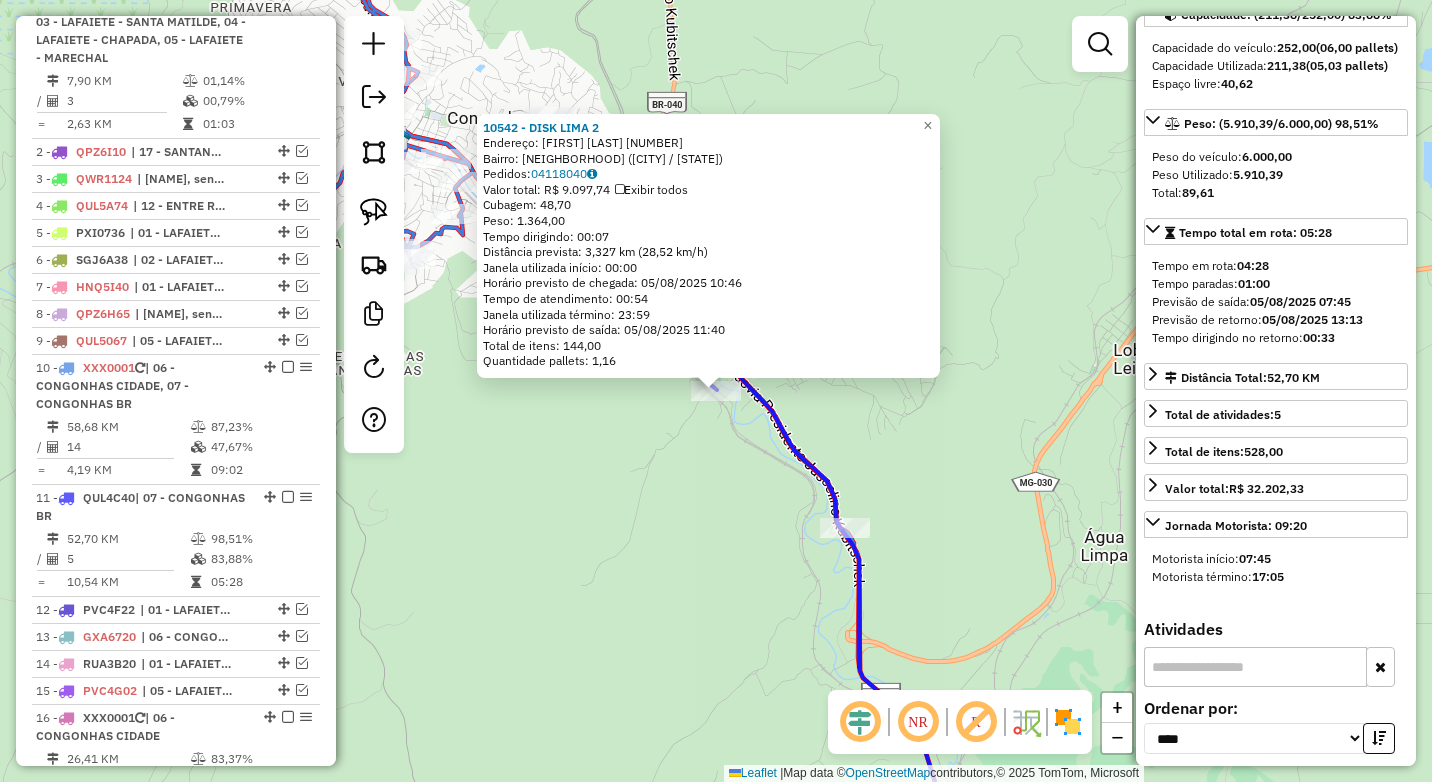 scroll, scrollTop: 182, scrollLeft: 0, axis: vertical 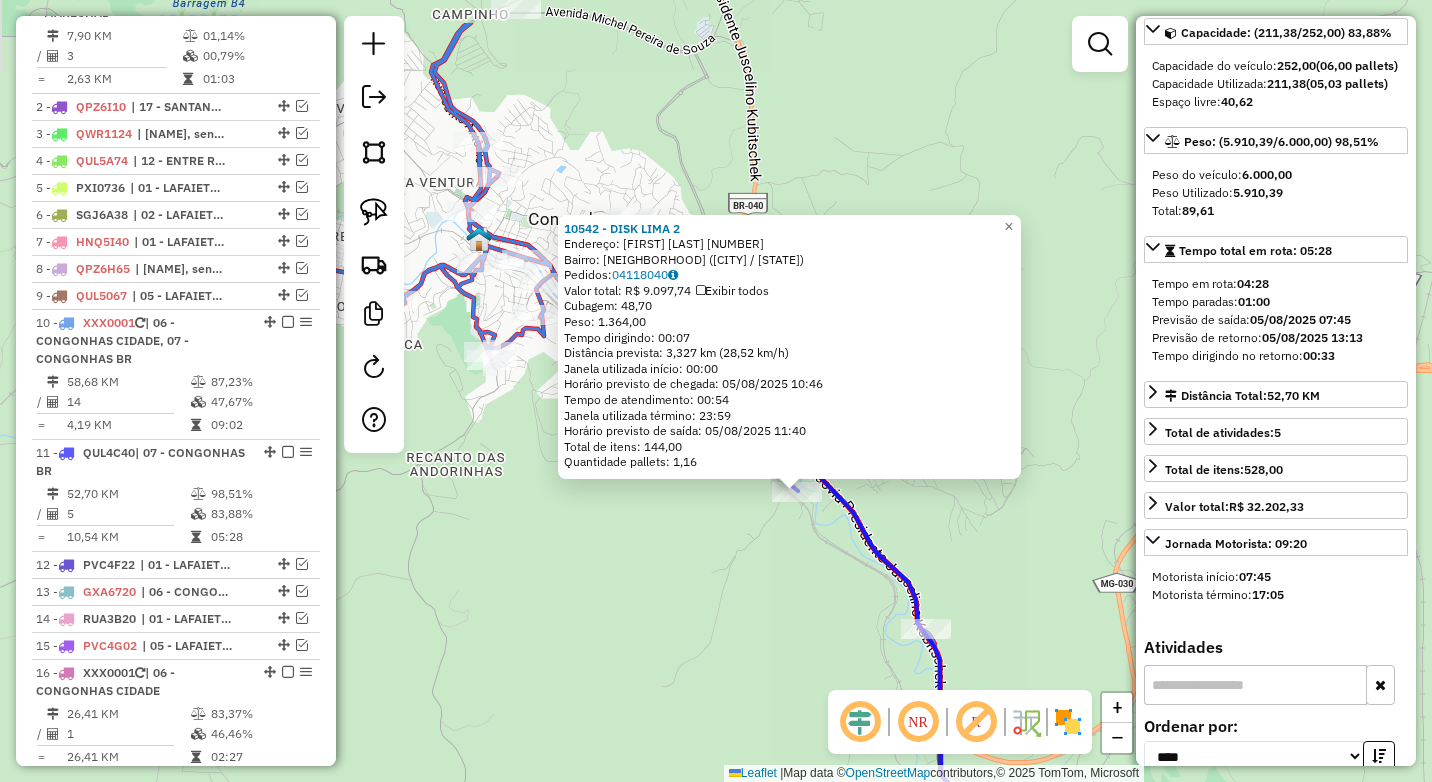 drag, startPoint x: 475, startPoint y: 496, endPoint x: 566, endPoint y: 623, distance: 156.237 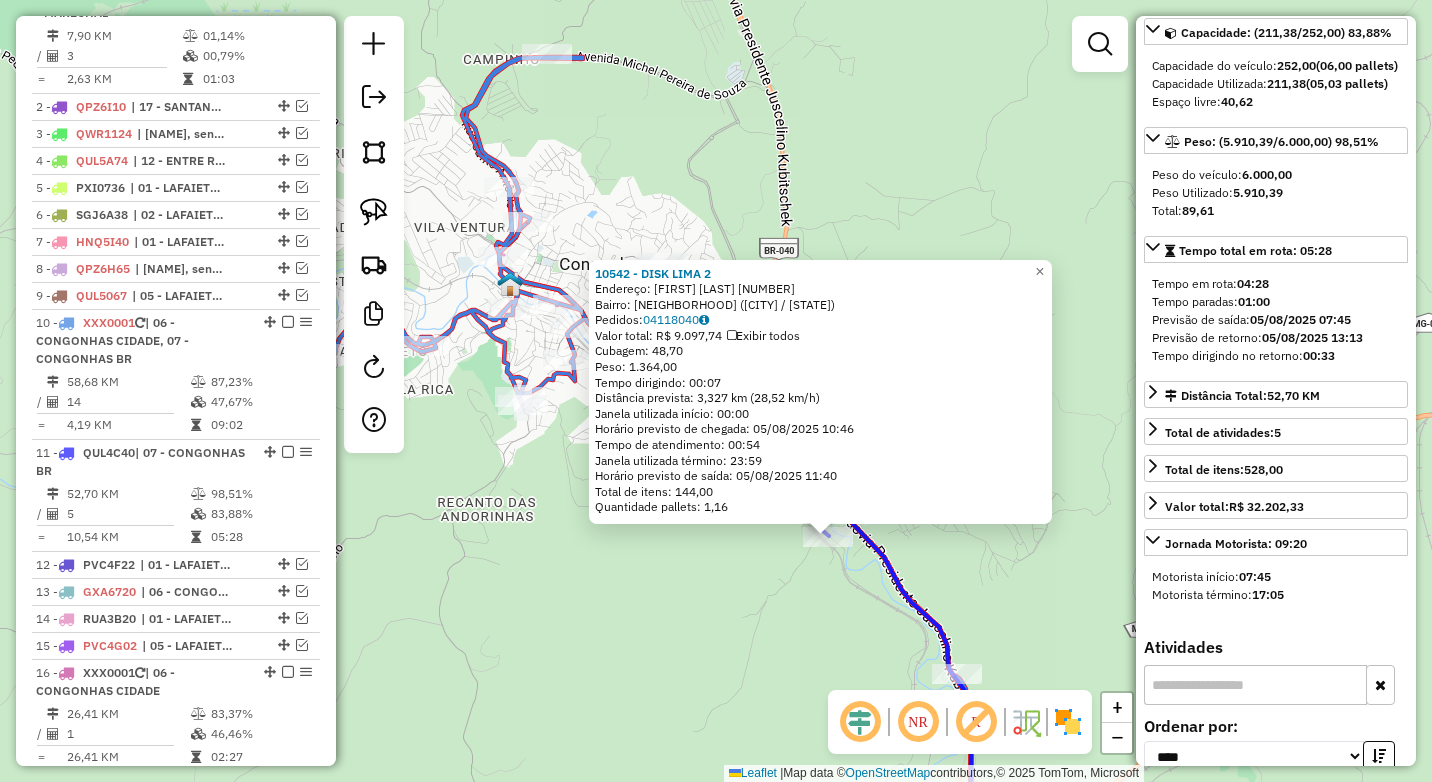 click on "10542 - DISK LIMA 2  Endereço:  MARIA ANDRE 51   Bairro: ZE ARIGO (CONGONHAS / MG)   Pedidos:  04118040   Valor total: R$ 9.097,74   Exibir todos   Cubagem: 48,70  Peso: 1.364,00  Tempo dirigindo: 00:07   Distância prevista: 3,327 km (28,52 km/h)   Janela utilizada início: 00:00   Horário previsto de chegada: 05/08/2025 10:46   Tempo de atendimento: 00:54   Janela utilizada término: 23:59   Horário previsto de saída: 05/08/2025 11:40   Total de itens: 144,00   Quantidade pallets: 1,16  × Janela de atendimento Grade de atendimento Capacidade Transportadoras Veículos Cliente Pedidos  Rotas Selecione os dias de semana para filtrar as janelas de atendimento  Seg   Ter   Qua   Qui   Sex   Sáb   Dom  Informe o período da janela de atendimento: De: Até:  Filtrar exatamente a janela do cliente  Considerar janela de atendimento padrão  Selecione os dias de semana para filtrar as grades de atendimento  Seg   Ter   Qua   Qui   Sex   Sáb   Dom   Considerar clientes sem dia de atendimento cadastrado **** De:" 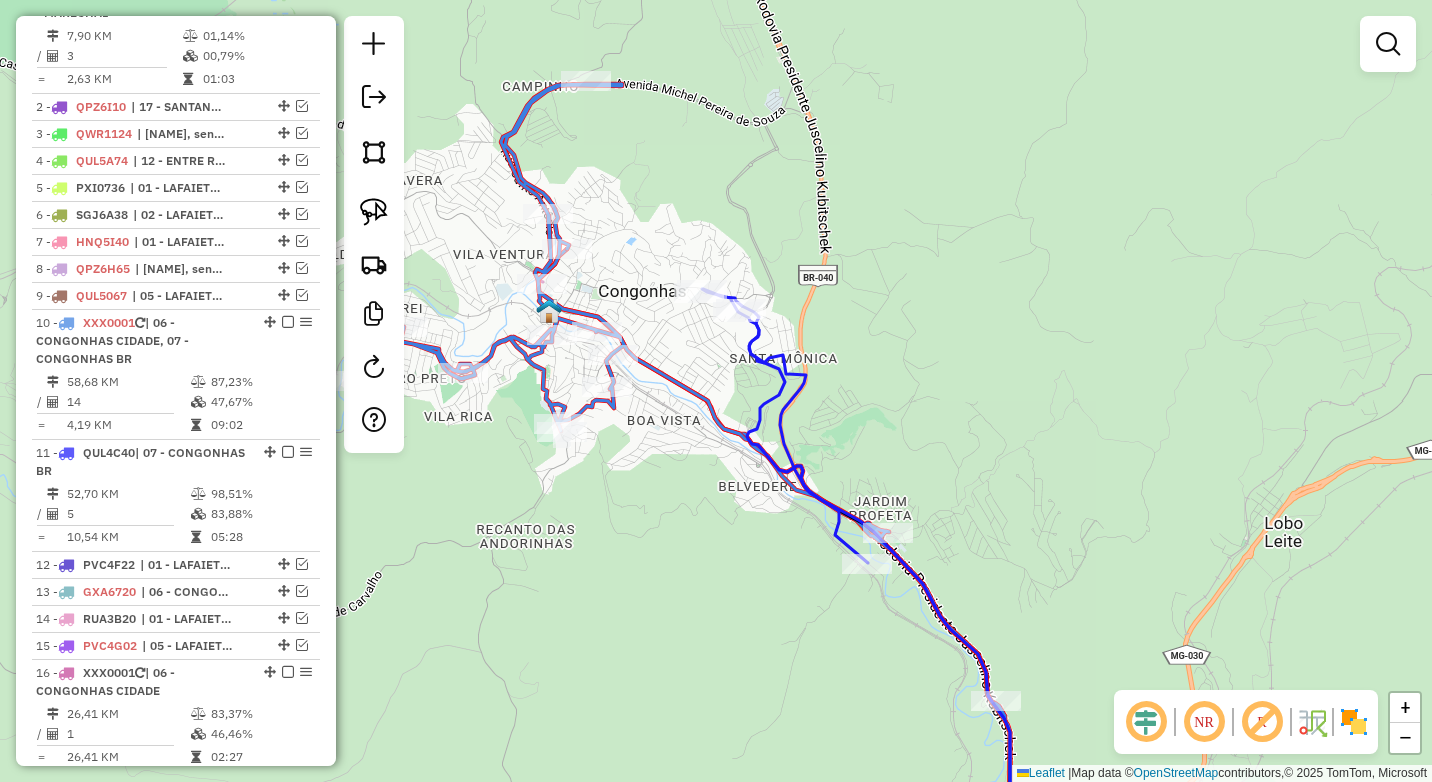 drag, startPoint x: 563, startPoint y: 471, endPoint x: 869, endPoint y: 675, distance: 367.76624 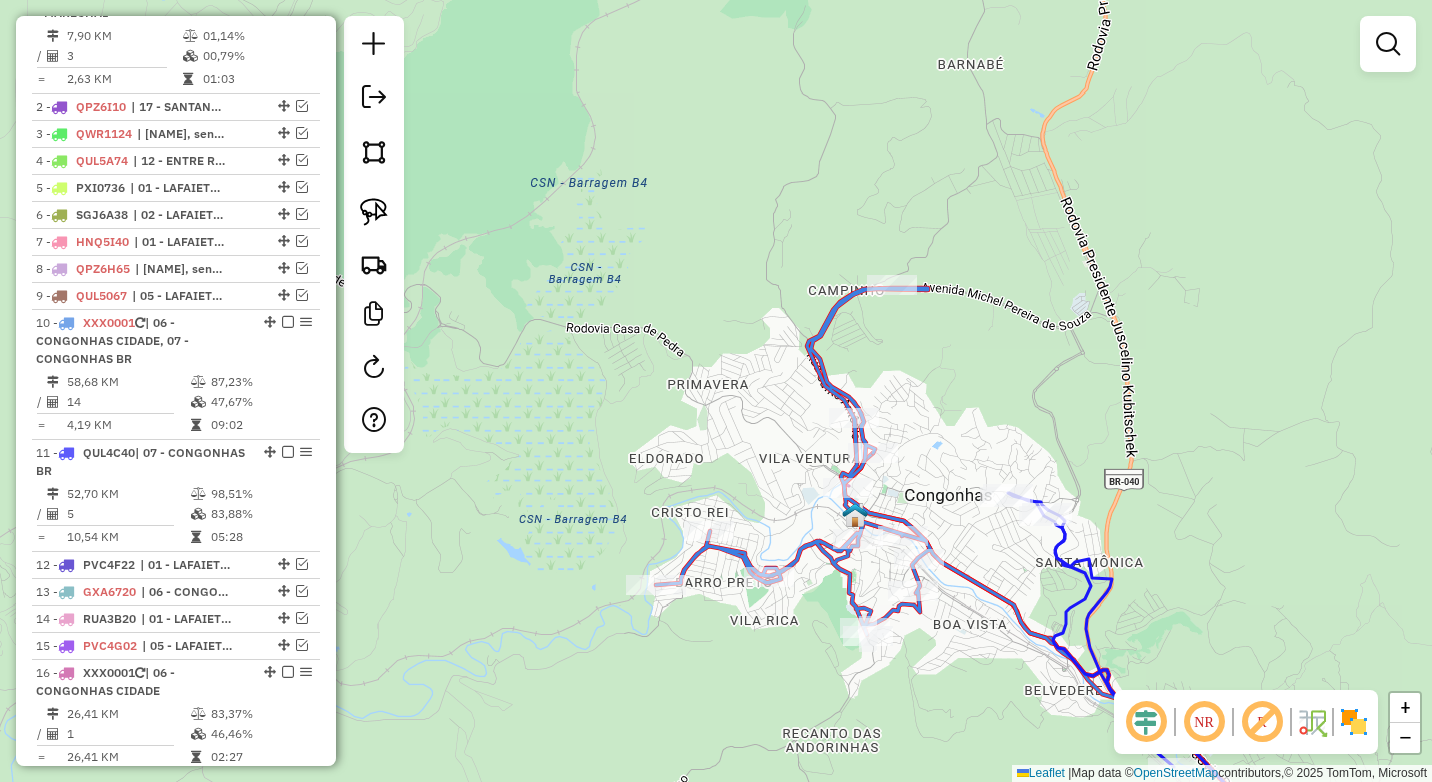 click 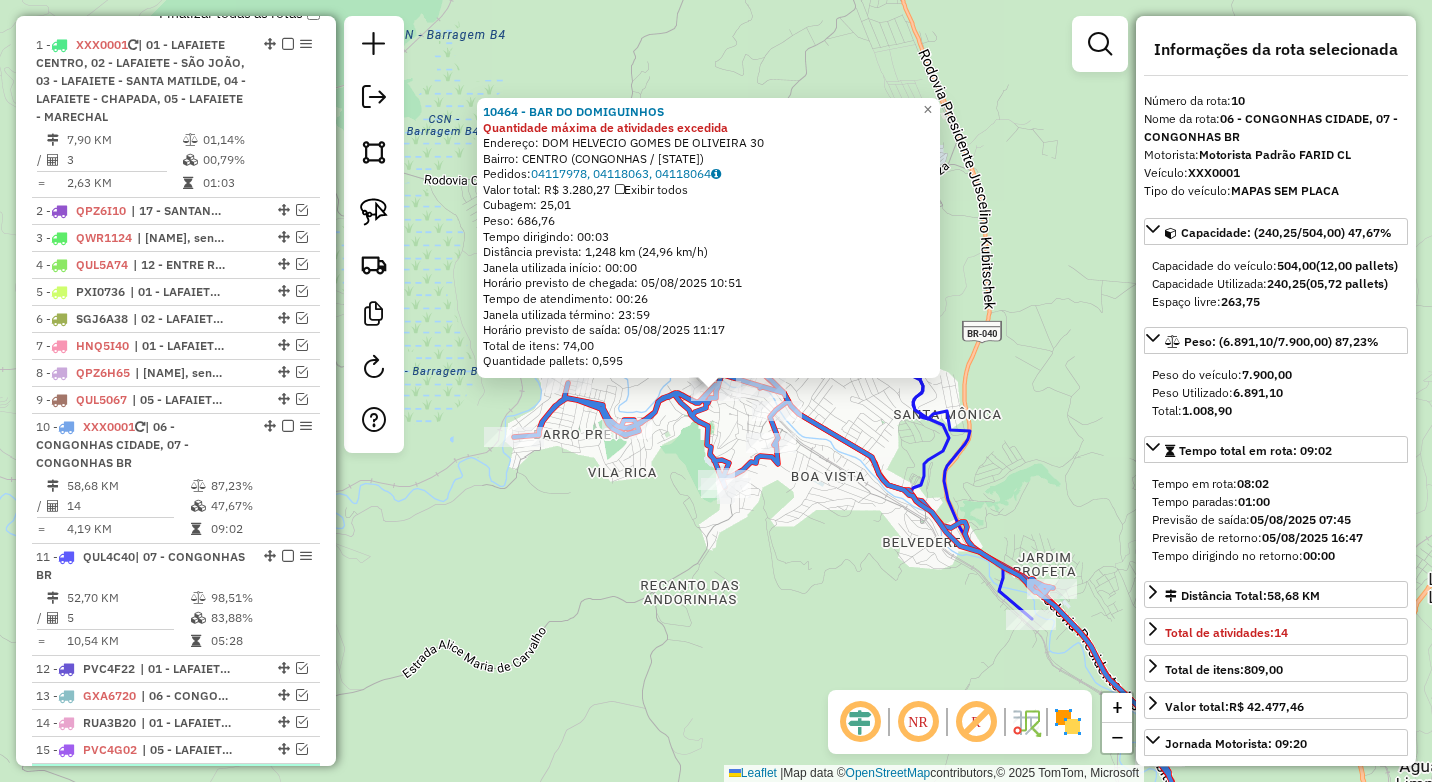 scroll, scrollTop: 756, scrollLeft: 0, axis: vertical 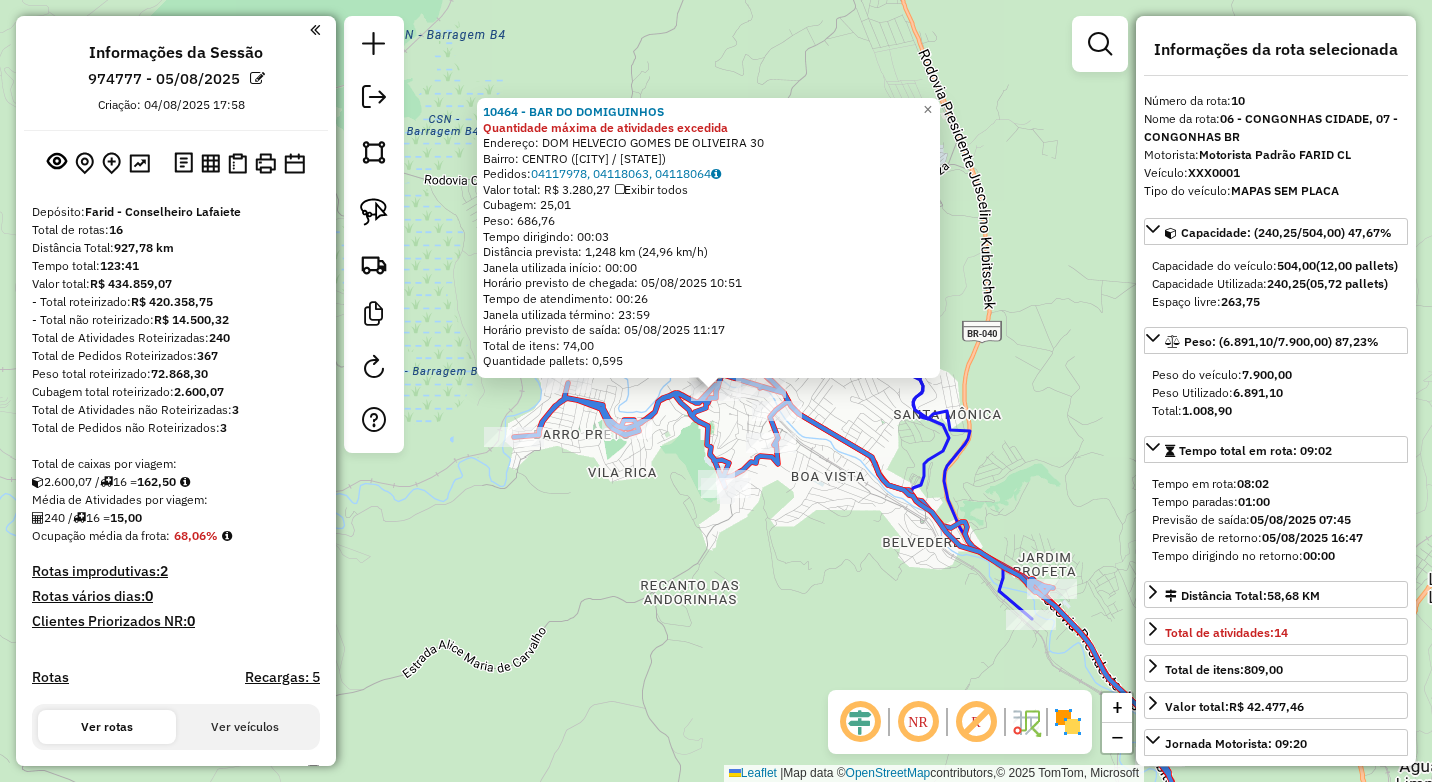 select on "*********" 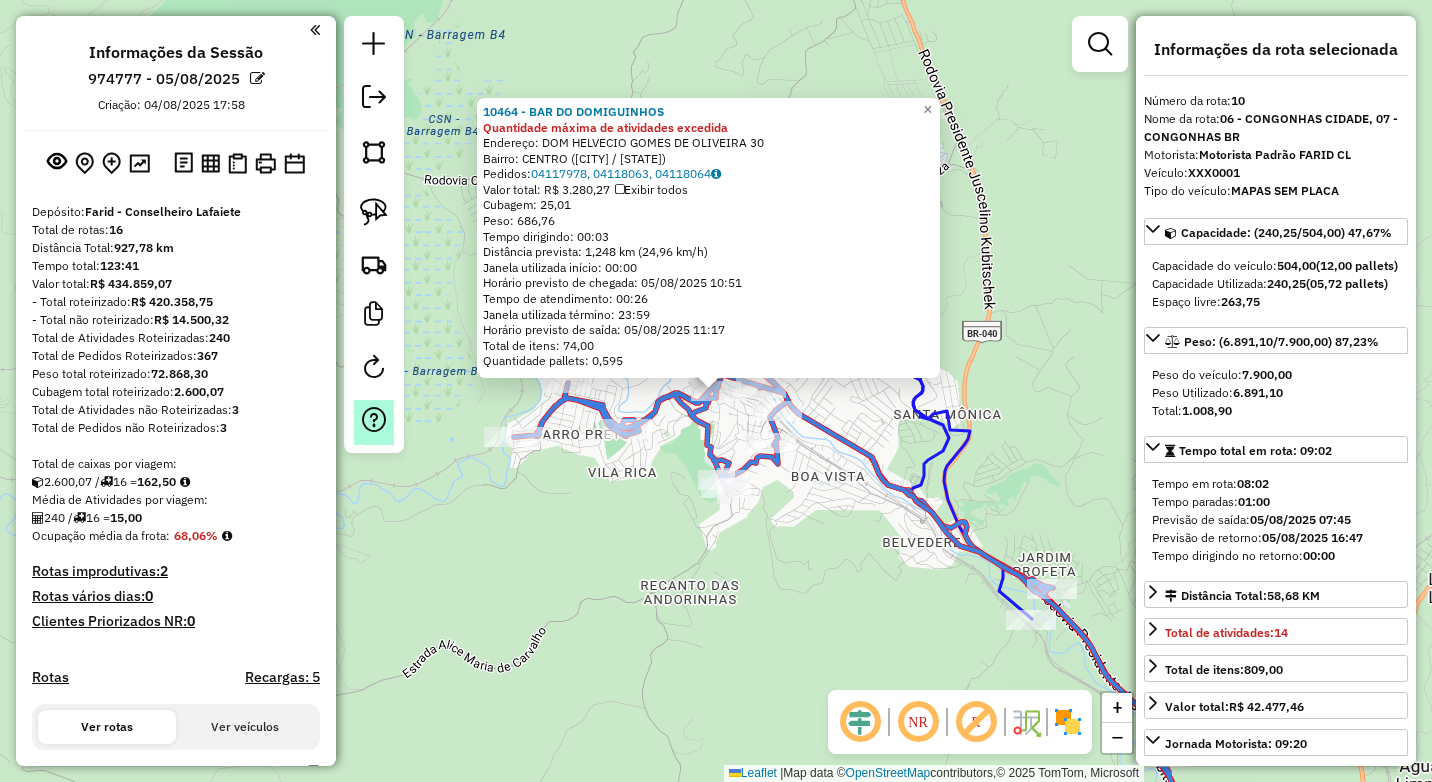 scroll, scrollTop: 756, scrollLeft: 0, axis: vertical 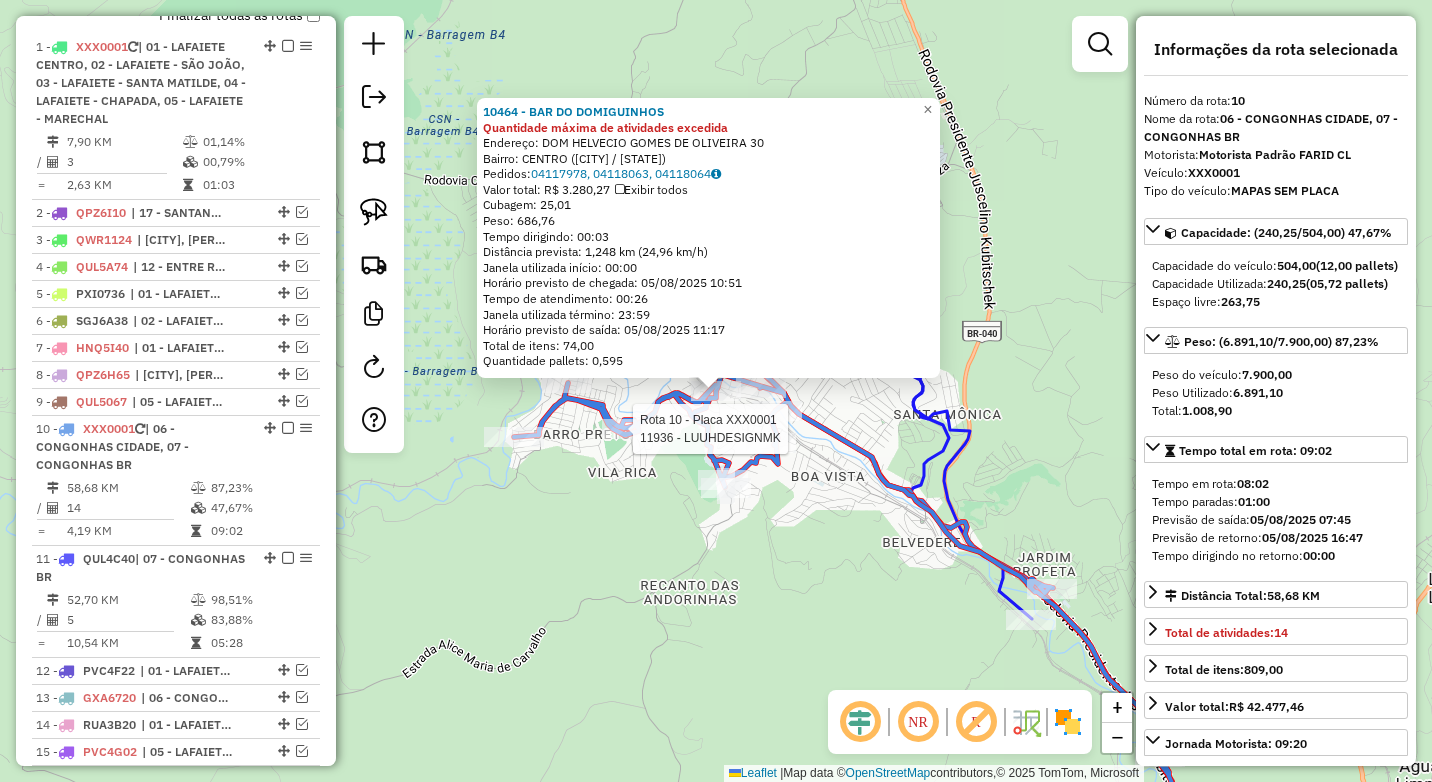 click 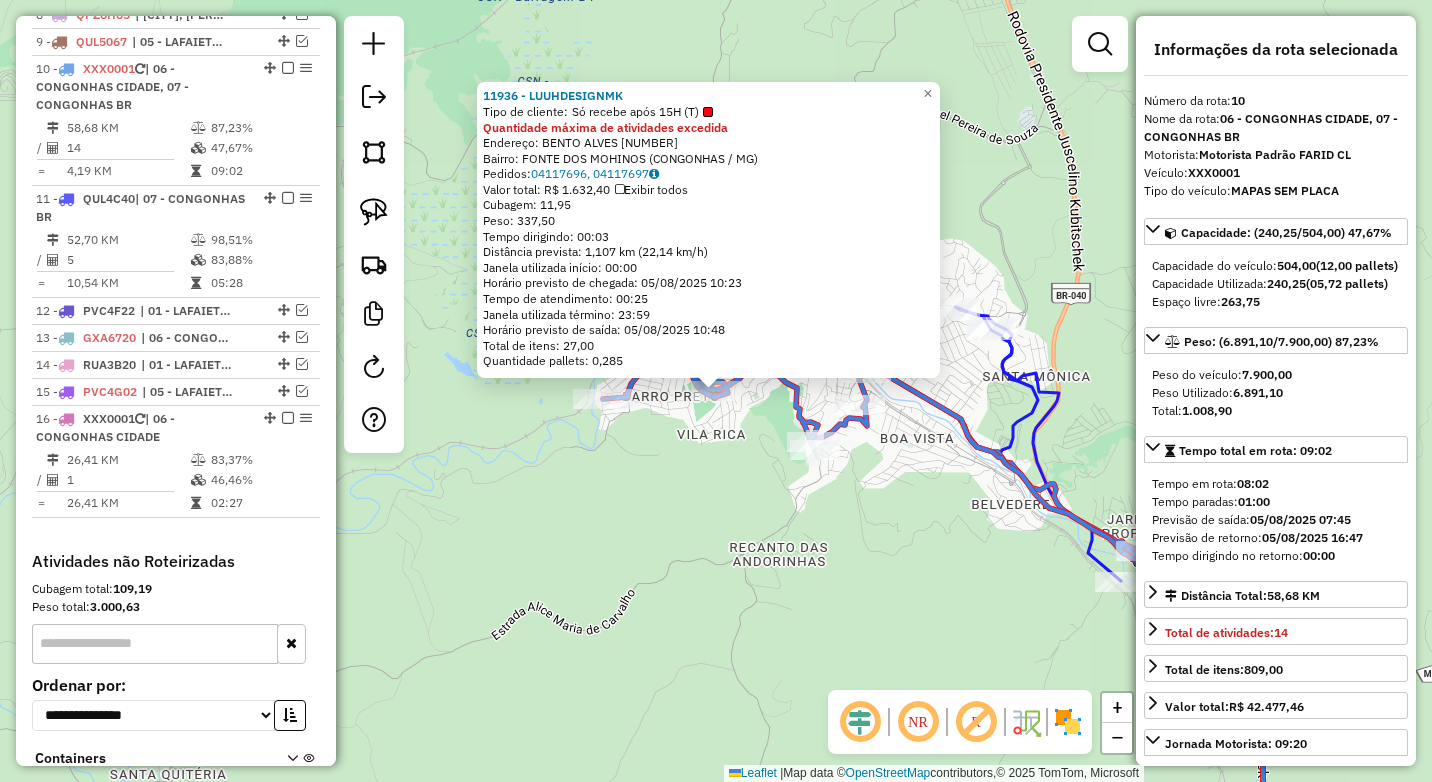 scroll, scrollTop: 1156, scrollLeft: 0, axis: vertical 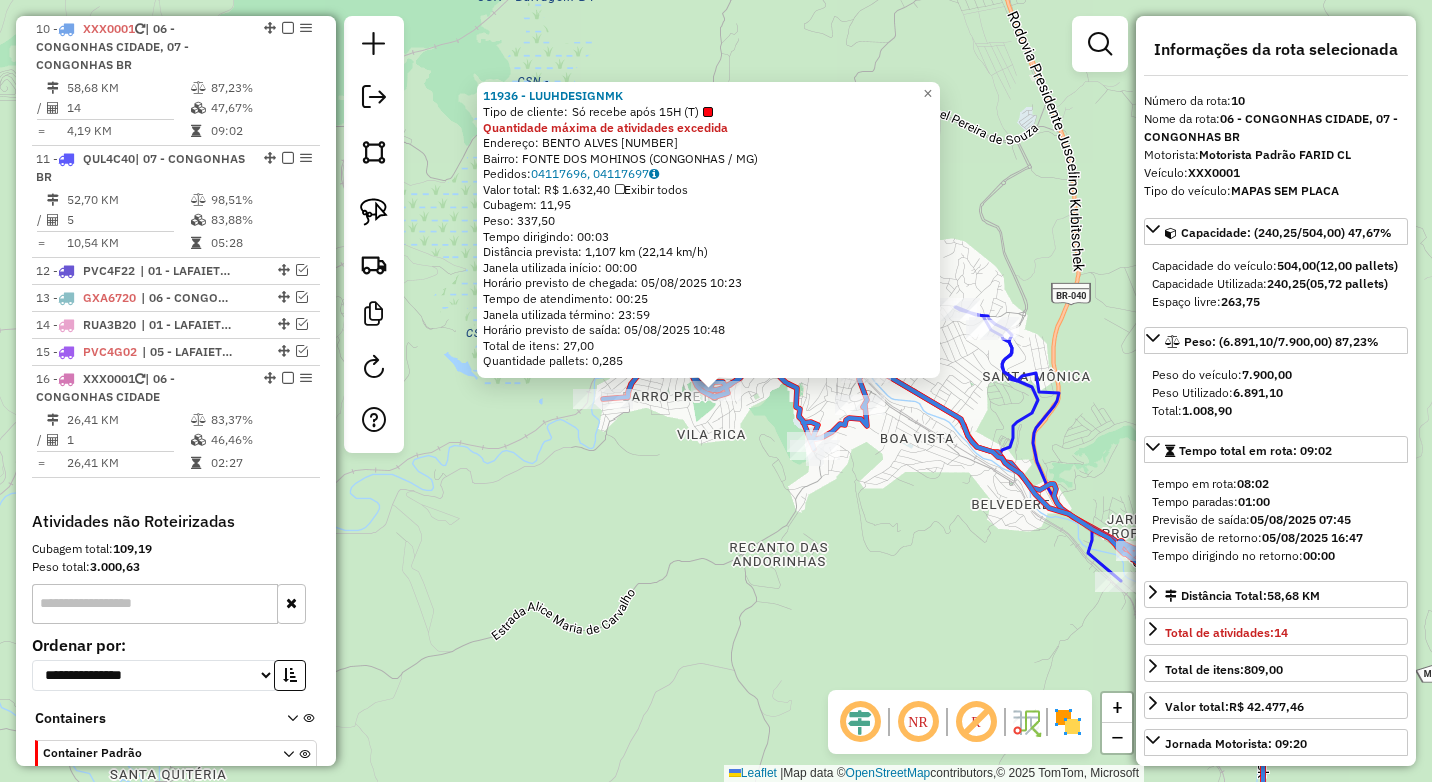 click on "11936 - [BUSINESS_NAME]  Tipo de cliente:   Só recebe após 15H (T)  Quantidade máxima de atividades excedida  Endereço:  [STREET_NAME] [NUMBER]   Bairro: [NEIGHBORHOOD] ([CITY] / MG)   Pedidos:  [ORDER_NUMBERS]   Valor total: R$ [PRICE]   Exibir todos   Cubagem: [CUBAGE]  Peso: [WEIGHT]  Tempo dirigindo: [TIME]   Distância prevista: [DISTANCE] ([SPEED])   Janela utilizada início: [TIME]   Horário previsto de chegada: [DATE] [TIME]   Tempo de atendimento: [TIME]   Janela utilizada término: [TIME]   Horário previsto de saída: [DATE] [TIME]   Total de itens: [ITEMS]   Quantidade pallets: [PALLETS]  × Janela de atendimento Grade de atendimento Capacidade Transportadoras Veículos Cliente Pedidos  Rotas Selecione os dias de semana para filtrar as janelas de atendimento  Seg   Ter   Qua   Qui   Sex   Sáb   Dom  Informe o período da janela de atendimento: De: Até:  Filtrar exatamente a janela do cliente  Considerar janela de atendimento padrão  Selecione os dias de semana para filtrar as grades de atendimento" 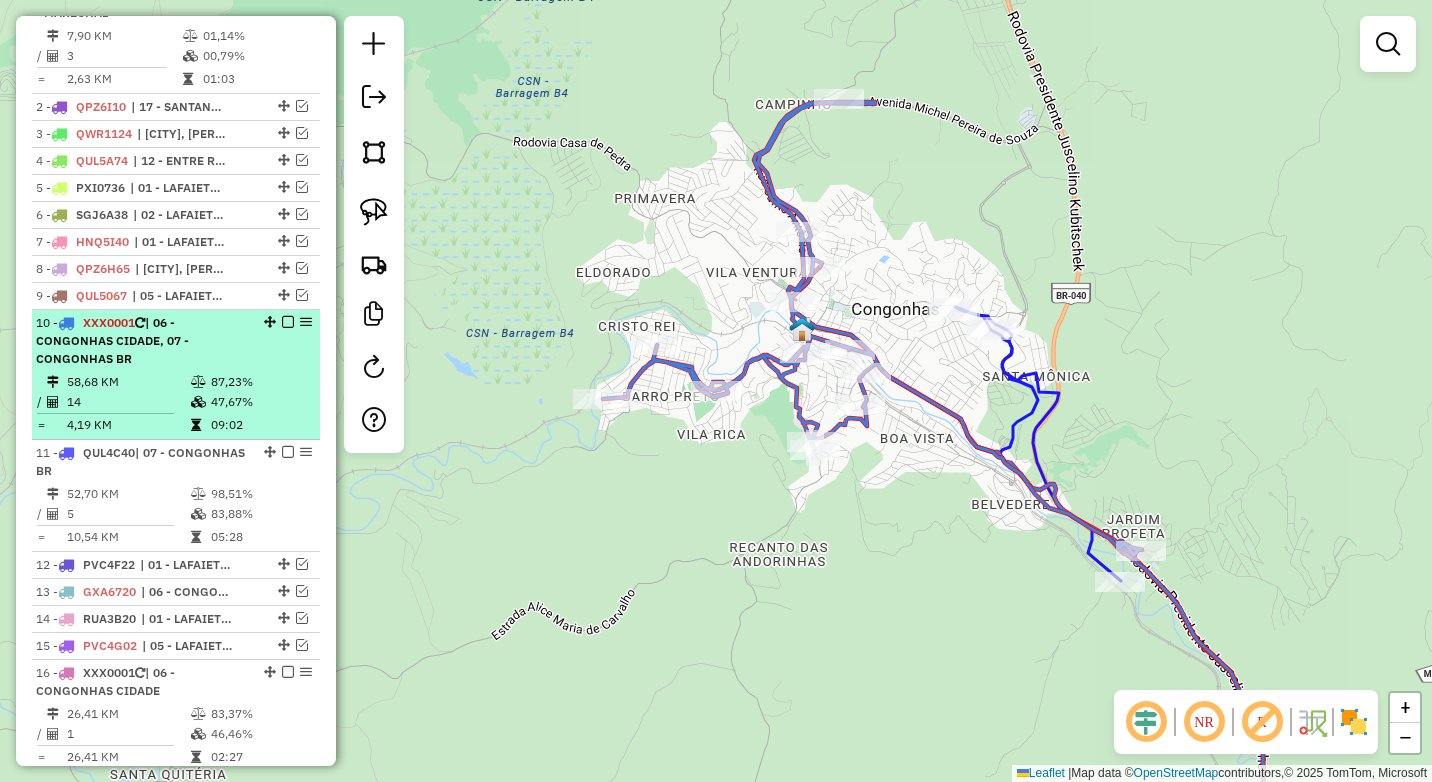 scroll, scrollTop: 856, scrollLeft: 0, axis: vertical 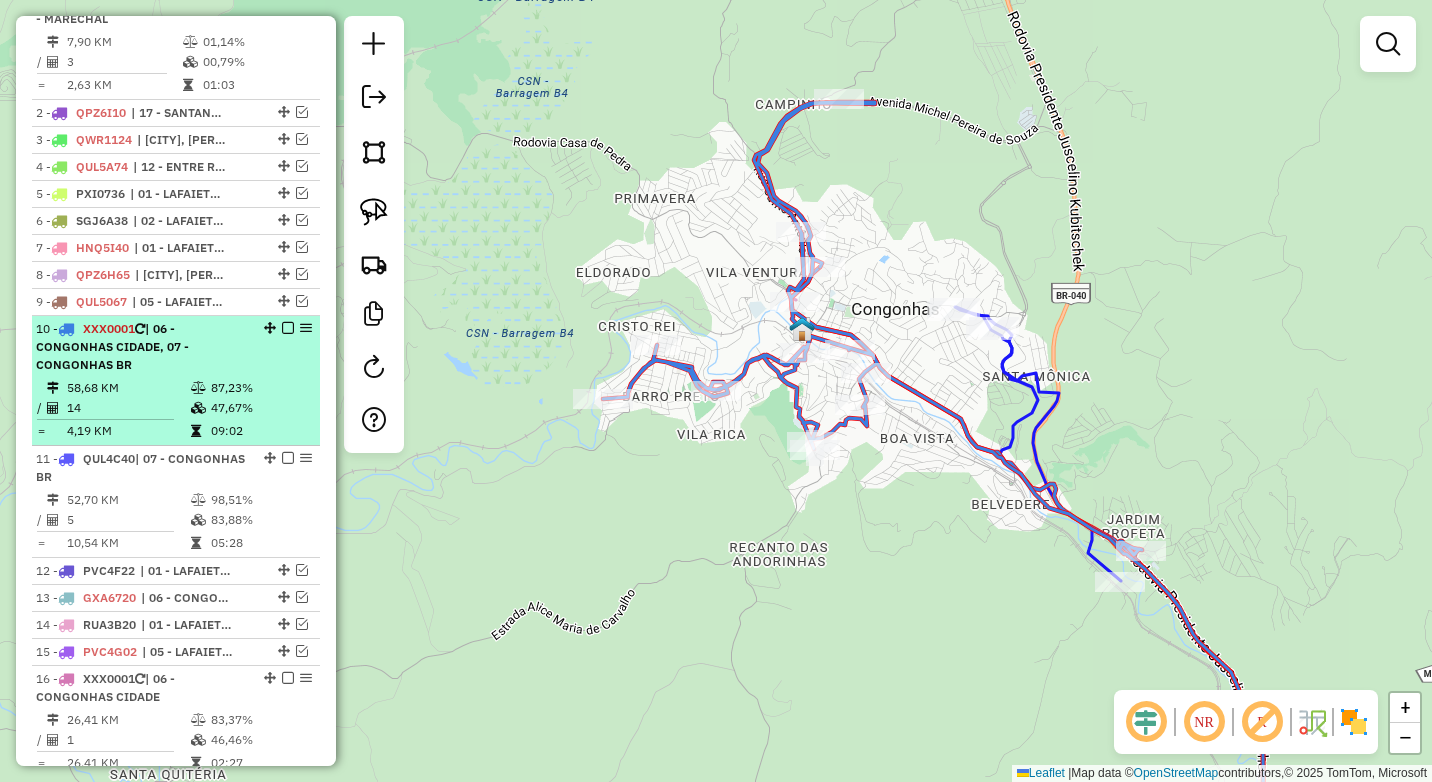 click on "10 -       XXX0001   | 06 - CONGONHAS CIDADE, 07 - CONGONHAS BR" at bounding box center [176, 347] 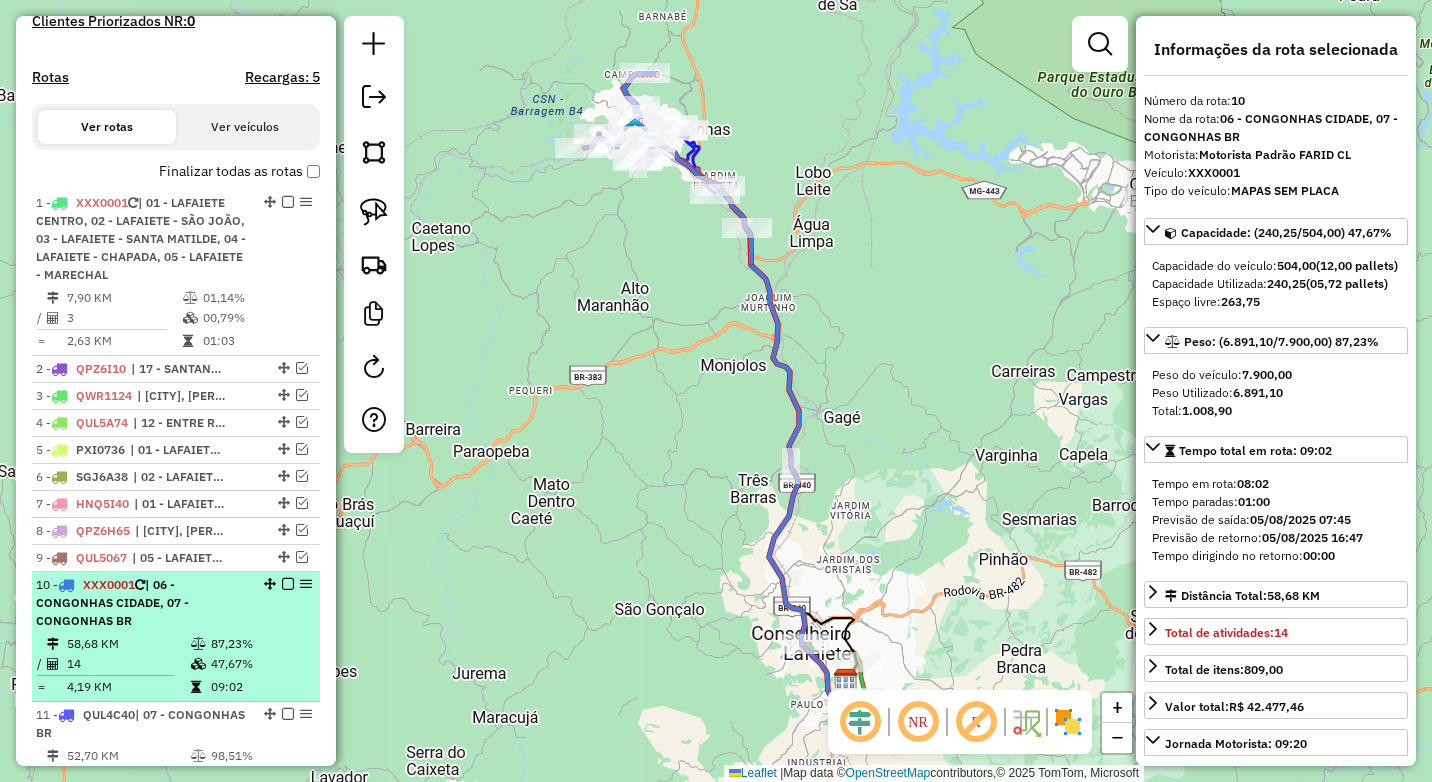 scroll, scrollTop: 556, scrollLeft: 0, axis: vertical 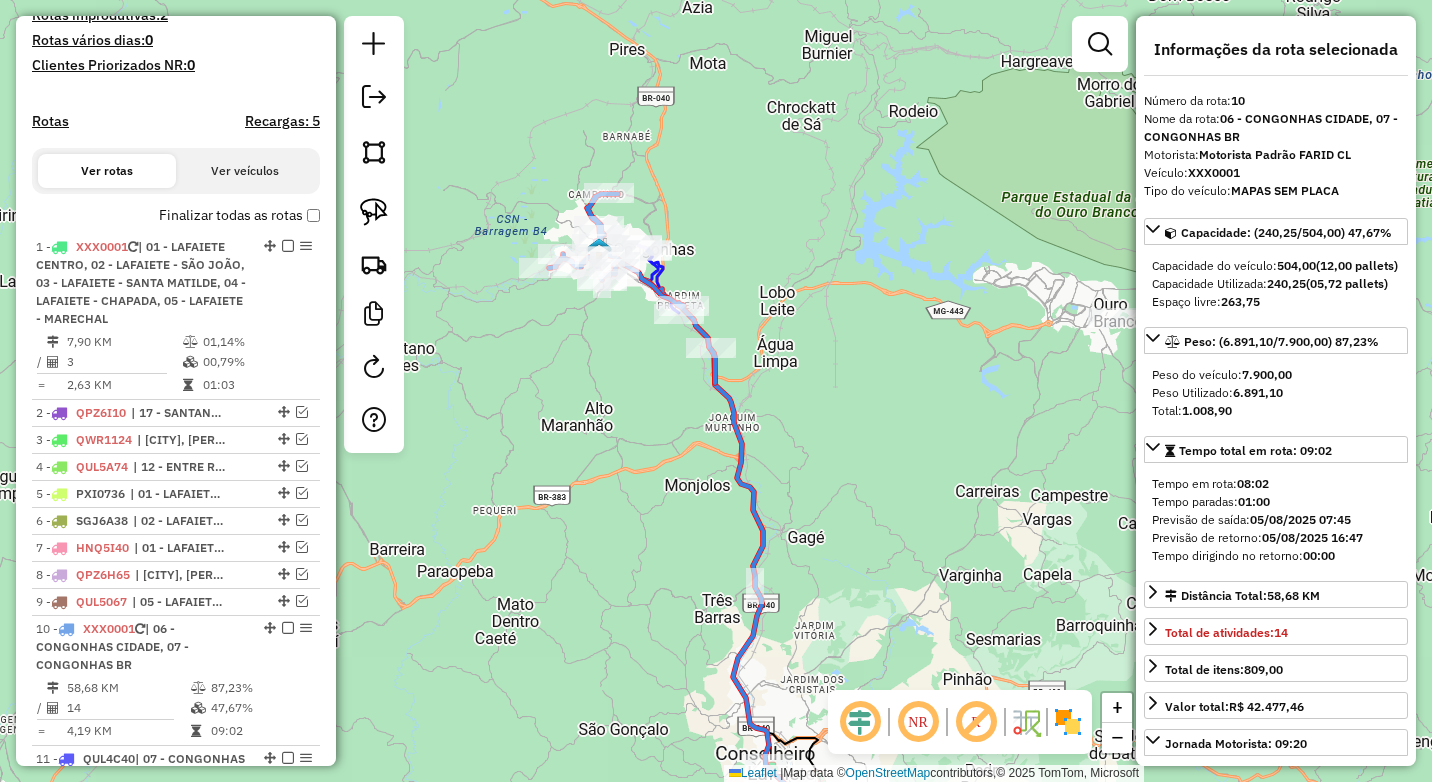 drag, startPoint x: 655, startPoint y: 338, endPoint x: 760, endPoint y: 463, distance: 163.24828 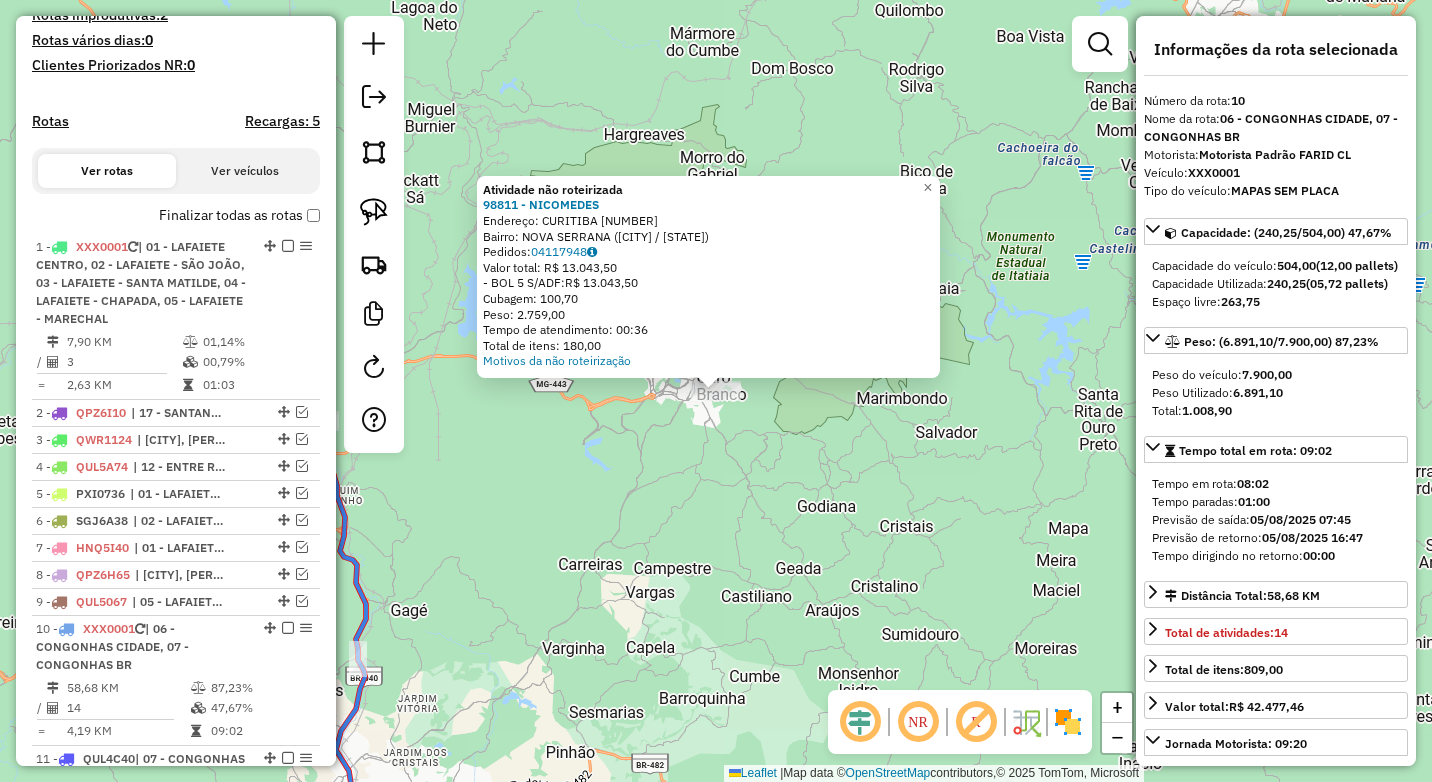 click on "Atividade não roteirizada [NUMBER] - [NAME]  Endereço:  CURITIBA [NUMBER]   Bairro: NOVA SERRANA ([CITY] / [STATE])   Pedidos:  [NUMBER]   Valor total: R$ [PRICE]   -BOL [NUMBER] S/ADF:  R$ [PRICE]   Cubagem: [NUMBER]   Peso: [NUMBER]   Tempo de atendimento: [TIME]   Total de itens: [NUMBER]  Motivos da não roteirização × Janela de atendimento Grade de atendimento Capacidade Transportadoras Veículos Cliente Pedidos  Rotas Selecione os dias de semana para filtrar as janelas de atendimento  Seg   Ter   Qua   Qui   Sex   Sáb   Dom  Informe o período da janela de atendimento: De: Até:  Filtrar exatamente a janela do cliente  Considerar janela de atendimento padrão  Selecione os dias de semana para filtrar as grades de atendimento  Seg   Ter   Qua   Qui   Sex   Sáb   Dom   Considerar clientes sem dia de atendimento cadastrado  Clientes fora do dia de atendimento selecionado Filtrar as atividades entre os valores definidos abaixo:  Peso mínimo:  ****  Peso máximo:  ****  Cubagem mínima:   Cubagem máxima:   De:" 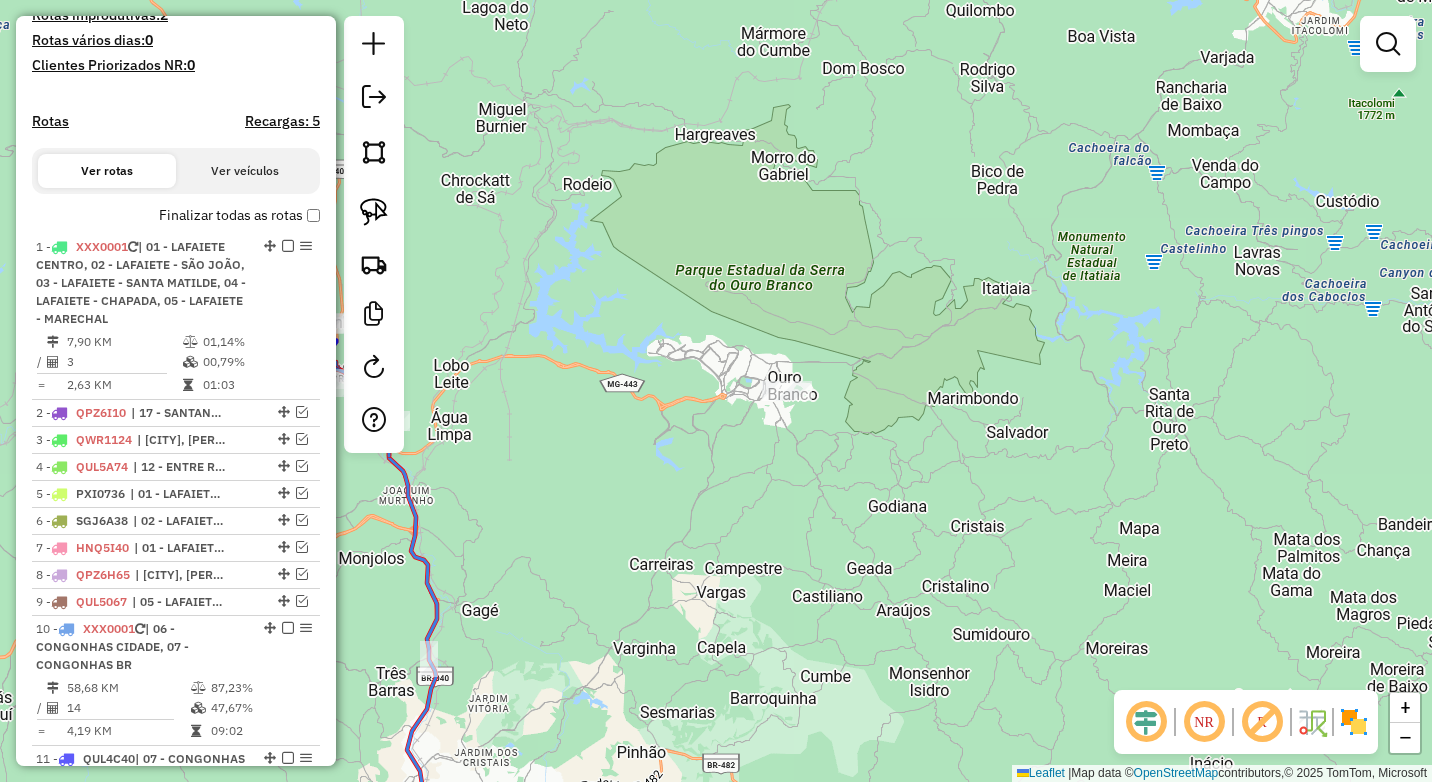 drag, startPoint x: 505, startPoint y: 520, endPoint x: 921, endPoint y: 538, distance: 416.38925 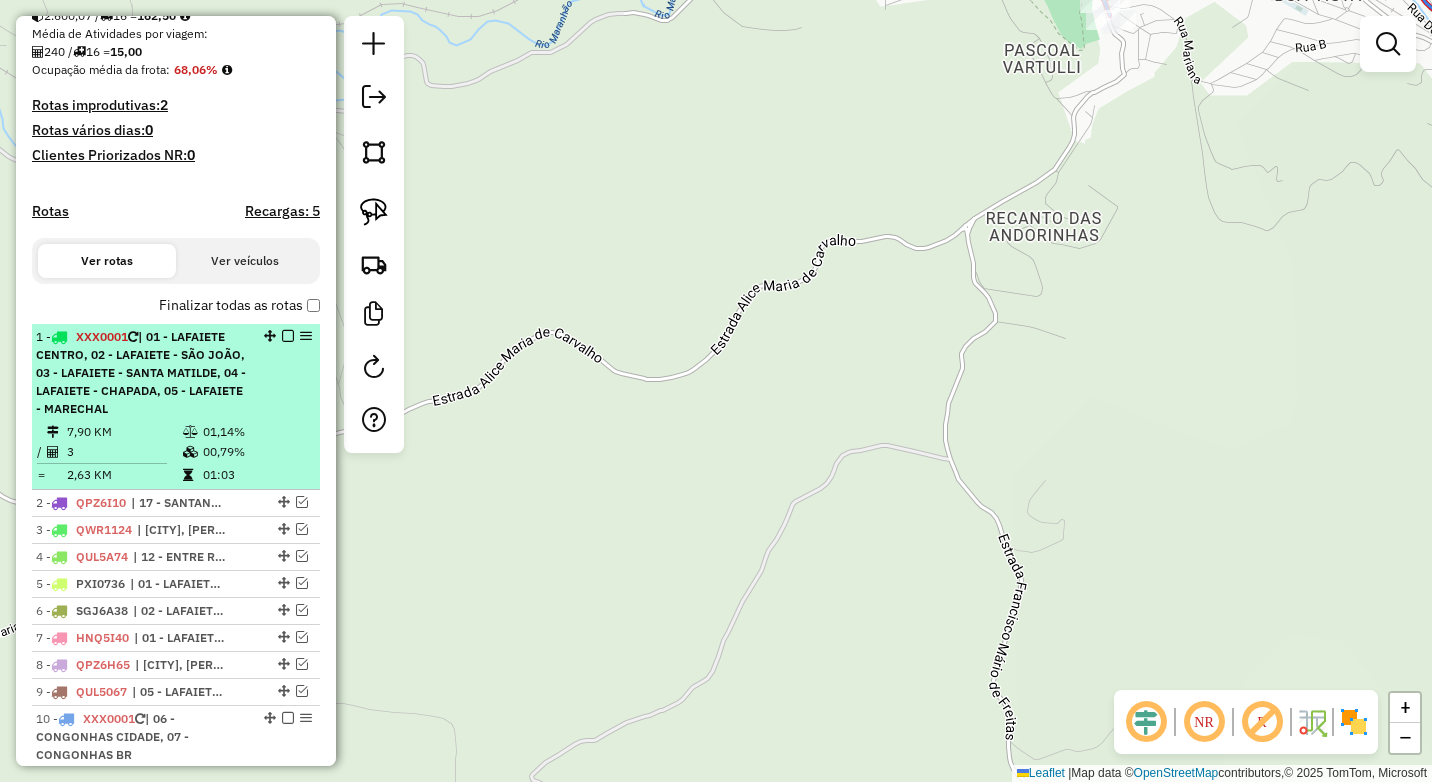 scroll, scrollTop: 556, scrollLeft: 0, axis: vertical 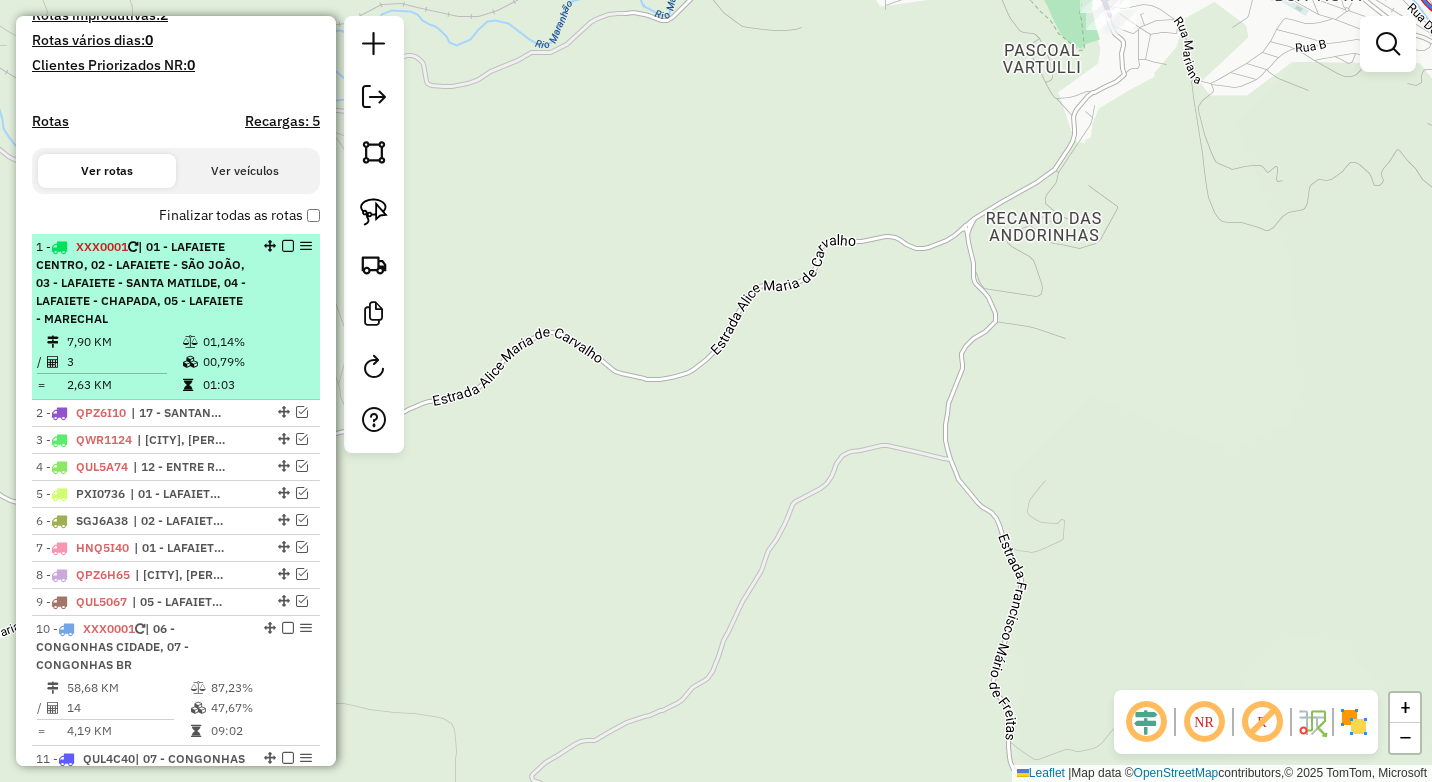 click on "1 -       XXX0001   | 01 - [CITY] [NEIGHBORHOOD], 02 - [CITY] - [NEIGHBORHOOD], 03 - [CITY] - [NEIGHBORHOOD], 04 - [CITY] - [NEIGHBORHOOD], 05 - [CITY] - [NEIGHBORHOOD]" at bounding box center (142, 283) 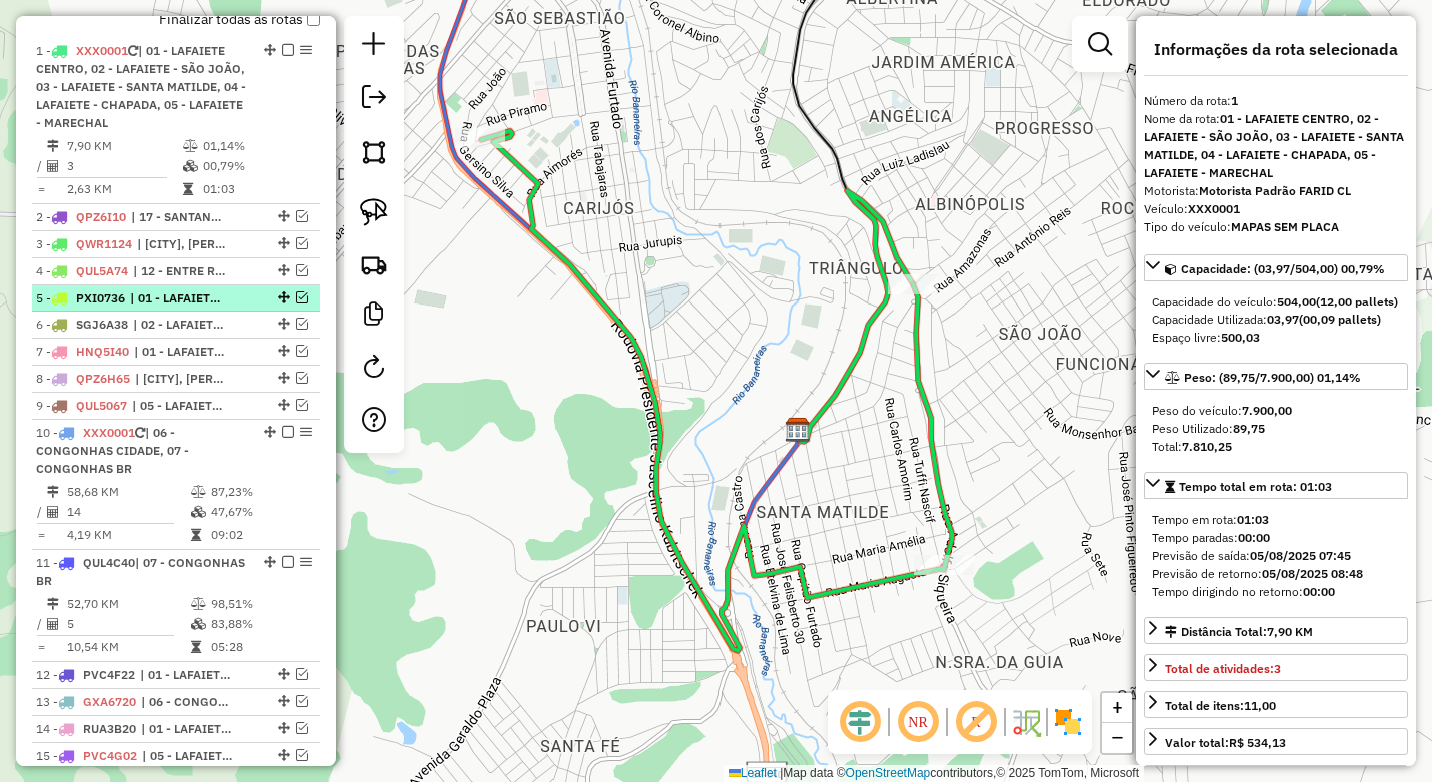 scroll, scrollTop: 756, scrollLeft: 0, axis: vertical 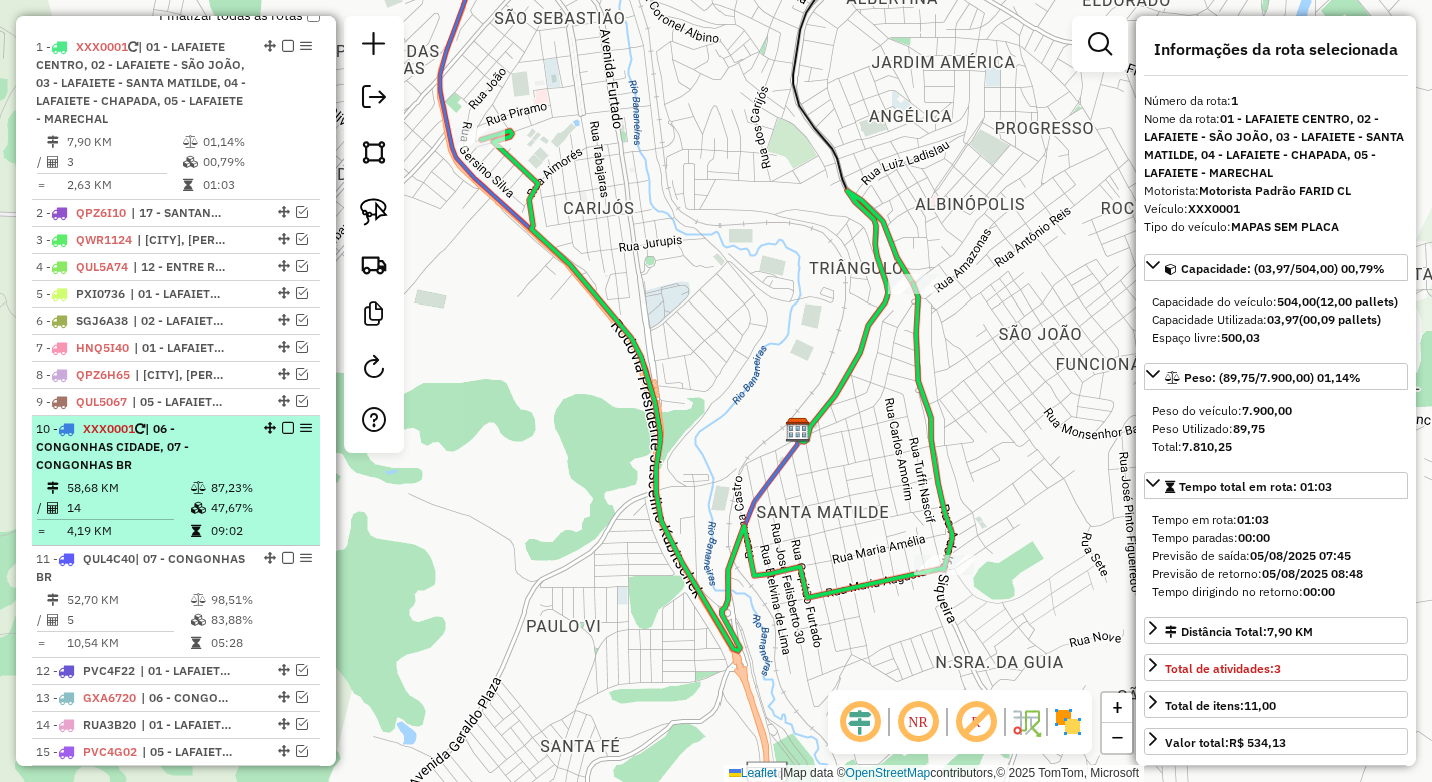 click on "| 06 - CONGONHAS CIDADE, 07 - CONGONHAS BR" at bounding box center [112, 446] 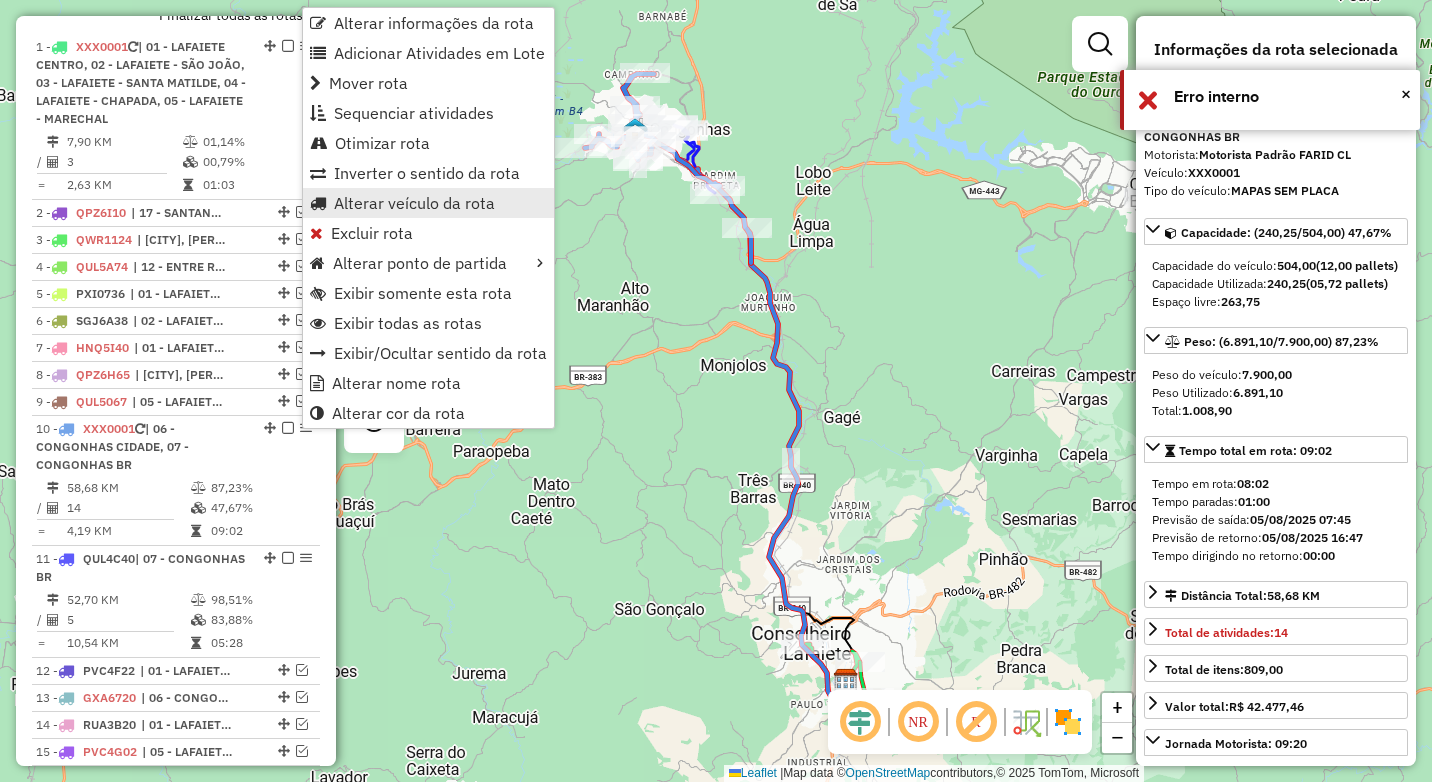 click on "Alterar veículo da rota" at bounding box center [414, 203] 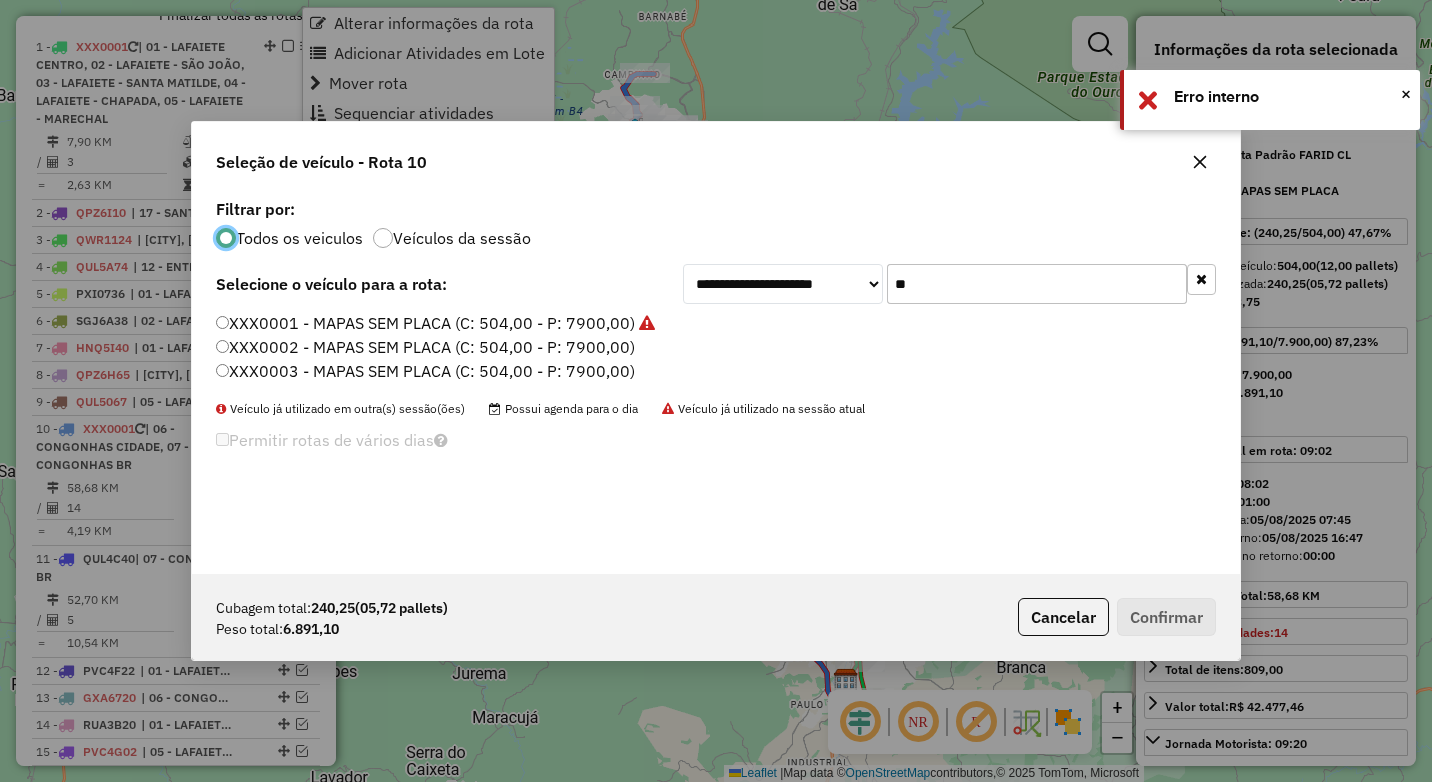 scroll, scrollTop: 11, scrollLeft: 6, axis: both 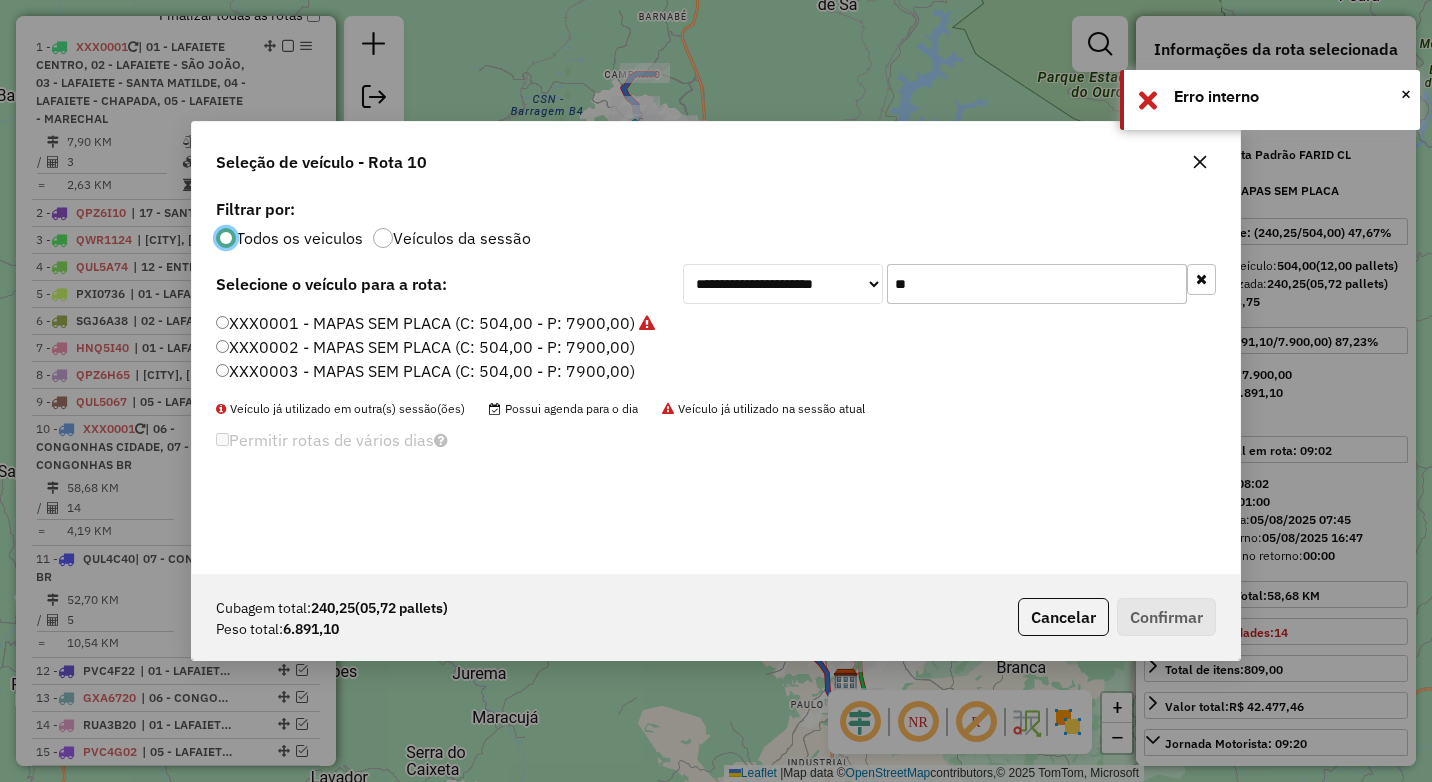 drag, startPoint x: 930, startPoint y: 289, endPoint x: 820, endPoint y: 286, distance: 110.0409 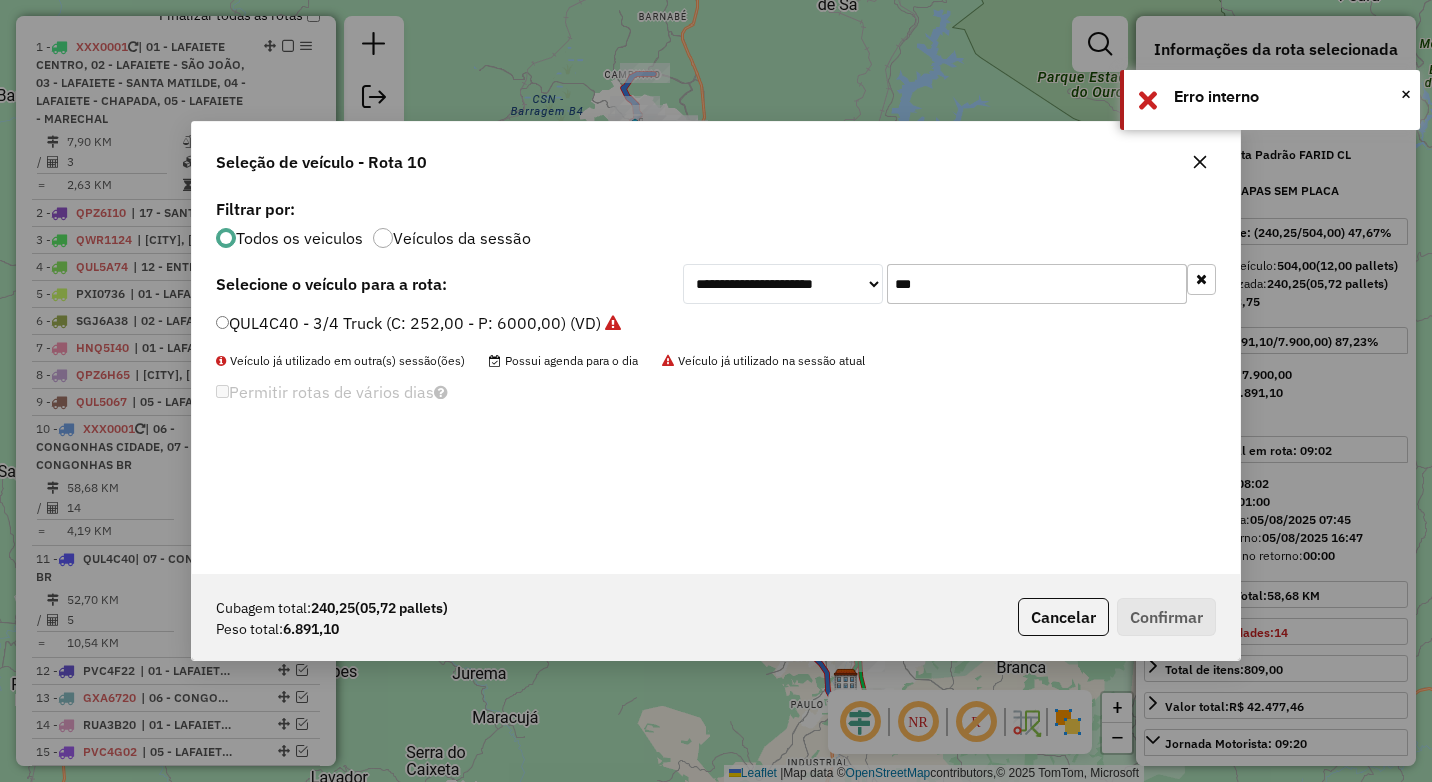 type on "***" 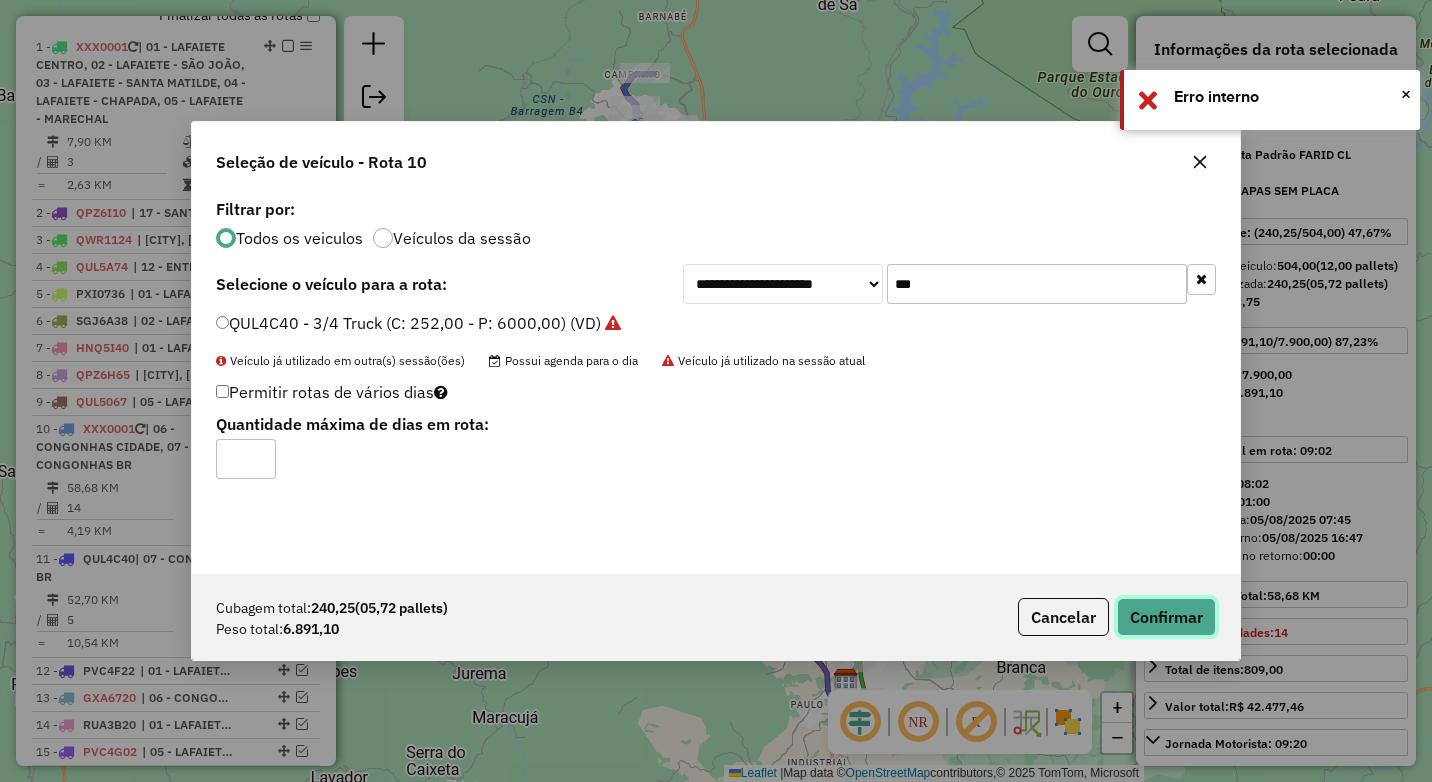 click on "Confirmar" 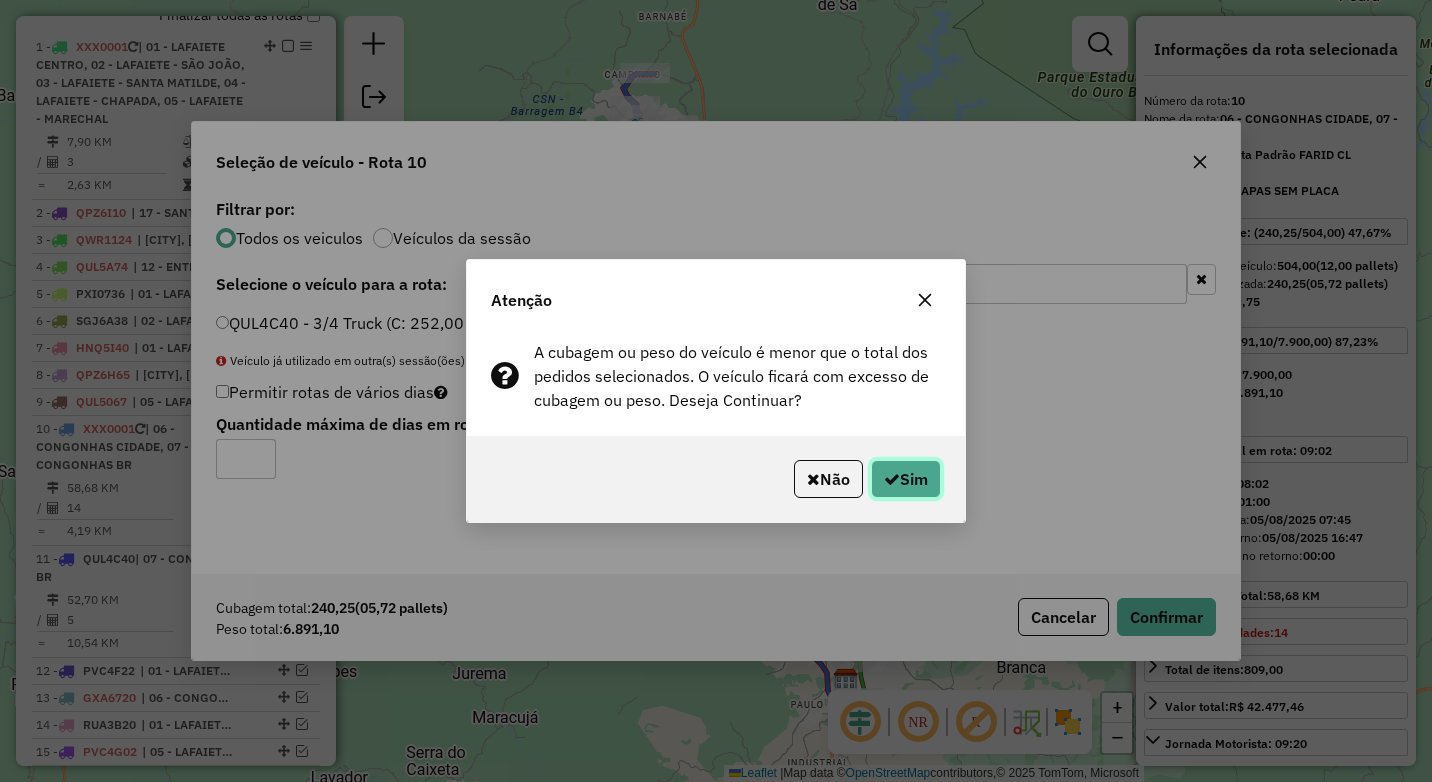 click on "Sim" 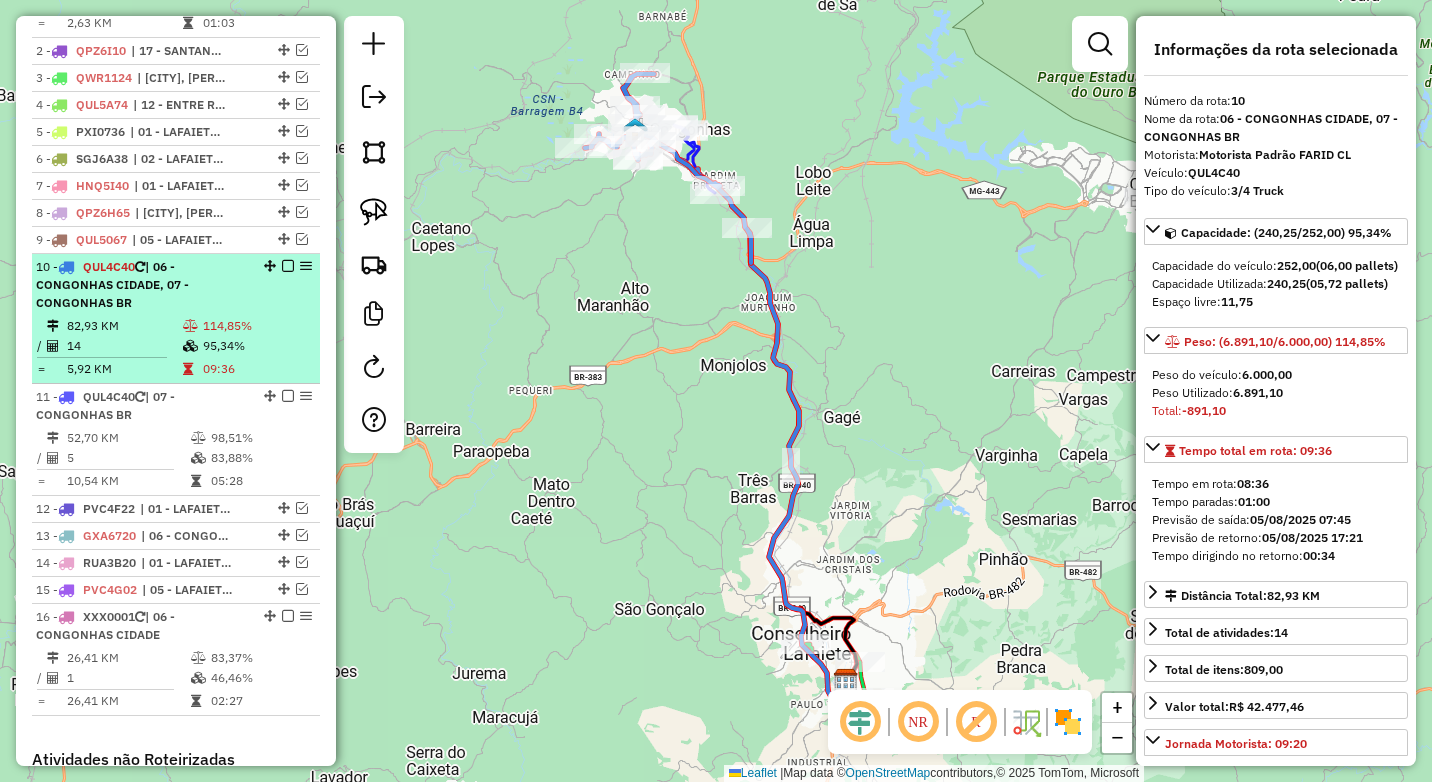 scroll, scrollTop: 856, scrollLeft: 0, axis: vertical 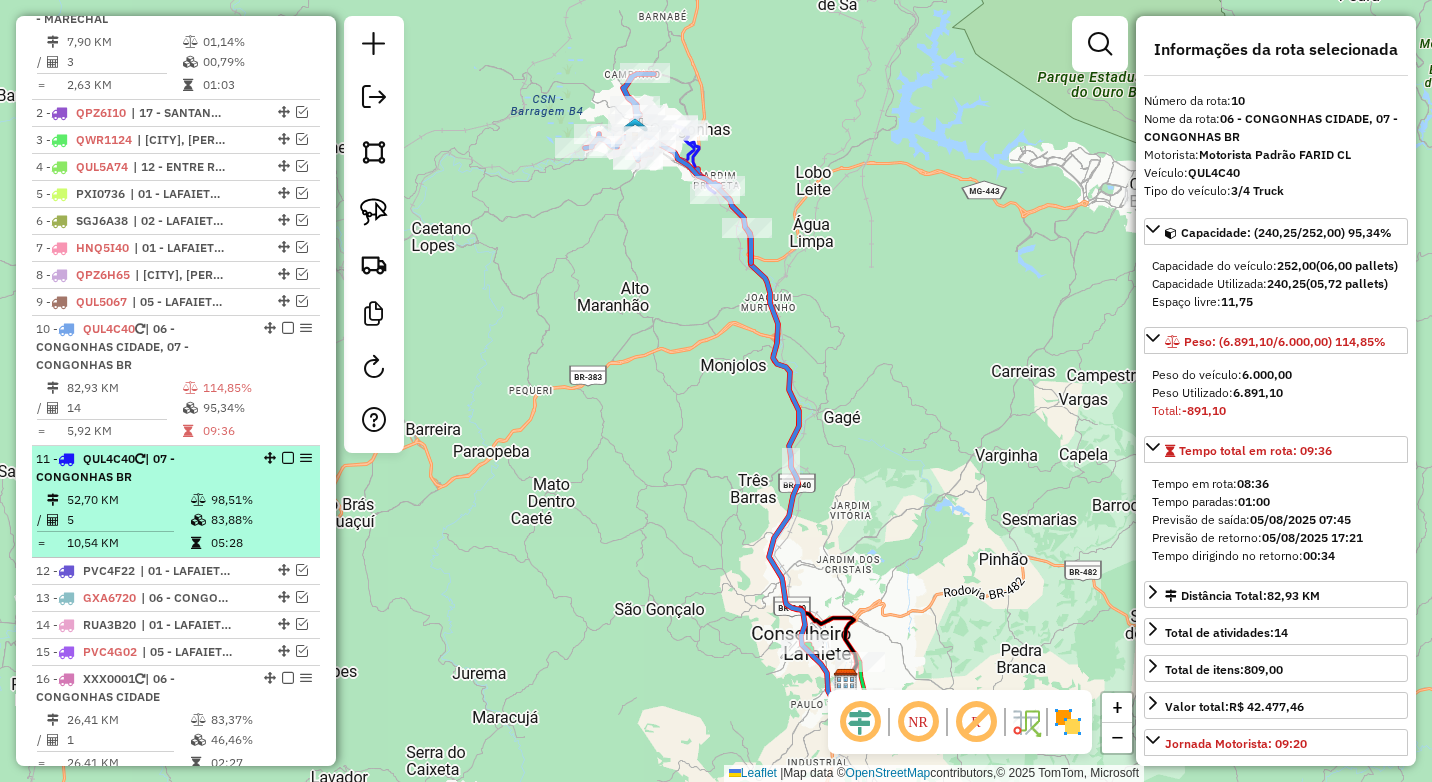 click on "11 -       QUL4C40   | 07 - CONGONHAS BR" at bounding box center (142, 468) 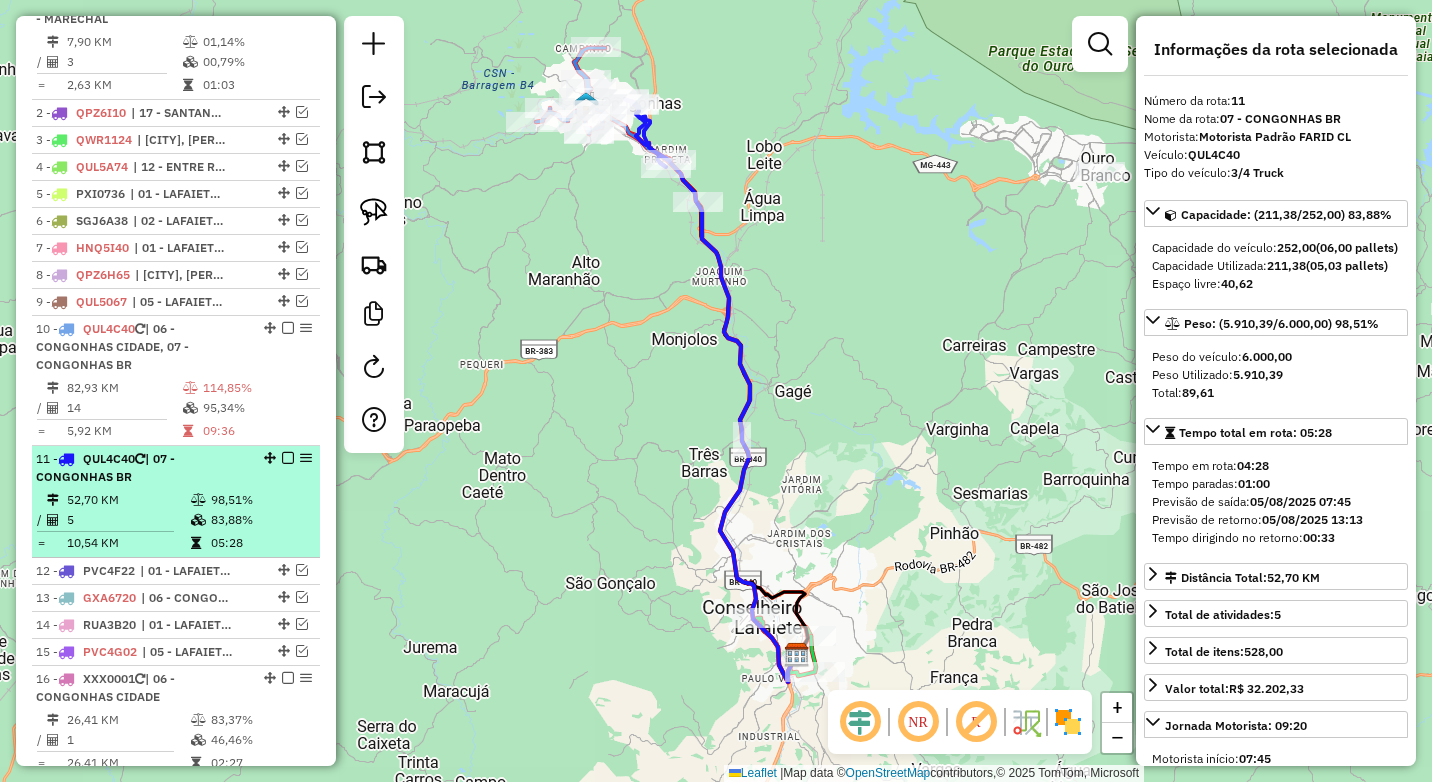 click at bounding box center (288, 458) 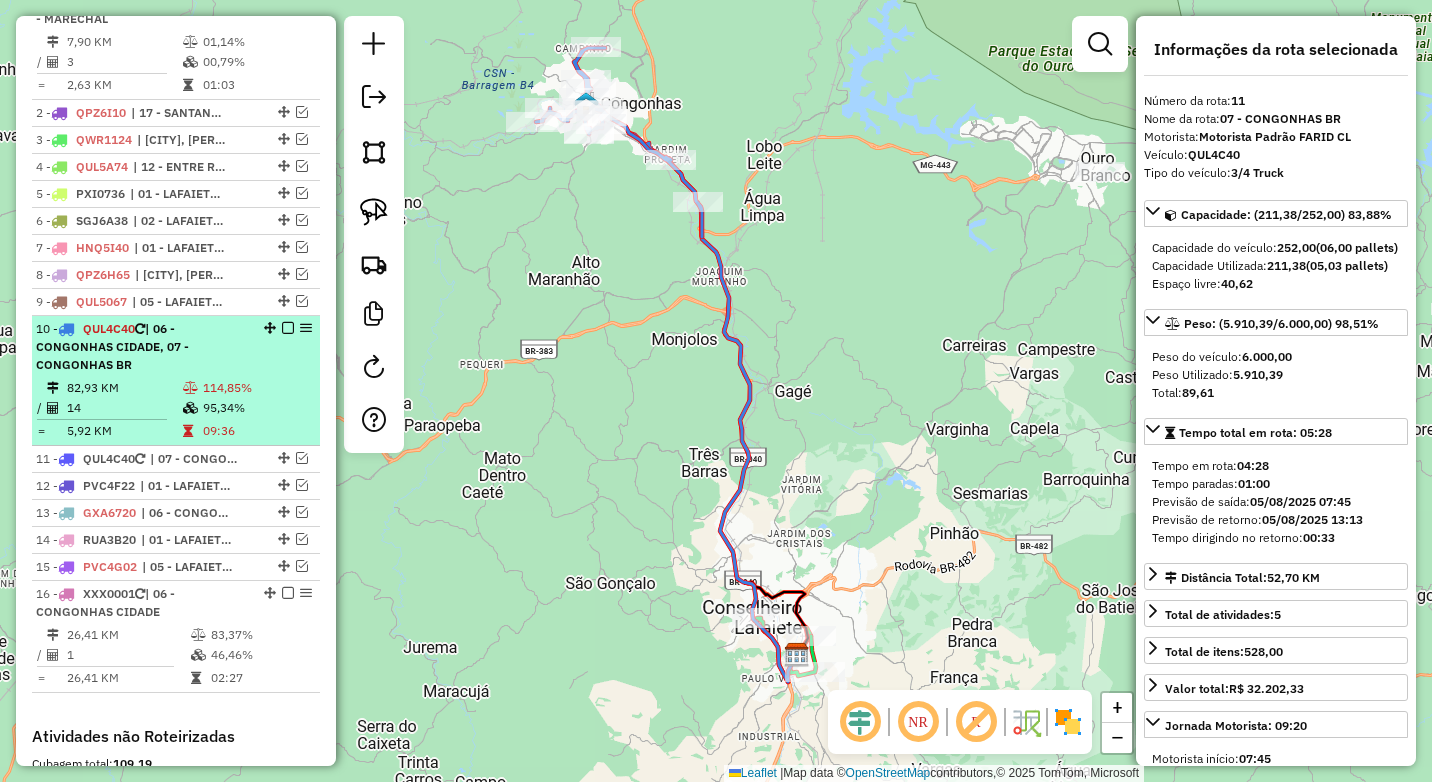 click on "95,34%" at bounding box center [257, 408] 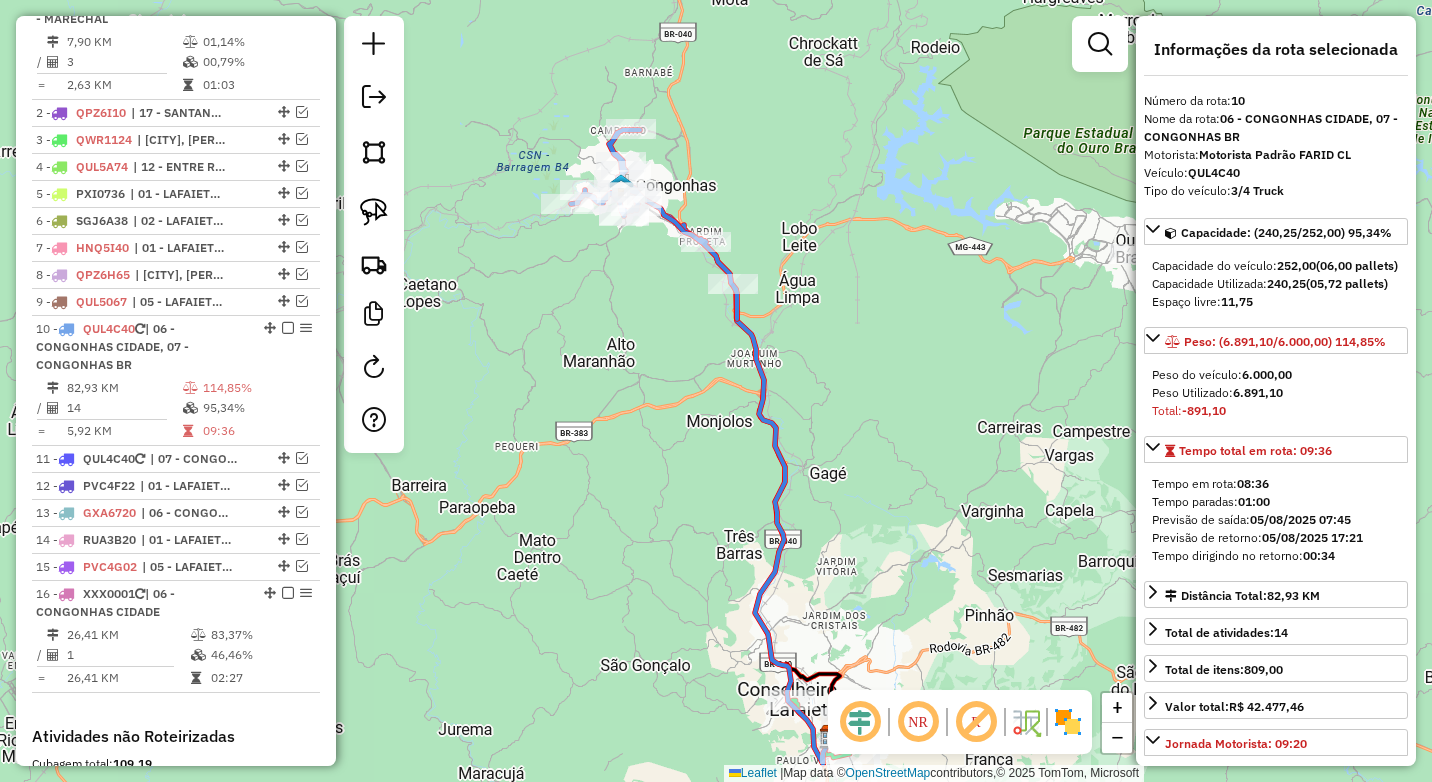 drag, startPoint x: 660, startPoint y: 315, endPoint x: 649, endPoint y: 401, distance: 86.70064 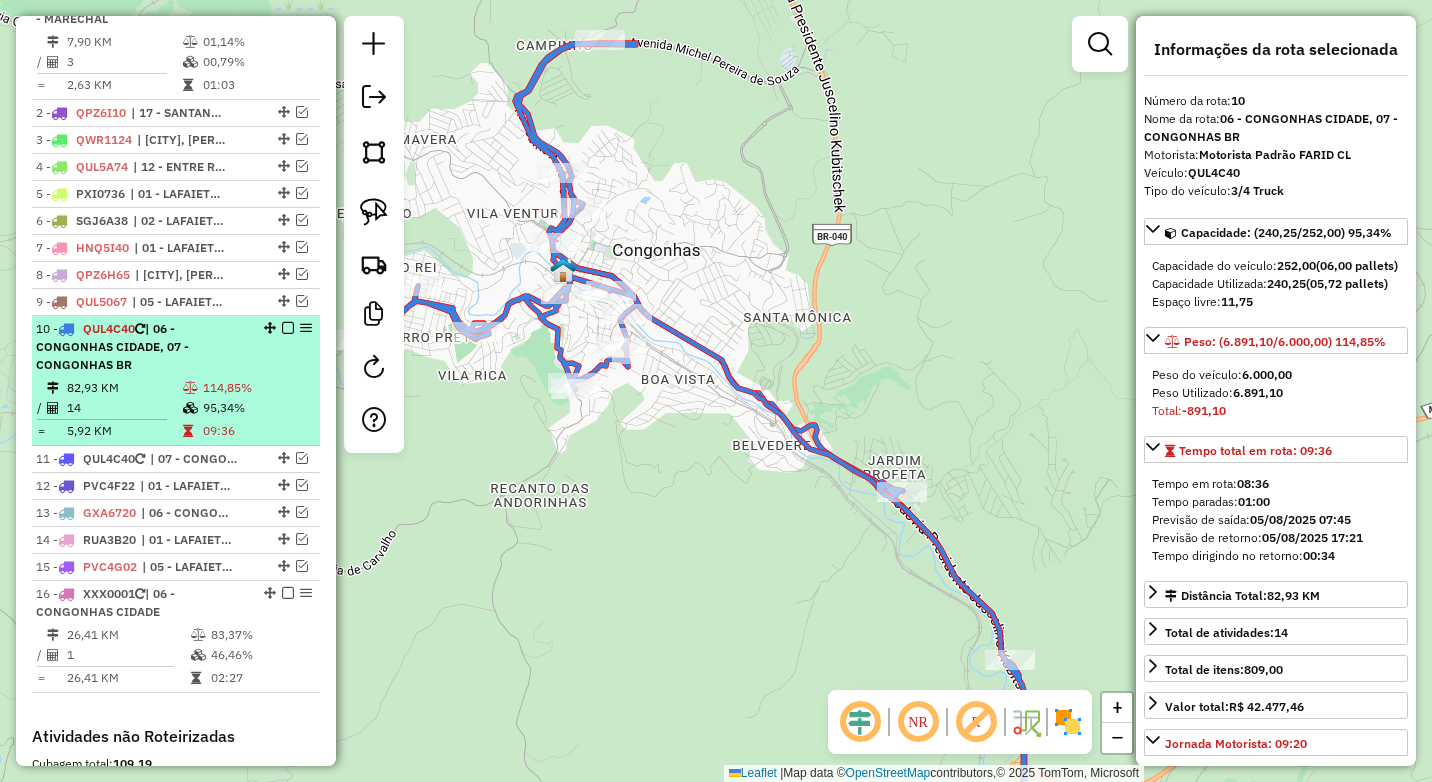 click at bounding box center (192, 388) 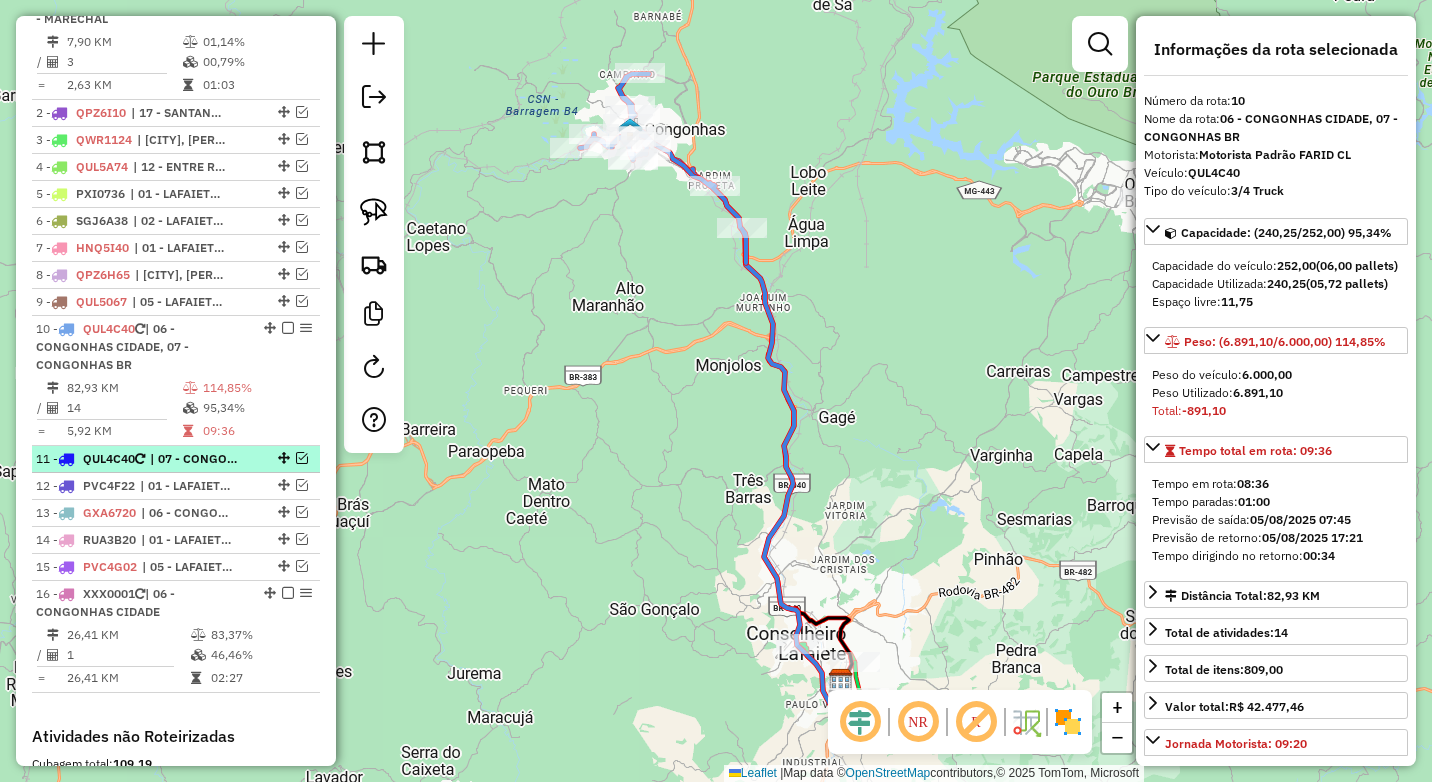 click at bounding box center (302, 458) 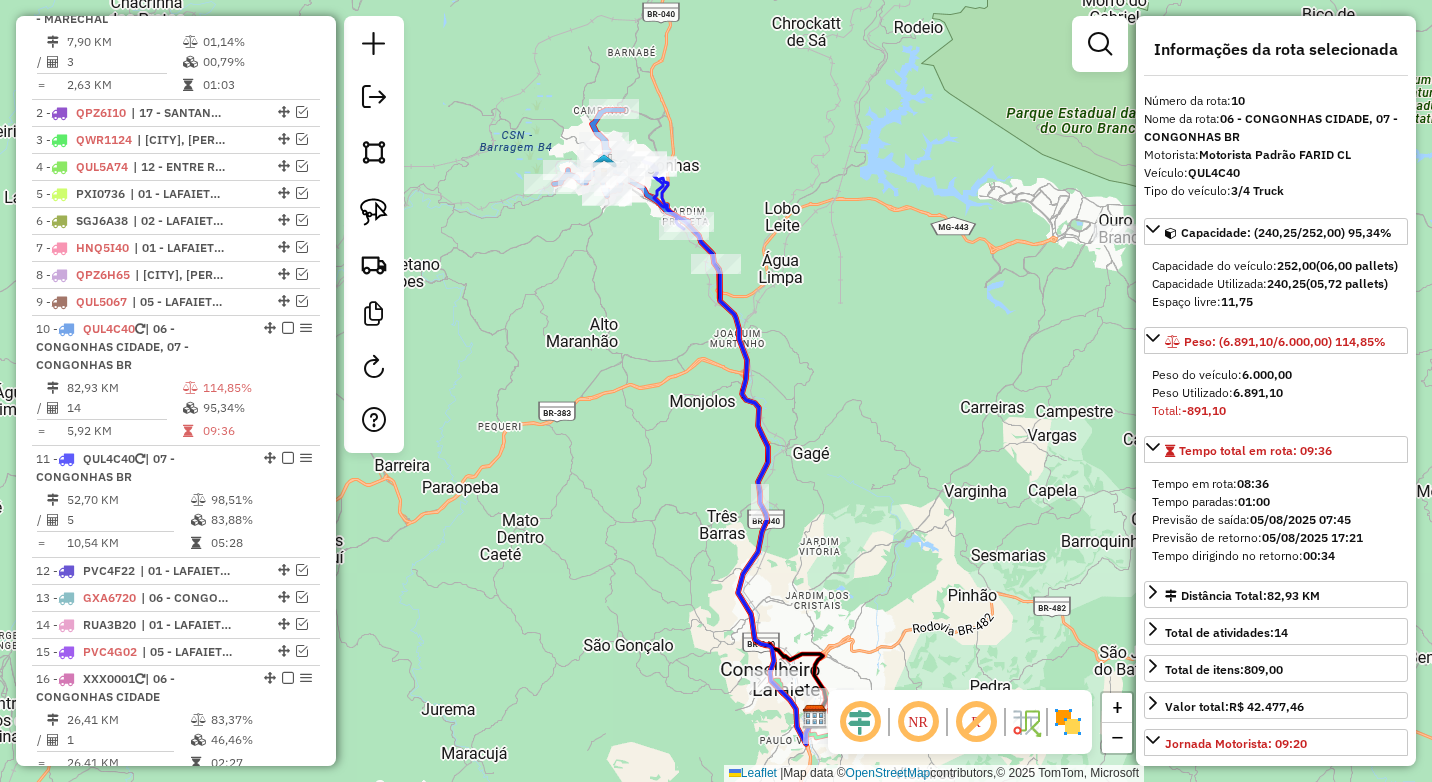 drag, startPoint x: 602, startPoint y: 282, endPoint x: 556, endPoint y: 331, distance: 67.20863 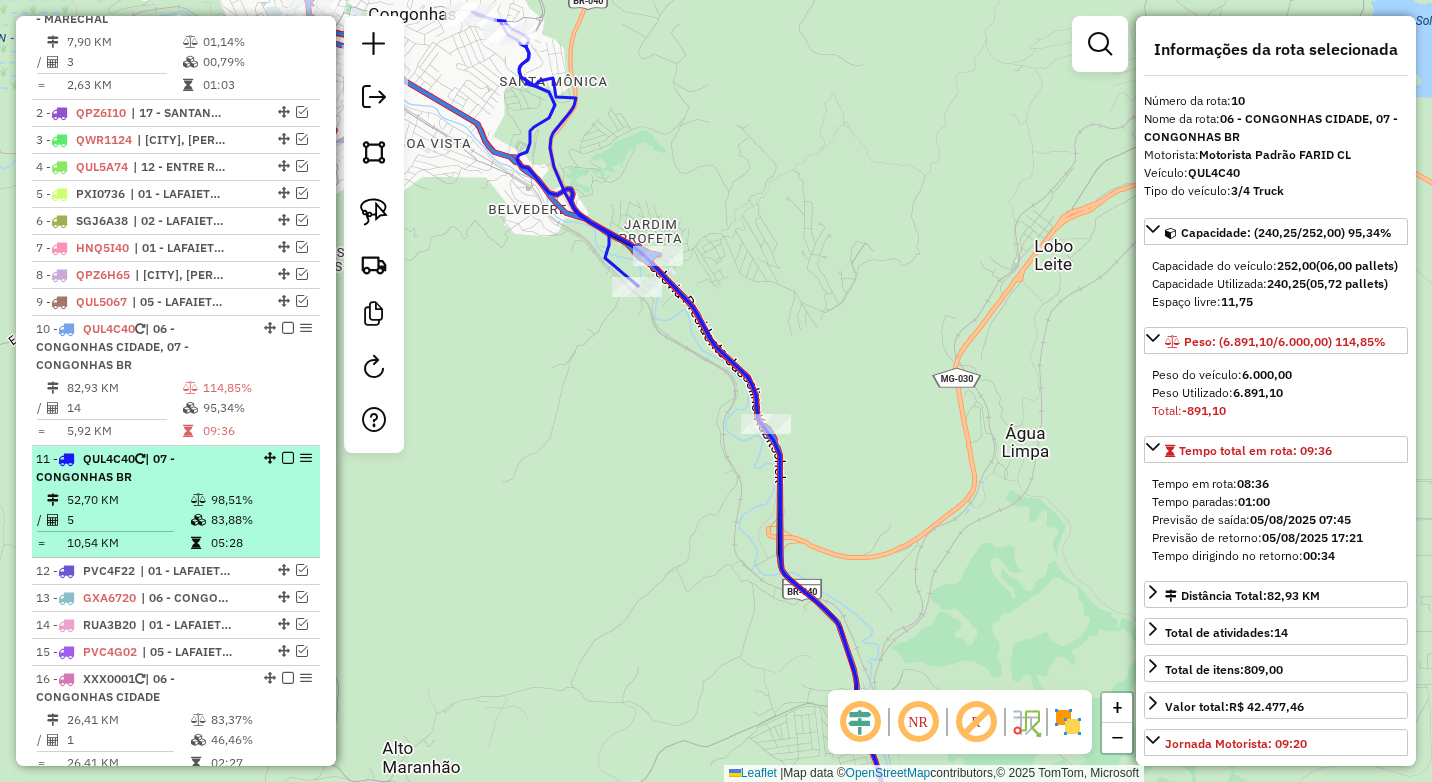 click on "11 -       QUL4C40   | 07 - CONGONHAS BR" at bounding box center (142, 468) 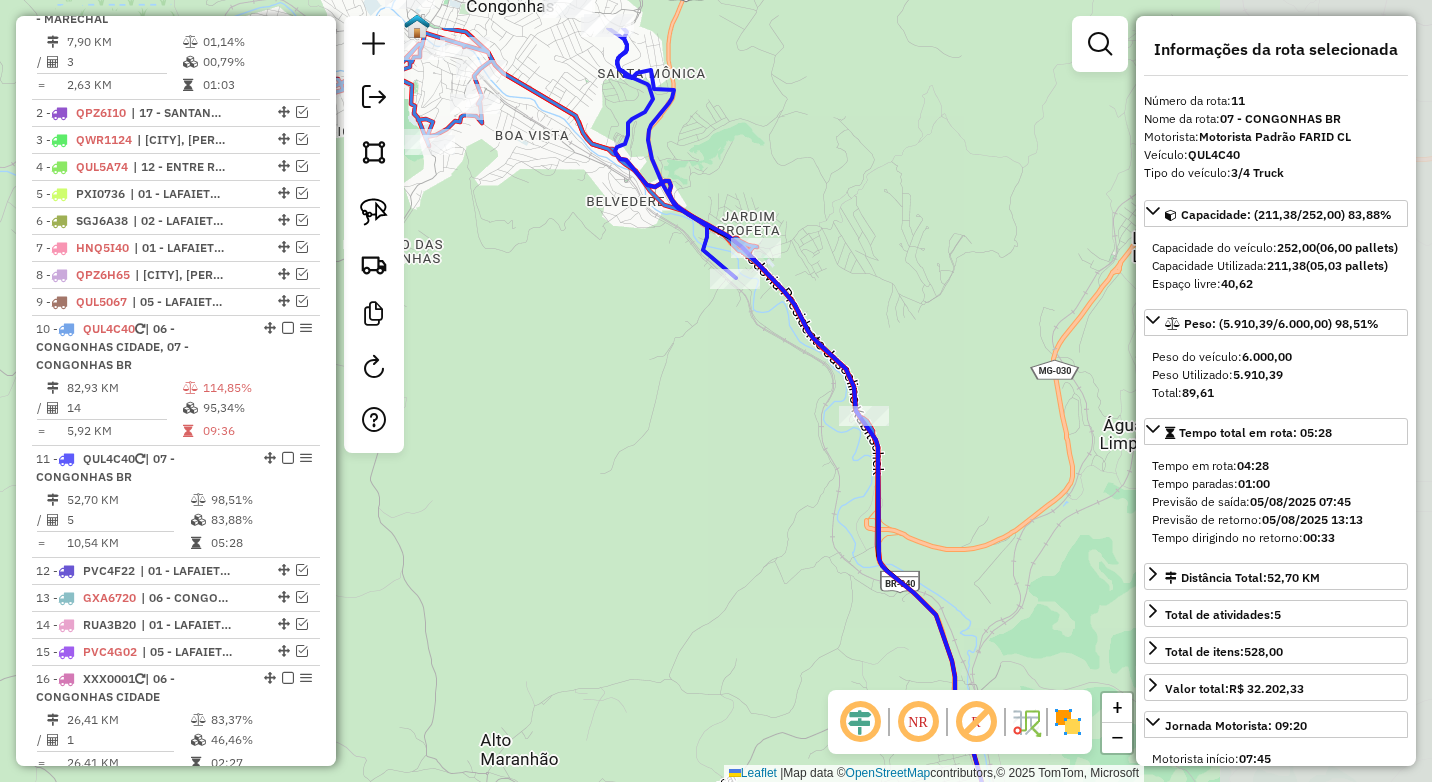 drag, startPoint x: 726, startPoint y: 237, endPoint x: 479, endPoint y: 342, distance: 268.3915 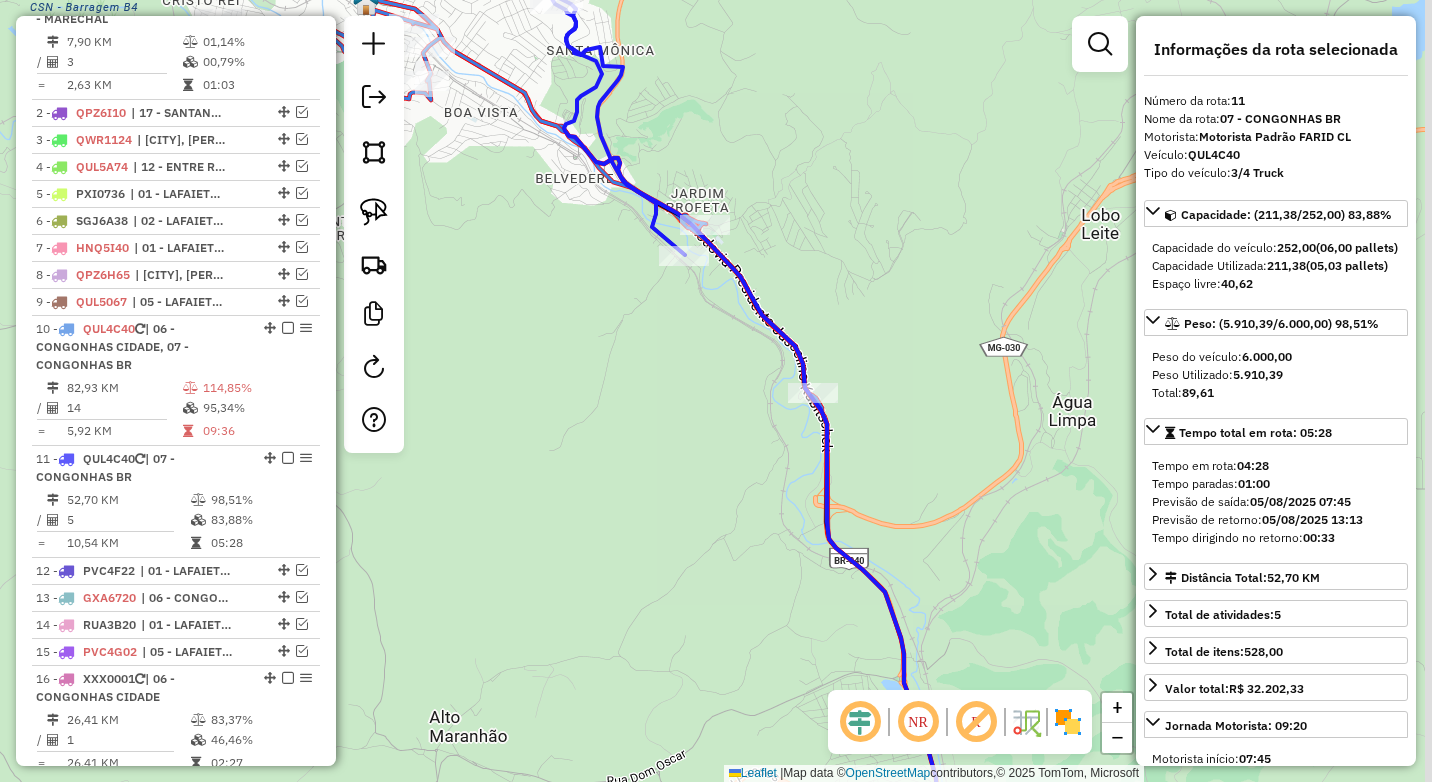 drag, startPoint x: 736, startPoint y: 176, endPoint x: 663, endPoint y: 138, distance: 82.29824 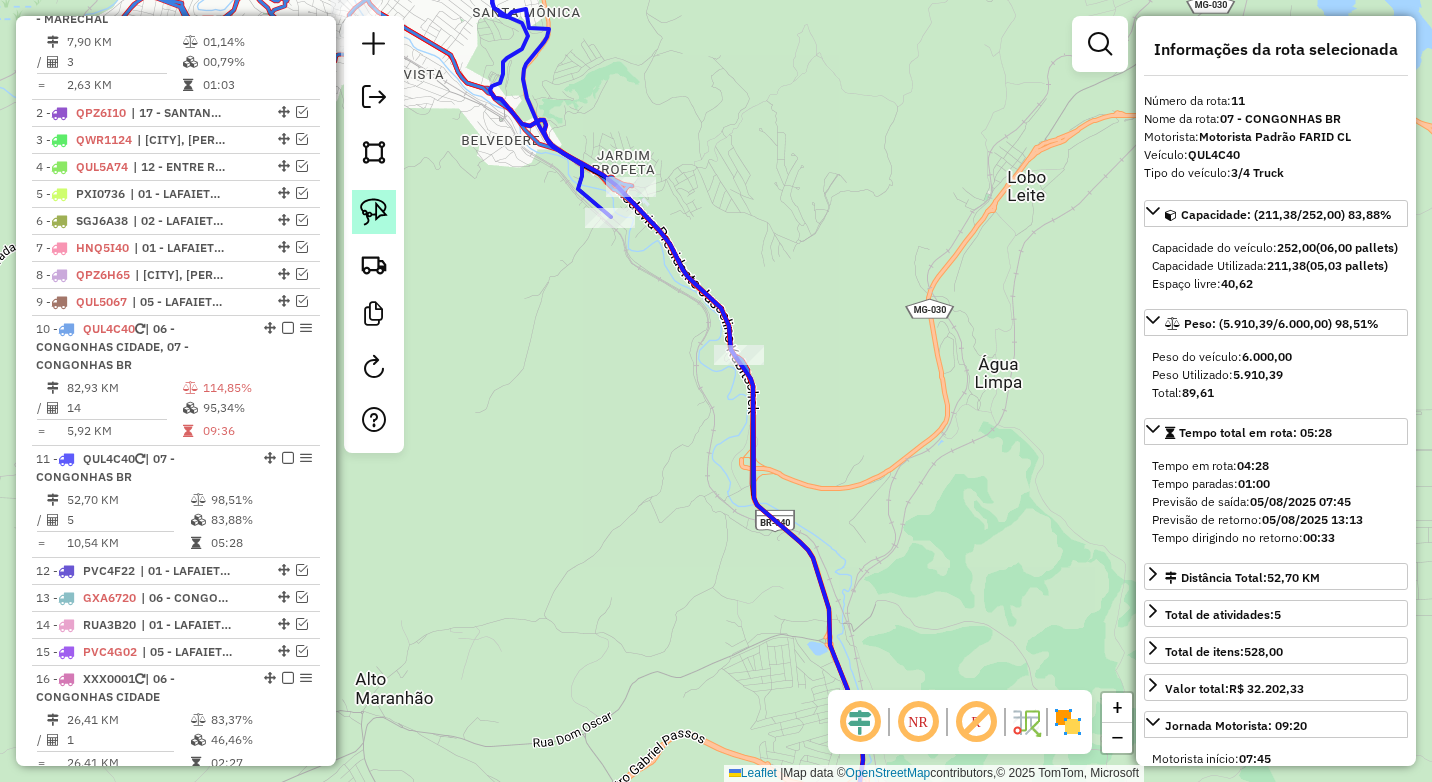 click 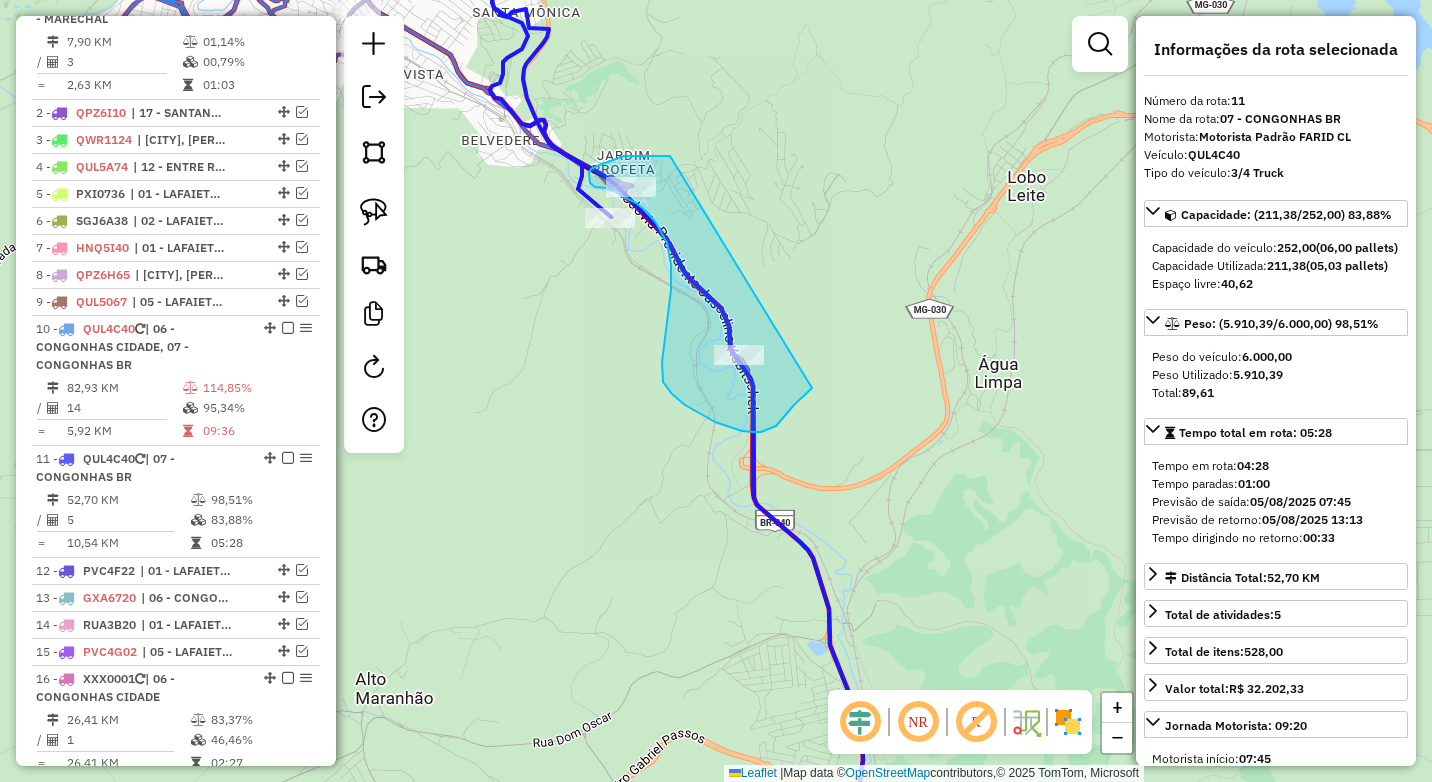 drag, startPoint x: 670, startPoint y: 156, endPoint x: 820, endPoint y: 378, distance: 267.92535 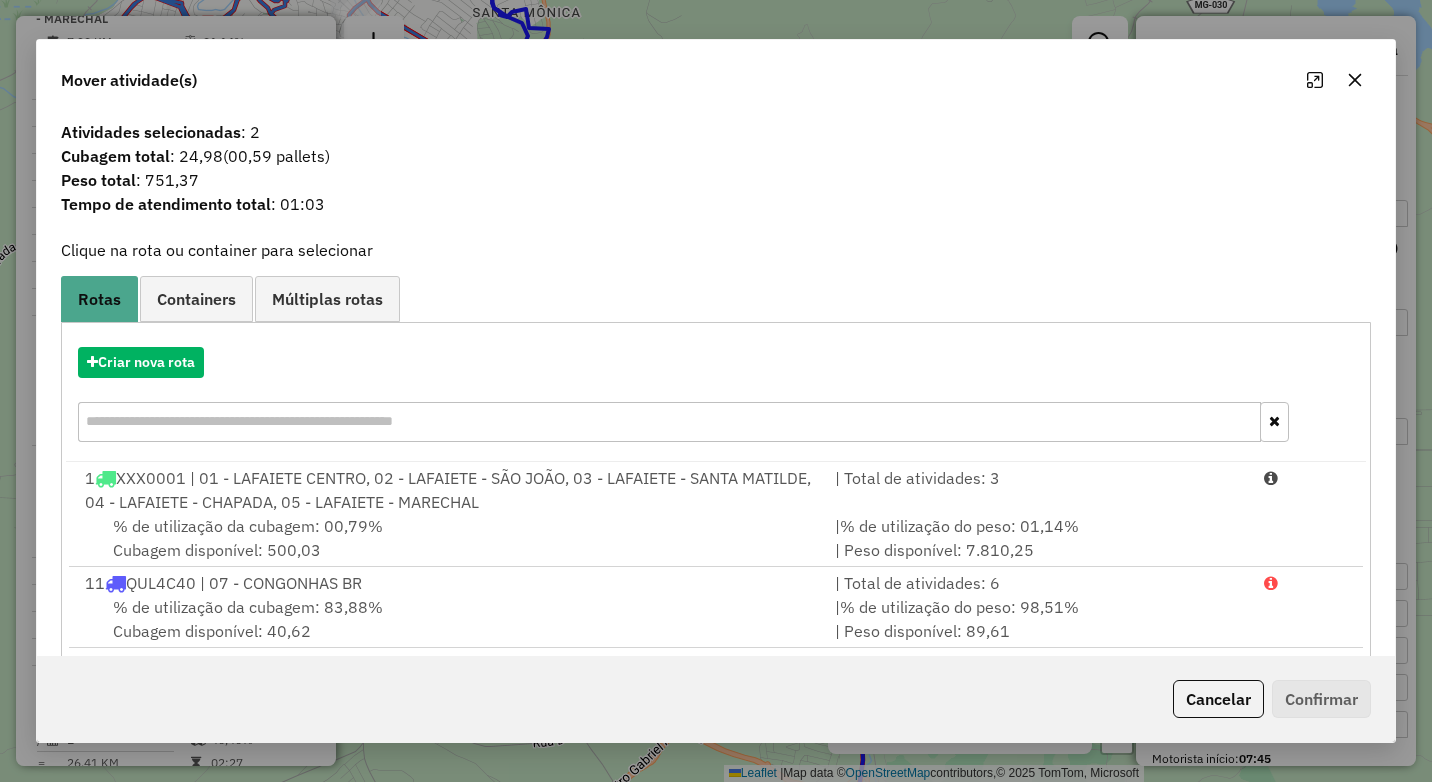 click 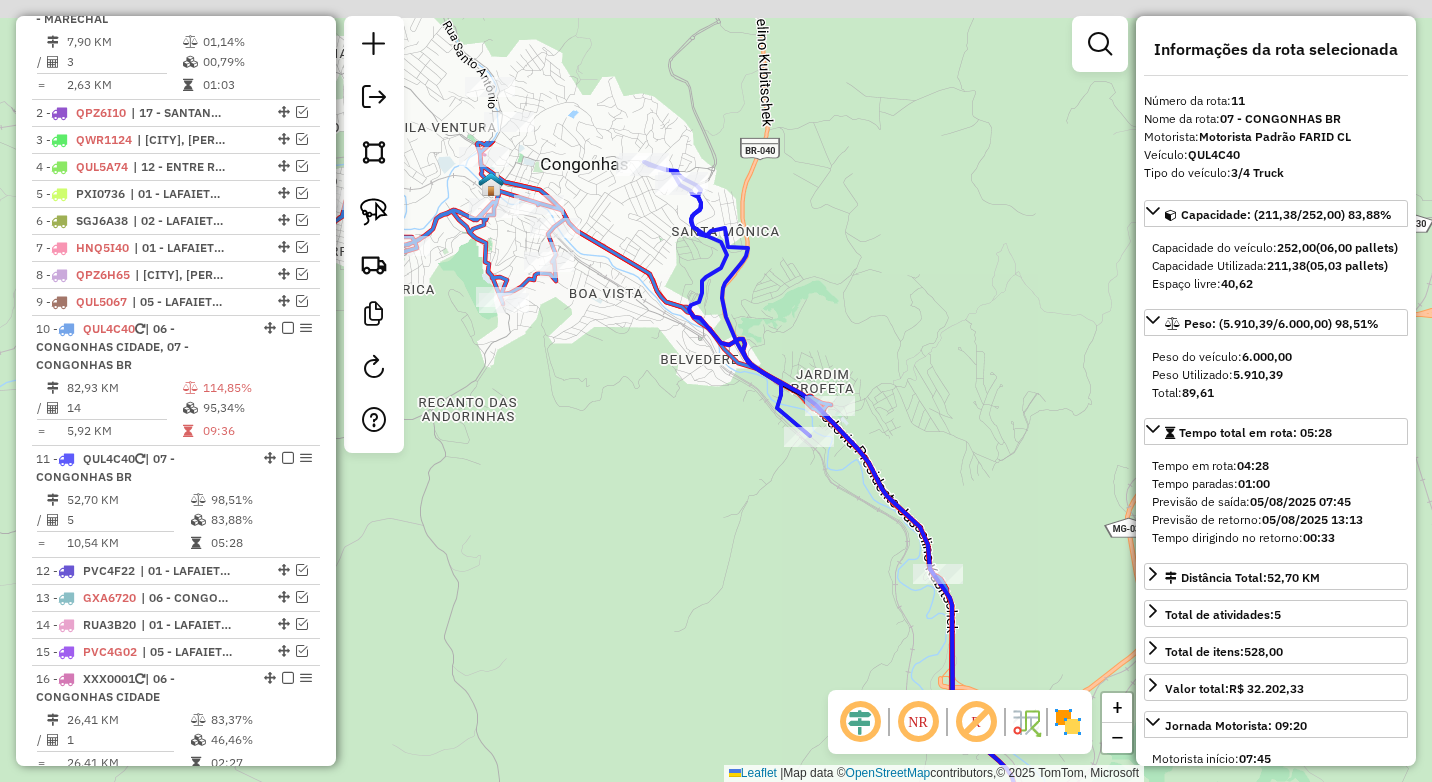 drag, startPoint x: 705, startPoint y: 75, endPoint x: 906, endPoint y: 302, distance: 303.19962 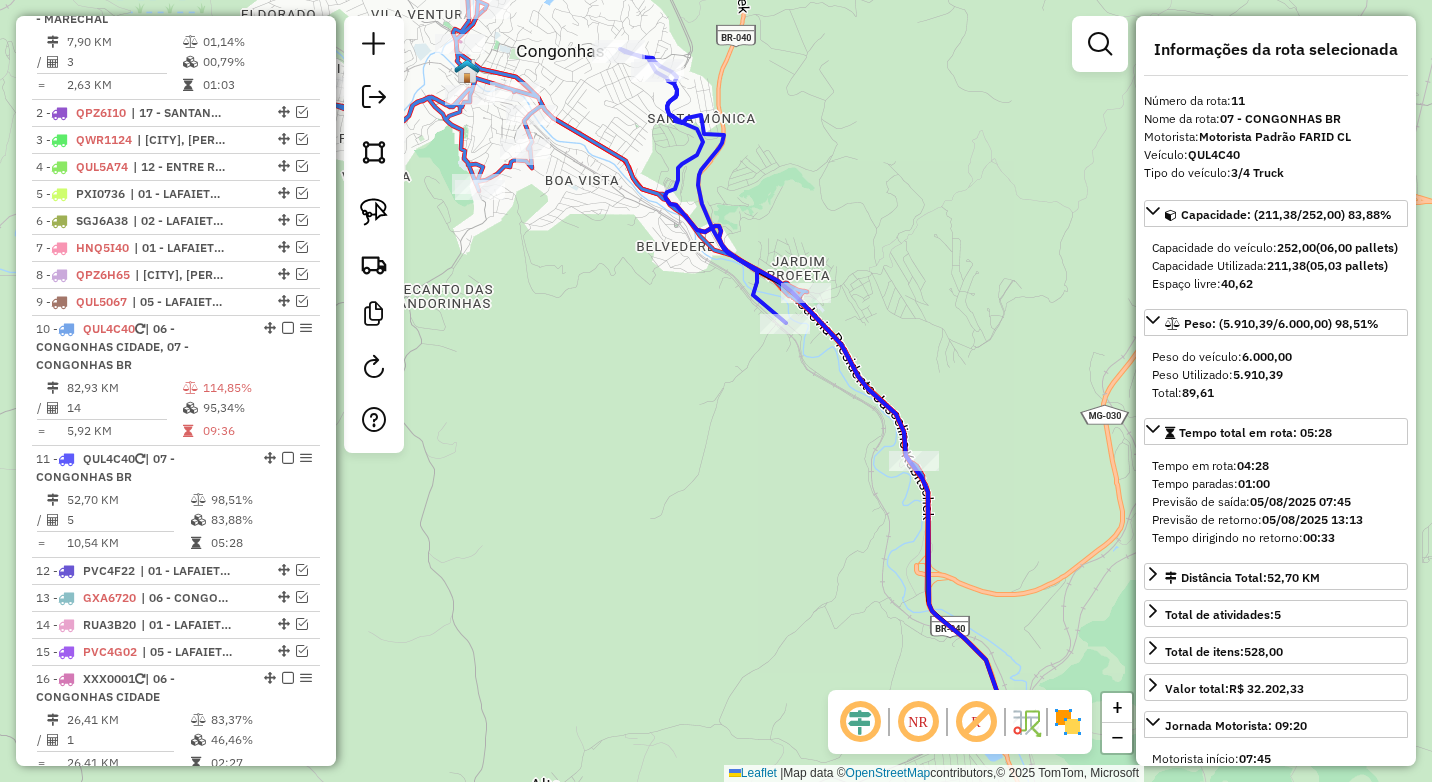drag, startPoint x: 883, startPoint y: 339, endPoint x: 857, endPoint y: 218, distance: 123.76187 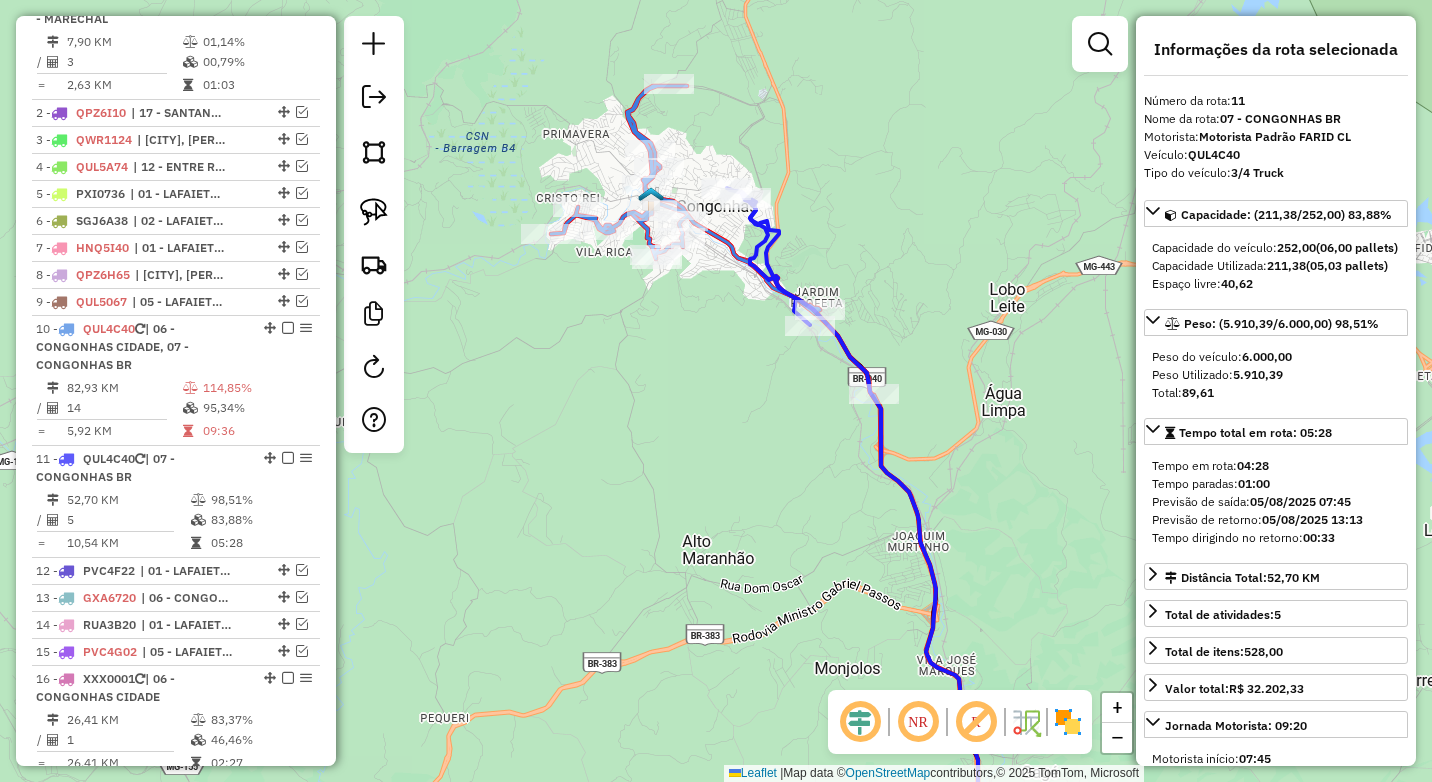 drag, startPoint x: 842, startPoint y: 196, endPoint x: 825, endPoint y: 236, distance: 43.462627 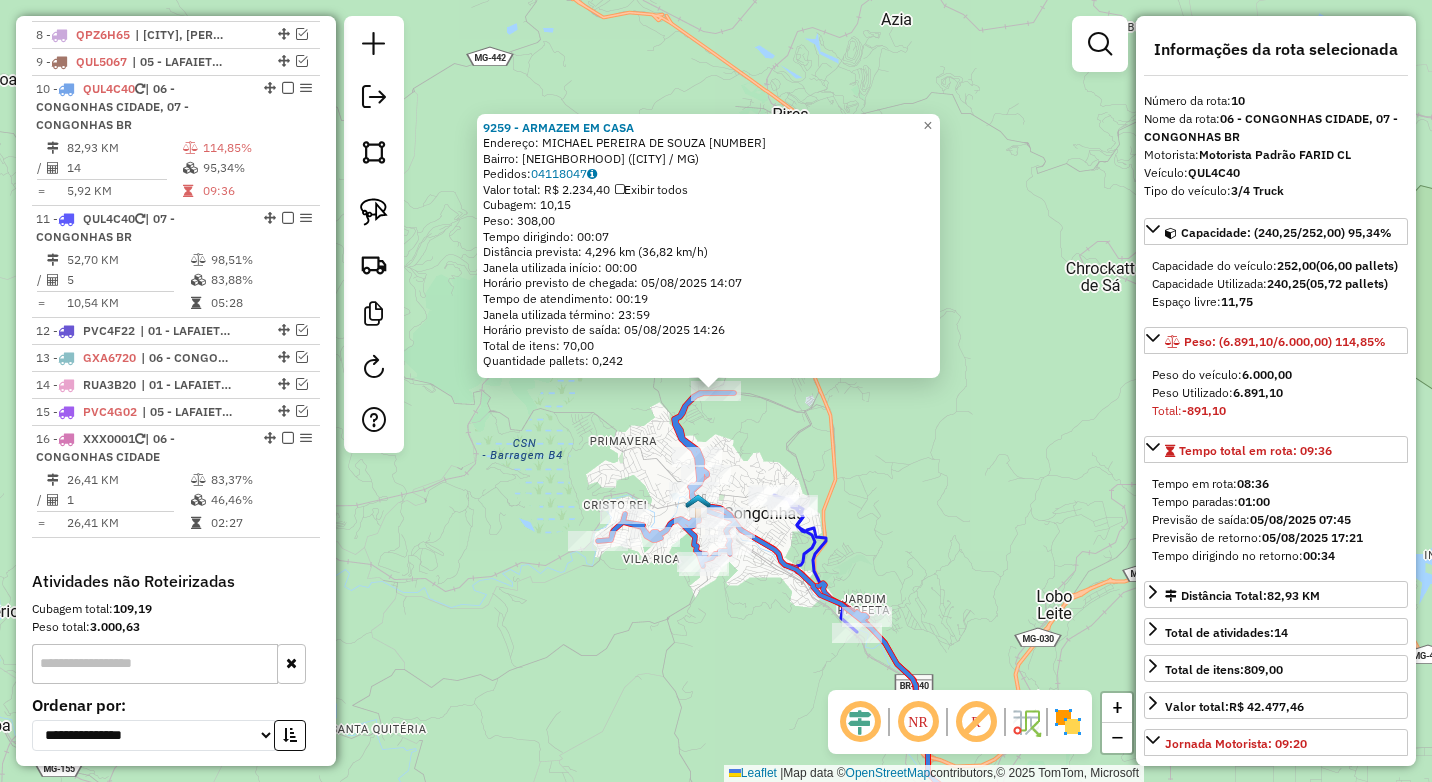 scroll, scrollTop: 1156, scrollLeft: 0, axis: vertical 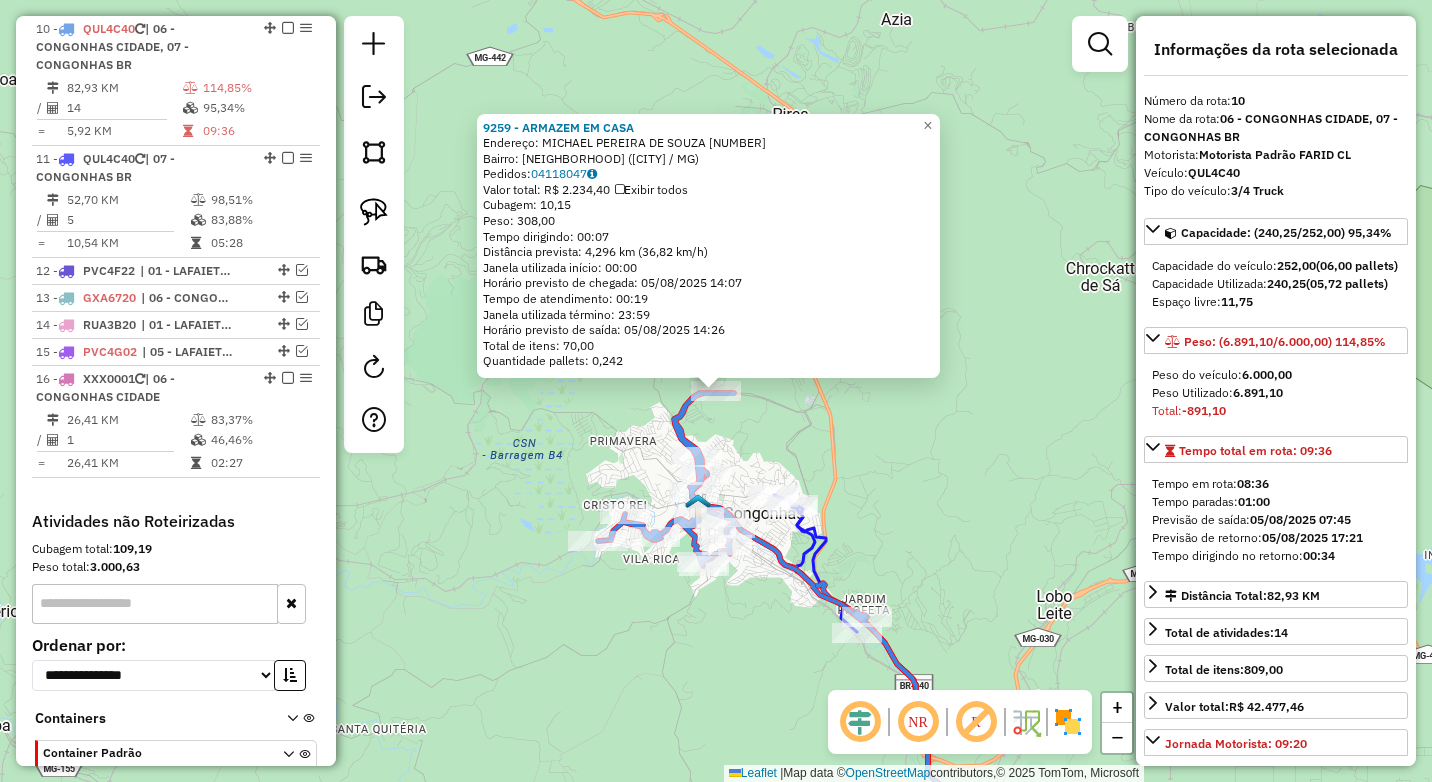 click on "9259 - [NAME]  Endereço: [NAME] [NUMBER]   Bairro: [BAIRRO] ([CIDADE] / [STATE])   Pedidos:  04118047   Valor total: R$ 2.234,40   Exibir todos   Cubagem: 10,15  Peso: 308,00  Tempo dirigindo: 00:07   Distância prevista: 4,296 km (36,82 km/h)   Janela utilizada início: 00:00   Horário previsto de chegada: 05/08/2025 14:07   Tempo de atendimento: 00:19   Janela utilizada término: 23:59   Horário previsto de saída: 05/08/2025 14:26   Total de itens: 70,00   Quantidade pallets: 0,242  × Janela de atendimento Grade de atendimento Capacidade Transportadoras Veículos Cliente Pedidos  Rotas Selecione os dias de semana para filtrar as janelas de atendimento  Seg   Ter   Qua   Qui   Sex   Sáb   Dom  Informe o período da janela de atendimento: De: Até:  Filtrar exatamente a janela do cliente  Considerar janela de atendimento padrão  Selecione os dias de semana para filtrar as grades de atendimento  Seg   Ter   Qua   Qui   Sex   Sáb   Dom   Peso mínimo:  ****  Peso máximo:  **** De:" 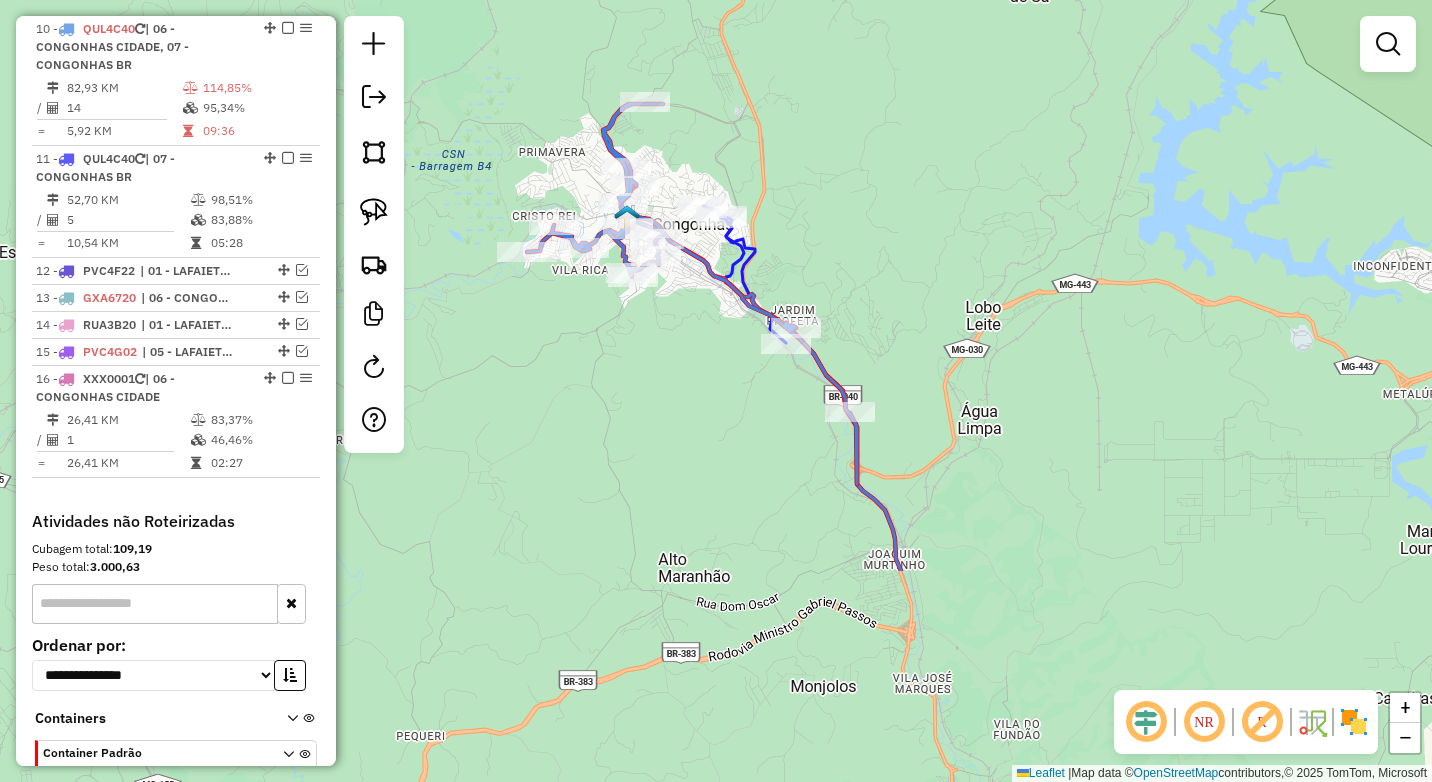 drag, startPoint x: 799, startPoint y: 408, endPoint x: 747, endPoint y: 167, distance: 246.54614 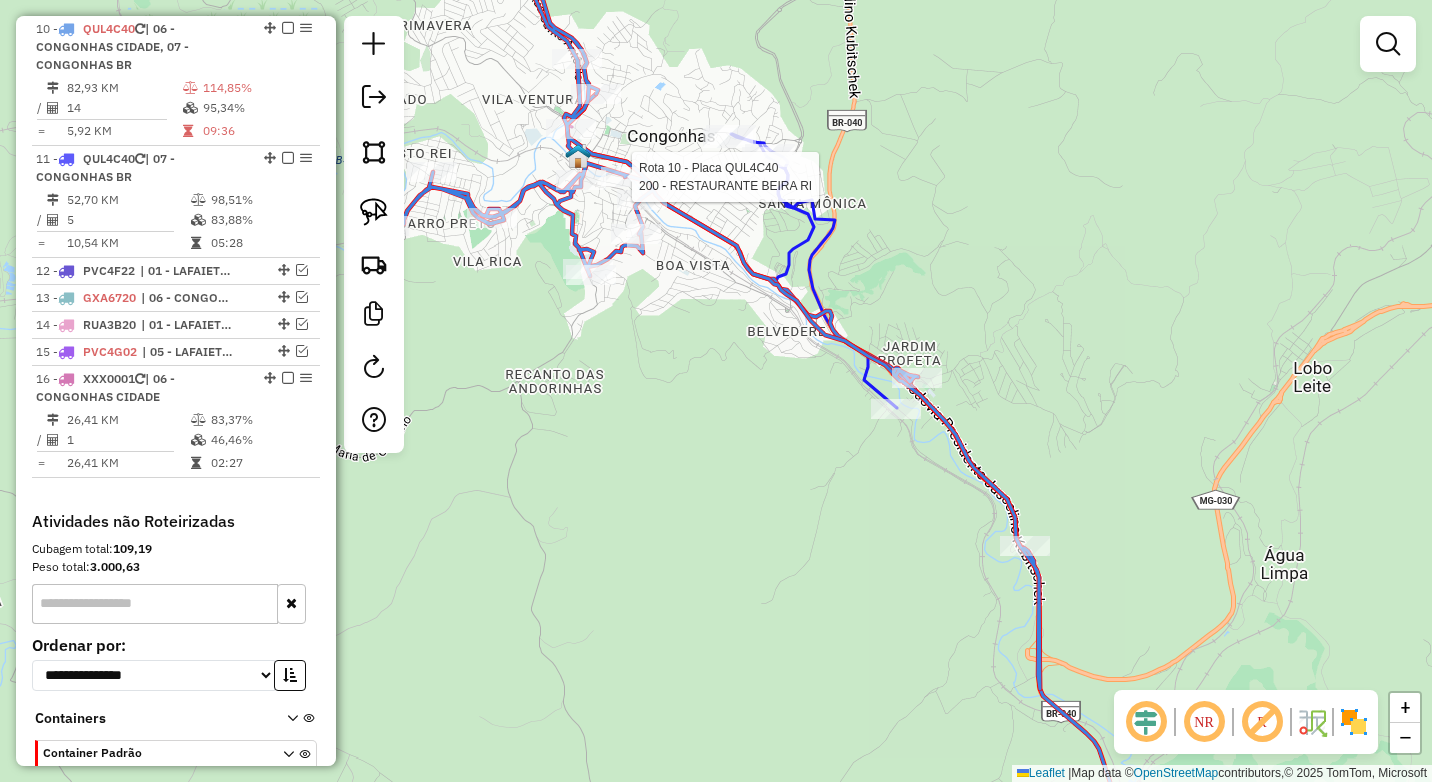 select on "*********" 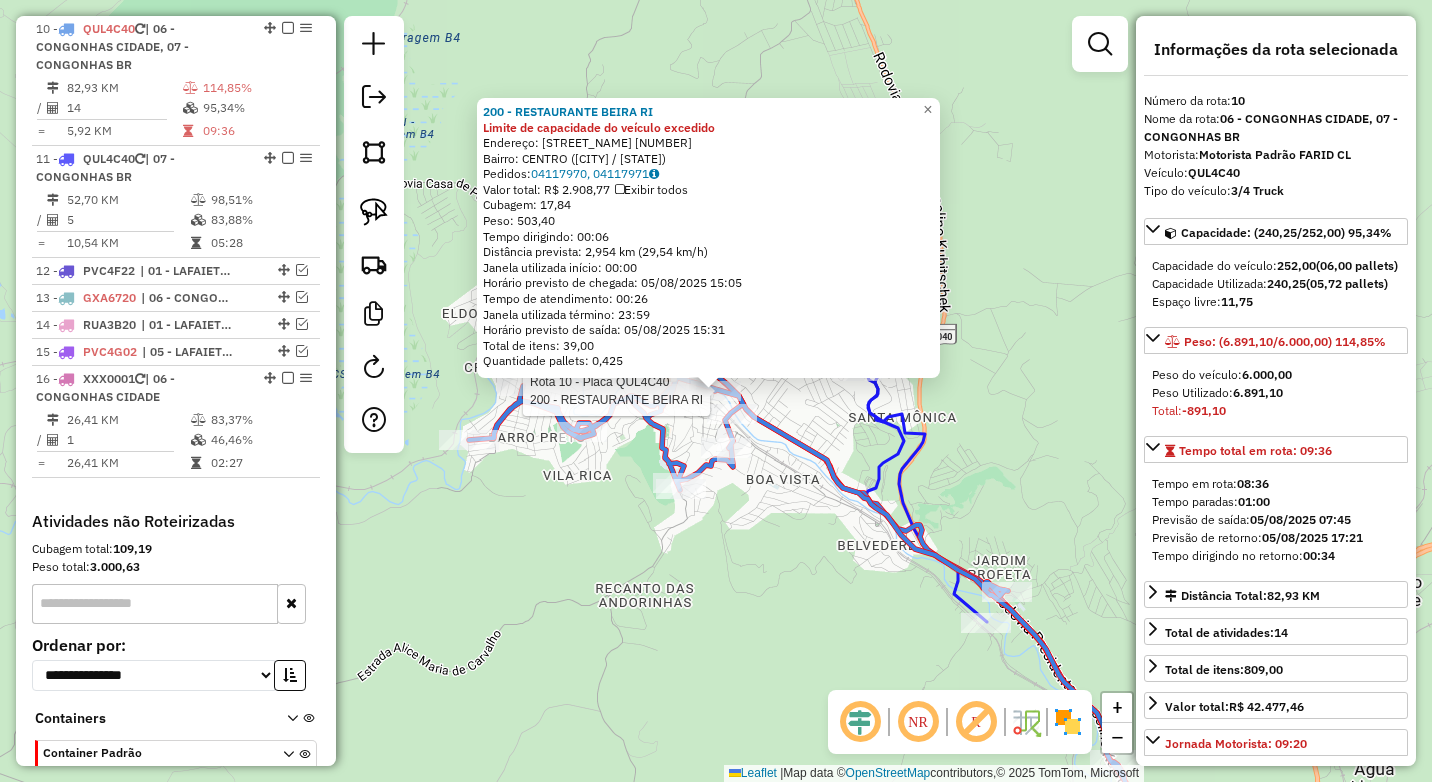 click 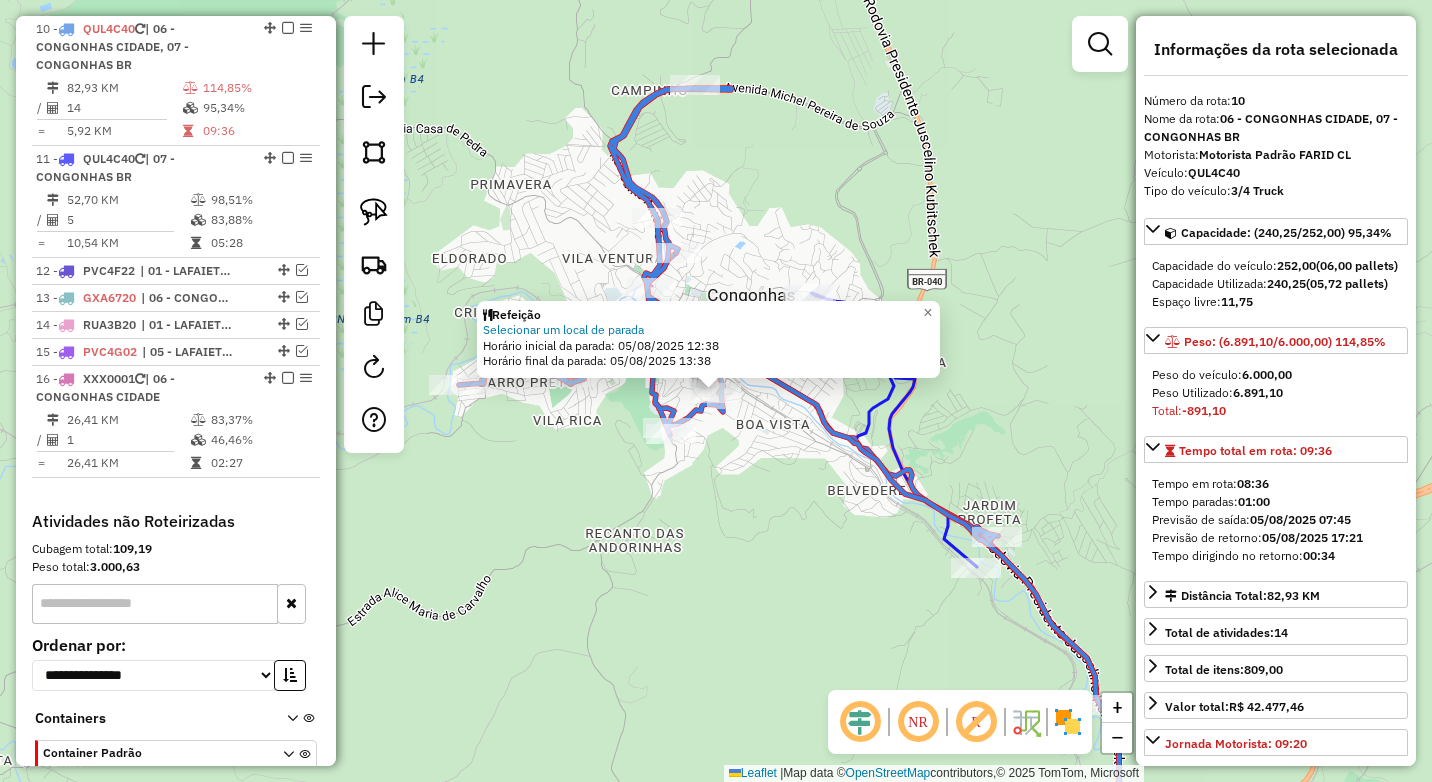 click on "Rota 10 - Placa [PLATE]  2971 - SUPERMERCADO E PADAR  Refeição Selecionar um local de parada  Horário inicial da parada: 05/08/2025 12:38   Horário final da parada: 05/08/2025 13:38  × Janela de atendimento Grade de atendimento Capacidade Transportadoras Veículos Cliente Pedidos  Rotas Selecione os dias de semana para filtrar as janelas de atendimento  Seg   Ter   Qua   Qui   Sex   Sáb   Dom  Informe o período da janela de atendimento: De: Até:  Filtrar exatamente a janela do cliente  Considerar janela de atendimento padrão  Selecione os dias de semana para filtrar as grades de atendimento  Seg   Ter   Qua   Qui   Sex   Sáb   Dom   Considerar clientes sem dia de atendimento cadastrado  Clientes fora do dia de atendimento selecionado Filtrar as atividades entre os valores definidos abaixo:  Peso mínimo:  ****  Peso máximo:  ****  Cubagem mínima:   Cubagem máxima:   De:   Até:  Filtrar as atividades entre o tempo de atendimento definido abaixo:  De:   Até:  Transportadora: Tipo de veículo: De:" 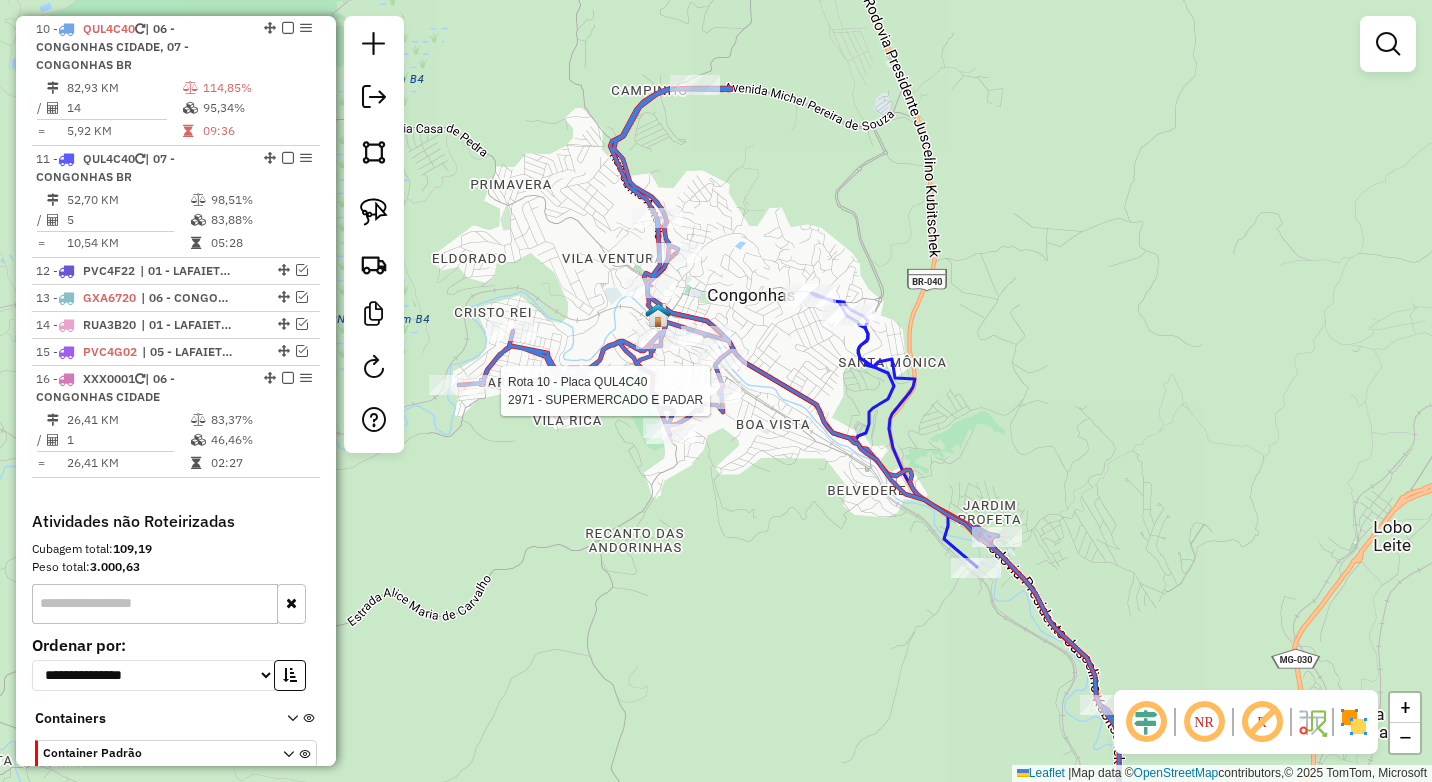 drag, startPoint x: 719, startPoint y: 412, endPoint x: 719, endPoint y: 400, distance: 12 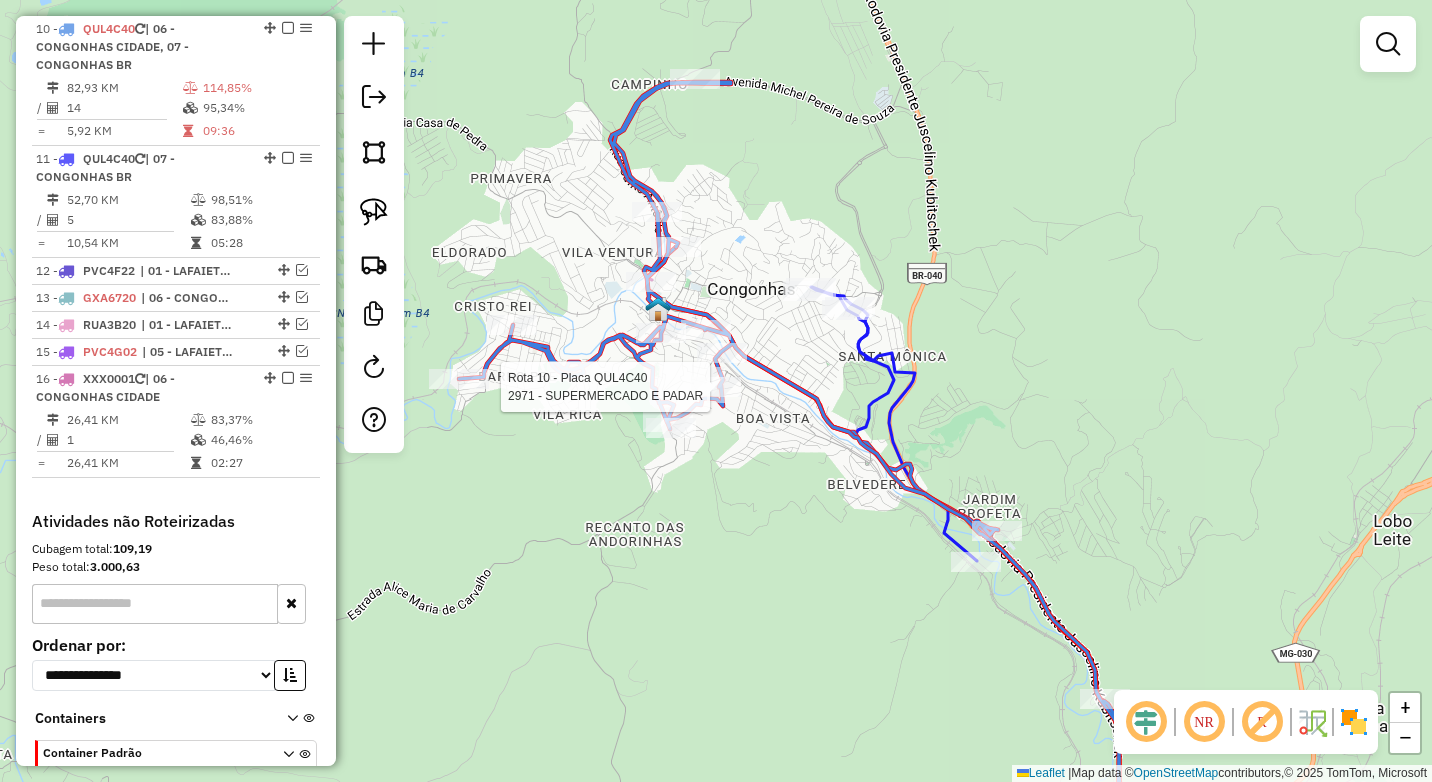 select on "*********" 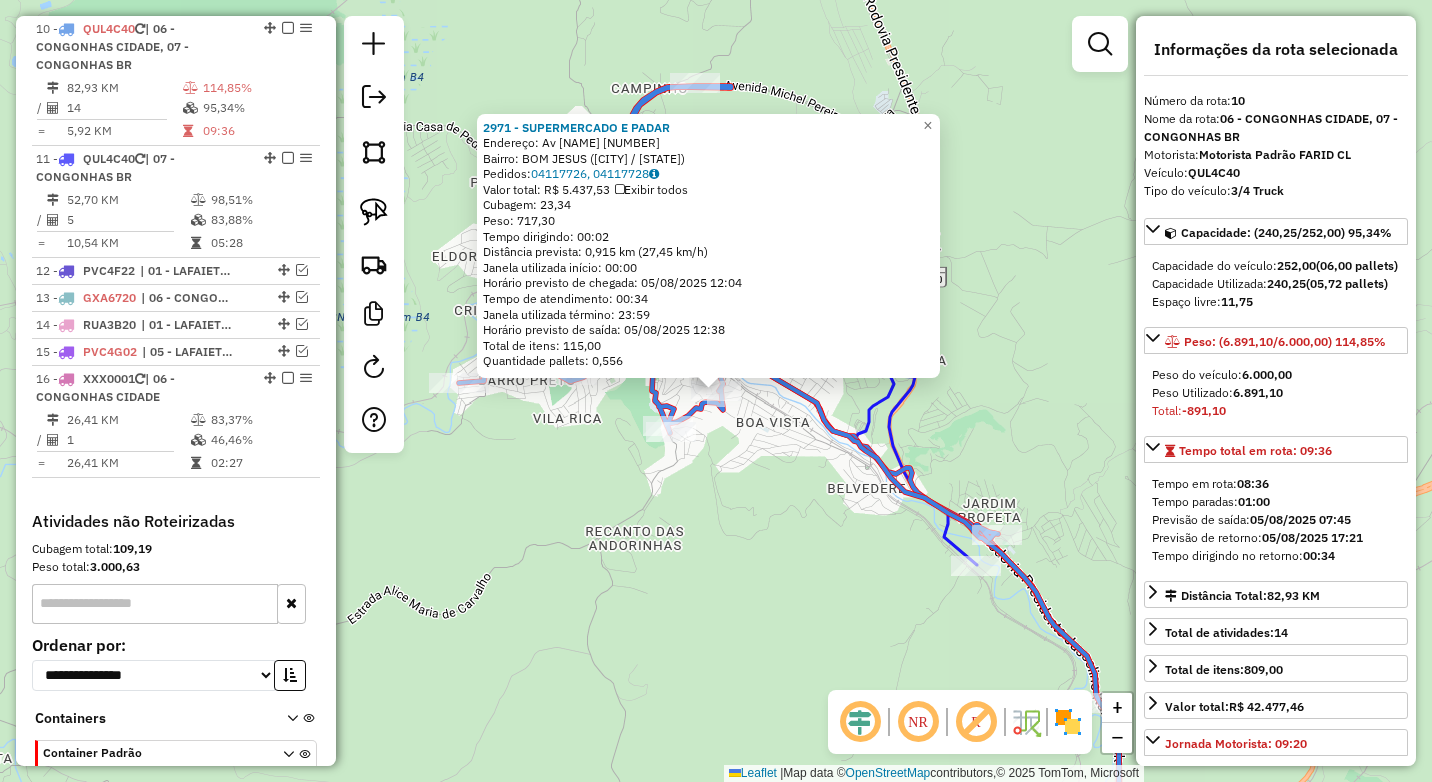 click on "2971 - SUPERMERCADO E PADAR  Endereço: Av  BIAS FORTES                   [NUMBER]   Bairro: BOM JESUS ([CITY] / [STATE])   Pedidos:  [ORDER_ID], [ORDER_ID]   Valor total: R$ 5.437,53   Exibir todos   Cubagem: 23,34  Peso: 717,30  Tempo dirigindo: 00:02   Distância prevista: 0,915 km (27,45 km/h)   Janela utilizada início: 00:00   Horário previsto de chegada: 05/08/2025 12:04   Tempo de atendimento: 00:34   Janela utilizada término: 23:59   Horário previsto de saída: 05/08/2025 12:38   Total de itens: 115,00   Quantidade pallets: 0,556  × Janela de atendimento Grade de atendimento Capacidade Transportadoras Veículos Cliente Pedidos  Rotas Selecione os dias de semana para filtrar as janelas de atendimento  Seg   Ter   Qua   Qui   Sex   Sáb   Dom  Informe o período da janela de atendimento: De: Até:  Filtrar exatamente a janela do cliente  Considerar janela de atendimento padrão  Selecione os dias de semana para filtrar as grades de atendimento  Seg   Ter   Qua   Qui   Sex   Sáb   Dom   Peso mínimo:  **** +" 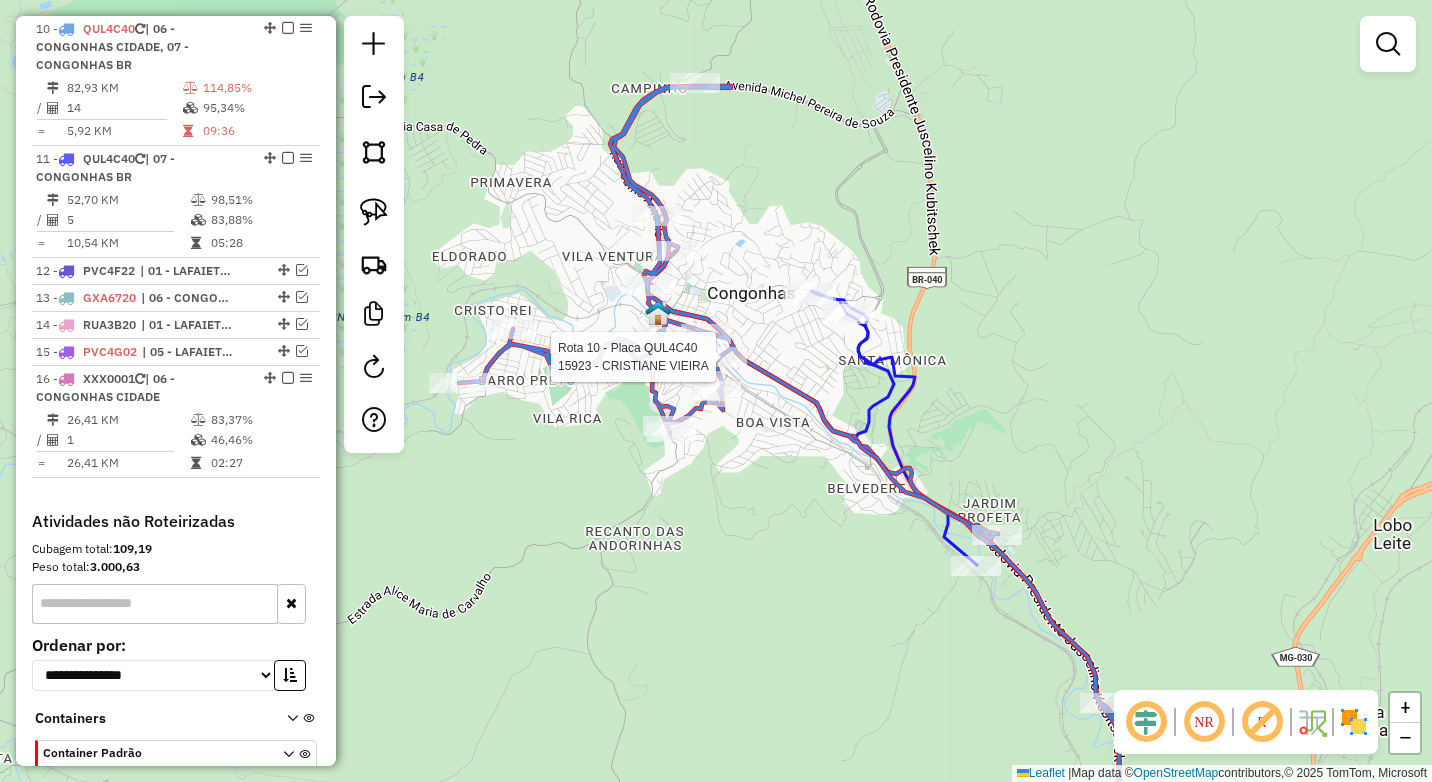 select on "*********" 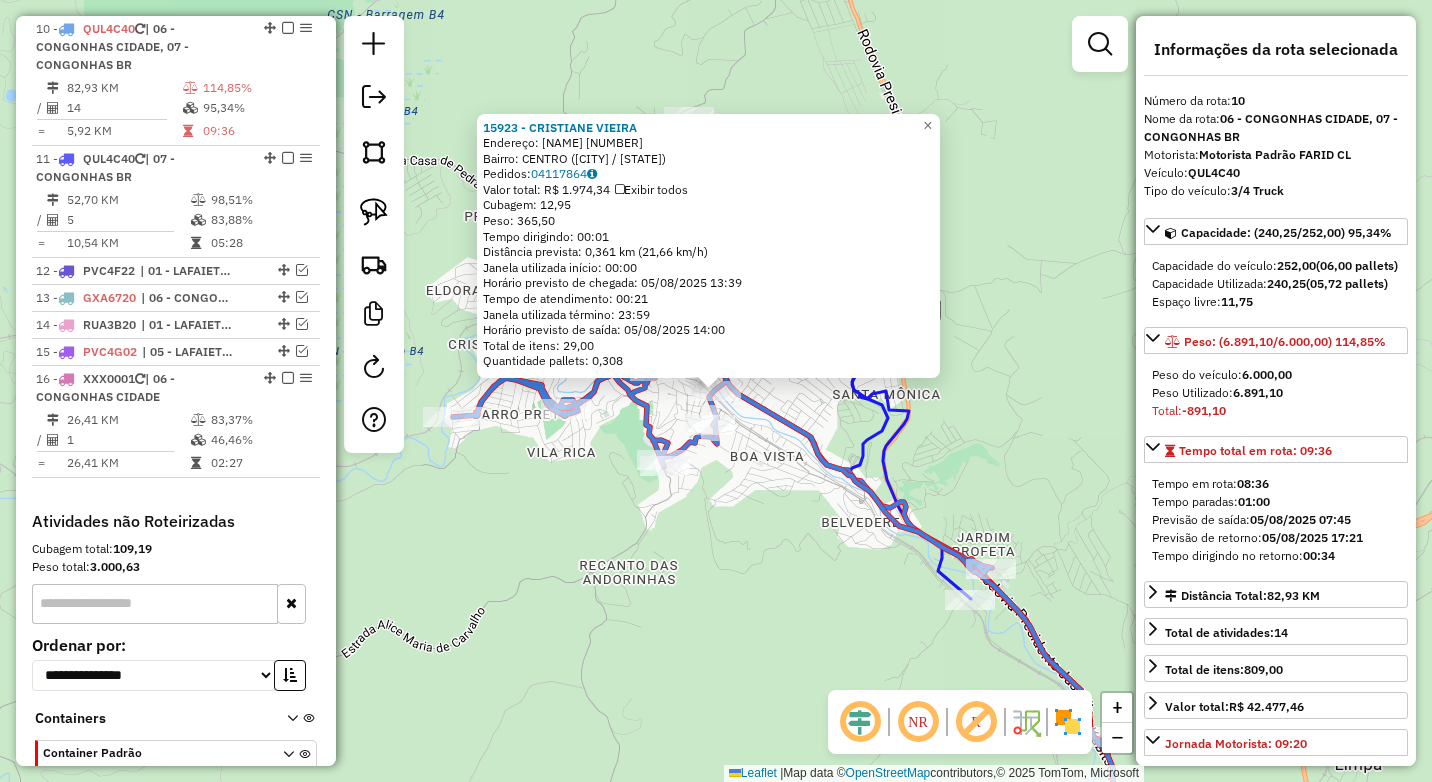 click on "15923 - [FIRST] [LAST]  Endereço:  [STREET_NAME] [NUMBER]   Bairro: [NEIGHBORHOOD] ([CITY] / MG)   Pedidos:  [ORDER_NUMBER]   Valor total: R$ [PRICE]   Exibir todos   Cubagem: [CUBAGE]  Peso: [WEIGHT]  Tempo dirigindo: [TIME]   Distância prevista: [DISTANCE] ([SPEED])   Janela utilizada início: [TIME]   Horário previsto de chegada: [DATE] [TIME]   Tempo de atendimento: [TIME]   Janela utilizada término: [TIME]   Horário previsto de saída: [DATE] [TIME]   Total de itens: [ITEMS]   Quantidade pallets: [PALLETS]  × Janela de atendimento Grade de atendimento Capacidade Transportadoras Veículos Cliente Pedidos  Rotas Selecione os dias de semana para filtrar as janelas de atendimento  Seg   Ter   Qua   Qui   Sex   Sáb   Dom  Informe o período da janela de atendimento: De: Até:  Filtrar exatamente a janela do cliente  Considerar janela de atendimento padrão  Selecione os dias de semana para filtrar as grades de atendimento  Seg   Ter   Qua   Qui   Sex   Sáb   Dom   Peso mínimo:  ****  Peso máximo:  **** +" 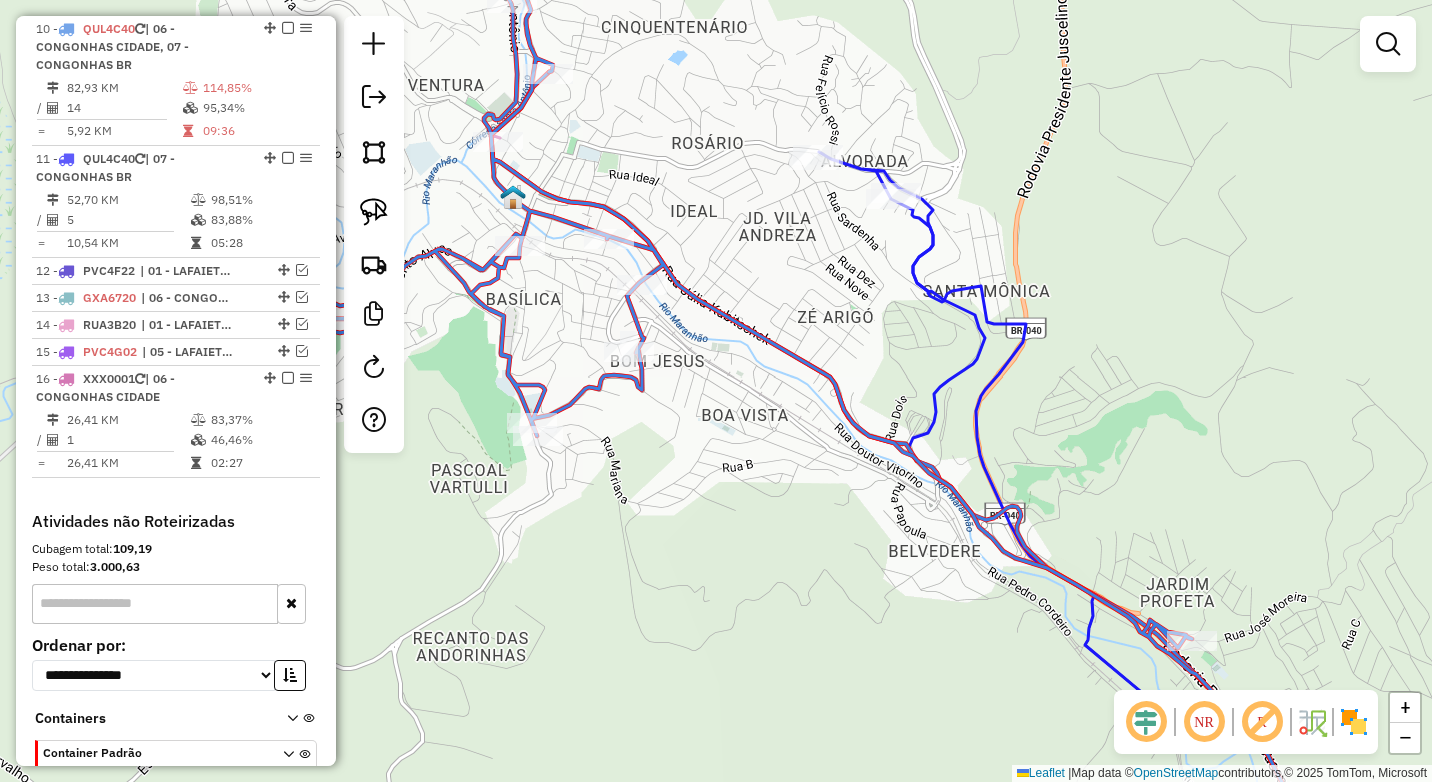 drag, startPoint x: 719, startPoint y: 360, endPoint x: 748, endPoint y: 410, distance: 57.801384 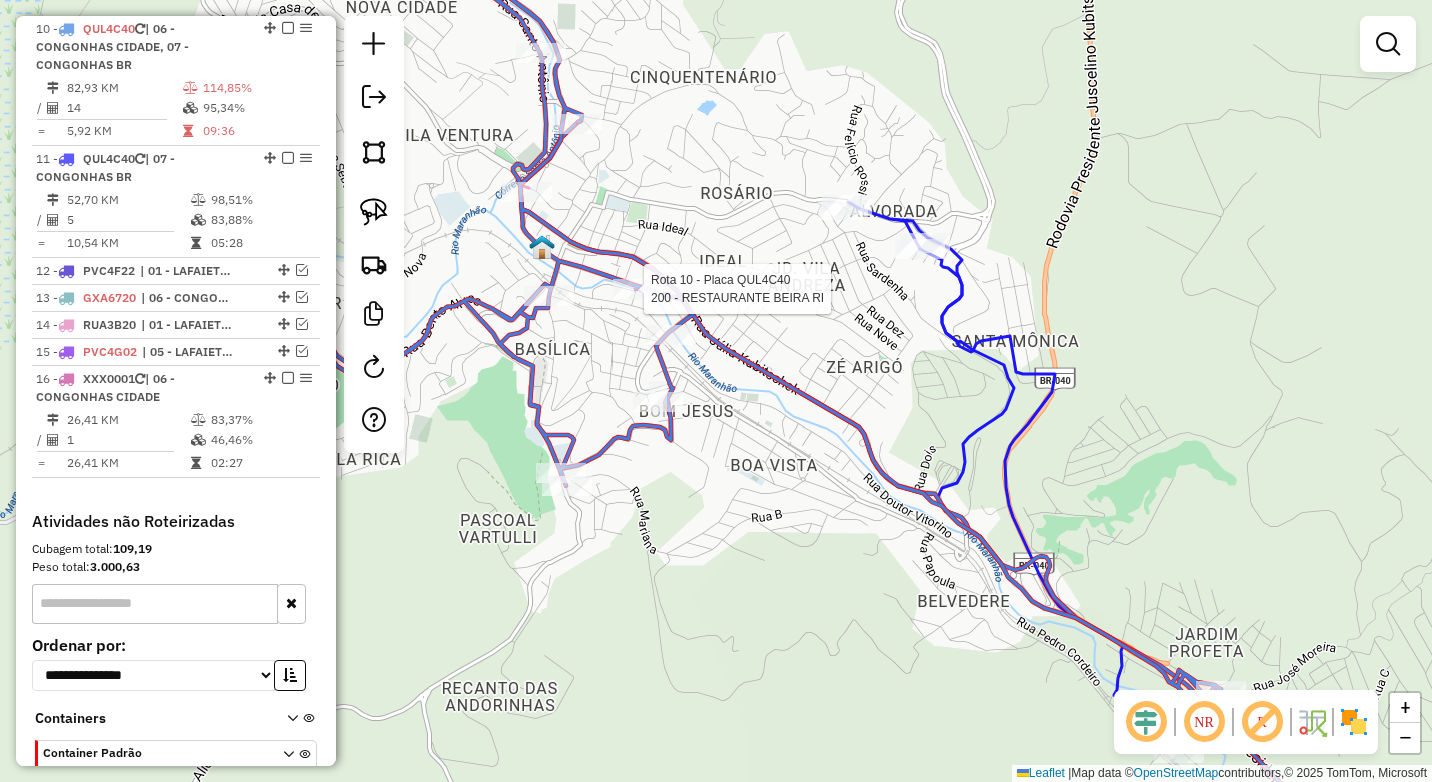 select on "*********" 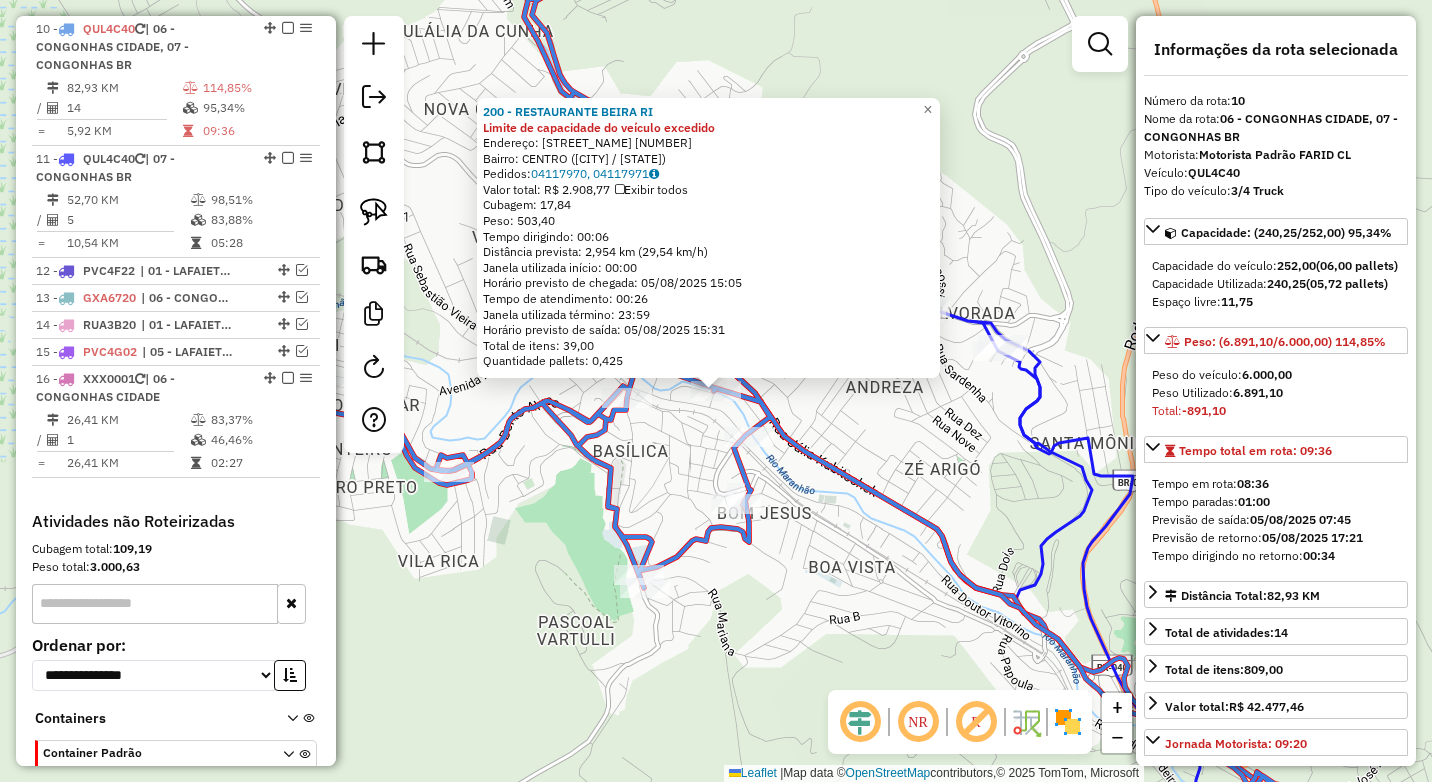 click on "200 - [NAME] Limite de capacidade do veículo excedido  Endereço: [NAME] [NUMBER]   Bairro: [BAIRRO] ([CIDADE] / [STATE])   Pedidos:  04117970, 04117971   Valor total: R$ 2.908,77   Exibir todos   Cubagem: 17,84  Peso: 503,40  Tempo dirigindo: 00:06   Distância prevista: 2,954 km (29,54 km/h)   Janela utilizada início: 00:00   Horário previsto de chegada: 05/08/2025 15:05   Tempo de atendimento: 00:26   Janela utilizada término: 23:59   Horário previsto de saída: 05/08/2025 15:31   Total de itens: 39,00   Quantidade pallets: 0,425  × Janela de atendimento Grade de atendimento Capacidade Transportadoras Veículos Cliente Pedidos  Rotas Selecione os dias de semana para filtrar as janelas de atendimento  Seg   Ter   Qua   Qui   Sex   Sáb   Dom  Informe o período da janela de atendimento: De: Até:  Filtrar exatamente a janela do cliente  Considerar janela de atendimento padrão  Selecione os dias de semana para filtrar as grades de atendimento  Seg   Ter   Qua   Qui   Sex   Sáb   Dom  +" 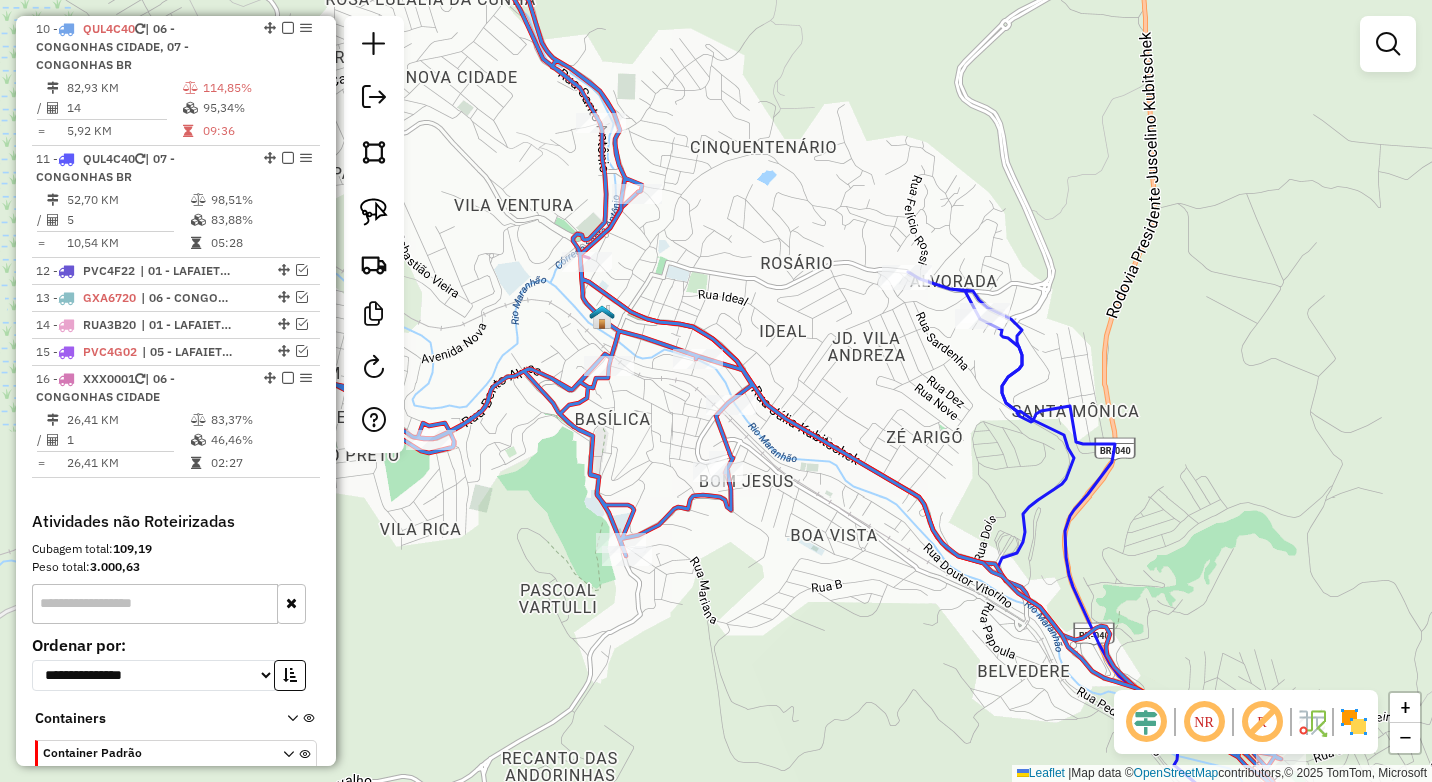 drag, startPoint x: 828, startPoint y: 577, endPoint x: 802, endPoint y: 525, distance: 58.137768 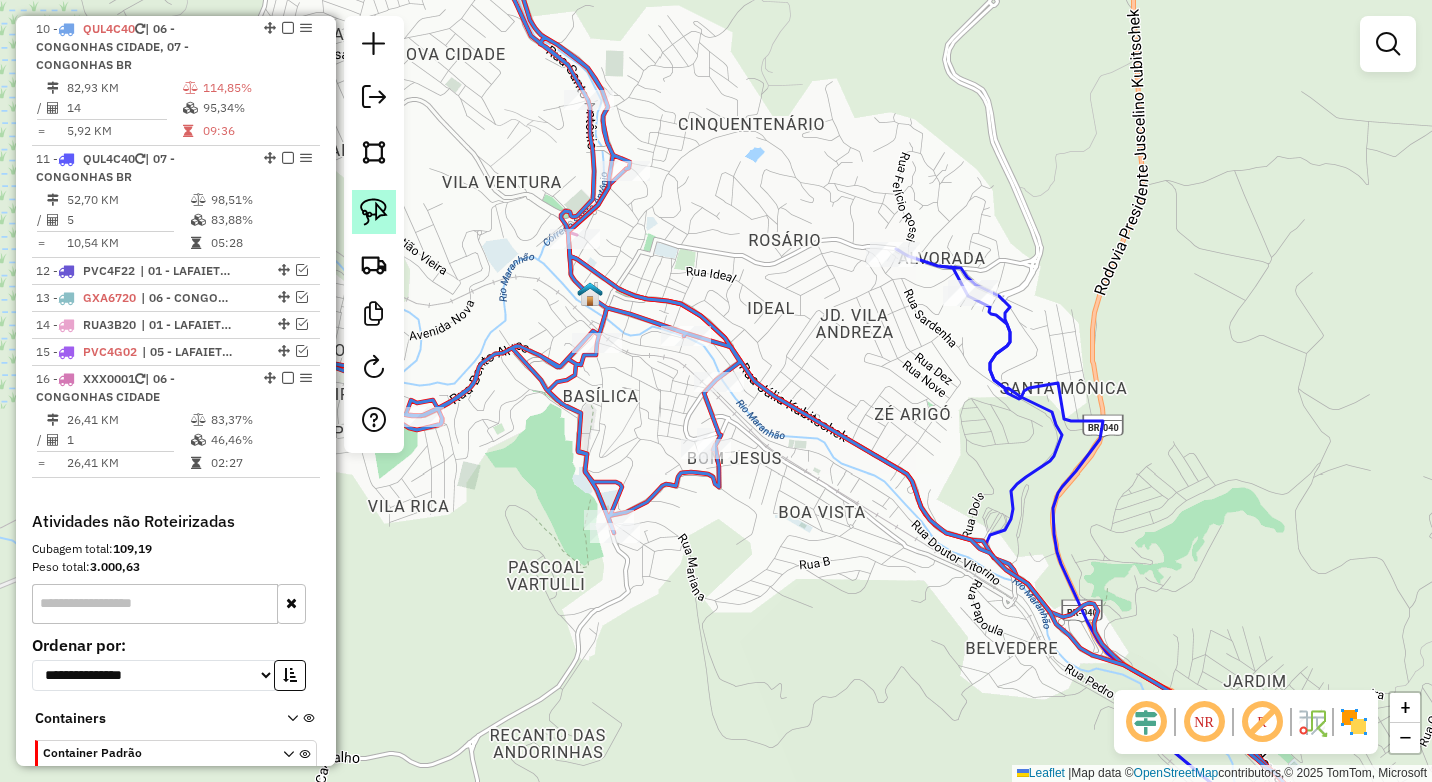 click 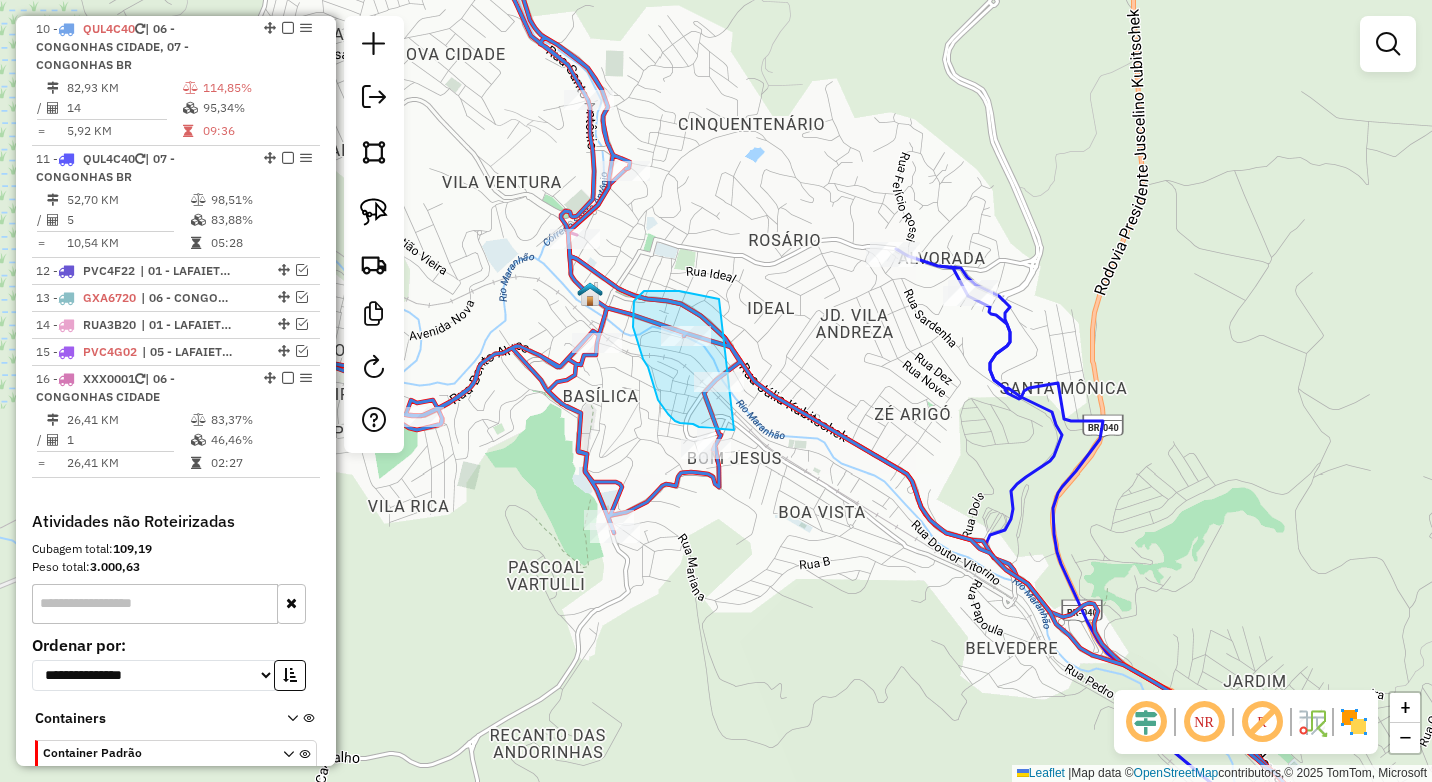 drag, startPoint x: 719, startPoint y: 299, endPoint x: 775, endPoint y: 428, distance: 140.63072 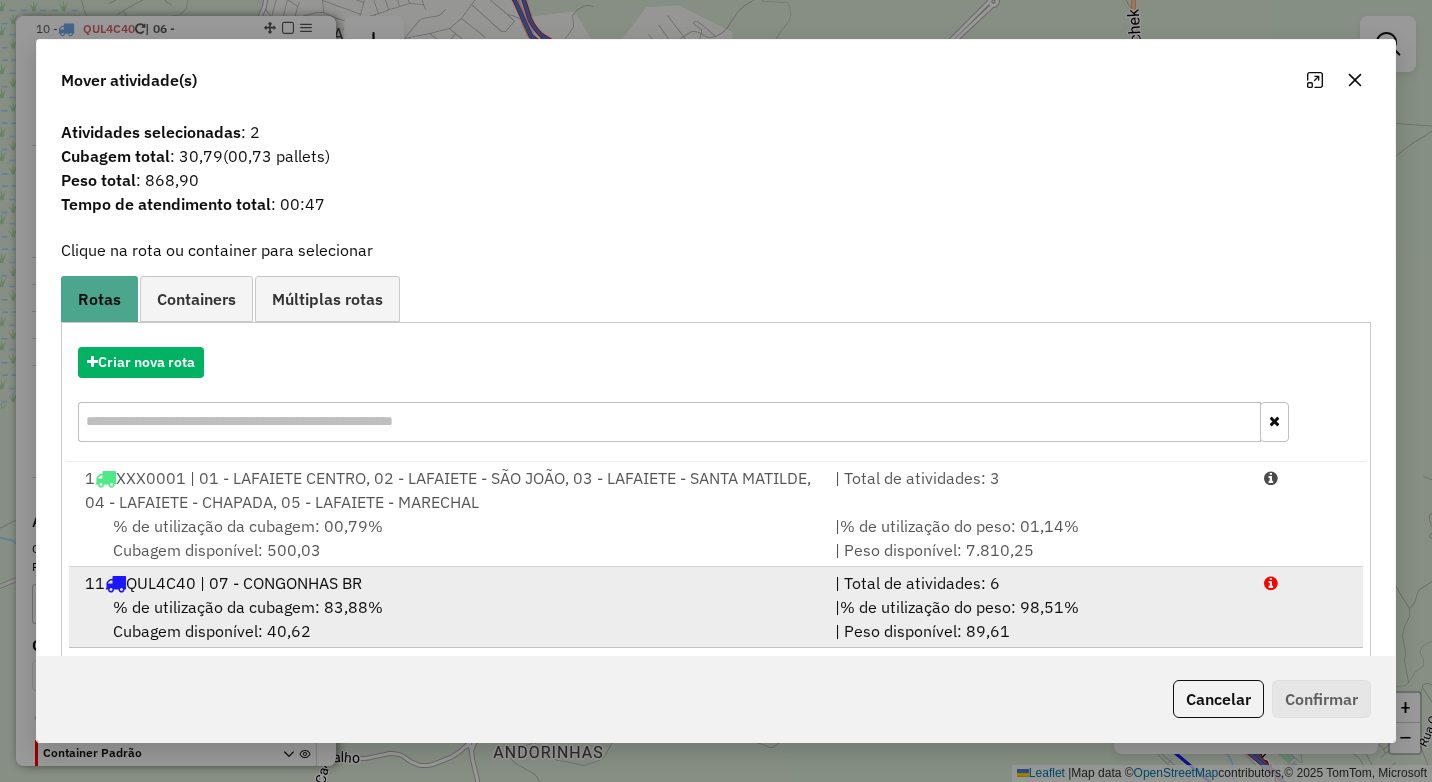 click on "% de utilização do peso: 98,51%" at bounding box center [959, 607] 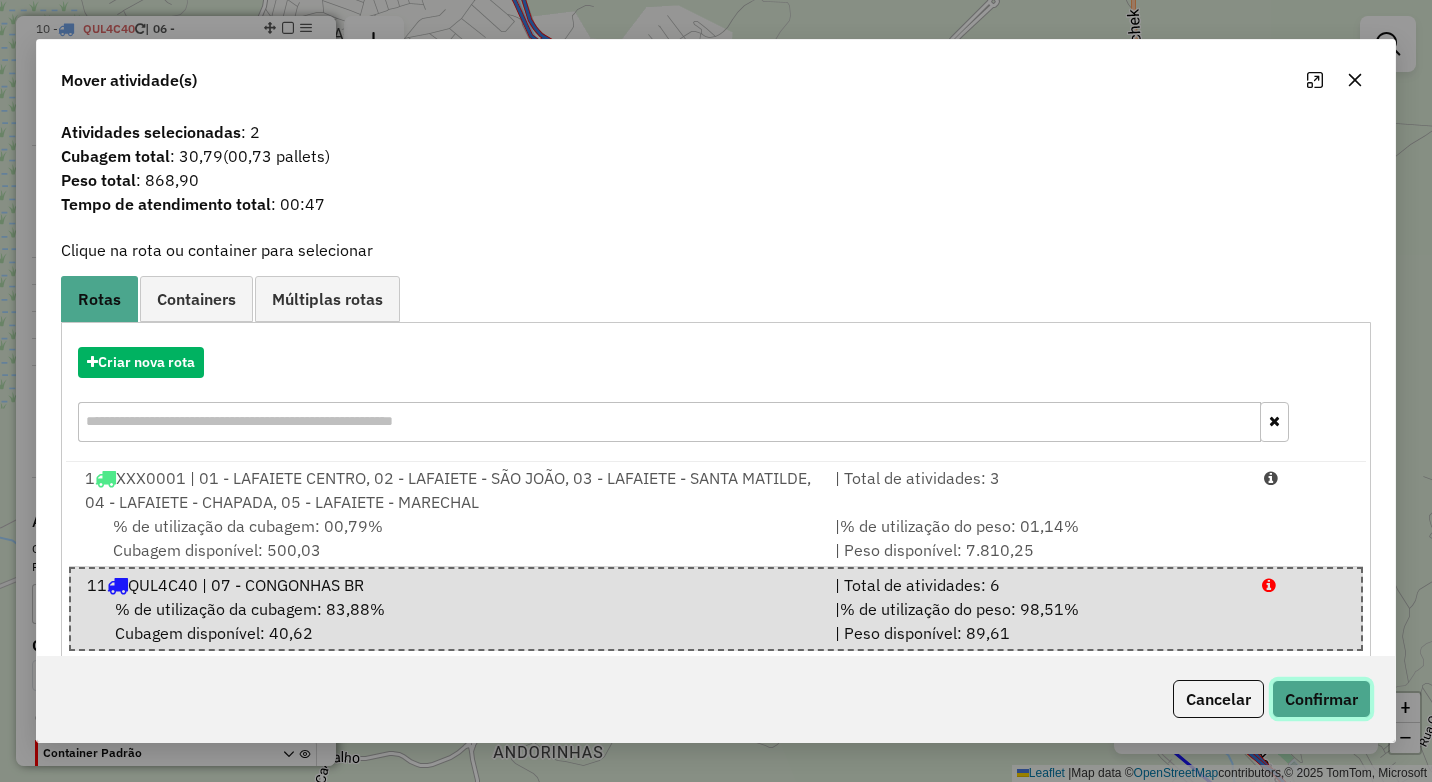 click on "Confirmar" 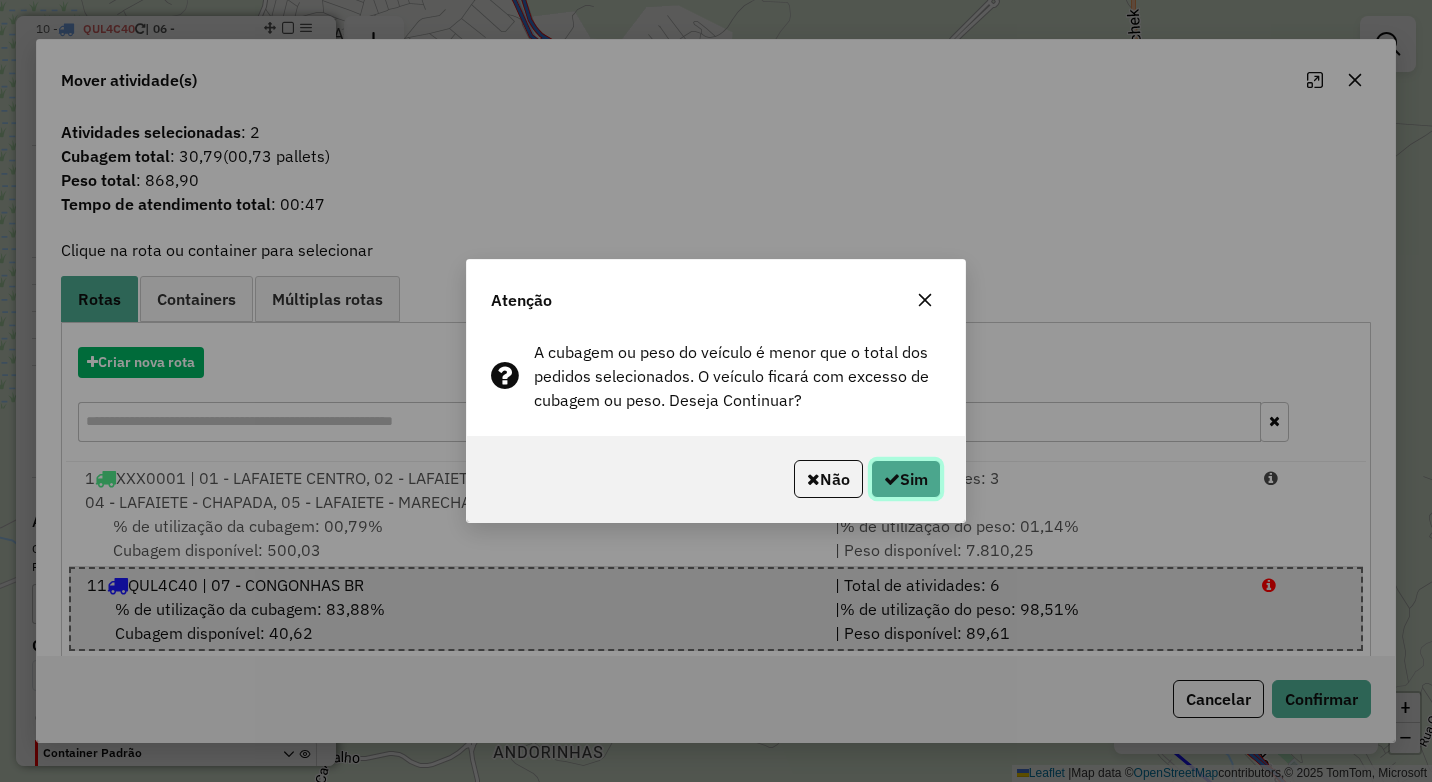 click on "Sim" 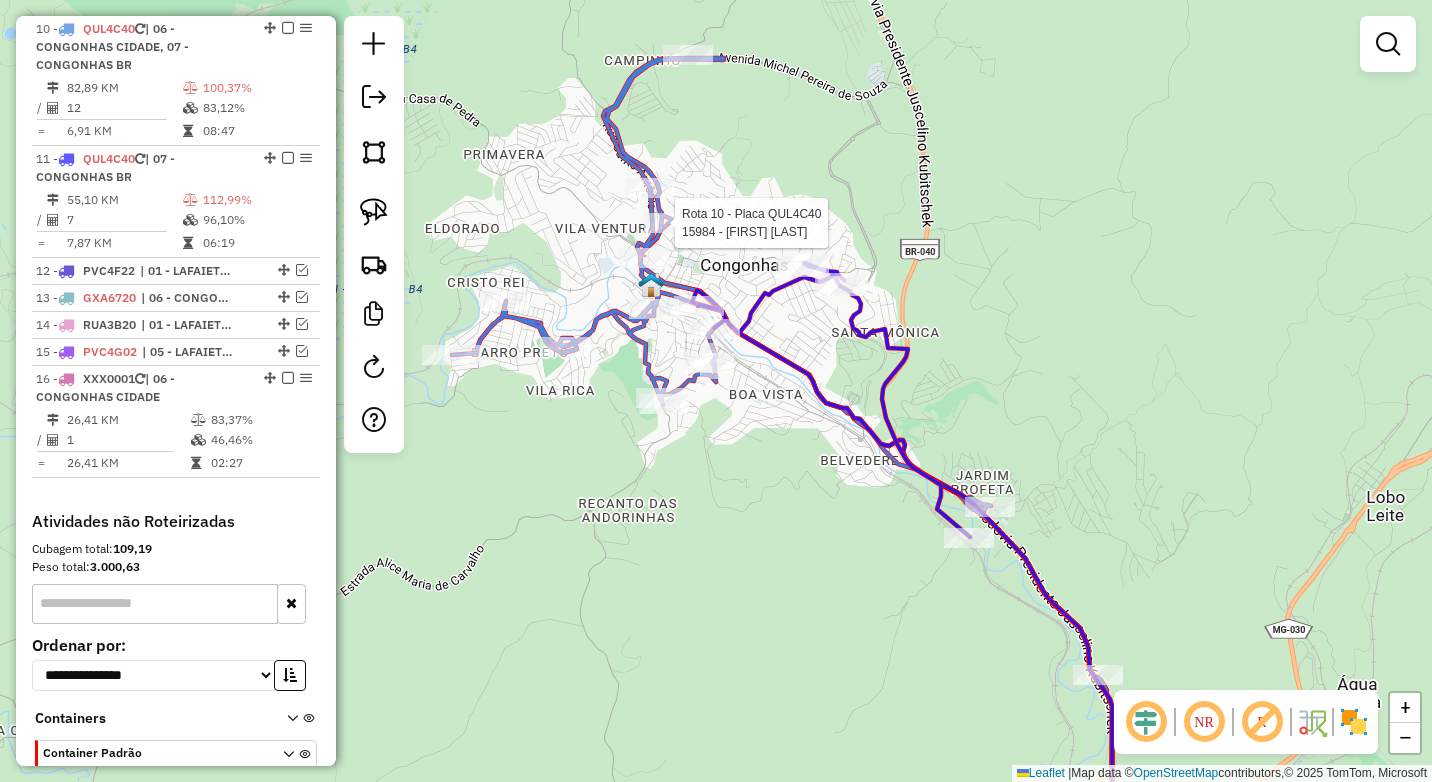 select on "*********" 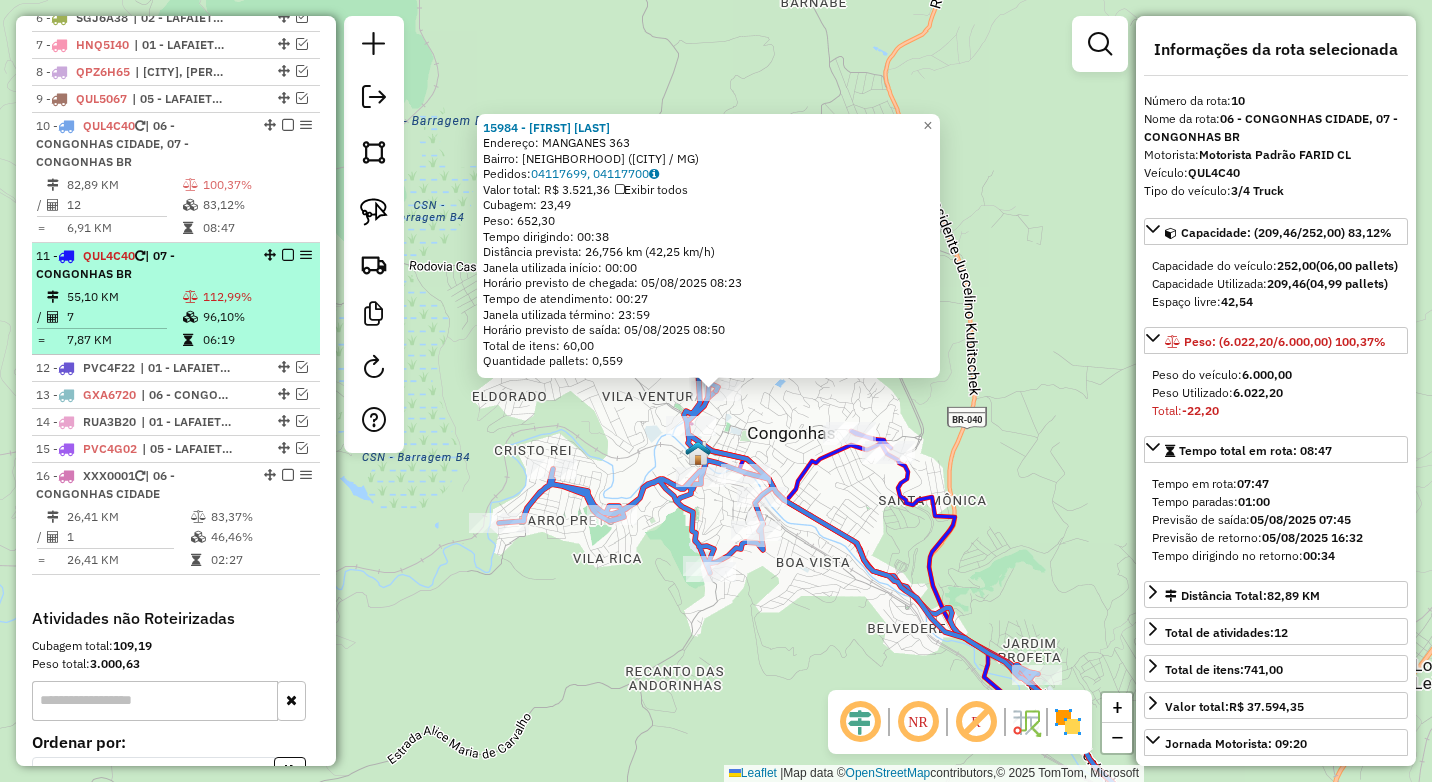 scroll, scrollTop: 1056, scrollLeft: 0, axis: vertical 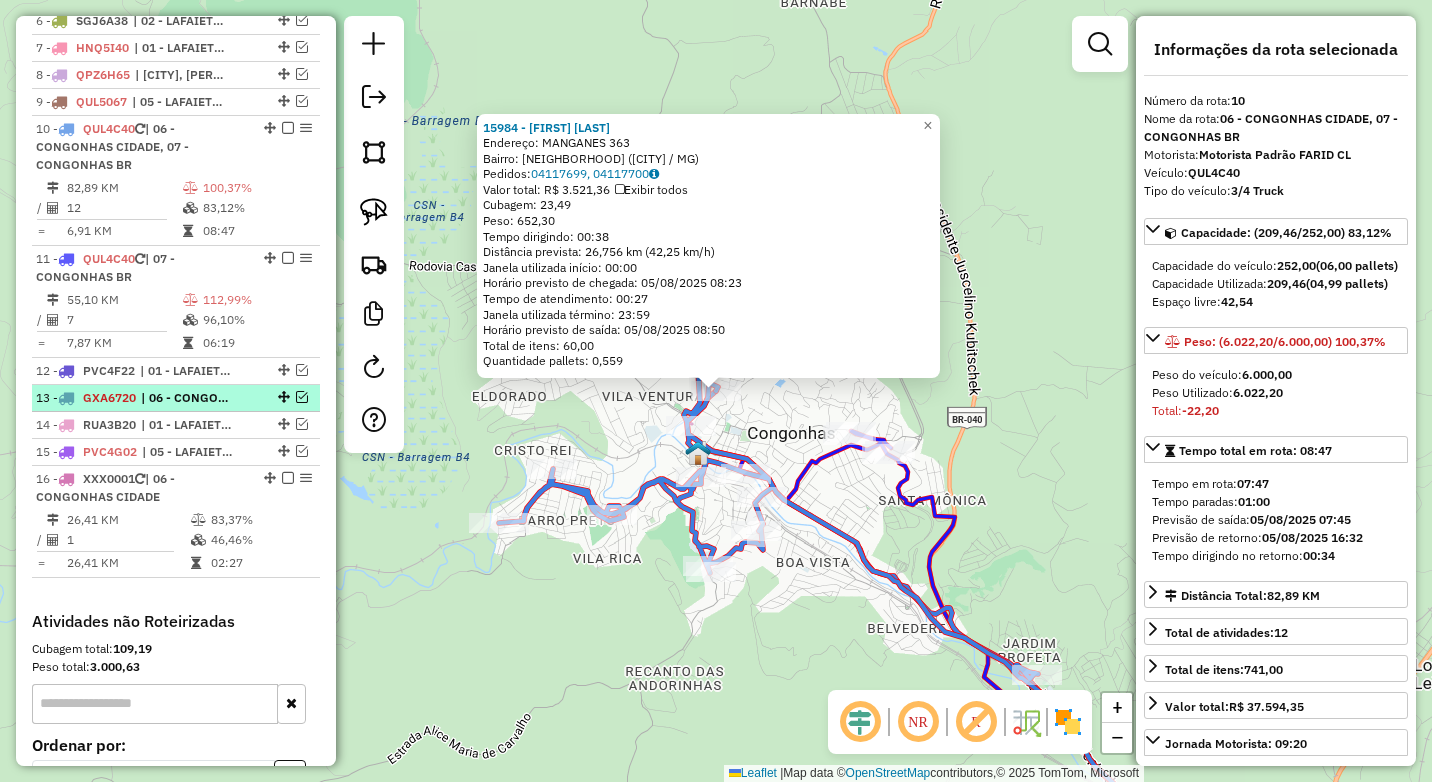 click at bounding box center [302, 397] 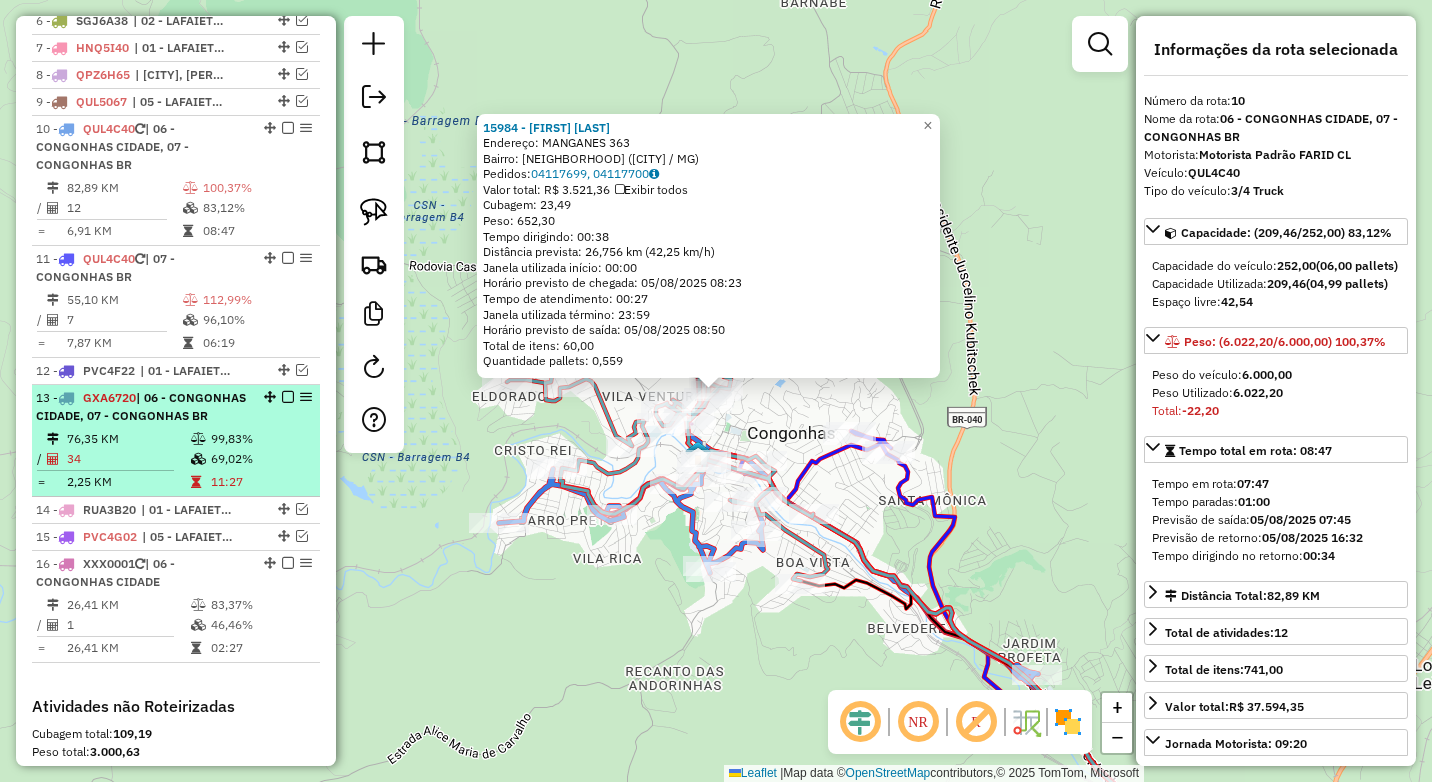 click on "| 06 - CONGONHAS CIDADE, 07 - CONGONHAS BR" at bounding box center [141, 406] 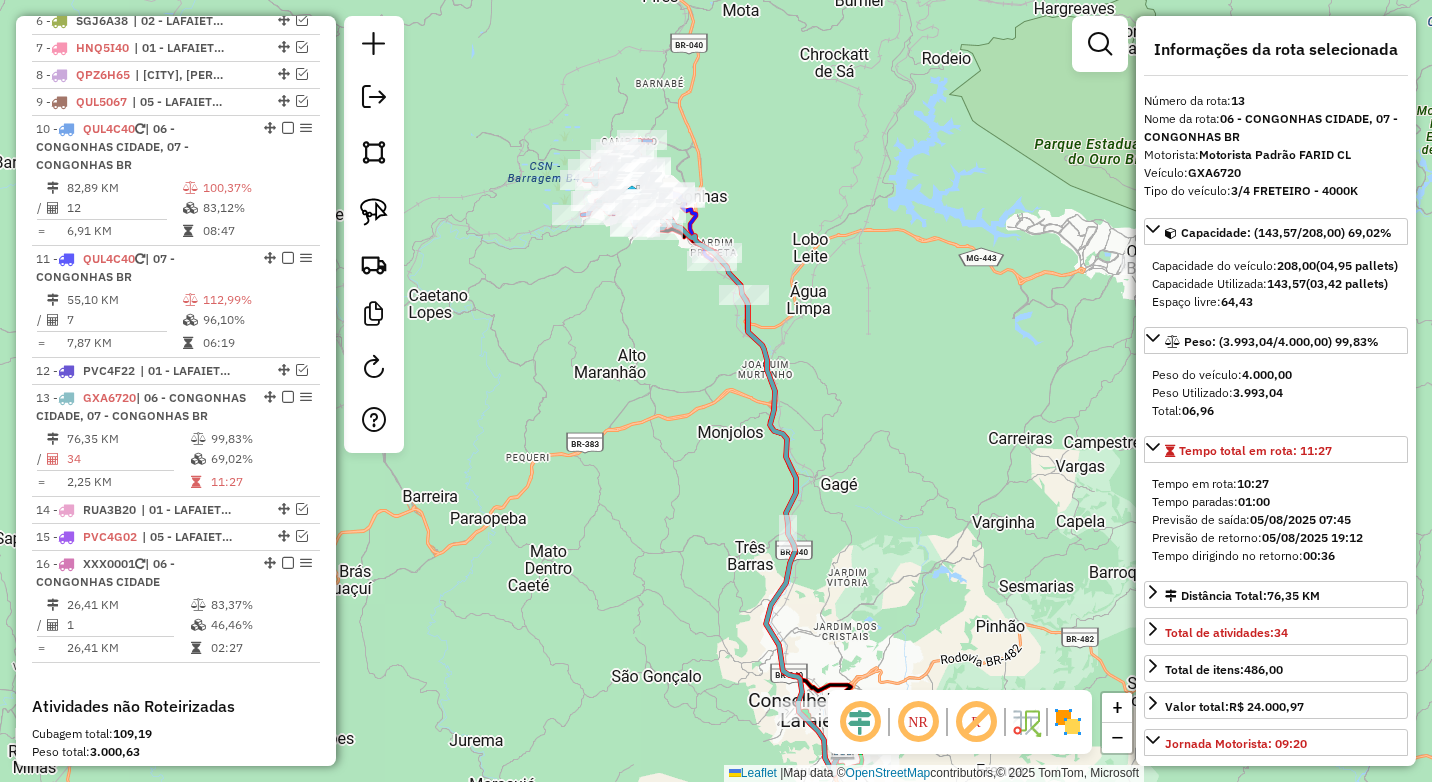 drag, startPoint x: 564, startPoint y: 277, endPoint x: 566, endPoint y: 419, distance: 142.01408 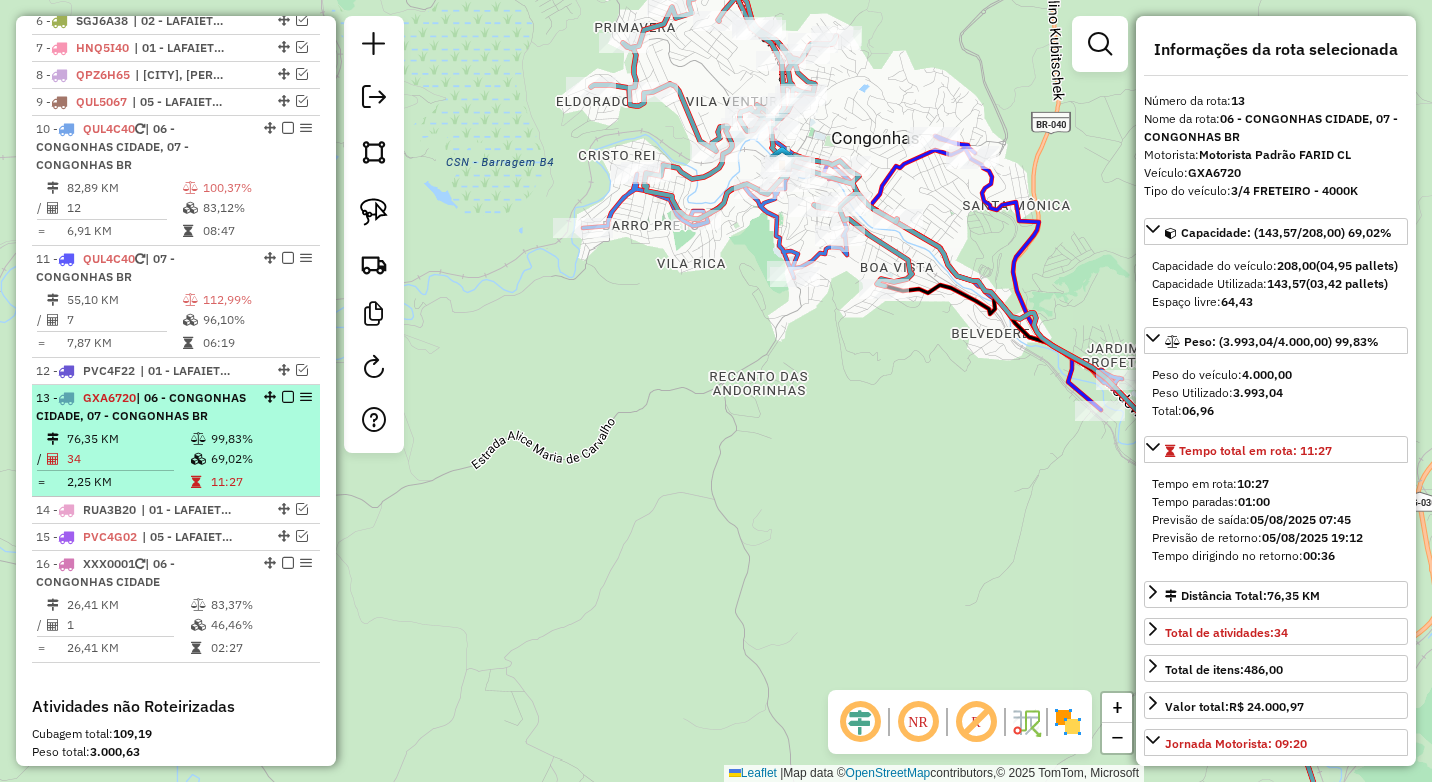 click at bounding box center [288, 397] 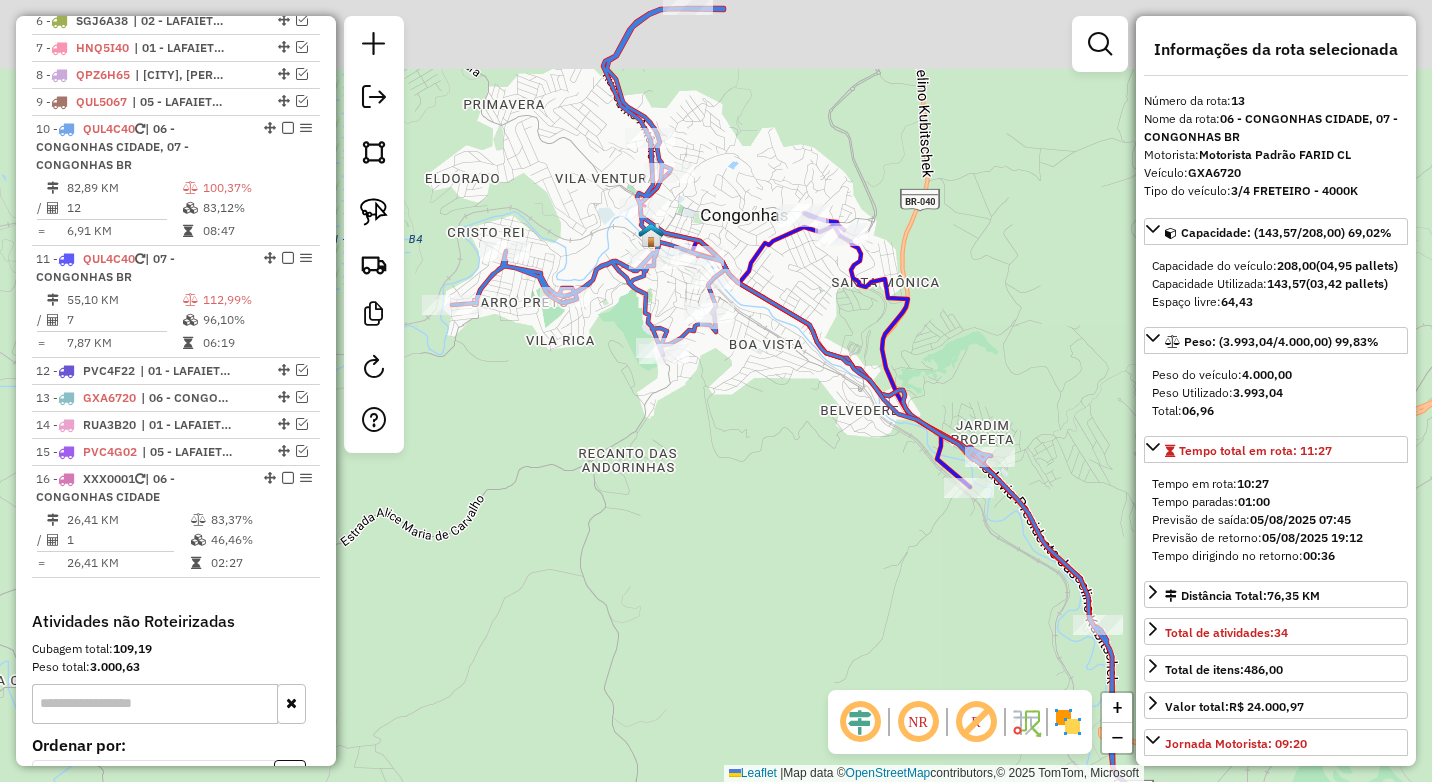 drag, startPoint x: 876, startPoint y: 315, endPoint x: 730, endPoint y: 398, distance: 167.94344 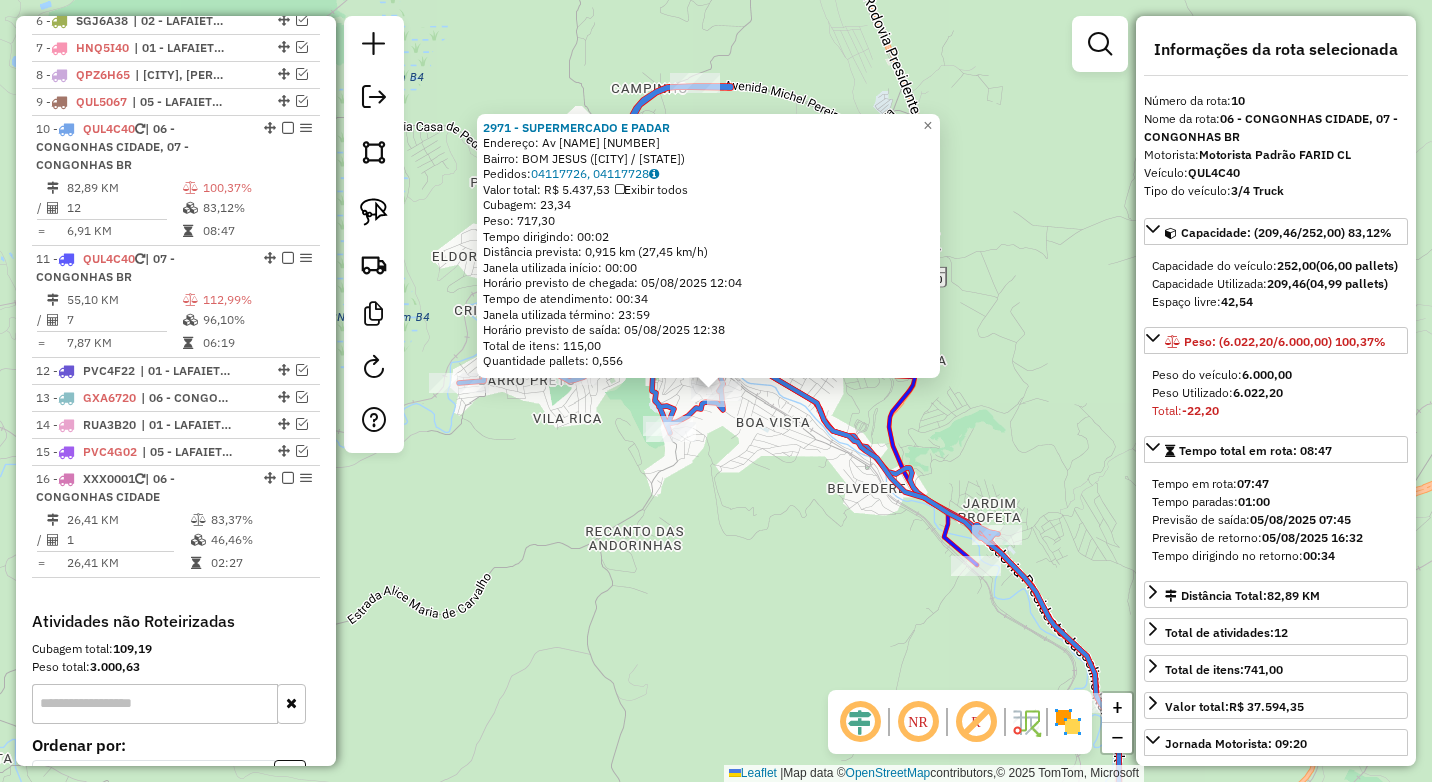 scroll, scrollTop: 1156, scrollLeft: 0, axis: vertical 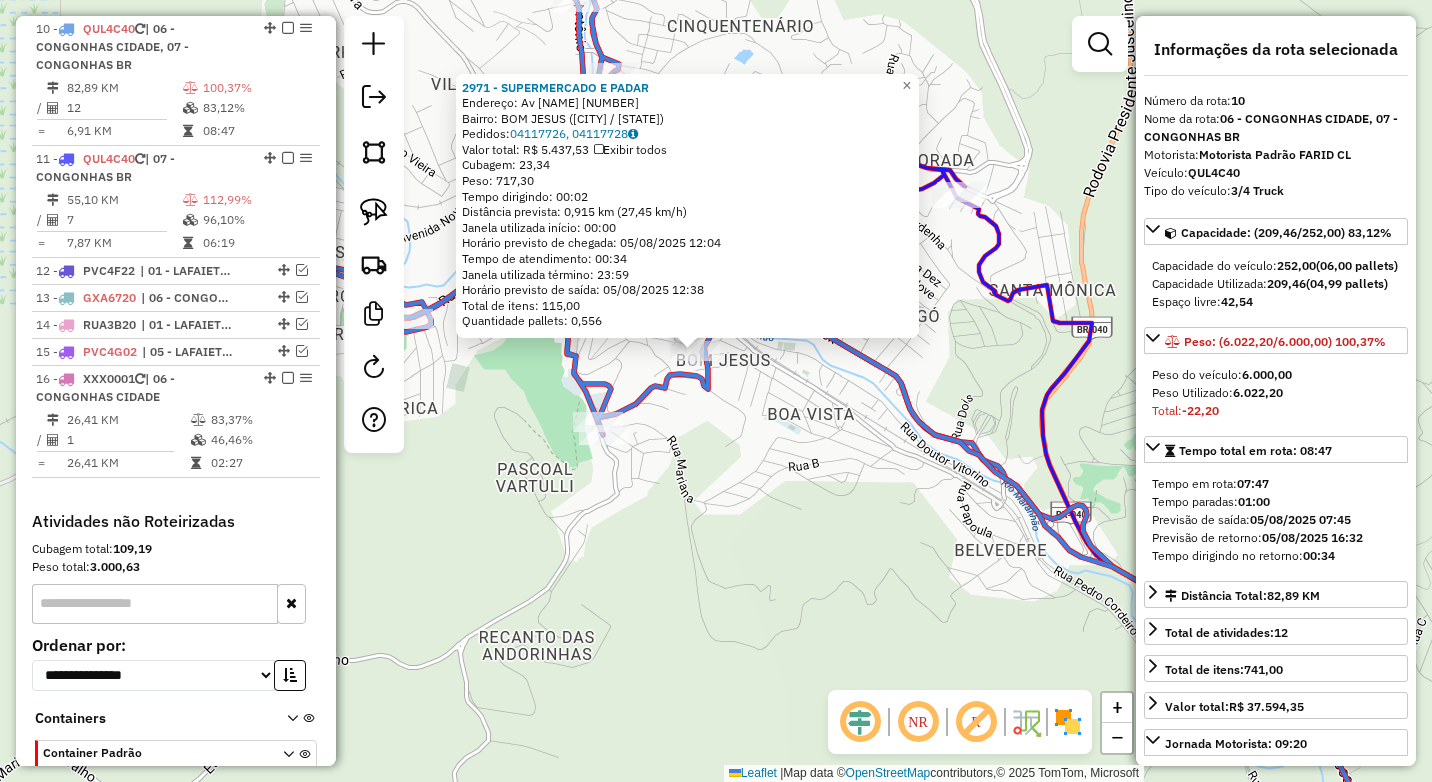 click on "2971 - SUPERMERCADO E PADAR  Endereço: Av  BIAS FORTES                   [NUMBER]   Bairro: BOM JESUS ([CITY] / [STATE])   Pedidos:  [ORDER_ID], [ORDER_ID]   Valor total: R$ 5.437,53   Exibir todos   Cubagem: 23,34  Peso: 717,30  Tempo dirigindo: 00:02   Distância prevista: 0,915 km (27,45 km/h)   Janela utilizada início: 00:00   Horário previsto de chegada: 05/08/2025 12:04   Tempo de atendimento: 00:34   Janela utilizada término: 23:59   Horário previsto de saída: 05/08/2025 12:38   Total de itens: 115,00   Quantidade pallets: 0,556  × Janela de atendimento Grade de atendimento Capacidade Transportadoras Veículos Cliente Pedidos  Rotas Selecione os dias de semana para filtrar as janelas de atendimento  Seg   Ter   Qua   Qui   Sex   Sáb   Dom  Informe o período da janela de atendimento: De: Até:  Filtrar exatamente a janela do cliente  Considerar janela de atendimento padrão  Selecione os dias de semana para filtrar as grades de atendimento  Seg   Ter   Qua   Qui   Sex   Sáb   Dom   Peso mínimo:  **** +" 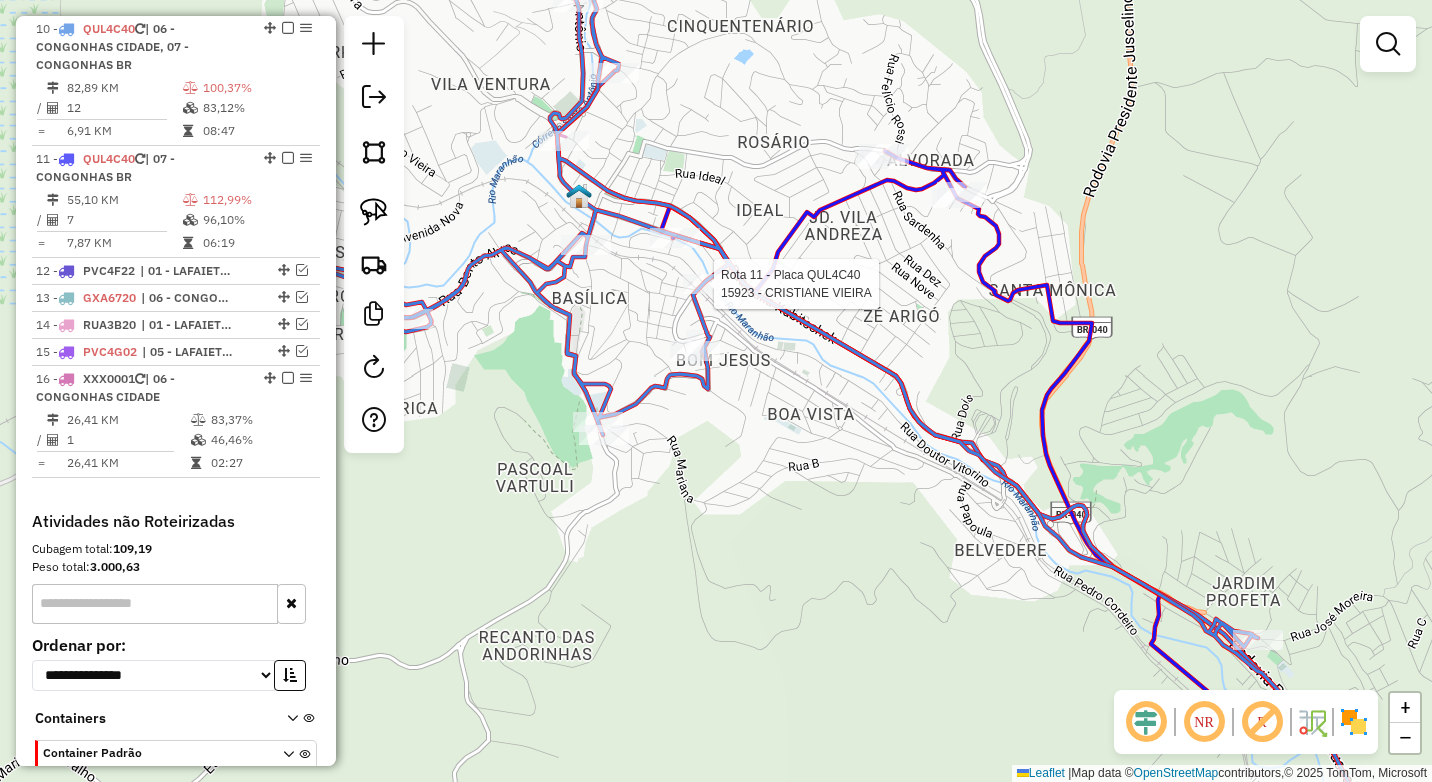 select on "*********" 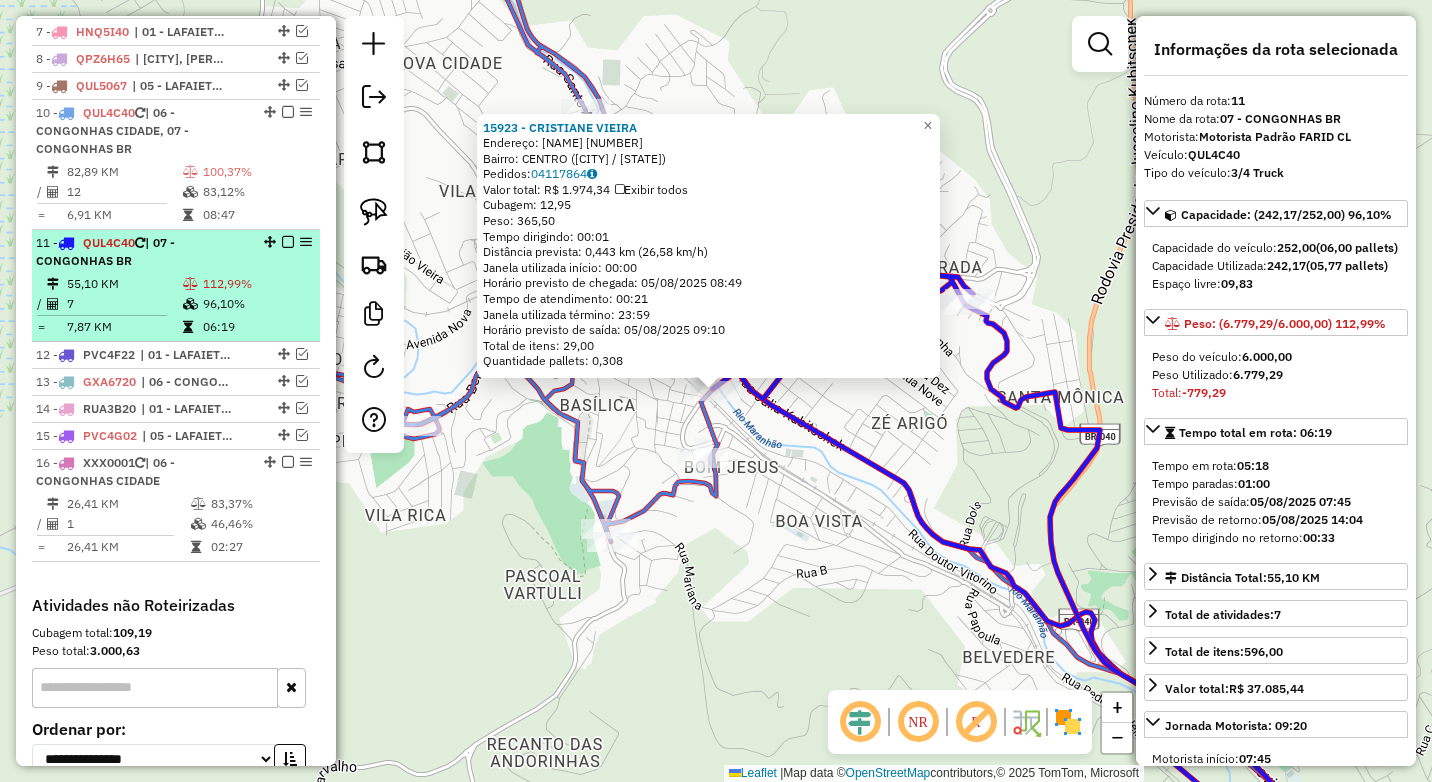 scroll, scrollTop: 1062, scrollLeft: 0, axis: vertical 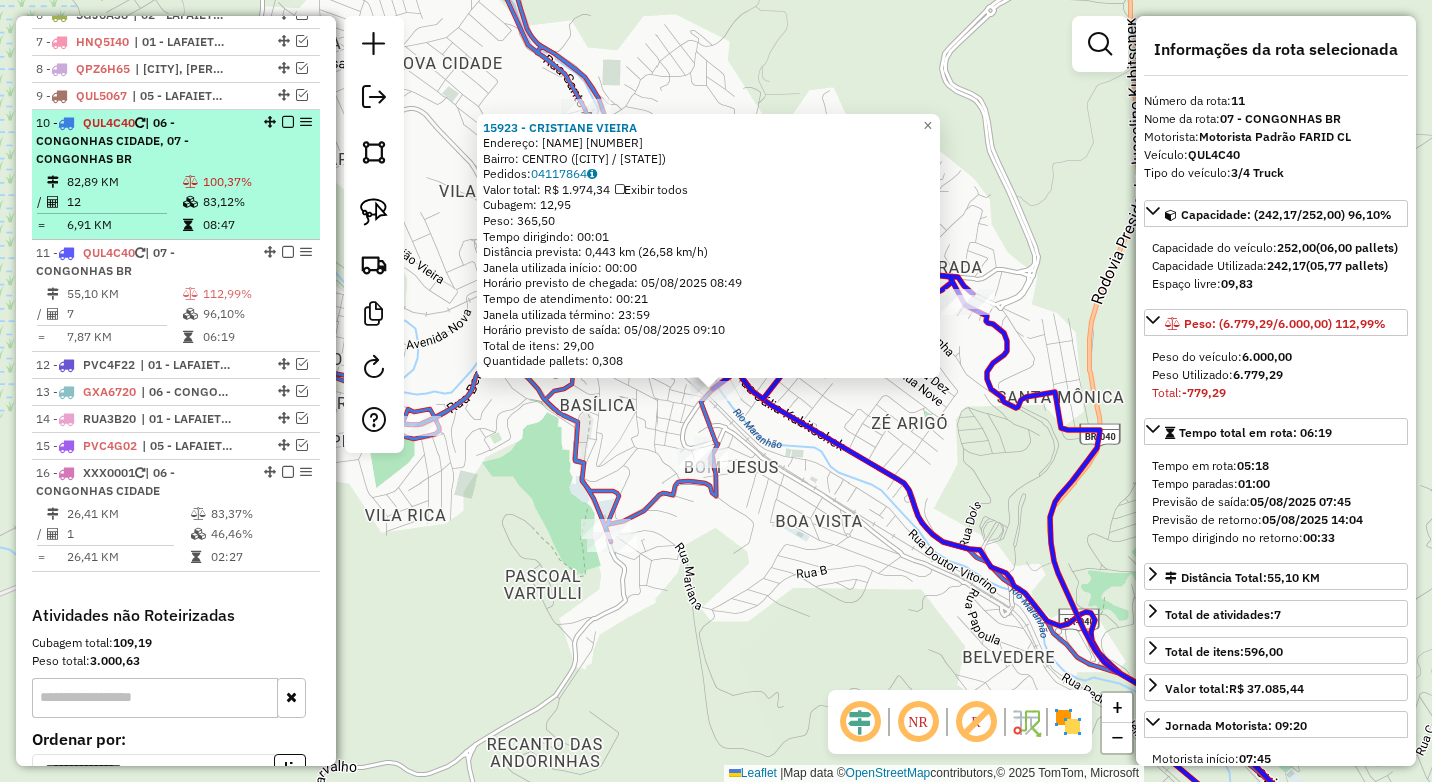 click at bounding box center [190, 182] 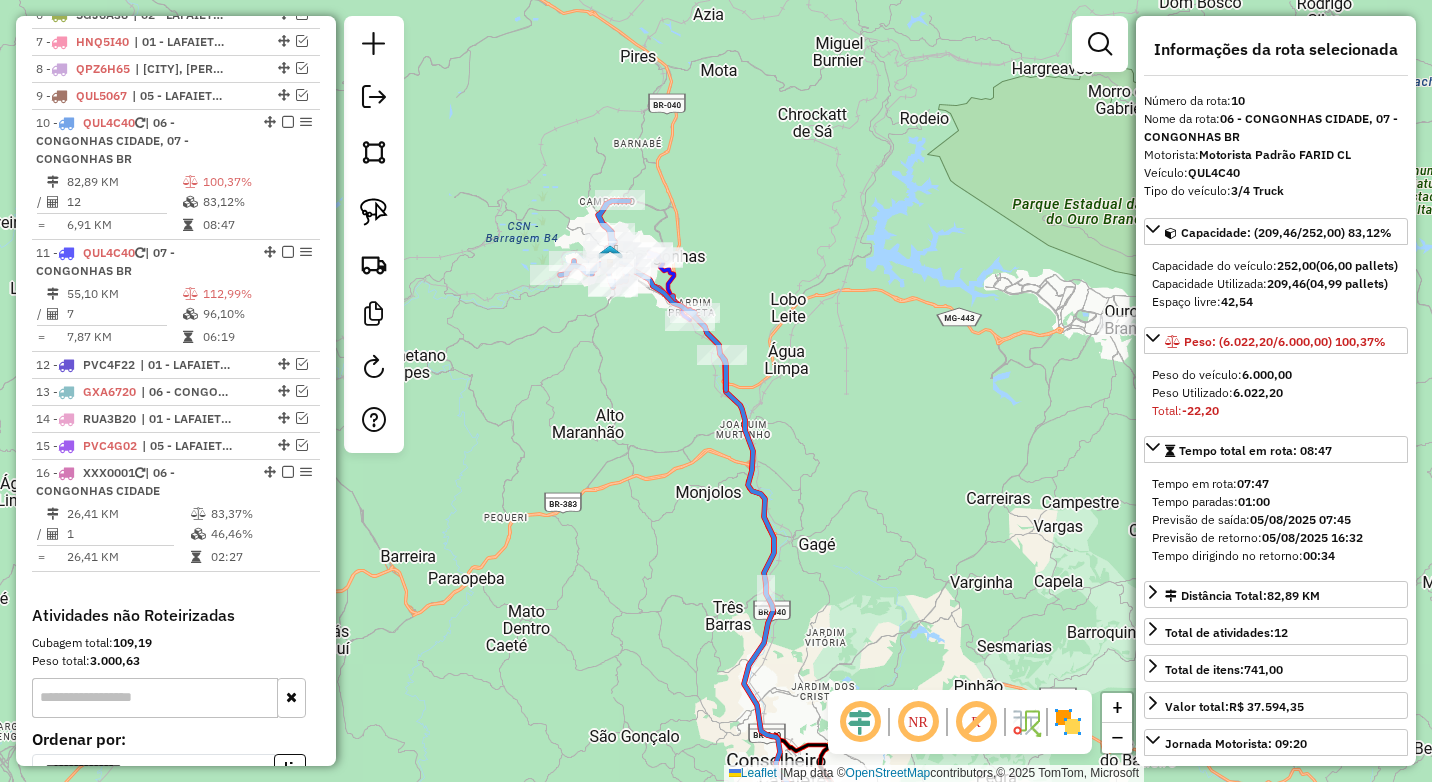 drag, startPoint x: 665, startPoint y: 330, endPoint x: 658, endPoint y: 363, distance: 33.734257 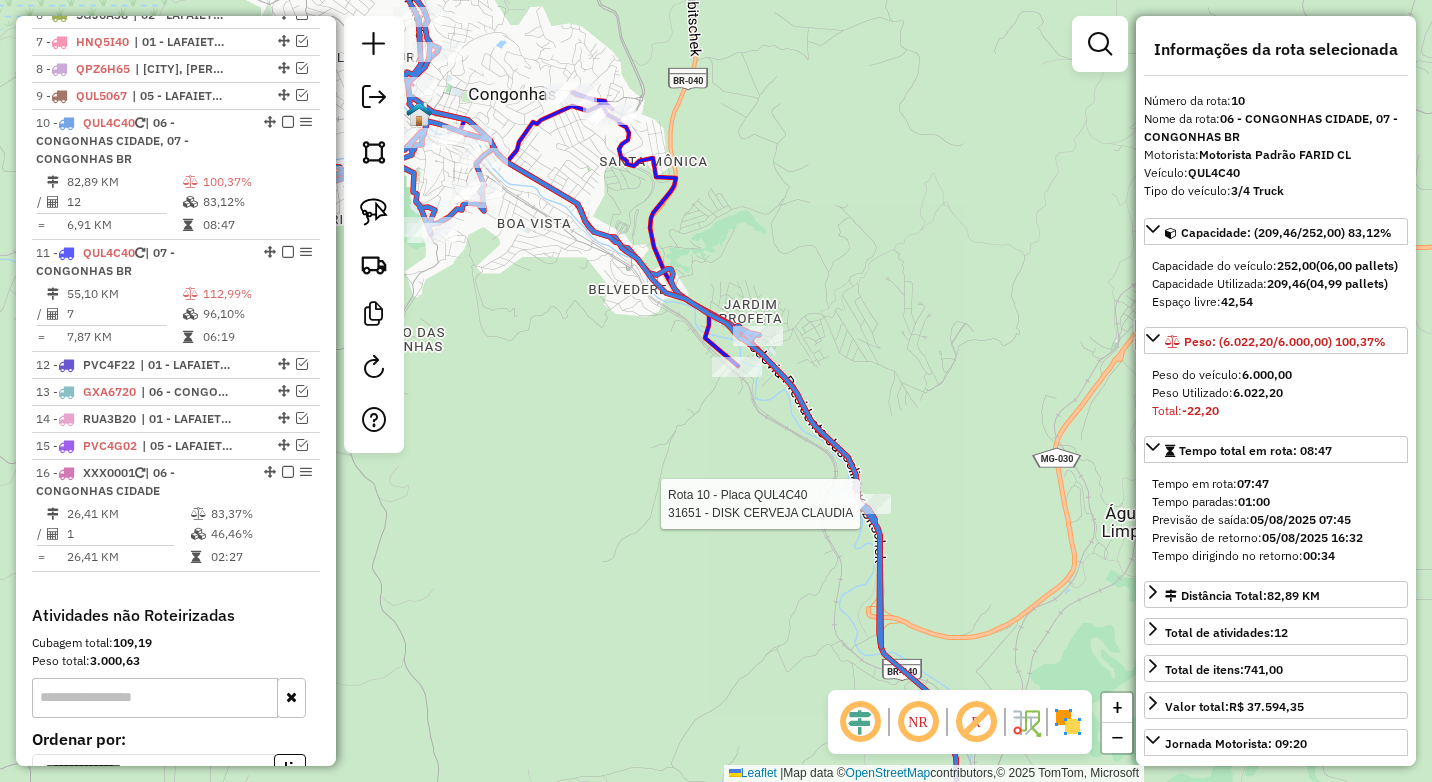 click 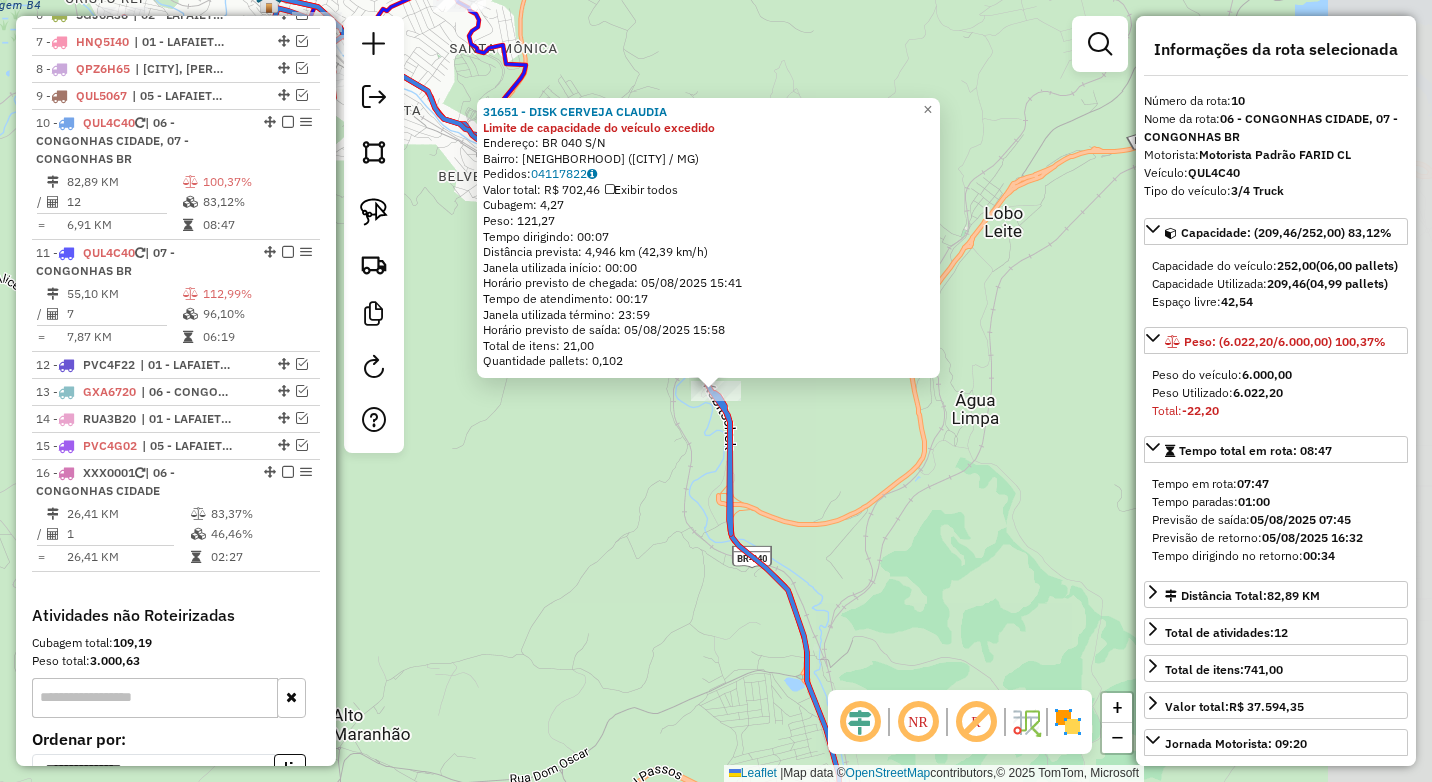 scroll, scrollTop: 1156, scrollLeft: 0, axis: vertical 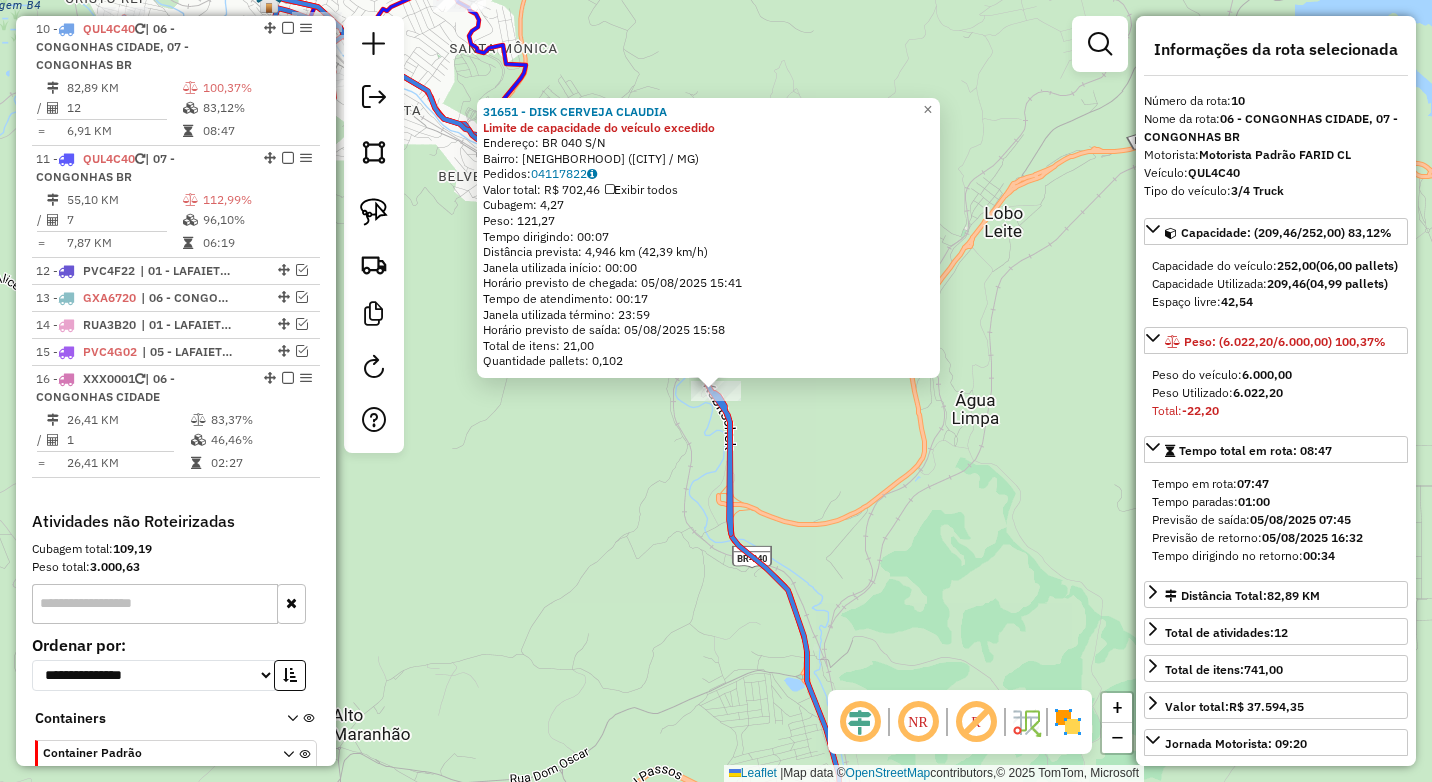 click on "31651 - [NAME] Limite de capacidade do veículo excedido  Endereço: [NAME]   Bairro: [BAIRRO] ([CIDADE] / [STATE])   Pedidos:  04117822   Valor total: R$ 702,46   Exibir todos   Cubagem: 4,27  Peso: 121,27  Tempo dirigindo: 00:07   Distância prevista: 4,946 km (42,39 km/h)   Janela utilizada início: 00:00   Horário previsto de chegada: 05/08/2025 15:41   Tempo de atendimento: 00:17   Janela utilizada término: 23:59   Horário previsto de saída: 05/08/2025 15:58   Total de itens: 21,00   Quantidade pallets: 0,102  × Janela de atendimento Grade de atendimento Capacidade Transportadoras Veículos Cliente Pedidos  Rotas Selecione os dias de semana para filtrar as janelas de atendimento  Seg   Ter   Qua   Qui   Sex   Sáb   Dom  Informe o período da janela de atendimento: De: Até:  Filtrar exatamente a janela do cliente  Considerar janela de atendimento padrão  Selecione os dias de semana para filtrar as grades de atendimento  Seg   Ter   Qua   Qui   Sex   Sáb   Dom   Peso mínimo:  ****" 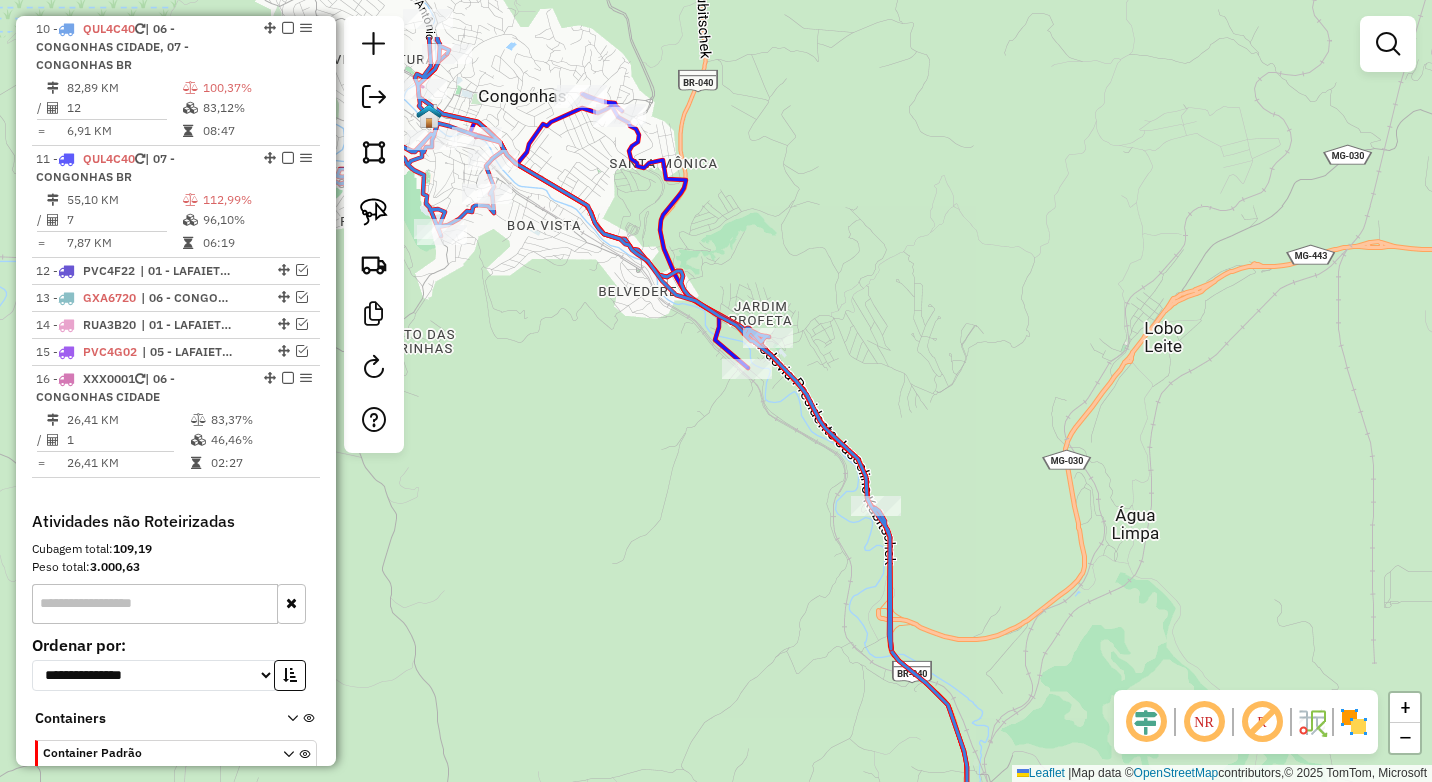drag, startPoint x: 560, startPoint y: 430, endPoint x: 725, endPoint y: 549, distance: 203.43549 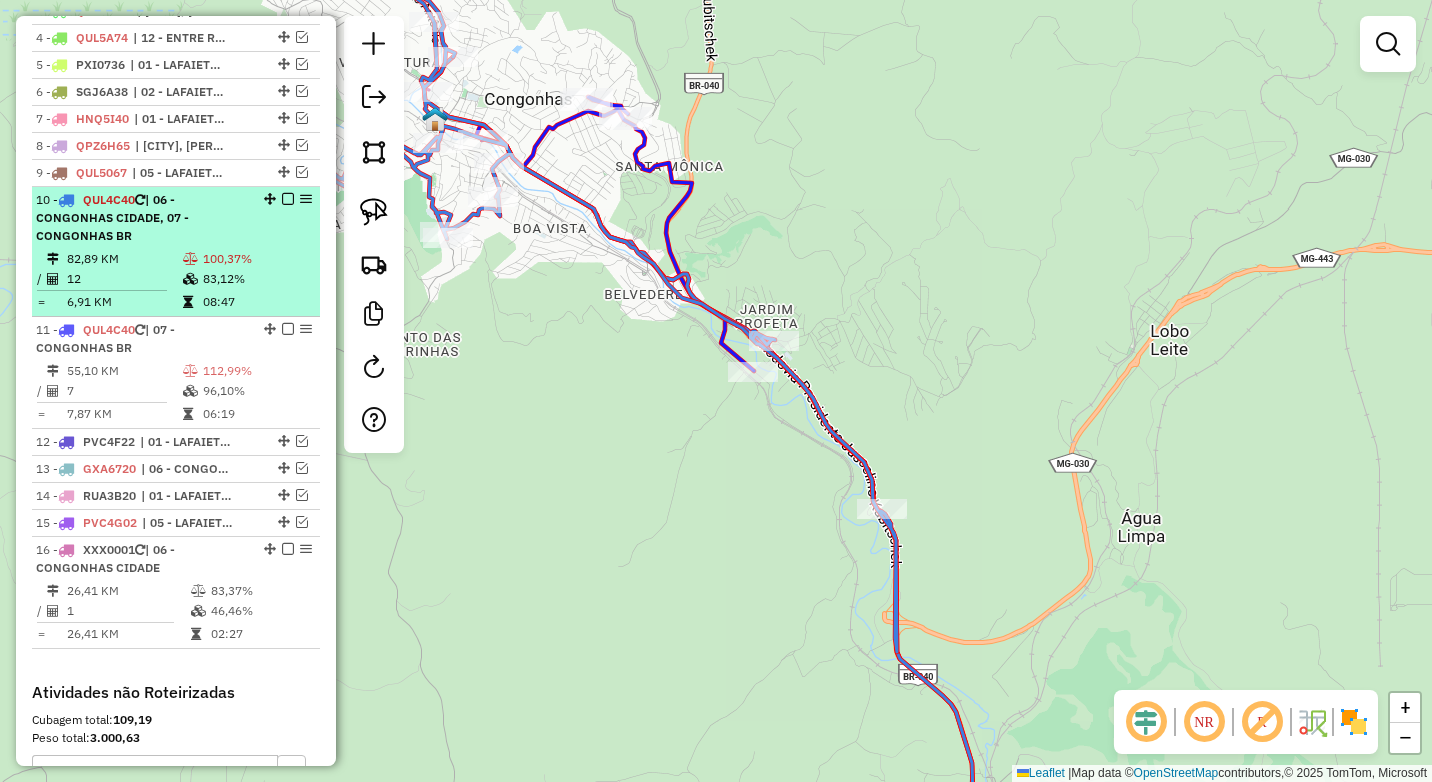 scroll, scrollTop: 956, scrollLeft: 0, axis: vertical 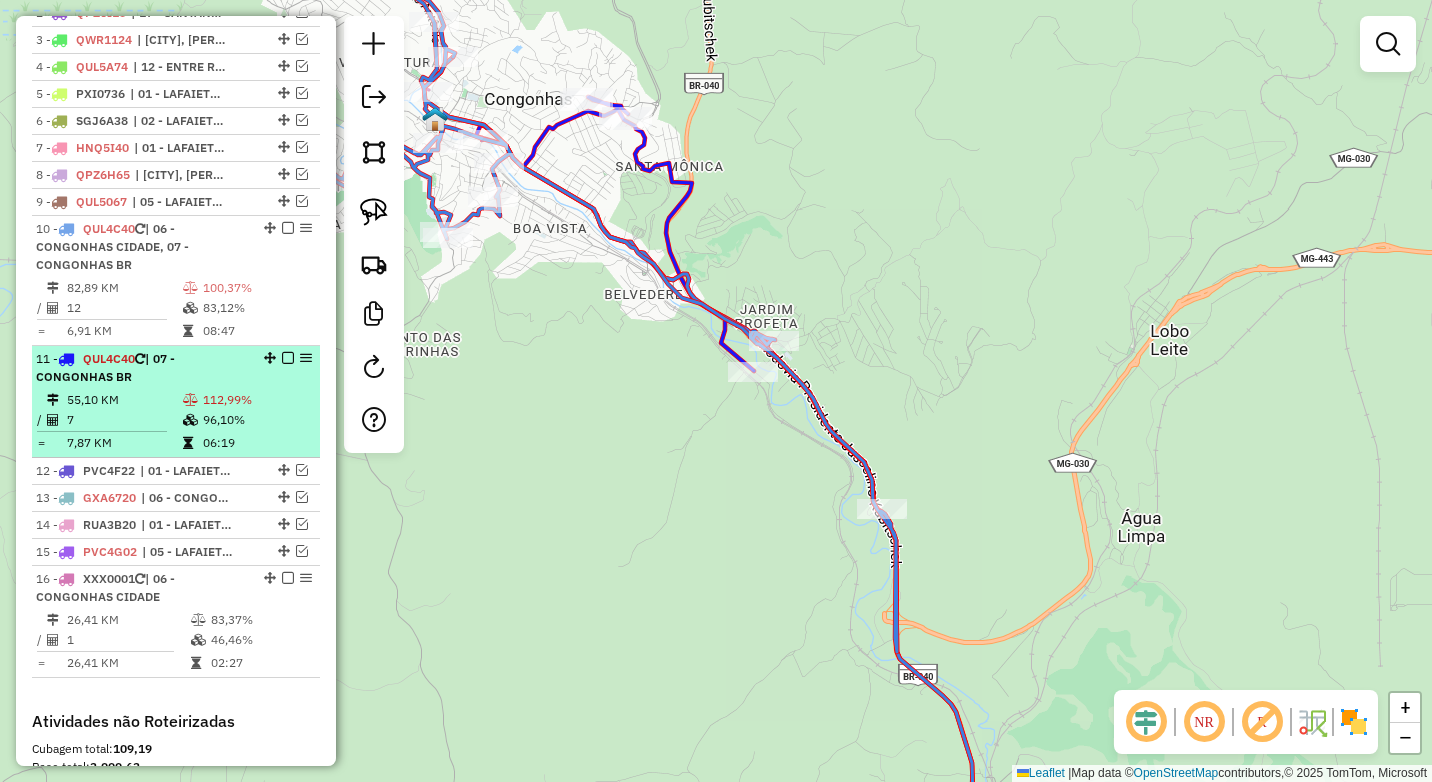 click on "11 -       QUL4C40   | 07 - CONGONHAS BR" at bounding box center [142, 368] 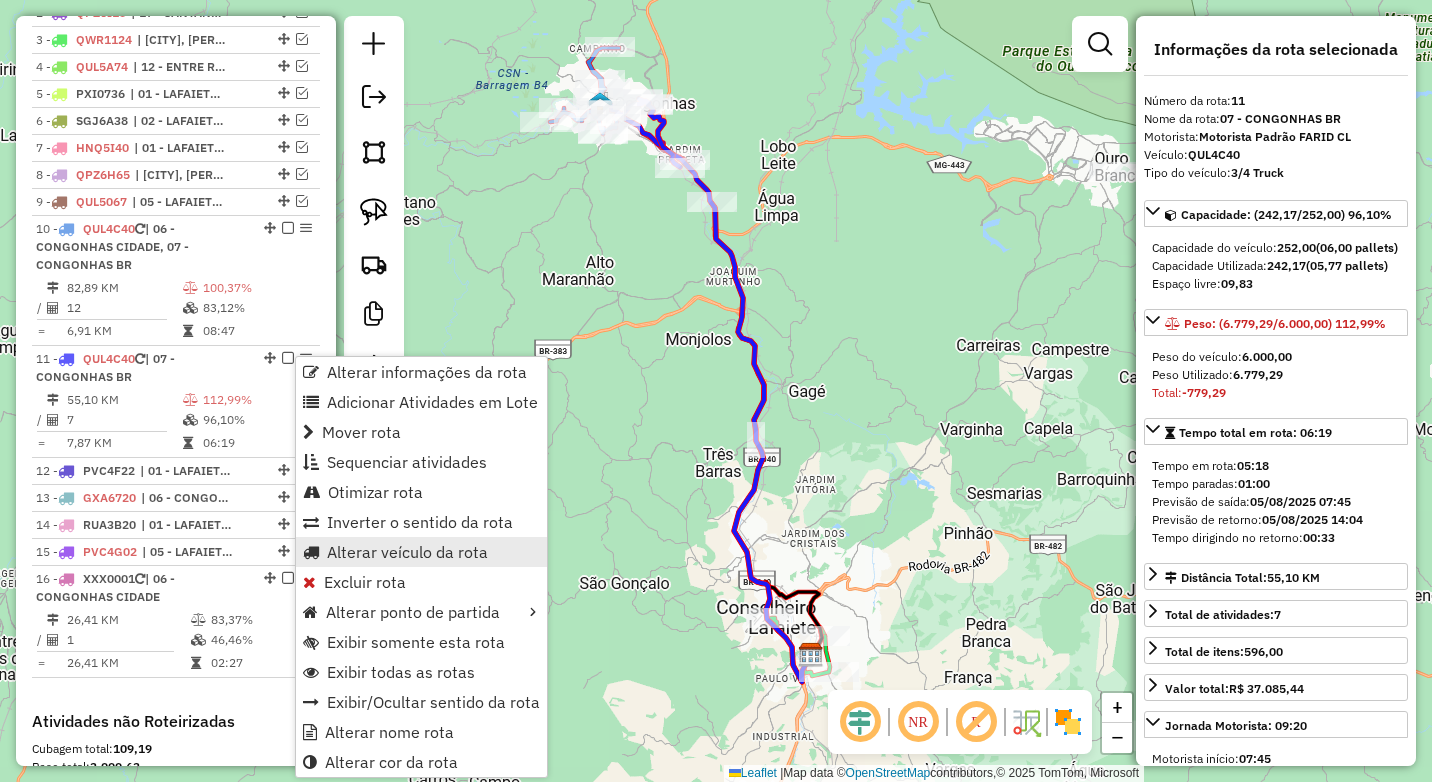 click on "Alterar veículo da rota" at bounding box center (407, 552) 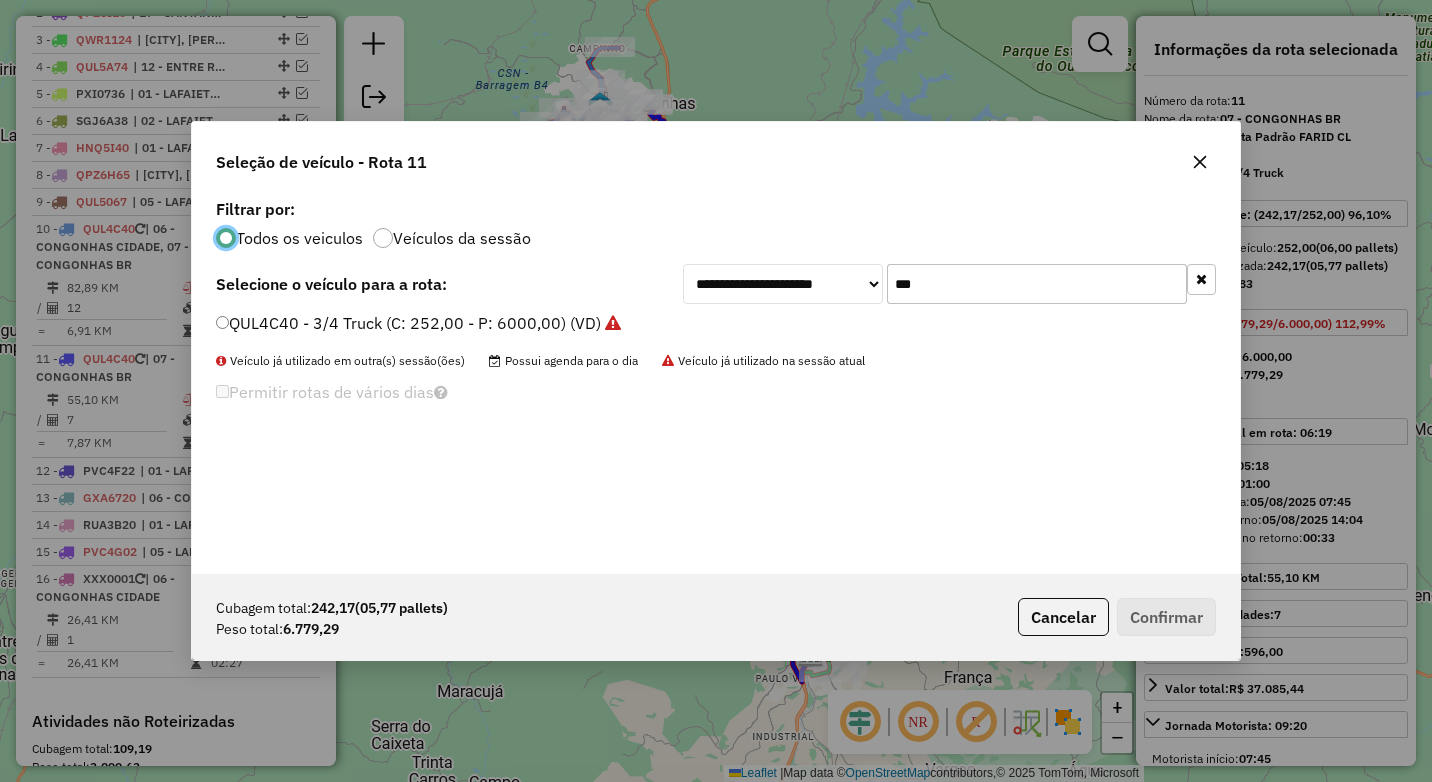 scroll, scrollTop: 11, scrollLeft: 6, axis: both 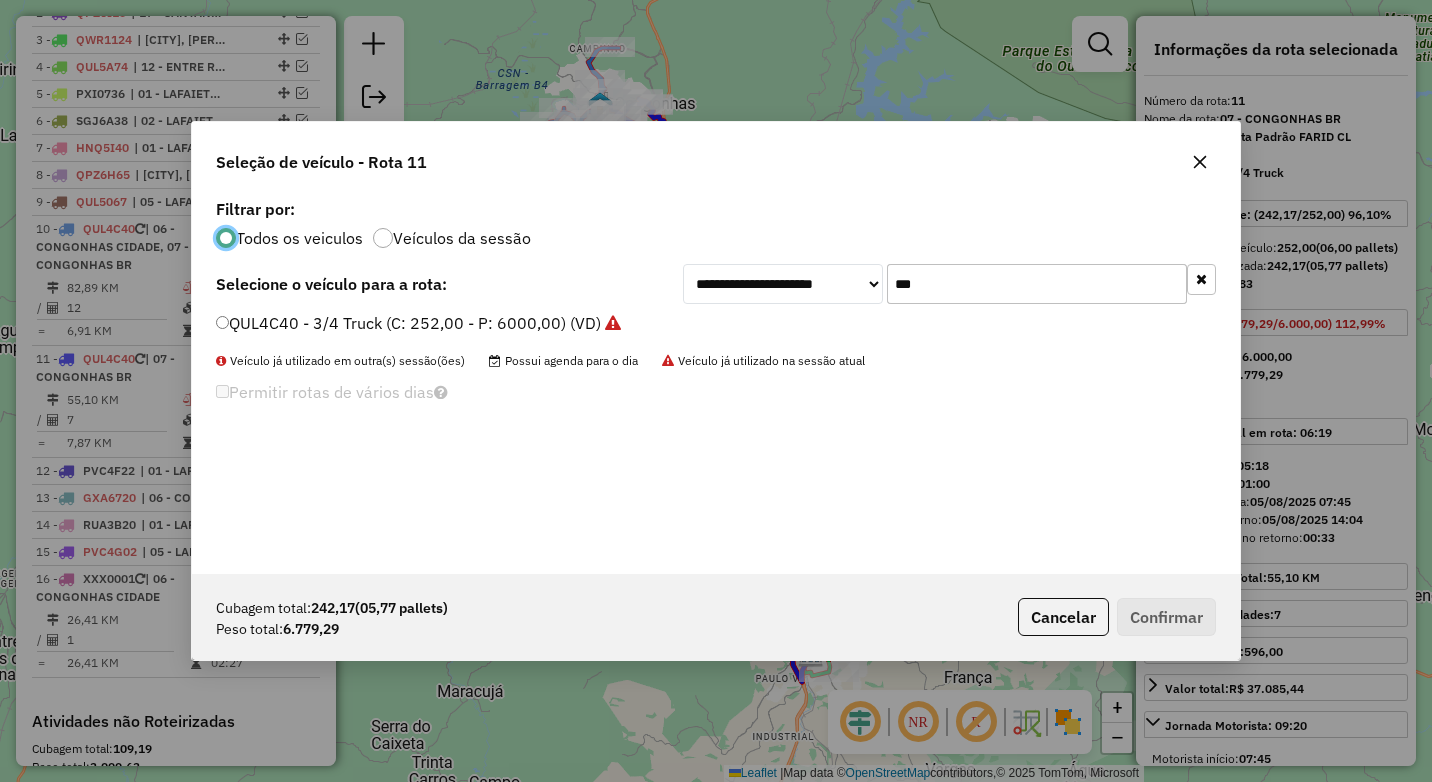 drag, startPoint x: 856, startPoint y: 295, endPoint x: 811, endPoint y: 284, distance: 46.32494 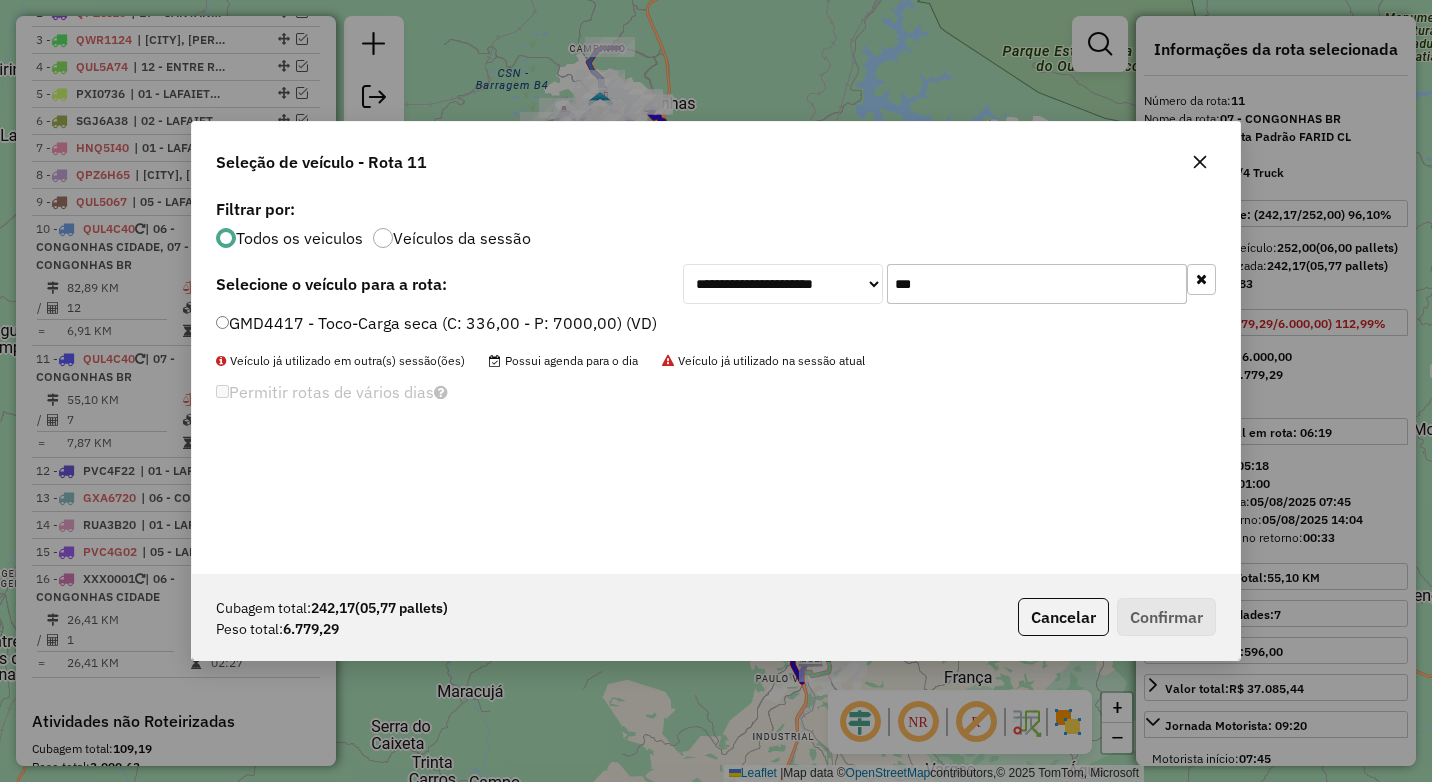 type on "***" 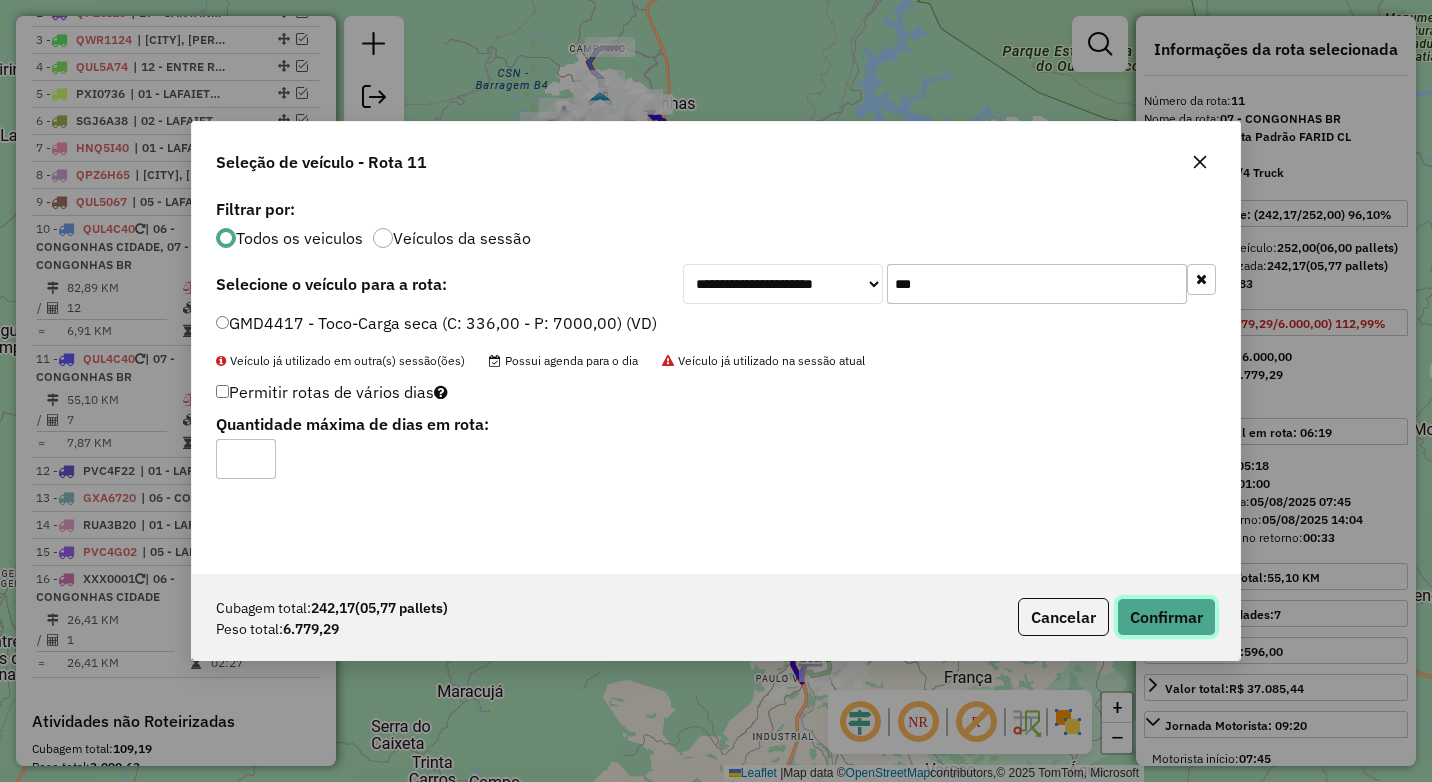 click on "Confirmar" 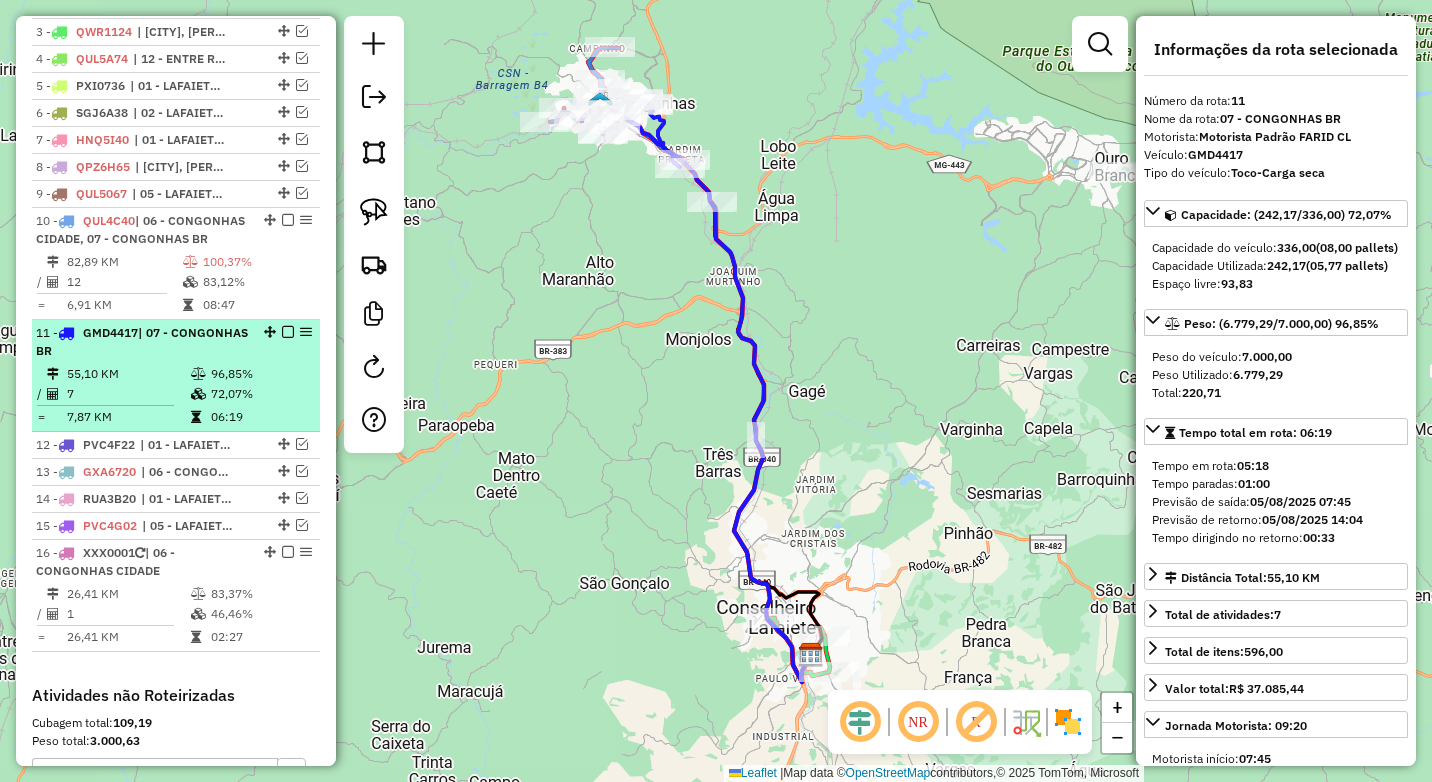 scroll, scrollTop: 962, scrollLeft: 0, axis: vertical 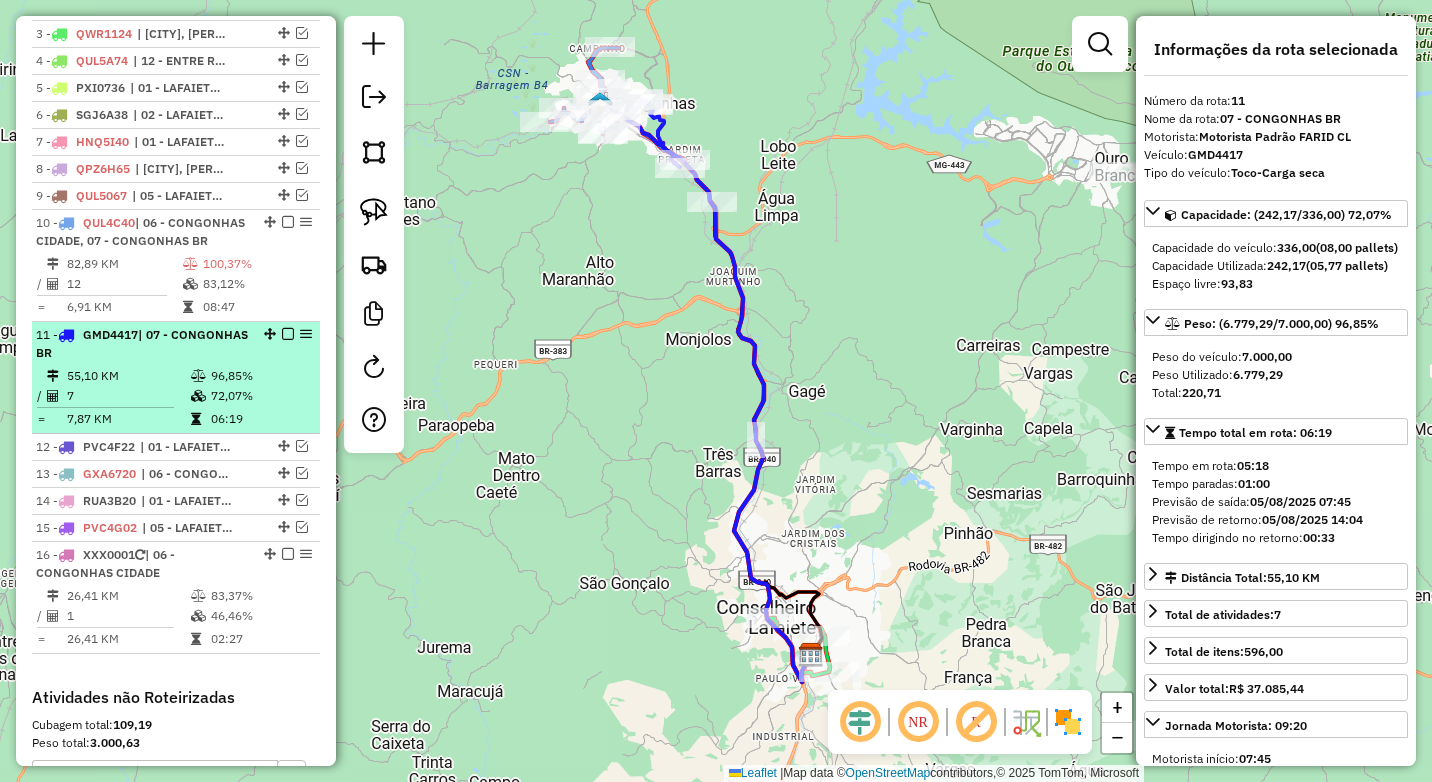 click on "[NUMBER] -       [PLATE]   | [NUMBER] - [CITY] BR" at bounding box center (142, 344) 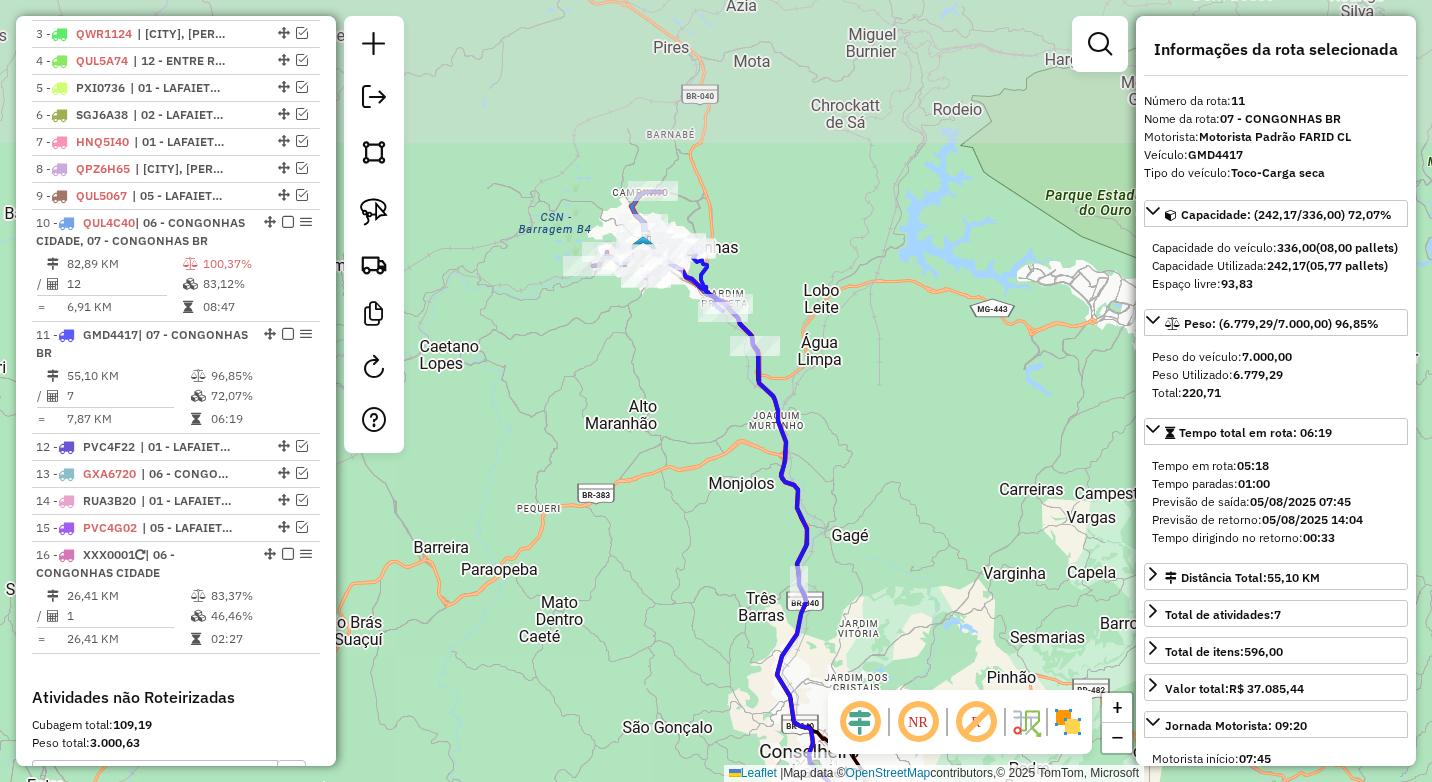 drag, startPoint x: 571, startPoint y: 336, endPoint x: 602, endPoint y: 390, distance: 62.26556 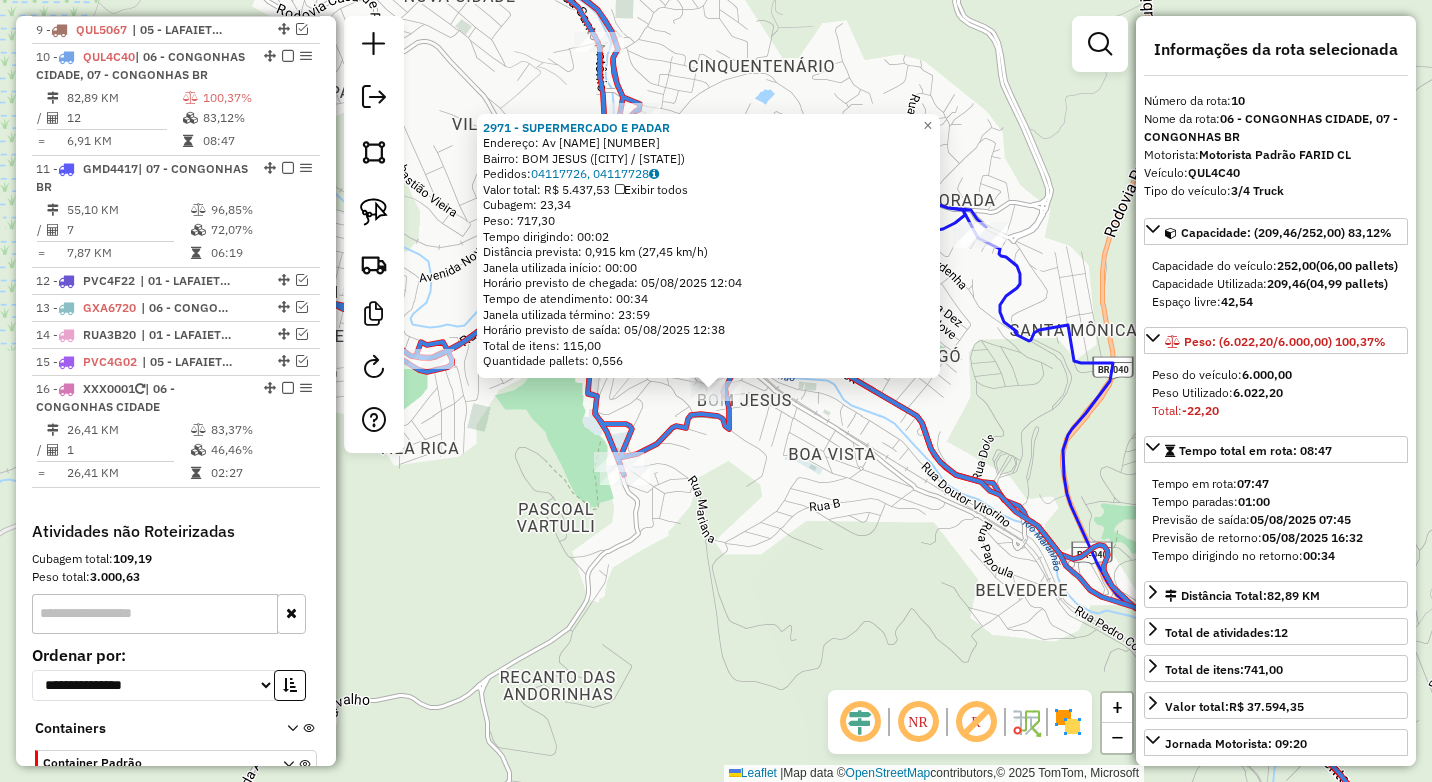 scroll, scrollTop: 1156, scrollLeft: 0, axis: vertical 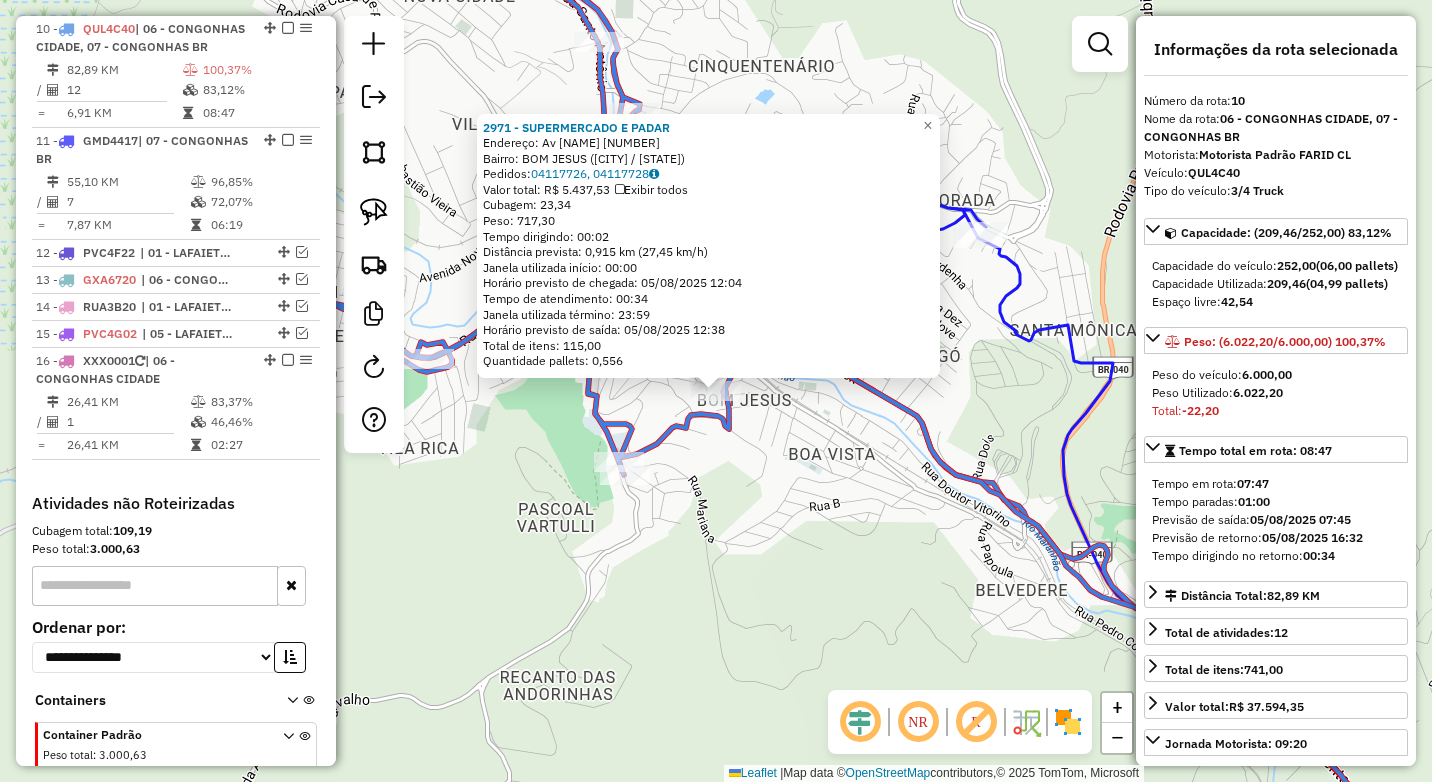 click on "2971 - SUPERMERCADO E PADAR  Endereço: Av  BIAS FORTES                   [NUMBER]   Bairro: BOM JESUS ([CITY] / [STATE])   Pedidos:  [ORDER_ID], [ORDER_ID]   Valor total: R$ 5.437,53   Exibir todos   Cubagem: 23,34  Peso: 717,30  Tempo dirigindo: 00:02   Distância prevista: 0,915 km (27,45 km/h)   Janela utilizada início: 00:00   Horário previsto de chegada: 05/08/2025 12:04   Tempo de atendimento: 00:34   Janela utilizada término: 23:59   Horário previsto de saída: 05/08/2025 12:38   Total de itens: 115,00   Quantidade pallets: 0,556  × Janela de atendimento Grade de atendimento Capacidade Transportadoras Veículos Cliente Pedidos  Rotas Selecione os dias de semana para filtrar as janelas de atendimento  Seg   Ter   Qua   Qui   Sex   Sáb   Dom  Informe o período da janela de atendimento: De: Até:  Filtrar exatamente a janela do cliente  Considerar janela de atendimento padrão  Selecione os dias de semana para filtrar as grades de atendimento  Seg   Ter   Qua   Qui   Sex   Sáb   Dom   Peso mínimo:  **** +" 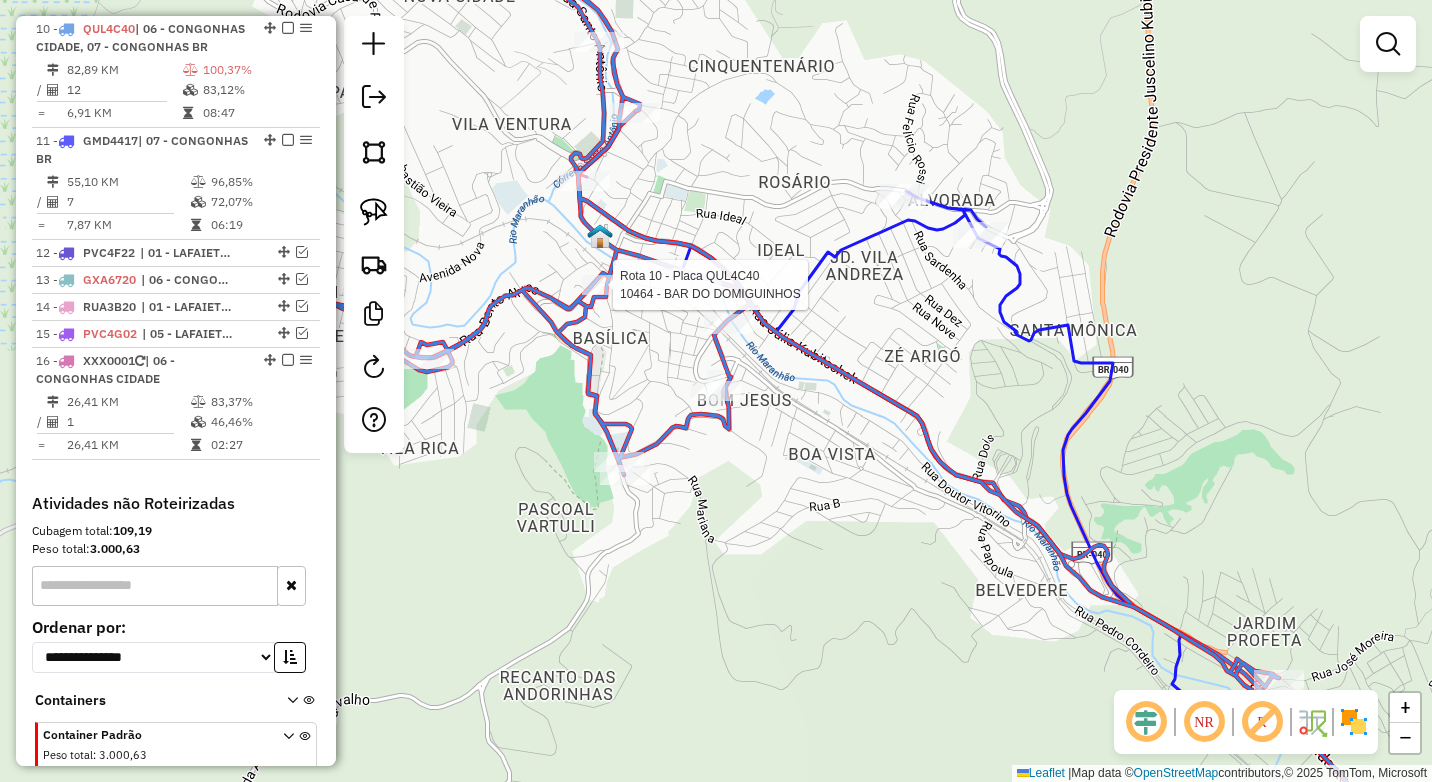 select on "*********" 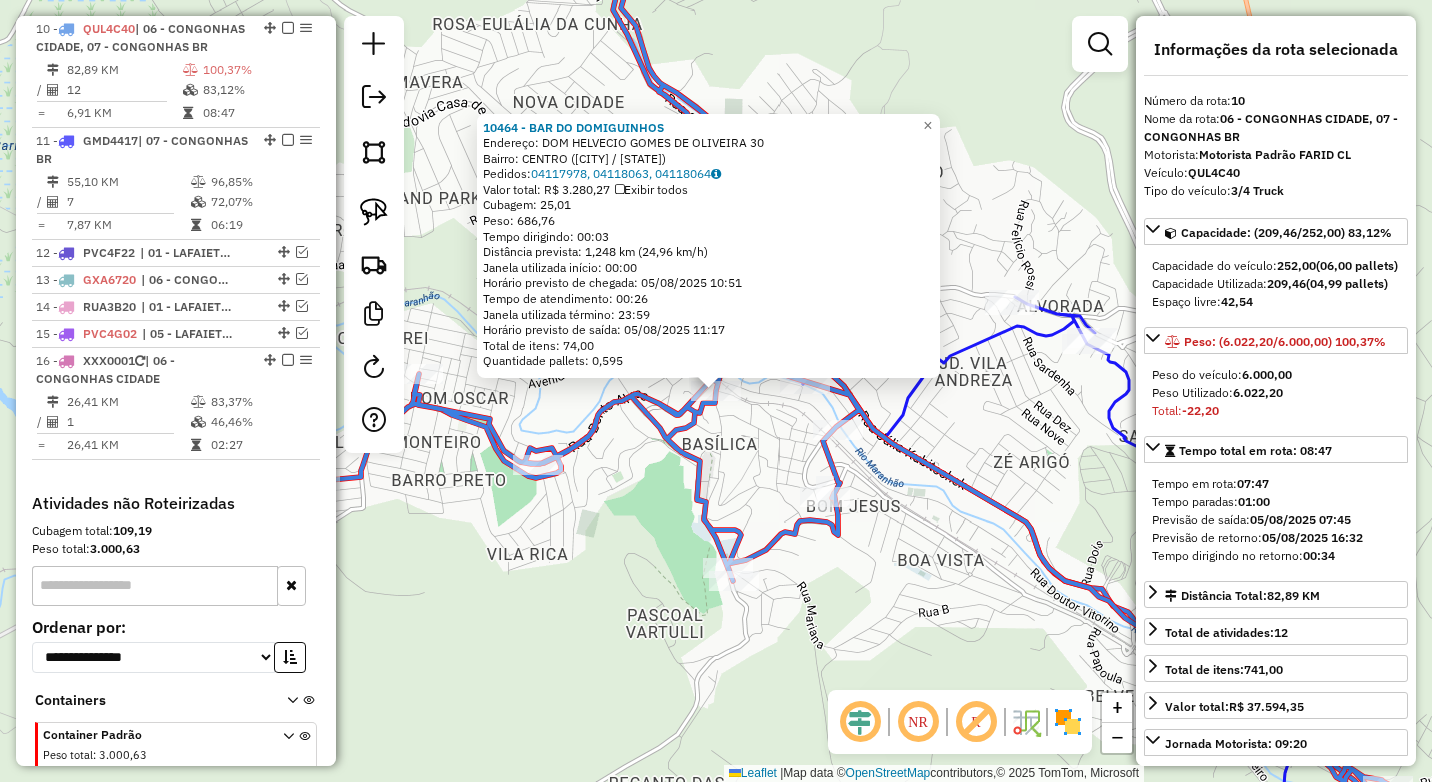 drag, startPoint x: 643, startPoint y: 476, endPoint x: 650, endPoint y: 462, distance: 15.652476 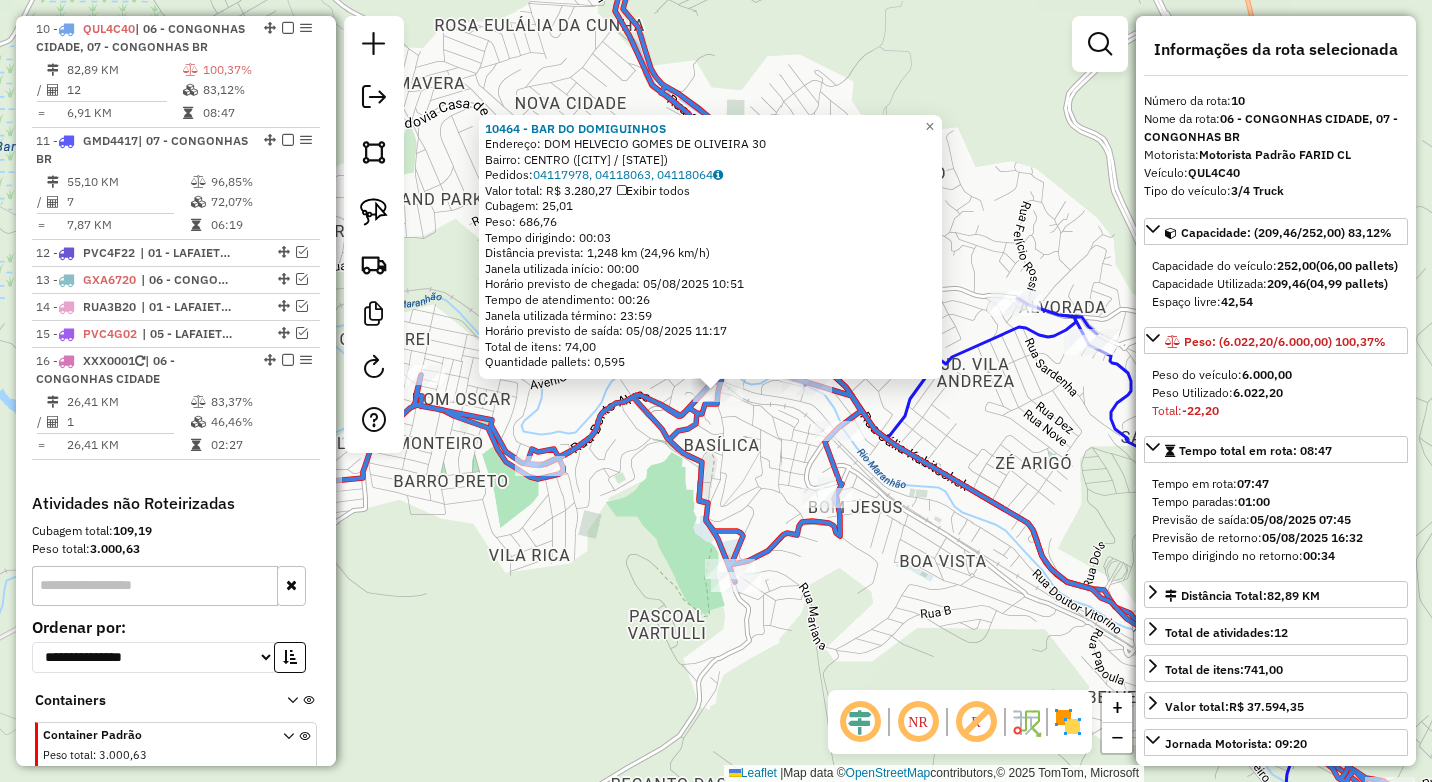 click on "10464 - [BUSINESS_NAME]  Endereço:  [STREET_NAME] [NUMBER]   Bairro: [NEIGHBORHOOD] ([CITY] / MG)   Pedidos:  [ORDER_NUMBERS]   Valor total: R$ [PRICE]   Exibir todos   Cubagem: [CUBAGE]  Peso: [WEIGHT]  Tempo dirigindo: [TIME]   Distância prevista: [DISTANCE] ([SPEED])   Janela utilizada início: [TIME]   Horário previsto de chegada: [DATE] [TIME]   Tempo de atendimento: [TIME]   Janela utilizada término: [TIME]   Horário previsto de saída: [DATE] [TIME]   Total de itens: [ITEMS]   Quantidade pallets: [PALLETS]  × Janela de atendimento Grade de atendimento Capacidade Transportadoras Veículos Cliente Pedidos  Rotas Selecione os dias de semana para filtrar as janelas de atendimento  Seg   Ter   Qua   Qui   Sex   Sáb   Dom  Informe o período da janela de atendimento: De: Até:  Filtrar exatamente a janela do cliente  Considerar janela de atendimento padrão  Selecione os dias de semana para filtrar as grades de atendimento  Seg   Ter   Qua   Qui   Sex   Sáb   Dom   Peso mínimo:  ****" 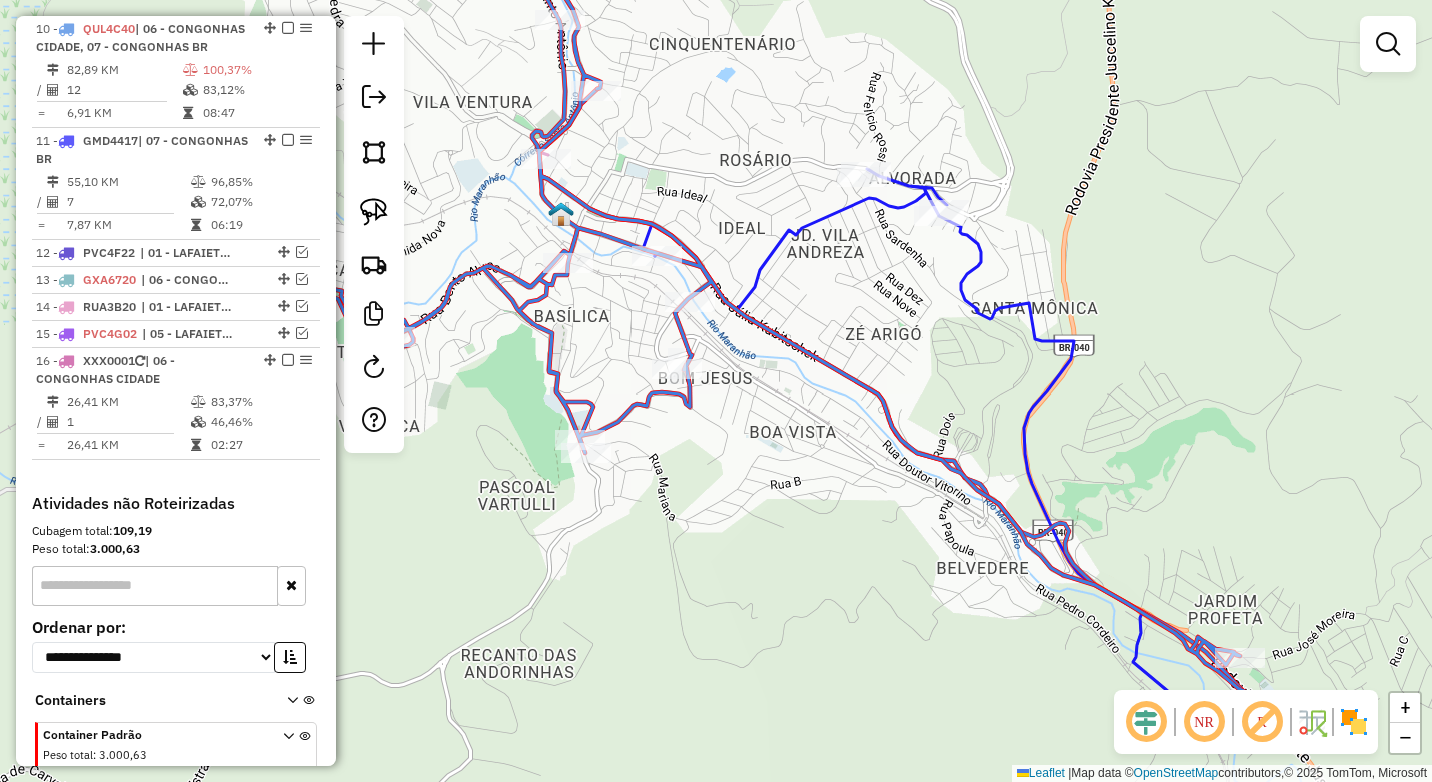 drag, startPoint x: 1024, startPoint y: 494, endPoint x: 873, endPoint y: 362, distance: 200.5617 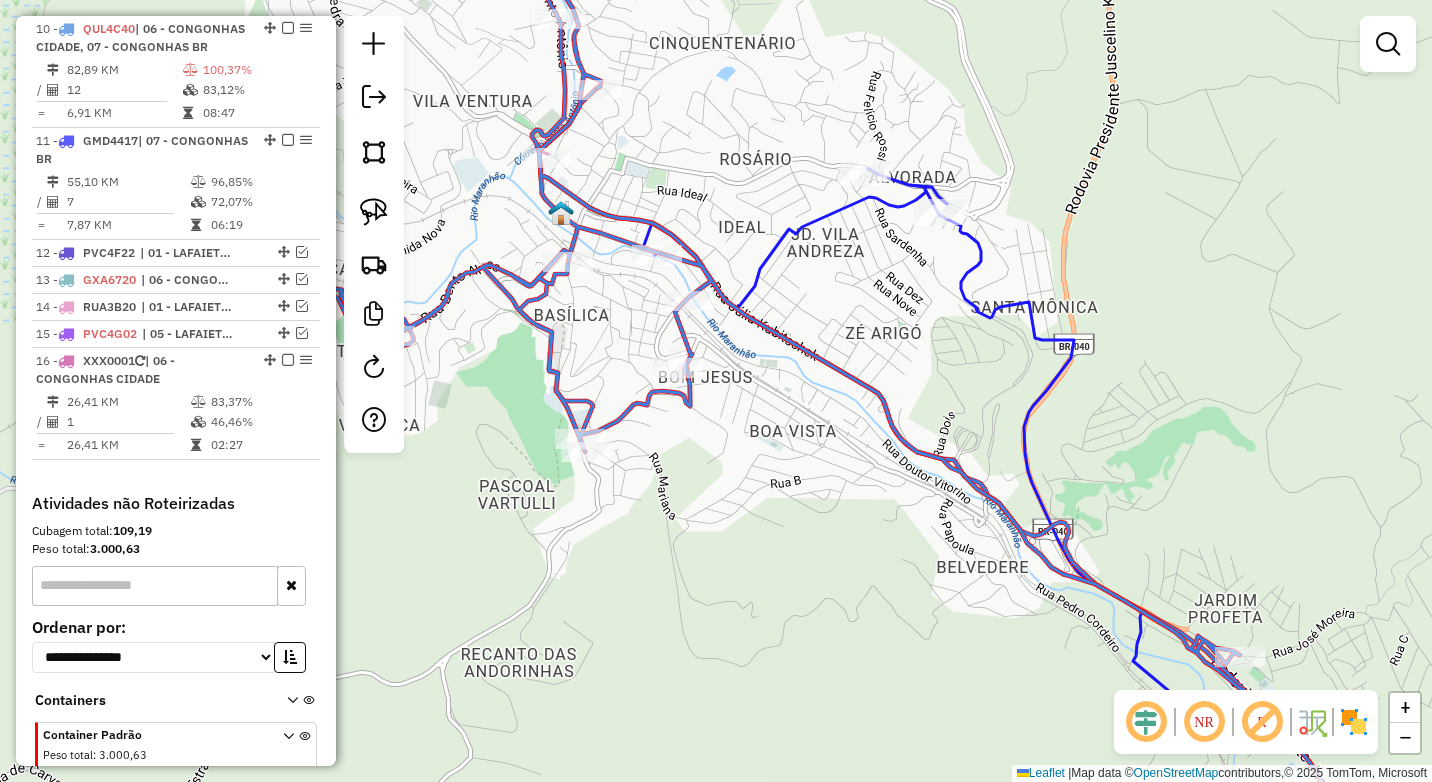drag, startPoint x: 1088, startPoint y: 518, endPoint x: 832, endPoint y: 289, distance: 343.4778 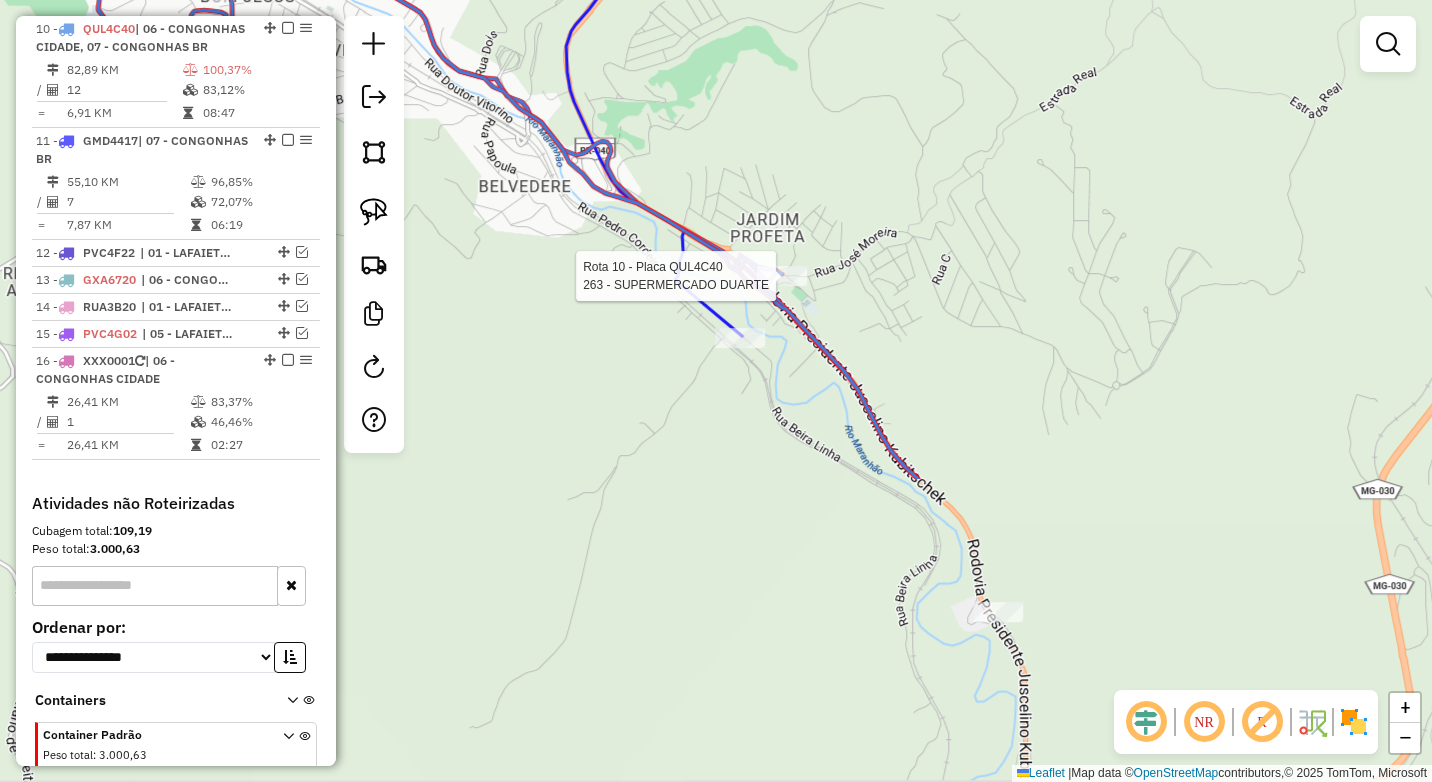 select on "*********" 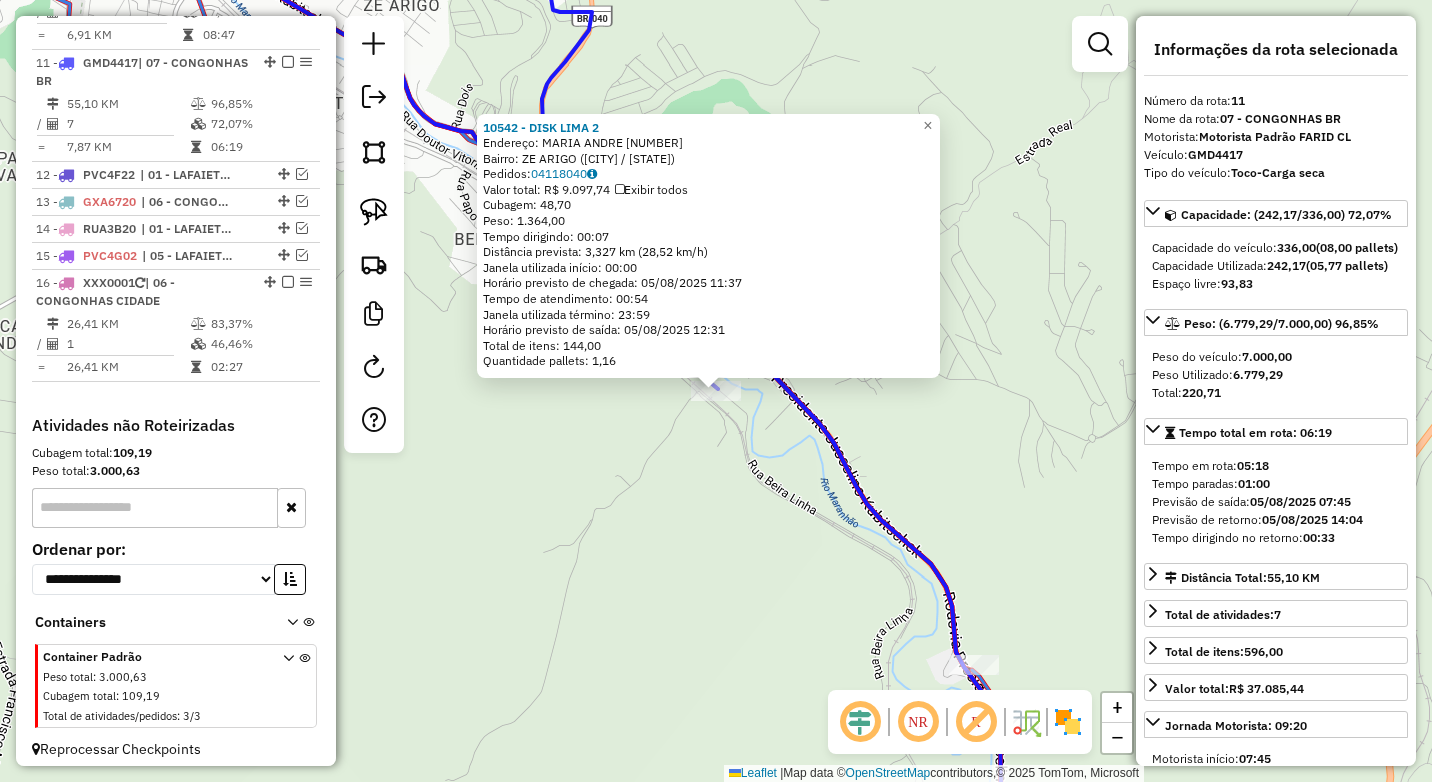 scroll, scrollTop: 1262, scrollLeft: 0, axis: vertical 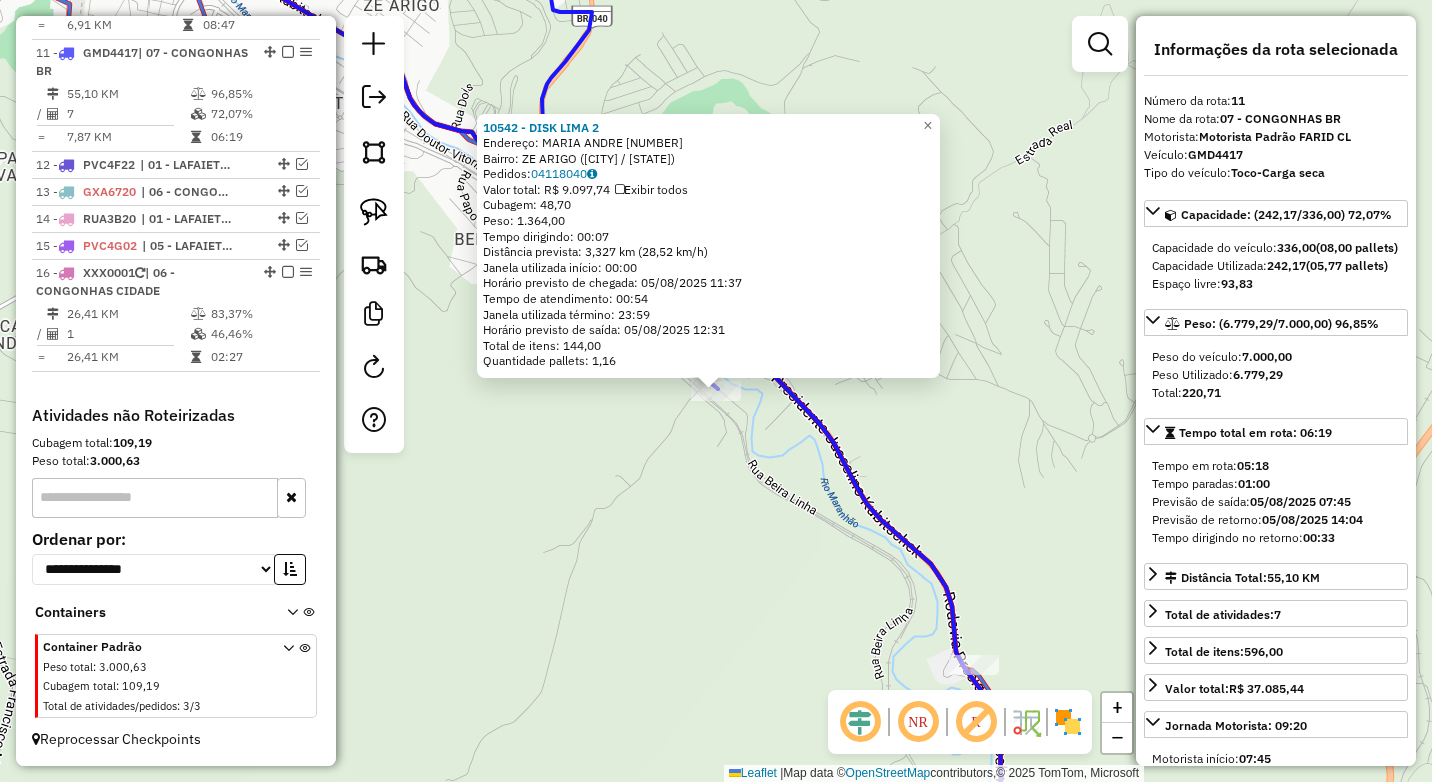 click on "[NUMBER] - [NAME] [NUMBER]  Endereço:  MARIA ANDRE [NUMBER]   Bairro: ZE ARIGO ([CITY] / [STATE])   Pedidos:  [NUMBER]   Valor total: R$ [PRICE]   Exibir todos   Cubagem: [NUMBER]  Peso: [NUMBER]  Tempo dirigindo: [TIME]   Distância prevista: [NUMBER] km ([NUMBER] km/h)   Janela utilizada início: [TIME]   Horário previsto de chegada: [DATE] [TIME]   Tempo de atendimento: [TIME]   Janela utilizada término: [TIME]   Horário previsto de saída: [DATE] [TIME]   Total de itens: [NUMBER]   Quantidade pallets: [NUMBER]  × Janela de atendimento Grade de atendimento Capacidade Transportadoras Veículos Cliente Pedidos  Rotas Selecione os dias de semana para filtrar as janelas de atendimento  Seg   Ter   Qua   Qui   Sex   Sáb   Dom  Informe o período da janela de atendimento: De: Até:  Filtrar exatamente a janela do cliente  Considerar janela de atendimento padrão  Selecione os dias de semana para filtrar as grades de atendimento  Seg   Ter   Qua   Qui   Sex   Sáb   Dom   Considerar clientes sem dia de atendimento cadastrado **** De:" 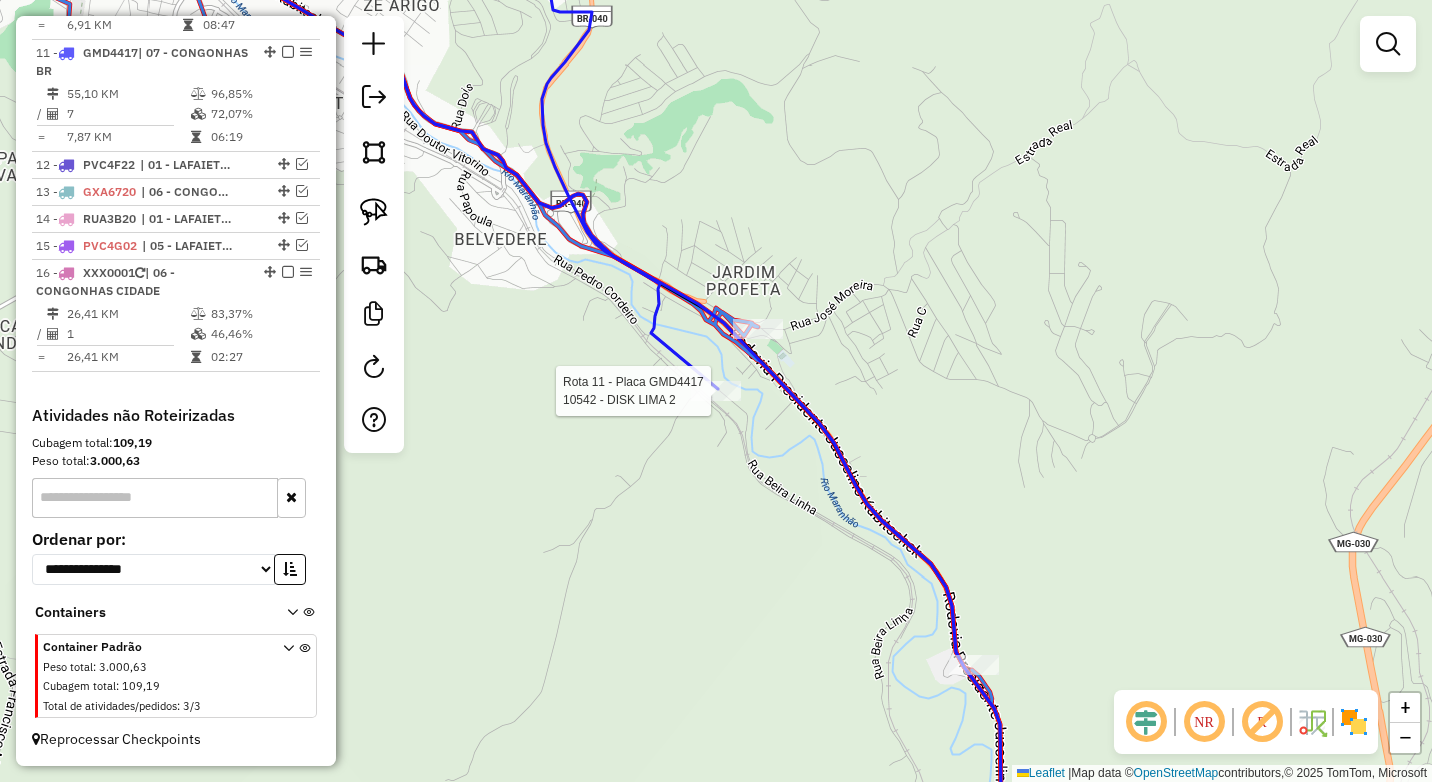select on "*********" 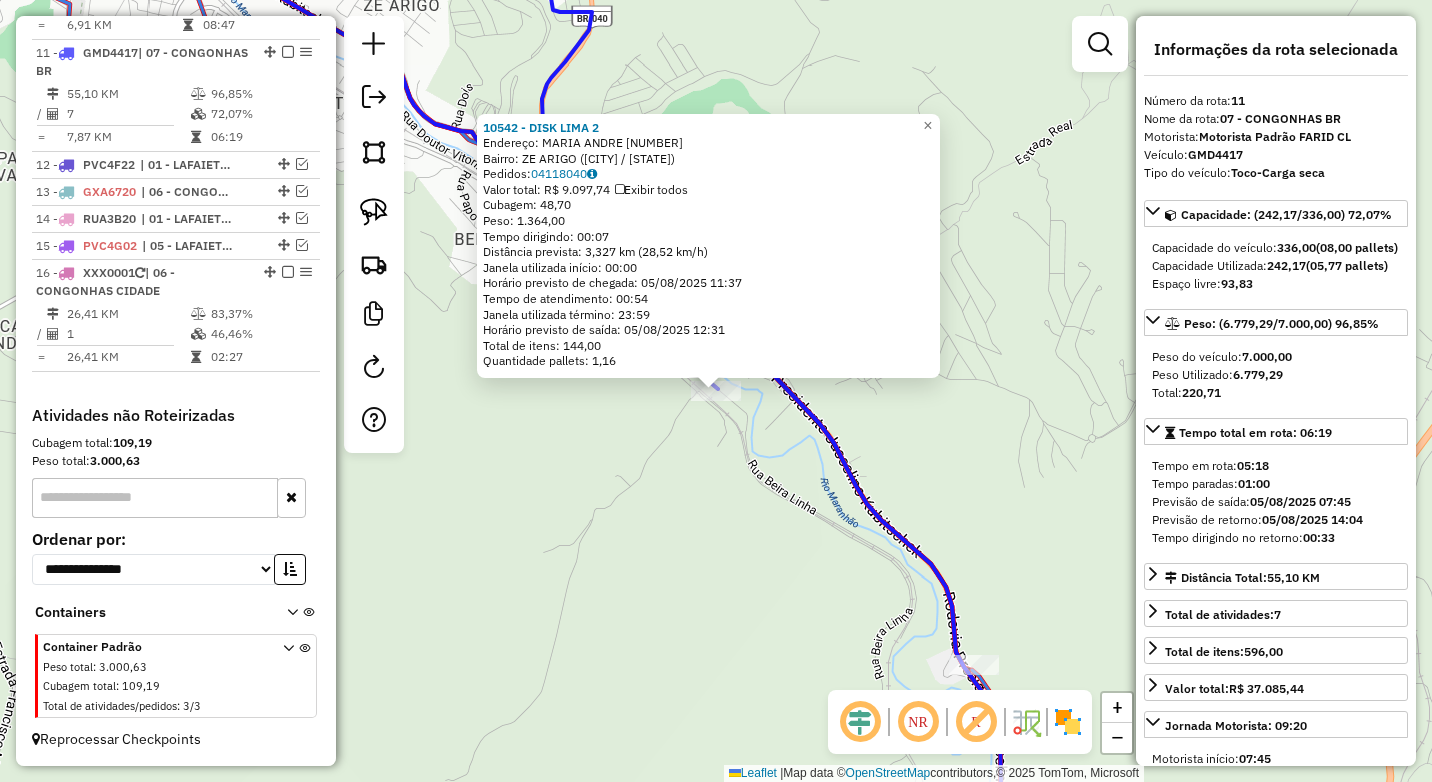click on "[NUMBER] - [NAME] [NUMBER]  Endereço:  MARIA ANDRE [NUMBER]   Bairro: ZE ARIGO ([CITY] / [STATE])   Pedidos:  [NUMBER]   Valor total: R$ [PRICE]   Exibir todos   Cubagem: [NUMBER]  Peso: [NUMBER]  Tempo dirigindo: [TIME]   Distância prevista: [NUMBER] km ([NUMBER] km/h)   Janela utilizada início: [TIME]   Horário previsto de chegada: [DATE] [TIME]   Tempo de atendimento: [TIME]   Janela utilizada término: [TIME]   Horário previsto de saída: [DATE] [TIME]   Total de itens: [NUMBER]   Quantidade pallets: [NUMBER]  × Janela de atendimento Grade de atendimento Capacidade Transportadoras Veículos Cliente Pedidos  Rotas Selecione os dias de semana para filtrar as janelas de atendimento  Seg   Ter   Qua   Qui   Sex   Sáb   Dom  Informe o período da janela de atendimento: De: Até:  Filtrar exatamente a janela do cliente  Considerar janela de atendimento padrão  Selecione os dias de semana para filtrar as grades de atendimento  Seg   Ter   Qua   Qui   Sex   Sáb   Dom   Considerar clientes sem dia de atendimento cadastrado **** De:" 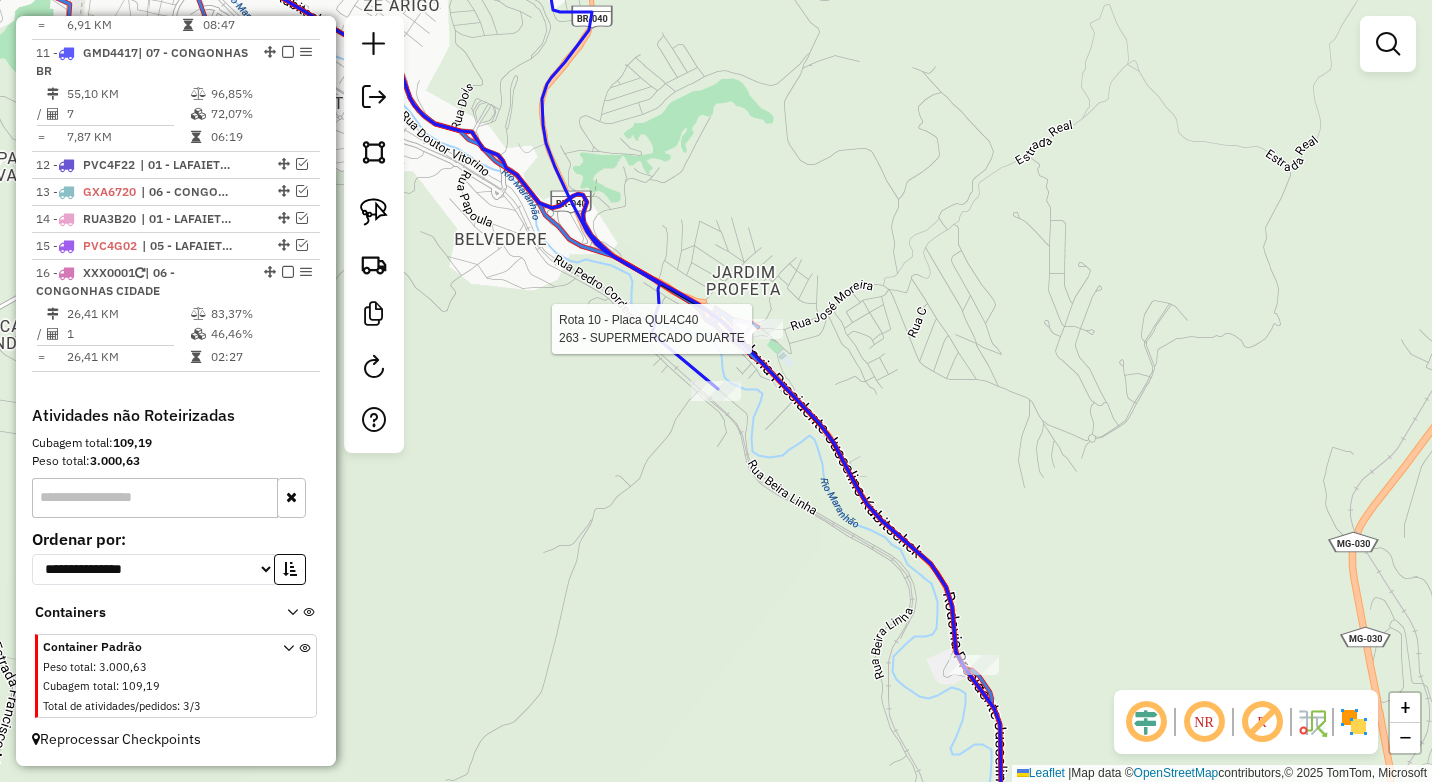 click 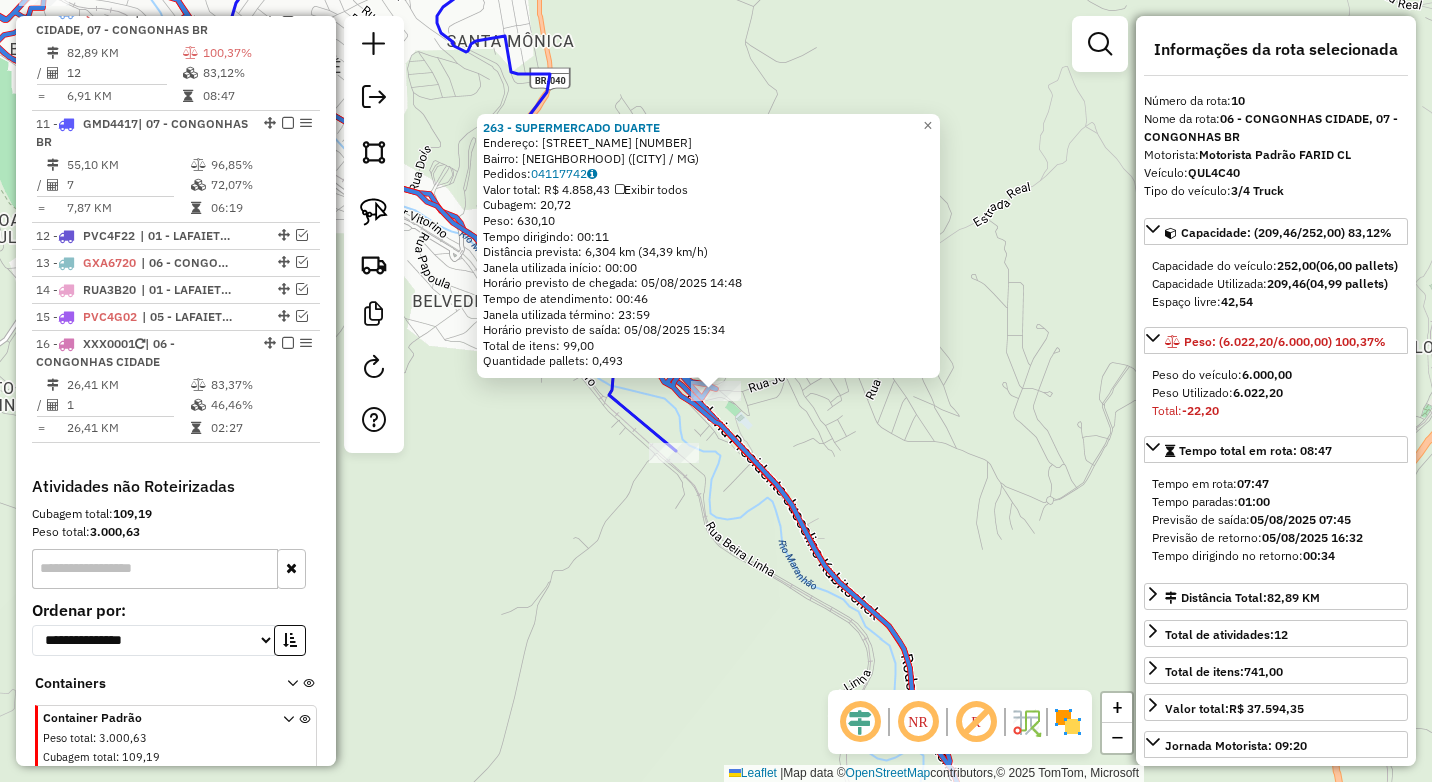scroll, scrollTop: 1156, scrollLeft: 0, axis: vertical 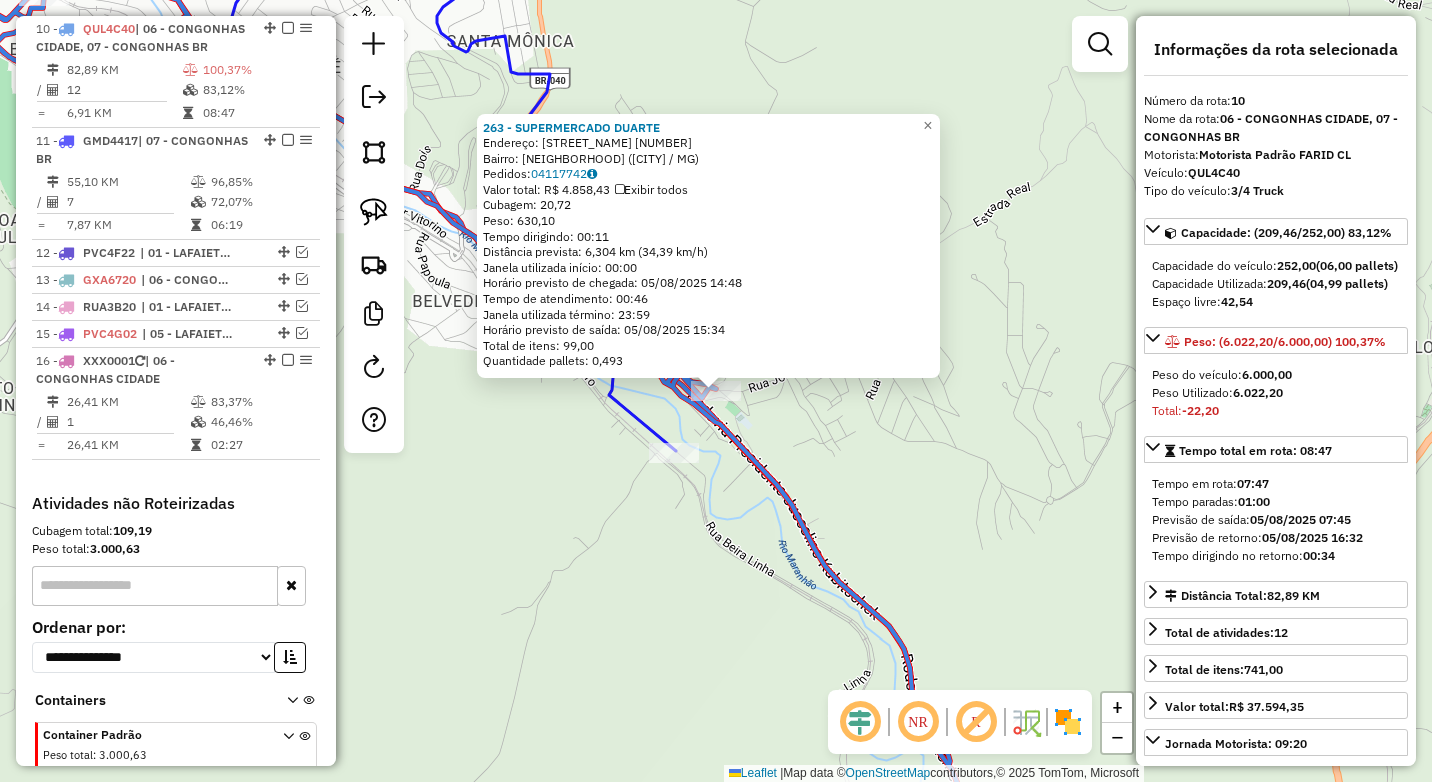 click on "263 - [NAME]  Endereço: [NAME] [NUMBER]   Bairro: [BAIRRO] ([CIDADE] / [STATE])   Pedidos:  04117742   Valor total: R$ 4.858,43   Exibir todos   Cubagem: 20,72  Peso: 630,10  Tempo dirigindo: 00:11   Distância prevista: 6,304 km (34,39 km/h)   Janela utilizada início: 00:00   Horário previsto de chegada: 05/08/2025 14:48   Tempo de atendimento: 00:46   Janela utilizada término: 23:59   Horário previsto de saída: 05/08/2025 15:34   Total de itens: 99,00   Quantidade pallets: 0,493  × Janela de atendimento Grade de atendimento Capacidade Transportadoras Veículos Cliente Pedidos  Rotas Selecione os dias de semana para filtrar as janelas de atendimento  Seg   Ter   Qua   Qui   Sex   Sáb   Dom  Informe o período da janela de atendimento: De: Até:  Filtrar exatamente a janela do cliente  Considerar janela de atendimento padrão  Selecione os dias de semana para filtrar as grades de atendimento  Seg   Ter   Qua   Qui   Sex   Sáb   Dom   Considerar clientes sem dia de atendimento cadastrado" 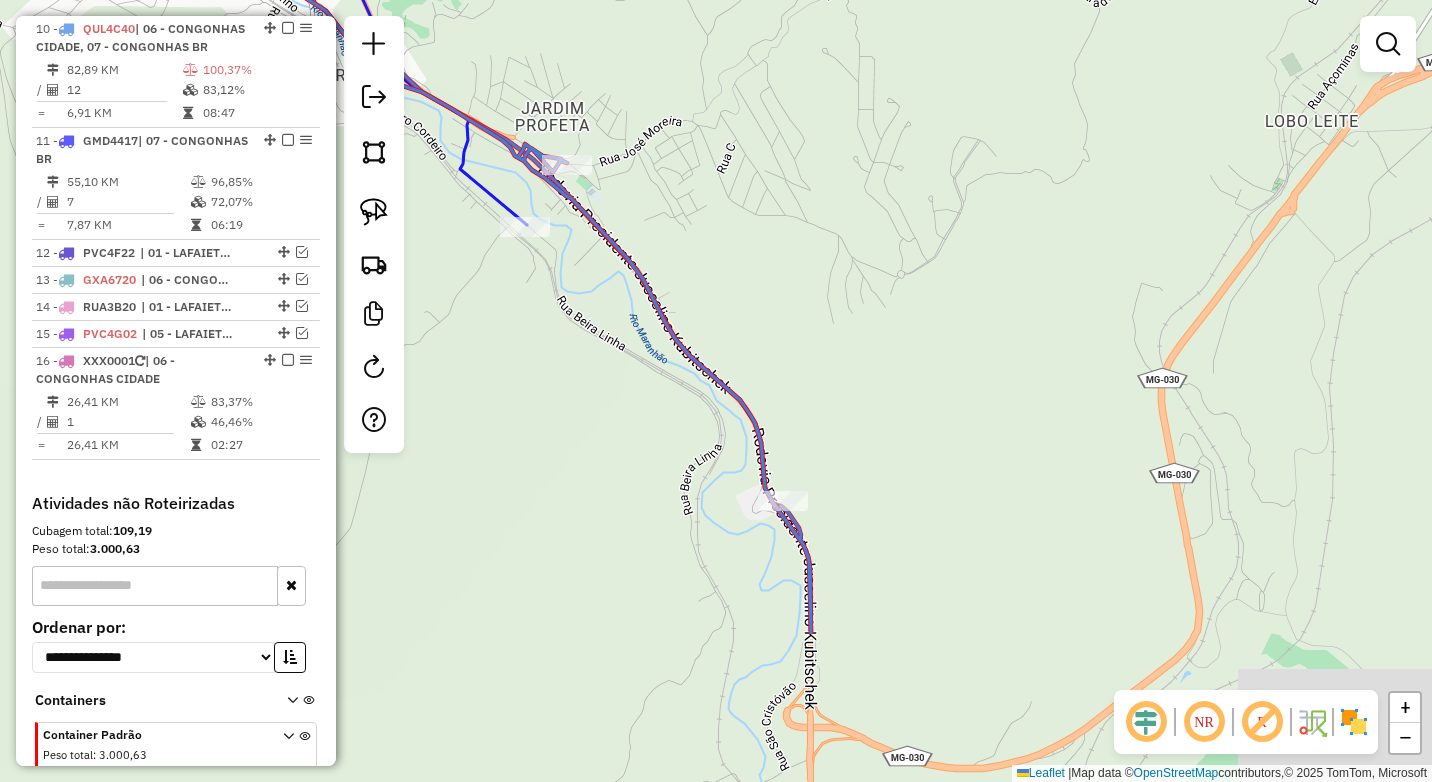 drag, startPoint x: 734, startPoint y: 587, endPoint x: 626, endPoint y: 393, distance: 222.03603 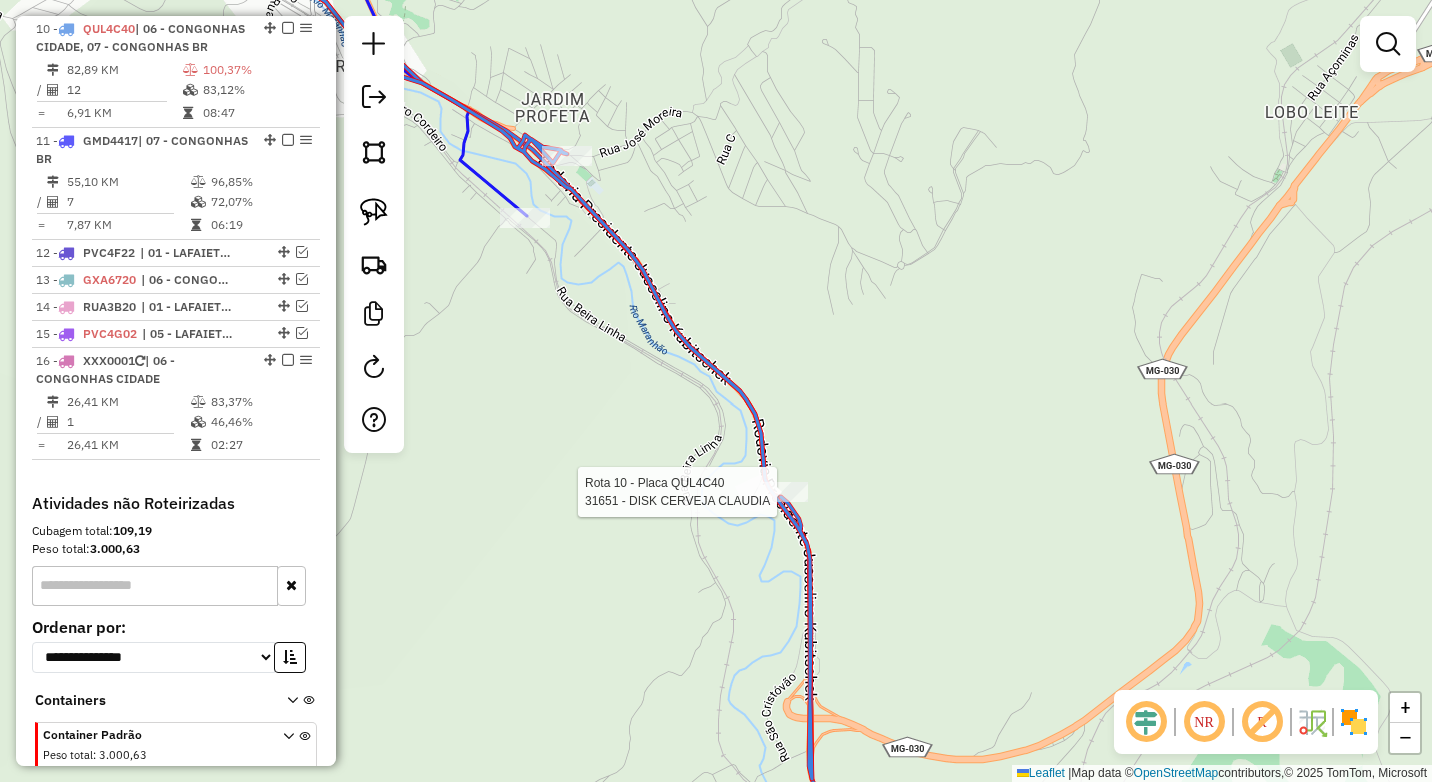 select on "*********" 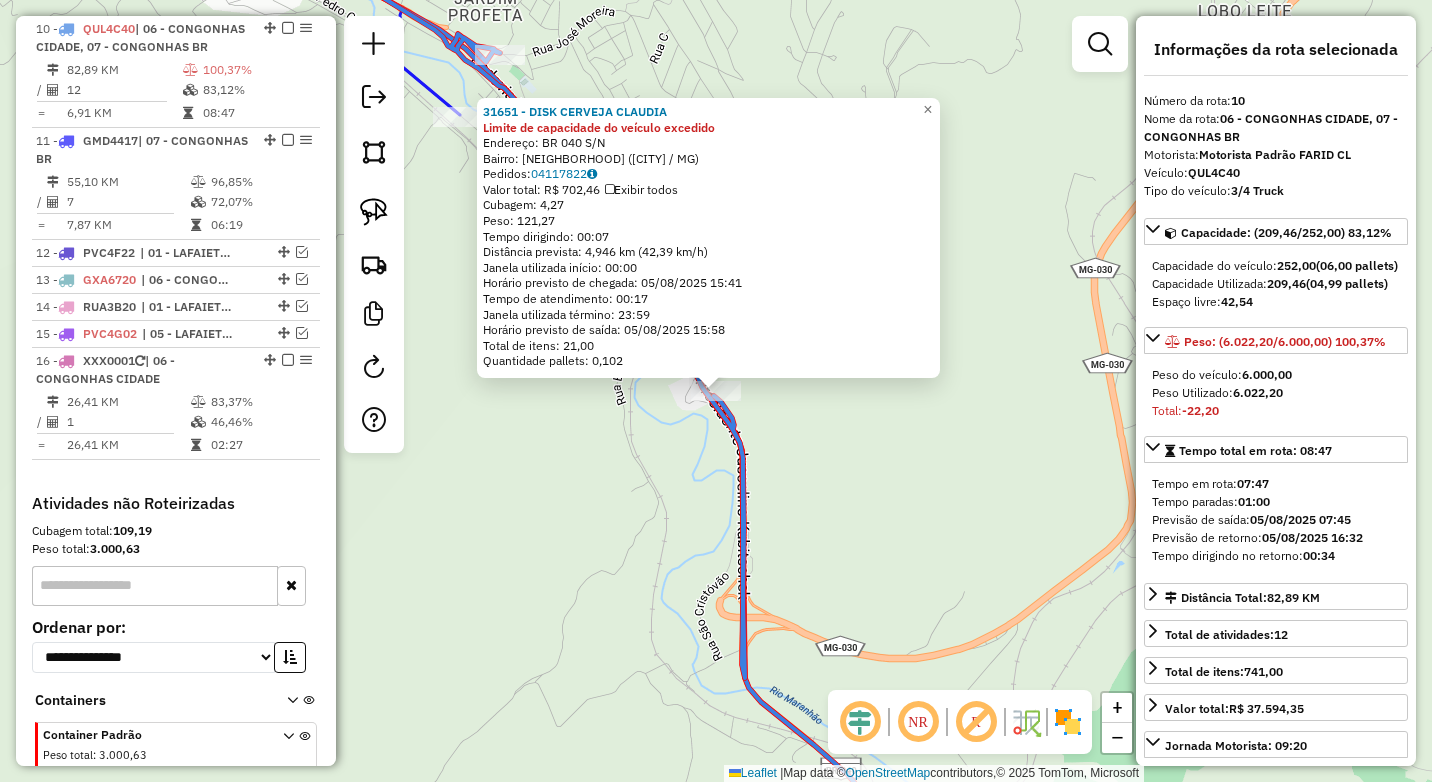 click on "31651 - [NAME] Limite de capacidade do veículo excedido  Endereço: [NAME]   Bairro: [BAIRRO] ([CIDADE] / [STATE])   Pedidos:  04117822   Valor total: R$ 702,46   Exibir todos   Cubagem: 4,27  Peso: 121,27  Tempo dirigindo: 00:07   Distância prevista: 4,946 km (42,39 km/h)   Janela utilizada início: 00:00   Horário previsto de chegada: 05/08/2025 15:41   Tempo de atendimento: 00:17   Janela utilizada término: 23:59   Horário previsto de saída: 05/08/2025 15:58   Total de itens: 21,00   Quantidade pallets: 0,102  × Janela de atendimento Grade de atendimento Capacidade Transportadoras Veículos Cliente Pedidos  Rotas Selecione os dias de semana para filtrar as janelas de atendimento  Seg   Ter   Qua   Qui   Sex   Sáb   Dom  Informe o período da janela de atendimento: De: Até:  Filtrar exatamente a janela do cliente  Considerar janela de atendimento padrão  Selecione os dias de semana para filtrar as grades de atendimento  Seg   Ter   Qua   Qui   Sex   Sáb   Dom   Peso mínimo:  ****" 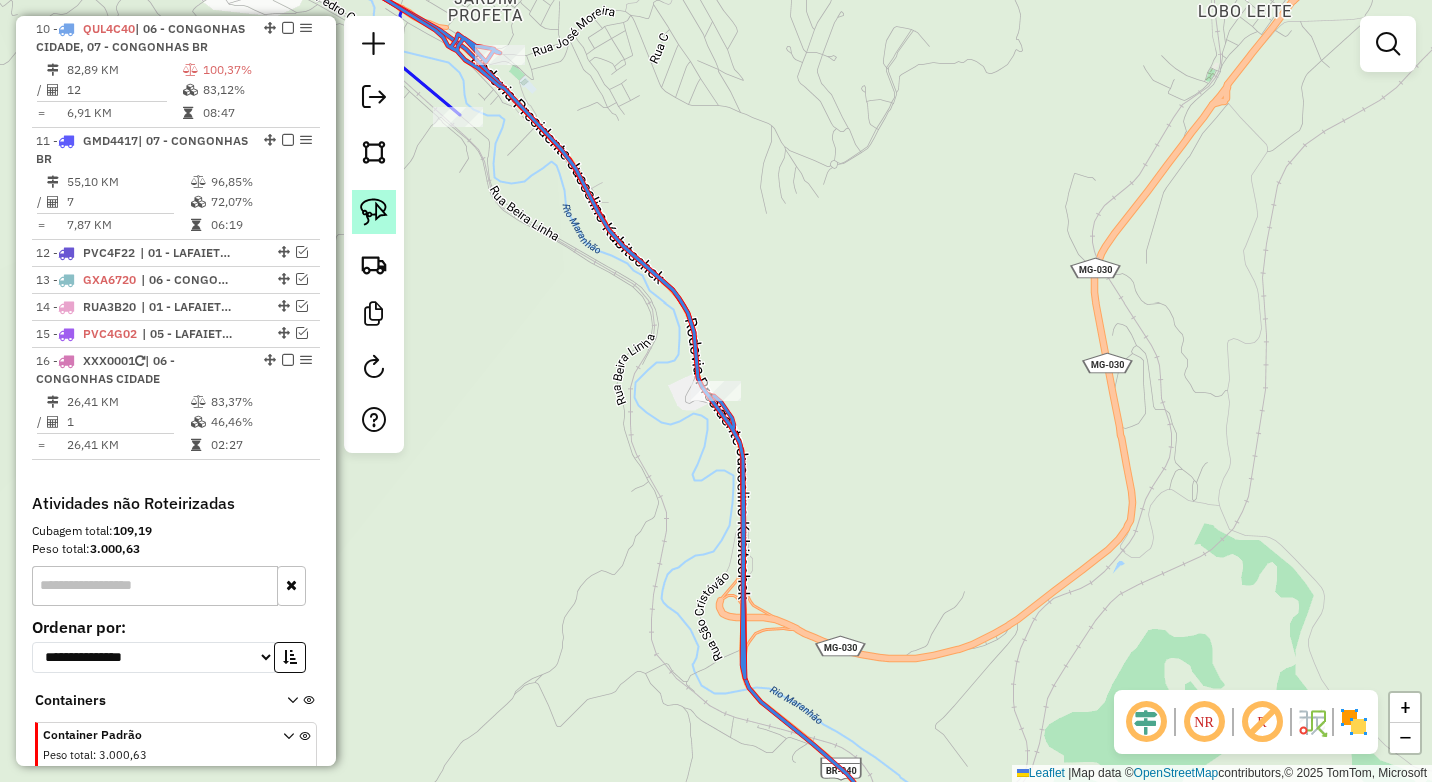 click 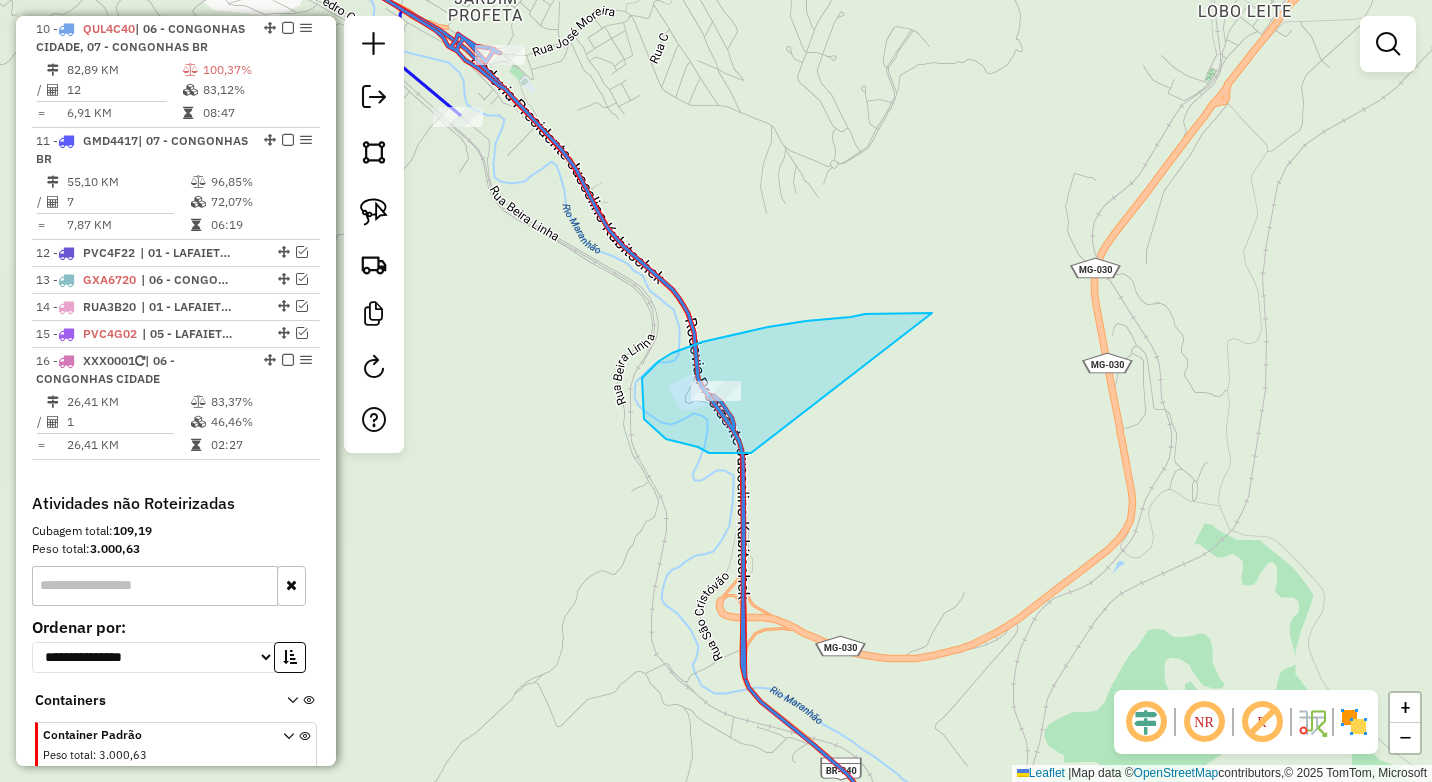drag, startPoint x: 932, startPoint y: 313, endPoint x: 751, endPoint y: 453, distance: 228.82526 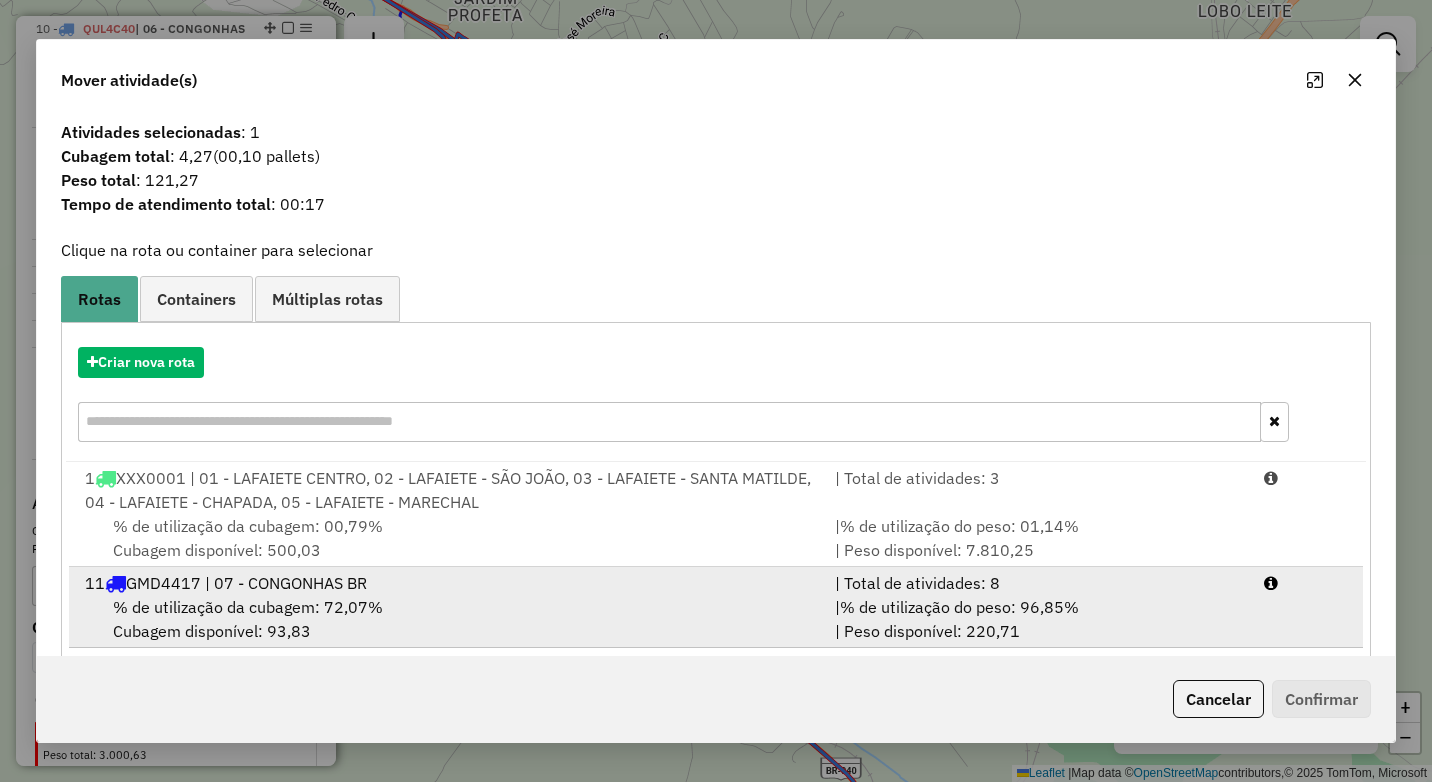 click on "% de utilização do peso: 96,85%" at bounding box center (959, 607) 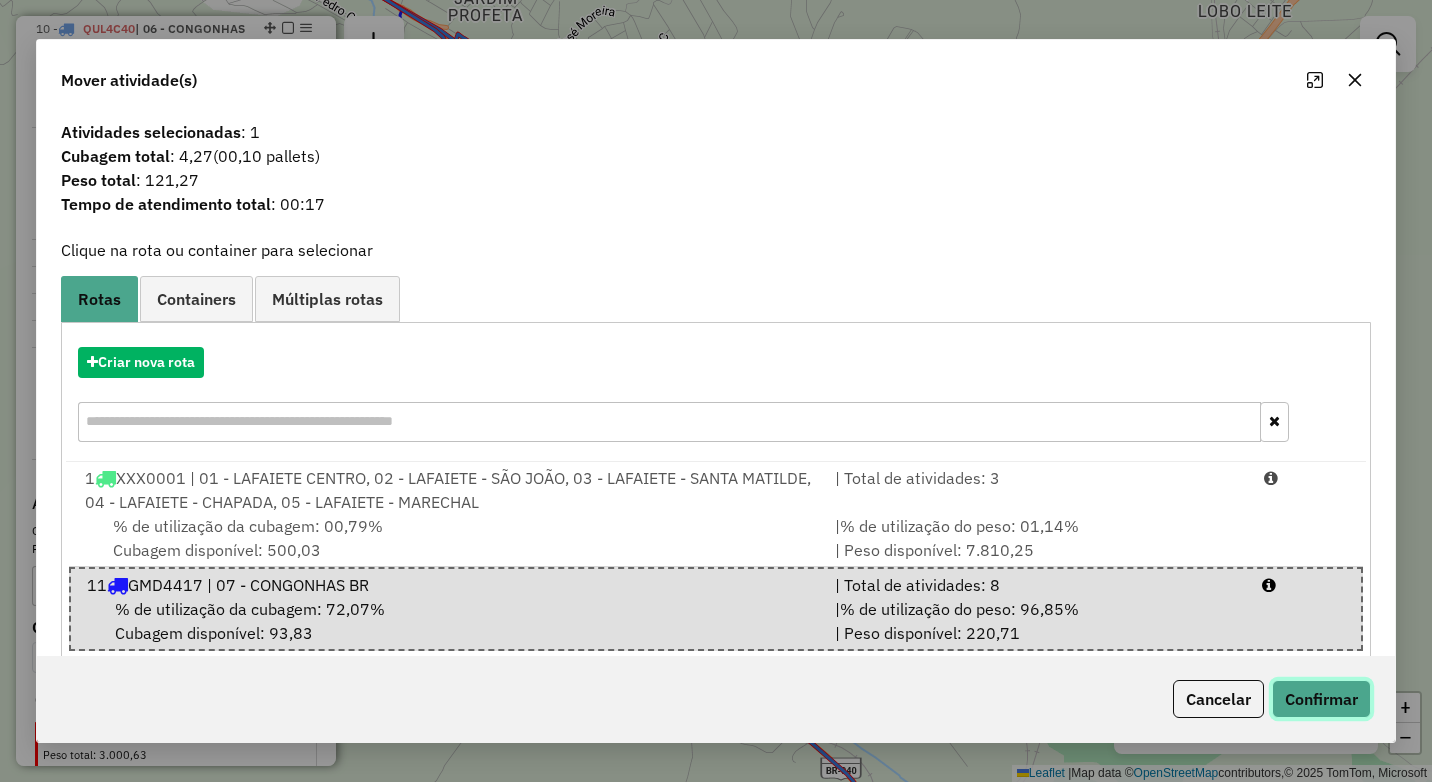 click on "Confirmar" 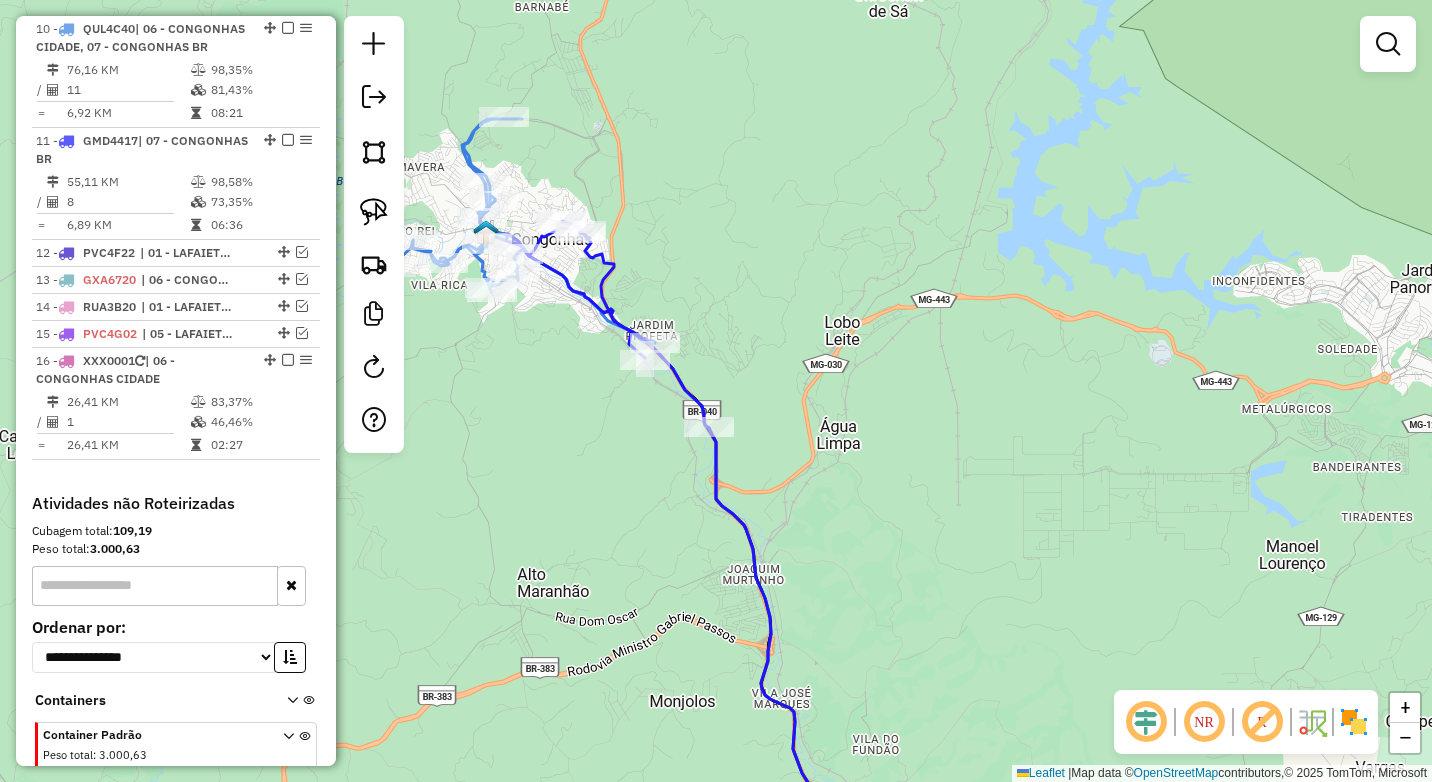 click 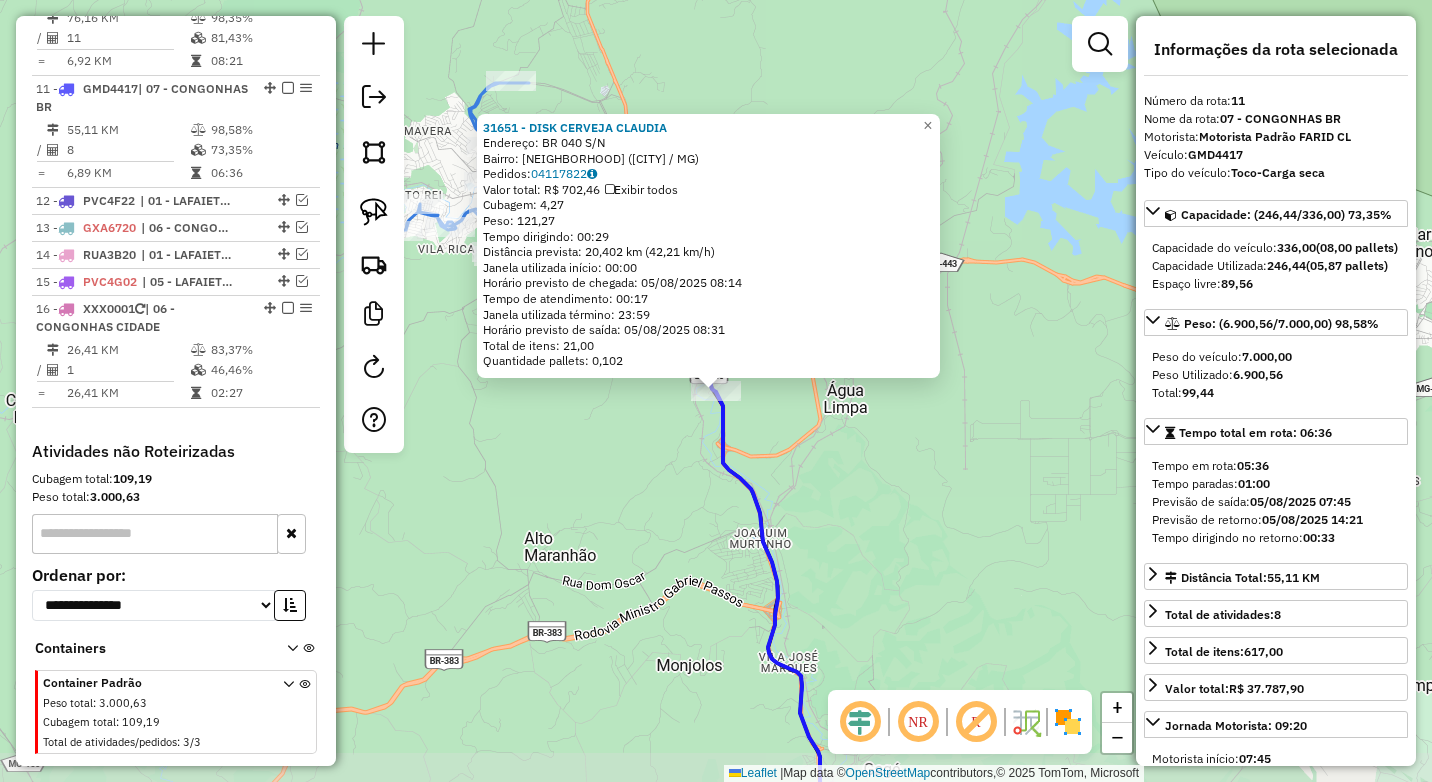 scroll, scrollTop: 1262, scrollLeft: 0, axis: vertical 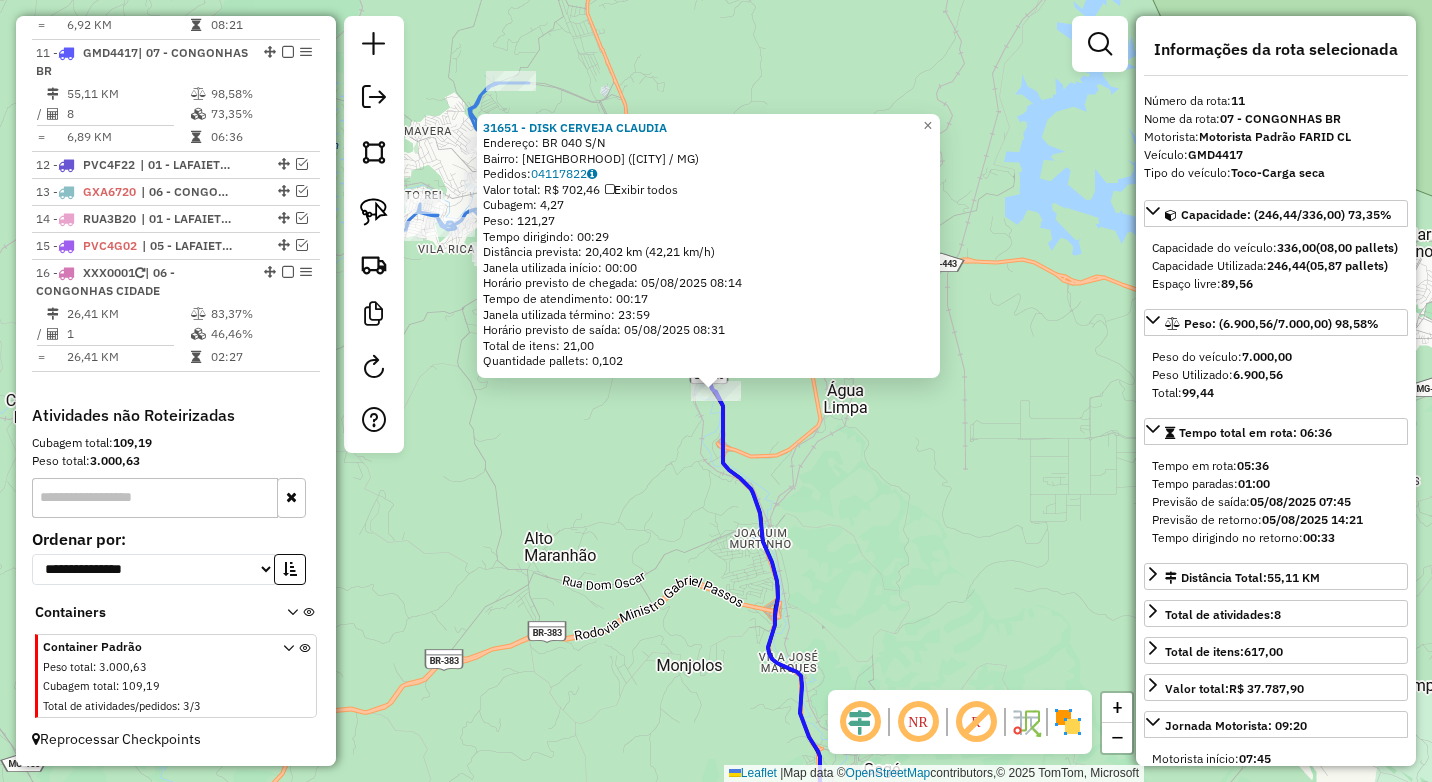click on "[NUMBER] - DISK CERVEJA [NAME]  Endereço:  BR 040 S/N   Bairro: IPIRANGA ([CITY] / [STATE])   Pedidos:  [NUMBER]   Valor total: R$ [PRICE]   Exibir todos   Cubagem: [NUMBER]  Peso: [NUMBER]  Tempo dirigindo: [TIME]   Distância prevista: [NUMBER] km ([NUMBER] km/h)   Janela utilizada início: [TIME]   Horário previsto de chegada: [DATE] [TIME]   Tempo de atendimento: [TIME]   Janela utilizada término: [TIME]   Horário previsto de saída: [DATE] [TIME]   Total de itens: [NUMBER]   Quantidade pallets: [NUMBER]  × Janela de atendimento Grade de atendimento Capacidade Transportadoras Veículos Cliente Pedidos  Rotas Selecione os dias de semana para filtrar as janelas de atendimento  Seg   Ter   Qua   Qui   Sex   Sáb   Dom  Informe o período da janela de atendimento: De: Até:  Filtrar exatamente a janela do cliente  Considerar janela de atendimento padrão  Selecione os dias de semana para filtrar as grades de atendimento  Seg   Ter   Qua   Qui   Sex   Sáb   Dom   Considerar clientes sem dia de atendimento cadastrado **** +" 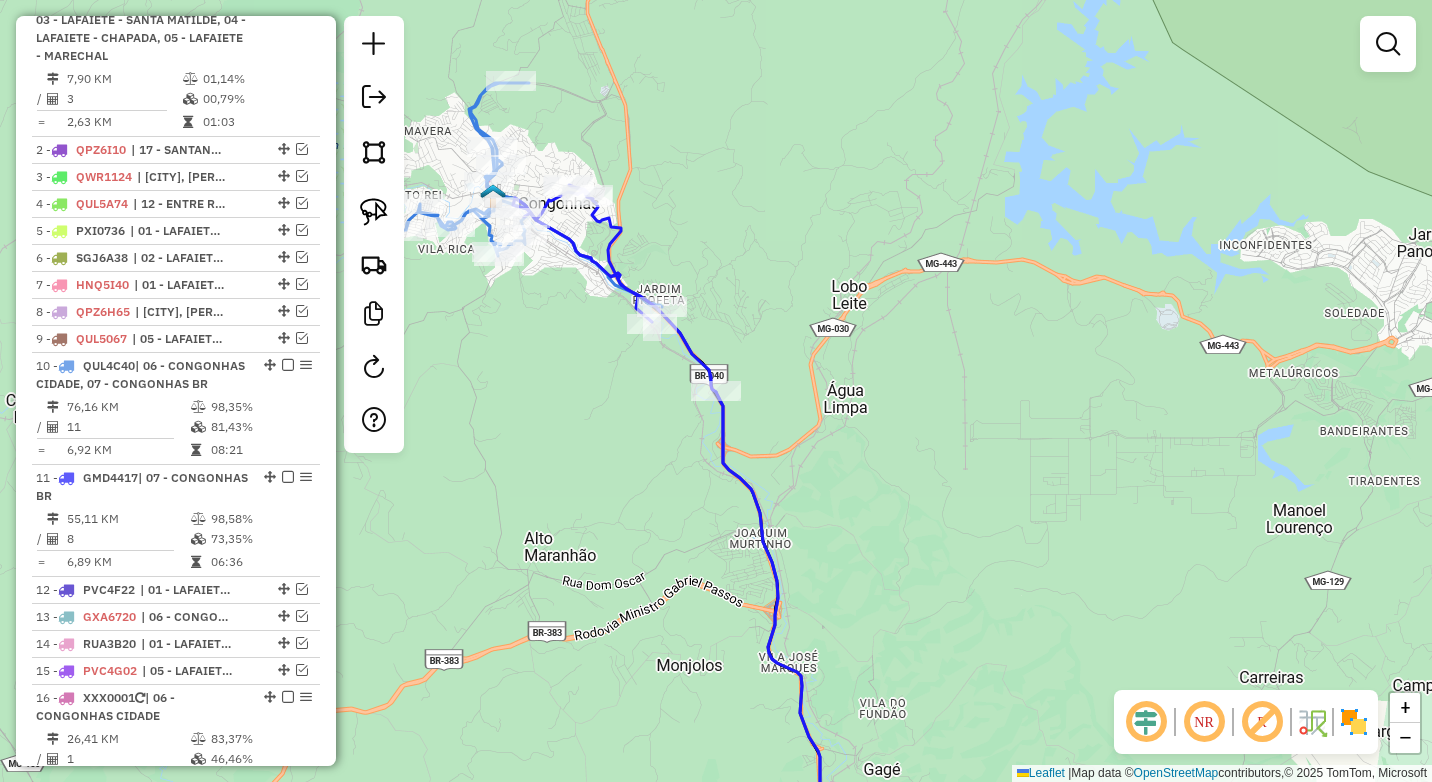 scroll, scrollTop: 862, scrollLeft: 0, axis: vertical 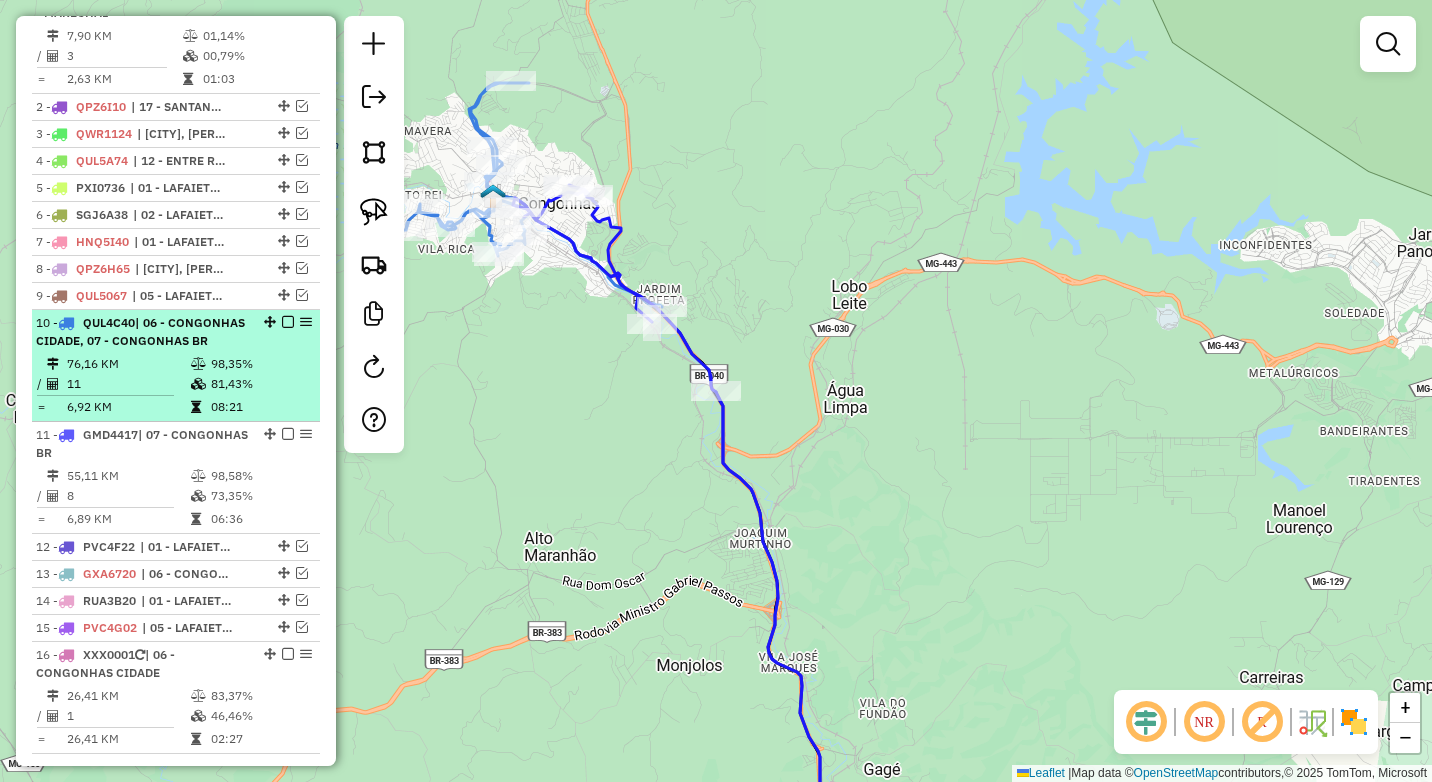 click at bounding box center [288, 322] 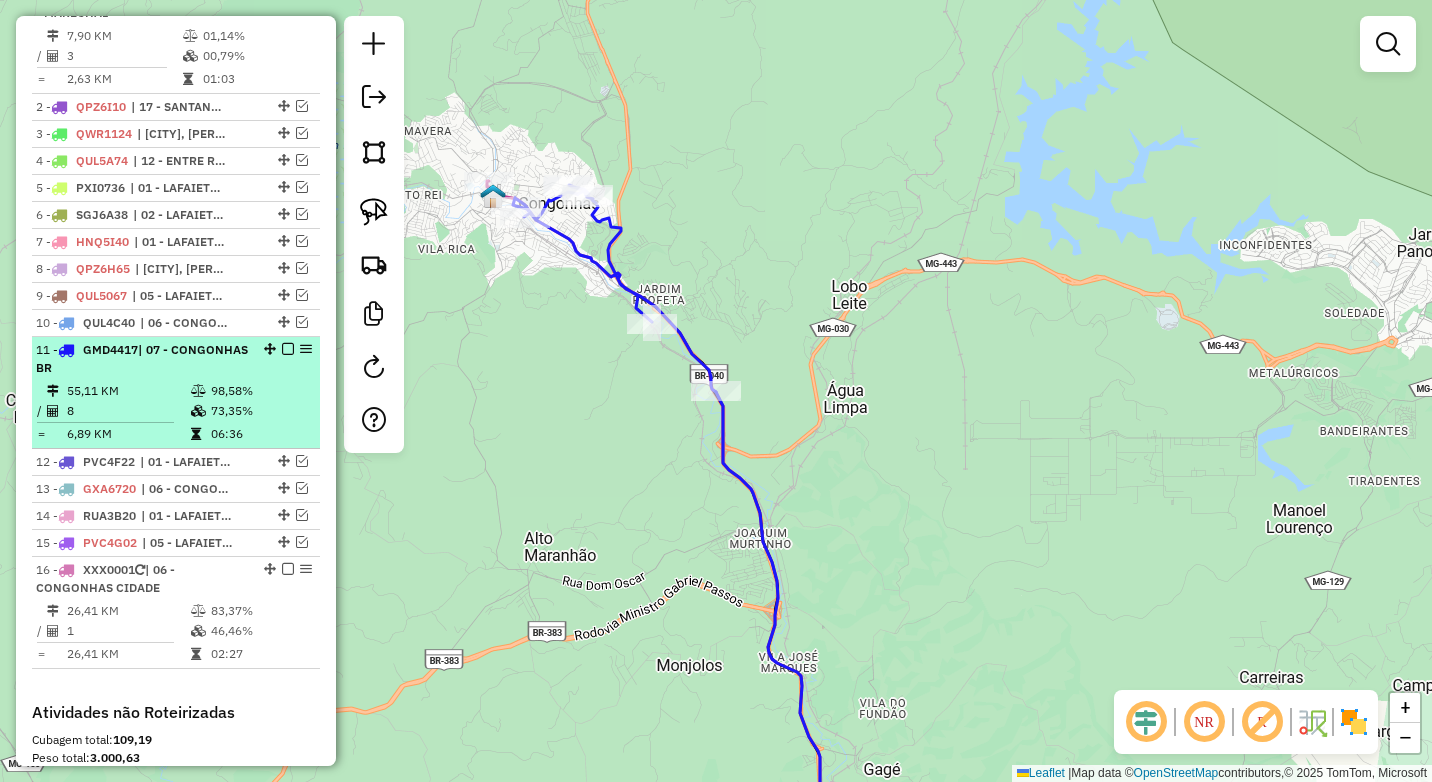click on "73,35%" at bounding box center [260, 411] 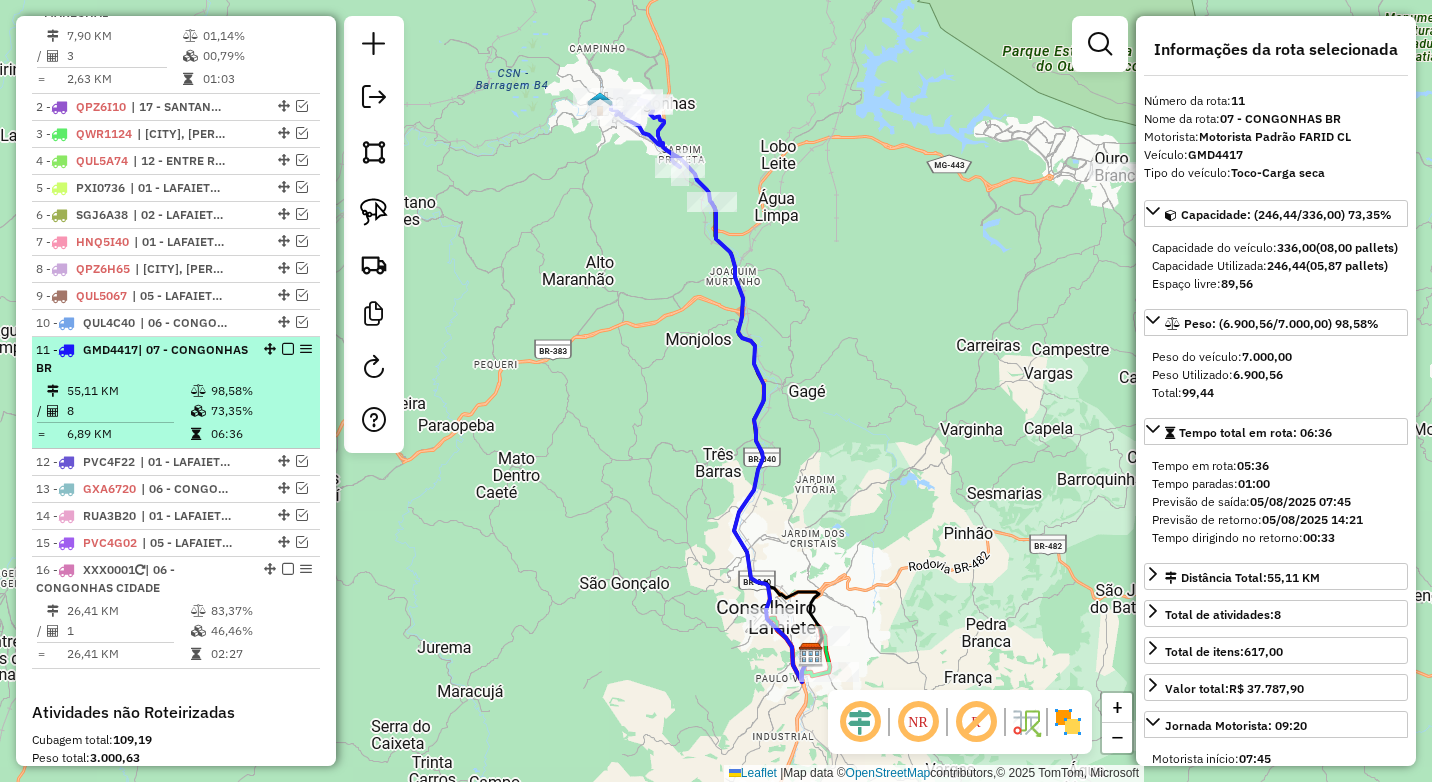 click at bounding box center (288, 349) 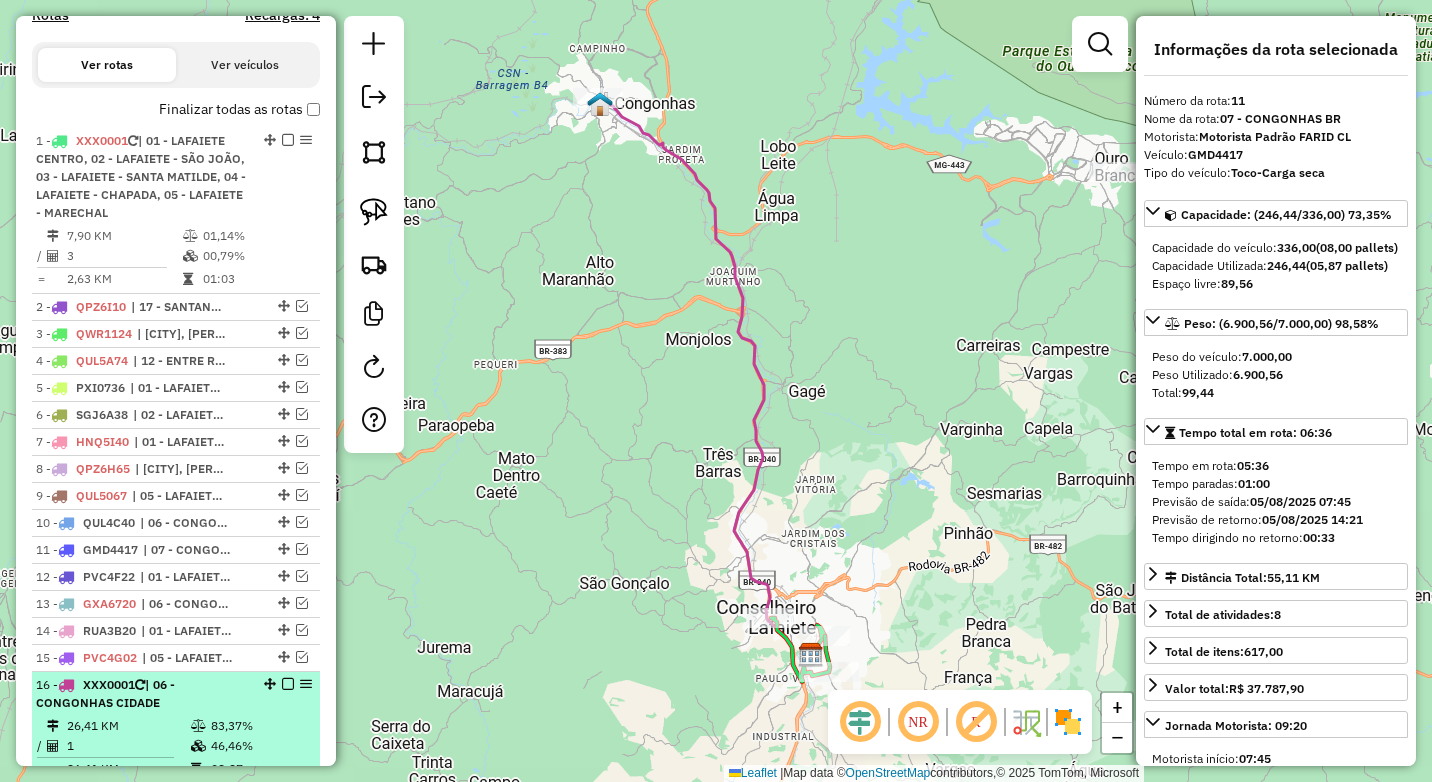 scroll, scrollTop: 562, scrollLeft: 0, axis: vertical 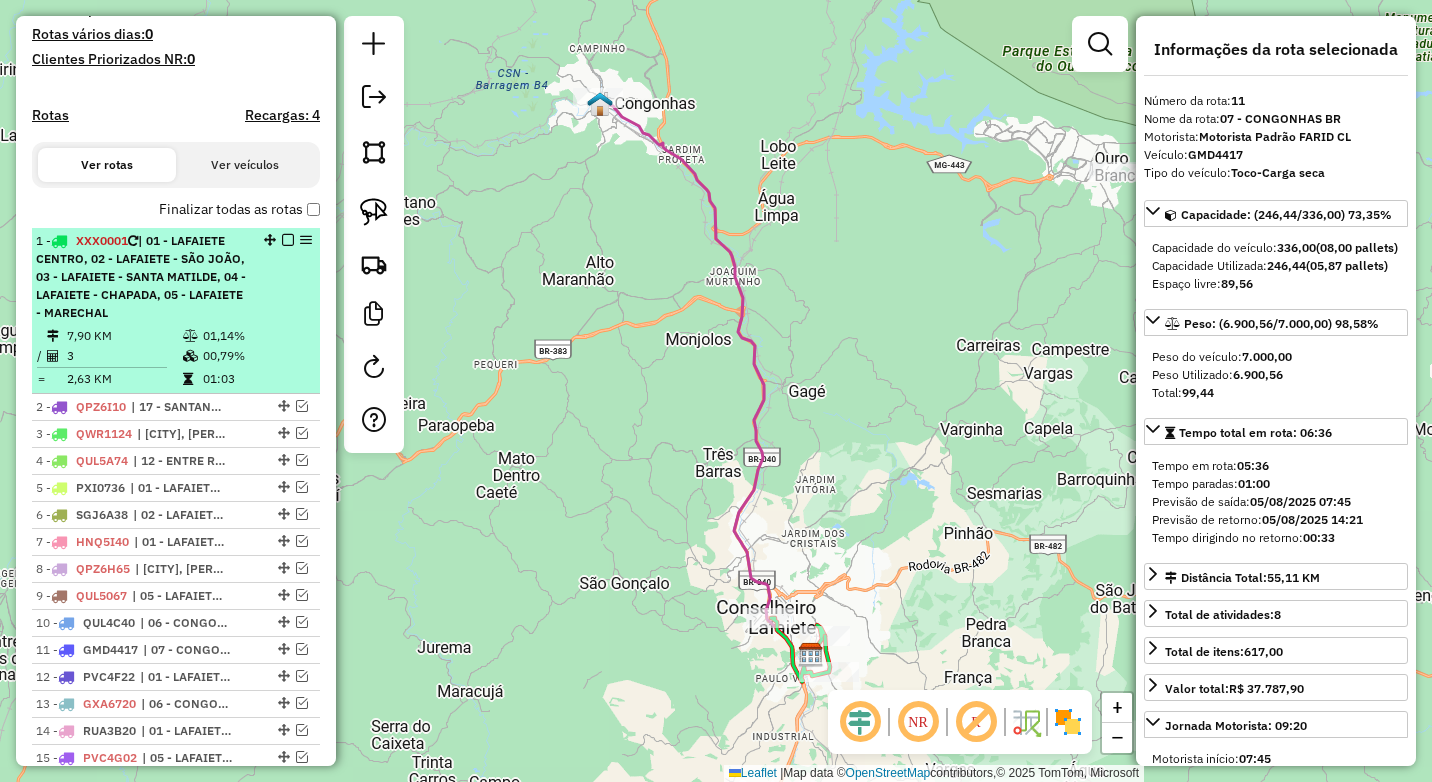 click on "| 01 - LAFAIETE CENTRO, 02 - LAFAIETE - SÃO JOÃO, 03 - LAFAIETE - SANTA MATILDE, 04 - LAFAIETE - CHAPADA, 05 - LAFAIETE - MARECHAL" at bounding box center [141, 276] 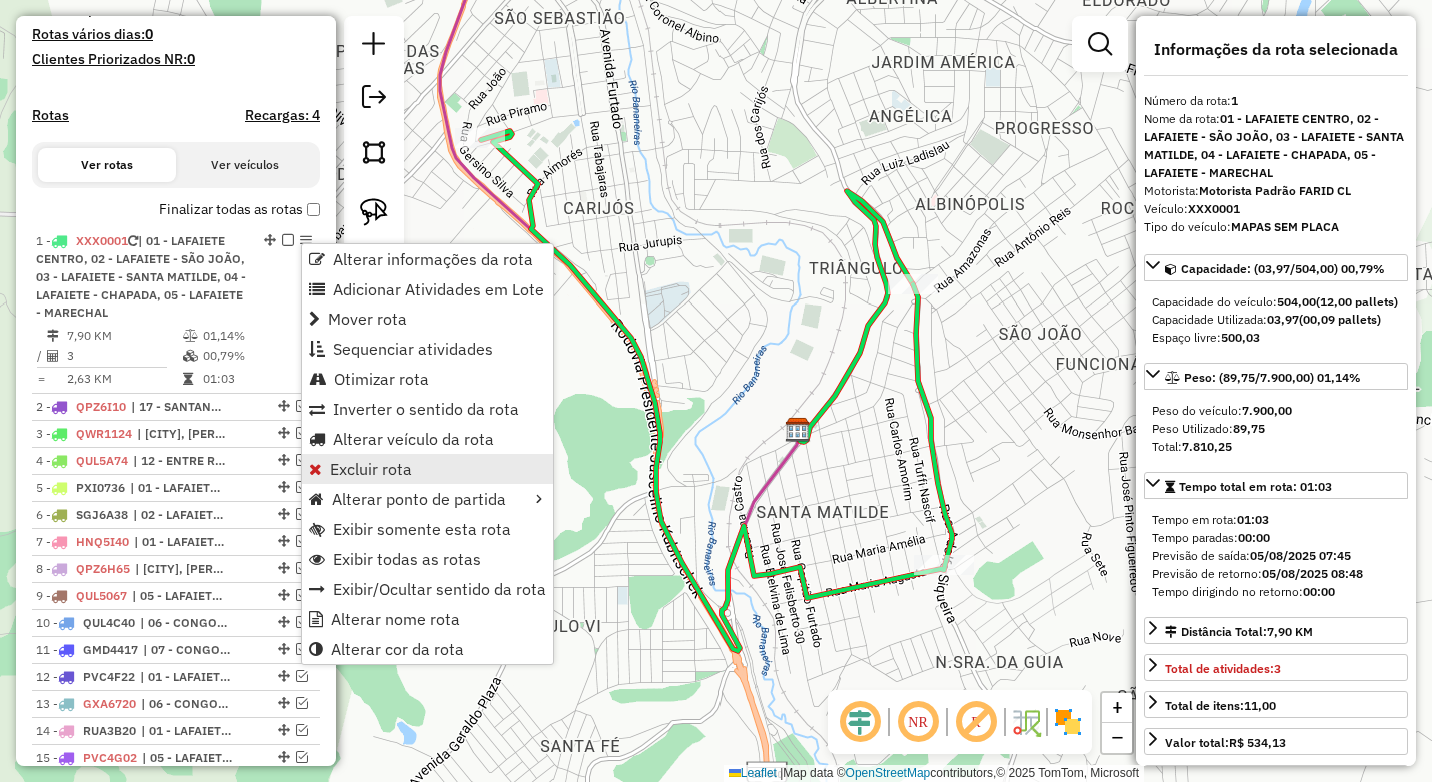click on "Excluir rota" at bounding box center [371, 469] 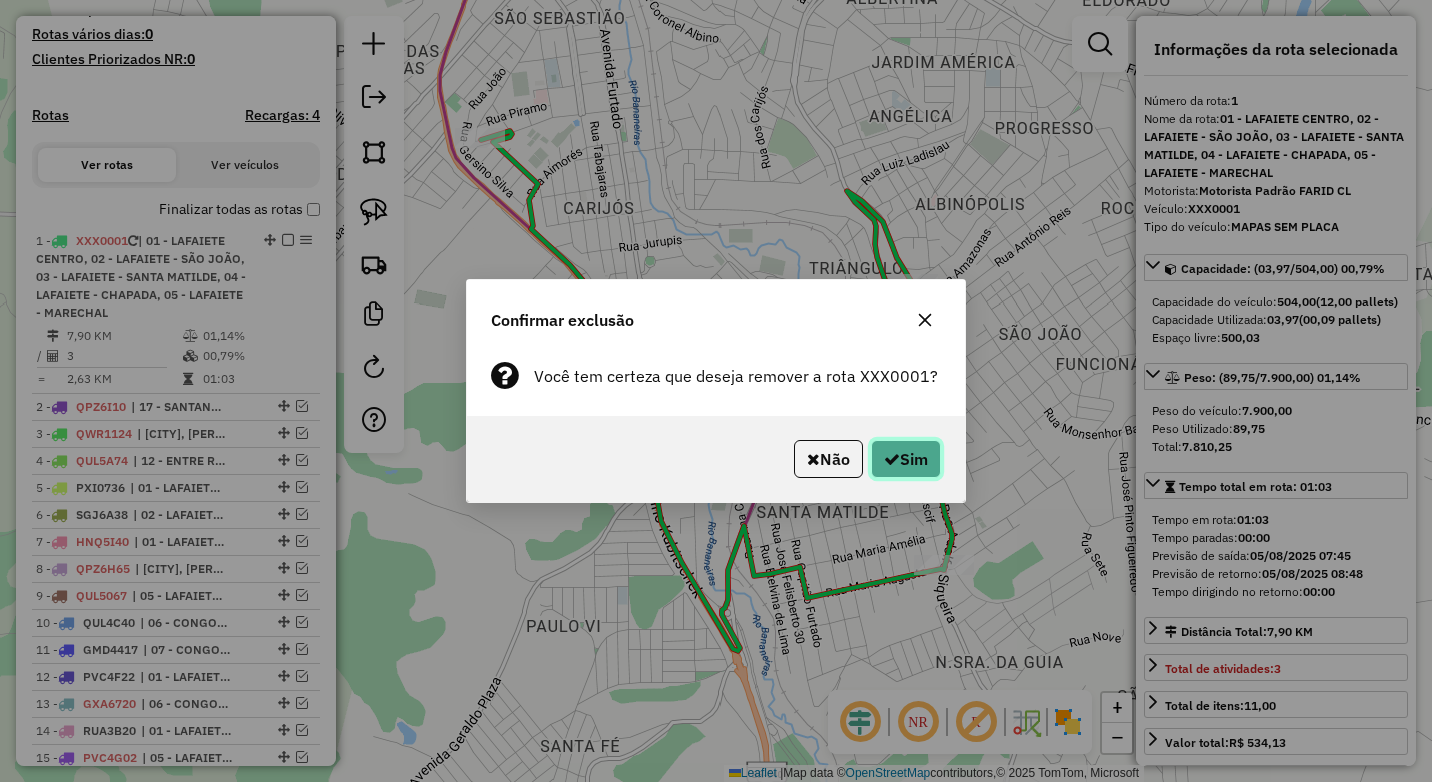 click on "Sim" 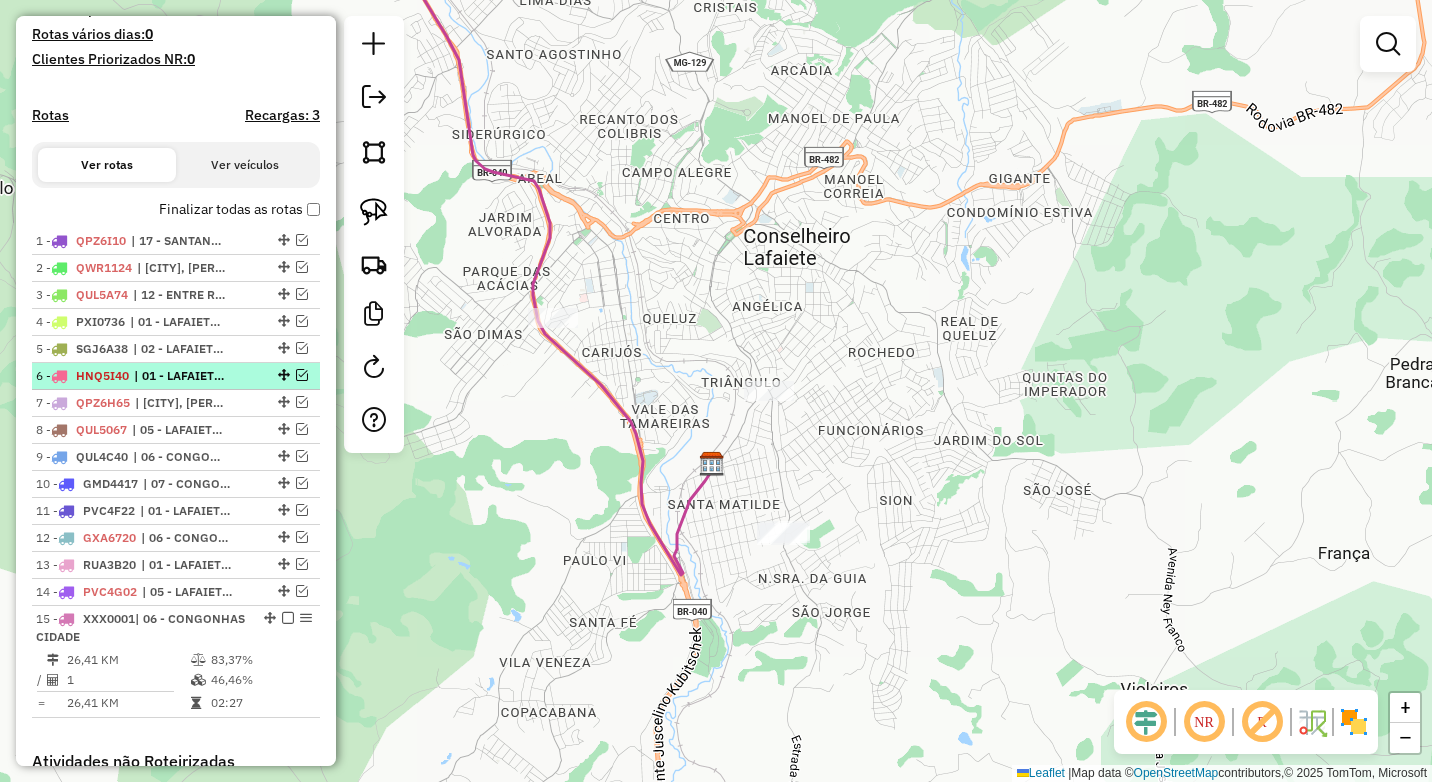 scroll, scrollTop: 762, scrollLeft: 0, axis: vertical 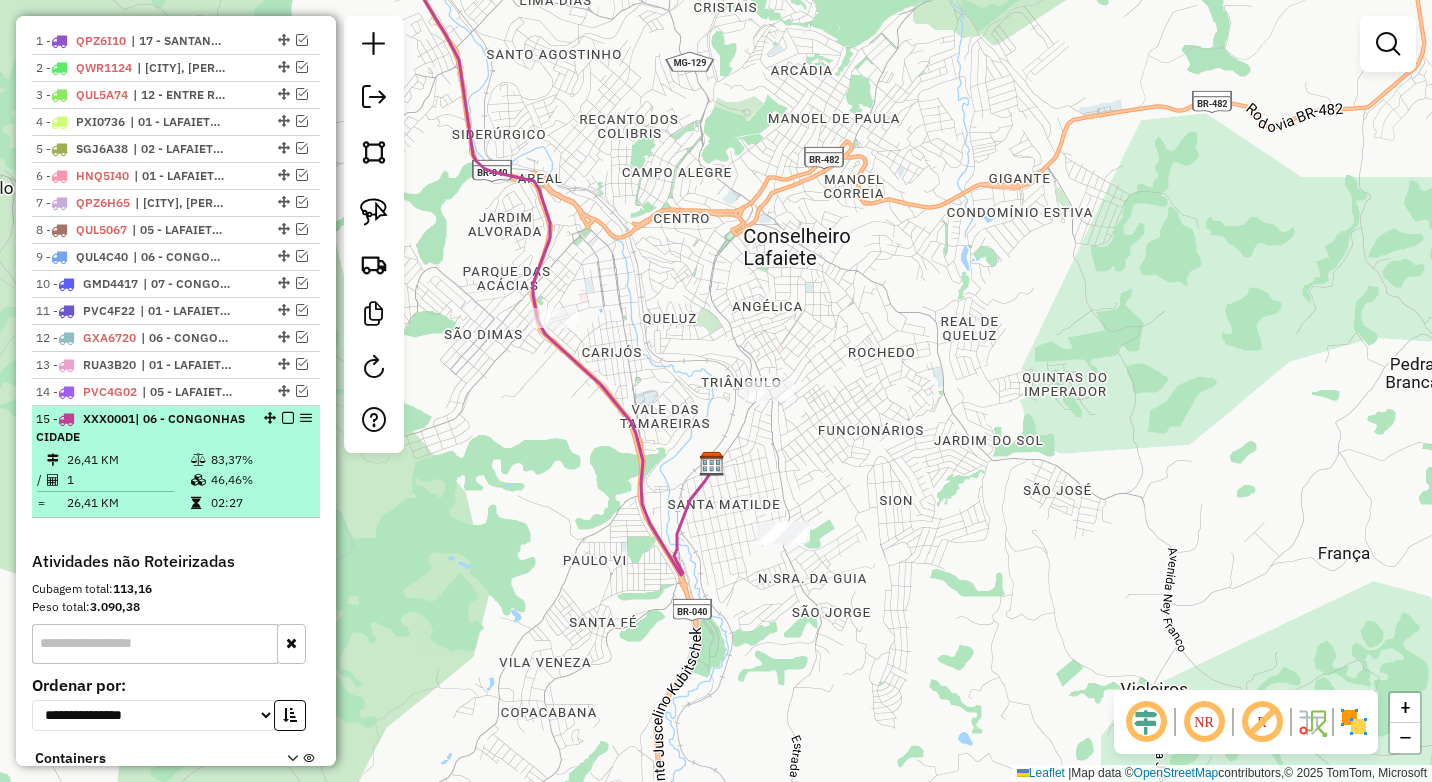 click at bounding box center [198, 460] 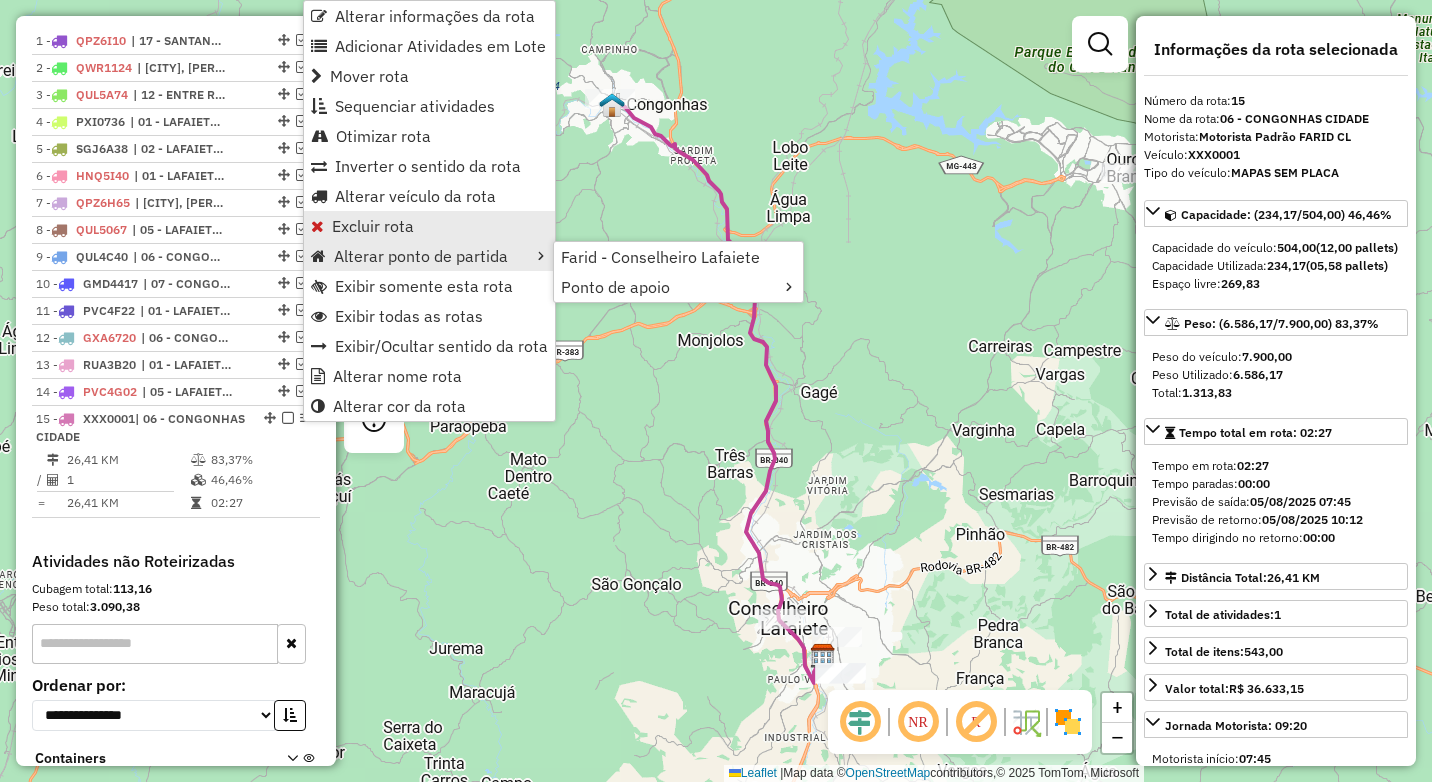 click on "Excluir rota" at bounding box center [429, 226] 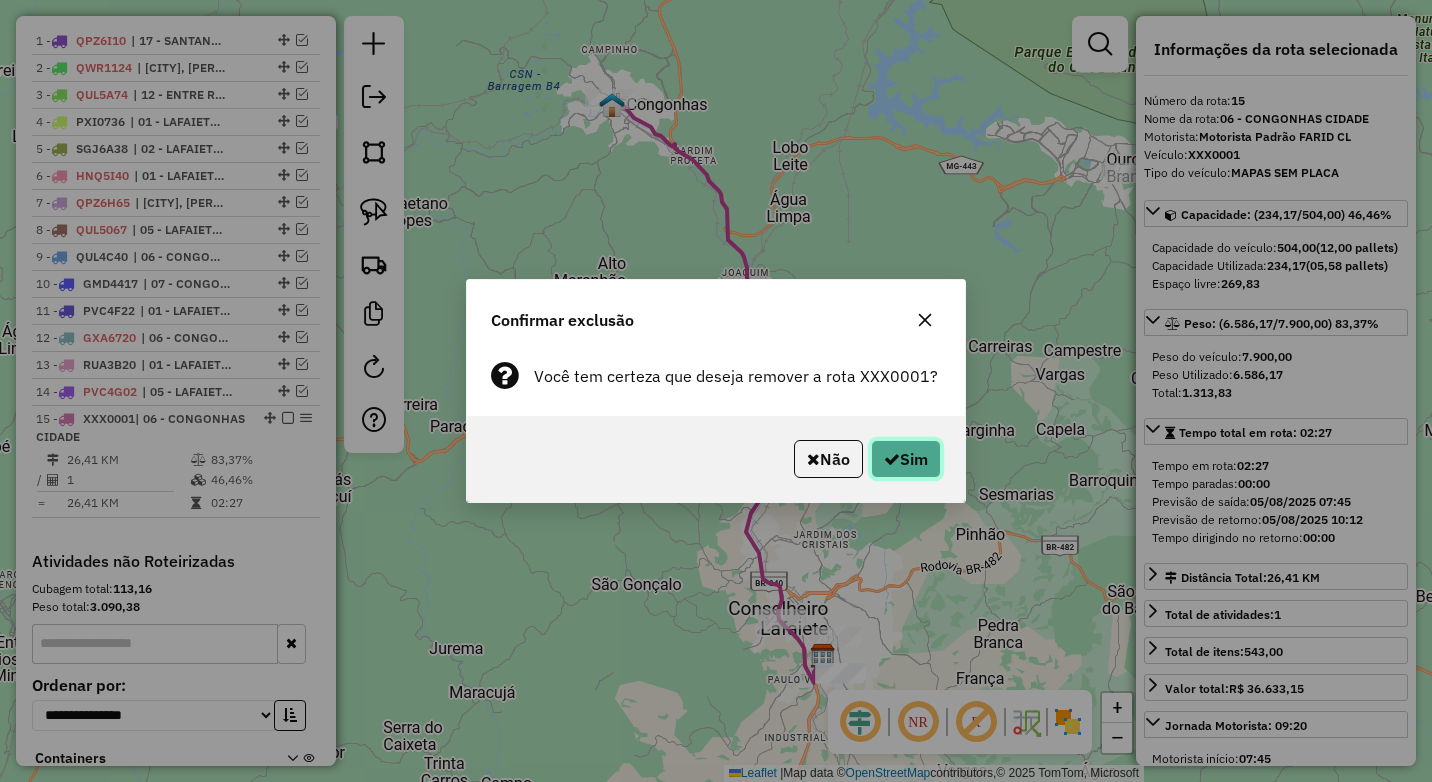 click 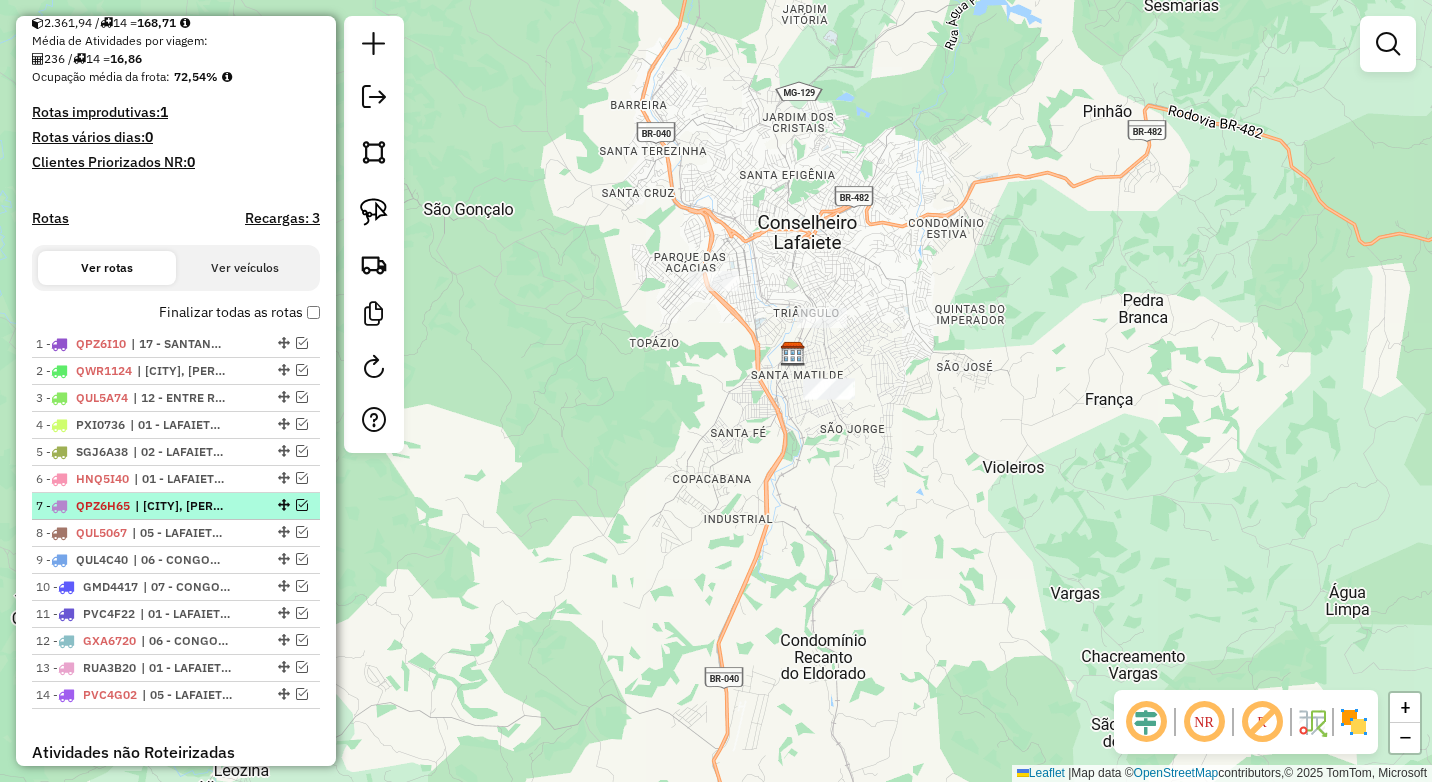 scroll, scrollTop: 462, scrollLeft: 0, axis: vertical 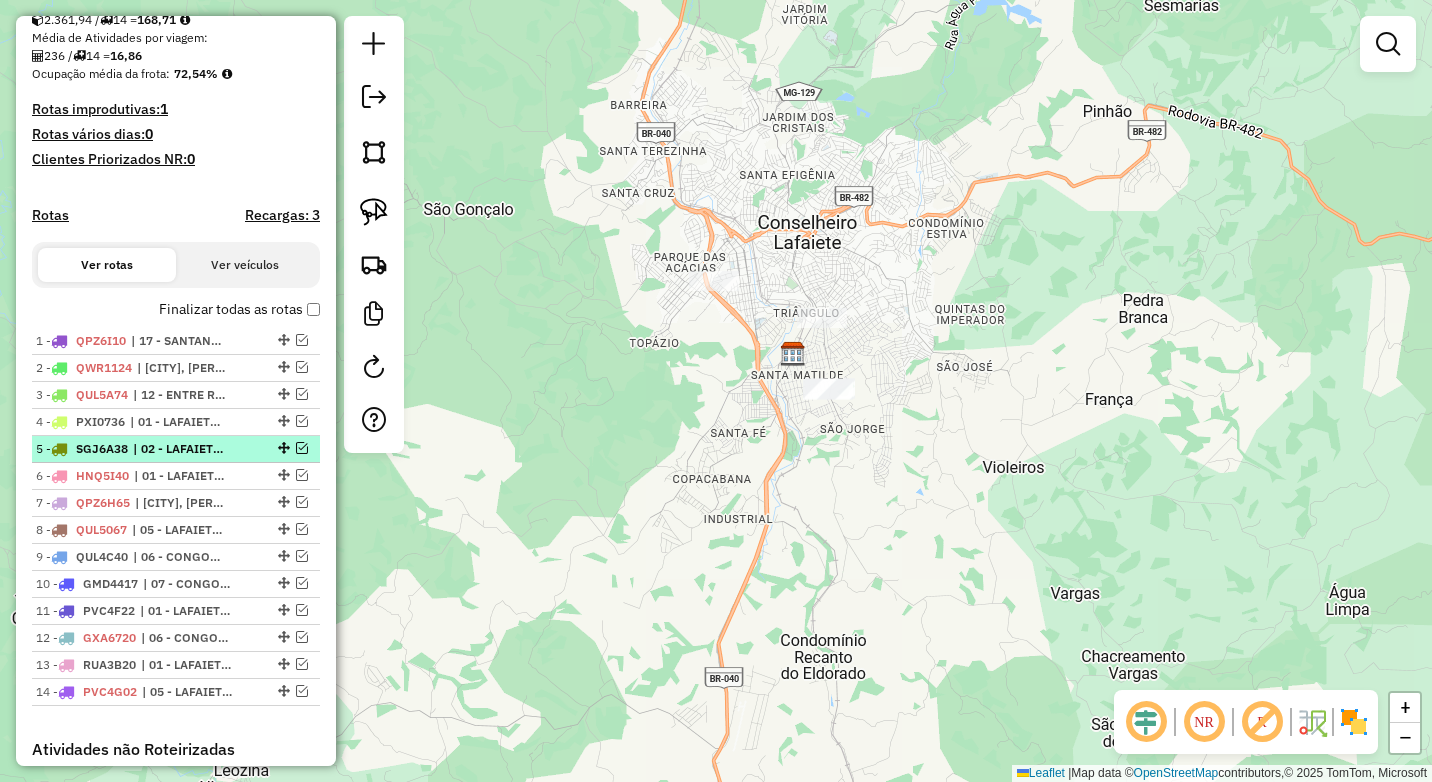 click at bounding box center (302, 448) 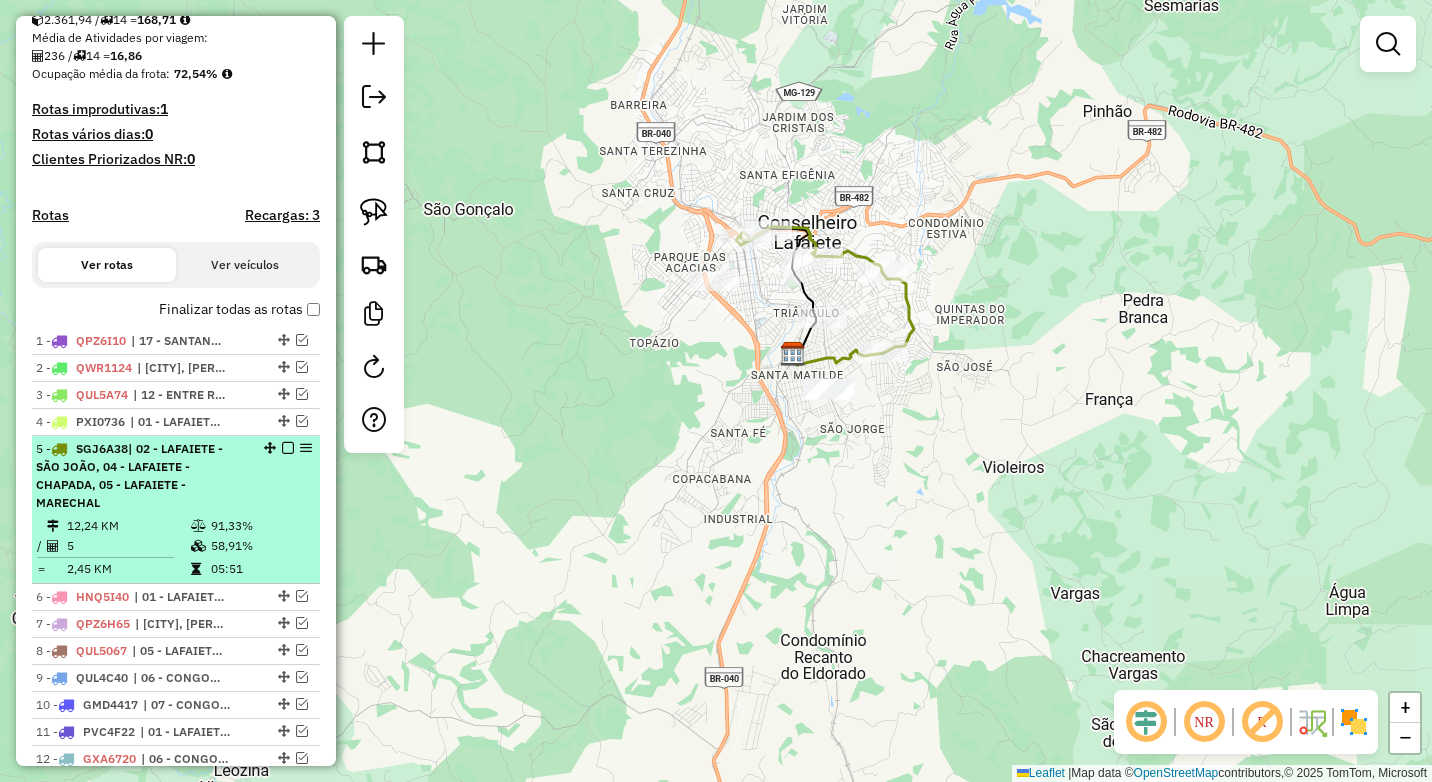select on "*********" 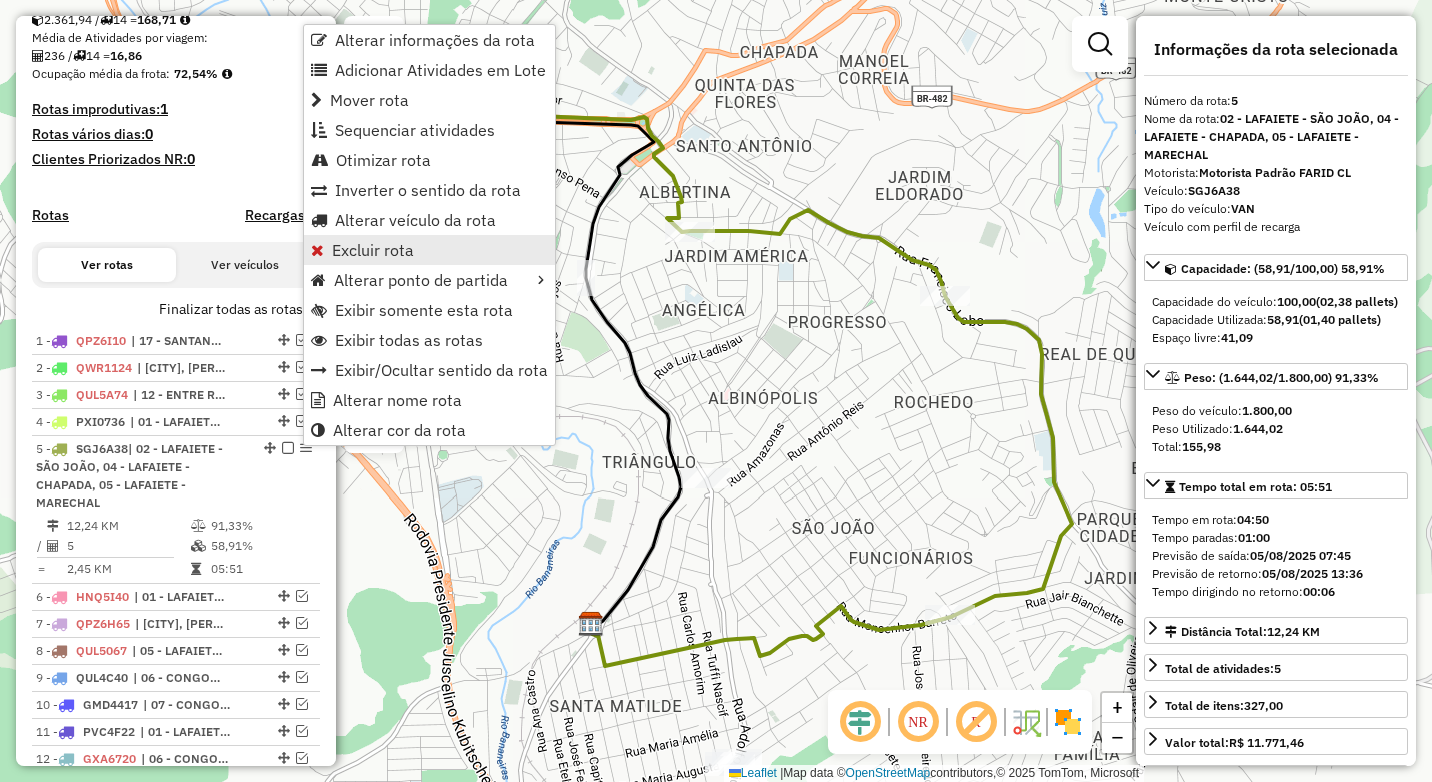 click on "Excluir rota" at bounding box center [429, 250] 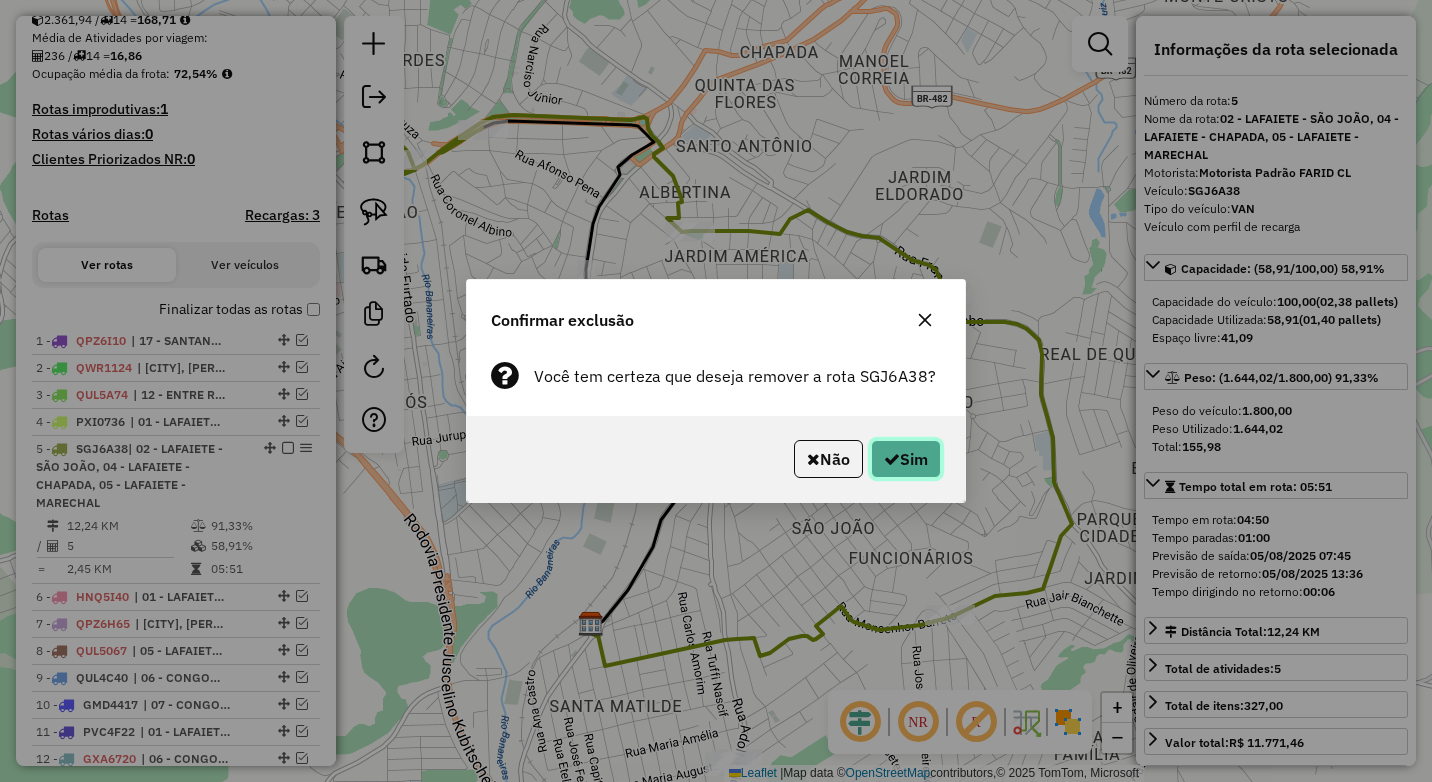 click on "Sim" 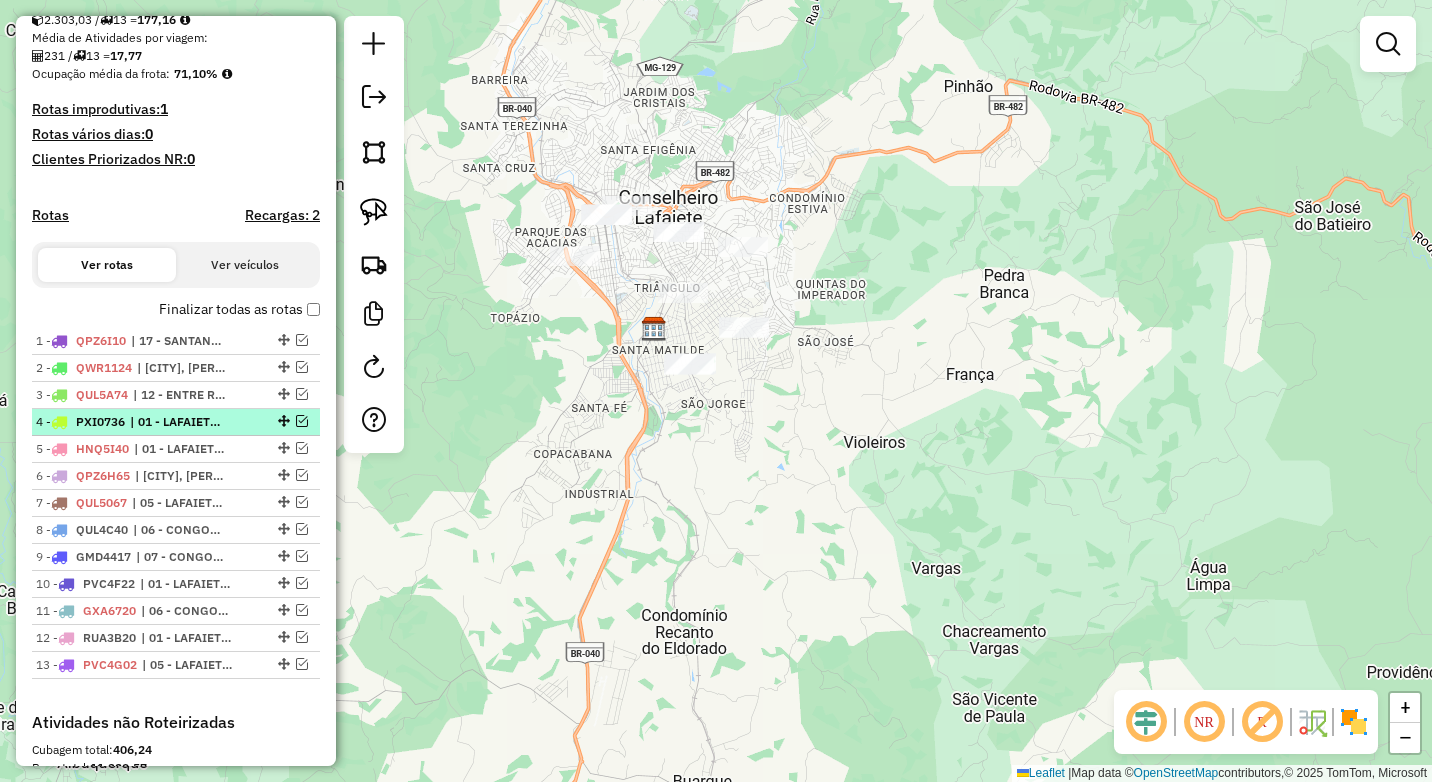 click on "| 01 - LAFAIETE CENTRO, 03 - LAFAIETE - SANTA MATILDE, 05 - LAFAIETE - MARECHAL" at bounding box center [176, 422] 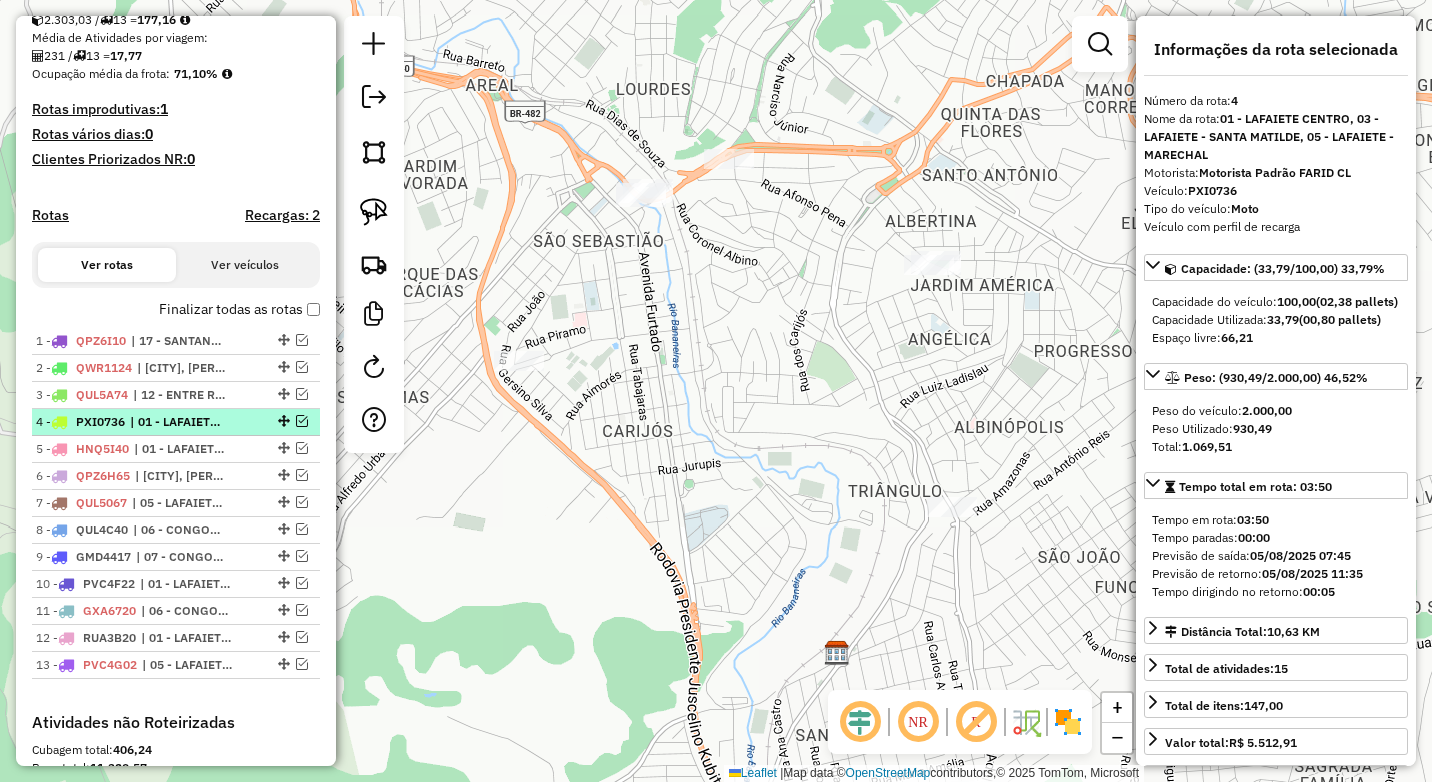 click at bounding box center (302, 421) 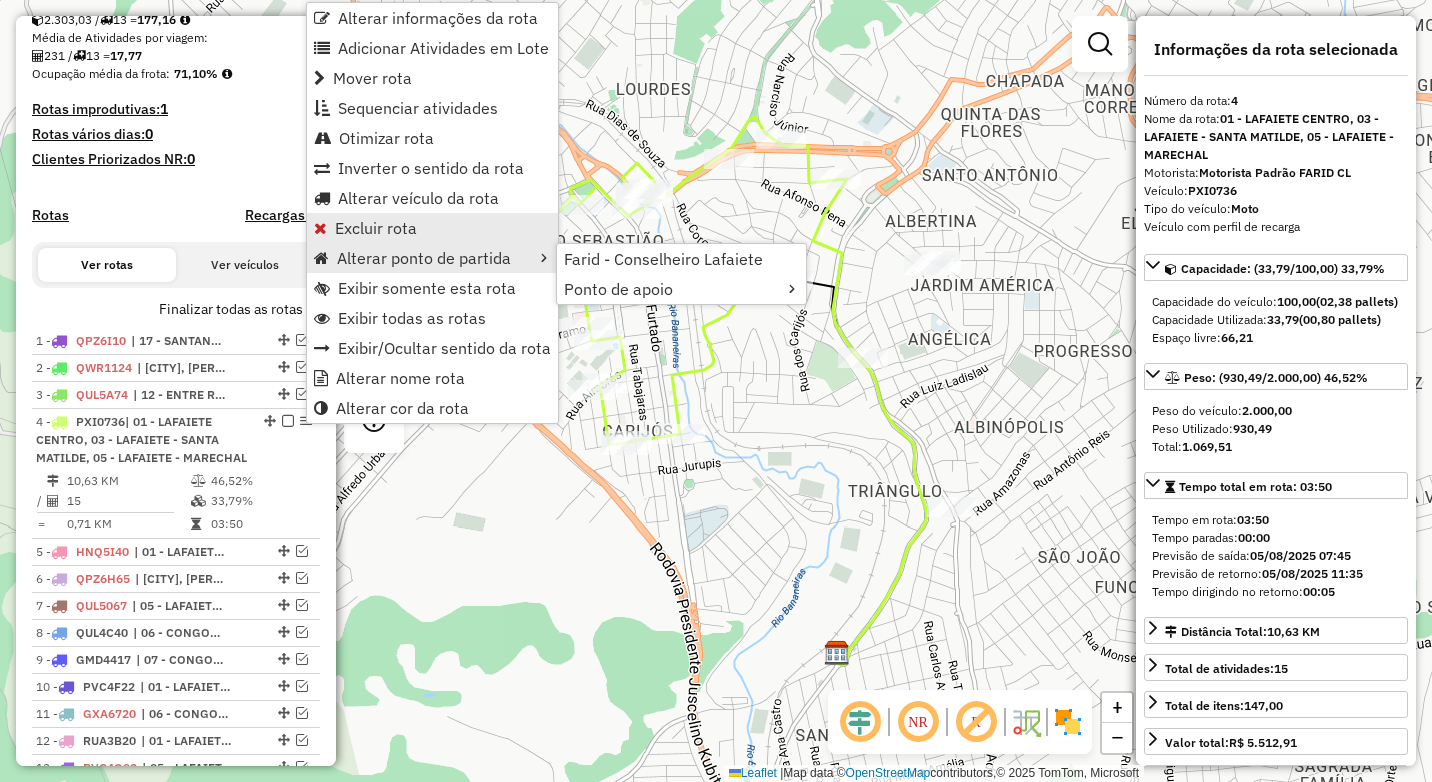 click on "Excluir rota" at bounding box center (376, 228) 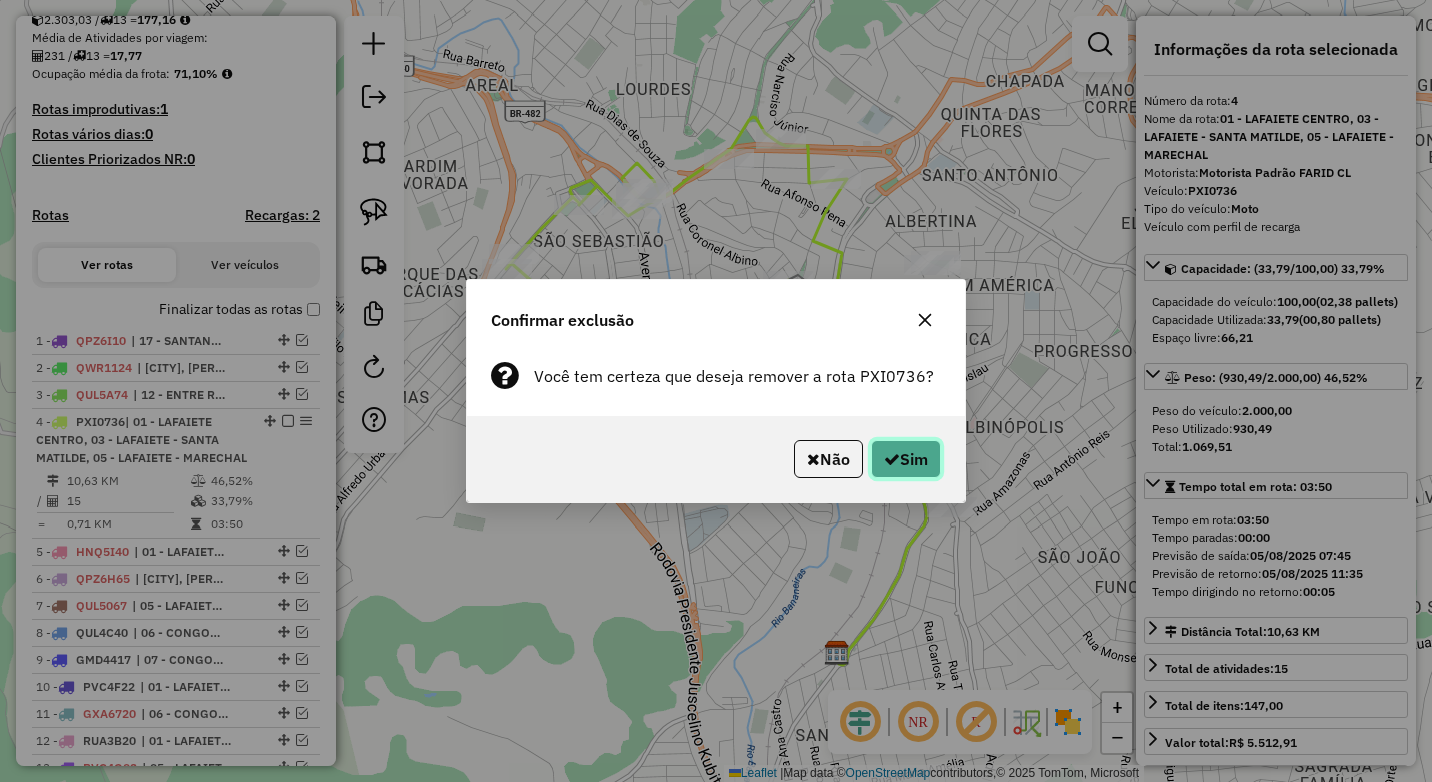 click on "Sim" 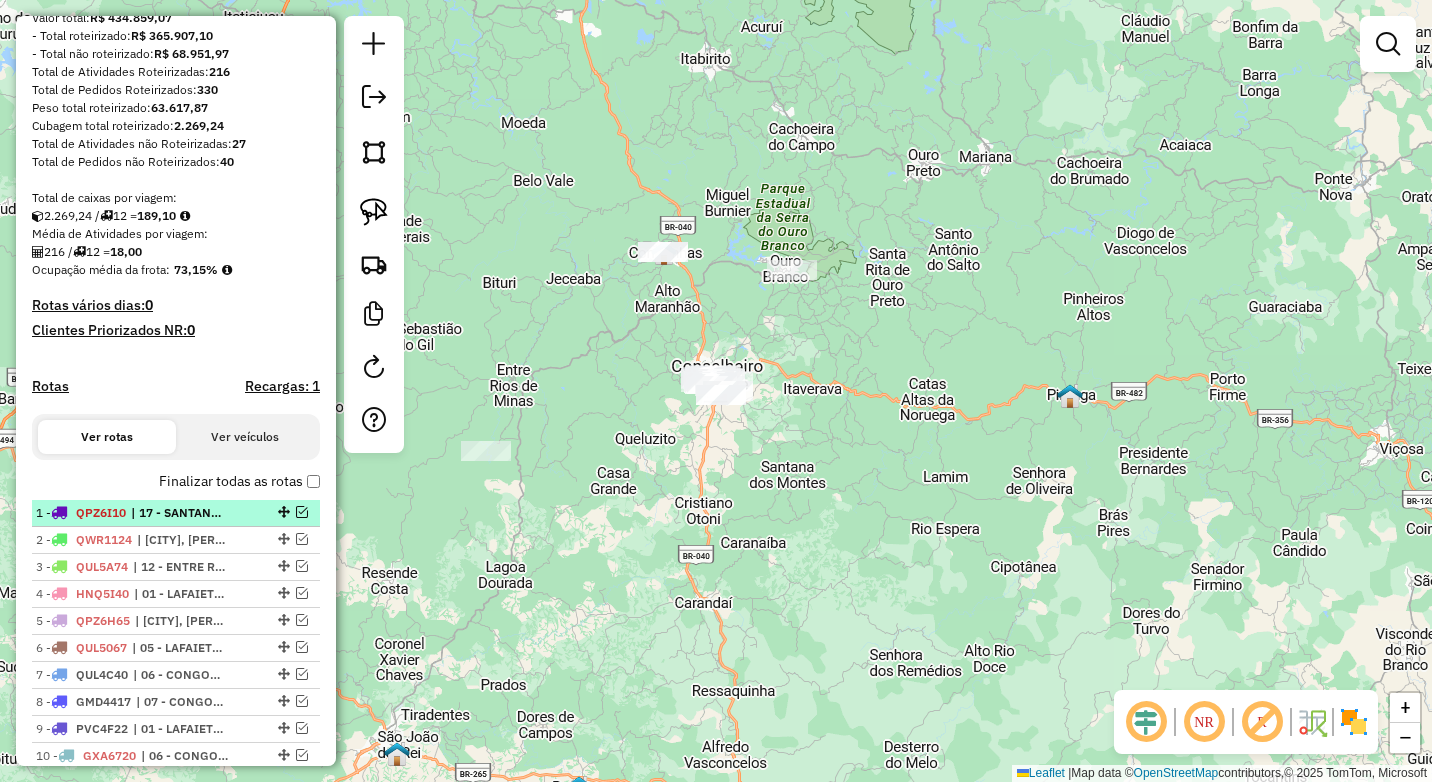 scroll, scrollTop: 262, scrollLeft: 0, axis: vertical 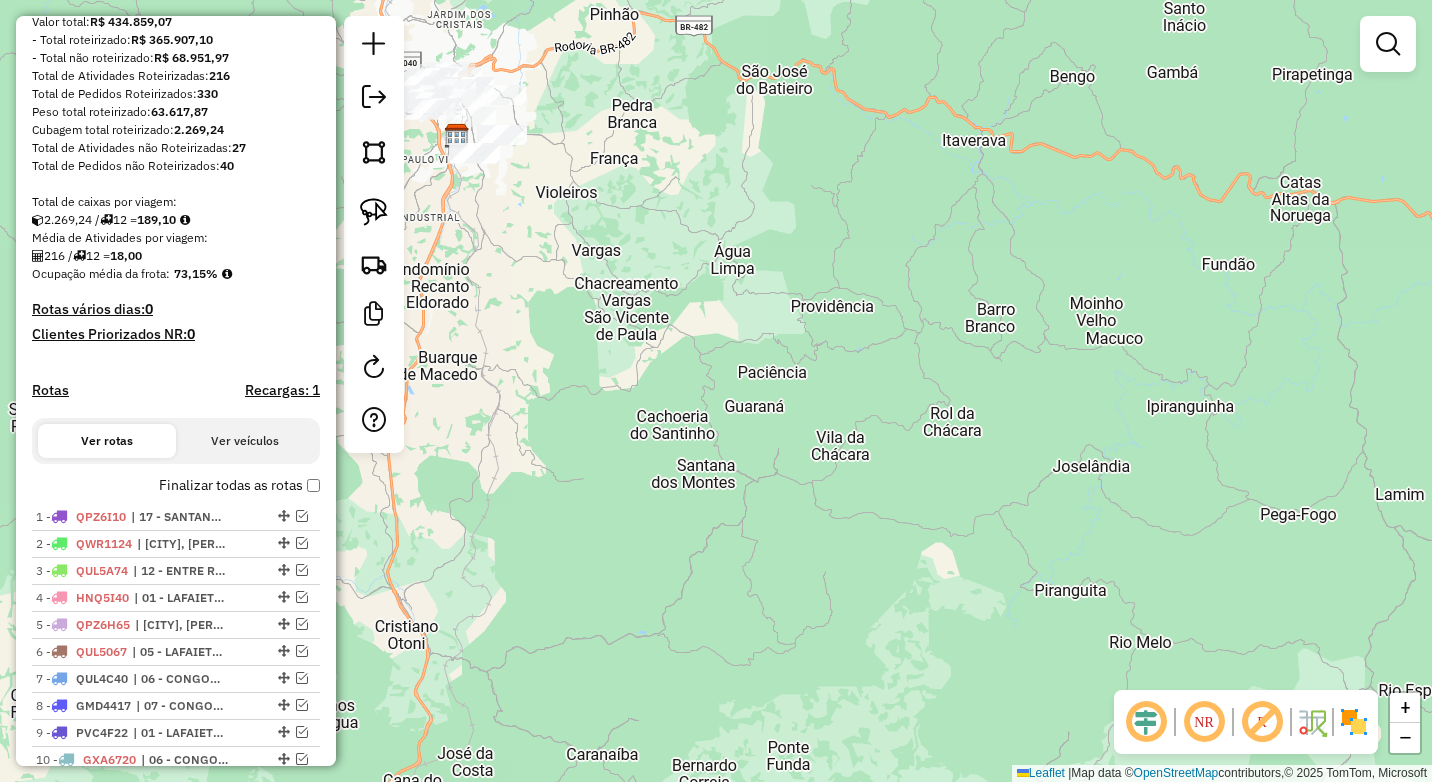 drag, startPoint x: 605, startPoint y: 293, endPoint x: 757, endPoint y: 521, distance: 274.0219 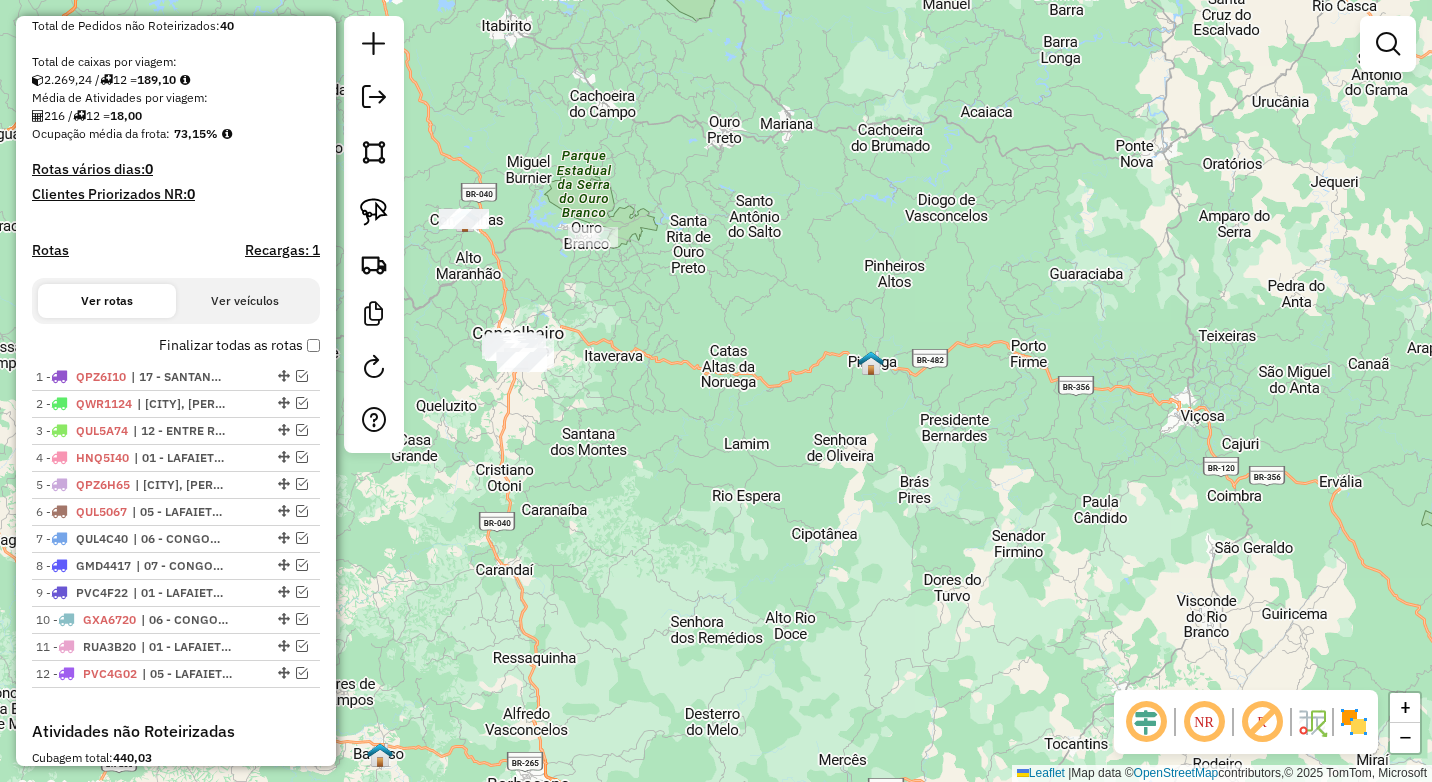 scroll, scrollTop: 362, scrollLeft: 0, axis: vertical 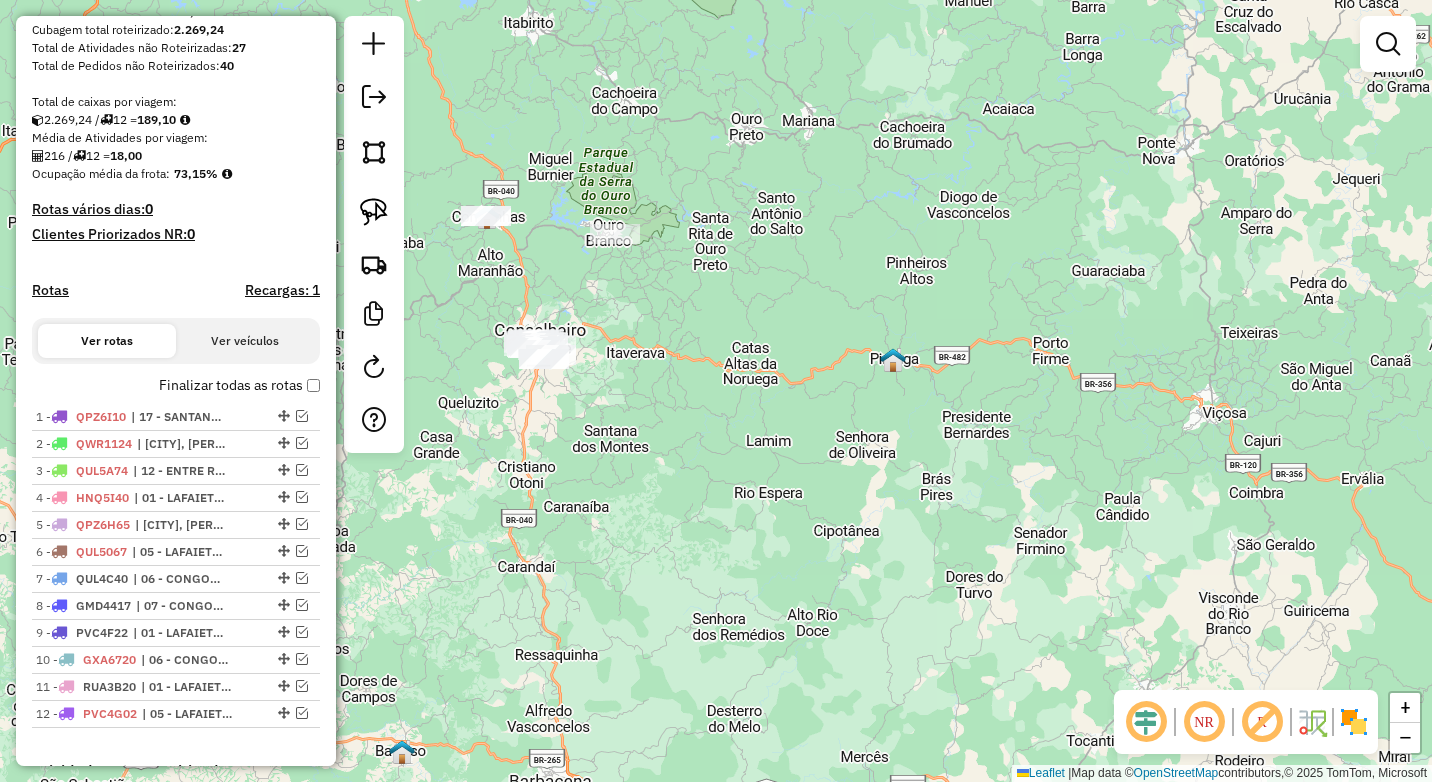 drag, startPoint x: 481, startPoint y: 279, endPoint x: 600, endPoint y: 256, distance: 121.20231 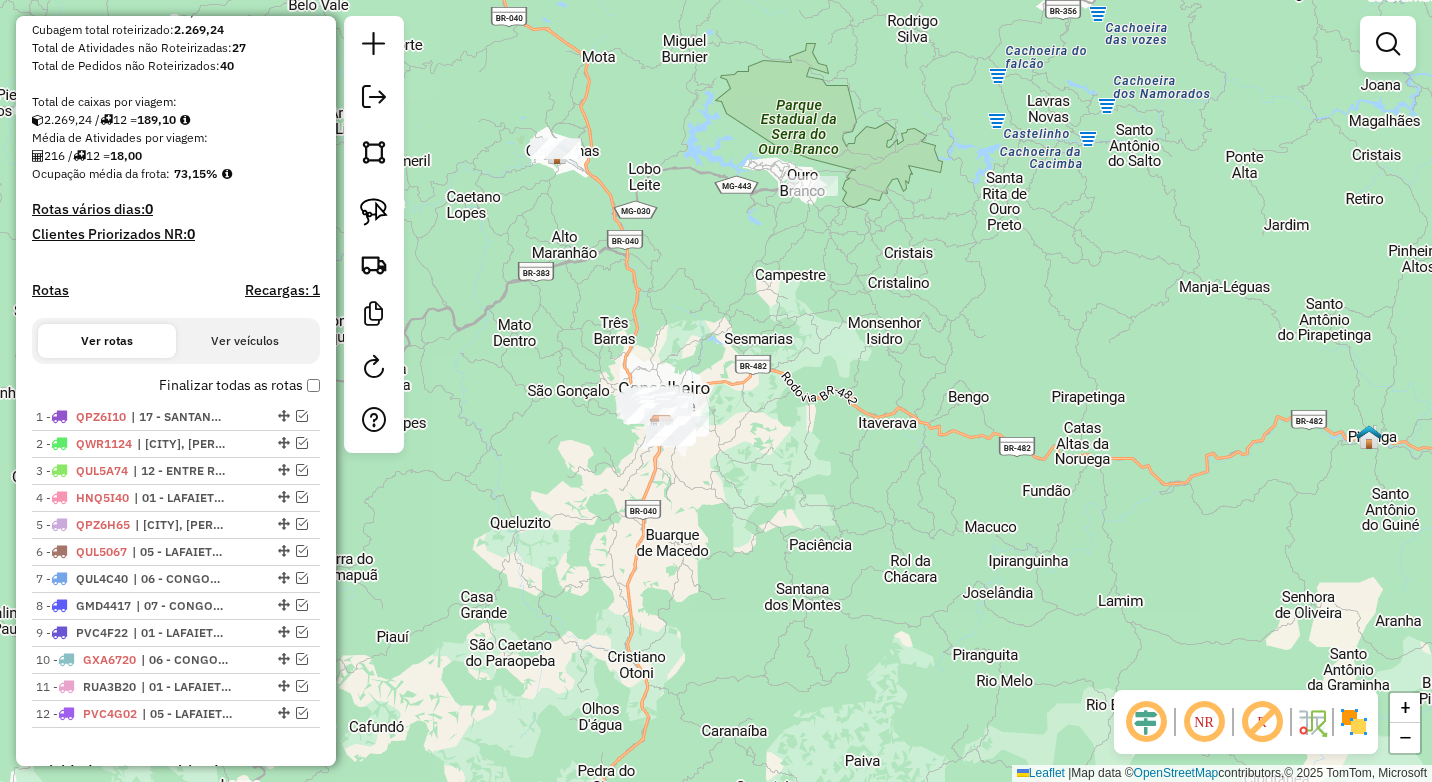 drag, startPoint x: 687, startPoint y: 239, endPoint x: 723, endPoint y: 238, distance: 36.013885 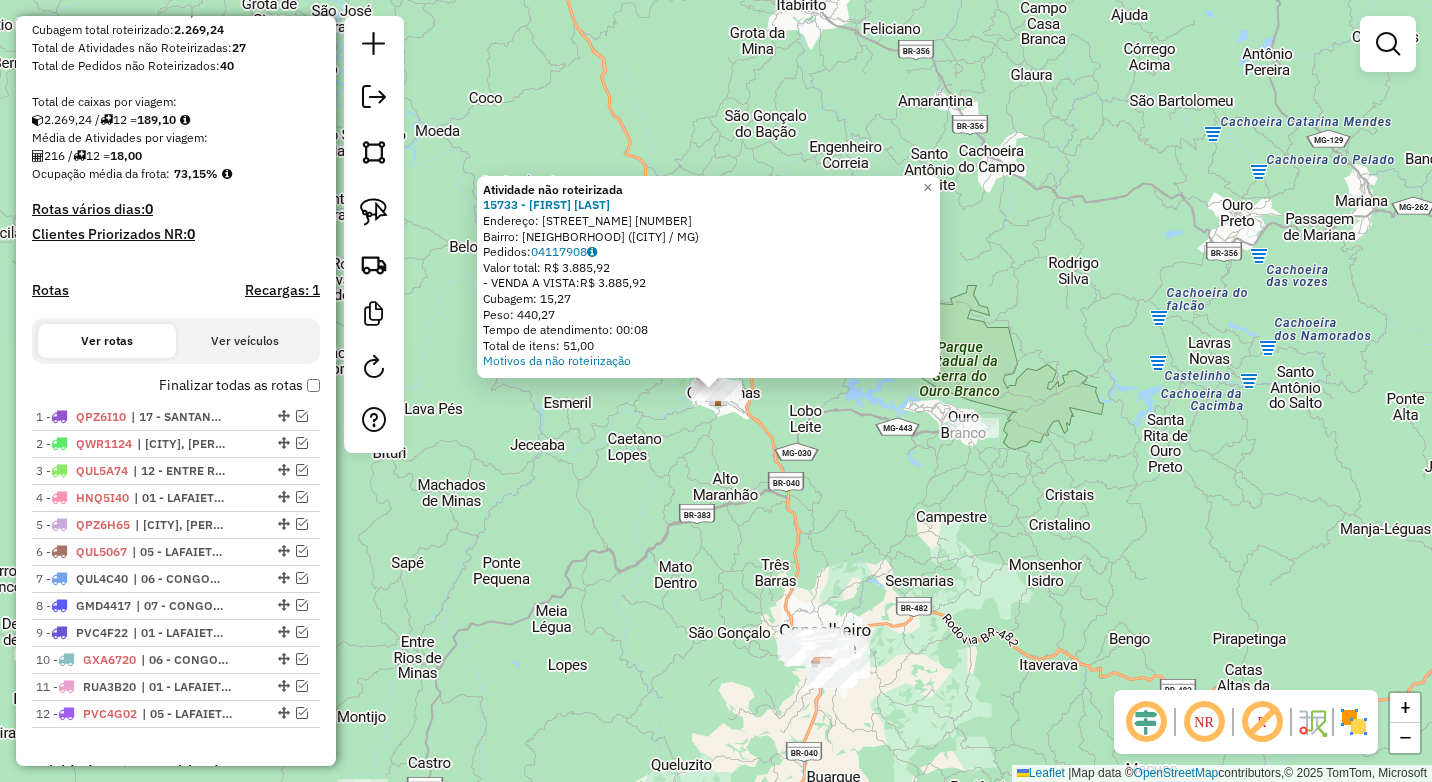 click on "Atividade não roteirizada [NUMBER] - [NAME]  Endereço:  JOAQUIM FREDERICO RONKI [NUMBER]   Bairro: PRAIA ([CITY] / [STATE])   Pedidos:  [NUMBER]   Valor total: R$ [PRICE]   -VENDA A VISTA:  R$ [PRICE]   Cubagem: [NUMBER]   Peso: [NUMBER]   Tempo de atendimento: [TIME]   Total de itens: [NUMBER]  Motivos da não roteirização × Janela de atendimento Grade de atendimento Capacidade Transportadoras Veículos Cliente Pedidos  Rotas Selecione os dias de semana para filtrar as janelas de atendimento  Seg   Ter   Qua   Qui   Sex   Sáb   Dom  Informe o período da janela de atendimento: De: Até:  Filtrar exatamente a janela do cliente  Considerar janela de atendimento padrão  Selecione os dias de semana para filtrar as grades de atendimento  Seg   Ter   Qua   Qui   Sex   Sáb   Dom   Considerar clientes sem dia de atendimento cadastrado  Clientes fora do dia de atendimento selecionado Filtrar as atividades entre os valores definidos abaixo:  Peso mínimo:  ****  Peso máximo:  ****  Cubagem mínima:   De:   Até:  +" 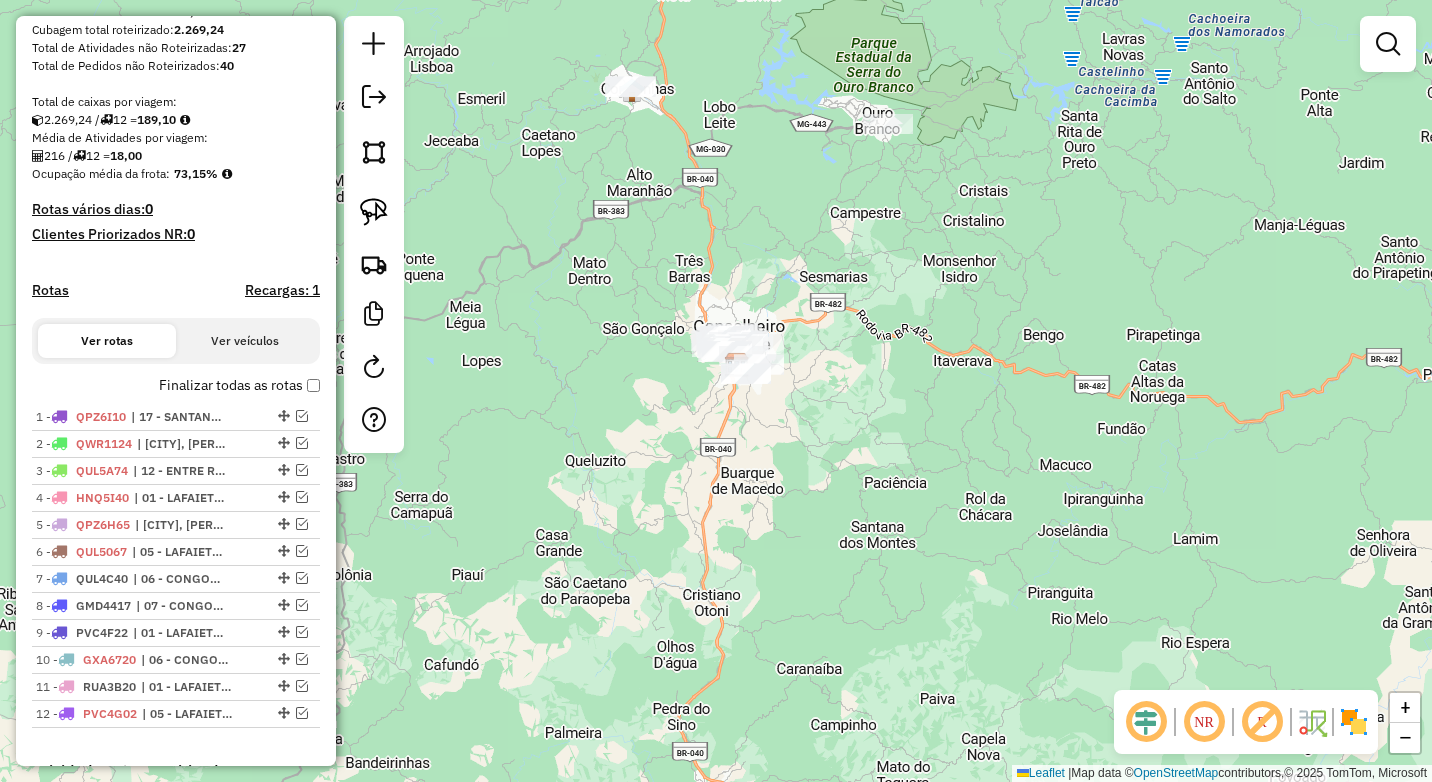 drag, startPoint x: 873, startPoint y: 569, endPoint x: 776, endPoint y: 246, distance: 337.25064 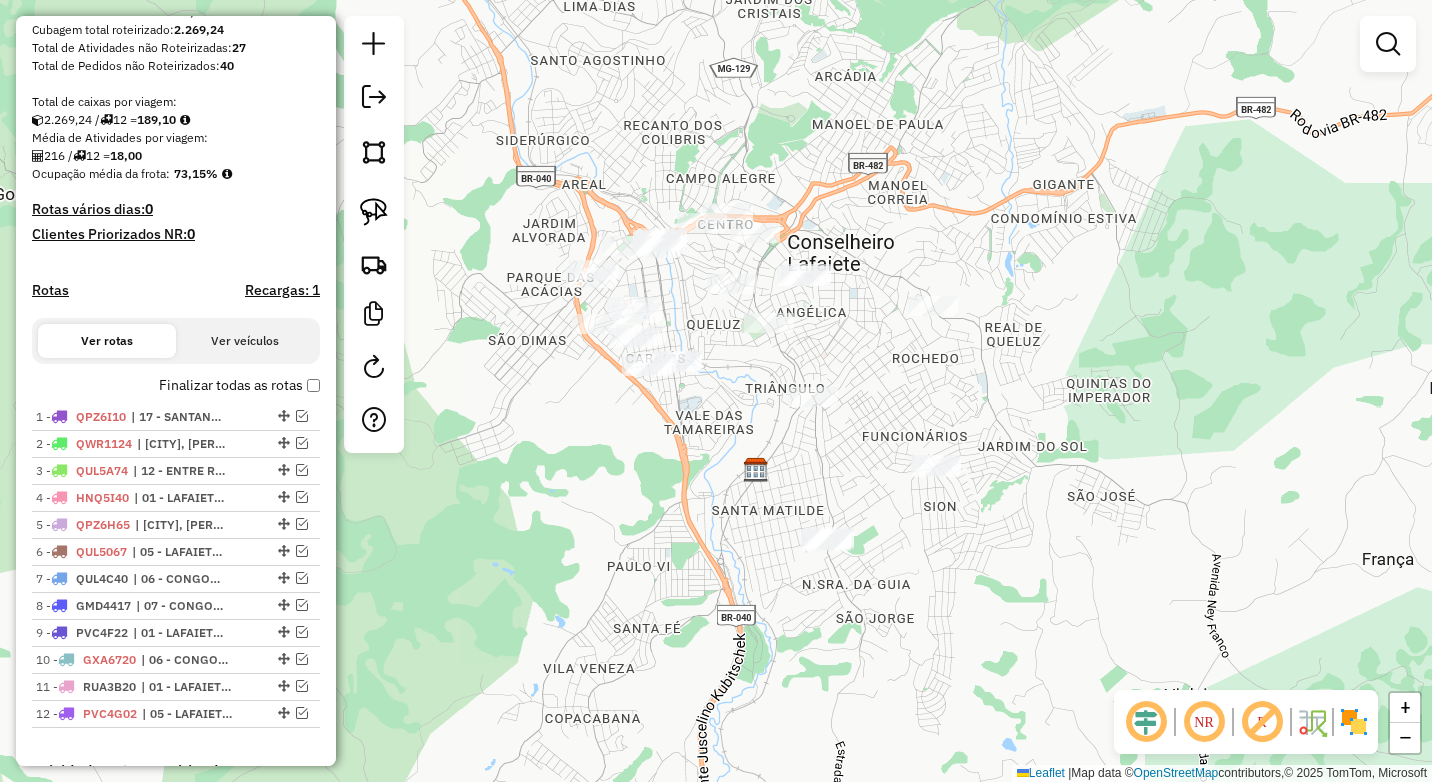 drag, startPoint x: 701, startPoint y: 228, endPoint x: 734, endPoint y: 375, distance: 150.65855 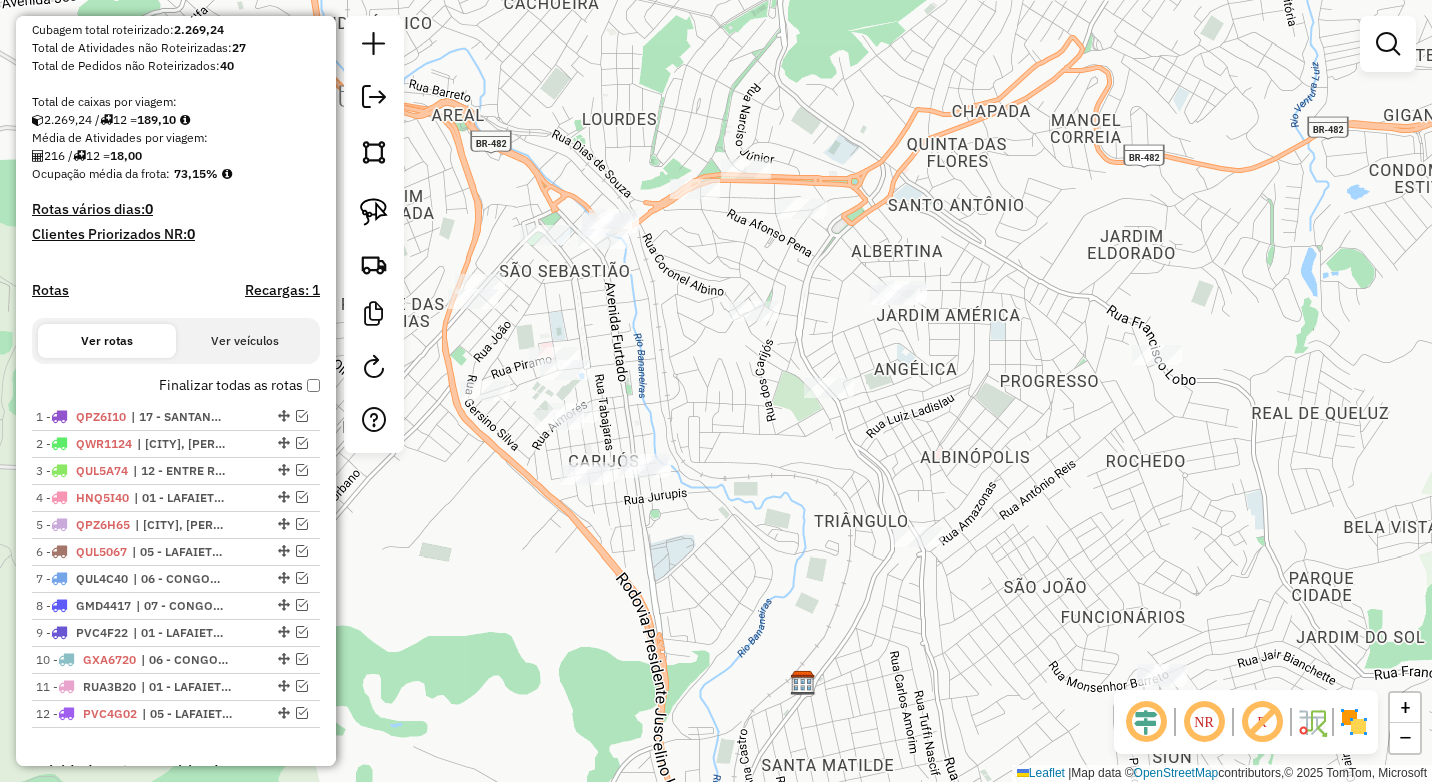 drag, startPoint x: 704, startPoint y: 238, endPoint x: 688, endPoint y: 276, distance: 41.231056 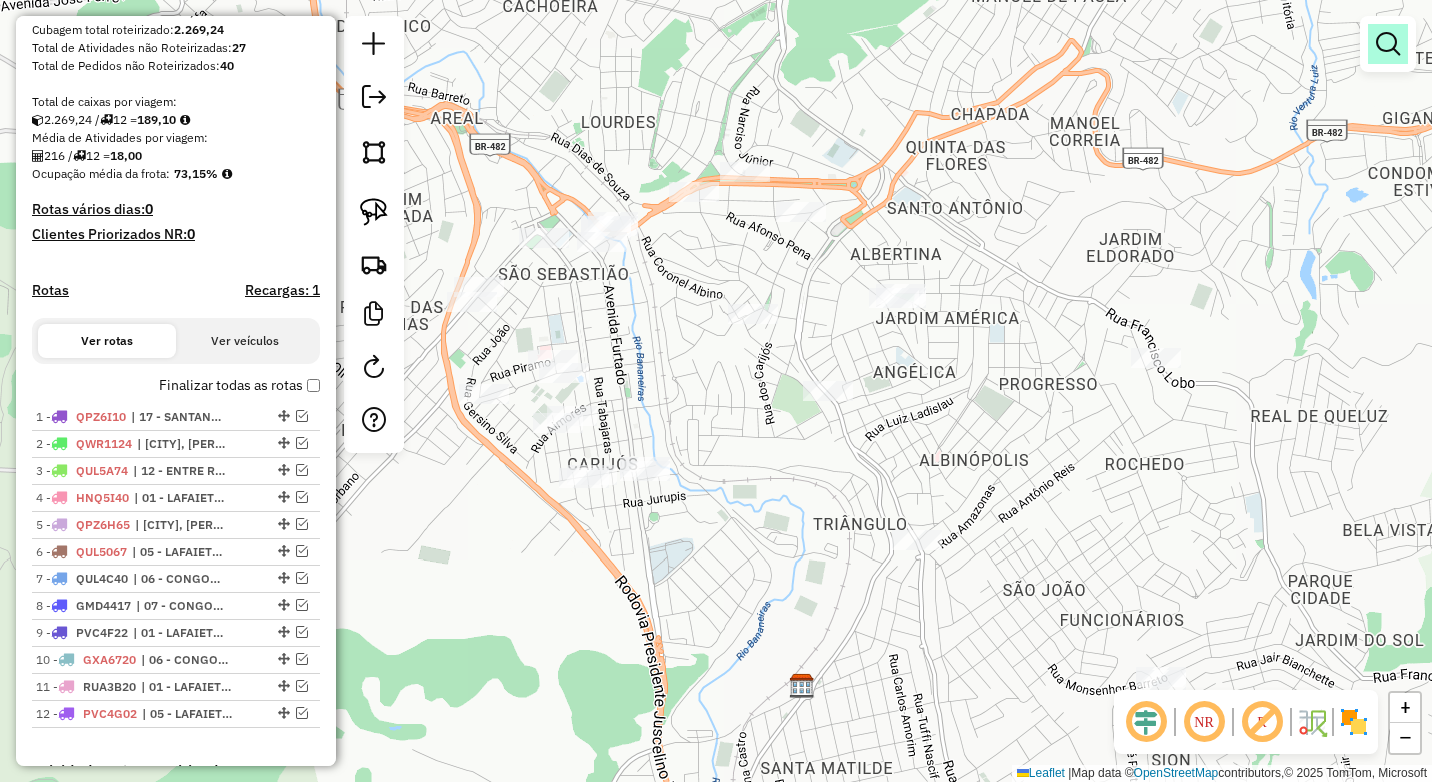 click at bounding box center (1388, 44) 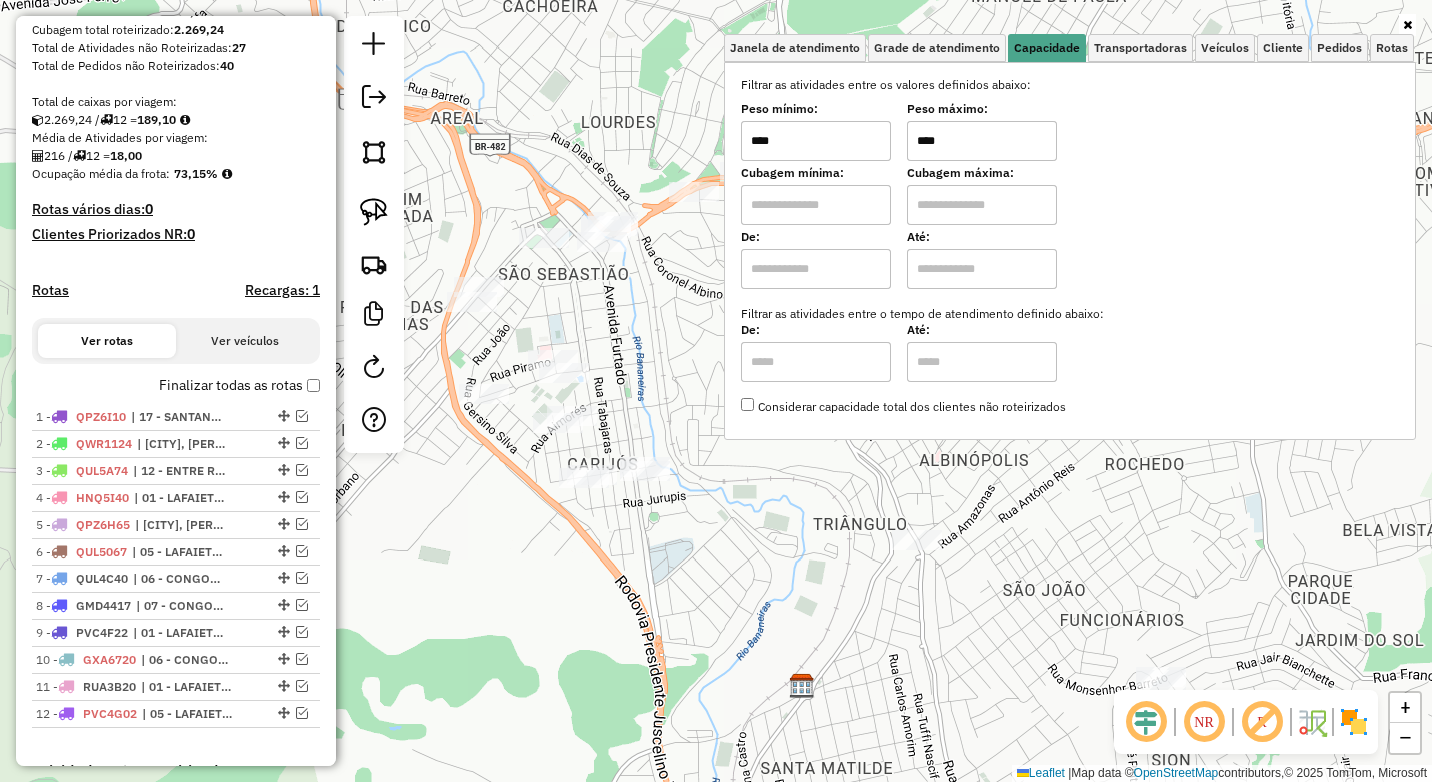 drag, startPoint x: 1008, startPoint y: 140, endPoint x: 908, endPoint y: 146, distance: 100.17984 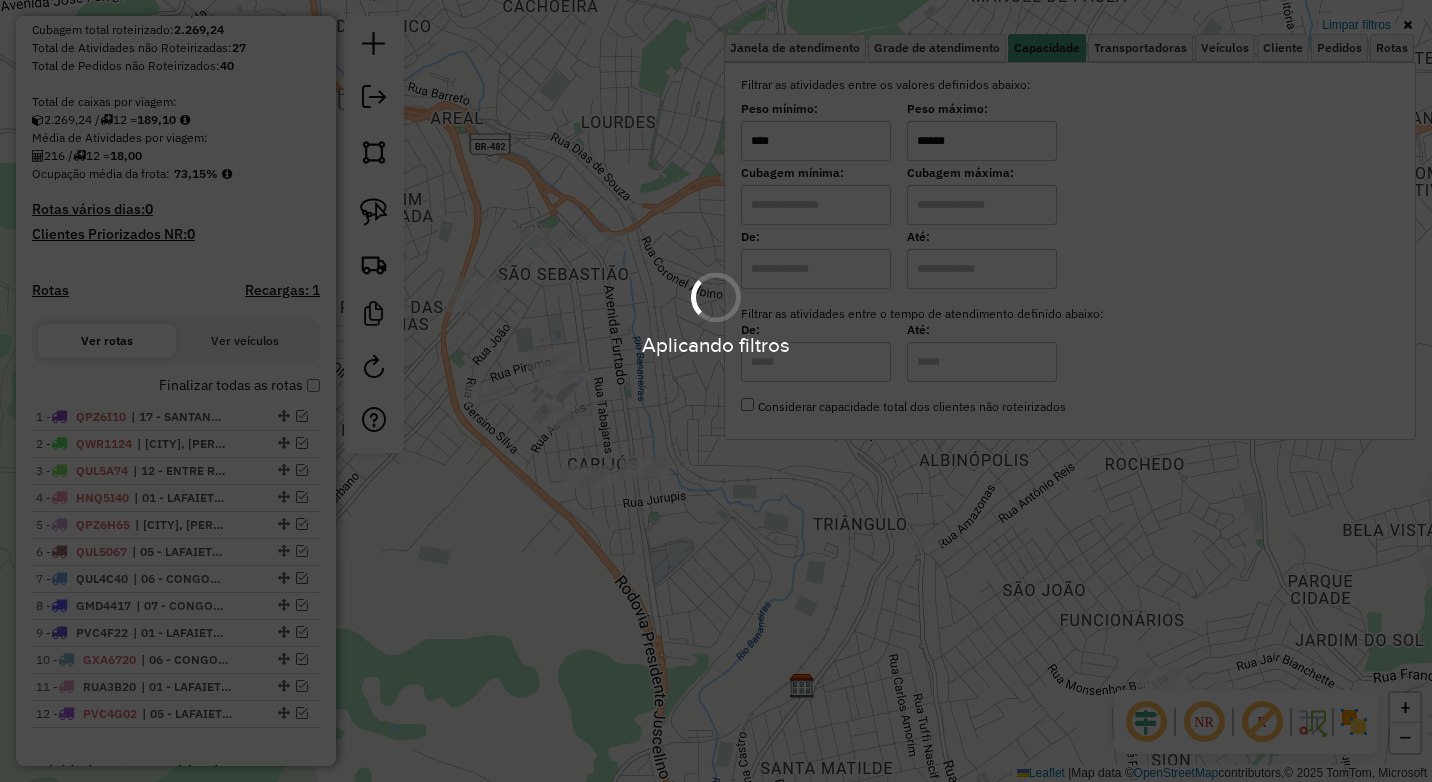 type on "******" 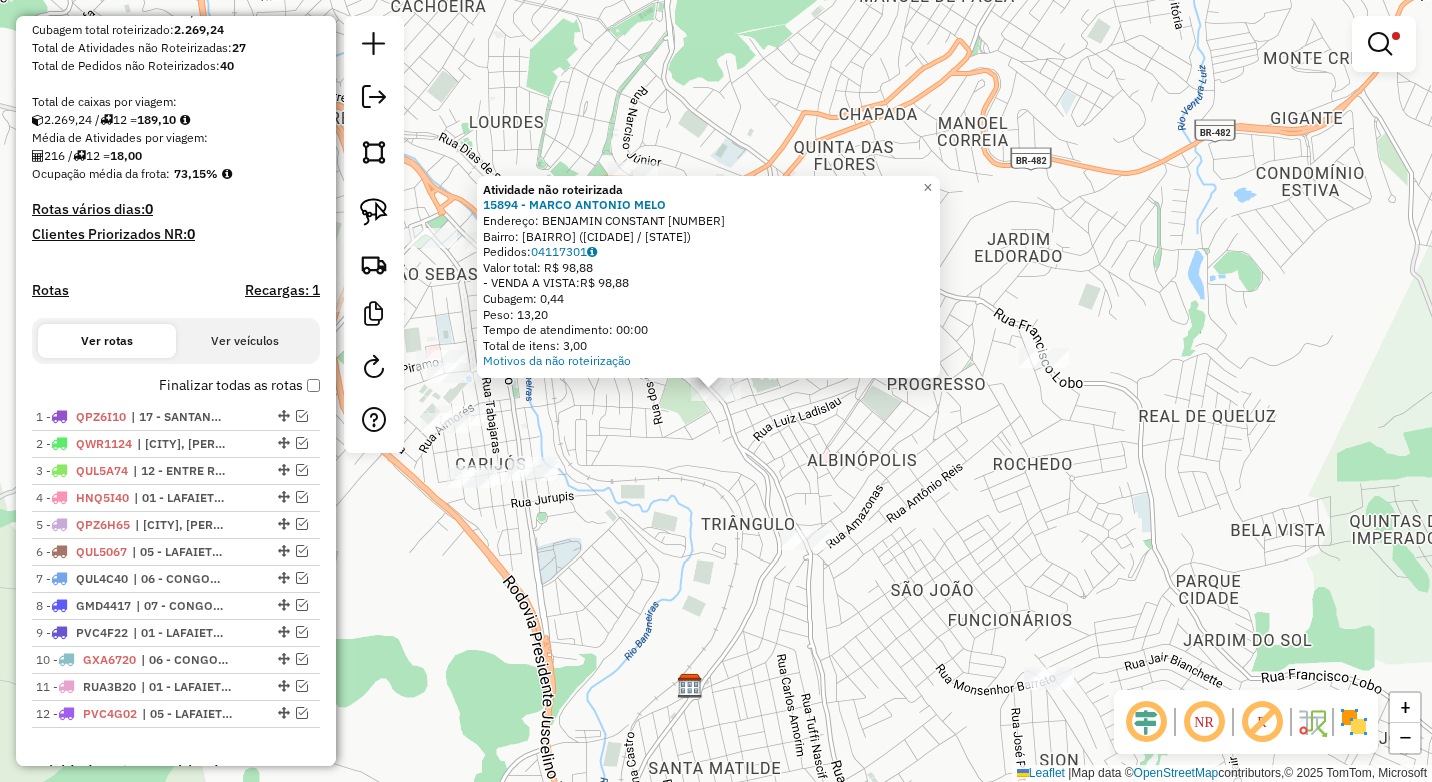 click on "Atividade não roteirizada 15894 - [FIRST] [LAST]  Endereço:  [STREET_NAME] [NUMBER]   Bairro: [NEIGHBORHOOD] ([CITY] / MG)   Pedidos:  [ORDER_NUMBER]   Valor total: R$ [PRICE]   - VENDA A VISTA:  R$ [PRICE]   Cubagem: [CUBAGE]   Peso: [WEIGHT]   Tempo de atendimento: [TIME]   Total de itens: [ITEMS]  Motivos da não roteirização × Limpar filtros Janela de atendimento Grade de atendimento Capacidade Transportadoras Veículos Cliente Pedidos  Rotas Selecione os dias de semana para filtrar as janelas de atendimento  Seg   Ter   Qua   Qui   Sex   Sáb   Dom  Informe o período da janela de atendimento: De: Até:  Filtrar exatamente a janela do cliente  Considerar janela de atendimento padrão  Selecione os dias de semana para filtrar as grades de atendimento  Seg   Ter   Qua   Qui   Sex   Sáb   Dom   Considerar clientes sem dia de atendimento cadastrado  Clientes fora do dia de atendimento selecionado Filtrar as atividades entre os valores definidos abaixo:  Peso mínimo:  ****  Peso máximo:  ******  De:   Até:  +" 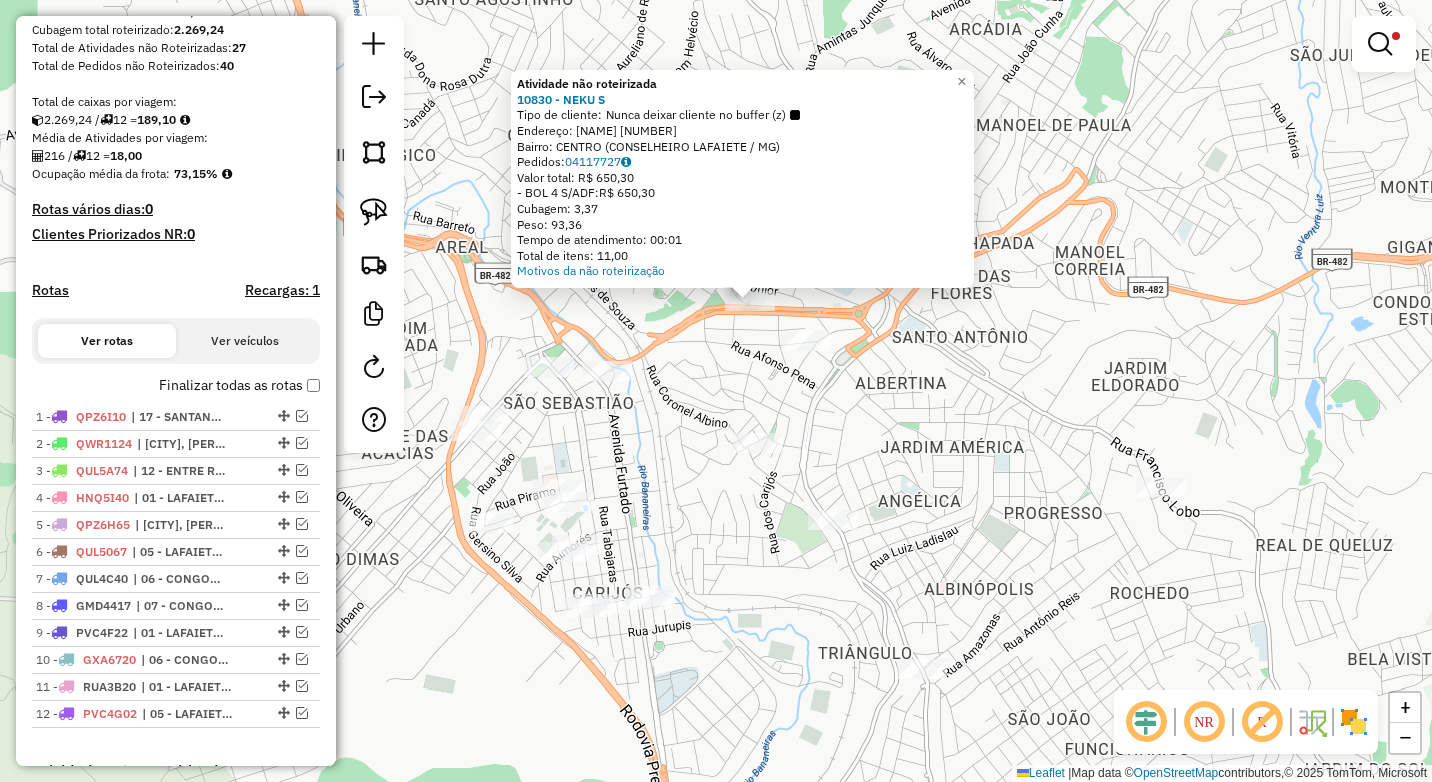 drag, startPoint x: 636, startPoint y: 573, endPoint x: 699, endPoint y: 436, distance: 150.79124 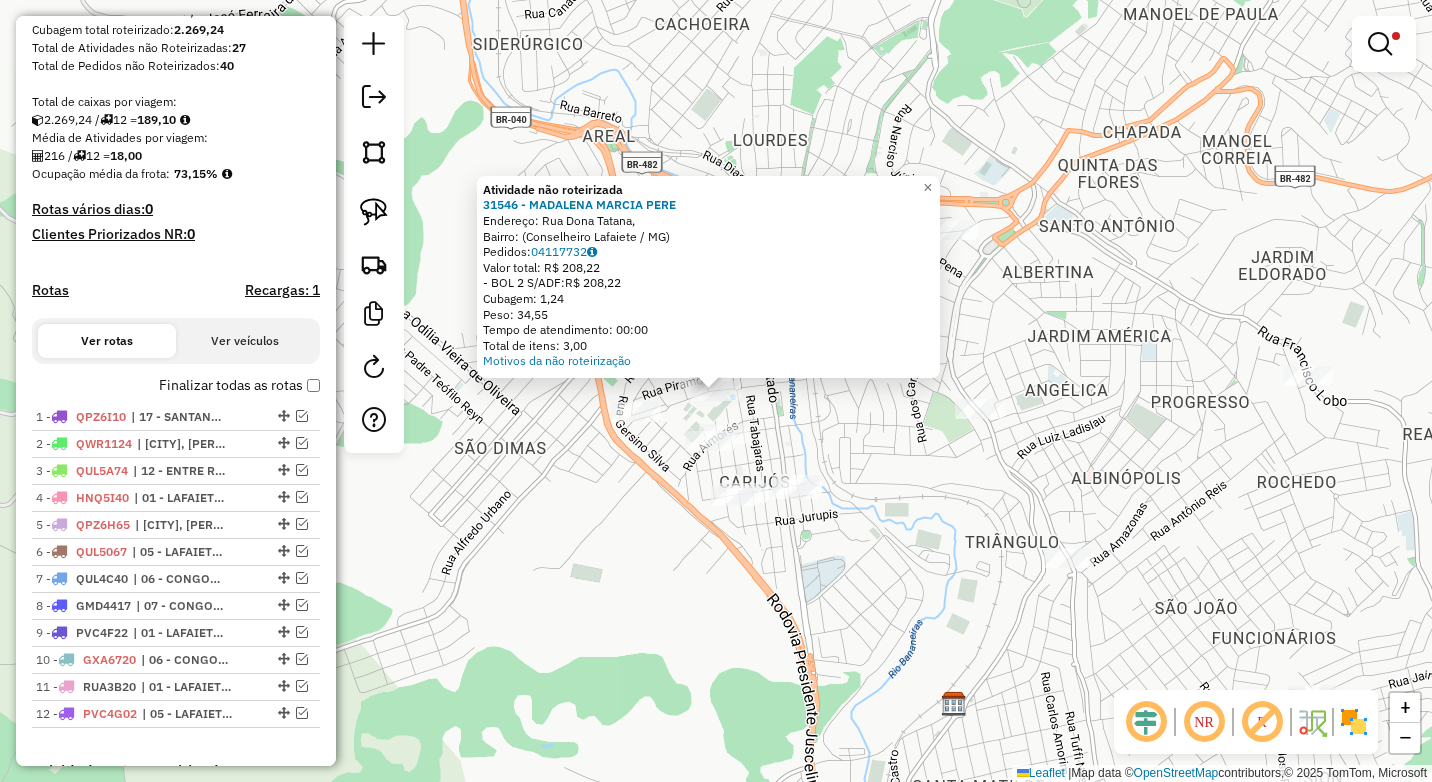 click on "Atividade não roteirizada 31546 - [FIRST] [LAST]  Endereço: [STREET_NAME],    Bairro:  ([CITY] / MG)   Pedidos:  [ORDER_NUMBER]   Valor total: R$ [PRICE]   -BOL 2 S/ADF:  R$ [PRICE]   Cubagem: [CUBAGE]   Peso: [WEIGHT]   Tempo de atendimento: [TIME]   Total de itens: [ITEMS]  Motivos da não roteirização × Limpar filtros Janela de atendimento Grade de atendimento Capacidade Transportadoras Veículos Cliente Pedidos  Rotas Selecione os dias de semana para filtrar as janelas de atendimento  Seg   Ter   Qua   Qui   Sex   Sáb   Dom  Informe o período da janela de atendimento: De: Até:  Filtrar exatamente a janela do cliente  Considerar janela de atendimento padrão  Selecione os dias de semana para filtrar as grades de atendimento  Seg   Ter   Qua   Qui   Sex   Sáb   Dom   Considerar clientes sem dia de atendimento cadastrado  Clientes fora do dia de atendimento selecionado Filtrar as atividades entre os valores definidos abaixo:  Peso mínimo:  ****  Peso máximo:  ******  Cubagem mínima:   De:  +" 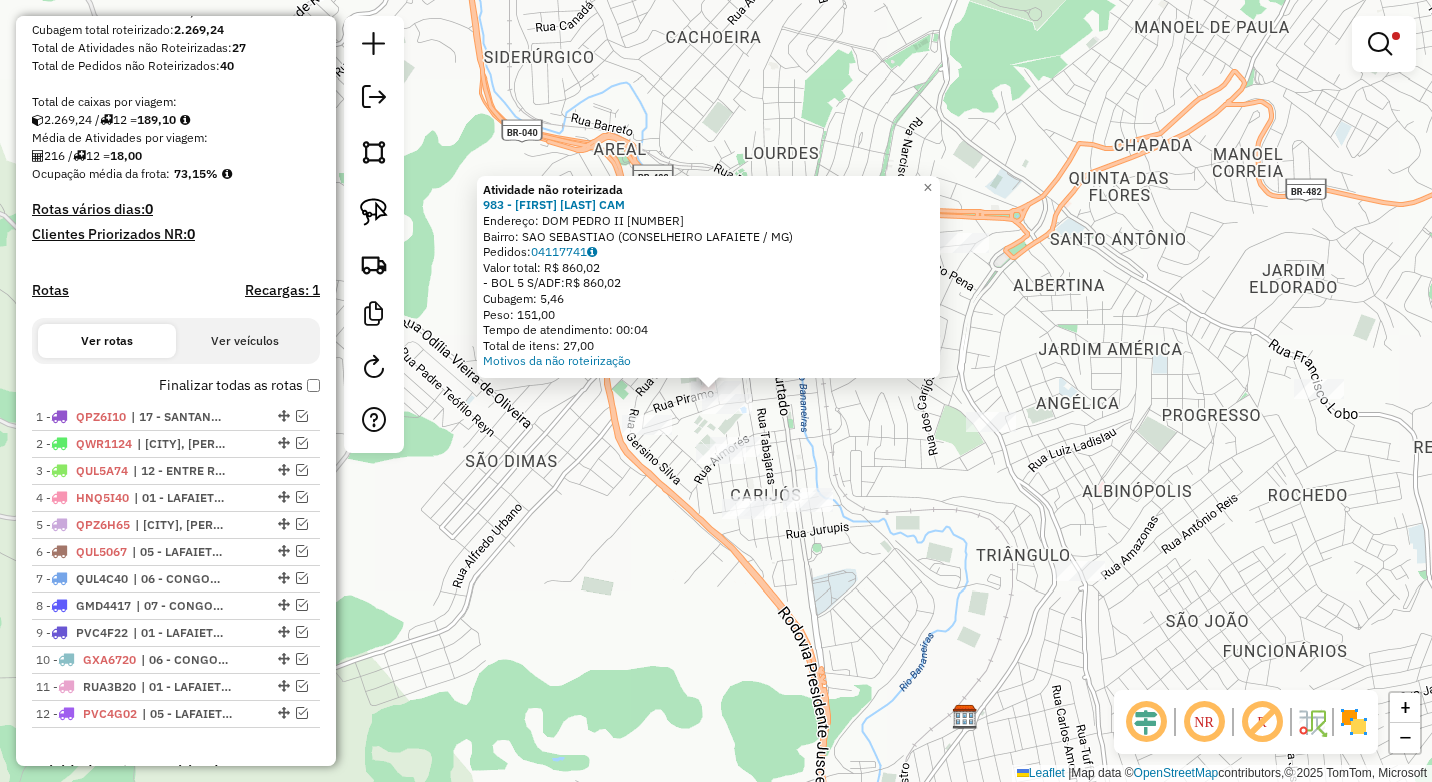 click on "Atividade não roteirizada 983 - [NAME]  Endereço: [NAME] [NUMBER]   Bairro: [BAIRRO] ([CIDADE] / [STATE])   Pedidos:  04117741   Valor total: R$ 860,02   - BOL 5 S/ADF:  R$ 860,02   Cubagem: 5,46   Peso: 151,00   Tempo de atendimento: 00:04   Total de itens: 27,00  Motivos da não roteirização × Limpar filtros Janela de atendimento Grade de atendimento Capacidade Transportadoras Veículos Cliente Pedidos  Rotas Selecione os dias de semana para filtrar as janelas de atendimento  Seg   Ter   Qua   Qui   Sex   Sáb   Dom  Informe o período da janela de atendimento: De: Até:  Filtrar exatamente a janela do cliente  Considerar janela de atendimento padrão  Selecione os dias de semana para filtrar as grades de atendimento  Seg   Ter   Qua   Qui   Sex   Sáb   Dom   Considerar clientes sem dia de atendimento cadastrado  Clientes fora do dia de atendimento selecionado Filtrar as atividades entre os valores definidos abaixo:  Peso mínimo:  ****  Peso máximo:  ******  De:   Até:" 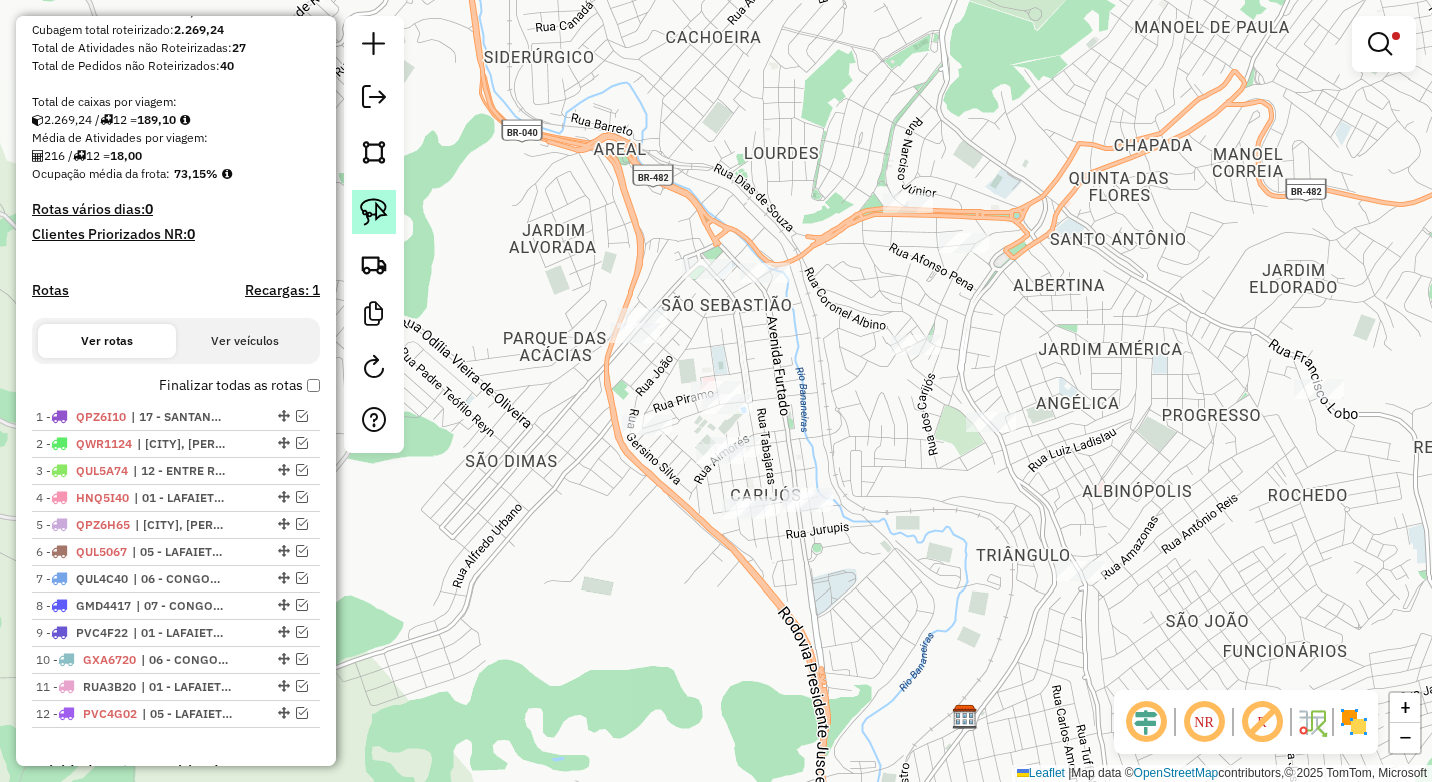 click 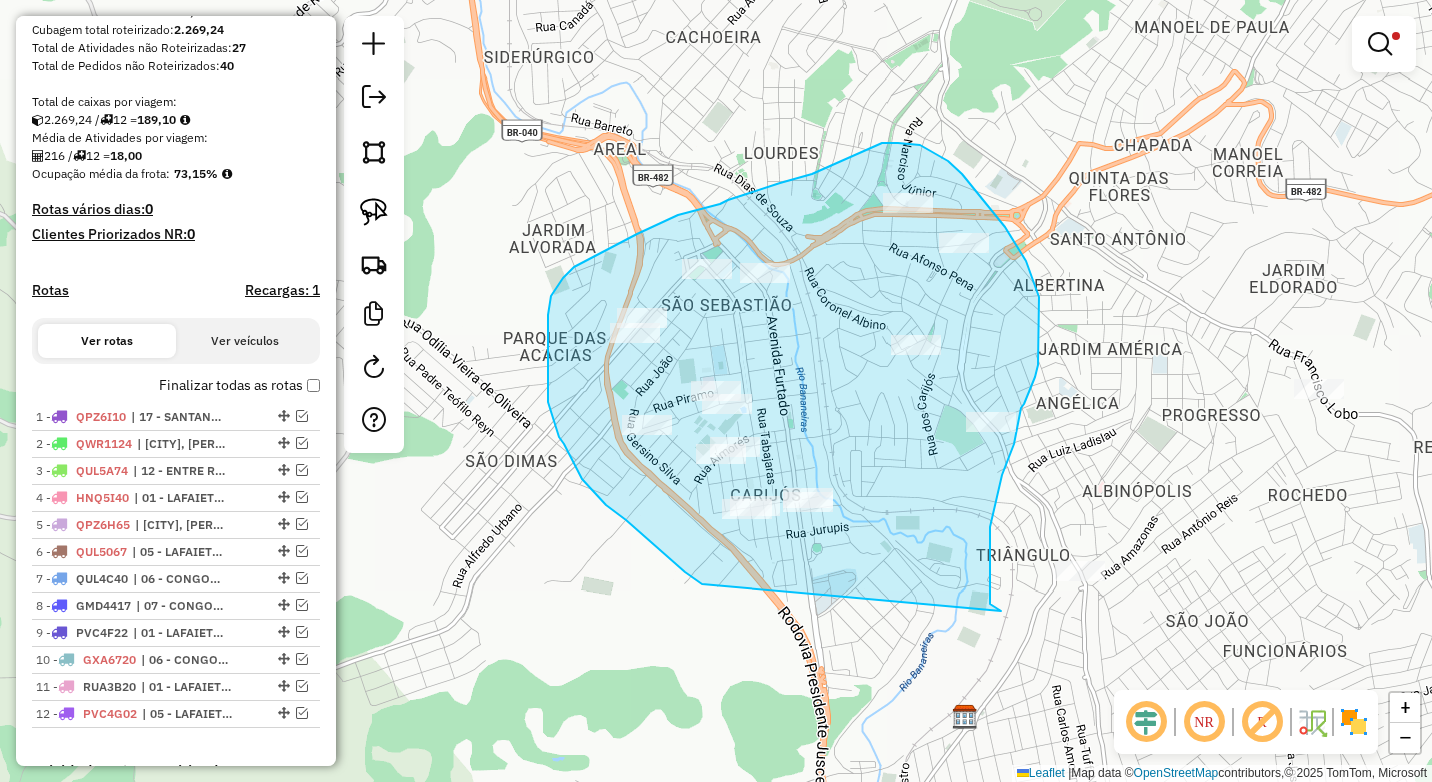 drag, startPoint x: 990, startPoint y: 599, endPoint x: 702, endPoint y: 584, distance: 288.39035 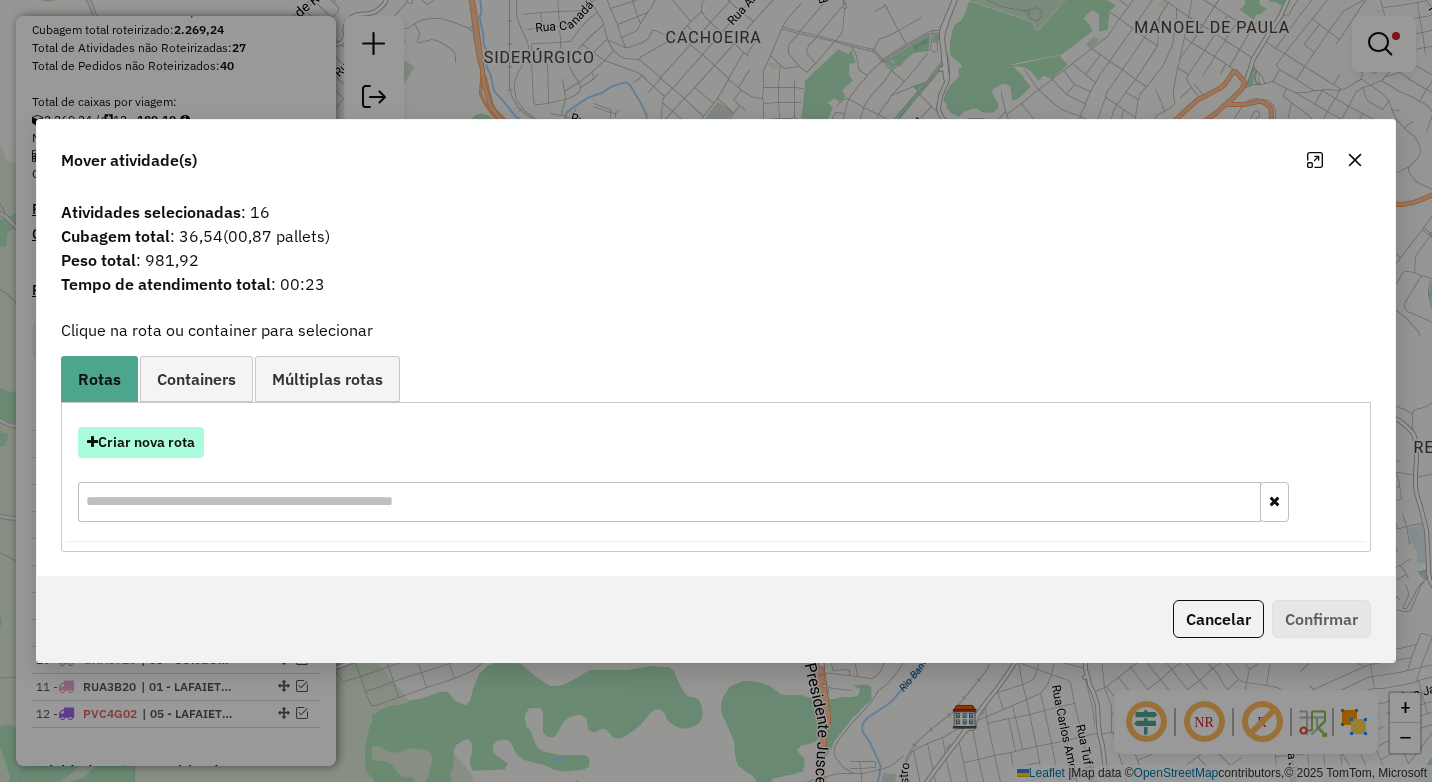 click on "Criar nova rota" at bounding box center [141, 442] 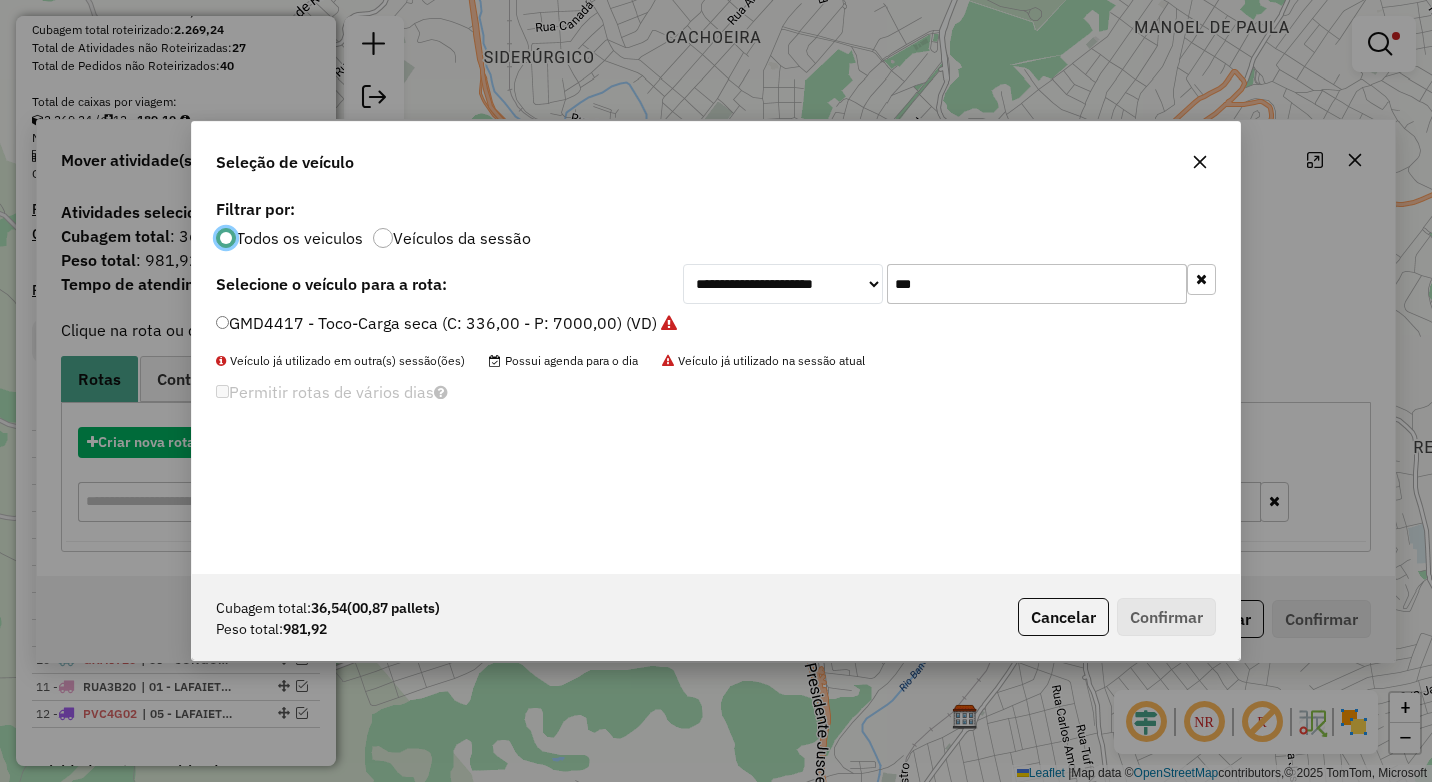 scroll, scrollTop: 11, scrollLeft: 6, axis: both 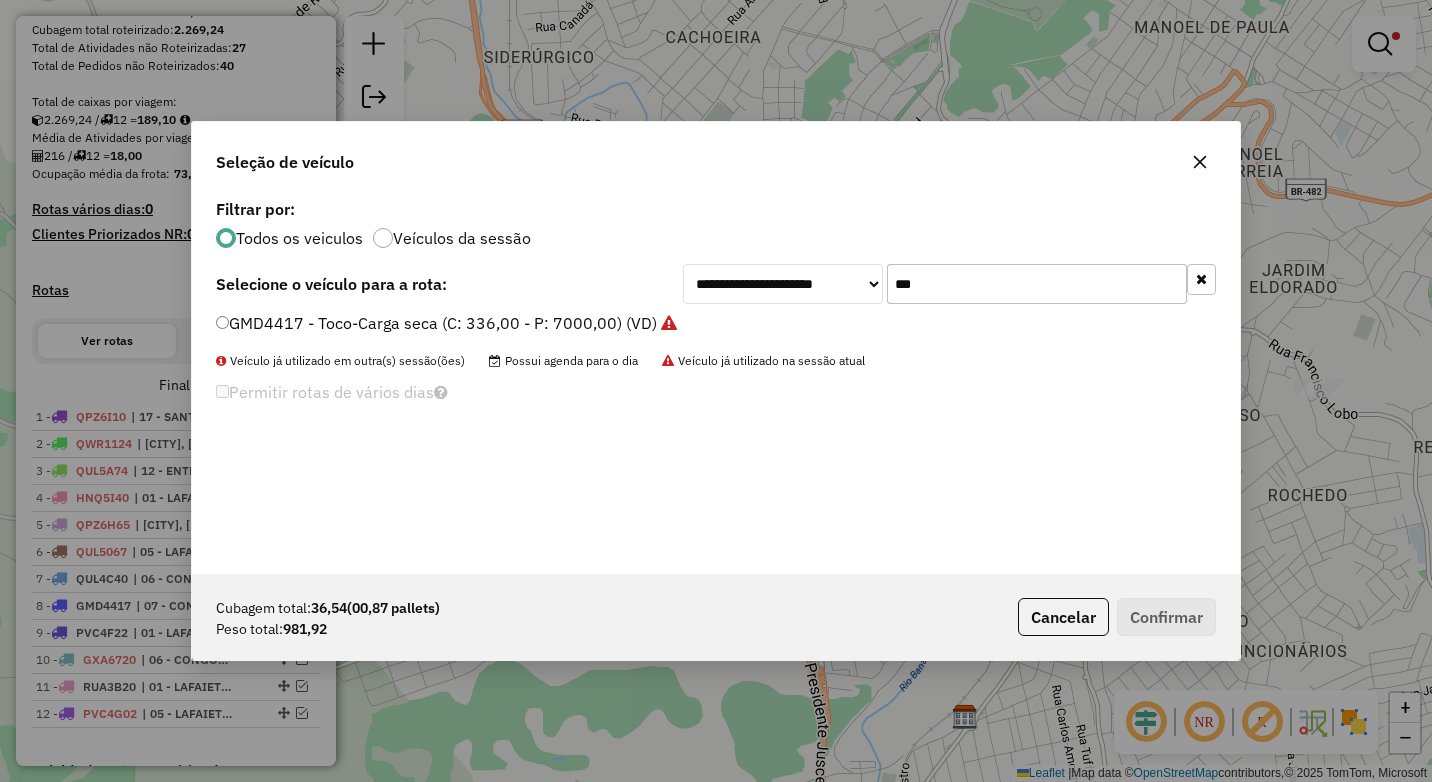 drag, startPoint x: 932, startPoint y: 288, endPoint x: 812, endPoint y: 291, distance: 120.03749 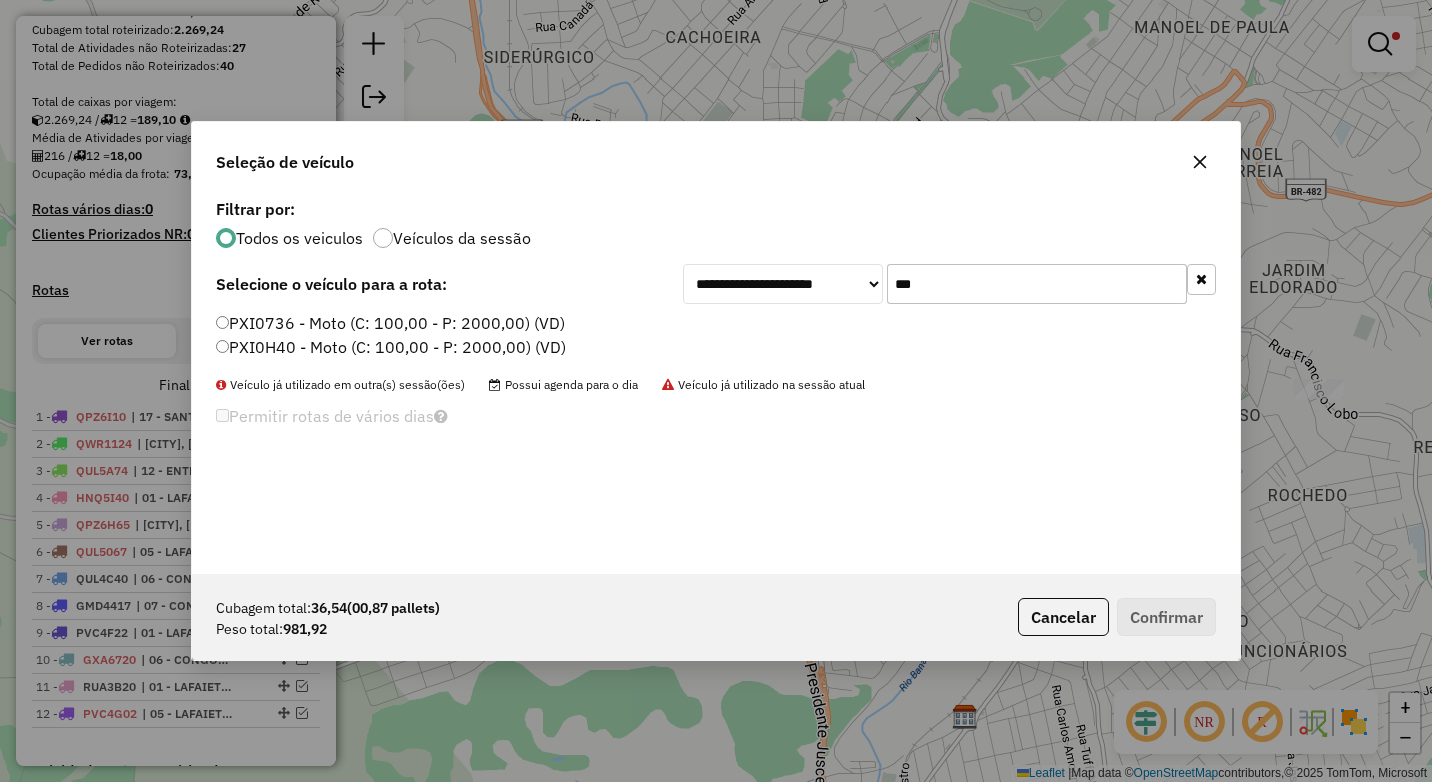 type on "***" 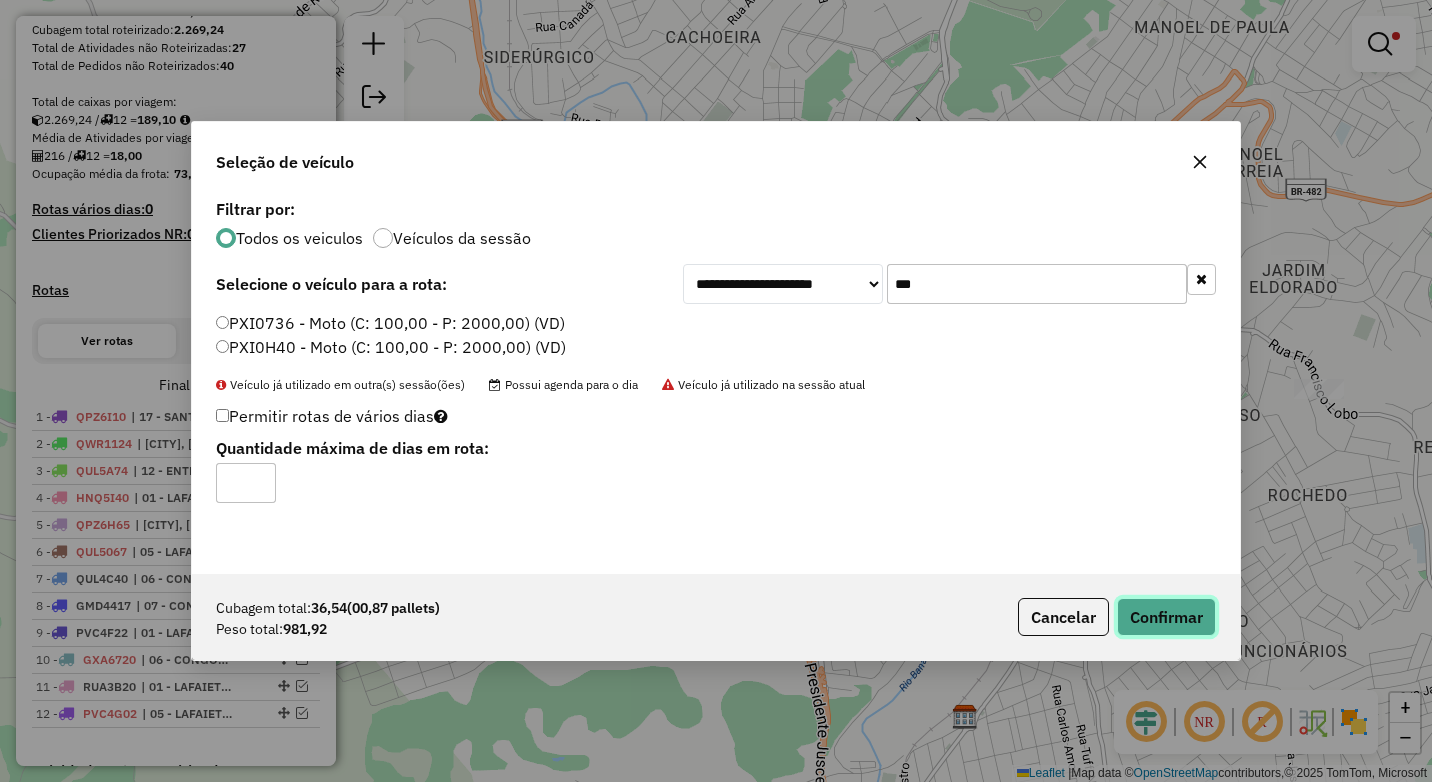 drag, startPoint x: 1214, startPoint y: 627, endPoint x: 1195, endPoint y: 629, distance: 19.104973 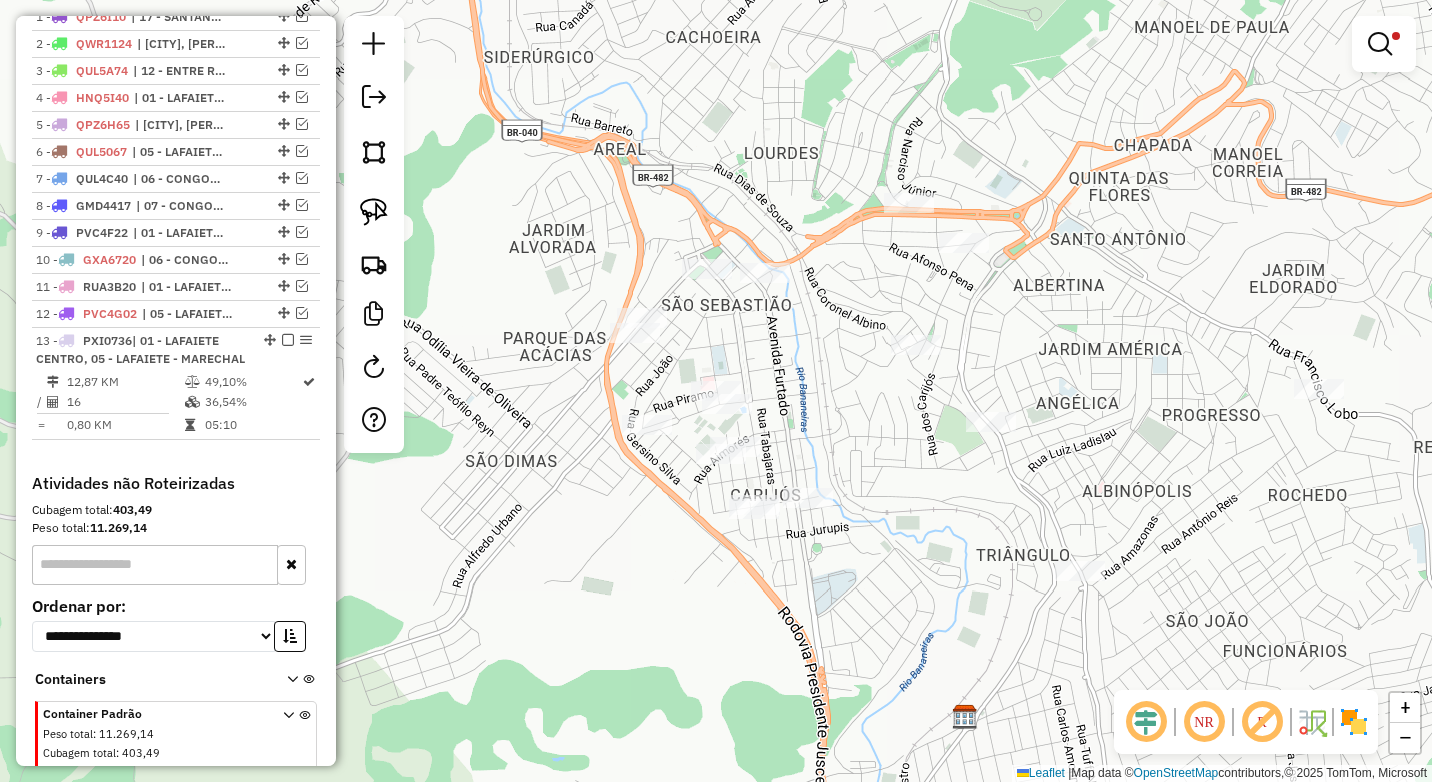 scroll, scrollTop: 662, scrollLeft: 0, axis: vertical 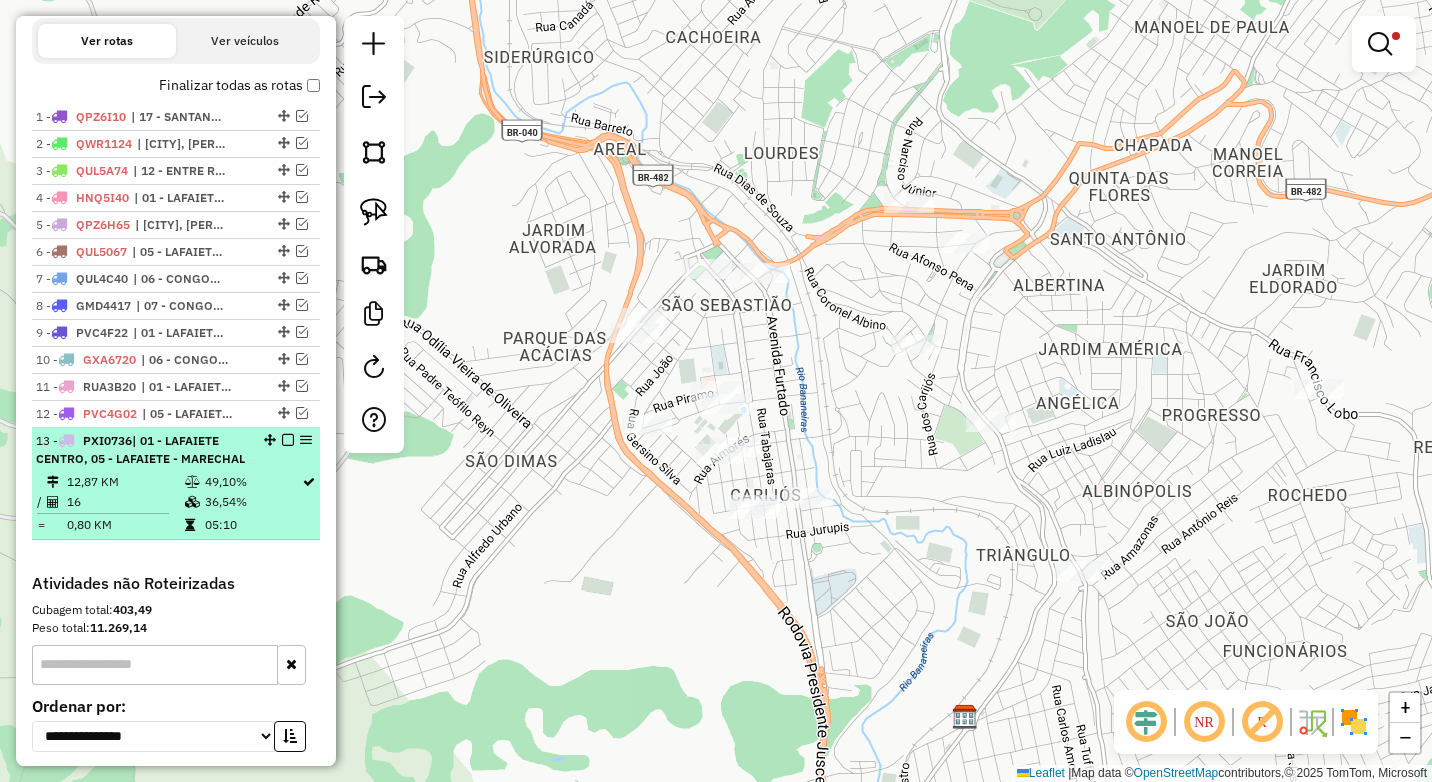 click on "36,54%" at bounding box center [252, 502] 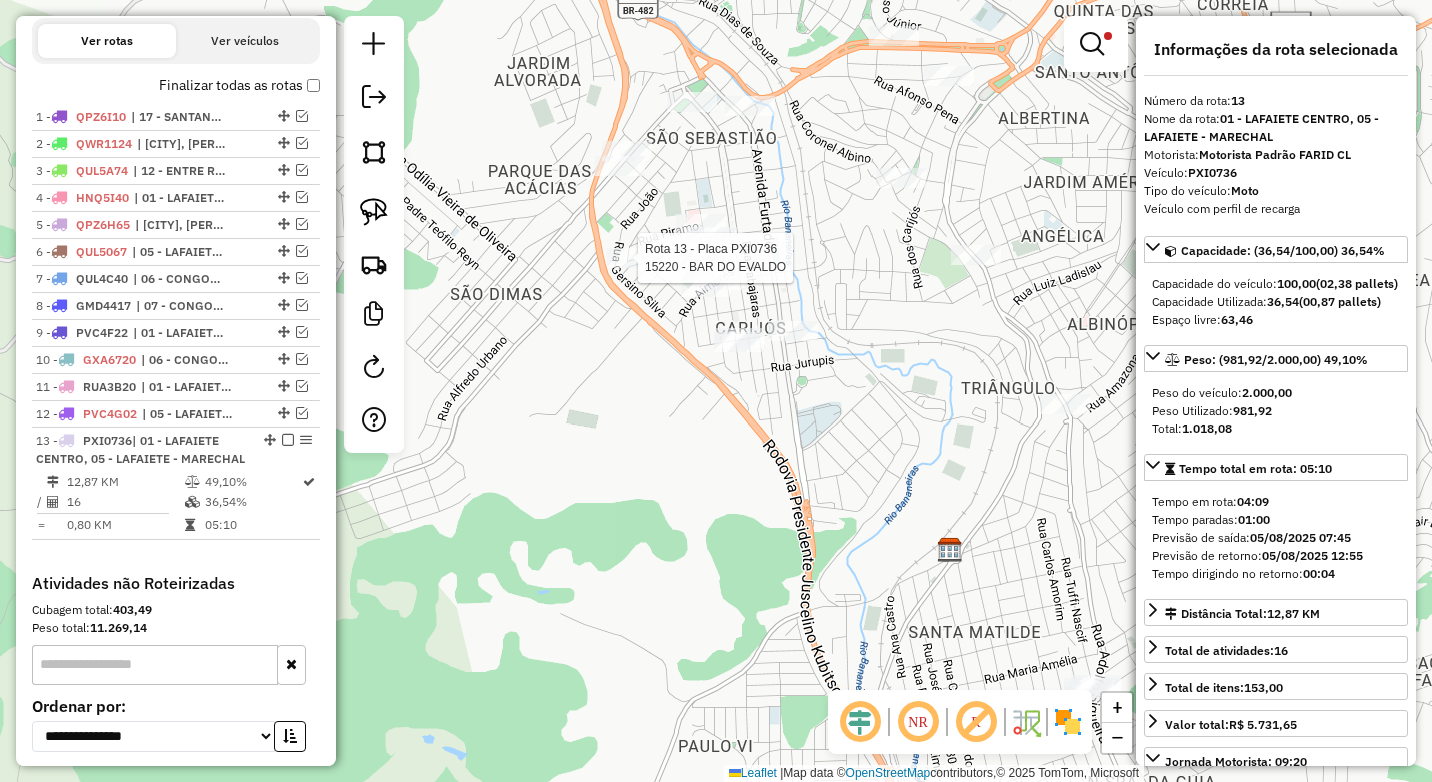 scroll, scrollTop: 847, scrollLeft: 0, axis: vertical 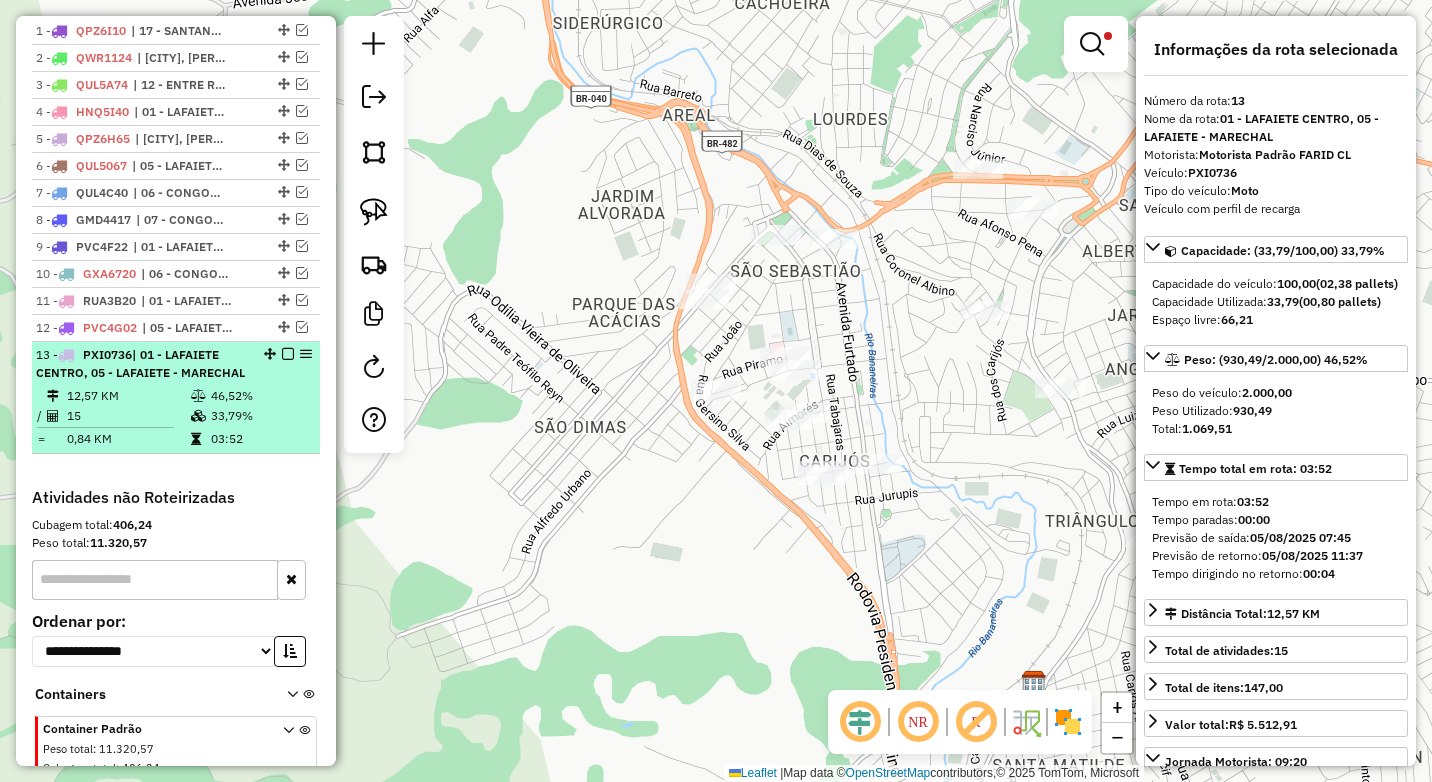 click at bounding box center [288, 354] 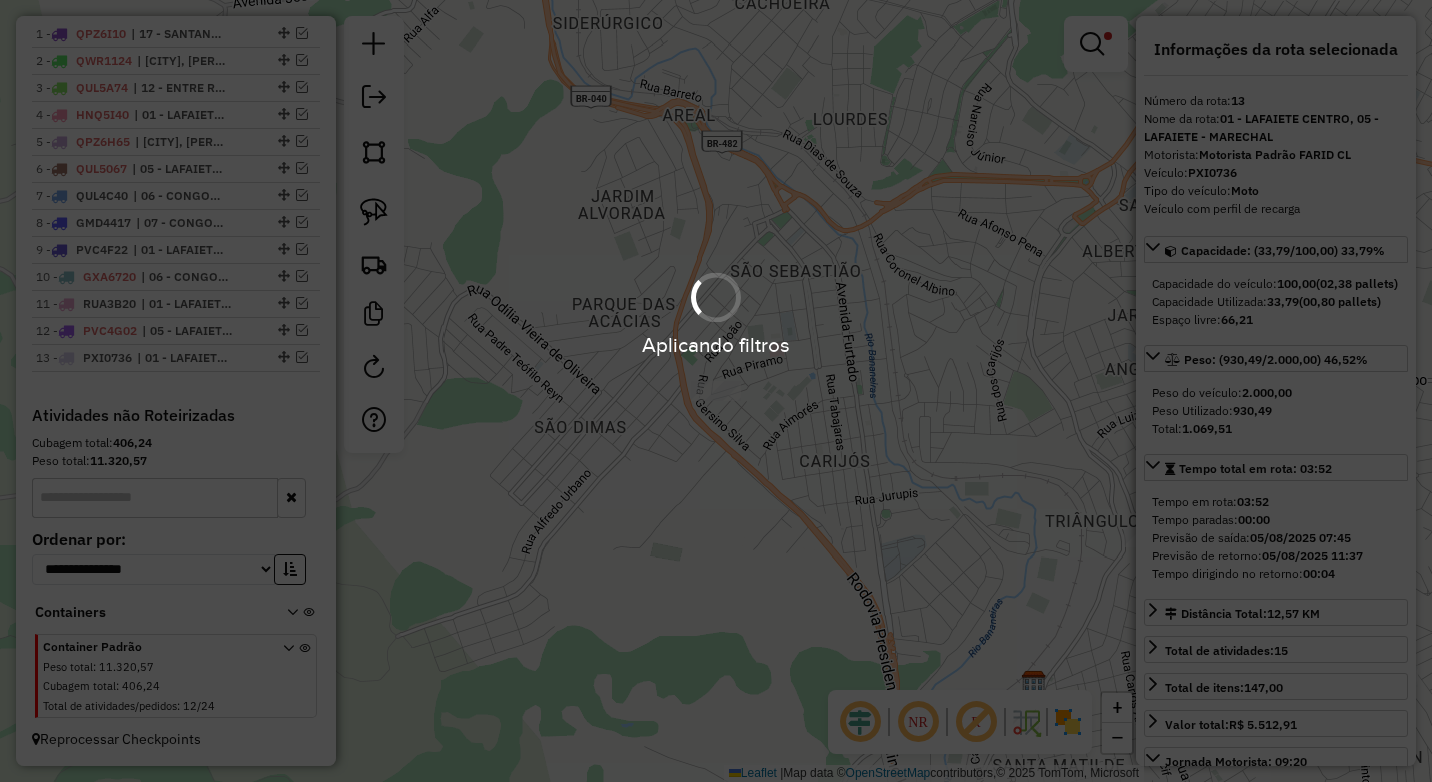 scroll, scrollTop: 769, scrollLeft: 0, axis: vertical 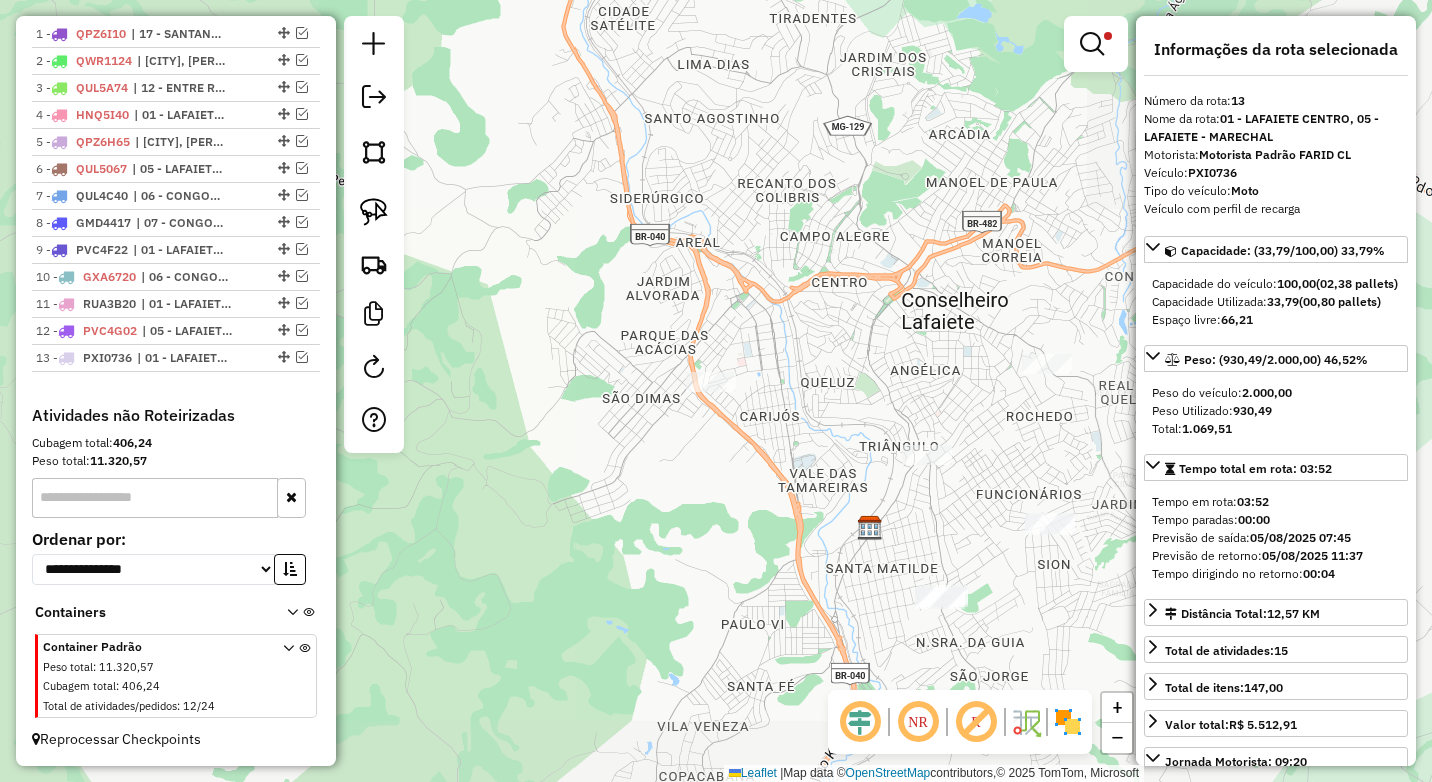 drag, startPoint x: 929, startPoint y: 362, endPoint x: 816, endPoint y: 407, distance: 121.630585 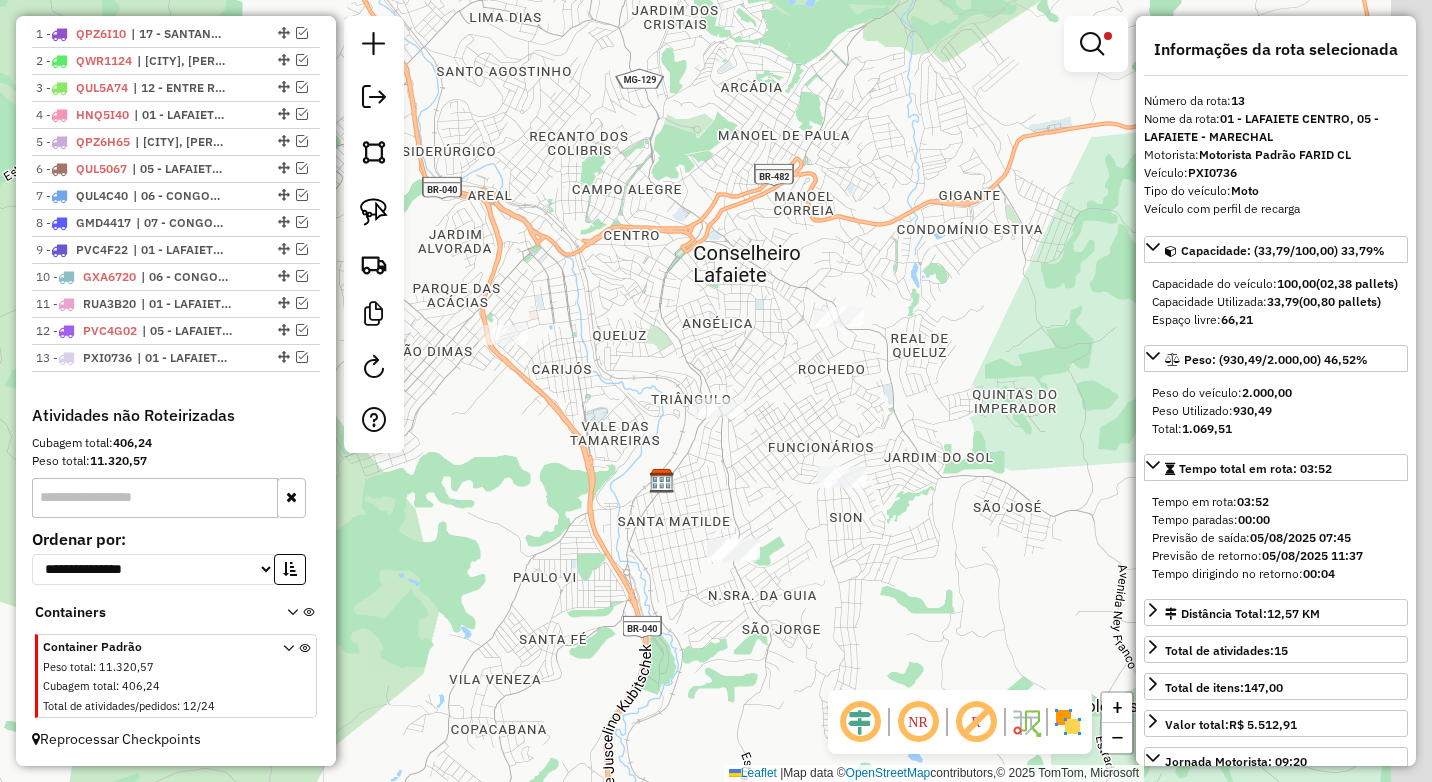 drag, startPoint x: 892, startPoint y: 398, endPoint x: 816, endPoint y: 299, distance: 124.80785 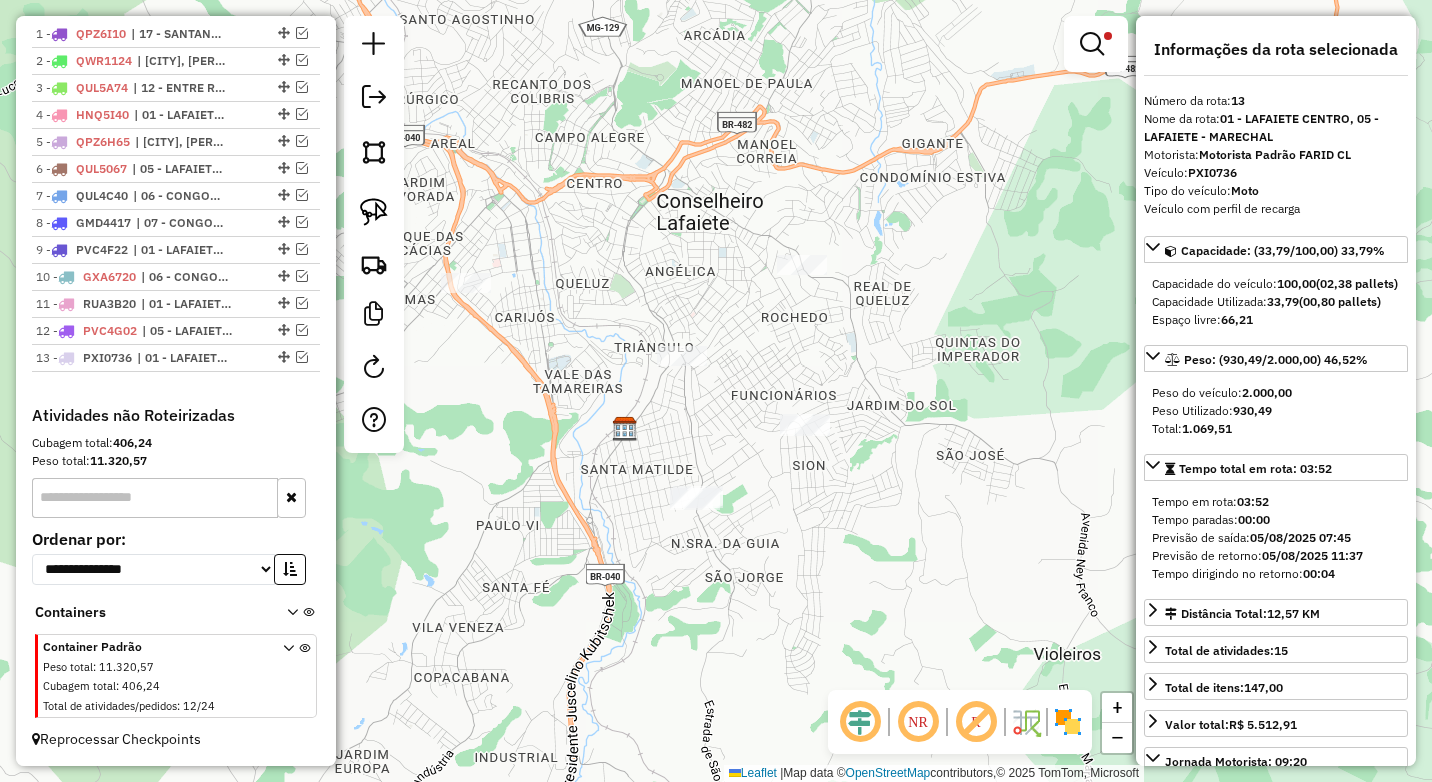 scroll, scrollTop: 669, scrollLeft: 0, axis: vertical 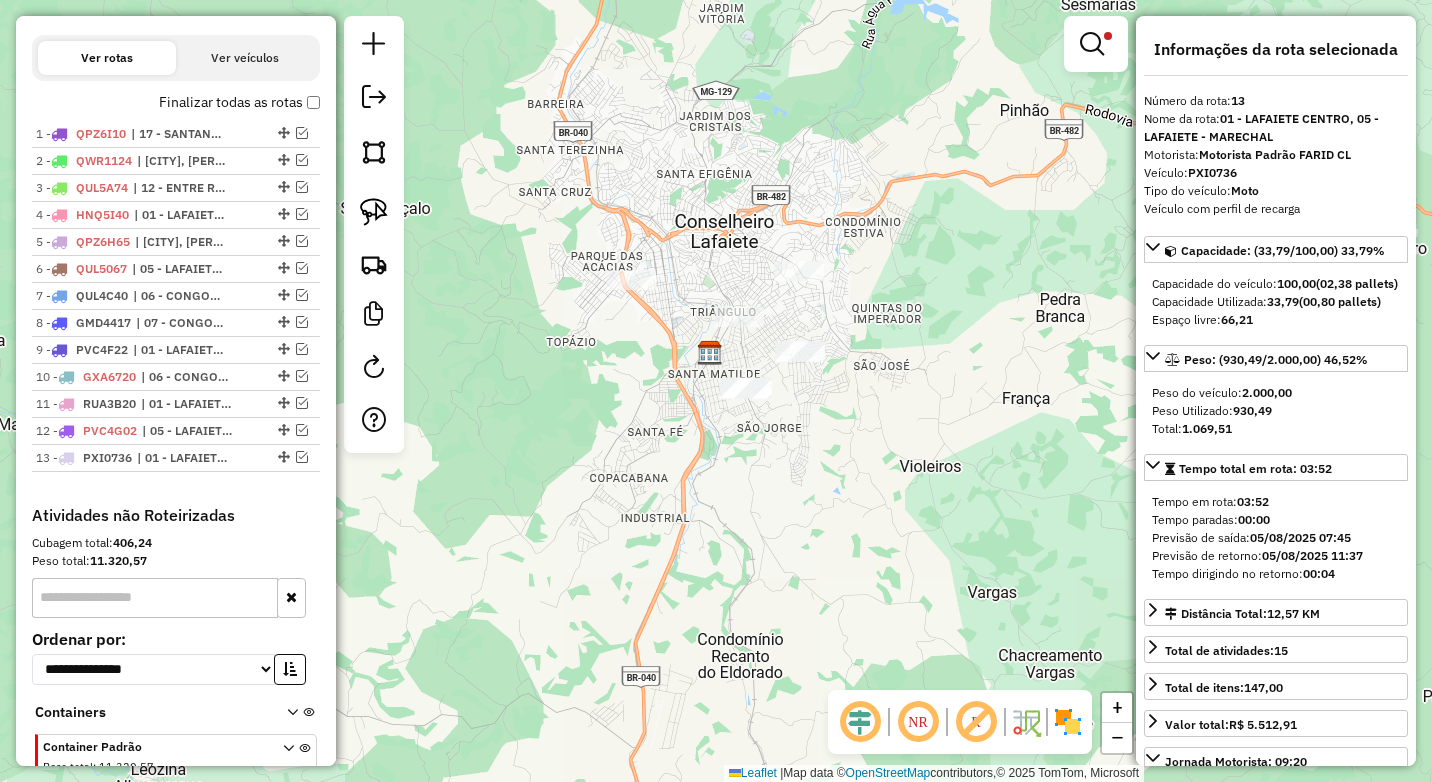 click at bounding box center (1096, 44) 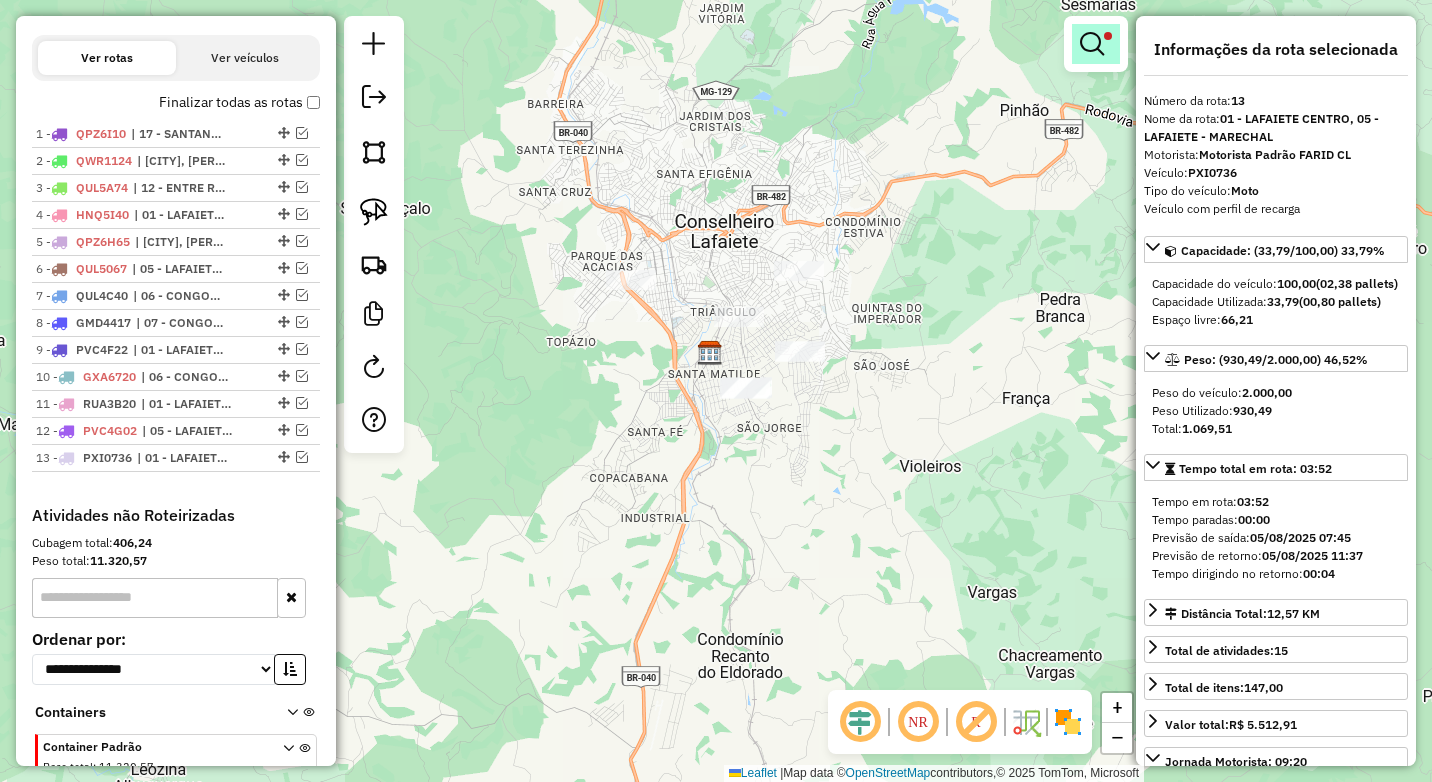 click at bounding box center (1108, 36) 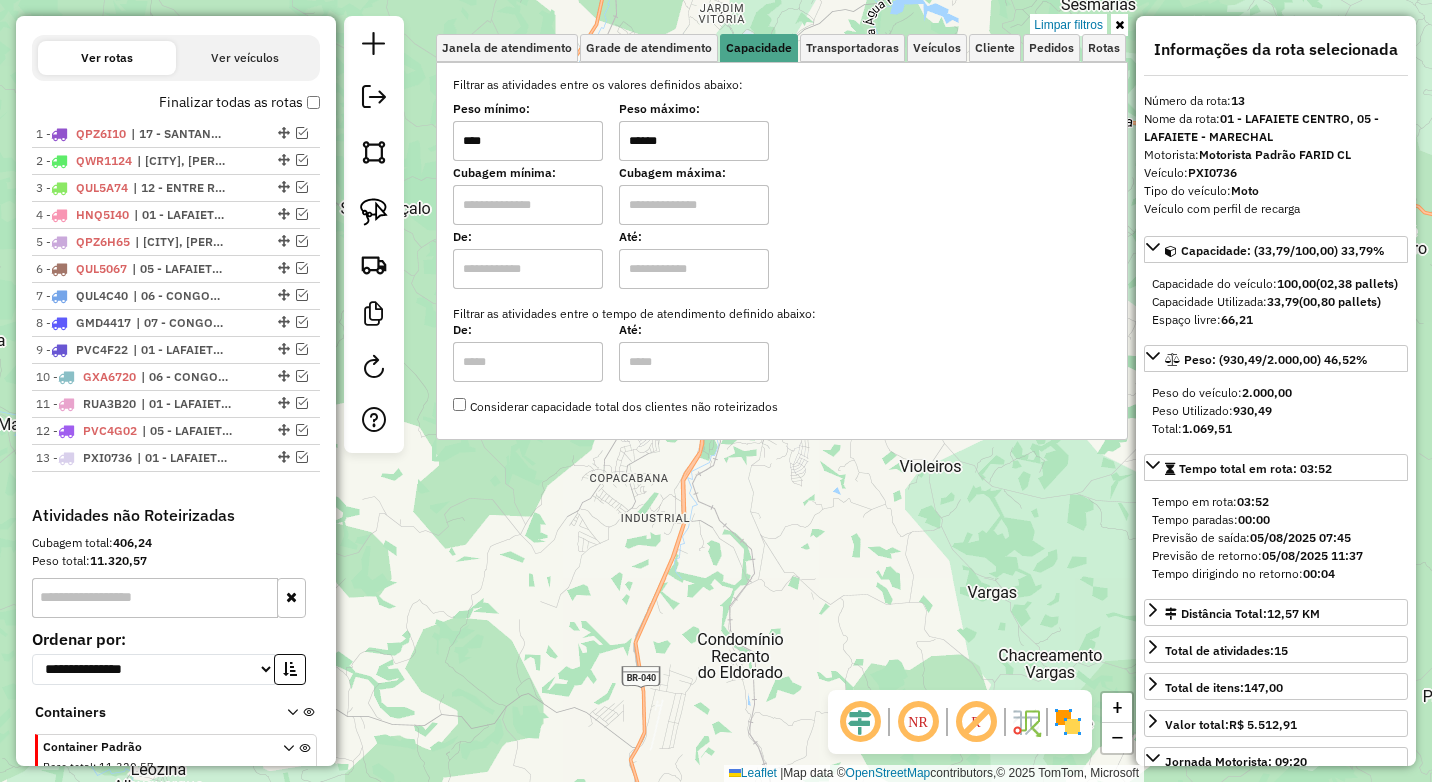 drag, startPoint x: 689, startPoint y: 149, endPoint x: 584, endPoint y: 134, distance: 106.06602 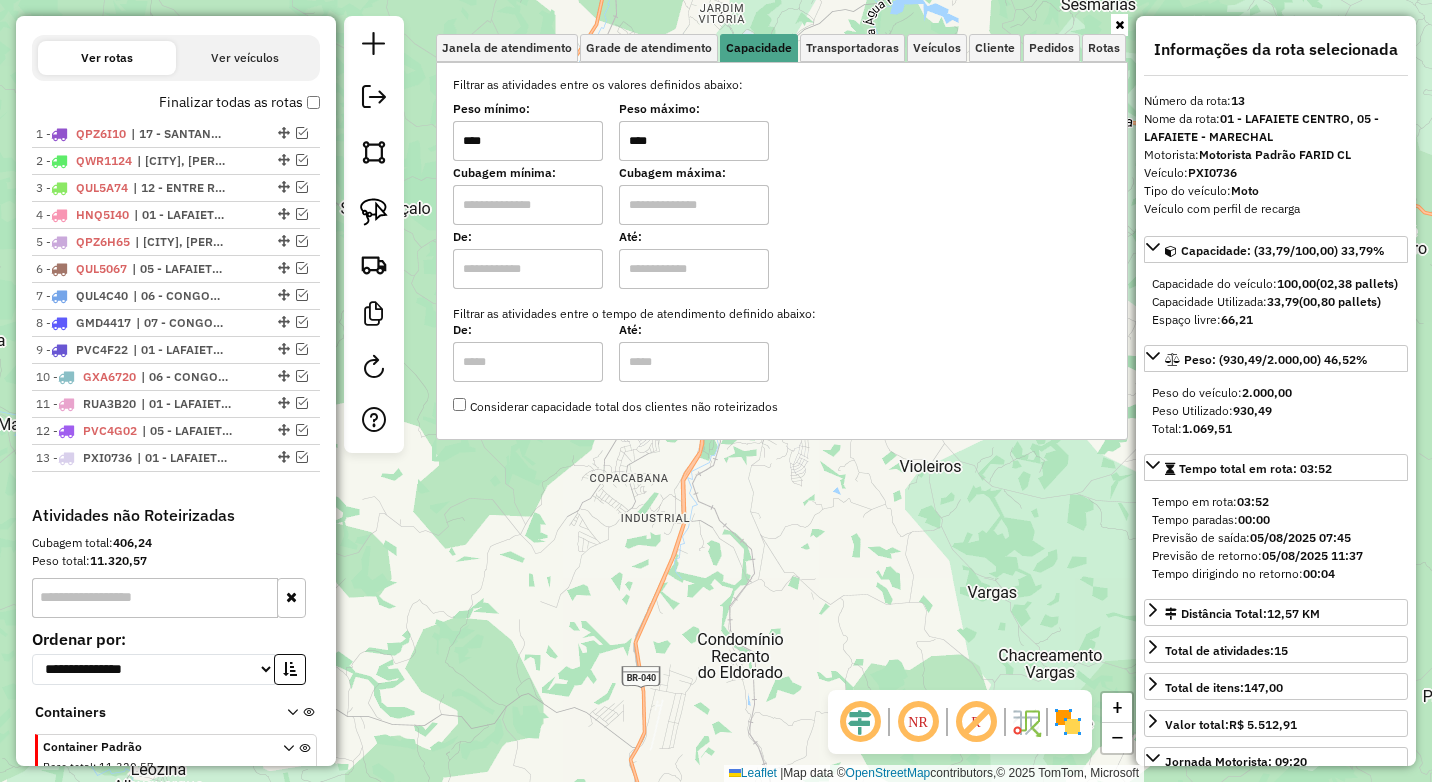 type on "****" 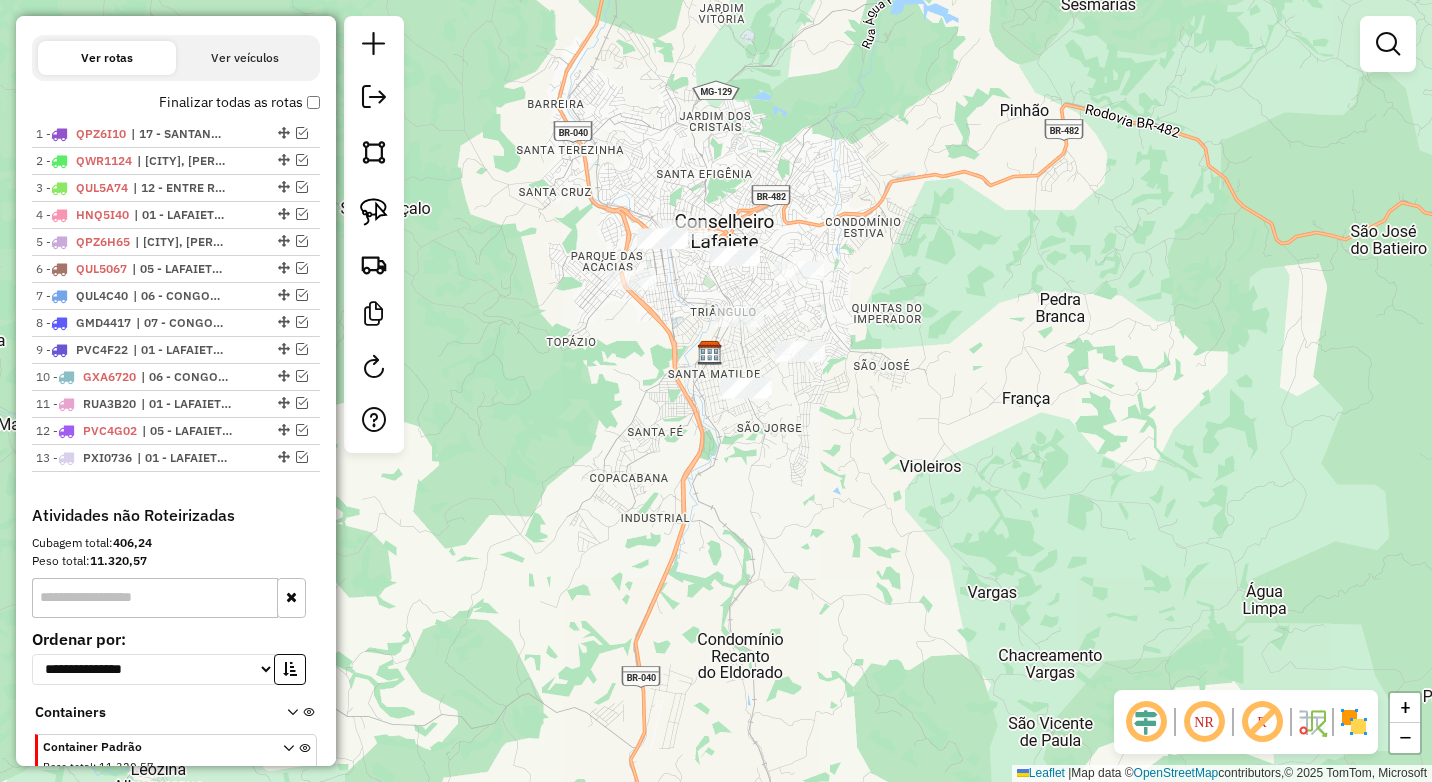 drag, startPoint x: 800, startPoint y: 493, endPoint x: 782, endPoint y: 474, distance: 26.172504 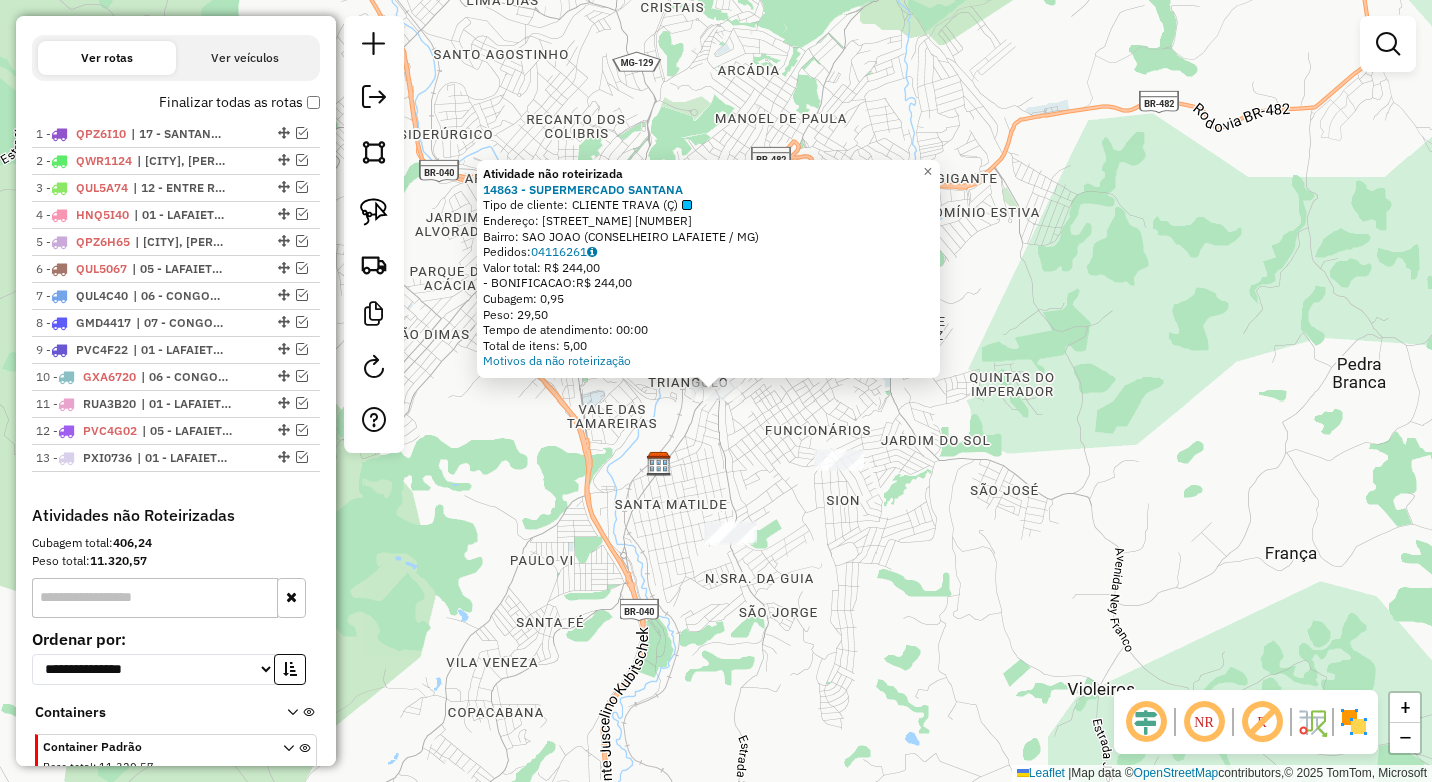 click on "Atividade não roteirizada 14863 - [BUSINESS_NAME]  Tipo de cliente:   CLIENTE TRAVA (Ç)   Endereço:  ARTHUR BERNARDES [NUMBER]   Bairro: SAO JOAO ([CITY] / [STATE])   Pedidos:  [ORDER_ID]   Valor total: R$ 244,00   - BONIFICACAO:  R$ 244,00   Cubagem: 0,95   Peso: 29,50   Tempo de atendimento: 00:00   Total de itens: 5,00  Motivos da não roteirização × Janela de atendimento Grade de atendimento Capacidade Transportadoras Veículos Cliente Pedidos  Rotas Selecione os dias de semana para filtrar as janelas de atendimento  Seg   Ter   Qua   Qui   Sex   Sáb   Dom  Informe o período da janela de atendimento: De: Até:  Filtrar exatamente a janela do cliente  Considerar janela de atendimento padrão  Selecione os dias de semana para filtrar as grades de atendimento  Seg   Ter   Qua   Qui   Sex   Sáb   Dom   Considerar clientes sem dia de atendimento cadastrado  Clientes fora do dia de atendimento selecionado Filtrar as atividades entre os valores definidos abaixo:  Peso mínimo:  **** ****  De:  +" 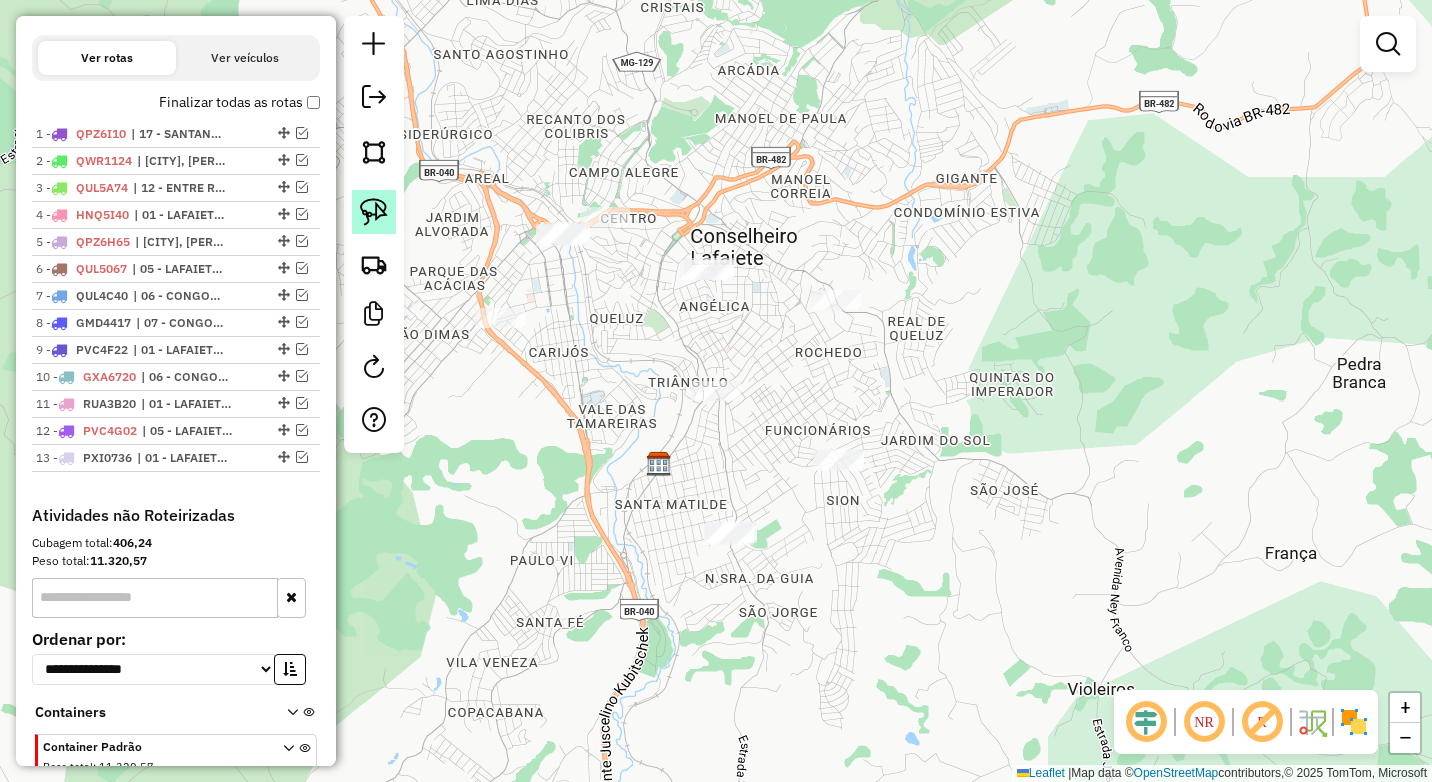click 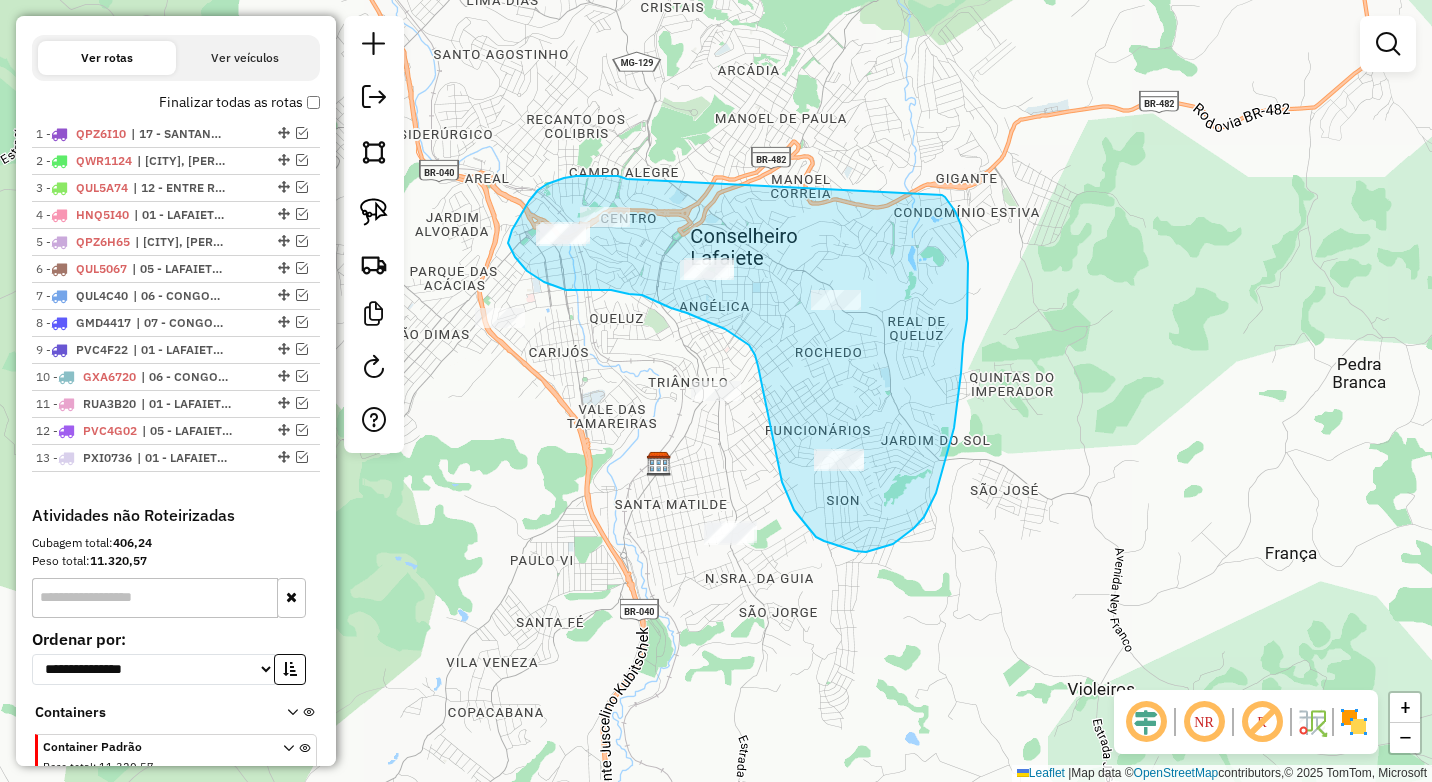 drag, startPoint x: 627, startPoint y: 179, endPoint x: 942, endPoint y: 195, distance: 315.4061 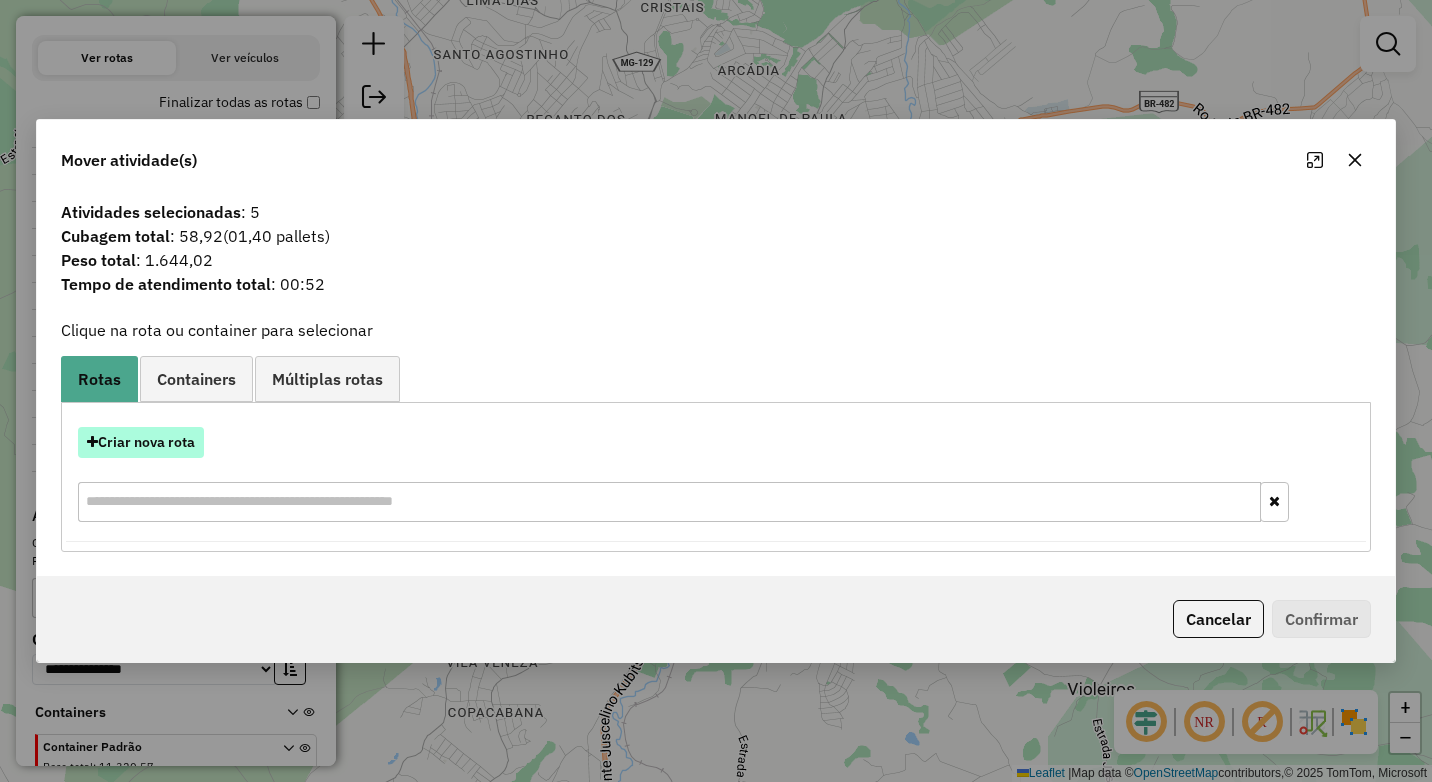 click on "Criar nova rota" at bounding box center [141, 442] 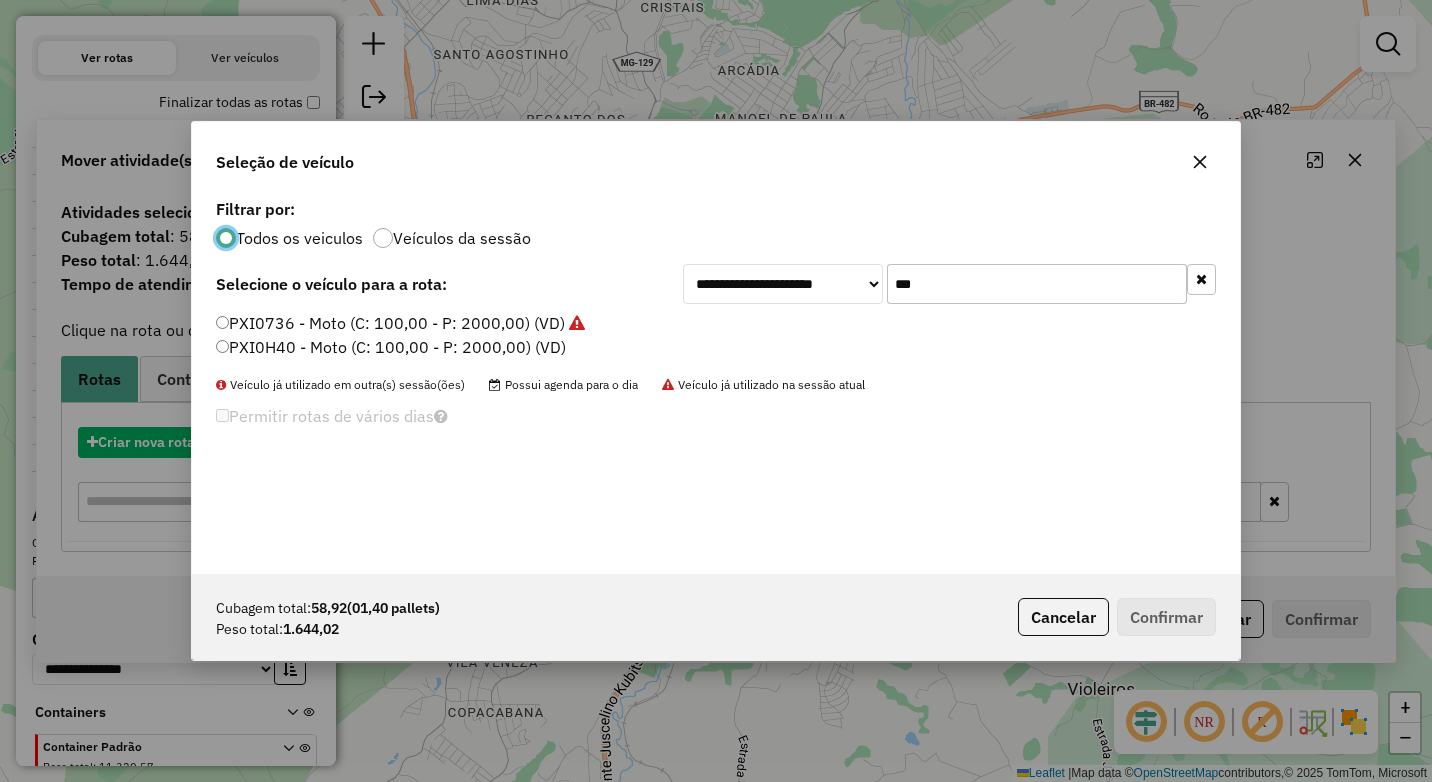 scroll, scrollTop: 11, scrollLeft: 6, axis: both 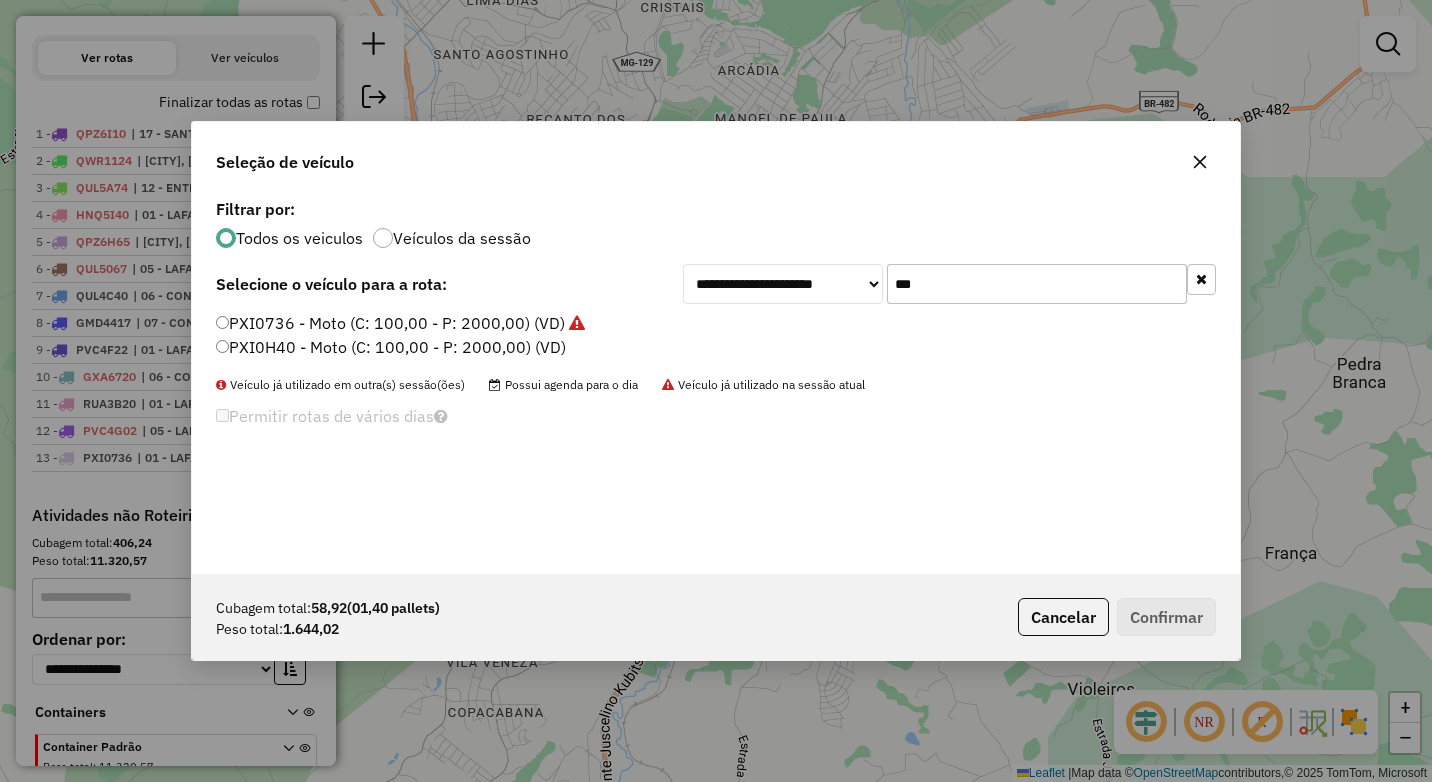 drag, startPoint x: 975, startPoint y: 280, endPoint x: 785, endPoint y: 280, distance: 190 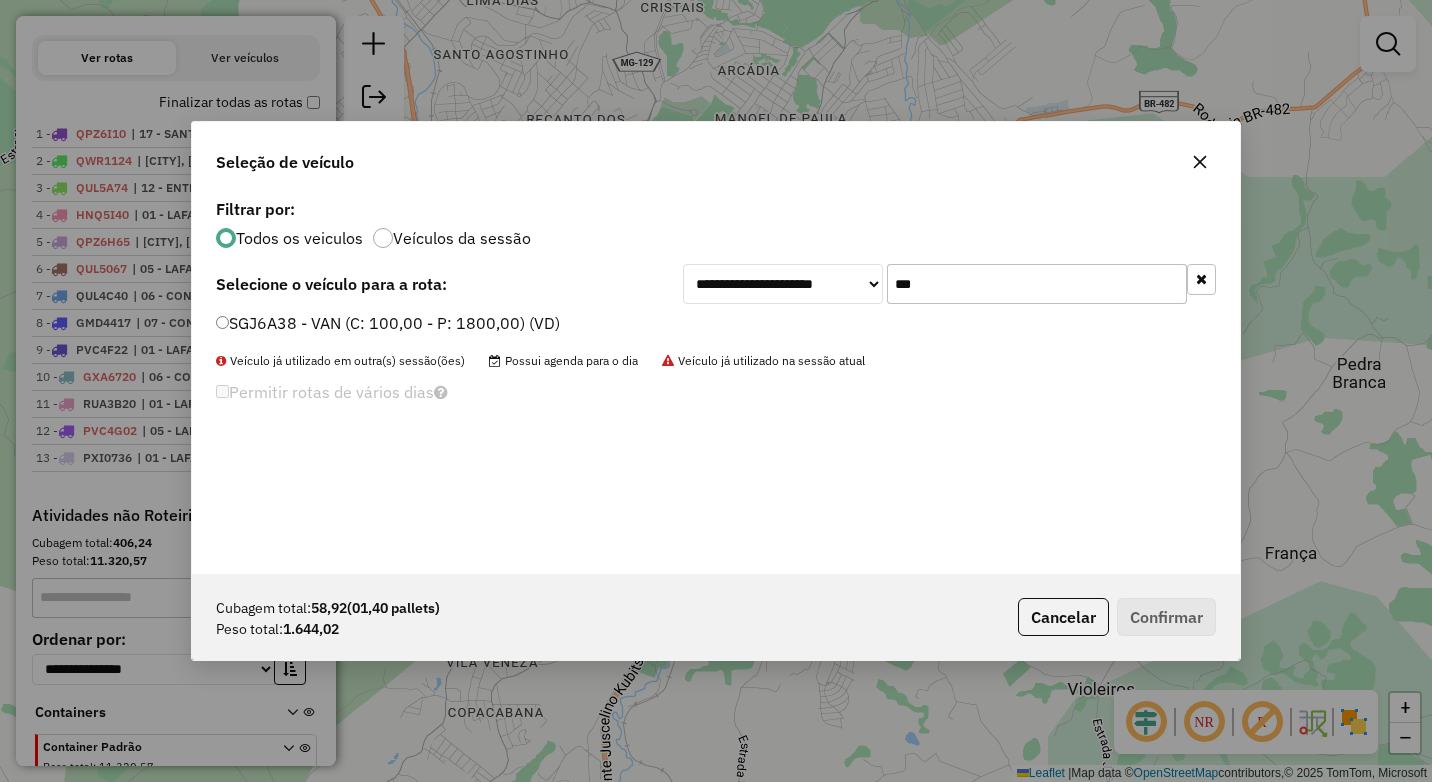 type on "***" 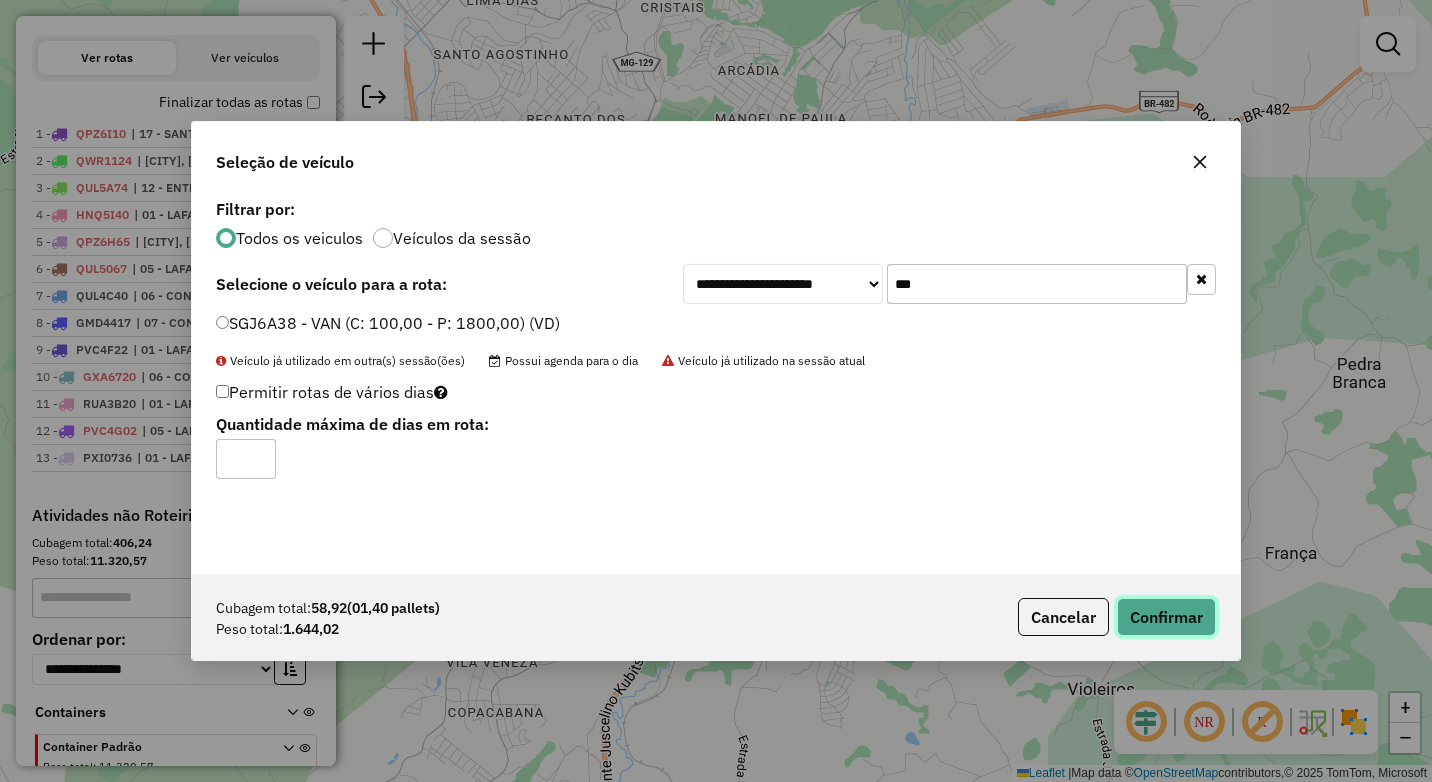 click on "Confirmar" 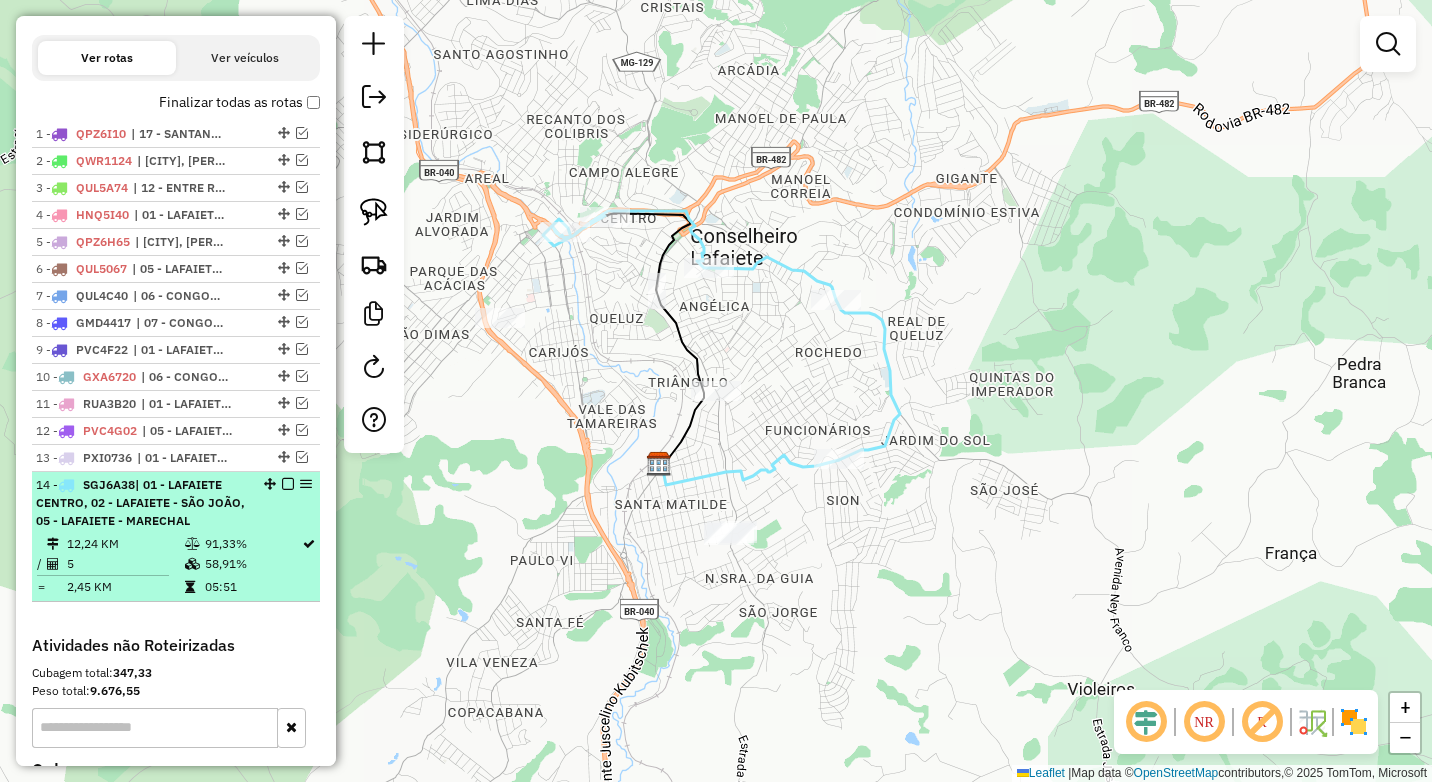 click on "12,24 KM" at bounding box center (125, 544) 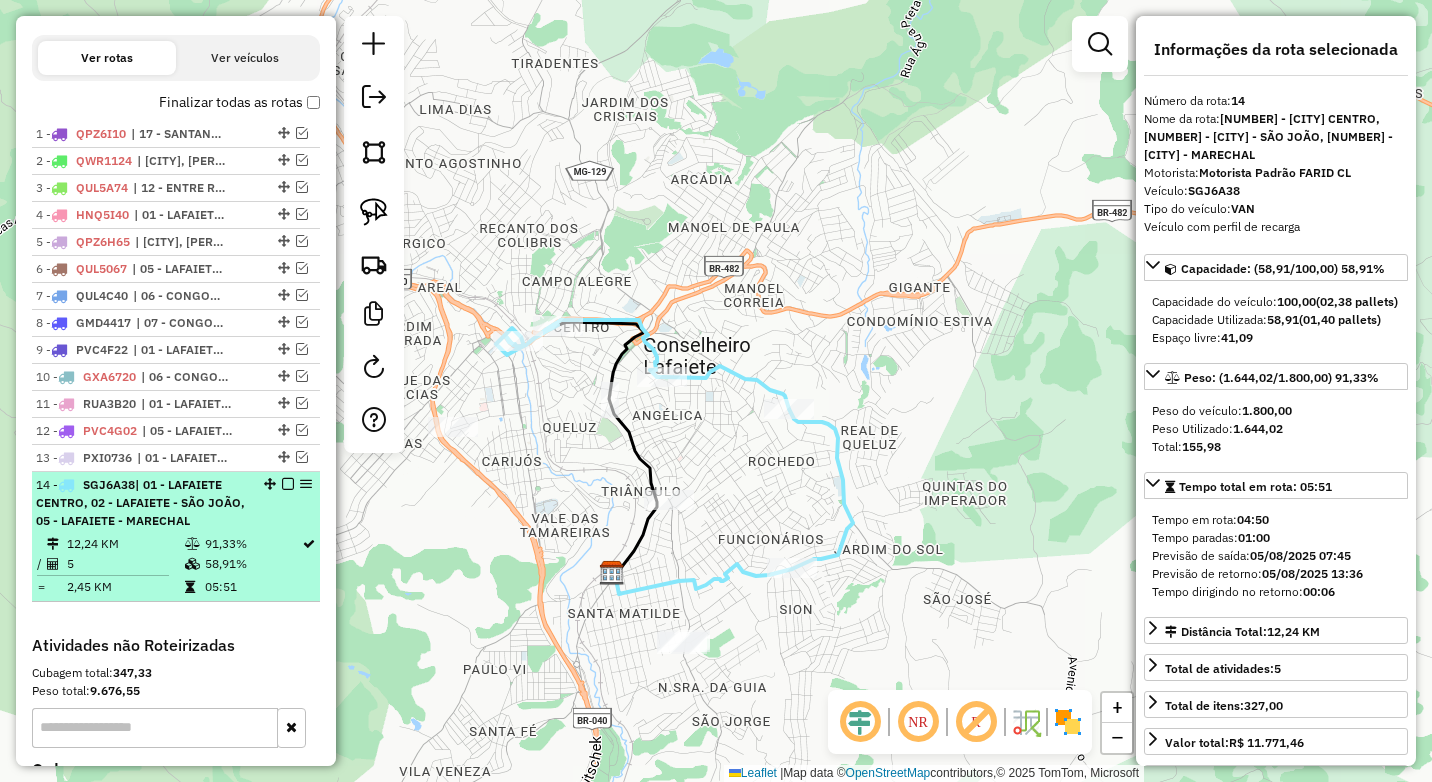click at bounding box center [288, 484] 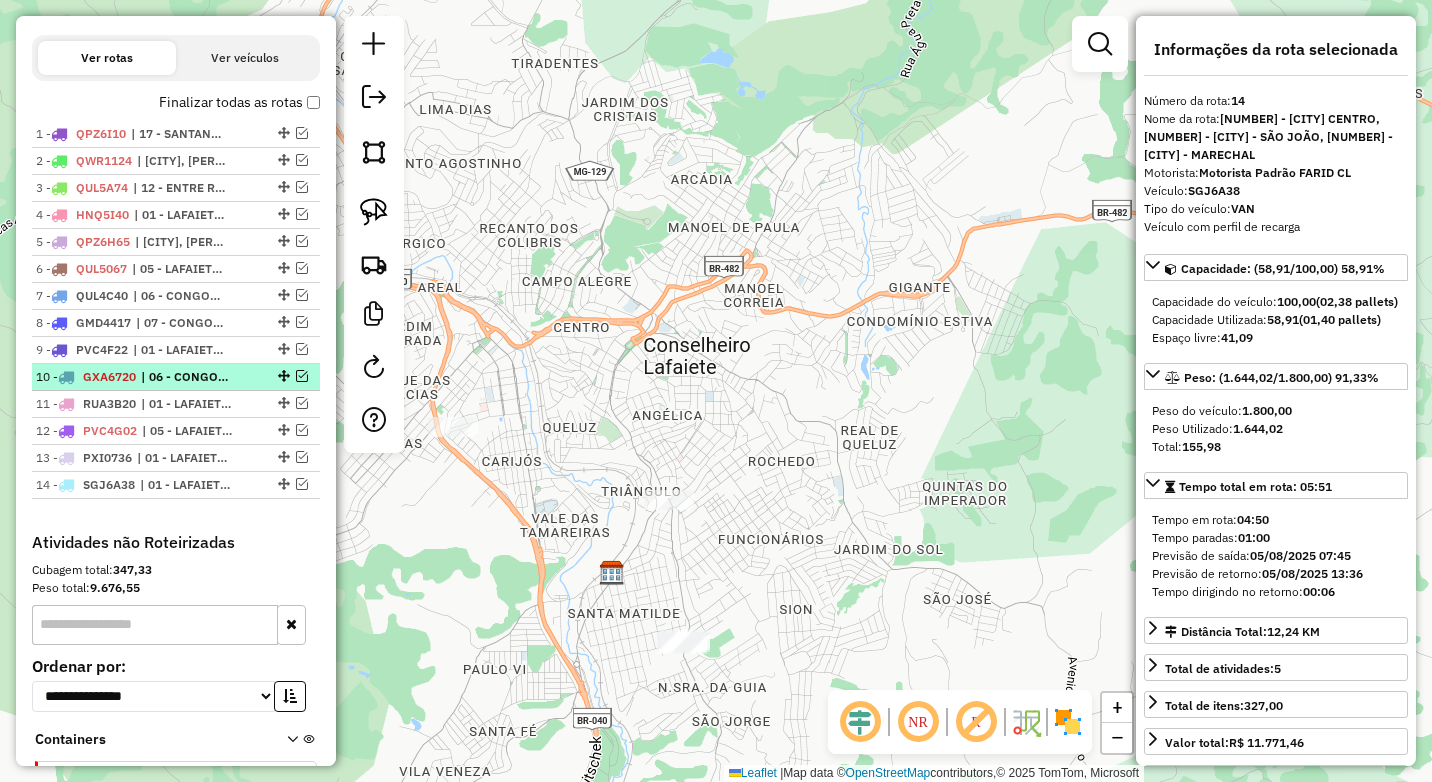 click at bounding box center [302, 376] 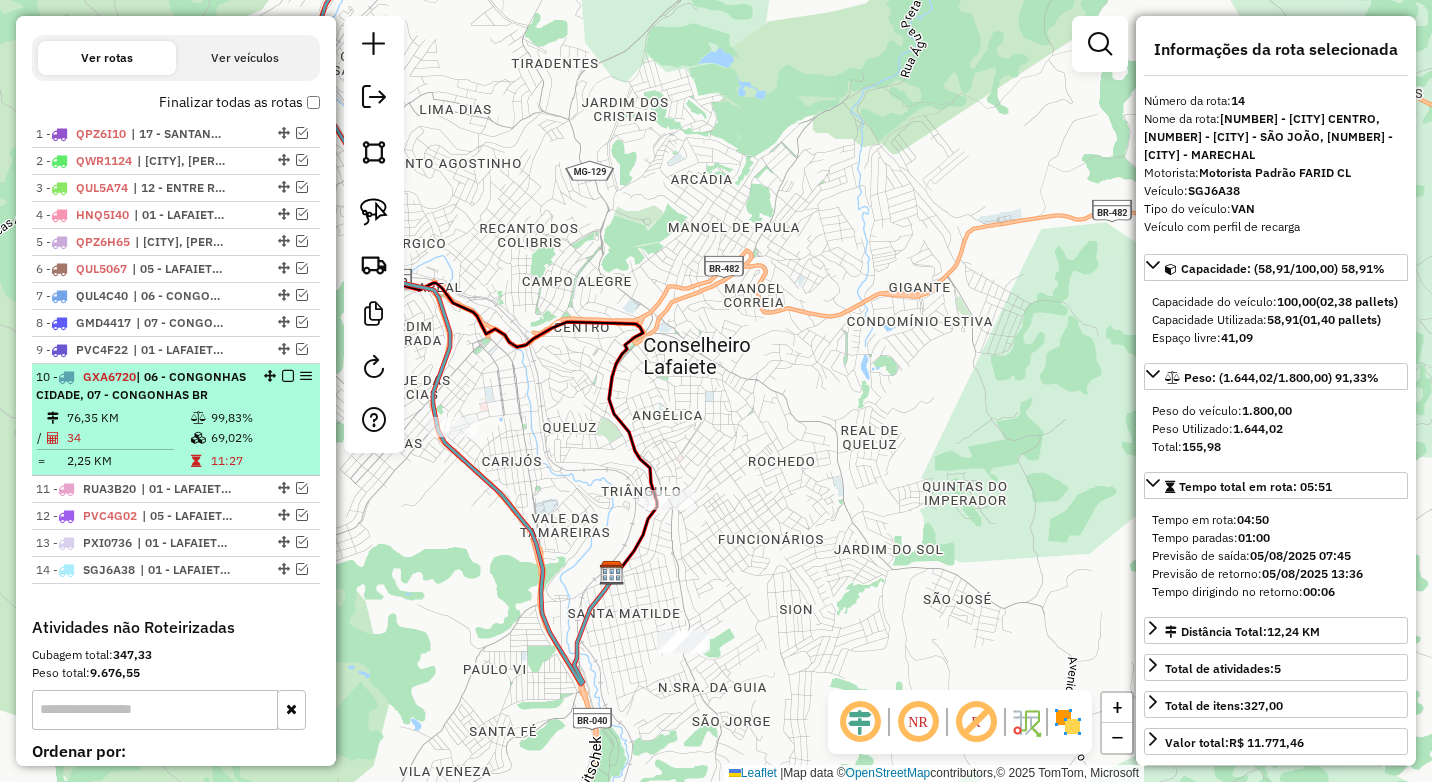 click on "10 -       GXA6720   | 06 - CONGONHAS CIDADE, 07 - CONGONHAS BR" at bounding box center (142, 386) 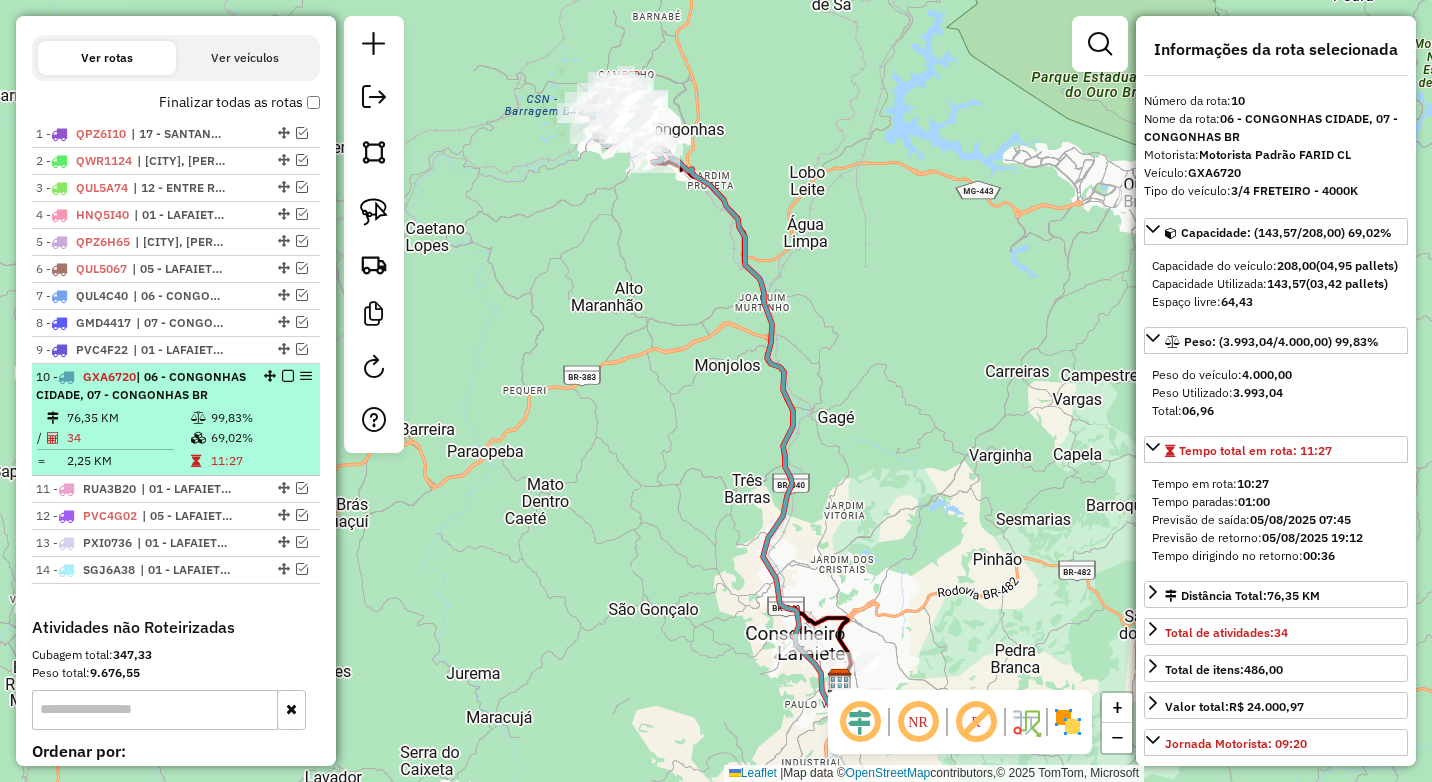 click on "10 -       GXA6720   | 06 - CONGONHAS CIDADE, 07 - CONGONHAS BR" at bounding box center [176, 386] 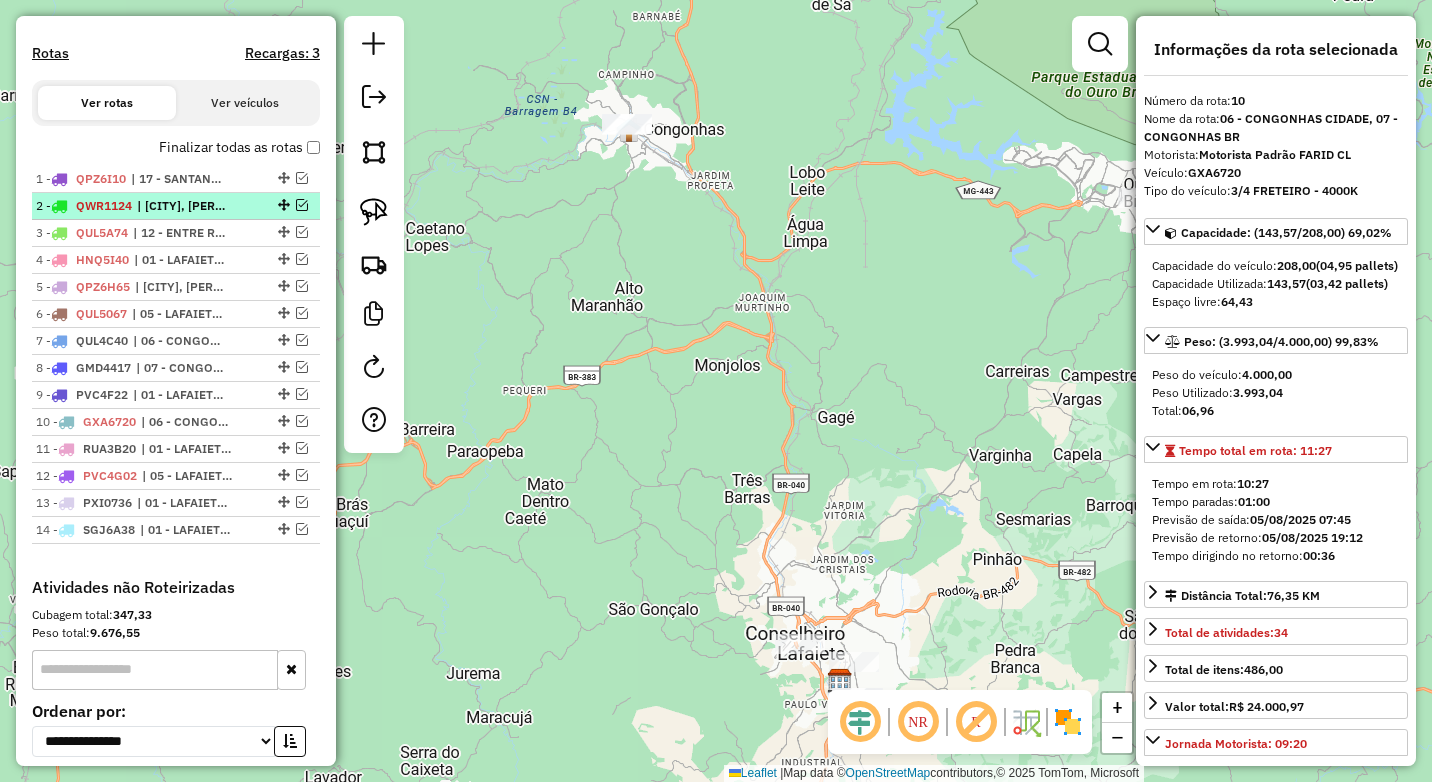 scroll, scrollTop: 569, scrollLeft: 0, axis: vertical 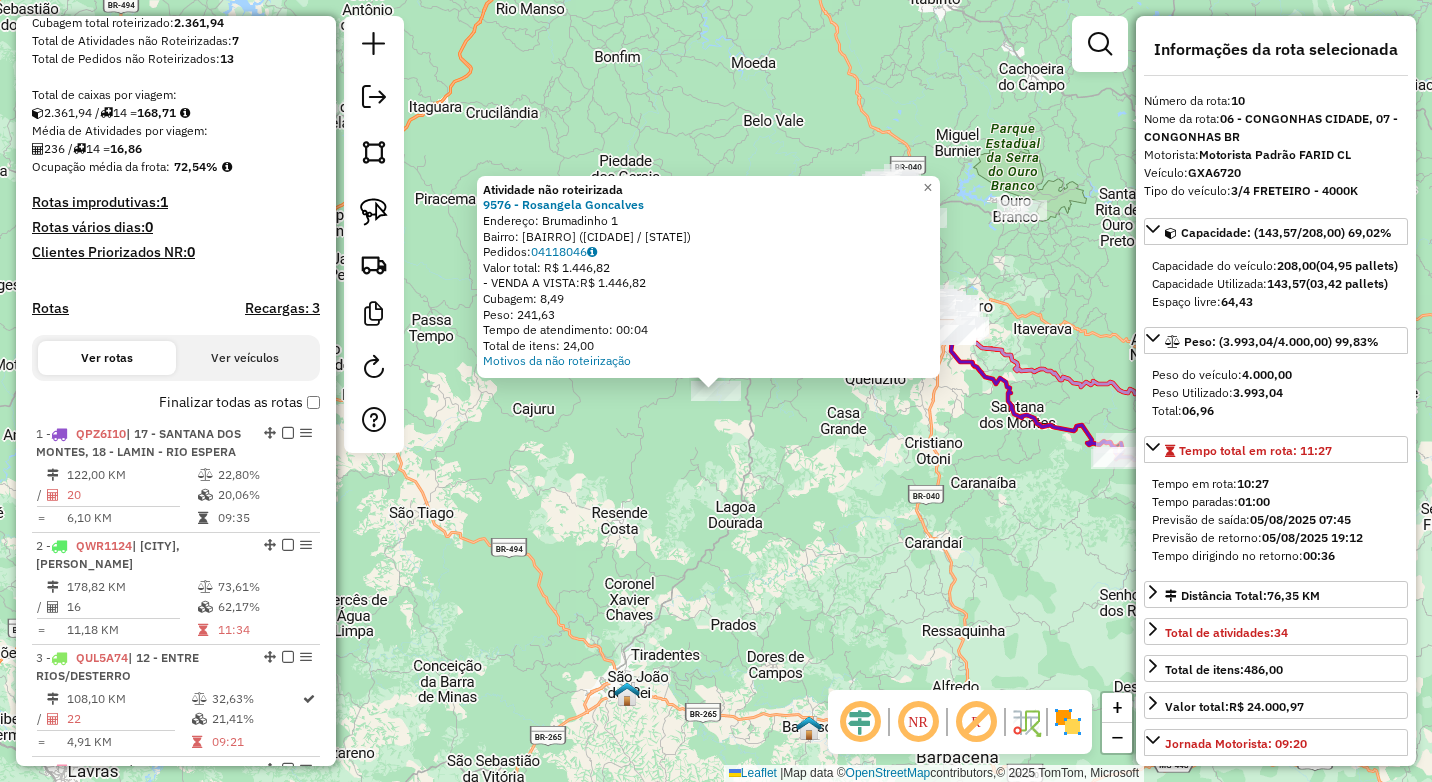 click on "Atividade não roteirizada 9576 - [FIRST] [LAST]  Endereço:  [STREET_NAME] [NUMBER]   Bairro: [NEIGHBORHOOD] ([CITY] / MG)   Pedidos:  [ORDER_NUMBER]   Valor total: R$ [PRICE]   -VENDA A VISTA:  R$ [PRICE]   Cubagem: [CUBAGE]   Peso: [WEIGHT]   Tempo de atendimento: [TIME]   Total de itens: [ITEMS]  Motivos da não roteirização × Janela de atendimento Grade de atendimento Capacidade Transportadoras Veículos Cliente Pedidos  Rotas Selecione os dias de semana para filtrar as janelas de atendimento  Seg   Ter   Qua   Qui   Sex   Sáb   Dom  Informe o período da janela de atendimento: De: Até:  Filtrar exatamente a janela do cliente  Considerar janela de atendimento padrão  Selecione os dias de semana para filtrar as grades de atendimento  Seg   Ter   Qua   Qui   Sex   Sáb   Dom   Considerar clientes sem dia de atendimento cadastrado  Clientes fora do dia de atendimento selecionado Filtrar as atividades entre os valores definidos abaixo:  Peso mínimo:  ****  Peso máximo:  ****  Cubagem mínima:   Cubagem máxima:" 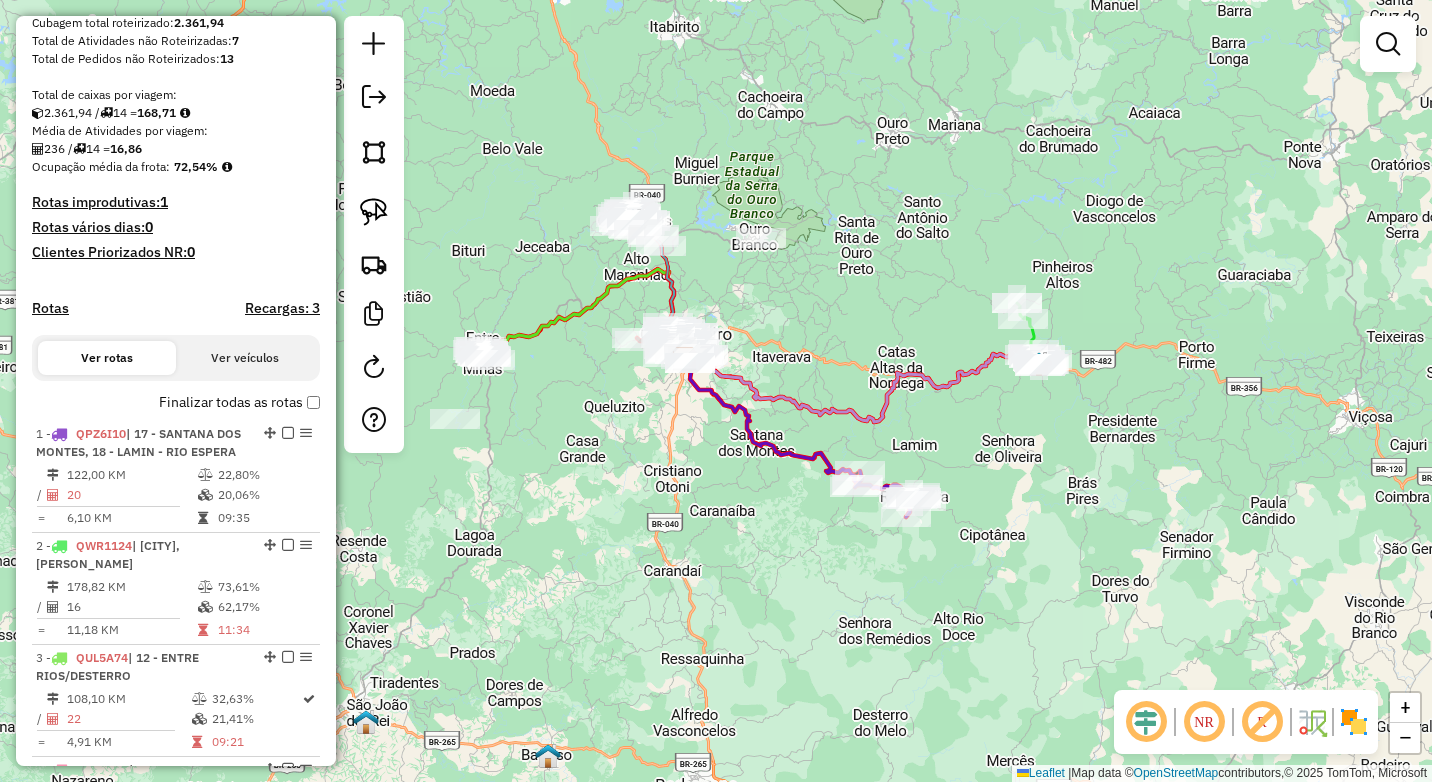 drag, startPoint x: 946, startPoint y: 545, endPoint x: 711, endPoint y: 573, distance: 236.6622 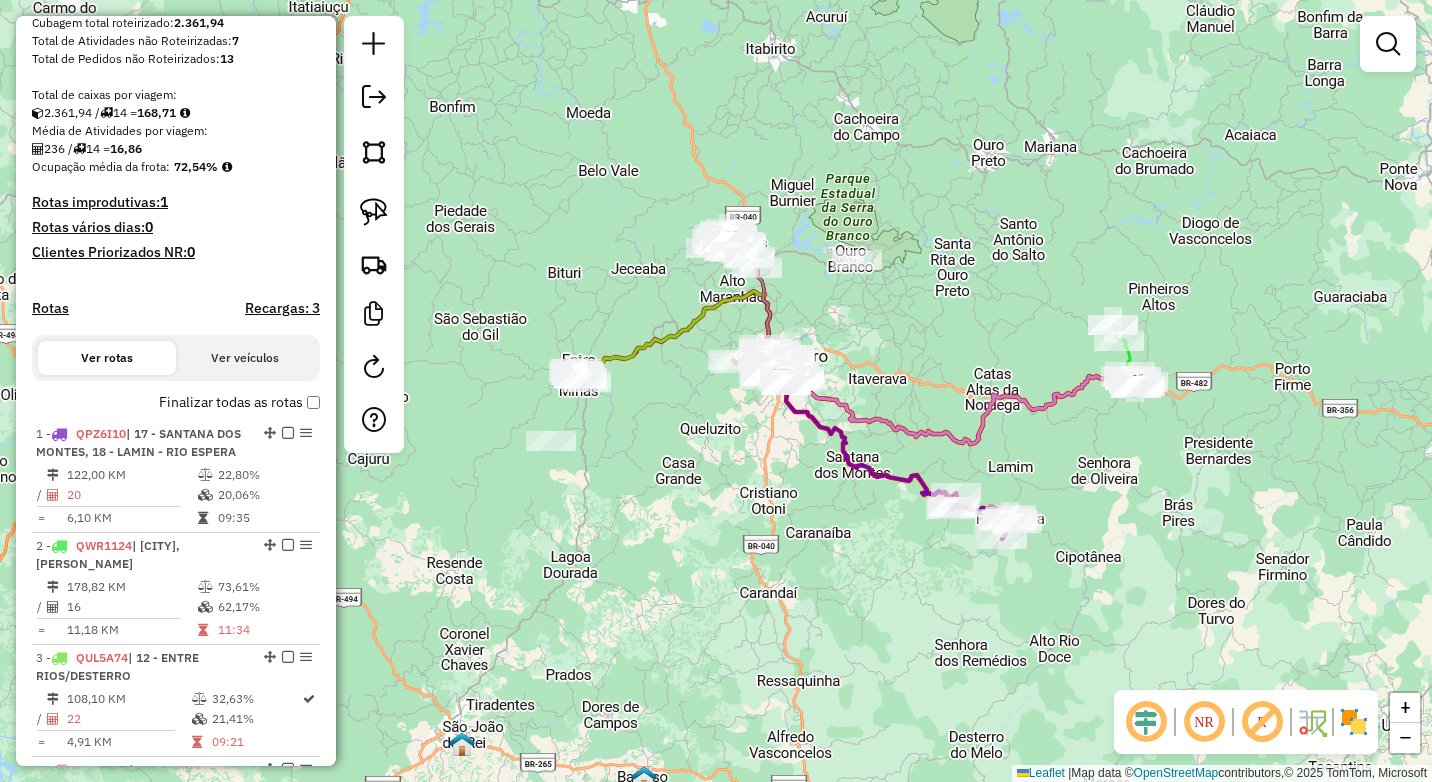 drag, startPoint x: 708, startPoint y: 557, endPoint x: 725, endPoint y: 562, distance: 17.720045 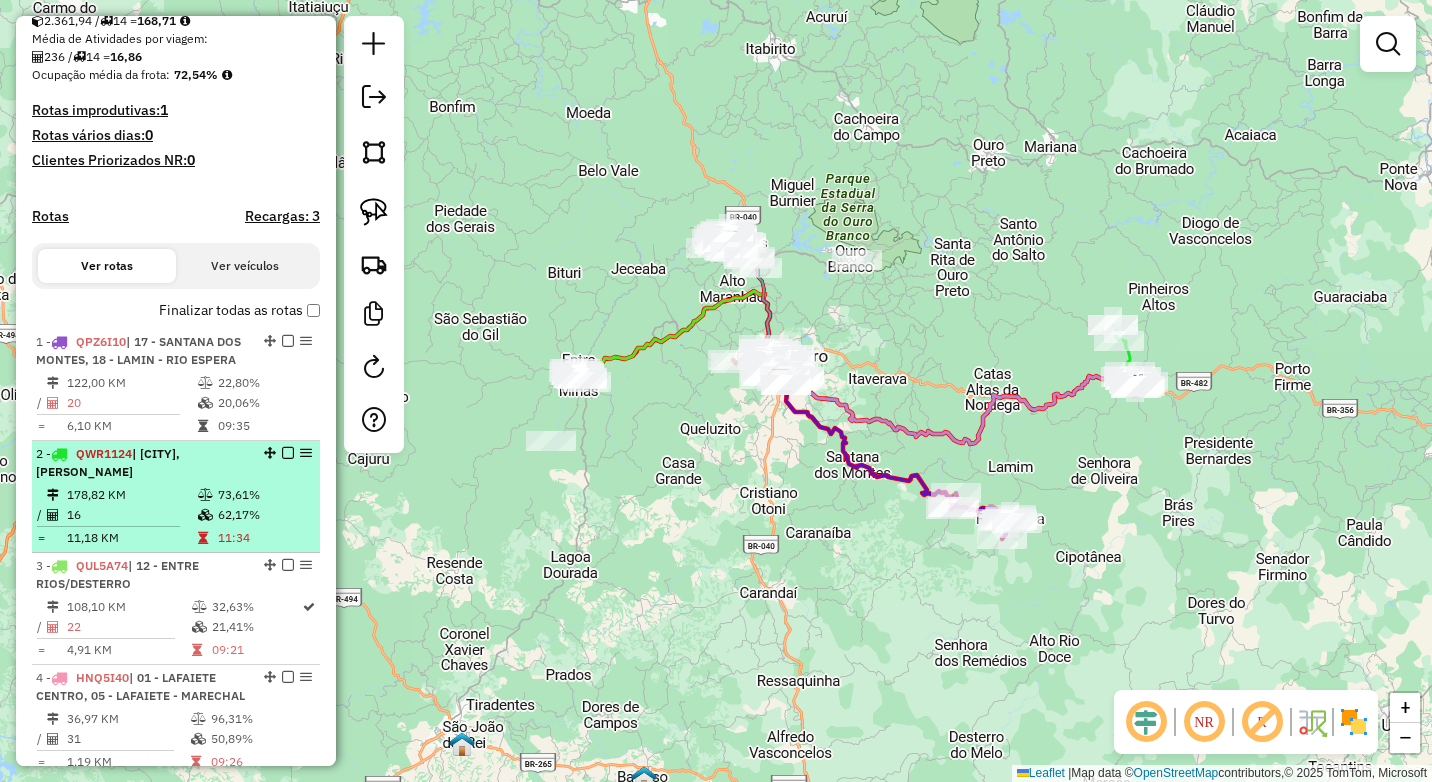 scroll, scrollTop: 469, scrollLeft: 0, axis: vertical 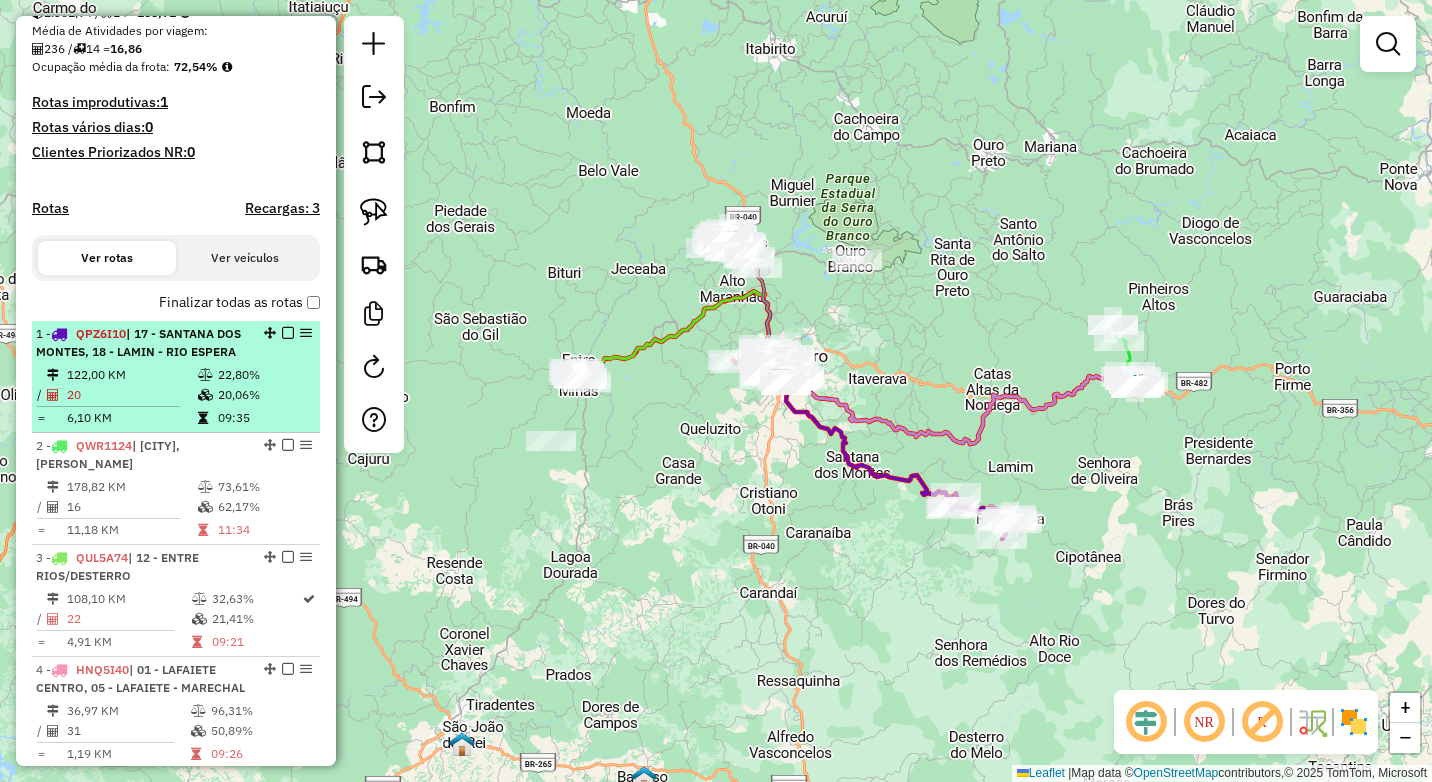 click at bounding box center (205, 375) 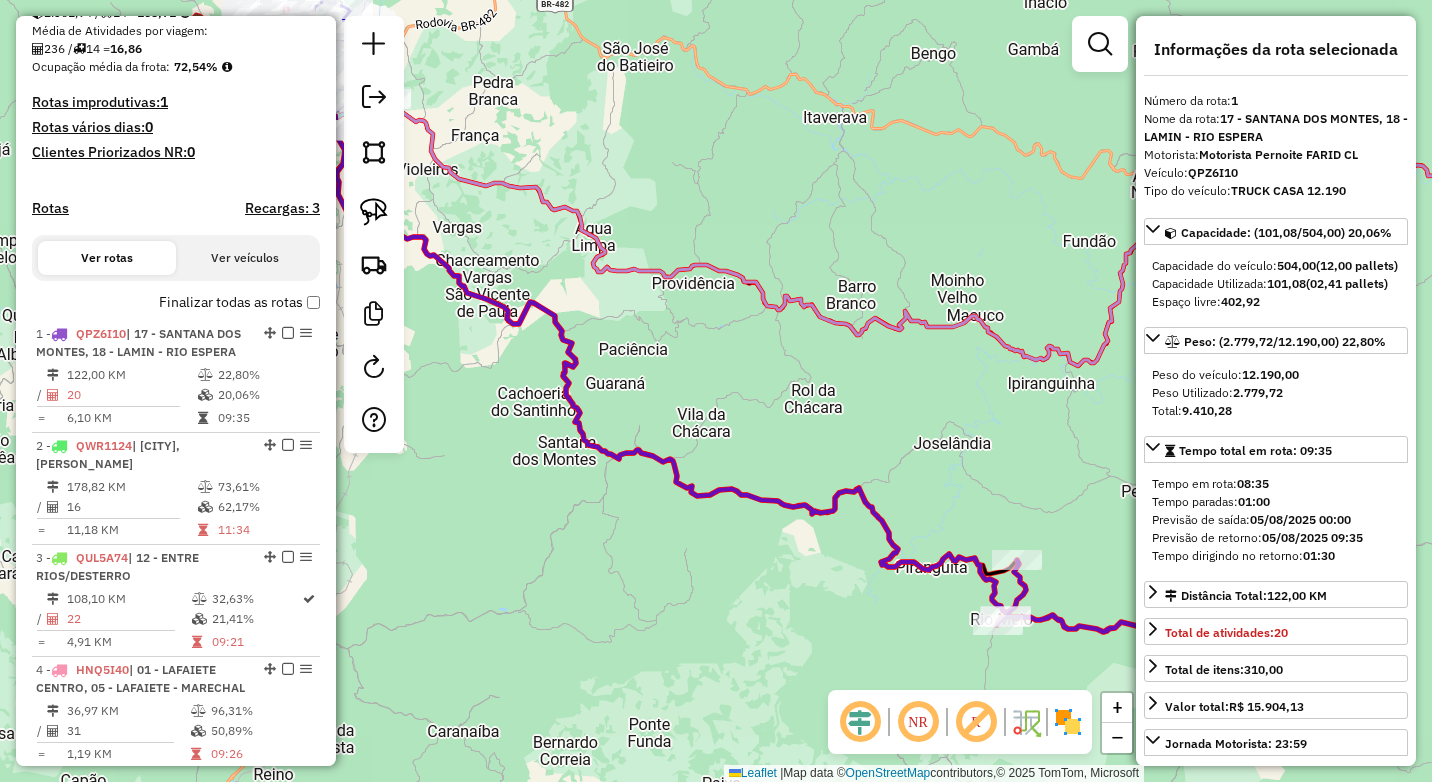 drag, startPoint x: 615, startPoint y: 392, endPoint x: 904, endPoint y: 558, distance: 333.28217 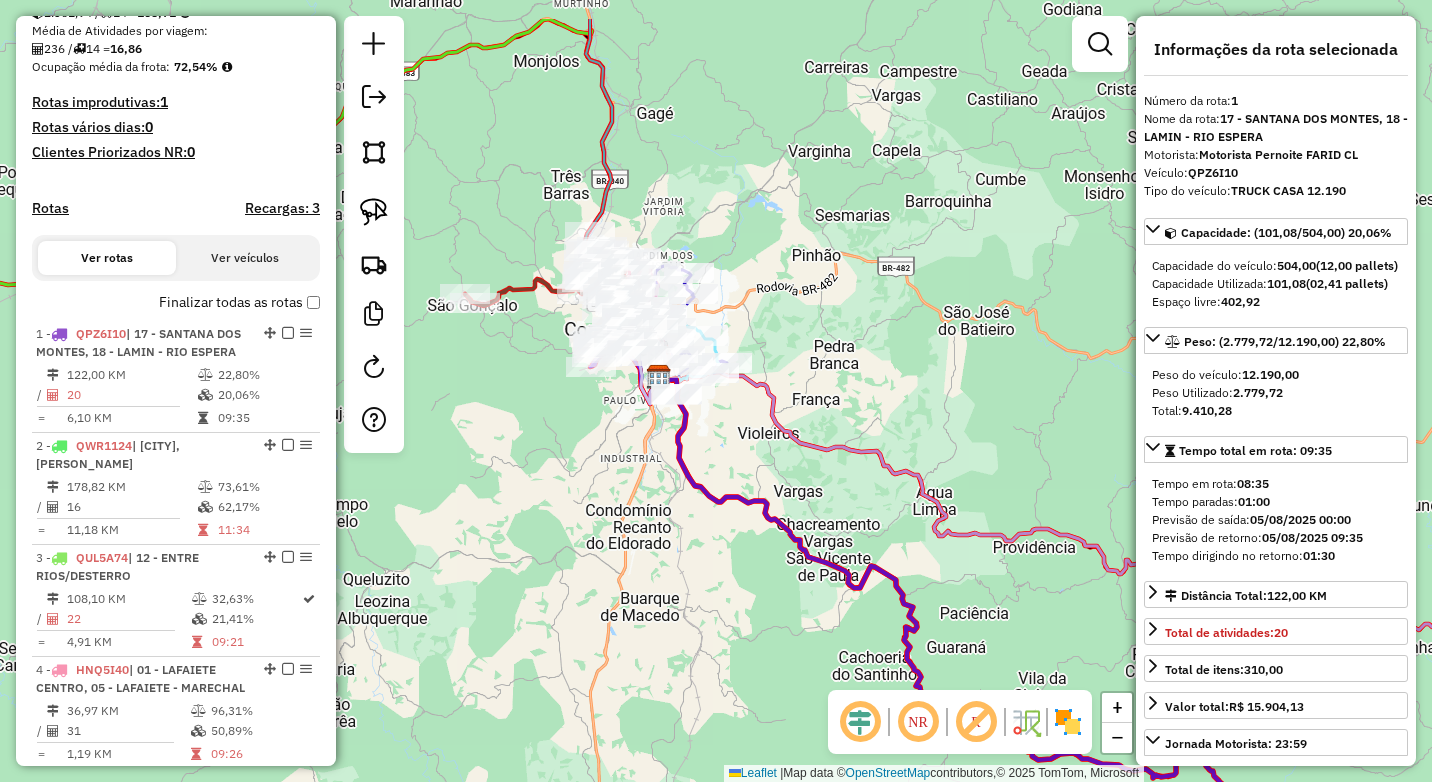 drag, startPoint x: 589, startPoint y: 395, endPoint x: 622, endPoint y: 476, distance: 87.46428 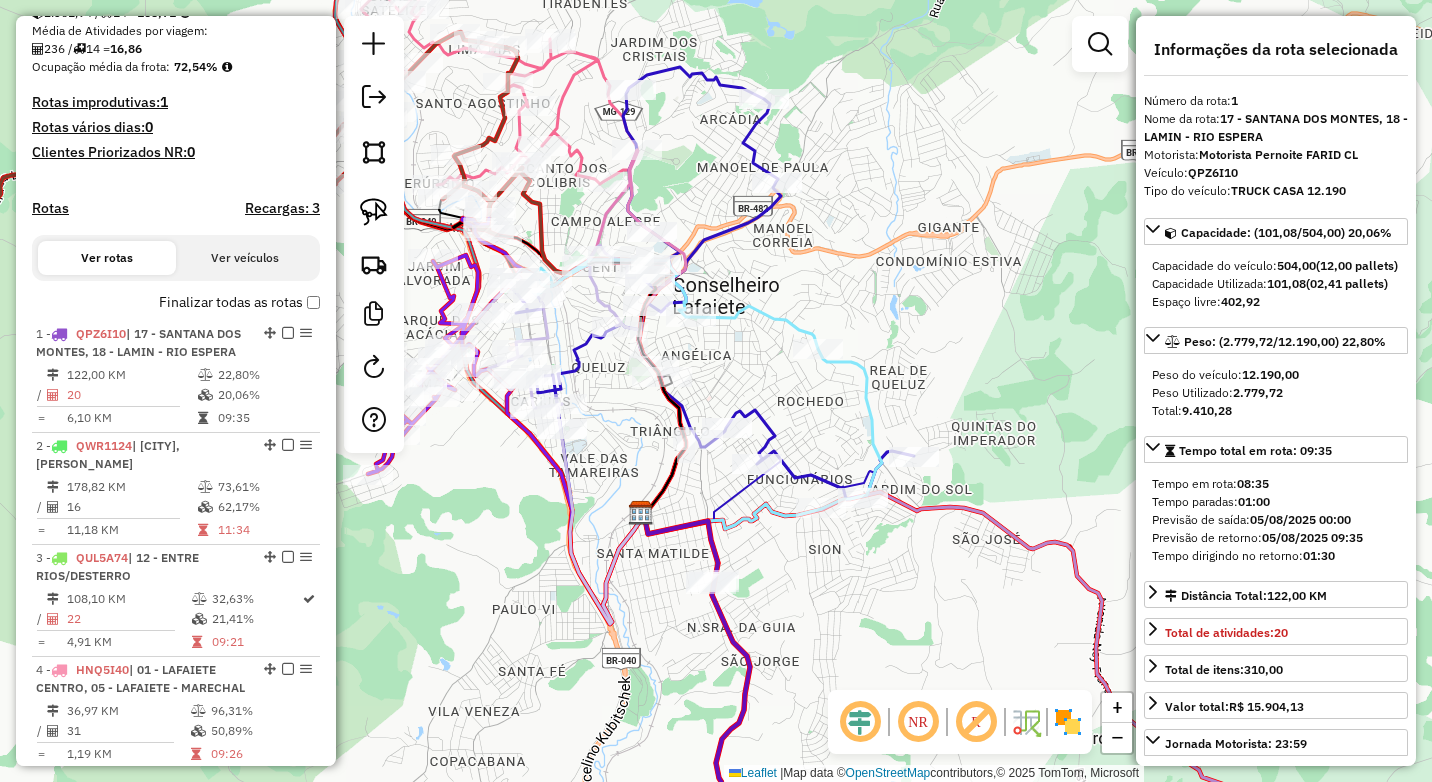 drag, startPoint x: 642, startPoint y: 454, endPoint x: 620, endPoint y: 464, distance: 24.166092 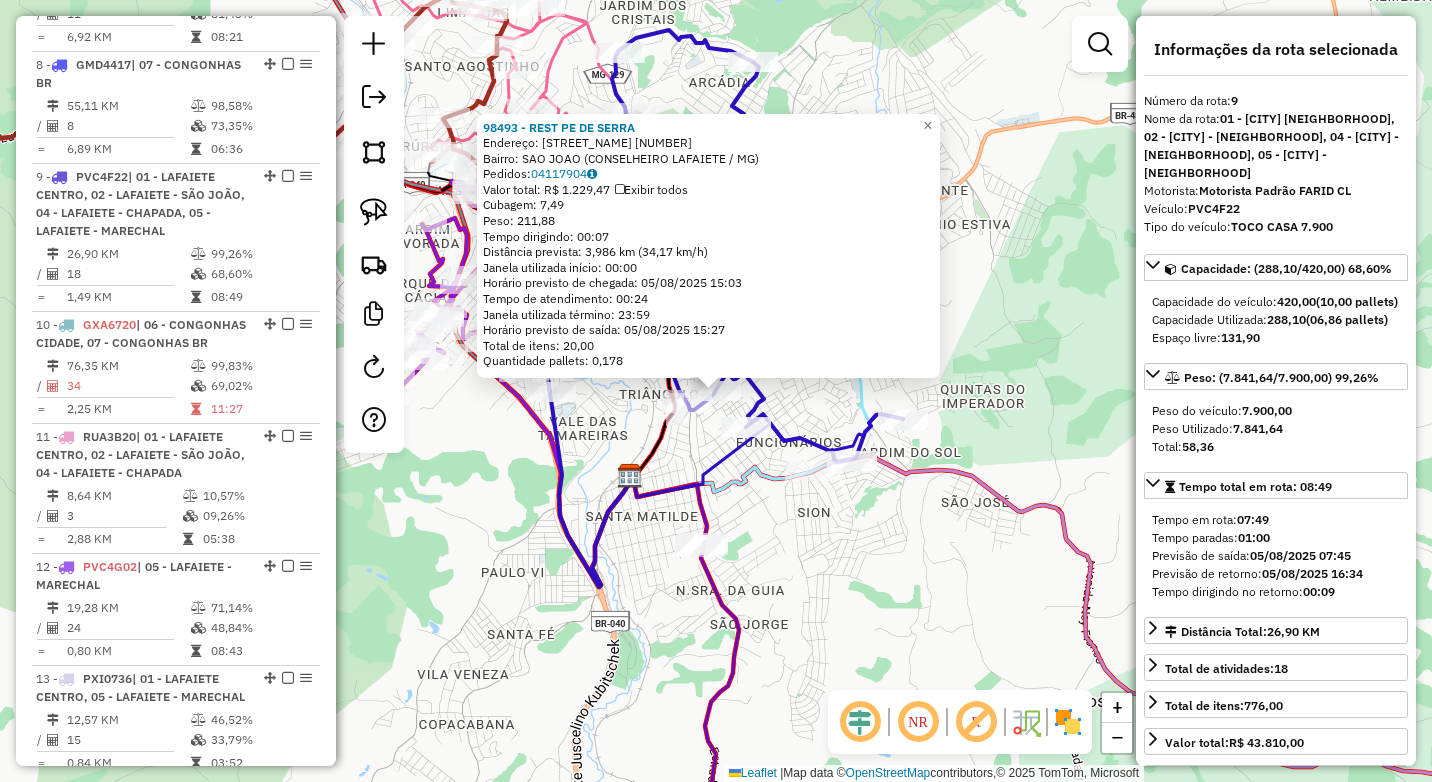 scroll, scrollTop: 1706, scrollLeft: 0, axis: vertical 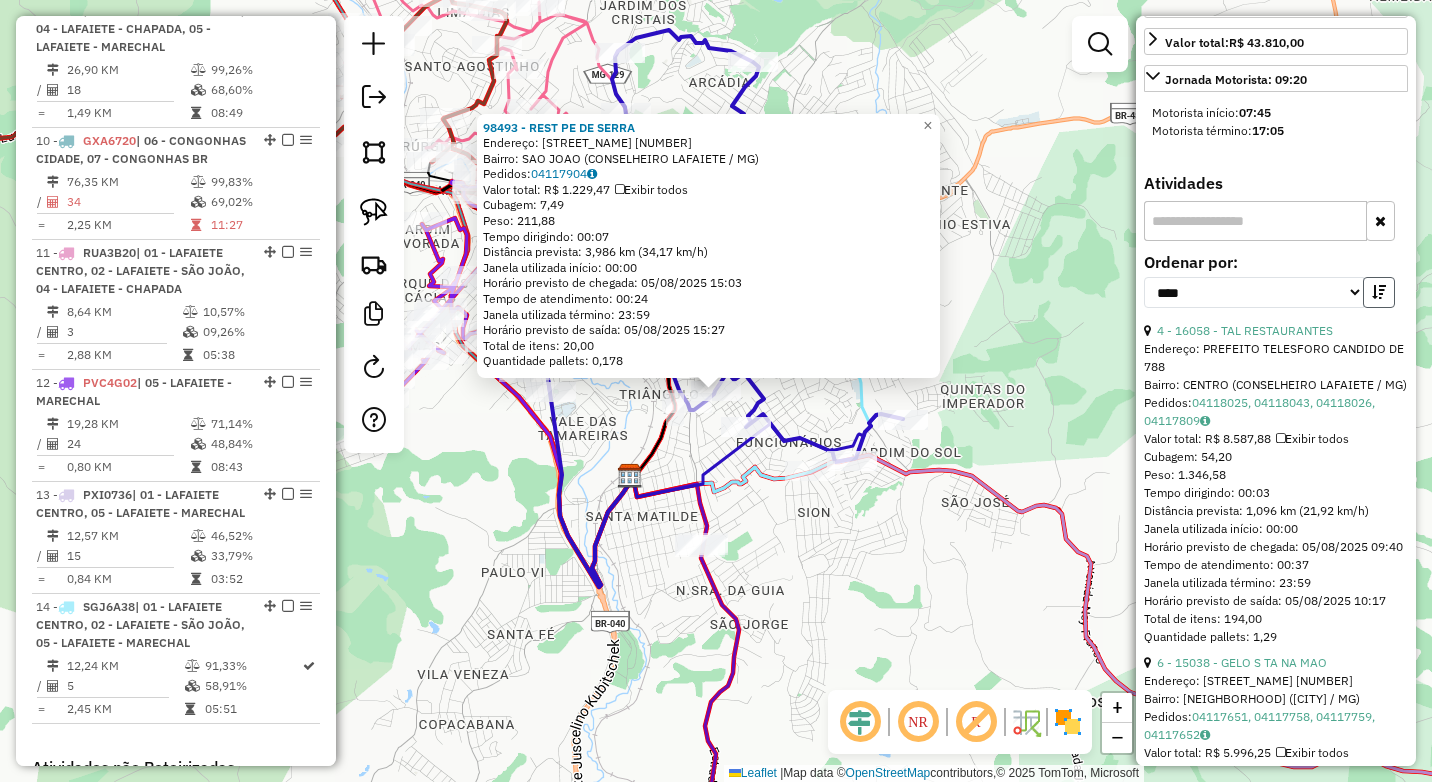 click at bounding box center (1379, 292) 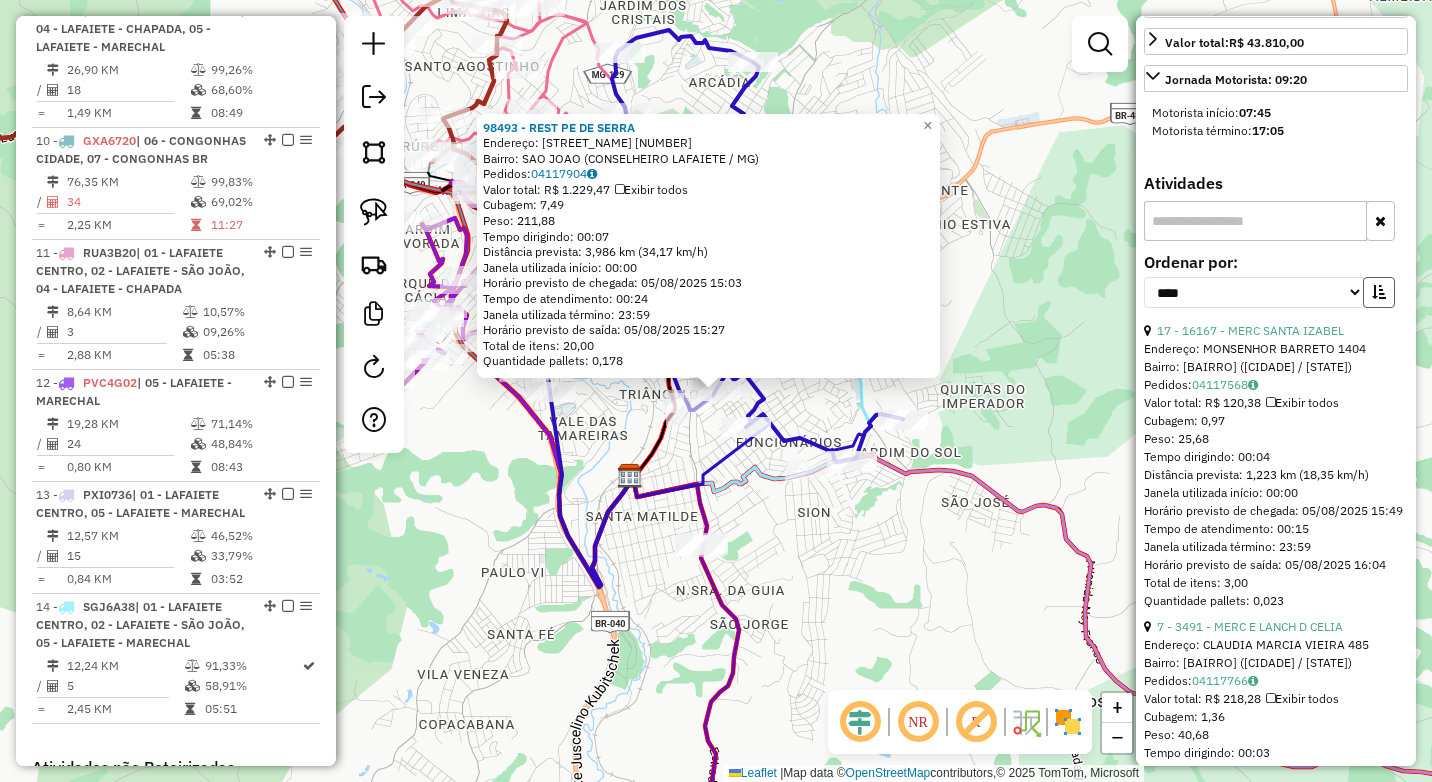 click at bounding box center (1379, 292) 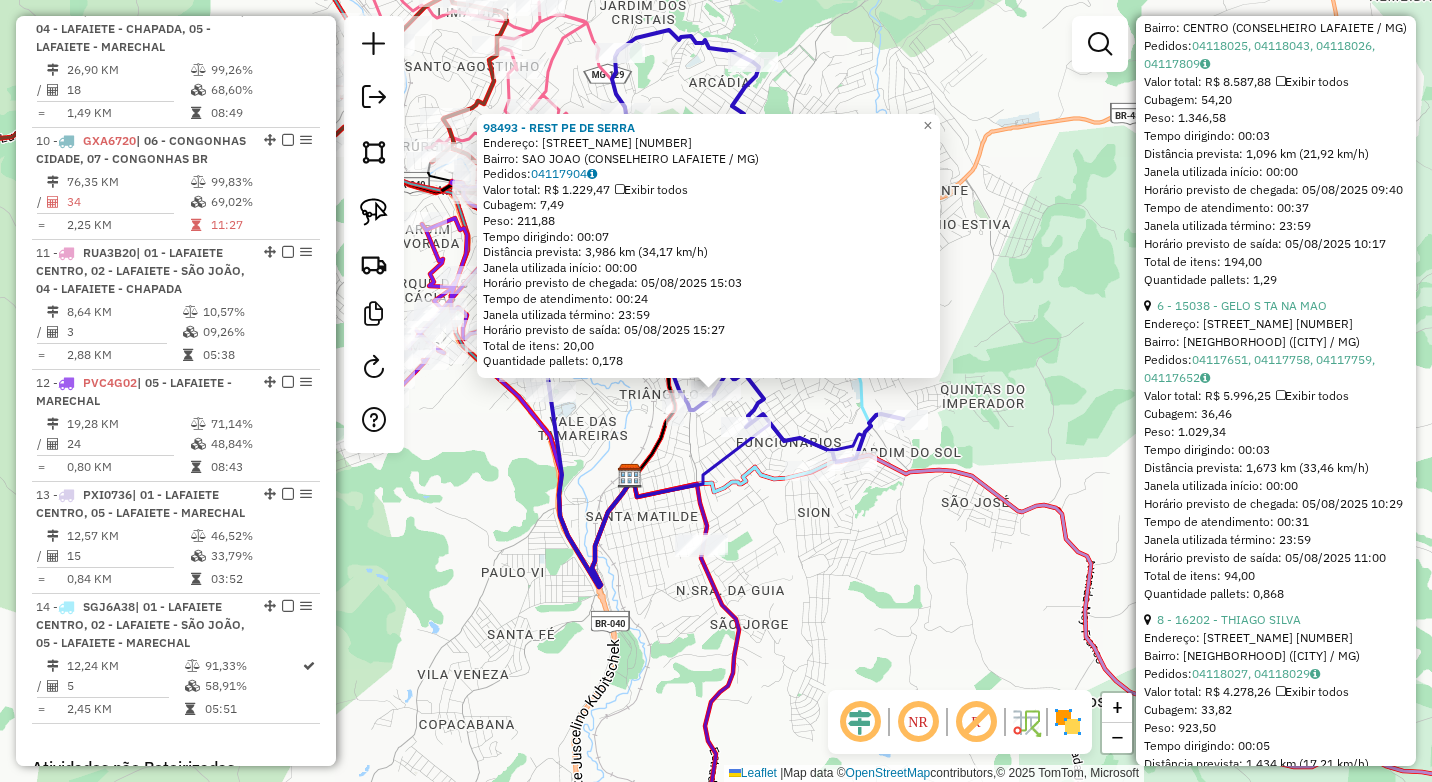 scroll, scrollTop: 1100, scrollLeft: 0, axis: vertical 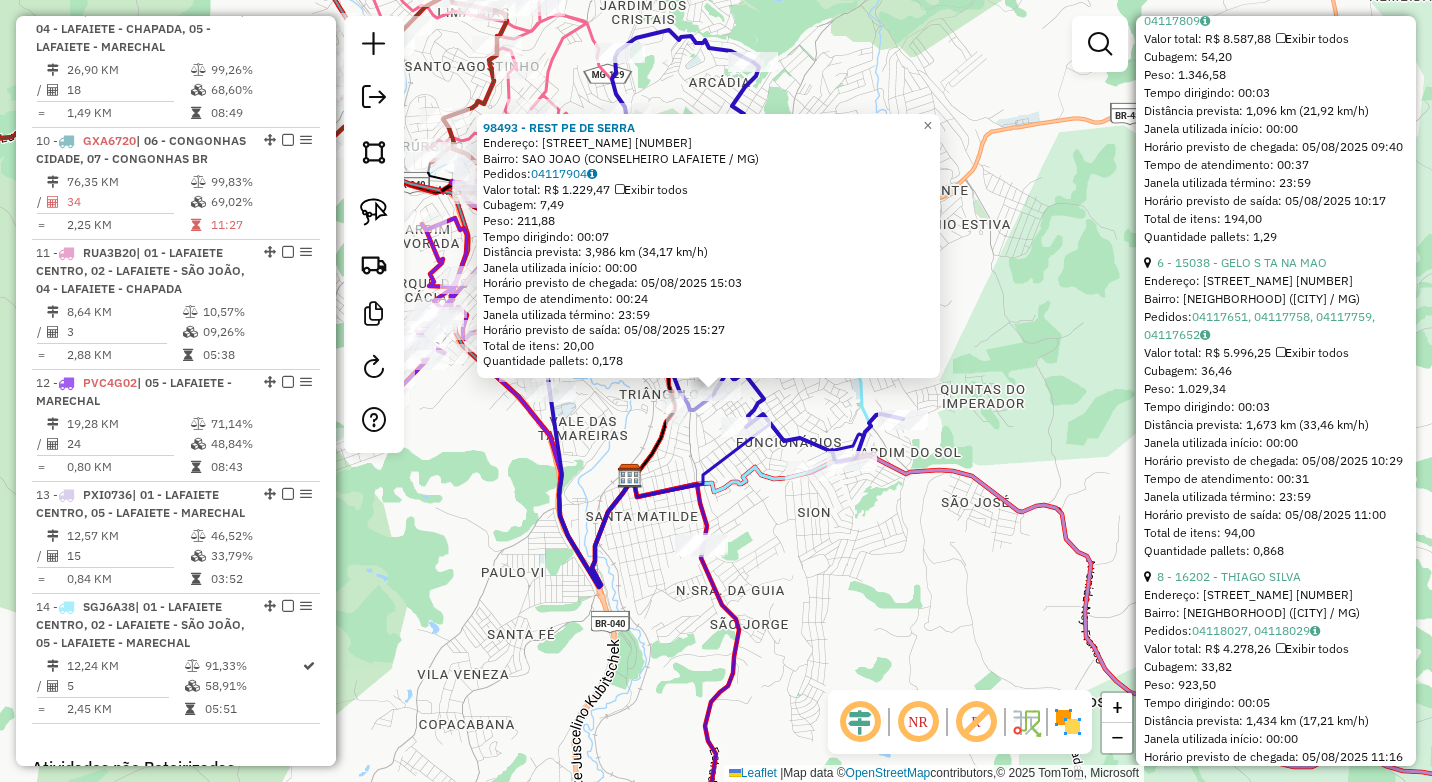 click on "98493 - REST PE DE SERRA  Endereço:  AMAZONAS [NUMBER]   Bairro: SAO JOAO ([CITY] / [STATE])   Pedidos:  [ORDER_ID]   Valor total: R$ 1.229,47   Exibir todos   Cubagem: 7,49  Peso: 211,88  Tempo dirigindo: 00:07   Distância prevista: 3,986 km (34,17 km/h)   Janela utilizada início: 00:00   Horário previsto de chegada: 05/08/2025 15:03   Tempo de atendimento: 00:24   Janela utilizada término: 23:59   Horário previsto de saída: 05/08/2025 15:27   Total de itens: 20,00   Quantidade pallets: 0,178  × Janela de atendimento Grade de atendimento Capacidade Transportadoras Veículos Cliente Pedidos  Rotas Selecione os dias de semana para filtrar as janelas de atendimento  Seg   Ter   Qua   Qui   Sex   Sáb   Dom  Informe o período da janela de atendimento: De: Até:  Filtrar exatamente a janela do cliente  Considerar janela de atendimento padrão  Selecione os dias de semana para filtrar as grades de atendimento  Seg   Ter   Qua   Qui   Sex   Sáb   Dom   Clientes fora do dia de atendimento selecionado De:" 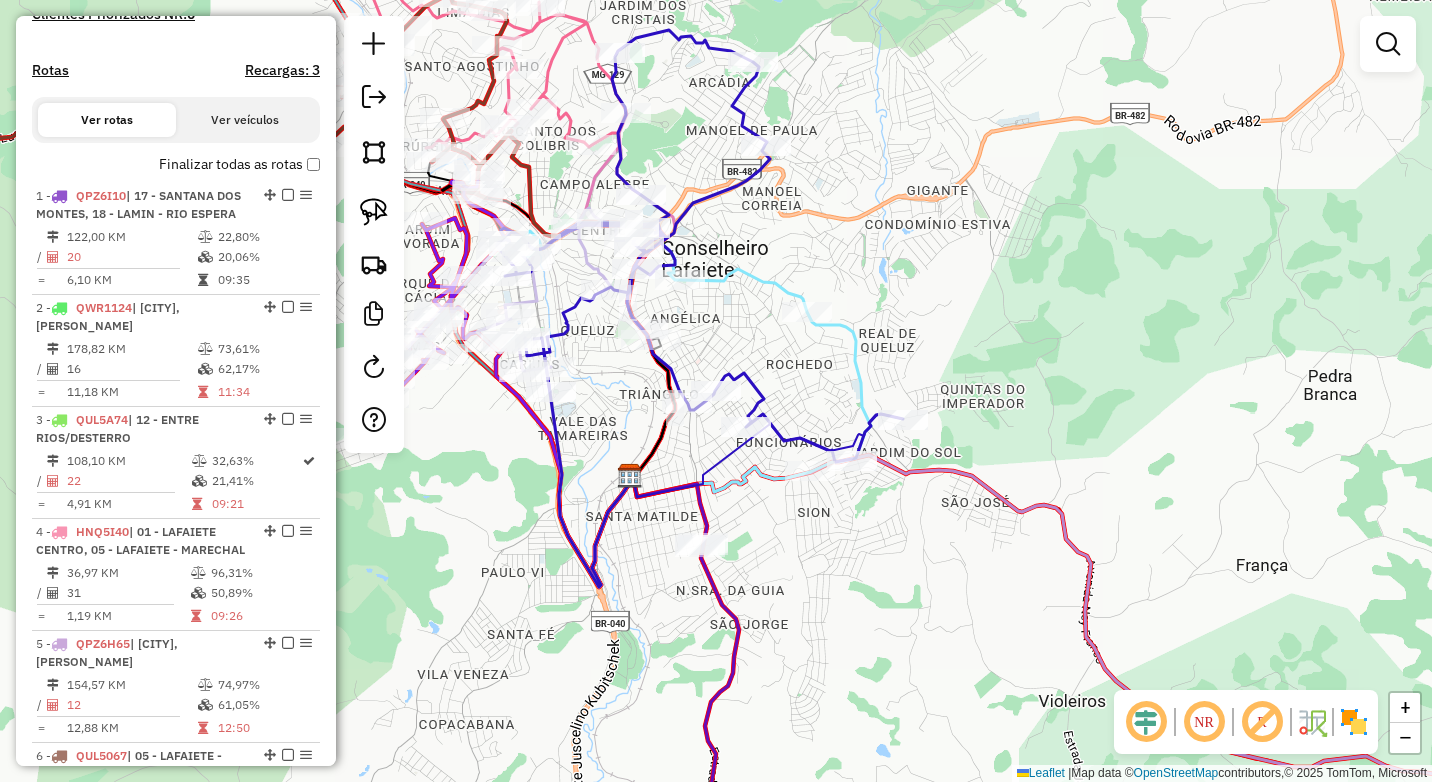 scroll, scrollTop: 606, scrollLeft: 0, axis: vertical 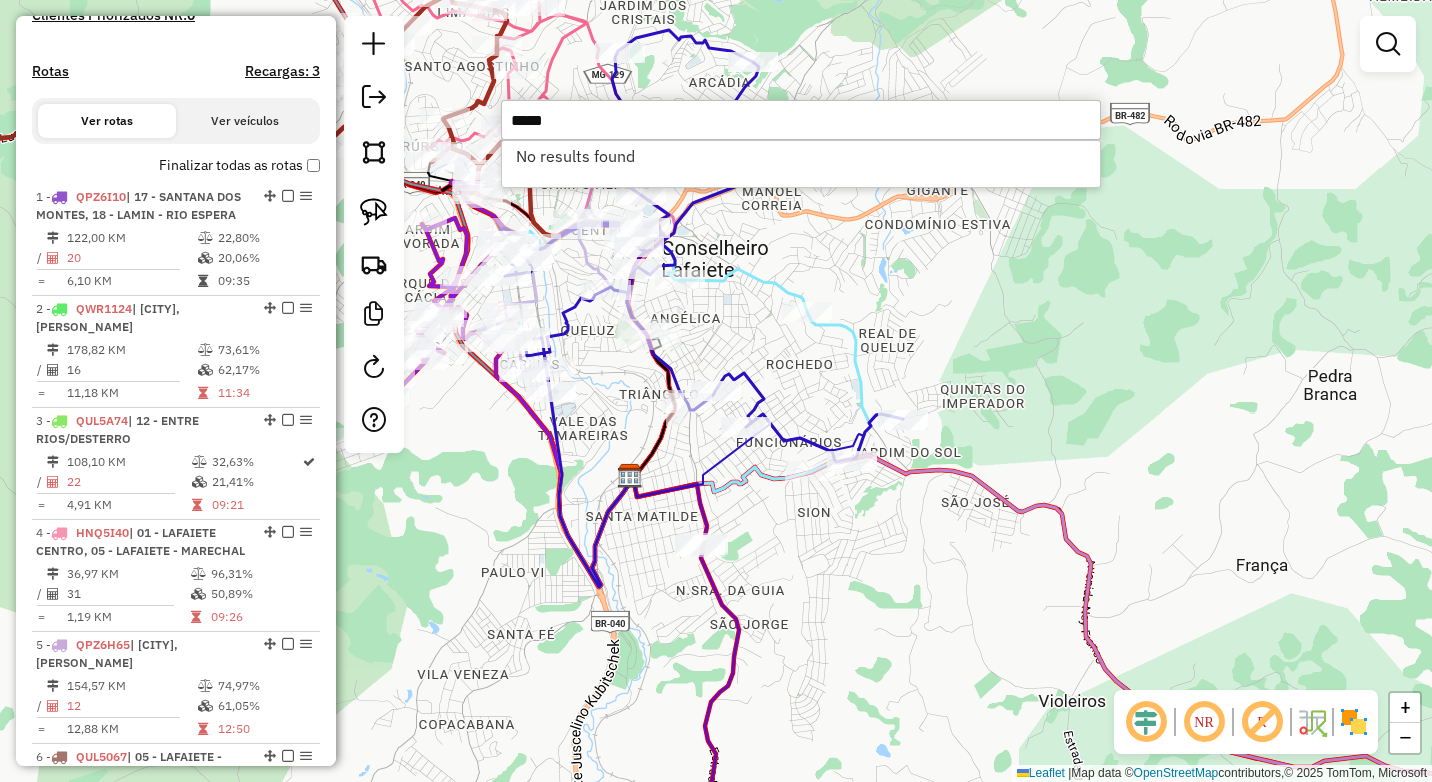 type on "*****" 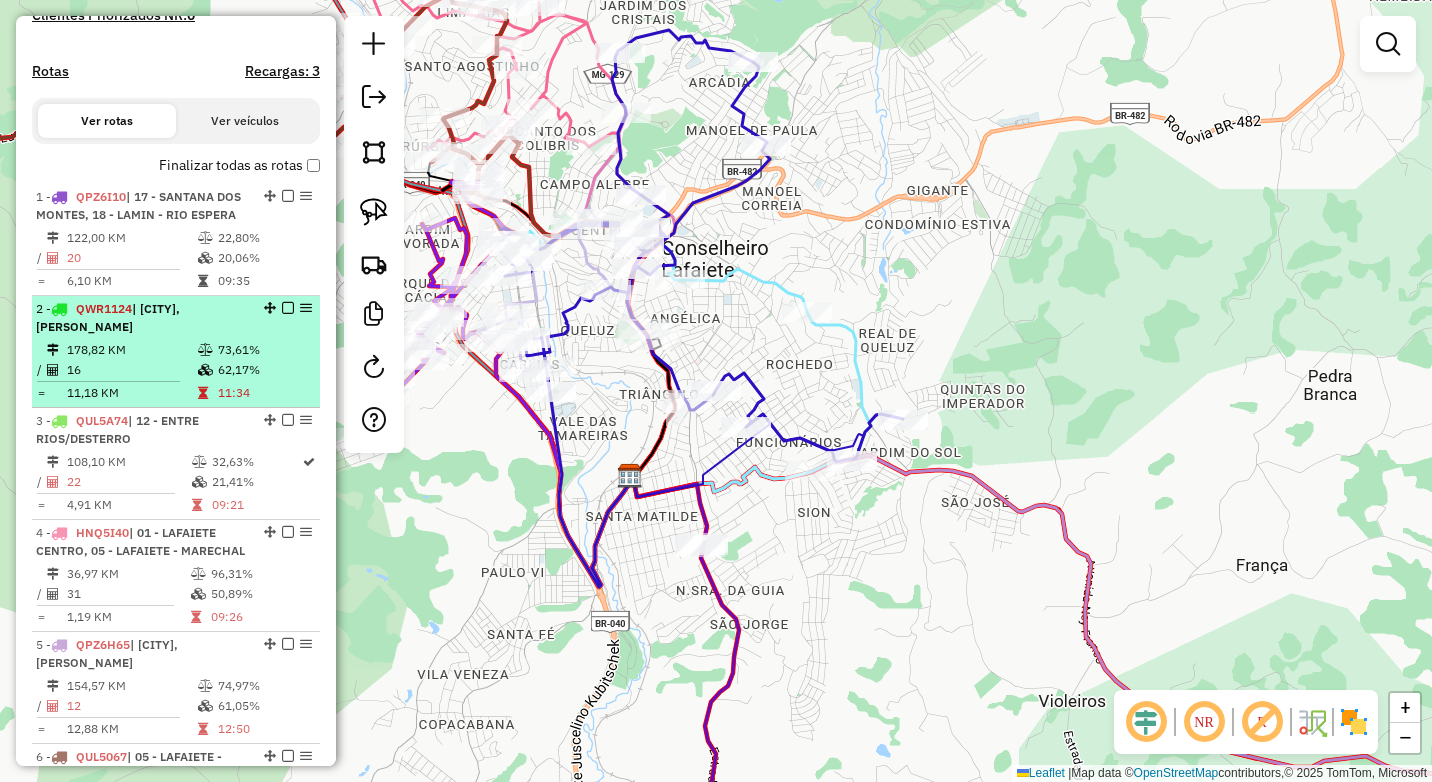click at bounding box center [205, 370] 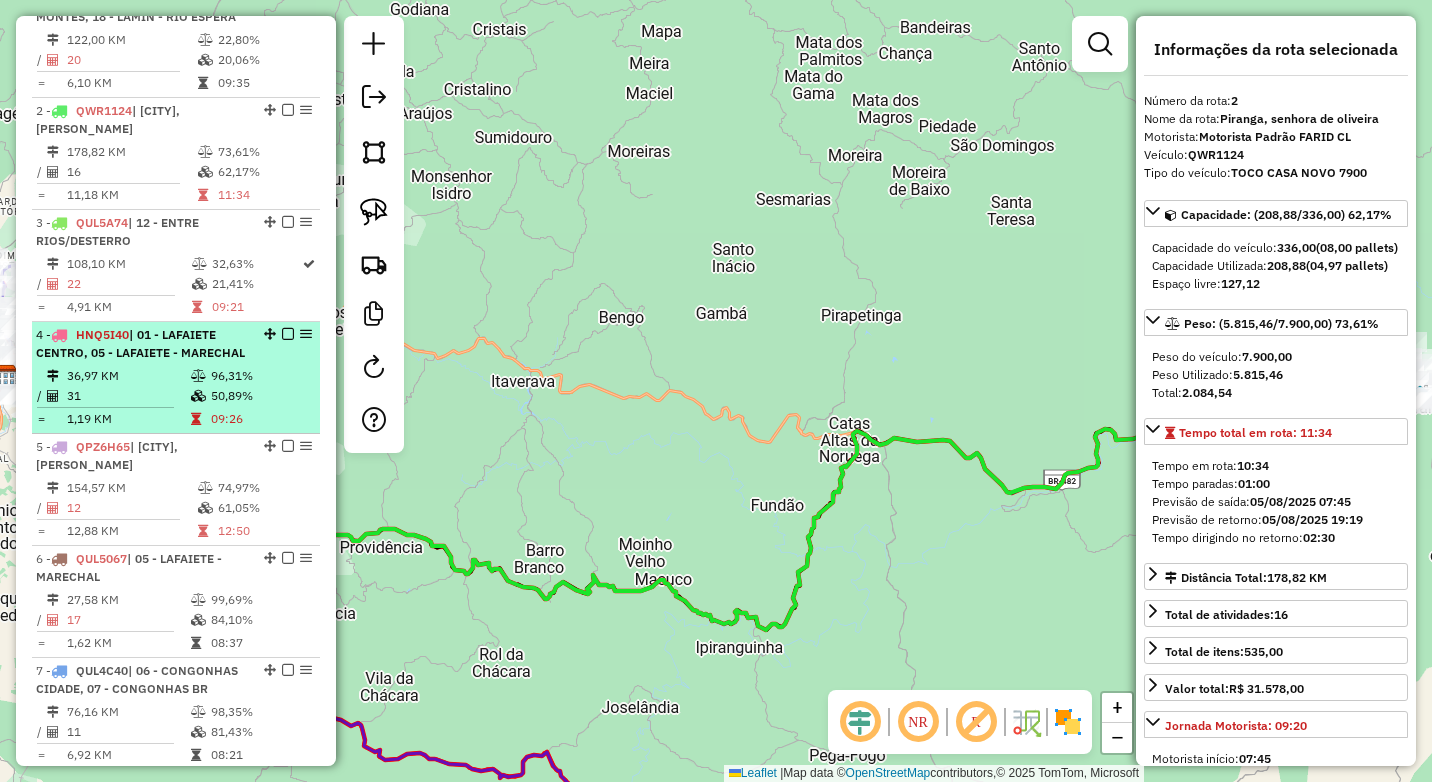 scroll, scrollTop: 806, scrollLeft: 0, axis: vertical 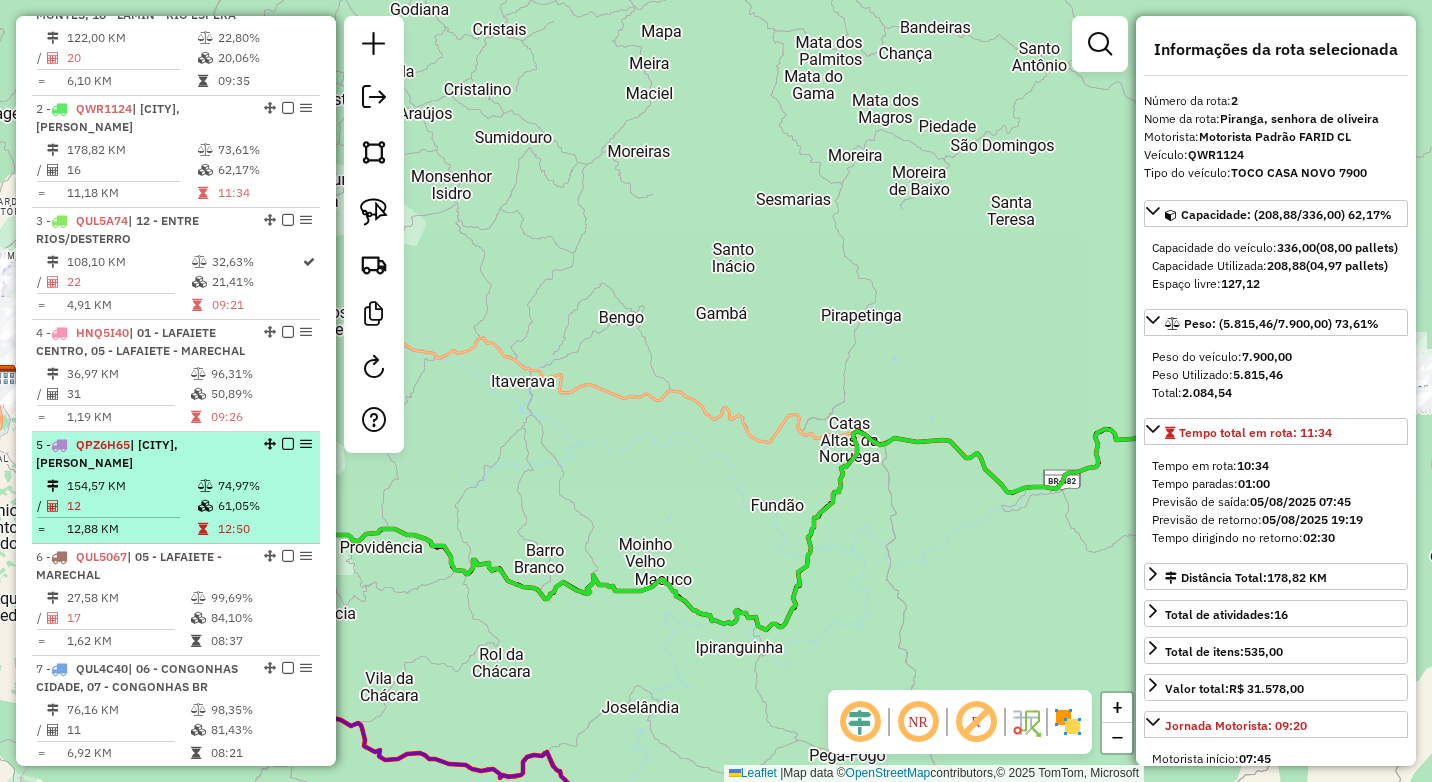 click at bounding box center (207, 529) 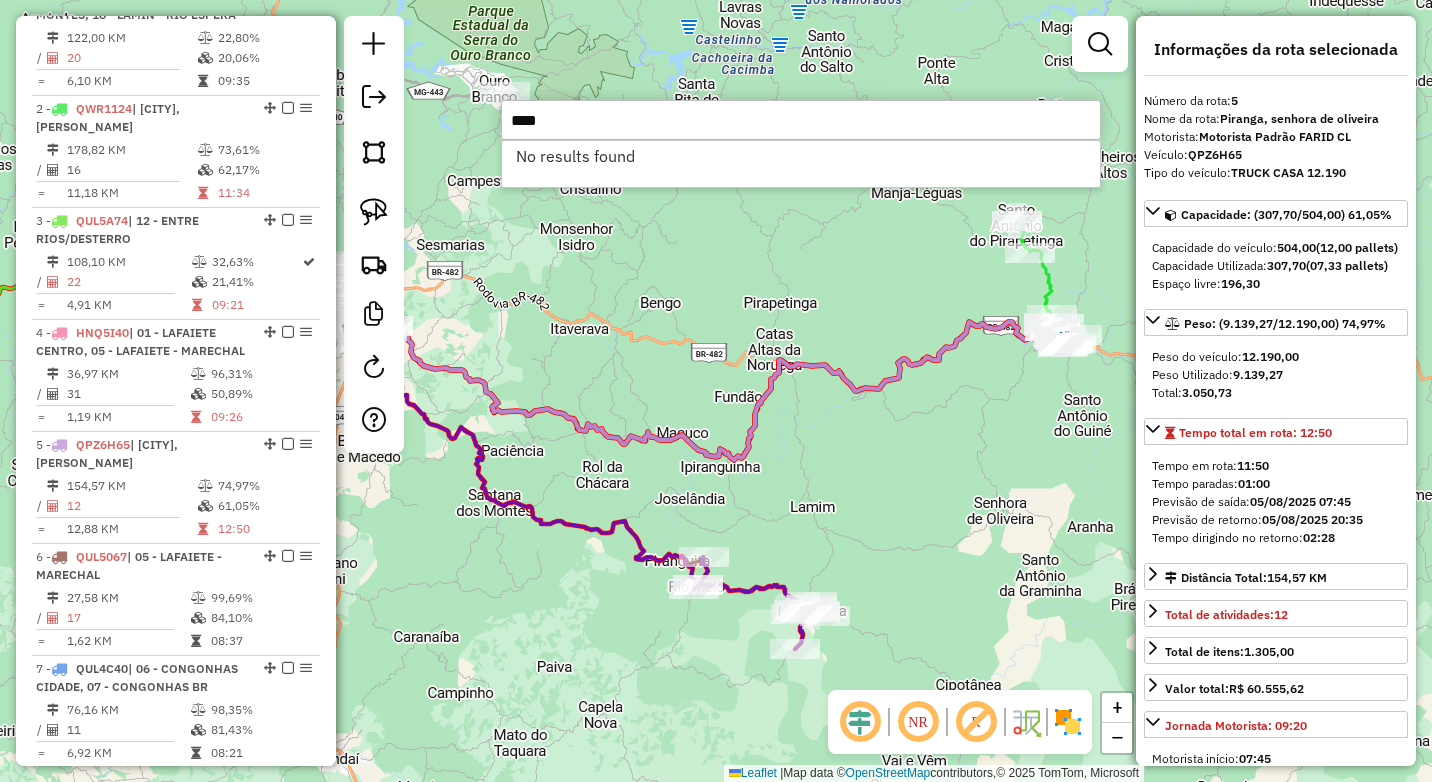 type on "****" 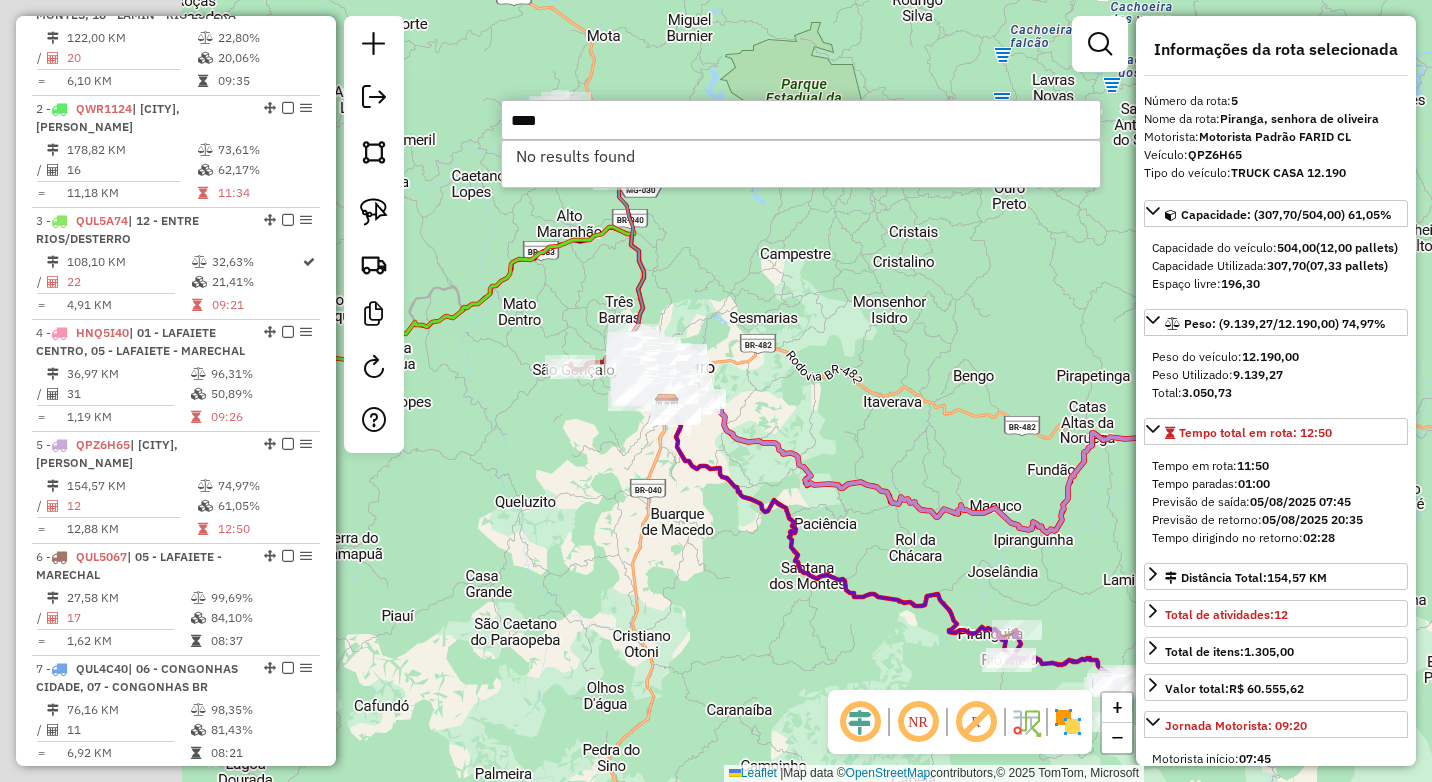 drag, startPoint x: 534, startPoint y: 304, endPoint x: 965, endPoint y: 435, distance: 450.46866 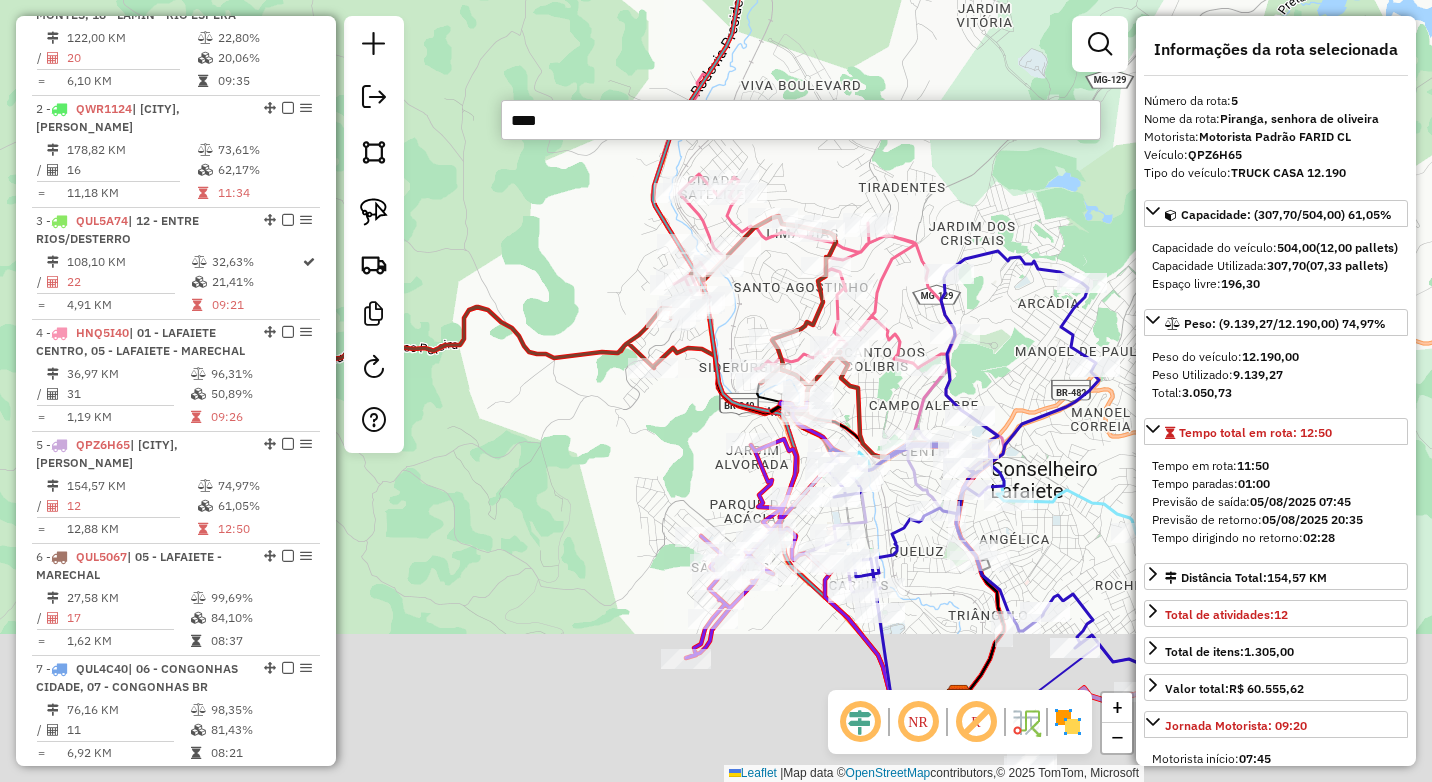 drag, startPoint x: 719, startPoint y: 389, endPoint x: 528, endPoint y: 198, distance: 270.11478 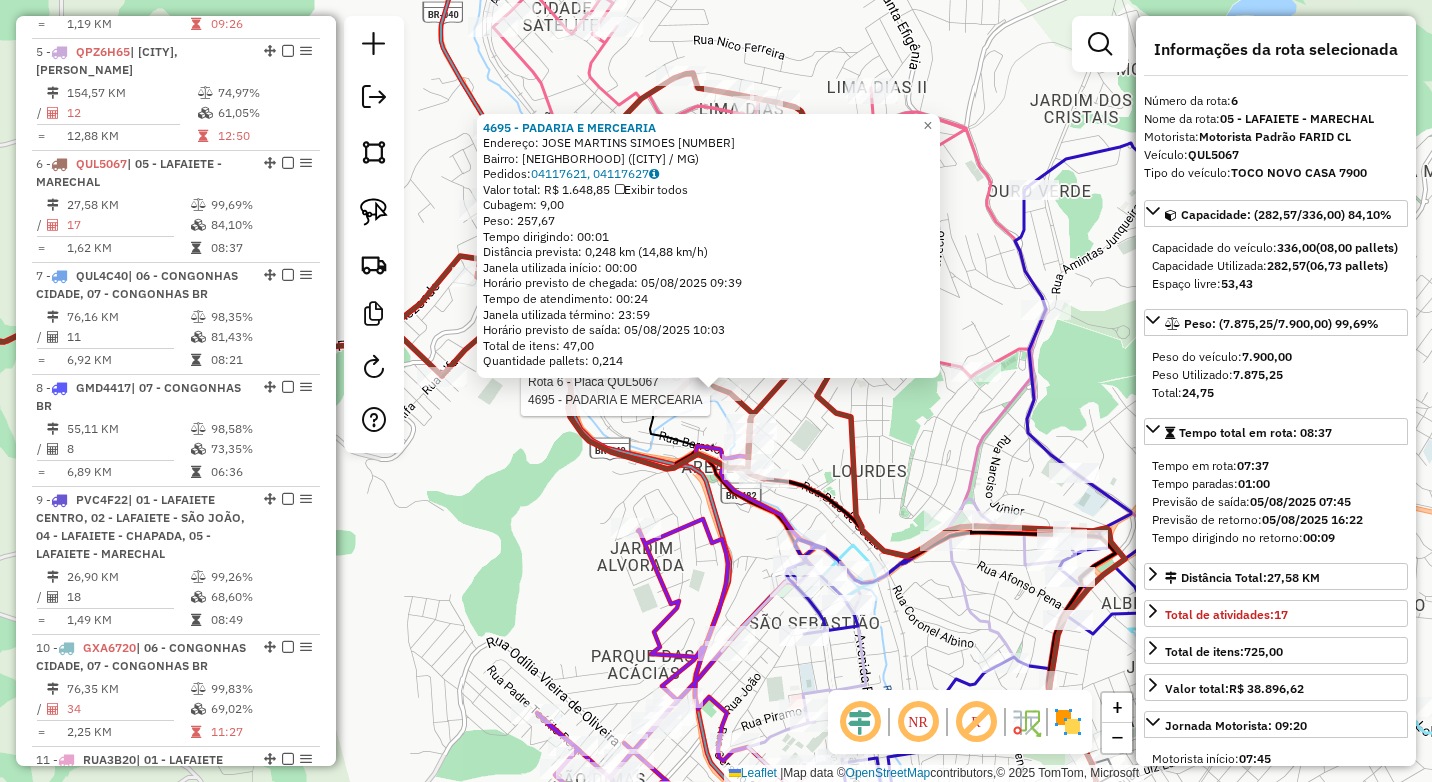 scroll, scrollTop: 1370, scrollLeft: 0, axis: vertical 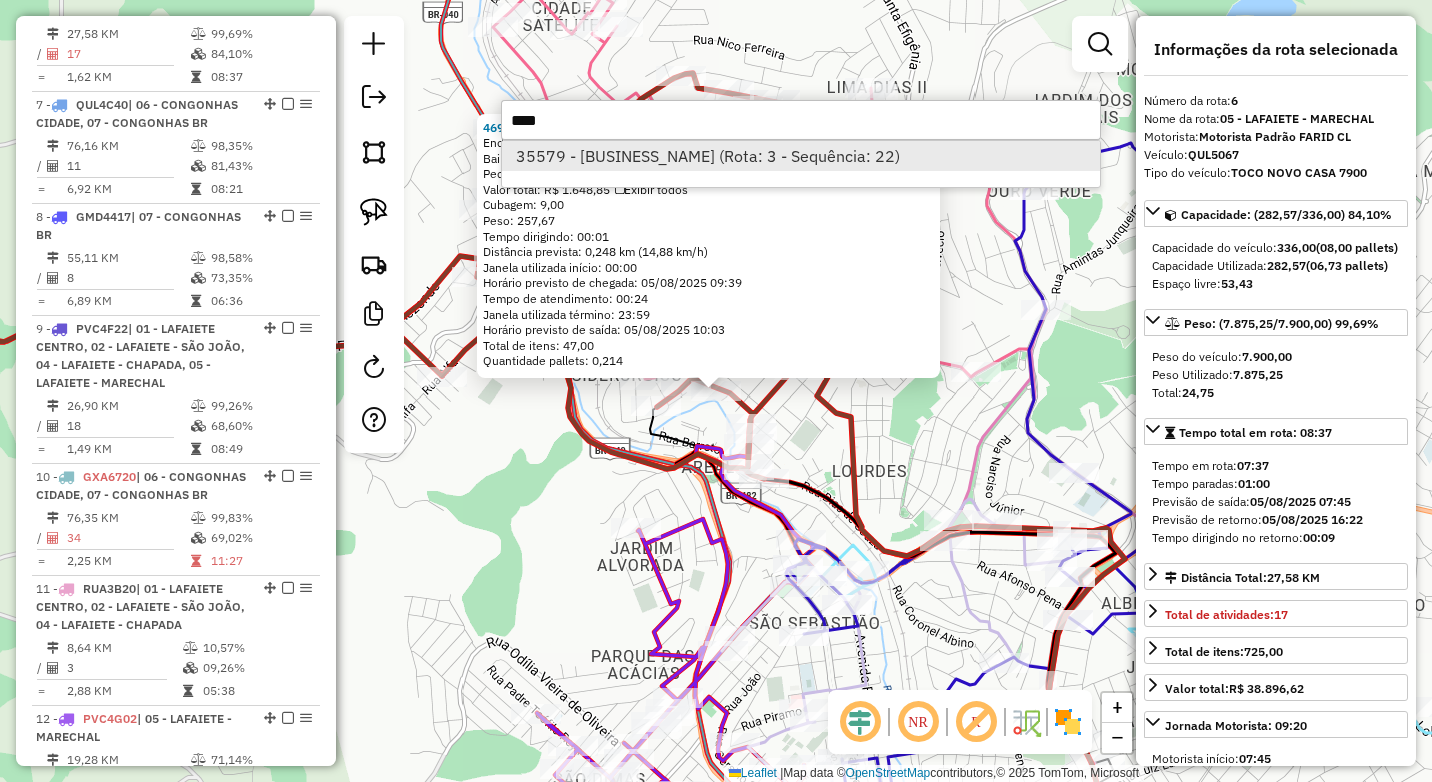 type on "****" 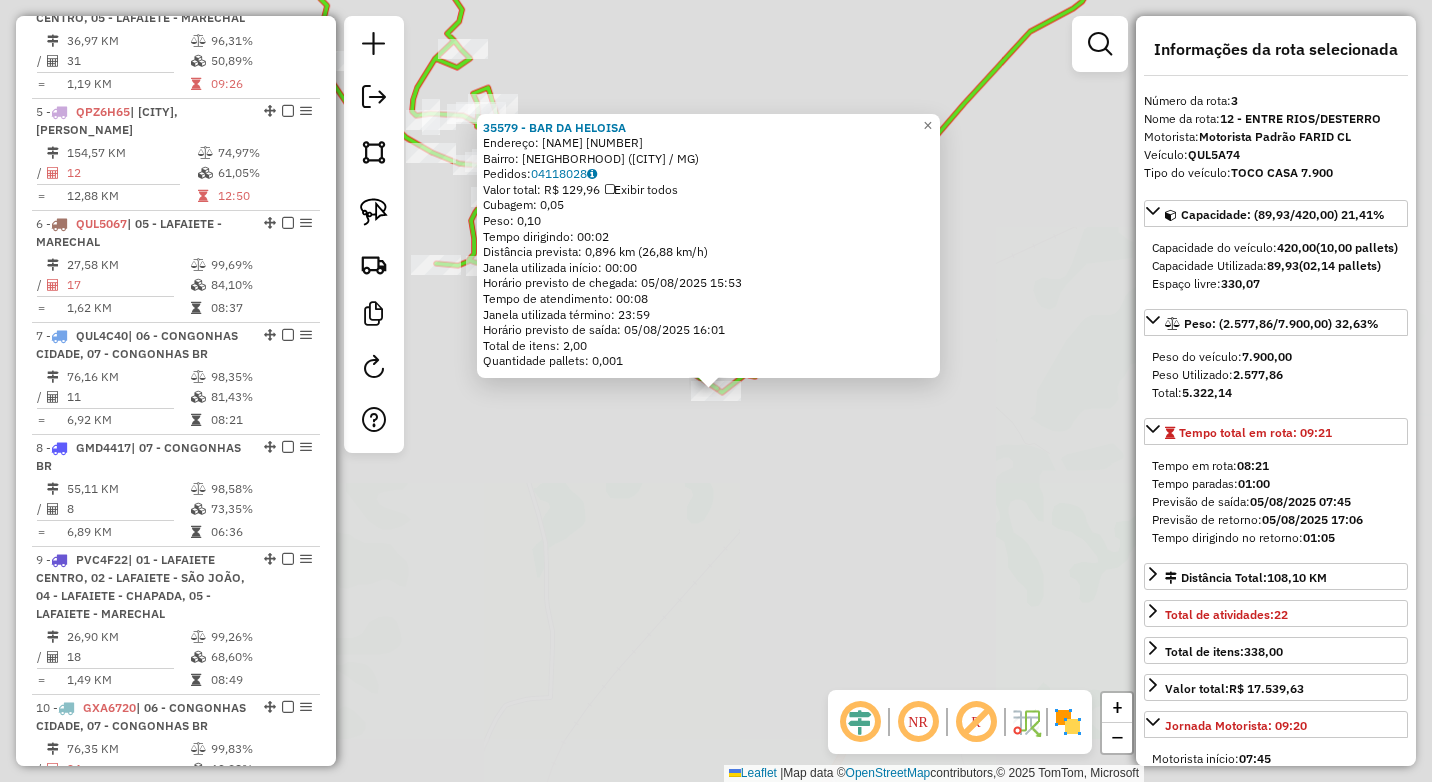 scroll, scrollTop: 1016, scrollLeft: 0, axis: vertical 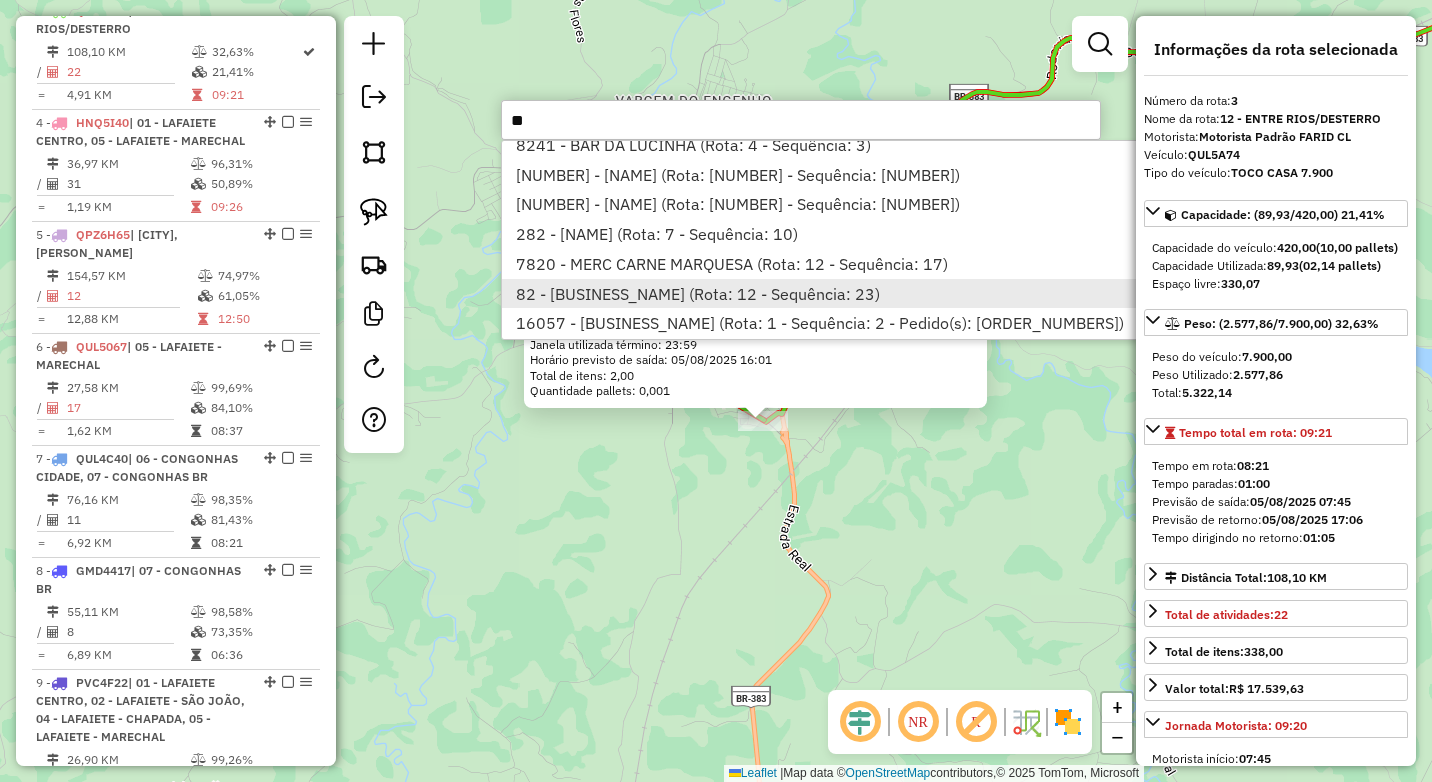 type on "**" 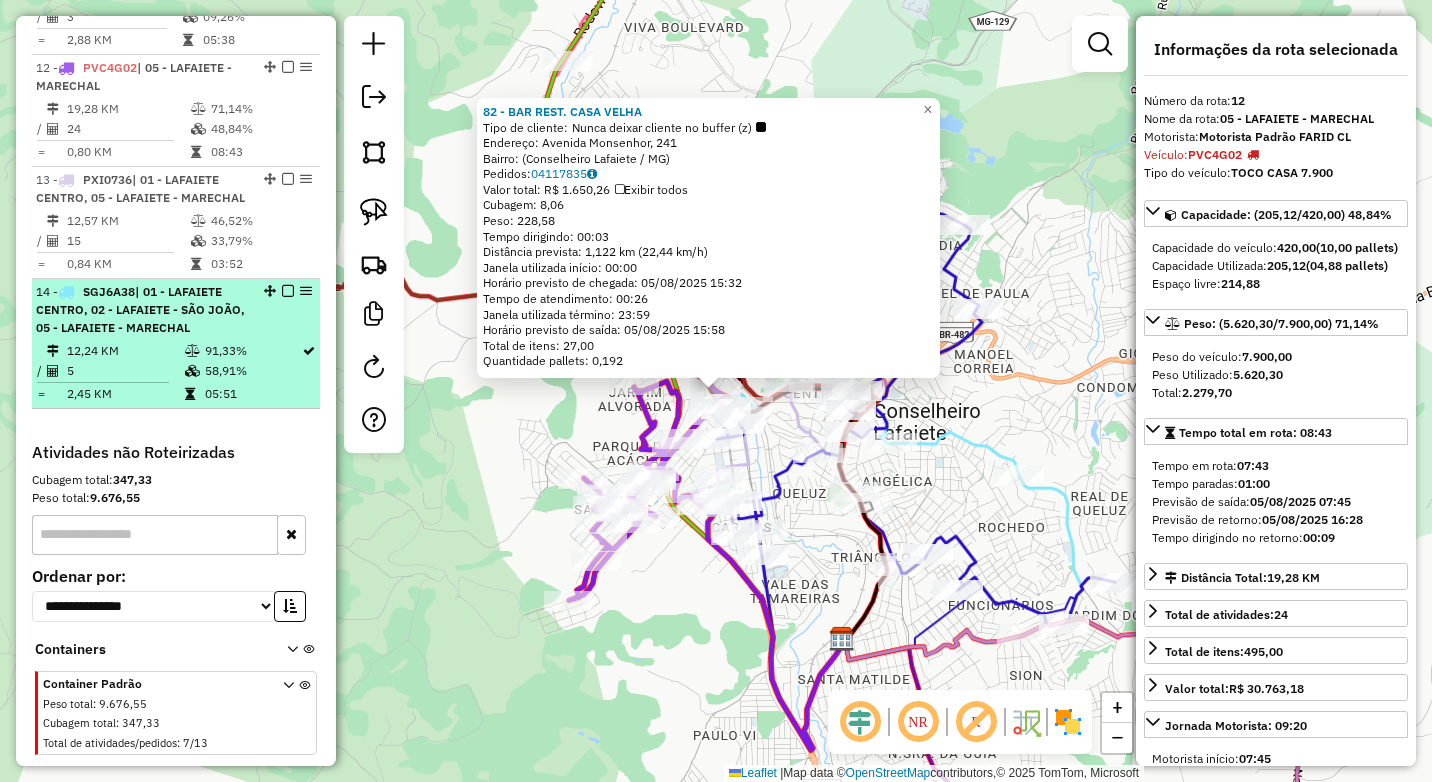 scroll, scrollTop: 1714, scrollLeft: 0, axis: vertical 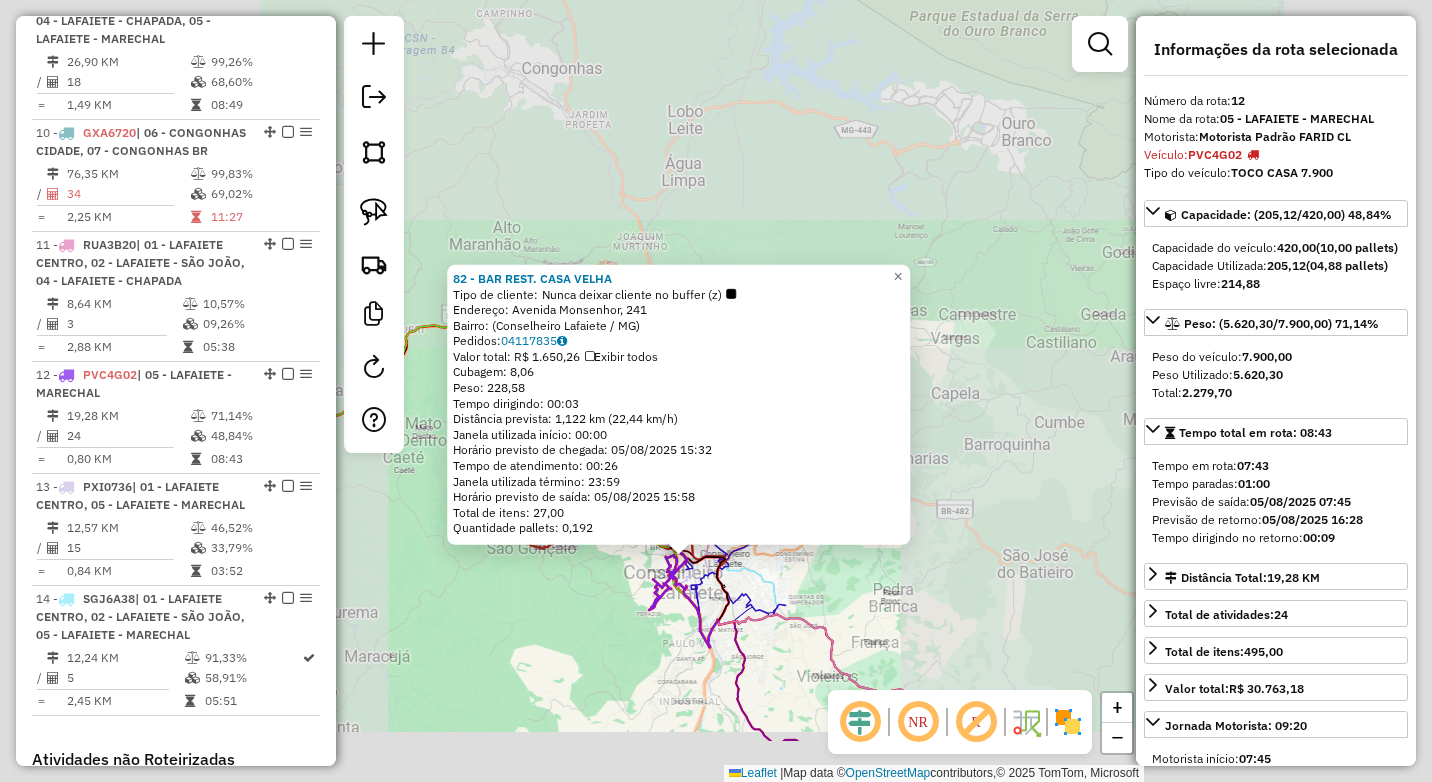 click on "Endereço: Avenida Monsenhor, [NUMBER]   Bairro:   ([CITY] / [STATE])   Pedidos:  [ORDER_ID]   Valor total: R$ 1.650,26   Exibir todos   Cubagem: 8,06  Peso: 228,58  Tempo dirigindo: 00:03   Distância prevista: 1,122 km (22,44 km/h)   Janela utilizada início: 00:00   Horário previsto de chegada: 05/08/2025 15:32   Tempo de atendimento: 00:26   Janela utilizada término: 23:59   Horário previsto de saída: 05/08/2025 15:58   Total de itens: 27,00   Quantidade pallets: 0,192  × Janela de atendimento Grade de atendimento Capacidade Transportadoras Veículos Cliente Pedidos  Rotas Selecione os dias de semana para filtrar as janelas de atendimento  Seg   Ter   Qua   Qui   Sex   Sáb   Dom  Informe o período da janela de atendimento: De: Até:  Filtrar exatamente a janela do cliente  Considerar janela de atendimento padrão  Selecione os dias de semana para filtrar as grades de atendimento  Seg   Ter   Qua   Qui   Sex   Sáb   Dom" 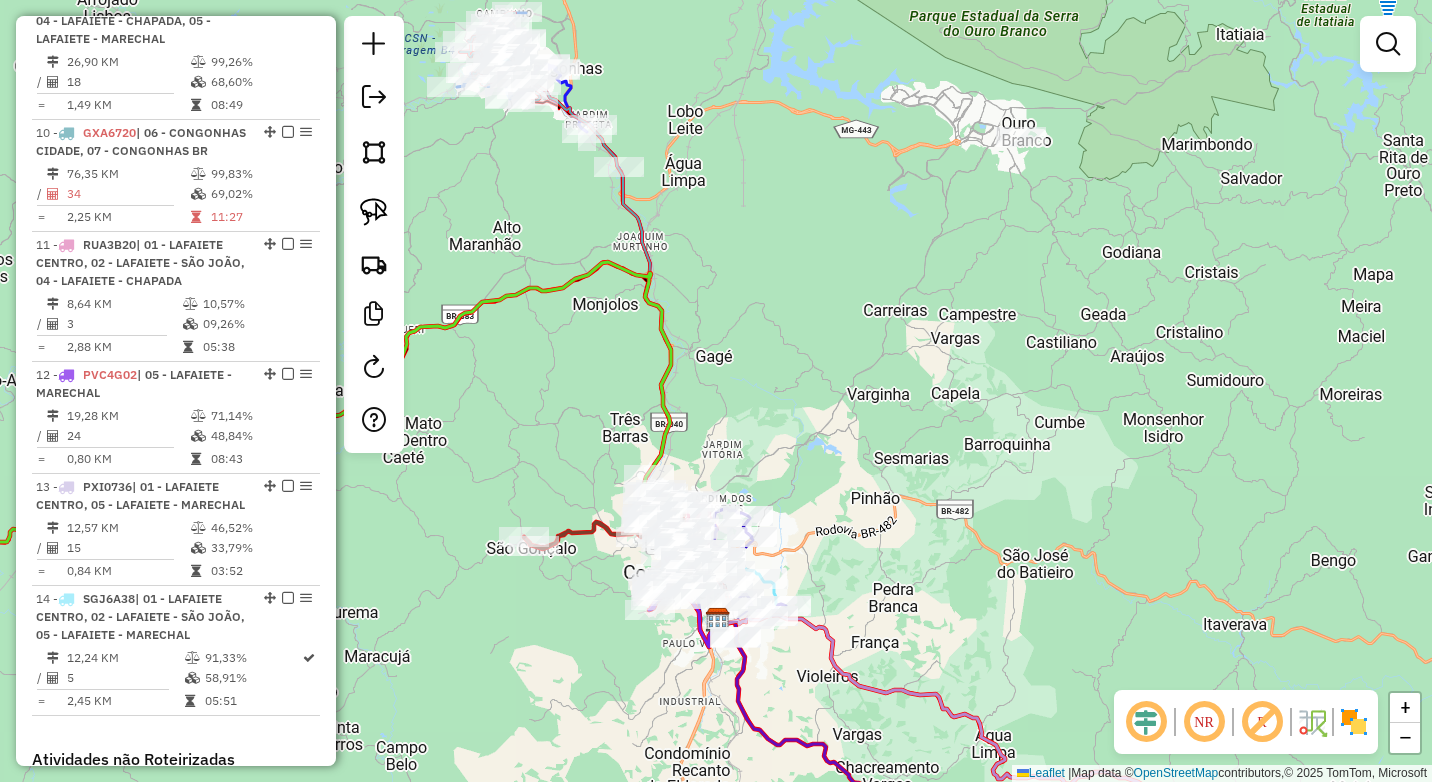 drag, startPoint x: 878, startPoint y: 367, endPoint x: 881, endPoint y: 227, distance: 140.03214 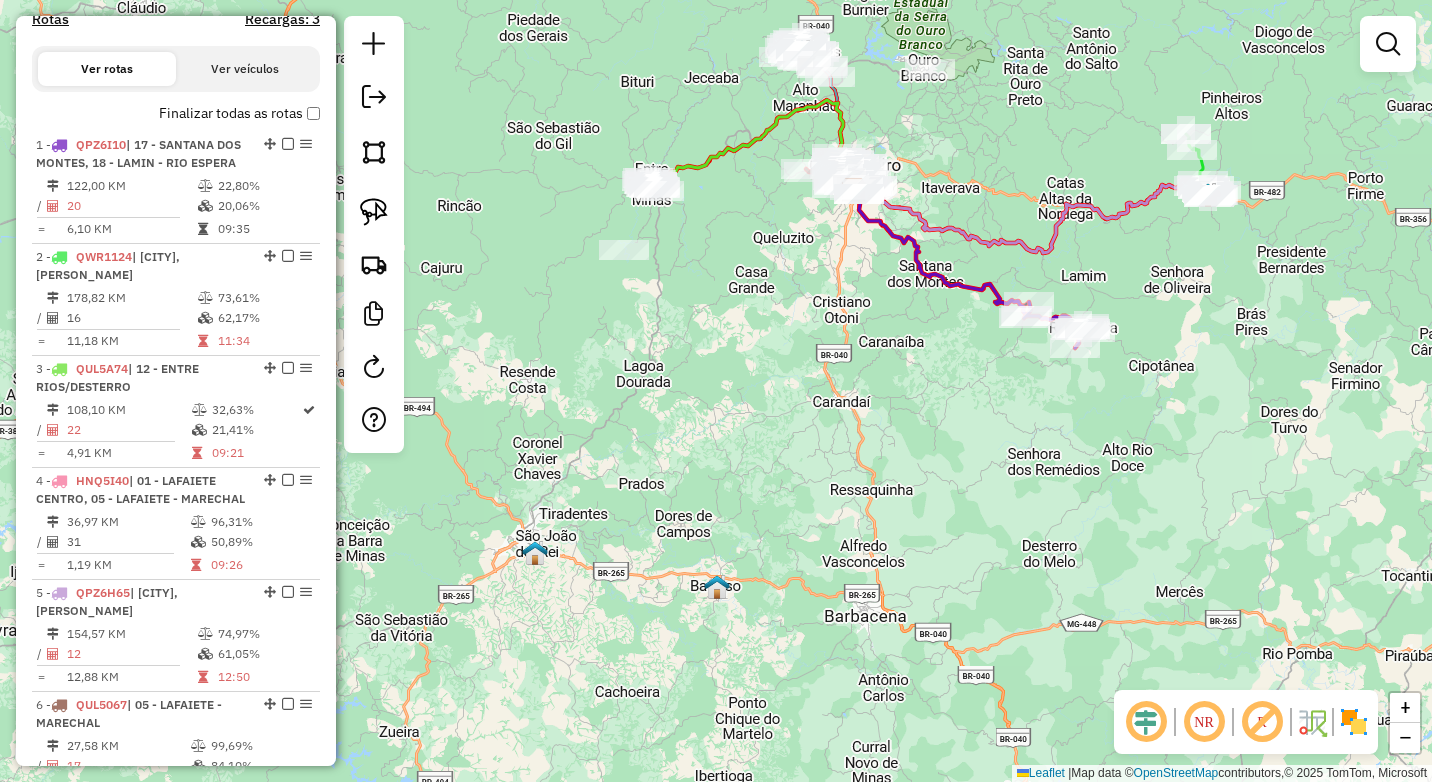 scroll, scrollTop: 614, scrollLeft: 0, axis: vertical 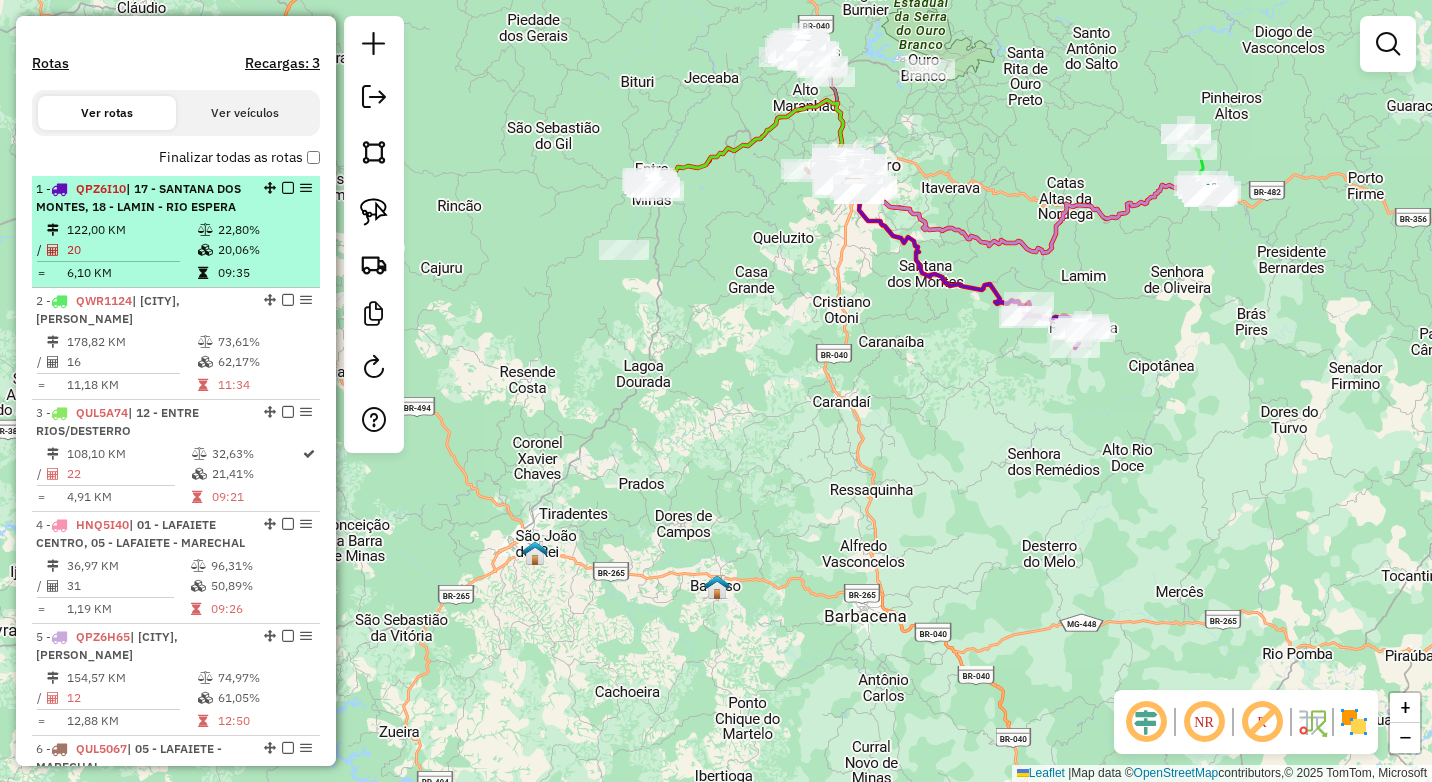 click on "122,00 KM" at bounding box center (131, 230) 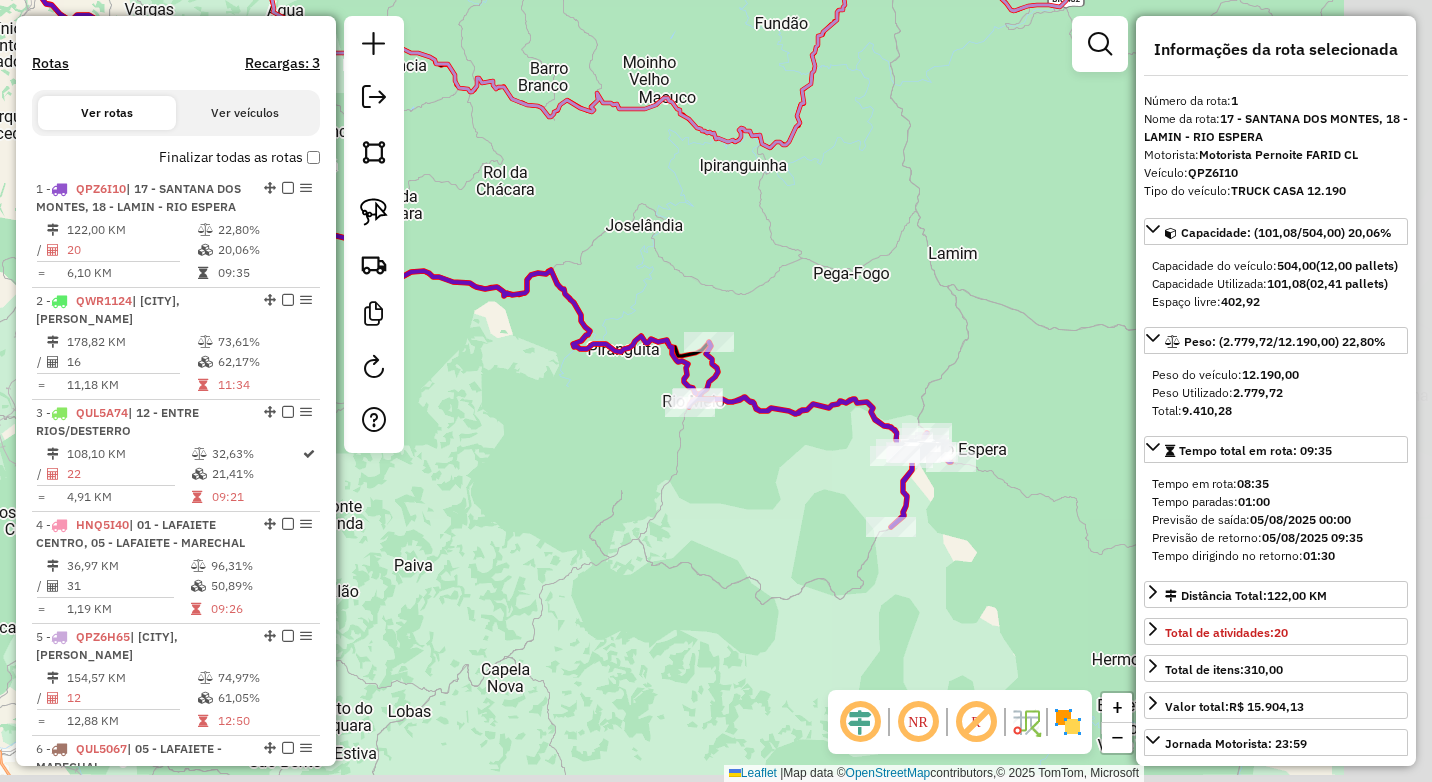 drag, startPoint x: 980, startPoint y: 421, endPoint x: 725, endPoint y: 220, distance: 324.6937 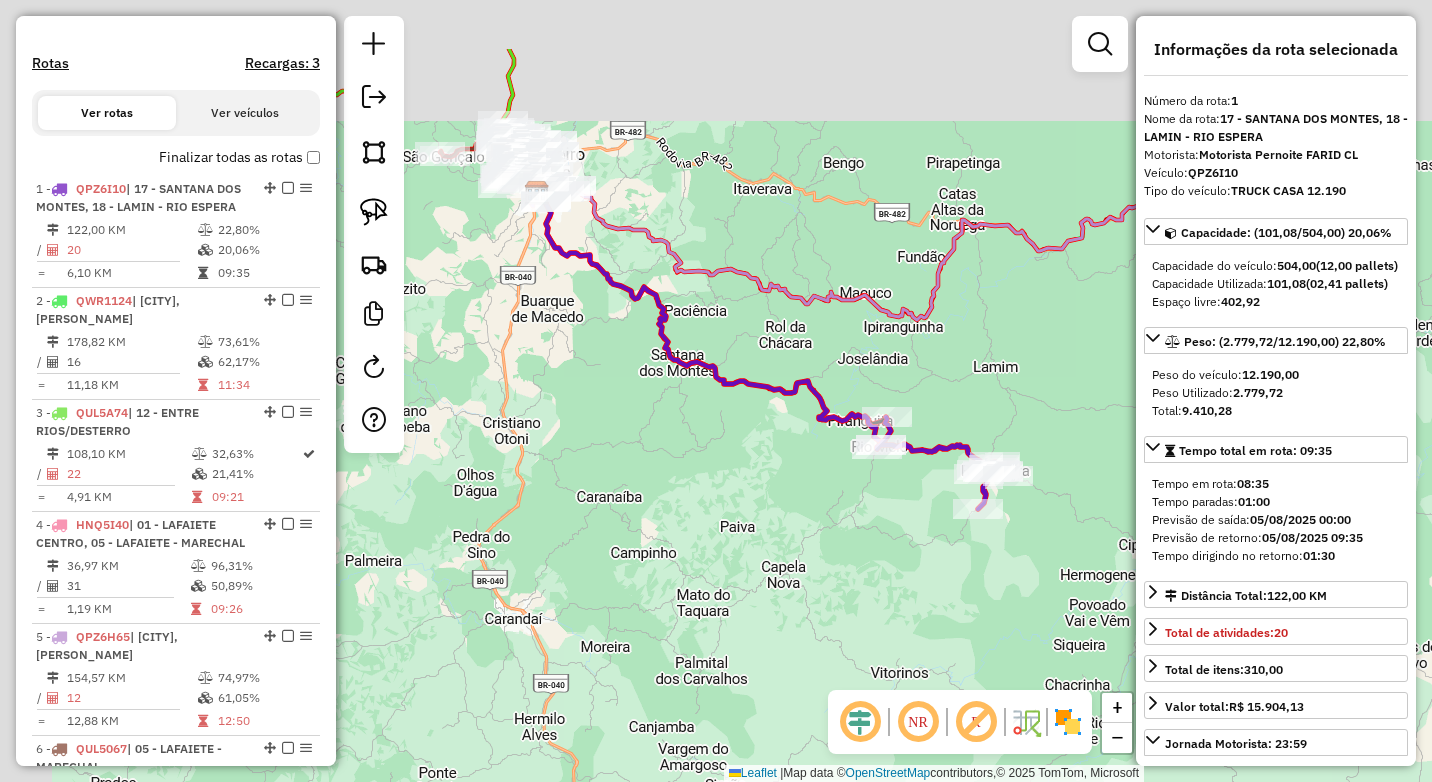 drag, startPoint x: 624, startPoint y: 414, endPoint x: 827, endPoint y: 570, distance: 256.01758 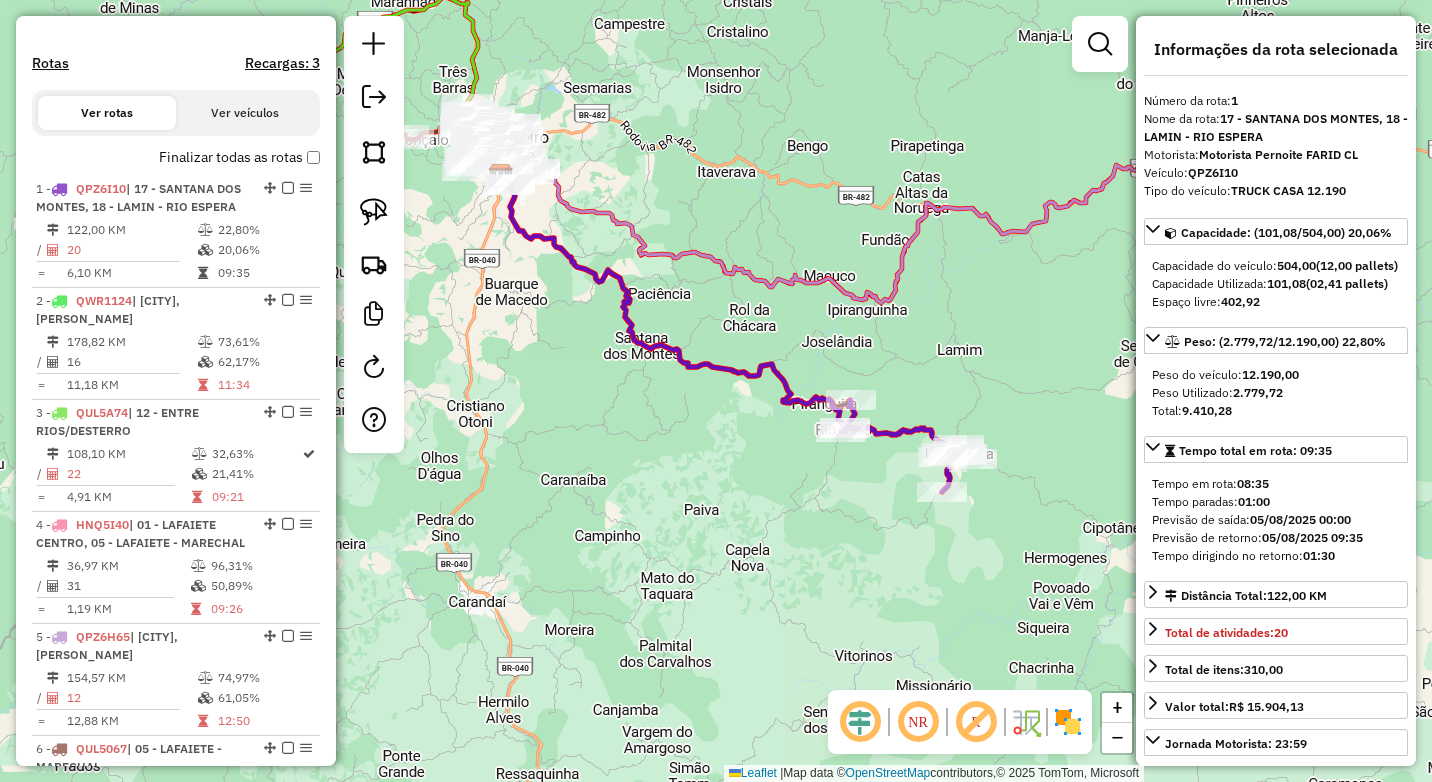 drag, startPoint x: 1023, startPoint y: 437, endPoint x: 830, endPoint y: 303, distance: 234.95744 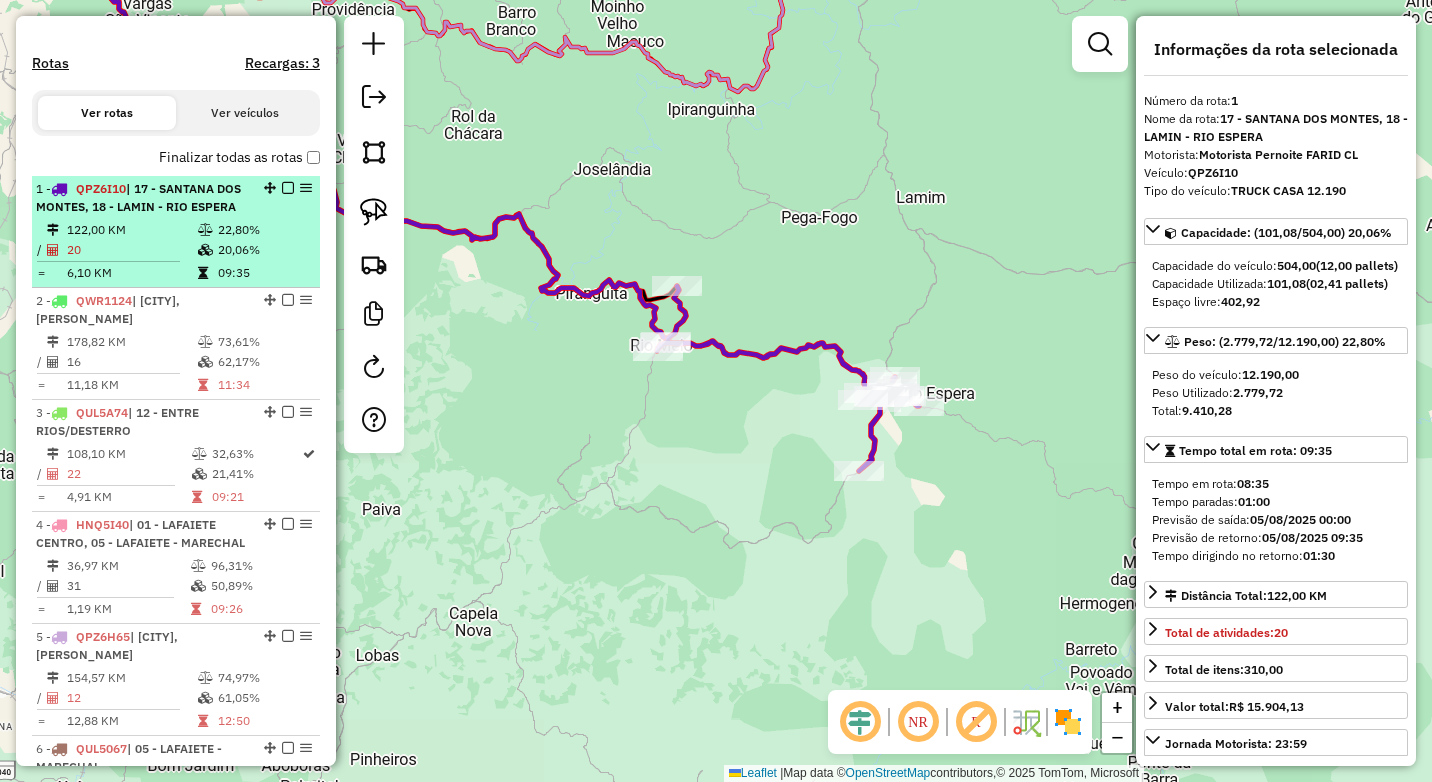 click on "122,00 KM" at bounding box center (131, 230) 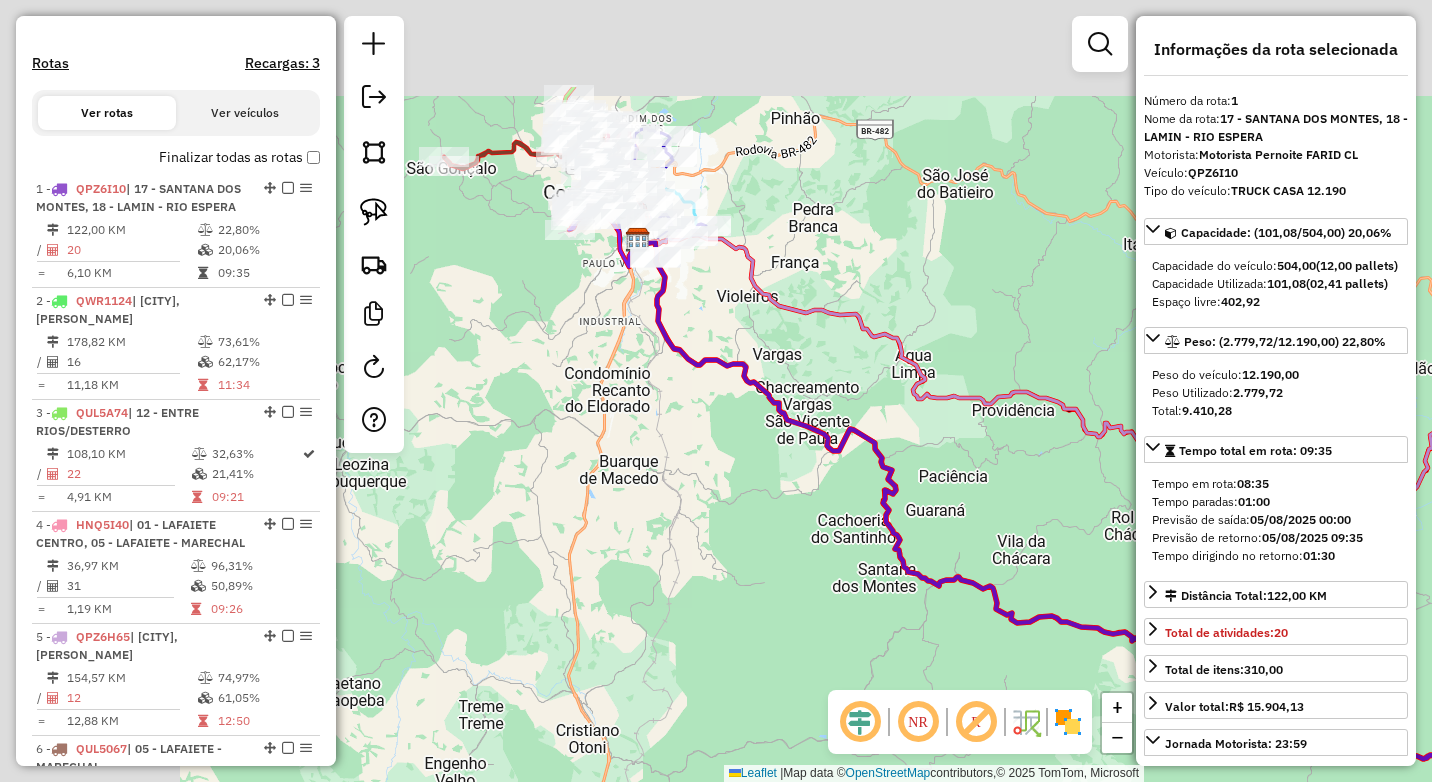 drag, startPoint x: 544, startPoint y: 282, endPoint x: 975, endPoint y: 462, distance: 467.0771 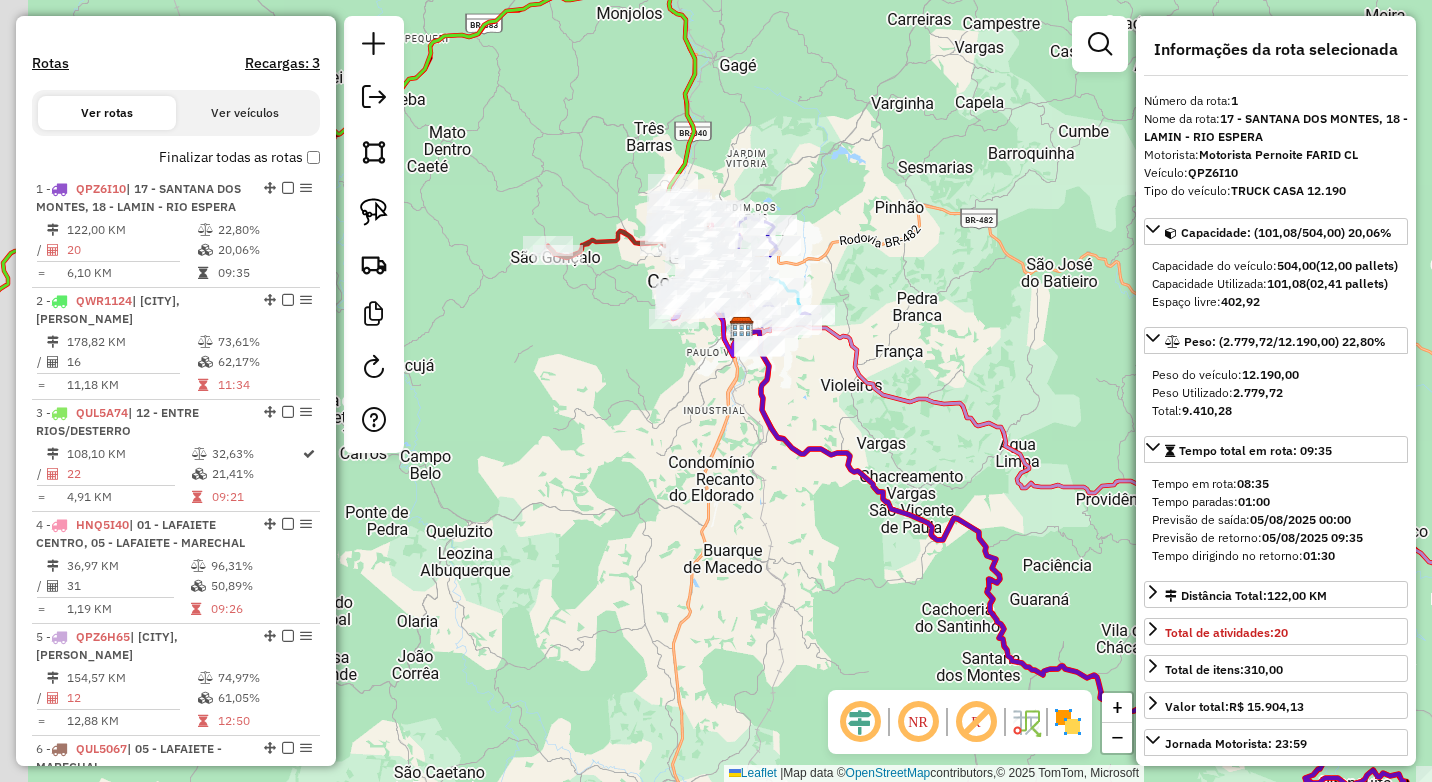 drag, startPoint x: 768, startPoint y: 345, endPoint x: 774, endPoint y: 416, distance: 71.25307 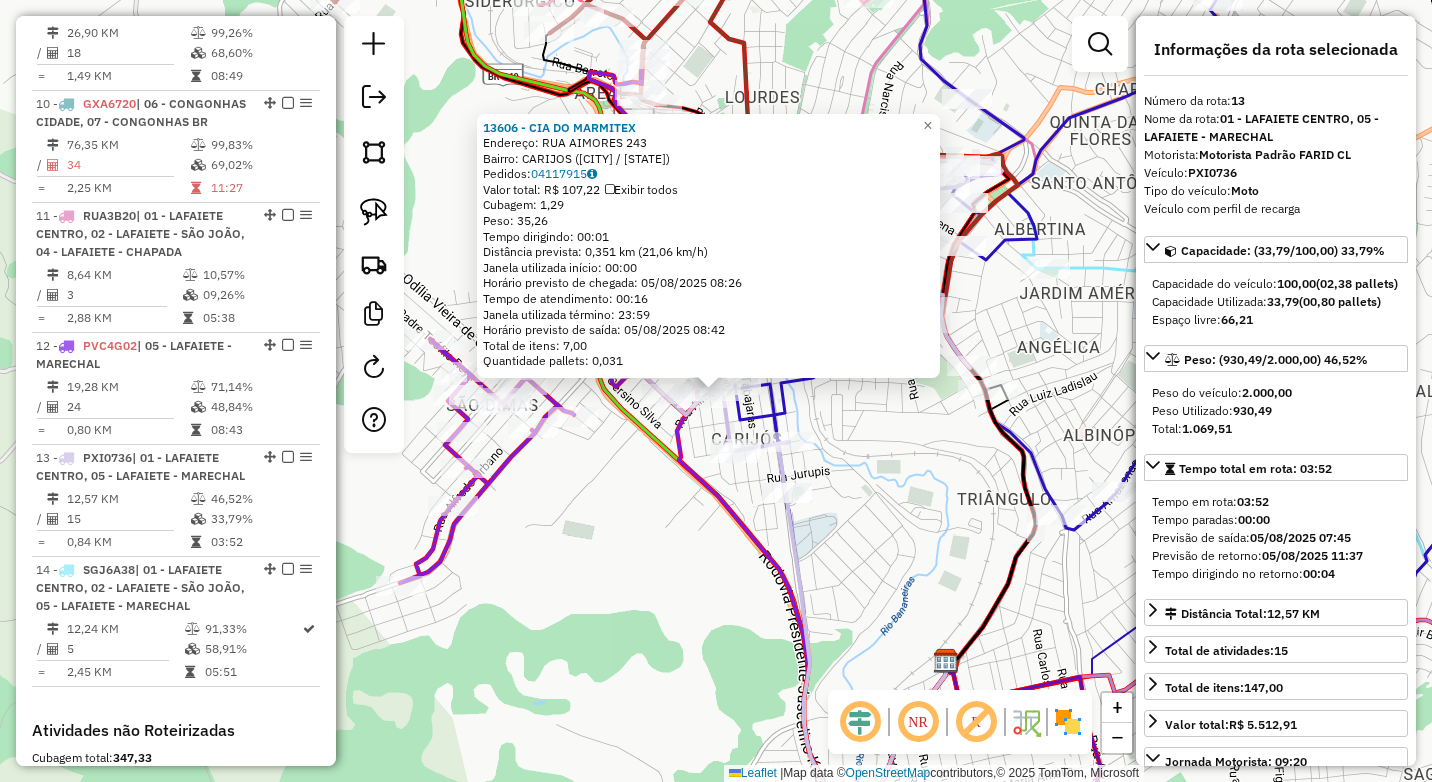 scroll, scrollTop: 2130, scrollLeft: 0, axis: vertical 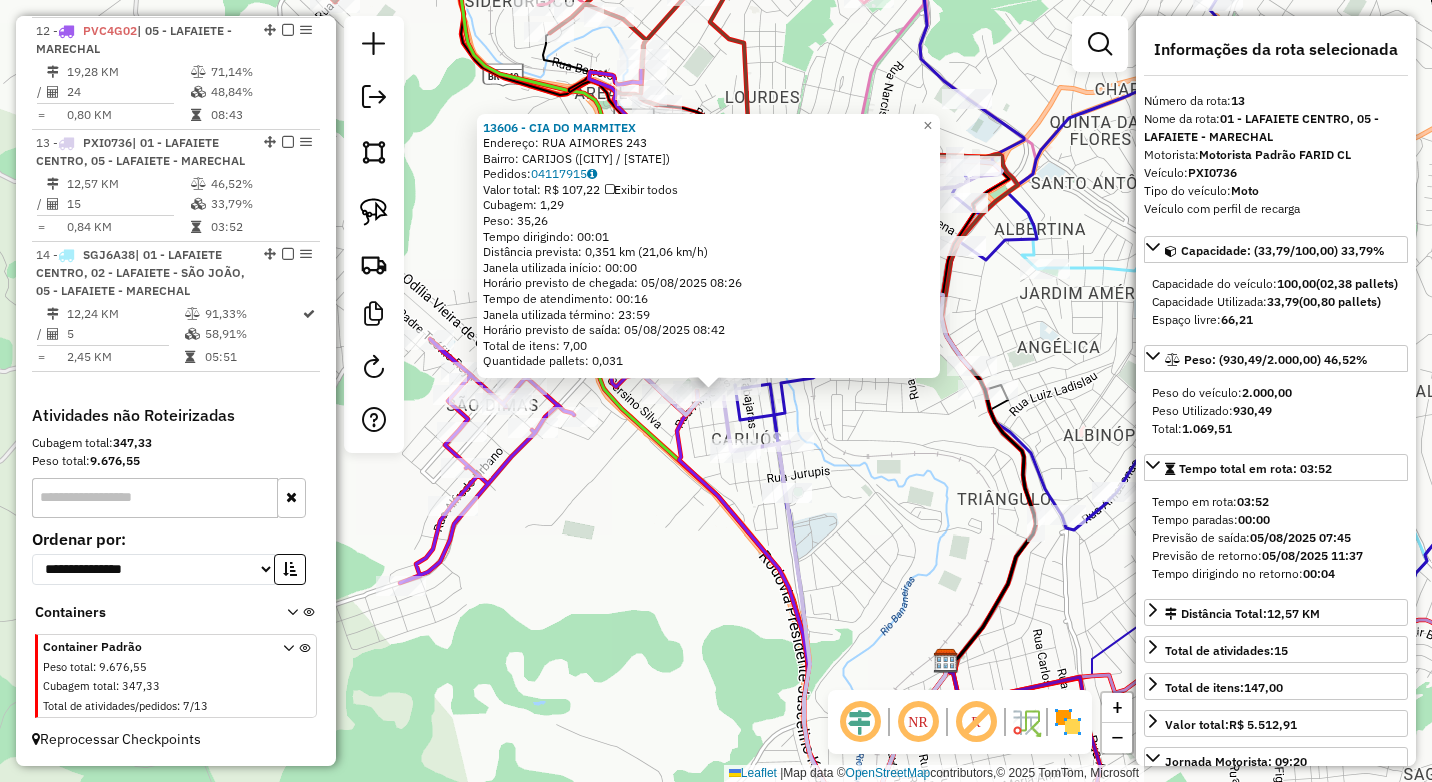 click on "13606 - CIA DO MARMITEX  Endereço:  RUA AIMORES 243   Bairro: CARIJOS (CONSELHEIRO LAFAIETE / MG)   Pedidos:  04117915   Valor total: R$ 107,22   Exibir todos   Cubagem: 1,29  Peso: 35,26  Tempo dirigindo: 00:01   Distância prevista: 0,351 km (21,06 km/h)   Janela utilizada início: 00:00   Horário previsto de chegada: 05/08/2025 08:26   Tempo de atendimento: 00:16   Janela utilizada término: 23:59   Horário previsto de saída: 05/08/2025 08:42   Total de itens: 7,00   Quantidade pallets: 0,031  × Janela de atendimento Grade de atendimento Capacidade Transportadoras Veículos Cliente Pedidos  Rotas Selecione os dias de semana para filtrar as janelas de atendimento  Seg   Ter   Qua   Qui   Sex   Sáb   Dom  Informe o período da janela de atendimento: De: Até:  Filtrar exatamente a janela do cliente  Considerar janela de atendimento padrão  Selecione os dias de semana para filtrar as grades de atendimento  Seg   Ter   Qua   Qui   Sex   Sáb   Dom   Considerar clientes sem dia de atendimento cadastrado" 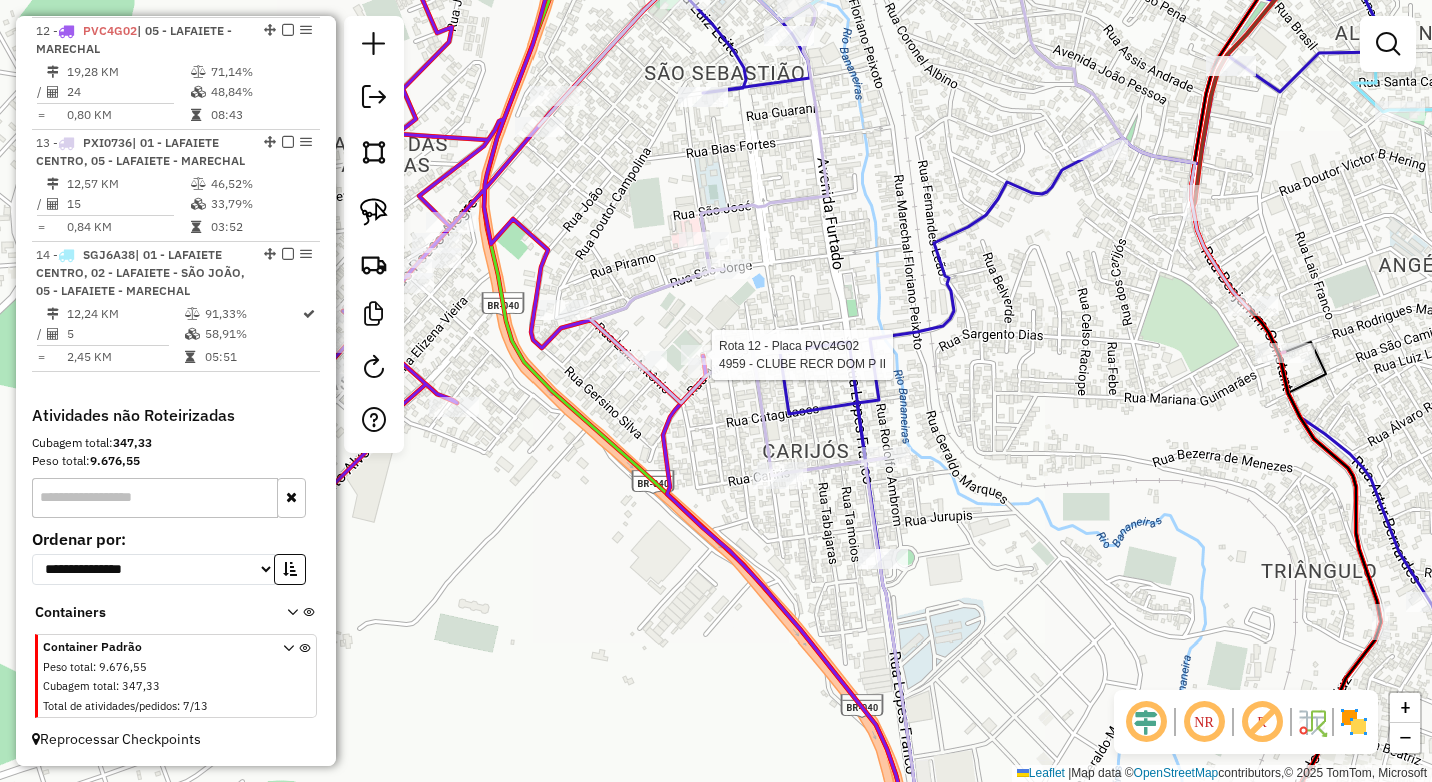 select on "*********" 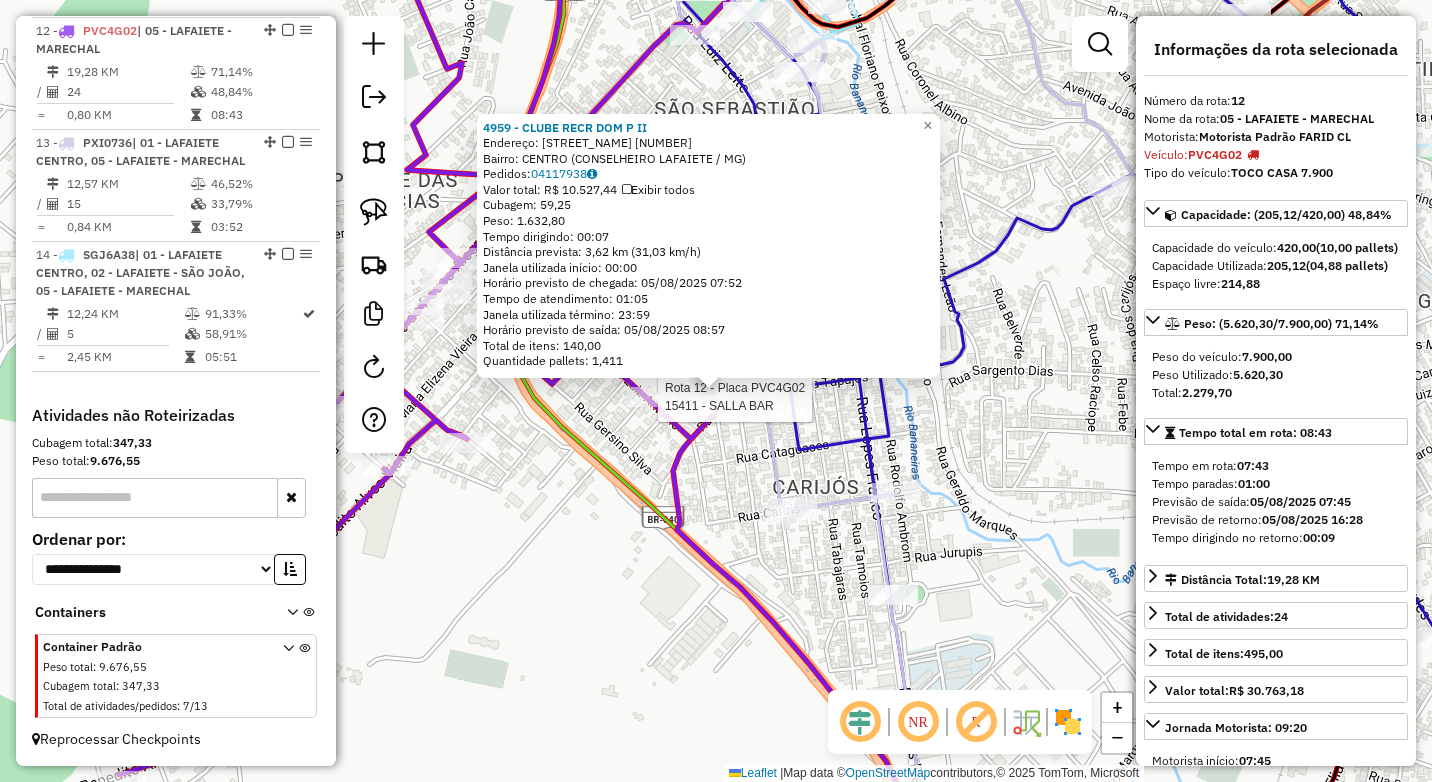 scroll, scrollTop: 2114, scrollLeft: 0, axis: vertical 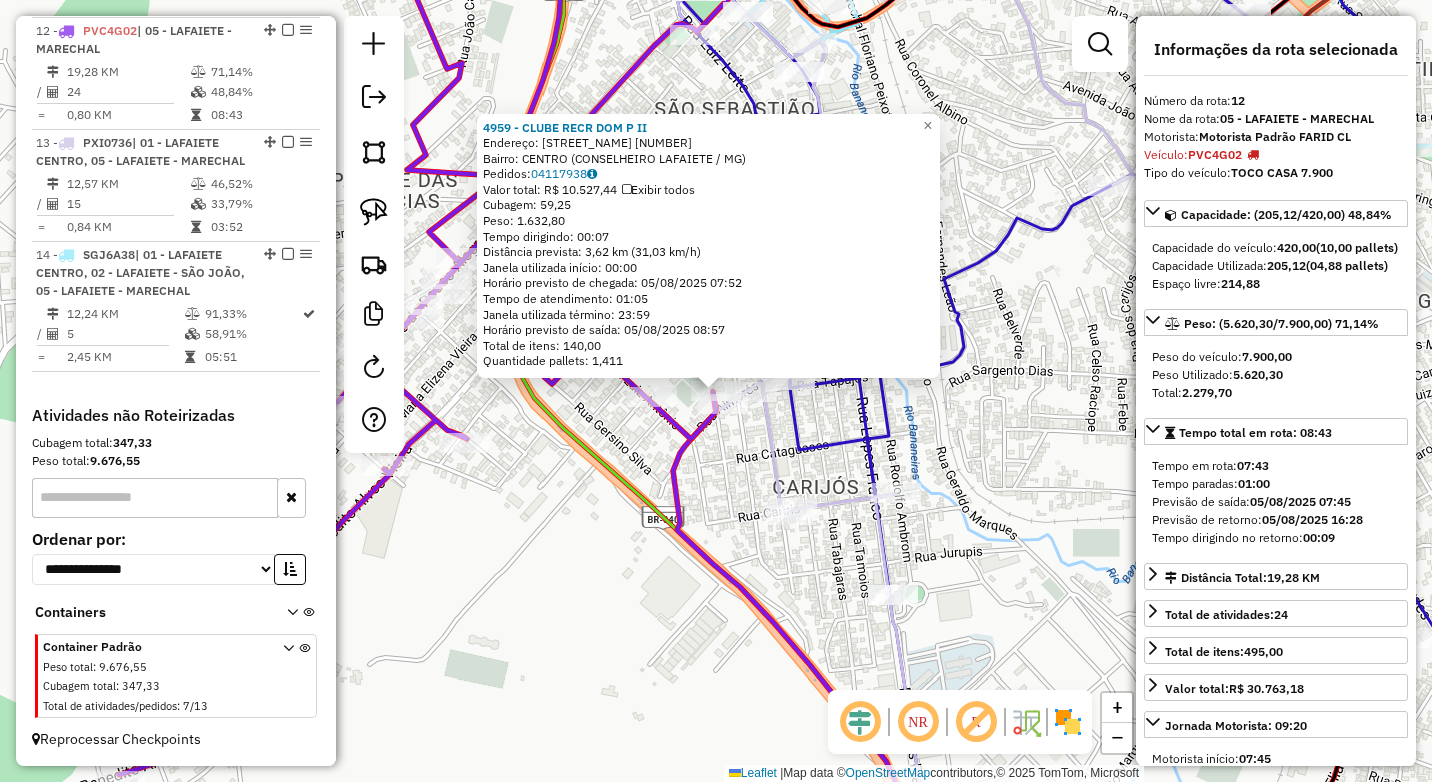 click on "Rota 12 - Placa PVC4G02  4959 - CLUBE RECR DOM P II 4959 - CLUBE RECR DOM P II  Endereço:  JOSE NICOLAU DE QUEIROS 10   Bairro: CENTRO (CONSELHEIRO LAFAIETE / MG)   Pedidos:  04117938   Valor total: R$ 10.527,44   Exibir todos   Cubagem: 59,25  Peso: 1.632,80  Tempo dirigindo: 00:07   Distância prevista: 3,62 km (31,03 km/h)   Janela utilizada início: 00:00   Horário previsto de chegada: 05/08/2025 07:52   Tempo de atendimento: 01:05   Janela utilizada término: 23:59   Horário previsto de saída: 05/08/2025 08:57   Total de itens: 140,00   Quantidade pallets: 1,411  × Janela de atendimento Grade de atendimento Capacidade Transportadoras Veículos Cliente Pedidos  Rotas Selecione os dias de semana para filtrar as janelas de atendimento  Seg   Ter   Qua   Qui   Sex   Sáb   Dom  Informe o período da janela de atendimento: De: Até:  Filtrar exatamente a janela do cliente  Considerar janela de atendimento padrão  Selecione os dias de semana para filtrar as grades de atendimento  Seg   Ter   Qua   Qui  +" 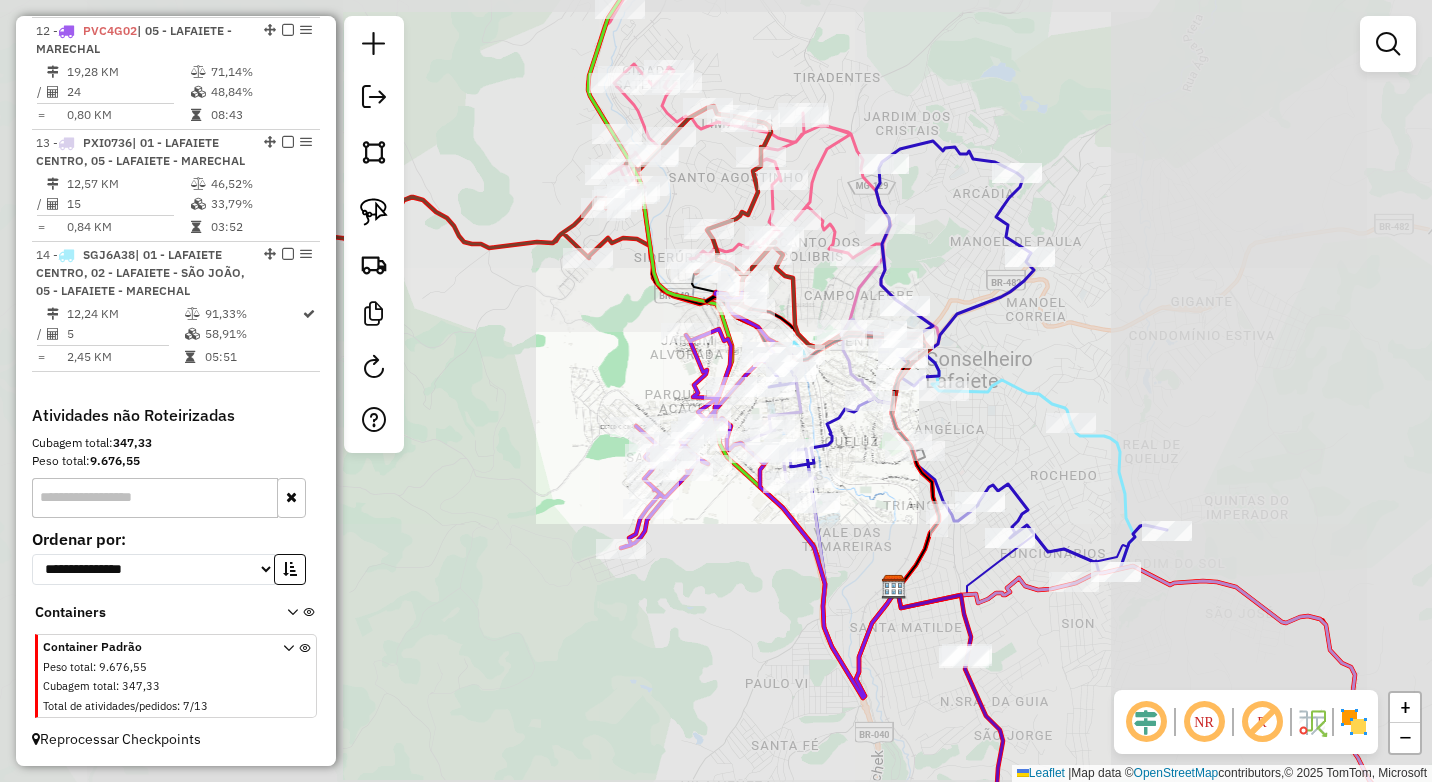 drag, startPoint x: 872, startPoint y: 583, endPoint x: 837, endPoint y: 514, distance: 77.36925 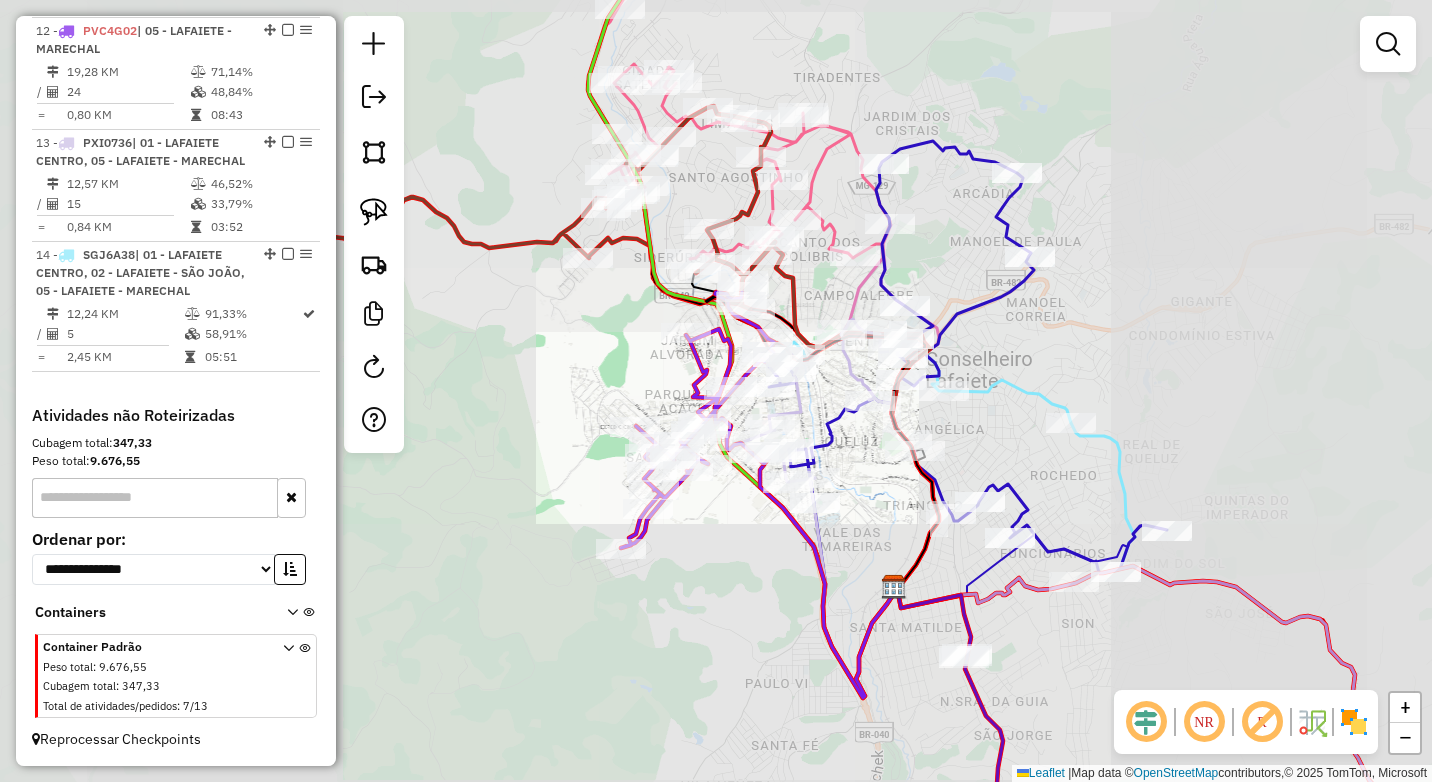 click on "Janela de atendimento Grade de atendimento Capacidade Transportadoras Veículos Cliente Pedidos  Rotas Selecione os dias de semana para filtrar as janelas de atendimento  Seg   Ter   Qua   Qui   Sex   Sáb   Dom  Informe o período da janela de atendimento: De: Até:  Filtrar exatamente a janela do cliente  Considerar janela de atendimento padrão  Selecione os dias de semana para filtrar as grades de atendimento  Seg   Ter   Qua   Qui   Sex   Sáb   Dom   Considerar clientes sem dia de atendimento cadastrado  Clientes fora do dia de atendimento selecionado Filtrar as atividades entre os valores definidos abaixo:  Peso mínimo:  ****  Peso máximo:  ****  Cubagem mínima:   Cubagem máxima:   De:   Até:  Filtrar as atividades entre o tempo de atendimento definido abaixo:  De:   Até:   Considerar capacidade total dos clientes não roteirizados Transportadora: Selecione um ou mais itens Tipo de veículo: Selecione um ou mais itens Veículo: Selecione um ou mais itens Motorista: Selecione um ou mais itens De:" 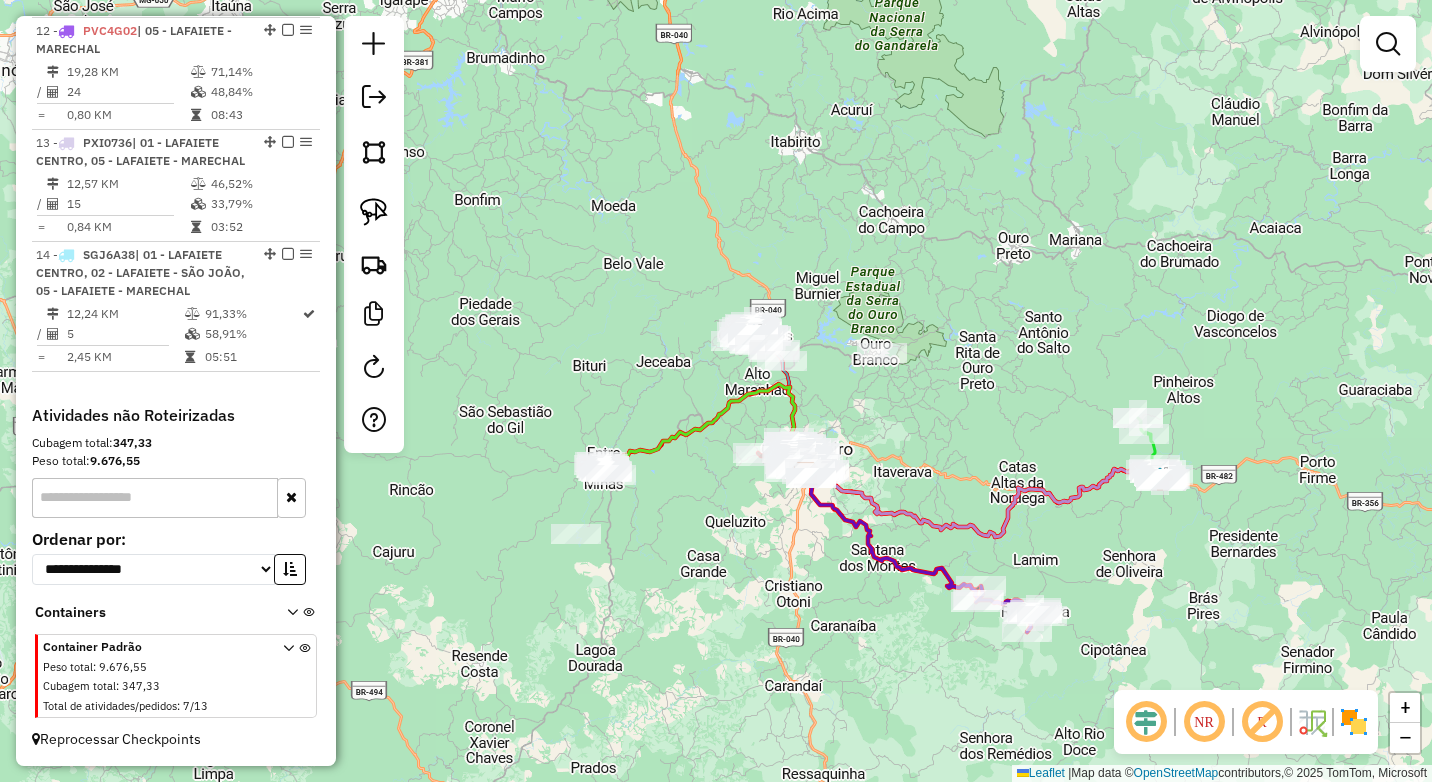 drag, startPoint x: 701, startPoint y: 534, endPoint x: 650, endPoint y: 463, distance: 87.41853 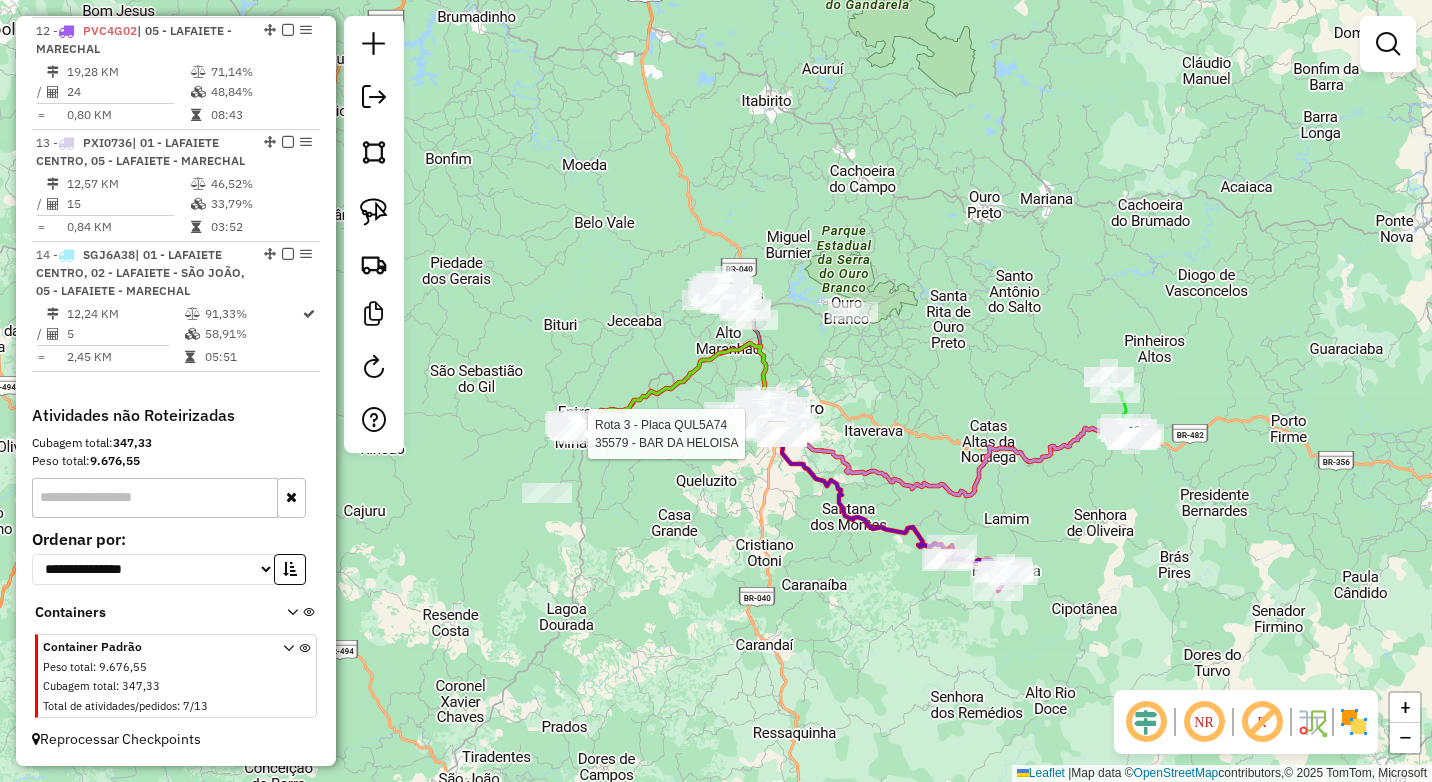 select on "*********" 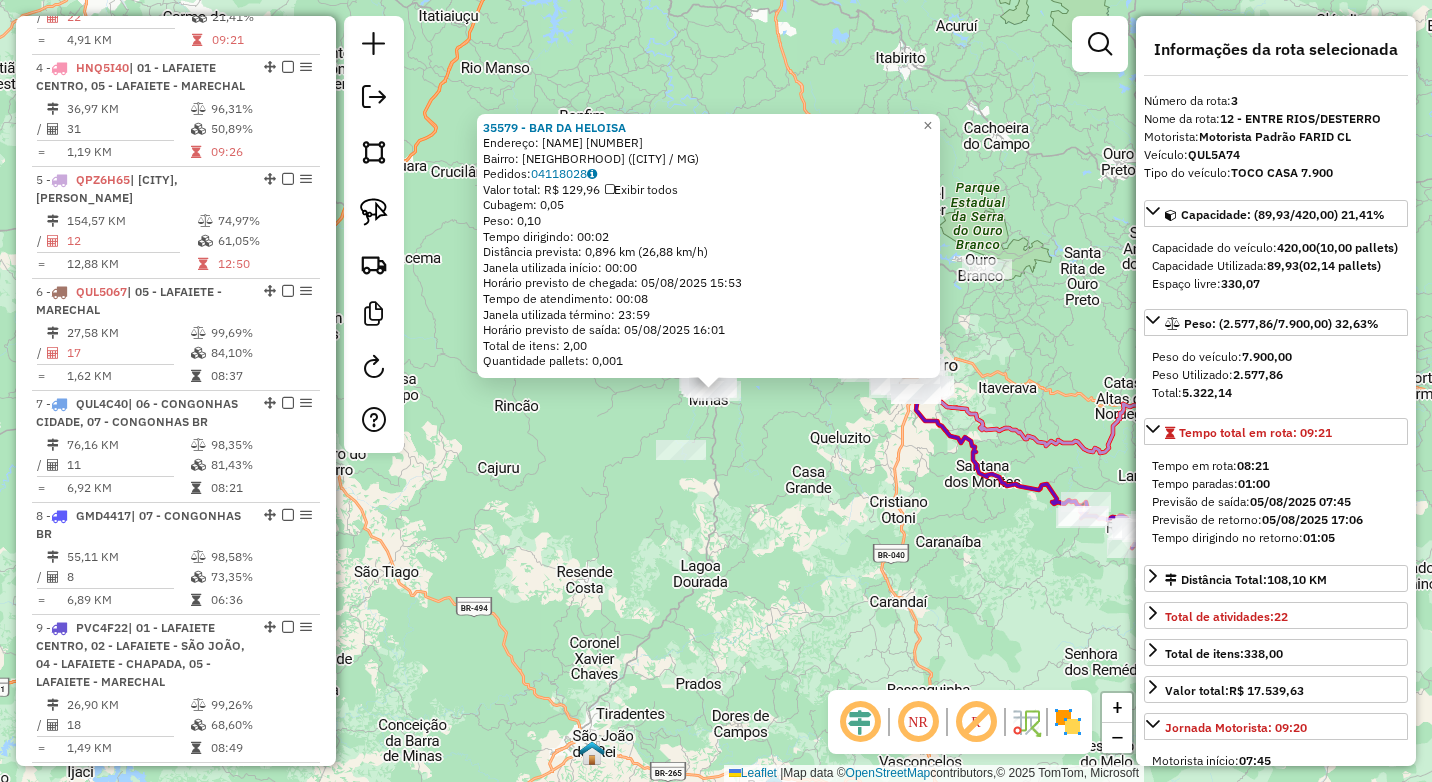 scroll, scrollTop: 1016, scrollLeft: 0, axis: vertical 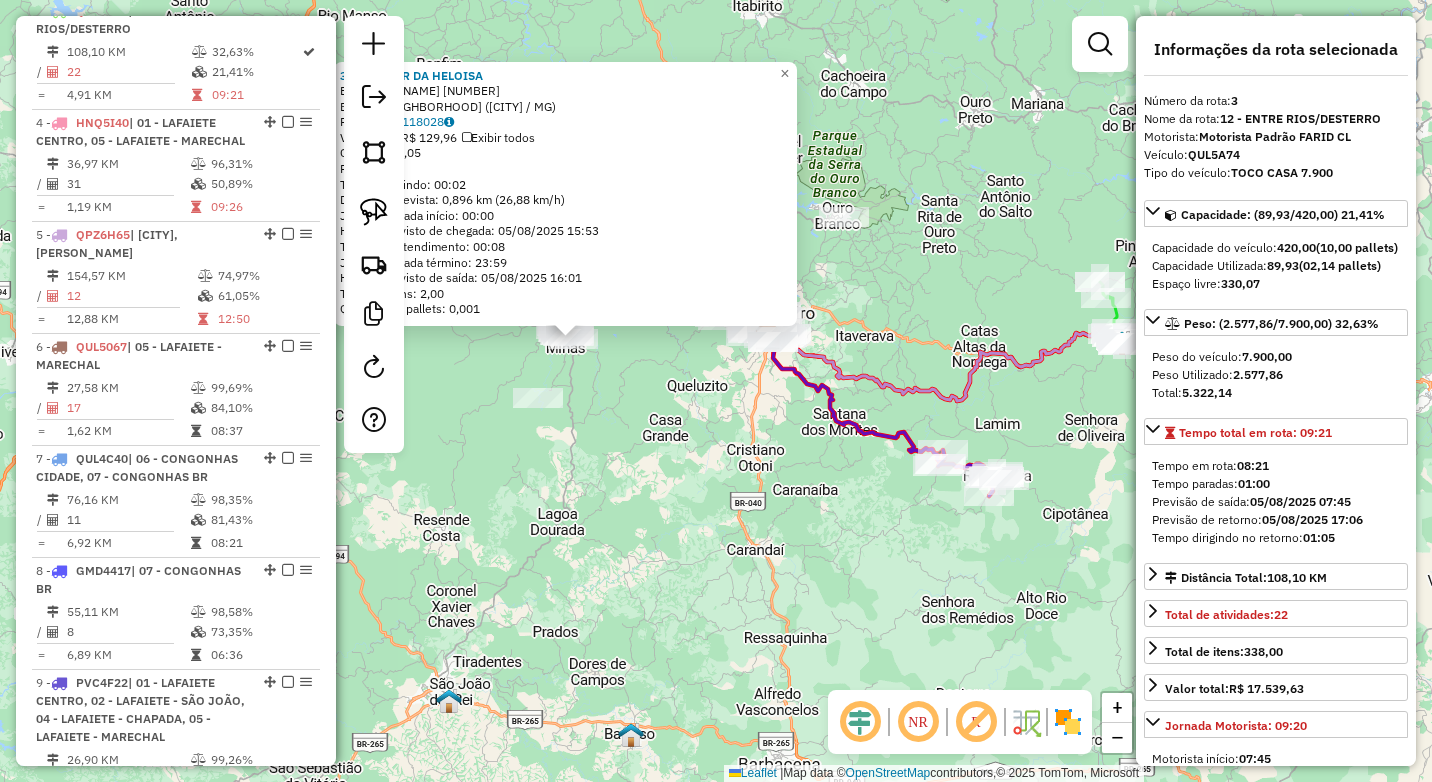 drag, startPoint x: 867, startPoint y: 597, endPoint x: 720, endPoint y: 543, distance: 156.6046 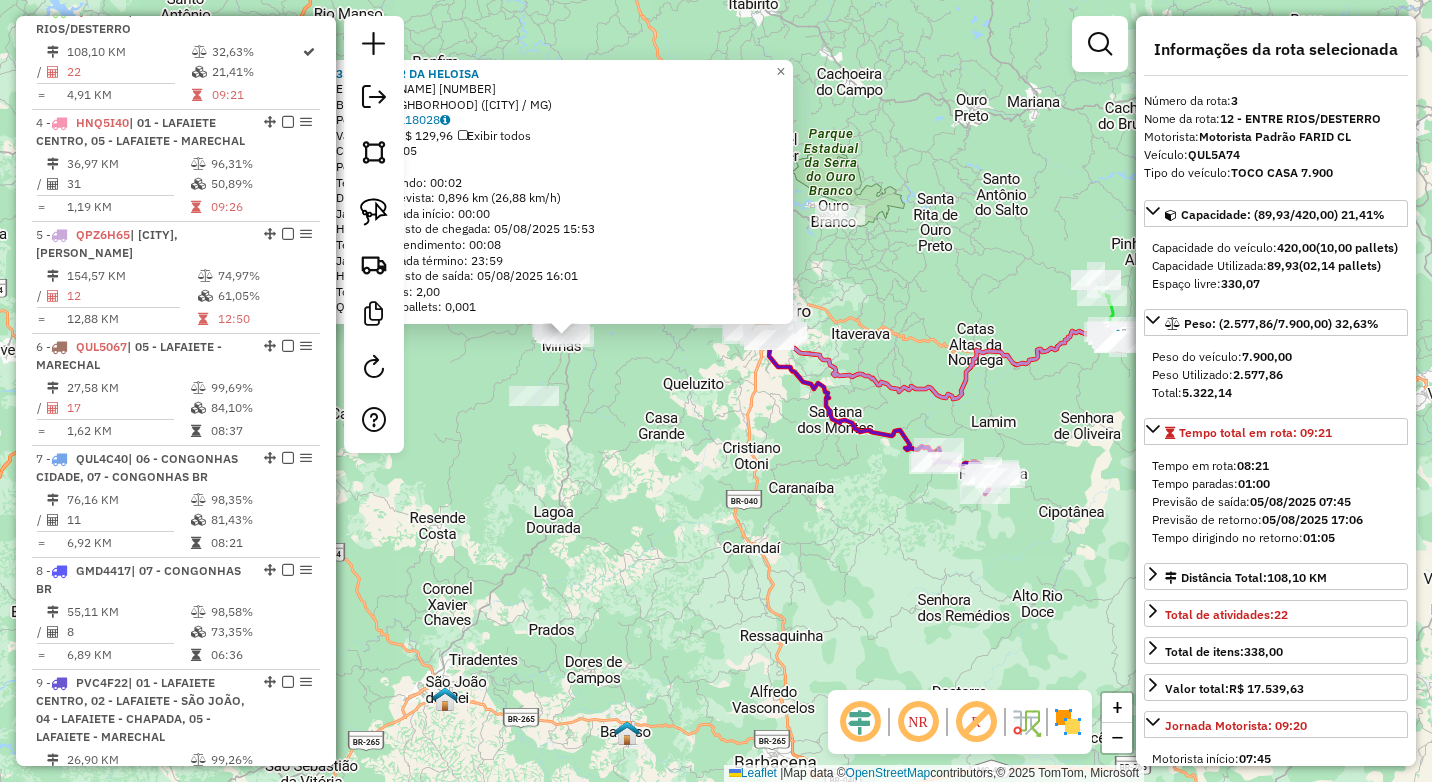 click on "35579 - BAR DA HELOISA  Endereço:  SAGRADO CORACOES 1521   Bairro: SANTA EFIGENIA (ENTRE RIOS DE MINAS / MG)   Pedidos:  04118028   Valor total: R$ 129,96   Exibir todos   Cubagem: 0,05  Peso: 0,10  Tempo dirigindo: 00:02   Distância prevista: 0,896 km (26,88 km/h)   Janela utilizada início: 00:00   Horário previsto de chegada: 05/08/2025 15:53   Tempo de atendimento: 00:08   Janela utilizada término: 23:59   Horário previsto de saída: 05/08/2025 16:01   Total de itens: 2,00   Quantidade pallets: 0,001  × Janela de atendimento Grade de atendimento Capacidade Transportadoras Veículos Cliente Pedidos  Rotas Selecione os dias de semana para filtrar as janelas de atendimento  Seg   Ter   Qua   Qui   Sex   Sáb   Dom  Informe o período da janela de atendimento: De: Até:  Filtrar exatamente a janela do cliente  Considerar janela de atendimento padrão  Selecione os dias de semana para filtrar as grades de atendimento  Seg   Ter   Qua   Qui   Sex   Sáb   Dom   Peso mínimo:  ****  Peso máximo:  **** De:" 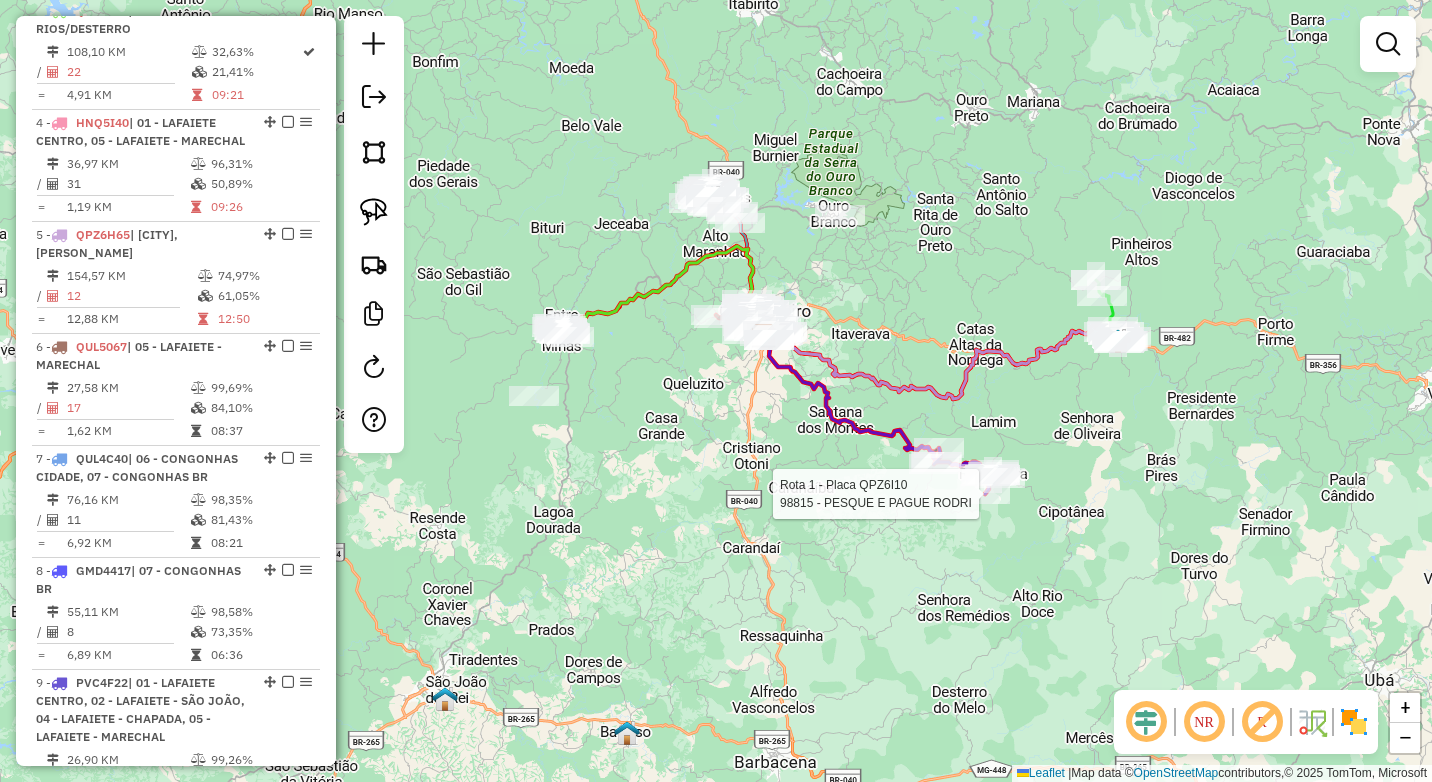 select on "*********" 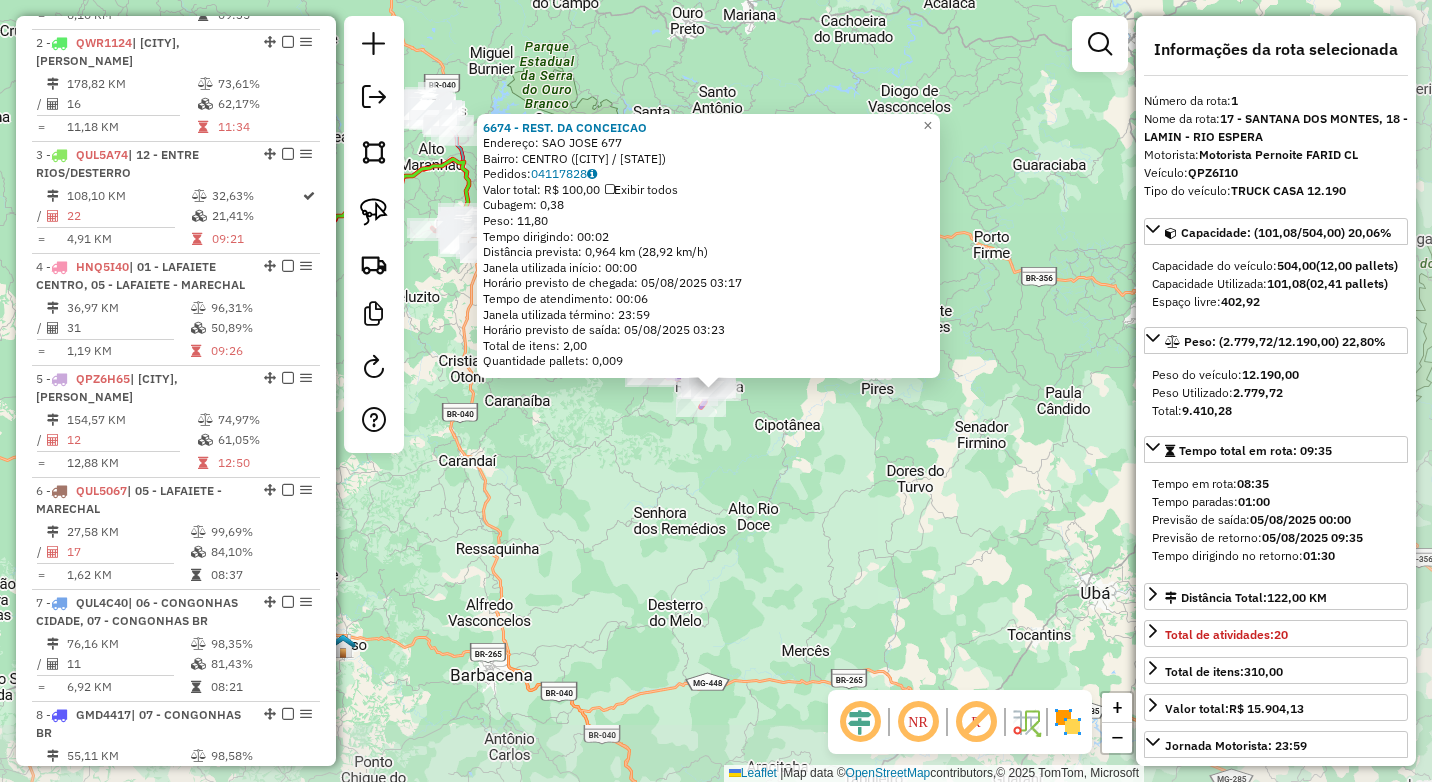 scroll, scrollTop: 774, scrollLeft: 0, axis: vertical 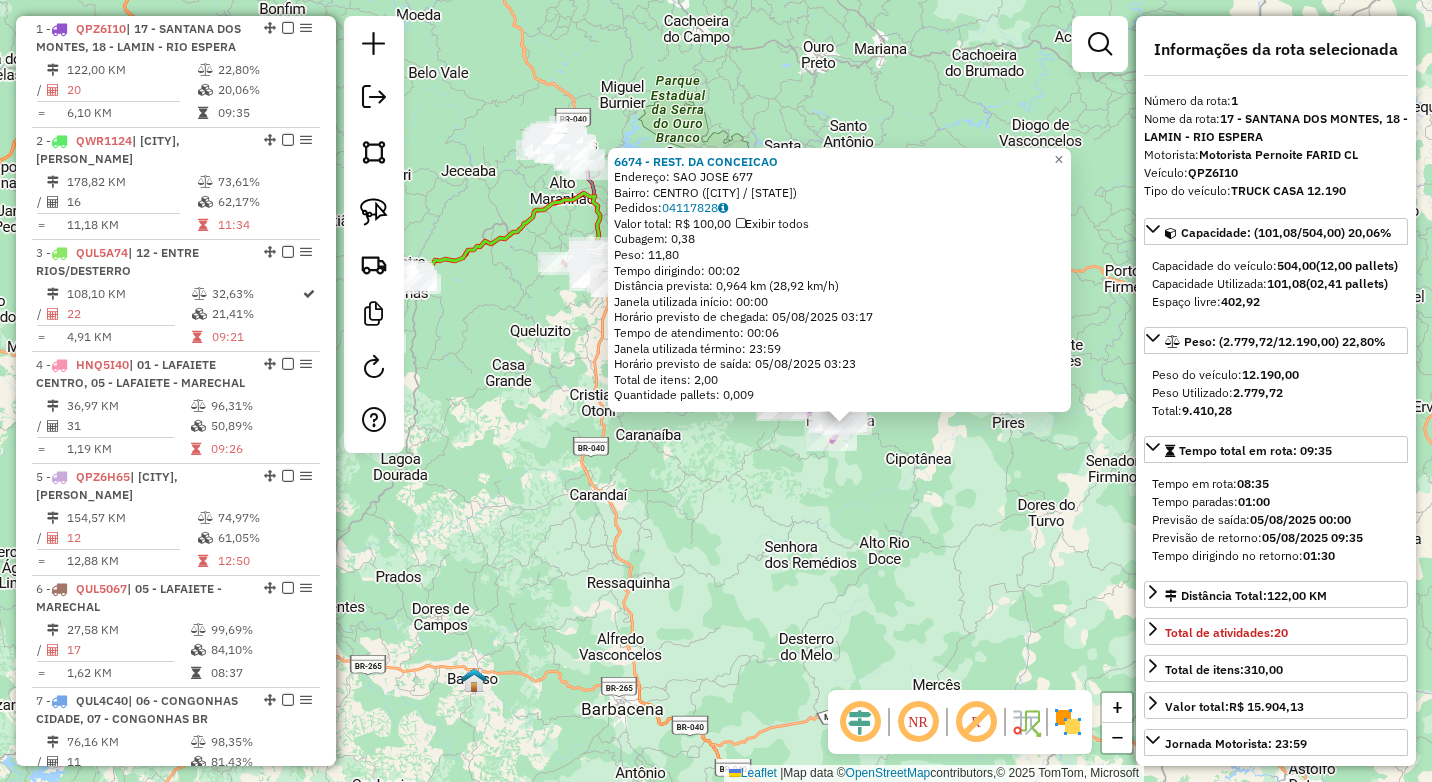 drag, startPoint x: 563, startPoint y: 562, endPoint x: 695, endPoint y: 596, distance: 136.30847 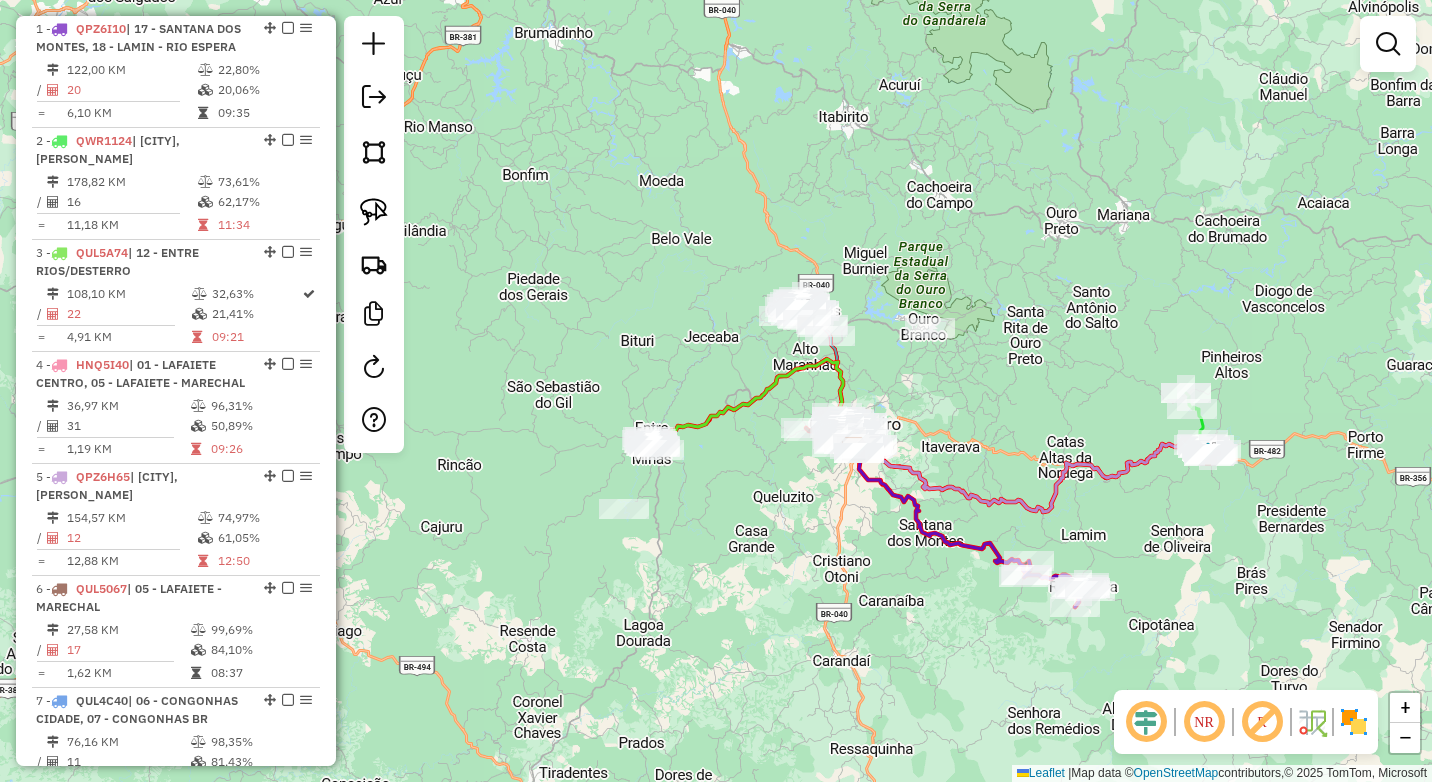 drag, startPoint x: 605, startPoint y: 476, endPoint x: 847, endPoint y: 642, distance: 293.4621 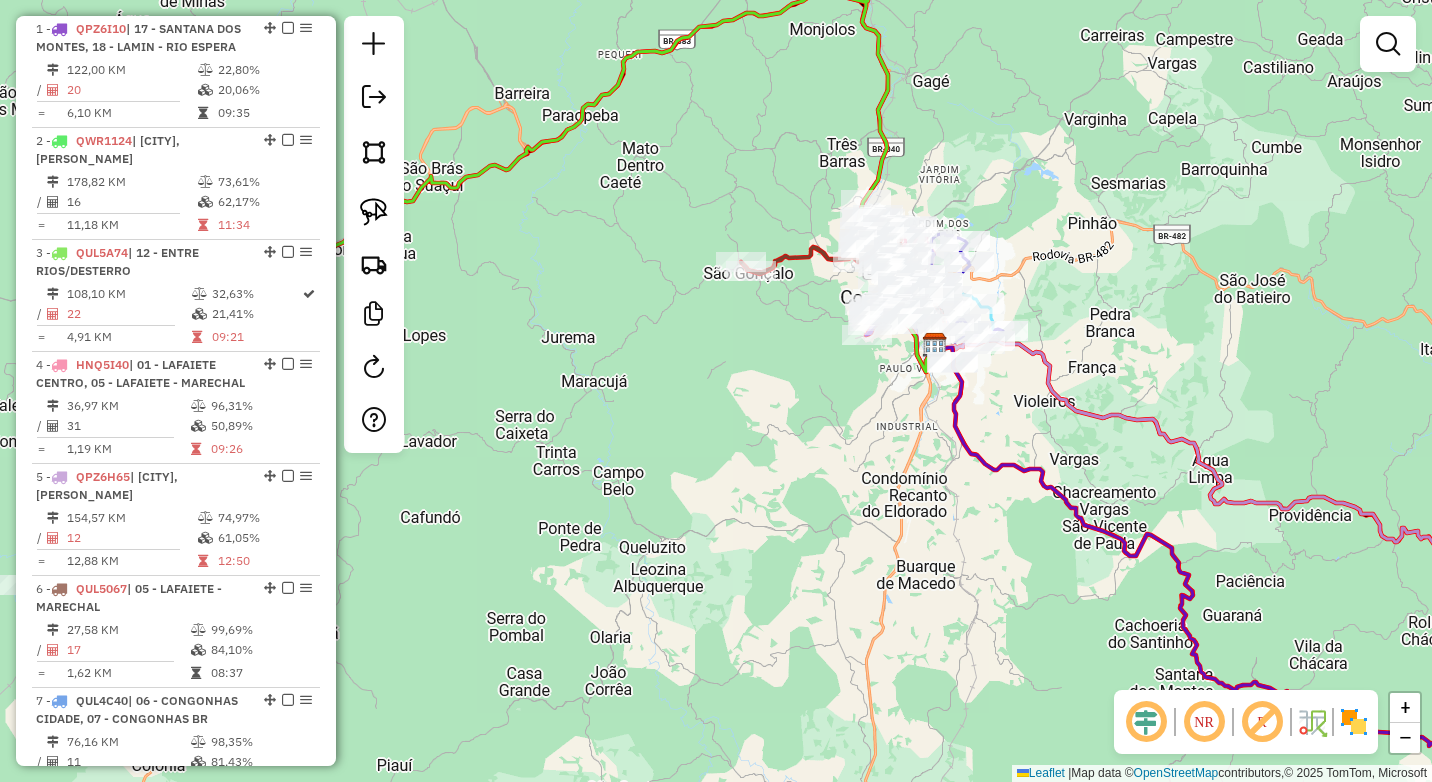 drag, startPoint x: 859, startPoint y: 43, endPoint x: 735, endPoint y: 177, distance: 182.57054 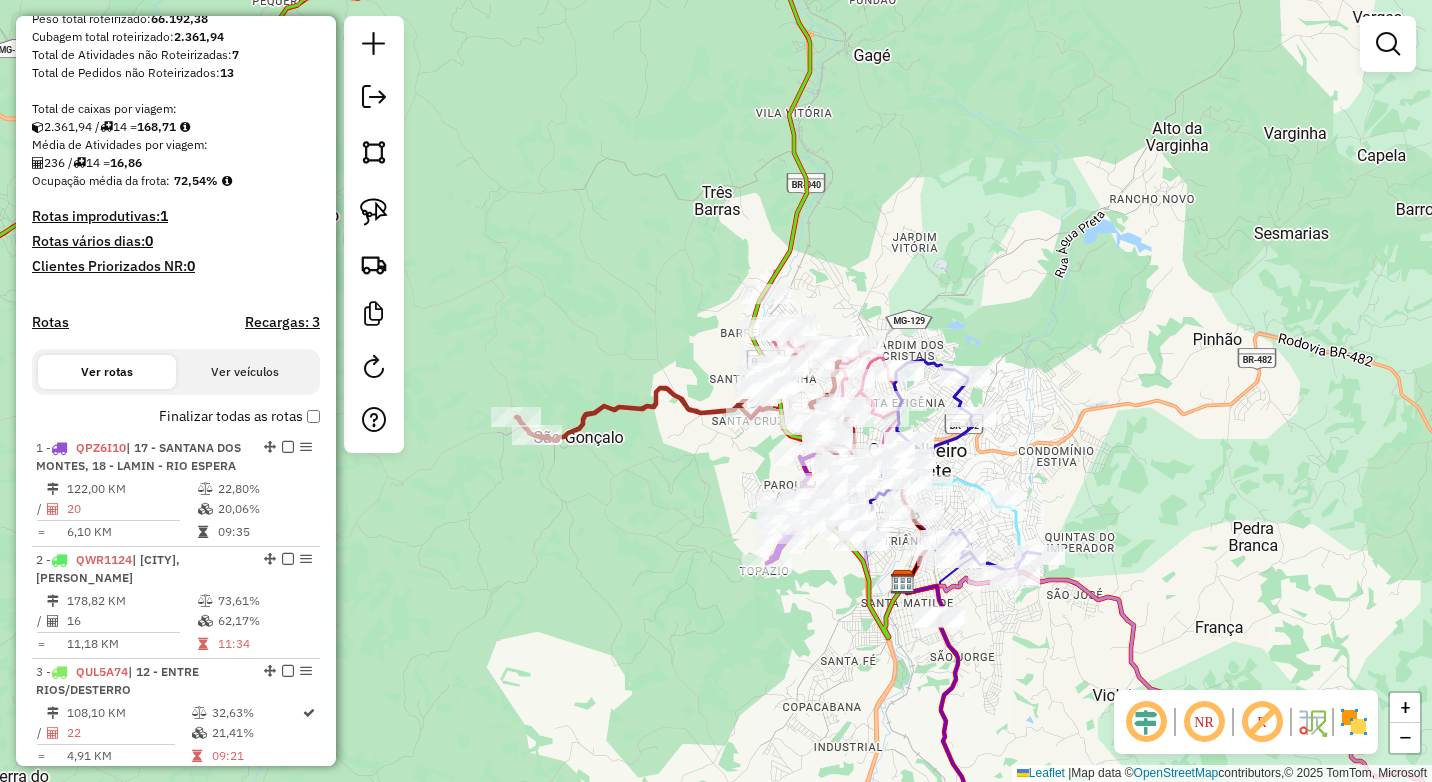 scroll, scrollTop: 474, scrollLeft: 0, axis: vertical 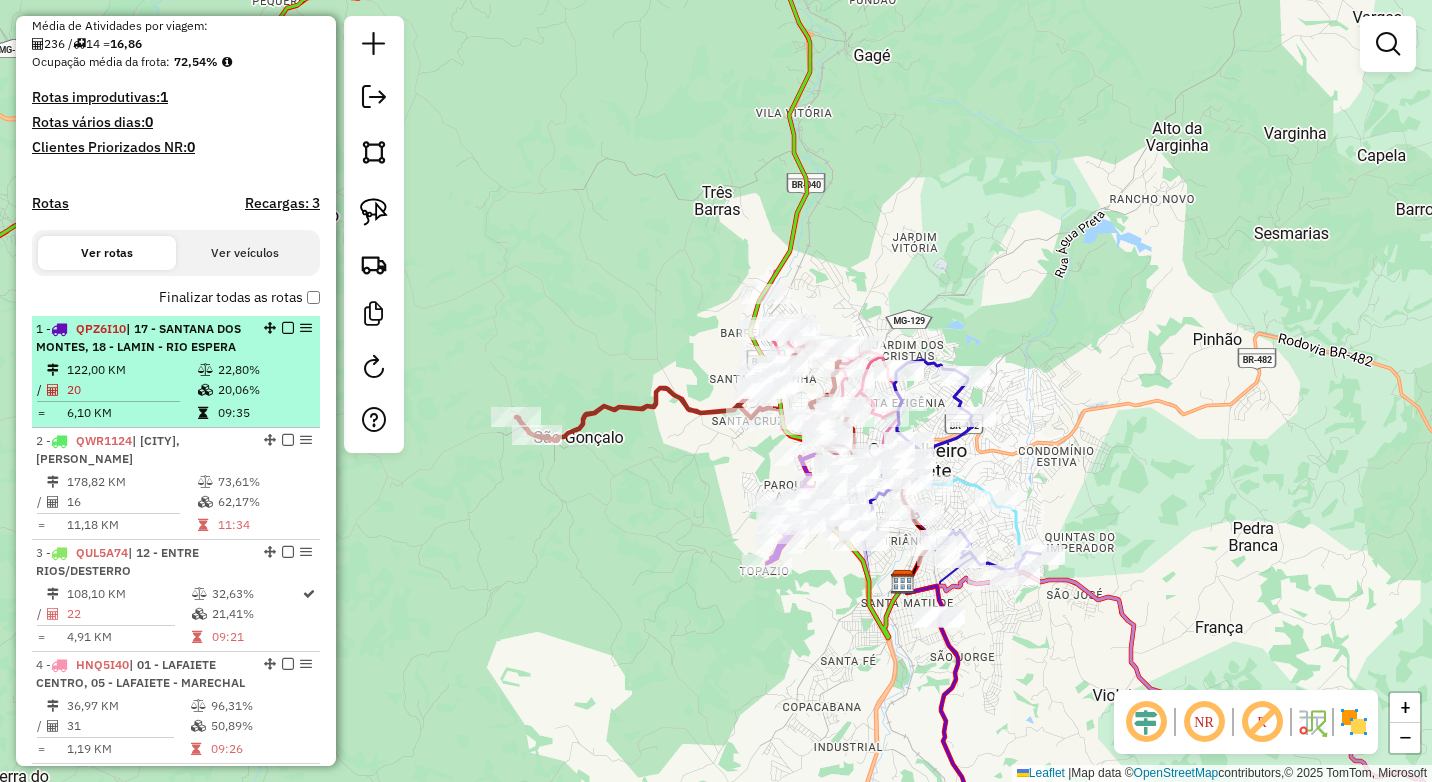 click on "1 -       QPZ6I10   | 17 - SANTANA DOS MONTES, 18 - LAMIN - RIO ESPERA" at bounding box center (142, 338) 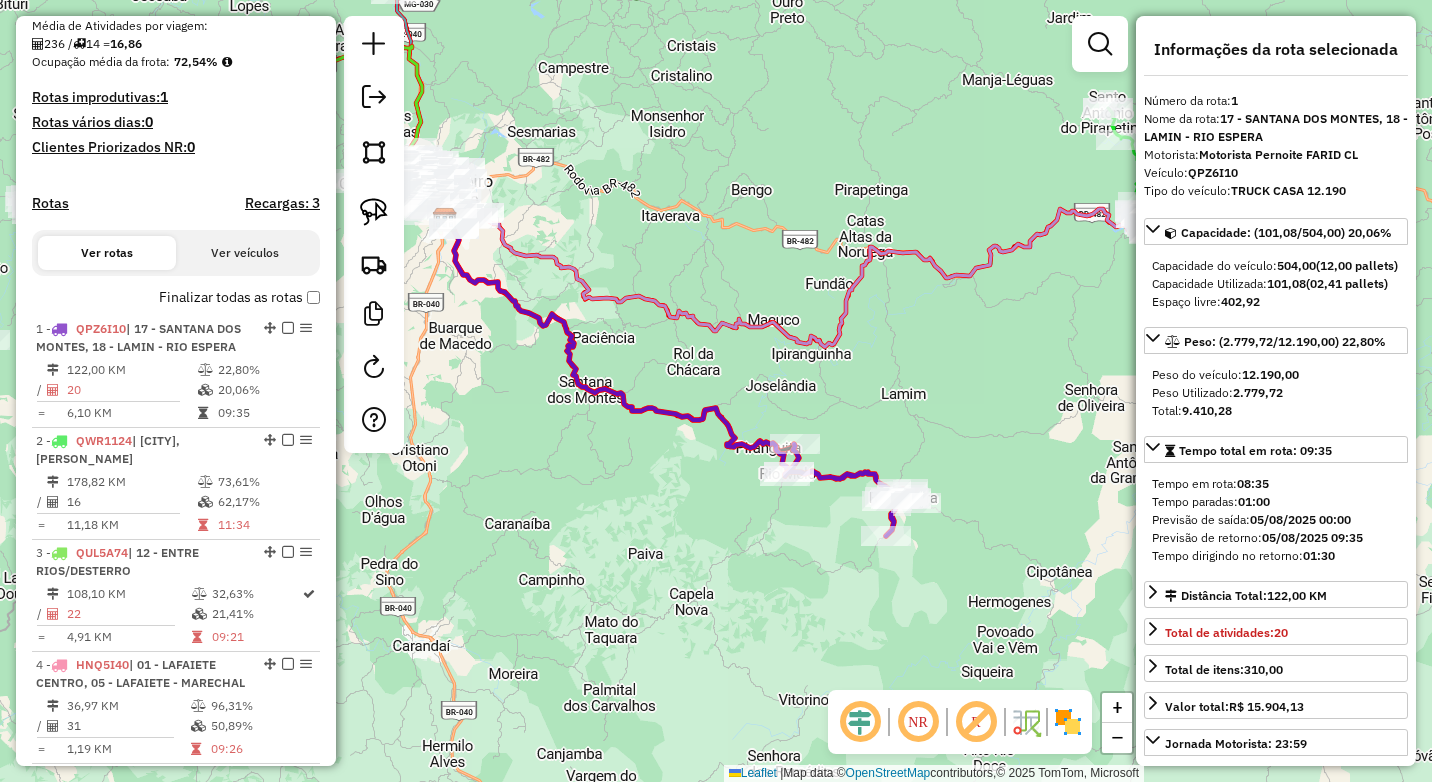 drag, startPoint x: 683, startPoint y: 448, endPoint x: 763, endPoint y: 457, distance: 80.50466 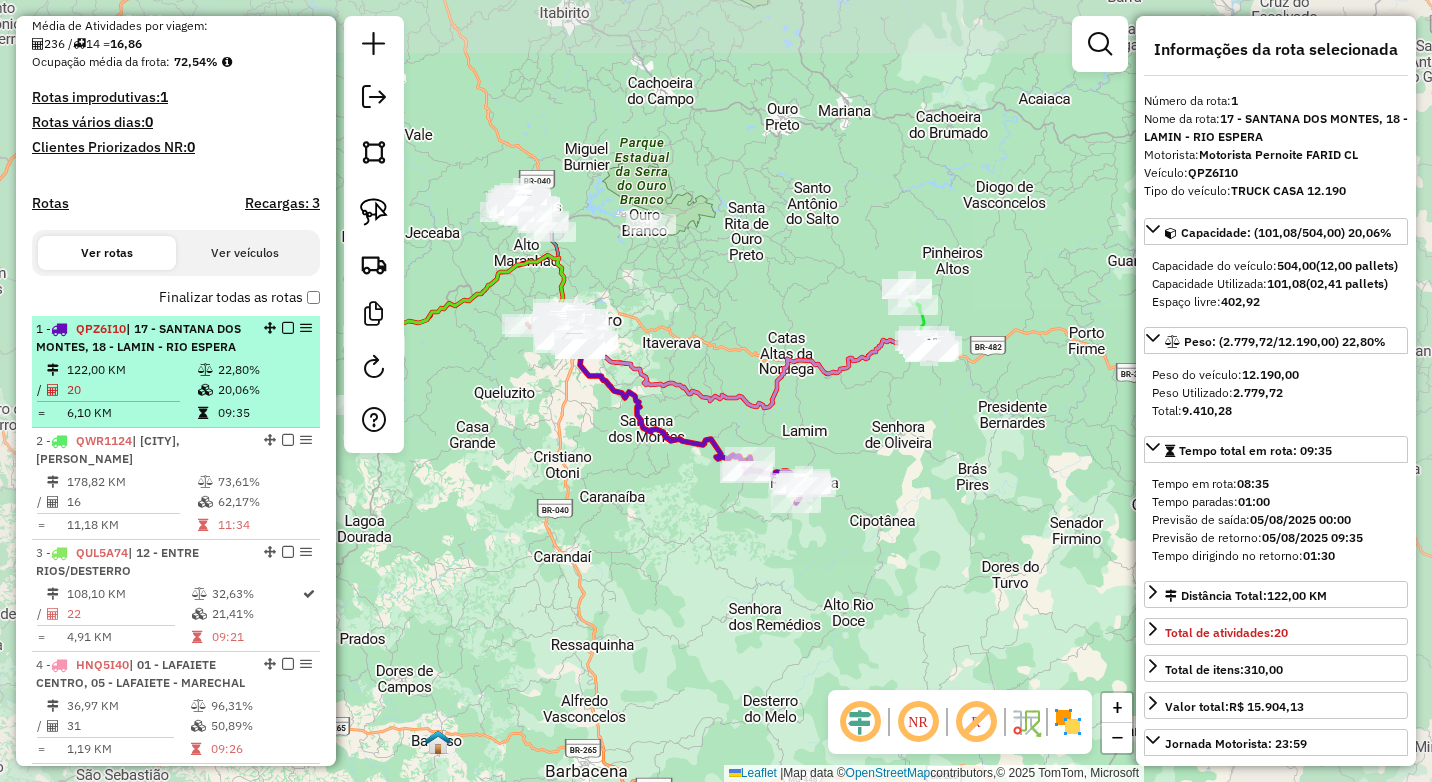click on "20" at bounding box center (131, 390) 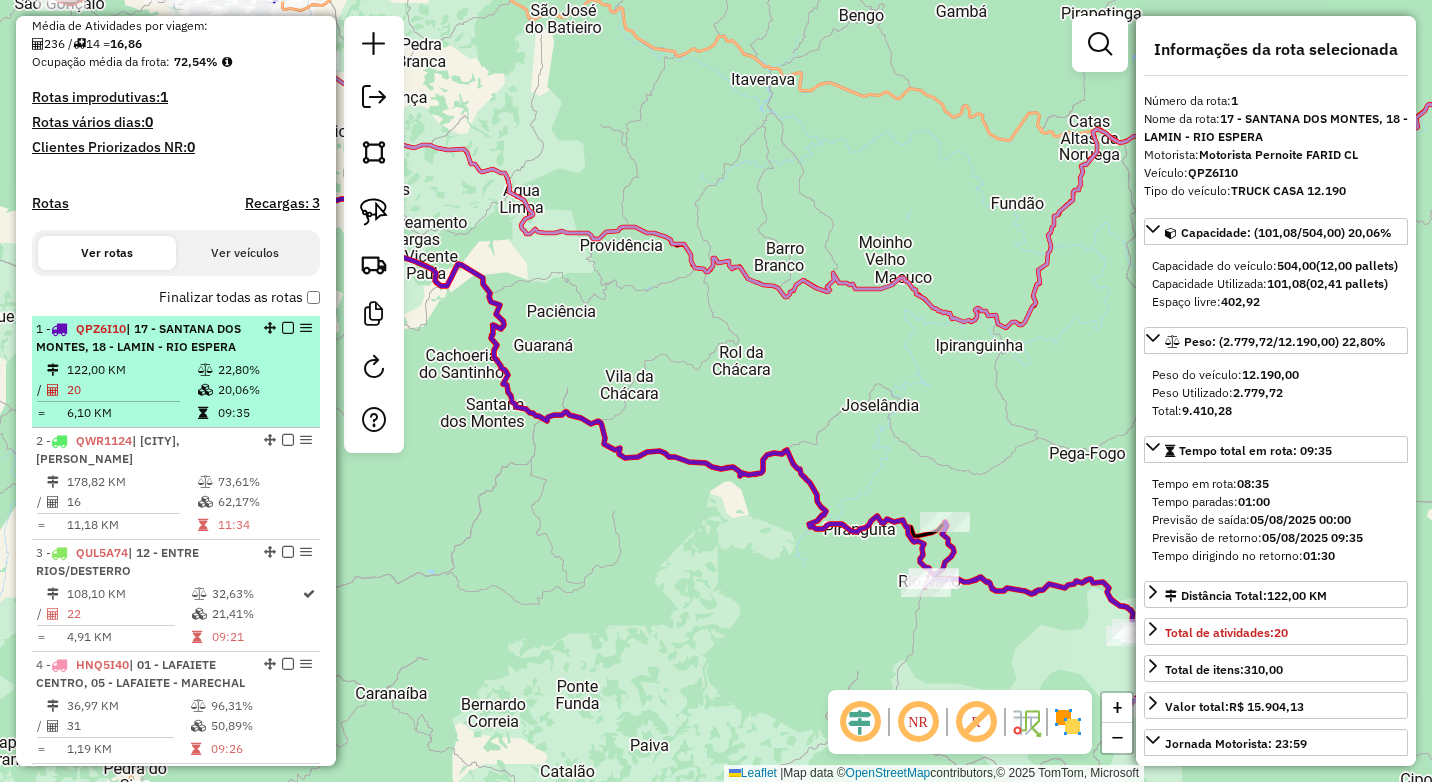 click at bounding box center (288, 328) 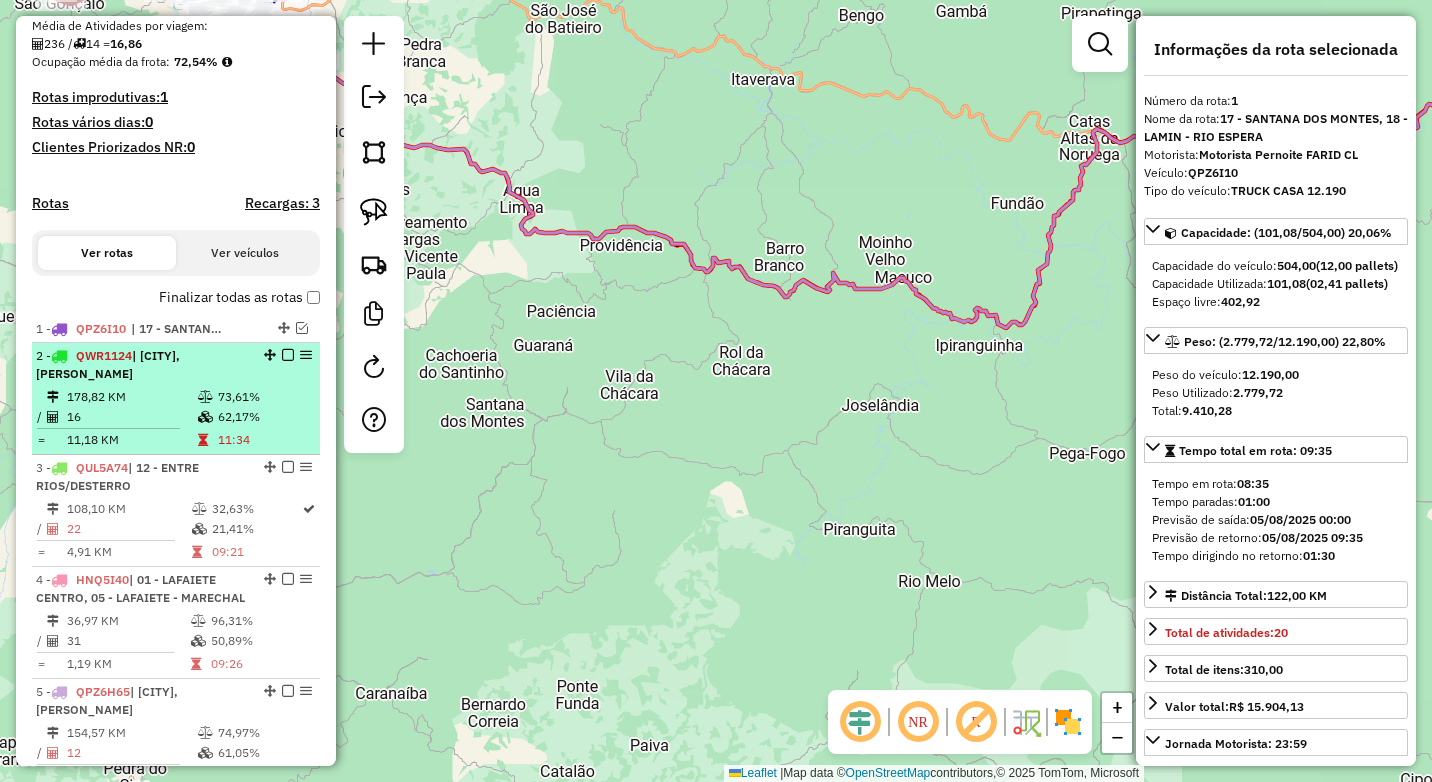 click on "178,82 KM   73,61%  /  16   62,17%     =  11,18 KM   11:34" at bounding box center (176, 418) 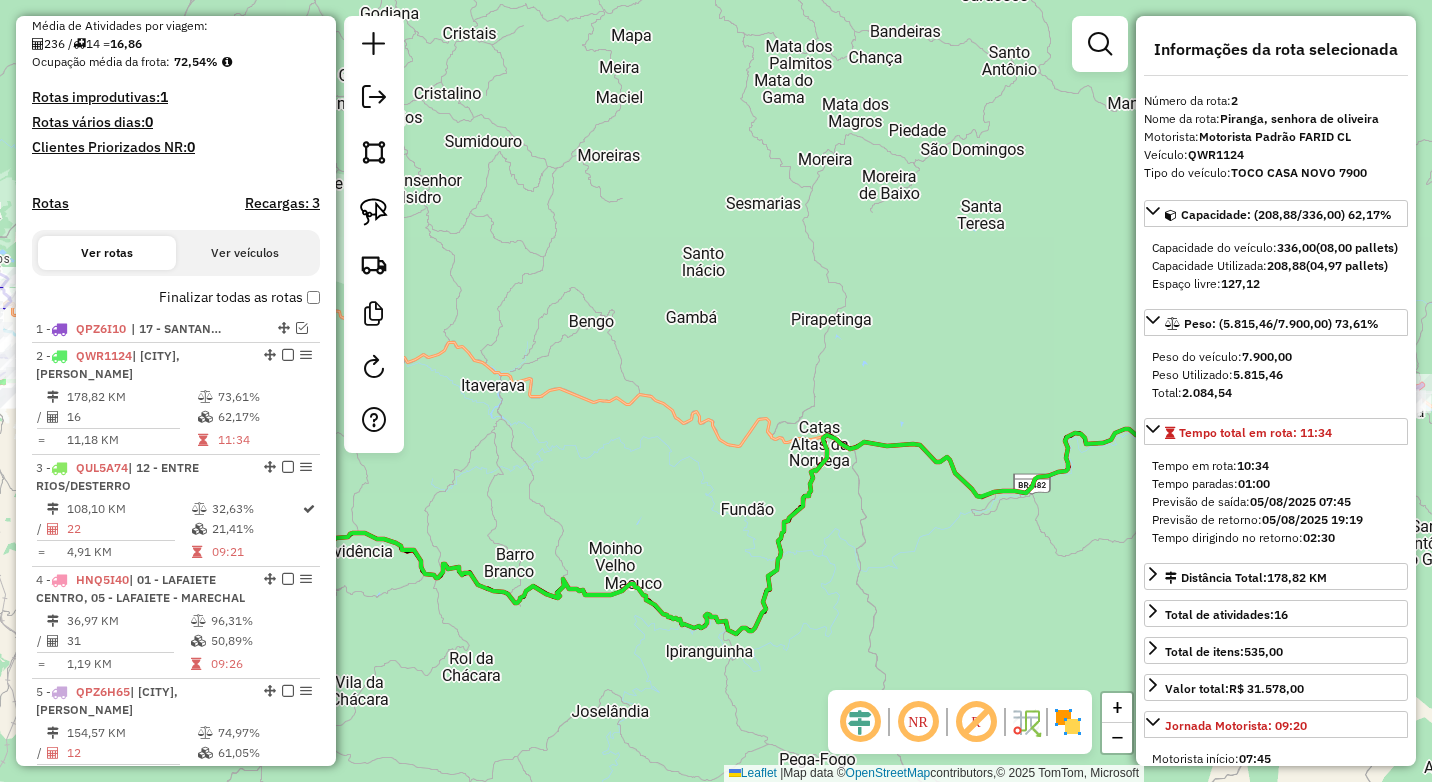 drag, startPoint x: 807, startPoint y: 312, endPoint x: 546, endPoint y: 319, distance: 261.09384 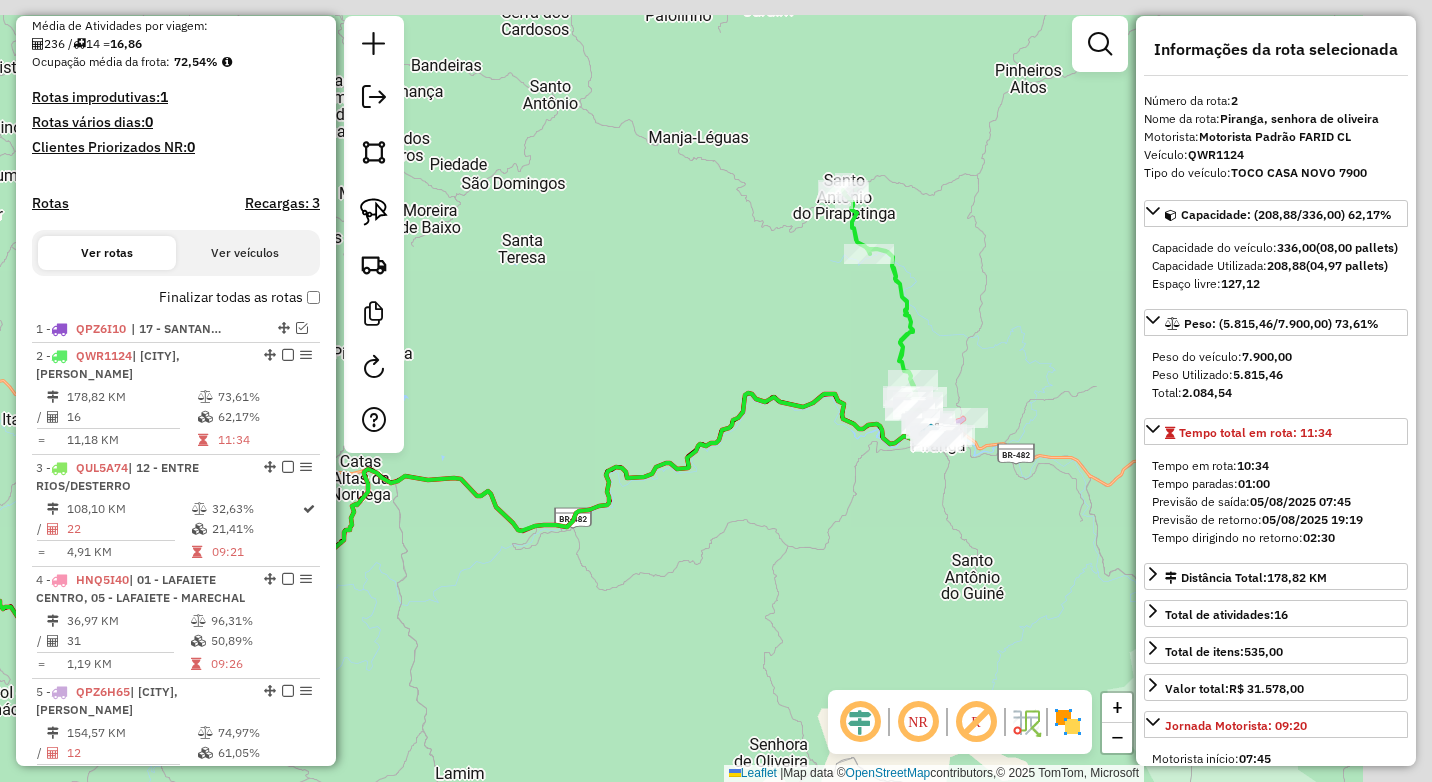 drag, startPoint x: 903, startPoint y: 316, endPoint x: 610, endPoint y: 363, distance: 296.7457 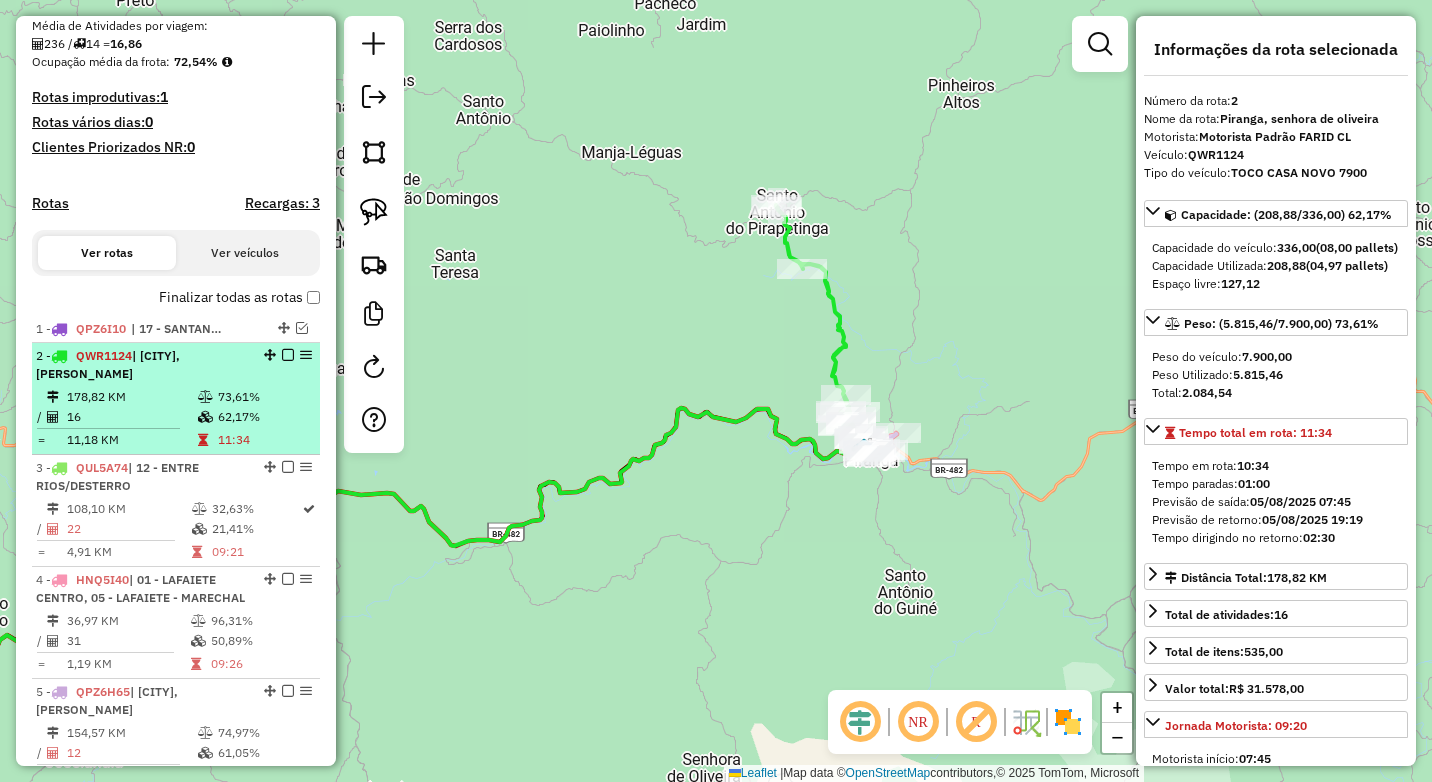 click at bounding box center (288, 355) 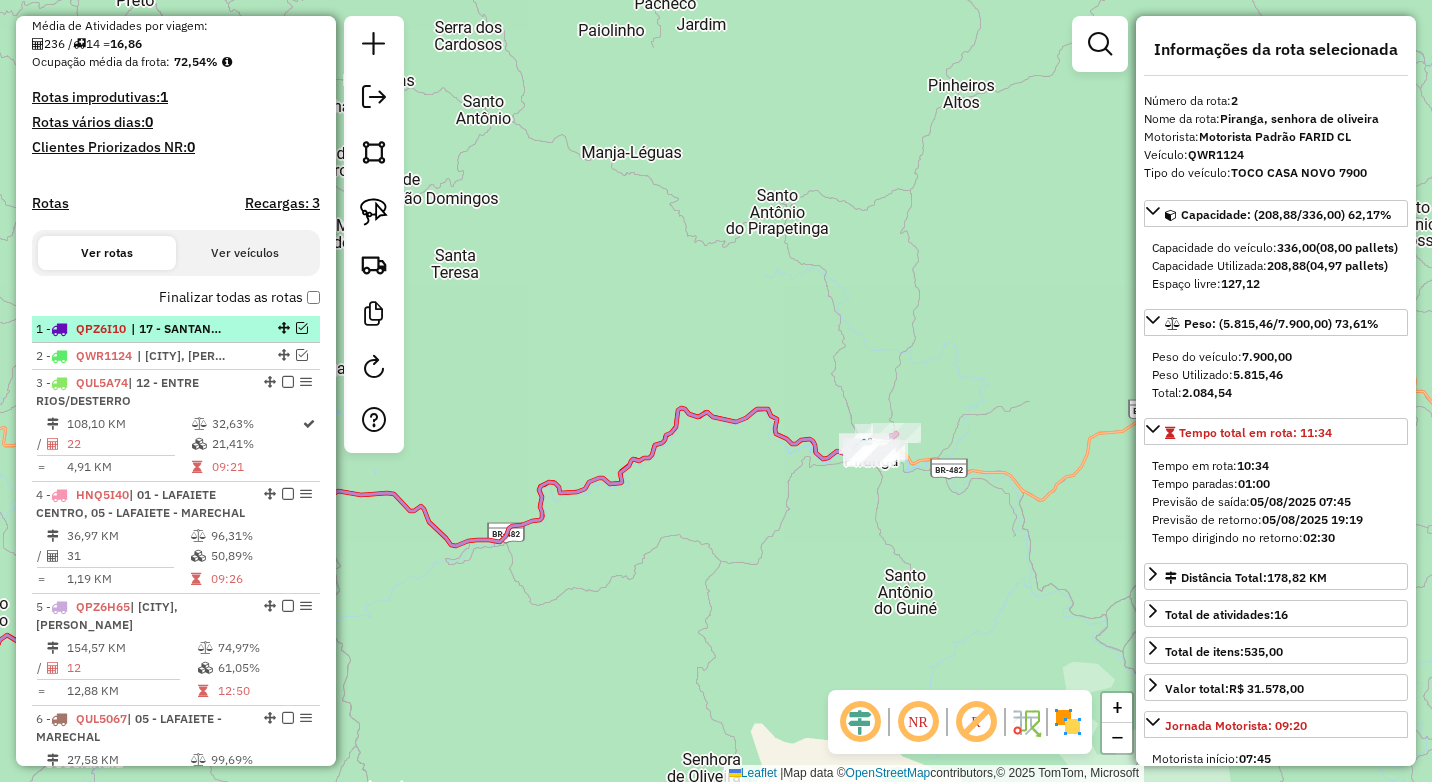 click at bounding box center (302, 328) 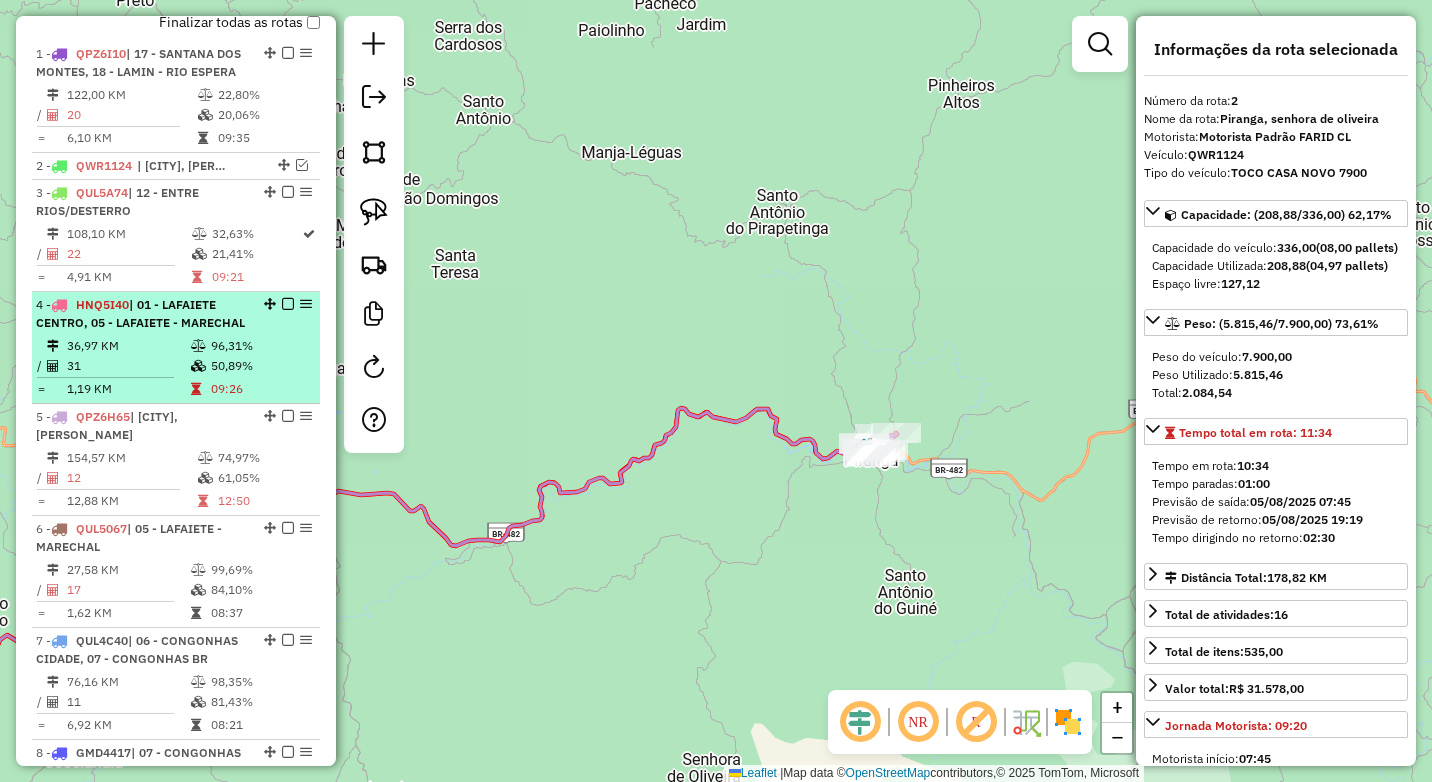 scroll, scrollTop: 774, scrollLeft: 0, axis: vertical 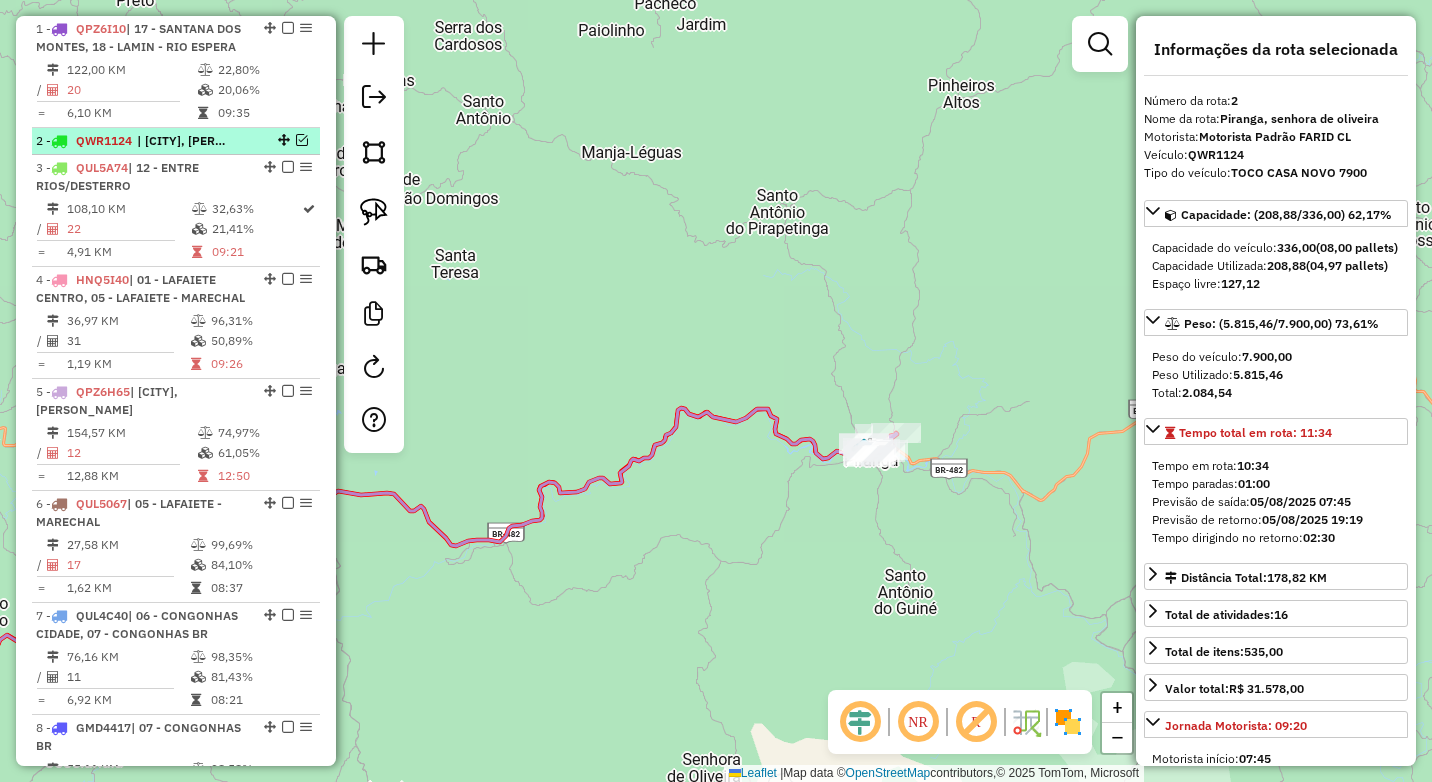 click at bounding box center (302, 140) 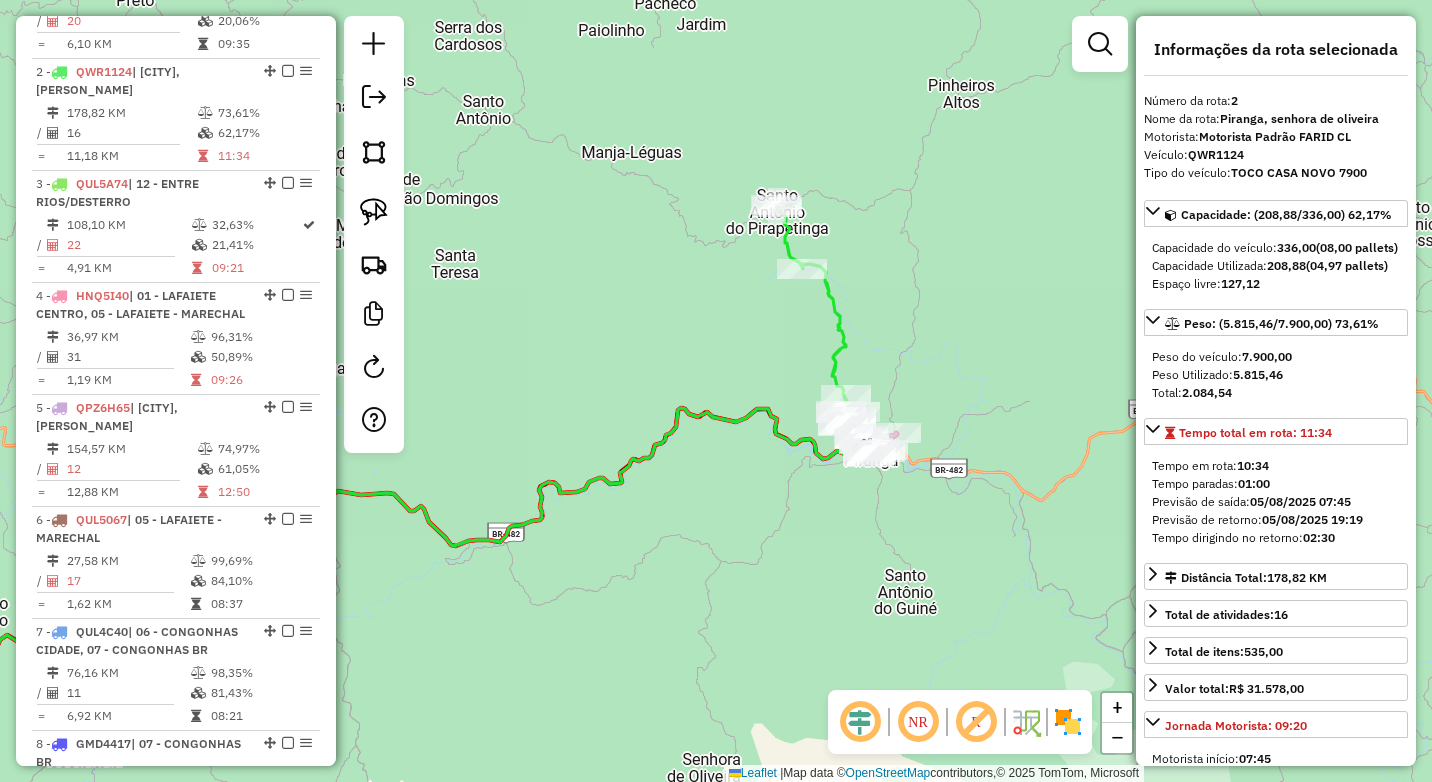 scroll, scrollTop: 674, scrollLeft: 0, axis: vertical 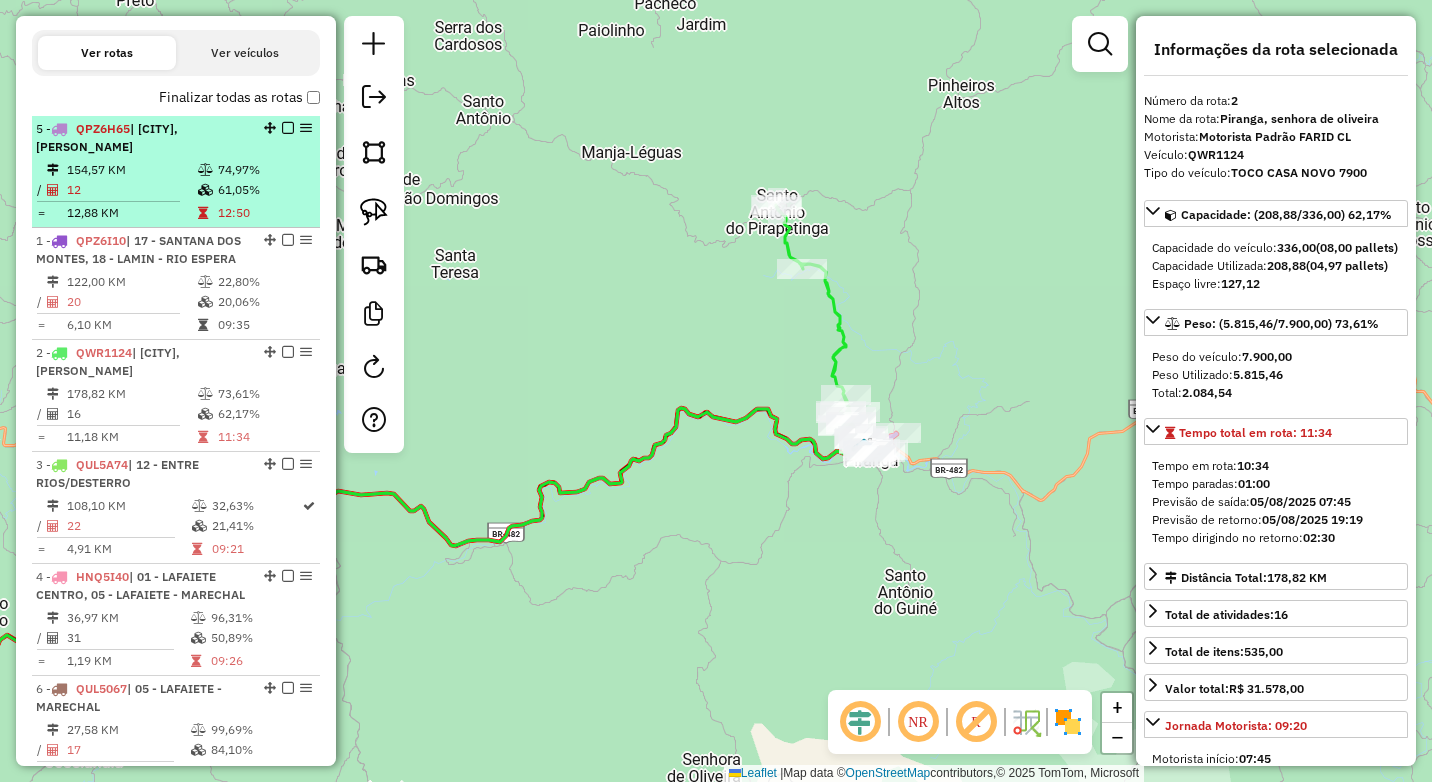 drag, startPoint x: 268, startPoint y: 611, endPoint x: 259, endPoint y: 142, distance: 469.08633 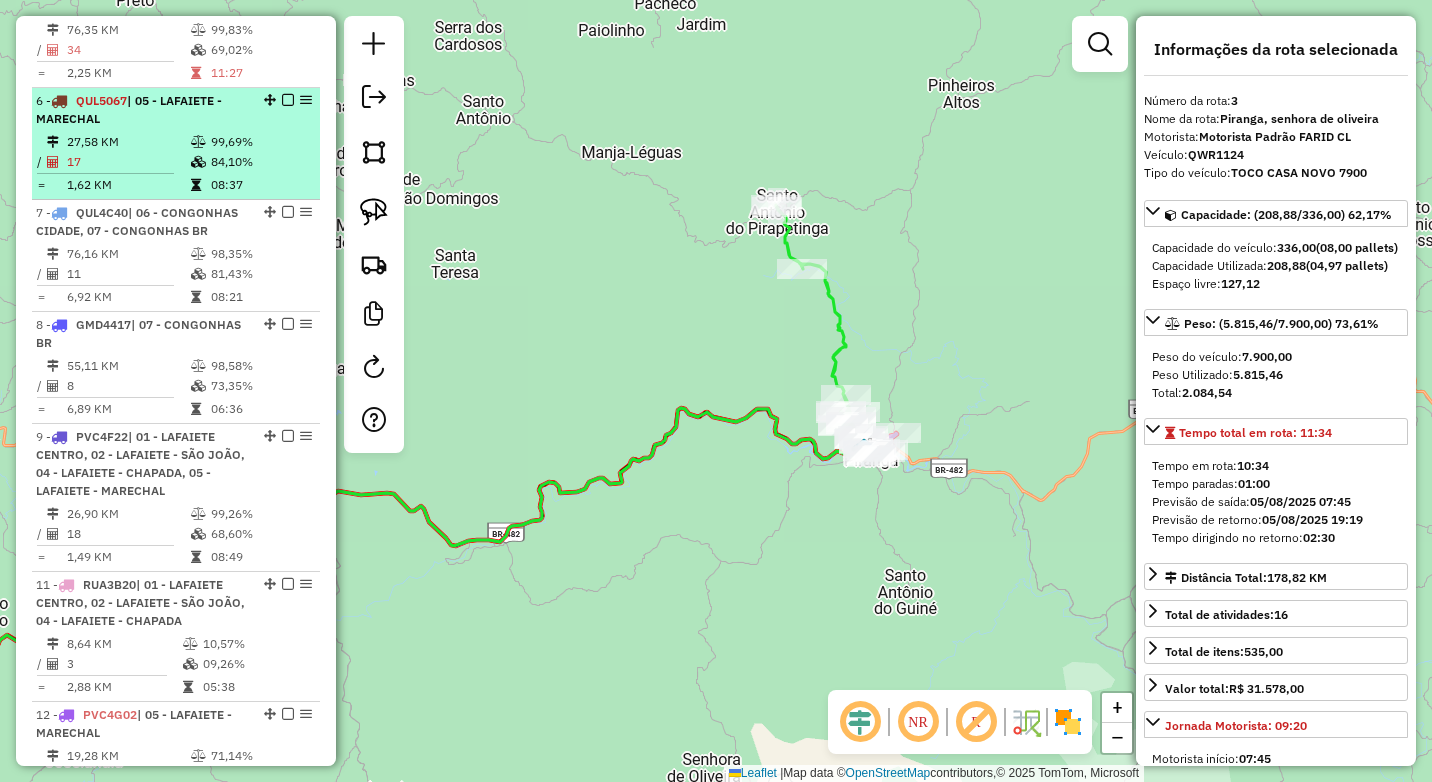 scroll, scrollTop: 1504, scrollLeft: 0, axis: vertical 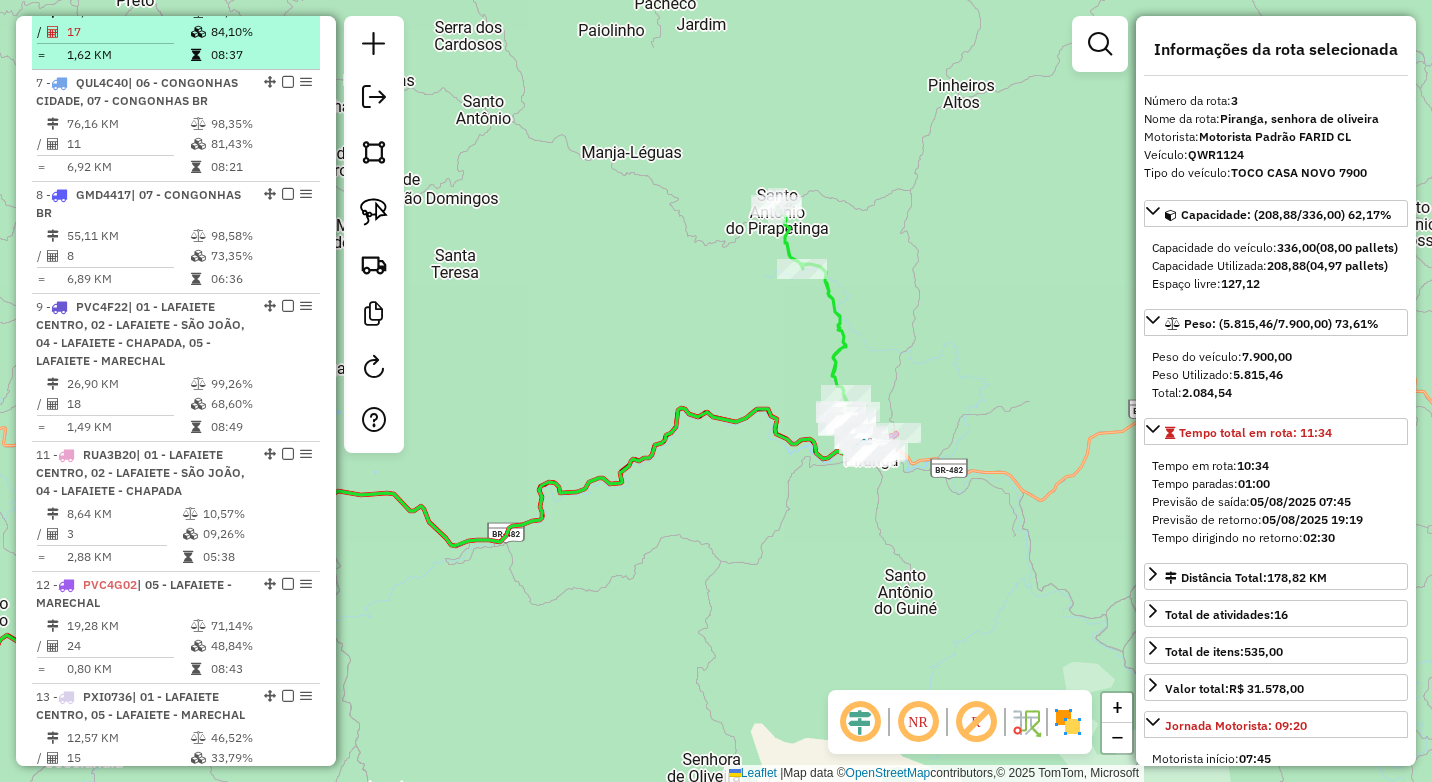 drag, startPoint x: 262, startPoint y: 506, endPoint x: 265, endPoint y: 53, distance: 453.00995 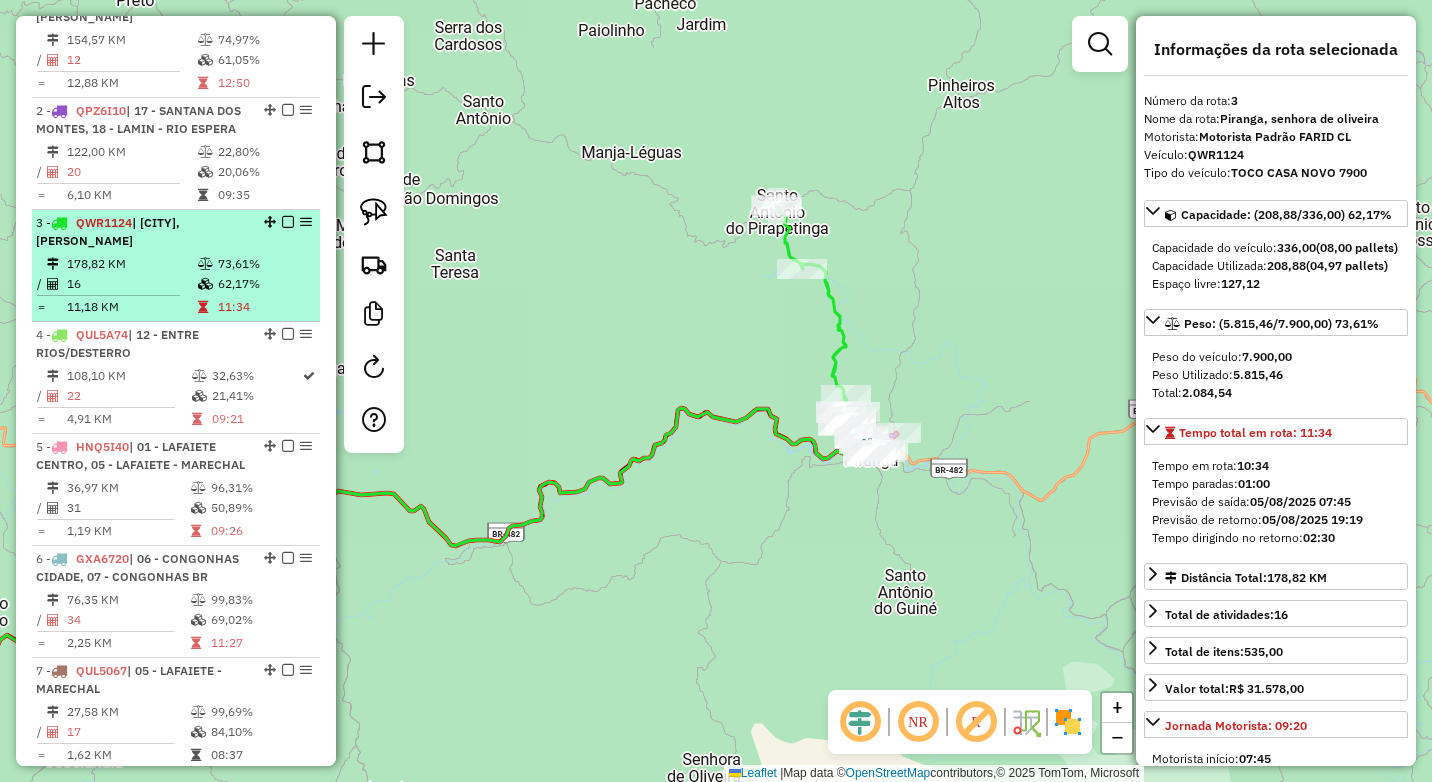 scroll, scrollTop: 704, scrollLeft: 0, axis: vertical 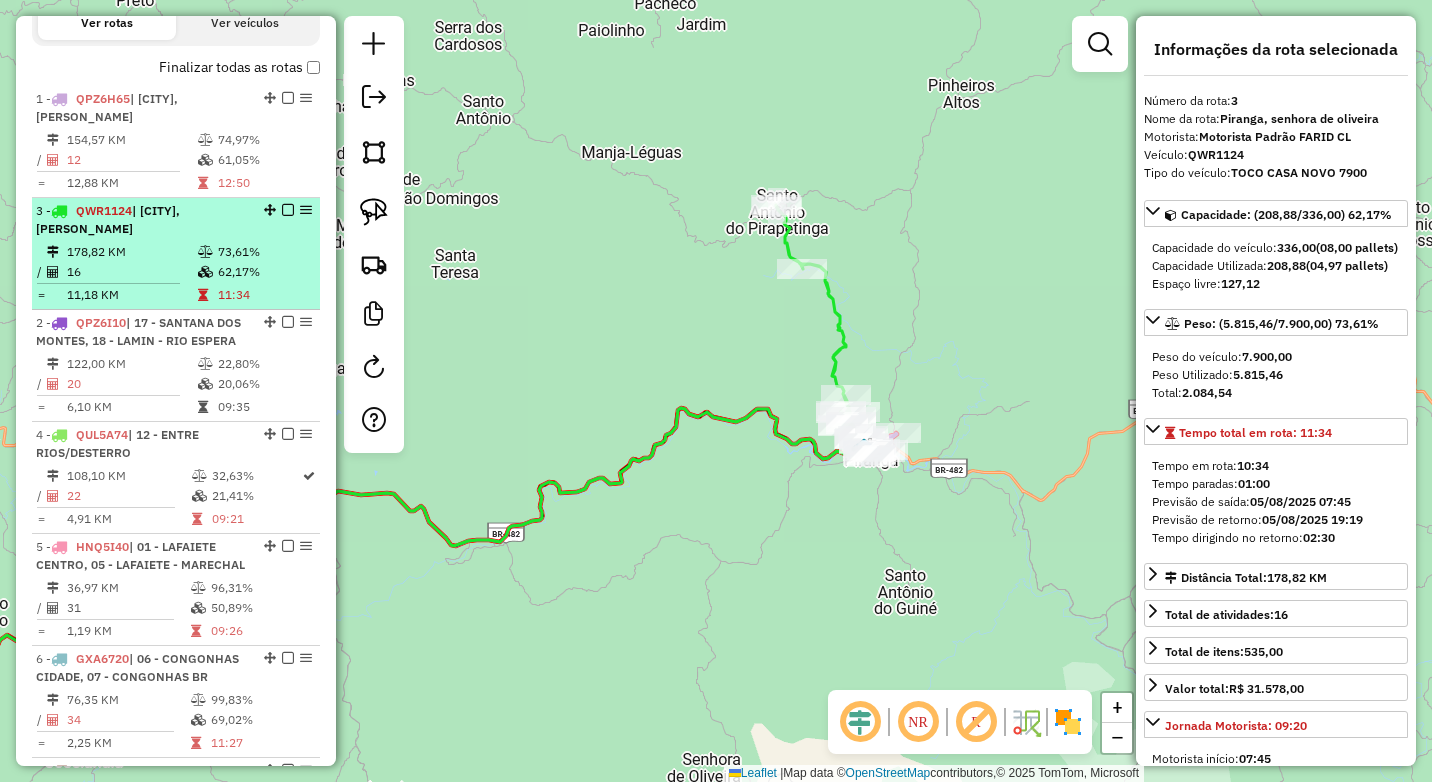 drag, startPoint x: 263, startPoint y: 342, endPoint x: 273, endPoint y: 251, distance: 91.5478 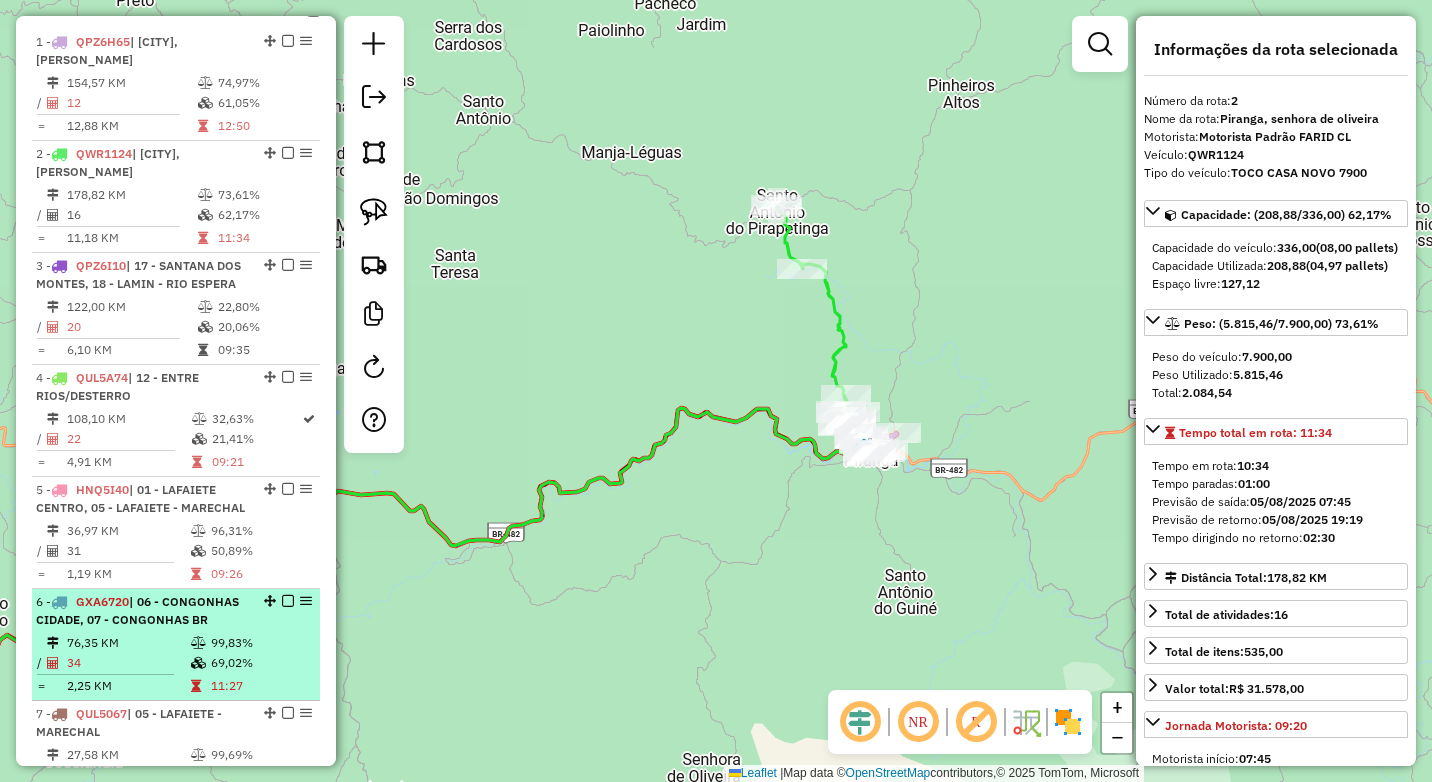 scroll, scrollTop: 904, scrollLeft: 0, axis: vertical 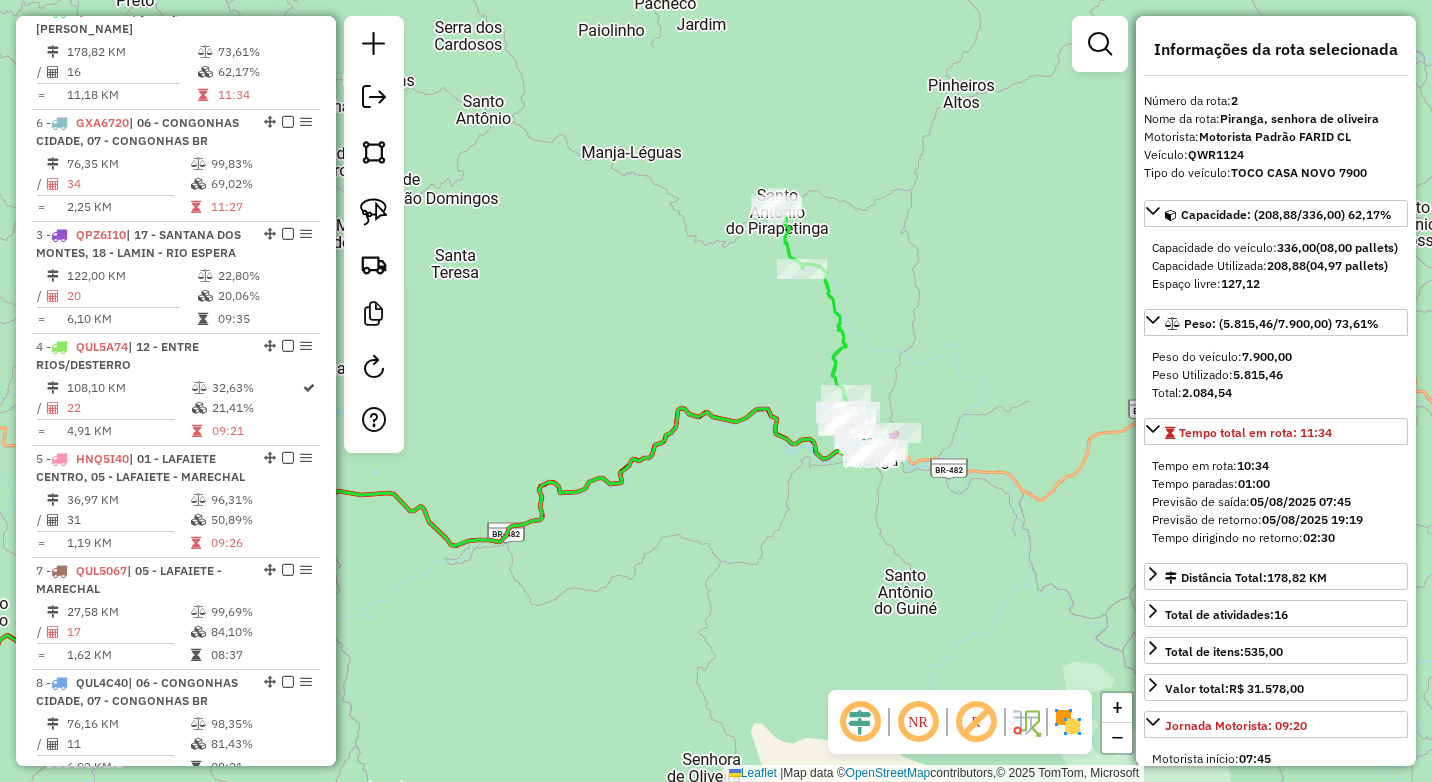 drag, startPoint x: 267, startPoint y: 495, endPoint x: 263, endPoint y: 153, distance: 342.02338 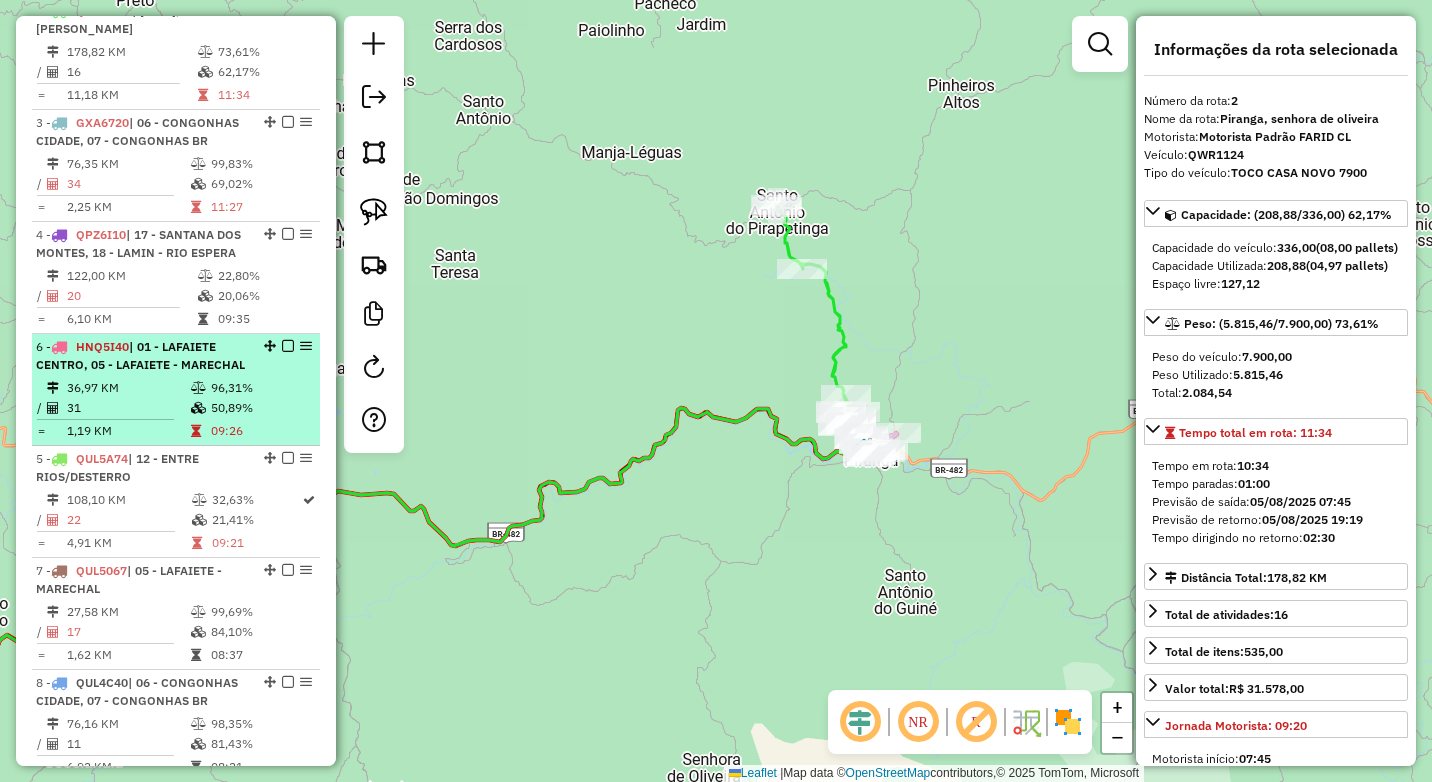 drag, startPoint x: 261, startPoint y: 478, endPoint x: 246, endPoint y: 259, distance: 219.51309 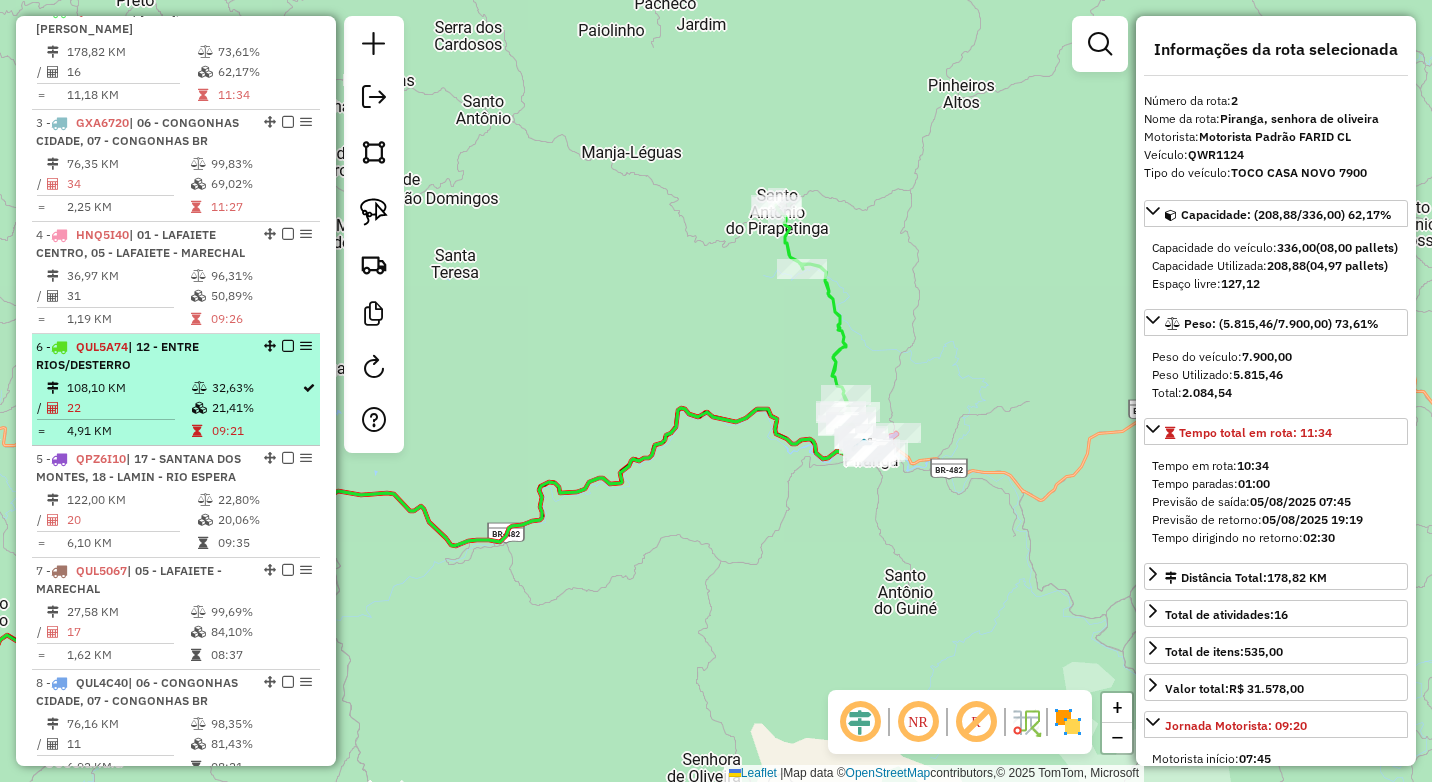 drag, startPoint x: 265, startPoint y: 492, endPoint x: 257, endPoint y: 377, distance: 115.27792 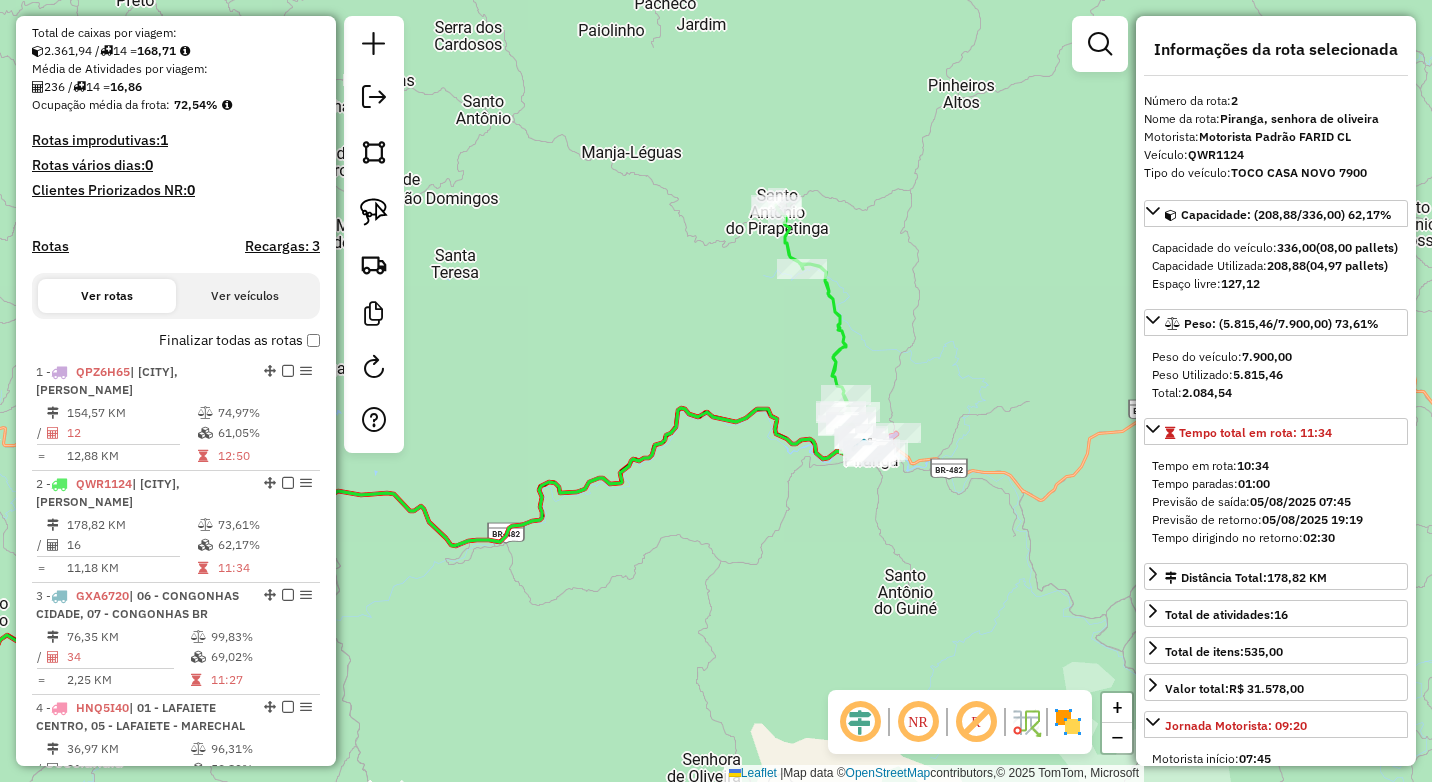 scroll, scrollTop: 404, scrollLeft: 0, axis: vertical 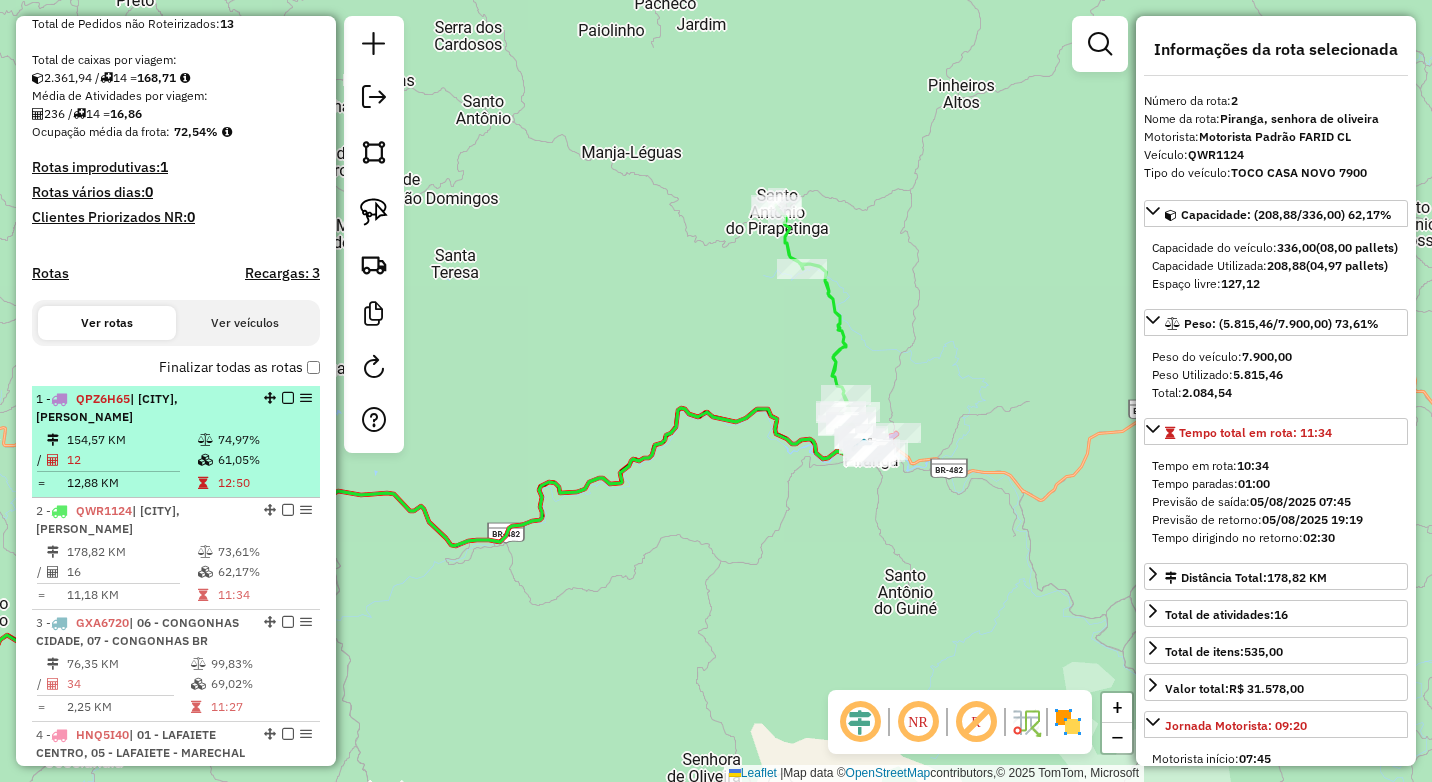 click on "61,05%" at bounding box center (264, 460) 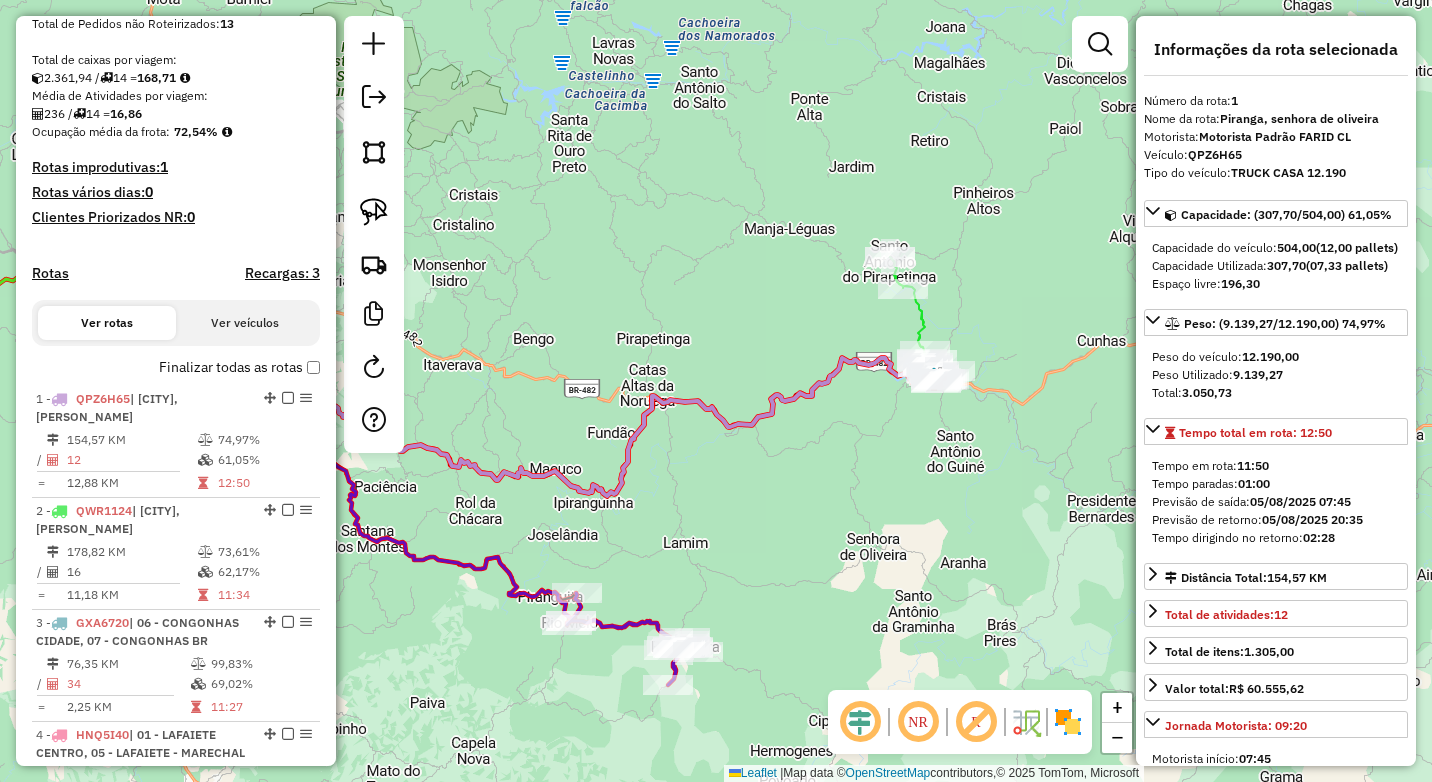 drag, startPoint x: 935, startPoint y: 509, endPoint x: 761, endPoint y: 563, distance: 182.18672 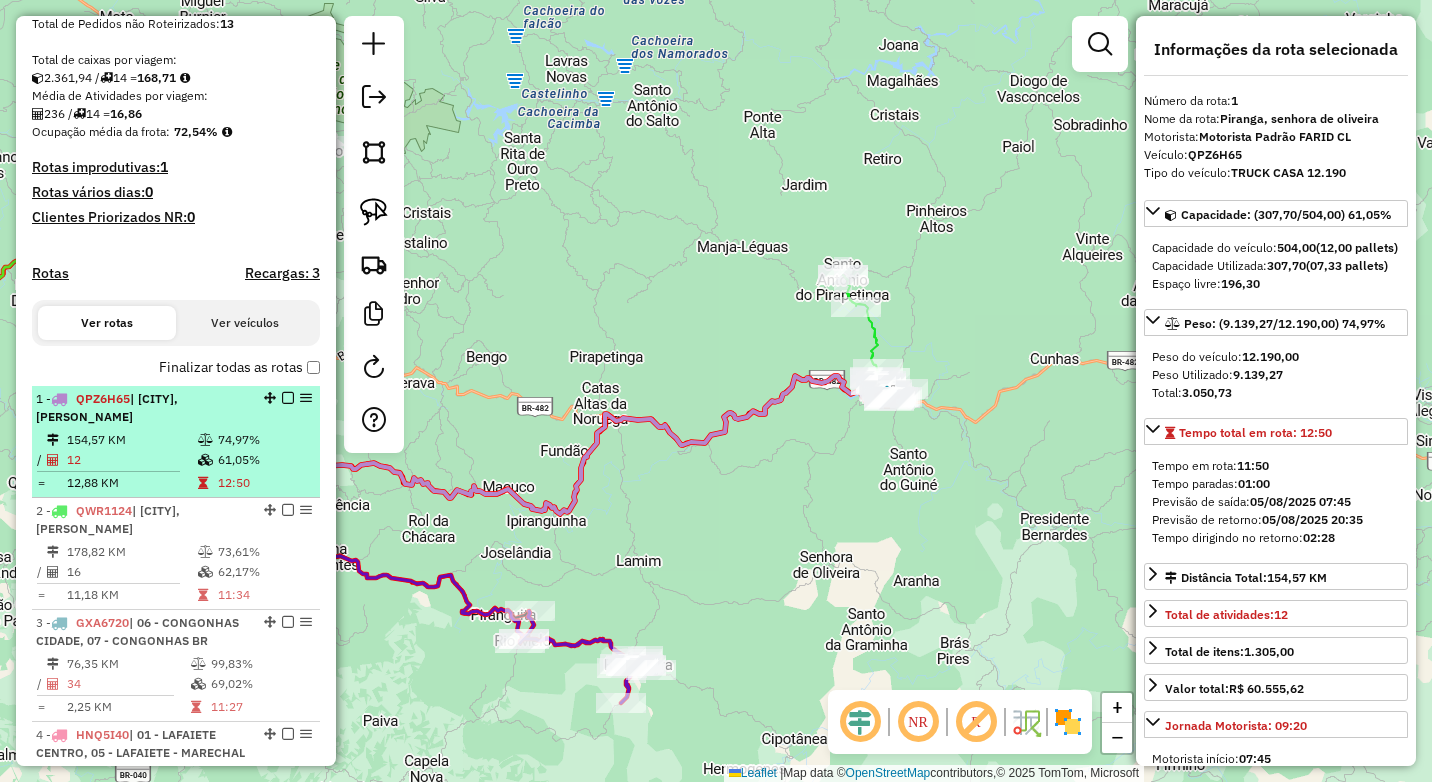 click on "154,57 KM" at bounding box center [131, 440] 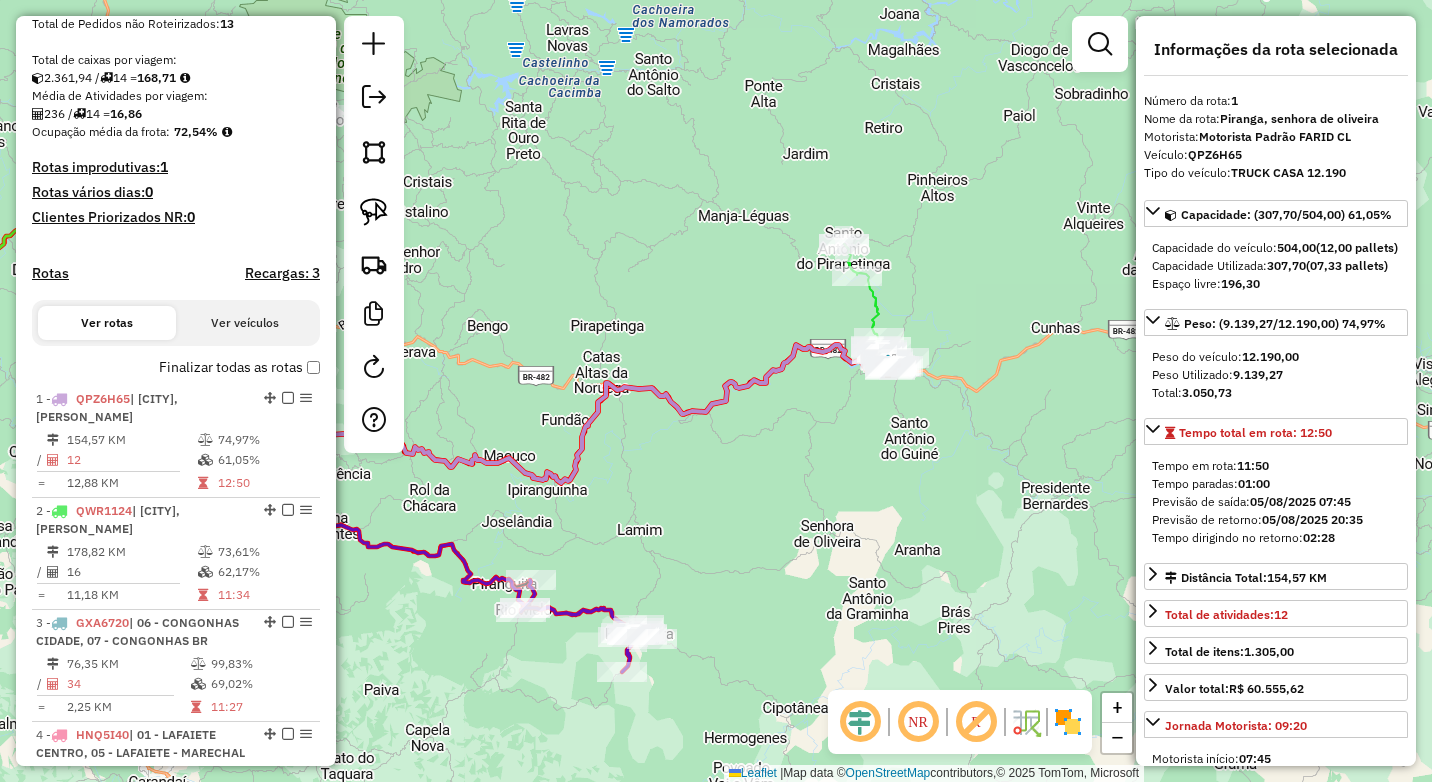 drag, startPoint x: 891, startPoint y: 433, endPoint x: 846, endPoint y: 440, distance: 45.54119 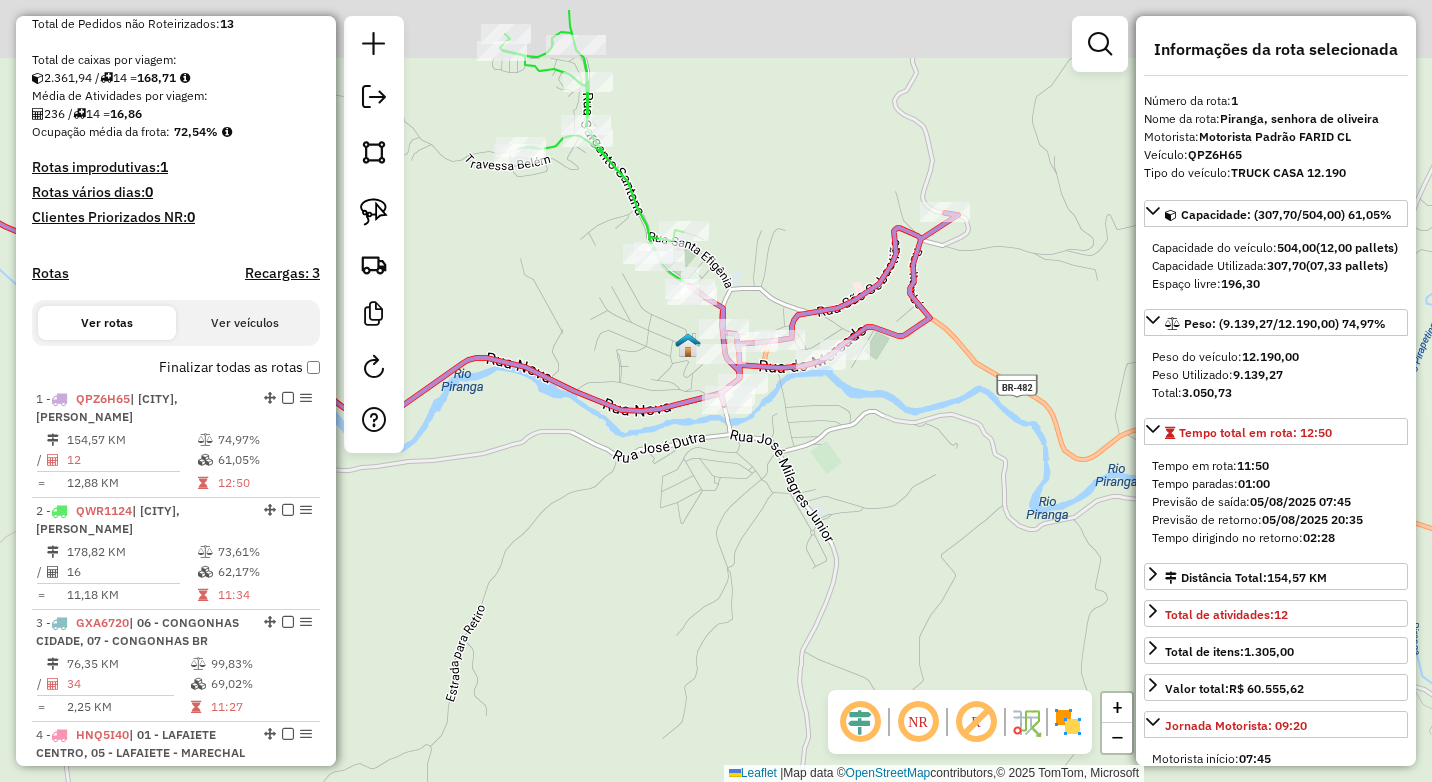 drag, startPoint x: 904, startPoint y: 387, endPoint x: 845, endPoint y: 459, distance: 93.08598 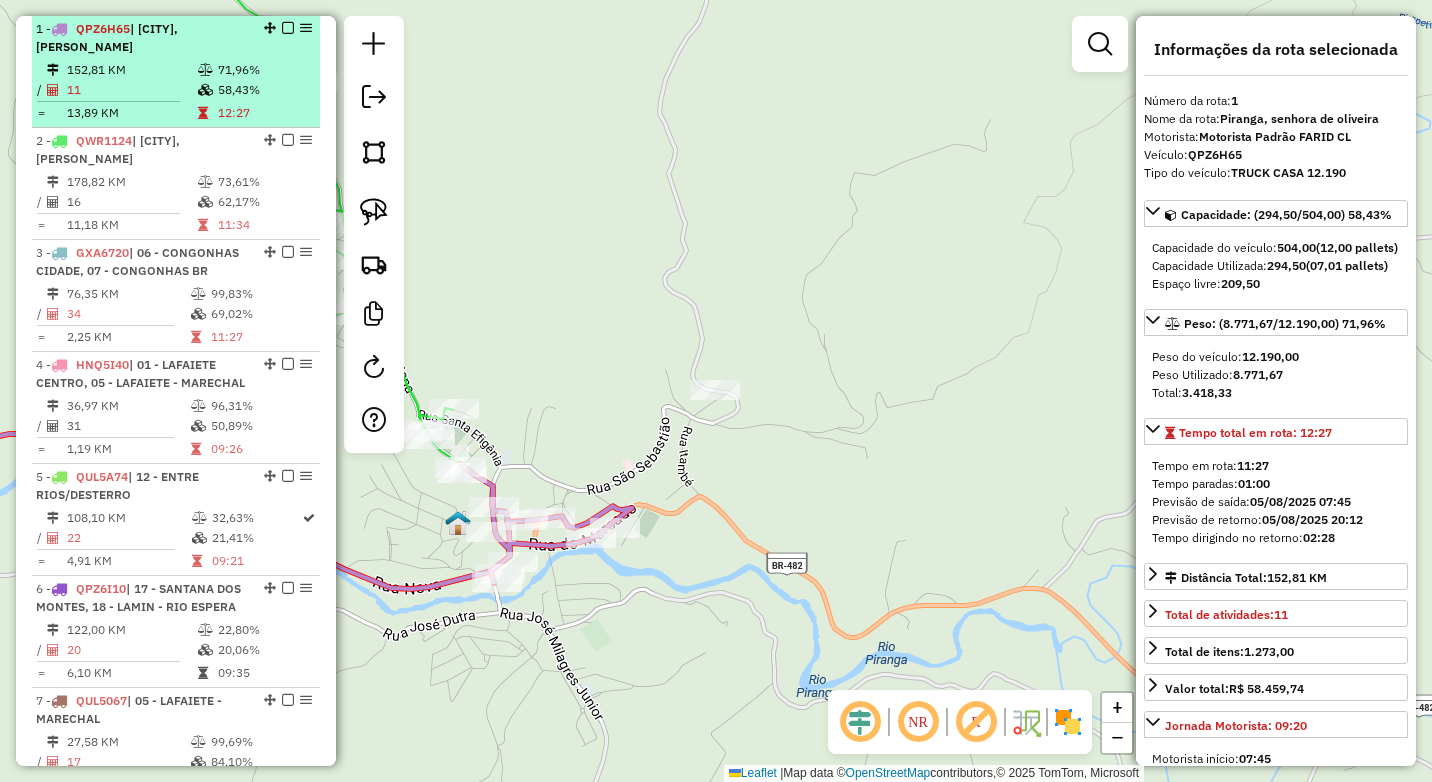 scroll, scrollTop: 674, scrollLeft: 0, axis: vertical 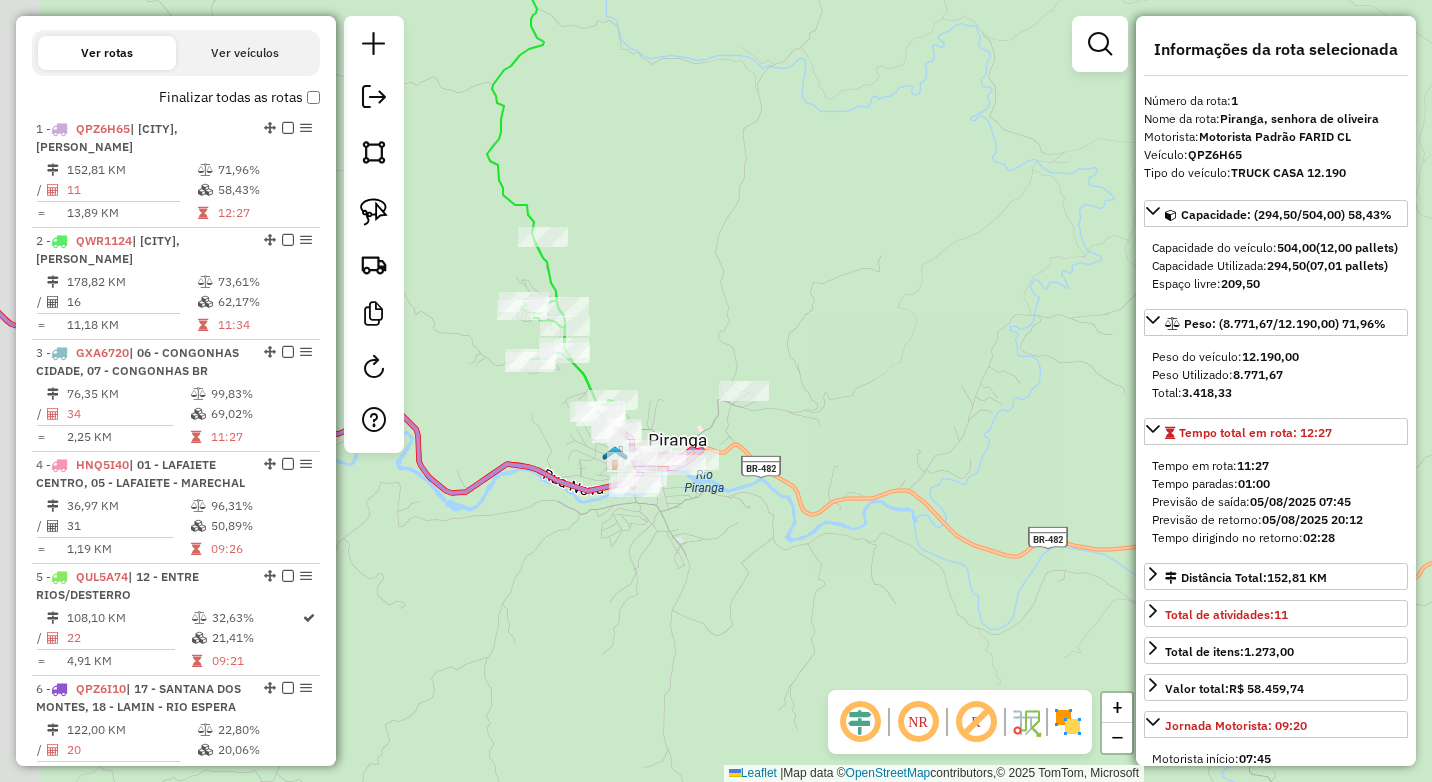 drag, startPoint x: 600, startPoint y: 314, endPoint x: 734, endPoint y: 346, distance: 137.76791 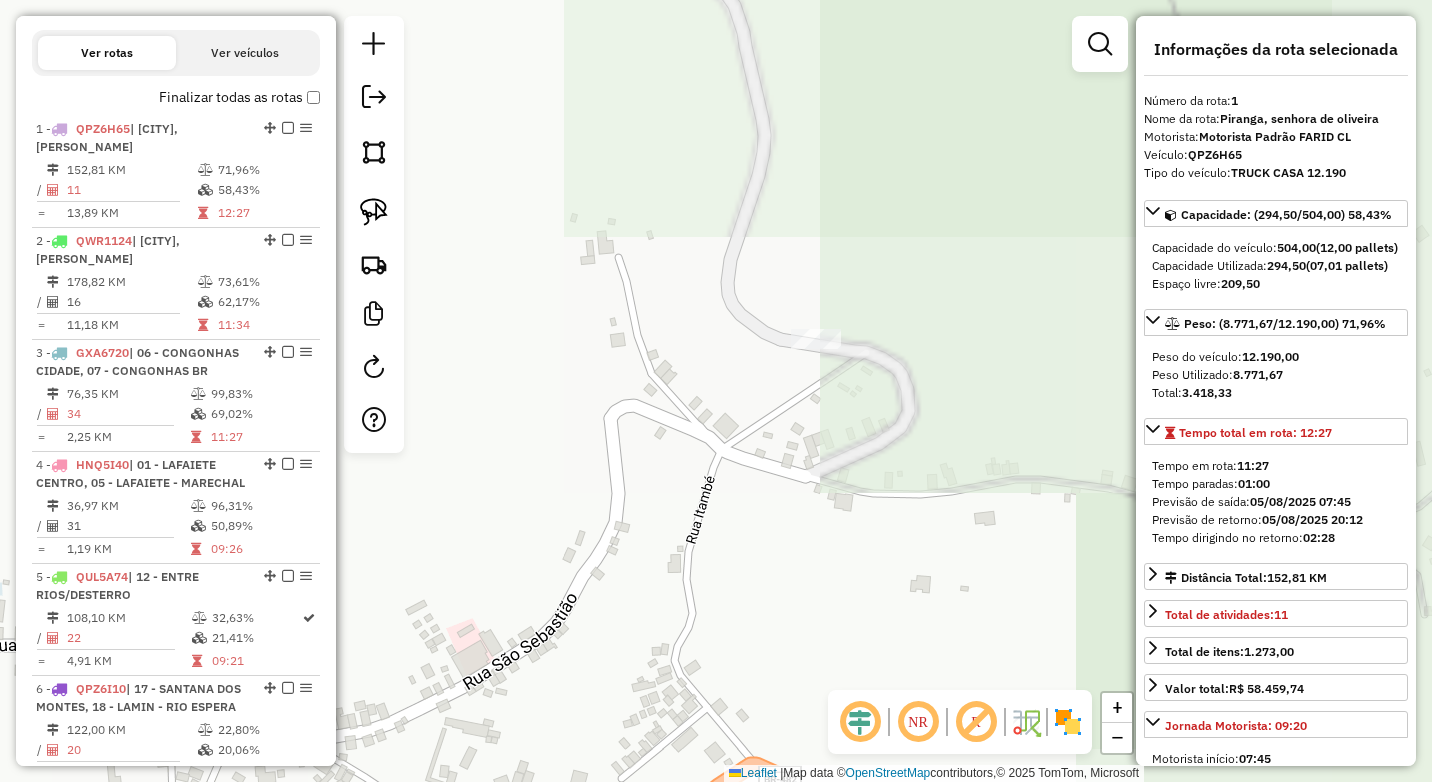 click 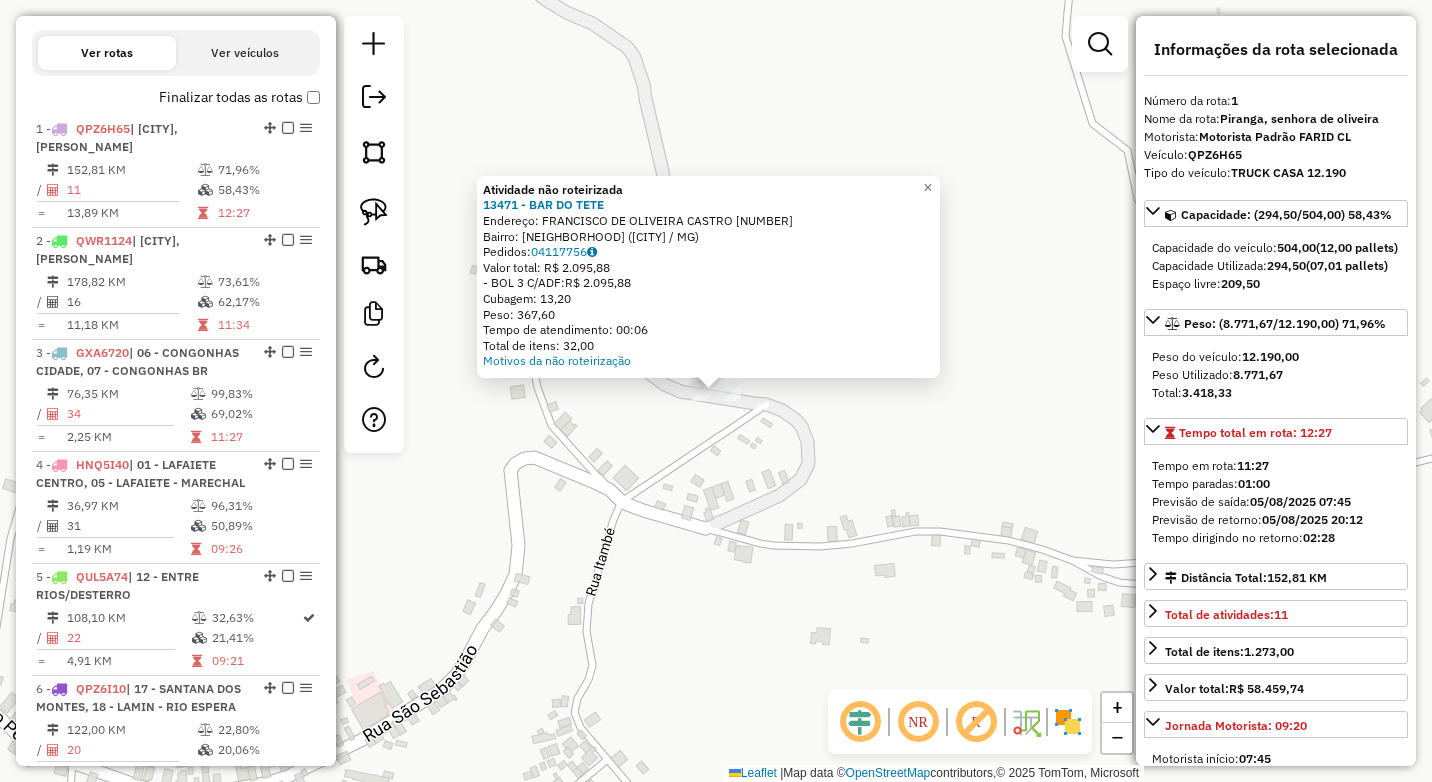 click on "Atividade não roteirizada 13471 - BAR DO TETE  Endereço:  FRANCISCO DE OLIVEIRA CASTRO 463   Bairro: CORREGO SAO GERALDO (PIRANGA / MG)   Pedidos:  04117756   Valor total: R$ 2.095,88   - BOL 3 C/ADF:  R$ 2.095,88   Cubagem: 13,20   Peso: 367,60   Tempo de atendimento: 00:06   Total de itens: 32,00  Motivos da não roteirização × Janela de atendimento Grade de atendimento Capacidade Transportadoras Veículos Cliente Pedidos  Rotas Selecione os dias de semana para filtrar as janelas de atendimento  Seg   Ter   Qua   Qui   Sex   Sáb   Dom  Informe o período da janela de atendimento: De: Até:  Filtrar exatamente a janela do cliente  Considerar janela de atendimento padrão  Selecione os dias de semana para filtrar as grades de atendimento  Seg   Ter   Qua   Qui   Sex   Sáb   Dom   Considerar clientes sem dia de atendimento cadastrado  Clientes fora do dia de atendimento selecionado Filtrar as atividades entre os valores definidos abaixo:  Peso mínimo:  ****  Peso máximo:  ****  Cubagem mínima:   De:" 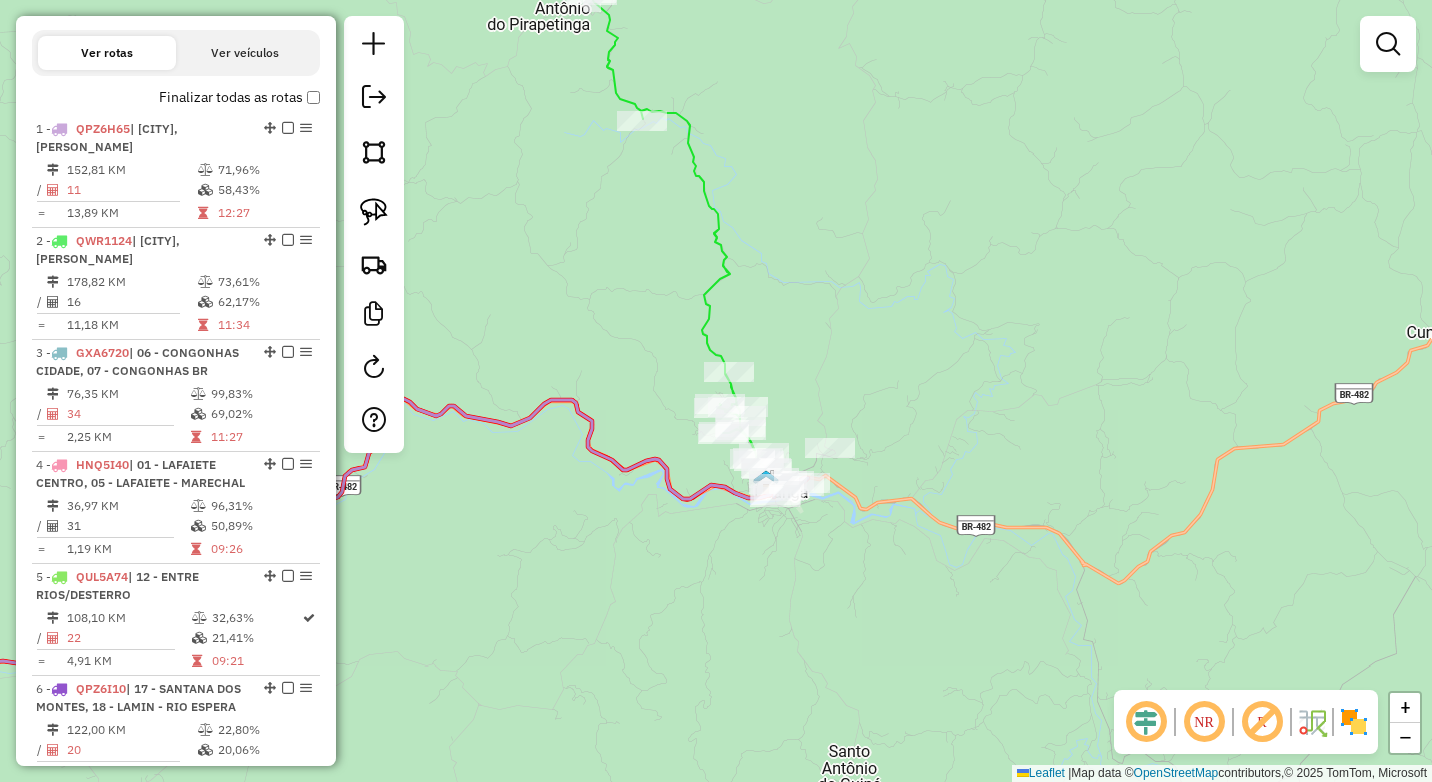 drag, startPoint x: 786, startPoint y: 620, endPoint x: 932, endPoint y: 488, distance: 196.8248 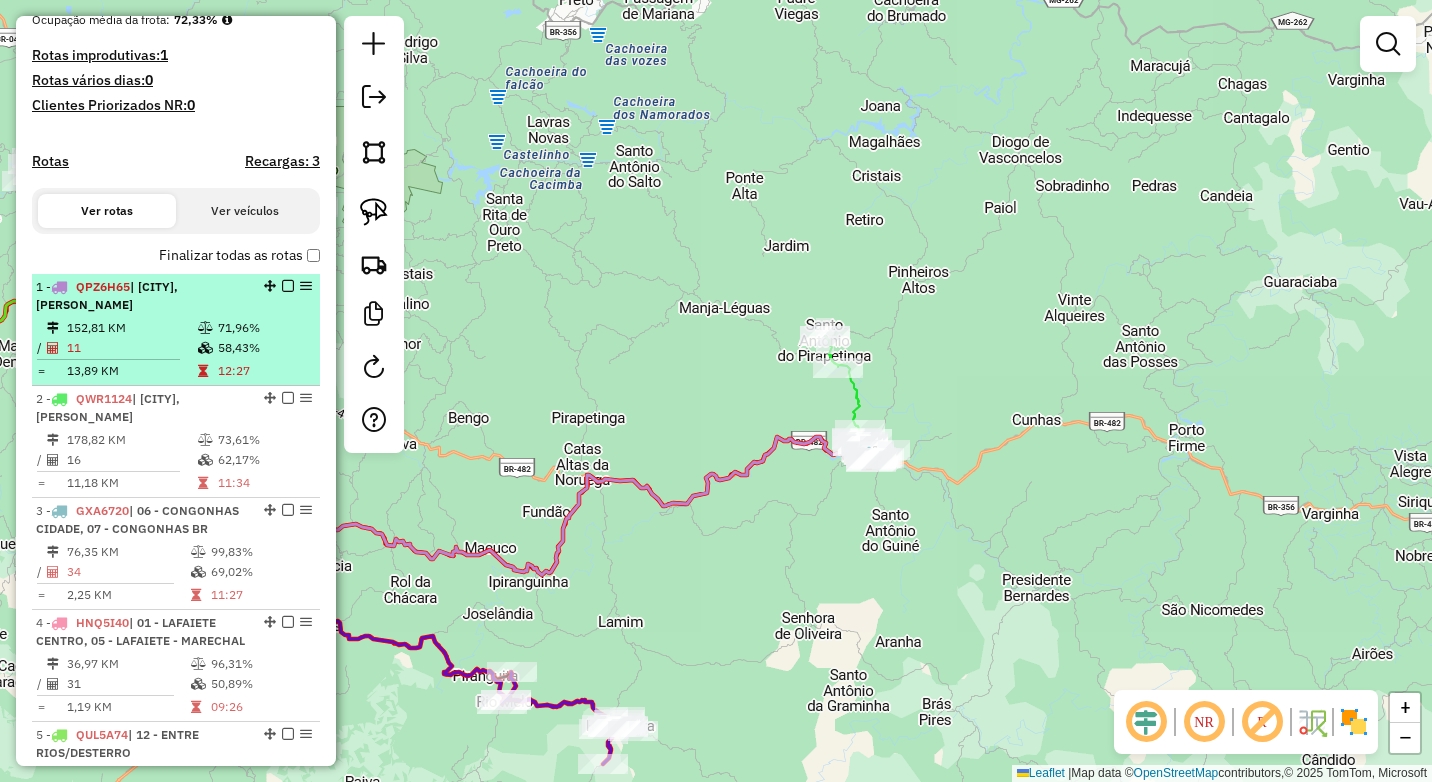 scroll, scrollTop: 474, scrollLeft: 0, axis: vertical 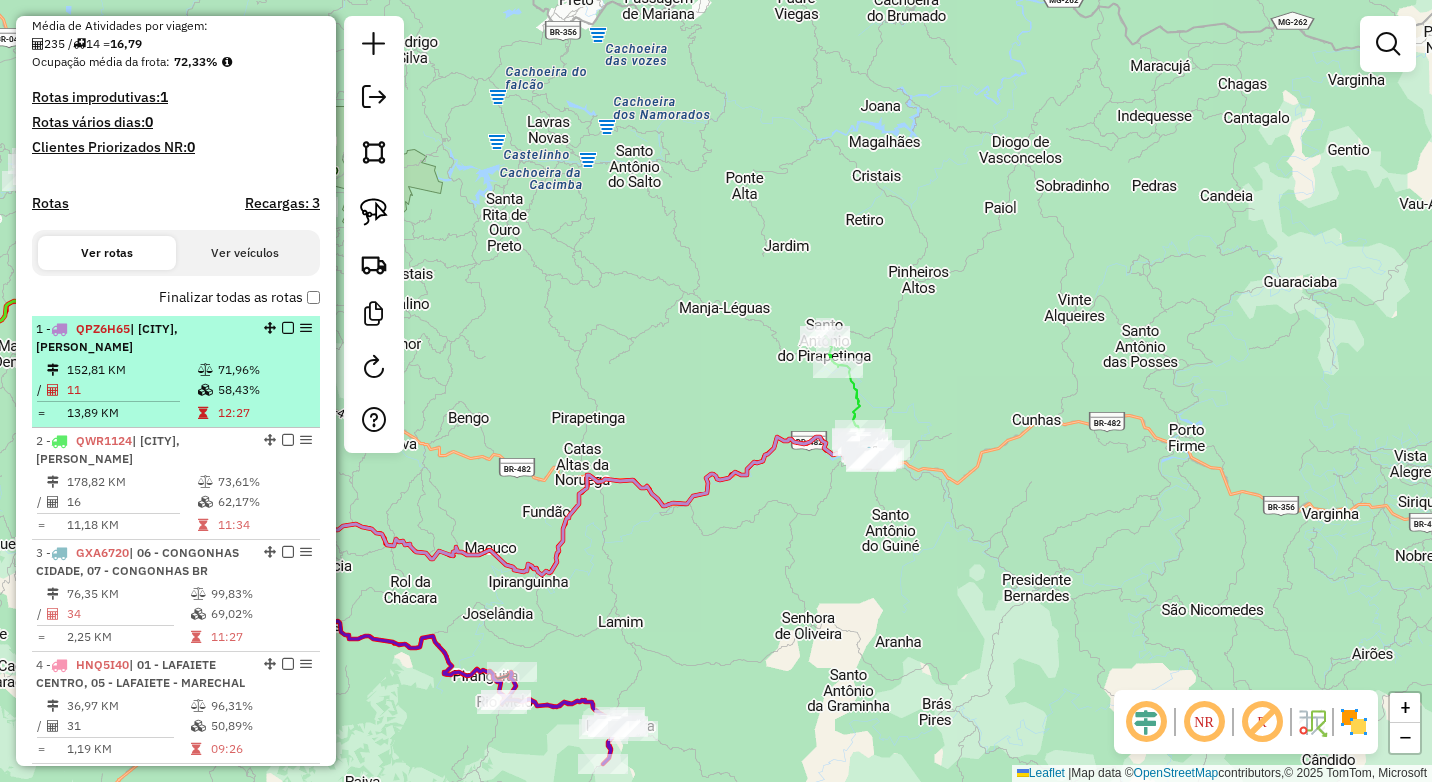 click on "58,43%" at bounding box center [264, 390] 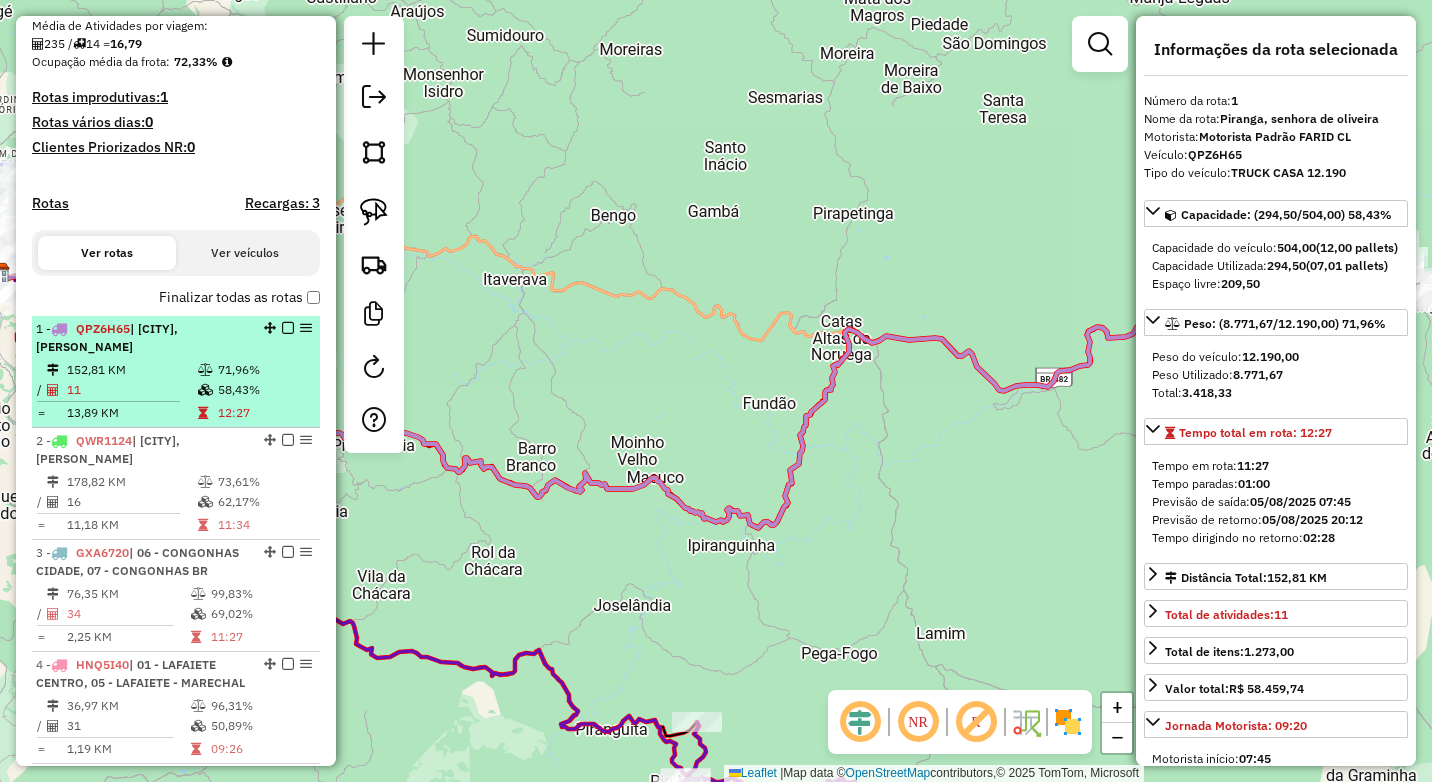 click at bounding box center [288, 328] 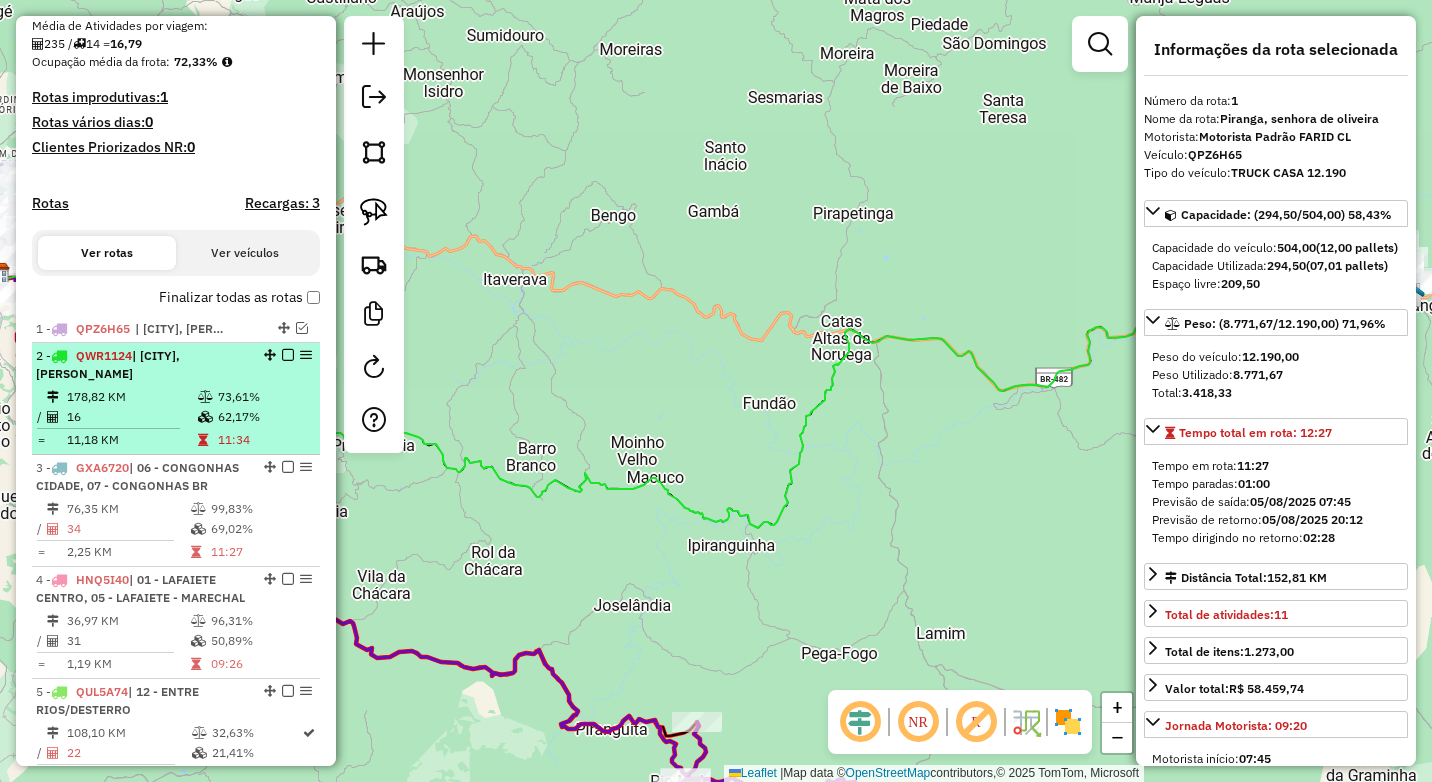 click on "2 -       QWR1124   | Piranga,  senhora de oliveira" at bounding box center (142, 365) 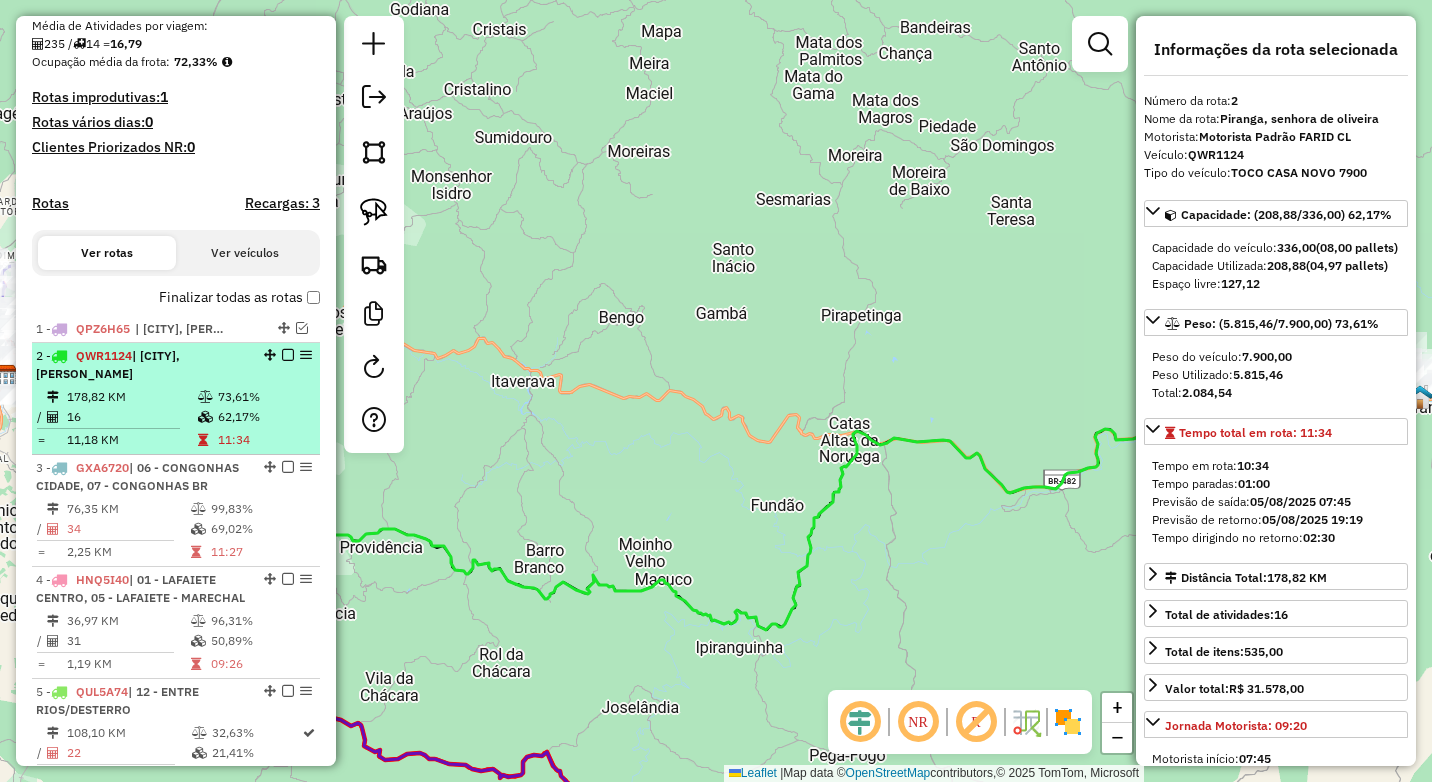 click at bounding box center (288, 355) 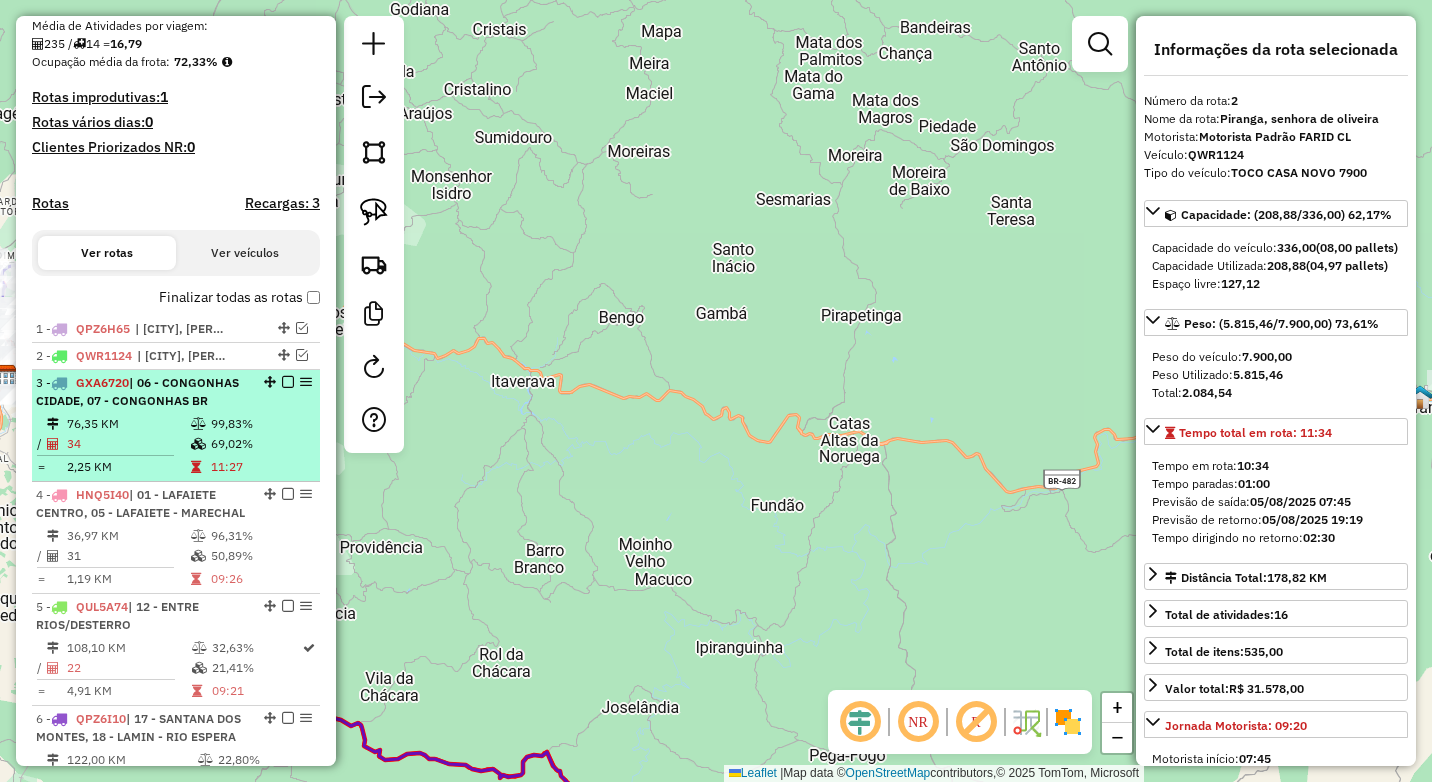 click on "76,35 KM" at bounding box center [128, 424] 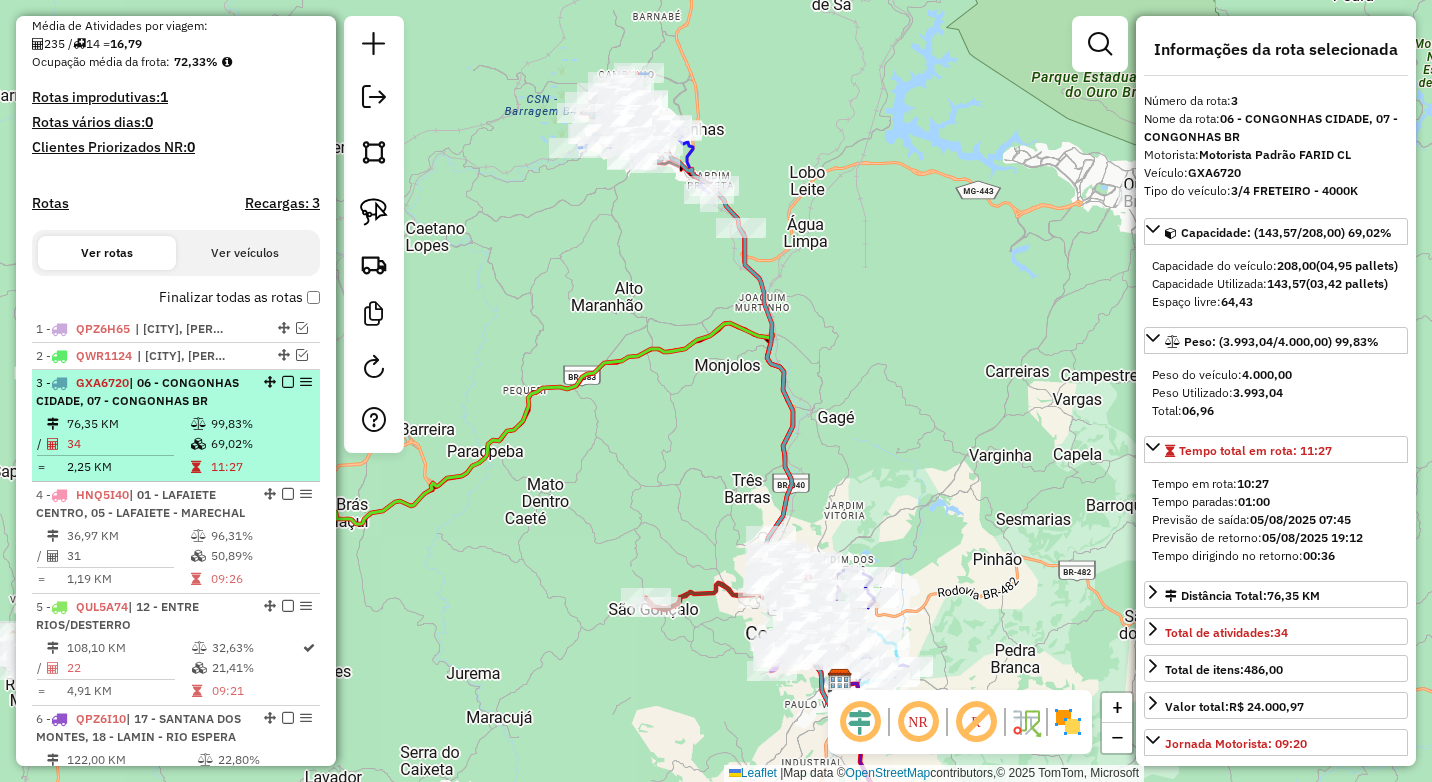 click at bounding box center (288, 382) 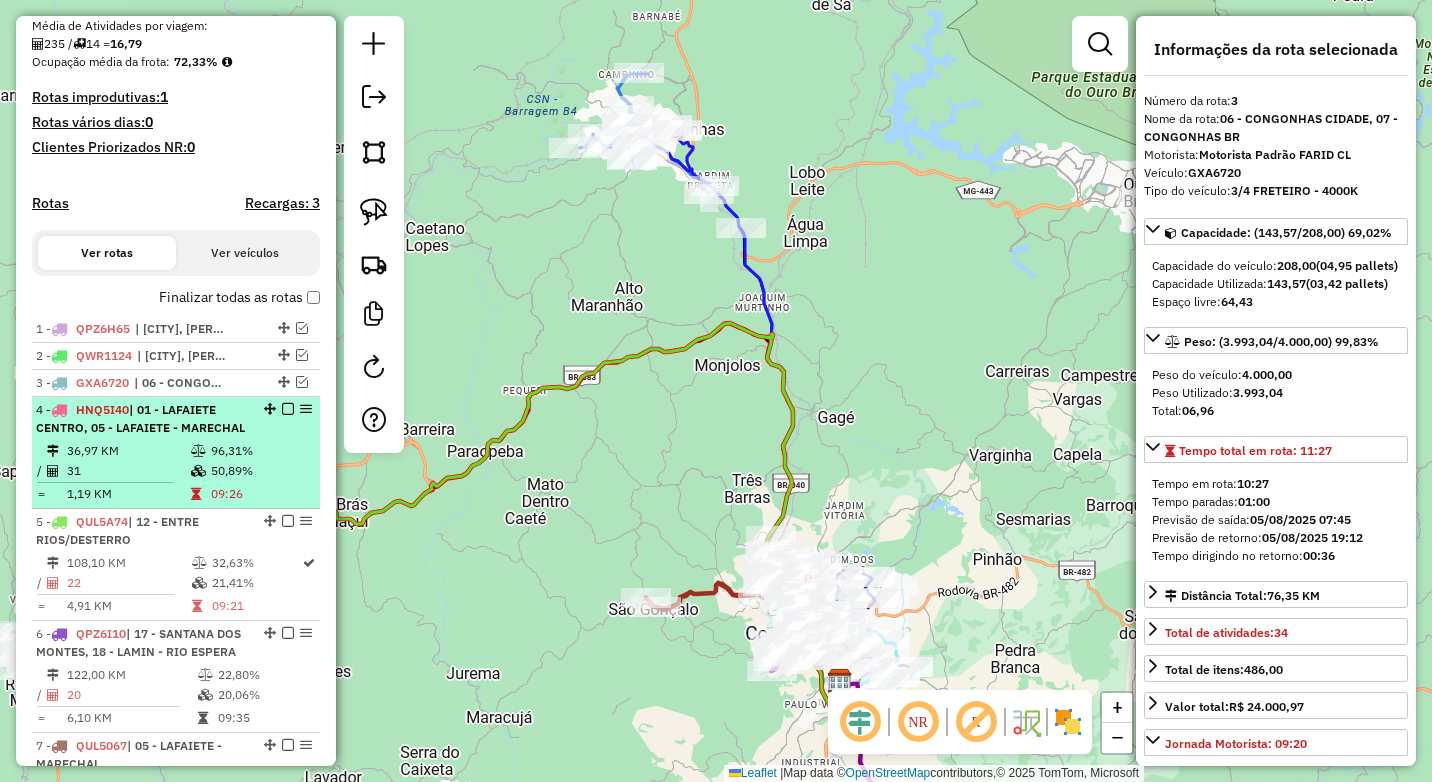 click on "4 -       HNQ5I40   | 01 - LAFAIETE CENTRO, 05 - LAFAIETE - MARECHAL" at bounding box center (142, 419) 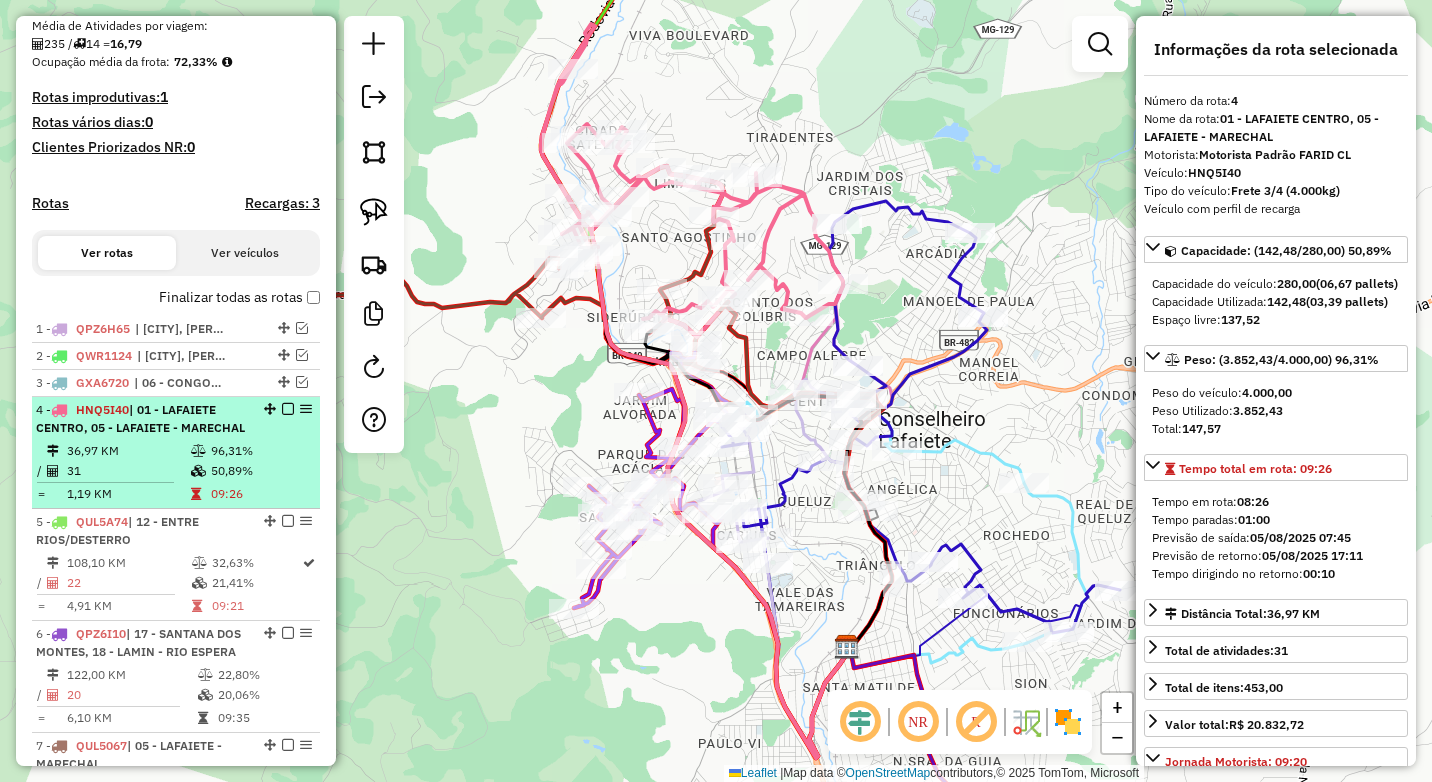 click at bounding box center (288, 409) 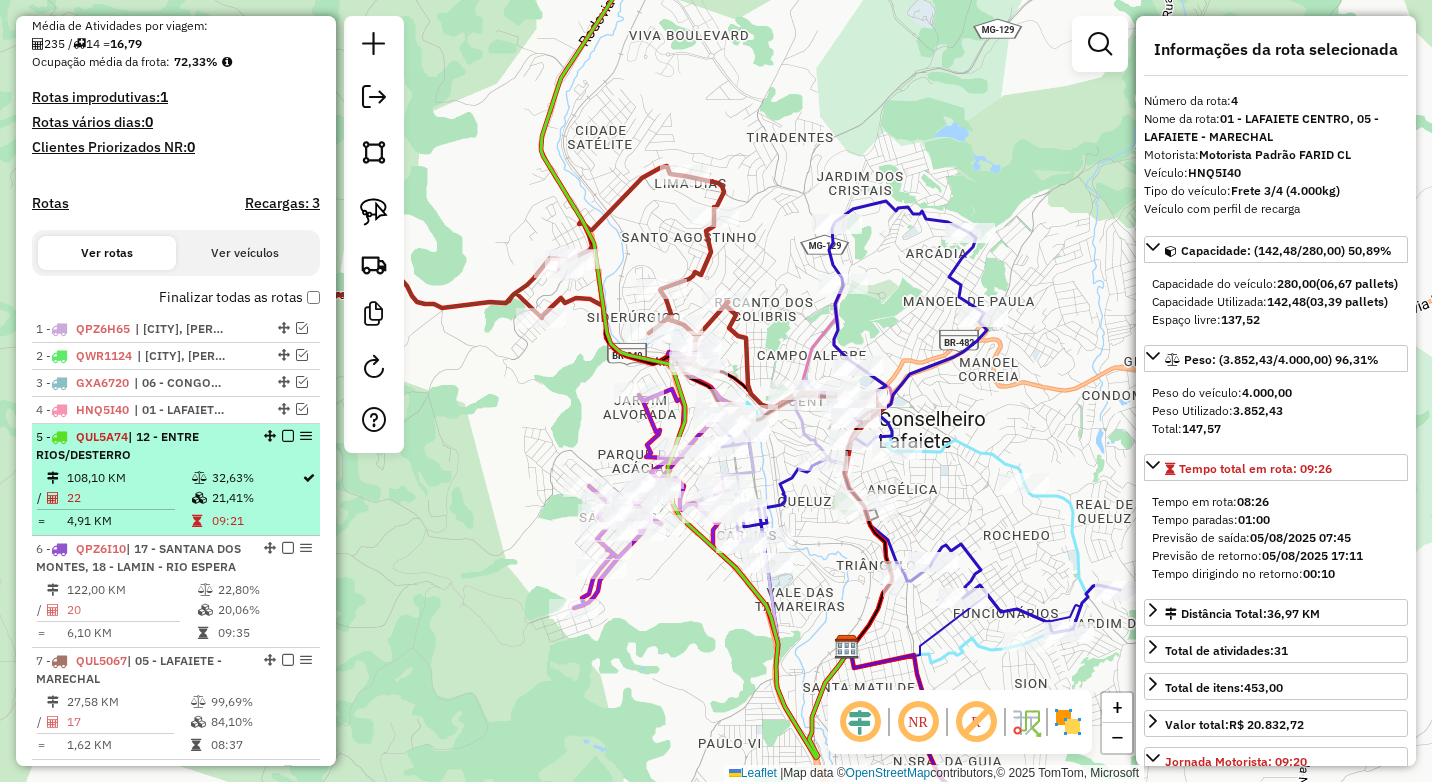 click on "22" at bounding box center (128, 498) 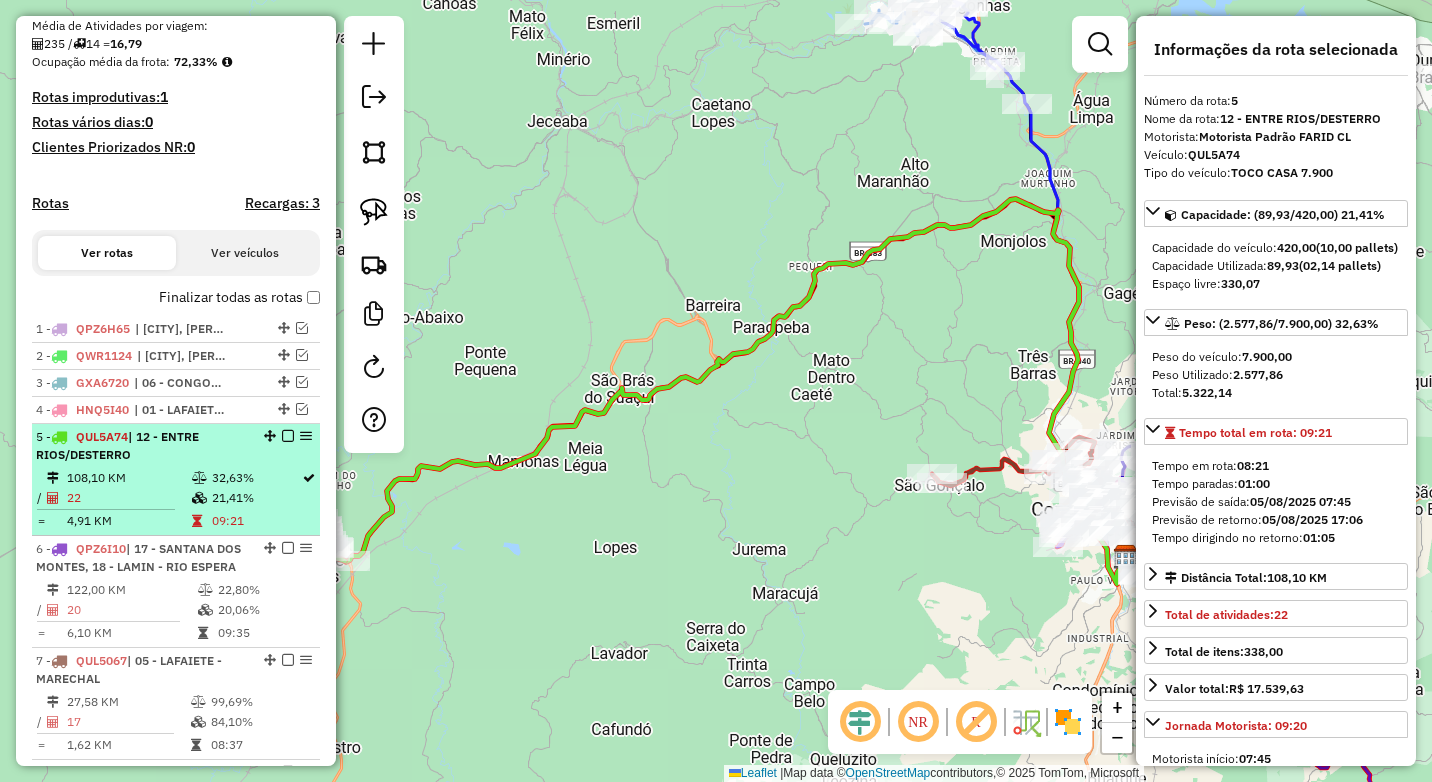 click at bounding box center (282, 436) 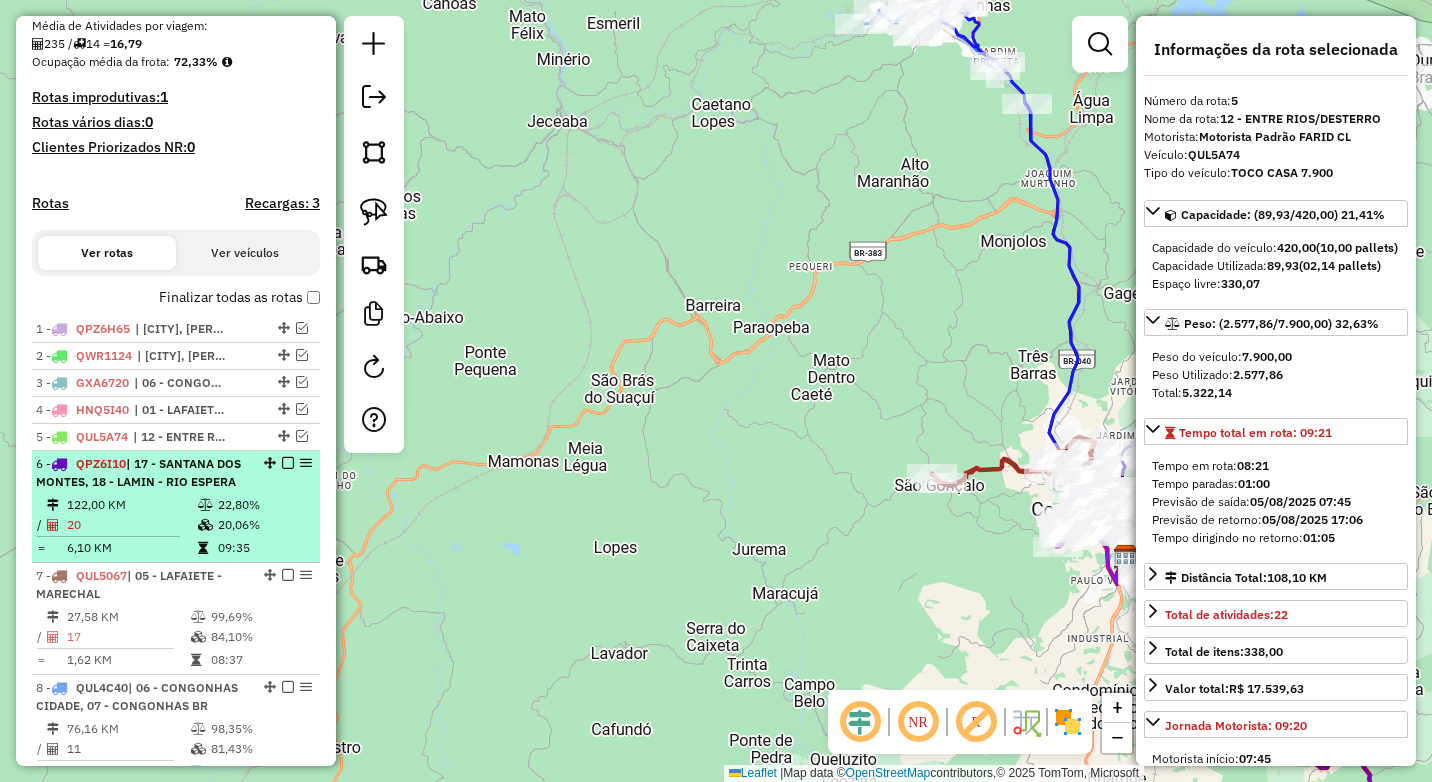 click on "22,80%" at bounding box center (264, 505) 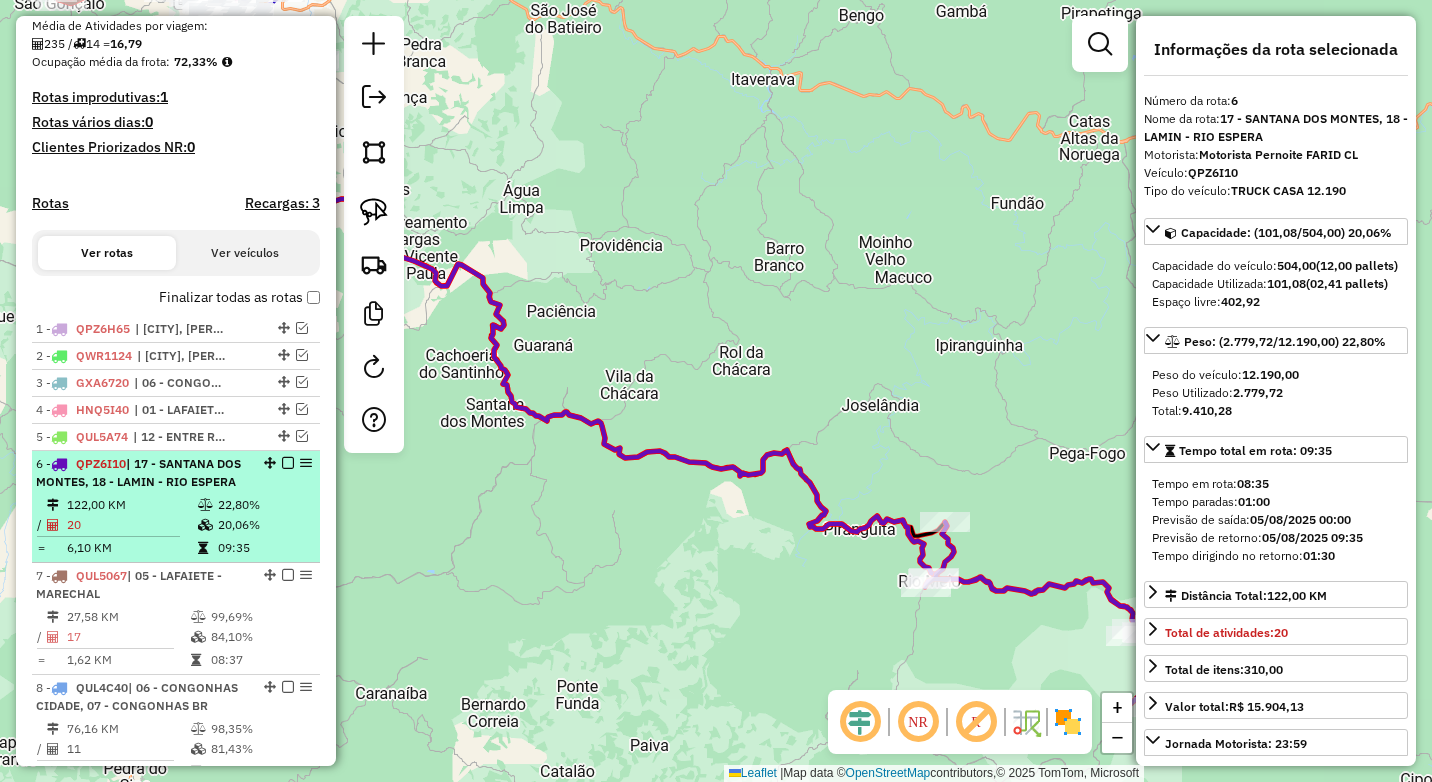 click at bounding box center [288, 463] 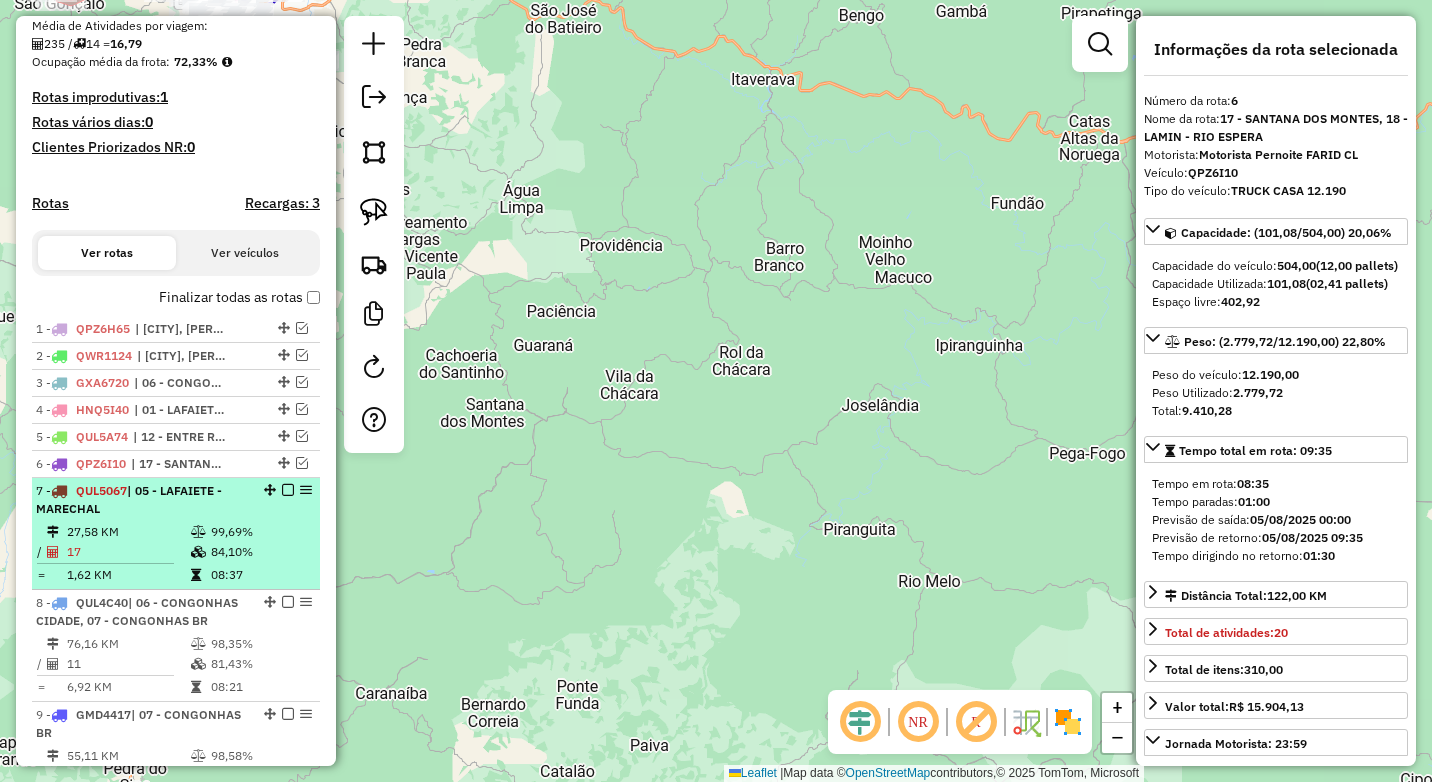 click at bounding box center (198, 552) 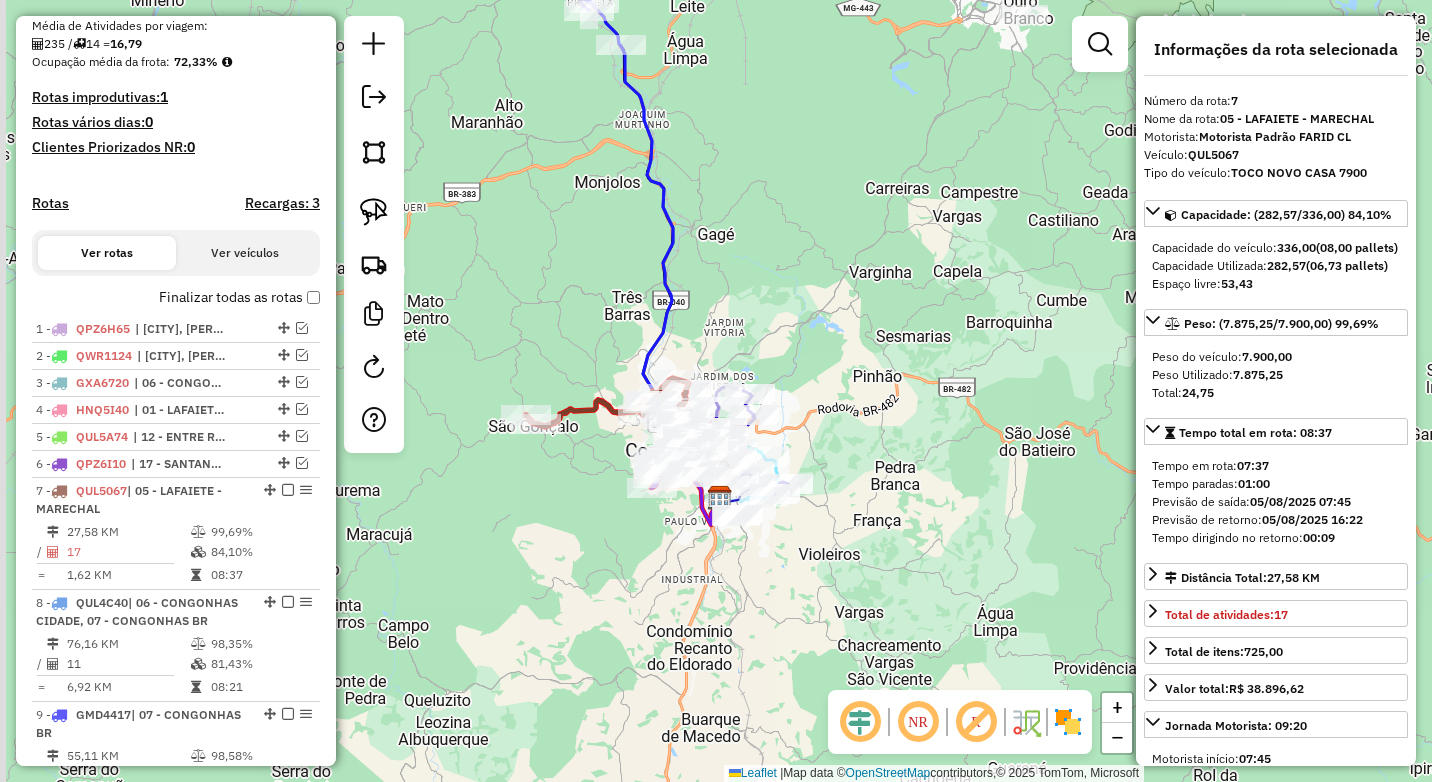 drag, startPoint x: 509, startPoint y: 490, endPoint x: 566, endPoint y: 482, distance: 57.558666 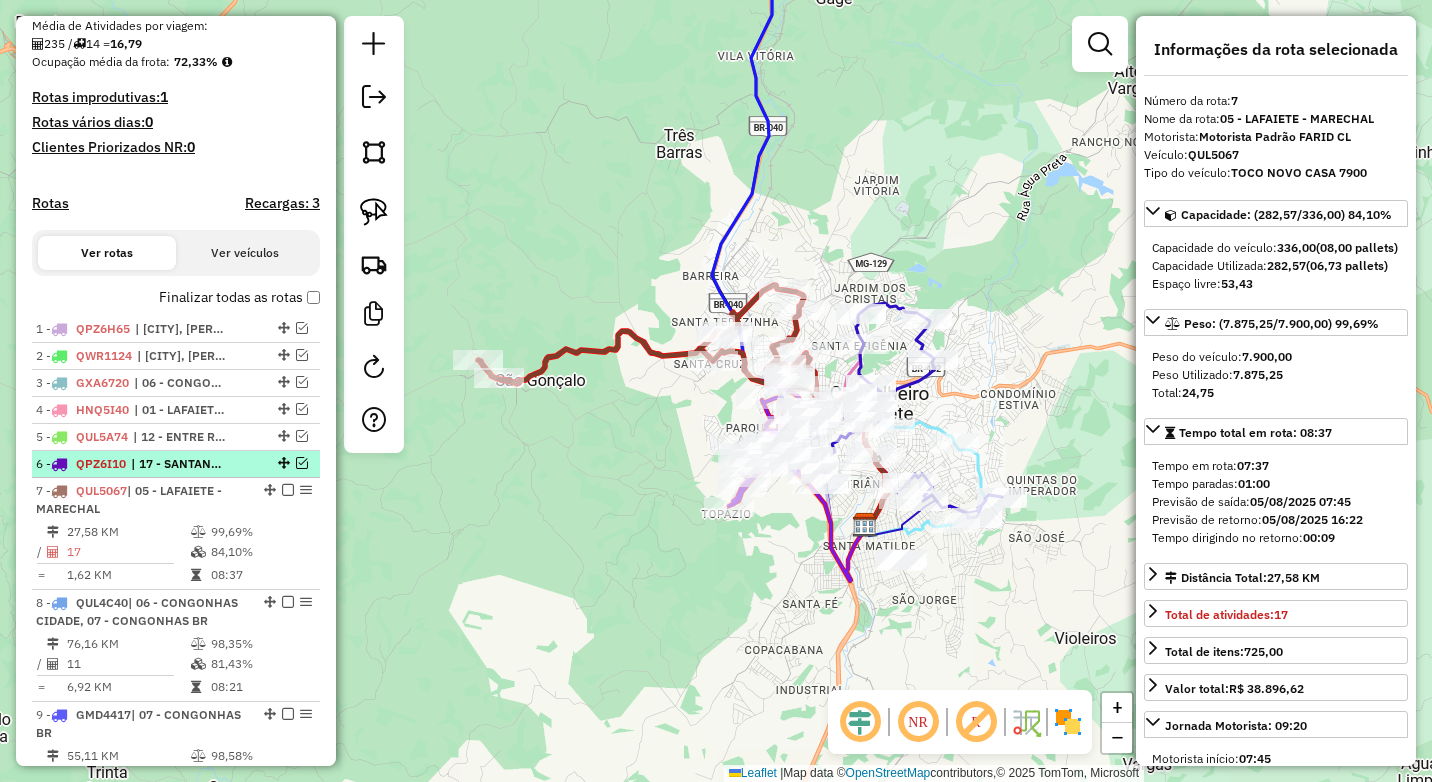 click at bounding box center [302, 463] 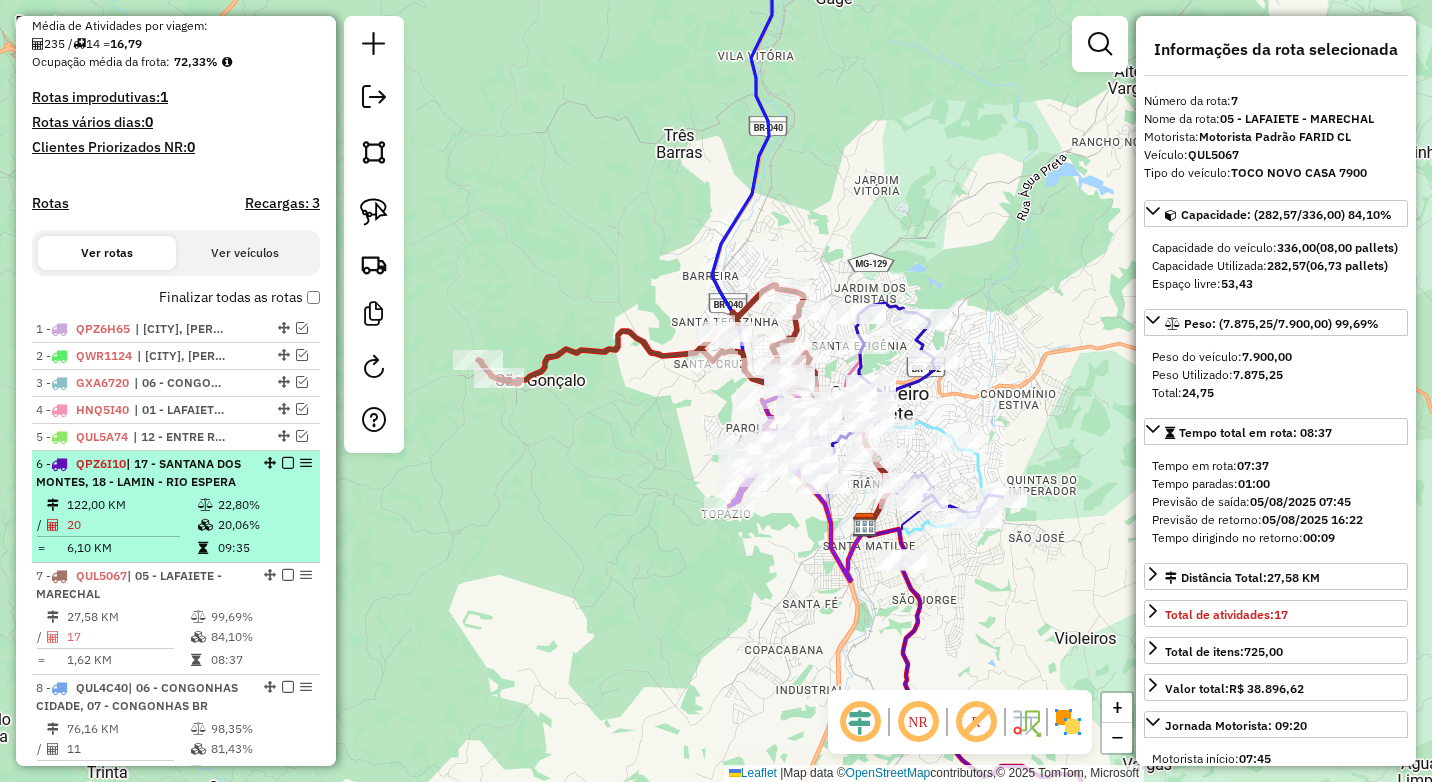 click at bounding box center [288, 463] 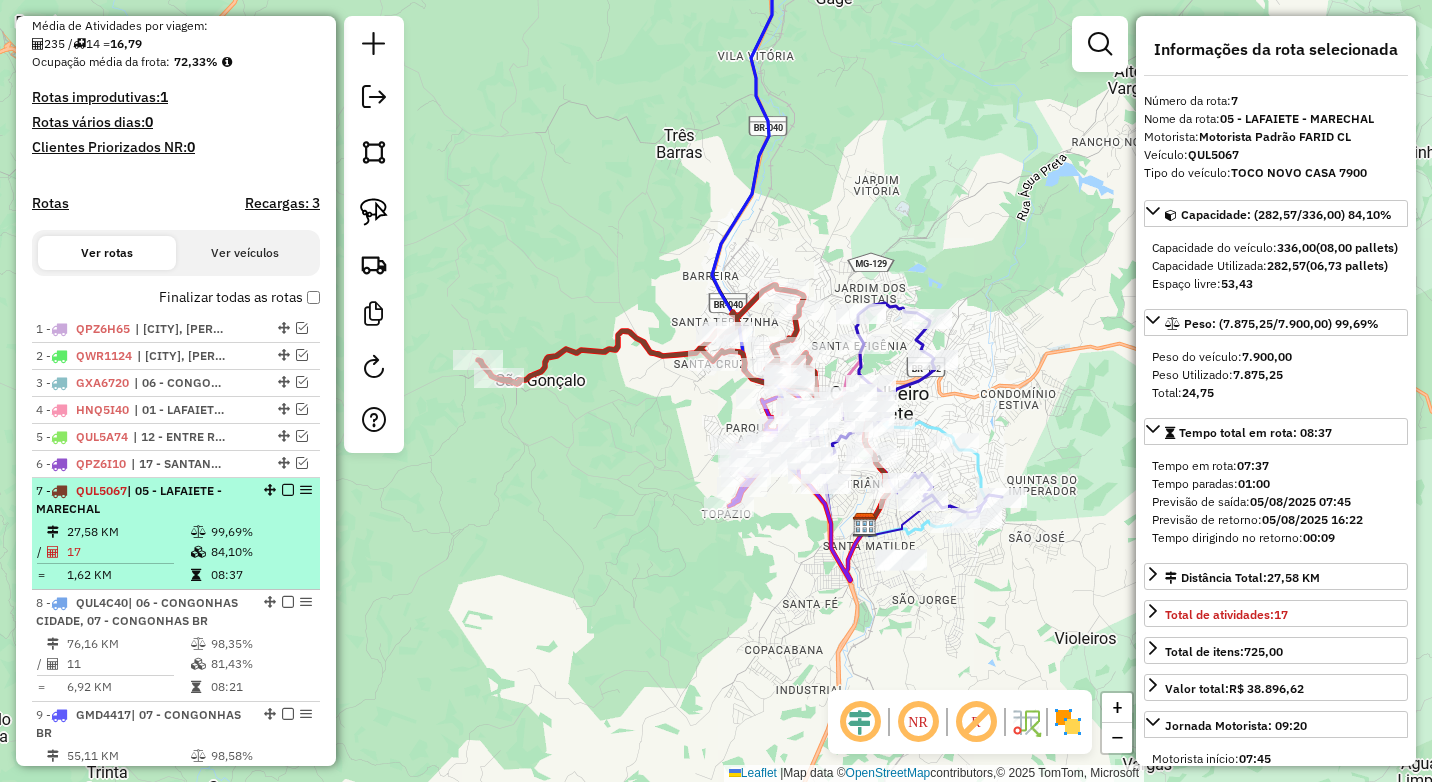 click on "7 -       QUL5067   | 05 - LAFAIETE - MARECHAL" at bounding box center [176, 500] 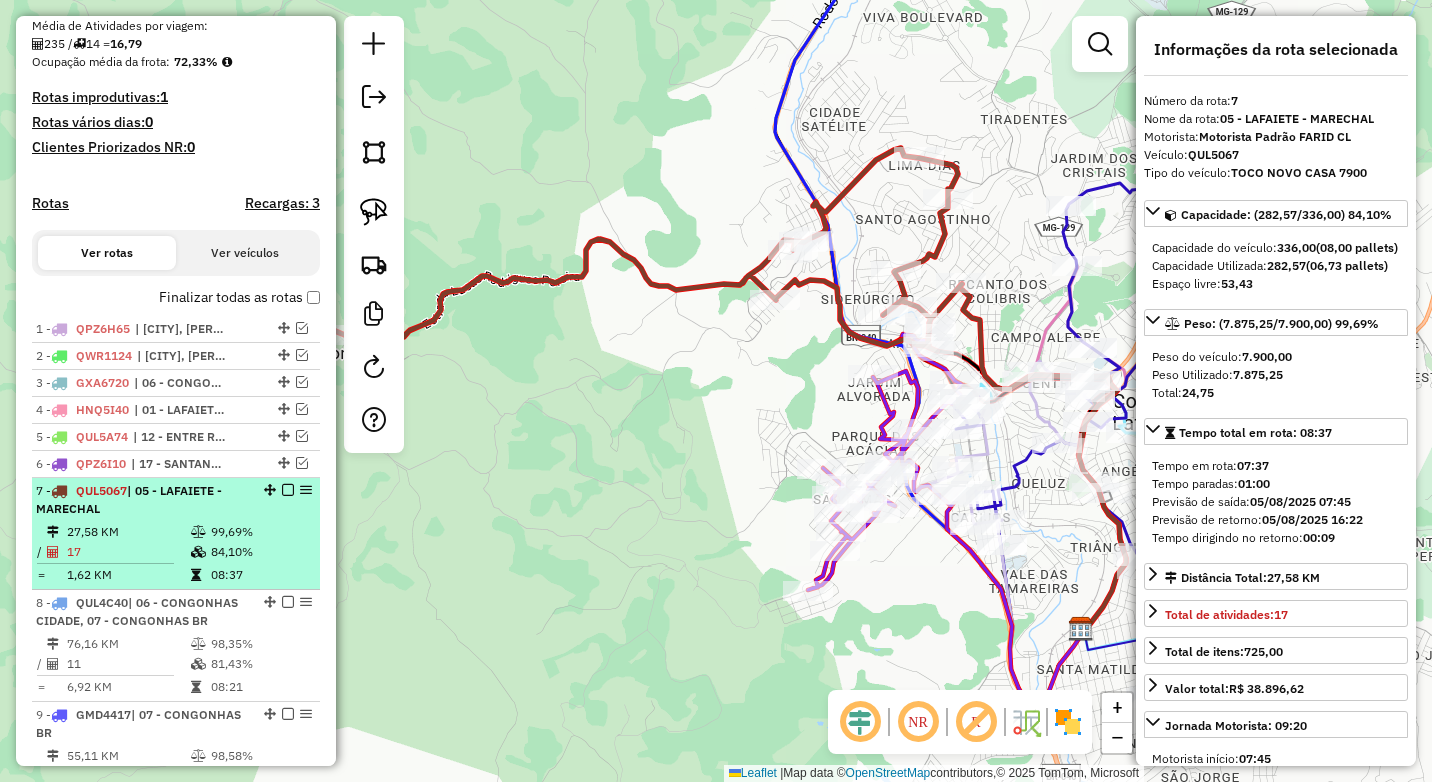 click at bounding box center (288, 490) 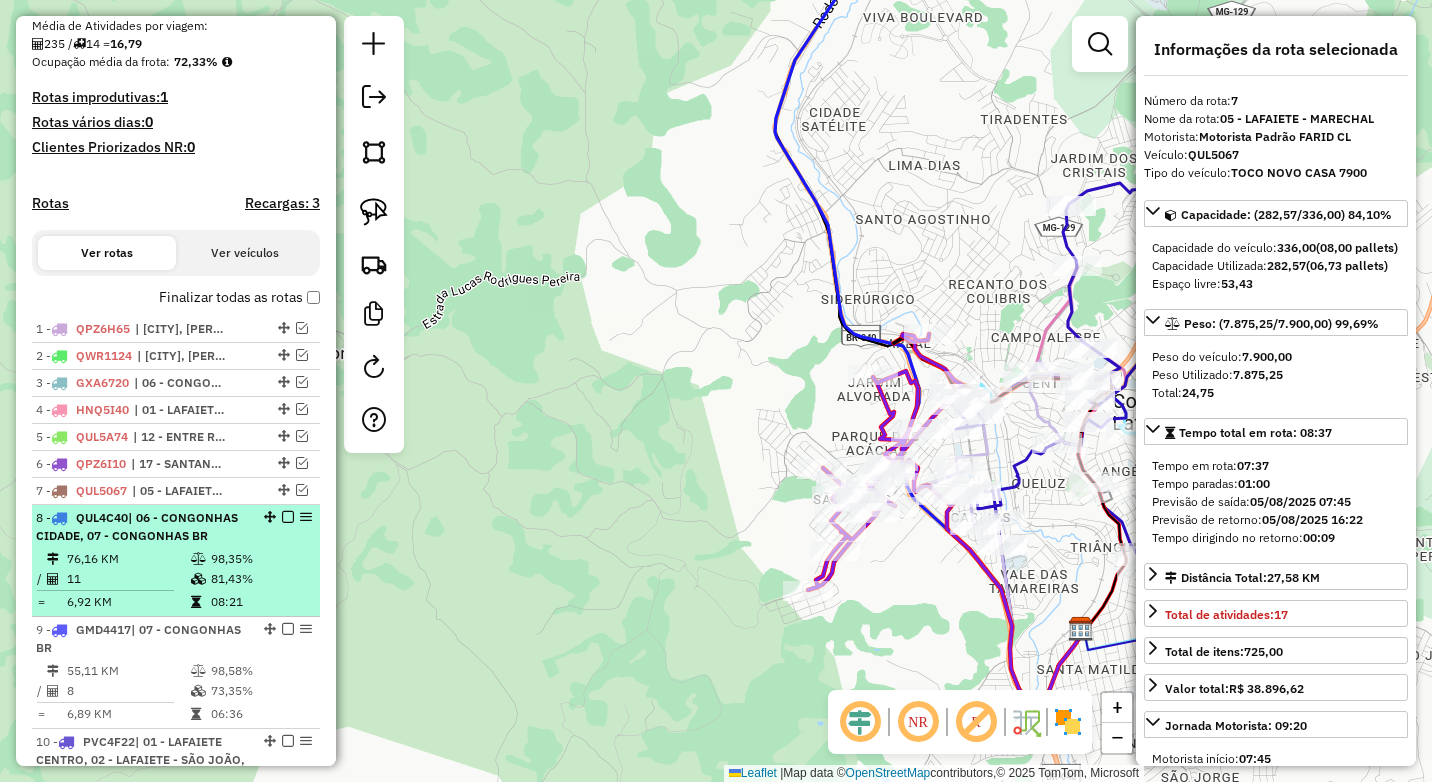 click on "98,35%" at bounding box center [260, 559] 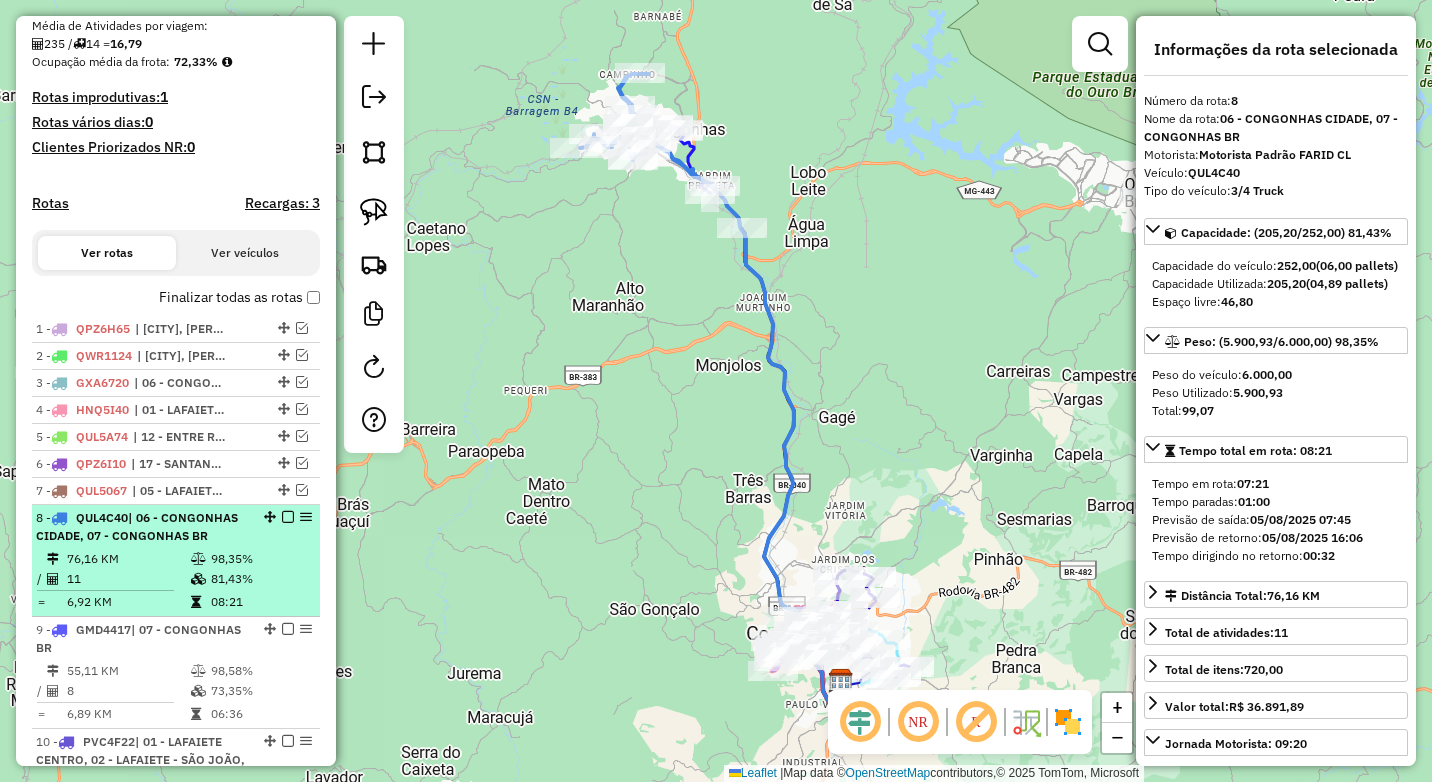 click at bounding box center [288, 517] 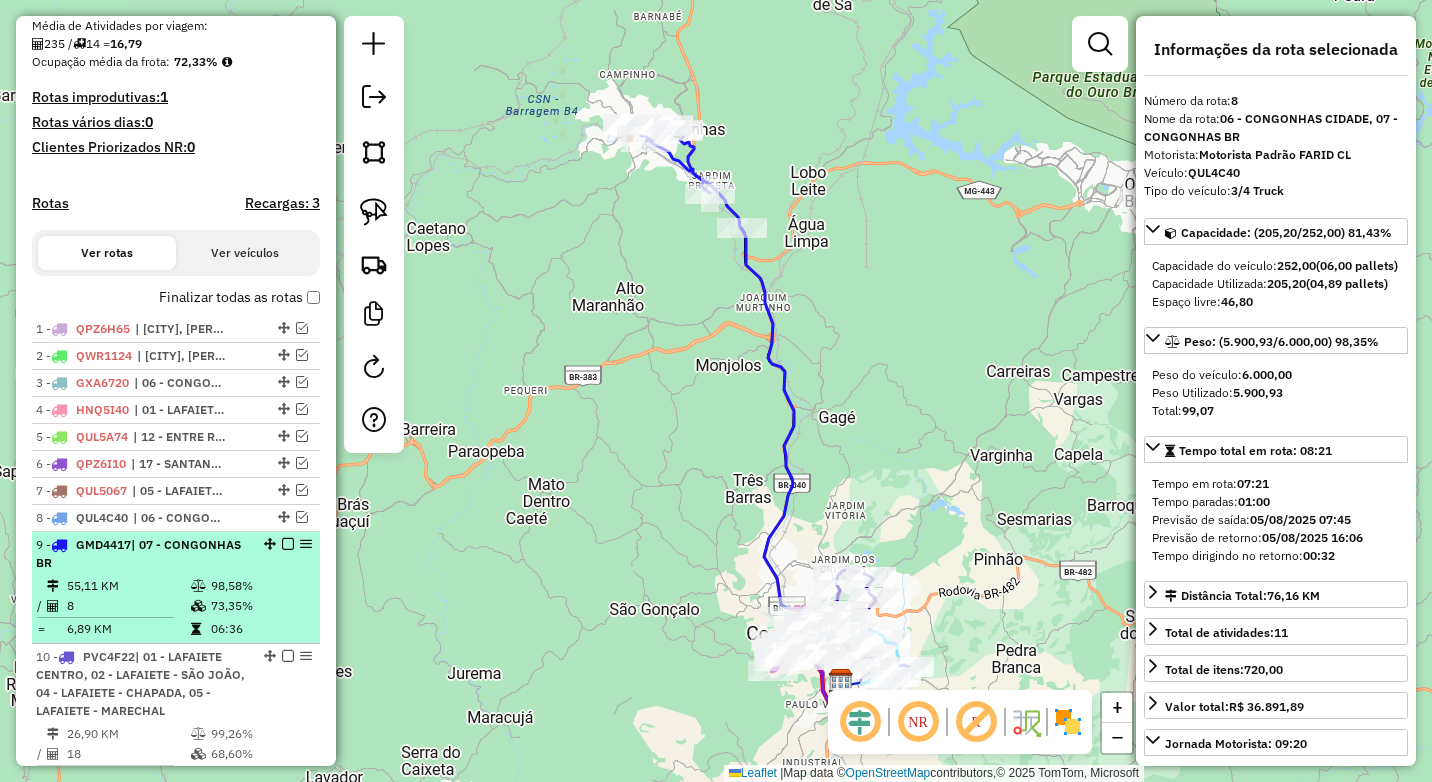 click on "98,58%" at bounding box center [260, 586] 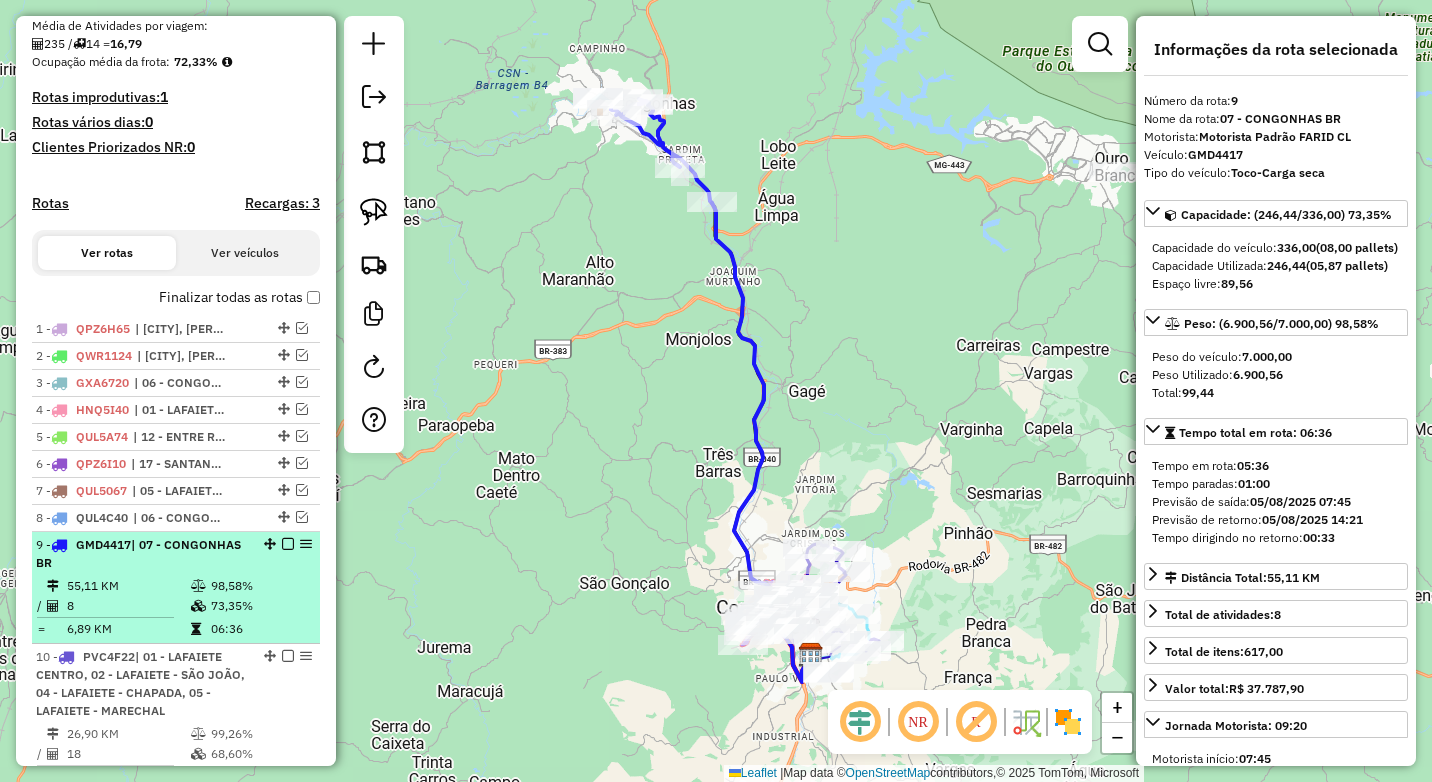 click at bounding box center (288, 544) 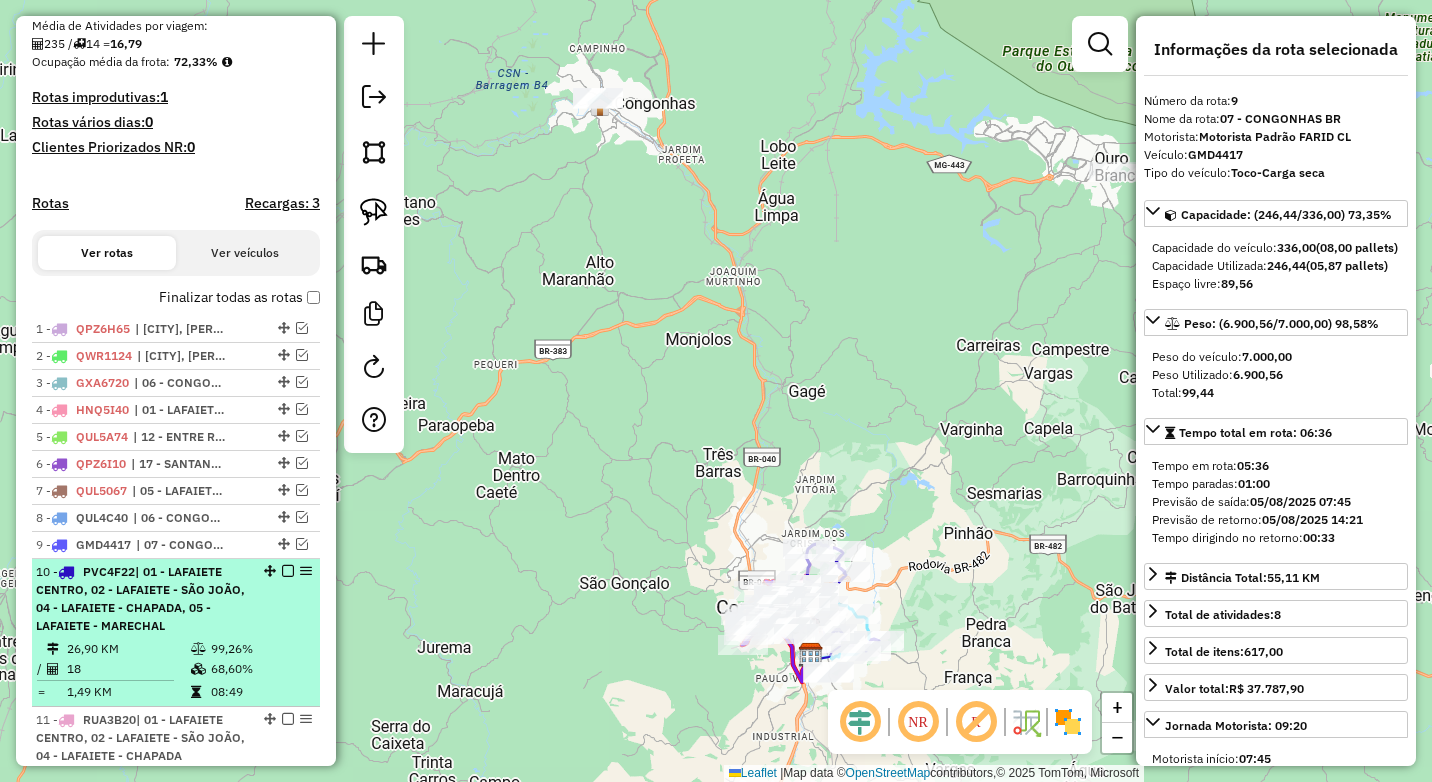 click on "| 01 - LAFAIETE CENTRO, 02 - LAFAIETE - SÃO JOÃO, 04 - LAFAIETE - CHAPADA, 05 - LAFAIETE - MARECHAL" at bounding box center [140, 598] 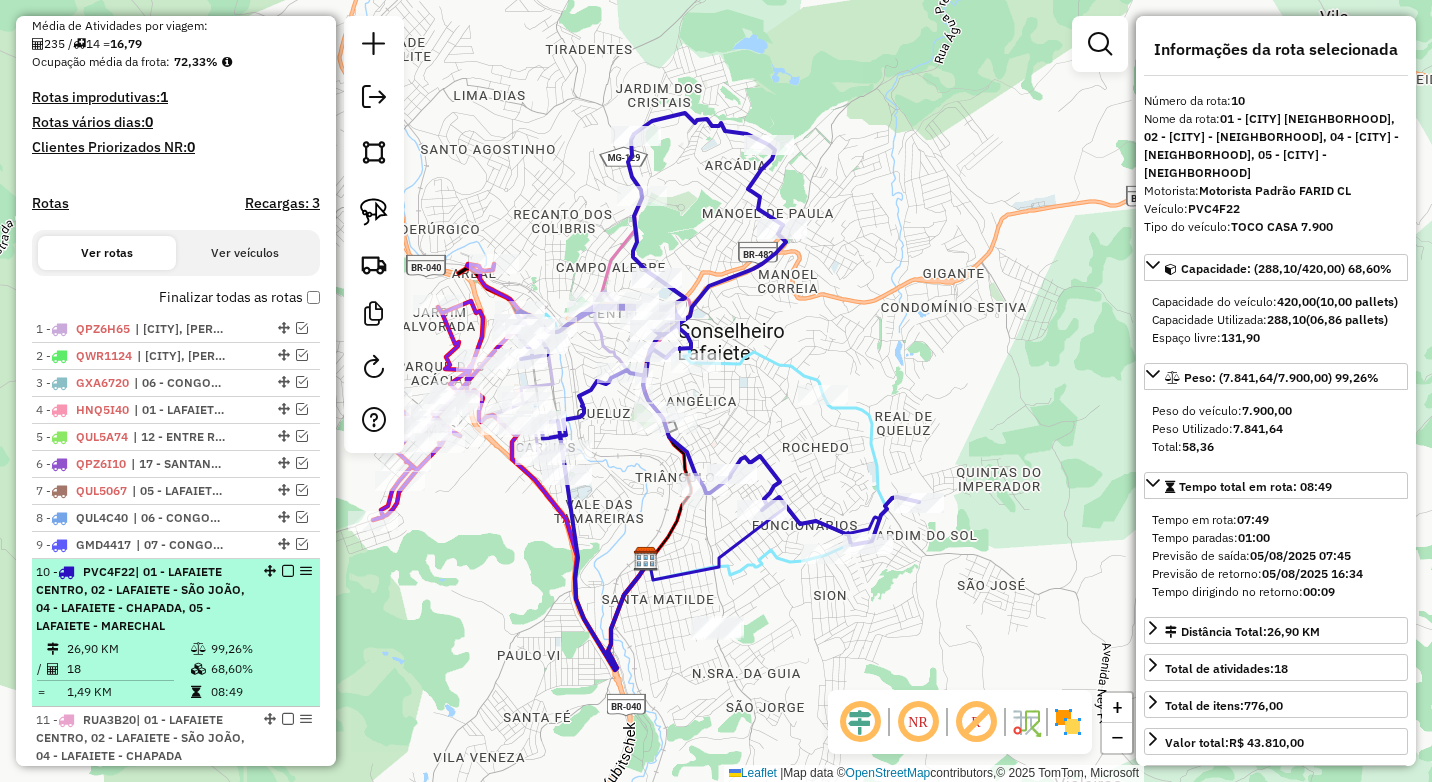click at bounding box center (288, 571) 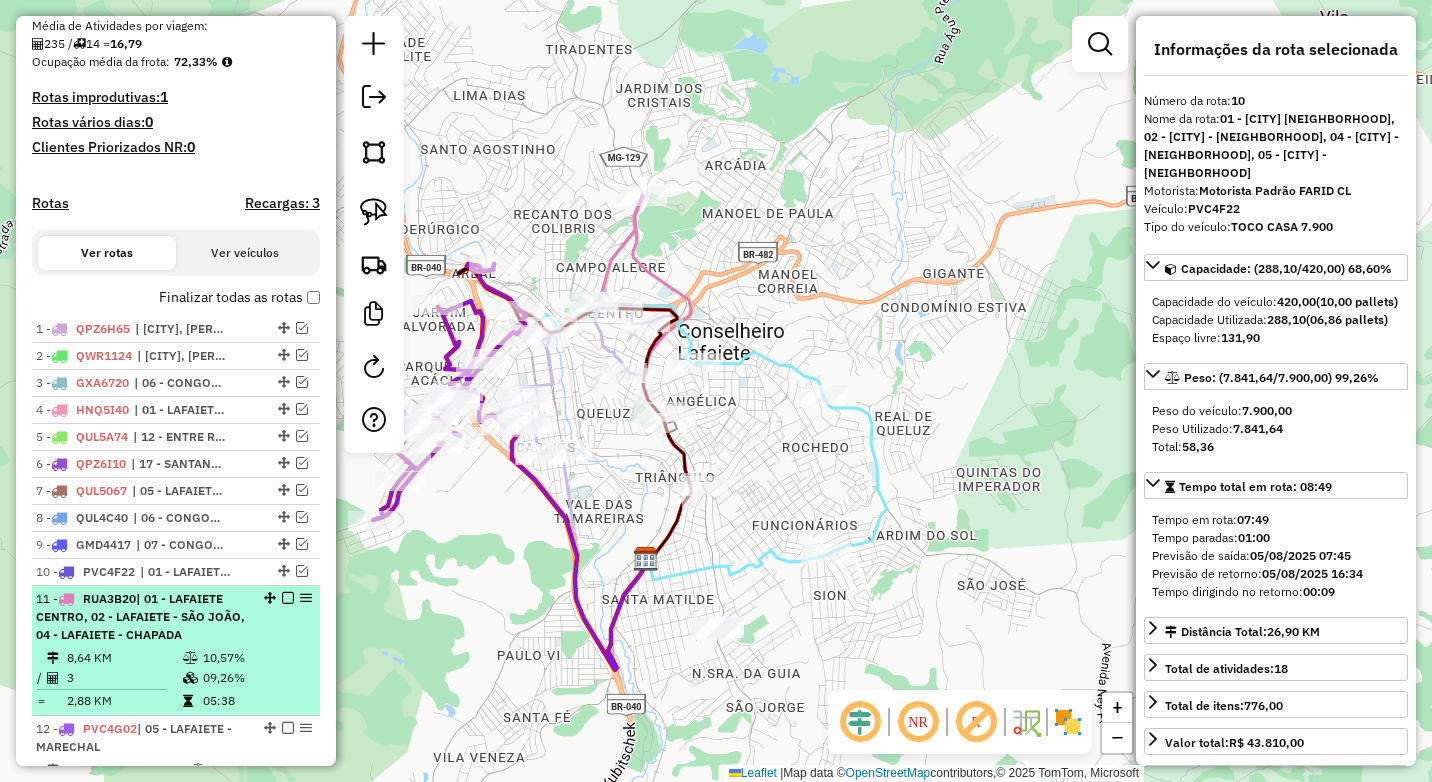 click on "11 -       RUA3B20   | 01 - LAFAIETE CENTRO, 02 - LAFAIETE - SÃO JOÃO, 04 - LAFAIETE - CHAPADA" at bounding box center (142, 617) 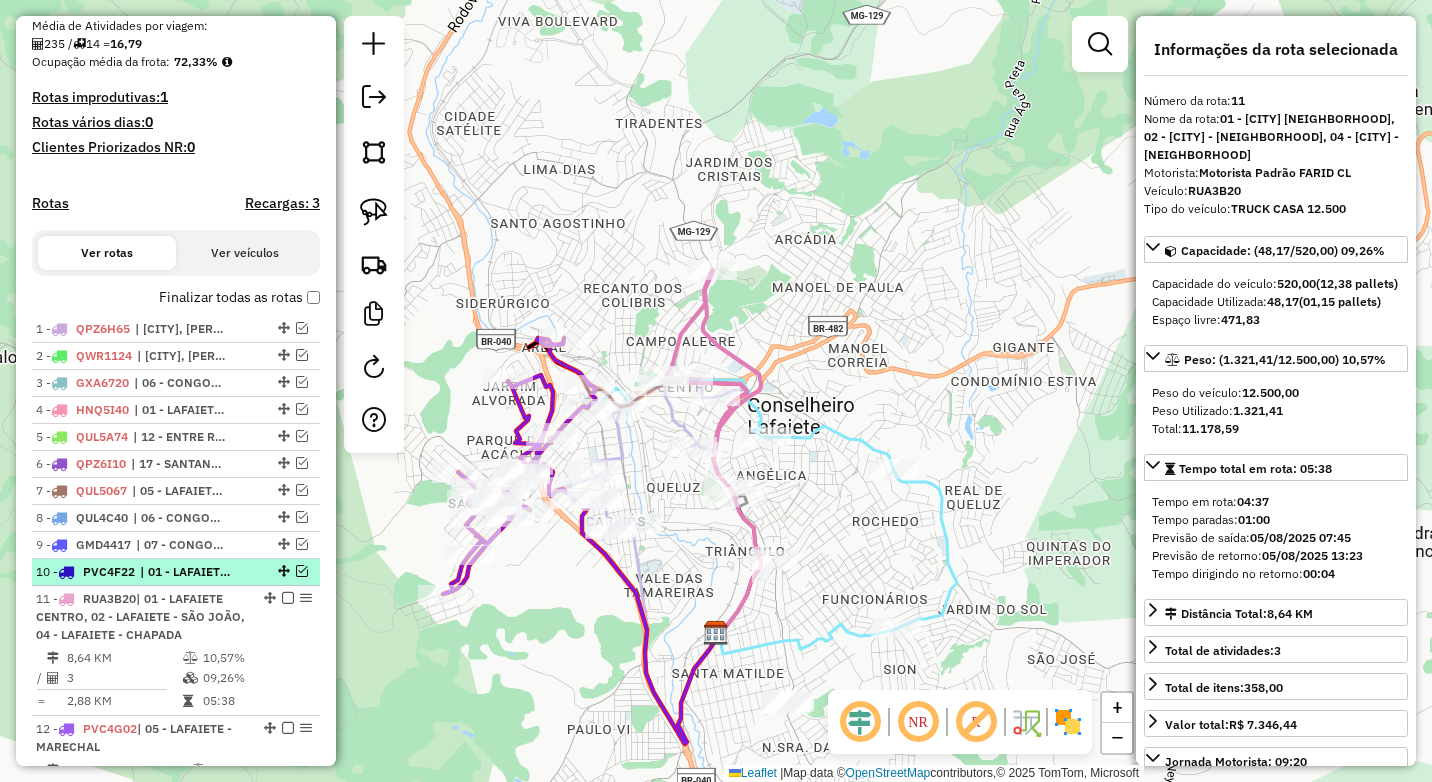 scroll, scrollTop: 574, scrollLeft: 0, axis: vertical 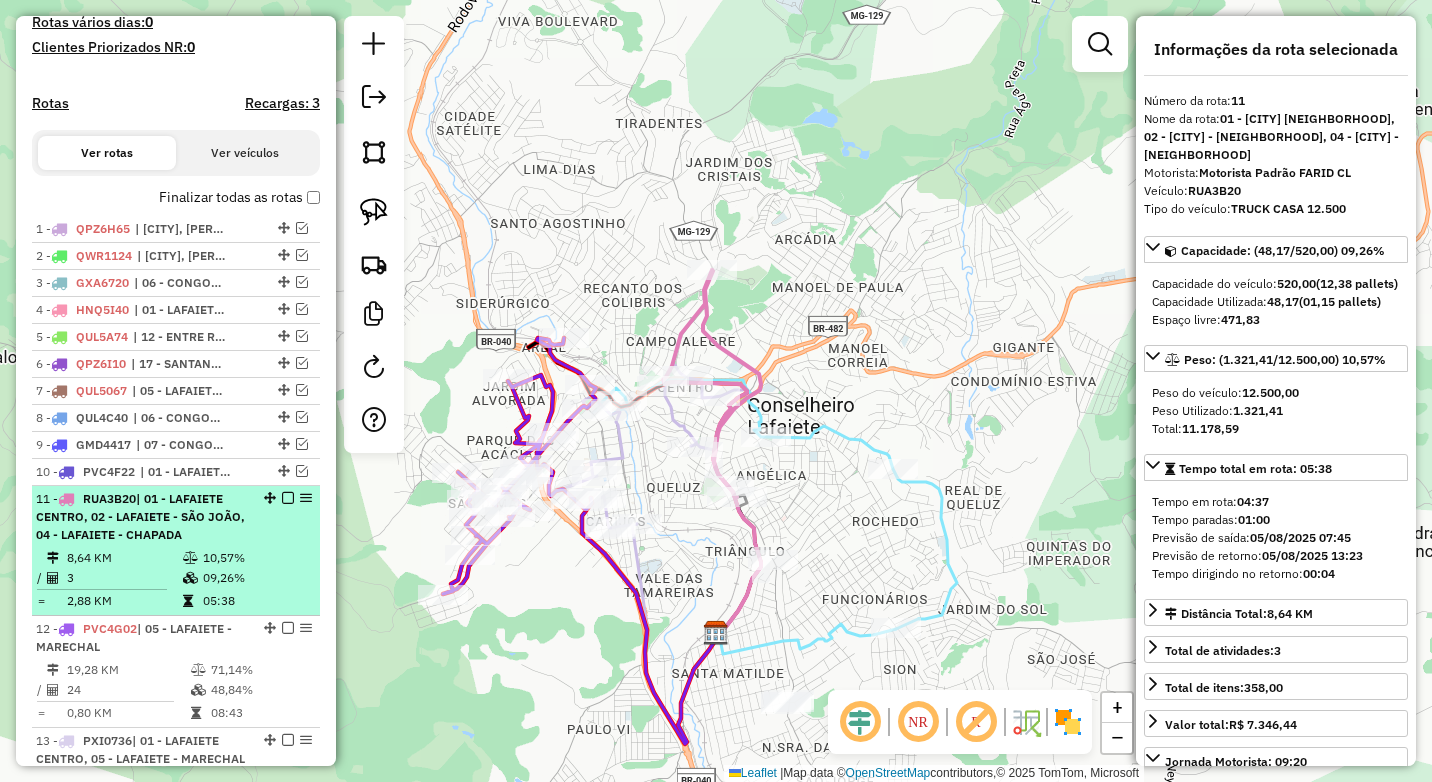 click on "10,57%" at bounding box center (256, 558) 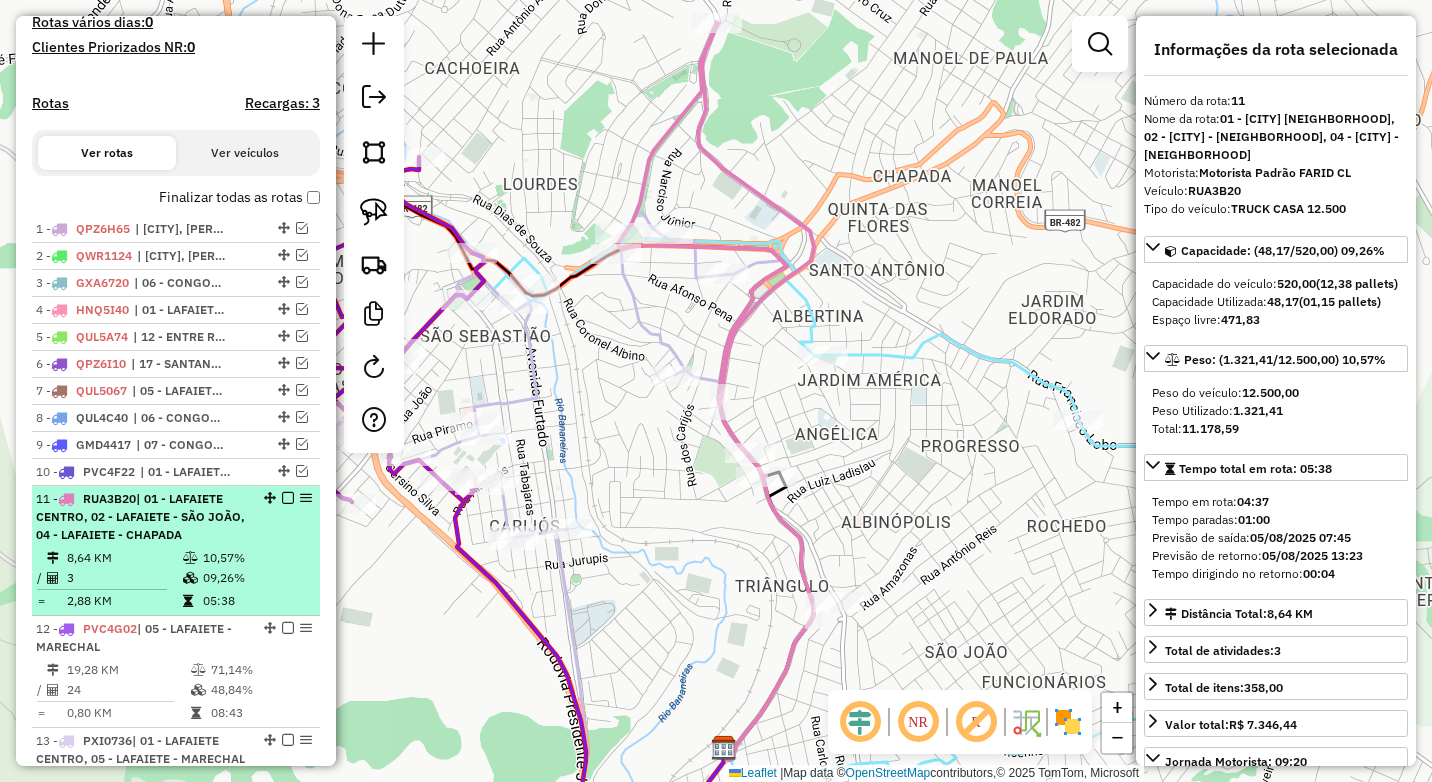click at bounding box center [288, 498] 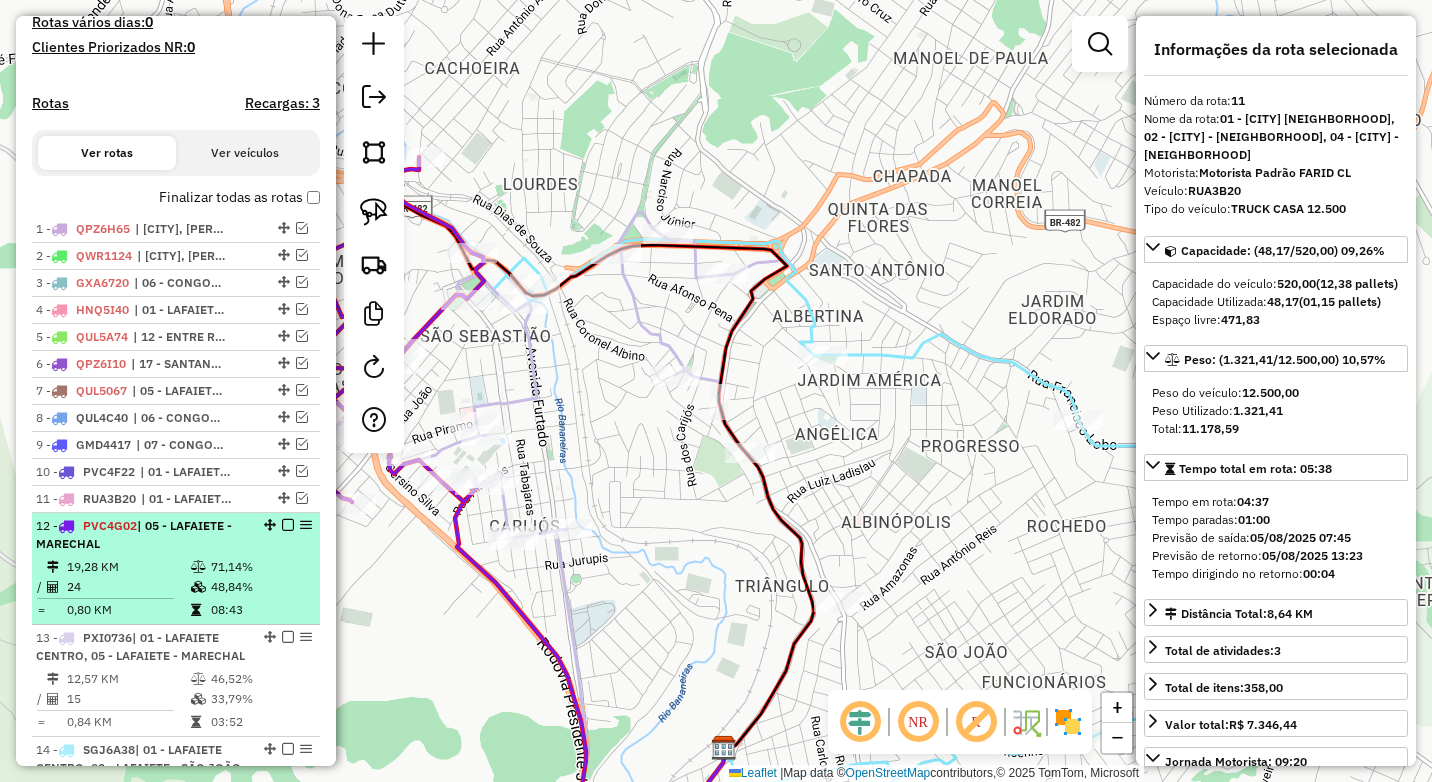 click on "71,14%" at bounding box center [260, 567] 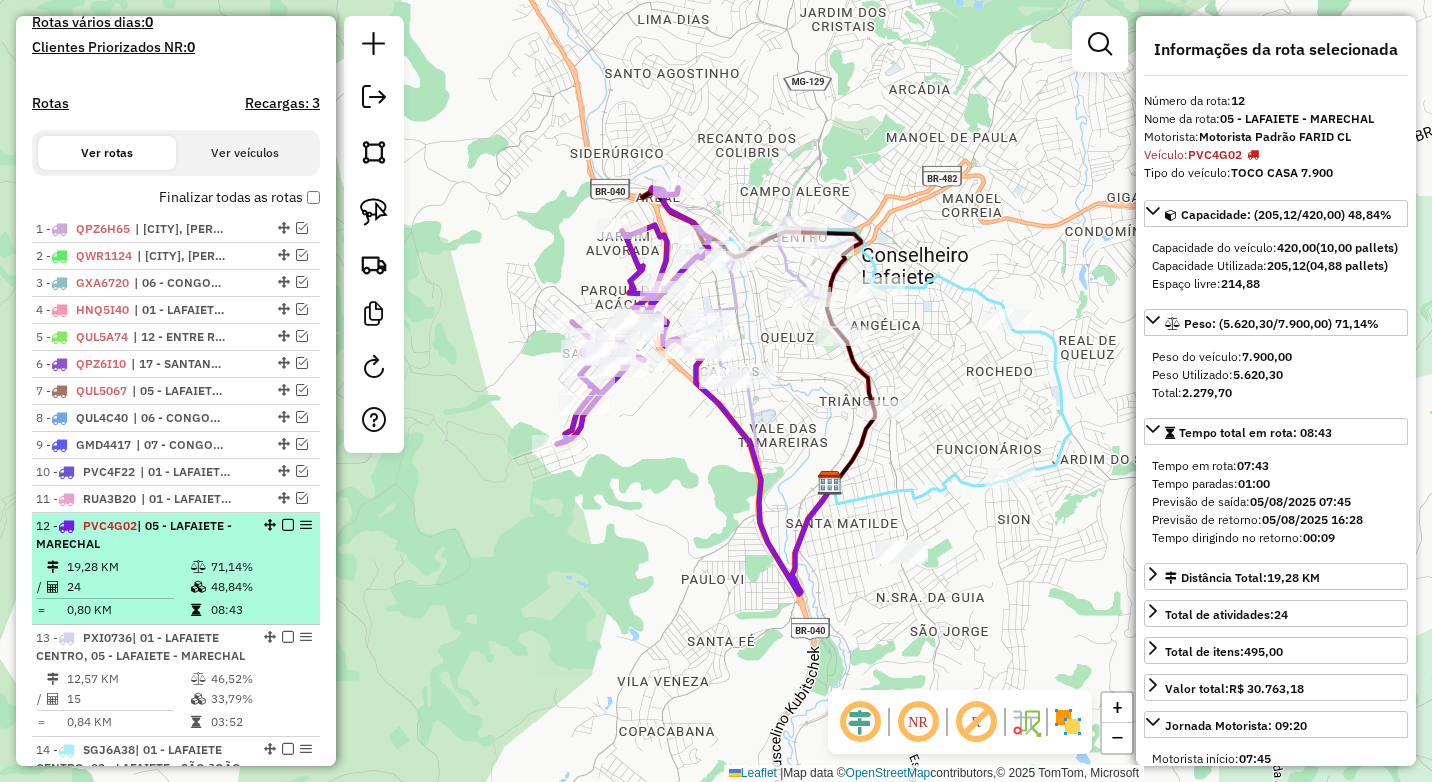 click on "12 -       PVC4G02   | 05 - LAFAIETE - MARECHAL  19,28 KM   71,14%  /  24   48,84%     =  0,80 KM   08:43" at bounding box center [176, 569] 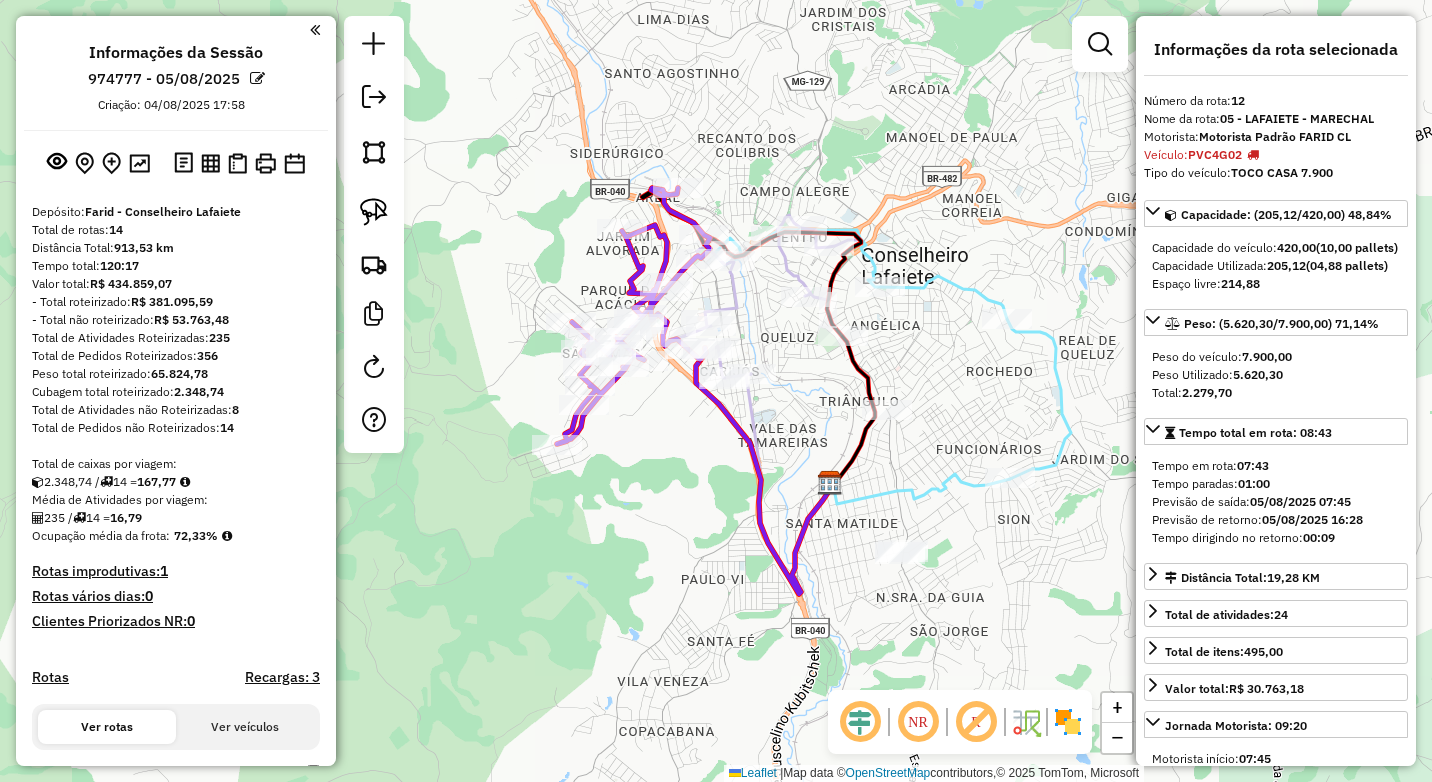 select on "*********" 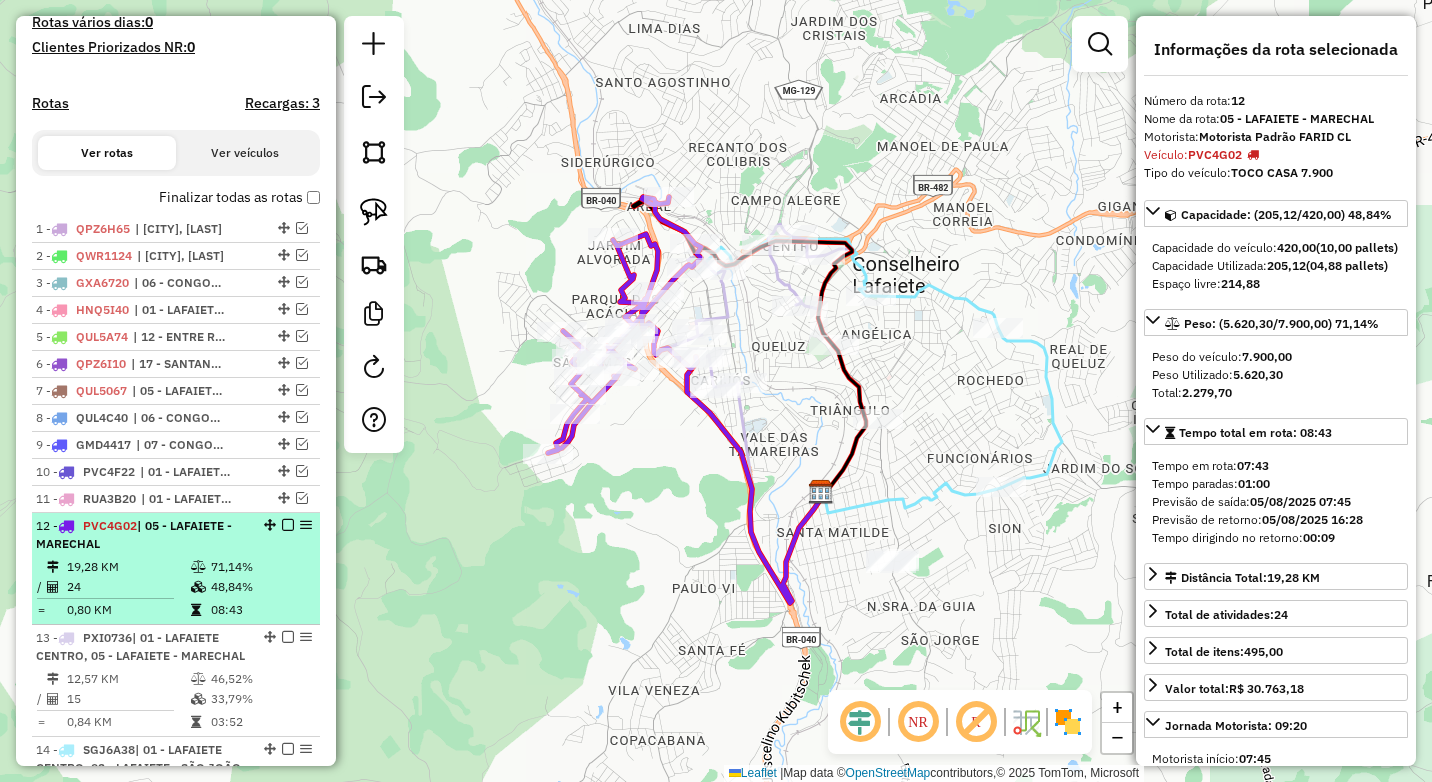 click at bounding box center (288, 525) 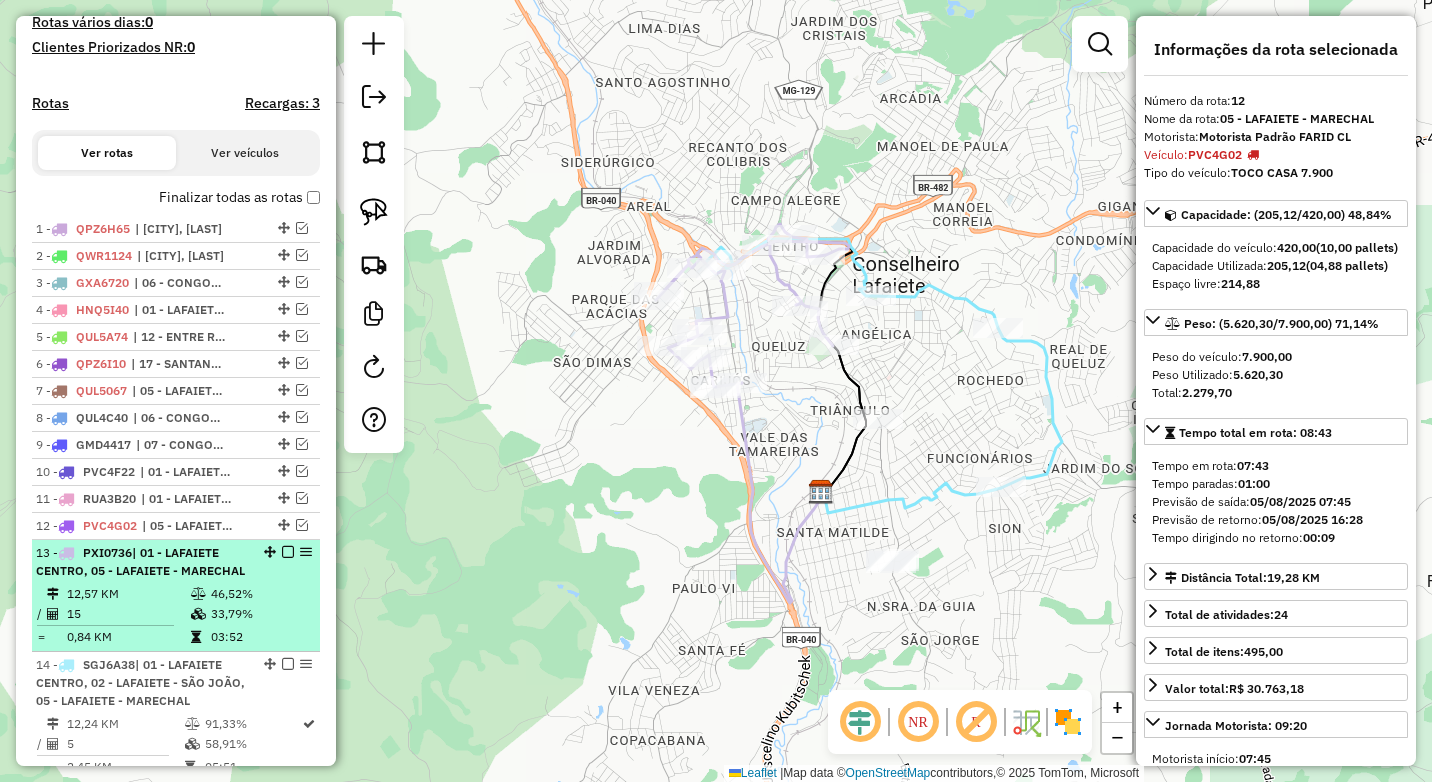 scroll, scrollTop: 774, scrollLeft: 0, axis: vertical 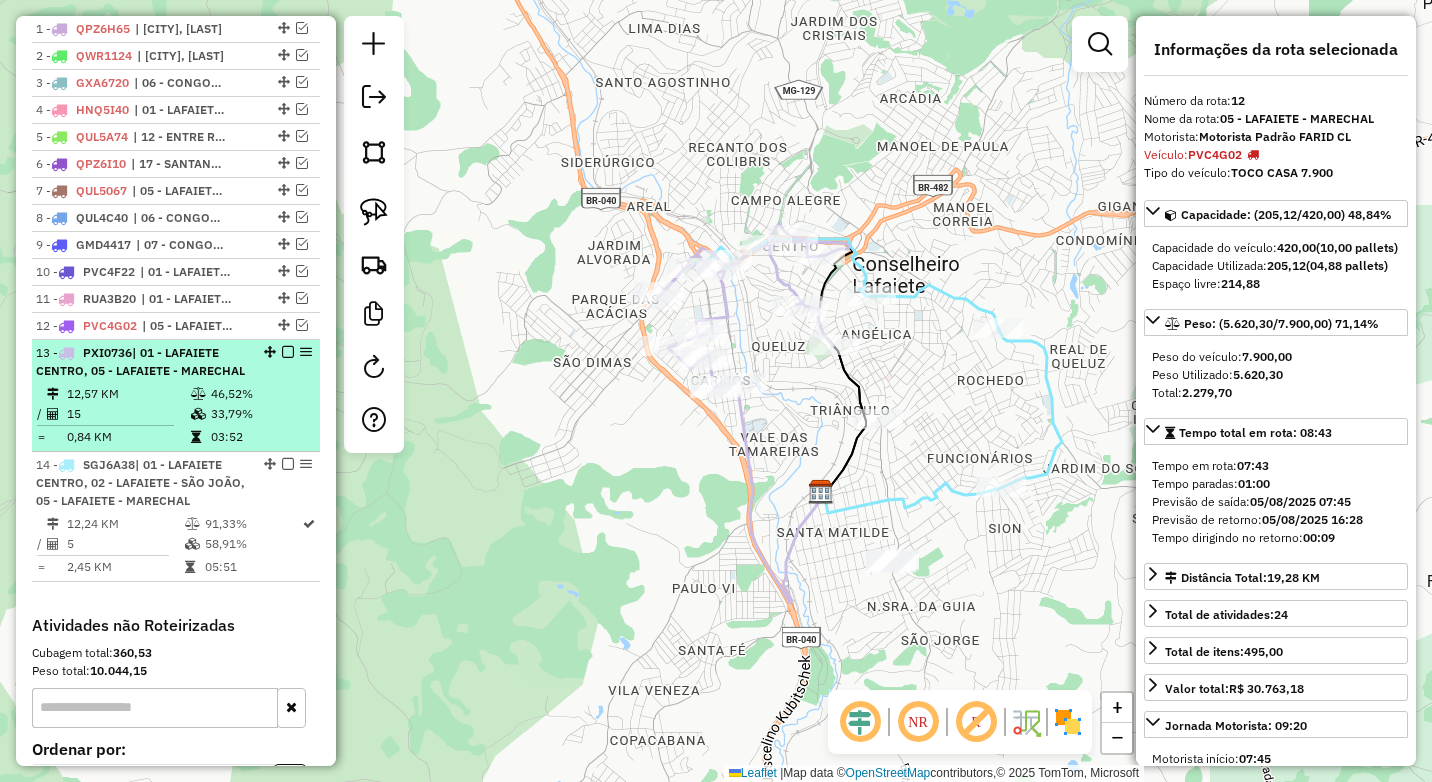 click on "13 -     PXI0736   | 01 - [CITY] CENTRO, 05 - [CITY] - MARECHAL" at bounding box center (142, 362) 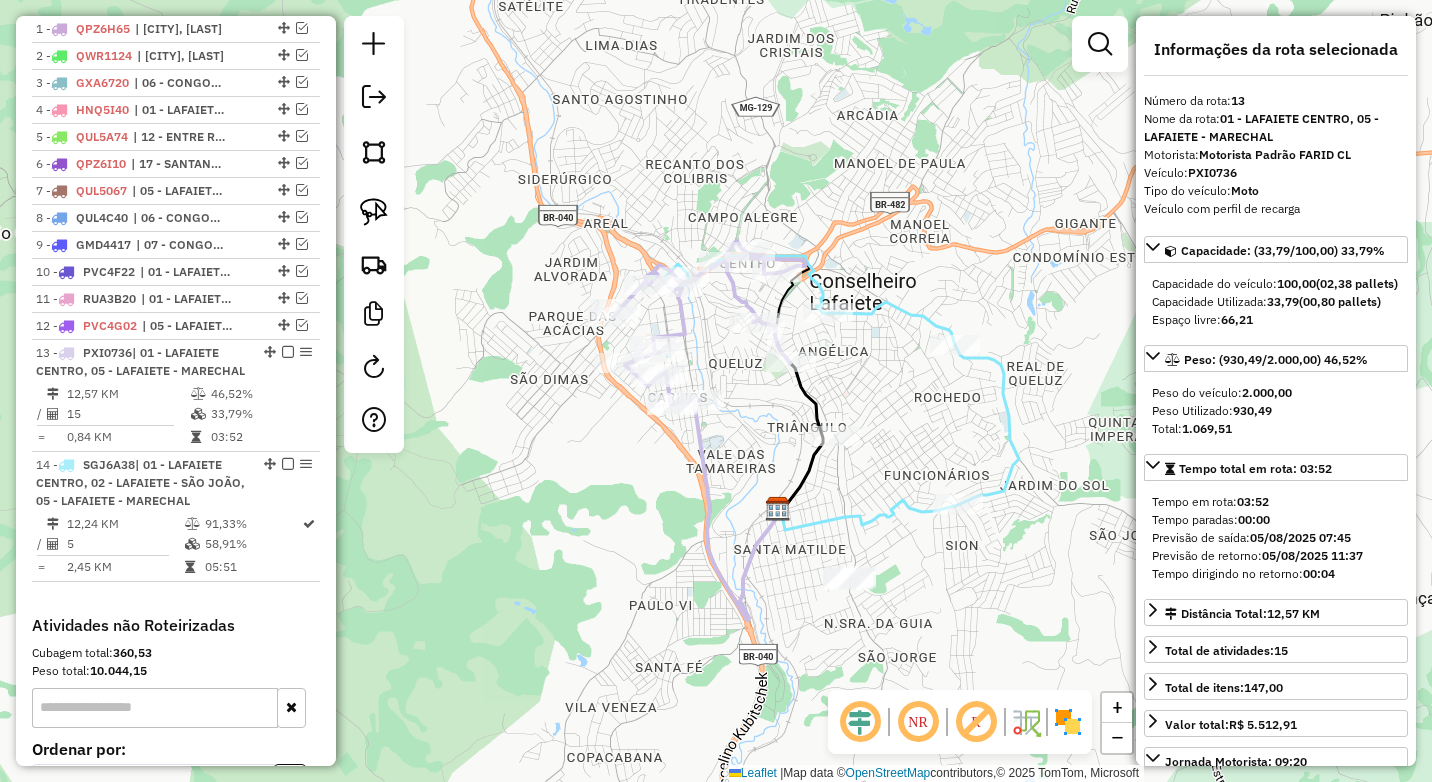 drag, startPoint x: 747, startPoint y: 347, endPoint x: 742, endPoint y: 376, distance: 29.427877 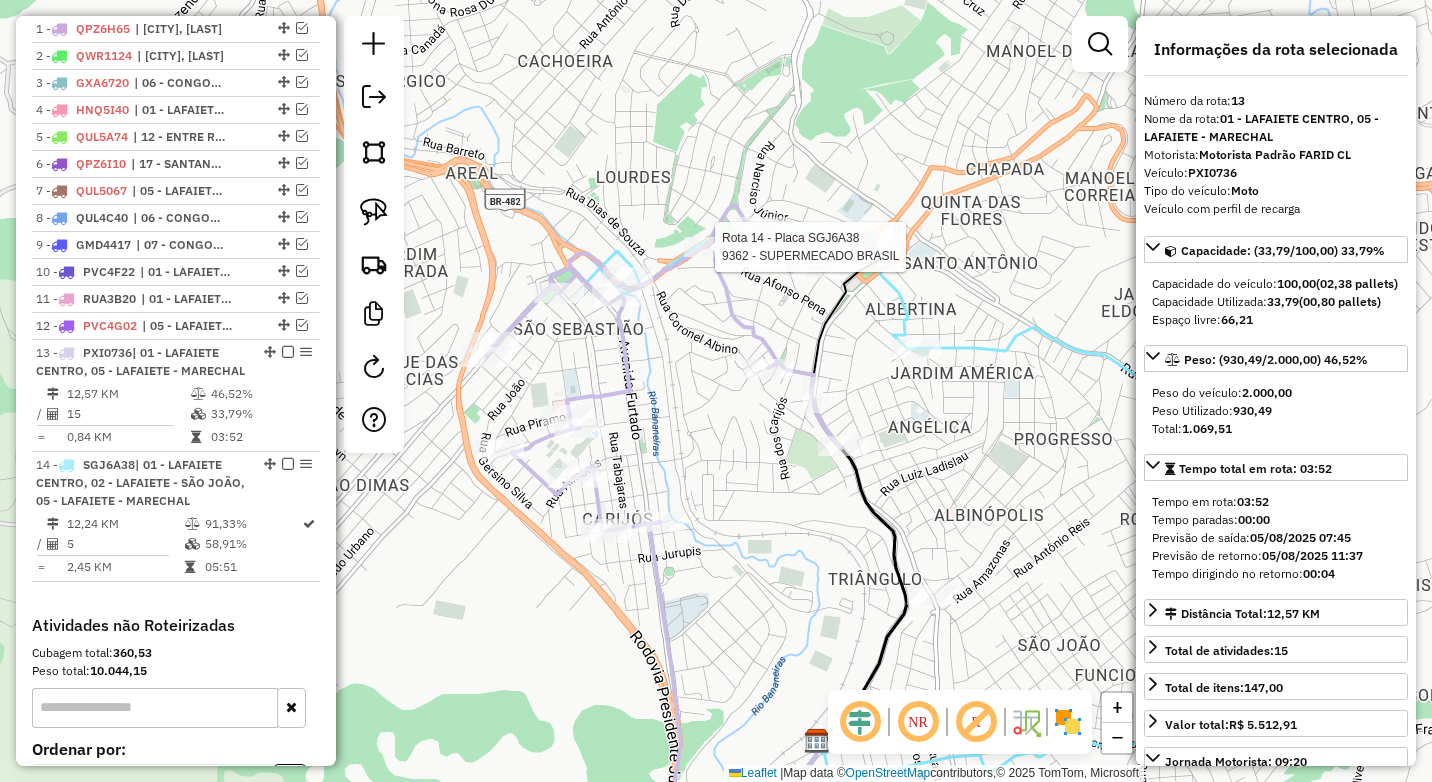 click 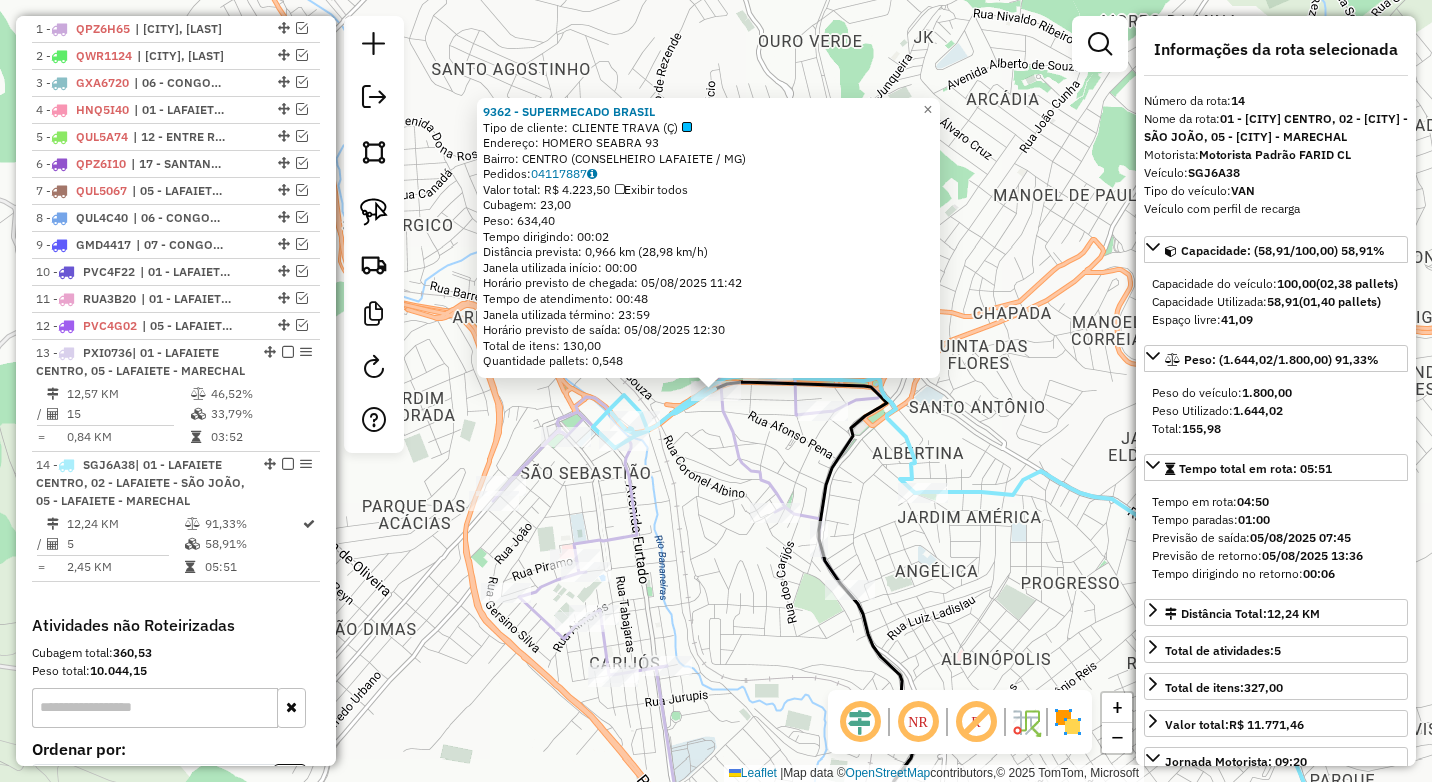 scroll, scrollTop: 1002, scrollLeft: 0, axis: vertical 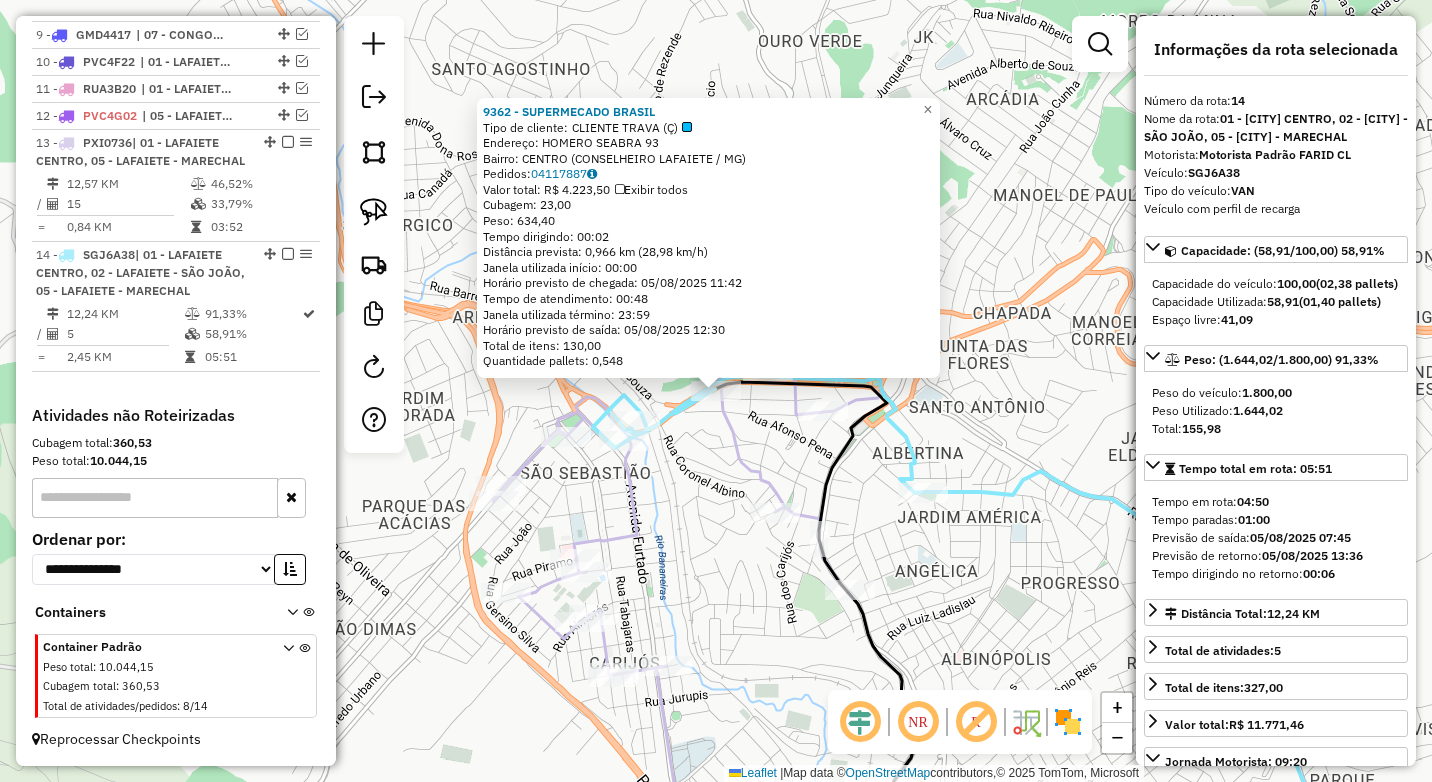 click on "9362 - SUPERMECADO BRASIL Tipo de cliente: CLIENTE TRAVA (Ç) Endereço: HOMERO SEABRA 93 Bairro: CENTRO ([CITY] / MG) Pedidos: 04117887 Valor total: R$ 4.223,50 Exibir todos Cubagem: 23,00 Peso: 634,40 Tempo dirigindo: 00:02 Distância prevista: 0,966 km (28,98 km/h) Janela utilizada início: 00:00 Horário previsto de chegada: 05/08/2025 11:42 Tempo de atendimento: 00:48 Janela utilizada término: 23:59 Horário previsto de saída: 05/08/2025 12:30 Total de itens: 130,00 Quantidade pallets: 0,548 × Janela de atendimento Grade de atendimento Capacidade Transportadoras Veículos Cliente Pedidos Rotas Selecione os dias de semana para filtrar as janelas de atendimento Seg Ter Qua Qui Sex Sáb Dom Informe o período da janela de atendimento: De: Até: Filtrar exatamente a janela do cliente Considerar janela de atendimento padrão Selecione os dias de semana para filtrar as grades de atendimento Seg Ter Qua Qui Sex Sáb Dom ****" 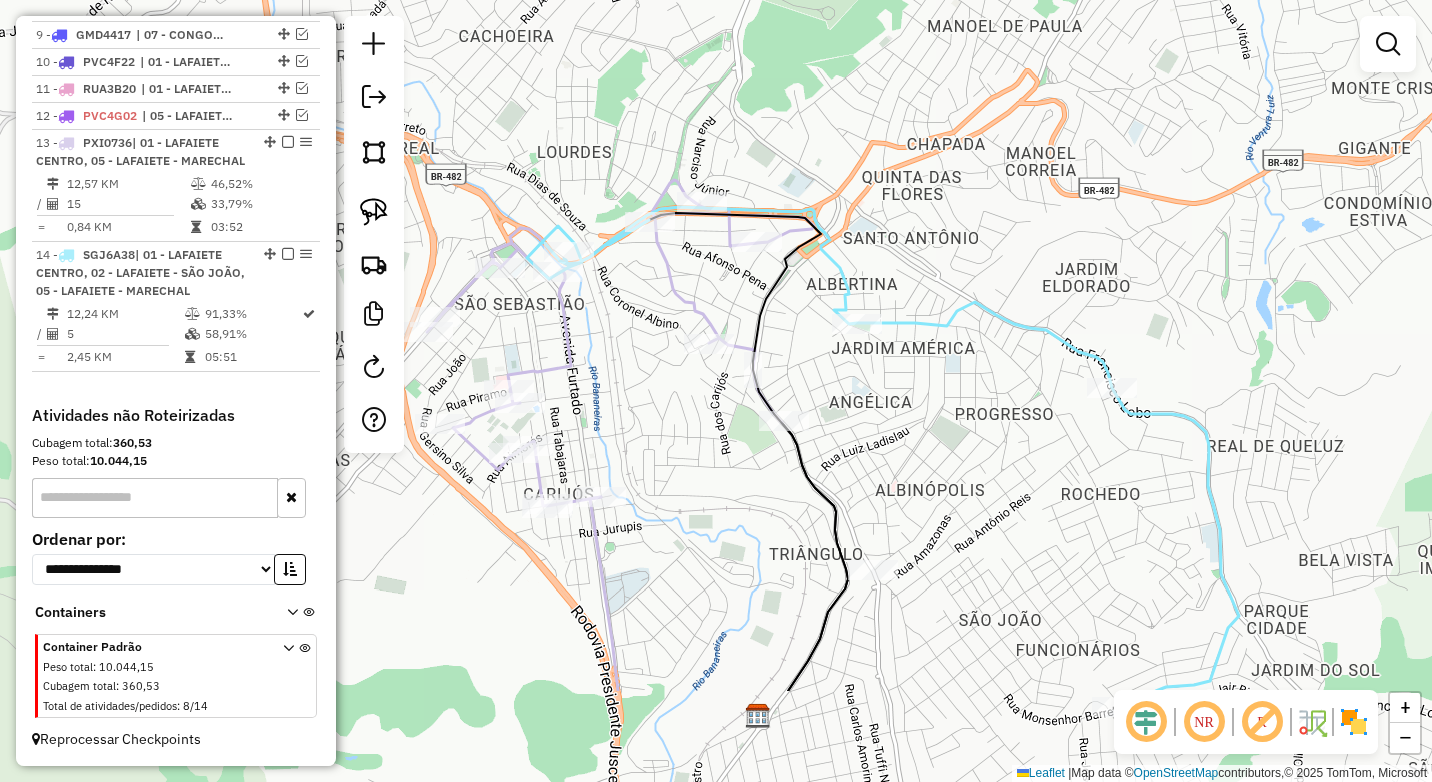 drag, startPoint x: 709, startPoint y: 545, endPoint x: 645, endPoint y: 380, distance: 176.9774 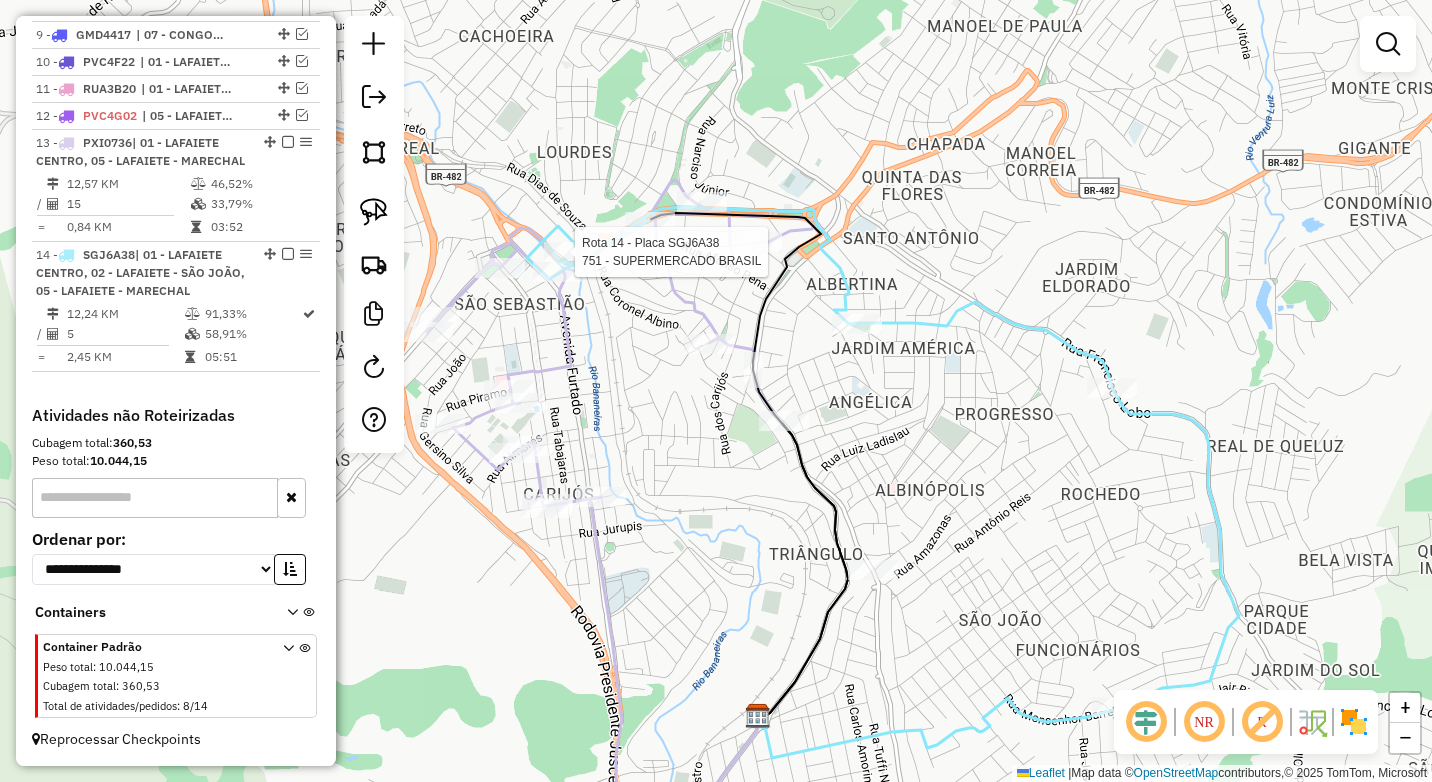select on "*********" 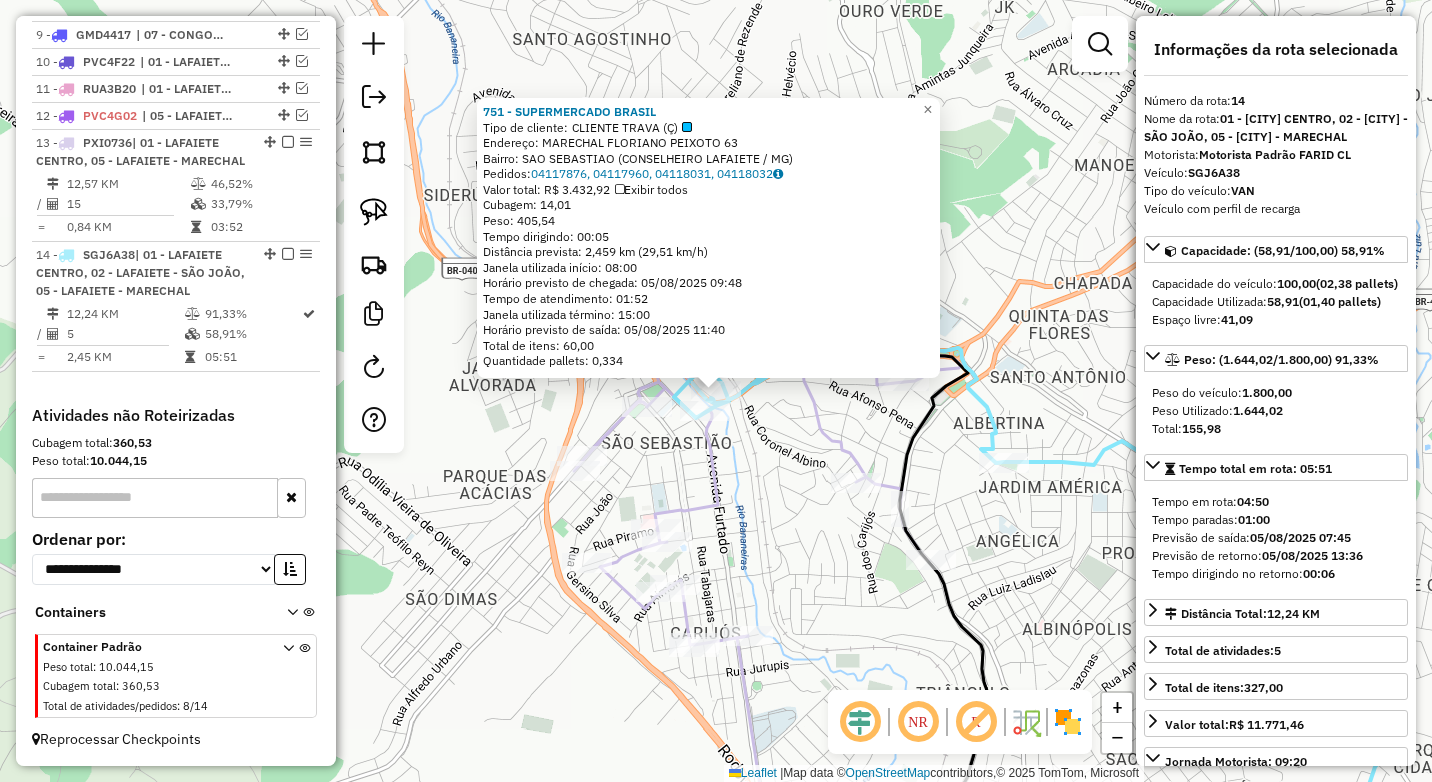 click on "751 - [BUSINESS_NAME]  Tipo de cliente:   CLIENTE TRAVA (Ç)   Endereço:  [STREET] [NUMBER]   Bairro: [NEIGHBORHOOD] ([CITY] / MG)   Pedidos:  [ORDER_ID], [ORDER_ID], [ORDER_ID], [ORDER_ID]   Valor total: R$ 3.432,92   Exibir todos   Cubagem: 14,01  Peso: 405,54  Tempo dirigindo: 00:05   Distância prevista: 2,459 km (29,51 km/h)   Janela utilizada início: 08:00   Horário previsto de chegada: 05/08/2025 09:48   Tempo de atendimento: 01:52   Janela utilizada término: 15:00   Horário previsto de saída: 05/08/2025 11:40   Total de itens: 60,00   Quantidade pallets: 0,334  × Janela de atendimento Grade de atendimento Capacidade Transportadoras Veículos Cliente Pedidos  Rotas Selecione os dias de semana para filtrar as janelas de atendimento  Seg   Ter   Qua   Qui   Sex   Sáb   Dom  Informe o período da janela de atendimento: De: Até:  Filtrar exatamente a janela do cliente  Considerar janela de atendimento padrão  Selecione os dias de semana para filtrar as grades de atendimento +" 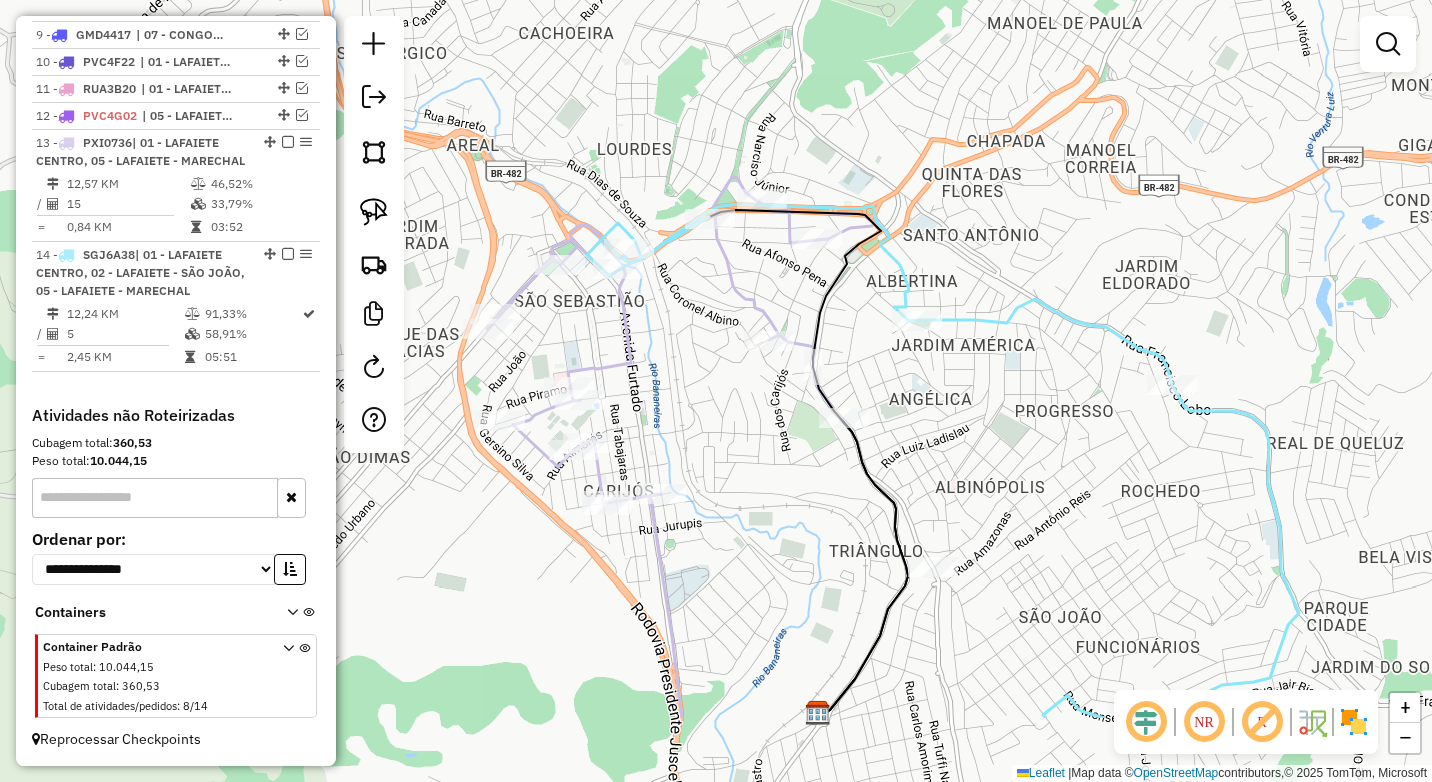 drag, startPoint x: 684, startPoint y: 379, endPoint x: 587, endPoint y: 252, distance: 159.80614 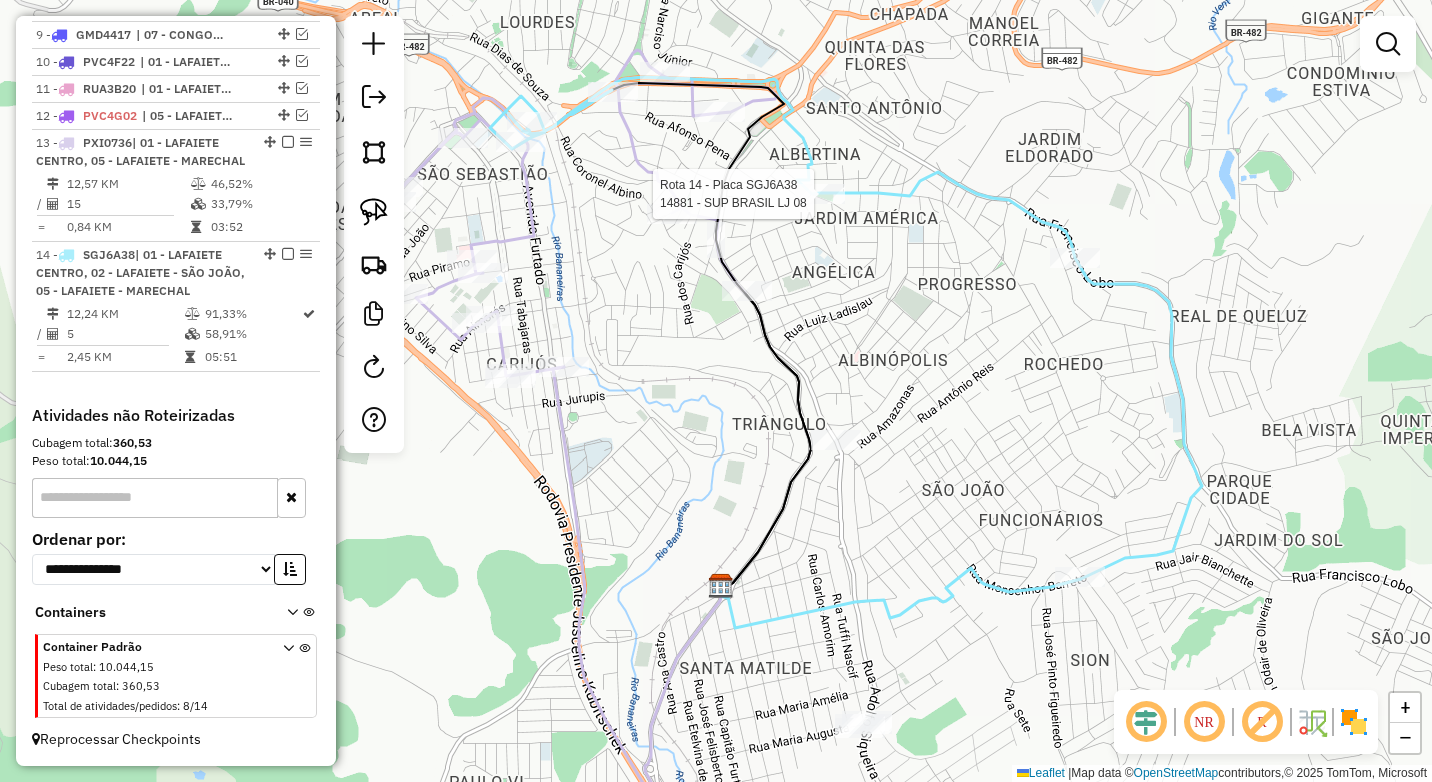 select on "*********" 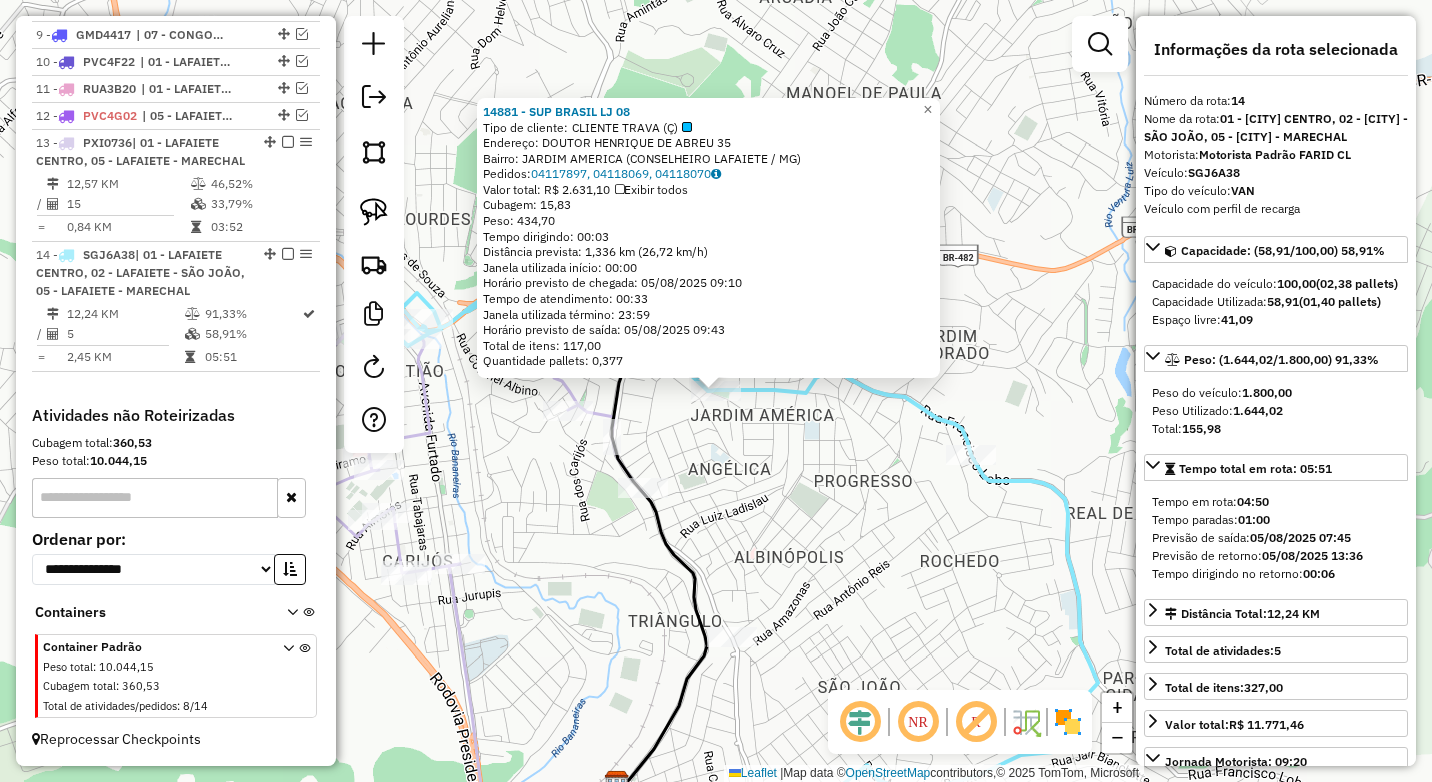 click on "14881 - SUP BRASIL LJ 08 Tipo de cliente: CLIENTE TRAVA (Ç) Endereço: DOUTOR HENRIQUE DE ABREU 35 Bairro: JARDIM AMERICA ([CITY] / MG) Pedidos: 04117897, 04118069, 04118070 Valor total: R$ 2.631,10 Exibir todos Cubagem: 15,83 Peso: 434,70 Tempo dirigindo: 00:03 Distância prevista: 1,336 km (26,72 km/h) Janela utilizada início: 00:00 Horário previsto de chegada: 05/08/2025 09:10 Tempo de atendimento: 00:33 Janela utilizada término: 23:59 Horário previsto de saída: 05/08/2025 09:43 Total de itens: 117,00 Quantidade pallets: 0,377 × Janela de atendimento Grade de atendimento Capacidade Transportadoras Veículos Cliente Pedidos Rotas Selecione os dias de semana para filtrar as janelas de atendimento Seg Ter Qua Qui Sex Sáb Dom Informe o período da janela de atendimento: De: Até: Filtrar exatamente a janela do cliente Considerar janela de atendimento padrão Selecione os dias de semana para filtrar as grades de atendimento Seg Ter" 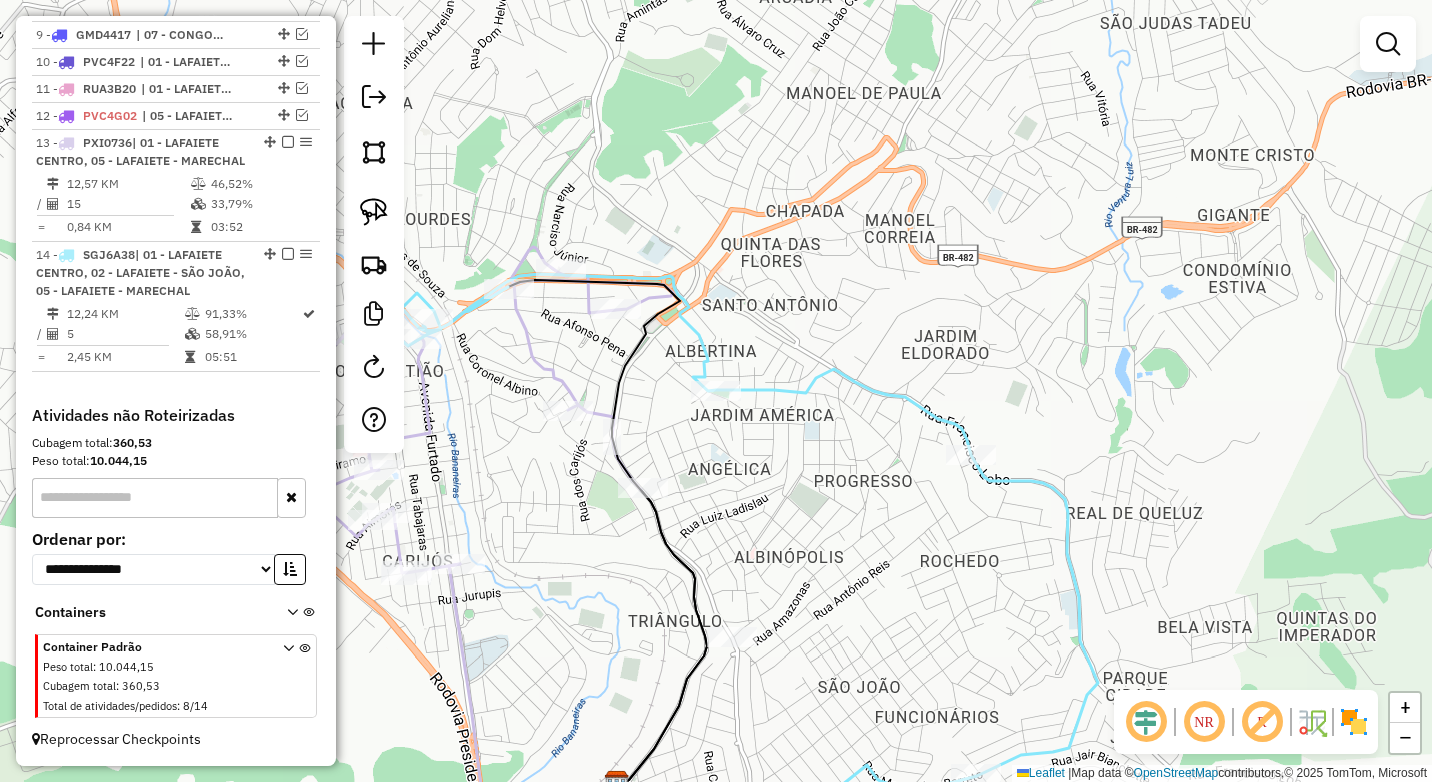select on "*********" 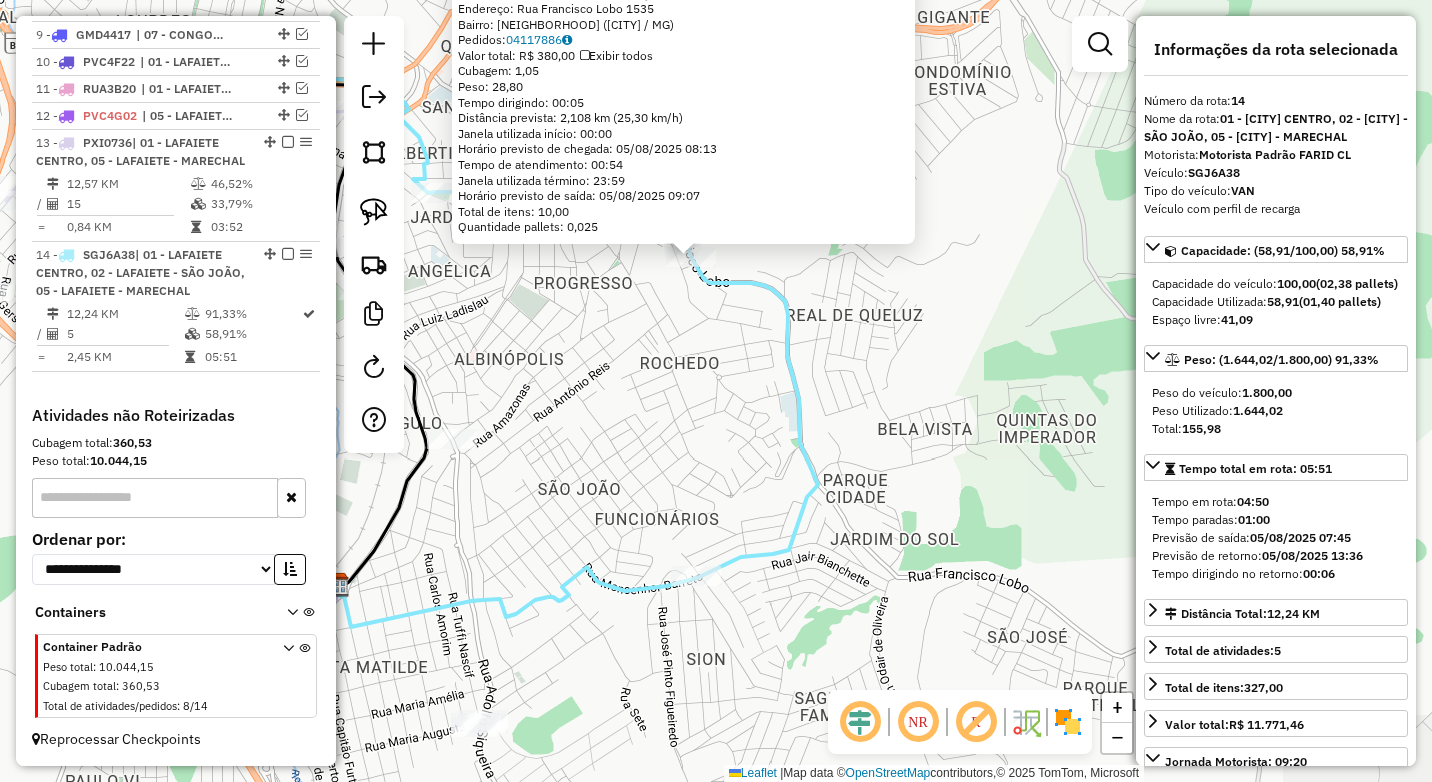 drag, startPoint x: 786, startPoint y: 595, endPoint x: 761, endPoint y: 461, distance: 136.31215 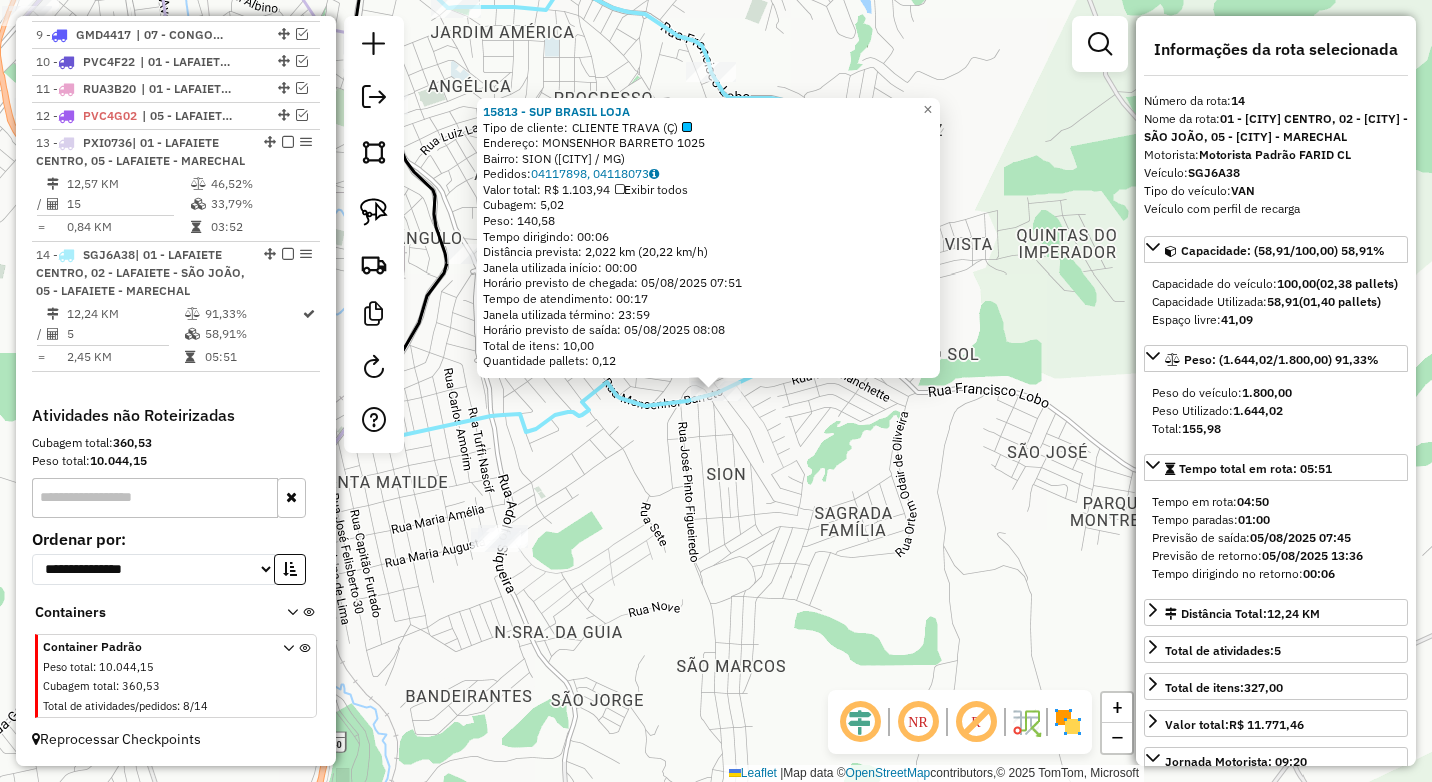 click on "15813 - SUP BRASIL LOJA Tipo de cliente: CLIENTE TRAVA (Ç) Endereço: MONSENHOR BARRETO 1025 Bairro: SION ([CITY] / MG) Pedidos: 04117898, 04118073 Valor total: R$ 1.103,94 Exibir todos Cubagem: 5,02 Peso: 140,58 Tempo dirigindo: 00:06 Distância prevista: 2,022 km (20,22 km/h) Janela utilizada início: 00:00 Horário previsto de chegada: 05/08/2025 07:51 Tempo de atendimento: 00:17 Janela utilizada término: 23:59 Horário previsto de saída: 05/08/2025 08:08 Total de itens: 10,00 Quantidade pallets: 0,12 × Janela de atendimento Grade de atendimento Capacidade Transportadoras Veículos Cliente Pedidos Rotas Selecione os dias de semana para filtrar as janelas de atendimento Seg Ter Qua Qui Sex Sáb Dom Informe o período da janela de atendimento: De: Até: Filtrar exatamente a janela do cliente Considerar janela de atendimento padrão Selecione os dias de semana para filtrar as grades de atendimento Seg Ter Qua Qui Sex Sáb ****" 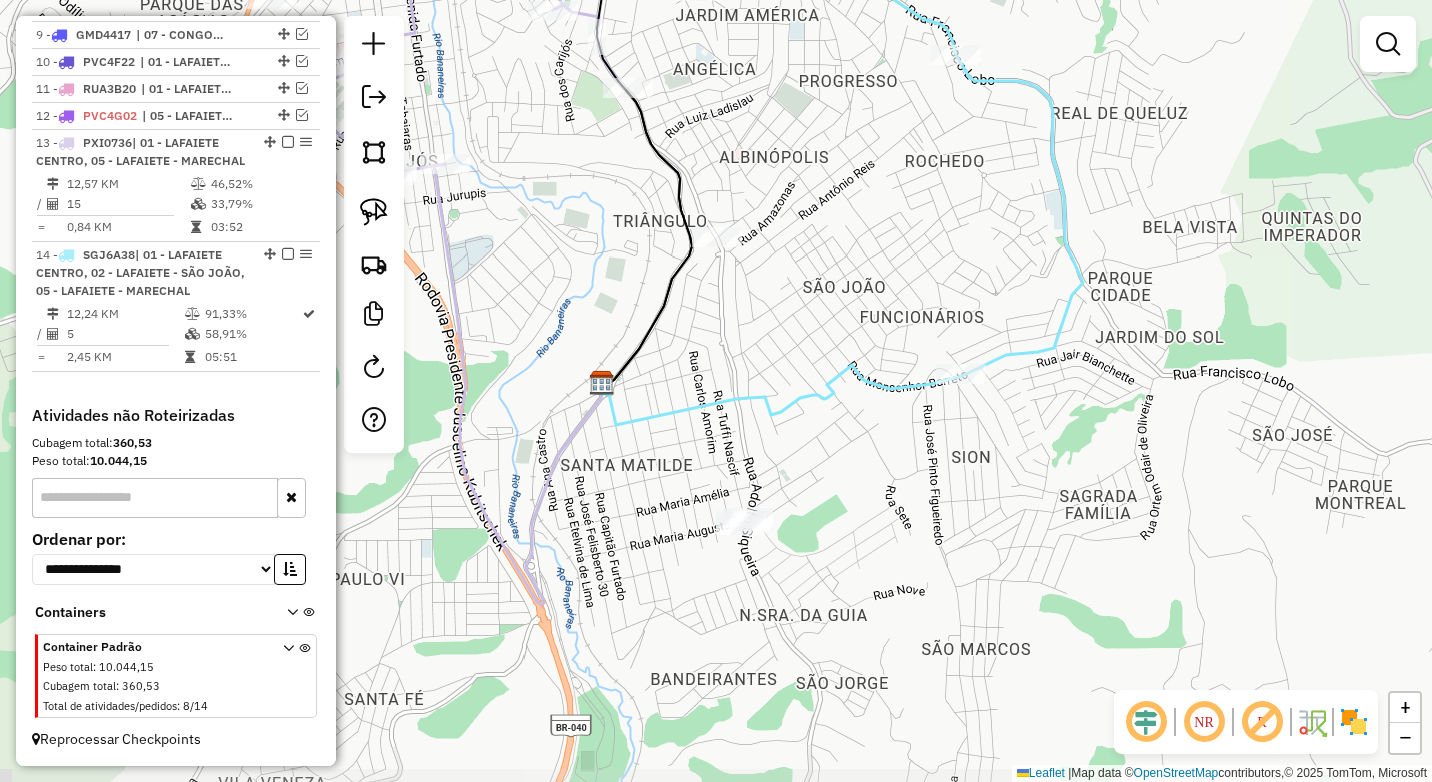 drag, startPoint x: 632, startPoint y: 345, endPoint x: 855, endPoint y: 335, distance: 223.2241 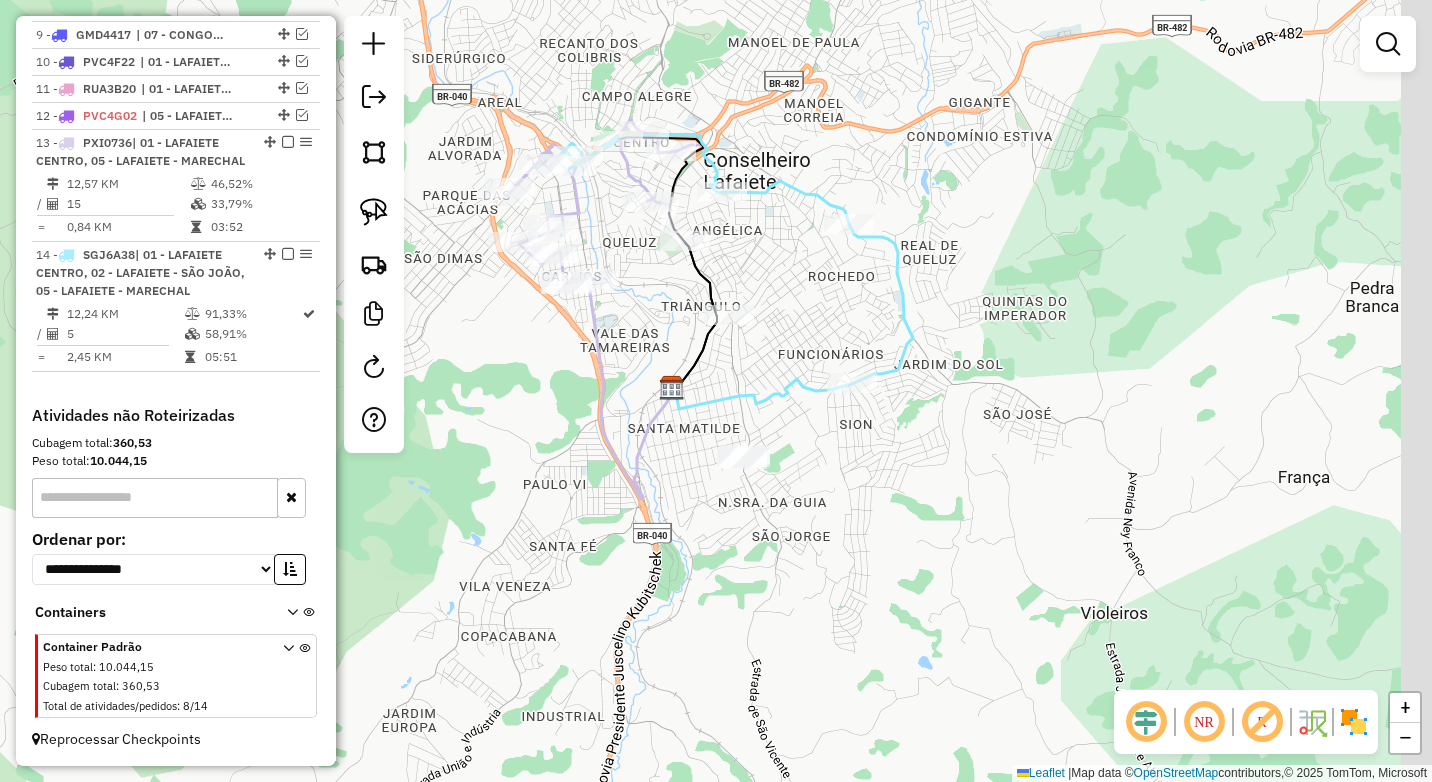 drag, startPoint x: 886, startPoint y: 258, endPoint x: 820, endPoint y: 346, distance: 110 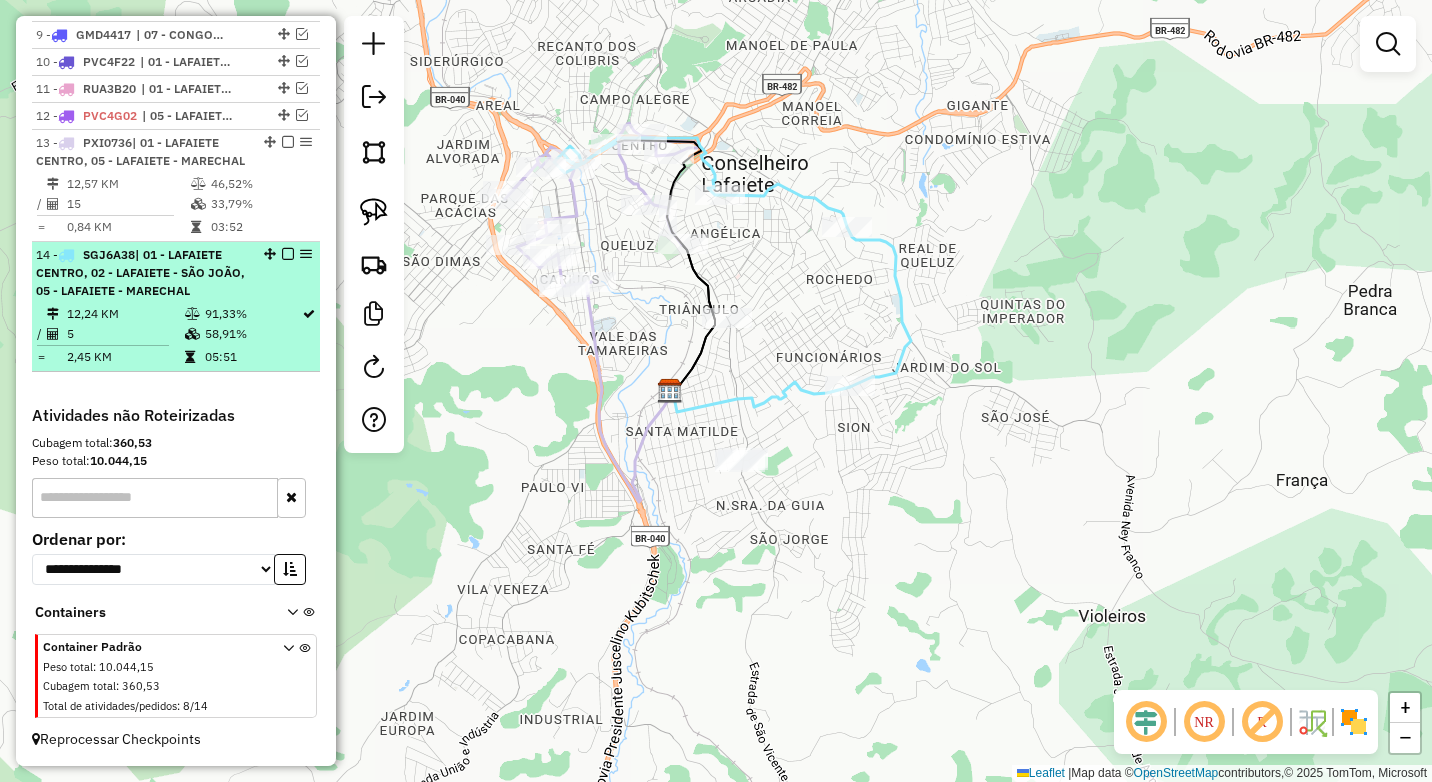 click on "12,24 KM" at bounding box center [125, 314] 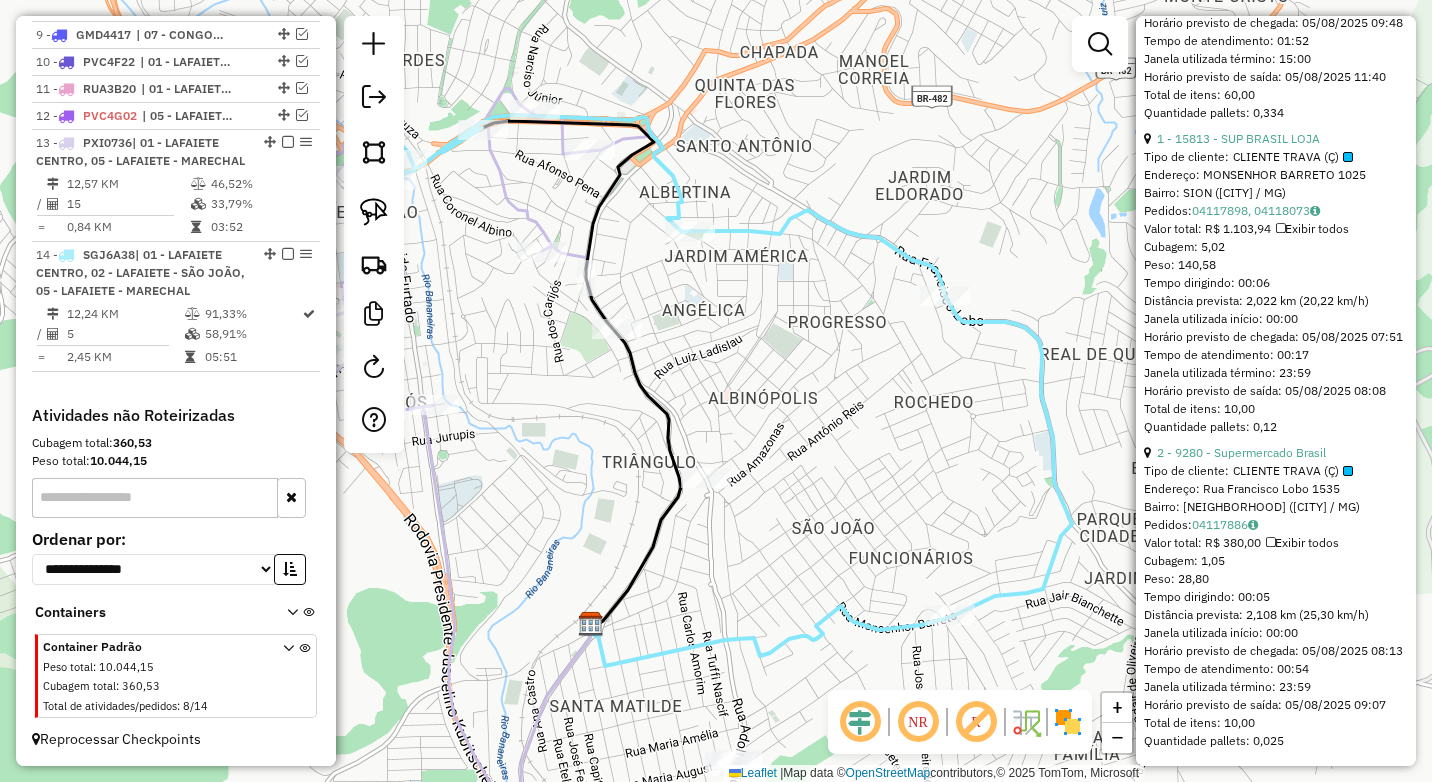 scroll, scrollTop: 2094, scrollLeft: 0, axis: vertical 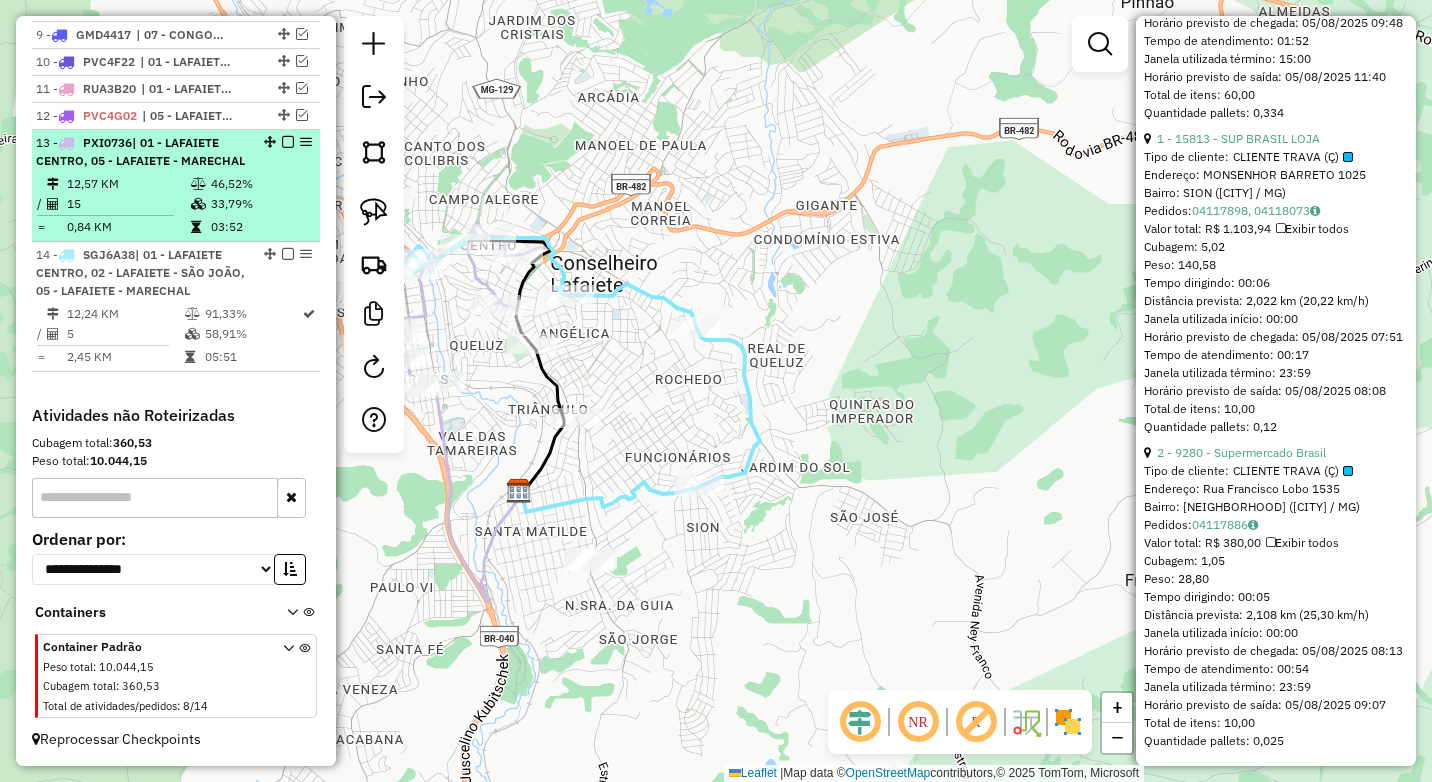 click on "12,57 KM   46,52%  /  15   33,79%     =  0,84 KM   03:52" at bounding box center (176, 205) 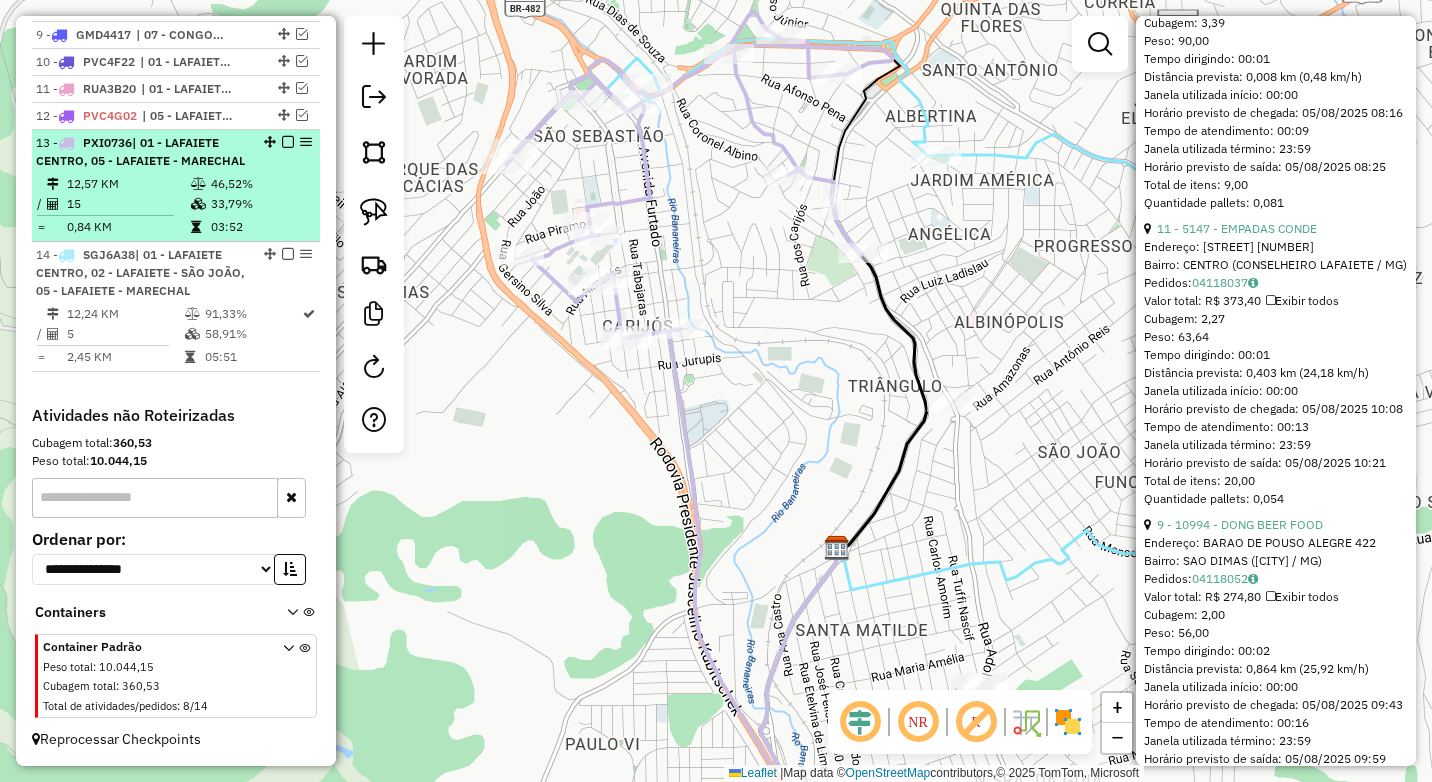 click at bounding box center [288, 142] 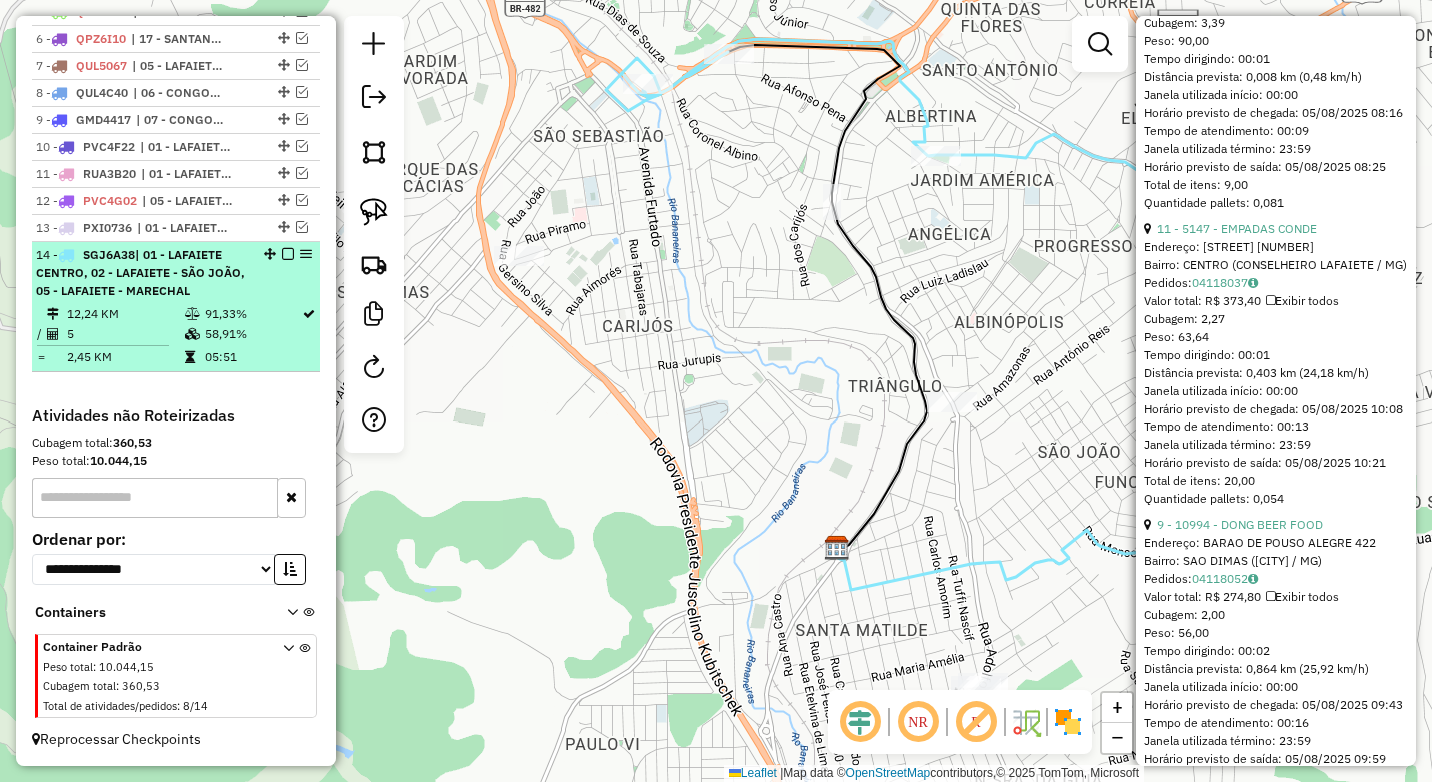 click on "91,33%" at bounding box center (252, 314) 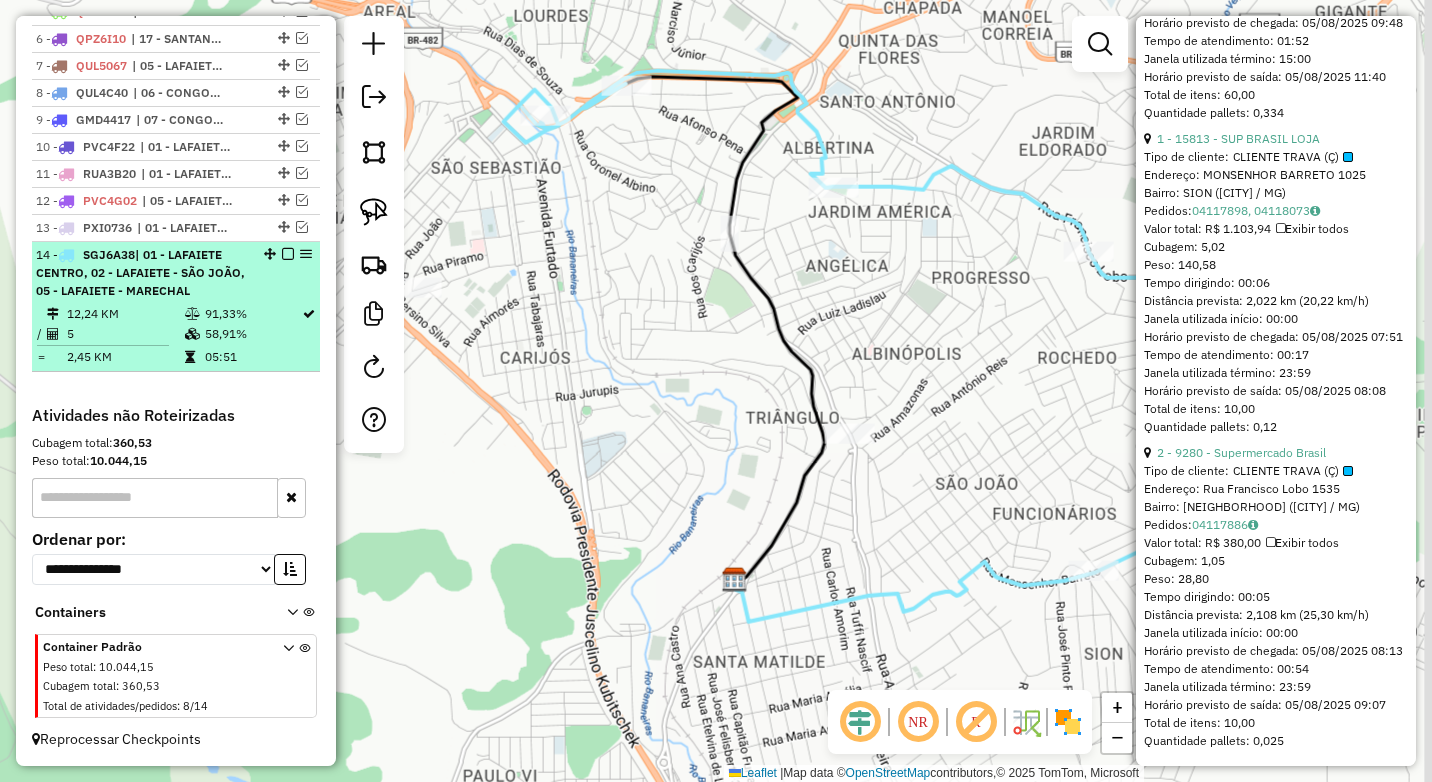 scroll, scrollTop: 2094, scrollLeft: 0, axis: vertical 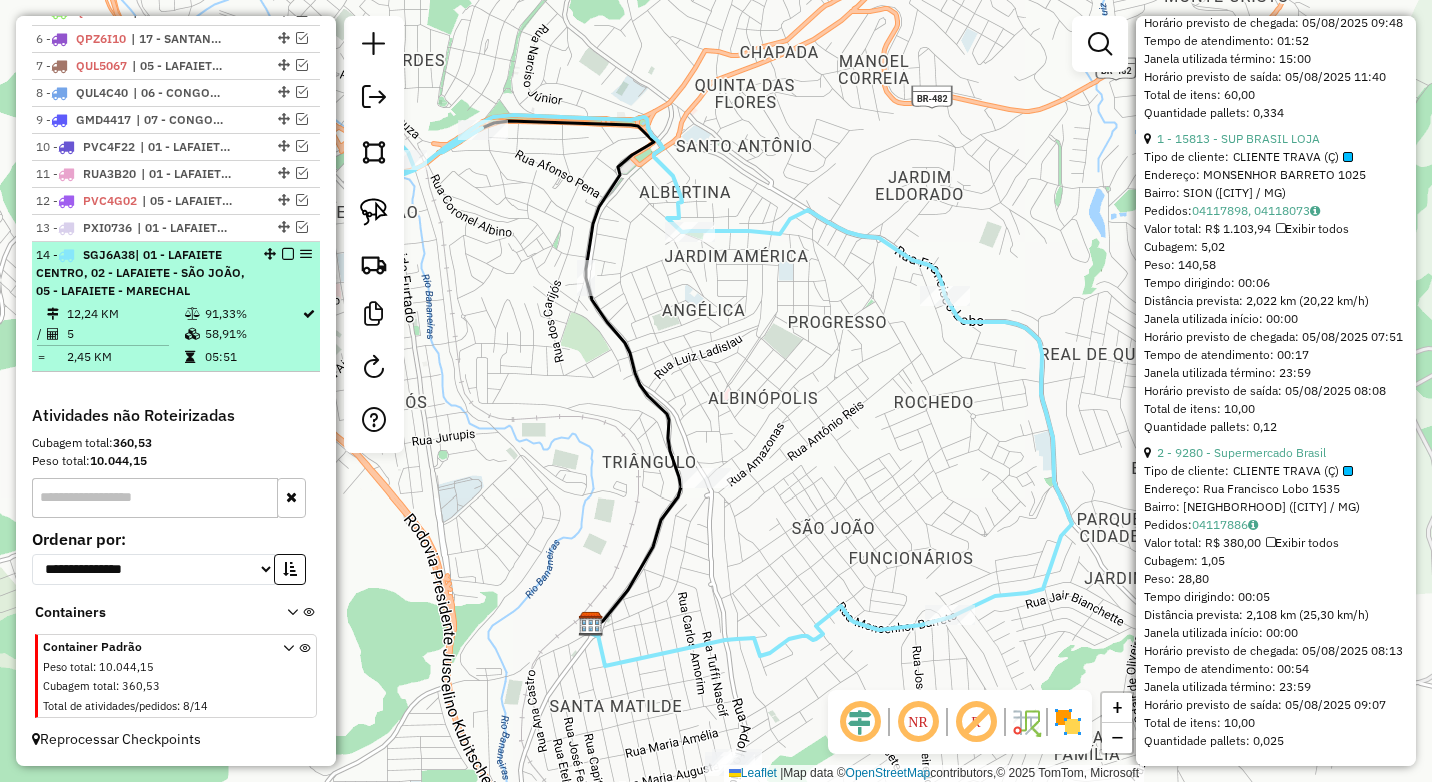 click at bounding box center [288, 254] 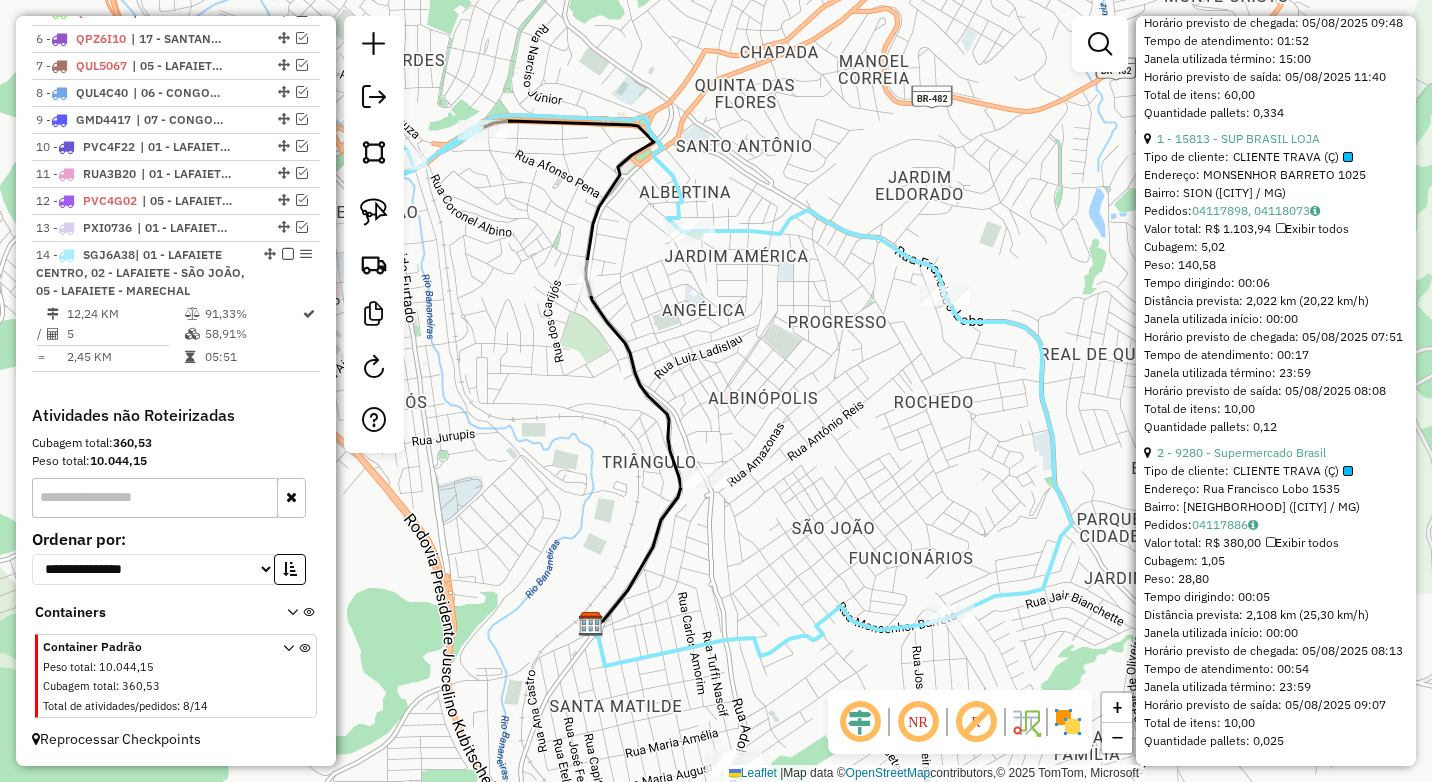 scroll, scrollTop: 796, scrollLeft: 0, axis: vertical 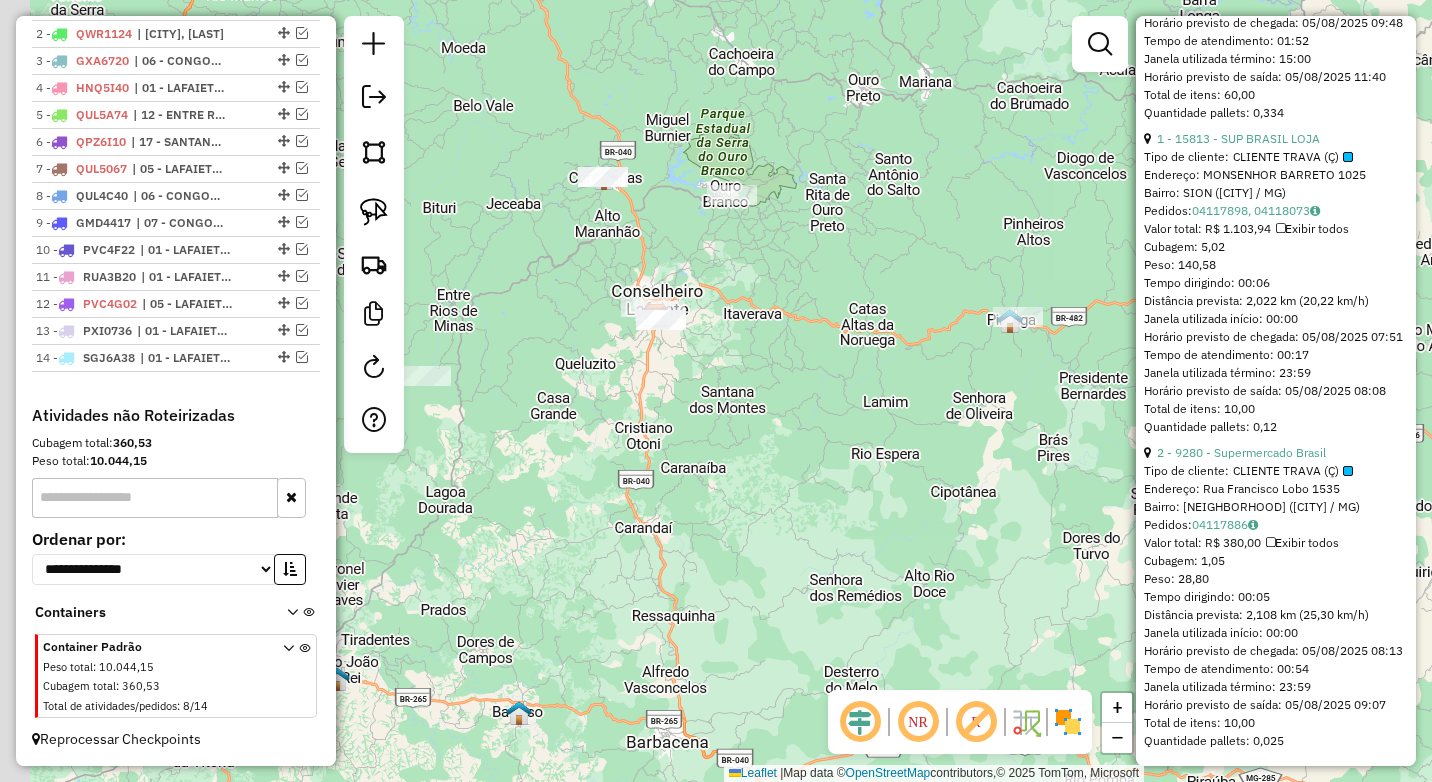 drag, startPoint x: 613, startPoint y: 294, endPoint x: 681, endPoint y: 254, distance: 78.892334 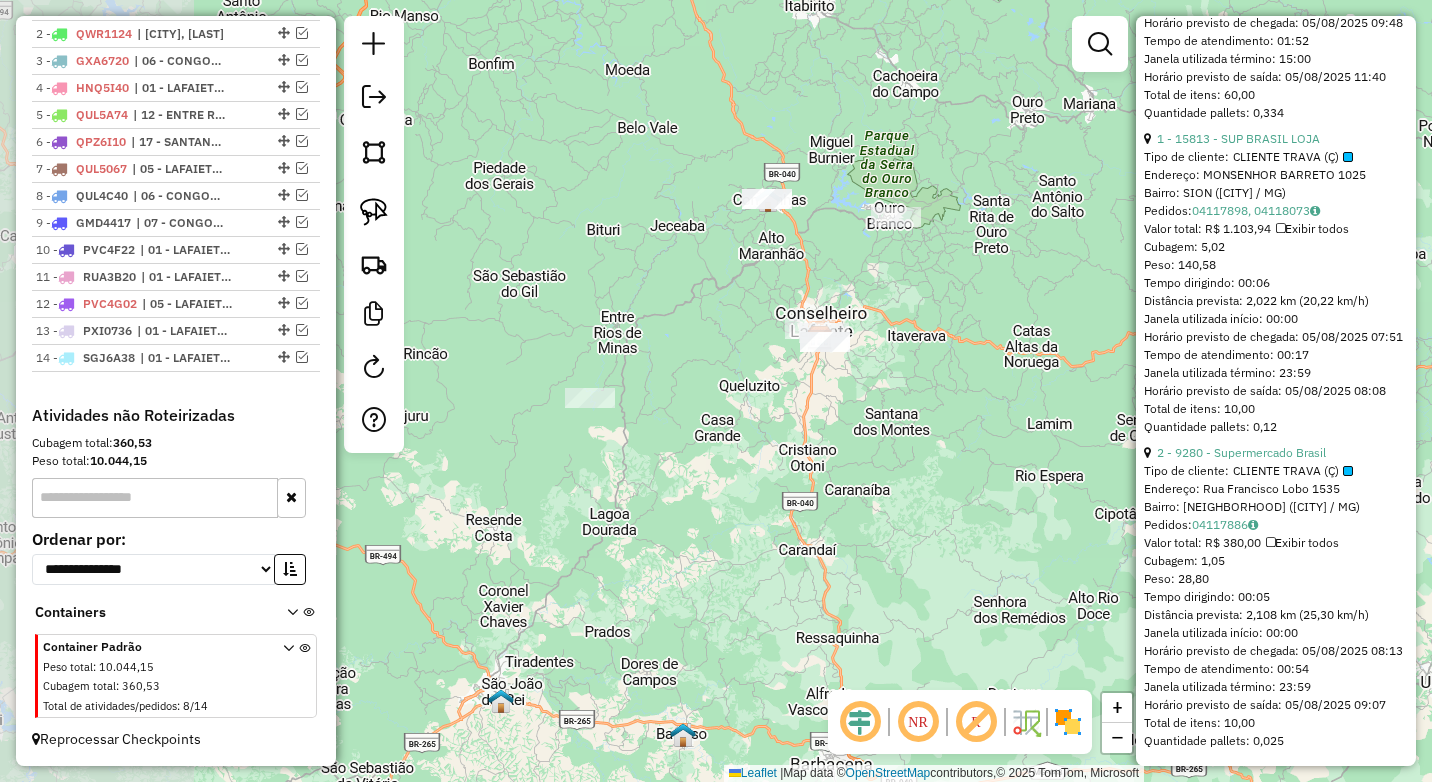 drag, startPoint x: 687, startPoint y: 432, endPoint x: 724, endPoint y: 439, distance: 37.65634 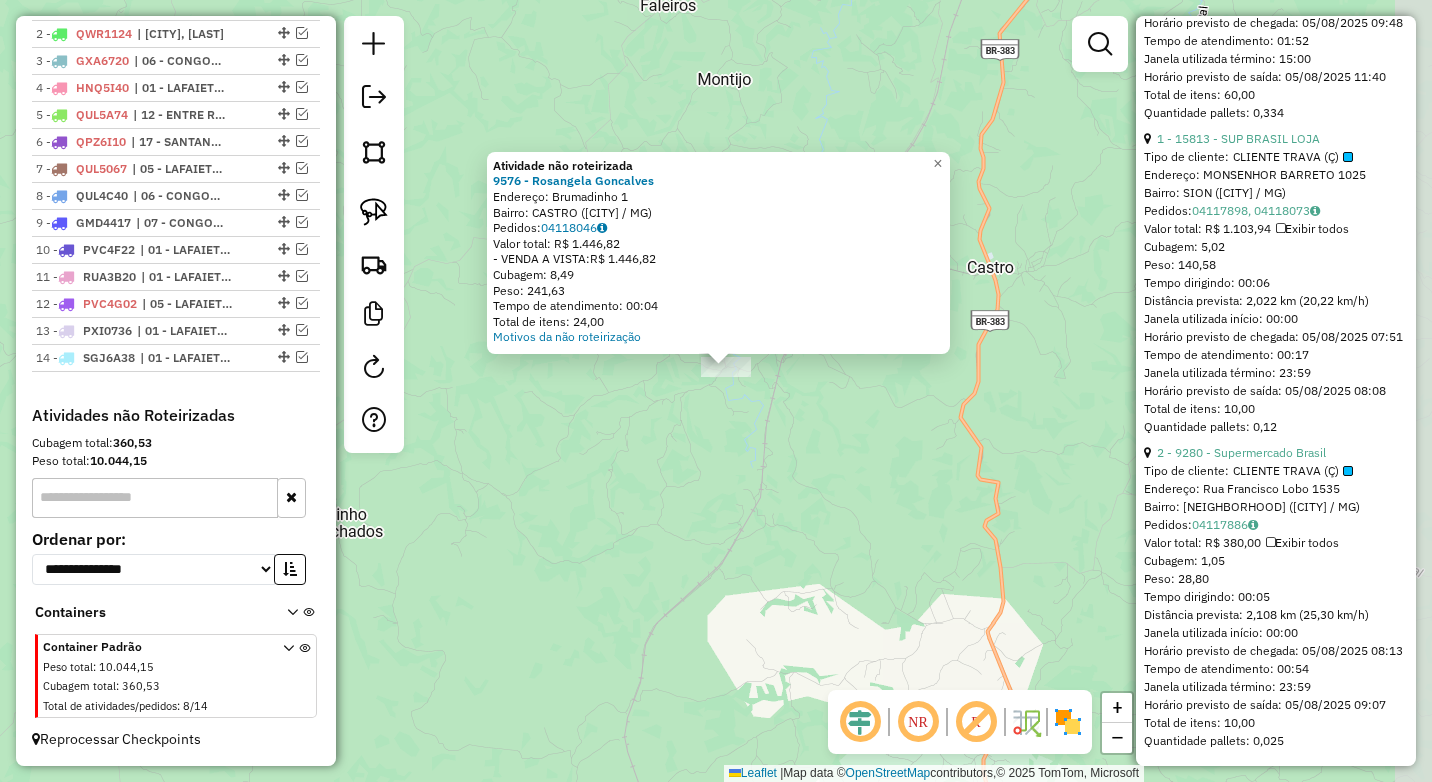 drag, startPoint x: 868, startPoint y: 362, endPoint x: 780, endPoint y: 441, distance: 118.258194 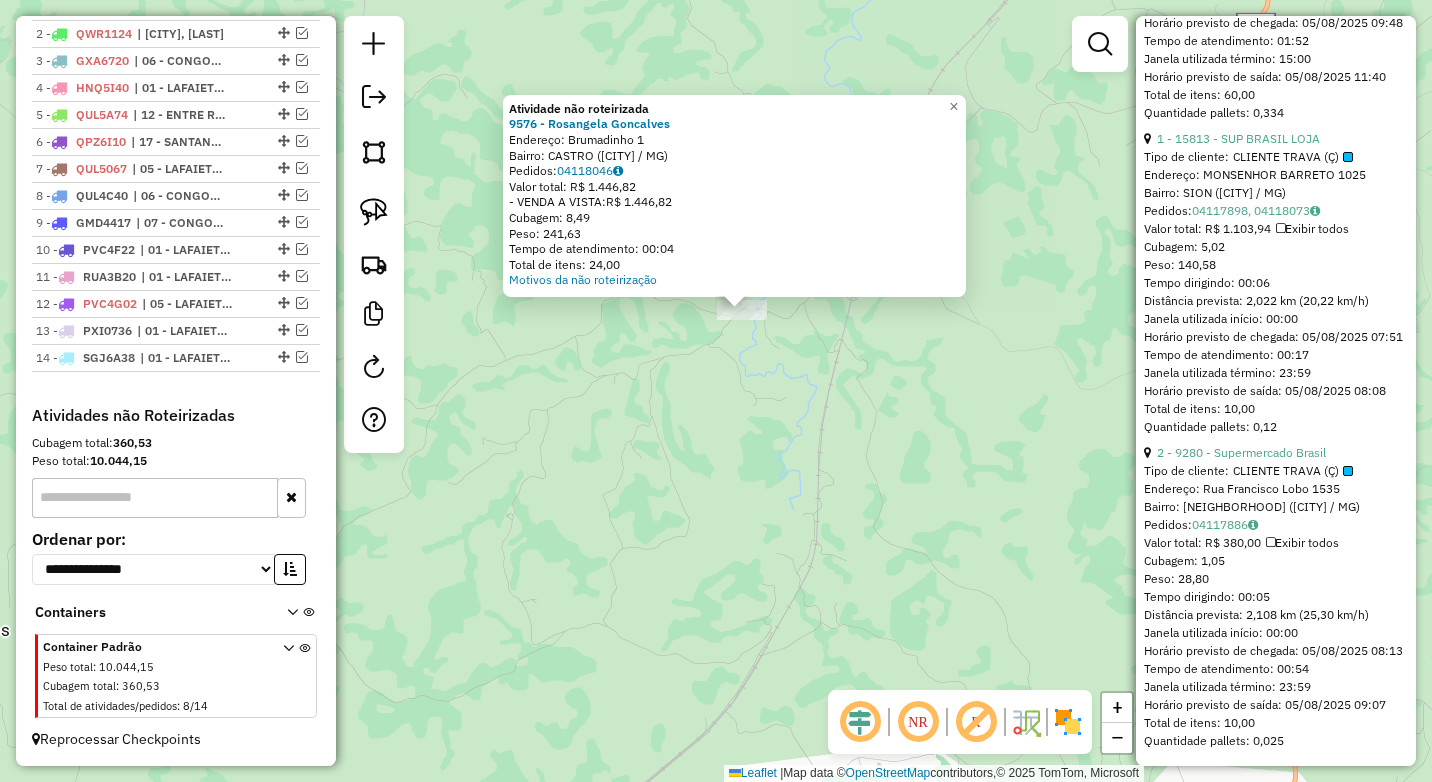 click on "Atividade não roteirizada 9576 - [FIRST] [LAST] Endereço: Brumadinho 1 Bairro: CASTRO ([CITY] / MG) Pedidos: 04118046 Valor total: R$ 1.446,82 - VENDA A VISTA: R$ 1.446,82 Cubagem: 8,49 Peso: 241,63 Tempo de atendimento: 00:04 Total de itens: 24,00 Motivos da não roteirização × Janela de atendimento Grade de atendimento Capacidade Transportadoras Veículos Cliente Pedidos Rotas Selecione os dias de semana para filtrar as janelas de atendimento Seg Ter Qua Qui Sex Sáb Dom Informe o período da janela de atendimento: De: Até: Filtrar exatamente a janela do cliente Considerar janela de atendimento padrão Selecione os dias de semana para filtrar as grades de atendimento Seg Ter Qua Qui Sex Sáb Dom Considerar clientes sem dia de atendimento cadastrado Clientes fora do dia de atendimento selecionado Filtrar as atividades entre os valores definidos abaixo: Peso mínimo: **** Peso máximo: **** Cubagem mínima: Cubagem máxima:" 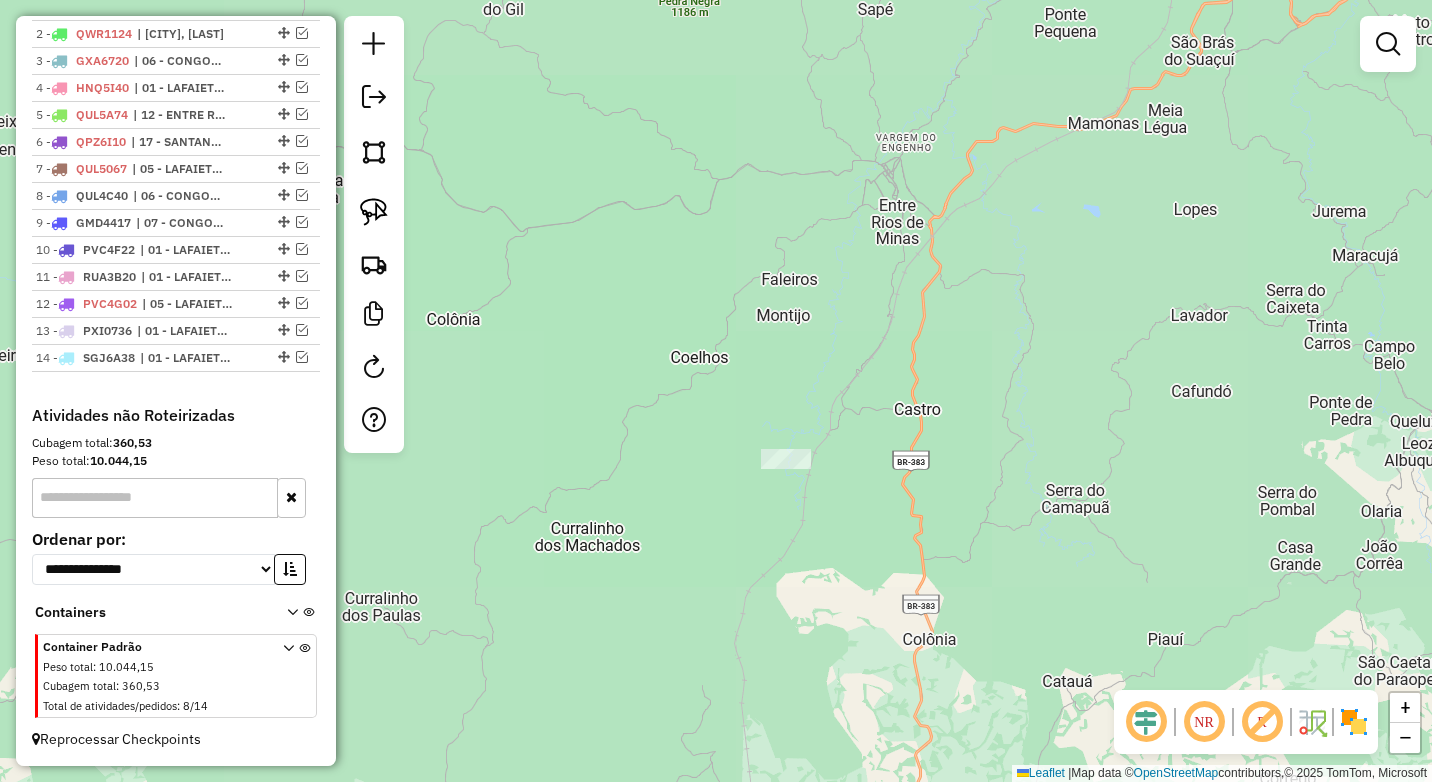 drag, startPoint x: 1034, startPoint y: 456, endPoint x: 821, endPoint y: 503, distance: 218.12383 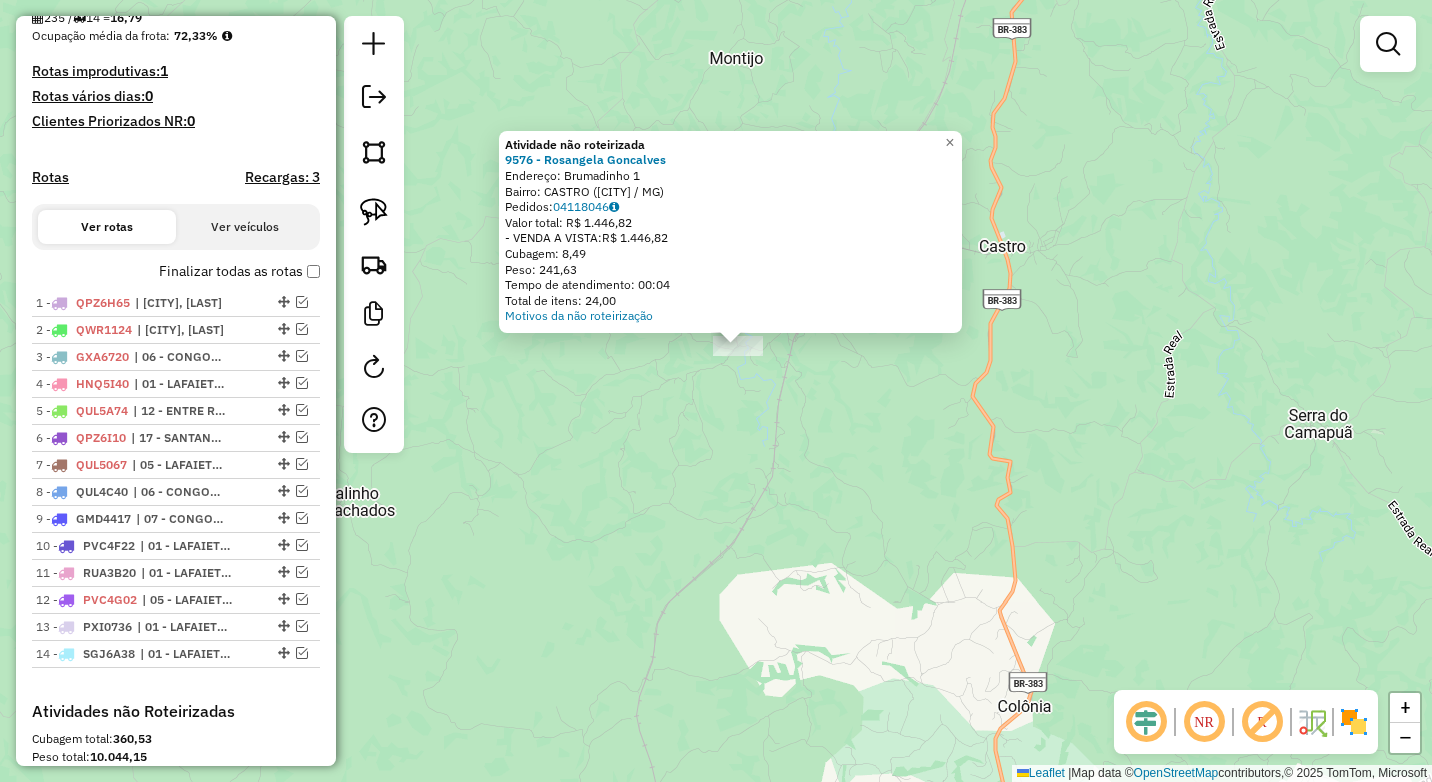 scroll, scrollTop: 496, scrollLeft: 0, axis: vertical 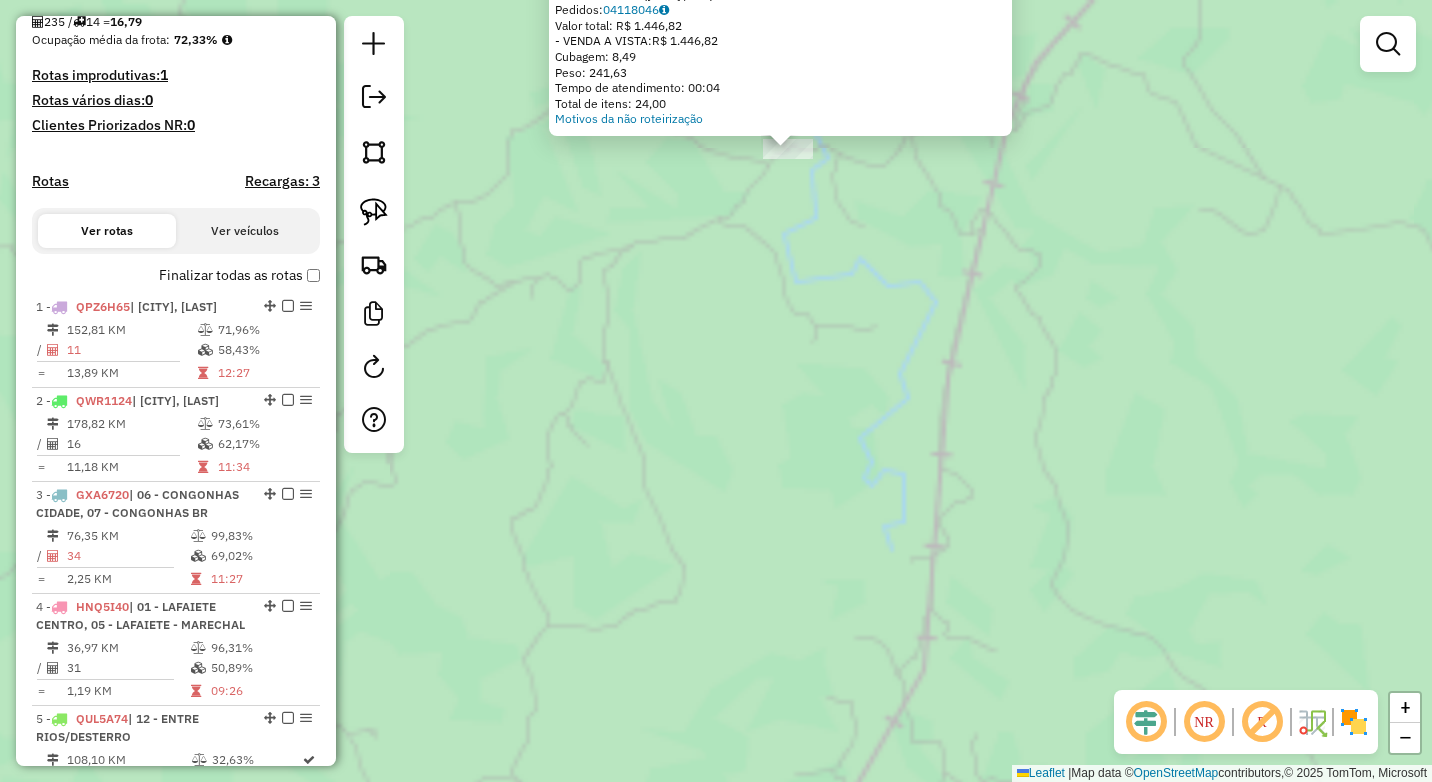 click on "Atividade não roteirizada 9576 - [FIRST] [LAST] Endereço: Brumadinho 1 Bairro: CASTRO ([CITY] / MG) Pedidos: 04118046 Valor total: R$ 1.446,82 - VENDA A VISTA: R$ 1.446,82 Cubagem: 8,49 Peso: 241,63 Tempo de atendimento: 00:04 Total de itens: 24,00 Motivos da não roteirização × Janela de atendimento Grade de atendimento Capacidade Transportadoras Veículos Cliente Pedidos Rotas Selecione os dias de semana para filtrar as janelas de atendimento Seg Ter Qua Qui Sex Sáb Dom Informe o período da janela de atendimento: De: Até: Filtrar exatamente a janela do cliente Considerar janela de atendimento padrão Selecione os dias de semana para filtrar as grades de atendimento Seg Ter Qua Qui Sex Sáb Dom Considerar clientes sem dia de atendimento cadastrado Clientes fora do dia de atendimento selecionado Filtrar as atividades entre os valores definidos abaixo: Peso mínimo: **** Peso máximo: **** Cubagem mínima: Cubagem máxima:" 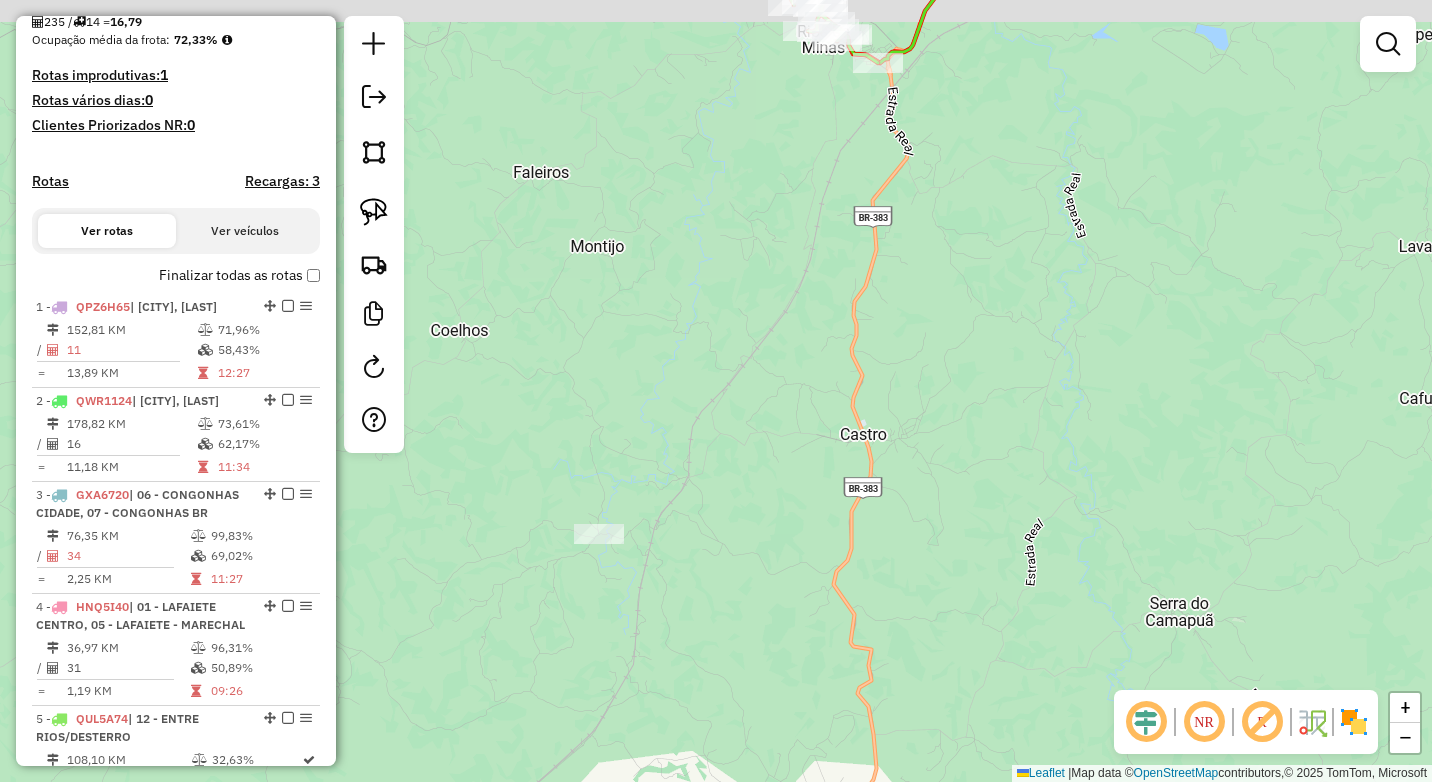 drag, startPoint x: 861, startPoint y: 330, endPoint x: 838, endPoint y: 404, distance: 77.491936 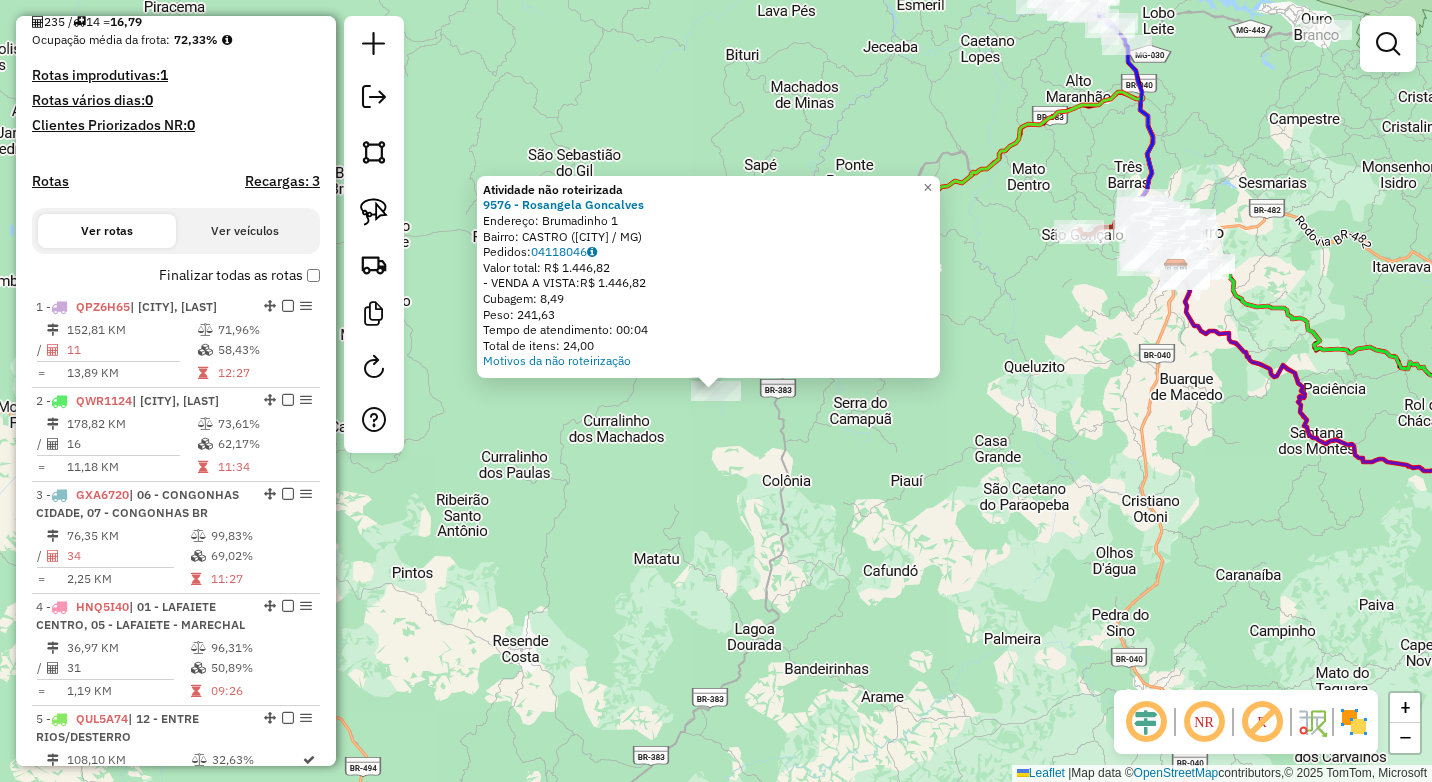 click on "Atividade não roteirizada 9576 - [FIRST] [LAST] Endereço: Brumadinho 1 Bairro: CASTRO ([CITY] / MG) Pedidos: 04118046 Valor total: R$ 1.446,82 - VENDA A VISTA: R$ 1.446,82 Cubagem: 8,49 Peso: 241,63 Tempo de atendimento: 00:04 Total de itens: 24,00 Motivos da não roteirização × Janela de atendimento Grade de atendimento Capacidade Transportadoras Veículos Cliente Pedidos Rotas Selecione os dias de semana para filtrar as janelas de atendimento Seg Ter Qua Qui Sex Sáb Dom Informe o período da janela de atendimento: De: Até: Filtrar exatamente a janela do cliente Considerar janela de atendimento padrão Selecione os dias de semana para filtrar as grades de atendimento Seg Ter Qua Qui Sex Sáb Dom Considerar clientes sem dia de atendimento cadastrado Clientes fora do dia de atendimento selecionado Filtrar as atividades entre os valores definidos abaixo: Peso mínimo: **** Peso máximo: **** Cubagem mínima: Cubagem máxima:" 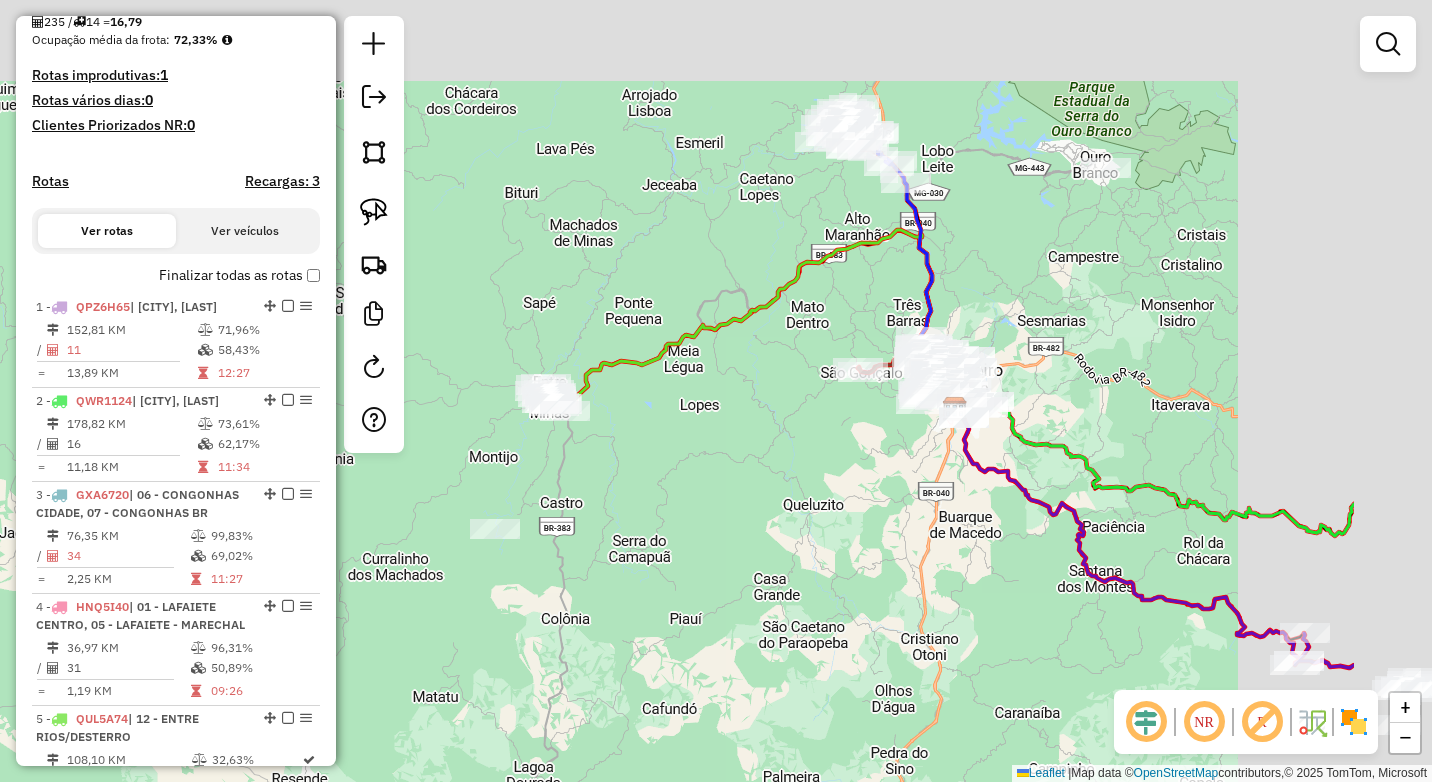 drag, startPoint x: 958, startPoint y: 433, endPoint x: 739, endPoint y: 567, distance: 256.74307 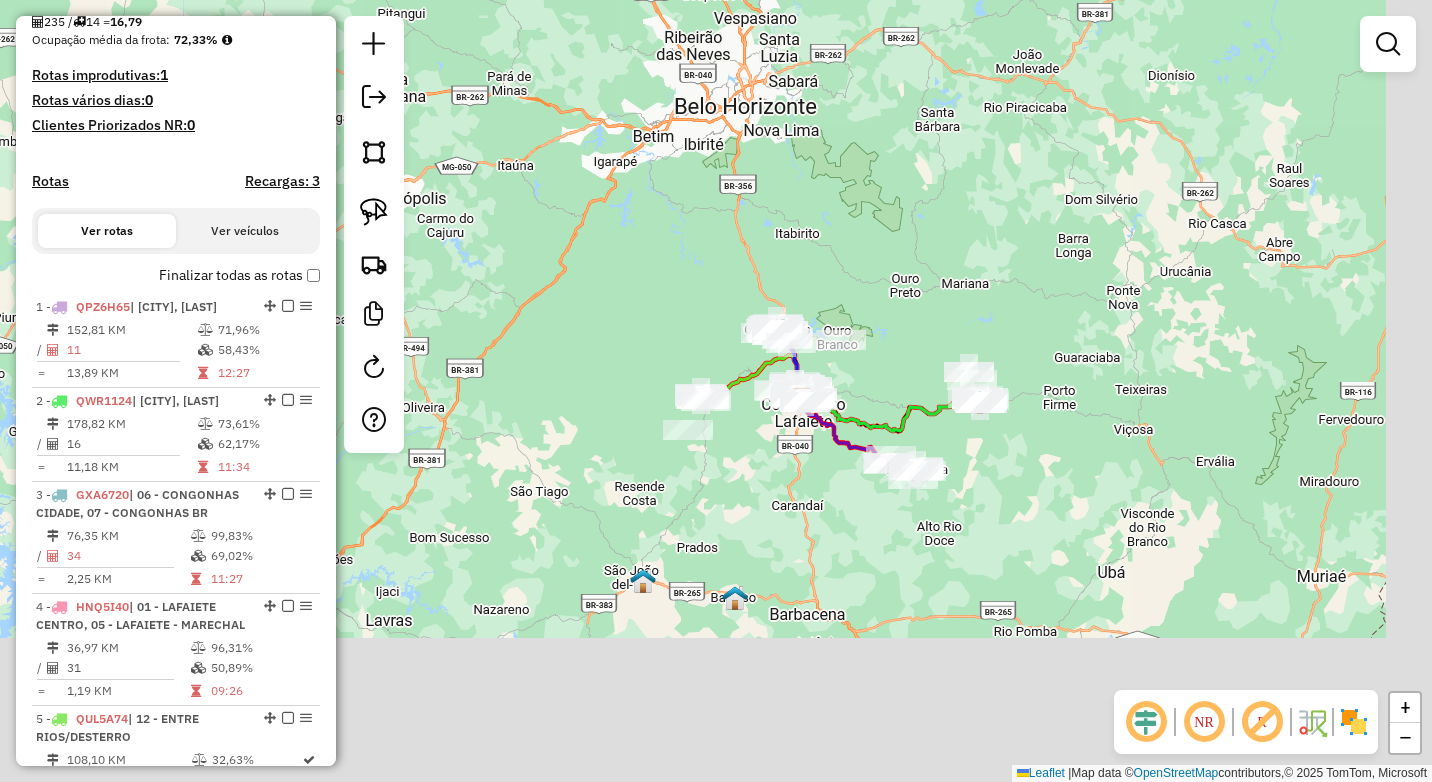drag, startPoint x: 907, startPoint y: 626, endPoint x: 734, endPoint y: 457, distance: 241.84706 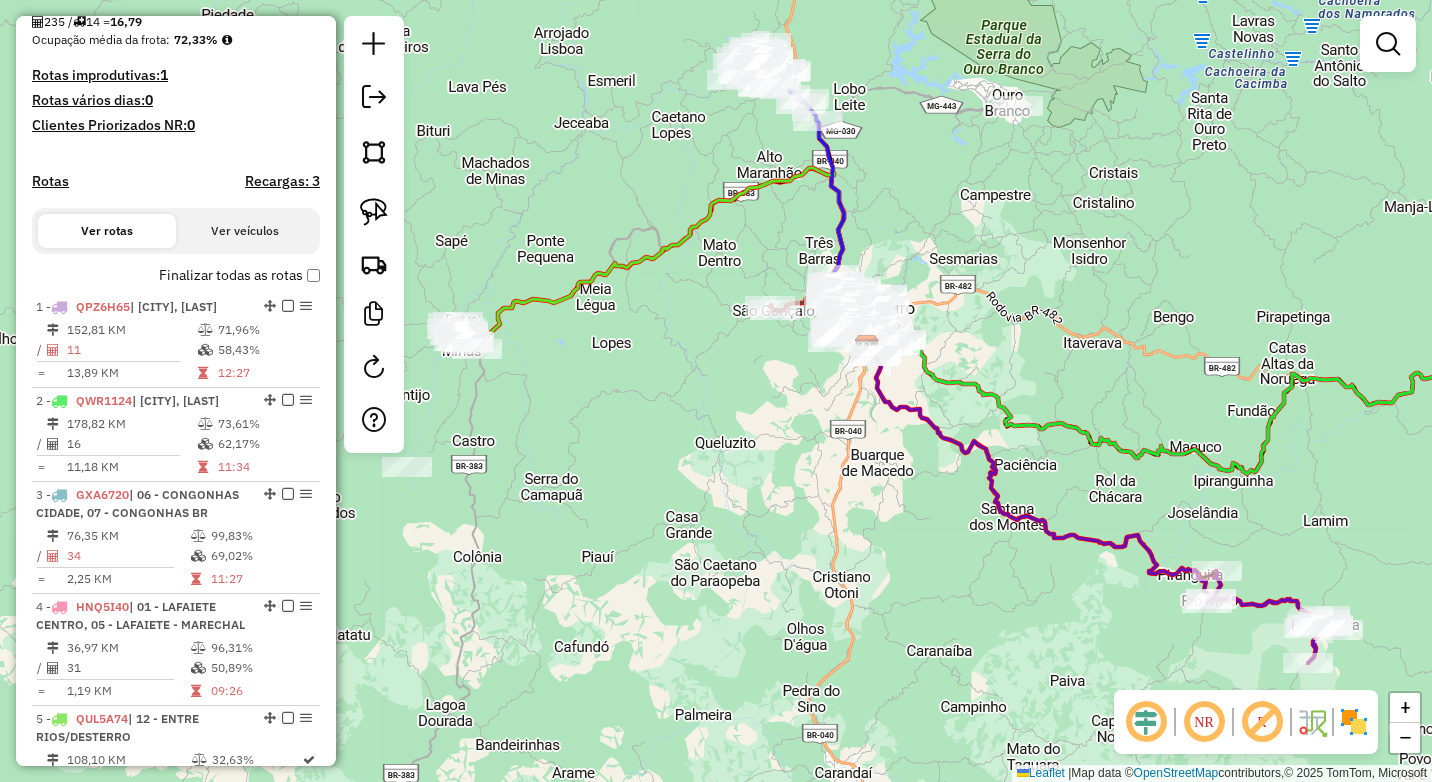drag, startPoint x: 1023, startPoint y: 274, endPoint x: 949, endPoint y: 243, distance: 80.23092 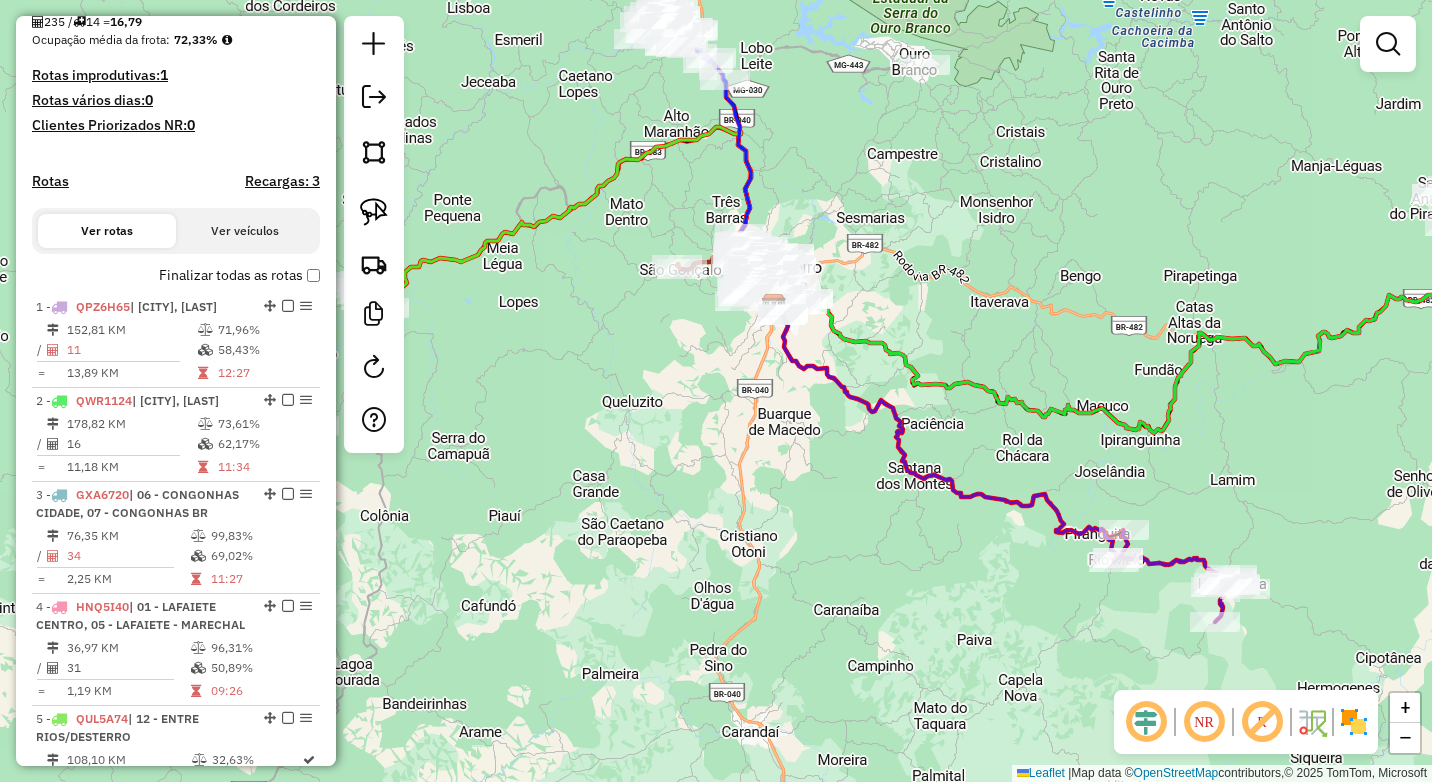 drag, startPoint x: 939, startPoint y: 182, endPoint x: 897, endPoint y: 304, distance: 129.02713 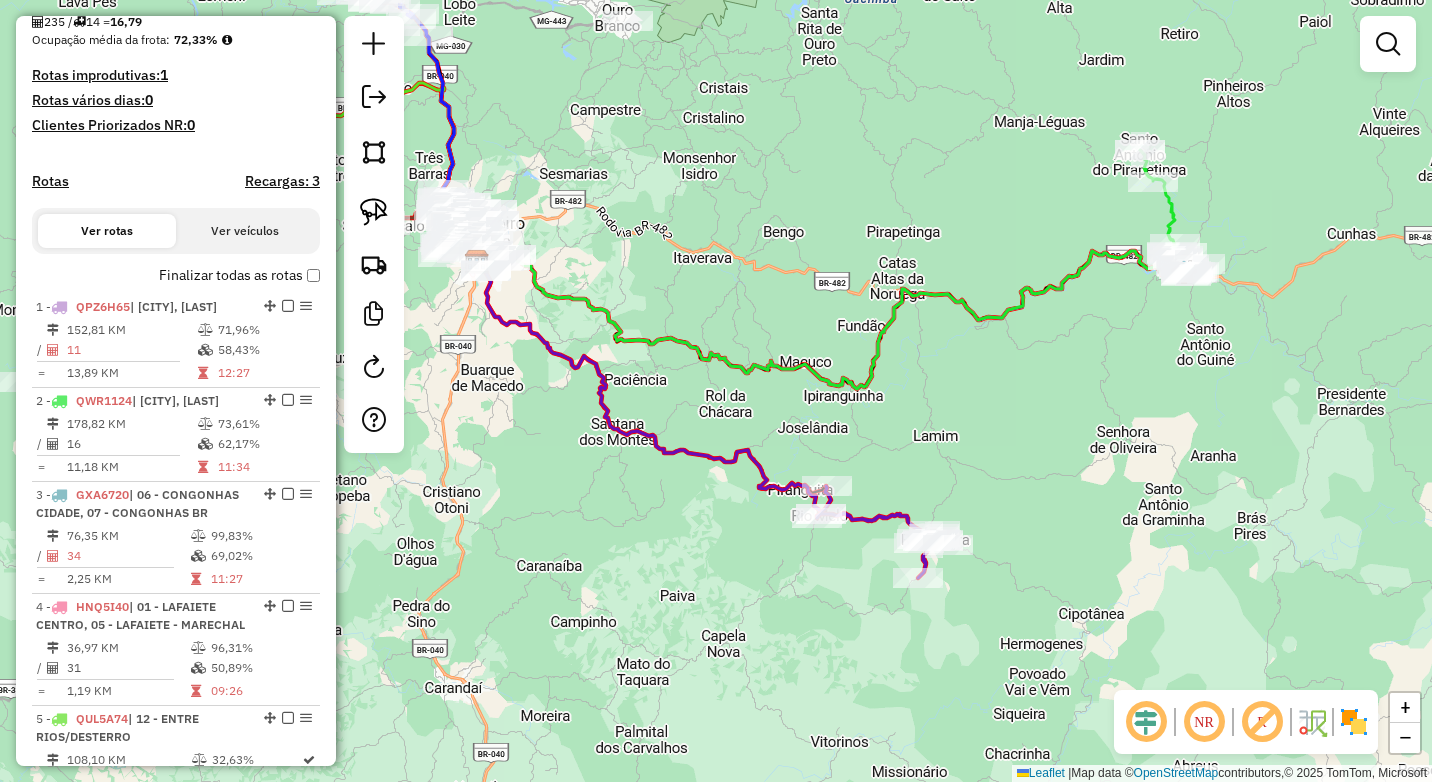 drag, startPoint x: 886, startPoint y: 389, endPoint x: 693, endPoint y: 250, distance: 237.84448 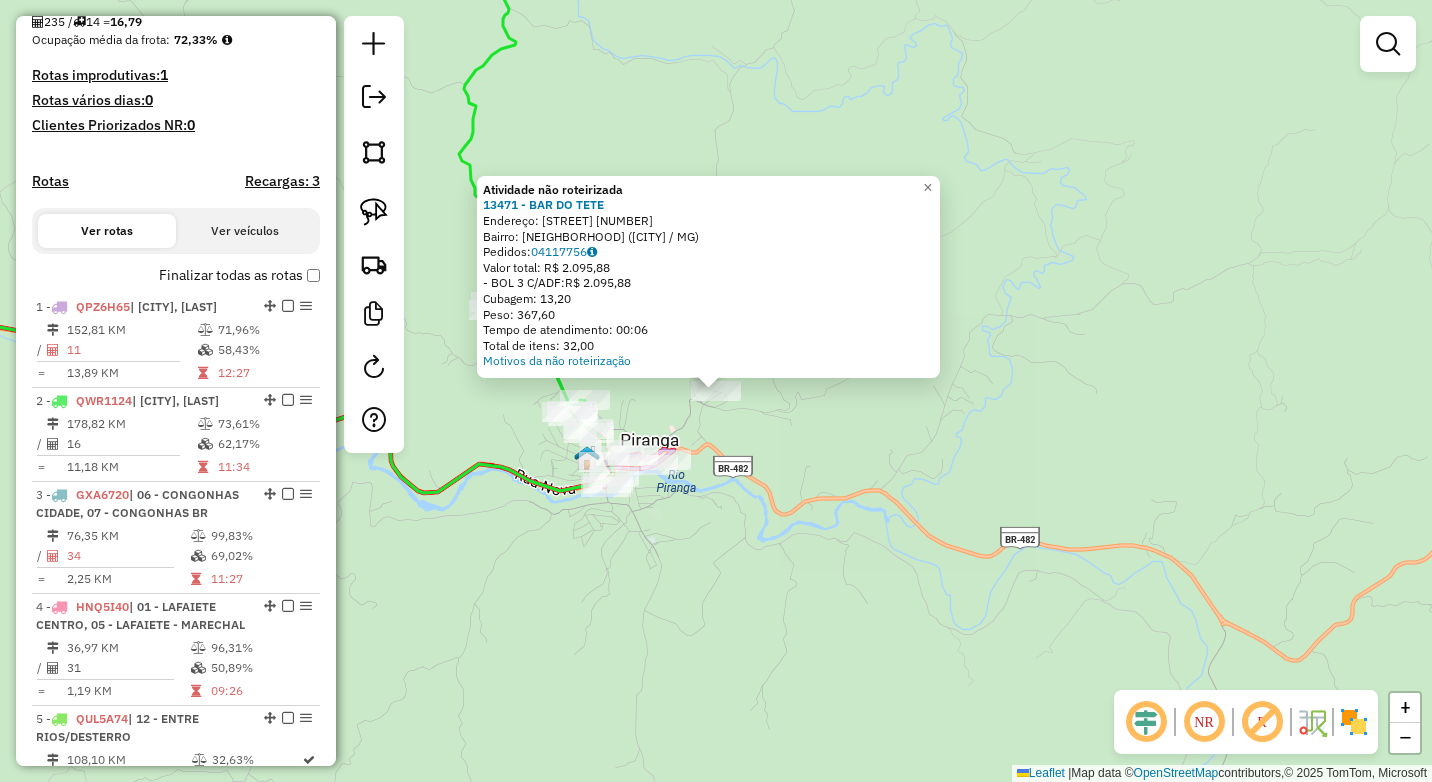 click on "Atividade não roteirizada 13471 - BAR DO TETE Endereço: FRANCISCO DE OLIVEIRA CASTRO 463 Bairro: CORREGO SAO GERALDO ([CITY] / MG) Pedidos: 04117756 Valor total: R$ 2.095,88 -BOL 3 C/ADF: R$ 2.095,88 Cubagem: 13,20 Peso: 367,60 Tempo de atendimento: 00:06 Total de itens: 32,00 Motivos da não roteirização × Janela de atendimento Grade de atendimento Capacidade Transportadoras Veículos Cliente Pedidos Rotas Selecione os dias de semana para filtrar as janelas de atendimento Seg Ter Qua Qui Sex Sáb Dom Informe o período da janela de atendimento: De: Até: Filtrar exatamente a janela do cliente Considerar janela de atendimento padrão Selecione os dias de semana para filtrar as grades de atendimento Seg Ter Qua Qui Sex Sáb Dom Considerar clientes sem dia de atendimento cadastrado Clientes fora do dia de atendimento selecionado Filtrar as atividades entre os valores definidos abaixo: Peso mínimo: **** Peso máximo: **** Cubagem mínima: Cubagem máxima:" 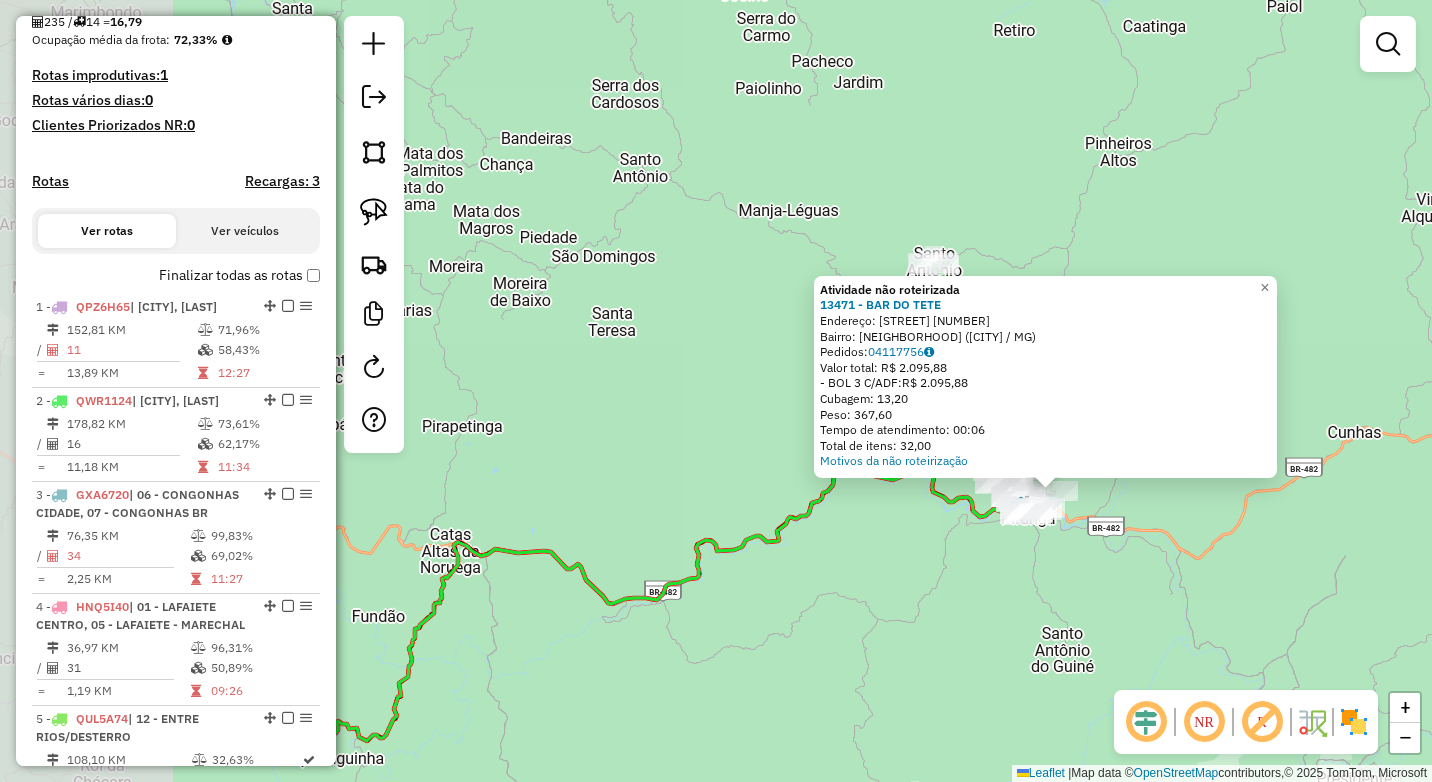 drag, startPoint x: 604, startPoint y: 607, endPoint x: 903, endPoint y: 562, distance: 302.36734 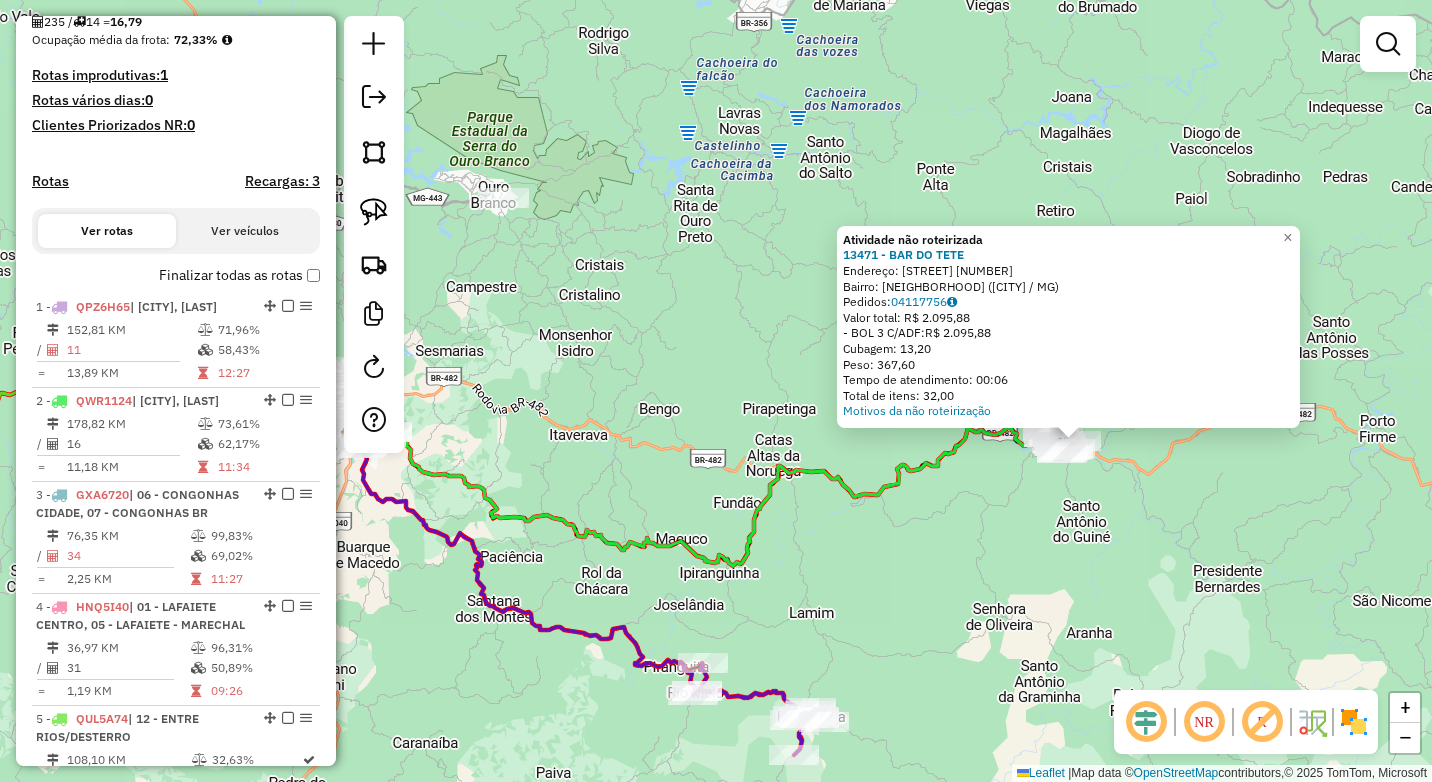 drag, startPoint x: 867, startPoint y: 582, endPoint x: 992, endPoint y: 513, distance: 142.77956 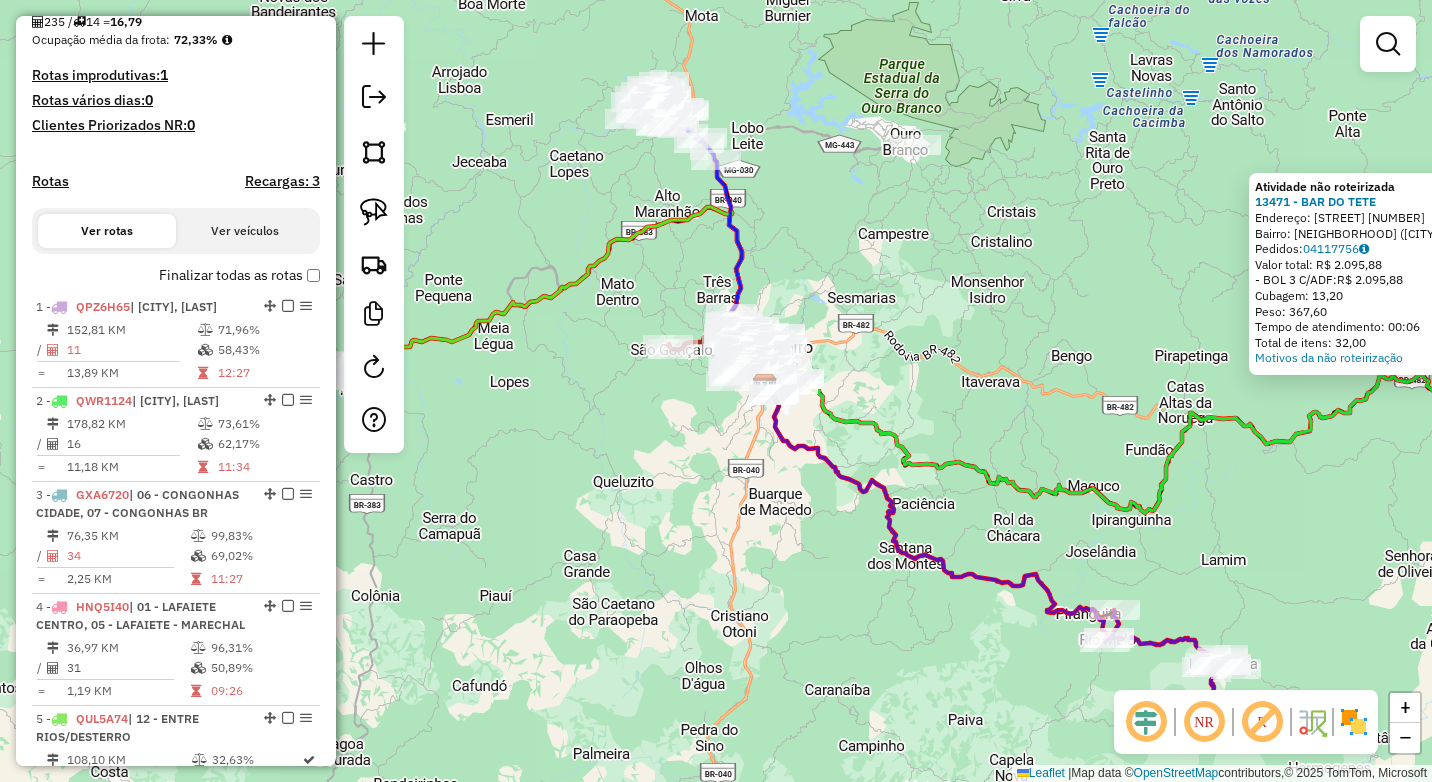click on "Atividade não roteirizada 13471 - BAR DO TETE Endereço: FRANCISCO DE OLIVEIRA CASTRO 463 Bairro: CORREGO SAO GERALDO ([CITY] / MG) Pedidos: 04117756 Valor total: R$ 2.095,88 -BOL 3 C/ADF: R$ 2.095,88 Cubagem: 13,20 Peso: 367,60 Tempo de atendimento: 00:06 Total de itens: 32,00 Motivos da não roteirização × Janela de atendimento Grade de atendimento Capacidade Transportadoras Veículos Cliente Pedidos Rotas Selecione os dias de semana para filtrar as janelas de atendimento Seg Ter Qua Qui Sex Sáb Dom Informe o período da janela de atendimento: De: Até: Filtrar exatamente a janela do cliente Considerar janela de atendimento padrão Selecione os dias de semana para filtrar as grades de atendimento Seg Ter Qua Qui Sex Sáb Dom Considerar clientes sem dia de atendimento cadastrado Clientes fora do dia de atendimento selecionado Filtrar as atividades entre os valores definidos abaixo: Peso mínimo: **** Peso máximo: **** Cubagem mínima: Cubagem máxima:" 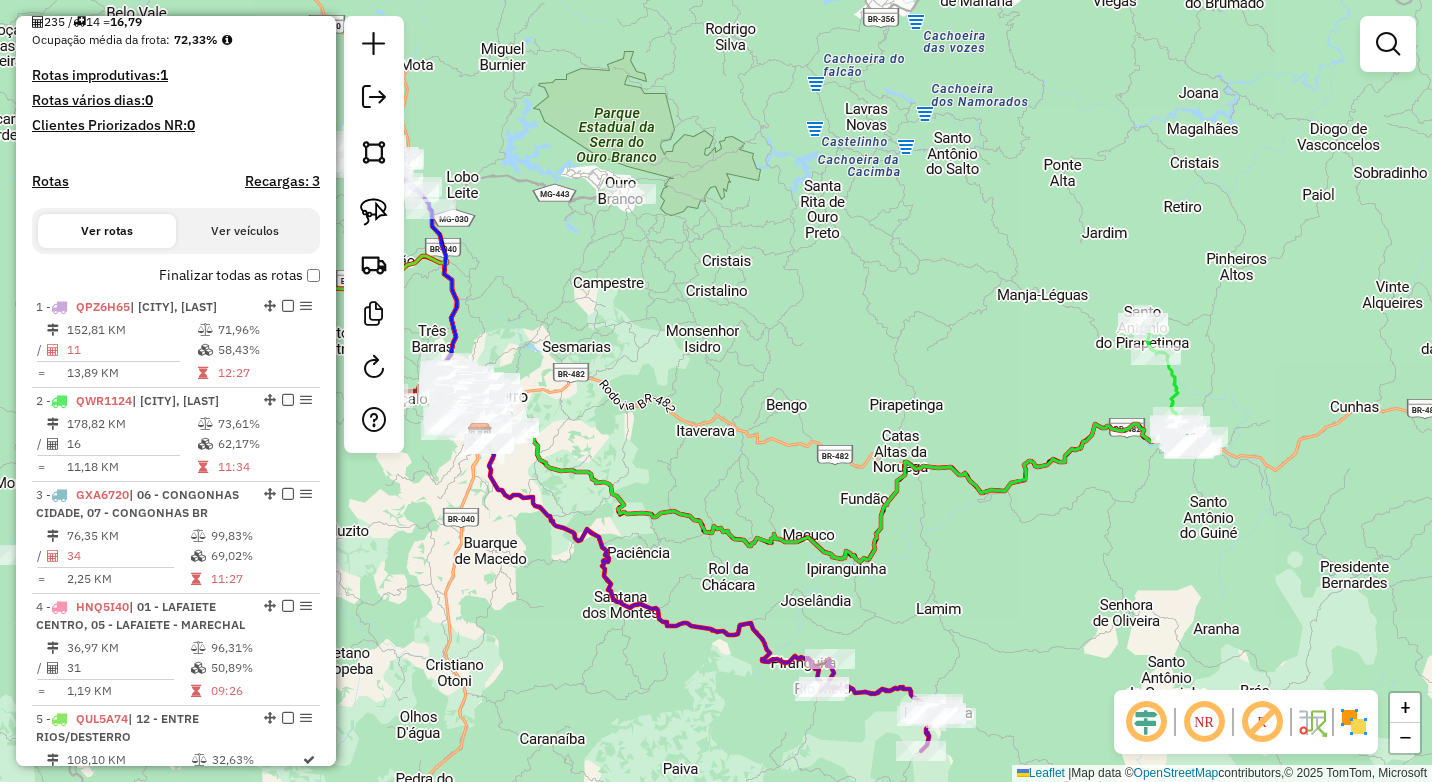 drag, startPoint x: 1093, startPoint y: 364, endPoint x: 808, endPoint y: 413, distance: 289.1816 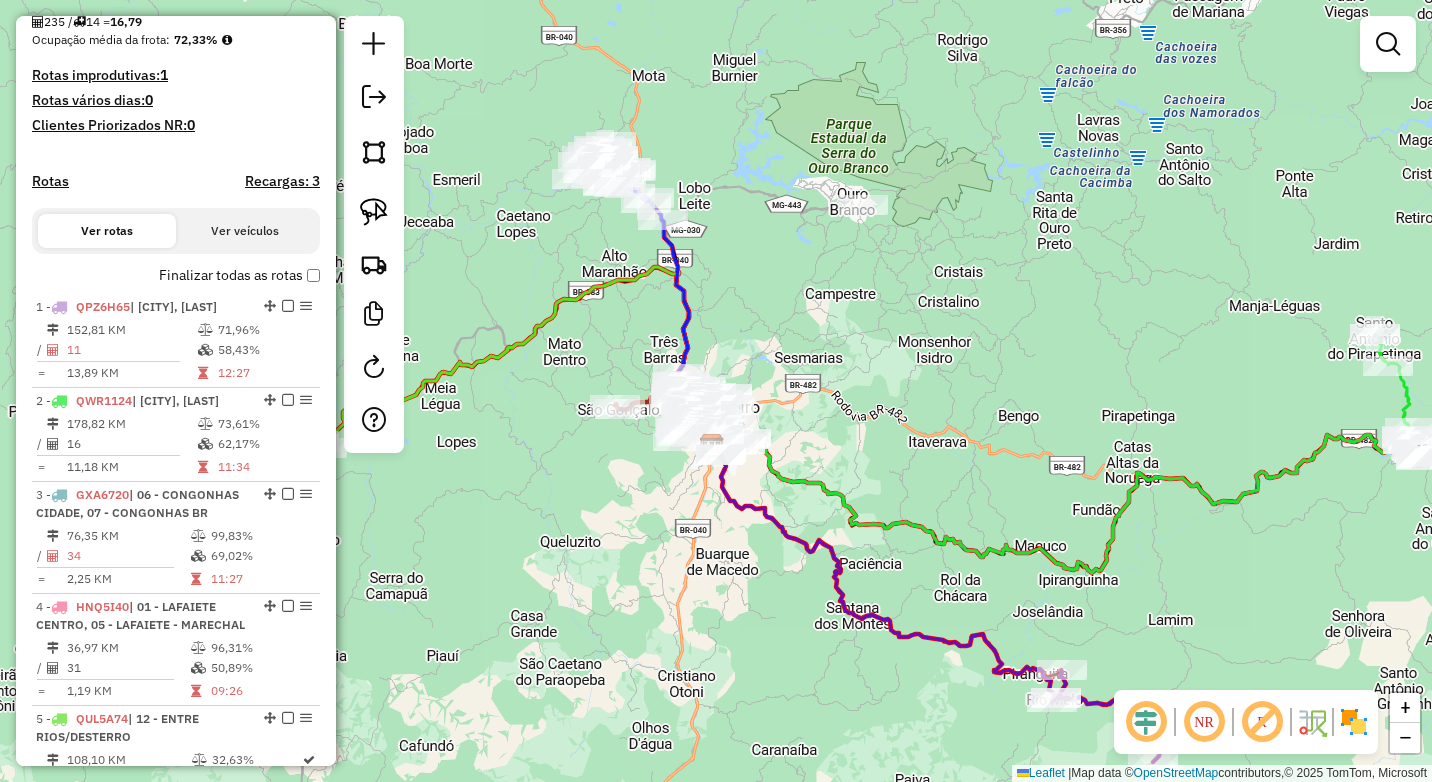 drag, startPoint x: 895, startPoint y: 423, endPoint x: 1057, endPoint y: 470, distance: 168.68018 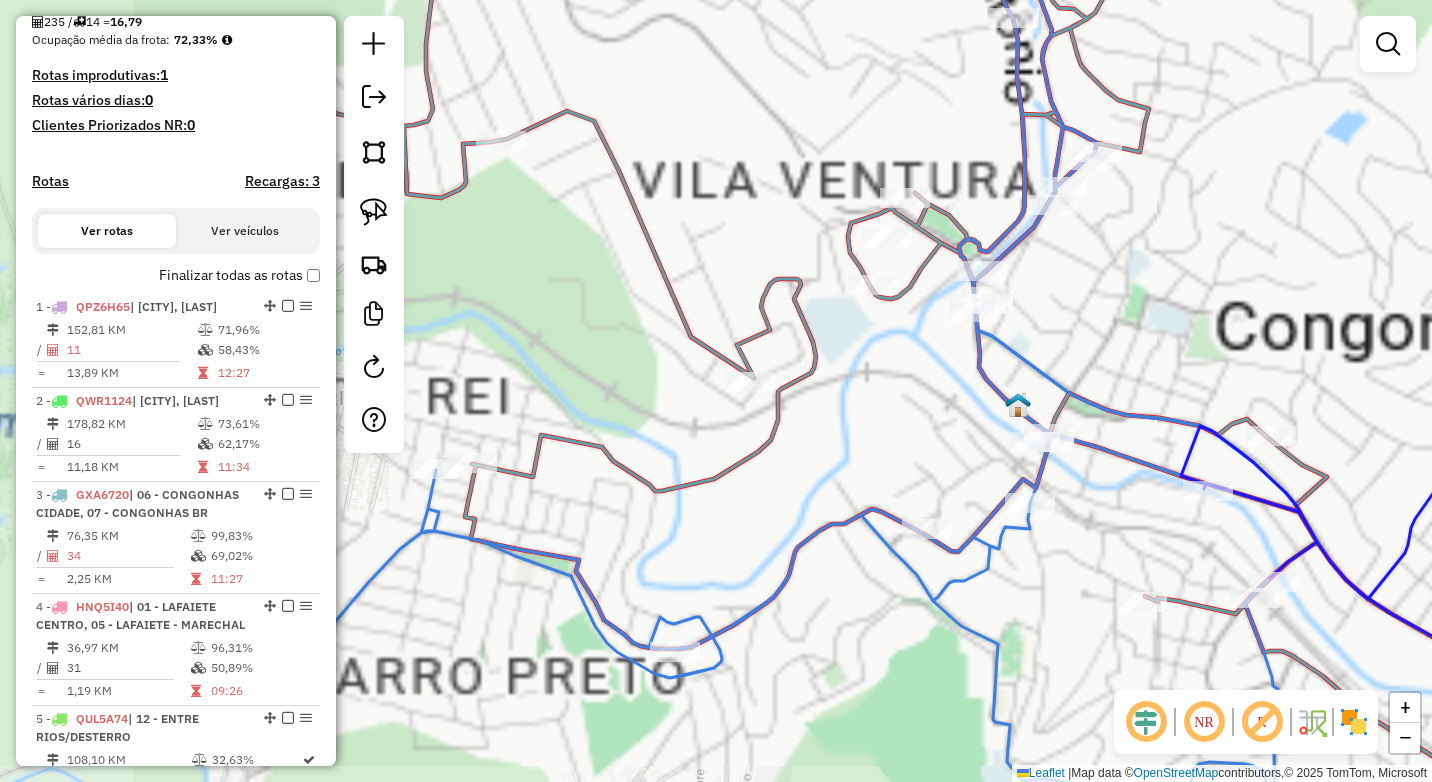 drag, startPoint x: 827, startPoint y: 149, endPoint x: 799, endPoint y: 211, distance: 68.0294 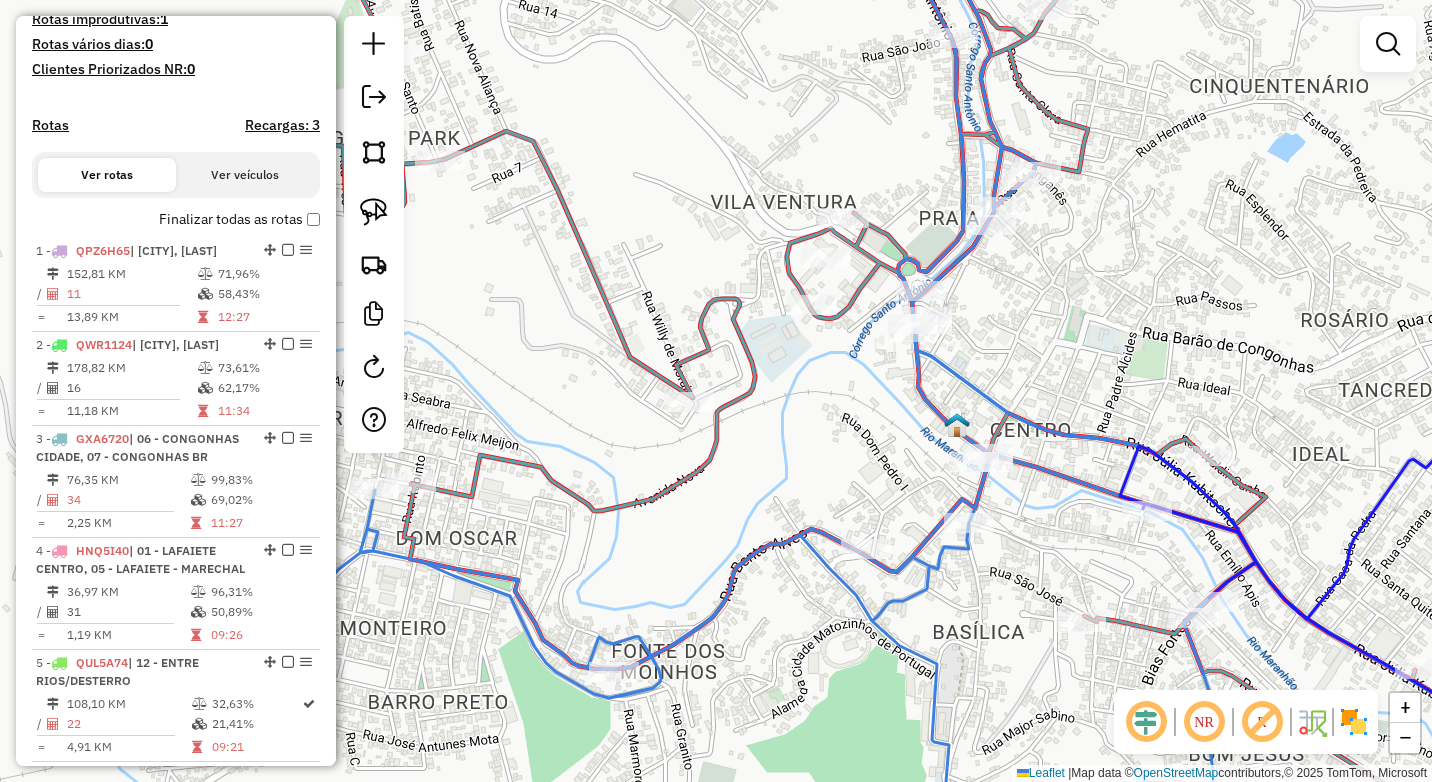 scroll, scrollTop: 596, scrollLeft: 0, axis: vertical 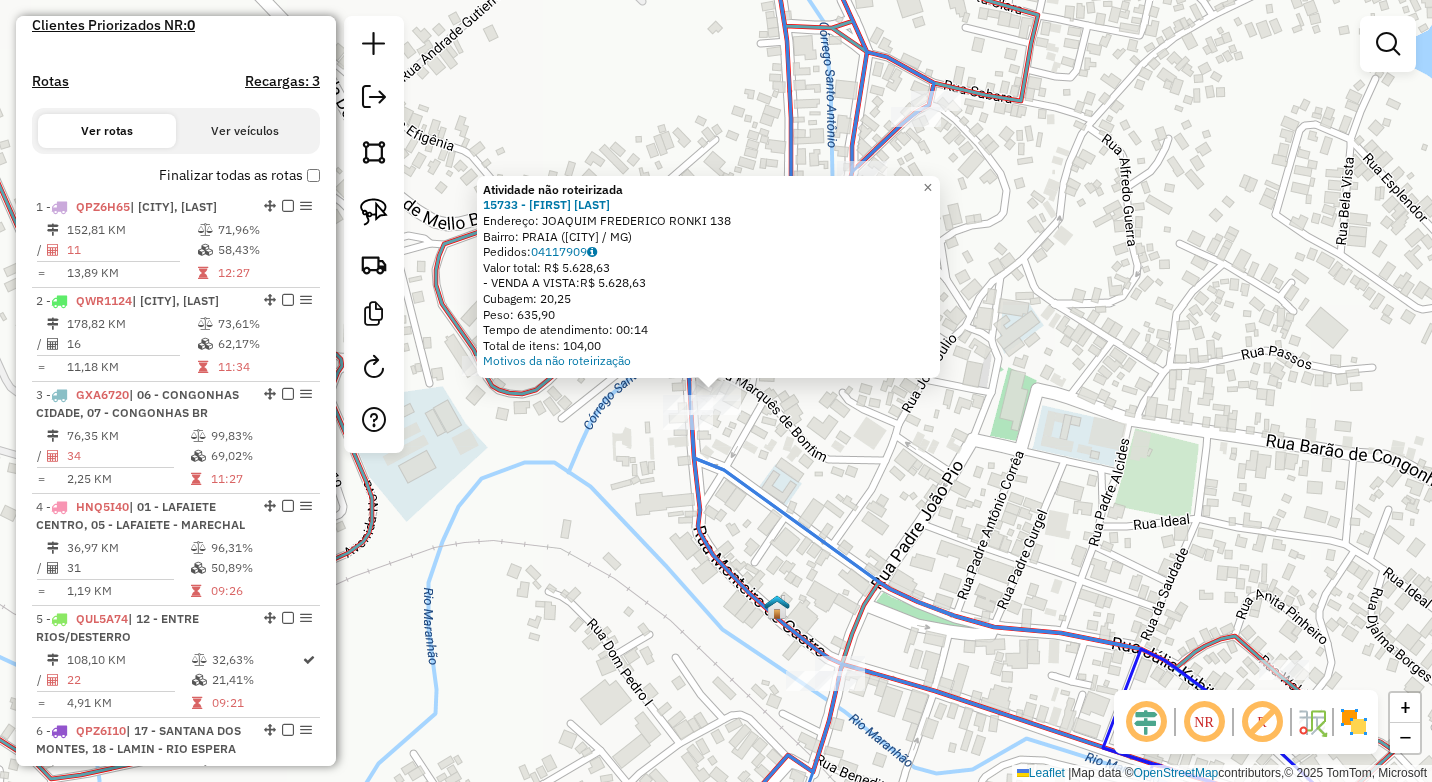 click on "Atividade não roteirizada 15733 - [FIRST] [LAST]  Endereço:  [STREET] [NUMBER]   Bairro: [NEIGHBORHOOD] ([CITY] / MG)   Pedidos:  [ORDER_ID]   Valor total: R$ 5.628,63   - VENDA A VISTA:  R$ 5.628,63   Cubagem: 20,25   Peso: 635,90   Tempo de atendimento: 00:14   Total de itens: 104,00  Motivos da não roteirização × Janela de atendimento Grade de atendimento Capacidade Transportadoras Veículos Cliente Pedidos  Rotas Selecione os dias de semana para filtrar as janelas de atendimento  Seg   Ter   Qua   Qui   Sex   Sáb   Dom  Informe o período da janela de atendimento: De: Até:  Filtrar exatamente a janela do cliente  Considerar janela de atendimento padrão  Selecione os dias de semana para filtrar as grades de atendimento  Seg   Ter   Qua   Qui   Sex   Sáb   Dom   Considerar clientes sem dia de atendimento cadastrado  Clientes fora do dia de atendimento selecionado Filtrar as atividades entre os valores definidos abaixo:  Peso mínimo:  ****  Peso máximo:  ****  Cubagem mínima:   De:   Até:  +" 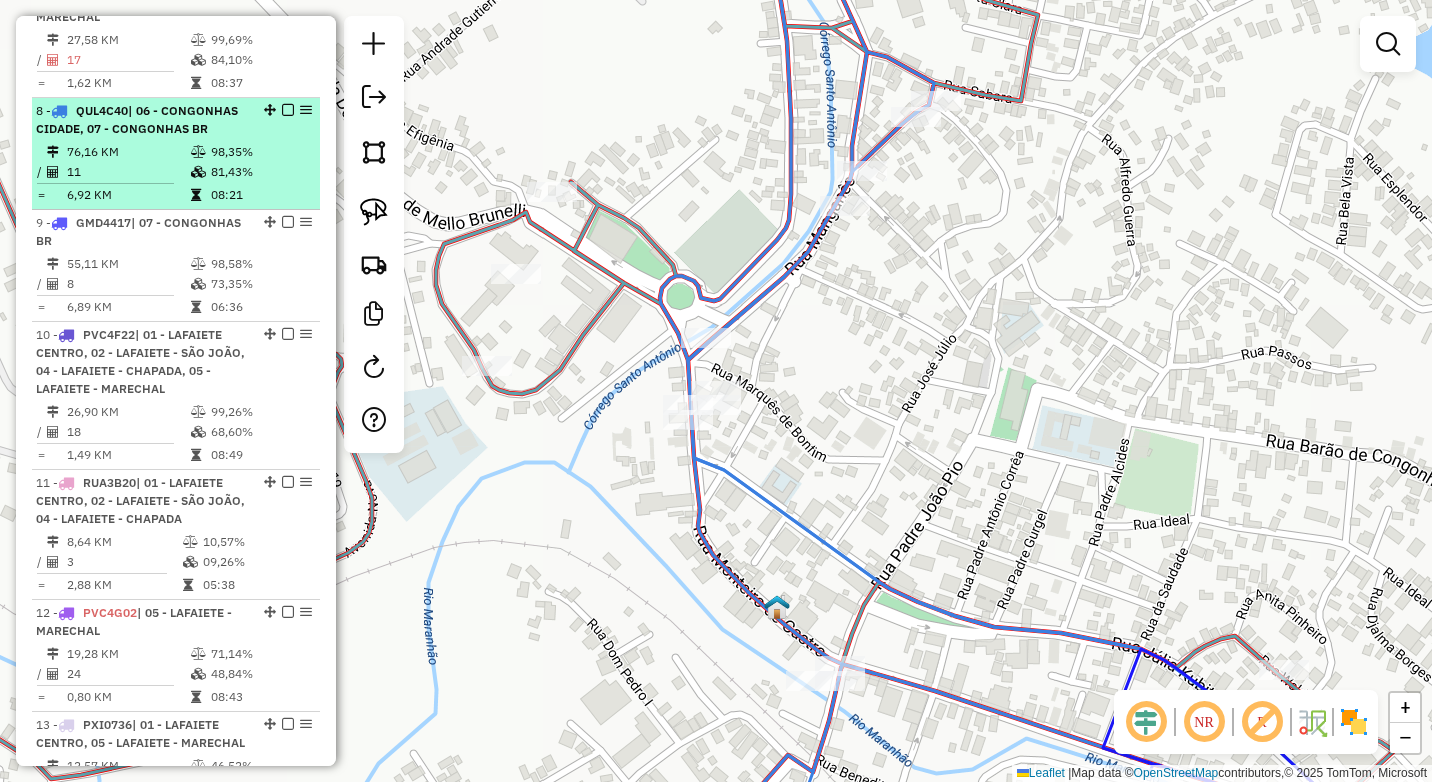 scroll, scrollTop: 1296, scrollLeft: 0, axis: vertical 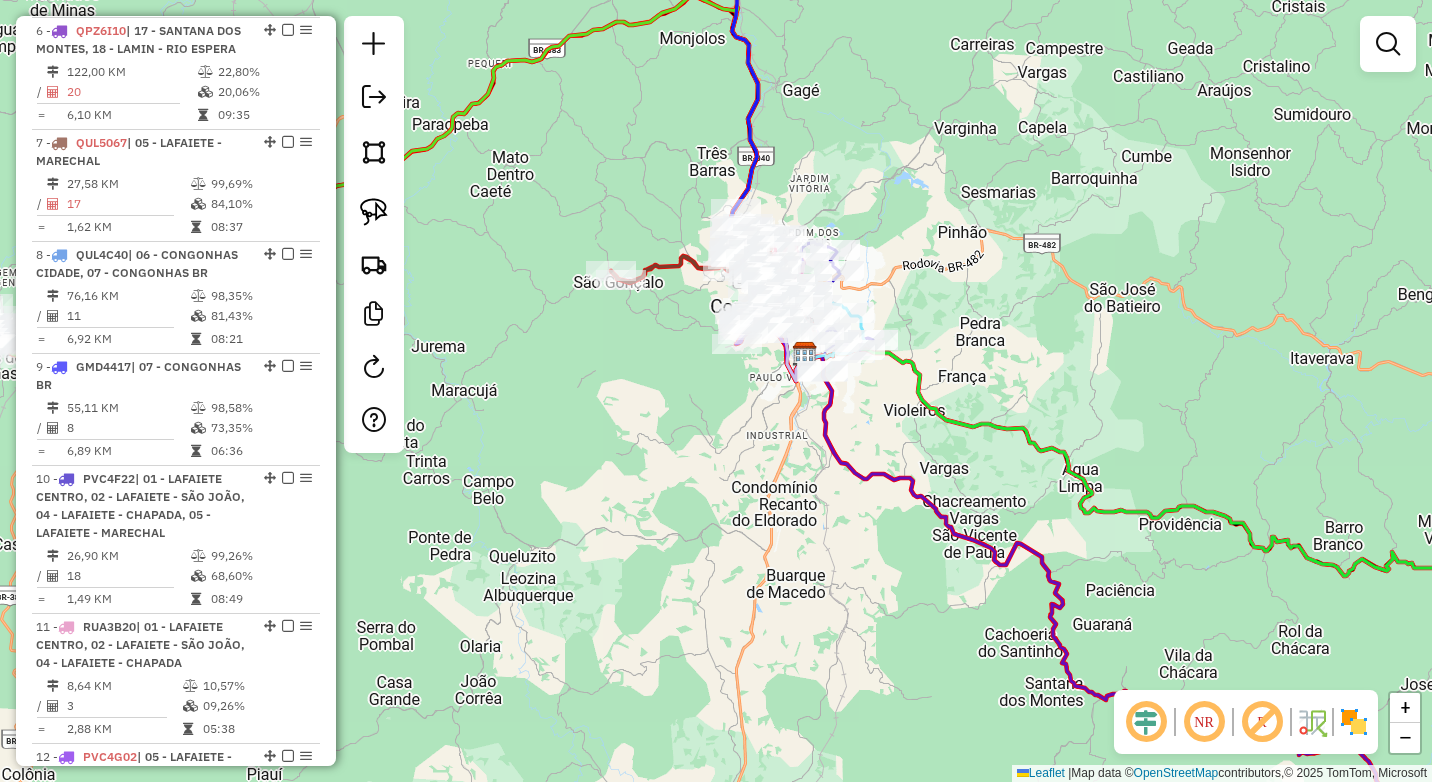 drag, startPoint x: 790, startPoint y: 396, endPoint x: 722, endPoint y: 470, distance: 100.49876 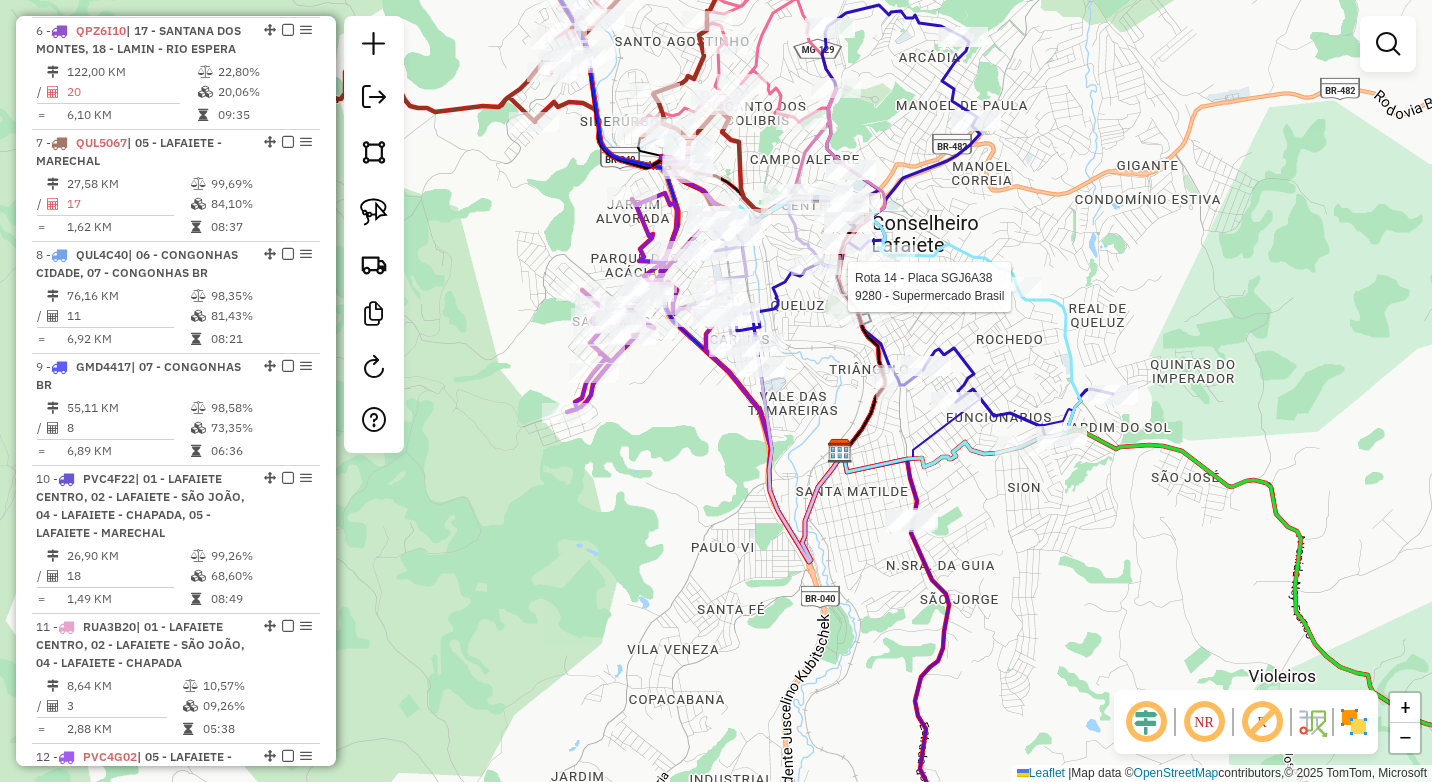 select on "*********" 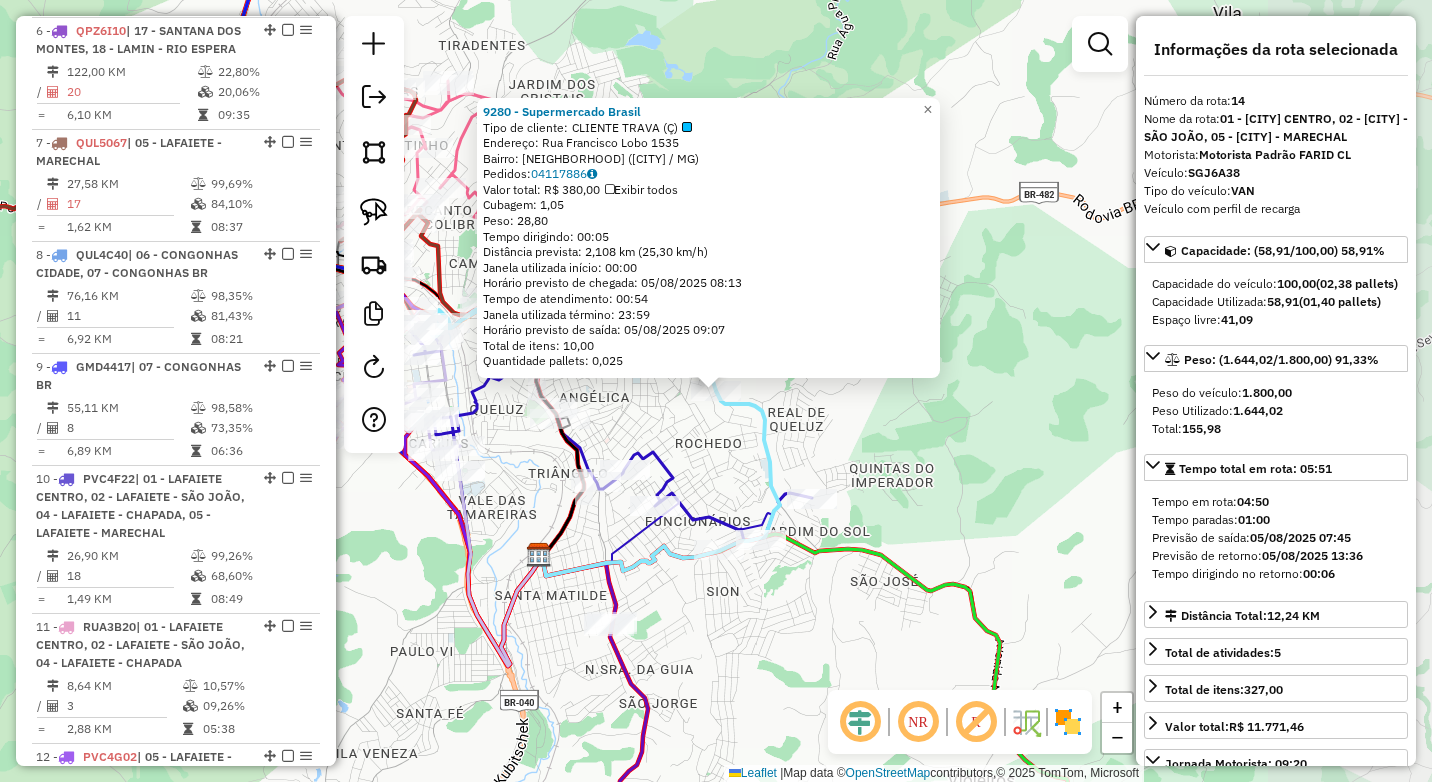 scroll, scrollTop: 2112, scrollLeft: 0, axis: vertical 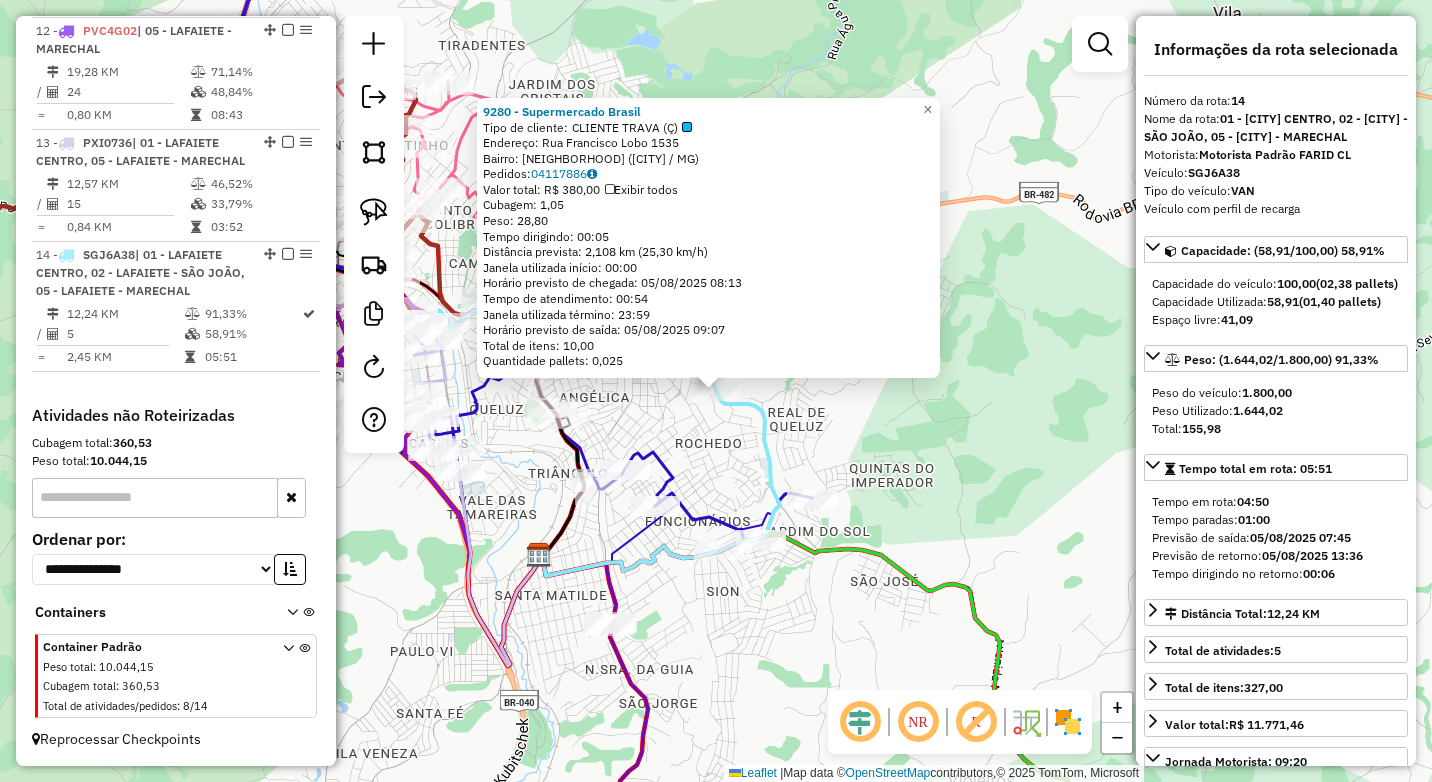 click on "9280 - Supermercado Brasil Tipo de cliente: CLIENTE TRAVA (Ç) Endereço: Rua Francisco Lobo 1535 Bairro: ROCHEDO ([CITY] / MG) Pedidos: 04117886 Valor total: R$ 380,00 Exibir todos Cubagem: 1,05 Peso: 28,80 Tempo dirigindo: 00:05 Distância prevista: 2,108 km (25,30 km/h) Janela utilizada início: 00:00 Horário previsto de chegada: 05/08/2025 08:13 Tempo de atendimento: 00:54 Janela utilizada término: 23:59 Horário previsto de saída: 05/08/2025 09:07 Total de itens: 10,00 Quantidade pallets: 0,025 × Janela de atendimento Grade de atendimento Capacidade Transportadoras Veículos Cliente Pedidos Rotas Selecione os dias de semana para filtrar as janelas de atendimento Seg Ter Qua Qui Sex Sáb Dom Informe o período da janela de atendimento: De: Até: Filtrar exatamente a janela do cliente Considerar janela de atendimento padrão Selecione os dias de semana para filtrar as grades de atendimento Seg Ter Qua Qui Sex Sáb Dom De:" 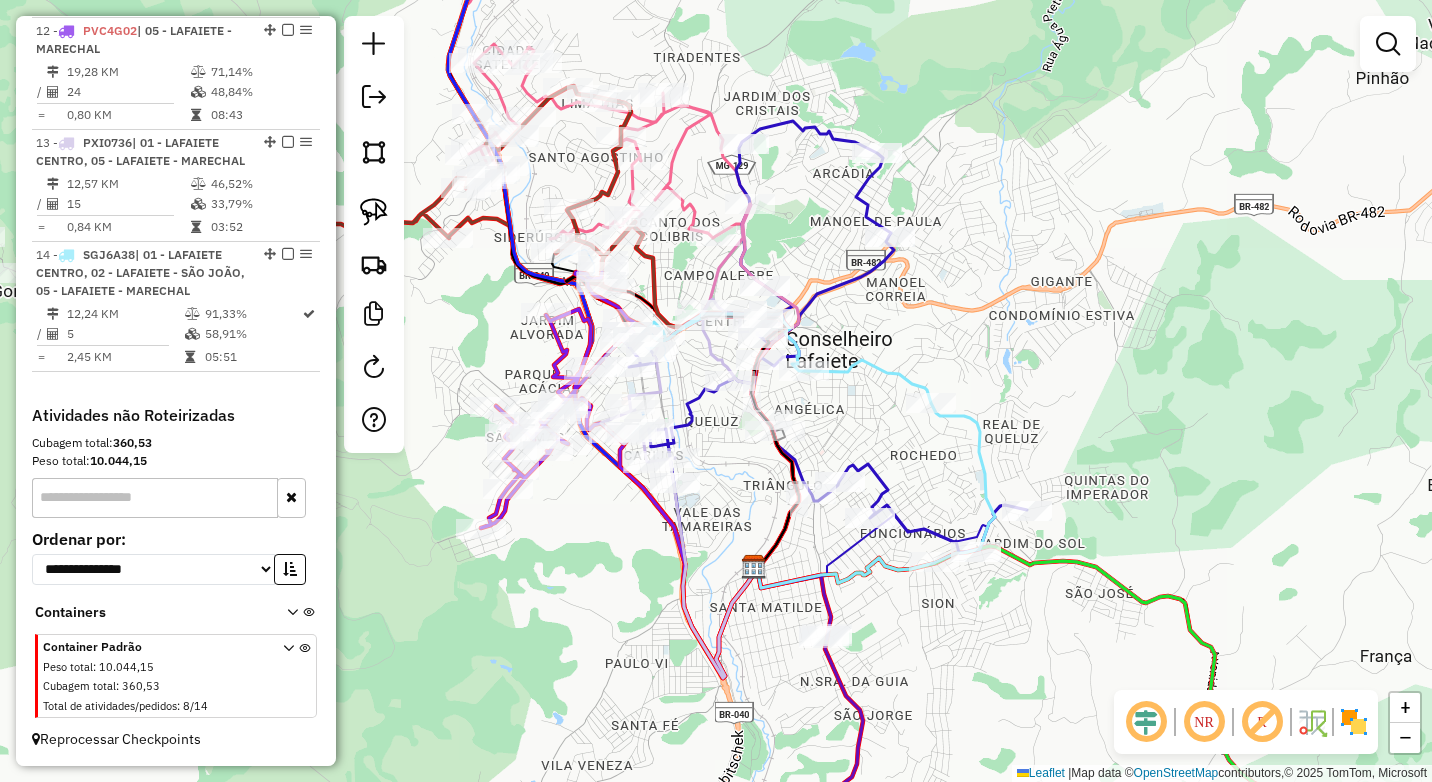 drag, startPoint x: 669, startPoint y: 353, endPoint x: 871, endPoint y: 365, distance: 202.35612 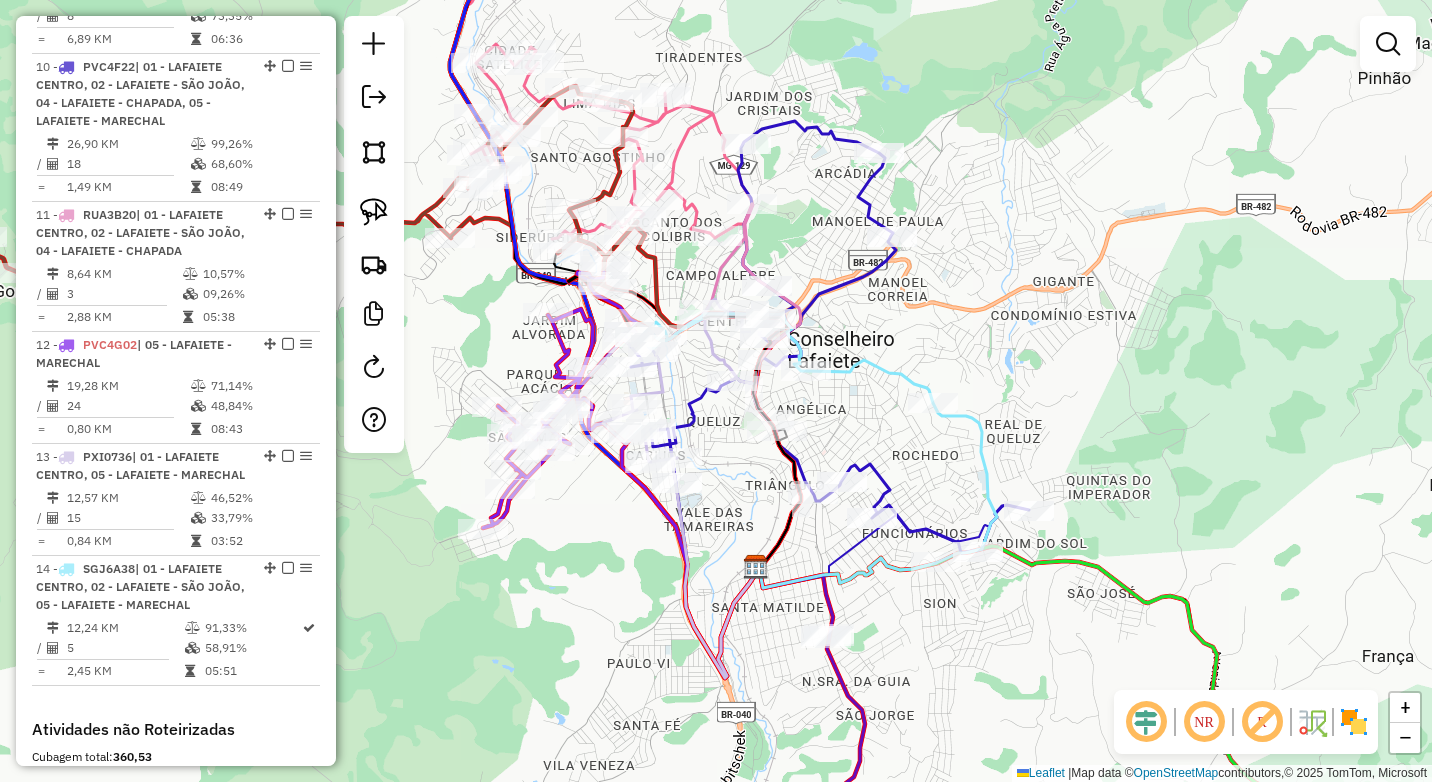 scroll, scrollTop: 1812, scrollLeft: 0, axis: vertical 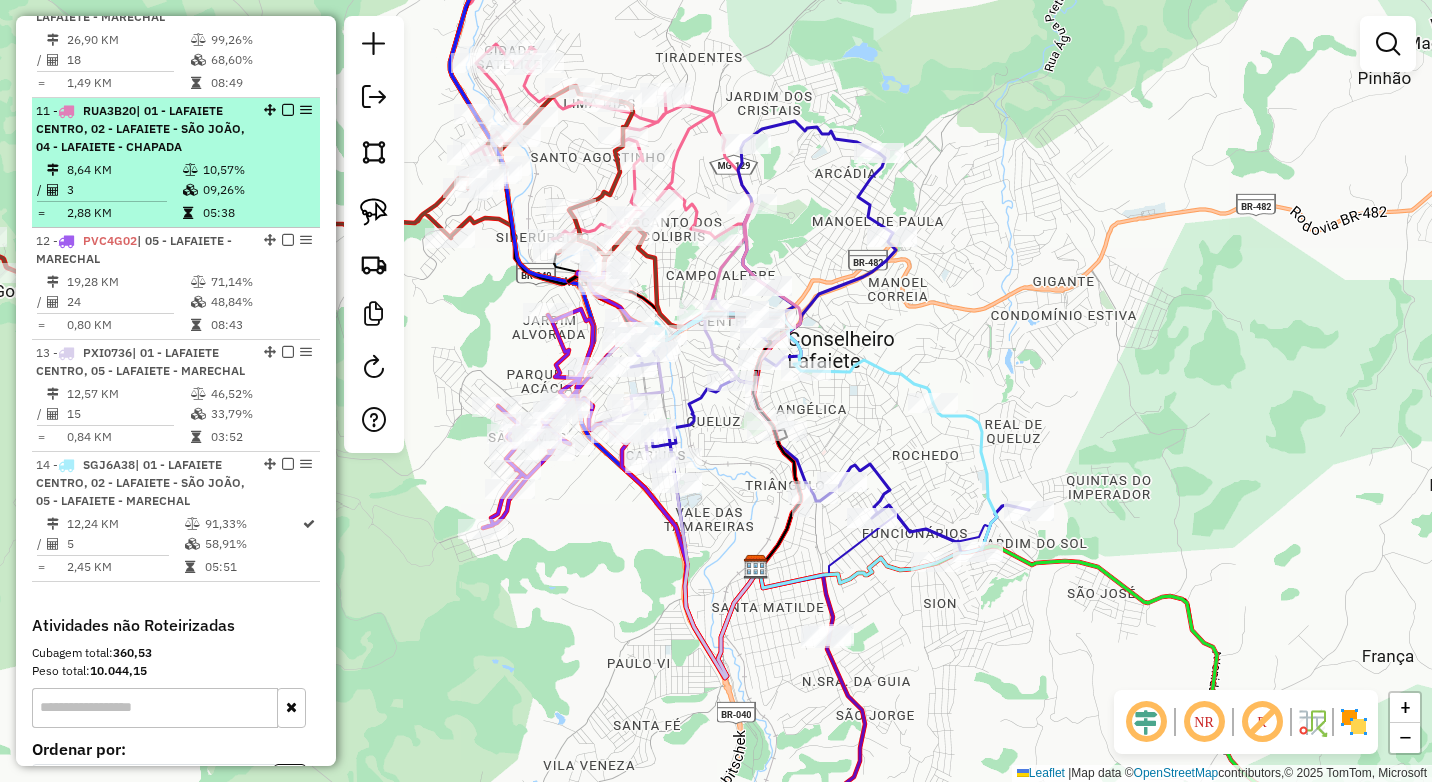 click at bounding box center [190, 190] 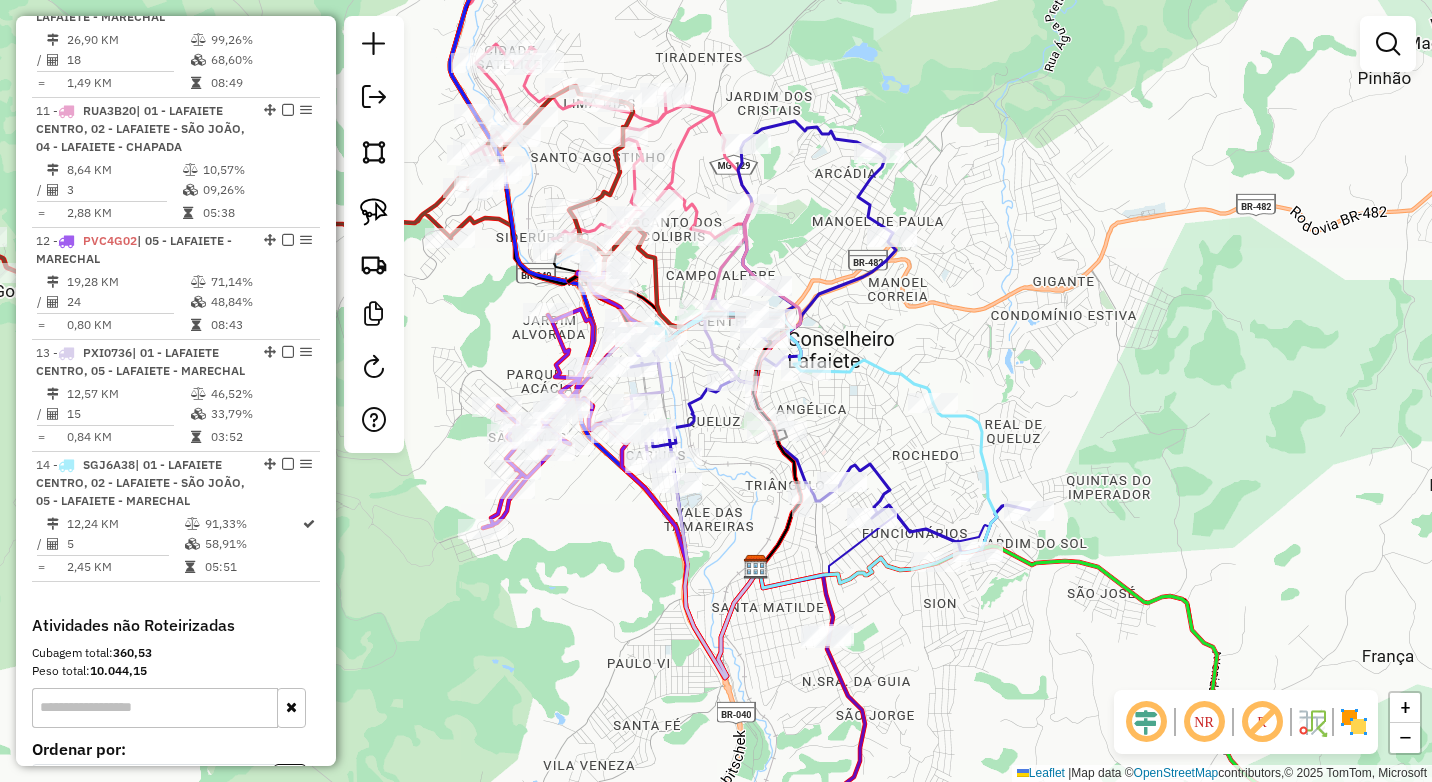 select on "*********" 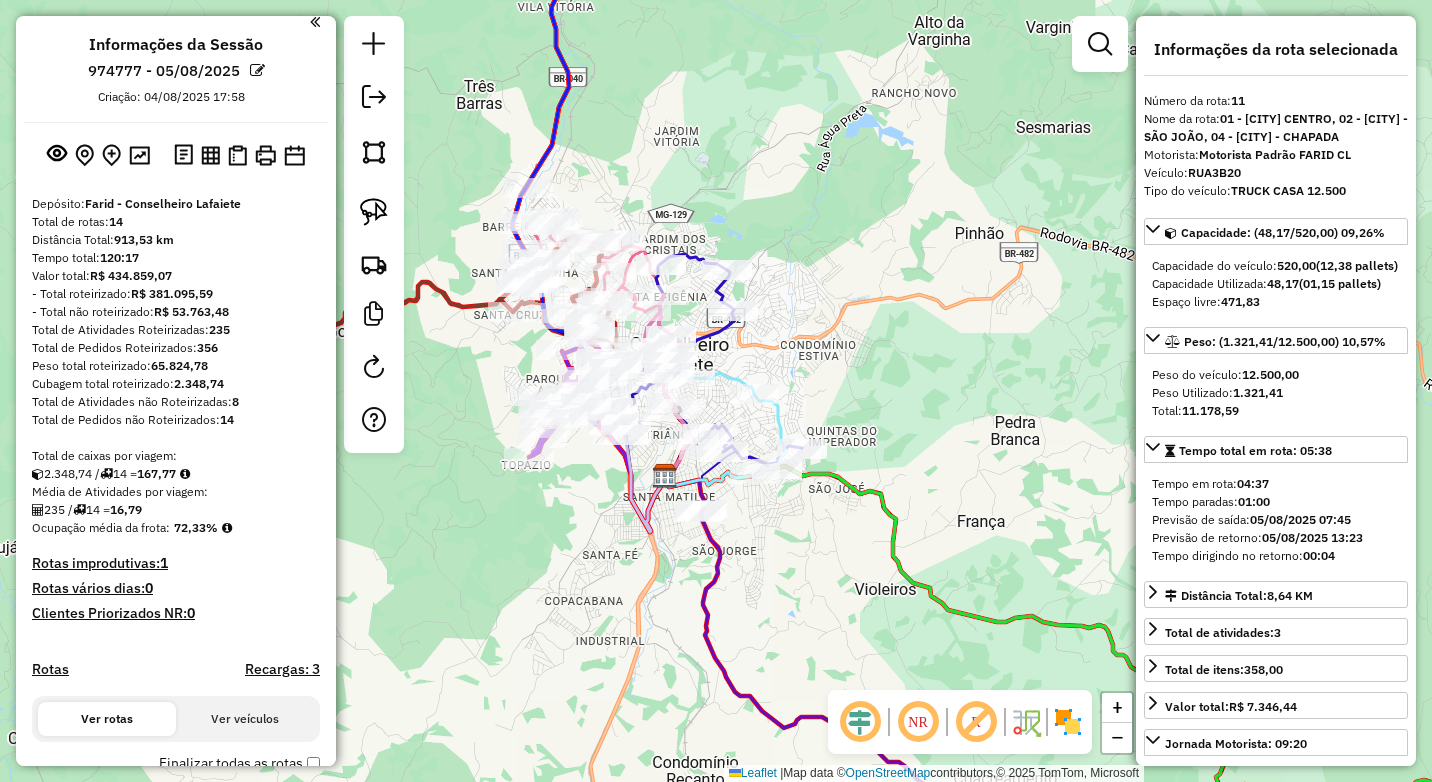 scroll, scrollTop: 0, scrollLeft: 0, axis: both 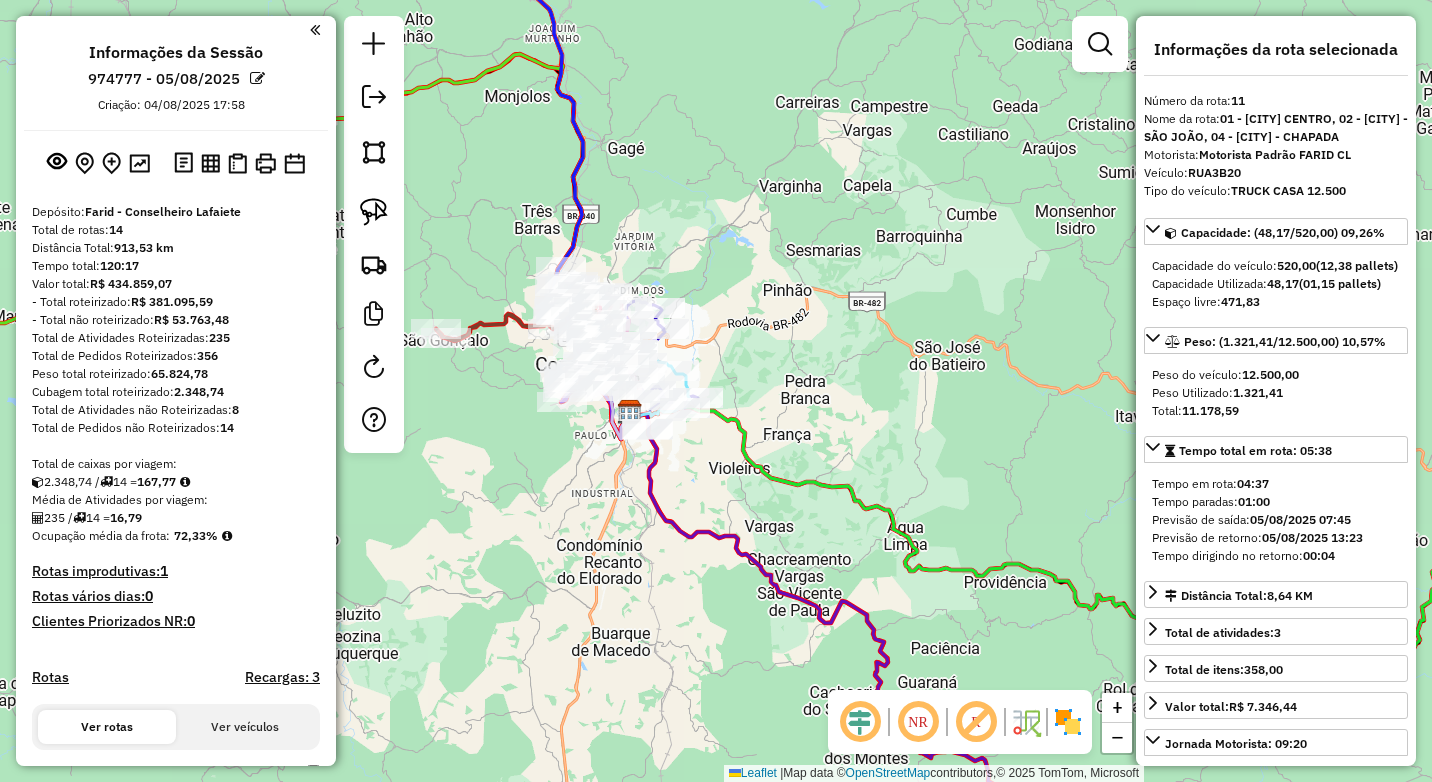 drag, startPoint x: 691, startPoint y: 253, endPoint x: 792, endPoint y: 297, distance: 110.16805 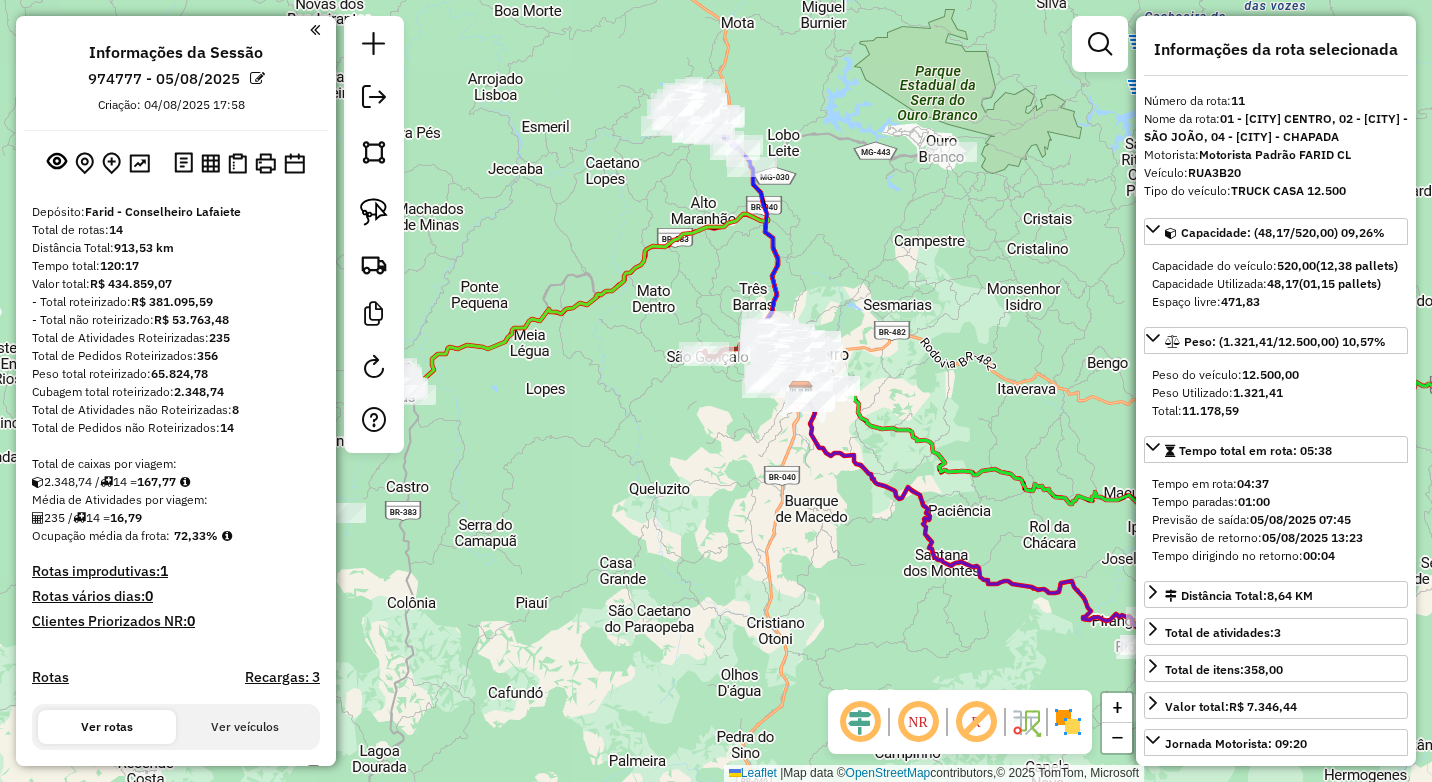 drag, startPoint x: 817, startPoint y: 242, endPoint x: 872, endPoint y: 263, distance: 58.872746 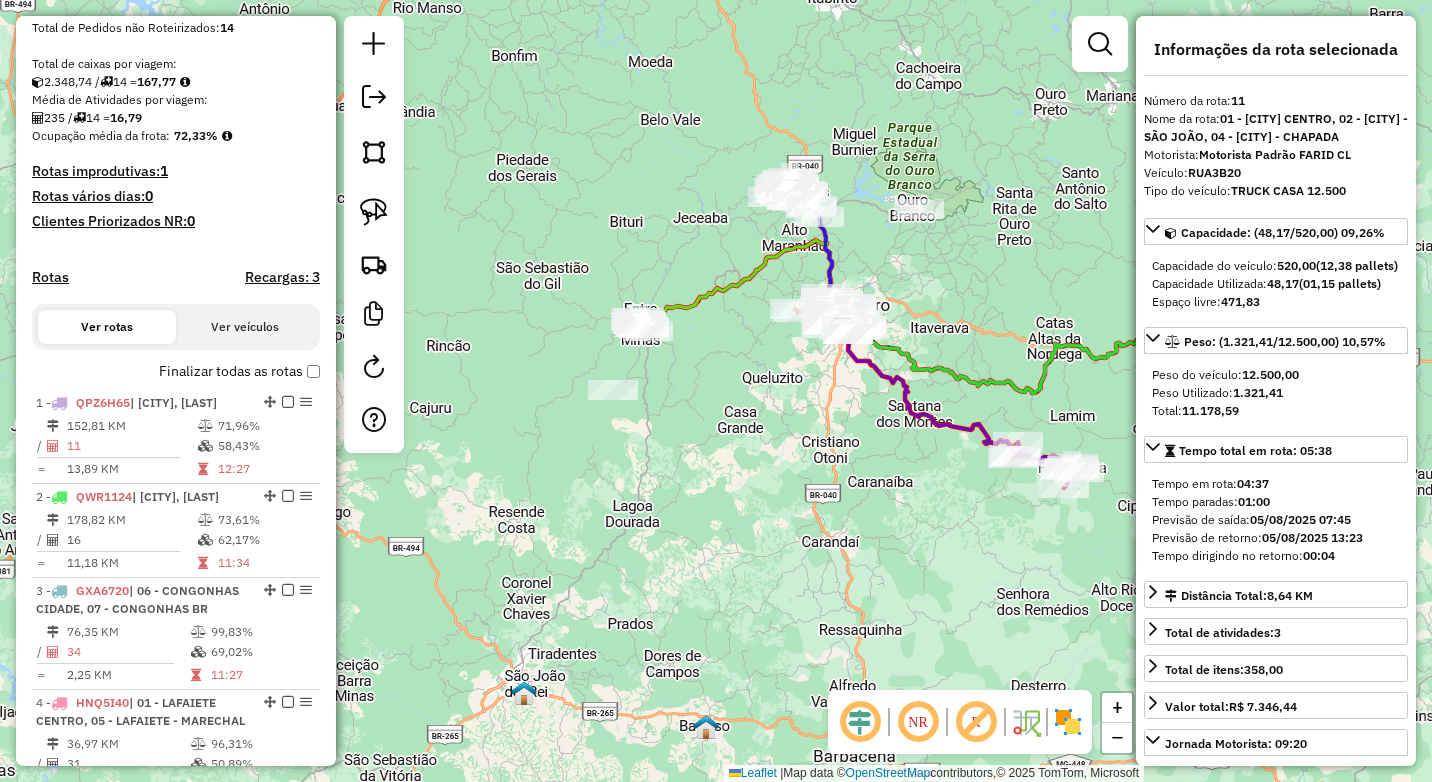 scroll, scrollTop: 600, scrollLeft: 0, axis: vertical 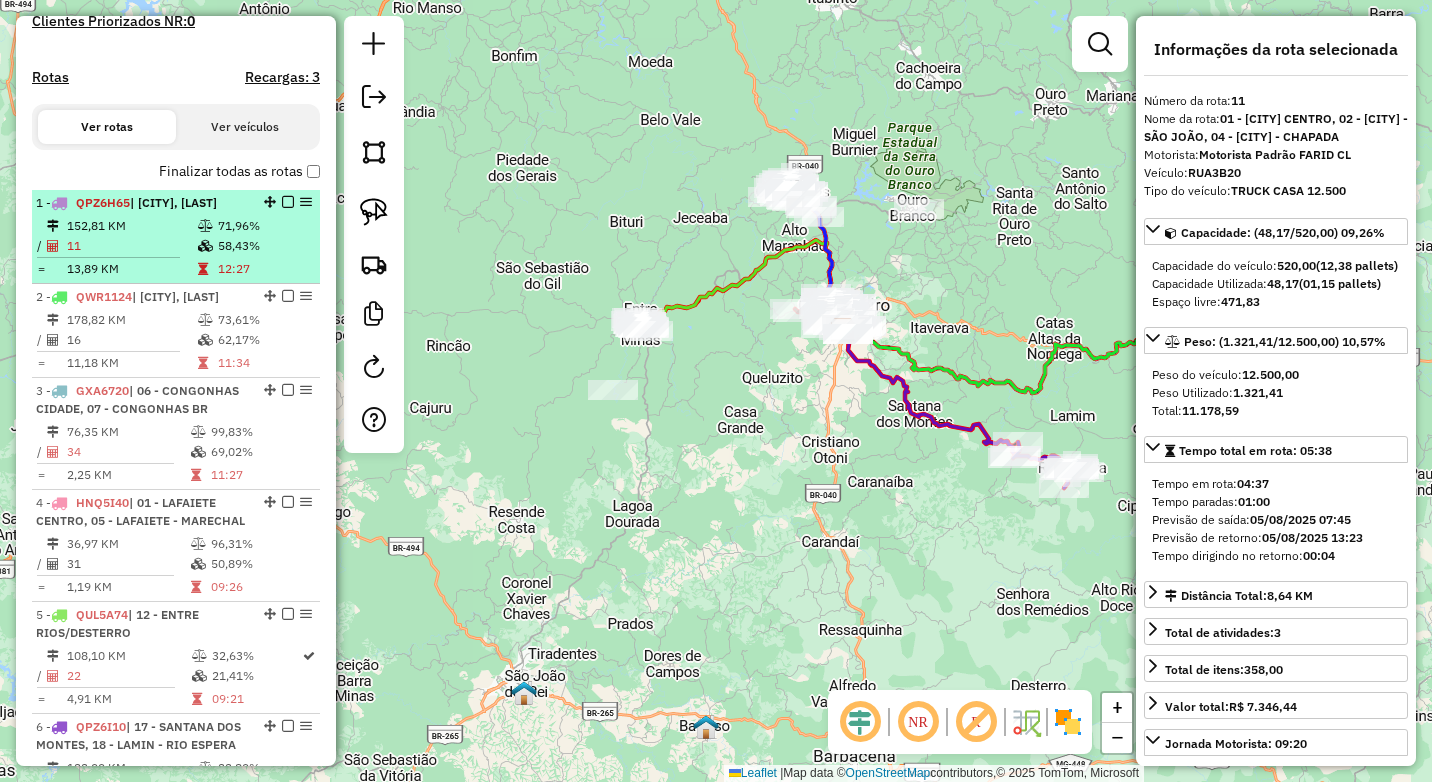 click on "11" at bounding box center [131, 246] 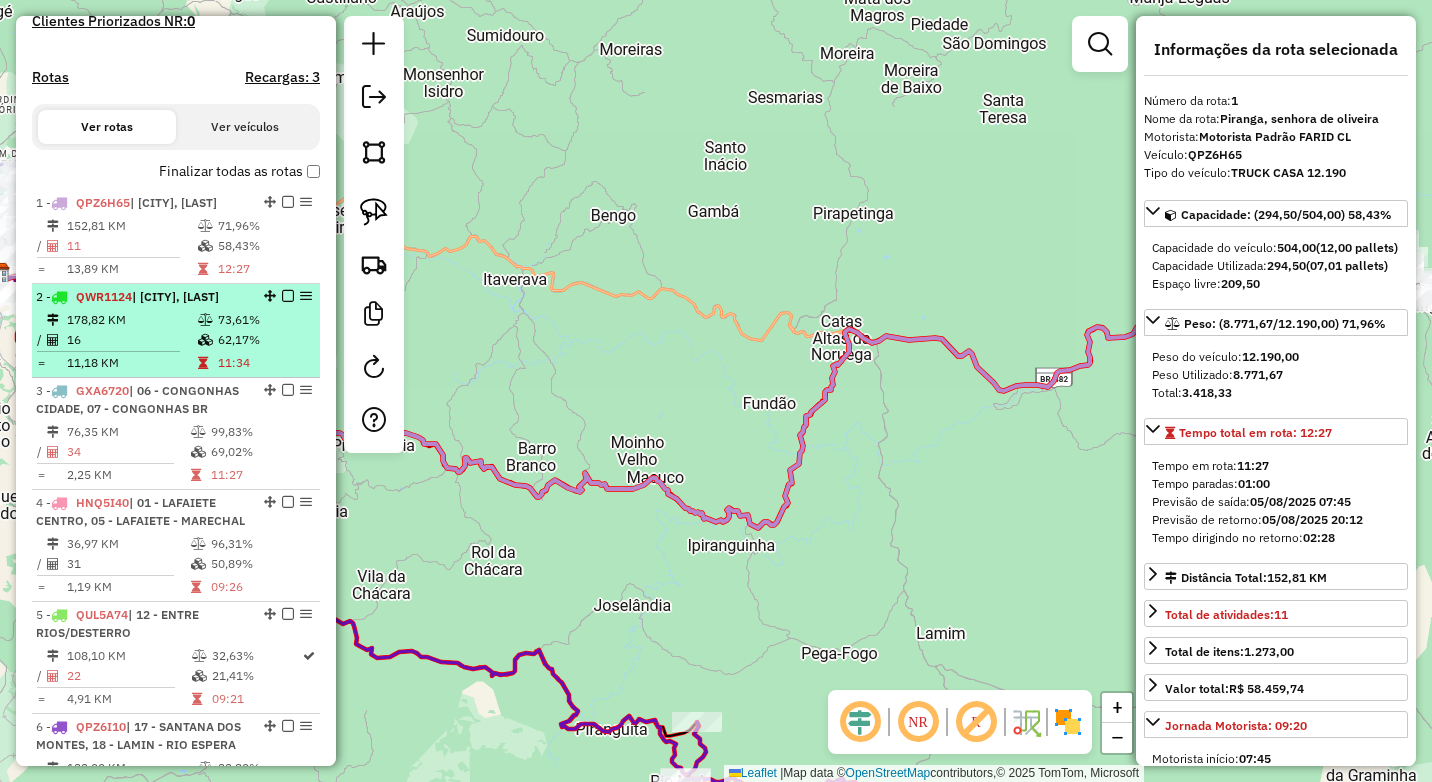click on "73,61%" at bounding box center [264, 320] 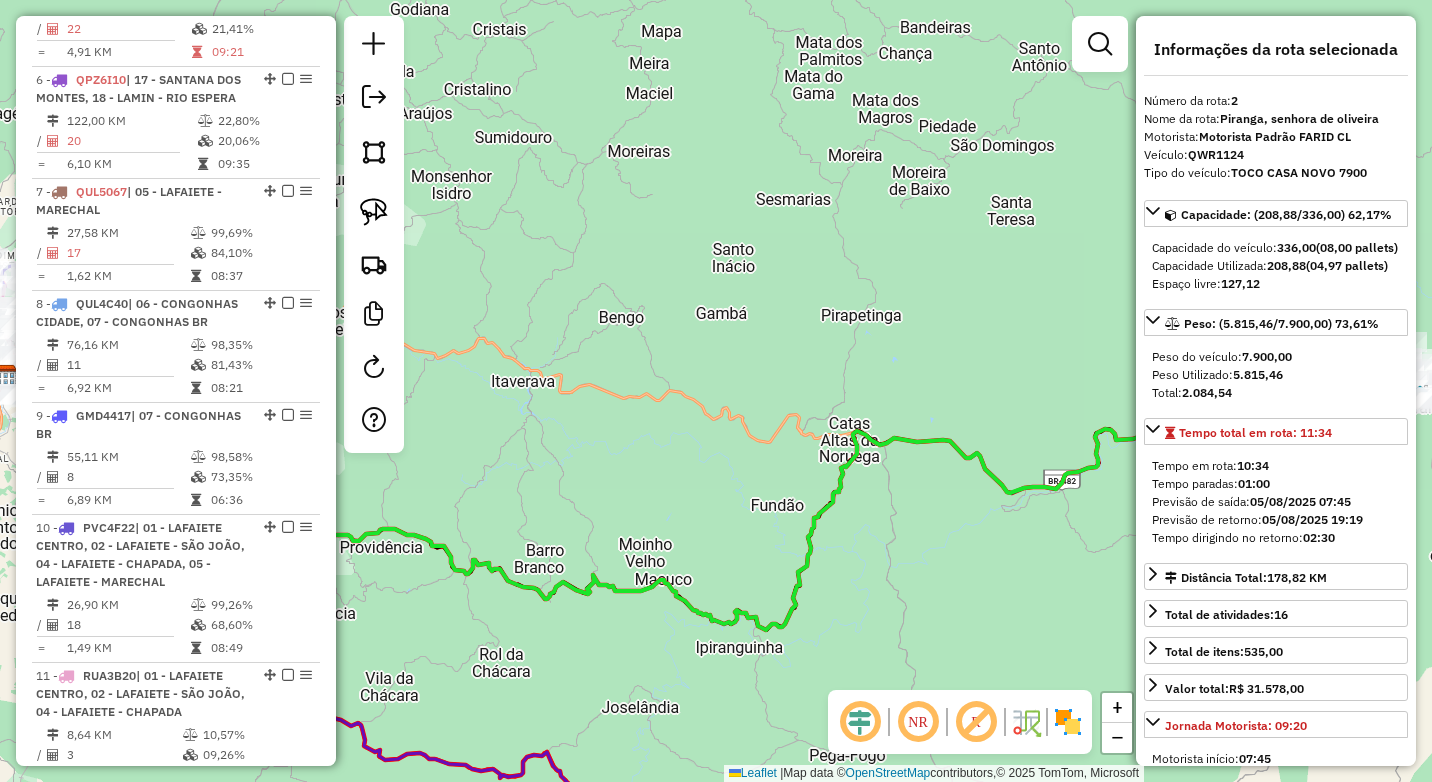 scroll, scrollTop: 1300, scrollLeft: 0, axis: vertical 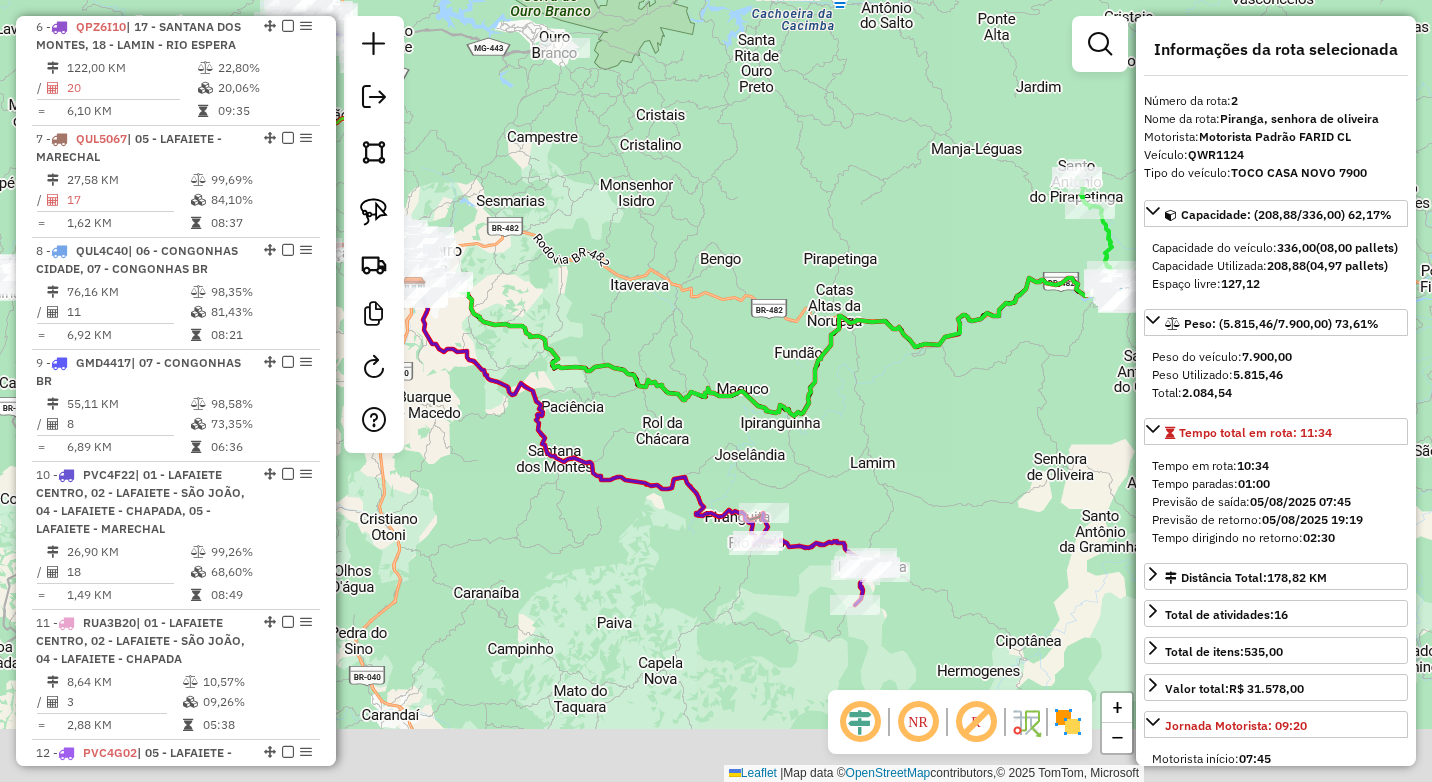 drag, startPoint x: 534, startPoint y: 489, endPoint x: 676, endPoint y: 369, distance: 185.91396 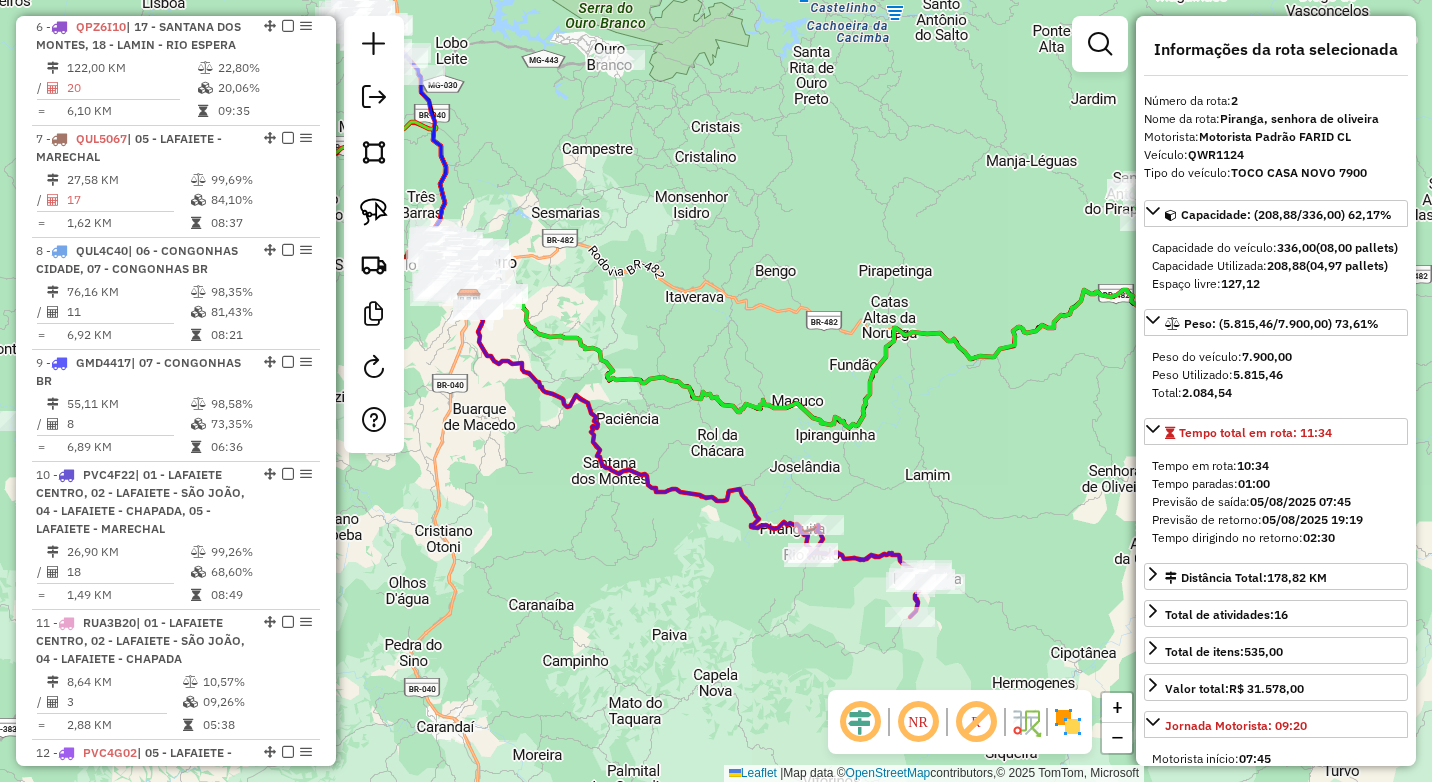 drag, startPoint x: 614, startPoint y: 257, endPoint x: 839, endPoint y: 512, distance: 340.07352 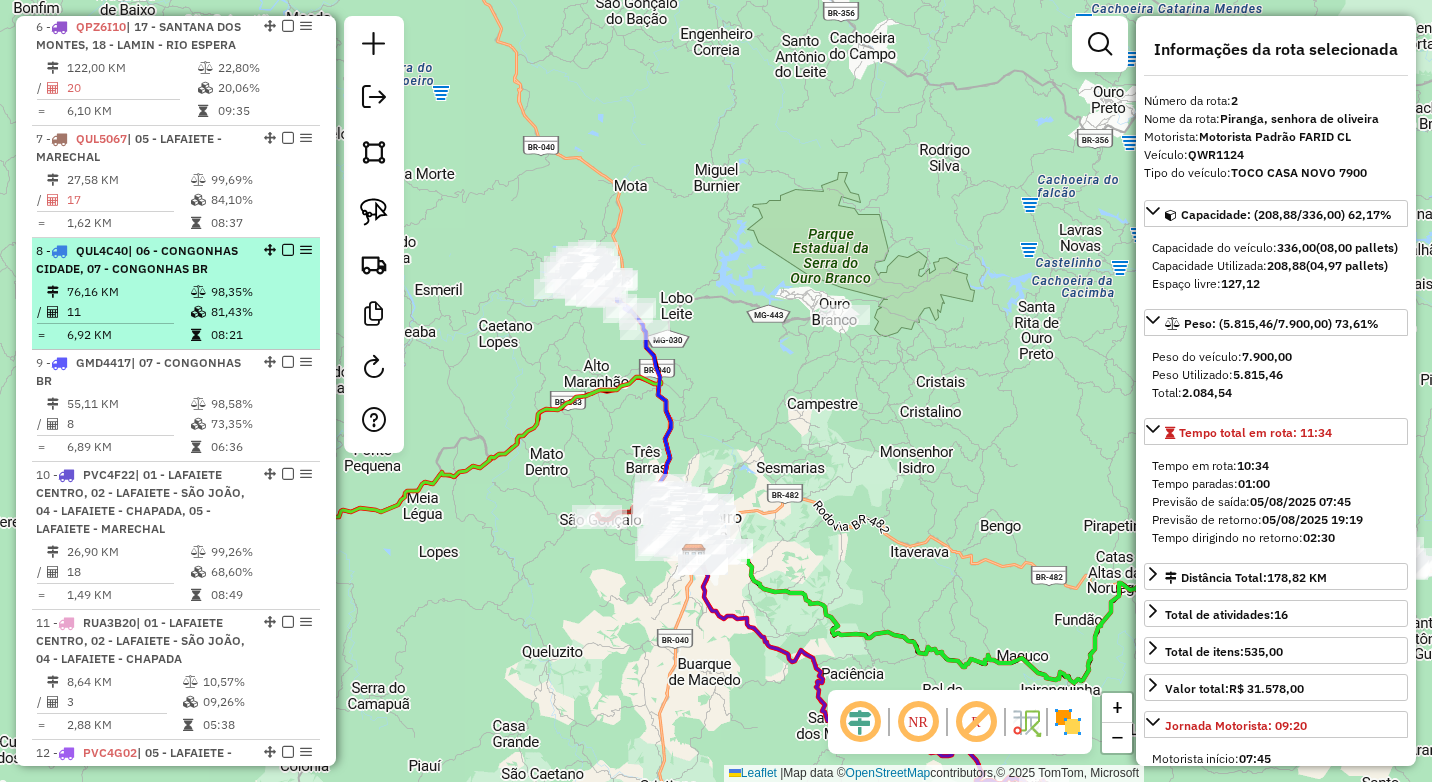 click on "08:21" at bounding box center [260, 335] 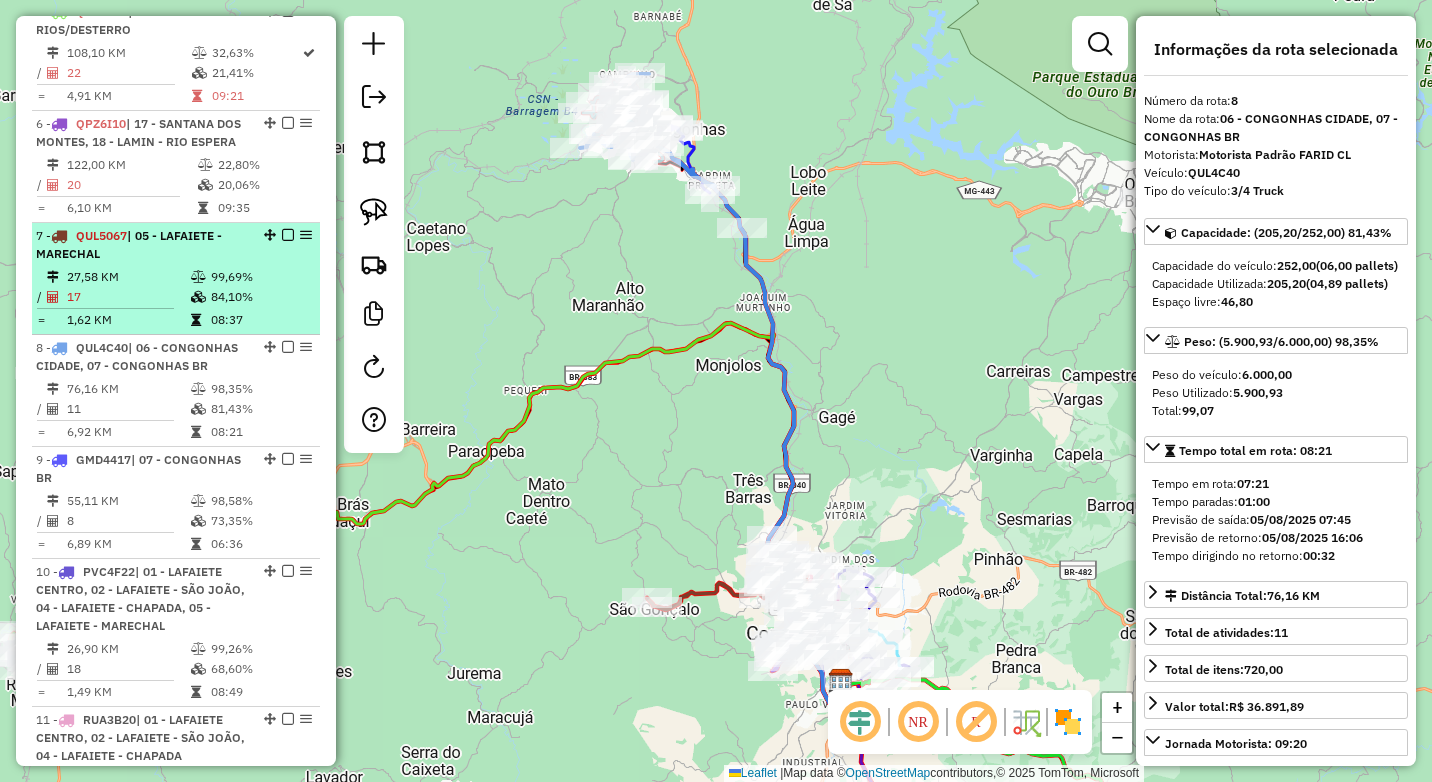 scroll, scrollTop: 1200, scrollLeft: 0, axis: vertical 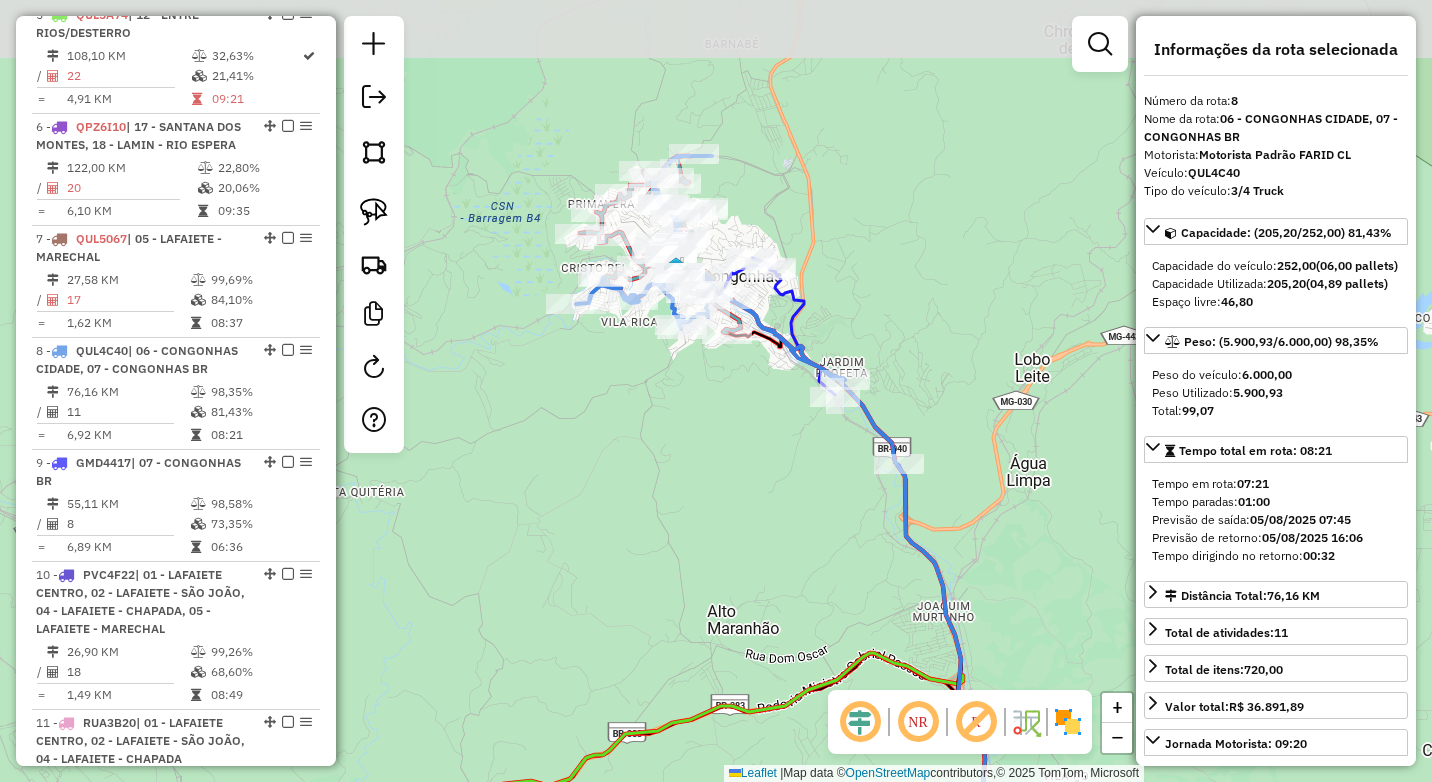 drag, startPoint x: 575, startPoint y: 256, endPoint x: 613, endPoint y: 409, distance: 157.64835 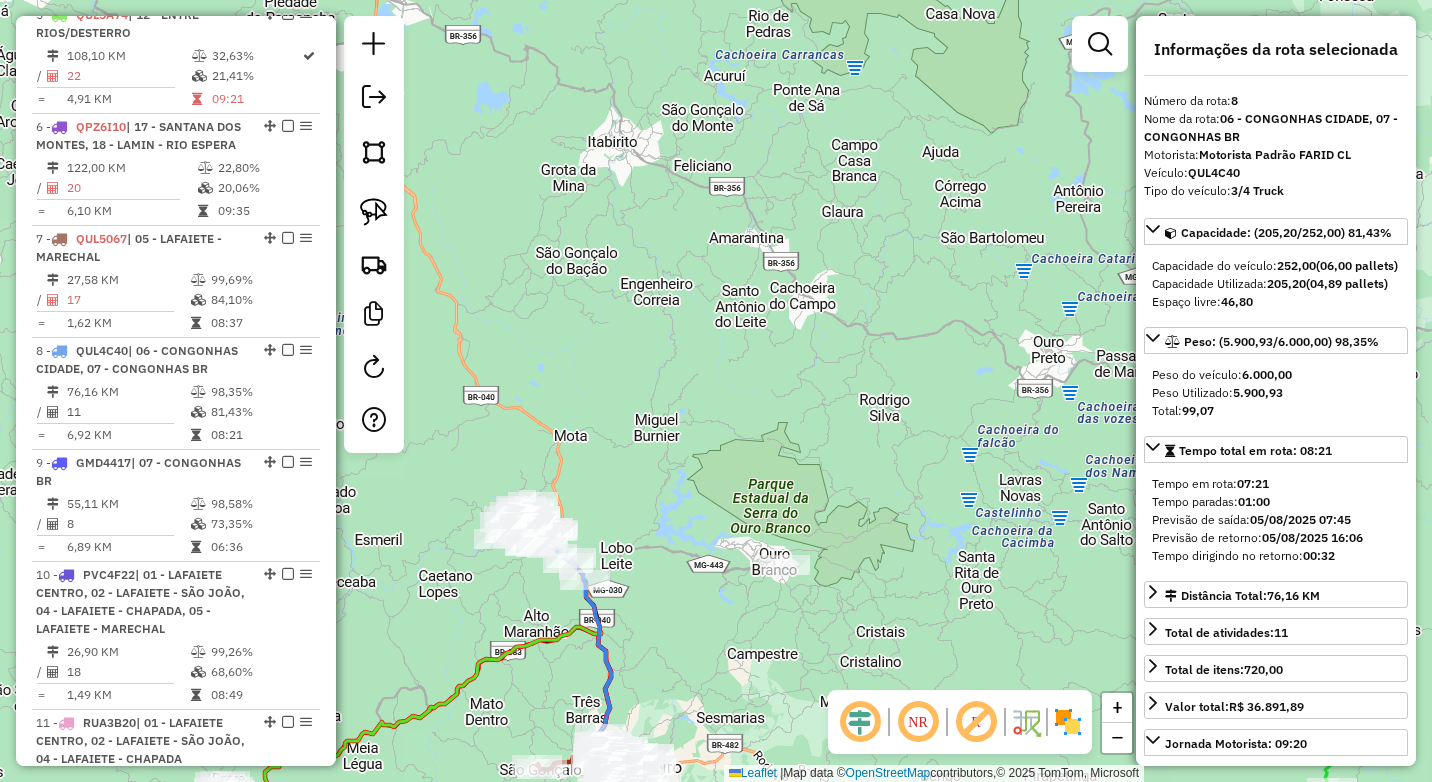 drag, startPoint x: 515, startPoint y: 627, endPoint x: 636, endPoint y: 356, distance: 296.78613 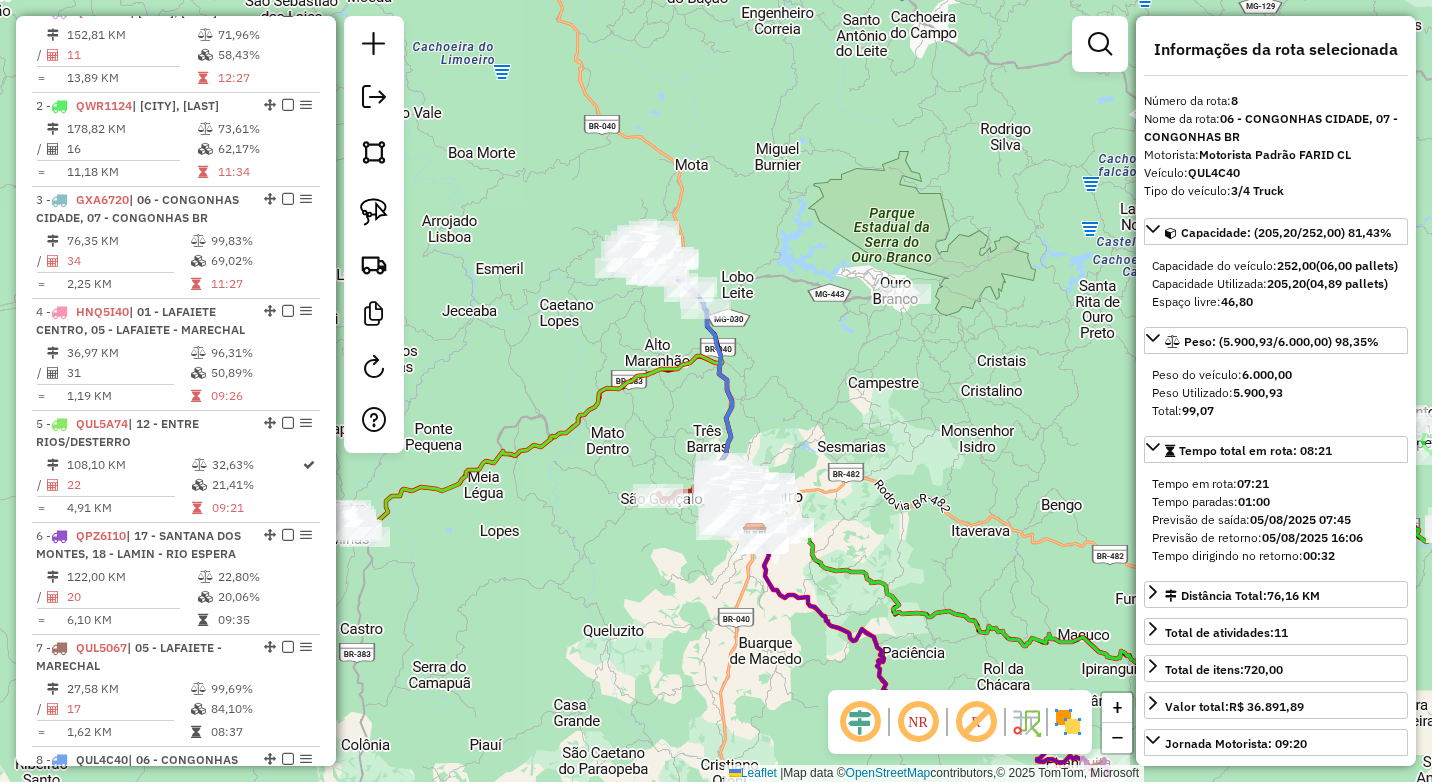 scroll, scrollTop: 800, scrollLeft: 0, axis: vertical 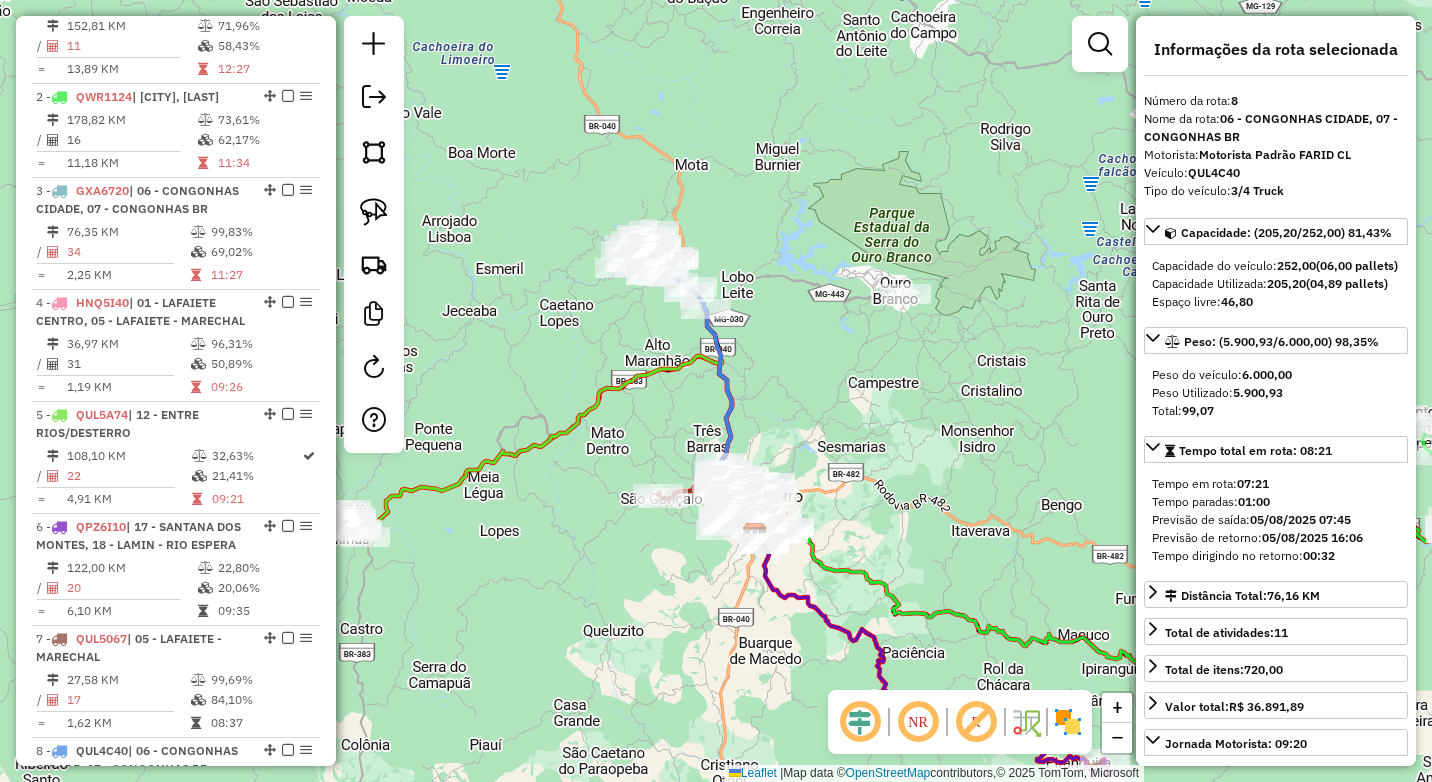 drag, startPoint x: 769, startPoint y: 403, endPoint x: 745, endPoint y: 193, distance: 211.36697 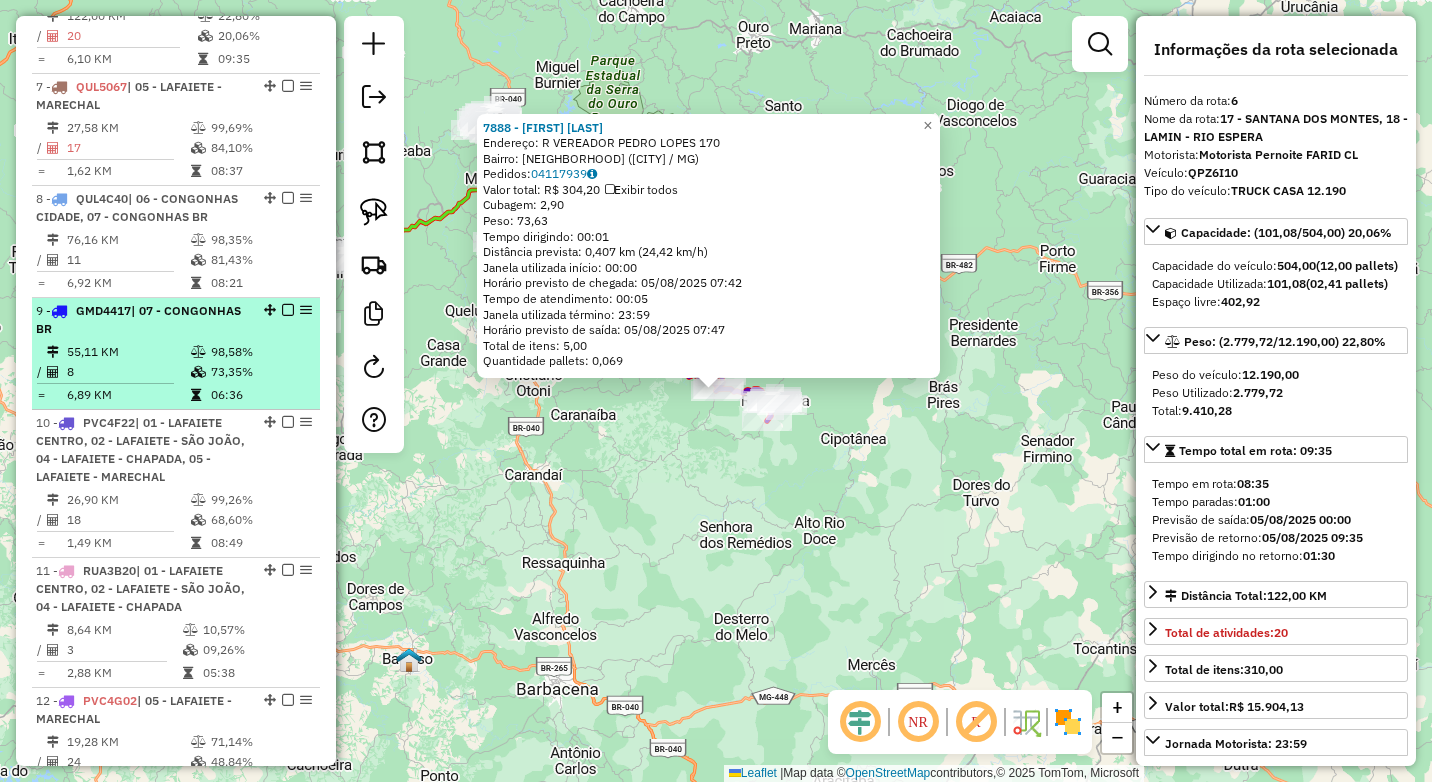 scroll, scrollTop: 1452, scrollLeft: 0, axis: vertical 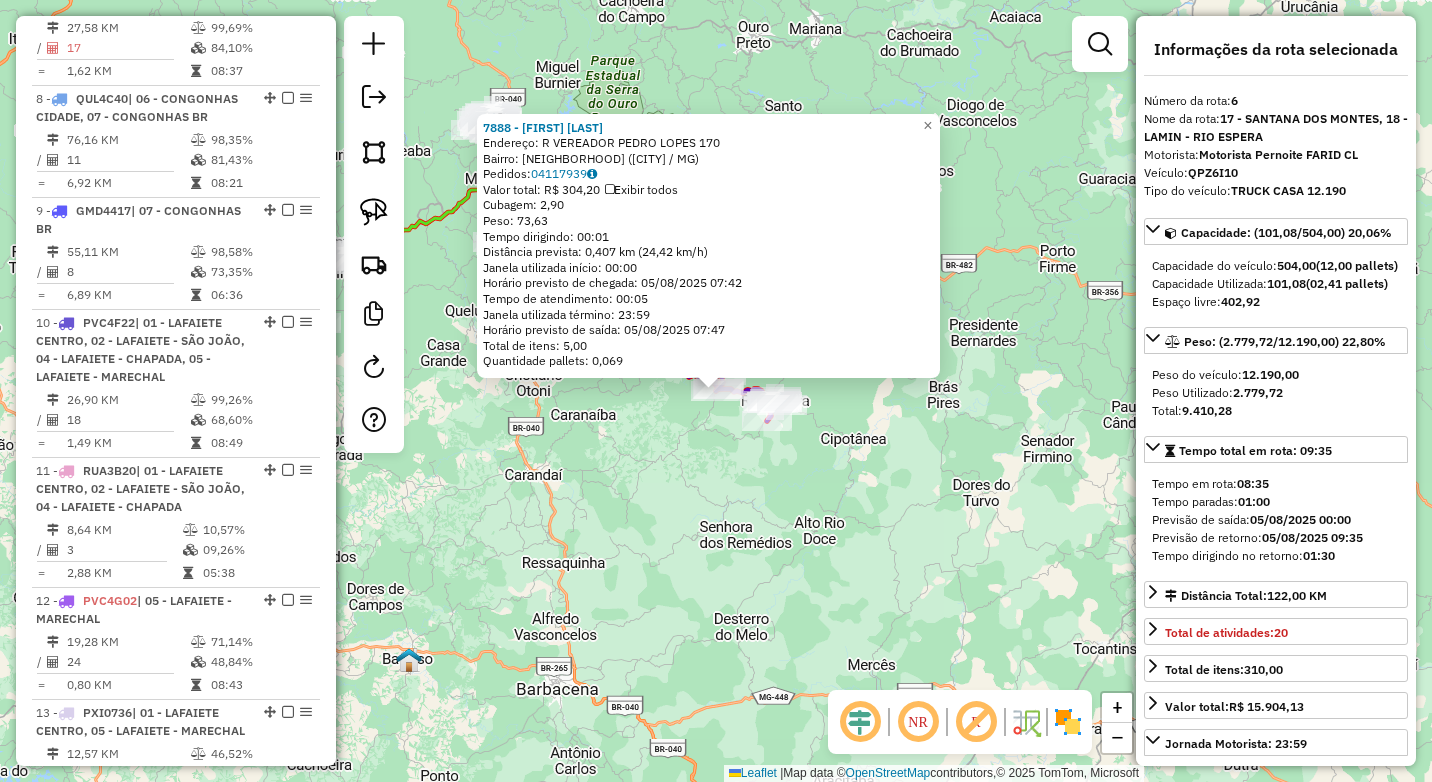 click on "7888 - JADIR BARBOSA DA CUN  Endereço: R   VEREADOR PEDRO LOPES          170   Bairro: RIO MELO (RIO ESPERA / MG)   Pedidos:  04117939   Valor total: R$ 304,20   Exibir todos   Cubagem: 2,90  Peso: 73,63  Tempo dirigindo: 00:01   Distância prevista: 0,407 km (24,42 km/h)   Janela utilizada início: 00:00   Horário previsto de chegada: 05/08/2025 07:42   Tempo de atendimento: 00:05   Janela utilizada término: 23:59   Horário previsto de saída: 05/08/2025 07:47   Total de itens: 5,00   Quantidade pallets: 0,069  × Janela de atendimento Grade de atendimento Capacidade Transportadoras Veículos Cliente Pedidos  Rotas Selecione os dias de semana para filtrar as janelas de atendimento  Seg   Ter   Qua   Qui   Sex   Sáb   Dom  Informe o período da janela de atendimento: De: Até:  Filtrar exatamente a janela do cliente  Considerar janela de atendimento padrão  Selecione os dias de semana para filtrar as grades de atendimento  Seg   Ter   Qua   Qui   Sex   Sáb   Dom   Peso mínimo:  ****  Peso máximo:  +" 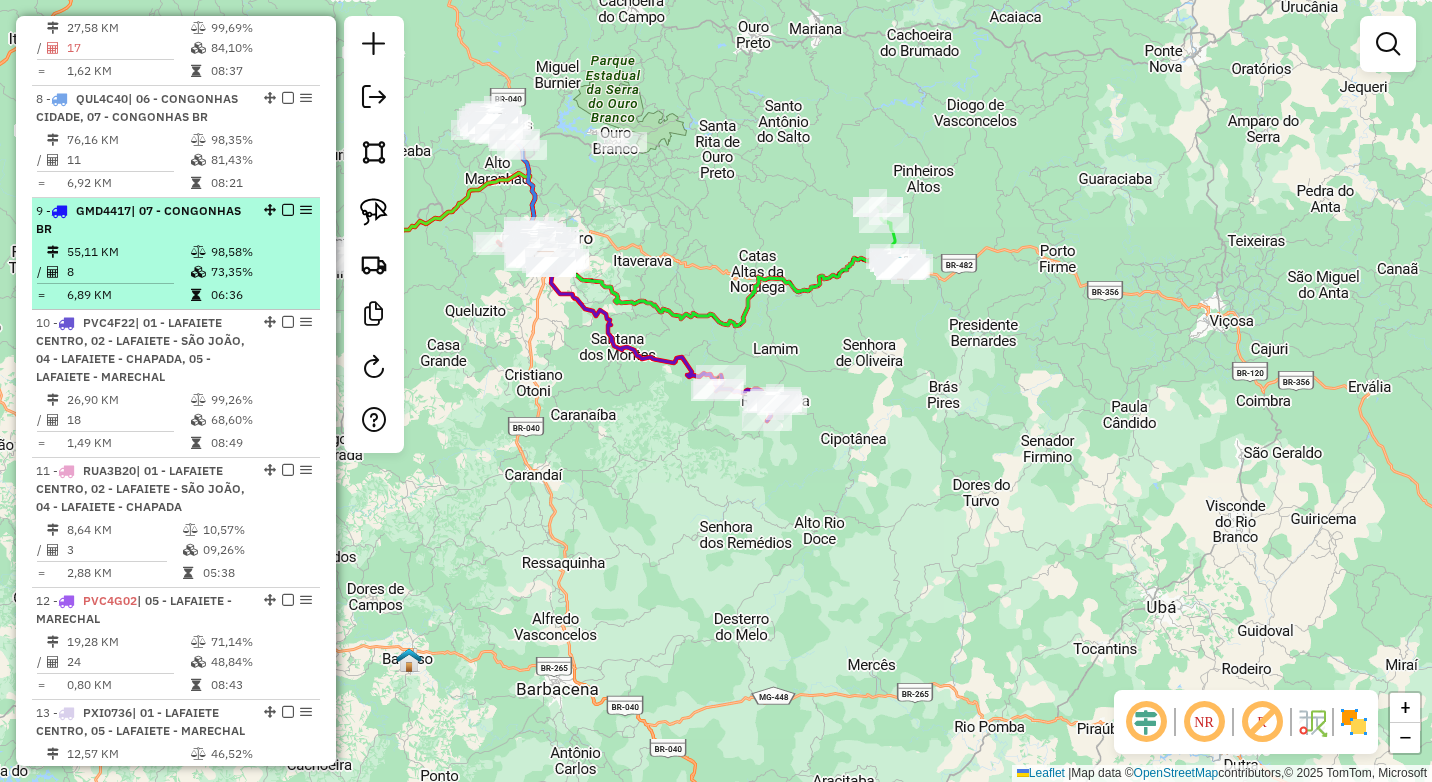 scroll, scrollTop: 1552, scrollLeft: 0, axis: vertical 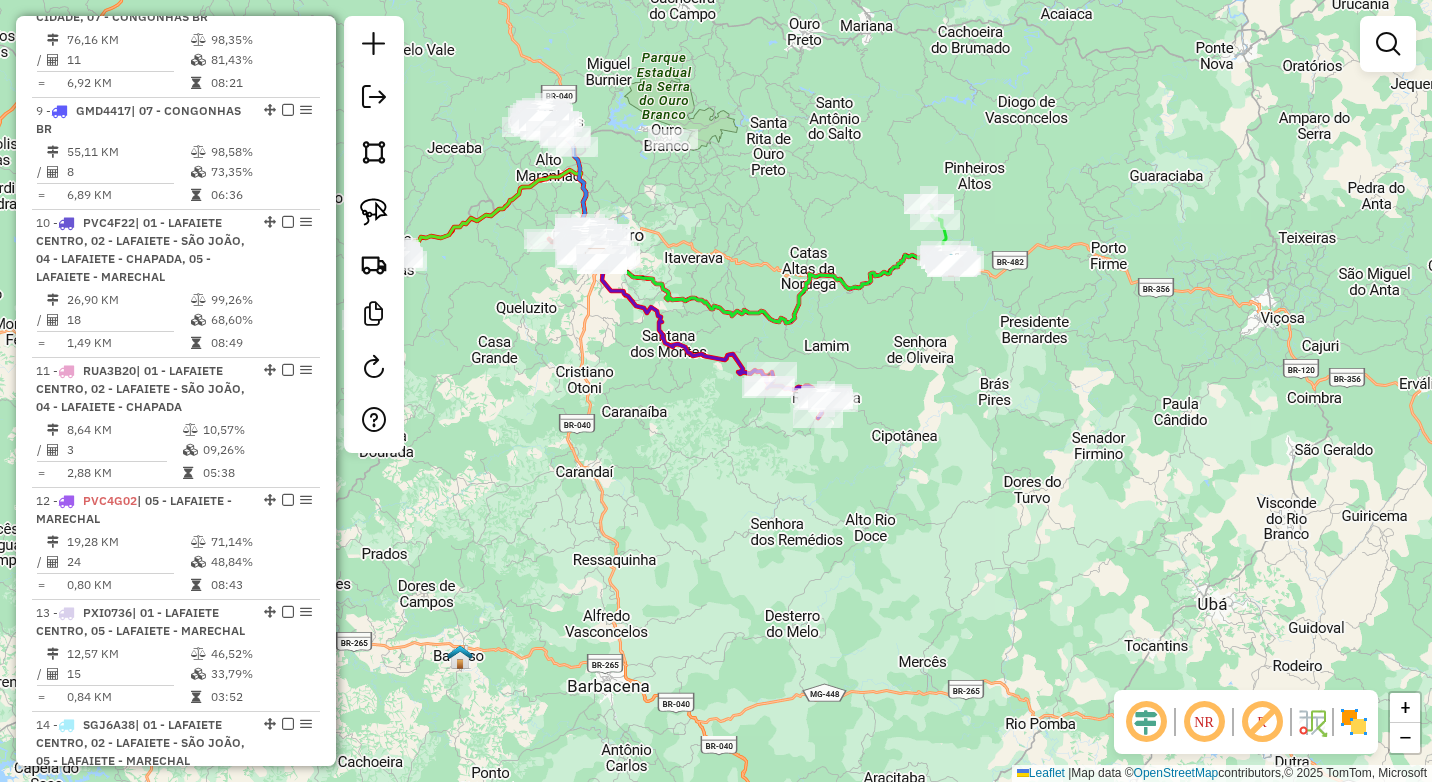 drag, startPoint x: 608, startPoint y: 411, endPoint x: 716, endPoint y: 408, distance: 108.04166 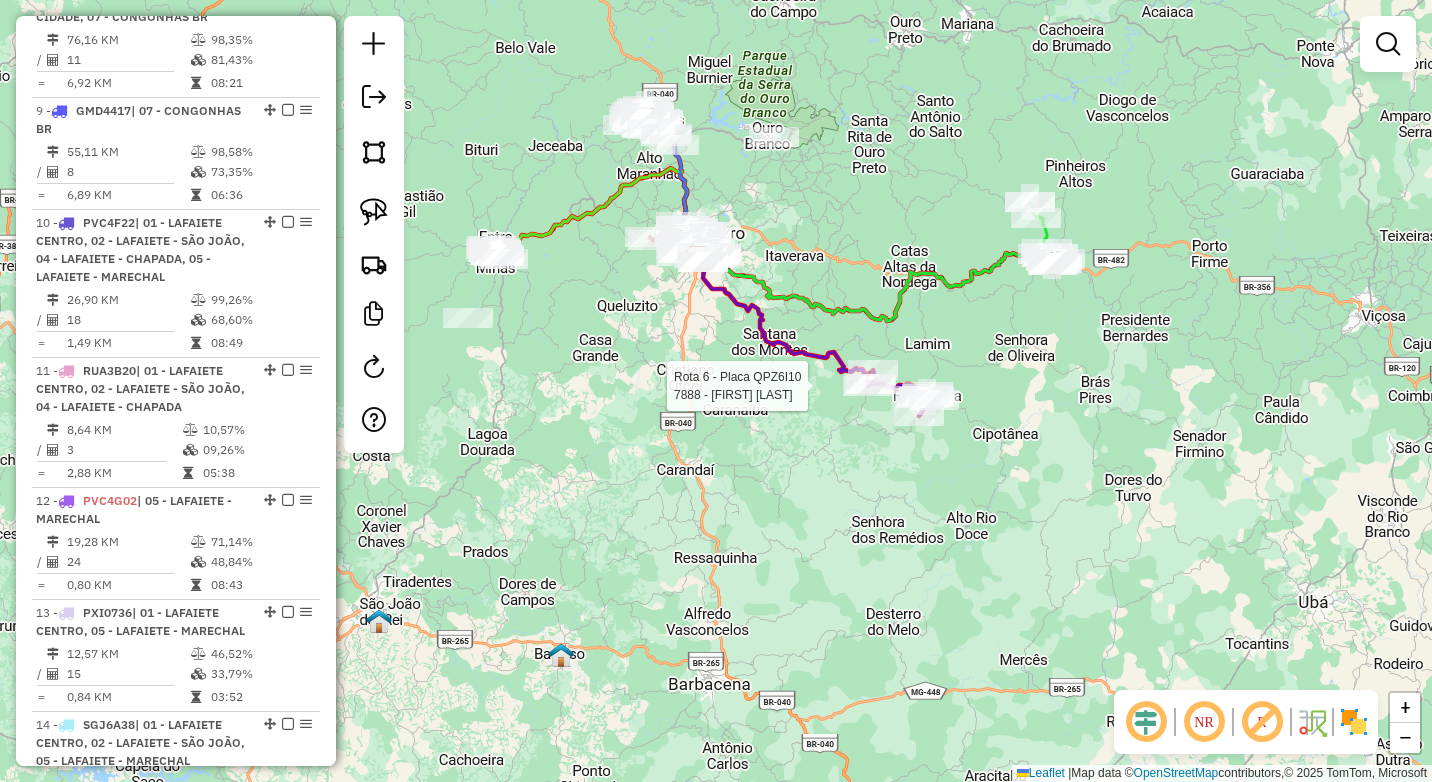 select on "*********" 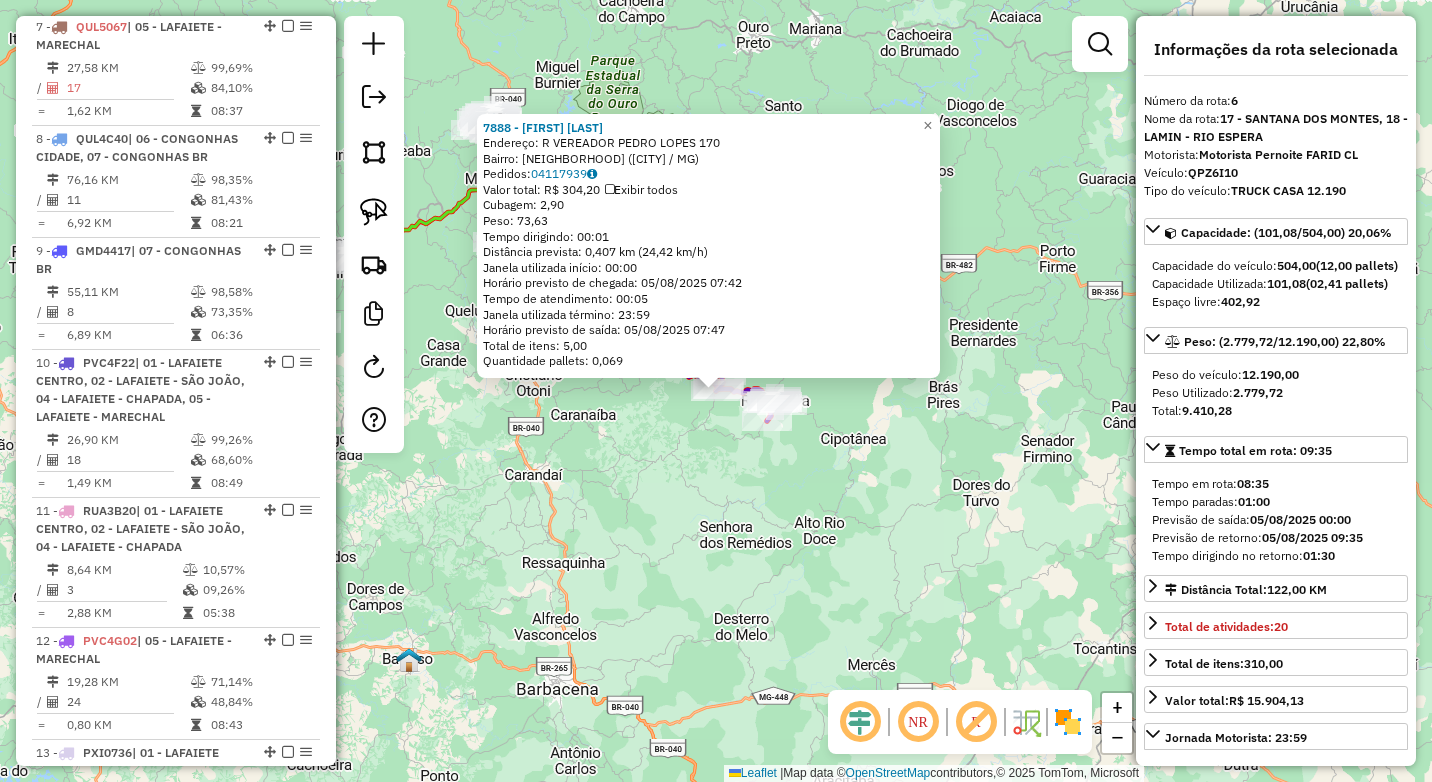 scroll, scrollTop: 1352, scrollLeft: 0, axis: vertical 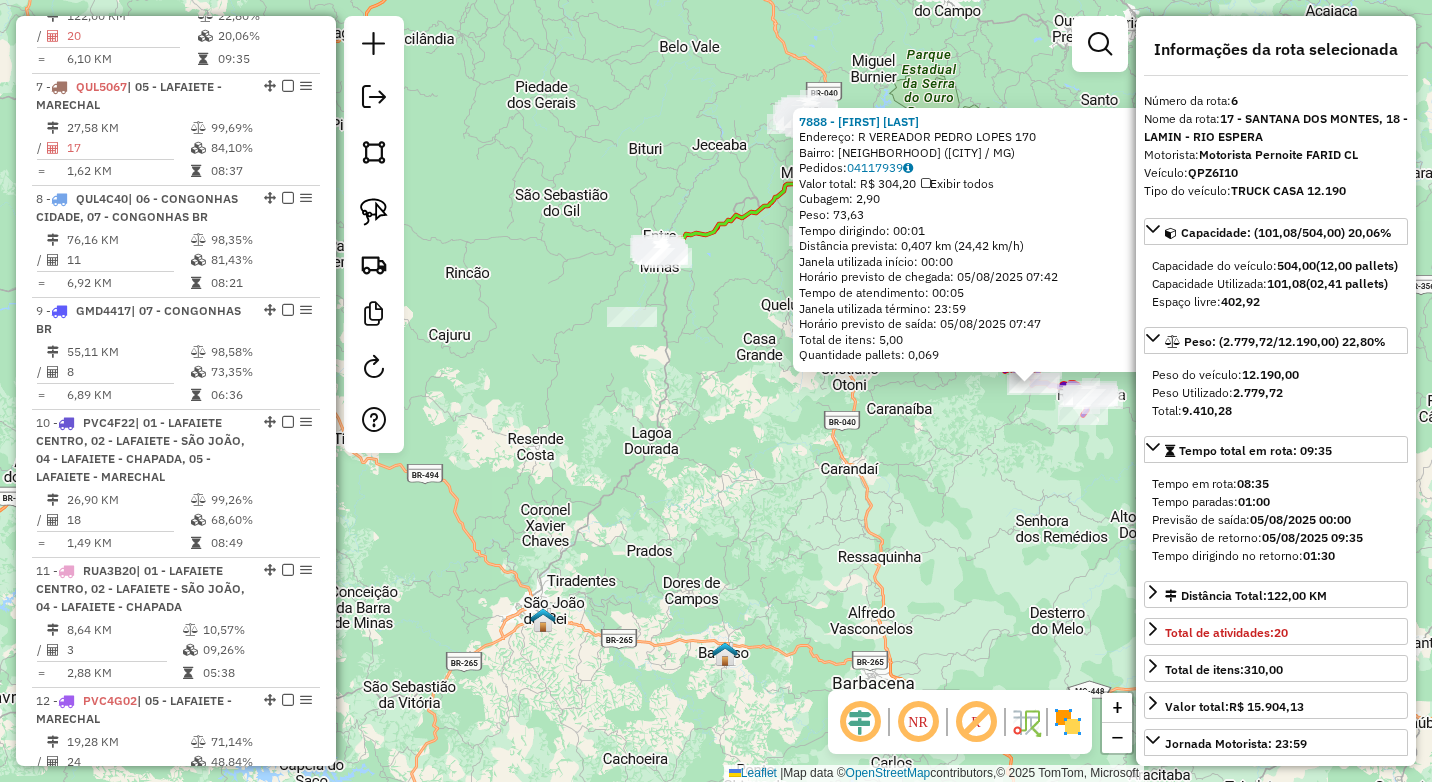 drag, startPoint x: 532, startPoint y: 521, endPoint x: 849, endPoint y: 515, distance: 317.05676 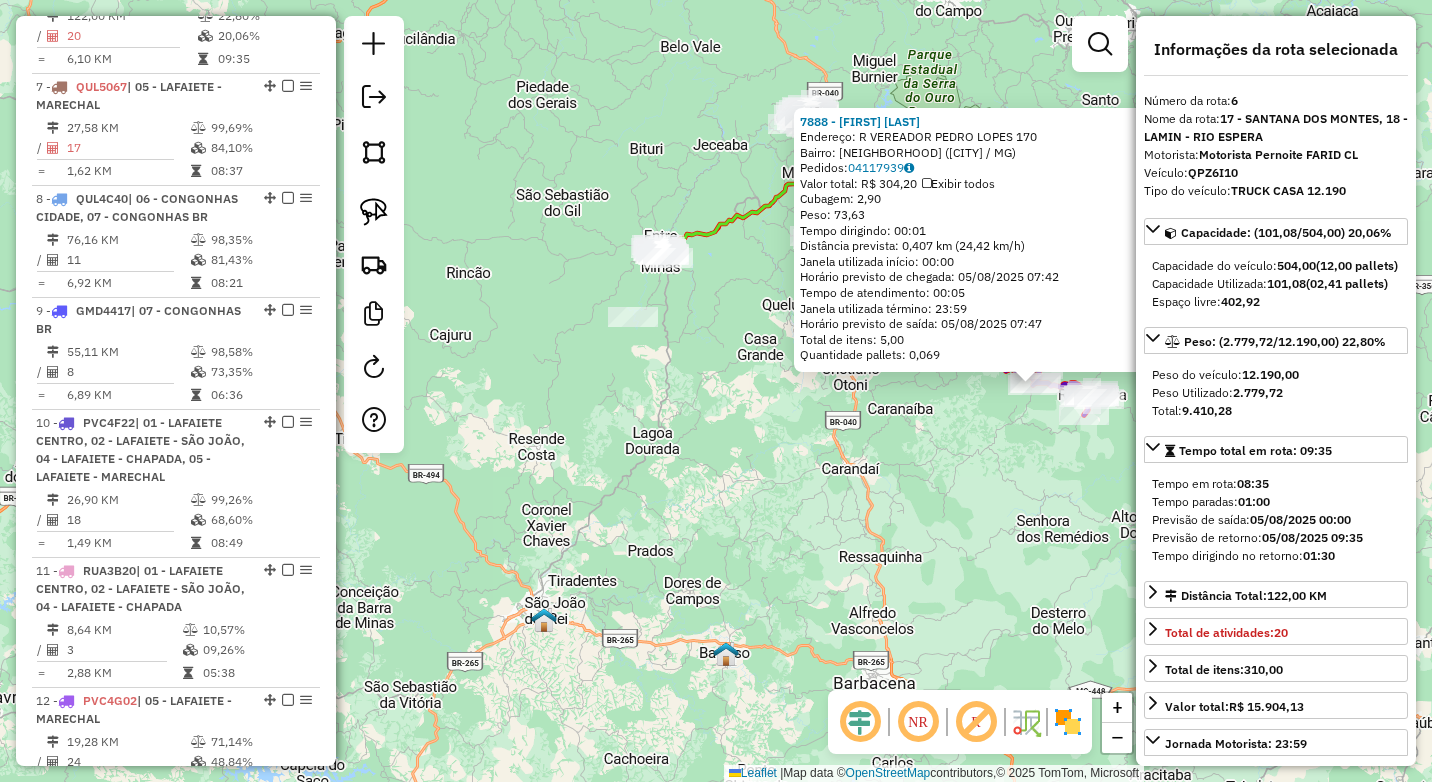 click on "7888 - JADIR BARBOSA DA CUN  Endereço: R   VEREADOR PEDRO LOPES          170   Bairro: RIO MELO (RIO ESPERA / MG)   Pedidos:  04117939   Valor total: R$ 304,20   Exibir todos   Cubagem: 2,90  Peso: 73,63  Tempo dirigindo: 00:01   Distância prevista: 0,407 km (24,42 km/h)   Janela utilizada início: 00:00   Horário previsto de chegada: 05/08/2025 07:42   Tempo de atendimento: 00:05   Janela utilizada término: 23:59   Horário previsto de saída: 05/08/2025 07:47   Total de itens: 5,00   Quantidade pallets: 0,069  × Janela de atendimento Grade de atendimento Capacidade Transportadoras Veículos Cliente Pedidos  Rotas Selecione os dias de semana para filtrar as janelas de atendimento  Seg   Ter   Qua   Qui   Sex   Sáb   Dom  Informe o período da janela de atendimento: De: Até:  Filtrar exatamente a janela do cliente  Considerar janela de atendimento padrão  Selecione os dias de semana para filtrar as grades de atendimento  Seg   Ter   Qua   Qui   Sex   Sáb   Dom   Peso mínimo:  ****  Peso máximo:  +" 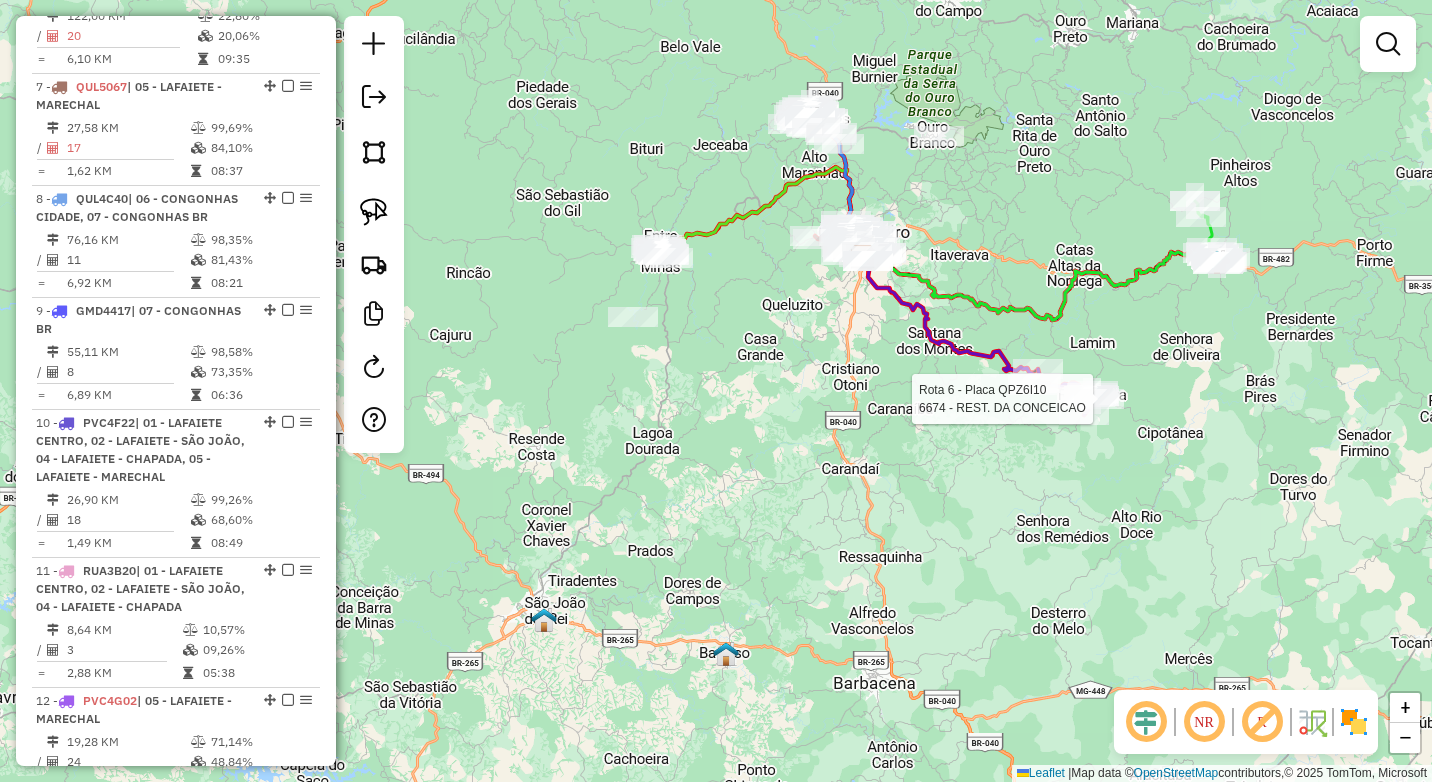 select on "*********" 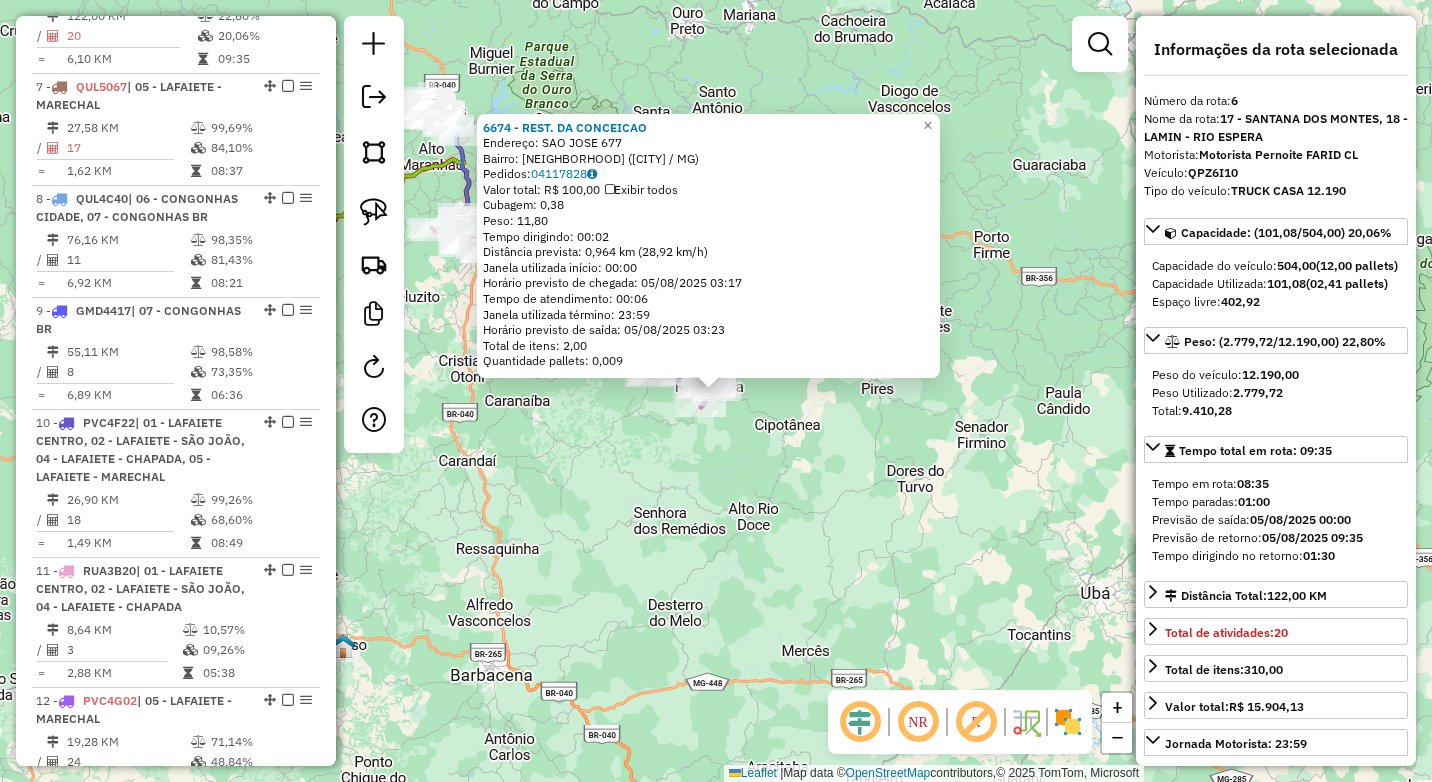 click on "6674 - REST. DA CONCEICAO  Endereço:  SAO JOSE 677   Bairro: CENTRO (RIO ESPERA / MG)   Pedidos:  04117828   Valor total: R$ 100,00   Exibir todos   Cubagem: 0,38  Peso: 11,80  Tempo dirigindo: 00:02   Distância prevista: 0,964 km (28,92 km/h)   Janela utilizada início: 00:00   Horário previsto de chegada: 05/08/2025 03:17   Tempo de atendimento: 00:06   Janela utilizada término: 23:59   Horário previsto de saída: 05/08/2025 03:23   Total de itens: 2,00   Quantidade pallets: 0,009  × Janela de atendimento Grade de atendimento Capacidade Transportadoras Veículos Cliente Pedidos  Rotas Selecione os dias de semana para filtrar as janelas de atendimento  Seg   Ter   Qua   Qui   Sex   Sáb   Dom  Informe o período da janela de atendimento: De: Até:  Filtrar exatamente a janela do cliente  Considerar janela de atendimento padrão  Selecione os dias de semana para filtrar as grades de atendimento  Seg   Ter   Qua   Qui   Sex   Sáb   Dom   Considerar clientes sem dia de atendimento cadastrado **** **** +" 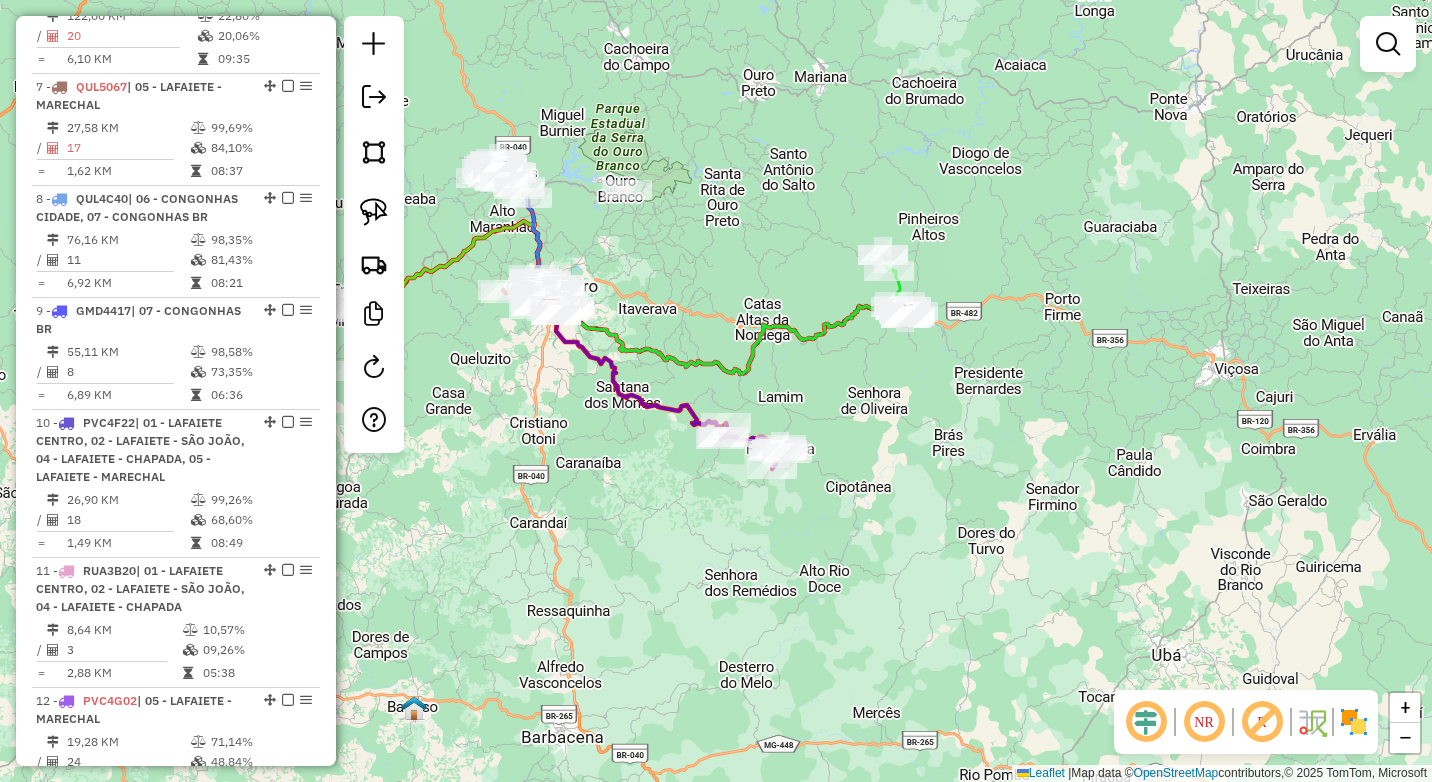 drag, startPoint x: 590, startPoint y: 462, endPoint x: 655, endPoint y: 518, distance: 85.79627 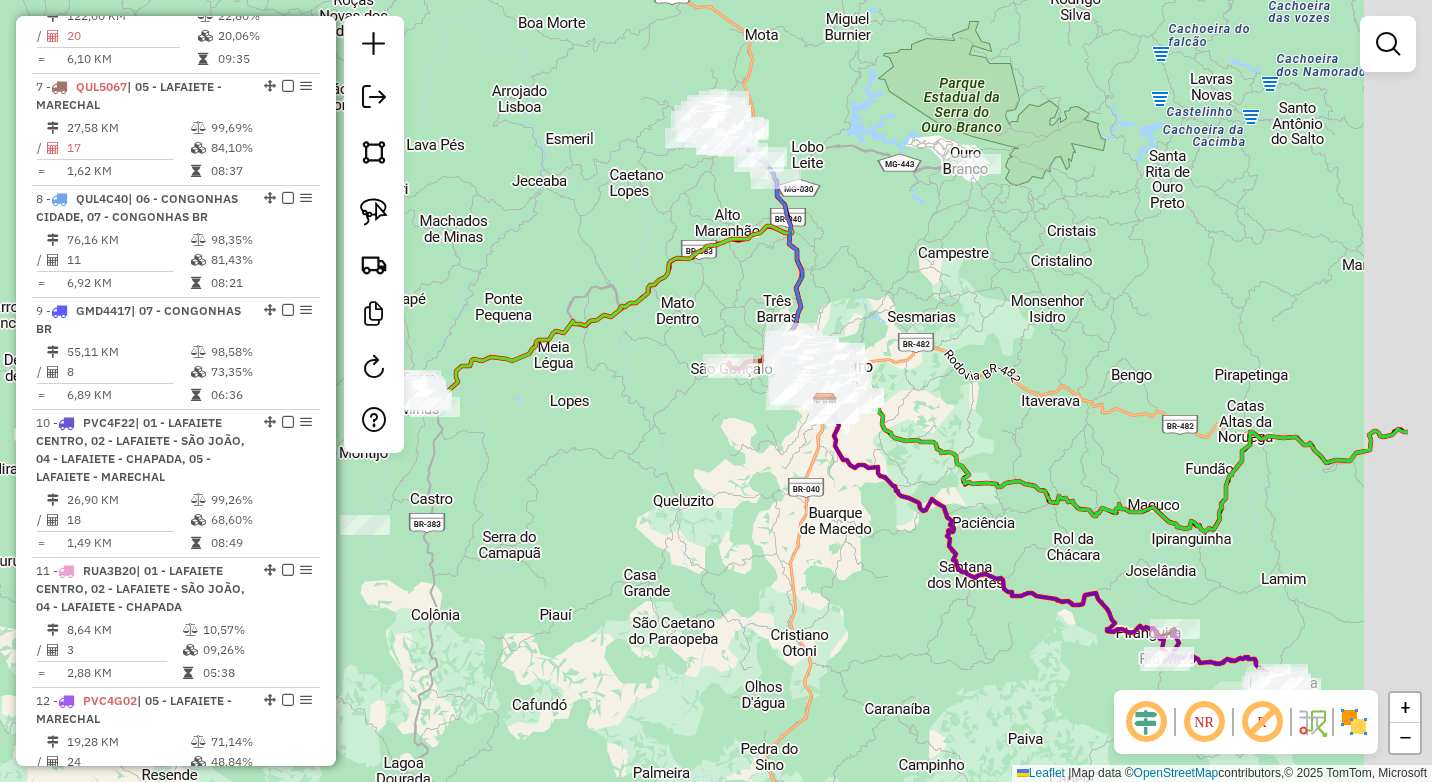 drag, startPoint x: 1138, startPoint y: 409, endPoint x: 983, endPoint y: 400, distance: 155.26108 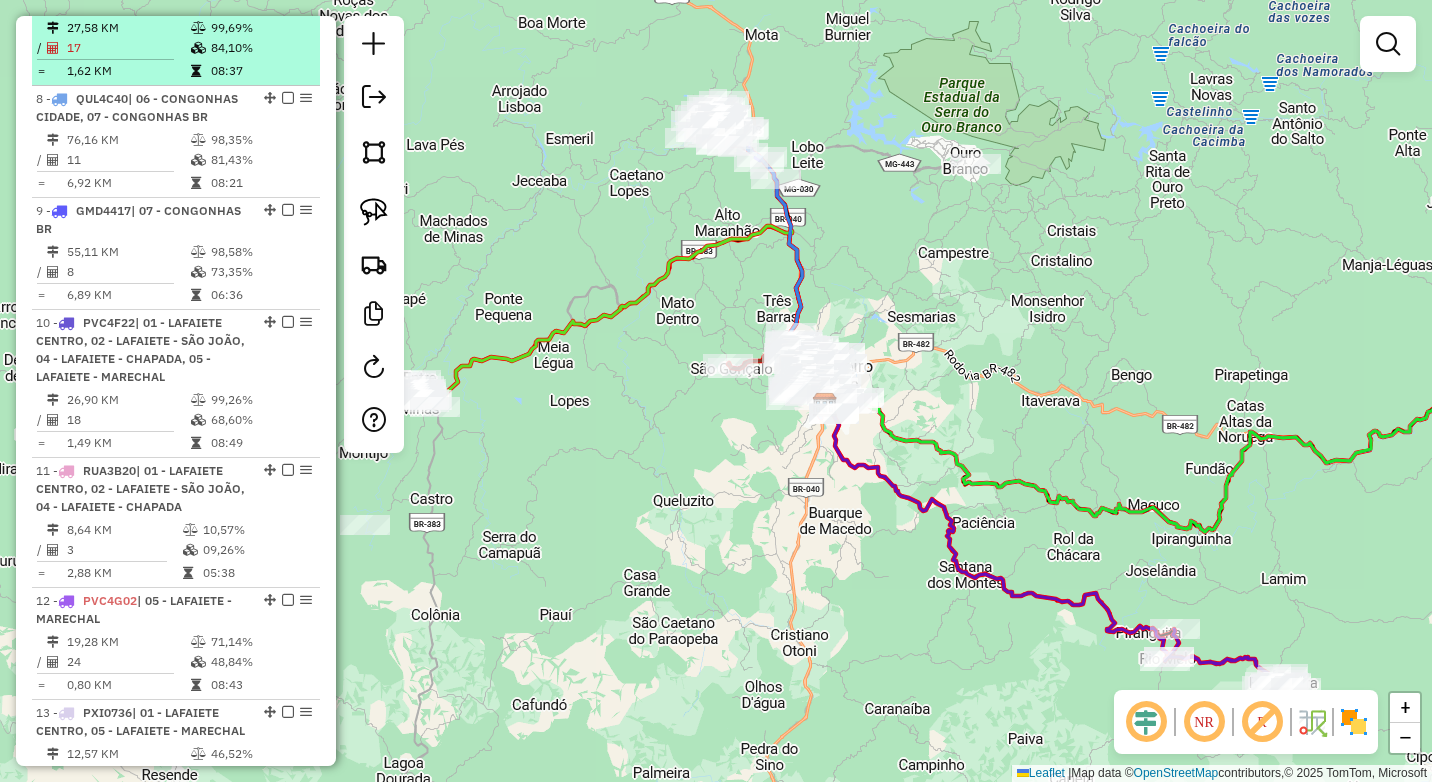 scroll, scrollTop: 1552, scrollLeft: 0, axis: vertical 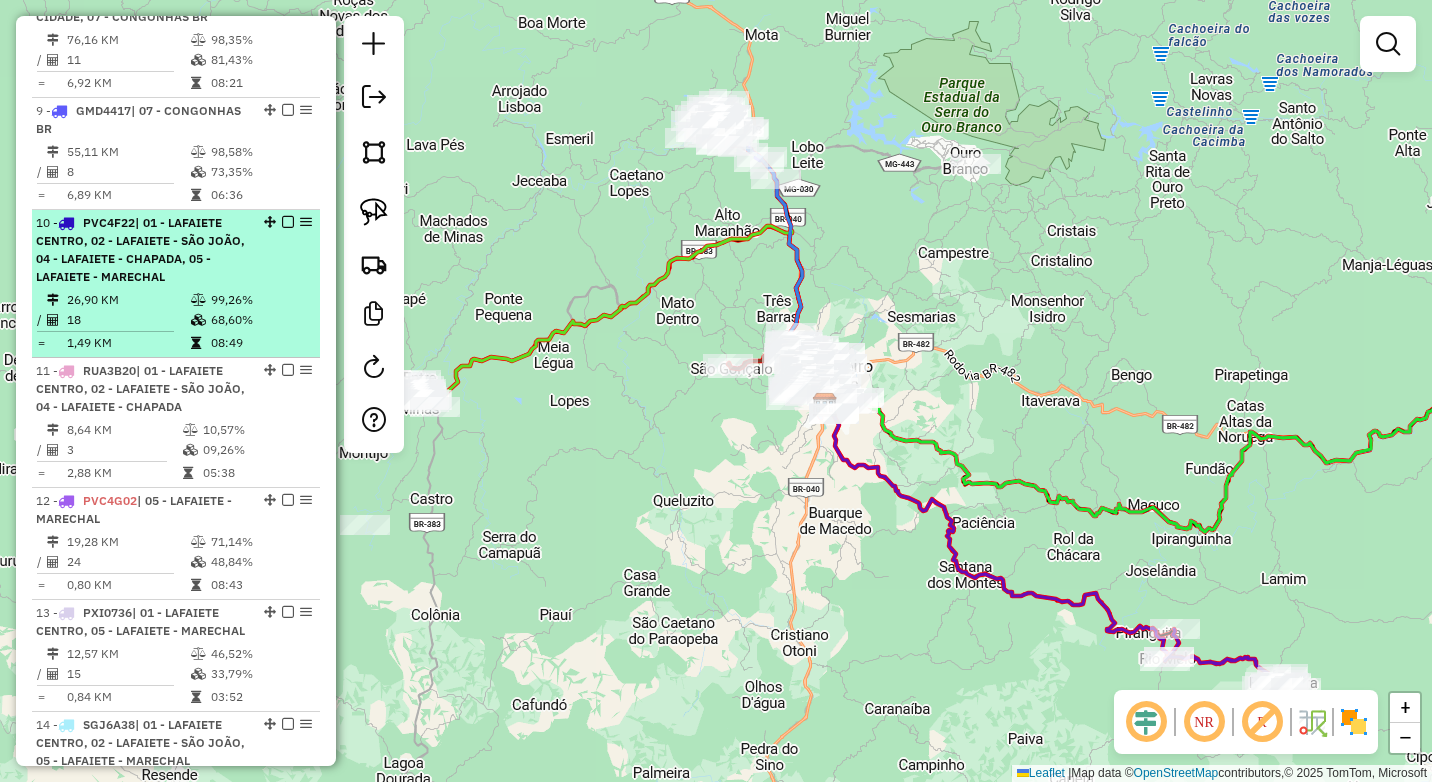 click on "10 -       PVC4F22   | 01 - LAFAIETE CENTRO, 02 - LAFAIETE - SÃO JOÃO, 04 - LAFAIETE - CHAPADA, 05 - LAFAIETE - MARECHAL" at bounding box center (142, 250) 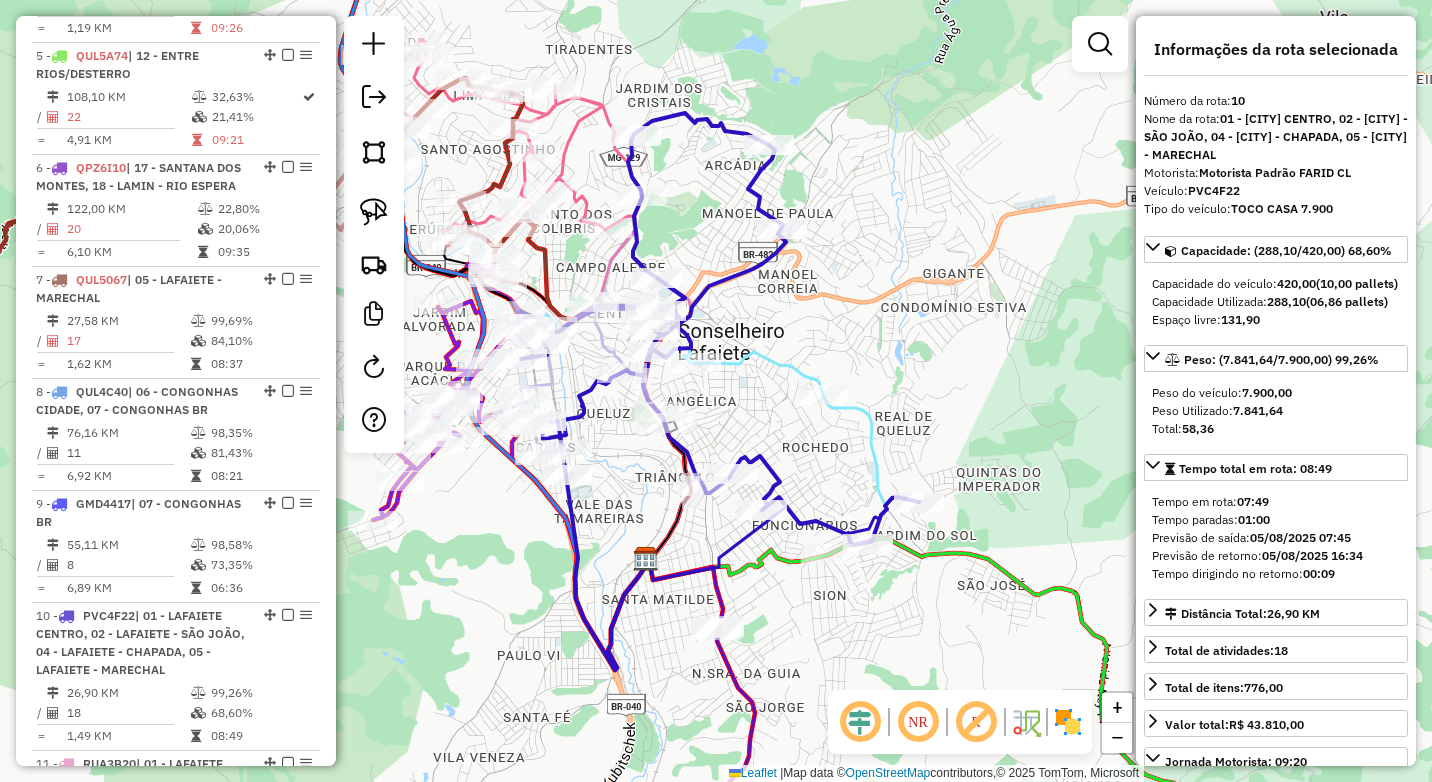 scroll, scrollTop: 1152, scrollLeft: 0, axis: vertical 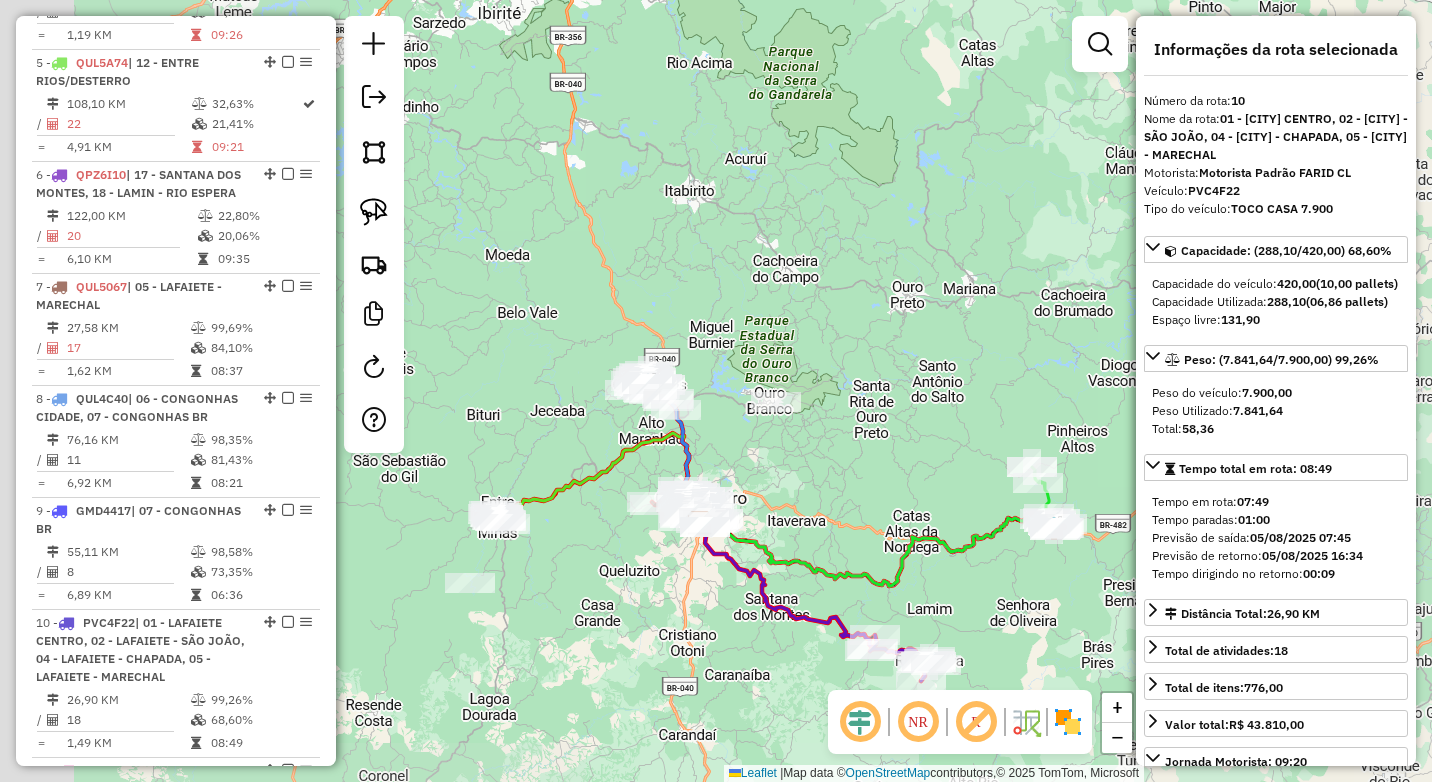 drag, startPoint x: 518, startPoint y: 586, endPoint x: 704, endPoint y: 582, distance: 186.043 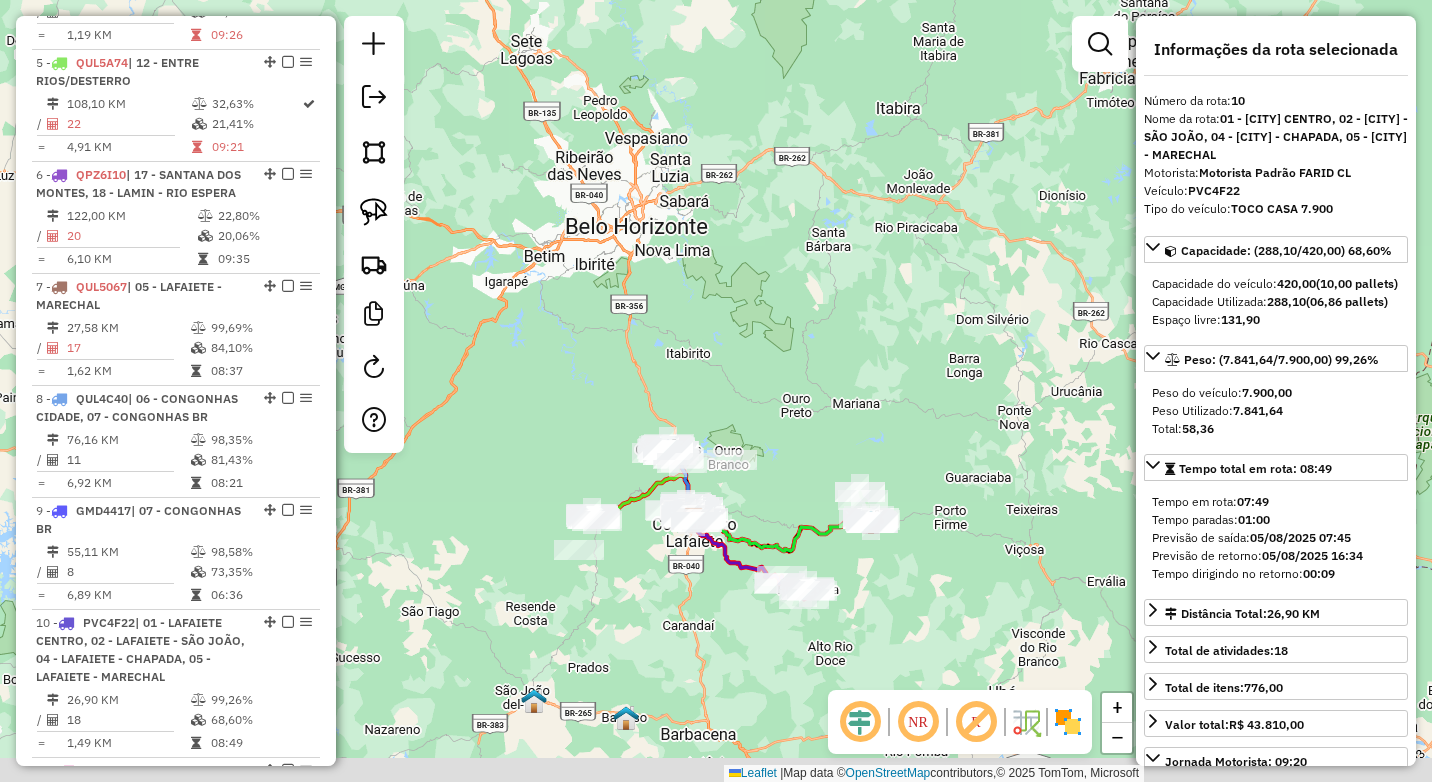 drag, startPoint x: 801, startPoint y: 413, endPoint x: 832, endPoint y: 299, distance: 118.13975 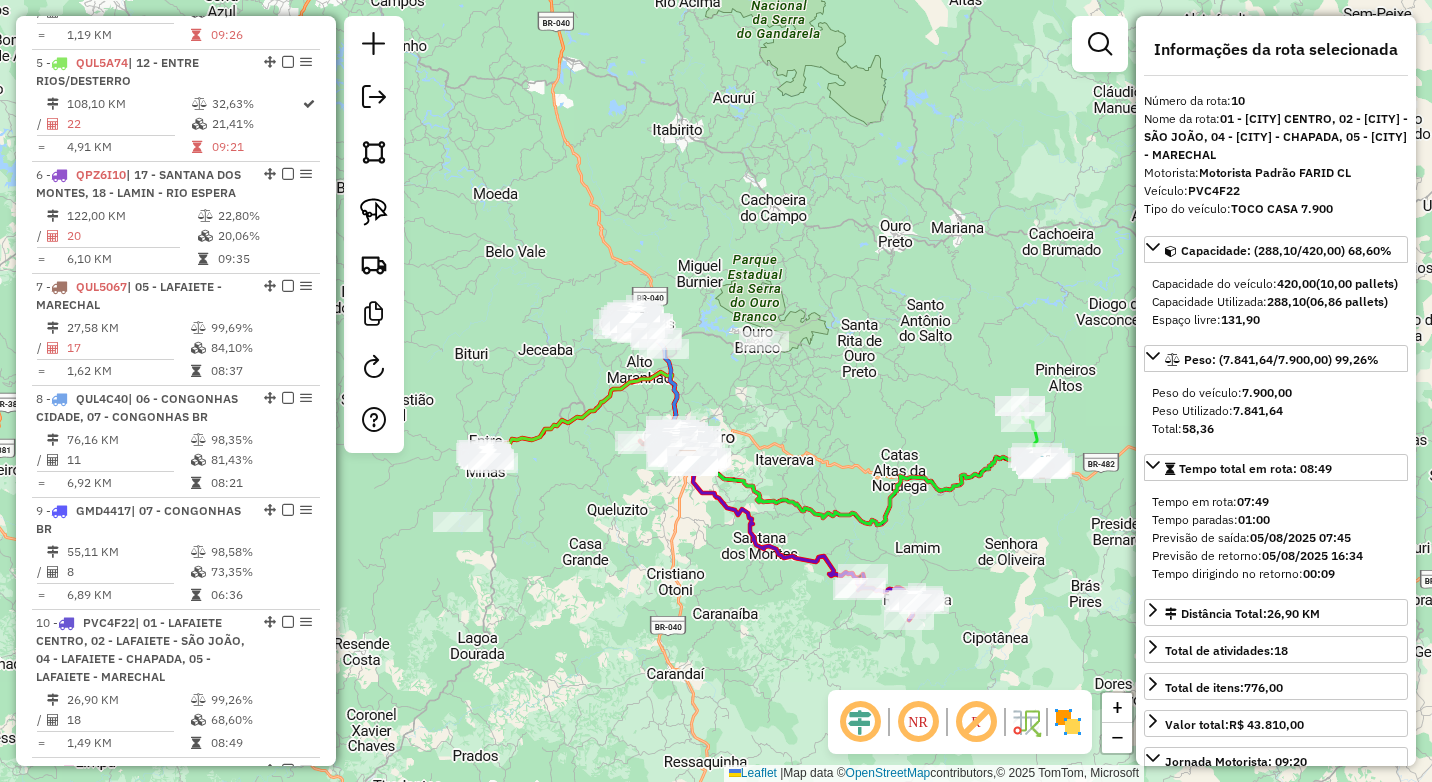 click on "Janela de atendimento Grade de atendimento Capacidade Transportadoras Veículos Cliente Pedidos  Rotas Selecione os dias de semana para filtrar as janelas de atendimento  Seg   Ter   Qua   Qui   Sex   Sáb   Dom  Informe o período da janela de atendimento: De: Até:  Filtrar exatamente a janela do cliente  Considerar janela de atendimento padrão  Selecione os dias de semana para filtrar as grades de atendimento  Seg   Ter   Qua   Qui   Sex   Sáb   Dom   Considerar clientes sem dia de atendimento cadastrado  Clientes fora do dia de atendimento selecionado Filtrar as atividades entre os valores definidos abaixo:  Peso mínimo:  ****  Peso máximo:  ****  Cubagem mínima:   Cubagem máxima:   De:   Até:  Filtrar as atividades entre o tempo de atendimento definido abaixo:  De:   Até:   Considerar capacidade total dos clientes não roteirizados Transportadora: Selecione um ou mais itens Tipo de veículo: Selecione um ou mais itens Veículo: Selecione um ou mais itens Motorista: Selecione um ou mais itens De:" 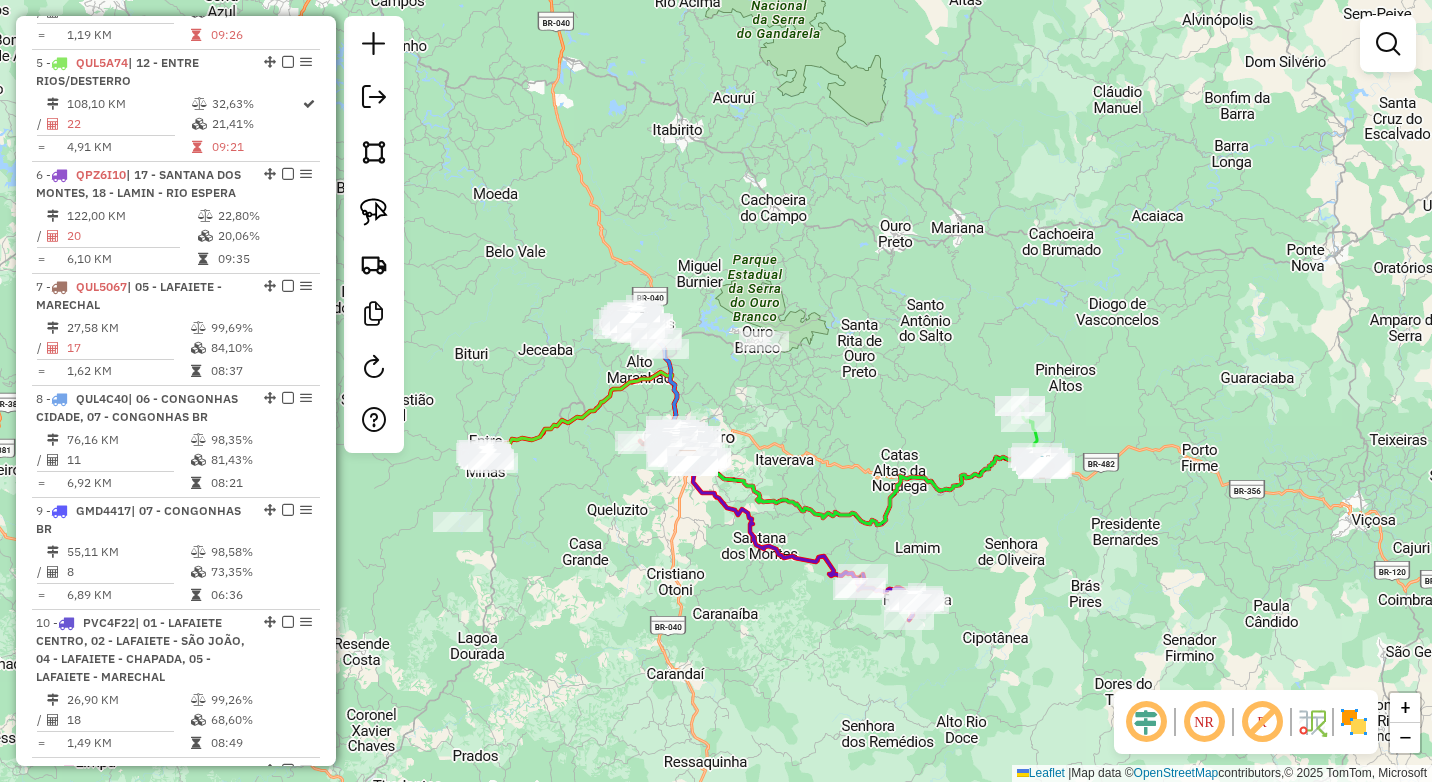 drag, startPoint x: 781, startPoint y: 425, endPoint x: 910, endPoint y: 384, distance: 135.35878 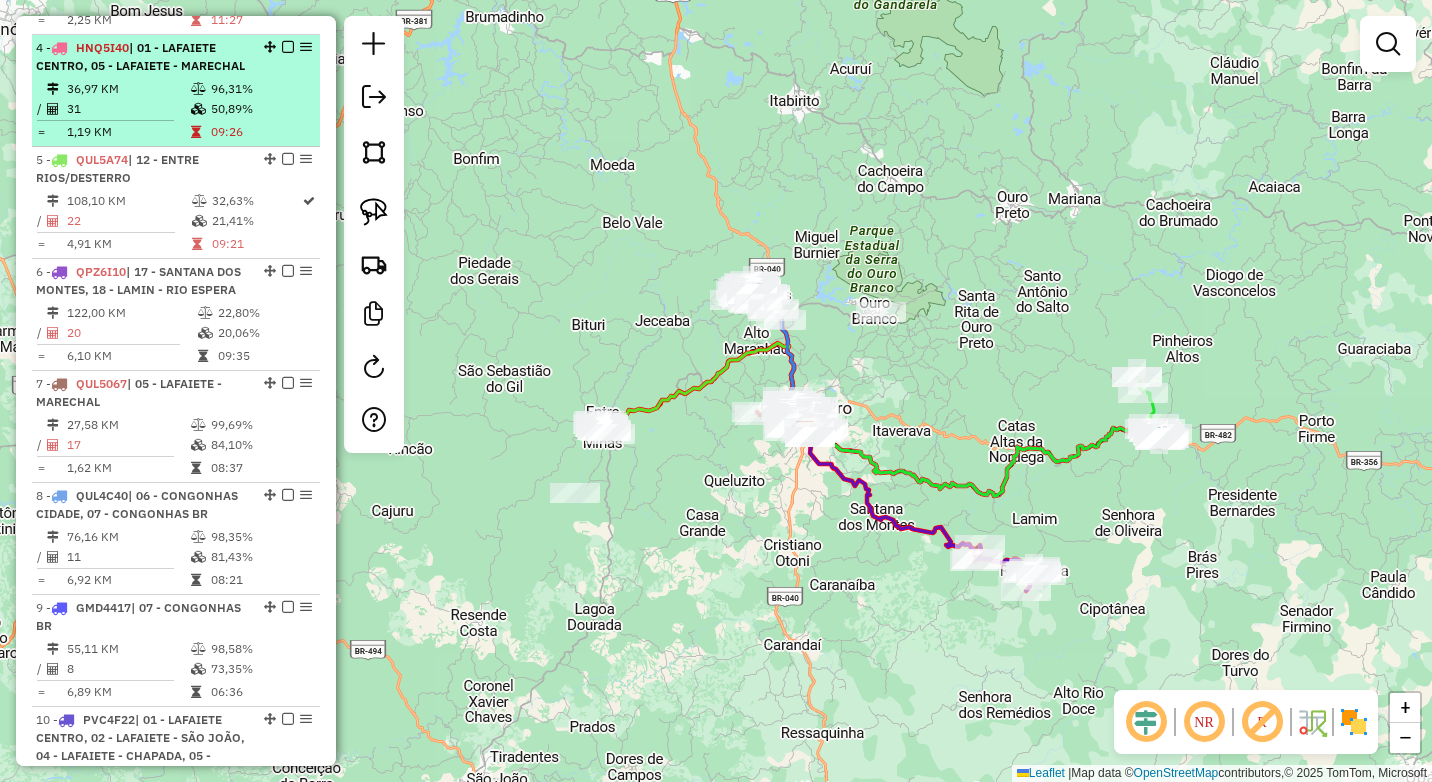 scroll, scrollTop: 1052, scrollLeft: 0, axis: vertical 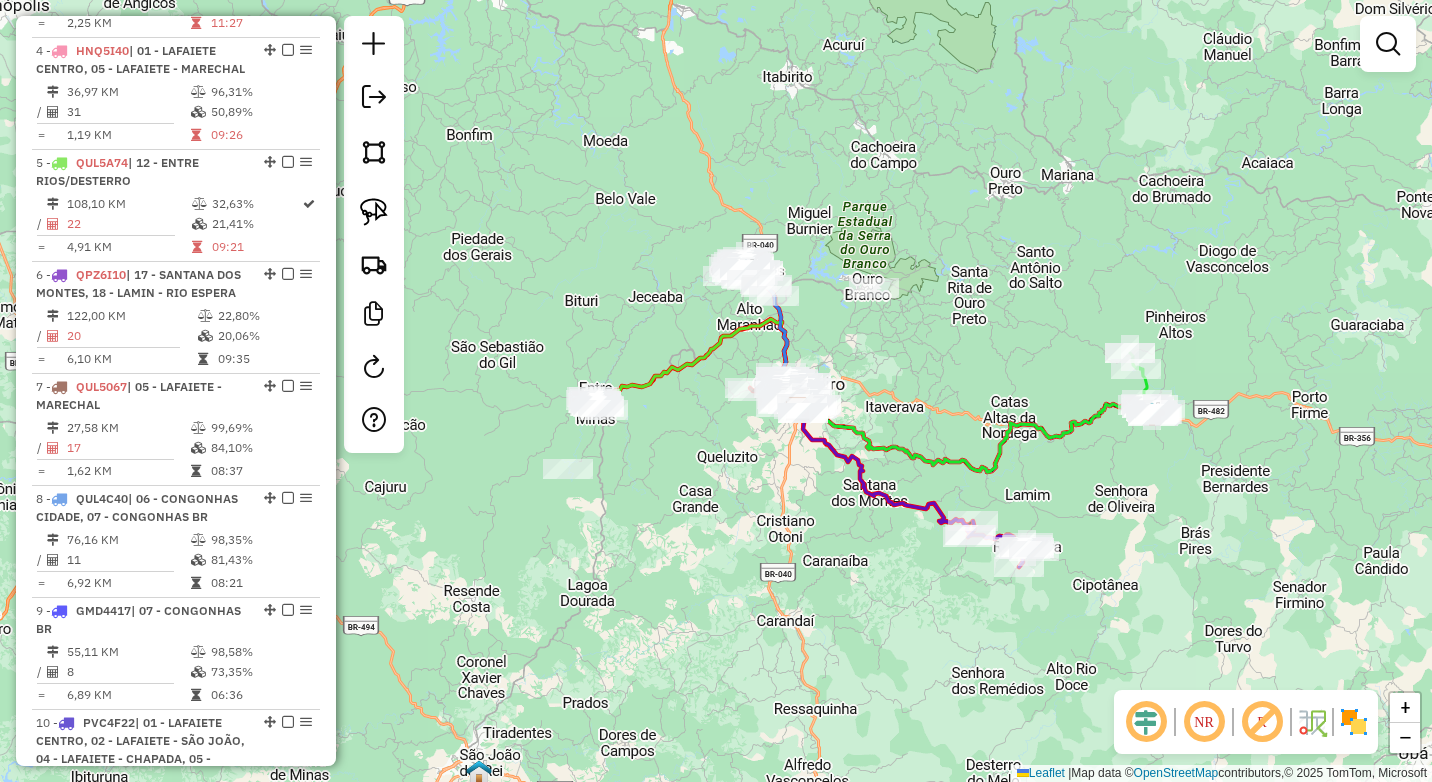 drag, startPoint x: 648, startPoint y: 363, endPoint x: 640, endPoint y: 333, distance: 31.04835 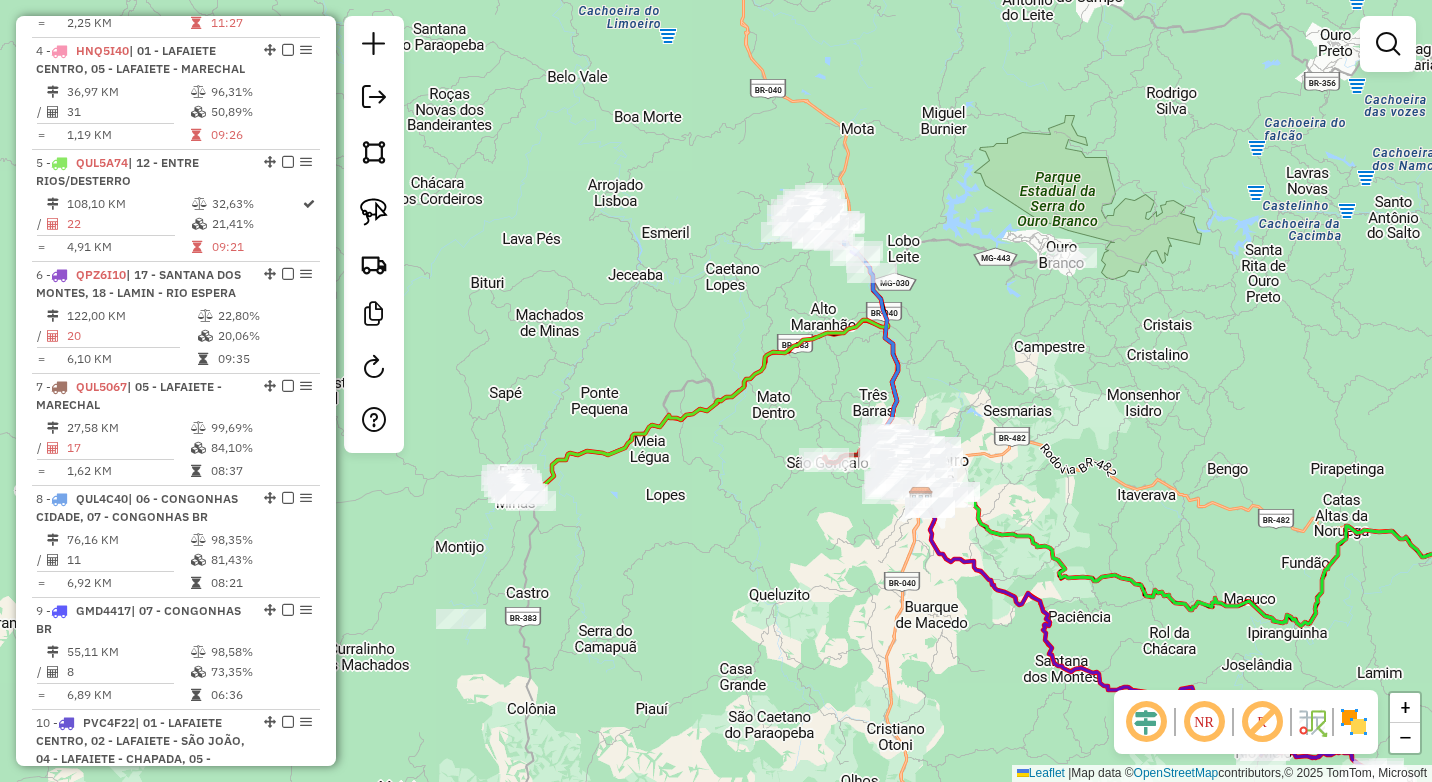 drag, startPoint x: 696, startPoint y: 323, endPoint x: 732, endPoint y: 305, distance: 40.24922 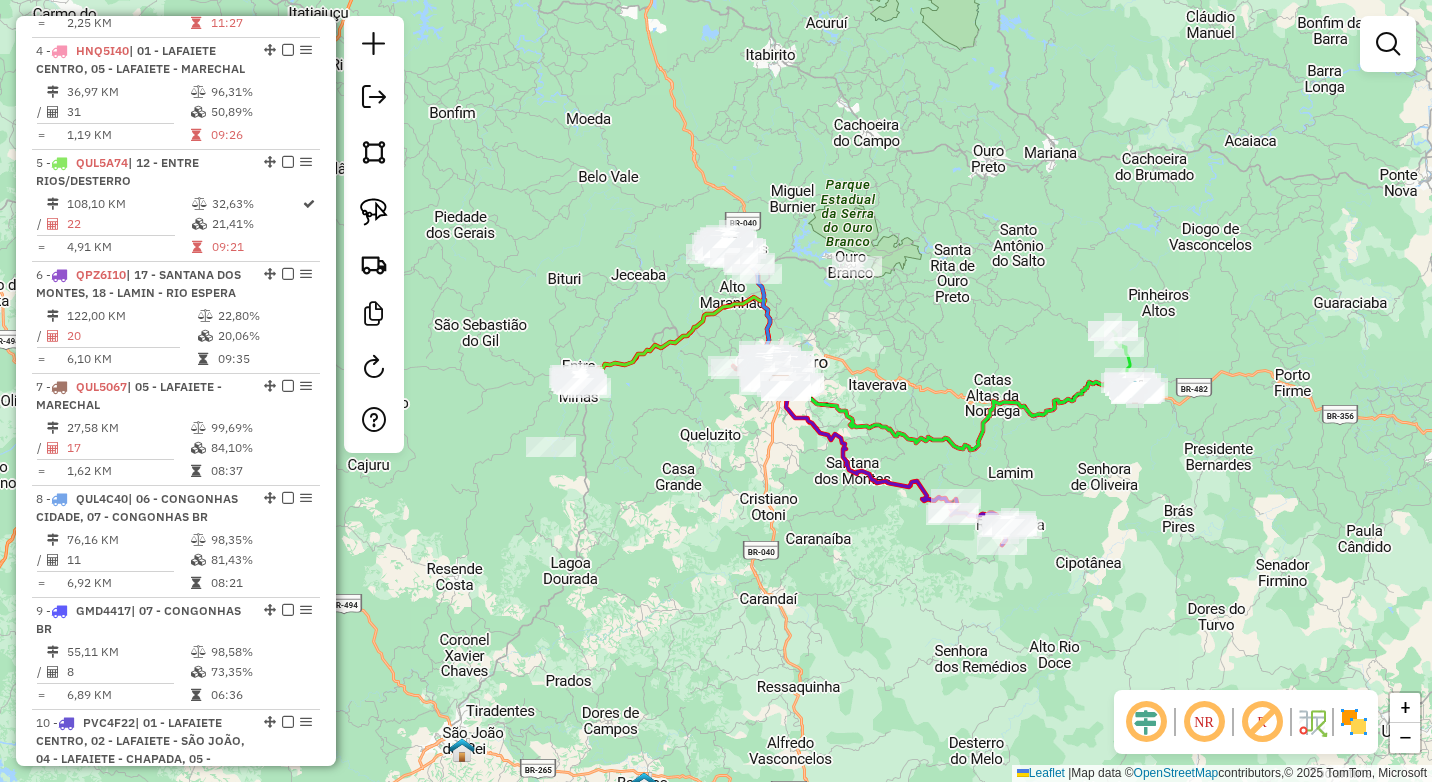 drag, startPoint x: 1024, startPoint y: 257, endPoint x: 999, endPoint y: 245, distance: 27.730848 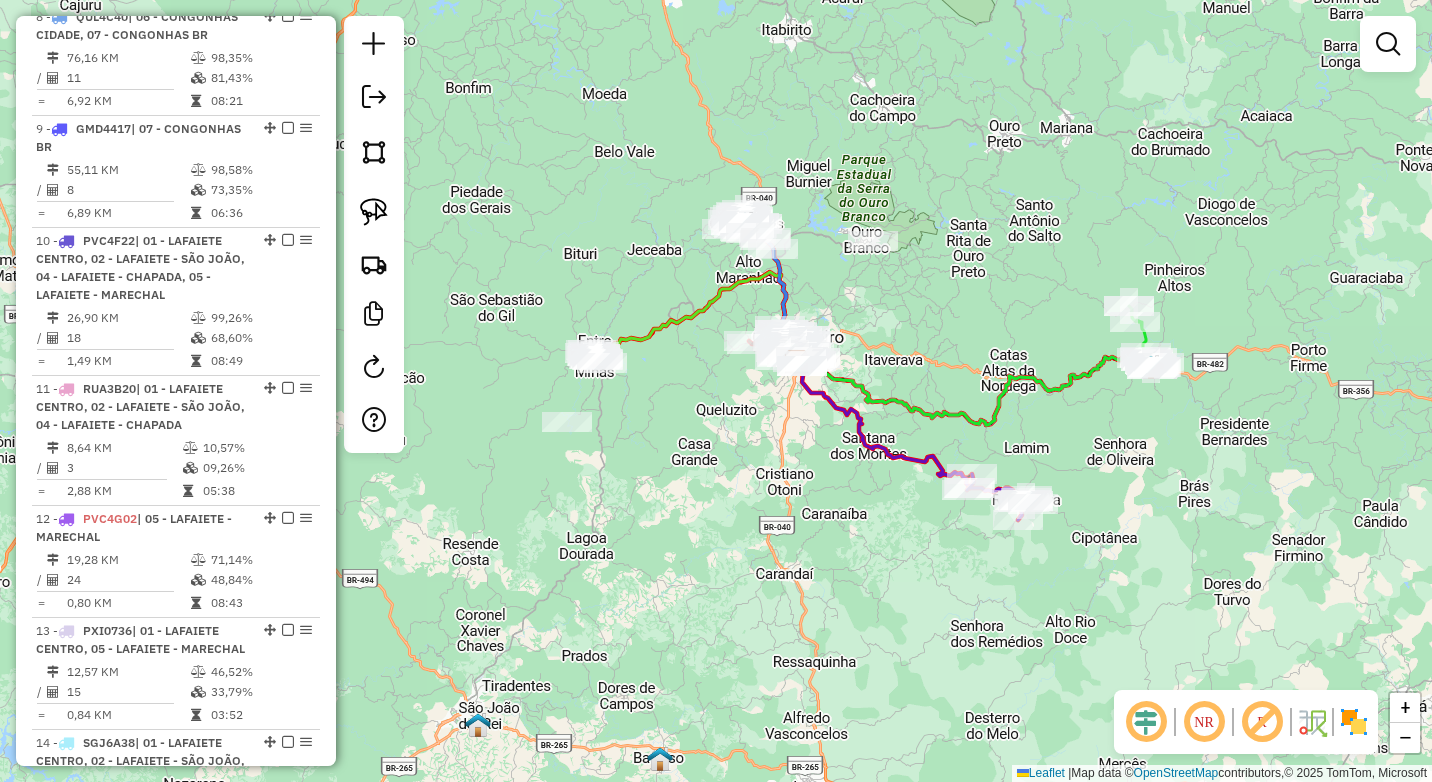 scroll, scrollTop: 1552, scrollLeft: 0, axis: vertical 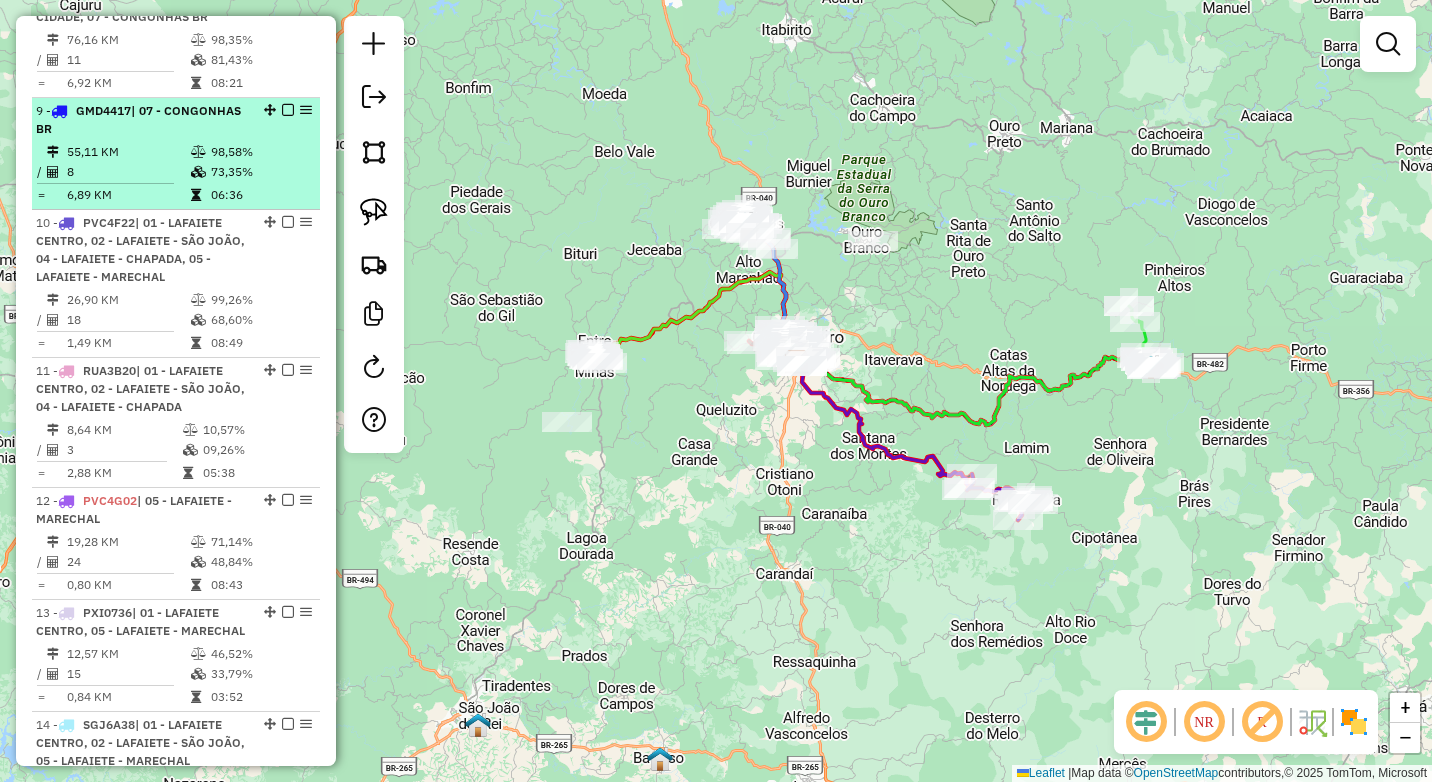 click on "8" at bounding box center (128, 172) 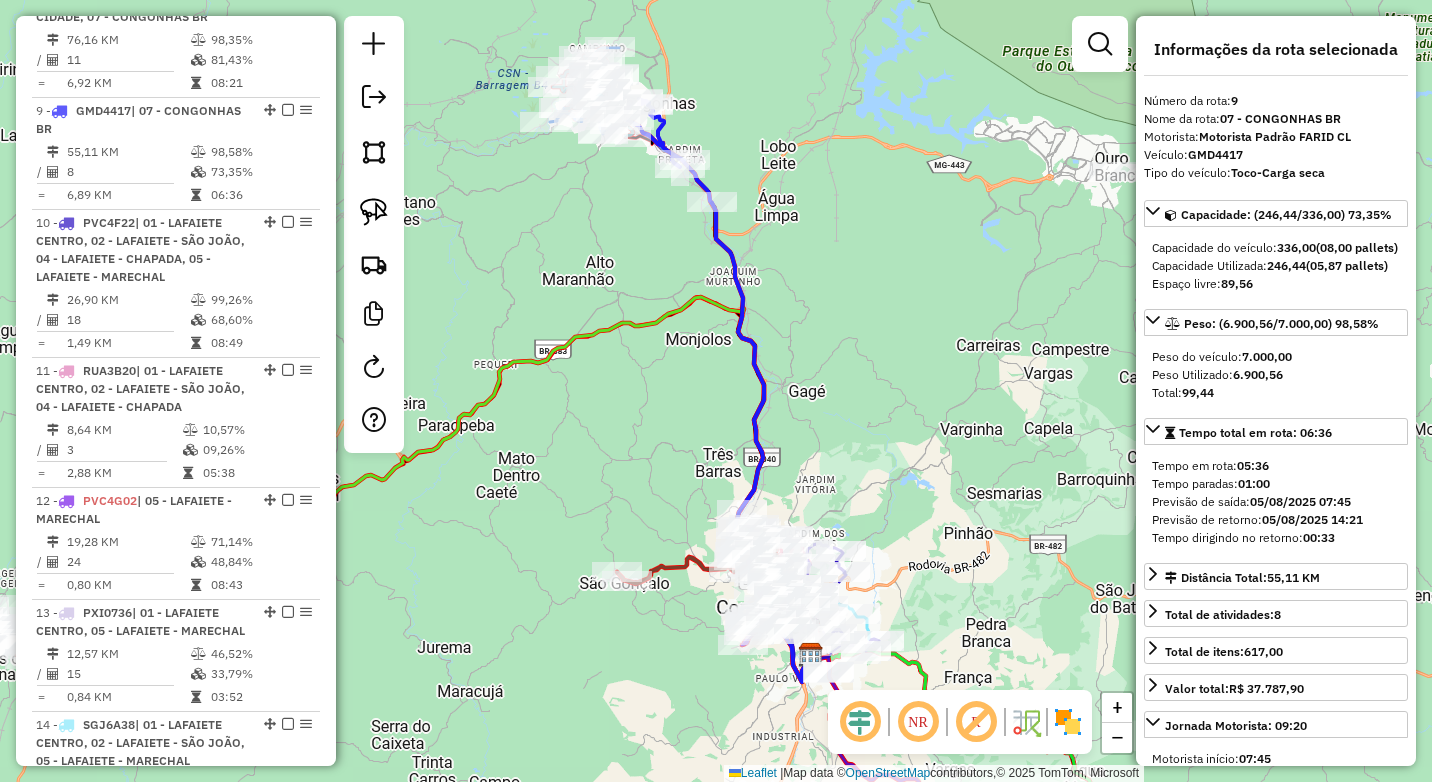 drag, startPoint x: 742, startPoint y: 151, endPoint x: 772, endPoint y: 215, distance: 70.68239 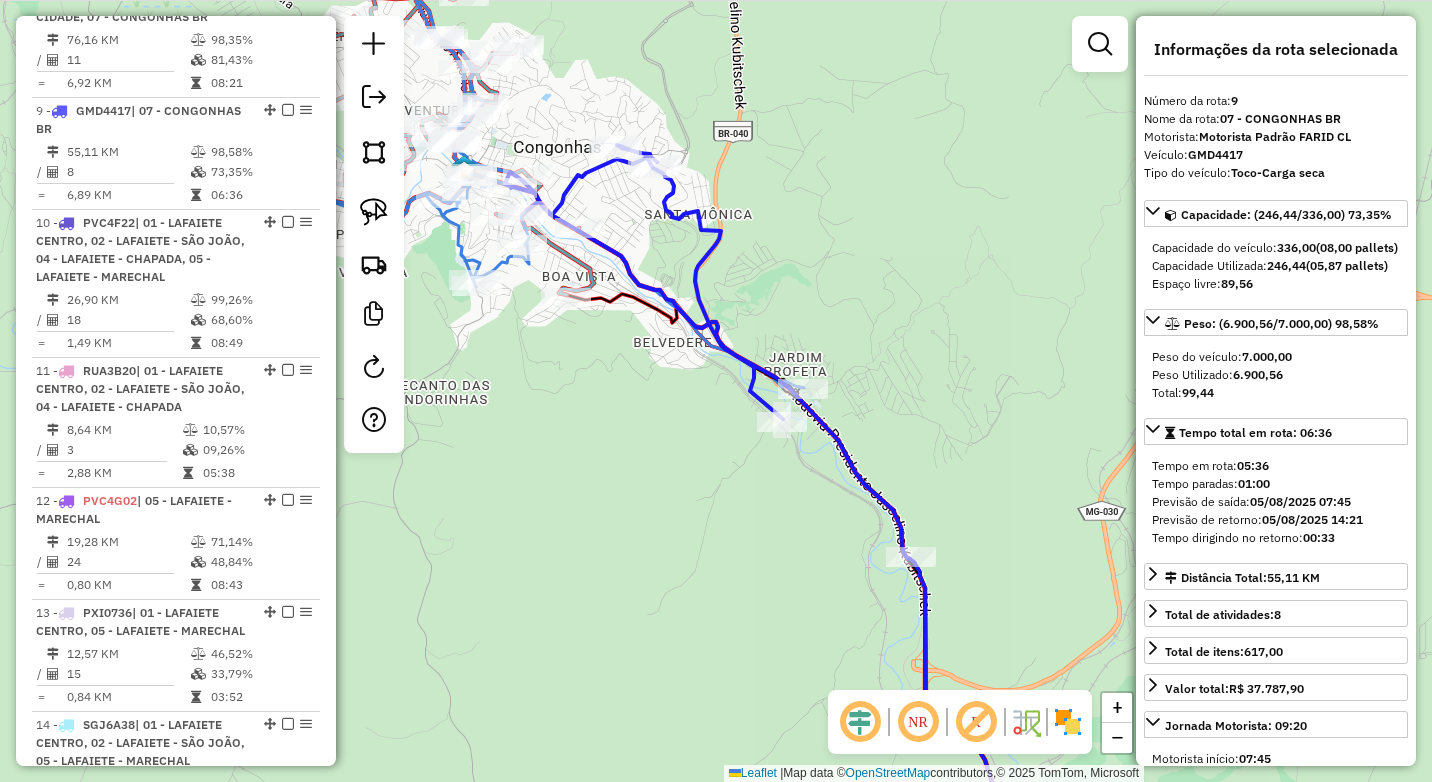 drag, startPoint x: 735, startPoint y: 158, endPoint x: 748, endPoint y: 221, distance: 64.327286 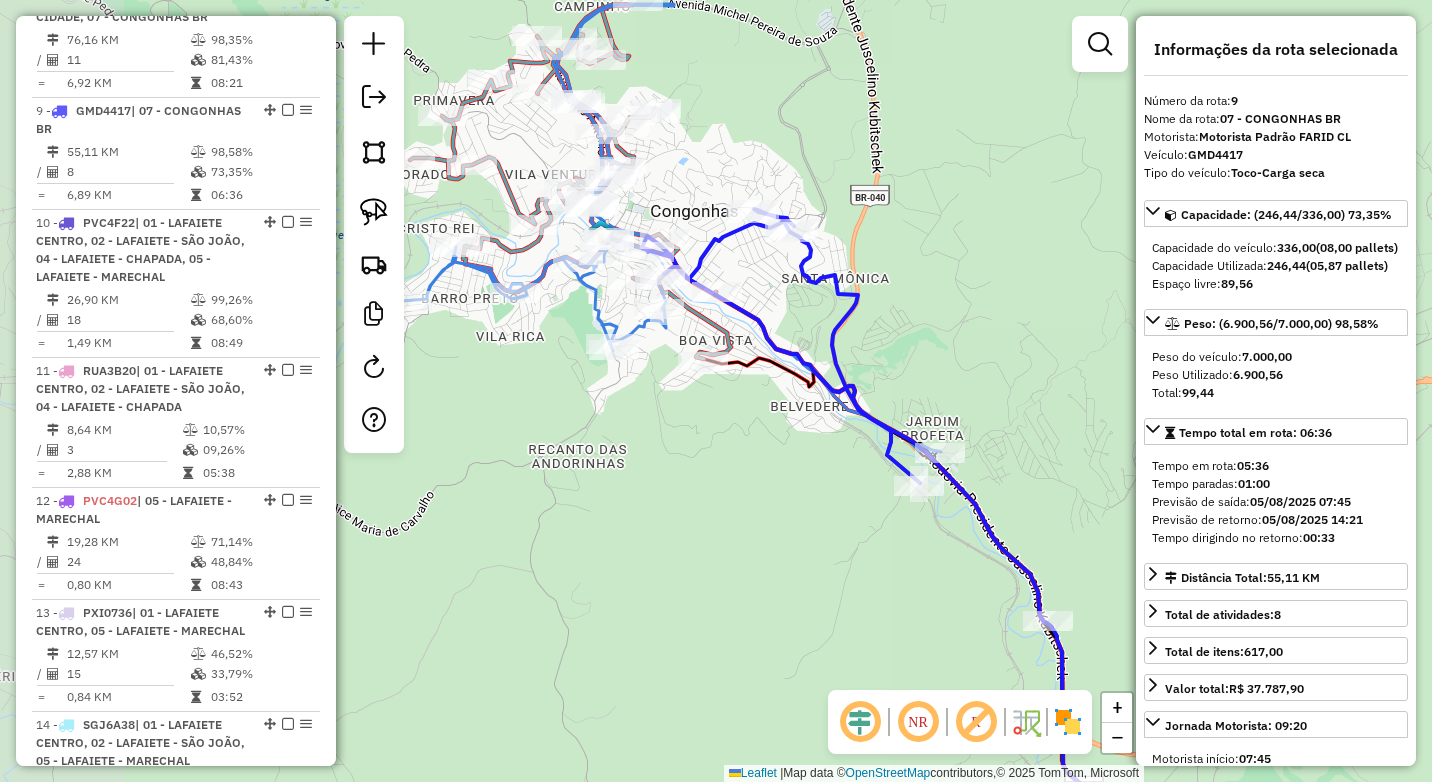 drag, startPoint x: 783, startPoint y: 212, endPoint x: 937, endPoint y: 285, distance: 170.42593 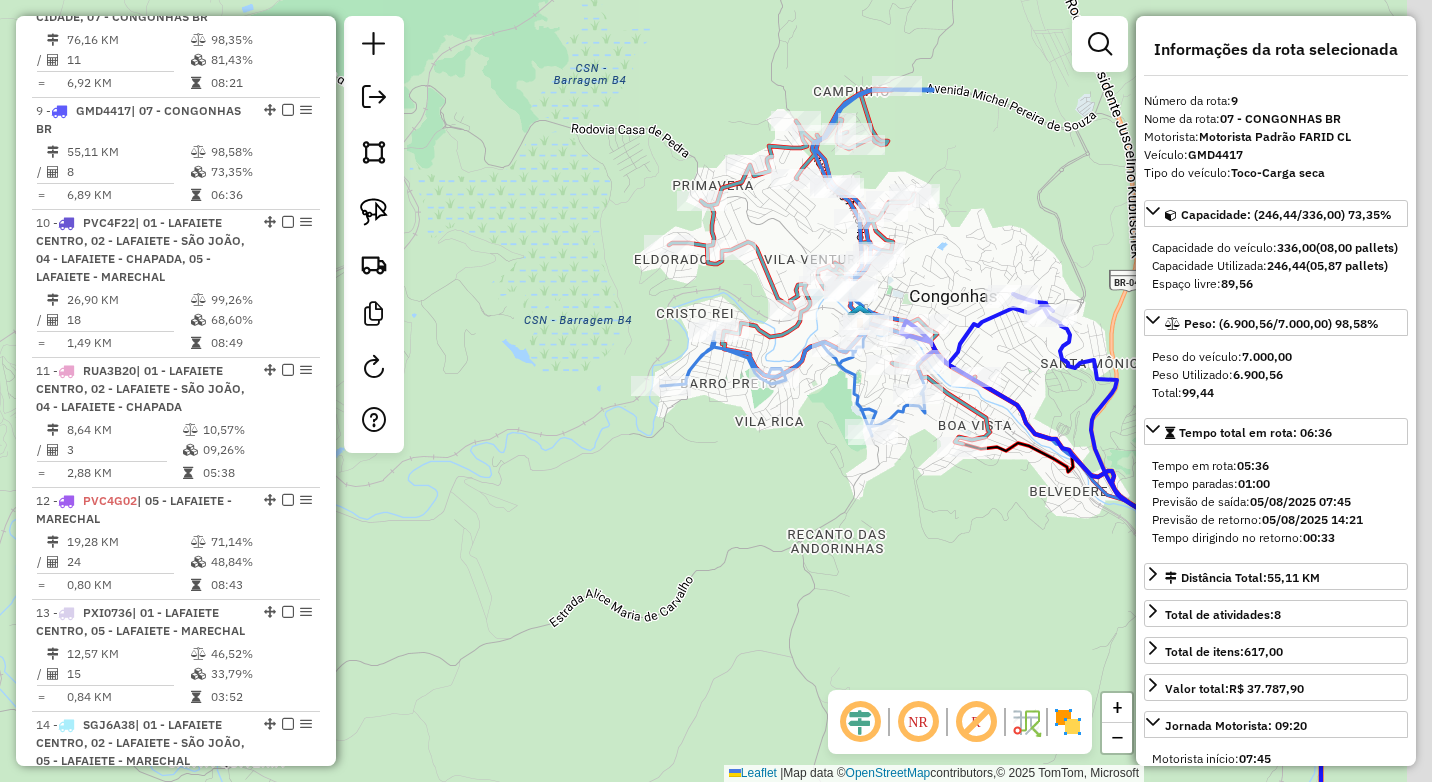 drag, startPoint x: 815, startPoint y: 481, endPoint x: 625, endPoint y: 241, distance: 306.10455 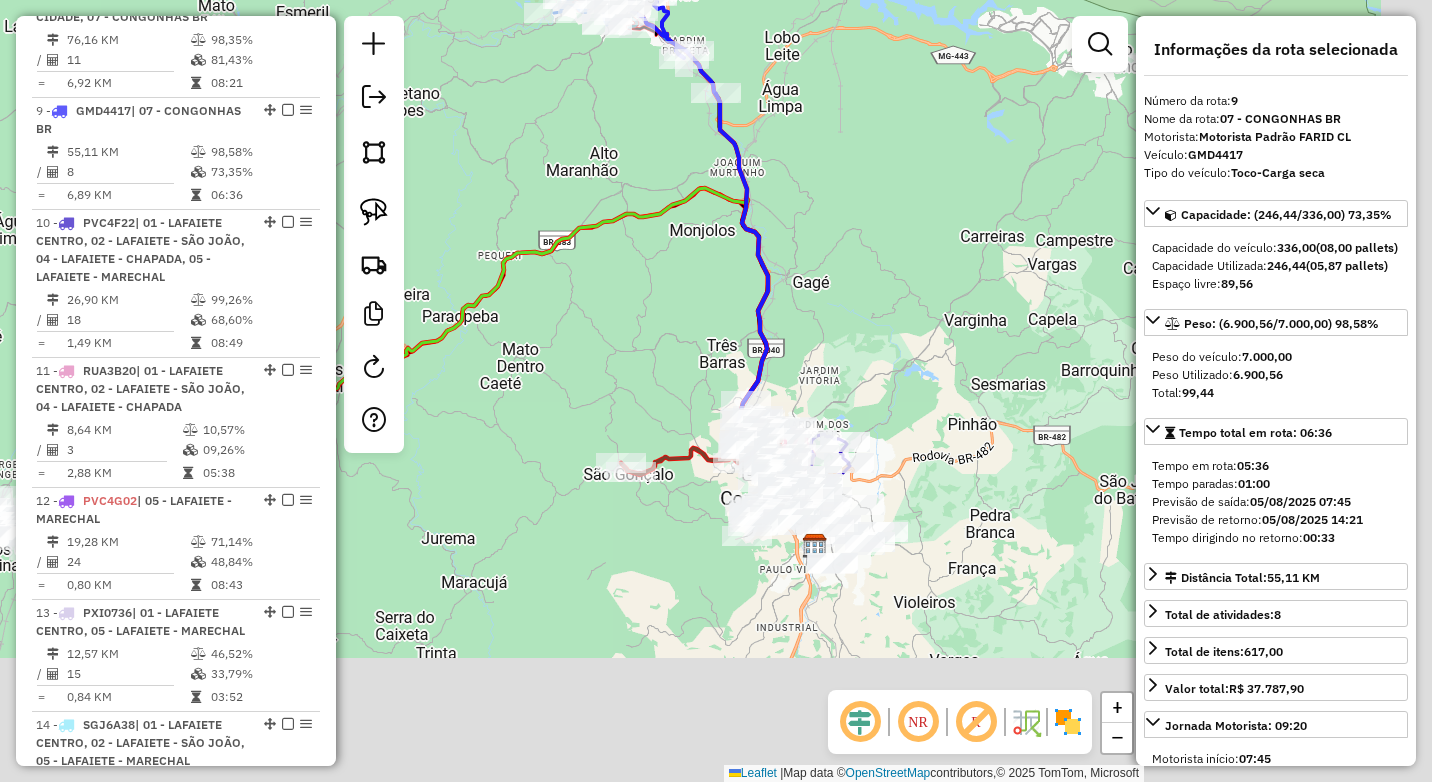 drag, startPoint x: 710, startPoint y: 356, endPoint x: 645, endPoint y: 160, distance: 206.49698 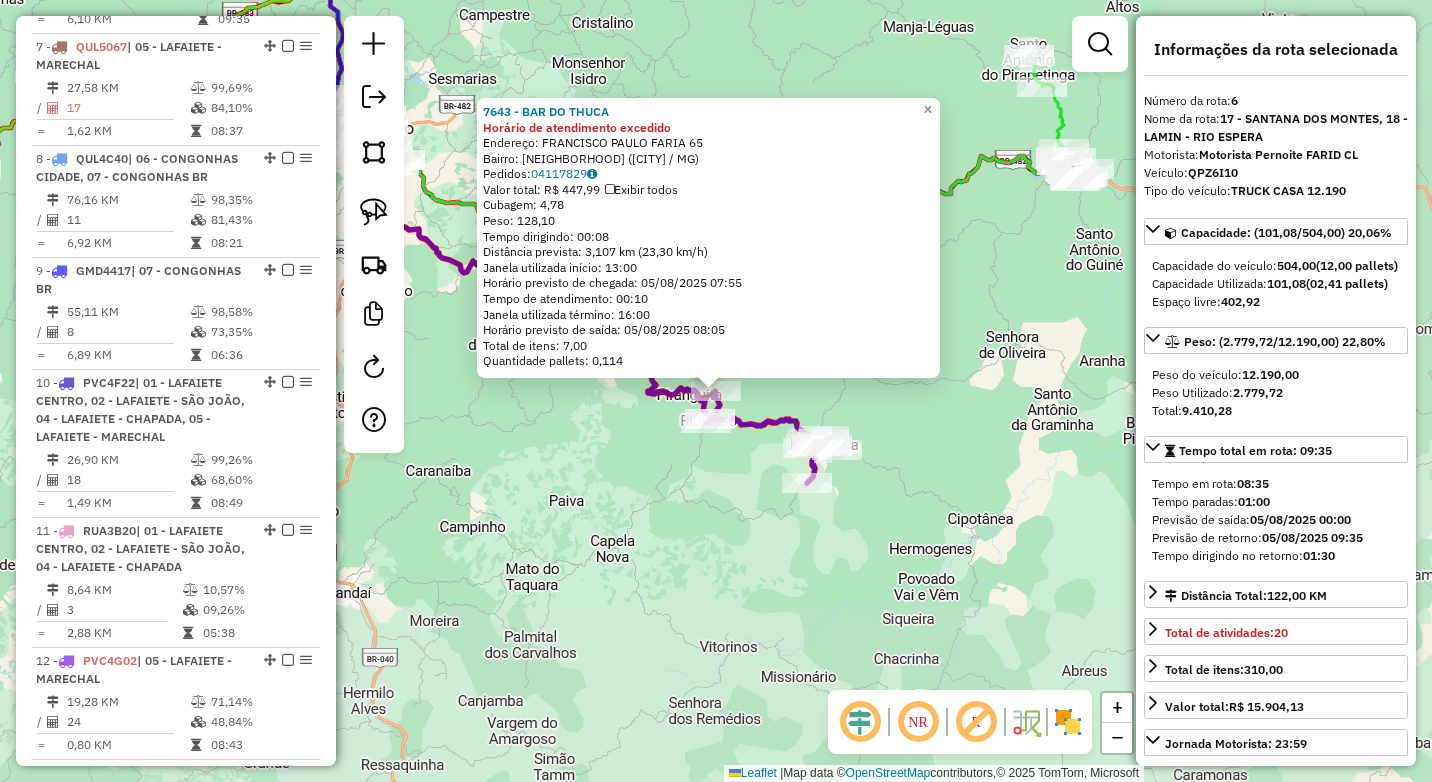 scroll, scrollTop: 1352, scrollLeft: 0, axis: vertical 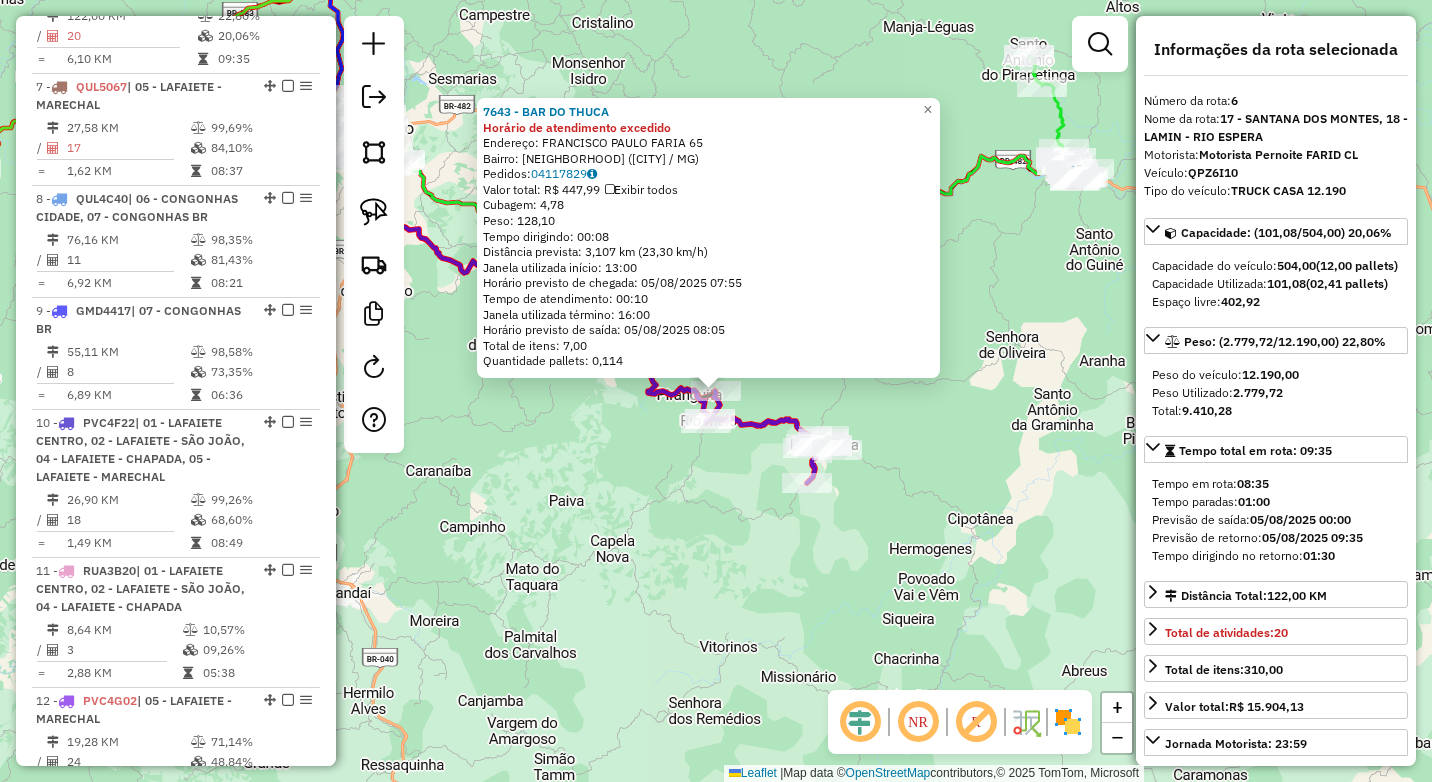 click on "Rota 6 - Placa QPZ6I10  7643 - BAR DO THUCA Rota 6 - Placa QPZ6I10  98815 - PESQUE E PAGUE RODRI 7643 - BAR DO THUCA Horário de atendimento excedido  Endereço:  FRANCISCO PAULO FARIA 65   Bairro: CENTRO (RIO ESPERA / MG)   Pedidos:  04117829   Valor total: R$ 447,99   Exibir todos   Cubagem: 4,78  Peso: 128,10  Tempo dirigindo: 00:08   Distância prevista: 3,107 km (23,30 km/h)   Janela utilizada início: 13:00   Horário previsto de chegada: 05/08/2025 07:55   Tempo de atendimento: 00:10   Janela utilizada término: 16:00   Horário previsto de saída: 05/08/2025 08:05   Total de itens: 7,00   Quantidade pallets: 0,114  × Janela de atendimento Grade de atendimento Capacidade Transportadoras Veículos Cliente Pedidos  Rotas Selecione os dias de semana para filtrar as janelas de atendimento  Seg   Ter   Qua   Qui   Sex   Sáb   Dom  Informe o período da janela de atendimento: De: Até:  Filtrar exatamente a janela do cliente  Considerar janela de atendimento padrão   Seg   Ter   Qua   Qui   Sex   Sáb  +" 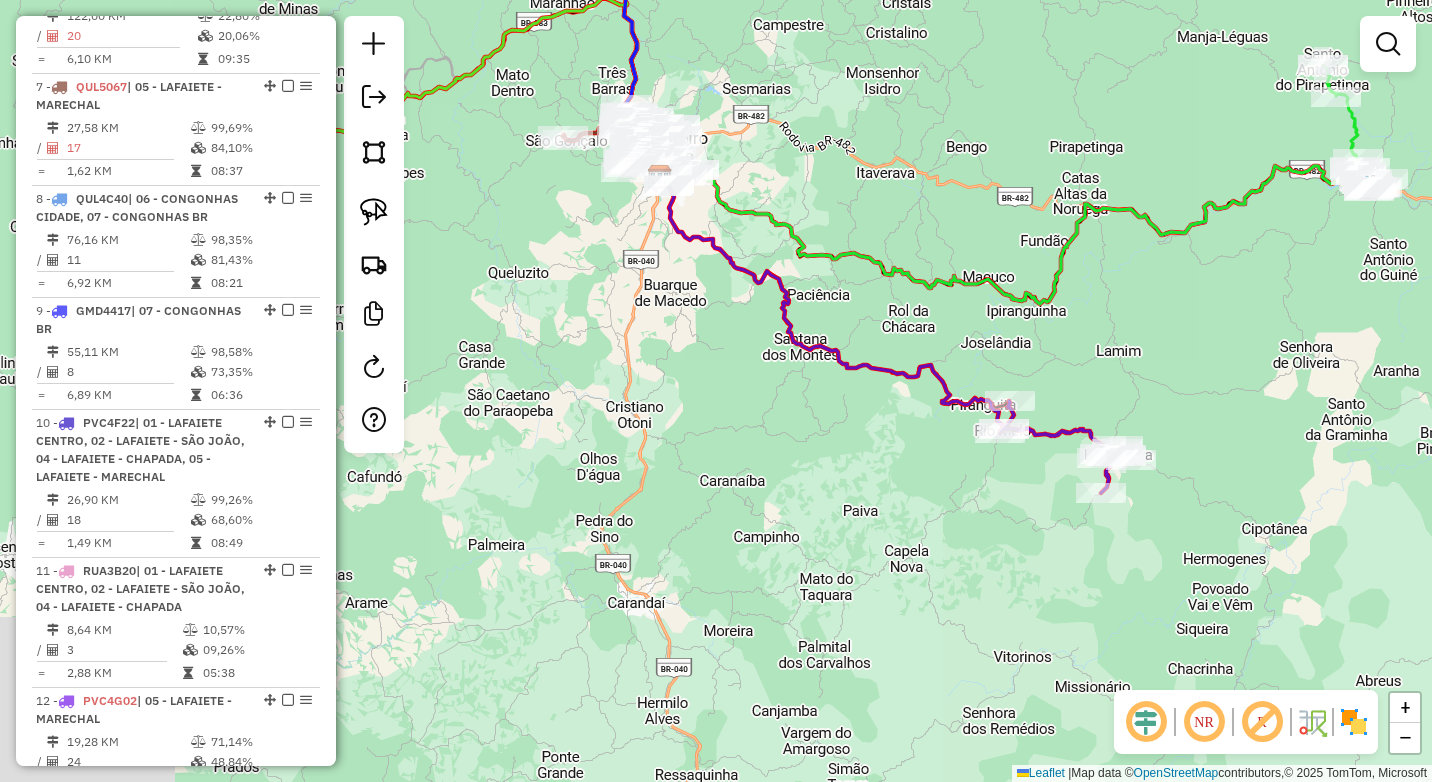drag, startPoint x: 557, startPoint y: 556, endPoint x: 977, endPoint y: 595, distance: 421.80682 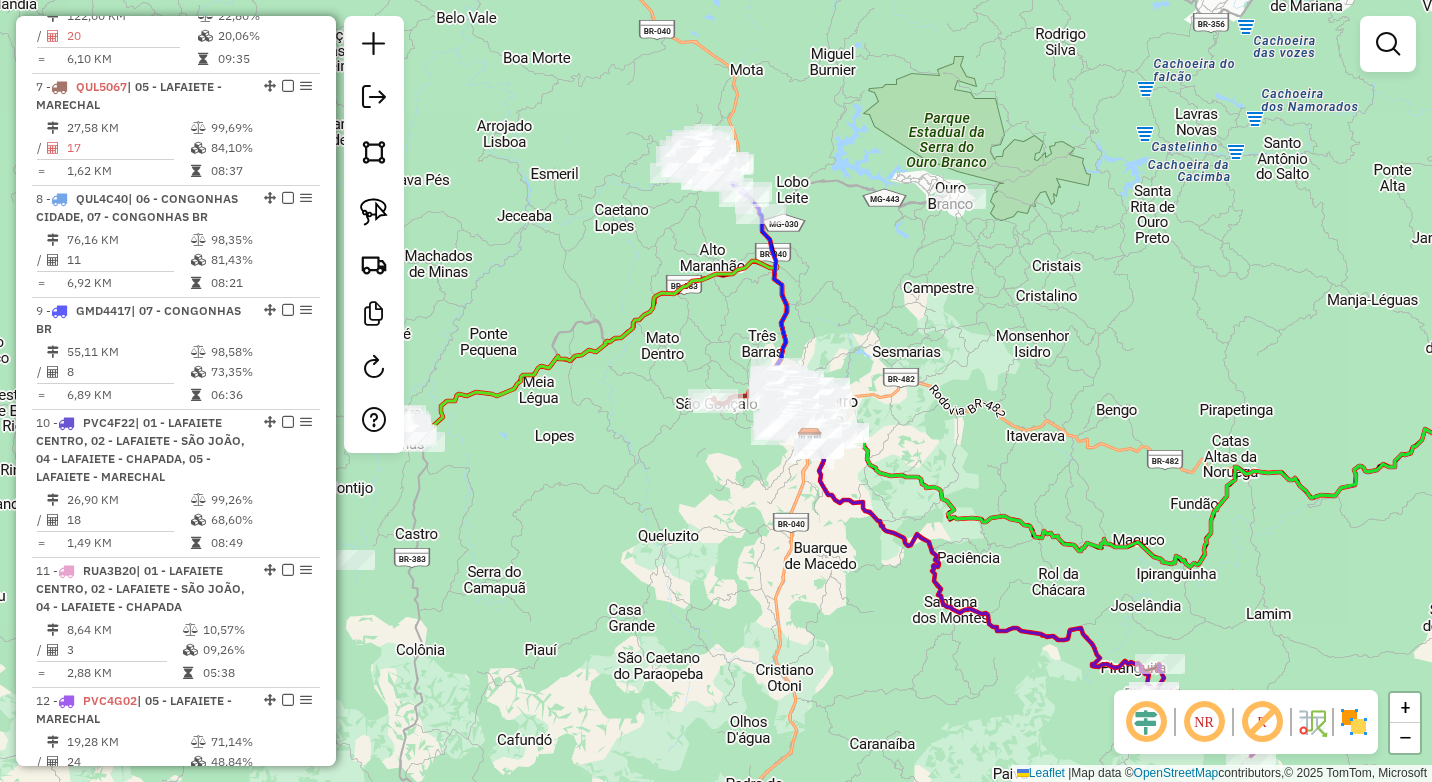 drag, startPoint x: 717, startPoint y: 231, endPoint x: 720, endPoint y: 385, distance: 154.02922 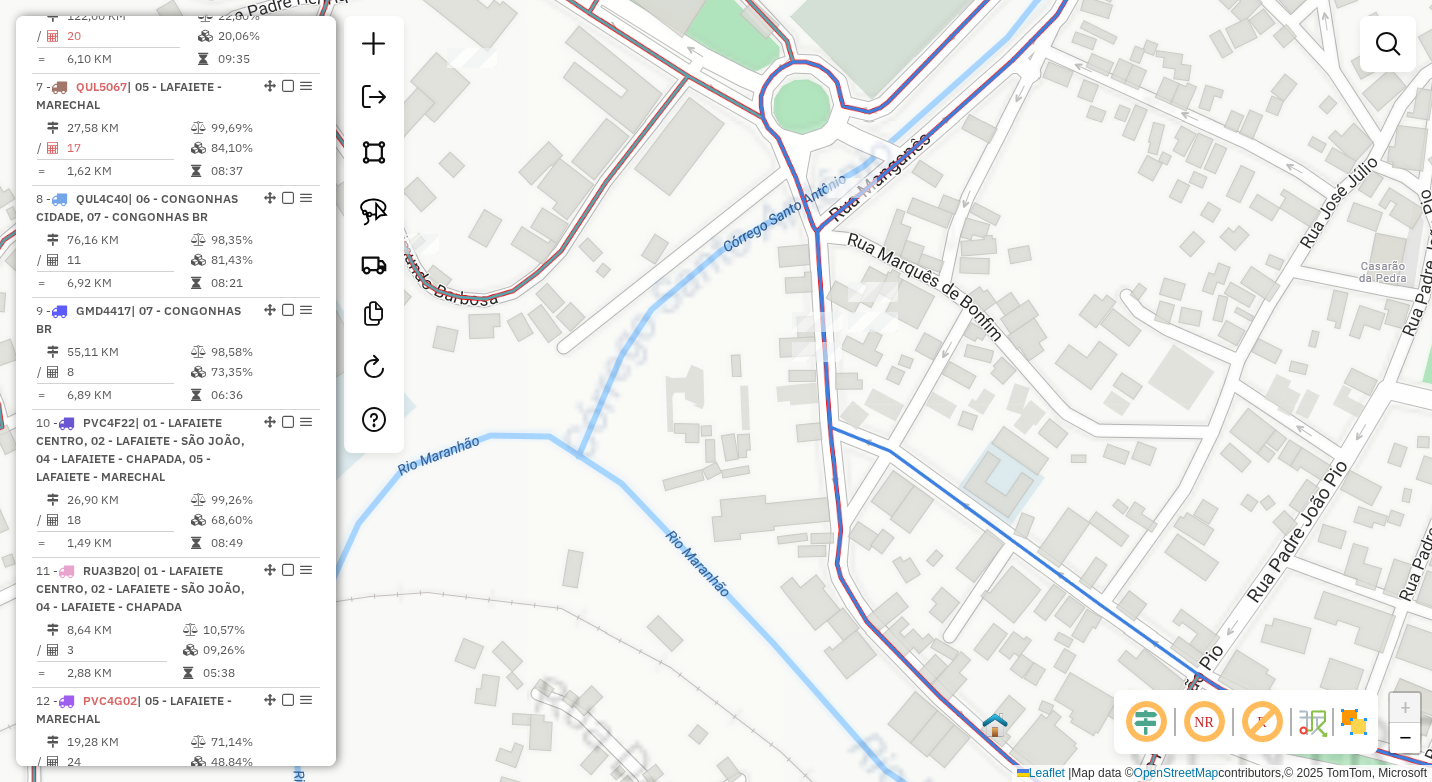 drag, startPoint x: 1008, startPoint y: 354, endPoint x: 823, endPoint y: 454, distance: 210.29741 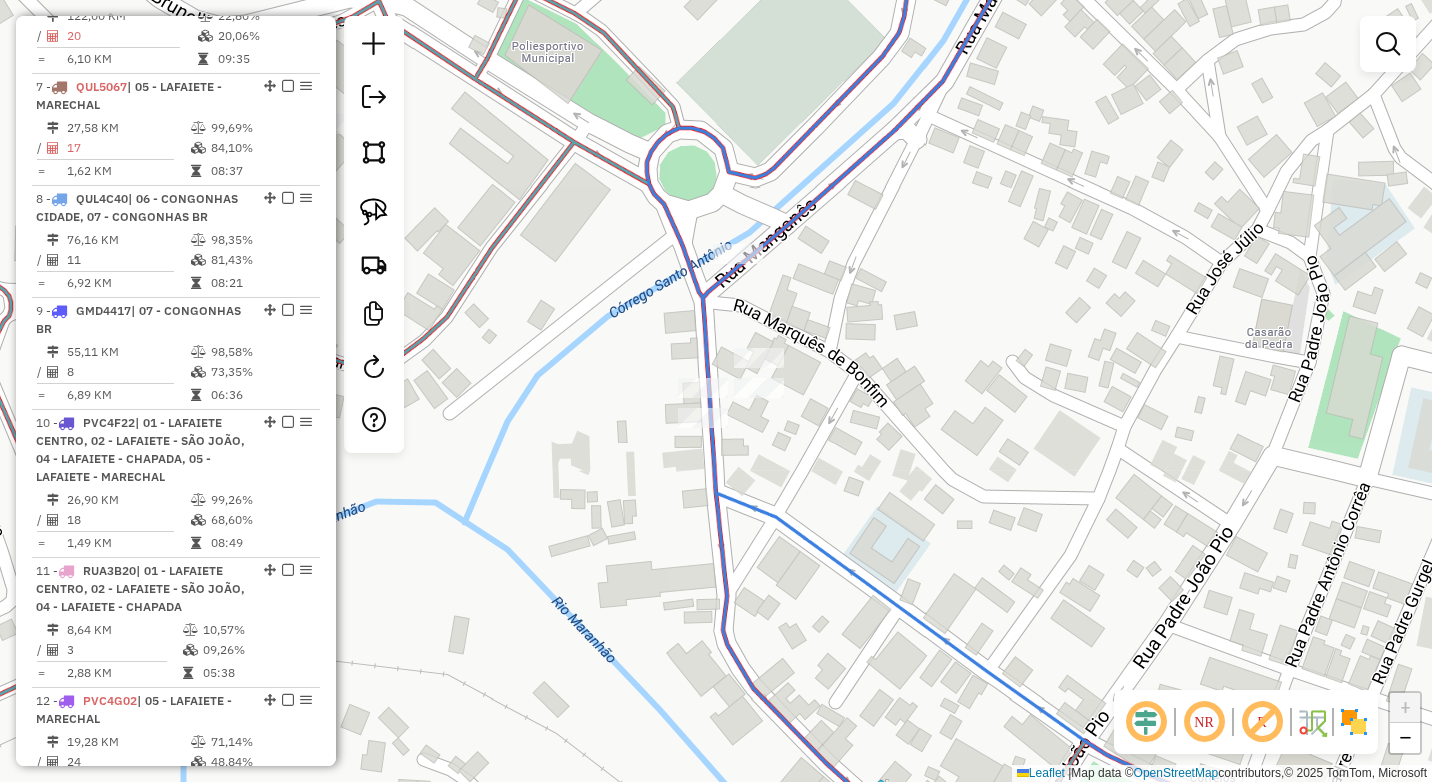 click on "Janela de atendimento Grade de atendimento Capacidade Transportadoras Veículos Cliente Pedidos  Rotas Selecione os dias de semana para filtrar as janelas de atendimento  Seg   Ter   Qua   Qui   Sex   Sáb   Dom  Informe o período da janela de atendimento: De: Até:  Filtrar exatamente a janela do cliente  Considerar janela de atendimento padrão  Selecione os dias de semana para filtrar as grades de atendimento  Seg   Ter   Qua   Qui   Sex   Sáb   Dom   Considerar clientes sem dia de atendimento cadastrado  Clientes fora do dia de atendimento selecionado Filtrar as atividades entre os valores definidos abaixo:  Peso mínimo:  ****  Peso máximo:  ****  Cubagem mínima:   Cubagem máxima:   De:   Até:  Filtrar as atividades entre o tempo de atendimento definido abaixo:  De:   Até:   Considerar capacidade total dos clientes não roteirizados Transportadora: Selecione um ou mais itens Tipo de veículo: Selecione um ou mais itens Veículo: Selecione um ou mais itens Motorista: Selecione um ou mais itens De:" 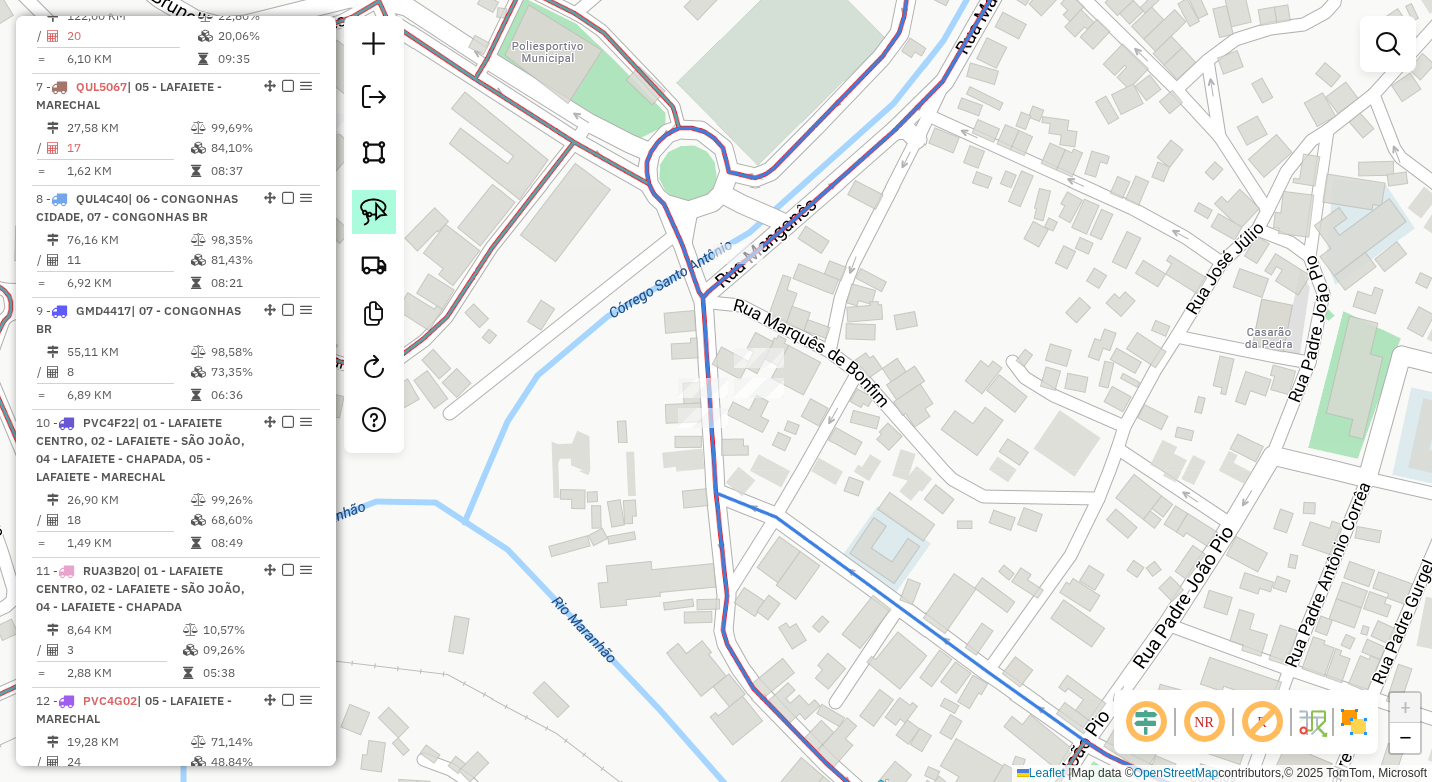 click 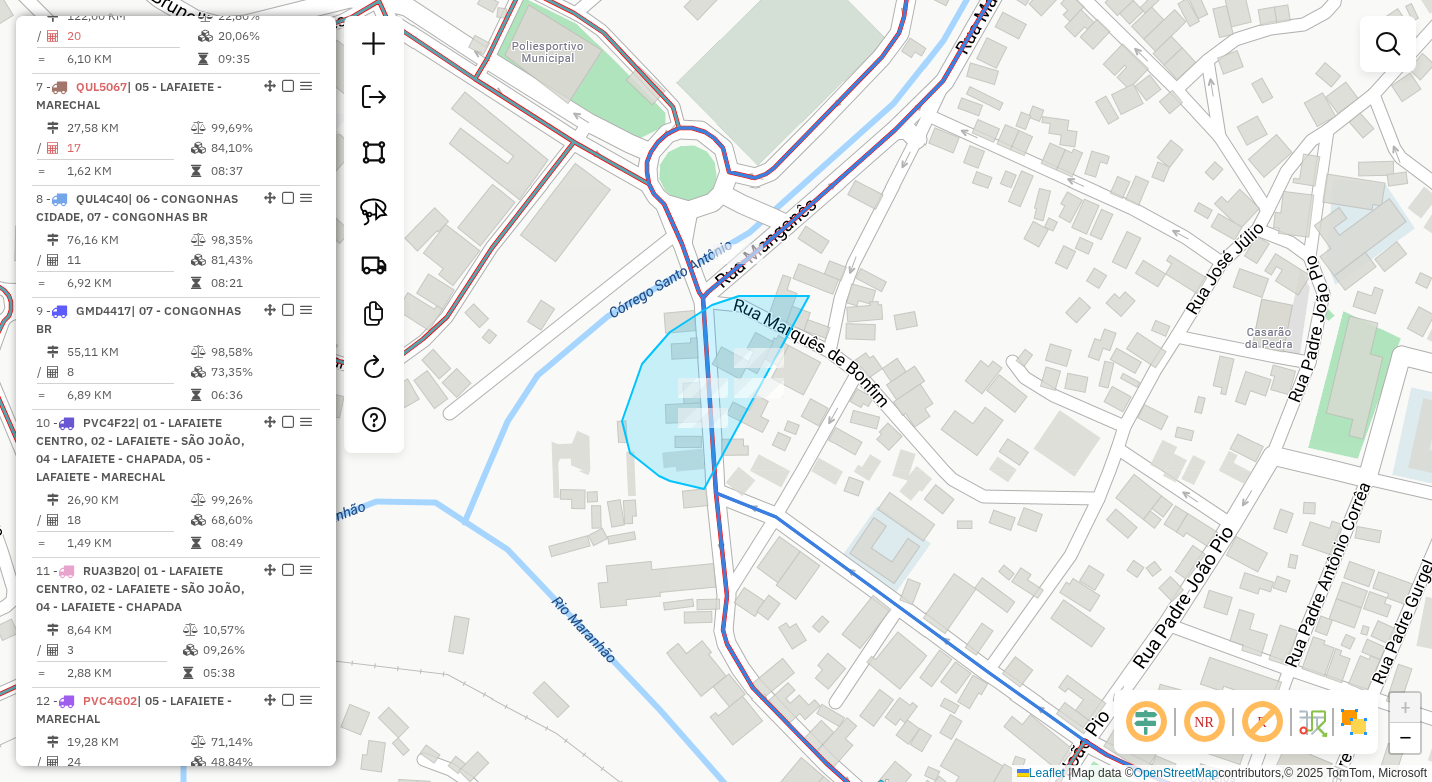 drag, startPoint x: 809, startPoint y: 296, endPoint x: 866, endPoint y: 422, distance: 138.29317 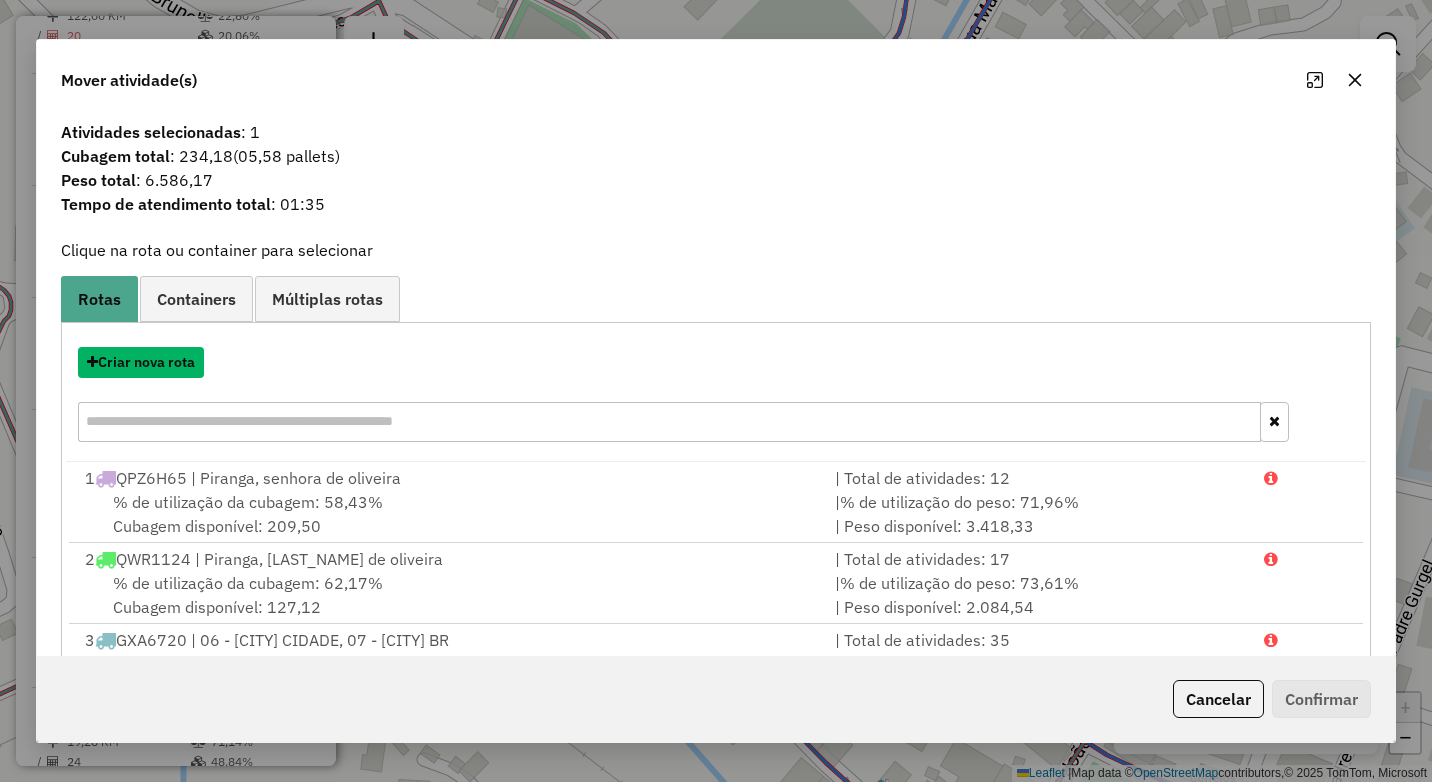click on "Criar nova rota" at bounding box center [141, 362] 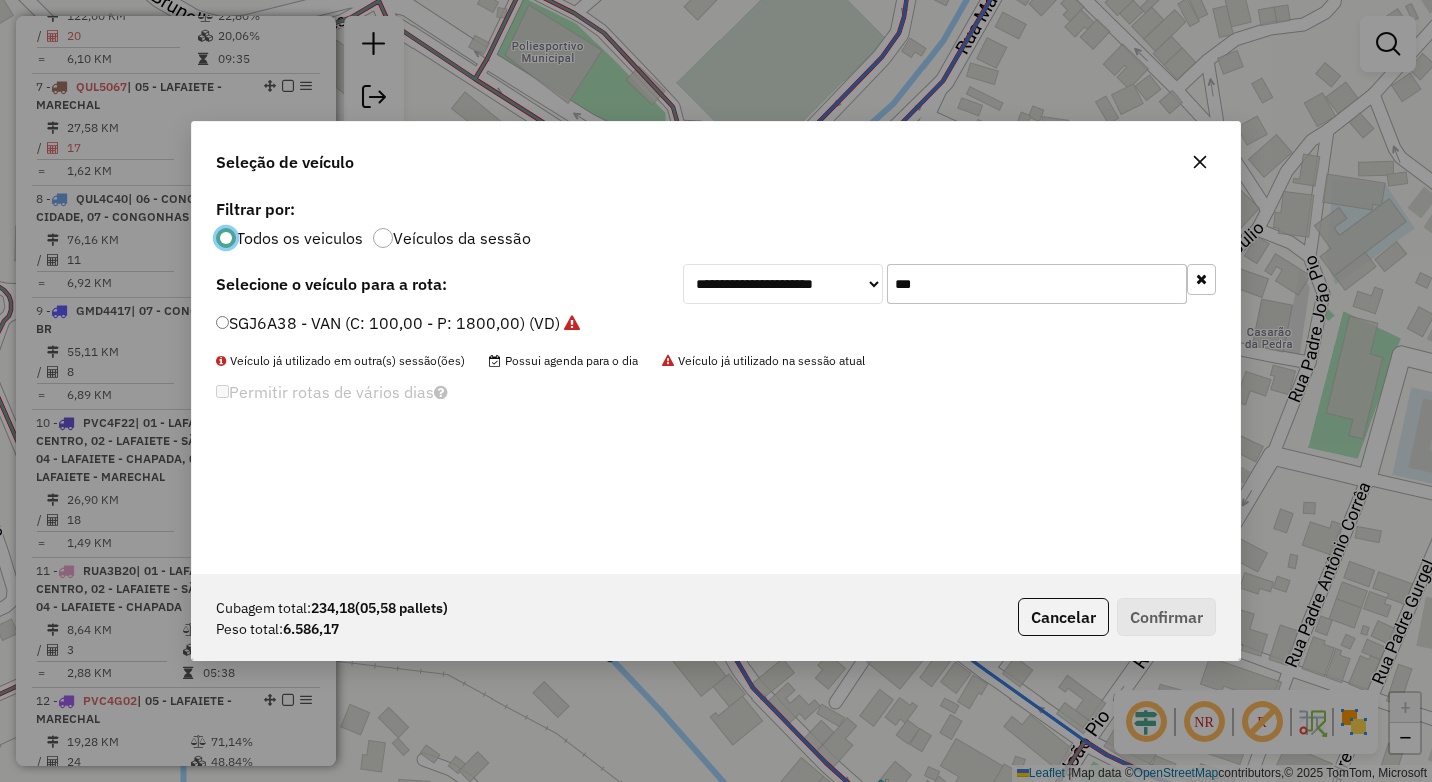 scroll, scrollTop: 11, scrollLeft: 6, axis: both 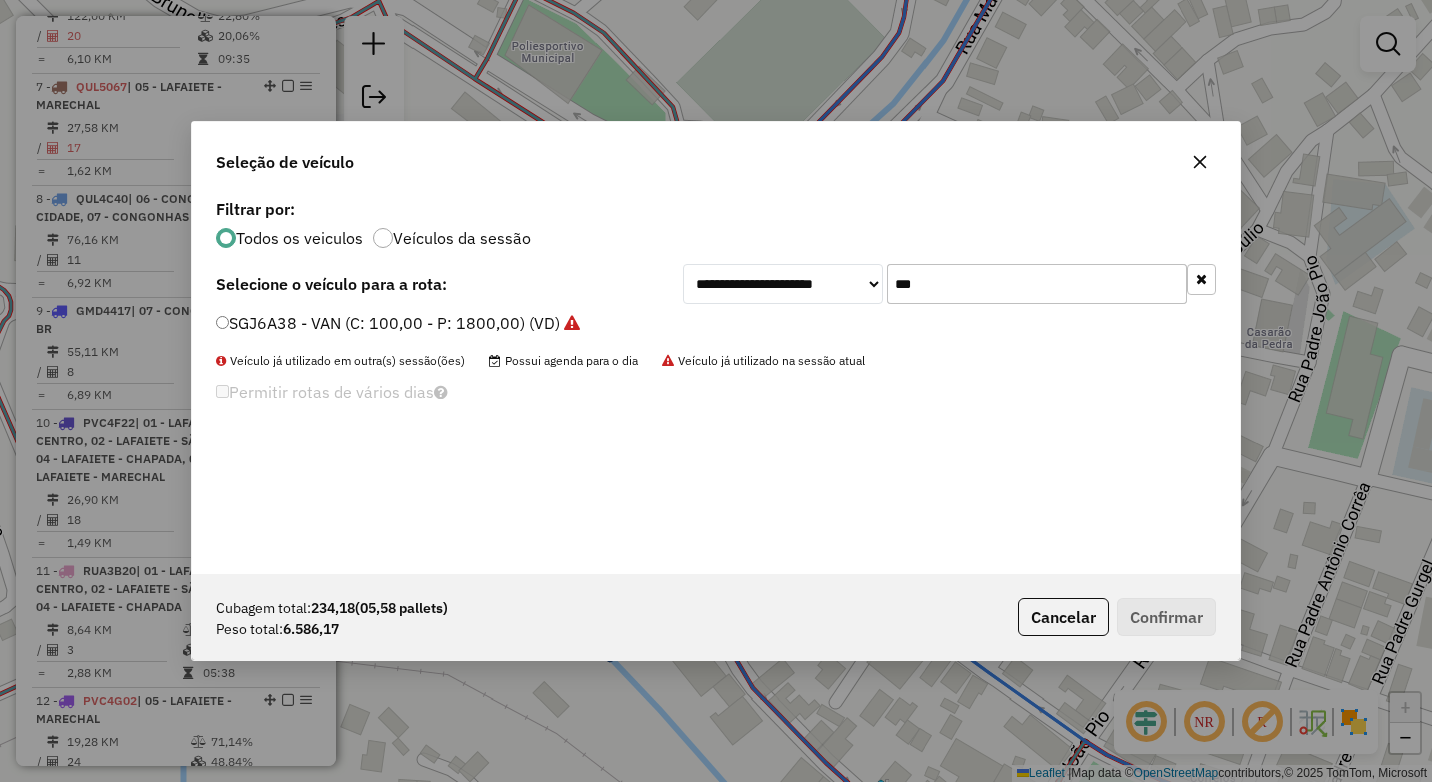 drag, startPoint x: 936, startPoint y: 290, endPoint x: 863, endPoint y: 286, distance: 73.109505 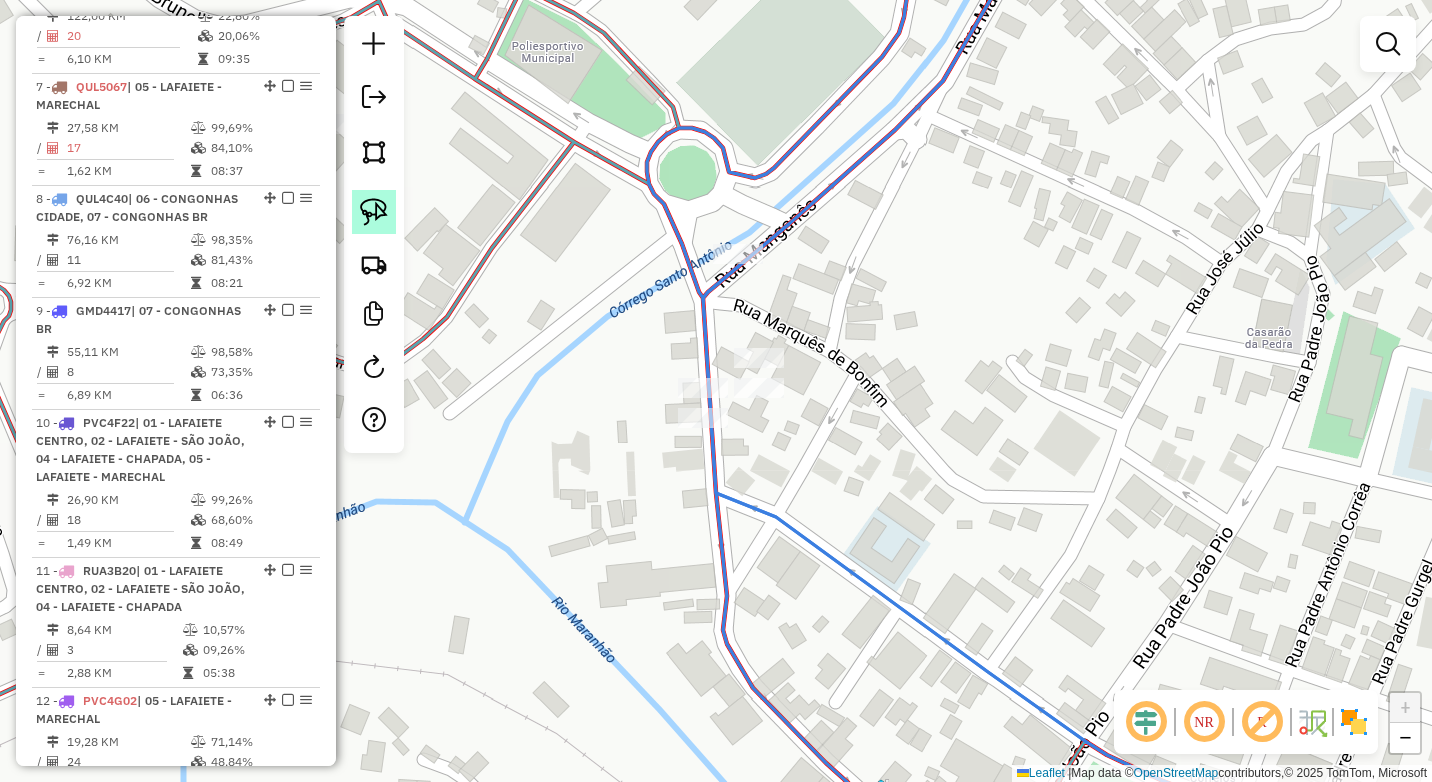 click 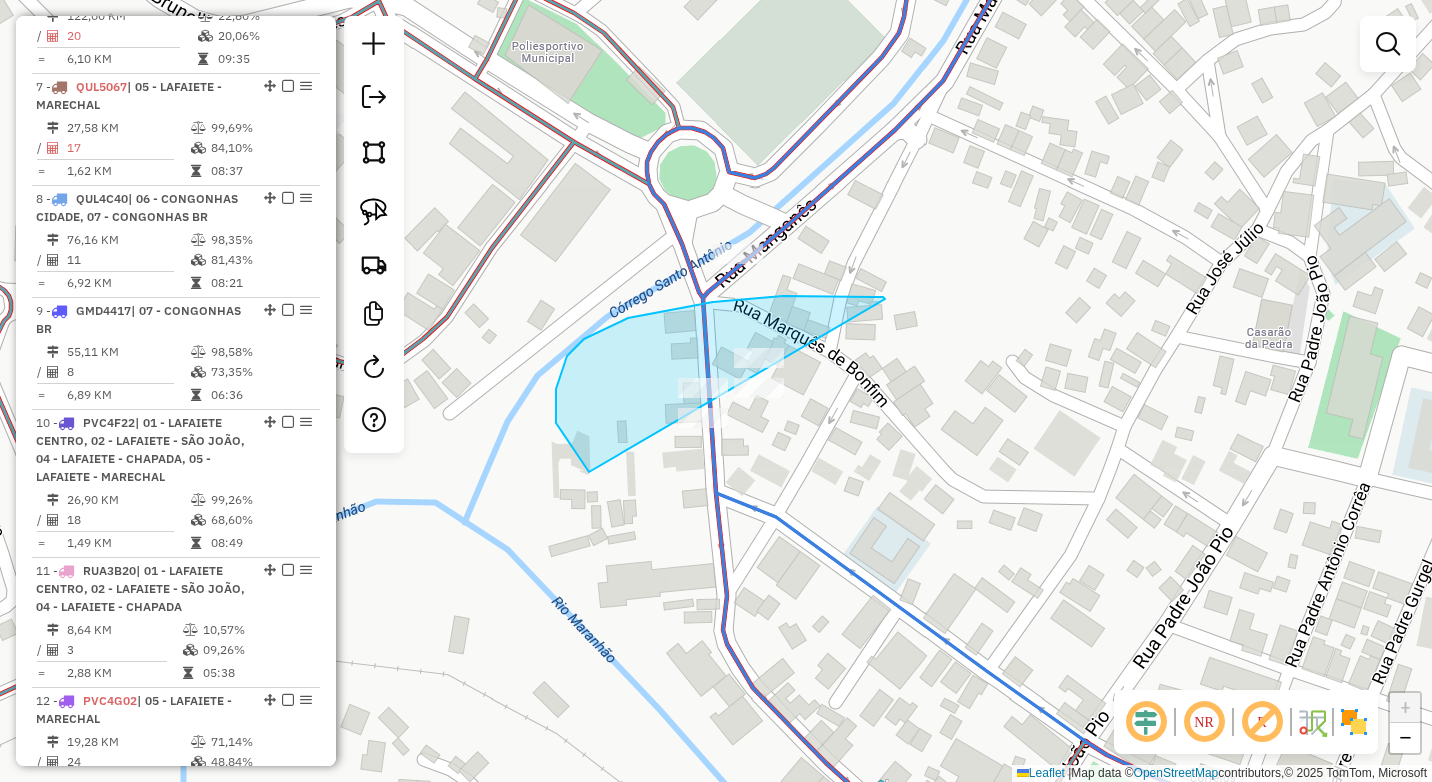 drag, startPoint x: 885, startPoint y: 299, endPoint x: 832, endPoint y: 488, distance: 196.2906 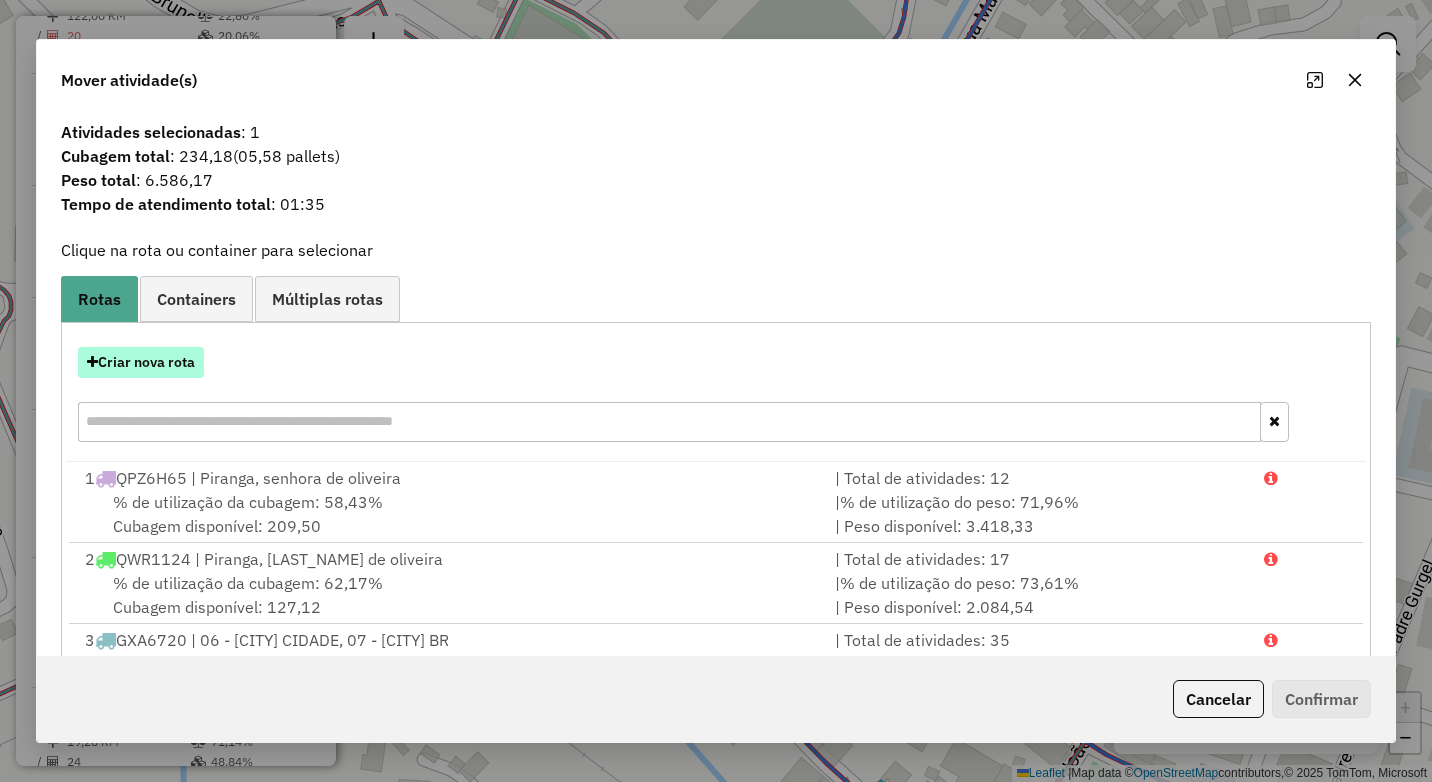 click on "Criar nova rota" at bounding box center [141, 362] 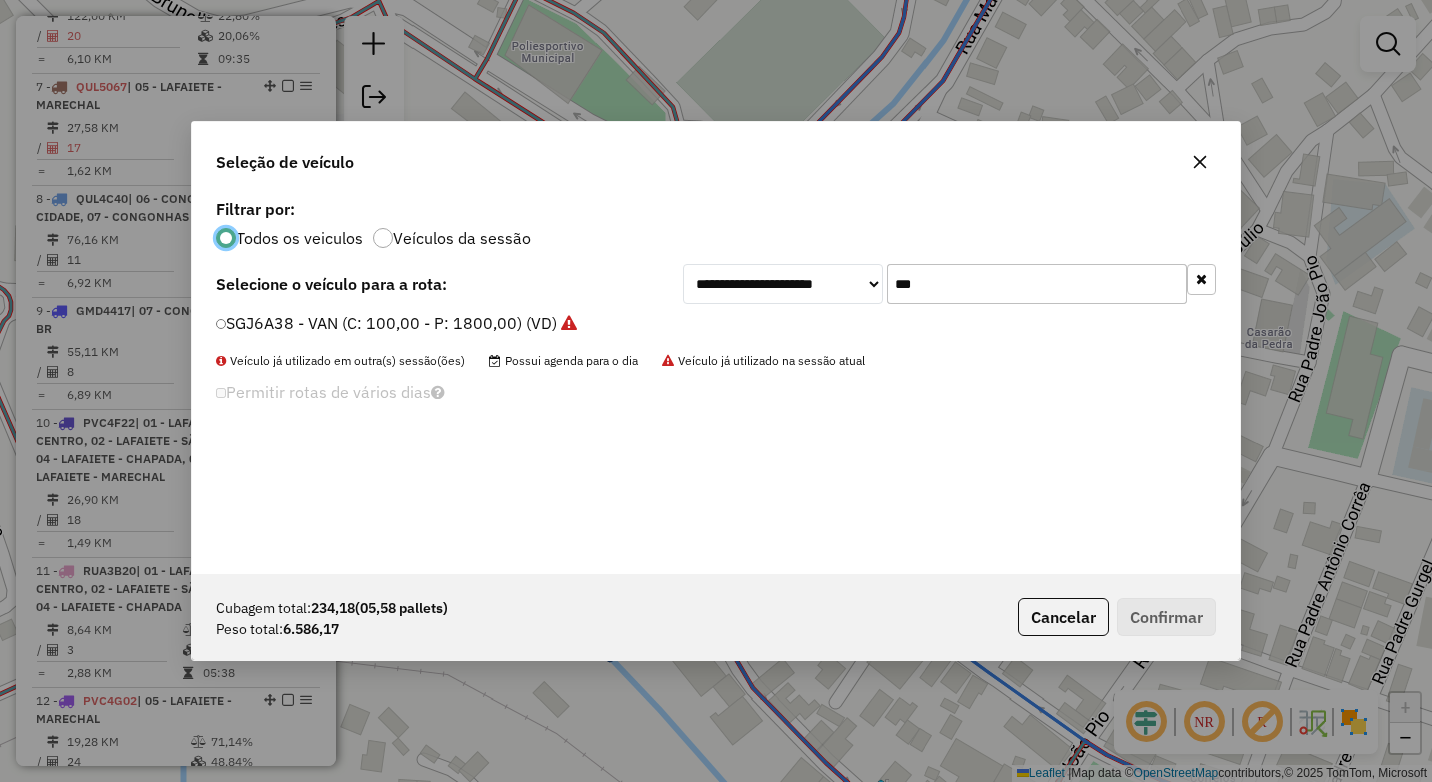 scroll, scrollTop: 11, scrollLeft: 6, axis: both 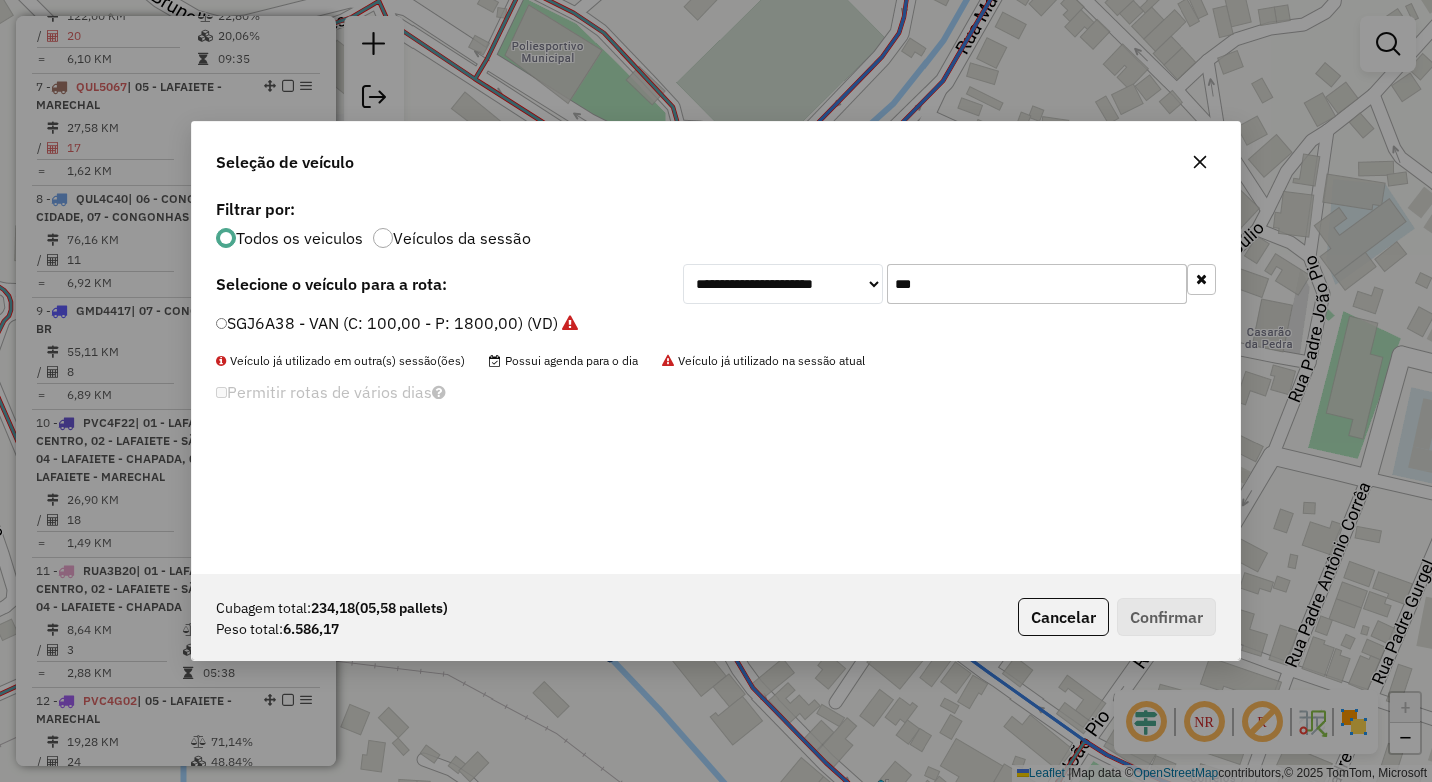 drag, startPoint x: 1011, startPoint y: 268, endPoint x: 819, endPoint y: 298, distance: 194.32962 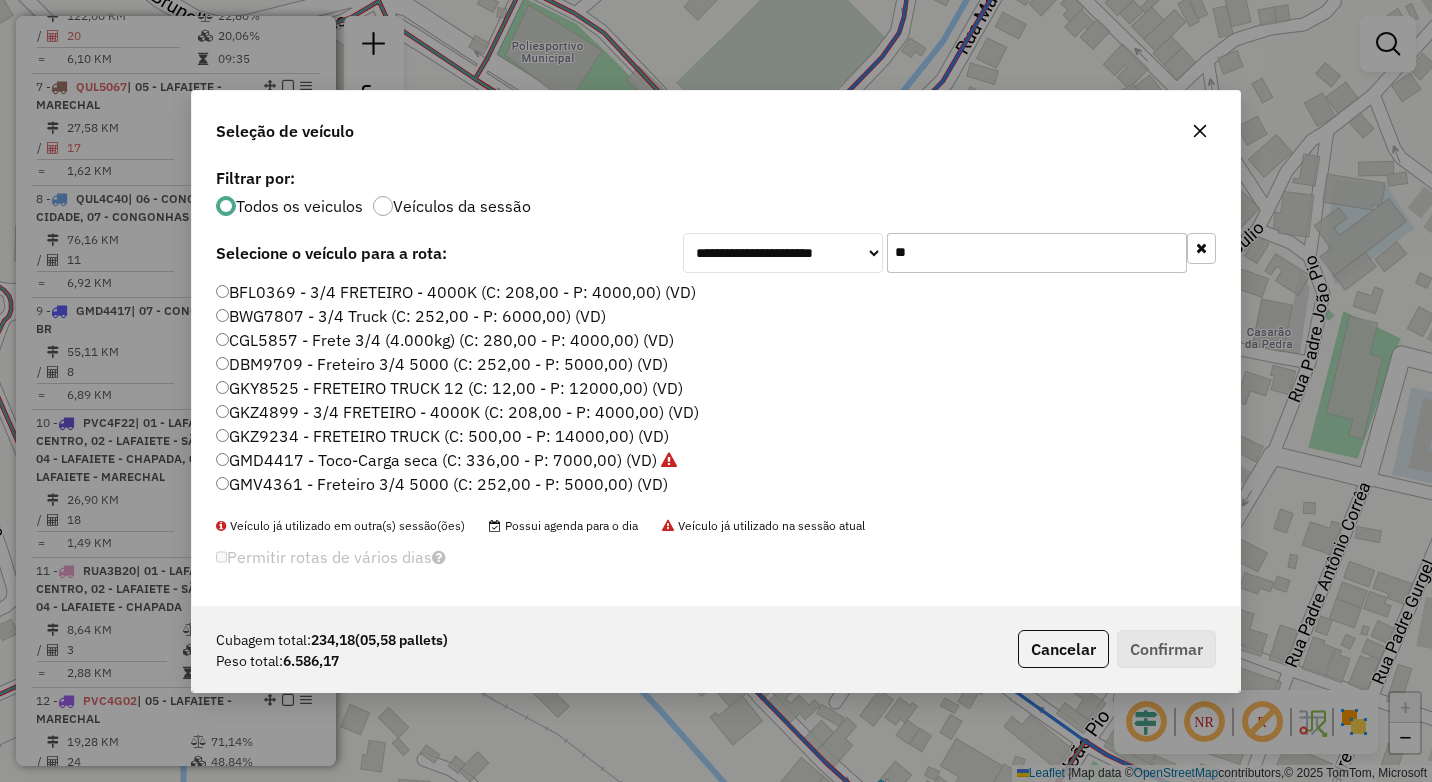 type on "***" 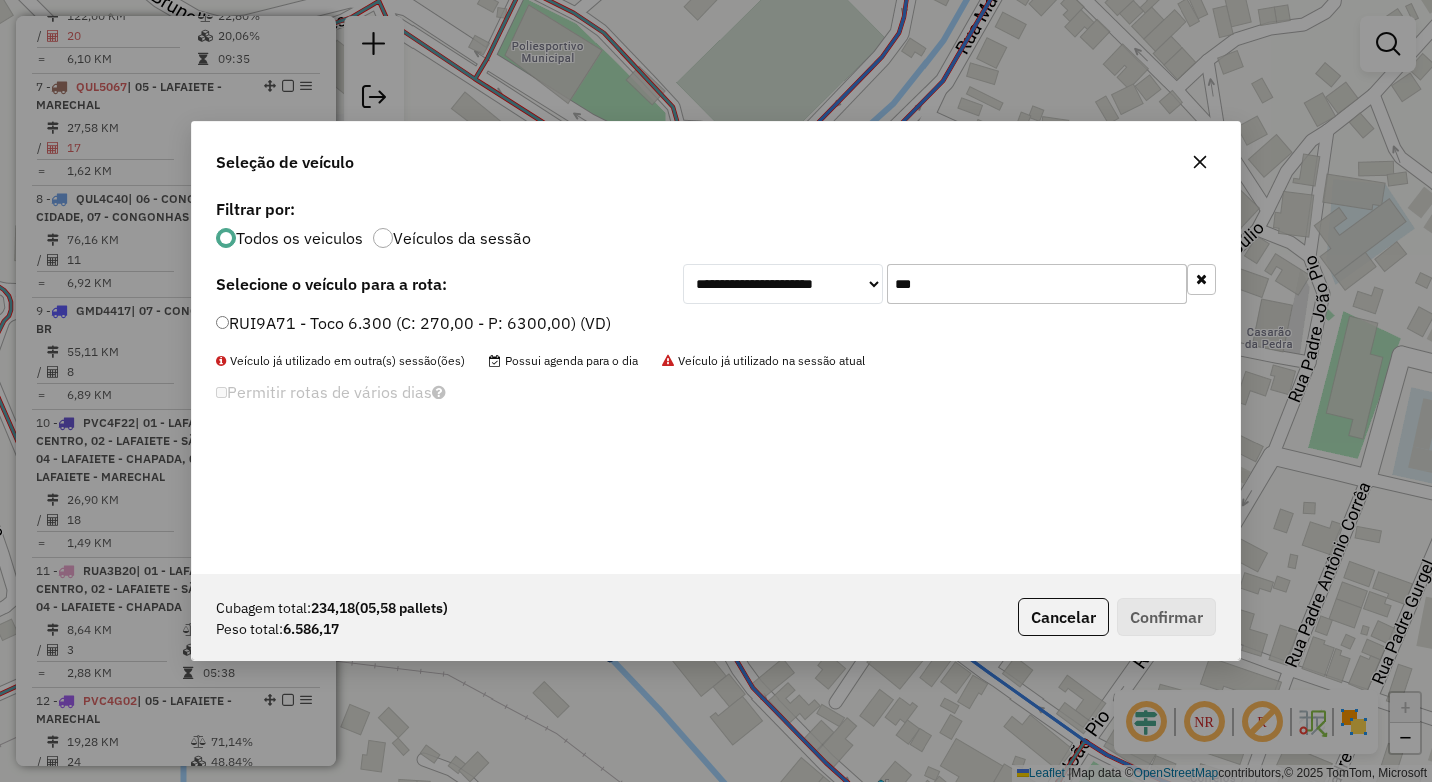 click on "***" 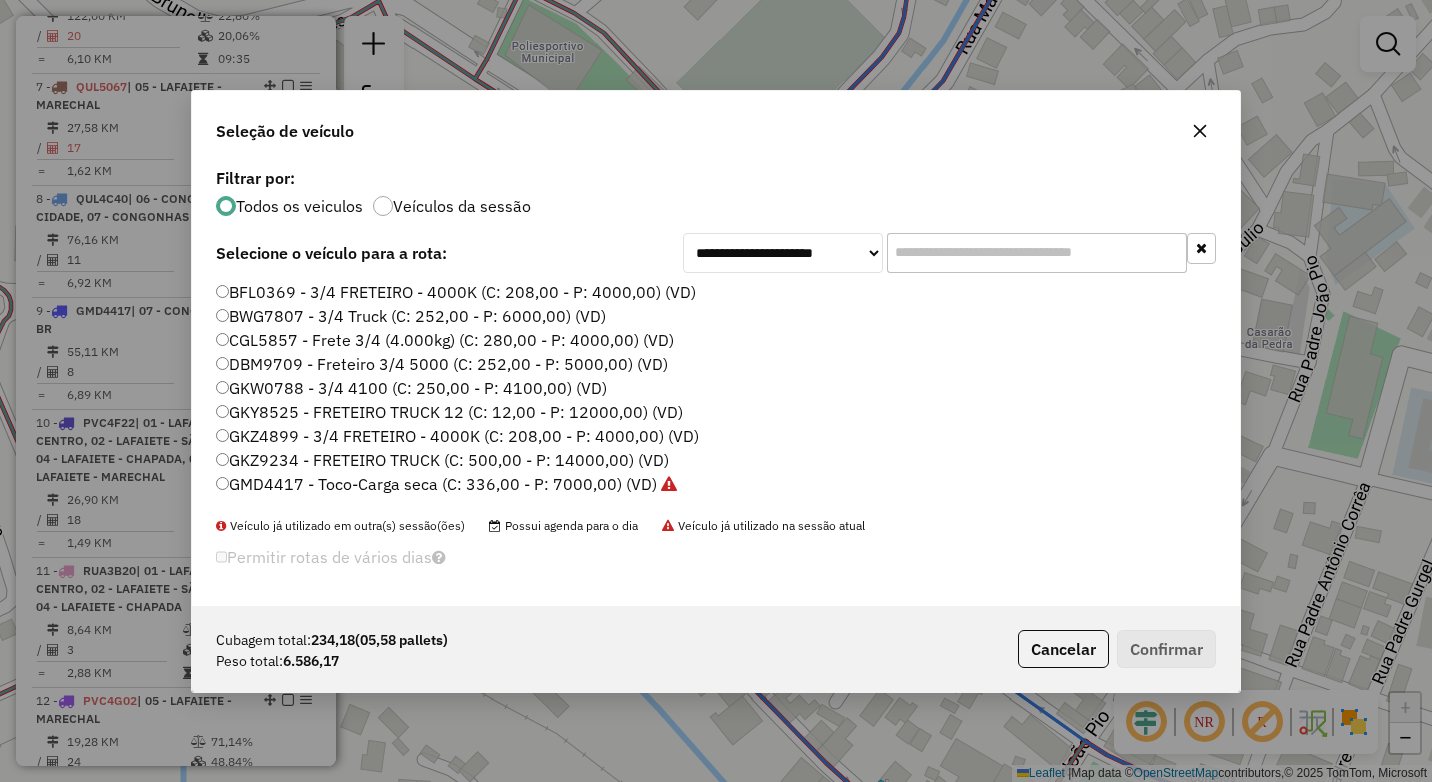 click 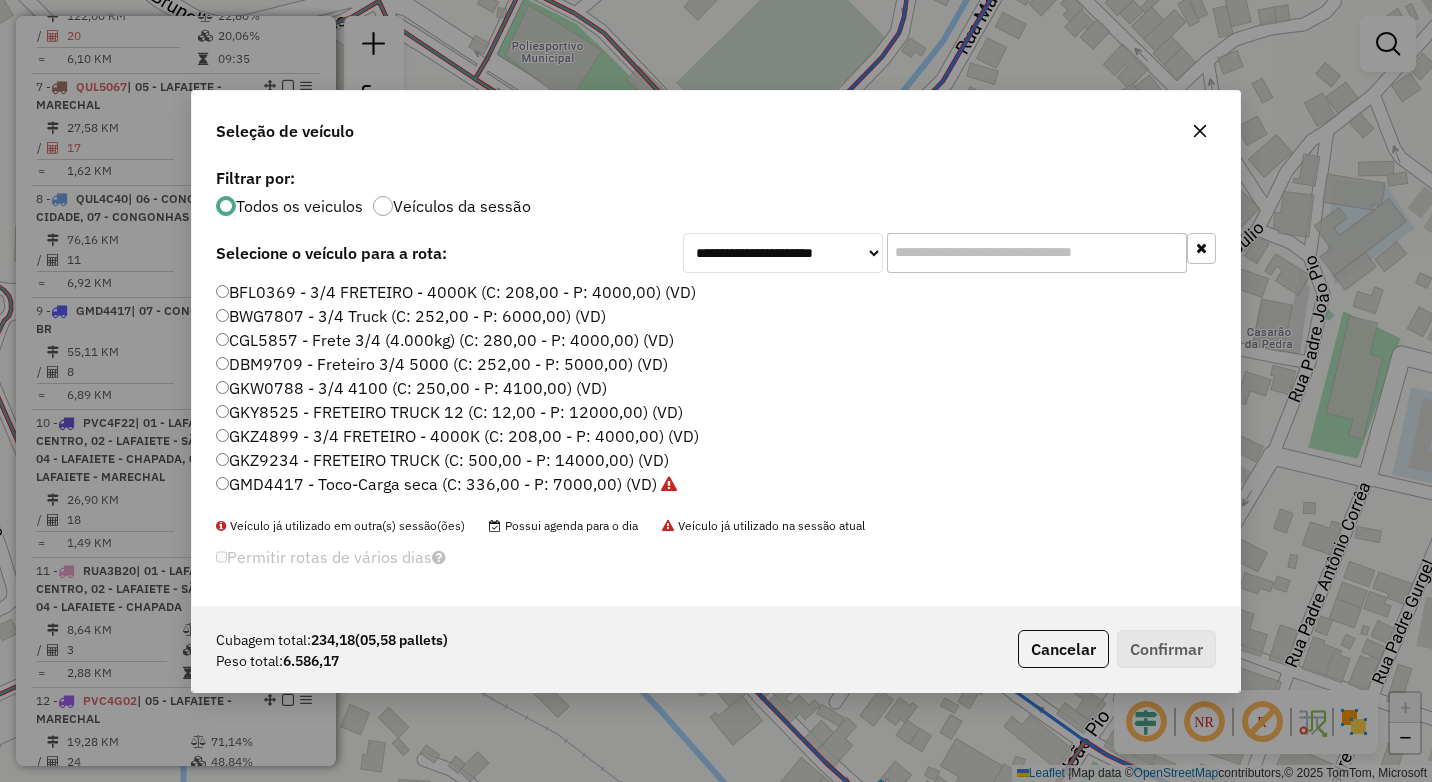 click 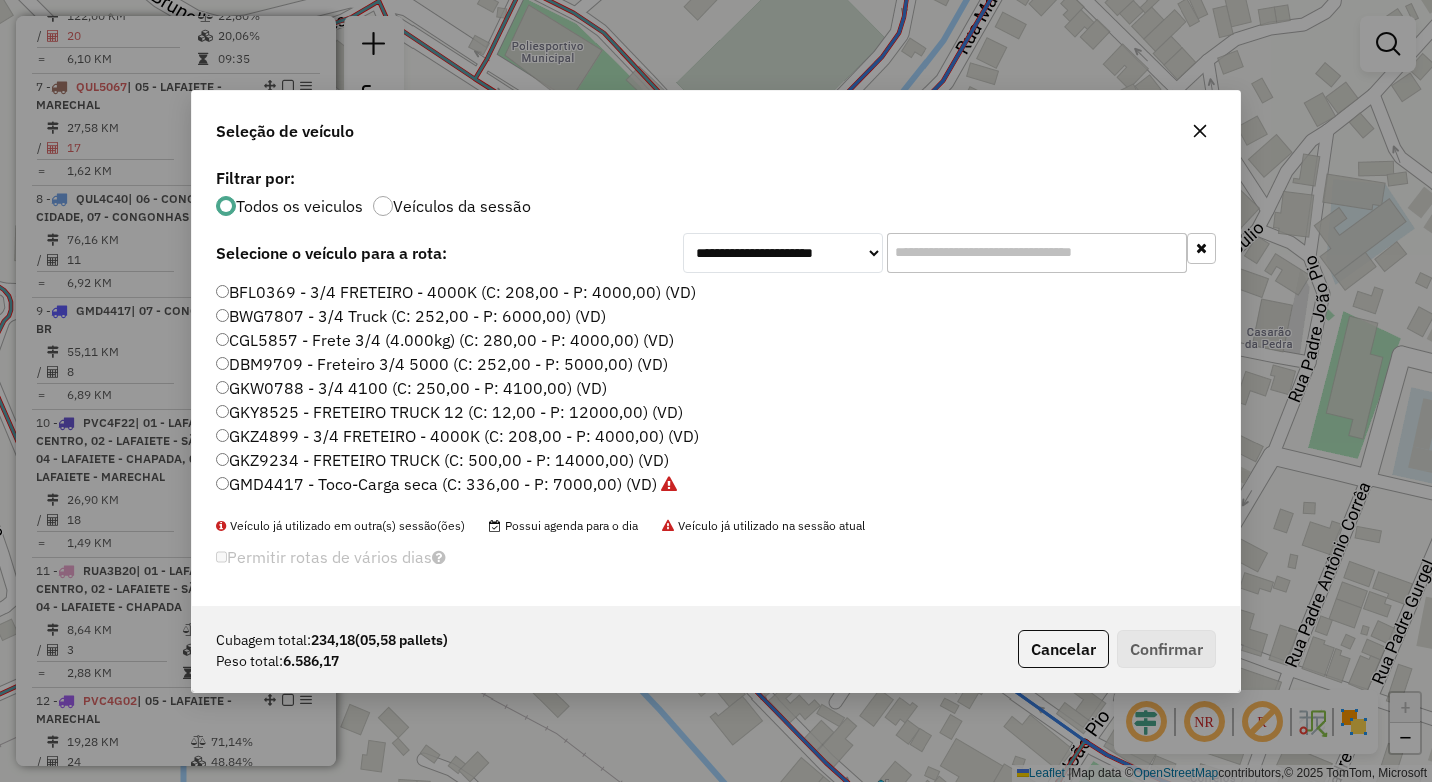 click 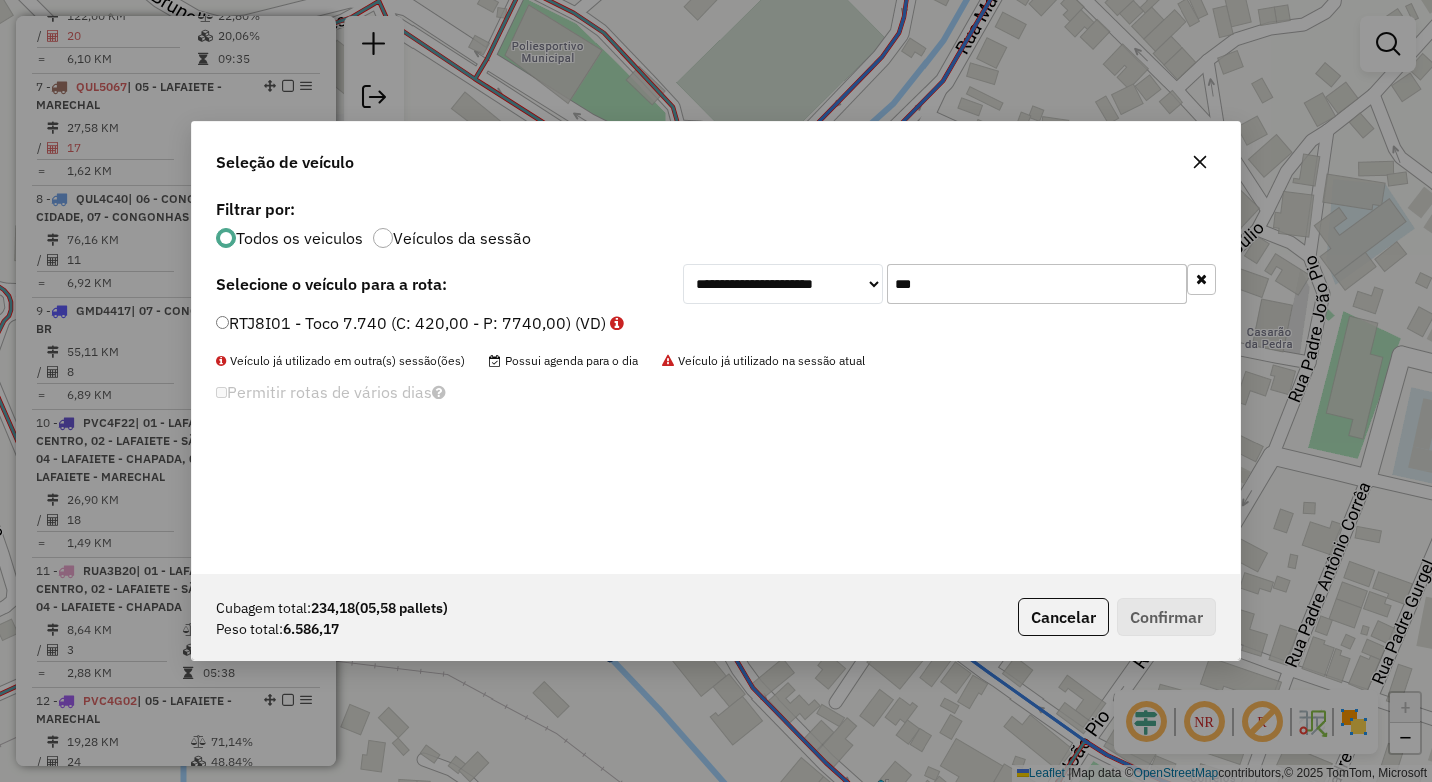 type on "***" 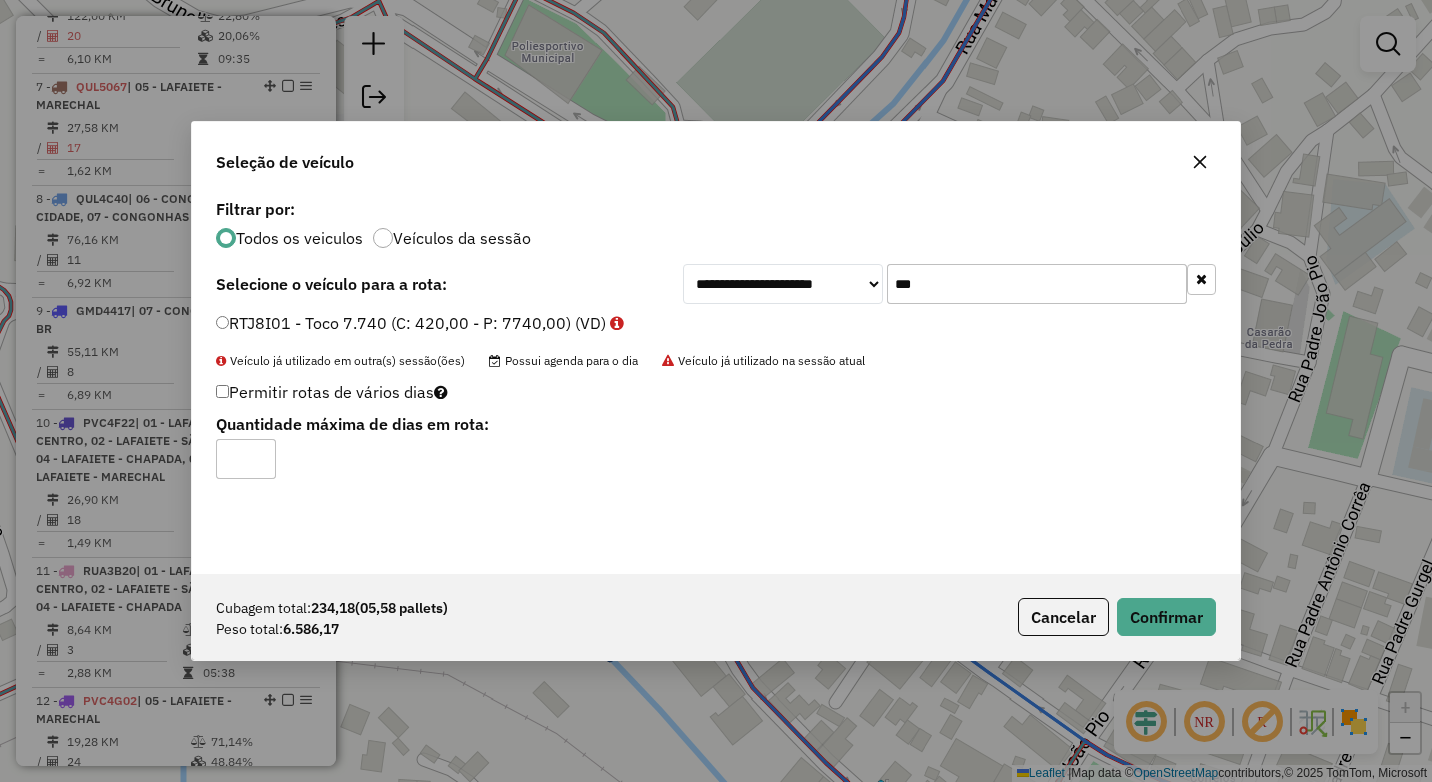 click 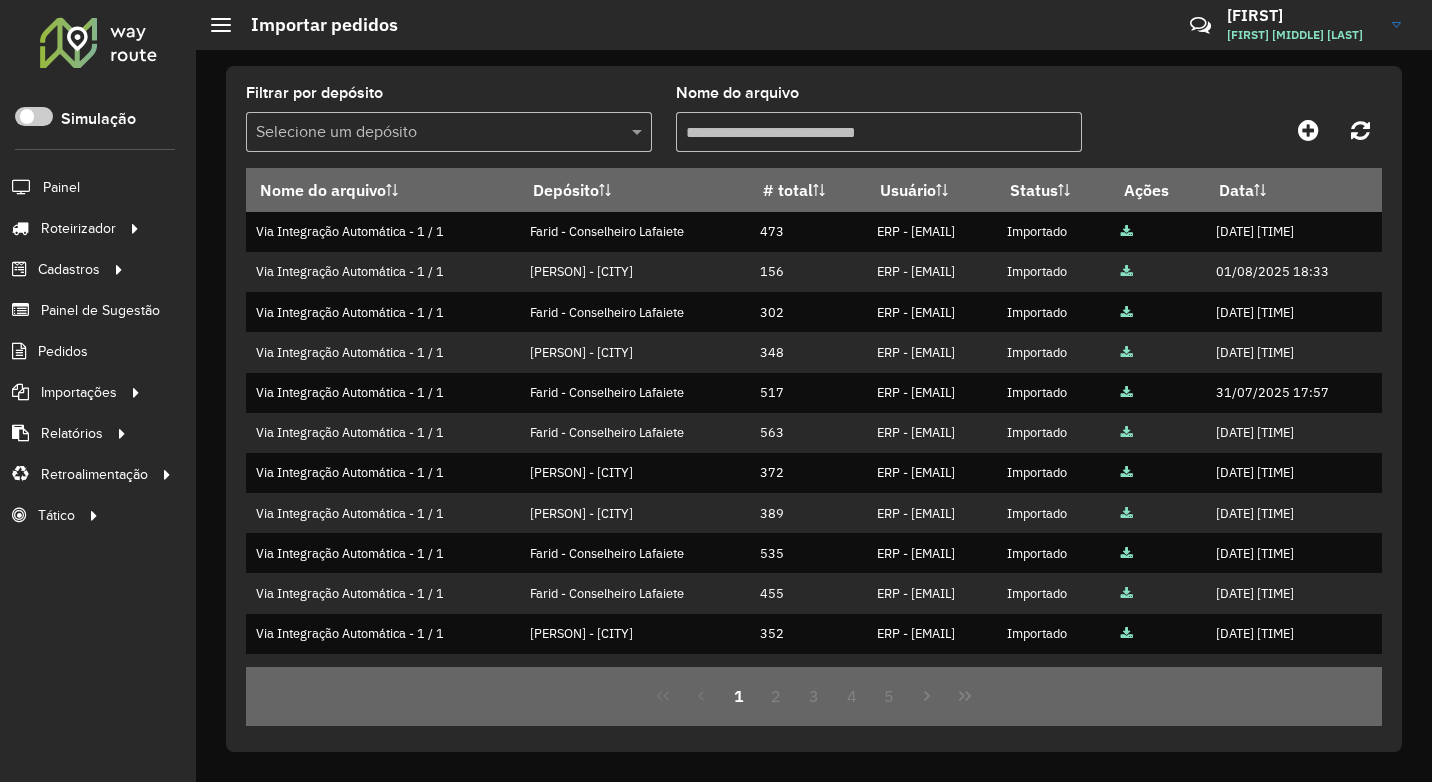 scroll, scrollTop: 0, scrollLeft: 0, axis: both 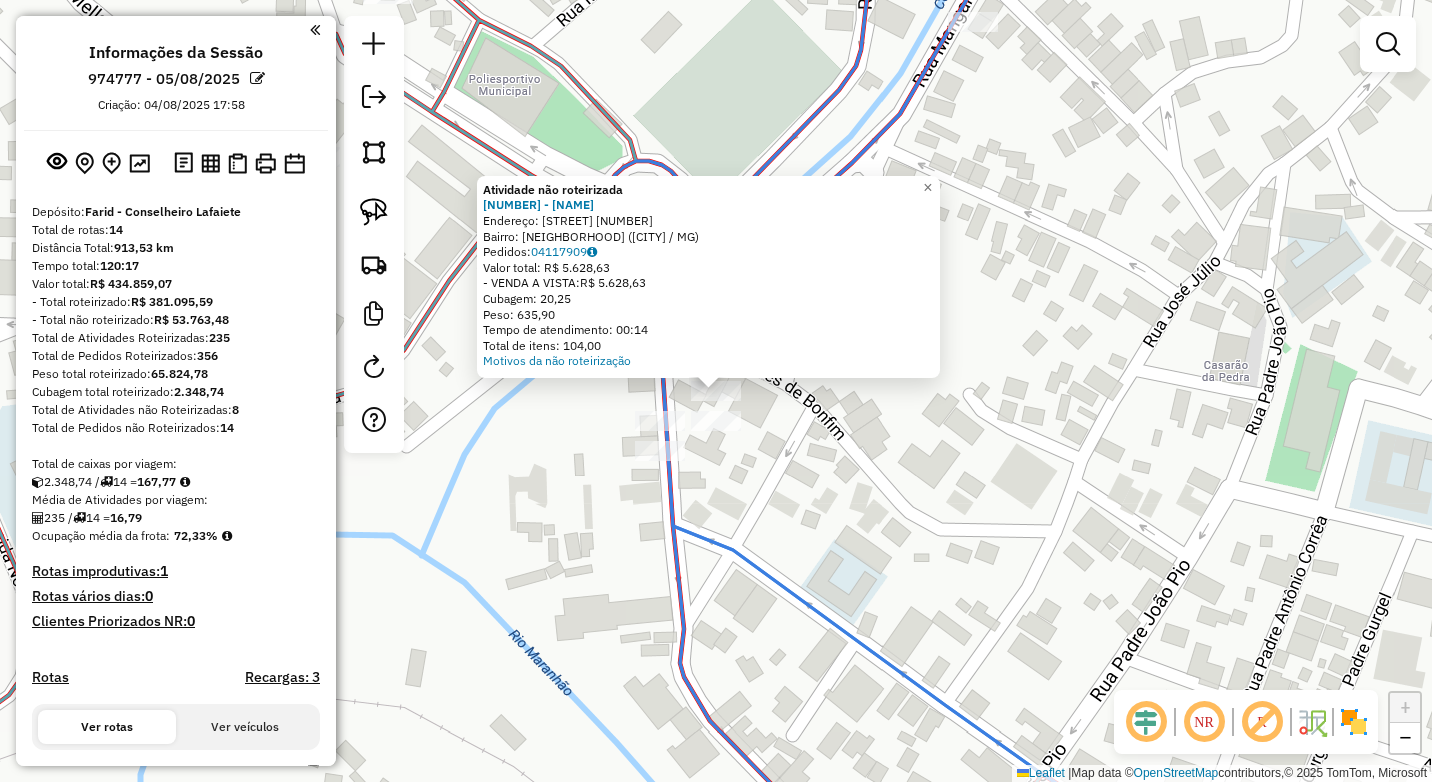 click on "Atividade não roteirizada [NUMBER] - [FIRST] [LAST] Endereço: [STREET] [NUMBER] Bairro: [NEIGHBORHOOD] ([CITY] / MG) Pedidos: 04117909 Valor total: R$ 5.628,63 - VENDA A VISTA: R$ 5.628,63 Cubagem: 20,25 Peso: 635,90 Tempo de atendimento: 00:14 Total de itens: 104,00 Motivos da não roteirização × Janela de atendimento Grade de atendimento Capacidade Transportadoras Veículos Cliente Pedidos Rotas Selecione os dias de semana para filtrar as janelas de atendimento Seg Ter Qua Qui Sex Sáb Dom Informe o período da janela de atendimento: De: Até: Filtrar exatamente a janela do cliente Considerar janela de atendimento padrão Selecione os dias de semana para filtrar as grades de atendimento Seg Ter Qua Qui Sex Sáb Dom Considerar clientes sem dia de atendimento cadastrado Clientes fora do dia de atendimento selecionado Filtrar as atividades entre os valores definidos abaixo: Peso mínimo: **** Peso máximo: **** Cubagem mínima: De: Até: +" 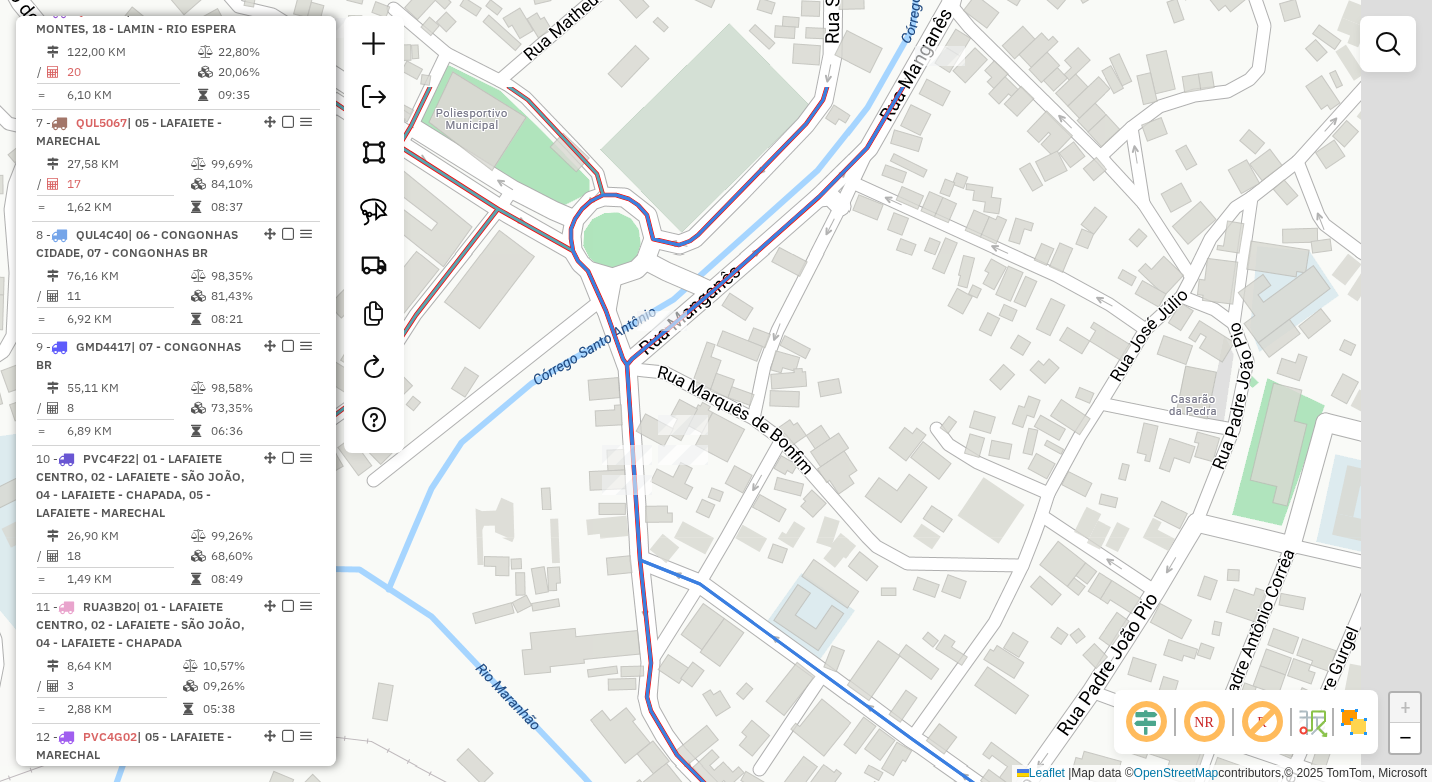 drag, startPoint x: 848, startPoint y: 404, endPoint x: 713, endPoint y: 585, distance: 225.8008 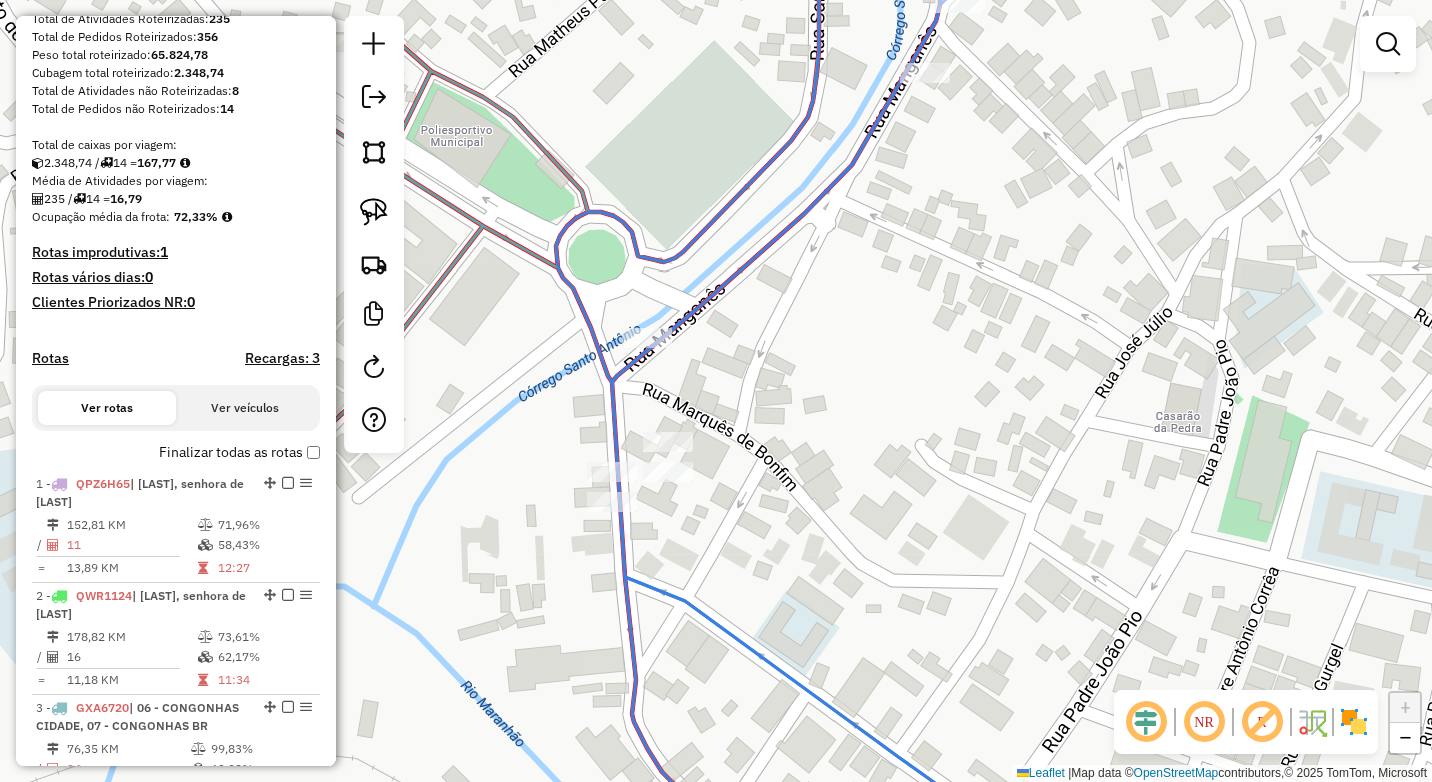 scroll, scrollTop: 252, scrollLeft: 0, axis: vertical 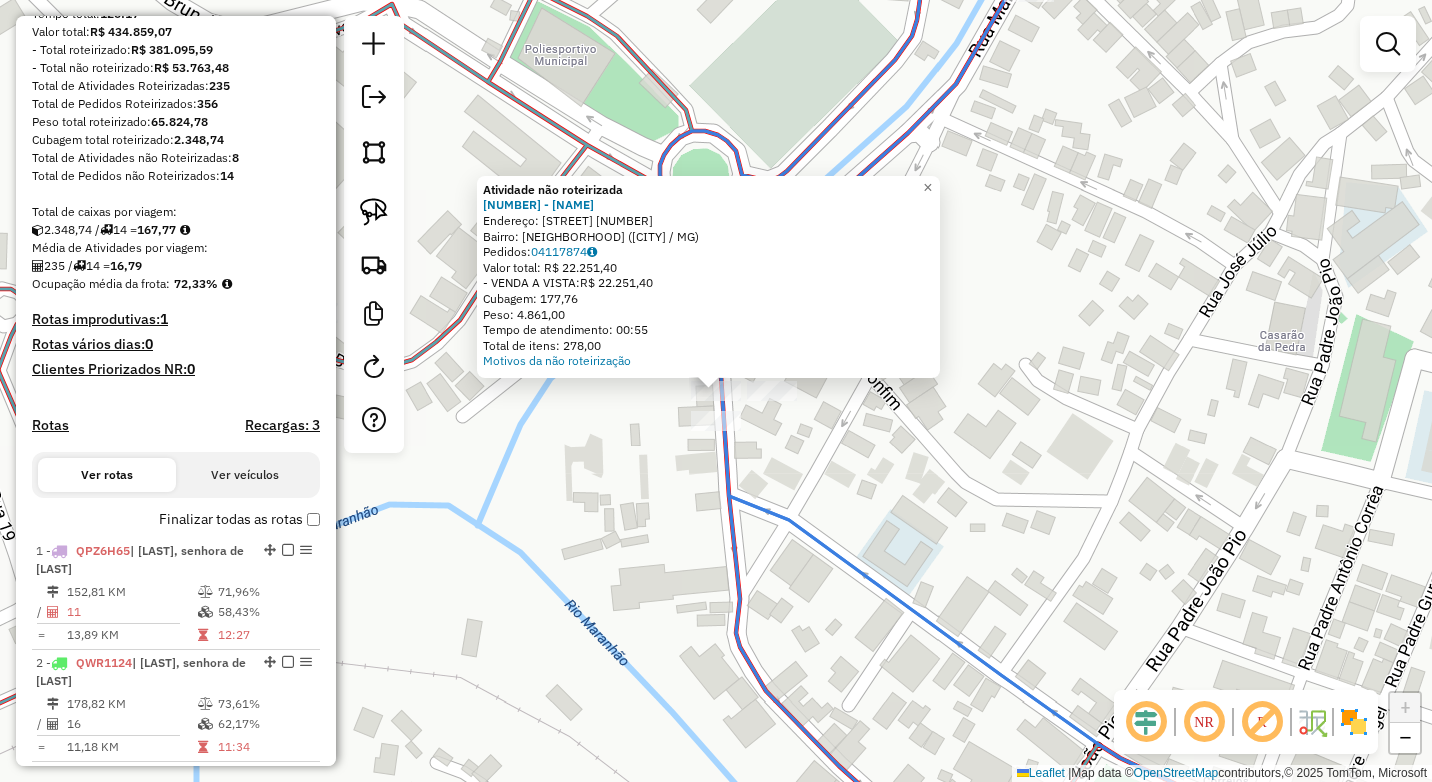drag, startPoint x: 767, startPoint y: 479, endPoint x: 733, endPoint y: 467, distance: 36.05551 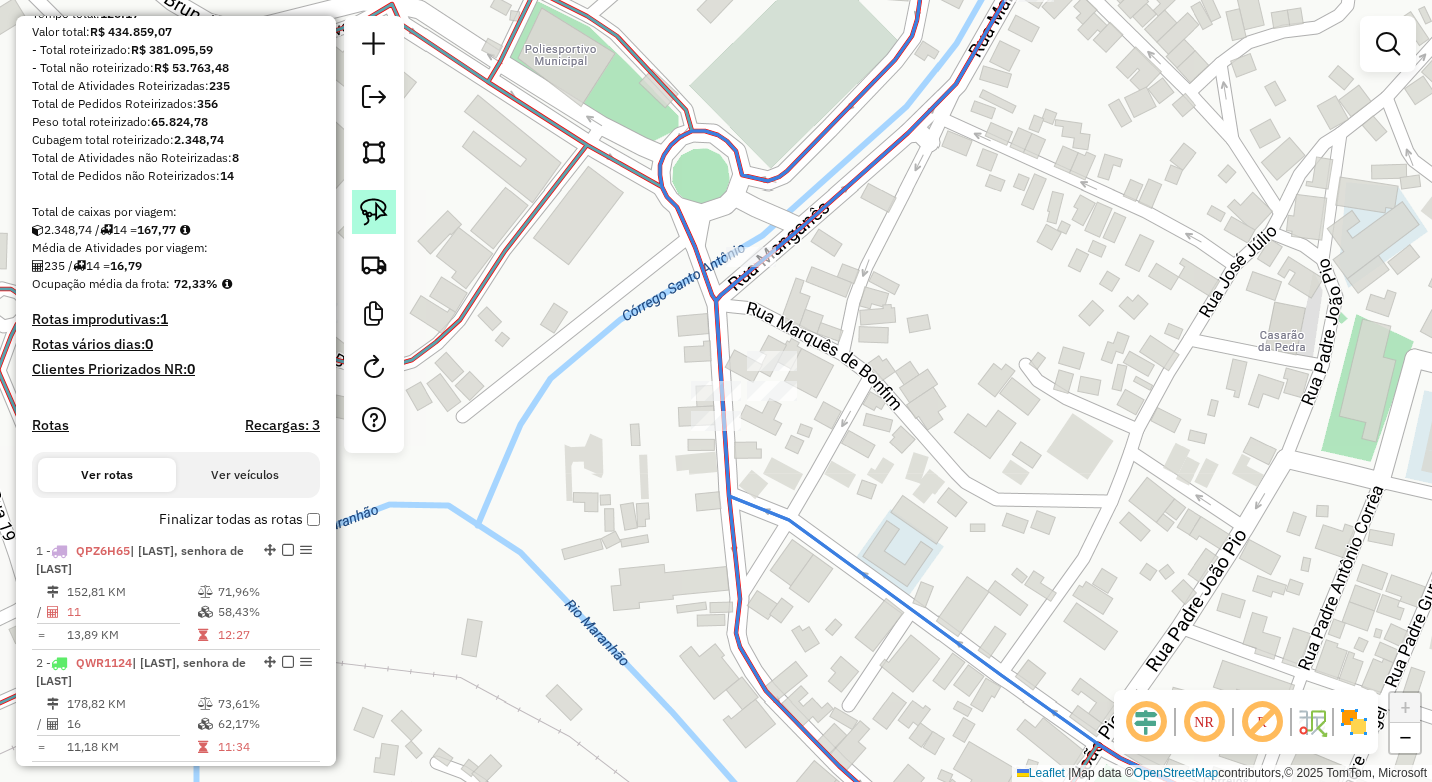 click 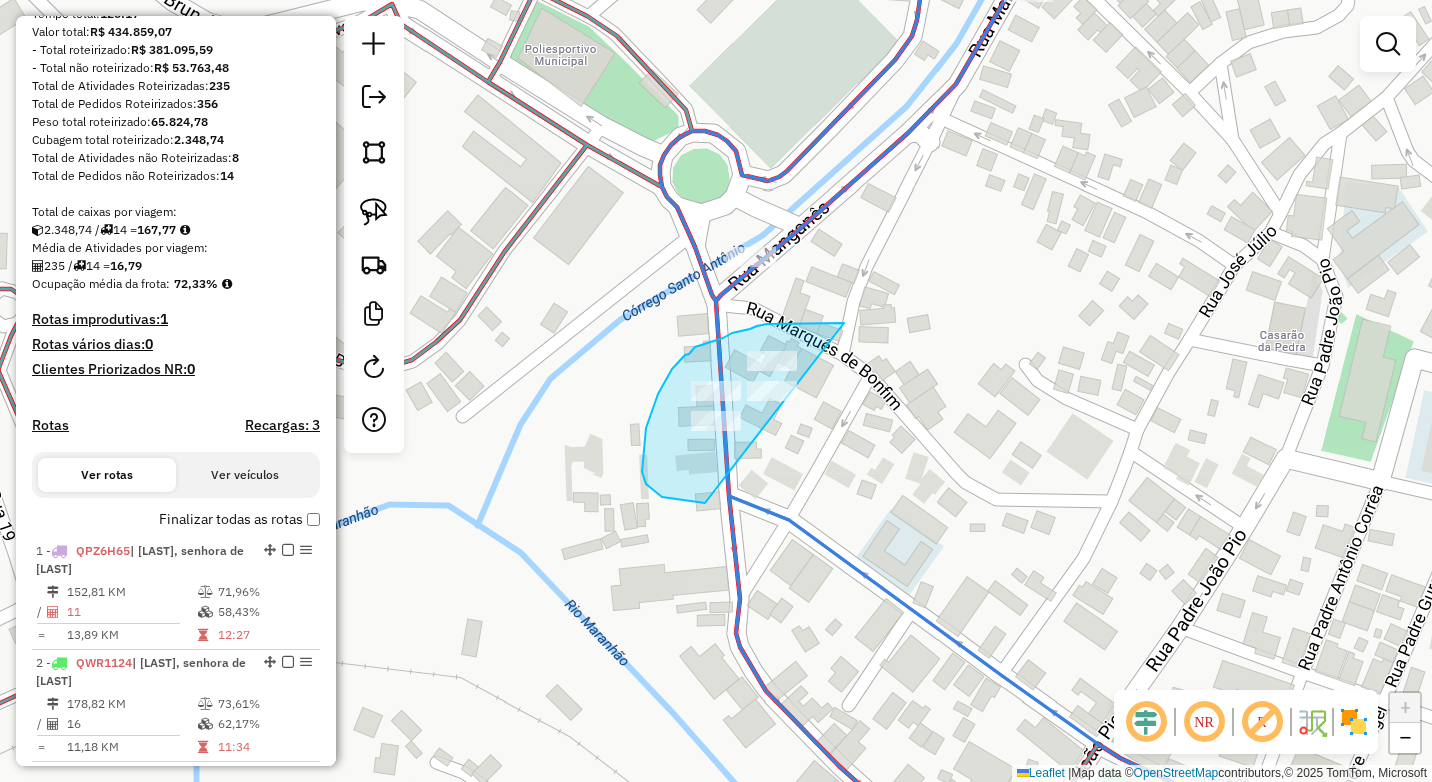 drag, startPoint x: 844, startPoint y: 323, endPoint x: 804, endPoint y: 471, distance: 153.31015 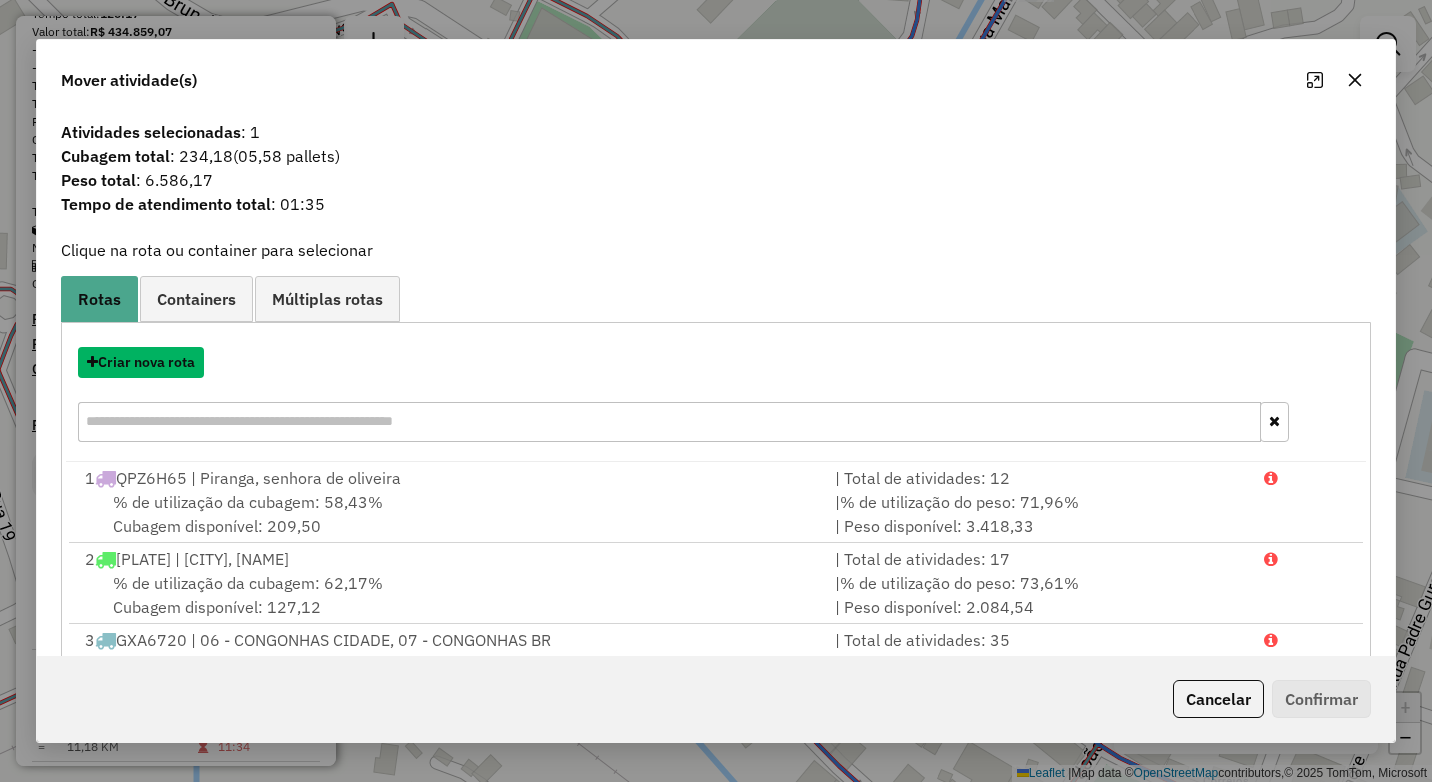 click on "Criar nova rota" at bounding box center (141, 362) 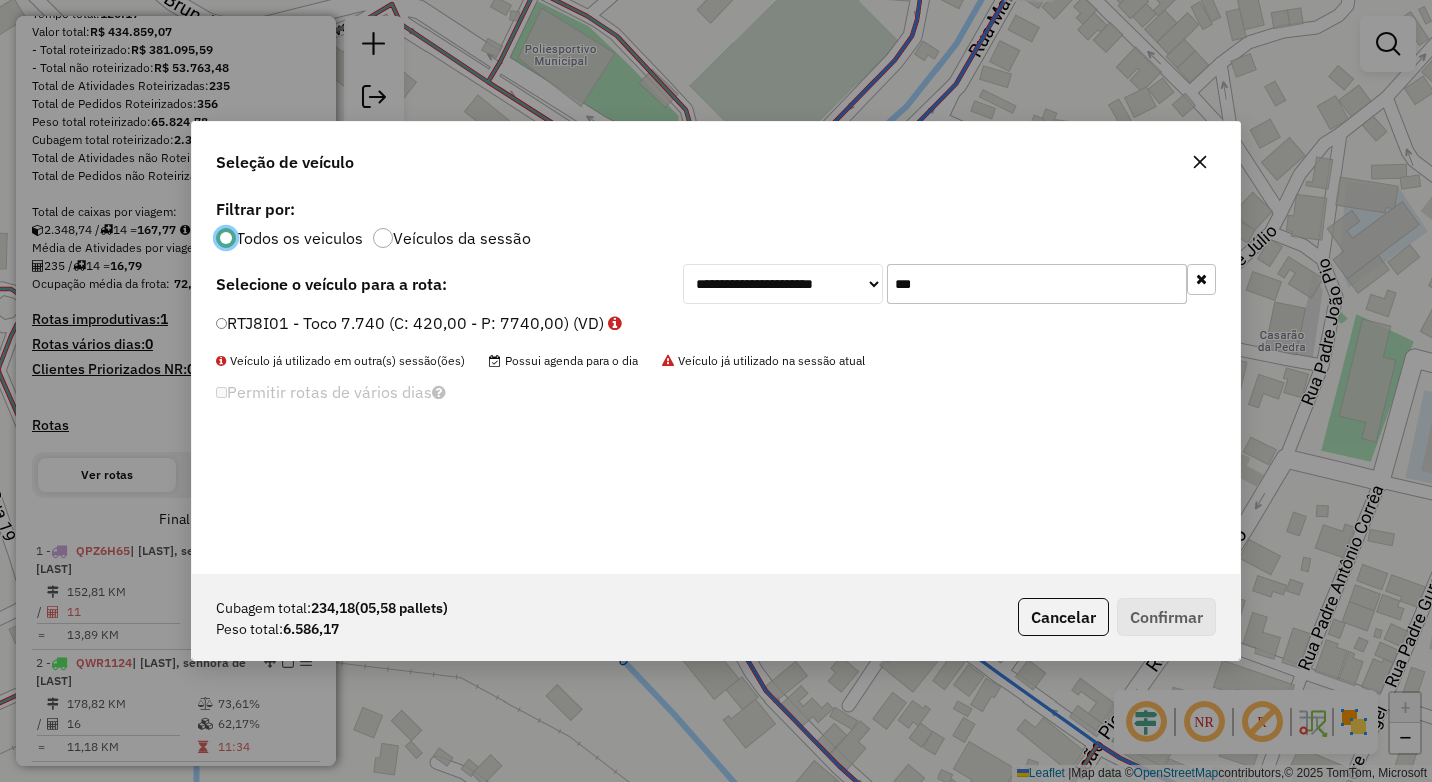 scroll, scrollTop: 11, scrollLeft: 6, axis: both 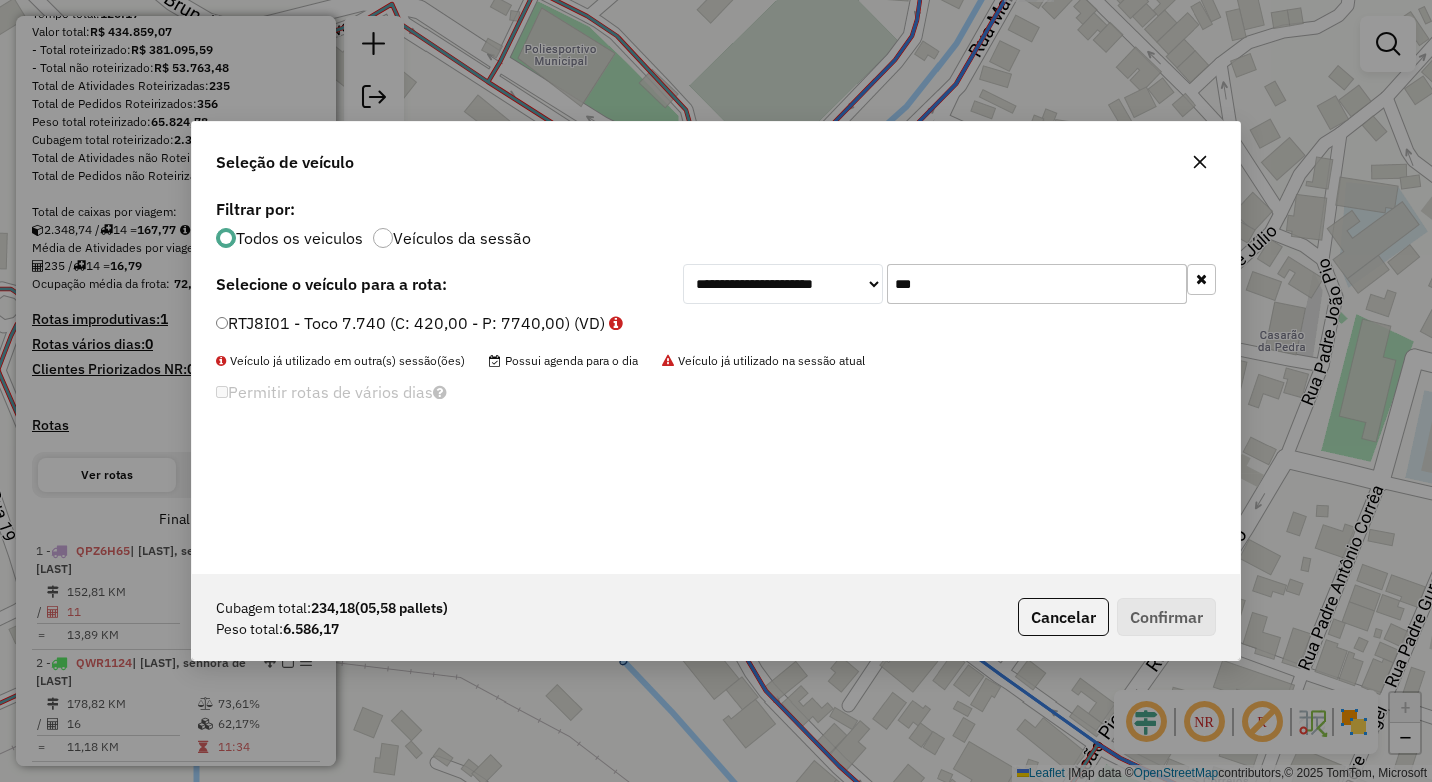 click on "***" 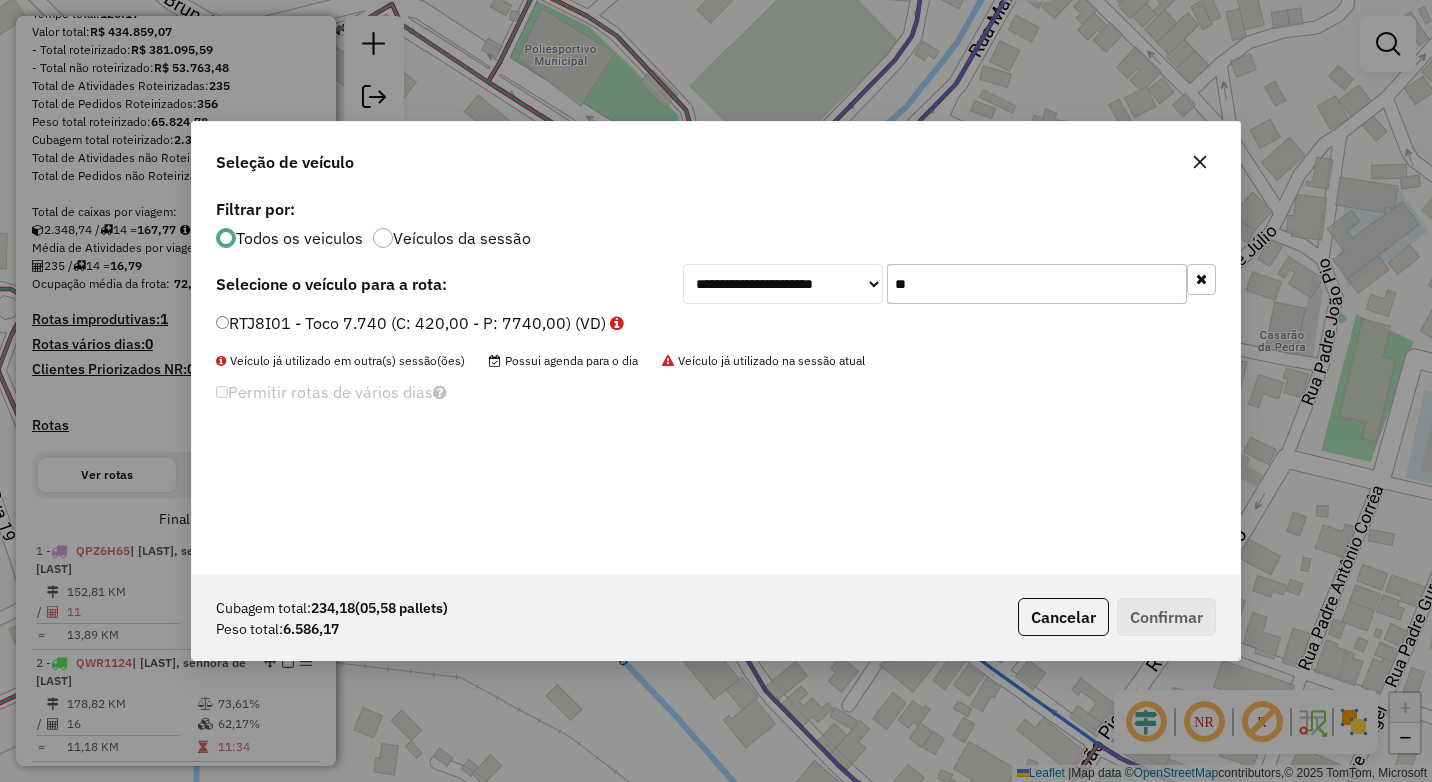 type on "**" 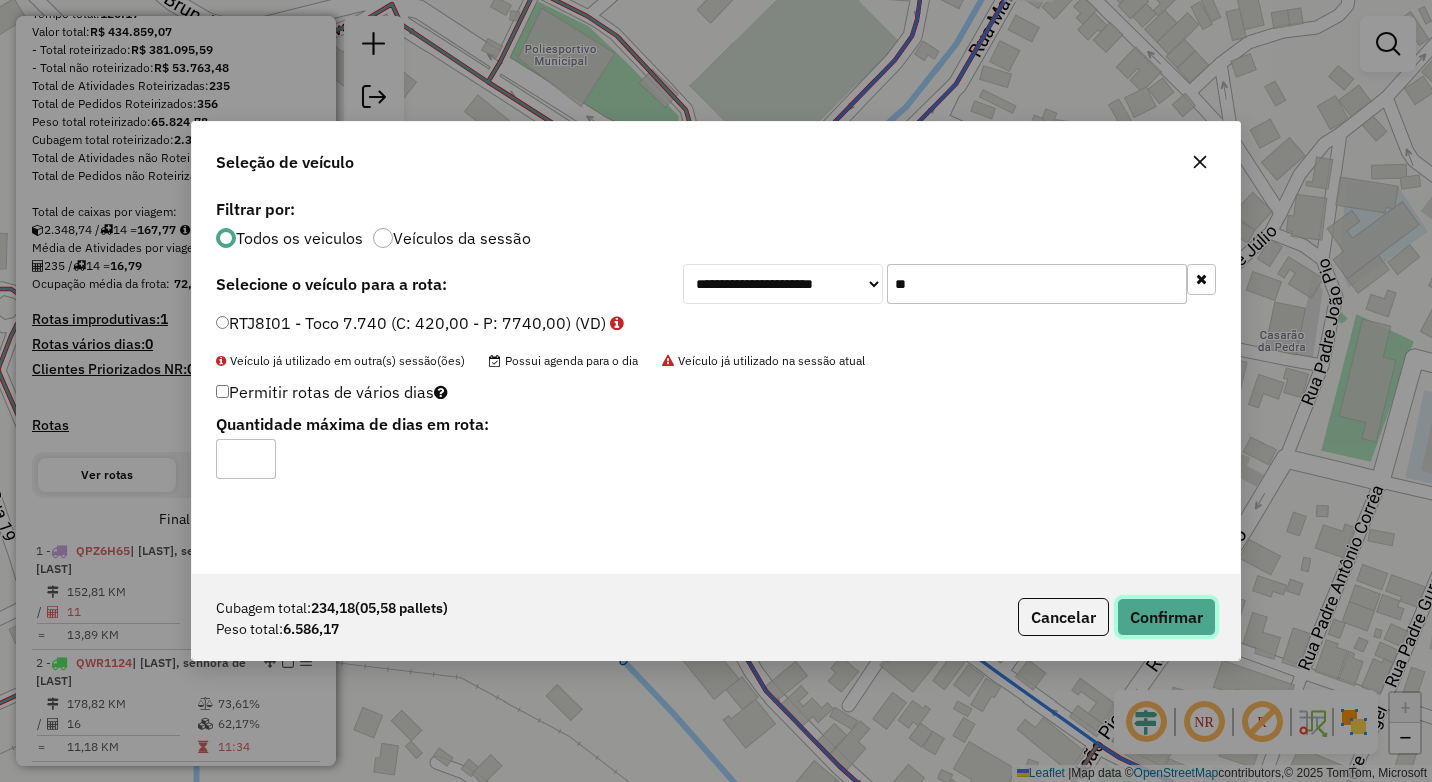 click on "Confirmar" 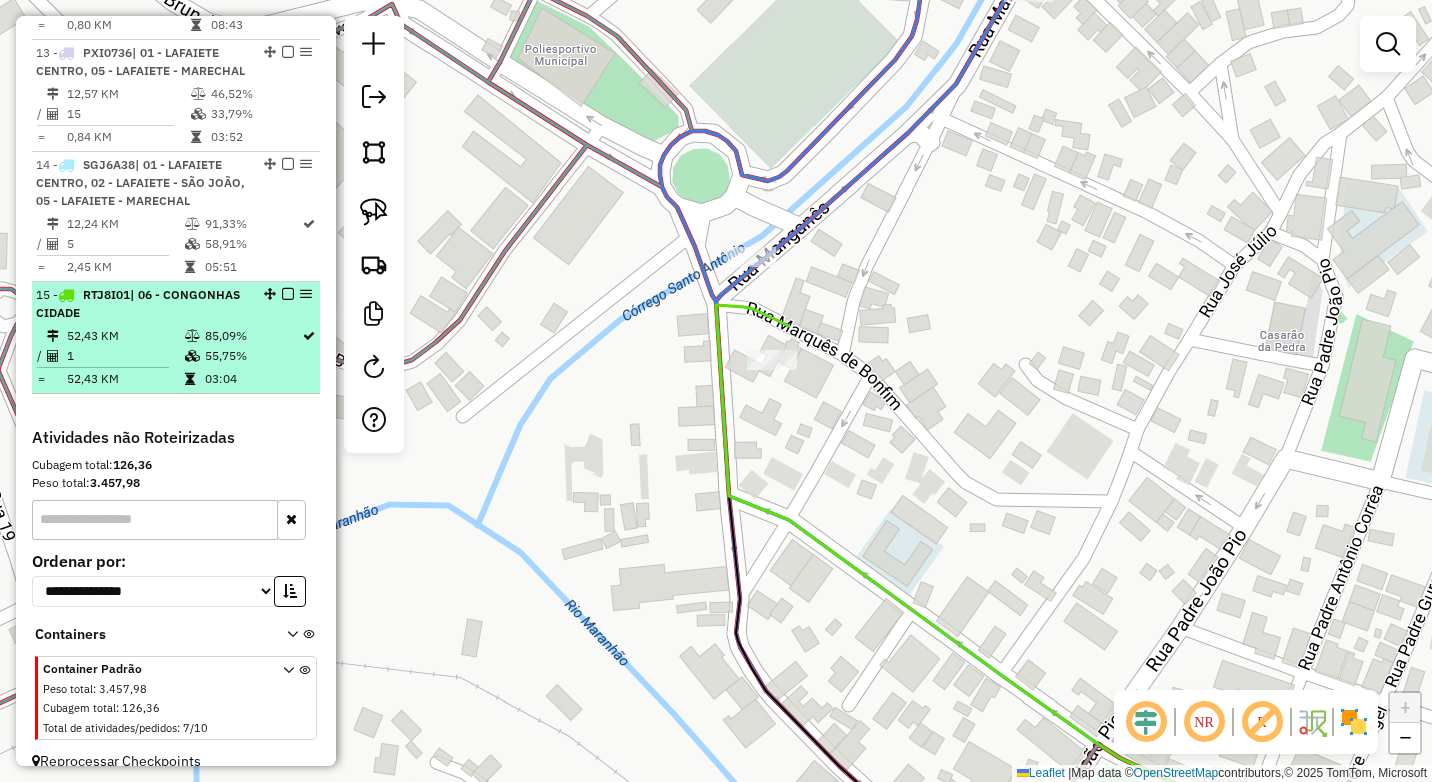 scroll, scrollTop: 2024, scrollLeft: 0, axis: vertical 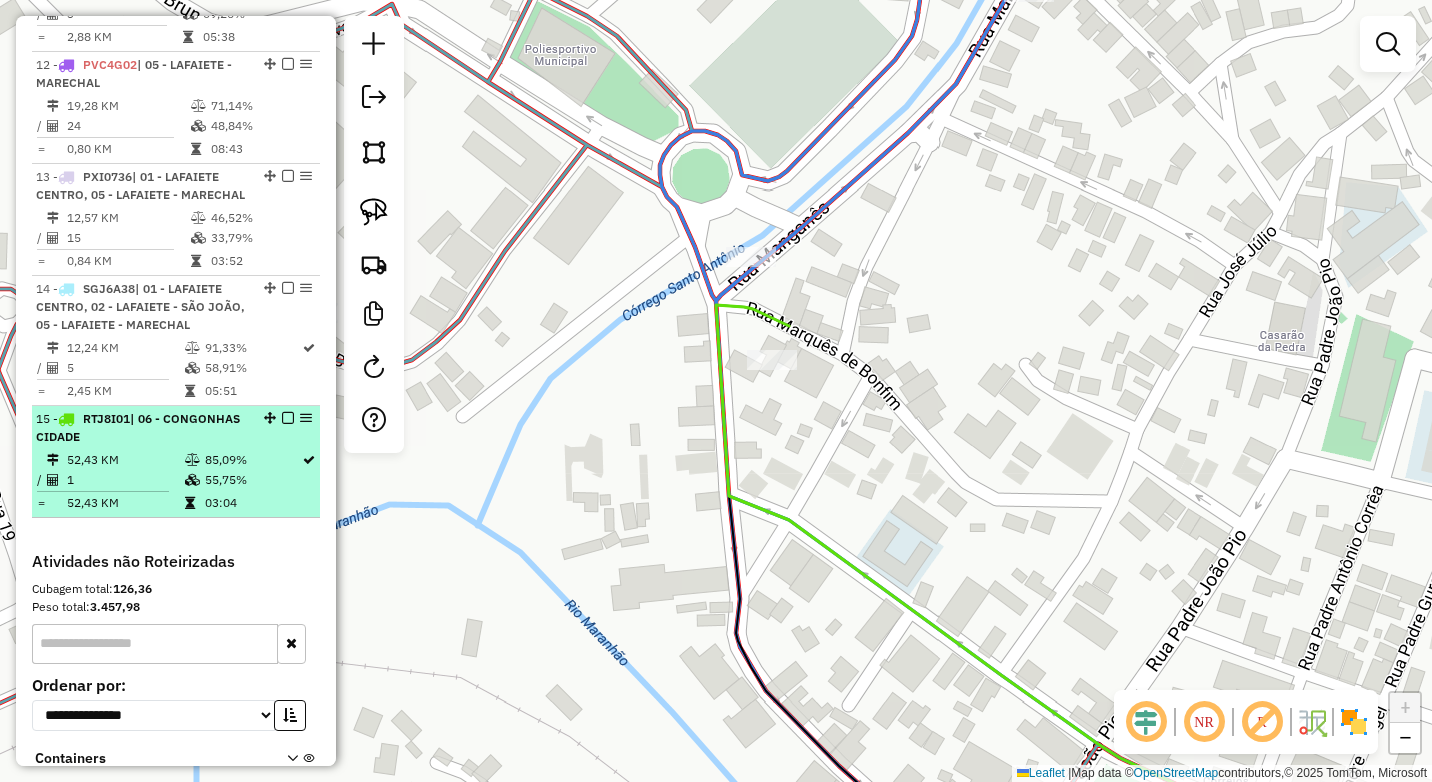 click on "52,43 KM   85,09%  /  1   55,75%     =  52,43 KM   03:04" at bounding box center [176, 481] 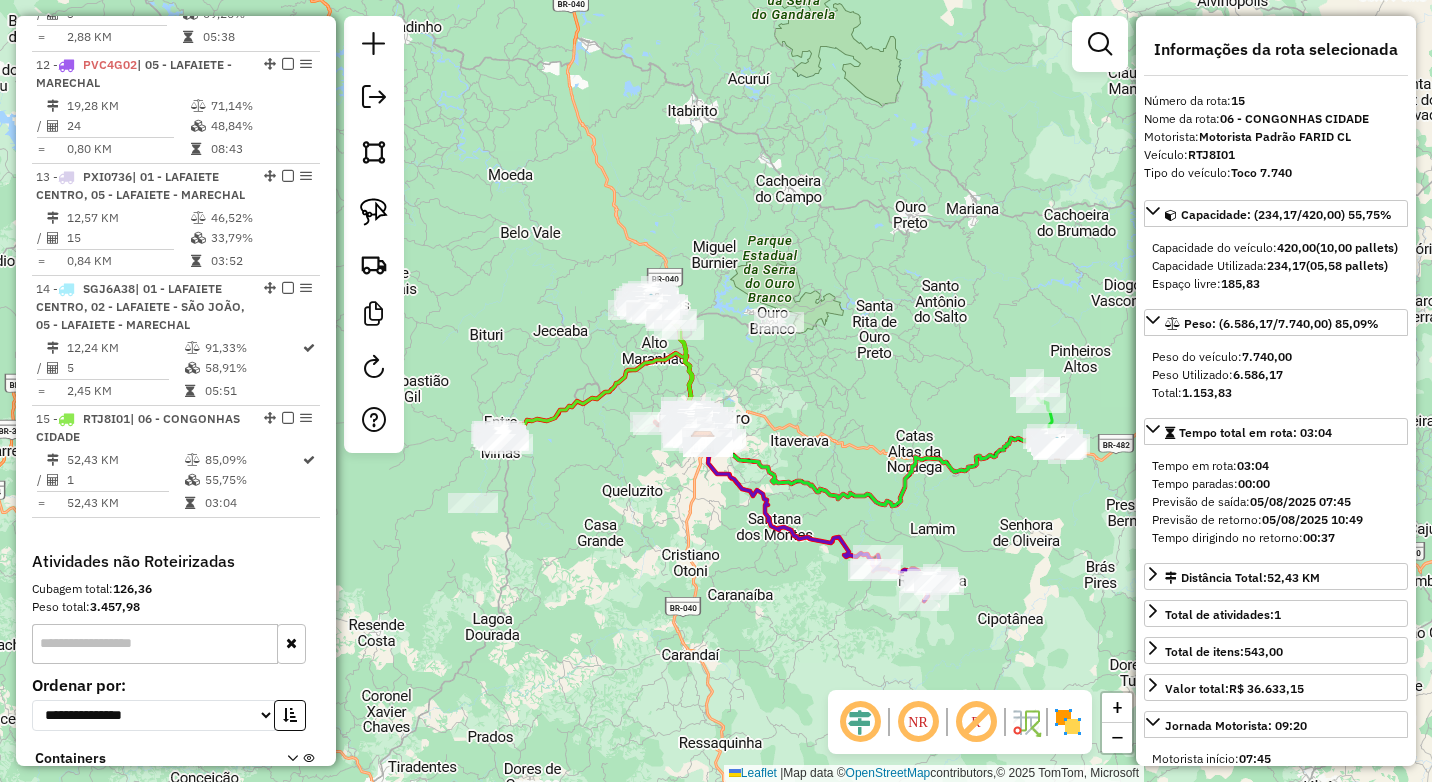 click on "Janela de atendimento Grade de atendimento Capacidade Transportadoras Veículos Cliente Pedidos  Rotas Selecione os dias de semana para filtrar as janelas de atendimento  Seg   Ter   Qua   Qui   Sex   Sáb   Dom  Informe o período da janela de atendimento: De: Até:  Filtrar exatamente a janela do cliente  Considerar janela de atendimento padrão  Selecione os dias de semana para filtrar as grades de atendimento  Seg   Ter   Qua   Qui   Sex   Sáb   Dom   Considerar clientes sem dia de atendimento cadastrado  Clientes fora do dia de atendimento selecionado Filtrar as atividades entre os valores definidos abaixo:  Peso mínimo:  ****  Peso máximo:  ****  Cubagem mínima:   Cubagem máxima:   De:   Até:  Filtrar as atividades entre o tempo de atendimento definido abaixo:  De:   Até:   Considerar capacidade total dos clientes não roteirizados Transportadora: Selecione um ou mais itens Tipo de veículo: Selecione um ou mais itens Veículo: Selecione um ou mais itens Motorista: Selecione um ou mais itens De:" 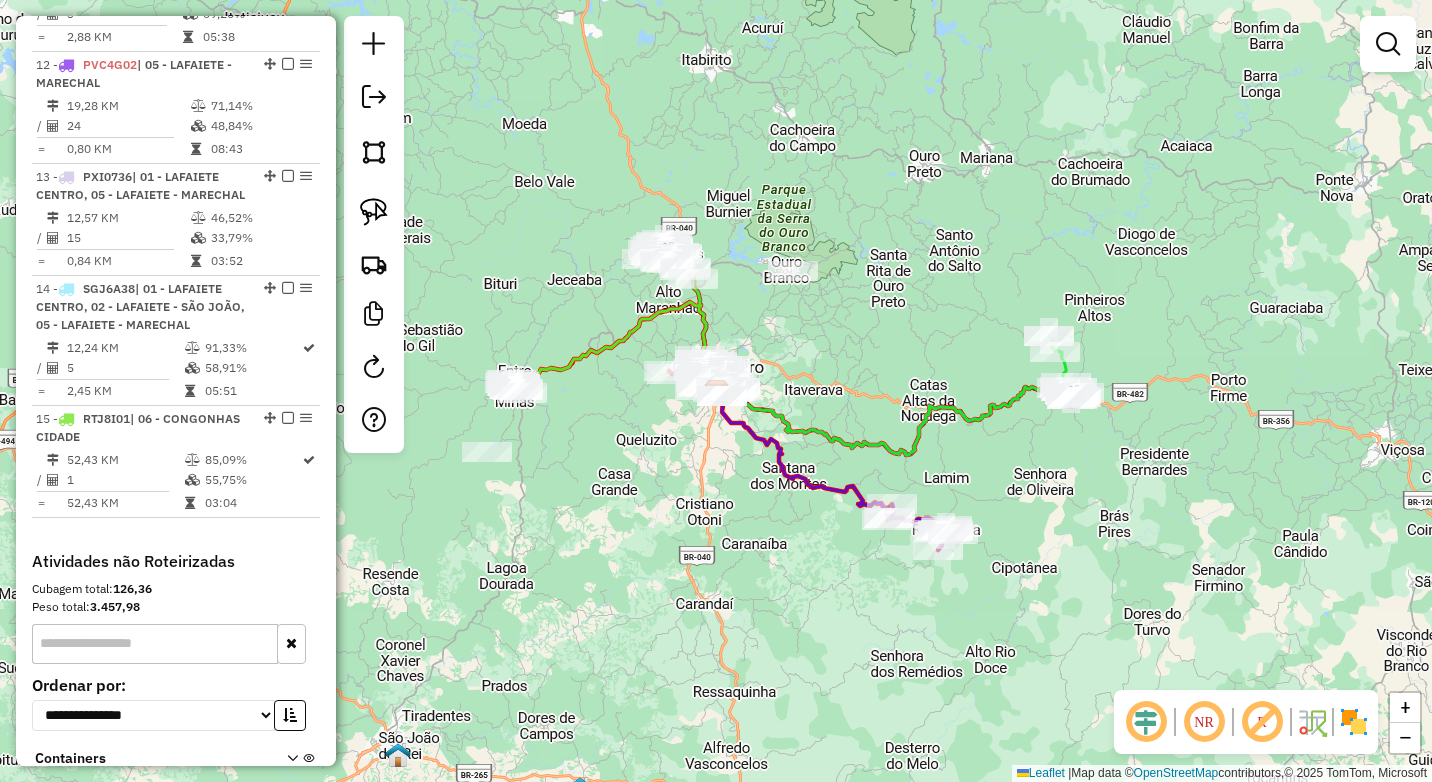 drag, startPoint x: 778, startPoint y: 418, endPoint x: 792, endPoint y: 367, distance: 52.886673 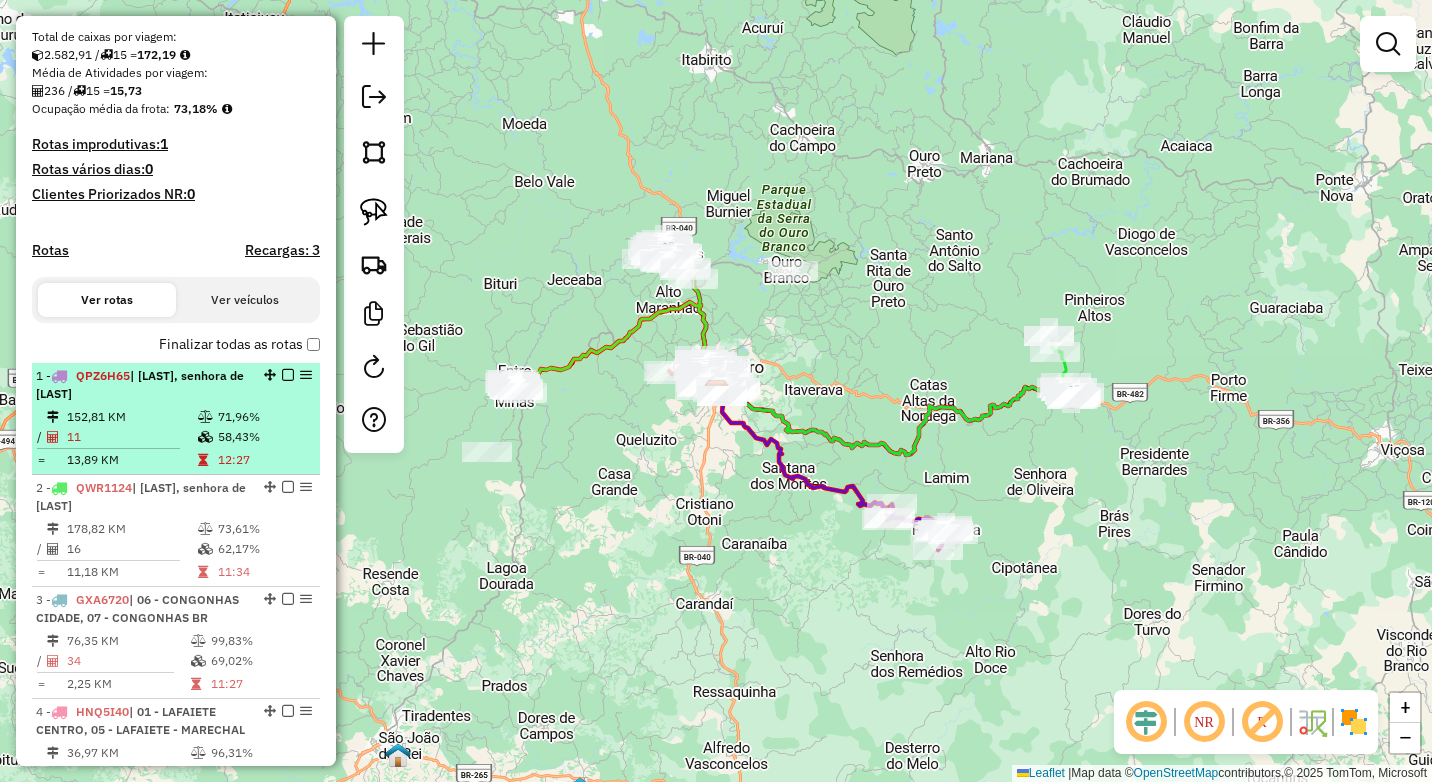 scroll, scrollTop: 424, scrollLeft: 0, axis: vertical 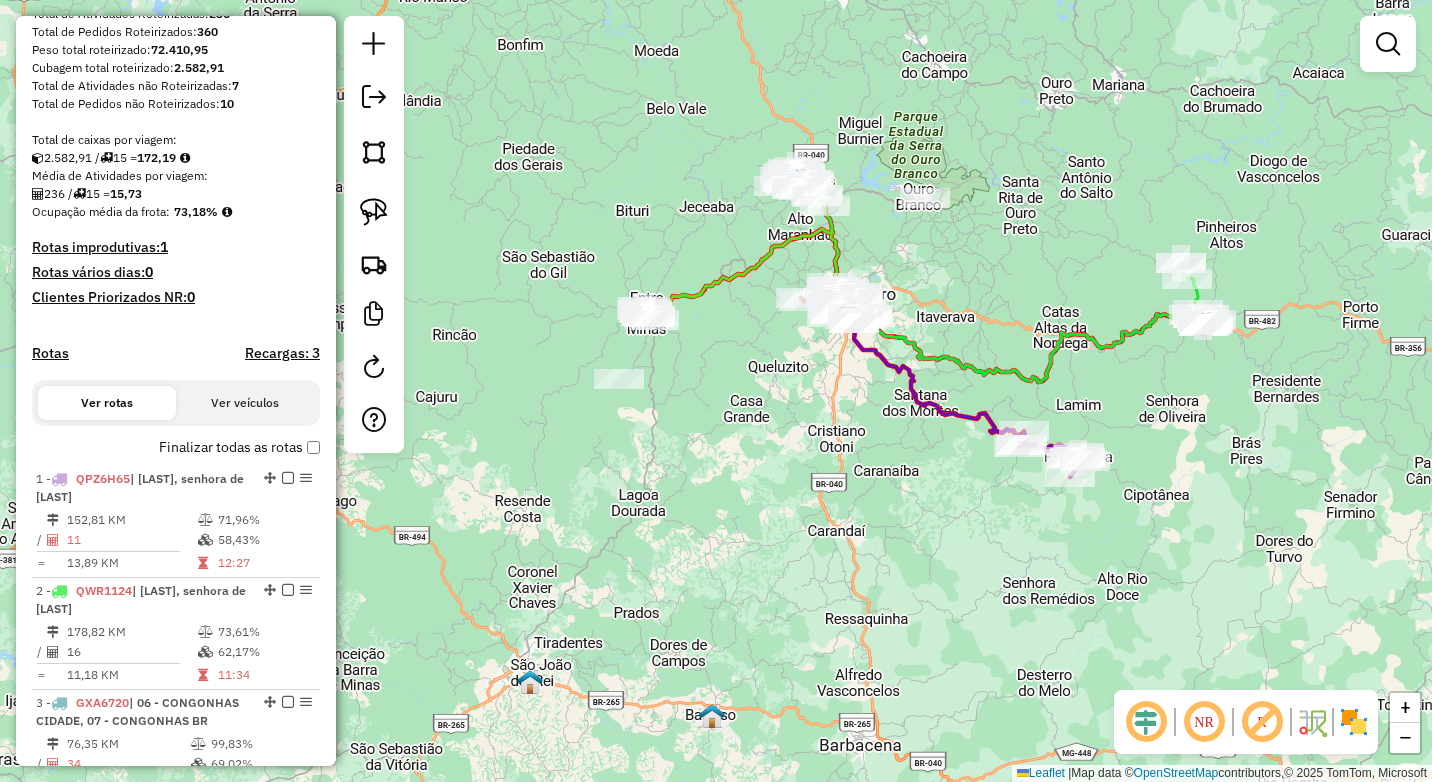 drag, startPoint x: 1267, startPoint y: 405, endPoint x: 1075, endPoint y: 440, distance: 195.16403 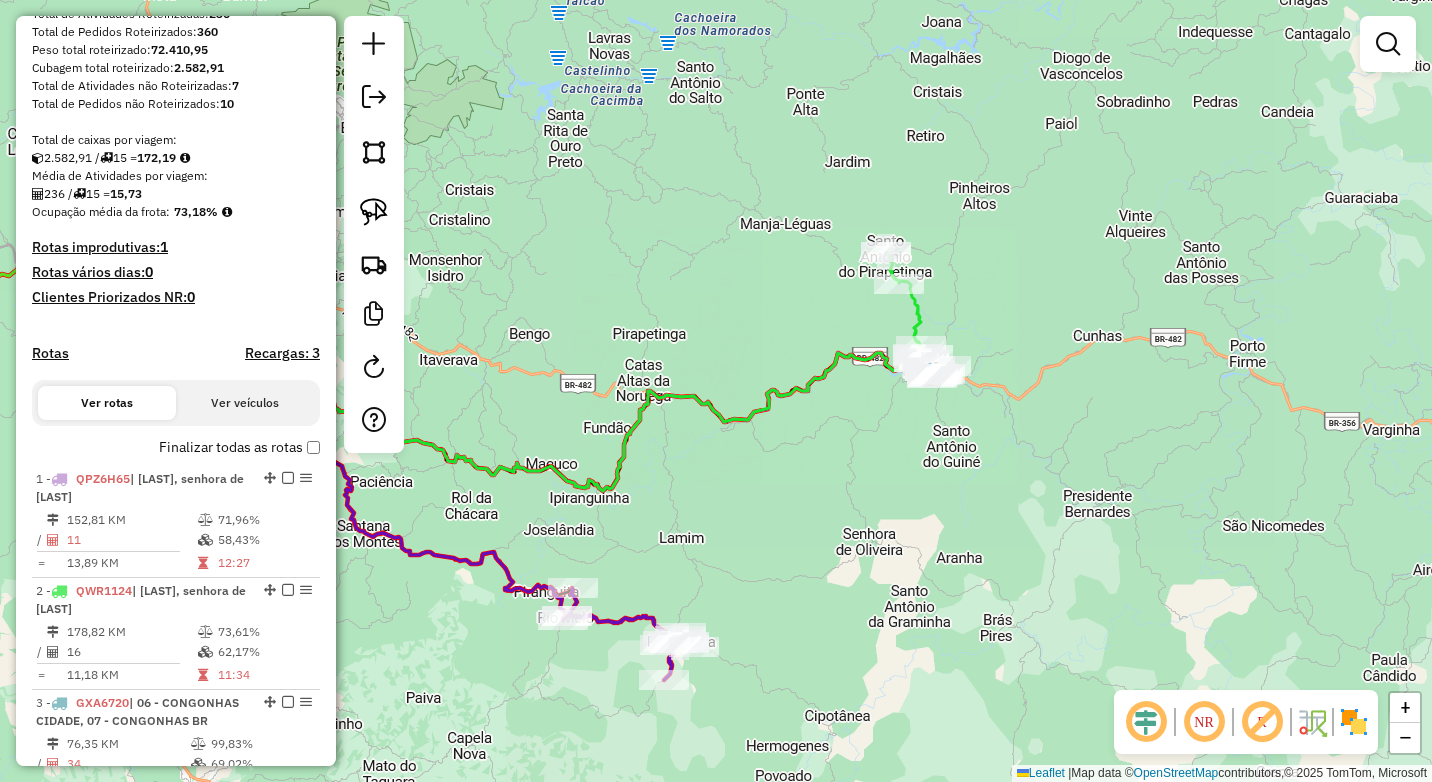 drag, startPoint x: 698, startPoint y: 530, endPoint x: 1084, endPoint y: 473, distance: 390.18585 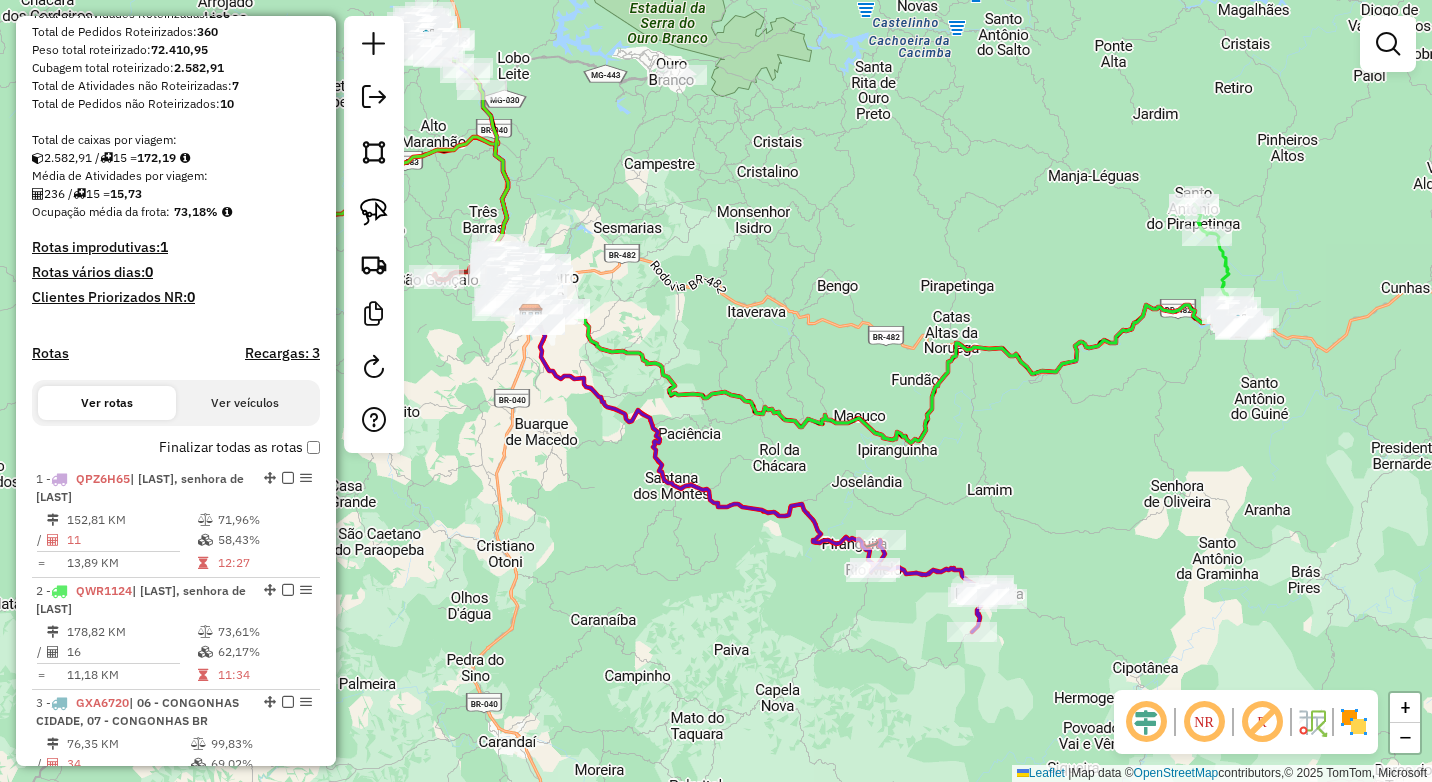 drag, startPoint x: 727, startPoint y: 310, endPoint x: 987, endPoint y: 346, distance: 262.48047 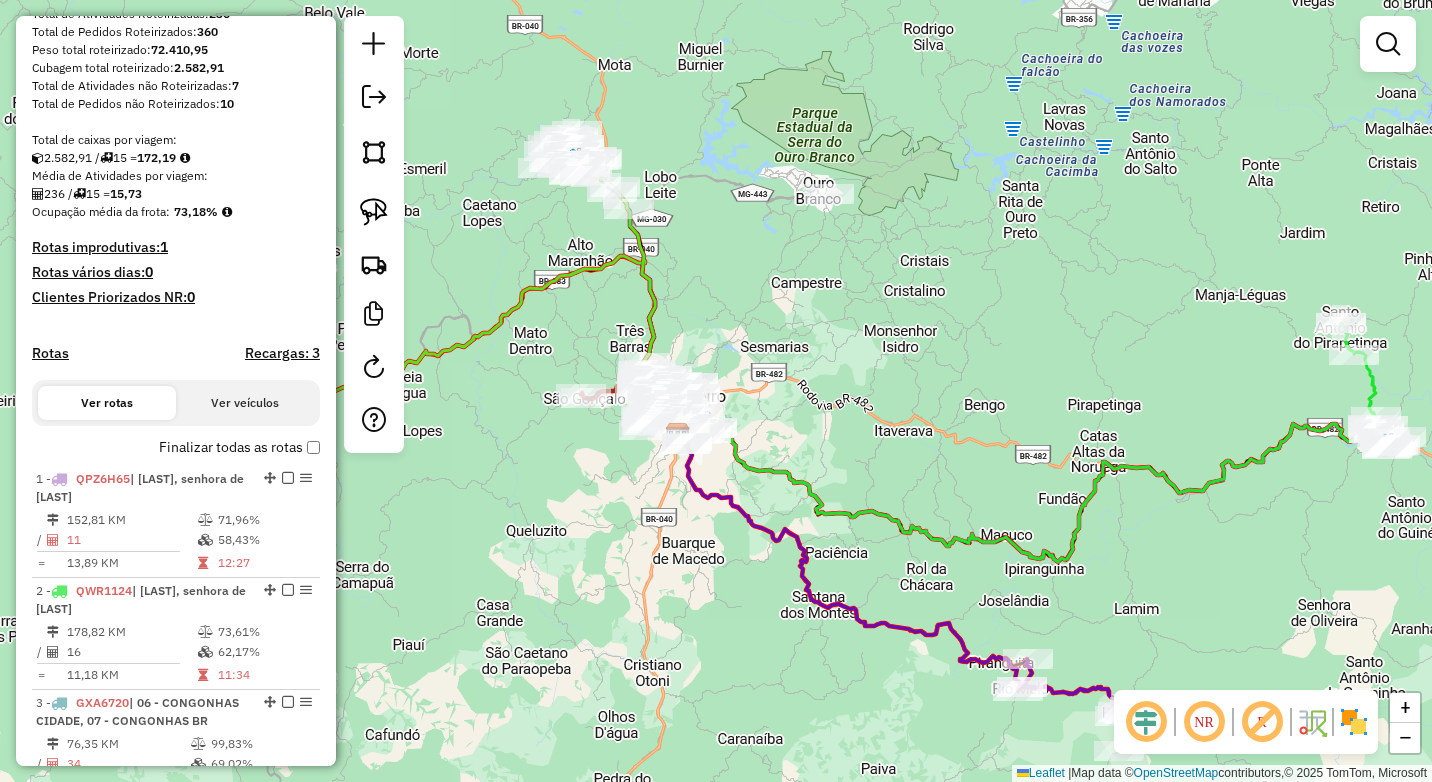 drag, startPoint x: 812, startPoint y: 205, endPoint x: 924, endPoint y: 287, distance: 138.80922 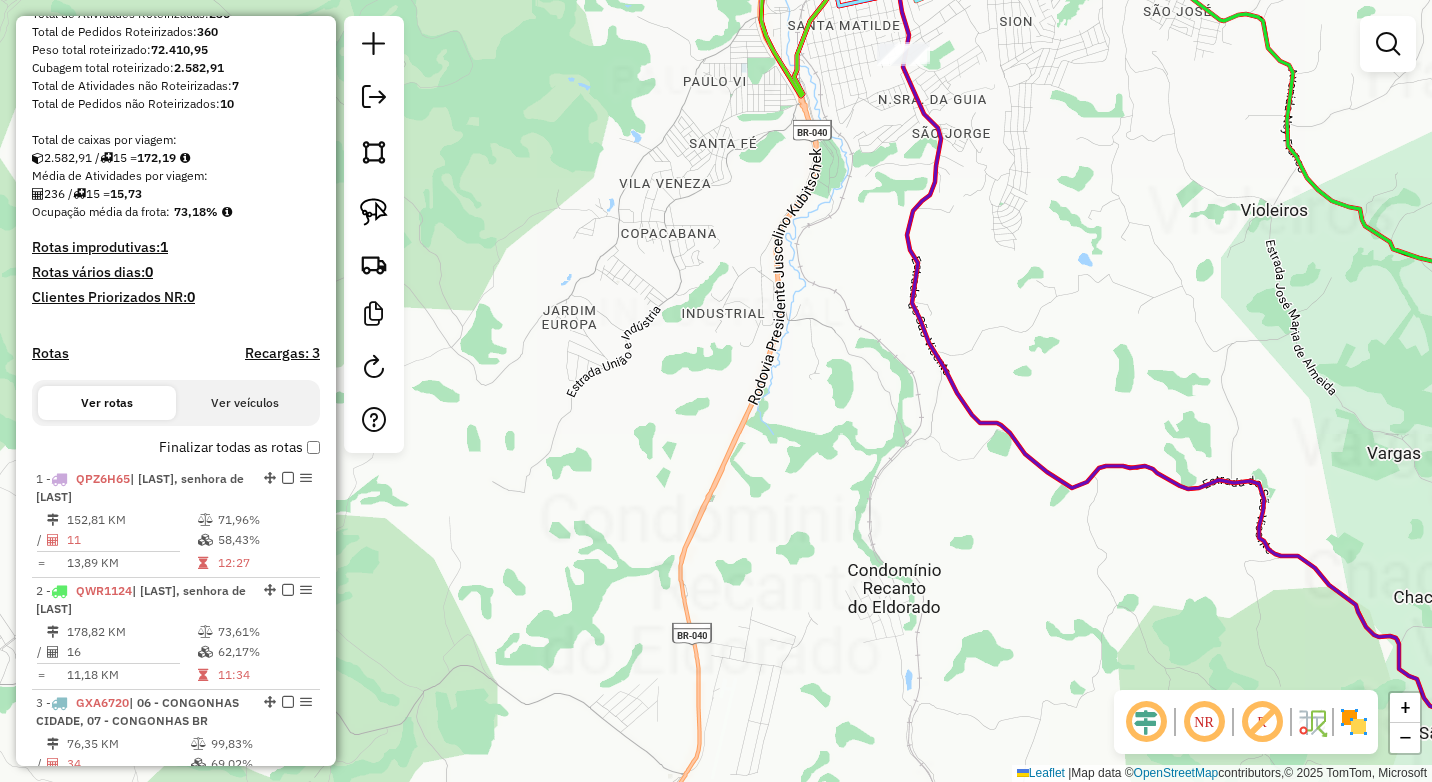 drag, startPoint x: 854, startPoint y: 231, endPoint x: 771, endPoint y: 534, distance: 314.16238 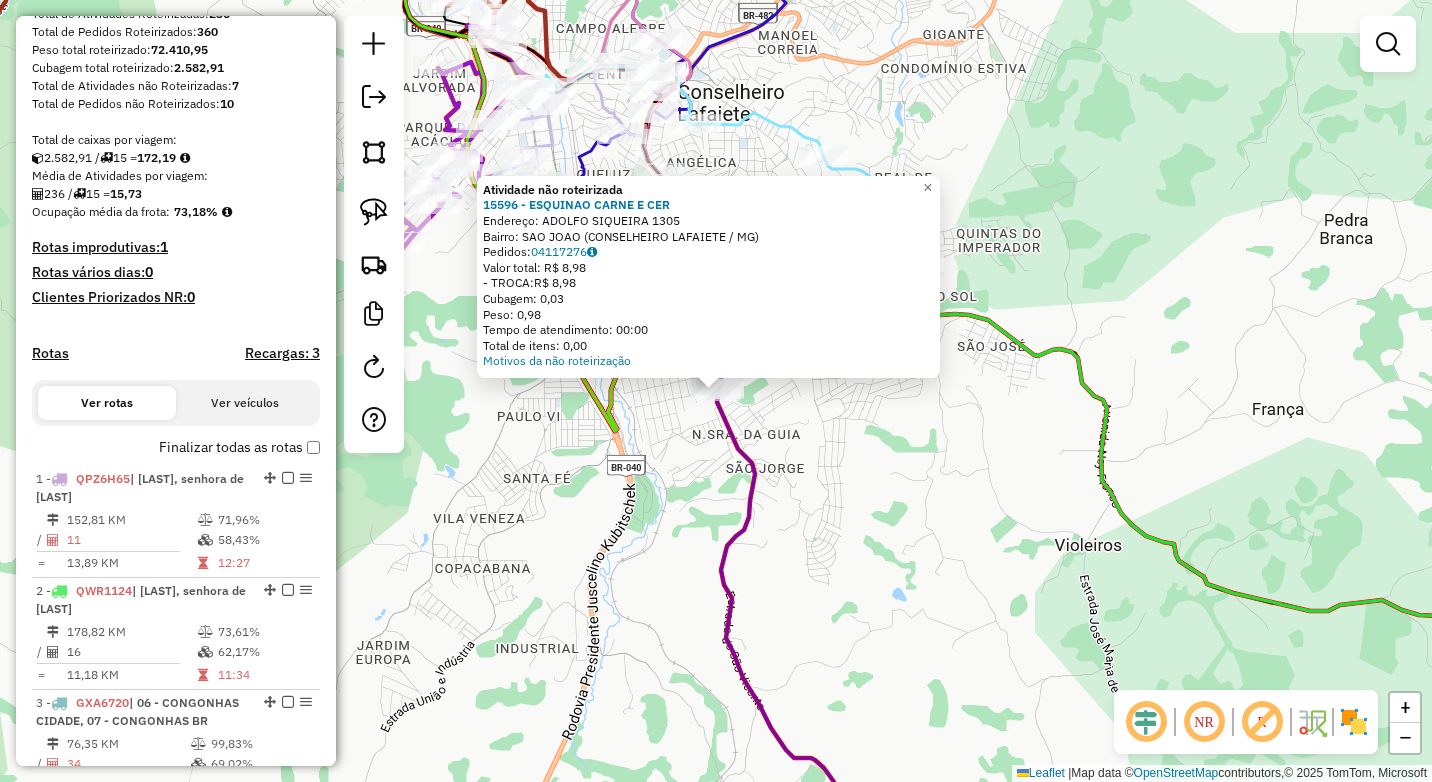 click on "Atividade não roteirizada [NUMBER] - [NAME]  Endereço:  [STREET] [NUMBER]   Bairro: [NEIGHBORHOOD] ([CITY] / MG)   Pedidos:  [ORDER_ID]   Valor total: R$ 8,98   - TROCA:  R$ 8,98   Cubagem: 0,03   Peso: 0,98   Tempo de atendimento: 00:00   Total de itens: 0,00  Motivos da não roteirização × Janela de atendimento Grade de atendimento Capacidade Transportadoras Veículos Cliente Pedidos  Rotas Selecione os dias de semana para filtrar as janelas de atendimento  Seg   Ter   Qua   Qui   Sex   Sáb   Dom  Informe o período da janela de atendimento: De: Até:  Filtrar exatamente a janela do cliente  Considerar janela de atendimento padrão  Selecione os dias de semana para filtrar as grades de atendimento  Seg   Ter   Qua   Qui   Sex   Sáb   Dom   Considerar clientes sem dia de atendimento cadastrado  Clientes fora do dia de atendimento selecionado Filtrar as atividades entre os valores definidos abaixo:  Peso mínimo:  ****  Peso máximo:  ****  Cubagem mínima:   Cubagem máxima:   De:" 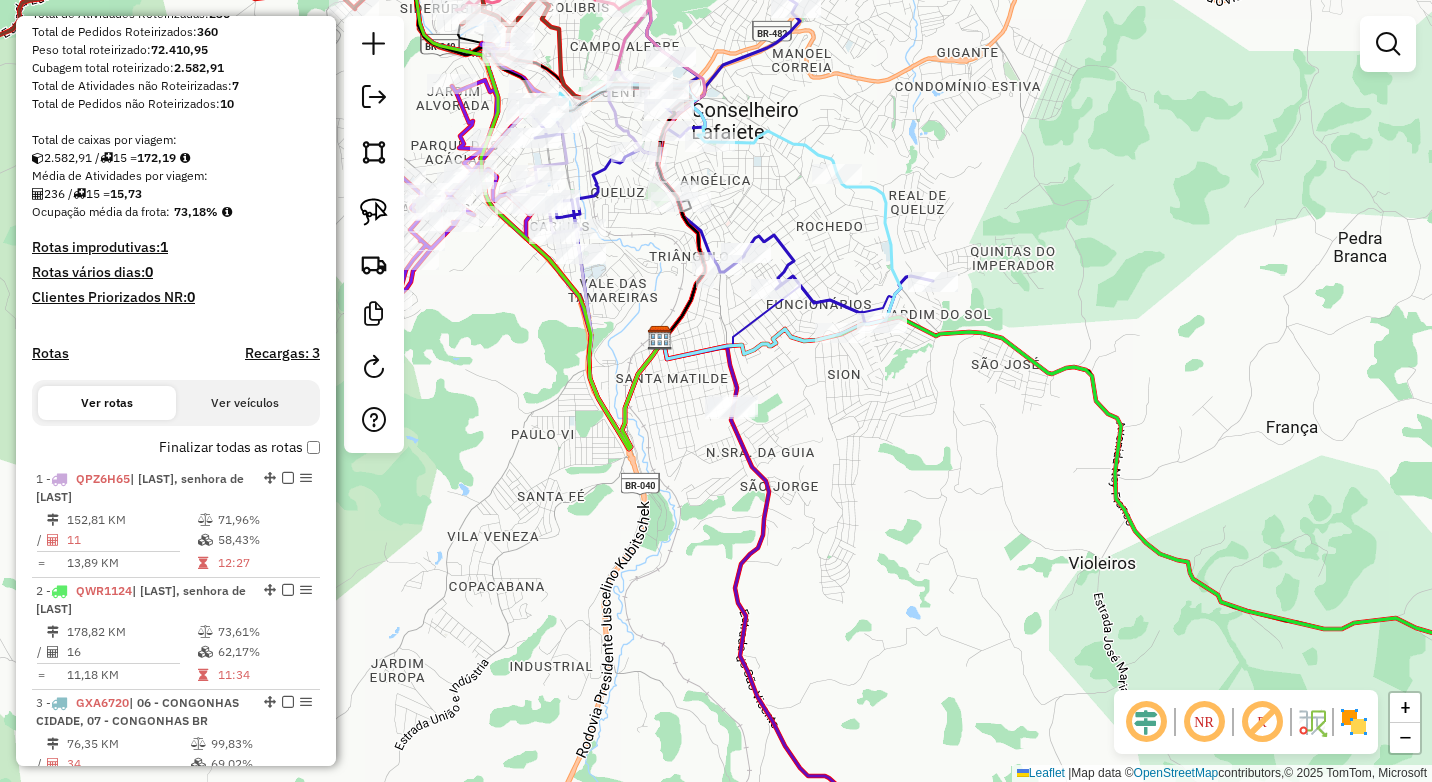 drag, startPoint x: 673, startPoint y: 466, endPoint x: 712, endPoint y: 625, distance: 163.71317 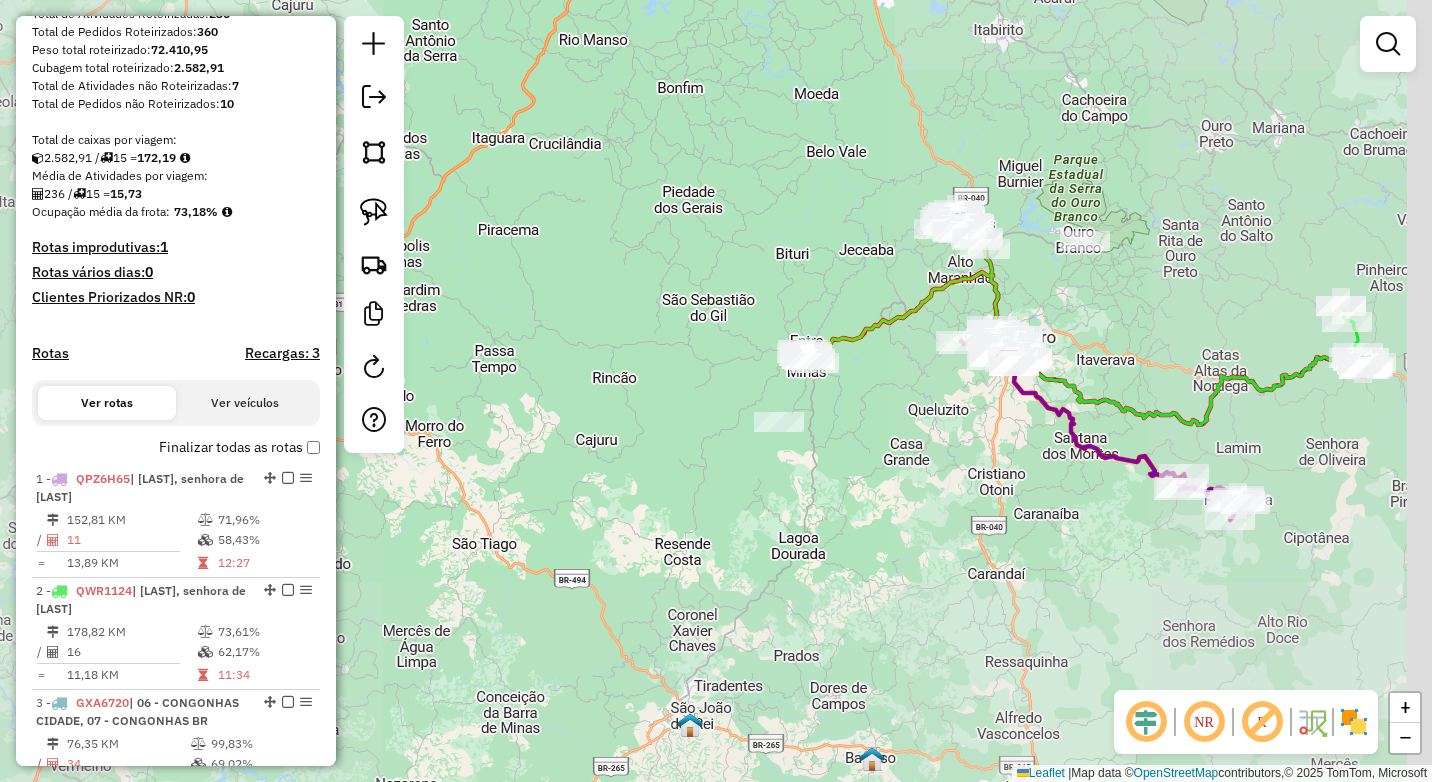 drag, startPoint x: 1109, startPoint y: 305, endPoint x: 951, endPoint y: 387, distance: 178.01123 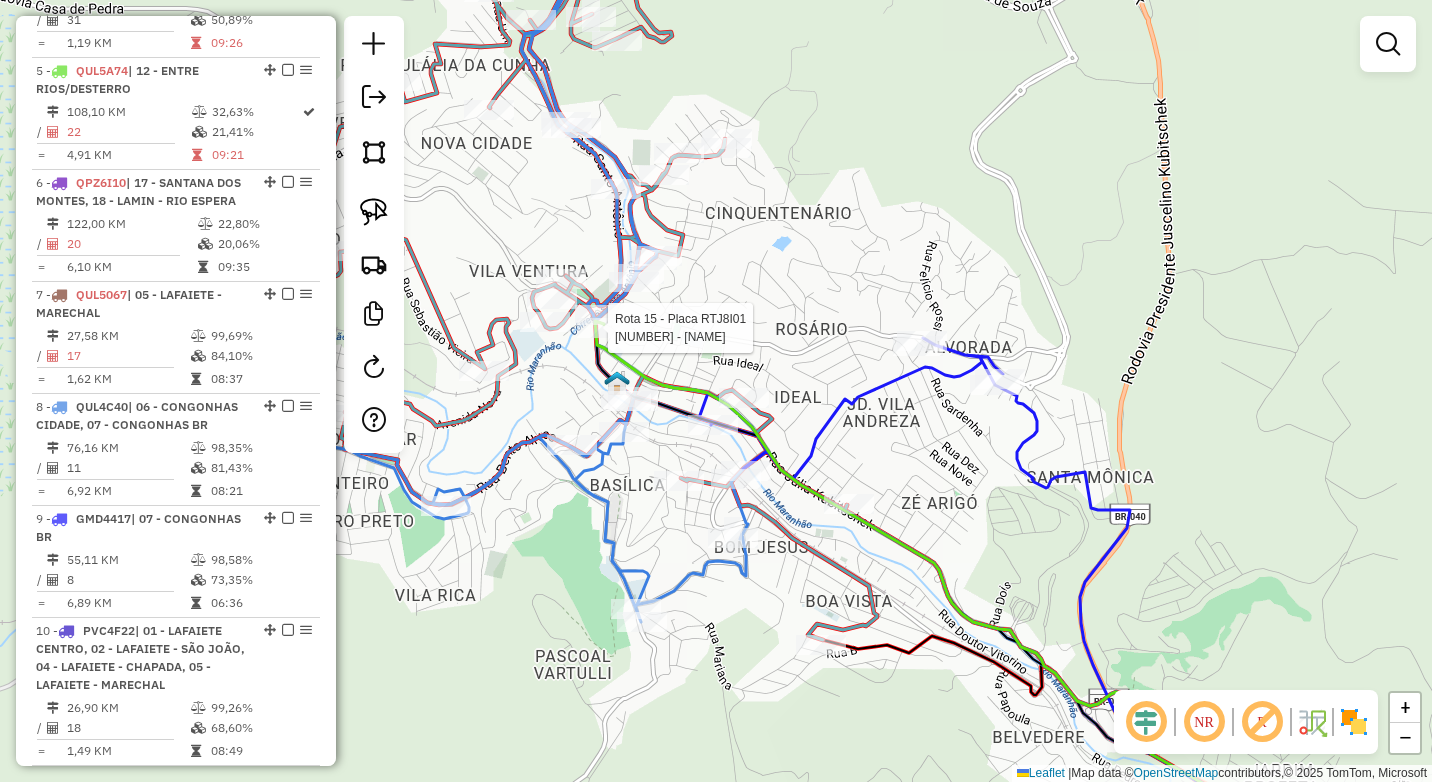 select on "*********" 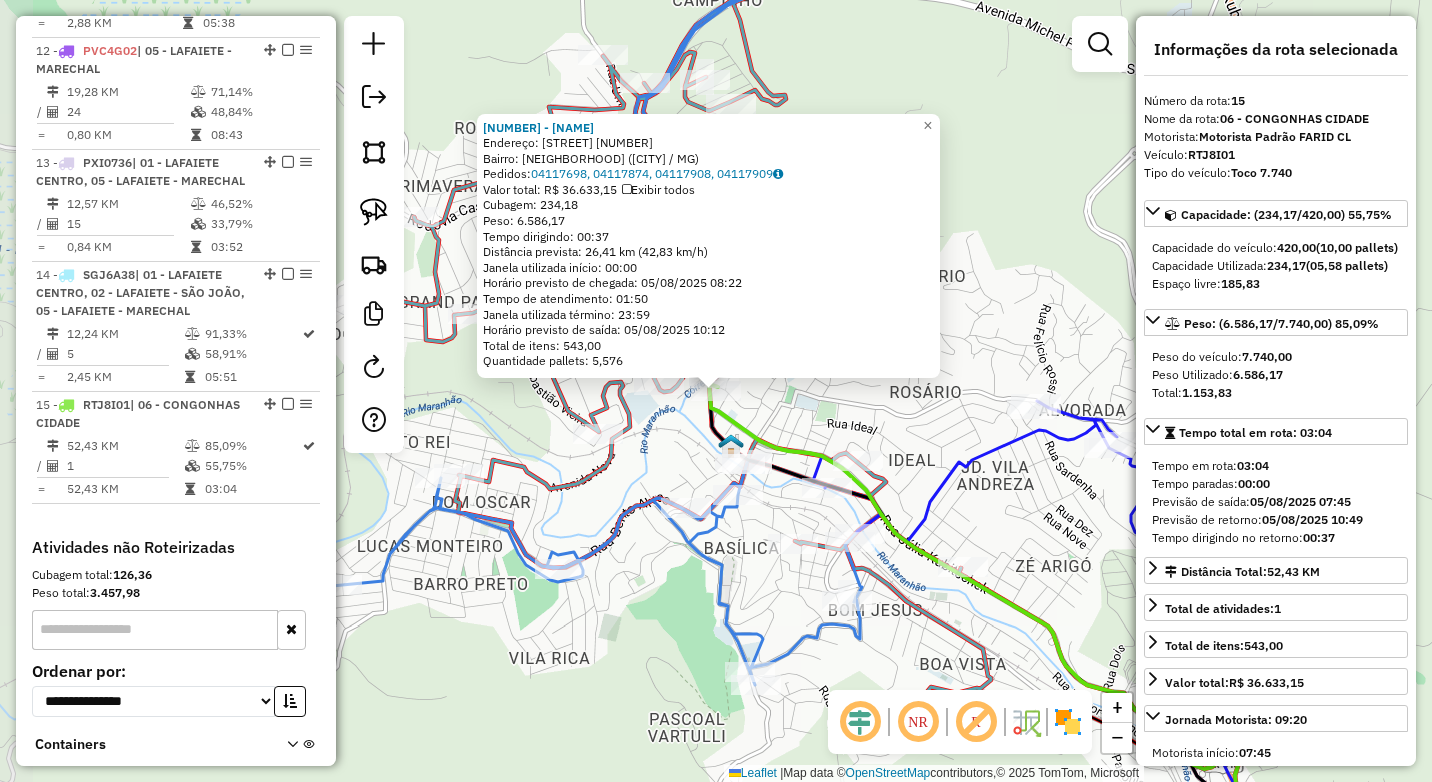 scroll, scrollTop: 2224, scrollLeft: 0, axis: vertical 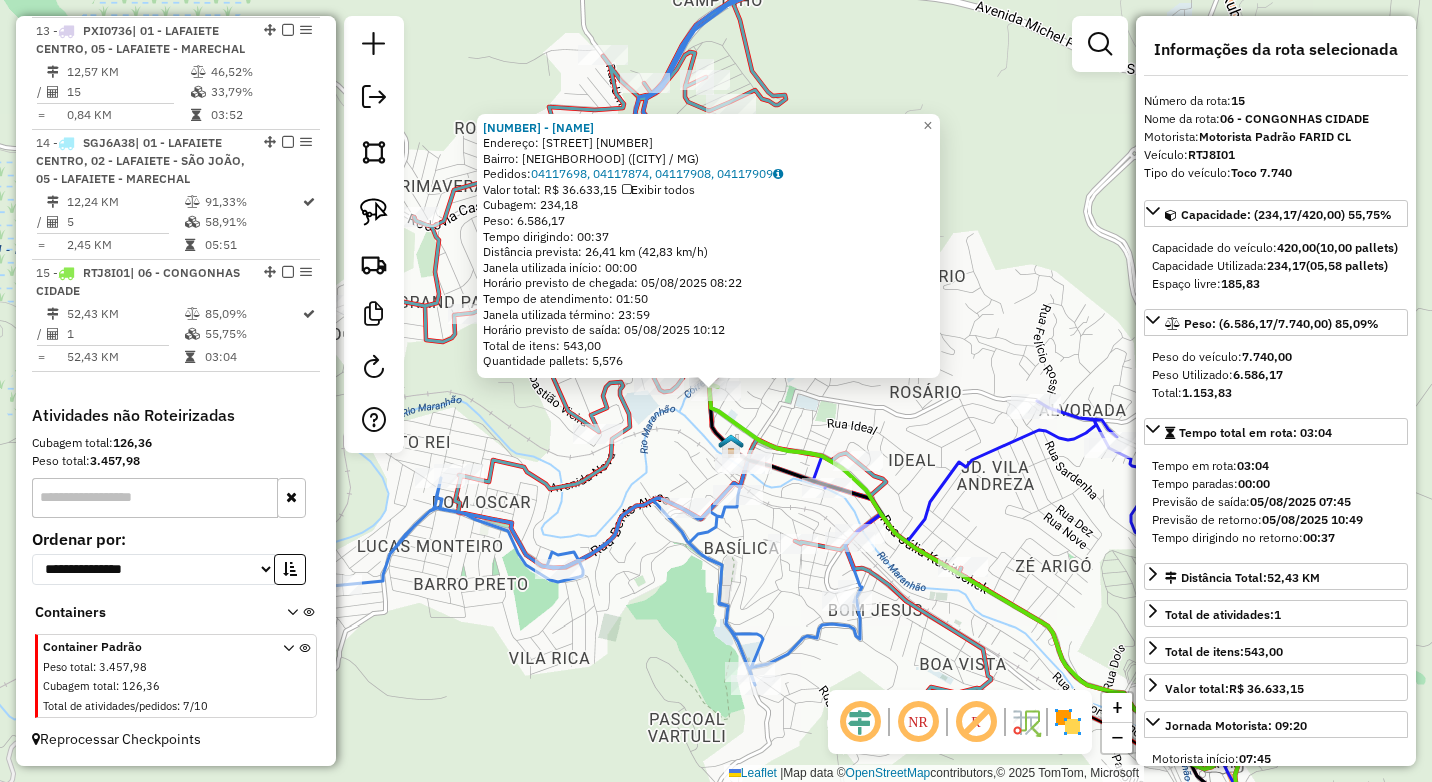 click on "15733 - [FIRST] [LAST]  Endereço:  JOAQUIM FREDERICO RONKI [NUMBER]   Bairro: PRAIA ([CONGONHAS] / [STATE])   Pedidos:  04117698, 04117874, 04117908, 04117909   Valor total: R$ 36.633,15   Exibir todos   Cubagem: 234,18  Peso: 6.586,17  Tempo dirigindo: 00:37   Distância prevista: 26,41 km (42,83 km/h)   Janela utilizada início: 00:00   Horário previsto de chegada: 05/08/2025 08:22   Tempo de atendimento: 01:50   Janela utilizada término: 23:59   Horário previsto de saída: 05/08/2025 10:12   Total de itens: 543,00   Quantidade pallets: 5,576  × Janela de atendimento Grade de atendimento Capacidade Transportadoras Veículos Cliente Pedidos  Rotas Selecione os dias de semana para filtrar as janelas de atendimento  Seg   Ter   Qua   Qui   Sex   Sáb   Dom  Informe o período da janela de atendimento: De: Até:  Filtrar exatamente a janela do cliente  Considerar janela de atendimento padrão  Selecione os dias de semana para filtrar as grades de atendimento  Seg   Ter   Qua   Qui   Sex   Sáb   Dom   Peso mínimo:  ****  Peso máximo:  ****  Cubagem mínima:   De:  De:" 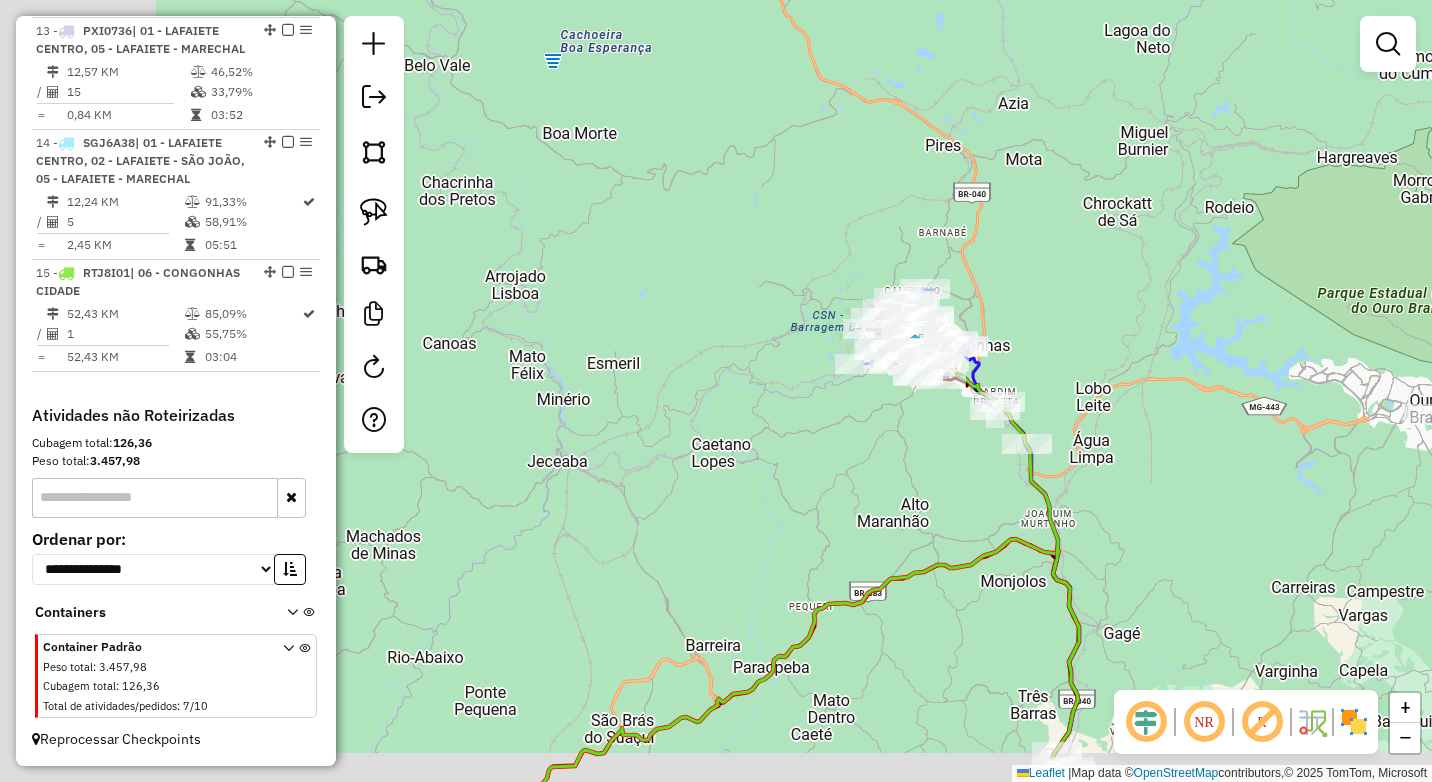 drag, startPoint x: 1089, startPoint y: 405, endPoint x: 937, endPoint y: 310, distance: 179.24564 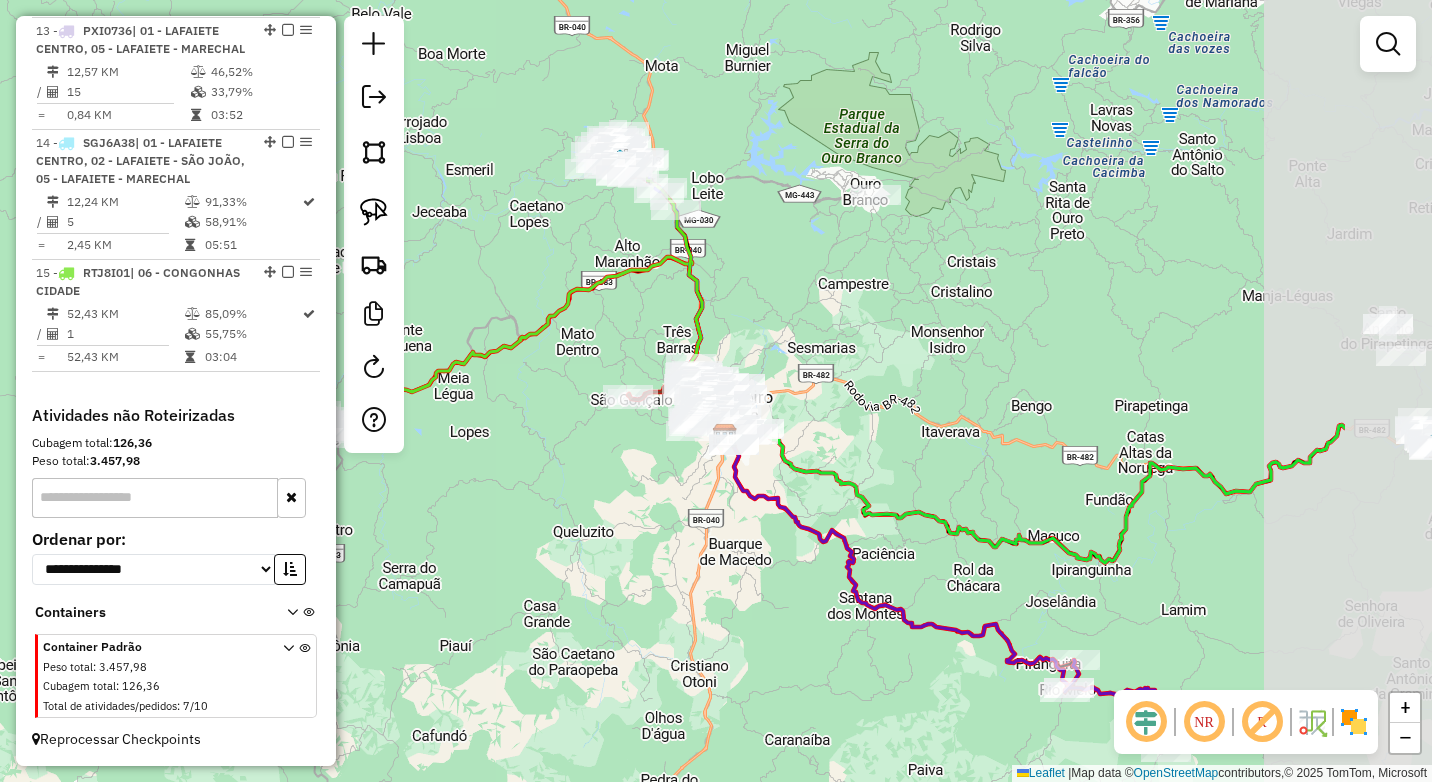drag, startPoint x: 1148, startPoint y: 494, endPoint x: 921, endPoint y: 375, distance: 256.3006 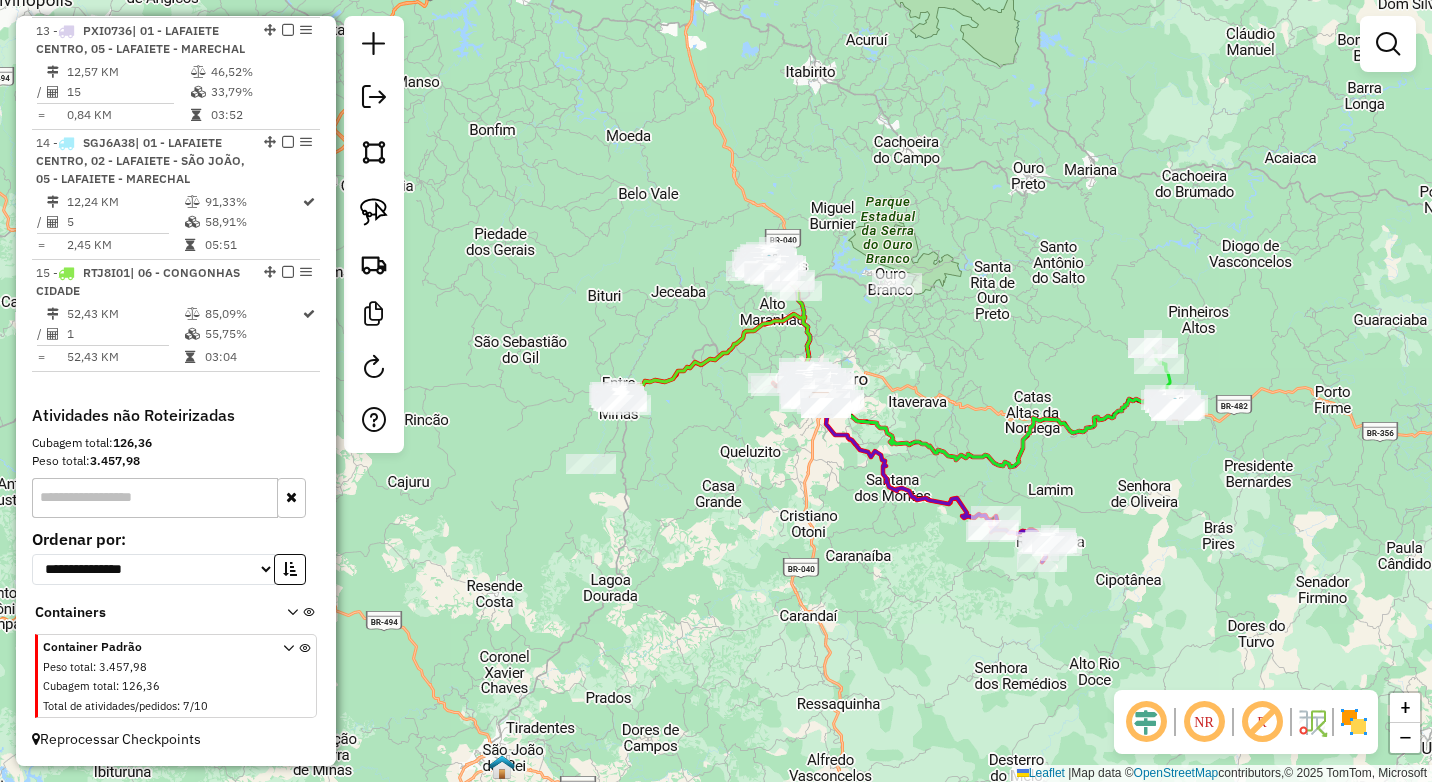 click on "Janela de atendimento Grade de atendimento Capacidade Transportadoras Veículos Cliente Pedidos  Rotas Selecione os dias de semana para filtrar as janelas de atendimento  Seg   Ter   Qua   Qui   Sex   Sáb   Dom  Informe o período da janela de atendimento: De: Até:  Filtrar exatamente a janela do cliente  Considerar janela de atendimento padrão  Selecione os dias de semana para filtrar as grades de atendimento  Seg   Ter   Qua   Qui   Sex   Sáb   Dom   Considerar clientes sem dia de atendimento cadastrado  Clientes fora do dia de atendimento selecionado Filtrar as atividades entre os valores definidos abaixo:  Peso mínimo:  ****  Peso máximo:  ****  Cubagem mínima:   Cubagem máxima:   De:   Até:  Filtrar as atividades entre o tempo de atendimento definido abaixo:  De:   Até:   Considerar capacidade total dos clientes não roteirizados Transportadora: Selecione um ou mais itens Tipo de veículo: Selecione um ou mais itens Veículo: Selecione um ou mais itens Motorista: Selecione um ou mais itens De:" 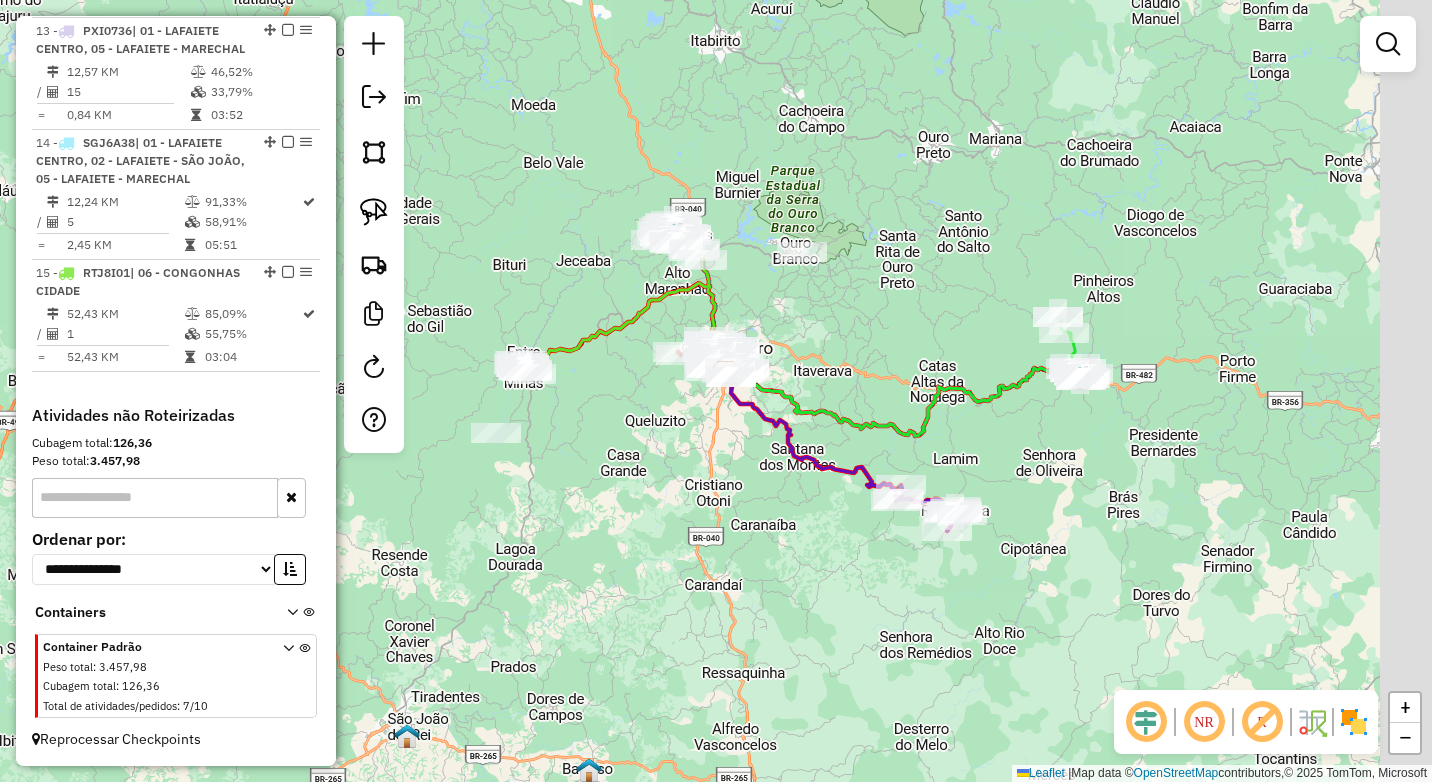 drag, startPoint x: 990, startPoint y: 356, endPoint x: 872, endPoint y: 352, distance: 118.06778 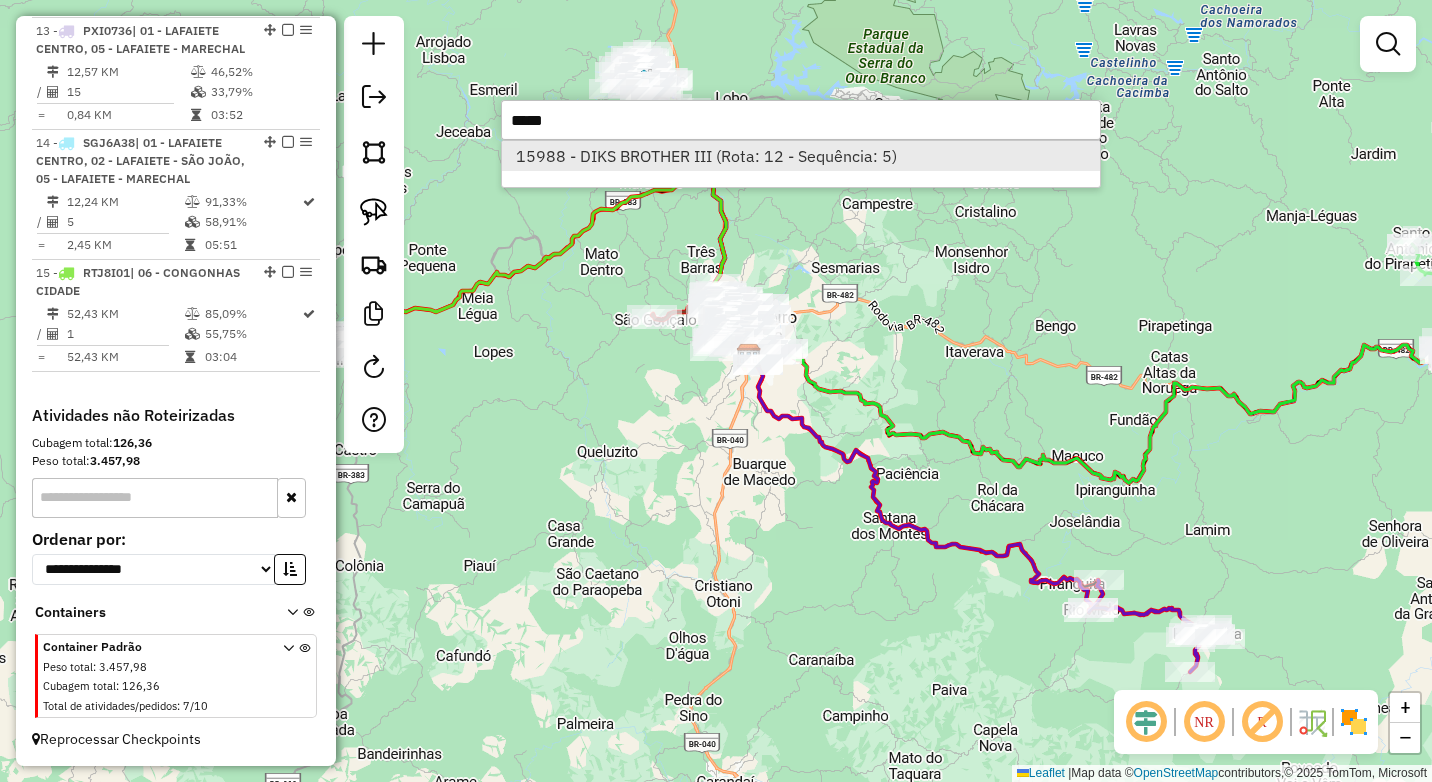 type on "*****" 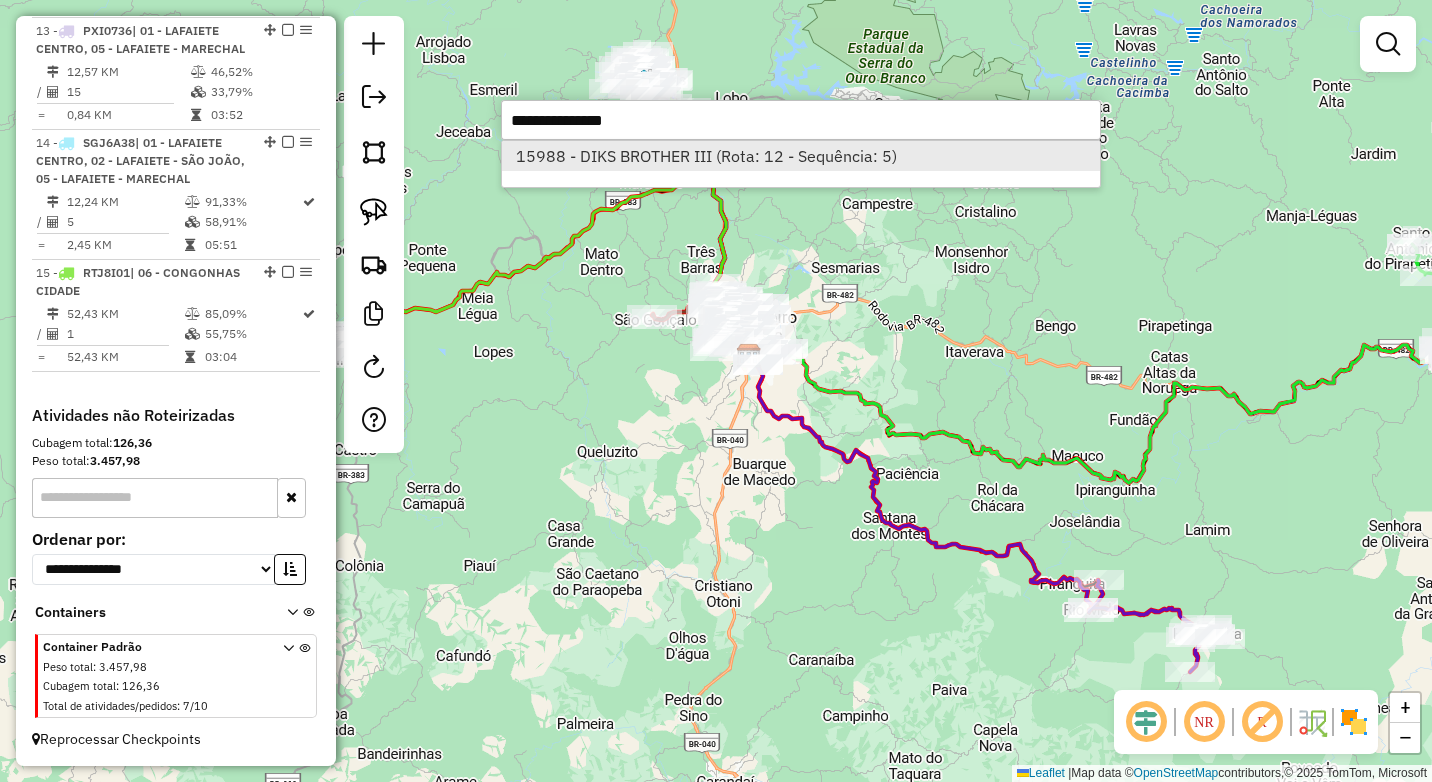 select on "*********" 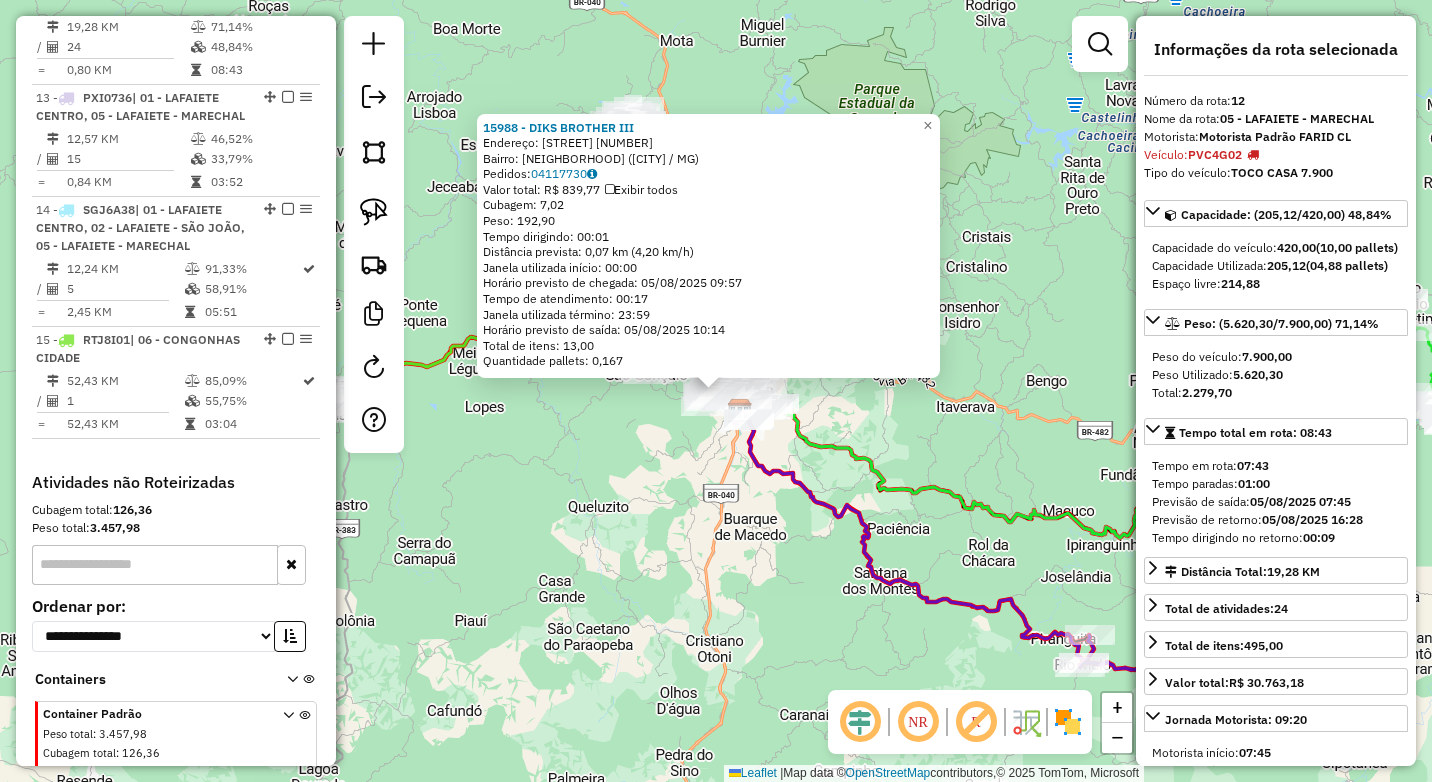 scroll, scrollTop: 2096, scrollLeft: 0, axis: vertical 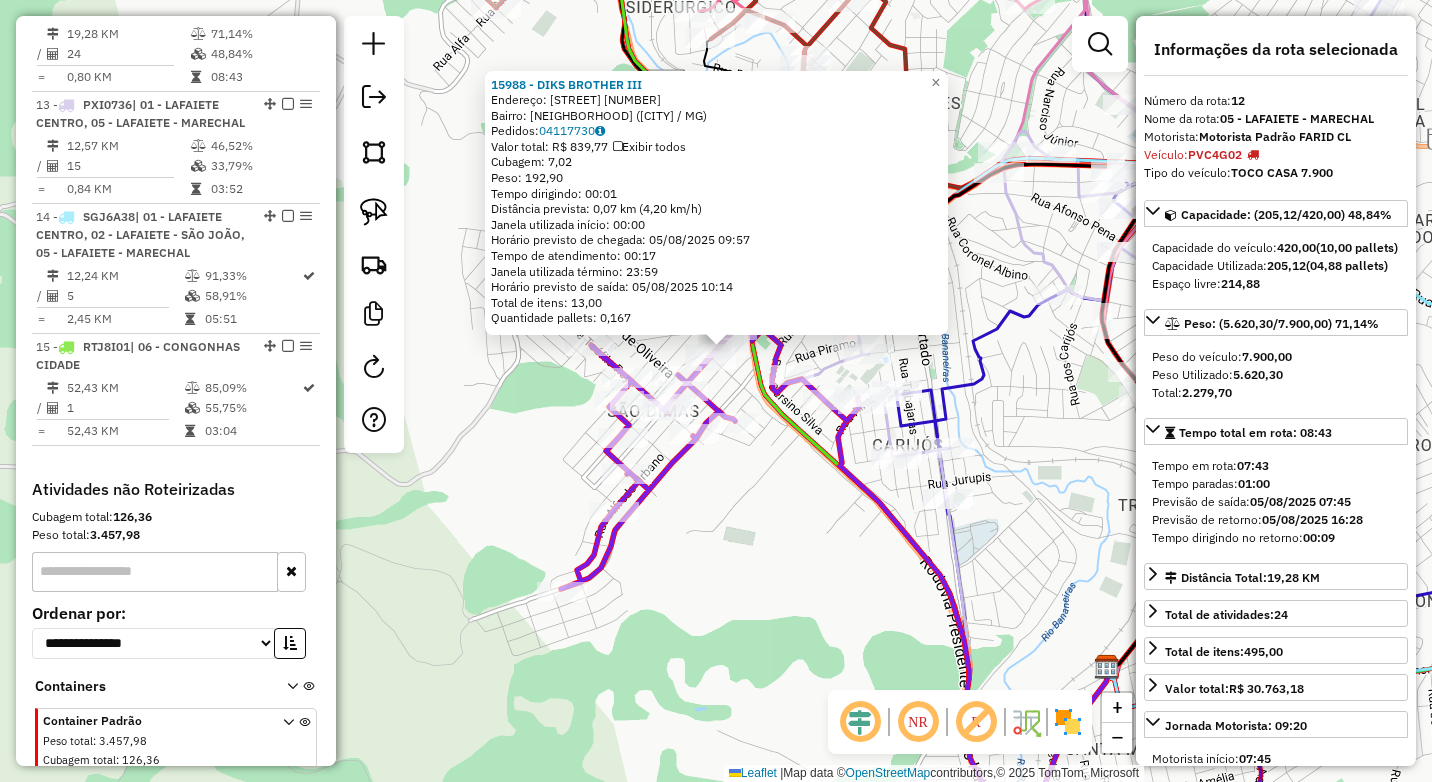 click on "PVC4G02" at bounding box center (1215, 154) 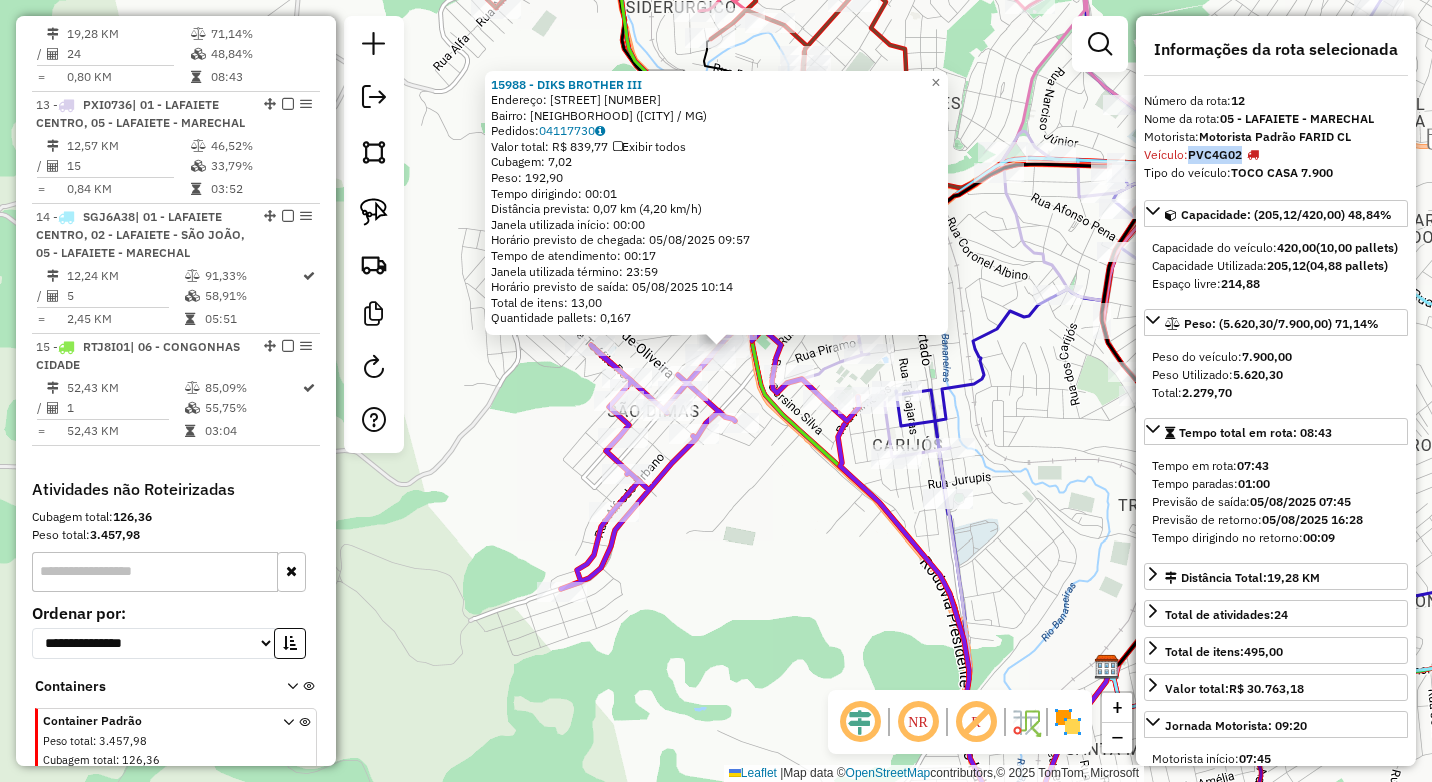 click on "PVC4G02" at bounding box center (1215, 154) 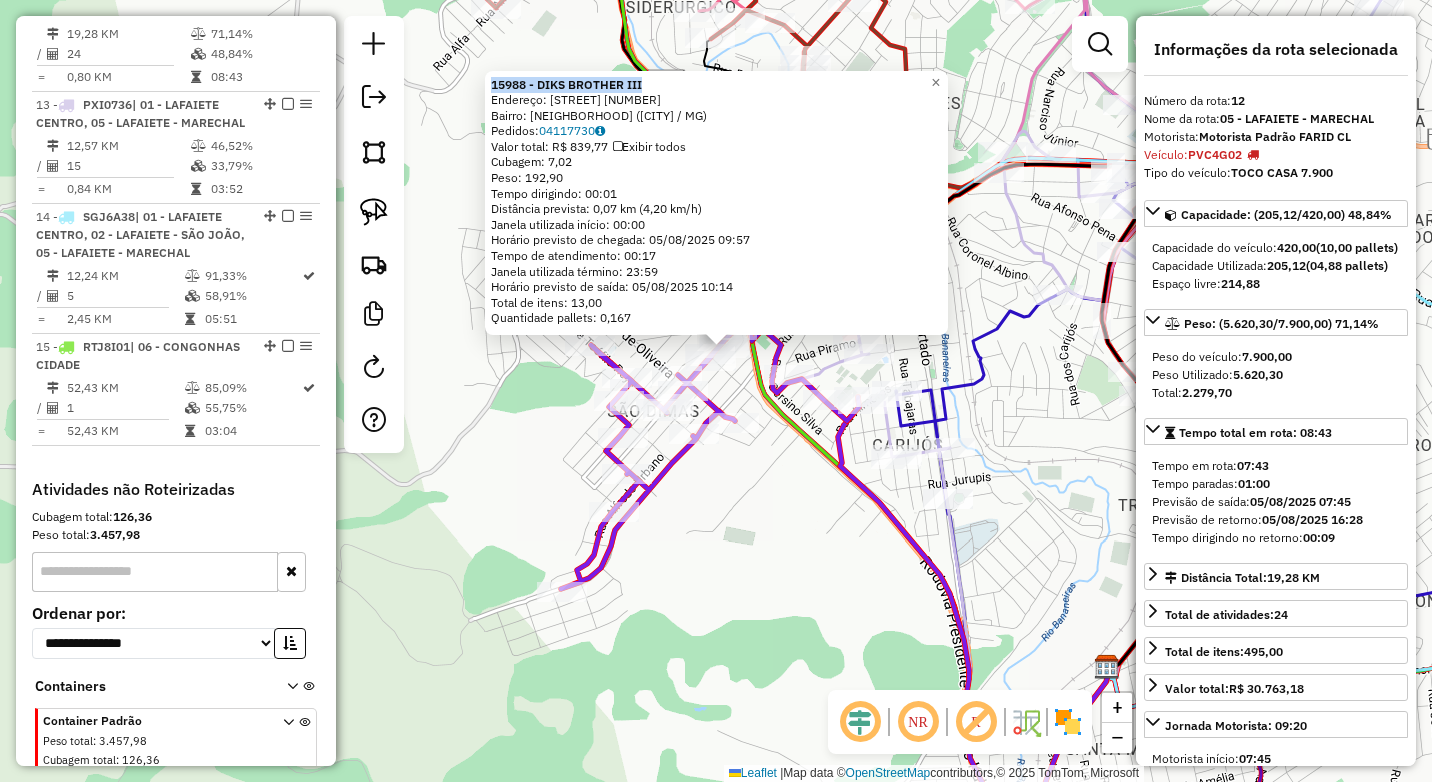 drag, startPoint x: 663, startPoint y: 83, endPoint x: 494, endPoint y: 88, distance: 169.07394 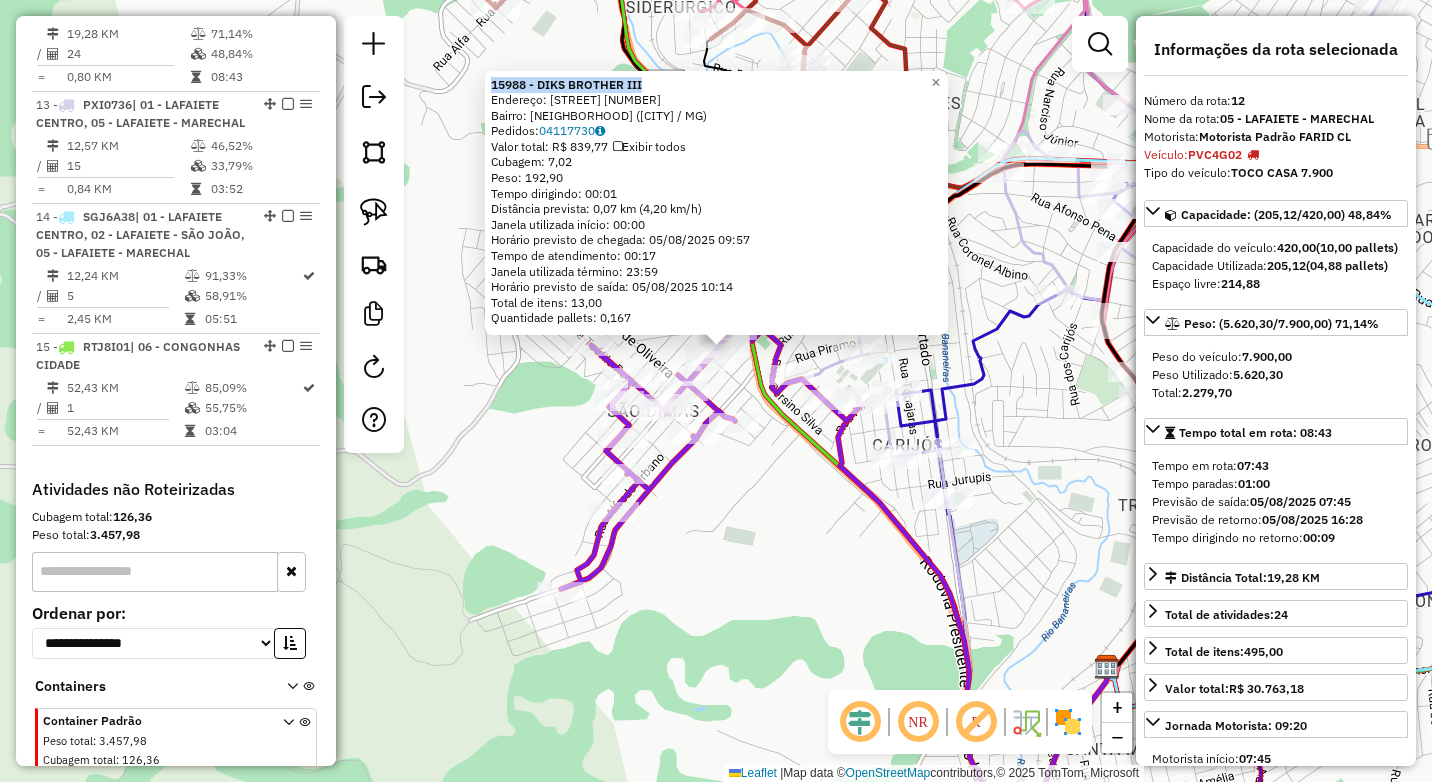 click on "15988 - DIKS BROTHER III  Endereço:  BARAO DE POUSO ALEGRE 775   Bairro: SAO DIMAS (CONSELHEIRO LAFAIETE / MG)   Pedidos:  04117730   Valor total: R$ 839,77   Exibir todos   Cubagem: 7,02  Peso: 192,90  Tempo dirigindo: 00:01   Distância prevista: 0,07 km (4,20 km/h)   Janela utilizada início: 00:00   Horário previsto de chegada: 05/08/2025 09:57   Tempo de atendimento: 00:17   Janela utilizada término: 23:59   Horário previsto de saída: 05/08/2025 10:14   Total de itens: 13,00   Quantidade pallets: 0,167  × Janela de atendimento Grade de atendimento Capacidade Transportadoras Veículos Cliente Pedidos  Rotas Selecione os dias de semana para filtrar as janelas de atendimento  Seg   Ter   Qua   Qui   Sex   Sáb   Dom  Informe o período da janela de atendimento: De: Até:  Filtrar exatamente a janela do cliente  Considerar janela de atendimento padrão  Selecione os dias de semana para filtrar as grades de atendimento  Seg   Ter   Qua   Qui   Sex   Sáb   Dom   Peso mínimo:  ****  Peso máximo:  ****" 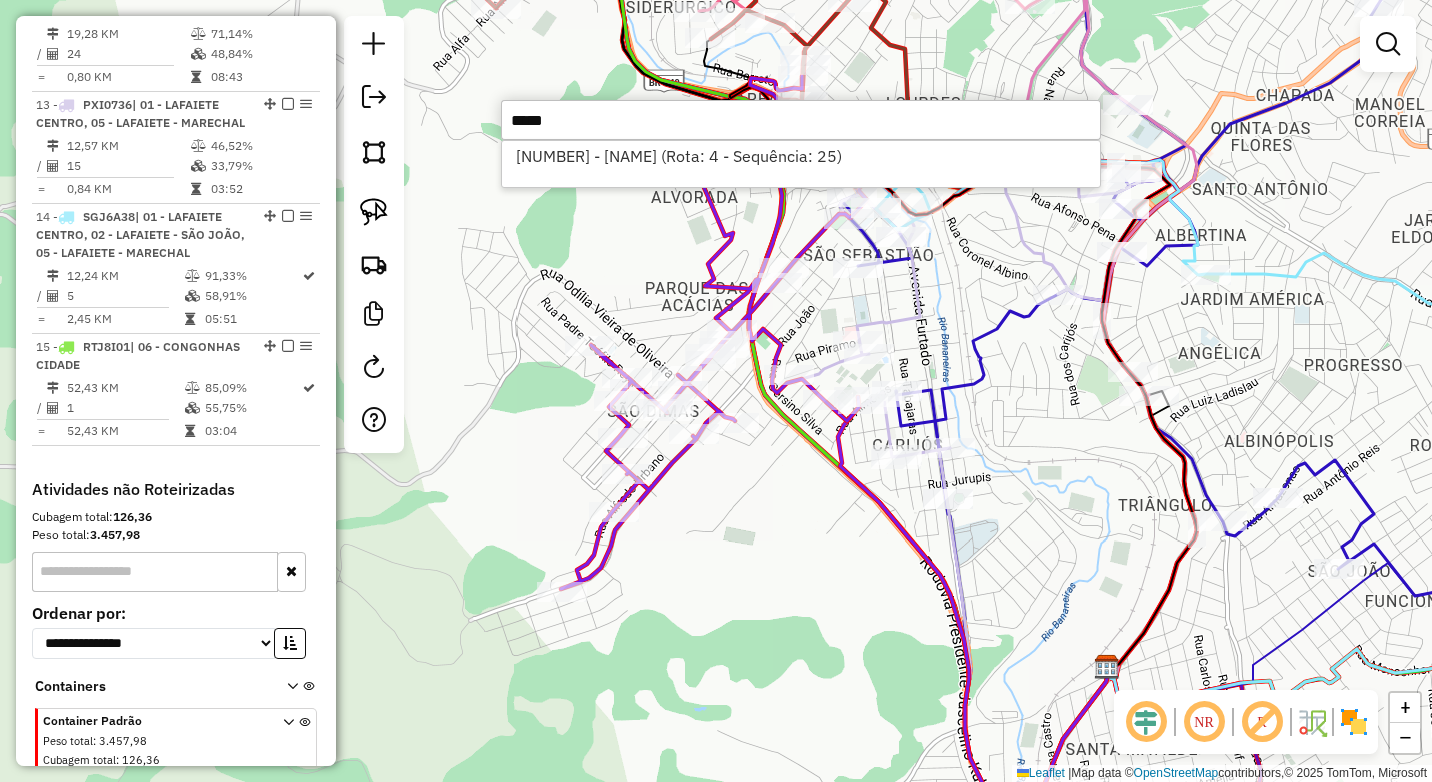 type on "*****" 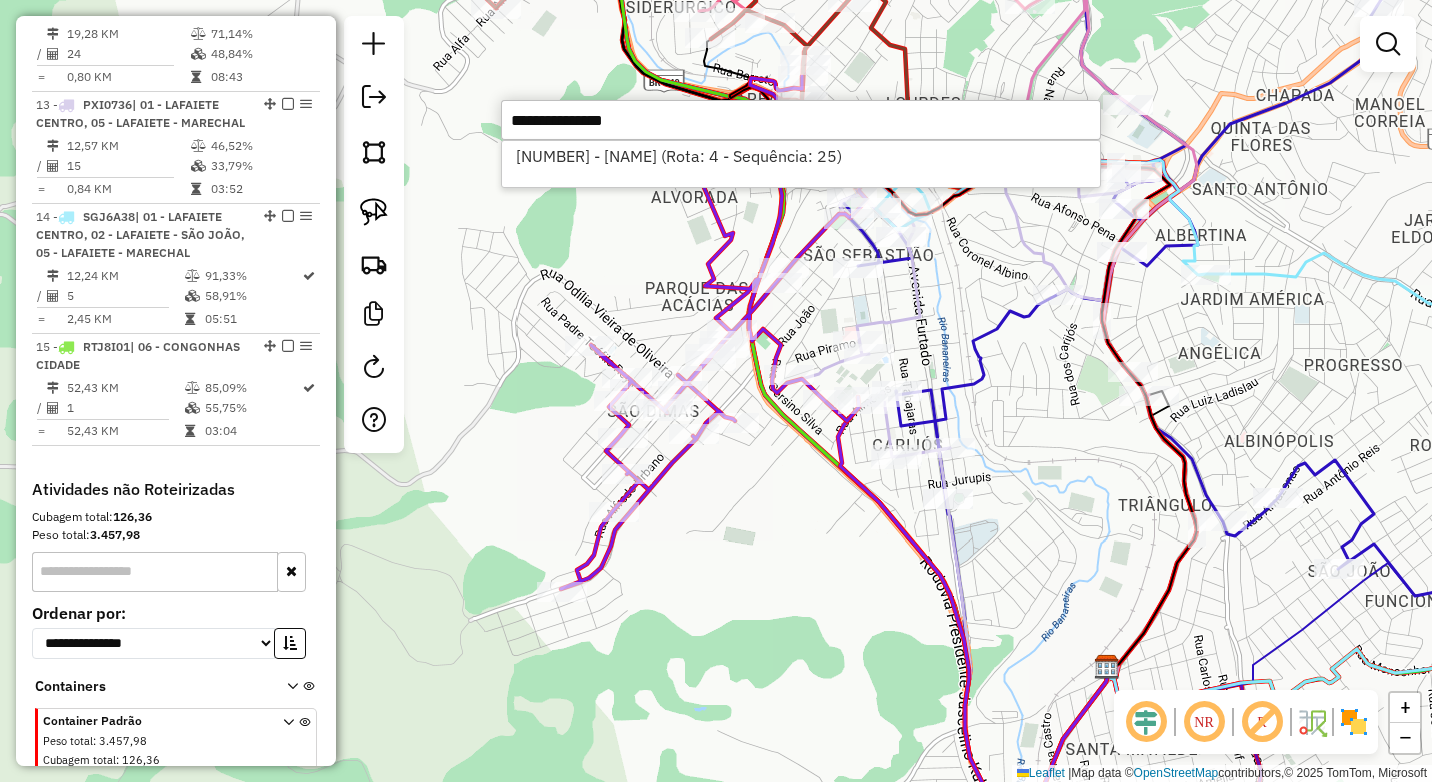 select on "*********" 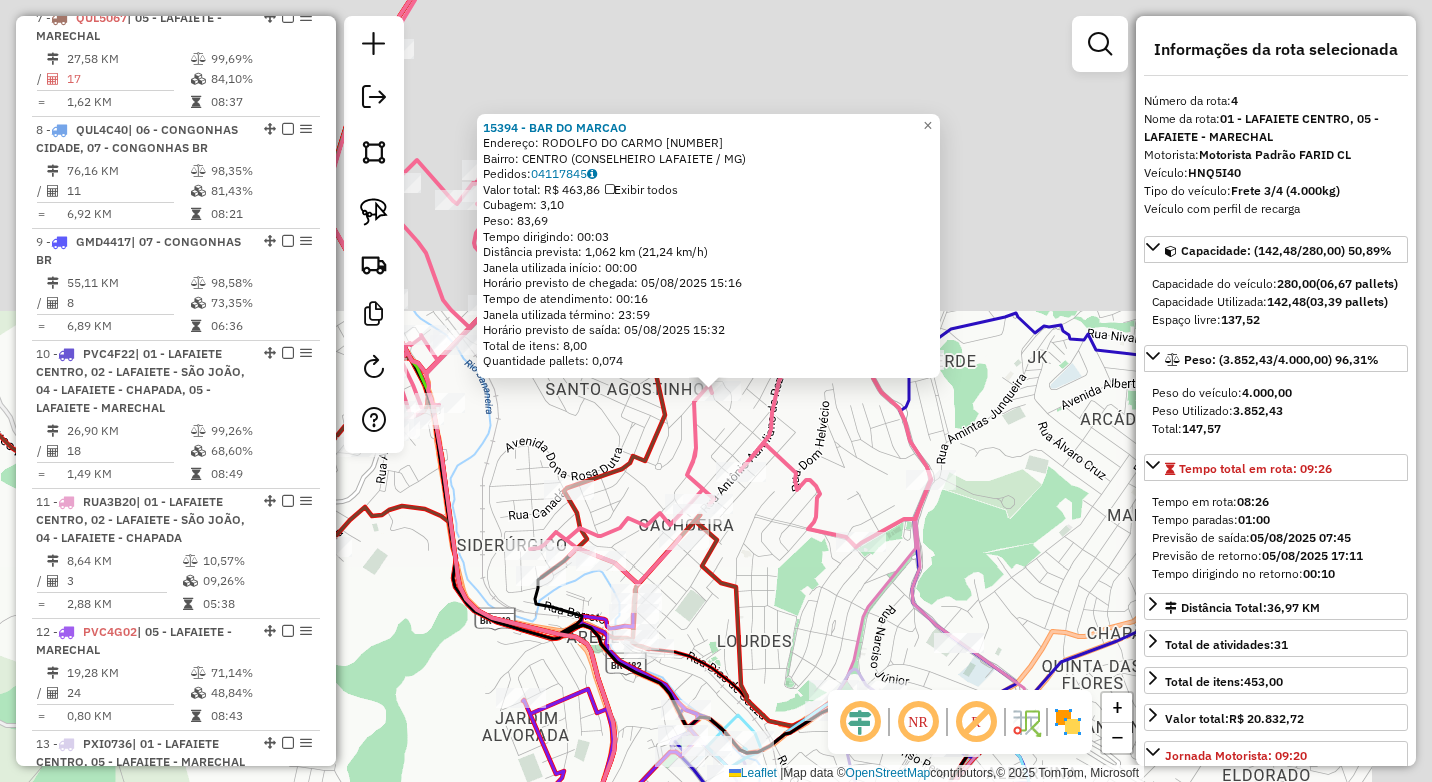 scroll, scrollTop: 1110, scrollLeft: 0, axis: vertical 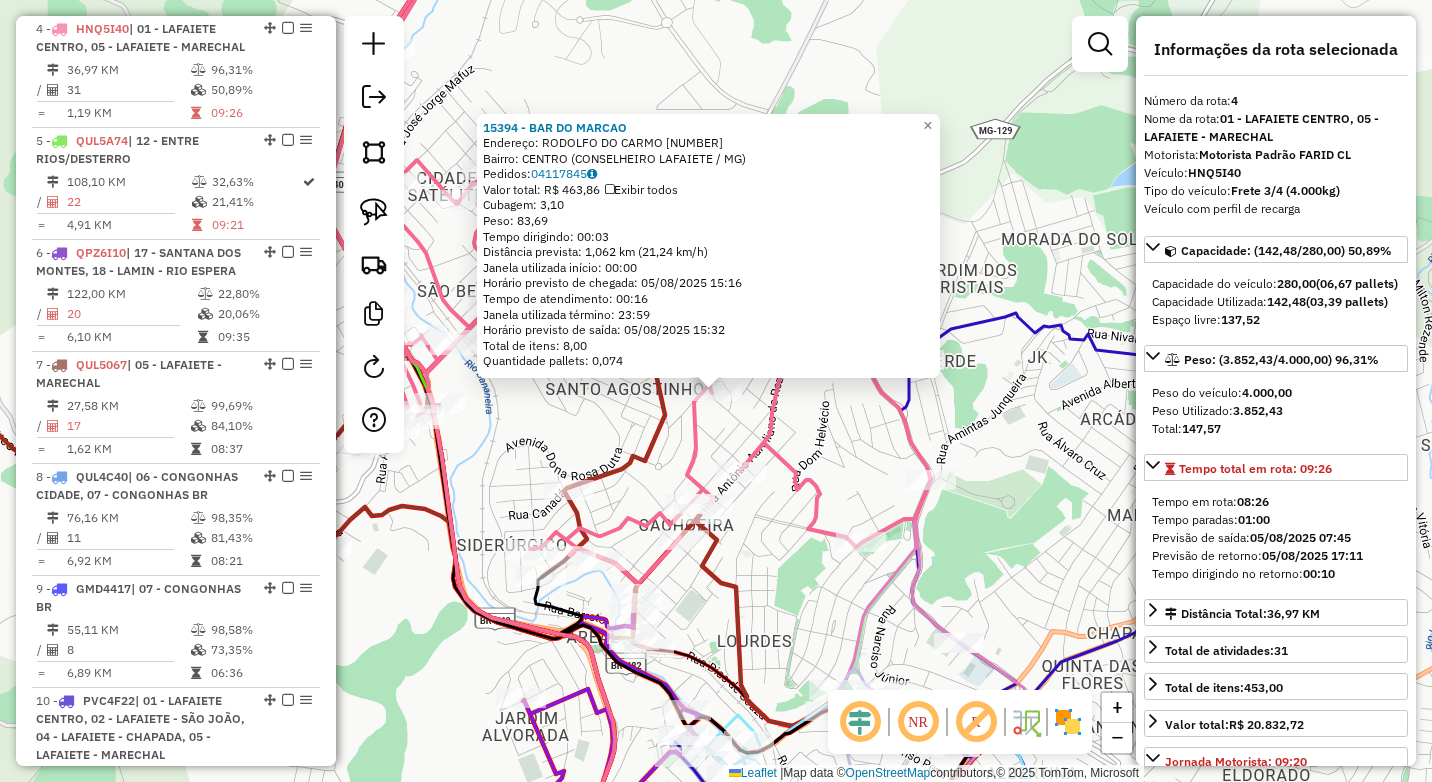 click on "HNQ5I40" at bounding box center (1214, 172) 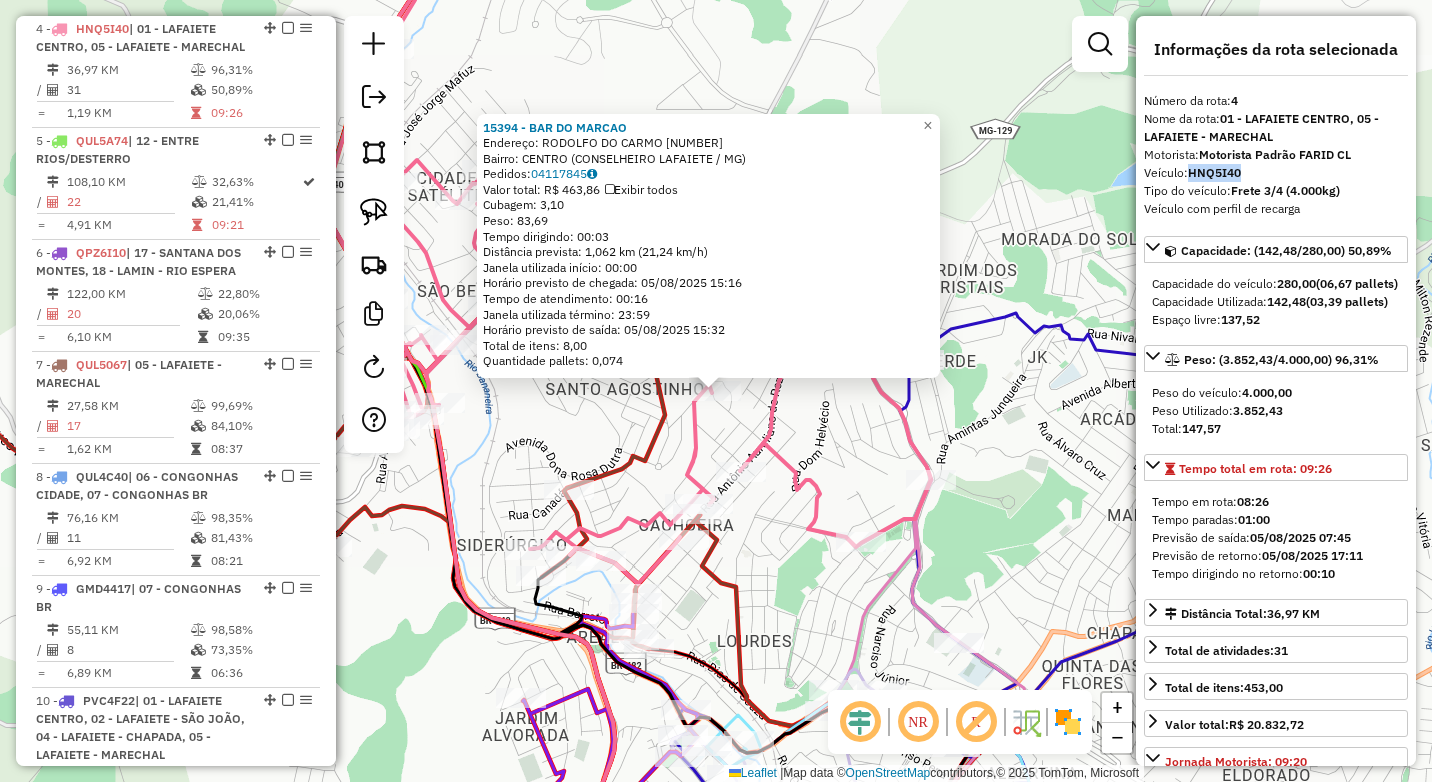 click on "HNQ5I40" at bounding box center [1214, 172] 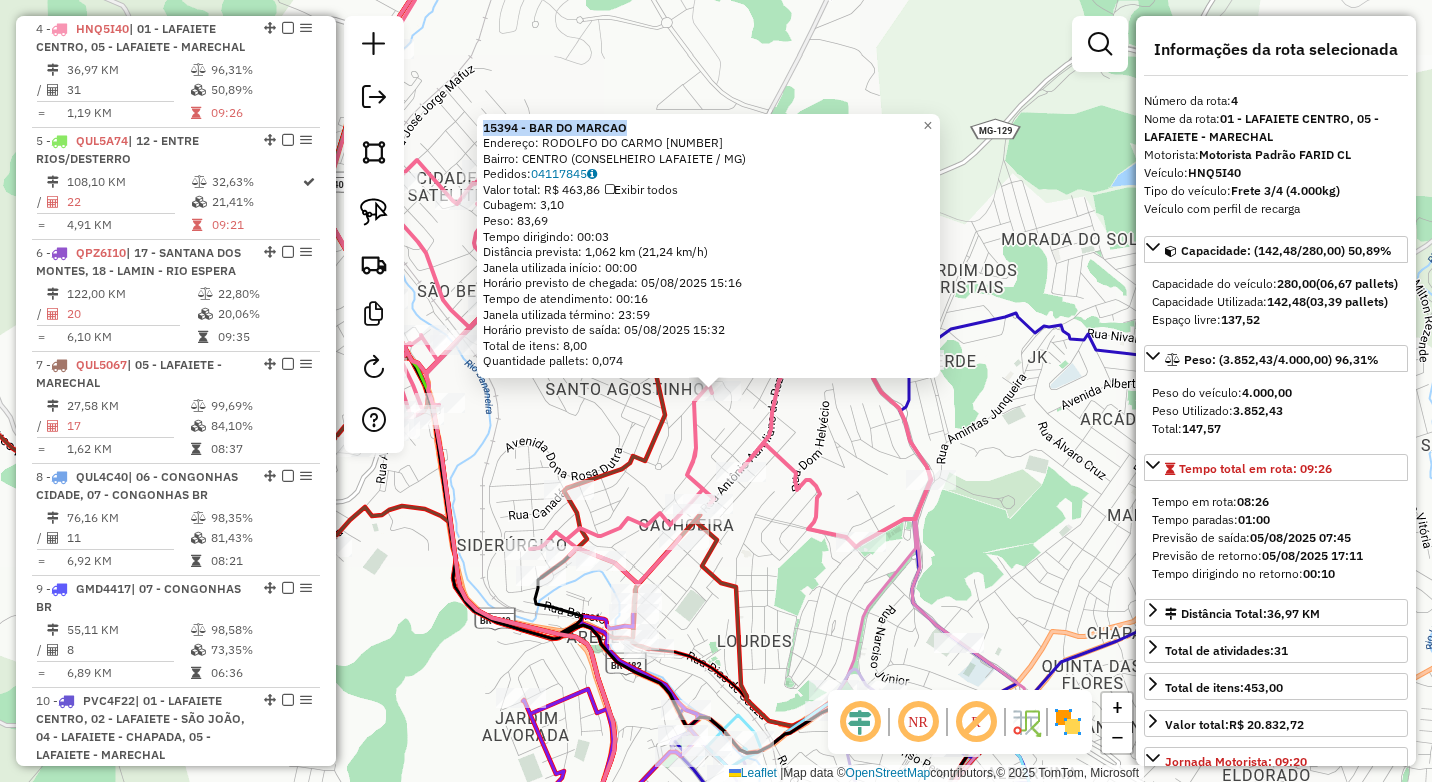 drag, startPoint x: 654, startPoint y: 130, endPoint x: 489, endPoint y: 124, distance: 165.10905 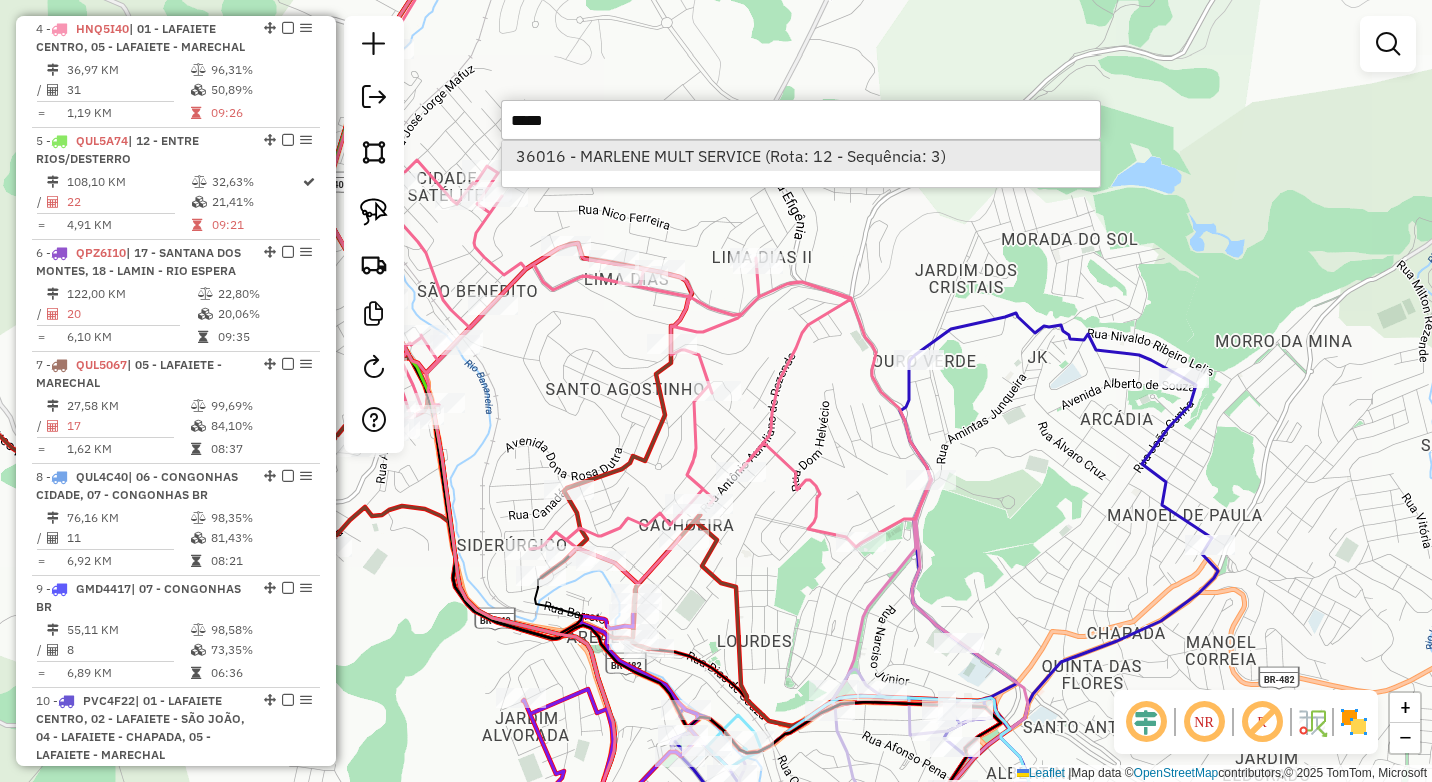 type on "*****" 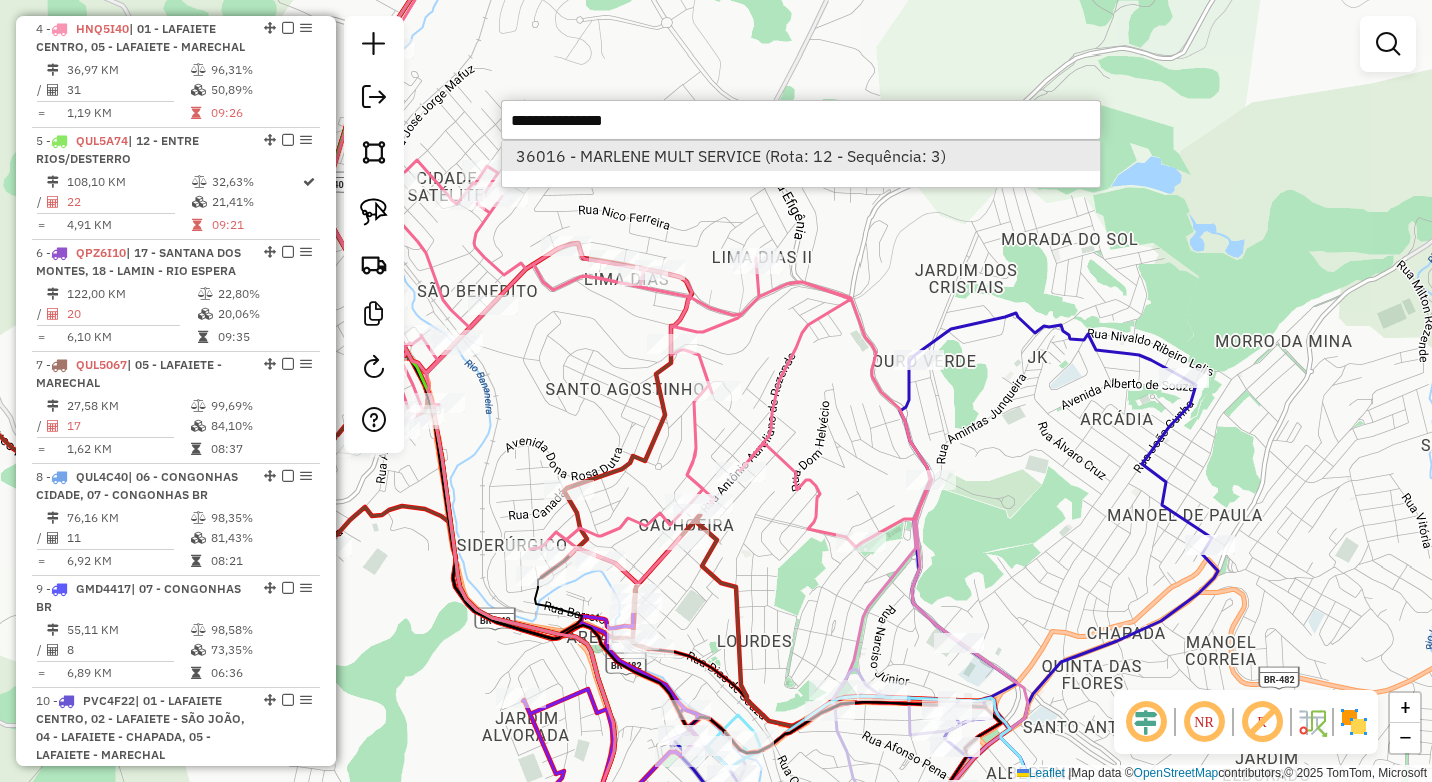 select on "*********" 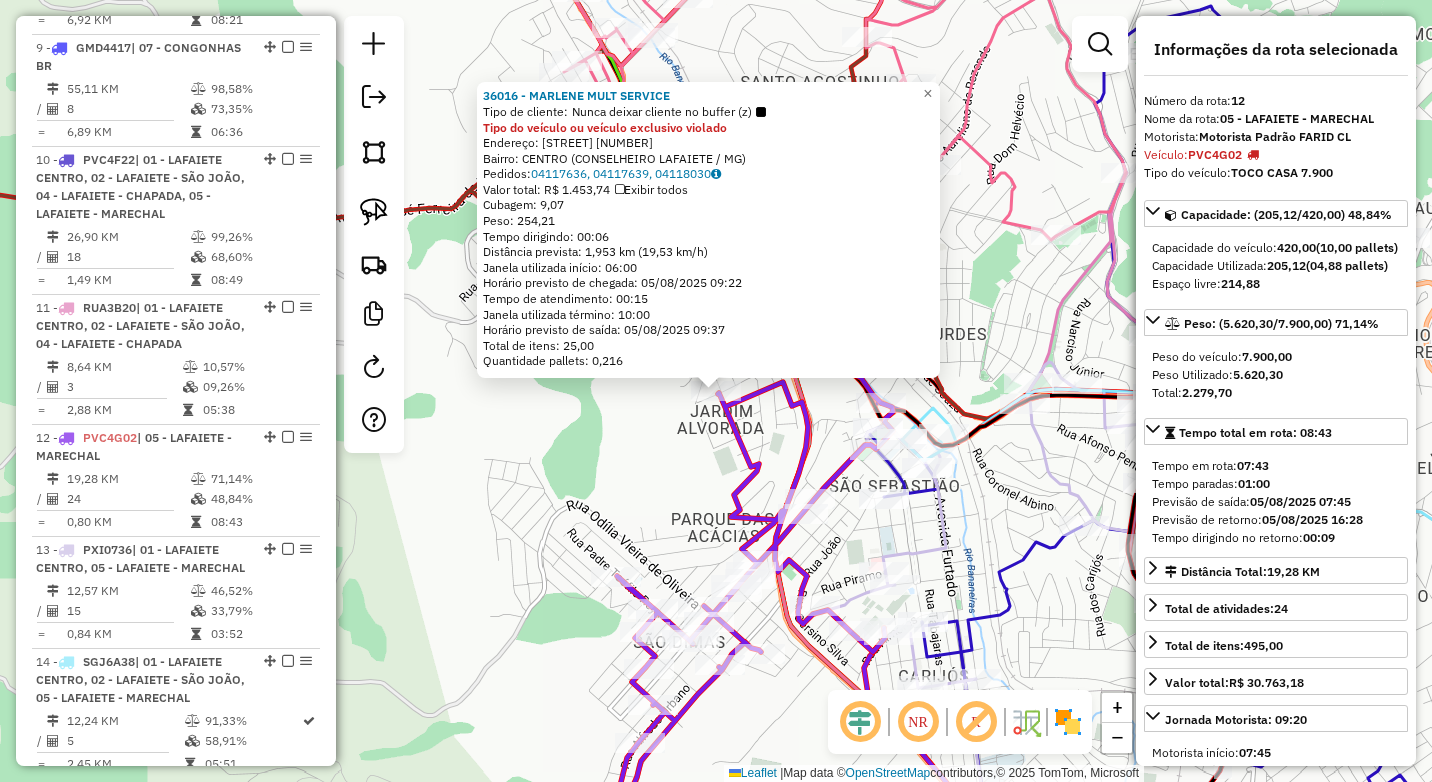 scroll, scrollTop: 2096, scrollLeft: 0, axis: vertical 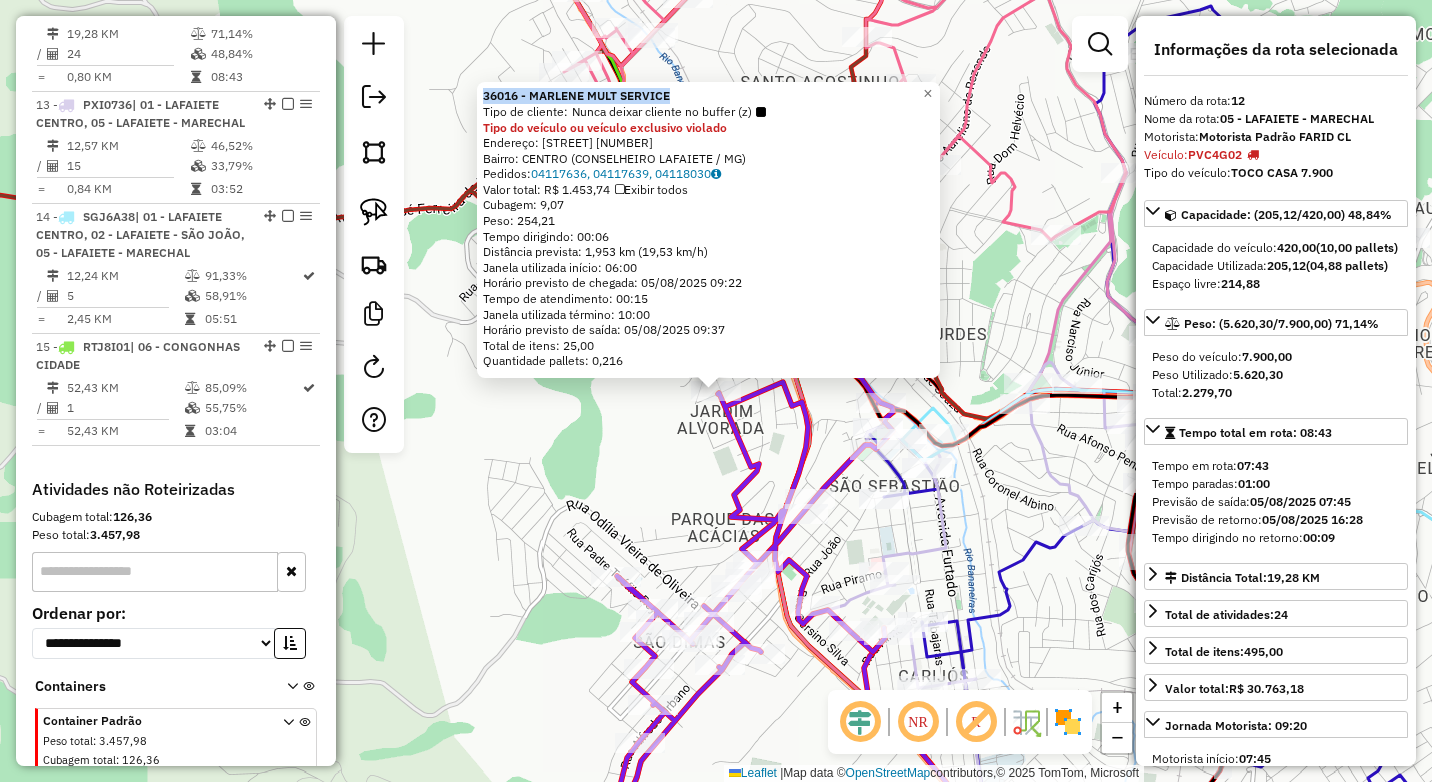 drag, startPoint x: 691, startPoint y: 98, endPoint x: 487, endPoint y: 101, distance: 204.02206 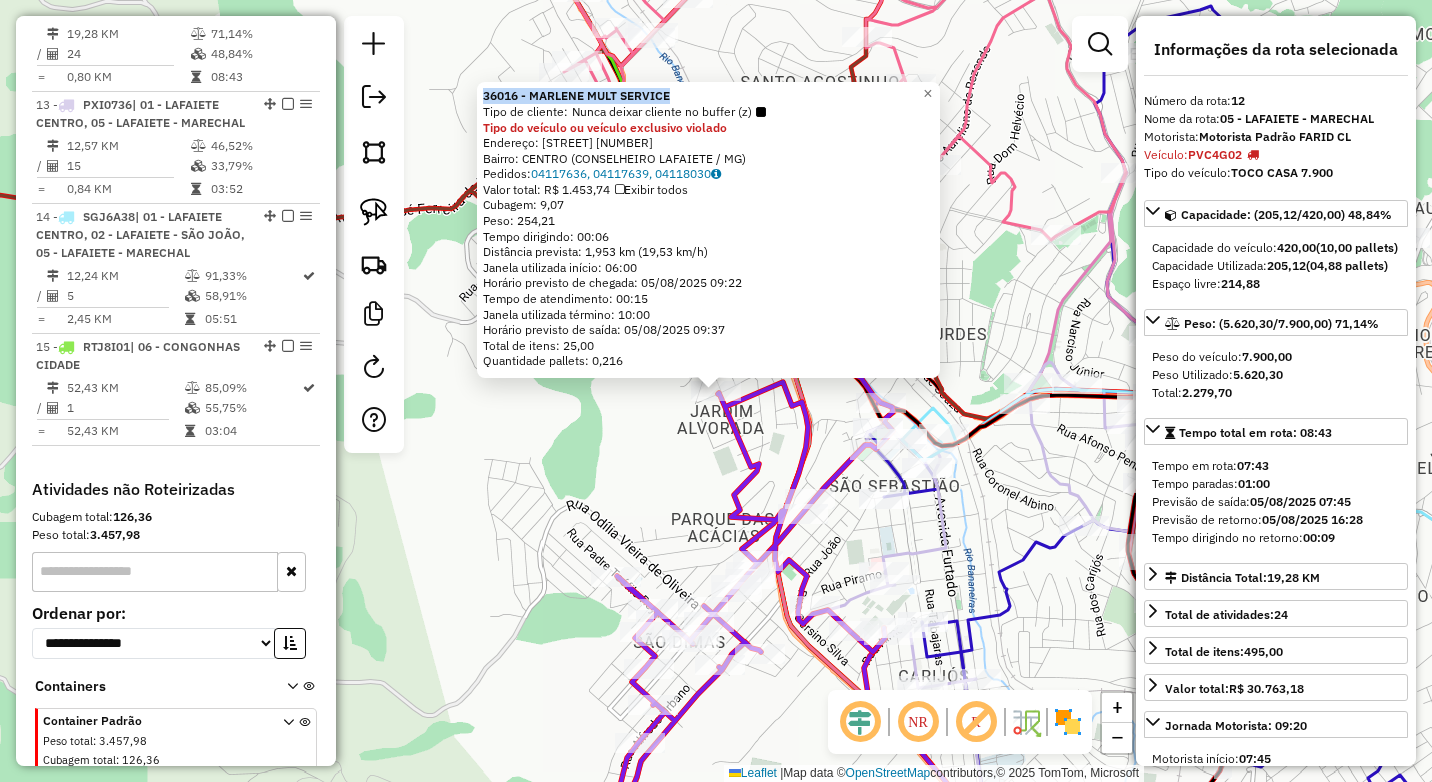 click on "36016 - MARLENE MULT SERVICE  Tipo de cliente:   Nunca deixar cliente no buffer (z)  Tipo do veículo ou veículo exclusivo violado  Endereço:  CUSTODIO DA MOTA 260   Bairro: CENTRO (CONSELHEIRO LAFAIETE / MG)   Pedidos:  04117636, 04117639, 04118030   Valor total: R$ 1.453,74   Exibir todos   Cubagem: 9,07  Peso: 254,21  Tempo dirigindo: 00:06   Distância prevista: 1,953 km (19,53 km/h)   Janela utilizada início: 06:00   Horário previsto de chegada: 05/08/2025 09:22   Tempo de atendimento: 00:15   Janela utilizada término: 10:00   Horário previsto de saída: 05/08/2025 09:37   Total de itens: 25,00   Quantidade pallets: 0,216  × Janela de atendimento Grade de atendimento Capacidade Transportadoras Veículos Cliente Pedidos  Rotas Selecione os dias de semana para filtrar as janelas de atendimento  Seg   Ter   Qua   Qui   Sex   Sáb   Dom  Informe o período da janela de atendimento: De: Até:  Filtrar exatamente a janela do cliente  Considerar janela de atendimento padrão   Seg   Ter   Qua   Qui  ****" 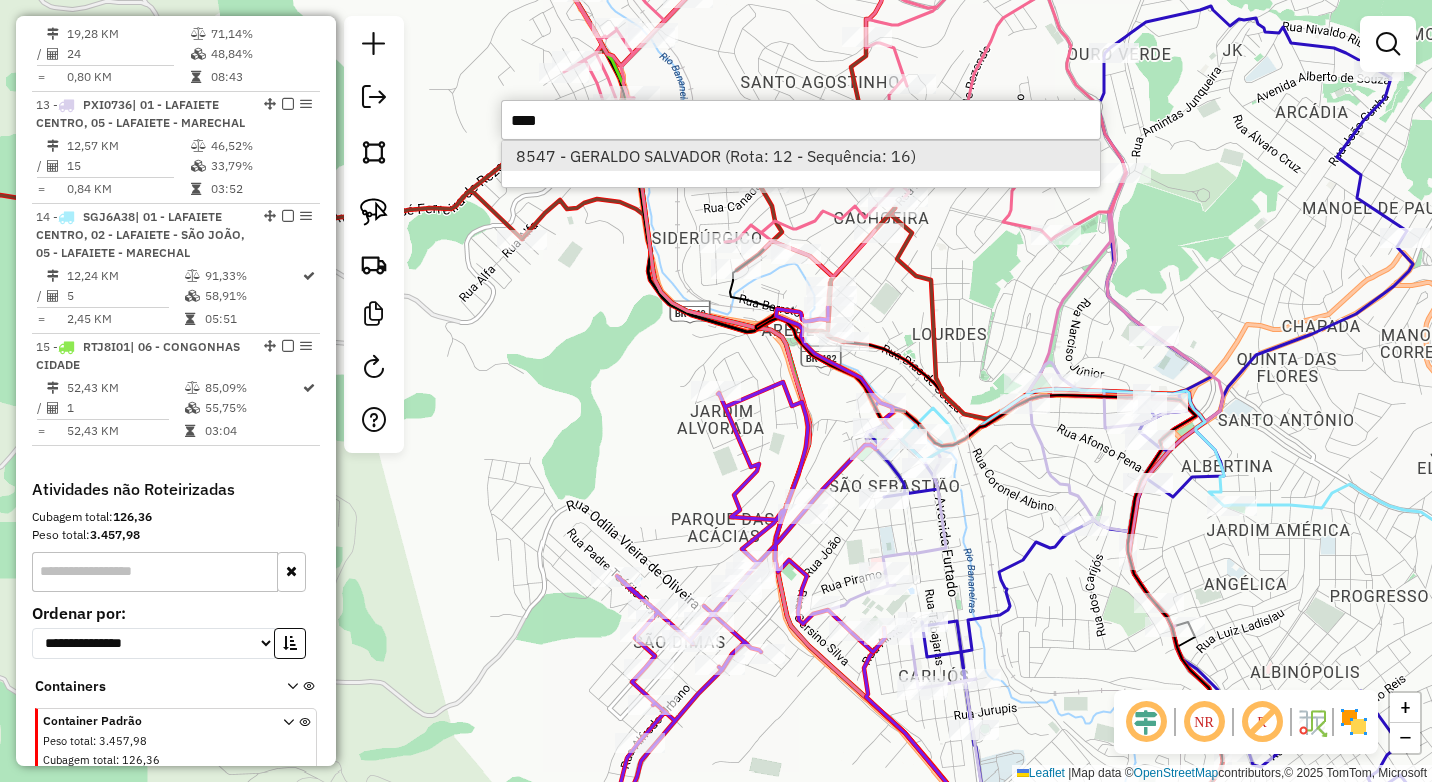 type on "****" 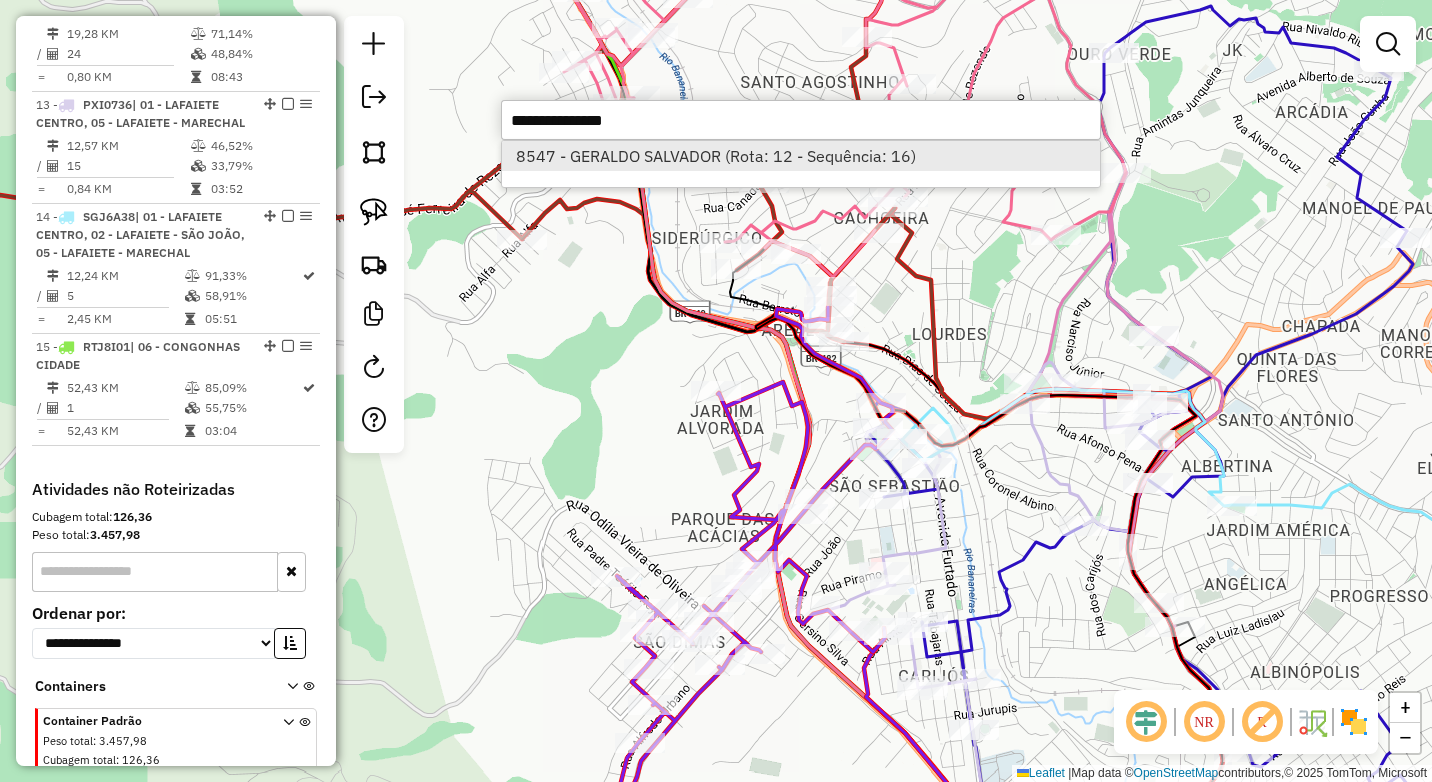 select on "*********" 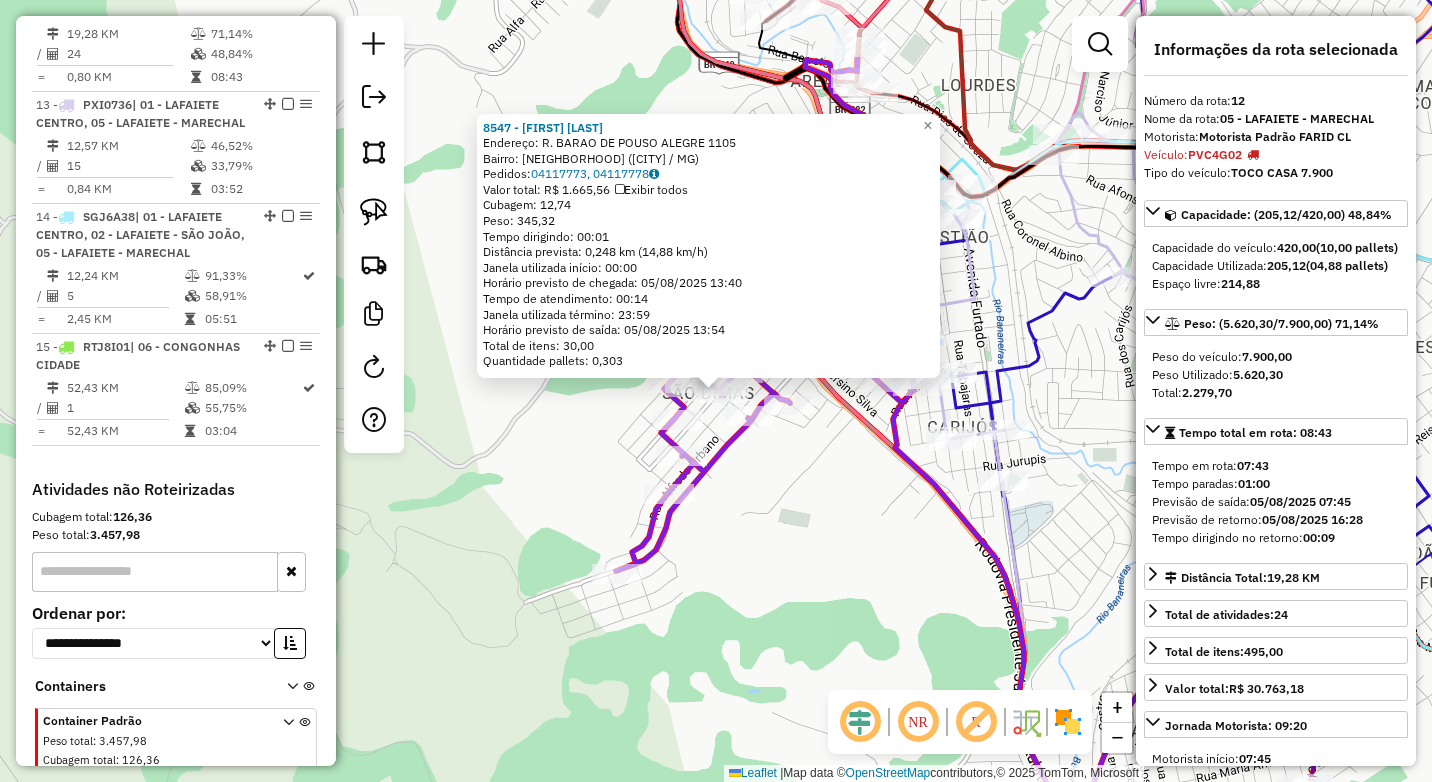 drag, startPoint x: 663, startPoint y: 128, endPoint x: 485, endPoint y: 134, distance: 178.10109 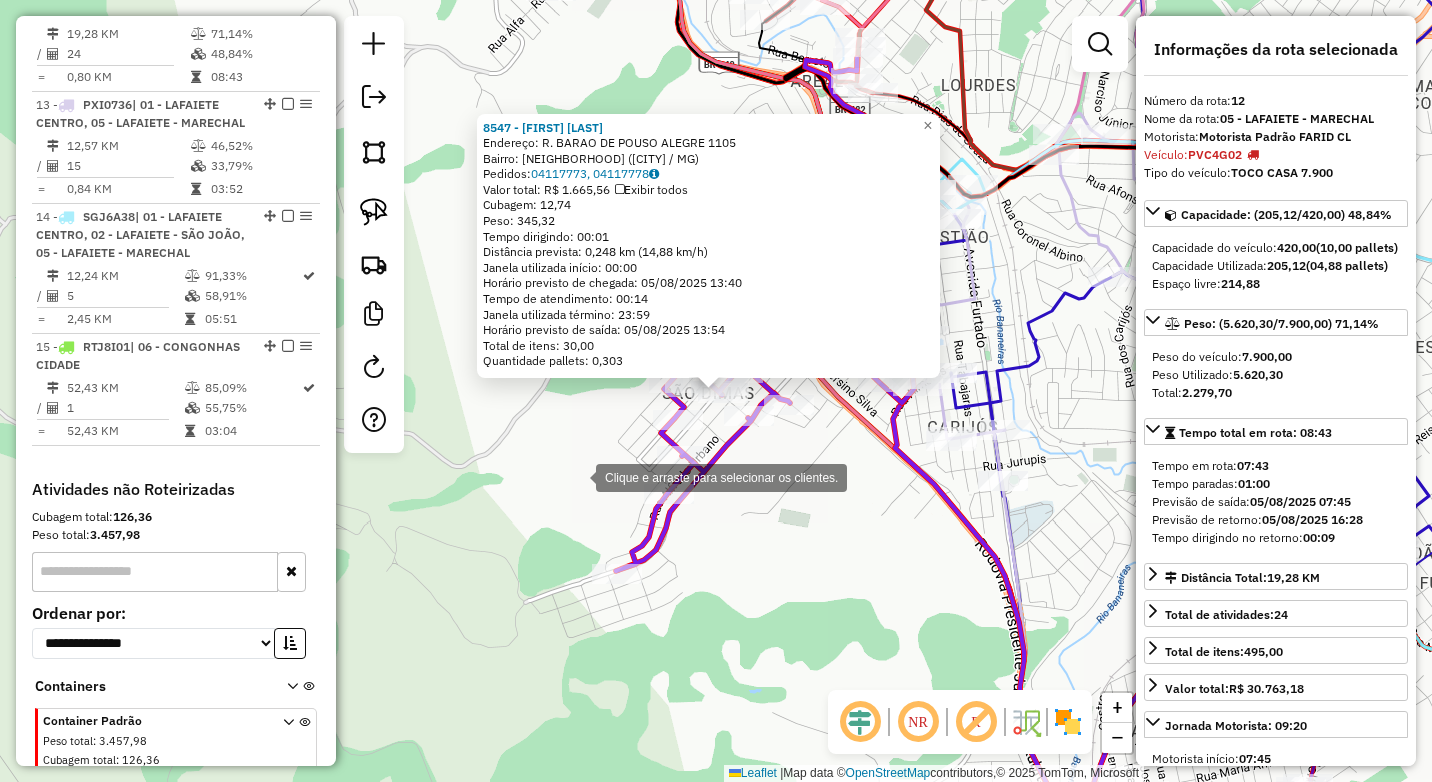 copy on "8547 - GERALDO SALVADOR" 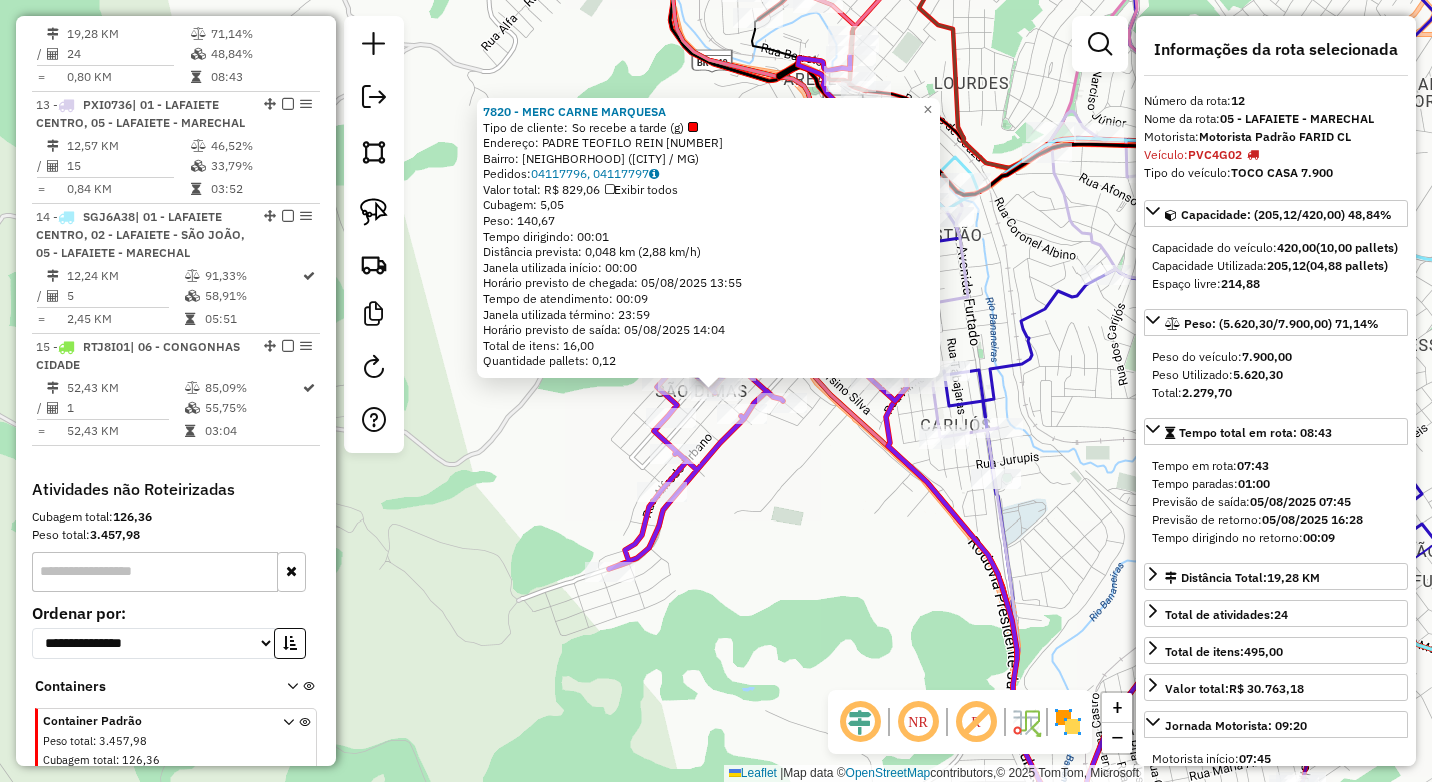 click on "7820 - MERC CARNE MARQUESA  Tipo de cliente:   So recebe a tarde (g)   Endereço:  PADRE TEOFILO REIN 198   Bairro: SAO DIMAS (CONSELHEIRO LAFAIETE / MG)   Pedidos:  04117796, 04117797   Valor total: R$ 829,06   Exibir todos   Cubagem: 5,05  Peso: 140,67  Tempo dirigindo: 00:01   Distância prevista: 0,048 km (2,88 km/h)   Janela utilizada início: 00:00   Horário previsto de chegada: 05/08/2025 13:55   Tempo de atendimento: 00:09   Janela utilizada término: 23:59   Horário previsto de saída: 05/08/2025 14:04   Total de itens: 16,00   Quantidade pallets: 0,12  × Janela de atendimento Grade de atendimento Capacidade Transportadoras Veículos Cliente Pedidos  Rotas Selecione os dias de semana para filtrar as janelas de atendimento  Seg   Ter   Qua   Qui   Sex   Sáb   Dom  Informe o período da janela de atendimento: De: Até:  Filtrar exatamente a janela do cliente  Considerar janela de atendimento padrão  Selecione os dias de semana para filtrar as grades de atendimento  Seg   Ter   Qua   Qui   Sex  De:" 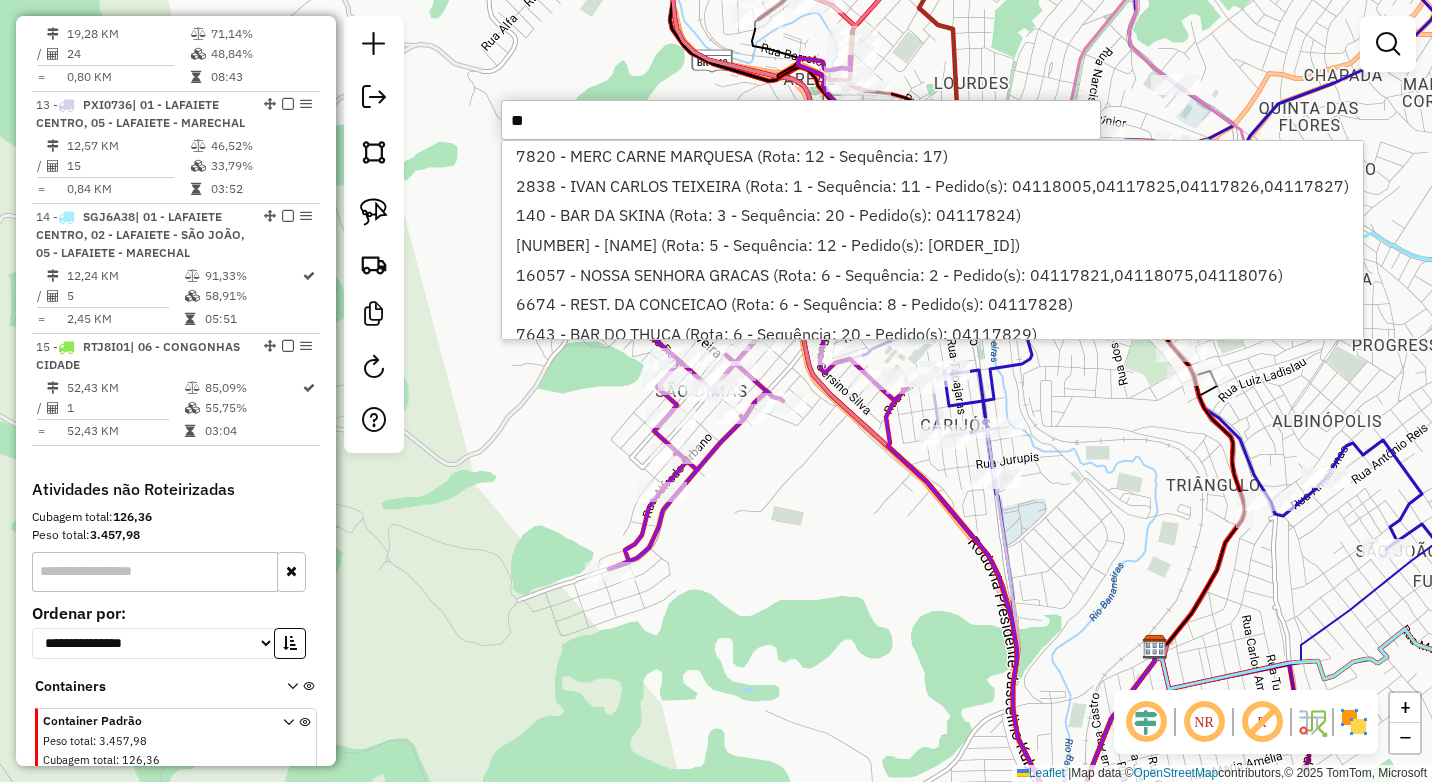 type on "*" 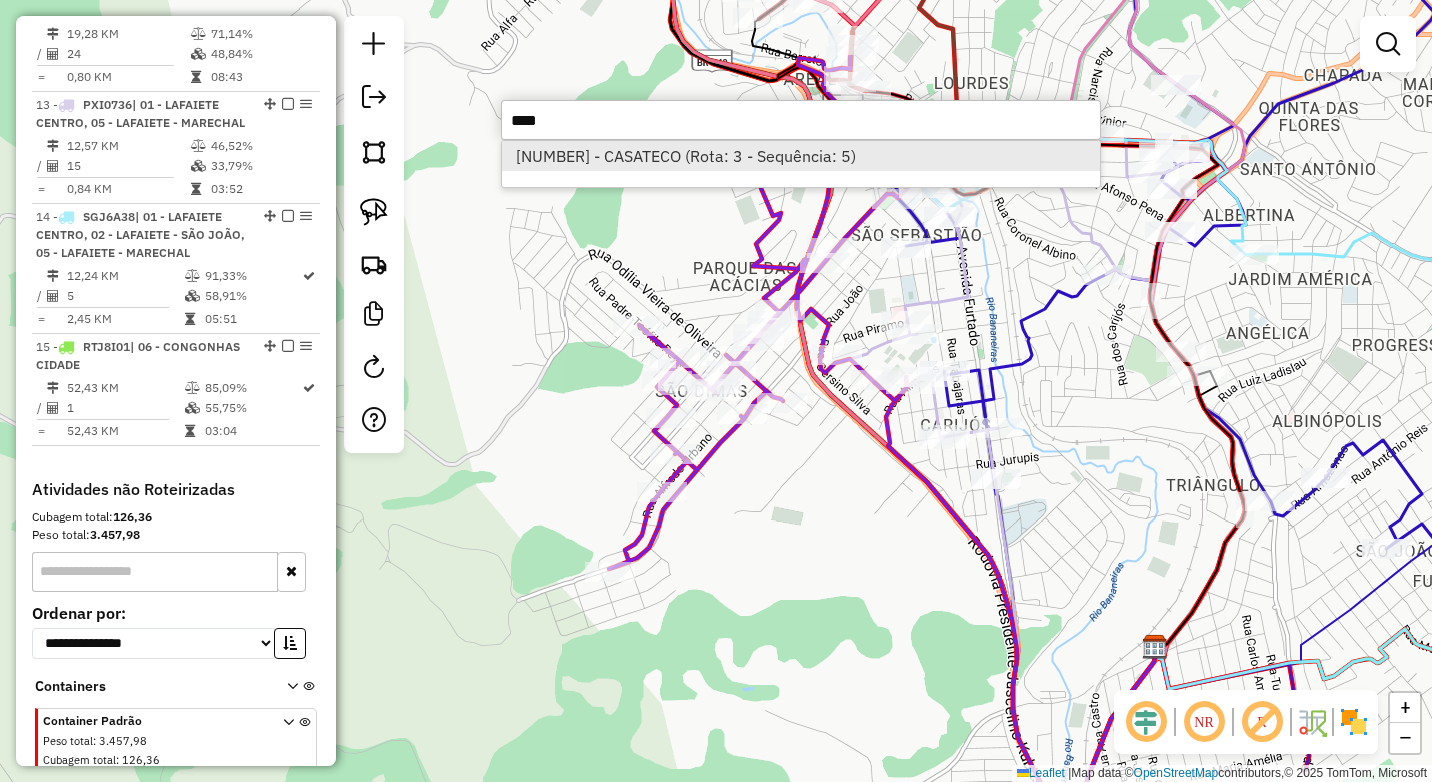 type on "****" 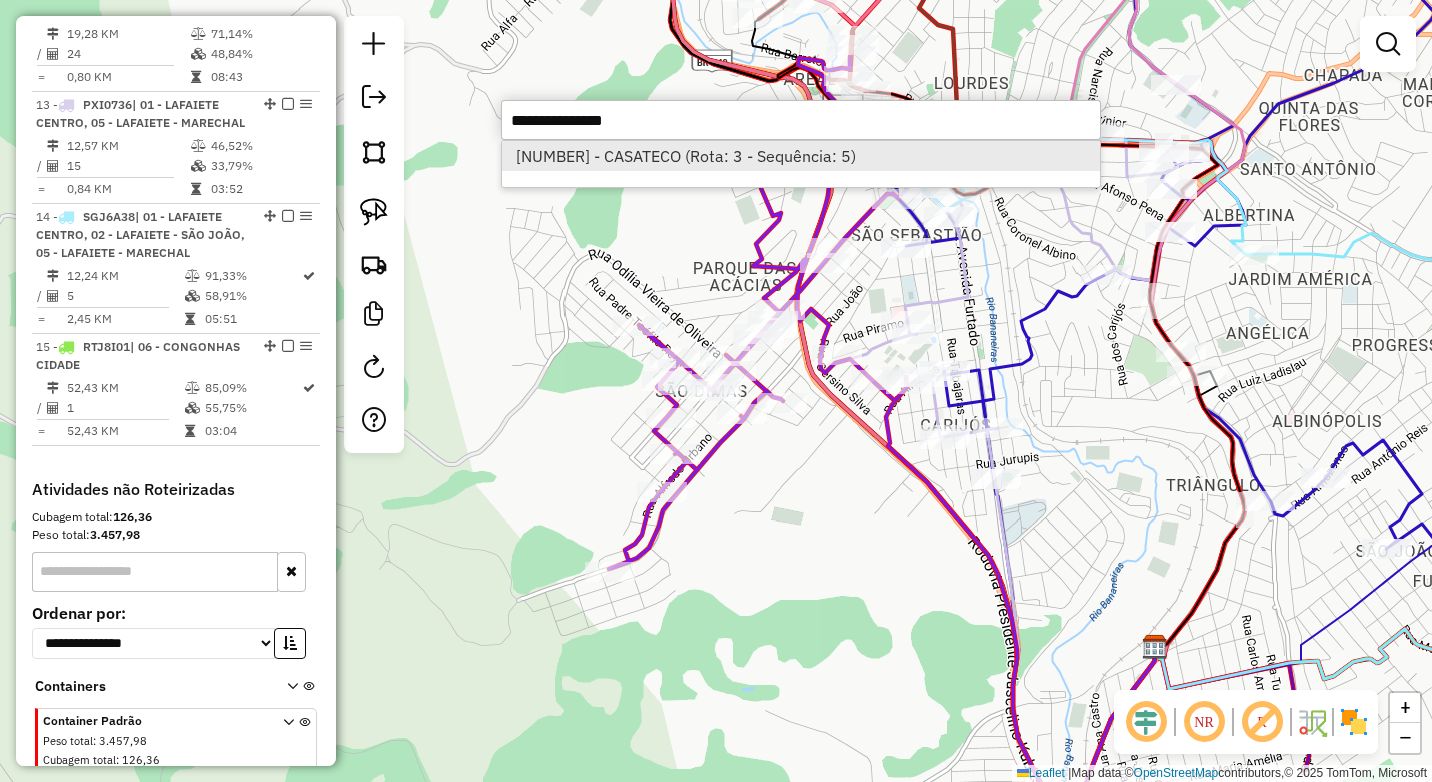 select on "*********" 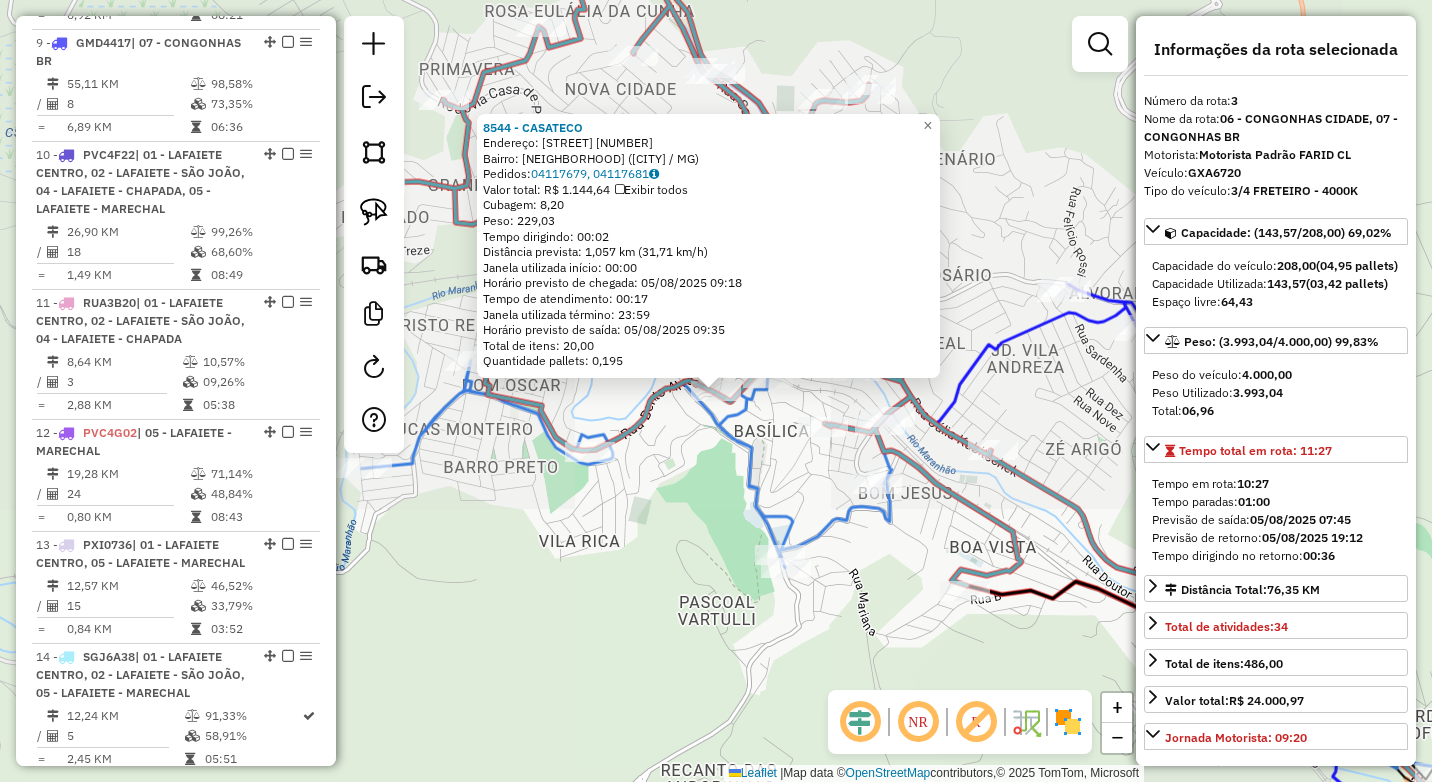 scroll, scrollTop: 998, scrollLeft: 0, axis: vertical 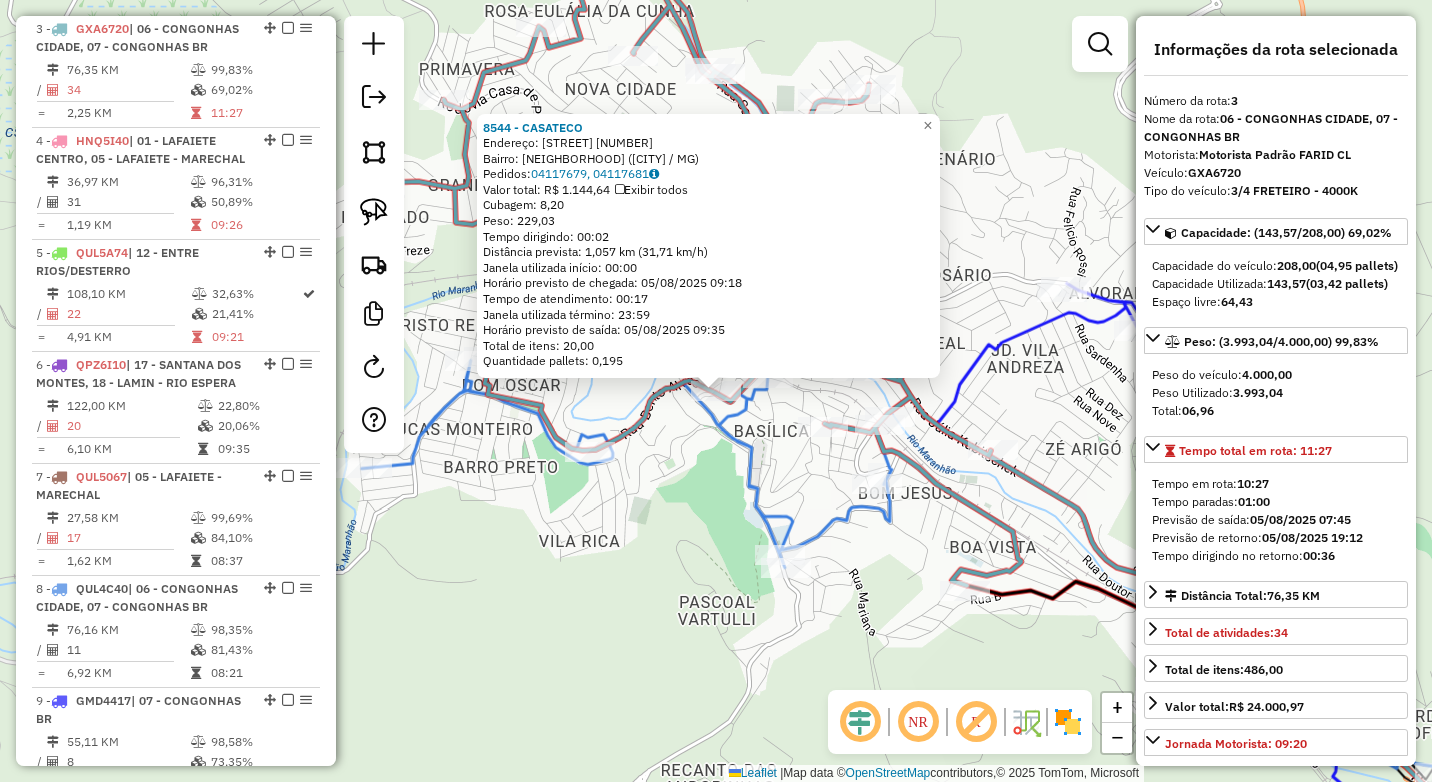 click on "GXA6720" at bounding box center [1214, 172] 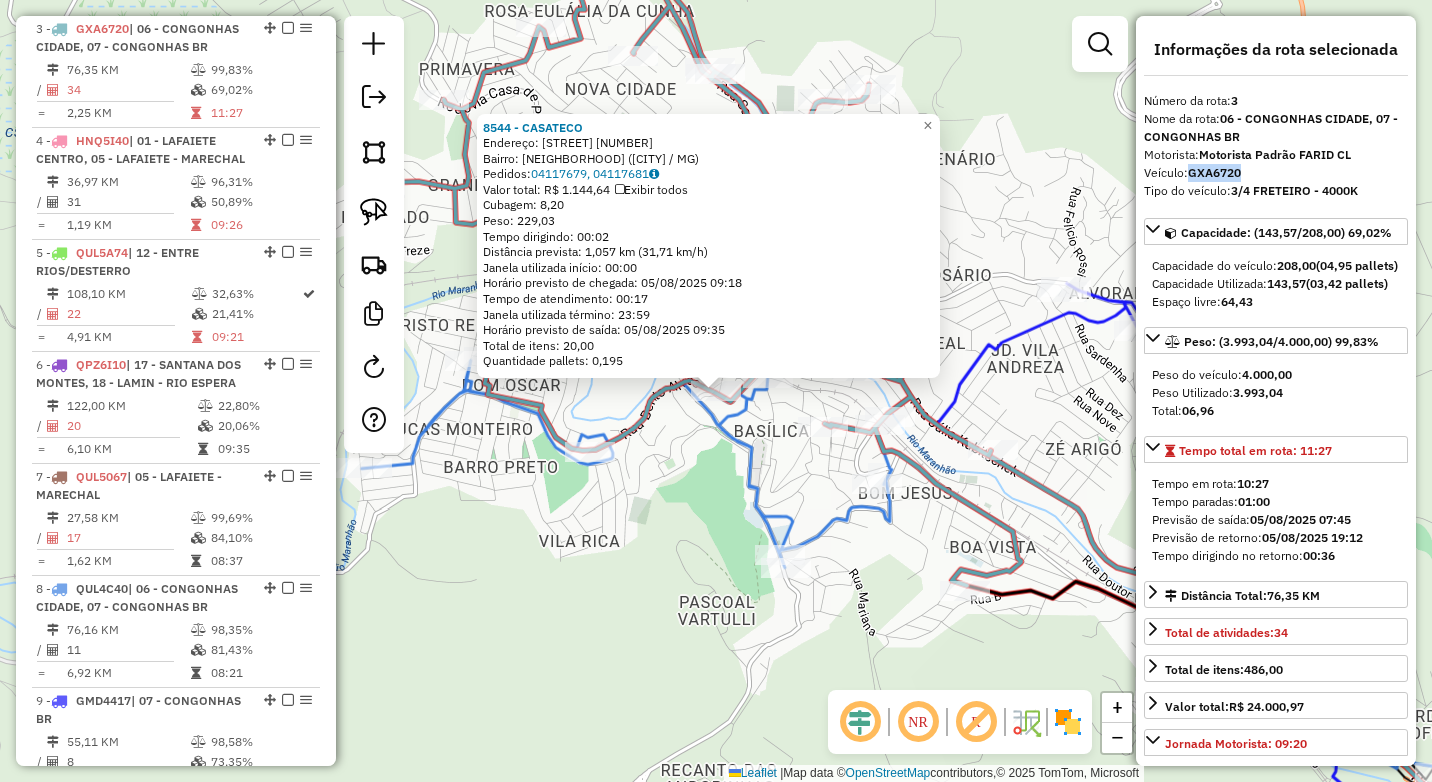 click on "GXA6720" at bounding box center [1214, 172] 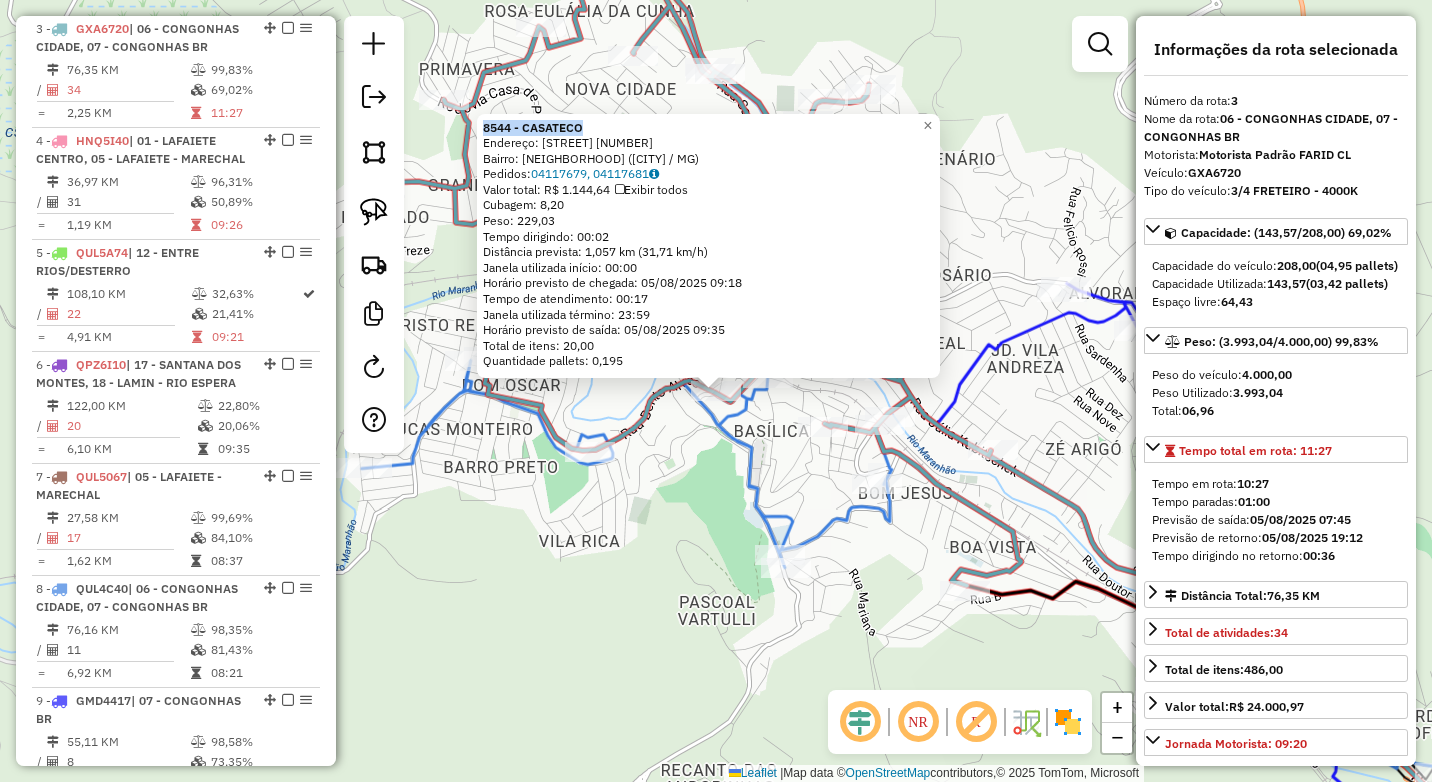 drag, startPoint x: 599, startPoint y: 124, endPoint x: 477, endPoint y: 115, distance: 122.33152 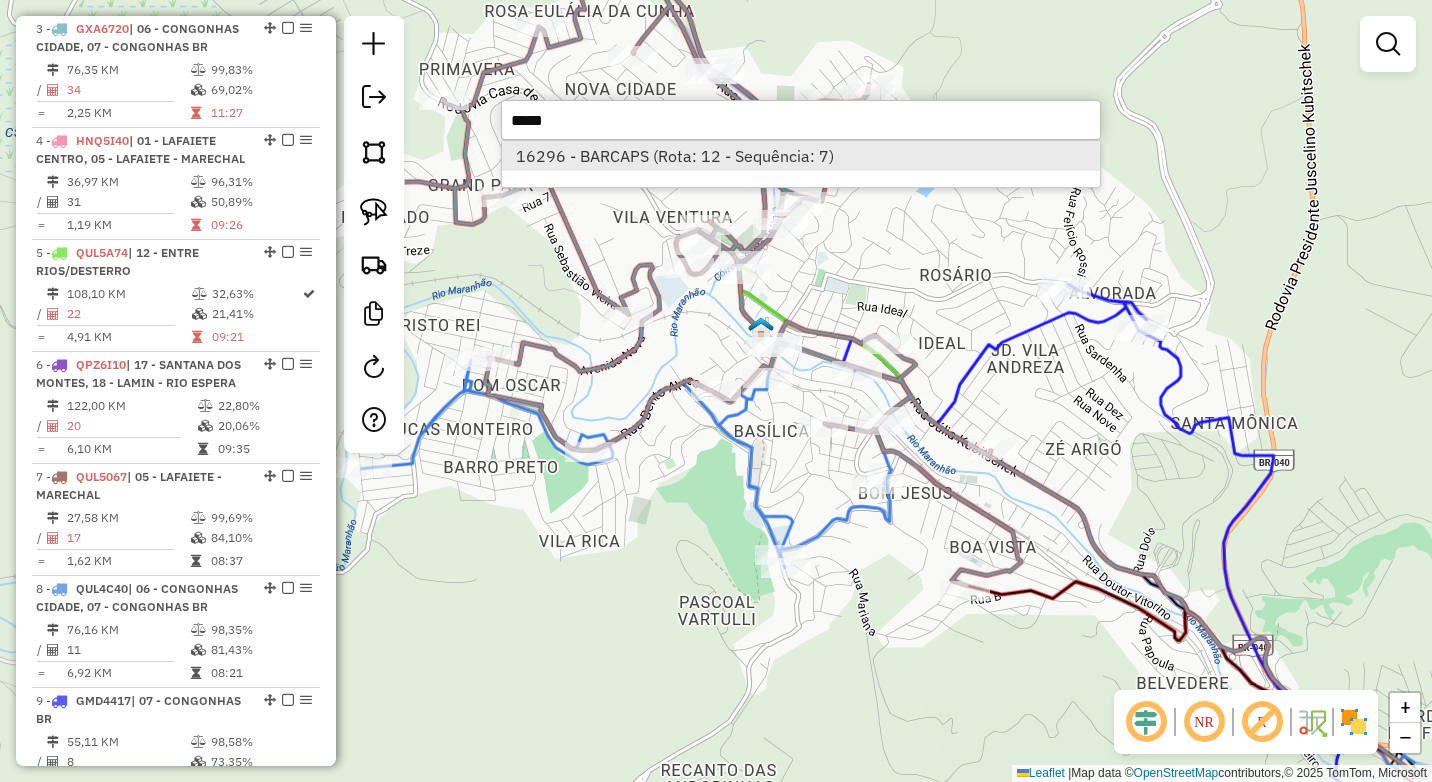 type on "*****" 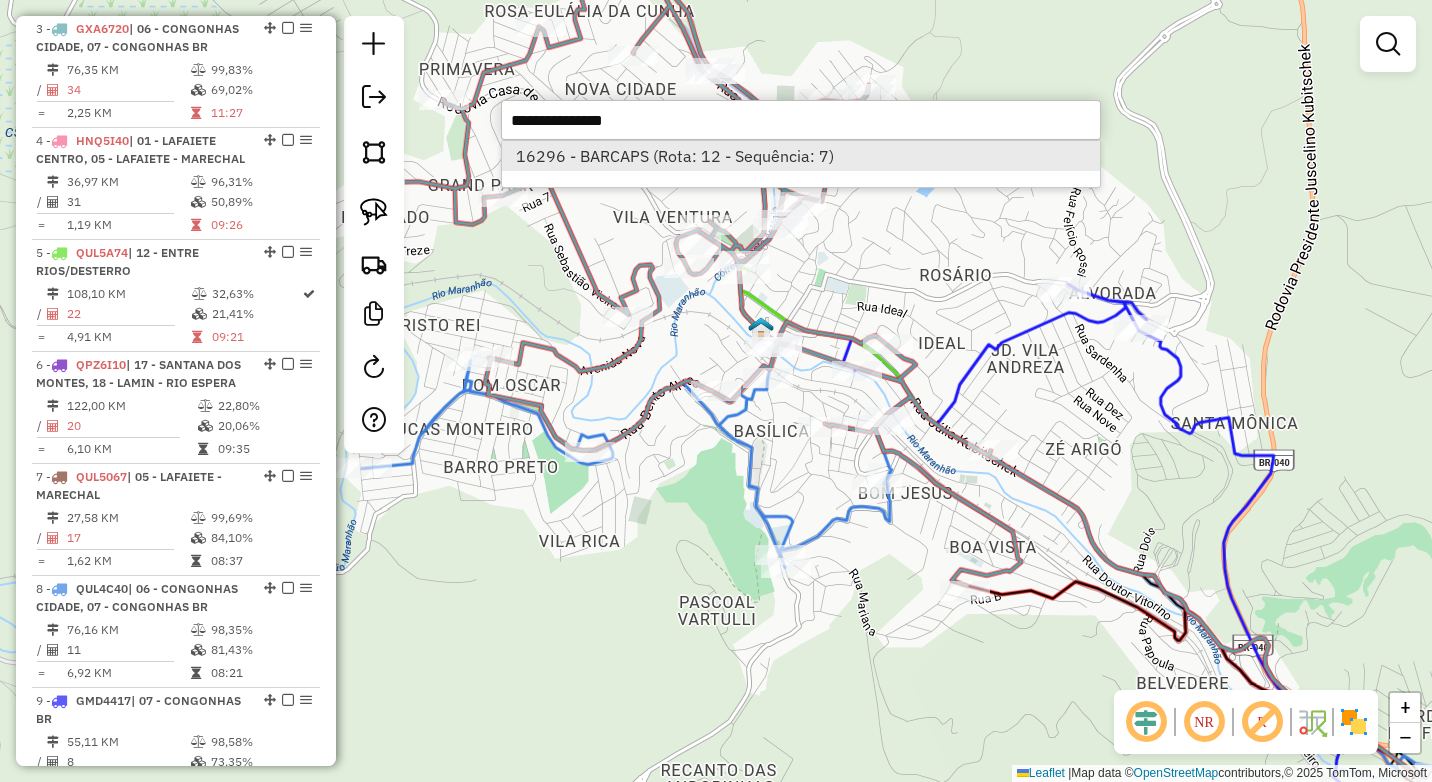 select on "*********" 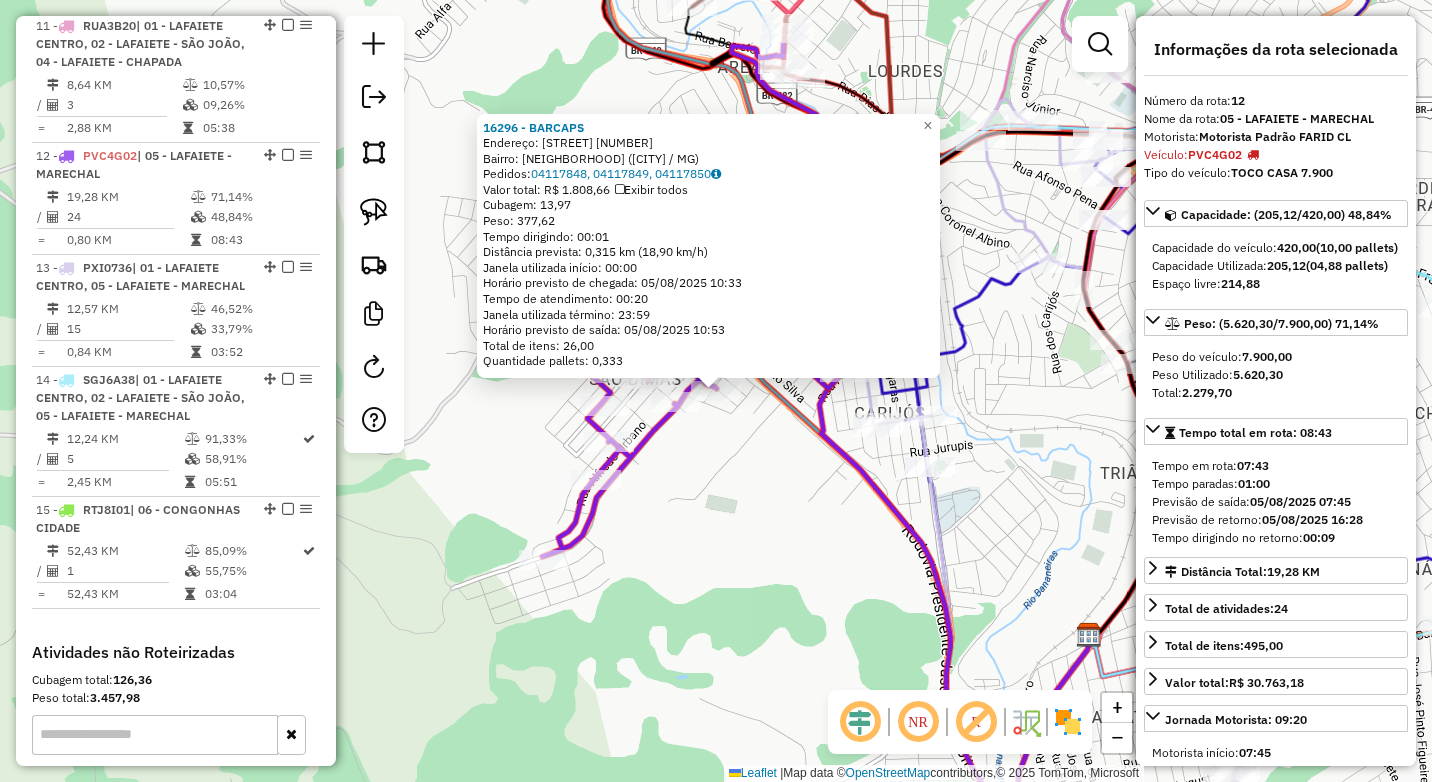 scroll, scrollTop: 2096, scrollLeft: 0, axis: vertical 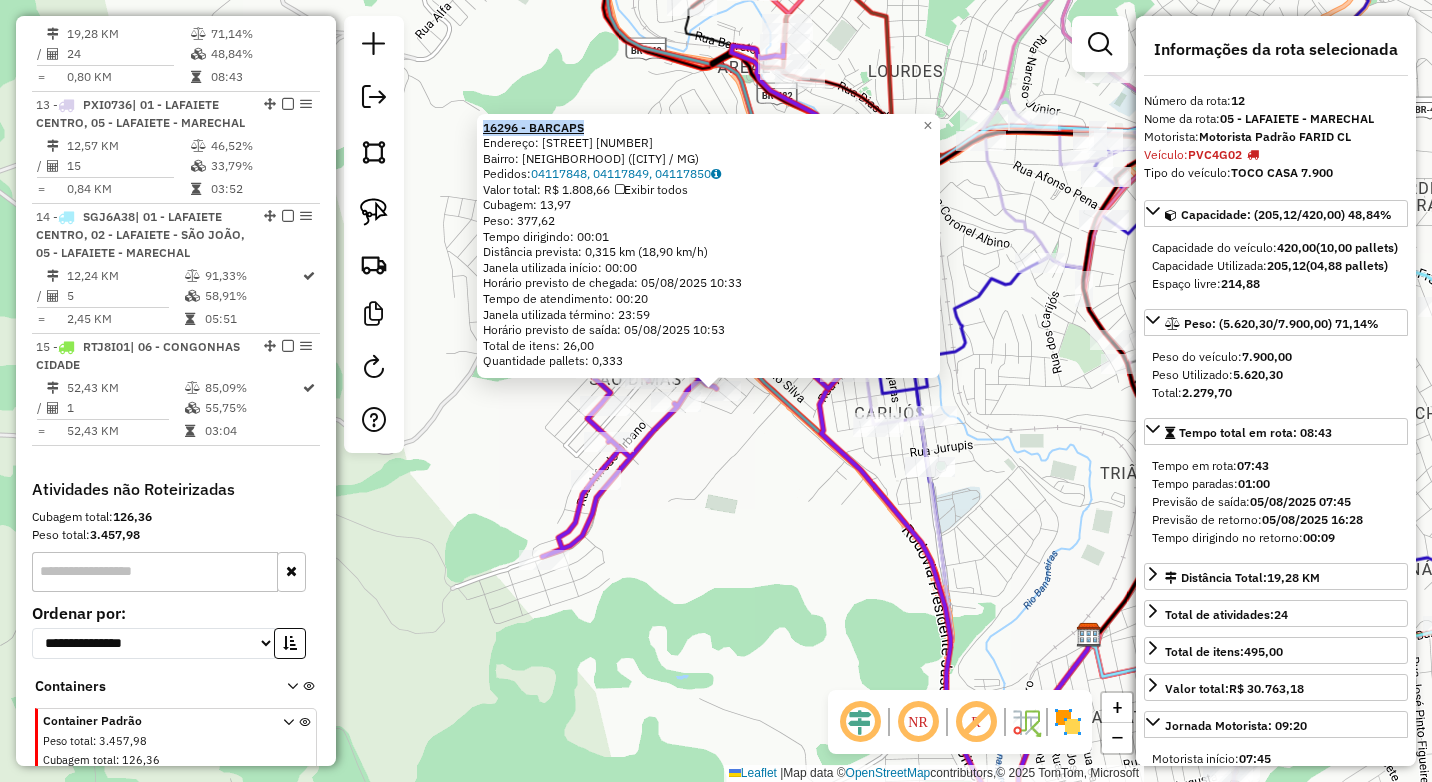drag, startPoint x: 593, startPoint y: 124, endPoint x: 491, endPoint y: 128, distance: 102.0784 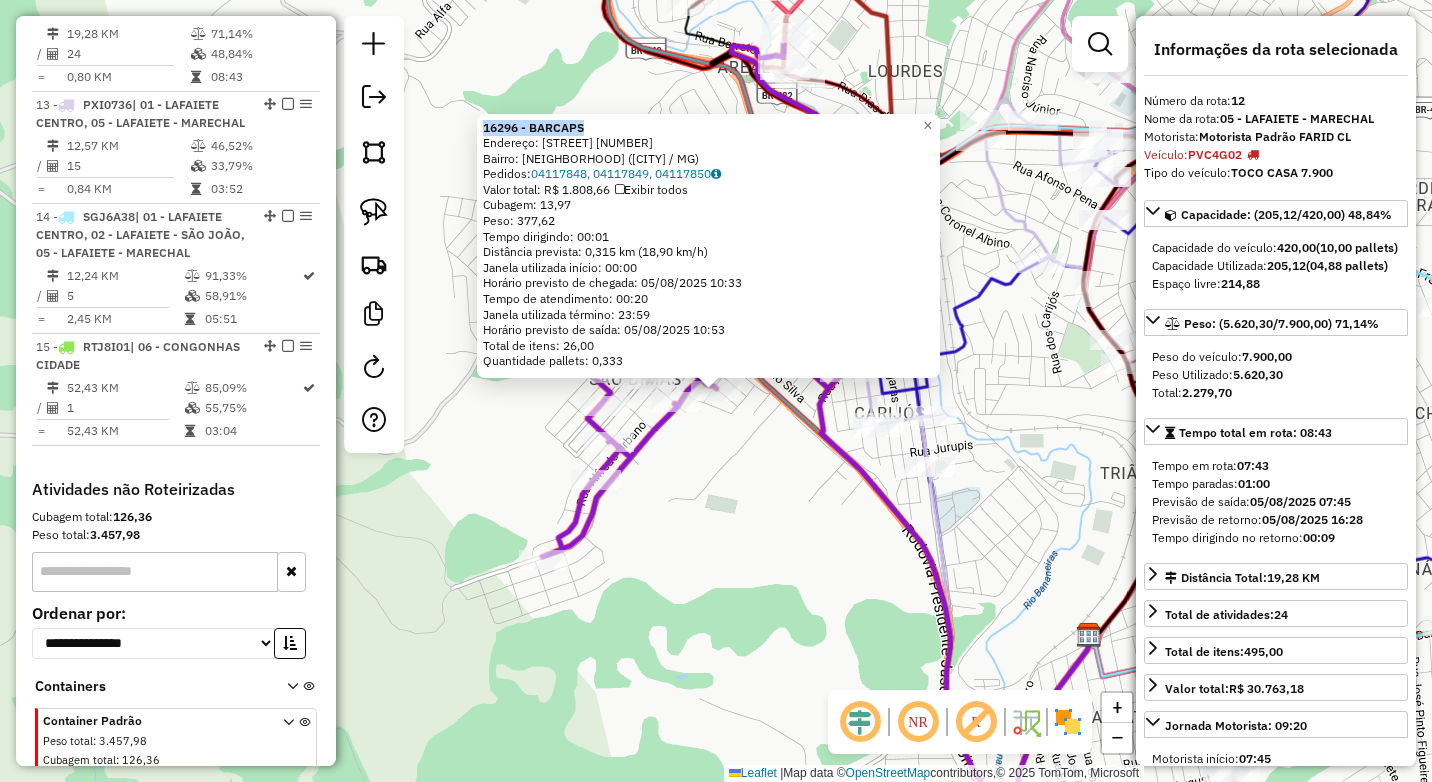 copy on "16296 - BARCAPS" 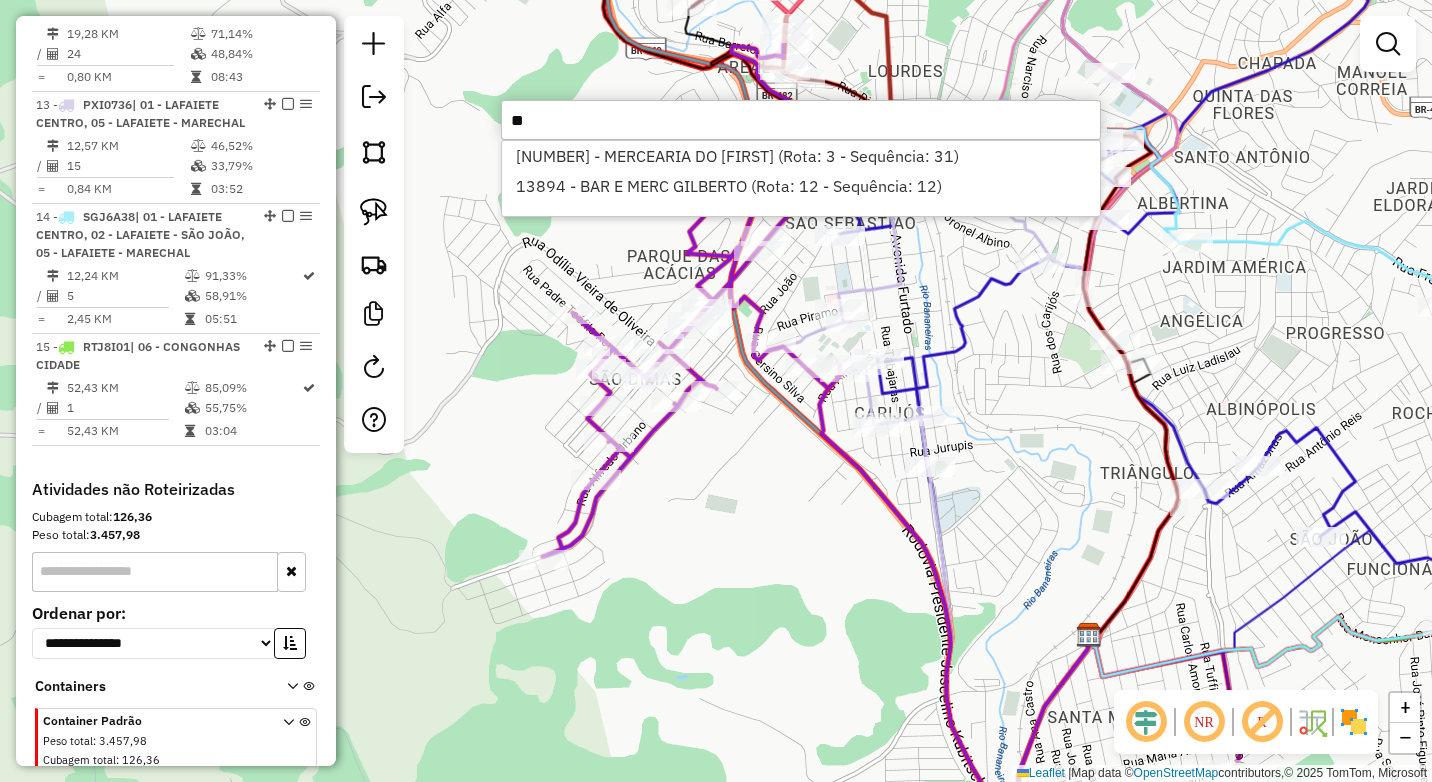 type on "*" 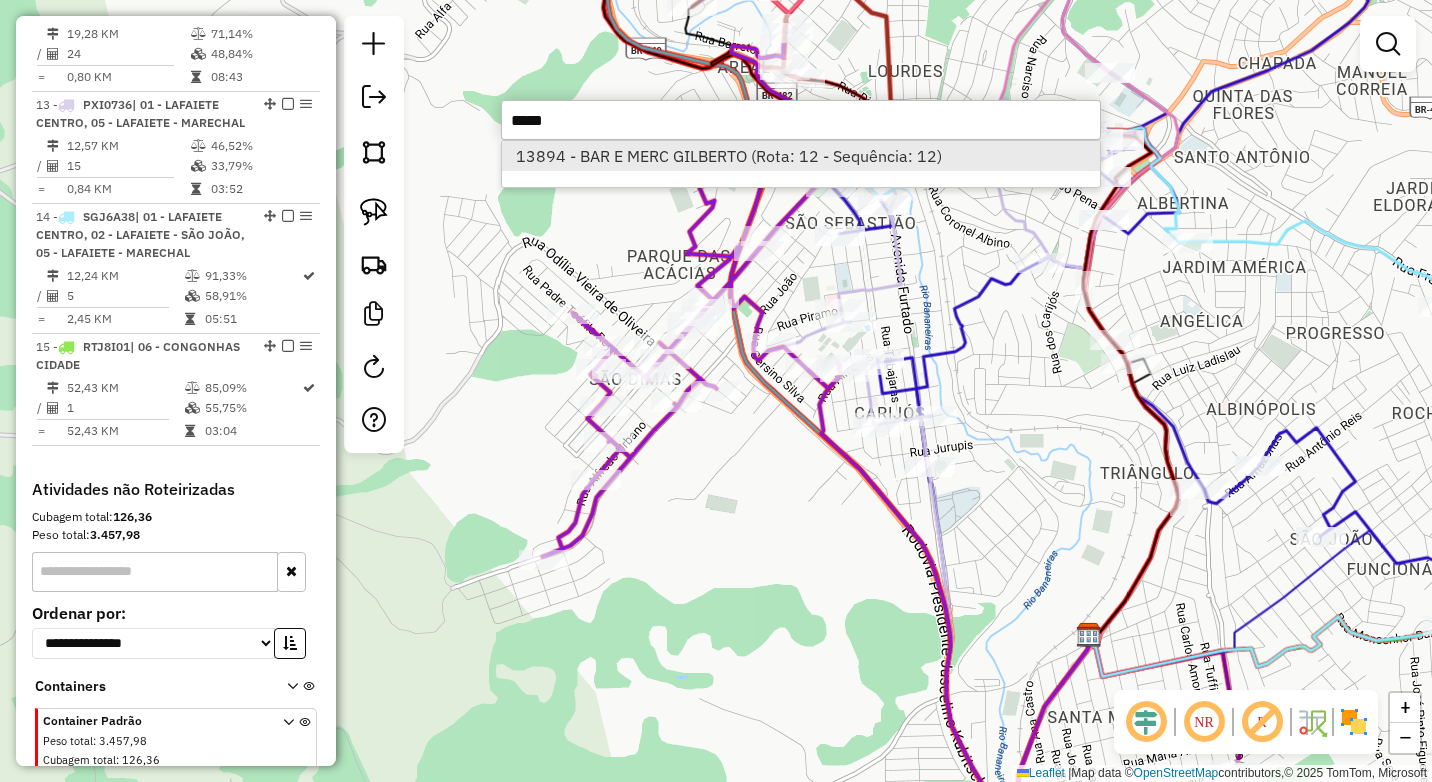type on "*****" 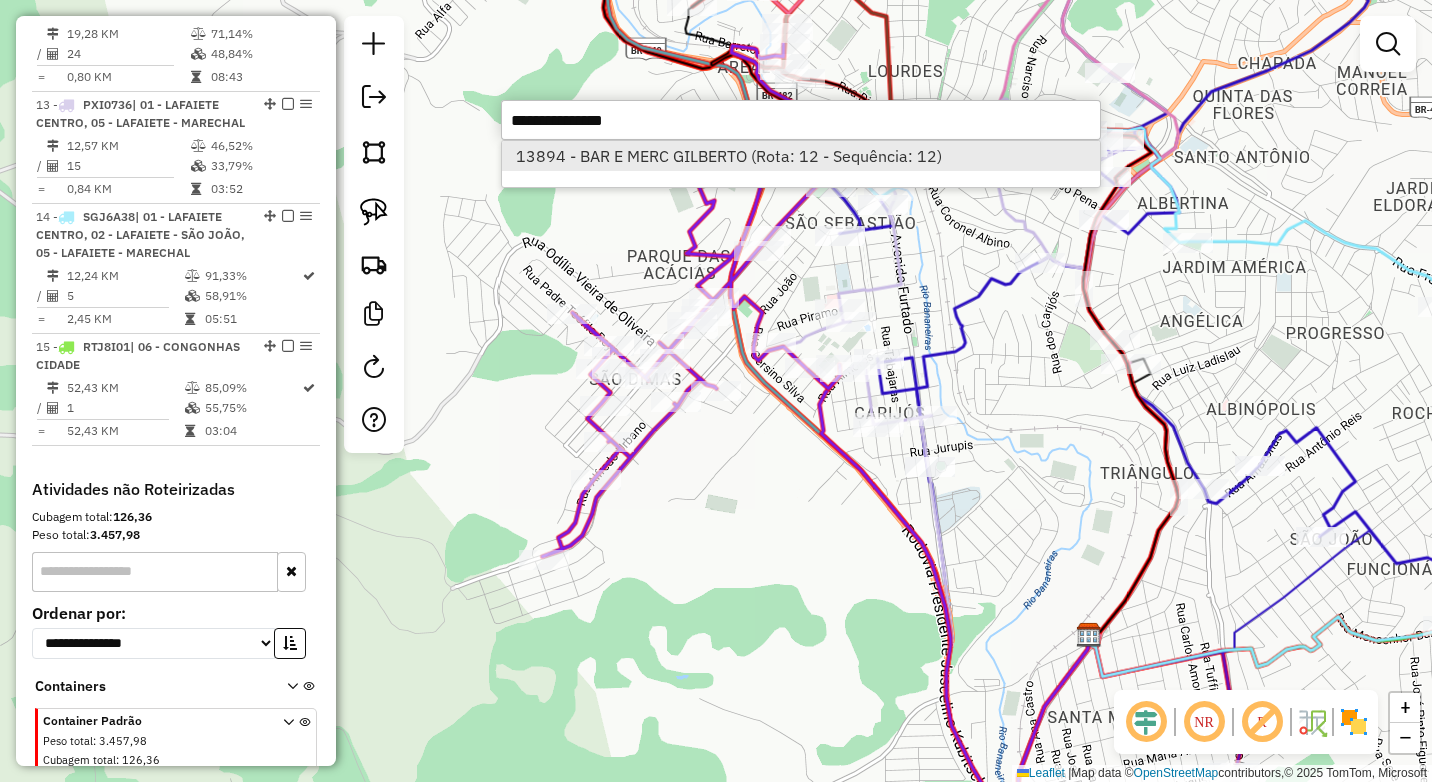 select on "*********" 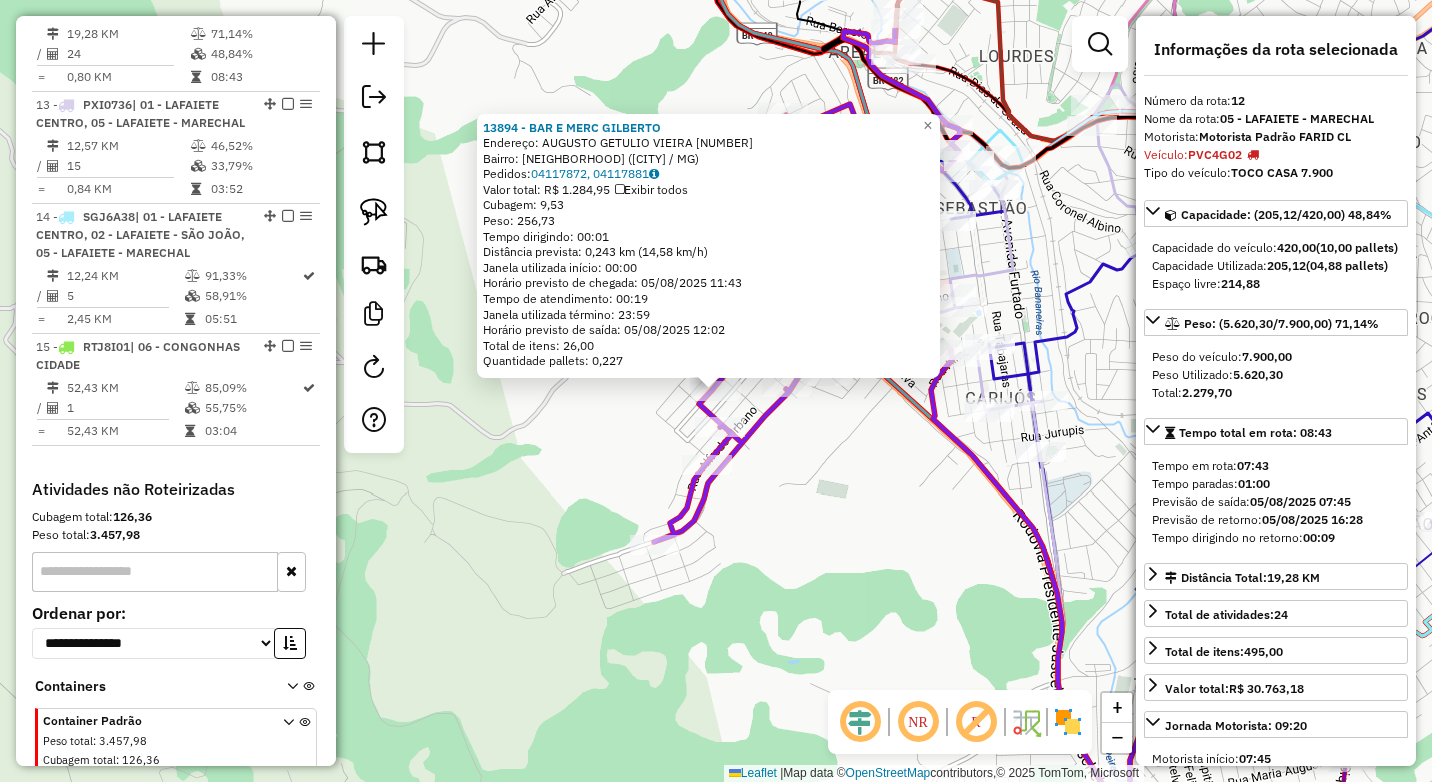 click on "13894 - BAR E MERC GILBERTO  Endereço:  AUGUSTO GETULIO VIEIRA 649   Bairro: SAO DIMAS (CONSELHEIRO LAFAIETE / MG)   Pedidos:  04117872, 04117881   Valor total: R$ 1.284,95   Exibir todos   Cubagem: 9,53  Peso: 256,73  Tempo dirigindo: 00:01   Distância prevista: 0,243 km (14,58 km/h)   Janela utilizada início: 00:00   Horário previsto de chegada: 05/08/2025 11:43   Tempo de atendimento: 00:19   Janela utilizada término: 23:59   Horário previsto de saída: 05/08/2025 12:02   Total de itens: 26,00   Quantidade pallets: 0,227  × Janela de atendimento Grade de atendimento Capacidade Transportadoras Veículos Cliente Pedidos  Rotas Selecione os dias de semana para filtrar as janelas de atendimento  Seg   Ter   Qua   Qui   Sex   Sáb   Dom  Informe o período da janela de atendimento: De: Até:  Filtrar exatamente a janela do cliente  Considerar janela de atendimento padrão  Selecione os dias de semana para filtrar as grades de atendimento  Seg   Ter   Qua   Qui   Sex   Sáb   Dom   Peso mínimo:  **** De:" 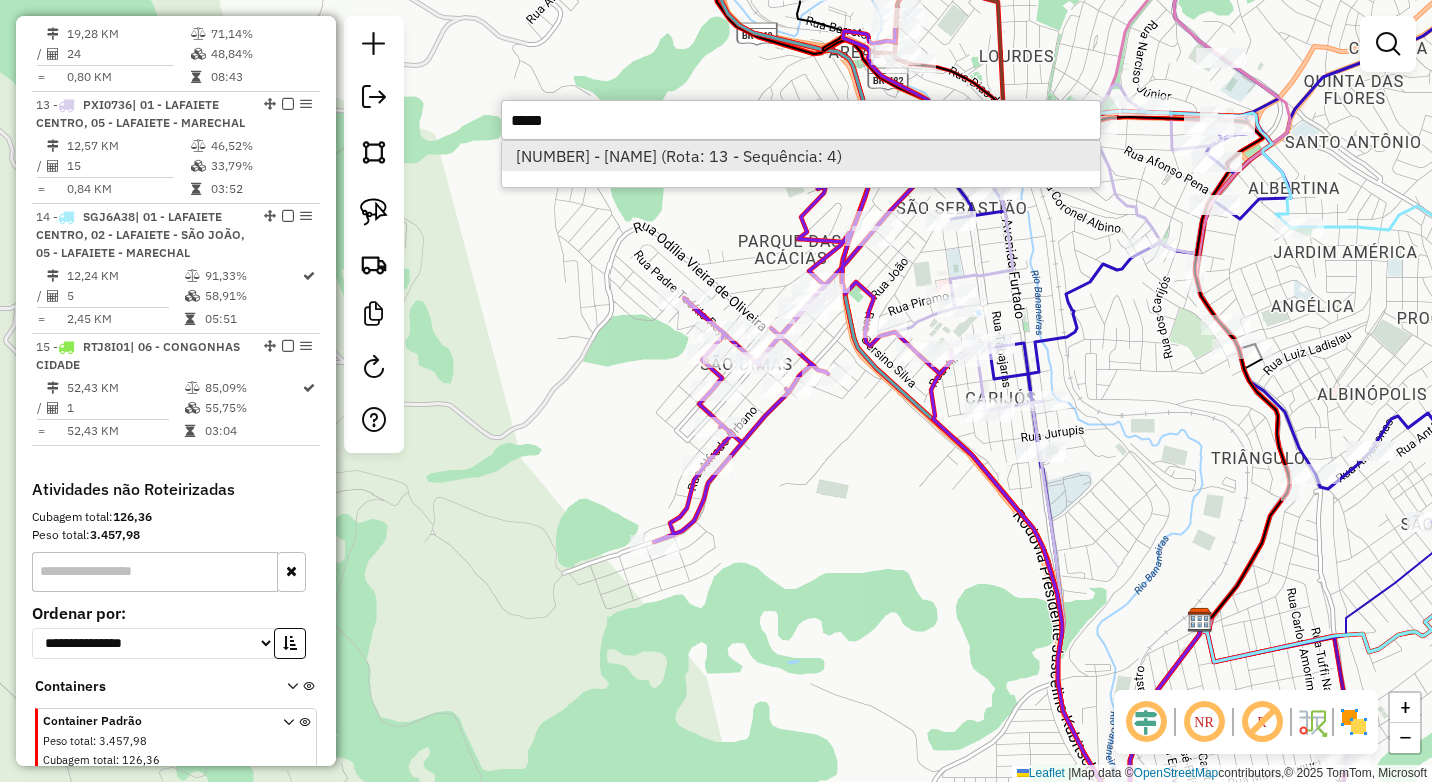 type on "*****" 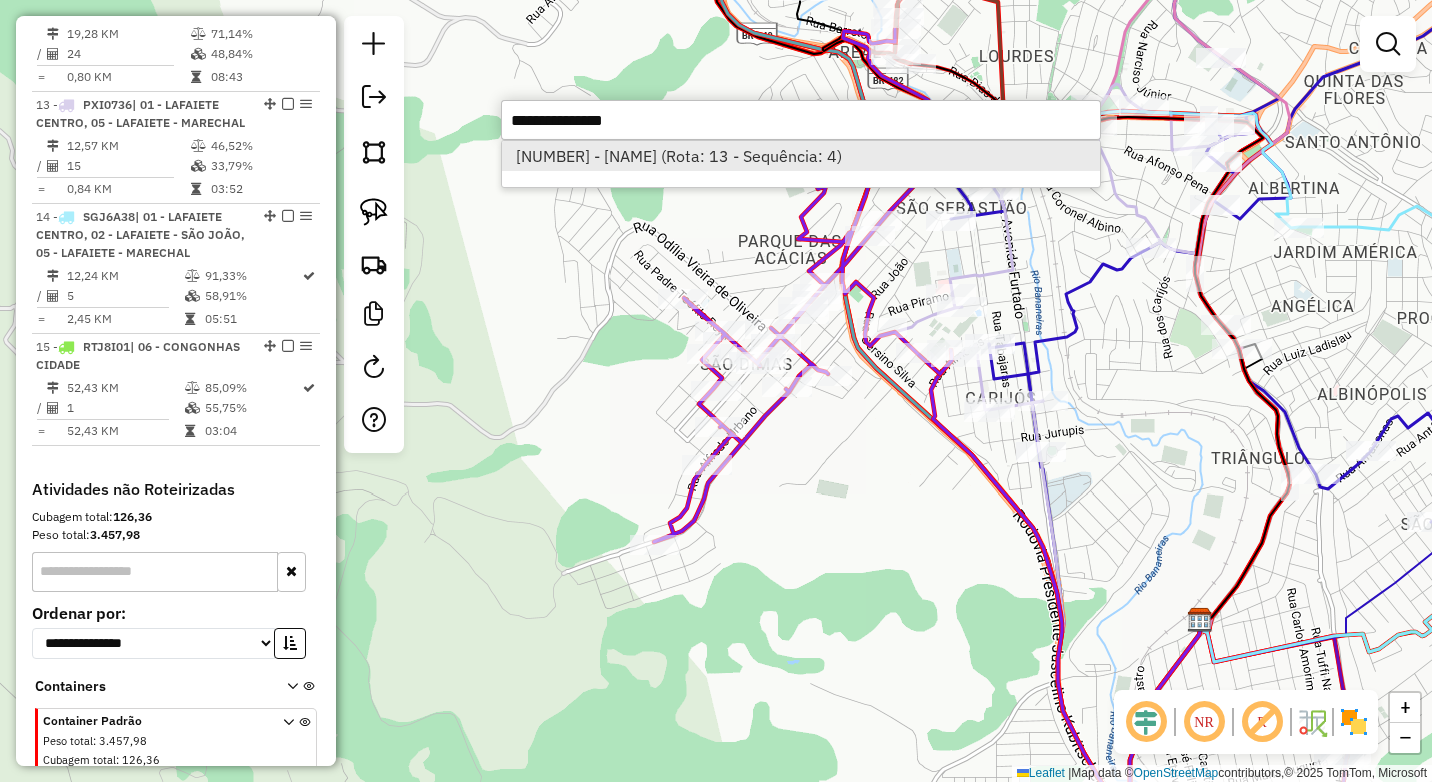 select on "*********" 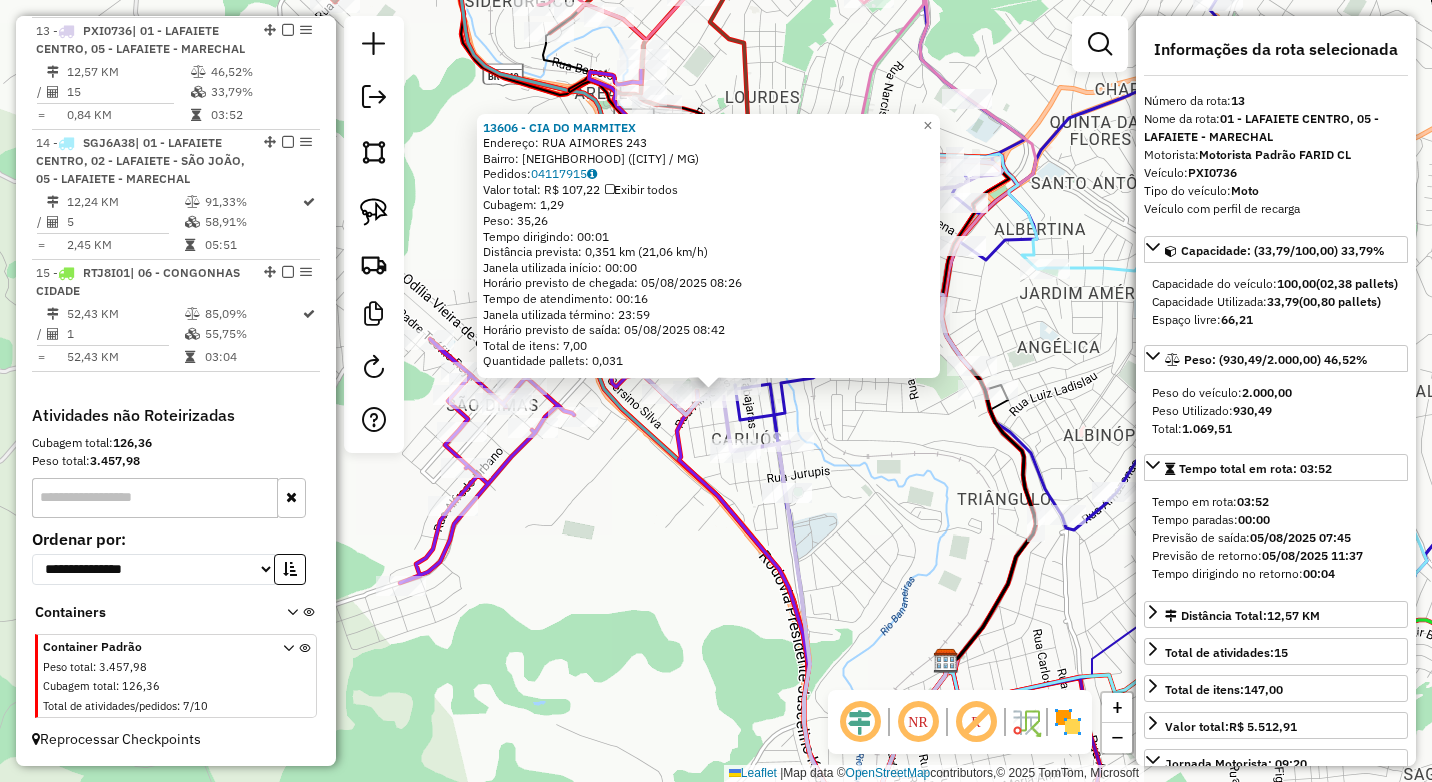 scroll, scrollTop: 2208, scrollLeft: 0, axis: vertical 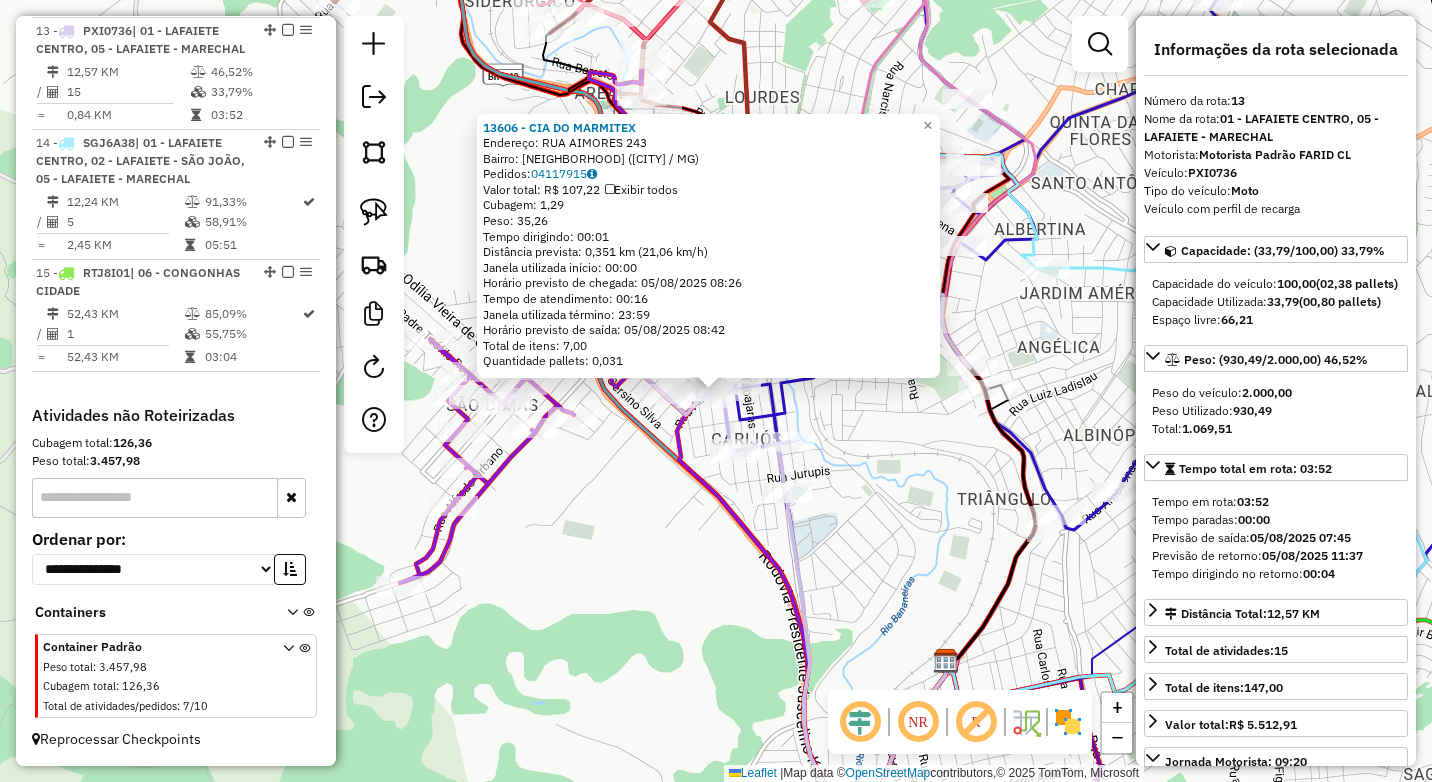 click on "PXI0736" at bounding box center (1212, 172) 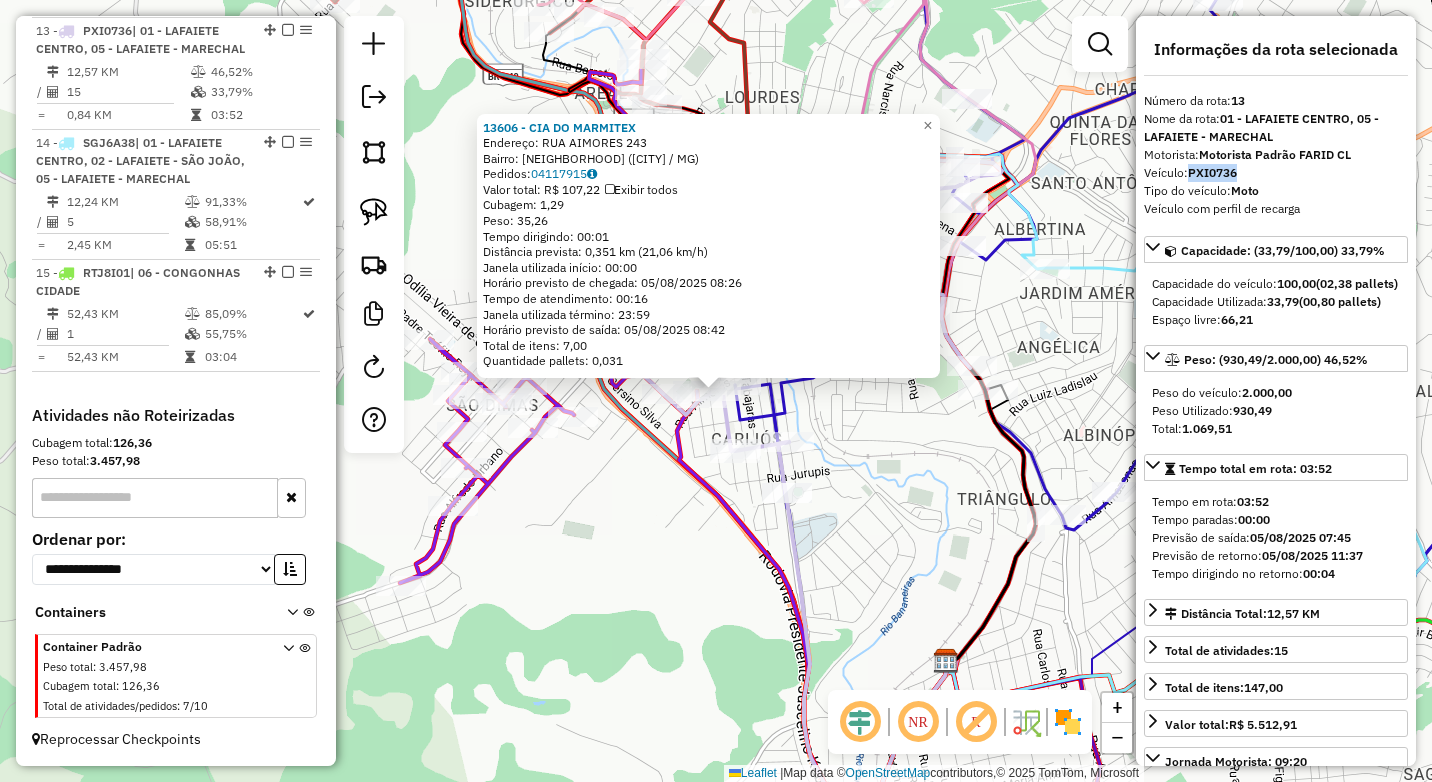 click on "PXI0736" at bounding box center [1212, 172] 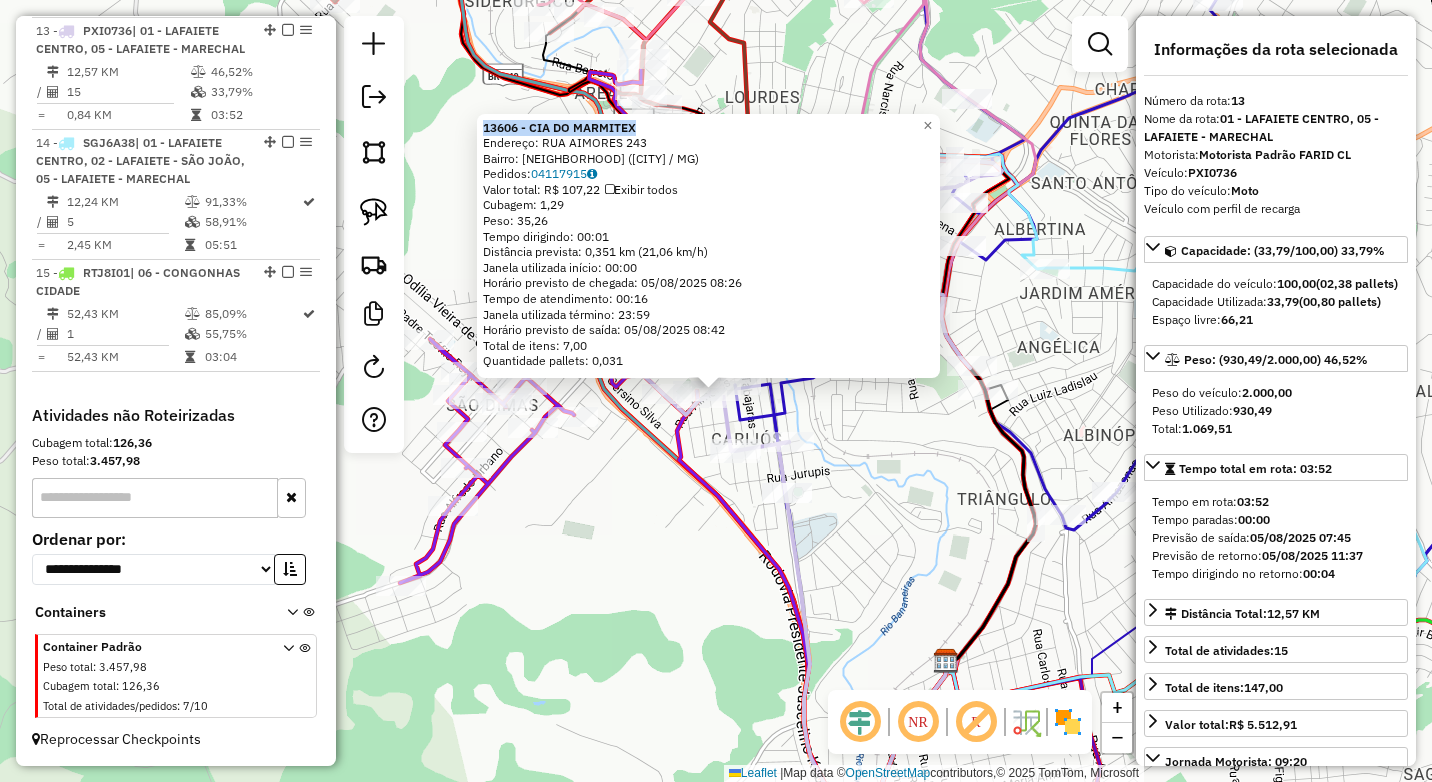 drag, startPoint x: 661, startPoint y: 123, endPoint x: 487, endPoint y: 135, distance: 174.4133 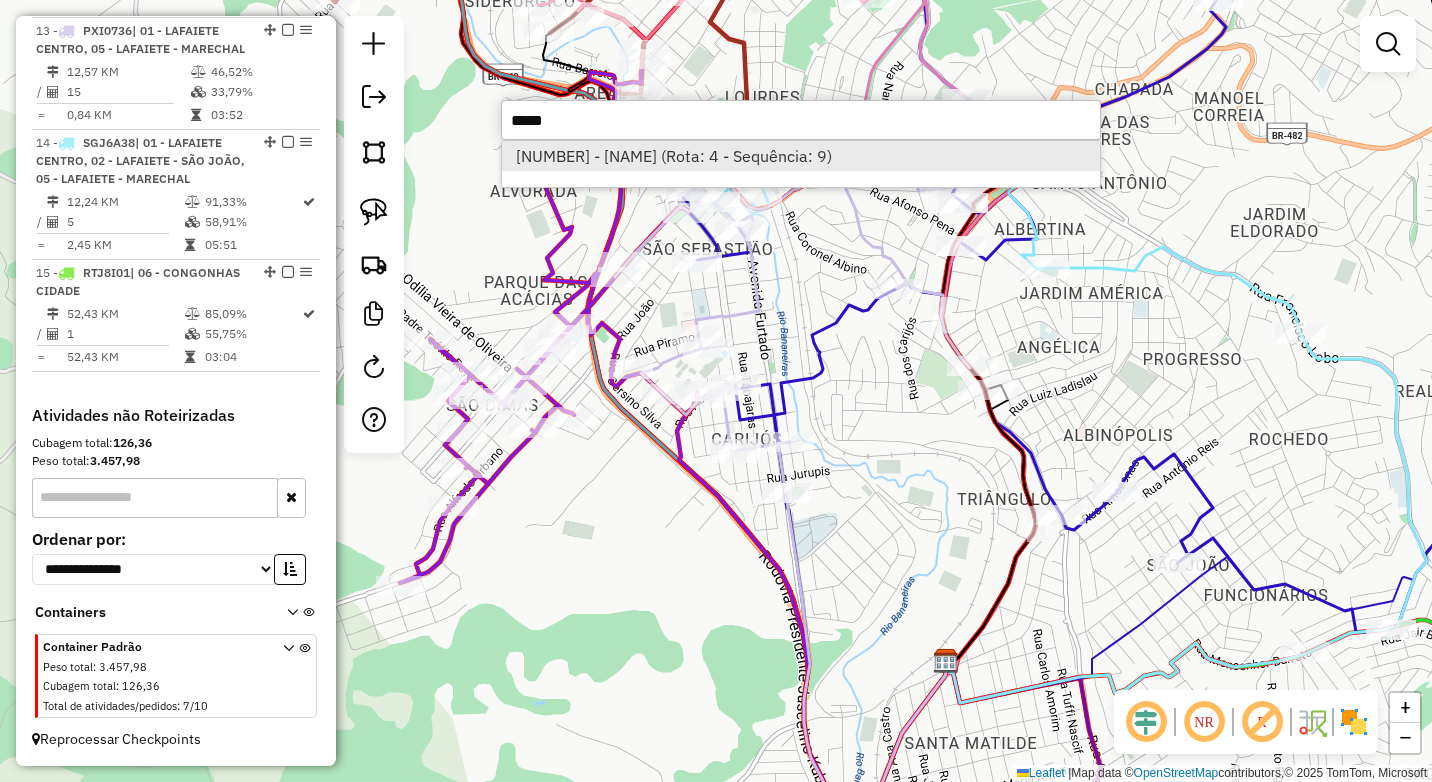 type on "*****" 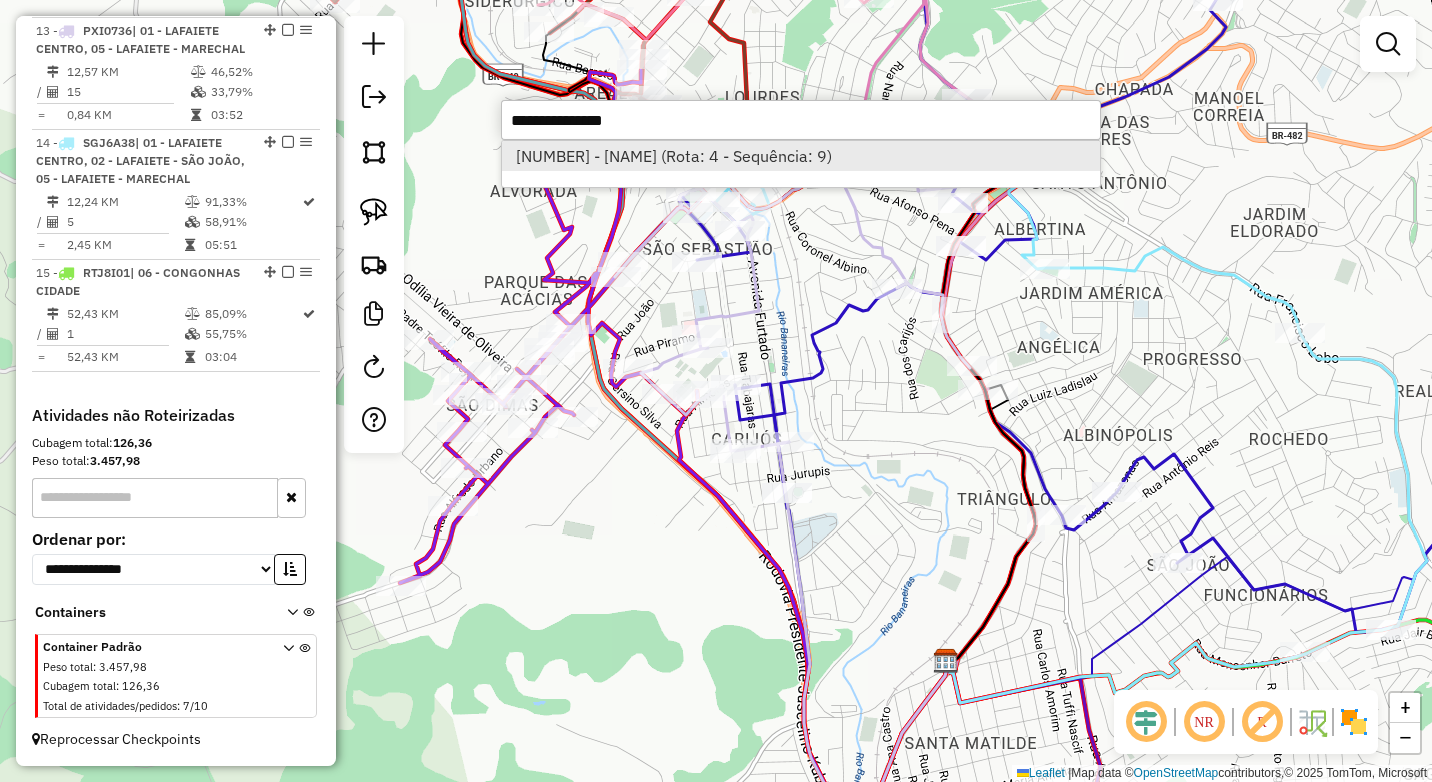 select on "*********" 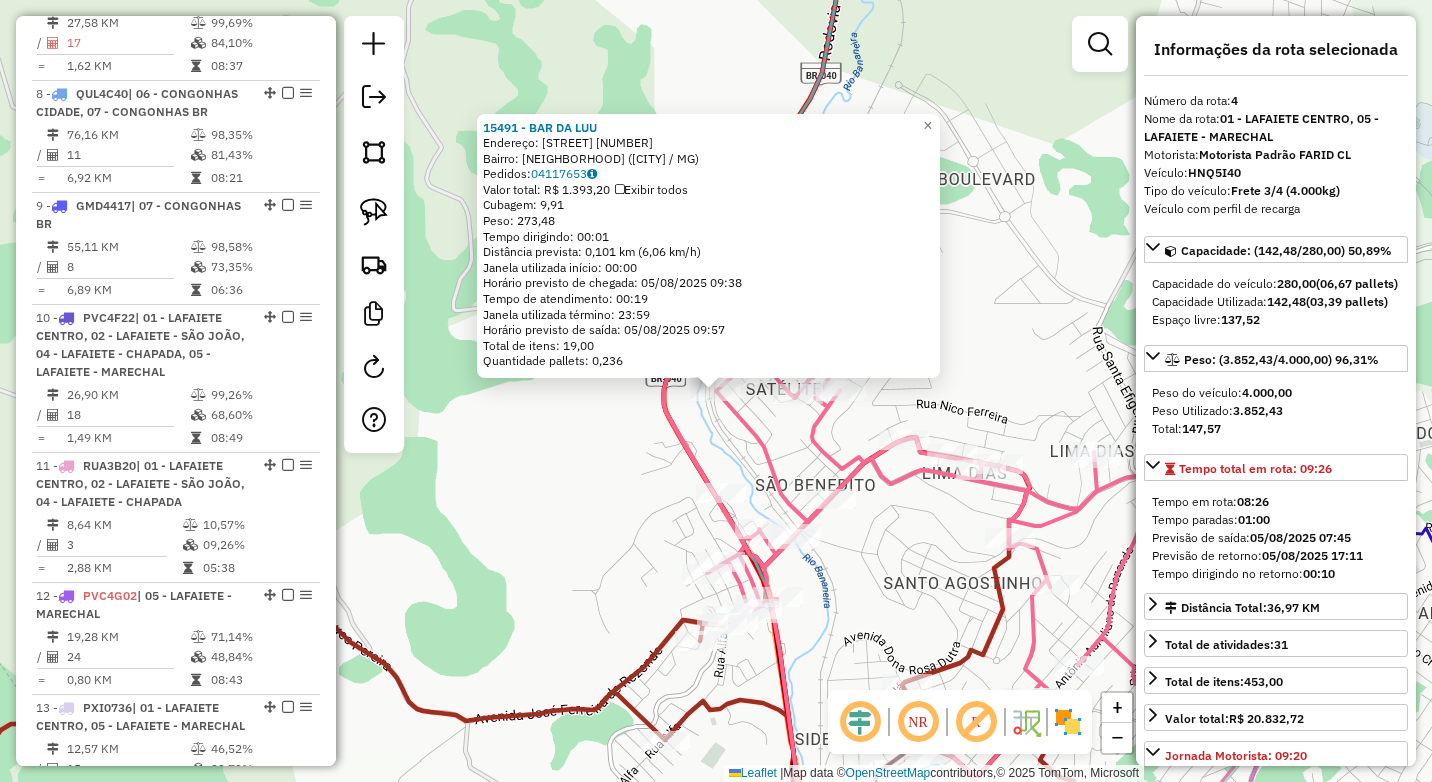 scroll, scrollTop: 1110, scrollLeft: 0, axis: vertical 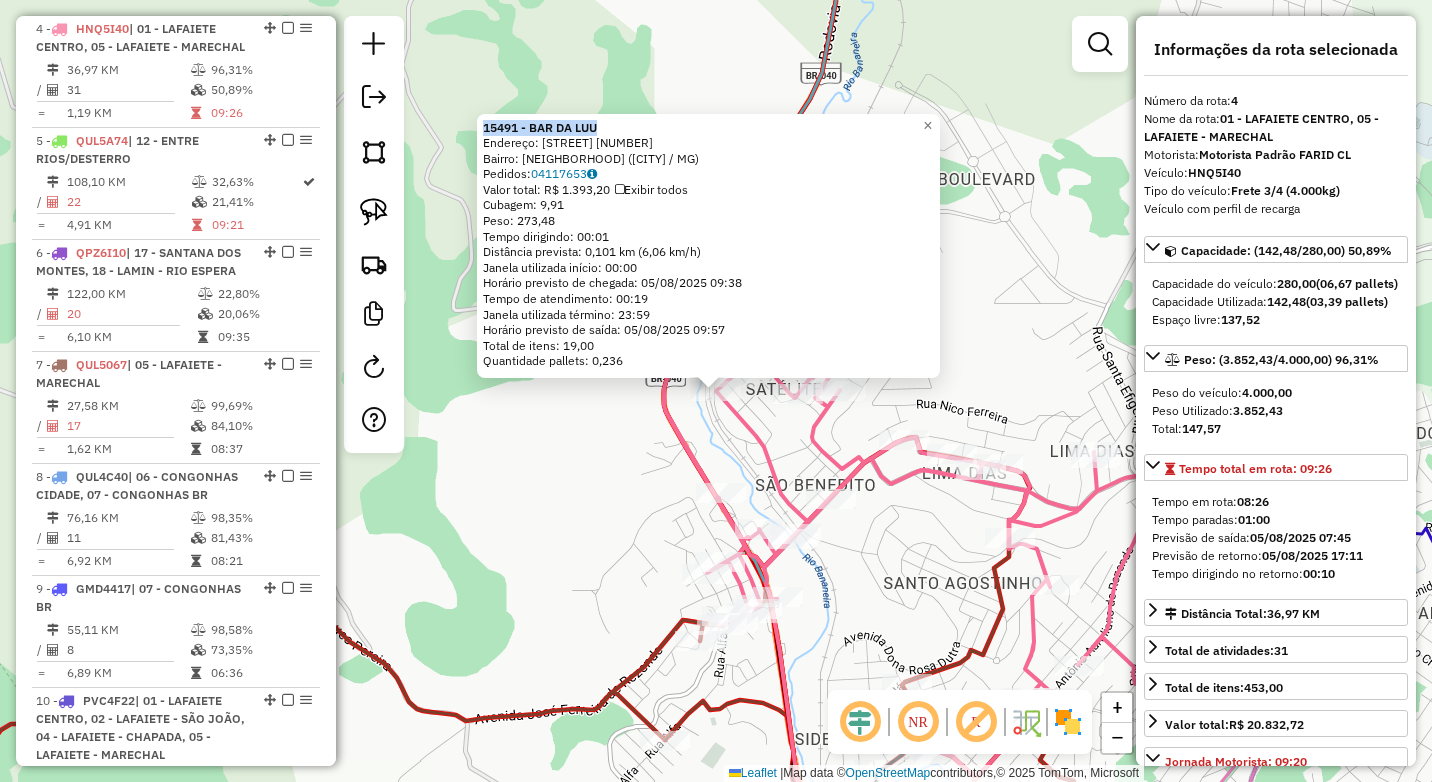 drag, startPoint x: 623, startPoint y: 131, endPoint x: 488, endPoint y: 126, distance: 135.09256 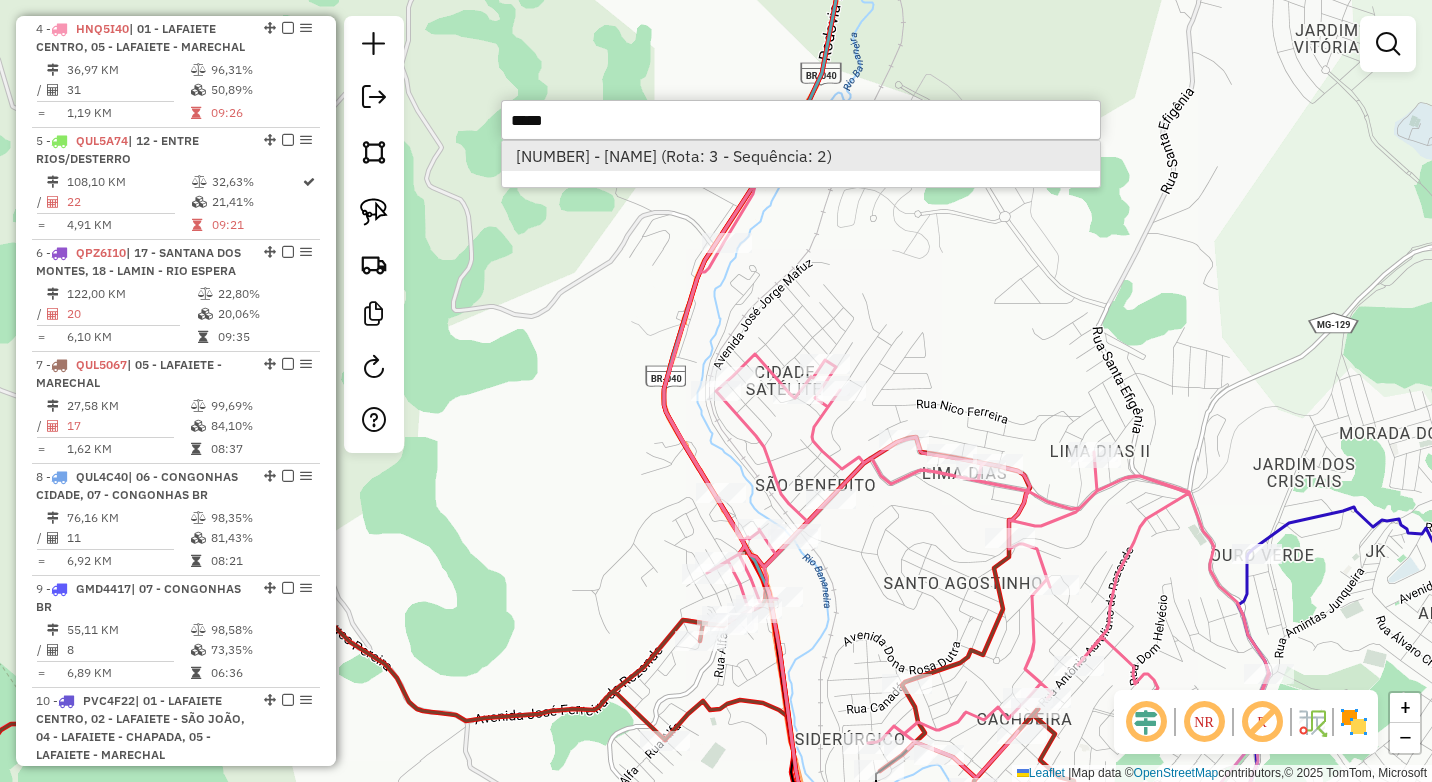 type on "*****" 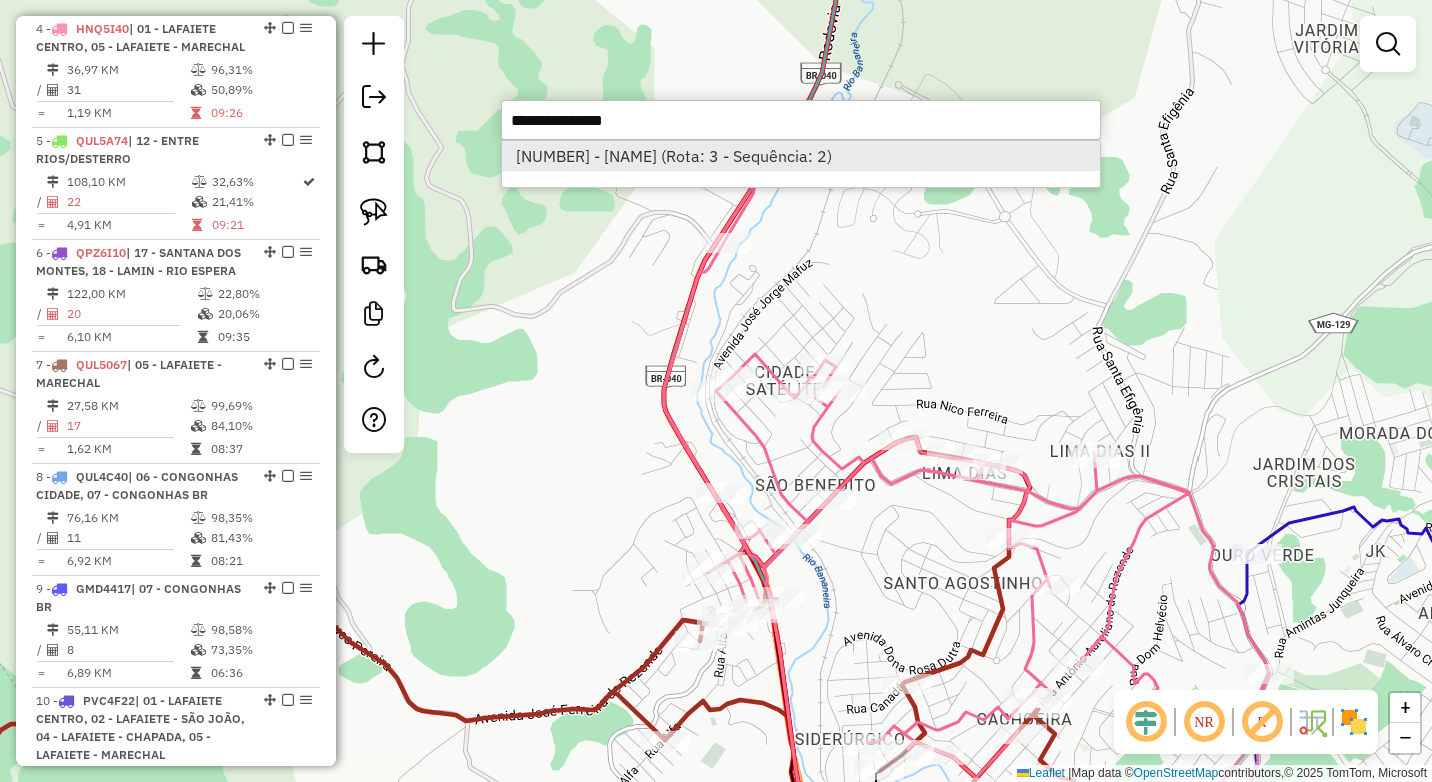 select on "*********" 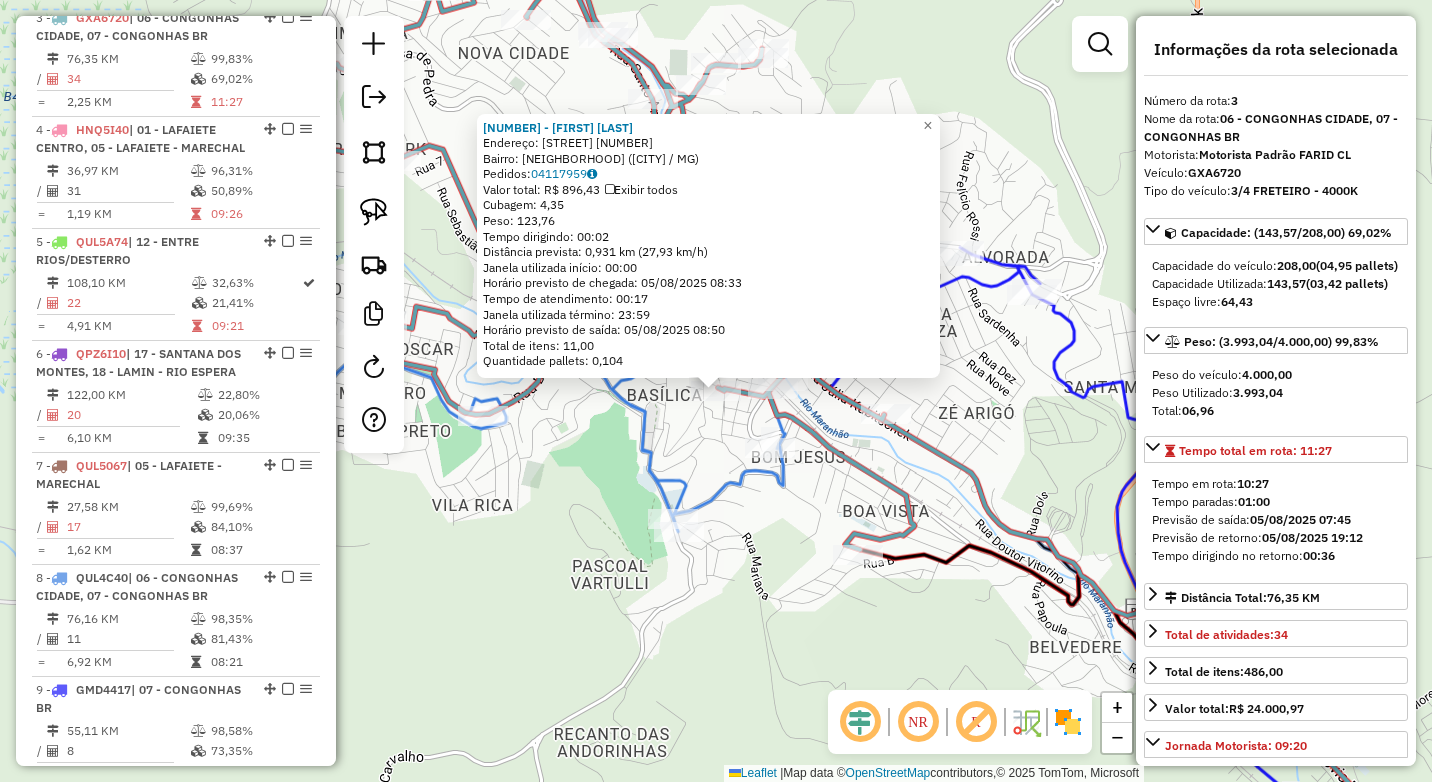 scroll, scrollTop: 998, scrollLeft: 0, axis: vertical 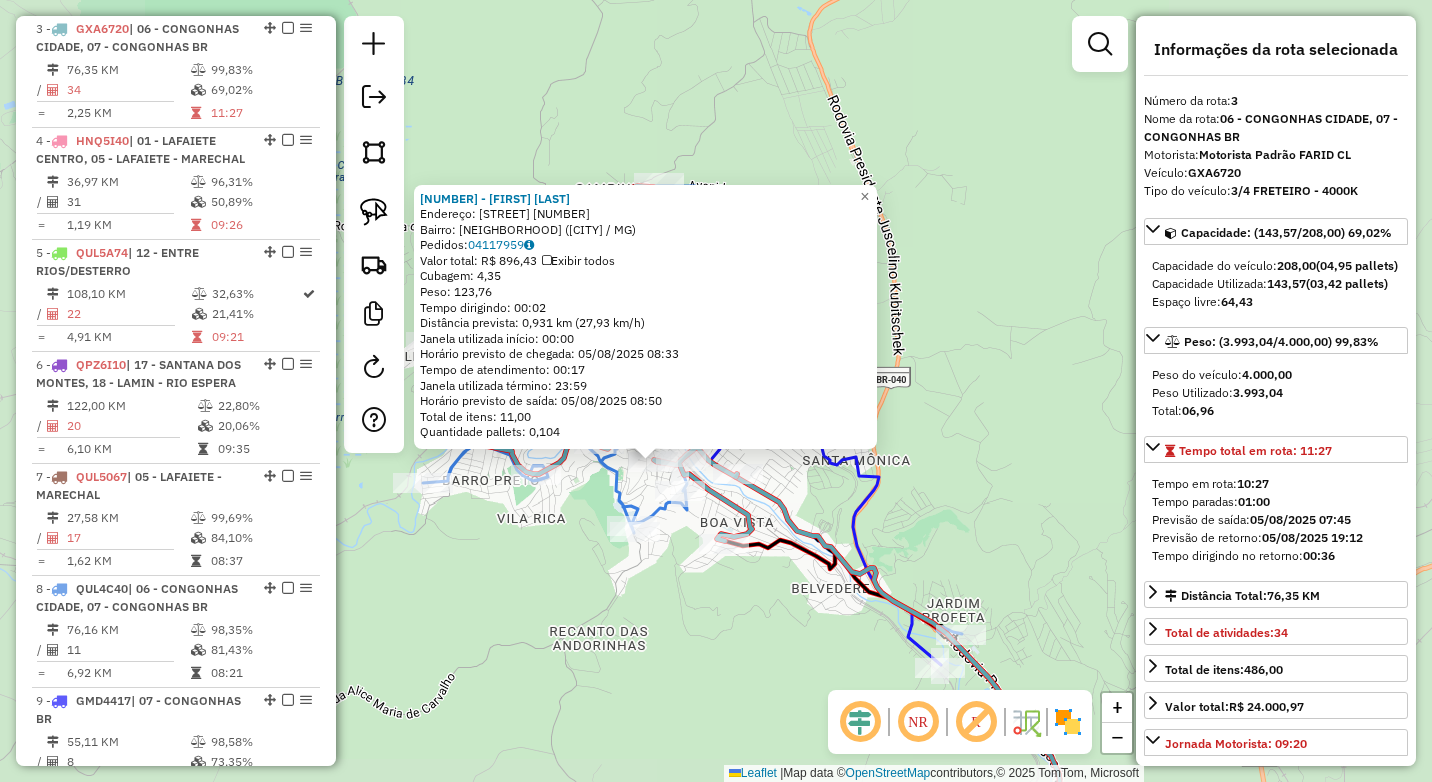 click on "15450 - GUILHERME SANTANA  Endereço:  SAO JOSE 254   Bairro: CENTRO (CONGONHAS / MG)   Pedidos:  04117959   Valor total: R$ 896,43   Exibir todos   Cubagem: 4,35  Peso: 123,76  Tempo dirigindo: 00:02   Distância prevista: 0,931 km (27,93 km/h)   Janela utilizada início: 00:00   Horário previsto de chegada: 05/08/2025 08:33   Tempo de atendimento: 00:17   Janela utilizada término: 23:59   Horário previsto de saída: 05/08/2025 08:50   Total de itens: 11,00   Quantidade pallets: 0,104  × Janela de atendimento Grade de atendimento Capacidade Transportadoras Veículos Cliente Pedidos  Rotas Selecione os dias de semana para filtrar as janelas de atendimento  Seg   Ter   Qua   Qui   Sex   Sáb   Dom  Informe o período da janela de atendimento: De: Até:  Filtrar exatamente a janela do cliente  Considerar janela de atendimento padrão  Selecione os dias de semana para filtrar as grades de atendimento  Seg   Ter   Qua   Qui   Sex   Sáb   Dom   Considerar clientes sem dia de atendimento cadastrado **** **** +" 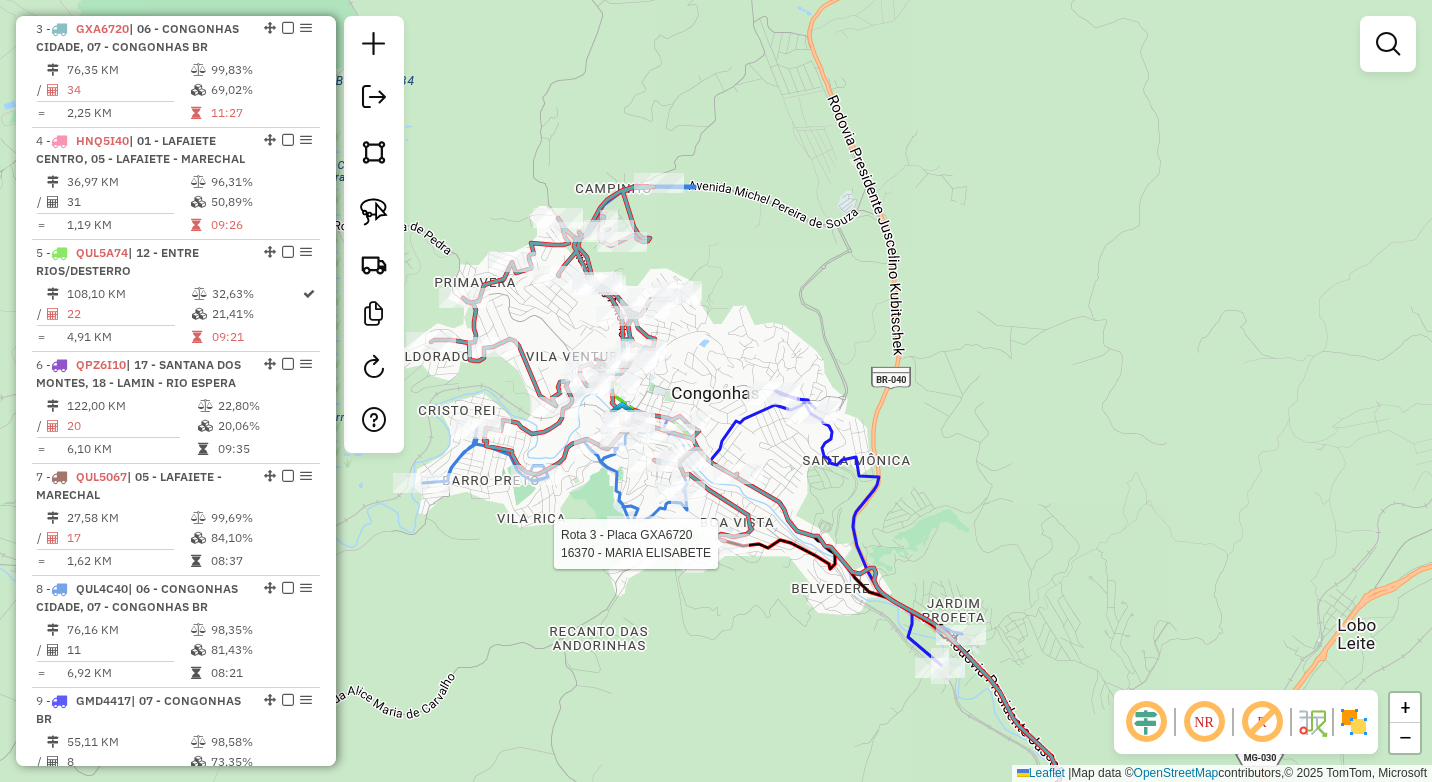 select on "*********" 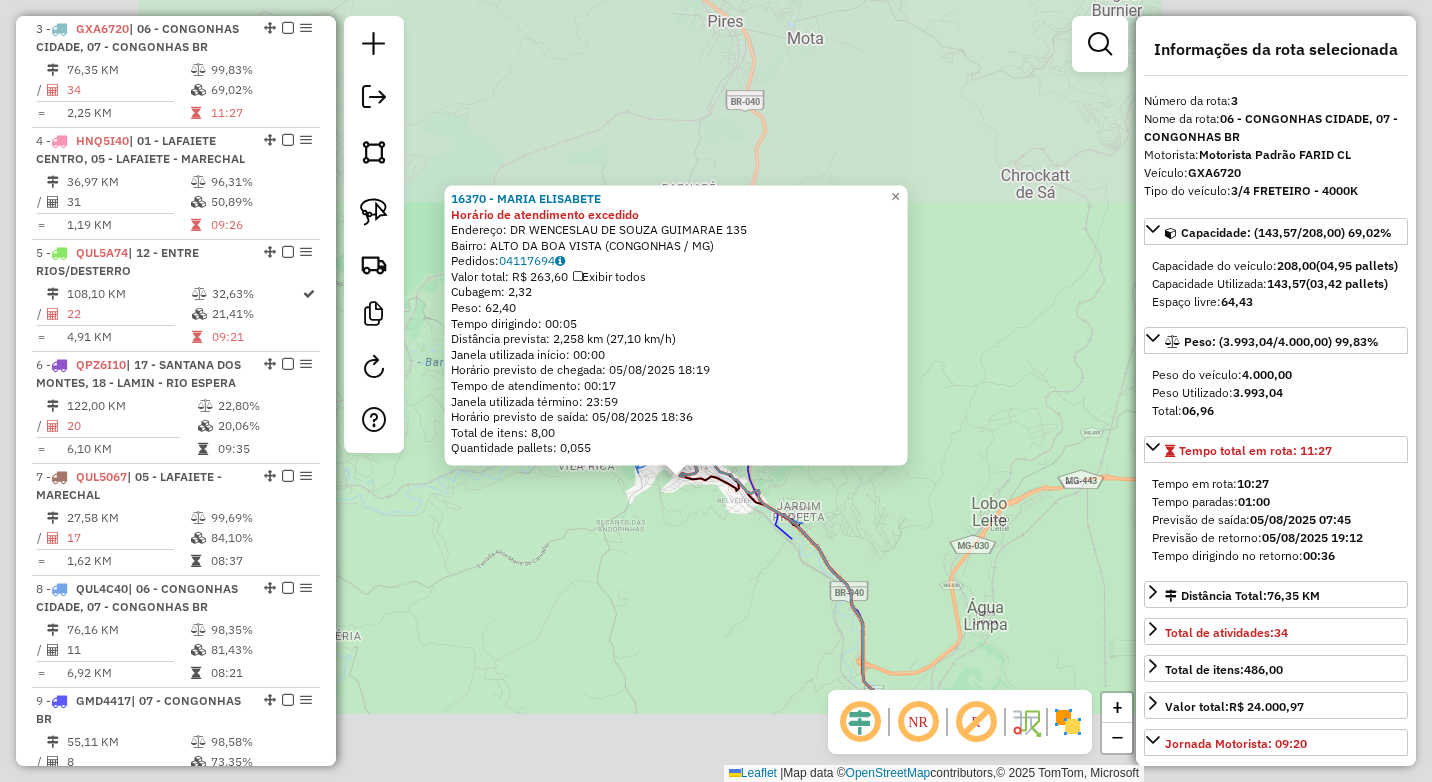 click on "16370 - MARIA ELISABETE Horário de atendimento excedido  Endereço:  DR WENCESLAU DE SOUZA GUIMARAE 135   Bairro: ALTO DA BOA VISTA (CONGONHAS / MG)   Pedidos:  04117694   Valor total: R$ 263,60   Exibir todos   Cubagem: 2,32  Peso: 62,40  Tempo dirigindo: 00:05   Distância prevista: 2,258 km (27,10 km/h)   Janela utilizada início: 00:00   Horário previsto de chegada: 05/08/2025 18:19   Tempo de atendimento: 00:17   Janela utilizada término: 23:59   Horário previsto de saída: 05/08/2025 18:36   Total de itens: 8,00   Quantidade pallets: 0,055  × Janela de atendimento Grade de atendimento Capacidade Transportadoras Veículos Cliente Pedidos  Rotas Selecione os dias de semana para filtrar as janelas de atendimento  Seg   Ter   Qua   Qui   Sex   Sáb   Dom  Informe o período da janela de atendimento: De: Até:  Filtrar exatamente a janela do cliente  Considerar janela de atendimento padrão  Selecione os dias de semana para filtrar as grades de atendimento  Seg   Ter   Qua   Qui   Sex   Sáb   Dom  ****" 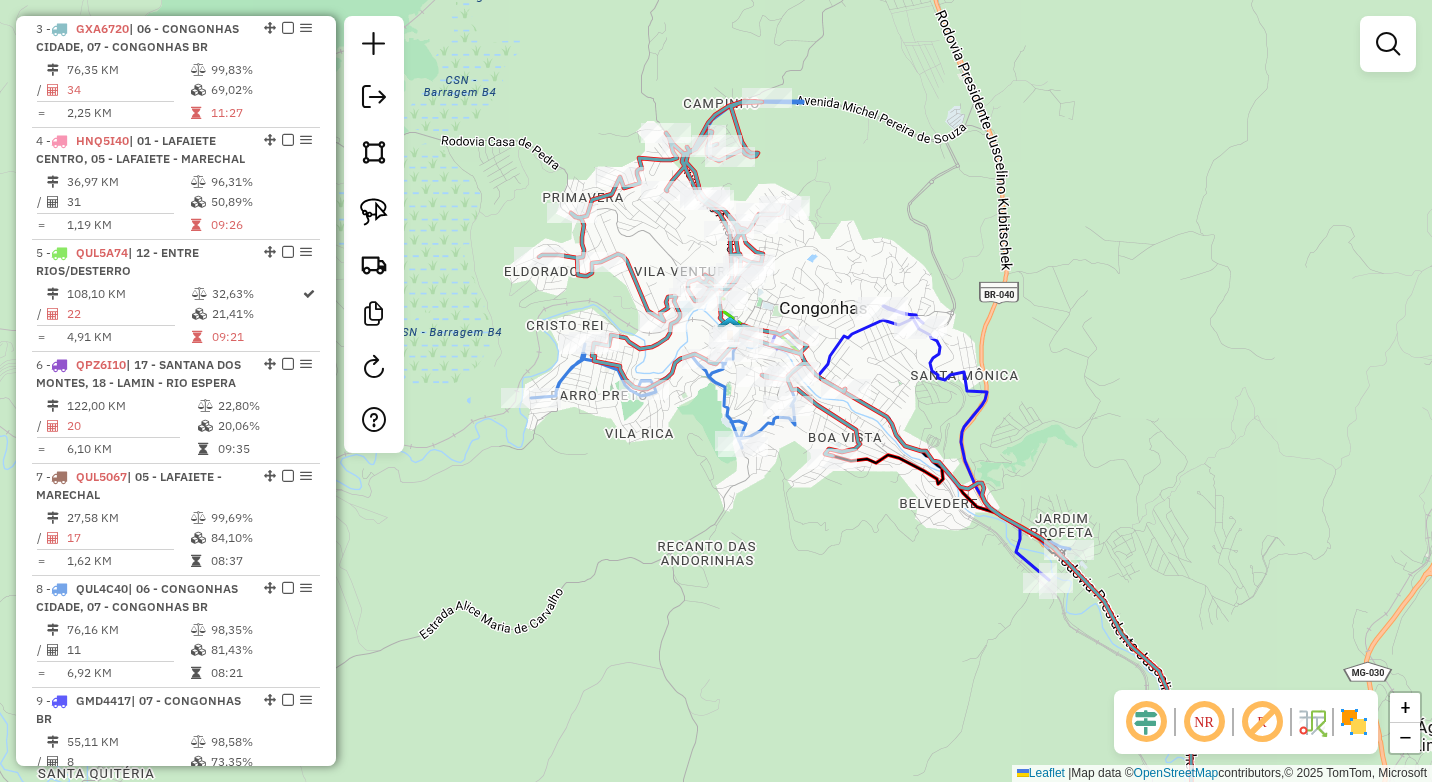 drag, startPoint x: 685, startPoint y: 508, endPoint x: 812, endPoint y: 523, distance: 127.88276 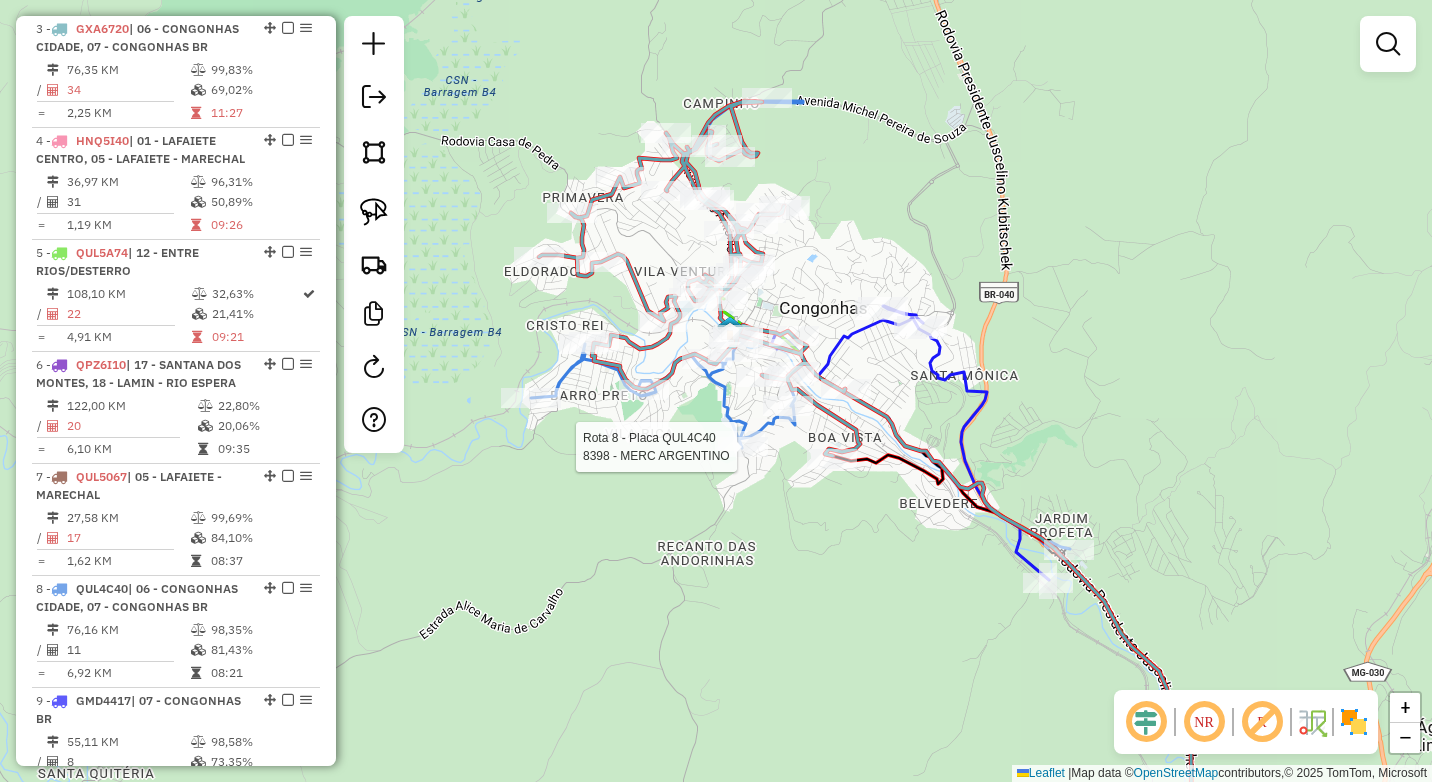 select on "*********" 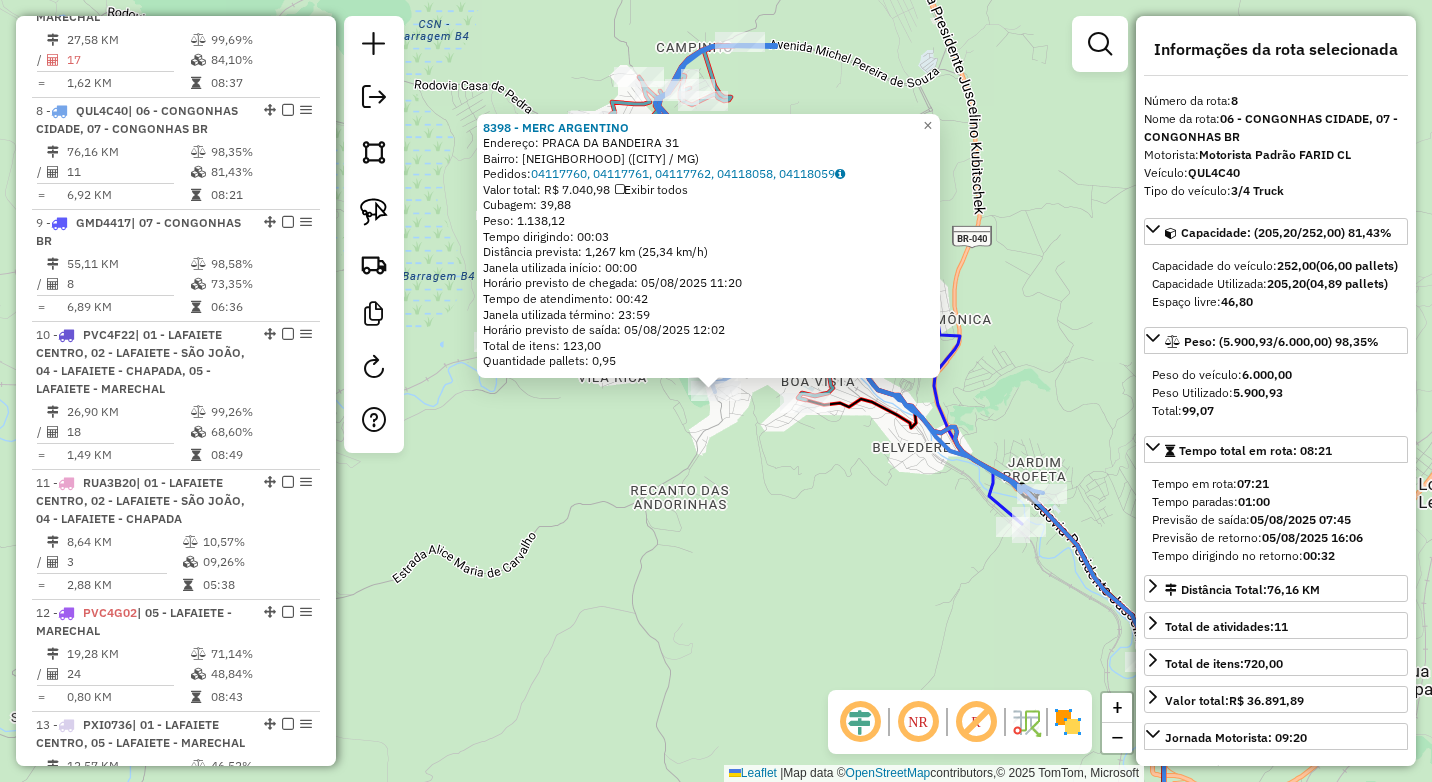 scroll, scrollTop: 1594, scrollLeft: 0, axis: vertical 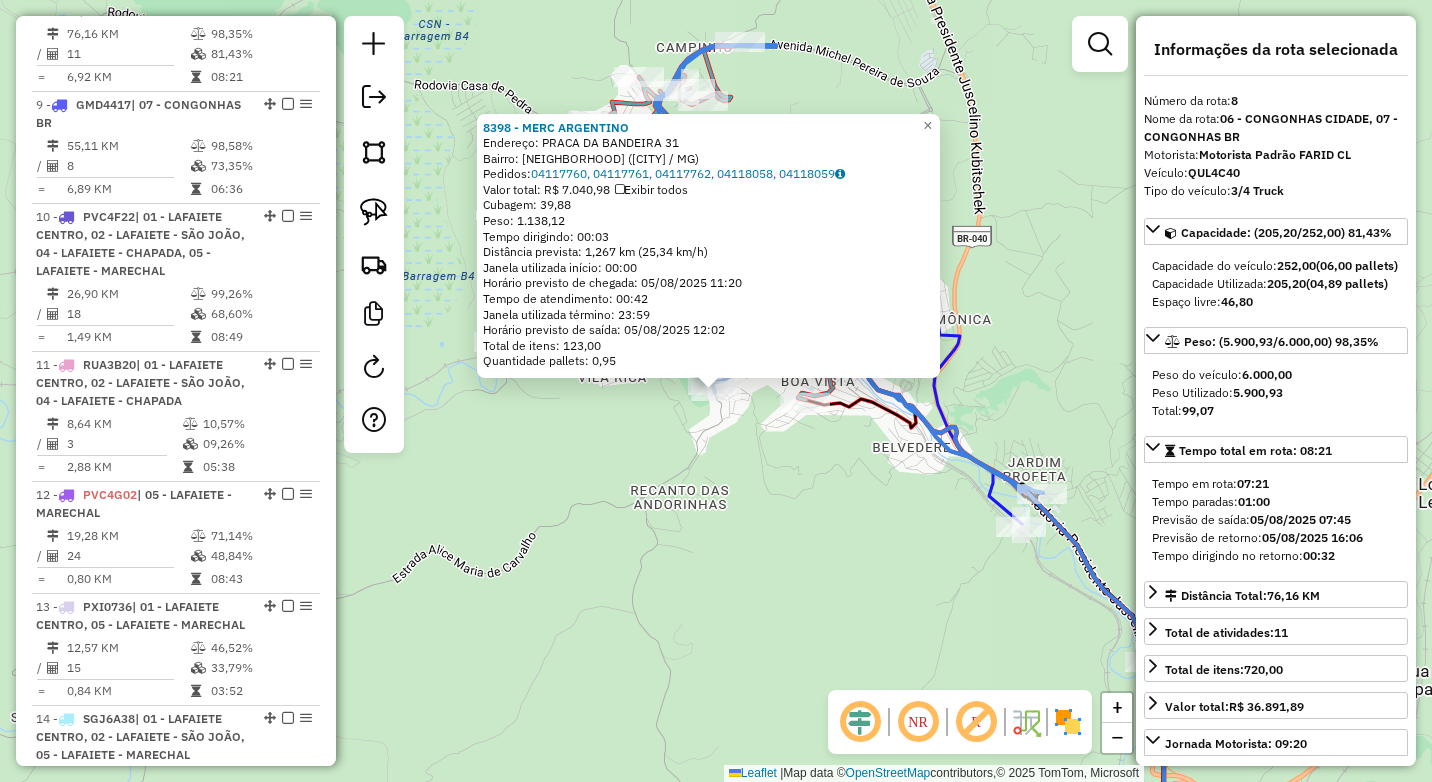 click on "8398 - MERC ARGENTINO  Endereço:  PRACA DA BANDEIRA 31   Bairro: CENTRO (CONGONHAS / MG)   Pedidos:  04117760, 04117761, 04117762, 04118058, 04118059   Valor total: R$ 7.040,98   Exibir todos   Cubagem: 39,88  Peso: 1.138,12  Tempo dirigindo: 00:03   Distância prevista: 1,267 km (25,34 km/h)   Janela utilizada início: 00:00   Horário previsto de chegada: 05/08/2025 11:20   Tempo de atendimento: 00:42   Janela utilizada término: 23:59   Horário previsto de saída: 05/08/2025 12:02   Total de itens: 123,00   Quantidade pallets: 0,95  × Janela de atendimento Grade de atendimento Capacidade Transportadoras Veículos Cliente Pedidos  Rotas Selecione os dias de semana para filtrar as janelas de atendimento  Seg   Ter   Qua   Qui   Sex   Sáb   Dom  Informe o período da janela de atendimento: De: Até:  Filtrar exatamente a janela do cliente  Considerar janela de atendimento padrão  Selecione os dias de semana para filtrar as grades de atendimento  Seg   Ter   Qua   Qui   Sex   Sáb   Dom   Peso mínimo:  +" 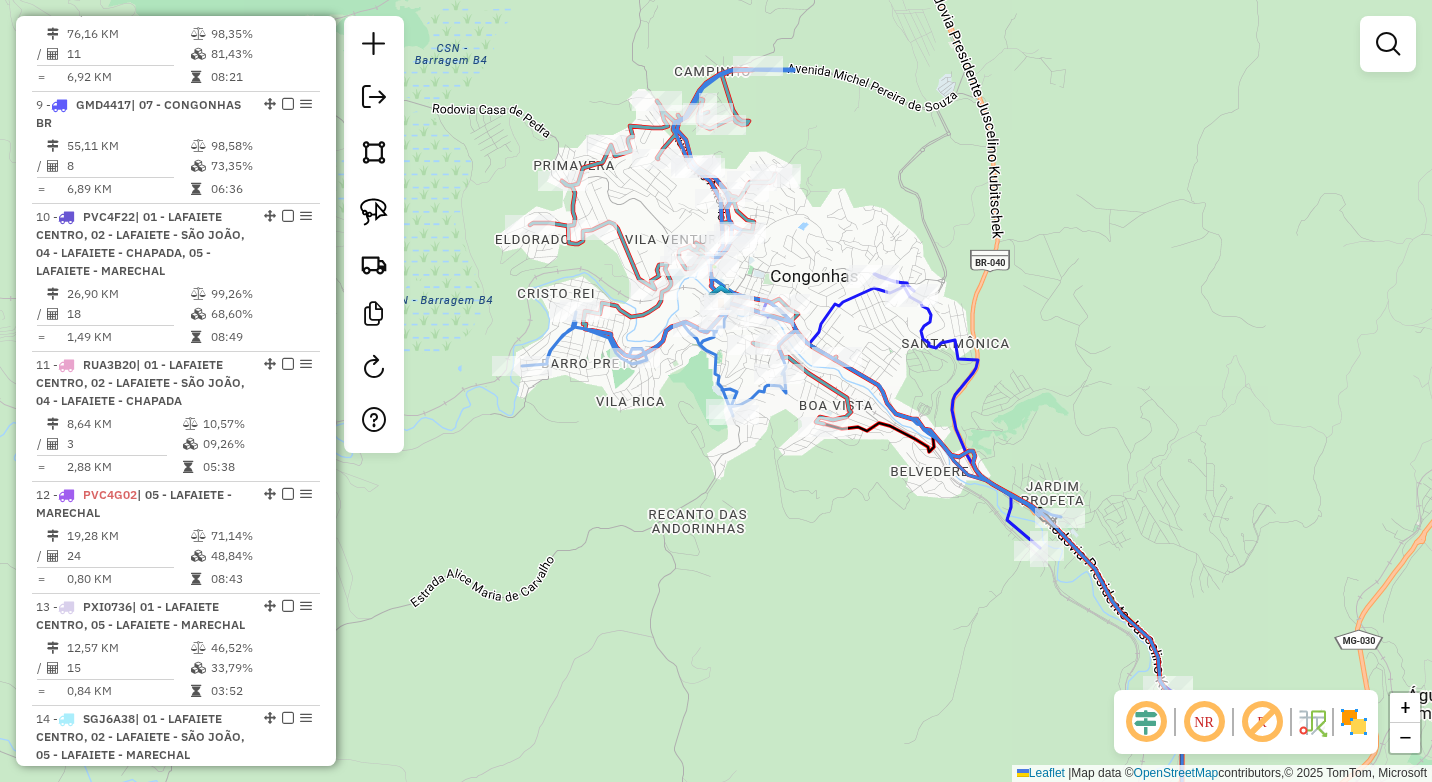 drag, startPoint x: 721, startPoint y: 506, endPoint x: 754, endPoint y: 566, distance: 68.47627 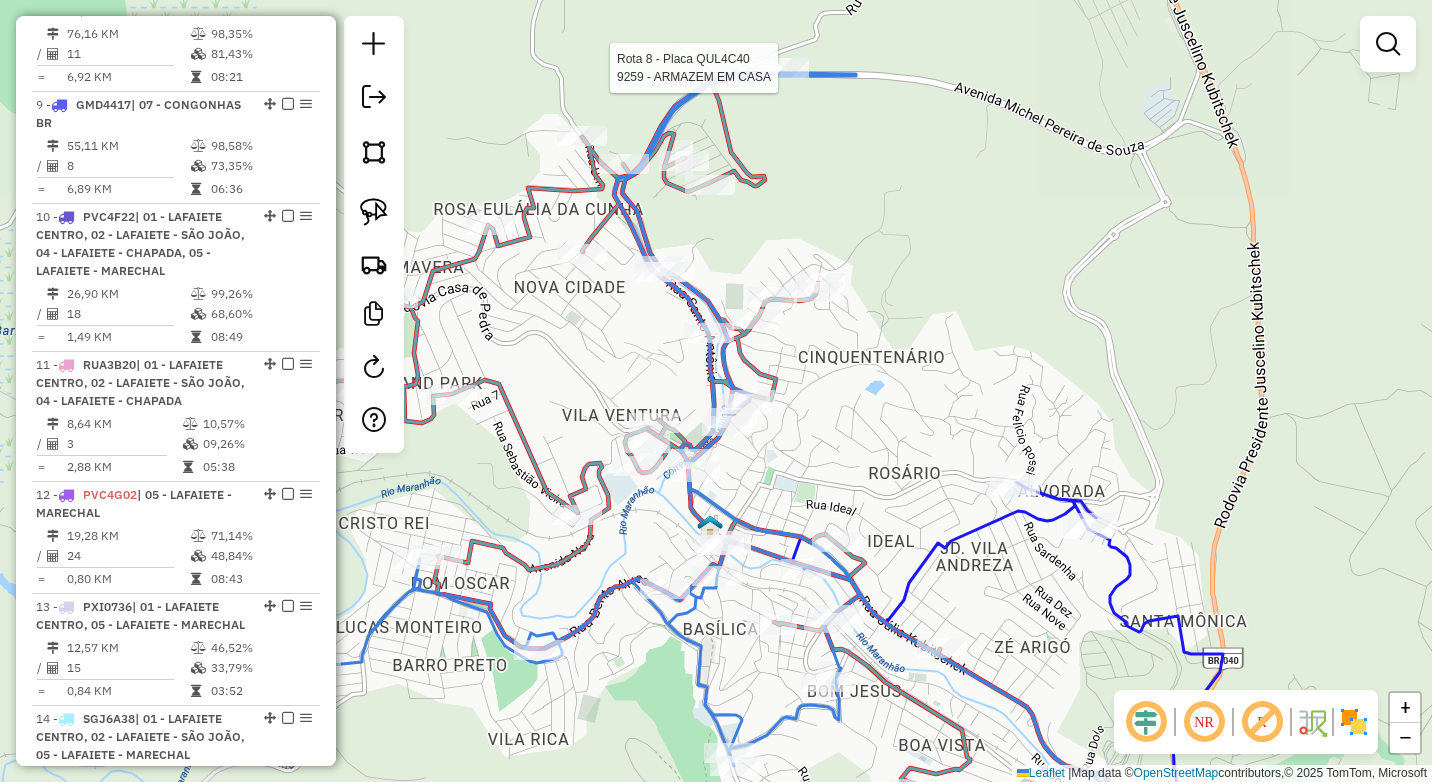 select on "*********" 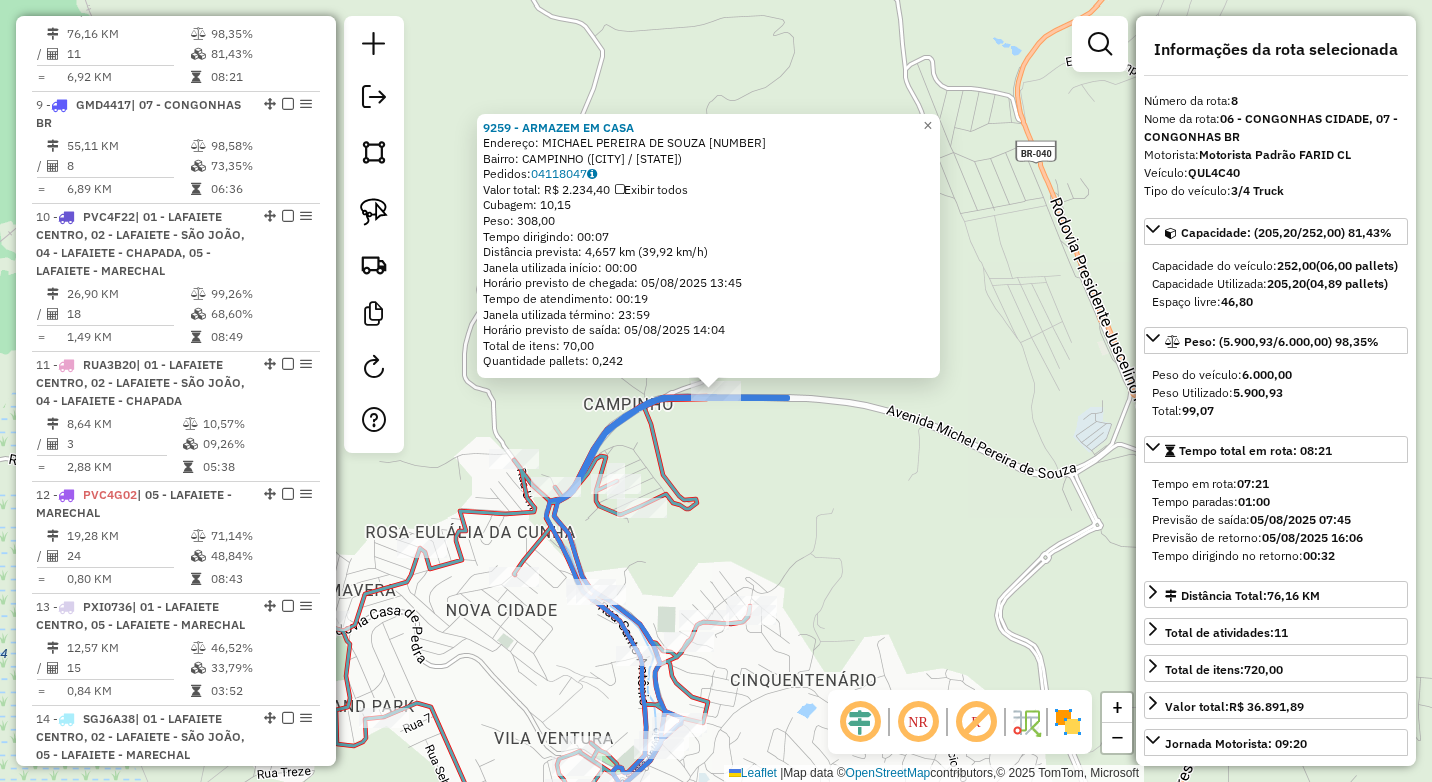 click on "9259 - ARMAZEM EM CASA  Endereço:  MICHAEL PEREIRA DE SOUZA 1081   Bairro: CAMPINHO (CONGONHAS / MG)   Pedidos:  04118047   Valor total: R$ 2.234,40   Exibir todos   Cubagem: 10,15  Peso: 308,00  Tempo dirigindo: 00:07   Distância prevista: 4,657 km (39,92 km/h)   Janela utilizada início: 00:00   Horário previsto de chegada: 05/08/2025 13:45   Tempo de atendimento: 00:19   Janela utilizada término: 23:59   Horário previsto de saída: 05/08/2025 14:04   Total de itens: 70,00   Quantidade pallets: 0,242  × Janela de atendimento Grade de atendimento Capacidade Transportadoras Veículos Cliente Pedidos  Rotas Selecione os dias de semana para filtrar as janelas de atendimento  Seg   Ter   Qua   Qui   Sex   Sáb   Dom  Informe o período da janela de atendimento: De: Até:  Filtrar exatamente a janela do cliente  Considerar janela de atendimento padrão  Selecione os dias de semana para filtrar as grades de atendimento  Seg   Ter   Qua   Qui   Sex   Sáb   Dom   Peso mínimo:  ****  Peso máximo:  ****  De:" 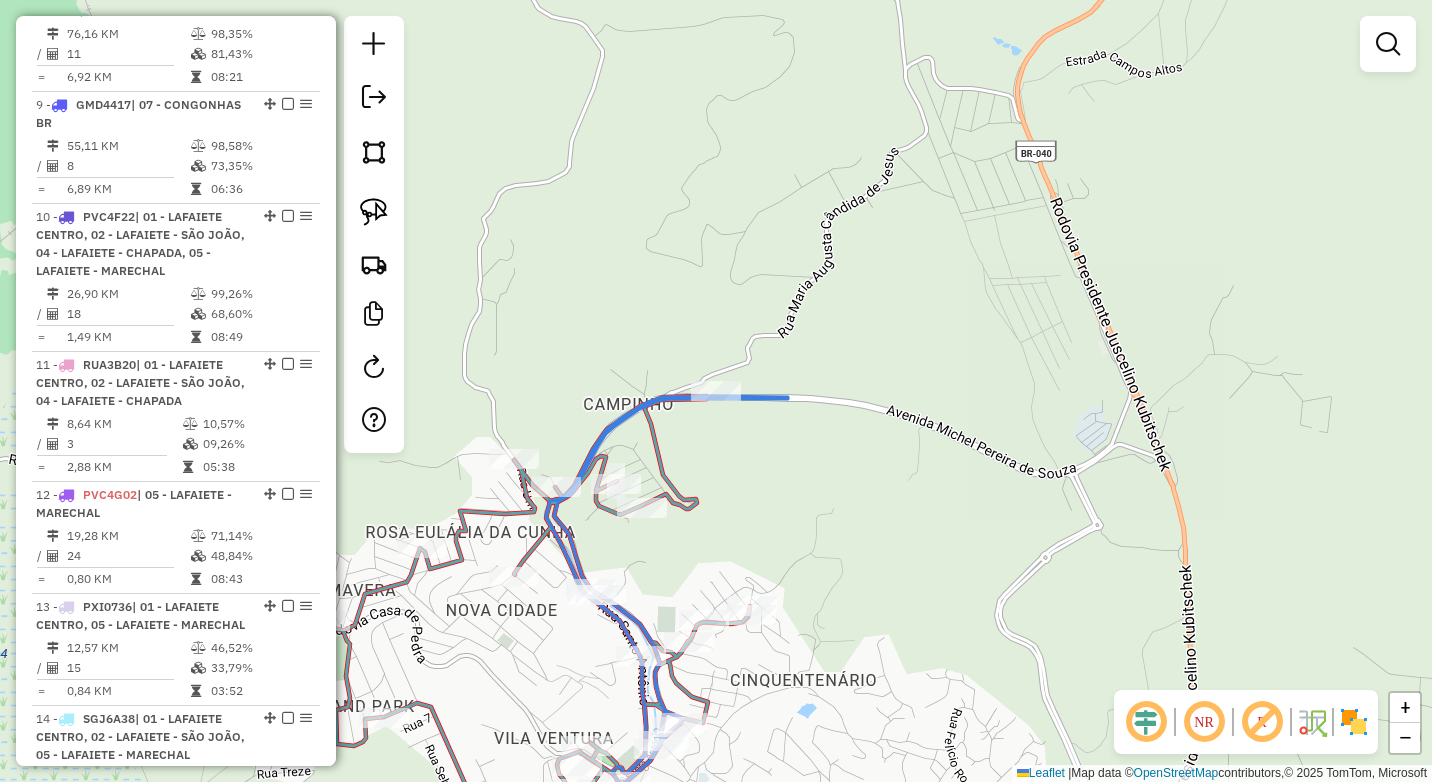 drag, startPoint x: 853, startPoint y: 414, endPoint x: 857, endPoint y: 304, distance: 110.0727 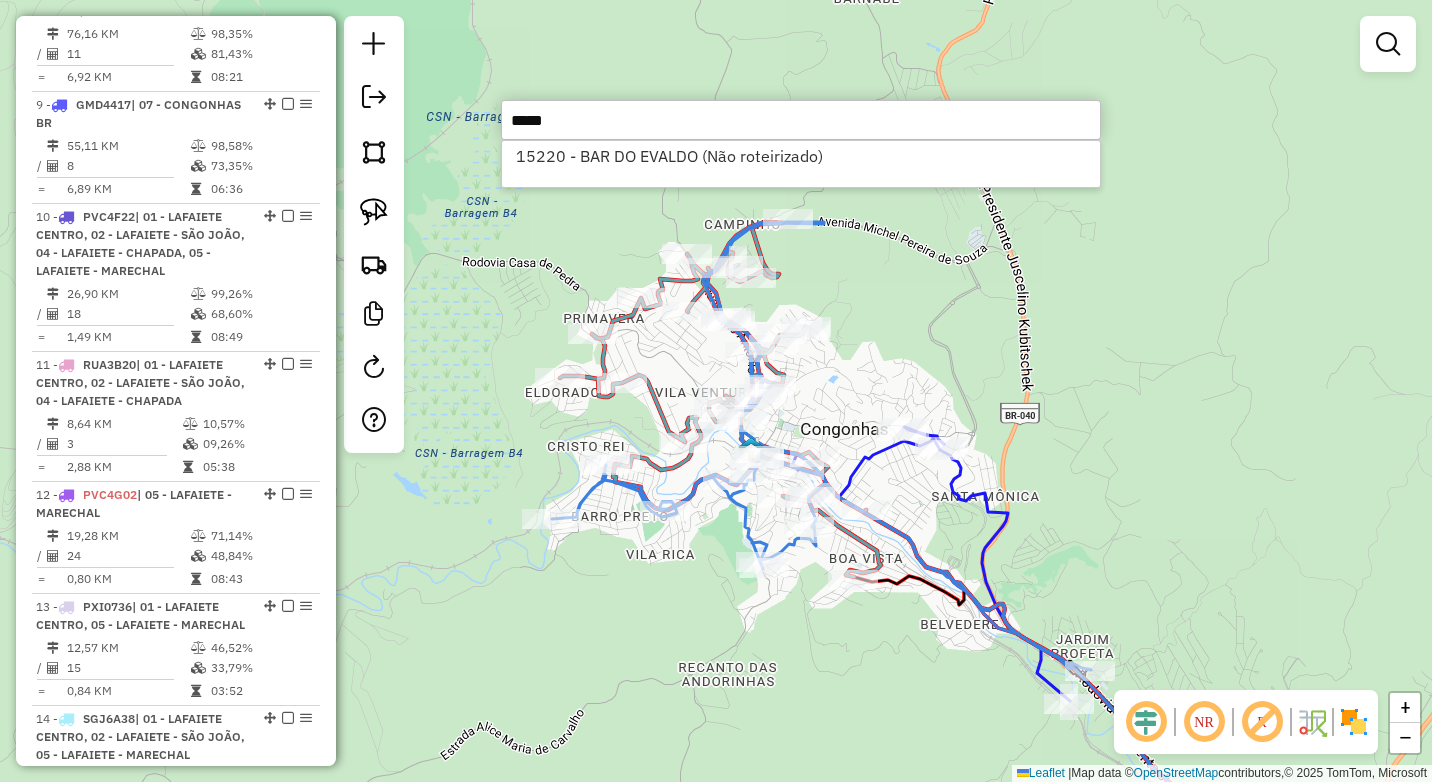 type on "*****" 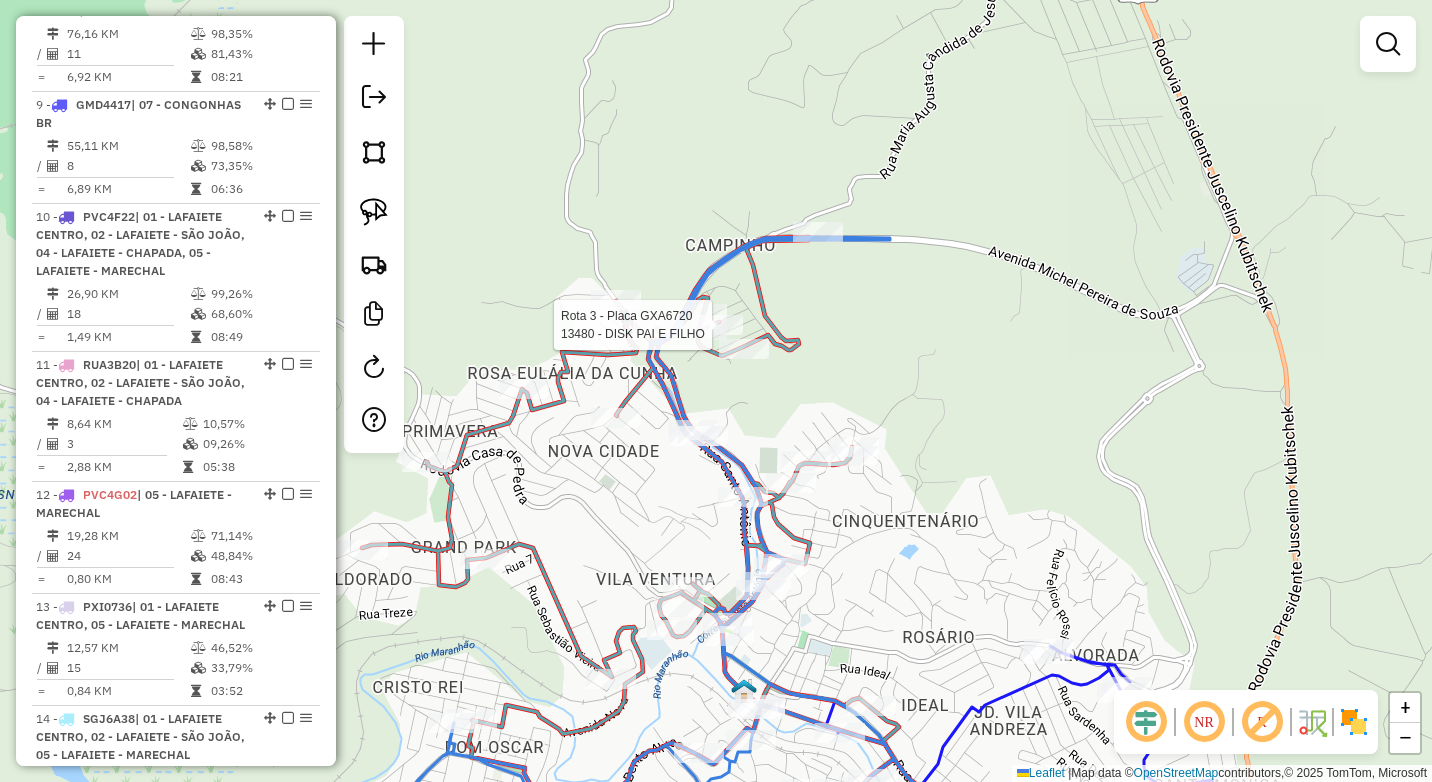 select on "*********" 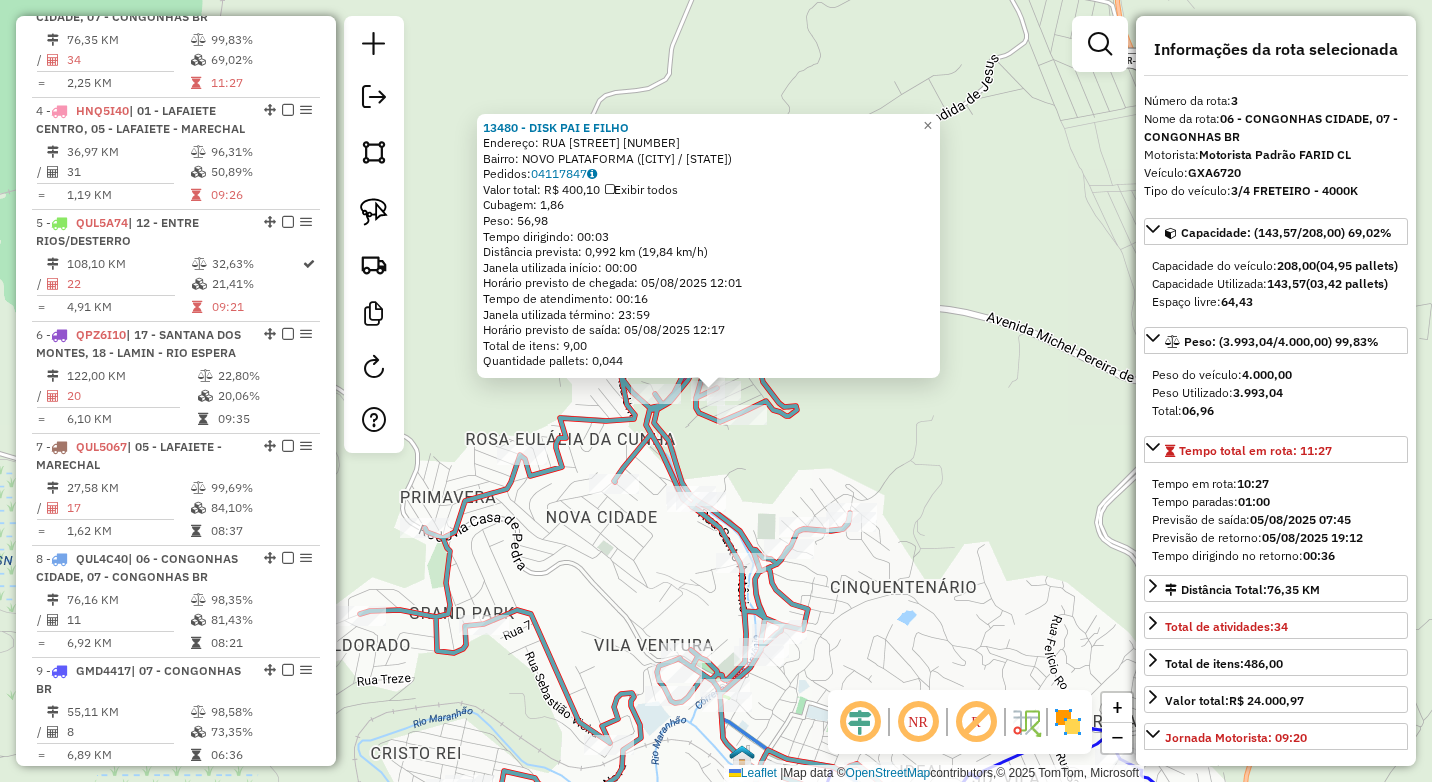 scroll, scrollTop: 998, scrollLeft: 0, axis: vertical 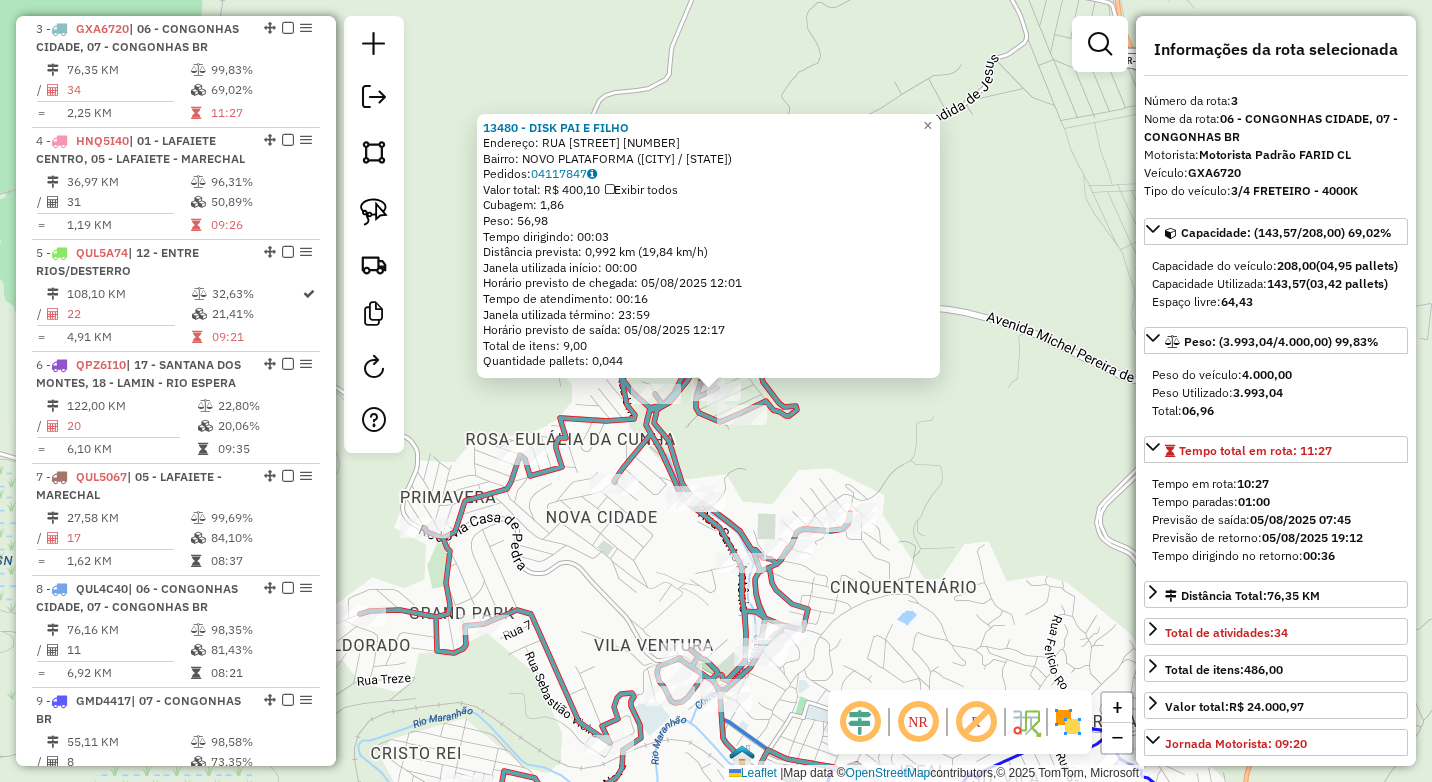 click on "13480 - DISK PAI E FILHO  Endereço:  RUA GERALDO VALE 91   Bairro: NOVO PLATAFORMA (CONGONHAS / MG)   Pedidos:  04117847   Valor total: R$ 400,10   Exibir todos   Cubagem: 1,86  Peso: 56,98  Tempo dirigindo: 00:03   Distância prevista: 0,992 km (19,84 km/h)   Janela utilizada início: 00:00   Horário previsto de chegada: 05/08/2025 12:01   Tempo de atendimento: 00:16   Janela utilizada término: 23:59   Horário previsto de saída: 05/08/2025 12:17   Total de itens: 9,00   Quantidade pallets: 0,044  × Janela de atendimento Grade de atendimento Capacidade Transportadoras Veículos Cliente Pedidos  Rotas Selecione os dias de semana para filtrar as janelas de atendimento  Seg   Ter   Qua   Qui   Sex   Sáb   Dom  Informe o período da janela de atendimento: De: Até:  Filtrar exatamente a janela do cliente  Considerar janela de atendimento padrão  Selecione os dias de semana para filtrar as grades de atendimento  Seg   Ter   Qua   Qui   Sex   Sáb   Dom   Clientes fora do dia de atendimento selecionado ****" 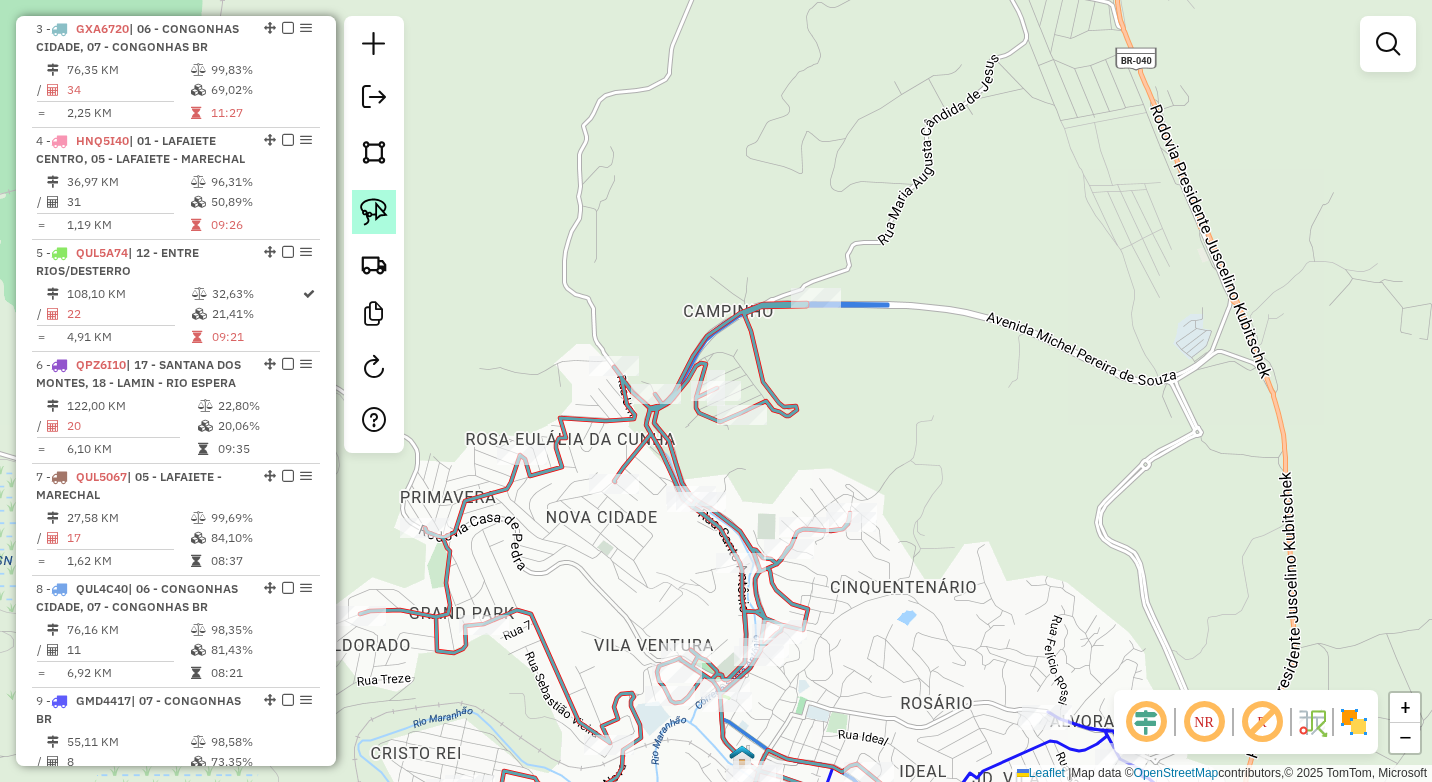 click 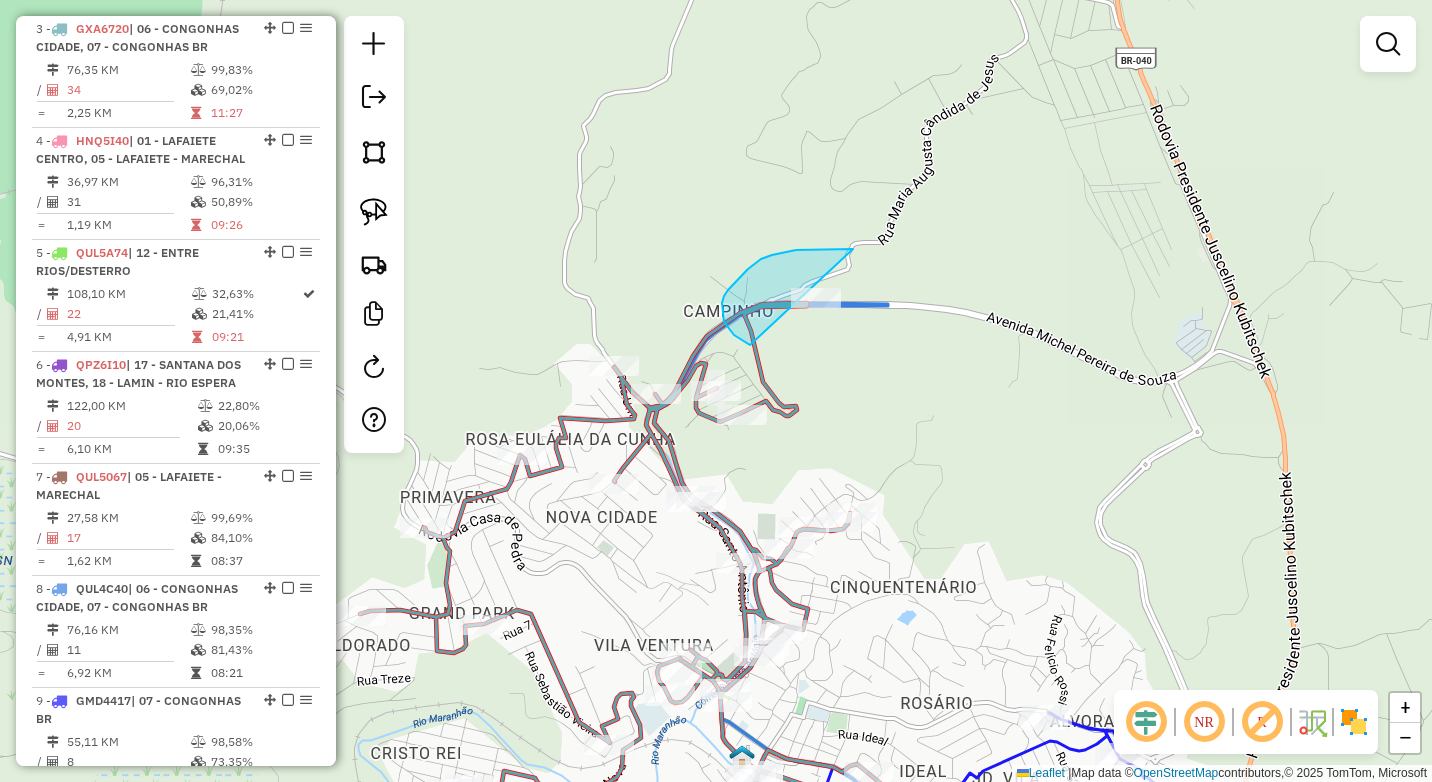 drag, startPoint x: 853, startPoint y: 249, endPoint x: 885, endPoint y: 344, distance: 100.2447 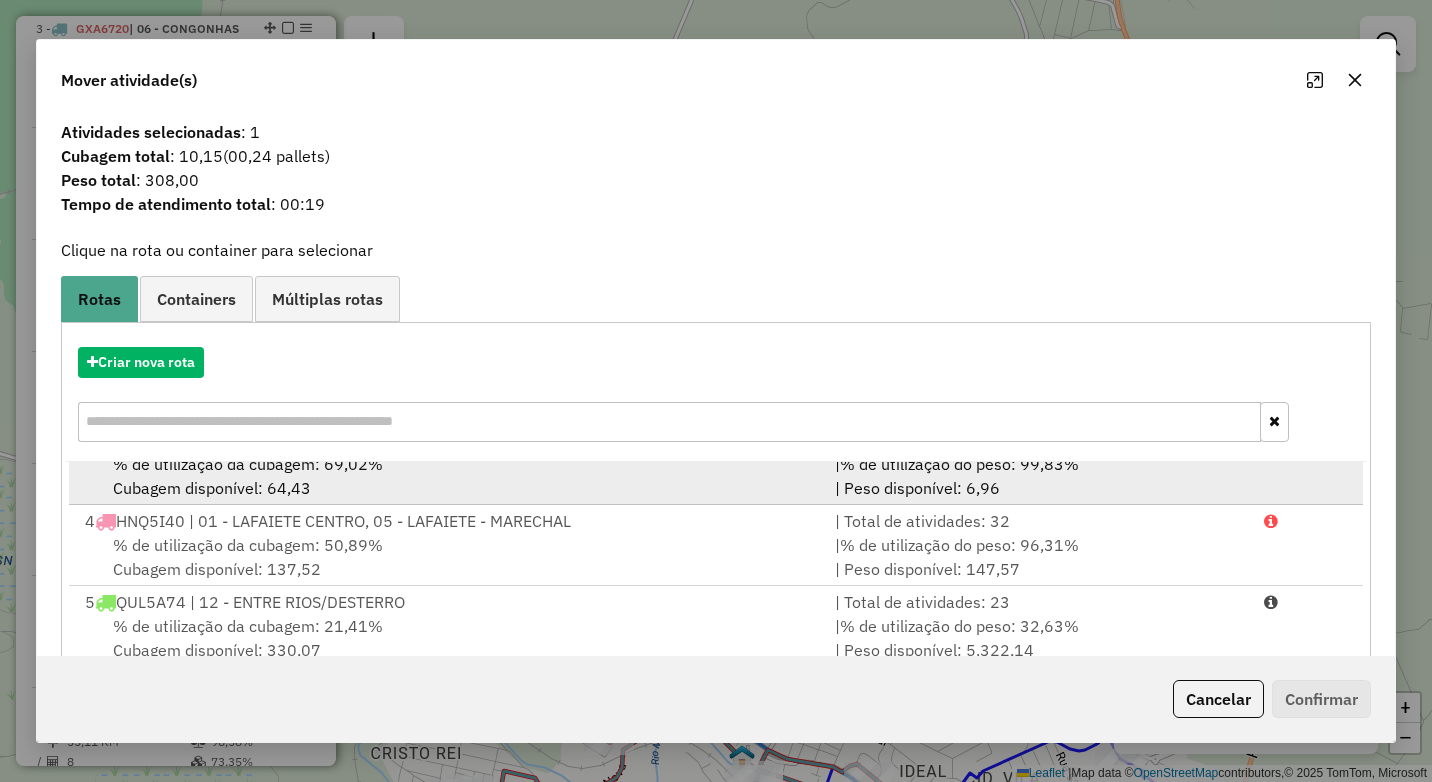 scroll, scrollTop: 100, scrollLeft: 0, axis: vertical 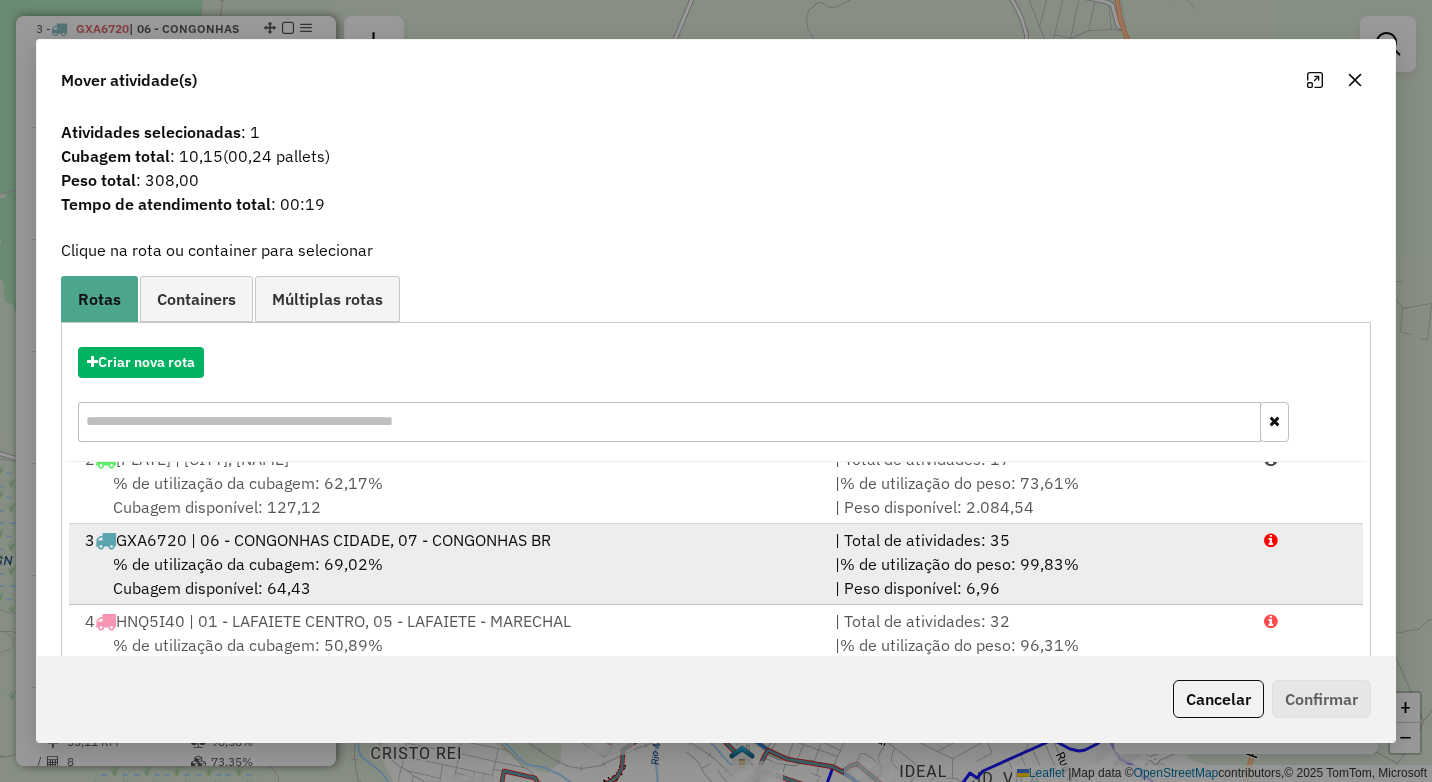 click on "% de utilização da cubagem: 69,02%  Cubagem disponível: 64,43" at bounding box center (448, 576) 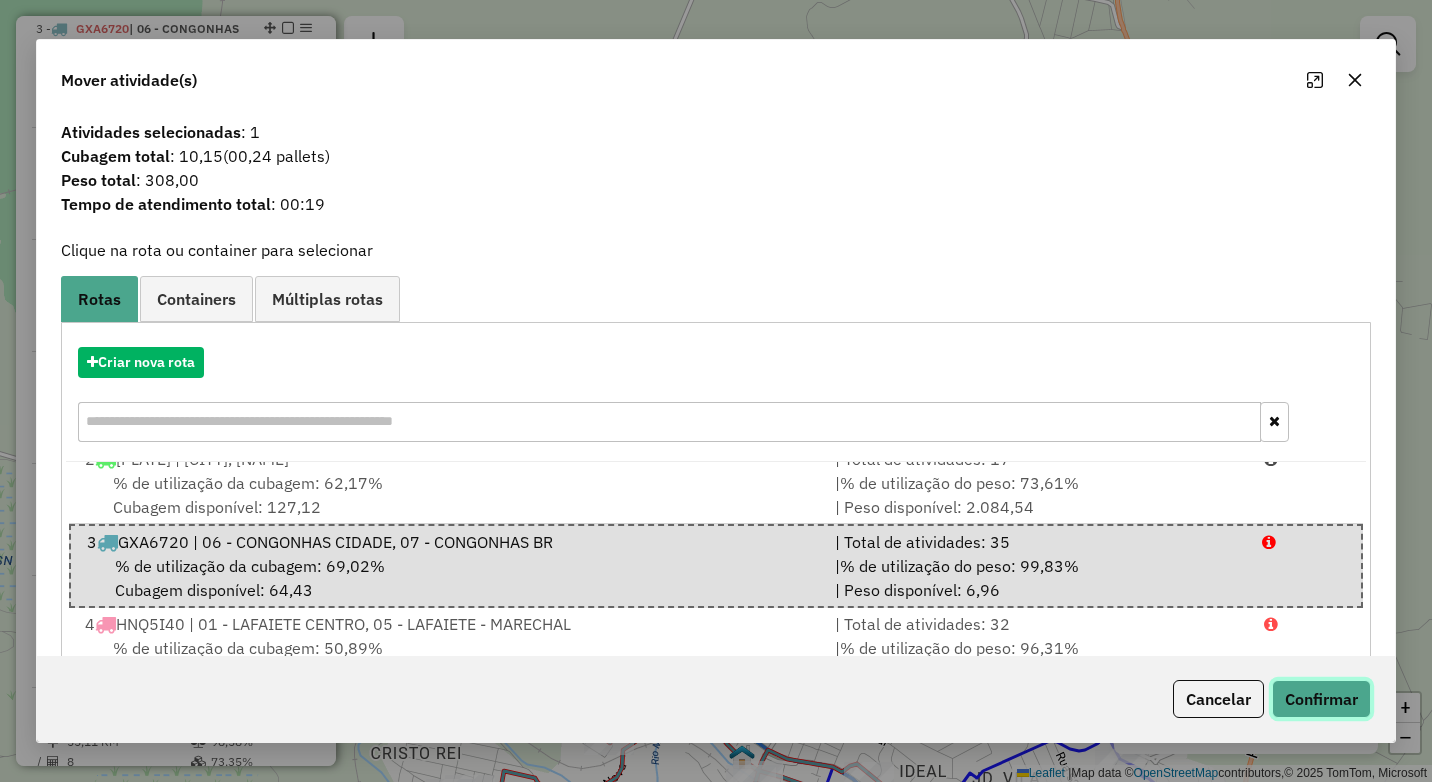 click on "Confirmar" 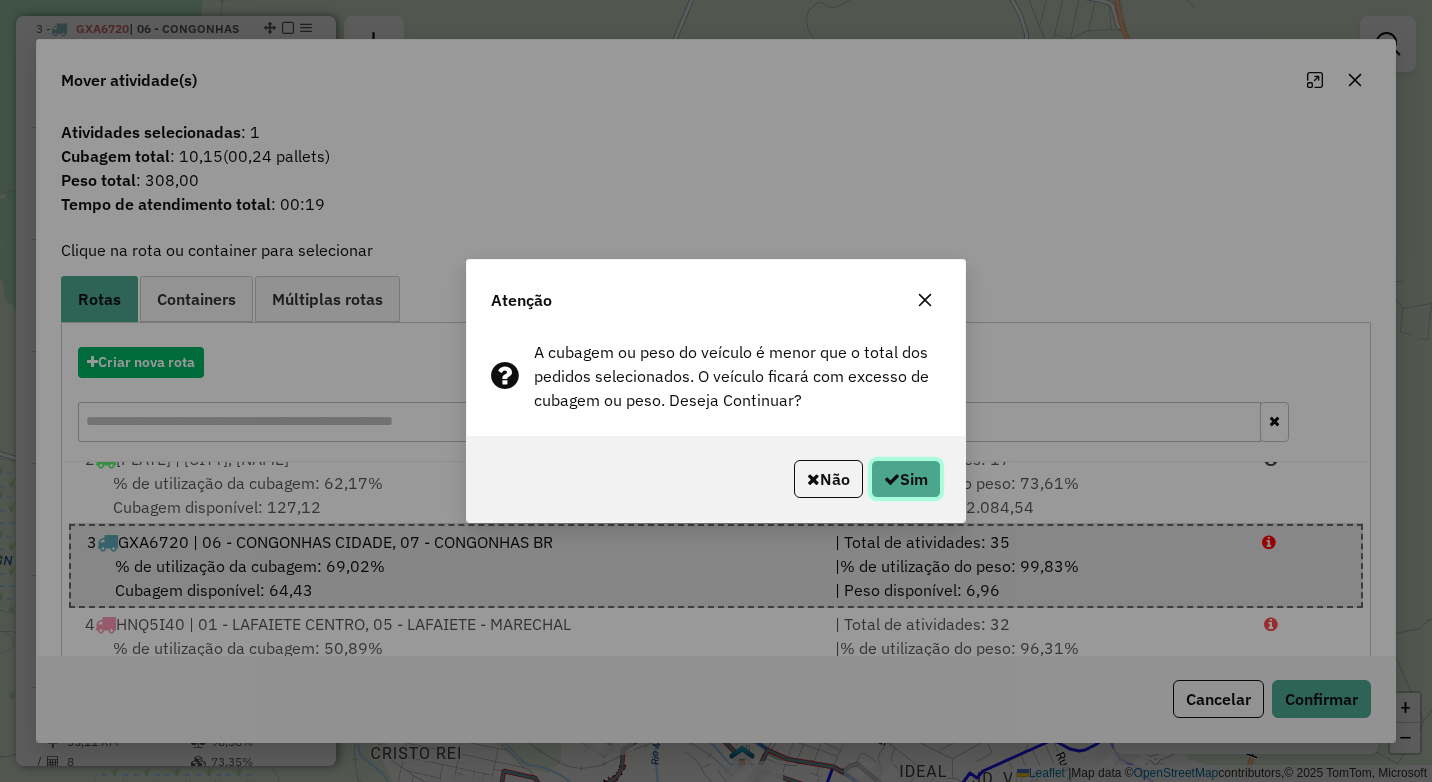 click 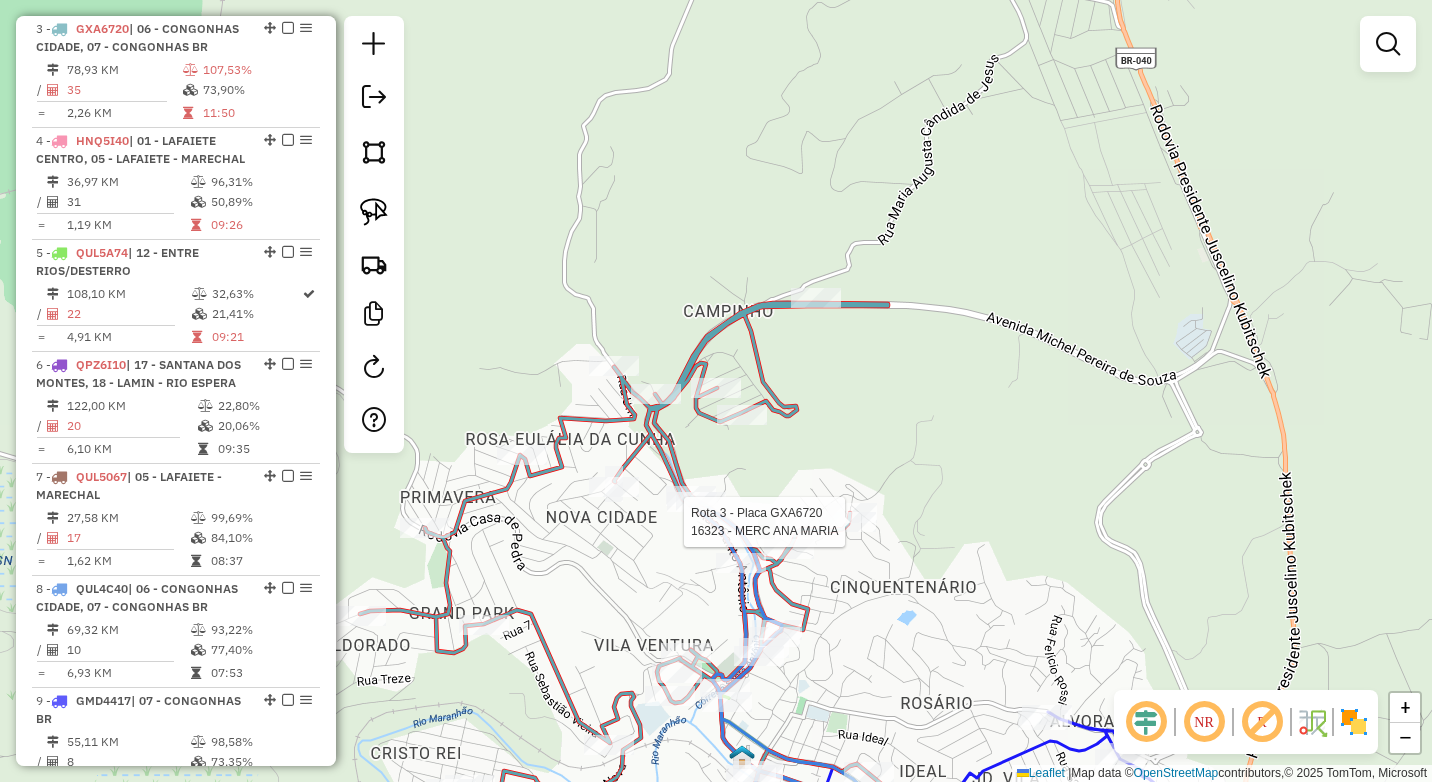 select on "*********" 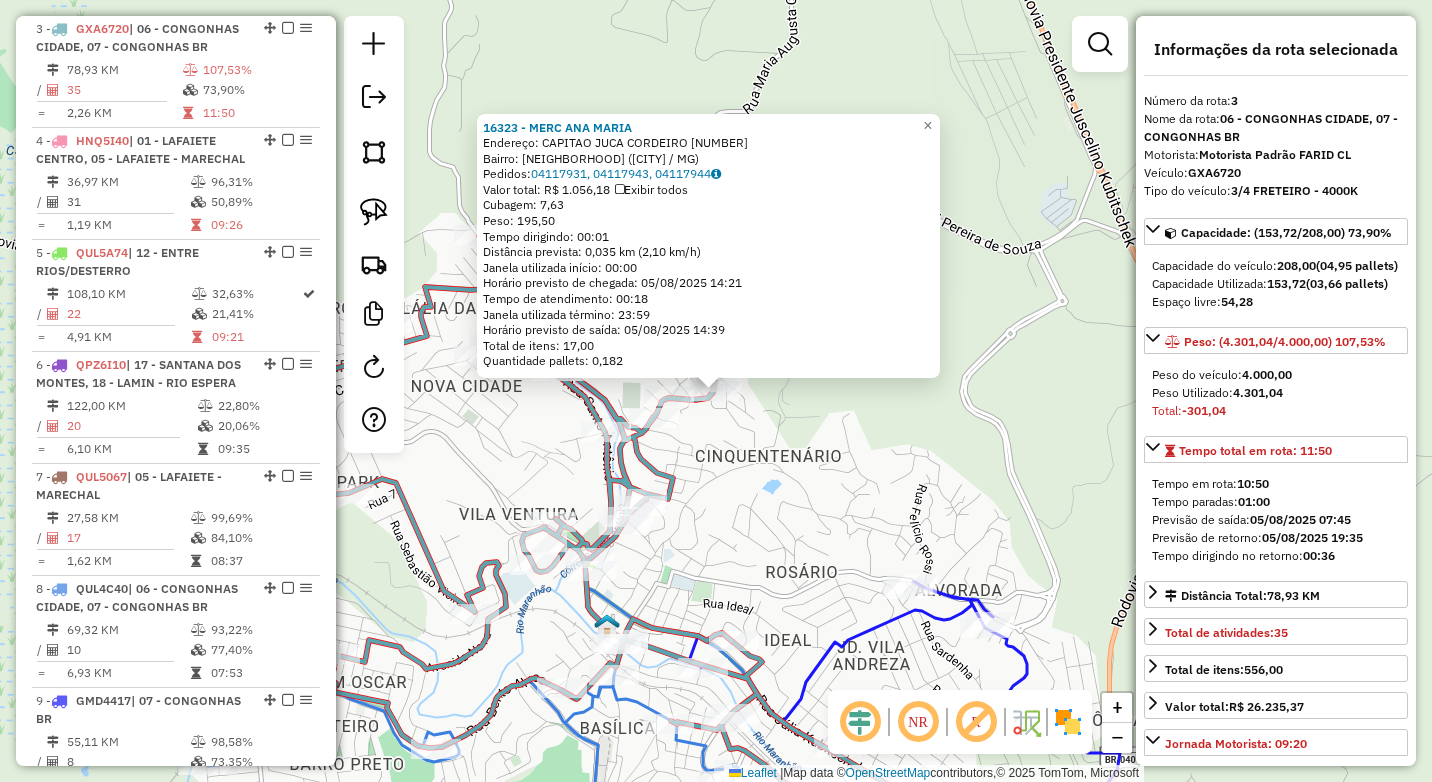 click on "16323 - MERC ANA MARIA  Endereço:  CAPITAO JUCA CORDEIRO 596   Bairro: PRAIA (CONGONHAS / MG)   Pedidos:  04117931, 04117943, 04117944   Valor total: R$ 1.056,18   Exibir todos   Cubagem: 7,63  Peso: 195,50  Tempo dirigindo: 00:01   Distância prevista: 0,035 km (2,10 km/h)   Janela utilizada início: 00:00   Horário previsto de chegada: 05/08/2025 14:21   Tempo de atendimento: 00:18   Janela utilizada término: 23:59   Horário previsto de saída: 05/08/2025 14:39   Total de itens: 17,00   Quantidade pallets: 0,182  × Janela de atendimento Grade de atendimento Capacidade Transportadoras Veículos Cliente Pedidos  Rotas Selecione os dias de semana para filtrar as janelas de atendimento  Seg   Ter   Qua   Qui   Sex   Sáb   Dom  Informe o período da janela de atendimento: De: Até:  Filtrar exatamente a janela do cliente  Considerar janela de atendimento padrão  Selecione os dias de semana para filtrar as grades de atendimento  Seg   Ter   Qua   Qui   Sex   Sáb   Dom   Peso mínimo:  ****  Peso máximo:" 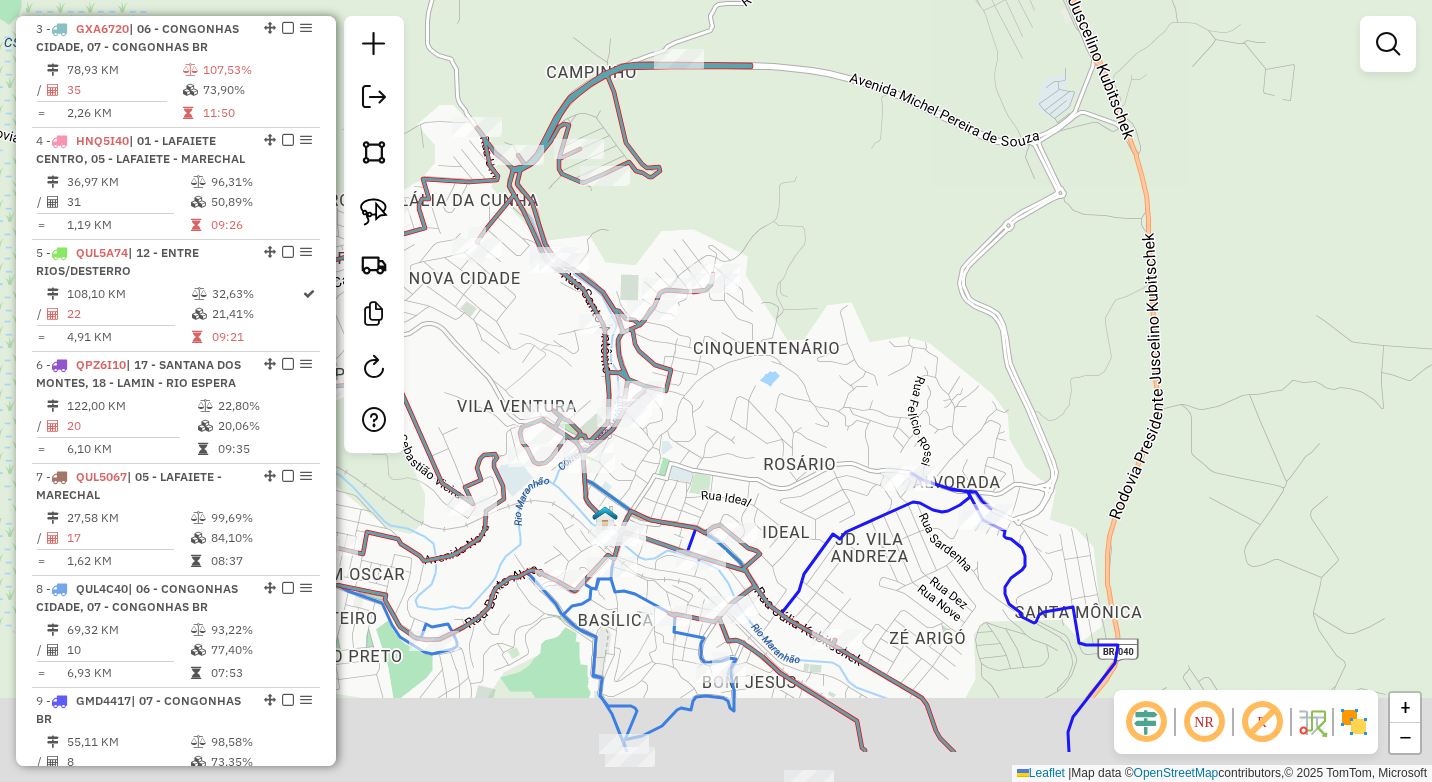drag, startPoint x: 804, startPoint y: 579, endPoint x: 819, endPoint y: 282, distance: 297.37854 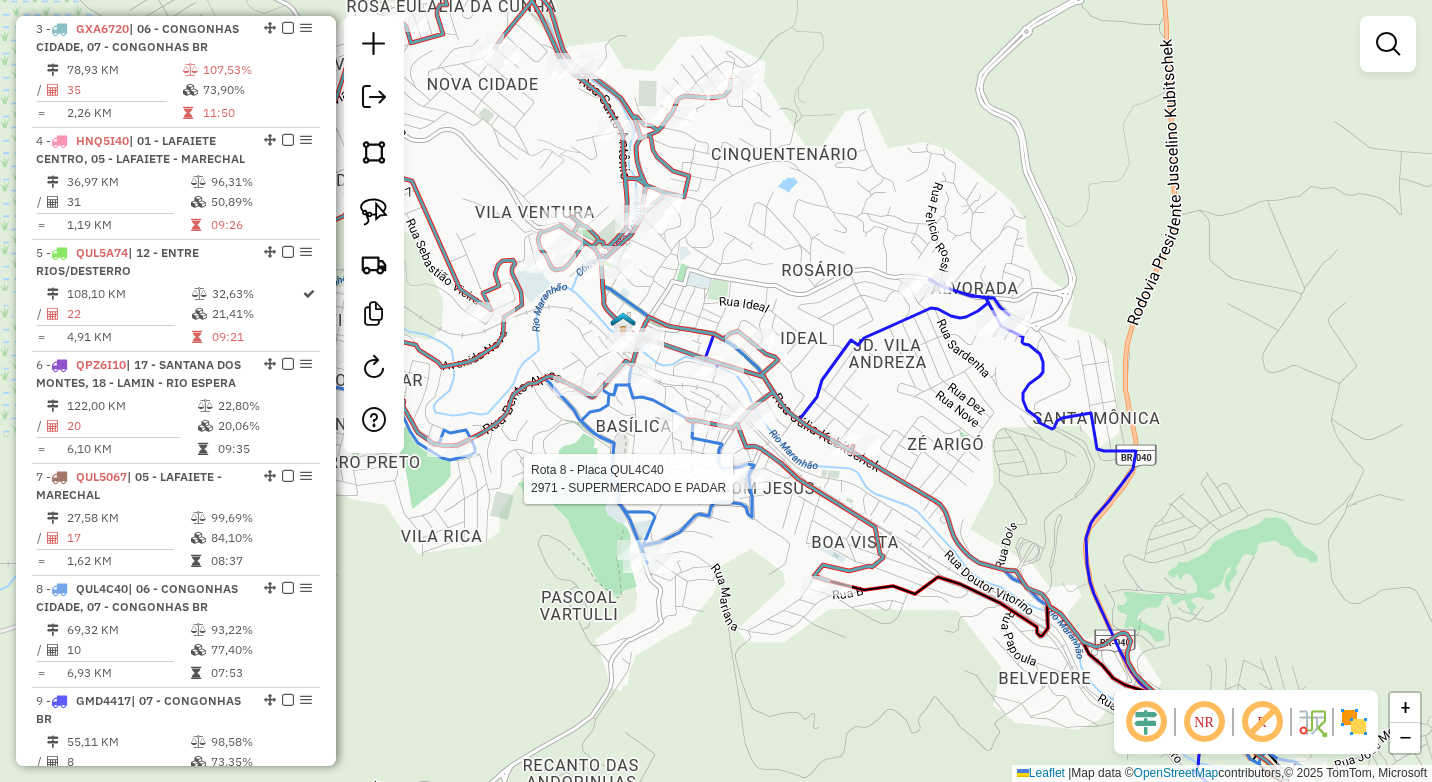 select on "*********" 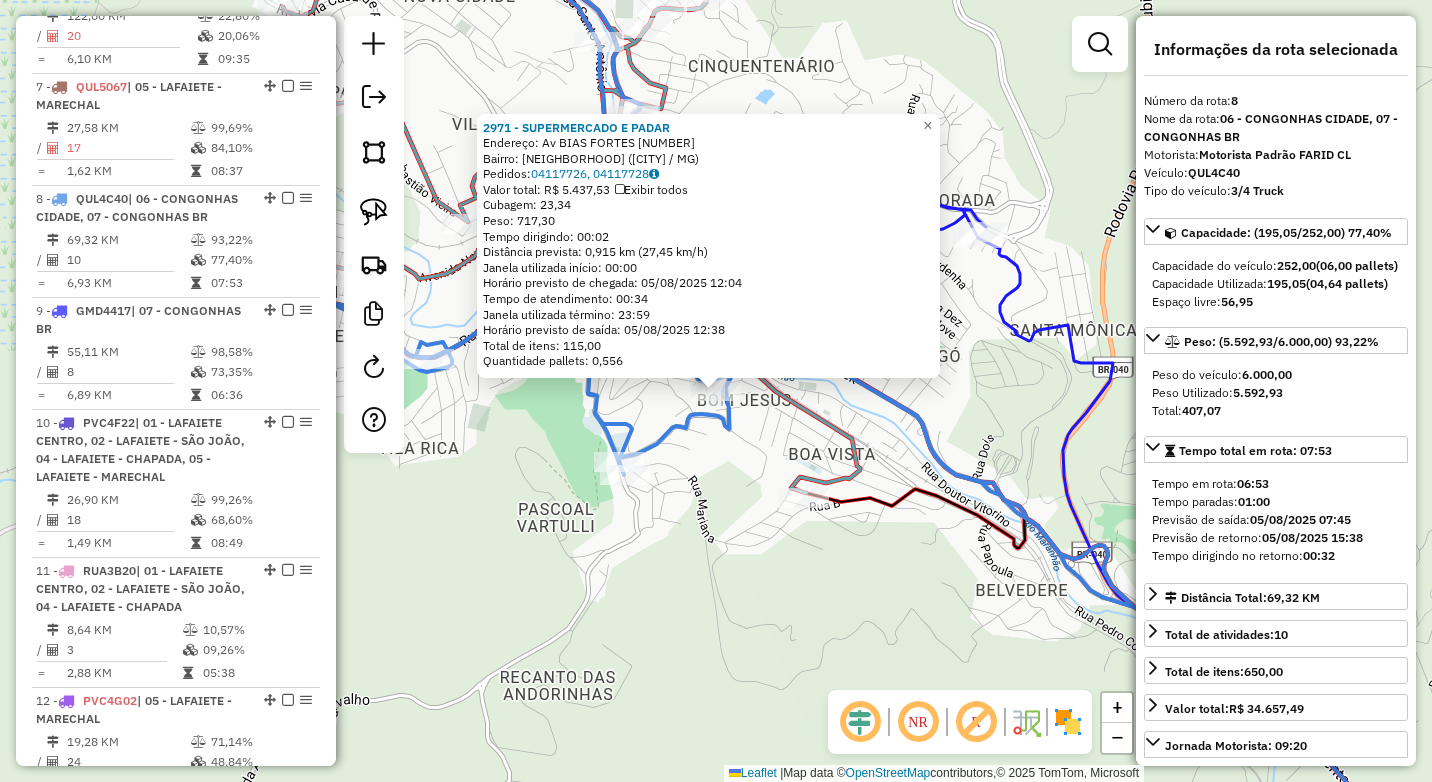 scroll, scrollTop: 1594, scrollLeft: 0, axis: vertical 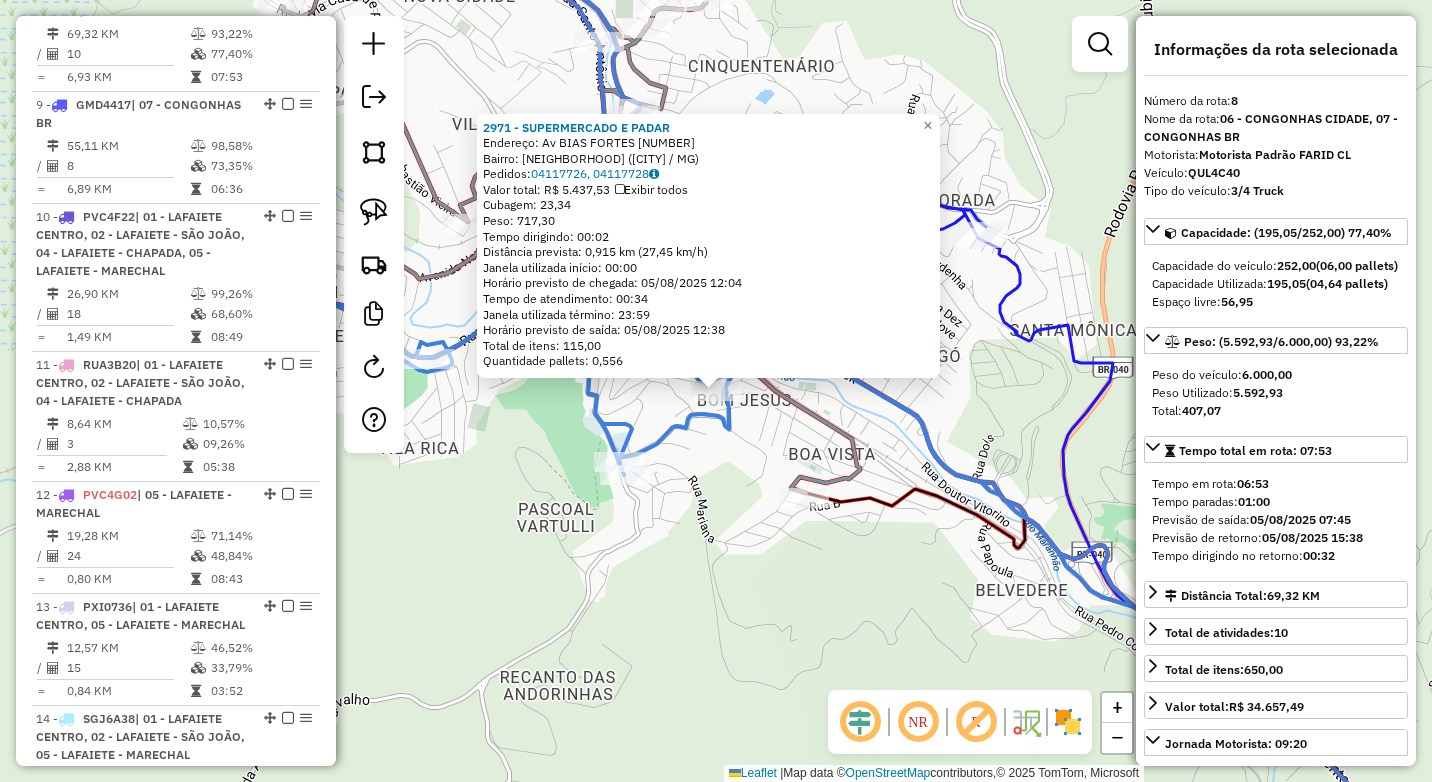 click on "2971 - SUPERMERCADO E PADAR  Endereço: Av  BIAS FORTES                   465   Bairro: BOM JESUS (CONGONHAS / MG)   Pedidos:  04117726, 04117728   Valor total: R$ 5.437,53   Exibir todos   Cubagem: 23,34  Peso: 717,30  Tempo dirigindo: 00:02   Distância prevista: 0,915 km (27,45 km/h)   Janela utilizada início: 00:00   Horário previsto de chegada: 05/08/2025 12:04   Tempo de atendimento: 00:34   Janela utilizada término: 23:59   Horário previsto de saída: 05/08/2025 12:38   Total de itens: 115,00   Quantidade pallets: 0,556  × Janela de atendimento Grade de atendimento Capacidade Transportadoras Veículos Cliente Pedidos  Rotas Selecione os dias de semana para filtrar as janelas de atendimento  Seg   Ter   Qua   Qui   Sex   Sáb   Dom  Informe o período da janela de atendimento: De: Até:  Filtrar exatamente a janela do cliente  Considerar janela de atendimento padrão  Selecione os dias de semana para filtrar as grades de atendimento  Seg   Ter   Qua   Qui   Sex   Sáb   Dom   Peso mínimo:  **** +" 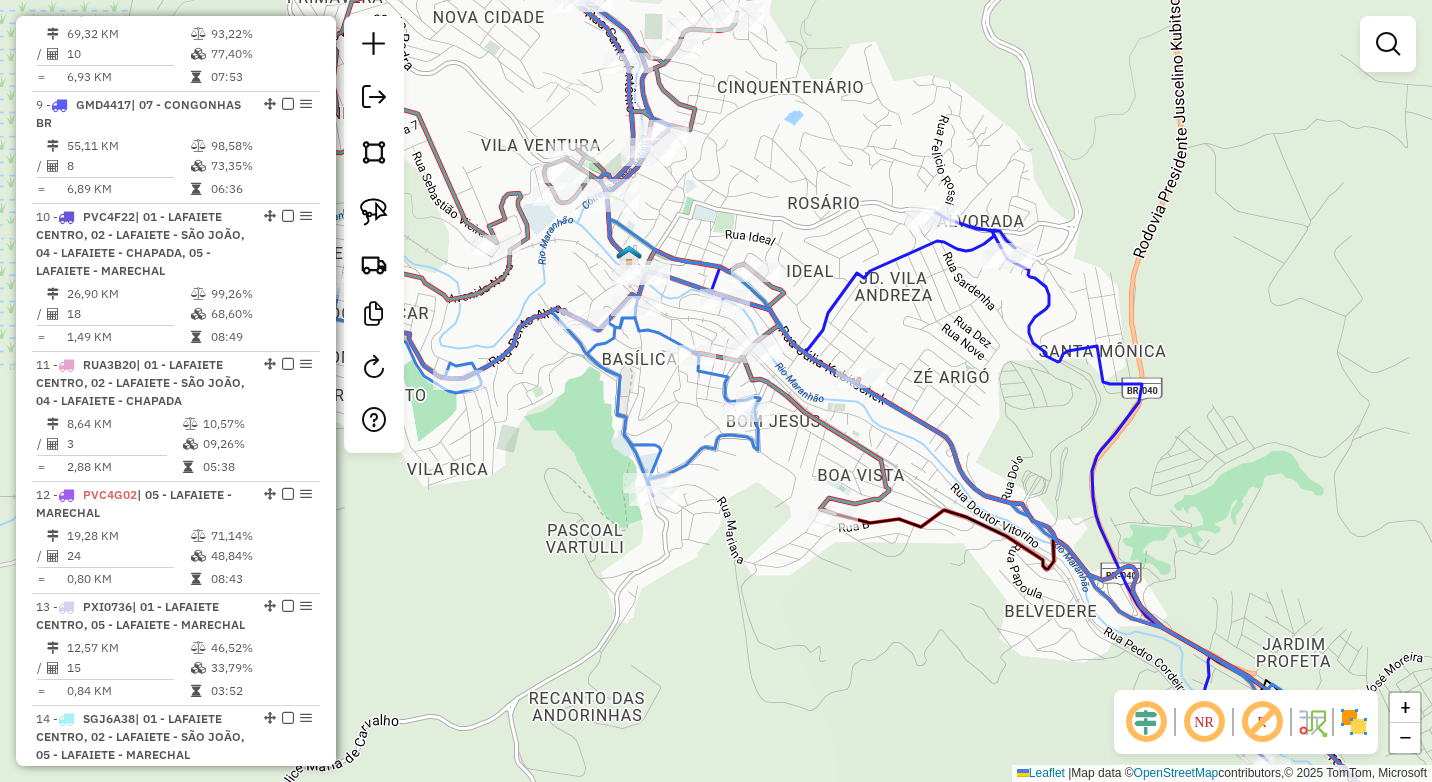 drag, startPoint x: 818, startPoint y: 463, endPoint x: 838, endPoint y: 480, distance: 26.24881 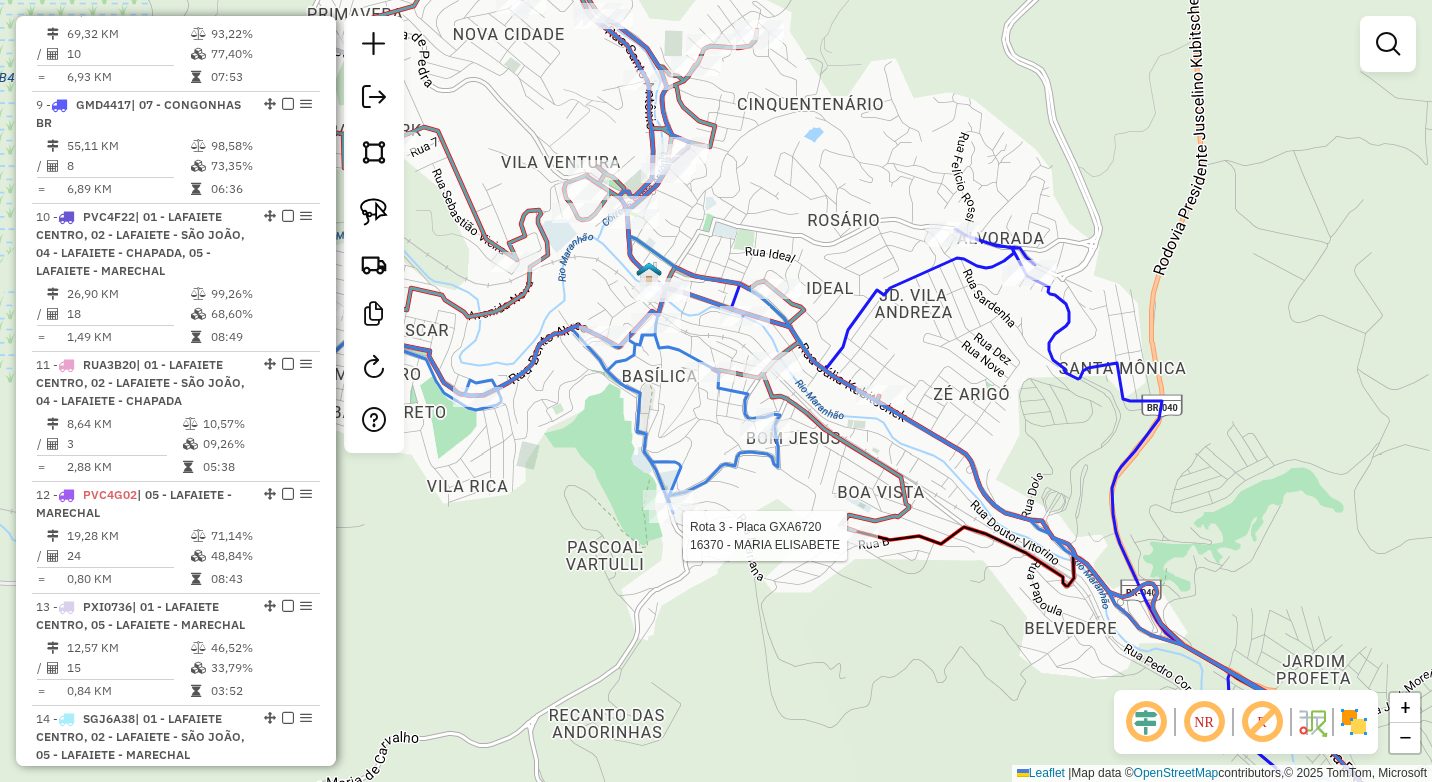 select on "*********" 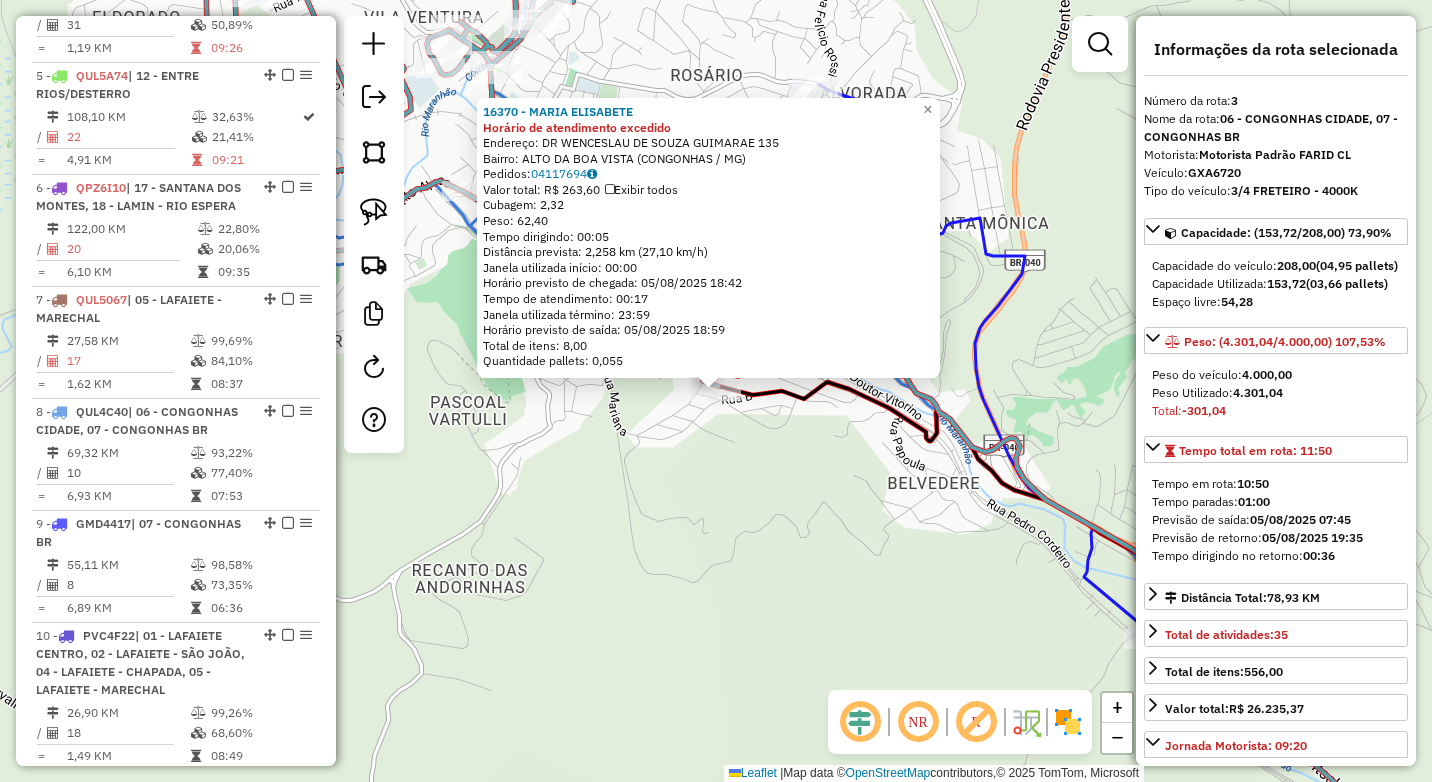 scroll, scrollTop: 998, scrollLeft: 0, axis: vertical 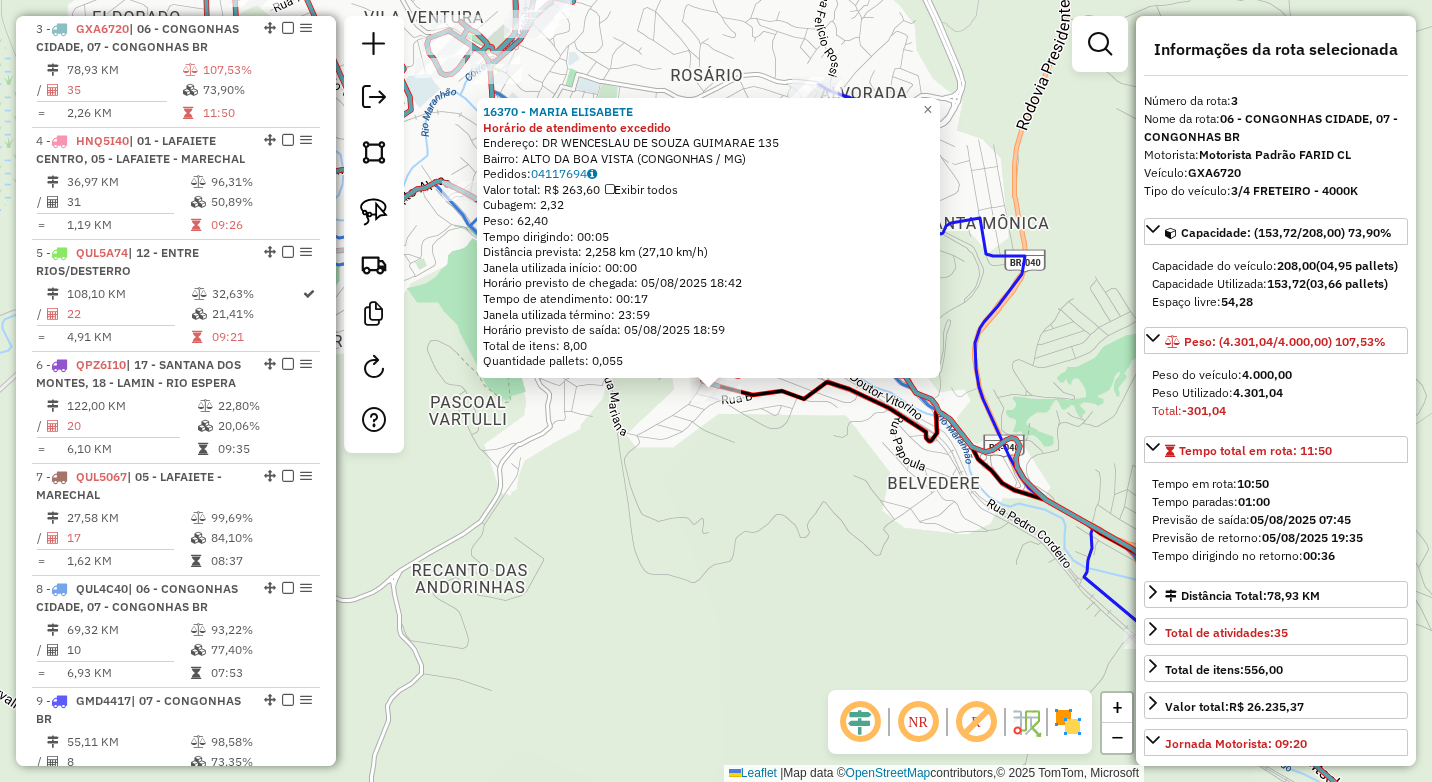 click on "16370 - MARIA ELISABETE Horário de atendimento excedido  Endereço:  DR WENCESLAU DE SOUZA GUIMARAE 135   Bairro: ALTO DA BOA VISTA (CONGONHAS / MG)   Pedidos:  04117694   Valor total: R$ 263,60   Exibir todos   Cubagem: 2,32  Peso: 62,40  Tempo dirigindo: 00:05   Distância prevista: 2,258 km (27,10 km/h)   Janela utilizada início: 00:00   Horário previsto de chegada: 05/08/2025 18:42   Tempo de atendimento: 00:17   Janela utilizada término: 23:59   Horário previsto de saída: 05/08/2025 18:59   Total de itens: 8,00   Quantidade pallets: 0,055  × Janela de atendimento Grade de atendimento Capacidade Transportadoras Veículos Cliente Pedidos  Rotas Selecione os dias de semana para filtrar as janelas de atendimento  Seg   Ter   Qua   Qui   Sex   Sáb   Dom  Informe o período da janela de atendimento: De: Até:  Filtrar exatamente a janela do cliente  Considerar janela de atendimento padrão  Selecione os dias de semana para filtrar as grades de atendimento  Seg   Ter   Qua   Qui   Sex   Sáb   Dom  ****" 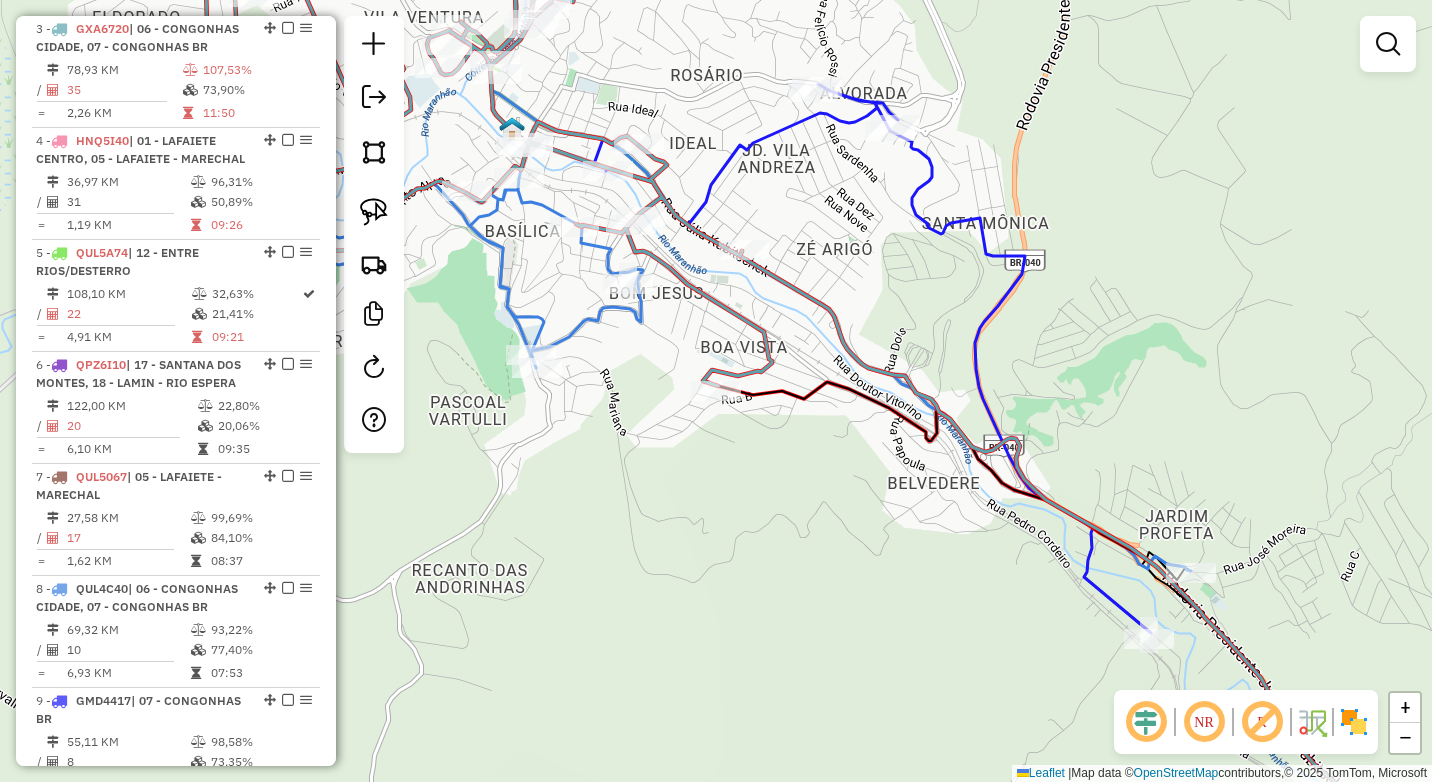 drag, startPoint x: 600, startPoint y: 457, endPoint x: 803, endPoint y: 517, distance: 211.68137 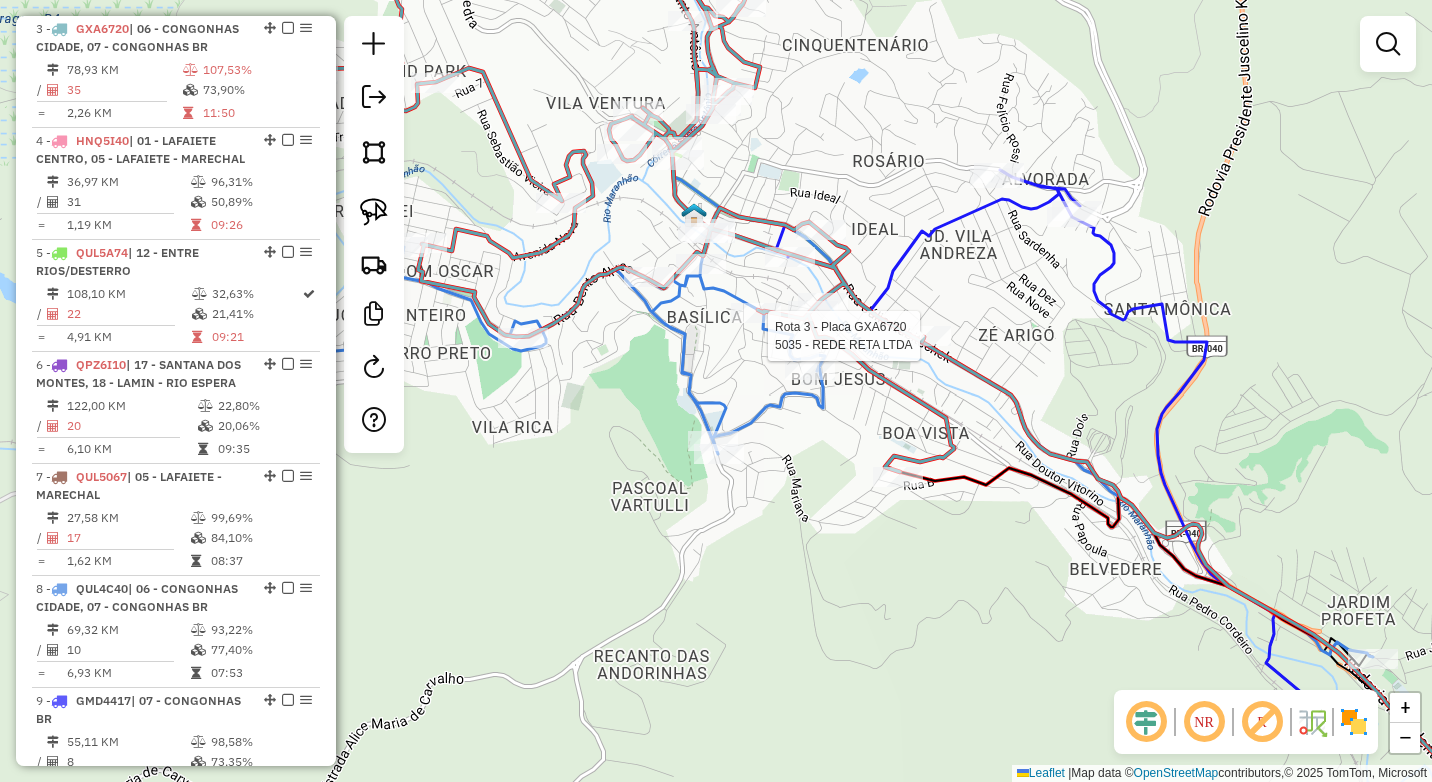 select on "*********" 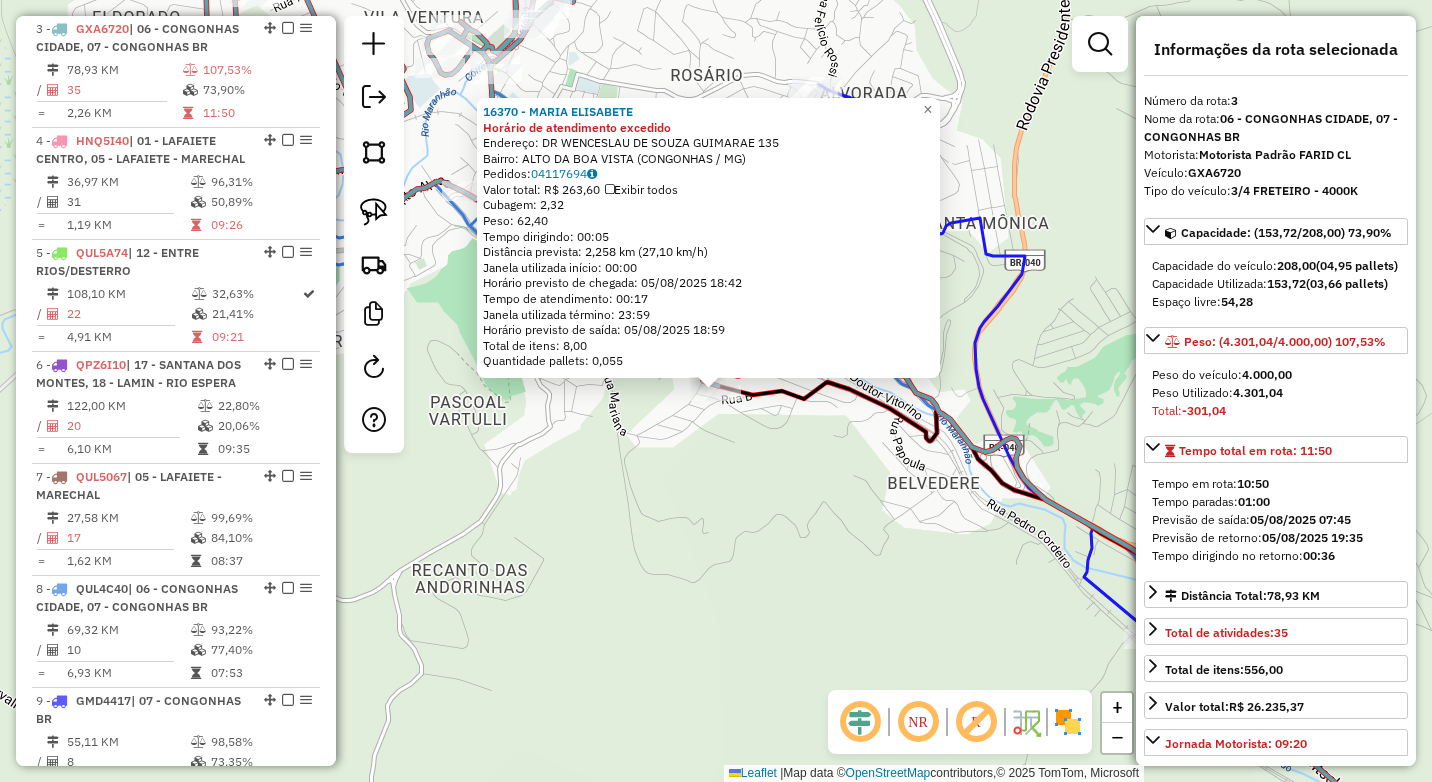click on "16370 - MARIA ELISABETE Horário de atendimento excedido  Endereço:  DR WENCESLAU DE SOUZA GUIMARAE 135   Bairro: ALTO DA BOA VISTA (CONGONHAS / MG)   Pedidos:  04117694   Valor total: R$ 263,60   Exibir todos   Cubagem: 2,32  Peso: 62,40  Tempo dirigindo: 00:05   Distância prevista: 2,258 km (27,10 km/h)   Janela utilizada início: 00:00   Horário previsto de chegada: 05/08/2025 18:42   Tempo de atendimento: 00:17   Janela utilizada término: 23:59   Horário previsto de saída: 05/08/2025 18:59   Total de itens: 8,00   Quantidade pallets: 0,055  × Janela de atendimento Grade de atendimento Capacidade Transportadoras Veículos Cliente Pedidos  Rotas Selecione os dias de semana para filtrar as janelas de atendimento  Seg   Ter   Qua   Qui   Sex   Sáb   Dom  Informe o período da janela de atendimento: De: Até:  Filtrar exatamente a janela do cliente  Considerar janela de atendimento padrão  Selecione os dias de semana para filtrar as grades de atendimento  Seg   Ter   Qua   Qui   Sex   Sáb   Dom  ****" 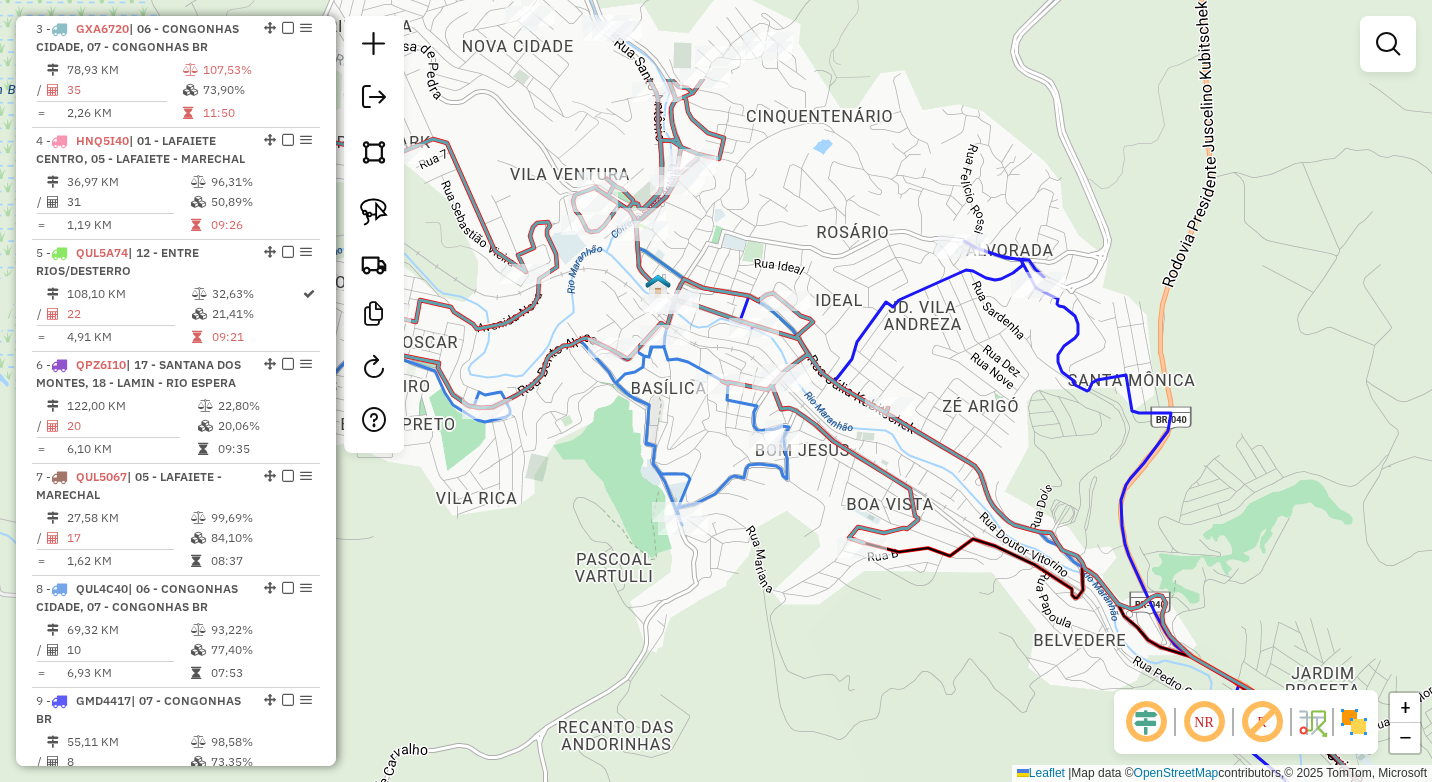 drag, startPoint x: 640, startPoint y: 475, endPoint x: 812, endPoint y: 675, distance: 263.78778 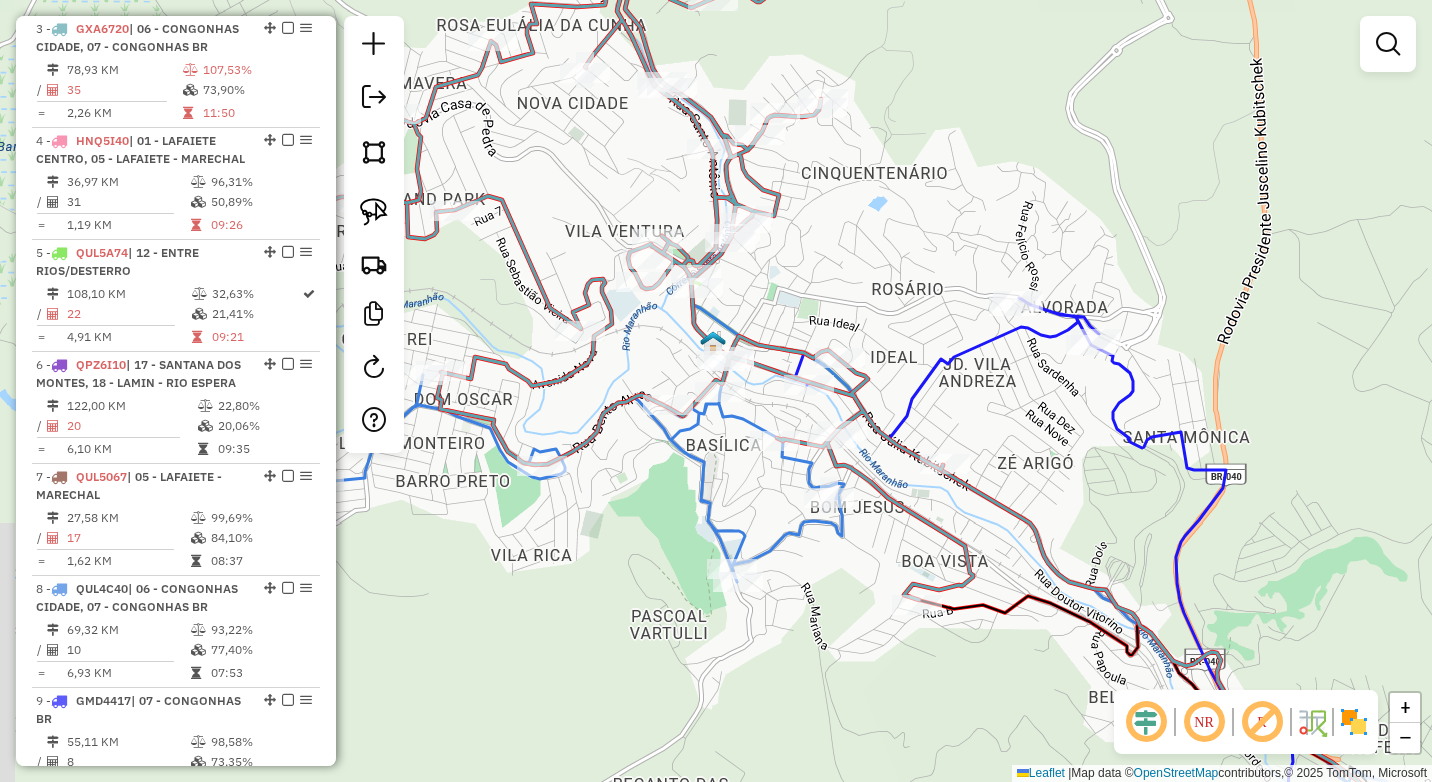 drag, startPoint x: 667, startPoint y: 484, endPoint x: 699, endPoint y: 500, distance: 35.77709 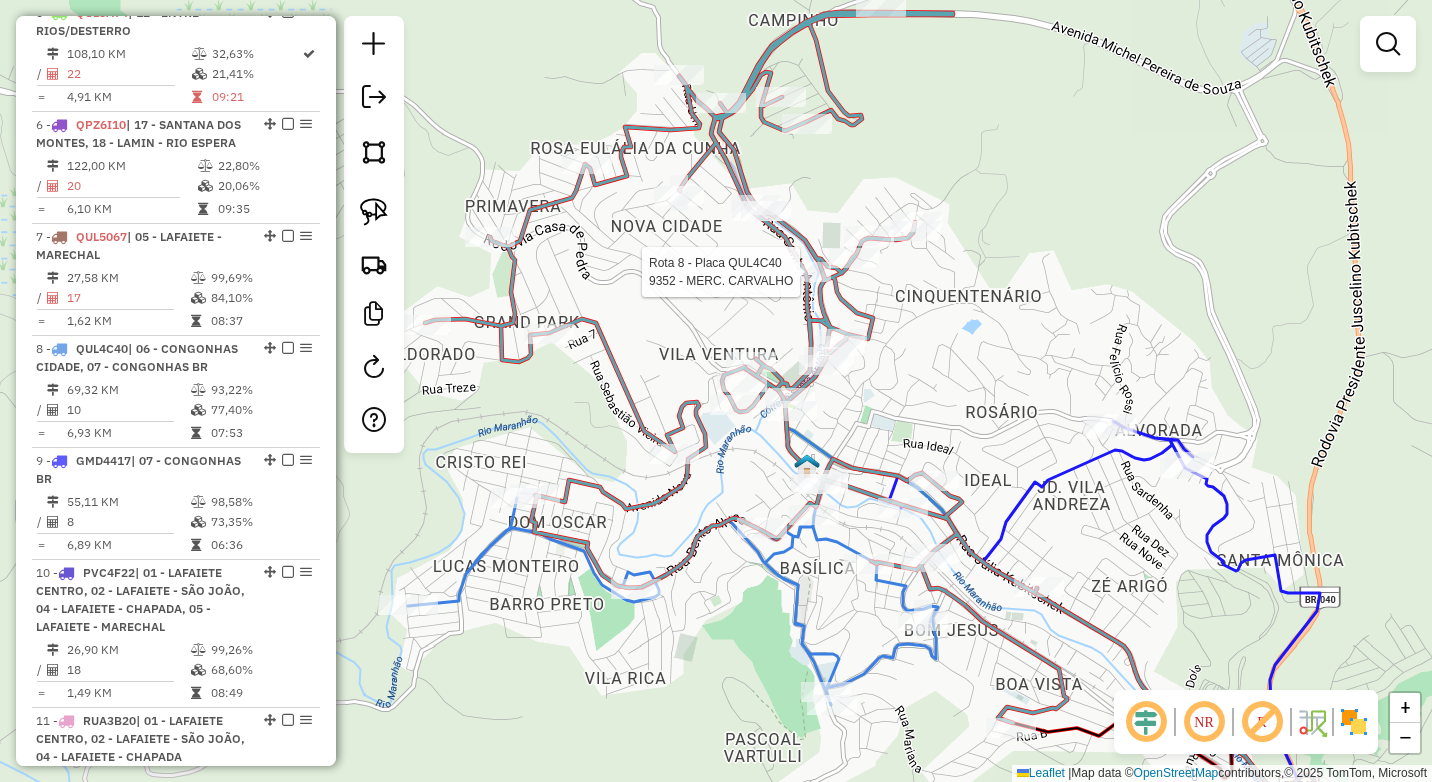 select on "*********" 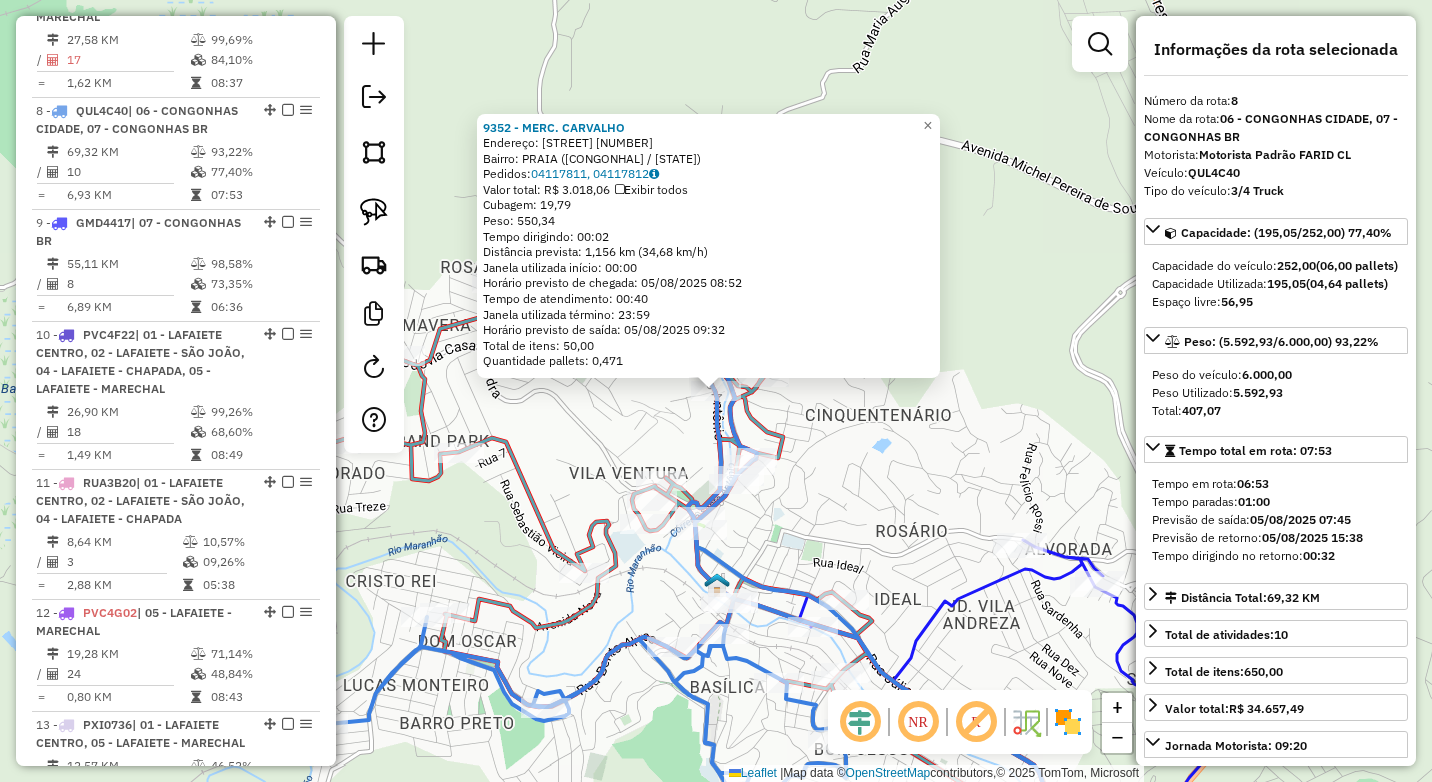 scroll, scrollTop: 1594, scrollLeft: 0, axis: vertical 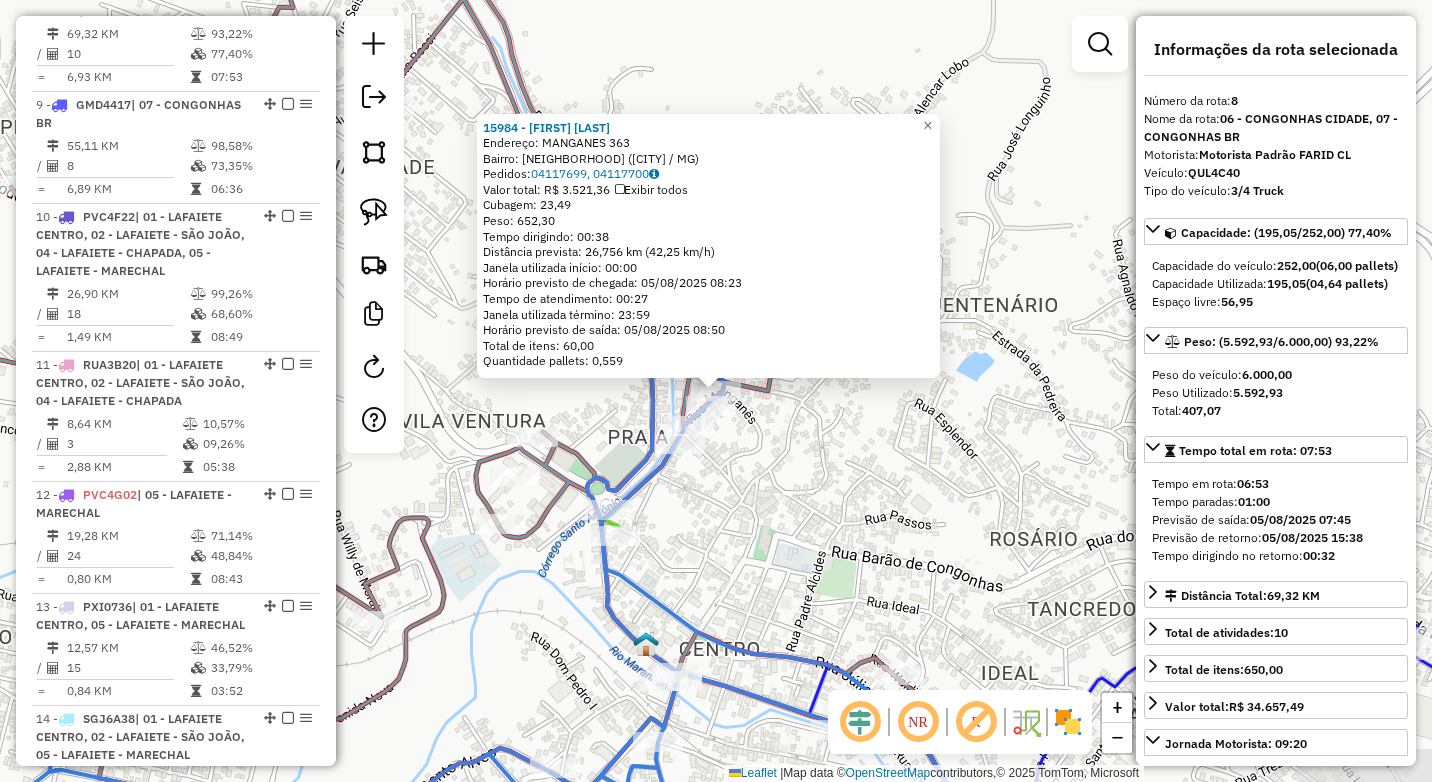 click on "15984 - MARCELO ALESSANDRO  Endereço:  MANGANES 363   Bairro: PRAIA (CONGONHAS / MG)   Pedidos:  04117699, 04117700   Valor total: R$ 3.521,36   Exibir todos   Cubagem: 23,49  Peso: 652,30  Tempo dirigindo: 00:38   Distância prevista: 26,756 km (42,25 km/h)   Janela utilizada início: 00:00   Horário previsto de chegada: 05/08/2025 08:23   Tempo de atendimento: 00:27   Janela utilizada término: 23:59   Horário previsto de saída: 05/08/2025 08:50   Total de itens: 60,00   Quantidade pallets: 0,559  × Janela de atendimento Grade de atendimento Capacidade Transportadoras Veículos Cliente Pedidos  Rotas Selecione os dias de semana para filtrar as janelas de atendimento  Seg   Ter   Qua   Qui   Sex   Sáb   Dom  Informe o período da janela de atendimento: De: Até:  Filtrar exatamente a janela do cliente  Considerar janela de atendimento padrão  Selecione os dias de semana para filtrar as grades de atendimento  Seg   Ter   Qua   Qui   Sex   Sáb   Dom   Clientes fora do dia de atendimento selecionado De:" 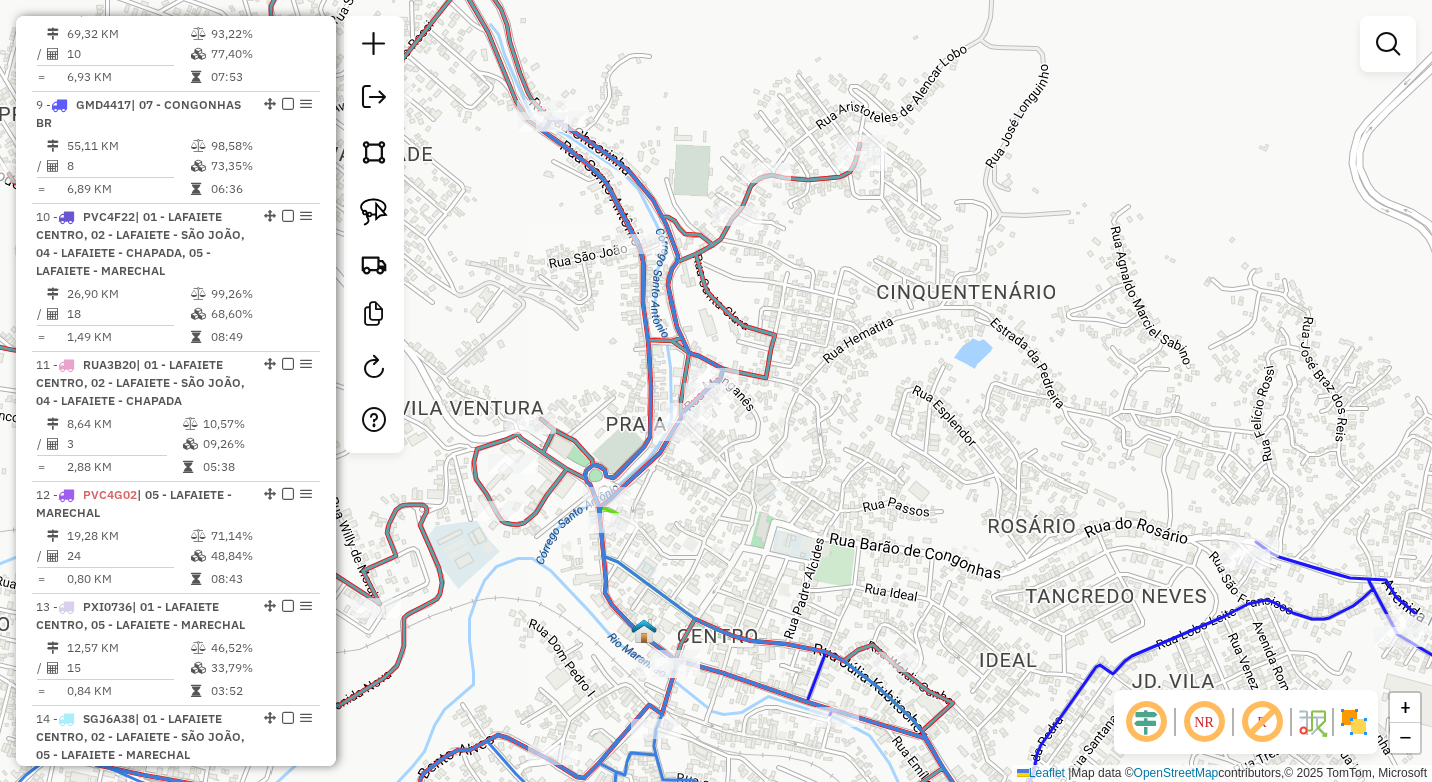 drag, startPoint x: 876, startPoint y: 580, endPoint x: 829, endPoint y: 413, distance: 173.48775 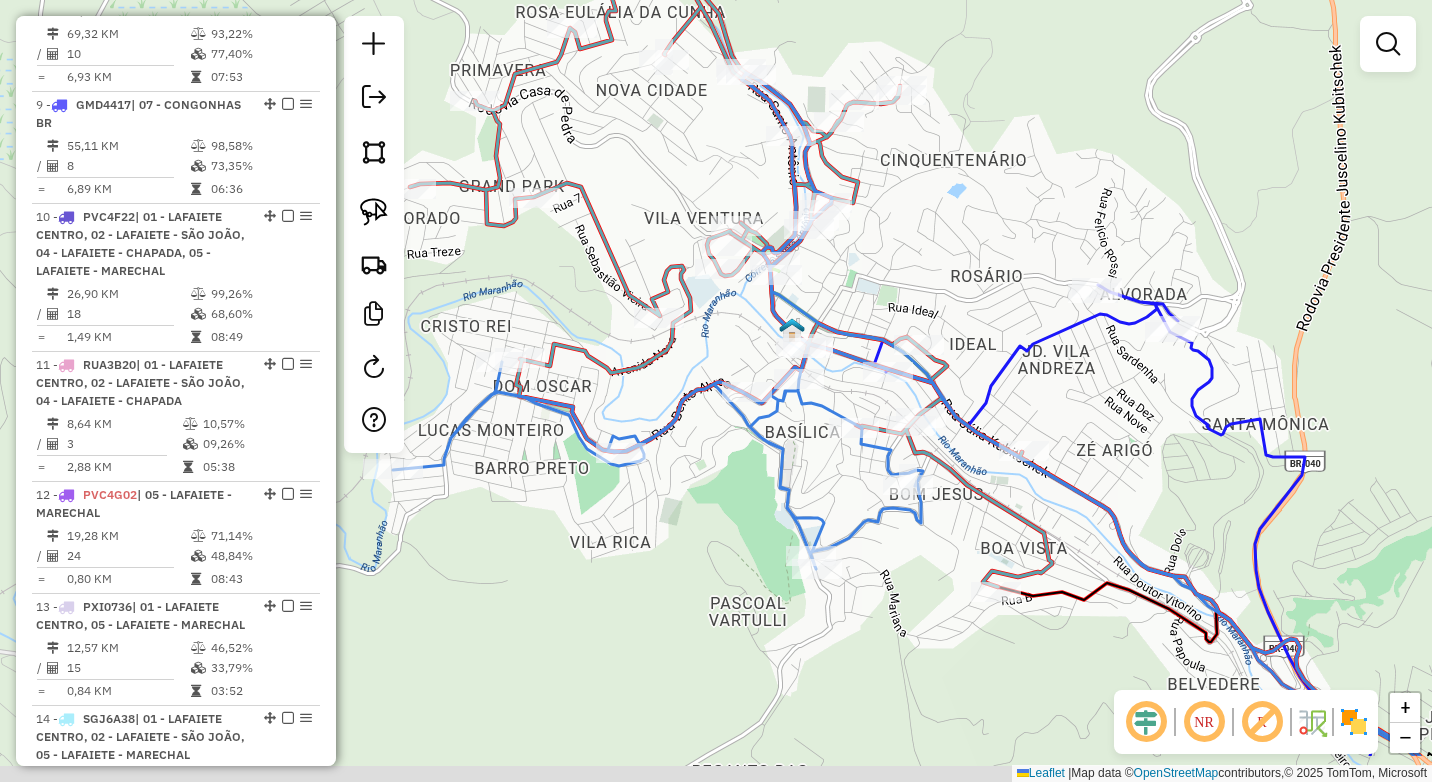 drag, startPoint x: 841, startPoint y: 419, endPoint x: 921, endPoint y: 314, distance: 132.00378 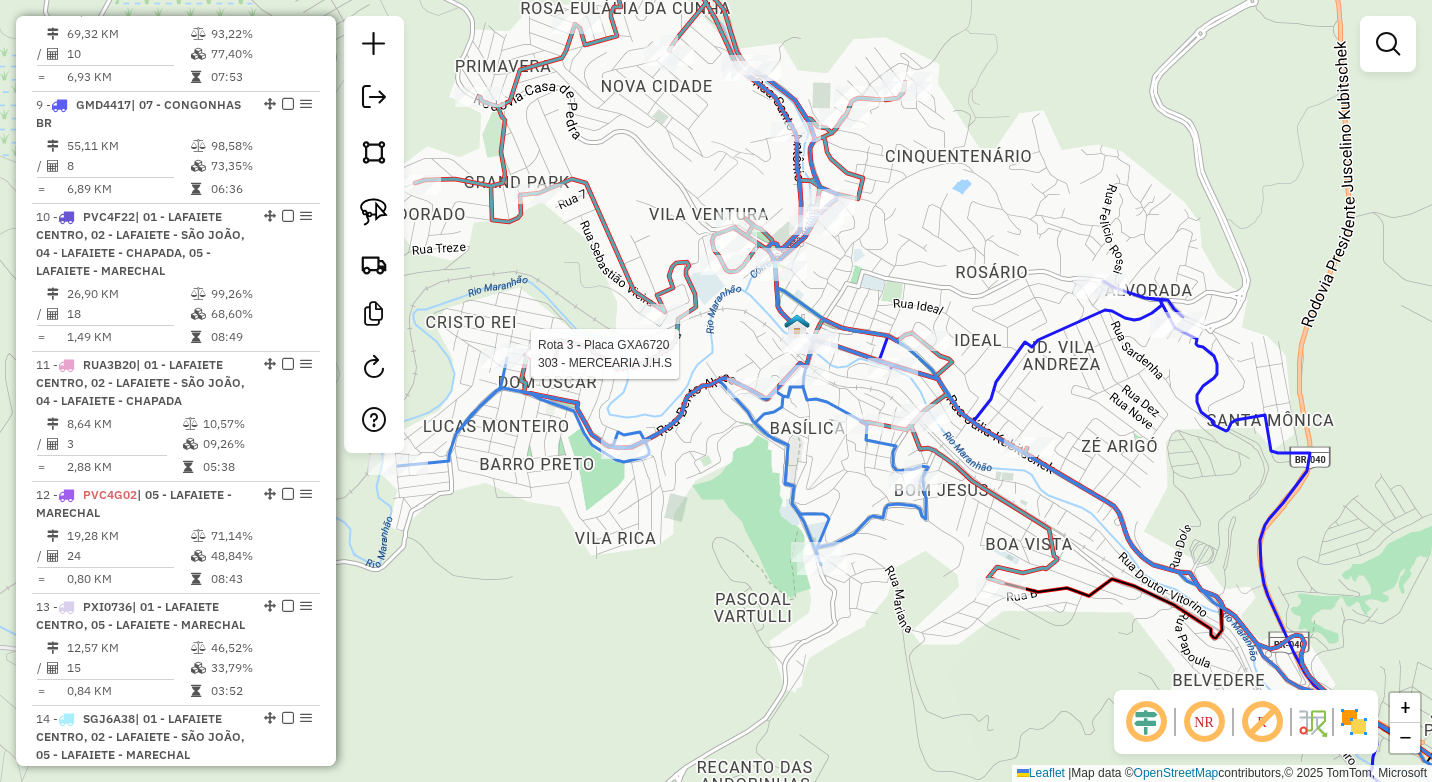 select on "*********" 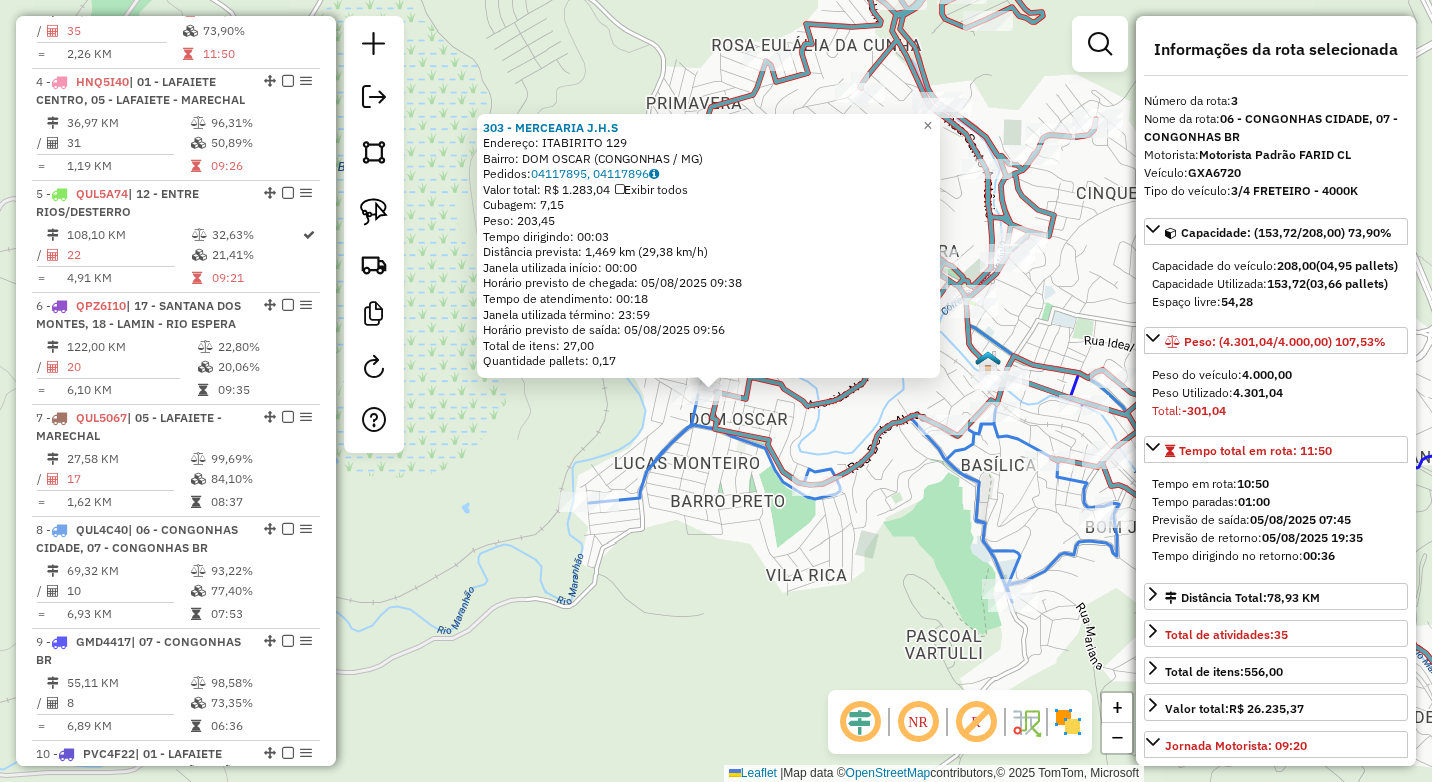 scroll, scrollTop: 998, scrollLeft: 0, axis: vertical 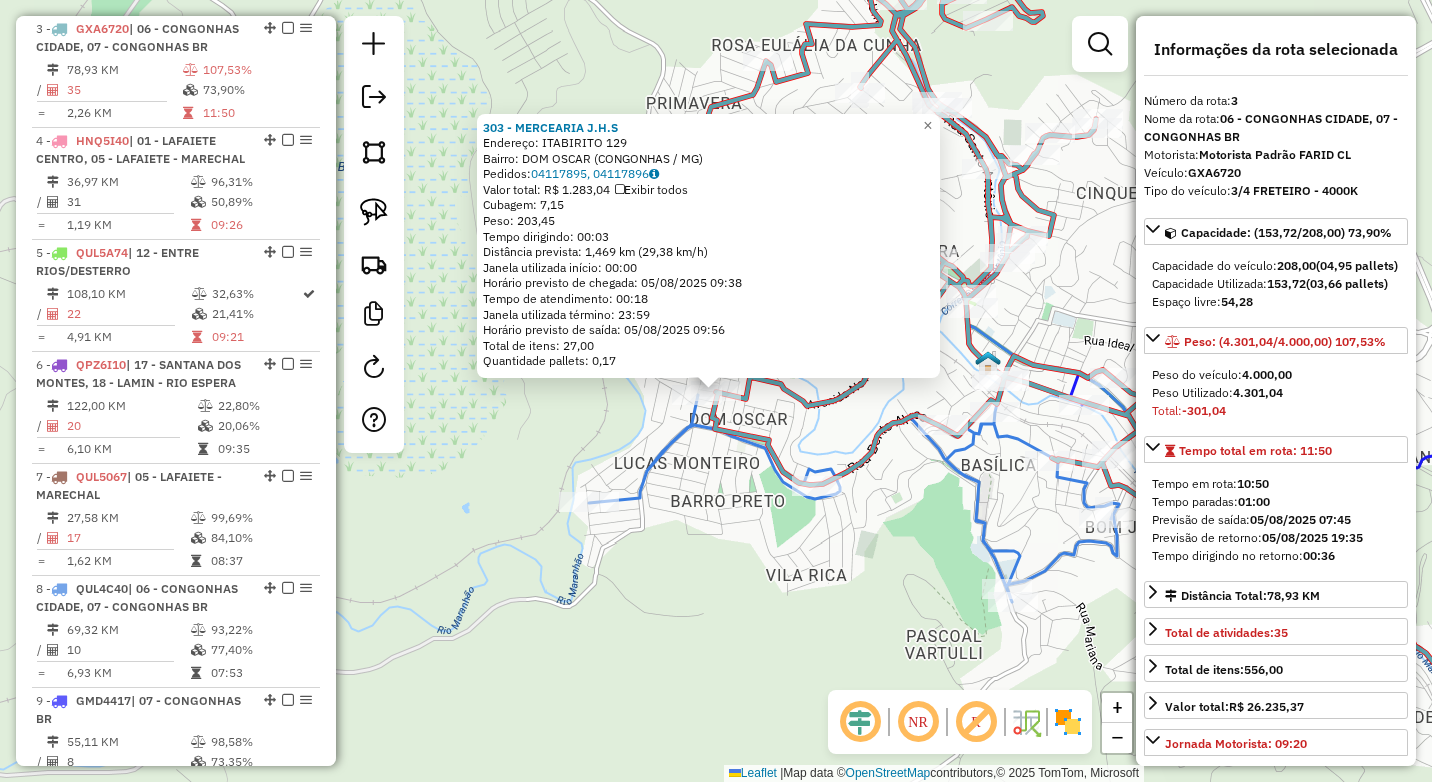 click on "Rota 8 - Placa QUL4C40  282 - BAR DO AMARILDO 303 - MERCEARIA J.H.S  Endereço:  ITABIRITO 129   Bairro: DOM OSCAR (CONGONHAS / MG)   Pedidos:  04117895, 04117896   Valor total: R$ 1.283,04   Exibir todos   Cubagem: 7,15  Peso: 203,45  Tempo dirigindo: 00:03   Distância prevista: 1,469 km (29,38 km/h)   Janela utilizada início: 00:00   Horário previsto de chegada: 05/08/2025 09:38   Tempo de atendimento: 00:18   Janela utilizada término: 23:59   Horário previsto de saída: 05/08/2025 09:56   Total de itens: 27,00   Quantidade pallets: 0,17  × Janela de atendimento Grade de atendimento Capacidade Transportadoras Veículos Cliente Pedidos  Rotas Selecione os dias de semana para filtrar as janelas de atendimento  Seg   Ter   Qua   Qui   Sex   Sáb   Dom  Informe o período da janela de atendimento: De: Até:  Filtrar exatamente a janela do cliente  Considerar janela de atendimento padrão  Selecione os dias de semana para filtrar as grades de atendimento  Seg   Ter   Qua   Qui   Sex   Sáb   Dom  **** ****" 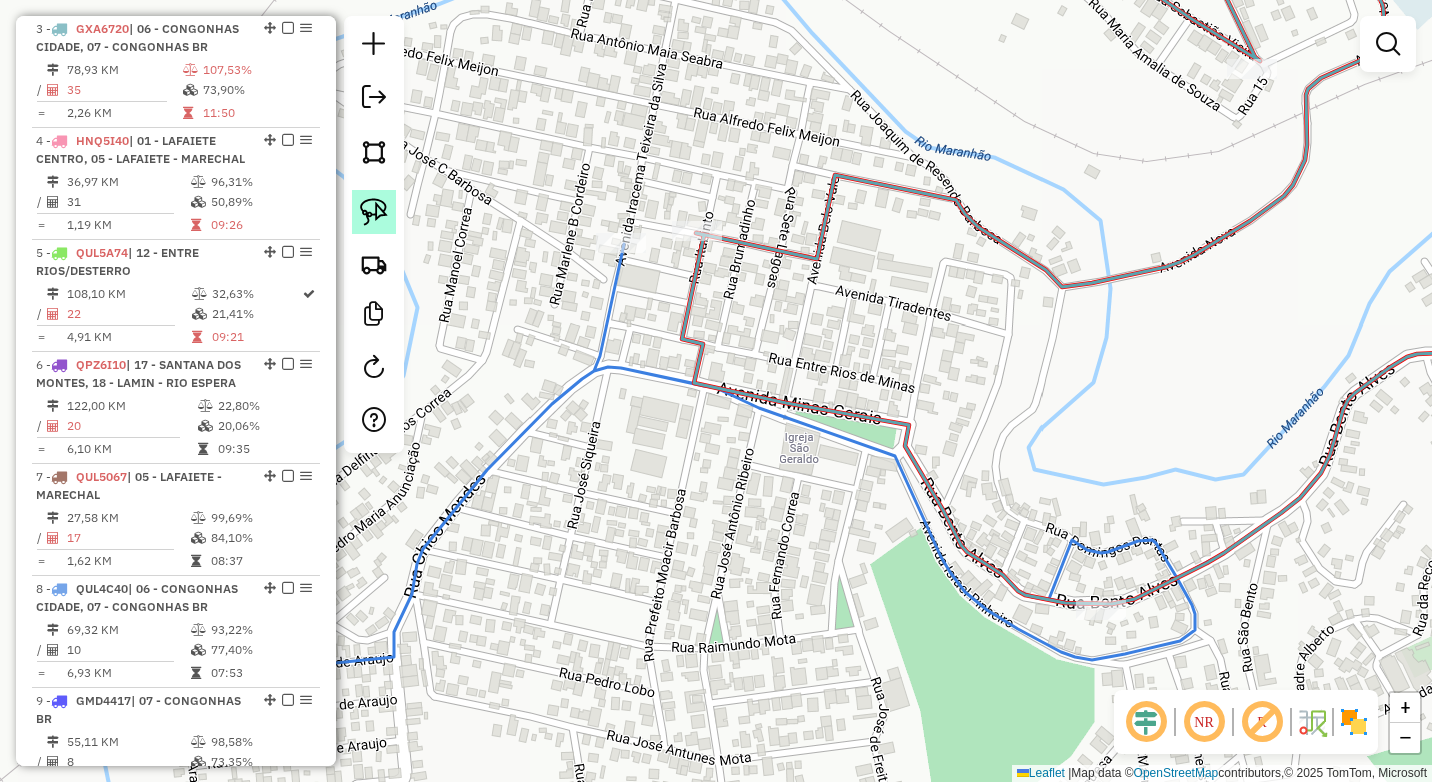click 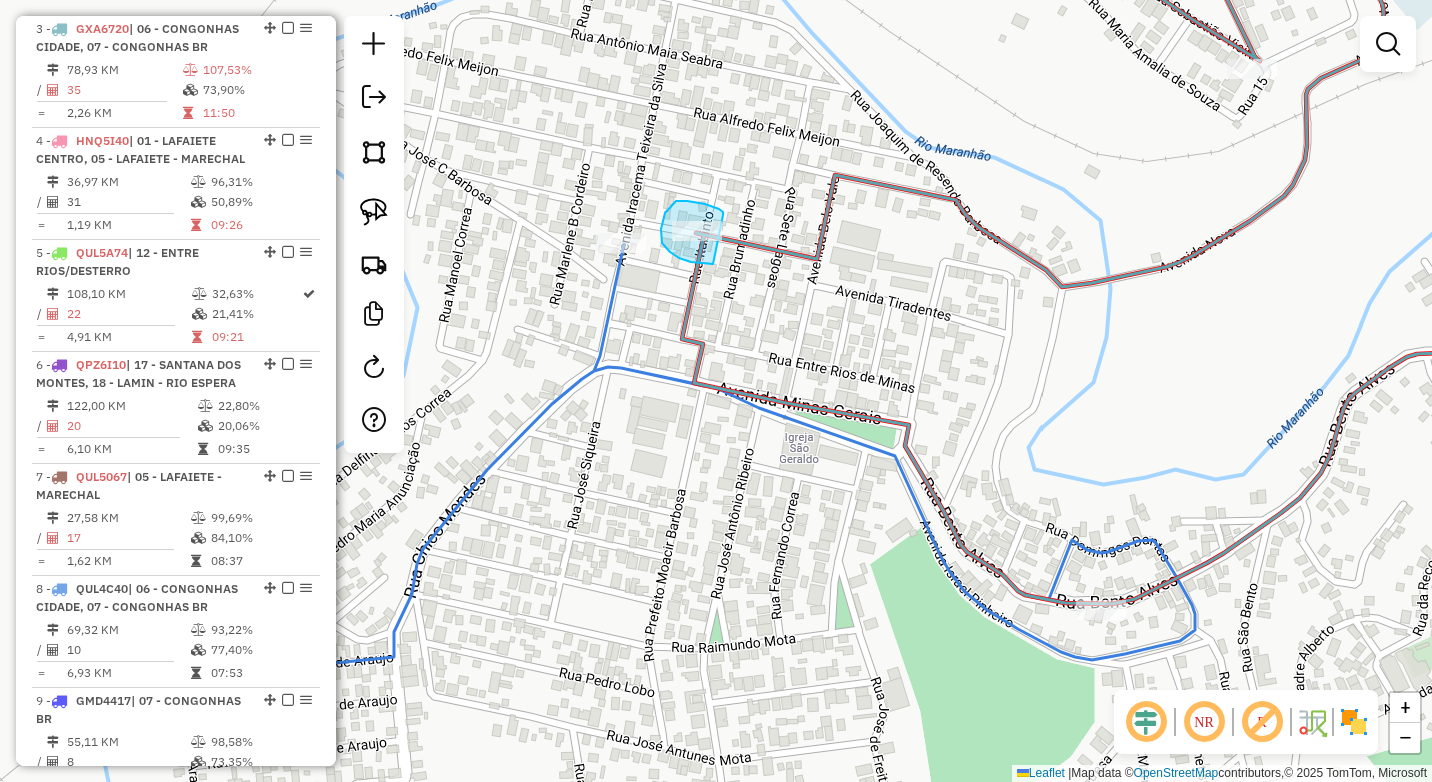 drag, startPoint x: 723, startPoint y: 215, endPoint x: 731, endPoint y: 260, distance: 45.705578 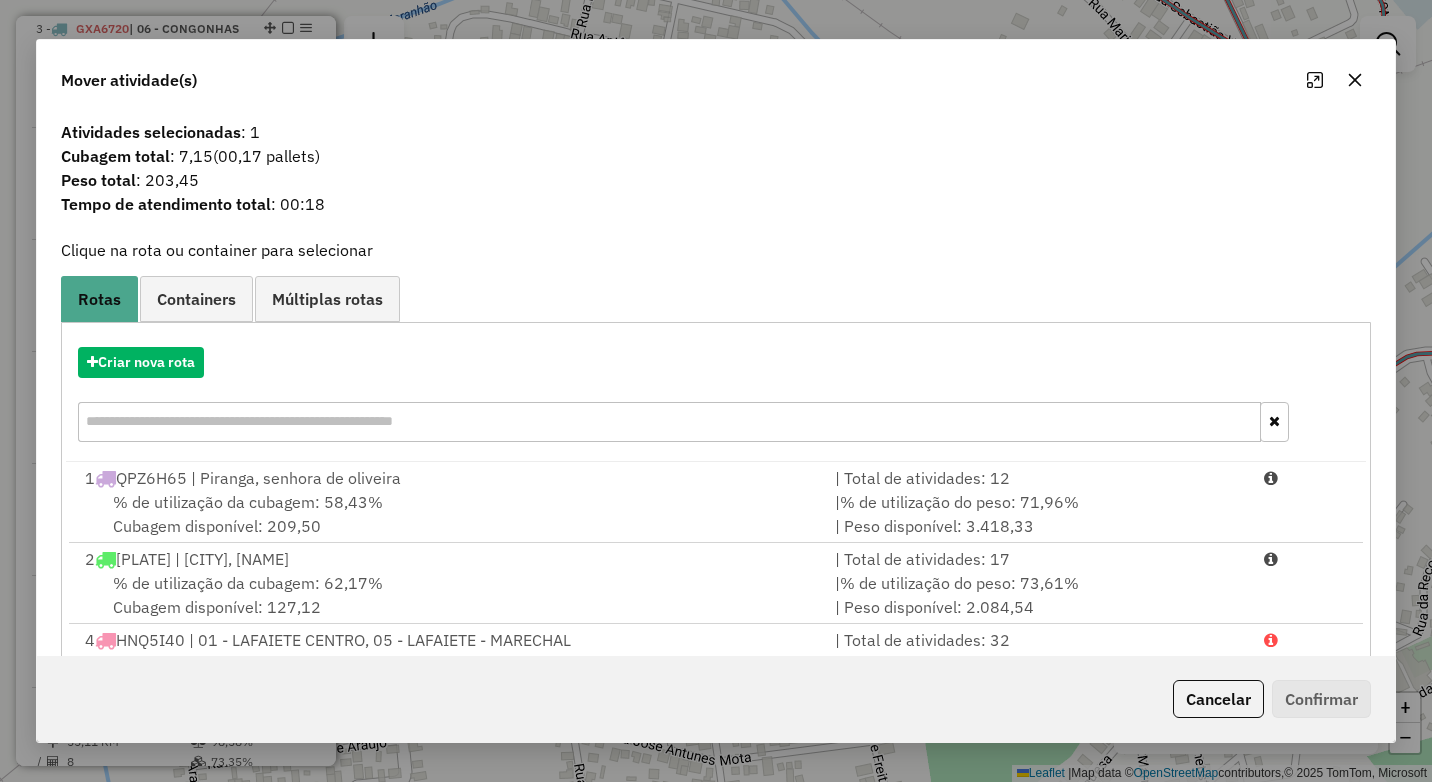 click at bounding box center (669, 422) 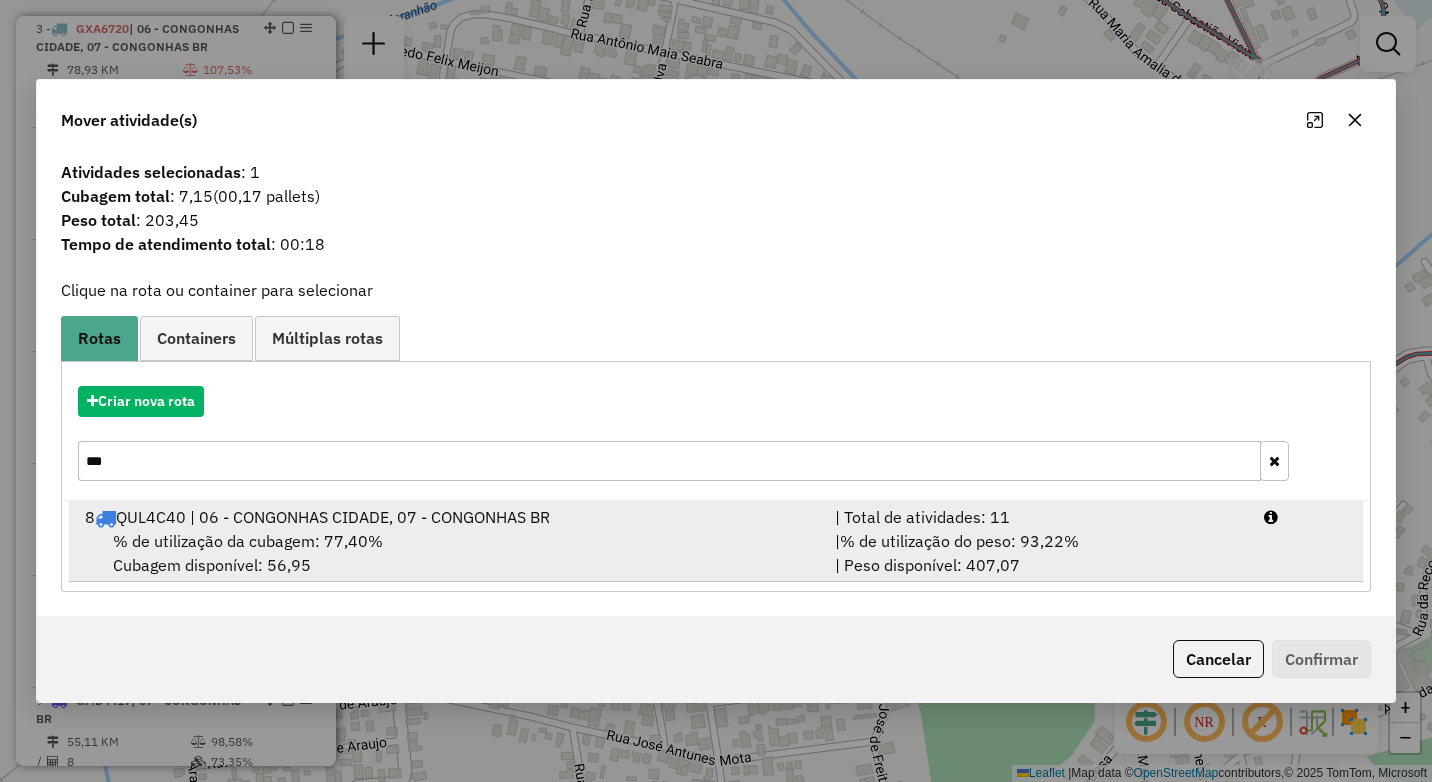 type on "***" 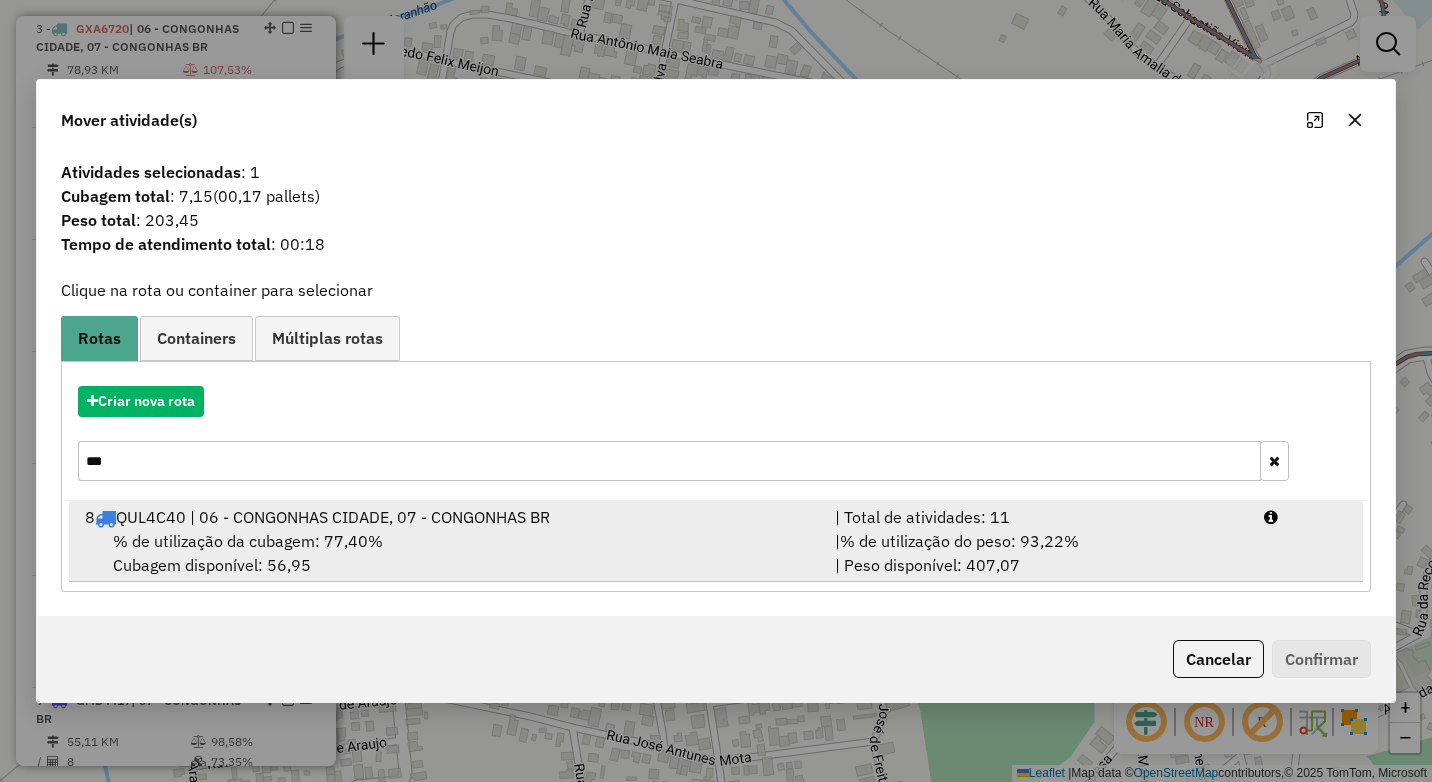 click on "% de utilização da cubagem: 77,40%  Cubagem disponível: 56,95" at bounding box center [448, 553] 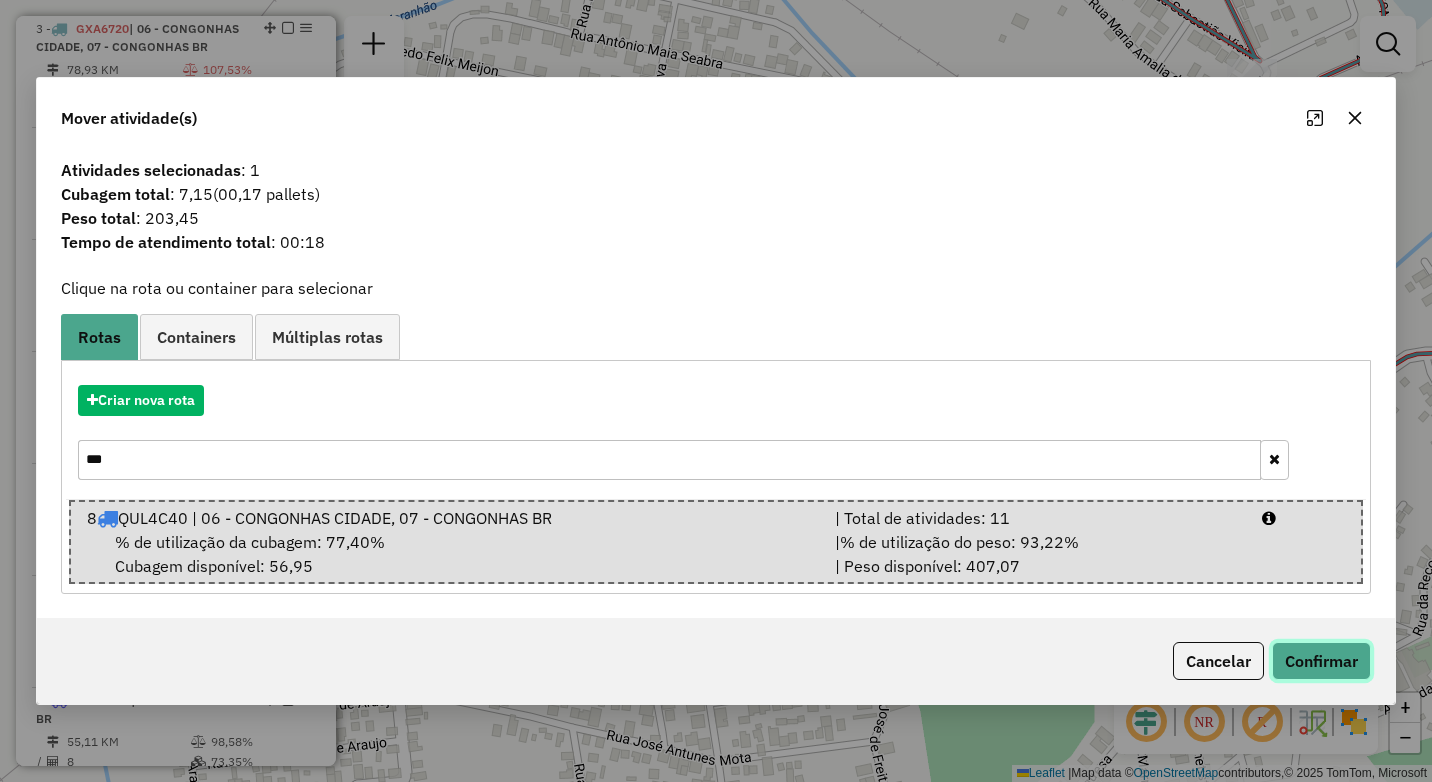 click on "Confirmar" 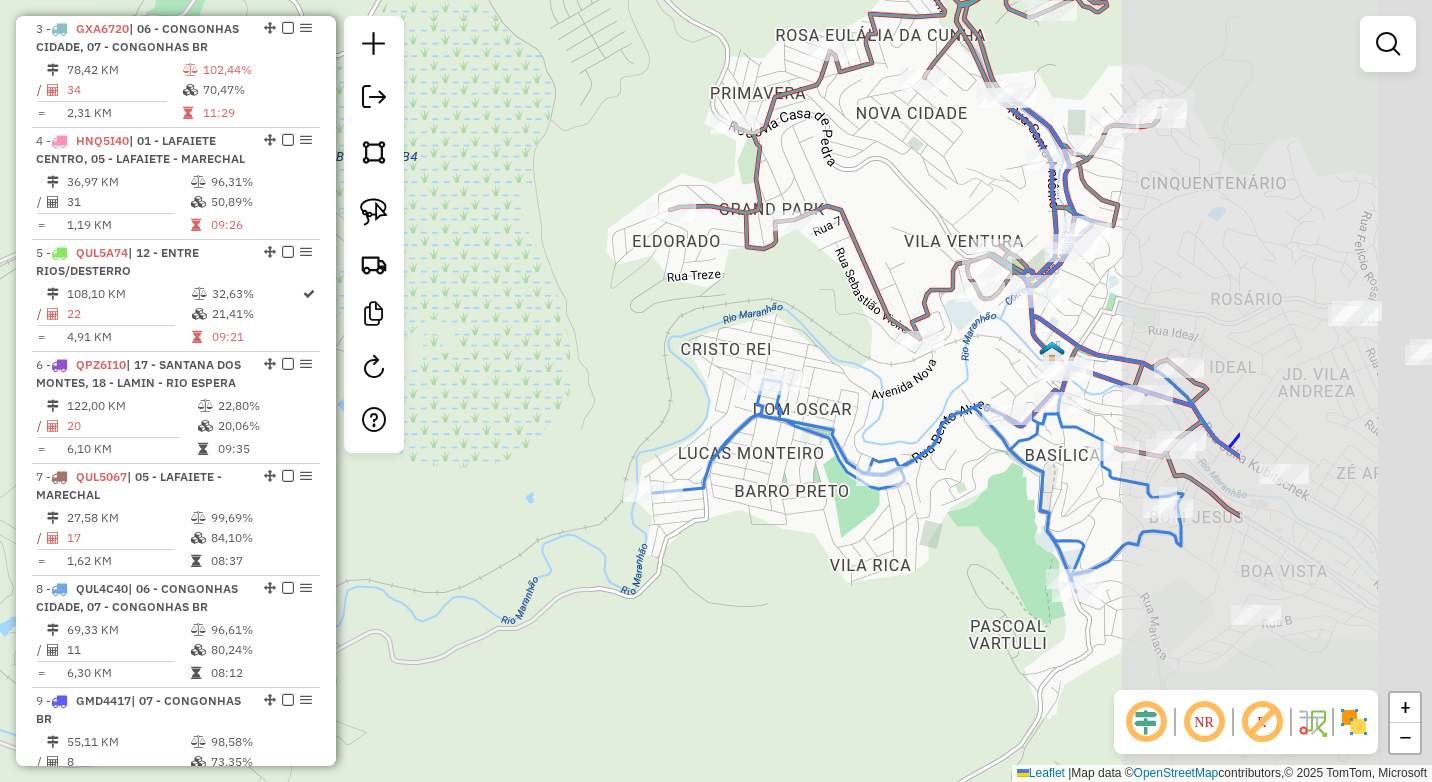 drag, startPoint x: 1197, startPoint y: 585, endPoint x: 872, endPoint y: 406, distance: 371.0337 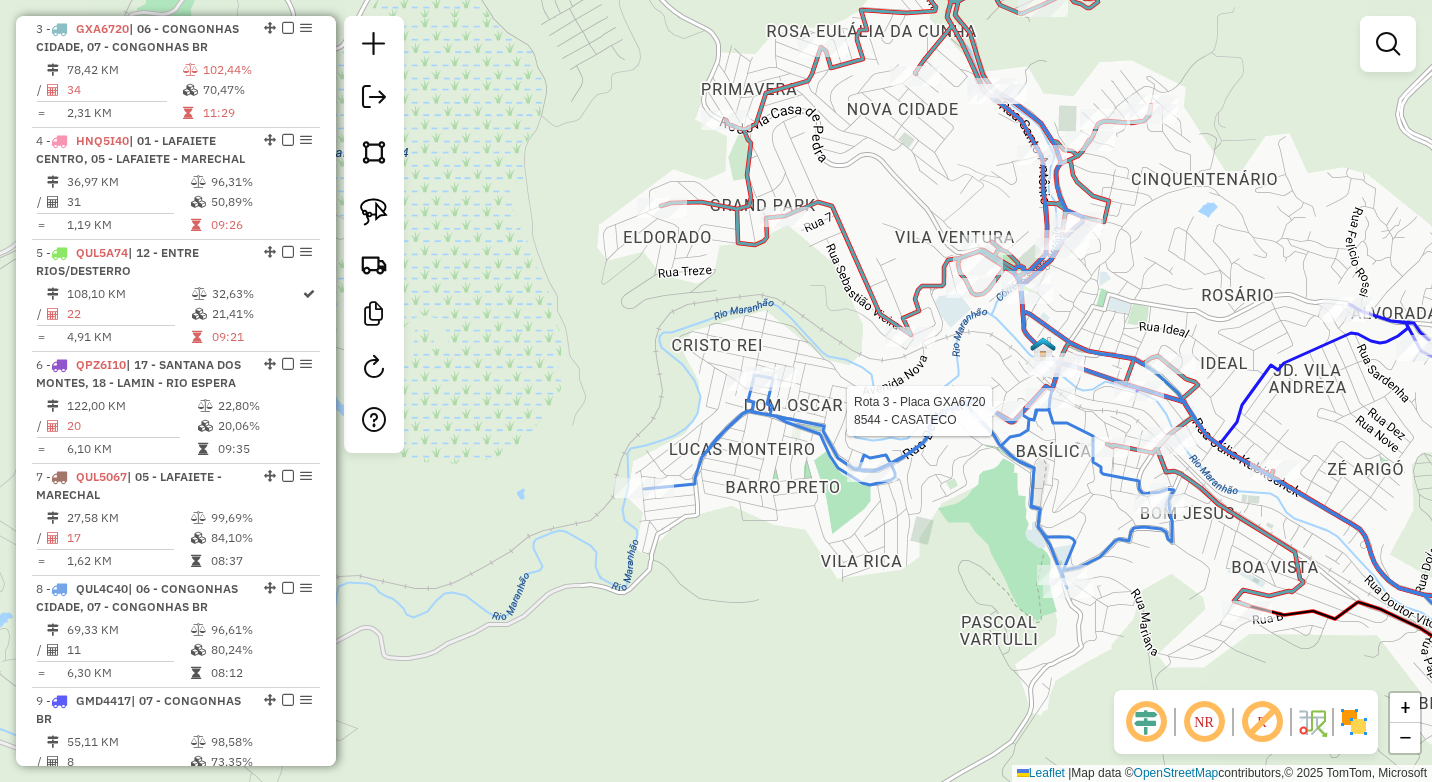 select on "*********" 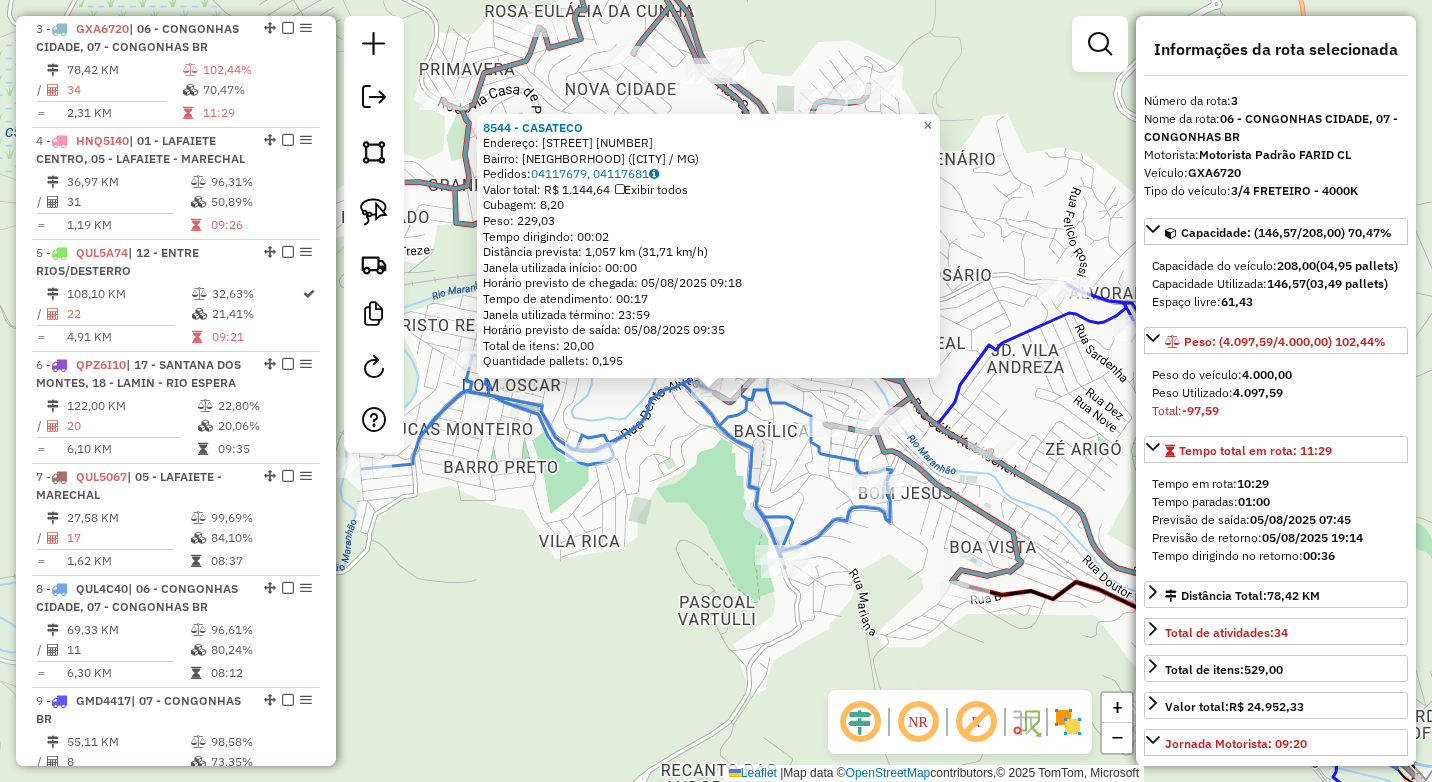 click on "Rota 8 - Placa QUL4C40  16324 - MERCEARIA ARGENTINO 8544 - CASATECO  Endereço:  DOUTOR PAULO MENDES 210   Bairro: CENTRO (CONGONHAS / MG)   Pedidos:  04117679, 04117681   Valor total: R$ 1.144,64   Exibir todos   Cubagem: 8,20  Peso: 229,03  Tempo dirigindo: 00:02   Distância prevista: 1,057 km (31,71 km/h)   Janela utilizada início: 00:00   Horário previsto de chegada: 05/08/2025 09:18   Tempo de atendimento: 00:17   Janela utilizada término: 23:59   Horário previsto de saída: 05/08/2025 09:35   Total de itens: 20,00   Quantidade pallets: 0,195  × Janela de atendimento Grade de atendimento Capacidade Transportadoras Veículos Cliente Pedidos  Rotas Selecione os dias de semana para filtrar as janelas de atendimento  Seg   Ter   Qua   Qui   Sex   Sáb   Dom  Informe o período da janela de atendimento: De: Até:  Filtrar exatamente a janela do cliente  Considerar janela de atendimento padrão  Selecione os dias de semana para filtrar as grades de atendimento  Seg   Ter   Qua   Qui   Sex   Sáb   Dom  +" 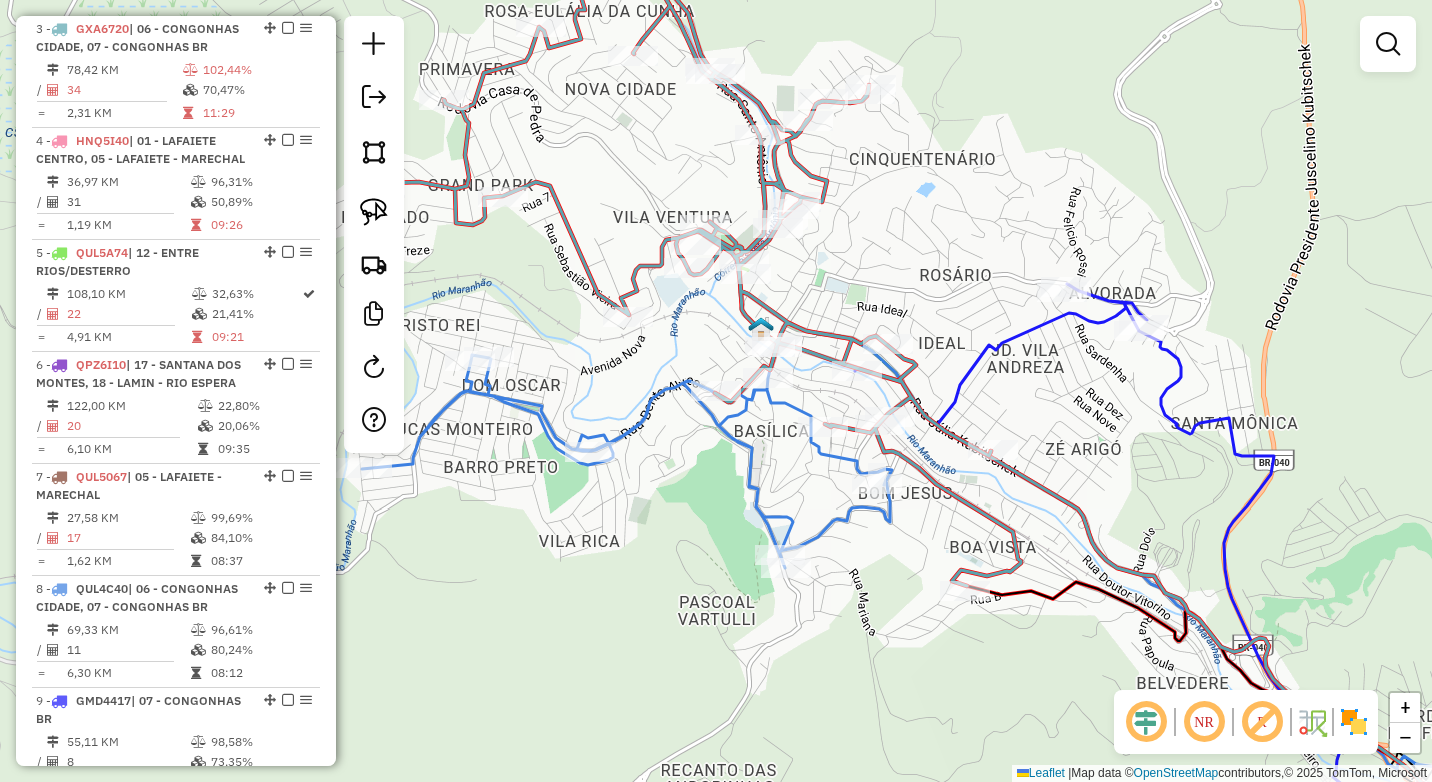 drag, startPoint x: 959, startPoint y: 506, endPoint x: 1007, endPoint y: 478, distance: 55.569775 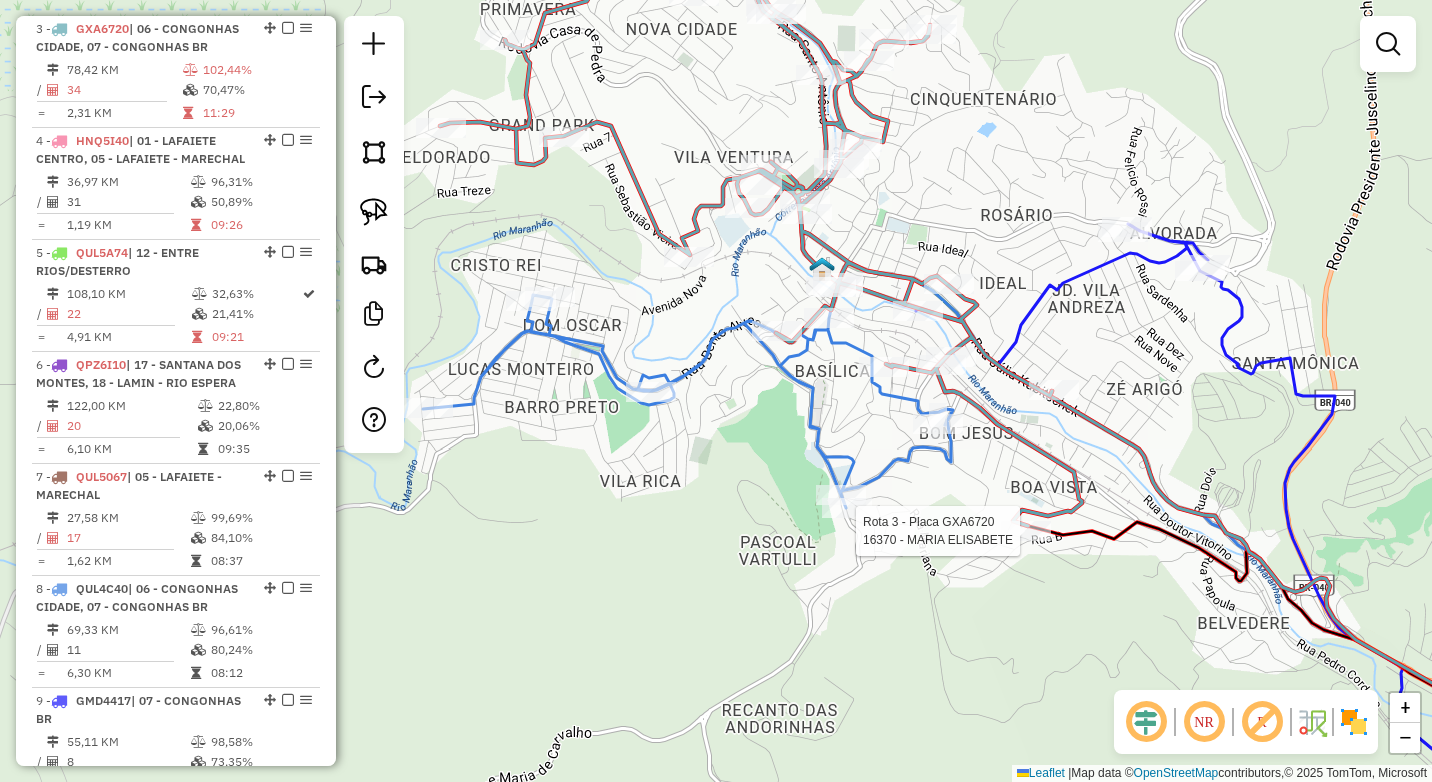 select on "*********" 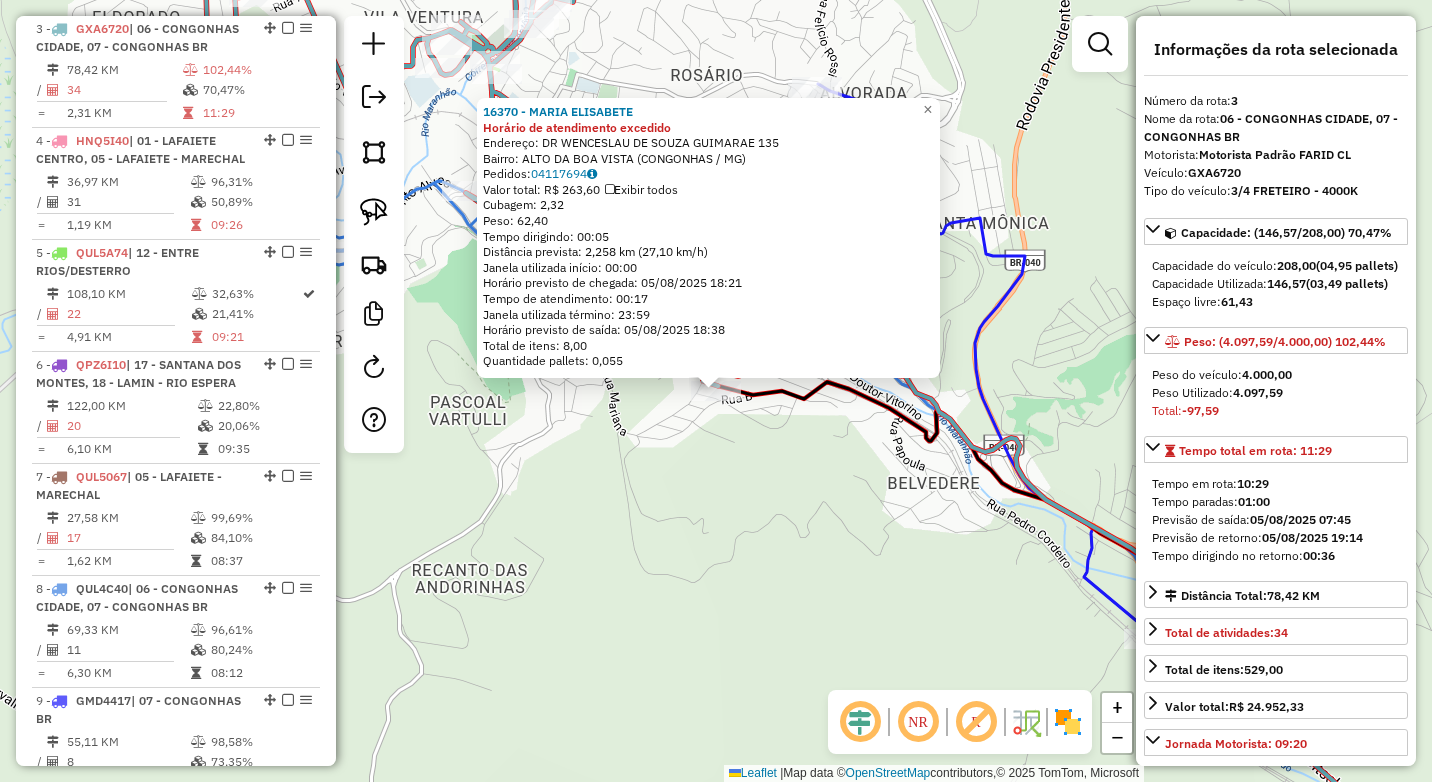click on "16370 - MARIA ELISABETE Horário de atendimento excedido  Endereço:  DR WENCESLAU DE SOUZA GUIMARAE 135   Bairro: ALTO DA BOA VISTA (CONGONHAS / MG)   Pedidos:  04117694   Valor total: R$ 263,60   Exibir todos   Cubagem: 2,32  Peso: 62,40  Tempo dirigindo: 00:05   Distância prevista: 2,258 km (27,10 km/h)   Janela utilizada início: 00:00   Horário previsto de chegada: 05/08/2025 18:21   Tempo de atendimento: 00:17   Janela utilizada término: 23:59   Horário previsto de saída: 05/08/2025 18:38   Total de itens: 8,00   Quantidade pallets: 0,055  × Janela de atendimento Grade de atendimento Capacidade Transportadoras Veículos Cliente Pedidos  Rotas Selecione os dias de semana para filtrar as janelas de atendimento  Seg   Ter   Qua   Qui   Sex   Sáb   Dom  Informe o período da janela de atendimento: De: Até:  Filtrar exatamente a janela do cliente  Considerar janela de atendimento padrão  Selecione os dias de semana para filtrar as grades de atendimento  Seg   Ter   Qua   Qui   Sex   Sáb   Dom  ****" 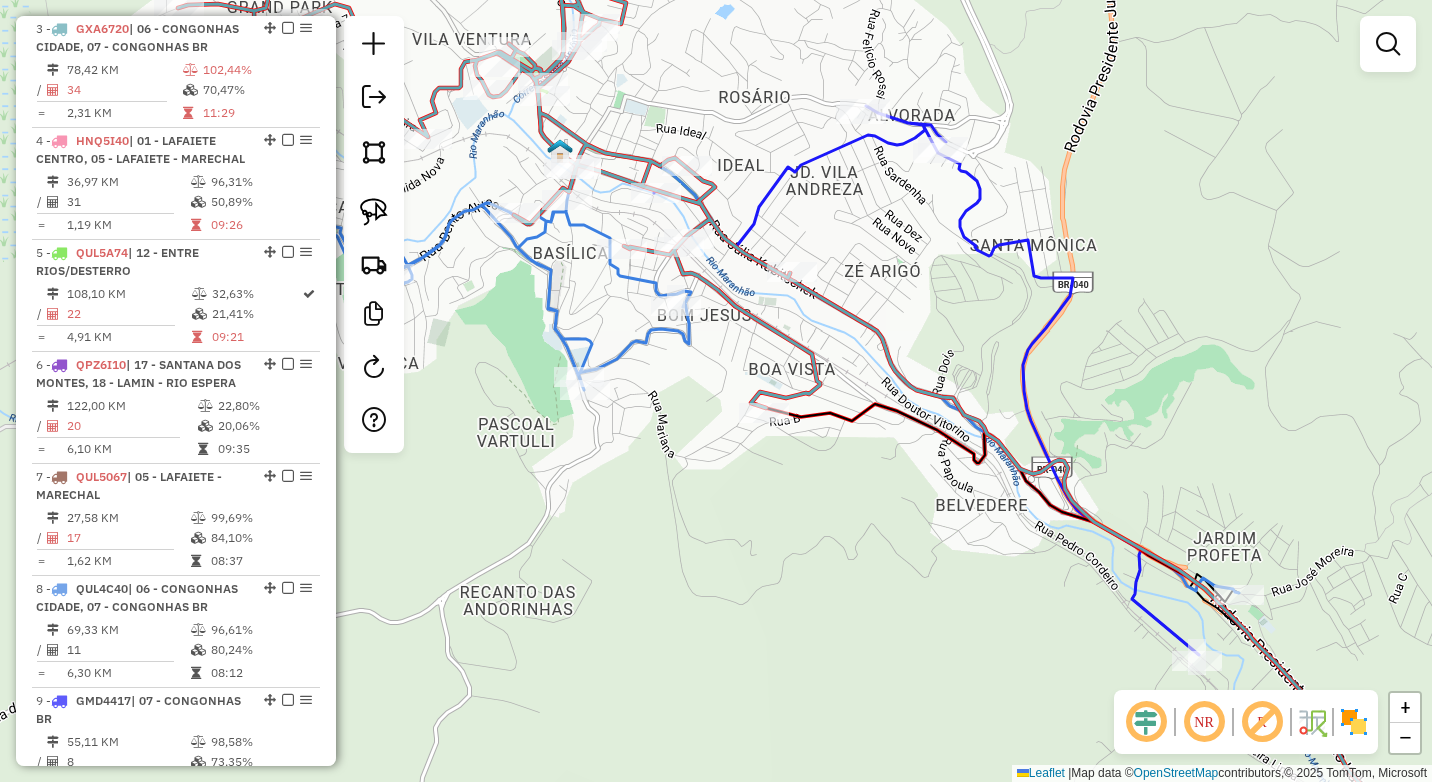 drag, startPoint x: 673, startPoint y: 517, endPoint x: 861, endPoint y: 631, distance: 219.8636 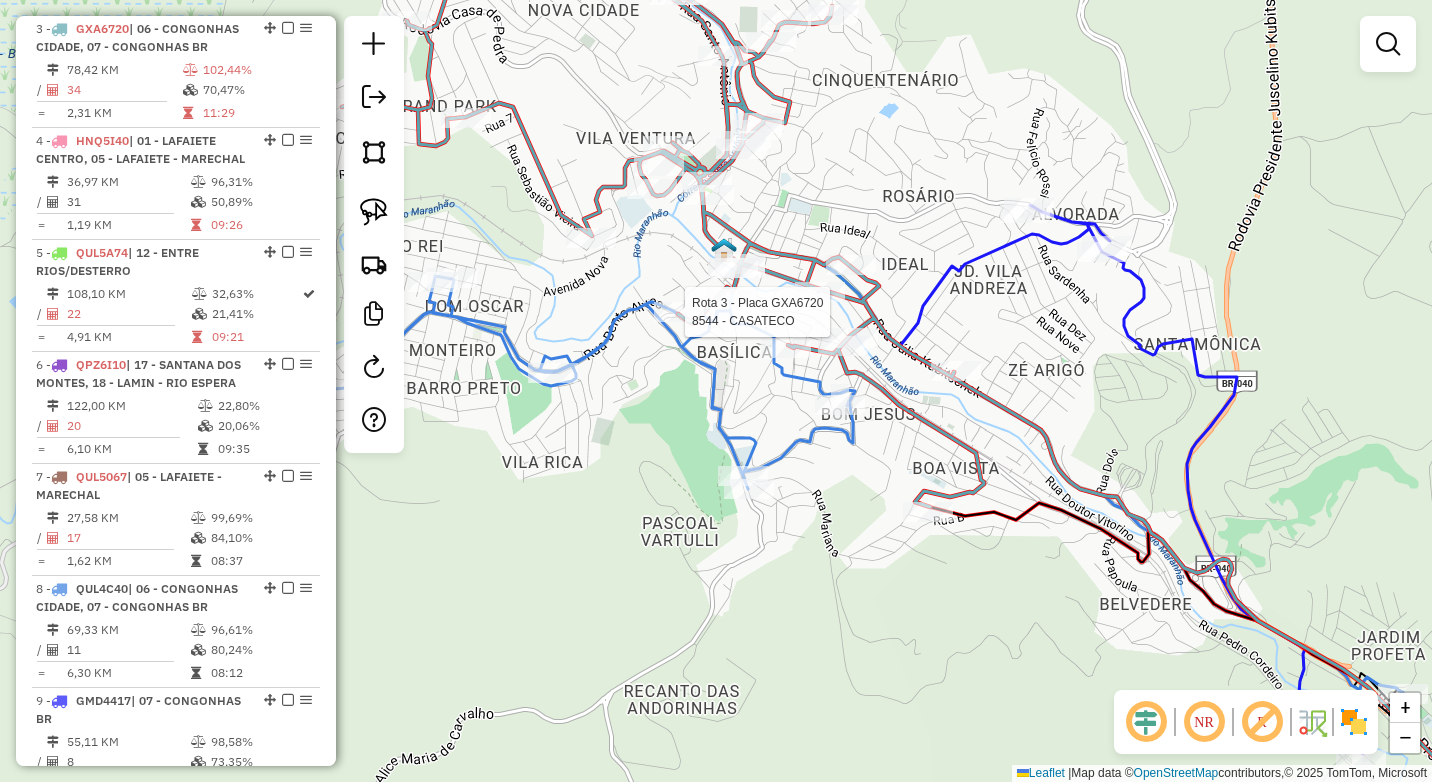 select on "*********" 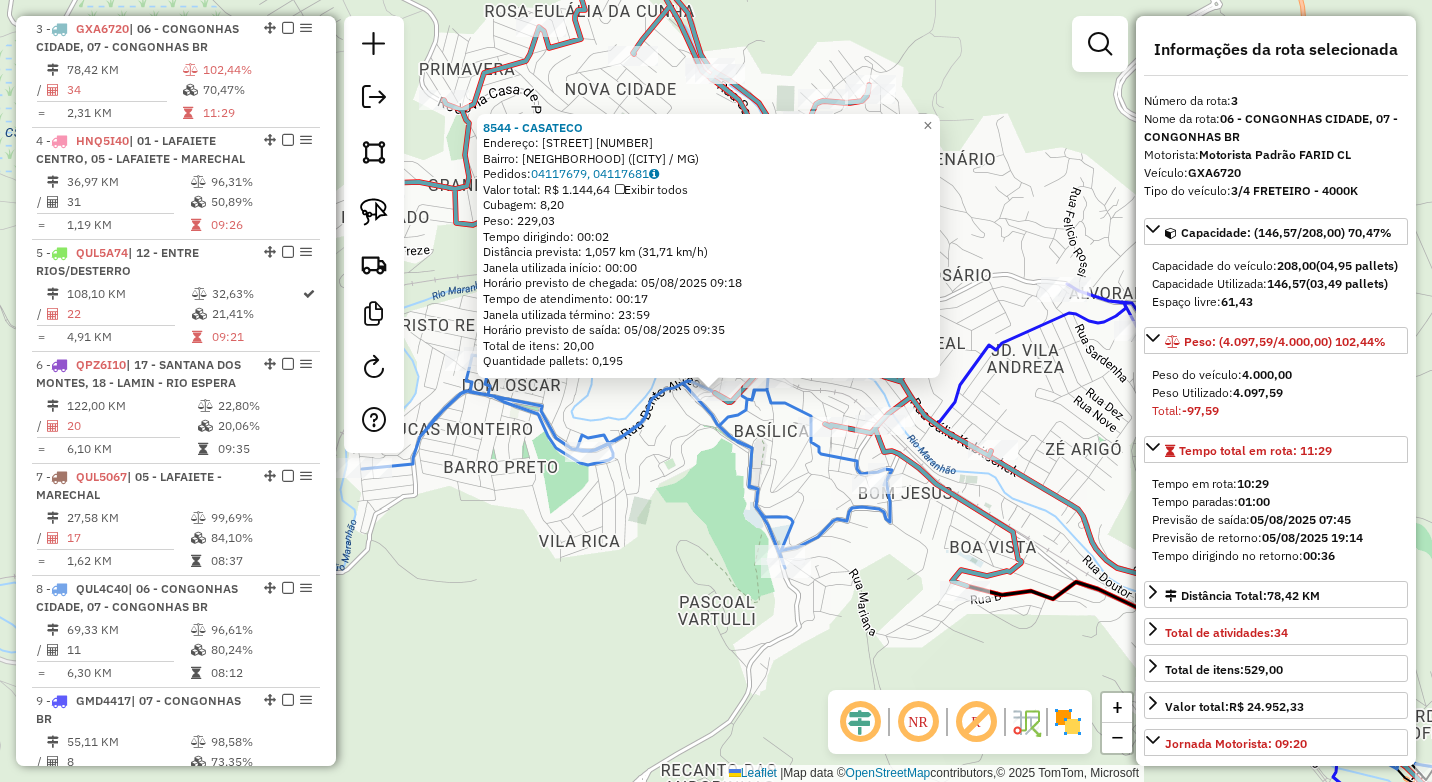 click on "8544 - CASATECO  Endereço:  DOUTOR PAULO MENDES 210   Bairro: CENTRO (CONGONHAS / MG)   Pedidos:  04117679, 04117681   Valor total: R$ 1.144,64   Exibir todos   Cubagem: 8,20  Peso: 229,03  Tempo dirigindo: 00:02   Distância prevista: 1,057 km (31,71 km/h)   Janela utilizada início: 00:00   Horário previsto de chegada: 05/08/2025 09:18   Tempo de atendimento: 00:17   Janela utilizada término: 23:59   Horário previsto de saída: 05/08/2025 09:35   Total de itens: 20,00   Quantidade pallets: 0,195  × Janela de atendimento Grade de atendimento Capacidade Transportadoras Veículos Cliente Pedidos  Rotas Selecione os dias de semana para filtrar as janelas de atendimento  Seg   Ter   Qua   Qui   Sex   Sáb   Dom  Informe o período da janela de atendimento: De: Até:  Filtrar exatamente a janela do cliente  Considerar janela de atendimento padrão  Selecione os dias de semana para filtrar as grades de atendimento  Seg   Ter   Qua   Qui   Sex   Sáb   Dom   Clientes fora do dia de atendimento selecionado ****" 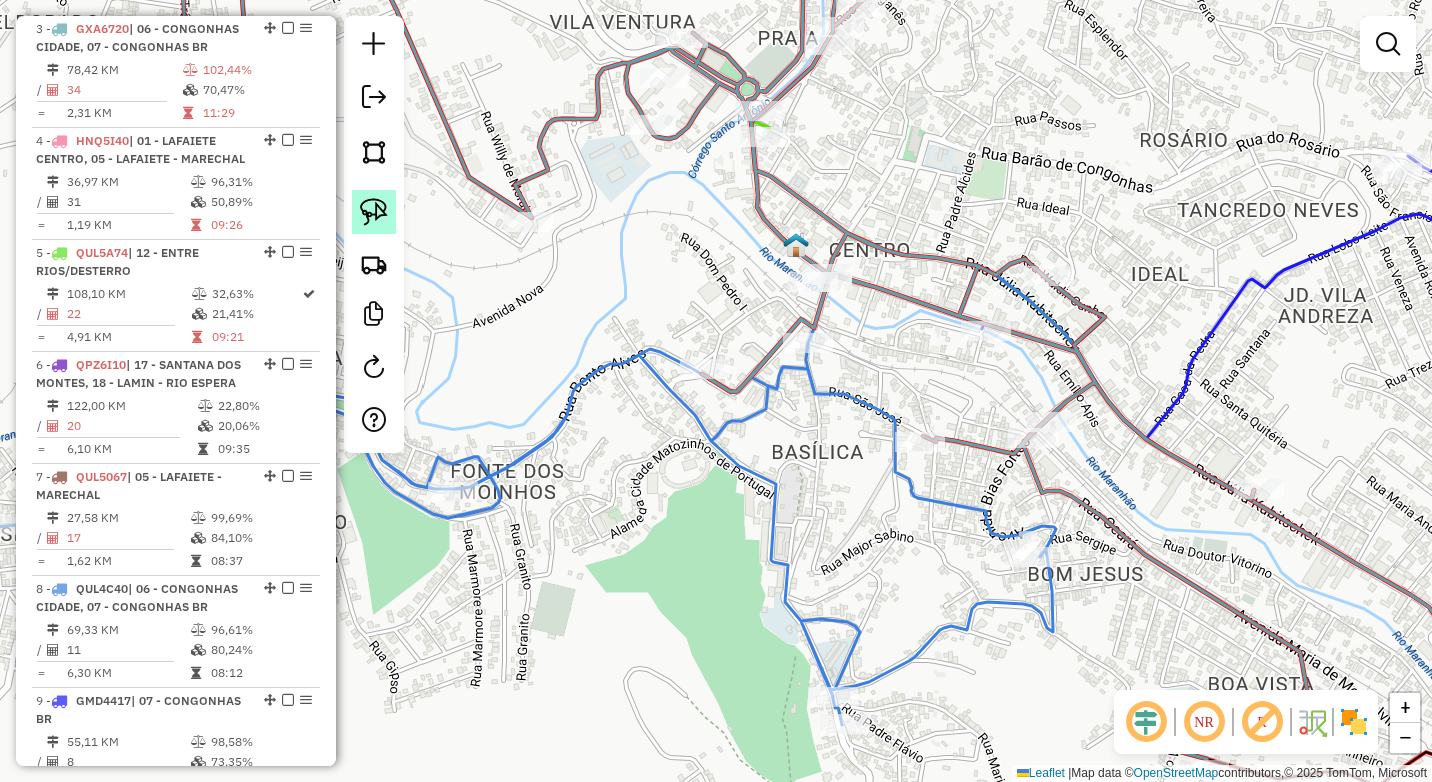click 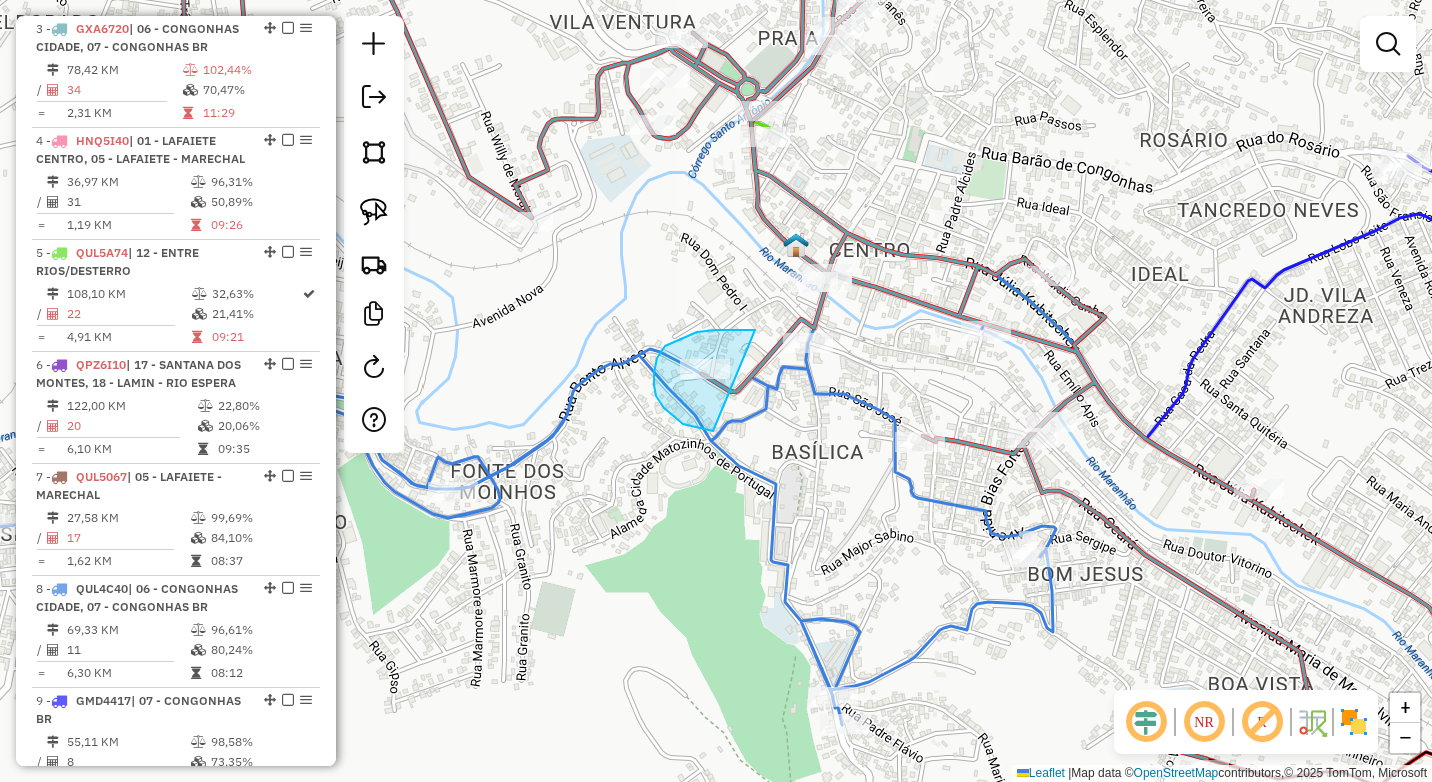 drag, startPoint x: 755, startPoint y: 330, endPoint x: 737, endPoint y: 418, distance: 89.822044 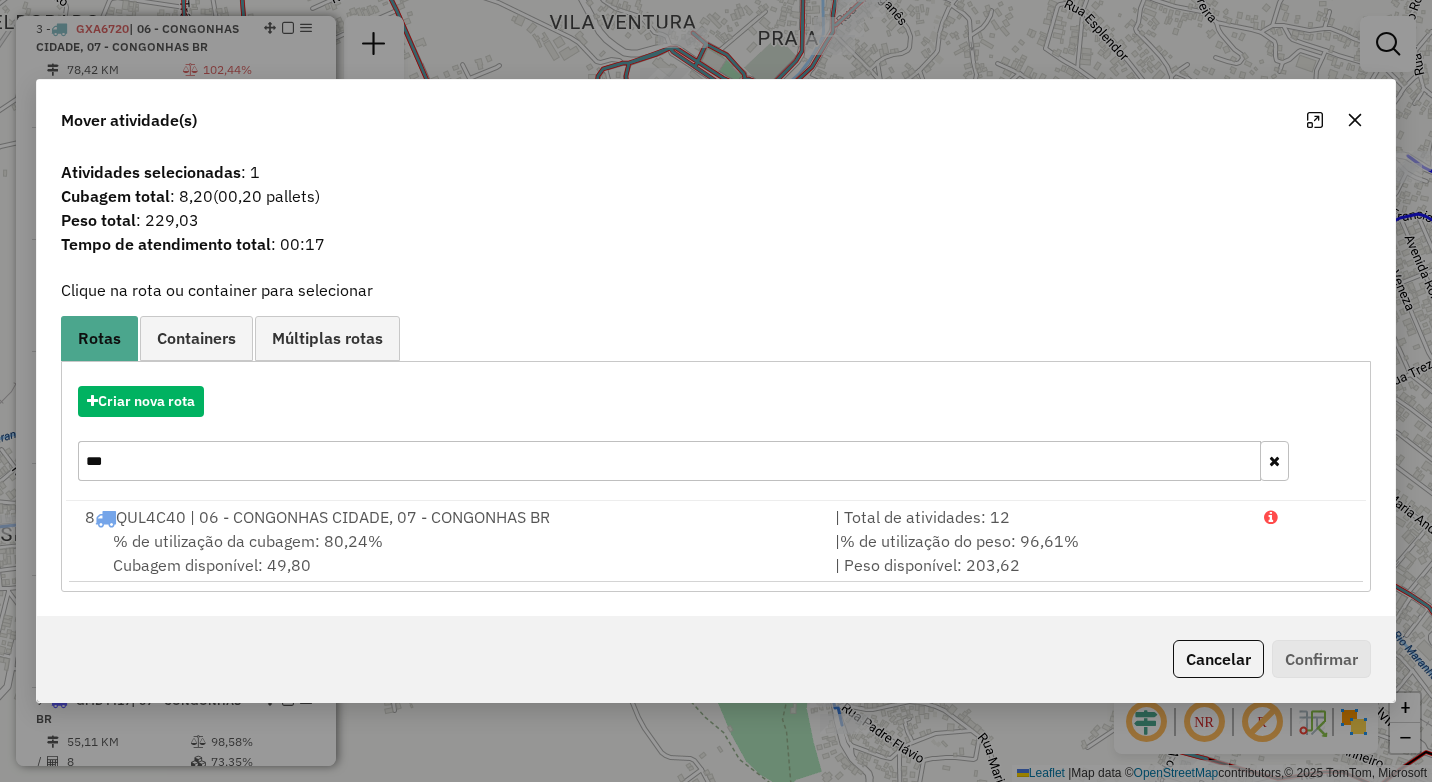 click 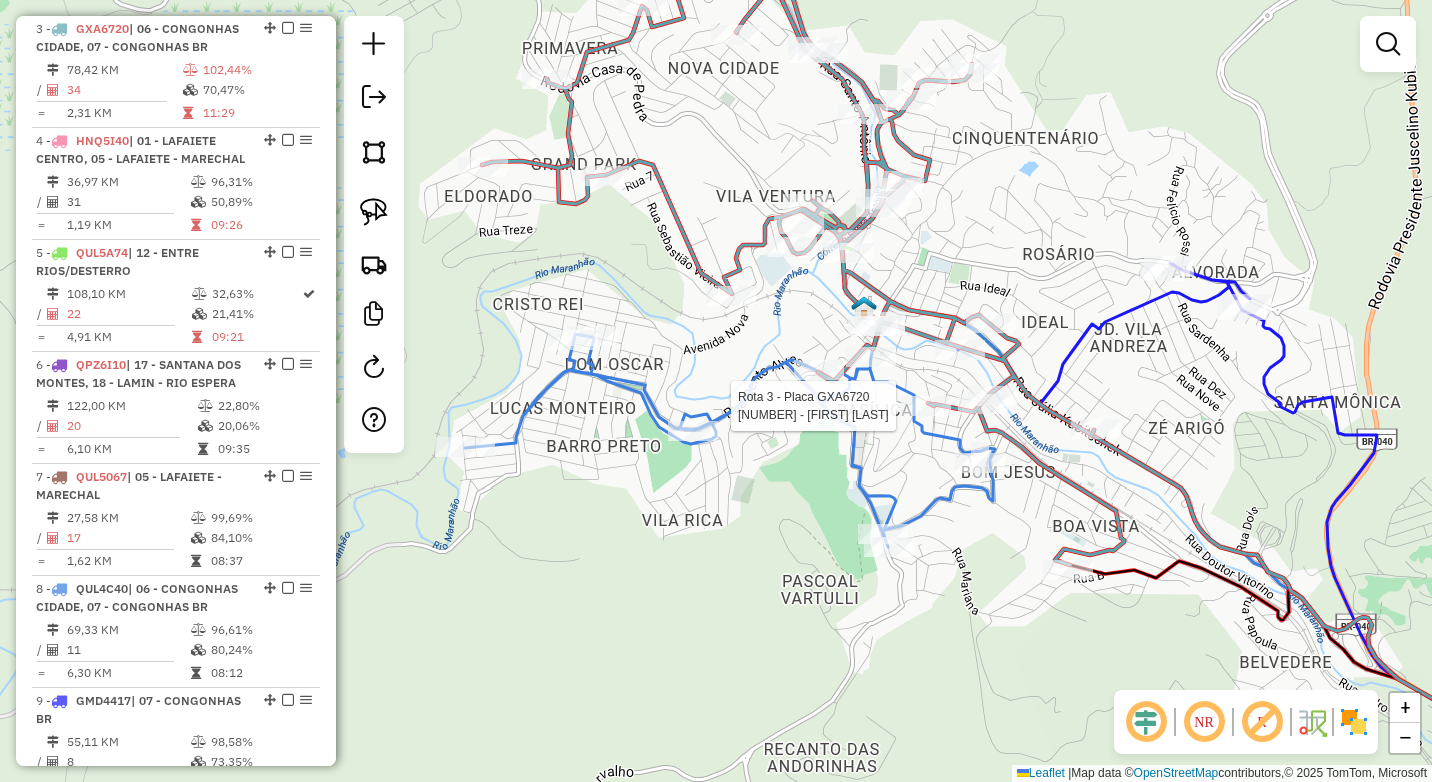 select on "*********" 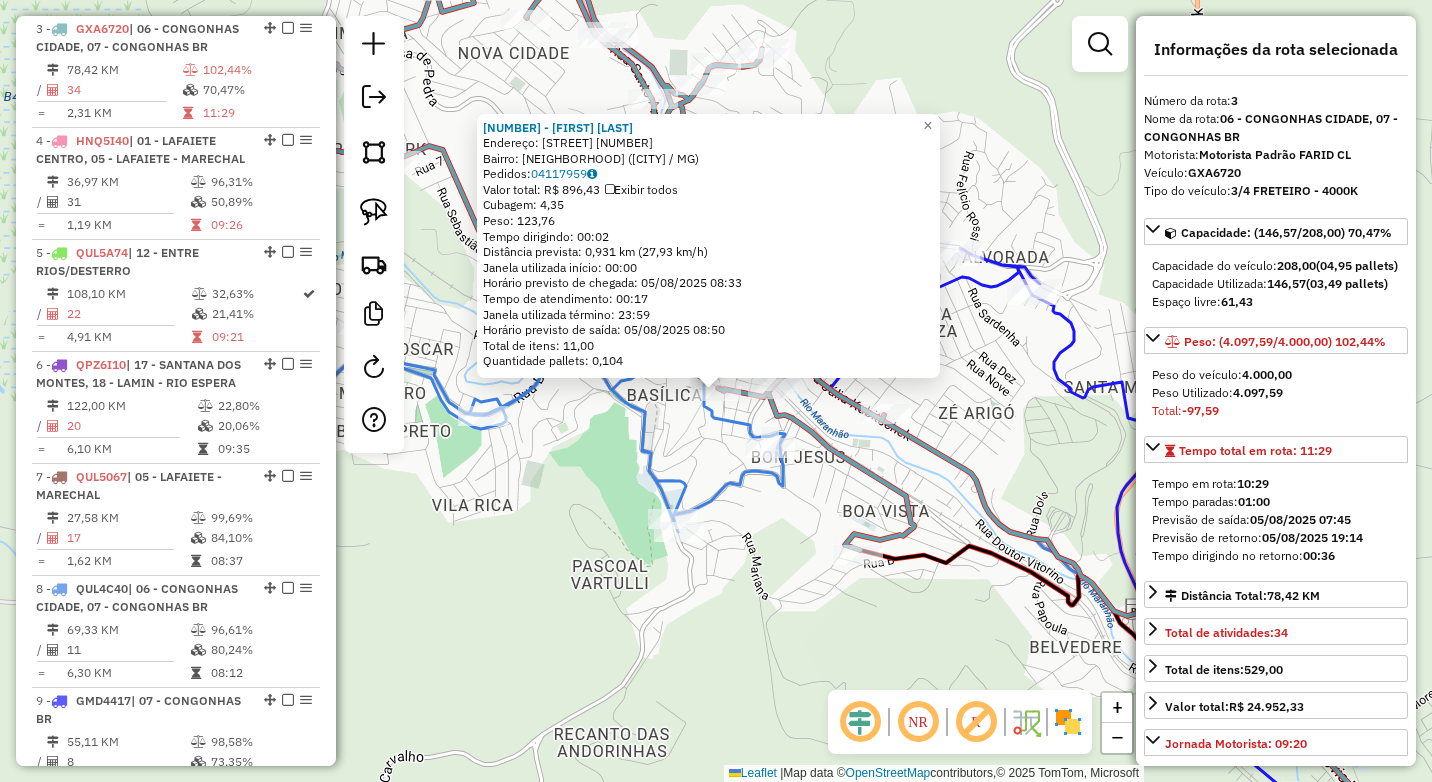 click on "15450 - GUILHERME SANTANA  Endereço:  SAO JOSE 254   Bairro: CENTRO (CONGONHAS / MG)   Pedidos:  04117959   Valor total: R$ 896,43   Exibir todos   Cubagem: 4,35  Peso: 123,76  Tempo dirigindo: 00:02   Distância prevista: 0,931 km (27,93 km/h)   Janela utilizada início: 00:00   Horário previsto de chegada: 05/08/2025 08:33   Tempo de atendimento: 00:17   Janela utilizada término: 23:59   Horário previsto de saída: 05/08/2025 08:50   Total de itens: 11,00   Quantidade pallets: 0,104  × Janela de atendimento Grade de atendimento Capacidade Transportadoras Veículos Cliente Pedidos  Rotas Selecione os dias de semana para filtrar as janelas de atendimento  Seg   Ter   Qua   Qui   Sex   Sáb   Dom  Informe o período da janela de atendimento: De: Até:  Filtrar exatamente a janela do cliente  Considerar janela de atendimento padrão  Selecione os dias de semana para filtrar as grades de atendimento  Seg   Ter   Qua   Qui   Sex   Sáb   Dom   Considerar clientes sem dia de atendimento cadastrado **** **** +" 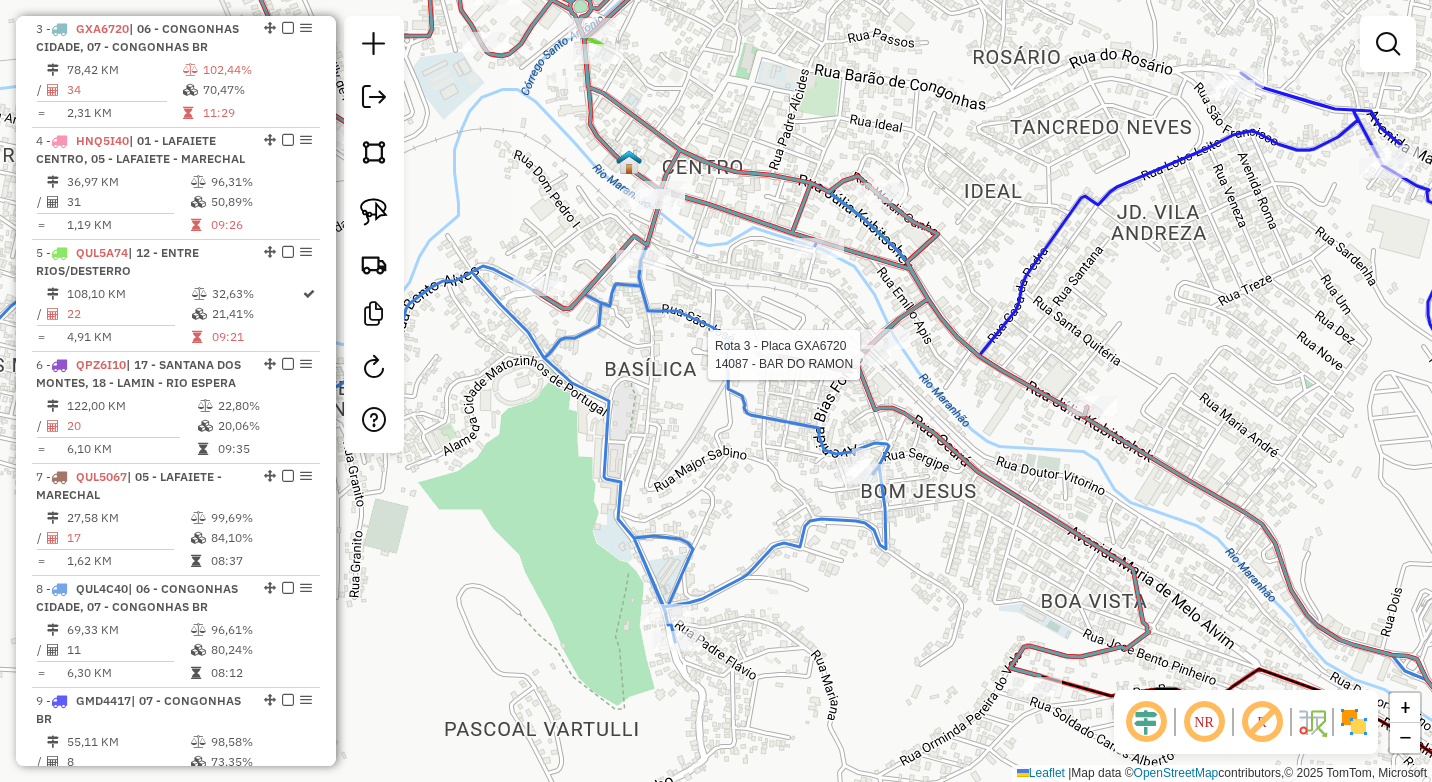 select on "*********" 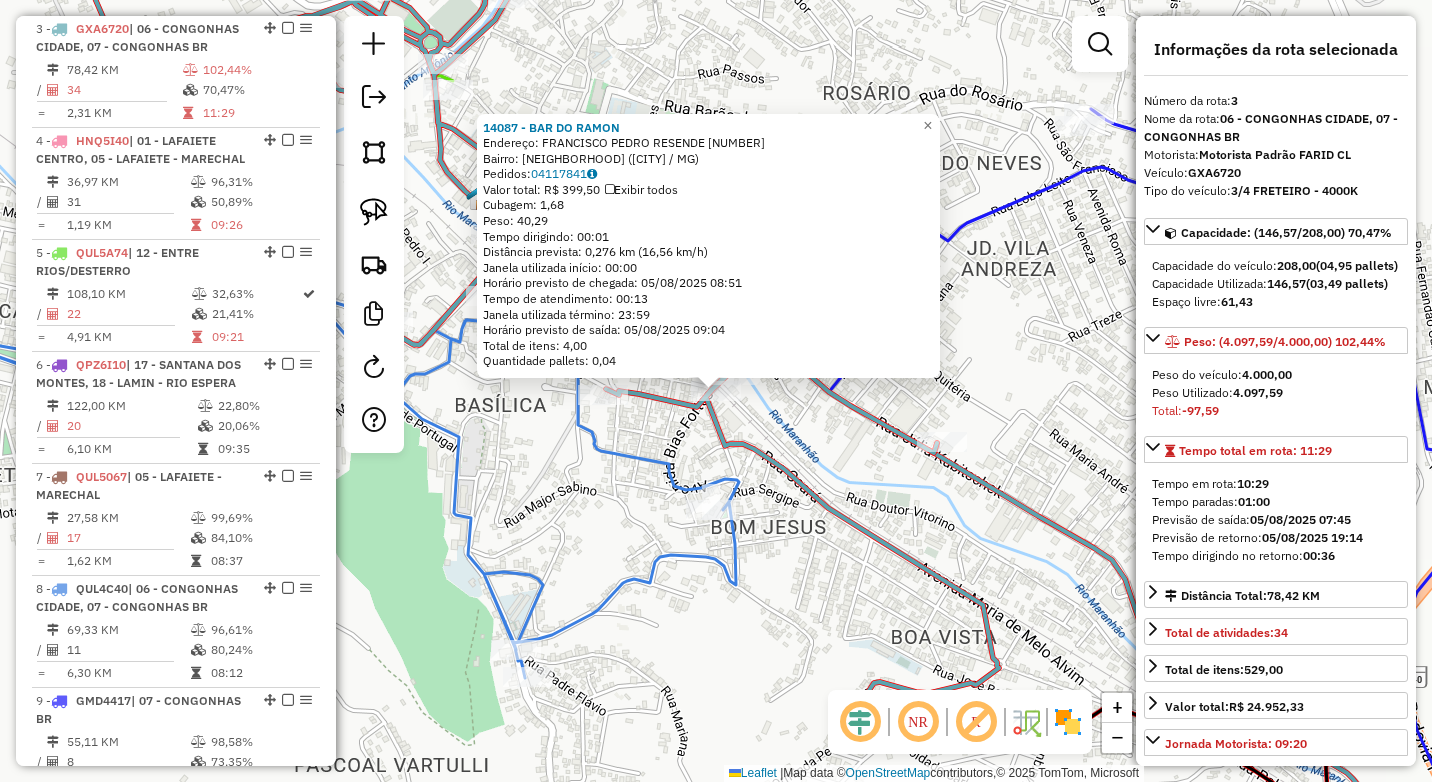 click 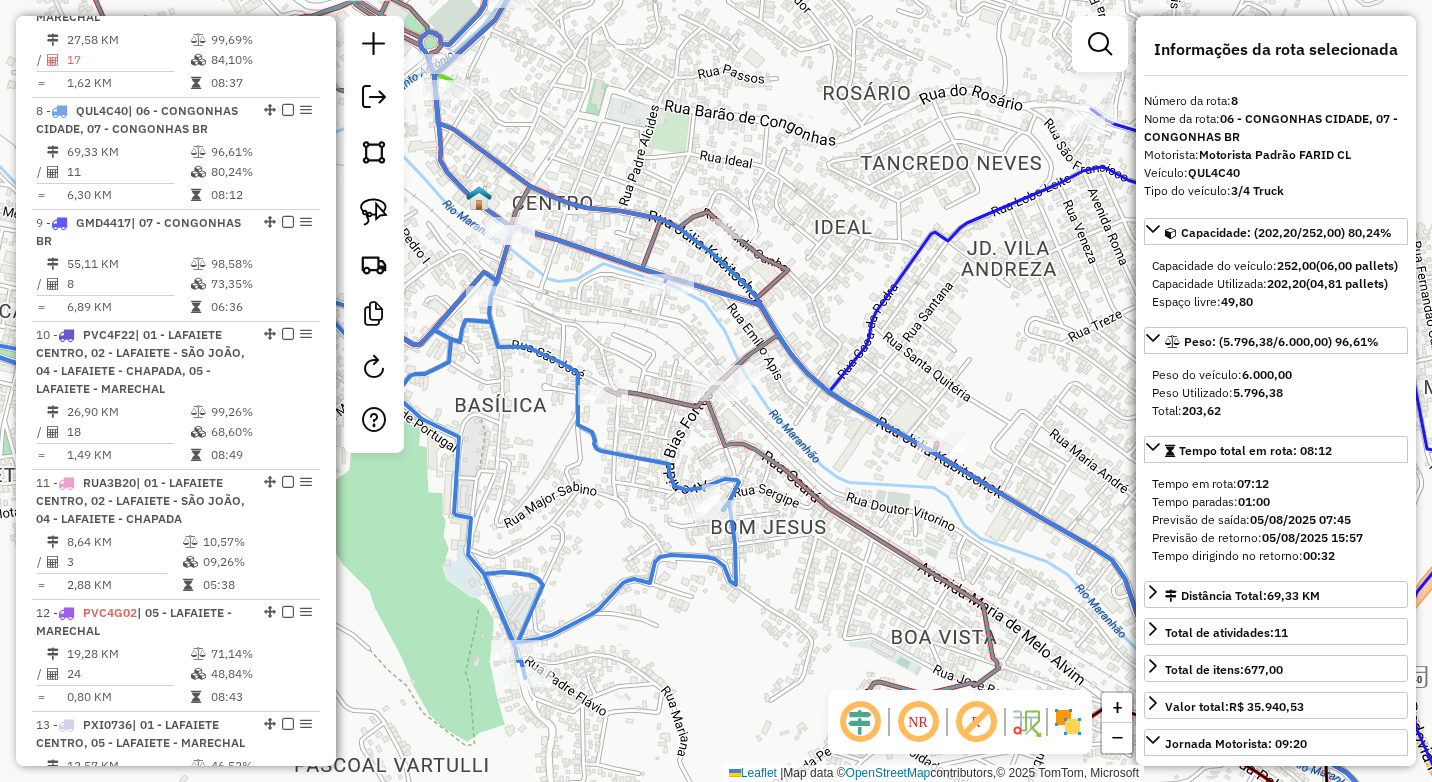 scroll, scrollTop: 1594, scrollLeft: 0, axis: vertical 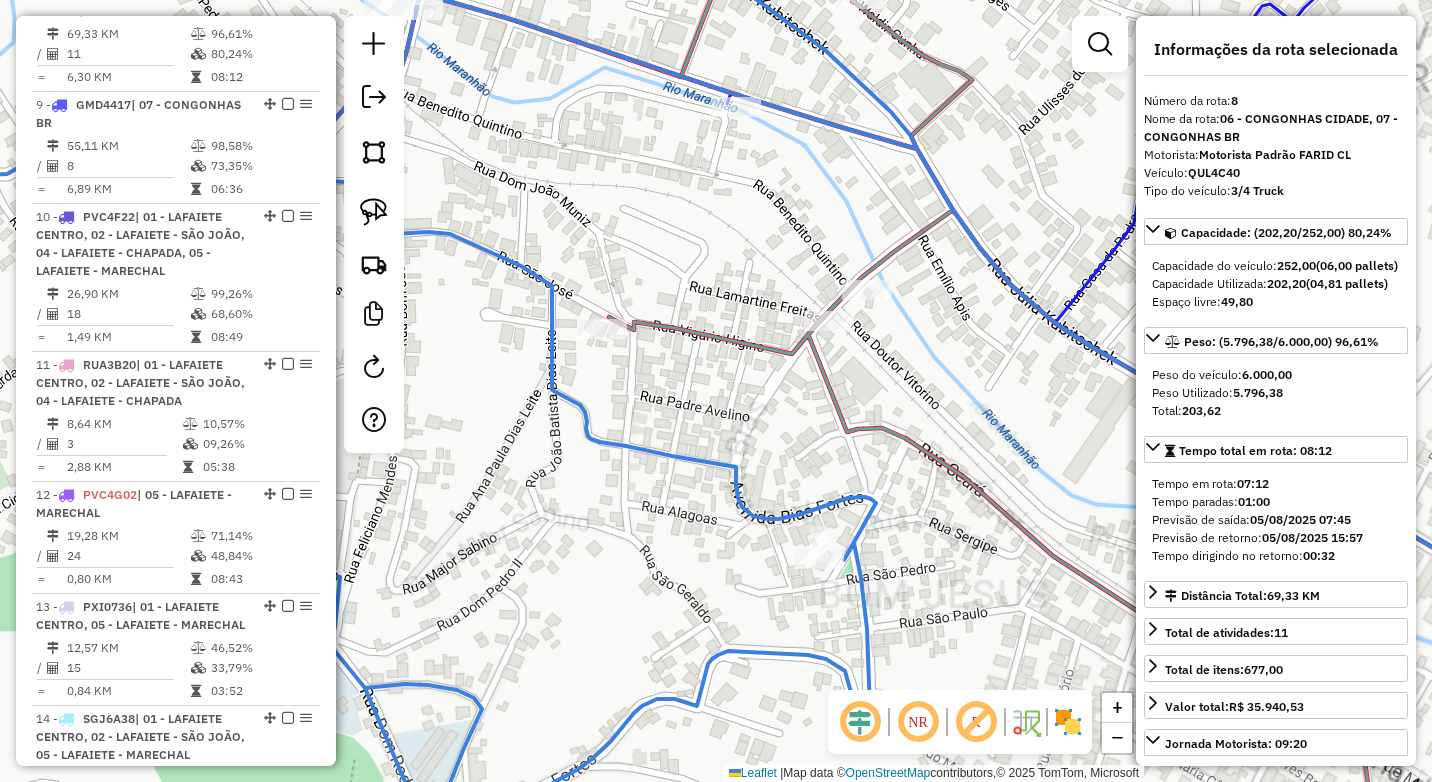 click on "Janela de atendimento Grade de atendimento Capacidade Transportadoras Veículos Cliente Pedidos  Rotas Selecione os dias de semana para filtrar as janelas de atendimento  Seg   Ter   Qua   Qui   Sex   Sáb   Dom  Informe o período da janela de atendimento: De: Até:  Filtrar exatamente a janela do cliente  Considerar janela de atendimento padrão  Selecione os dias de semana para filtrar as grades de atendimento  Seg   Ter   Qua   Qui   Sex   Sáb   Dom   Considerar clientes sem dia de atendimento cadastrado  Clientes fora do dia de atendimento selecionado Filtrar as atividades entre os valores definidos abaixo:  Peso mínimo:  ****  Peso máximo:  ****  Cubagem mínima:   Cubagem máxima:   De:   Até:  Filtrar as atividades entre o tempo de atendimento definido abaixo:  De:   Até:   Considerar capacidade total dos clientes não roteirizados Transportadora: Selecione um ou mais itens Tipo de veículo: Selecione um ou mais itens Veículo: Selecione um ou mais itens Motorista: Selecione um ou mais itens De:" 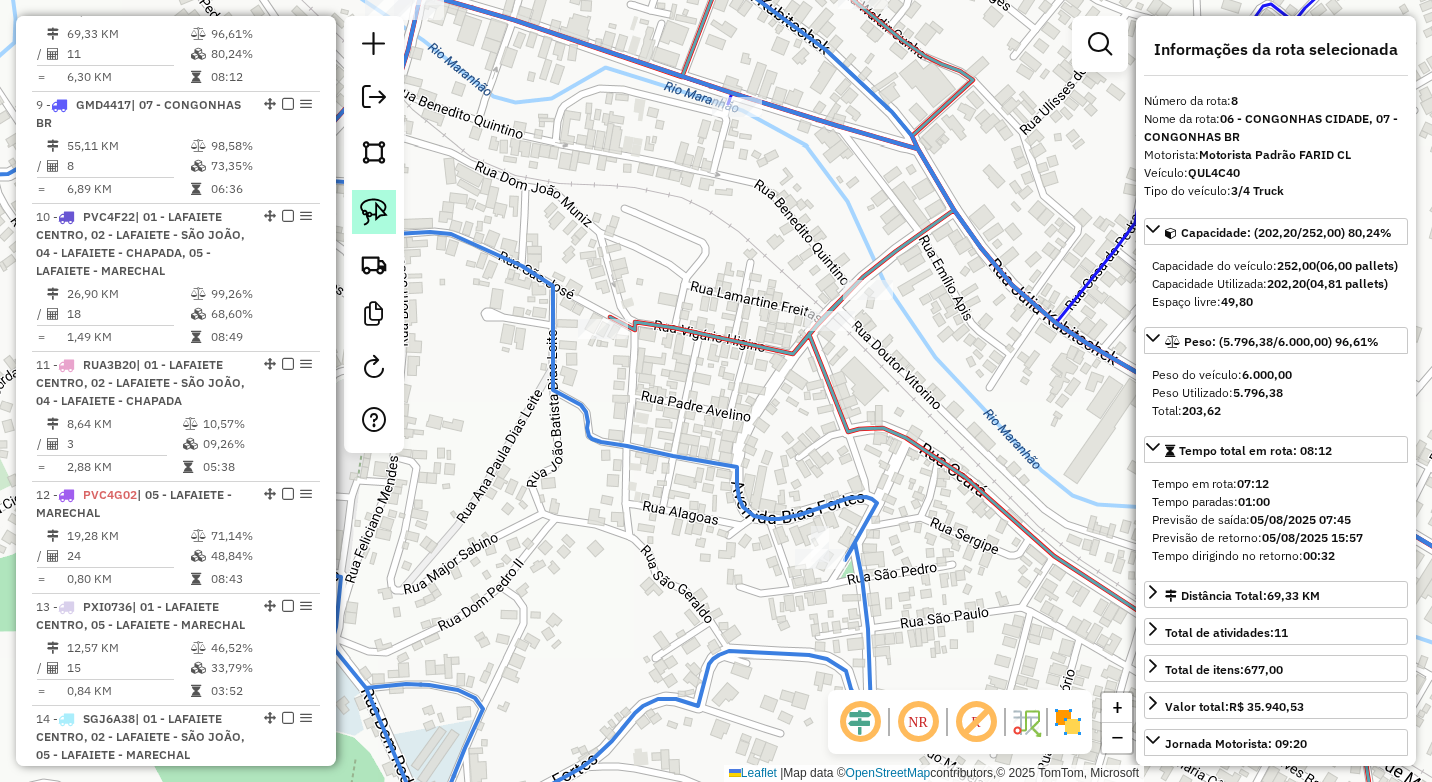 click 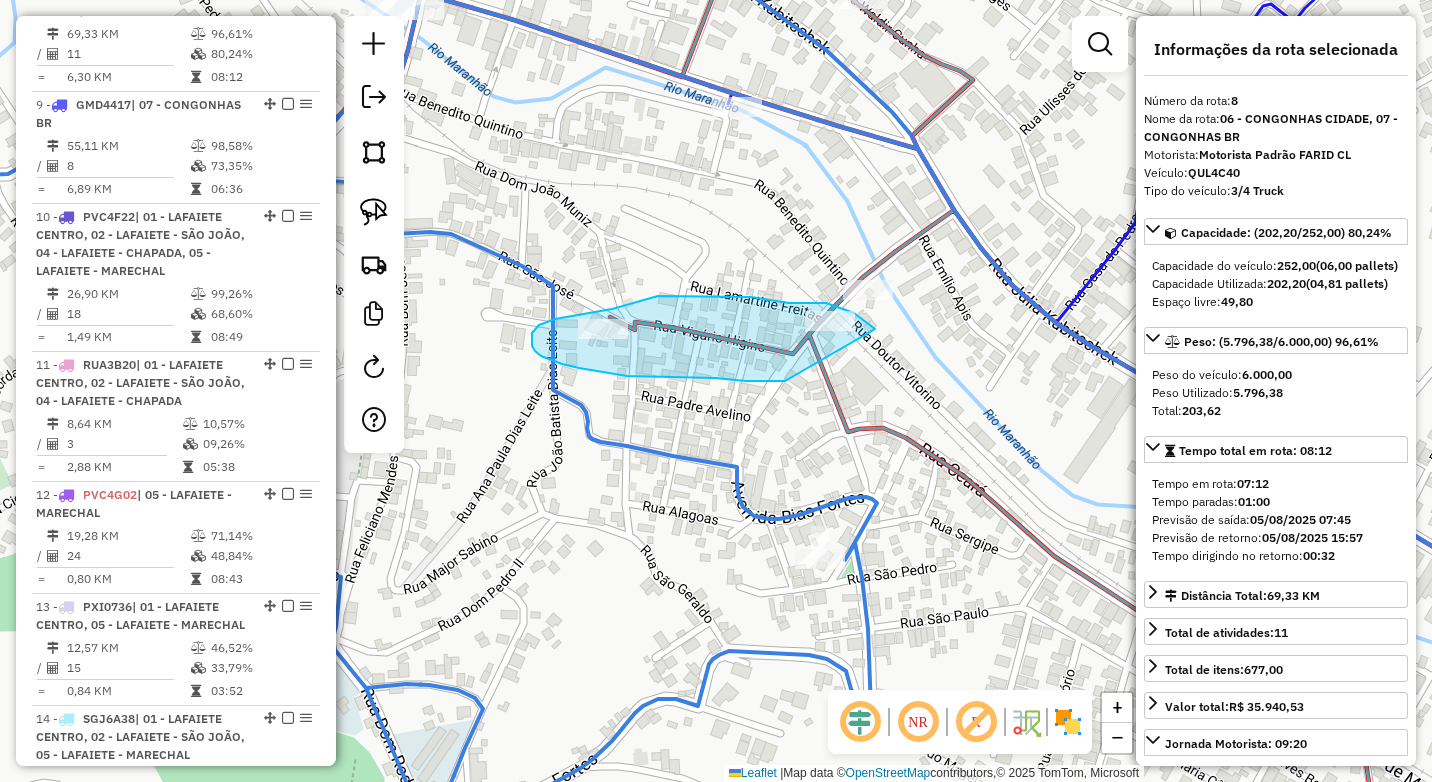 drag, startPoint x: 875, startPoint y: 329, endPoint x: 810, endPoint y: 381, distance: 83.240616 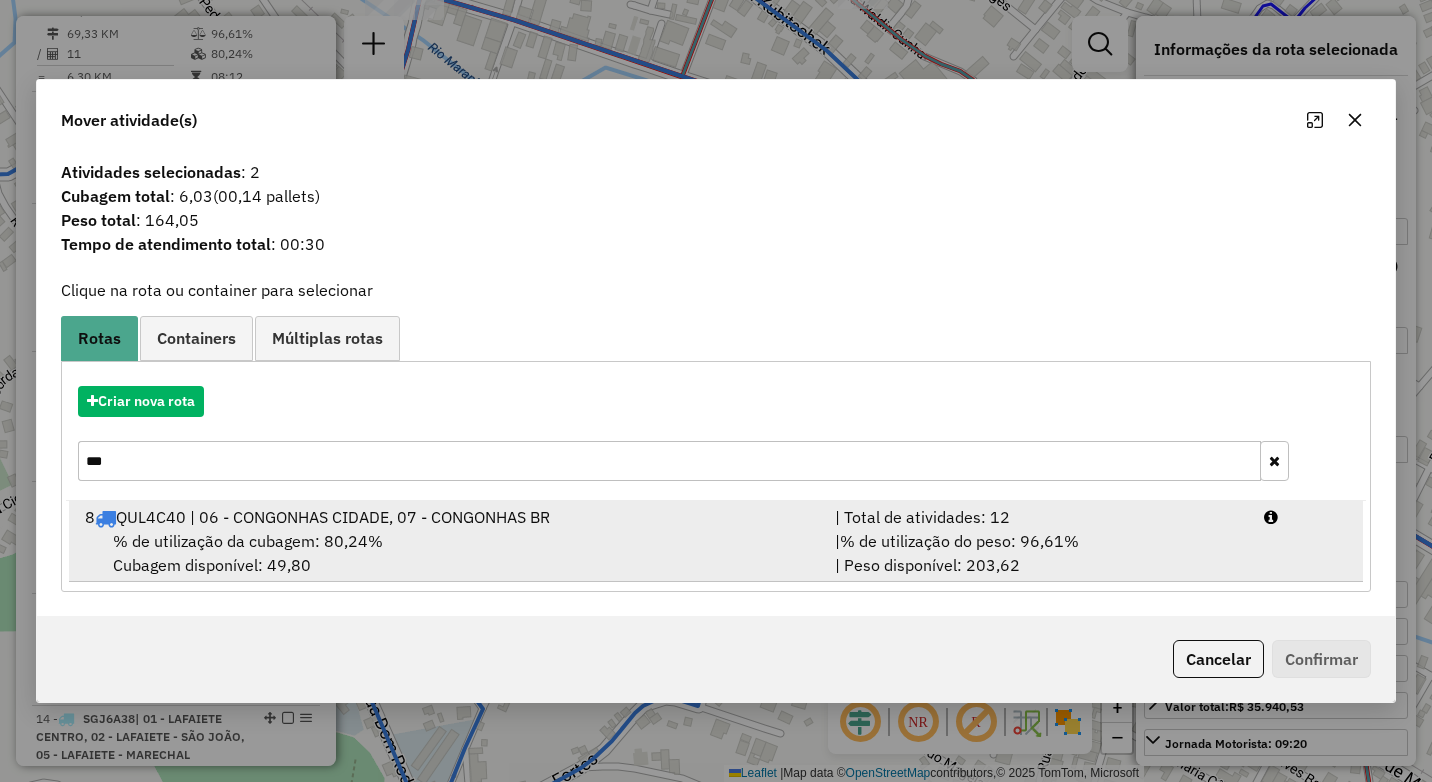 click on "% de utilização do peso: 96,61%" at bounding box center (959, 541) 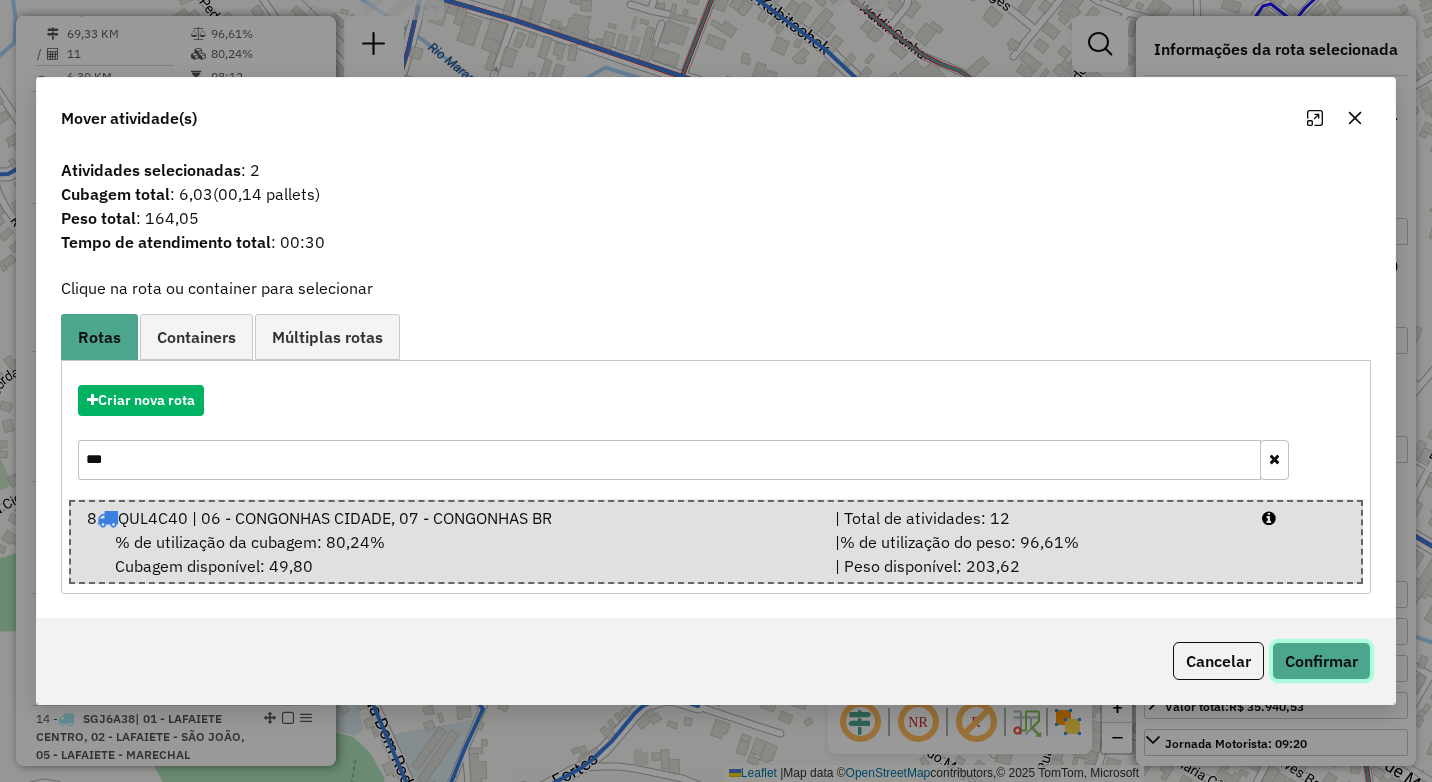 click on "Confirmar" 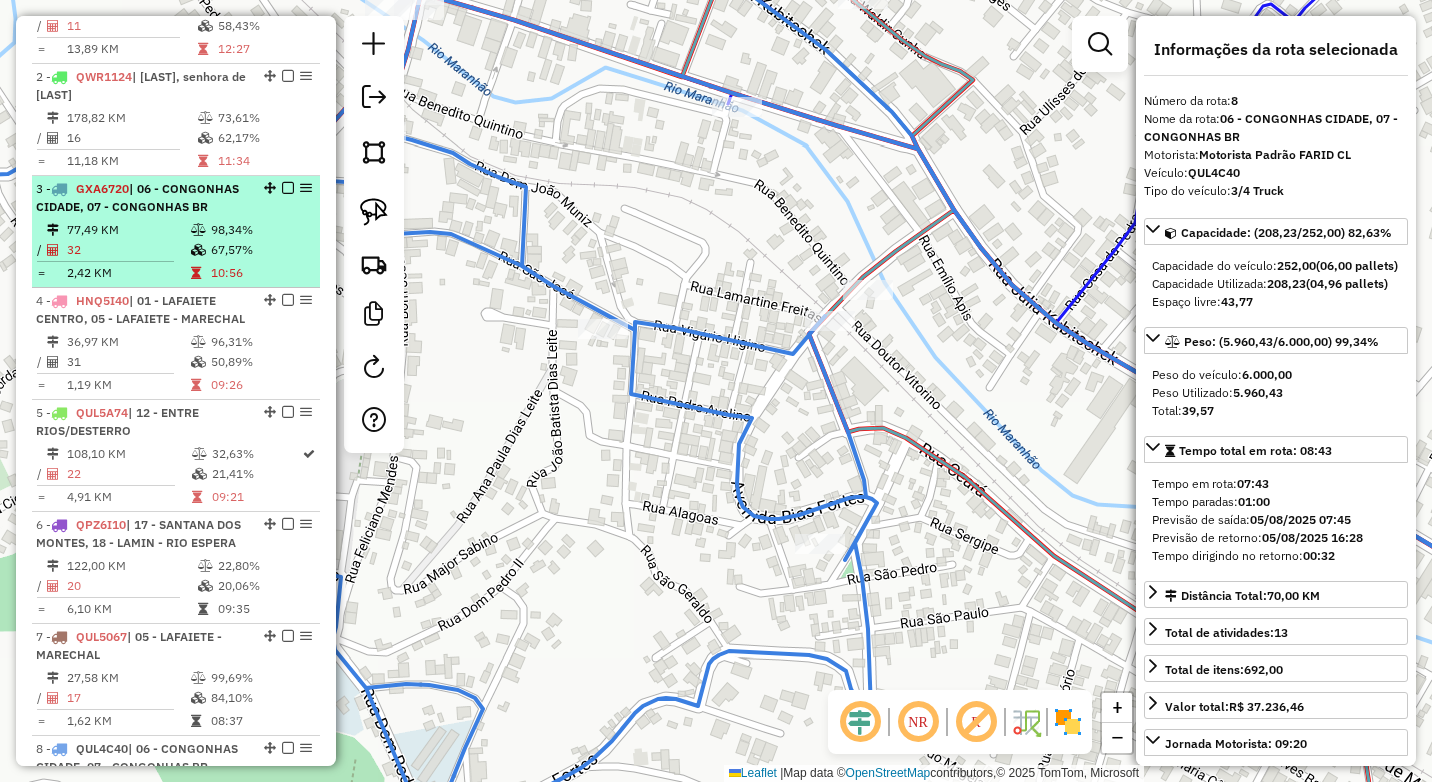 scroll, scrollTop: 694, scrollLeft: 0, axis: vertical 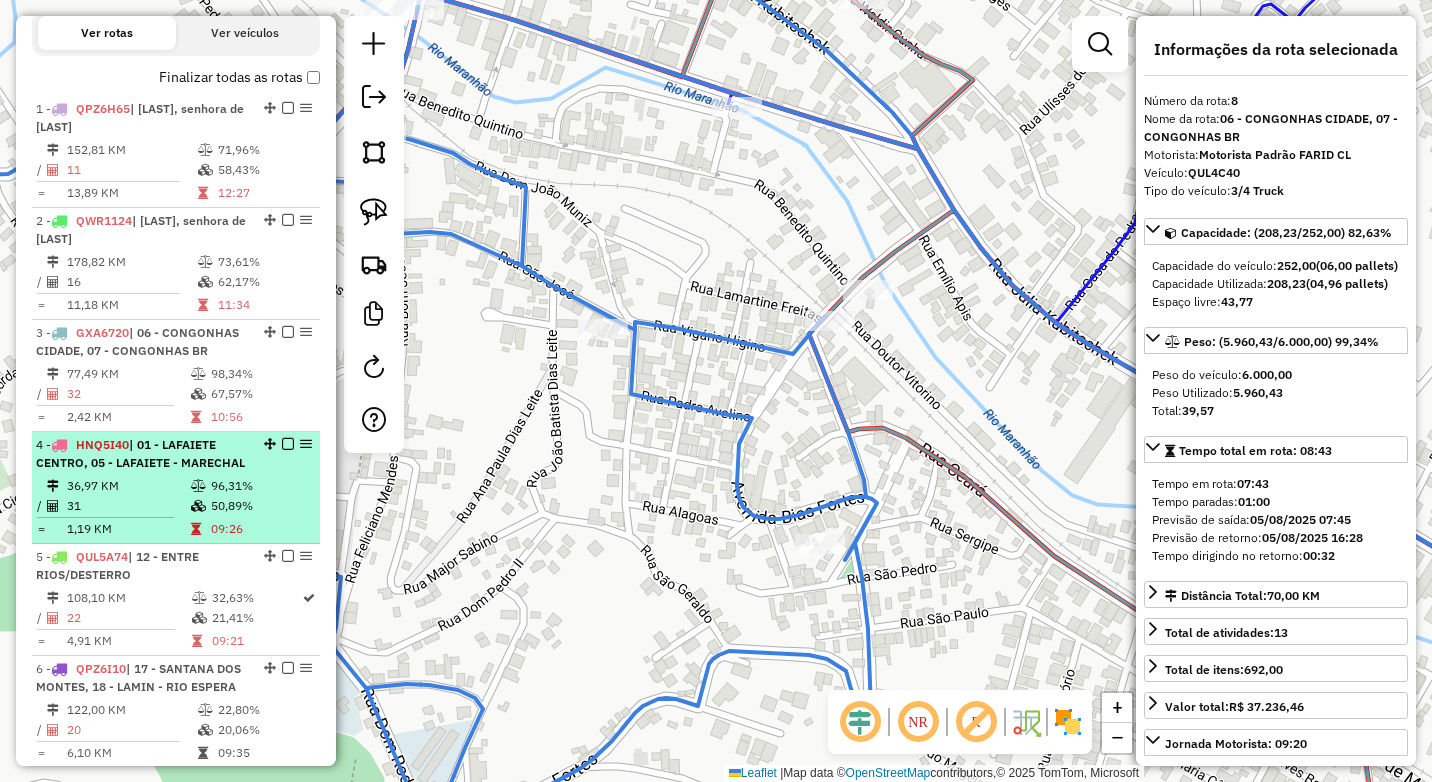 drag, startPoint x: 216, startPoint y: 397, endPoint x: 287, endPoint y: 447, distance: 86.83893 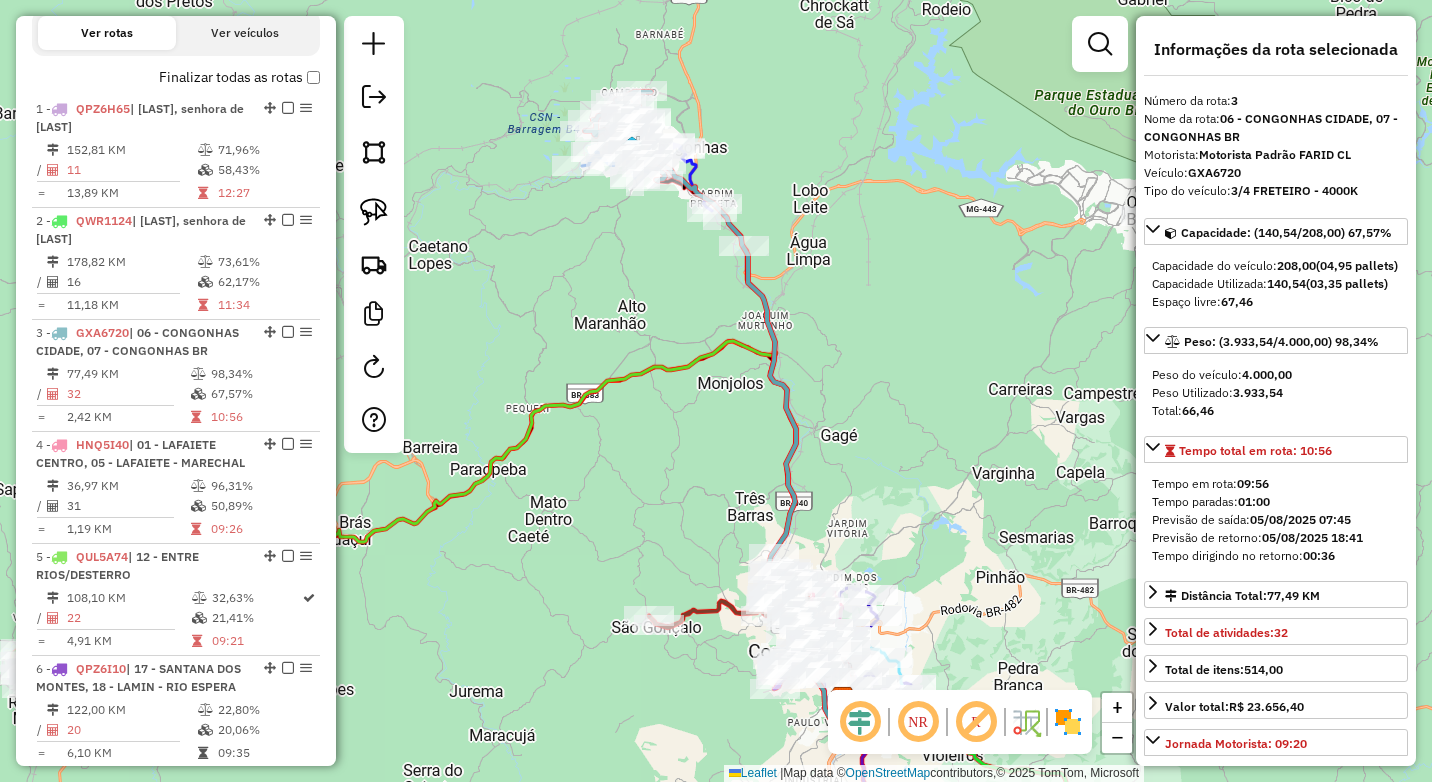 drag, startPoint x: 641, startPoint y: 257, endPoint x: 718, endPoint y: 401, distance: 163.29422 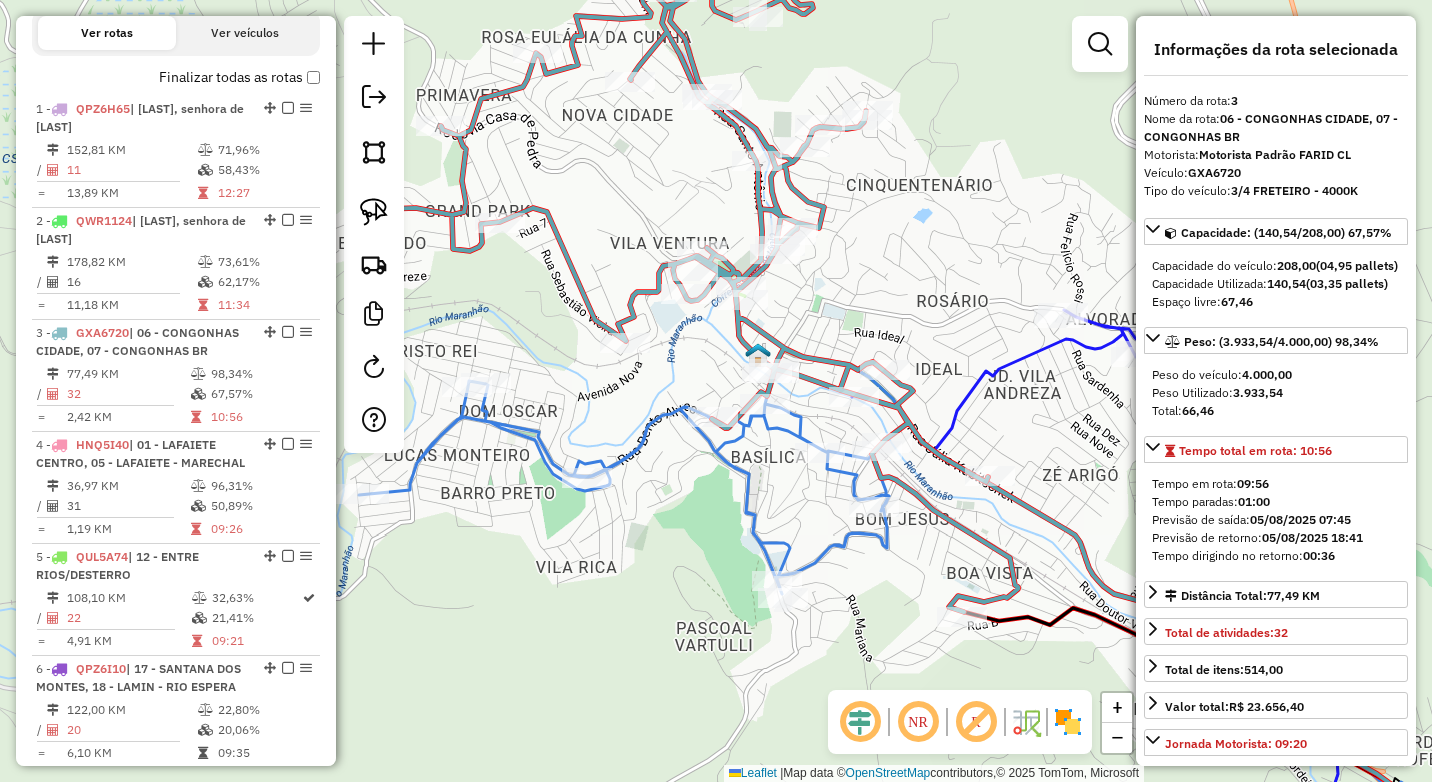 drag, startPoint x: 691, startPoint y: 396, endPoint x: 673, endPoint y: 299, distance: 98.65597 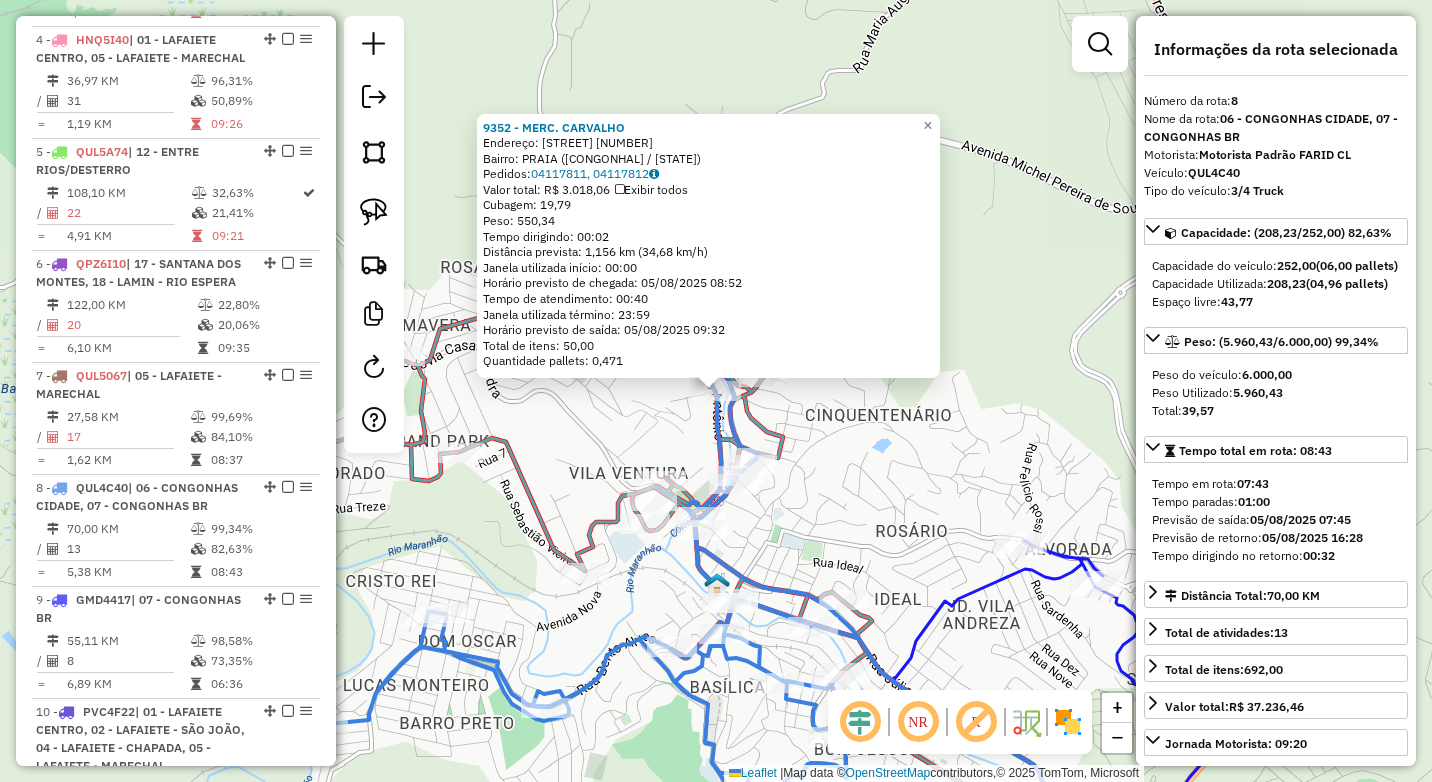 scroll, scrollTop: 1594, scrollLeft: 0, axis: vertical 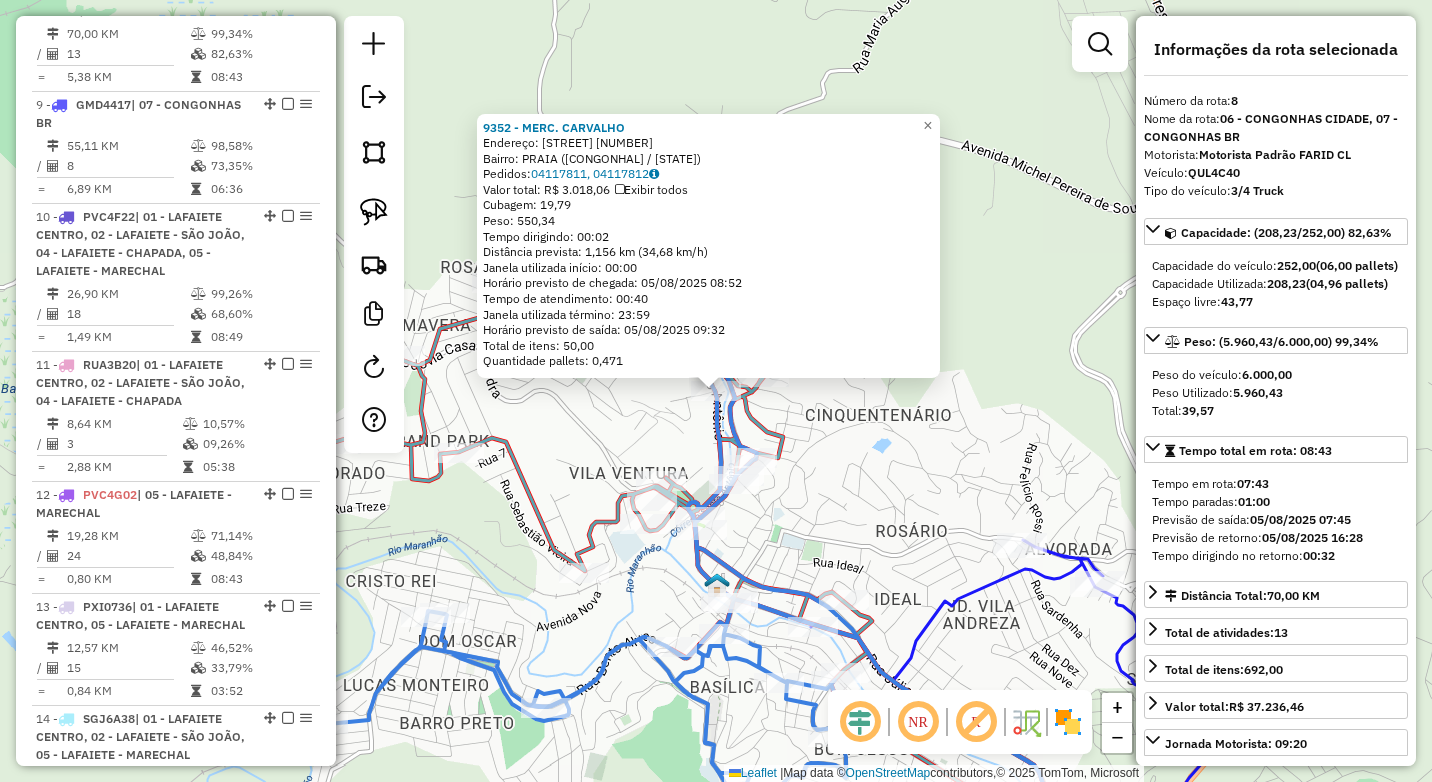 click on "9352 - MERC. CARVALHO  Endereço:  SANTO ANTONIO 555   Bairro: PRAIA (CONGONHAL / MG)   Pedidos:  04117811, 04117812   Valor total: R$ 3.018,06   Exibir todos   Cubagem: 19,79  Peso: 550,34  Tempo dirigindo: 00:02   Distância prevista: 1,156 km (34,68 km/h)   Janela utilizada início: 00:00   Horário previsto de chegada: 05/08/2025 08:52   Tempo de atendimento: 00:40   Janela utilizada término: 23:59   Horário previsto de saída: 05/08/2025 09:32   Total de itens: 50,00   Quantidade pallets: 0,471  × Janela de atendimento Grade de atendimento Capacidade Transportadoras Veículos Cliente Pedidos  Rotas Selecione os dias de semana para filtrar as janelas de atendimento  Seg   Ter   Qua   Qui   Sex   Sáb   Dom  Informe o período da janela de atendimento: De: Até:  Filtrar exatamente a janela do cliente  Considerar janela de atendimento padrão  Selecione os dias de semana para filtrar as grades de atendimento  Seg   Ter   Qua   Qui   Sex   Sáb   Dom   Clientes fora do dia de atendimento selecionado ****" 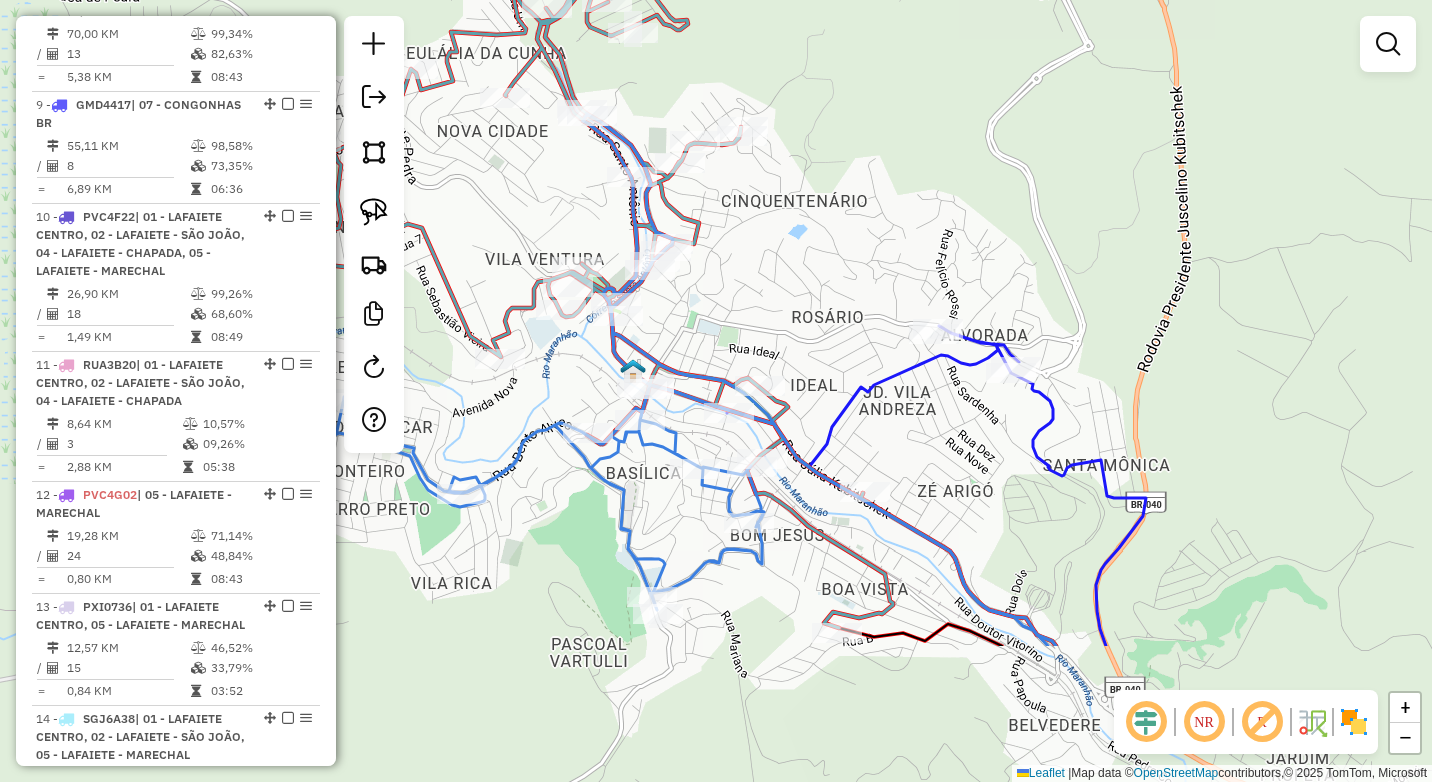drag, startPoint x: 894, startPoint y: 555, endPoint x: 800, endPoint y: 296, distance: 275.5304 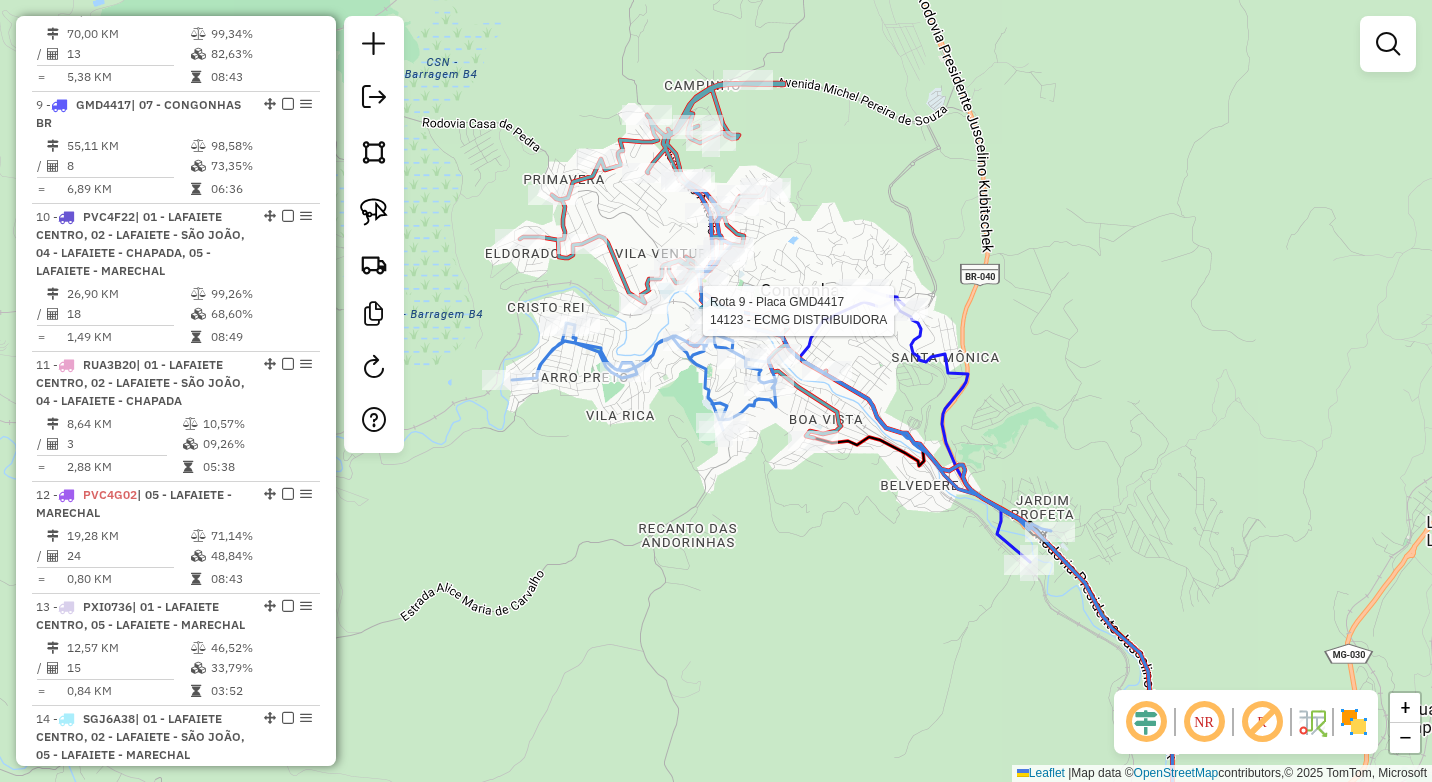 select on "*********" 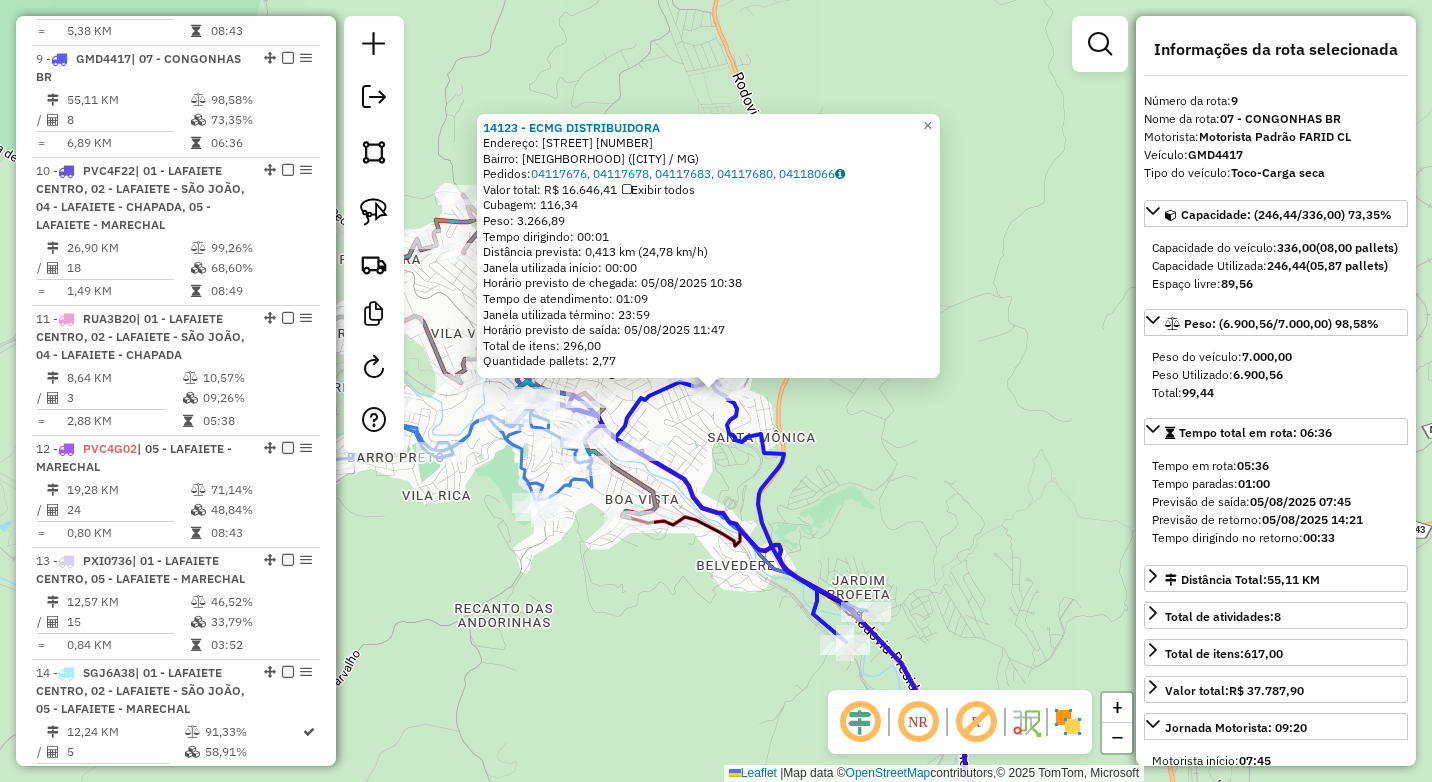 scroll, scrollTop: 1706, scrollLeft: 0, axis: vertical 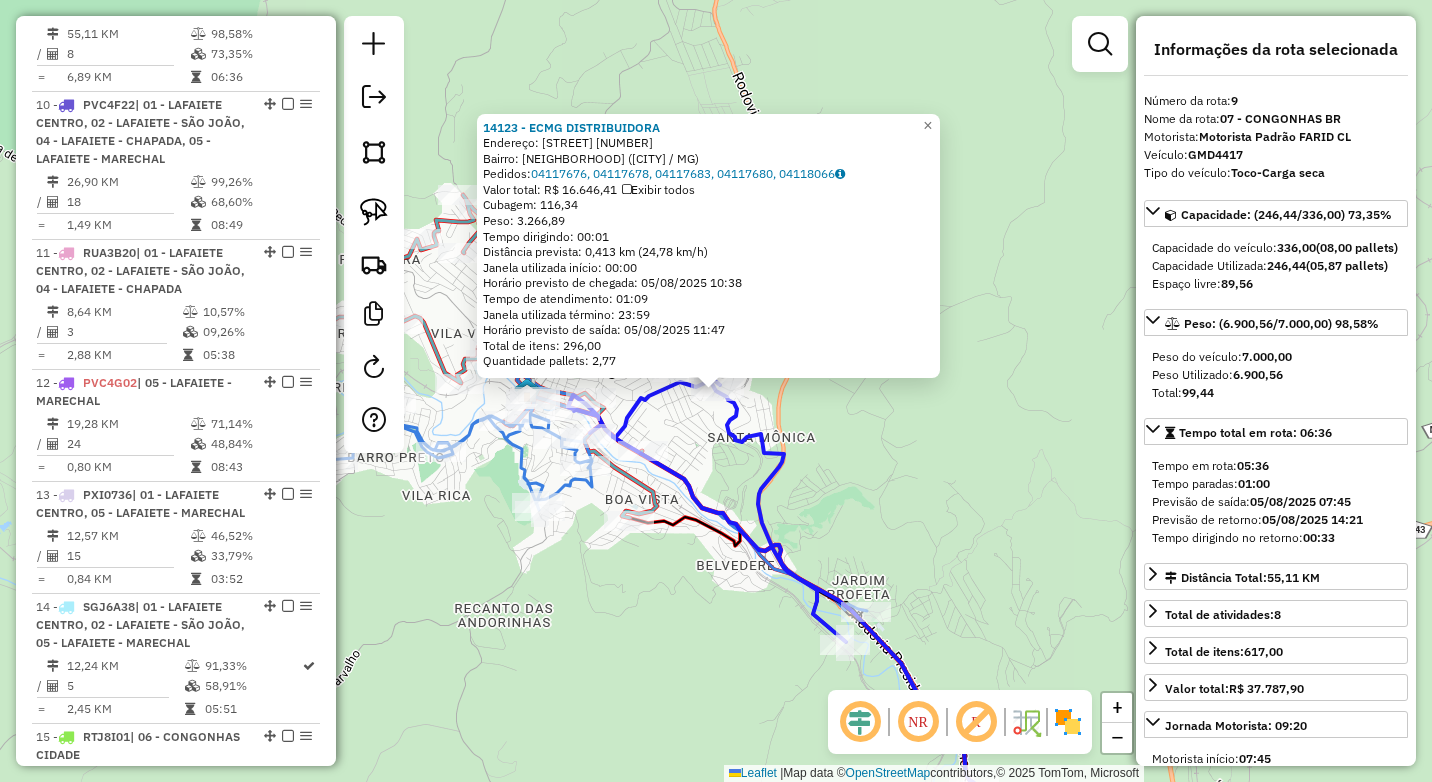 click on "14123 - ECMG DISTRIBUIDORA  Endereço:  ALFREDO EUGENIO 10   Bairro: ALVORADA (CONGONHAS / MG)   Pedidos:  04117676, 04117678, 04117683, 04117680, 04118066   Valor total: R$ 16.646,41   Exibir todos   Cubagem: 116,34  Peso: 3.266,89  Tempo dirigindo: 00:01   Distância prevista: 0,413 km (24,78 km/h)   Janela utilizada início: 00:00   Horário previsto de chegada: 05/08/2025 10:38   Tempo de atendimento: 01:09   Janela utilizada término: 23:59   Horário previsto de saída: 05/08/2025 11:47   Total de itens: 296,00   Quantidade pallets: 2,77  × Janela de atendimento Grade de atendimento Capacidade Transportadoras Veículos Cliente Pedidos  Rotas Selecione os dias de semana para filtrar as janelas de atendimento  Seg   Ter   Qua   Qui   Sex   Sáb   Dom  Informe o período da janela de atendimento: De: Até:  Filtrar exatamente a janela do cliente  Considerar janela de atendimento padrão  Selecione os dias de semana para filtrar as grades de atendimento  Seg   Ter   Qua   Qui   Sex   Sáb   Dom  **** ****" 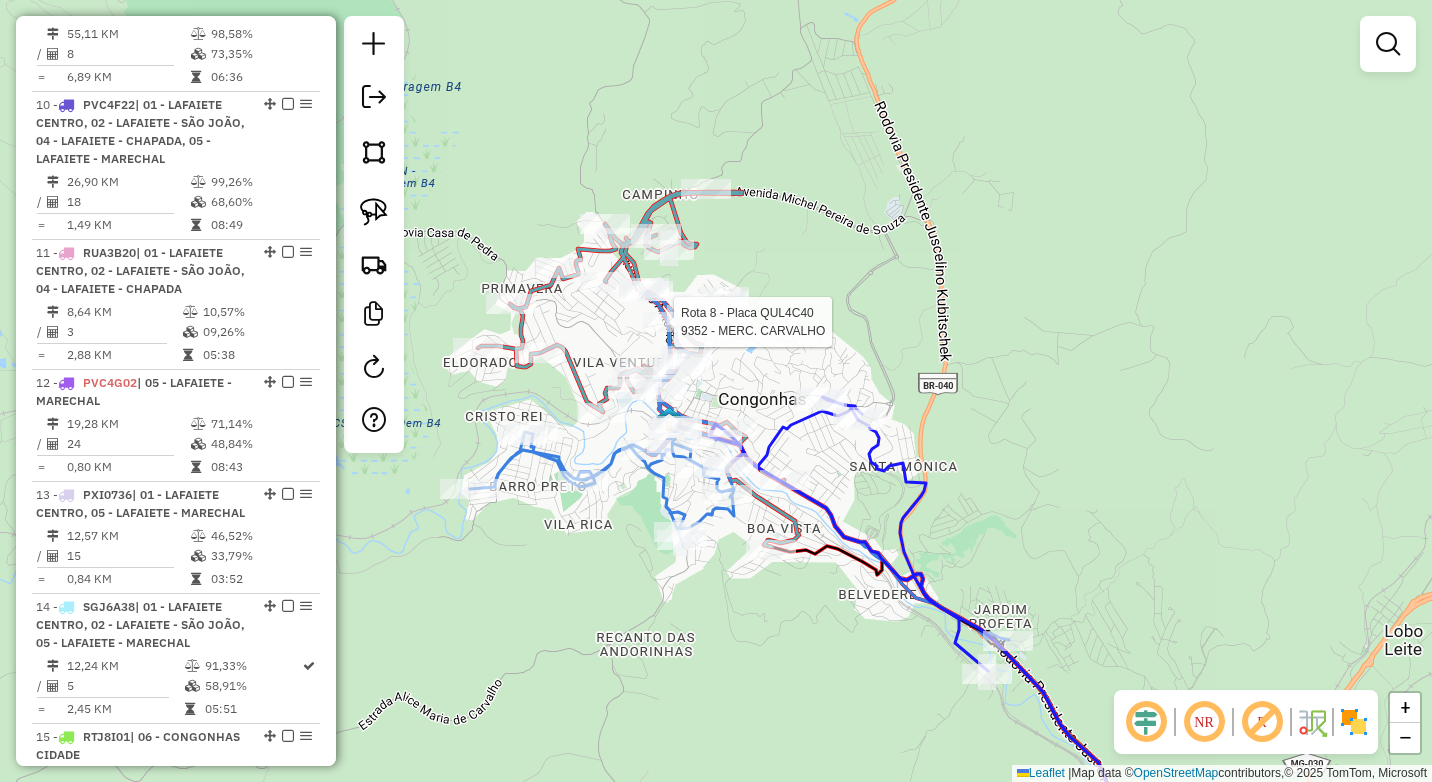 select on "*********" 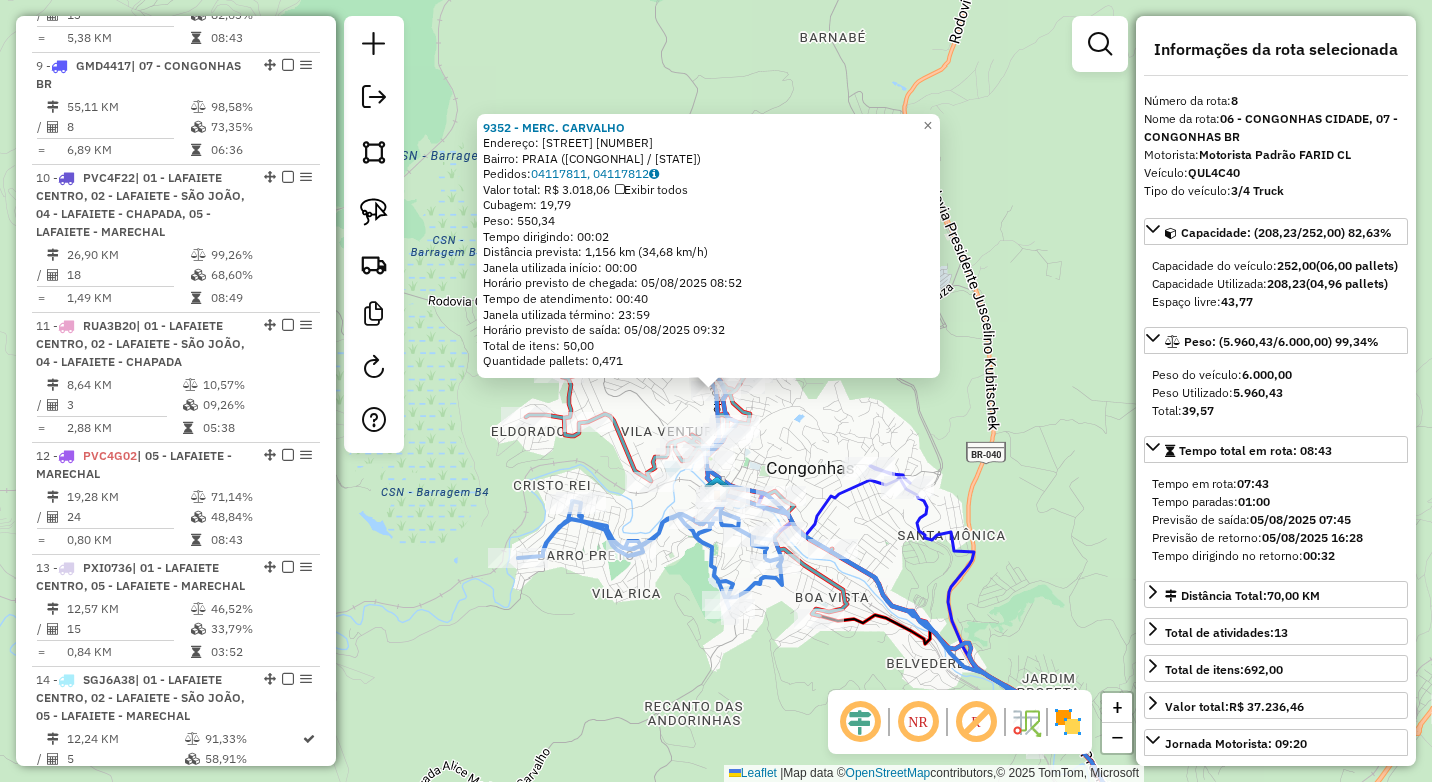 scroll, scrollTop: 1594, scrollLeft: 0, axis: vertical 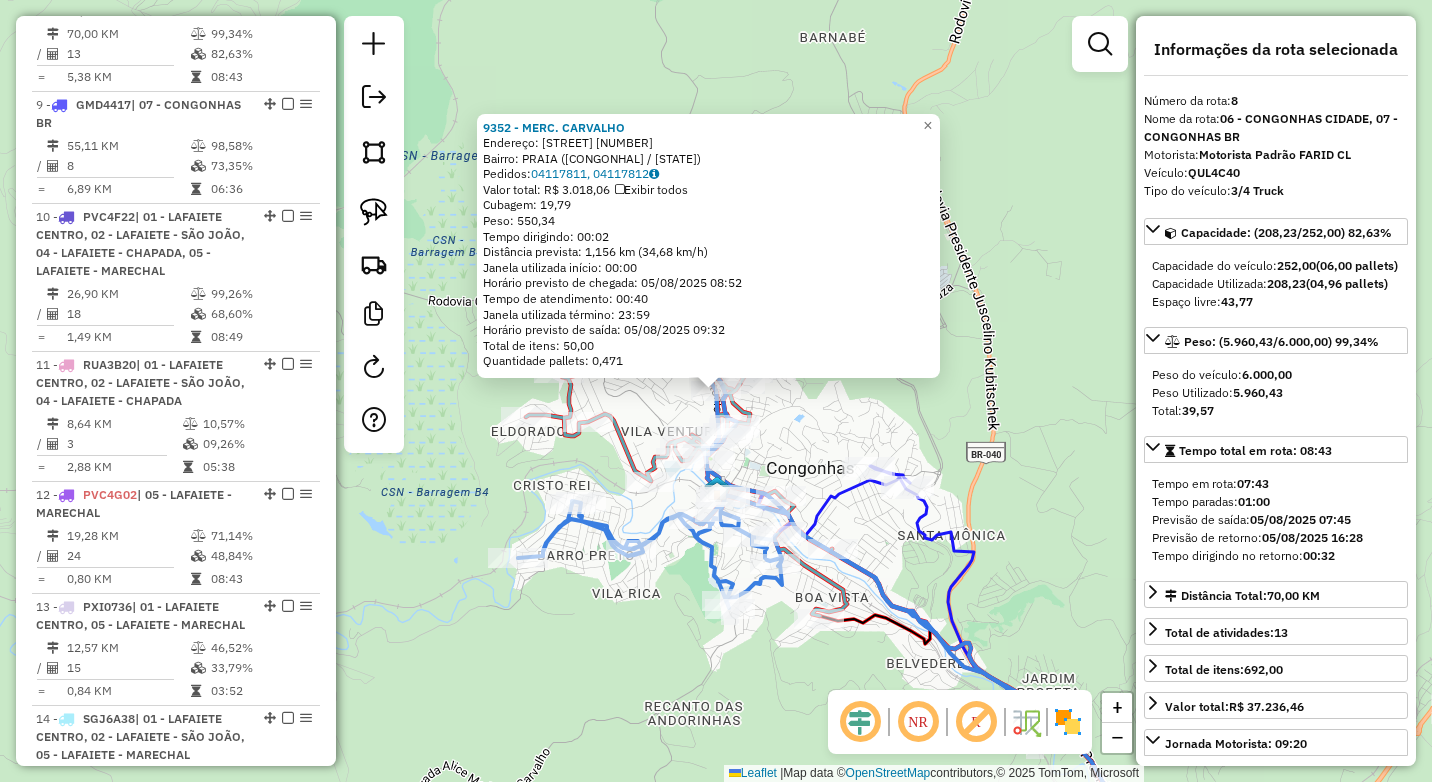 click on "9352 - MERC. CARVALHO  Endereço:  SANTO ANTONIO 555   Bairro: PRAIA (CONGONHAL / MG)   Pedidos:  04117811, 04117812   Valor total: R$ 3.018,06   Exibir todos   Cubagem: 19,79  Peso: 550,34  Tempo dirigindo: 00:02   Distância prevista: 1,156 km (34,68 km/h)   Janela utilizada início: 00:00   Horário previsto de chegada: 05/08/2025 08:52   Tempo de atendimento: 00:40   Janela utilizada término: 23:59   Horário previsto de saída: 05/08/2025 09:32   Total de itens: 50,00   Quantidade pallets: 0,471  × Janela de atendimento Grade de atendimento Capacidade Transportadoras Veículos Cliente Pedidos  Rotas Selecione os dias de semana para filtrar as janelas de atendimento  Seg   Ter   Qua   Qui   Sex   Sáb   Dom  Informe o período da janela de atendimento: De: Até:  Filtrar exatamente a janela do cliente  Considerar janela de atendimento padrão  Selecione os dias de semana para filtrar as grades de atendimento  Seg   Ter   Qua   Qui   Sex   Sáb   Dom   Clientes fora do dia de atendimento selecionado ****" 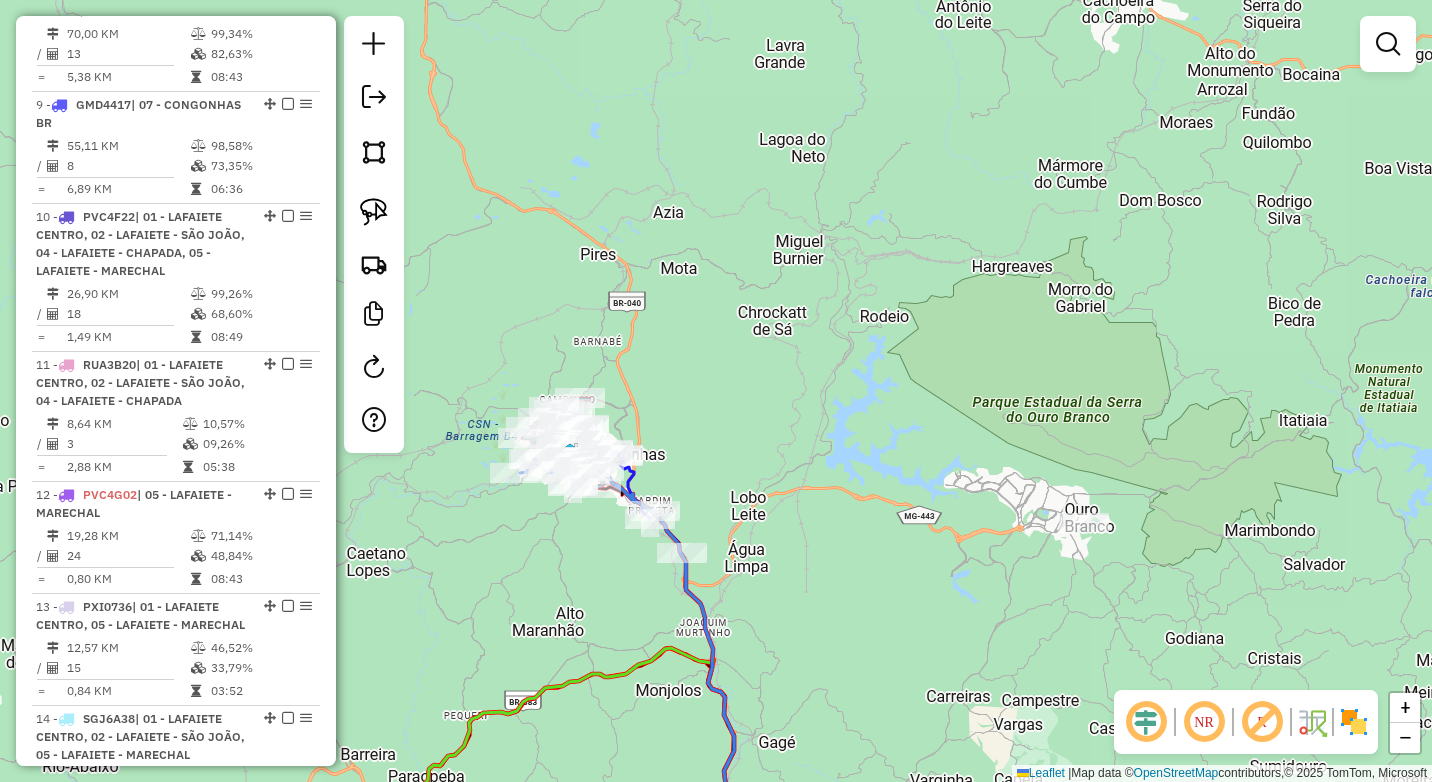 drag, startPoint x: 601, startPoint y: 656, endPoint x: 588, endPoint y: 583, distance: 74.1485 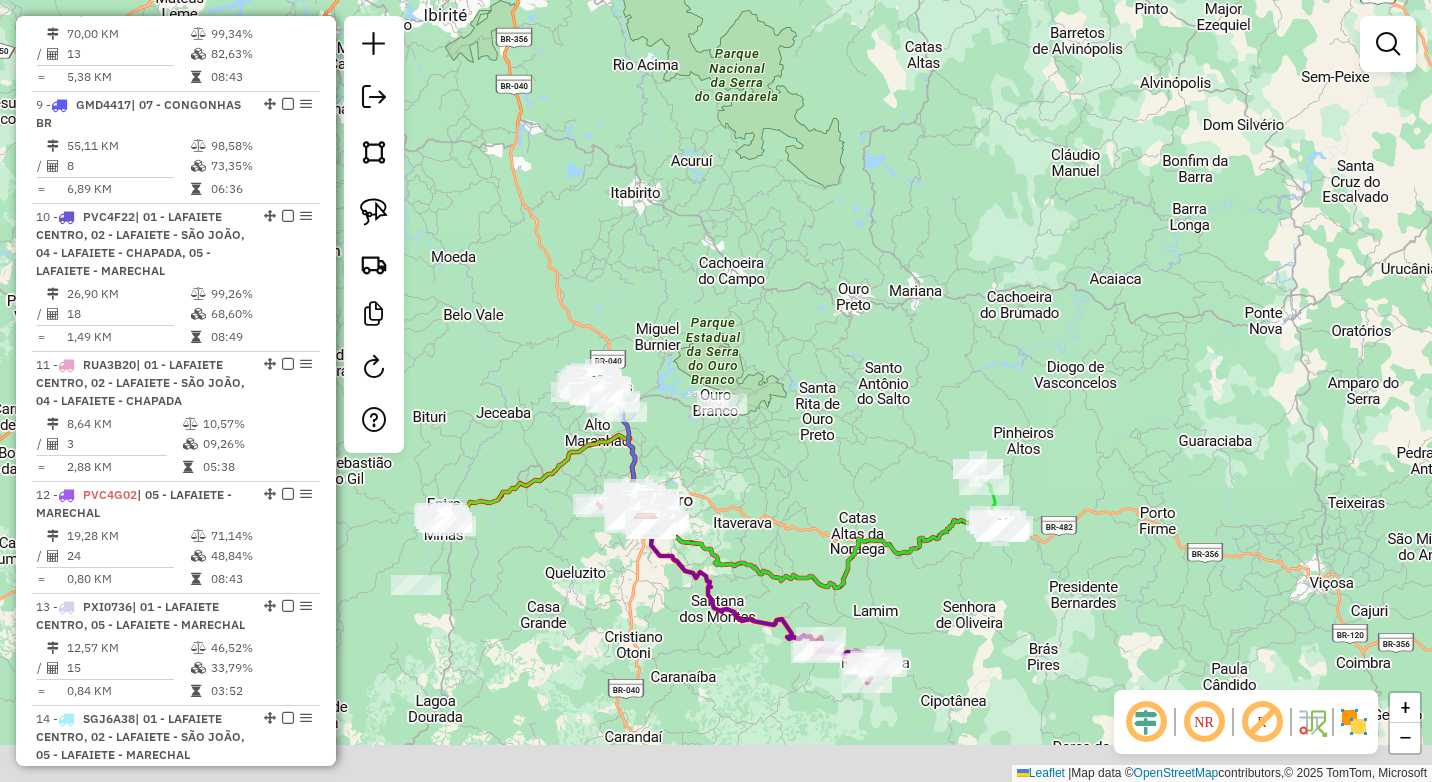 drag, startPoint x: 799, startPoint y: 610, endPoint x: 799, endPoint y: 452, distance: 158 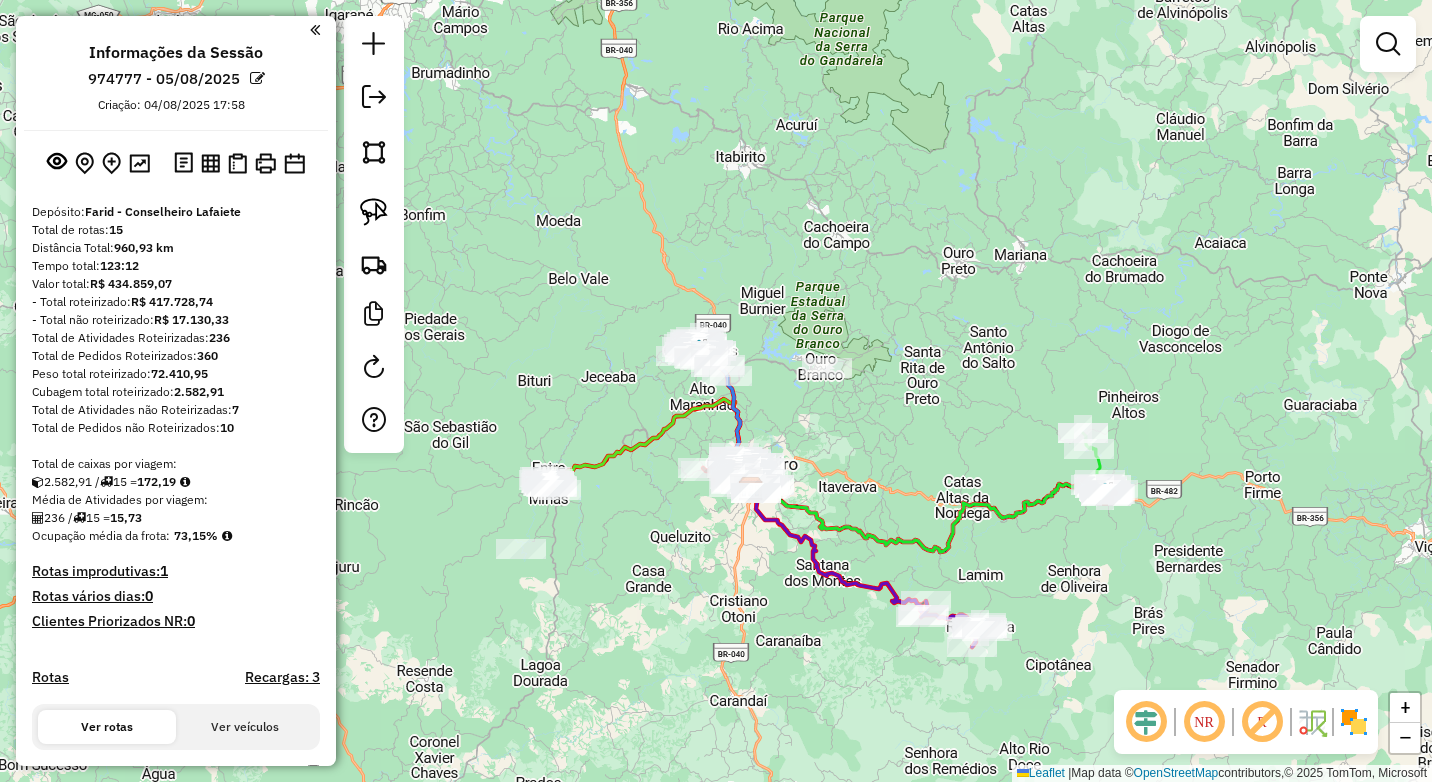 scroll, scrollTop: 0, scrollLeft: 0, axis: both 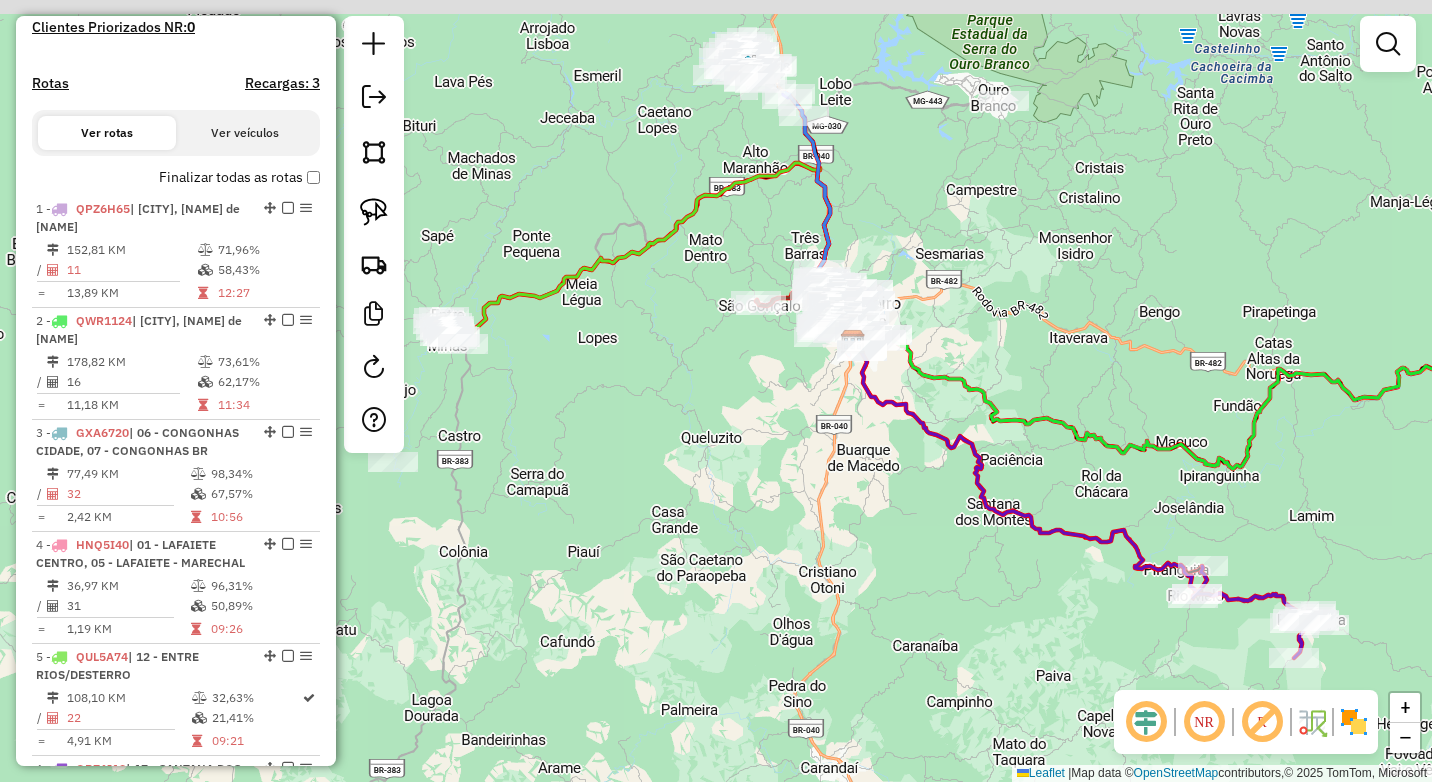 drag, startPoint x: 735, startPoint y: 385, endPoint x: 840, endPoint y: 543, distance: 189.70767 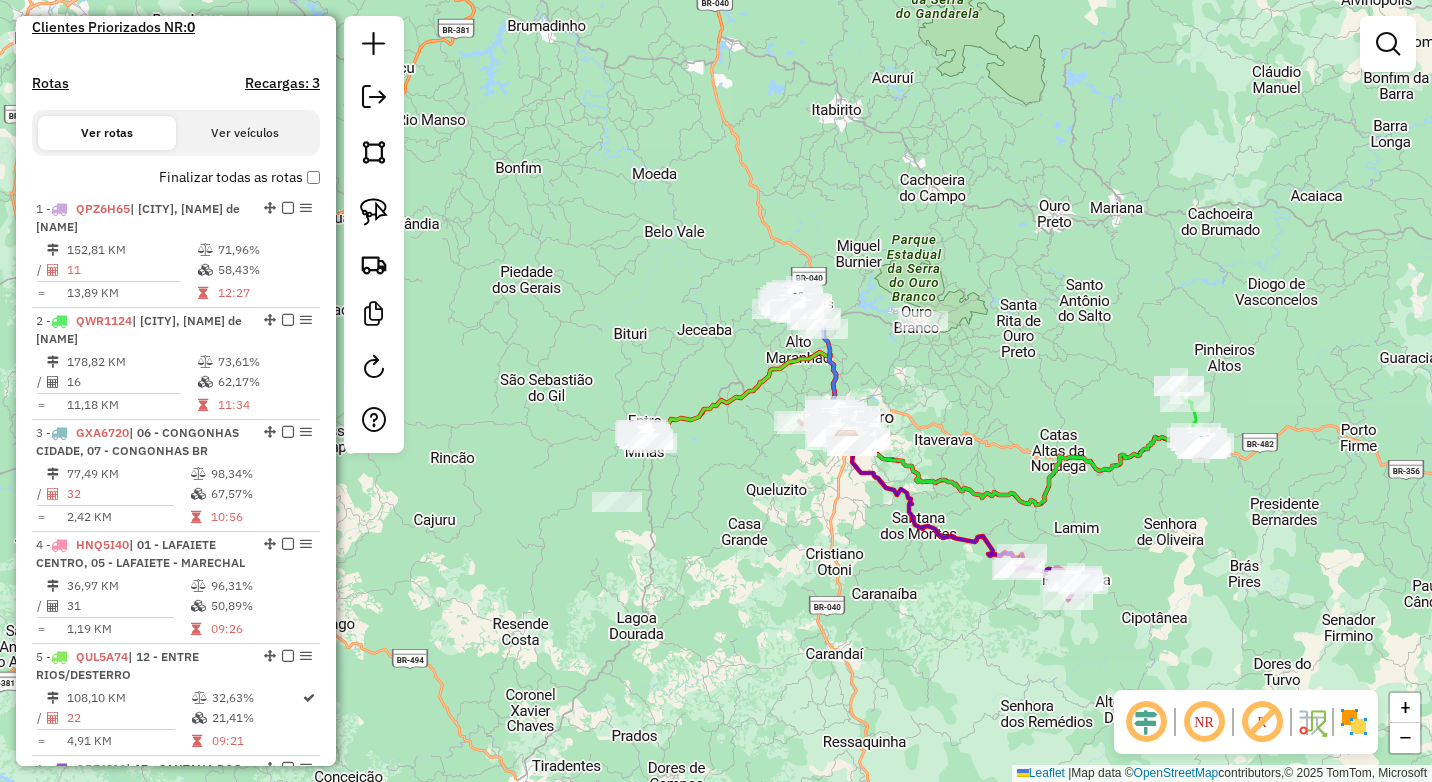 click on "Janela de atendimento Grade de atendimento Capacidade Transportadoras Veículos Cliente Pedidos  Rotas Selecione os dias de semana para filtrar as janelas de atendimento  Seg   Ter   Qua   Qui   Sex   Sáb   Dom  Informe o período da janela de atendimento: De: Até:  Filtrar exatamente a janela do cliente  Considerar janela de atendimento padrão  Selecione os dias de semana para filtrar as grades de atendimento  Seg   Ter   Qua   Qui   Sex   Sáb   Dom   Considerar clientes sem dia de atendimento cadastrado  Clientes fora do dia de atendimento selecionado Filtrar as atividades entre os valores definidos abaixo:  Peso mínimo:  ****  Peso máximo:  ****  Cubagem mínima:   Cubagem máxima:   De:   Até:  Filtrar as atividades entre o tempo de atendimento definido abaixo:  De:   Até:   Considerar capacidade total dos clientes não roteirizados Transportadora: Selecione um ou mais itens Tipo de veículo: Selecione um ou mais itens Veículo: Selecione um ou mais itens Motorista: Selecione um ou mais itens De:" 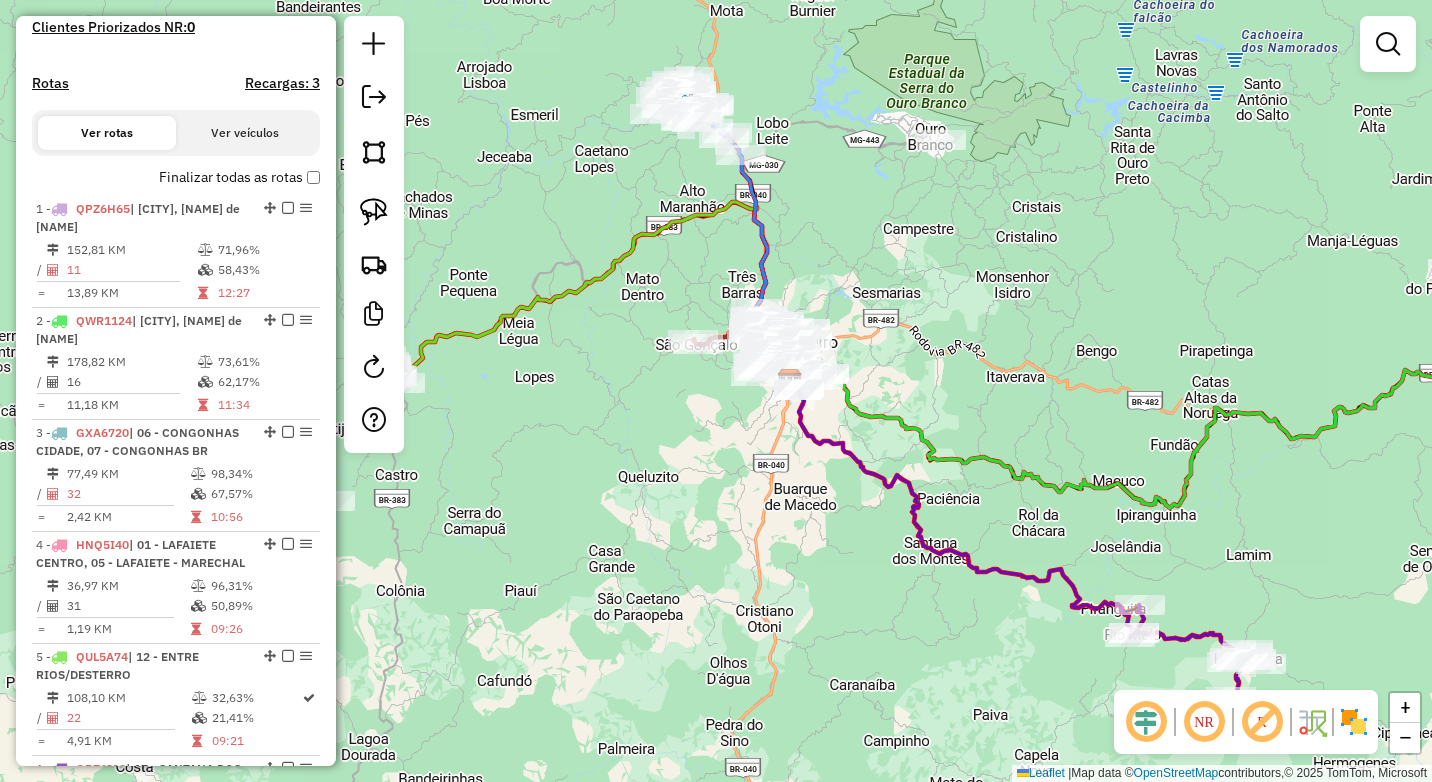 drag, startPoint x: 815, startPoint y: 511, endPoint x: 752, endPoint y: 495, distance: 65 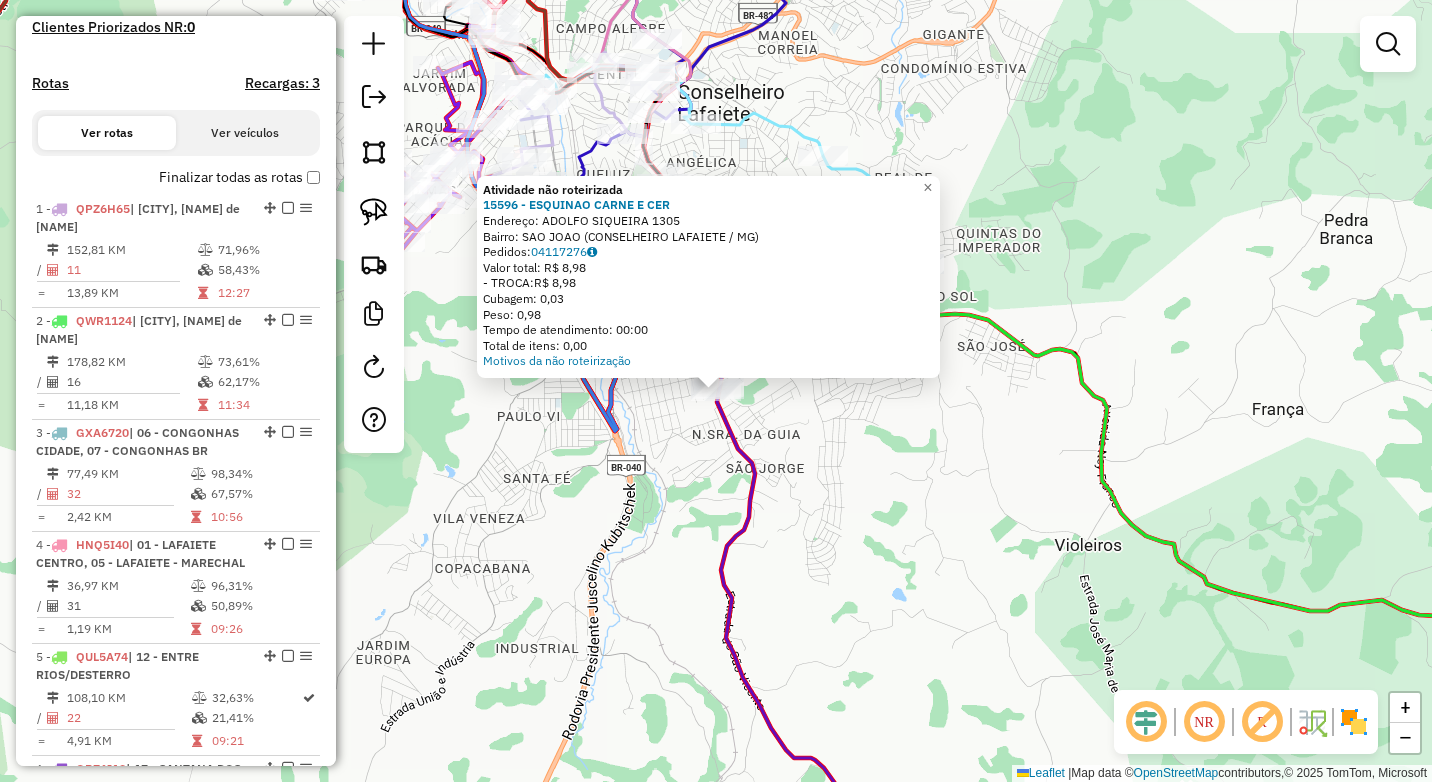 click on "Atividade não roteirizada 15596 - ESQUINAO CARNE E CER  Endereço:  ADOLFO SIQUEIRA 1305   Bairro: SAO JOAO (CONSELHEIRO LAFAIETE / MG)   Pedidos:  04117276   Valor total: R$ 8,98   - TROCA:  R$ 8,98   Cubagem: 0,03   Peso: 0,98   Tempo de atendimento: 00:00   Total de itens: 0,00  Motivos da não roteirização × Janela de atendimento Grade de atendimento Capacidade Transportadoras Veículos Cliente Pedidos  Rotas Selecione os dias de semana para filtrar as janelas de atendimento  Seg   Ter   Qua   Qui   Sex   Sáb   Dom  Informe o período da janela de atendimento: De: Até:  Filtrar exatamente a janela do cliente  Considerar janela de atendimento padrão  Selecione os dias de semana para filtrar as grades de atendimento  Seg   Ter   Qua   Qui   Sex   Sáb   Dom   Considerar clientes sem dia de atendimento cadastrado  Clientes fora do dia de atendimento selecionado Filtrar as atividades entre os valores definidos abaixo:  Peso mínimo:  ****  Peso máximo:  ****  Cubagem mínima:   Cubagem máxima:   De:" 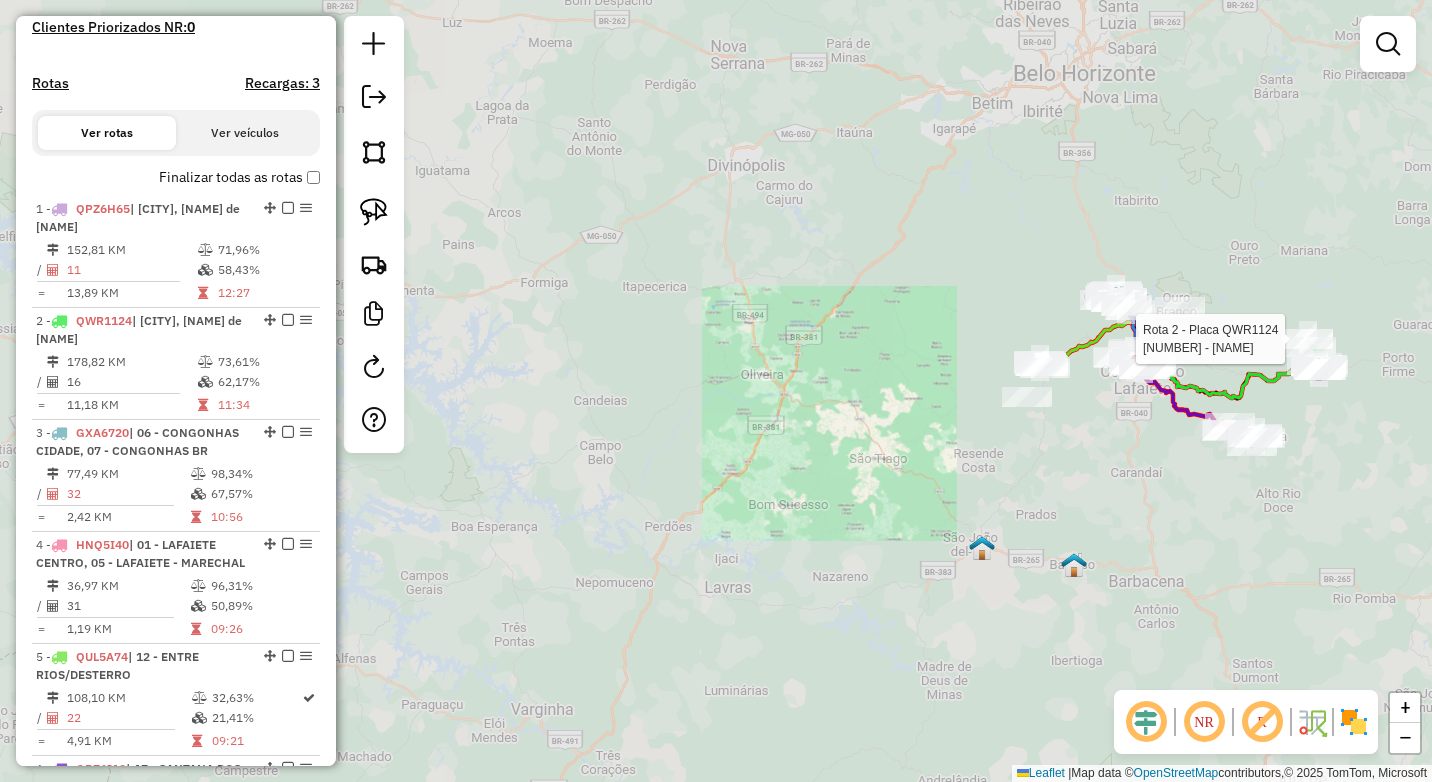 click 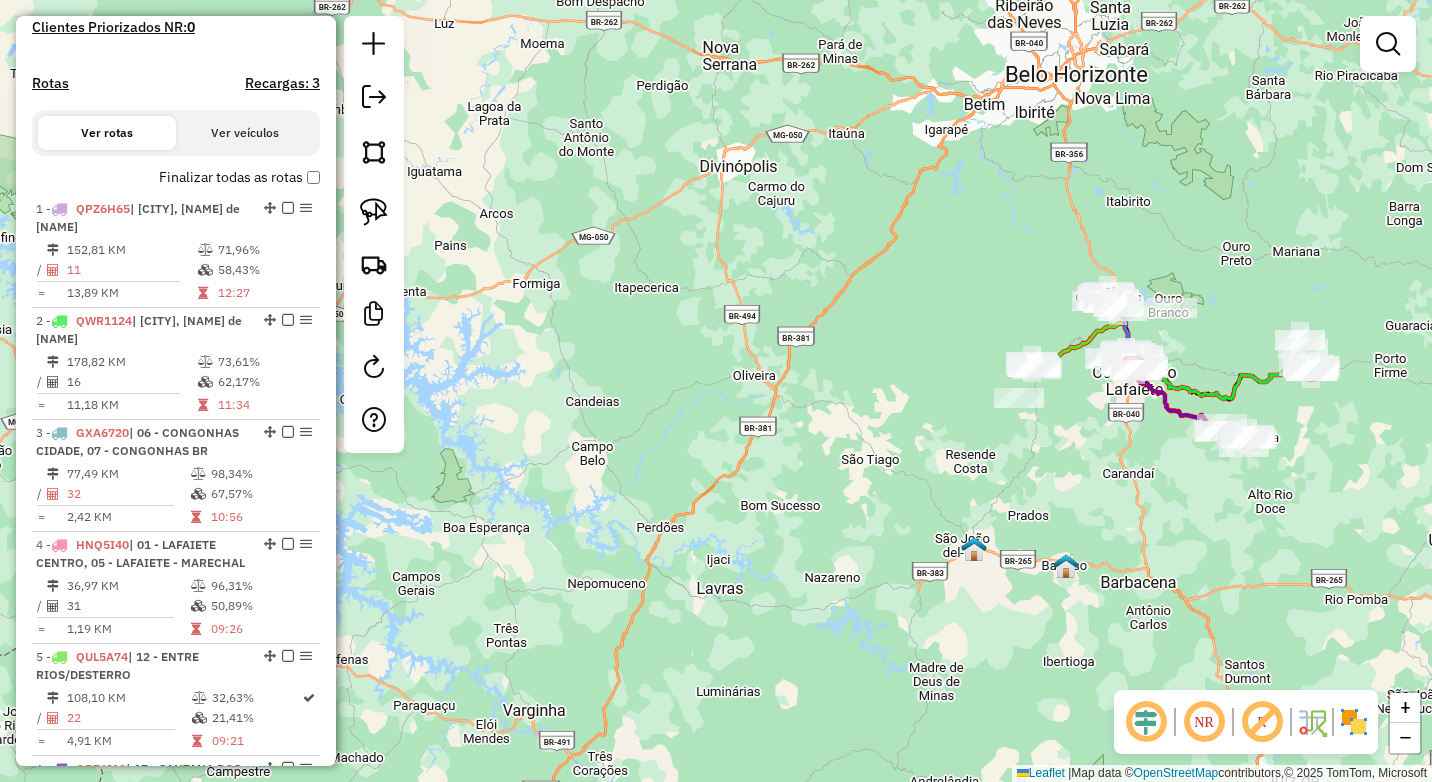 drag, startPoint x: 1346, startPoint y: 453, endPoint x: 1242, endPoint y: 483, distance: 108.24047 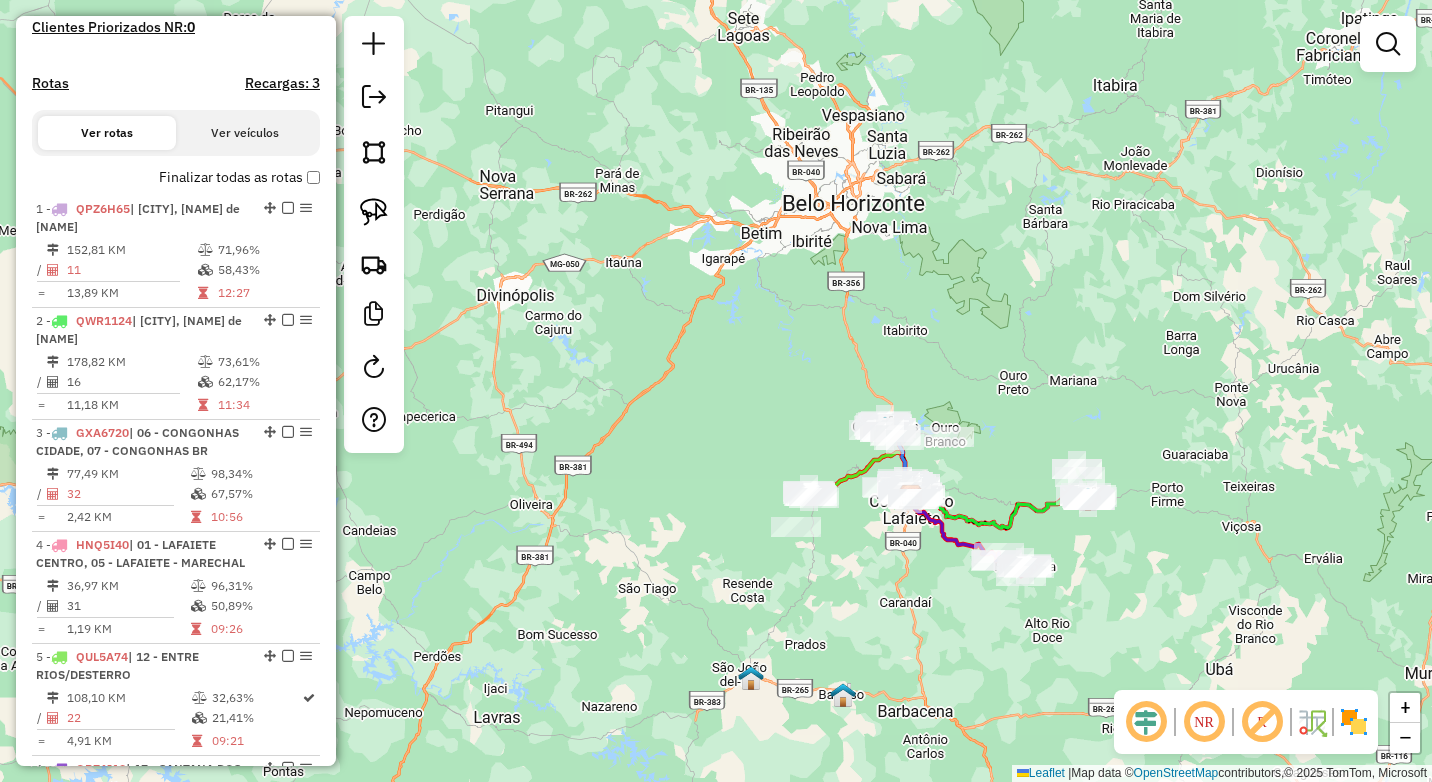 click on "Janela de atendimento Grade de atendimento Capacidade Transportadoras Veículos Cliente Pedidos  Rotas Selecione os dias de semana para filtrar as janelas de atendimento  Seg   Ter   Qua   Qui   Sex   Sáb   Dom  Informe o período da janela de atendimento: De: Até:  Filtrar exatamente a janela do cliente  Considerar janela de atendimento padrão  Selecione os dias de semana para filtrar as grades de atendimento  Seg   Ter   Qua   Qui   Sex   Sáb   Dom   Considerar clientes sem dia de atendimento cadastrado  Clientes fora do dia de atendimento selecionado Filtrar as atividades entre os valores definidos abaixo:  Peso mínimo:  ****  Peso máximo:  ****  Cubagem mínima:   Cubagem máxima:   De:   Até:  Filtrar as atividades entre o tempo de atendimento definido abaixo:  De:   Até:   Considerar capacidade total dos clientes não roteirizados Transportadora: Selecione um ou mais itens Tipo de veículo: Selecione um ou mais itens Veículo: Selecione um ou mais itens Motorista: Selecione um ou mais itens De:" 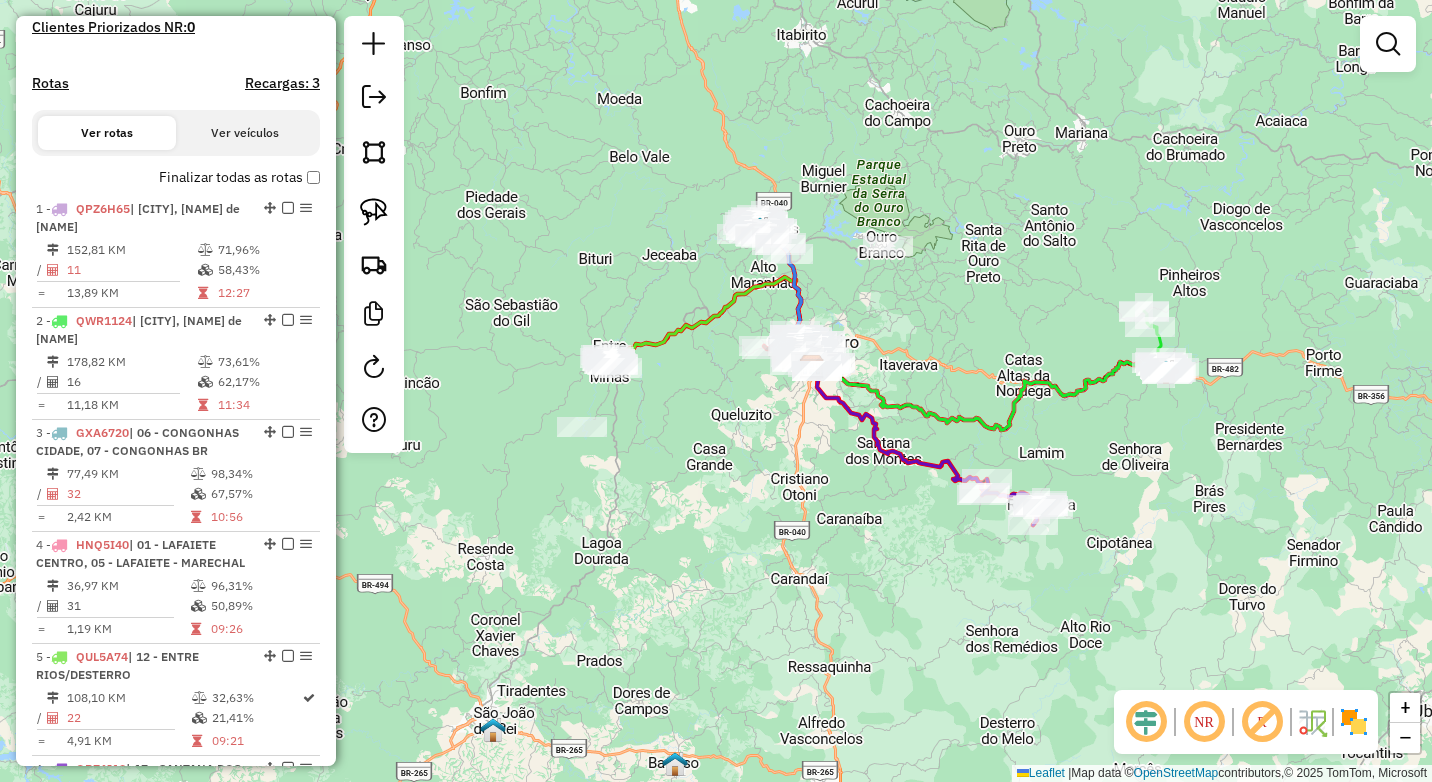 drag, startPoint x: 1105, startPoint y: 337, endPoint x: 948, endPoint y: 177, distance: 224.16289 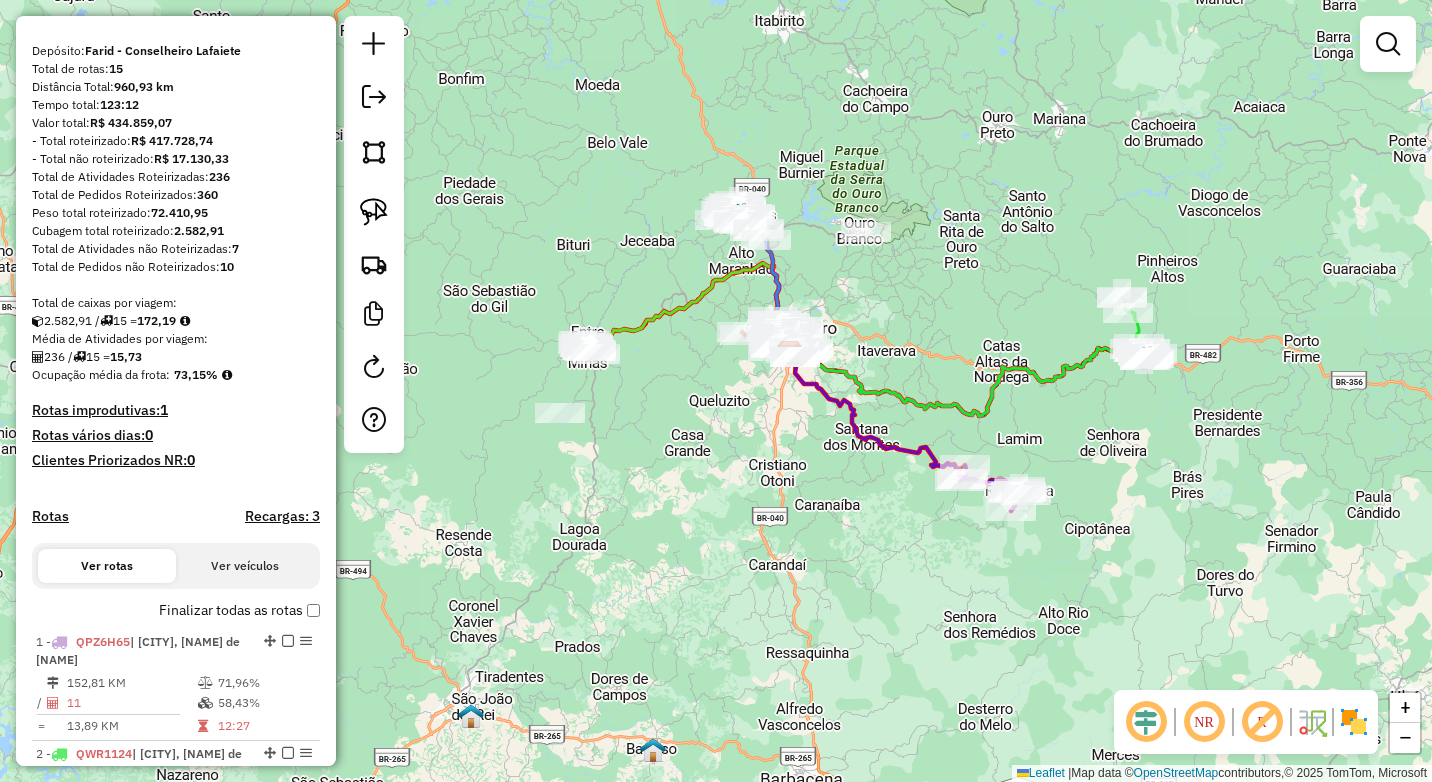 scroll, scrollTop: 0, scrollLeft: 0, axis: both 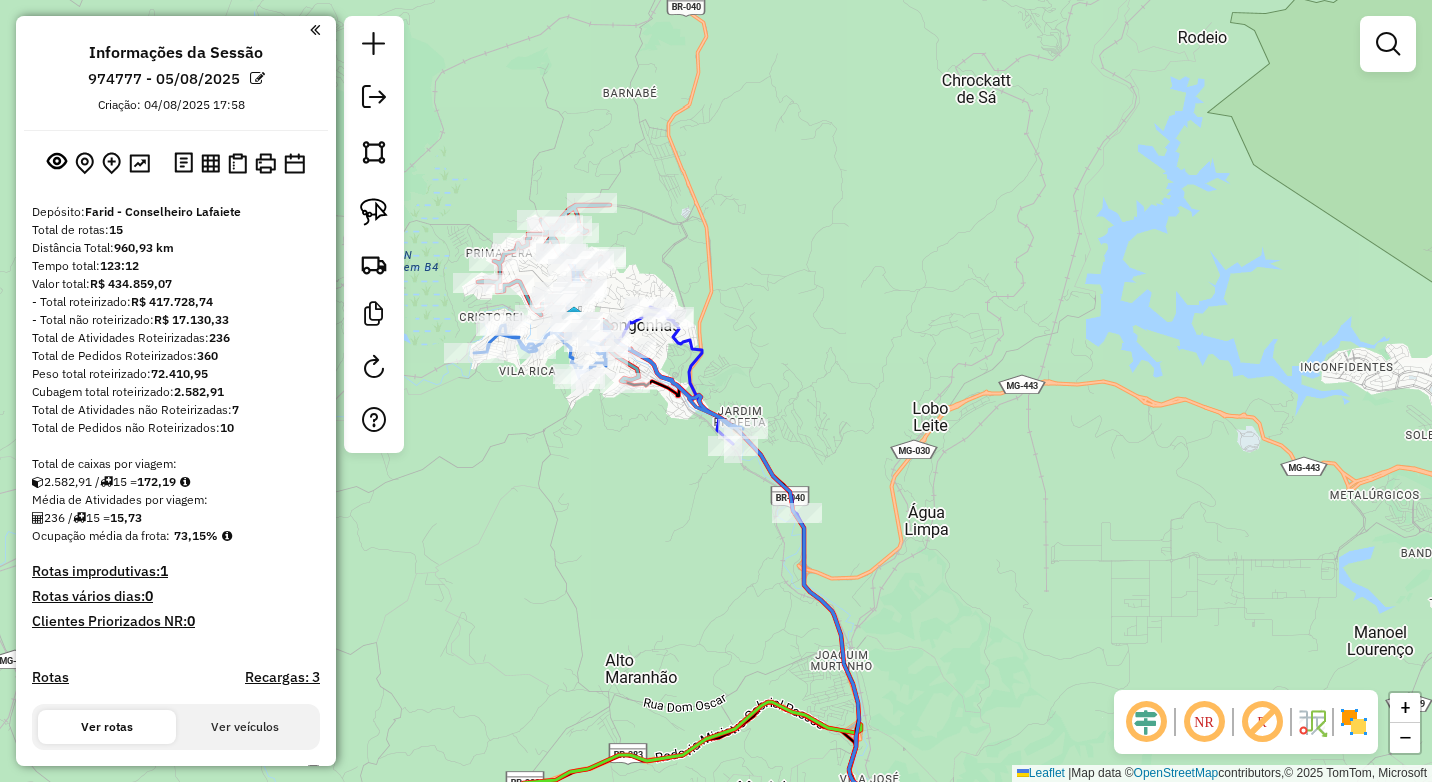 drag, startPoint x: 760, startPoint y: 306, endPoint x: 981, endPoint y: 310, distance: 221.0362 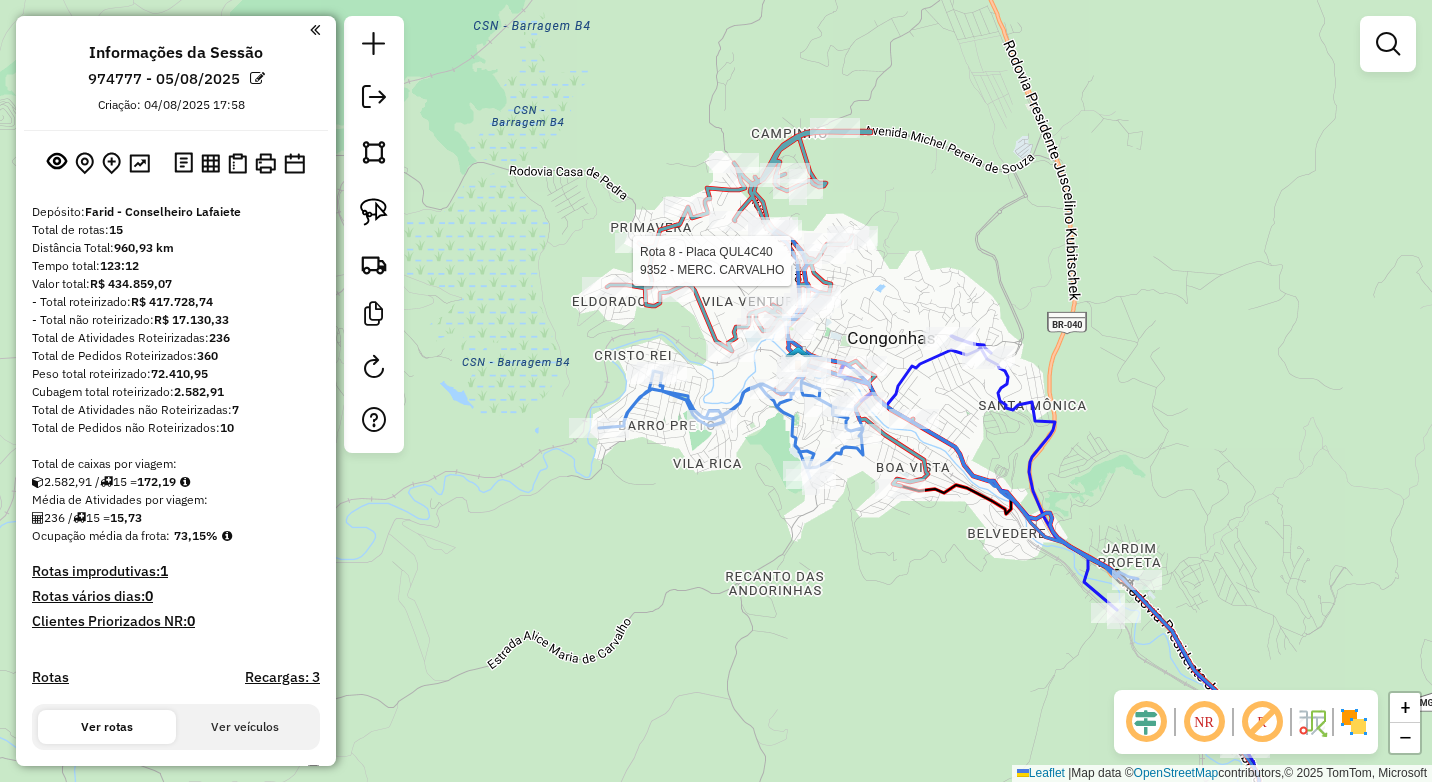 select on "*********" 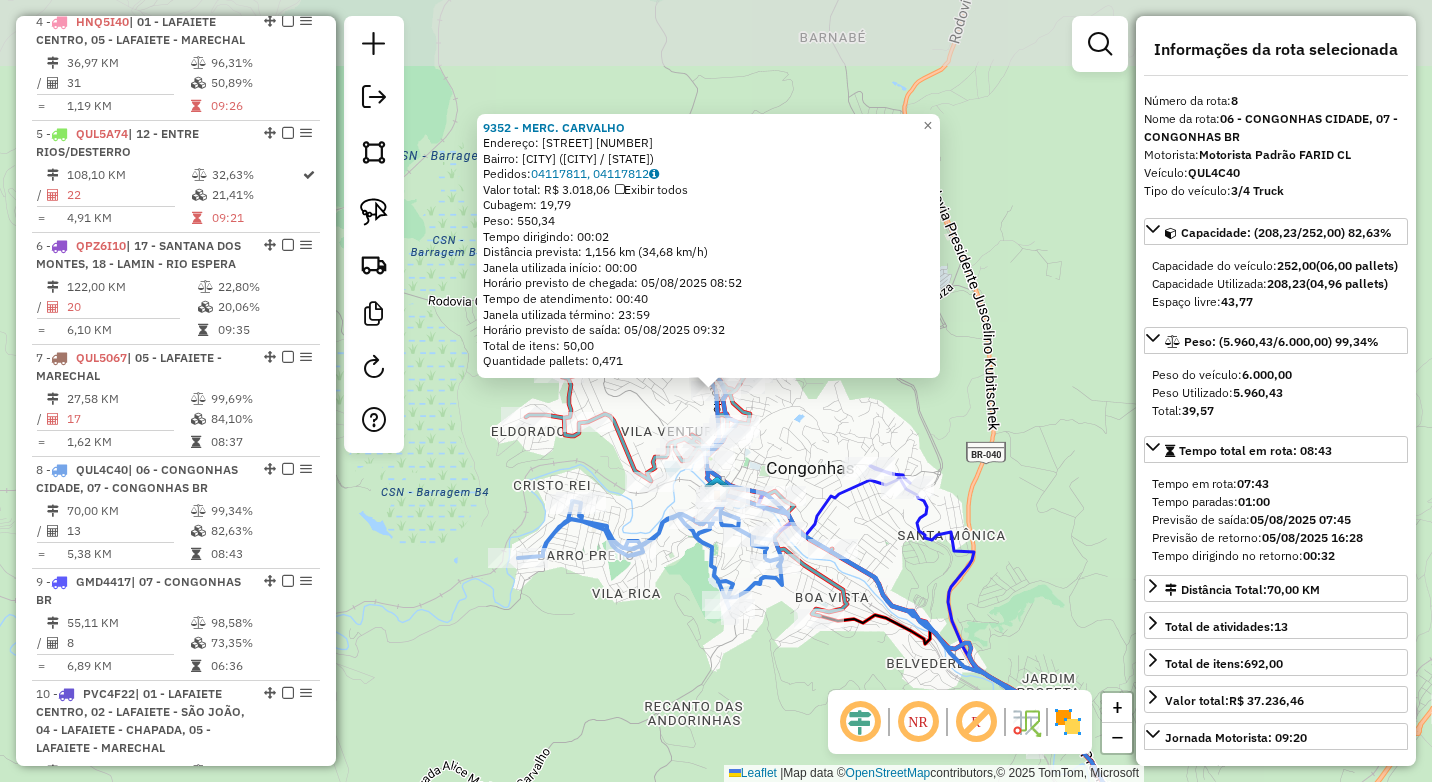 scroll, scrollTop: 1594, scrollLeft: 0, axis: vertical 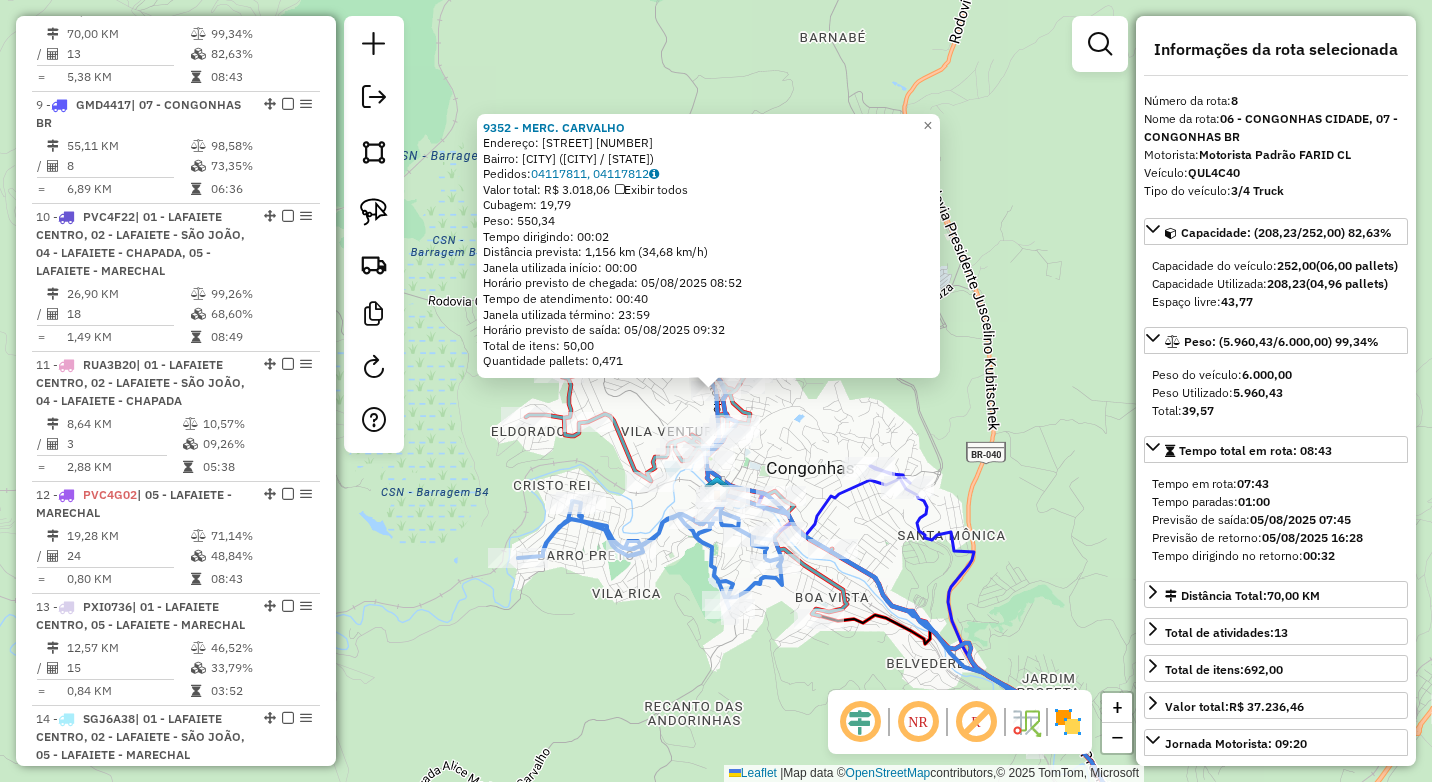 click on "9352 - MERC. CARVALHO  Endereço:  SANTO ANTONIO 555   Bairro: PRAIA (CONGONHAL / MG)   Pedidos:  04117811, 04117812   Valor total: R$ 3.018,06   Exibir todos   Cubagem: 19,79  Peso: 550,34  Tempo dirigindo: 00:02   Distância prevista: 1,156 km (34,68 km/h)   Janela utilizada início: 00:00   Horário previsto de chegada: 05/08/2025 08:52   Tempo de atendimento: 00:40   Janela utilizada término: 23:59   Horário previsto de saída: 05/08/2025 09:32   Total de itens: 50,00   Quantidade pallets: 0,471  × Janela de atendimento Grade de atendimento Capacidade Transportadoras Veículos Cliente Pedidos  Rotas Selecione os dias de semana para filtrar as janelas de atendimento  Seg   Ter   Qua   Qui   Sex   Sáb   Dom  Informe o período da janela de atendimento: De: Até:  Filtrar exatamente a janela do cliente  Considerar janela de atendimento padrão  Selecione os dias de semana para filtrar as grades de atendimento  Seg   Ter   Qua   Qui   Sex   Sáb   Dom   Clientes fora do dia de atendimento selecionado ****" 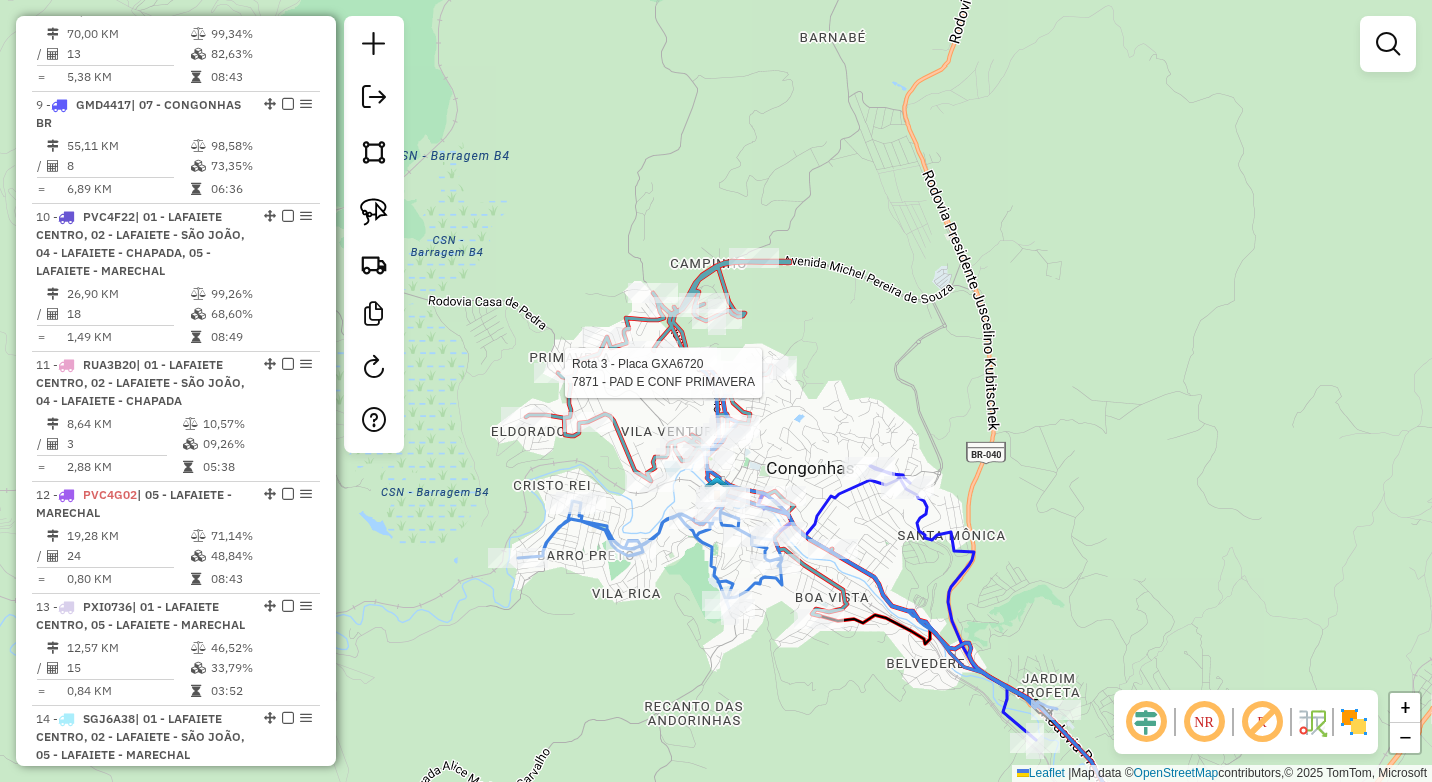 select on "*********" 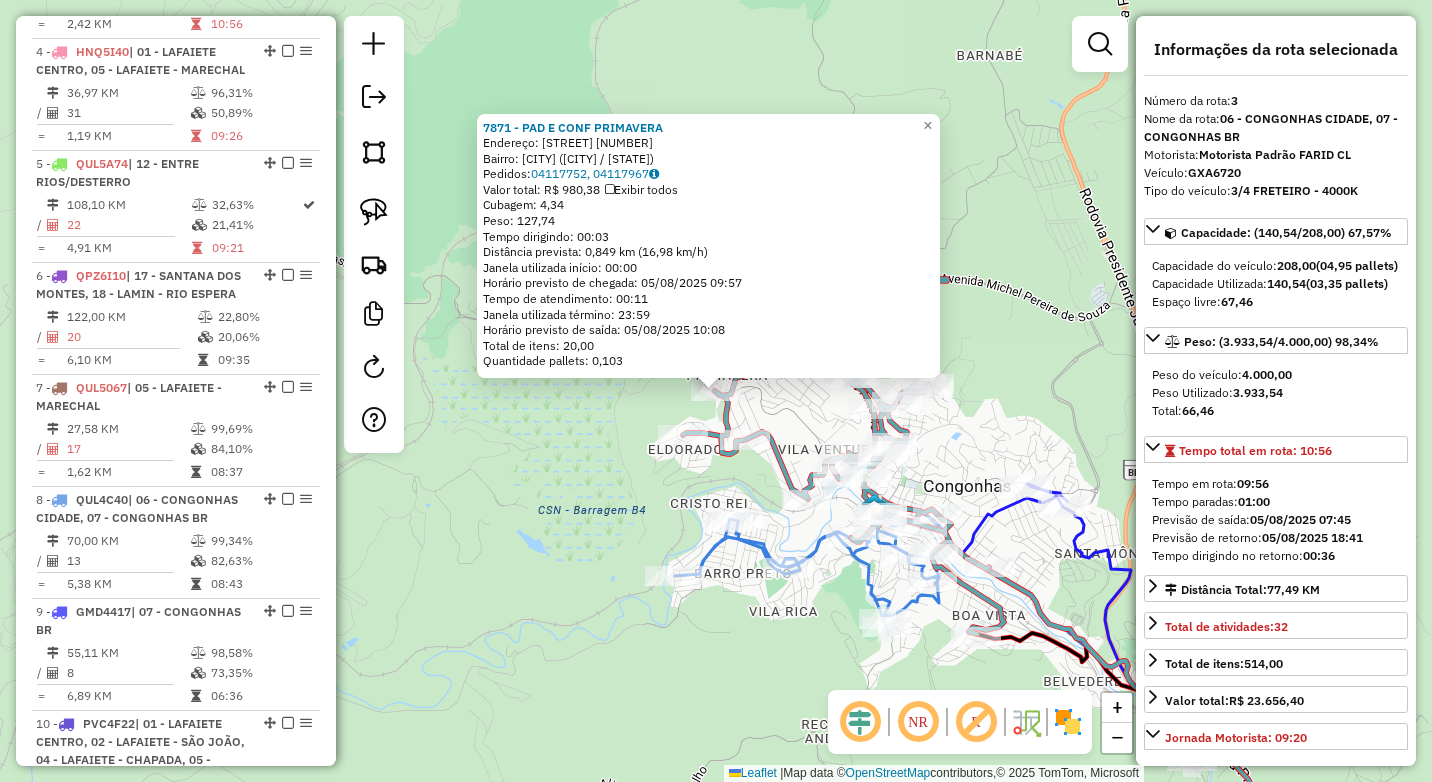 scroll, scrollTop: 998, scrollLeft: 0, axis: vertical 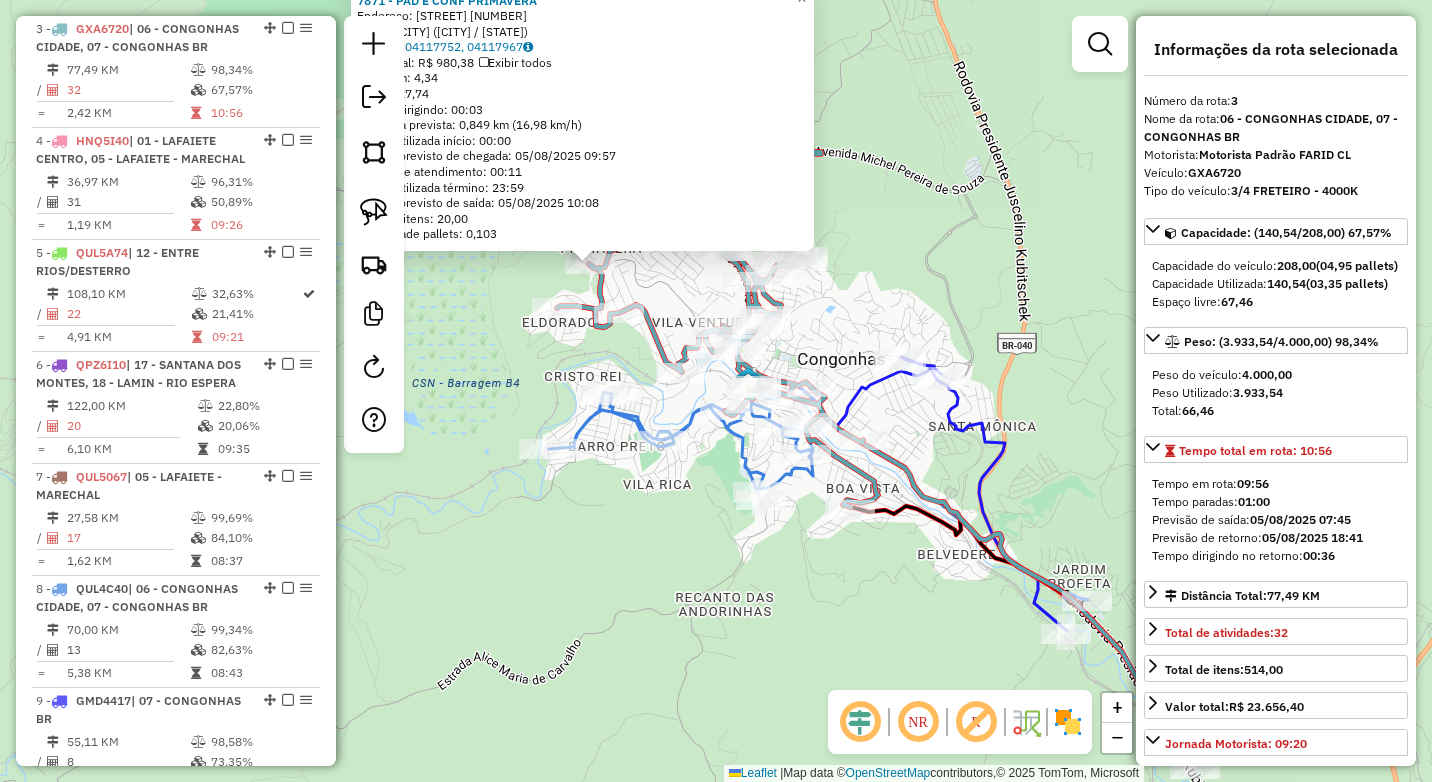 drag, startPoint x: 639, startPoint y: 518, endPoint x: 513, endPoint y: 391, distance: 178.89941 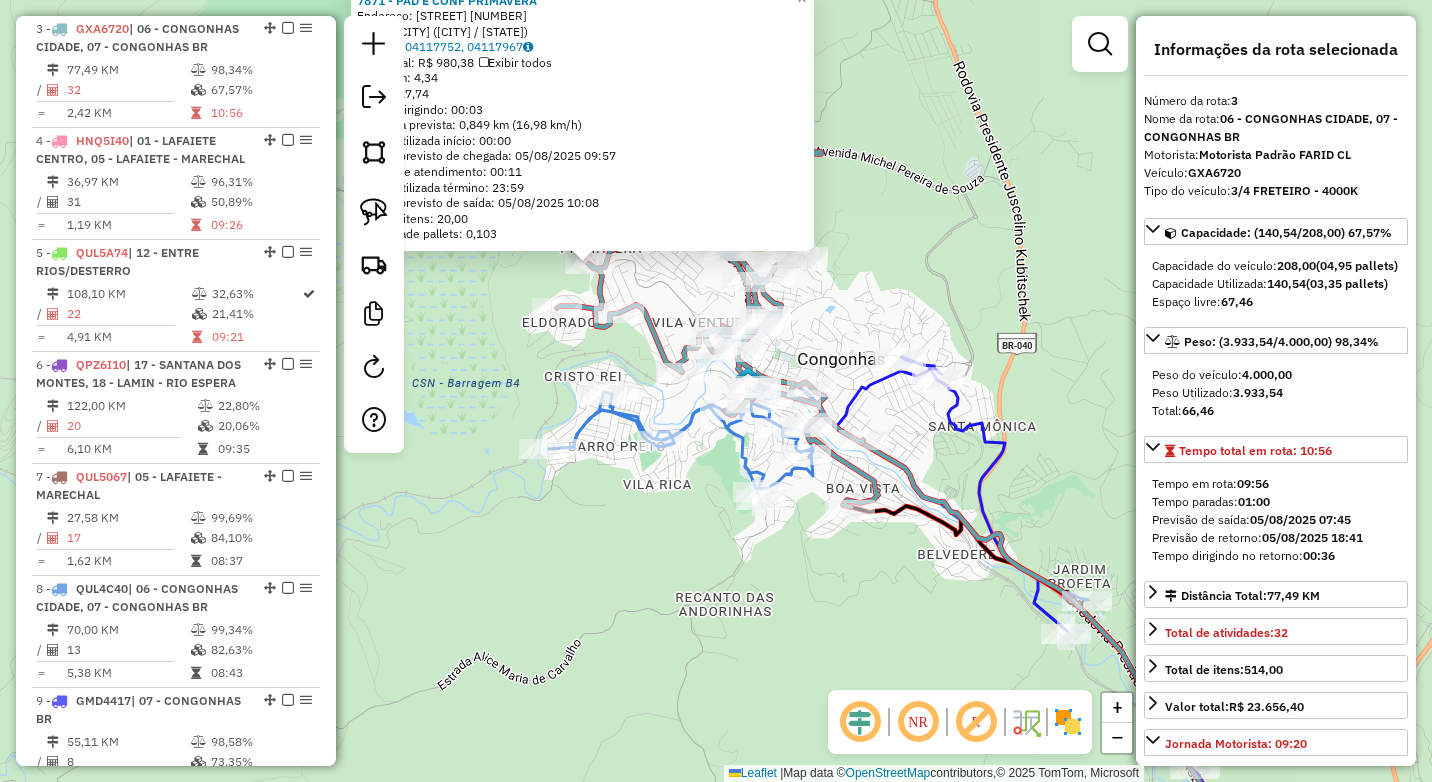 click on "Rota 8 - Placa QUL4C40  282 - BAR DO AMARILDO 7871 - PAD E CONF PRIMAVERA  Endereço:  JOSE CIRIACO DA SILVA 18   Bairro: PRIMAVERA (CONGONHAS / MG)   Pedidos:  04117752, 04117967   Valor total: R$ 980,38   Exibir todos   Cubagem: 4,34  Peso: 127,74  Tempo dirigindo: 00:03   Distância prevista: 0,849 km (16,98 km/h)   Janela utilizada início: 00:00   Horário previsto de chegada: 05/08/2025 09:57   Tempo de atendimento: 00:11   Janela utilizada término: 23:59   Horário previsto de saída: 05/08/2025 10:08   Total de itens: 20,00   Quantidade pallets: 0,103  × Janela de atendimento Grade de atendimento Capacidade Transportadoras Veículos Cliente Pedidos  Rotas Selecione os dias de semana para filtrar as janelas de atendimento  Seg   Ter   Qua   Qui   Sex   Sáb   Dom  Informe o período da janela de atendimento: De: Até:  Filtrar exatamente a janela do cliente  Considerar janela de atendimento padrão  Selecione os dias de semana para filtrar as grades de atendimento  Seg   Ter   Qua   Qui   Sex   Sáb" 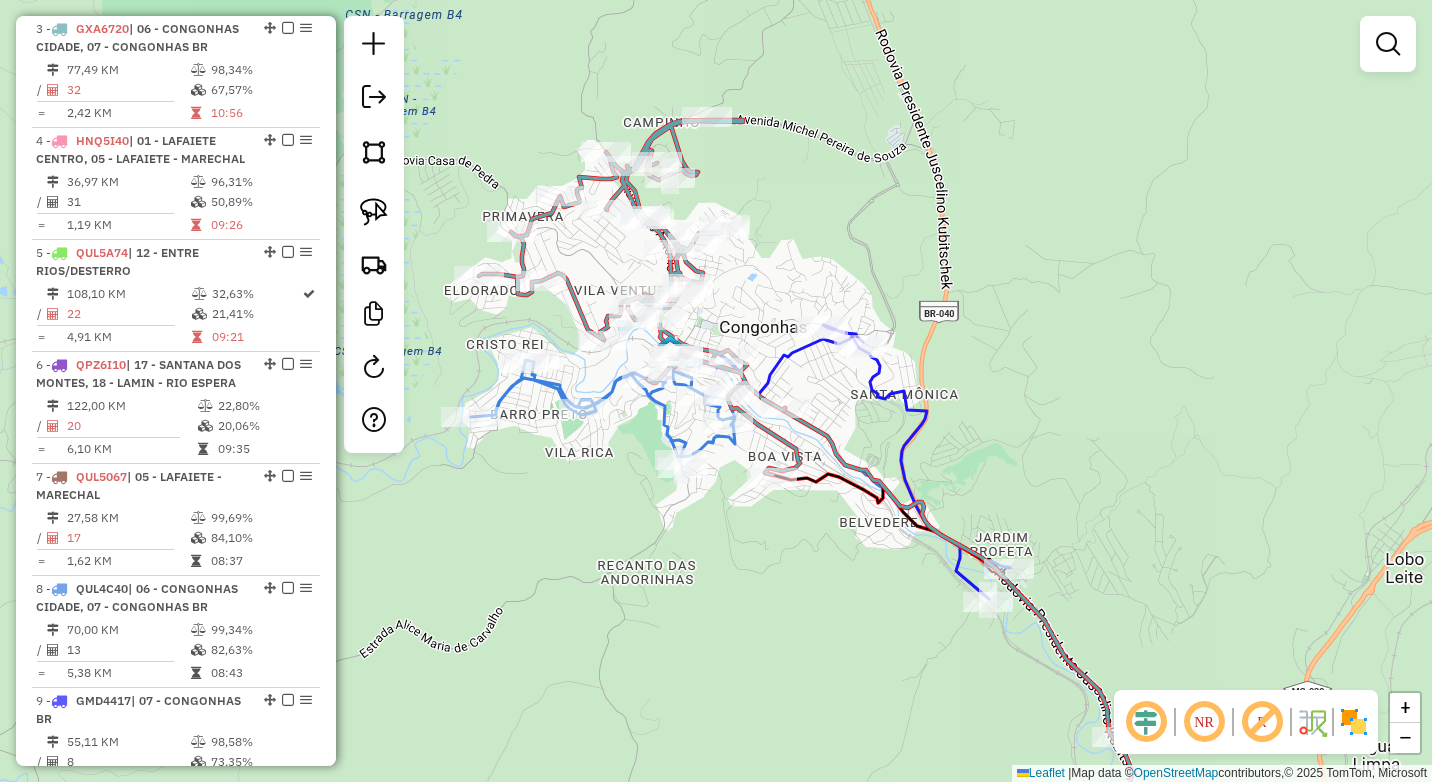 drag, startPoint x: 821, startPoint y: 587, endPoint x: 743, endPoint y: 555, distance: 84.30895 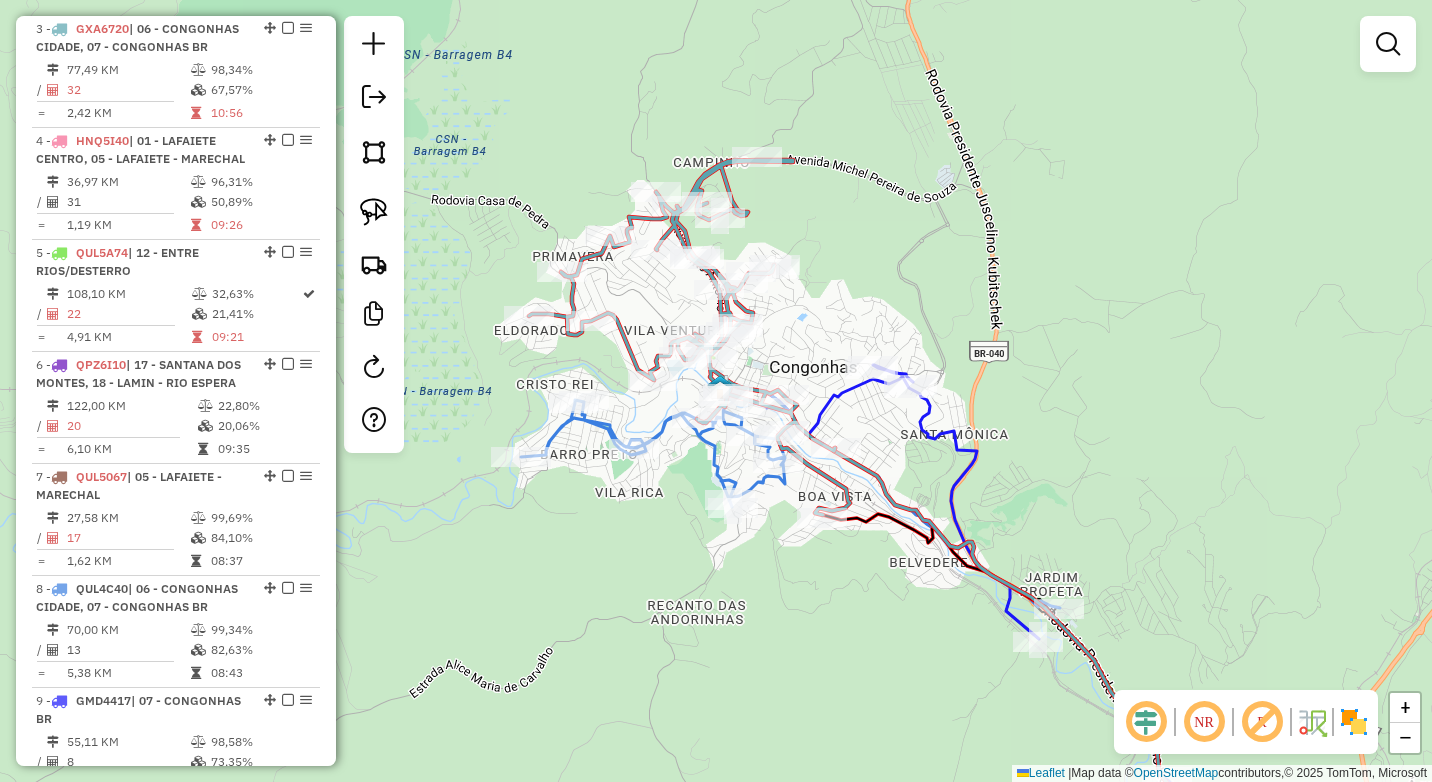 drag, startPoint x: 608, startPoint y: 534, endPoint x: 658, endPoint y: 574, distance: 64.03124 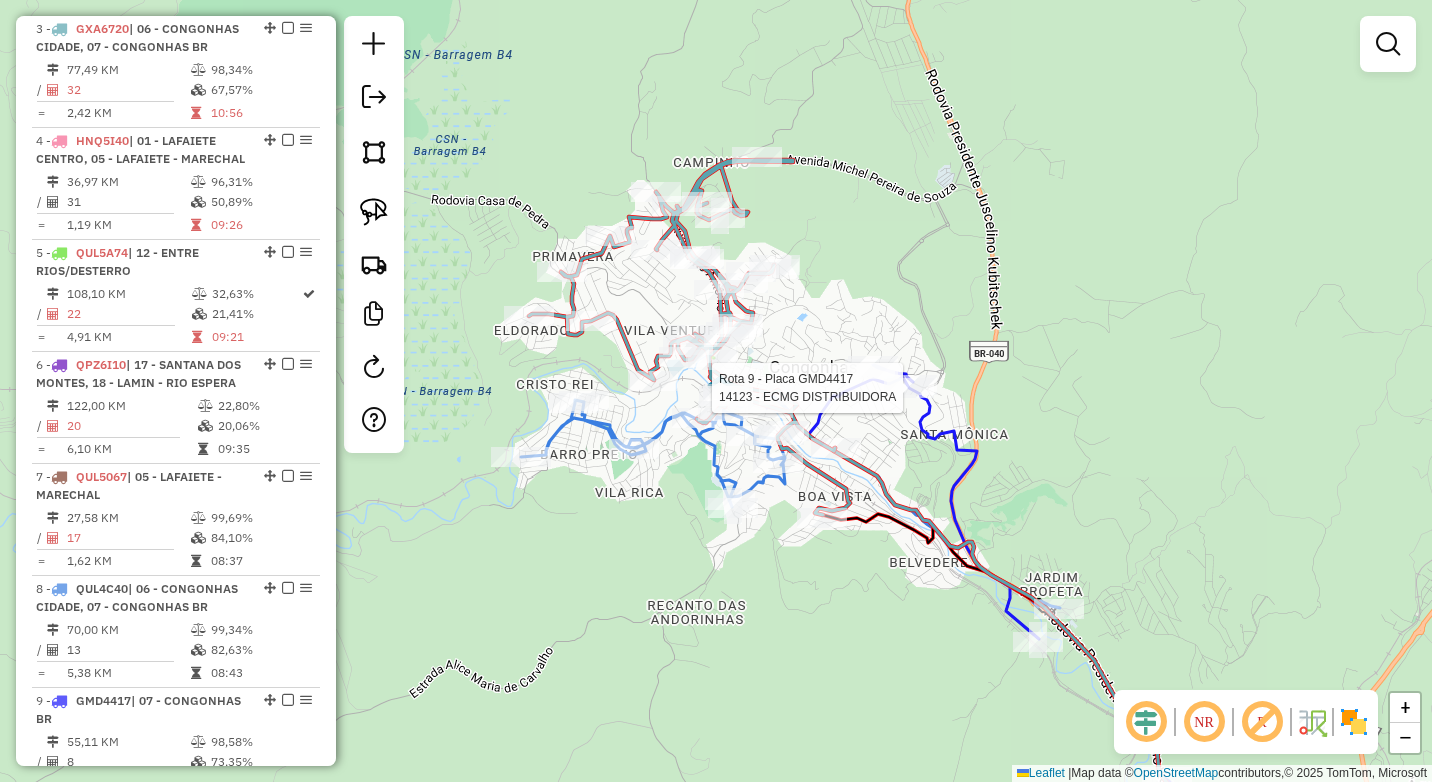 click 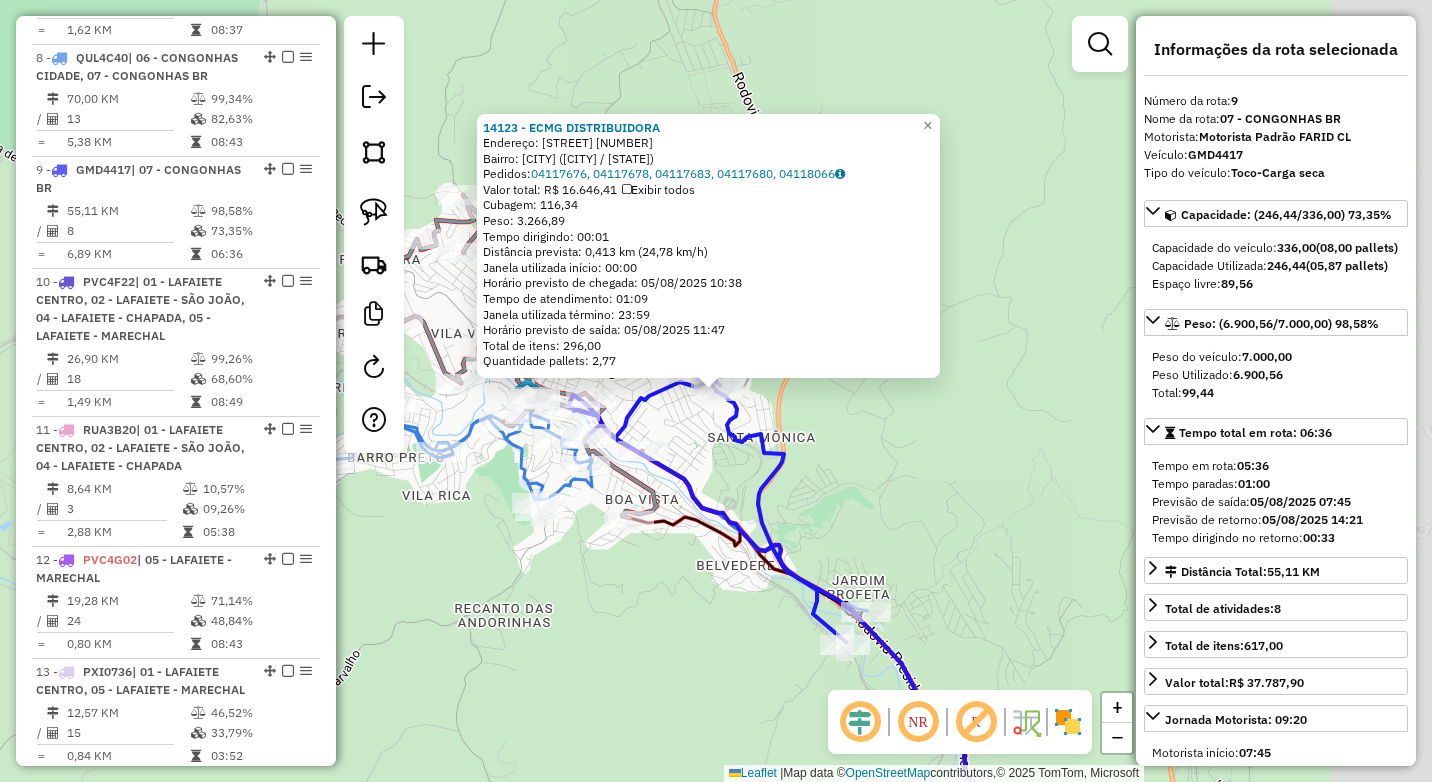 scroll, scrollTop: 1706, scrollLeft: 0, axis: vertical 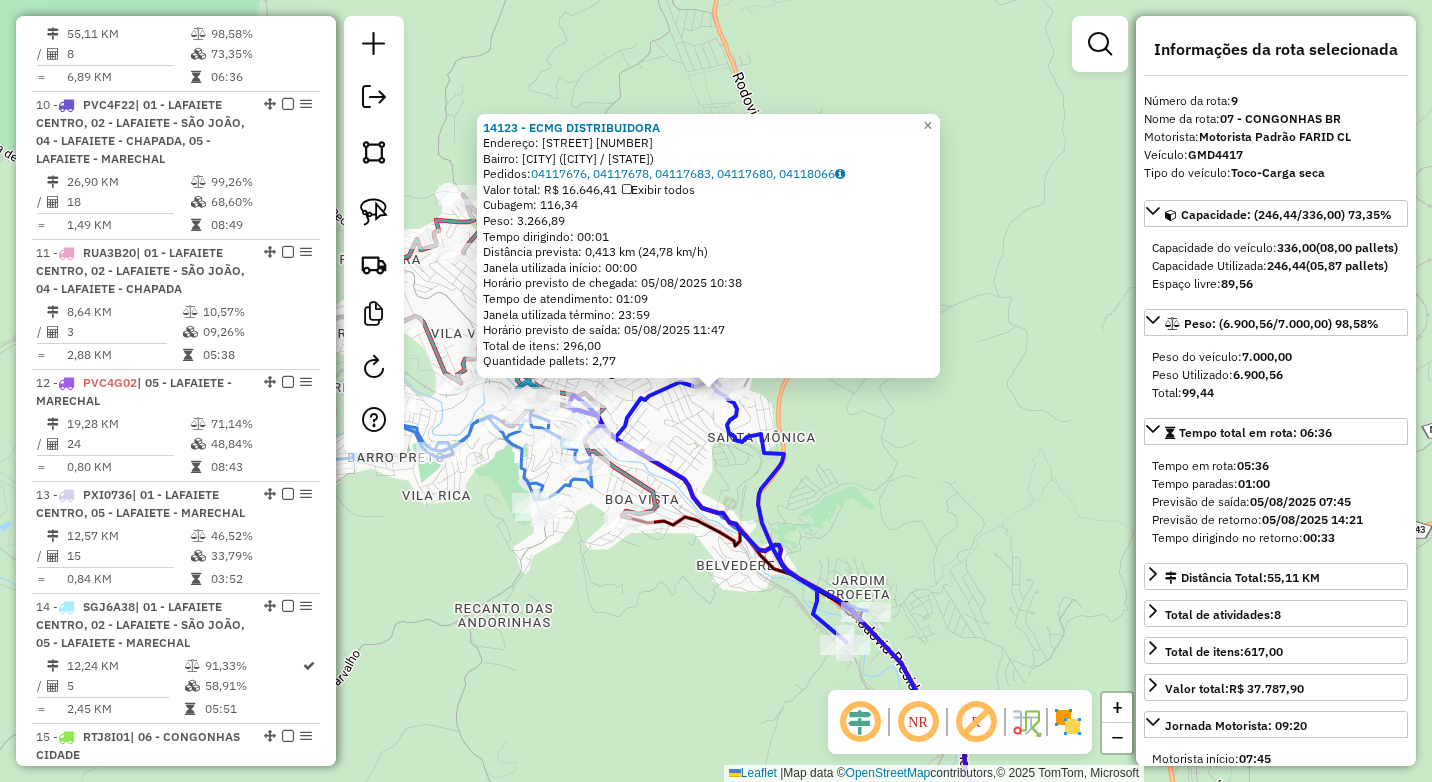 click on "14123 - ECMG DISTRIBUIDORA  Endereço:  ALFREDO EUGENIO 10   Bairro: ALVORADA (CONGONHAS / MG)   Pedidos:  04117676, 04117678, 04117683, 04117680, 04118066   Valor total: R$ 16.646,41   Exibir todos   Cubagem: 116,34  Peso: 3.266,89  Tempo dirigindo: 00:01   Distância prevista: 0,413 km (24,78 km/h)   Janela utilizada início: 00:00   Horário previsto de chegada: 05/08/2025 10:38   Tempo de atendimento: 01:09   Janela utilizada término: 23:59   Horário previsto de saída: 05/08/2025 11:47   Total de itens: 296,00   Quantidade pallets: 2,77  × Janela de atendimento Grade de atendimento Capacidade Transportadoras Veículos Cliente Pedidos  Rotas Selecione os dias de semana para filtrar as janelas de atendimento  Seg   Ter   Qua   Qui   Sex   Sáb   Dom  Informe o período da janela de atendimento: De: Até:  Filtrar exatamente a janela do cliente  Considerar janela de atendimento padrão  Selecione os dias de semana para filtrar as grades de atendimento  Seg   Ter   Qua   Qui   Sex   Sáb   Dom  **** ****" 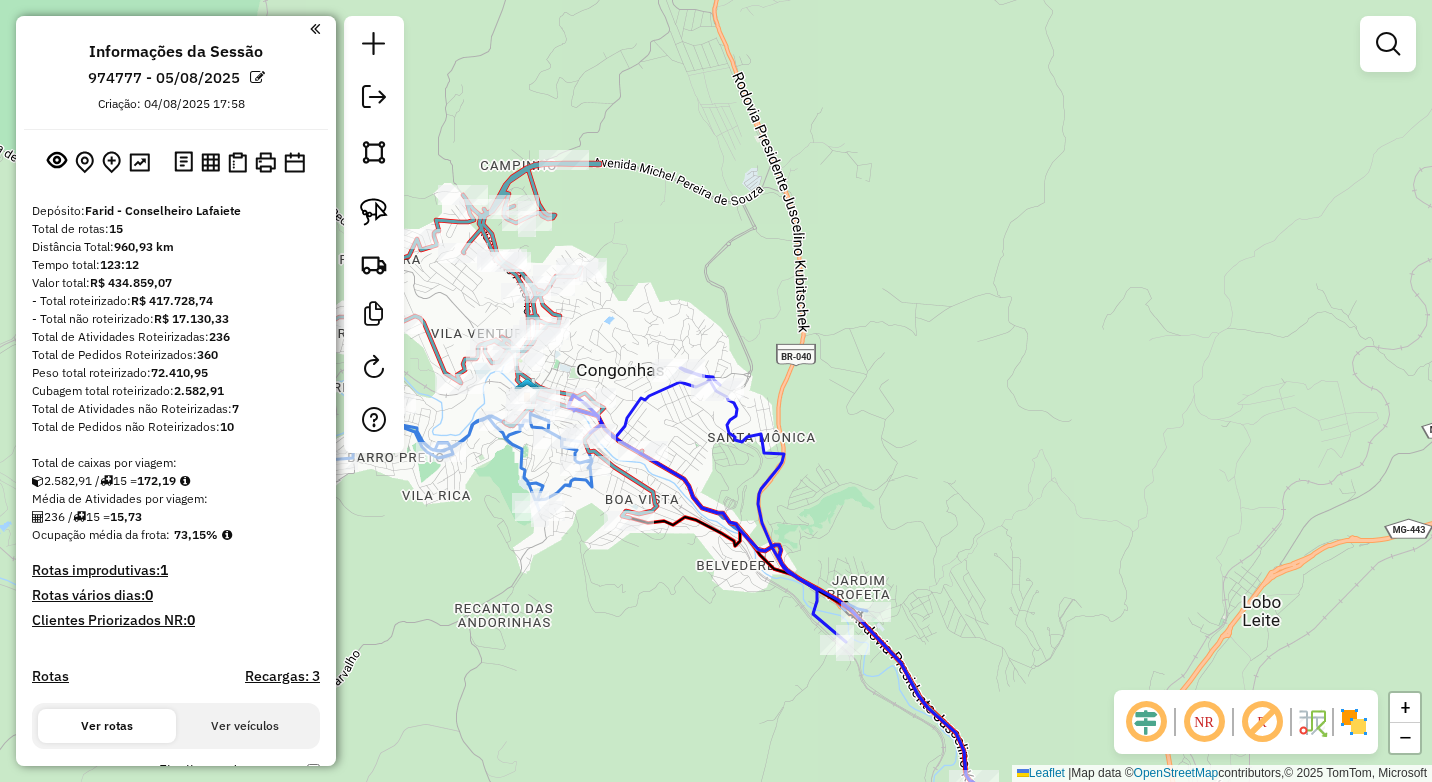 scroll, scrollTop: 0, scrollLeft: 0, axis: both 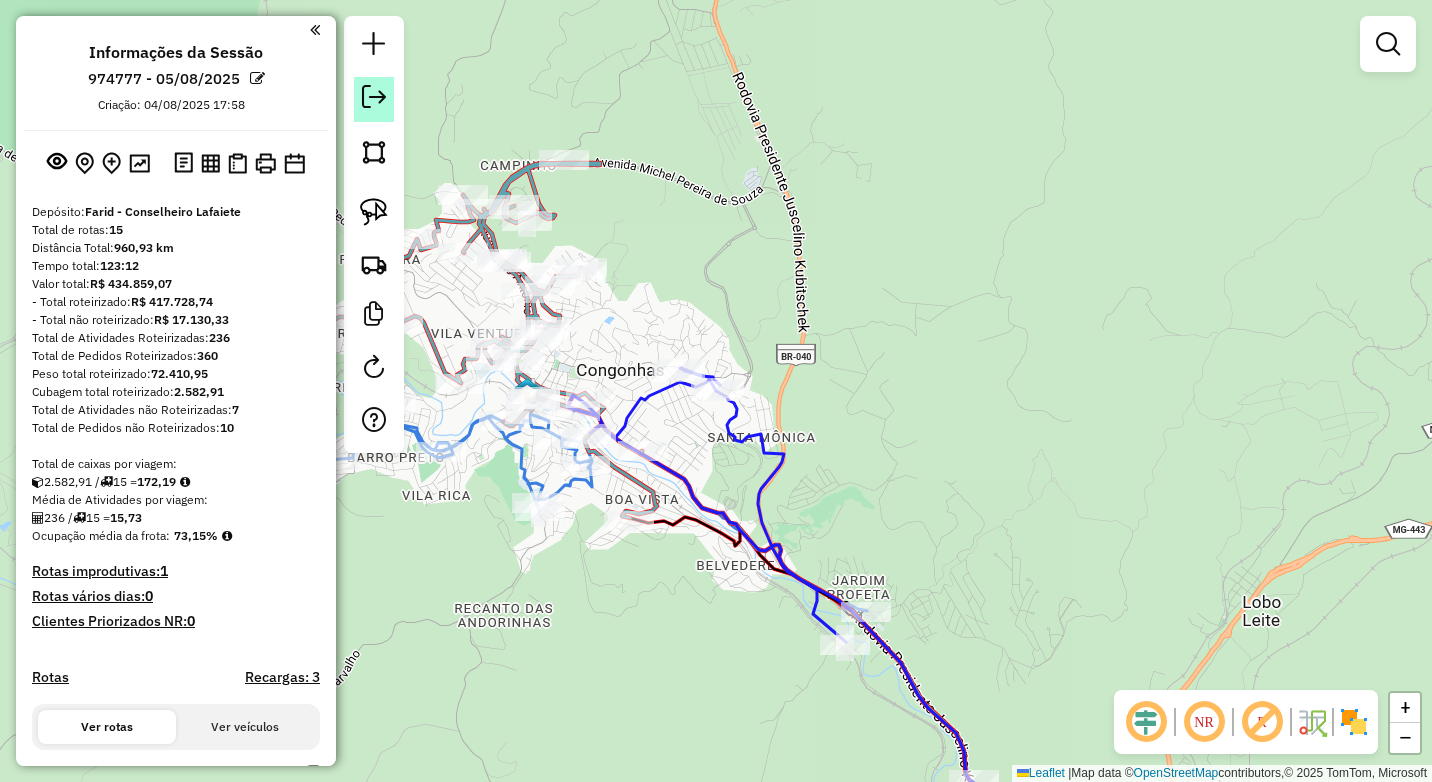 click 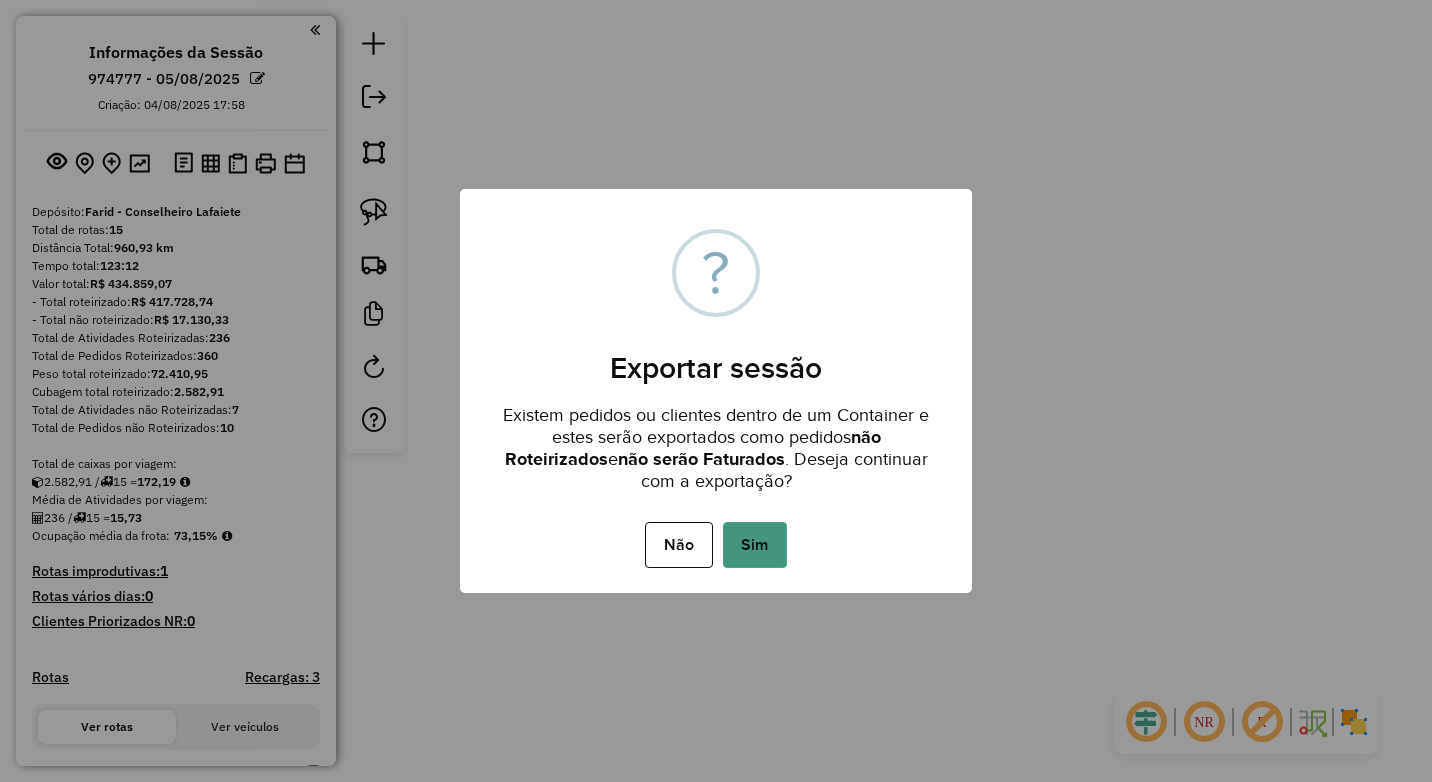 click on "Sim" at bounding box center [755, 545] 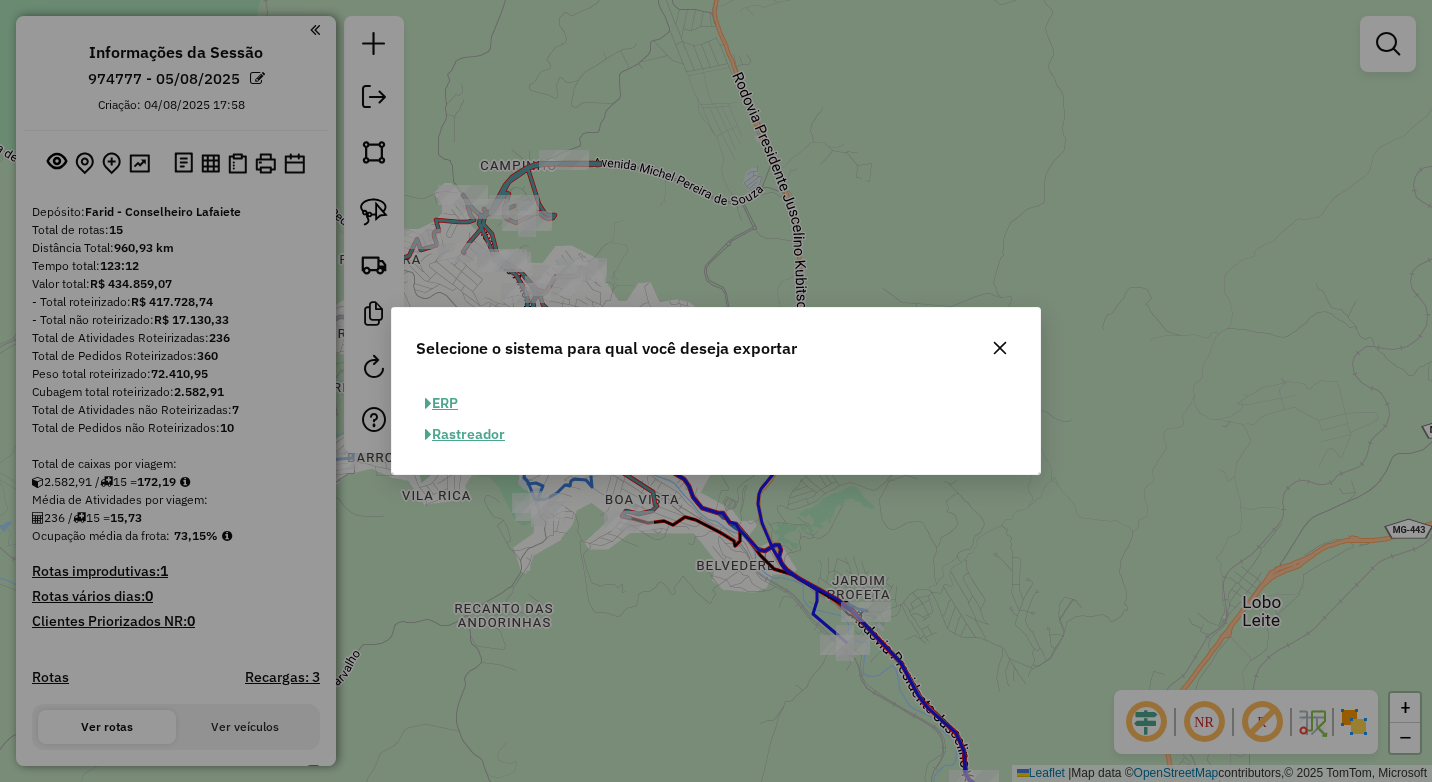 click on "ERP" 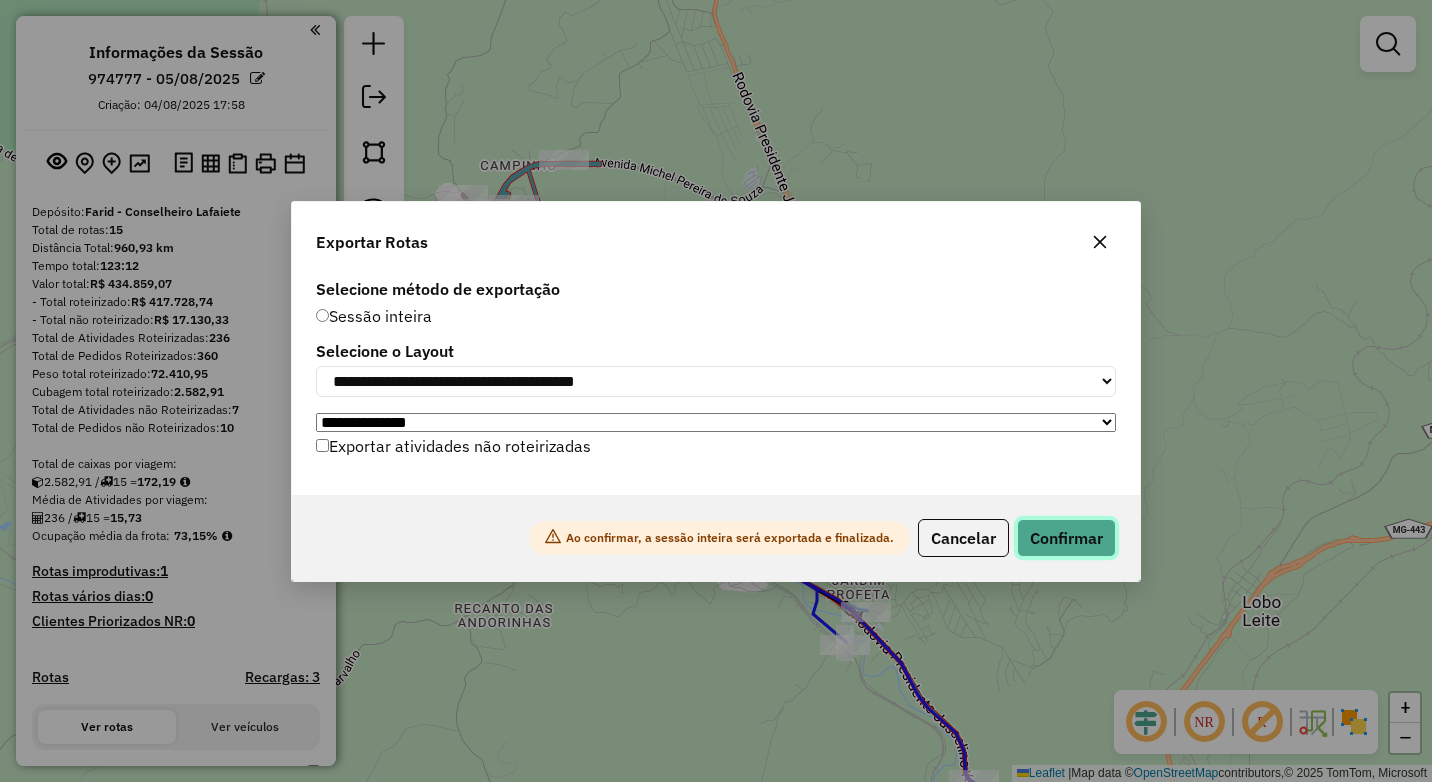 click on "Confirmar" 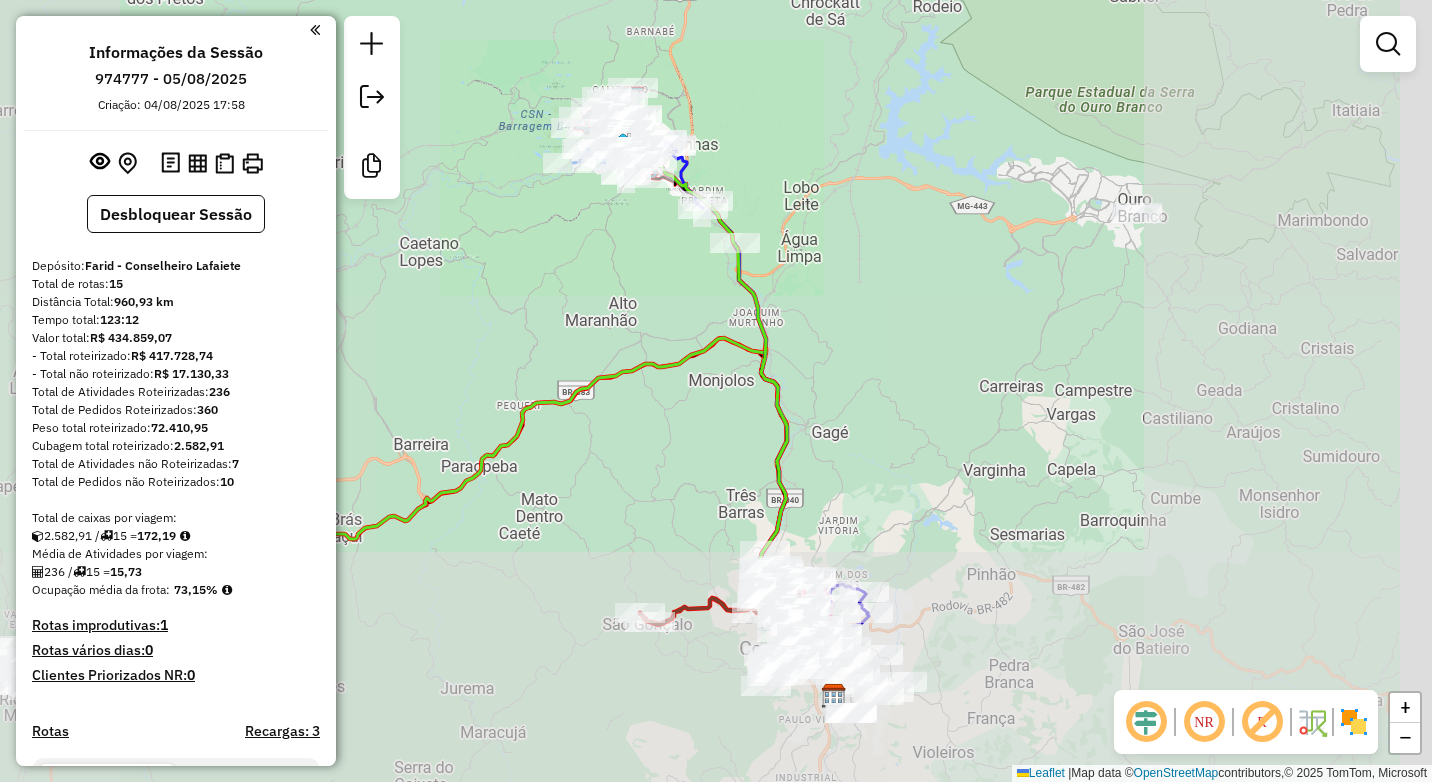drag, startPoint x: 963, startPoint y: 508, endPoint x: 916, endPoint y: 437, distance: 85.146935 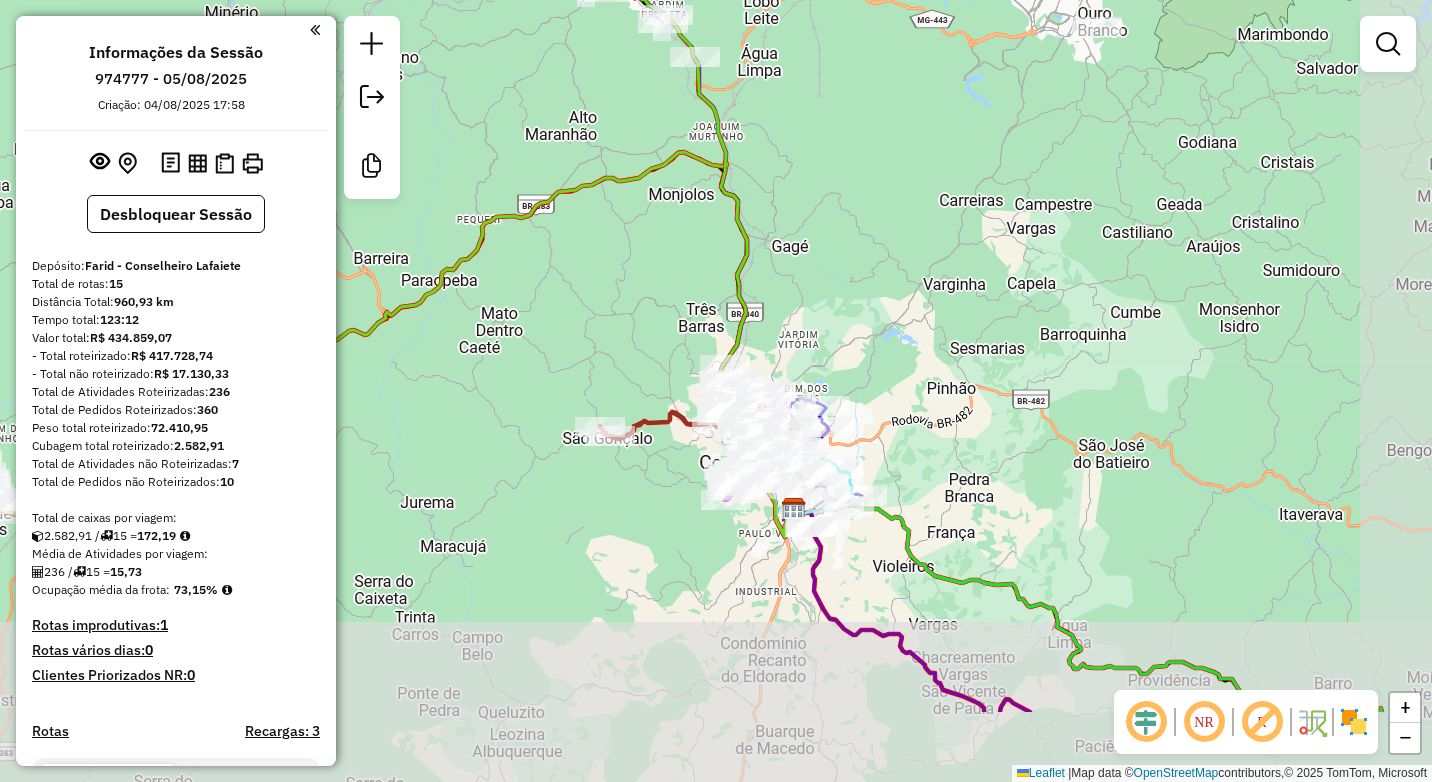 drag, startPoint x: 916, startPoint y: 437, endPoint x: 881, endPoint y: 276, distance: 164.76044 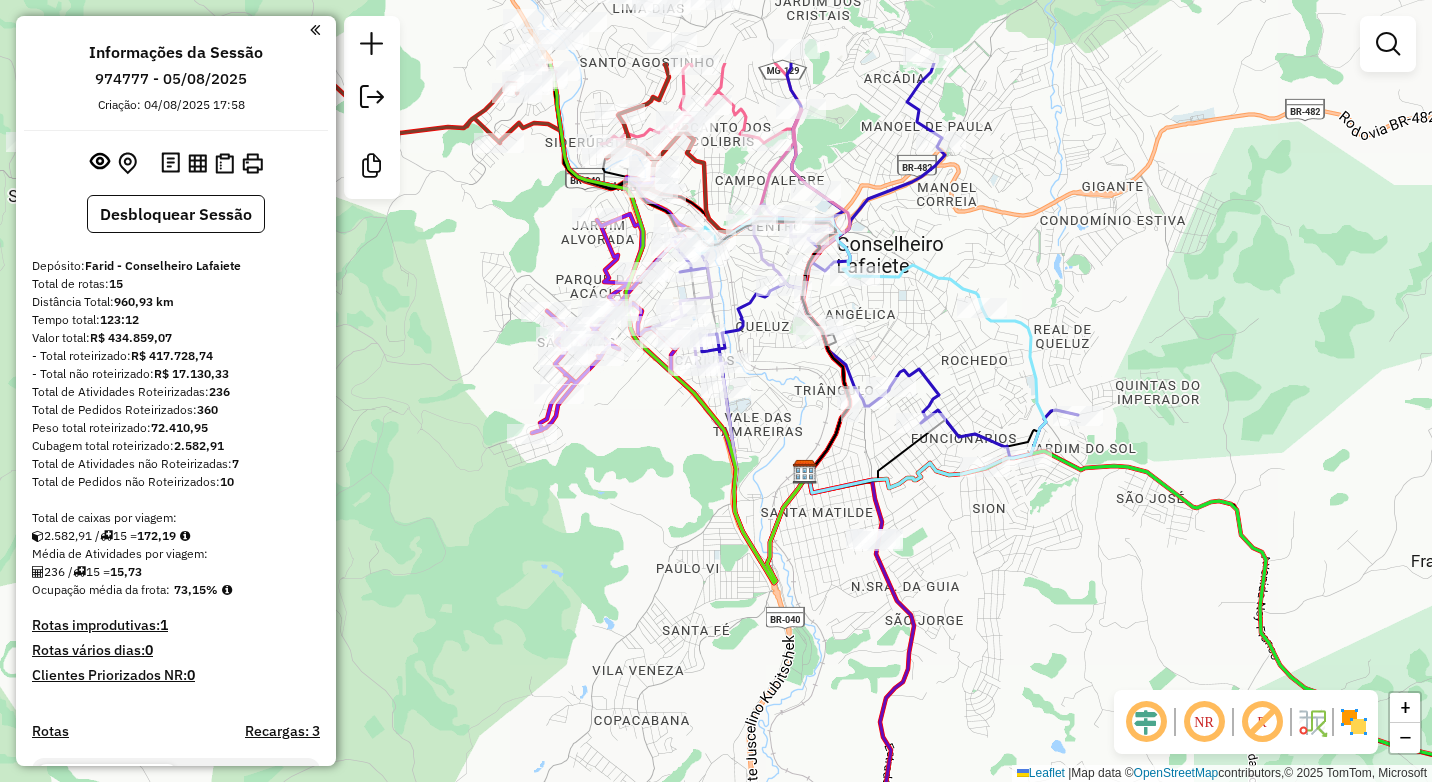 drag, startPoint x: 801, startPoint y: 310, endPoint x: 795, endPoint y: 448, distance: 138.13037 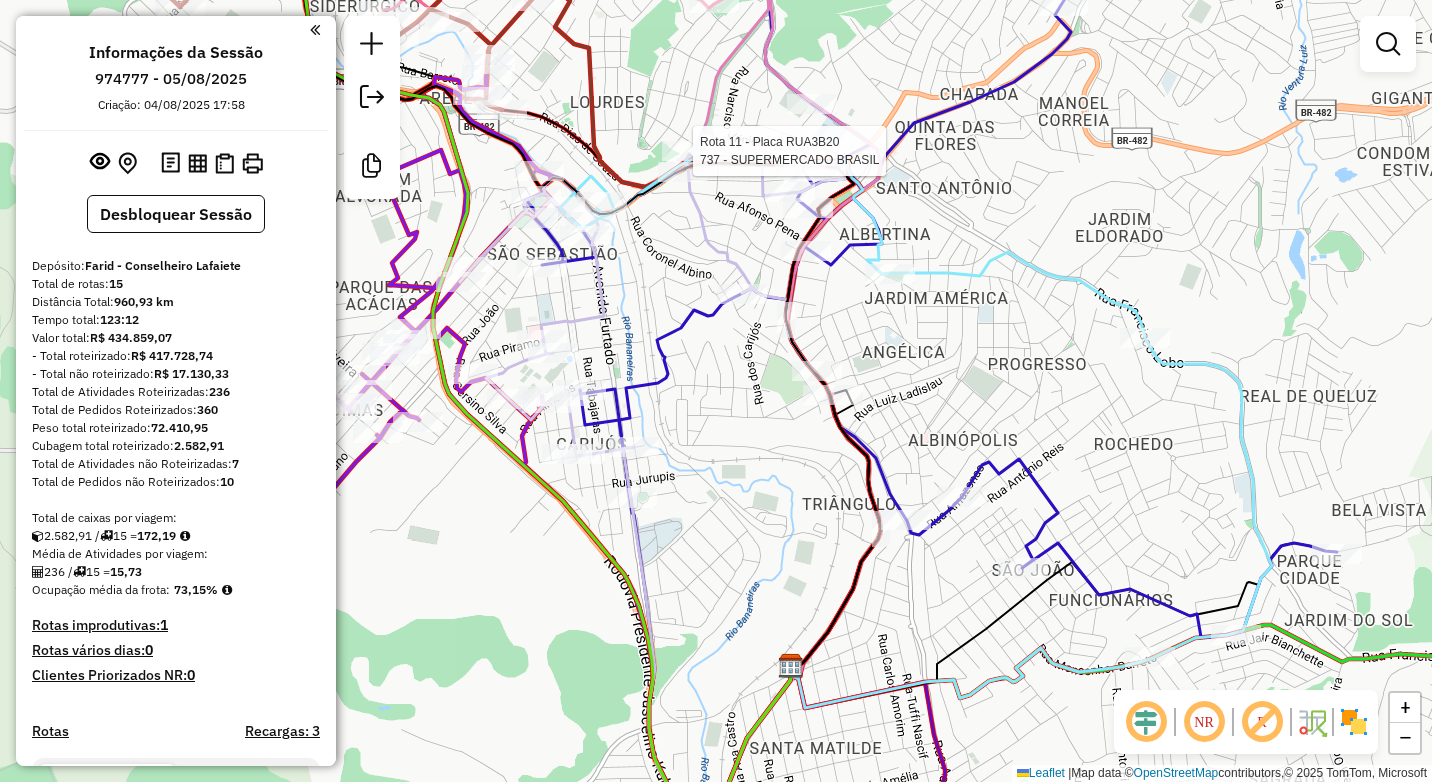 select on "*********" 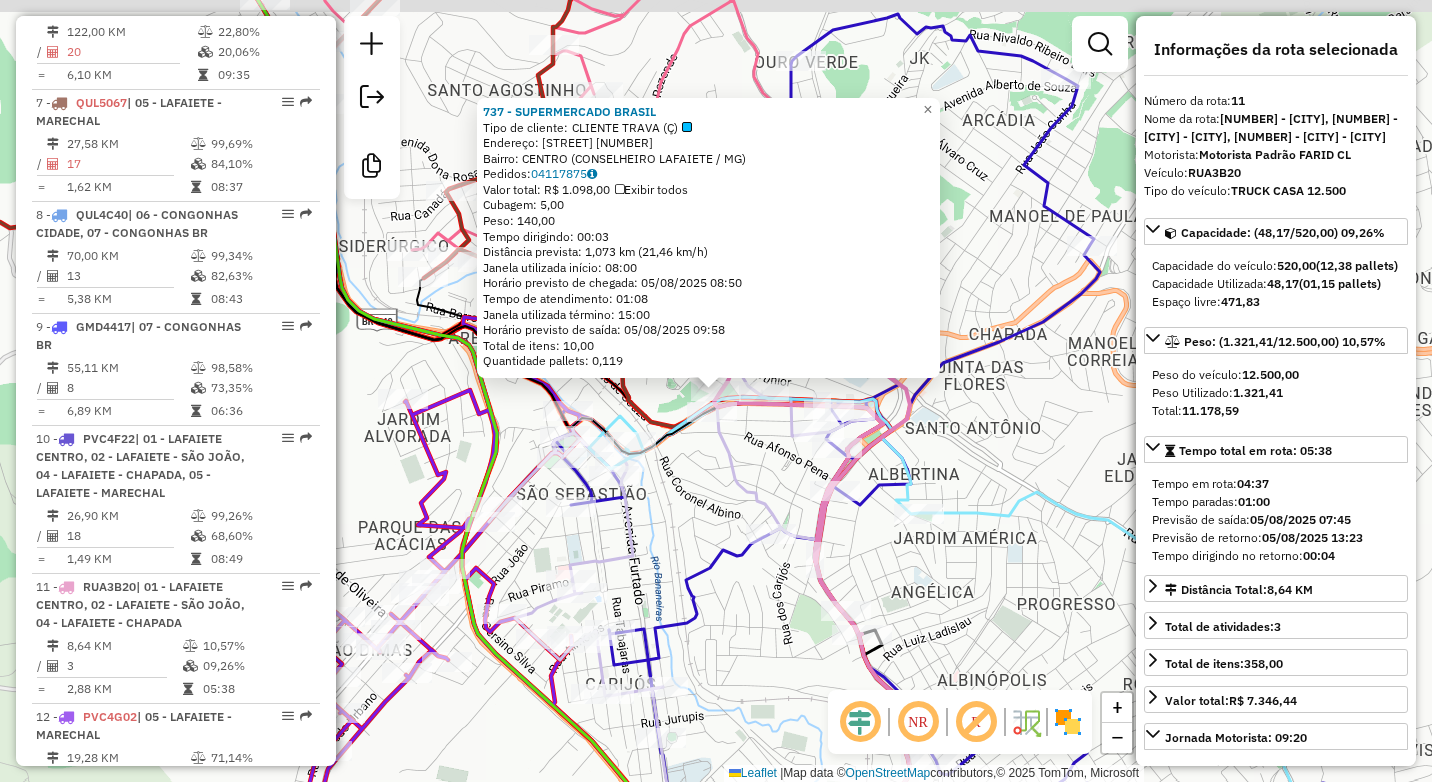 scroll, scrollTop: 1980, scrollLeft: 0, axis: vertical 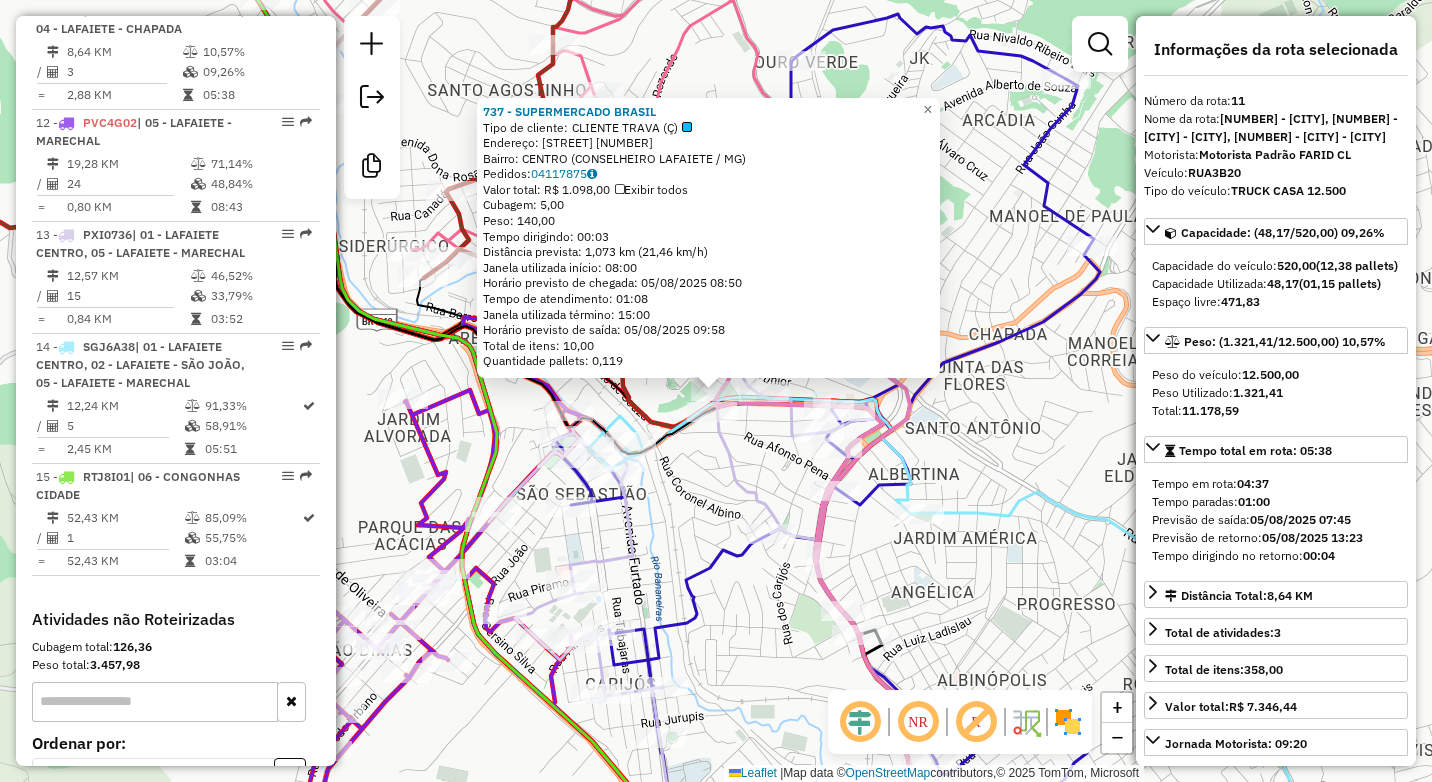 click on "737 - SUPERMERCADO BRASIL  Tipo de cliente:   CLIENTE TRAVA (Ç)   Endereço:  PIMENTEL DUARTE 11   Bairro: CENTRO (CONSELHEIRO LAFAIETE / MG)   Pedidos:  04117875   Valor total: R$ 1.098,00   Exibir todos   Cubagem: 5,00  Peso: 140,00  Tempo dirigindo: 00:03   Distância prevista: 1,073 km (21,46 km/h)   Janela utilizada início: 08:00   Horário previsto de chegada: 05/08/2025 08:50   Tempo de atendimento: 01:08   Janela utilizada término: 15:00   Horário previsto de saída: 05/08/2025 09:58   Total de itens: 10,00   Quantidade pallets: 0,119  × Janela de atendimento Grade de atendimento Capacidade Transportadoras Veículos Cliente Pedidos  Rotas Selecione os dias de semana para filtrar as janelas de atendimento  Seg   Ter   Qua   Qui   Sex   Sáb   Dom  Informe o período da janela de atendimento: De: Até:  Filtrar exatamente a janela do cliente  Considerar janela de atendimento padrão  Selecione os dias de semana para filtrar as grades de atendimento  Seg   Ter   Qua   Qui   Sex   Sáb   Dom  **** +" 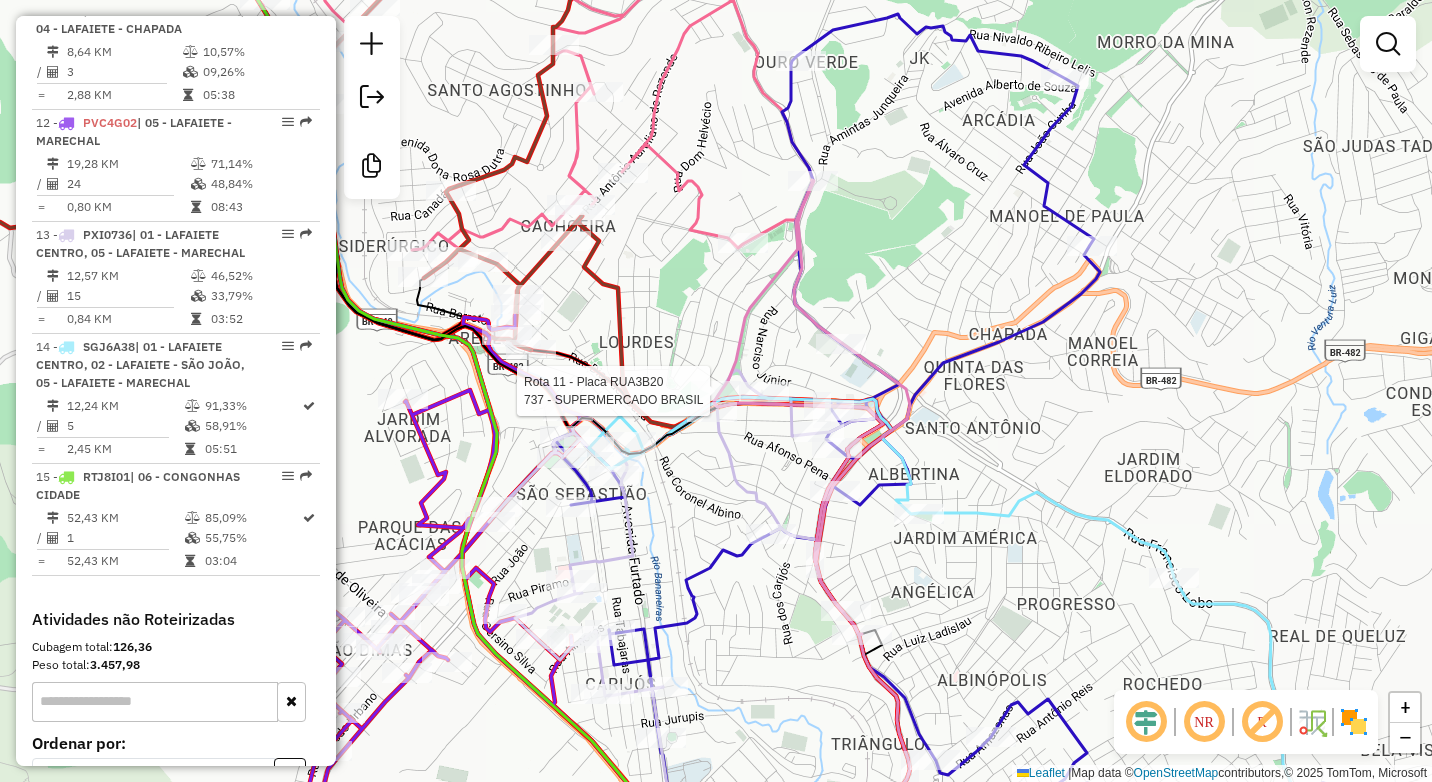 select on "*********" 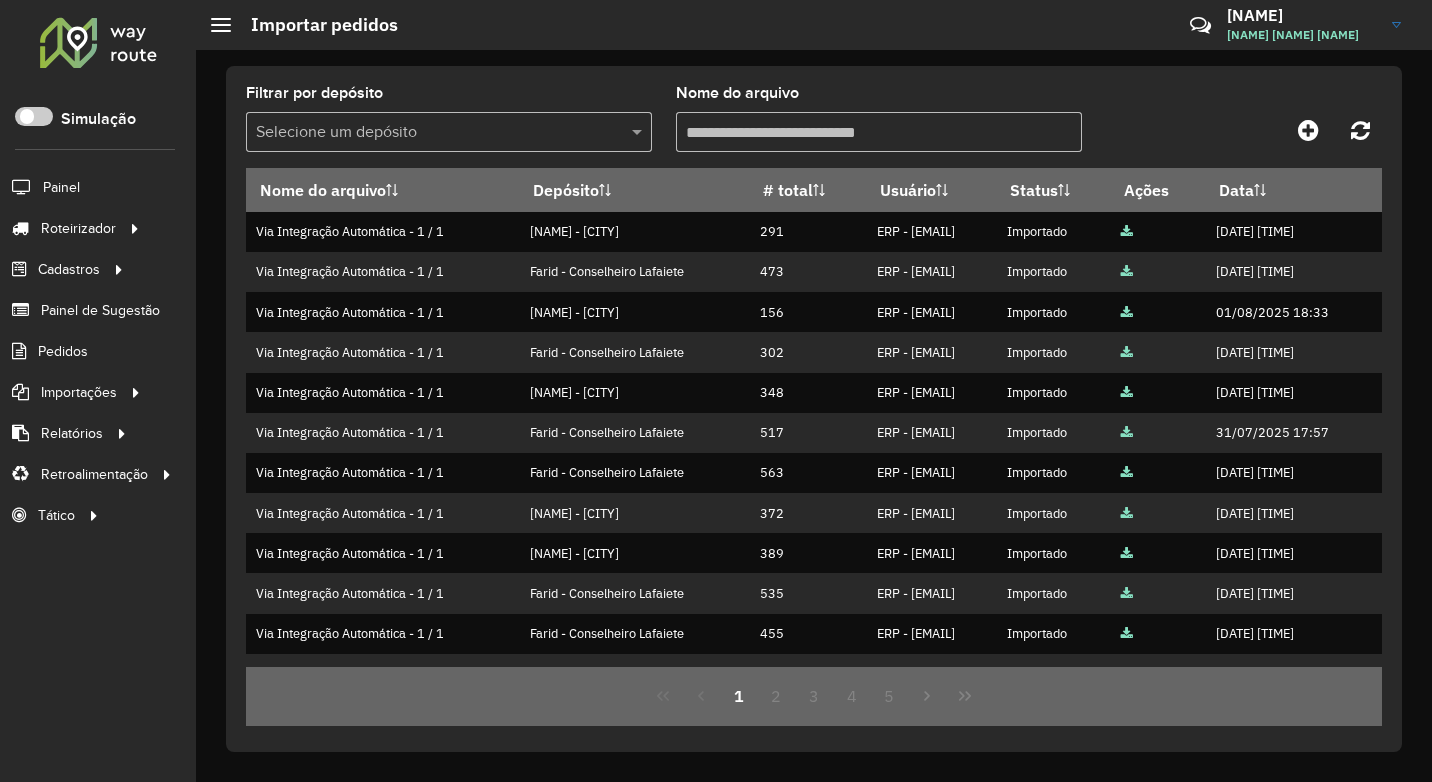scroll, scrollTop: 0, scrollLeft: 0, axis: both 